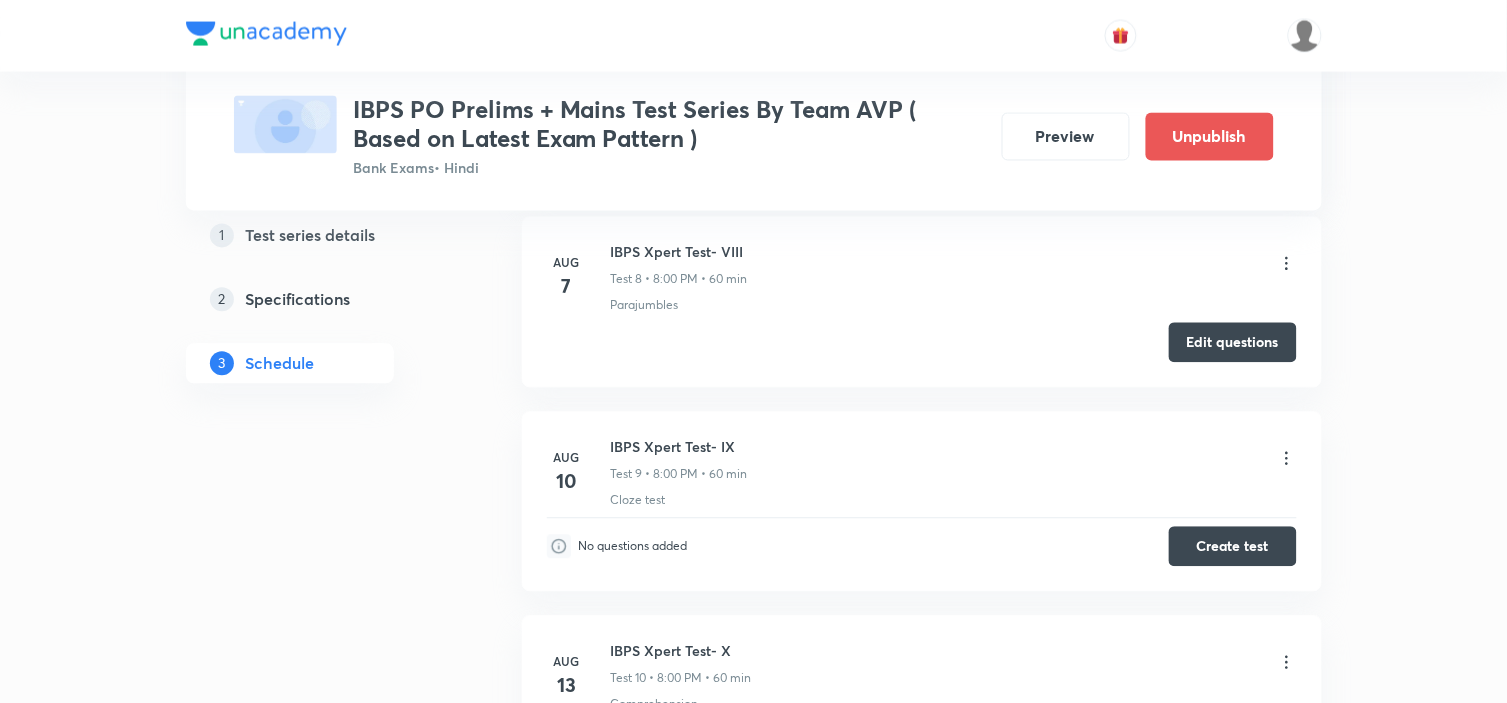 scroll, scrollTop: 0, scrollLeft: 0, axis: both 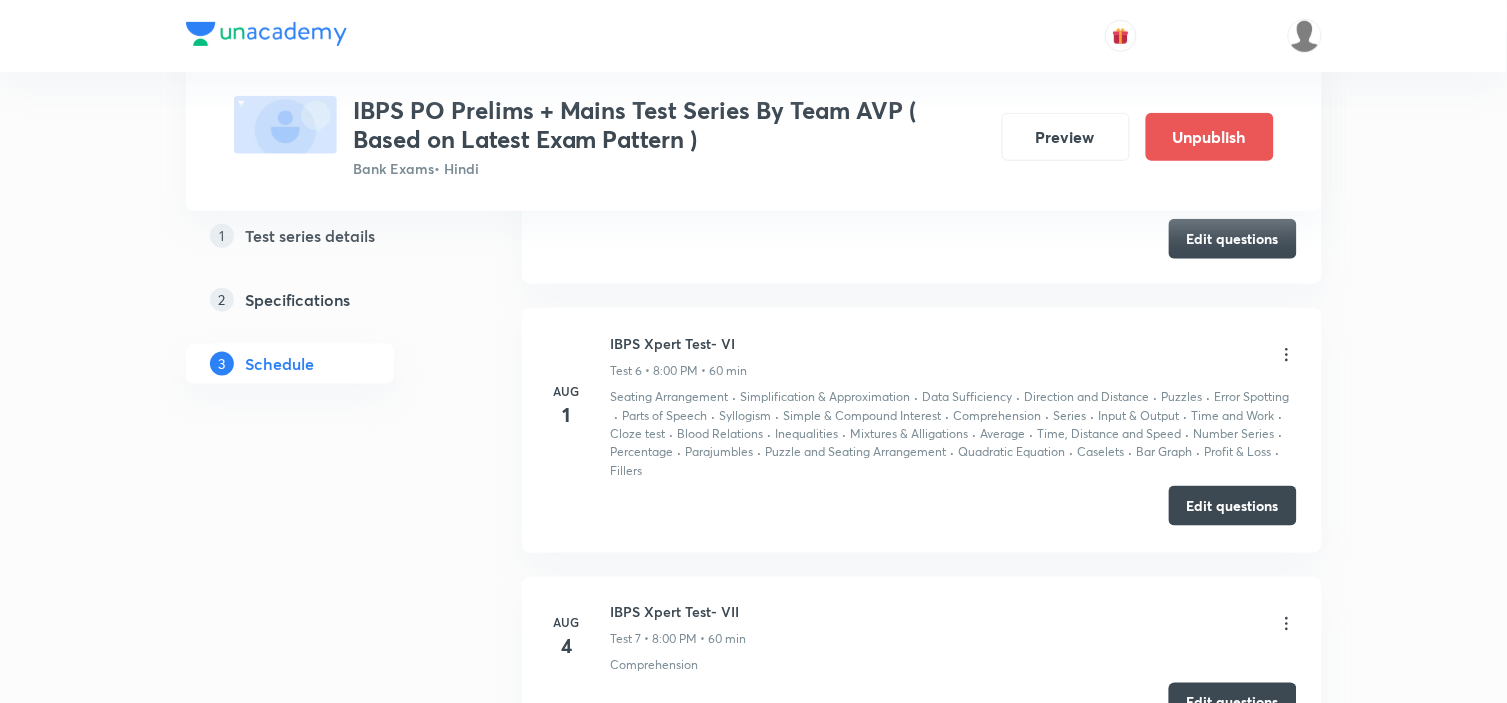 click on "Edit questions" at bounding box center [1233, 506] 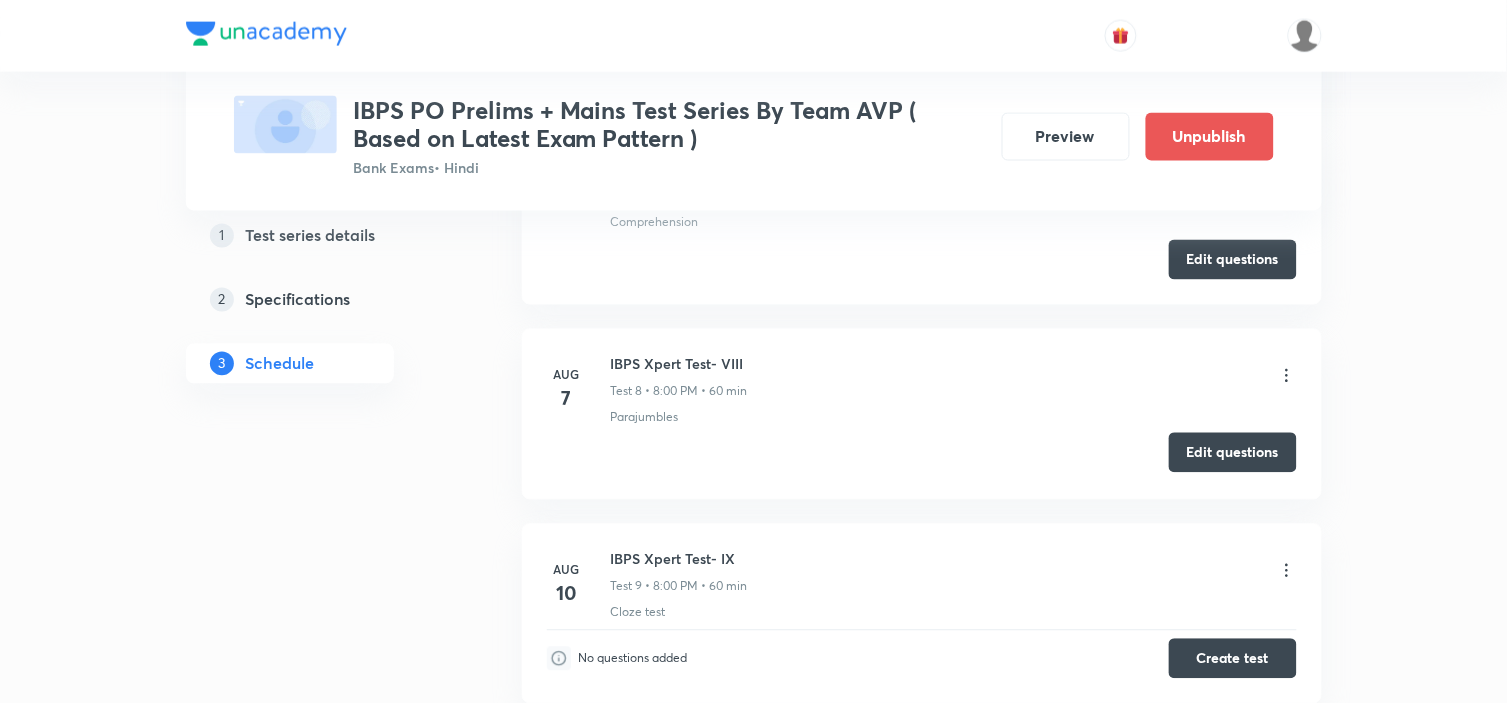 scroll, scrollTop: 2777, scrollLeft: 0, axis: vertical 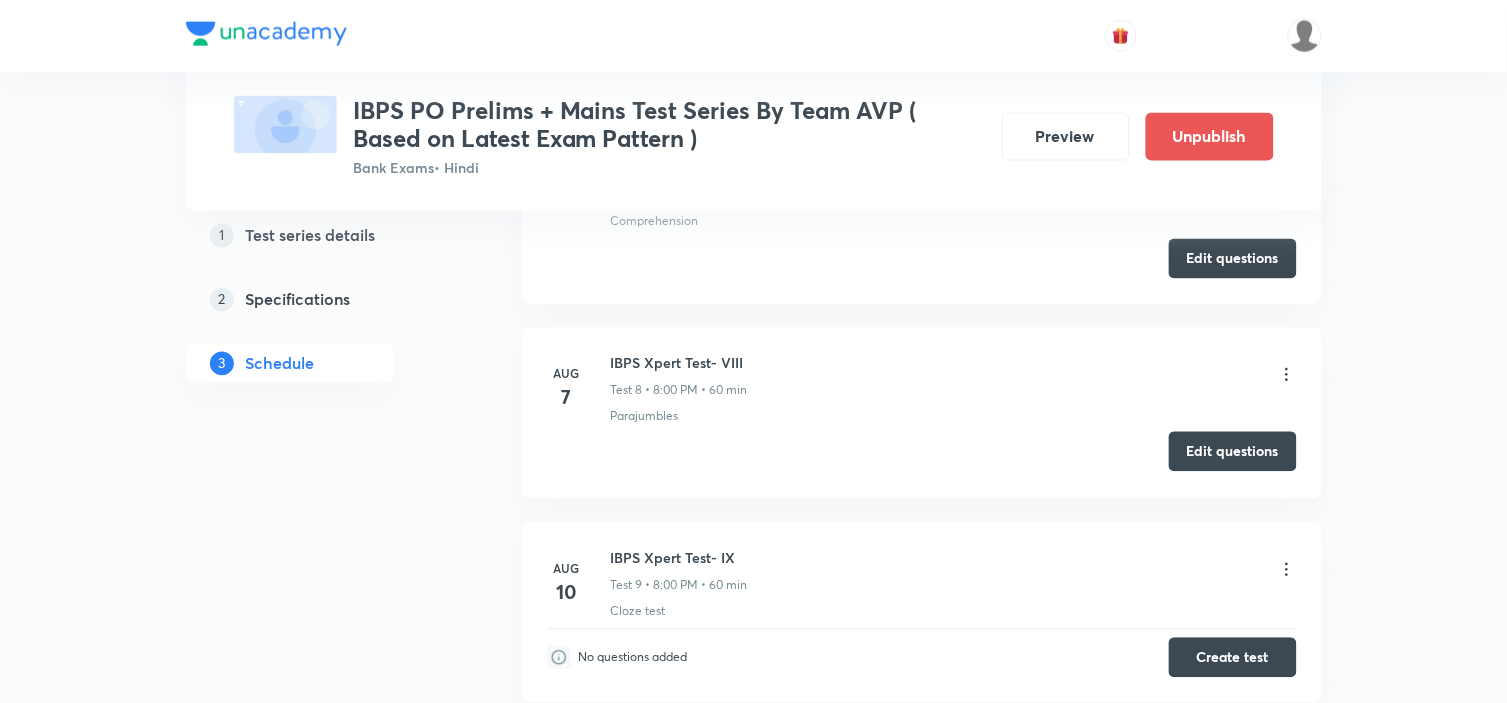 click on "Edit questions" at bounding box center (1233, 452) 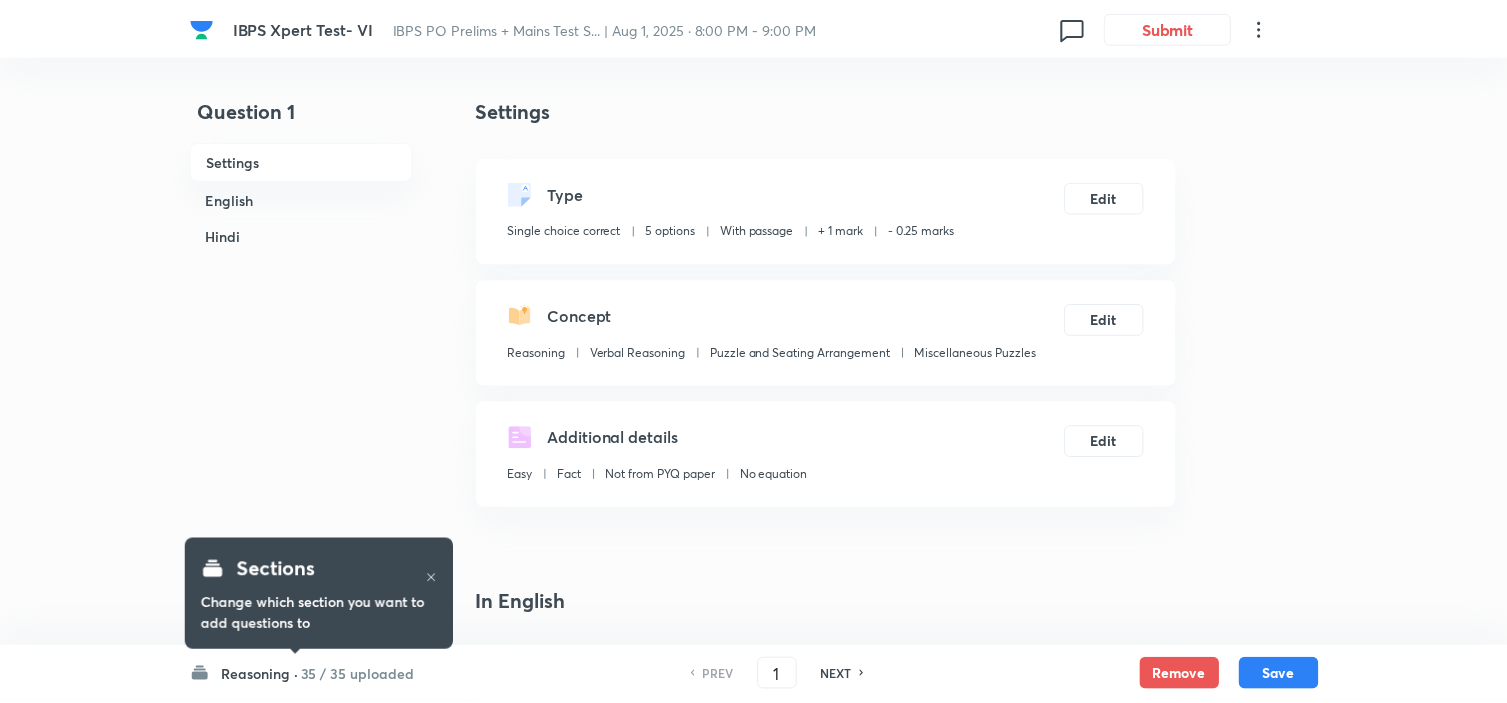 scroll, scrollTop: 0, scrollLeft: 0, axis: both 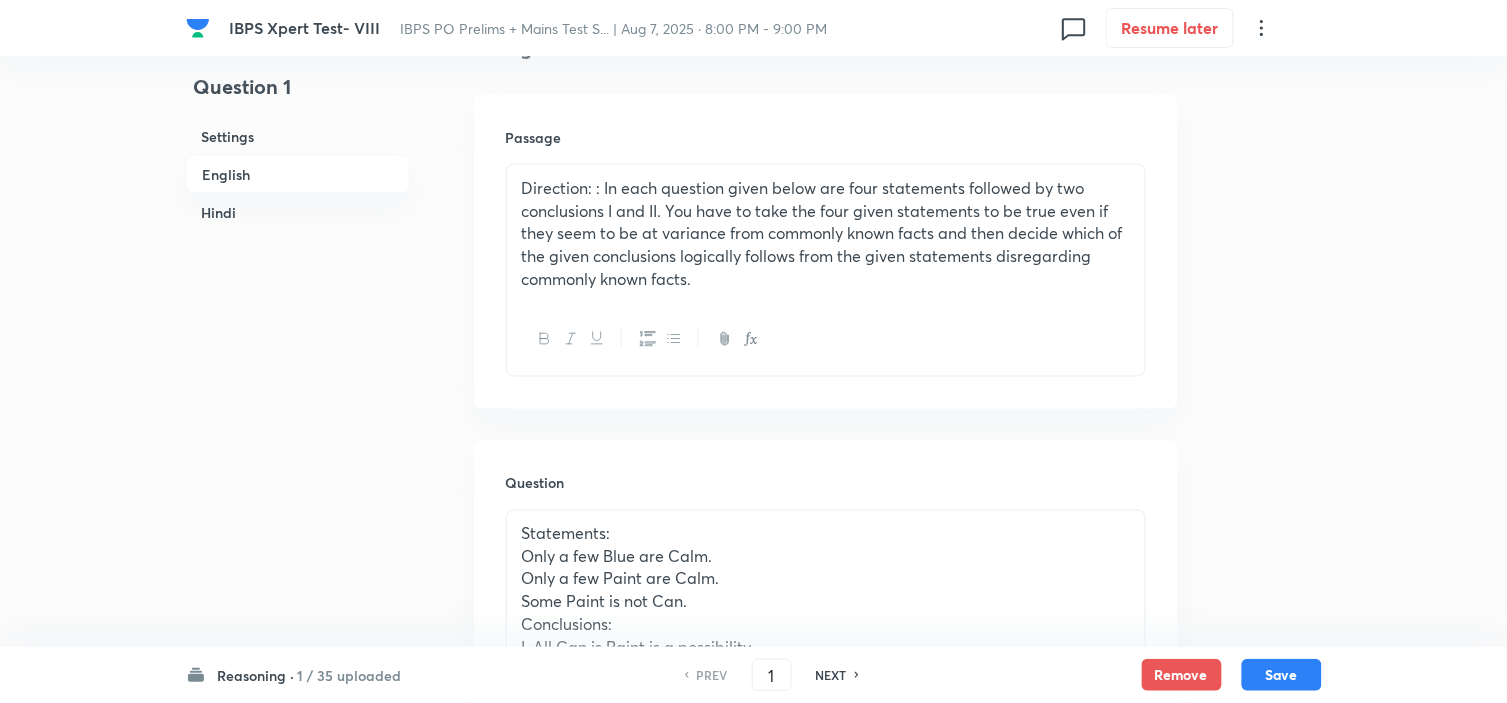 click on "NEXT" at bounding box center (831, 675) 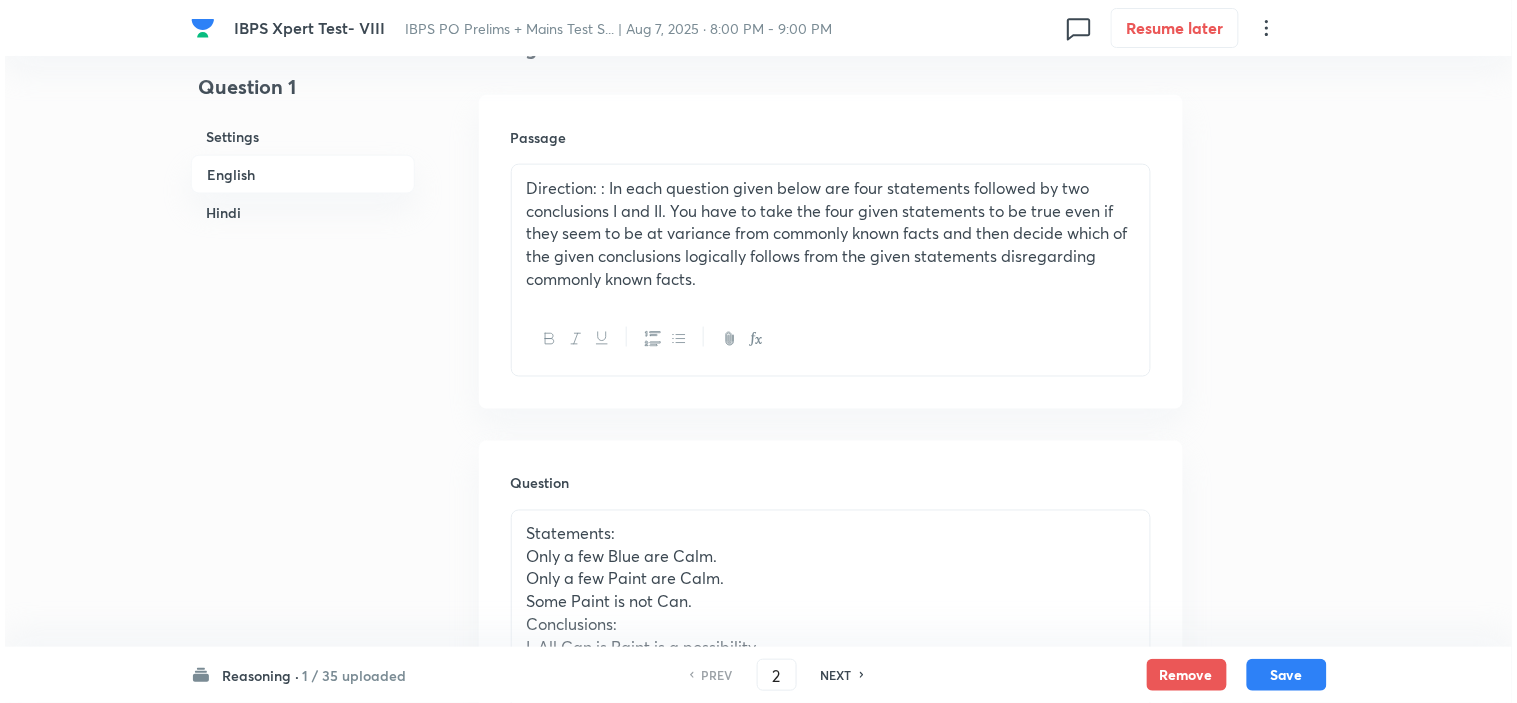scroll, scrollTop: 0, scrollLeft: 0, axis: both 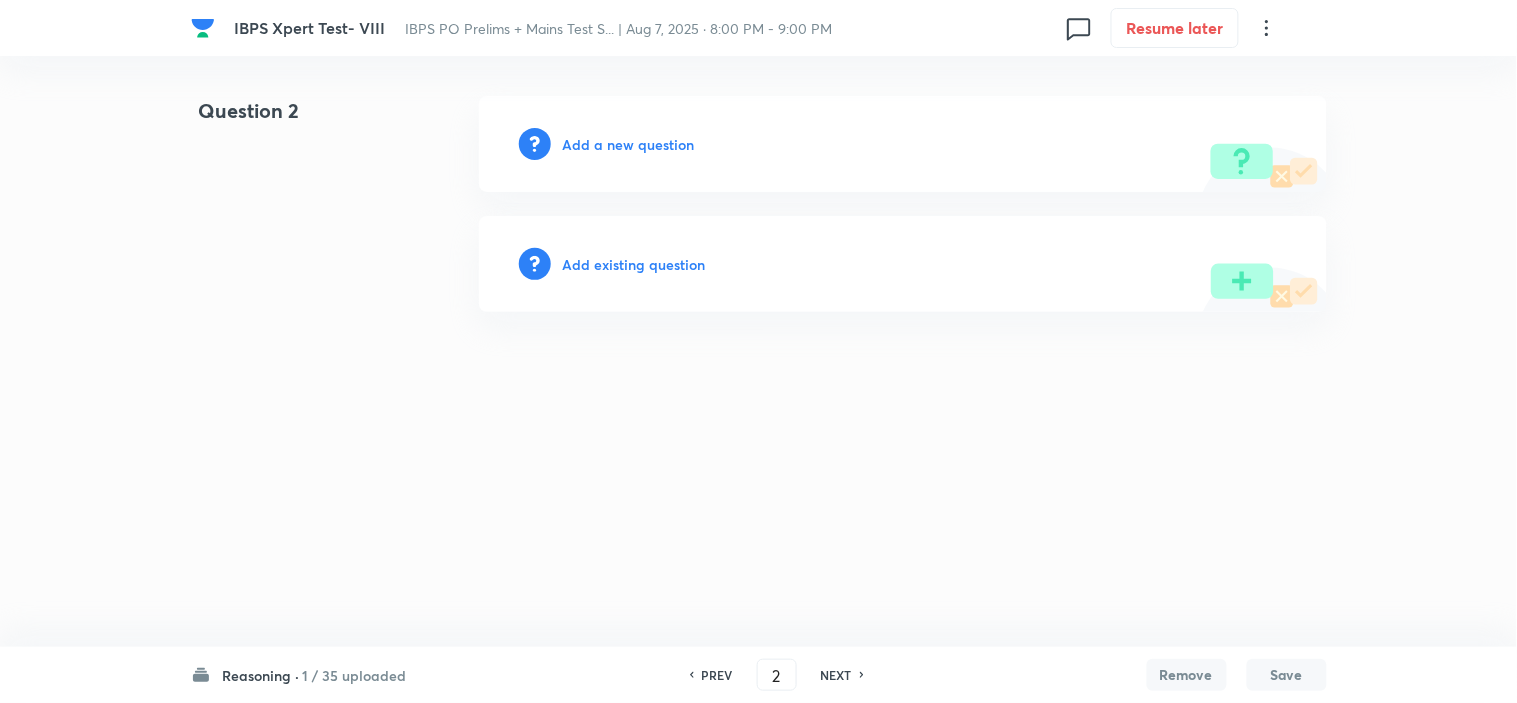 click on "Add a new question" at bounding box center (629, 144) 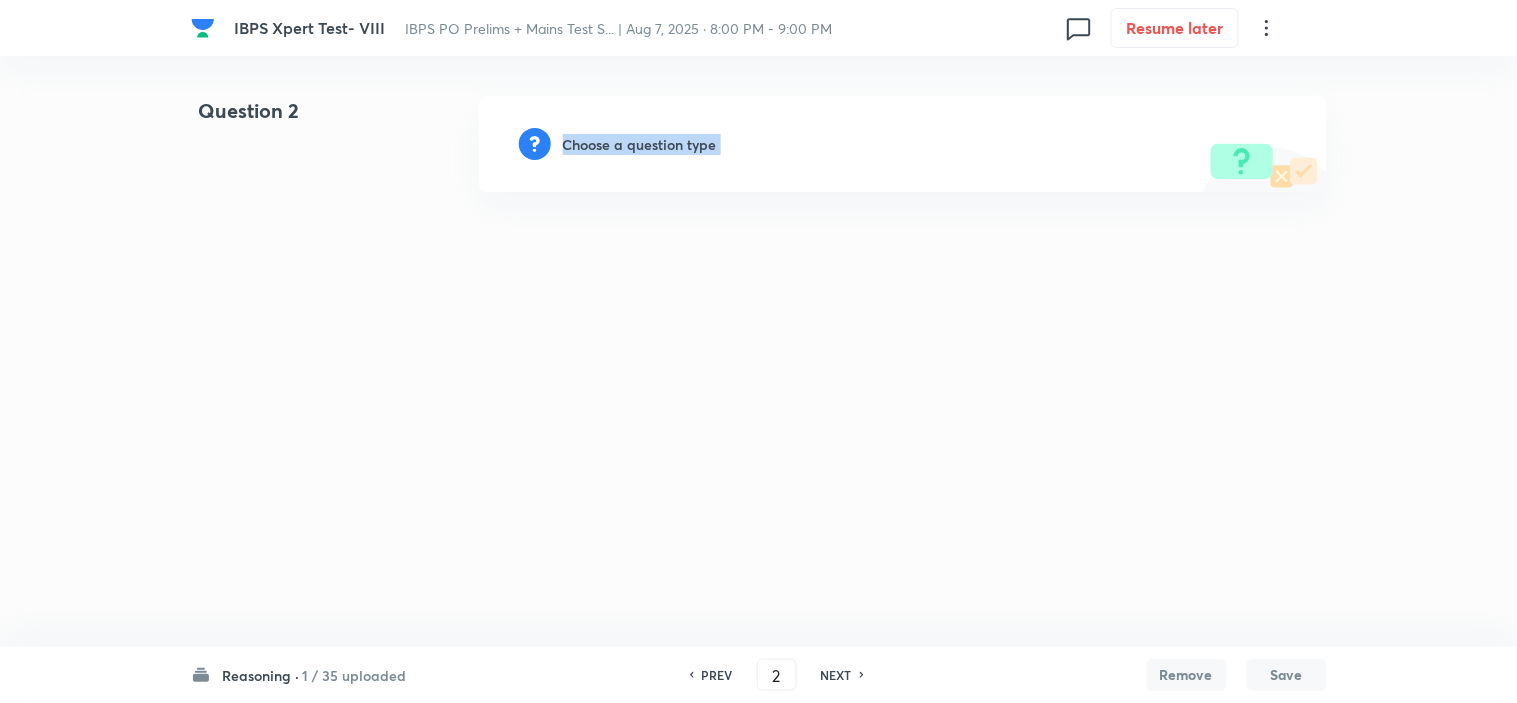 click on "Choose a question type" at bounding box center (640, 144) 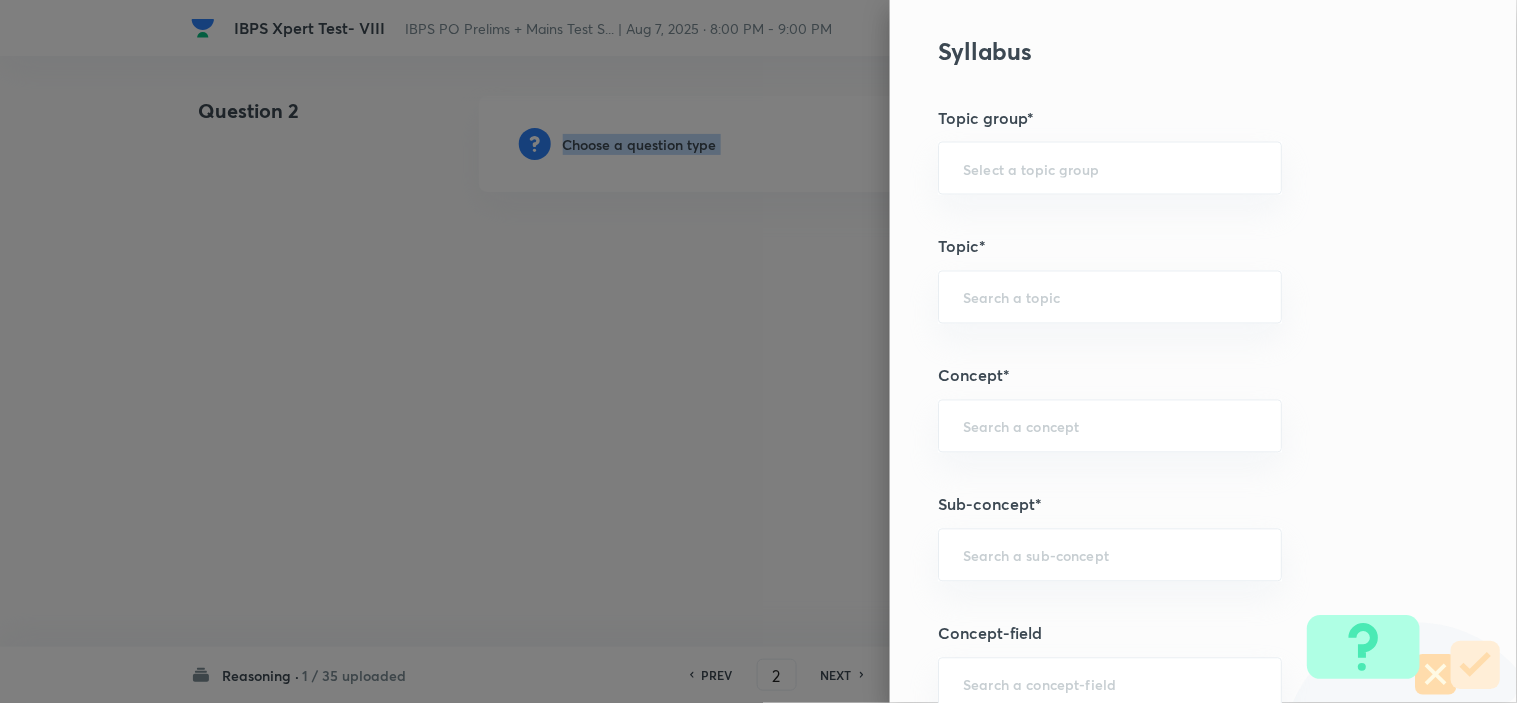scroll, scrollTop: 1111, scrollLeft: 0, axis: vertical 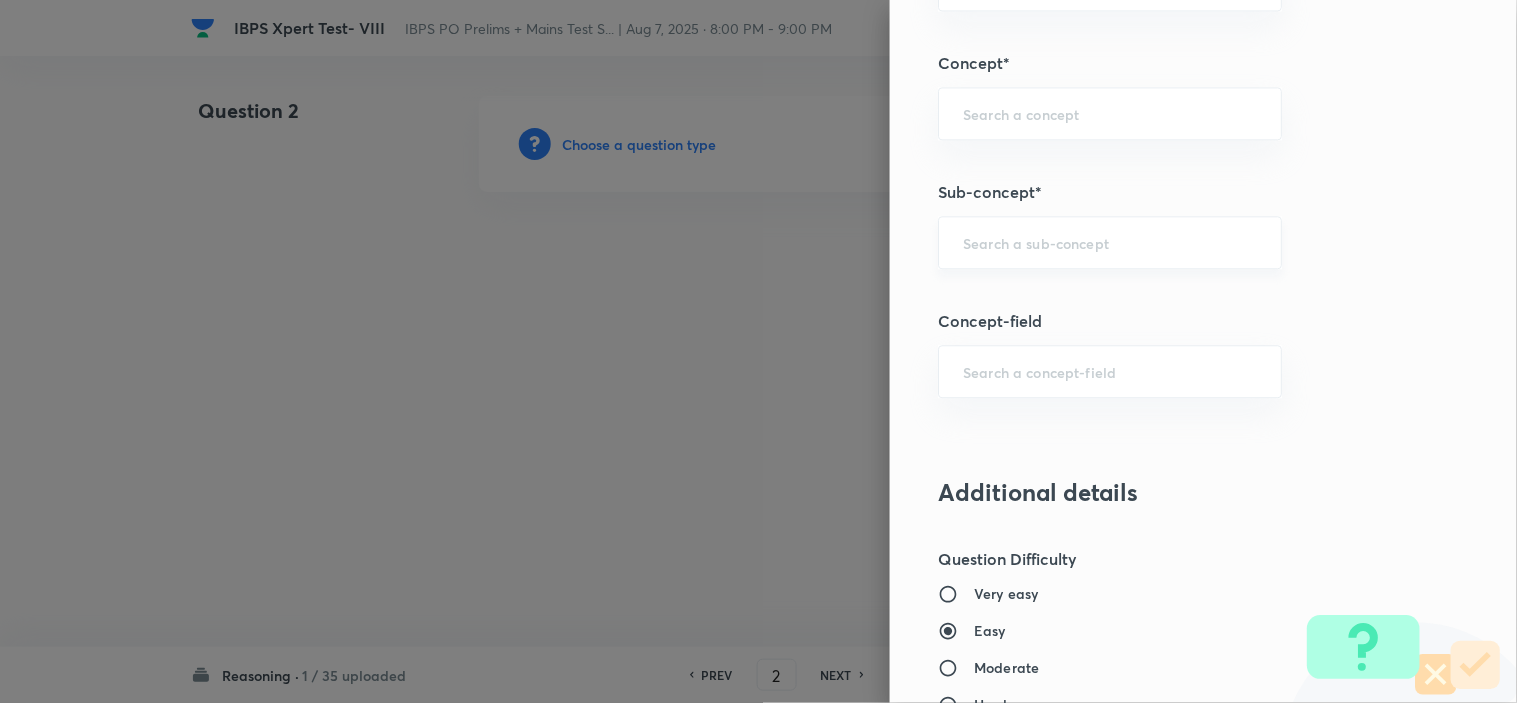 click at bounding box center (1110, 242) 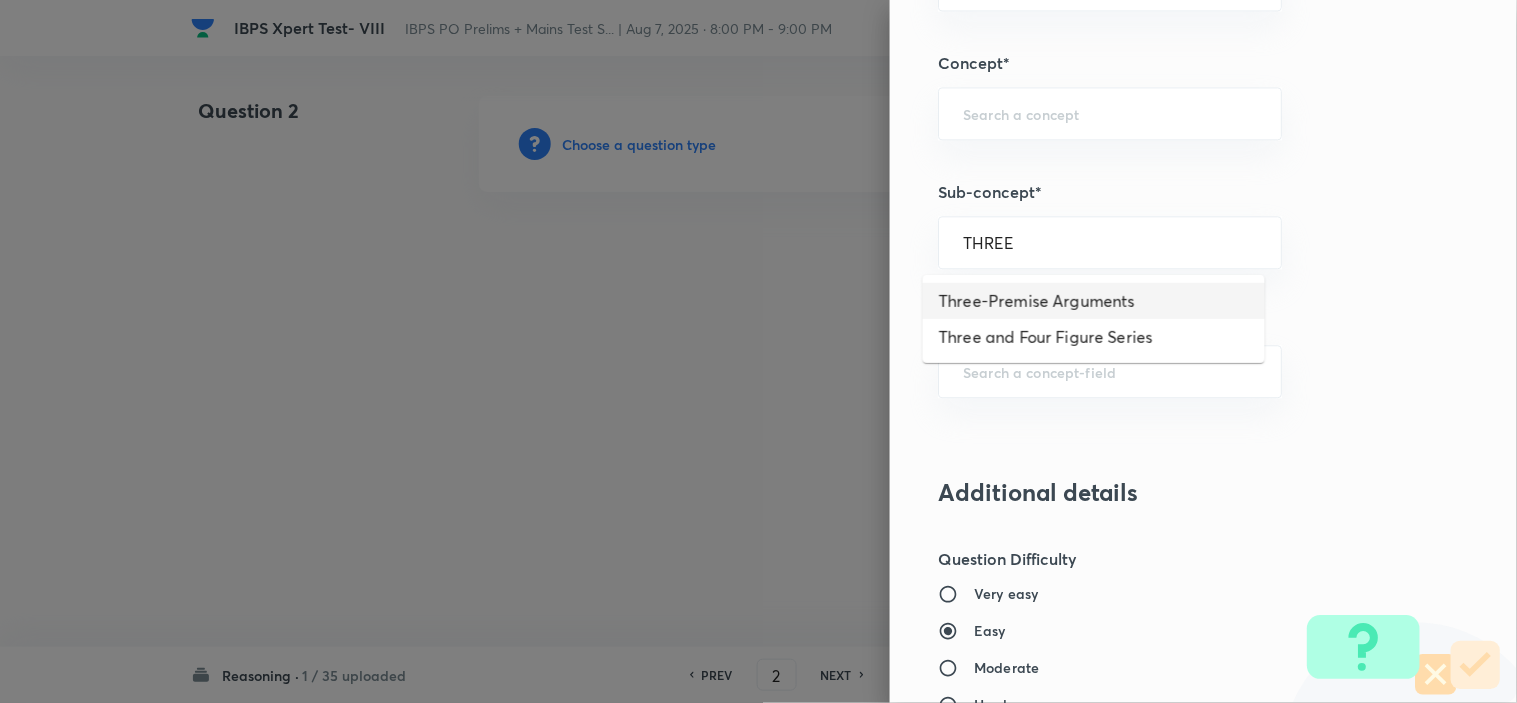 click on "Three-Premise Arguments" at bounding box center (1094, 301) 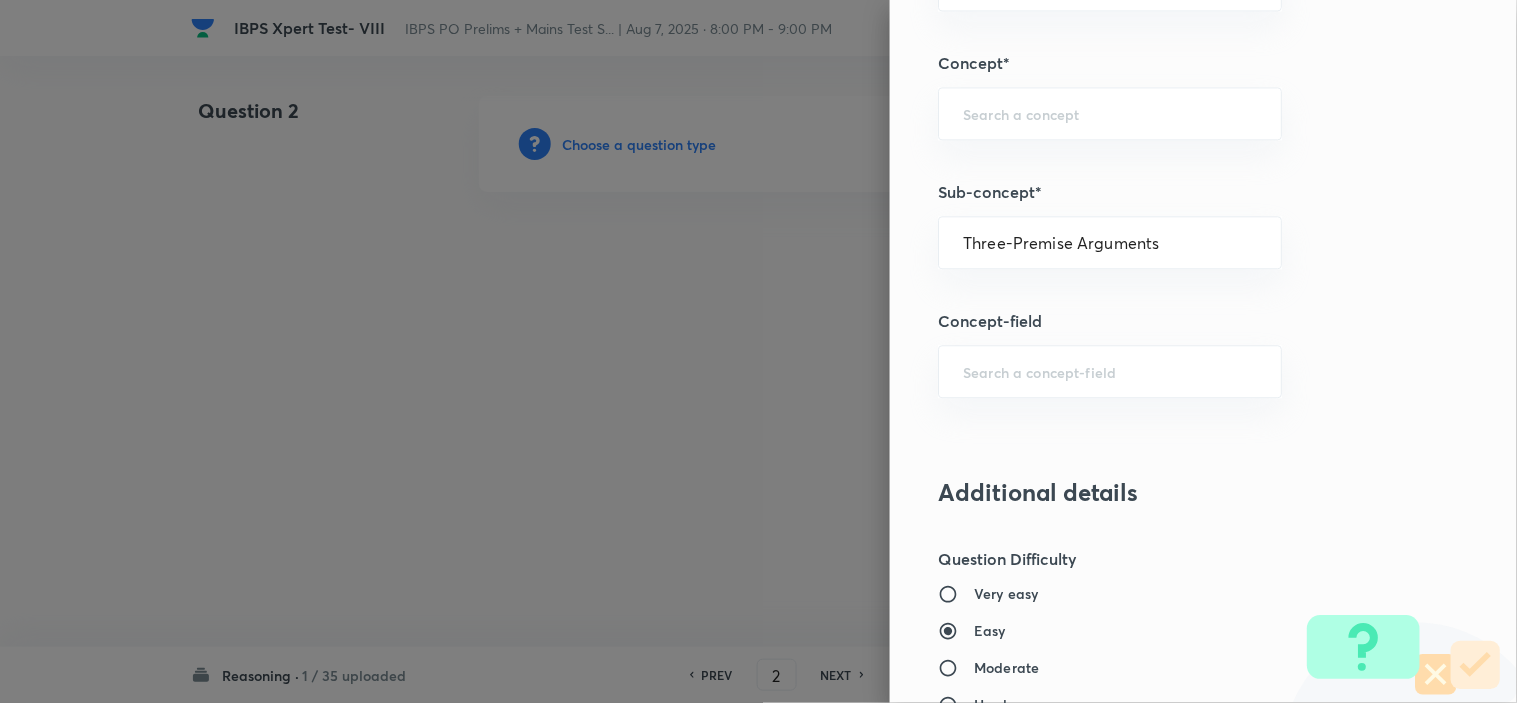 type on "Reasoning" 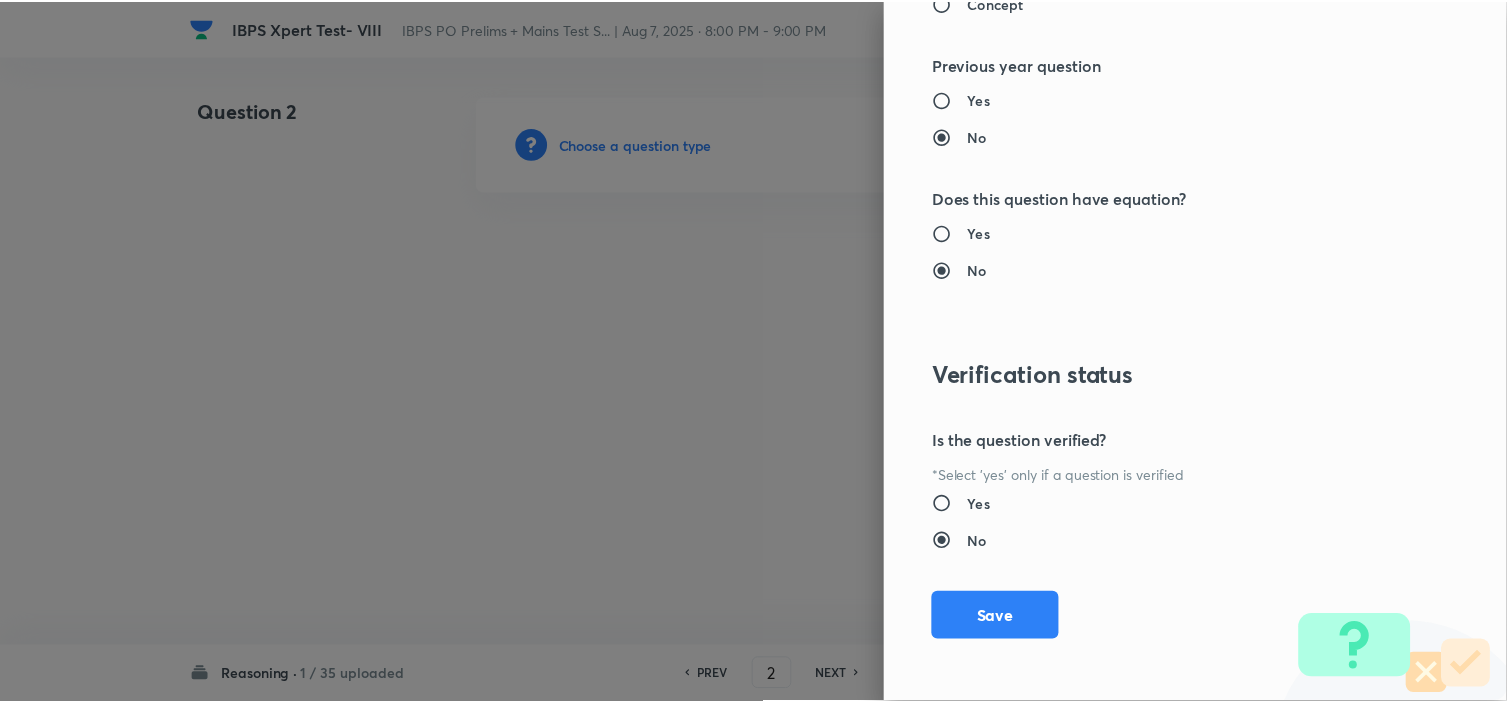 scroll, scrollTop: 2023, scrollLeft: 0, axis: vertical 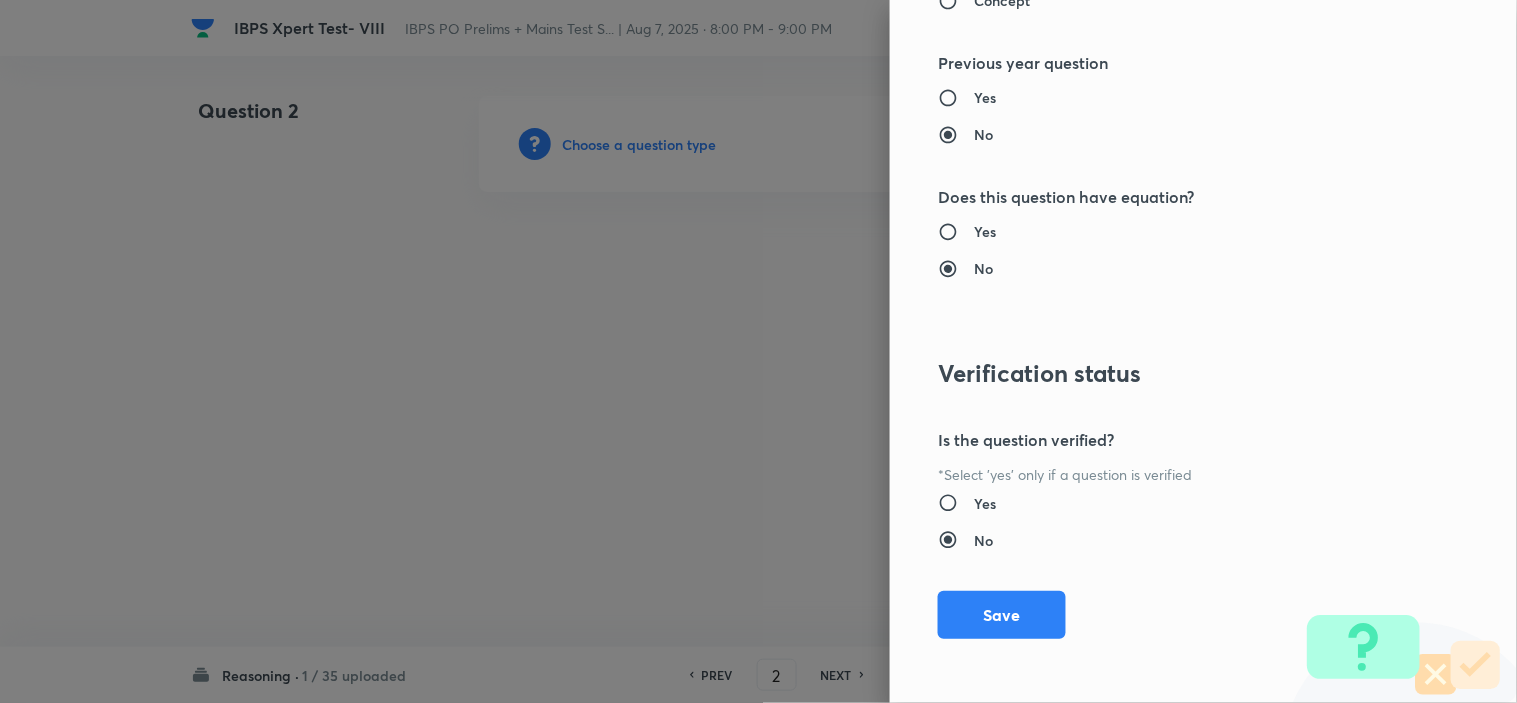 drag, startPoint x: 1017, startPoint y: 595, endPoint x: 844, endPoint y: 642, distance: 179.27075 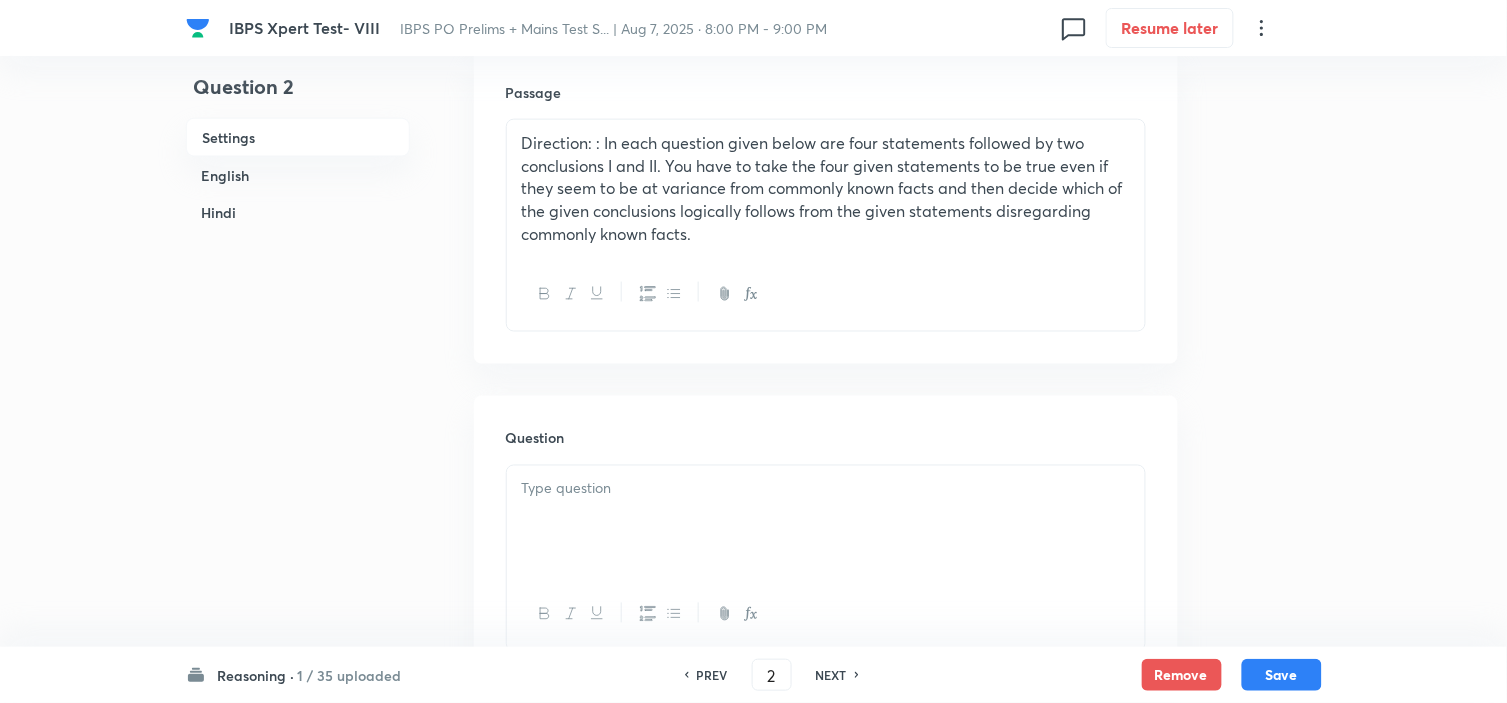 scroll, scrollTop: 777, scrollLeft: 0, axis: vertical 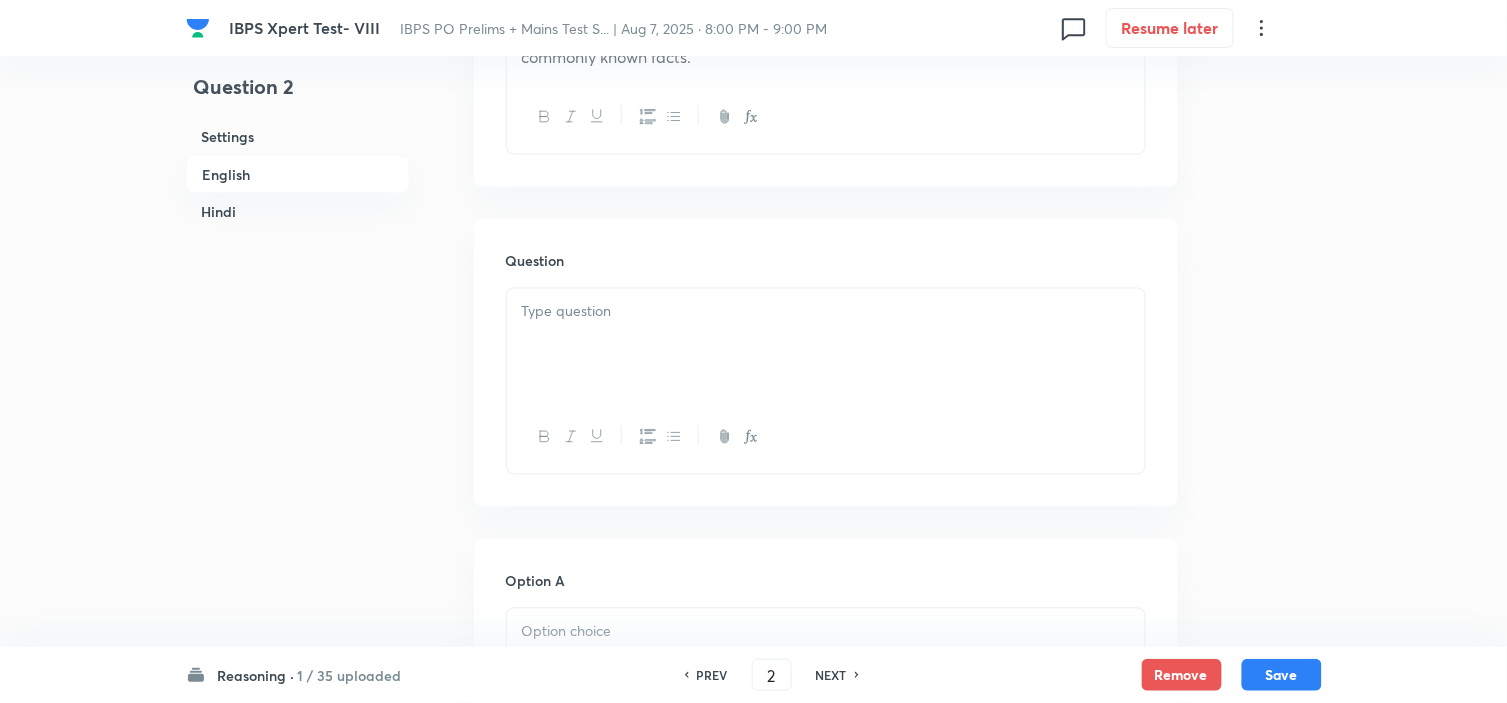 click at bounding box center [826, 345] 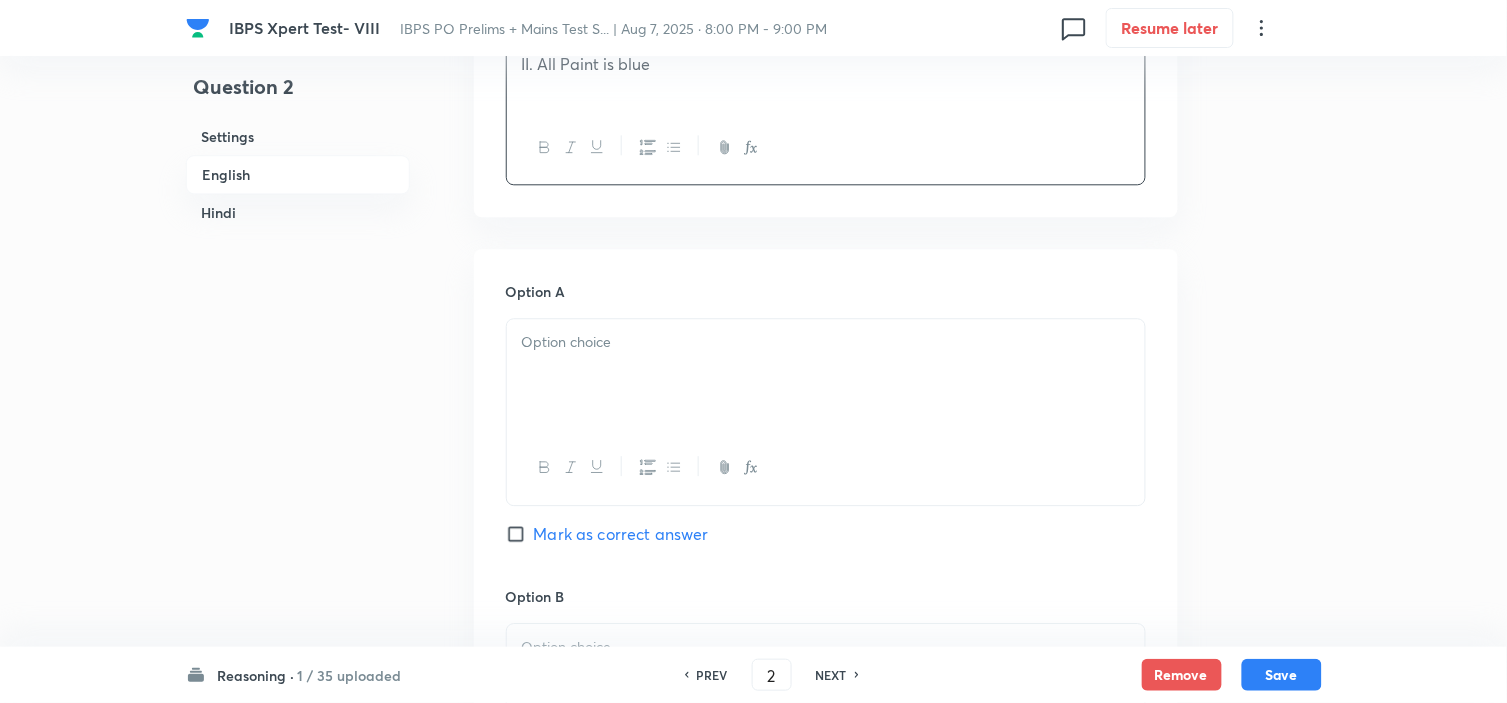 scroll, scrollTop: 1222, scrollLeft: 0, axis: vertical 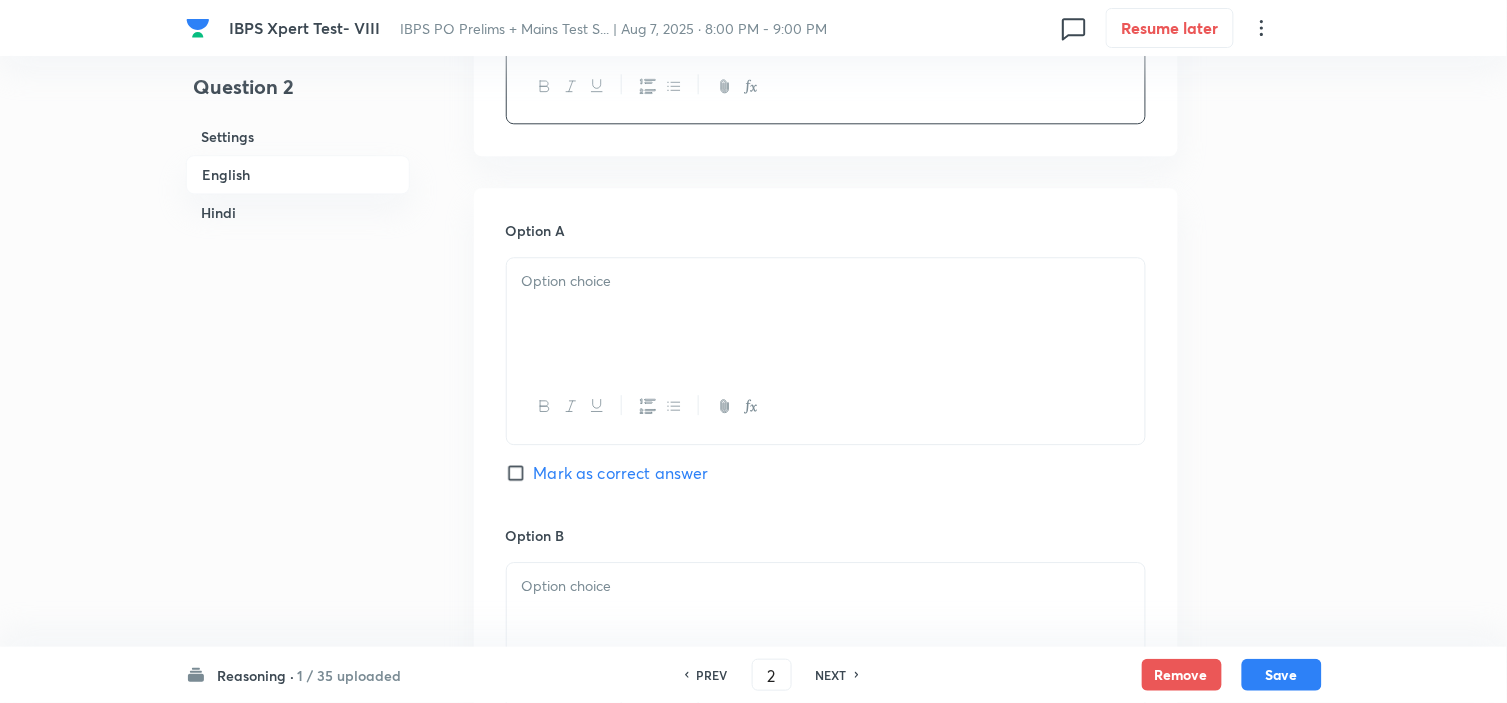 click at bounding box center [826, 314] 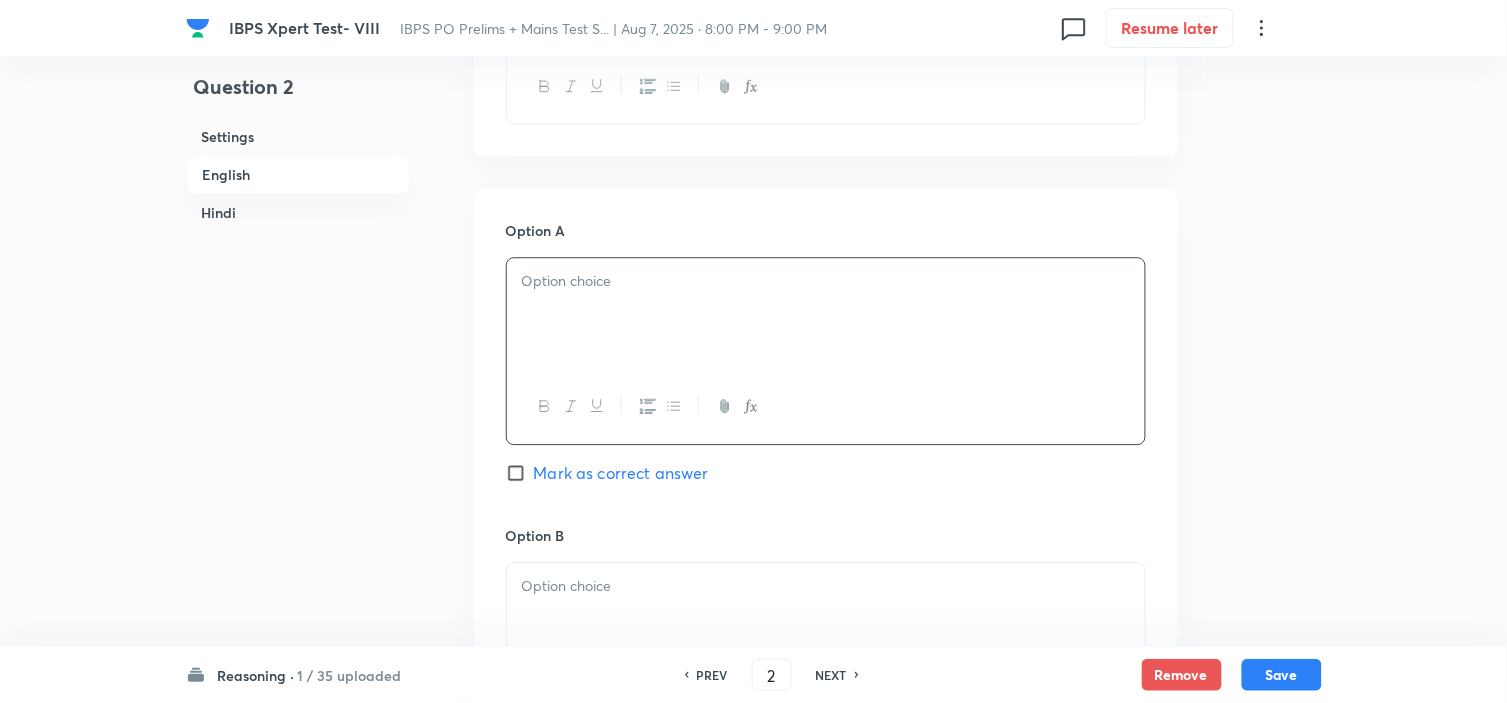 click at bounding box center (826, 314) 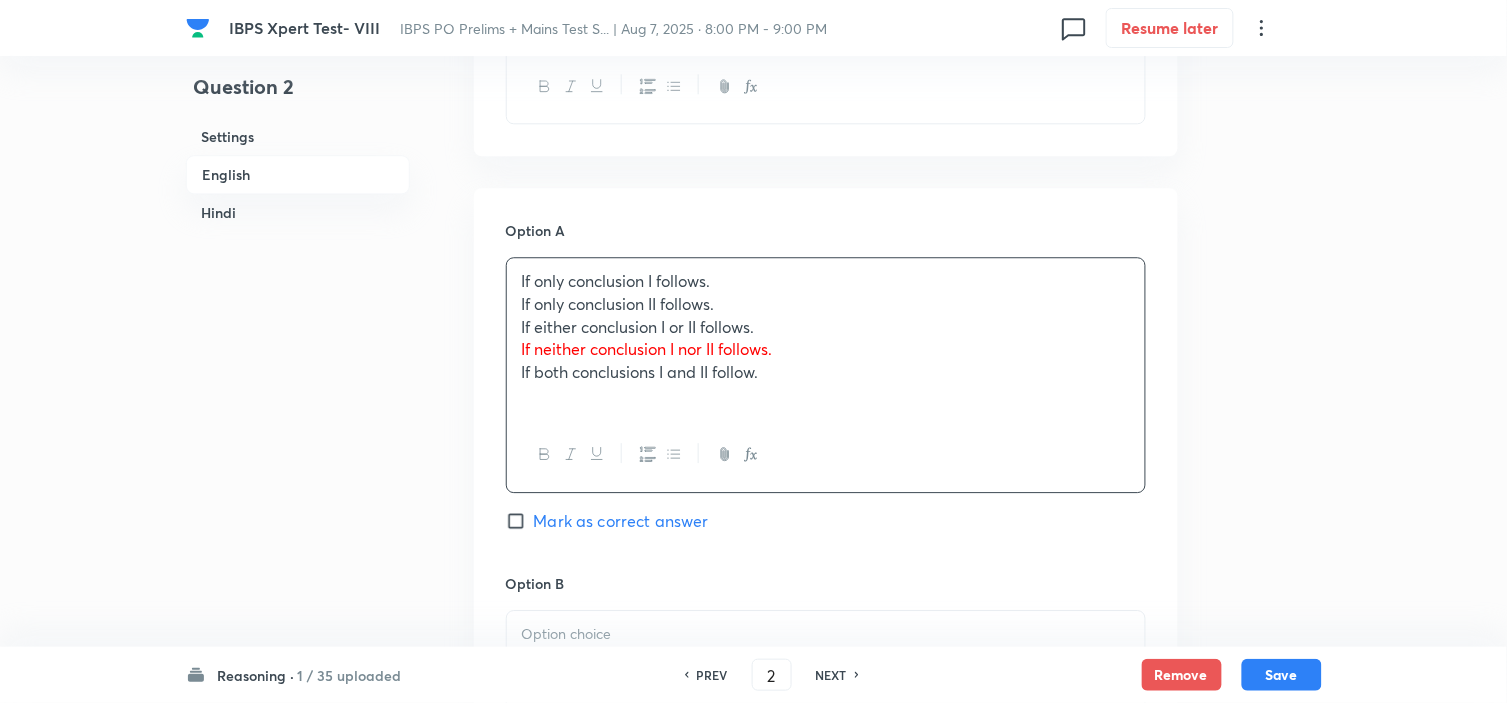 drag, startPoint x: 532, startPoint y: 313, endPoint x: 568, endPoint y: 327, distance: 38.626415 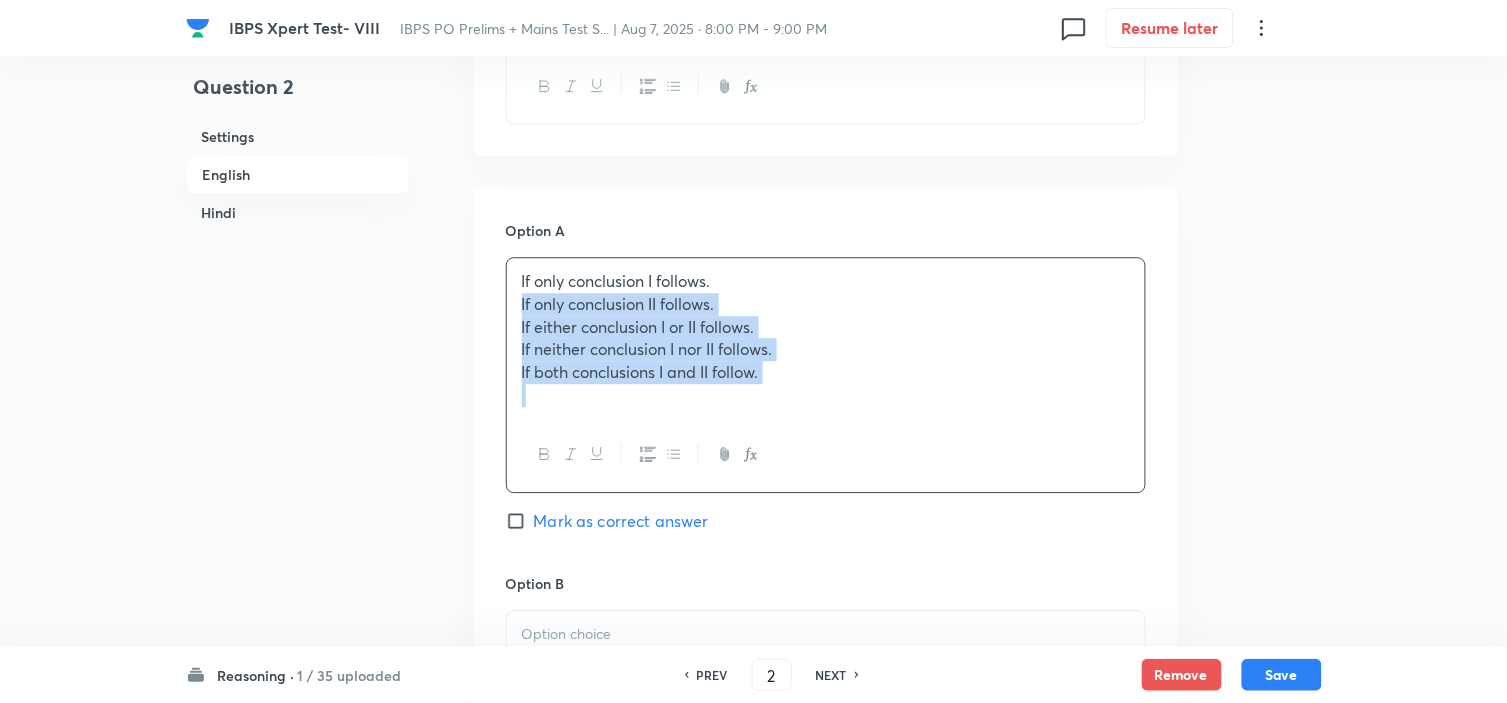 drag, startPoint x: 514, startPoint y: 311, endPoint x: 946, endPoint y: 388, distance: 438.80862 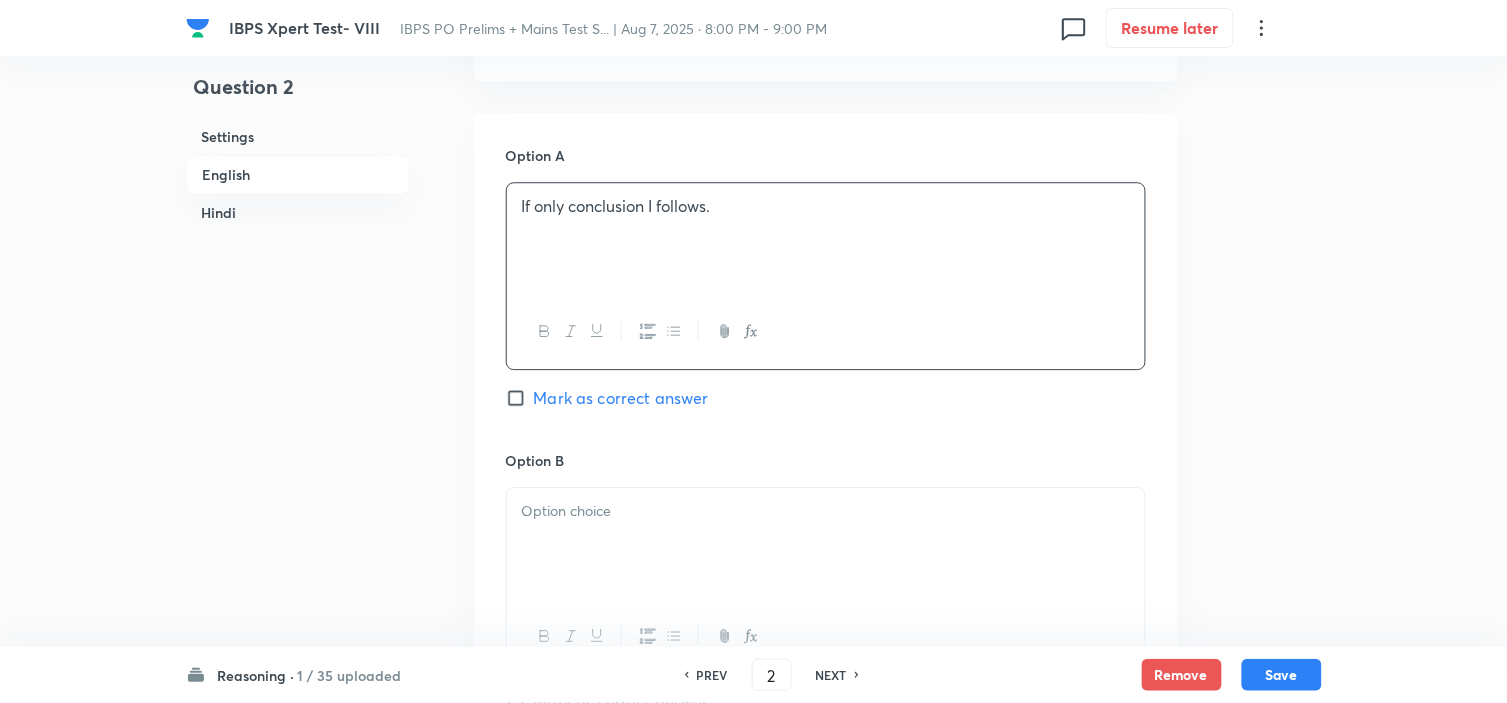 scroll, scrollTop: 1444, scrollLeft: 0, axis: vertical 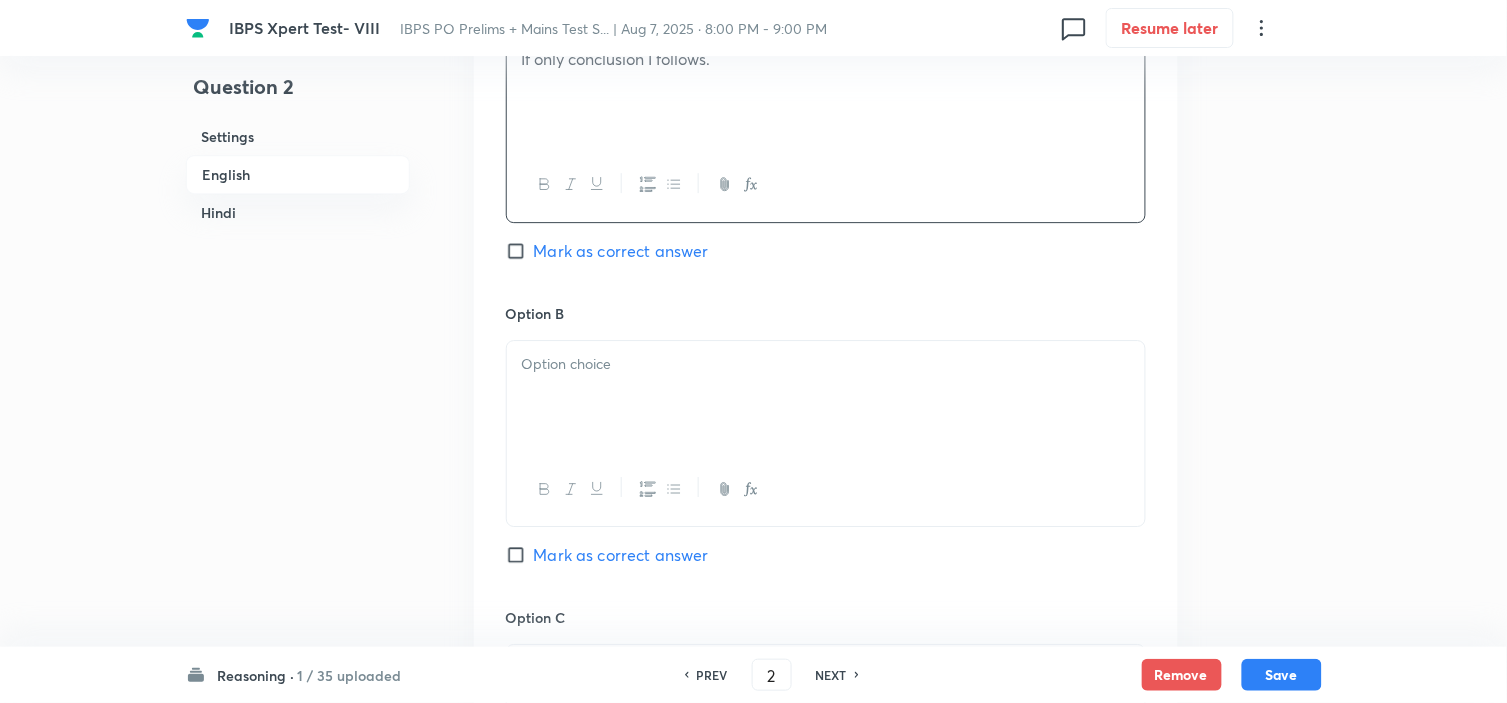 click at bounding box center (826, 364) 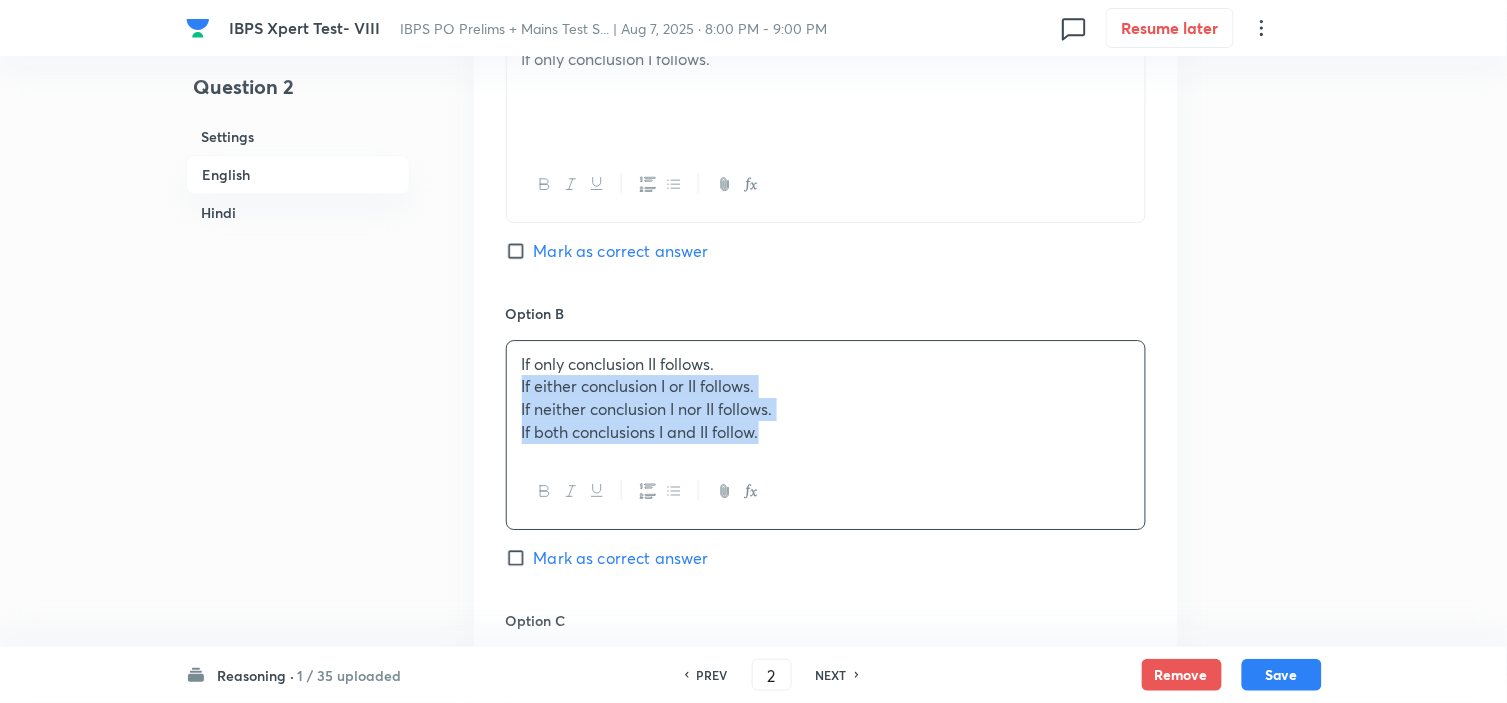 drag, startPoint x: 508, startPoint y: 392, endPoint x: 1096, endPoint y: 465, distance: 592.51416 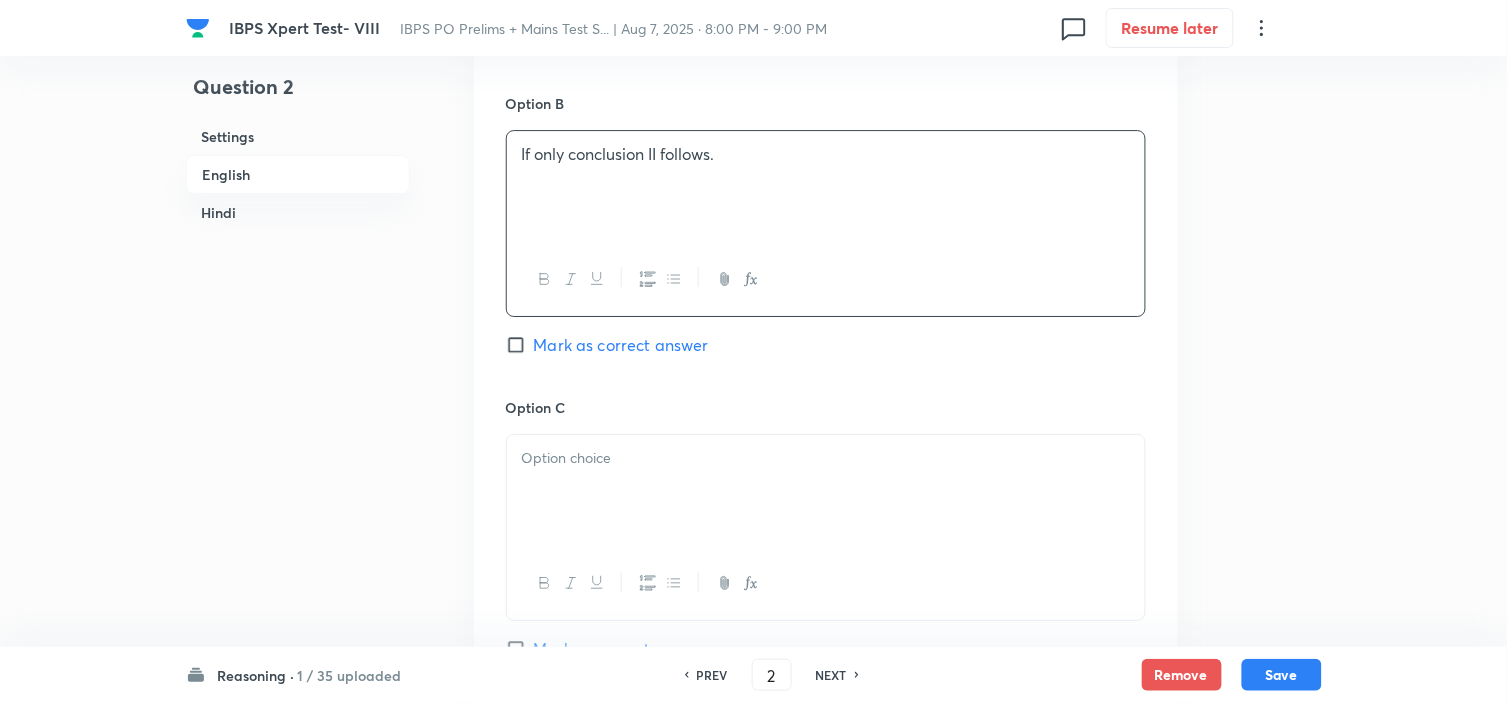 scroll, scrollTop: 1666, scrollLeft: 0, axis: vertical 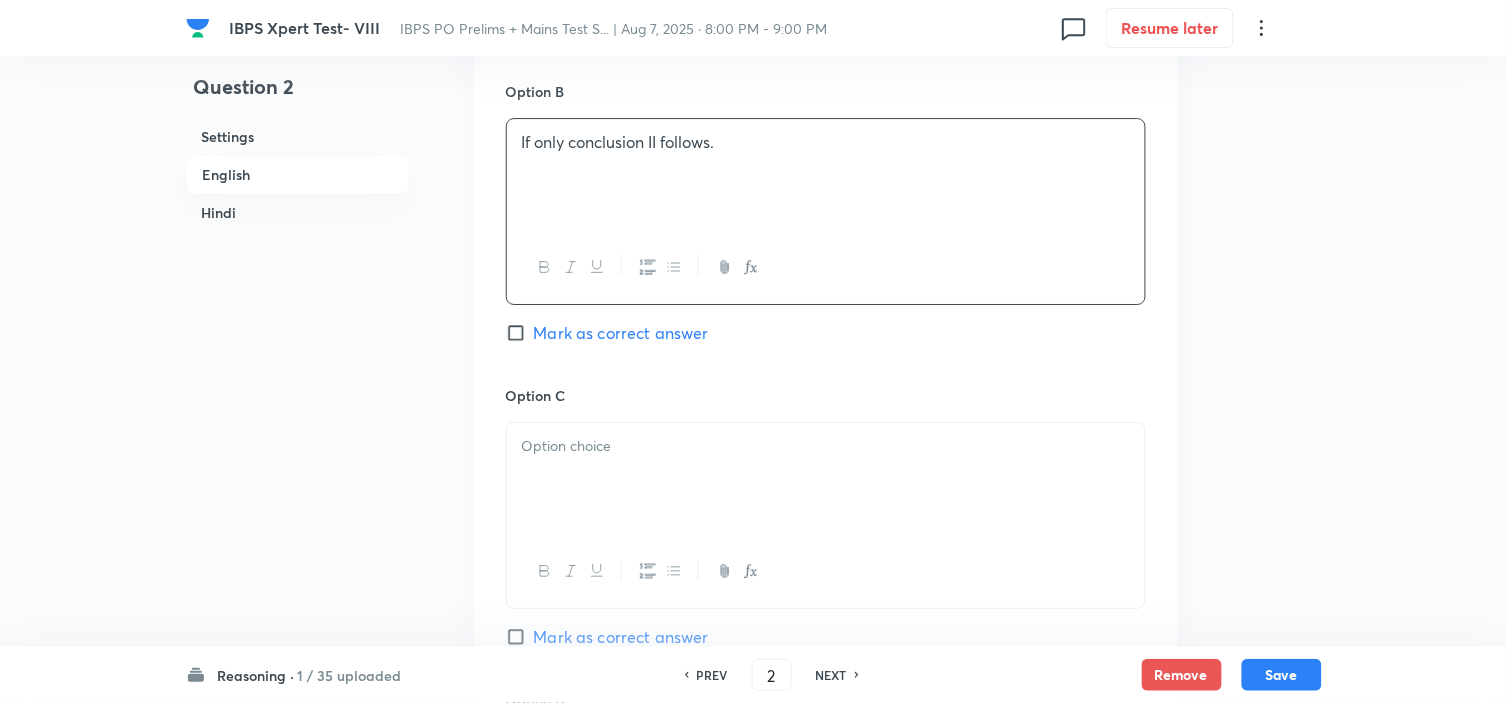 click at bounding box center (826, 479) 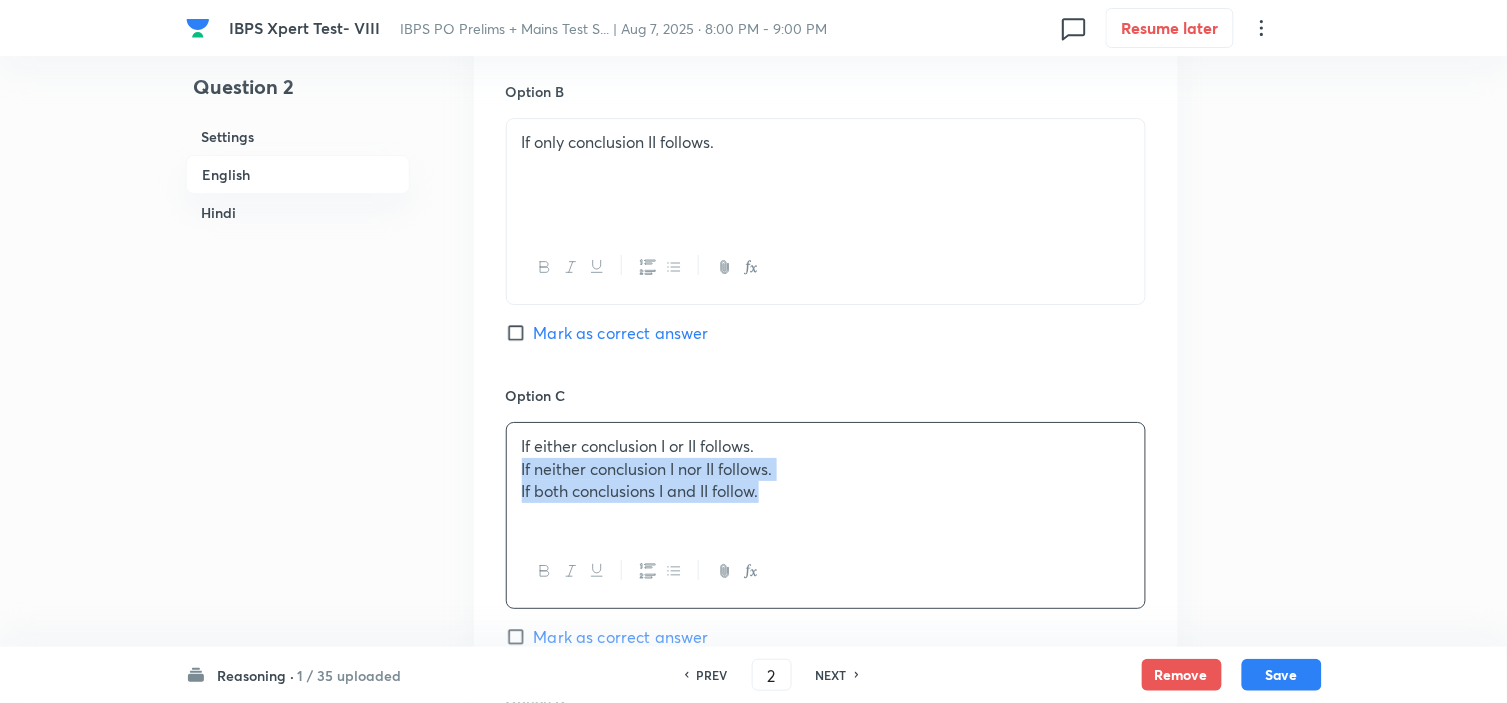 drag, startPoint x: 522, startPoint y: 477, endPoint x: 991, endPoint y: 526, distance: 471.55276 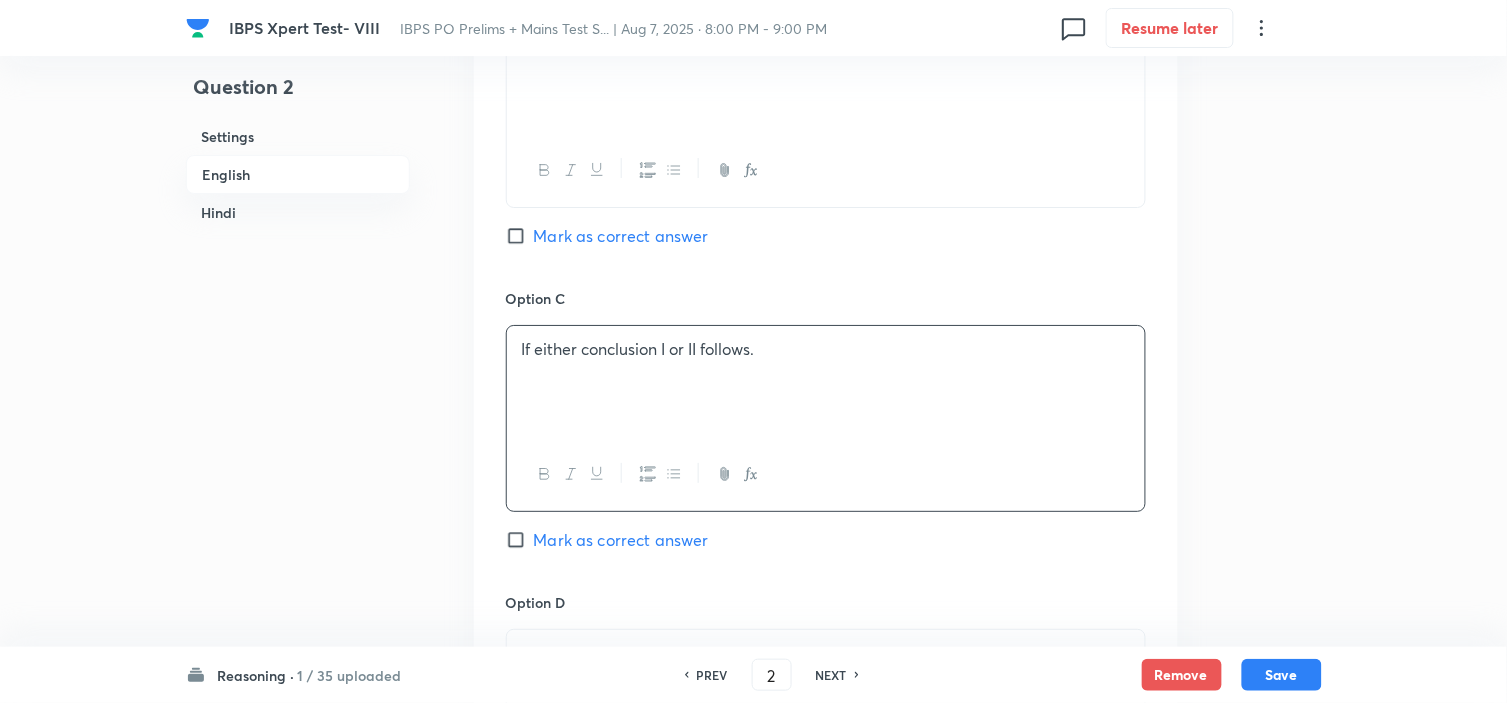 scroll, scrollTop: 2000, scrollLeft: 0, axis: vertical 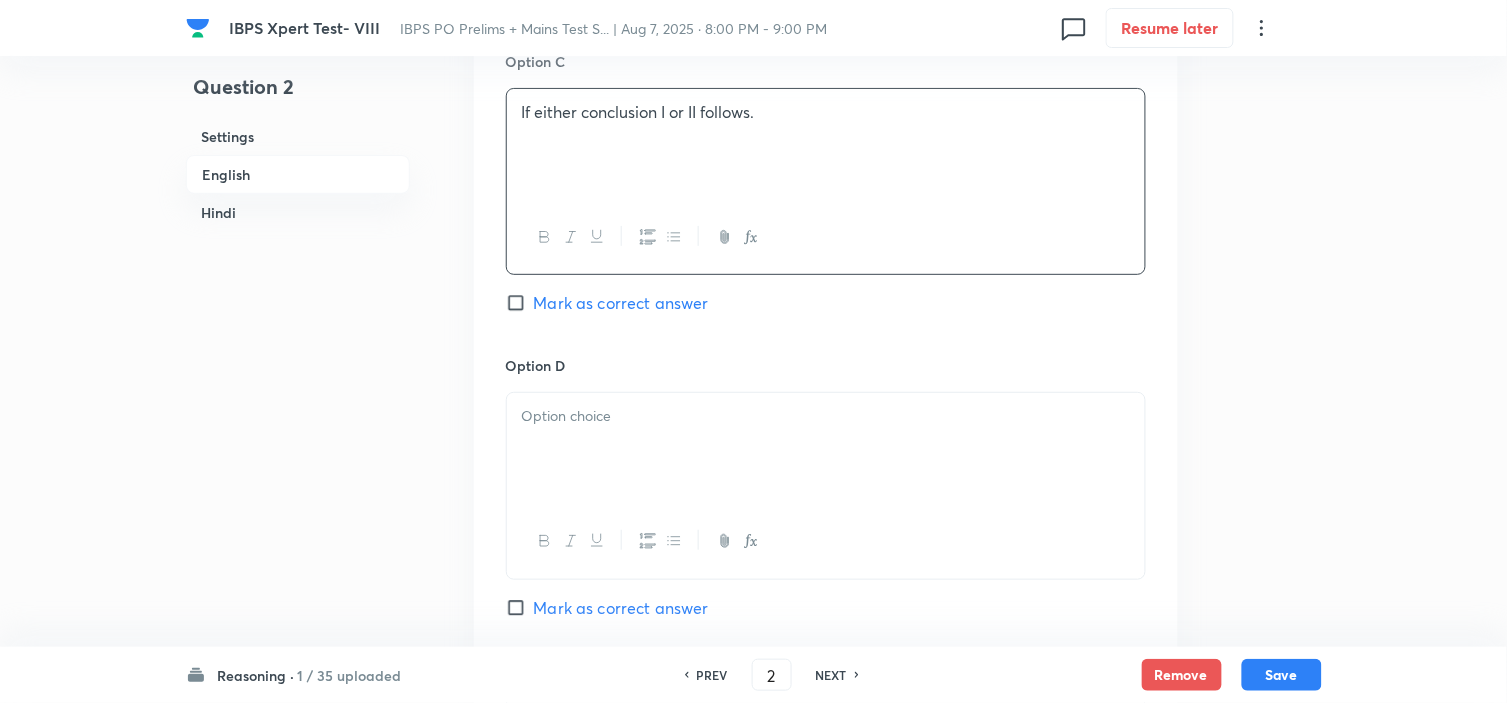 click at bounding box center (826, 449) 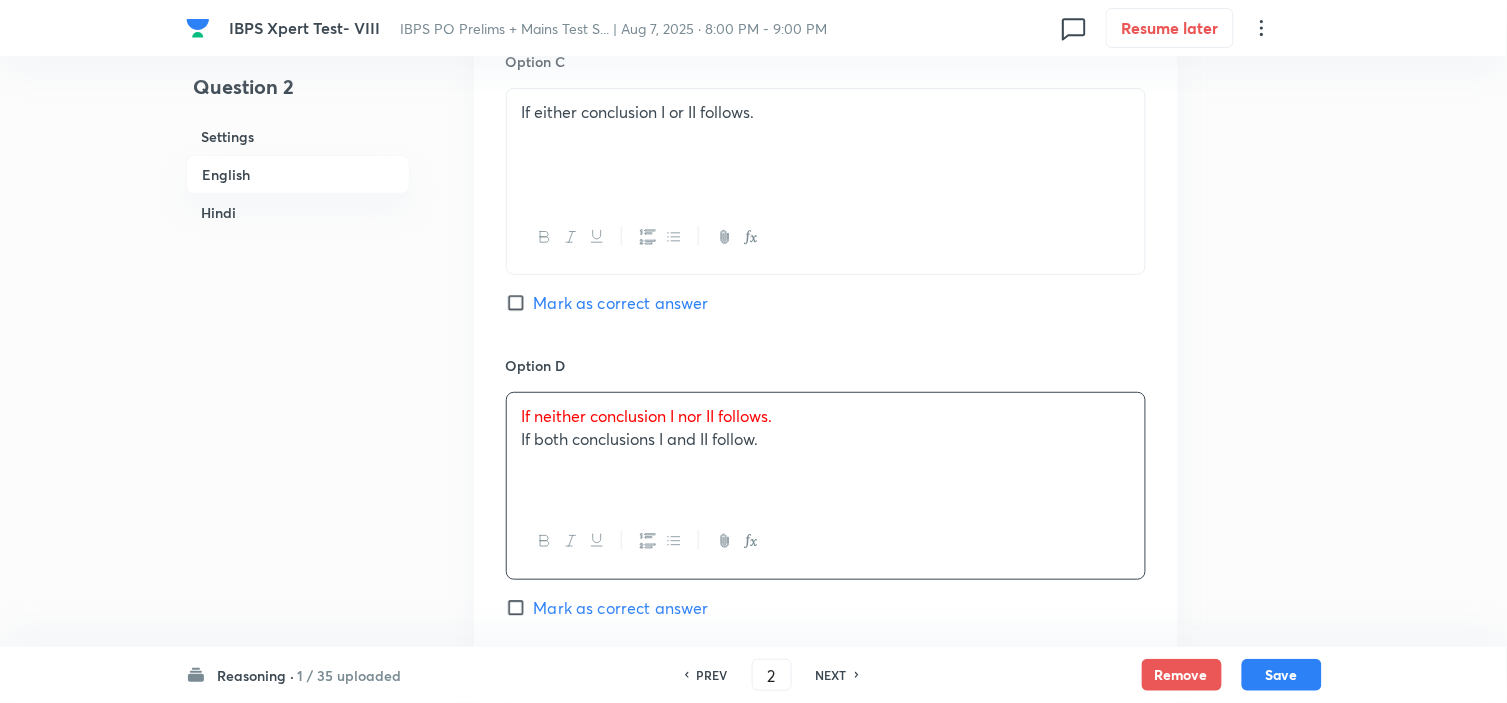 click on "If neither conclusion I nor II follows. If both conclusions I and II follow." at bounding box center (826, 449) 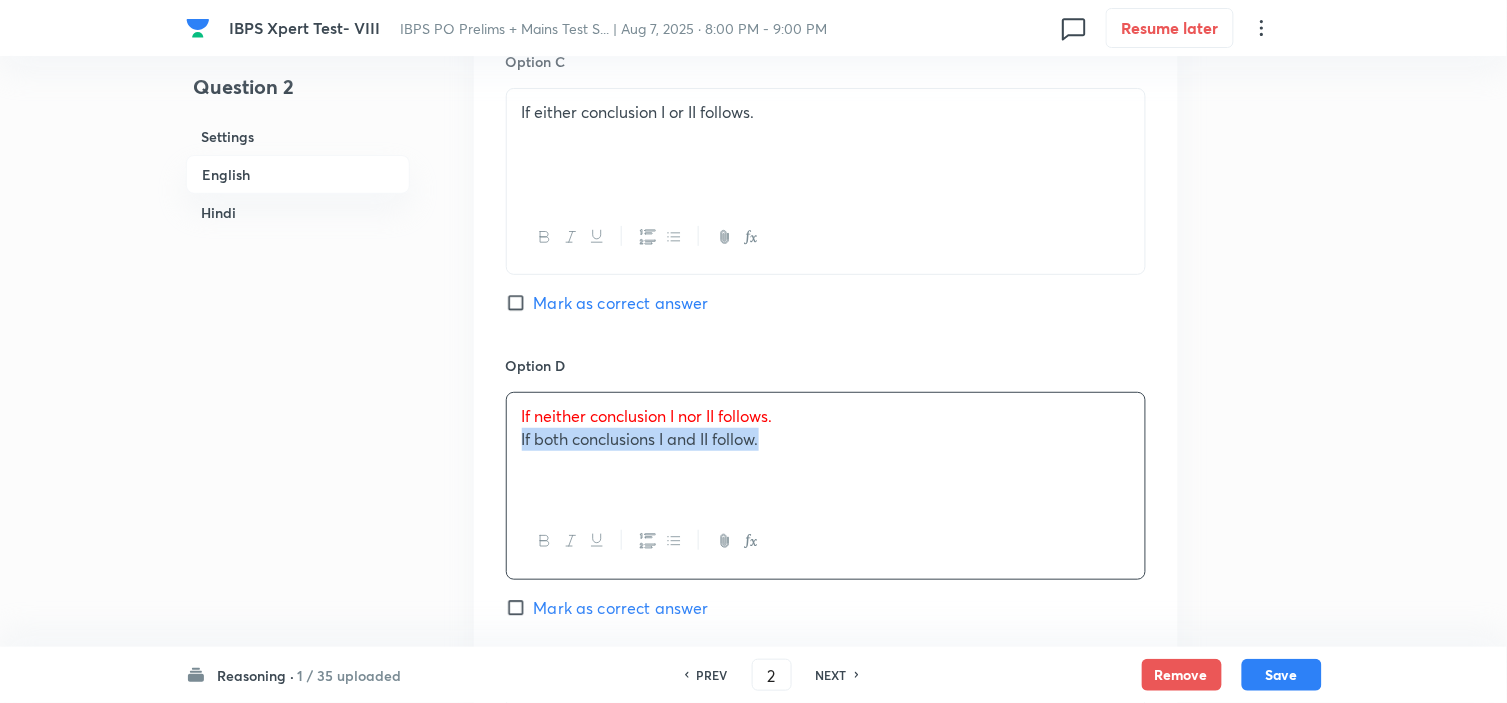 drag, startPoint x: 517, startPoint y: 453, endPoint x: 860, endPoint y: 523, distance: 350.07 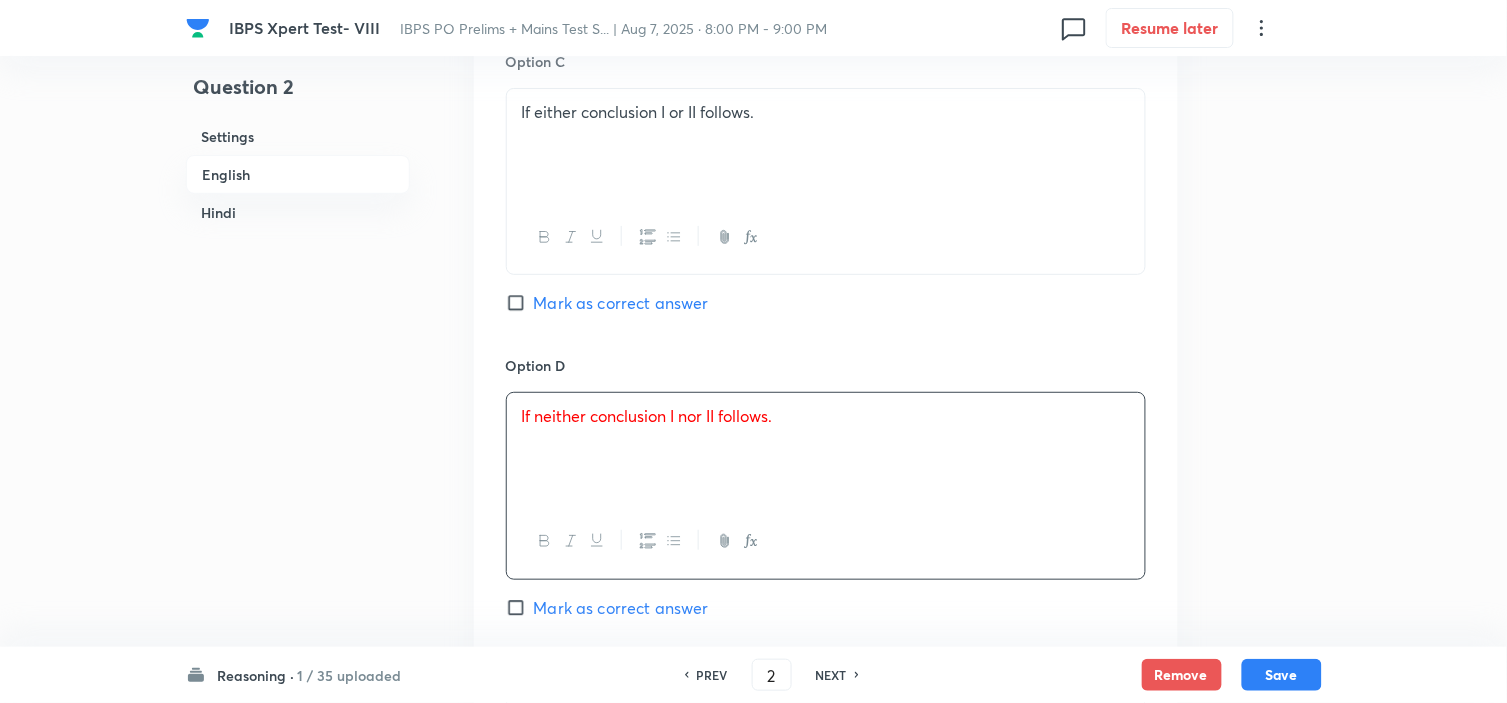 click on "Mark as correct answer" at bounding box center (621, 608) 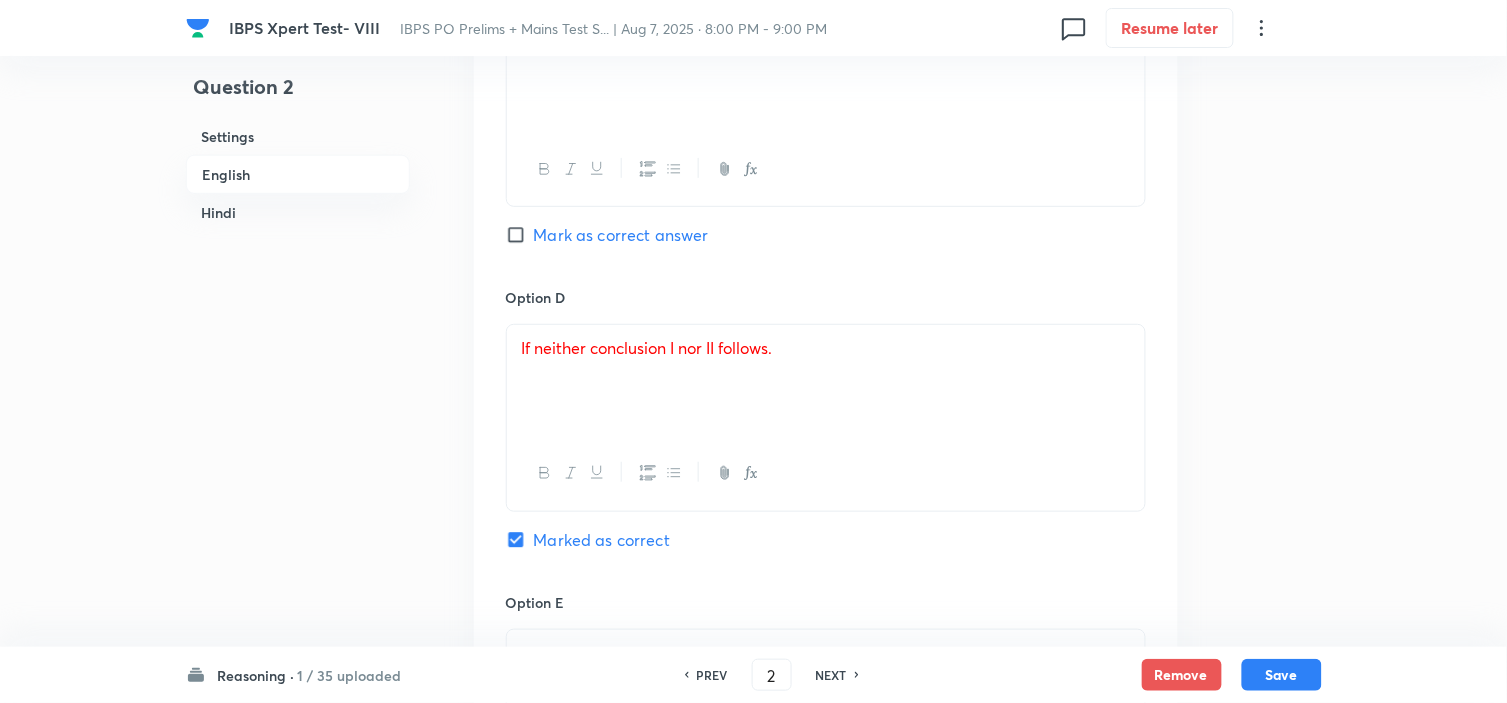 checkbox on "true" 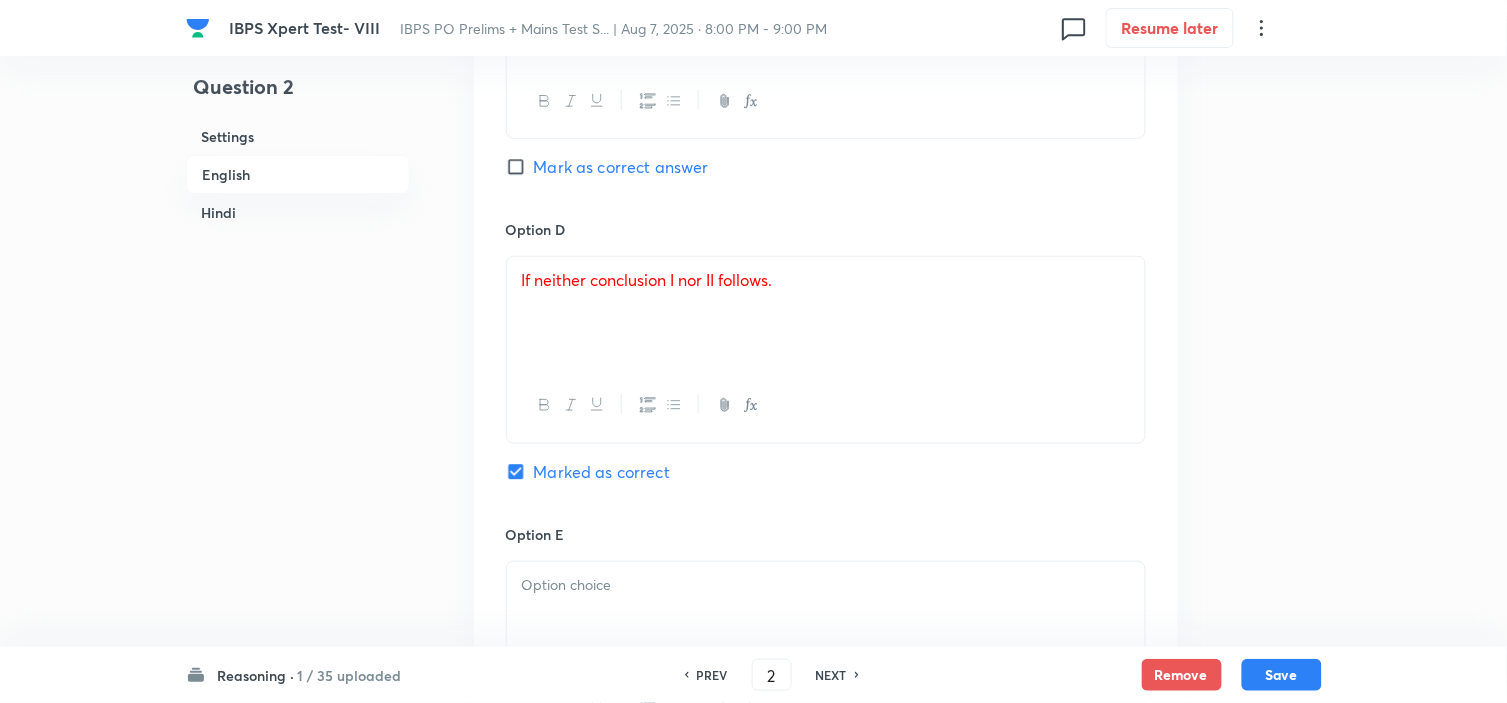 scroll, scrollTop: 2333, scrollLeft: 0, axis: vertical 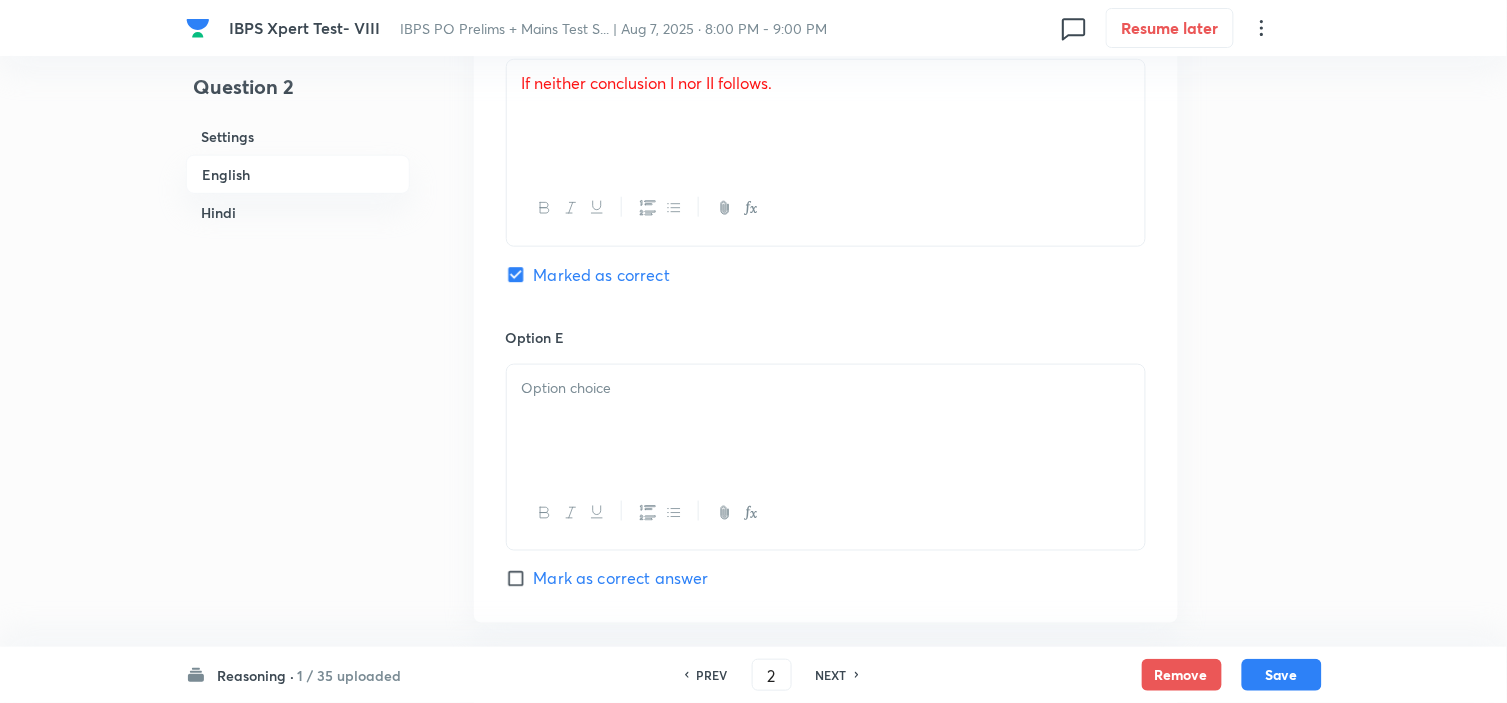 click at bounding box center [826, 421] 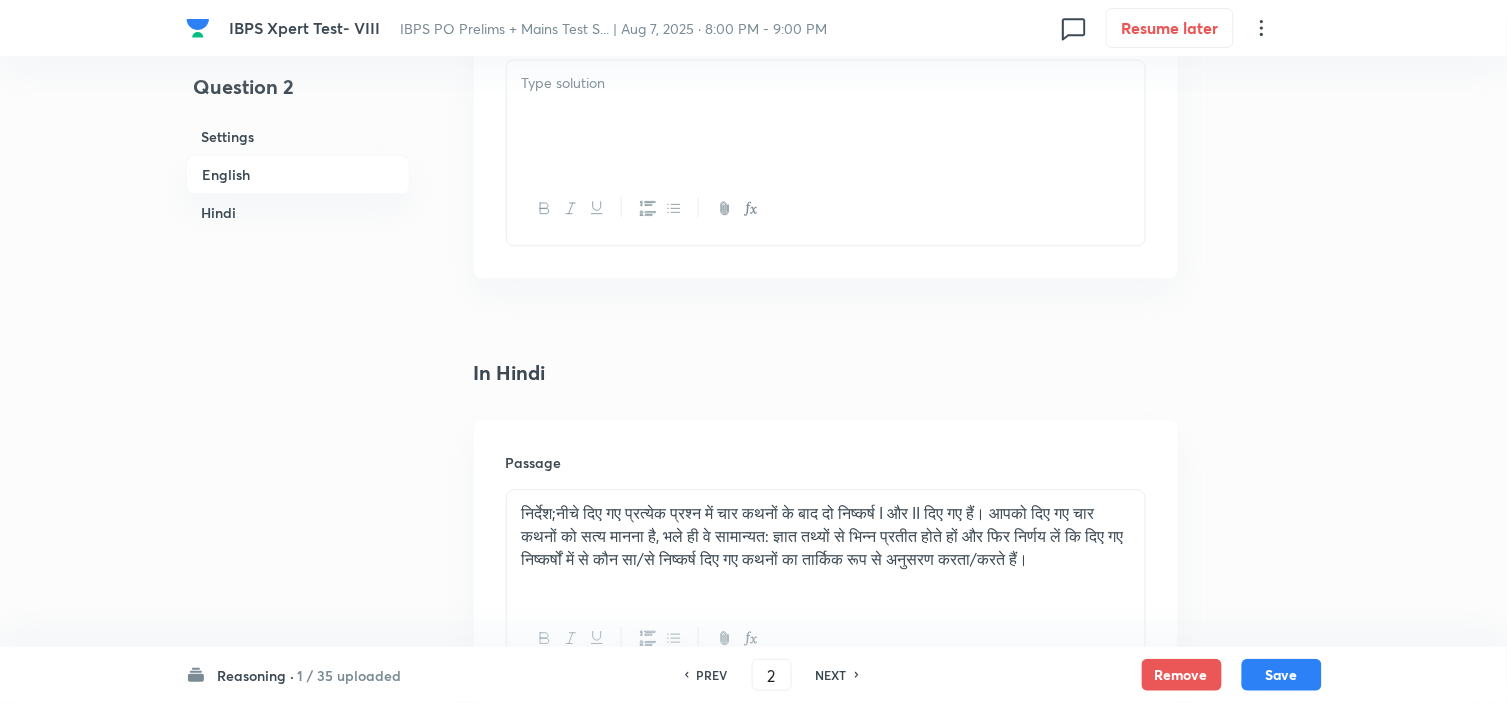 scroll, scrollTop: 3000, scrollLeft: 0, axis: vertical 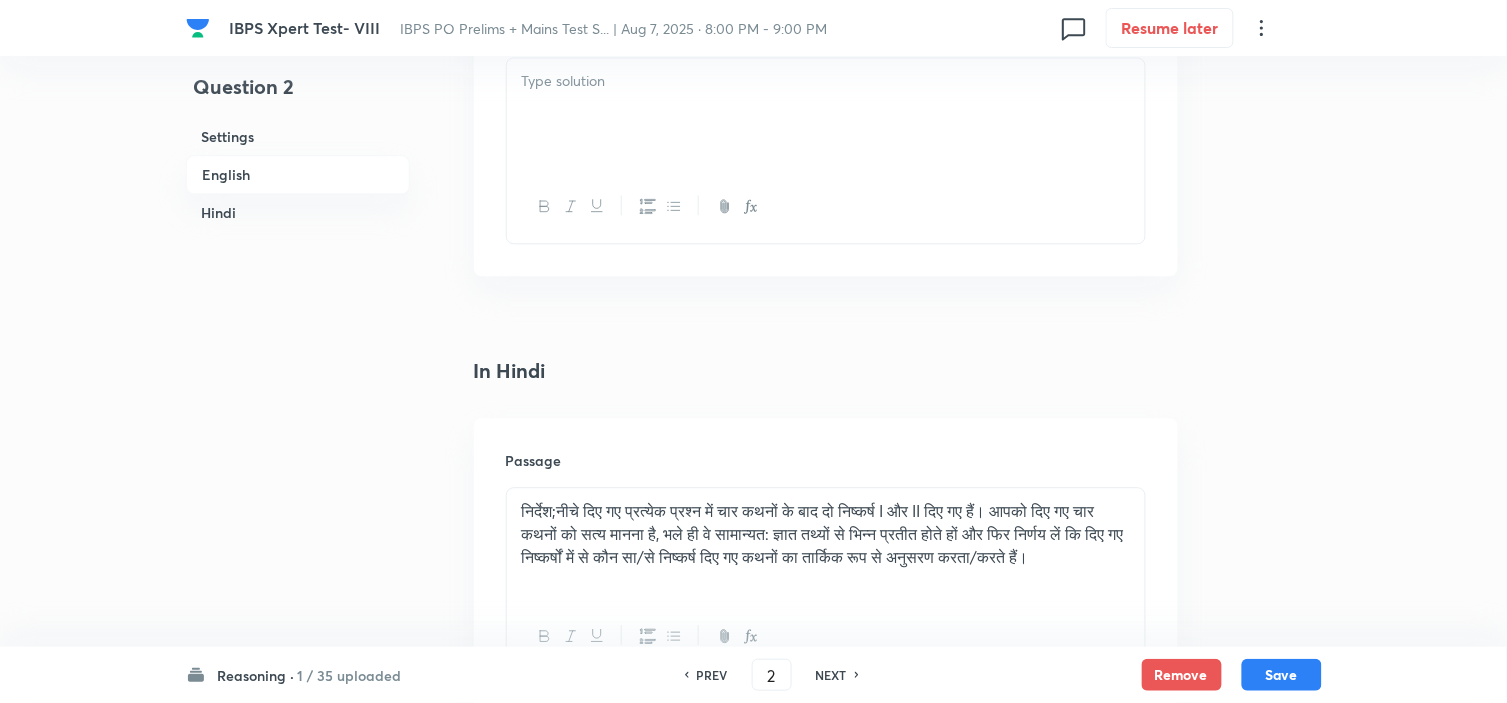 click at bounding box center [826, 114] 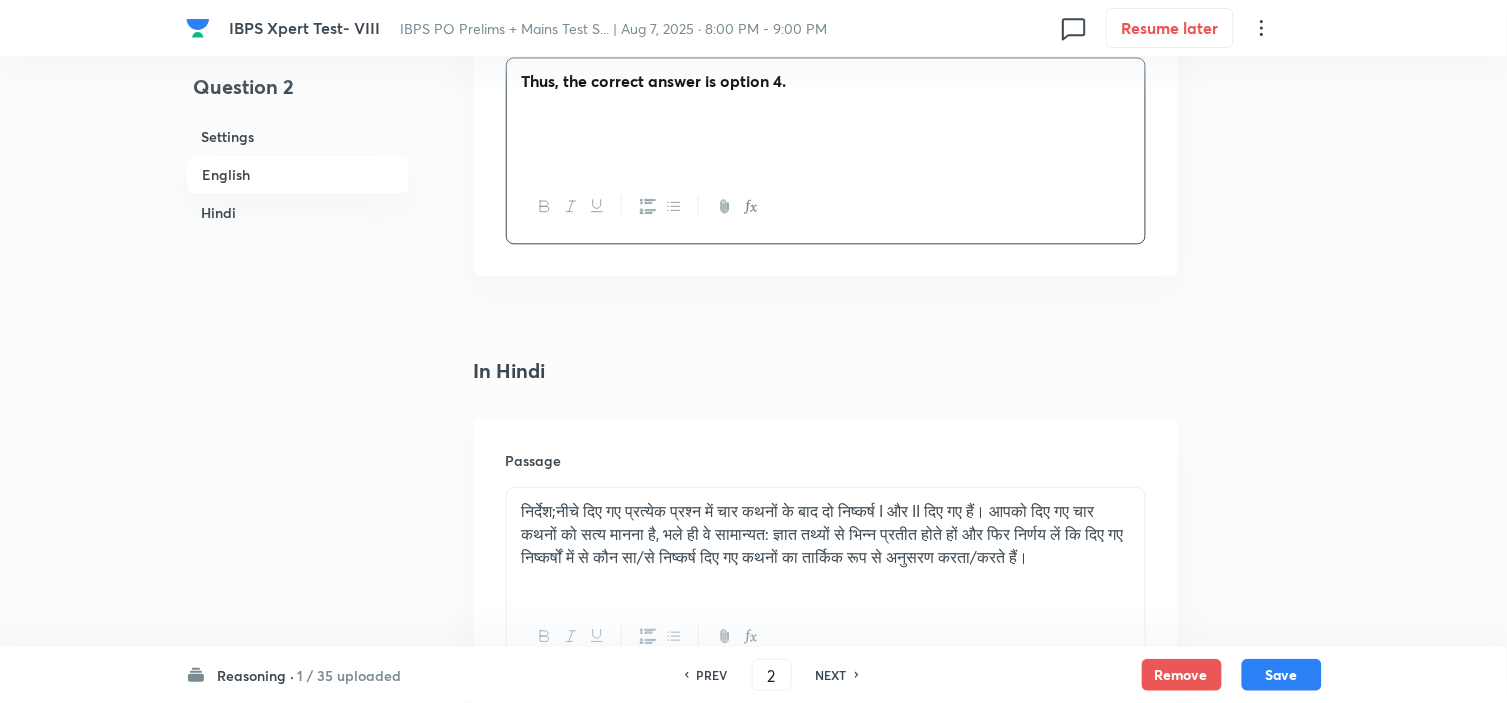 scroll, scrollTop: 3555, scrollLeft: 0, axis: vertical 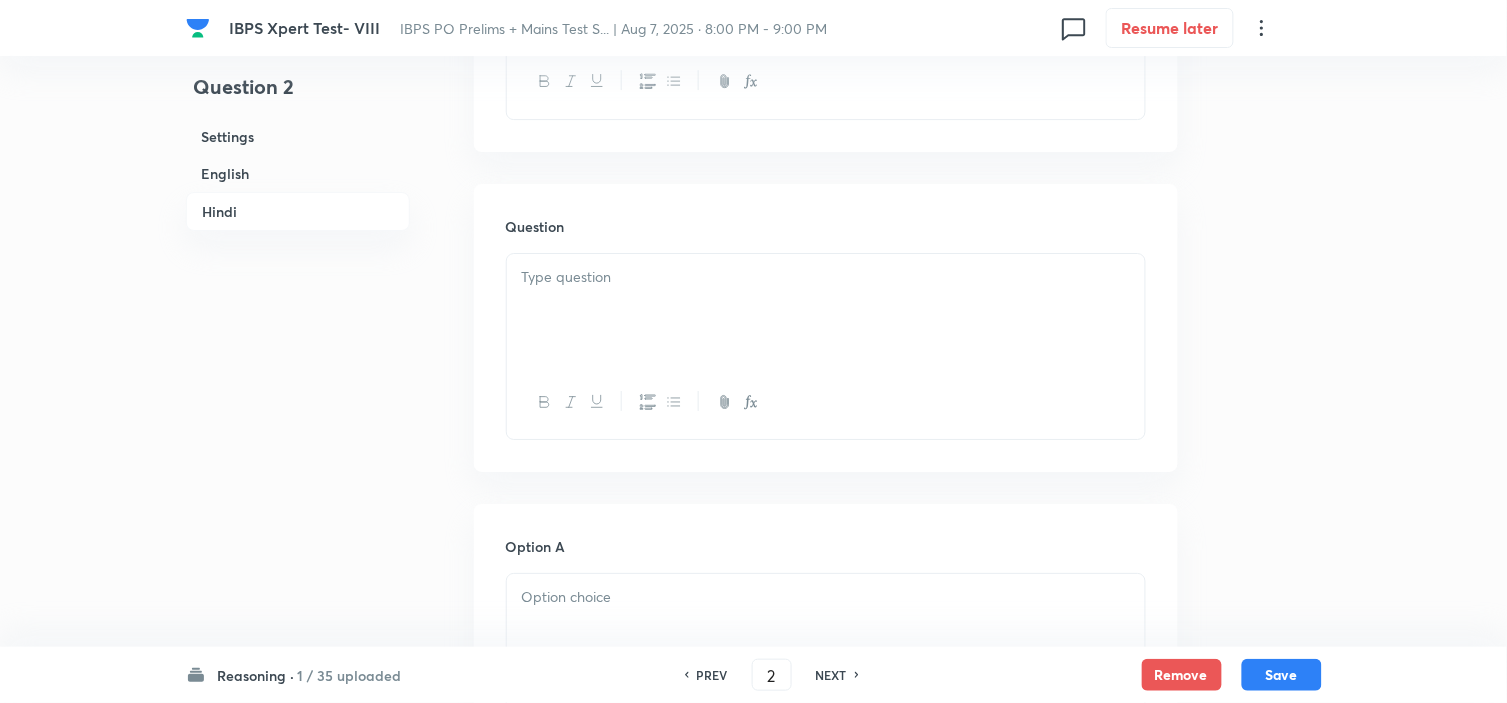drag, startPoint x: 588, startPoint y: 344, endPoint x: 604, endPoint y: 344, distance: 16 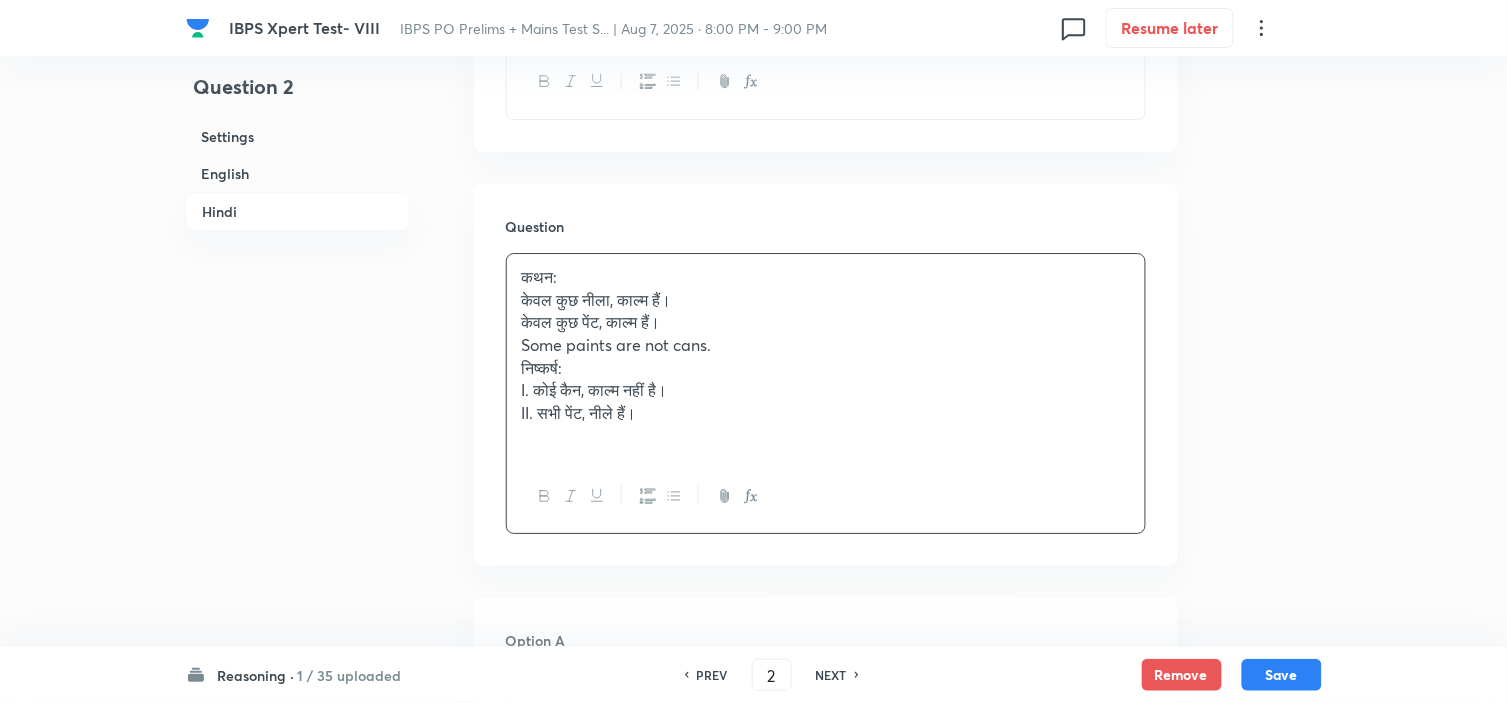 drag, startPoint x: 610, startPoint y: 355, endPoint x: 435, endPoint y: 613, distance: 311.7515 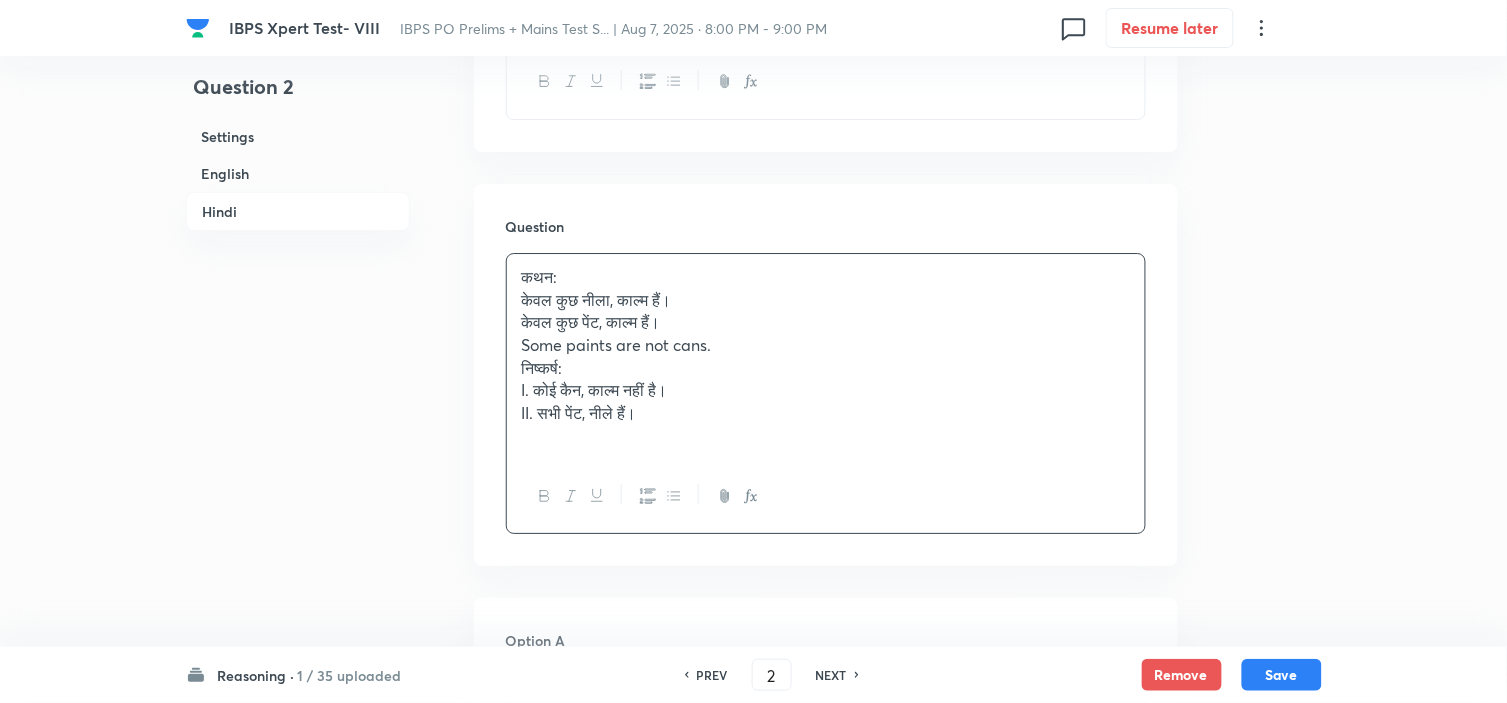 scroll, scrollTop: 4000, scrollLeft: 0, axis: vertical 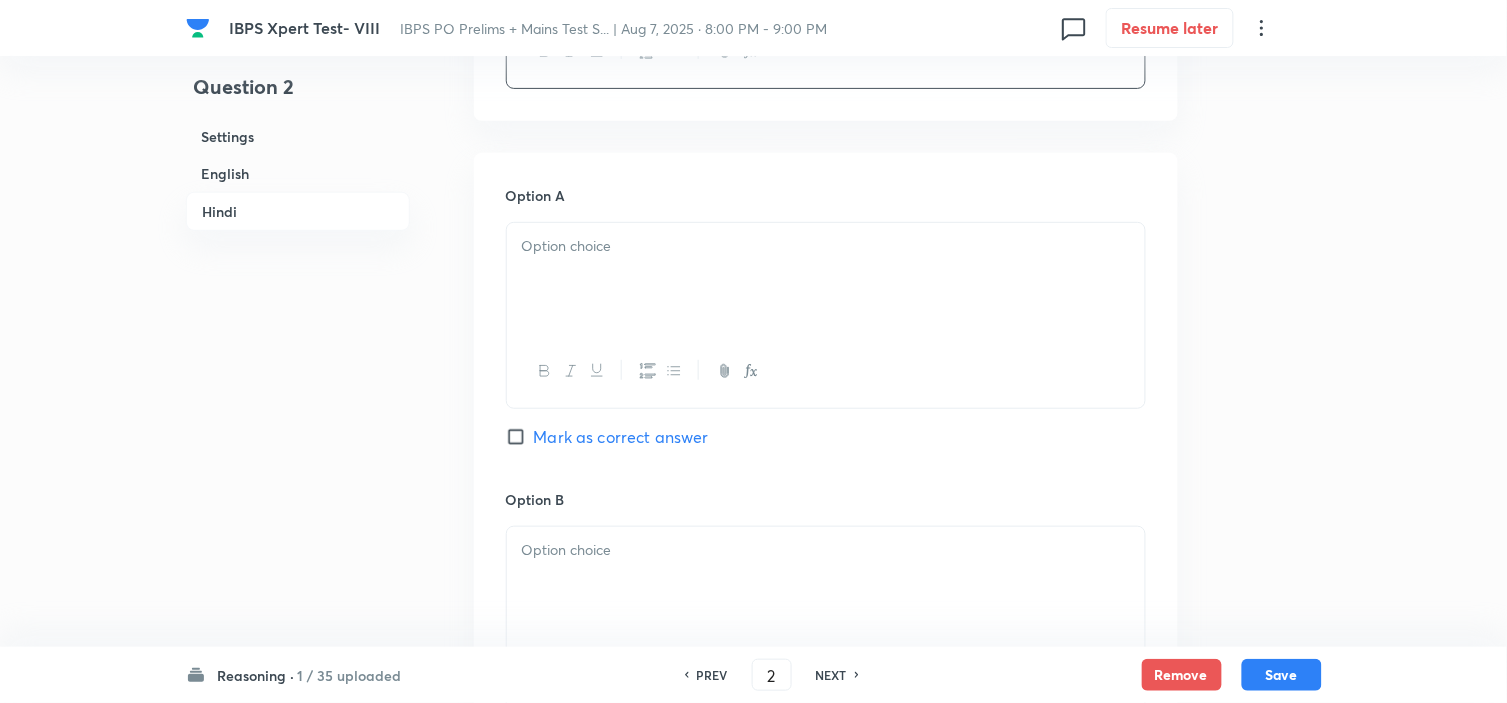 click at bounding box center [826, 279] 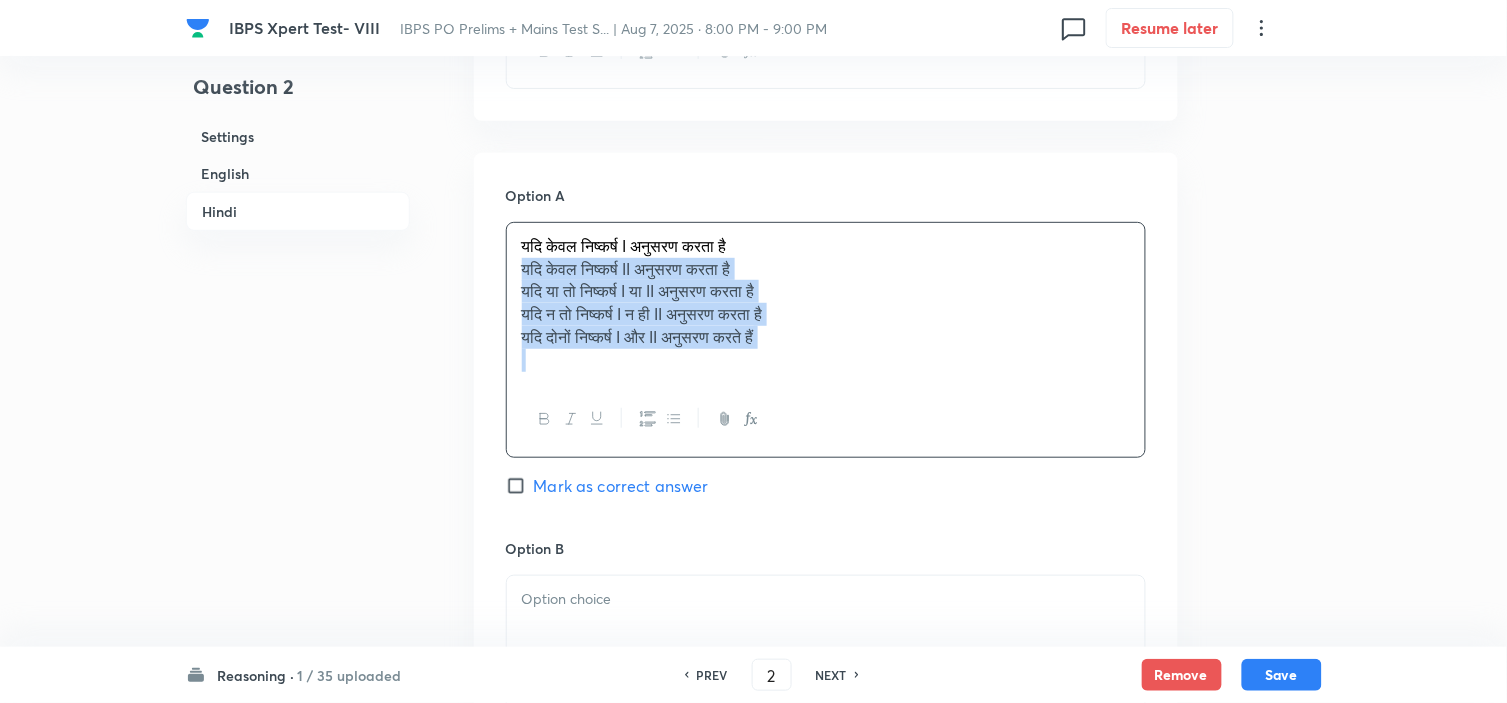 drag, startPoint x: 520, startPoint y: 278, endPoint x: 1123, endPoint y: 388, distance: 612.95105 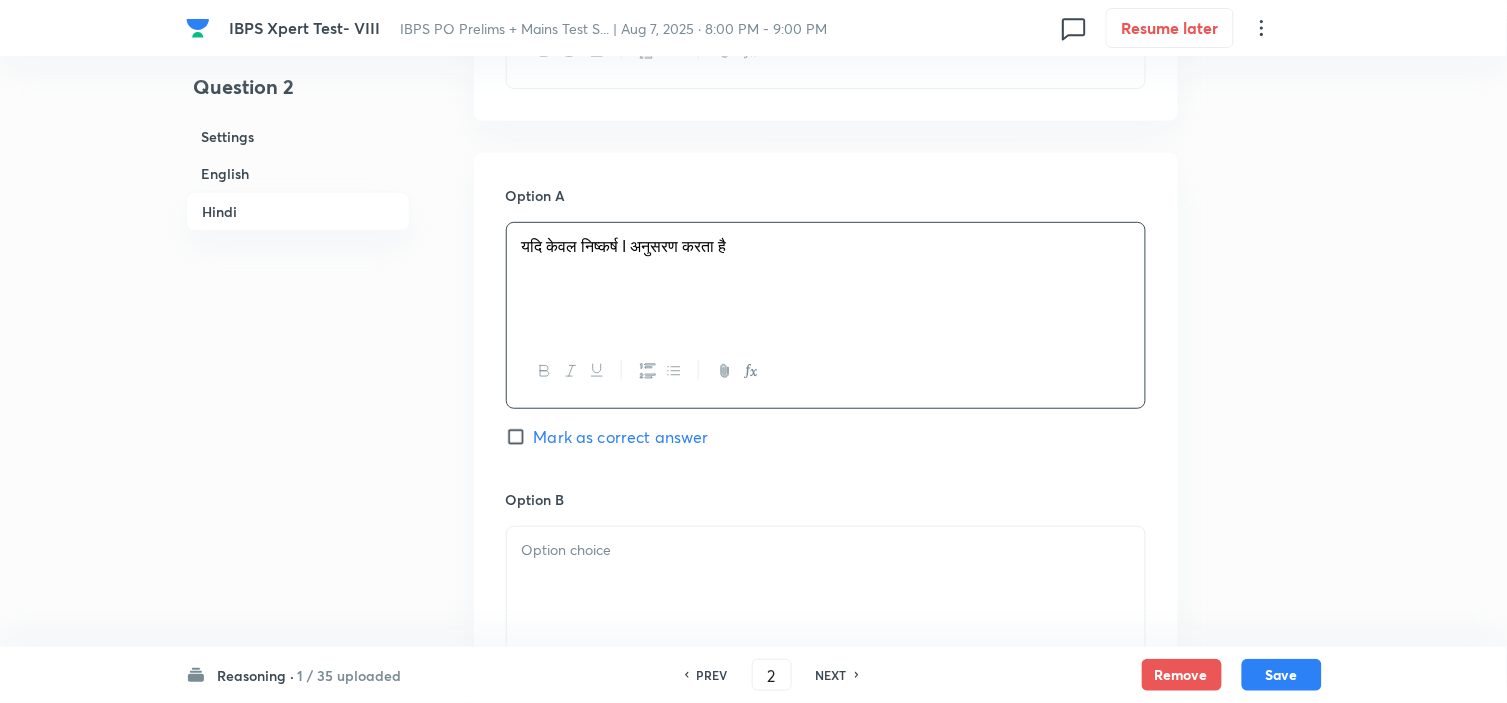 click at bounding box center [826, 550] 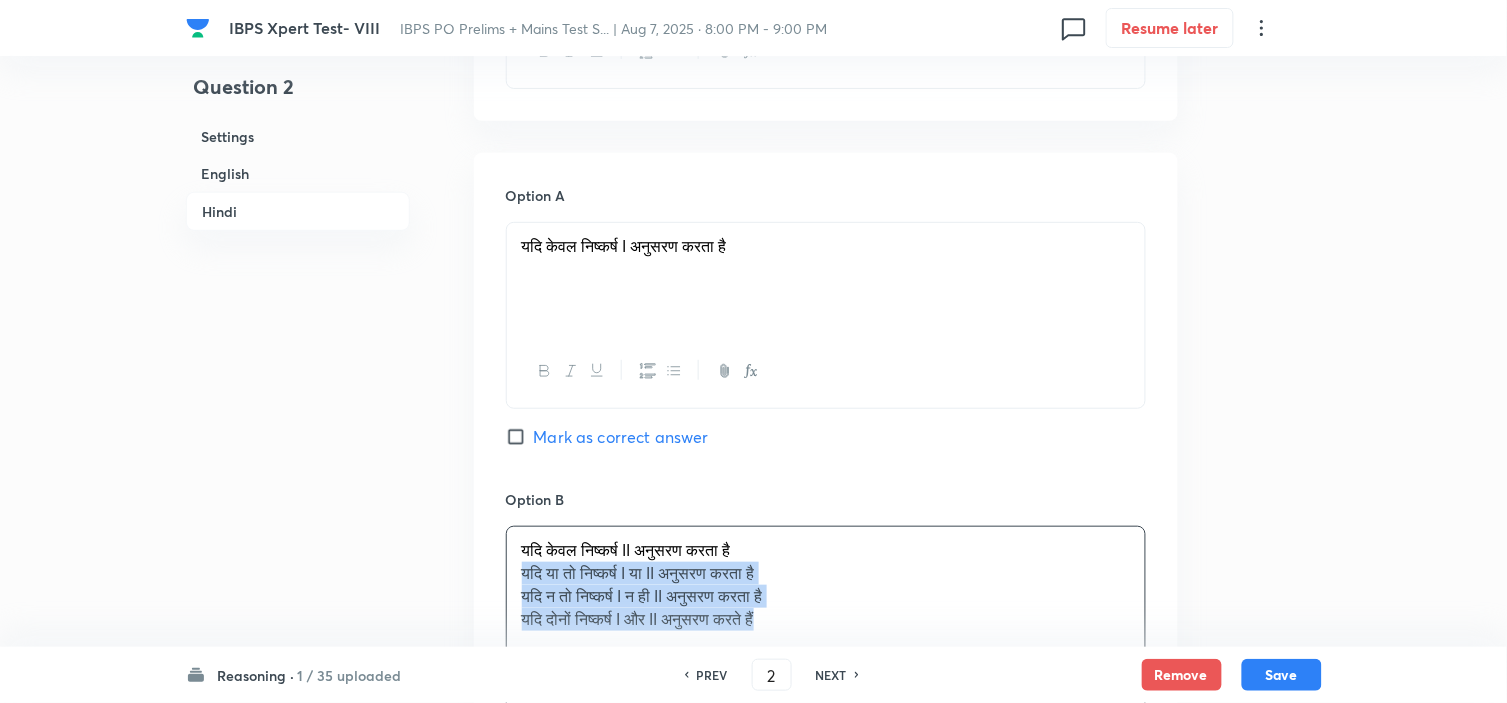 drag, startPoint x: 525, startPoint y: 580, endPoint x: 1033, endPoint y: 648, distance: 512.53094 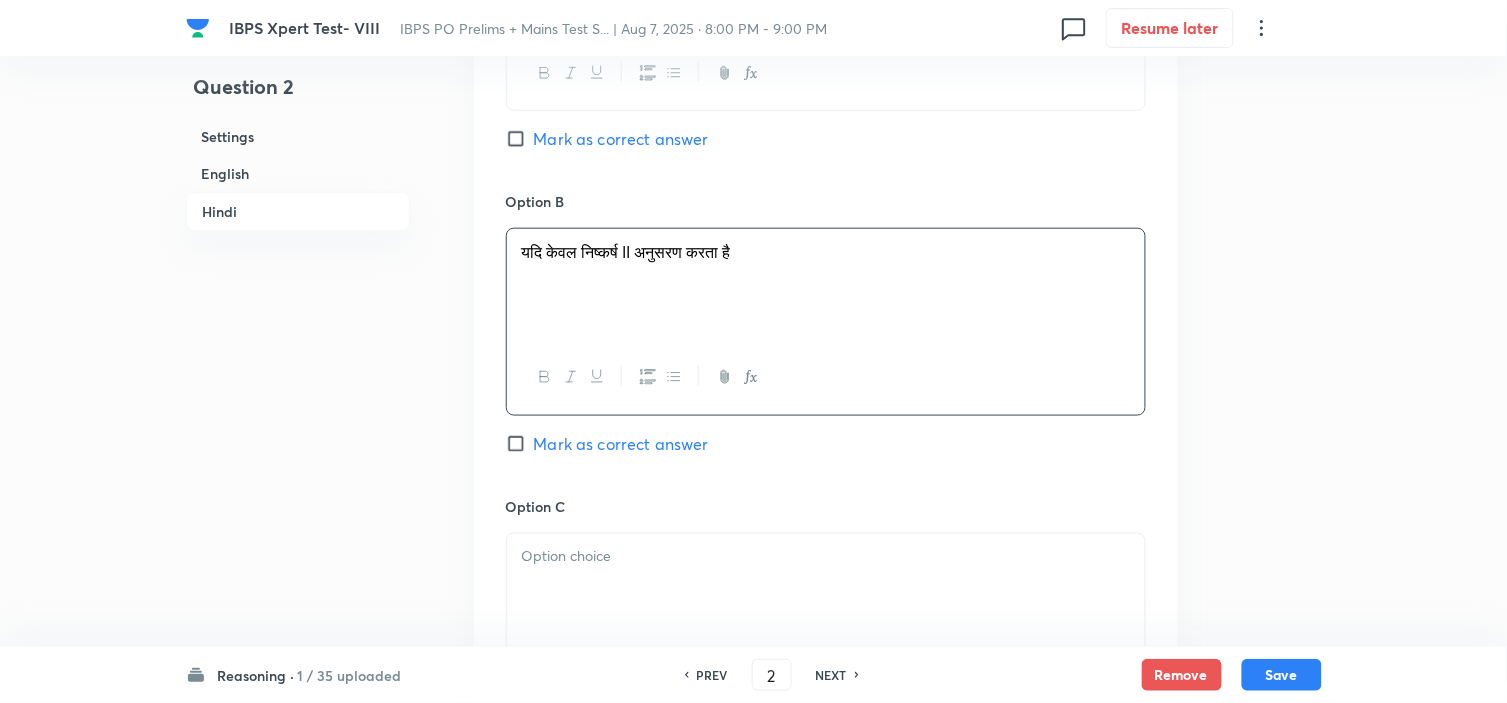 scroll, scrollTop: 4333, scrollLeft: 0, axis: vertical 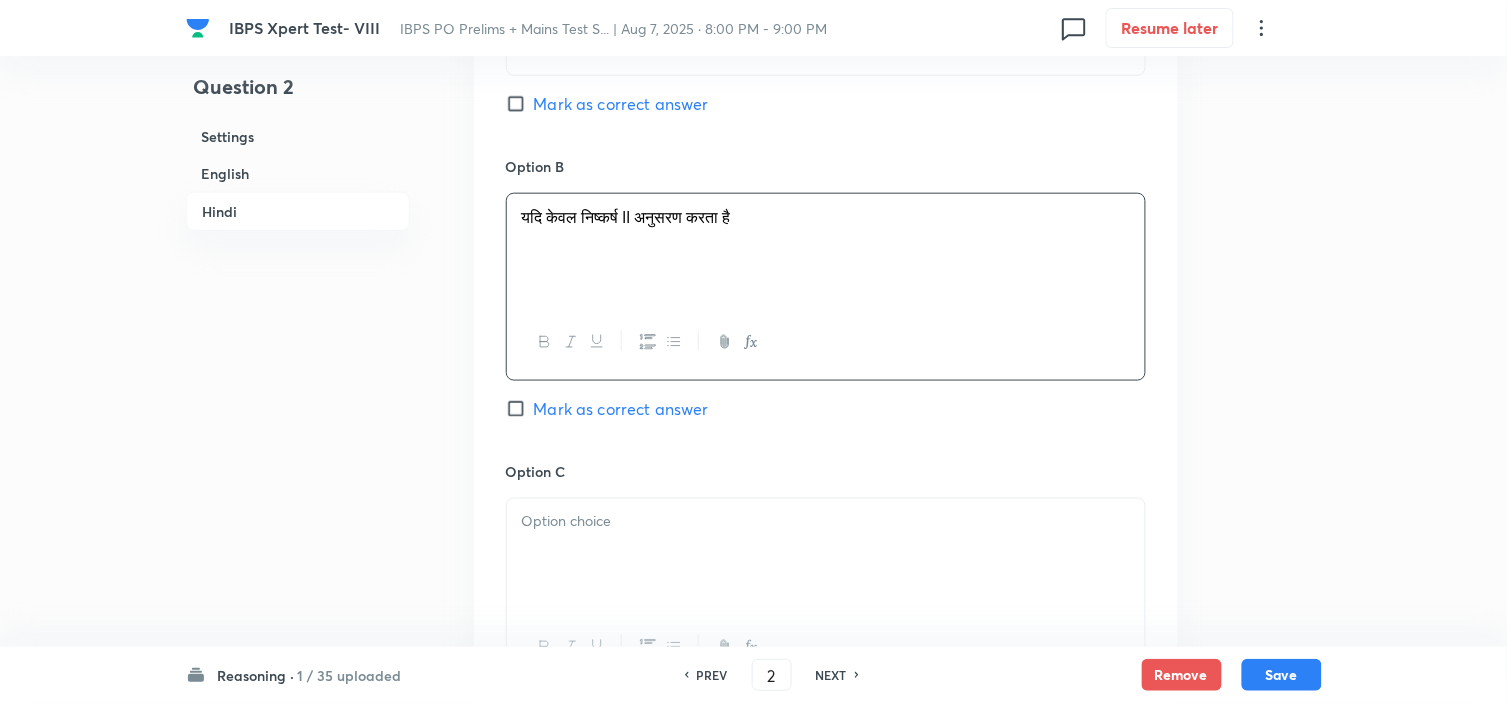 click at bounding box center [826, 555] 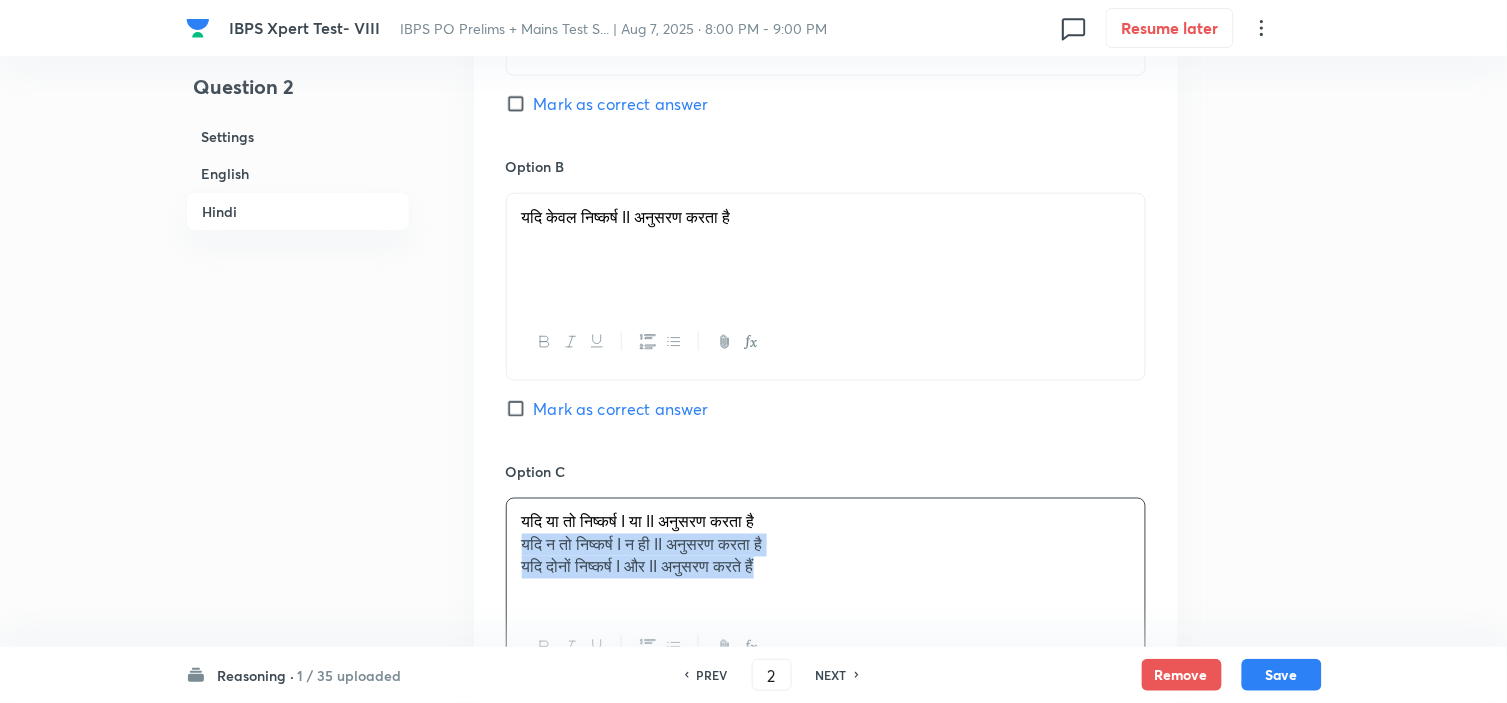 drag, startPoint x: 537, startPoint y: 557, endPoint x: 1021, endPoint y: 592, distance: 485.26385 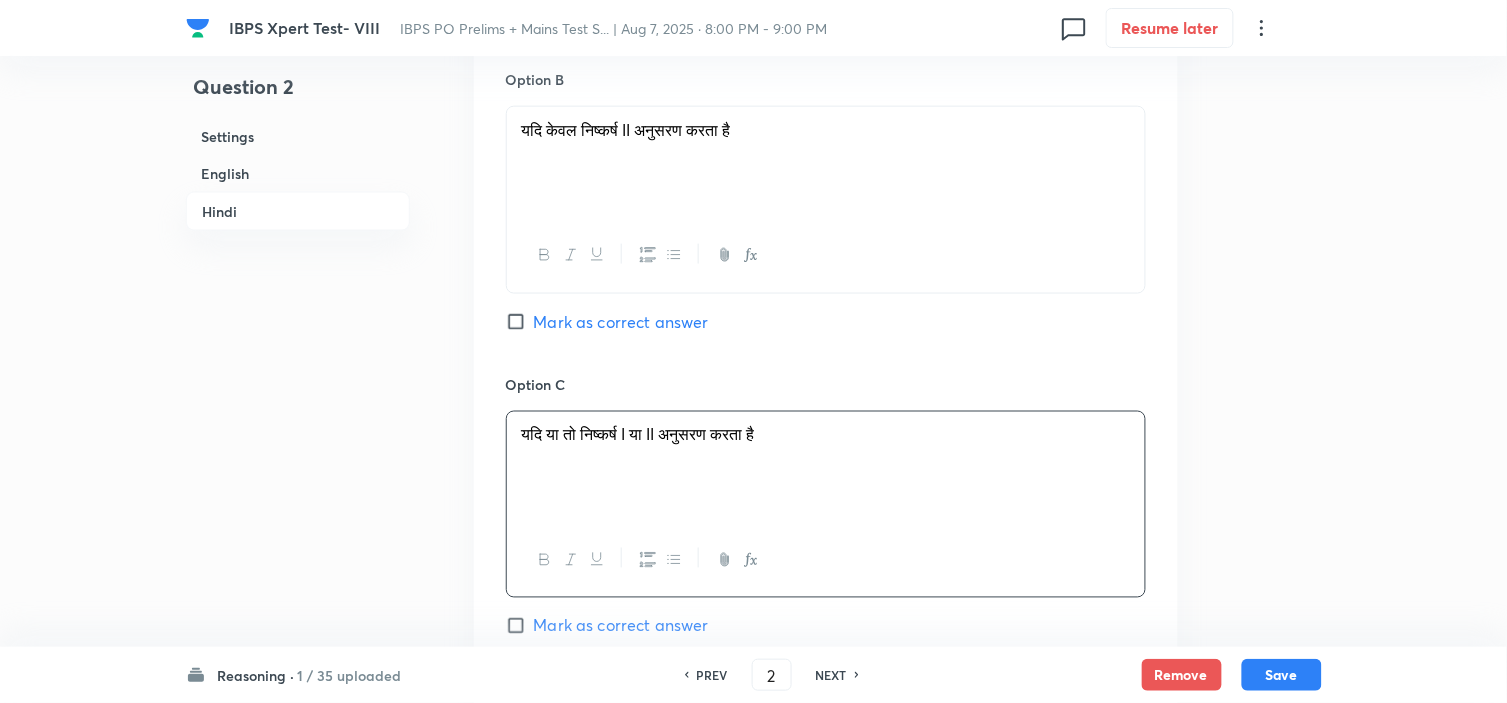 scroll, scrollTop: 4555, scrollLeft: 0, axis: vertical 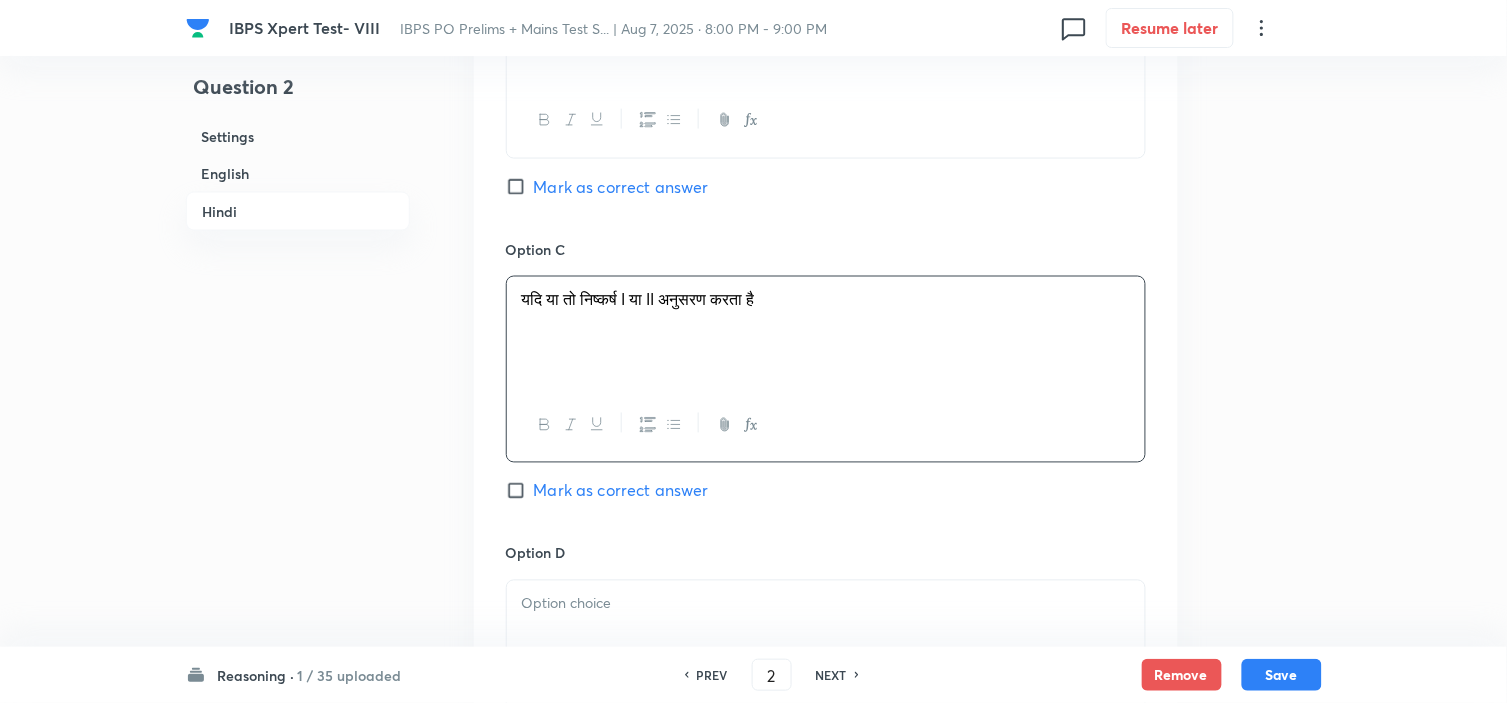 click at bounding box center [826, 637] 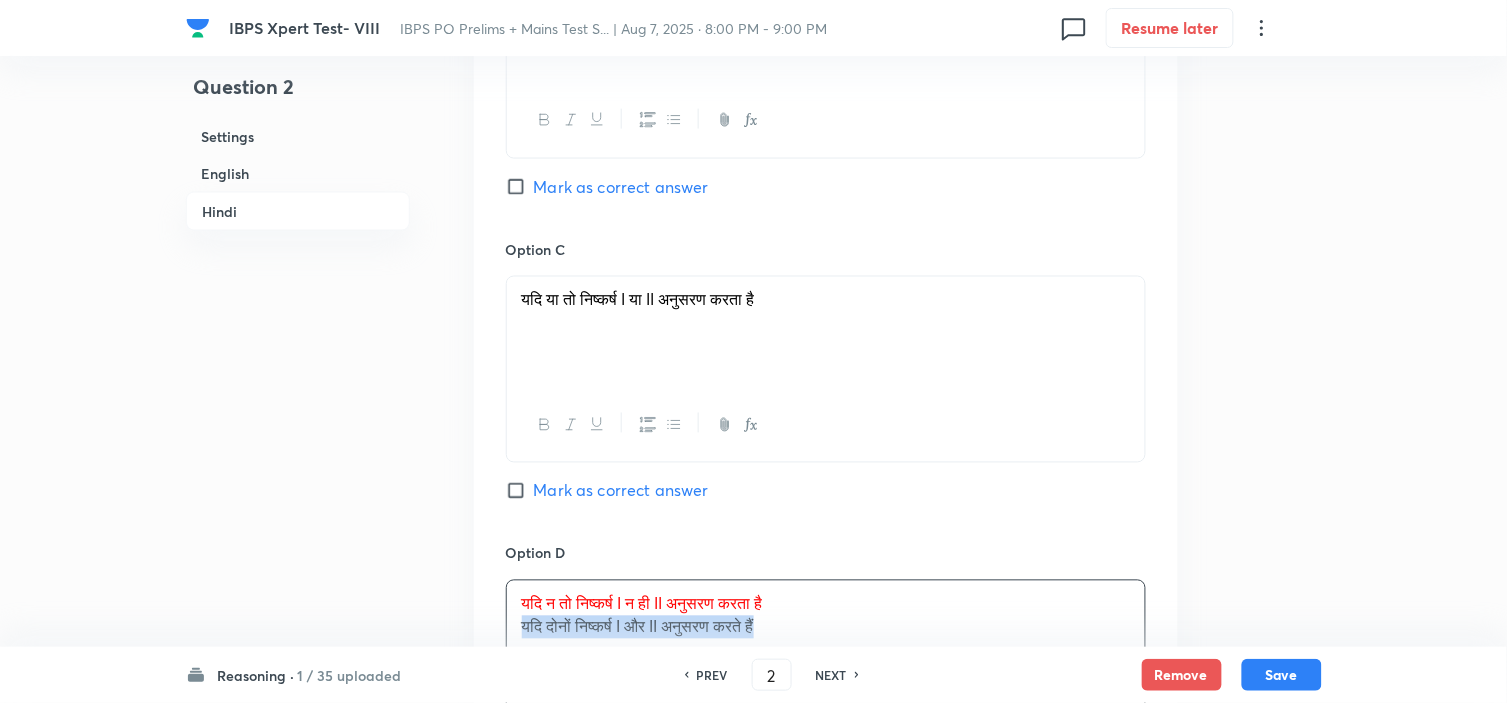 drag, startPoint x: 515, startPoint y: 636, endPoint x: 998, endPoint y: 636, distance: 483 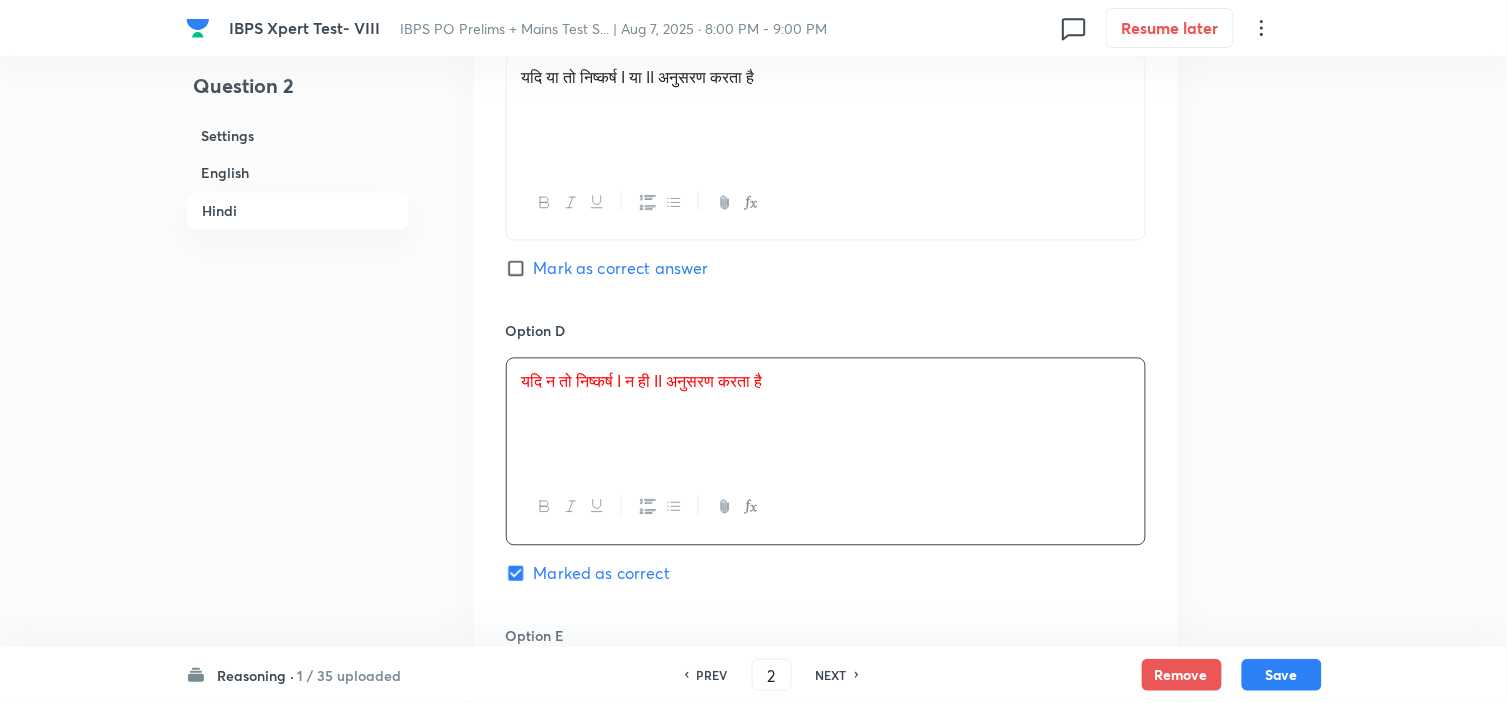 click on "Marked as correct" at bounding box center [602, 574] 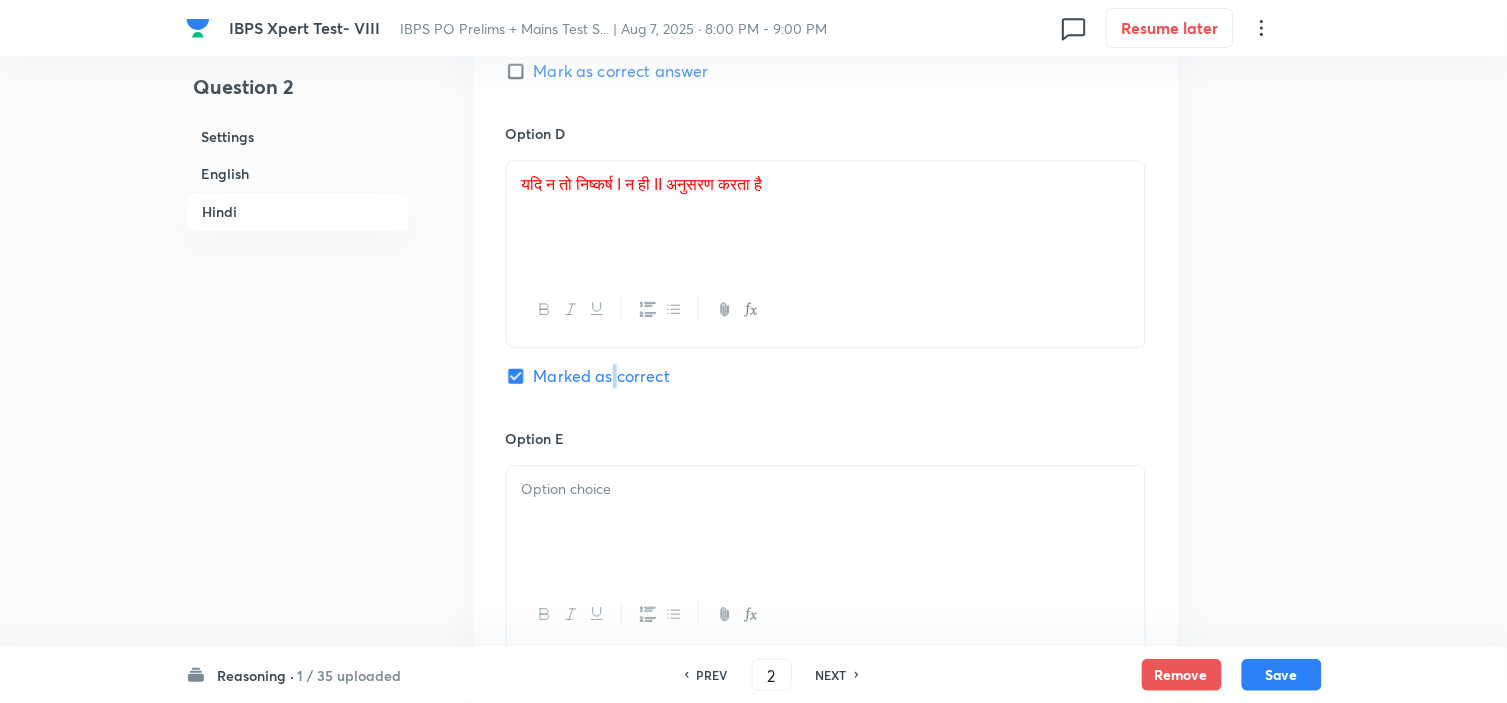 scroll, scrollTop: 5000, scrollLeft: 0, axis: vertical 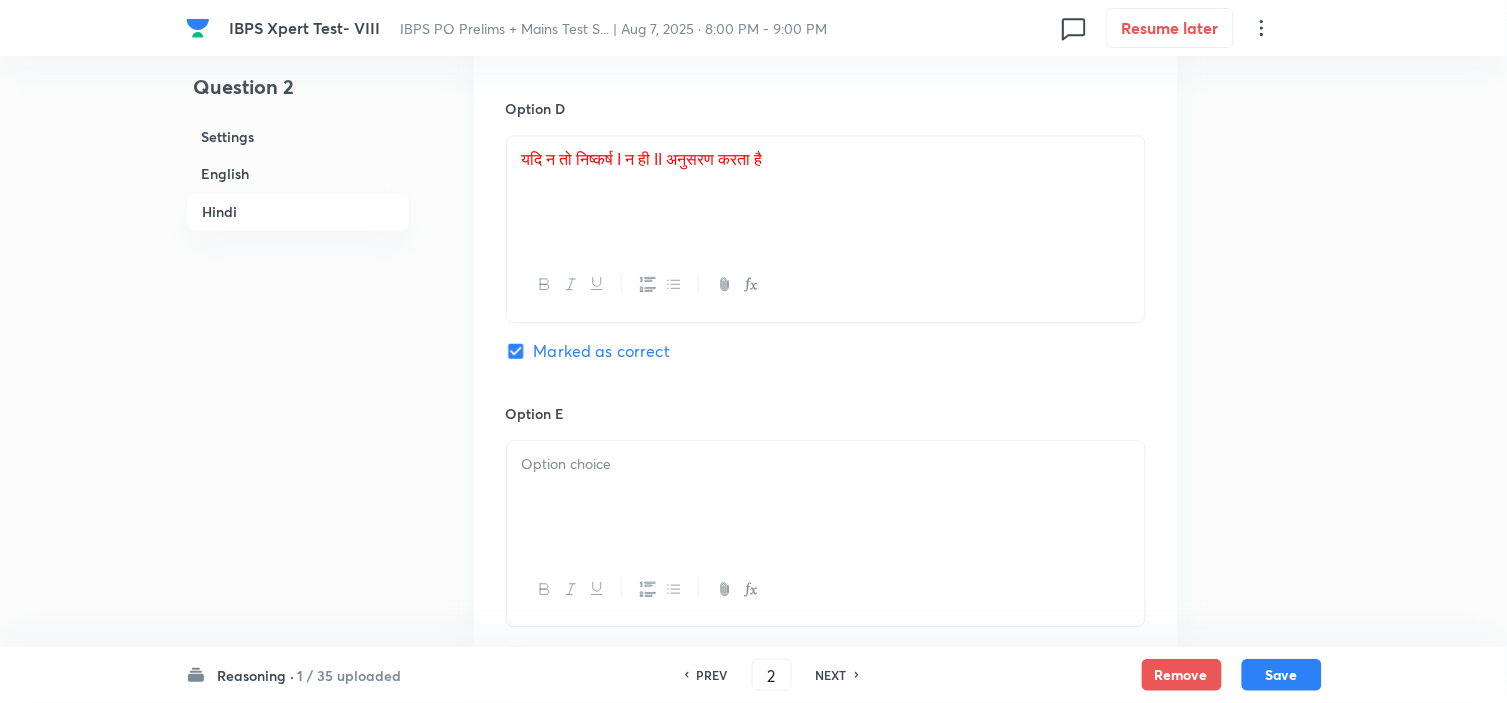 click at bounding box center (826, 497) 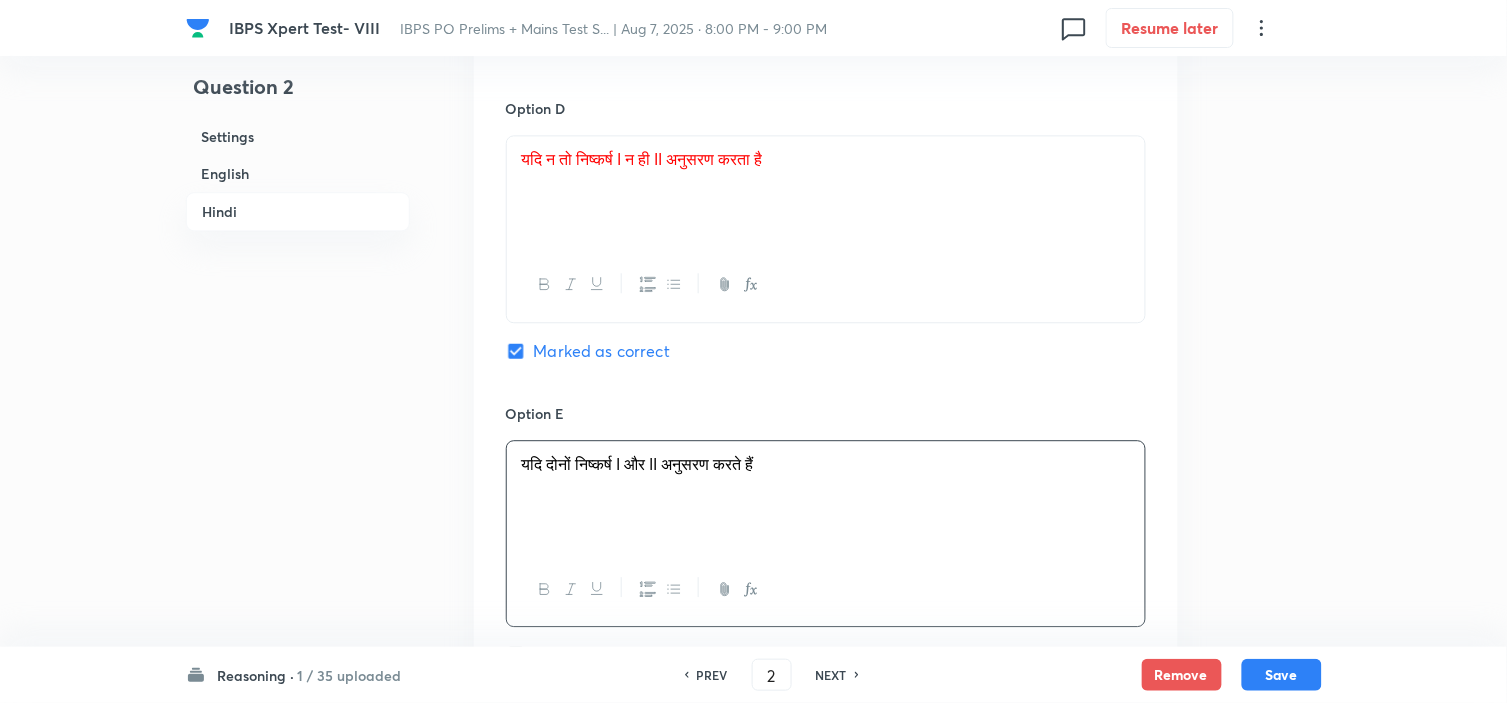 scroll, scrollTop: 5333, scrollLeft: 0, axis: vertical 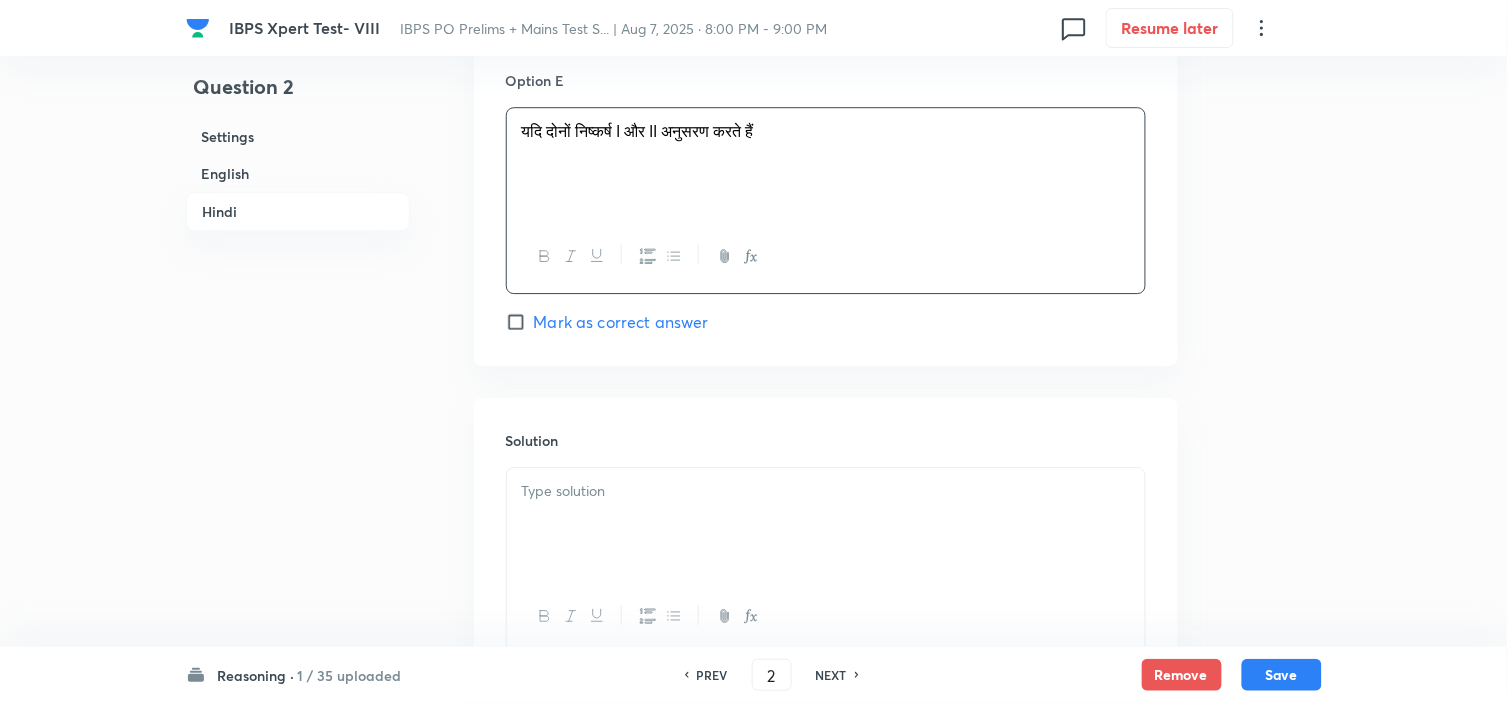 drag, startPoint x: 643, startPoint y: 478, endPoint x: 652, endPoint y: 515, distance: 38.078865 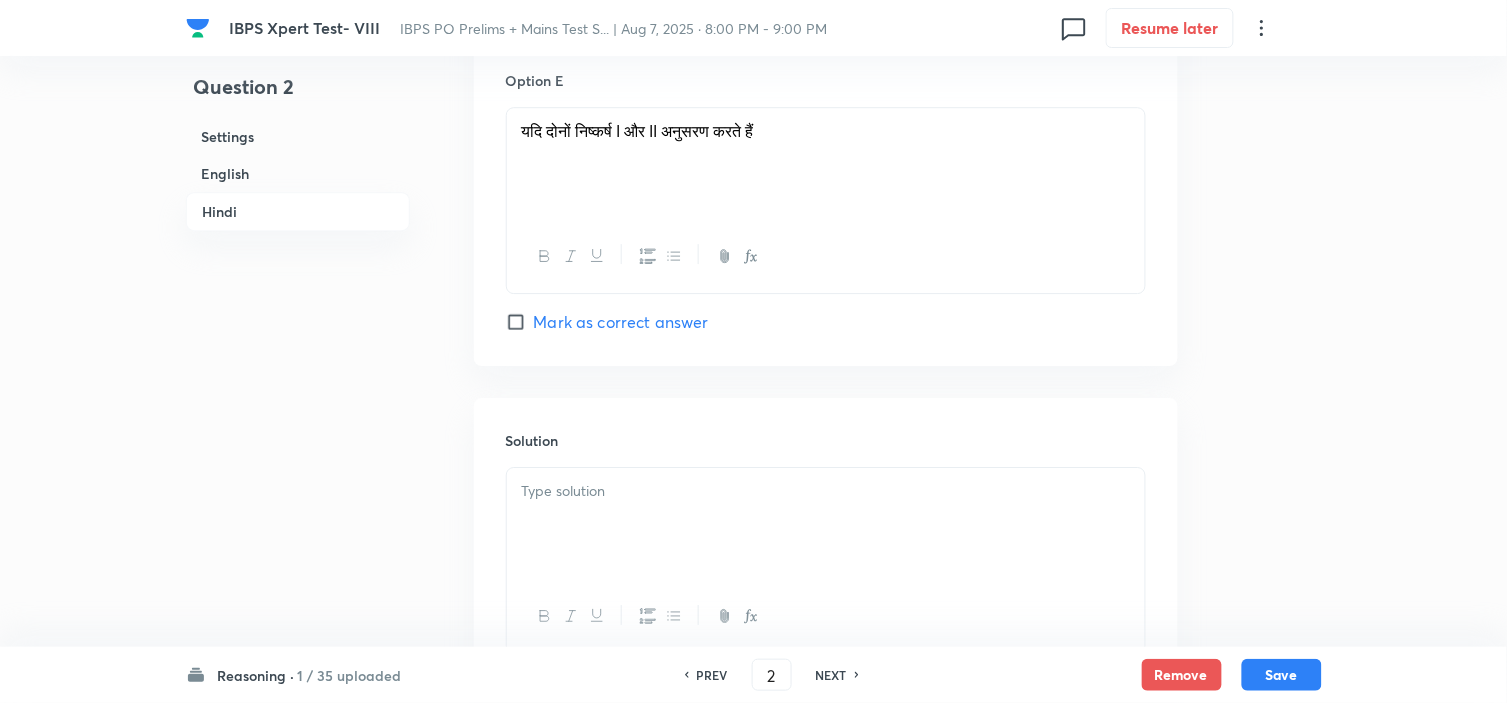 drag, startPoint x: 623, startPoint y: 545, endPoint x: 670, endPoint y: 533, distance: 48.507732 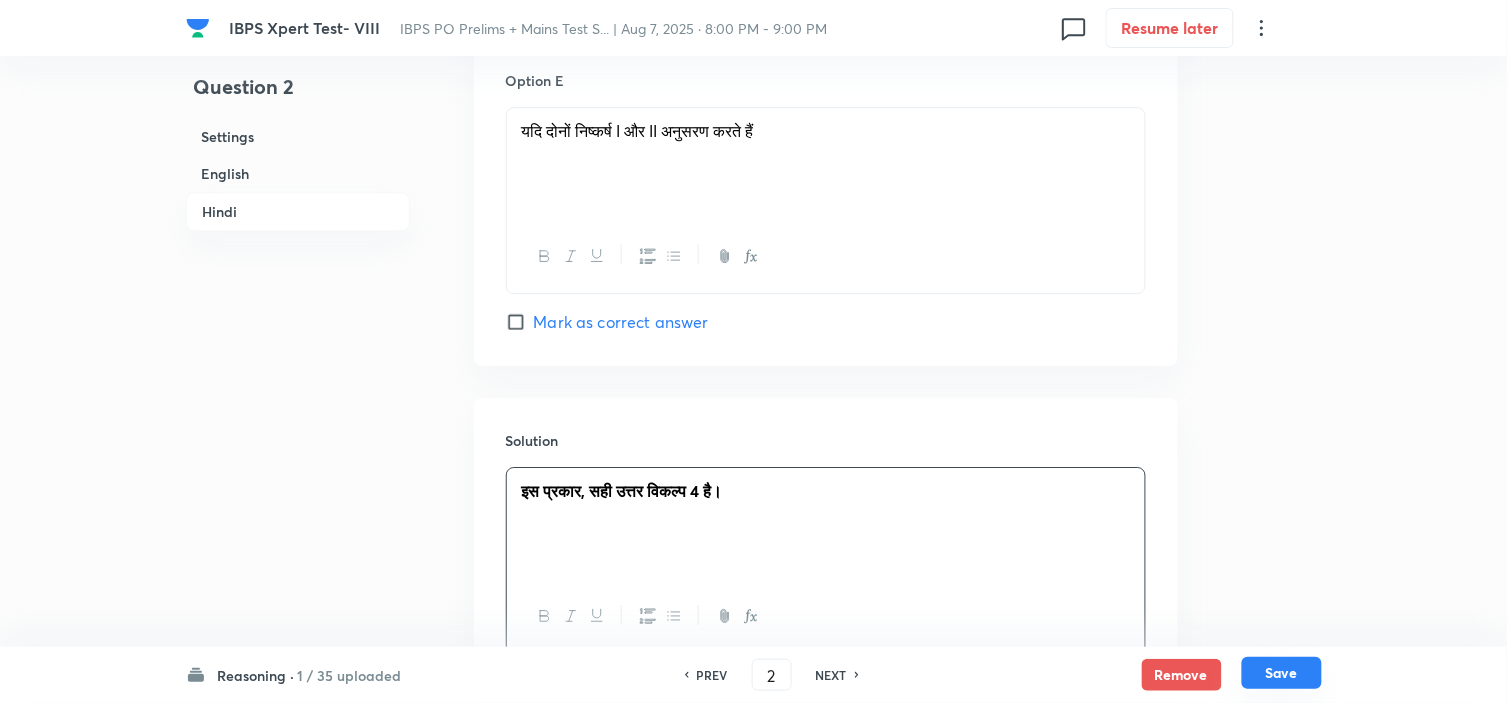drag, startPoint x: 1278, startPoint y: 663, endPoint x: 1025, endPoint y: 681, distance: 253.63951 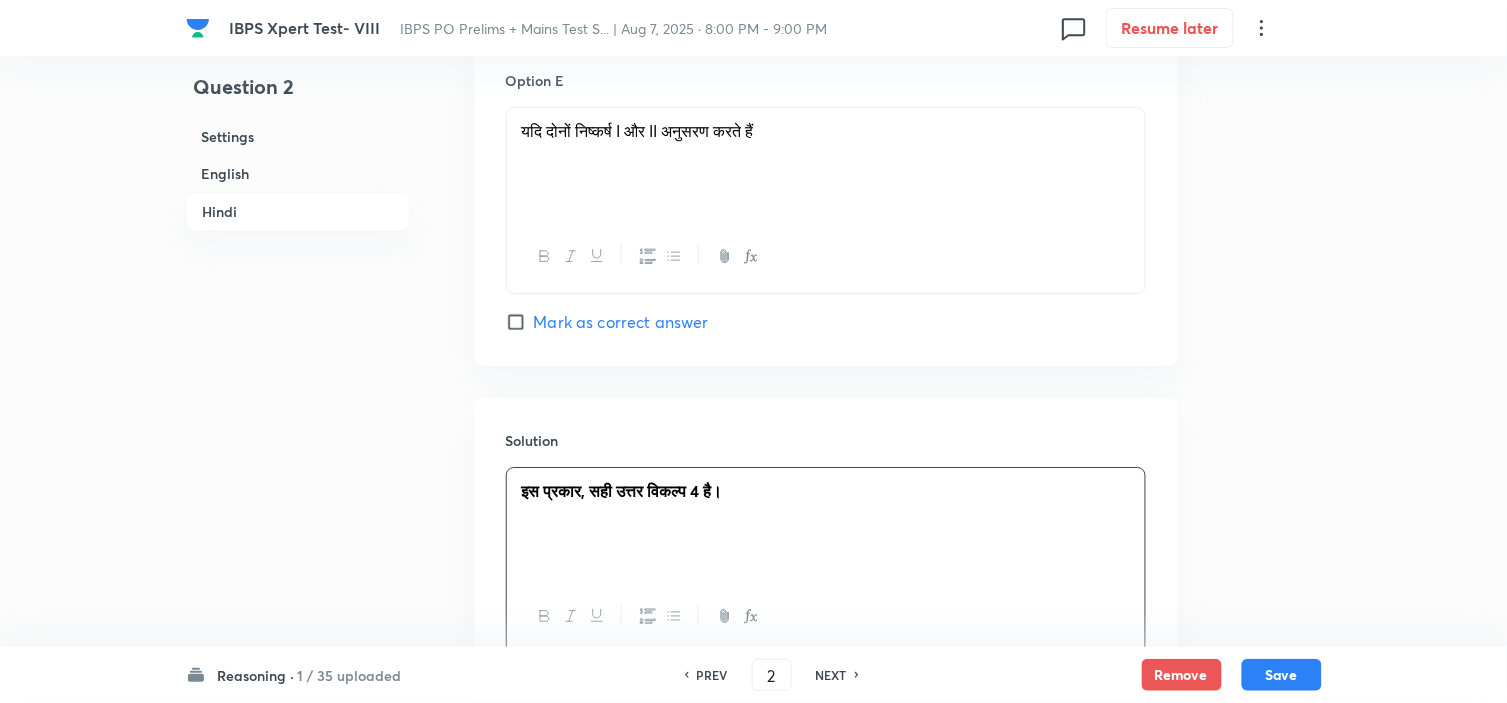 click on "Save" at bounding box center (1282, 675) 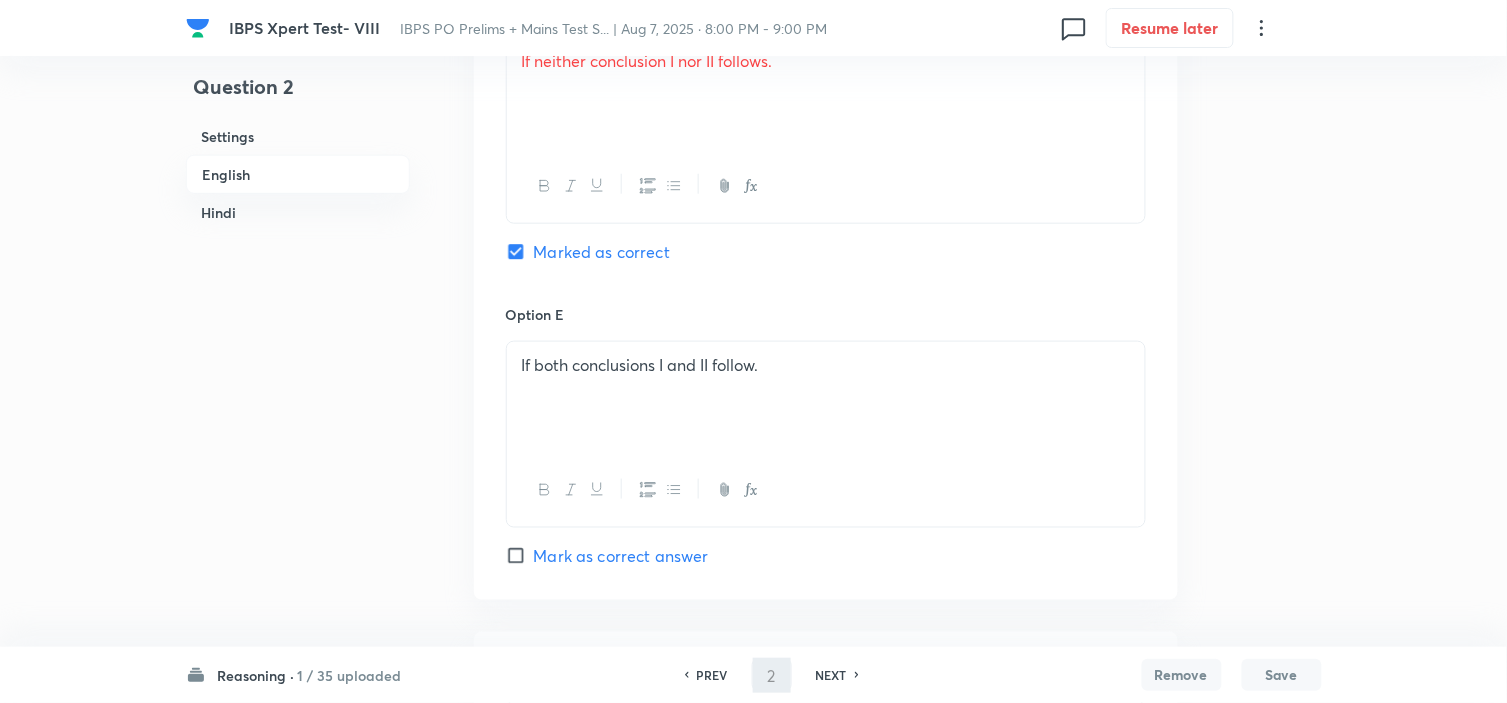 scroll, scrollTop: 1888, scrollLeft: 0, axis: vertical 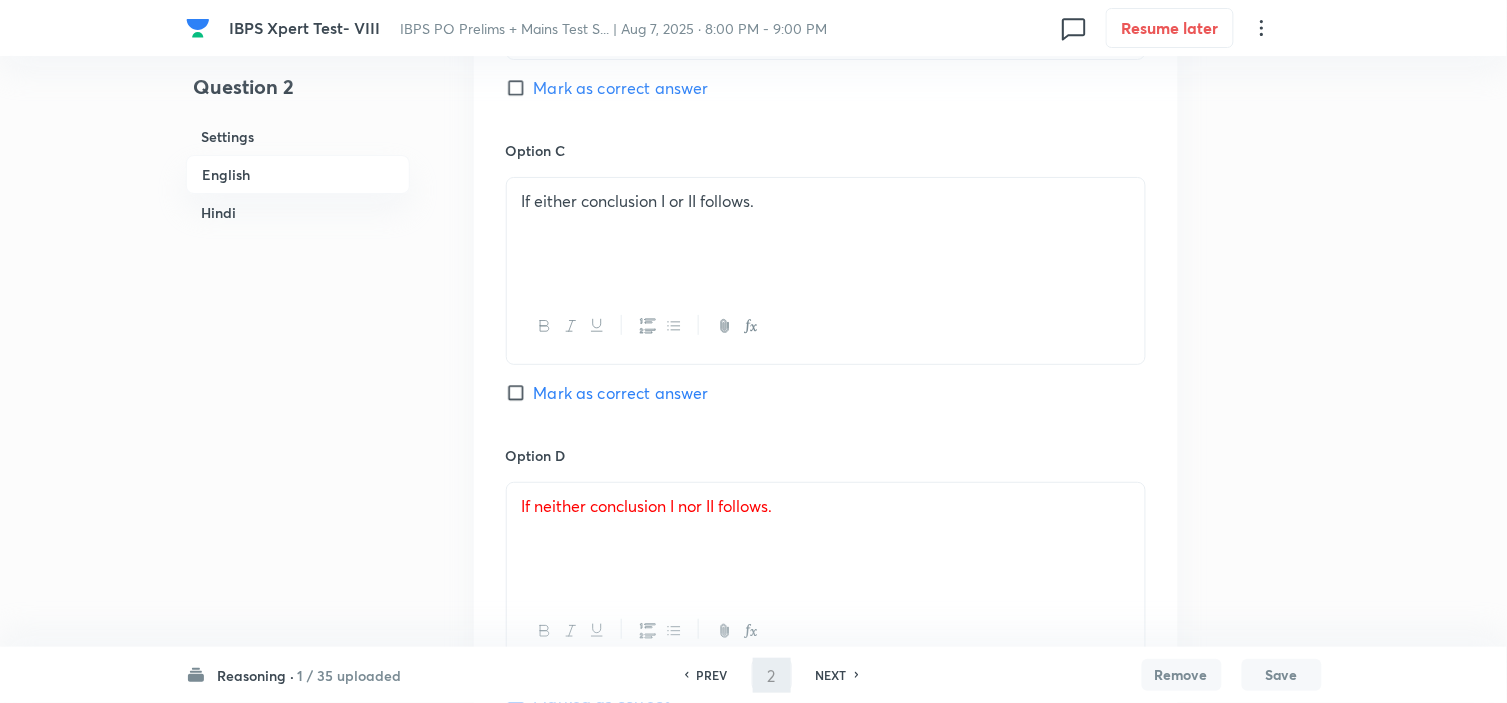 type on "3" 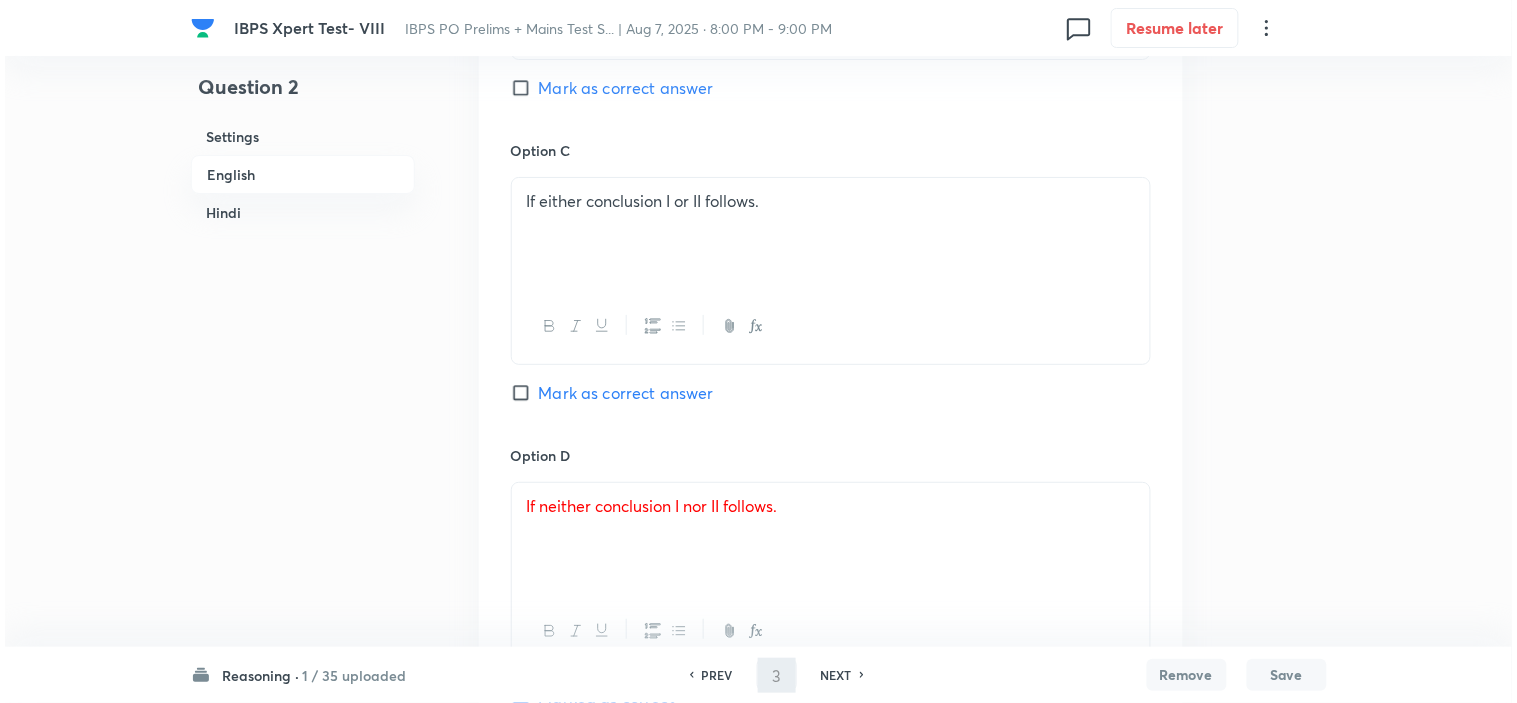 scroll, scrollTop: 0, scrollLeft: 0, axis: both 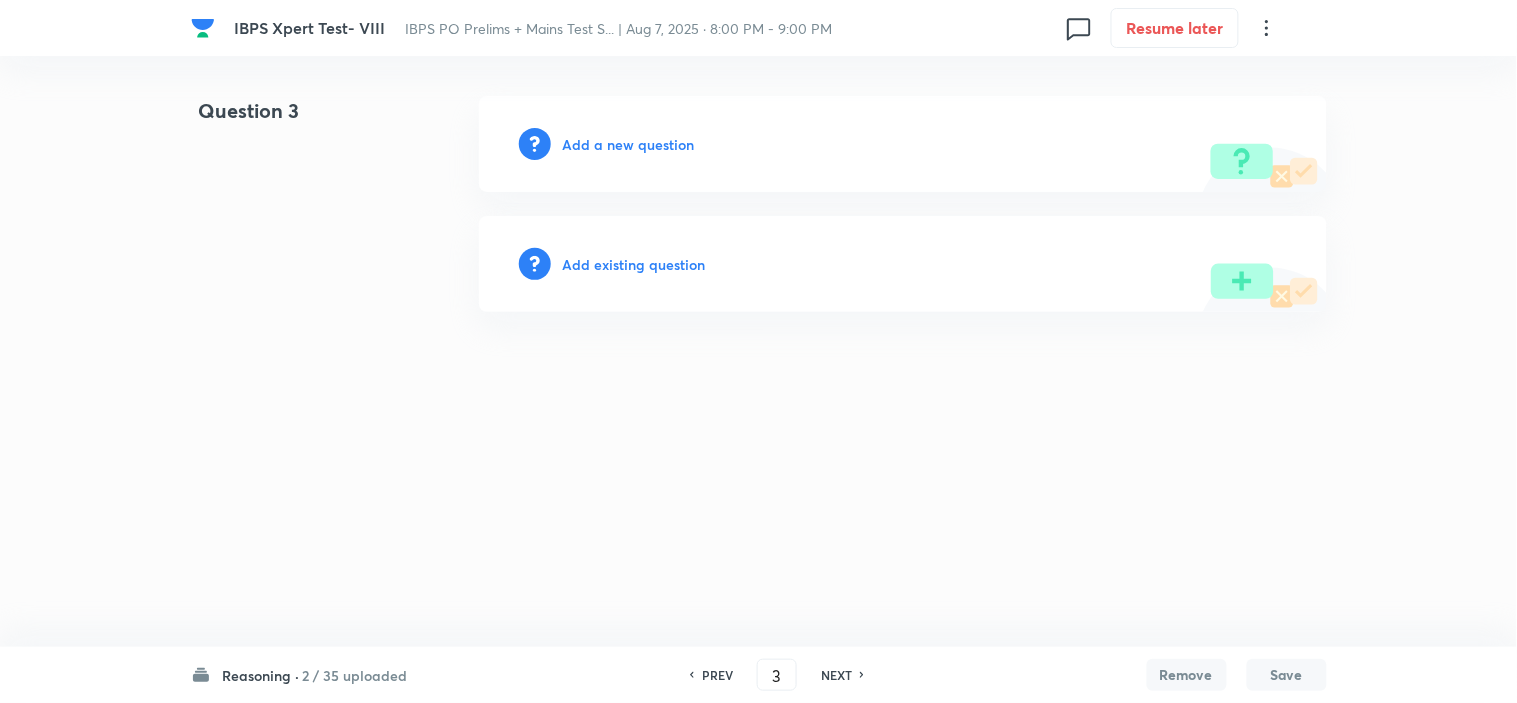 click on "Add a new question" at bounding box center [629, 144] 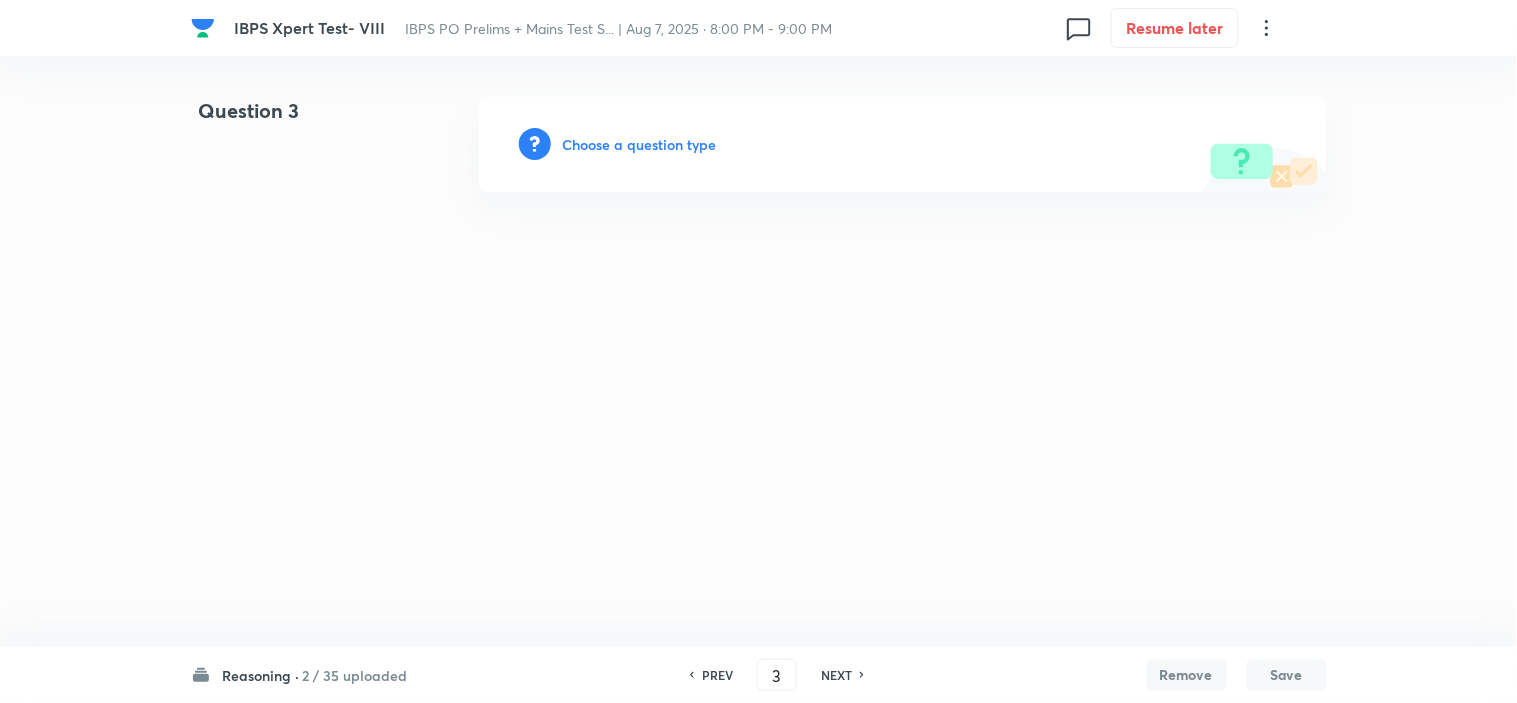 click on "Choose a question type" at bounding box center [640, 144] 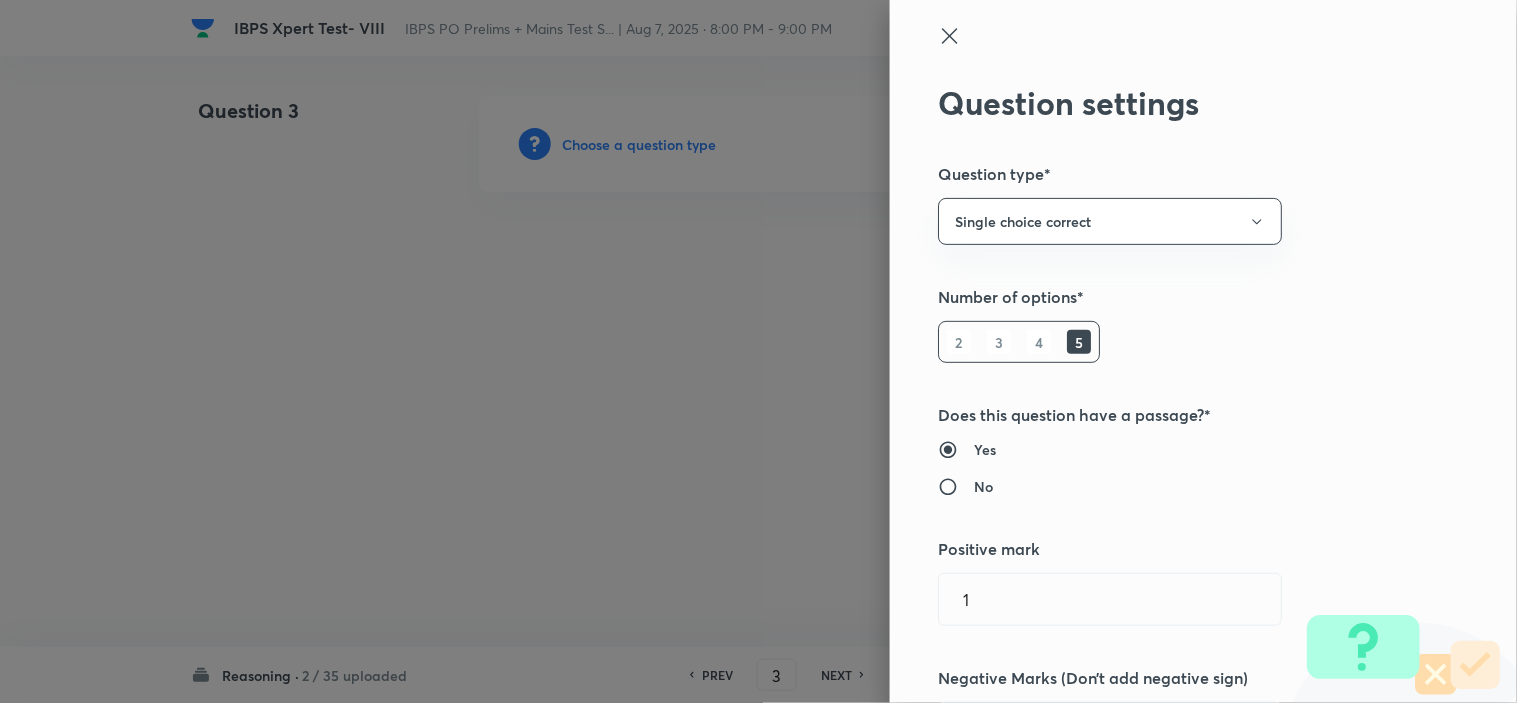 type 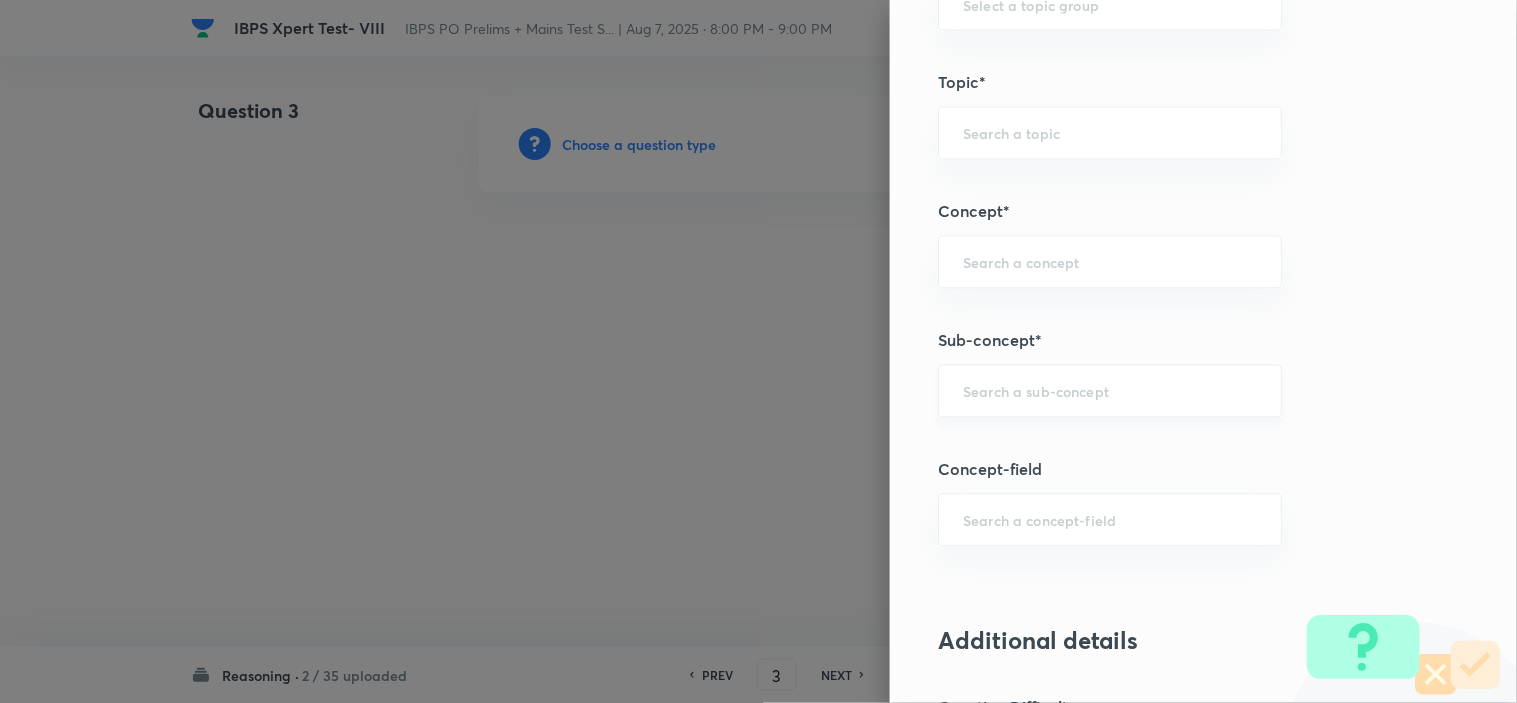 scroll, scrollTop: 1000, scrollLeft: 0, axis: vertical 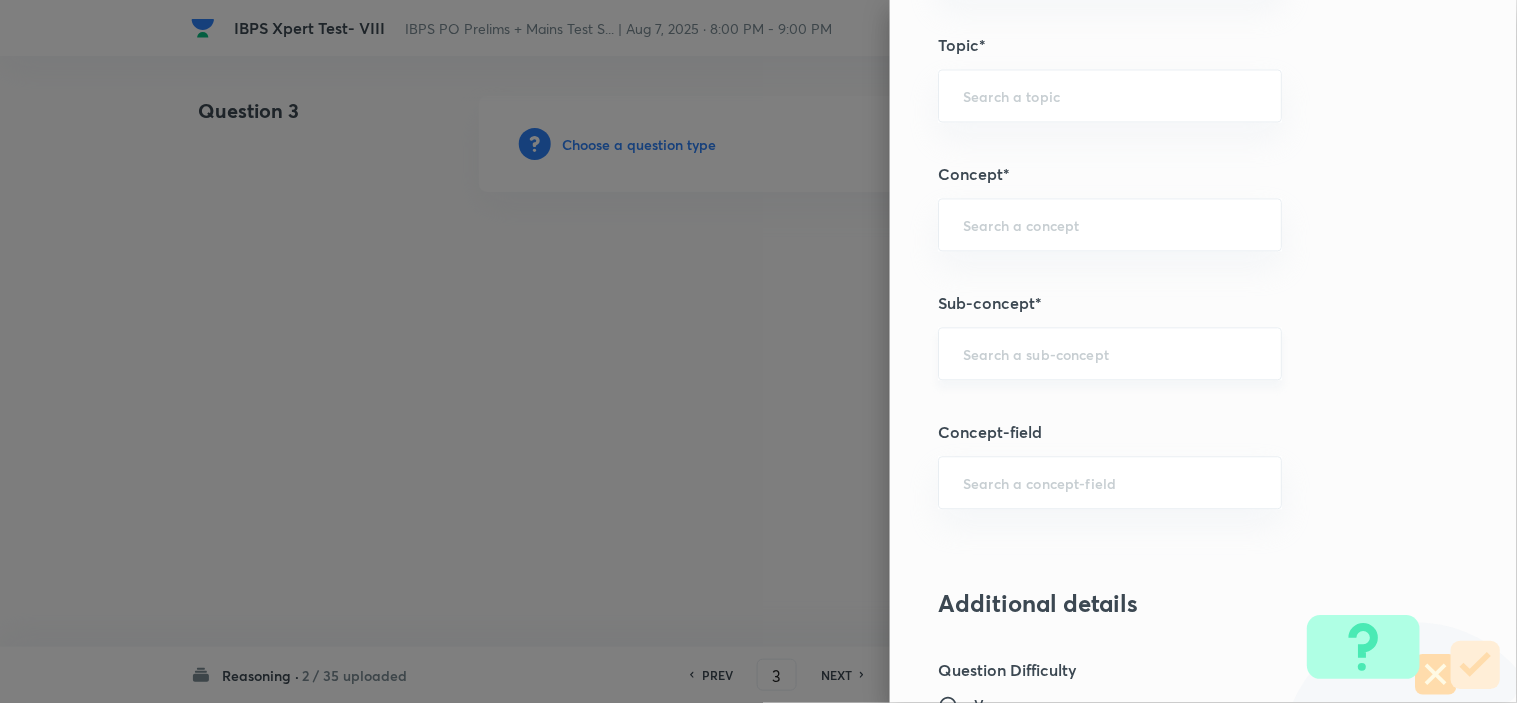 click on "Question settings Question type* Single choice correct Number of options* 2 3 4 5 Does this question have a passage?* Yes No Positive mark 1 ​ Negative Marks (Don’t add negative sign) 0.25 ​ Syllabus Topic group* ​ Topic* ​ Concept* ​ Sub-concept* ​ Concept-field ​ Additional details Question Difficulty Very easy Easy Moderate Hard Very hard Question is based on Fact Numerical Concept Previous year question Yes No Does this question have equation? Yes No Verification status Is the question verified? *Select 'yes' only if a question is verified Yes No Save" at bounding box center (1203, 351) 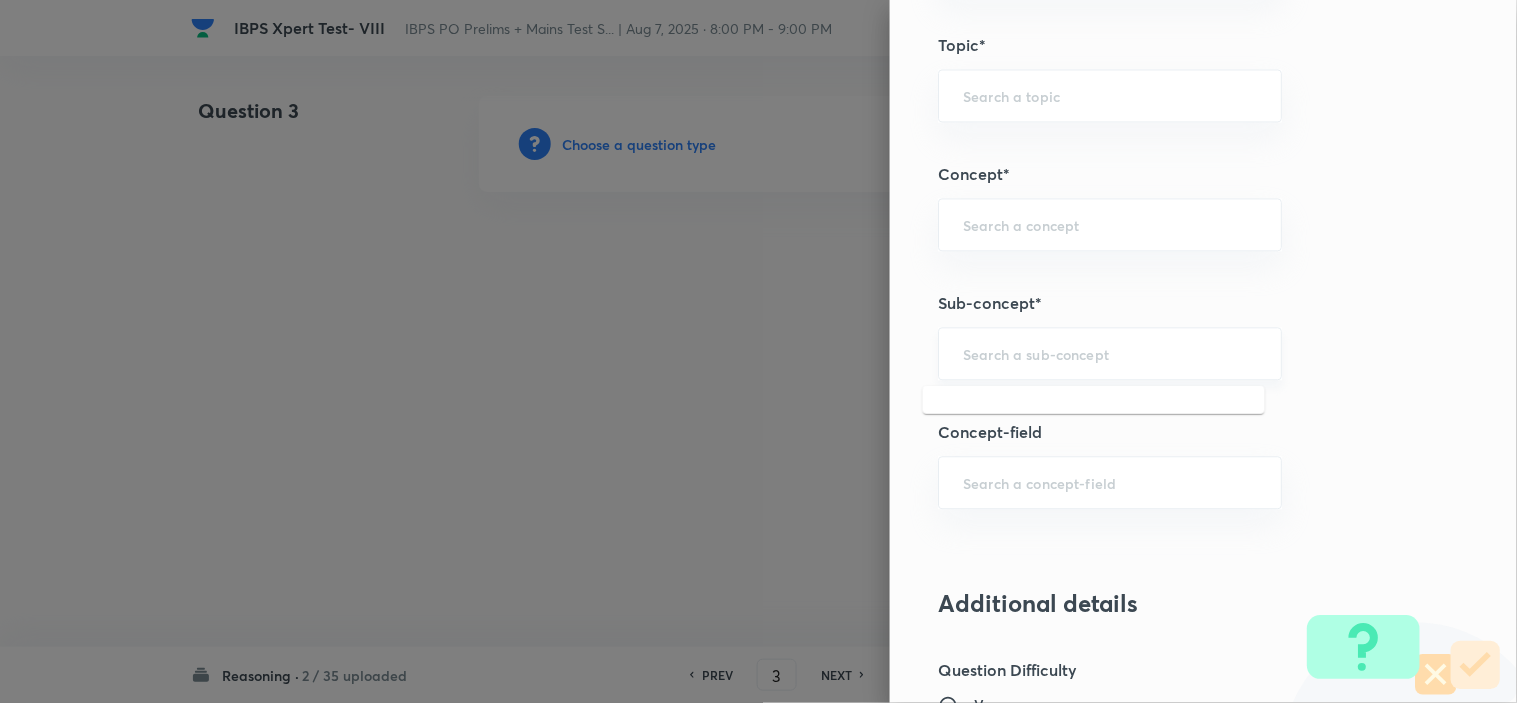 click at bounding box center (1110, 353) 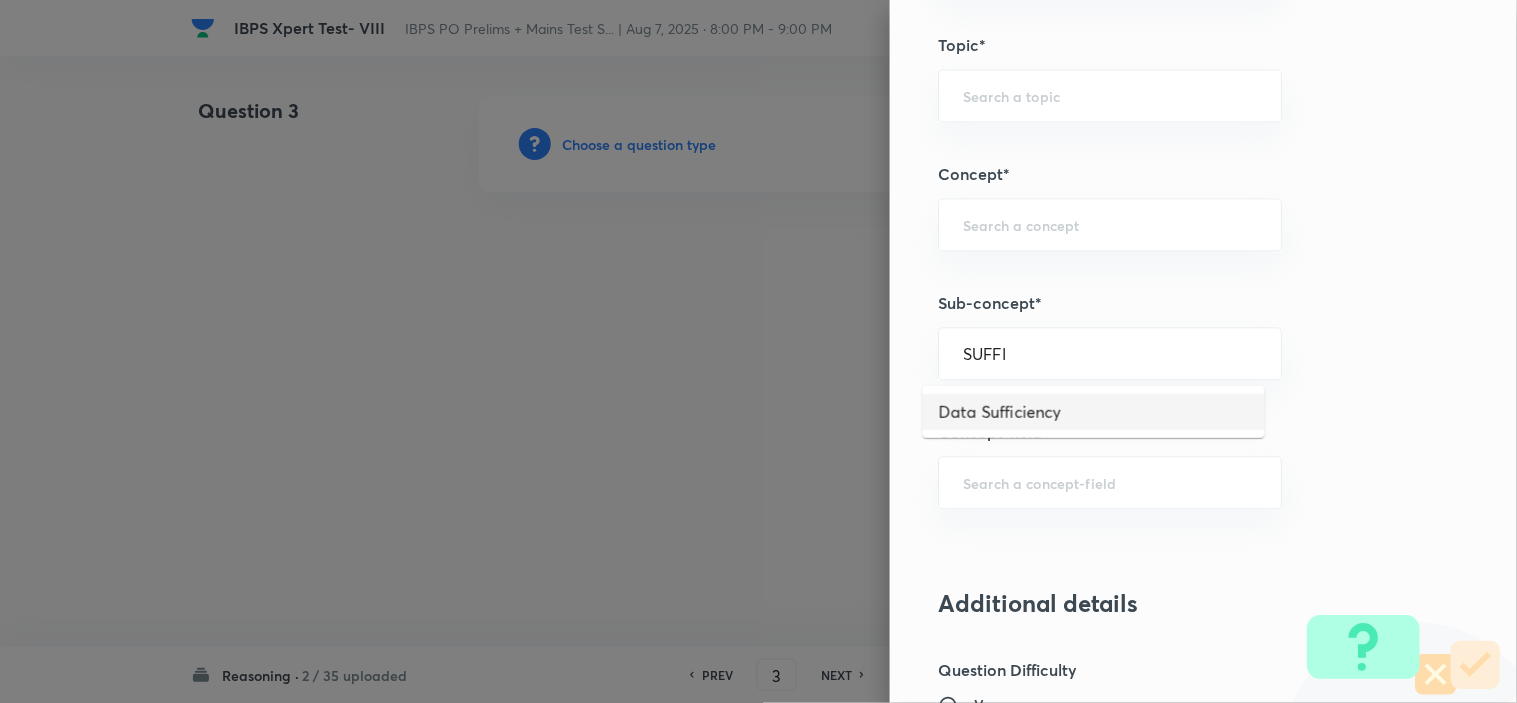 click on "Data Sufficiency" at bounding box center (1094, 412) 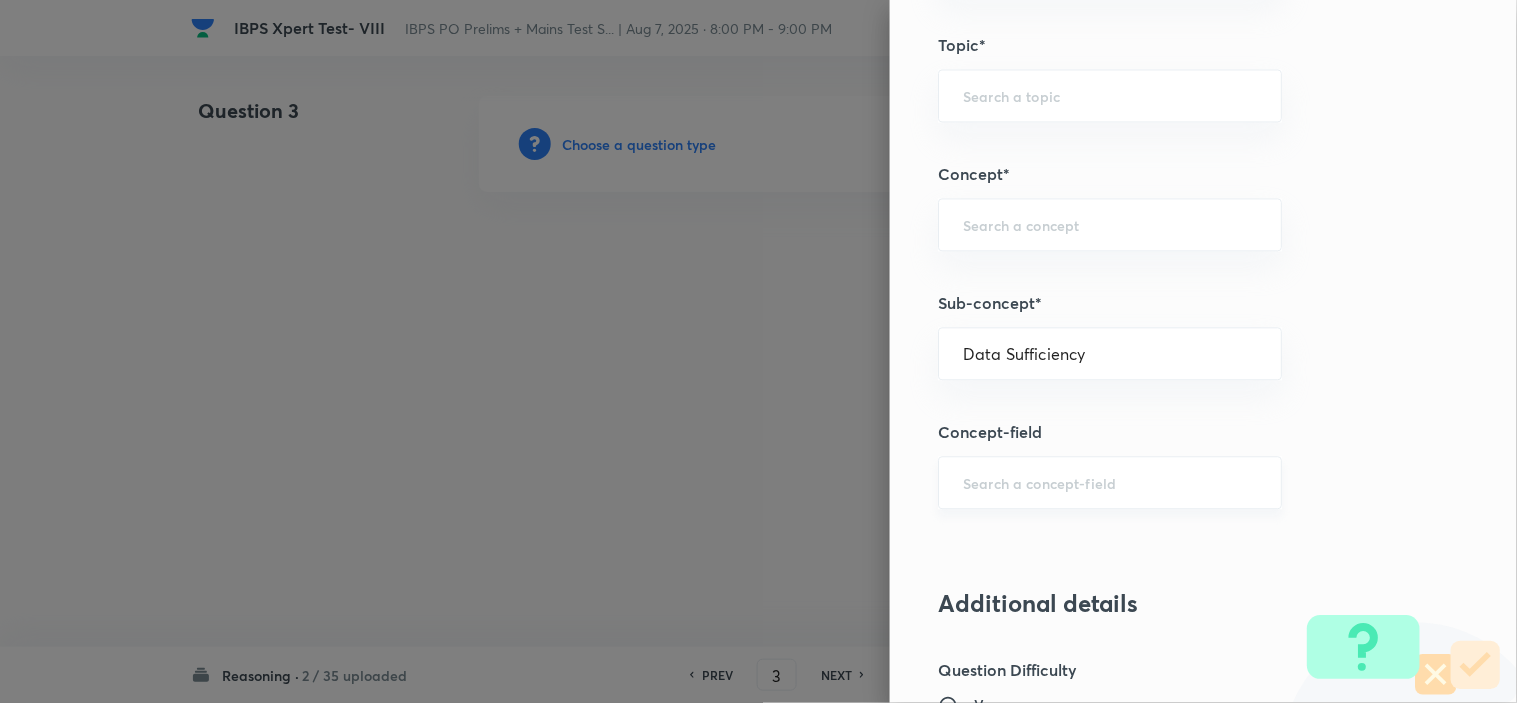type on "Reasoning" 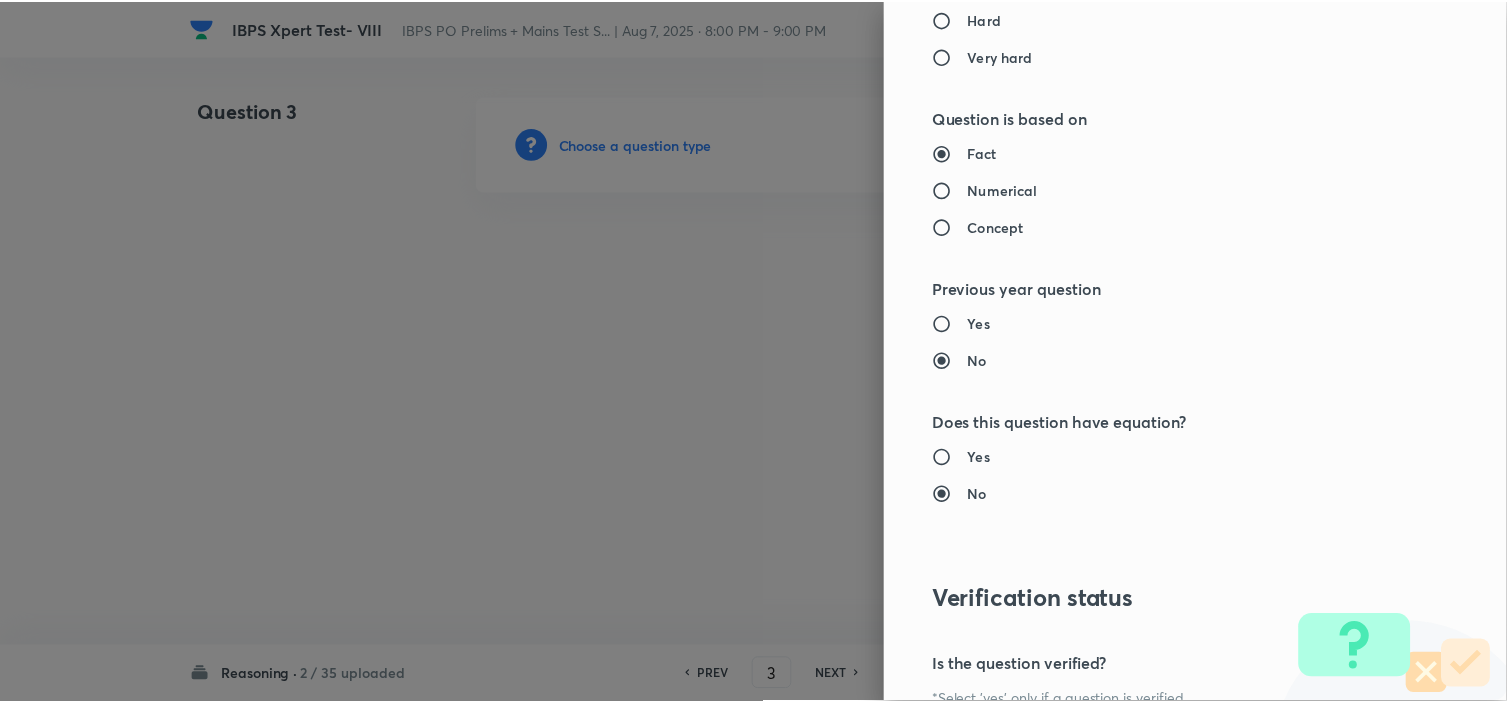 scroll, scrollTop: 2023, scrollLeft: 0, axis: vertical 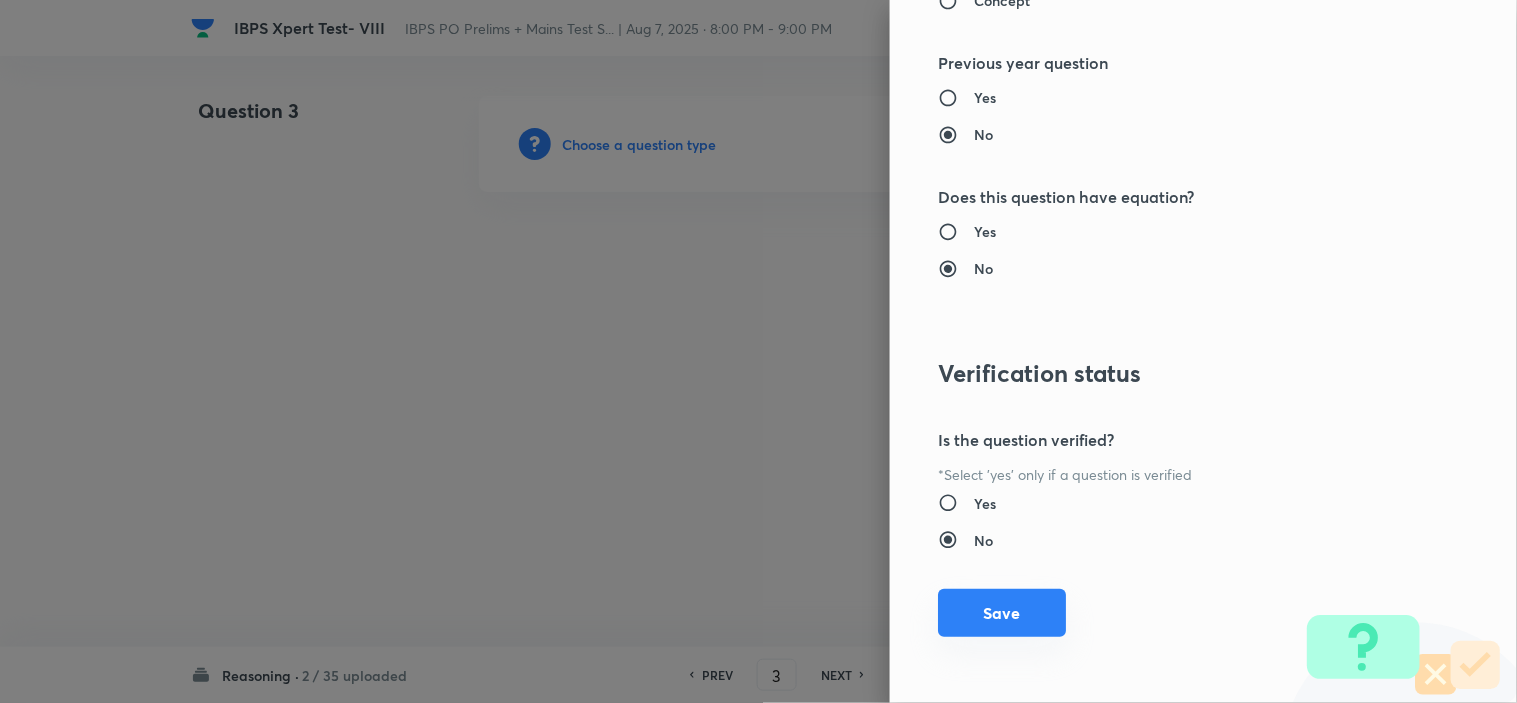 click on "Save" at bounding box center [1002, 613] 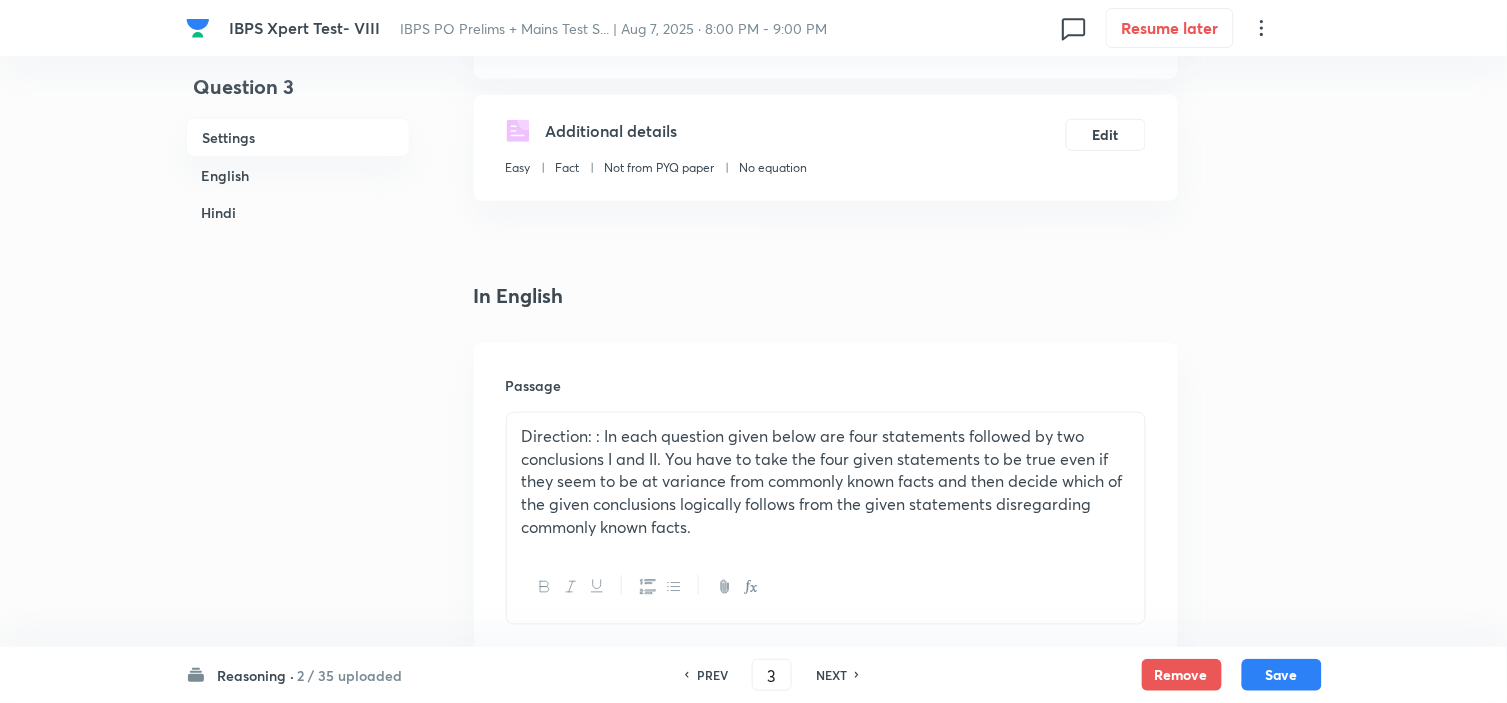 scroll, scrollTop: 333, scrollLeft: 0, axis: vertical 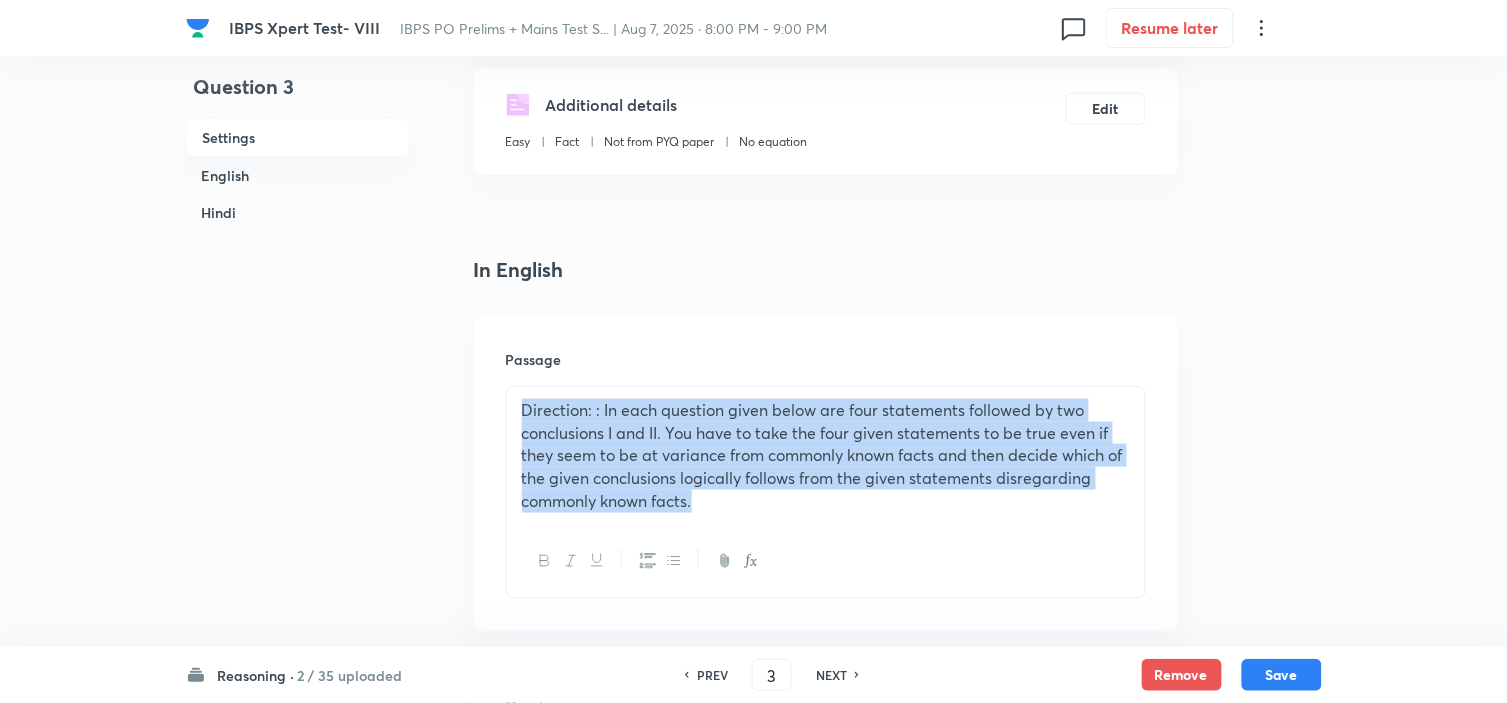 drag, startPoint x: 763, startPoint y: 515, endPoint x: 54, endPoint y: 344, distance: 729.32983 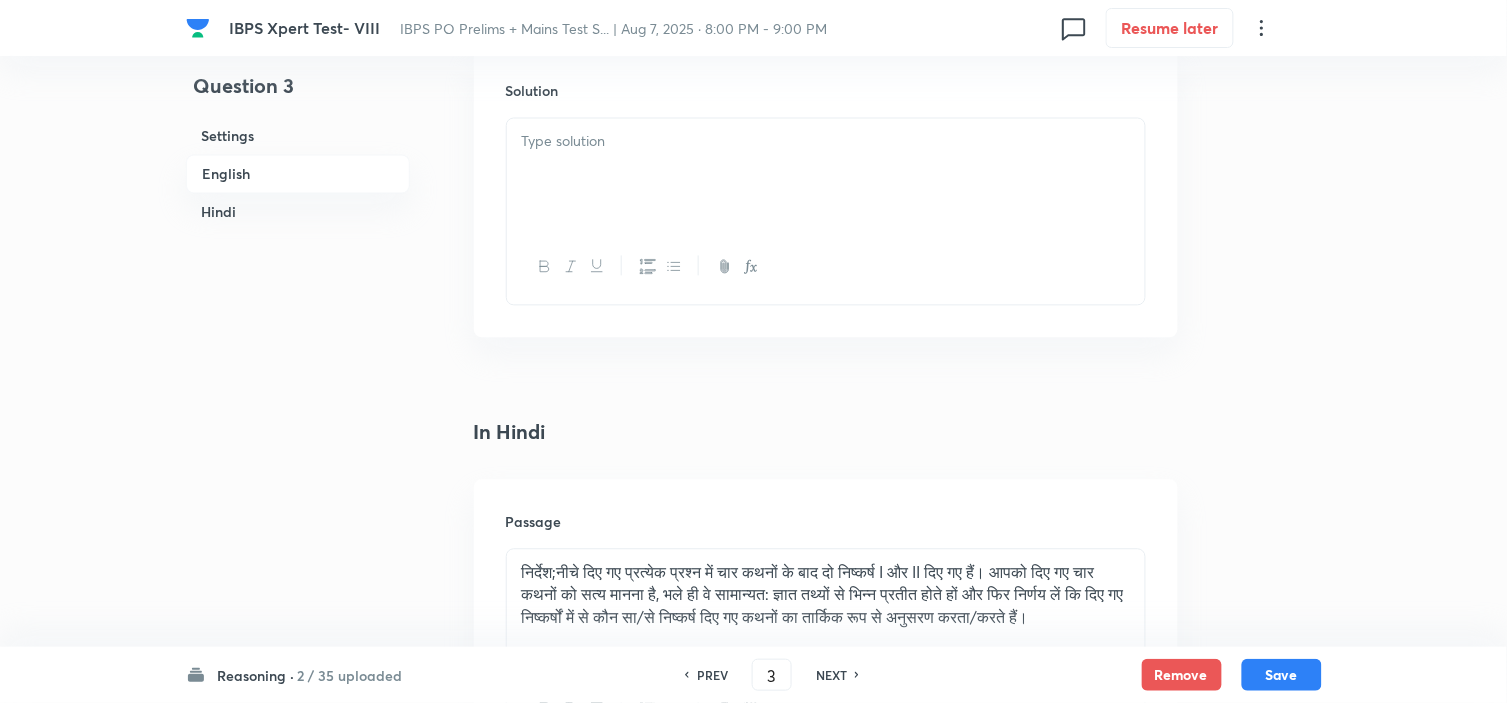 scroll, scrollTop: 3111, scrollLeft: 0, axis: vertical 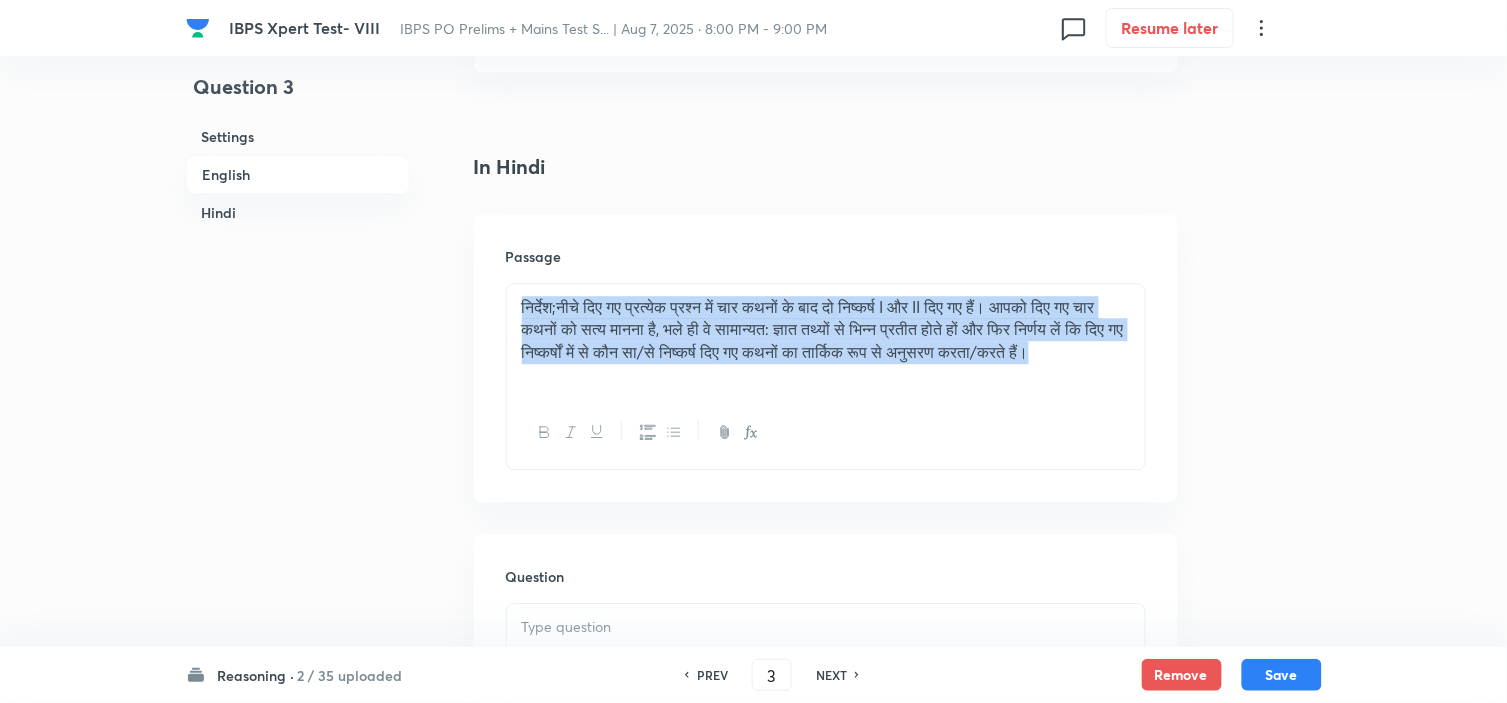 drag, startPoint x: 740, startPoint y: 398, endPoint x: 152, endPoint y: 261, distance: 603.74915 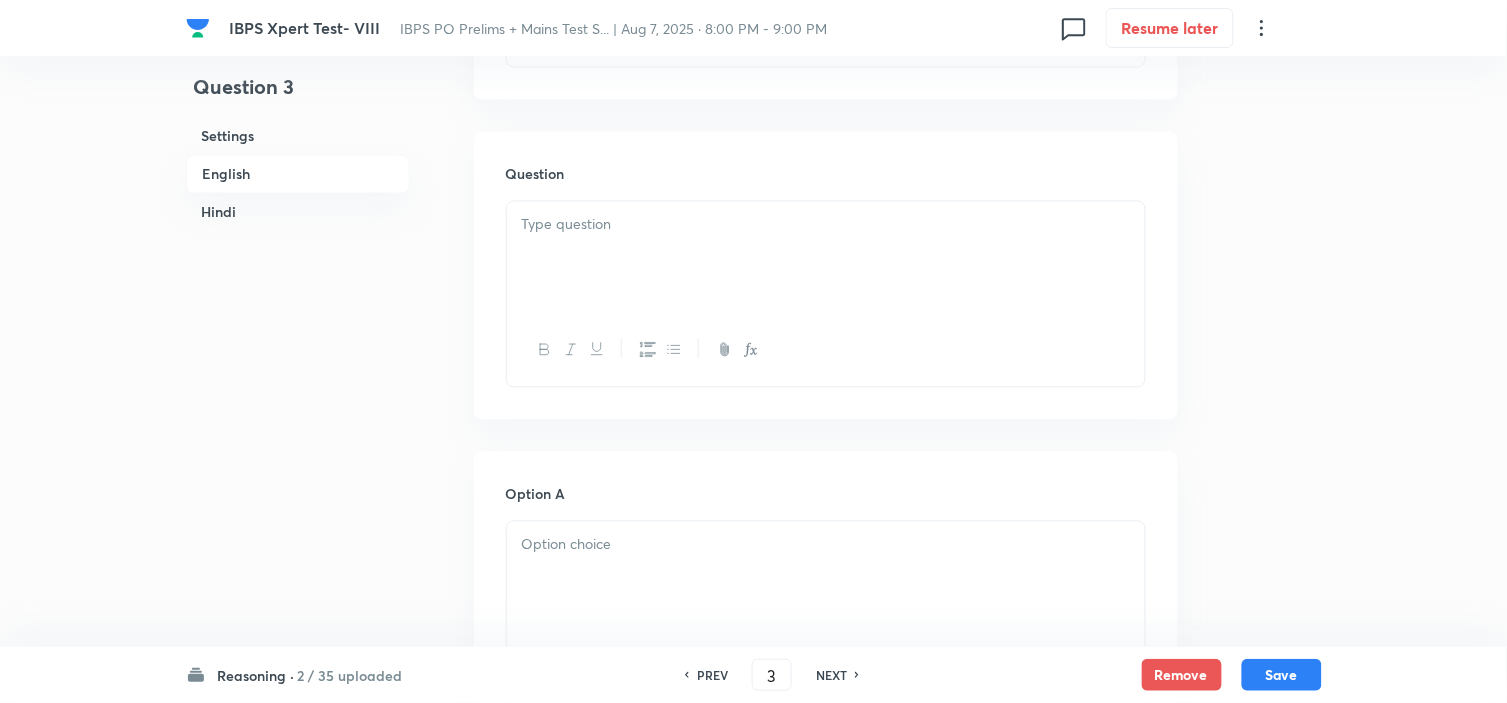 scroll, scrollTop: 555, scrollLeft: 0, axis: vertical 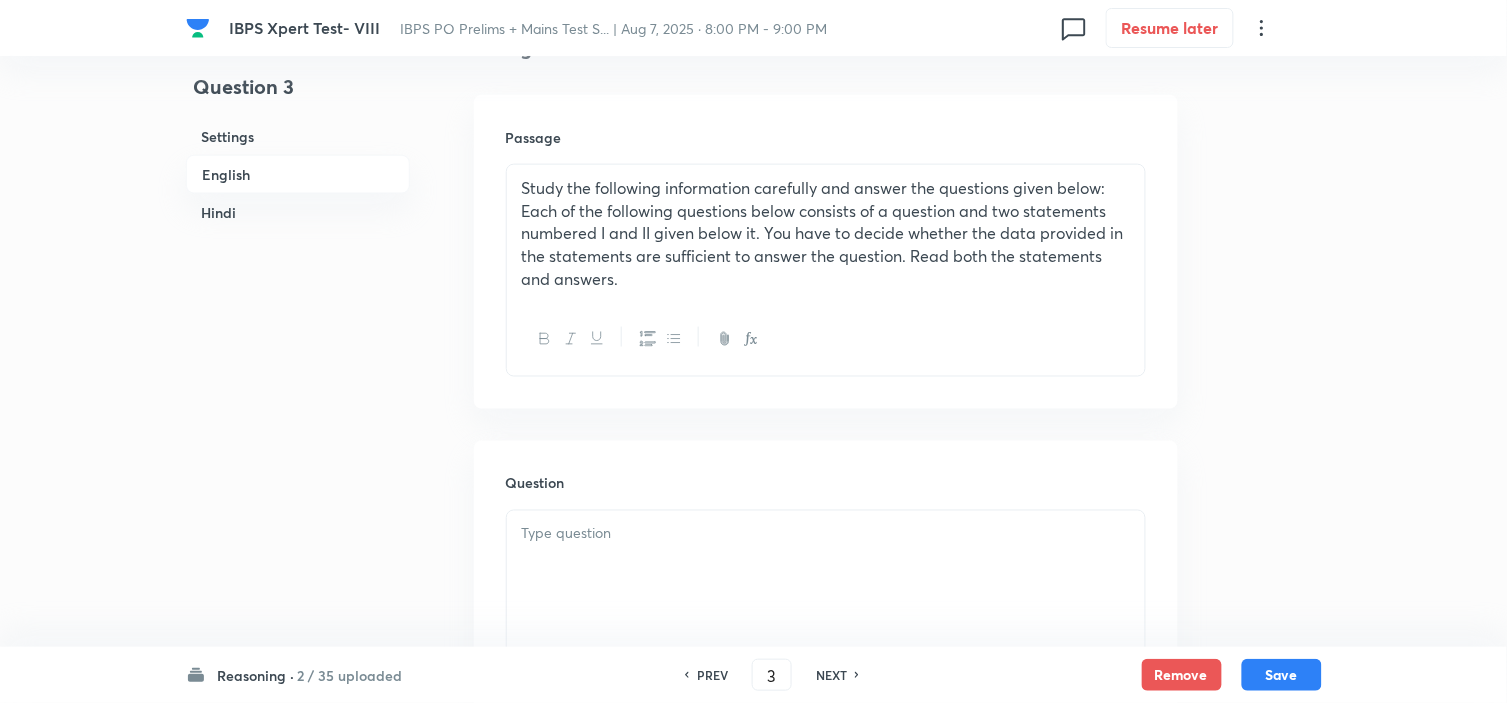 click at bounding box center (826, 567) 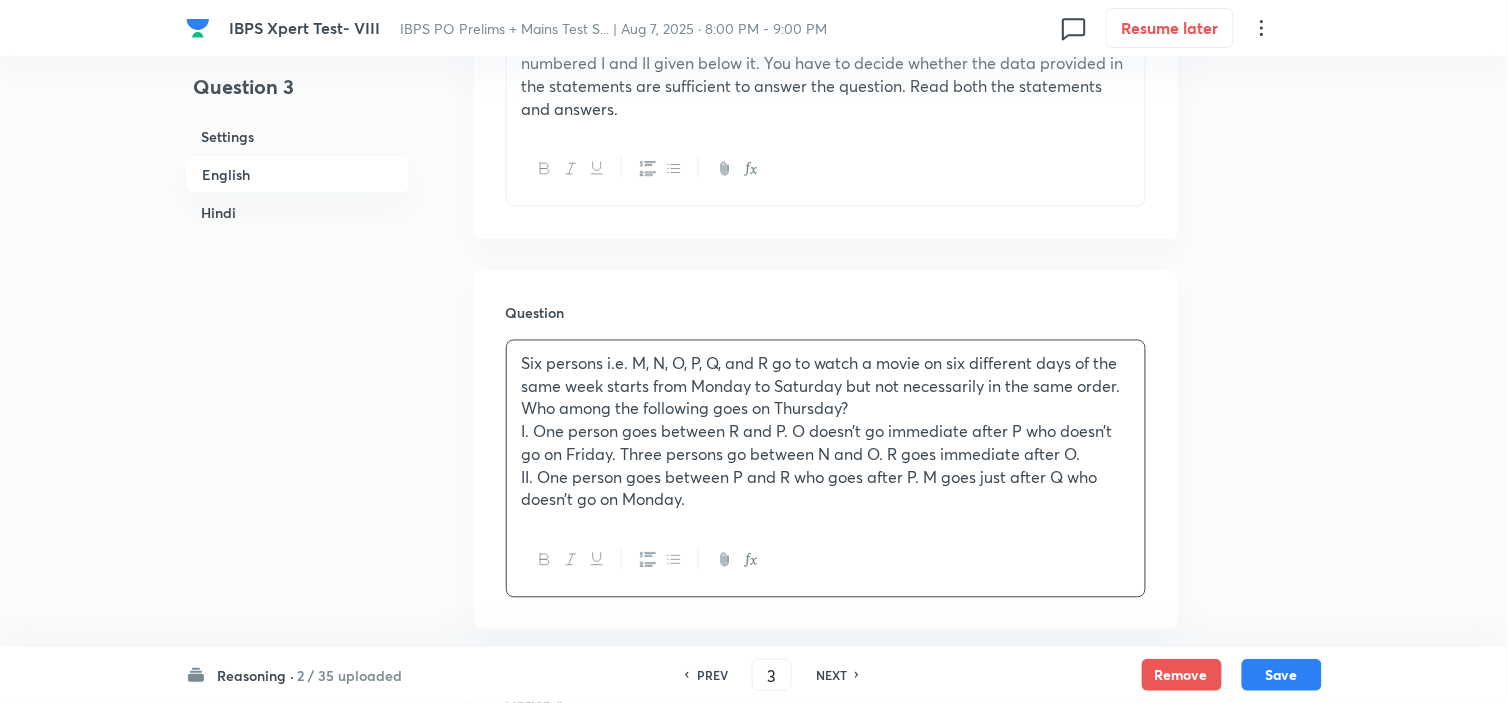 scroll, scrollTop: 1222, scrollLeft: 0, axis: vertical 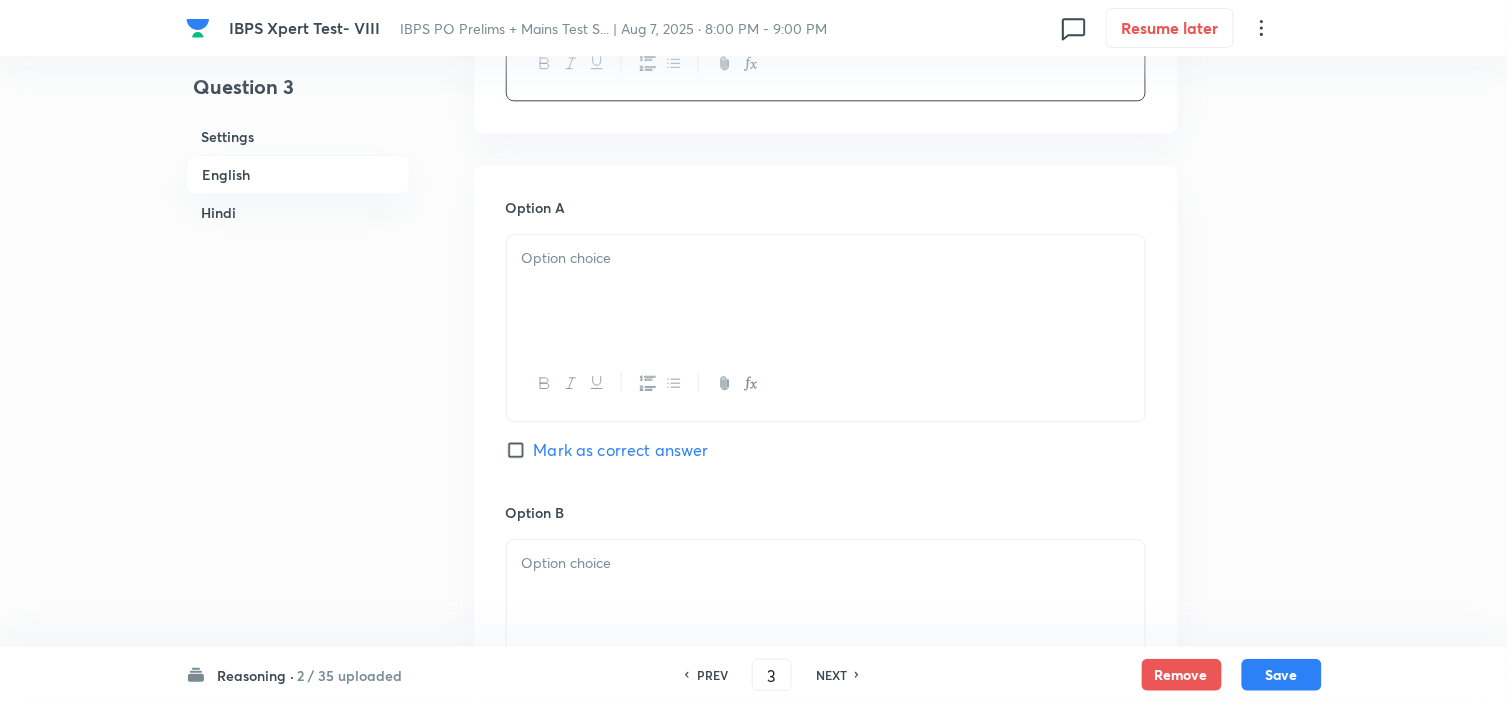 click at bounding box center [826, 291] 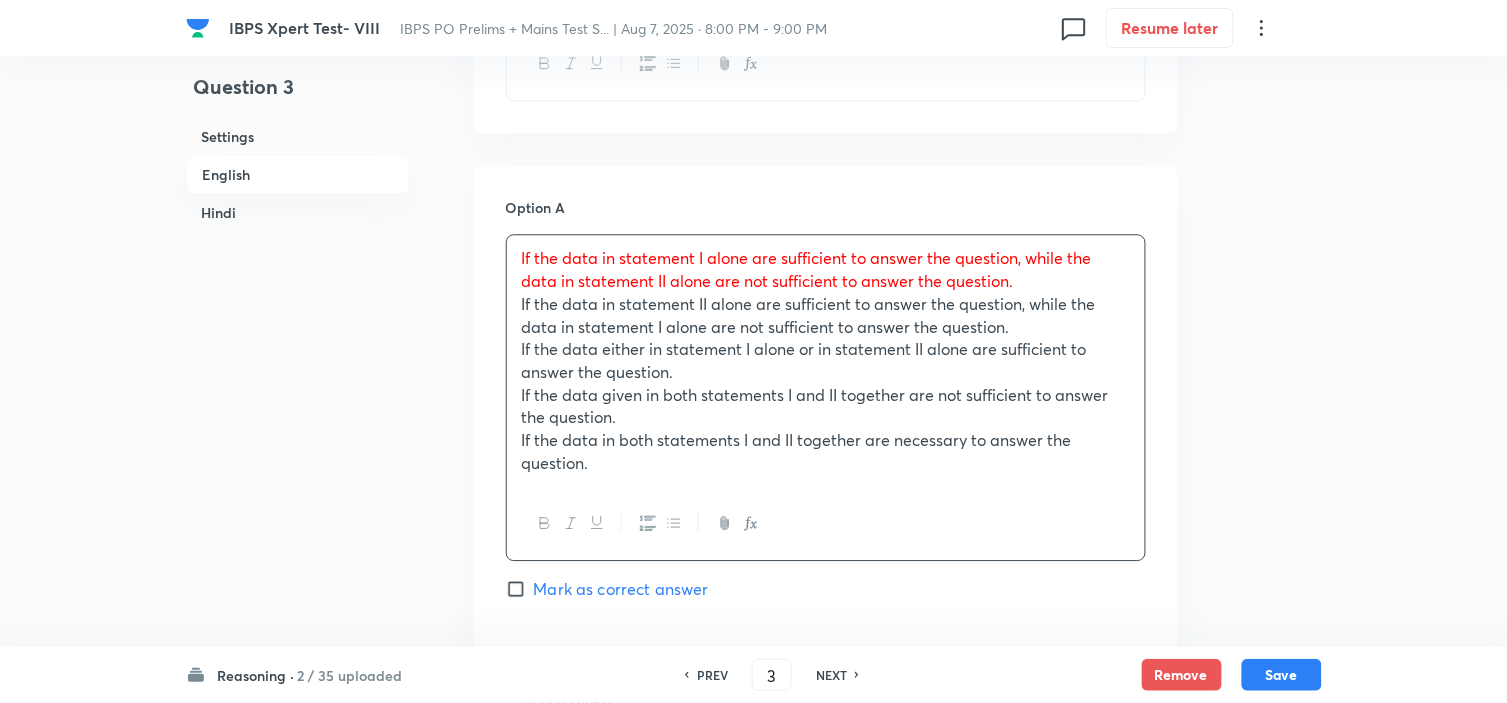 click on "If the data in statement I alone are sufficient to answer the question, while the data in statement II alone are not sufficient to answer the question. If the data in statement II alone are sufficient to answer the question, while the data in statement I alone are not sufficient to answer the question. If the data either in statement I alone or in statement II alone are sufficient to answer the question. If the data given in both statements I and II together are not sufficient to answer the question. If the data in both statements I and II together are necessary to answer the question." at bounding box center [826, 360] 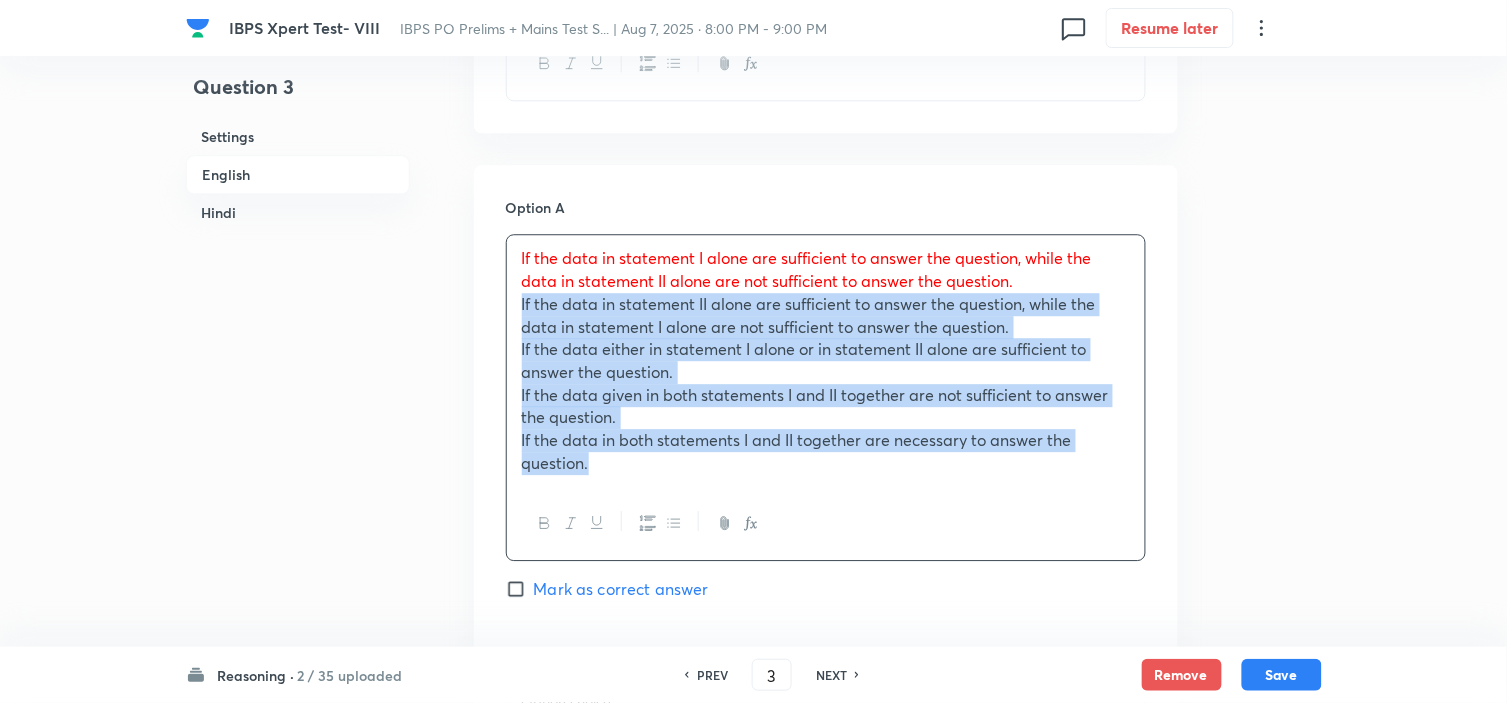 drag, startPoint x: 545, startPoint y: 344, endPoint x: 785, endPoint y: 586, distance: 340.8284 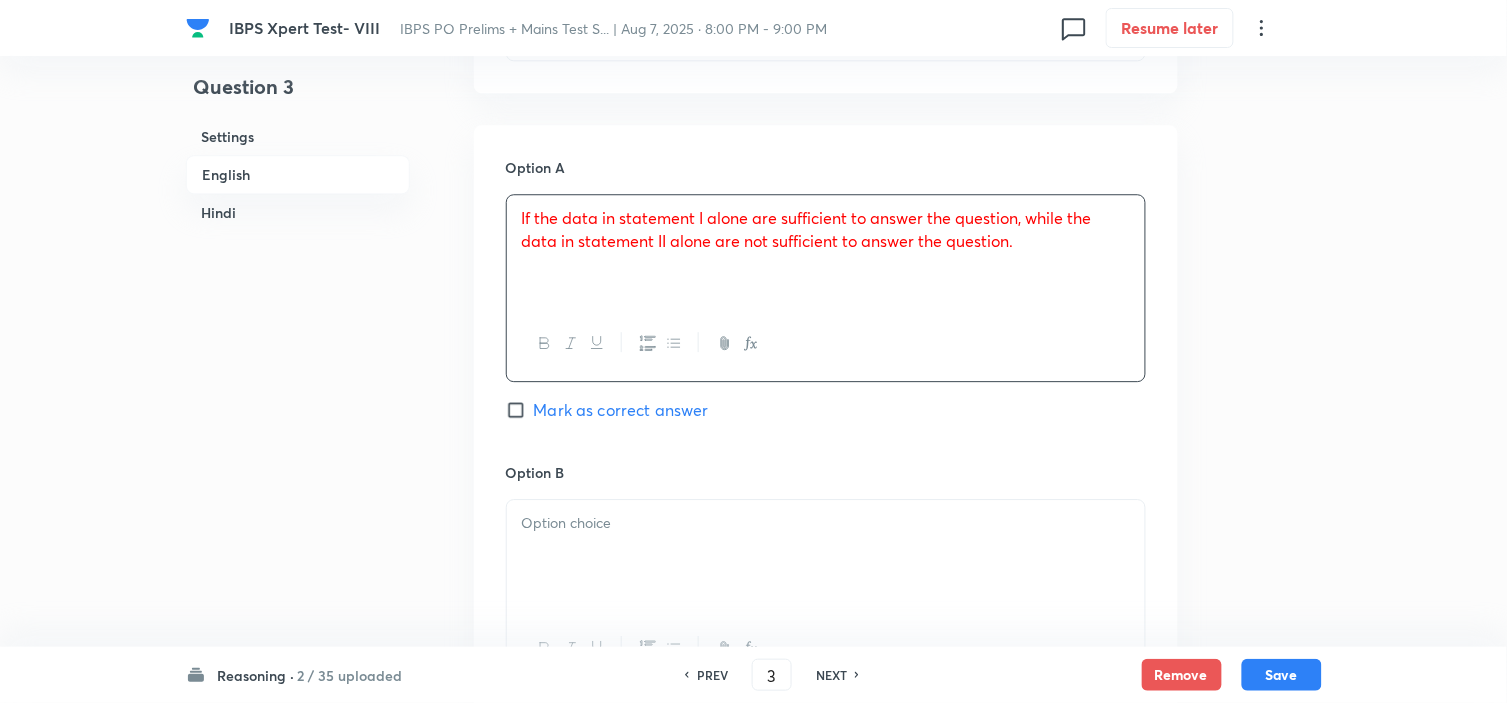 scroll, scrollTop: 1333, scrollLeft: 0, axis: vertical 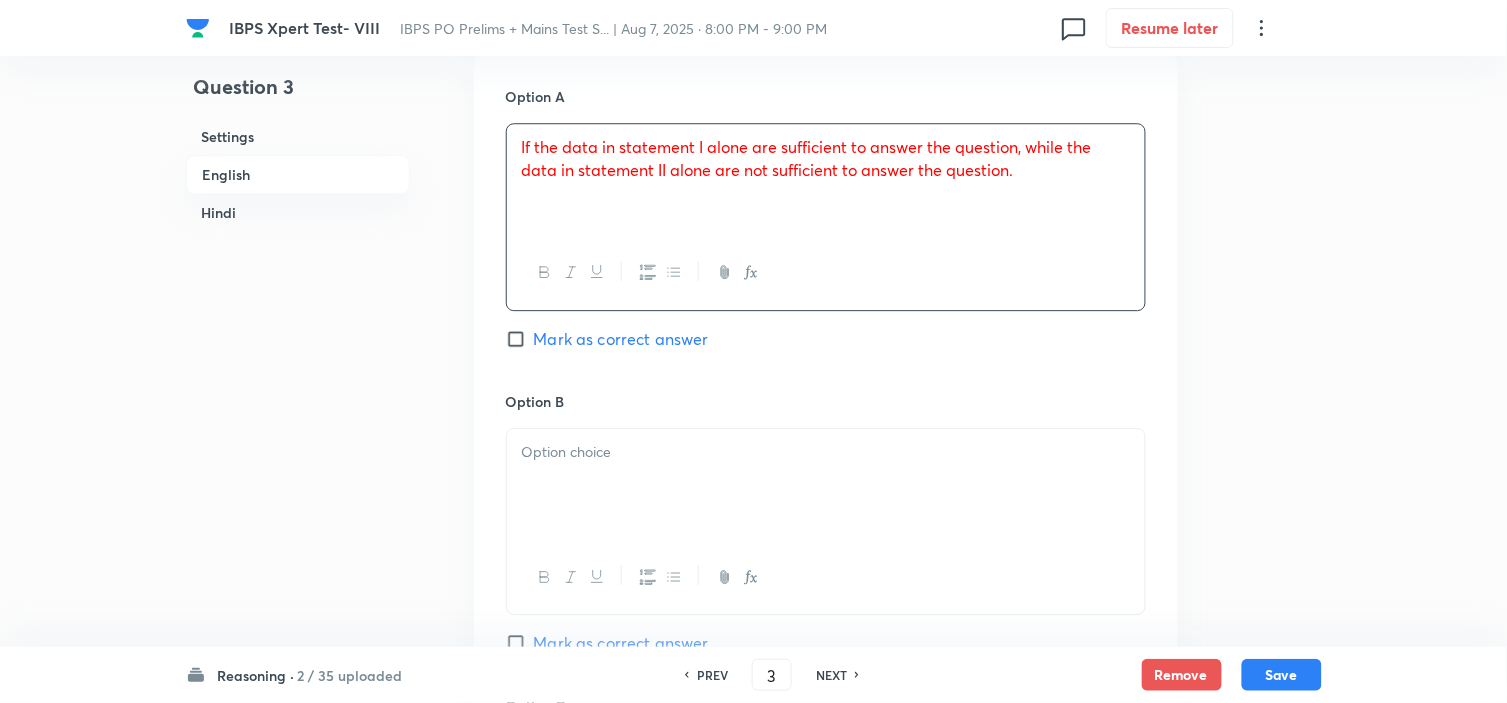 click on "Mark as correct answer" at bounding box center (520, 339) 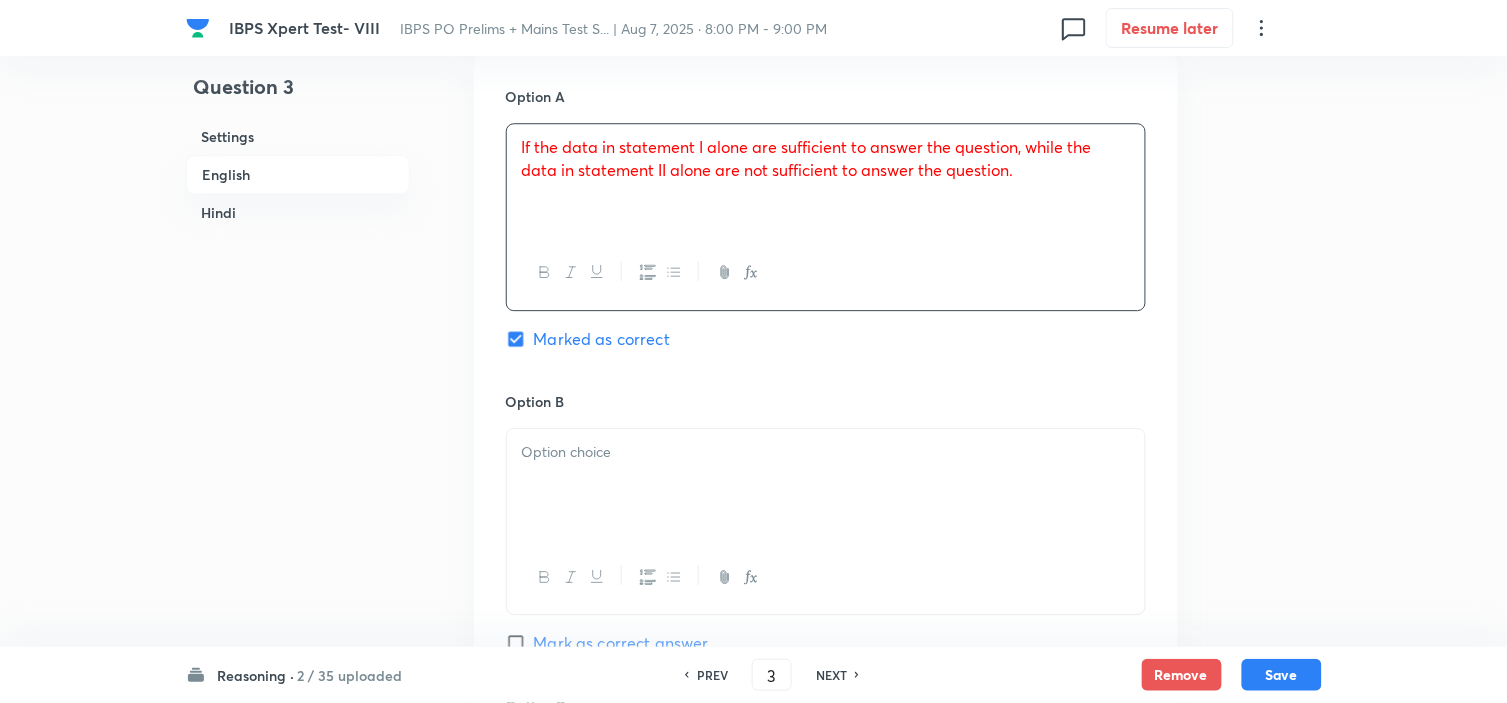 checkbox on "true" 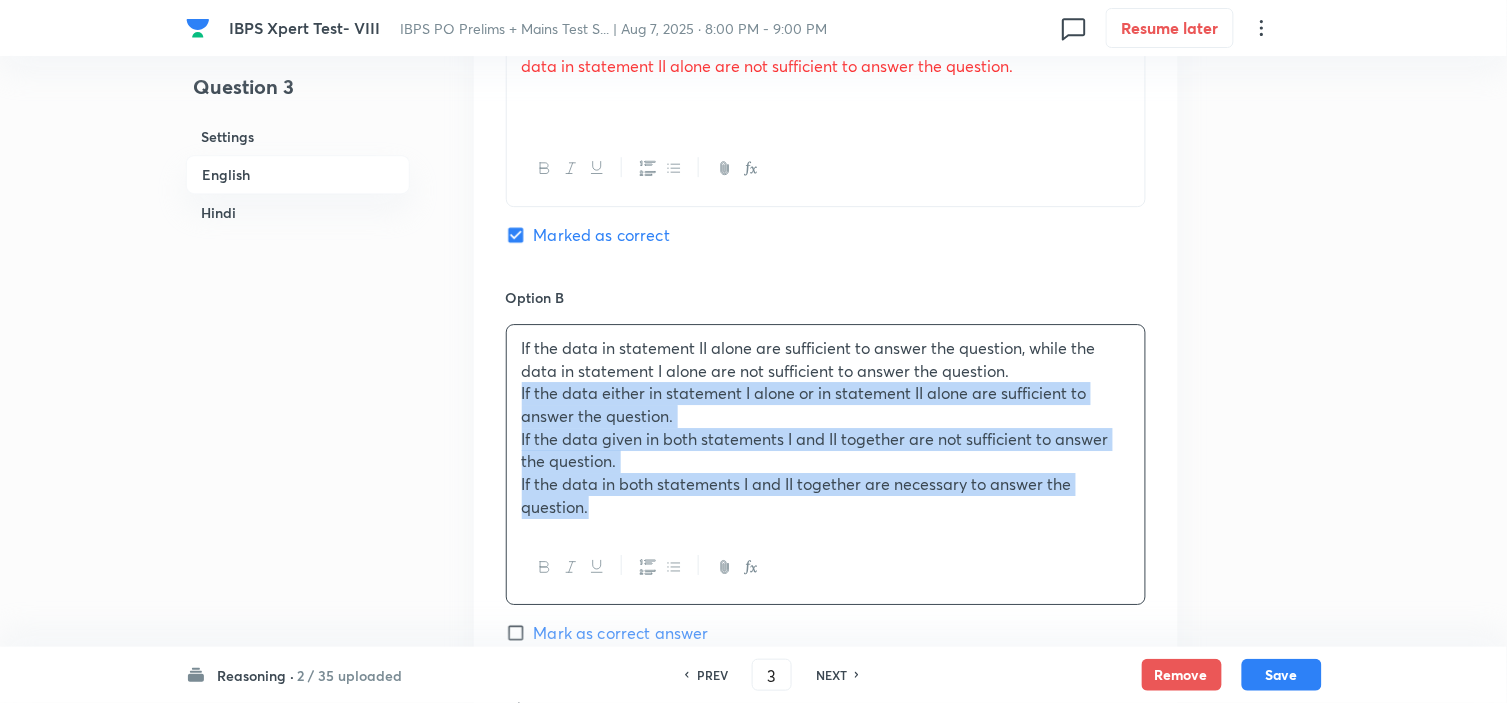 drag, startPoint x: 517, startPoint y: 497, endPoint x: 787, endPoint y: 698, distance: 336.60214 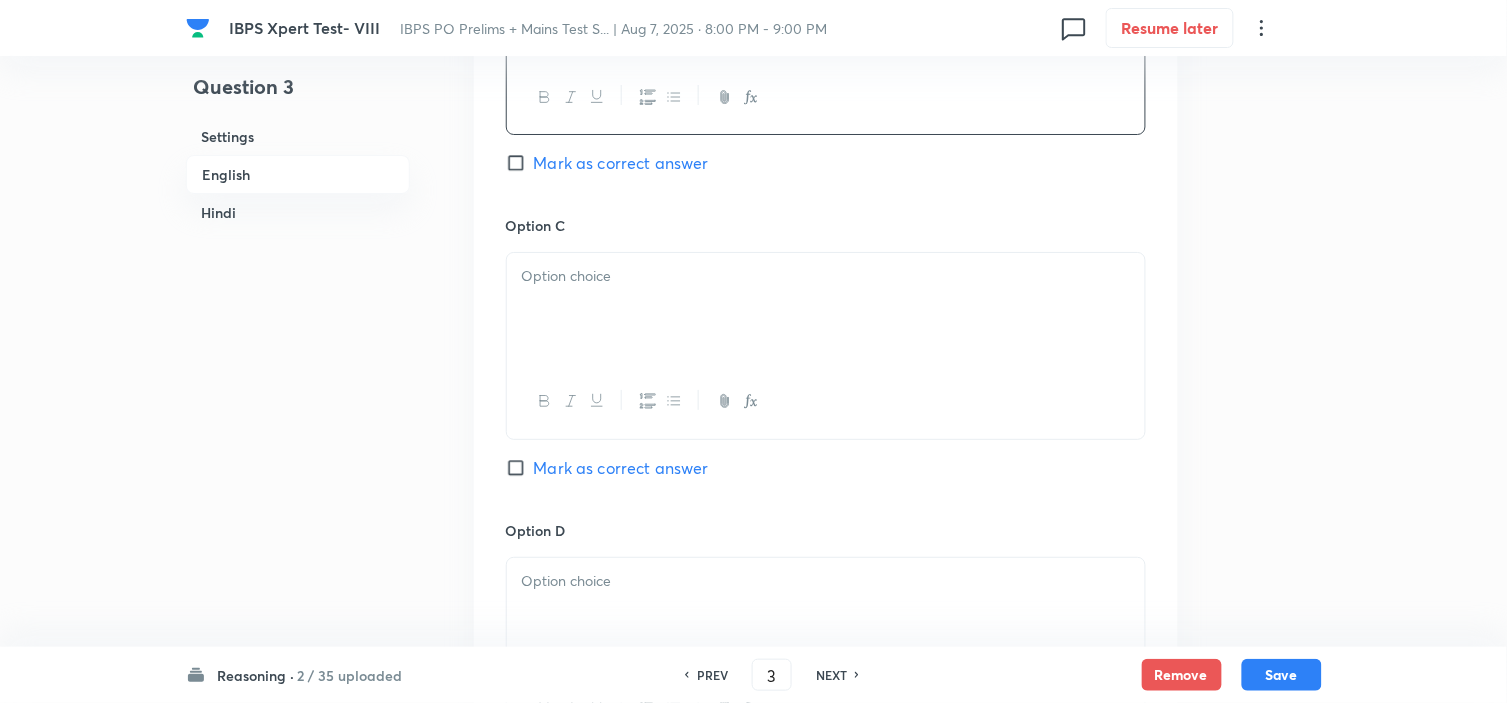 scroll, scrollTop: 1827, scrollLeft: 0, axis: vertical 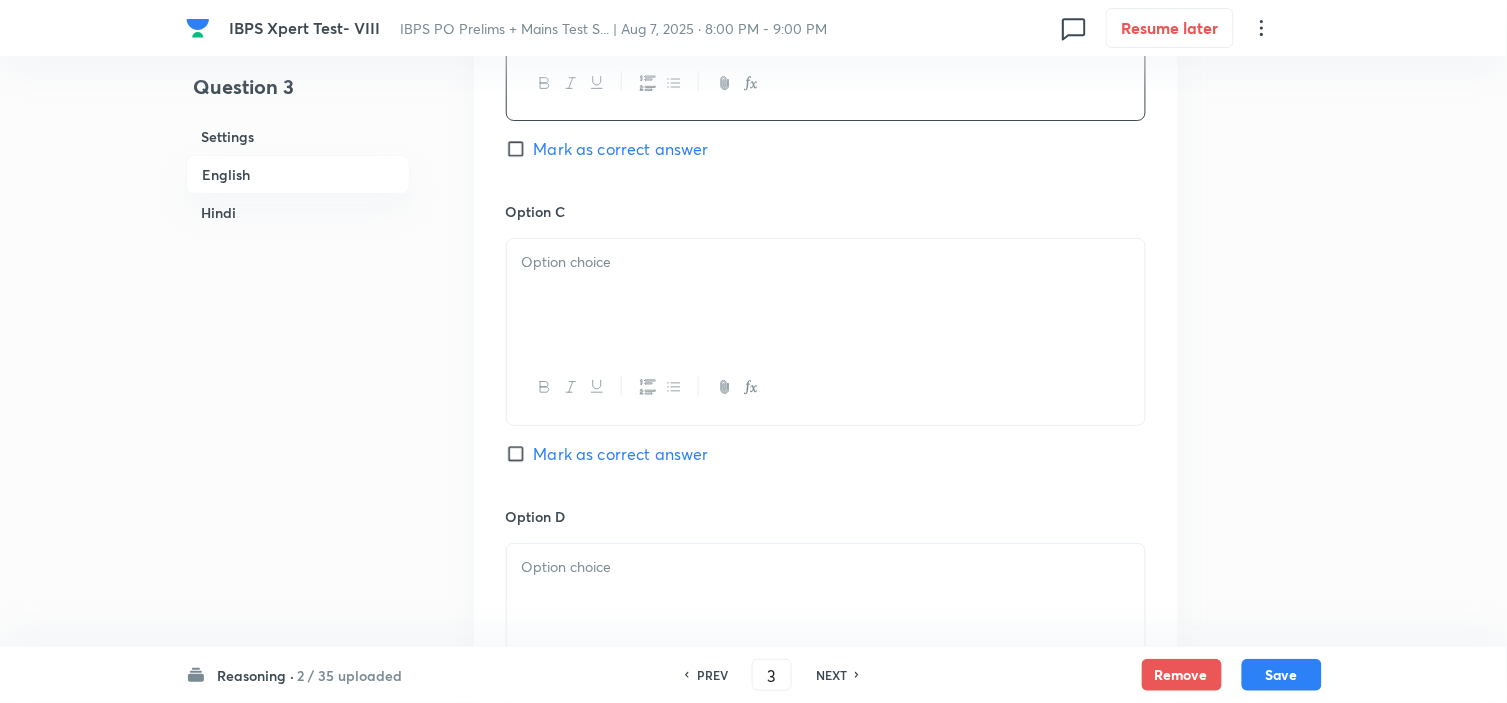 click at bounding box center [826, 295] 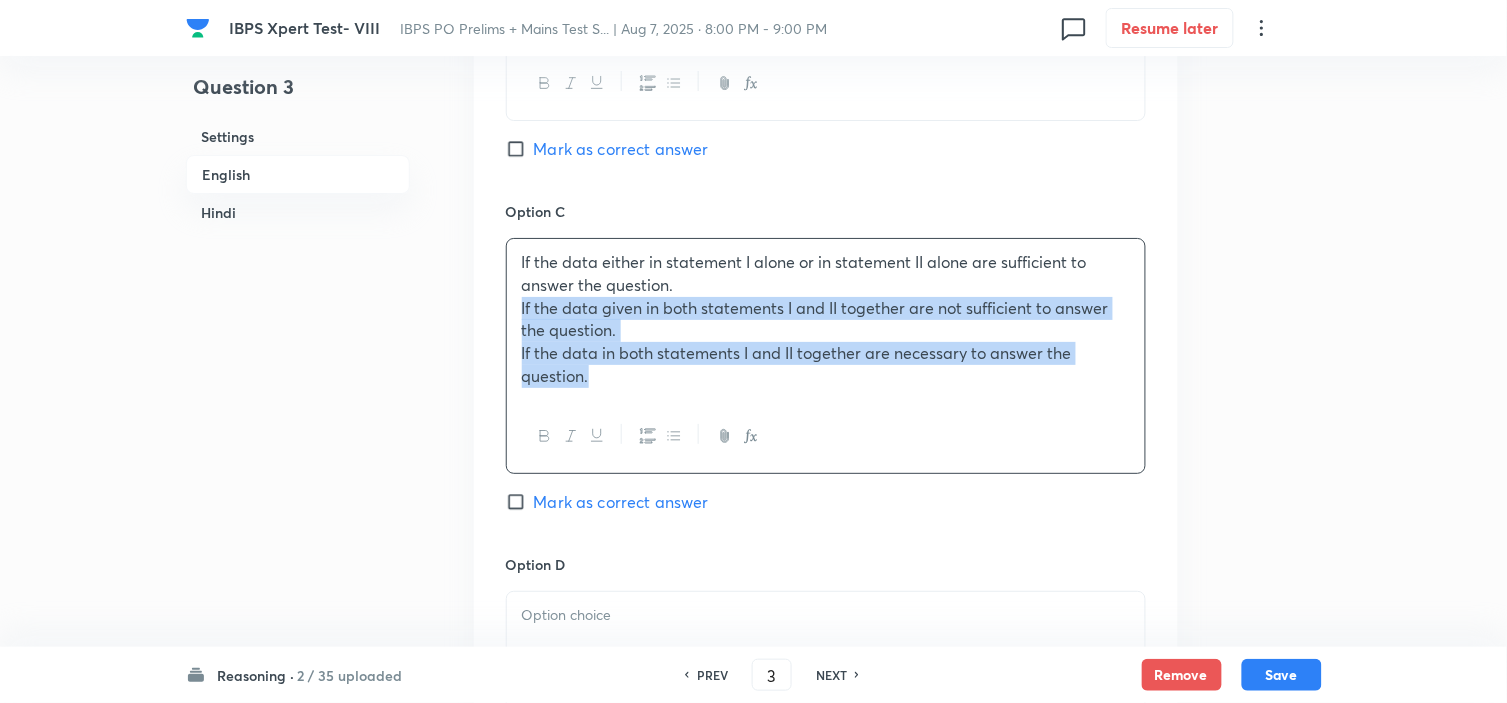 drag, startPoint x: 520, startPoint y: 308, endPoint x: 801, endPoint y: 490, distance: 334.791 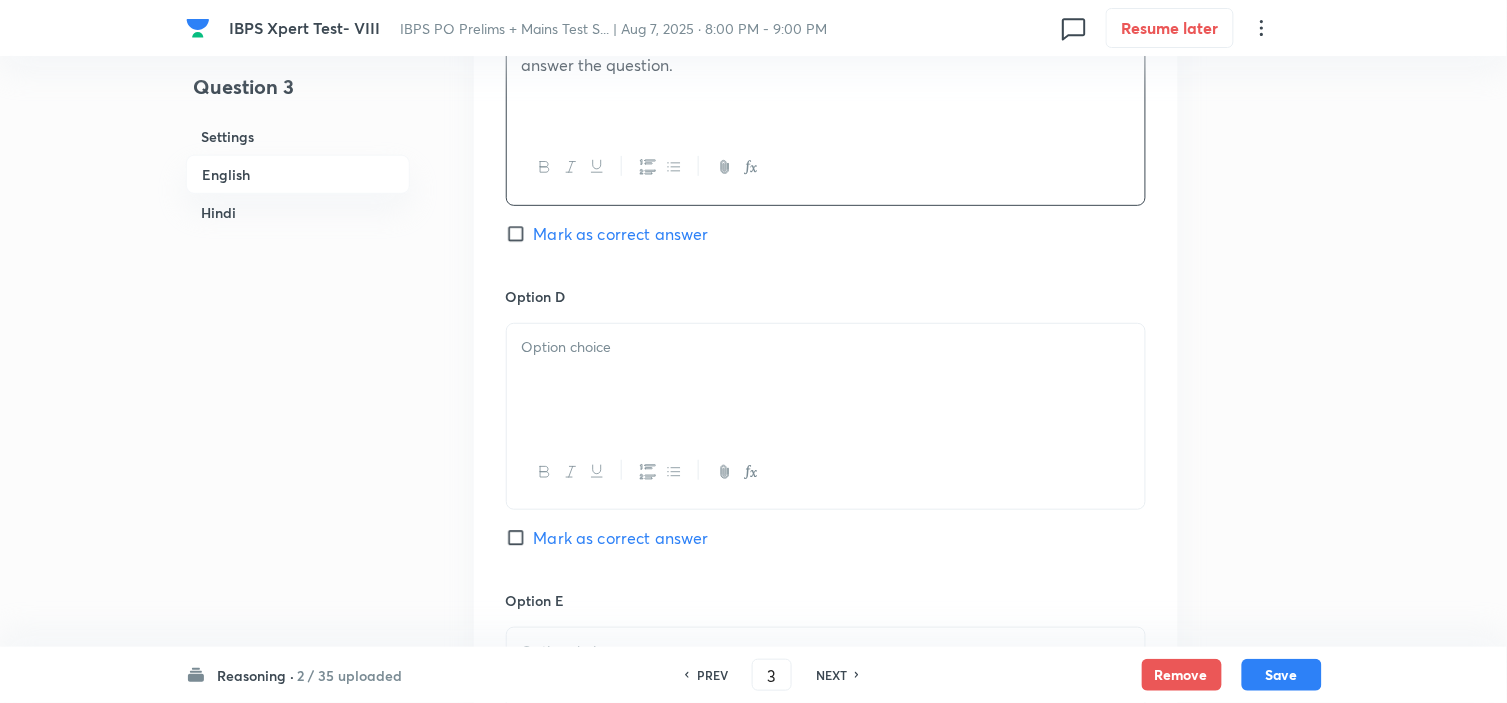 scroll, scrollTop: 2050, scrollLeft: 0, axis: vertical 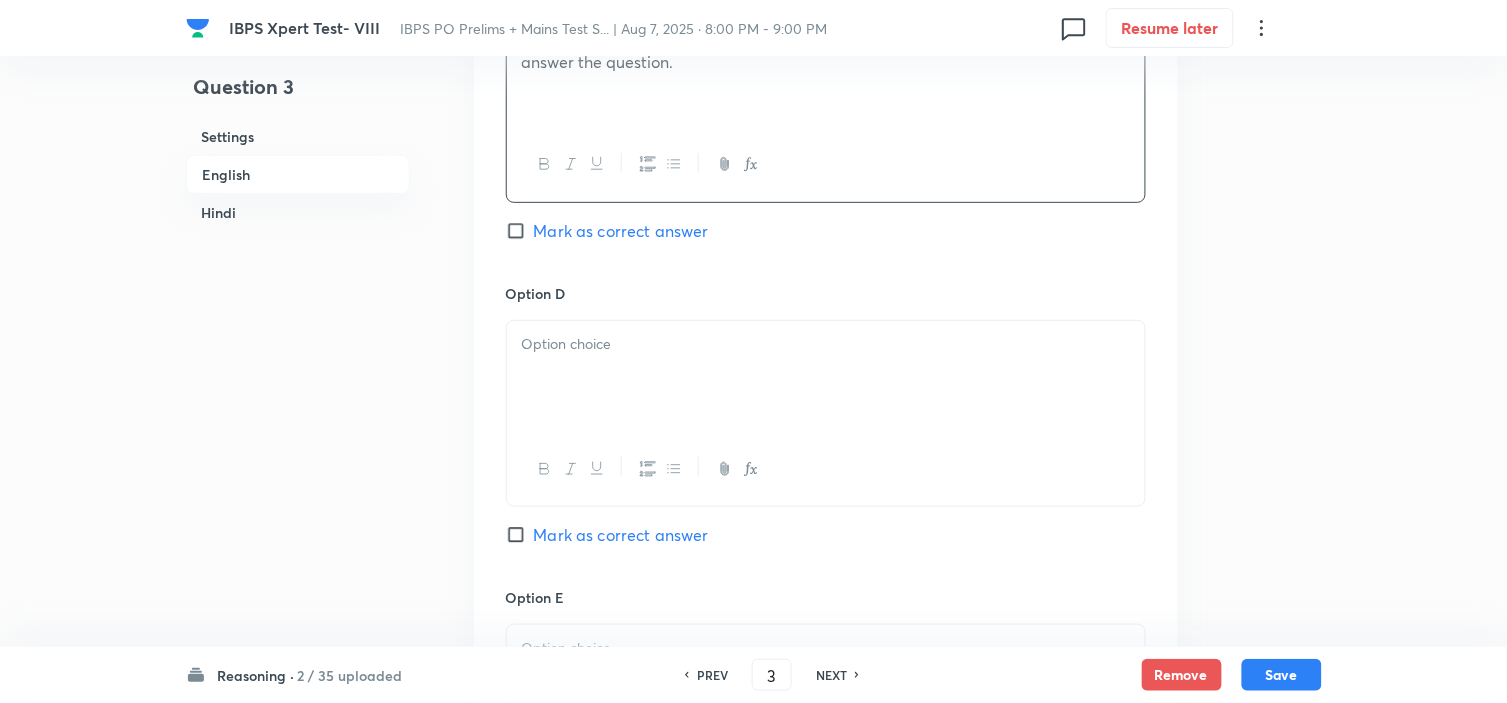 click at bounding box center [826, 377] 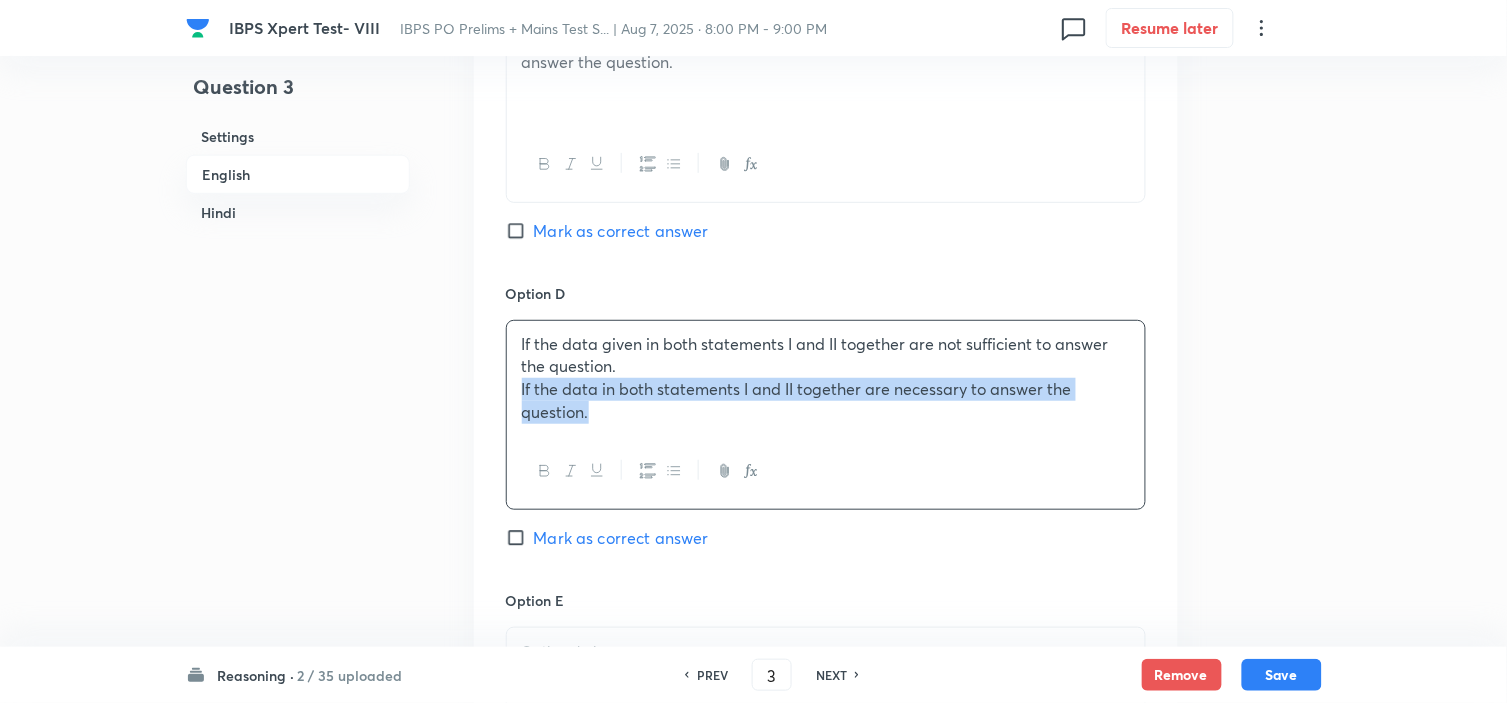 drag, startPoint x: 515, startPoint y: 391, endPoint x: 802, endPoint y: 507, distance: 309.55612 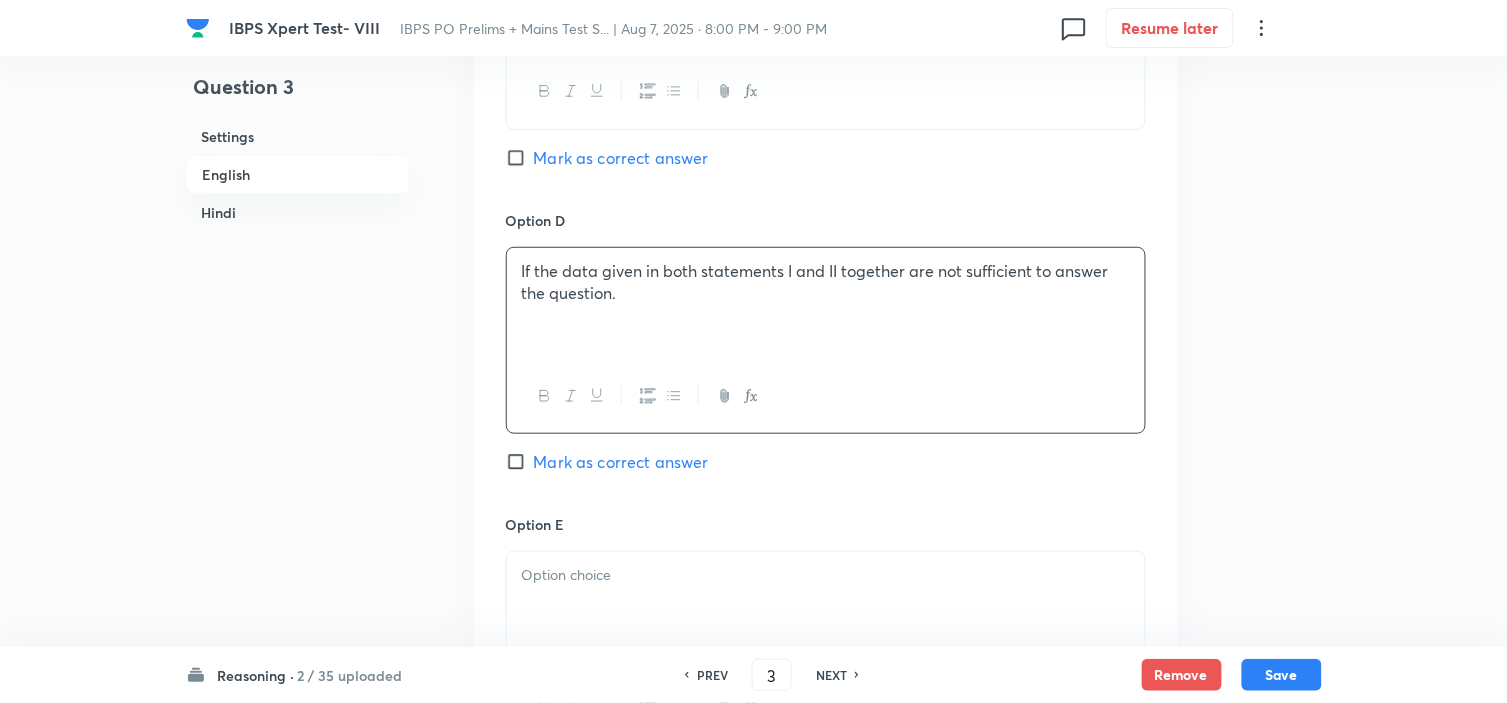 scroll, scrollTop: 2272, scrollLeft: 0, axis: vertical 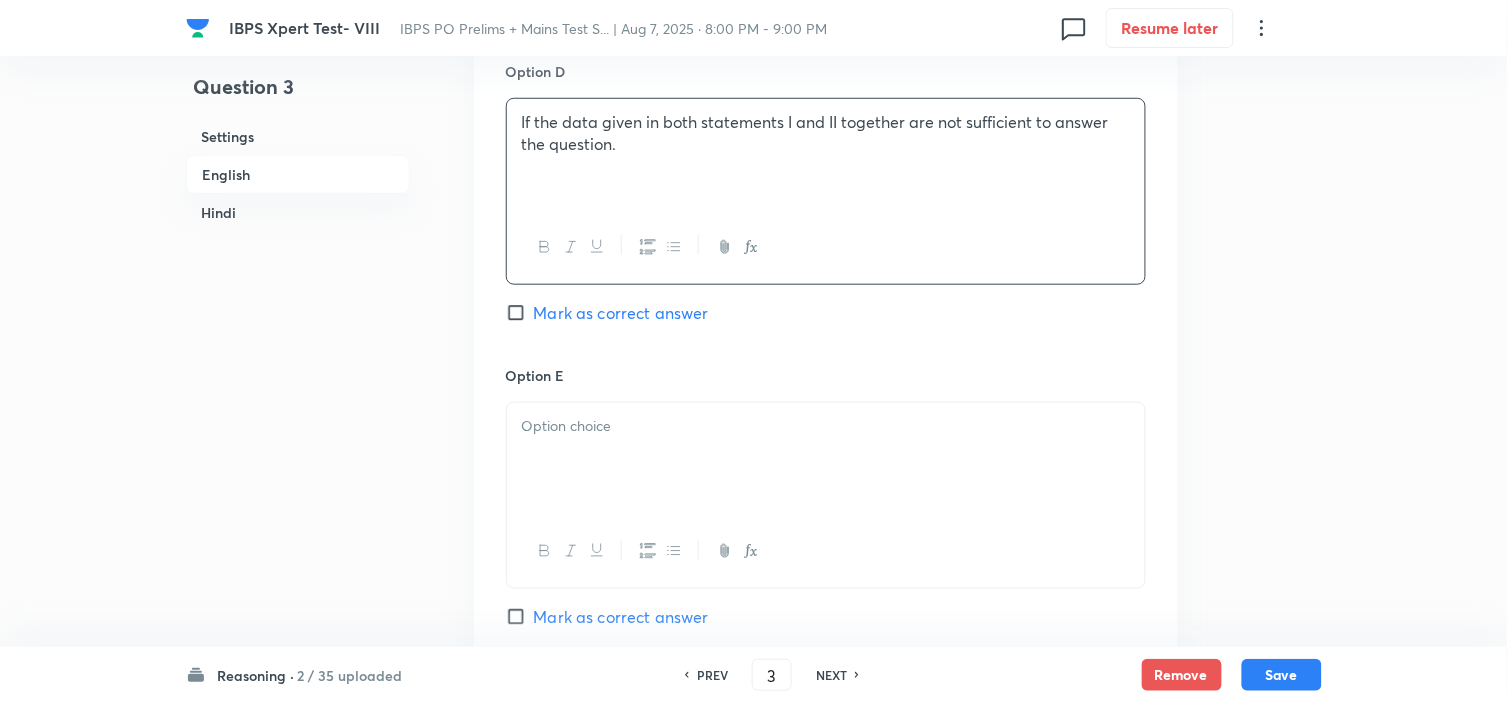 click at bounding box center (826, 459) 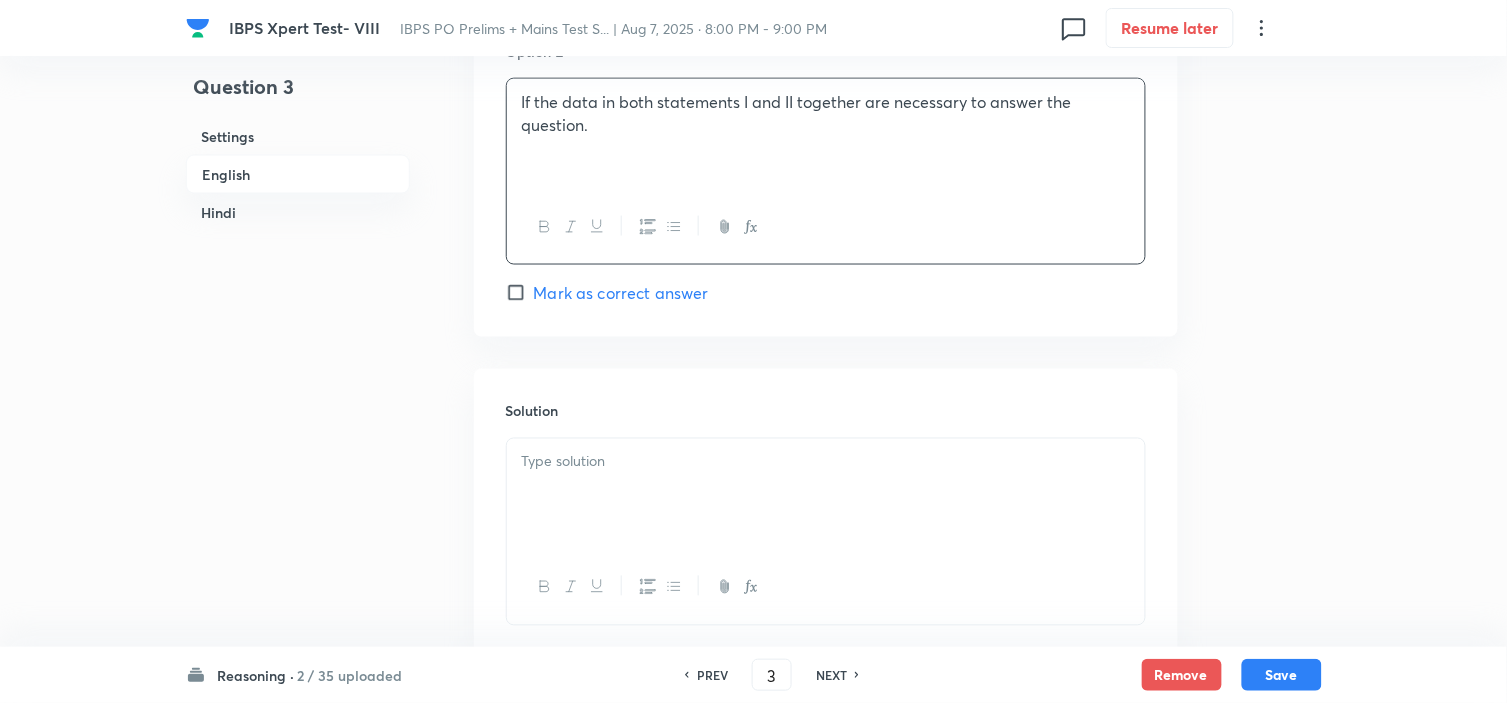 scroll, scrollTop: 2605, scrollLeft: 0, axis: vertical 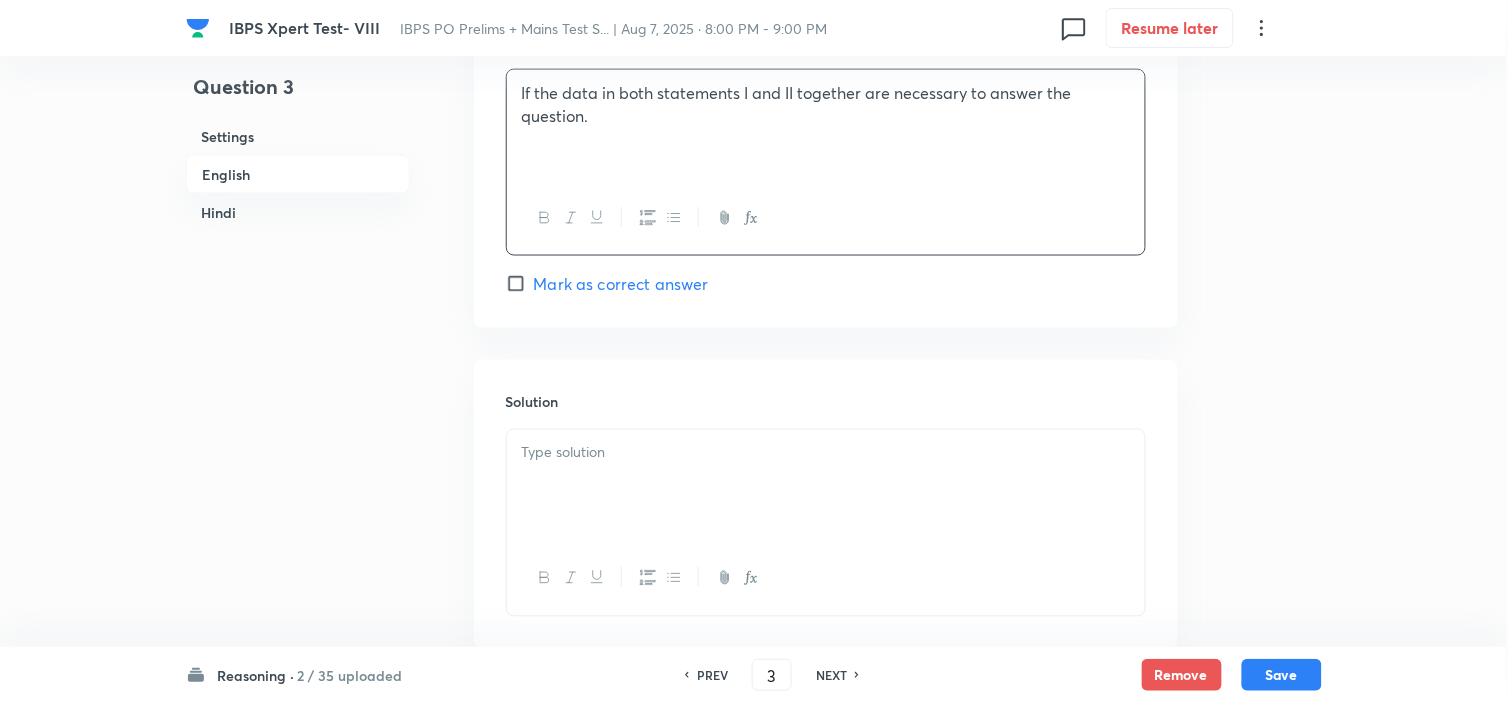 click at bounding box center (826, 486) 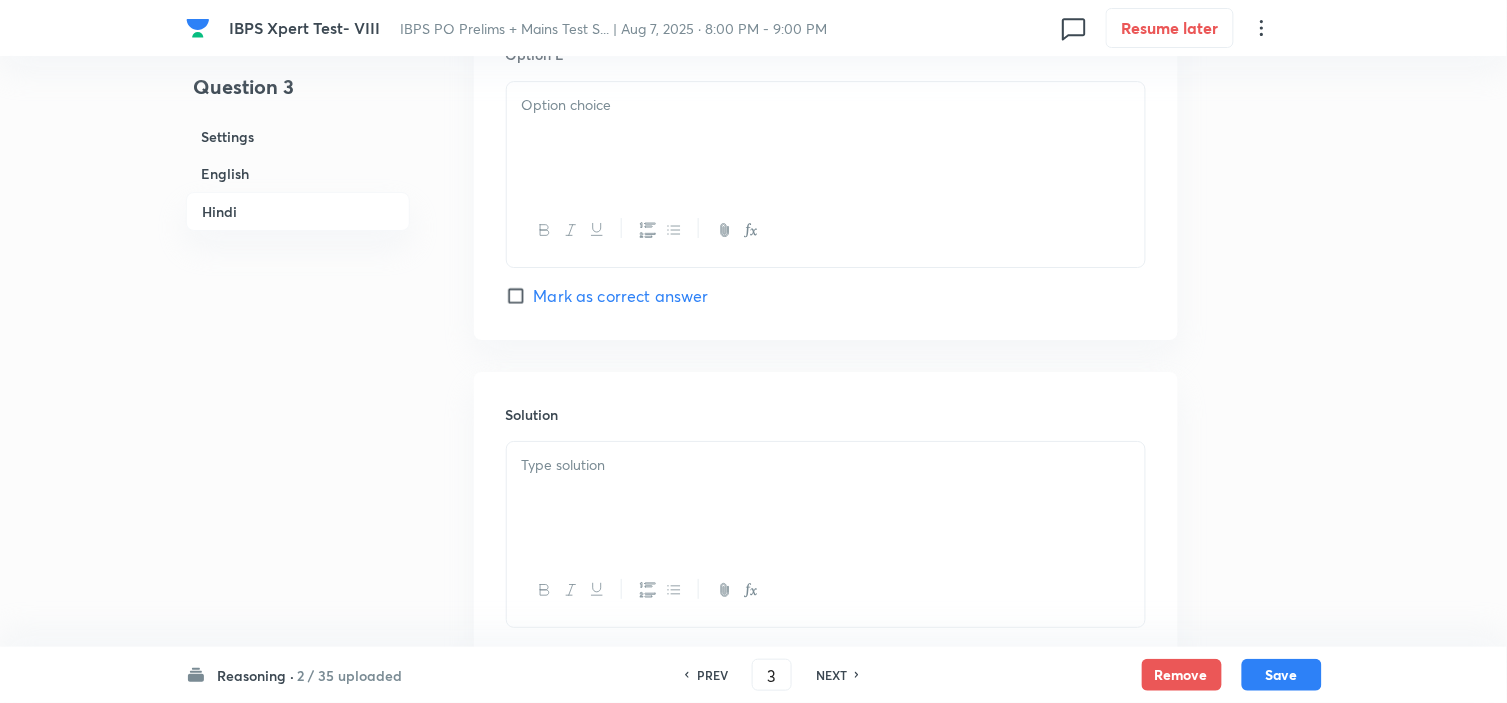 scroll, scrollTop: 5681, scrollLeft: 0, axis: vertical 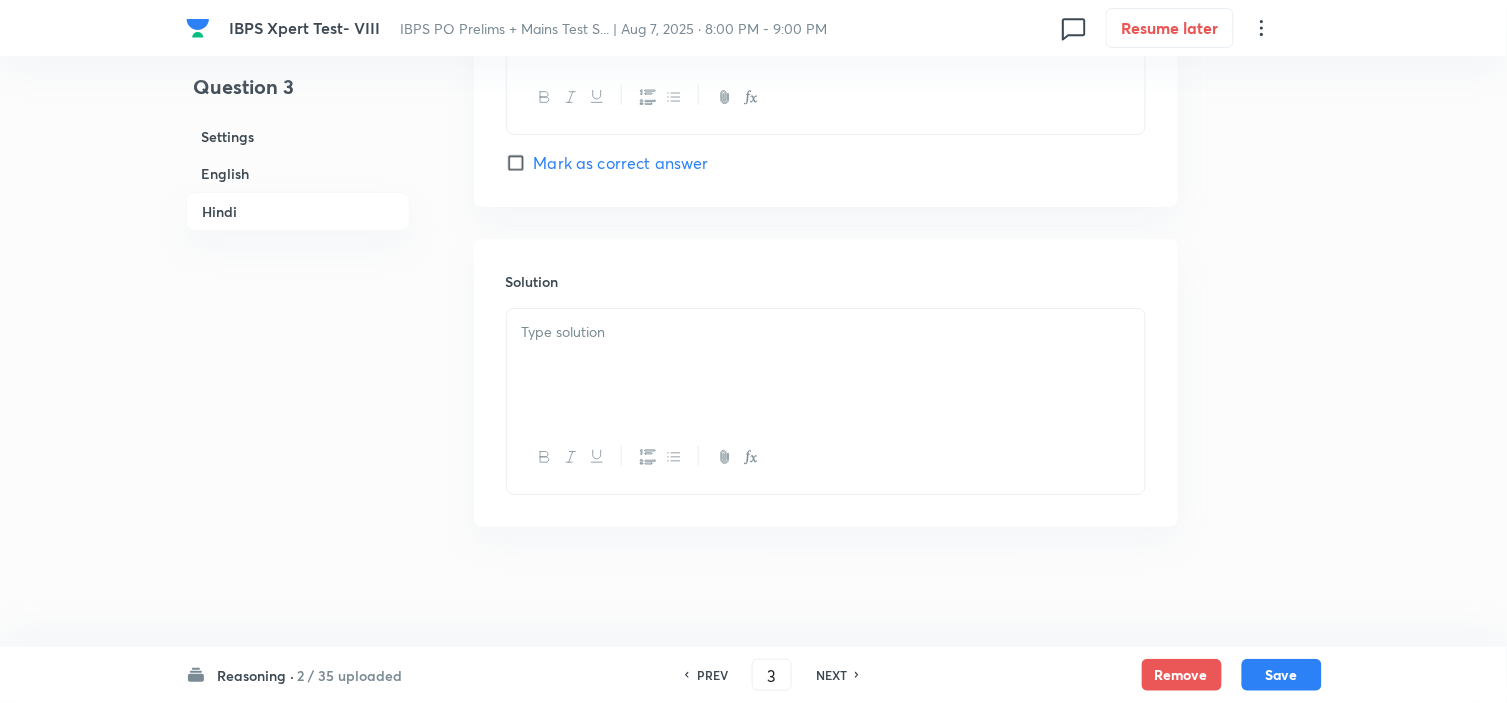 click at bounding box center [826, 365] 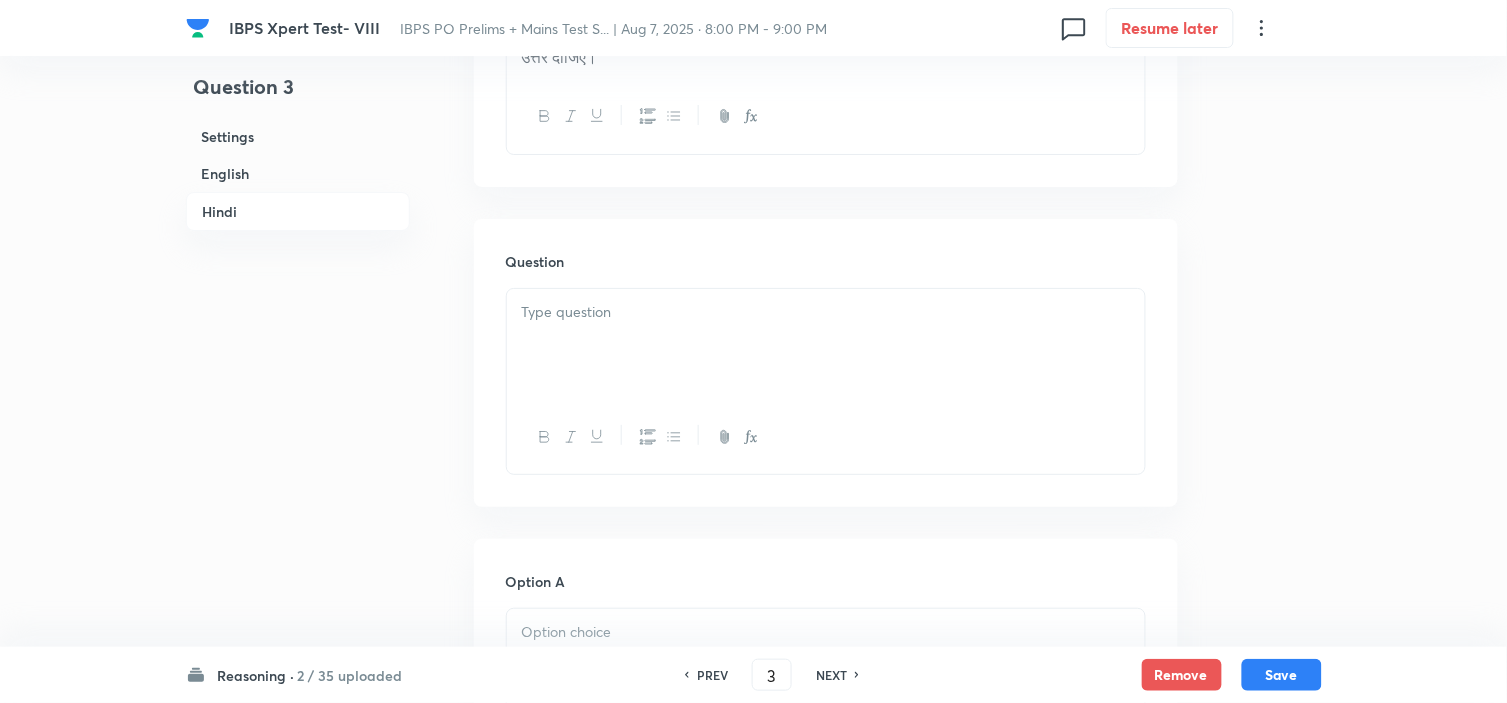scroll, scrollTop: 3792, scrollLeft: 0, axis: vertical 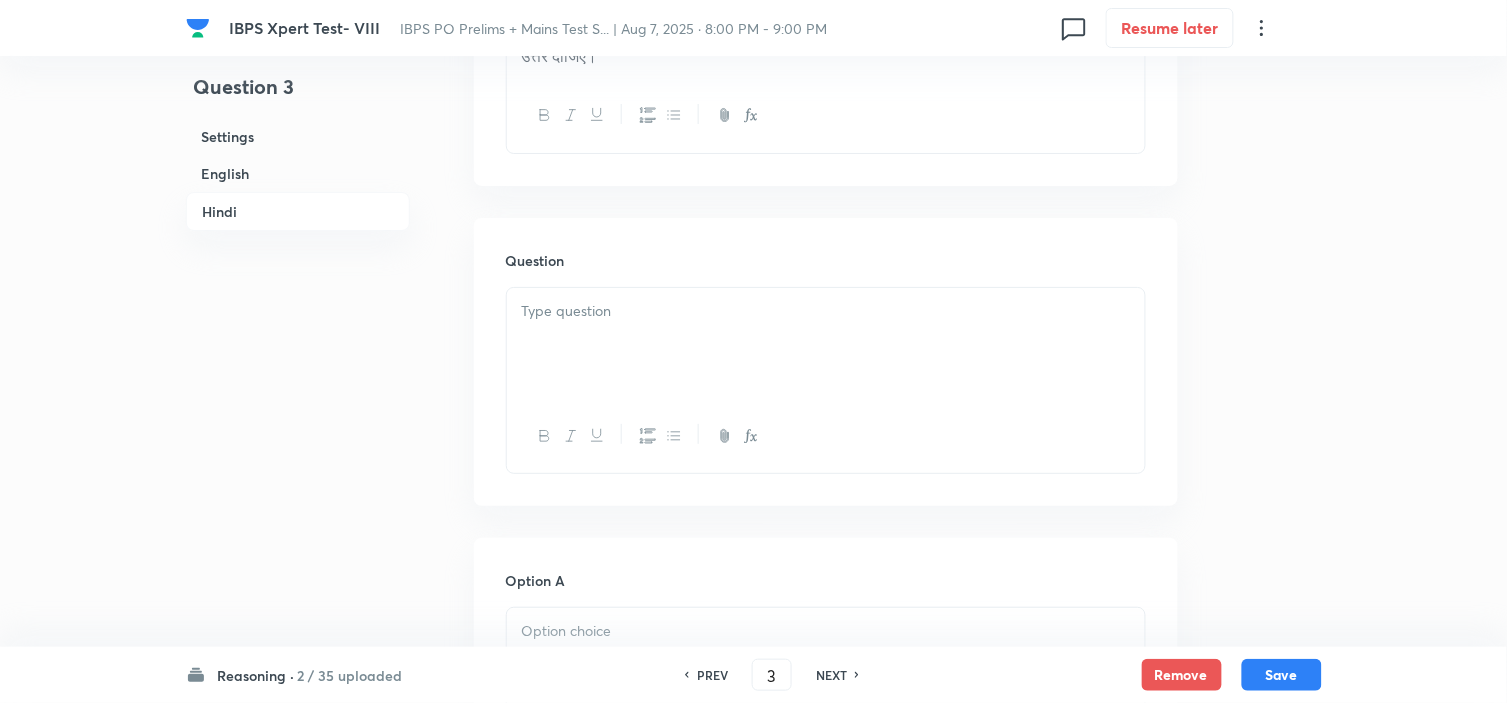 drag, startPoint x: 583, startPoint y: 341, endPoint x: 603, endPoint y: 342, distance: 20.024984 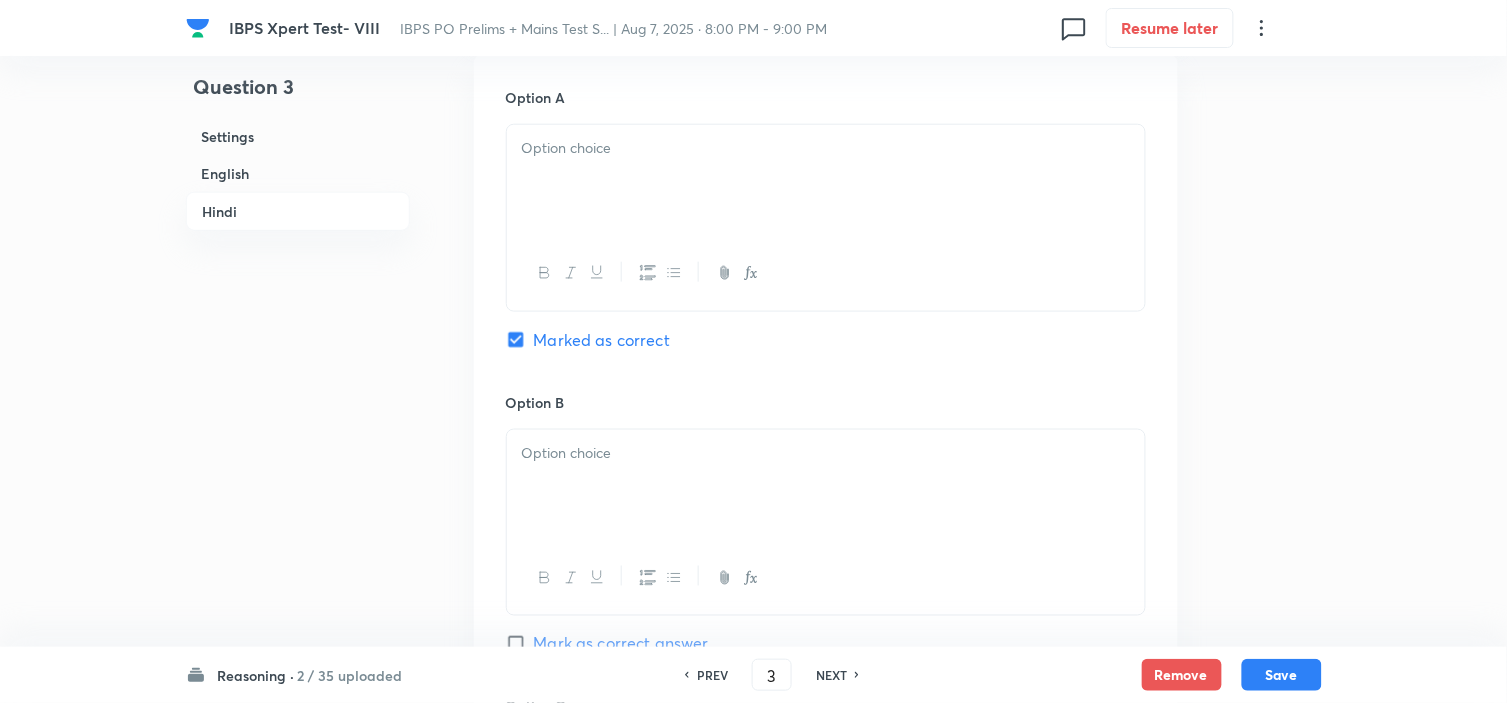 scroll, scrollTop: 4347, scrollLeft: 0, axis: vertical 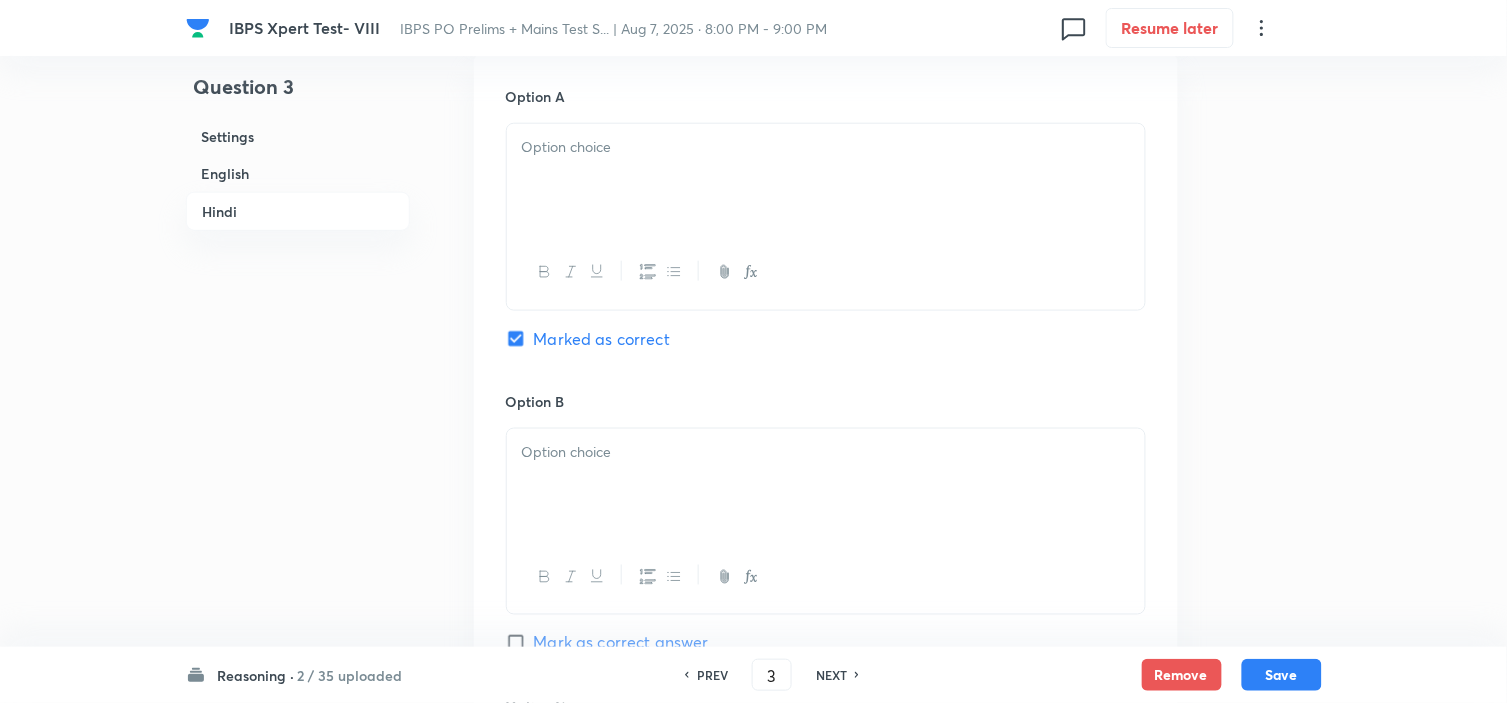 click at bounding box center [826, 180] 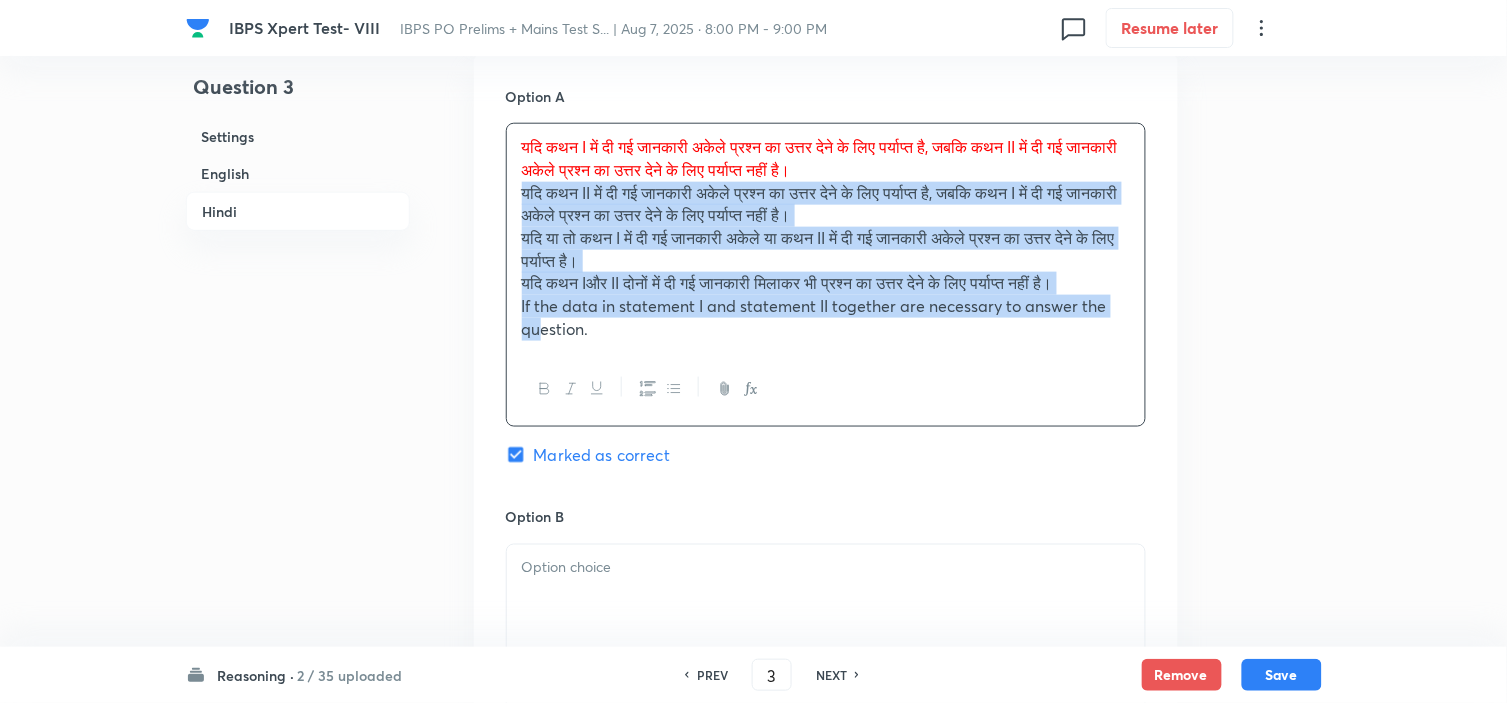 drag, startPoint x: 530, startPoint y: 216, endPoint x: 1248, endPoint y: 426, distance: 748.0802 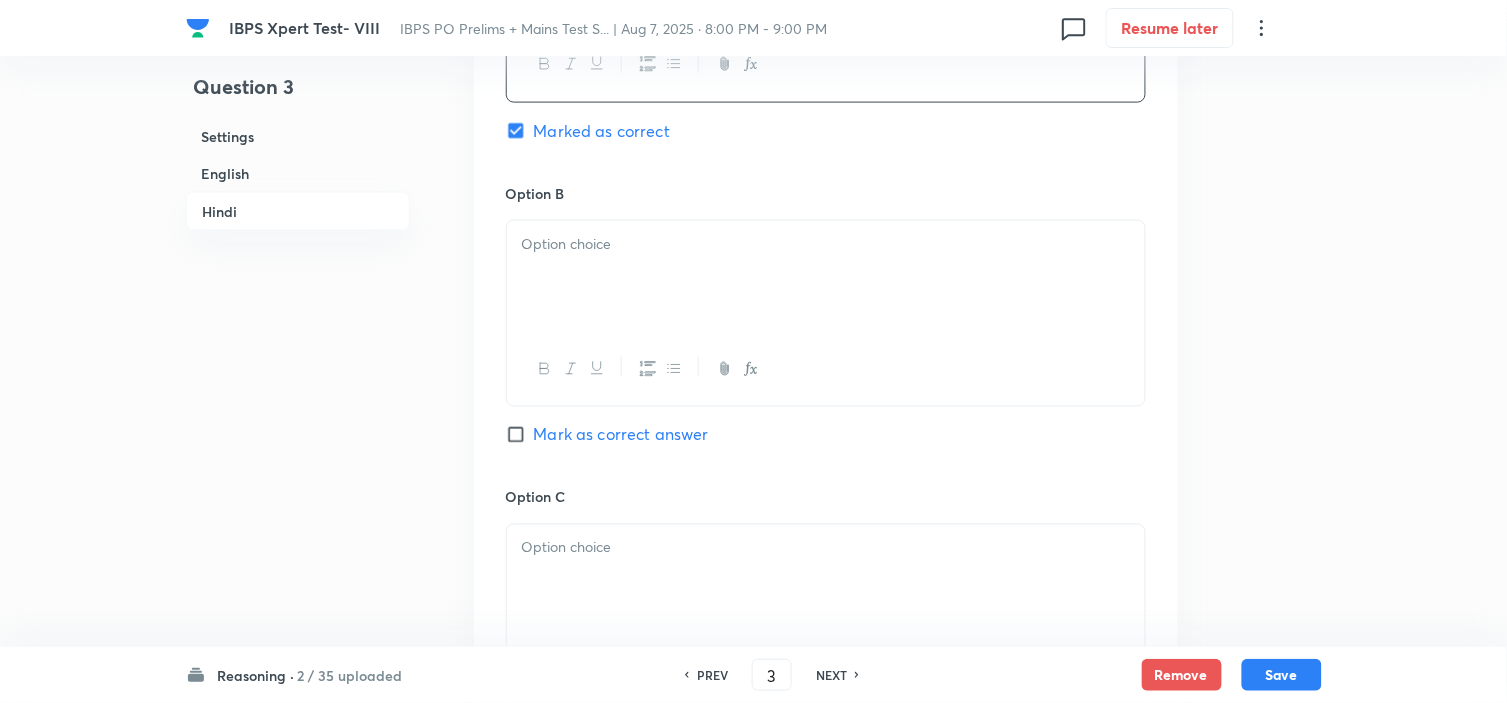scroll, scrollTop: 4570, scrollLeft: 0, axis: vertical 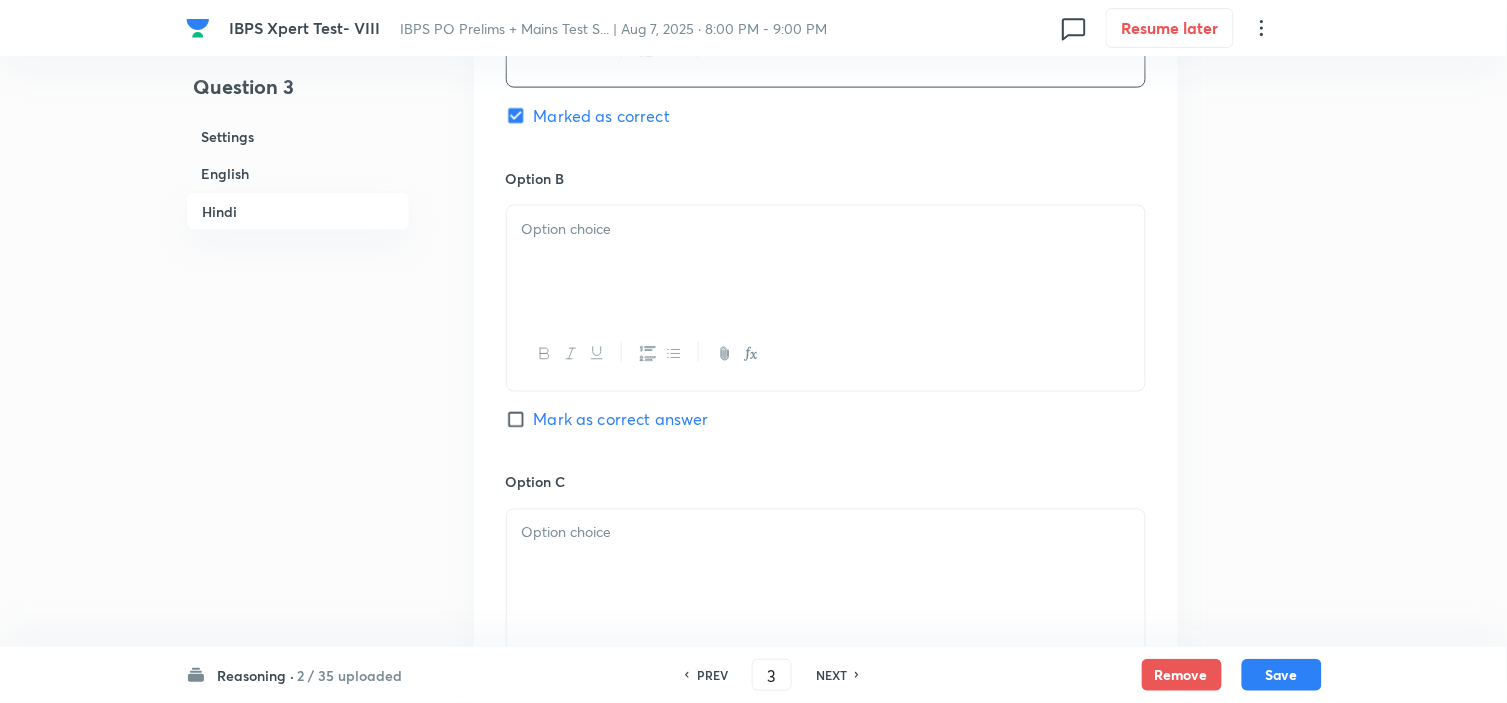 click at bounding box center (826, 262) 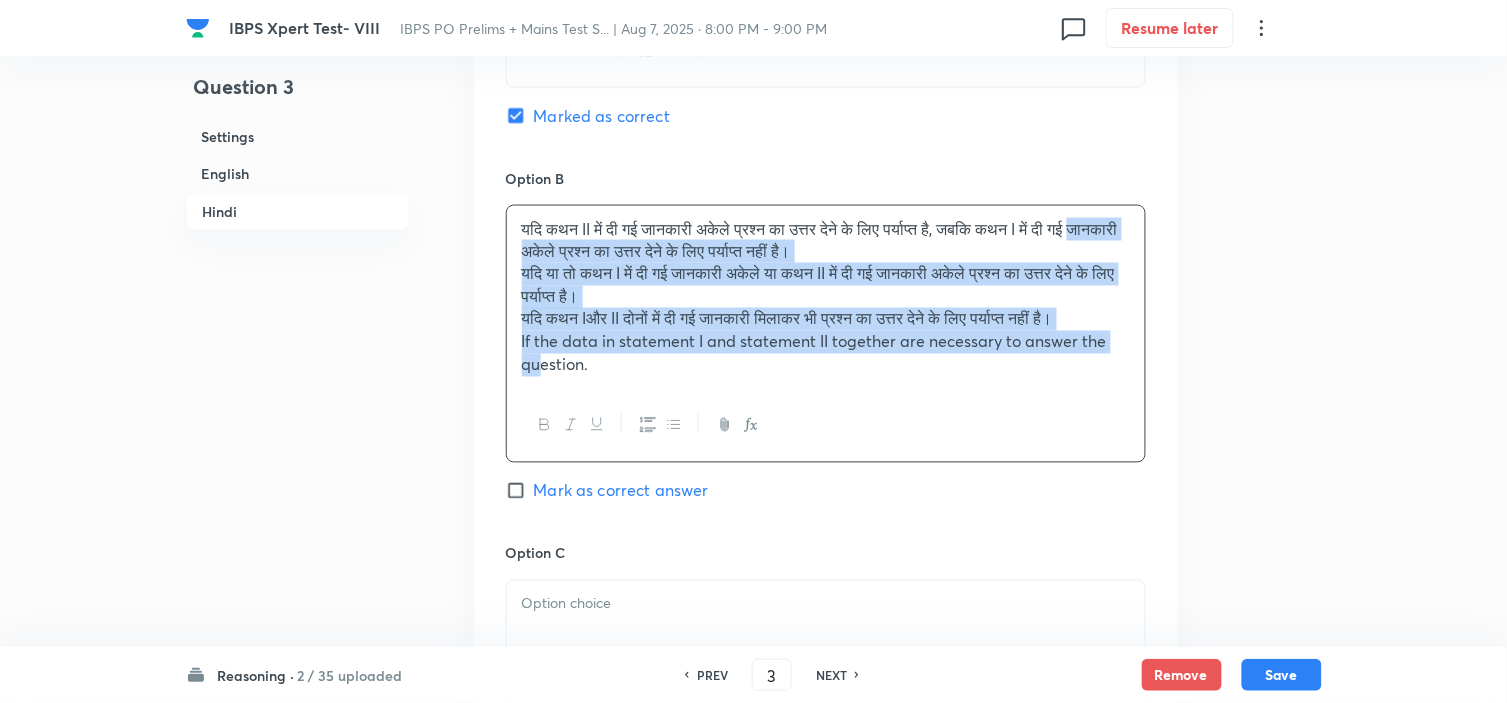 drag, startPoint x: 514, startPoint y: 271, endPoint x: 1135, endPoint y: 455, distance: 647.68585 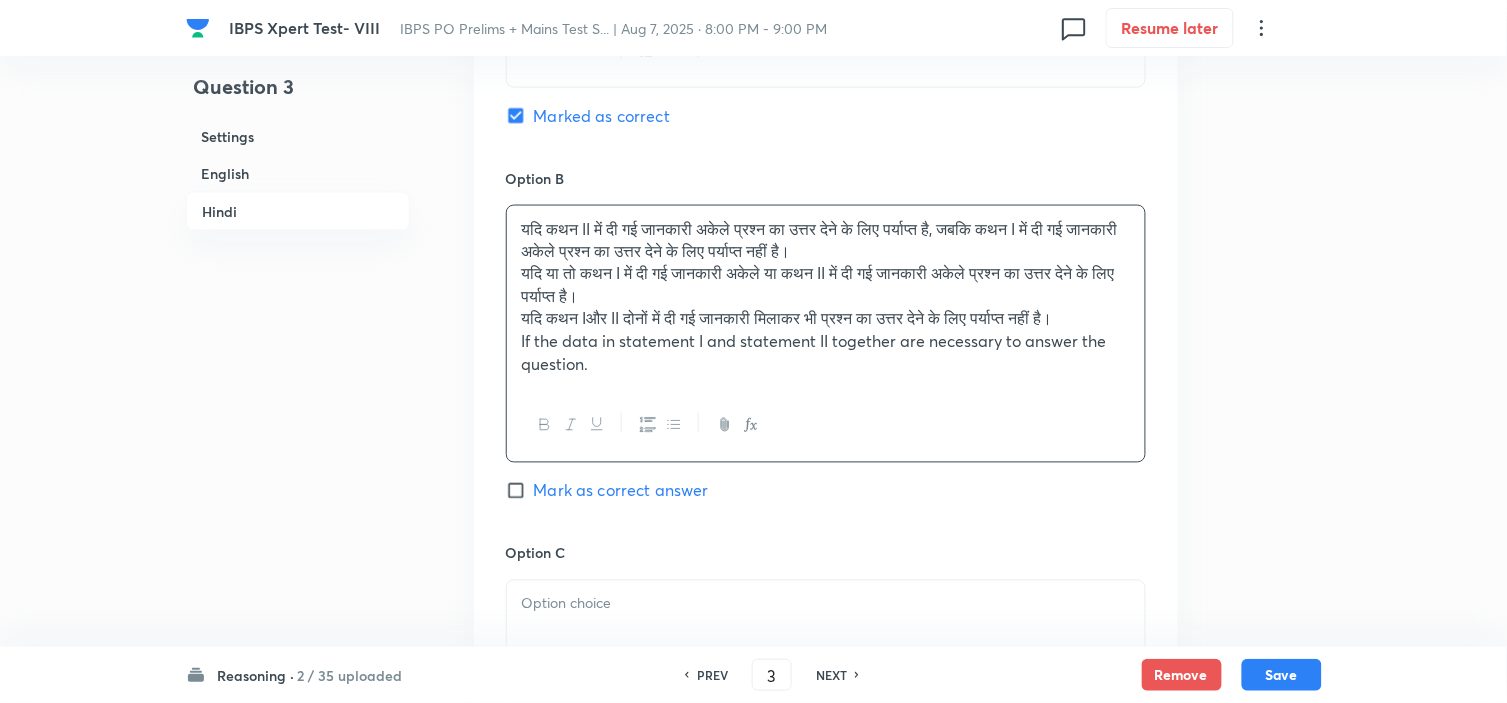 drag, startPoint x: 602, startPoint y: 212, endPoint x: 617, endPoint y: 216, distance: 15.524175 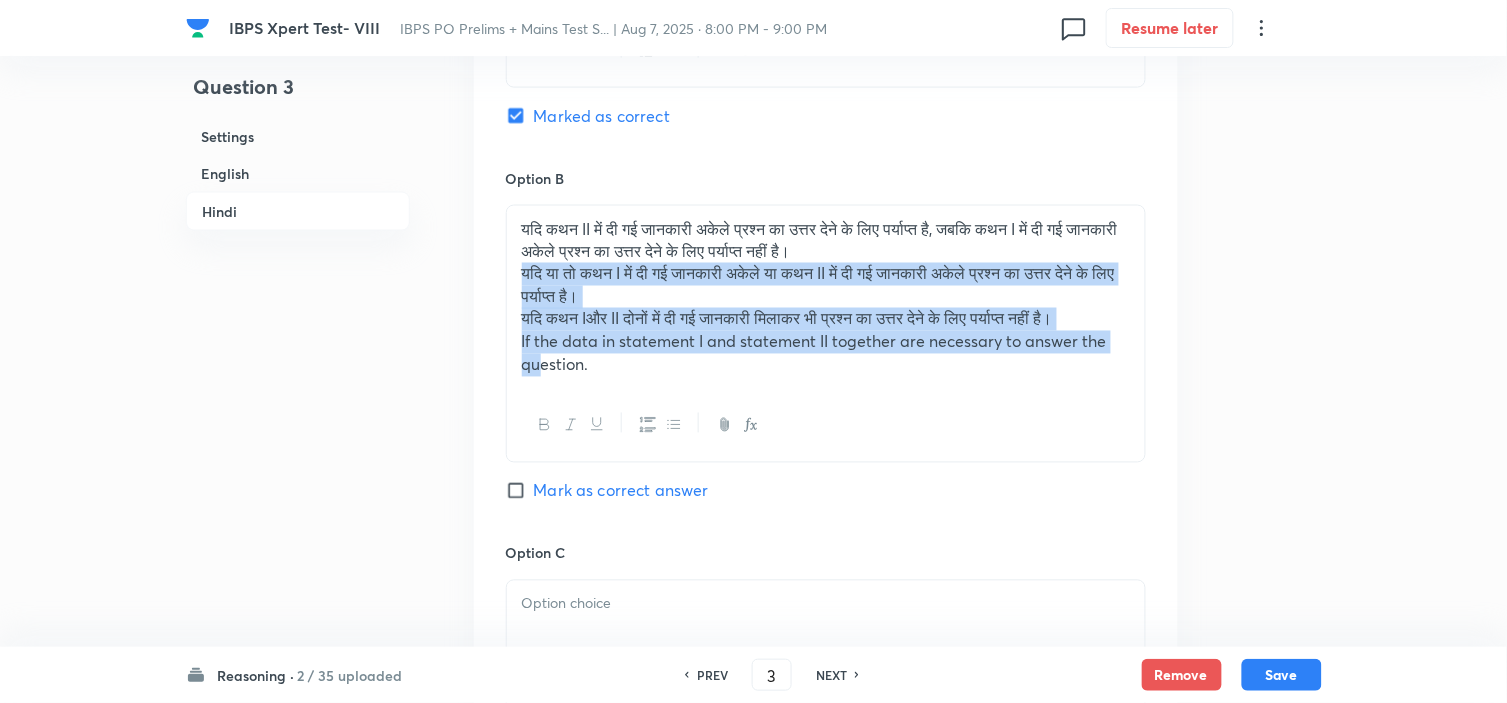 drag, startPoint x: 516, startPoint y: 282, endPoint x: 1242, endPoint y: 421, distance: 739.1867 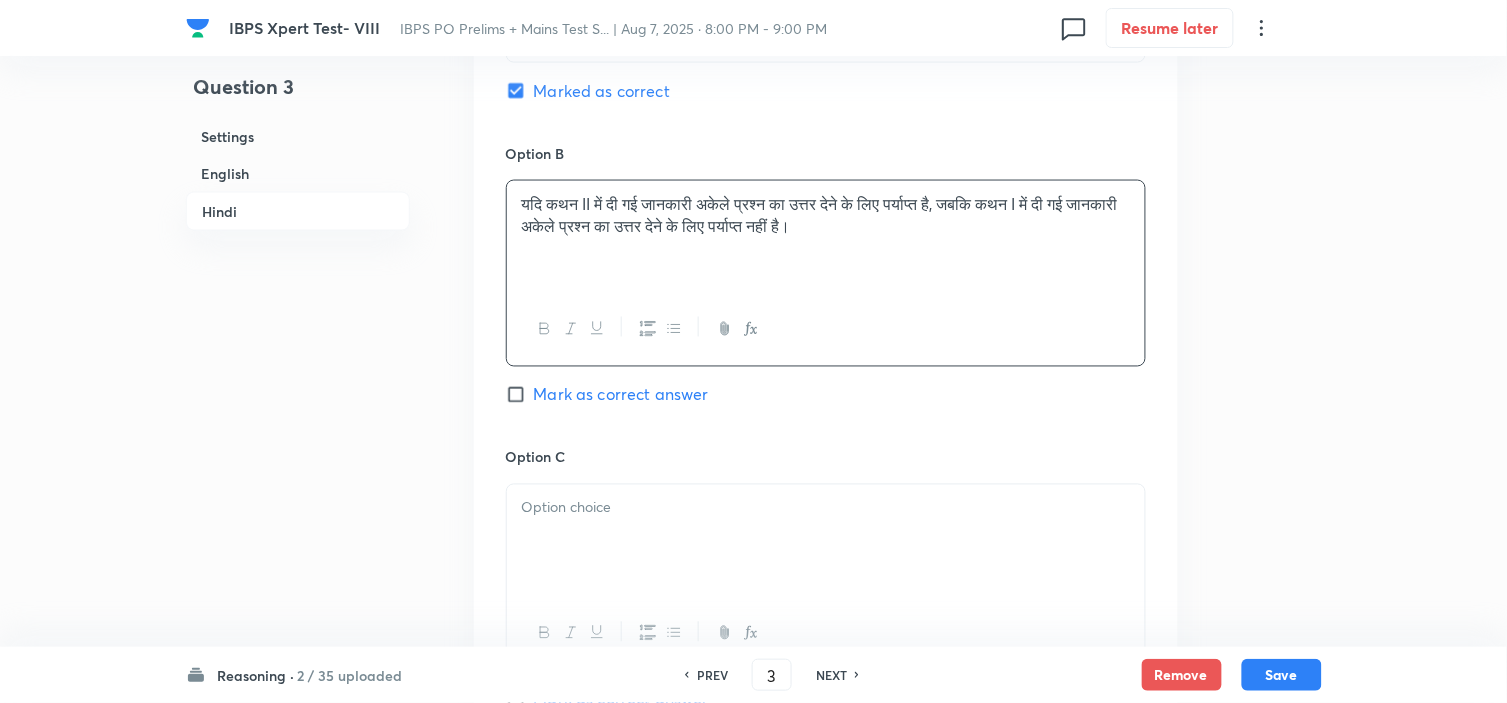 scroll, scrollTop: 4792, scrollLeft: 0, axis: vertical 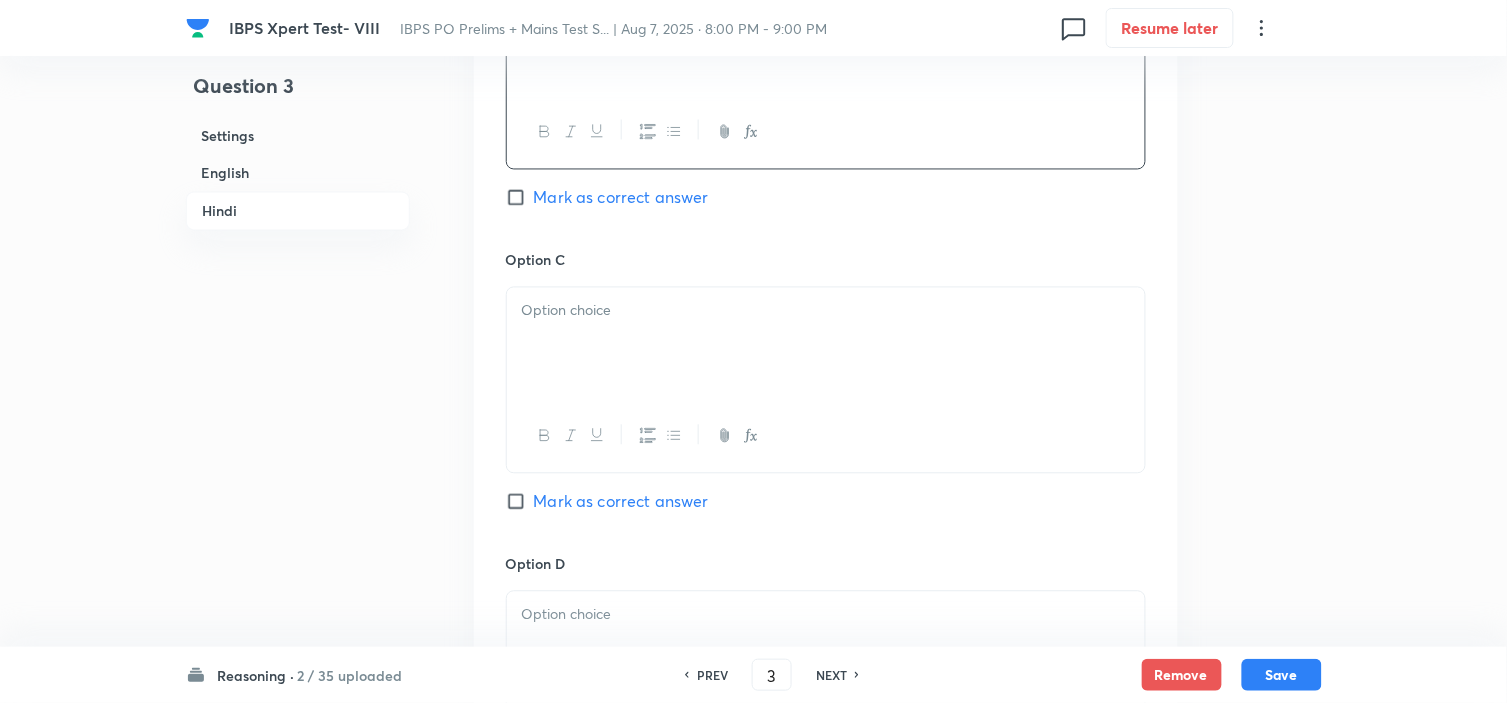 click at bounding box center (826, 311) 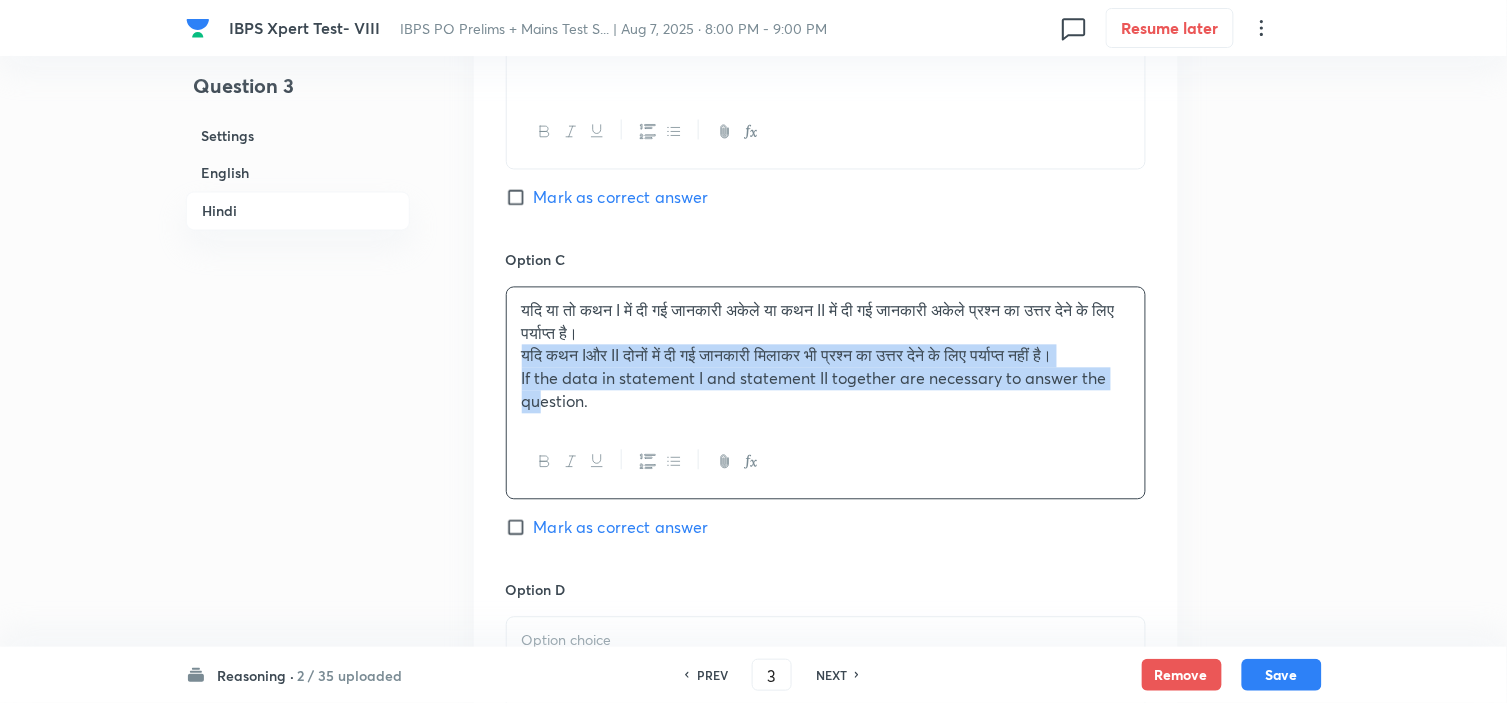 drag, startPoint x: 527, startPoint y: 366, endPoint x: 1292, endPoint y: 484, distance: 774.0472 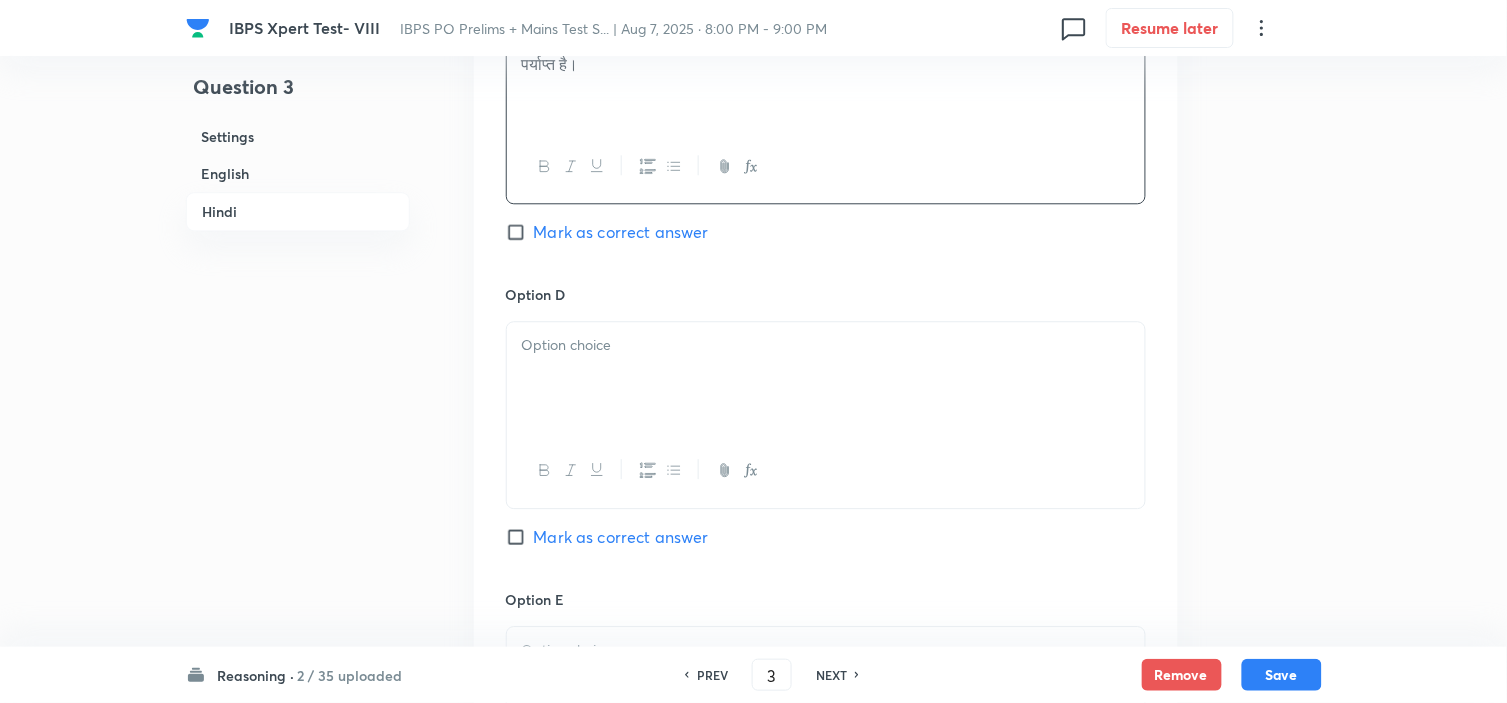 scroll, scrollTop: 5125, scrollLeft: 0, axis: vertical 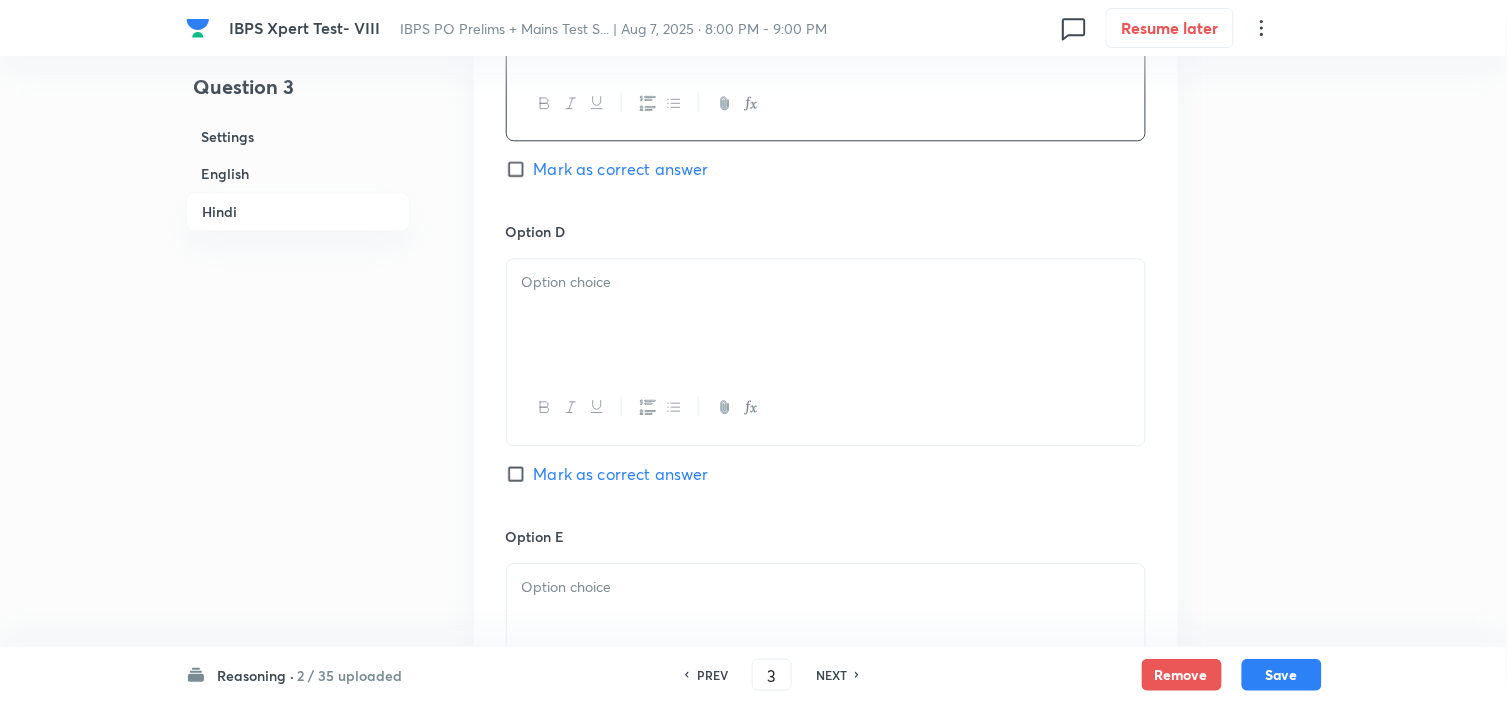 click at bounding box center (826, 315) 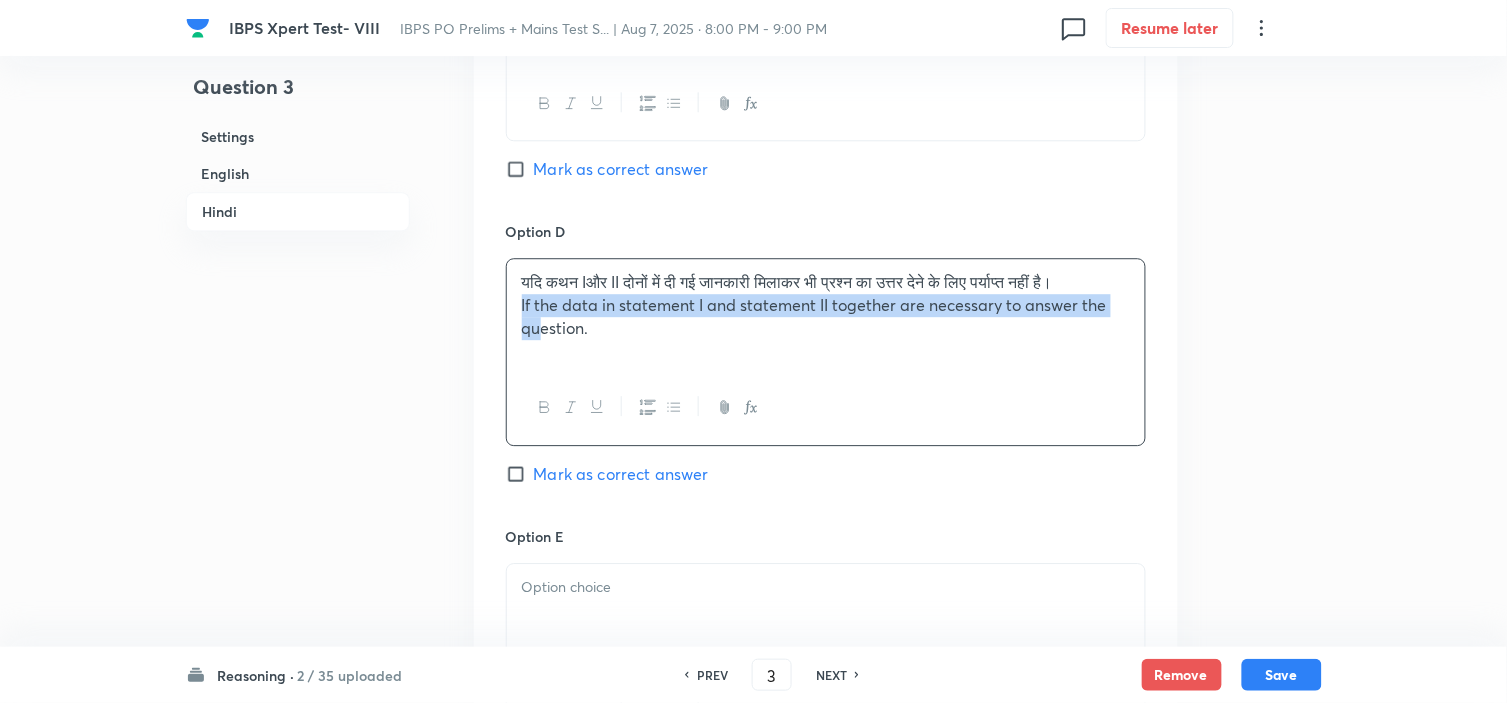 drag, startPoint x: 523, startPoint y: 321, endPoint x: 1361, endPoint y: 367, distance: 839.2616 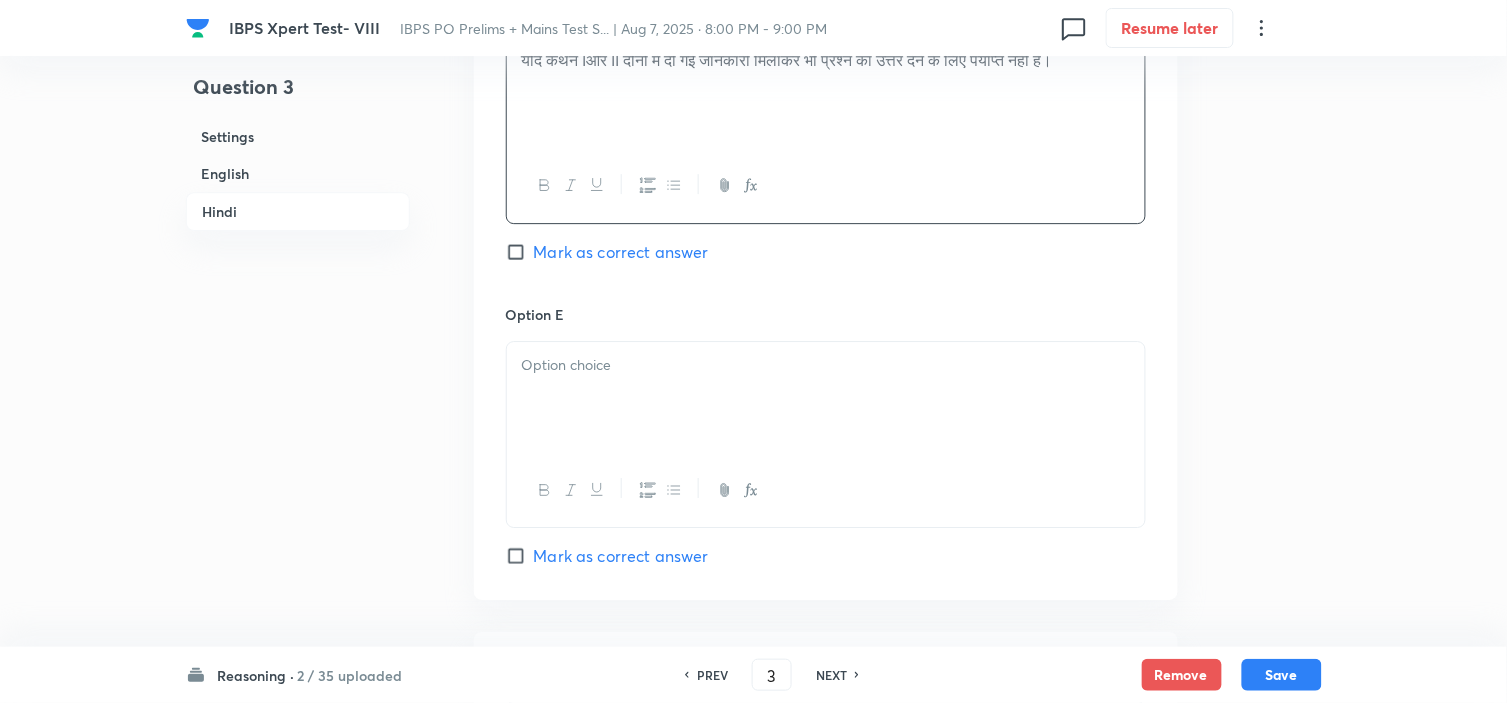 drag, startPoint x: 678, startPoint y: 411, endPoint x: 725, endPoint y: 412, distance: 47.010635 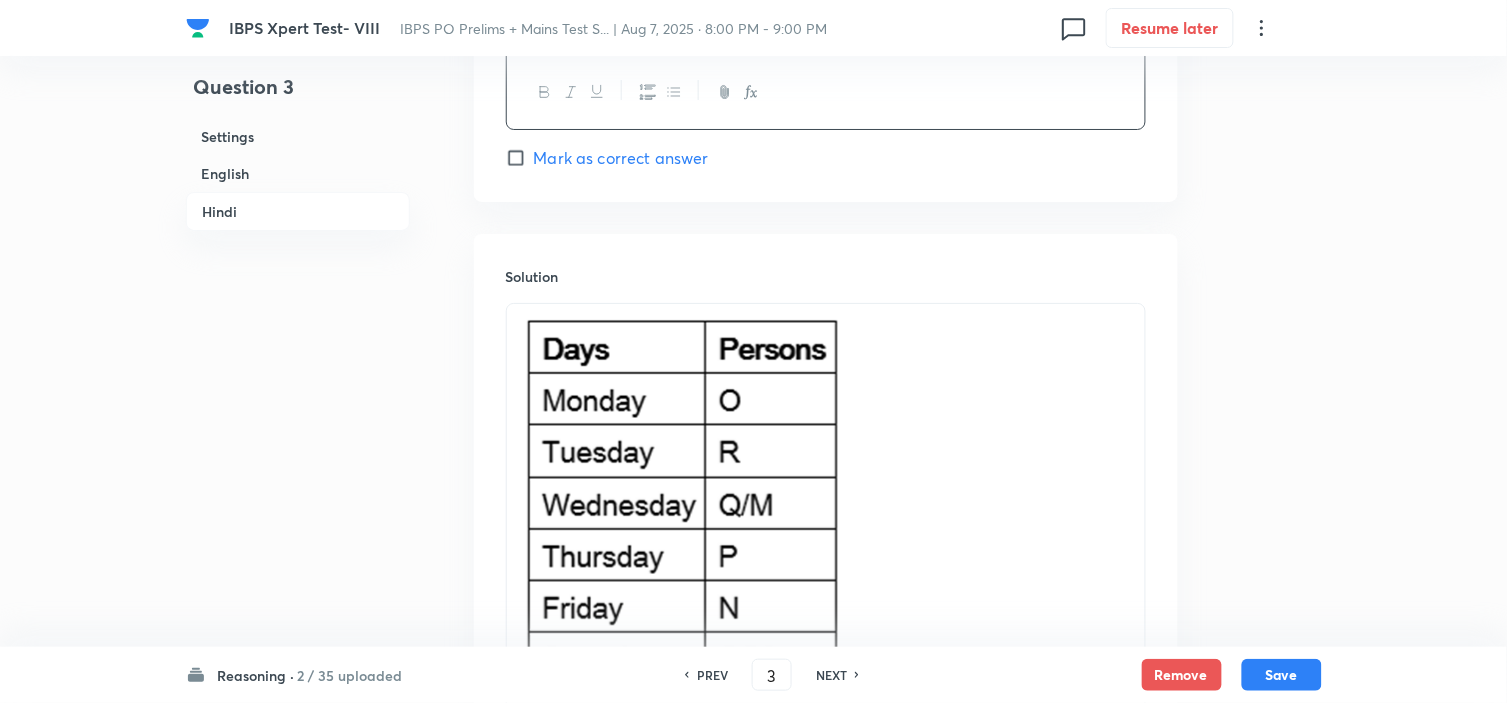 scroll, scrollTop: 5792, scrollLeft: 0, axis: vertical 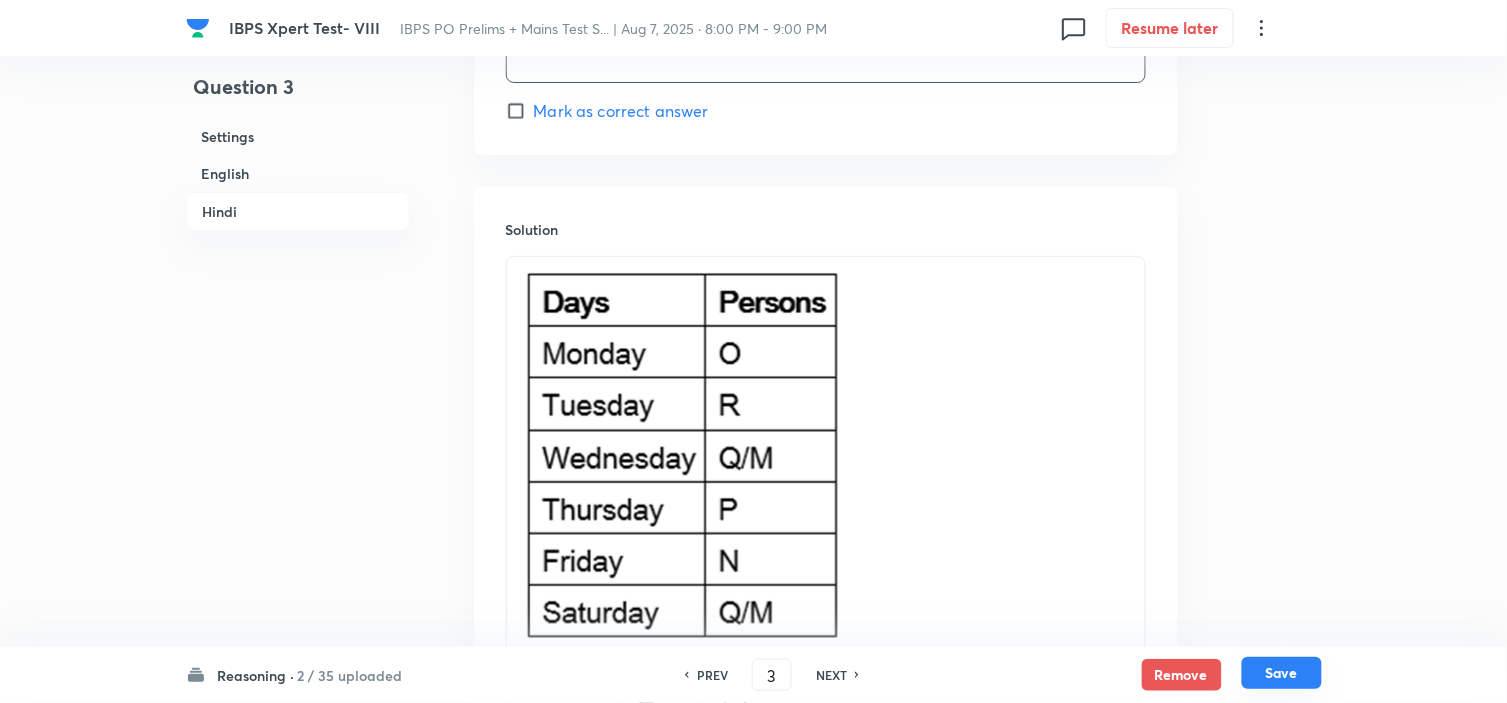 click on "Save" at bounding box center [1282, 673] 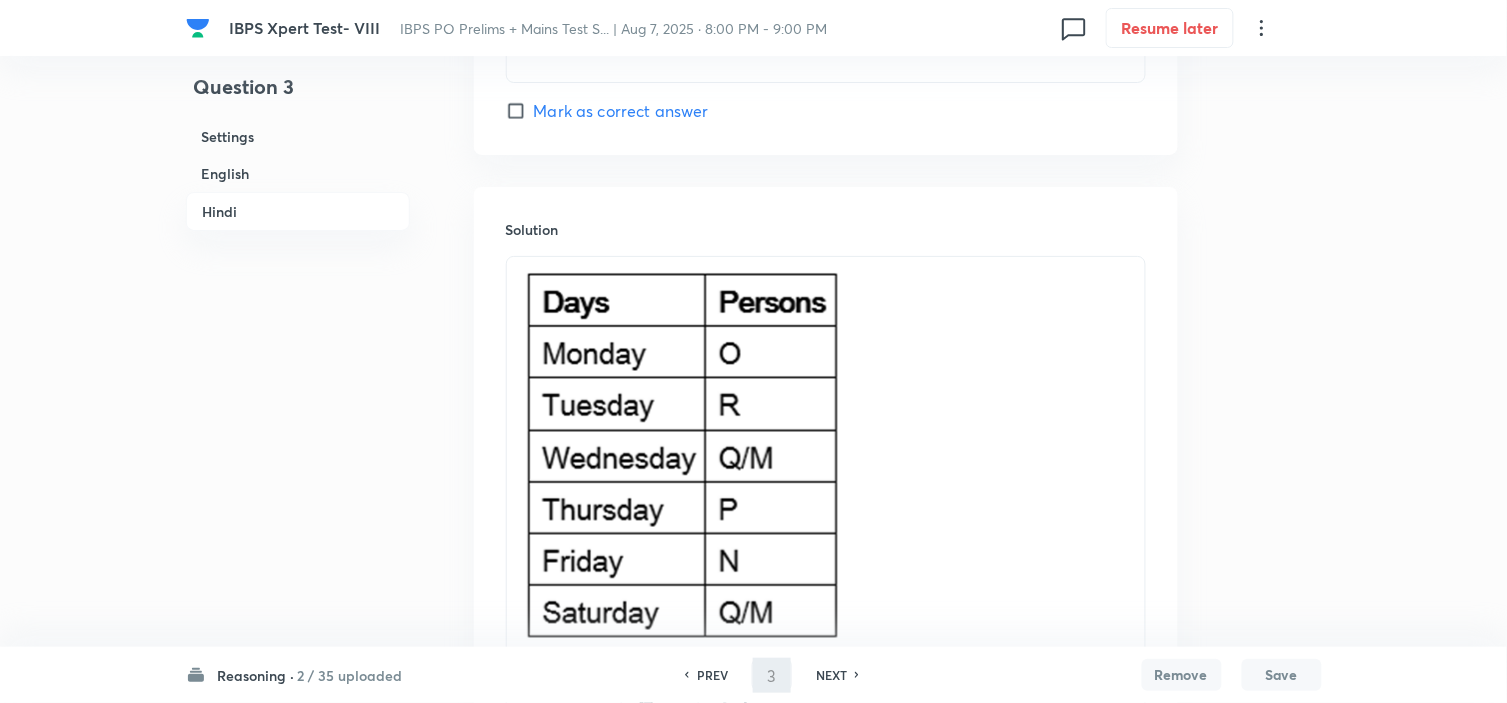 type on "4" 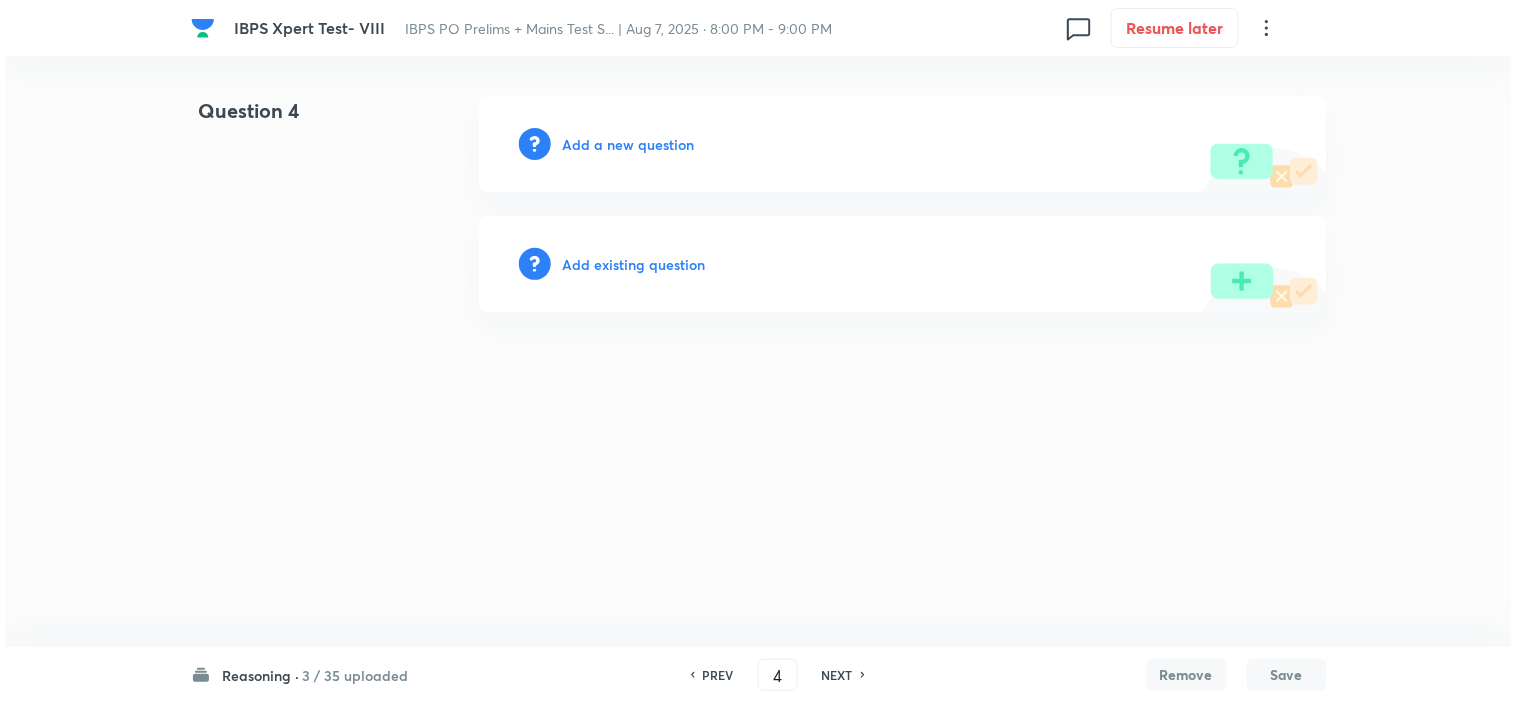 scroll, scrollTop: 0, scrollLeft: 0, axis: both 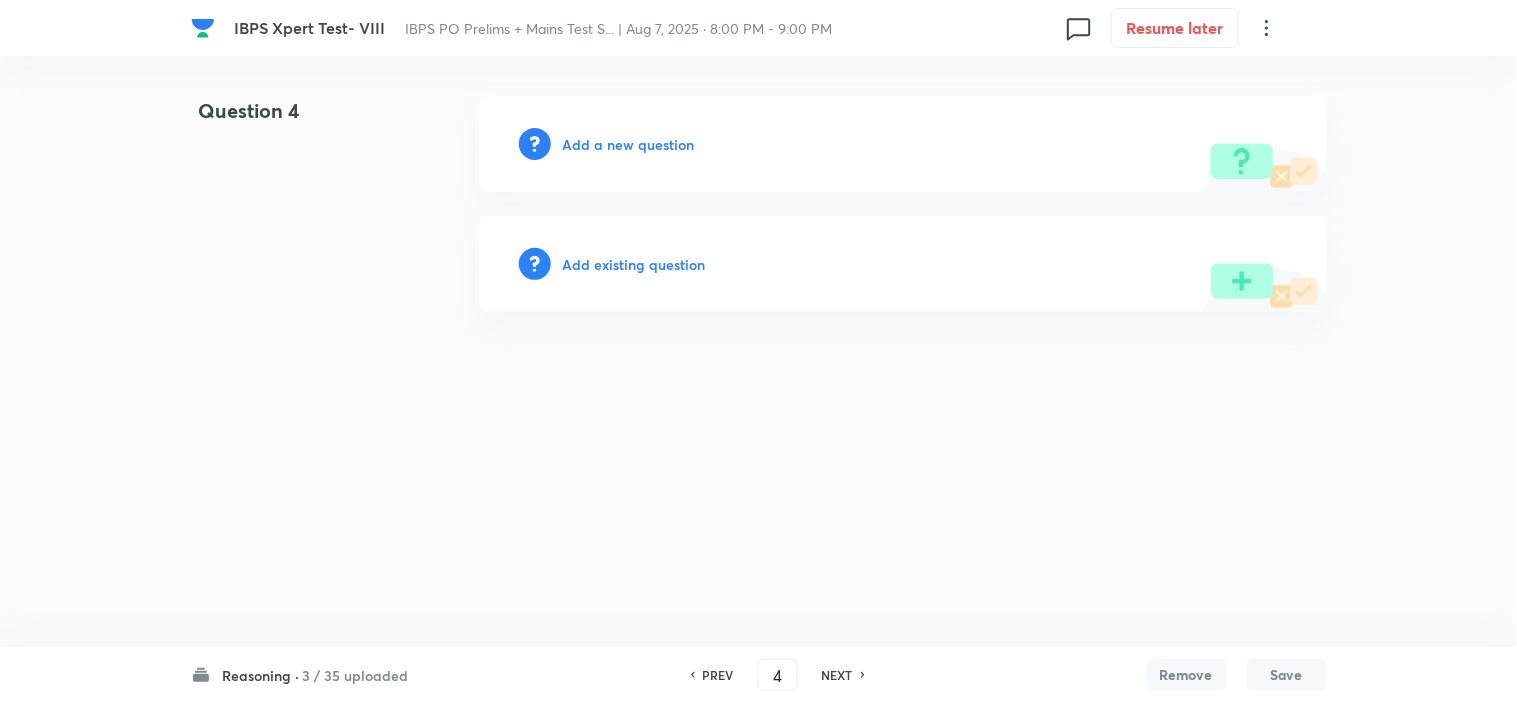 click on "Add a new question" at bounding box center (629, 144) 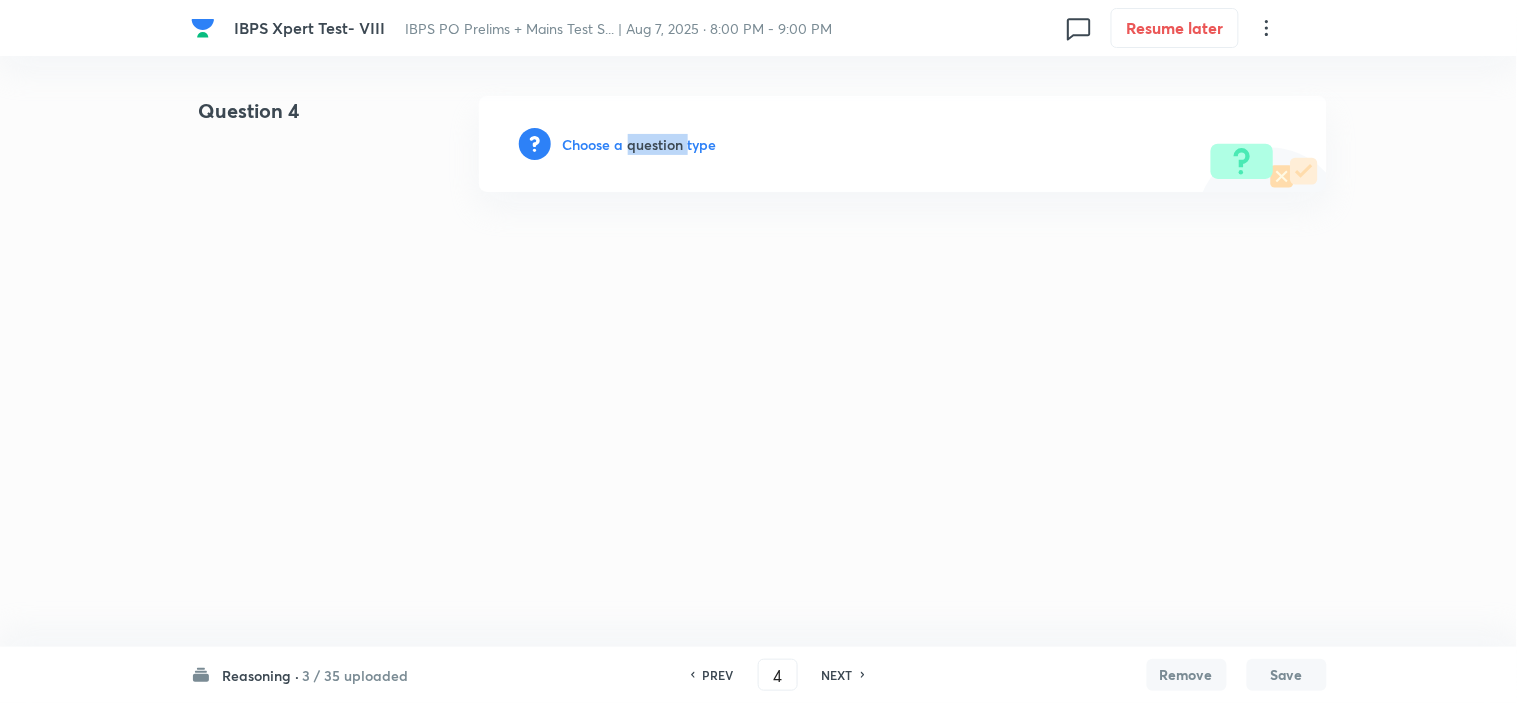 click on "Choose a question type" at bounding box center [640, 144] 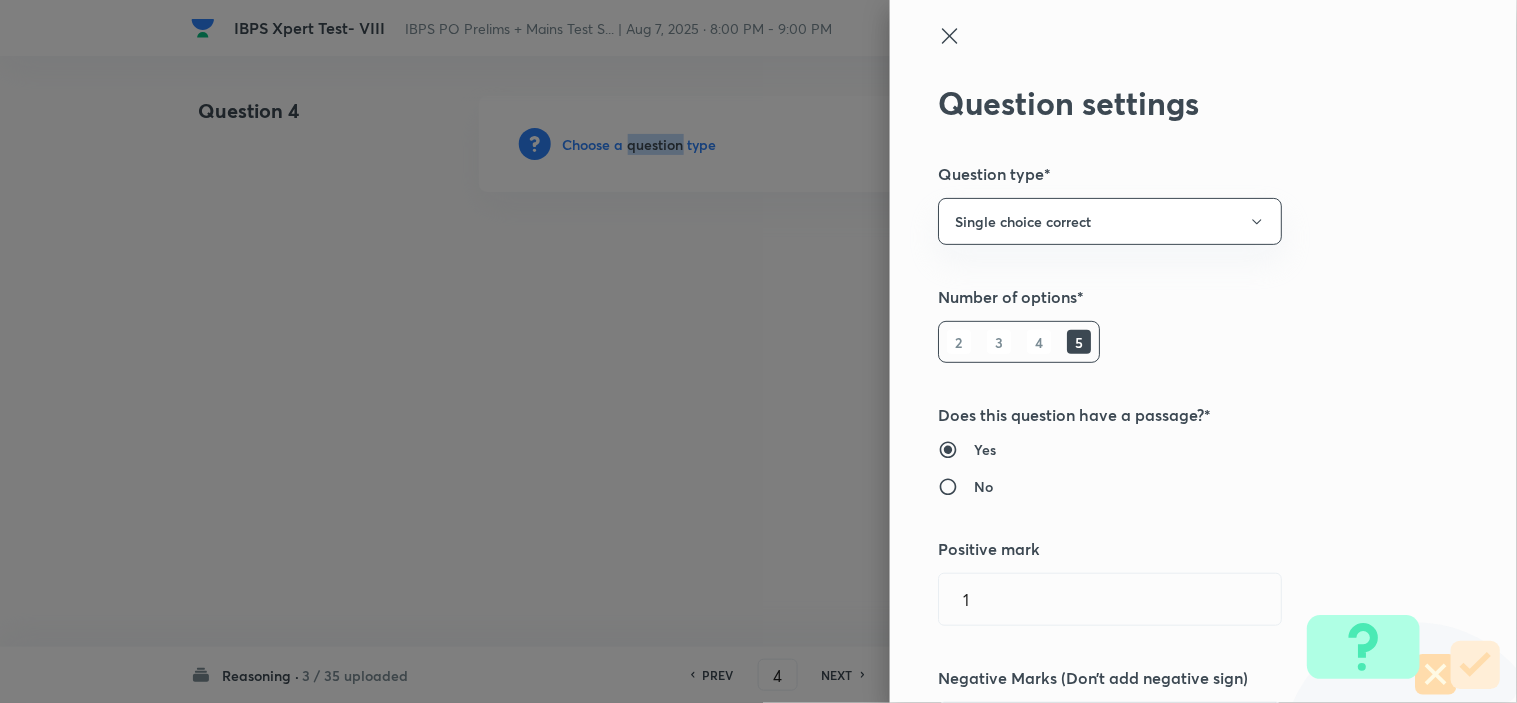 type 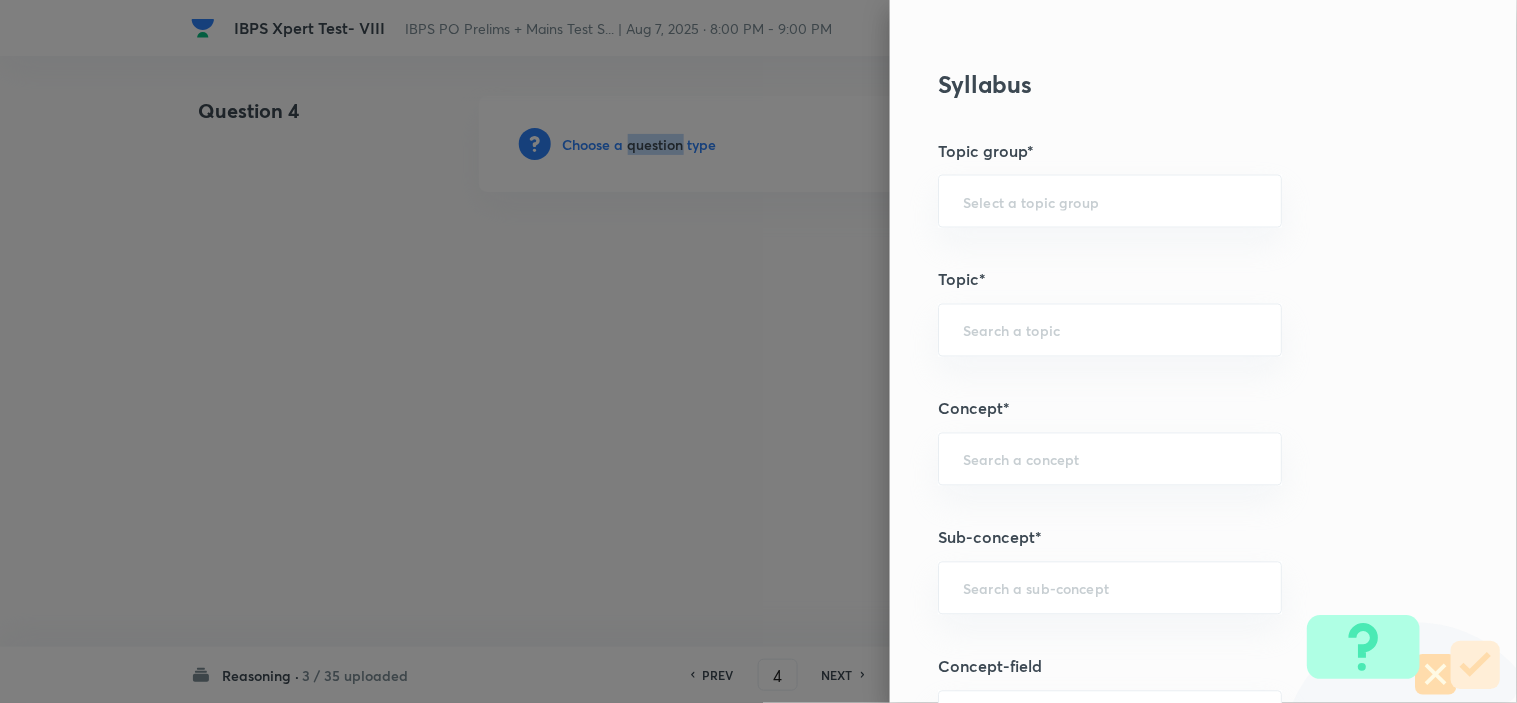 scroll, scrollTop: 1000, scrollLeft: 0, axis: vertical 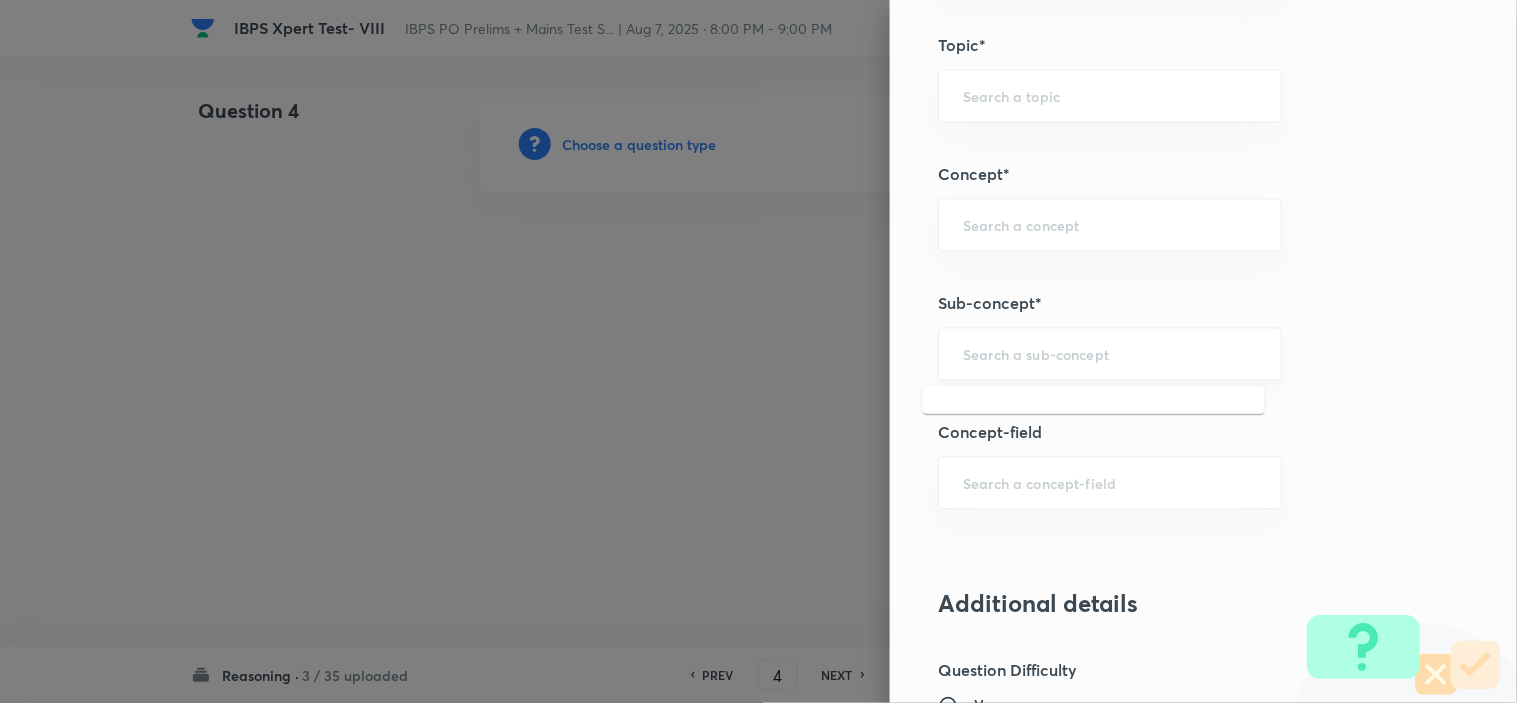 click at bounding box center [1110, 353] 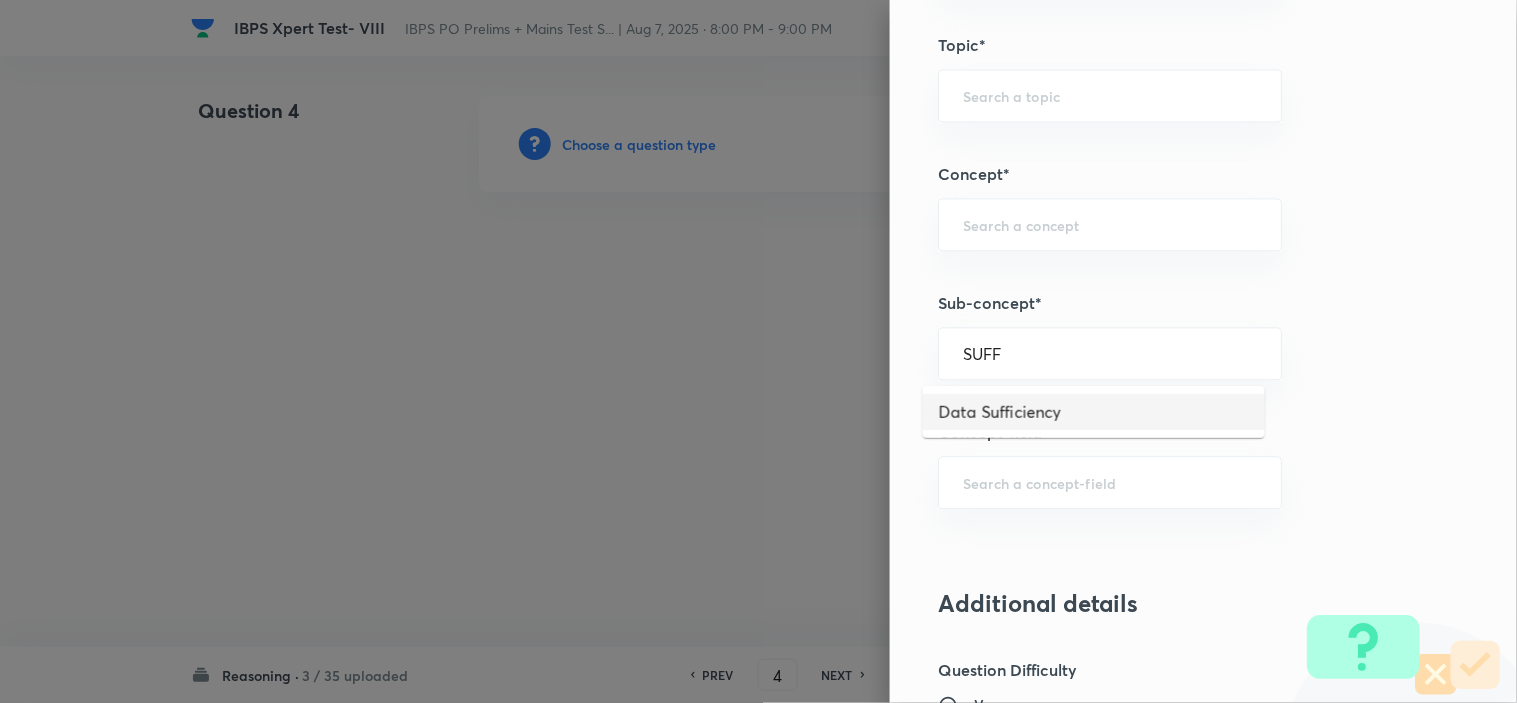 click on "Data Sufficiency" at bounding box center [1094, 412] 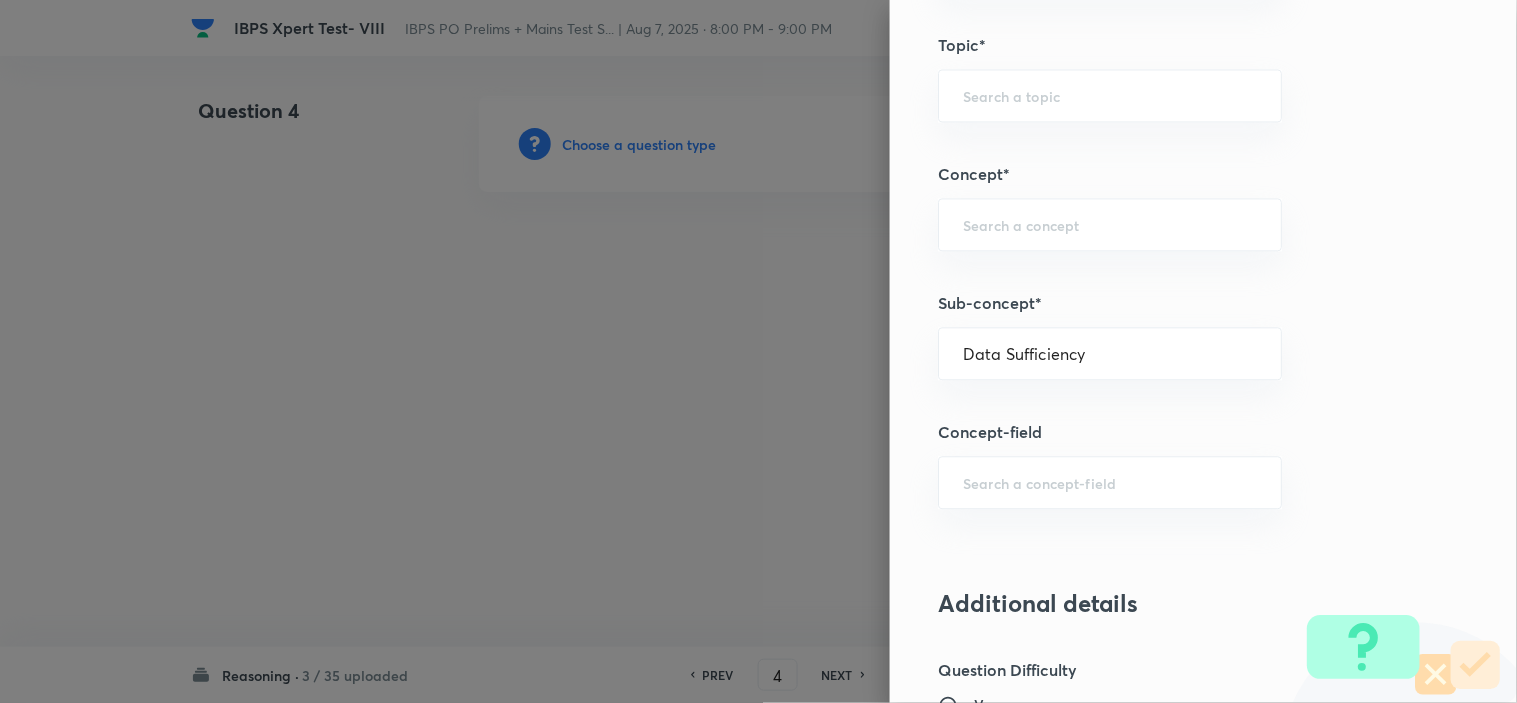 type on "Reasoning" 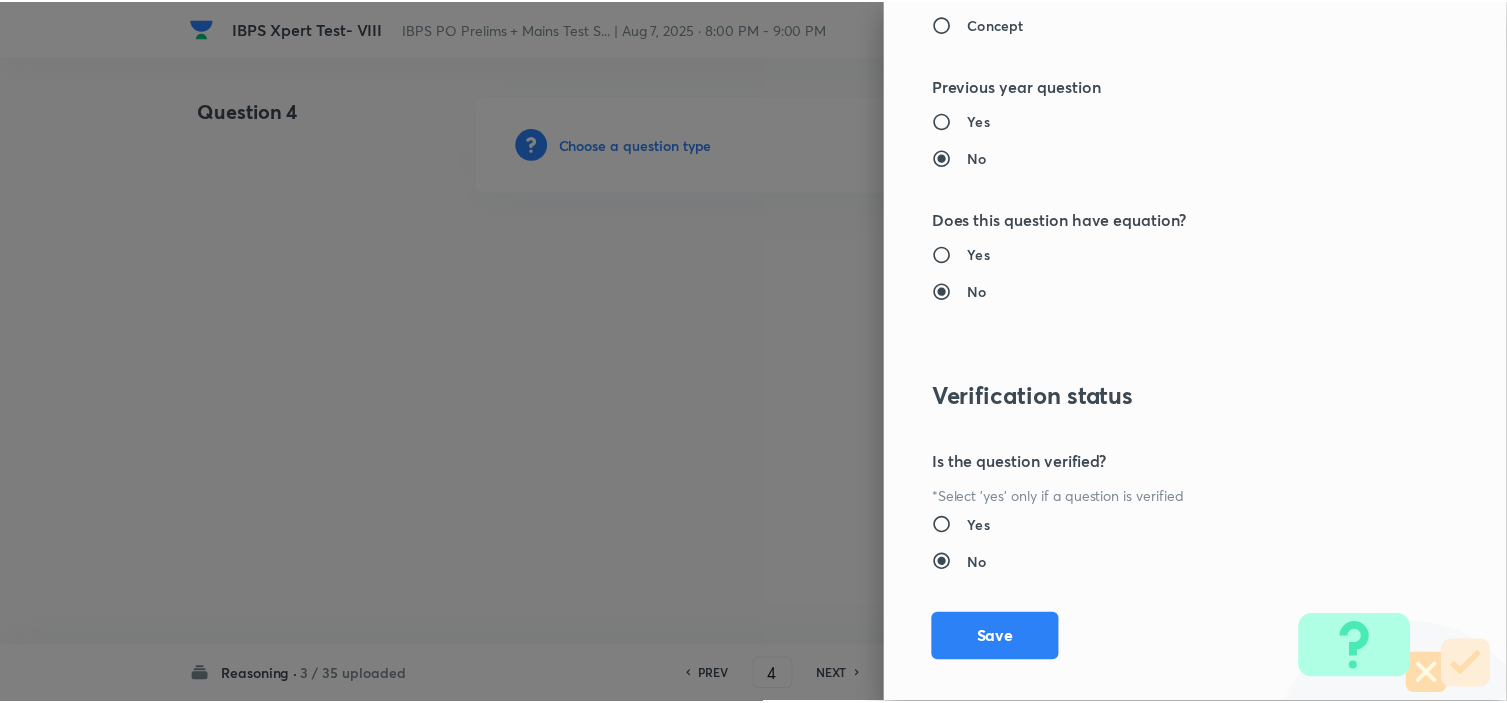 scroll, scrollTop: 2023, scrollLeft: 0, axis: vertical 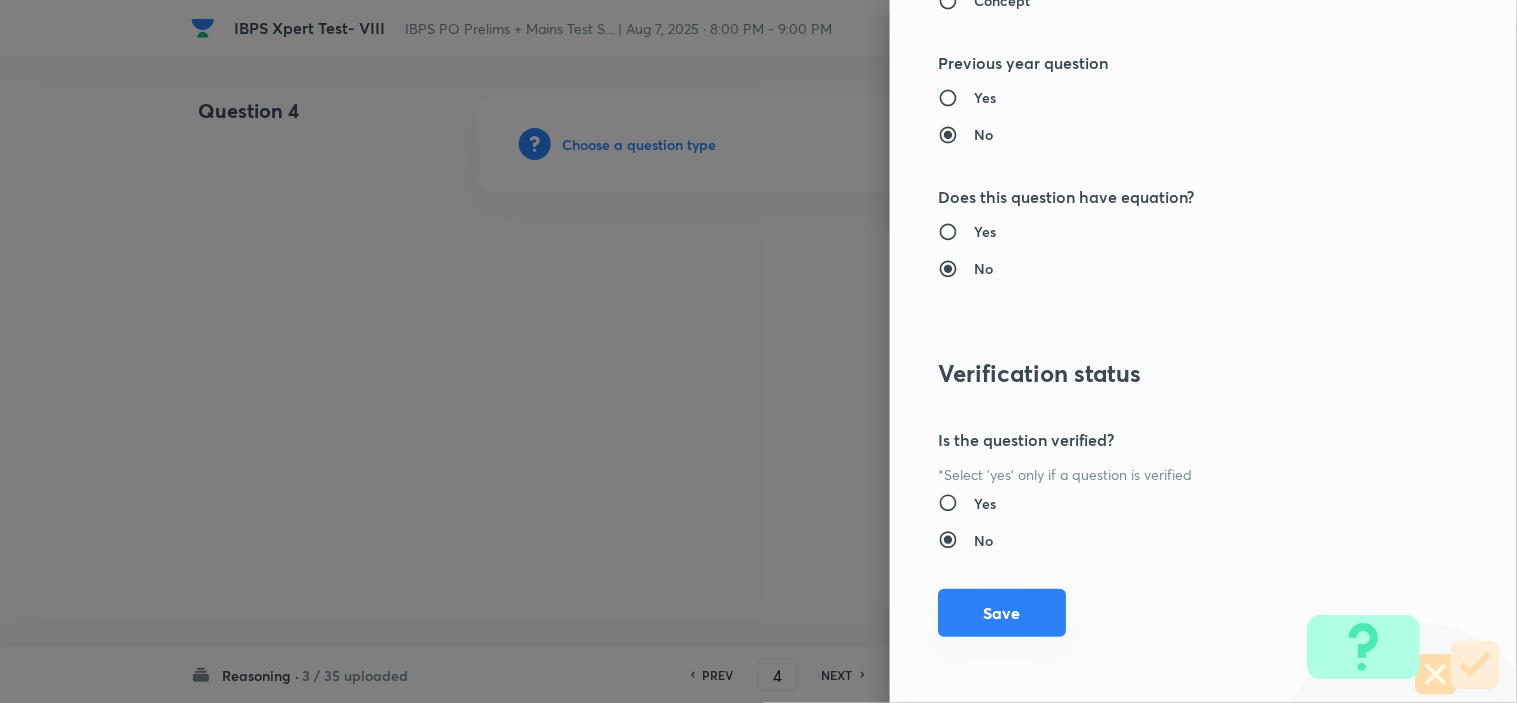 click on "Save" at bounding box center (1002, 613) 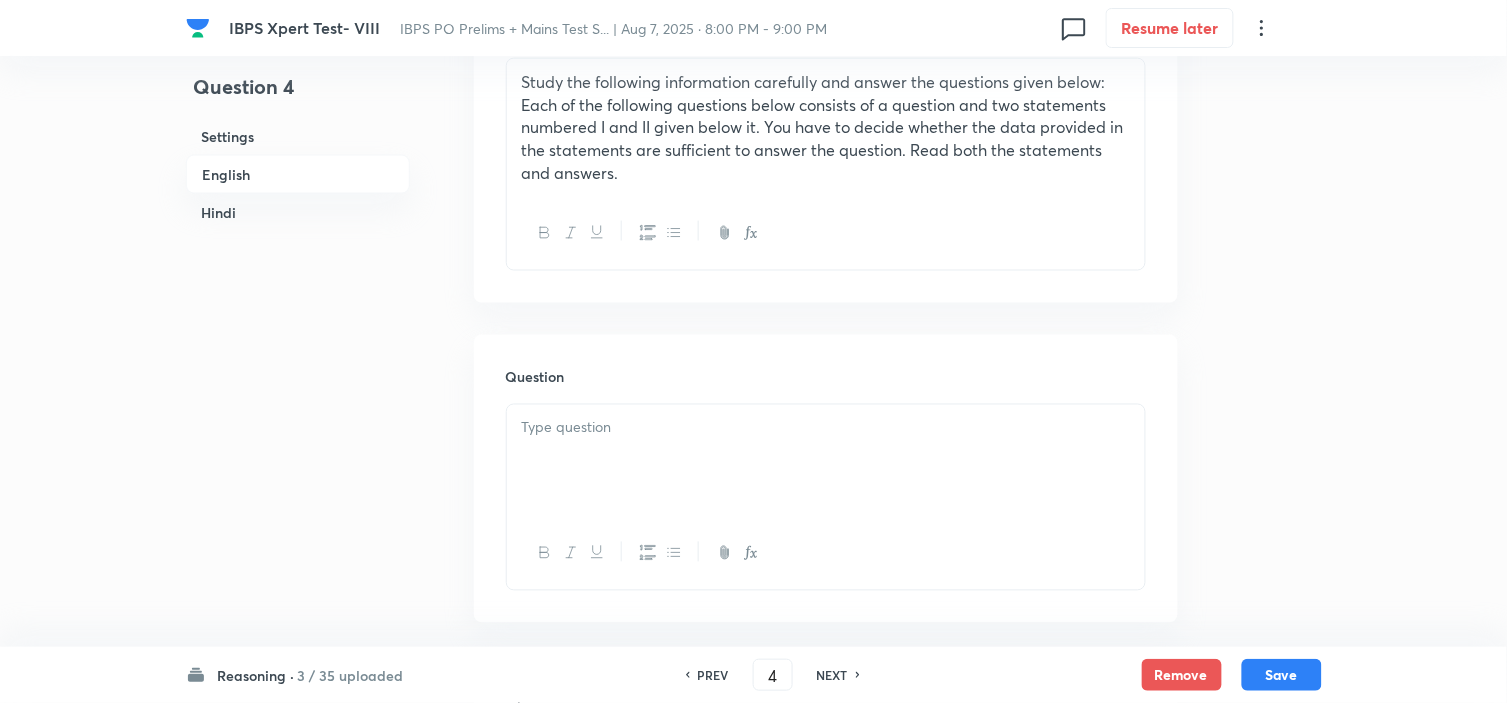 scroll, scrollTop: 777, scrollLeft: 0, axis: vertical 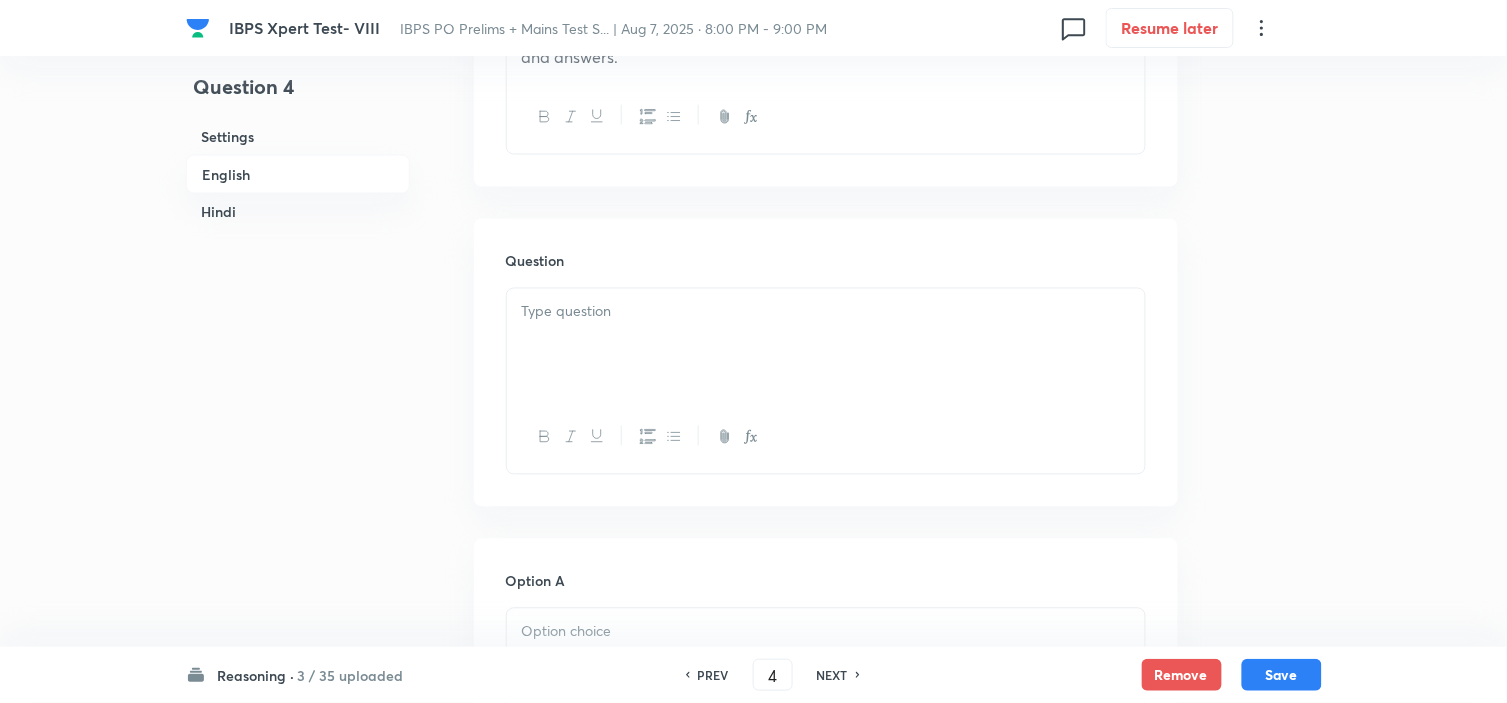 click at bounding box center (826, 345) 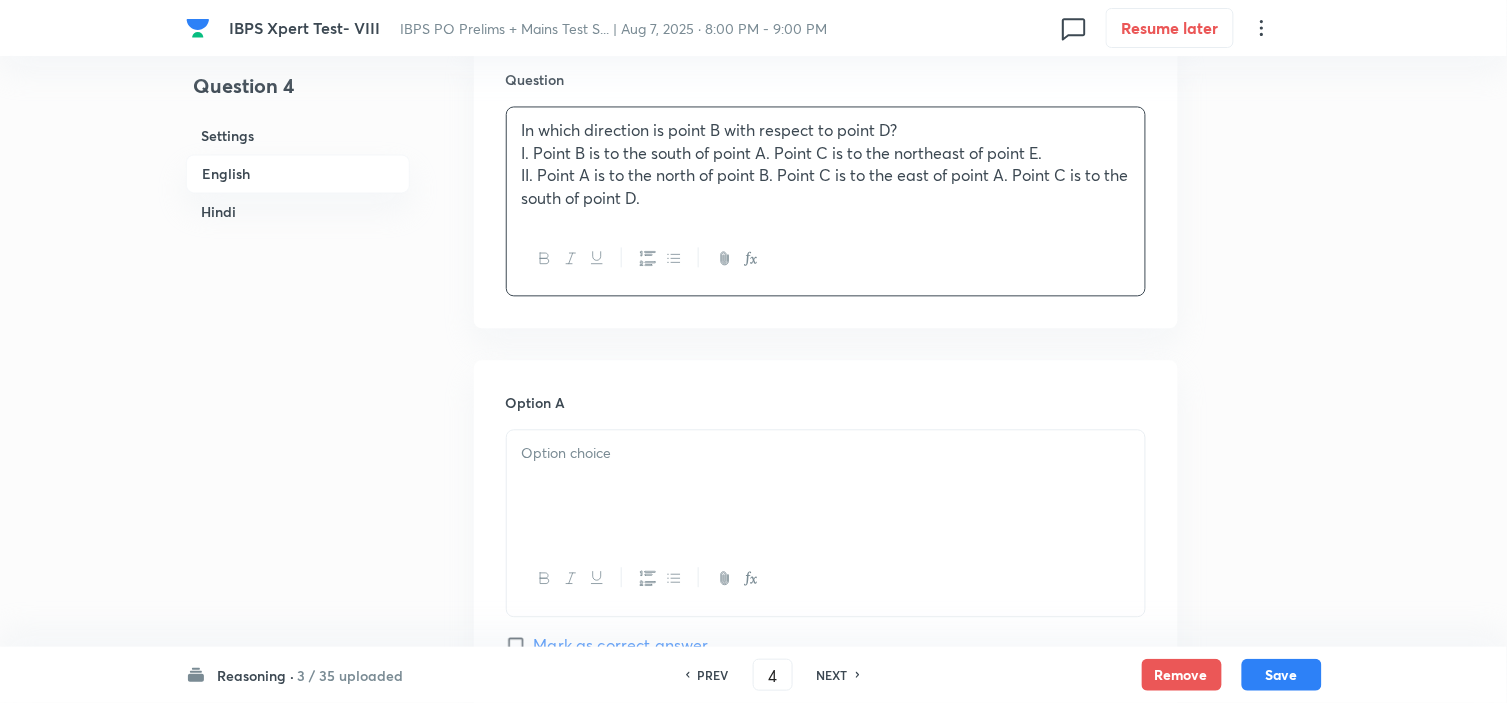 scroll, scrollTop: 1222, scrollLeft: 0, axis: vertical 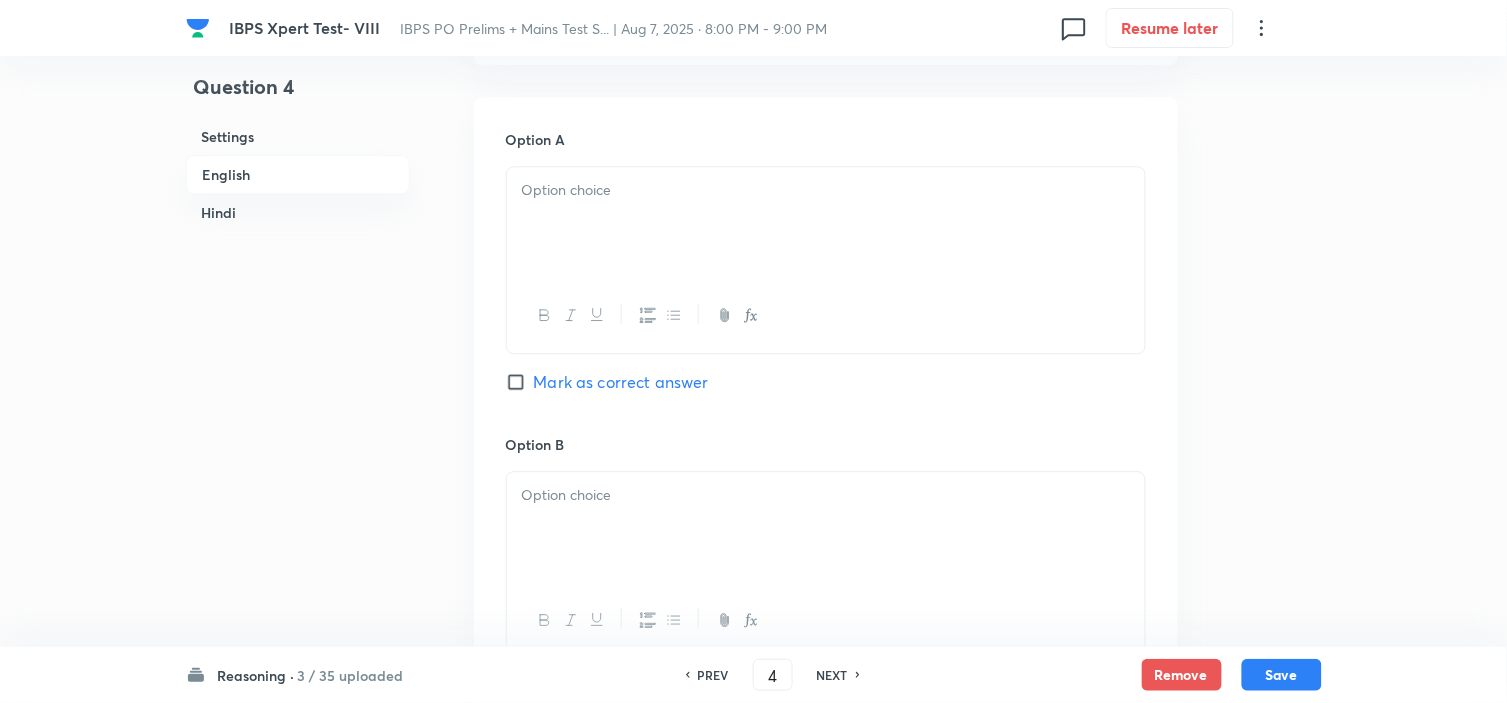 click at bounding box center [826, 190] 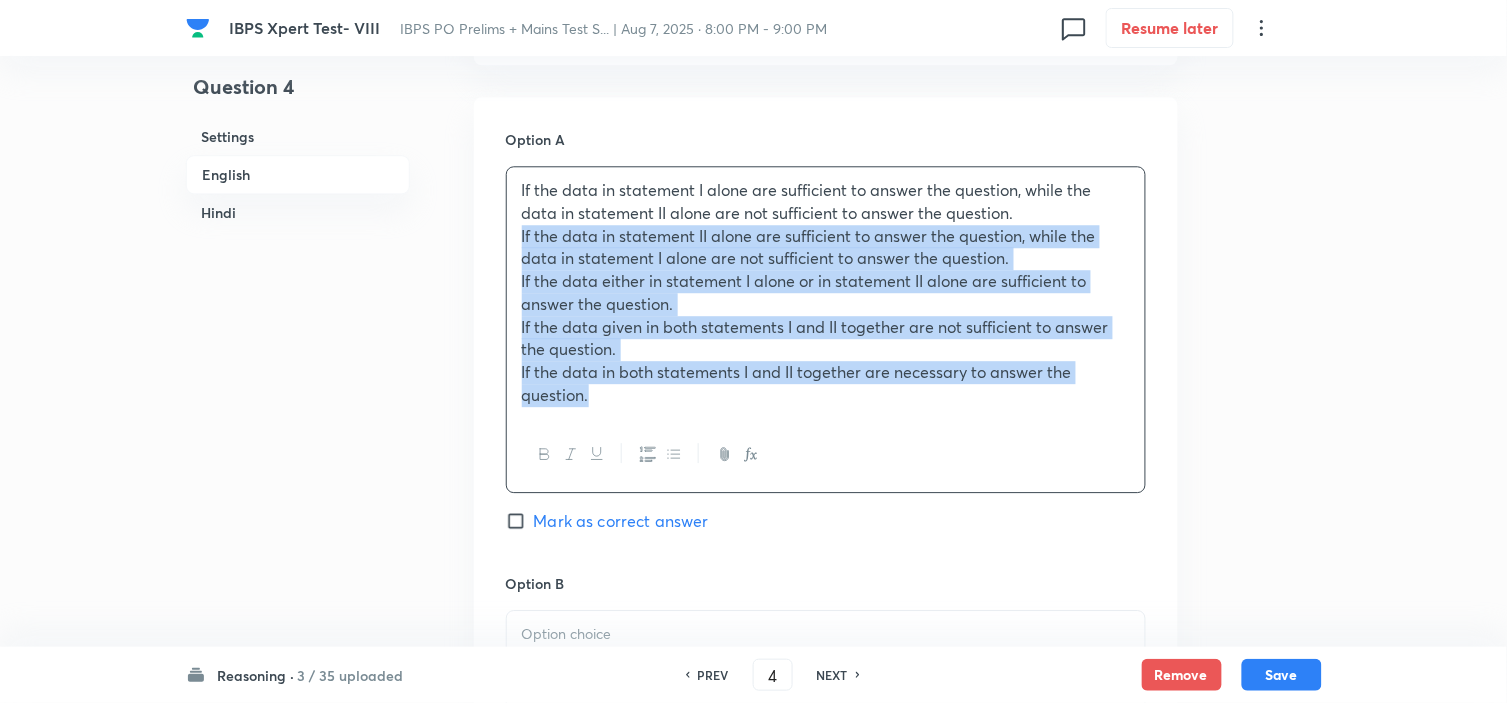 drag, startPoint x: 516, startPoint y: 244, endPoint x: 722, endPoint y: 458, distance: 297.03873 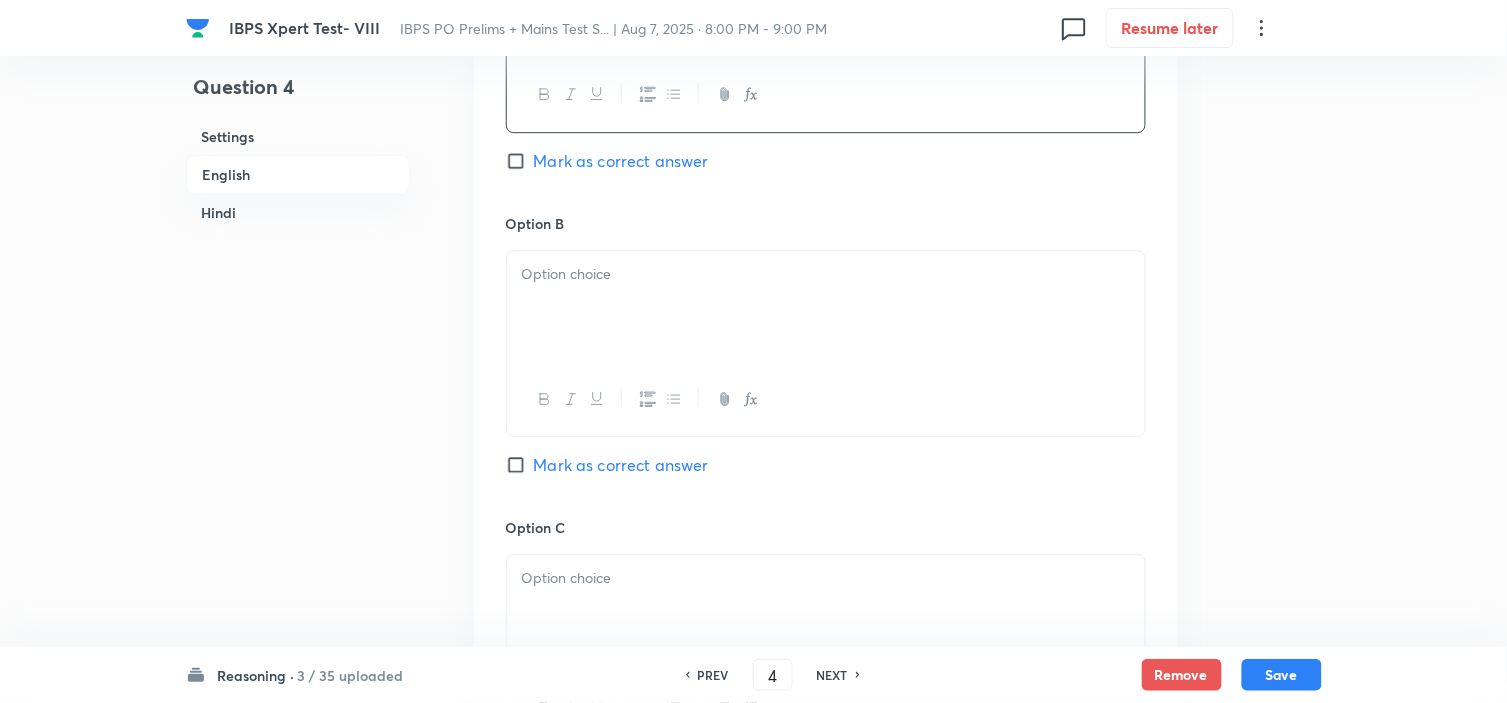 scroll, scrollTop: 1444, scrollLeft: 0, axis: vertical 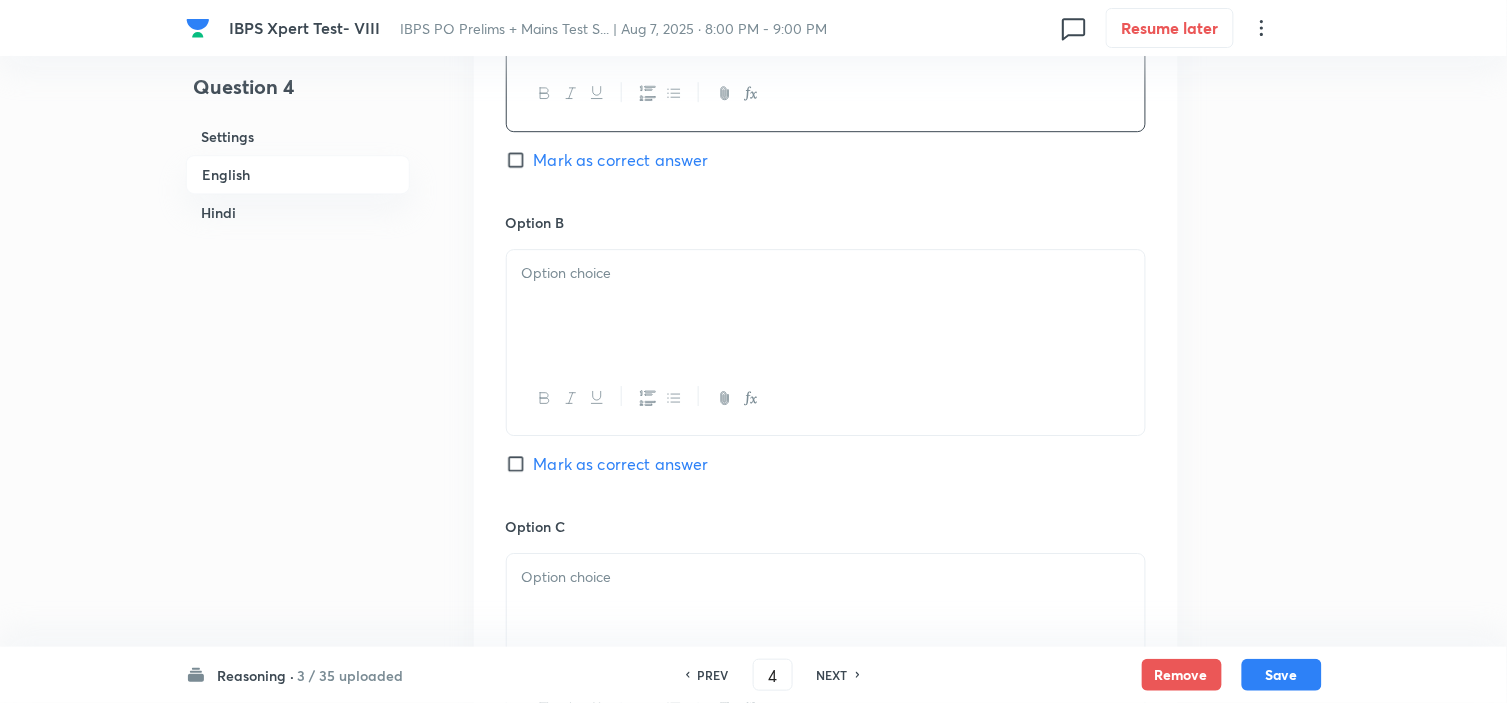 click at bounding box center [826, 306] 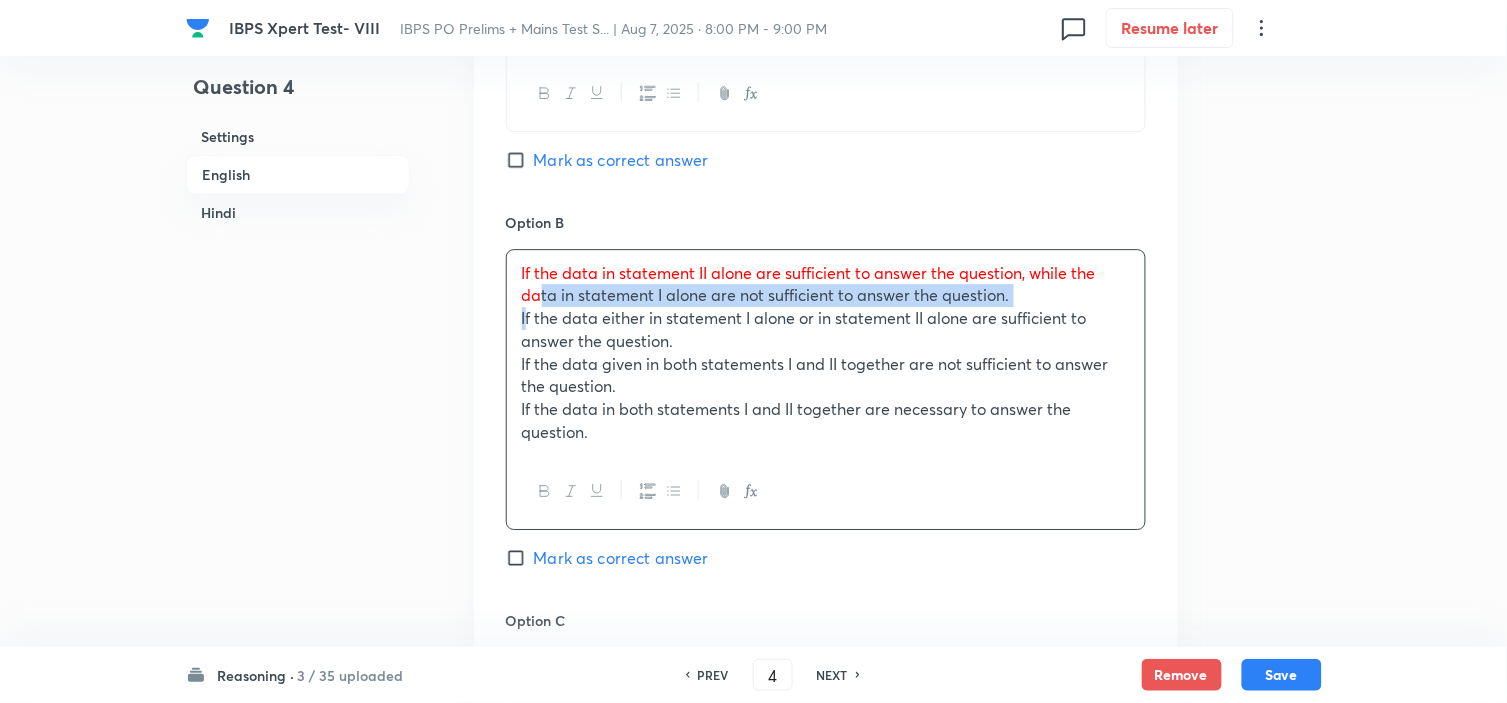 click on "If the data in statement II alone are sufficient to answer the question, while the data in statement I alone are not sufficient to answer the question. If the data either in statement I alone or in statement II alone are sufficient to answer the question. If the data given in both statements I and II together are not sufficient to answer the question. If the data in both statements I and II together are necessary to answer the question." at bounding box center (826, 353) 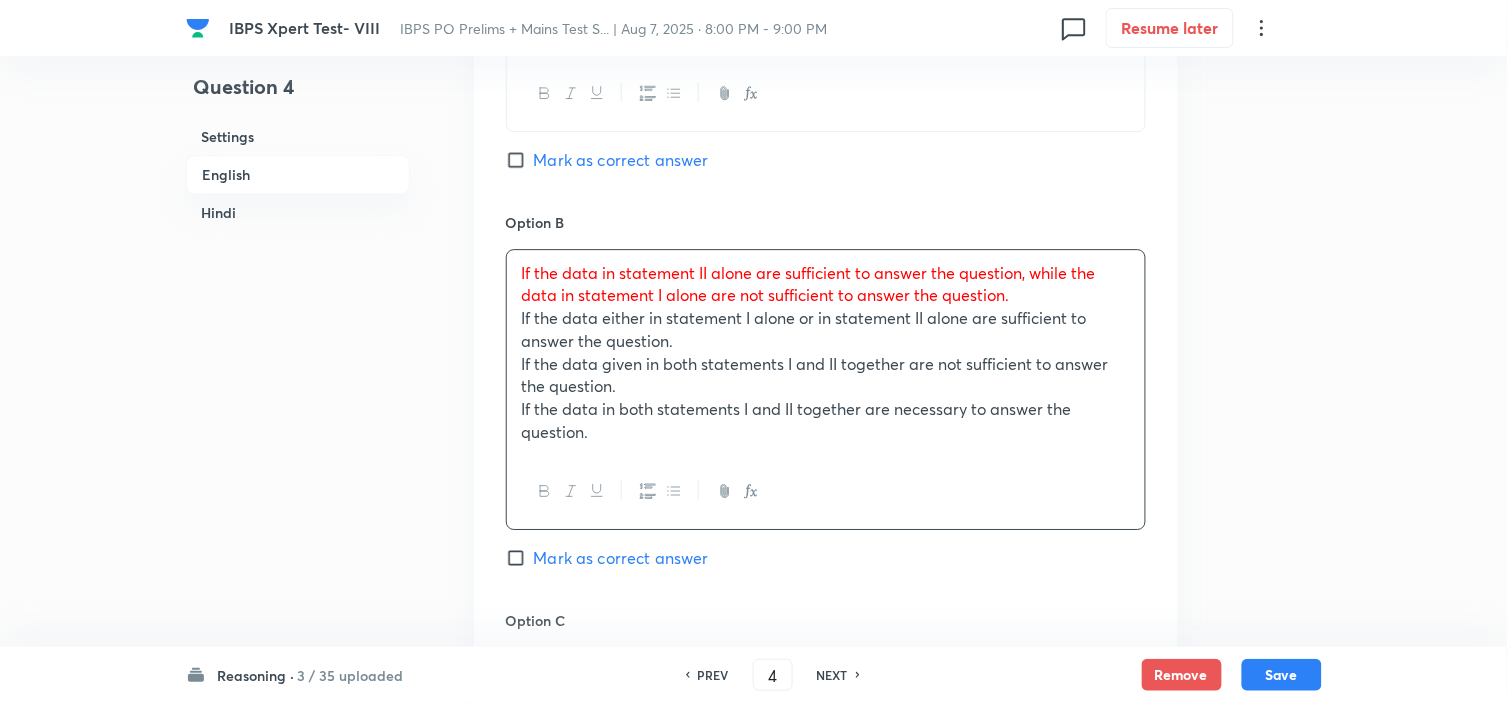 drag, startPoint x: 512, startPoint y: 327, endPoint x: 627, endPoint y: 403, distance: 137.84412 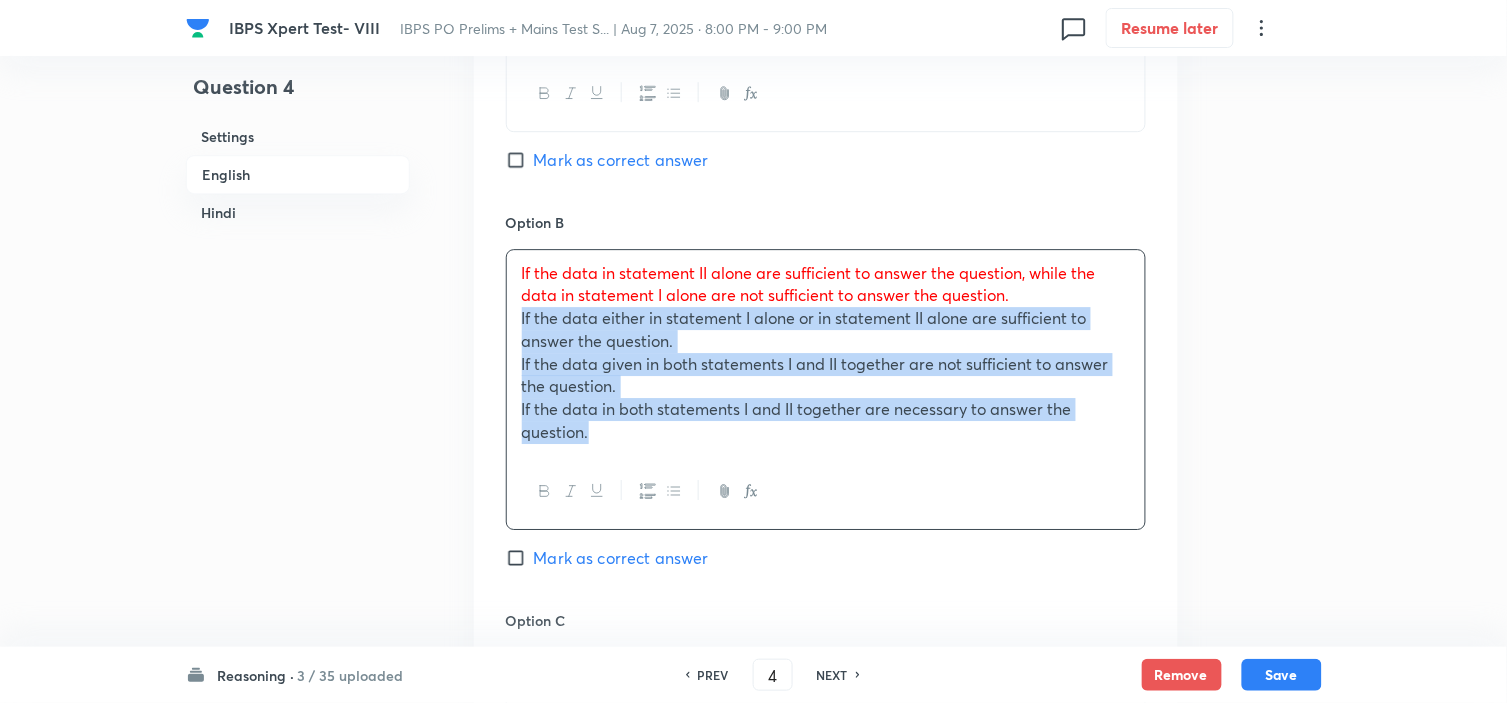 drag, startPoint x: 528, startPoint y: 337, endPoint x: 680, endPoint y: 453, distance: 191.2067 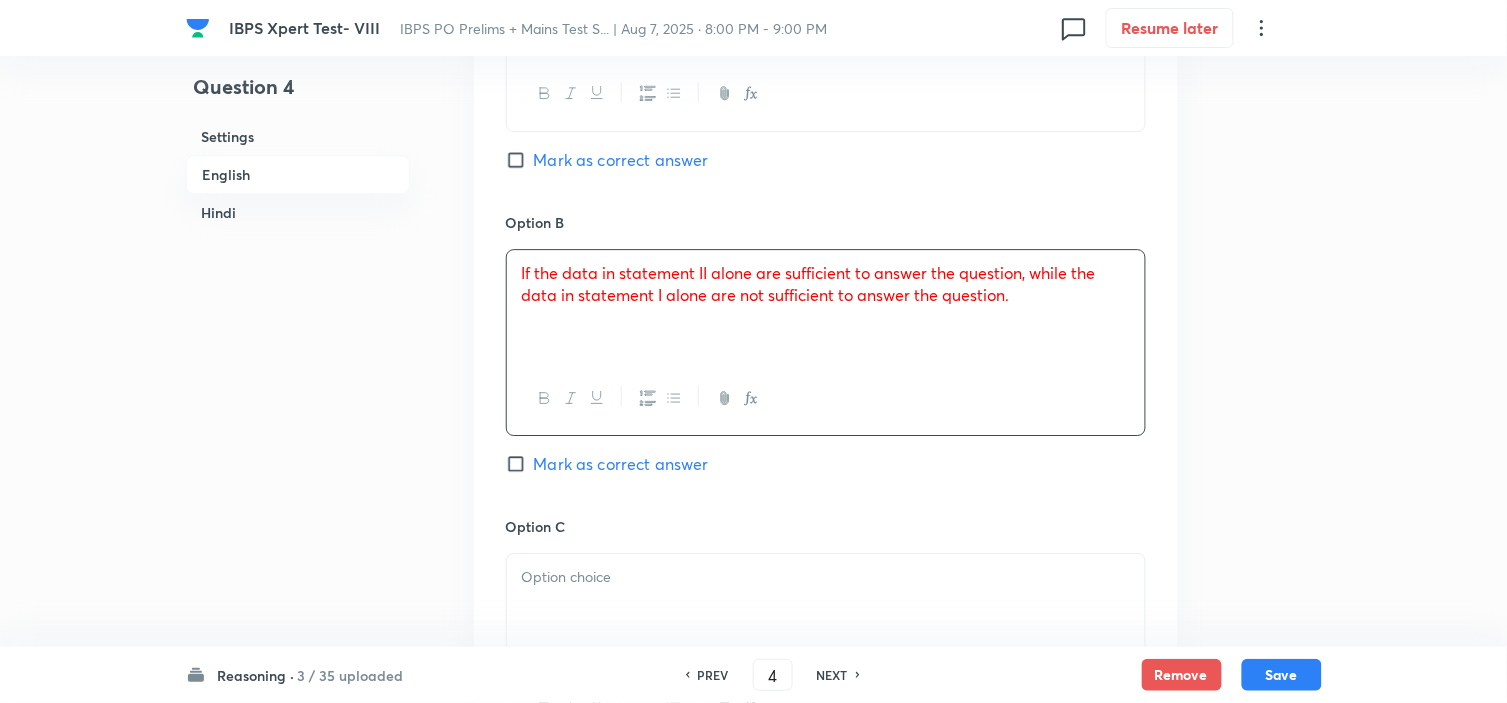 click on "Option B If the data in statement II alone are sufficient to answer the question, while the data in statement I alone are not sufficient to answer the question. Mark as correct answer" at bounding box center (826, 364) 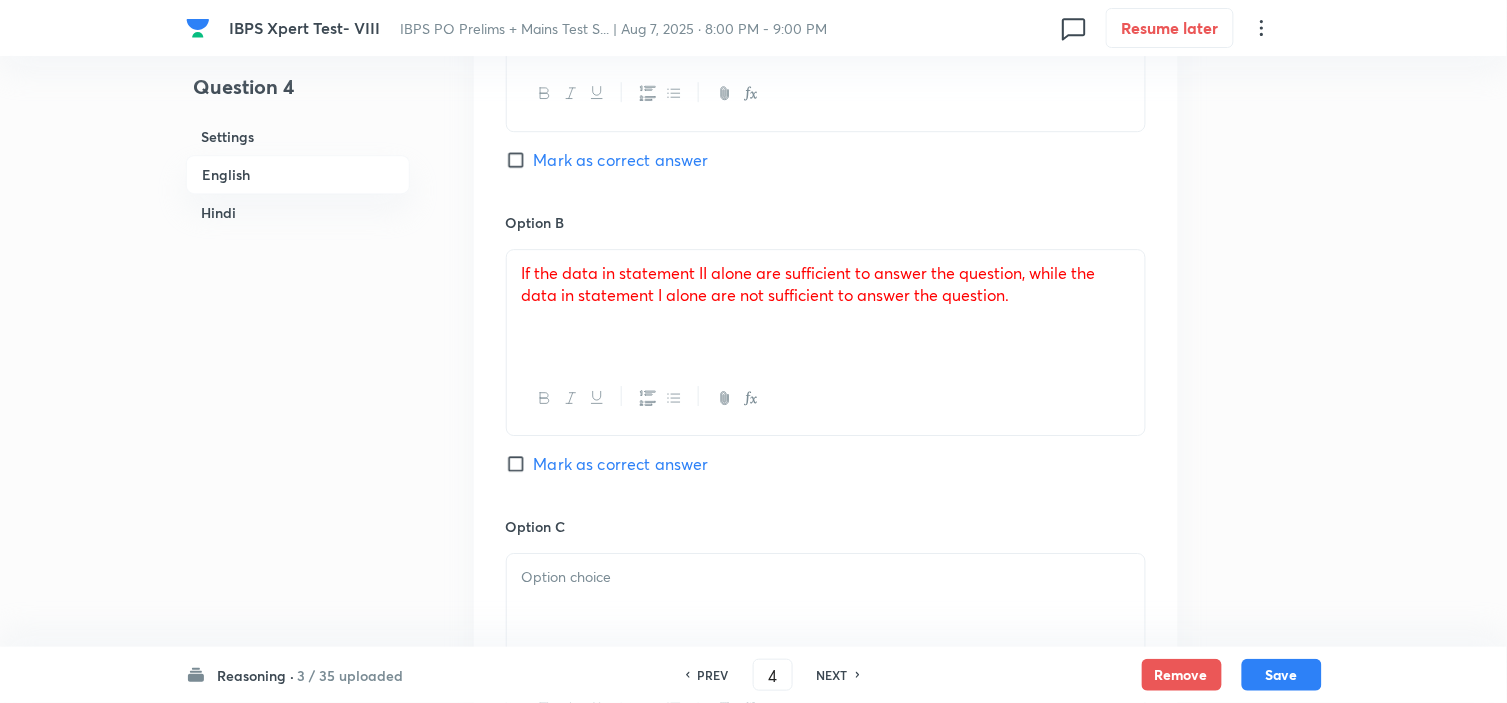 click on "Mark as correct answer" at bounding box center [621, 464] 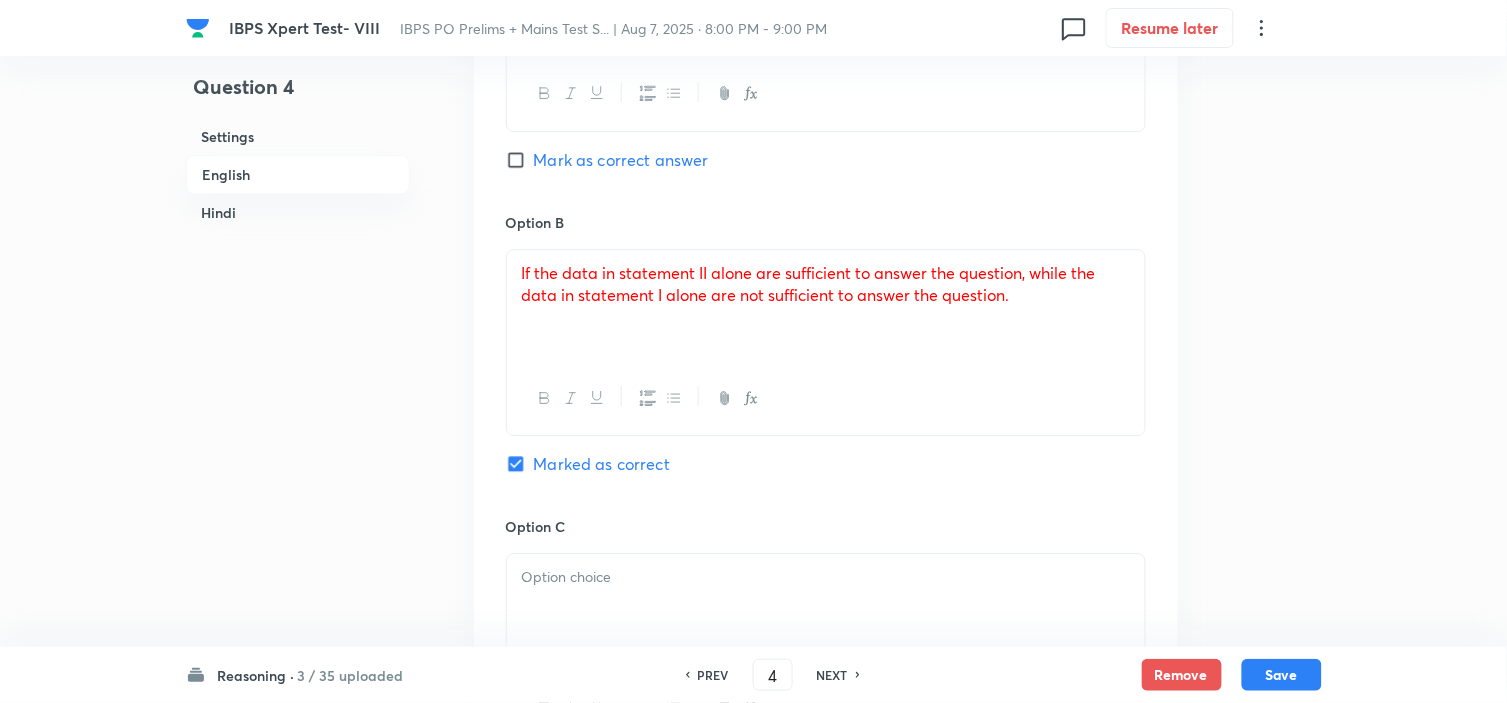 checkbox on "true" 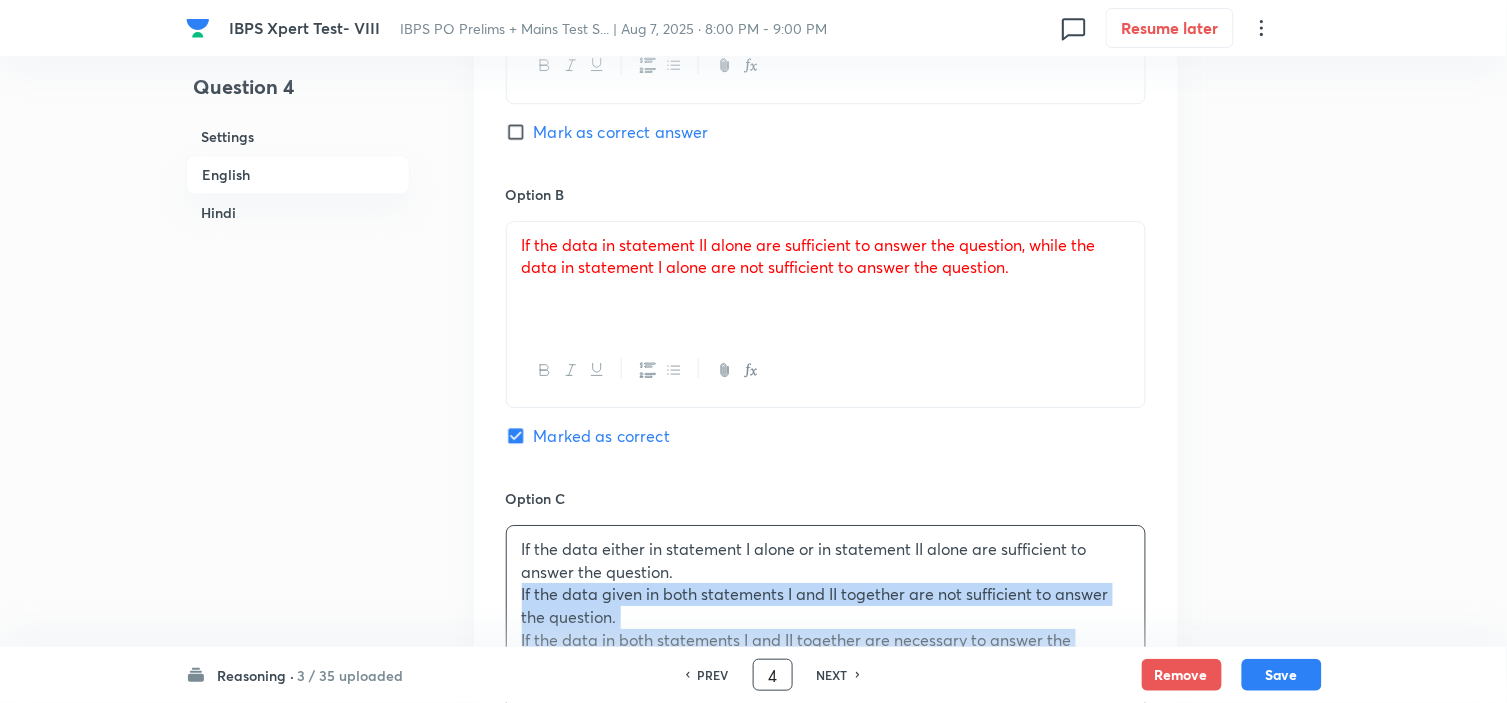 drag, startPoint x: 521, startPoint y: 614, endPoint x: 767, endPoint y: 684, distance: 255.76552 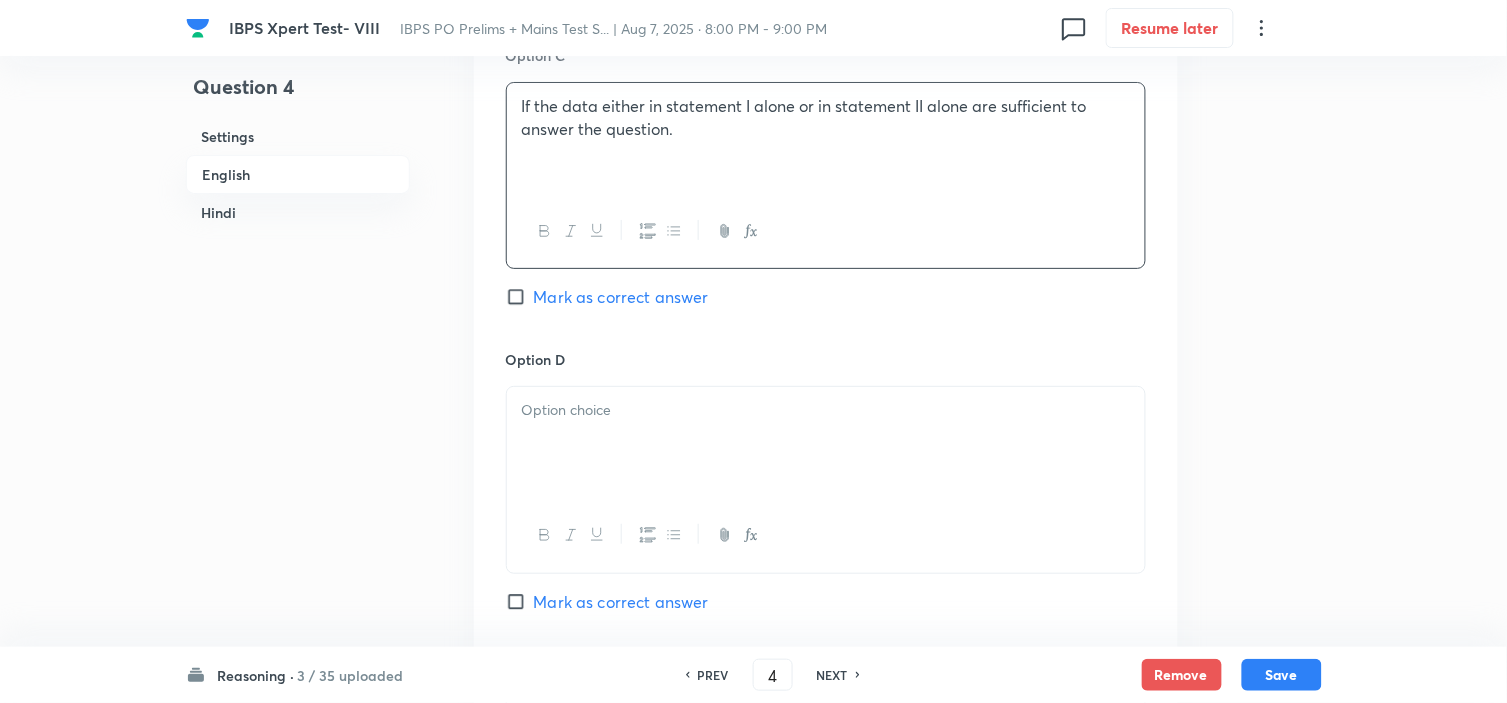 scroll, scrollTop: 1921, scrollLeft: 0, axis: vertical 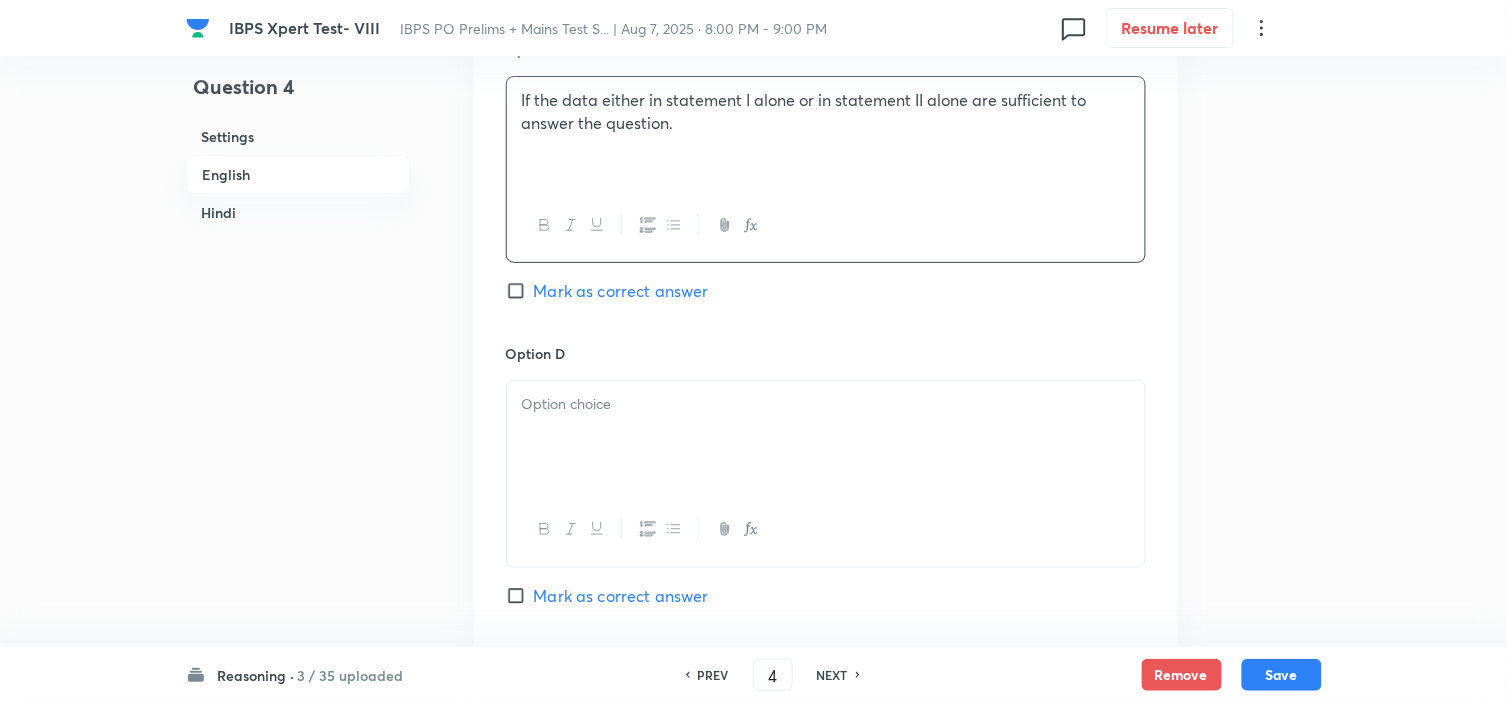 click at bounding box center (826, 437) 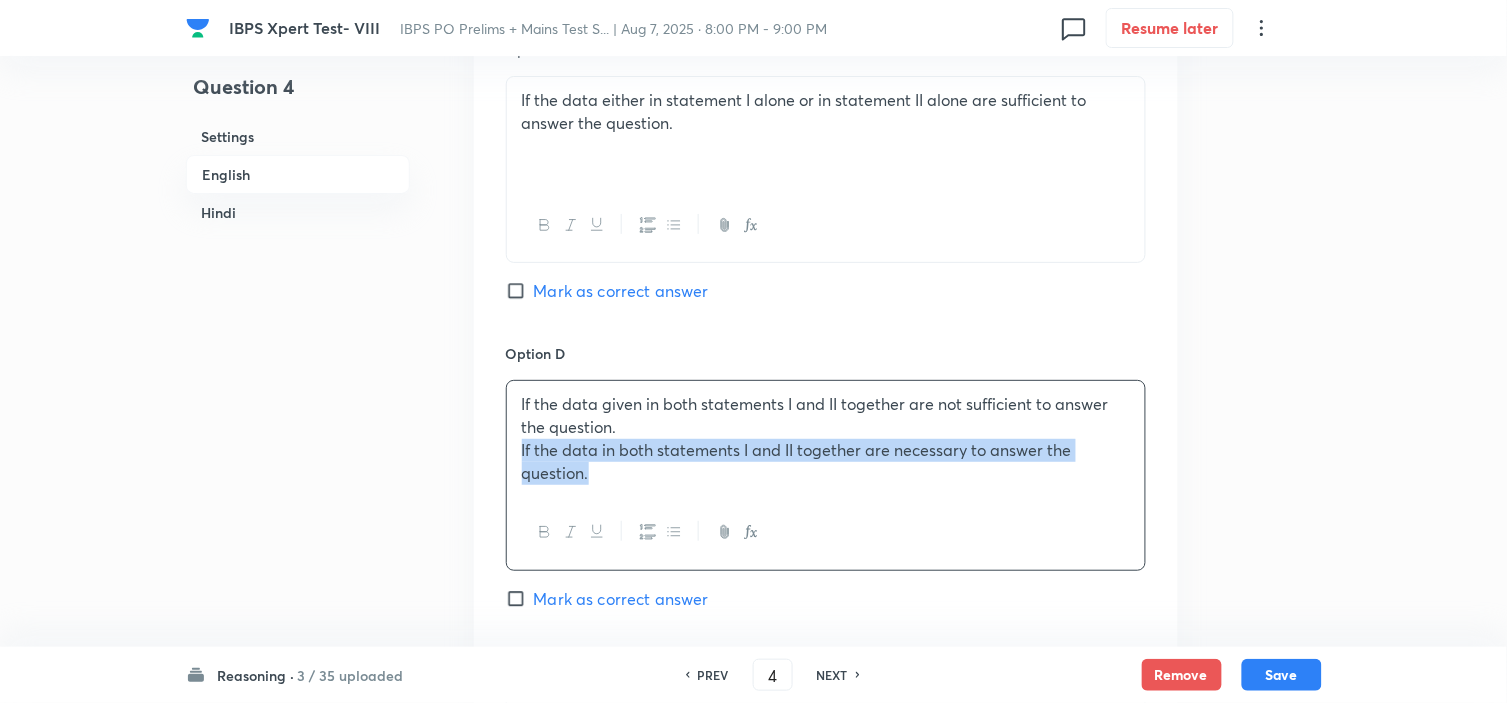 drag, startPoint x: 518, startPoint y: 460, endPoint x: 667, endPoint y: 555, distance: 176.7088 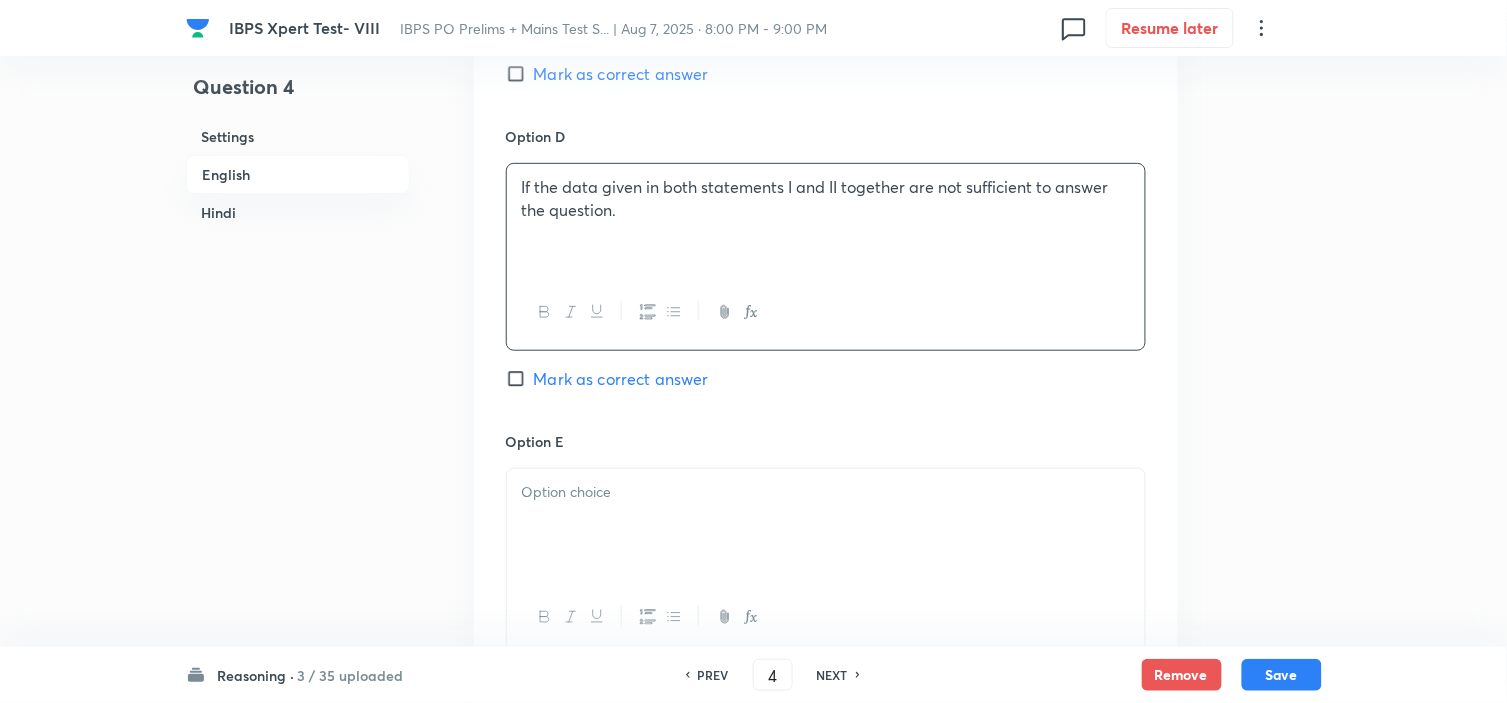 scroll, scrollTop: 2143, scrollLeft: 0, axis: vertical 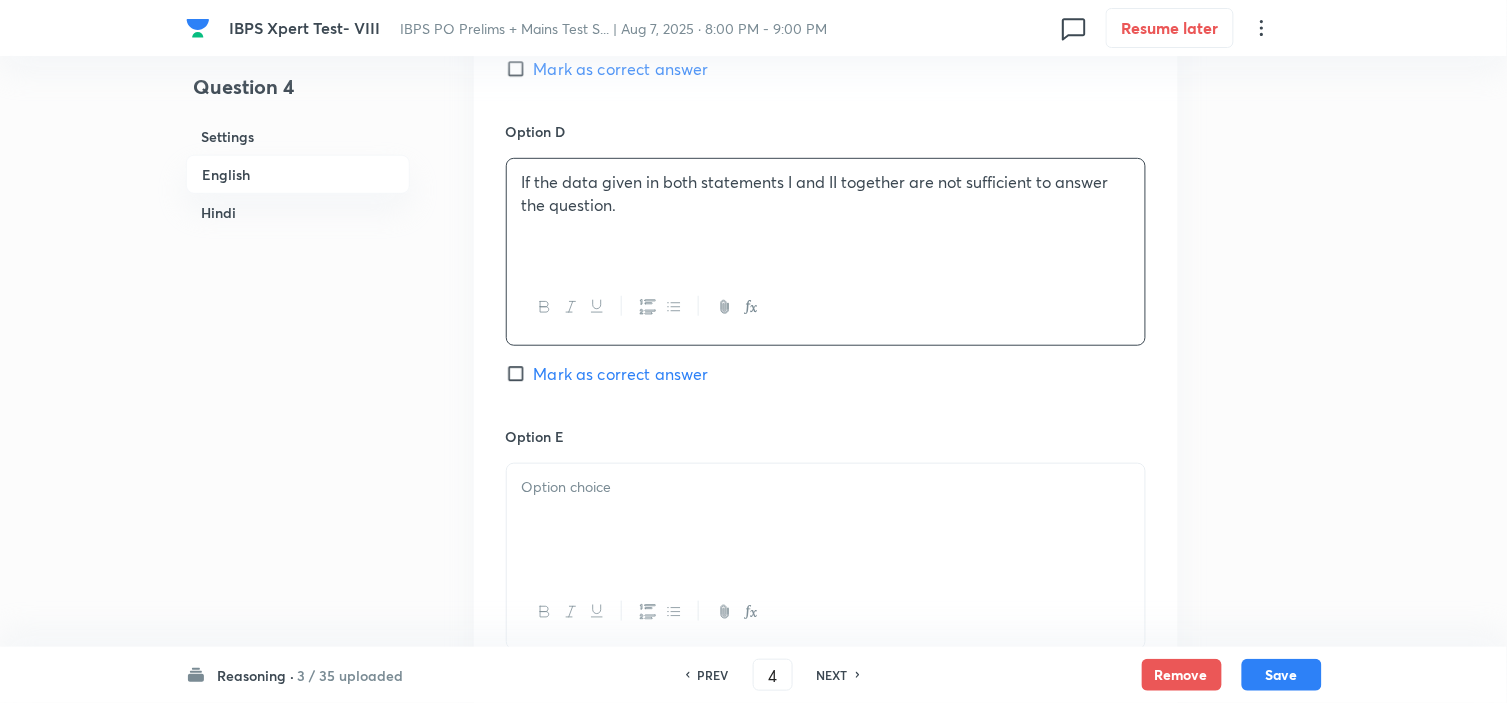 click at bounding box center (826, 520) 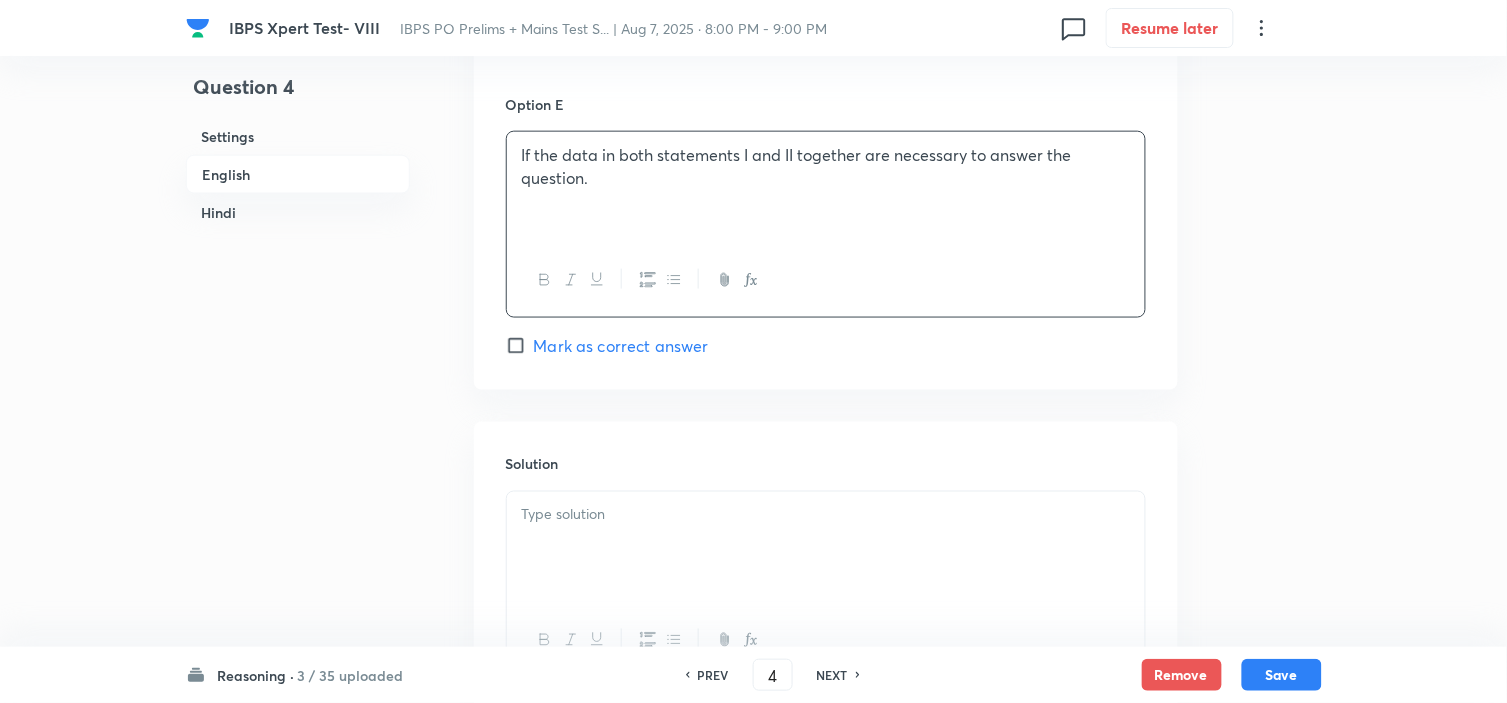 scroll, scrollTop: 2476, scrollLeft: 0, axis: vertical 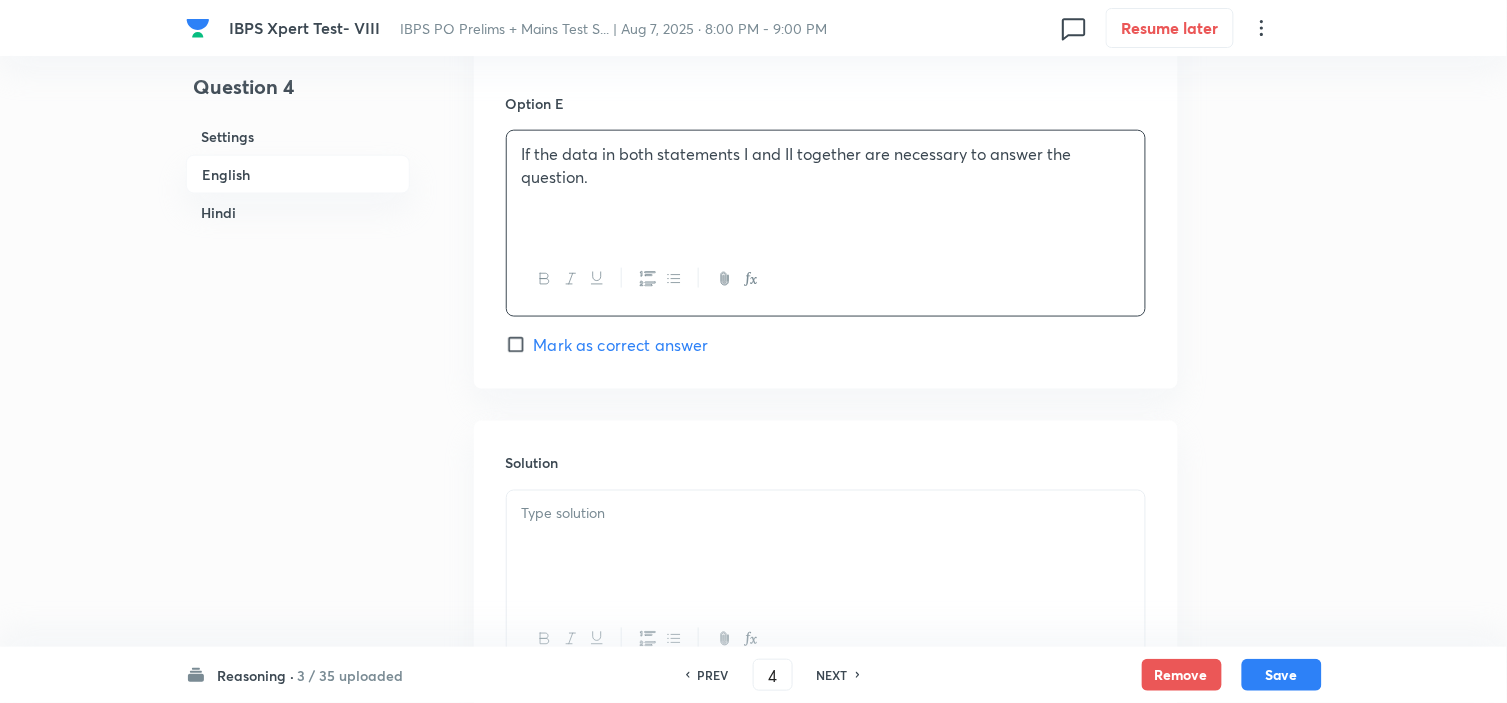 click at bounding box center [826, 547] 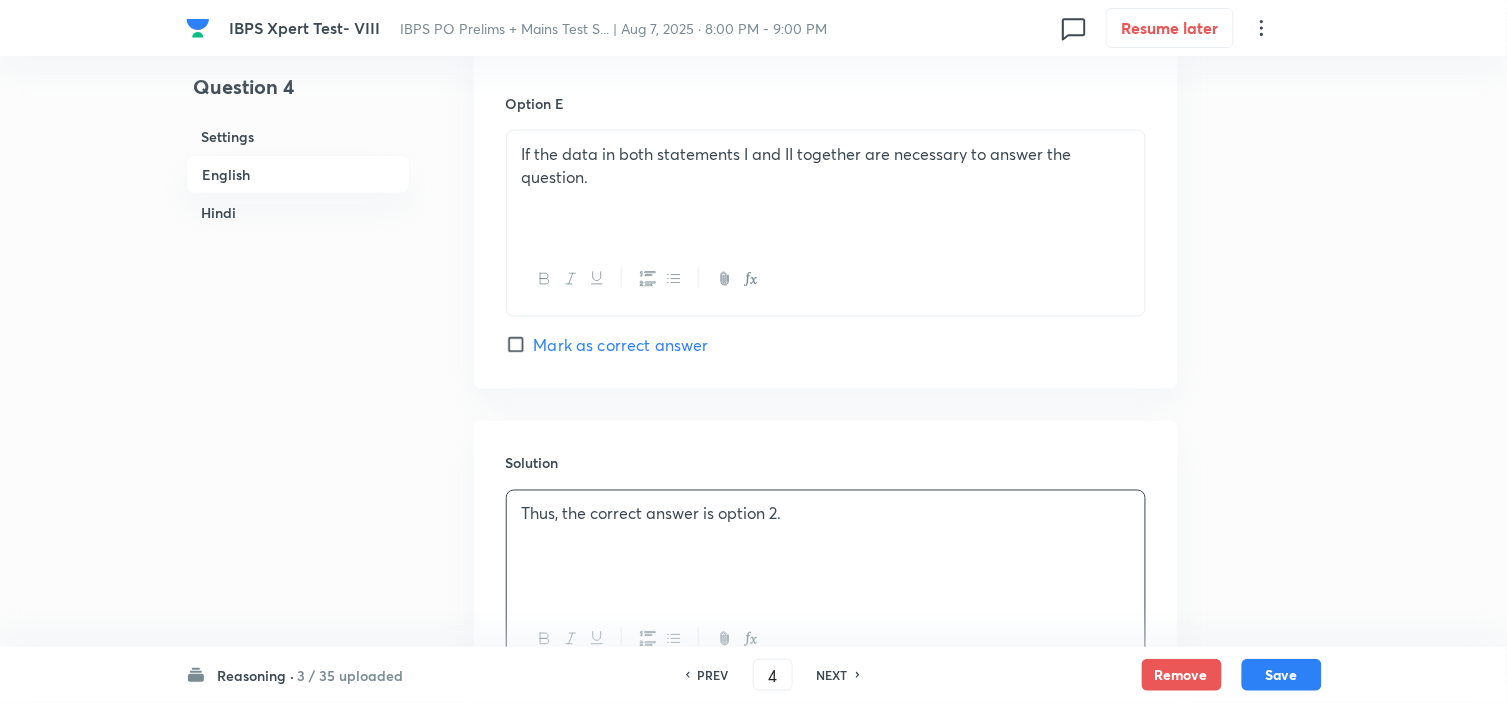 click on "Thus, the correct answer is option 2." at bounding box center (826, 547) 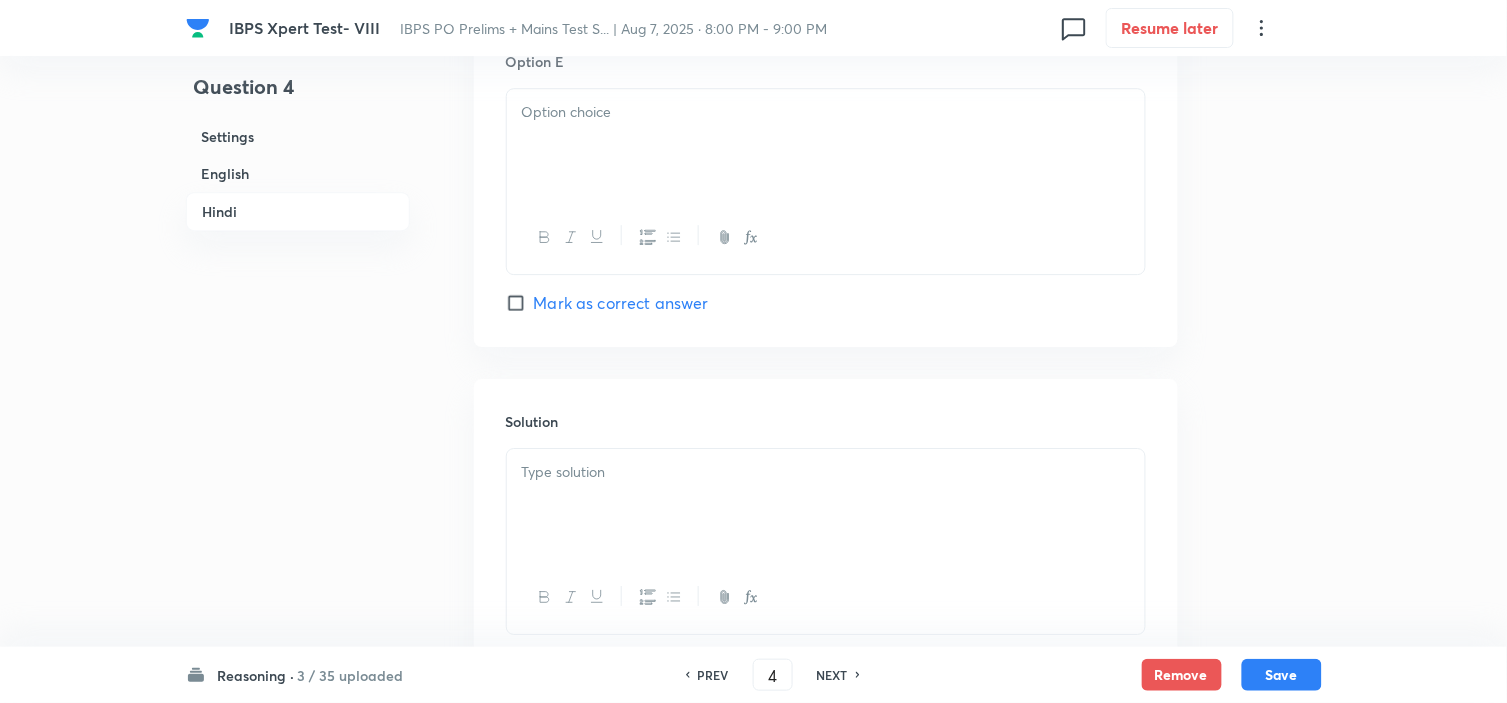 scroll, scrollTop: 5456, scrollLeft: 0, axis: vertical 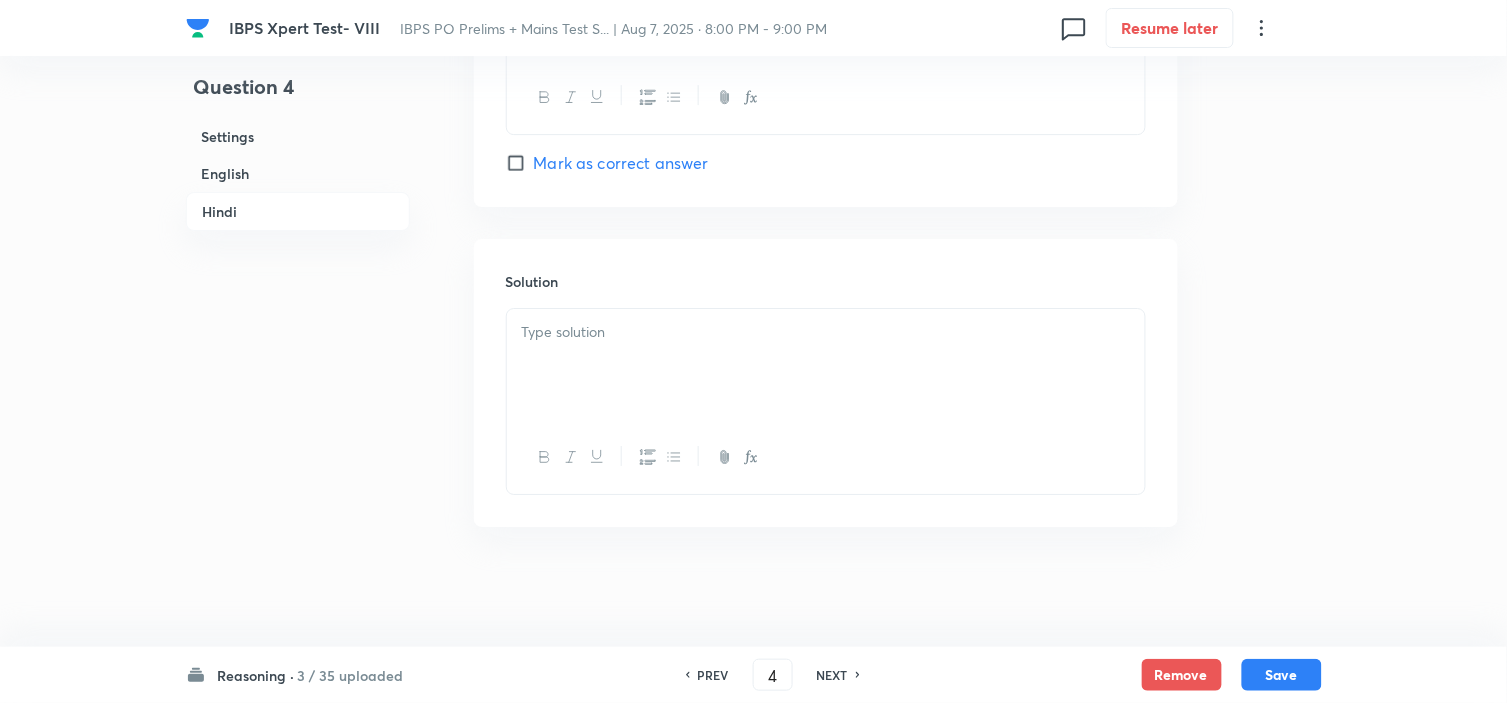 click at bounding box center (826, 365) 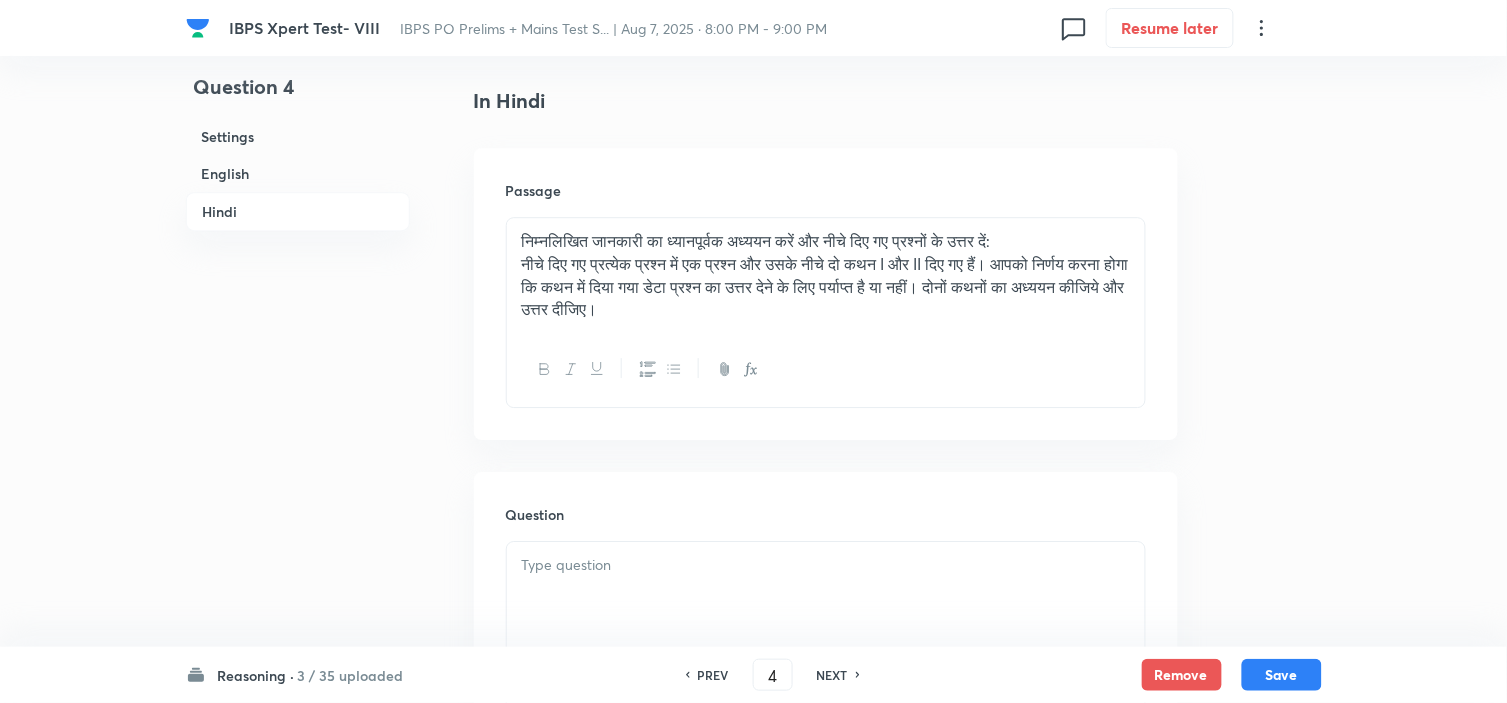 scroll, scrollTop: 3567, scrollLeft: 0, axis: vertical 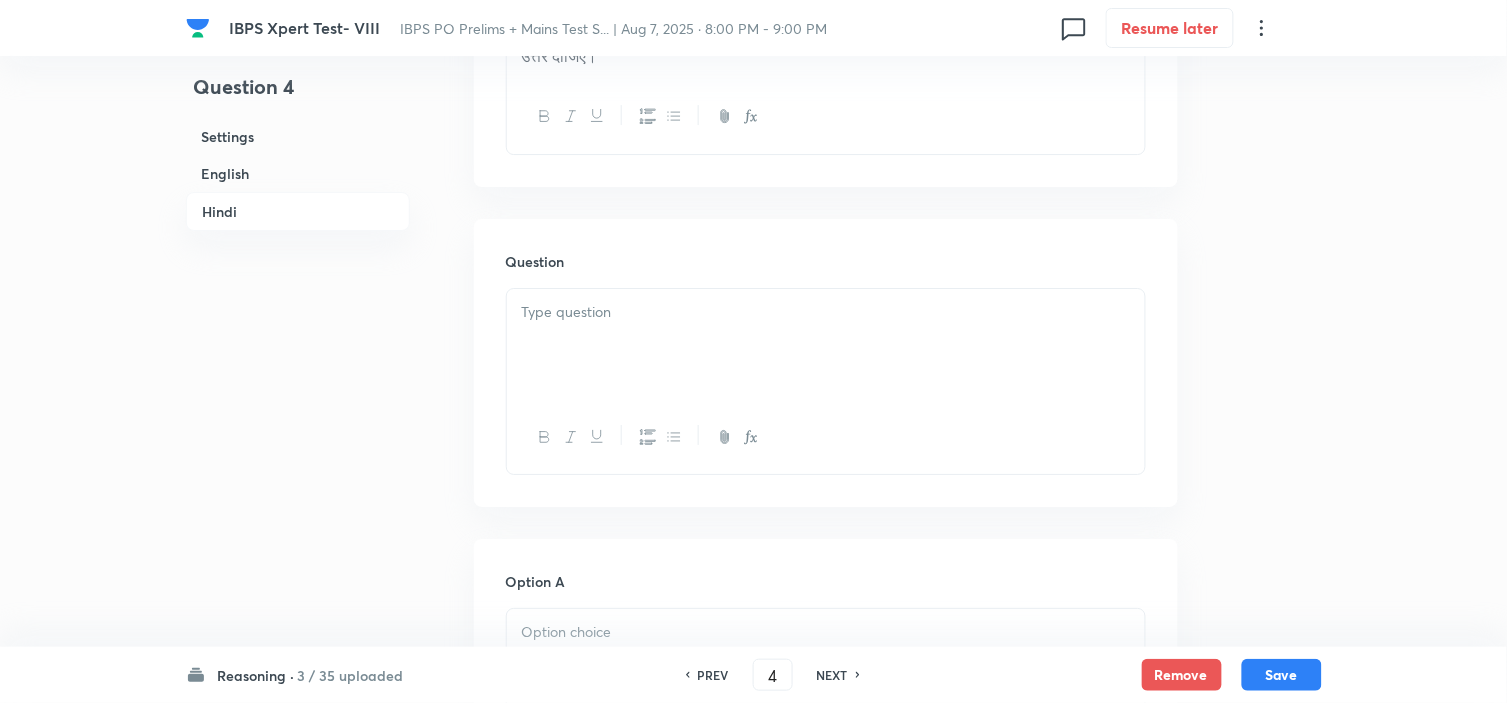 click at bounding box center (826, 312) 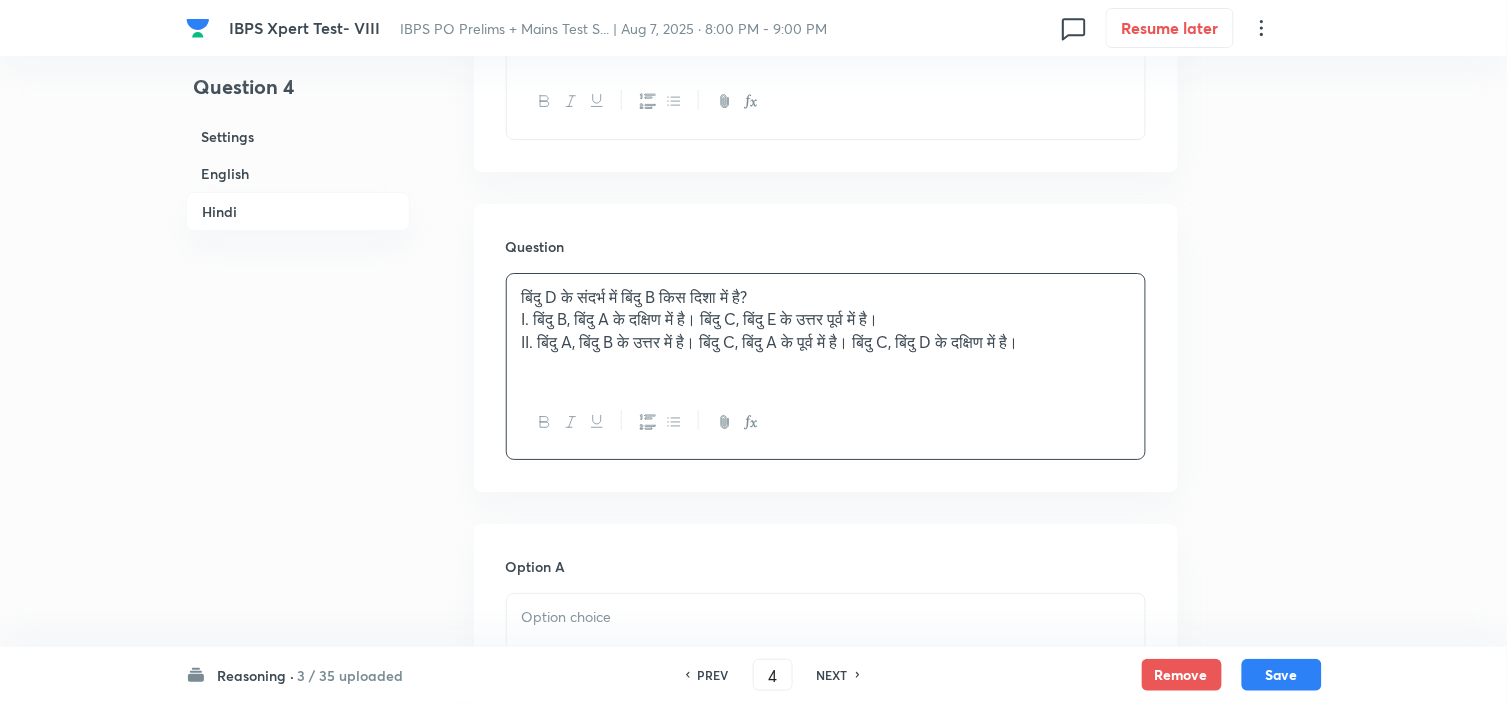 scroll, scrollTop: 4123, scrollLeft: 0, axis: vertical 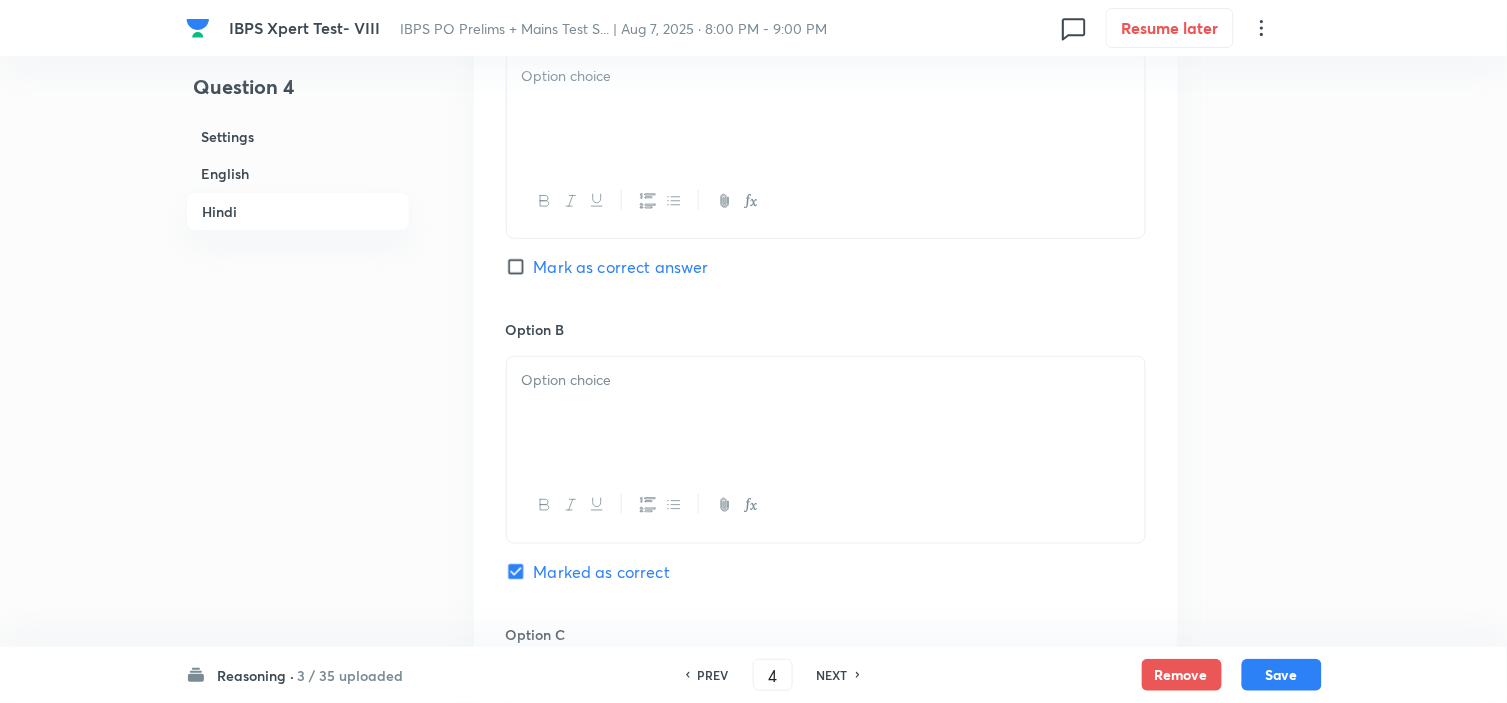 click at bounding box center (826, 109) 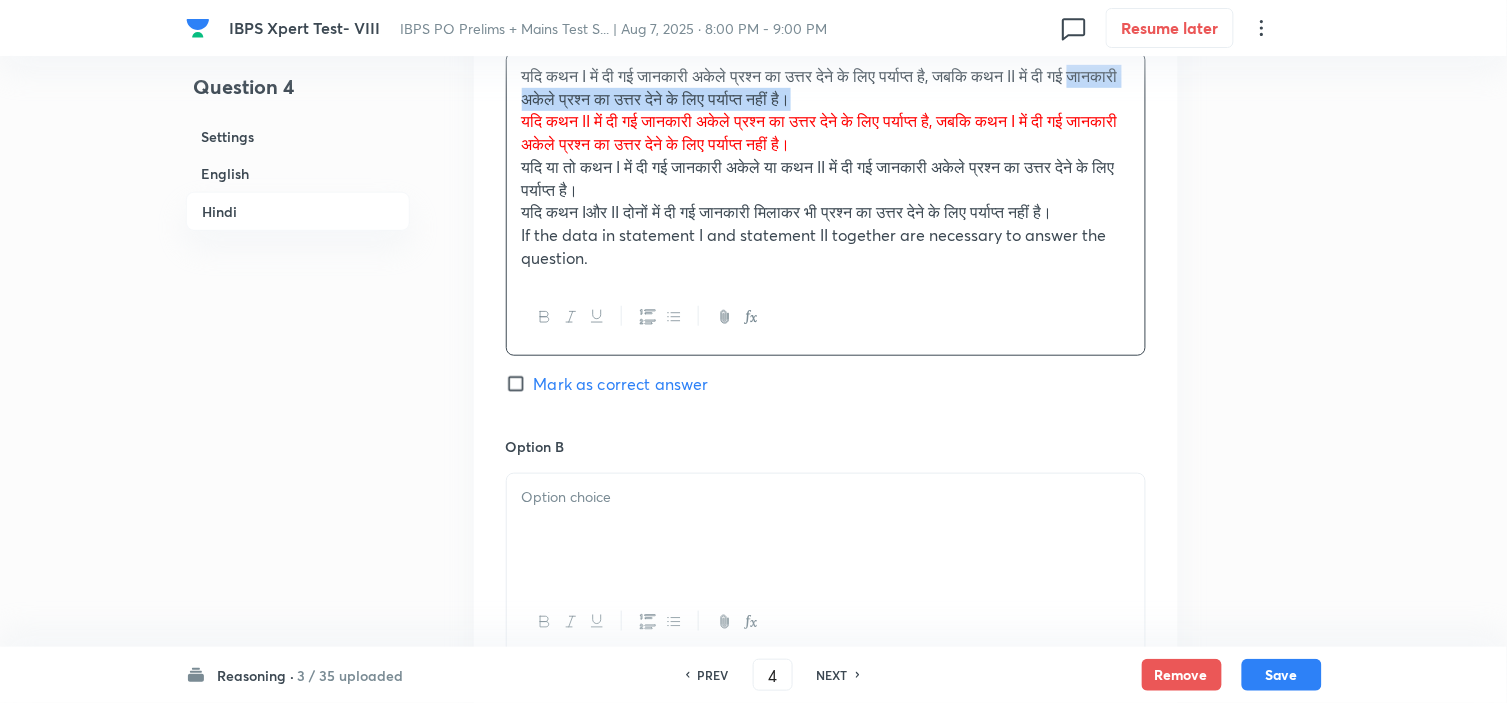 click on "यदि कथन I में दी गई जानकारी अकेले प्रश्न का उत्तर देने के लिए पर्याप्त है, जबकि कथन II में दी गई जानकारी अकेले प्रश्न का उत्तर देने के लिए पर्याप्त नहीं है। यदि कथन II में दी गई जानकारी अकेले प्रश्न का उत्तर देने के लिए पर्याप्त है, जबकि कथन I में दी गई जानकारी अकेले प्रश्न का उत्तर देने के लिए पर्याप्त नहीं है। यदि कथन I और कथन II में दी गई जानकारी मिलाकर प्रश्न का उत्तर देने के लिए आवश्यक है।" at bounding box center (826, 167) 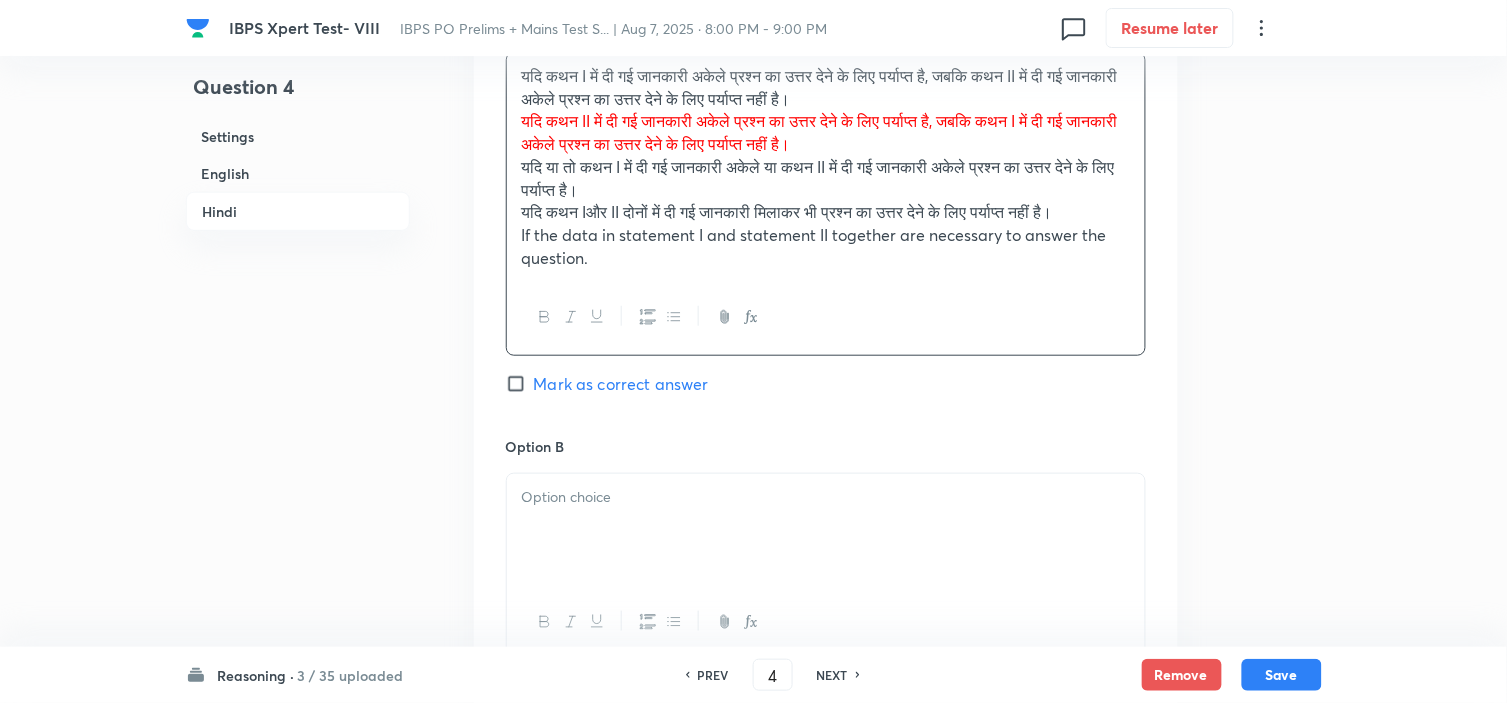 drag, startPoint x: 521, startPoint y: 124, endPoint x: 973, endPoint y: 260, distance: 472.01694 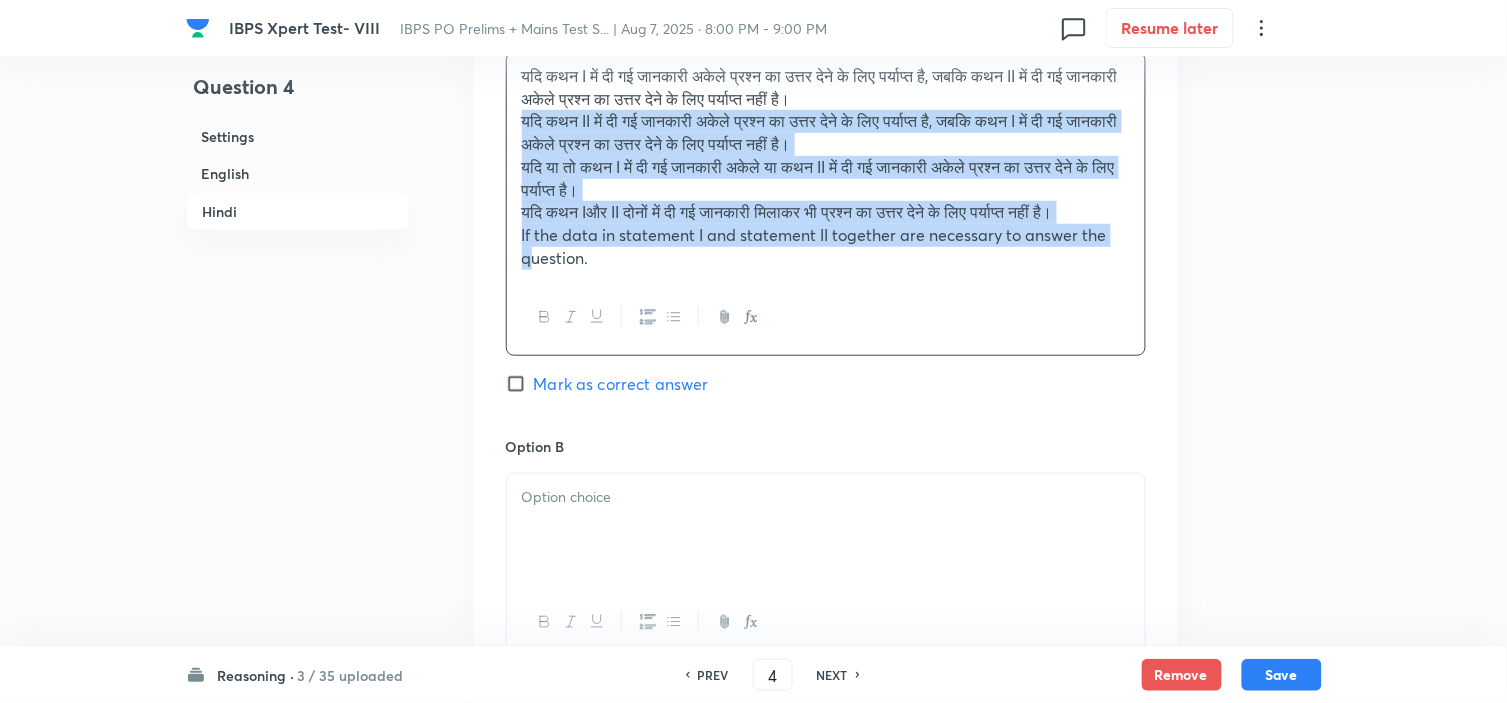 drag, startPoint x: 1033, startPoint y: 228, endPoint x: 702, endPoint y: 312, distance: 341.4923 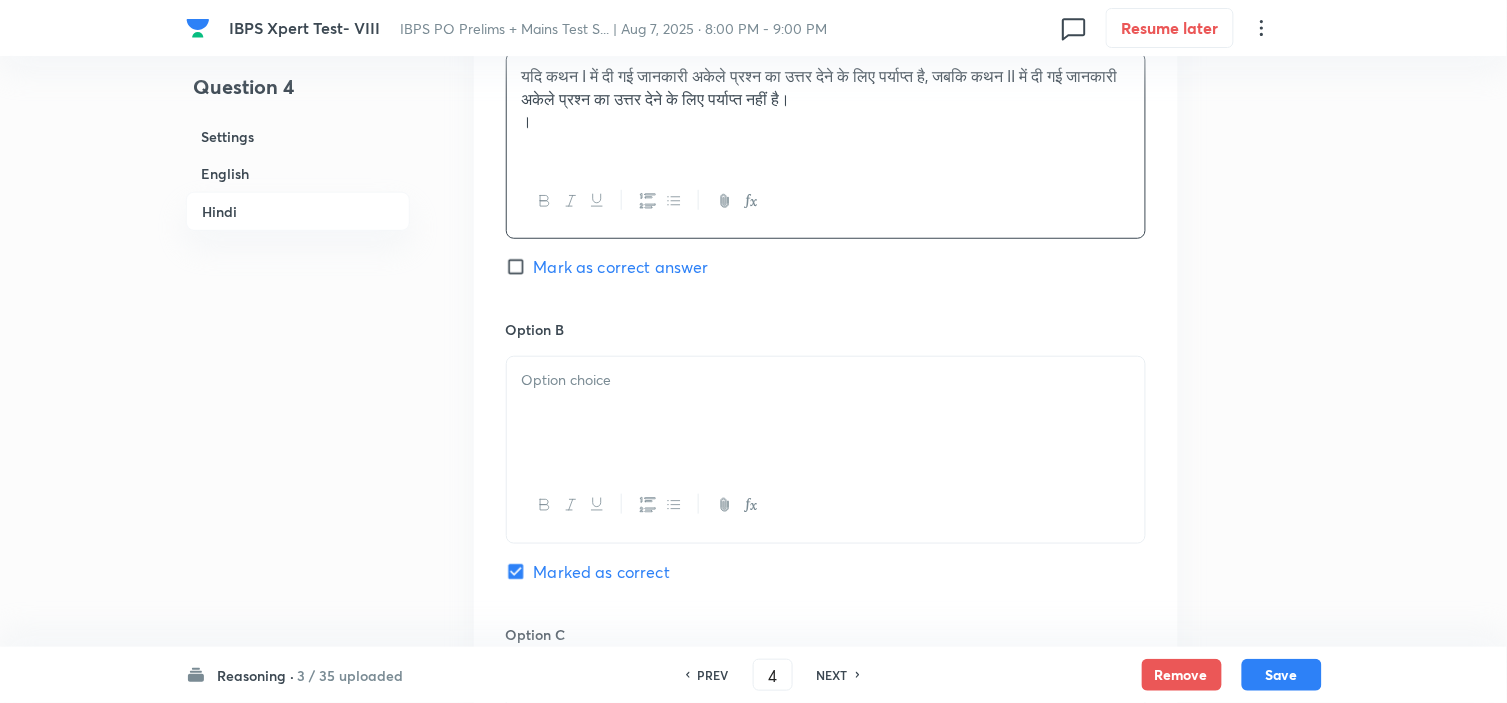 click at bounding box center [826, 413] 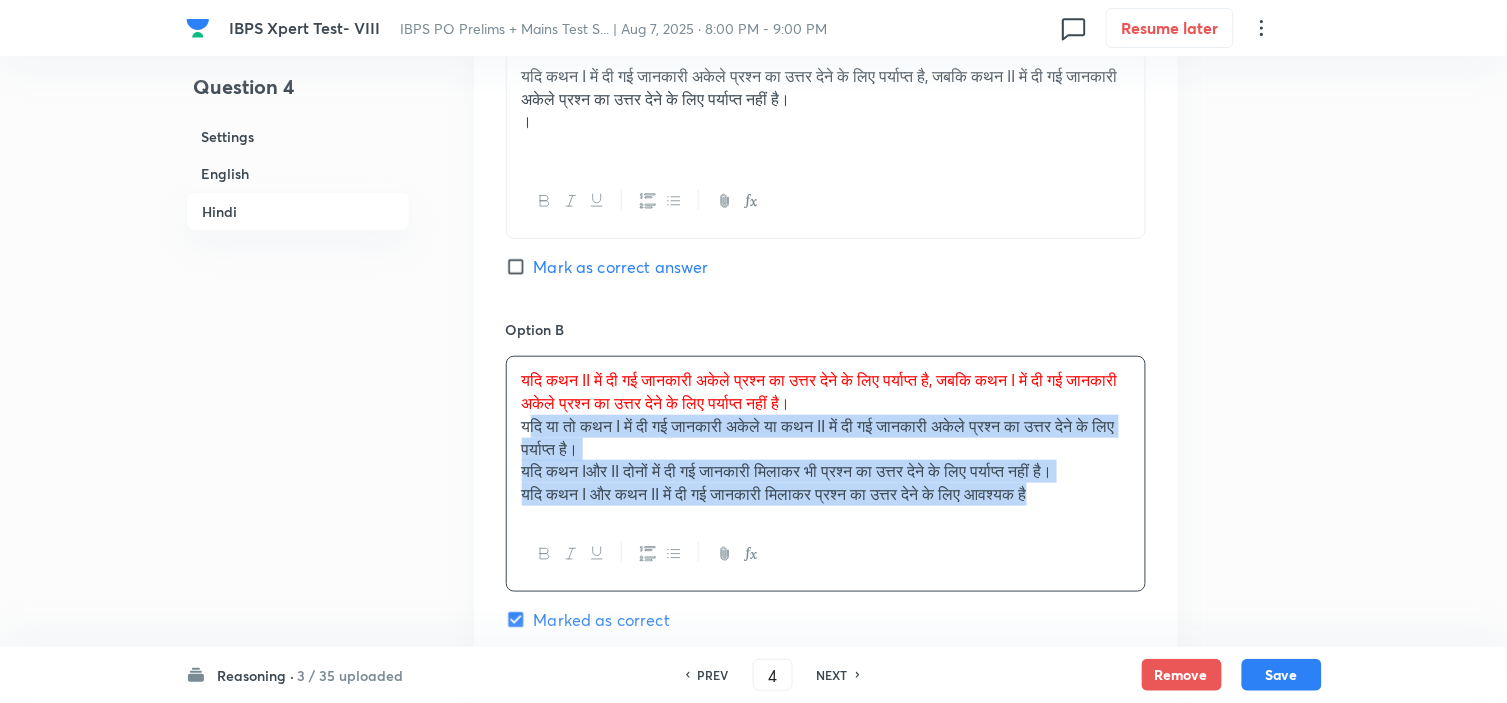 drag, startPoint x: 530, startPoint y: 432, endPoint x: 1133, endPoint y: 512, distance: 608.2836 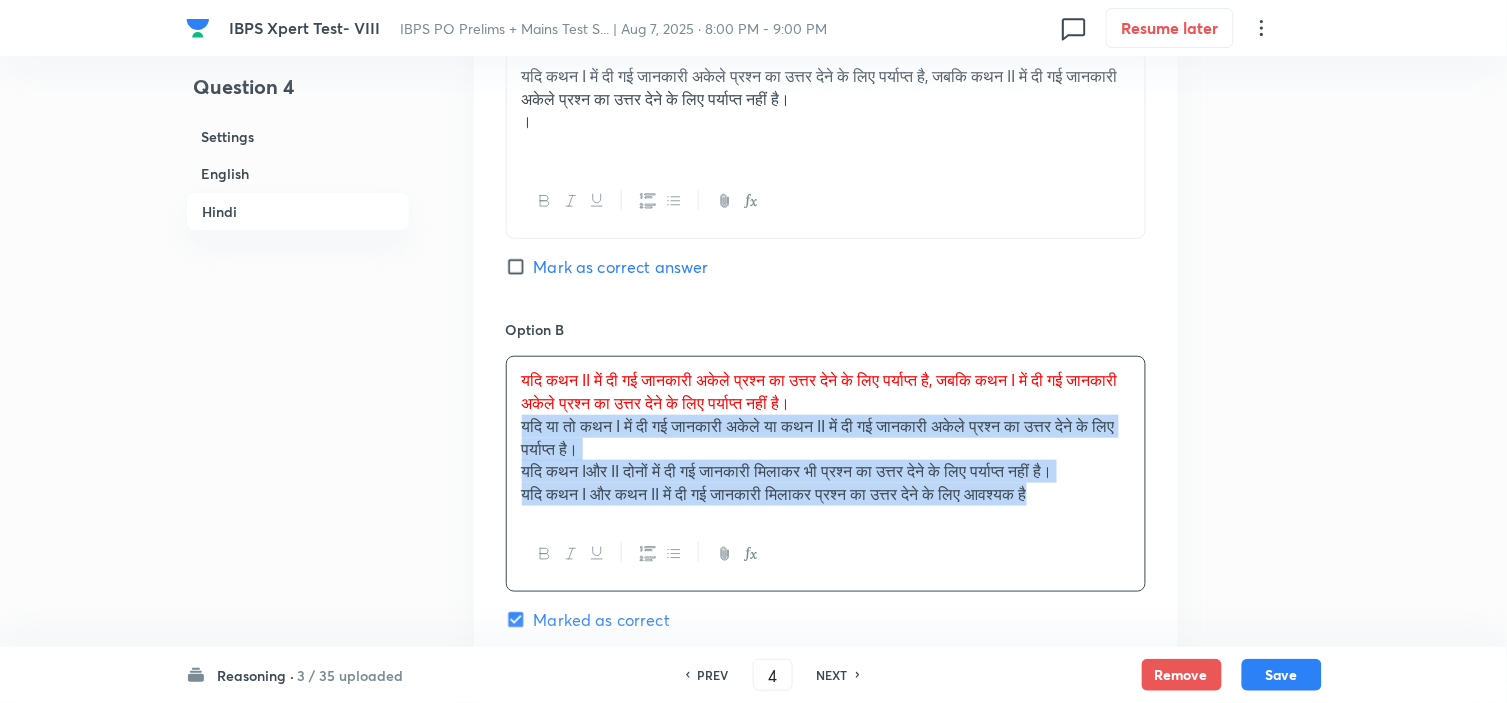 drag, startPoint x: 520, startPoint y: 437, endPoint x: 1330, endPoint y: 623, distance: 831.08124 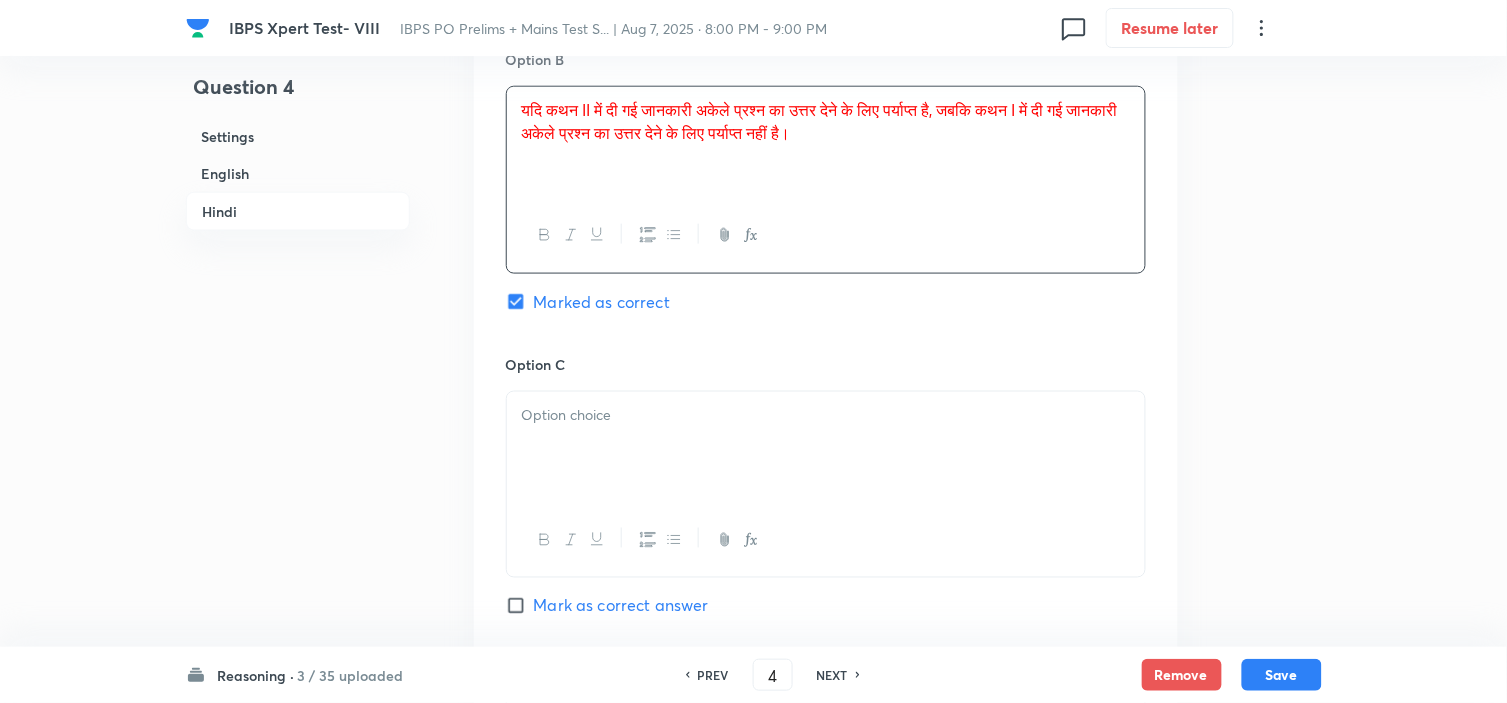 scroll, scrollTop: 4456, scrollLeft: 0, axis: vertical 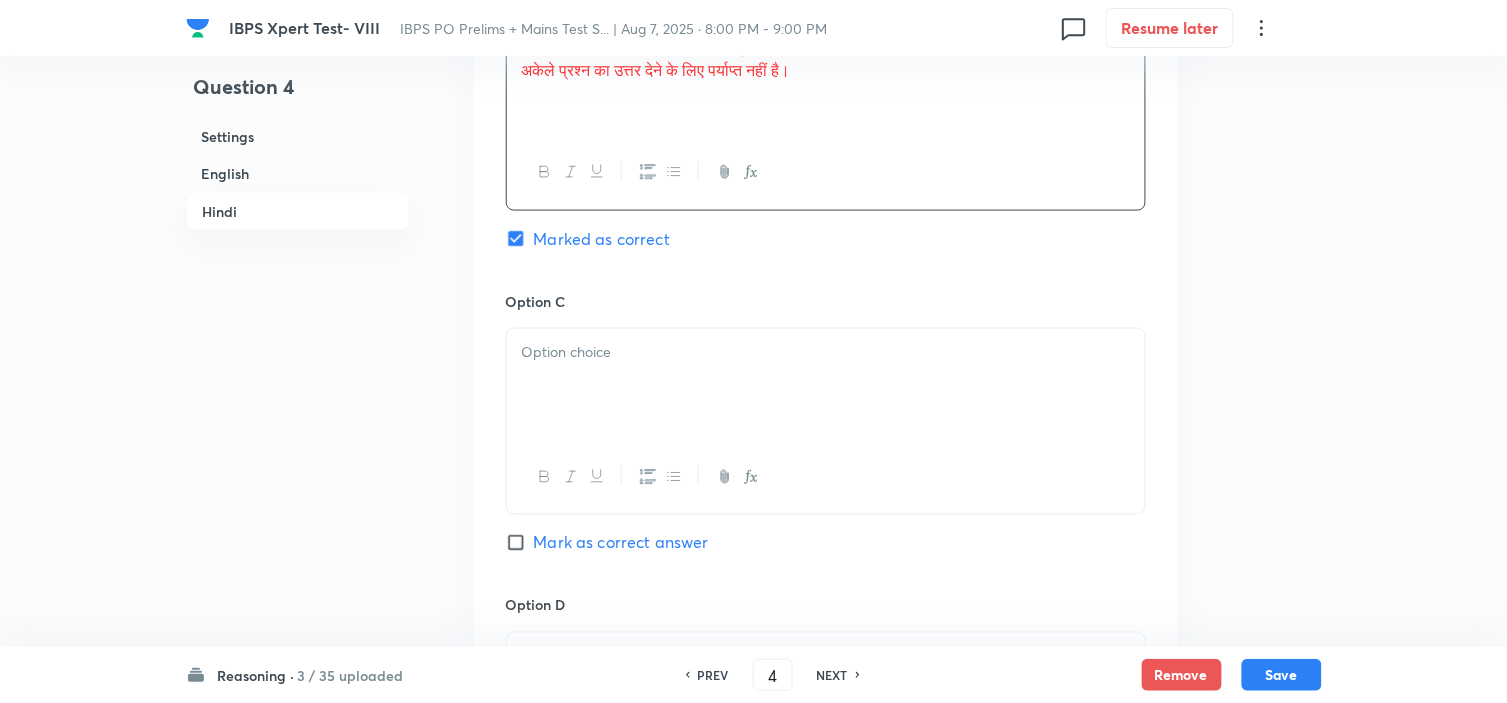 click at bounding box center (826, 385) 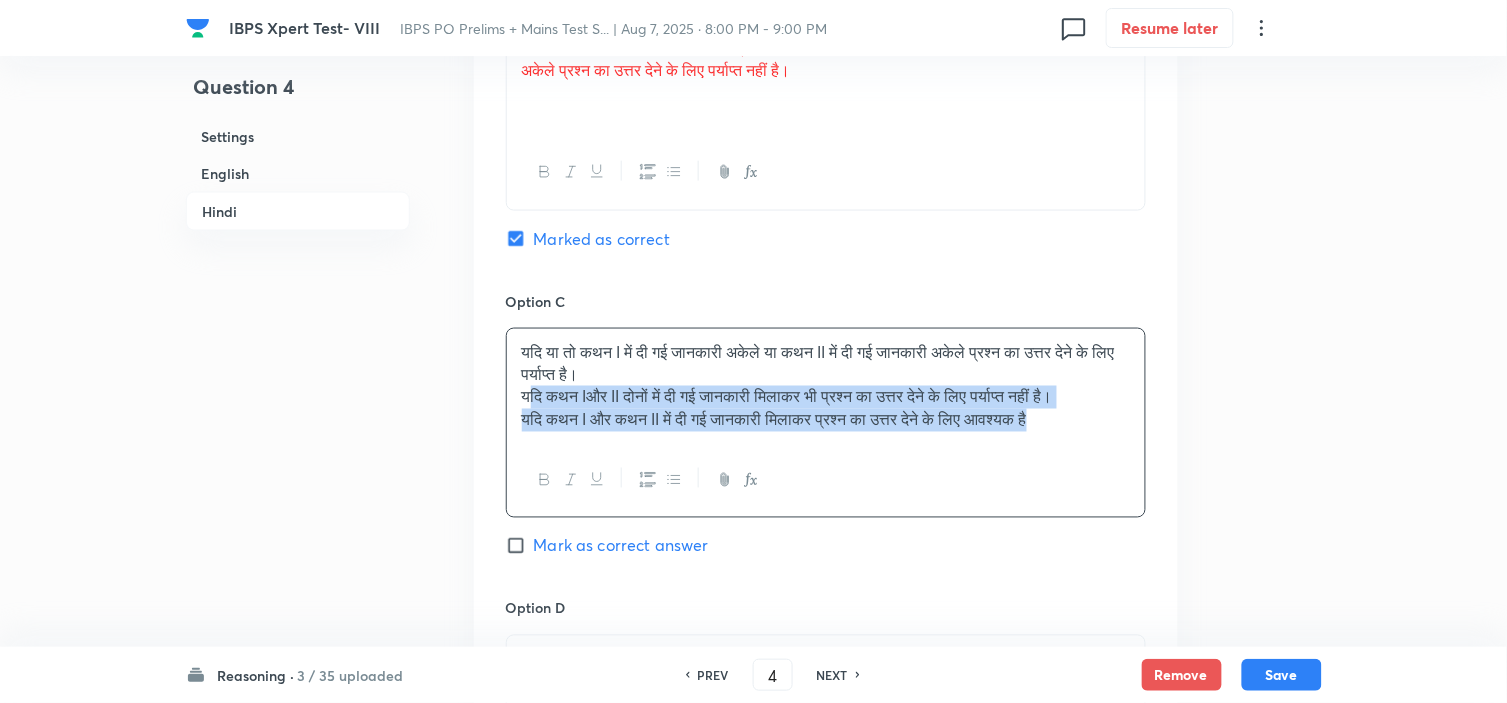 drag, startPoint x: 580, startPoint y: 411, endPoint x: 1120, endPoint y: 475, distance: 543.77936 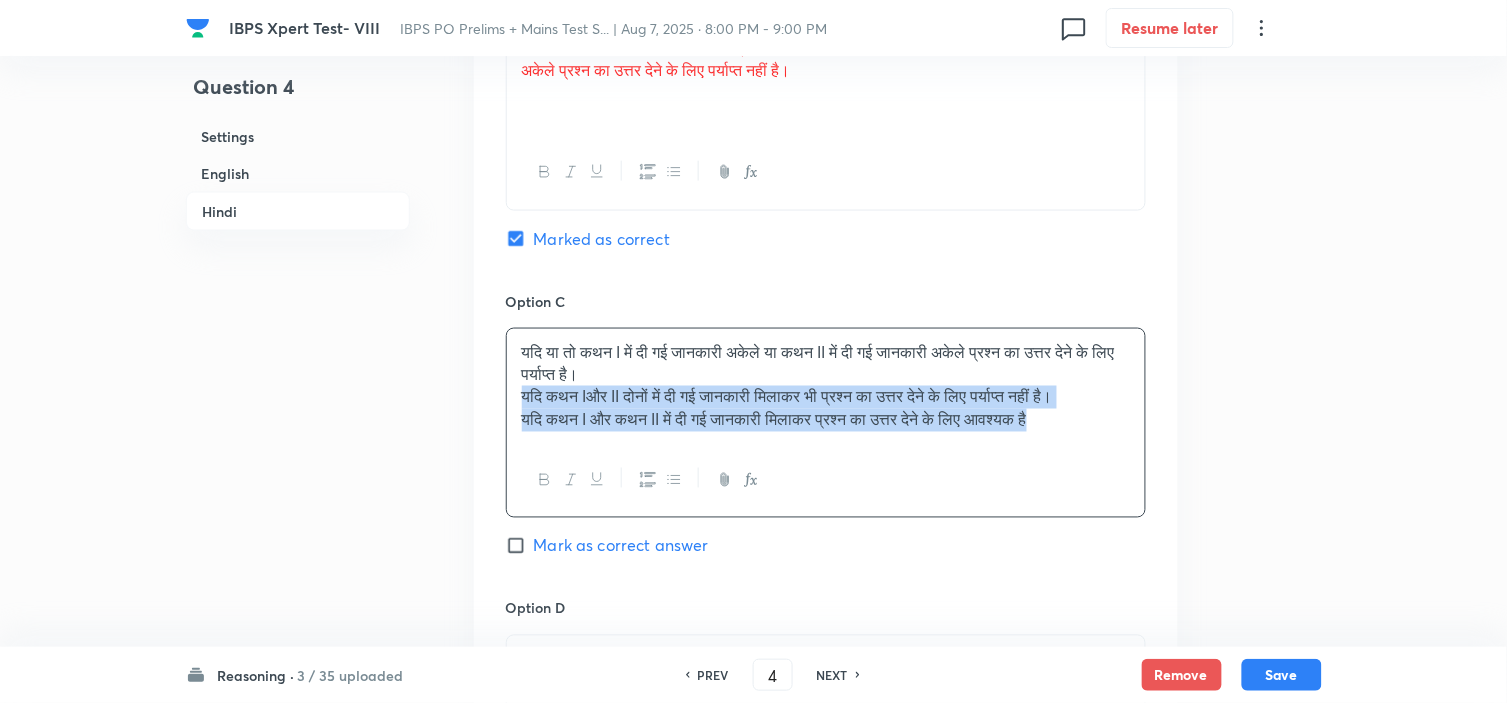 drag, startPoint x: 1093, startPoint y: 430, endPoint x: 401, endPoint y: 410, distance: 692.28894 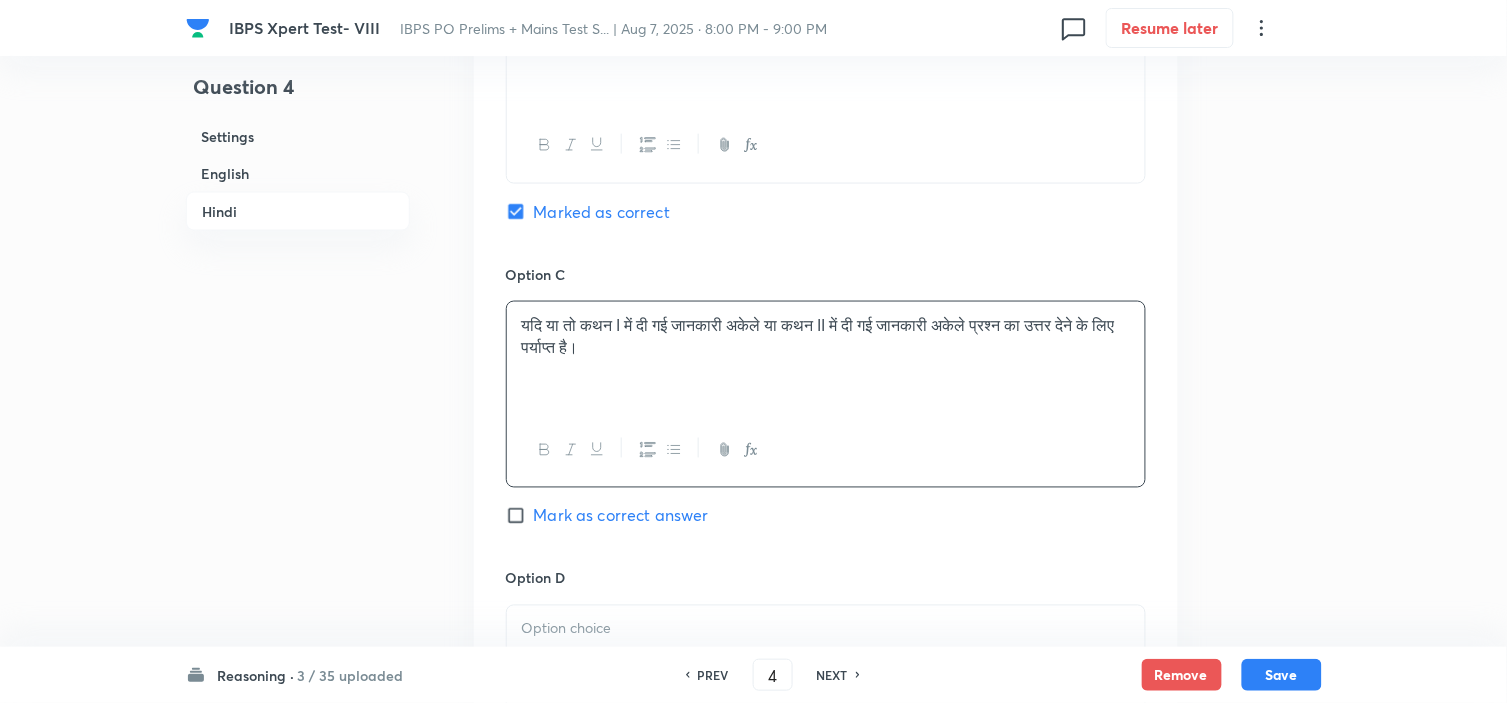 scroll, scrollTop: 4678, scrollLeft: 0, axis: vertical 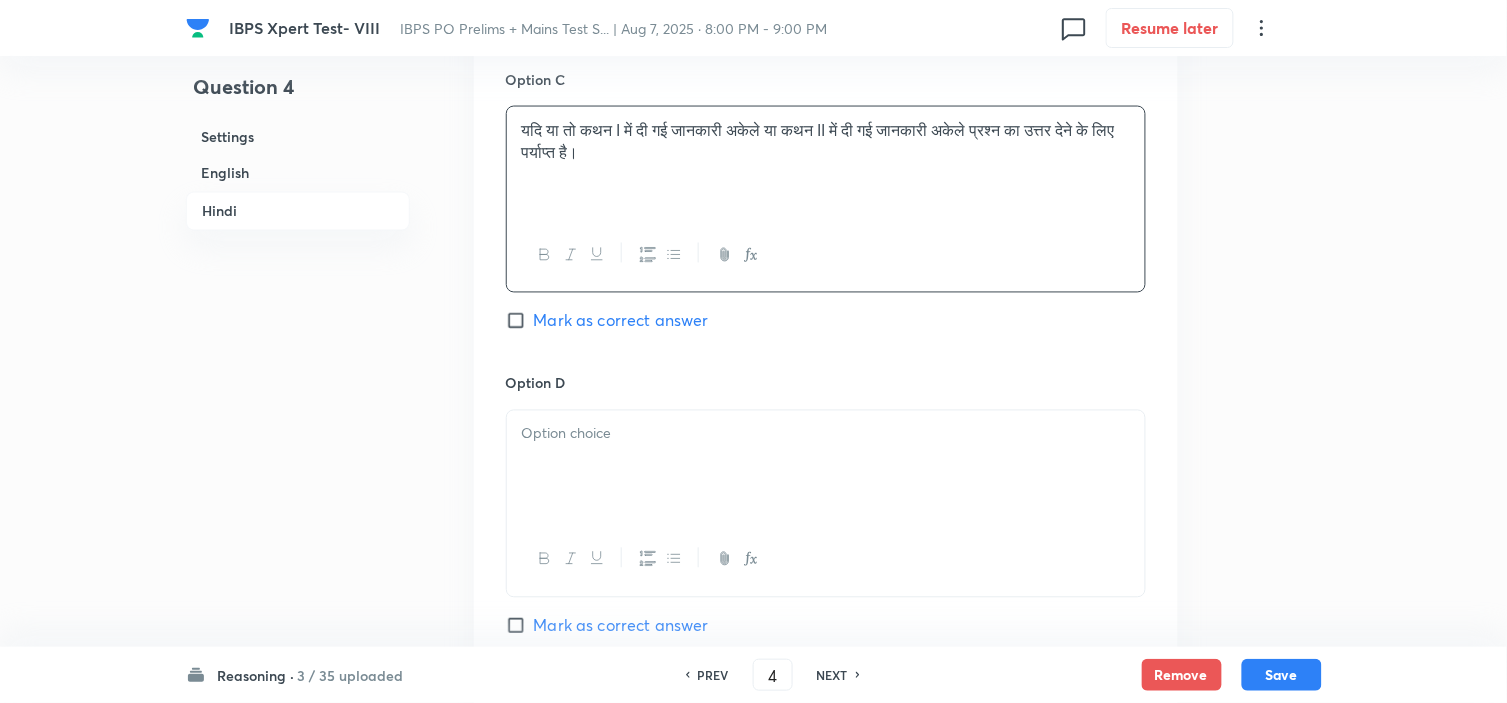 click at bounding box center (826, 467) 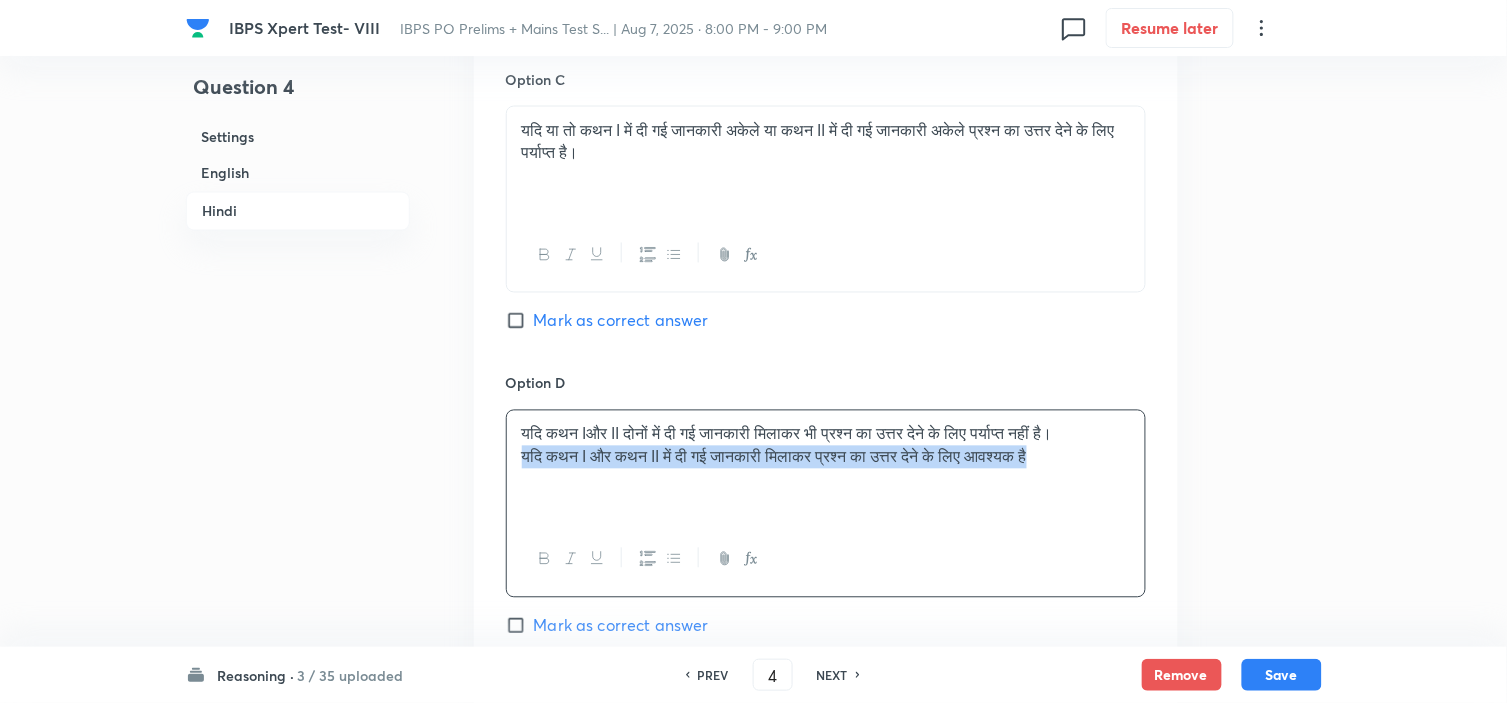 drag, startPoint x: 925, startPoint y: 470, endPoint x: 436, endPoint y: 473, distance: 489.00922 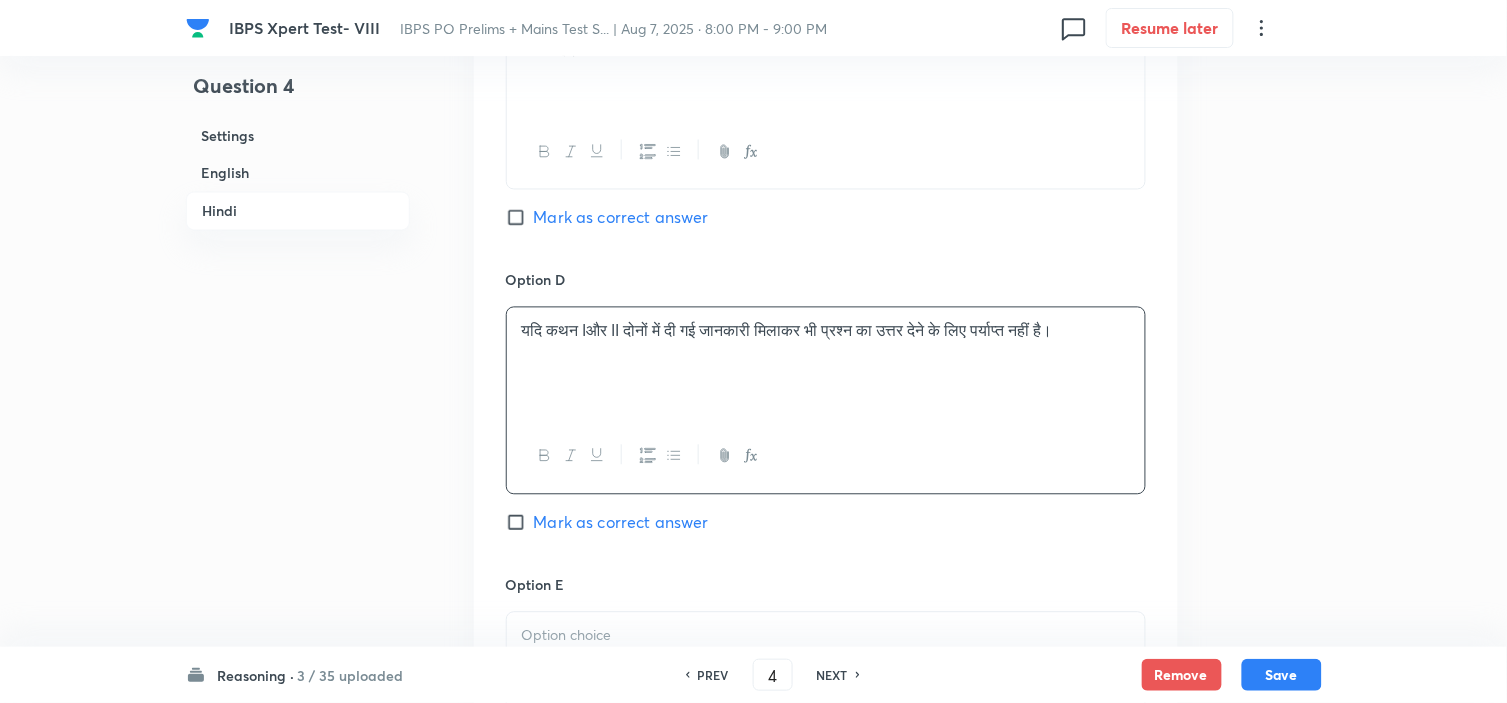 scroll, scrollTop: 5012, scrollLeft: 0, axis: vertical 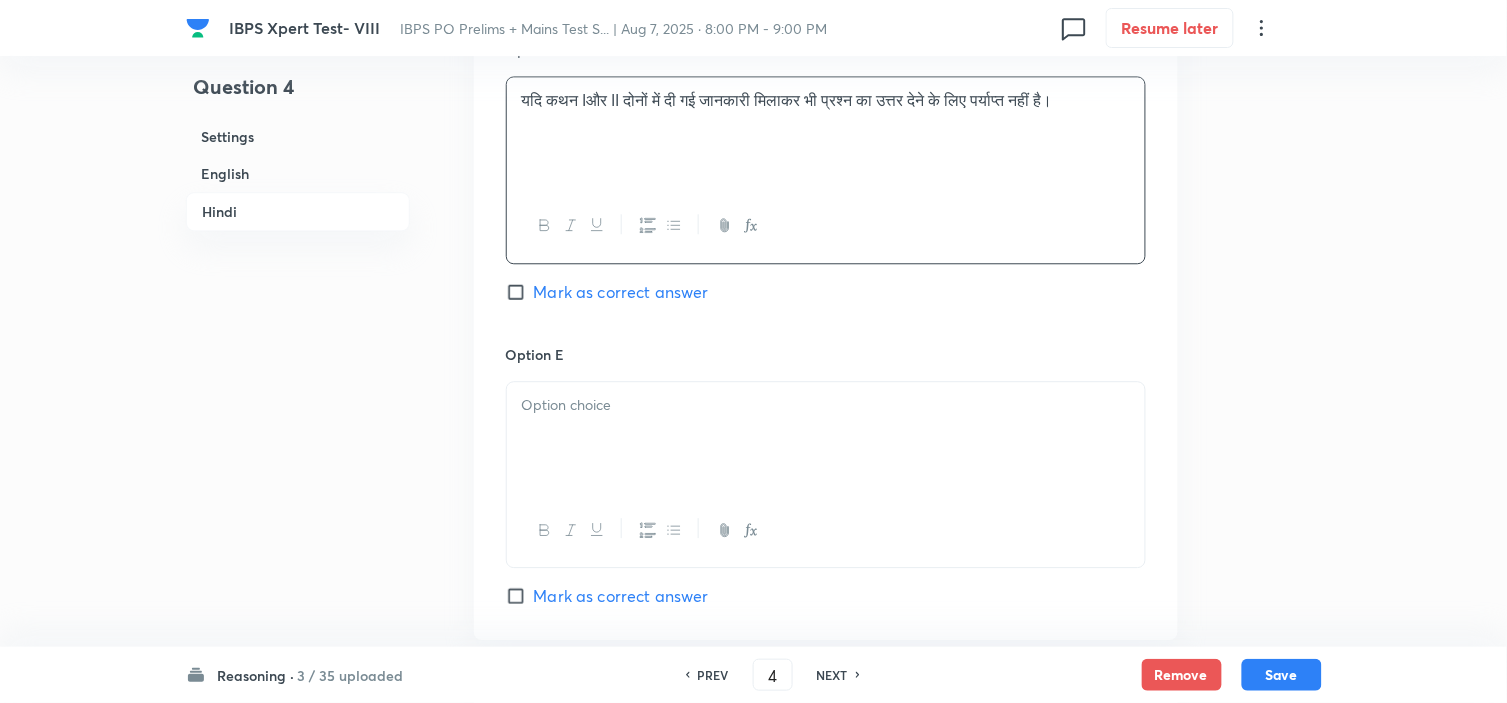 click at bounding box center (826, 438) 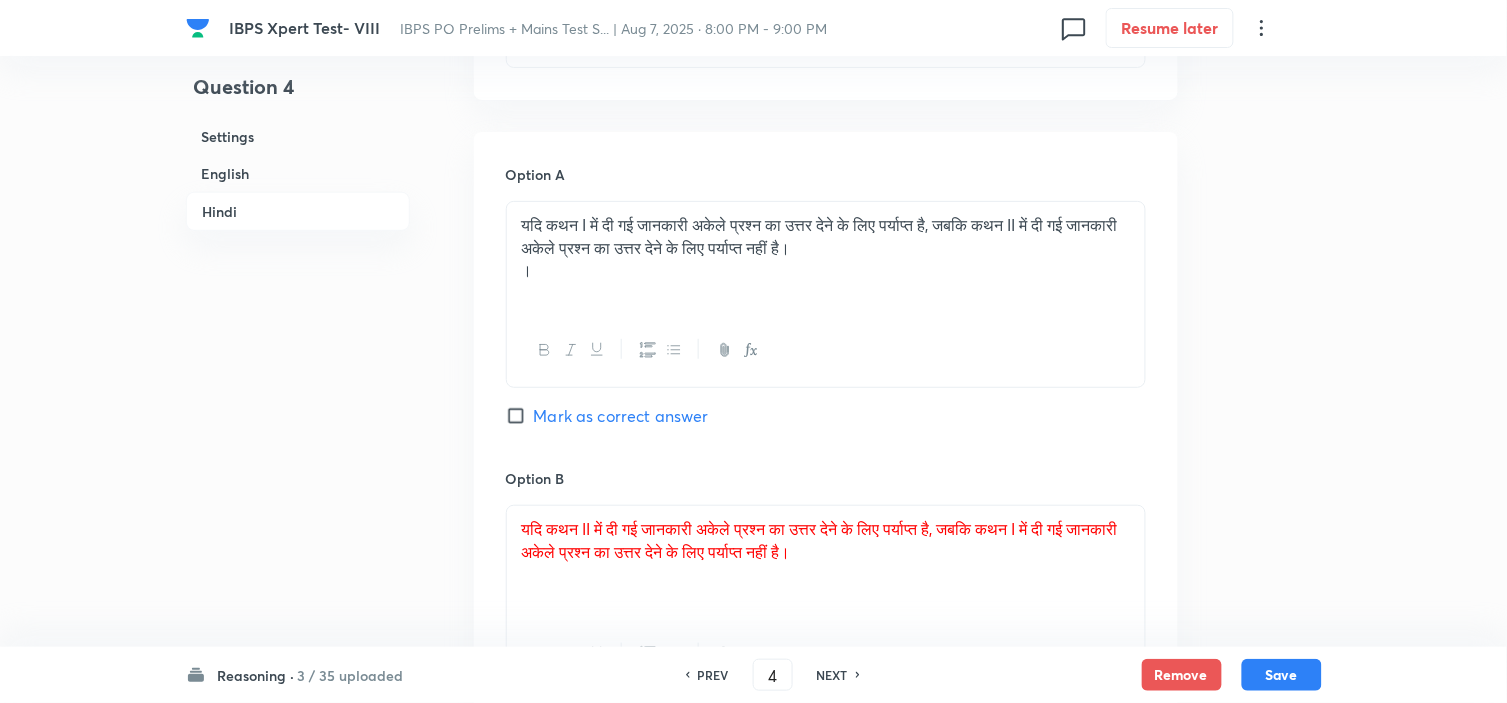 scroll, scrollTop: 3901, scrollLeft: 0, axis: vertical 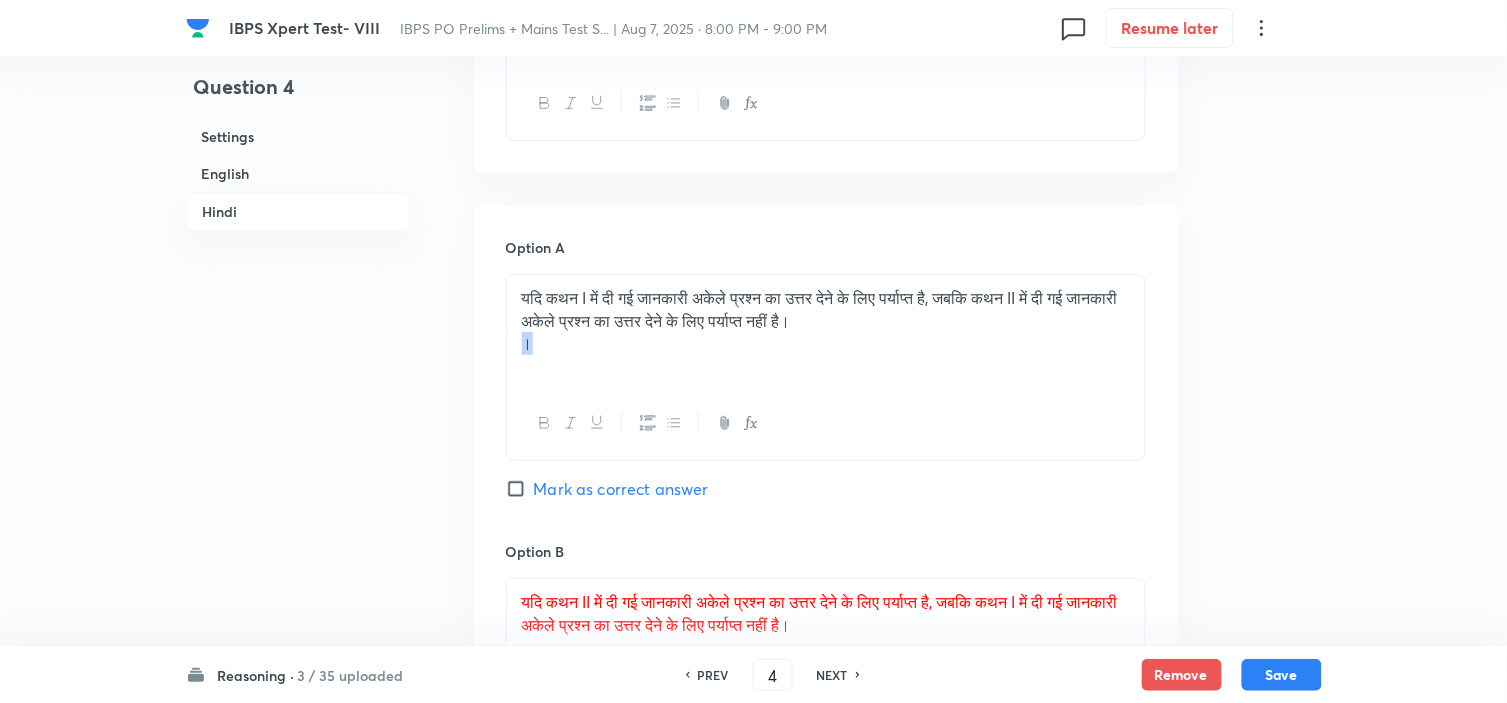 drag, startPoint x: 576, startPoint y: 366, endPoint x: 444, endPoint y: 344, distance: 133.82077 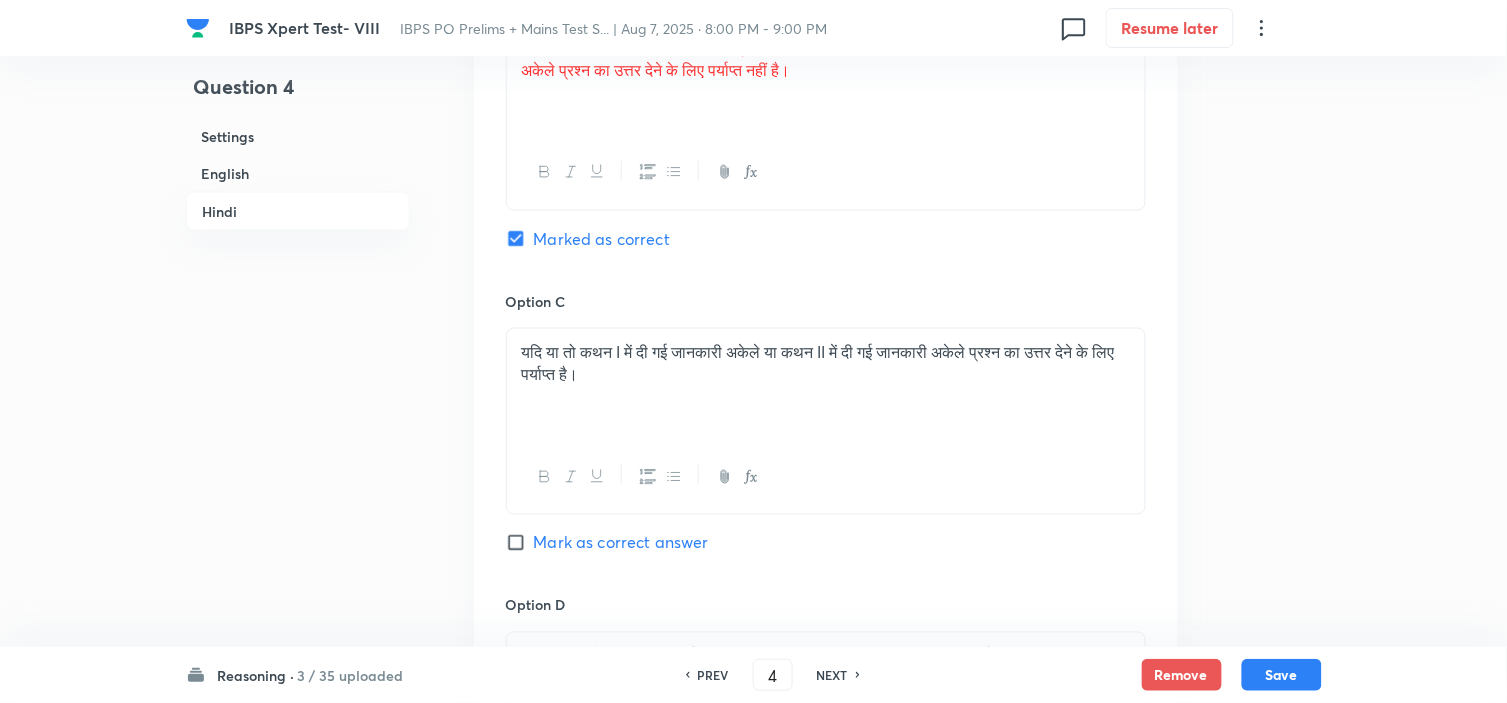 scroll, scrollTop: 5012, scrollLeft: 0, axis: vertical 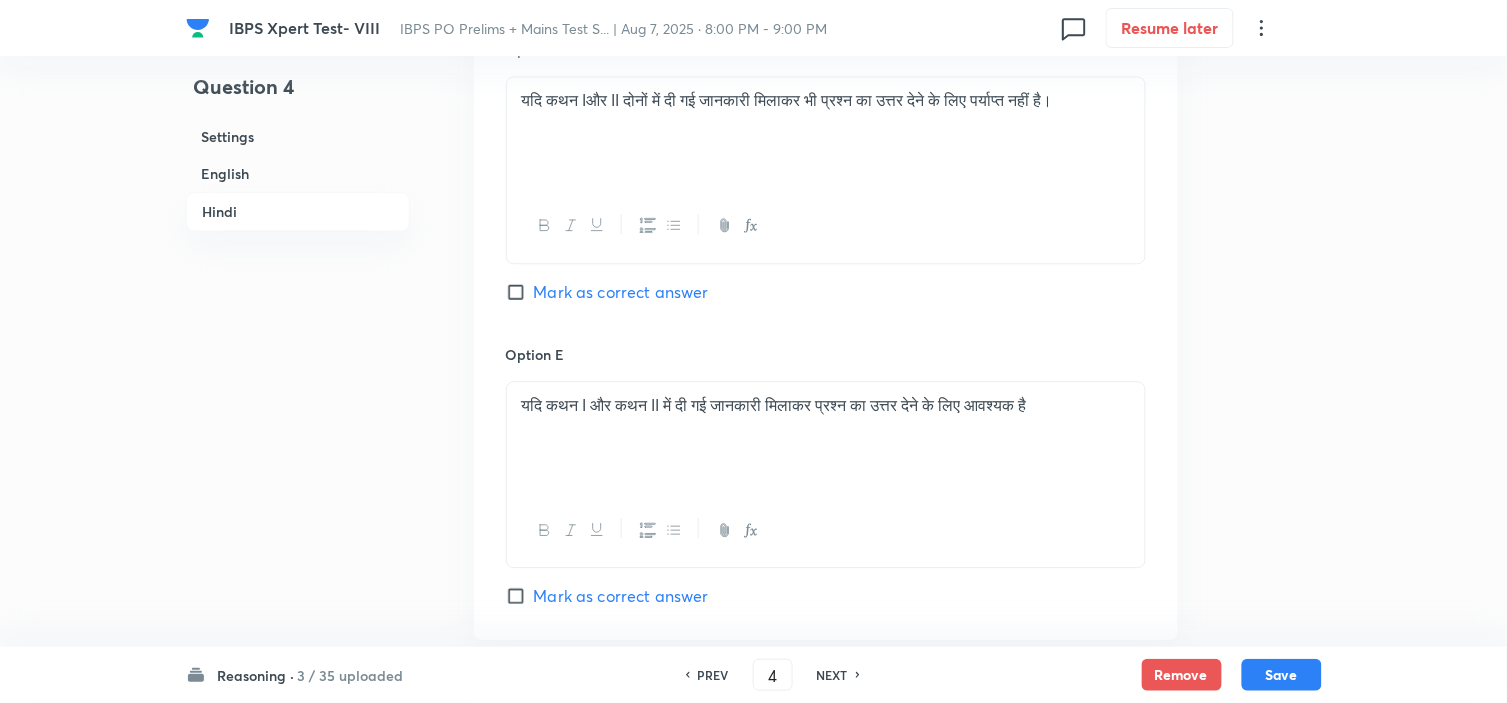 click on "यदि कथन I और कथन II में दी गई जानकारी मिलाकर प्रश्न का उत्तर देने के लिए आवश्यक है" at bounding box center (826, 405) 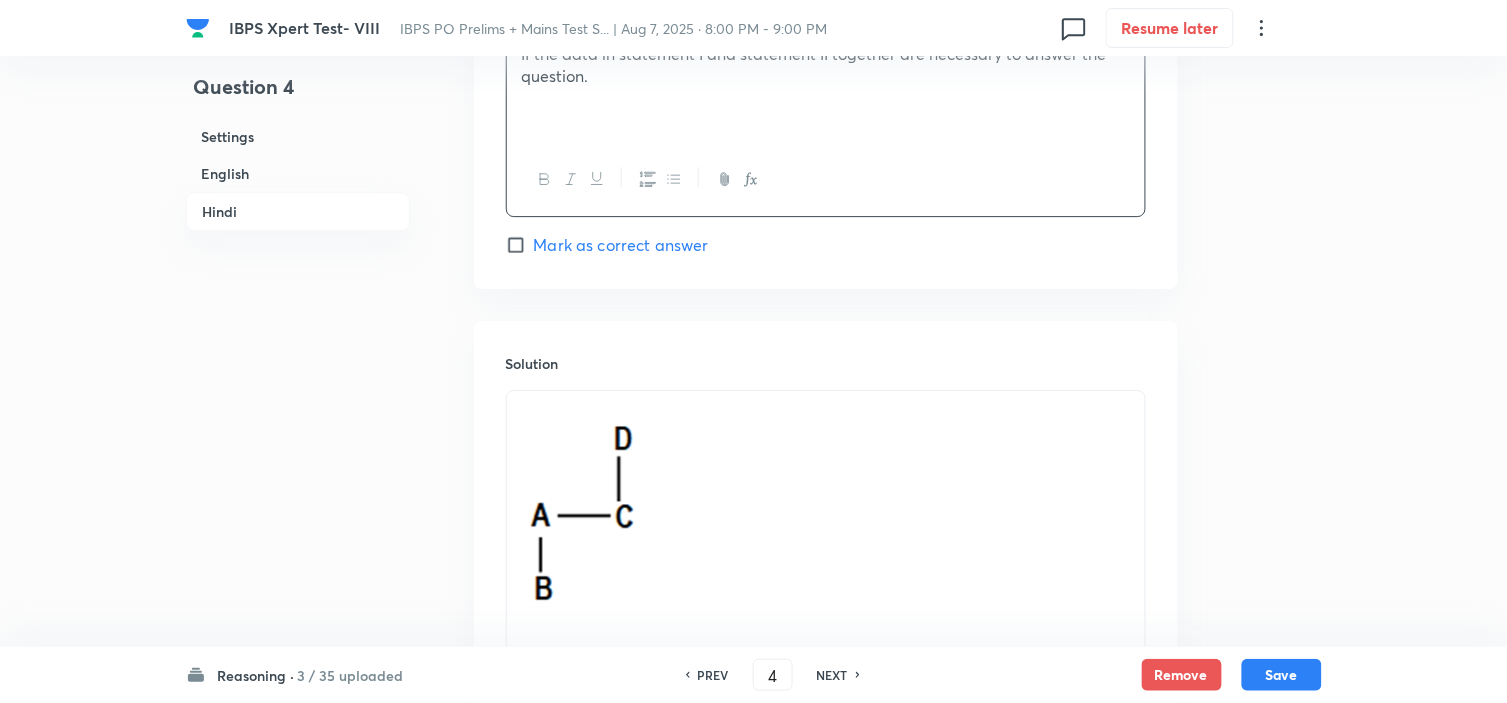 scroll, scrollTop: 5567, scrollLeft: 0, axis: vertical 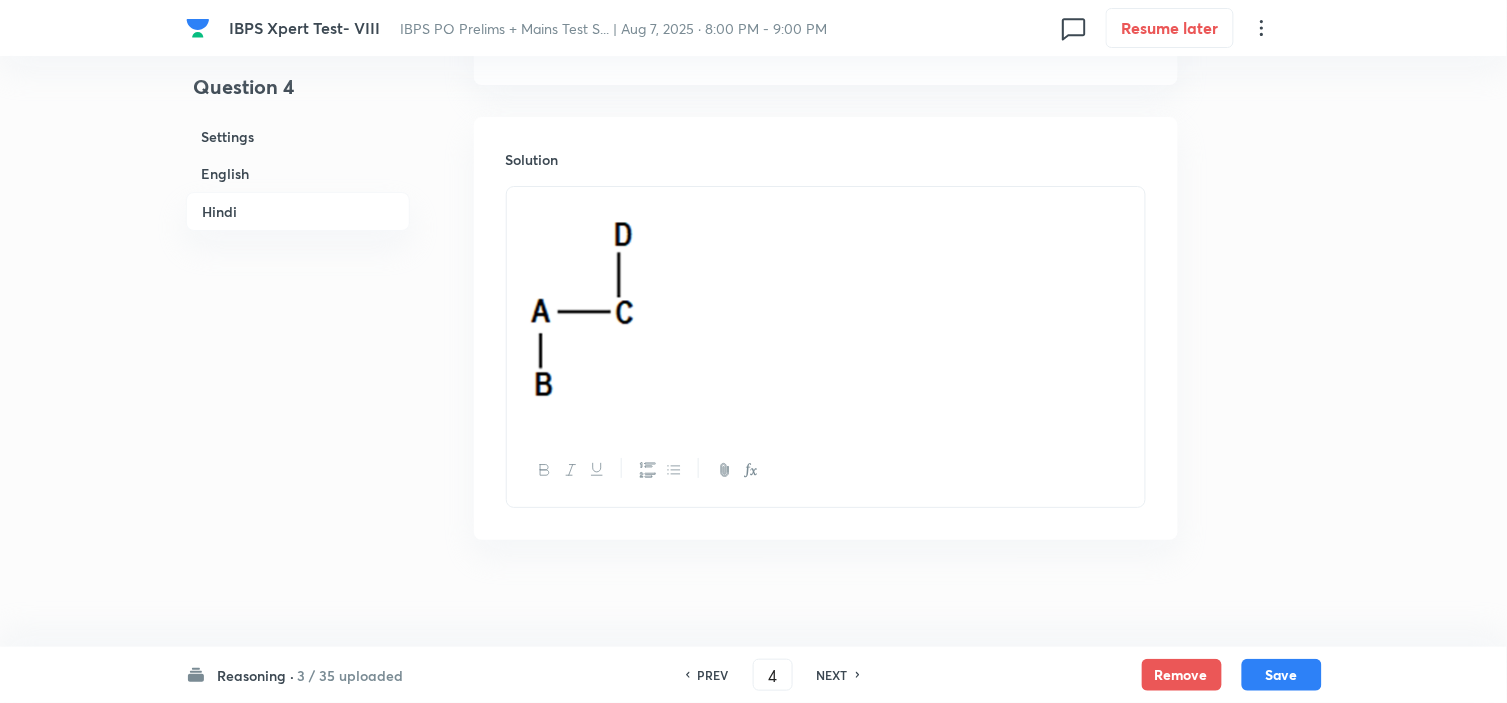 click at bounding box center [826, 310] 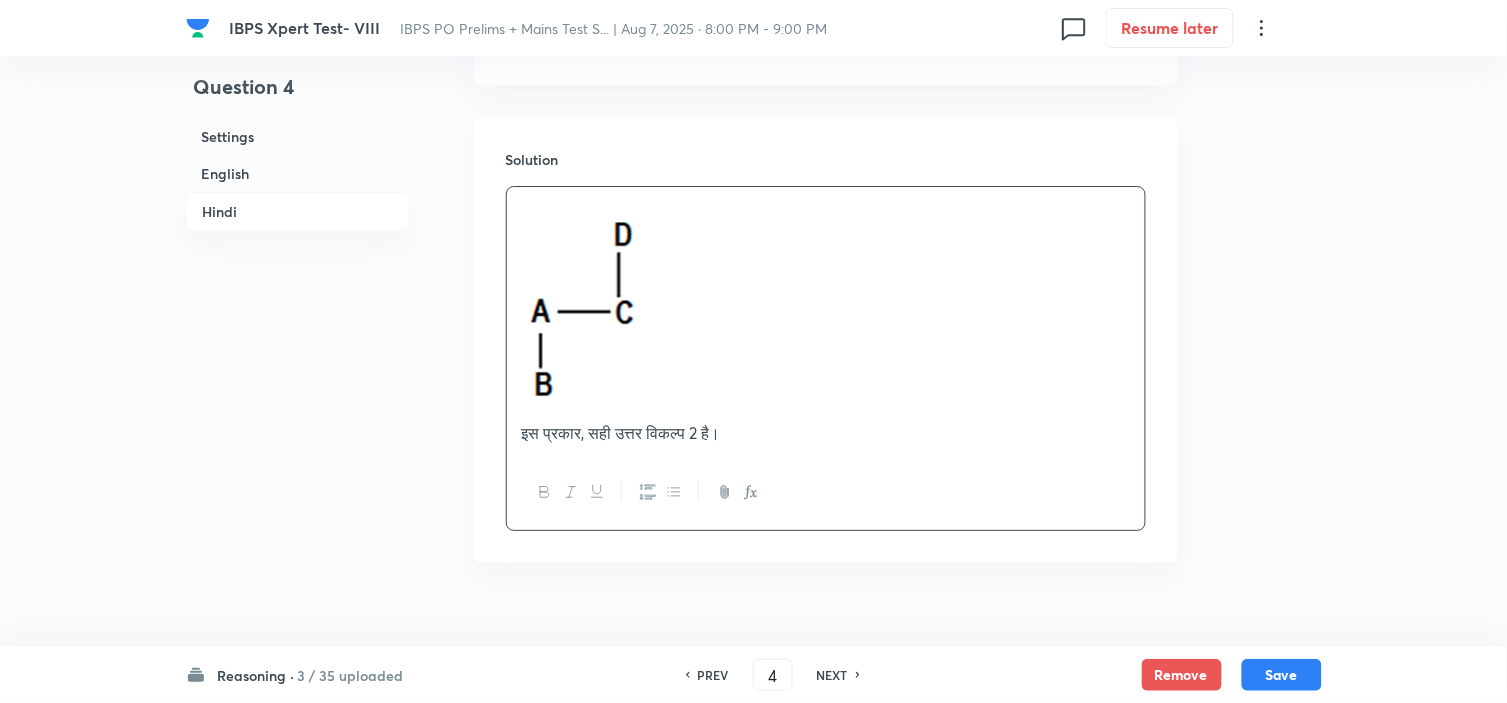 click on "Reasoning  ·
3 / 35 uploaded
PREV 4 ​ NEXT Remove Save" at bounding box center (754, 675) 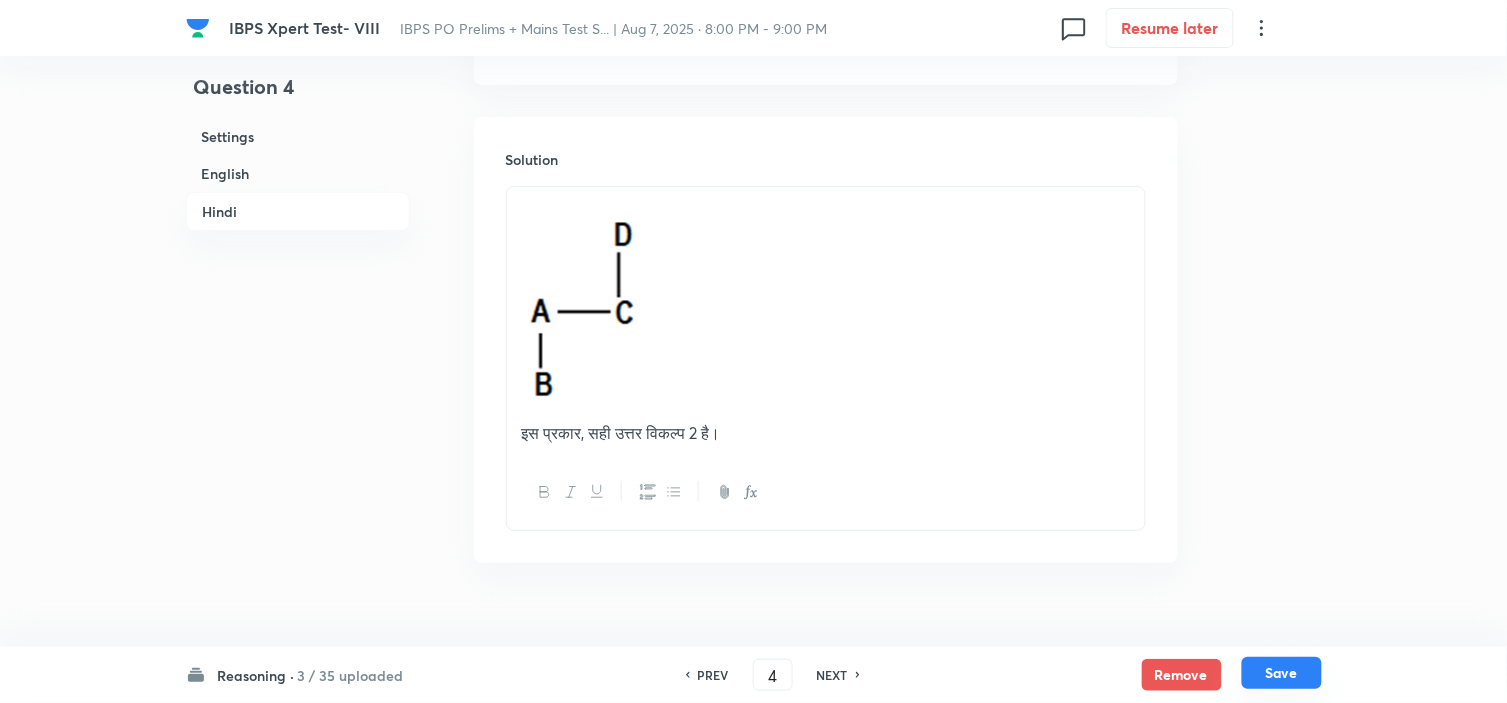 click on "Save" at bounding box center [1282, 673] 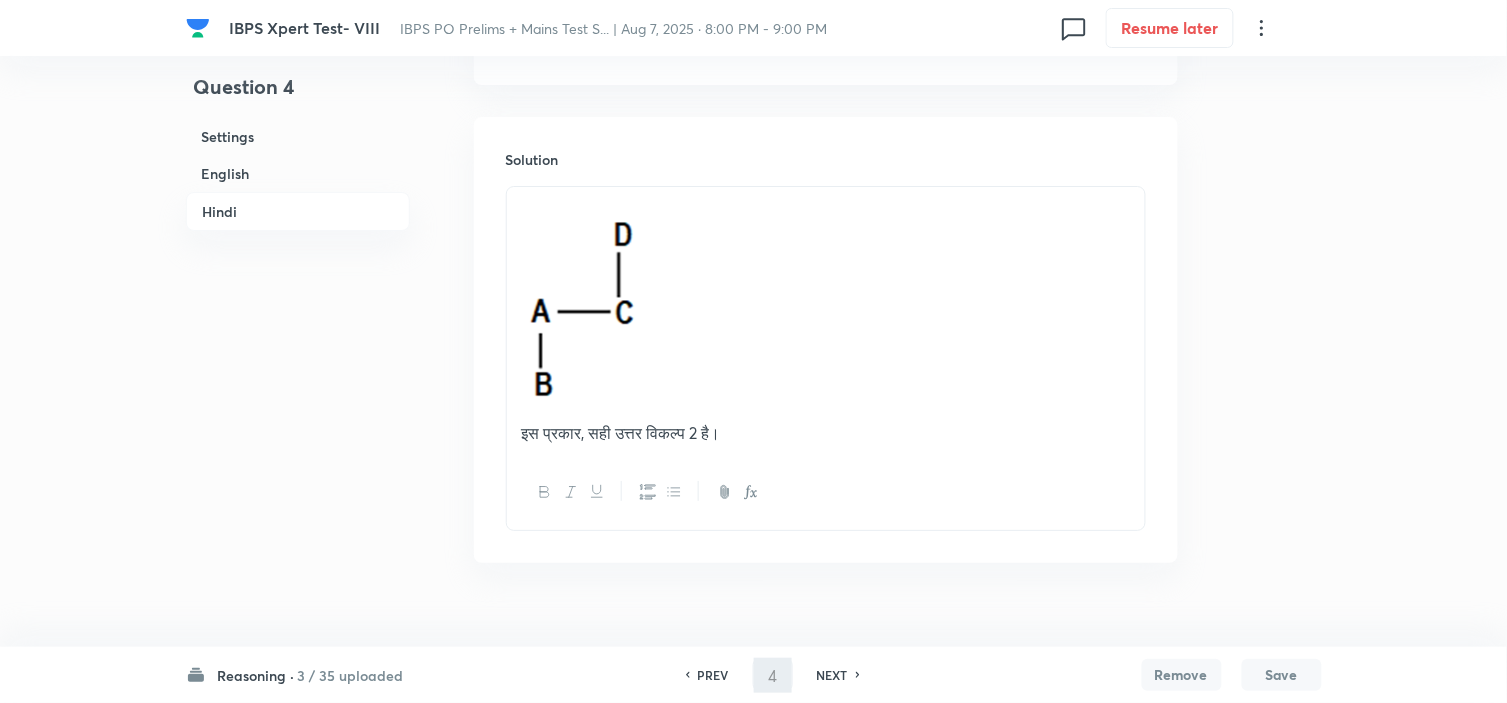 type on "5" 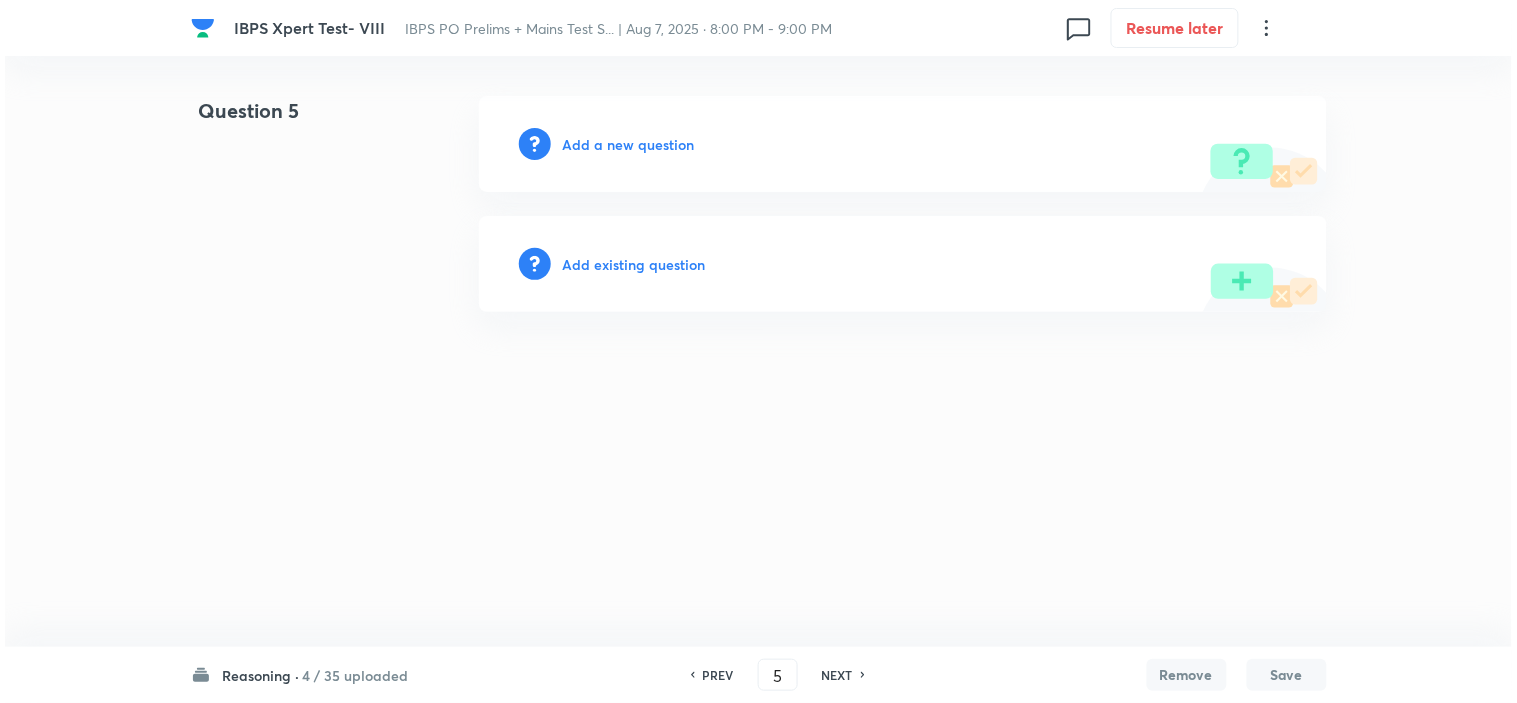 scroll, scrollTop: 0, scrollLeft: 0, axis: both 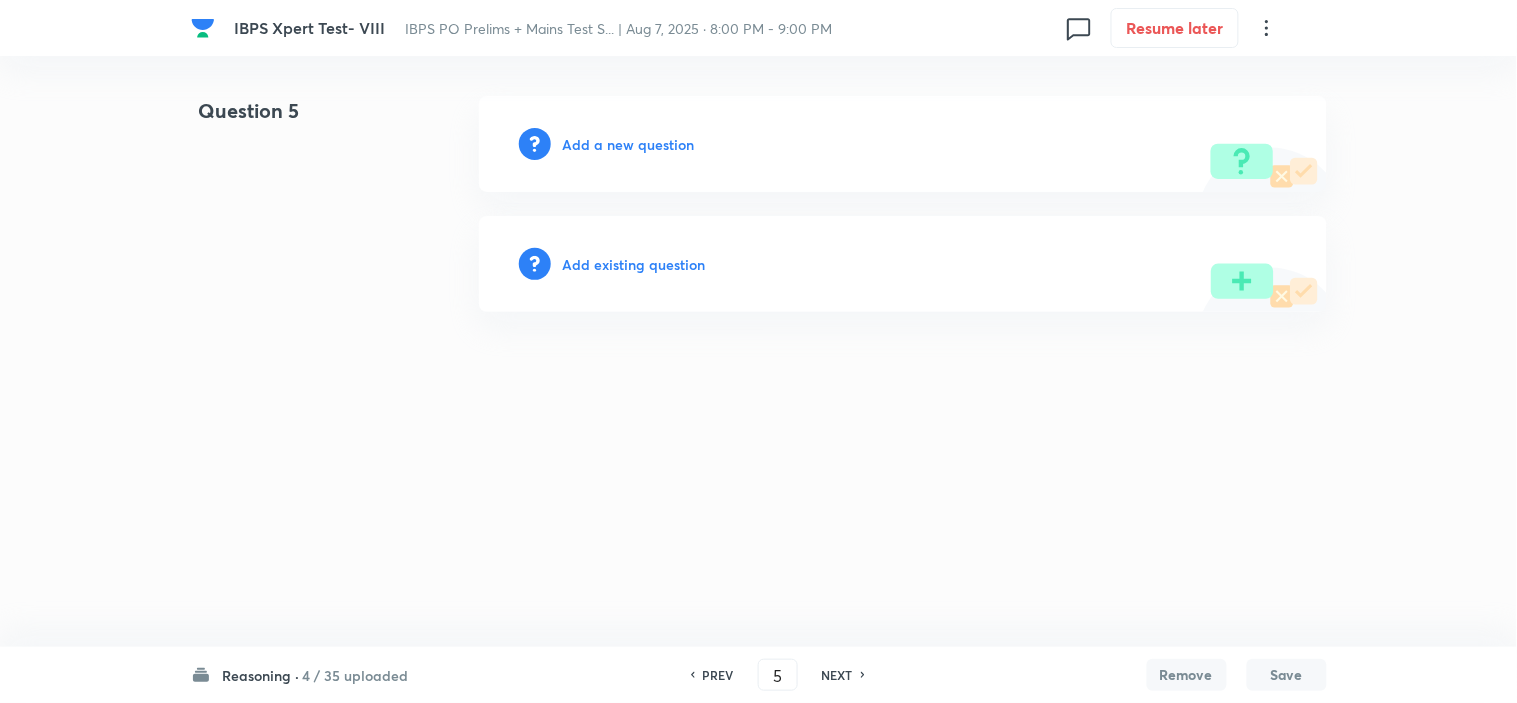 click on "Add a new question" at bounding box center [629, 144] 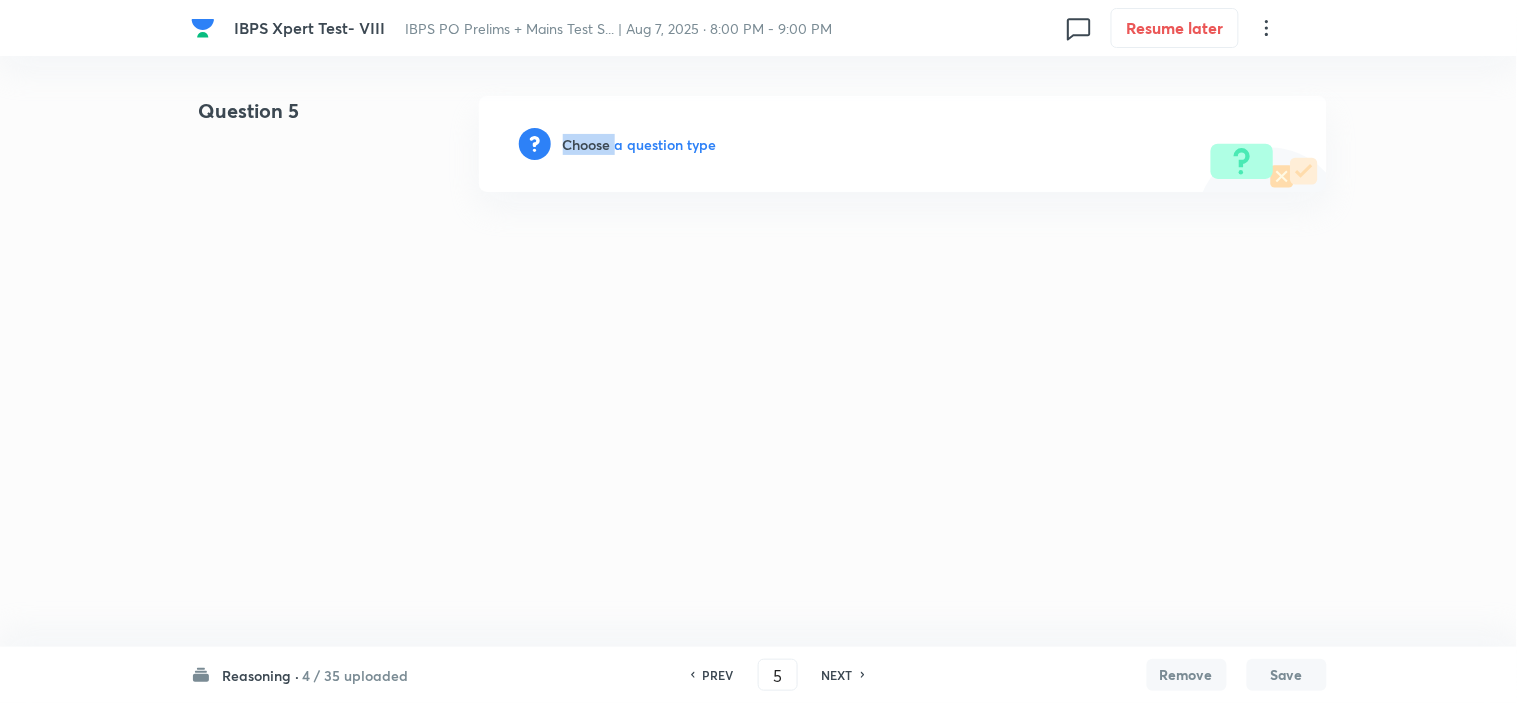 click on "Choose a question type" at bounding box center (640, 144) 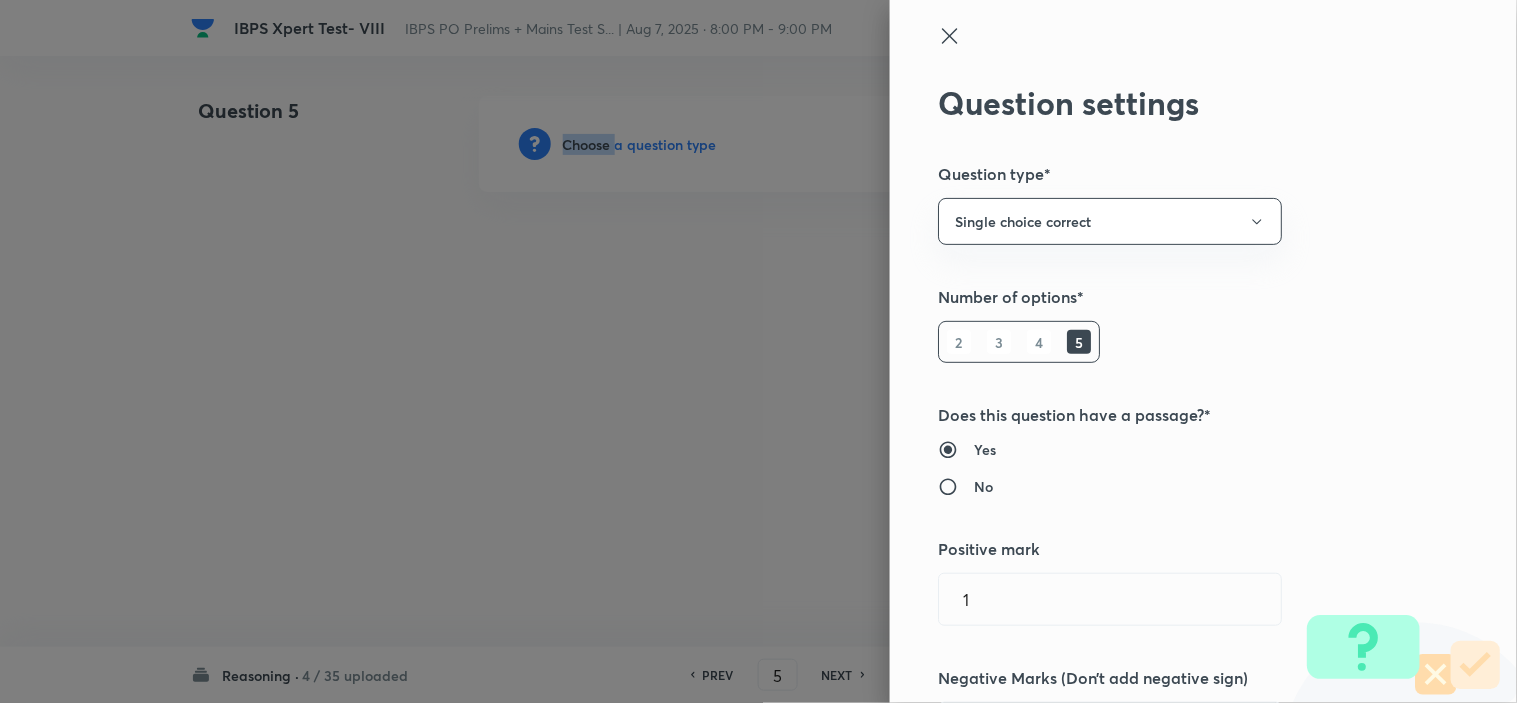 type on "Reasoning" 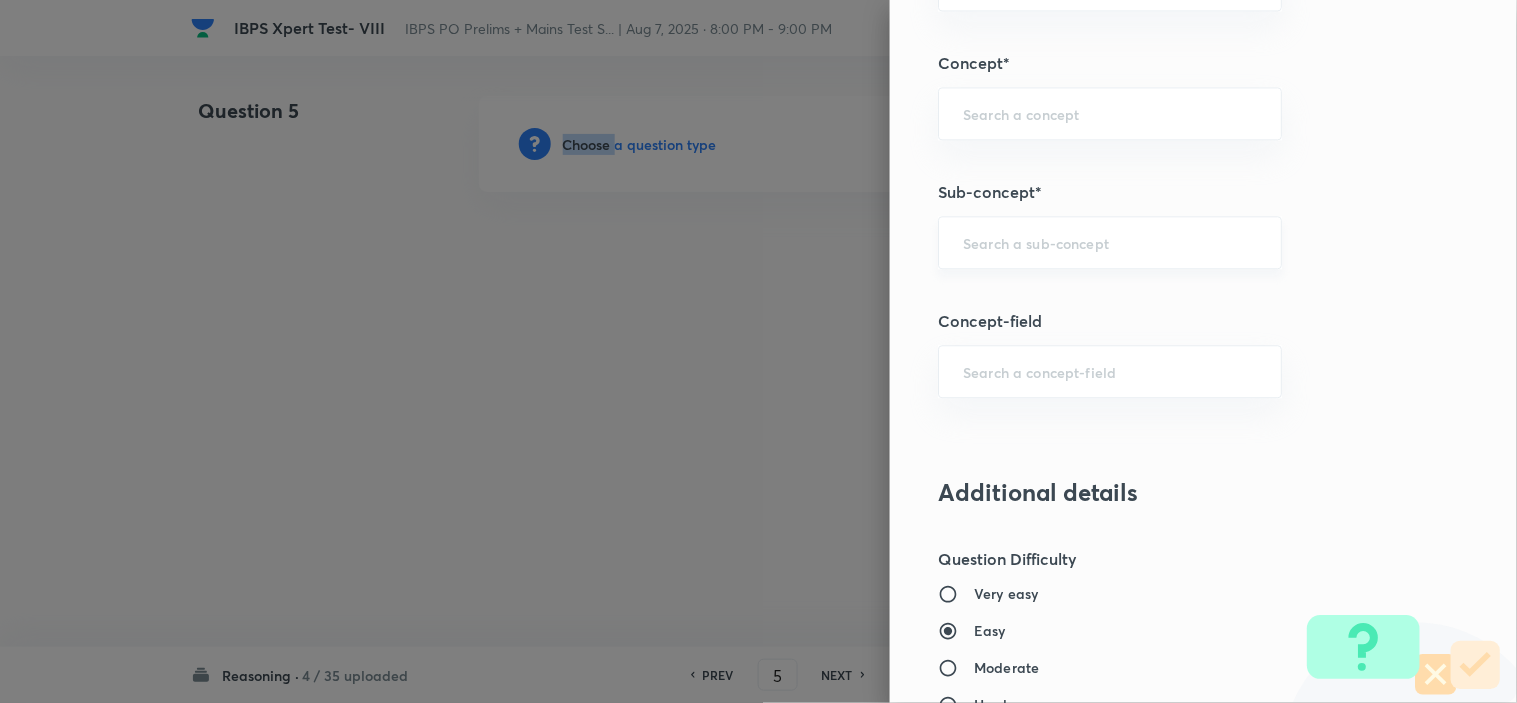 click on "​" at bounding box center [1110, 242] 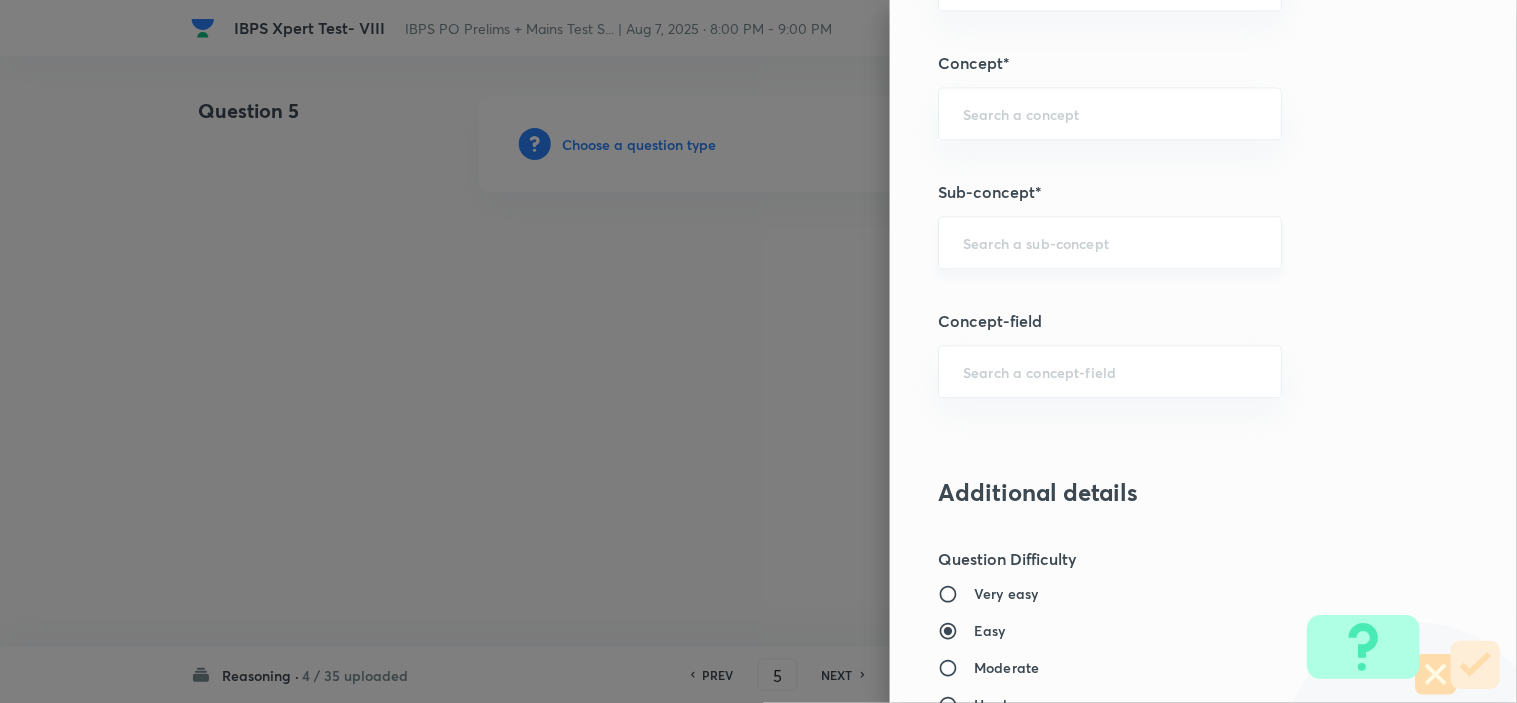 scroll, scrollTop: 1142, scrollLeft: 0, axis: vertical 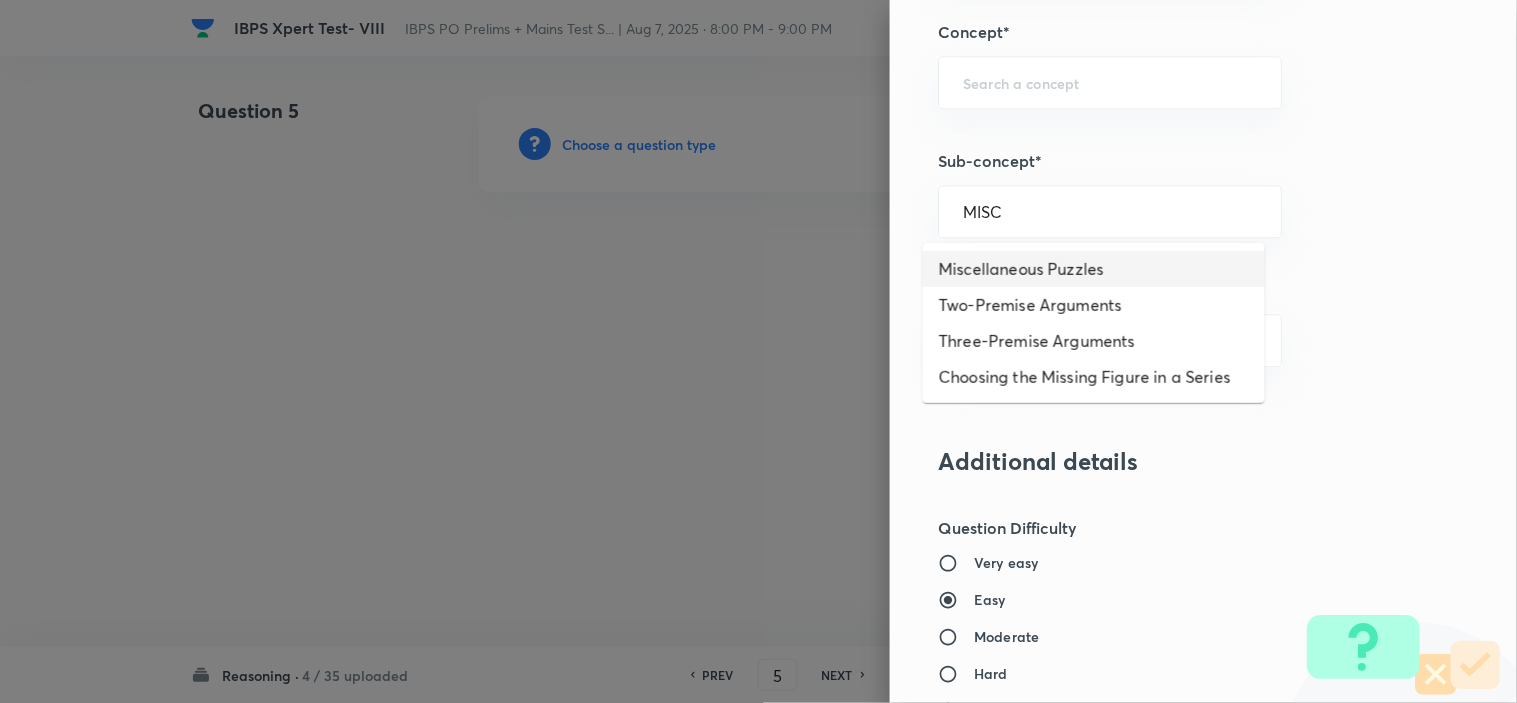 click on "Miscellaneous Puzzles" at bounding box center (1094, 269) 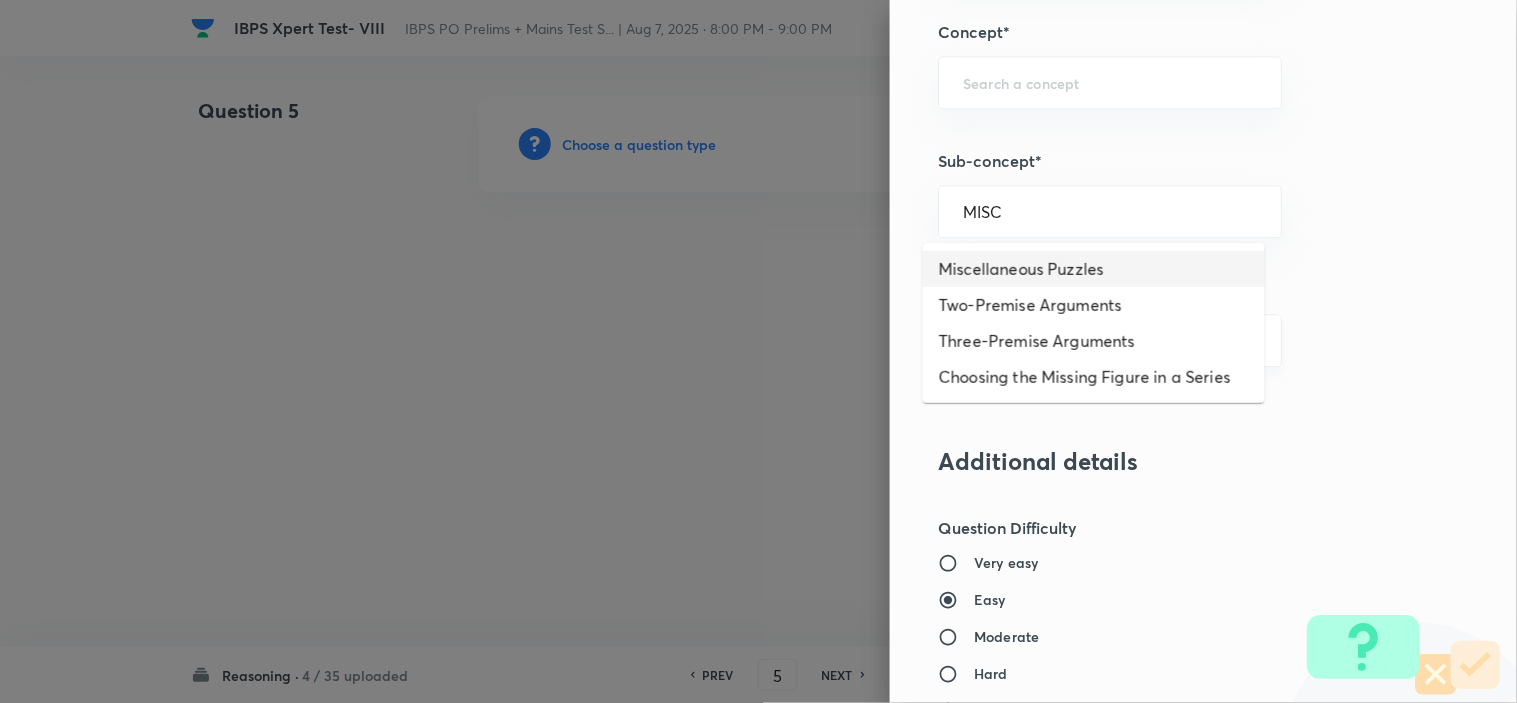 type on "Miscellaneous Puzzles" 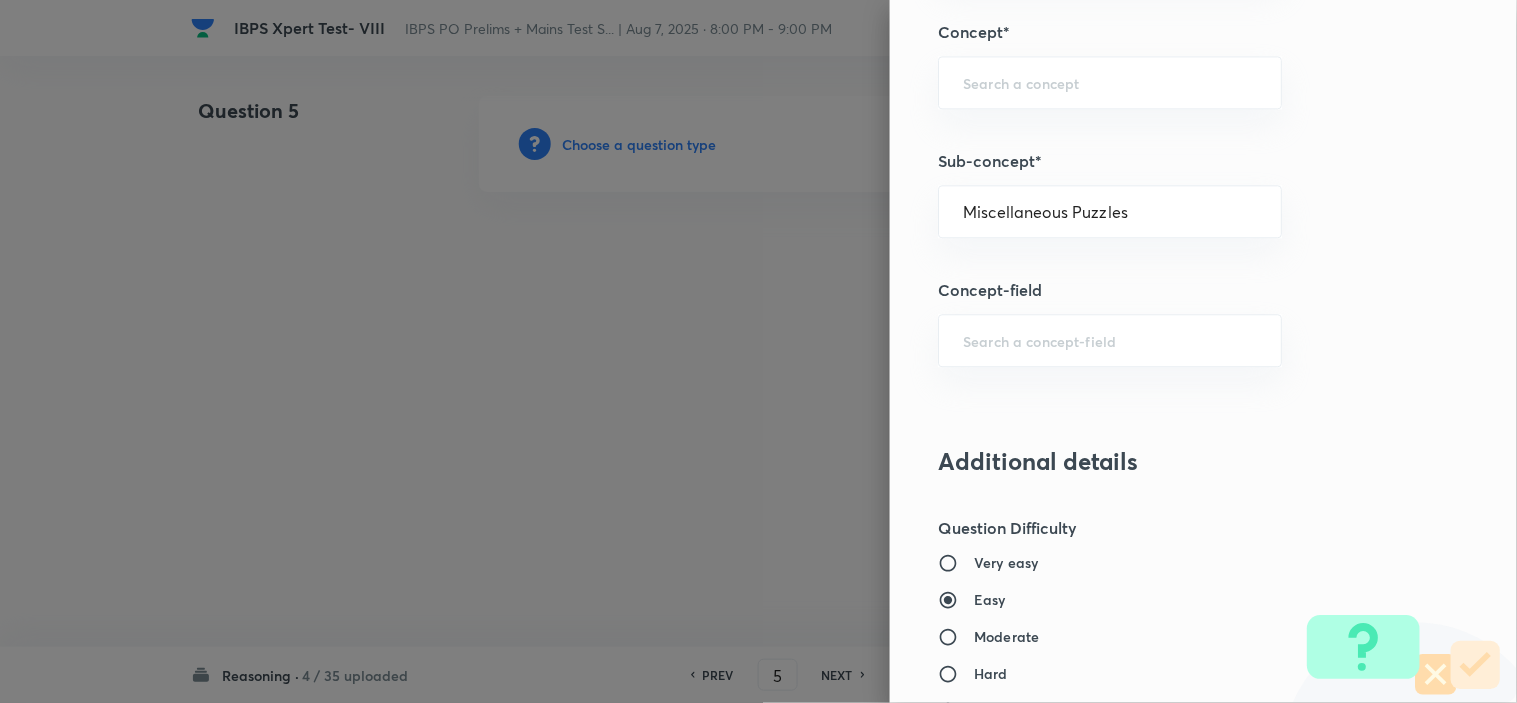 type on "Reasoning" 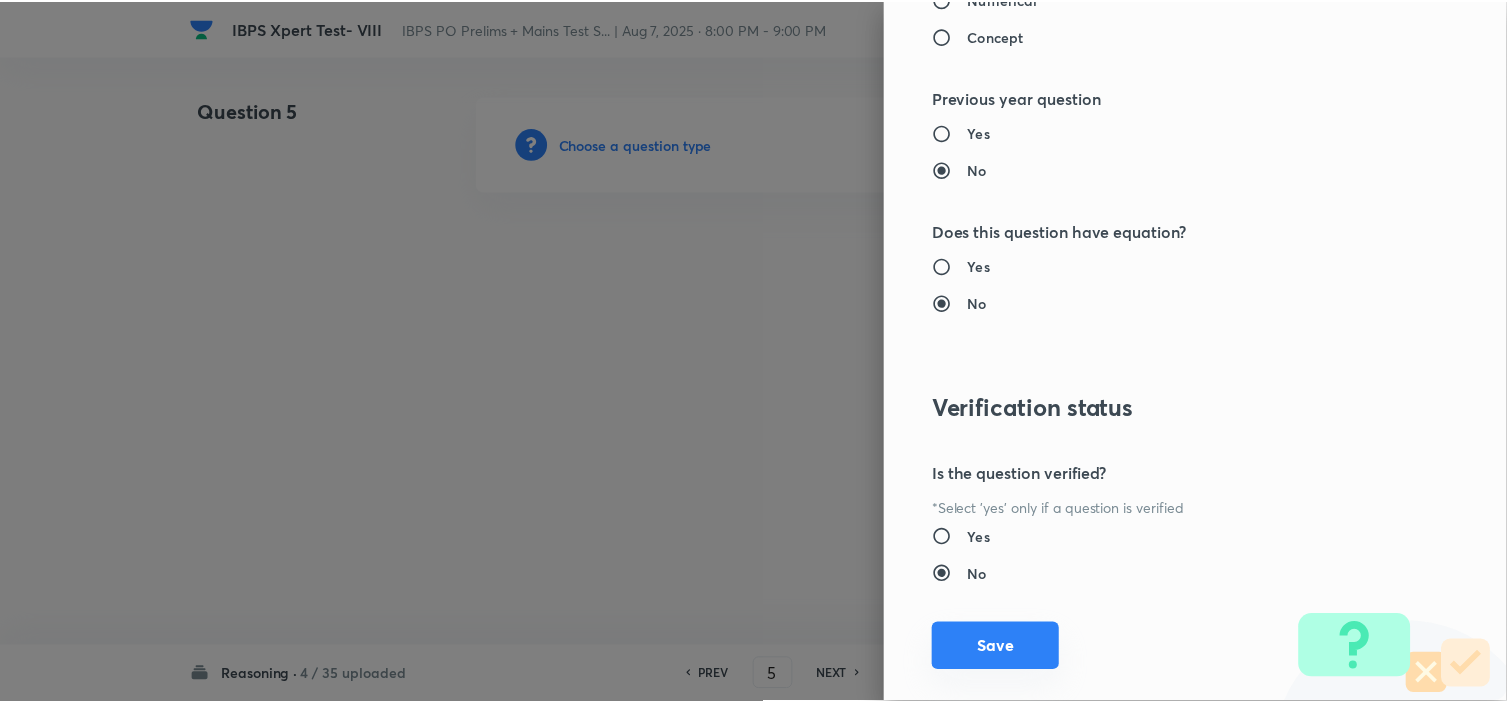 scroll, scrollTop: 2023, scrollLeft: 0, axis: vertical 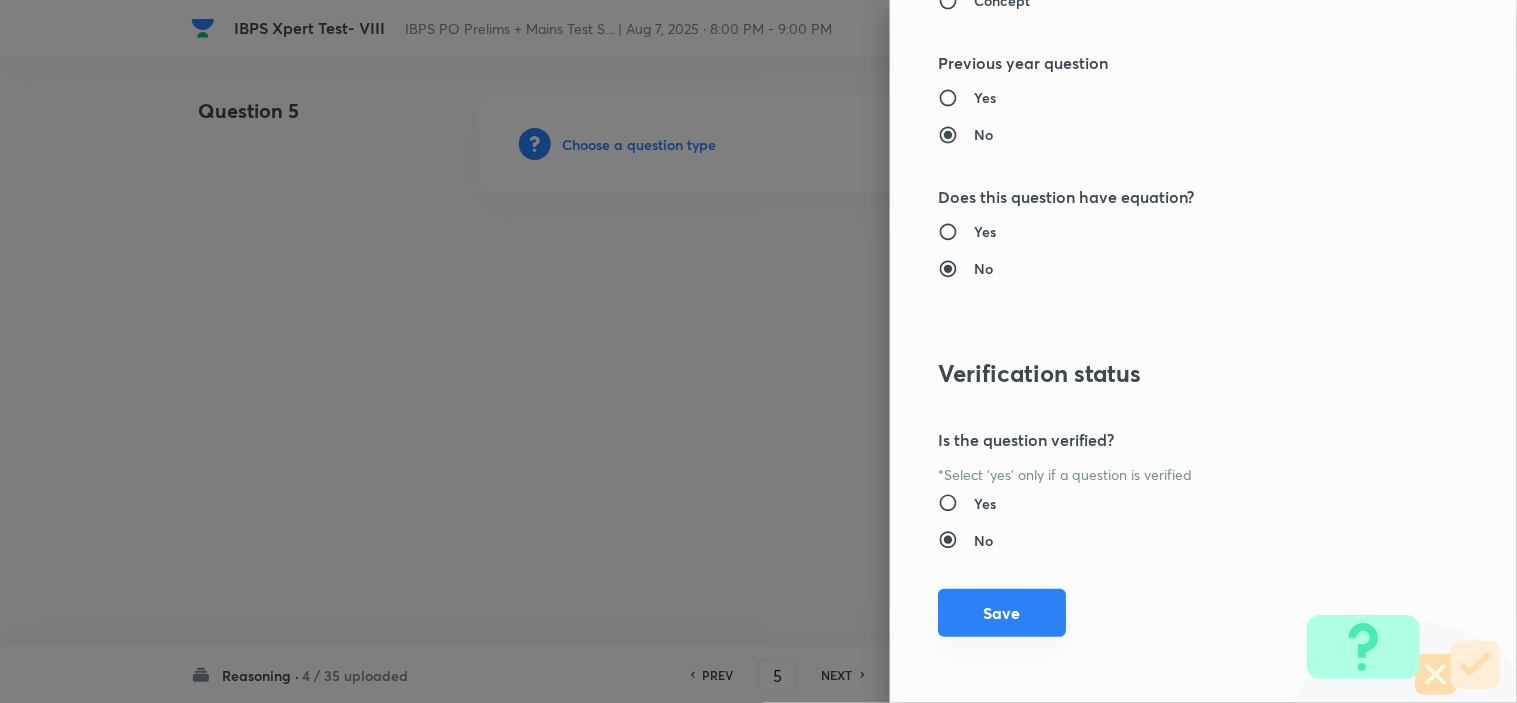 click on "Save" at bounding box center (1002, 613) 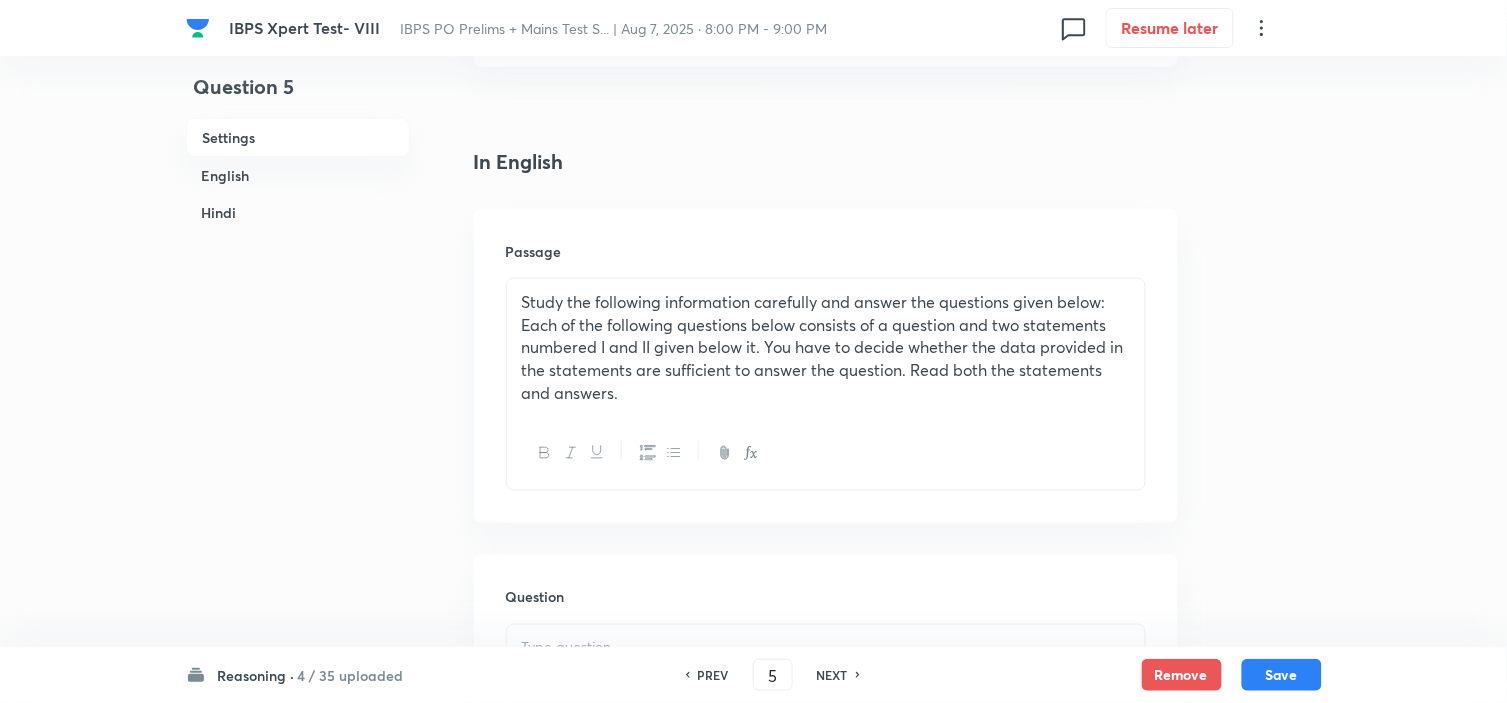 scroll, scrollTop: 444, scrollLeft: 0, axis: vertical 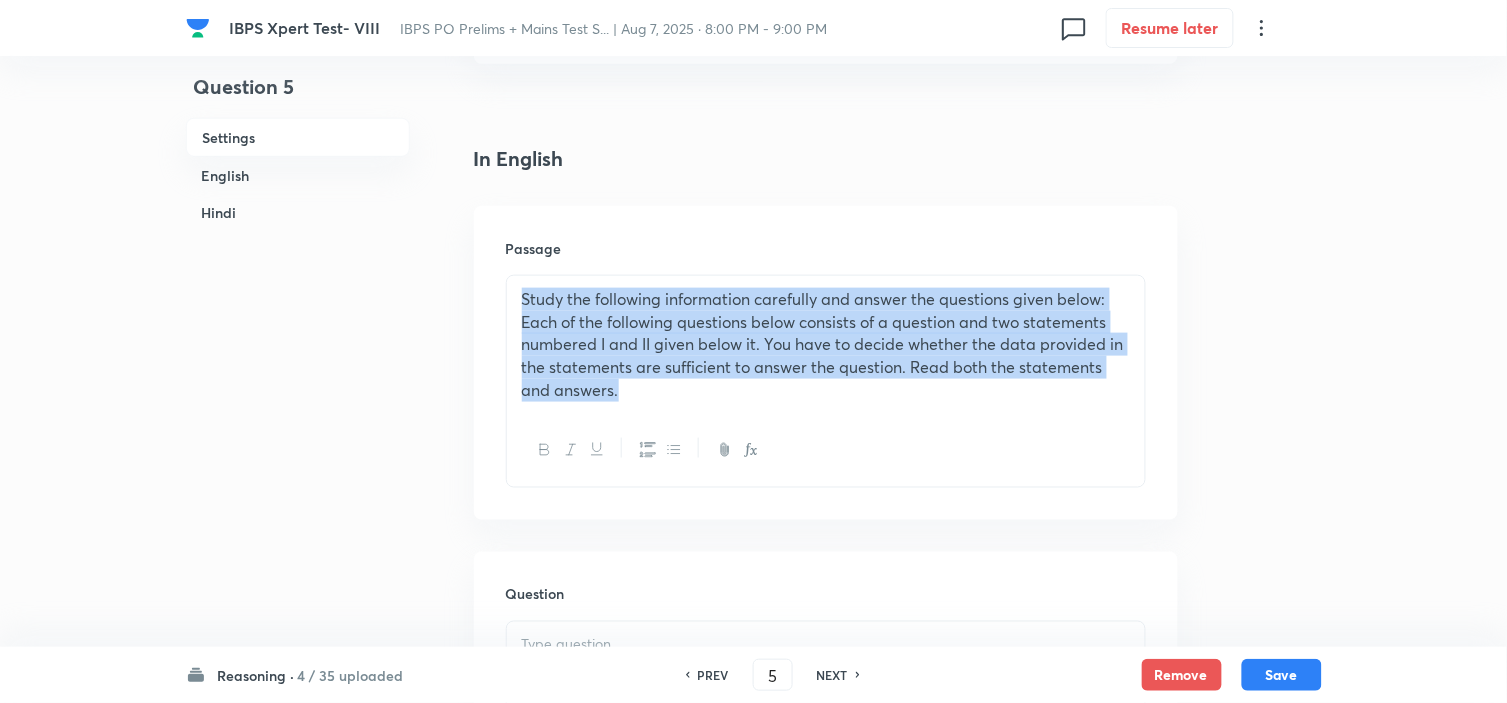 drag, startPoint x: 280, startPoint y: 301, endPoint x: 260, endPoint y: 297, distance: 20.396078 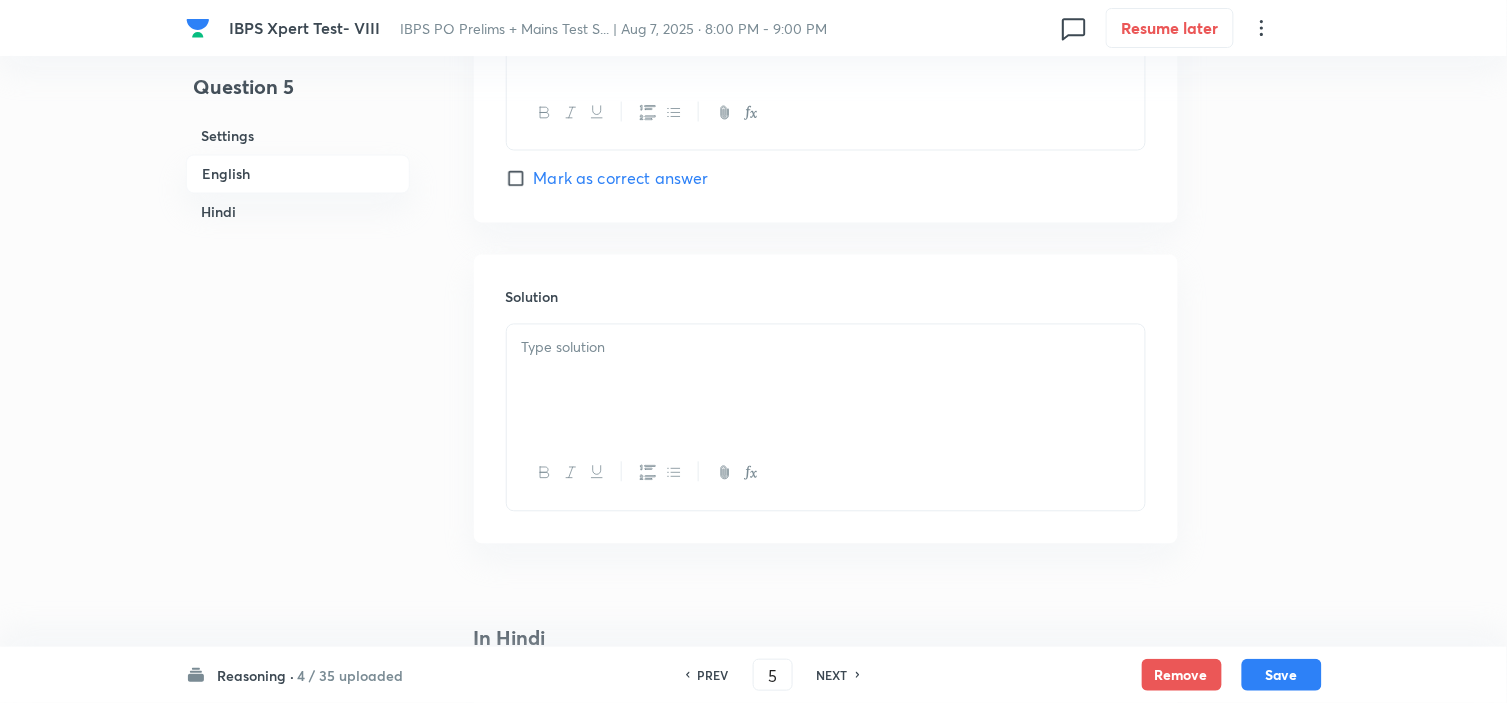 scroll, scrollTop: 3222, scrollLeft: 0, axis: vertical 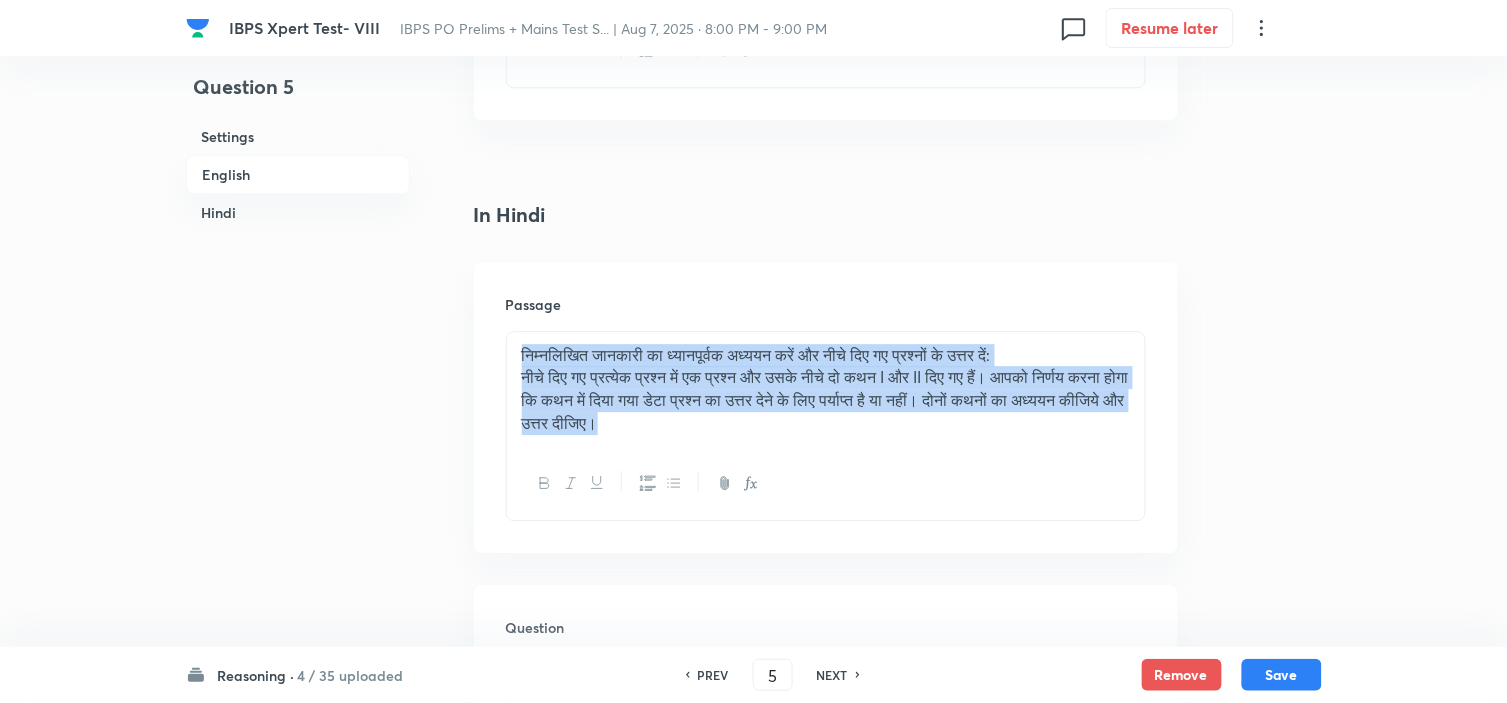 drag, startPoint x: 524, startPoint y: 342, endPoint x: 838, endPoint y: 428, distance: 325.56412 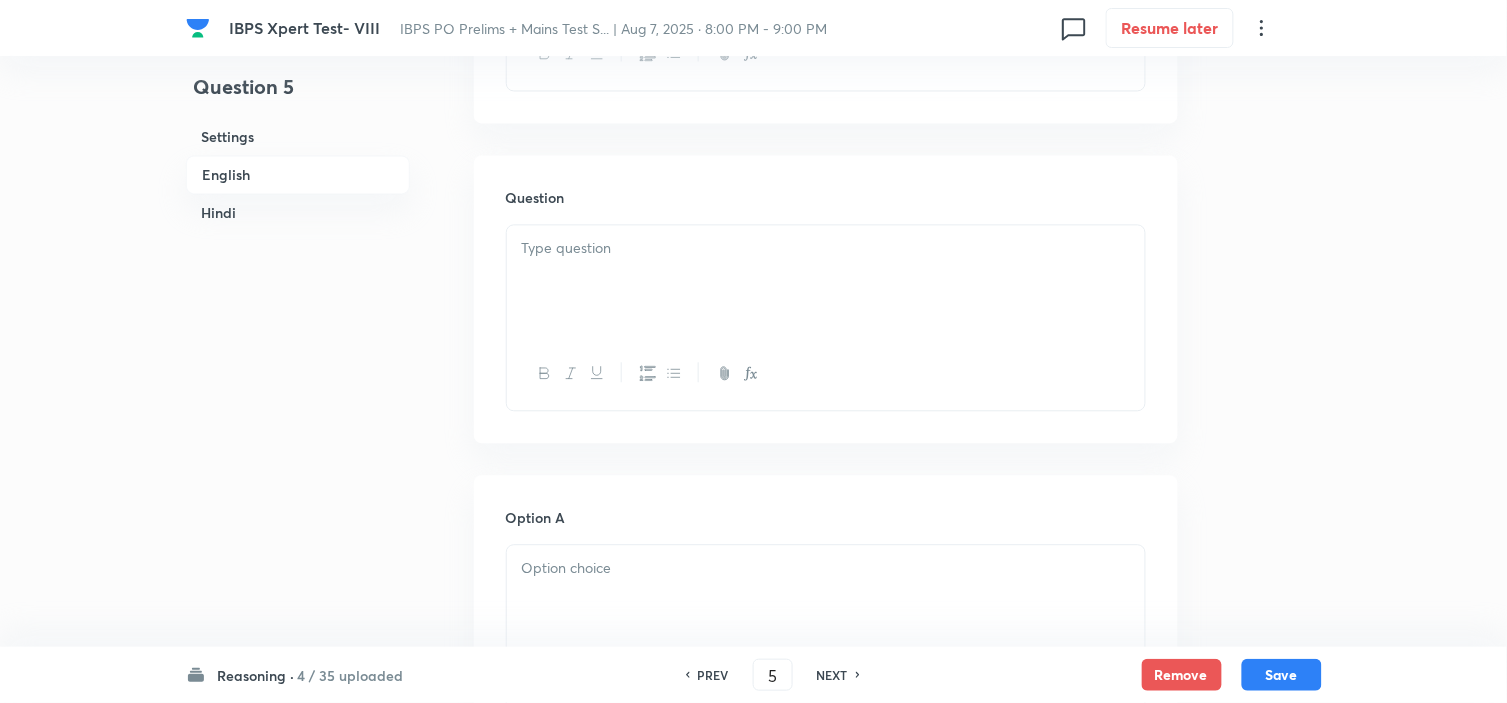 scroll, scrollTop: 888, scrollLeft: 0, axis: vertical 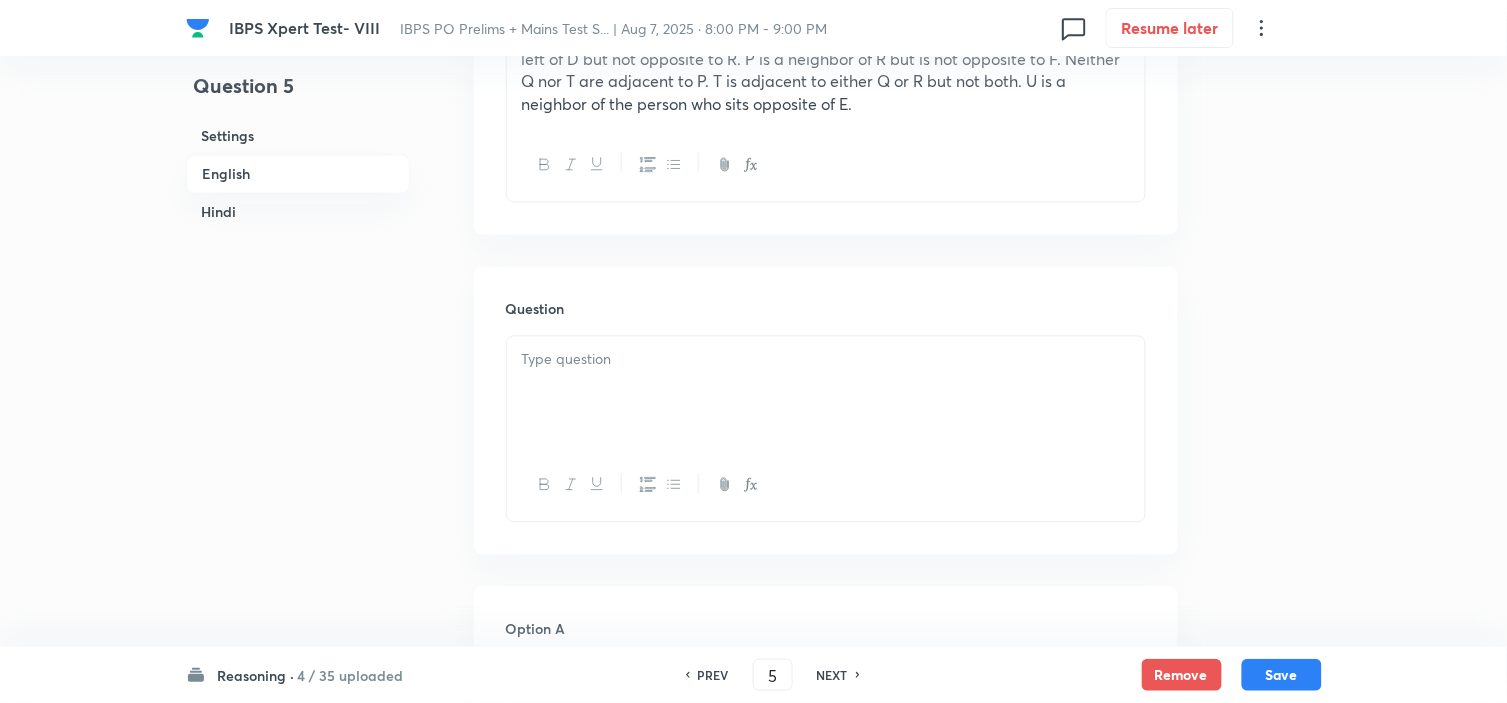 click at bounding box center [826, 393] 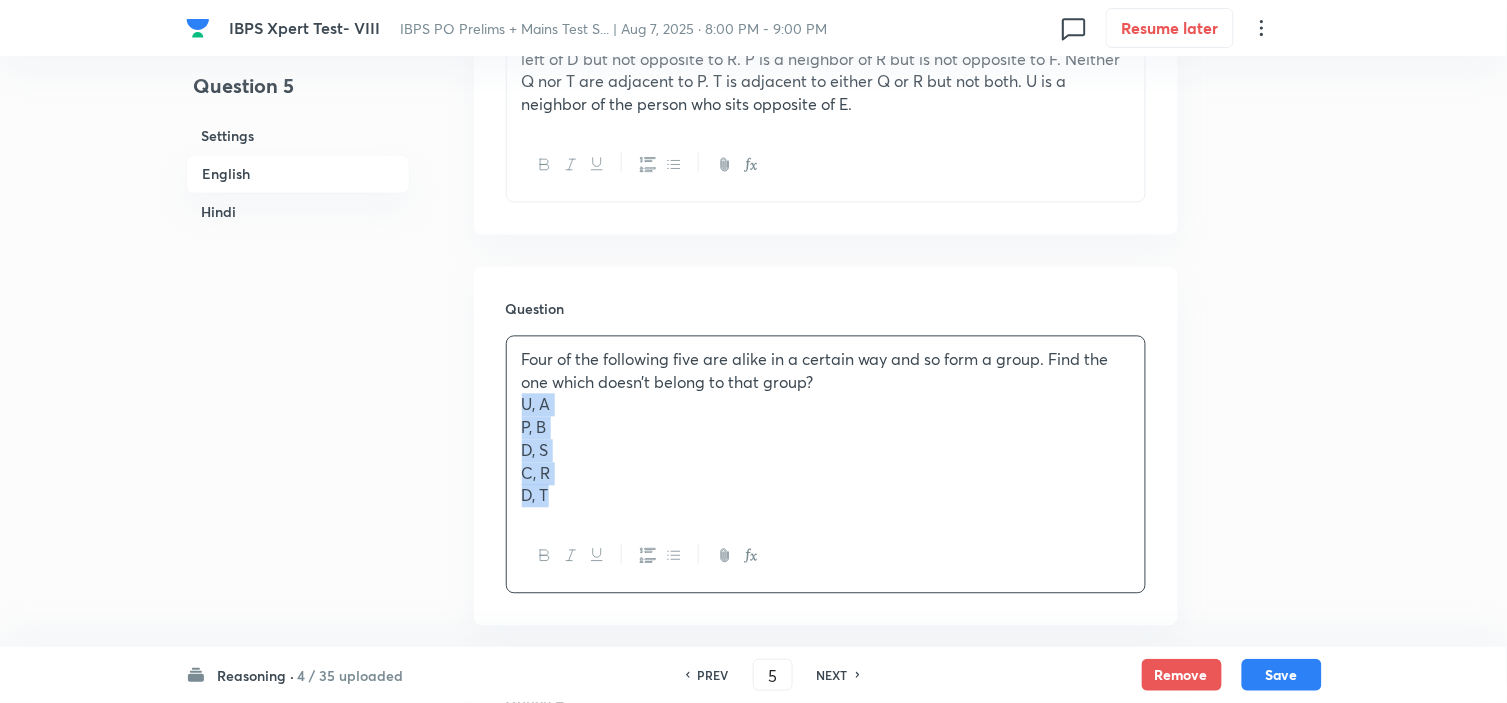drag, startPoint x: 508, startPoint y: 405, endPoint x: 627, endPoint y: 543, distance: 182.2224 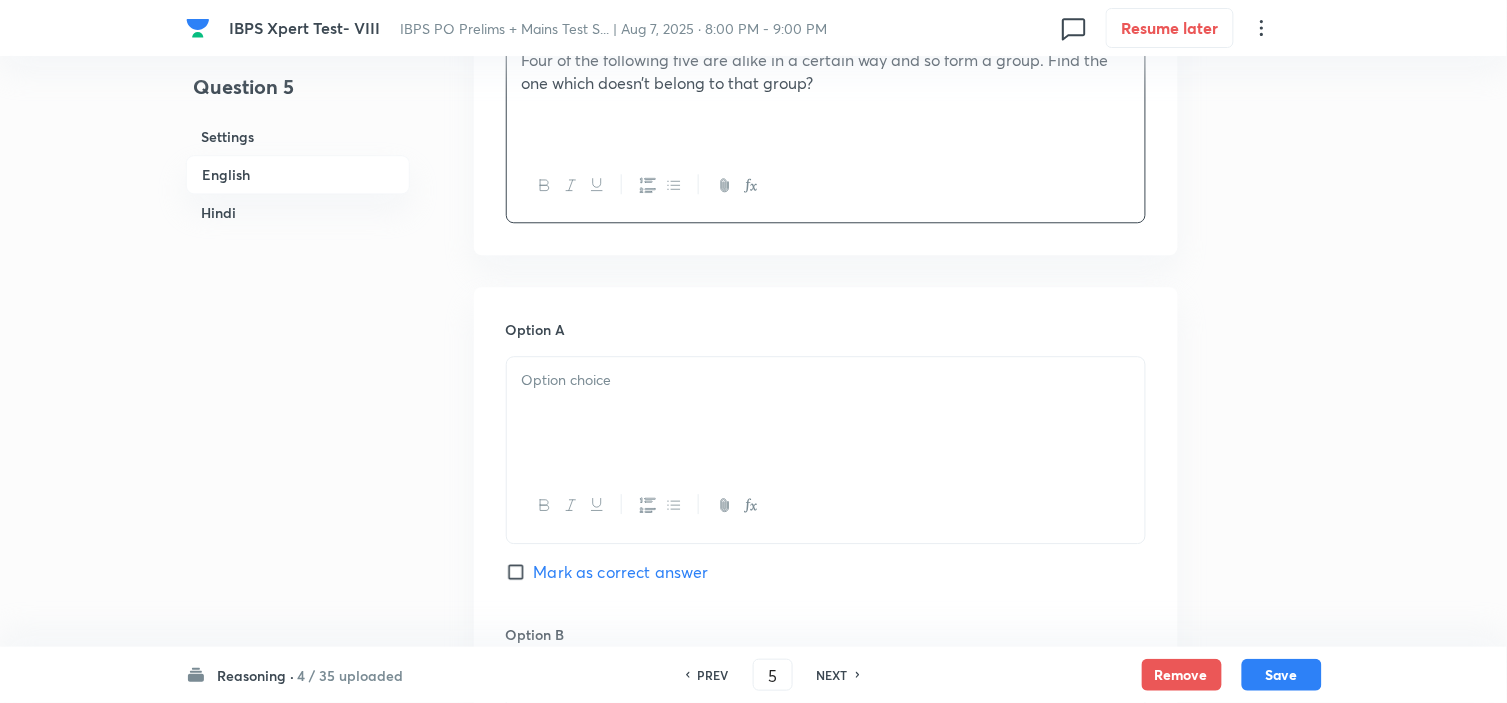 scroll, scrollTop: 1222, scrollLeft: 0, axis: vertical 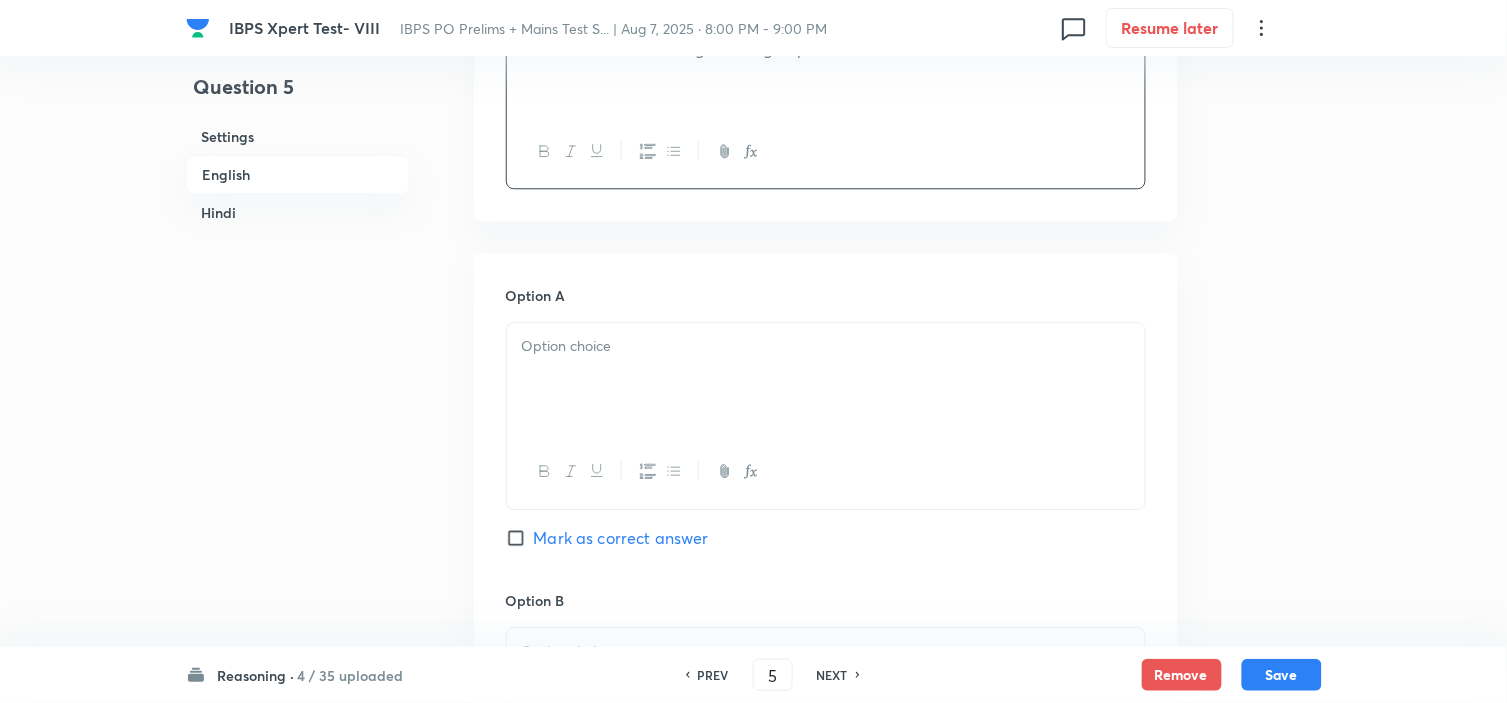 click at bounding box center [826, 379] 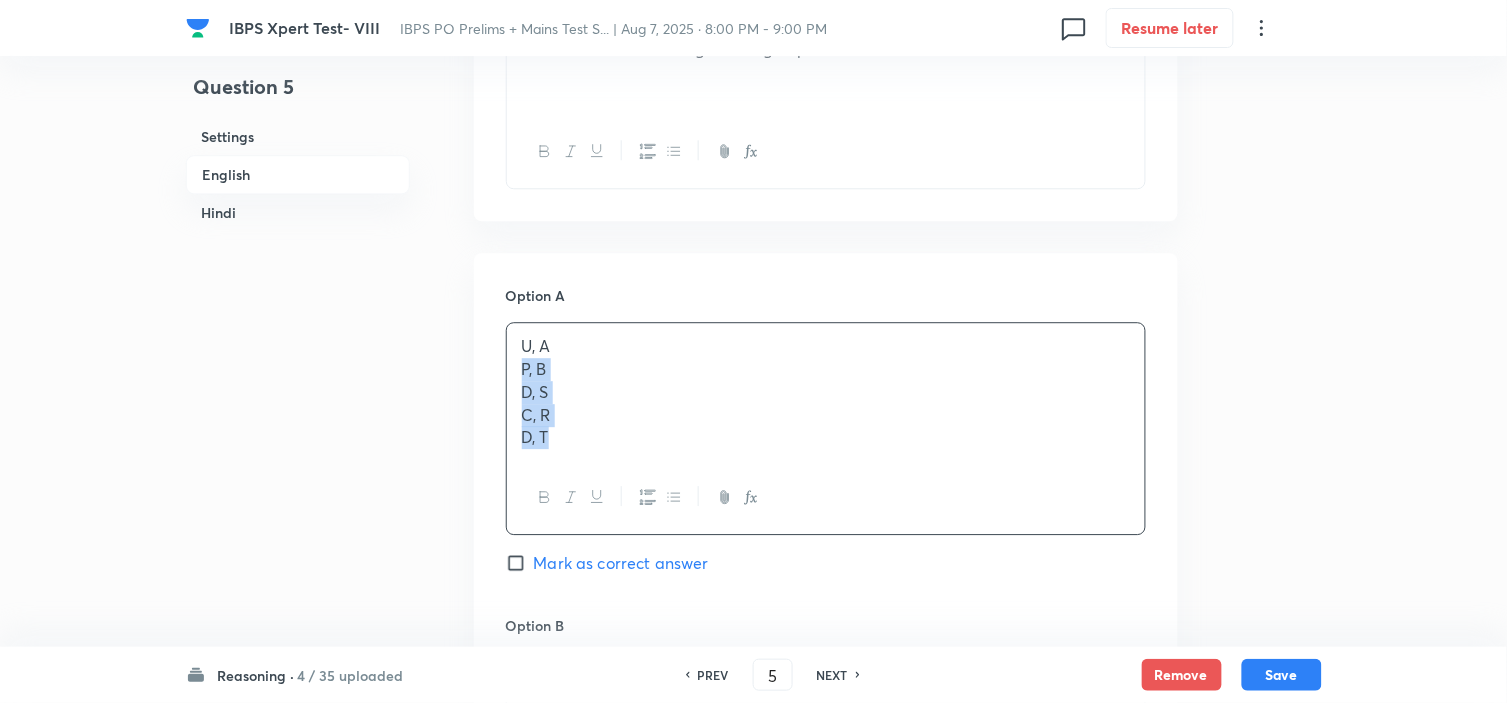 drag, startPoint x: 520, startPoint y: 370, endPoint x: 685, endPoint y: 545, distance: 240.52026 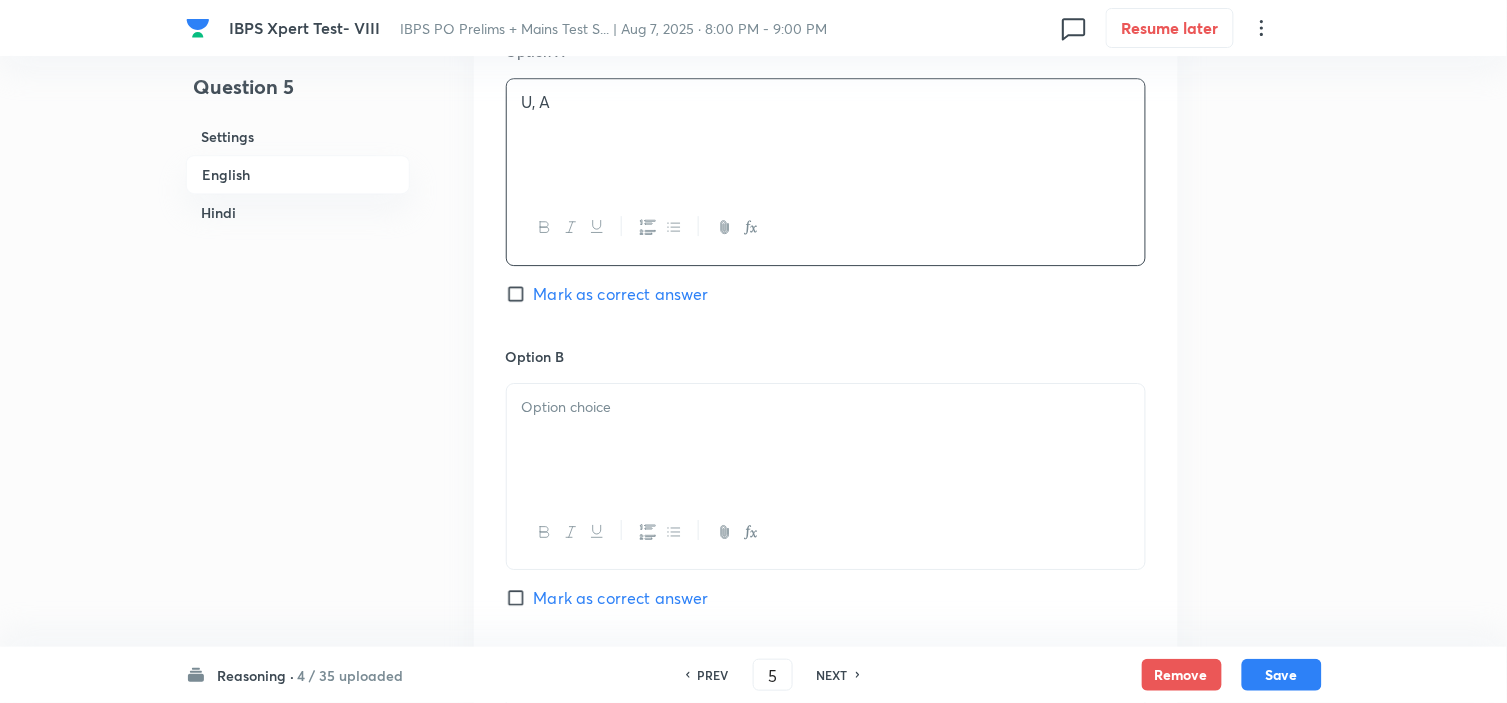 scroll, scrollTop: 1555, scrollLeft: 0, axis: vertical 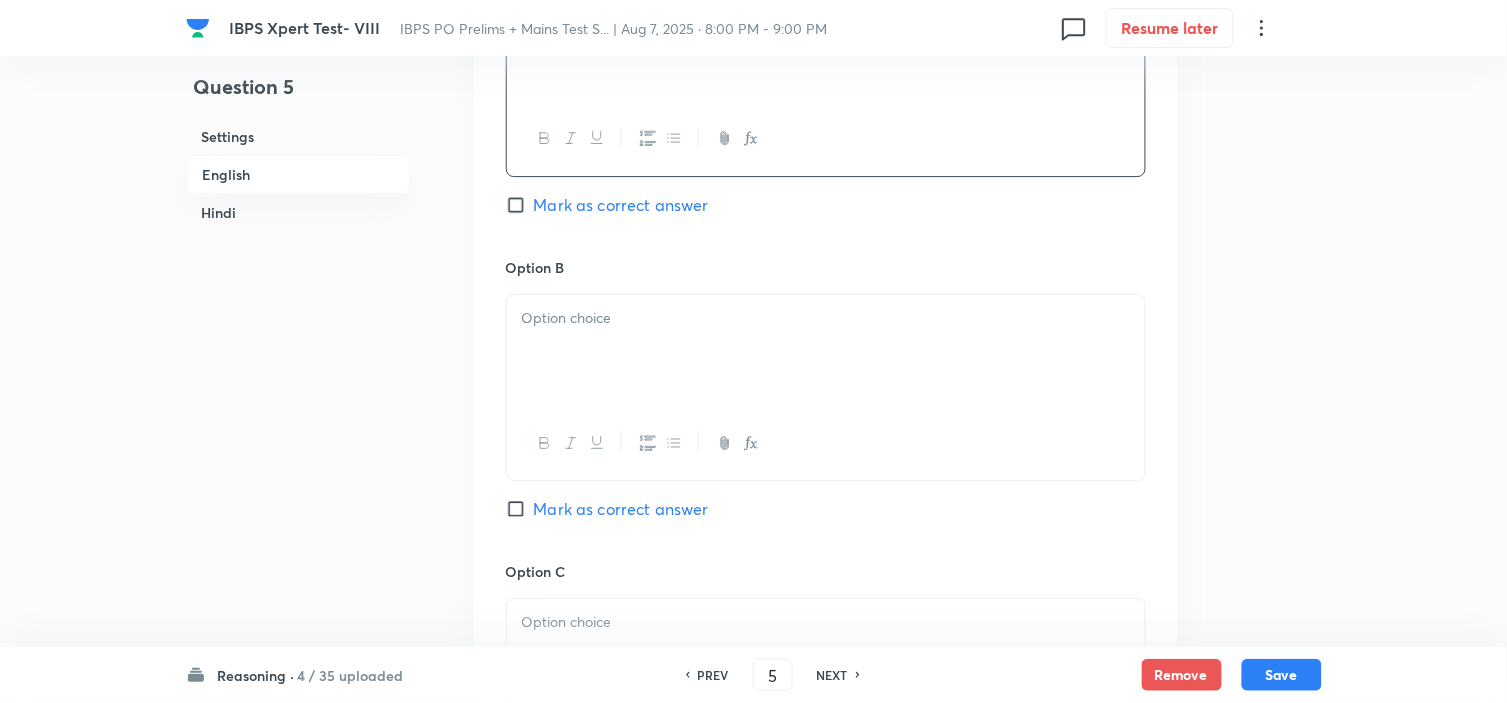 click at bounding box center [826, 351] 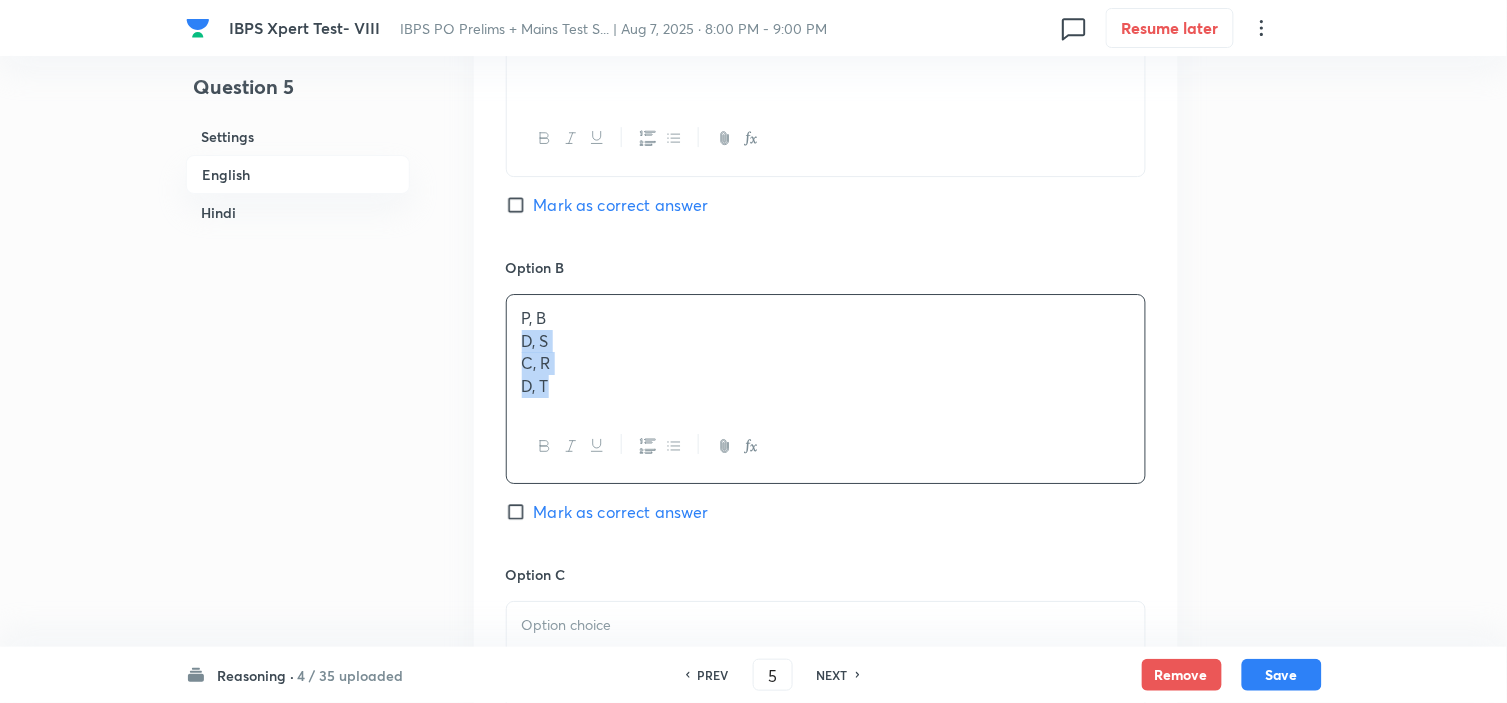 drag, startPoint x: 513, startPoint y: 341, endPoint x: 737, endPoint y: 502, distance: 275.85684 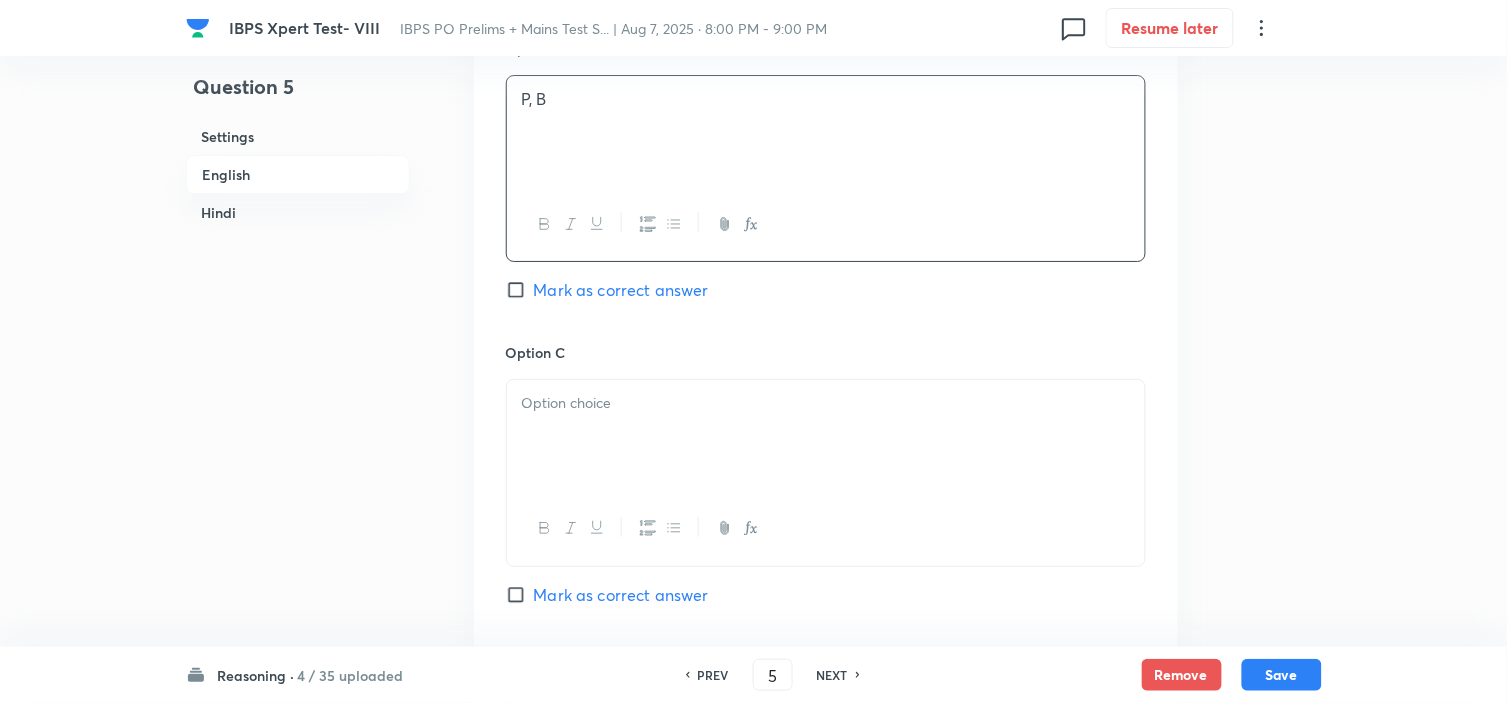 scroll, scrollTop: 1777, scrollLeft: 0, axis: vertical 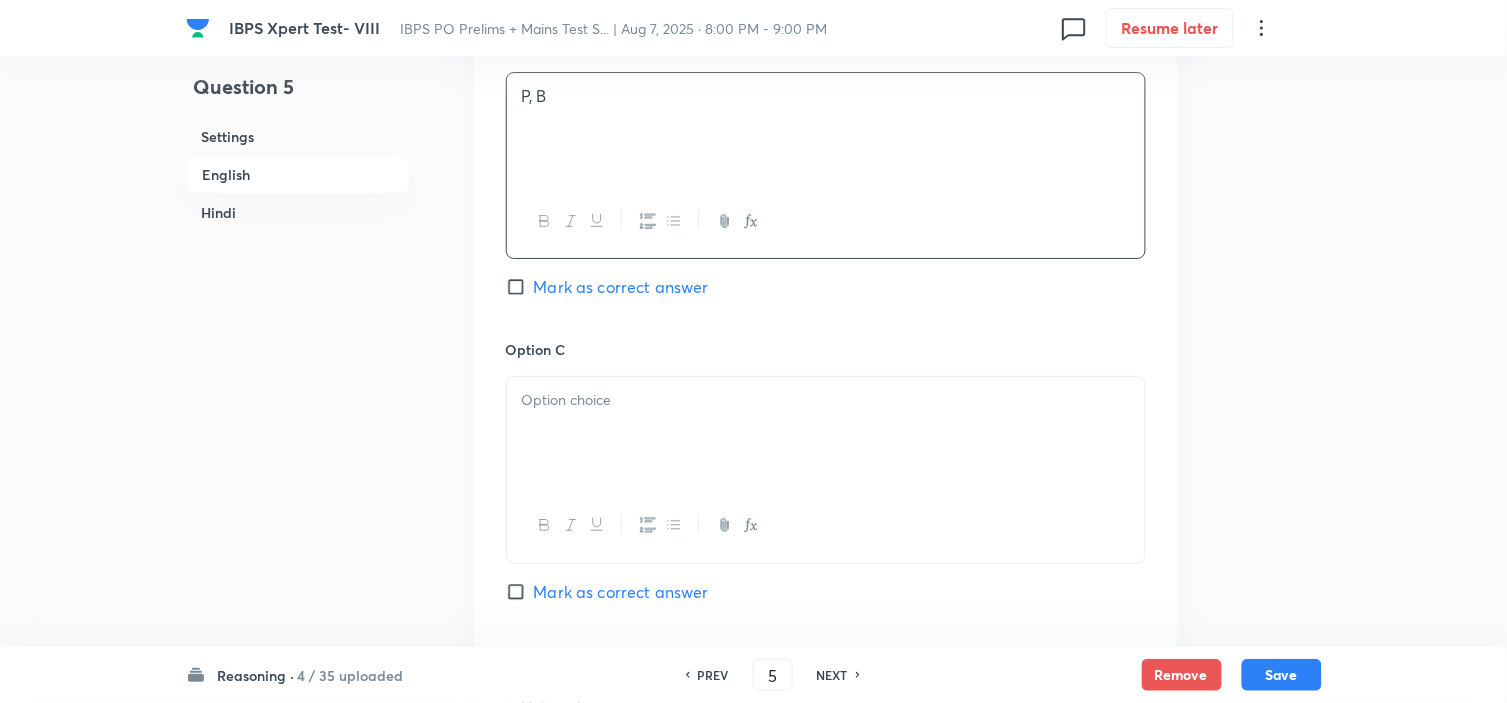 click at bounding box center [826, 400] 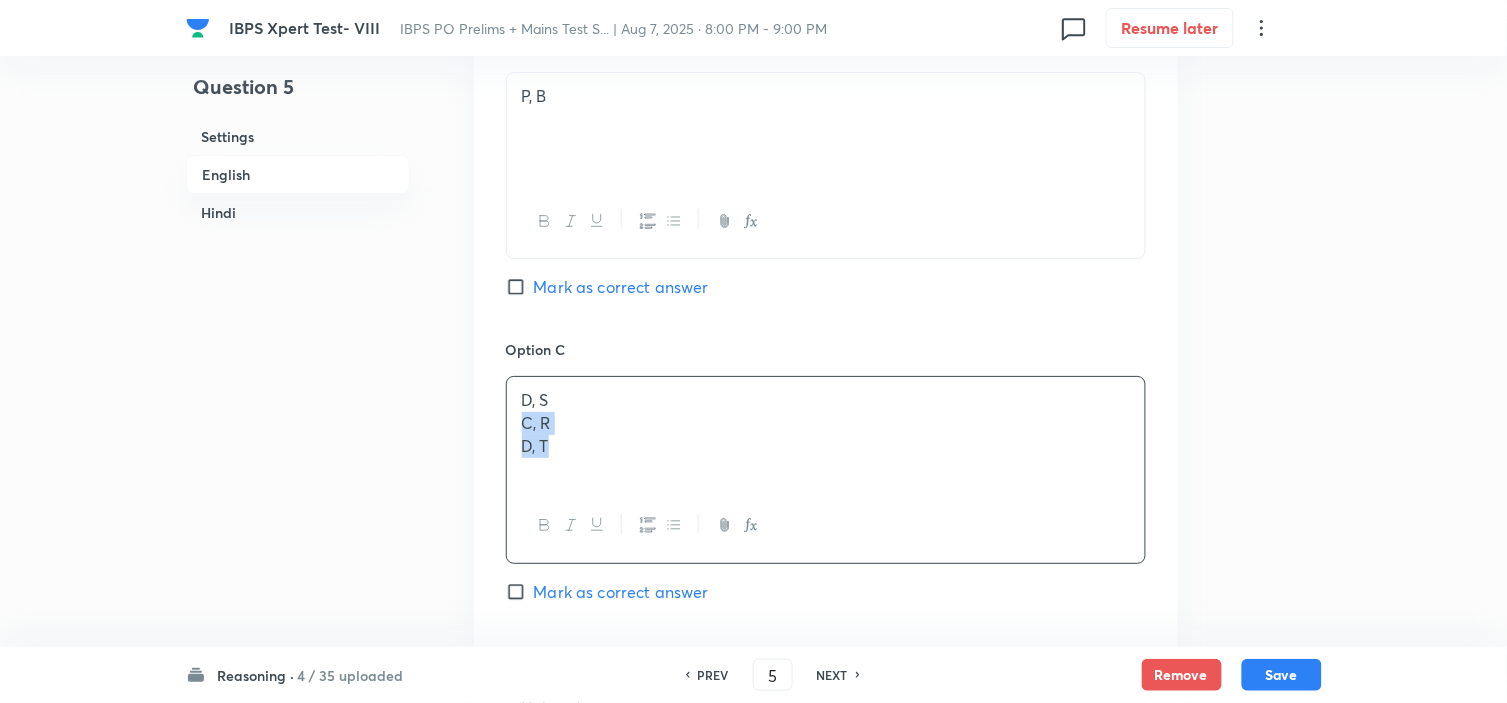 drag, startPoint x: 517, startPoint y: 431, endPoint x: 784, endPoint y: 555, distance: 294.3892 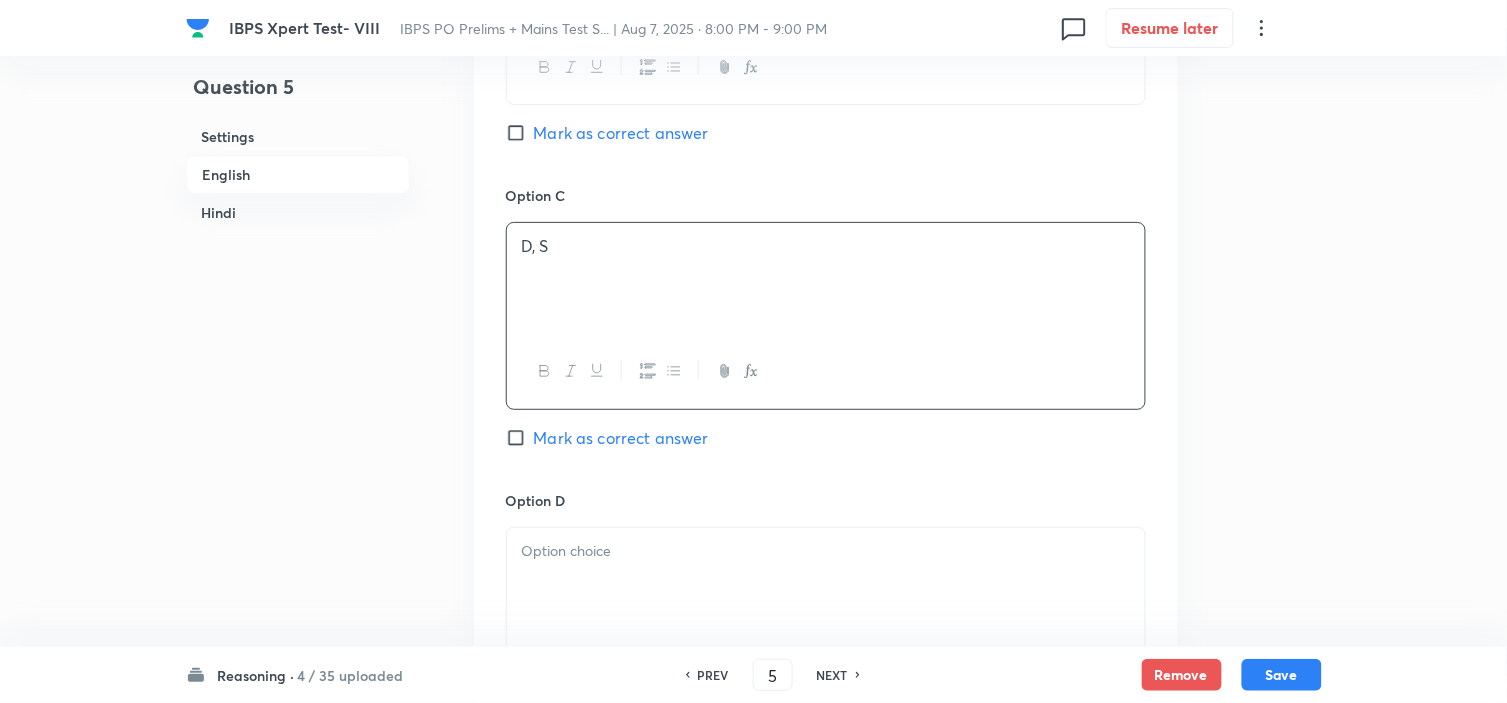 scroll, scrollTop: 2111, scrollLeft: 0, axis: vertical 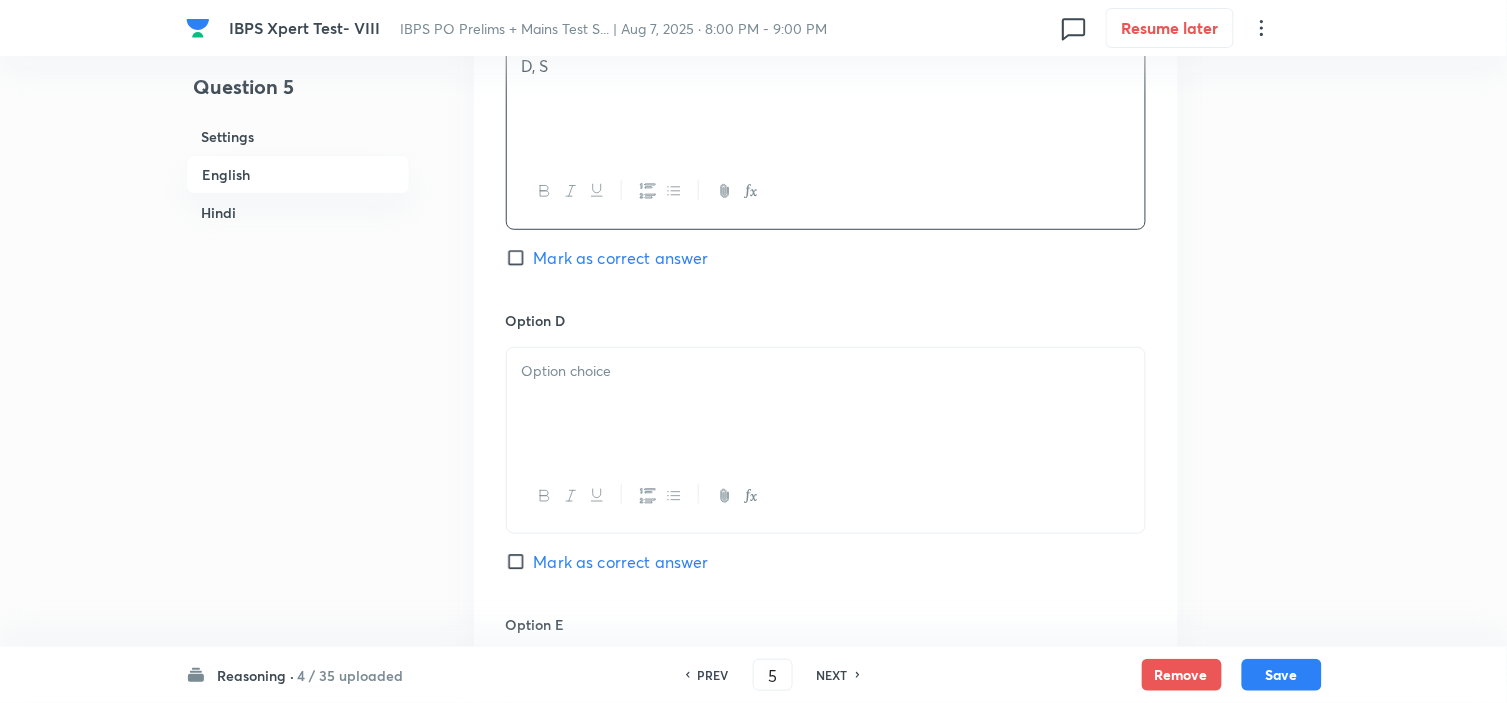 click at bounding box center (826, 404) 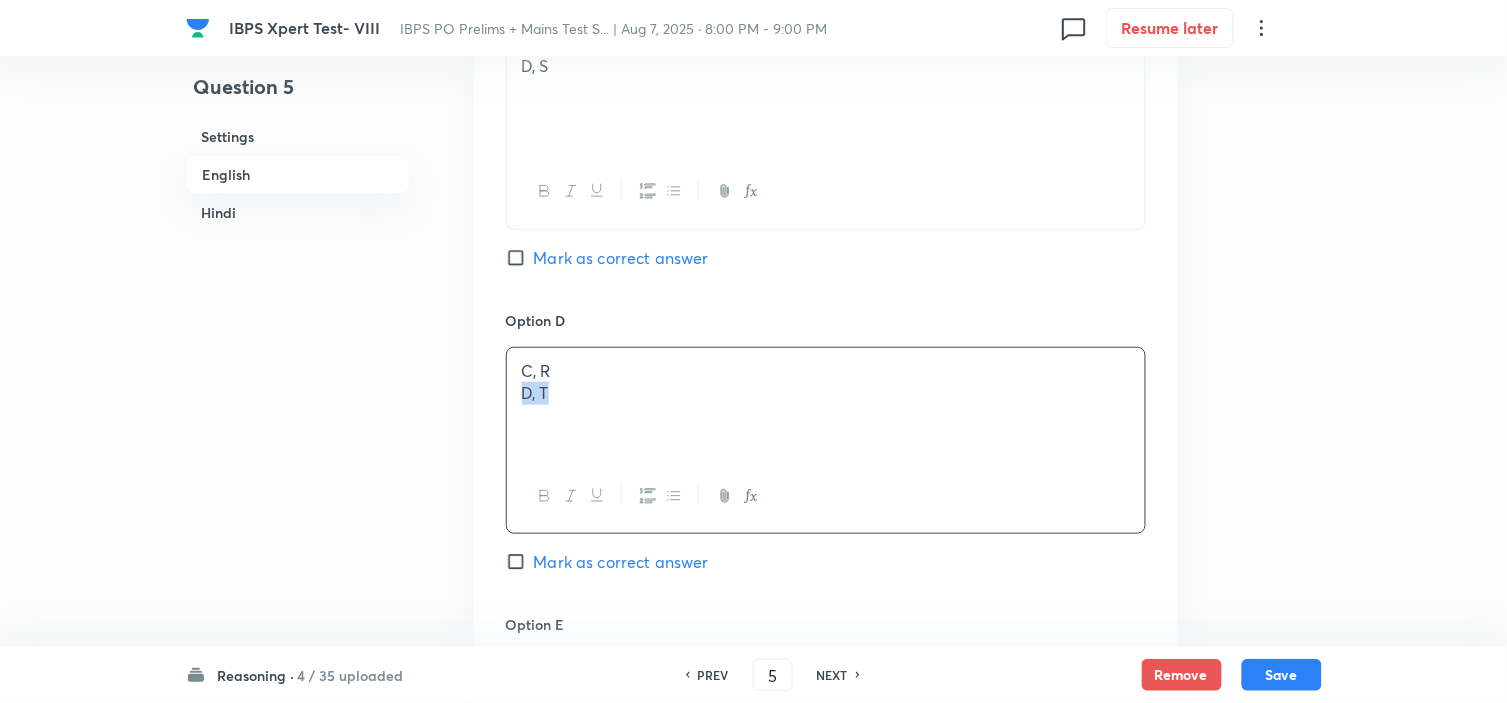 drag, startPoint x: 520, startPoint y: 401, endPoint x: 761, endPoint y: 450, distance: 245.93088 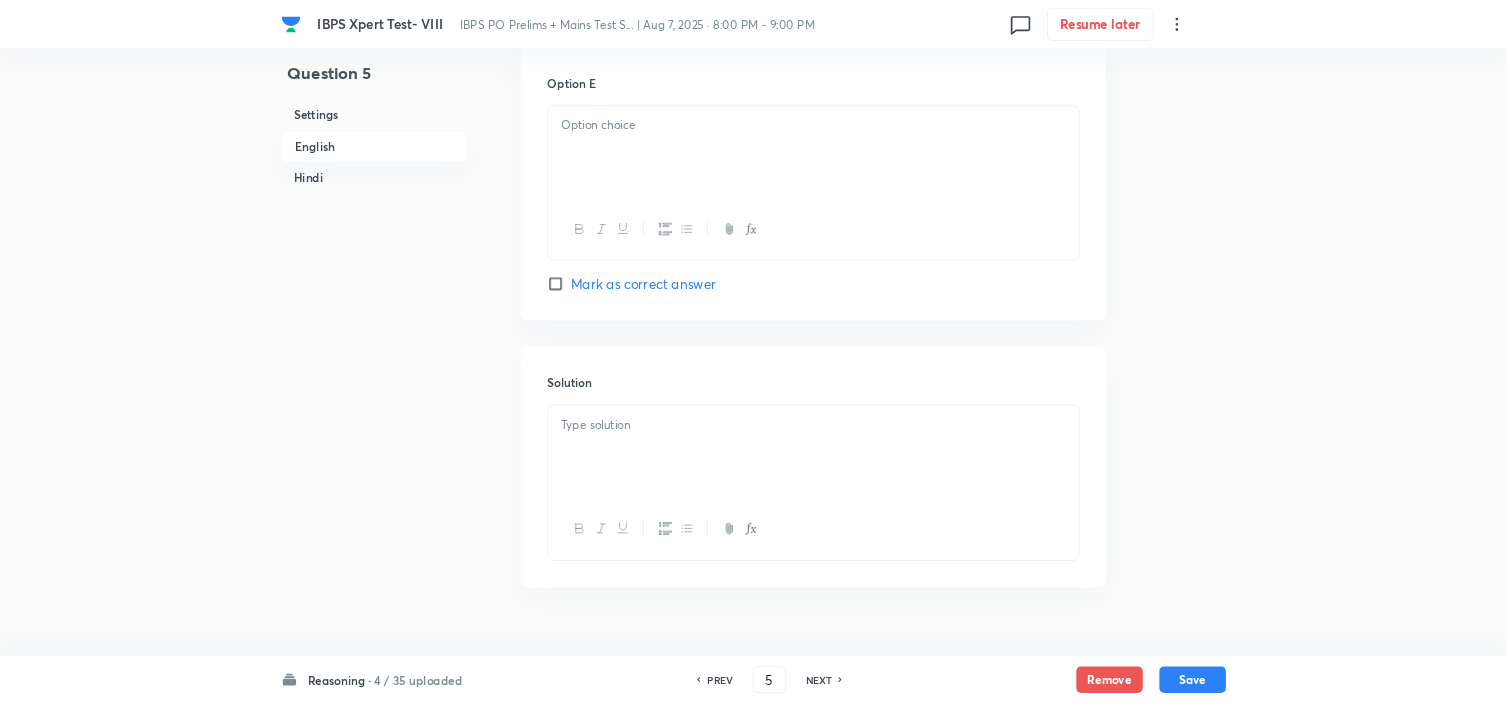 scroll, scrollTop: 2666, scrollLeft: 0, axis: vertical 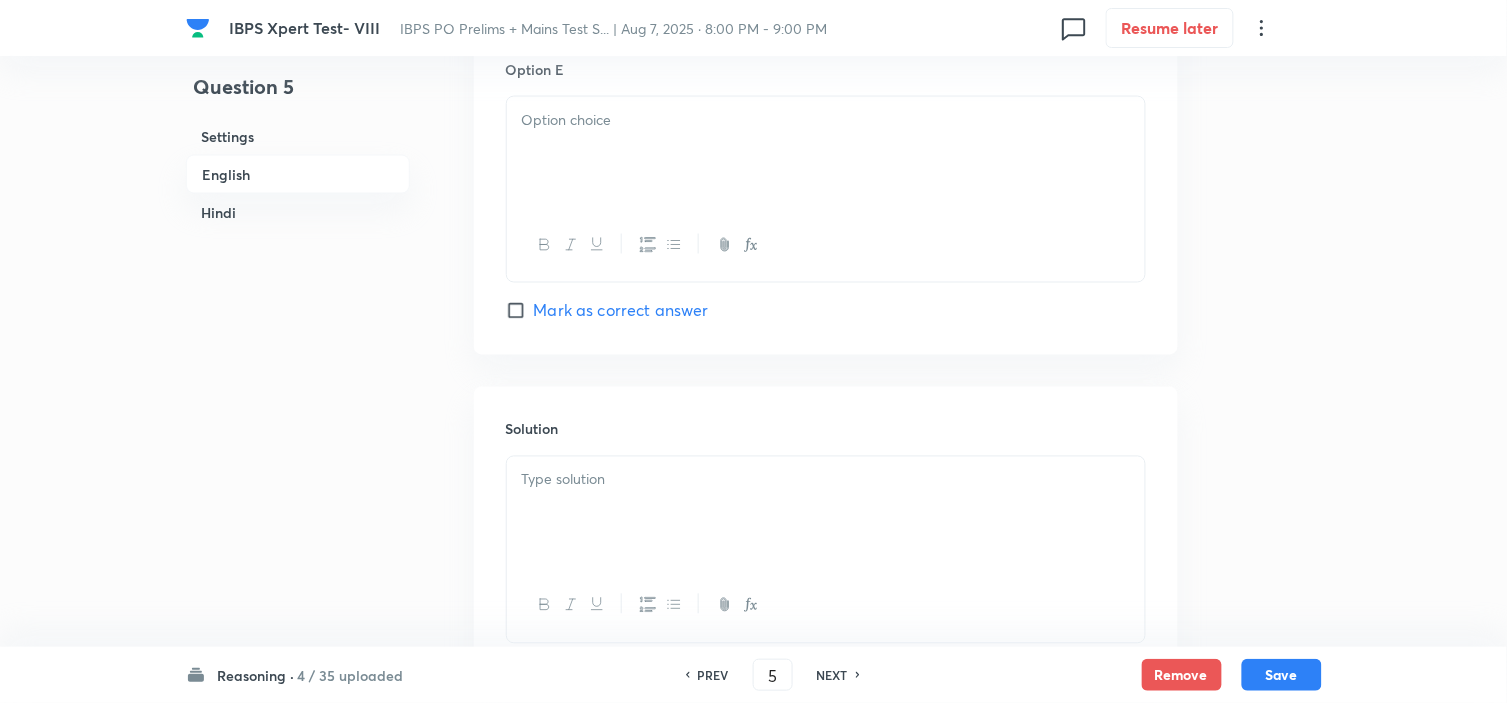 click at bounding box center (826, 153) 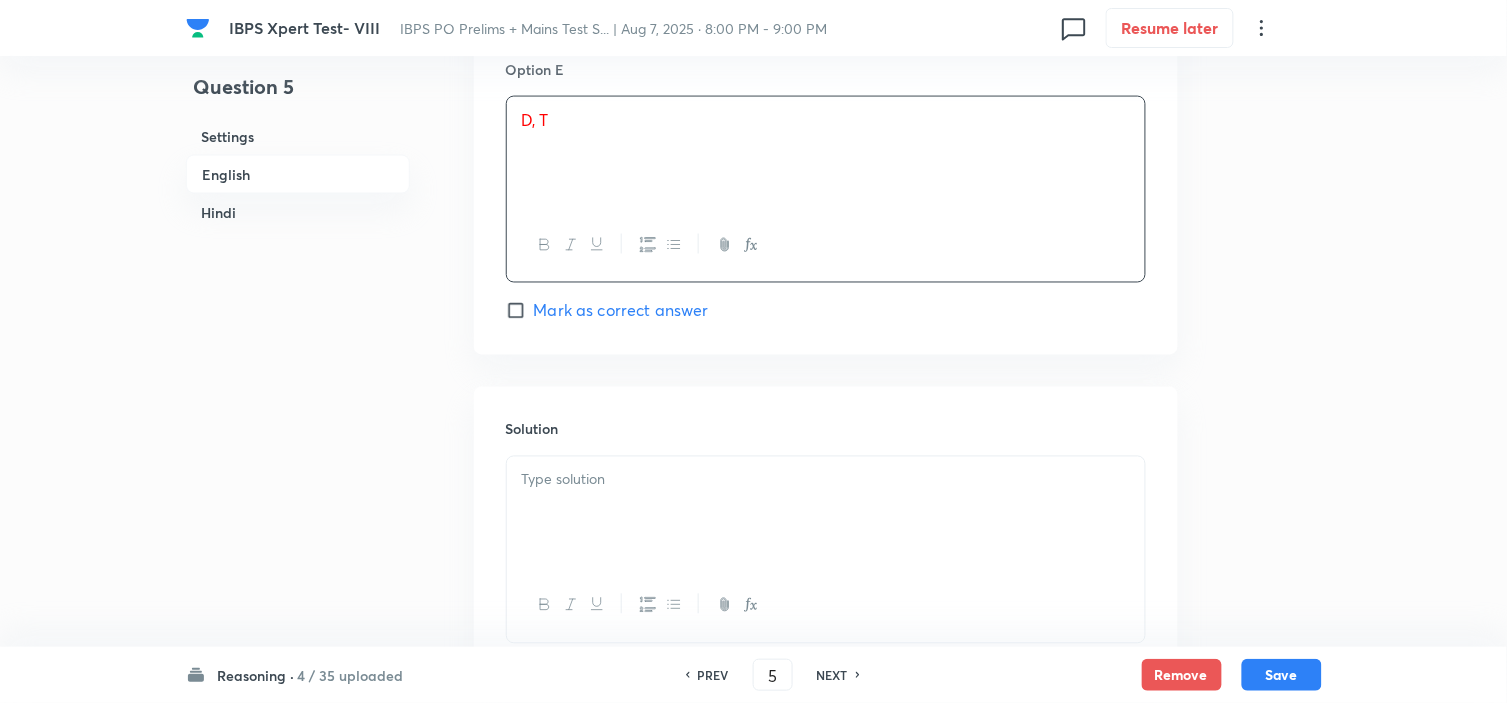 click on "Mark as correct answer" at bounding box center (621, 311) 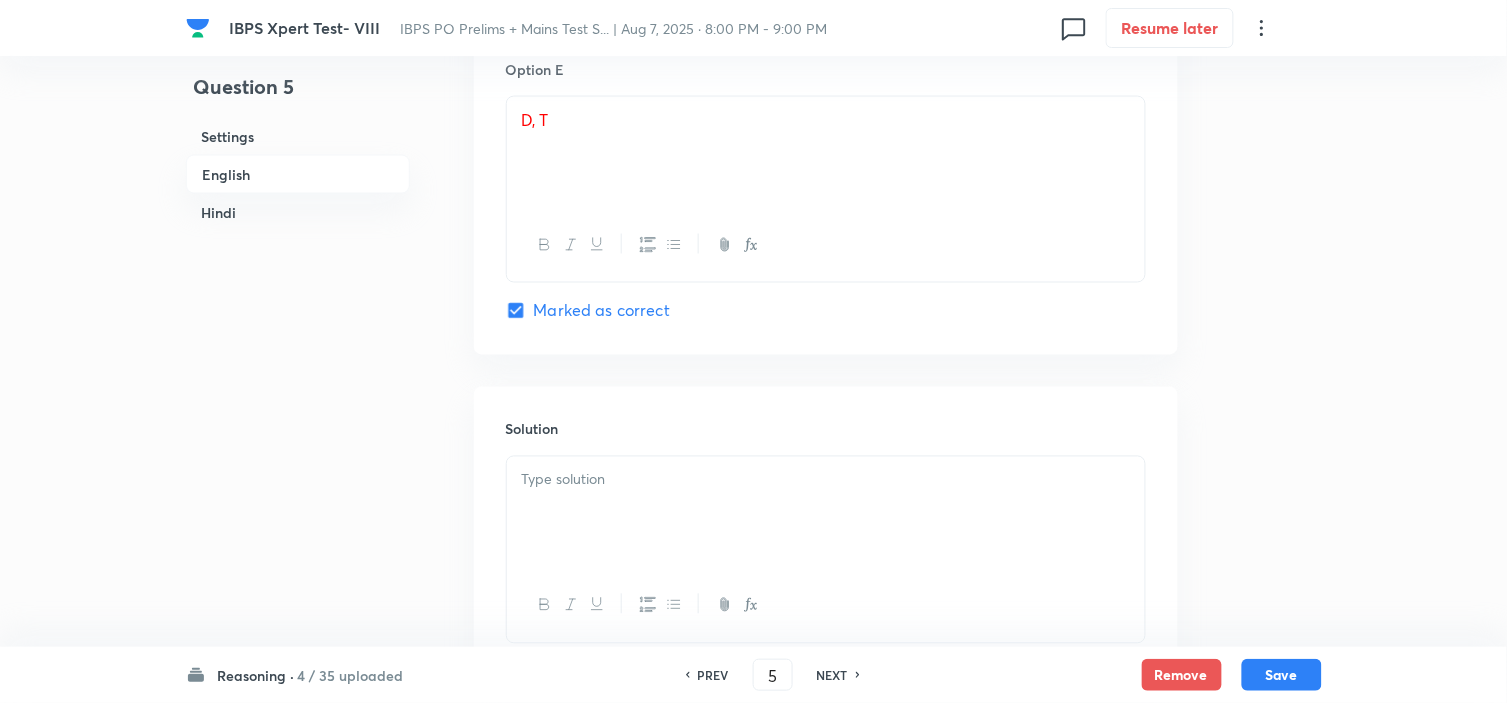 checkbox on "true" 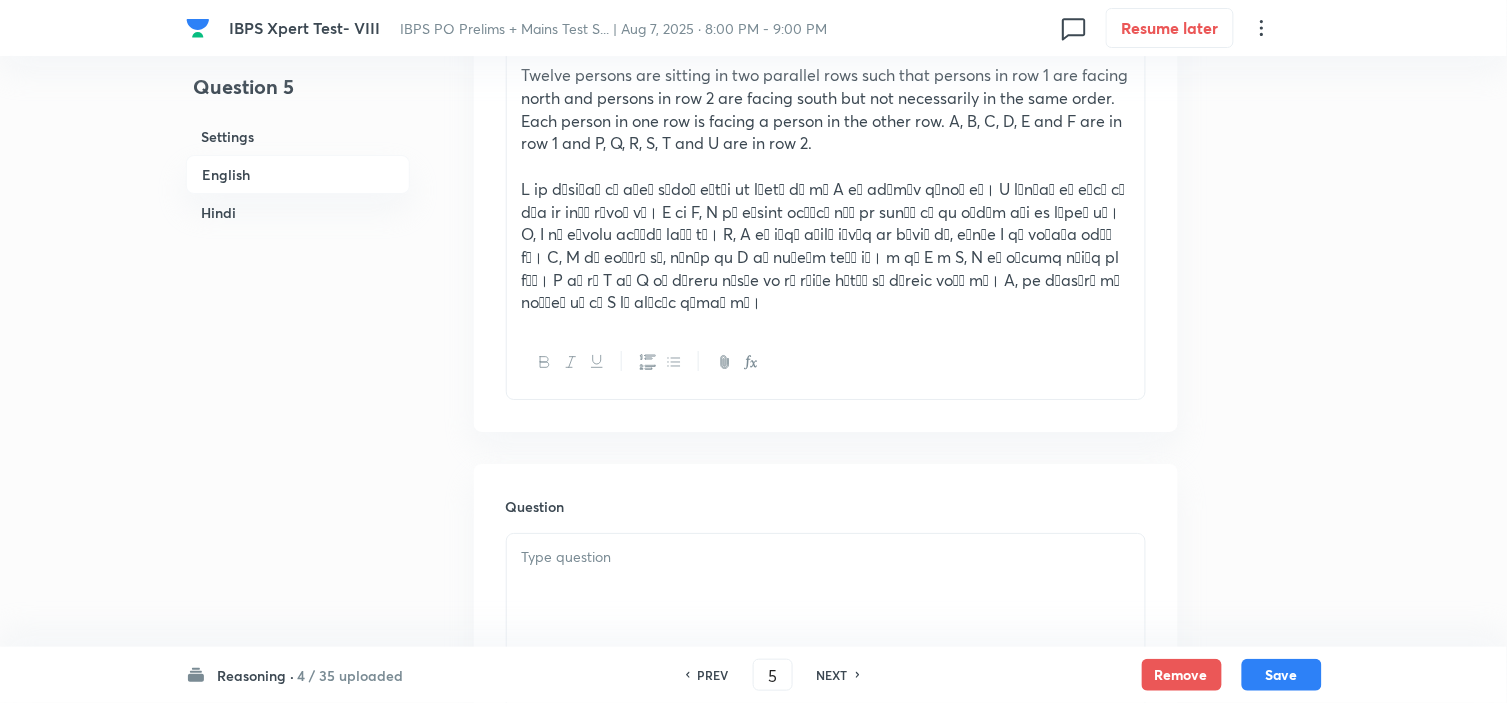 scroll, scrollTop: 3555, scrollLeft: 0, axis: vertical 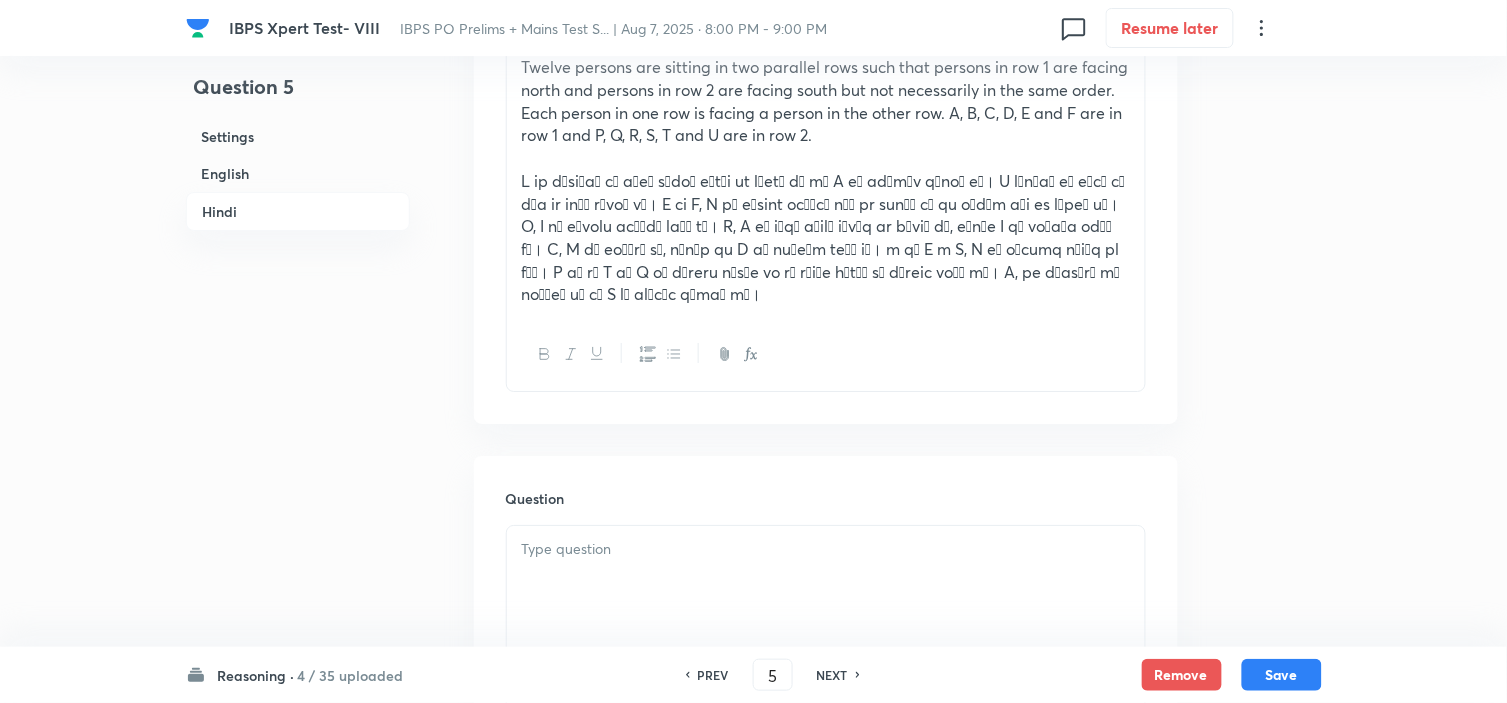 click at bounding box center [826, 582] 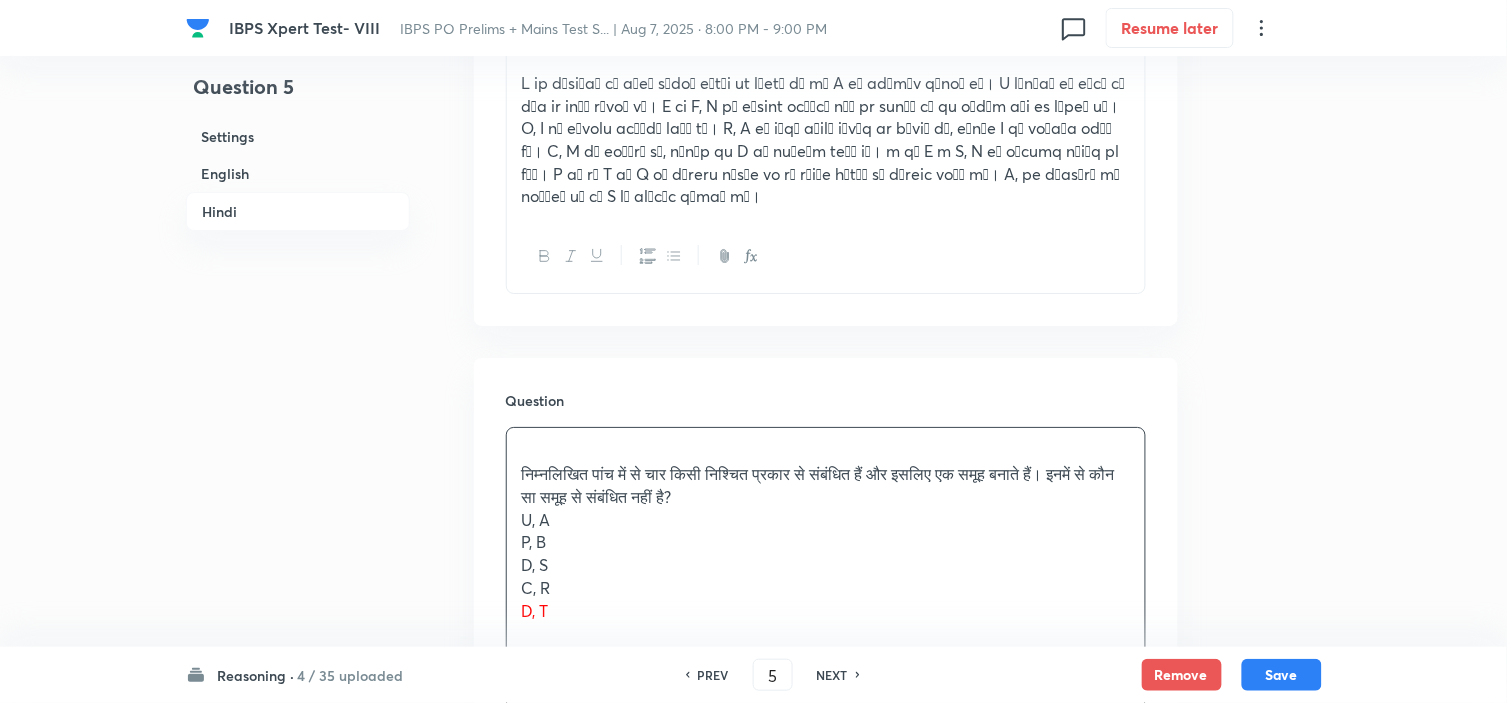 scroll, scrollTop: 3777, scrollLeft: 0, axis: vertical 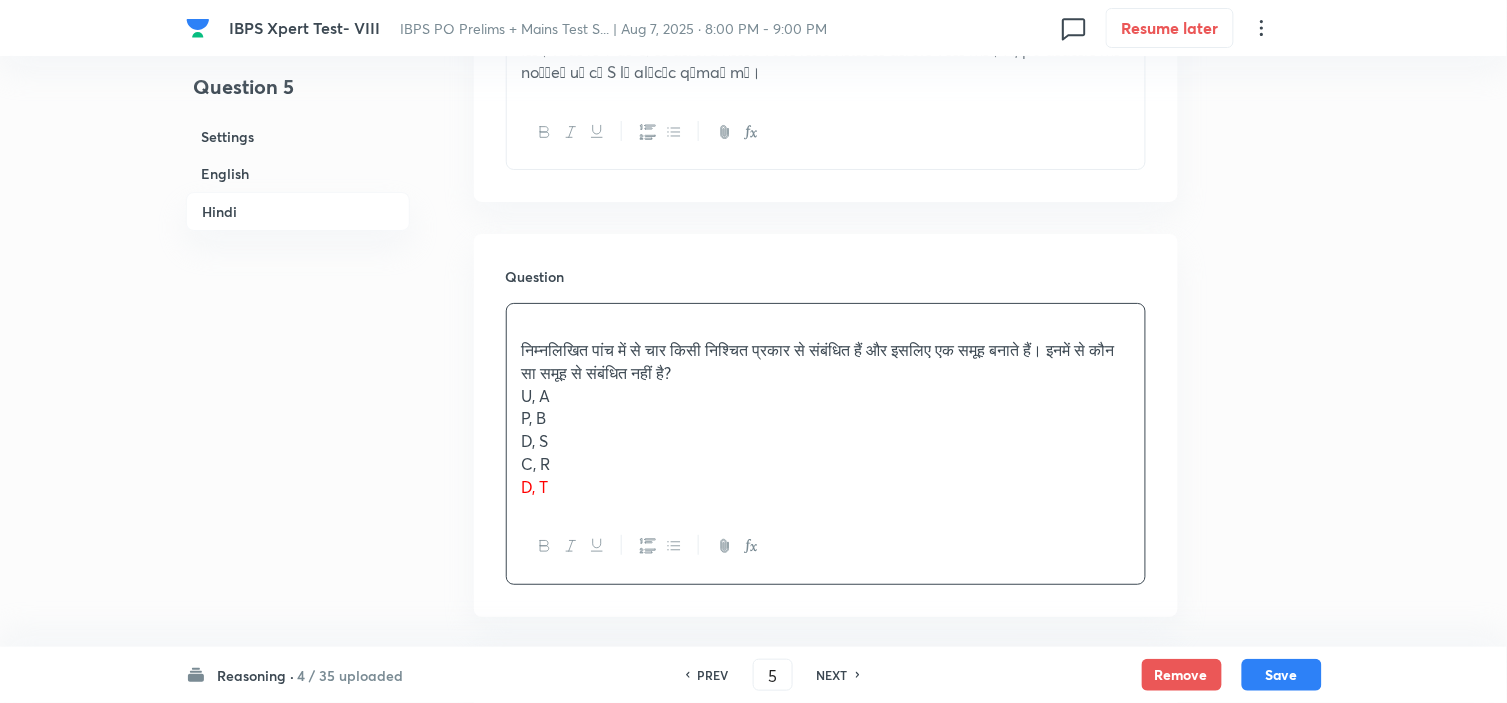 click on "निम्‍नलिखित पांच में से चार किसी निश्‍चित प्रकार से संबंधित हैं और इसलिए एक समूह बनाते हैं। इनमें से कौन सा समूह से संबंधित नहीं है?" at bounding box center (826, 361) 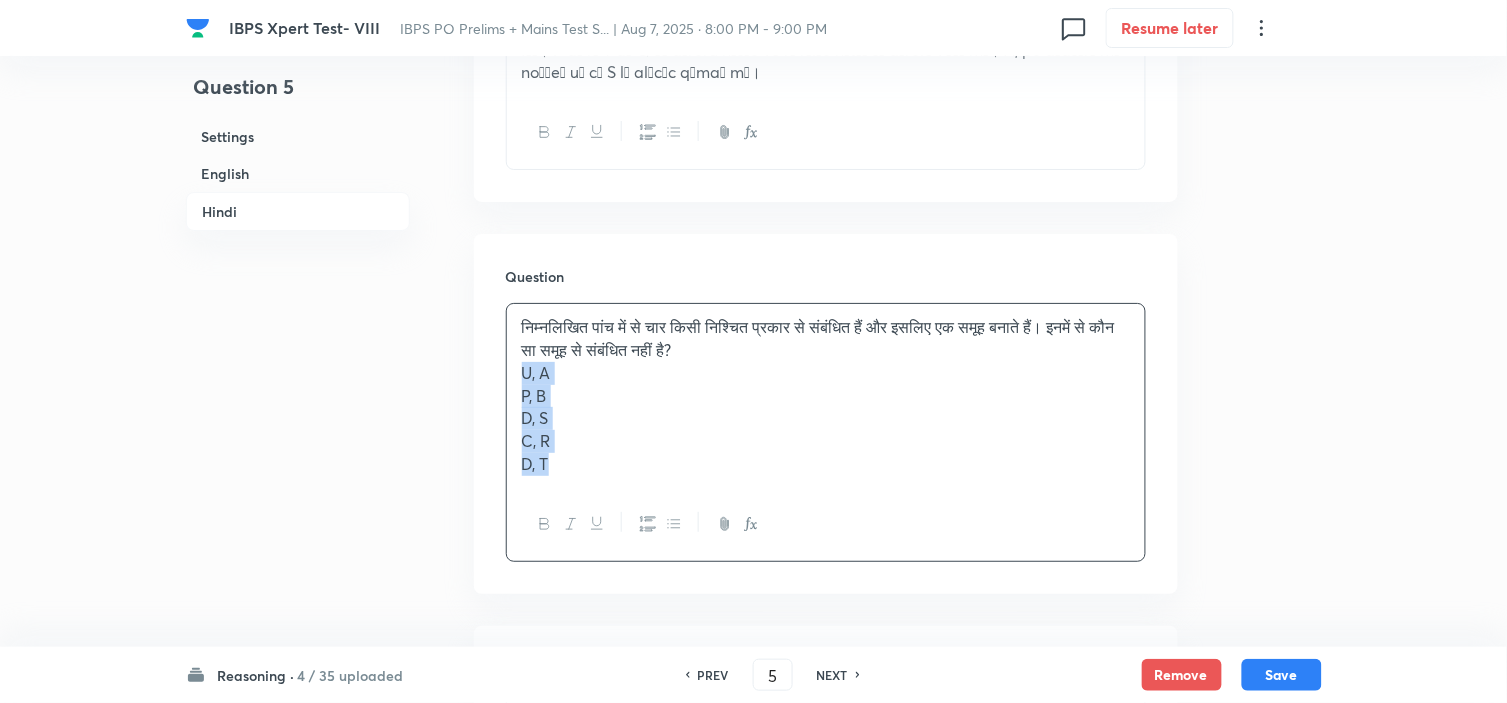 drag, startPoint x: 525, startPoint y: 380, endPoint x: 611, endPoint y: 548, distance: 188.73262 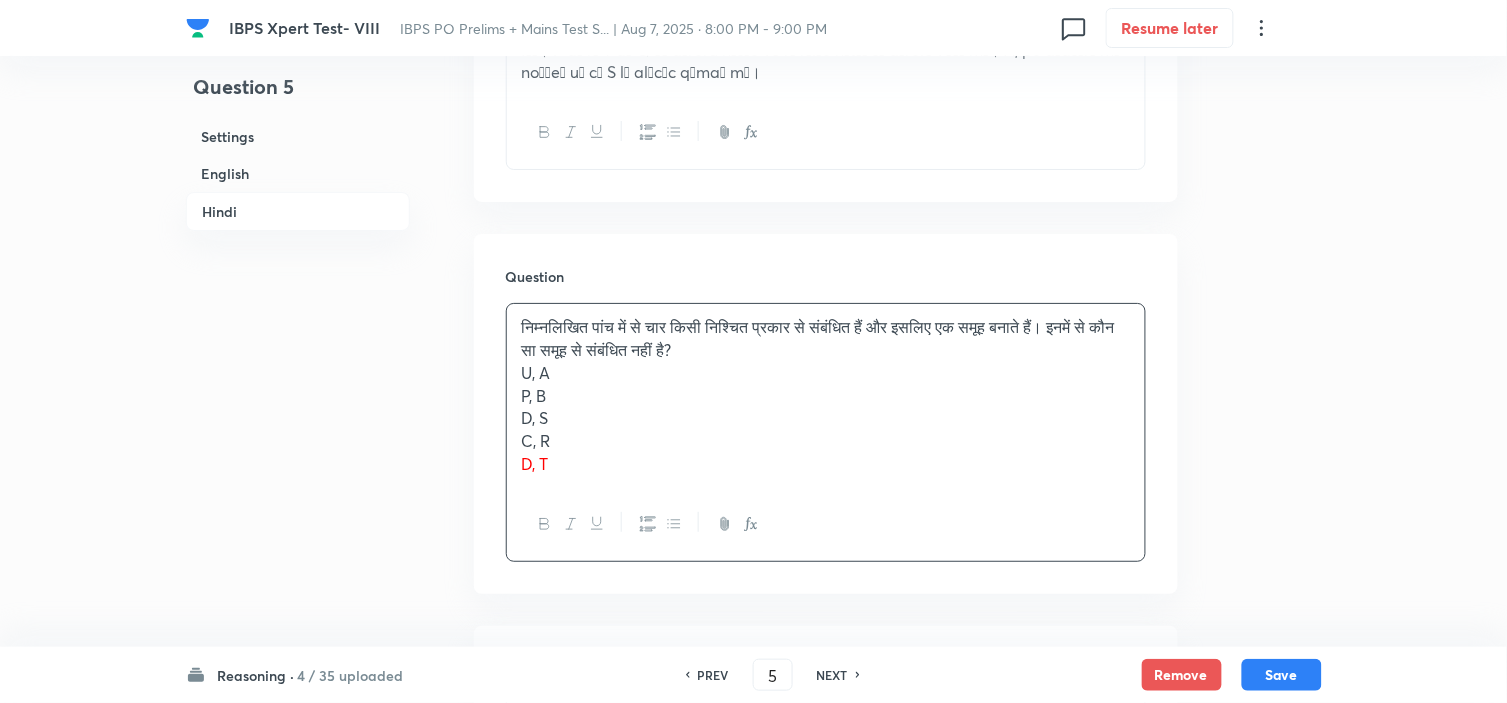 click at bounding box center [826, 524] 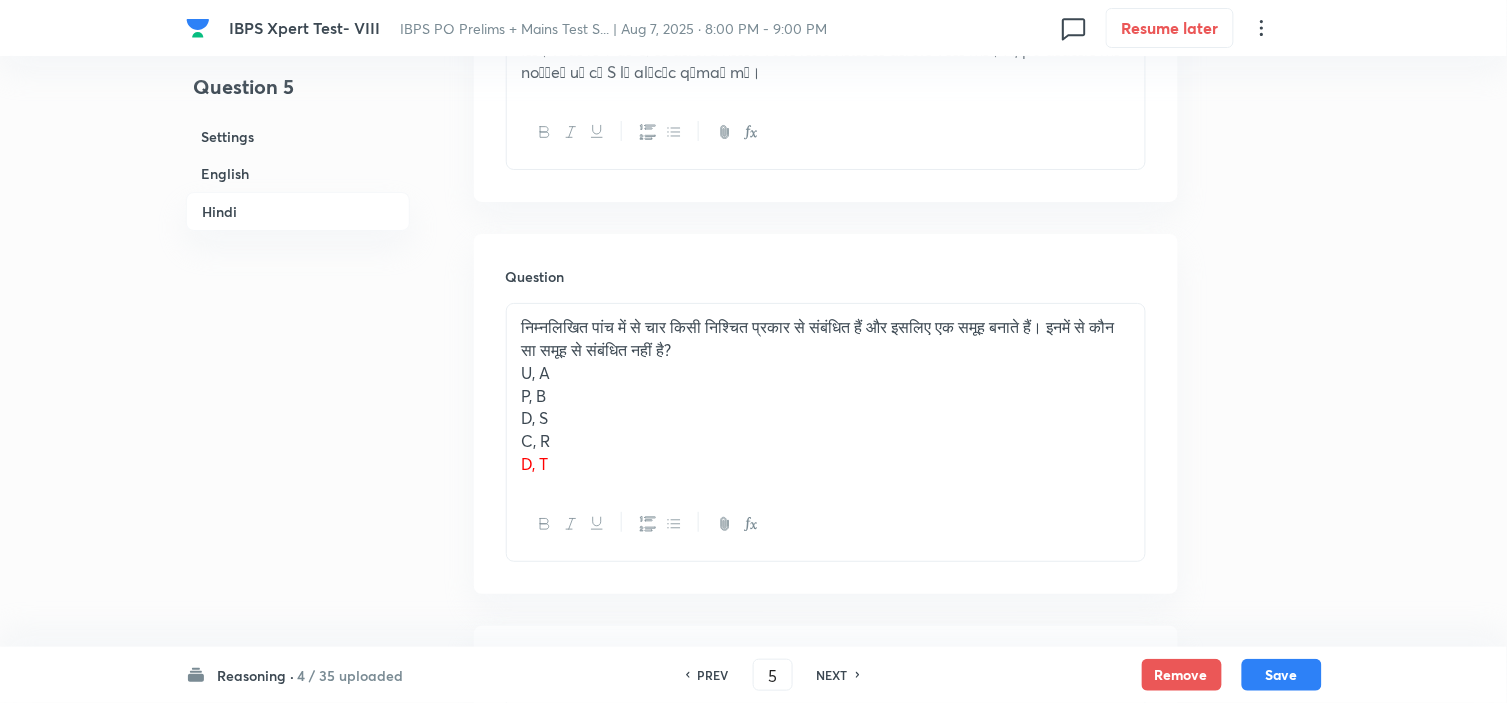 drag, startPoint x: 665, startPoint y: 558, endPoint x: 527, endPoint y: 501, distance: 149.30841 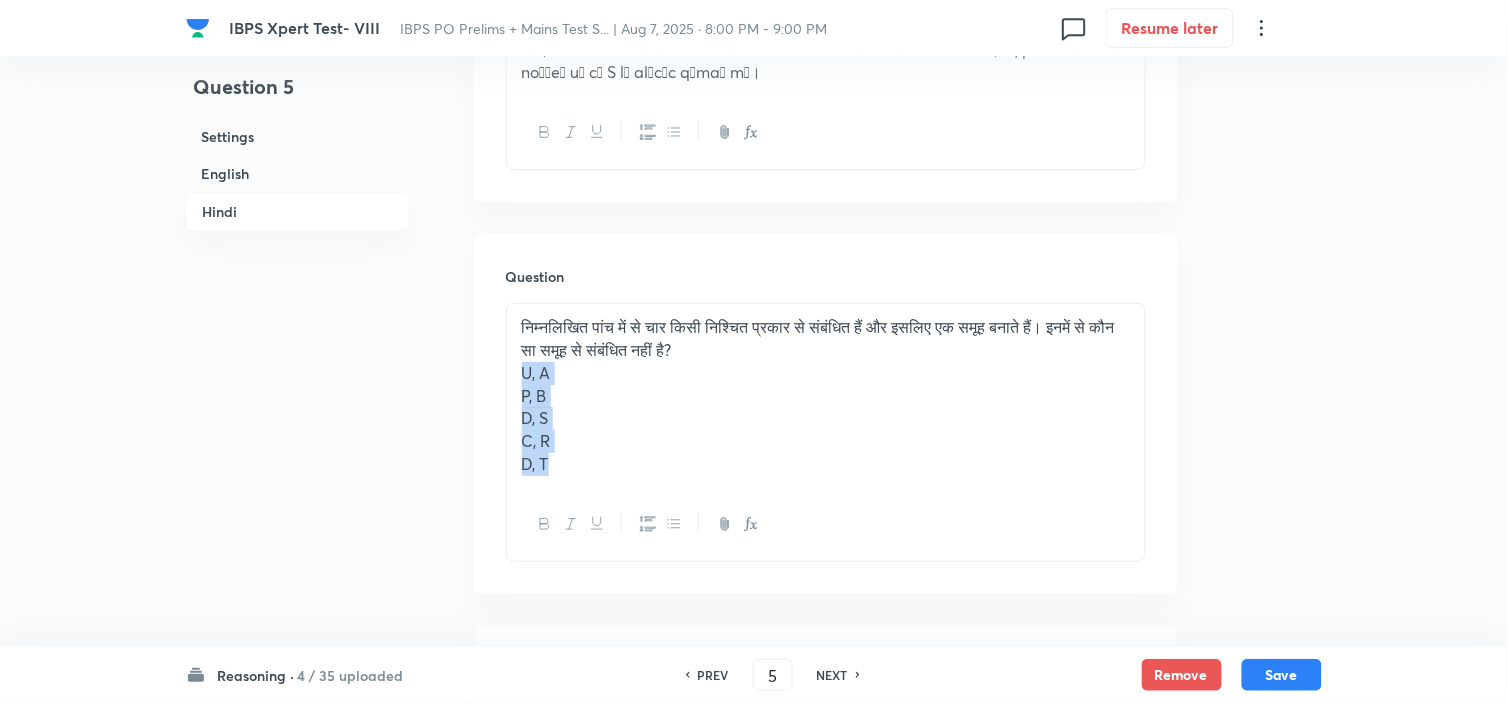 drag, startPoint x: 585, startPoint y: 464, endPoint x: 504, endPoint y: 382, distance: 115.260574 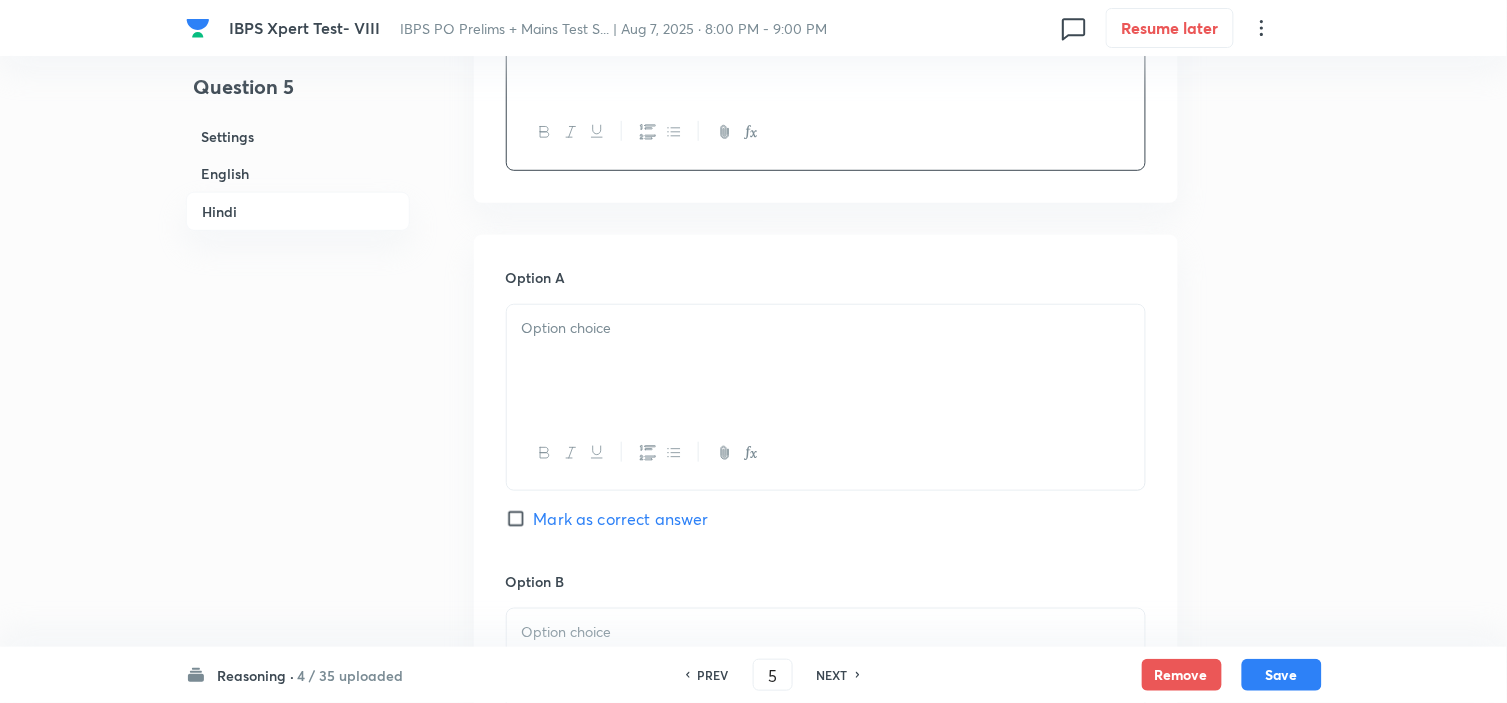scroll, scrollTop: 4111, scrollLeft: 0, axis: vertical 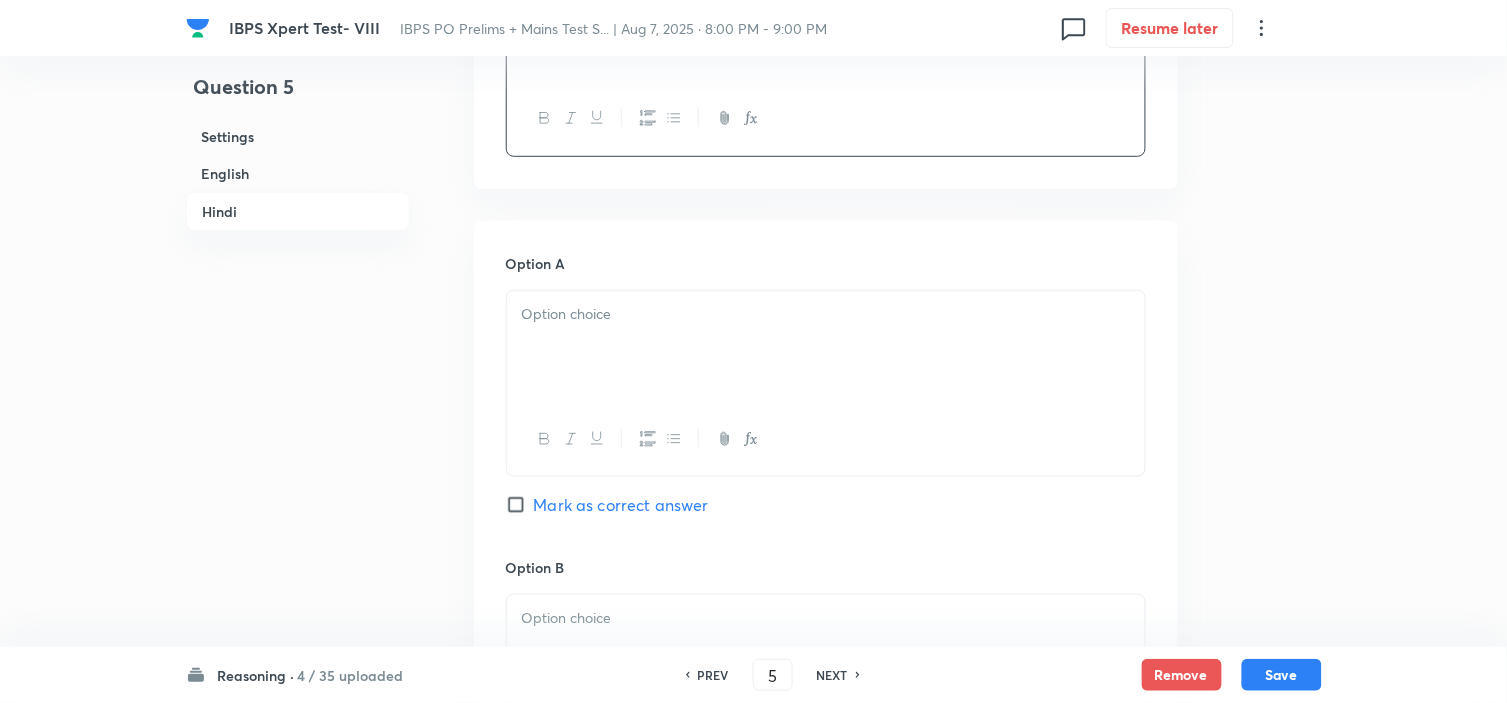 click at bounding box center (826, 347) 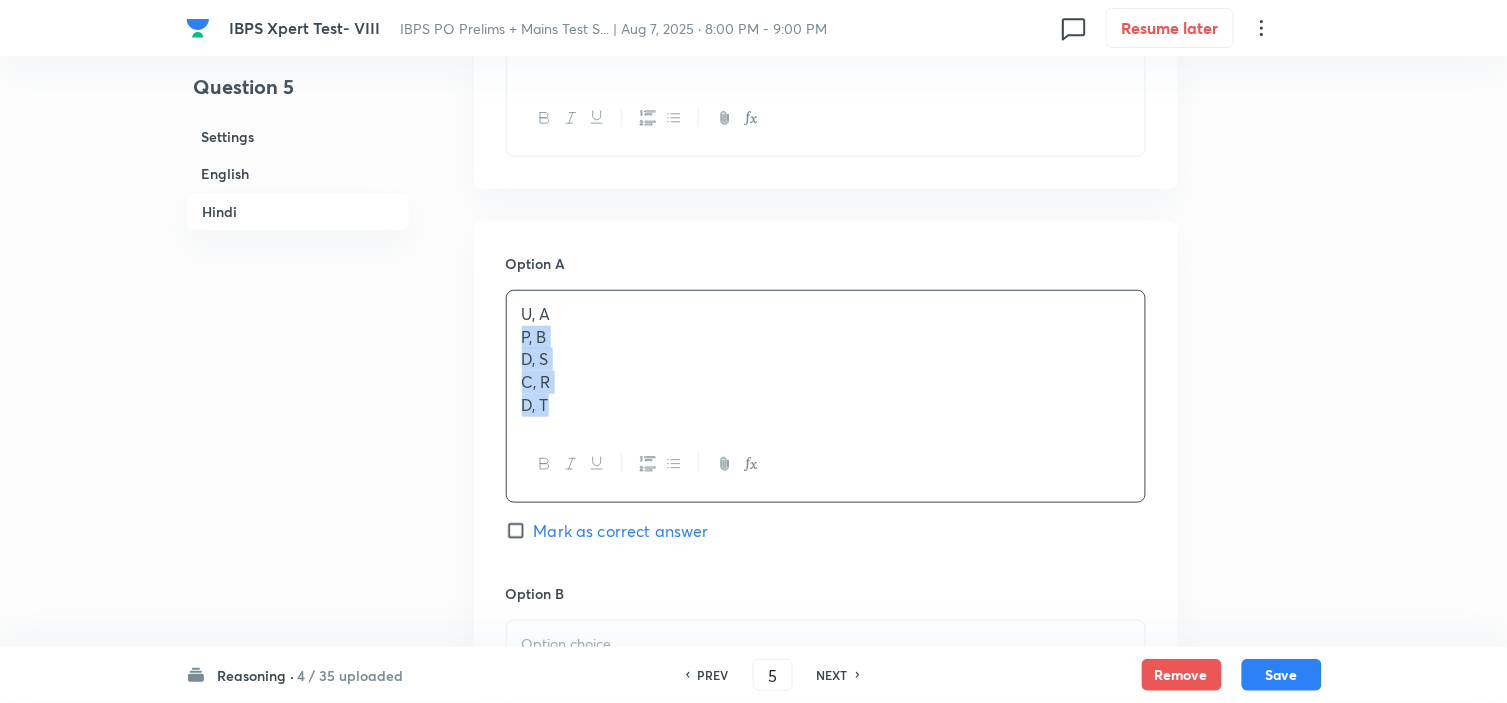 drag, startPoint x: 533, startPoint y: 364, endPoint x: 653, endPoint y: 491, distance: 174.7255 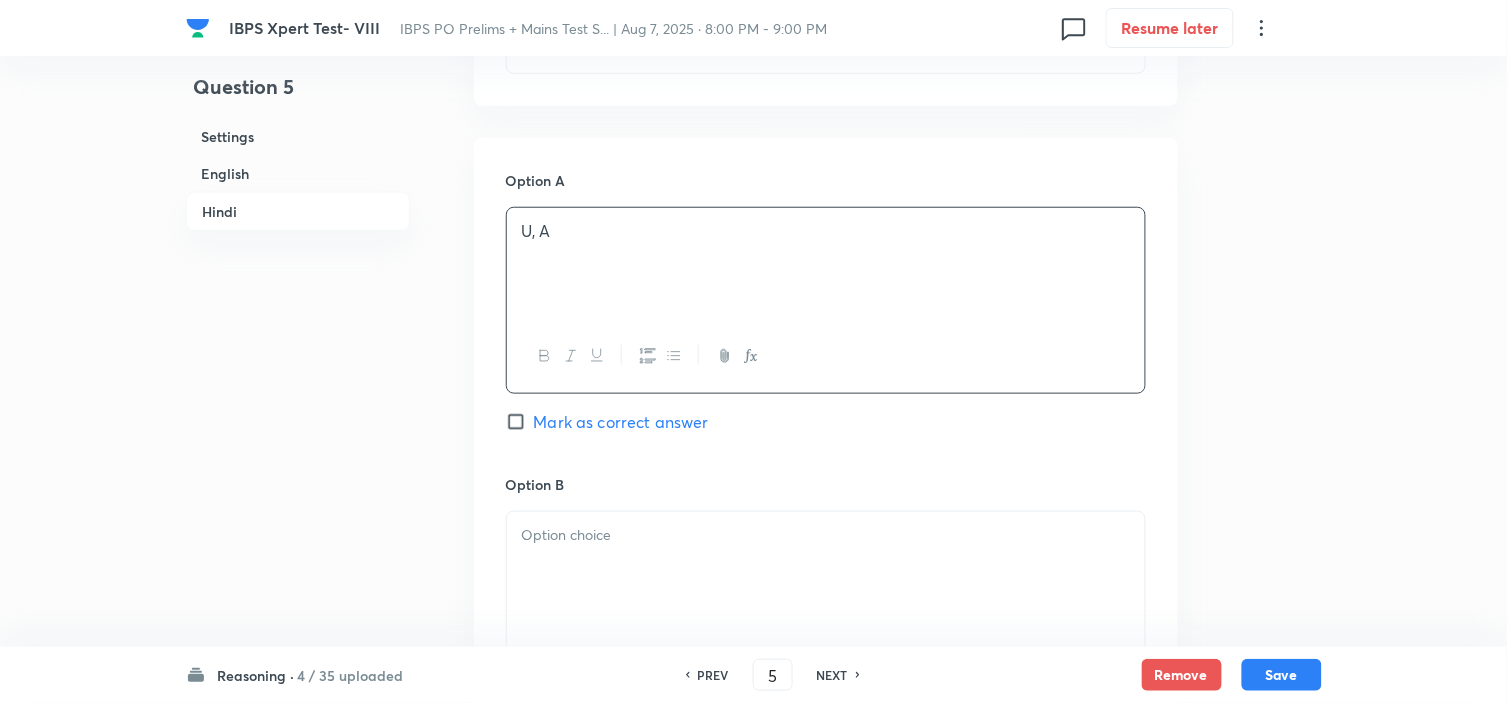 scroll, scrollTop: 4333, scrollLeft: 0, axis: vertical 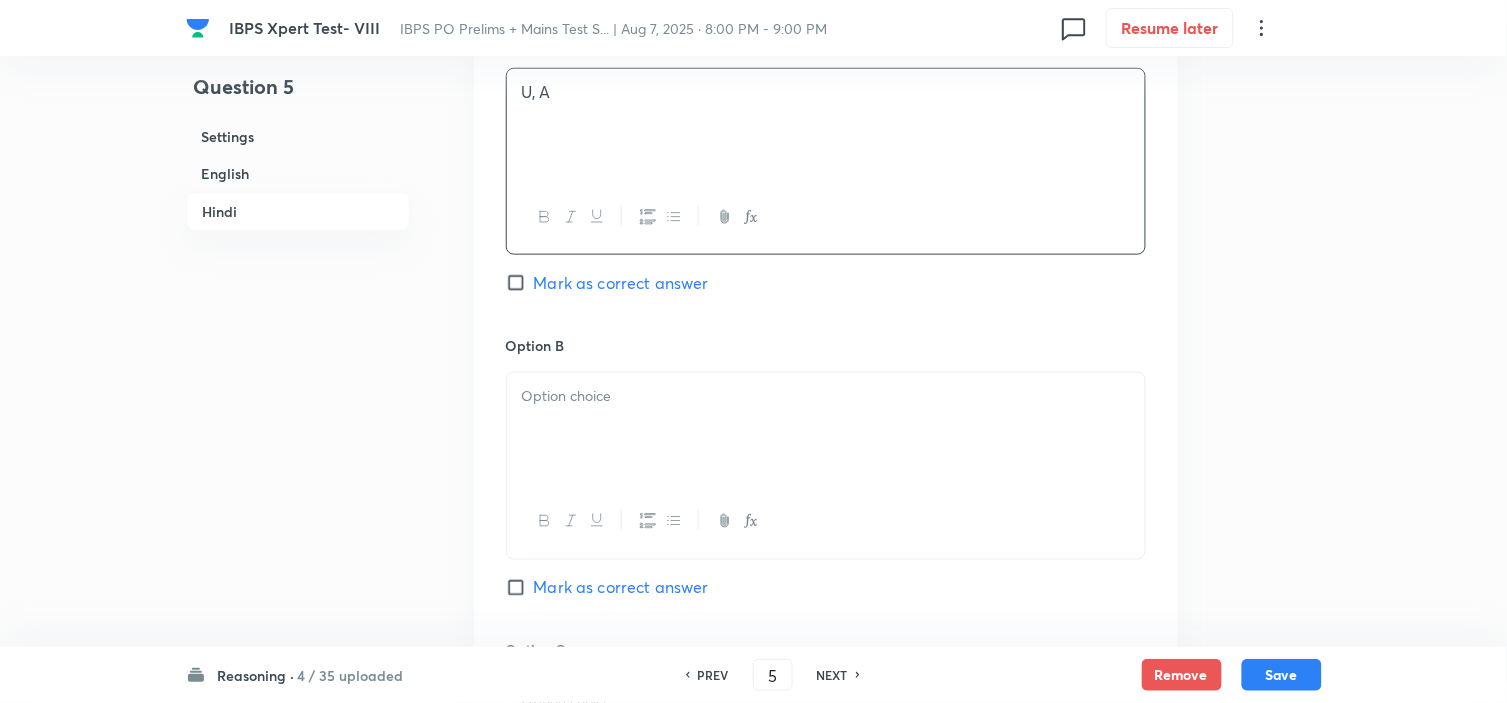 click at bounding box center [826, 429] 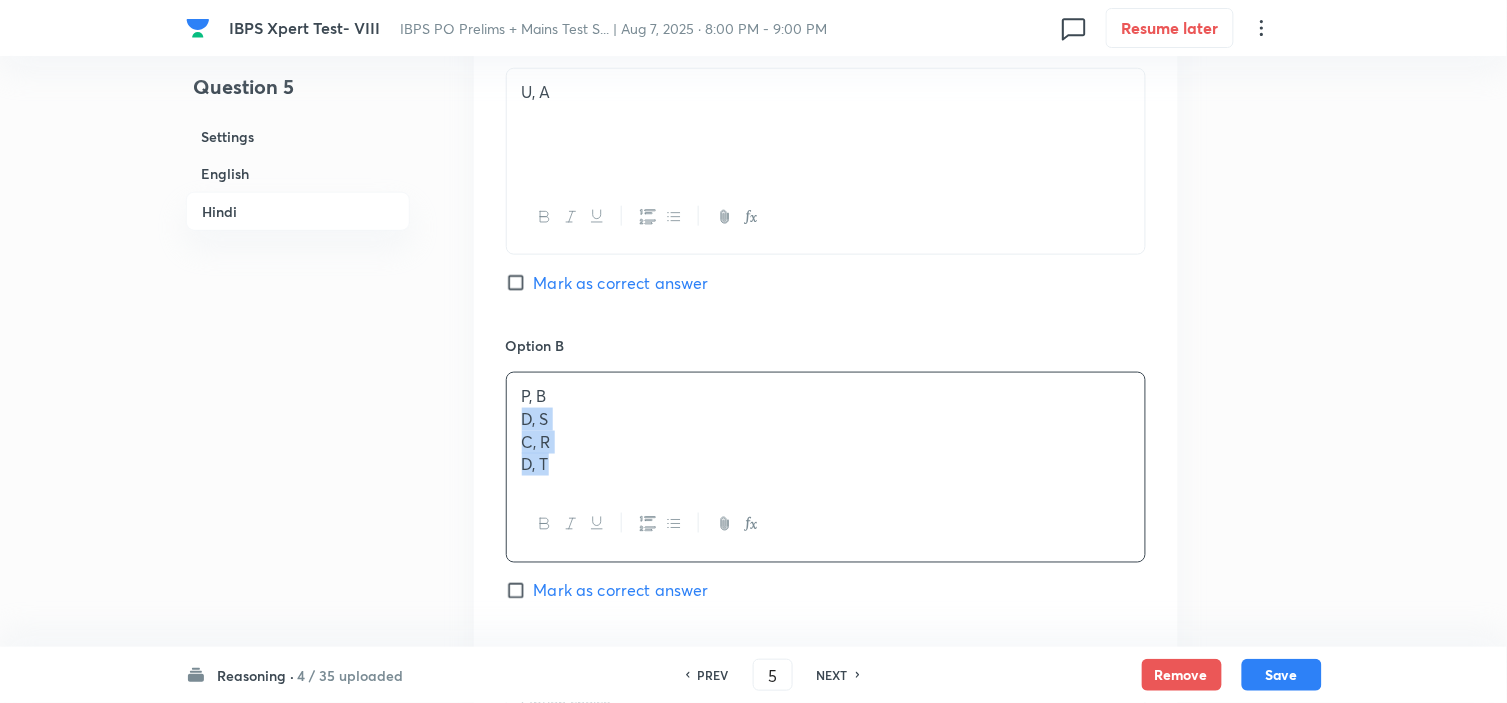 drag, startPoint x: 600, startPoint y: 505, endPoint x: 647, endPoint y: 541, distance: 59.20304 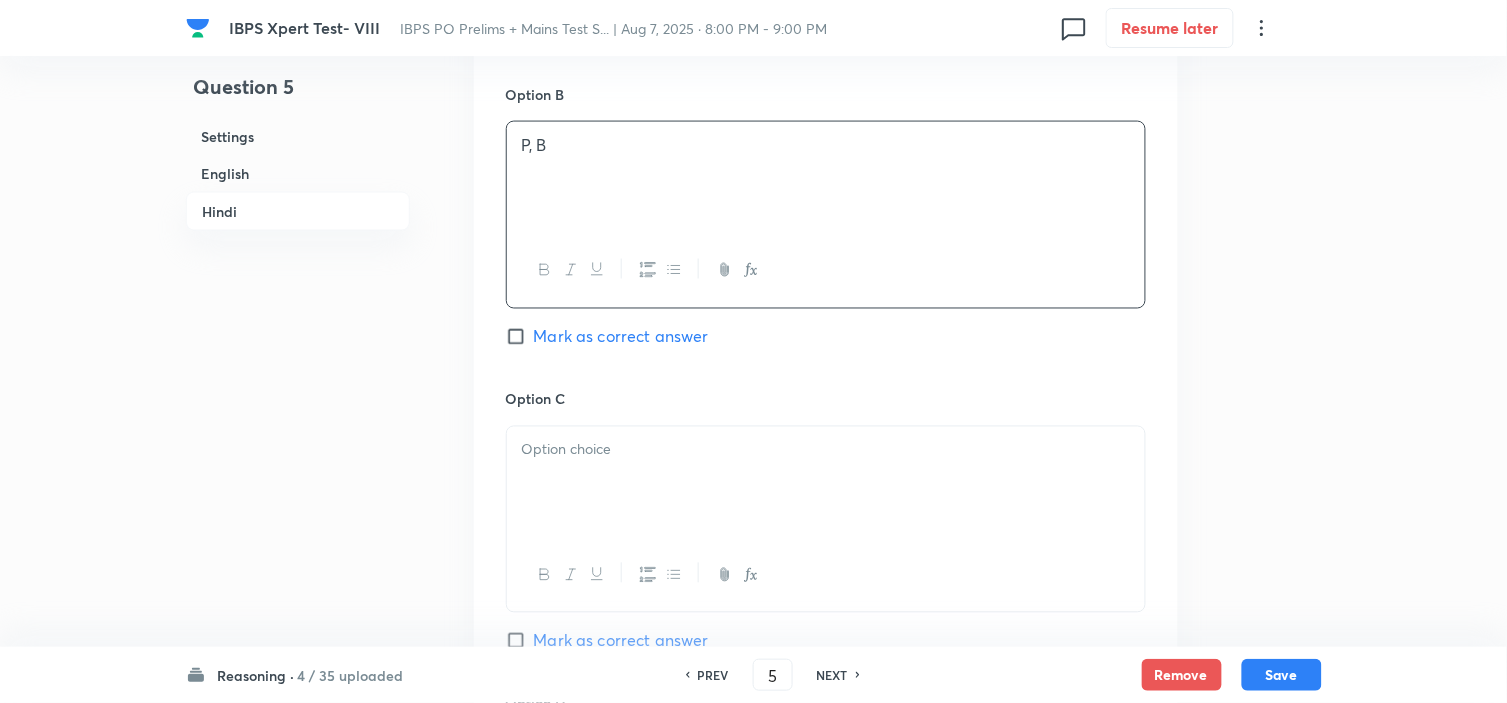 scroll, scrollTop: 4666, scrollLeft: 0, axis: vertical 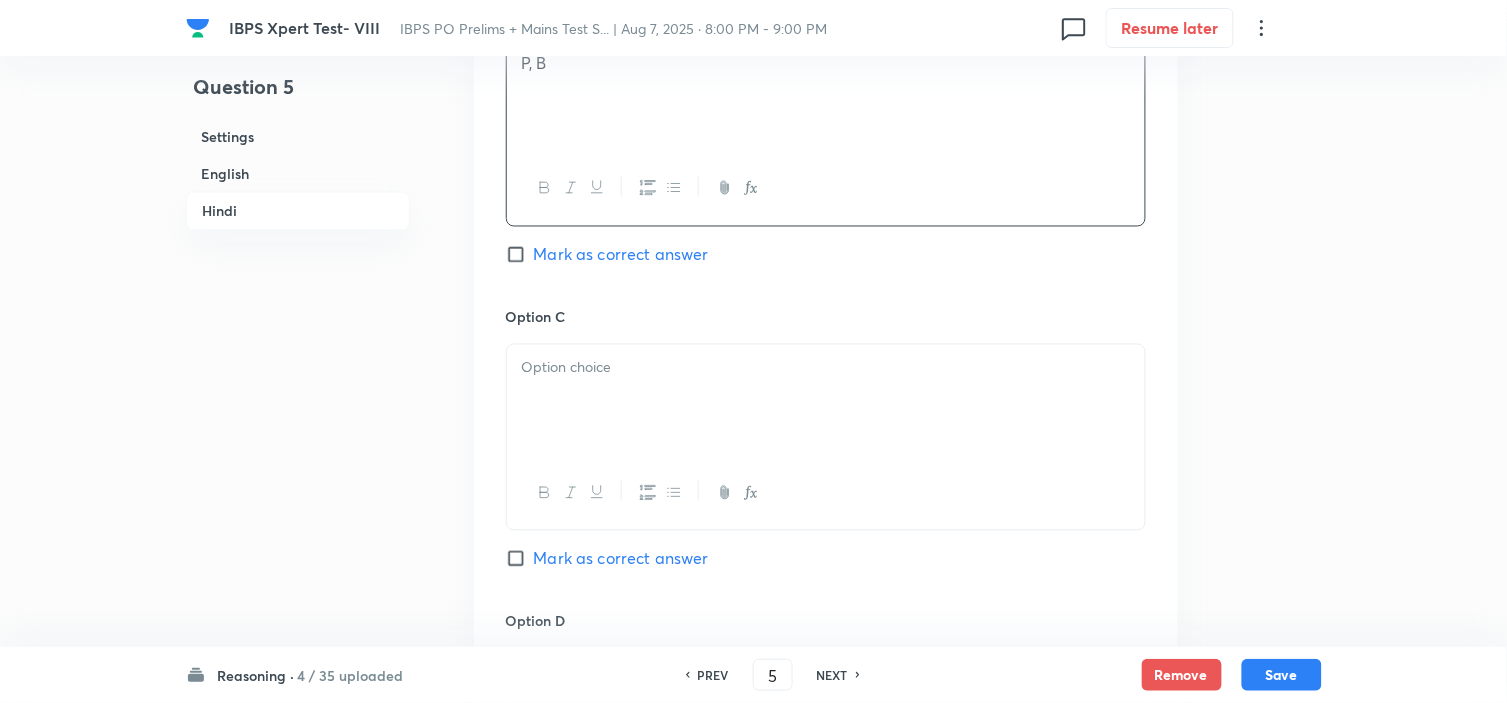 click at bounding box center (826, 401) 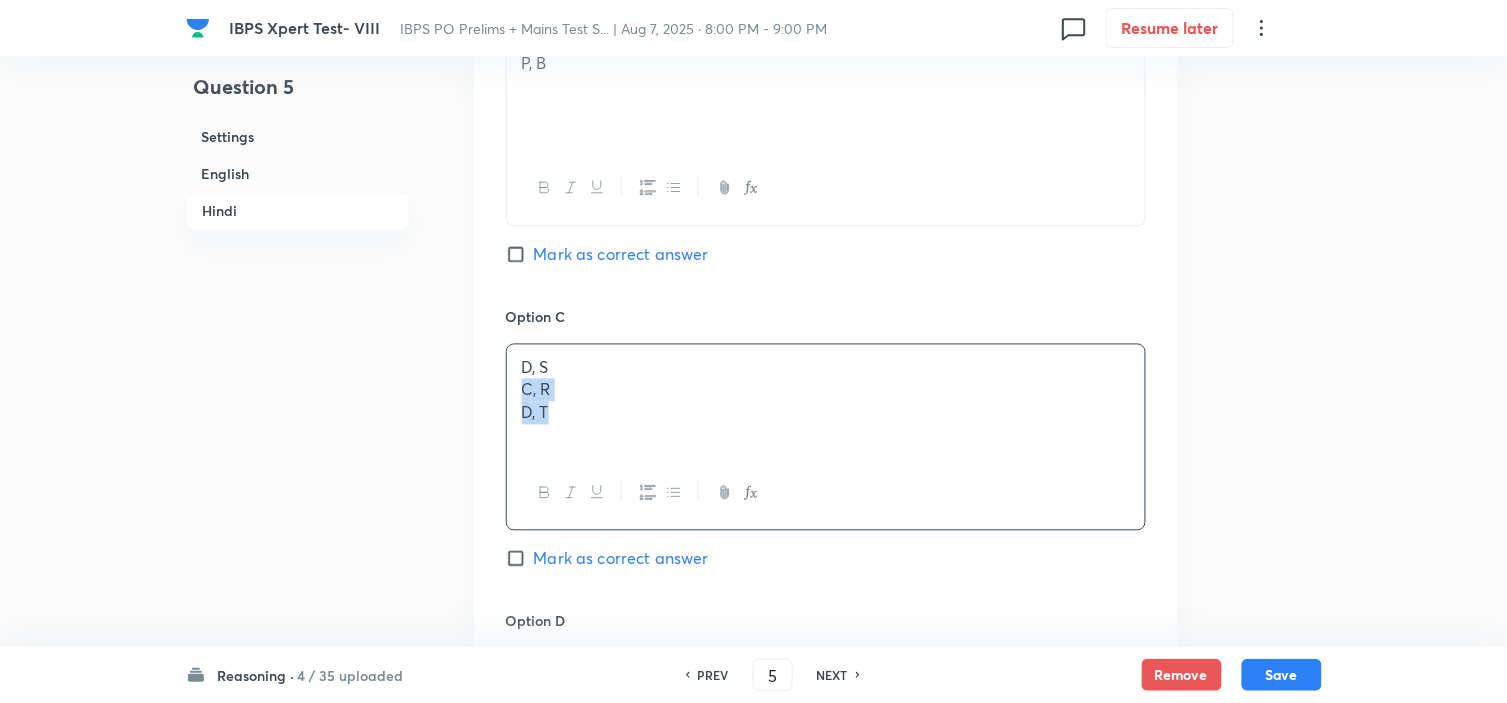 drag, startPoint x: 518, startPoint y: 398, endPoint x: 658, endPoint y: 490, distance: 167.52313 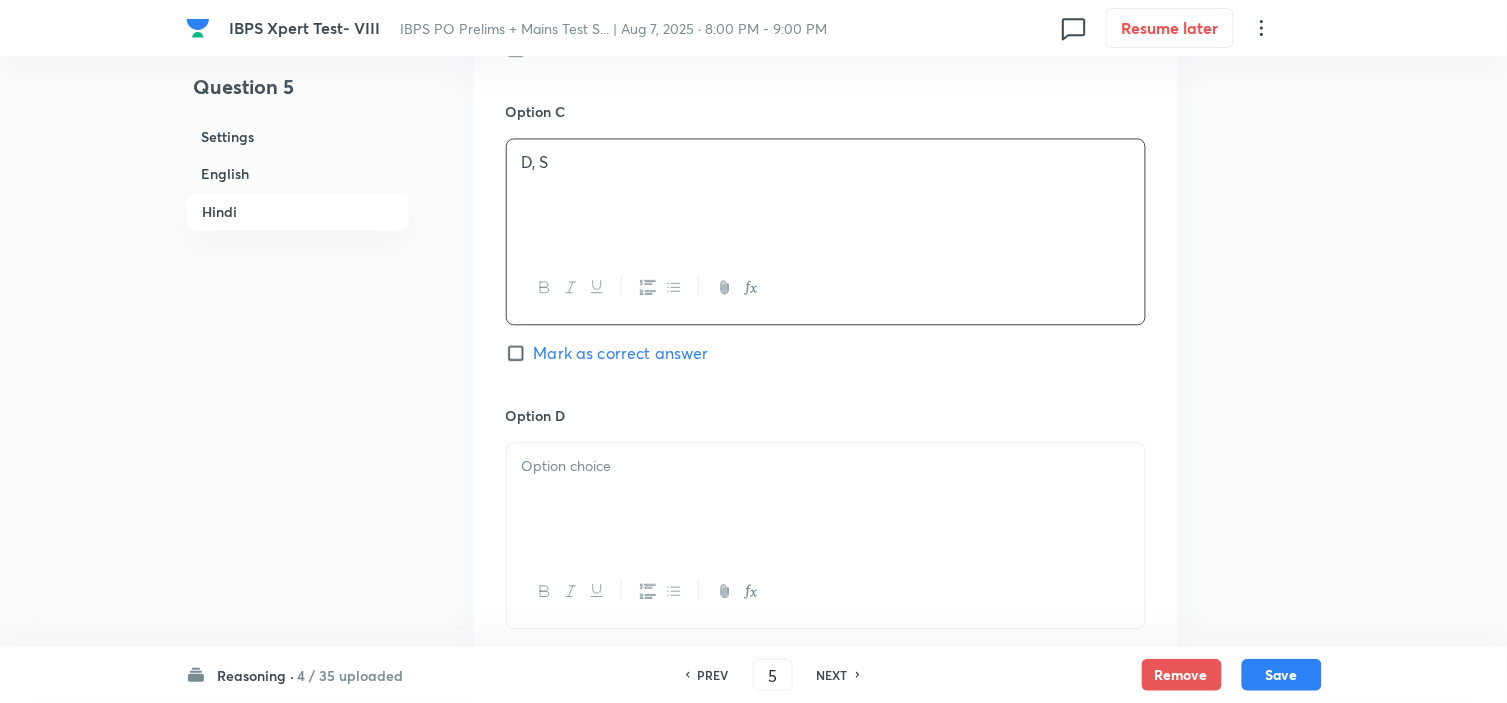 scroll, scrollTop: 4888, scrollLeft: 0, axis: vertical 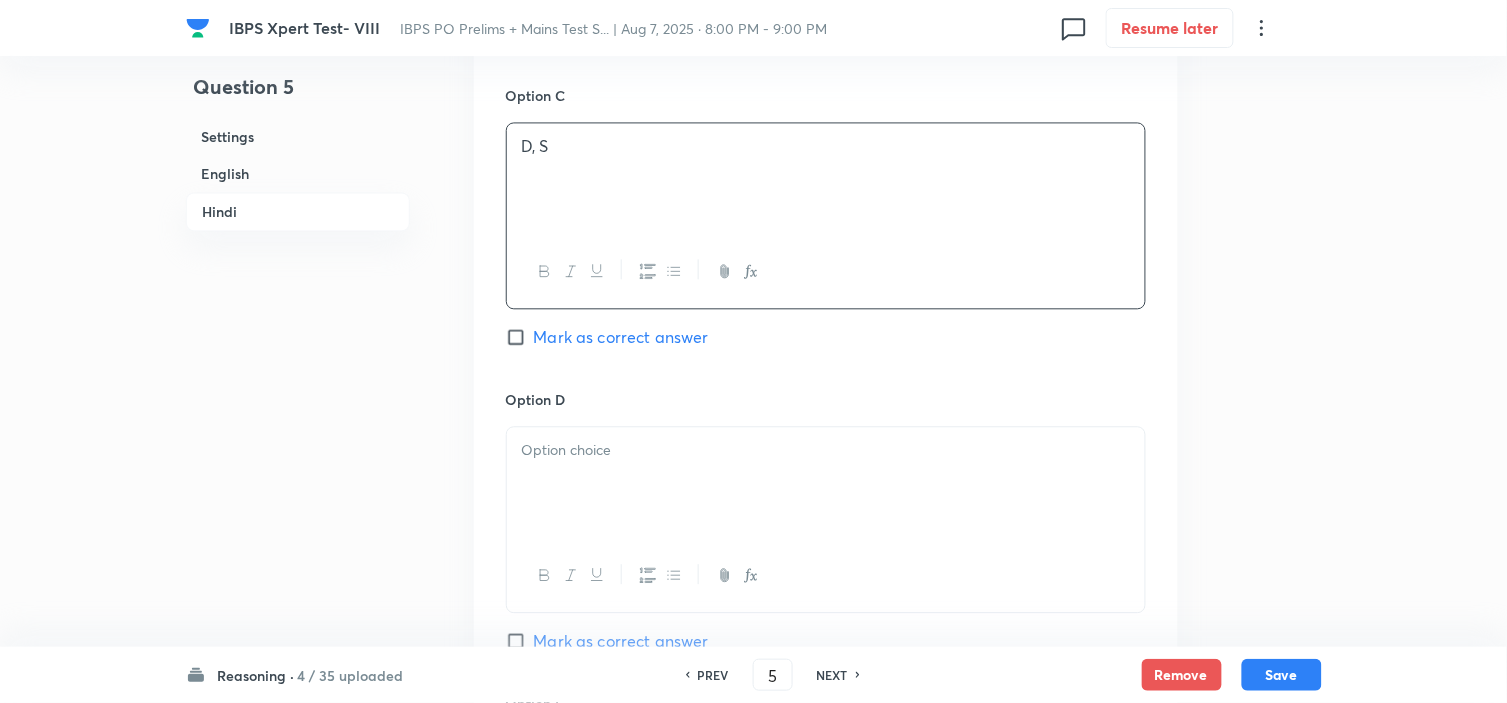 click at bounding box center (826, 483) 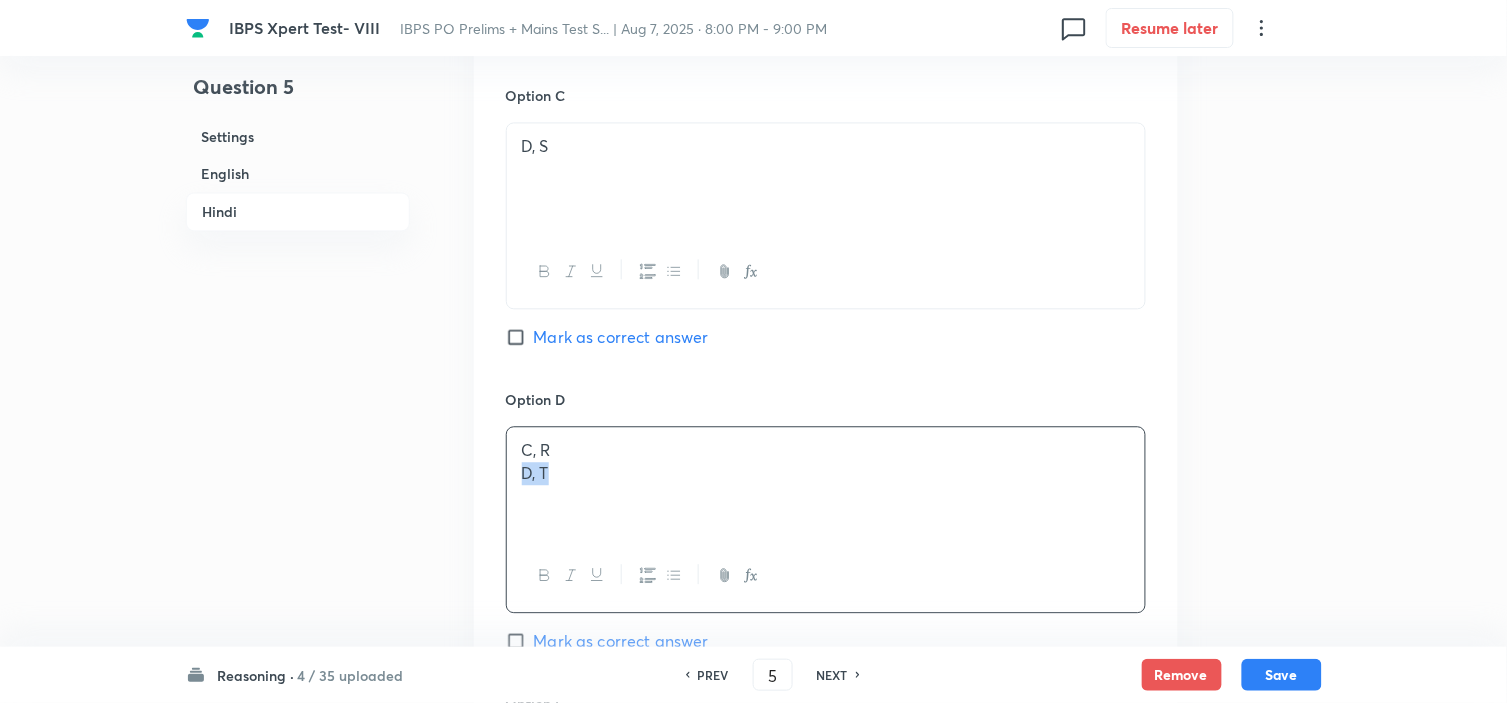drag, startPoint x: 524, startPoint y: 482, endPoint x: 656, endPoint y: 500, distance: 133.22162 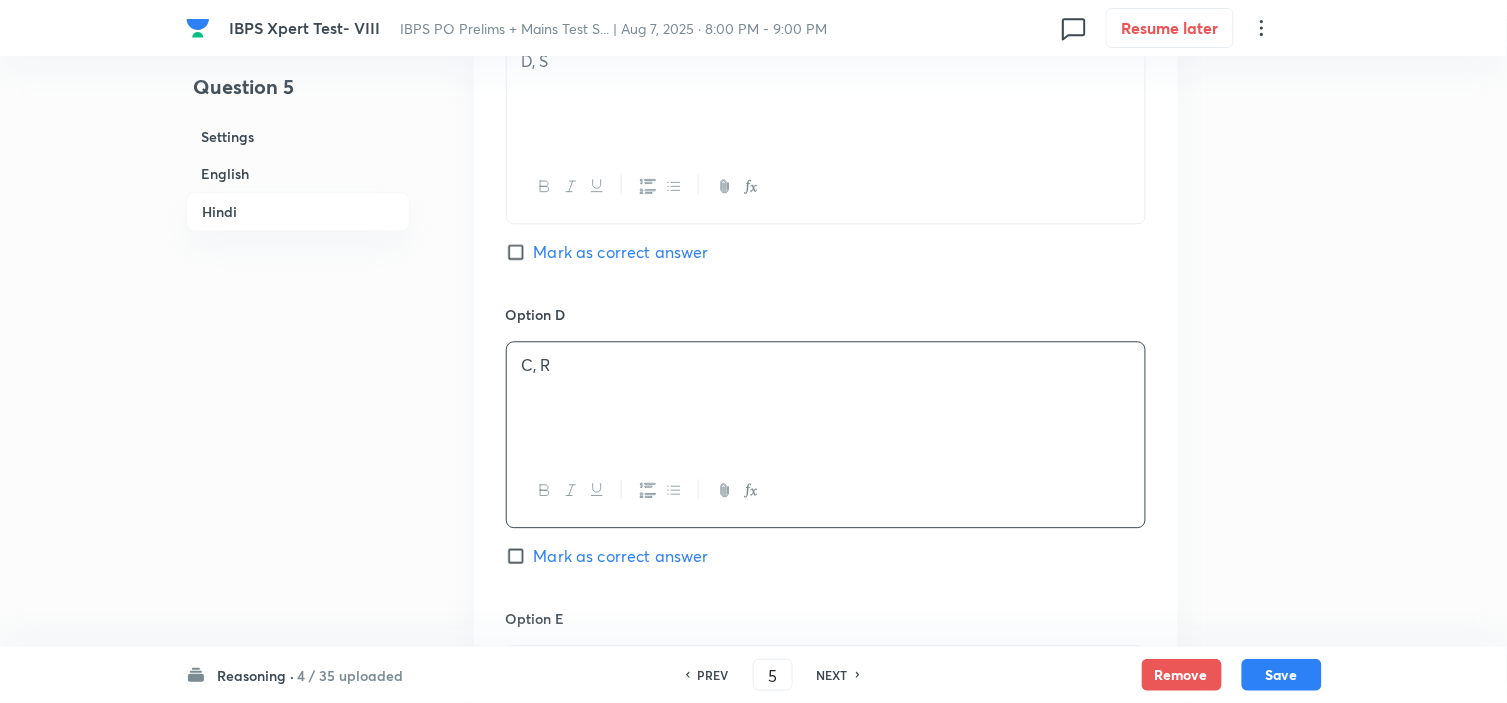scroll, scrollTop: 5111, scrollLeft: 0, axis: vertical 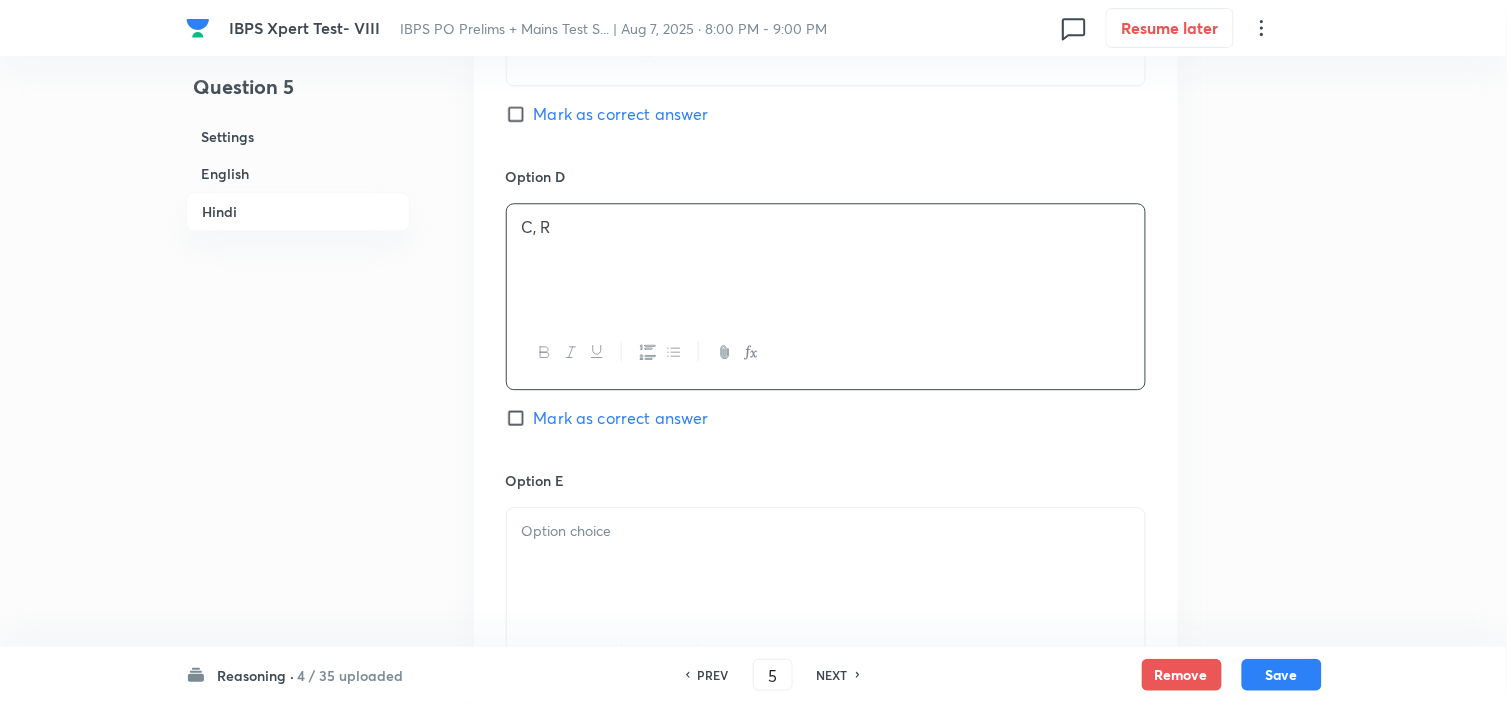 click on "Option E Marked as correct" at bounding box center (826, 602) 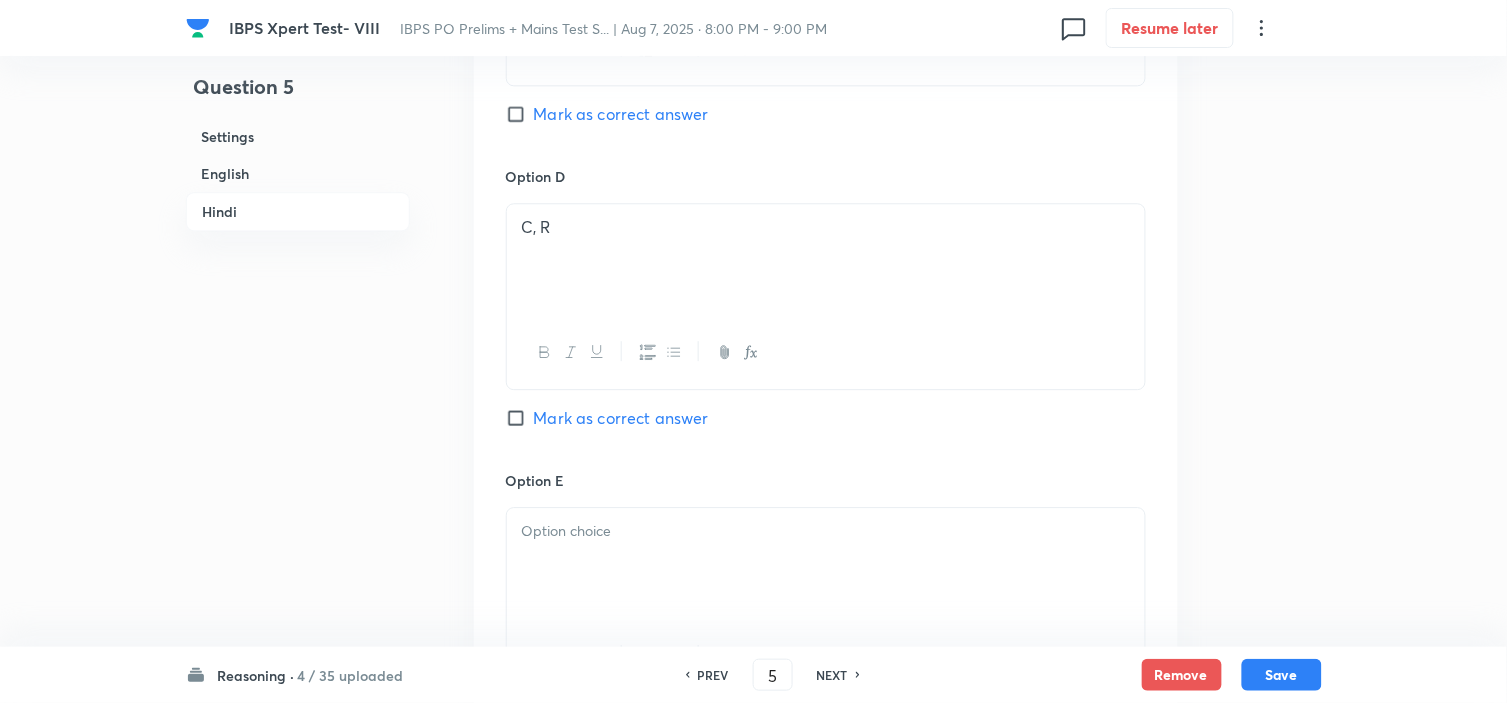 click at bounding box center [826, 564] 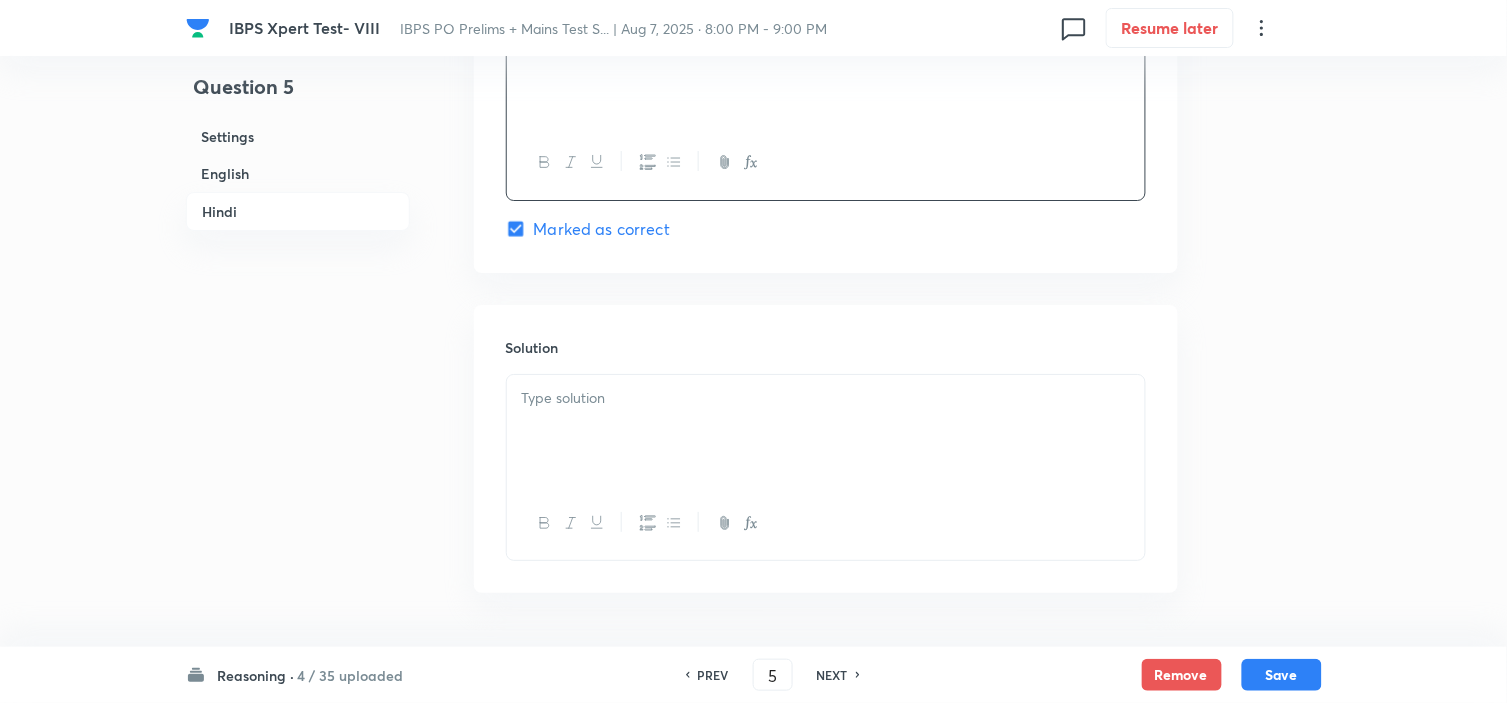 scroll, scrollTop: 5666, scrollLeft: 0, axis: vertical 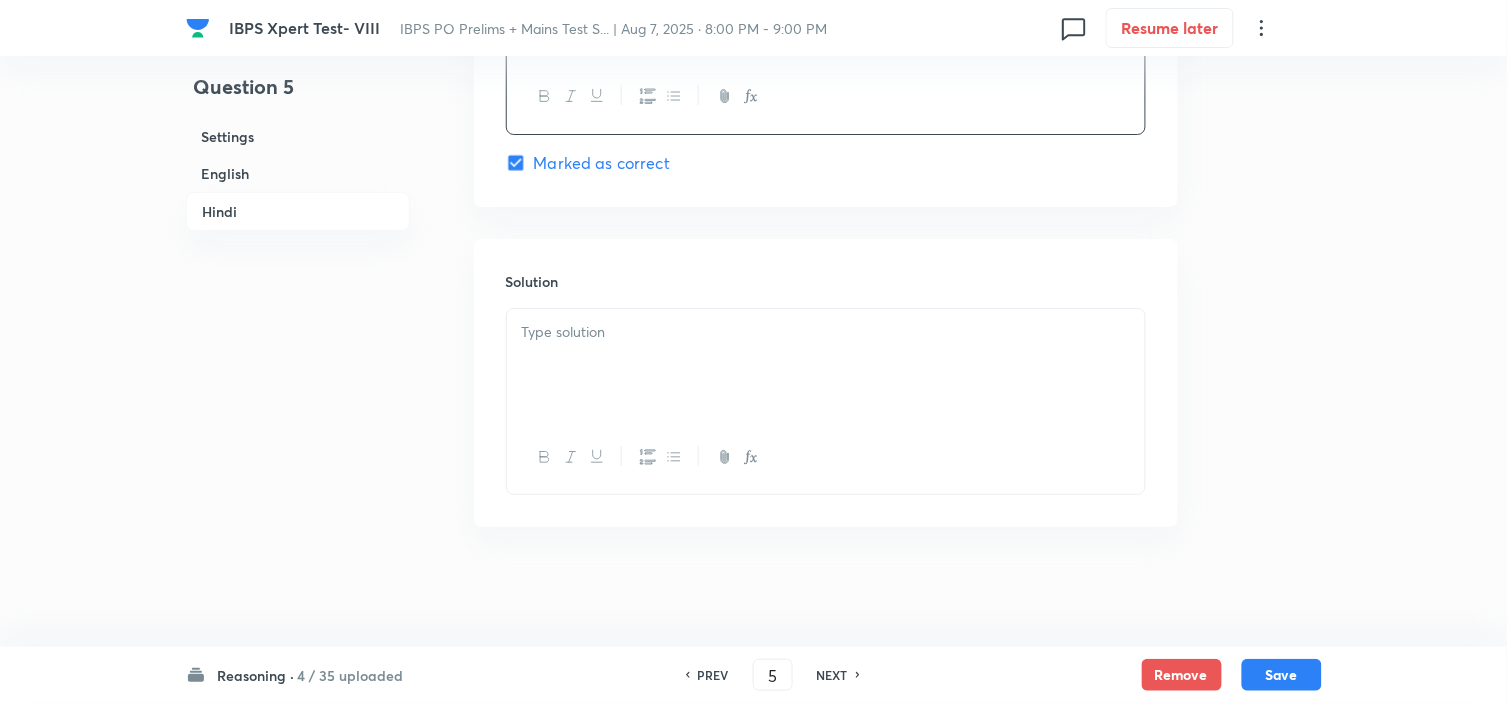 click at bounding box center (826, 365) 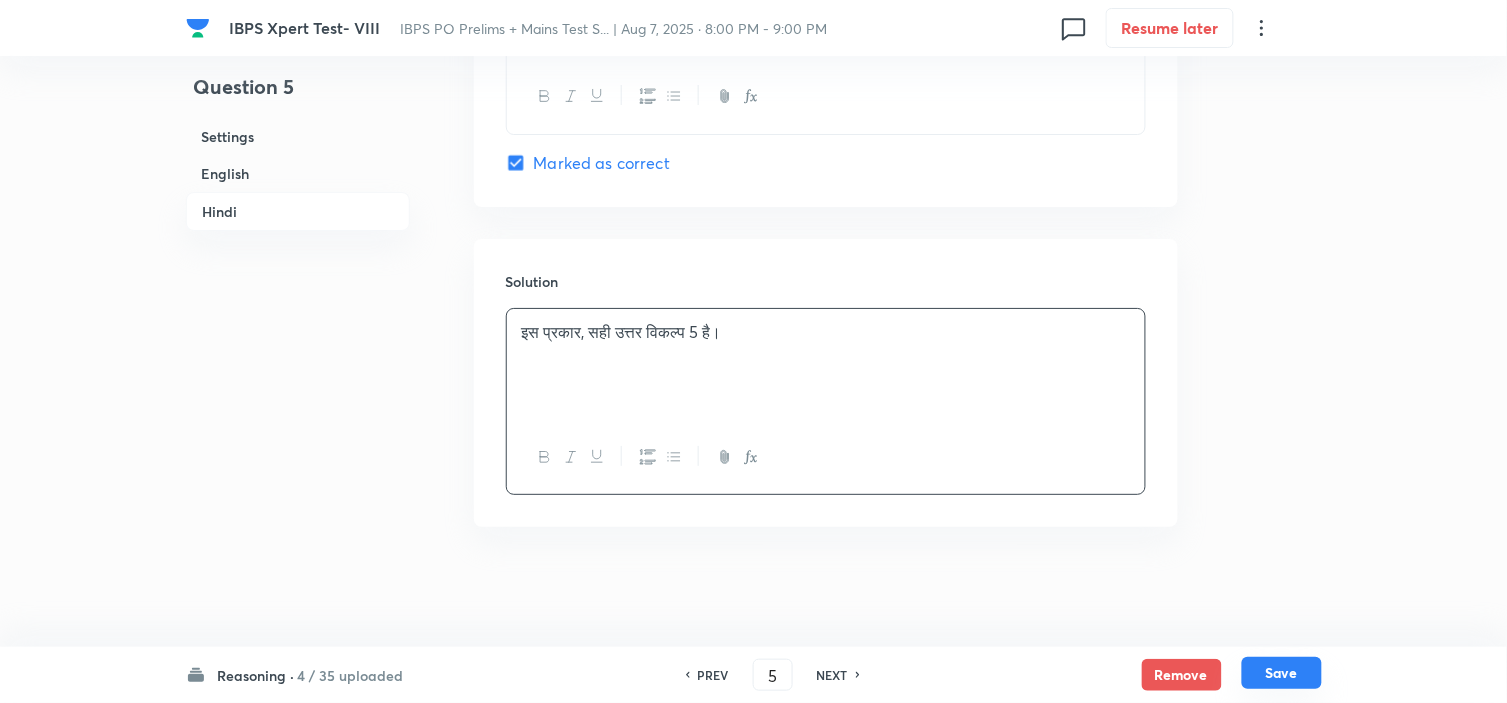 click on "Save" at bounding box center [1282, 673] 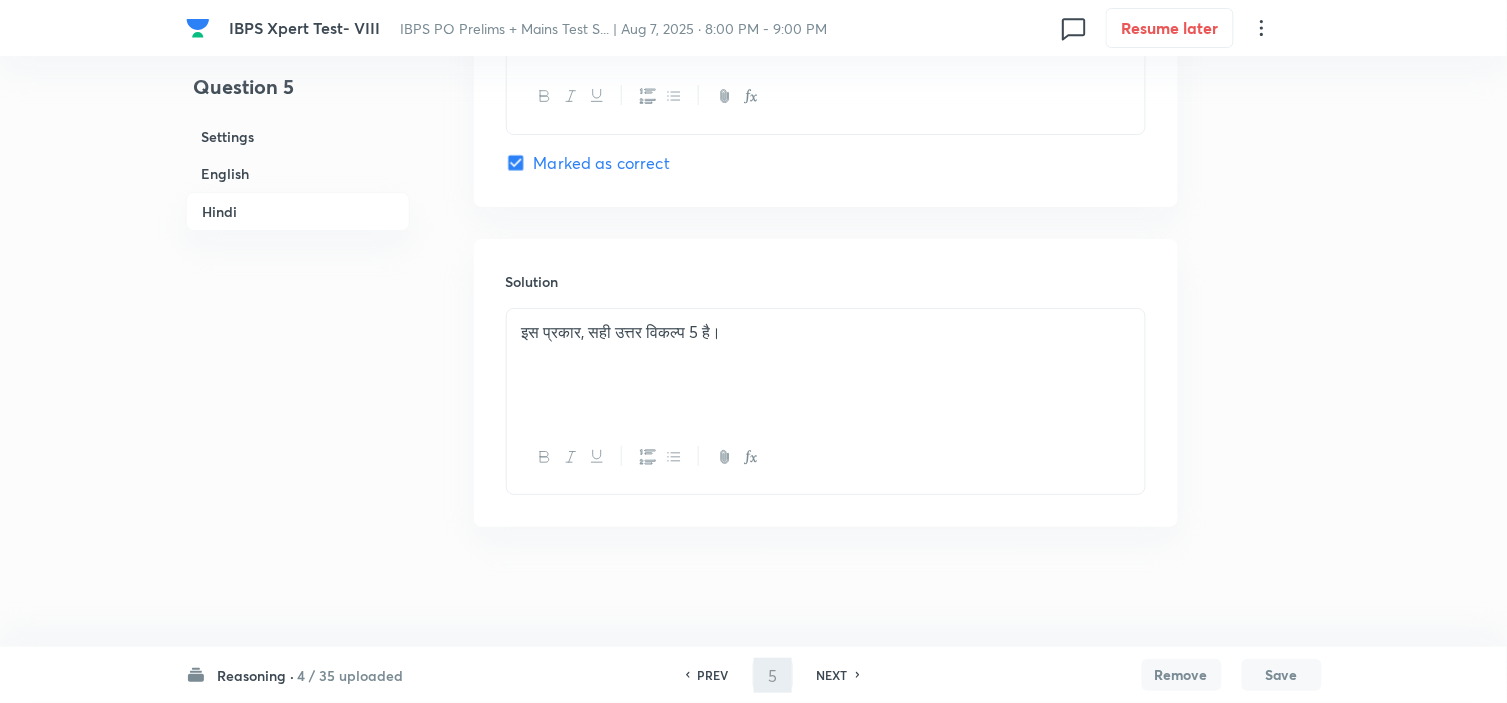type on "6" 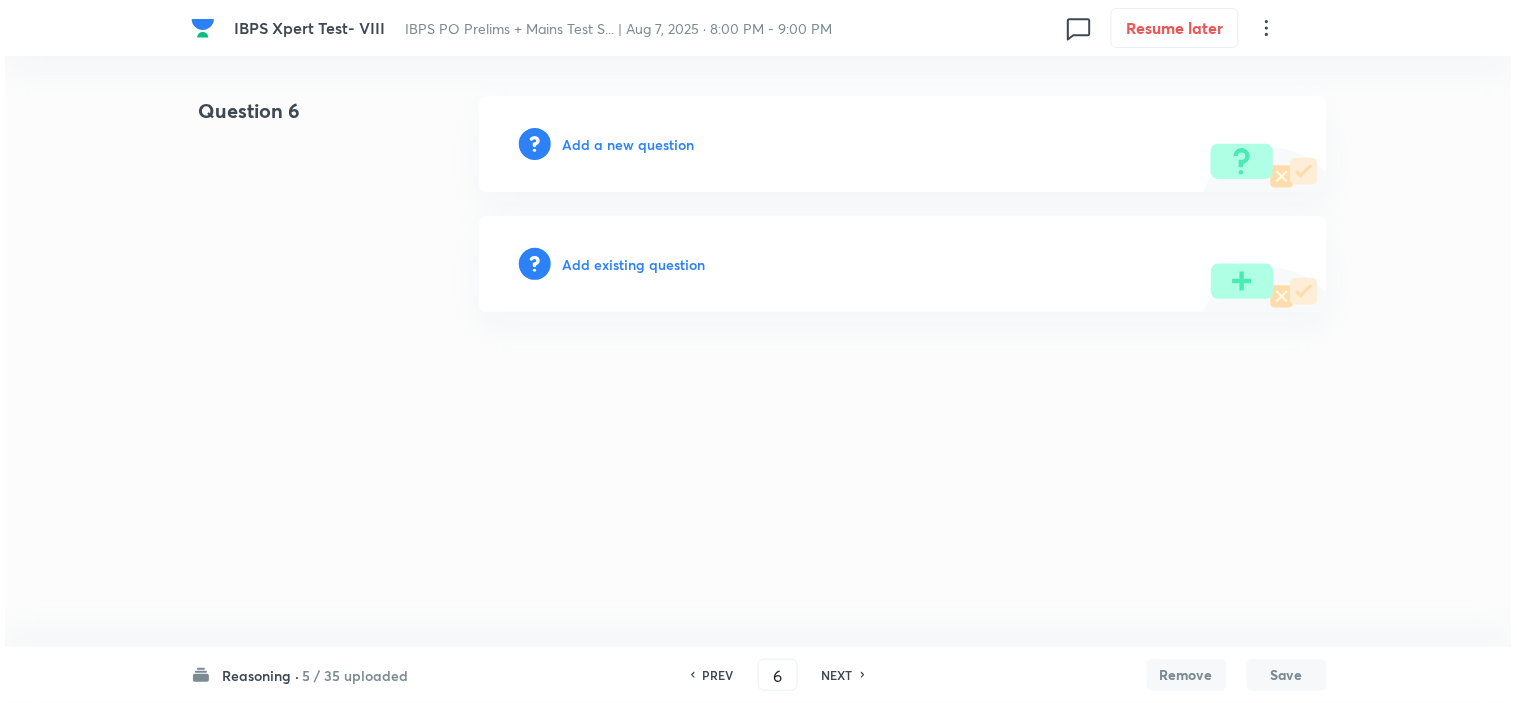 scroll, scrollTop: 0, scrollLeft: 0, axis: both 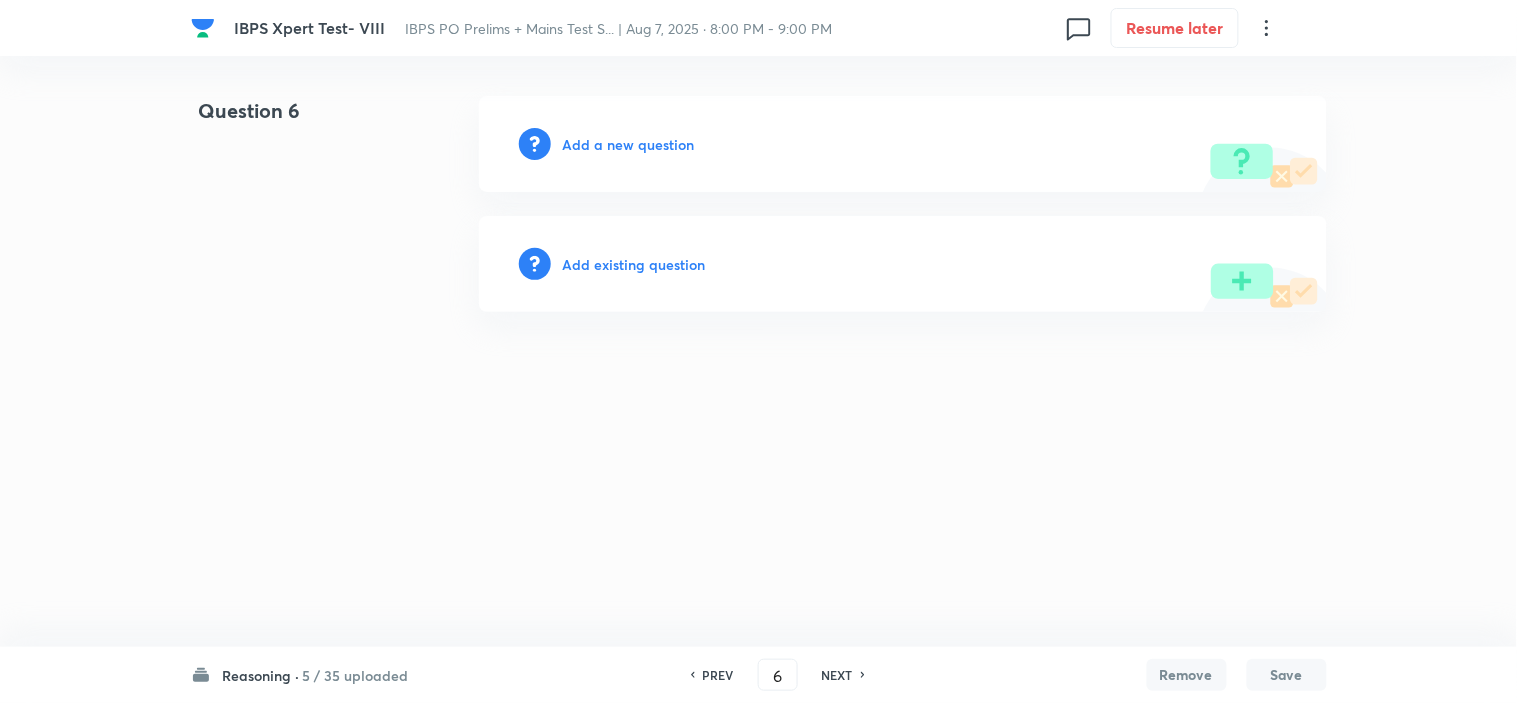 click on "Add a new question" at bounding box center [629, 144] 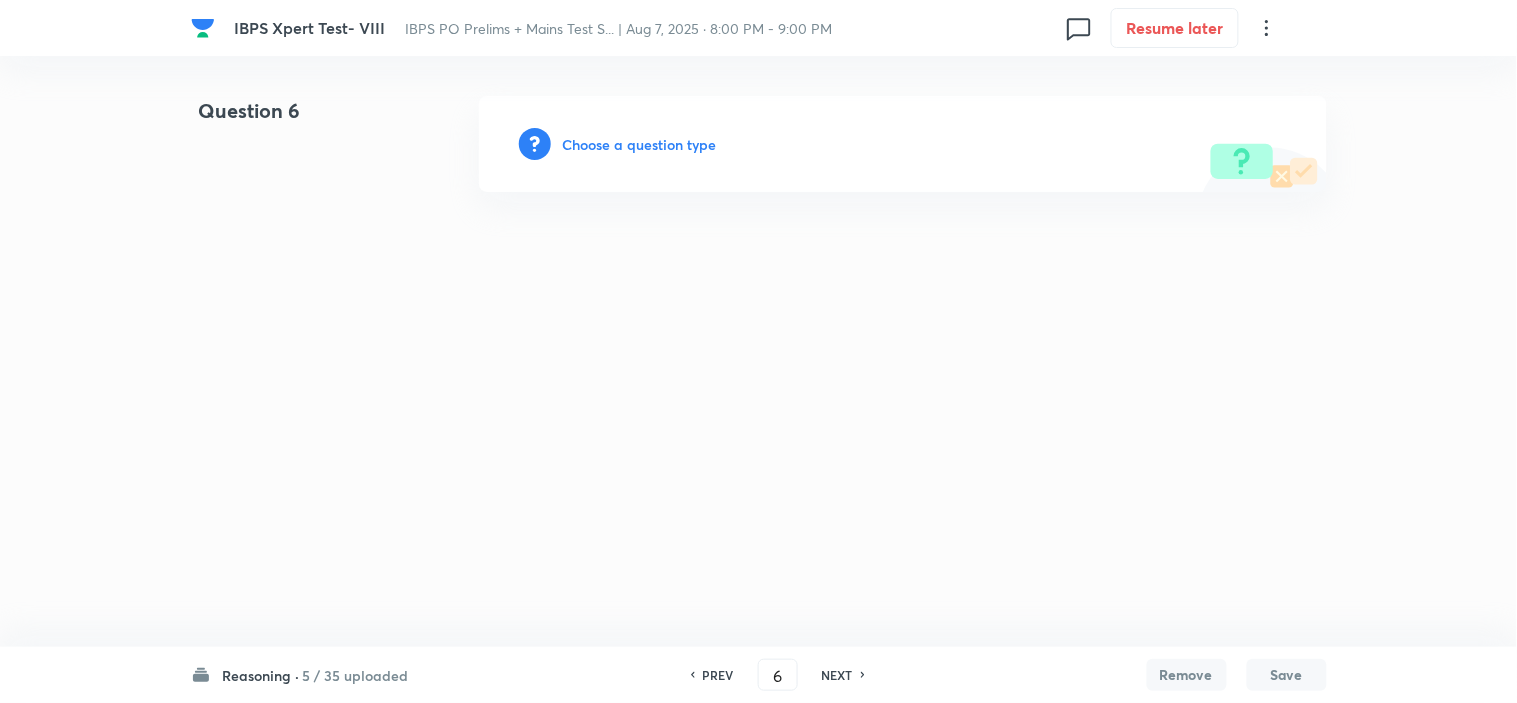 click on "Choose a question type" at bounding box center [640, 144] 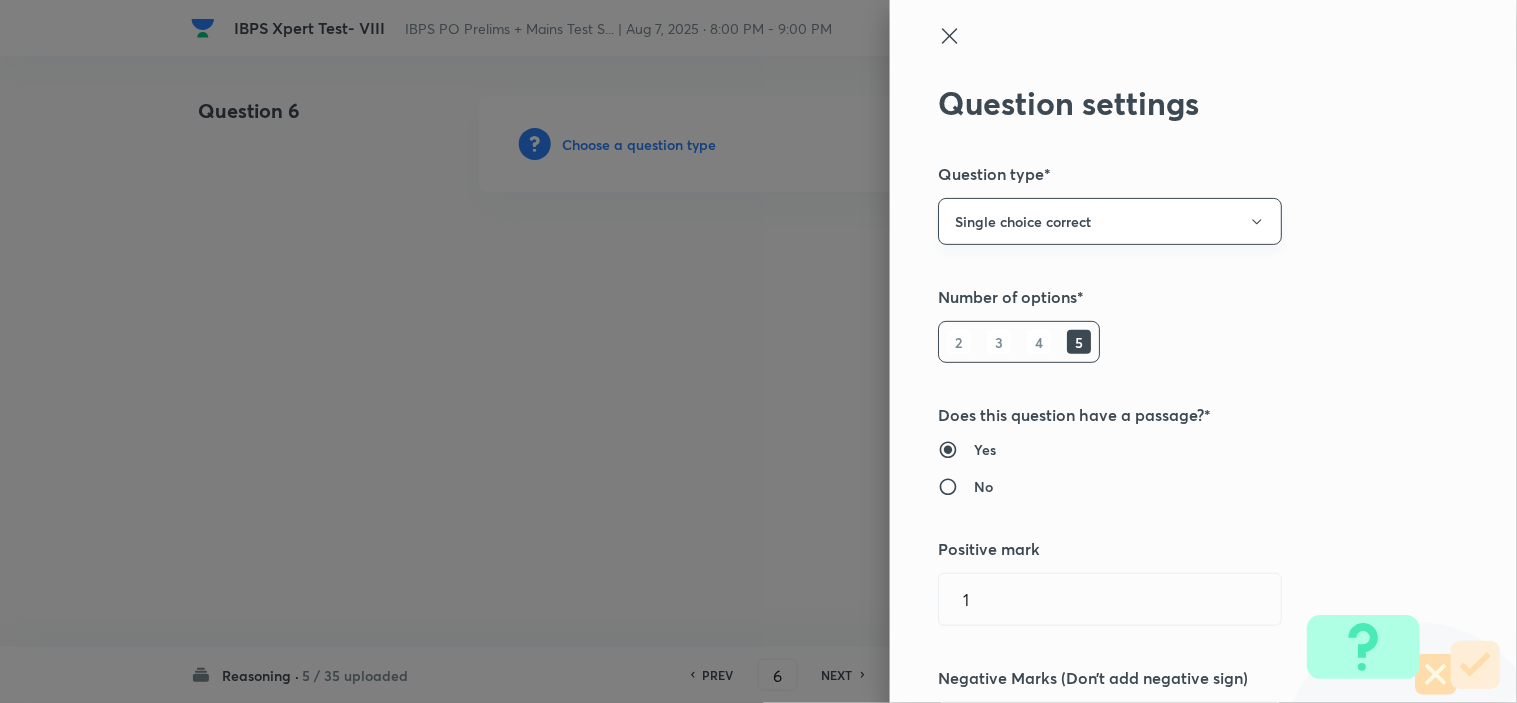 type 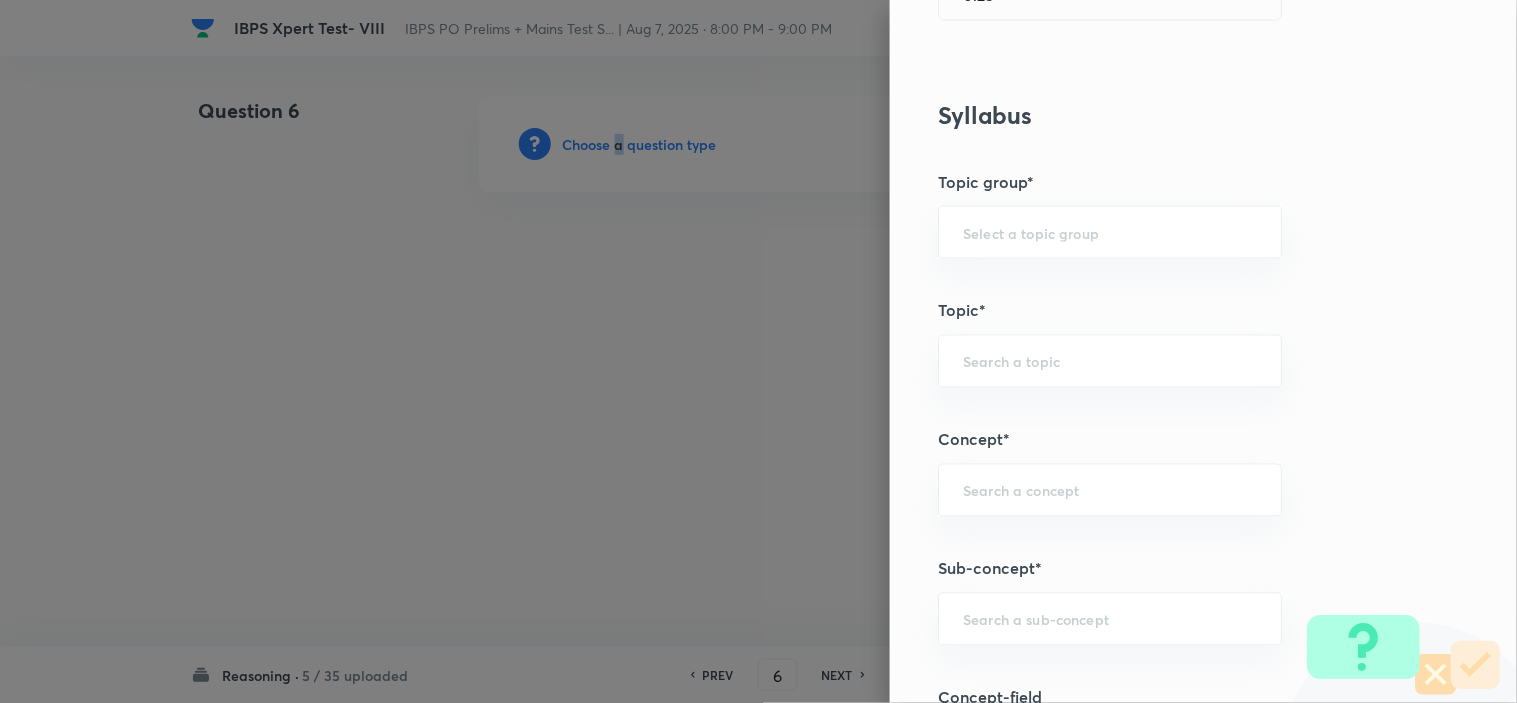 scroll, scrollTop: 1000, scrollLeft: 0, axis: vertical 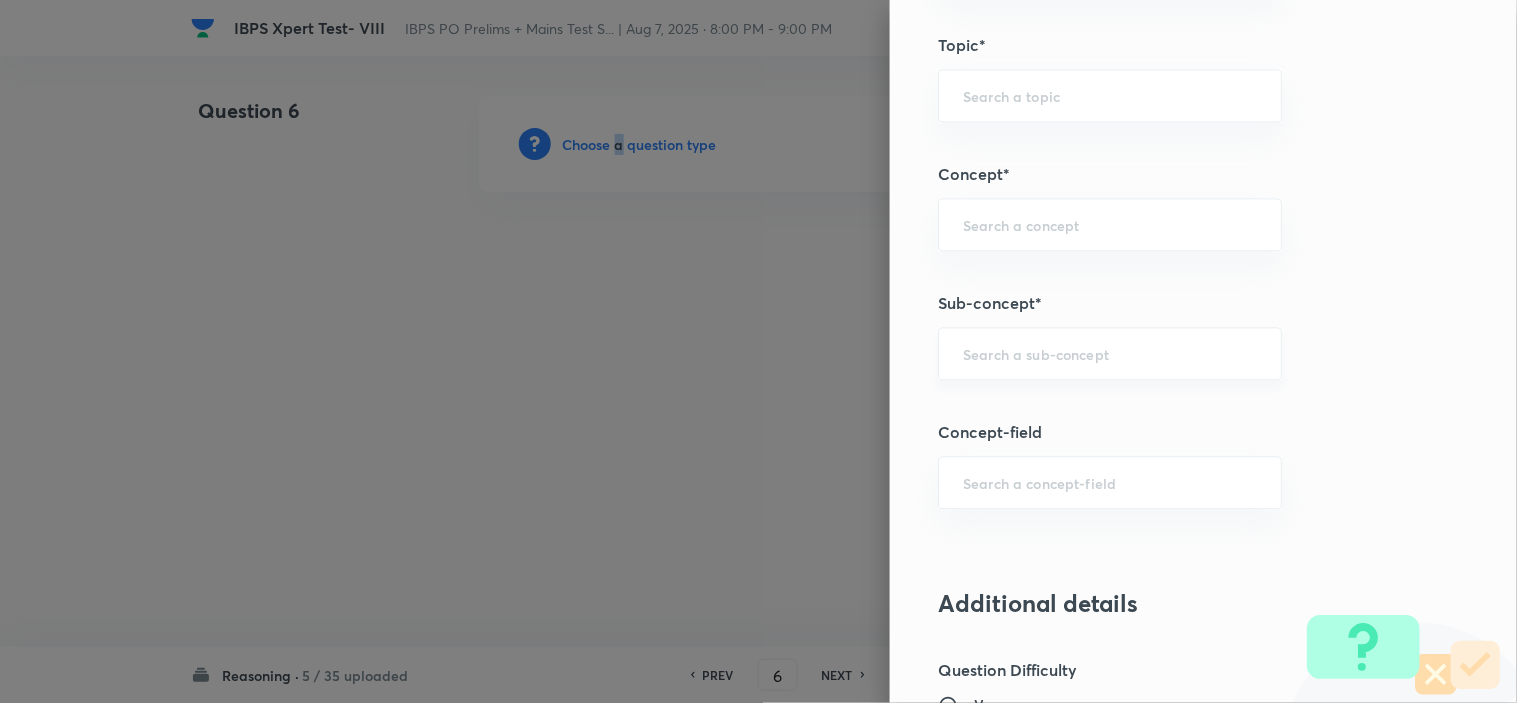 click on "​" at bounding box center (1110, 353) 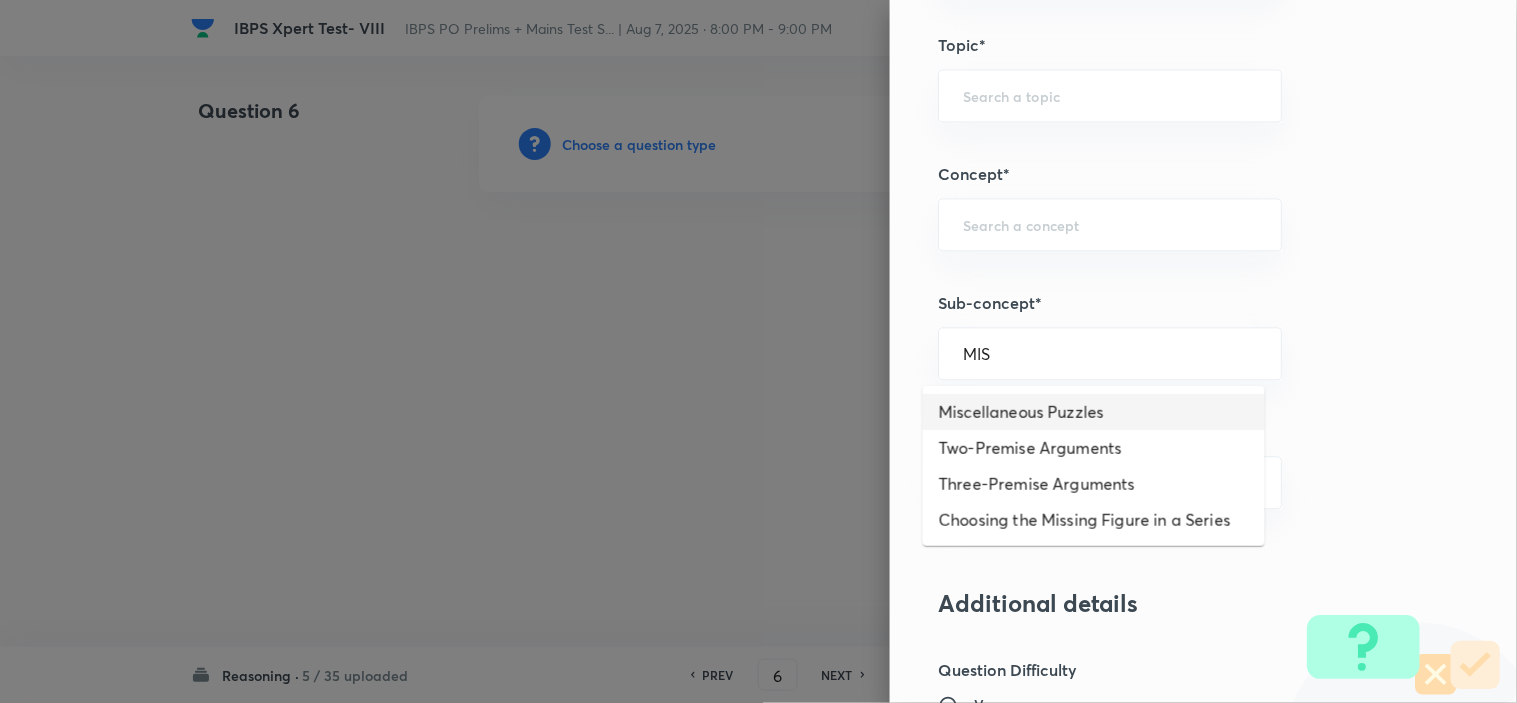 click on "Miscellaneous Puzzles" at bounding box center [1094, 412] 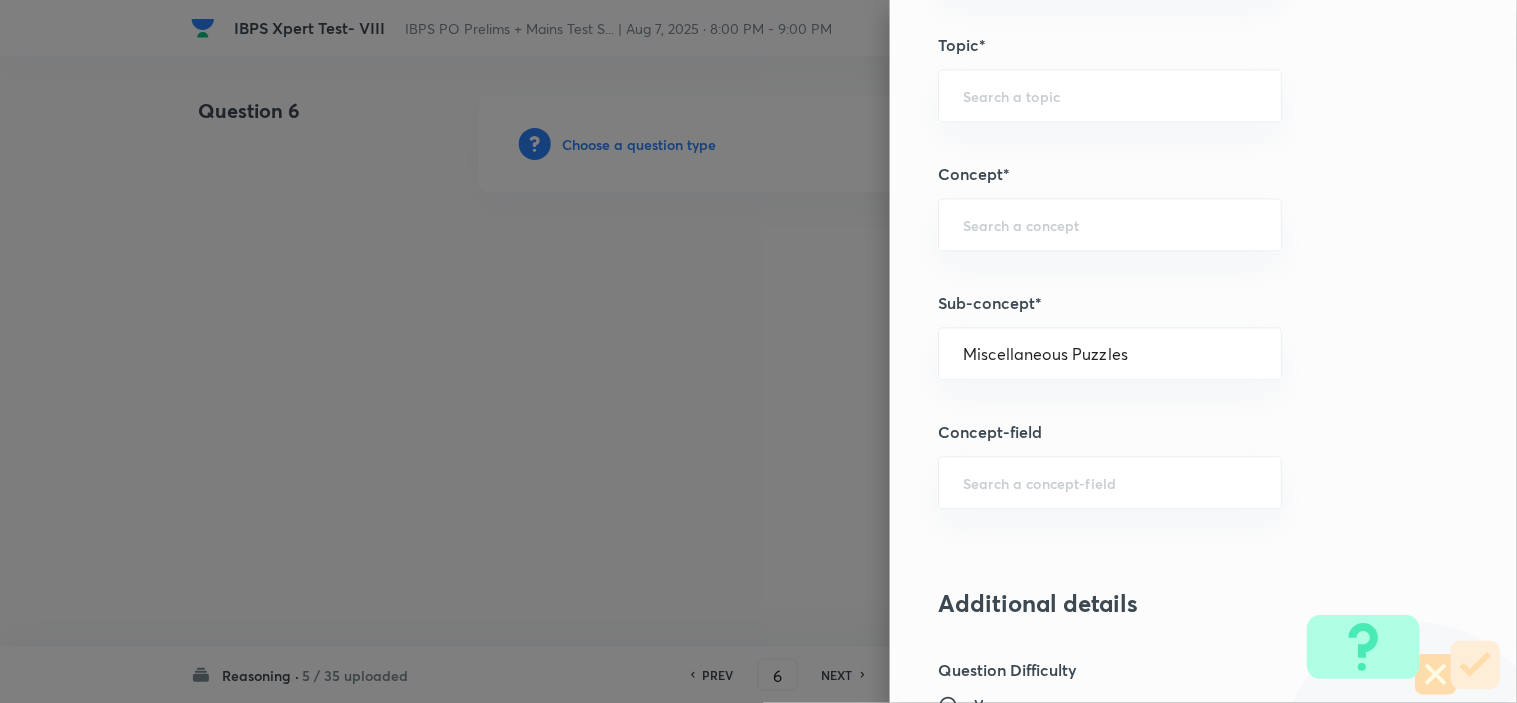 type on "Reasoning" 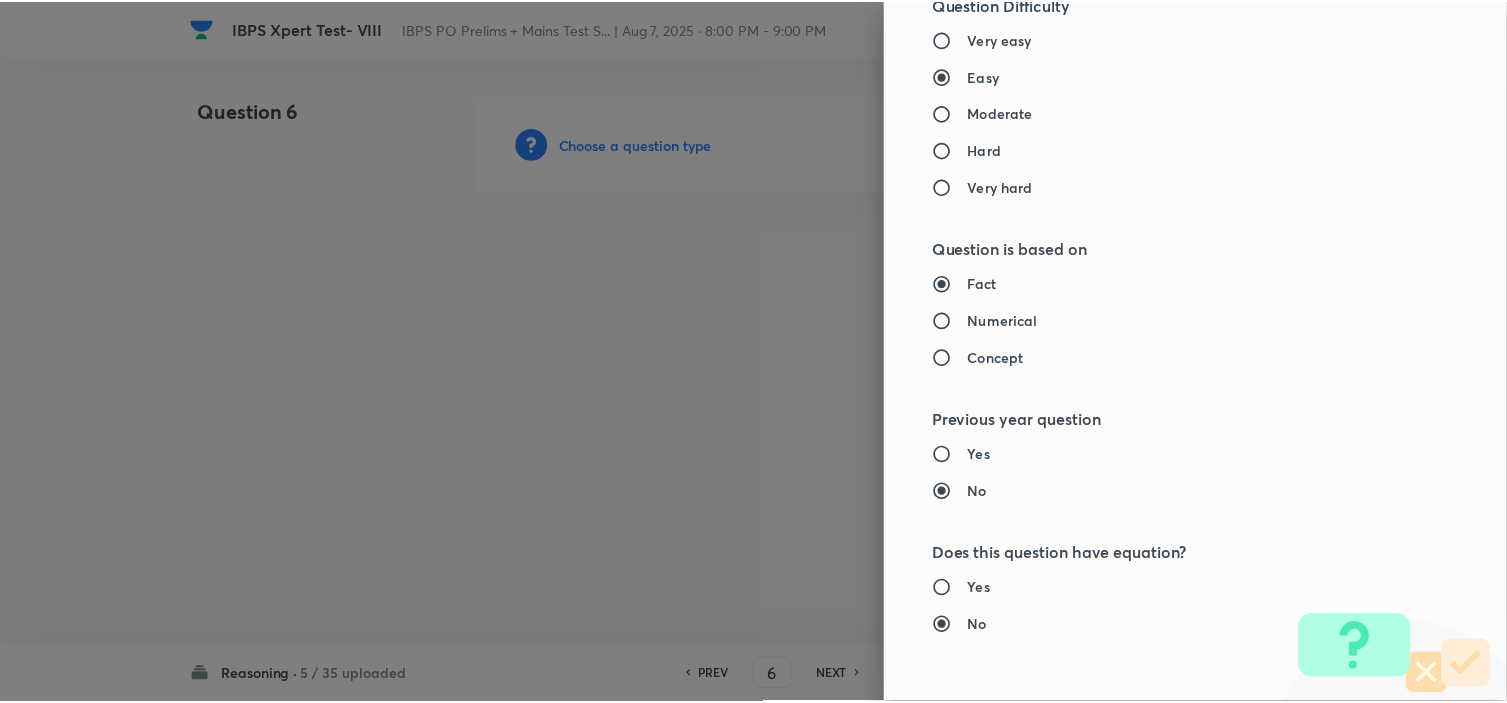 scroll, scrollTop: 2023, scrollLeft: 0, axis: vertical 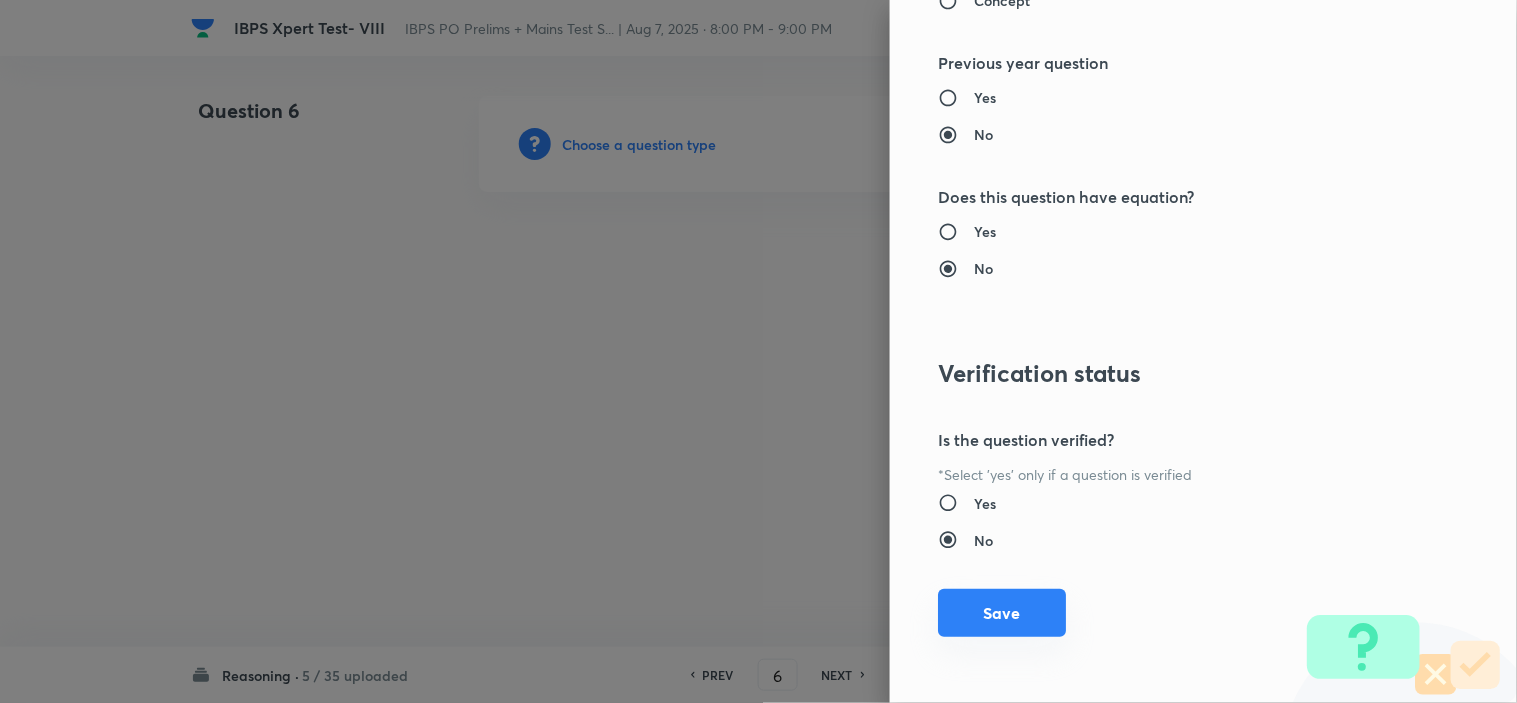 click on "Save" at bounding box center (1002, 613) 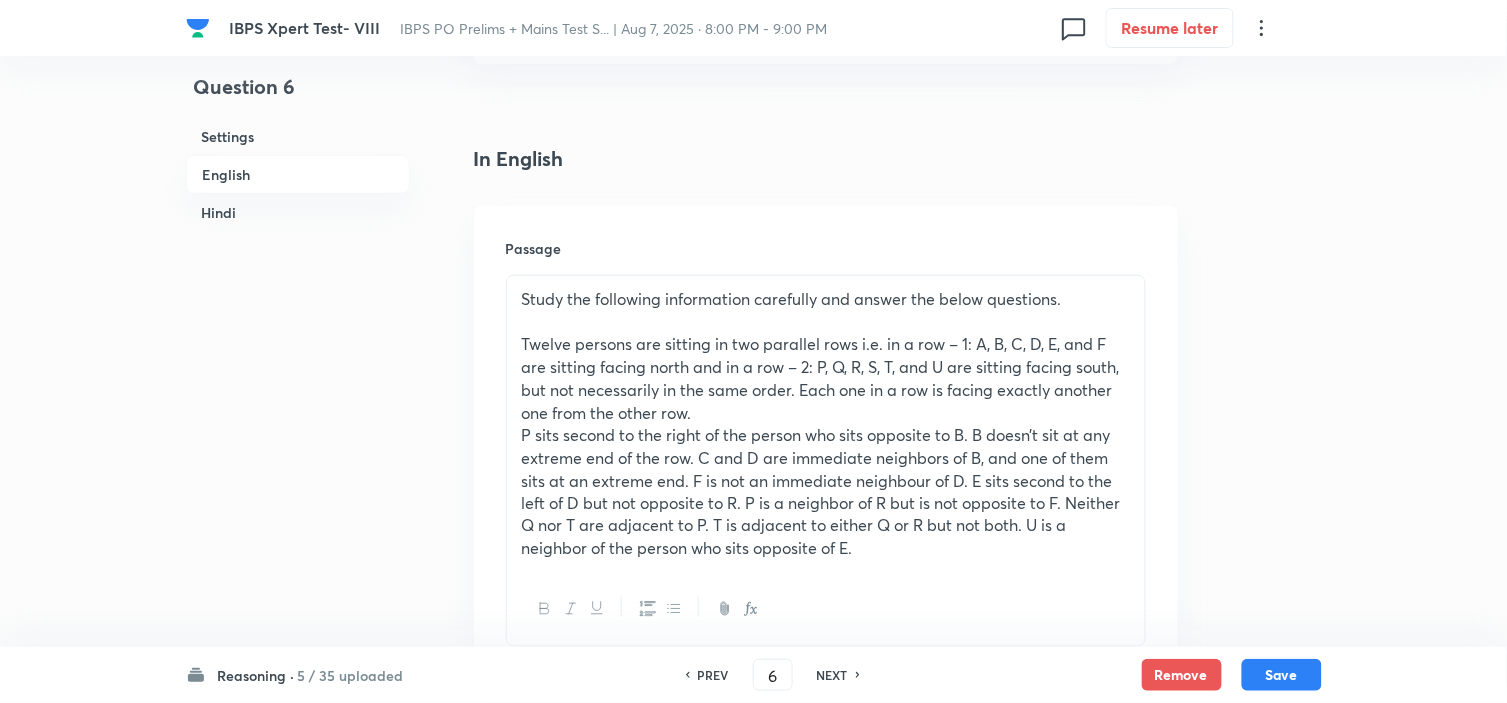 scroll, scrollTop: 1000, scrollLeft: 0, axis: vertical 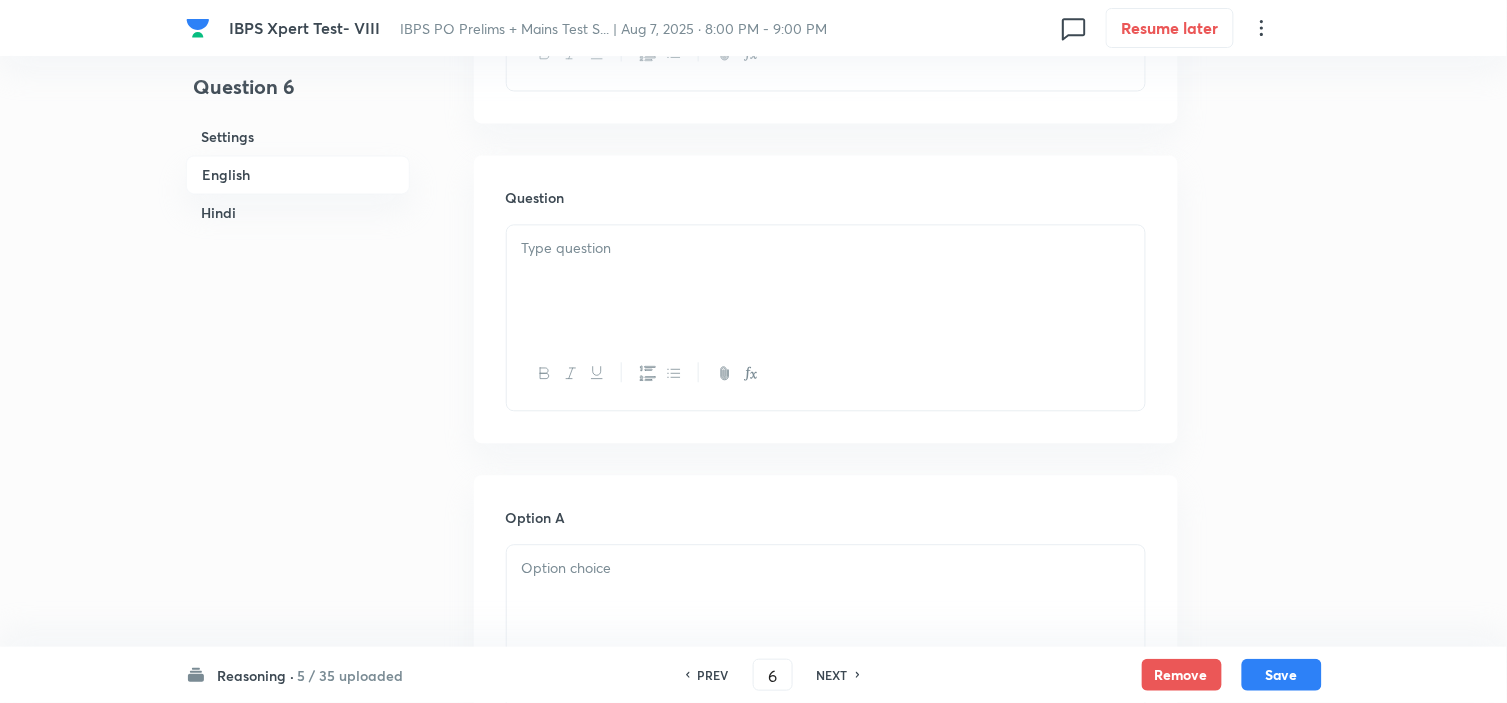 click at bounding box center [826, 281] 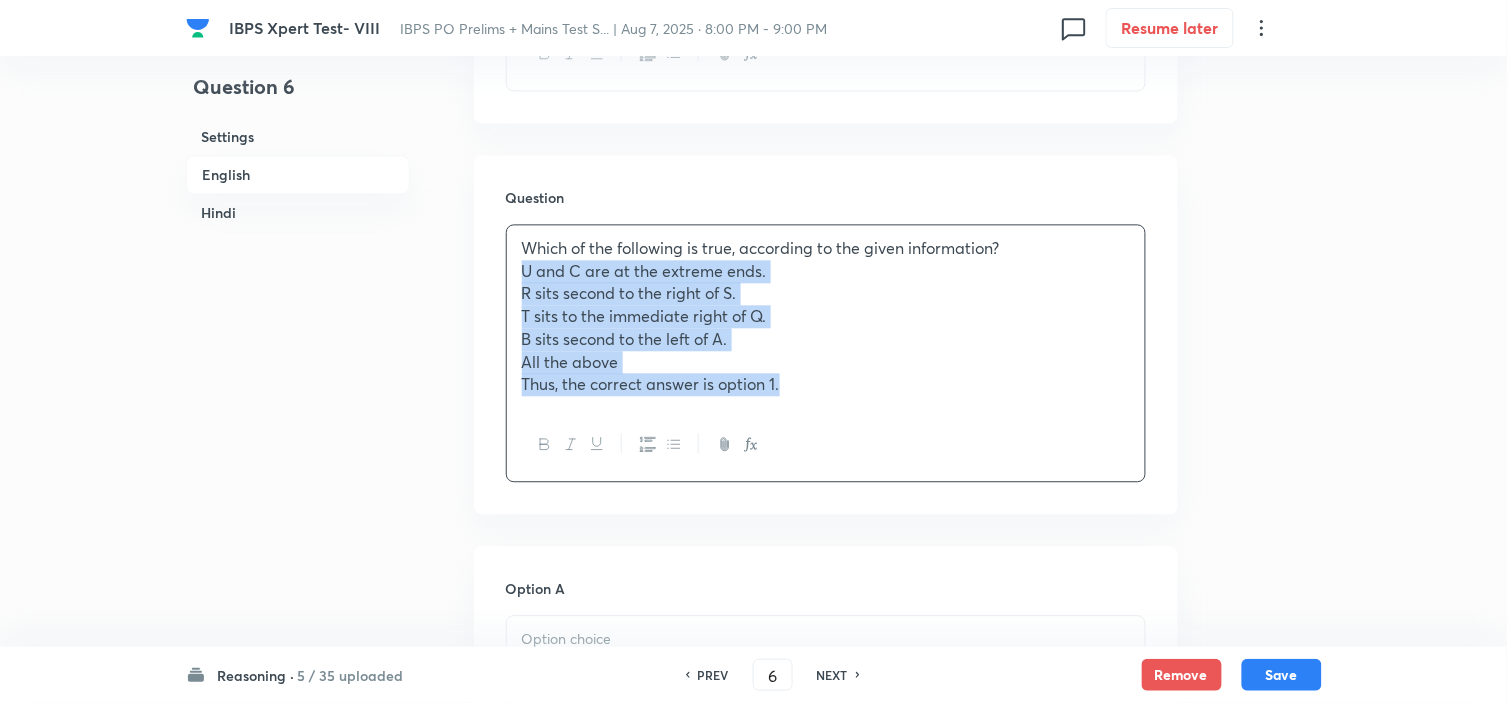 drag, startPoint x: 572, startPoint y: 307, endPoint x: 872, endPoint y: 397, distance: 313.2092 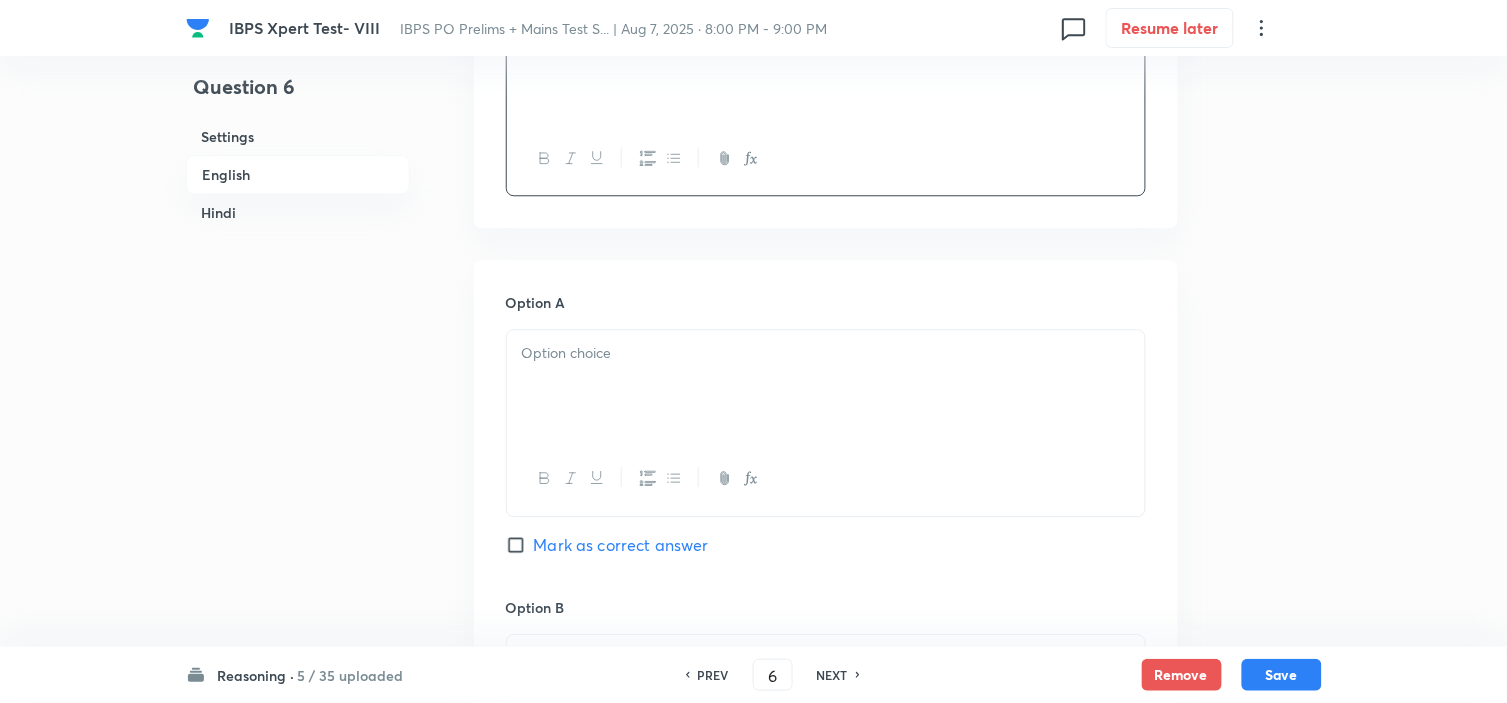 scroll, scrollTop: 1222, scrollLeft: 0, axis: vertical 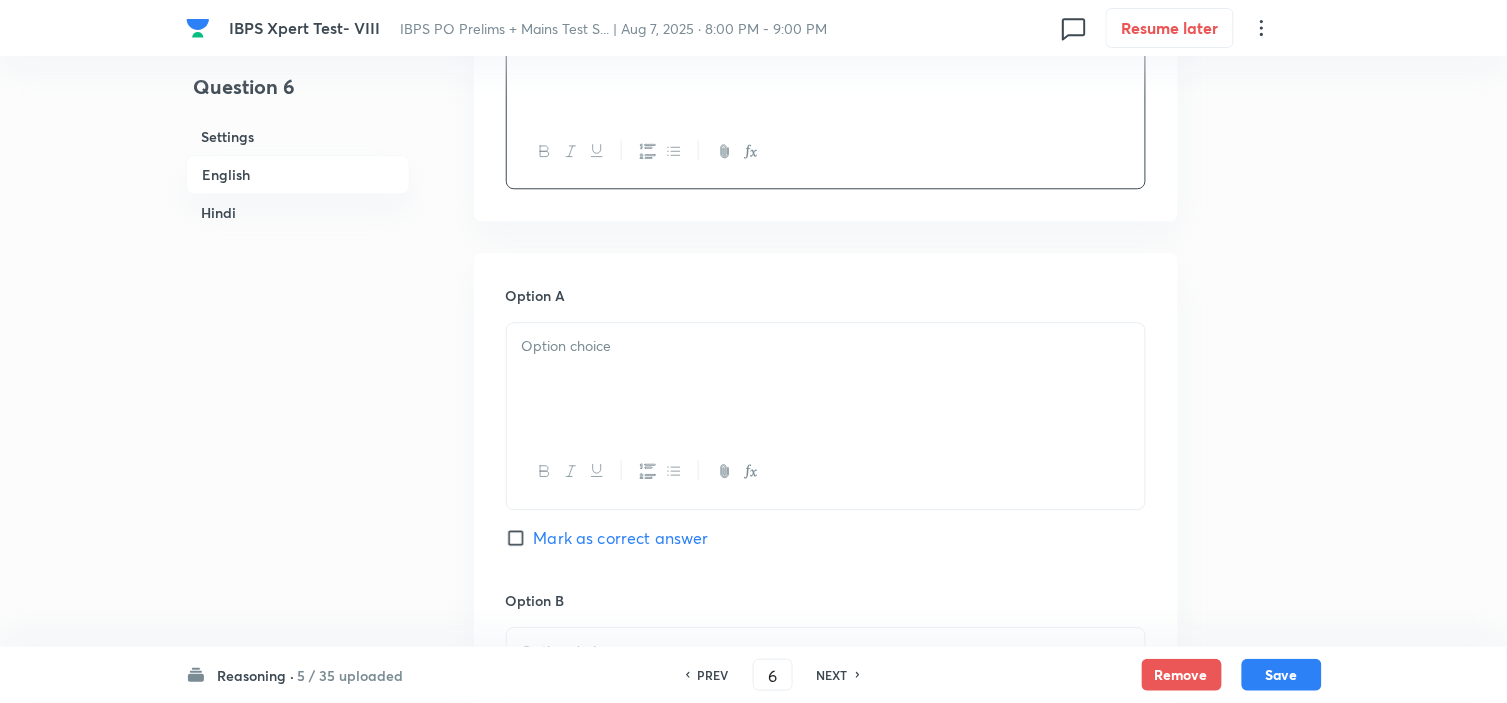 click at bounding box center (826, 379) 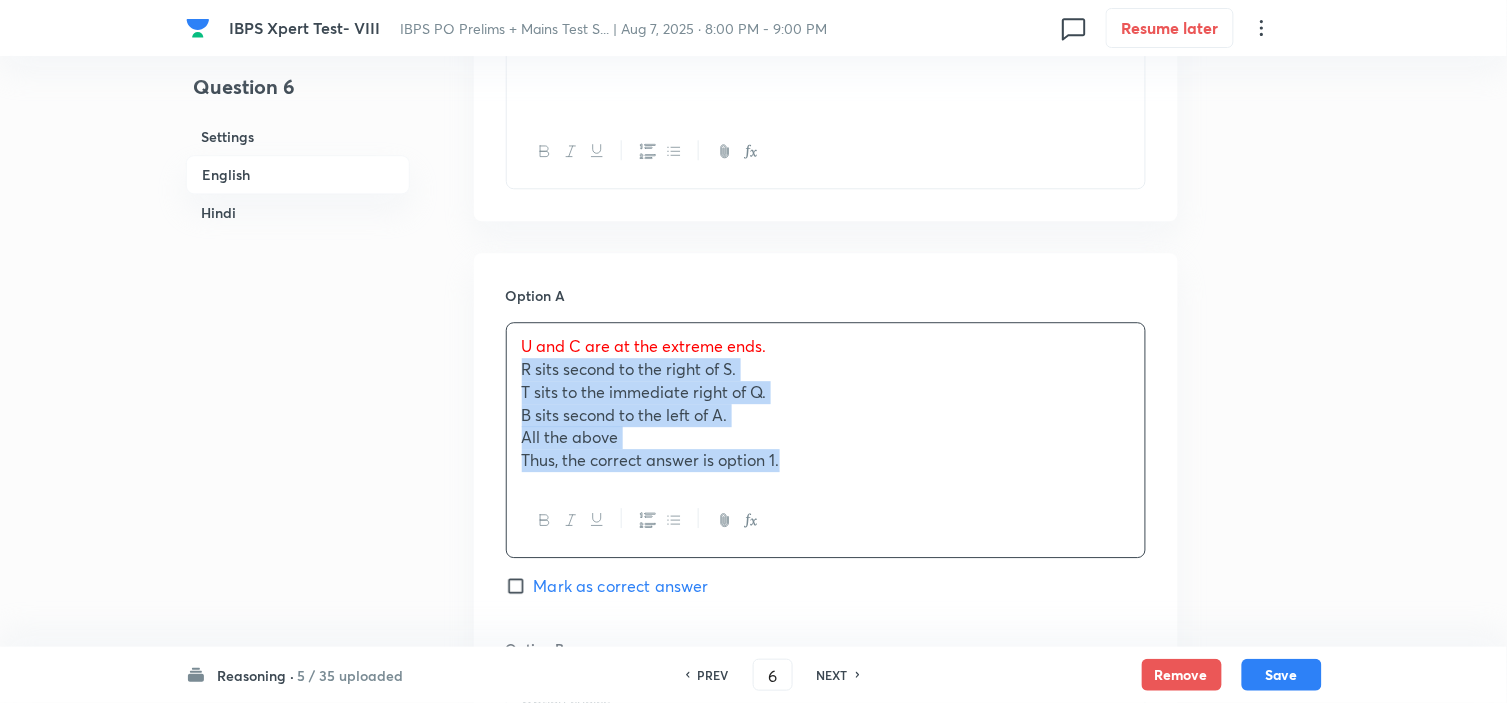drag, startPoint x: 520, startPoint y: 380, endPoint x: 922, endPoint y: 475, distance: 413.07263 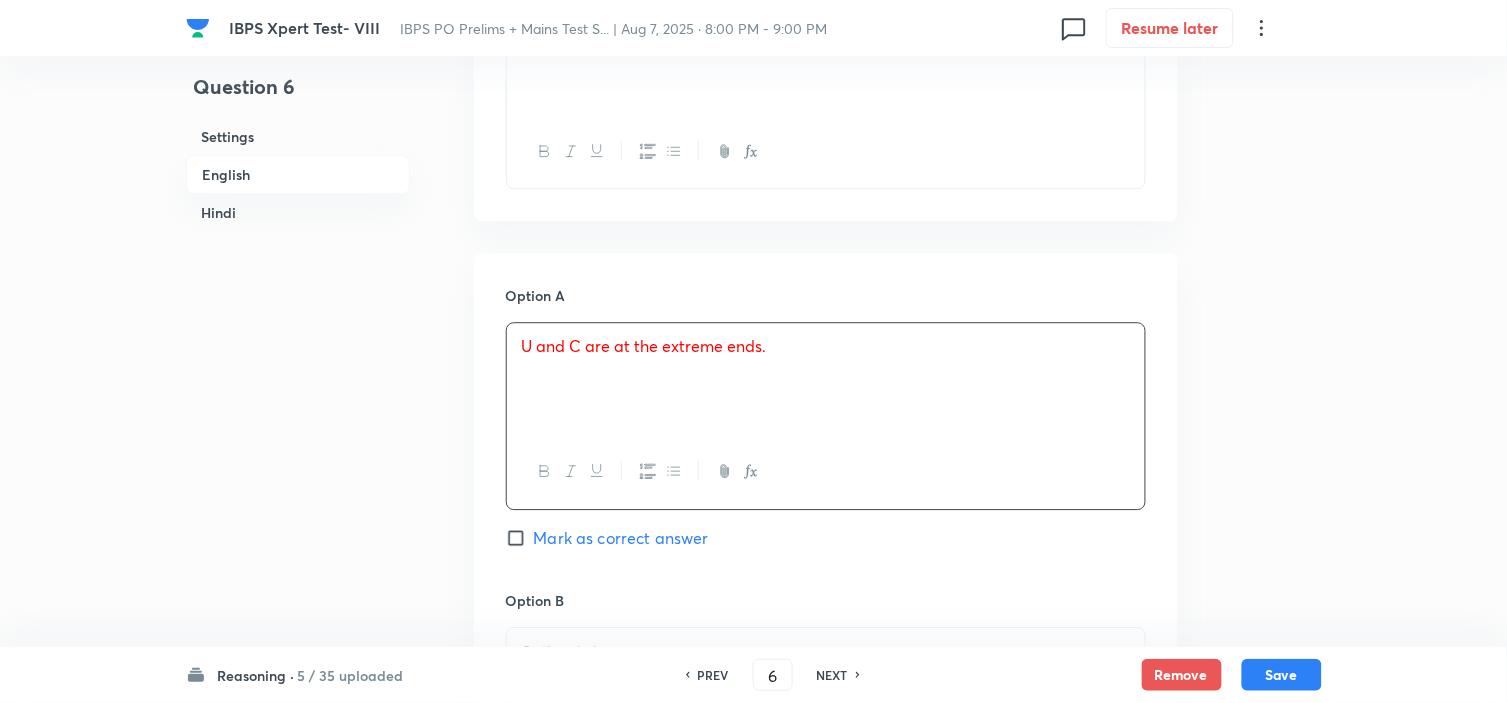 scroll, scrollTop: 1333, scrollLeft: 0, axis: vertical 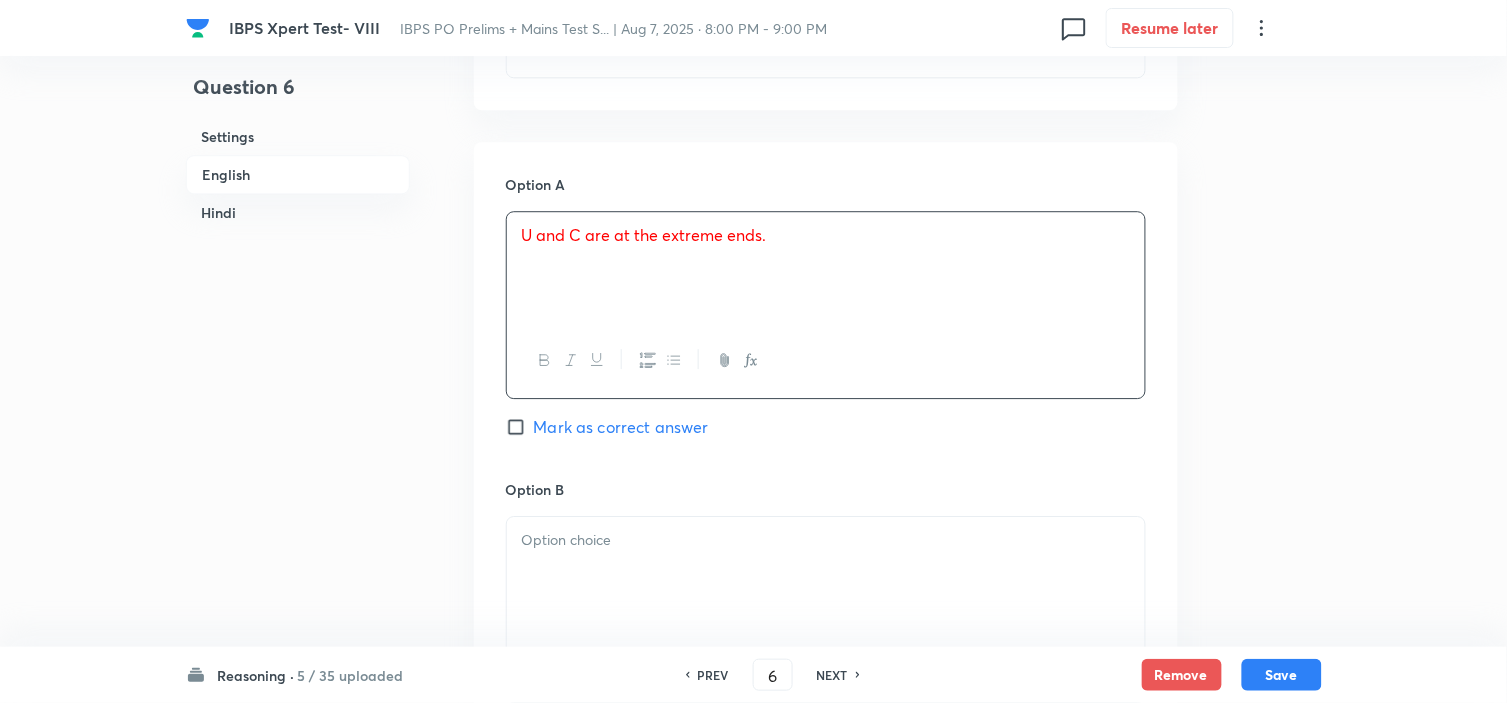 click on "Mark as correct answer" at bounding box center [621, 427] 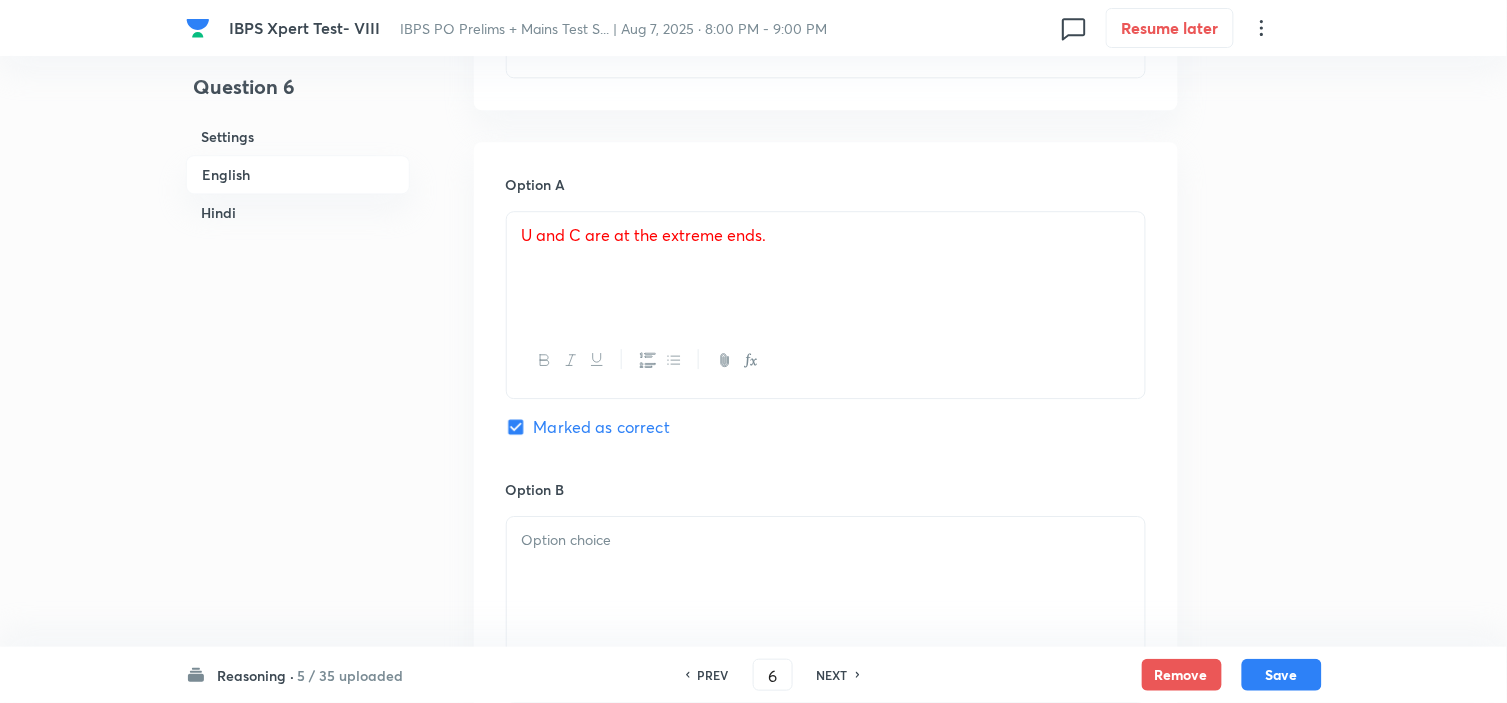 checkbox on "true" 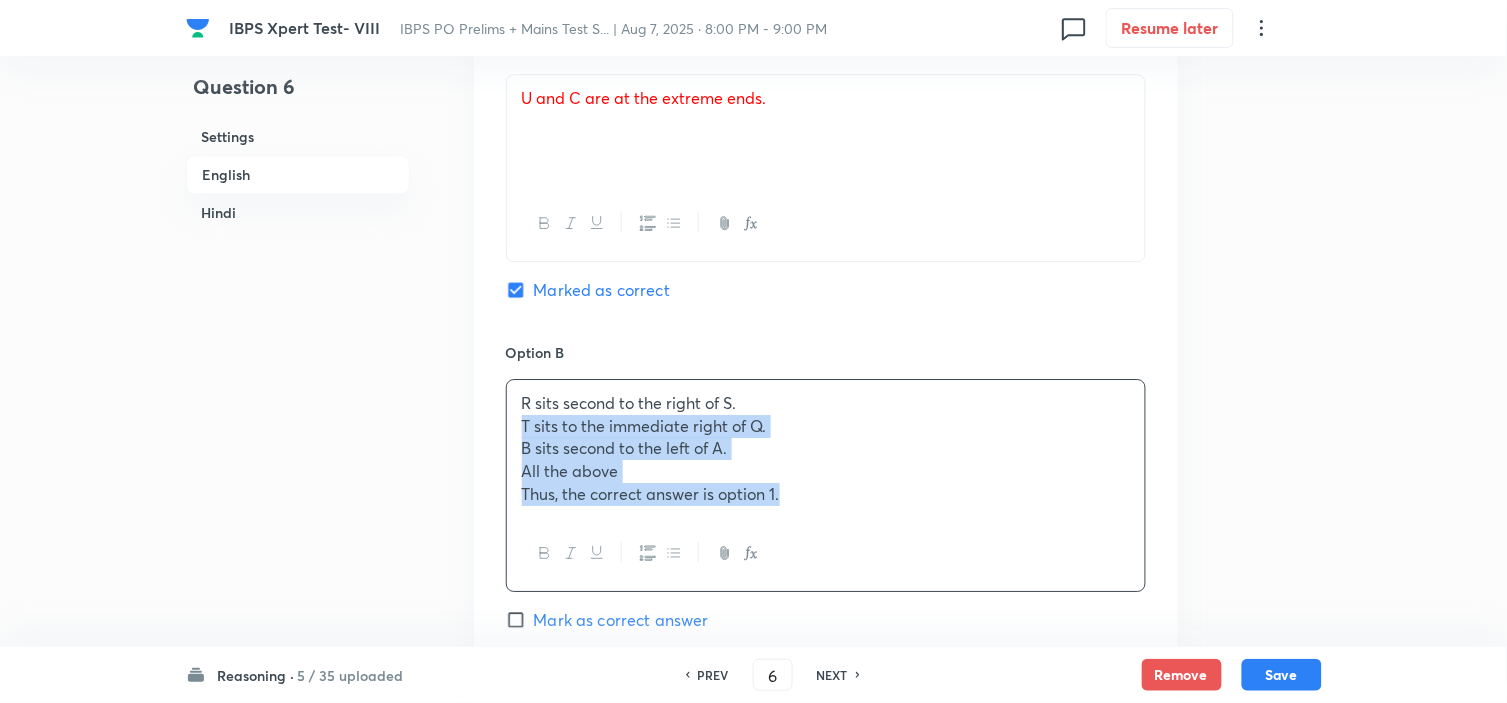 drag, startPoint x: 536, startPoint y: 580, endPoint x: 1010, endPoint y: 702, distance: 489.44867 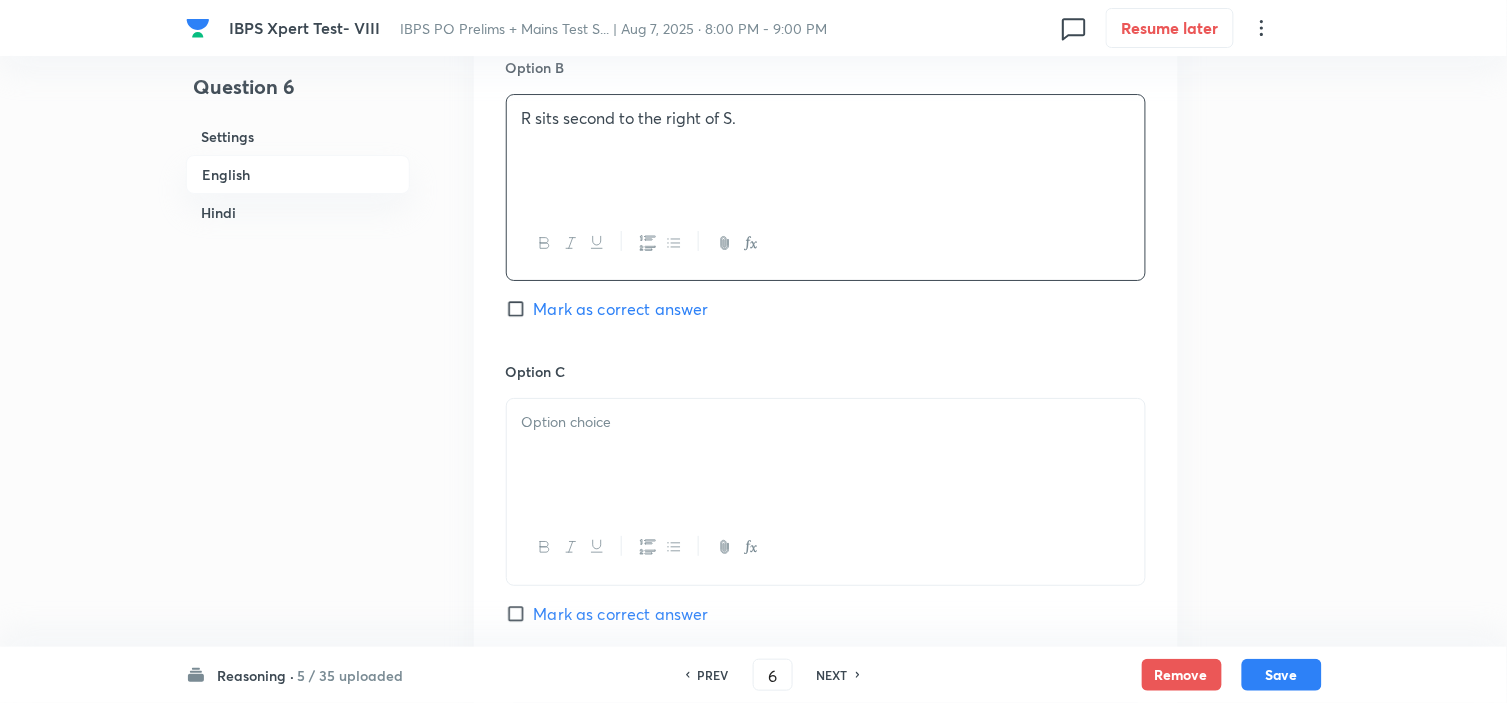 scroll, scrollTop: 1758, scrollLeft: 0, axis: vertical 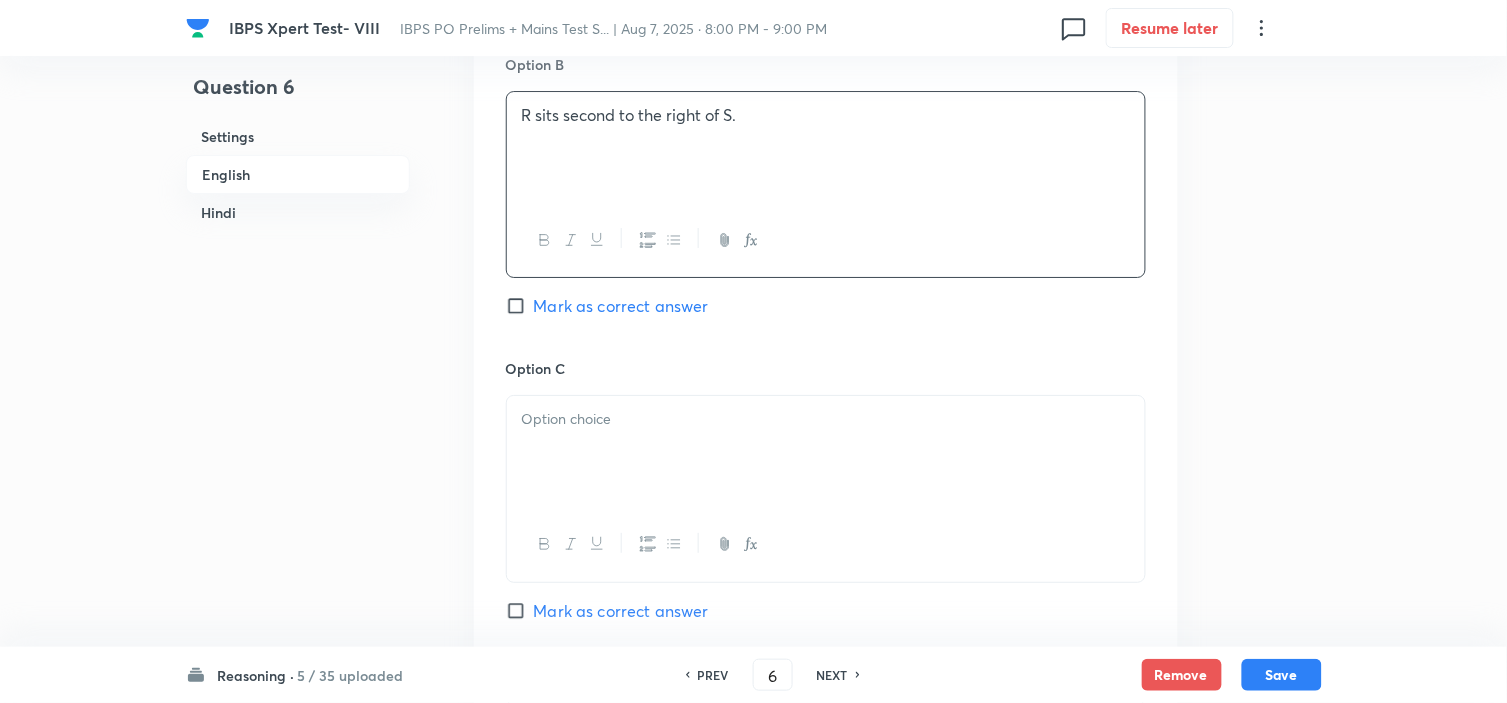 click at bounding box center (826, 452) 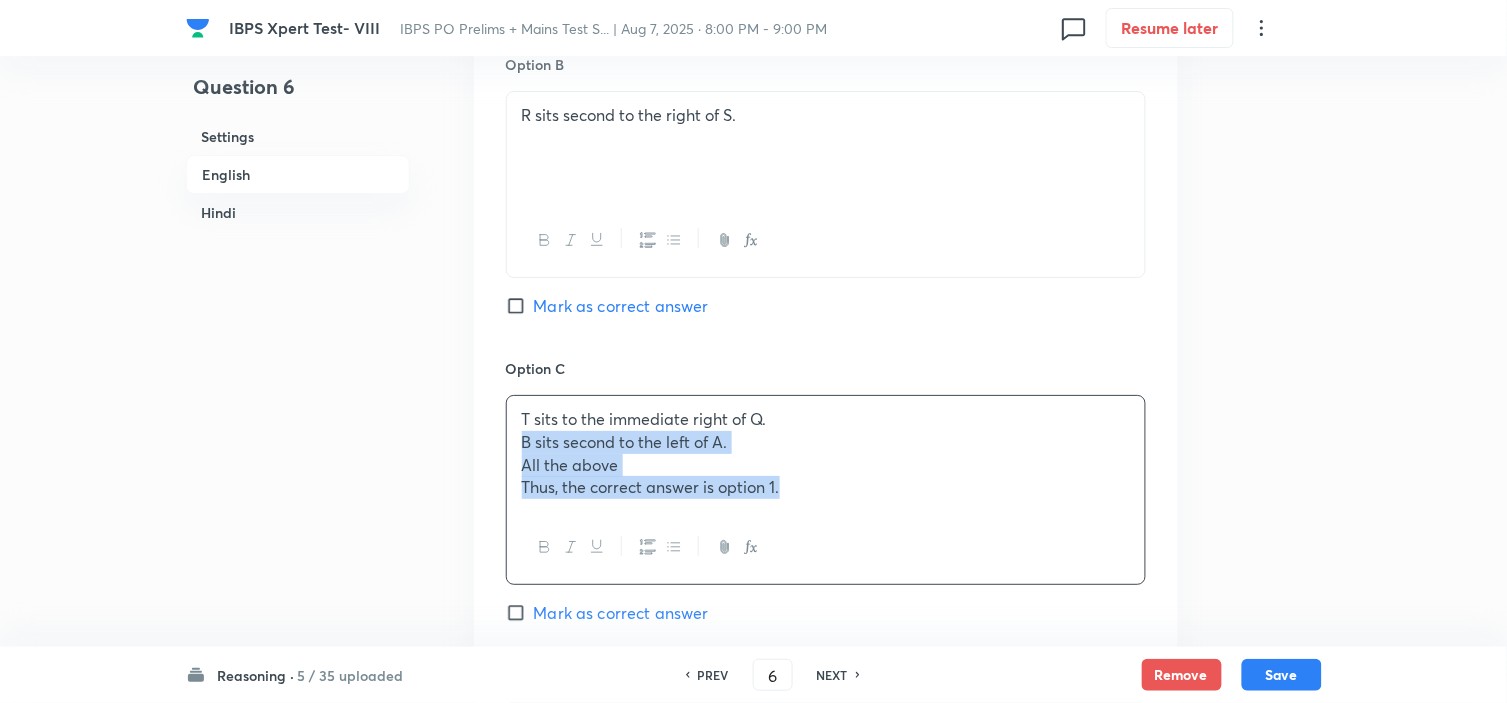 drag, startPoint x: 522, startPoint y: 450, endPoint x: 1042, endPoint y: 543, distance: 528.2509 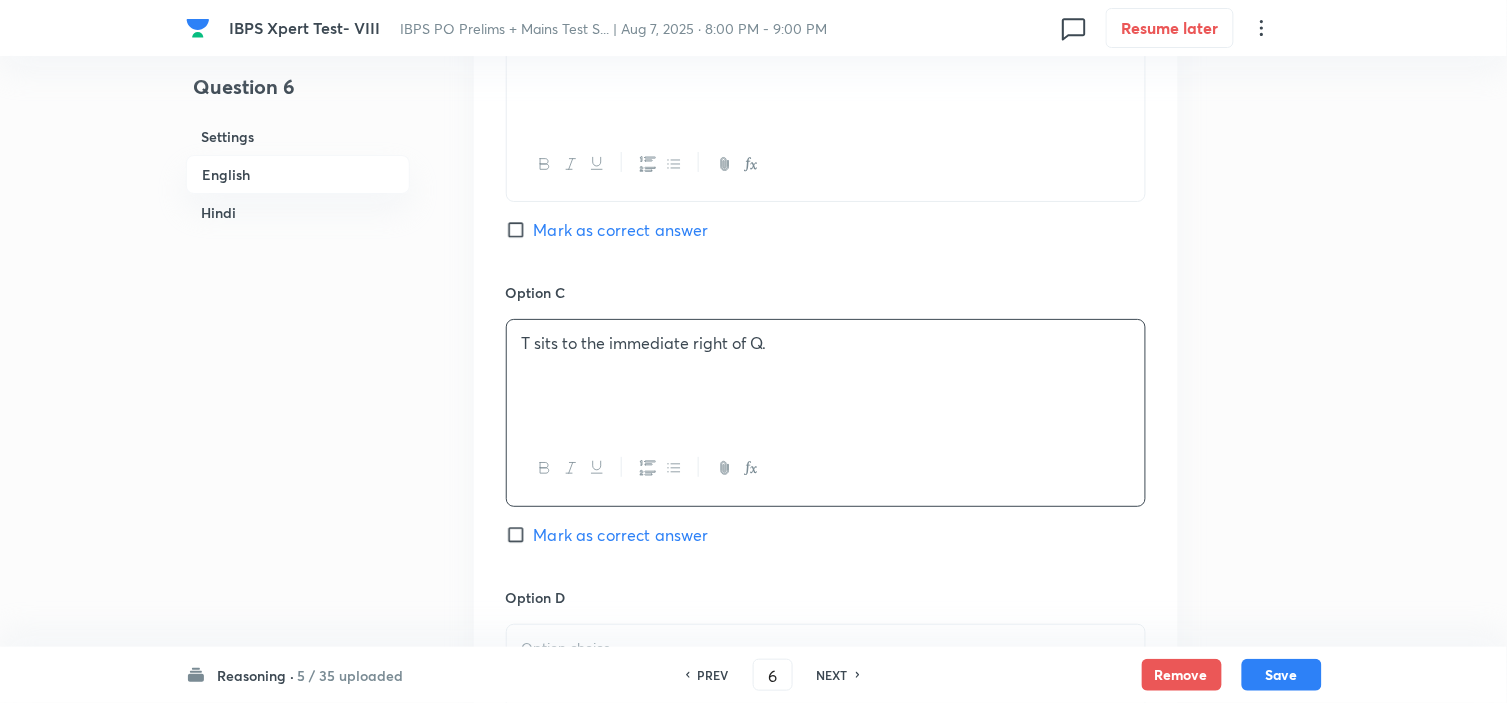 scroll, scrollTop: 2092, scrollLeft: 0, axis: vertical 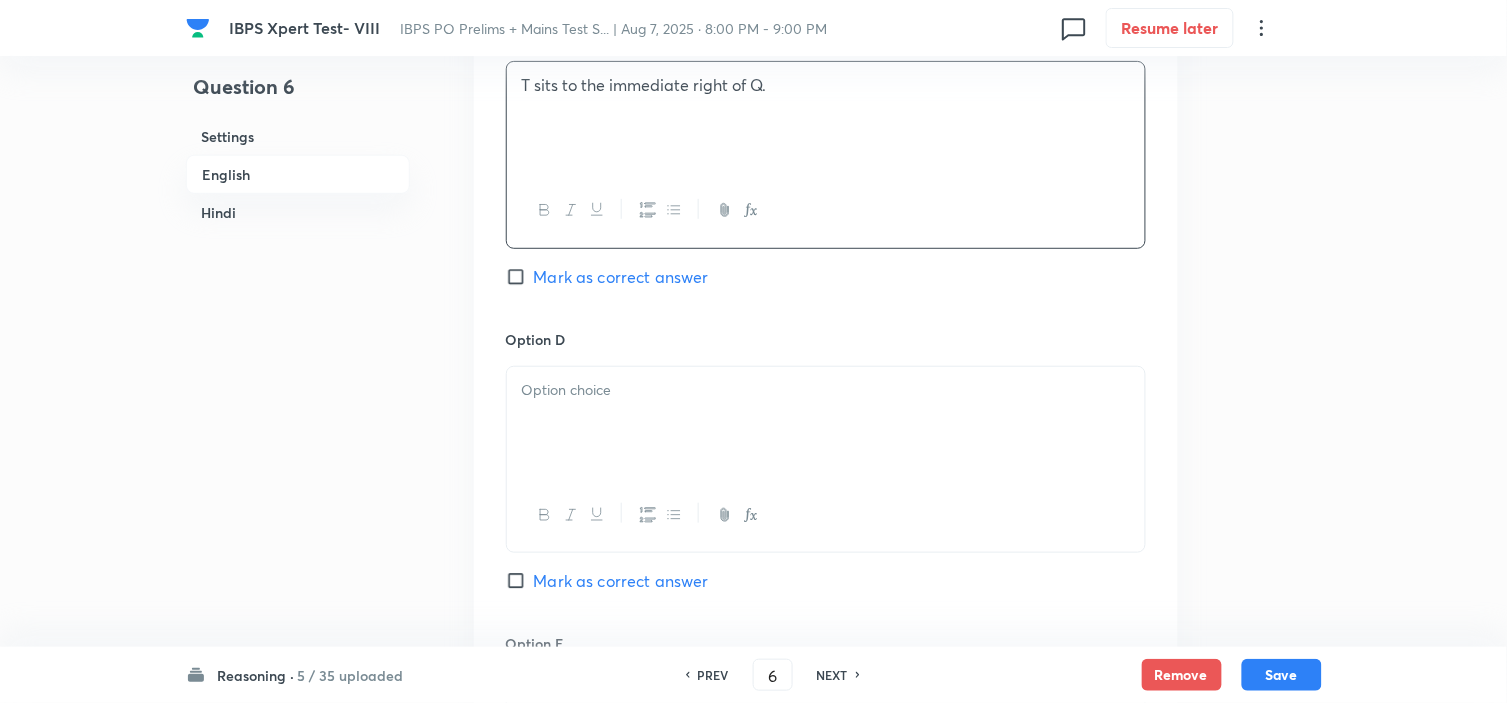 click at bounding box center [826, 423] 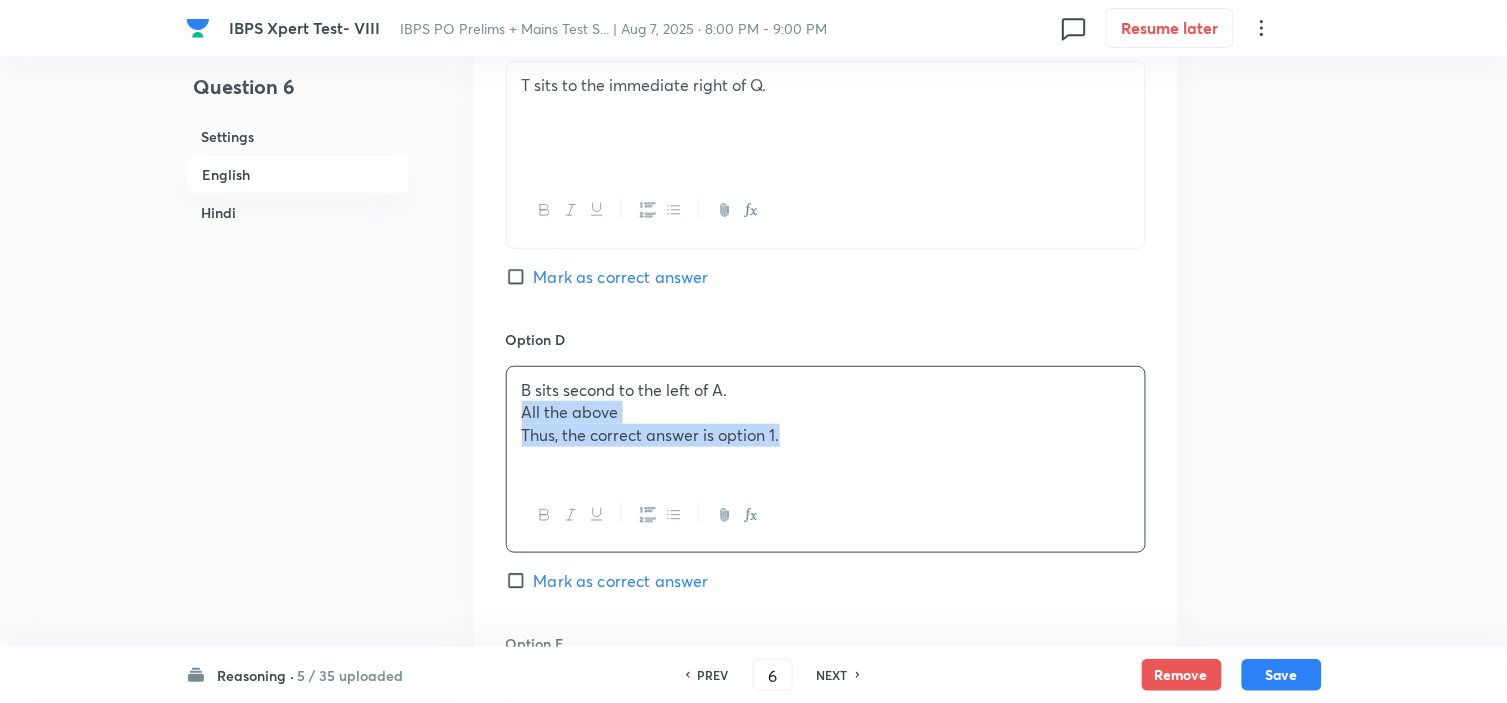 drag, startPoint x: 520, startPoint y: 426, endPoint x: 957, endPoint y: 480, distance: 440.32373 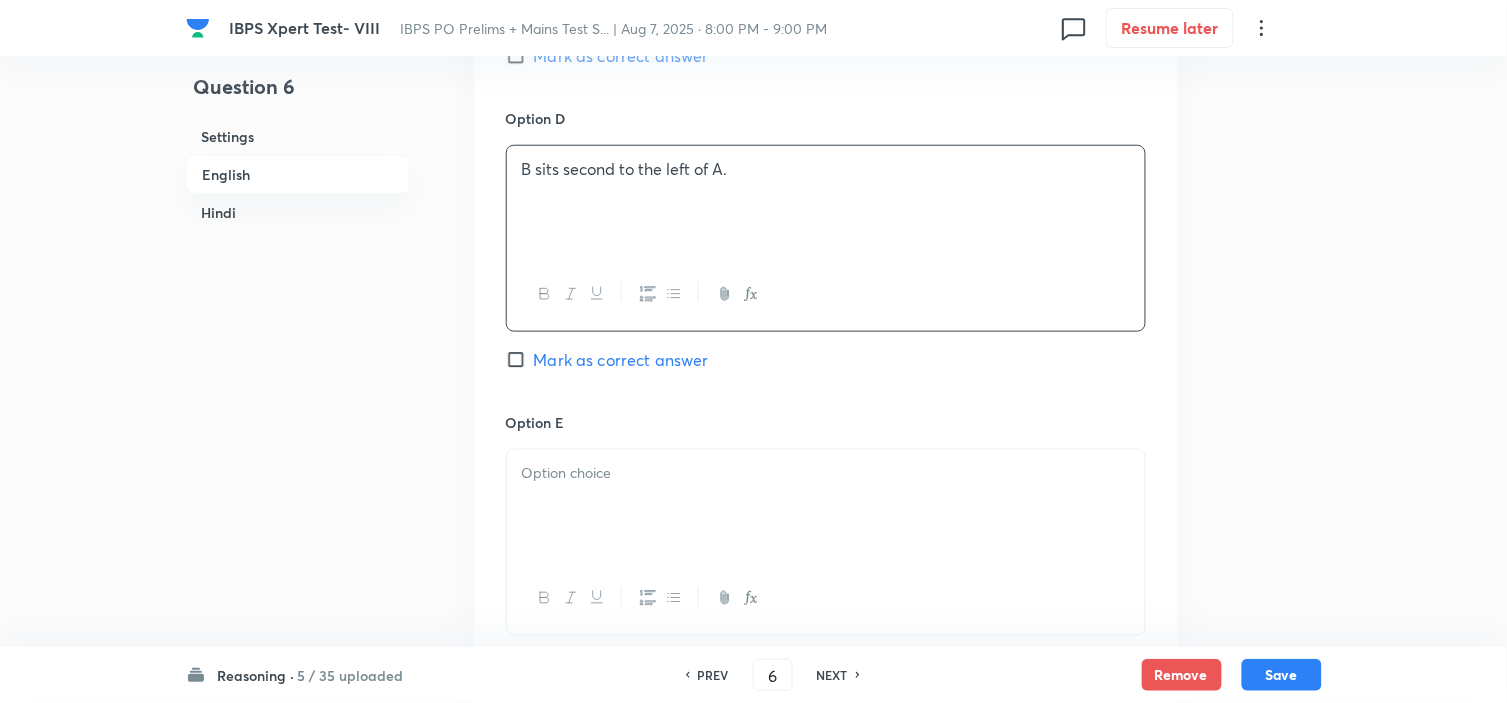 scroll, scrollTop: 2314, scrollLeft: 0, axis: vertical 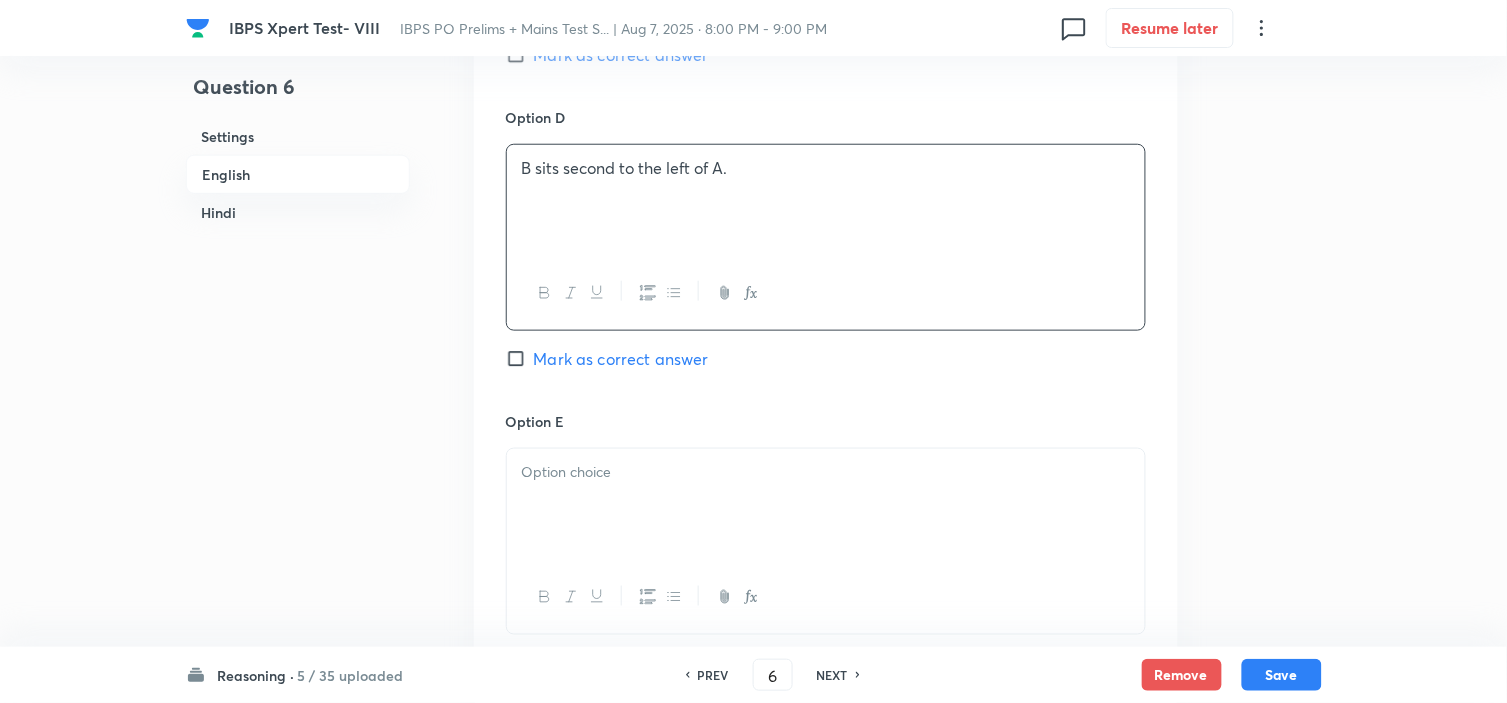 click at bounding box center [826, 505] 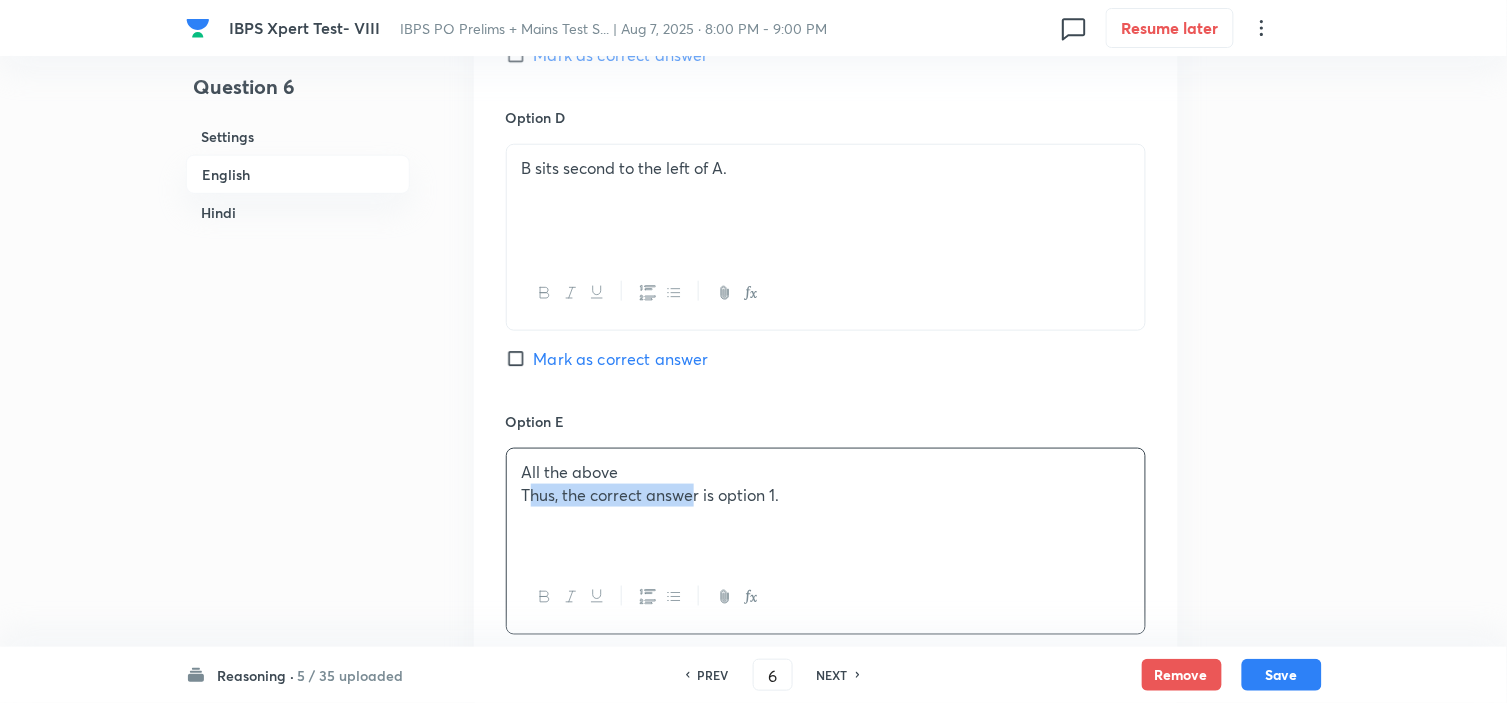 drag, startPoint x: 526, startPoint y: 507, endPoint x: 694, endPoint y: 517, distance: 168.29736 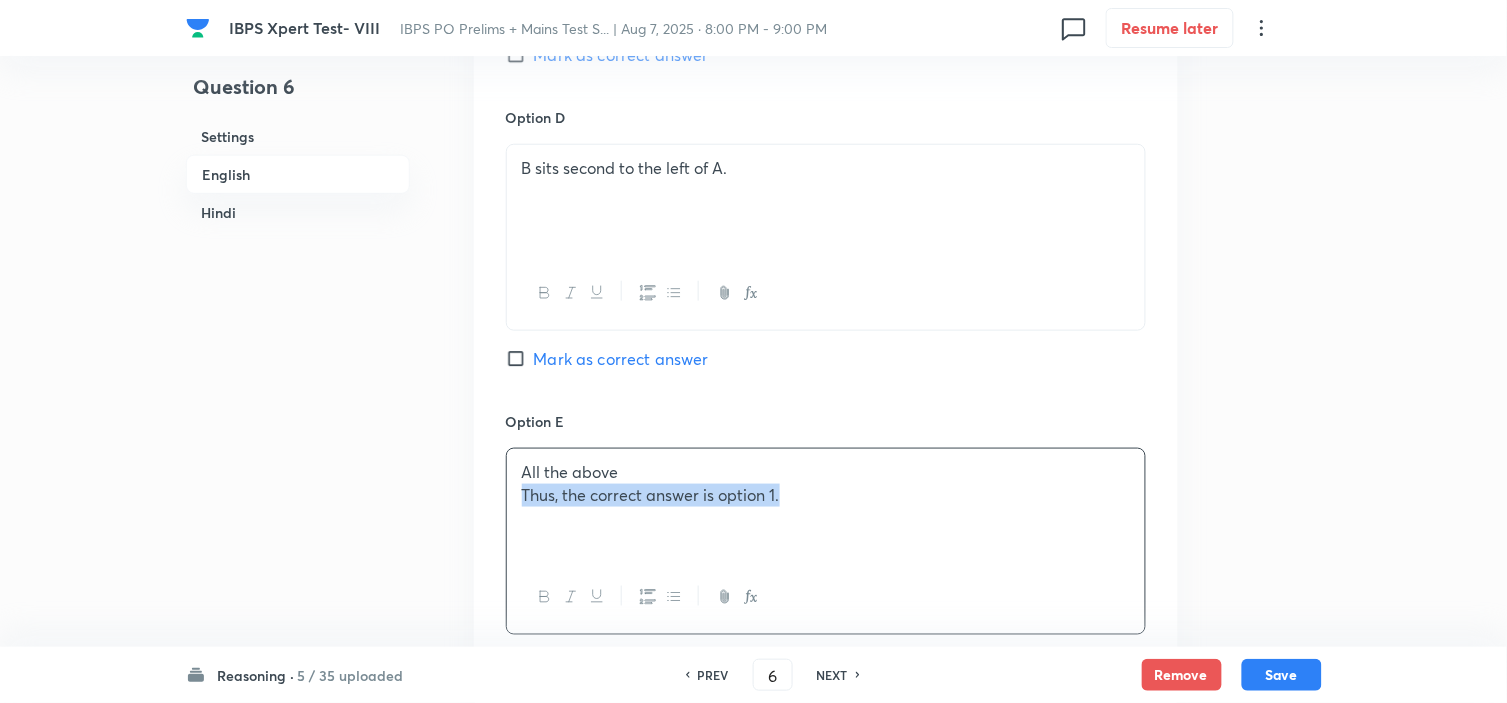 drag, startPoint x: 832, startPoint y: 510, endPoint x: 443, endPoint y: 534, distance: 389.73965 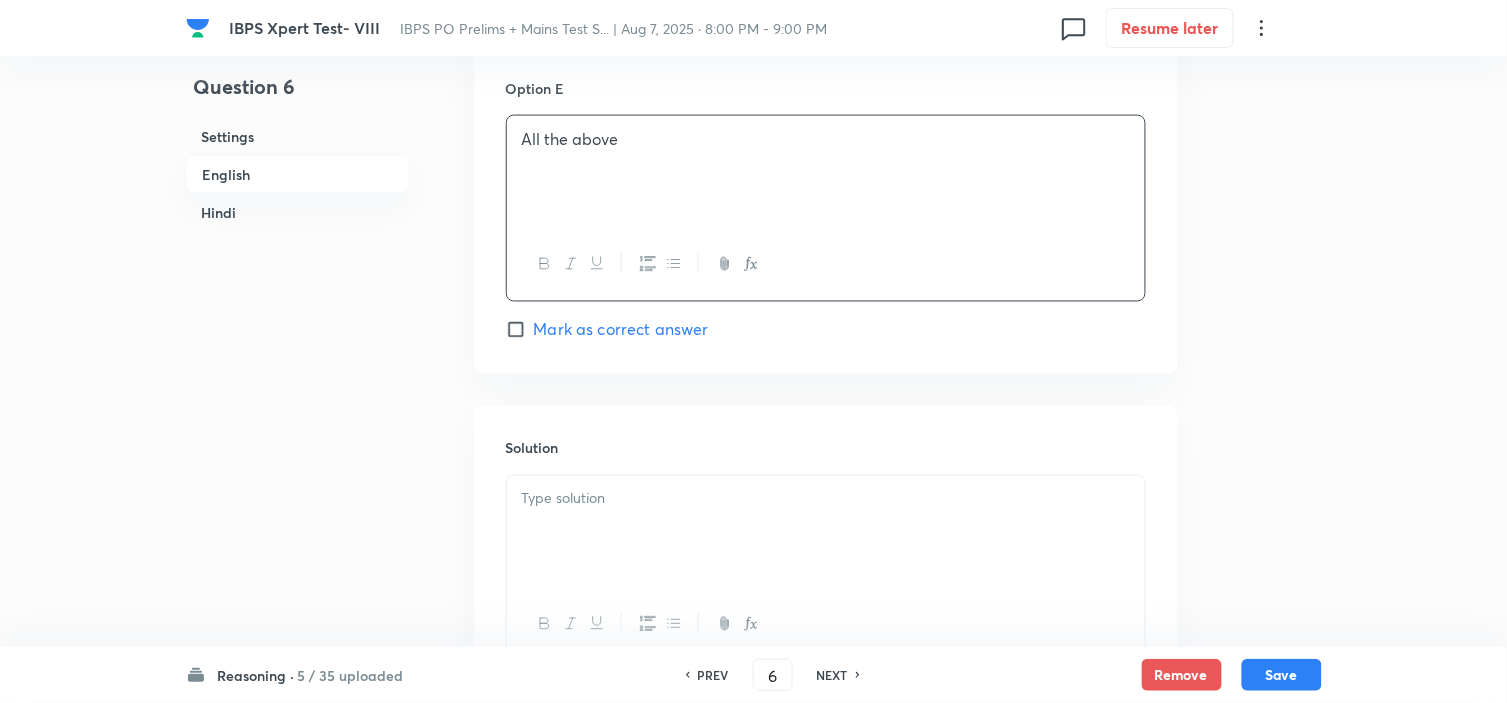 drag, startPoint x: 567, startPoint y: 514, endPoint x: 582, endPoint y: 513, distance: 15.033297 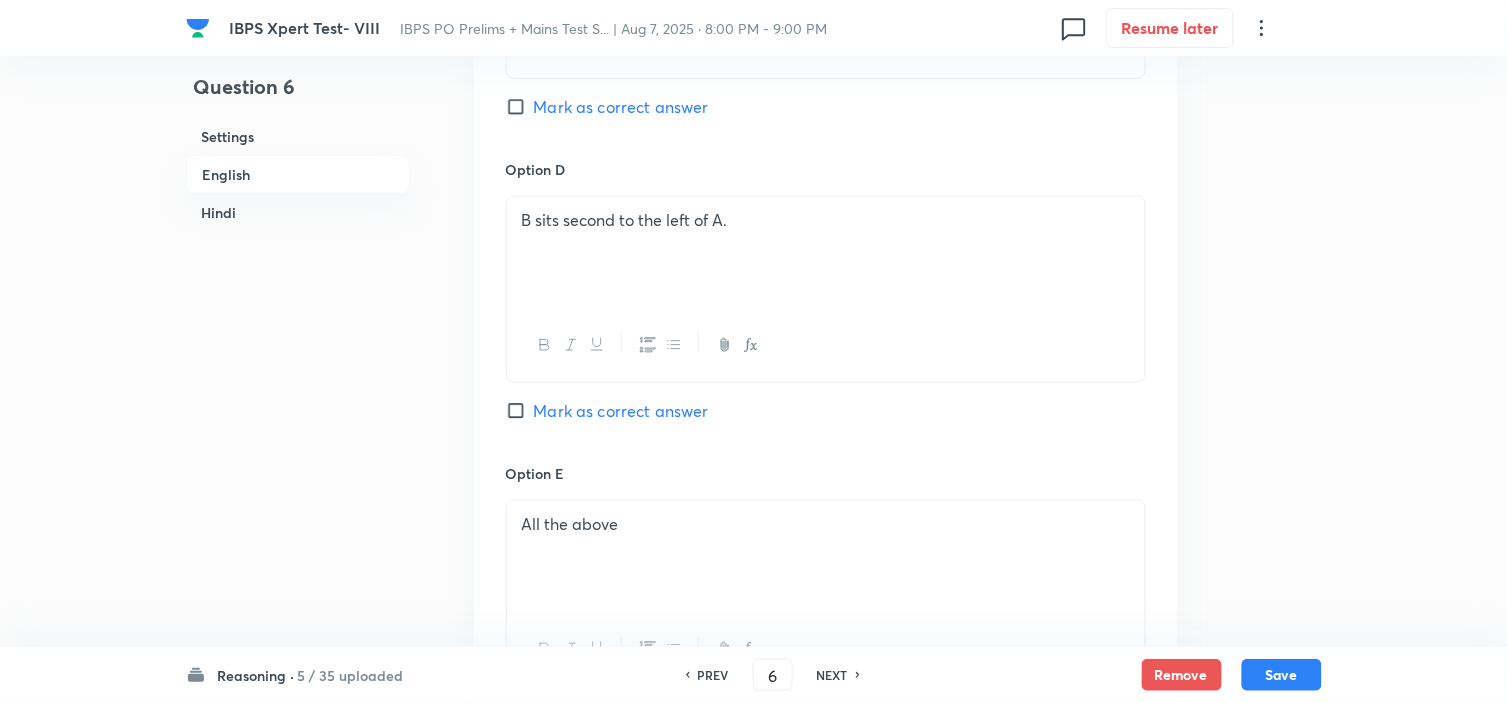 scroll, scrollTop: 2314, scrollLeft: 0, axis: vertical 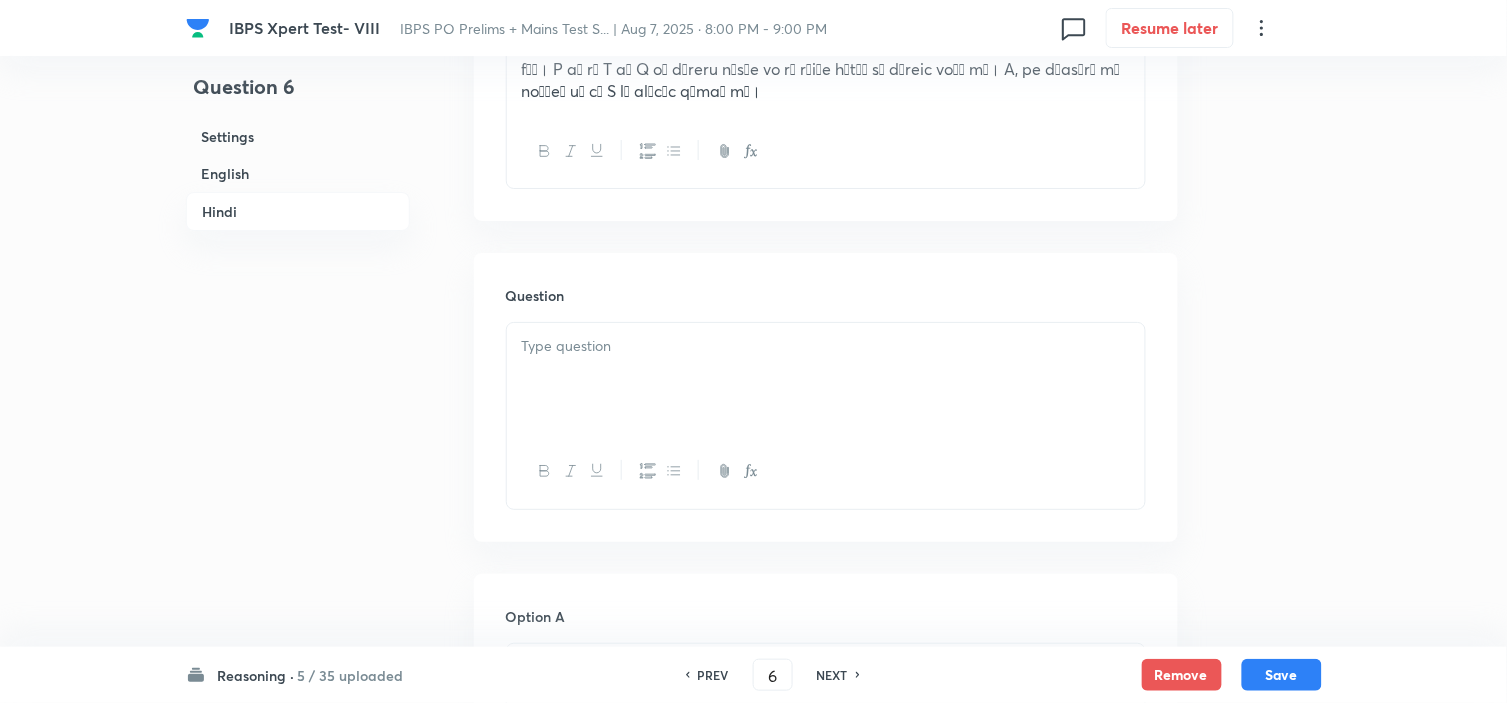 click at bounding box center [826, 379] 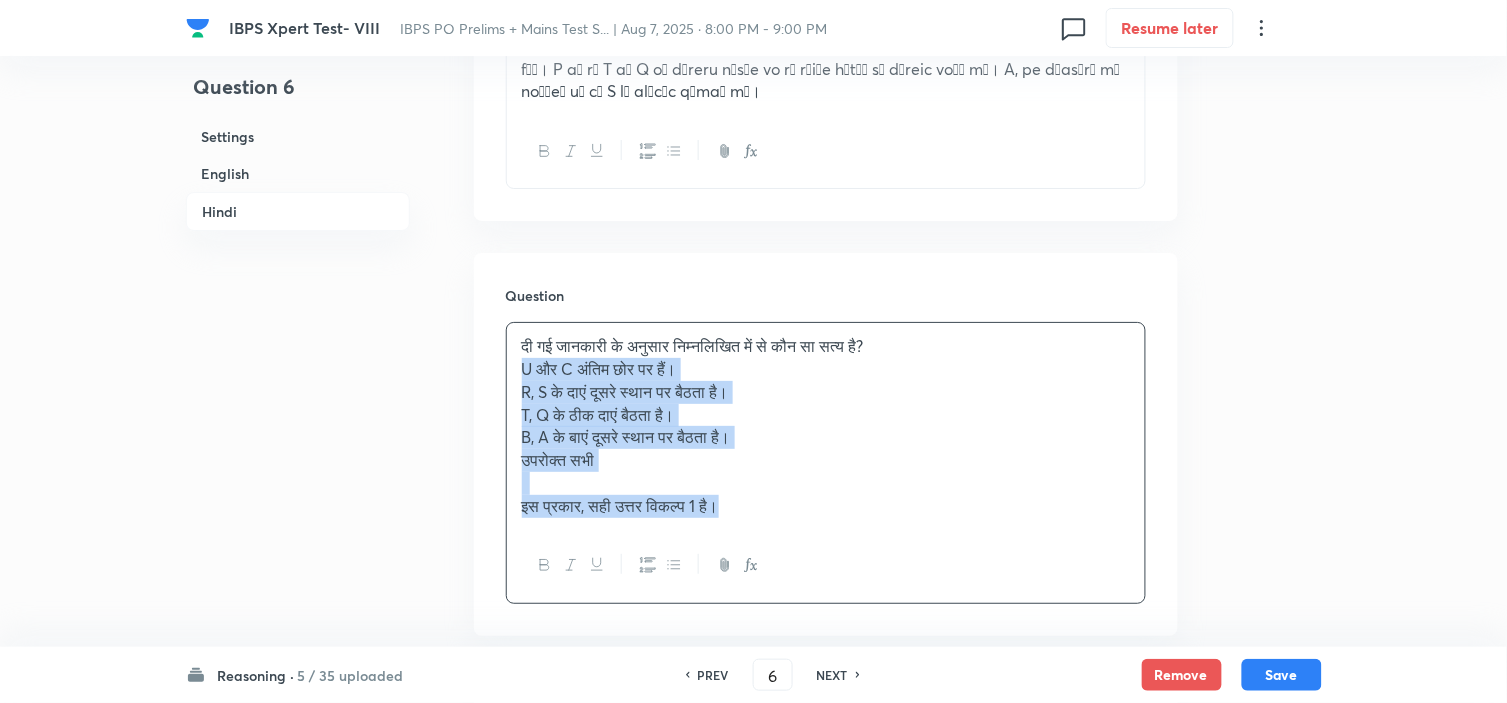 drag, startPoint x: 520, startPoint y: 384, endPoint x: 826, endPoint y: 560, distance: 353.00424 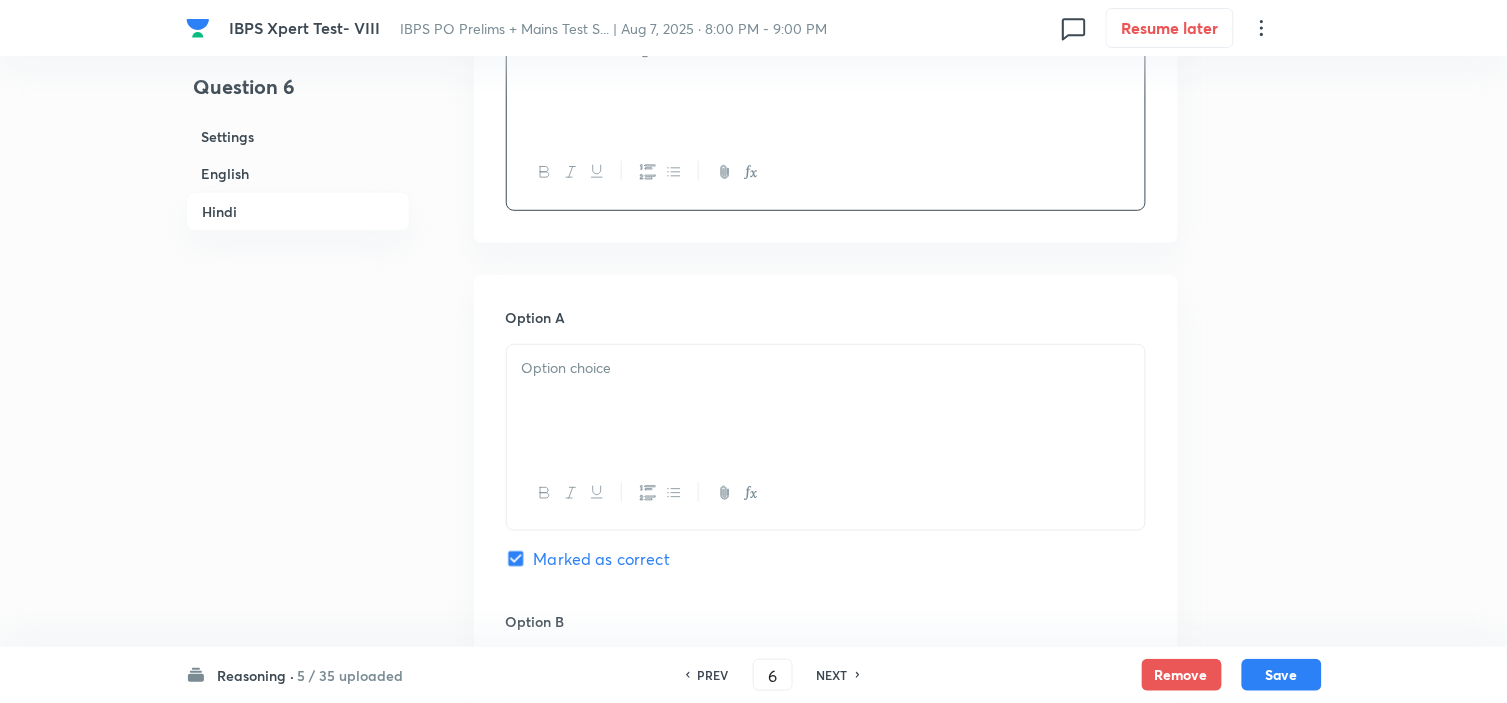 scroll, scrollTop: 4092, scrollLeft: 0, axis: vertical 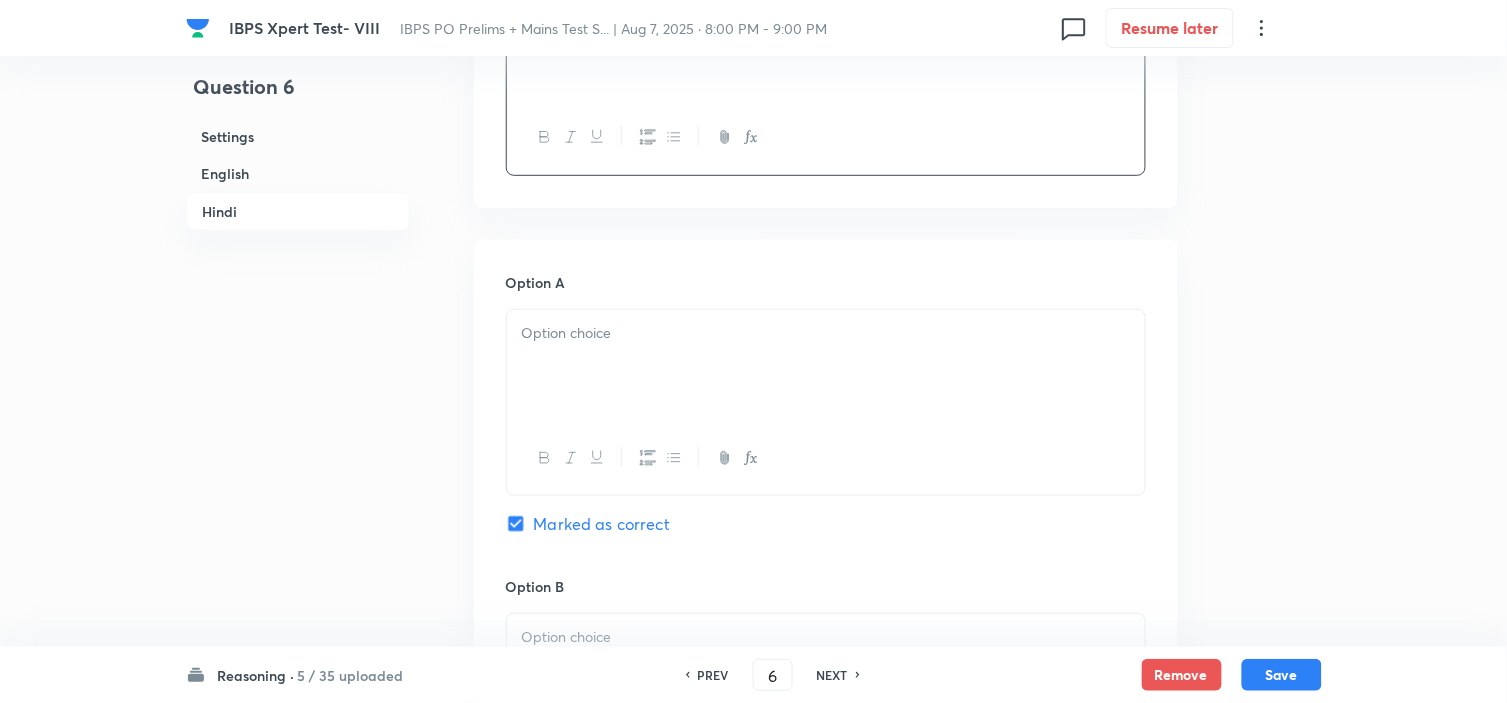 click at bounding box center (826, 366) 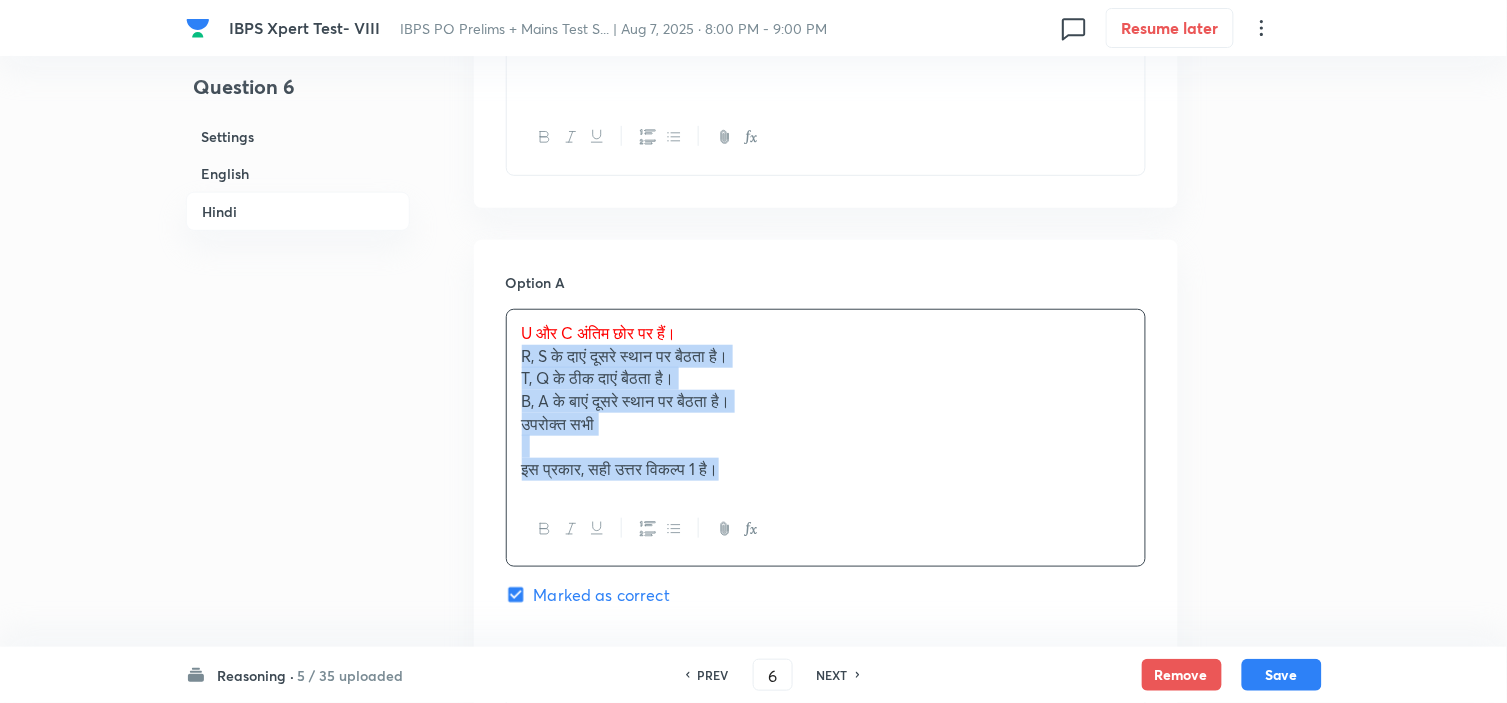 drag, startPoint x: 522, startPoint y: 370, endPoint x: 870, endPoint y: 522, distance: 379.74728 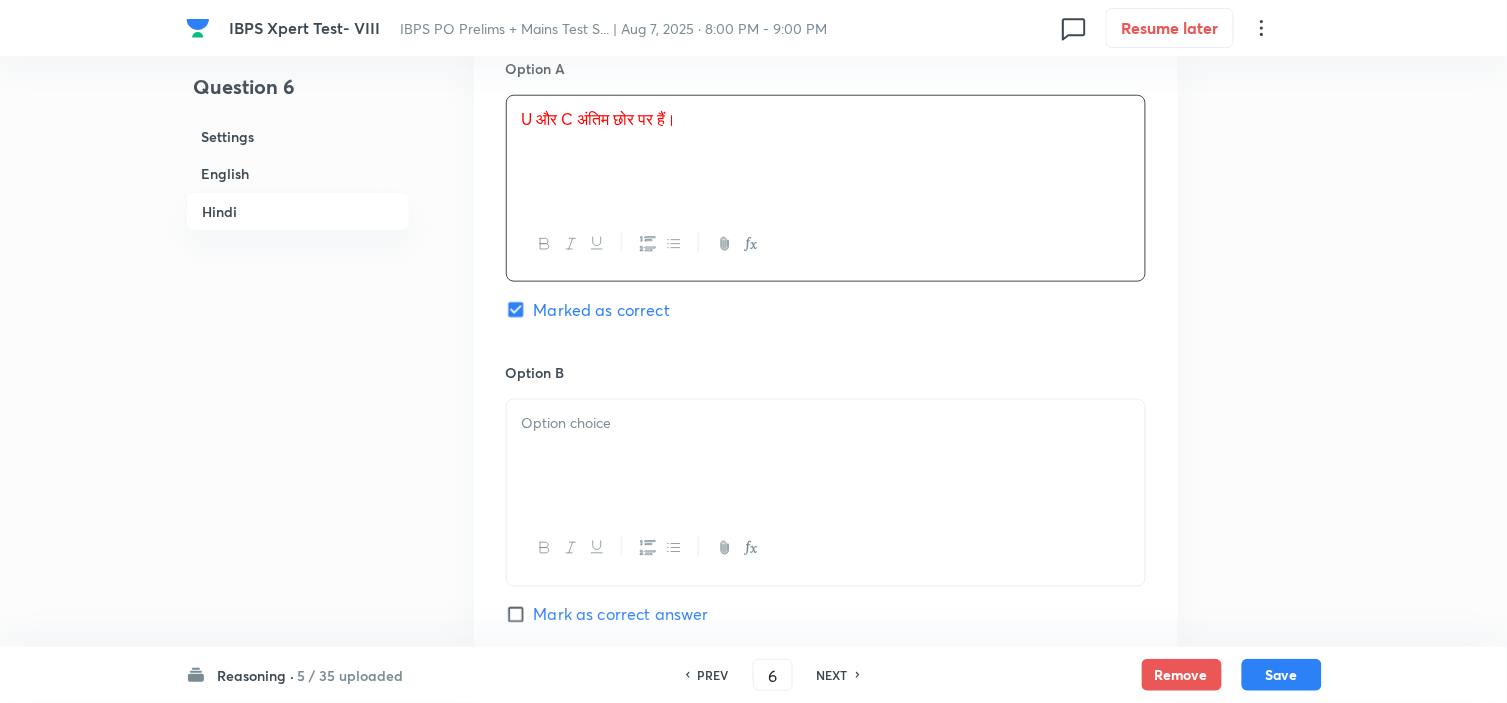 scroll, scrollTop: 4314, scrollLeft: 0, axis: vertical 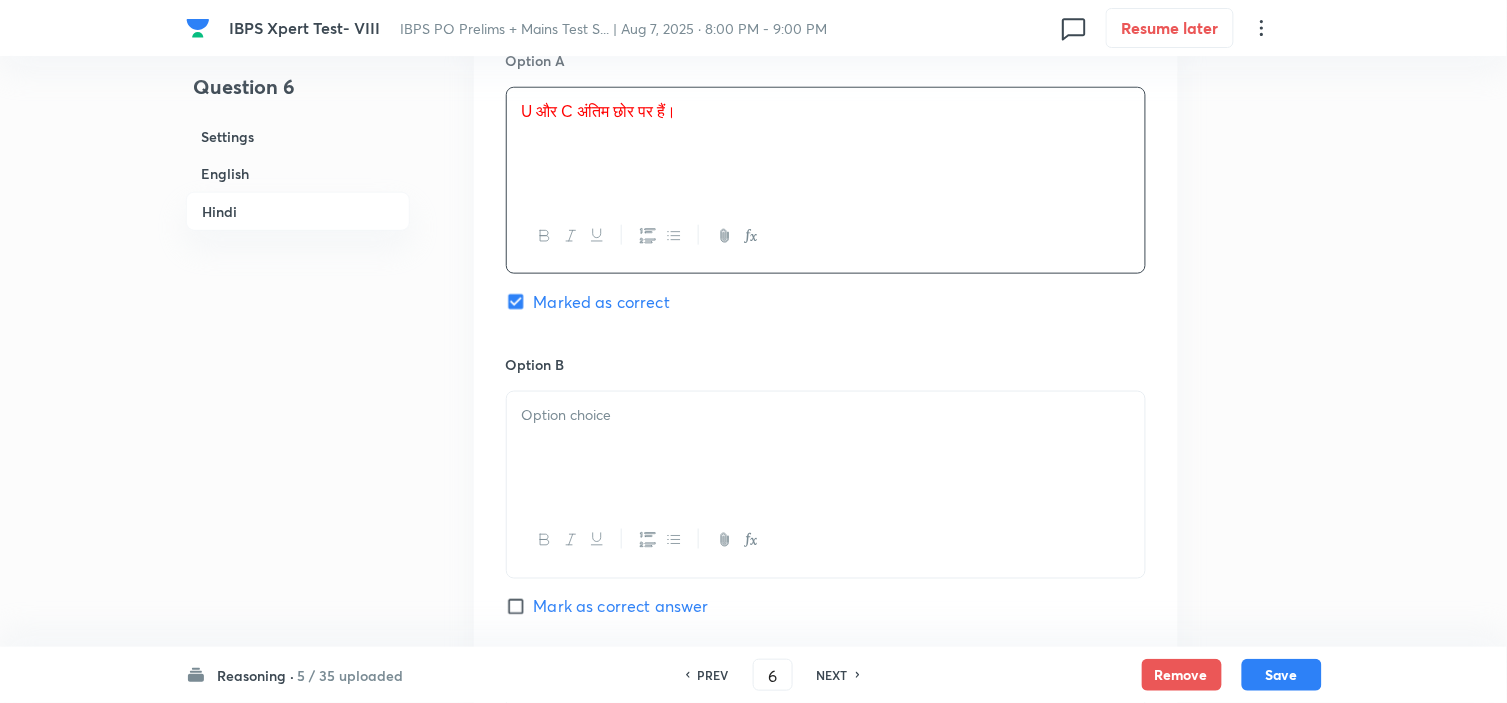 click at bounding box center [826, 448] 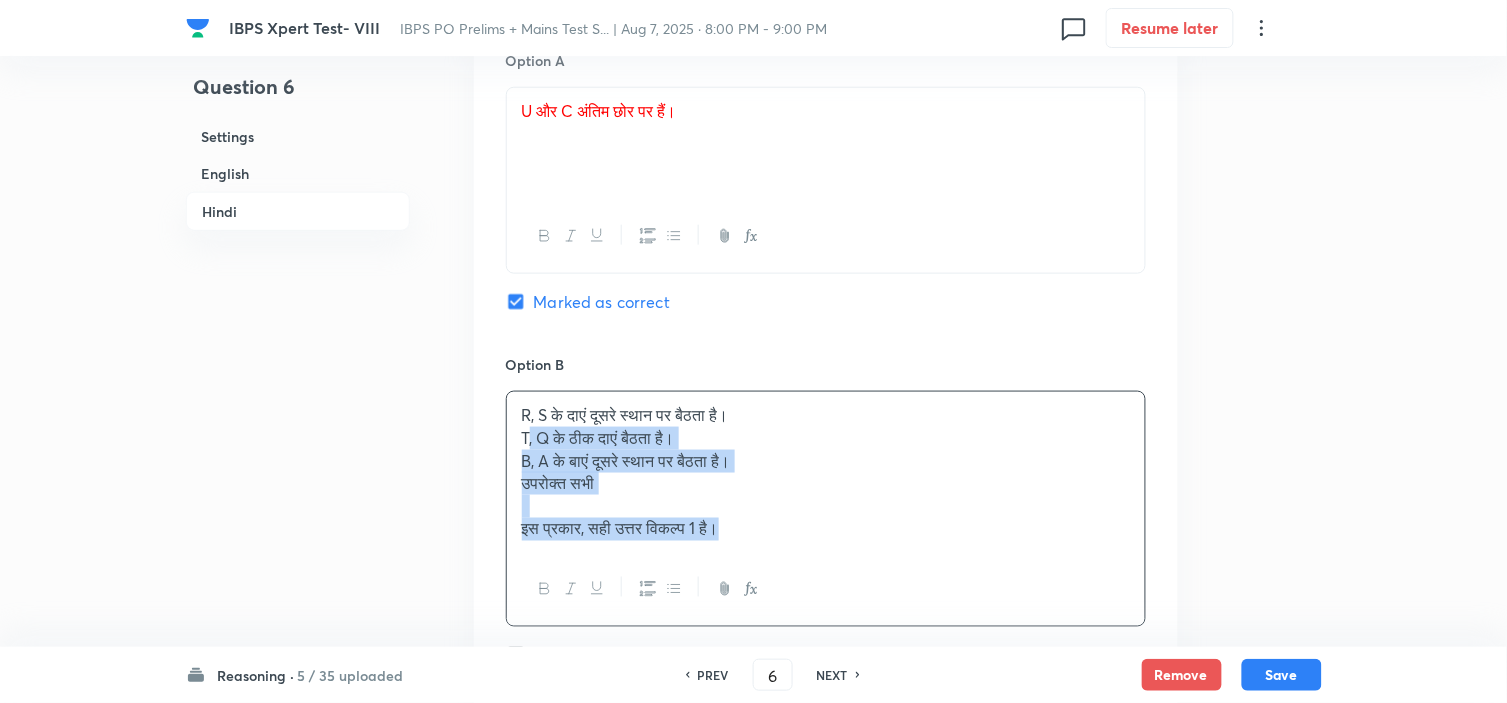 drag, startPoint x: 542, startPoint y: 455, endPoint x: 965, endPoint y: 565, distance: 437.06863 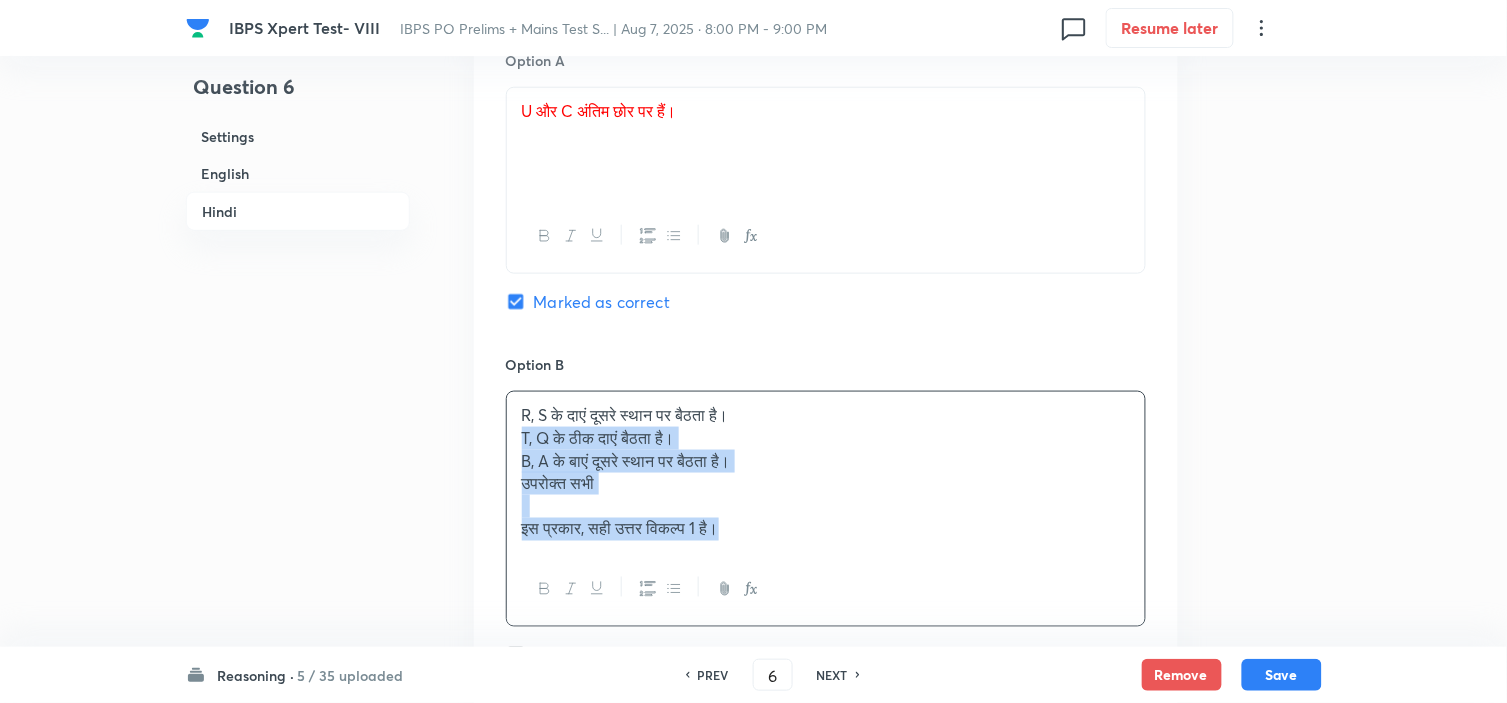 drag, startPoint x: 515, startPoint y: 445, endPoint x: 903, endPoint y: 557, distance: 403.84155 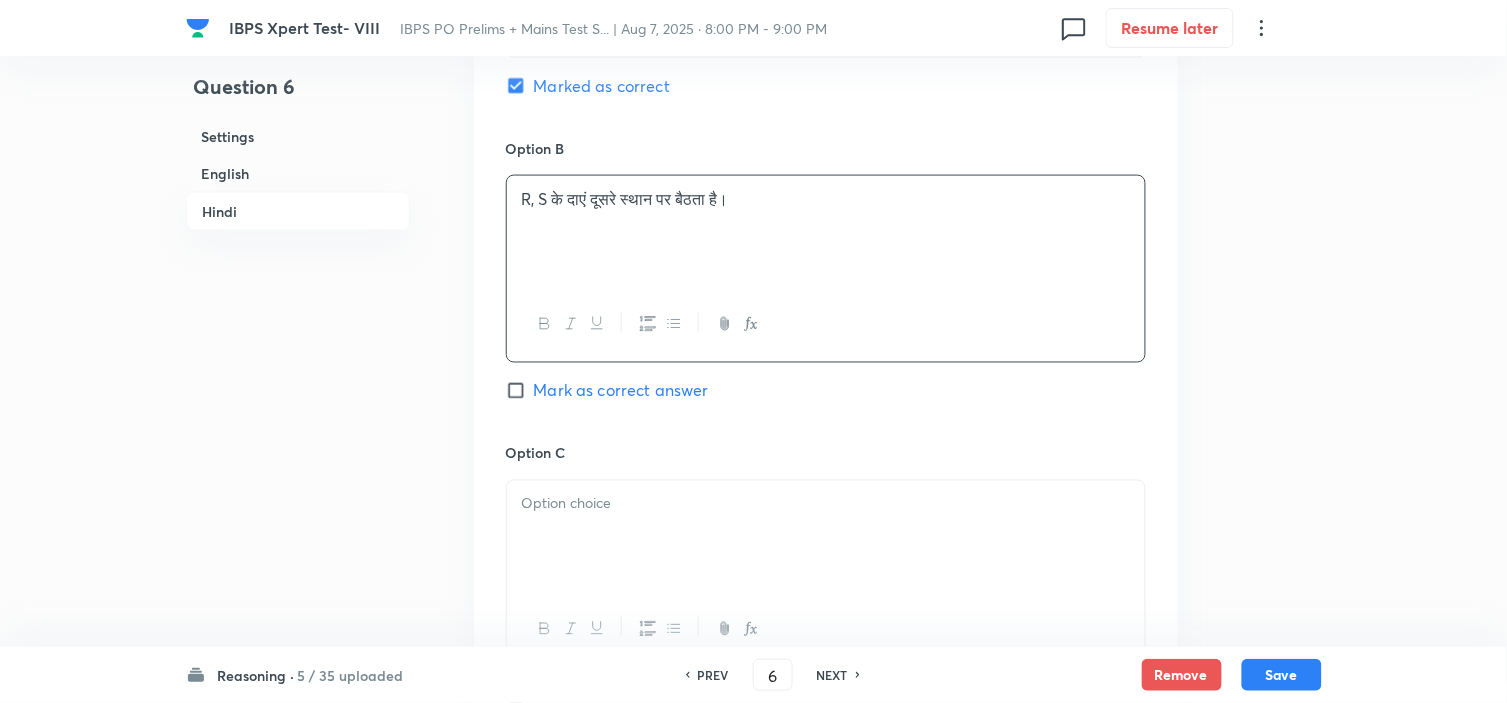 scroll, scrollTop: 4536, scrollLeft: 0, axis: vertical 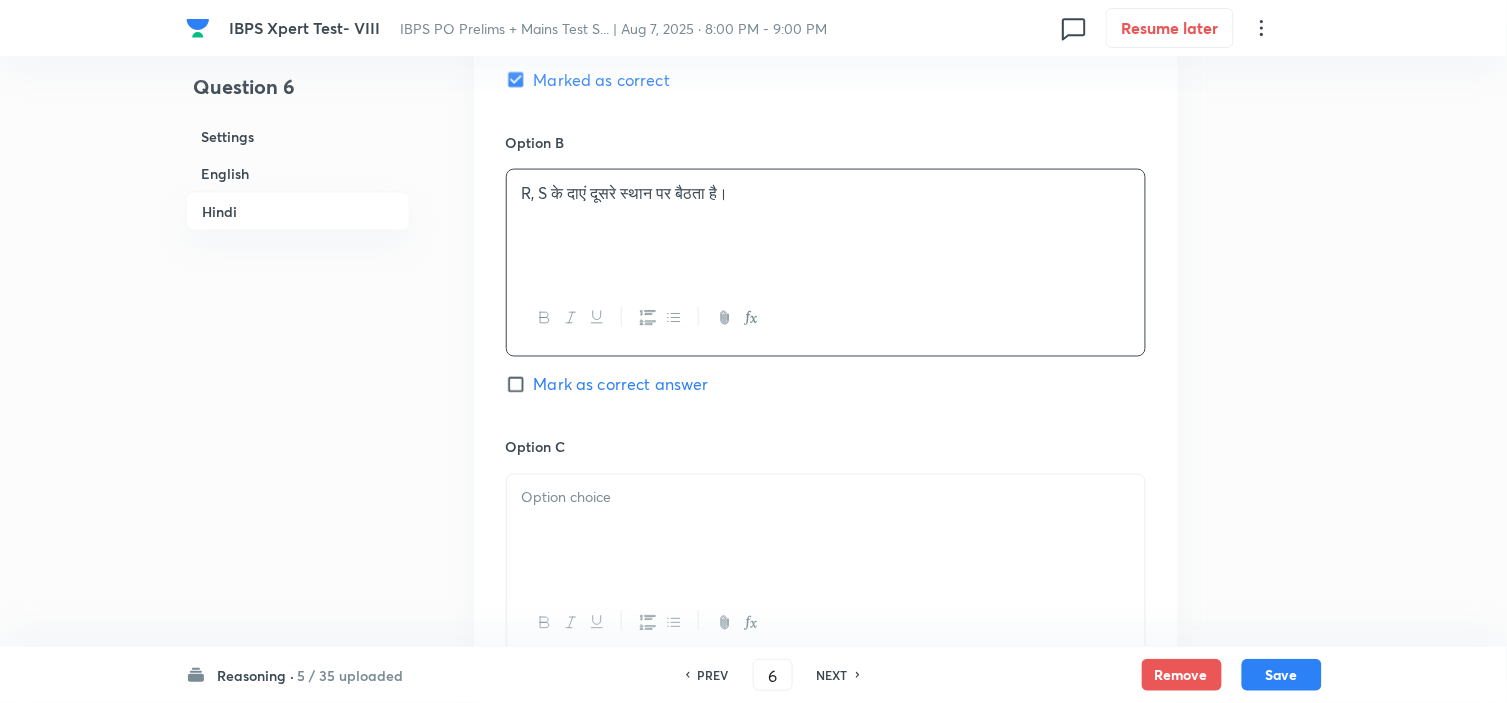 click at bounding box center [826, 531] 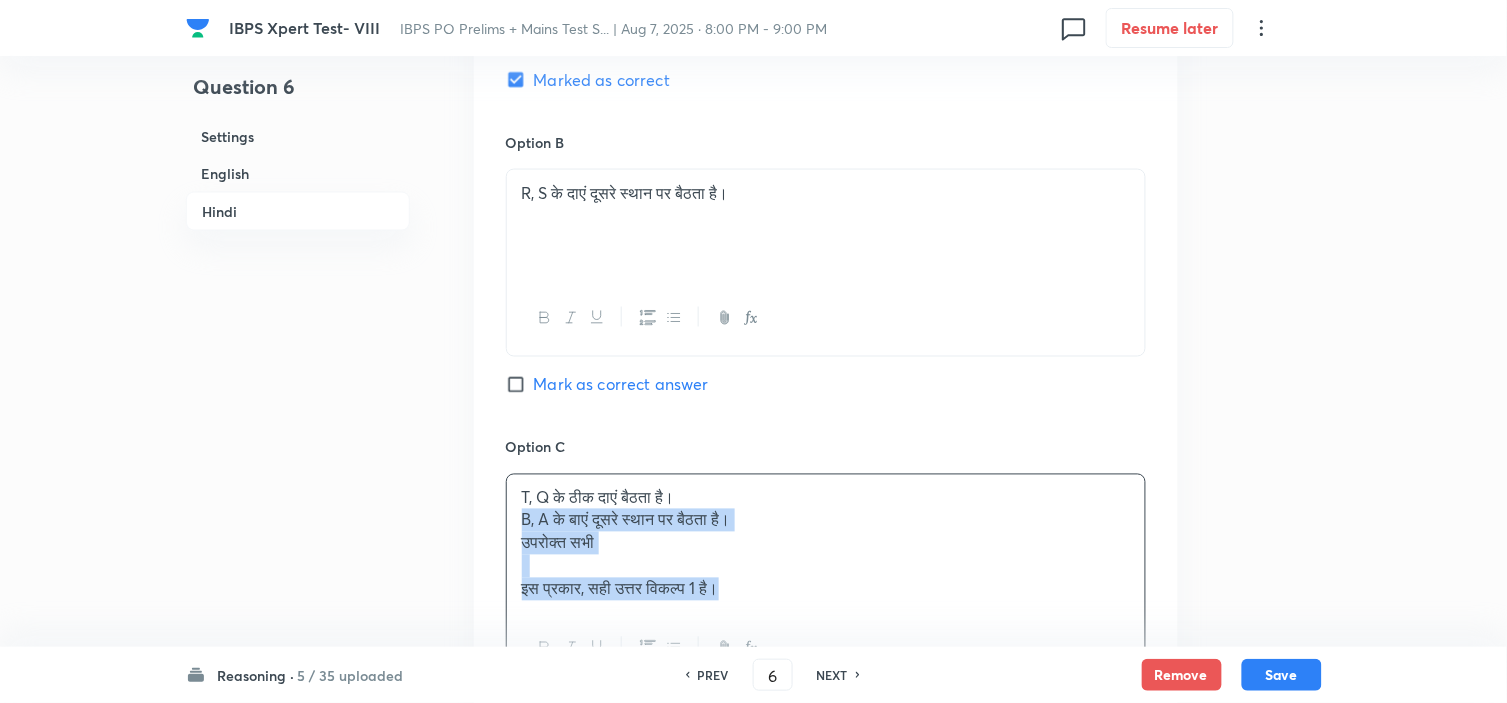 drag, startPoint x: 874, startPoint y: 614, endPoint x: 955, endPoint y: 625, distance: 81.7435 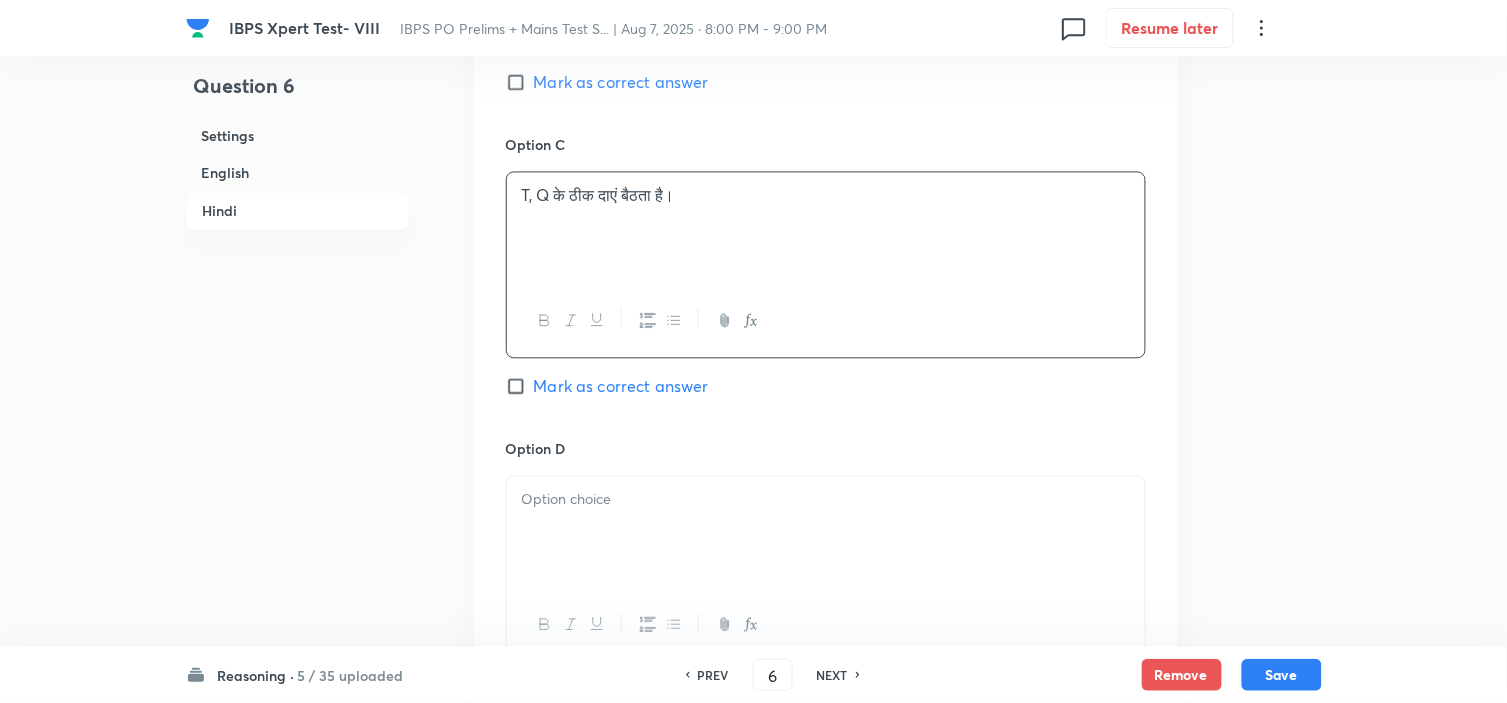 scroll, scrollTop: 4870, scrollLeft: 0, axis: vertical 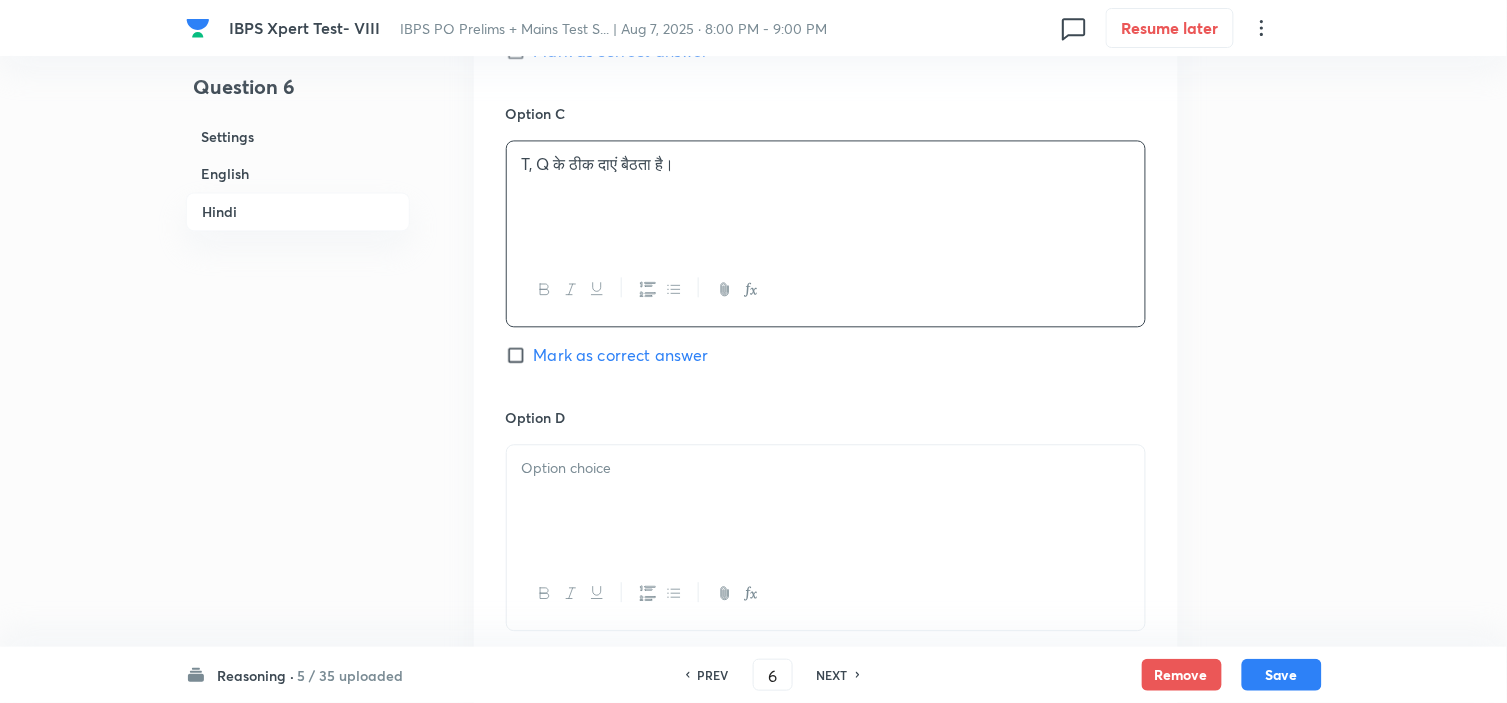 drag, startPoint x: 570, startPoint y: 556, endPoint x: 561, endPoint y: 534, distance: 23.769728 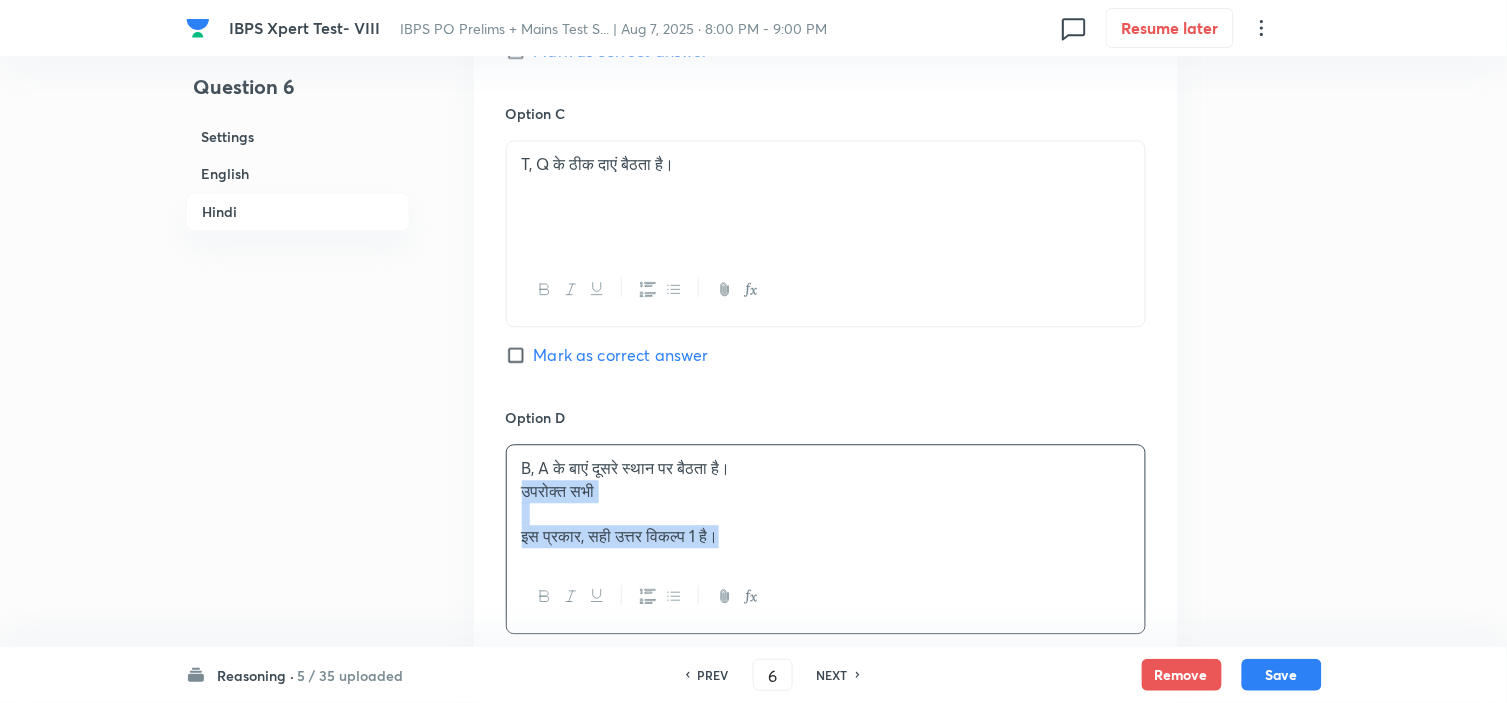 drag, startPoint x: 523, startPoint y: 502, endPoint x: 1071, endPoint y: 601, distance: 556.8707 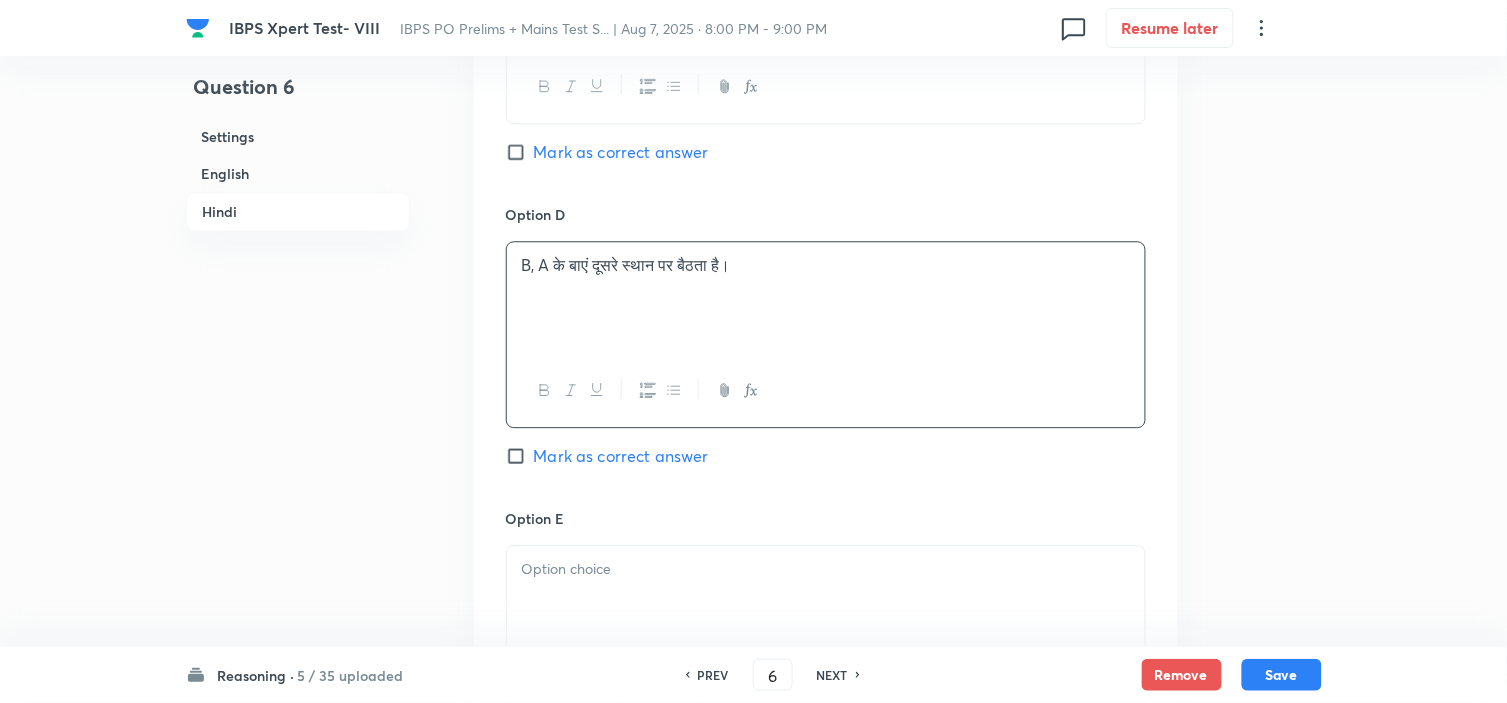 scroll, scrollTop: 5092, scrollLeft: 0, axis: vertical 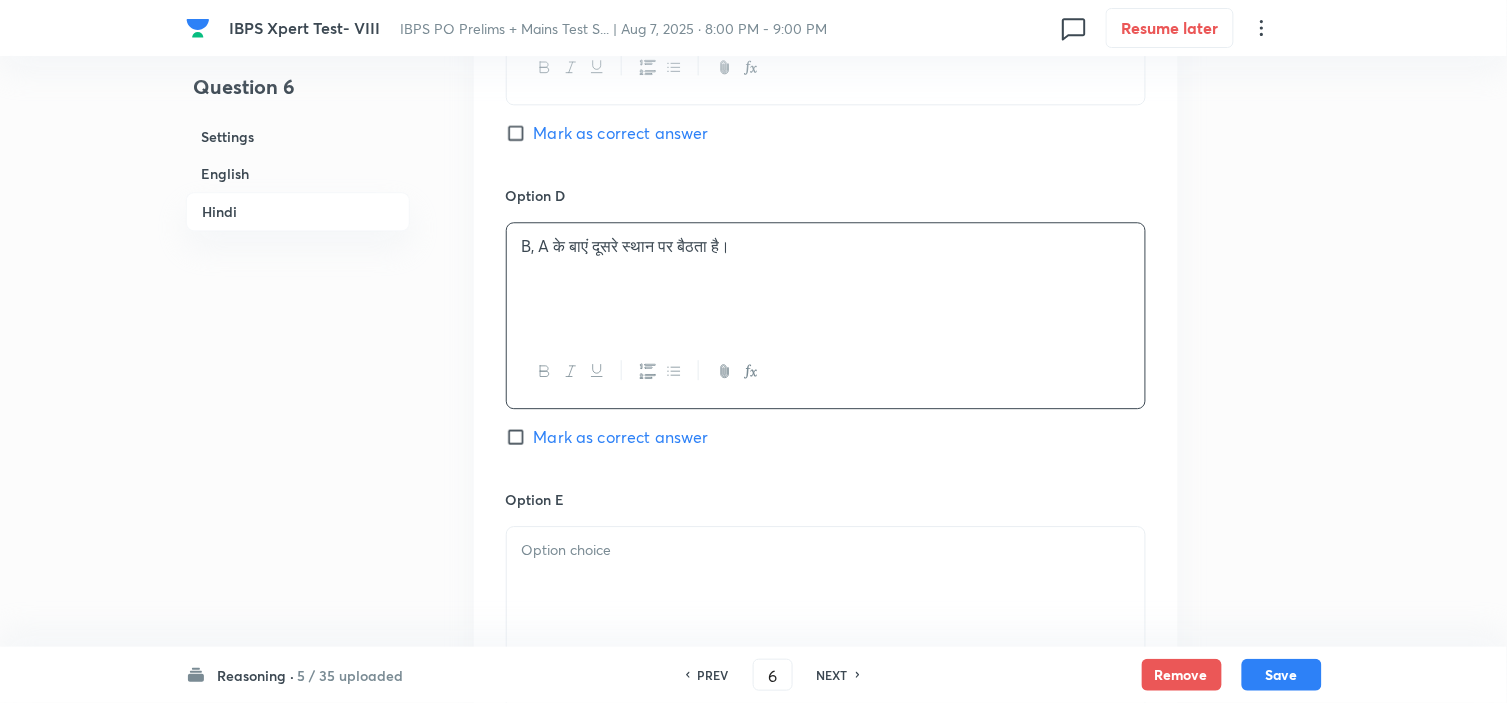 click at bounding box center (826, 550) 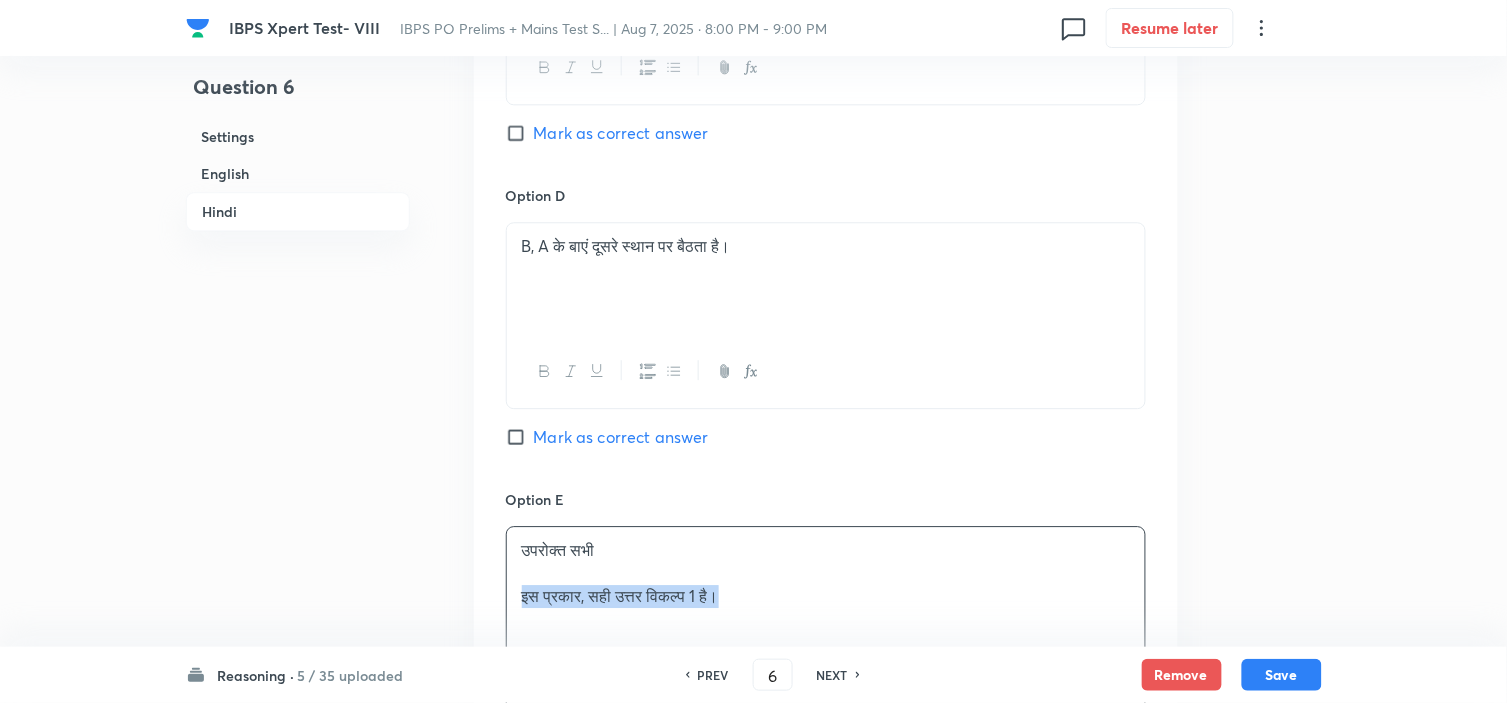 drag, startPoint x: 518, startPoint y: 601, endPoint x: 1032, endPoint y: 632, distance: 514.93396 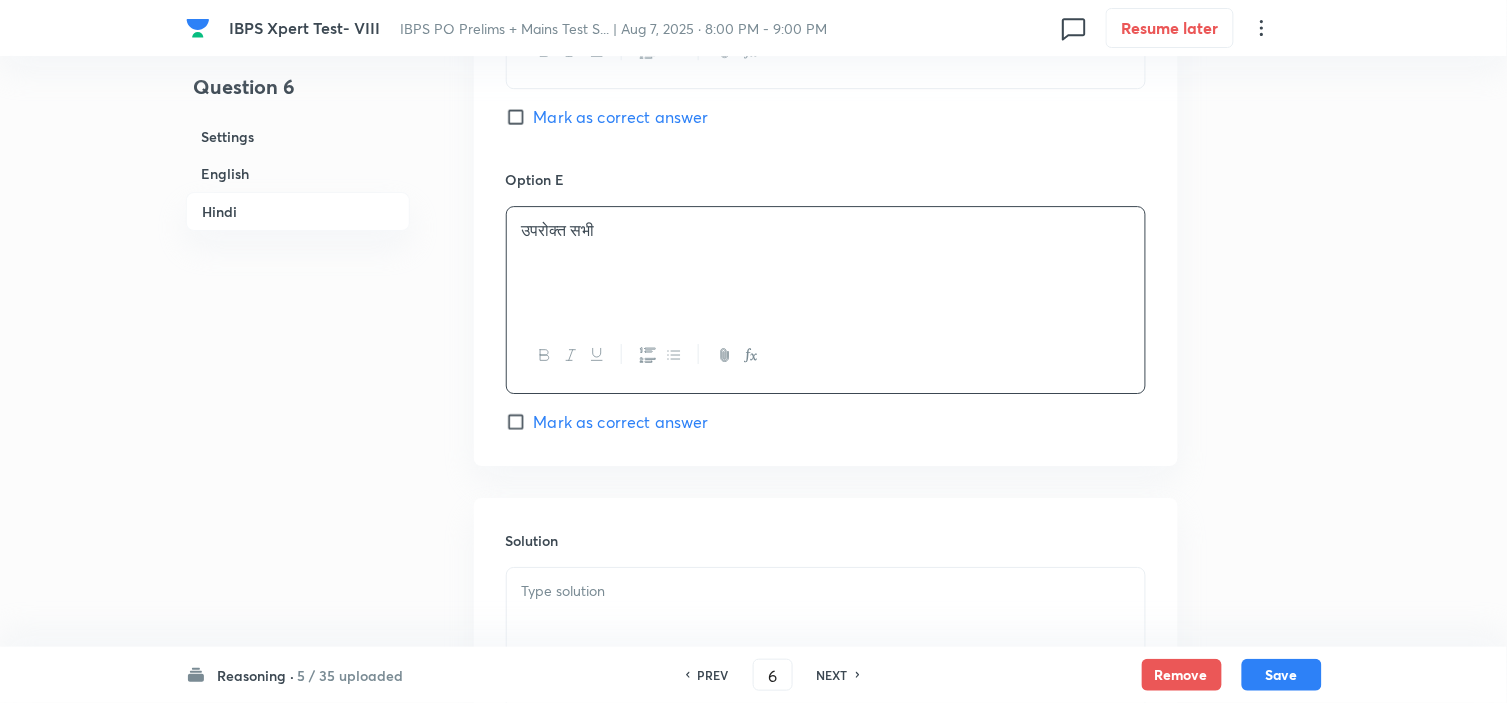 scroll, scrollTop: 5425, scrollLeft: 0, axis: vertical 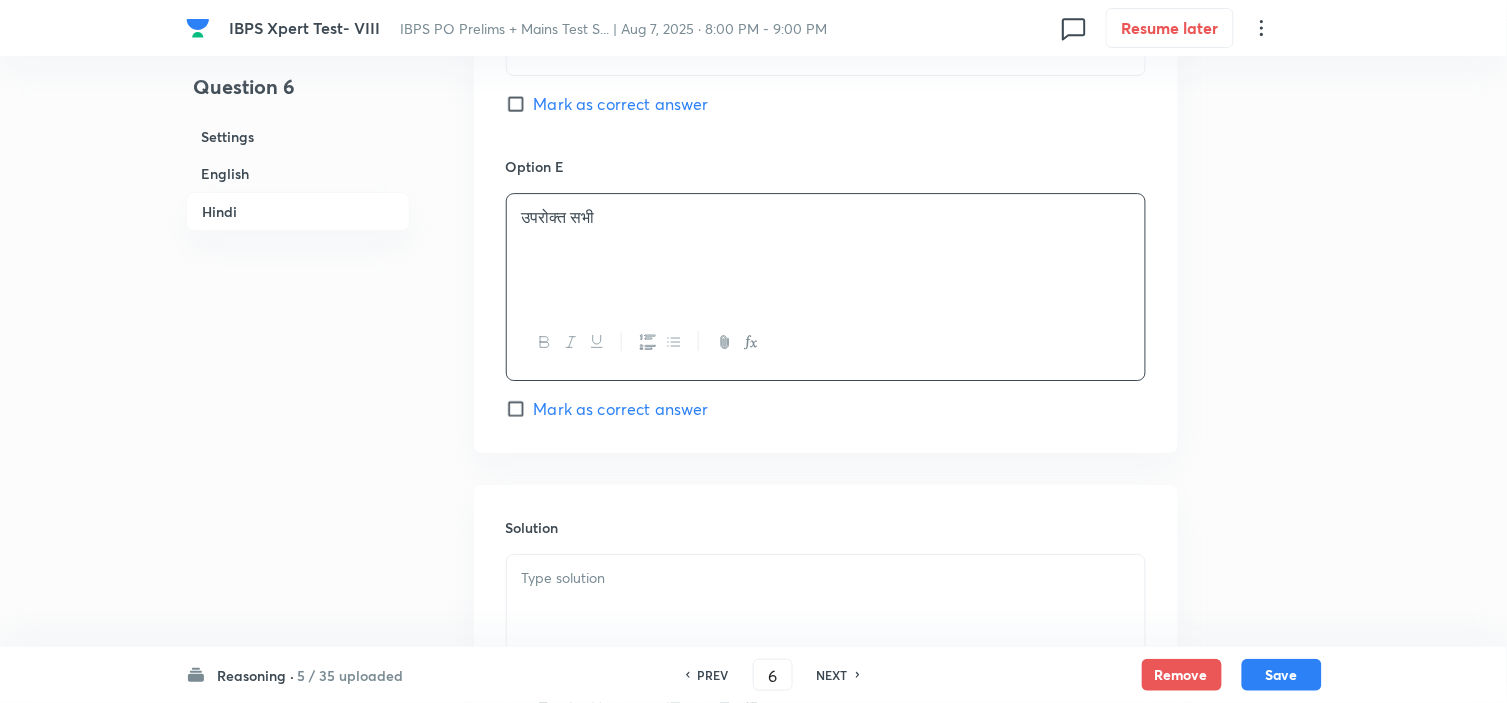 click at bounding box center (826, 578) 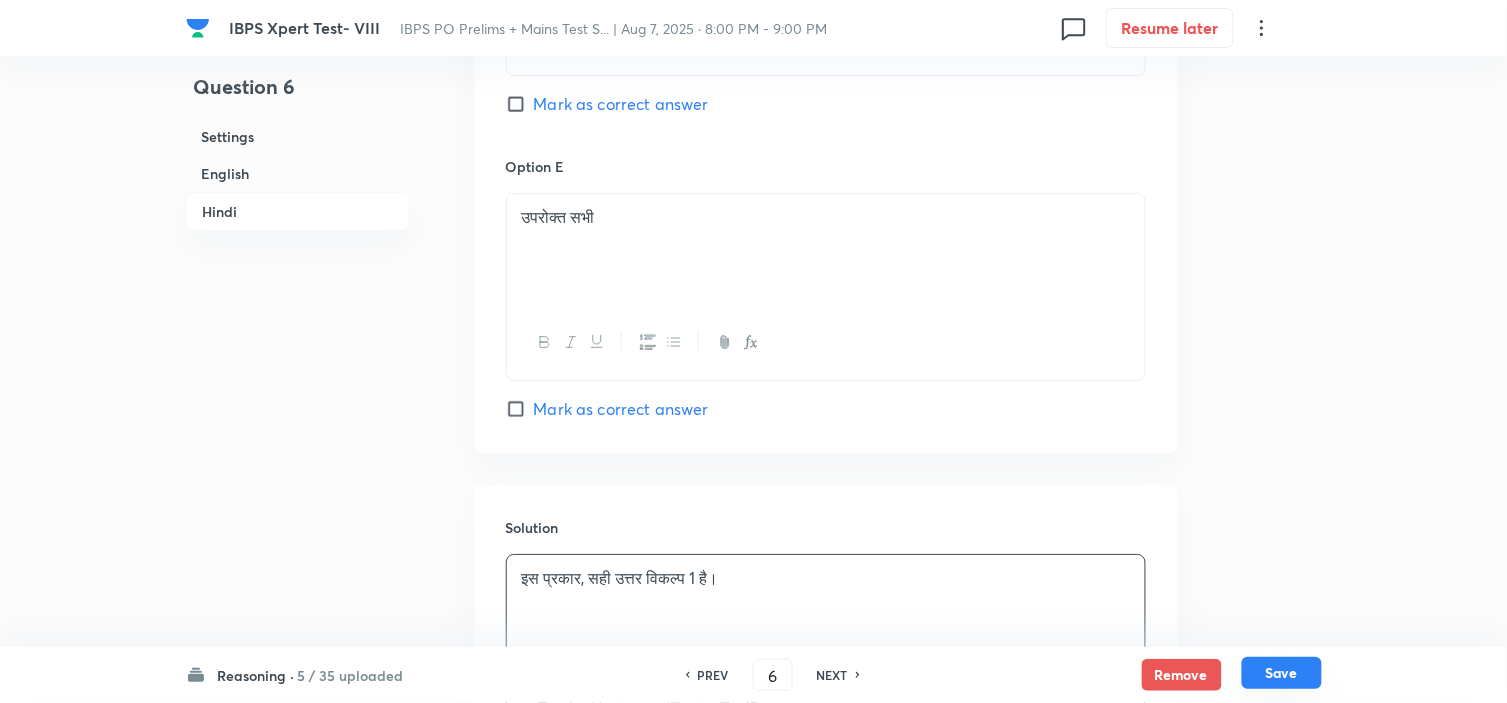 click on "Save" at bounding box center [1282, 673] 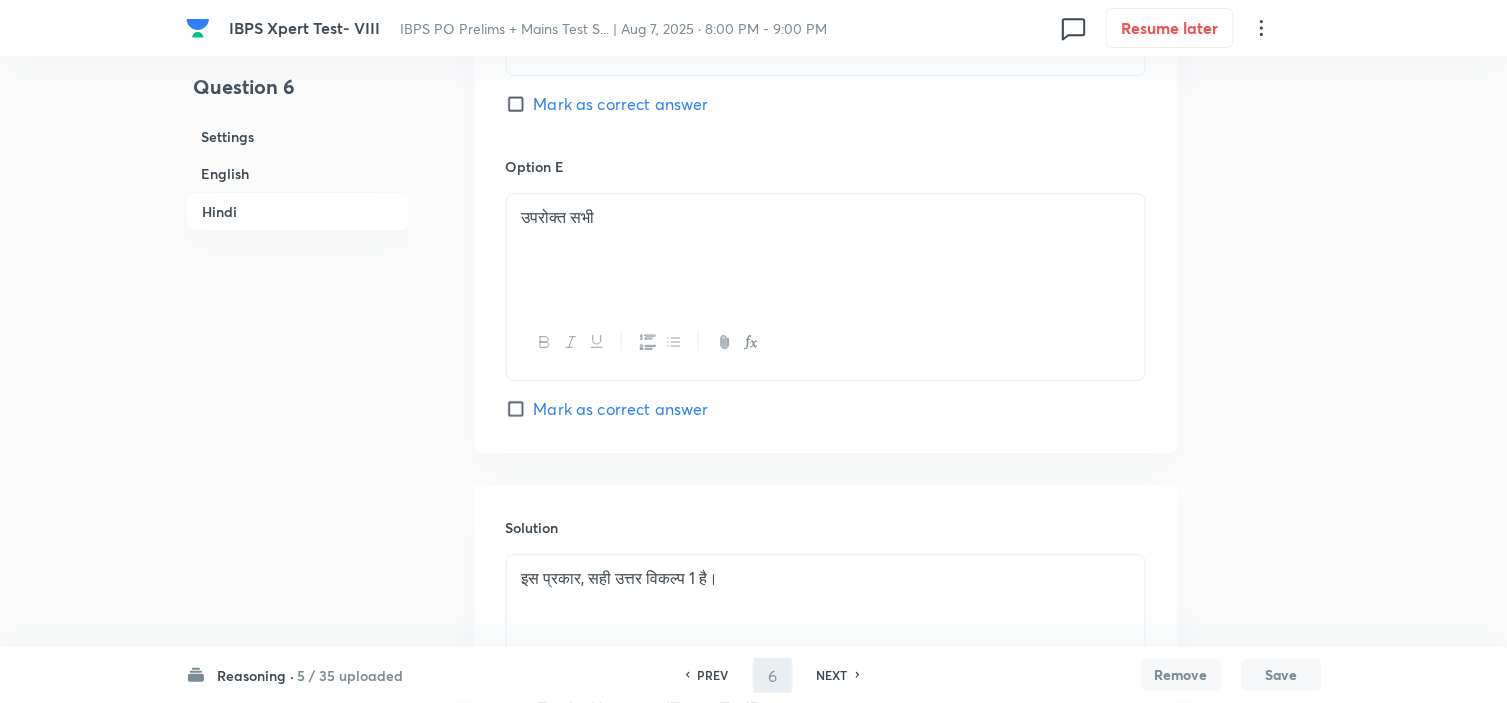 type on "7" 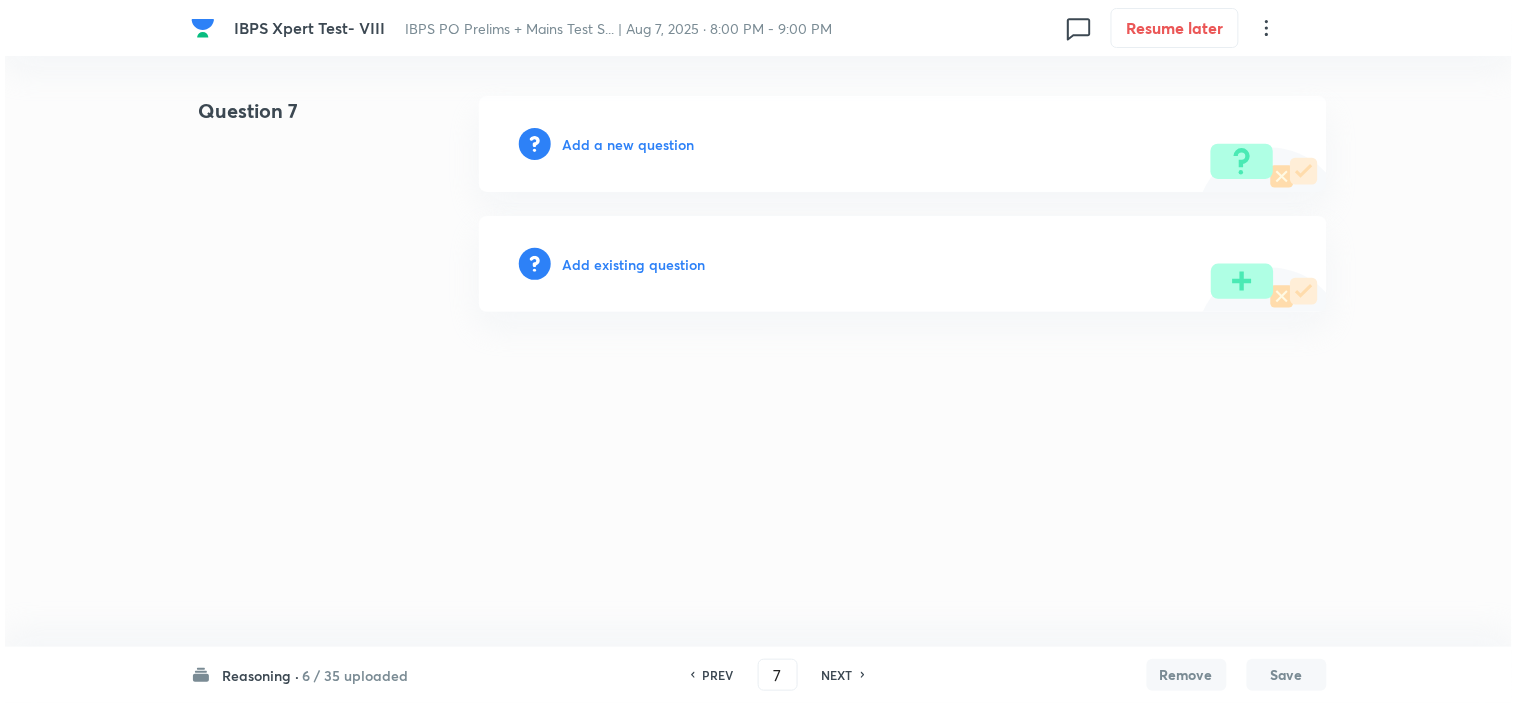 scroll, scrollTop: 0, scrollLeft: 0, axis: both 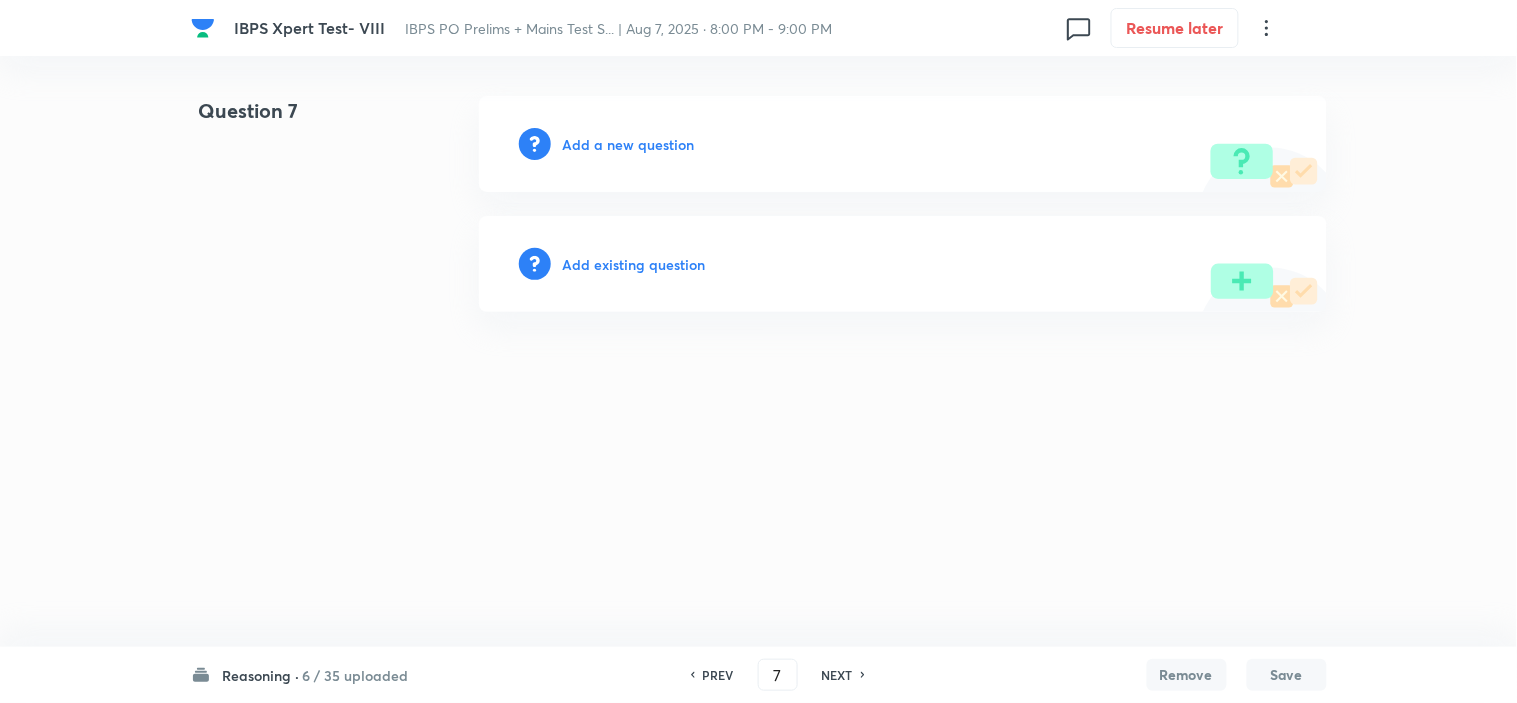click on "Add a new question" at bounding box center (629, 144) 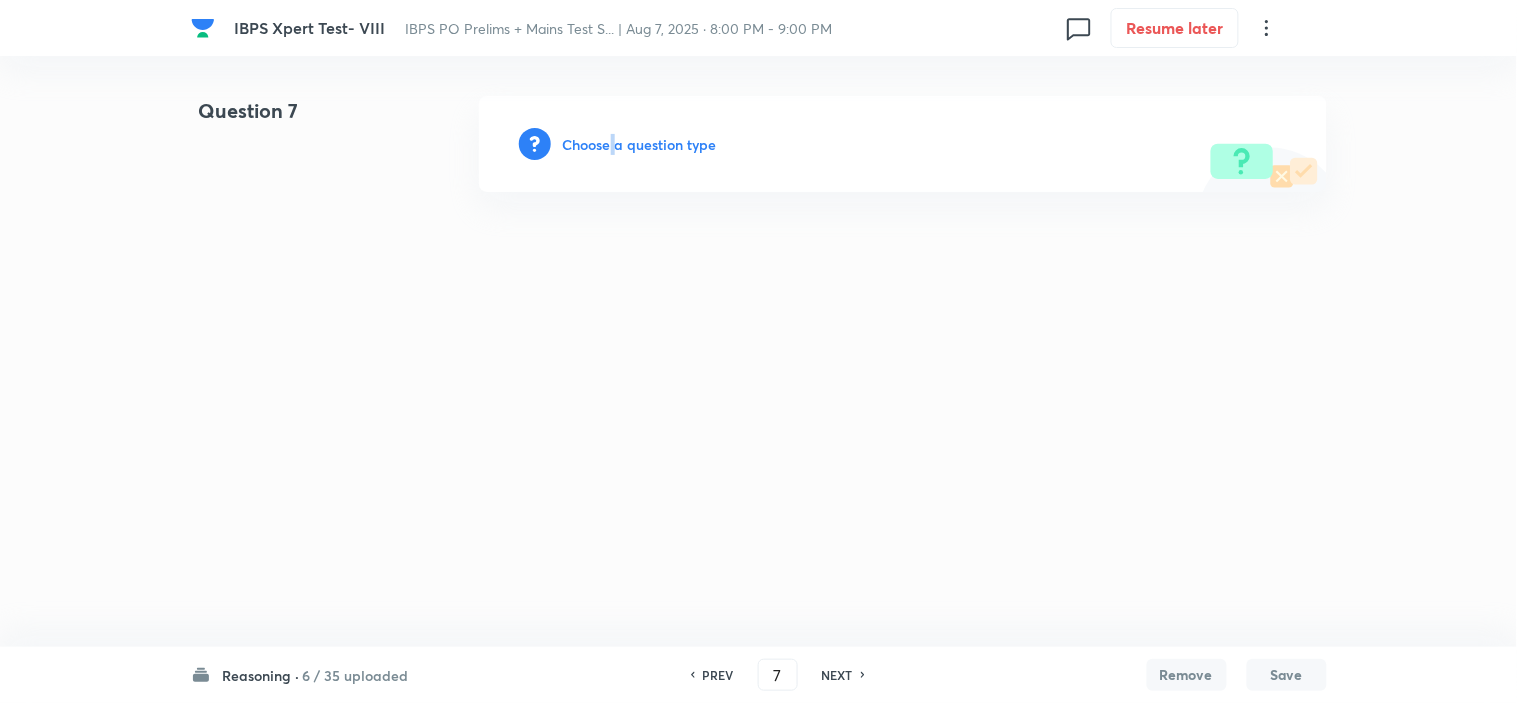 click on "Choose a question type" at bounding box center (640, 144) 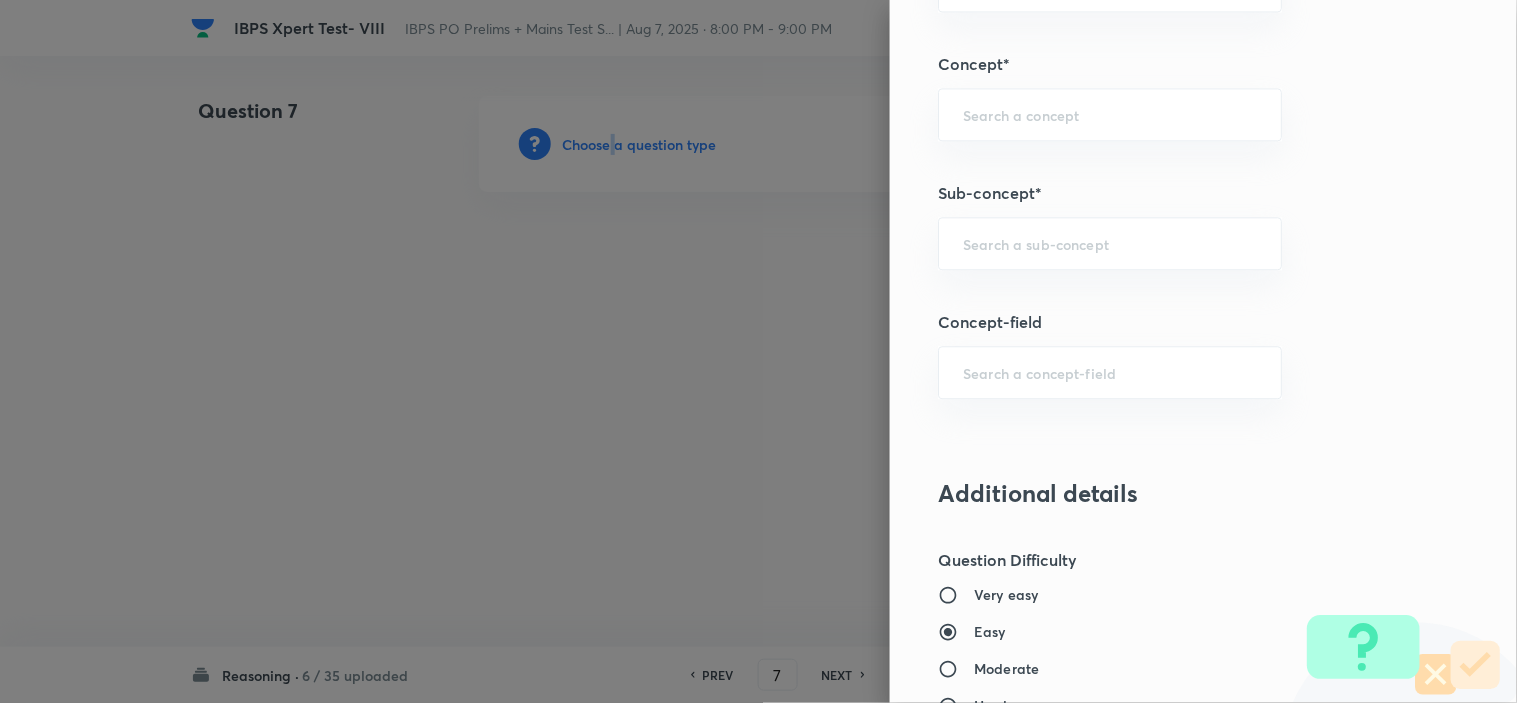 scroll, scrollTop: 1111, scrollLeft: 0, axis: vertical 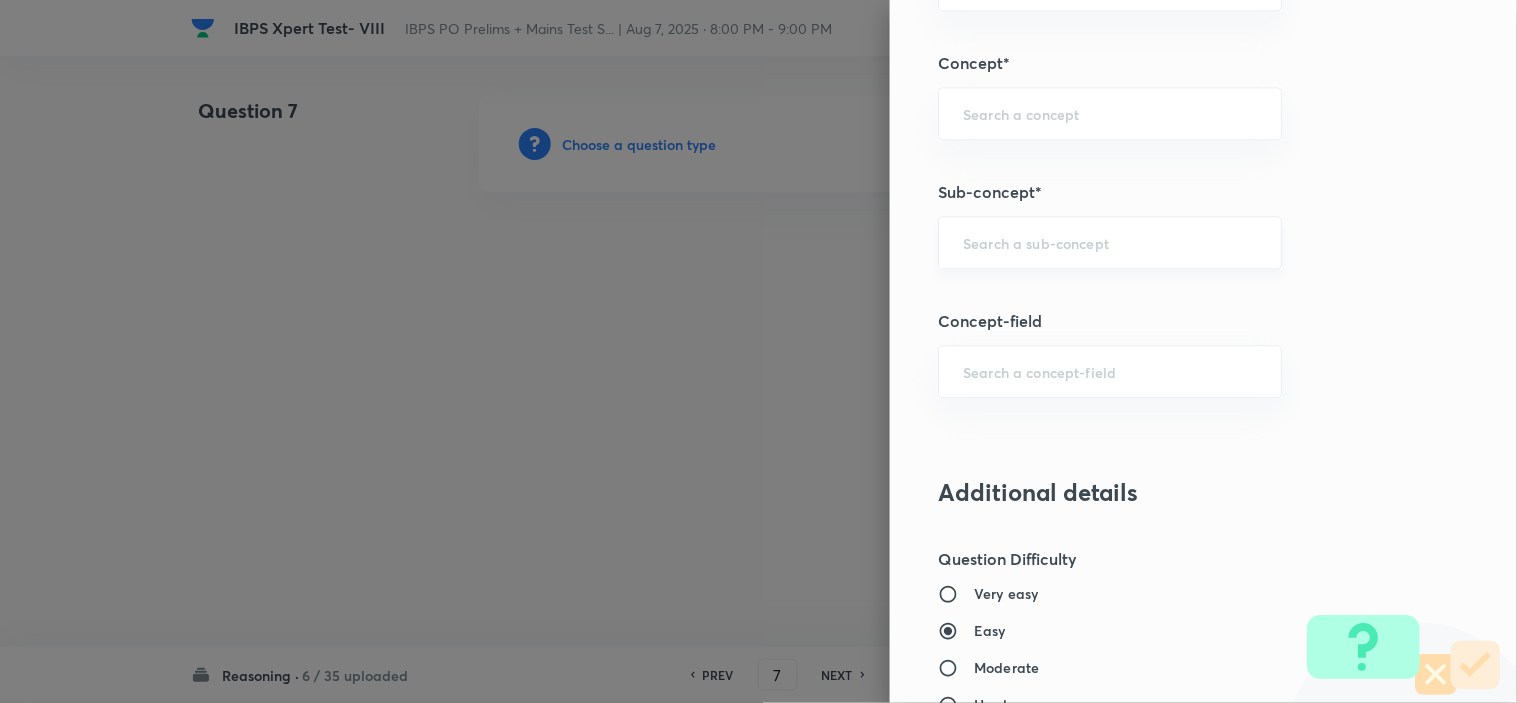click at bounding box center [1110, 242] 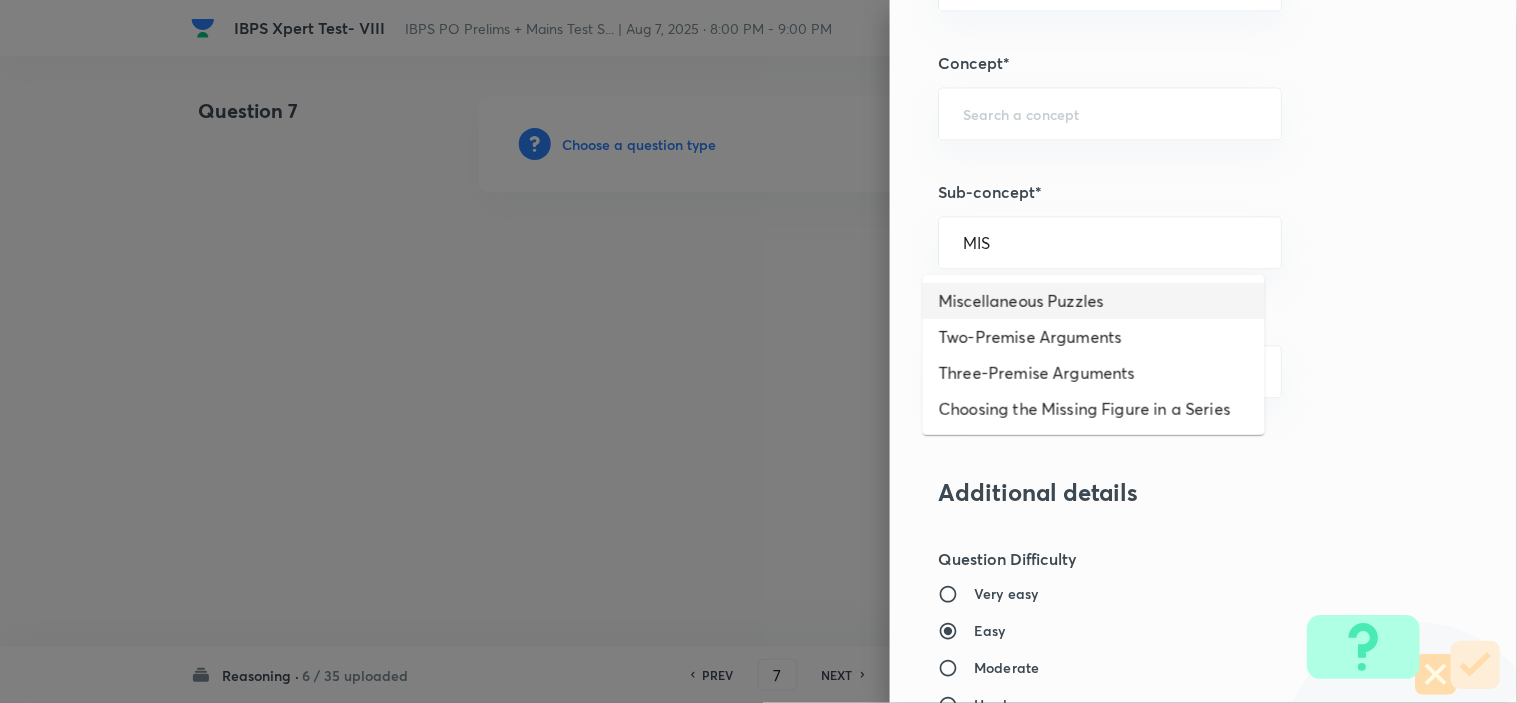 click on "Miscellaneous Puzzles" at bounding box center (1094, 301) 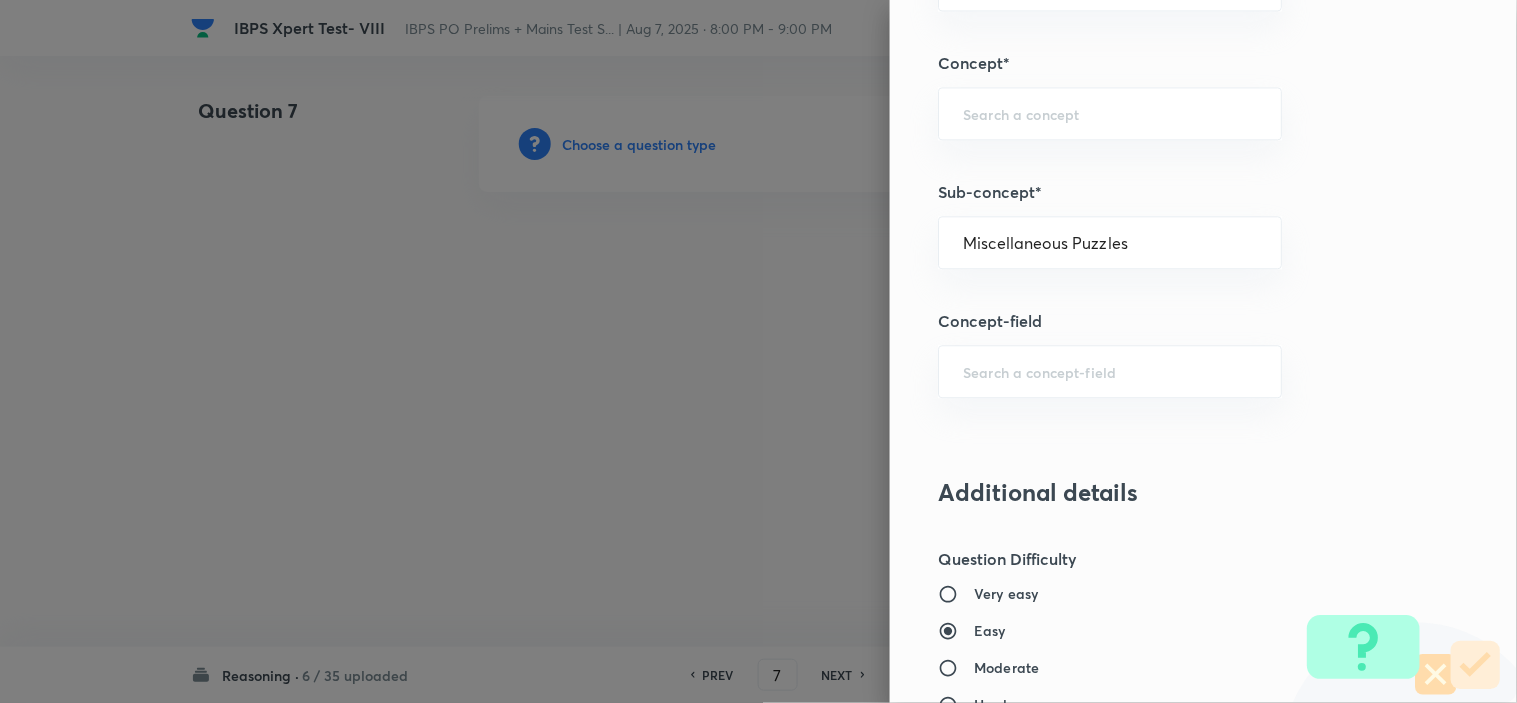 type on "Reasoning" 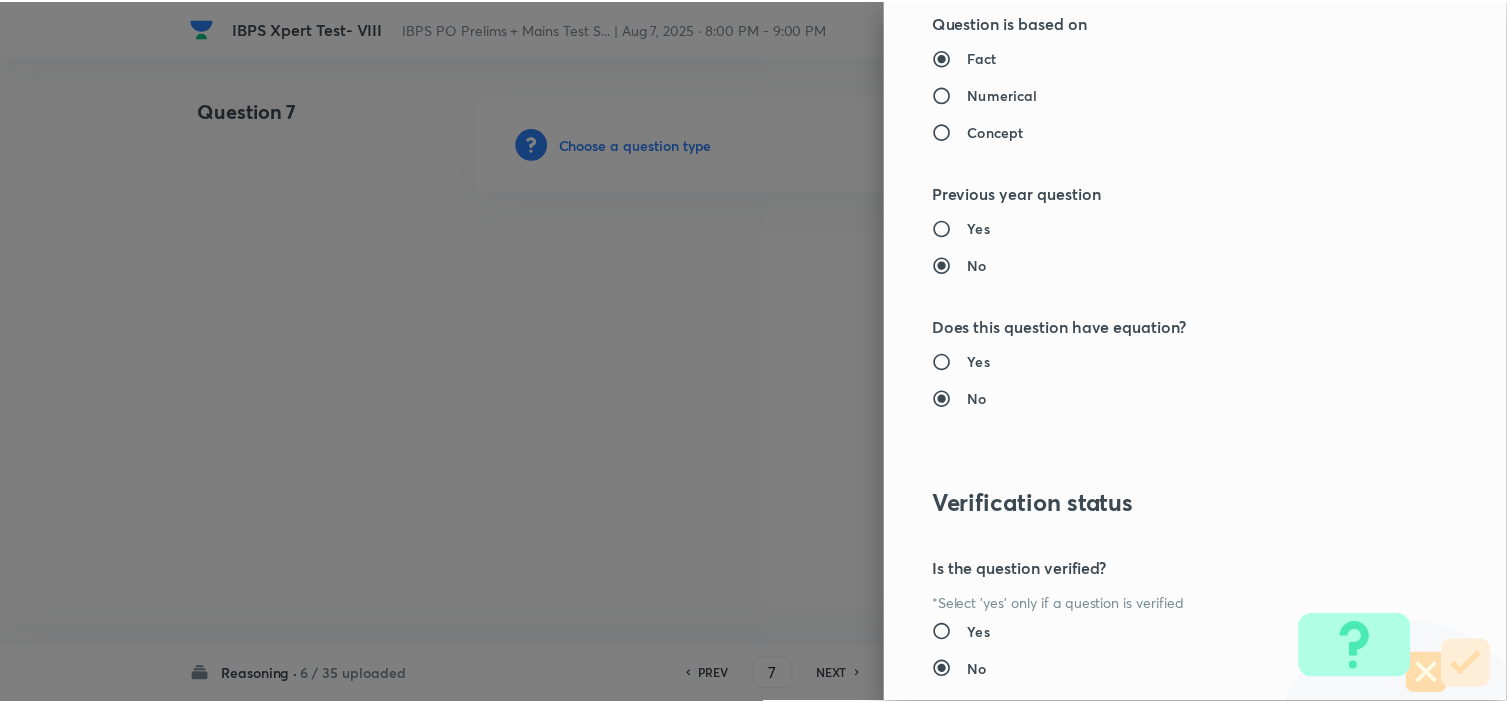 scroll, scrollTop: 2023, scrollLeft: 0, axis: vertical 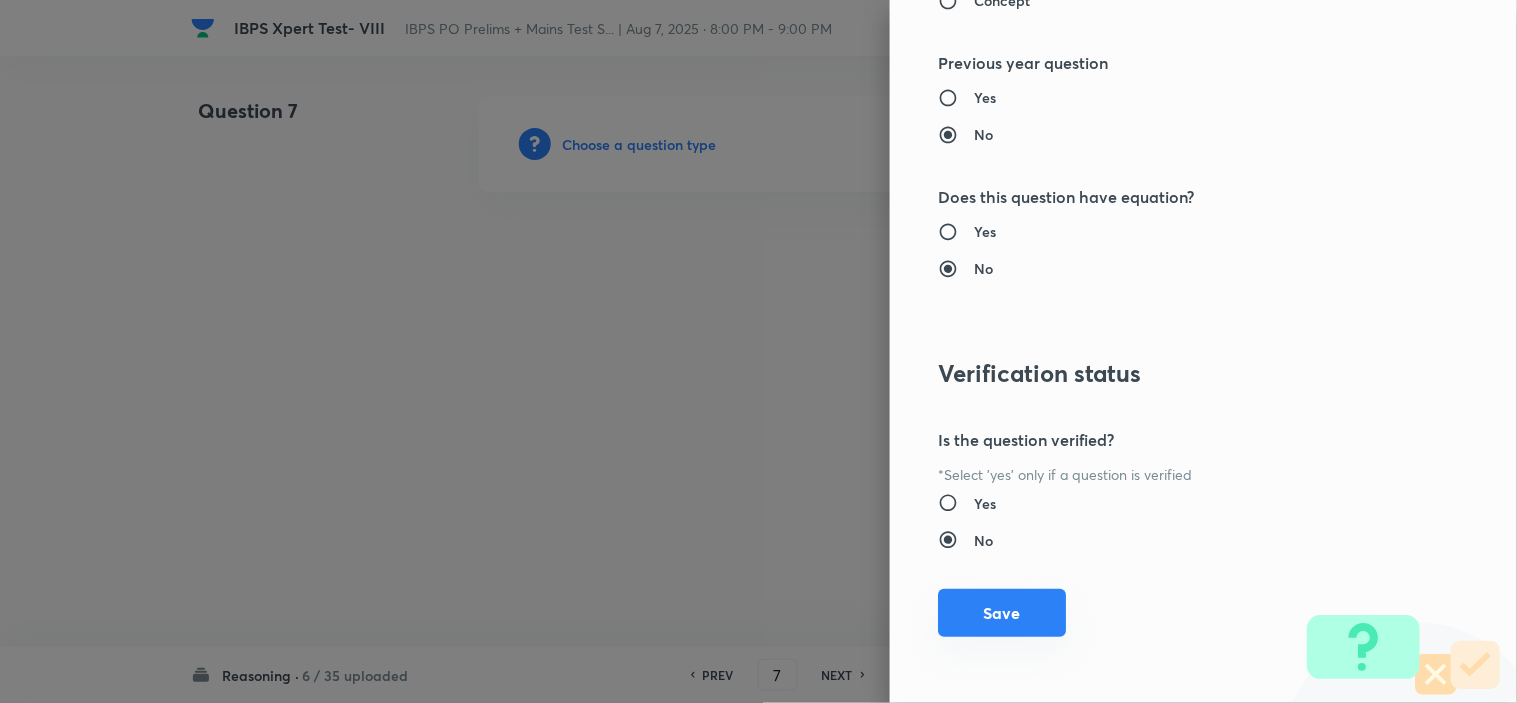 click on "Save" at bounding box center [1002, 613] 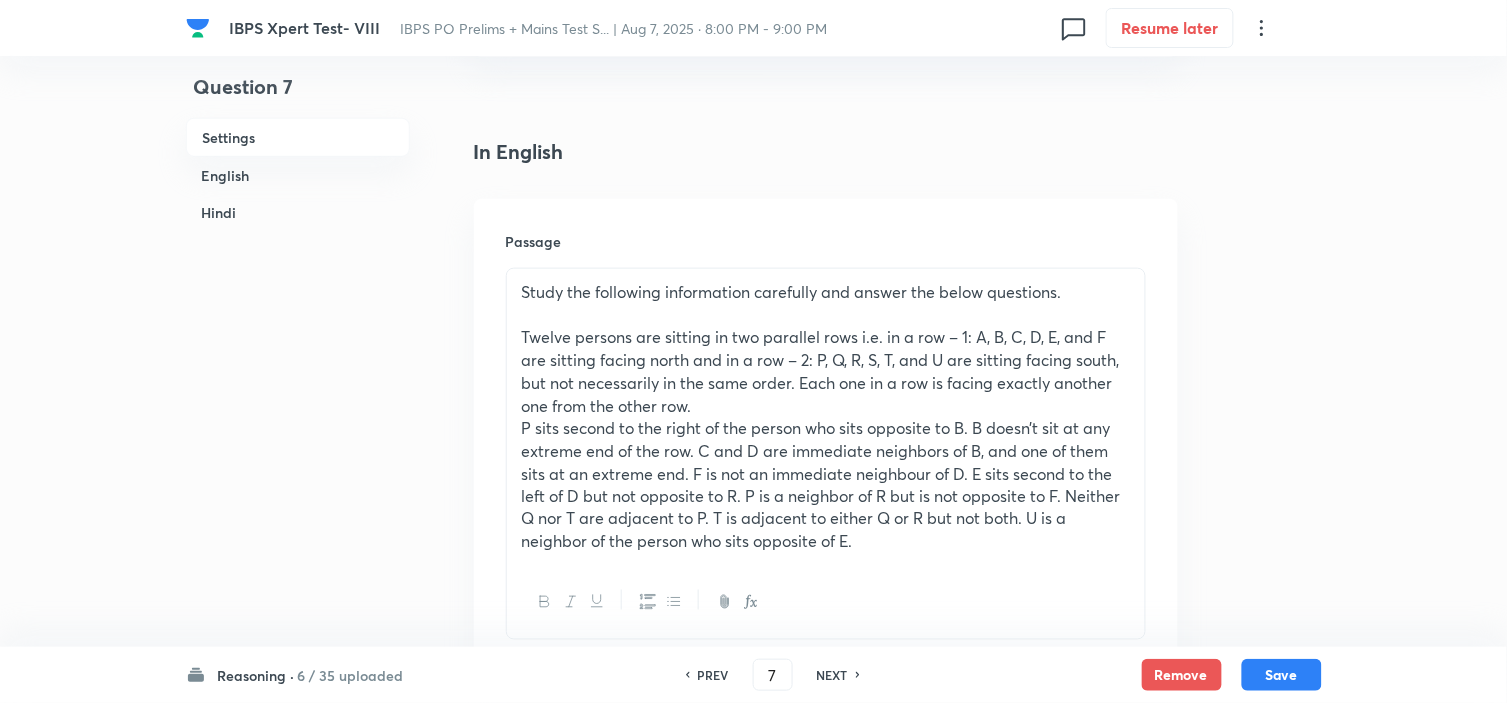 scroll, scrollTop: 888, scrollLeft: 0, axis: vertical 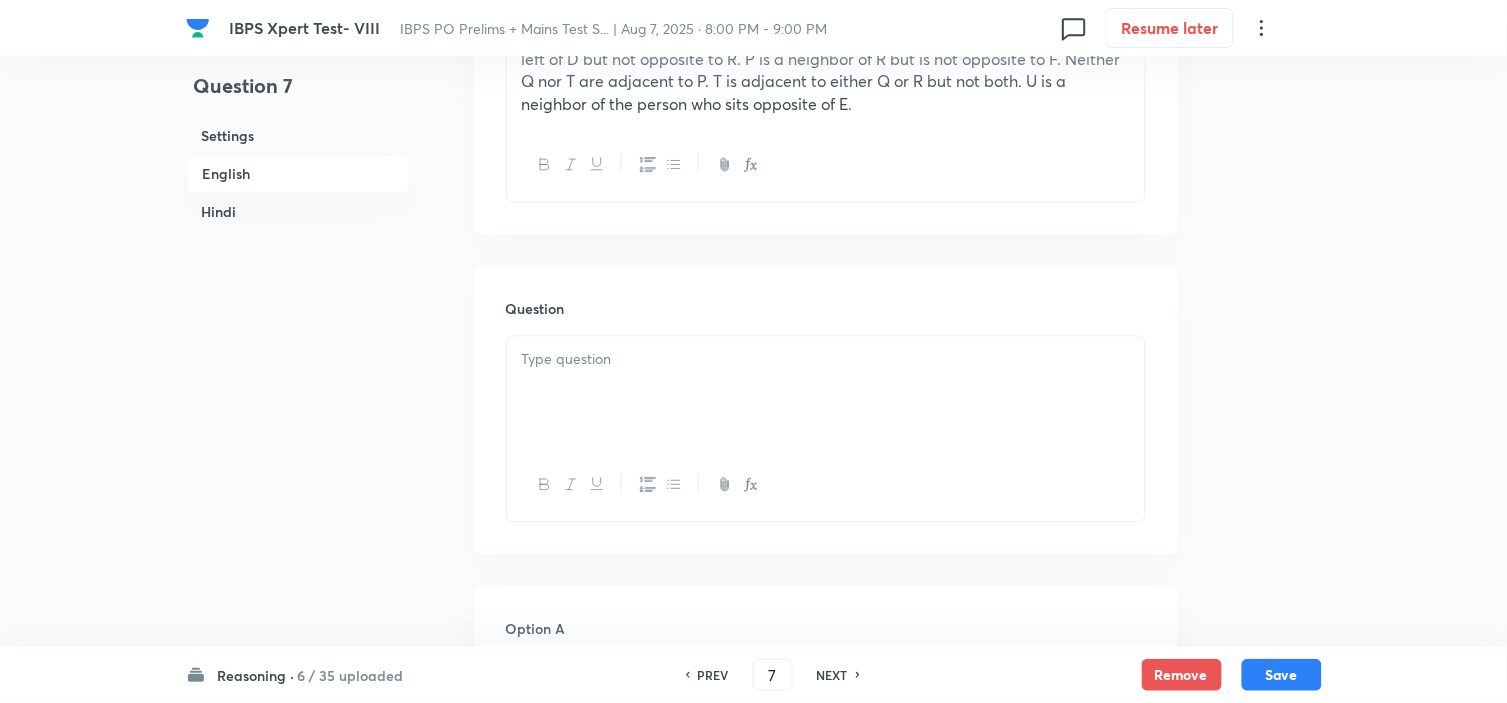 click at bounding box center [826, 393] 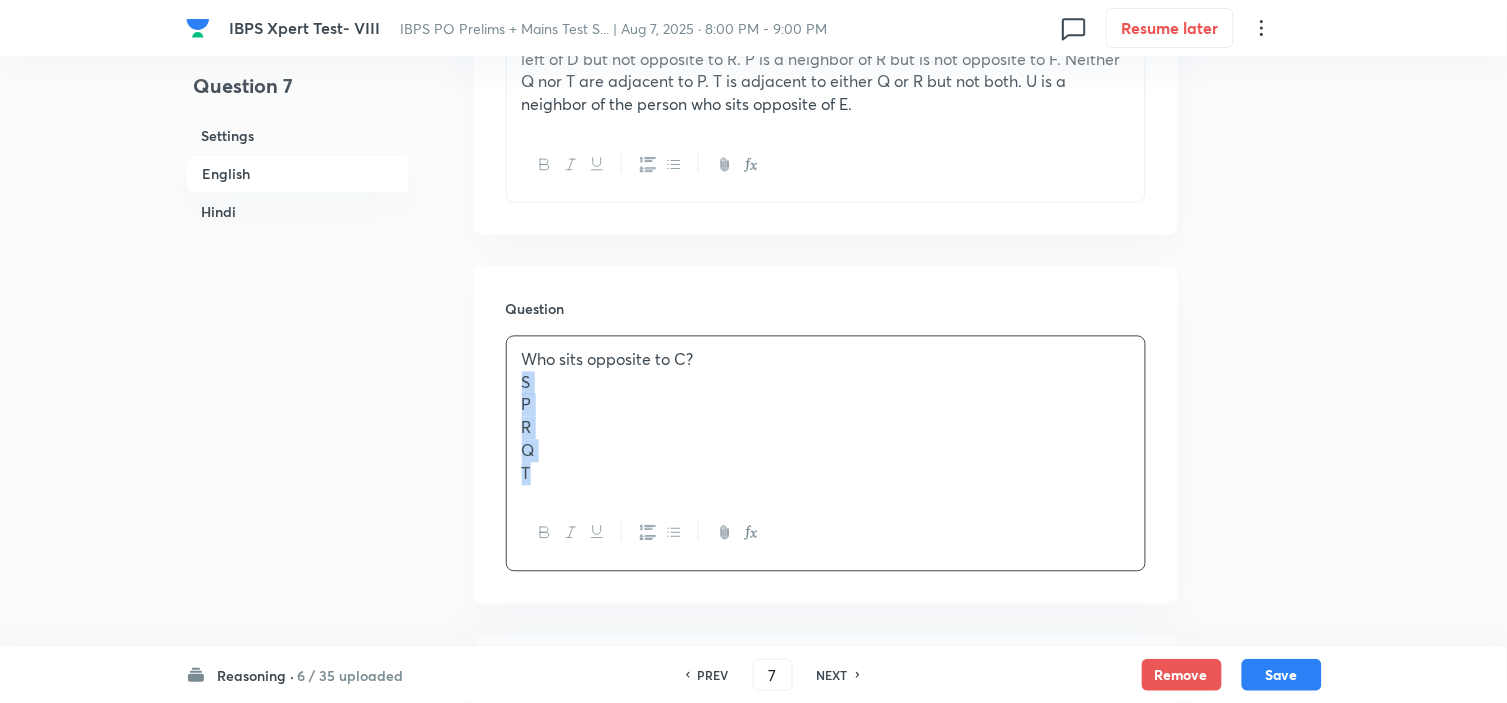 drag, startPoint x: 516, startPoint y: 388, endPoint x: 624, endPoint y: 528, distance: 176.81628 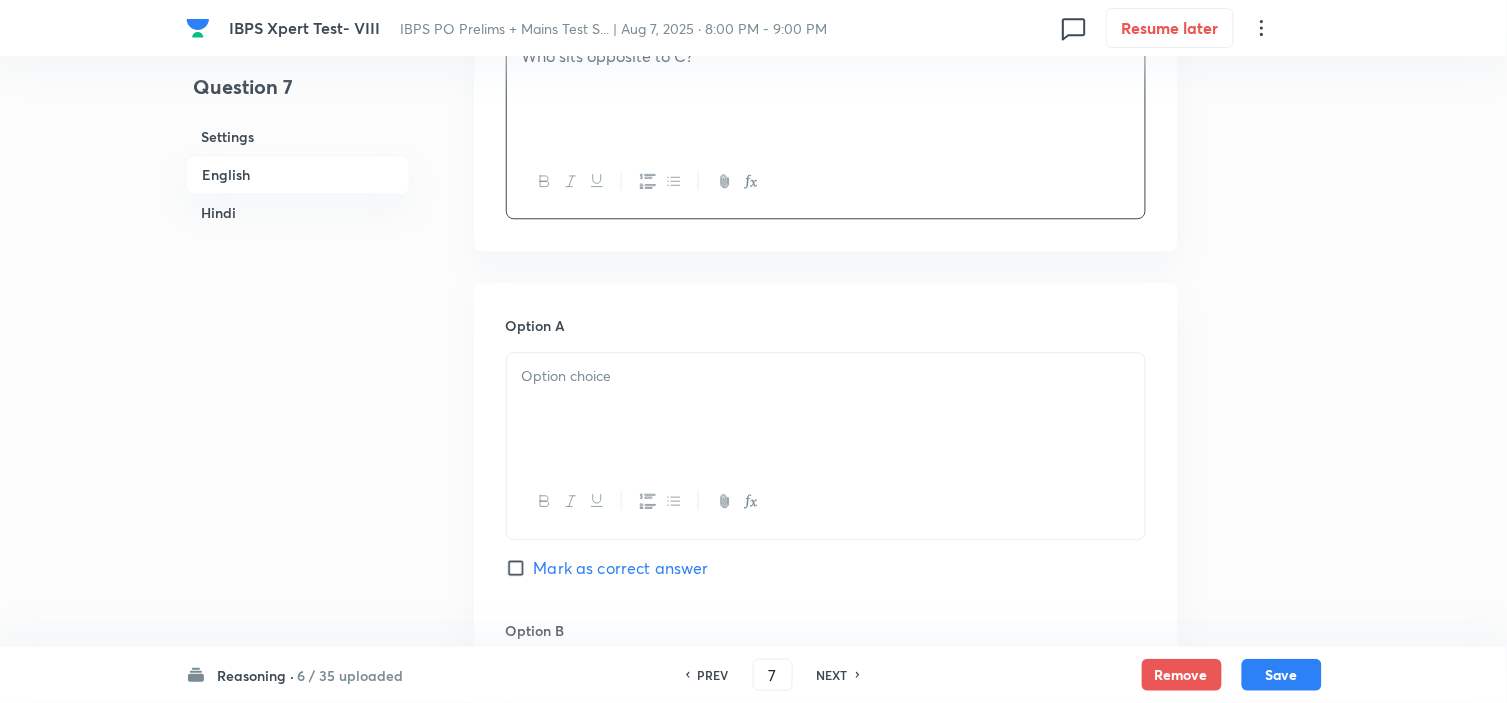 scroll, scrollTop: 1222, scrollLeft: 0, axis: vertical 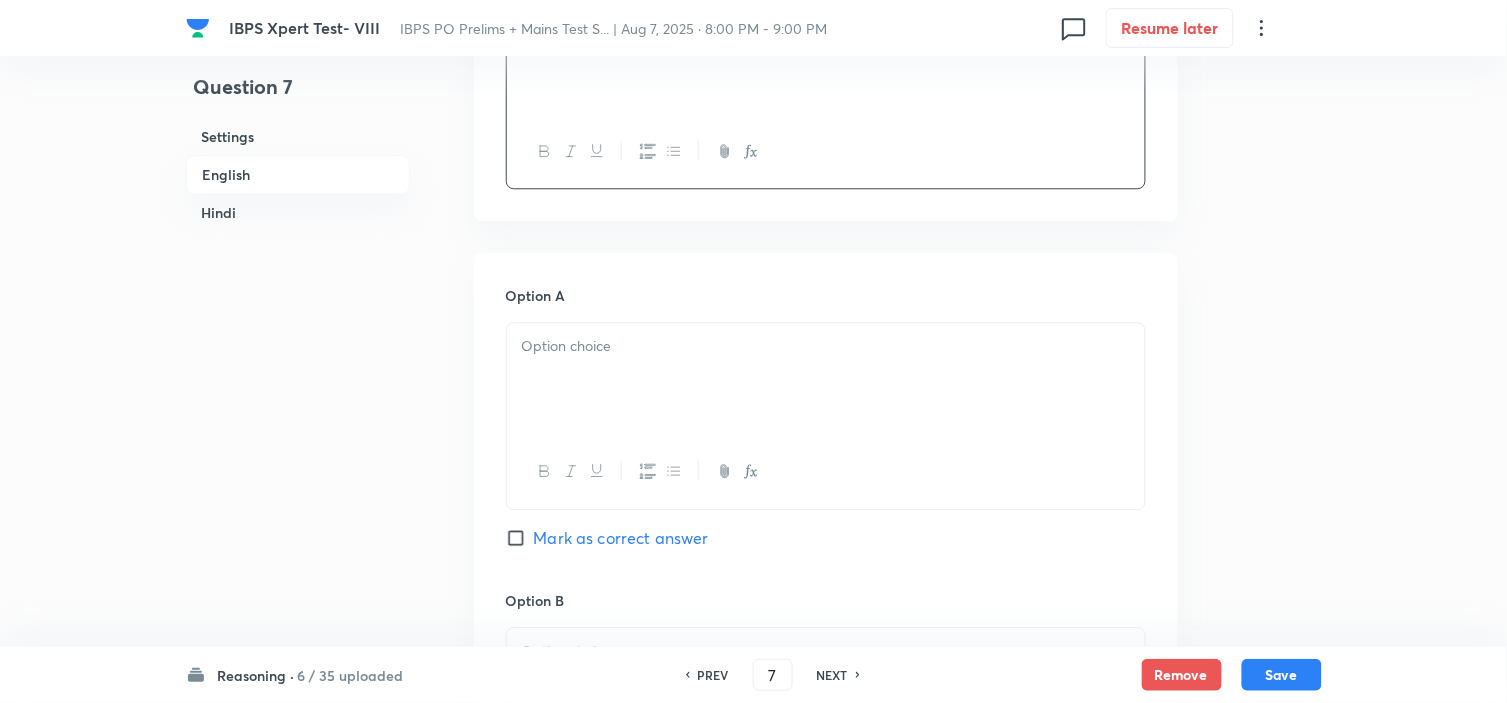 click at bounding box center [826, 379] 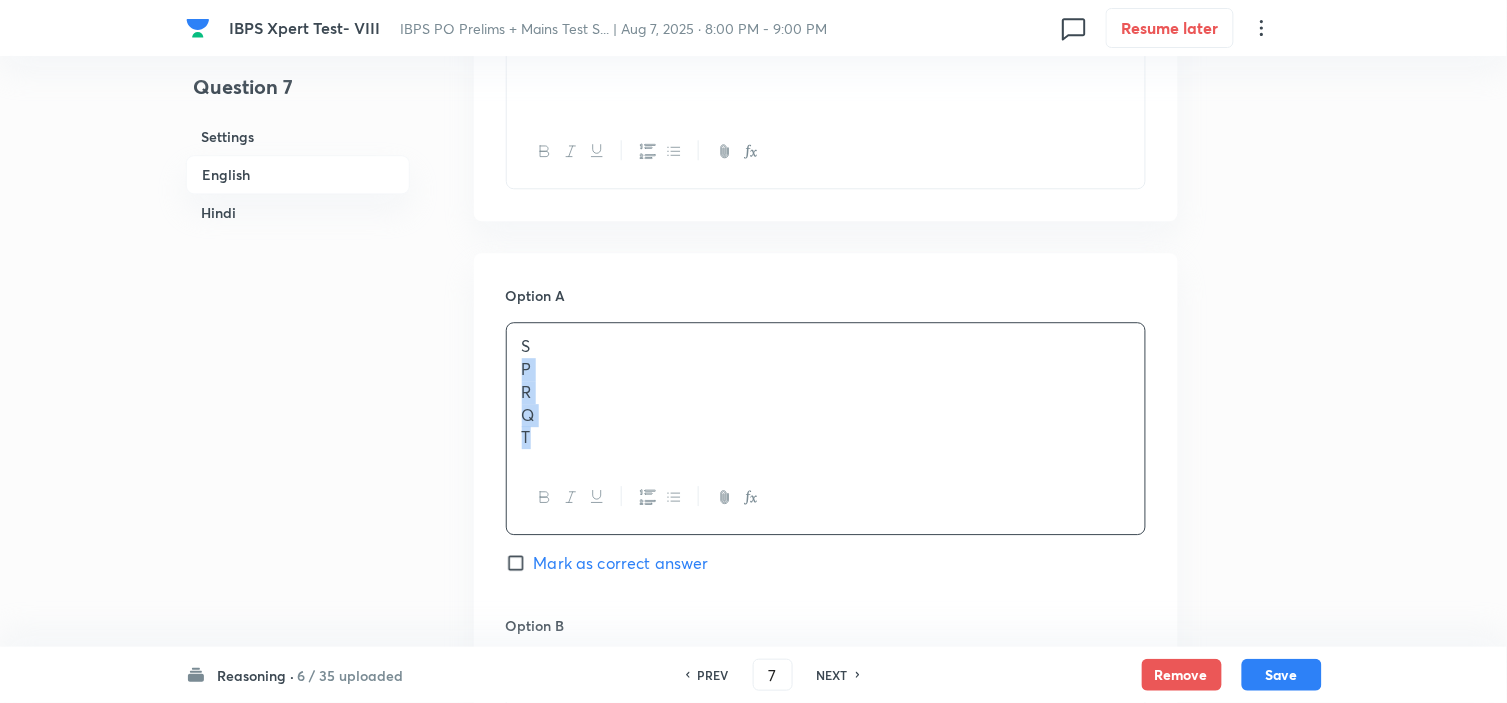 drag, startPoint x: 518, startPoint y: 372, endPoint x: 622, endPoint y: 501, distance: 165.70154 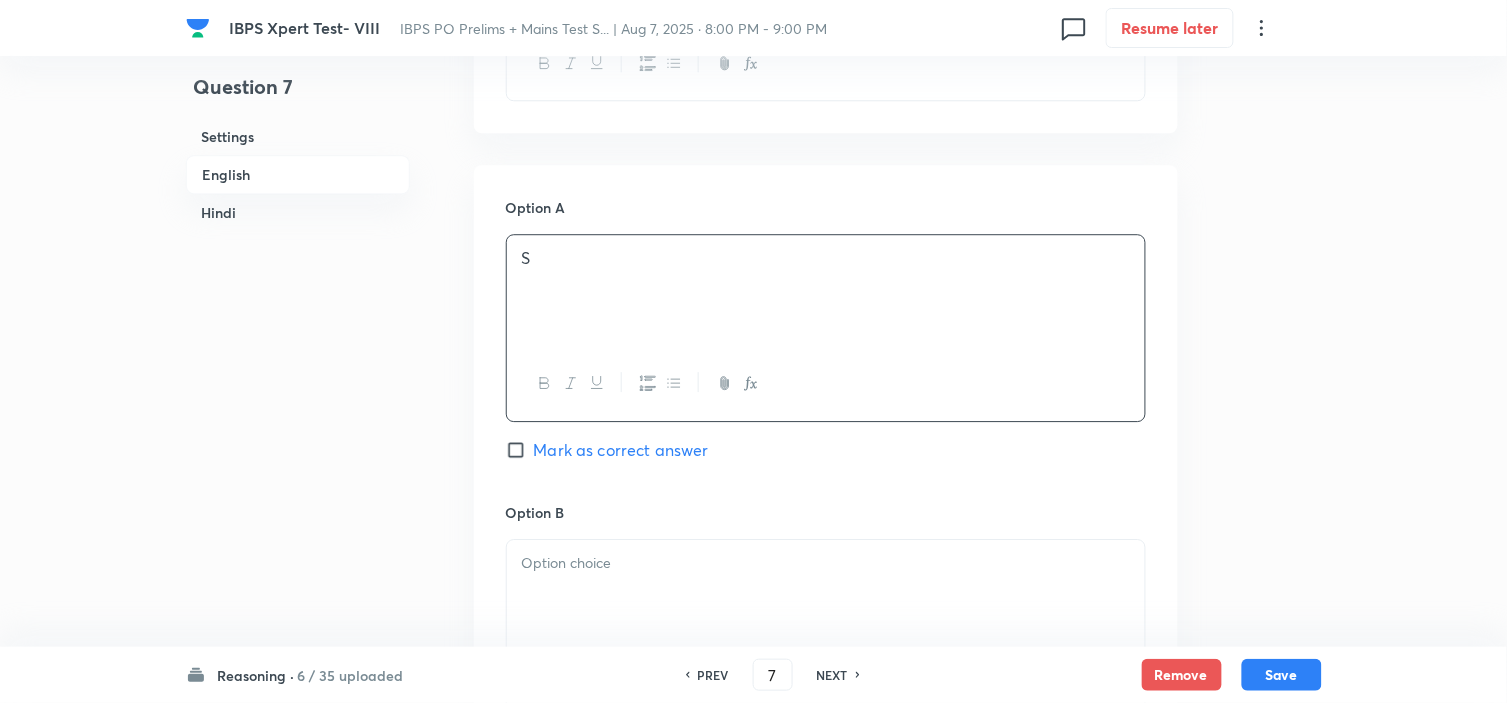 scroll, scrollTop: 1444, scrollLeft: 0, axis: vertical 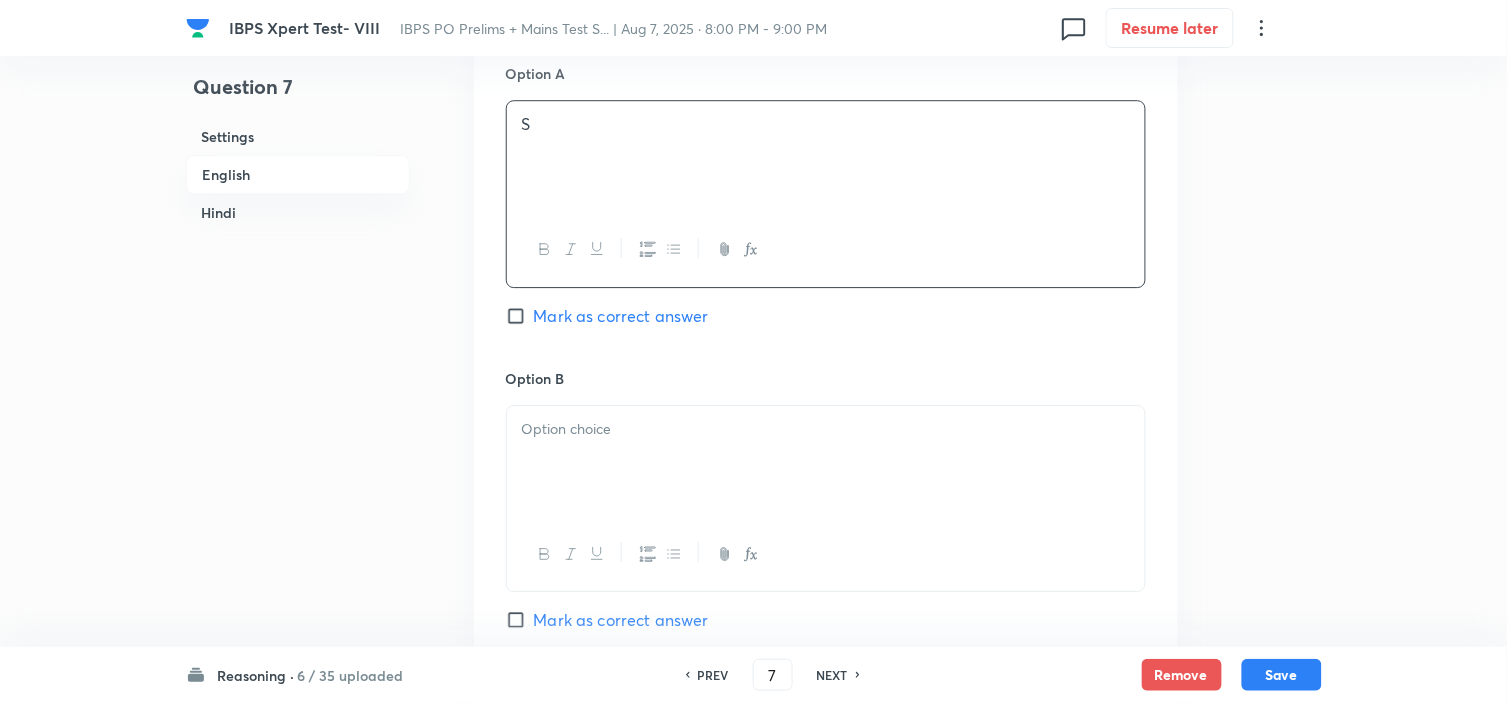click at bounding box center (826, 462) 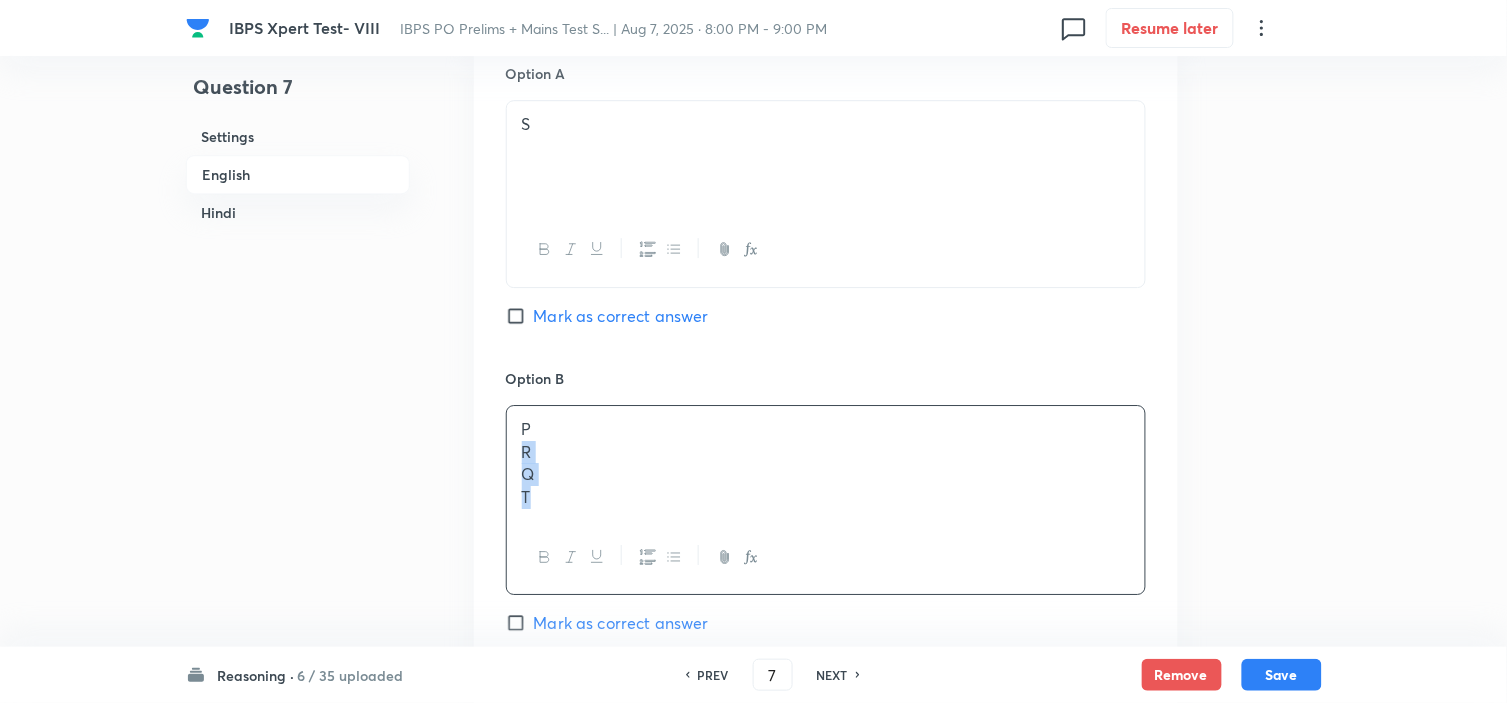 drag, startPoint x: 525, startPoint y: 452, endPoint x: 583, endPoint y: 547, distance: 111.305885 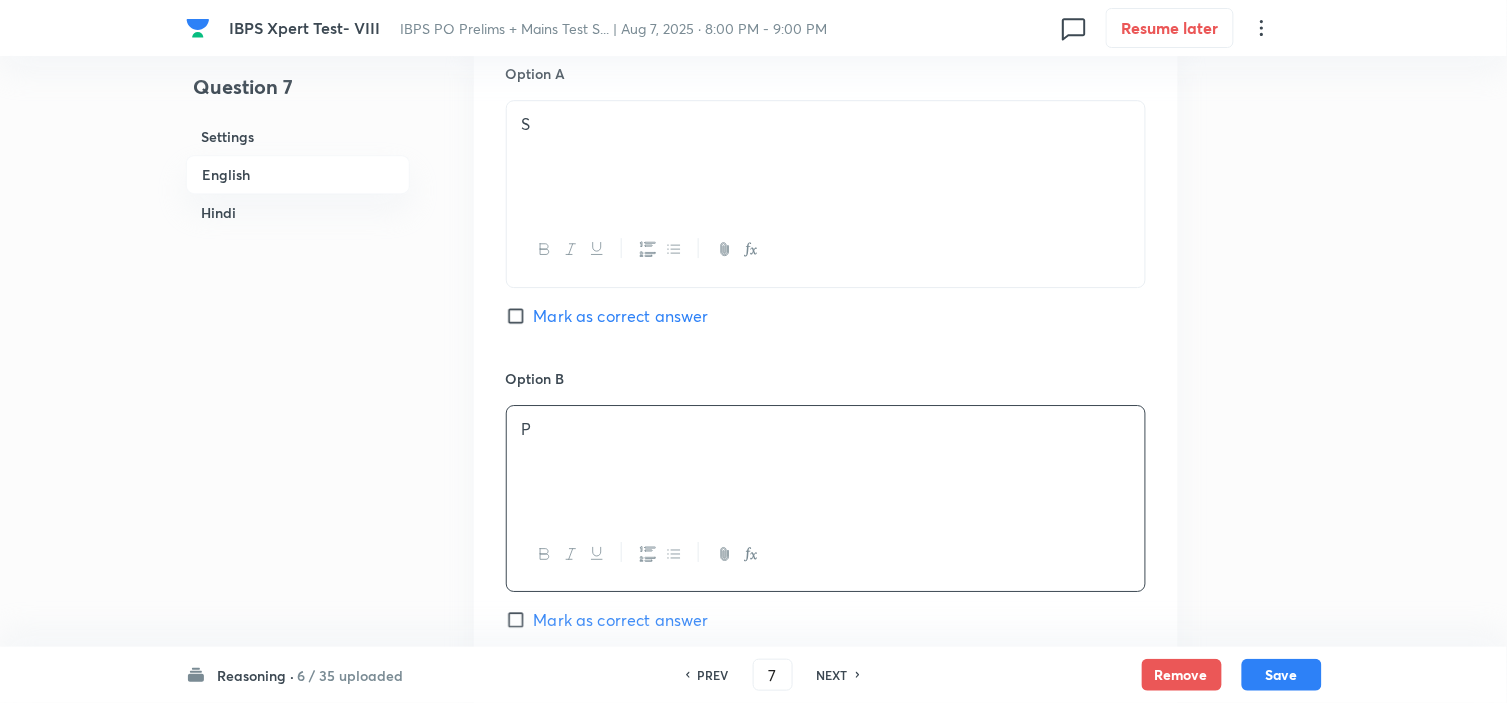 scroll, scrollTop: 1666, scrollLeft: 0, axis: vertical 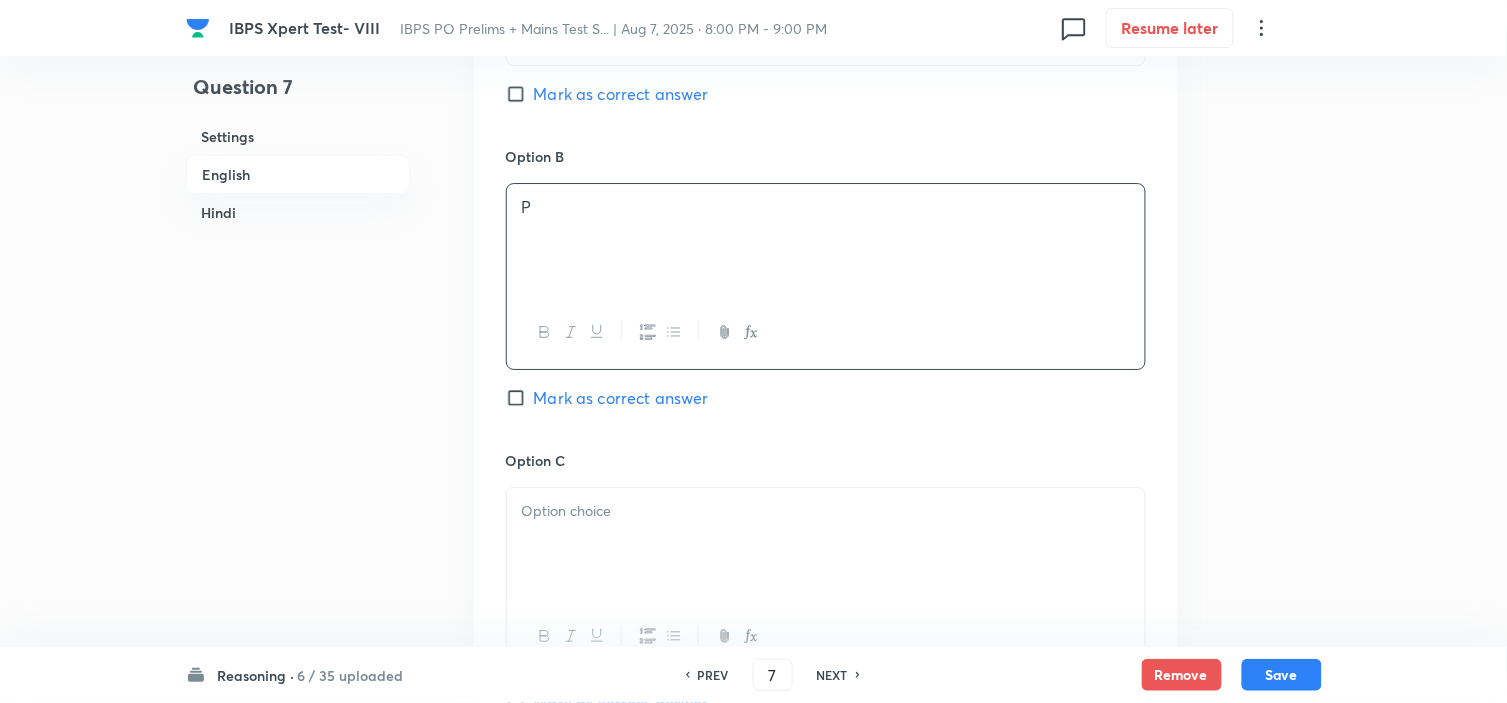 click at bounding box center [826, 544] 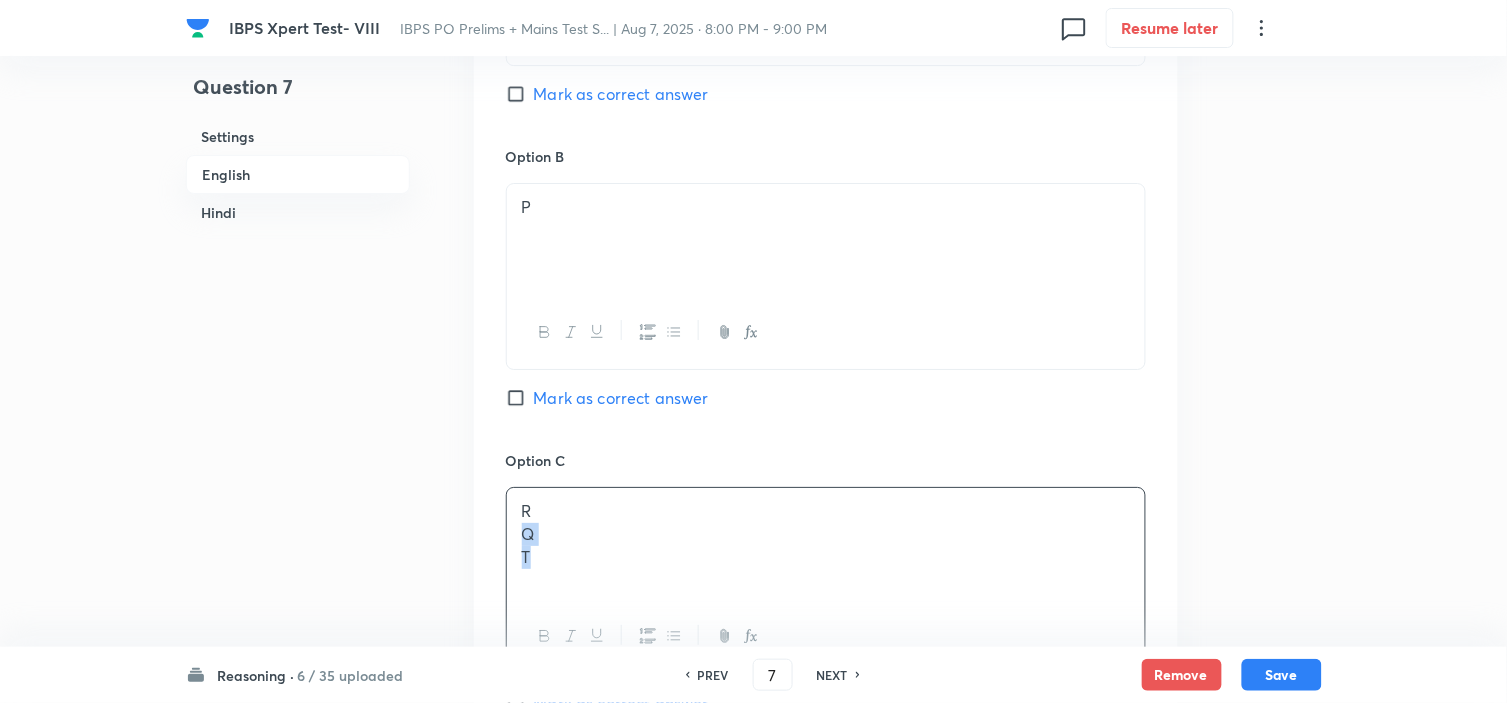 drag, startPoint x: 515, startPoint y: 543, endPoint x: 601, endPoint y: 605, distance: 106.01887 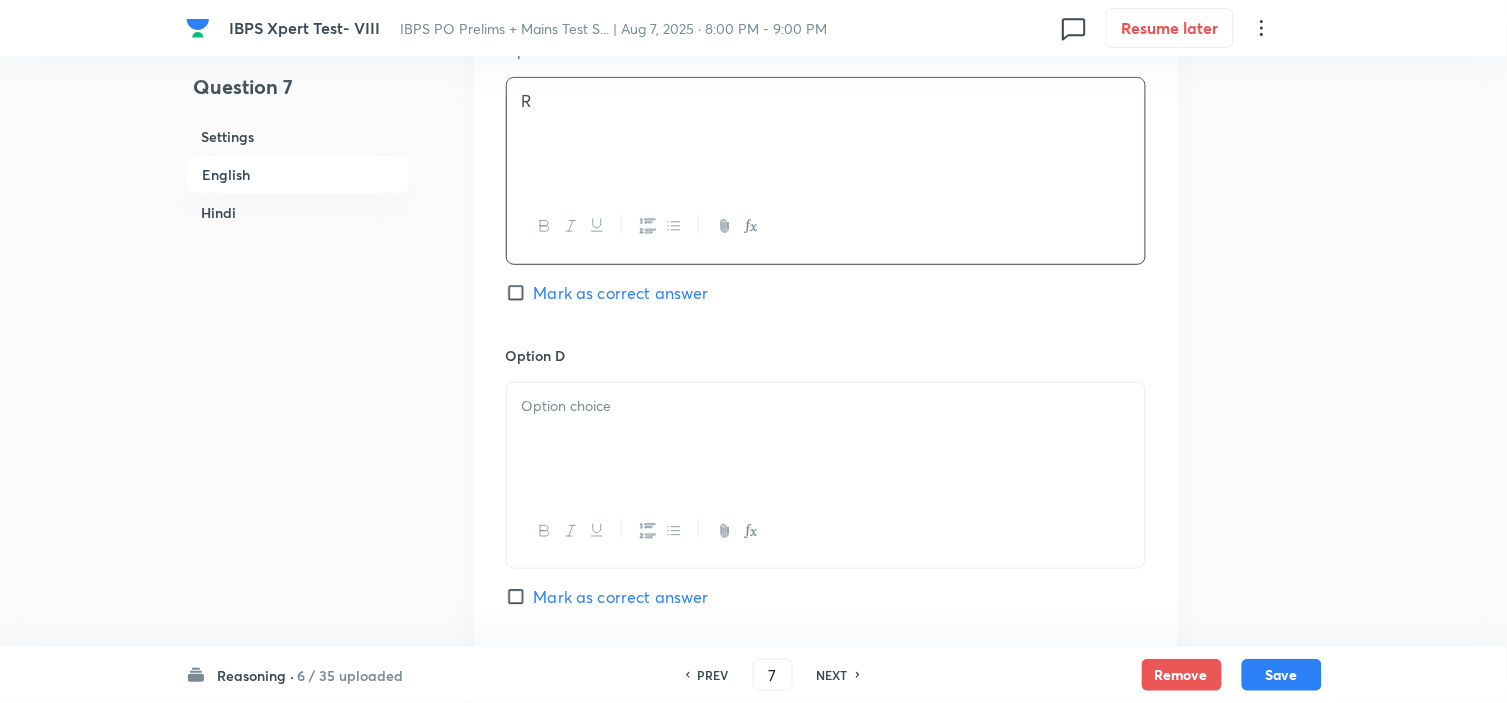 scroll, scrollTop: 2111, scrollLeft: 0, axis: vertical 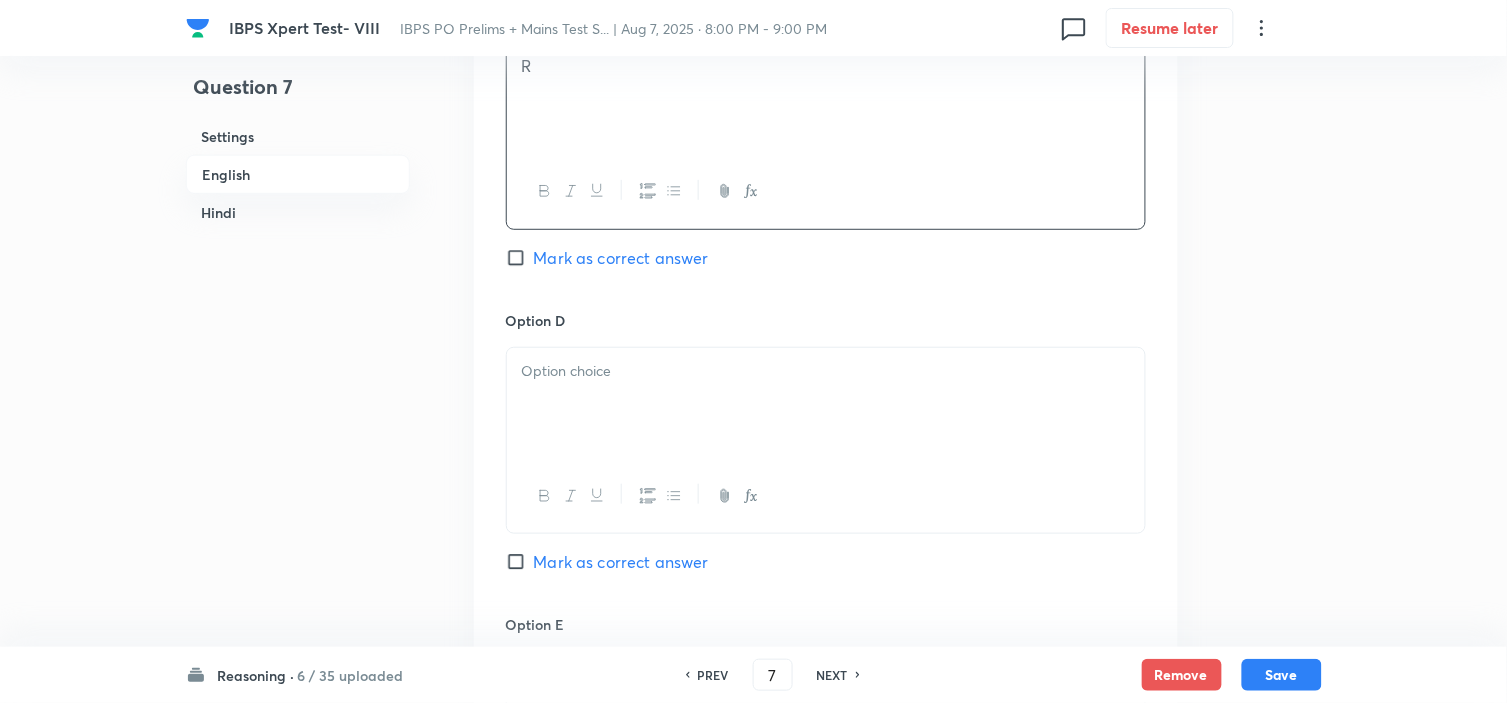 click at bounding box center (826, 404) 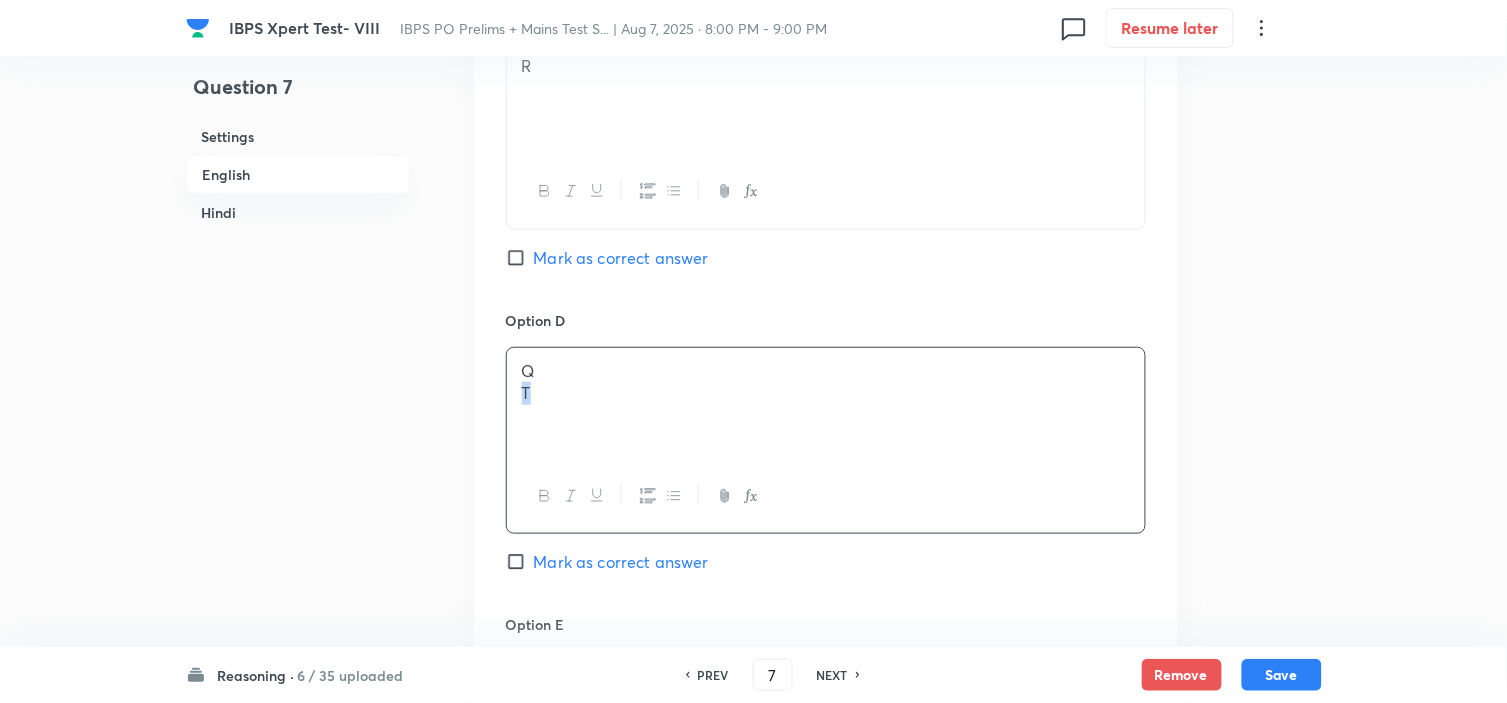 drag, startPoint x: 546, startPoint y: 418, endPoint x: 494, endPoint y: 414, distance: 52.153618 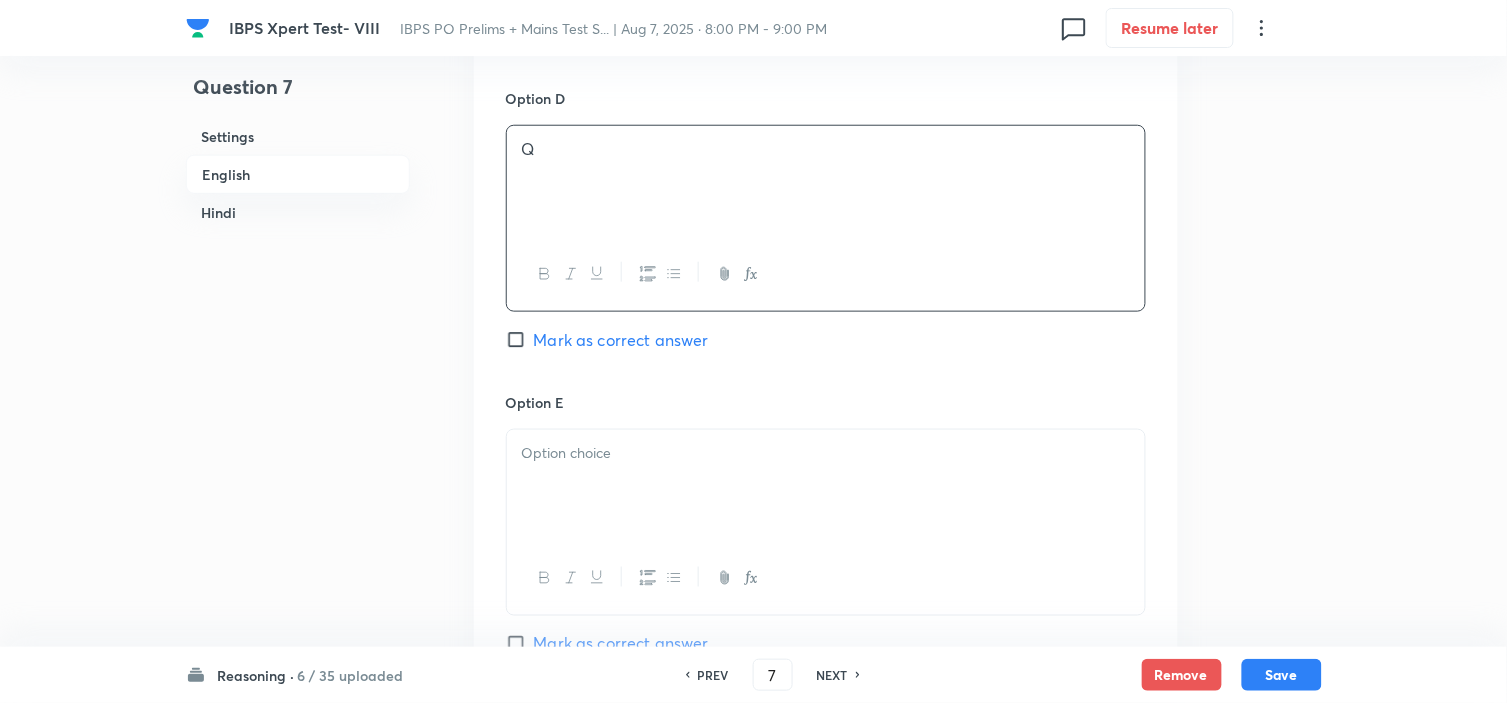 click at bounding box center (826, 486) 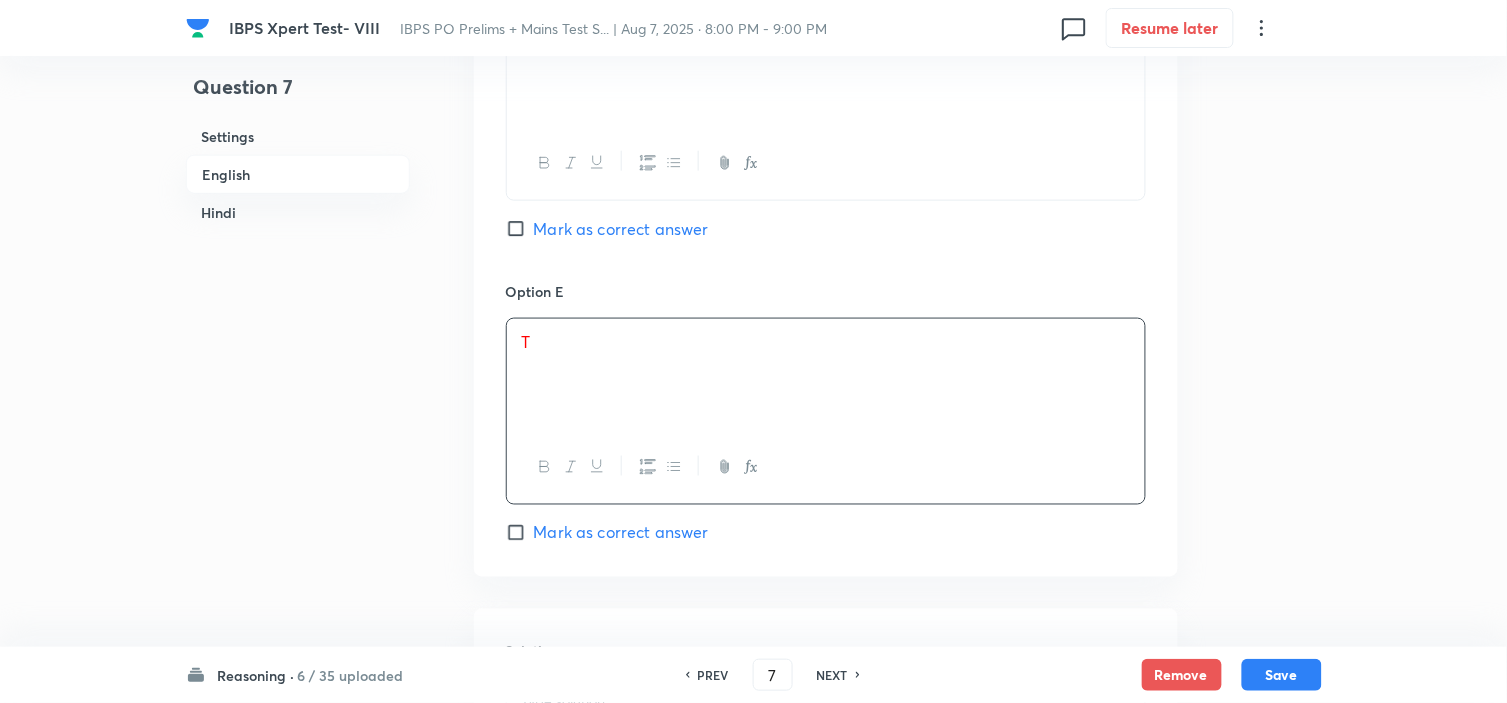 scroll, scrollTop: 2555, scrollLeft: 0, axis: vertical 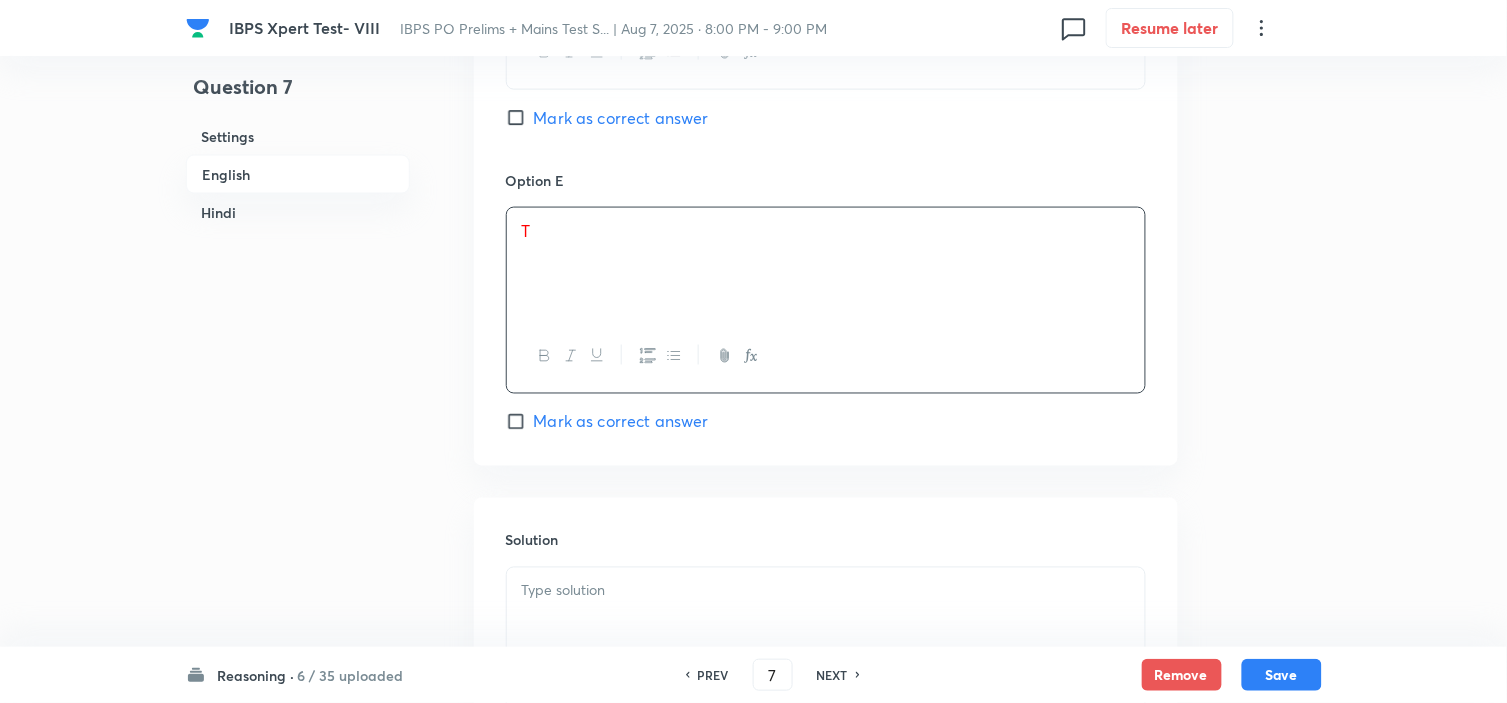 click on "Mark as correct answer" at bounding box center (607, 422) 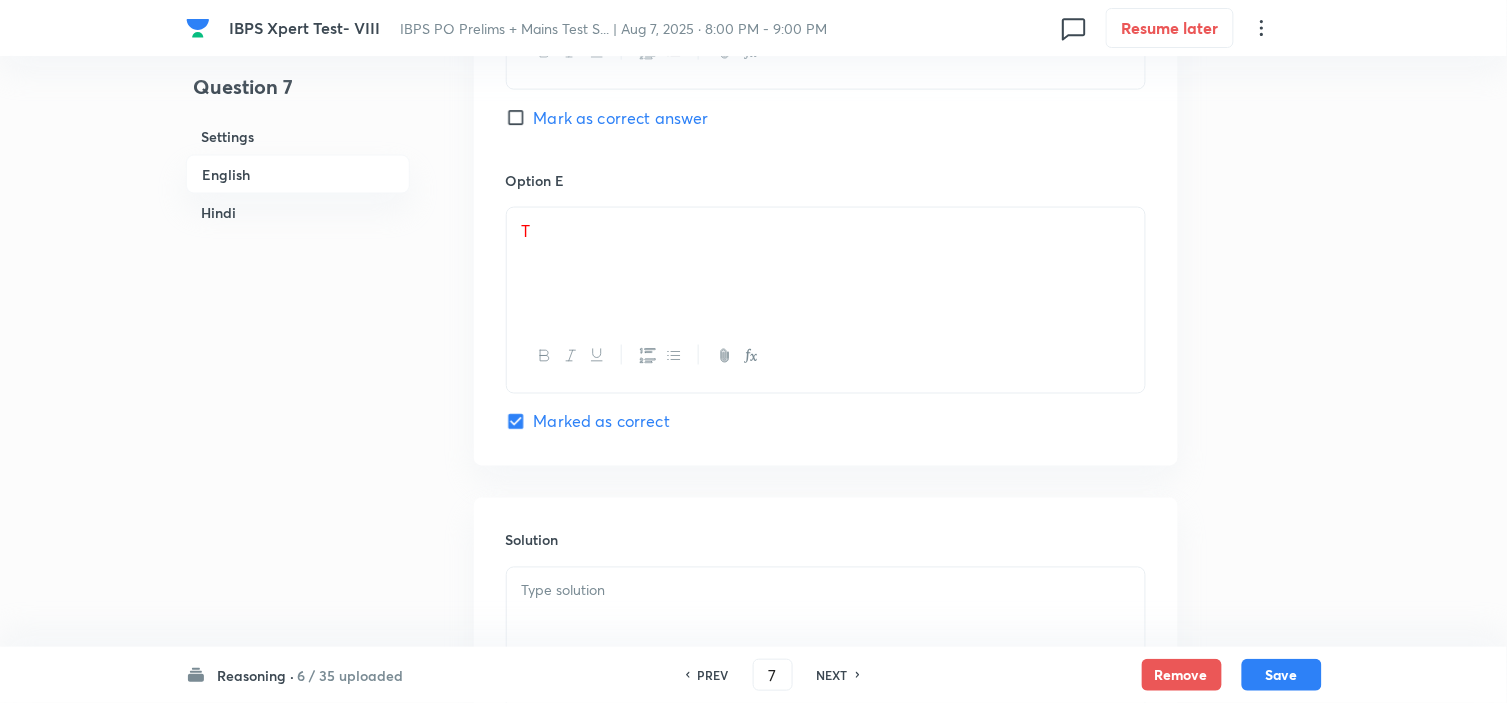 checkbox on "true" 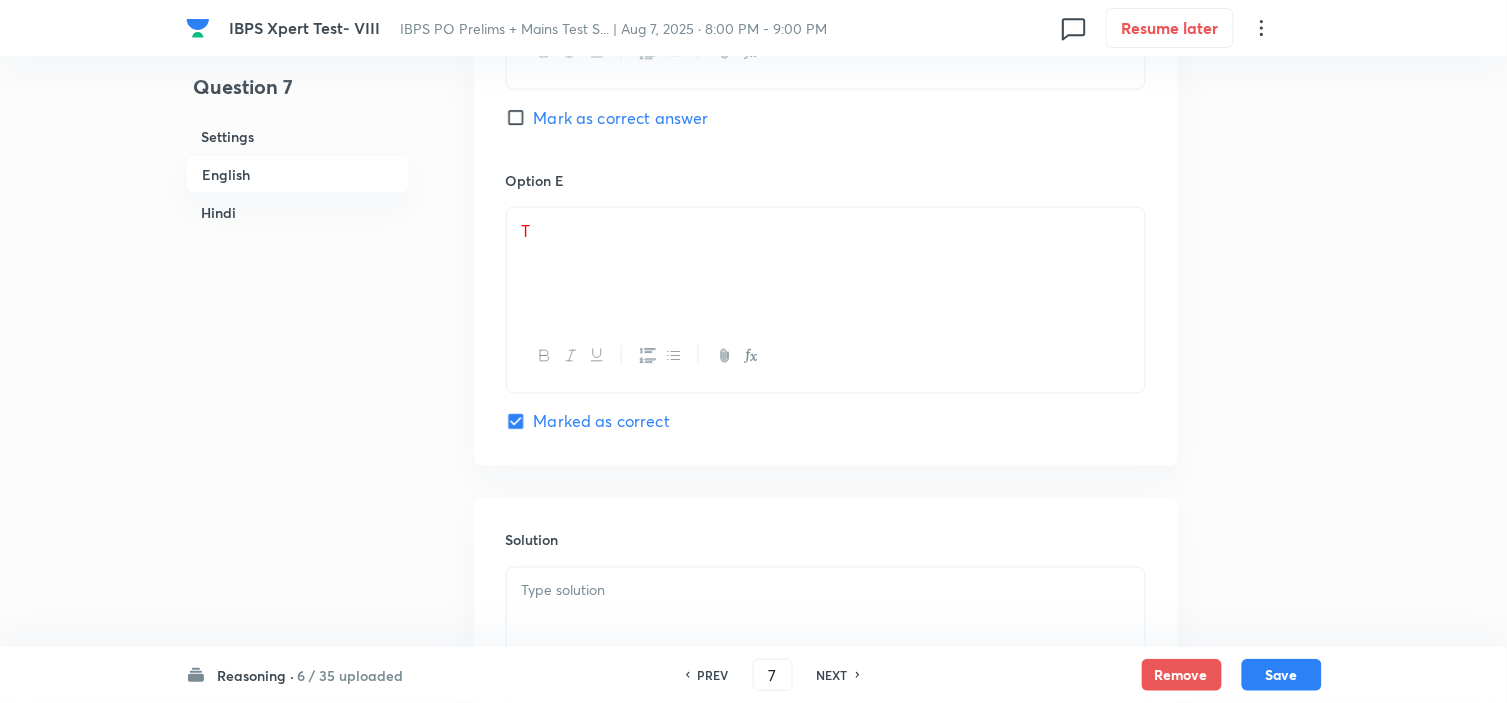 scroll, scrollTop: 3111, scrollLeft: 0, axis: vertical 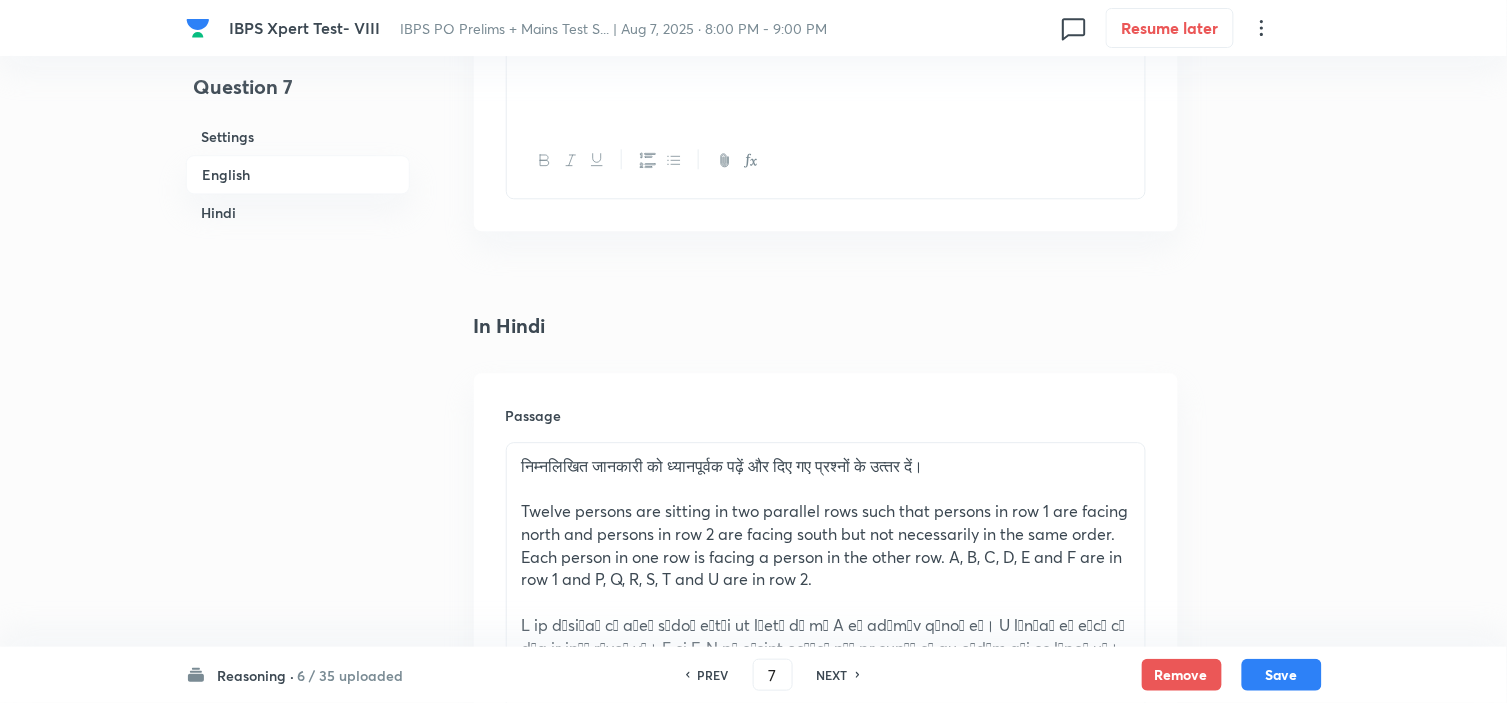click at bounding box center [826, 68] 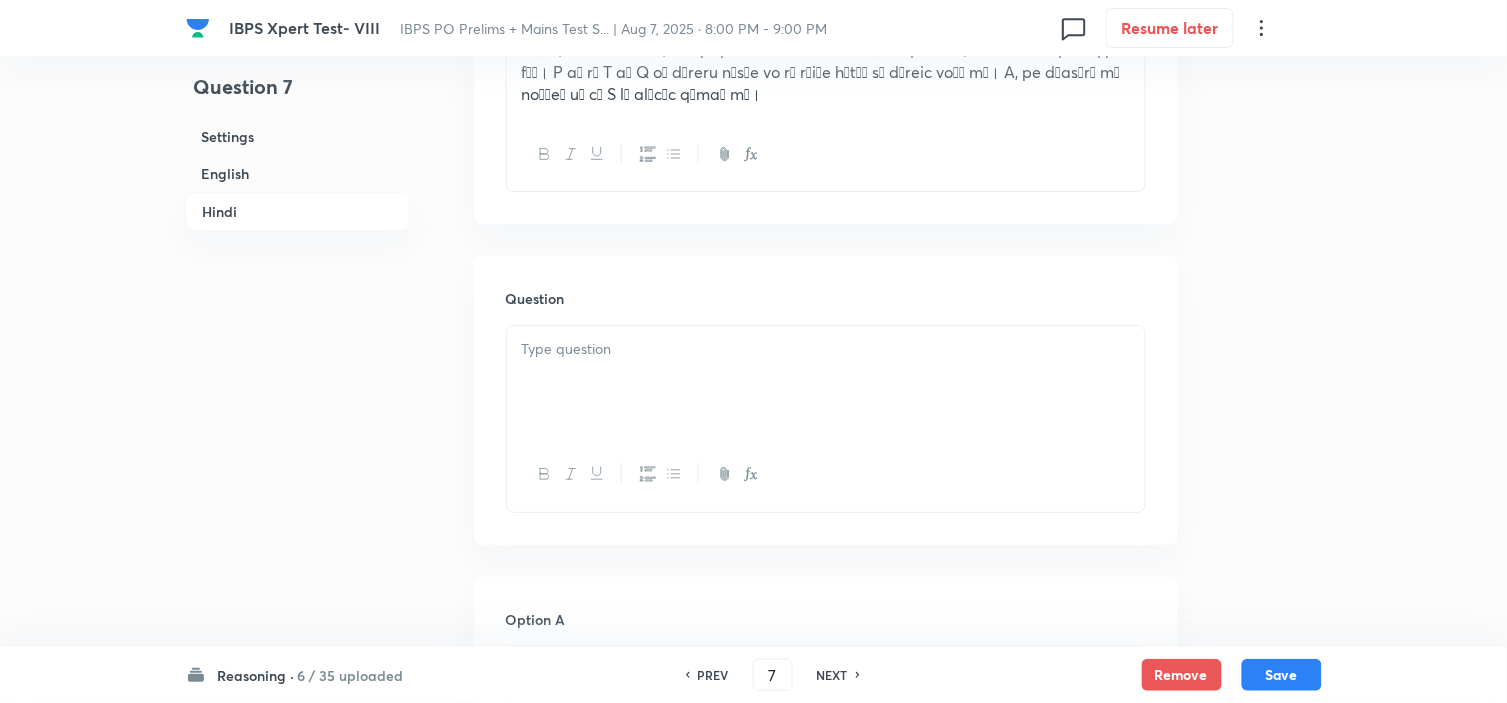 scroll, scrollTop: 3888, scrollLeft: 0, axis: vertical 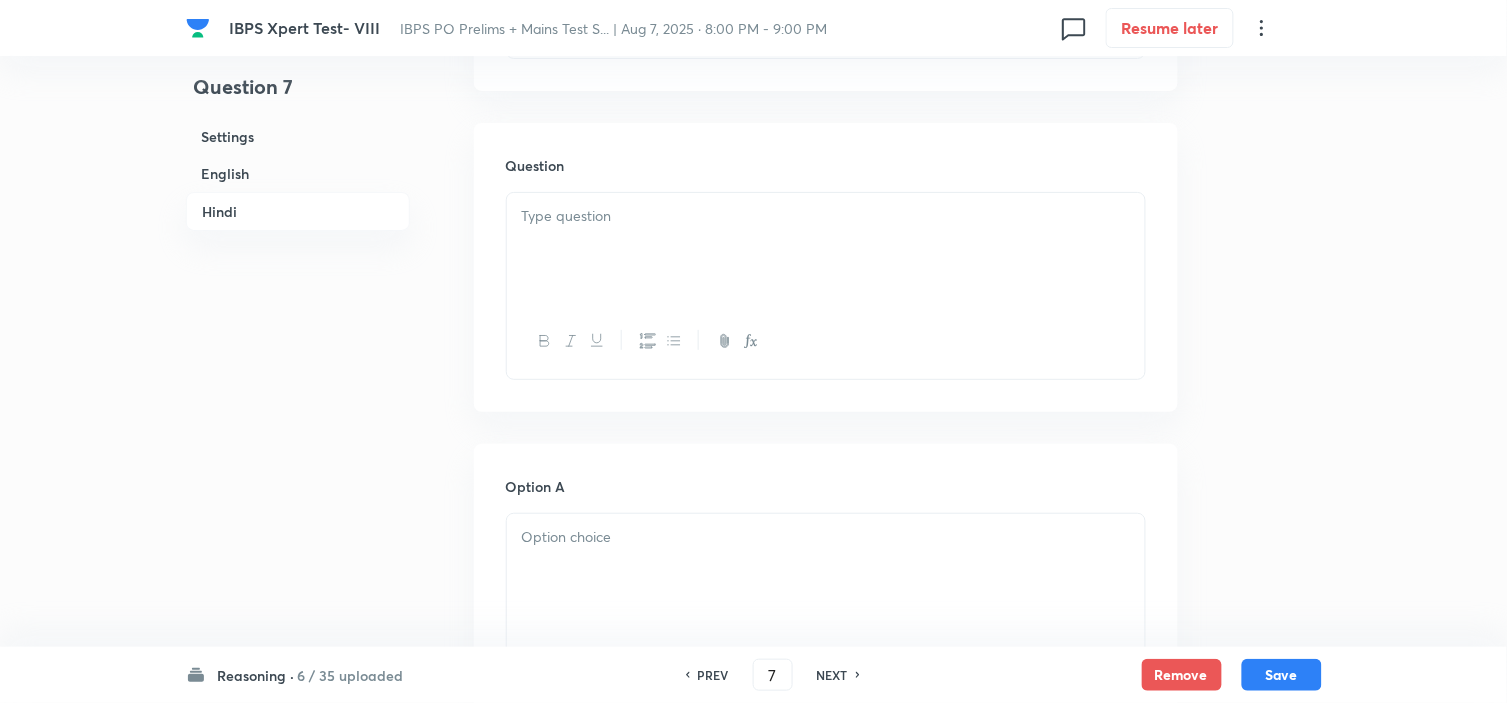 click at bounding box center (826, 249) 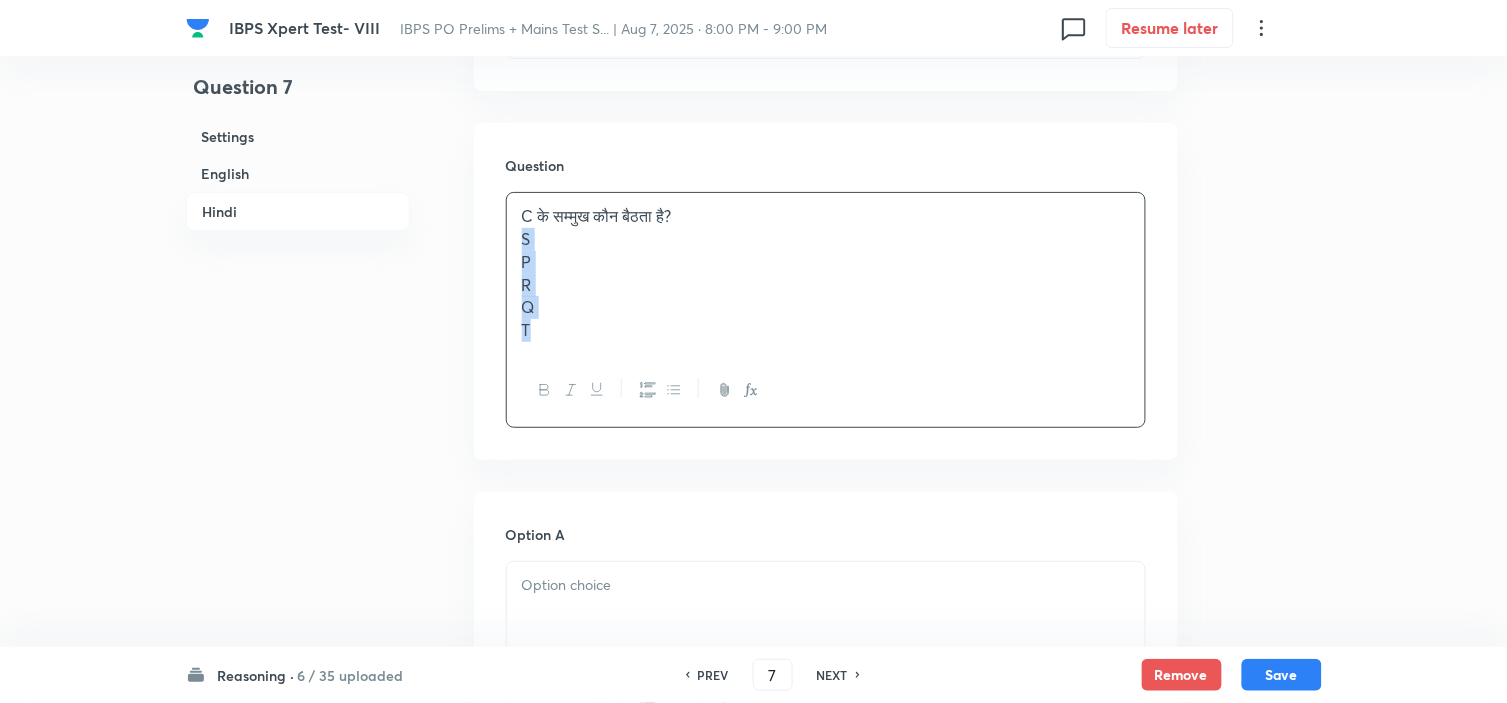 drag, startPoint x: 524, startPoint y: 268, endPoint x: 564, endPoint y: 442, distance: 178.53851 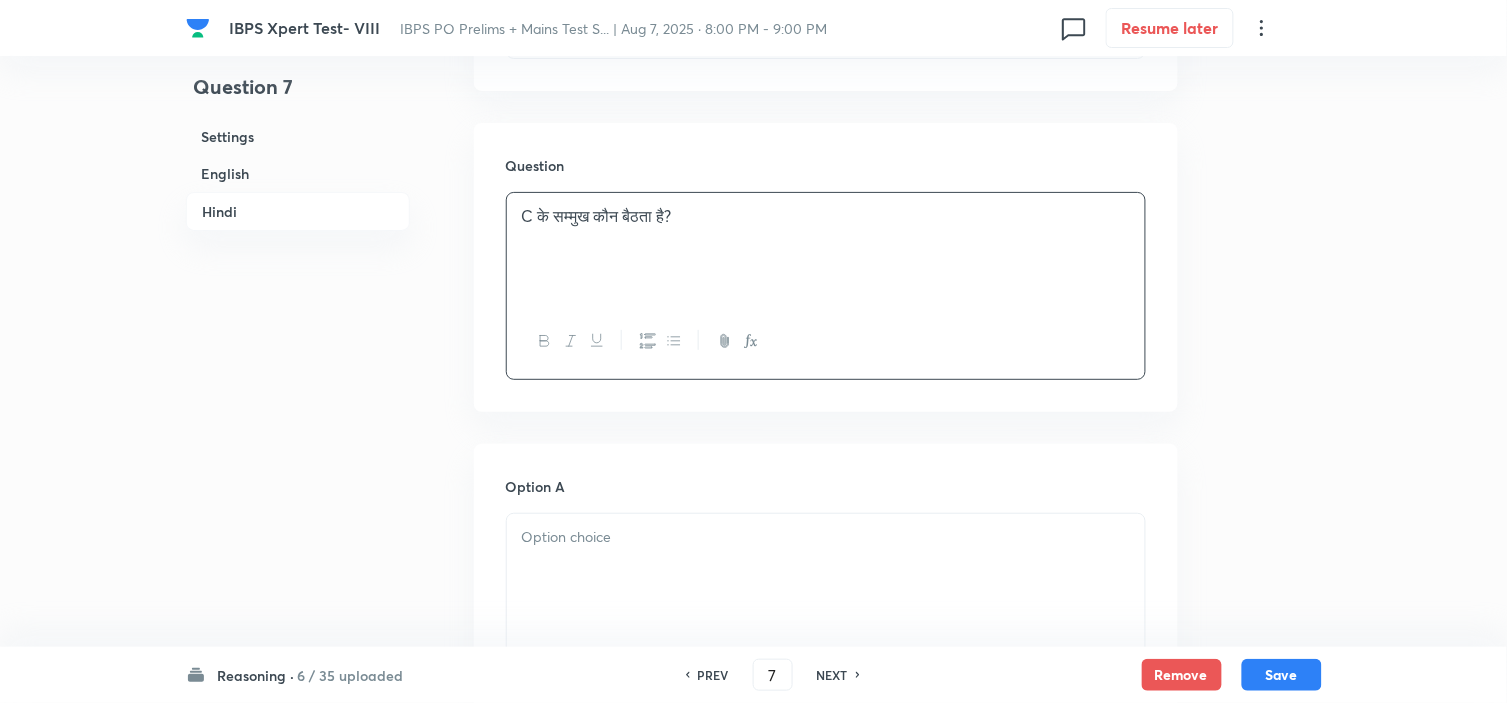 click at bounding box center [826, 570] 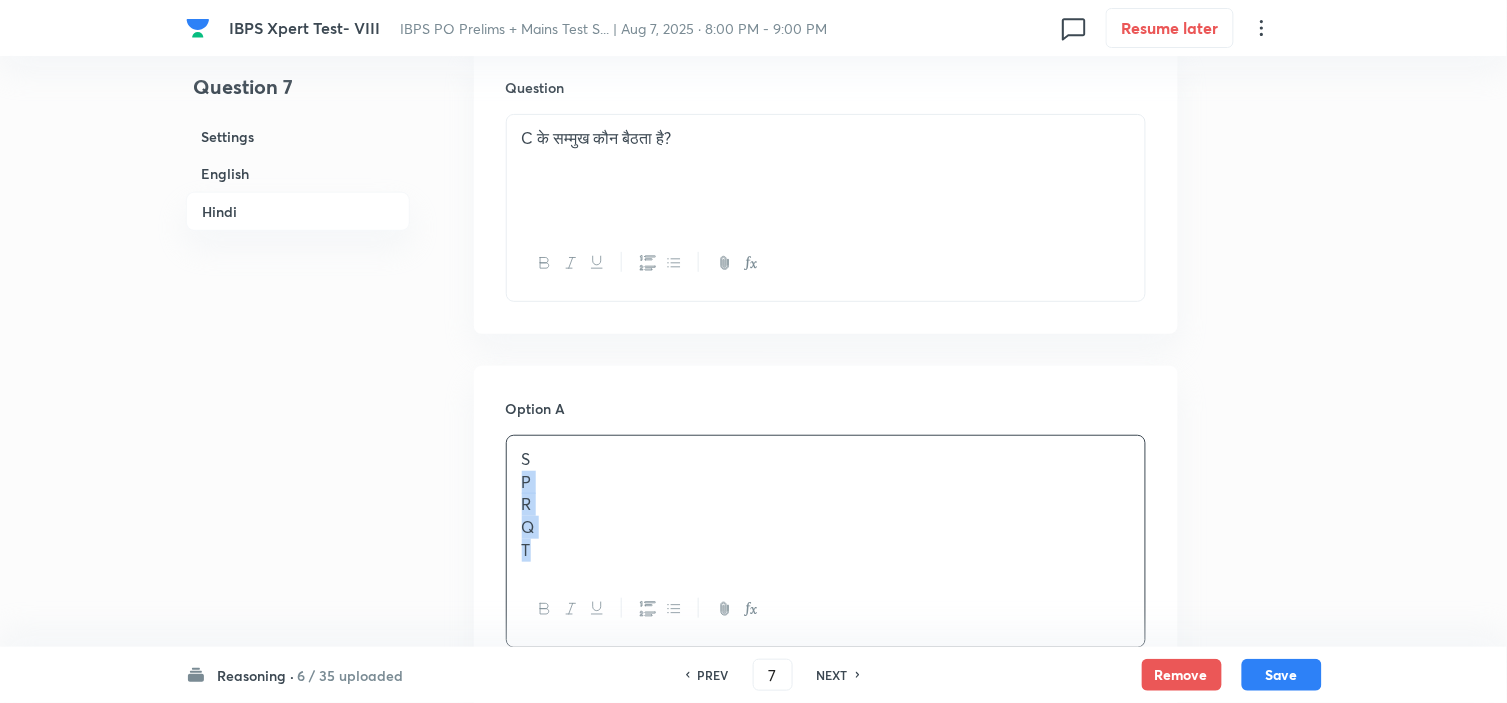 drag, startPoint x: 516, startPoint y: 566, endPoint x: 633, endPoint y: 652, distance: 145.20676 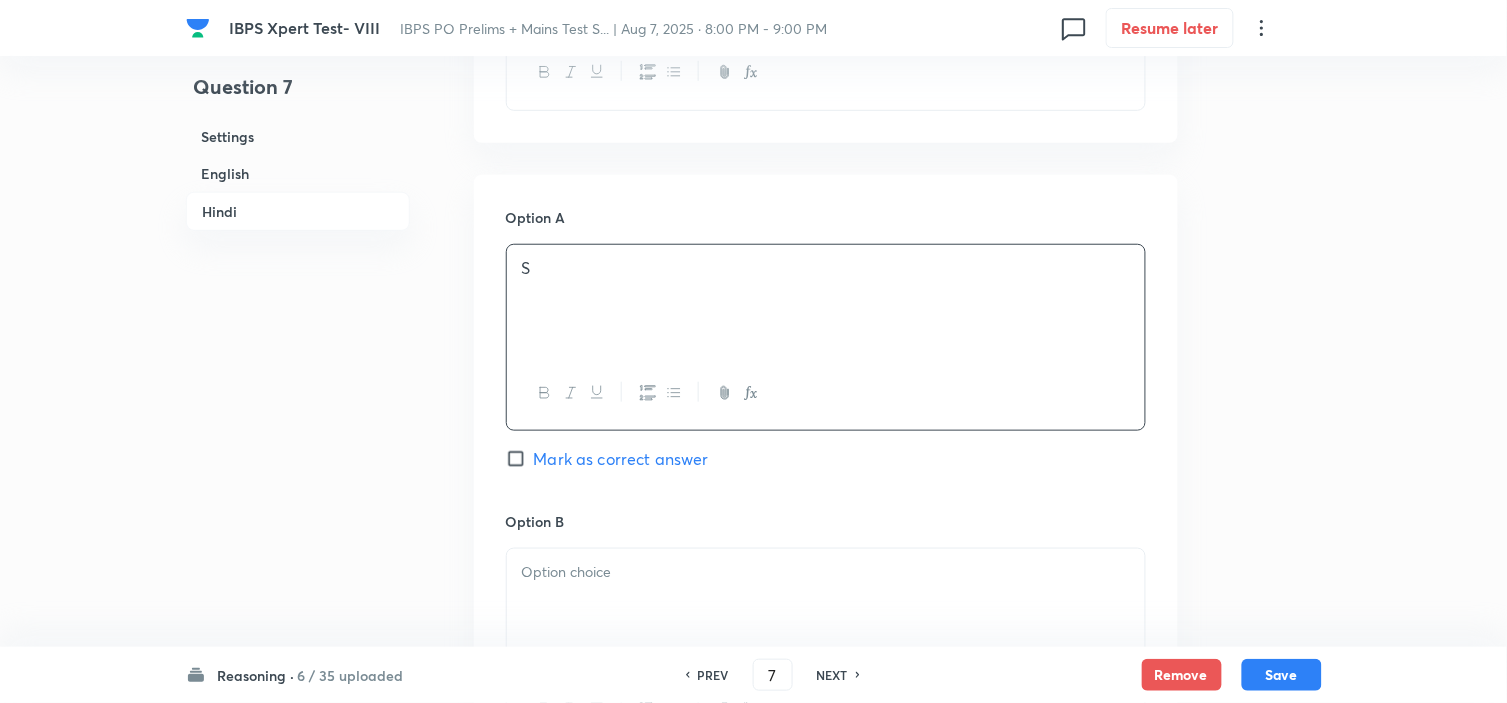 scroll, scrollTop: 4373, scrollLeft: 0, axis: vertical 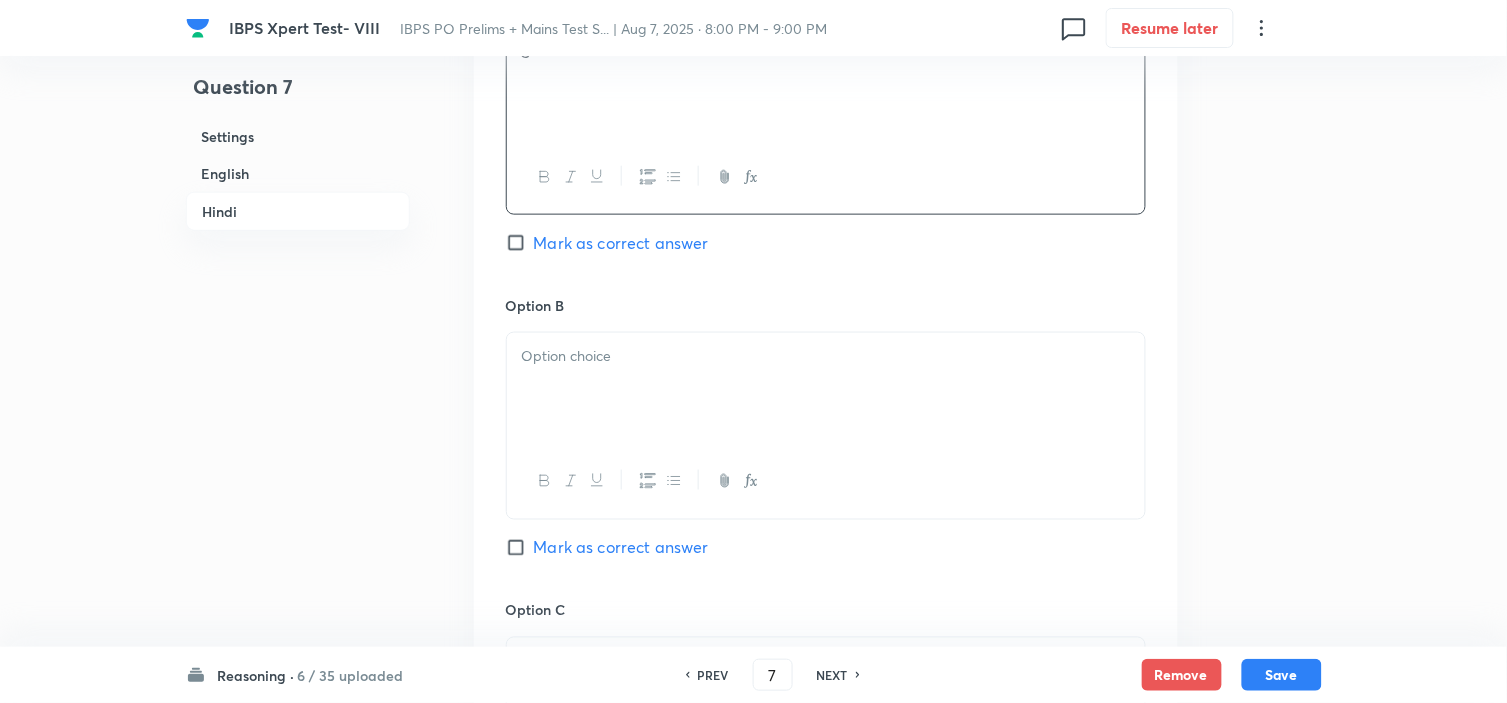 click at bounding box center [826, 389] 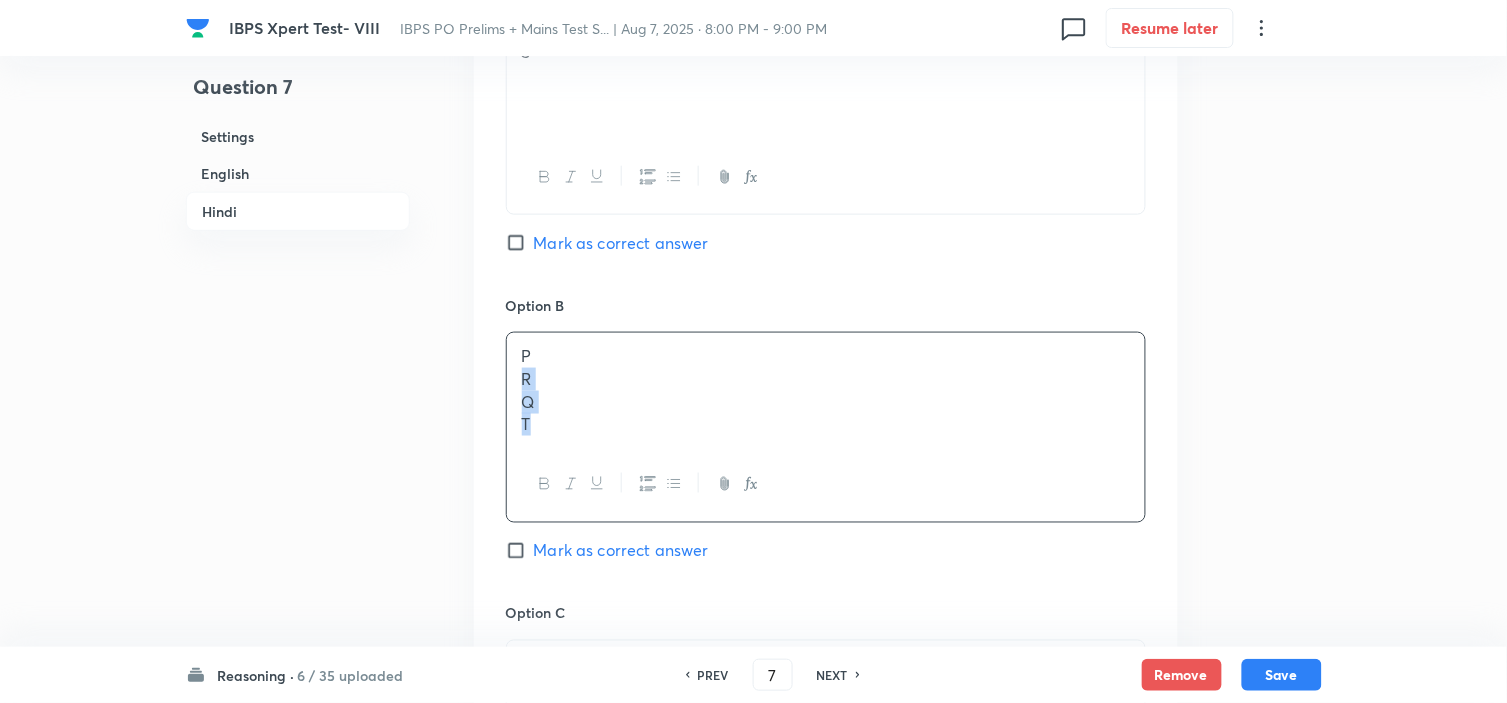 drag, startPoint x: 528, startPoint y: 424, endPoint x: 577, endPoint y: 528, distance: 114.96521 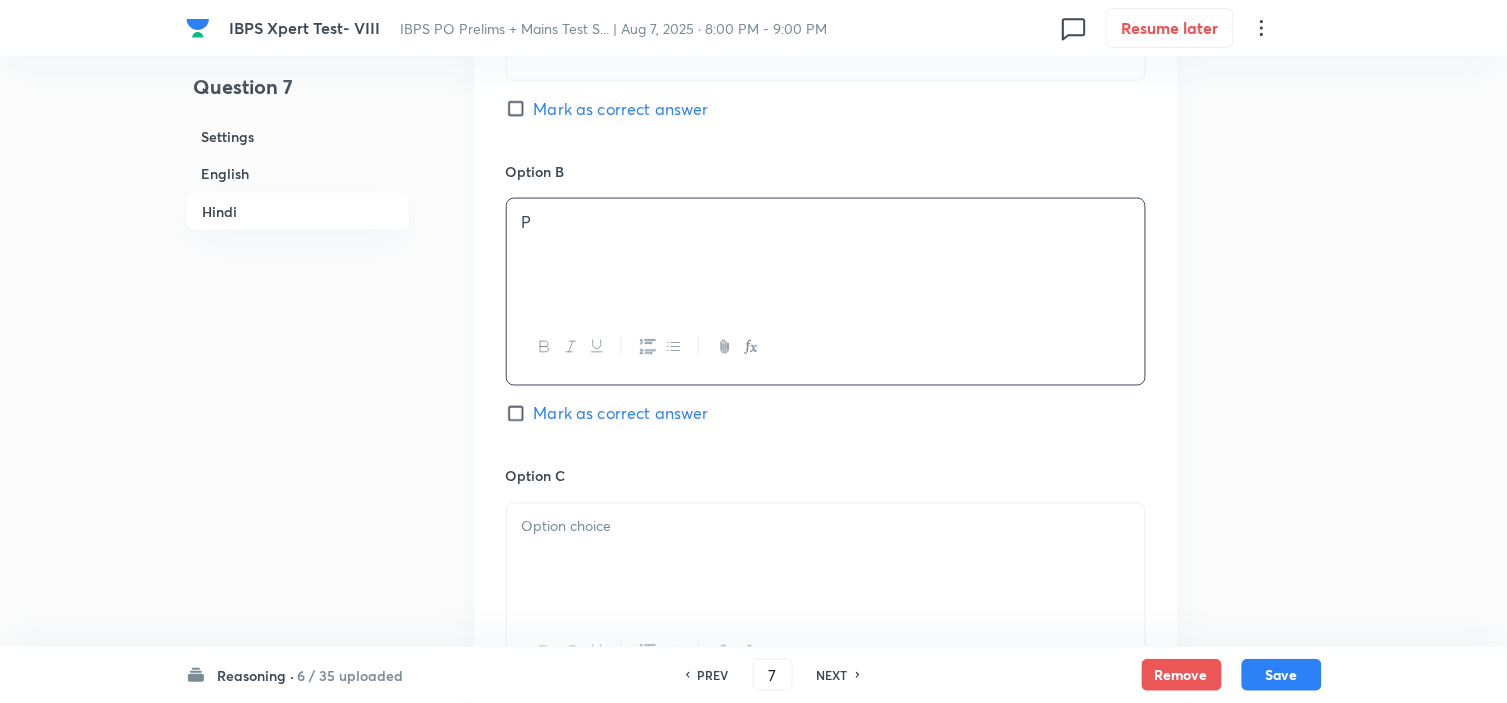 scroll, scrollTop: 4595, scrollLeft: 0, axis: vertical 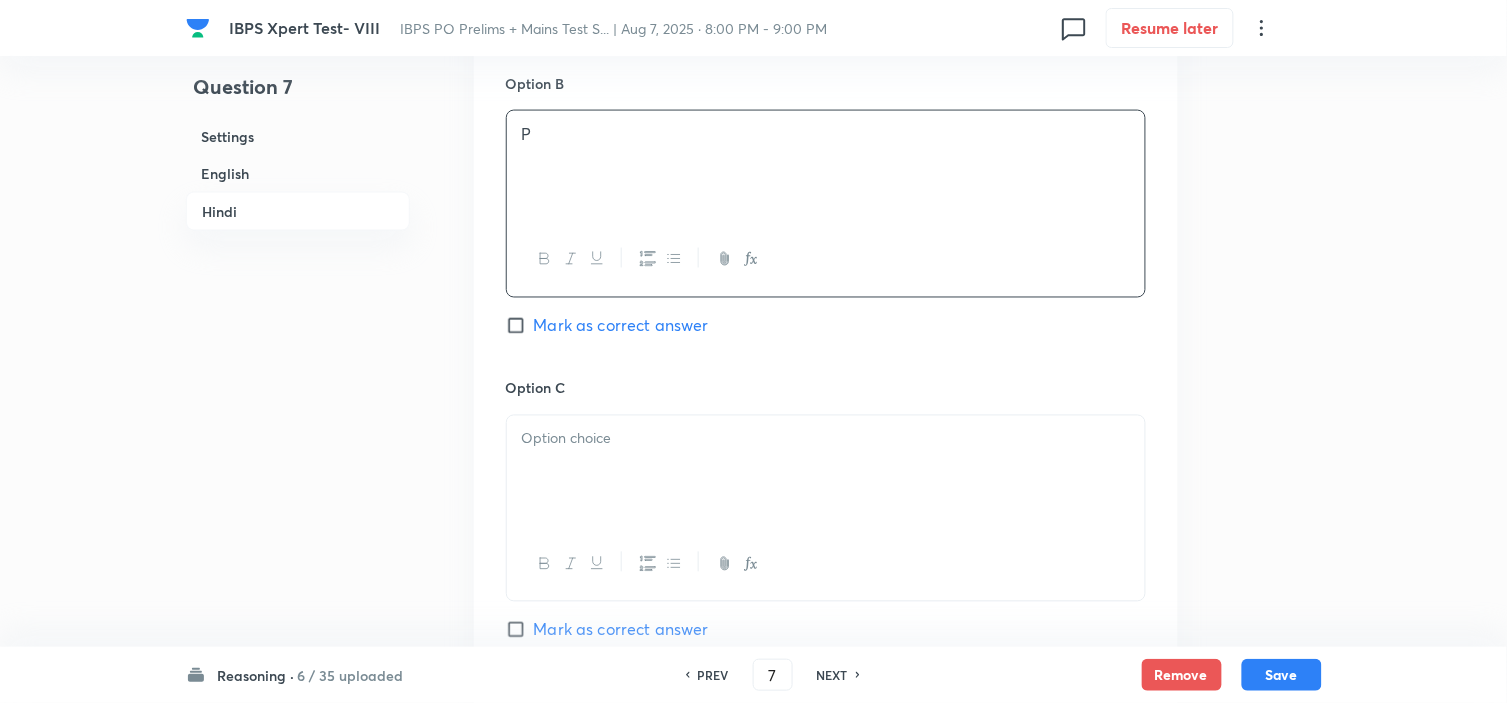 click at bounding box center [826, 472] 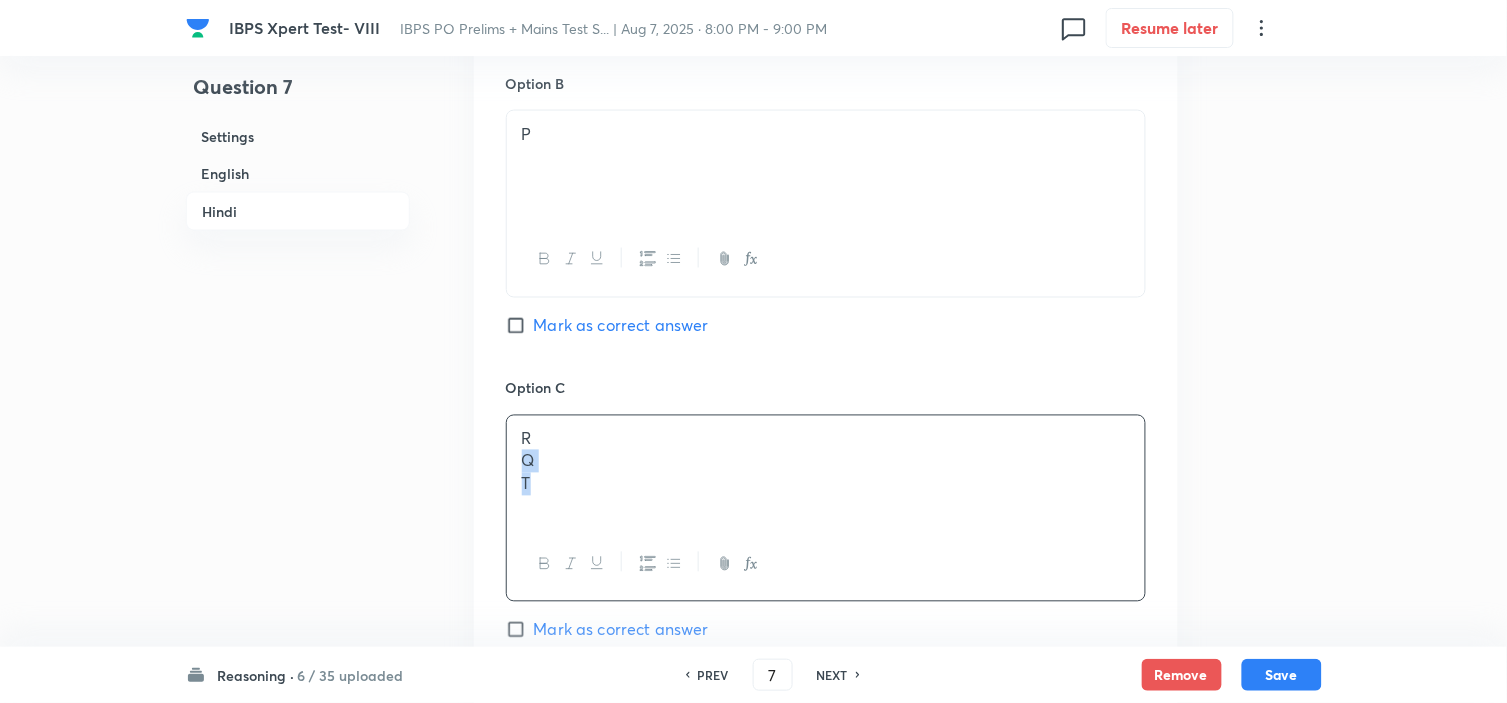 drag, startPoint x: 510, startPoint y: 466, endPoint x: 580, endPoint y: 553, distance: 111.66467 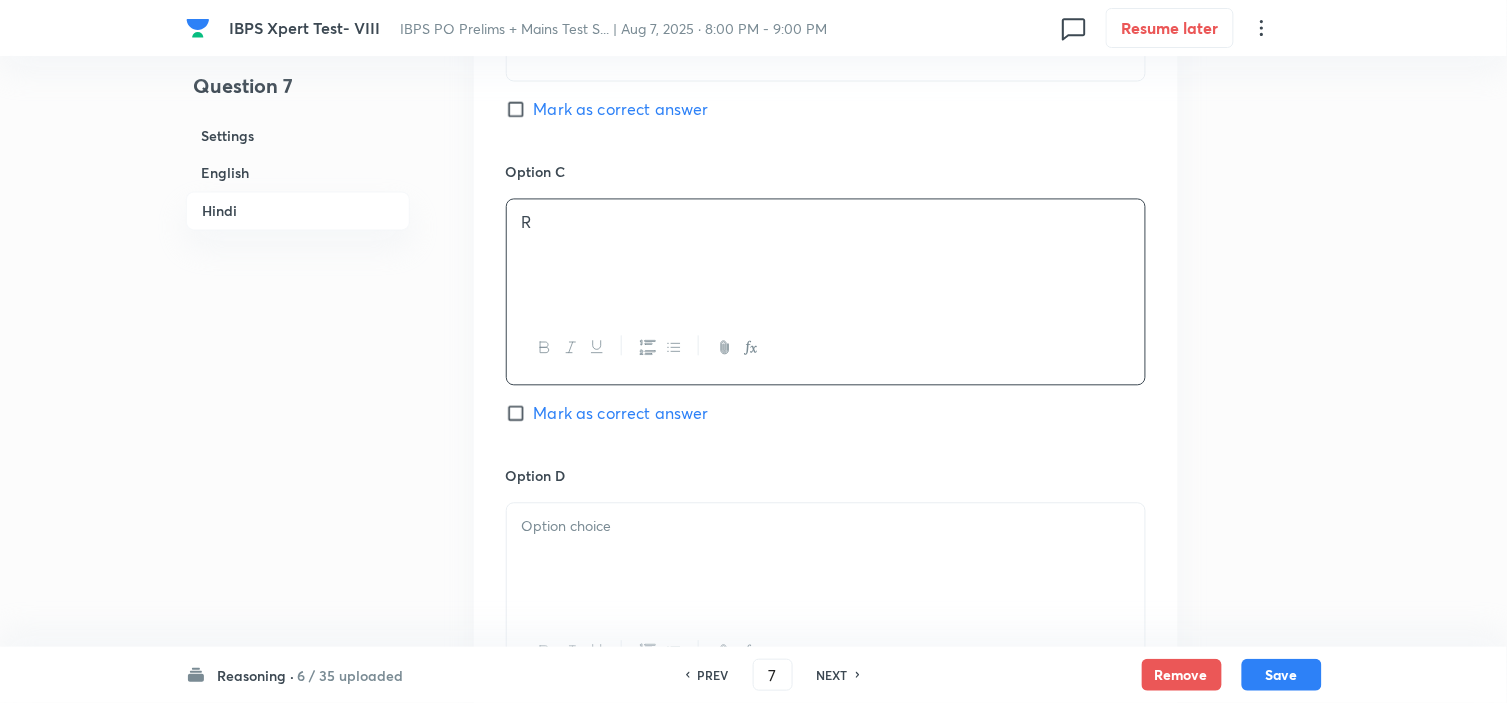 scroll, scrollTop: 4817, scrollLeft: 0, axis: vertical 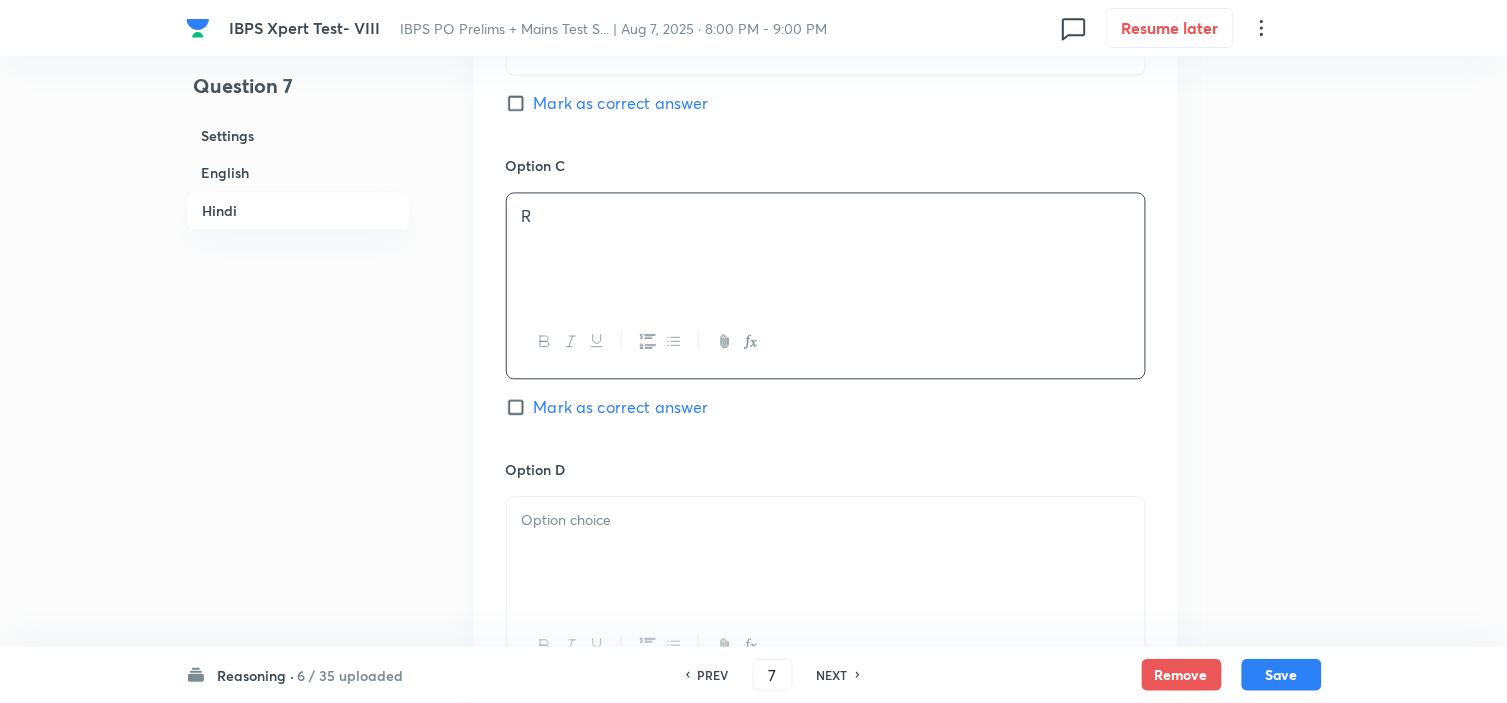 click at bounding box center (826, 521) 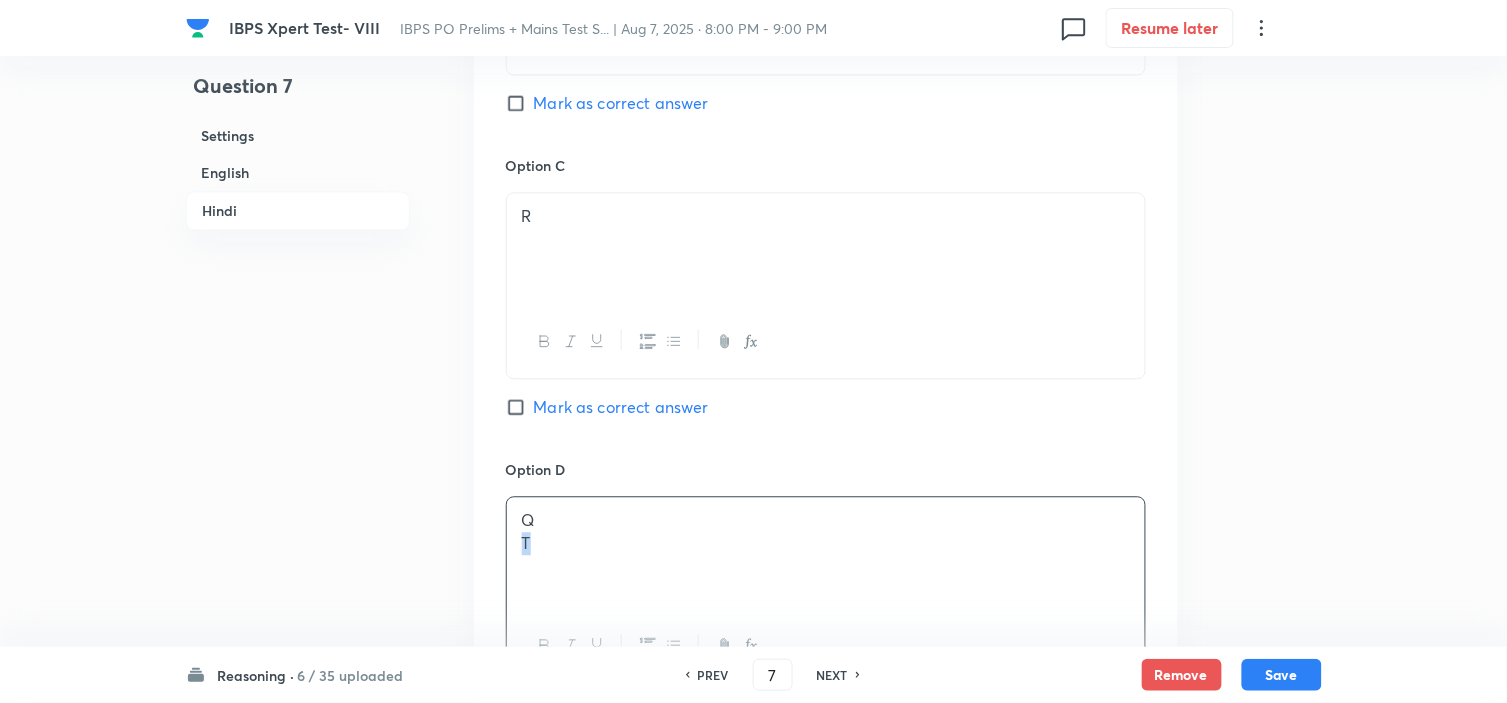 drag, startPoint x: 520, startPoint y: 555, endPoint x: 661, endPoint y: 613, distance: 152.4631 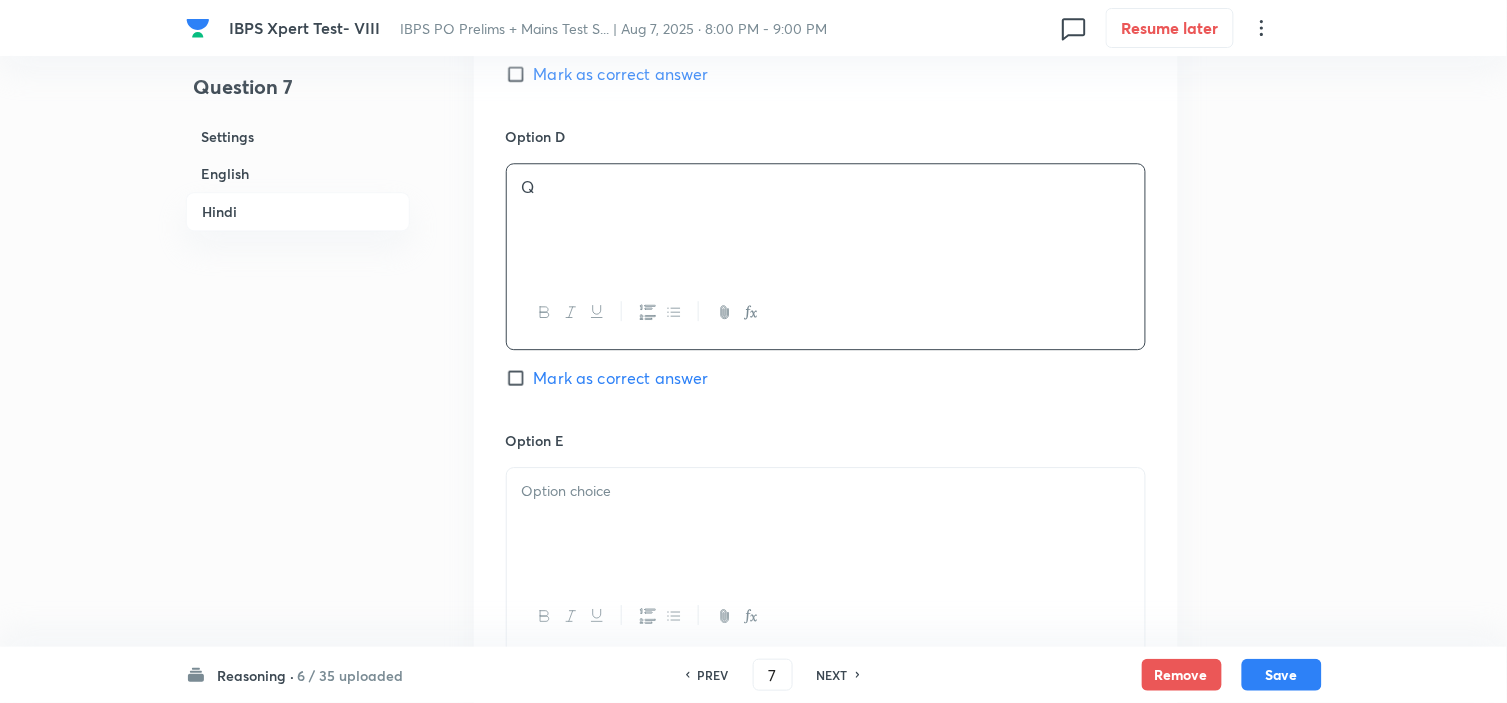 click at bounding box center [826, 524] 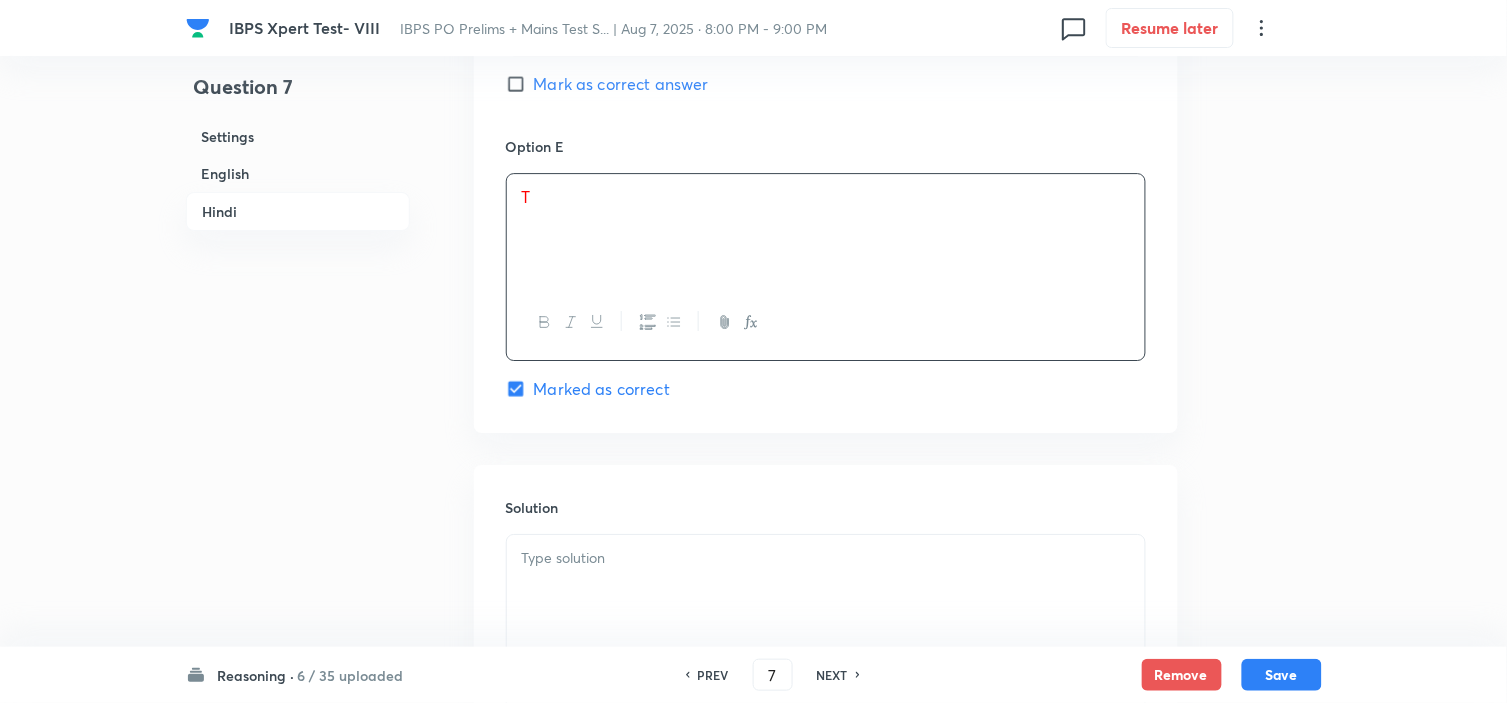 scroll, scrollTop: 5484, scrollLeft: 0, axis: vertical 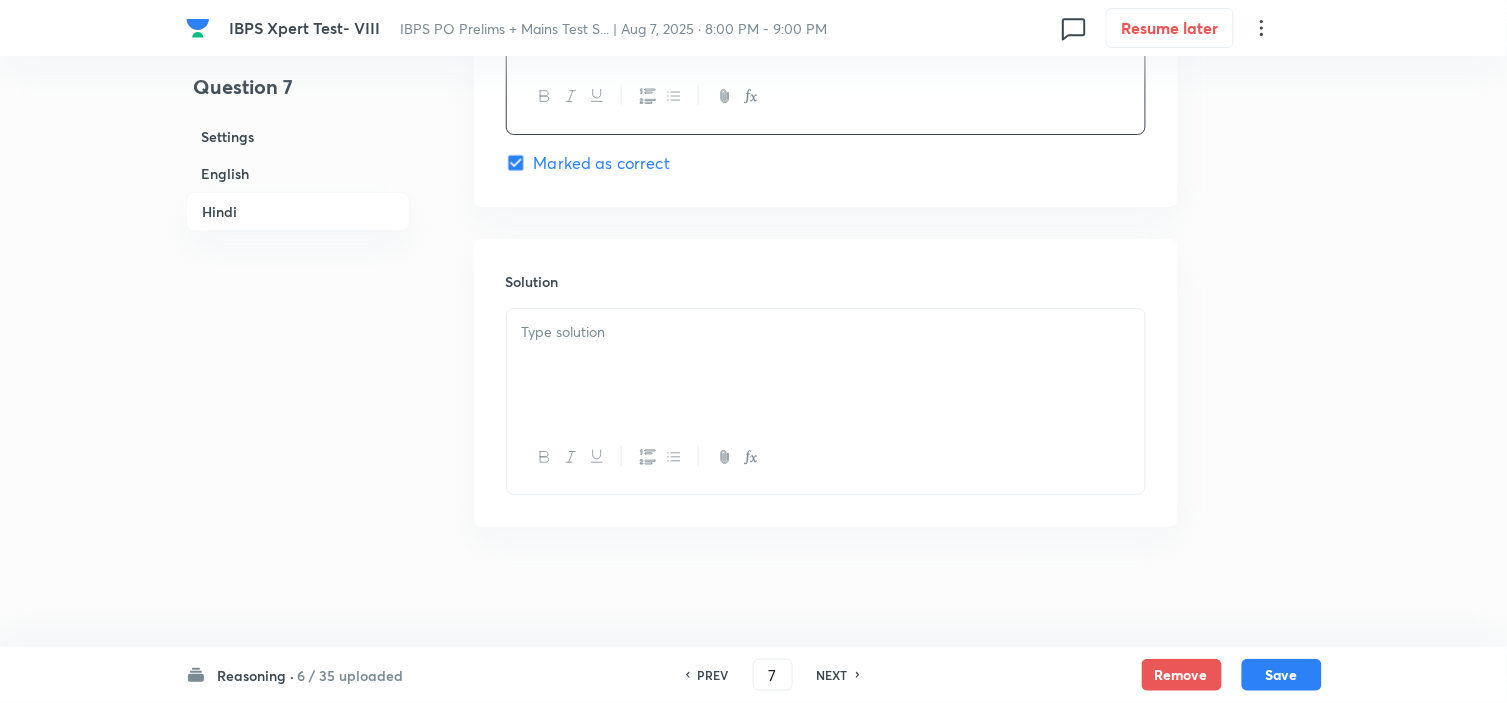 click at bounding box center (826, 365) 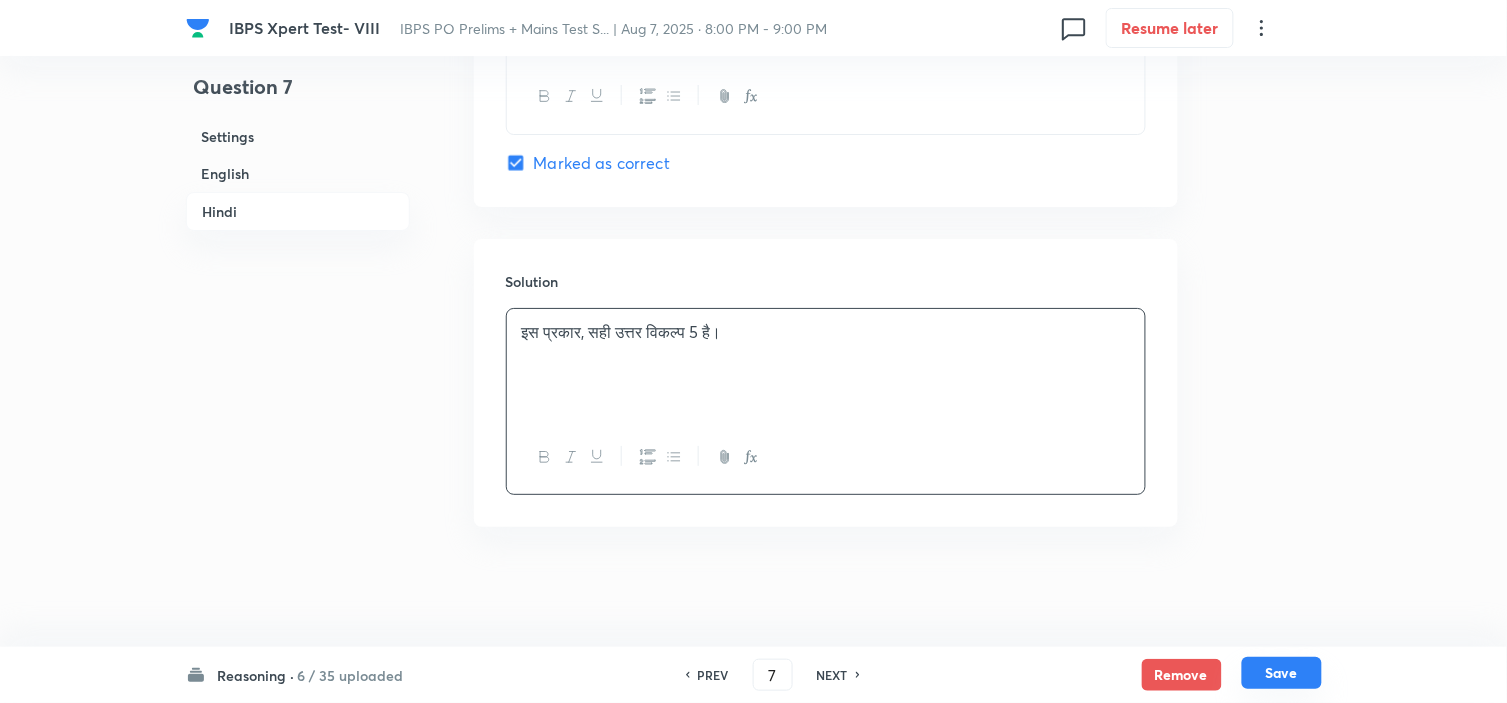click on "Save" at bounding box center [1282, 673] 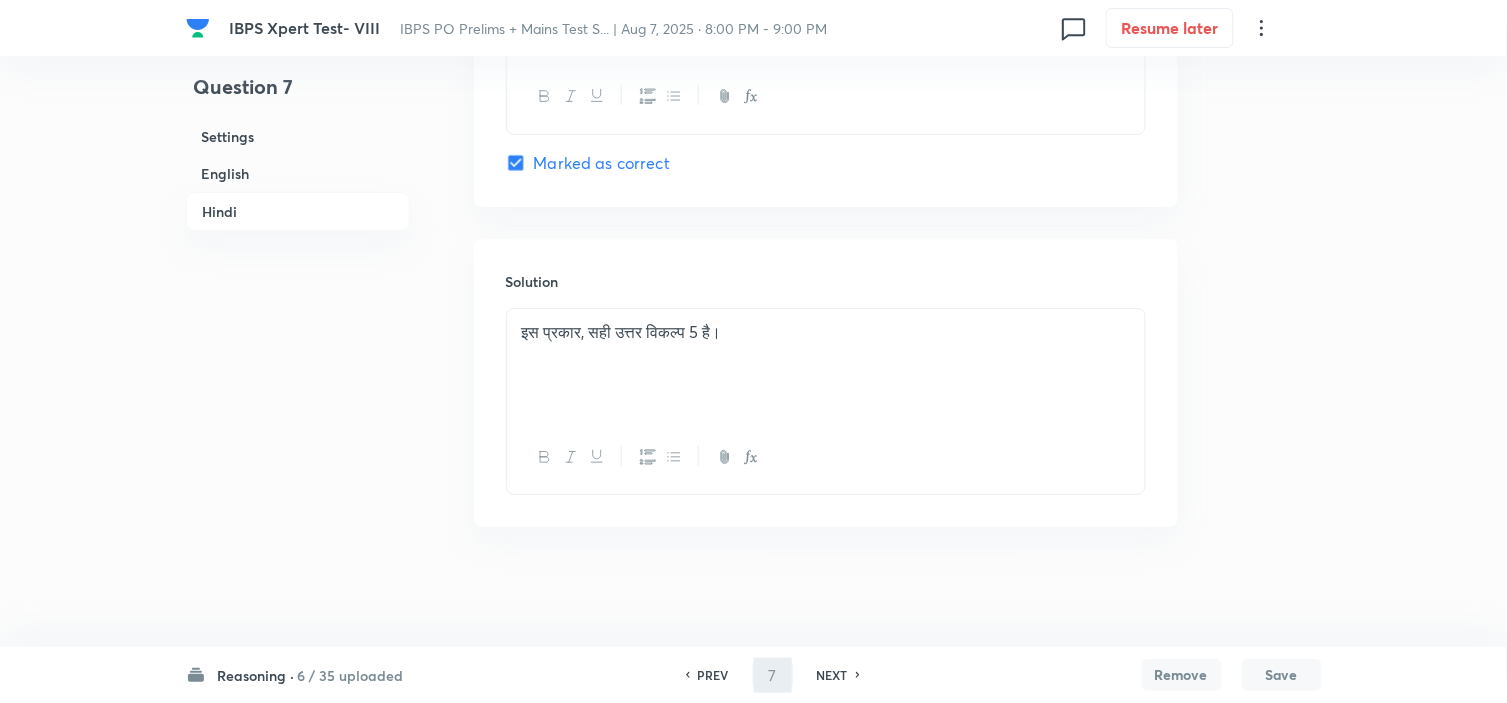 type on "8" 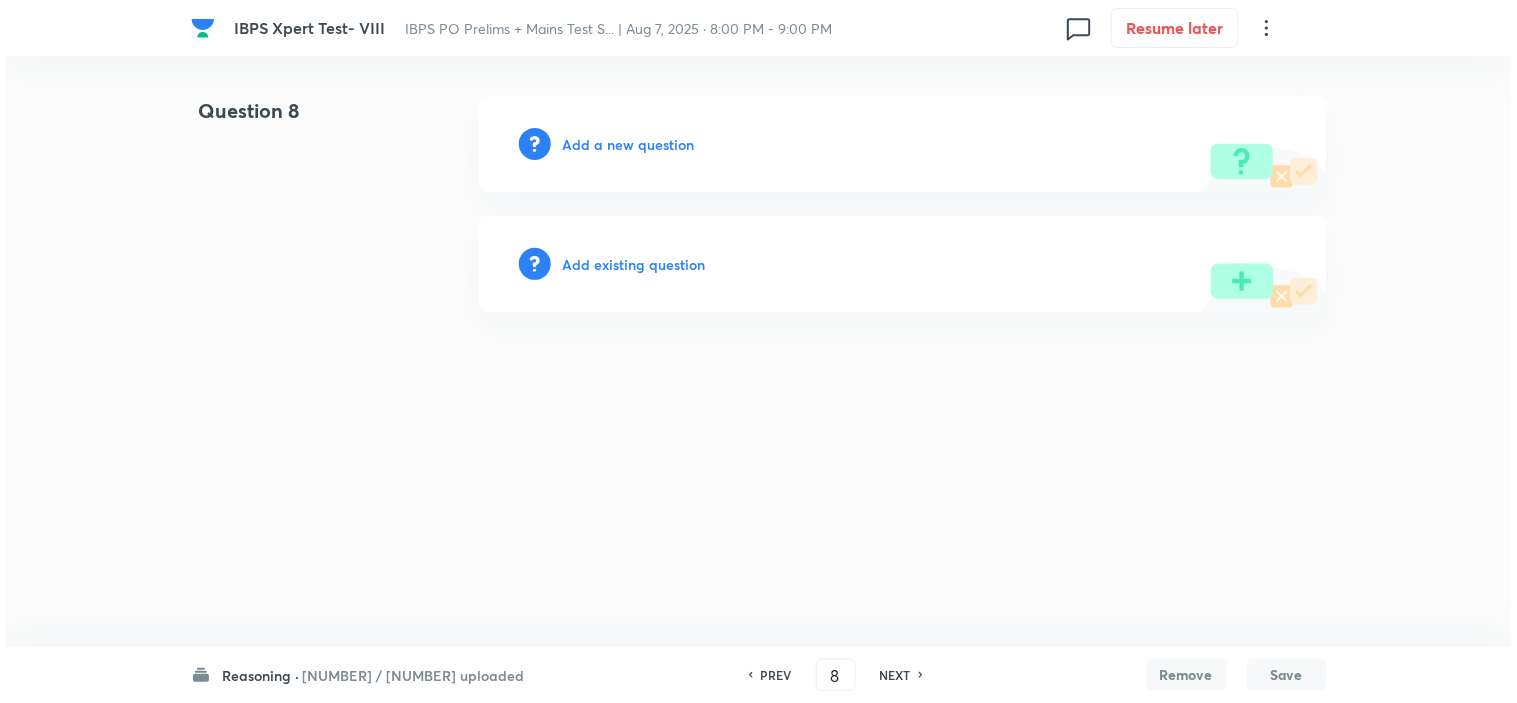 scroll, scrollTop: 0, scrollLeft: 0, axis: both 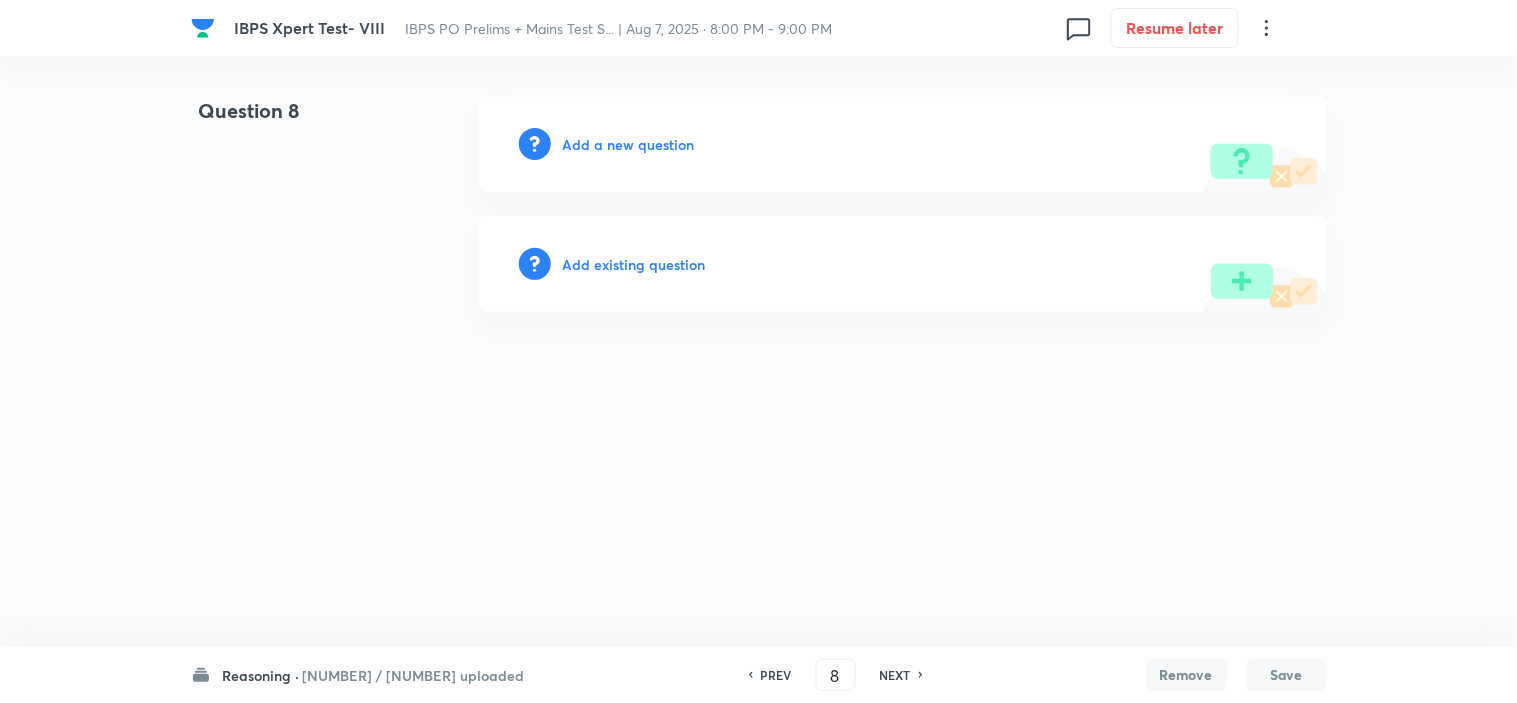 click on "Add a new question" at bounding box center (903, 144) 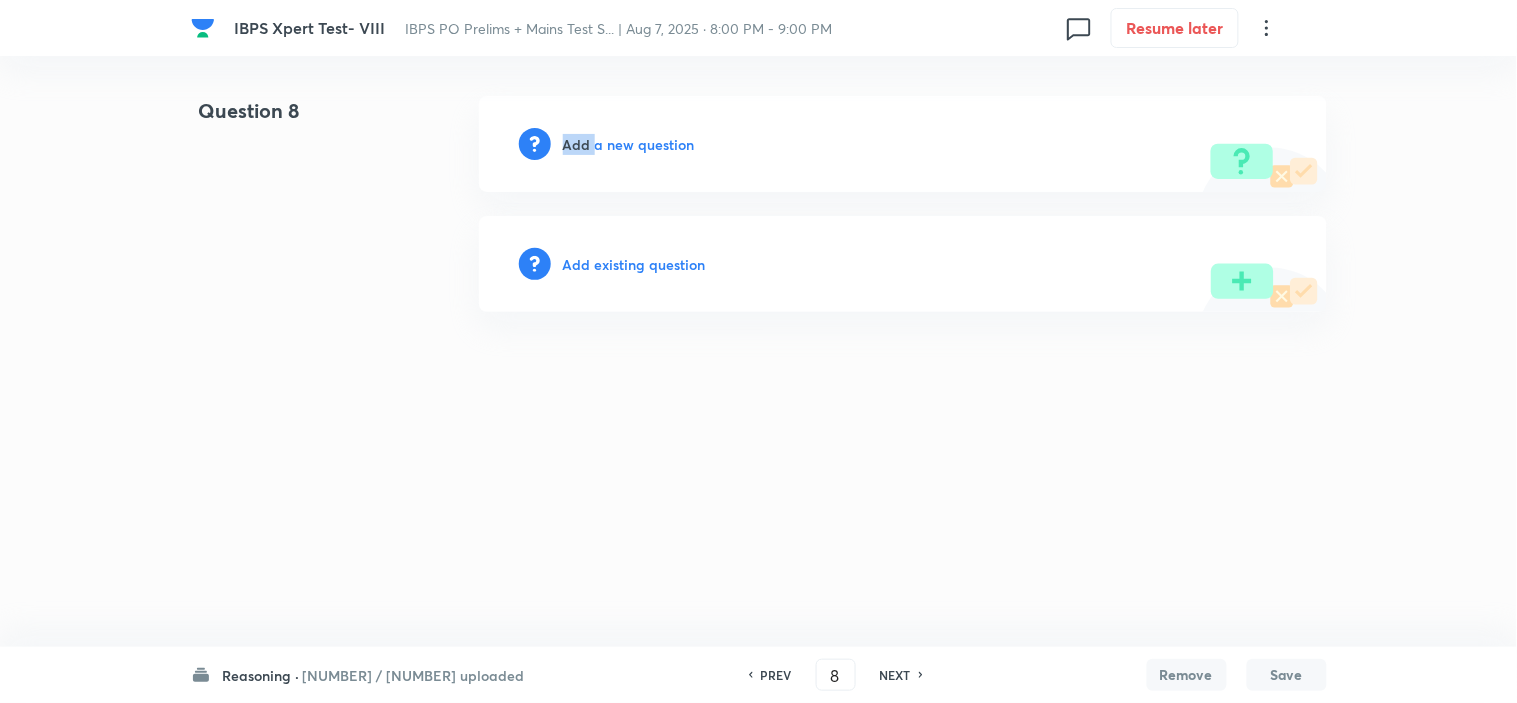 click on "Add a new question" at bounding box center (903, 144) 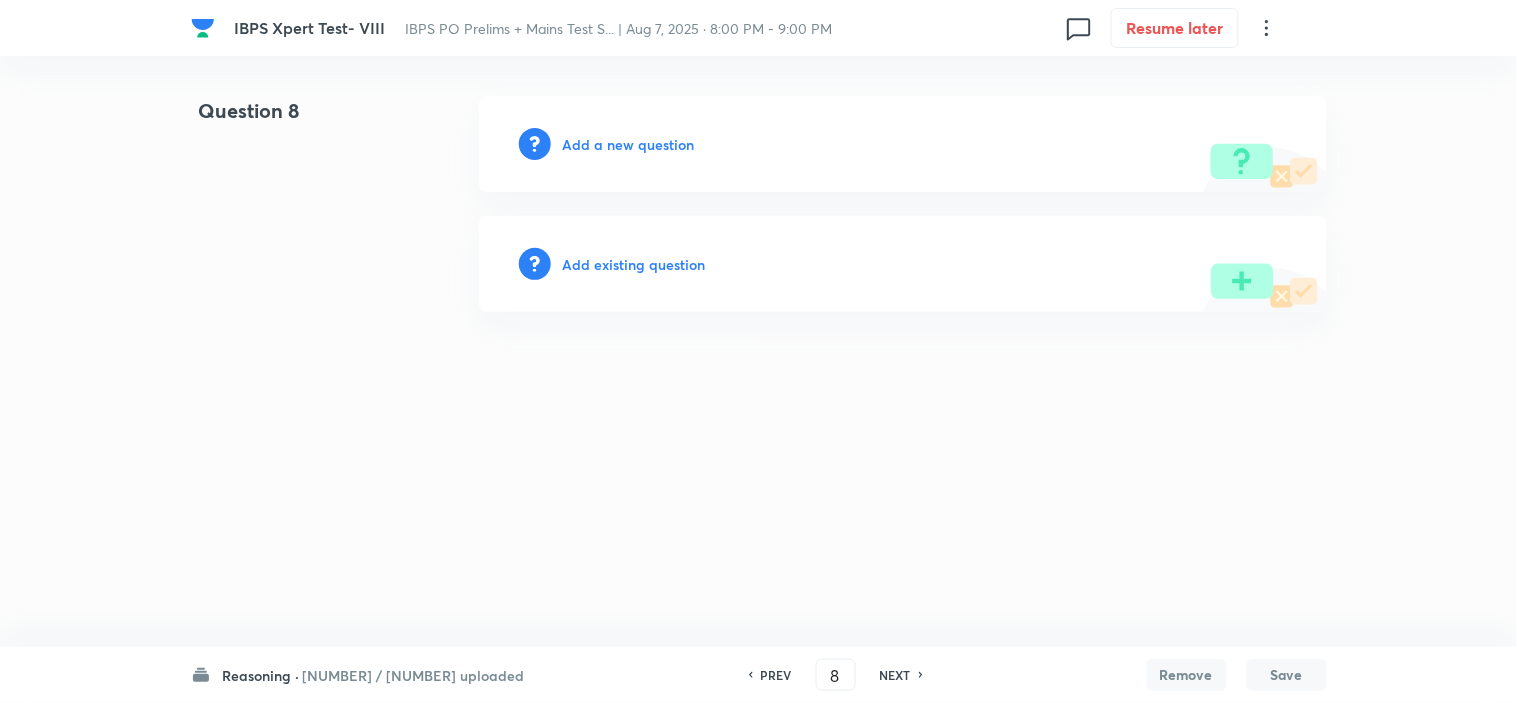 click on "Add a new question" at bounding box center [629, 144] 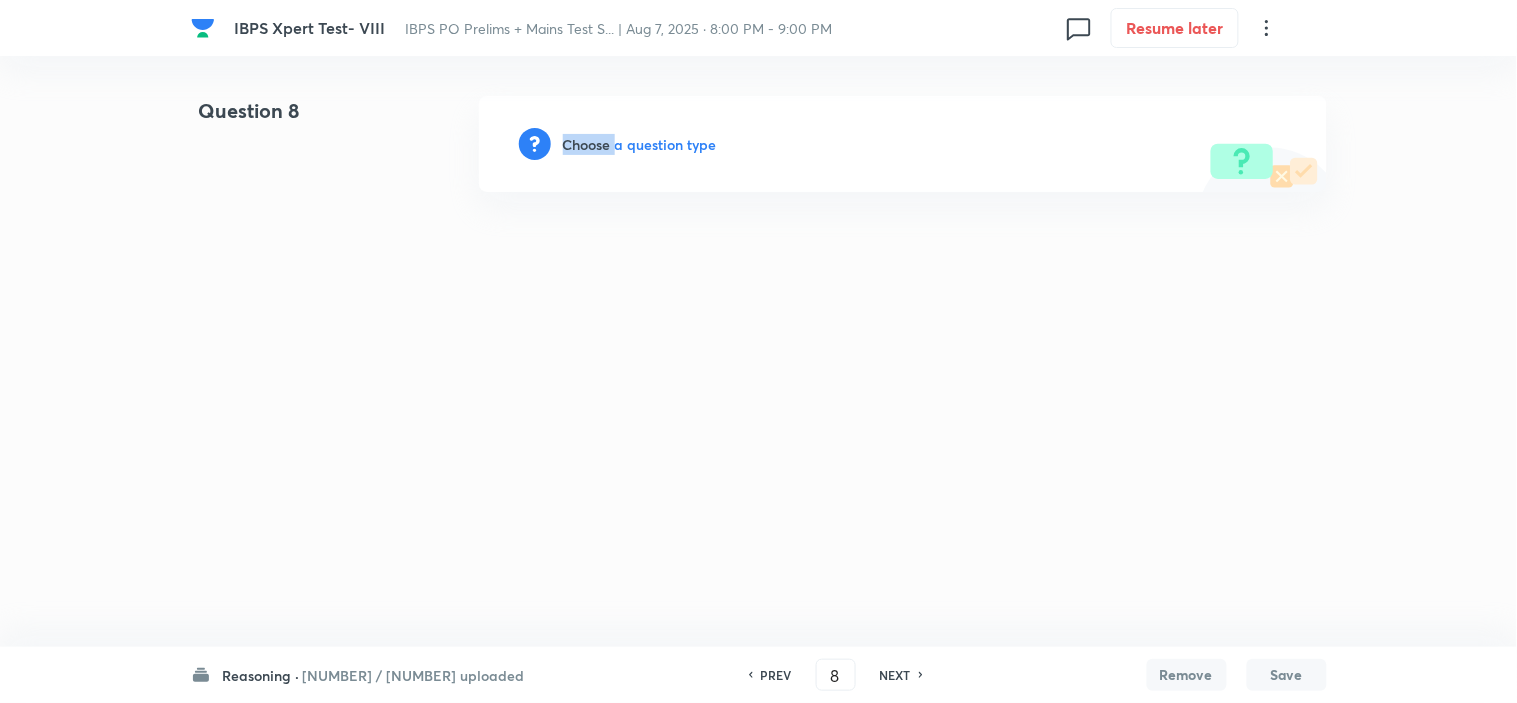 click on "Choose a question type" at bounding box center [640, 144] 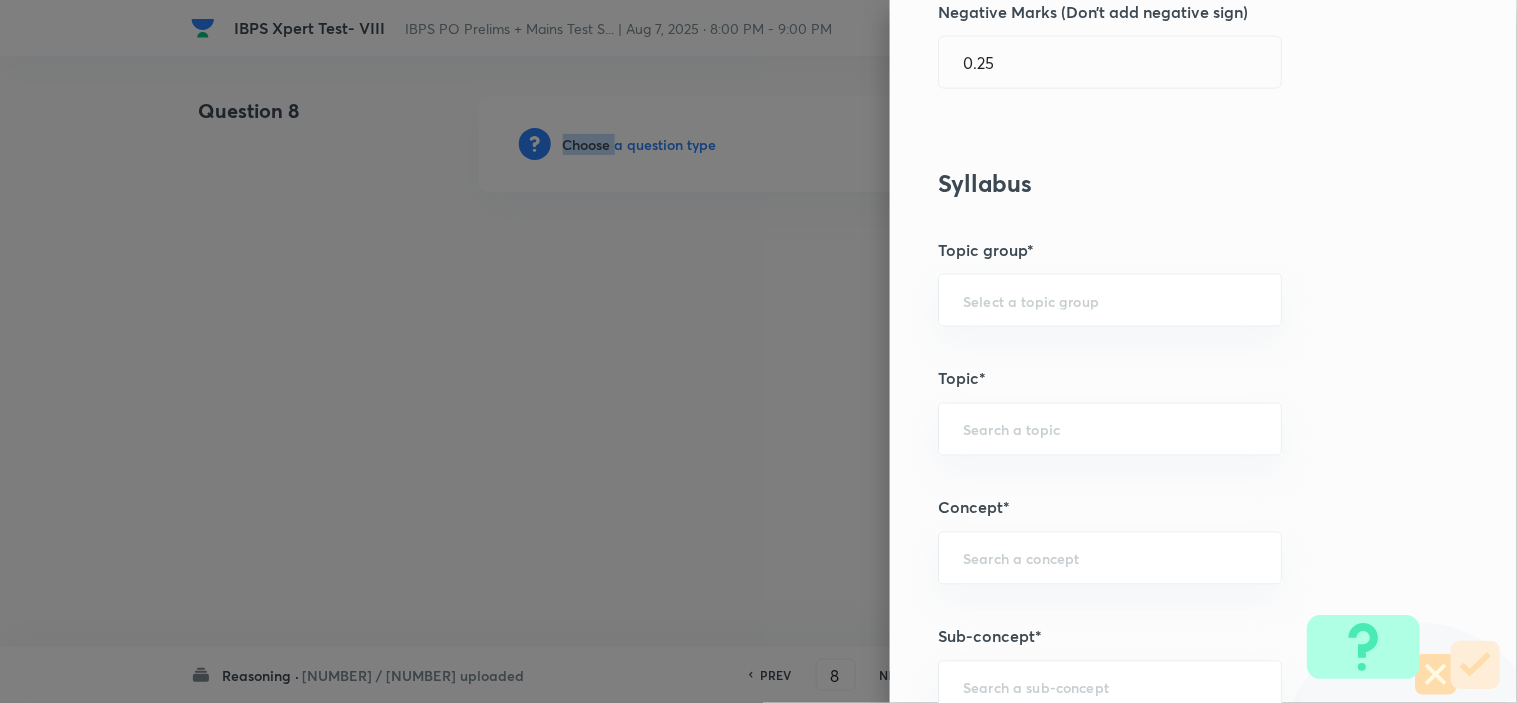 scroll, scrollTop: 1111, scrollLeft: 0, axis: vertical 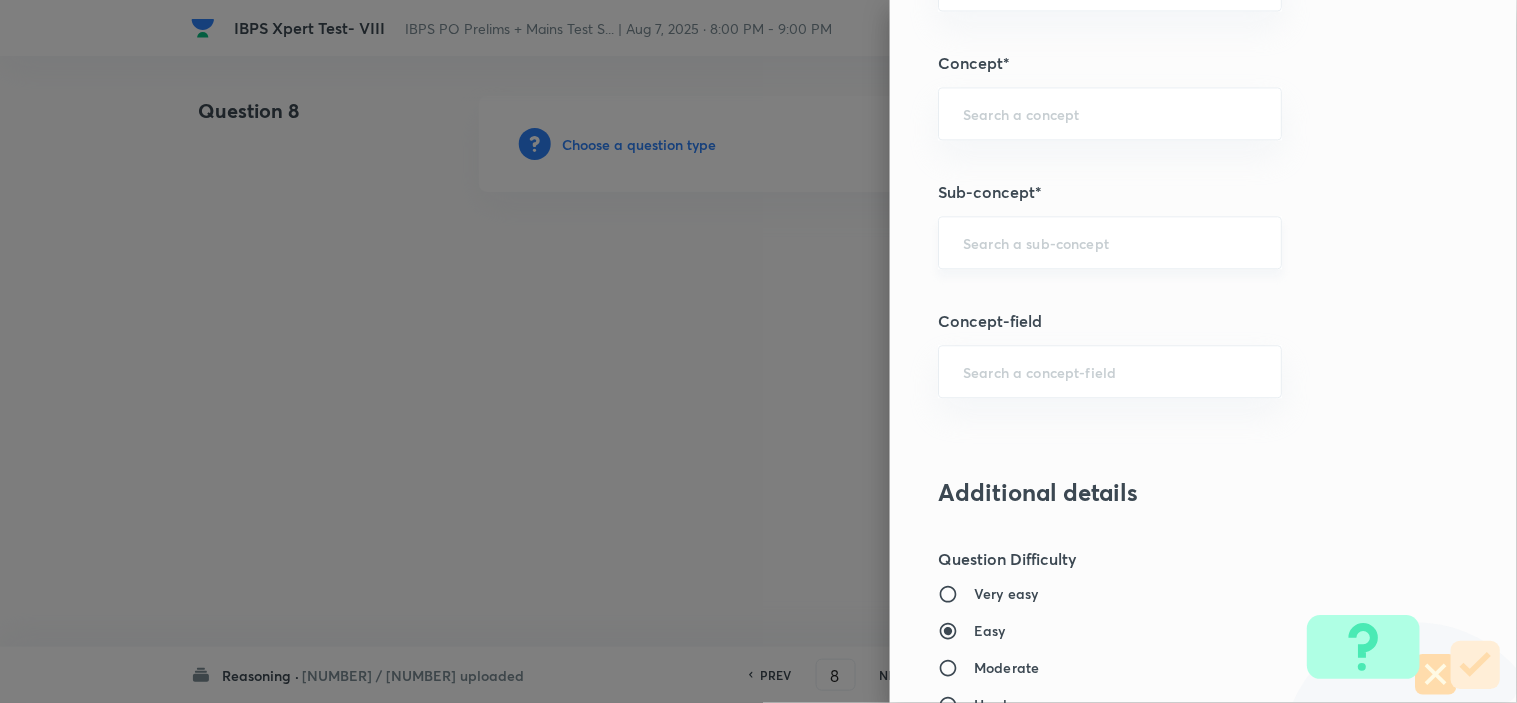 click at bounding box center [1110, 242] 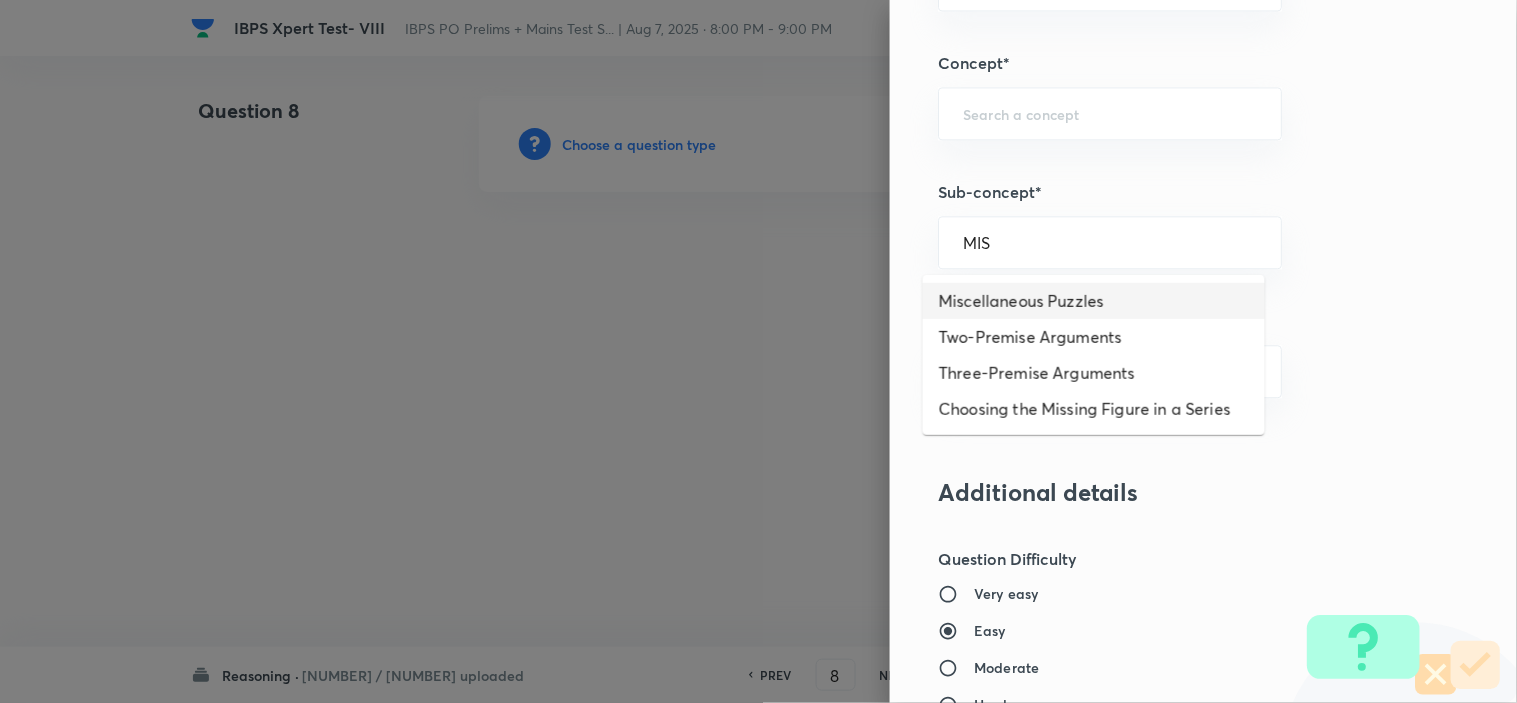 click on "Miscellaneous Puzzles" at bounding box center (1094, 301) 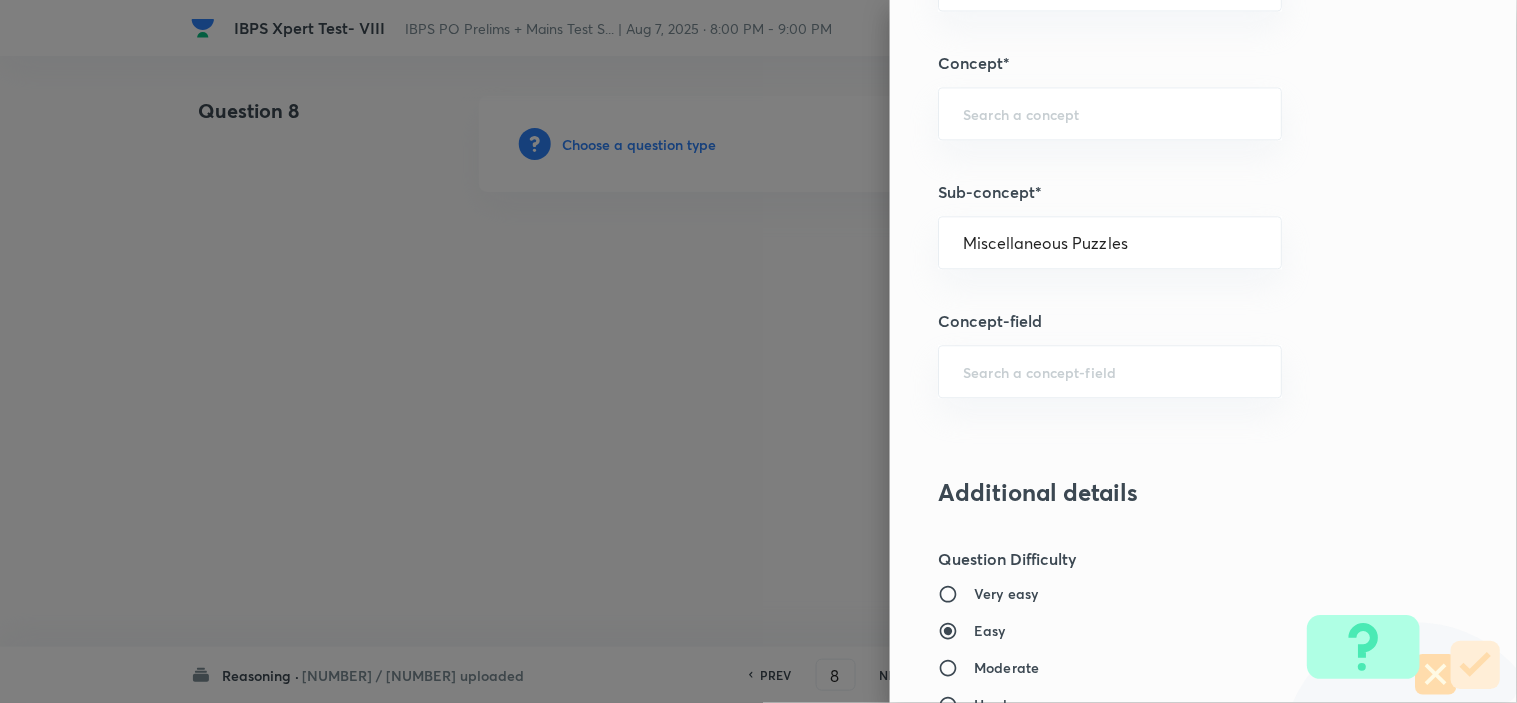 type on "Reasoning" 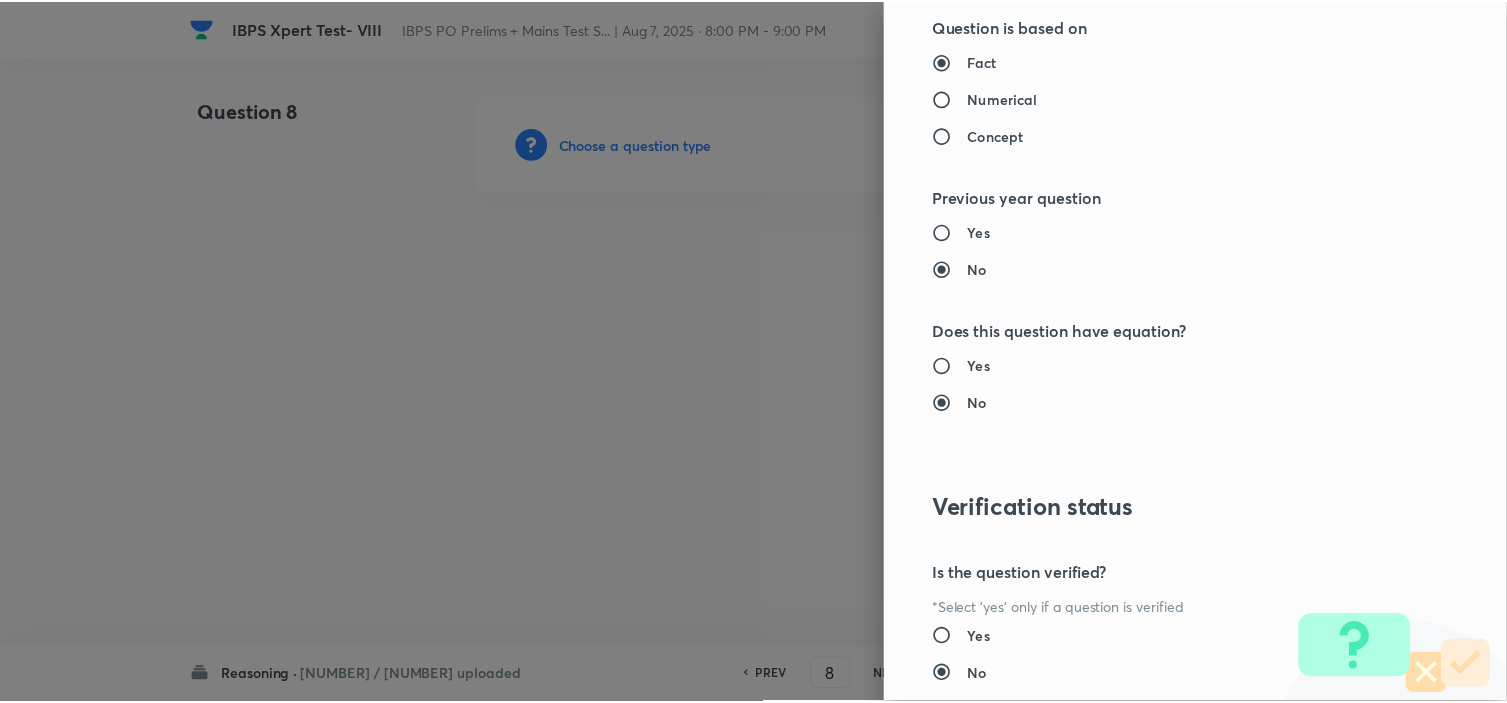 scroll, scrollTop: 2023, scrollLeft: 0, axis: vertical 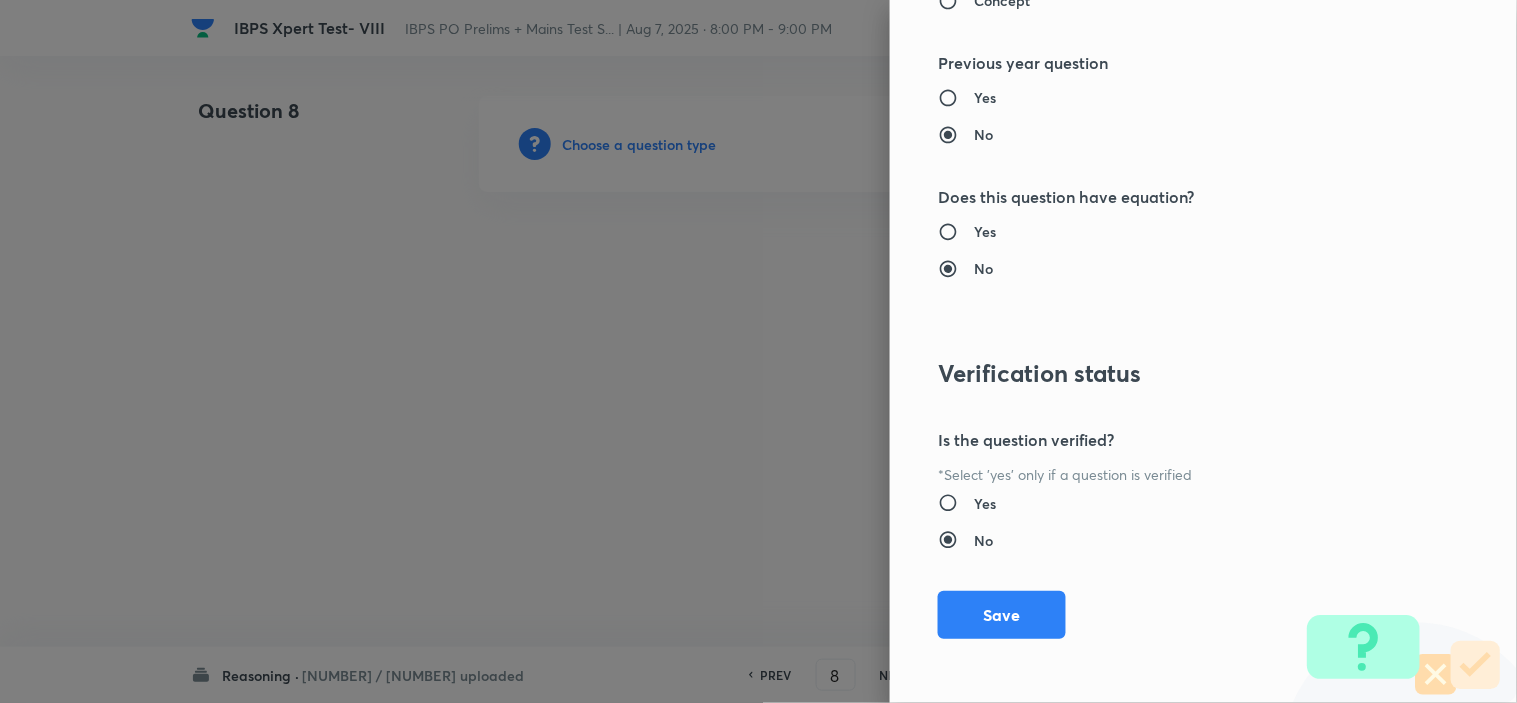 click on "Question settings Question type* Single choice correct Number of options* 2 3 4 5 Does this question have a passage?* Yes No Positive mark 1 ​ Negative Marks (Don’t add negative sign) 0.25 ​ Syllabus Topic group* Reasoning ​ Topic* Verbal Reasoning ​ Concept* Puzzle and Seating Arrangement ​ Sub-concept* Miscellaneous Puzzles ​ Concept-field ​ Additional details Question Difficulty Very easy Easy Moderate Hard Very hard Question is based on Fact Numerical Concept Previous year question Yes No Does this question have equation? Yes No Verification status Is the question verified? *Select 'yes' only if a question is verified Yes No Save" at bounding box center (1203, 351) 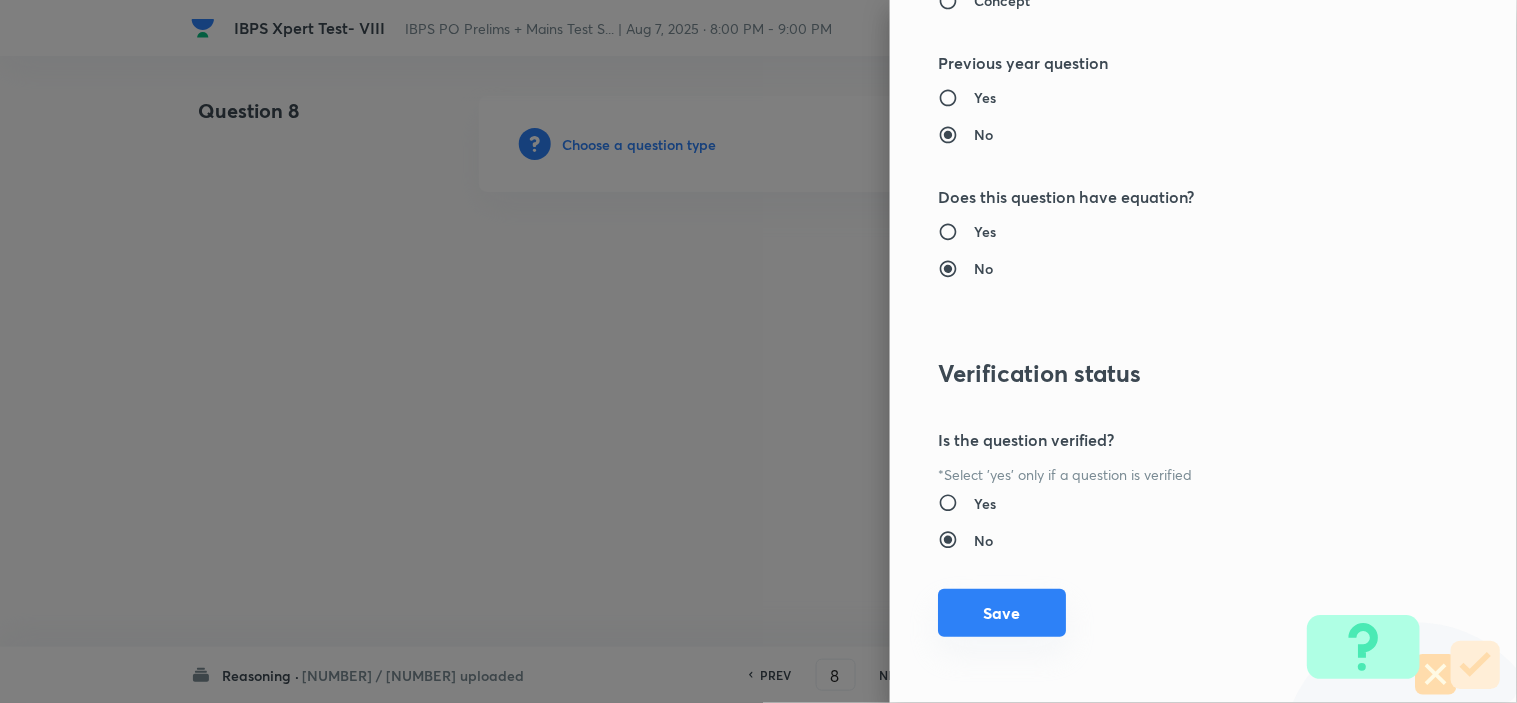 click on "Save" at bounding box center (1002, 613) 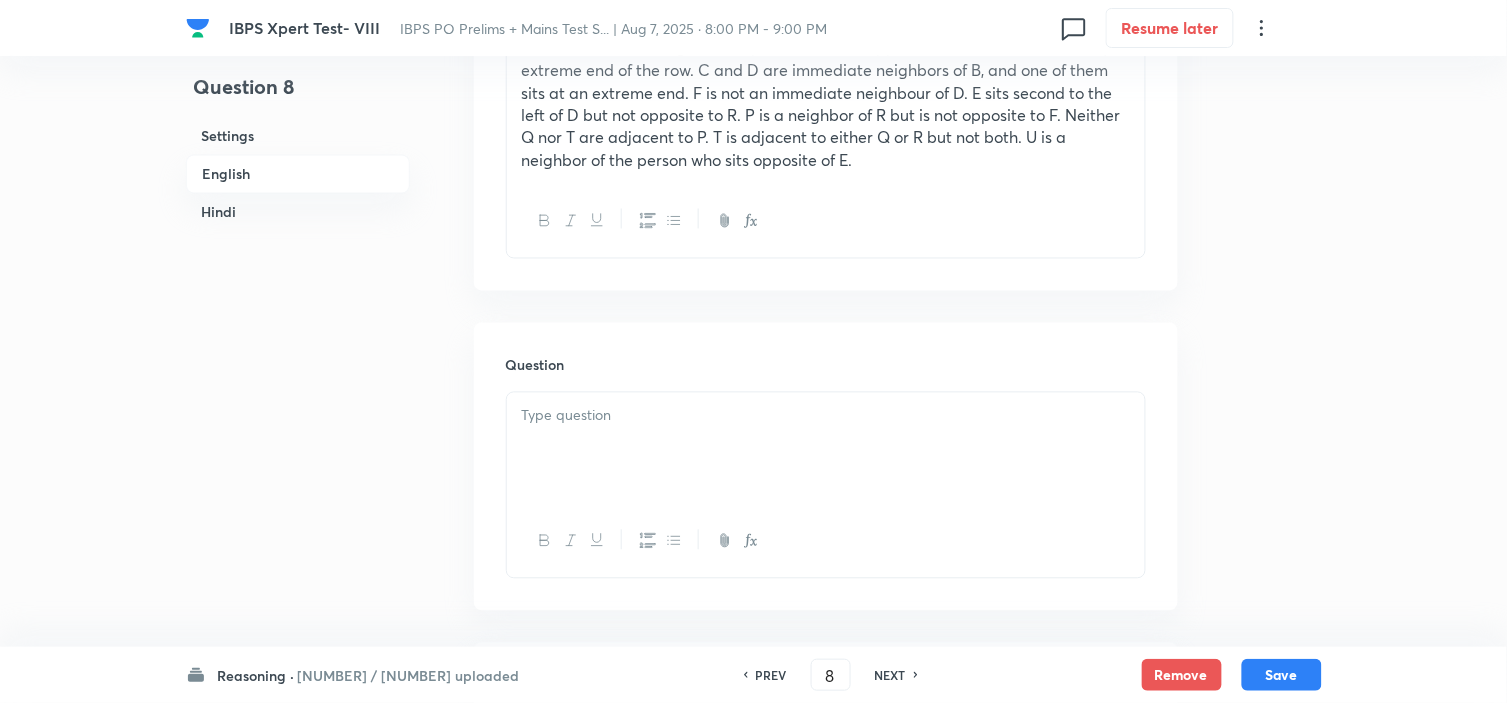 scroll, scrollTop: 888, scrollLeft: 0, axis: vertical 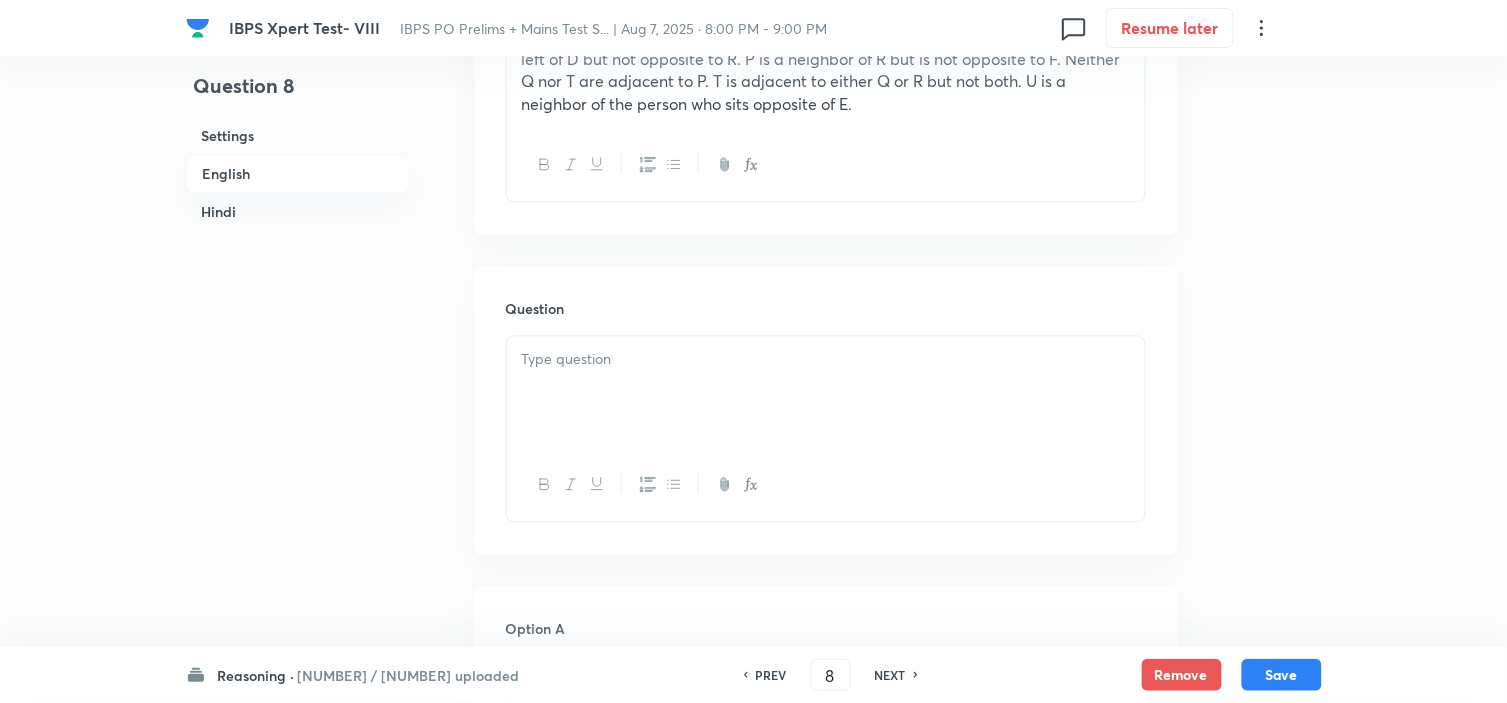 click at bounding box center (826, 360) 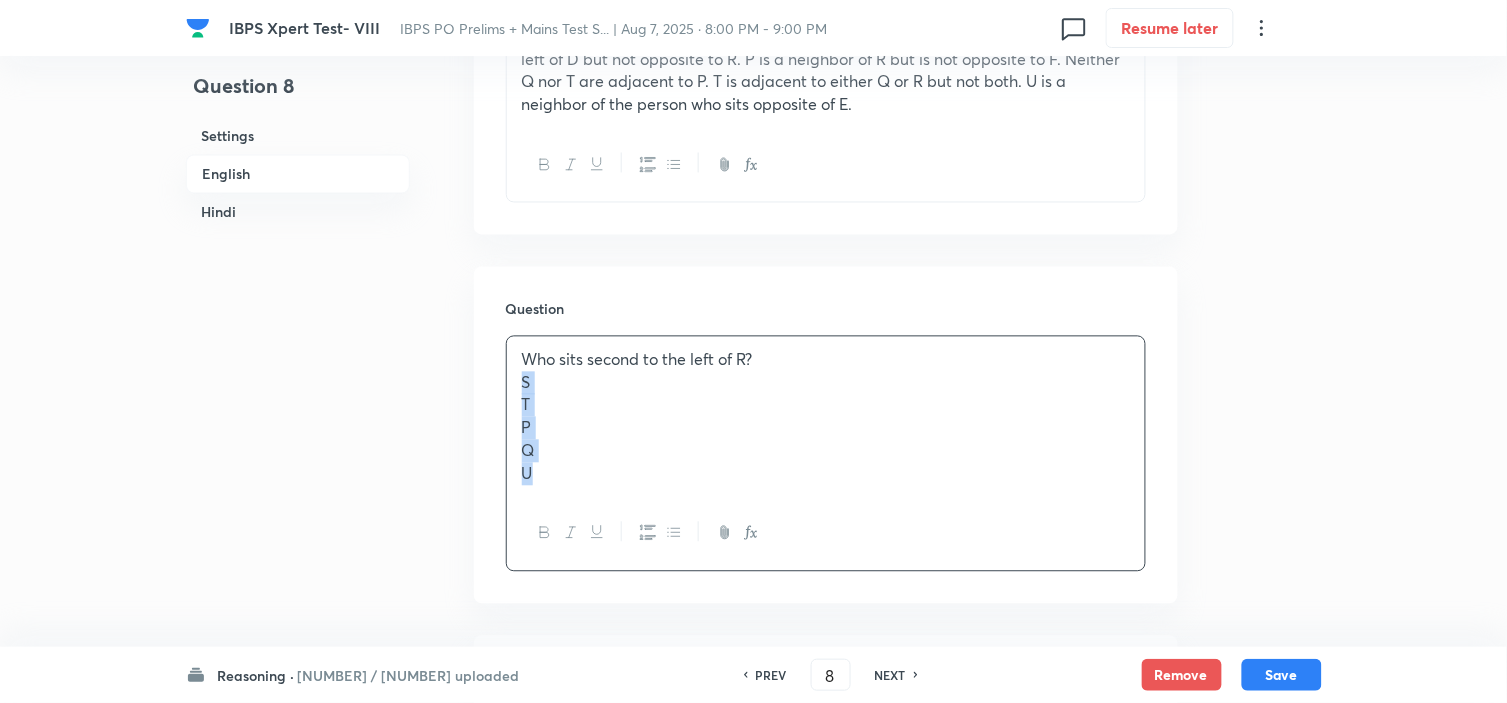 drag, startPoint x: 518, startPoint y: 383, endPoint x: 580, endPoint y: 512, distance: 143.12582 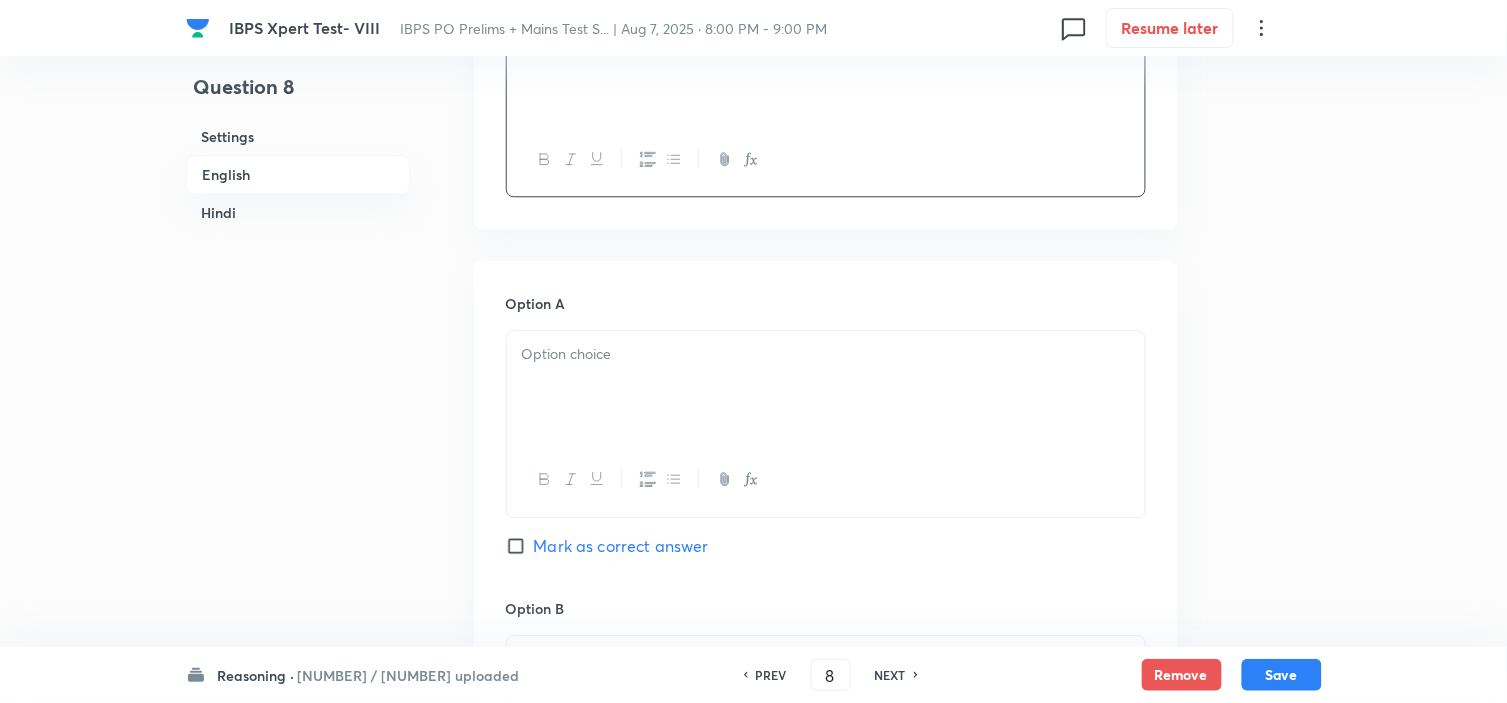 scroll, scrollTop: 1222, scrollLeft: 0, axis: vertical 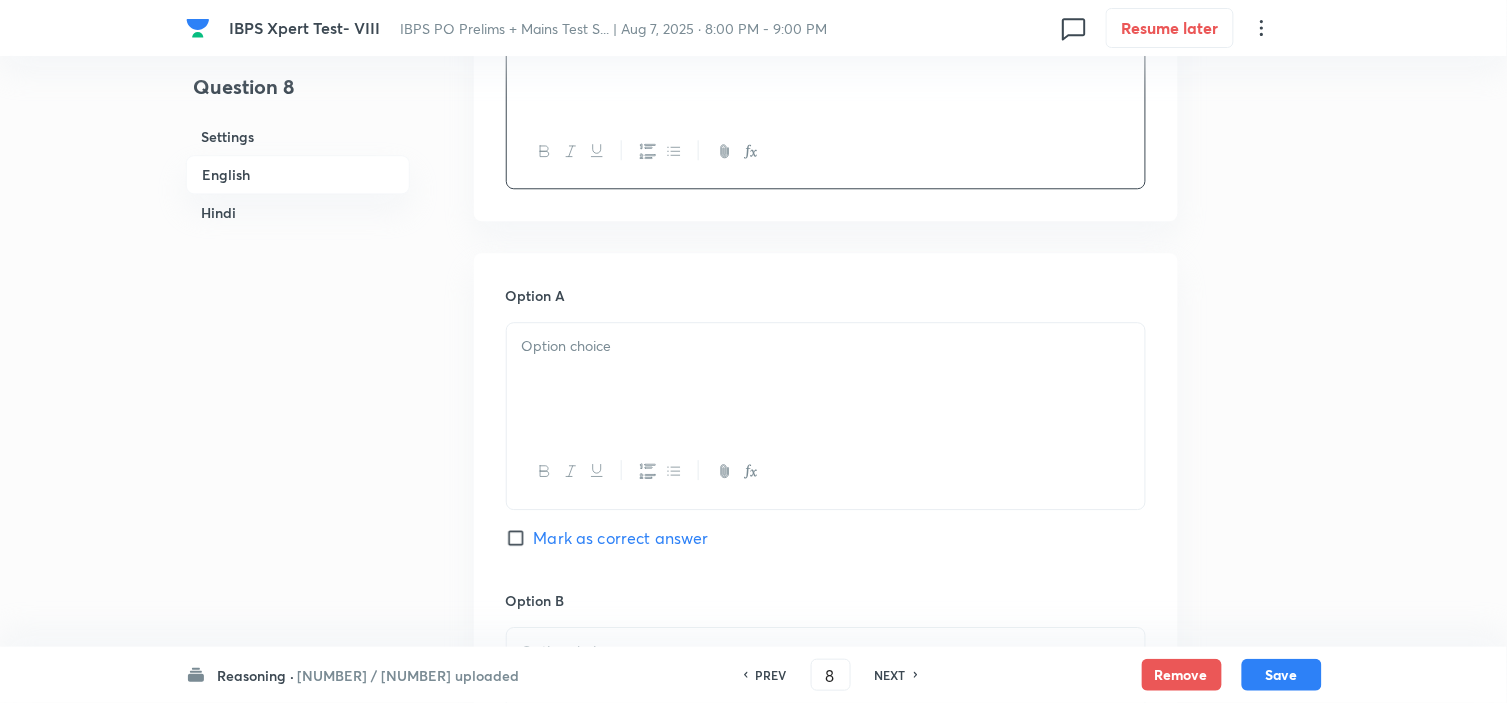 click at bounding box center [826, 379] 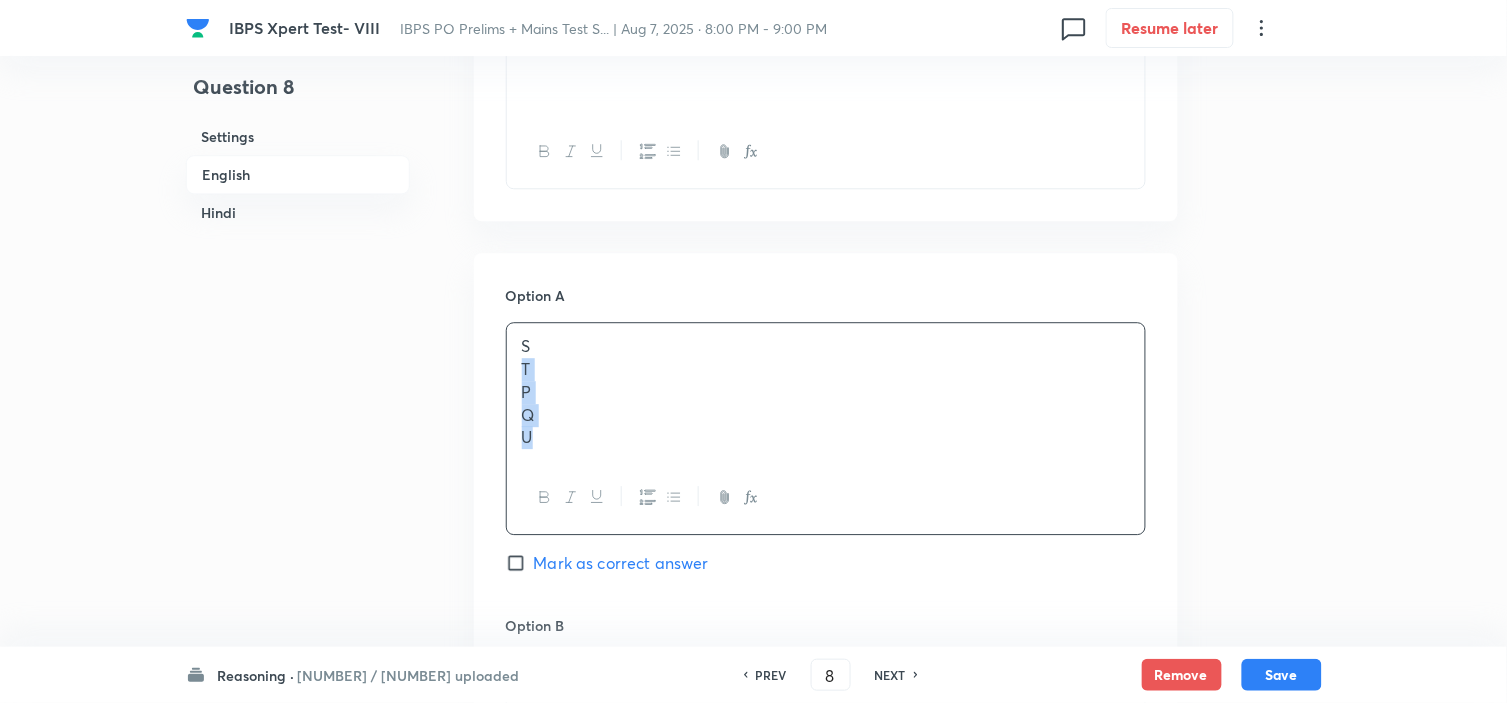 drag, startPoint x: 513, startPoint y: 367, endPoint x: 597, endPoint y: 514, distance: 169.30742 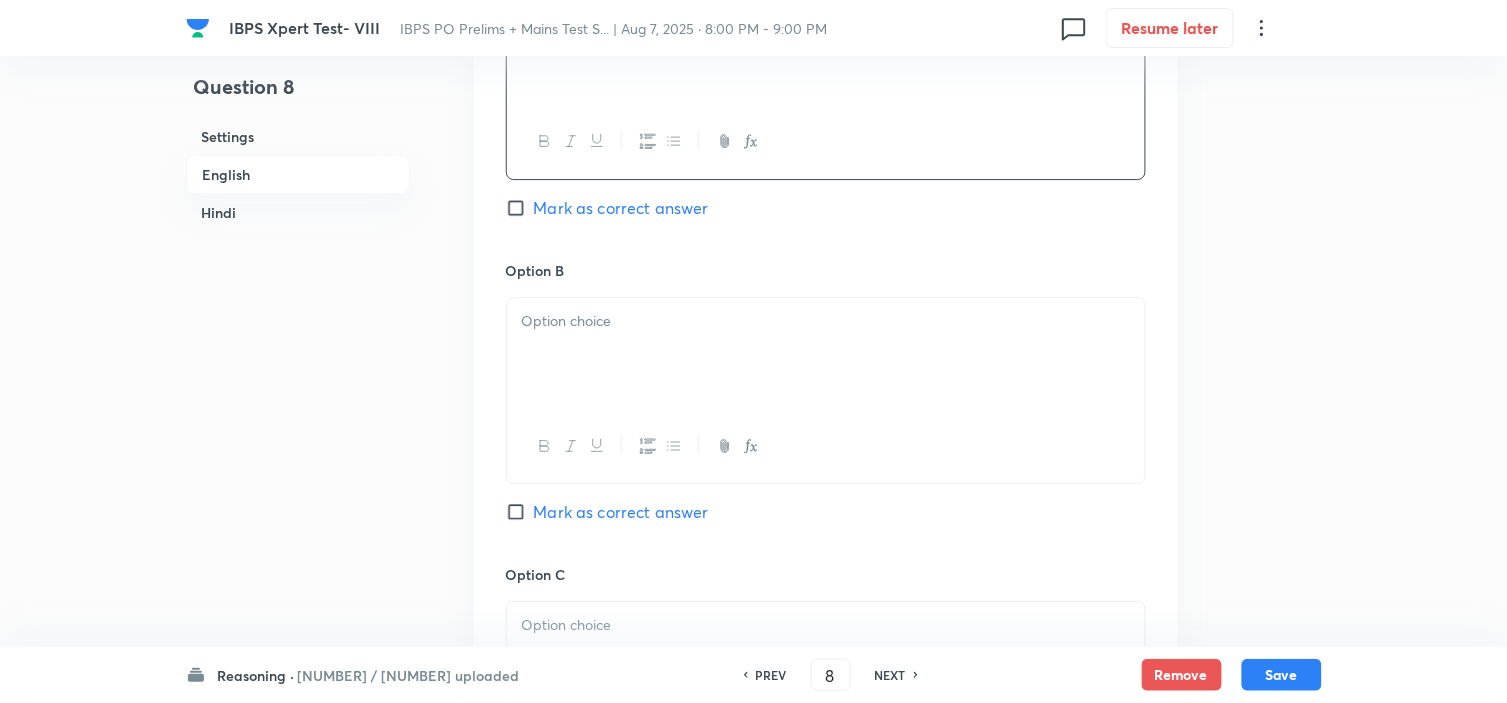 scroll, scrollTop: 1555, scrollLeft: 0, axis: vertical 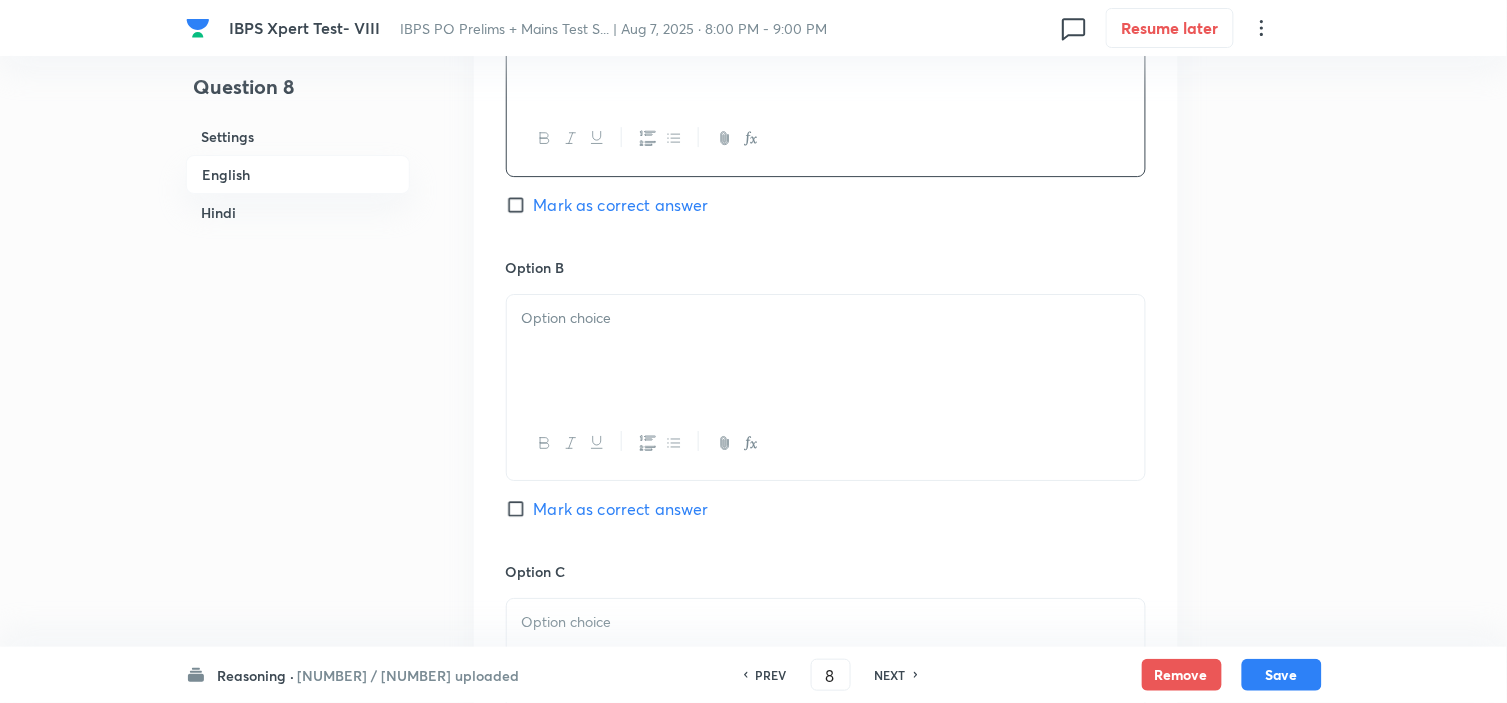 click at bounding box center (826, 351) 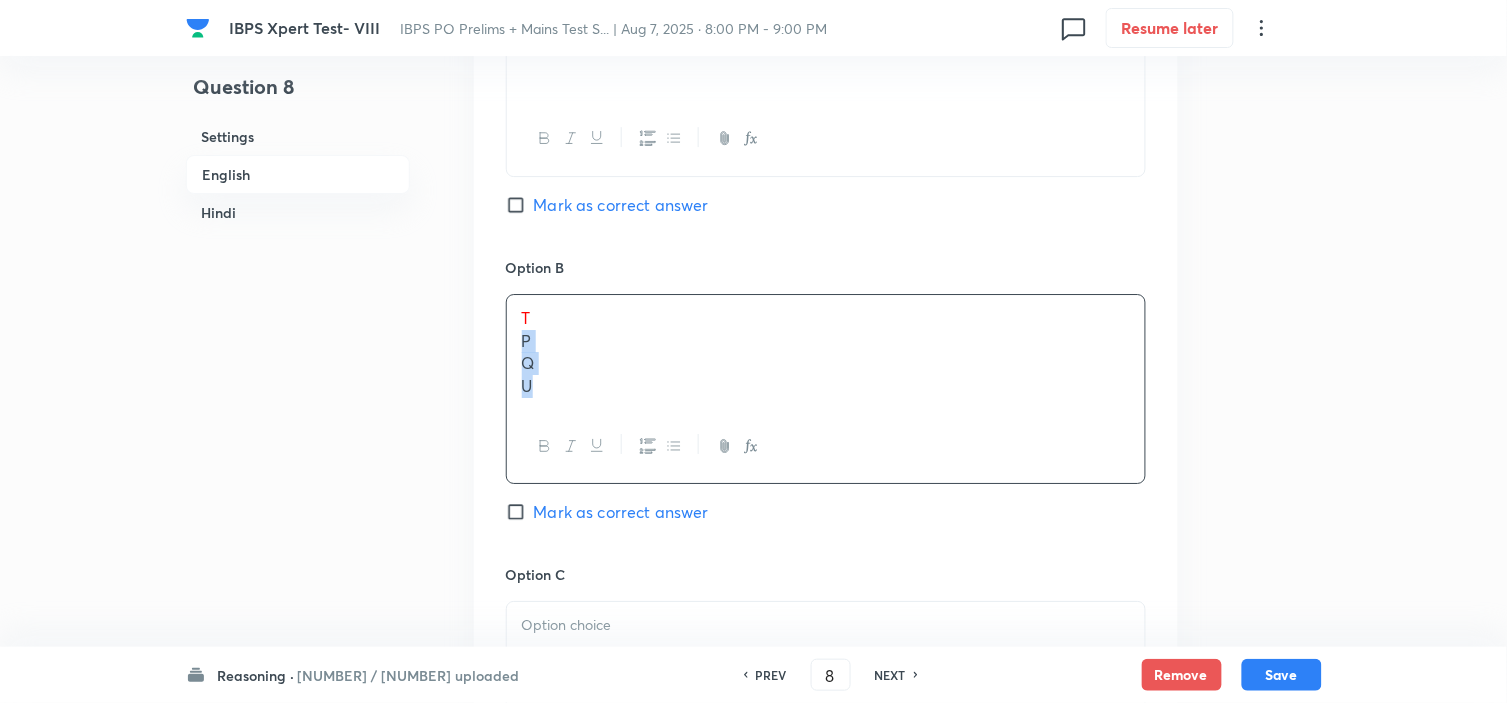 drag, startPoint x: 520, startPoint y: 347, endPoint x: 601, endPoint y: 477, distance: 153.16985 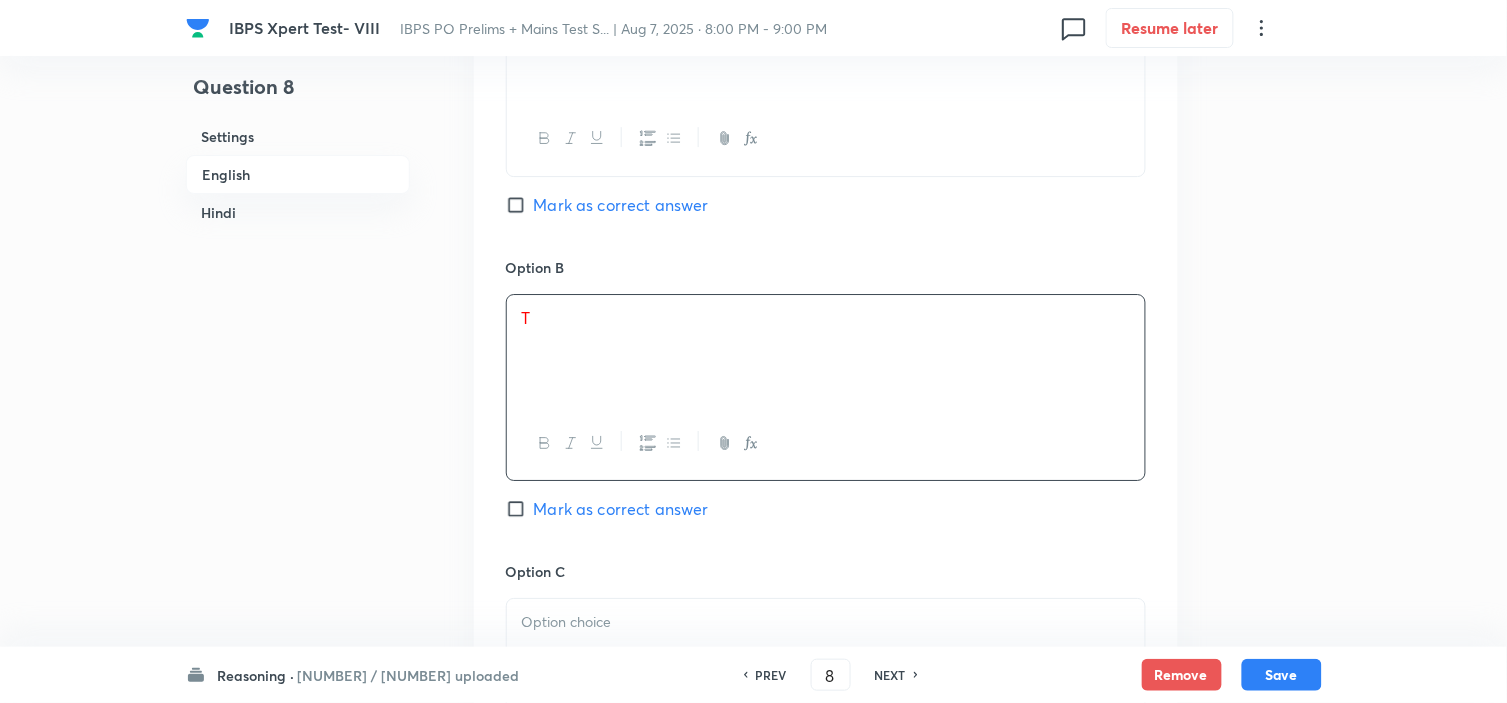 click on "Mark as correct answer" at bounding box center (621, 509) 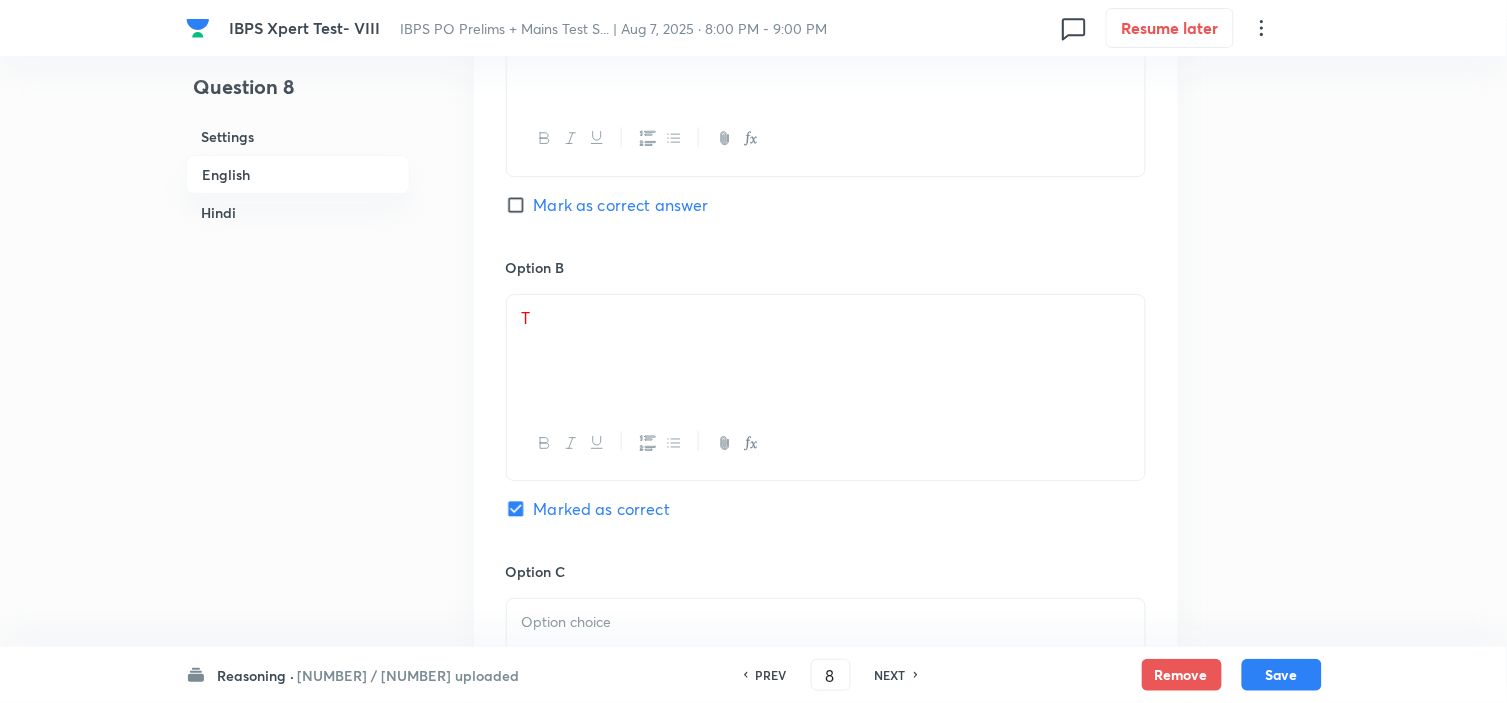 checkbox on "true" 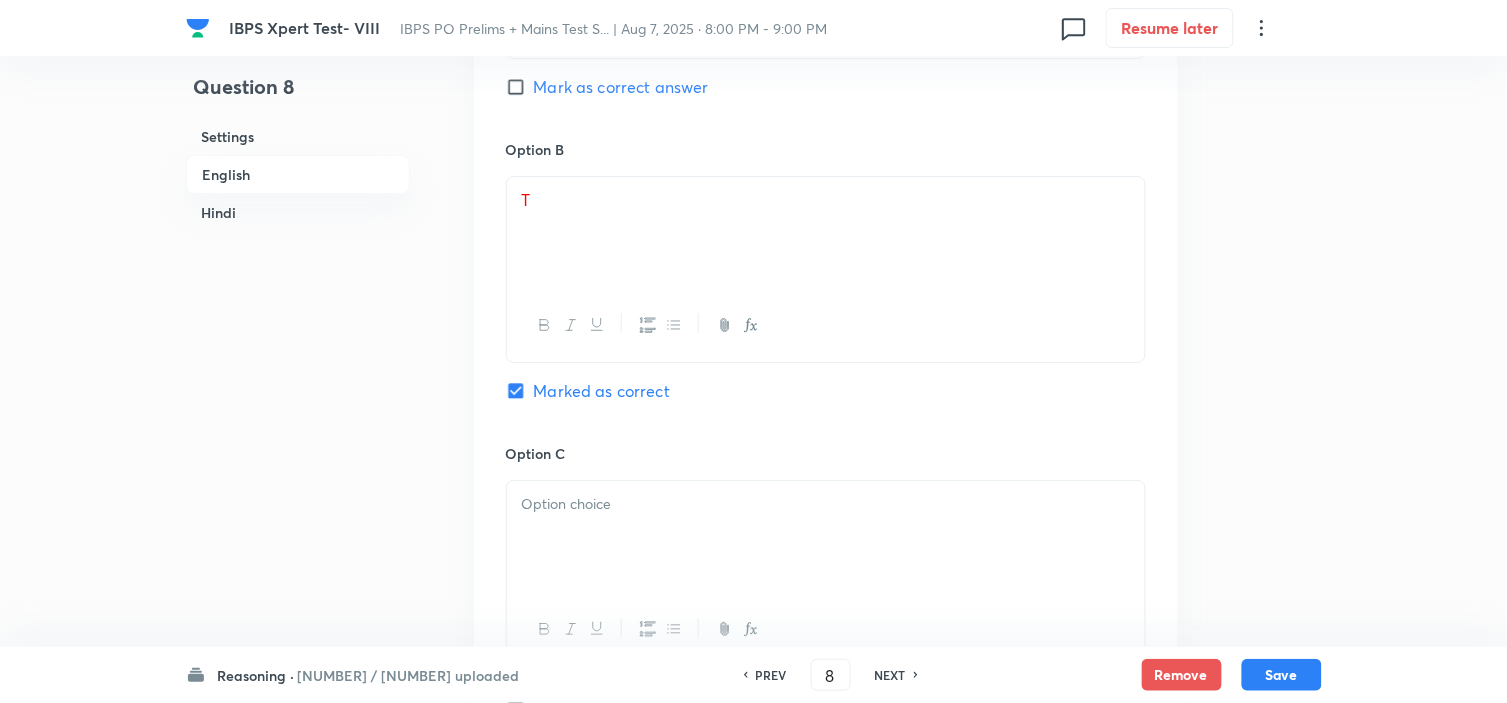 scroll, scrollTop: 1888, scrollLeft: 0, axis: vertical 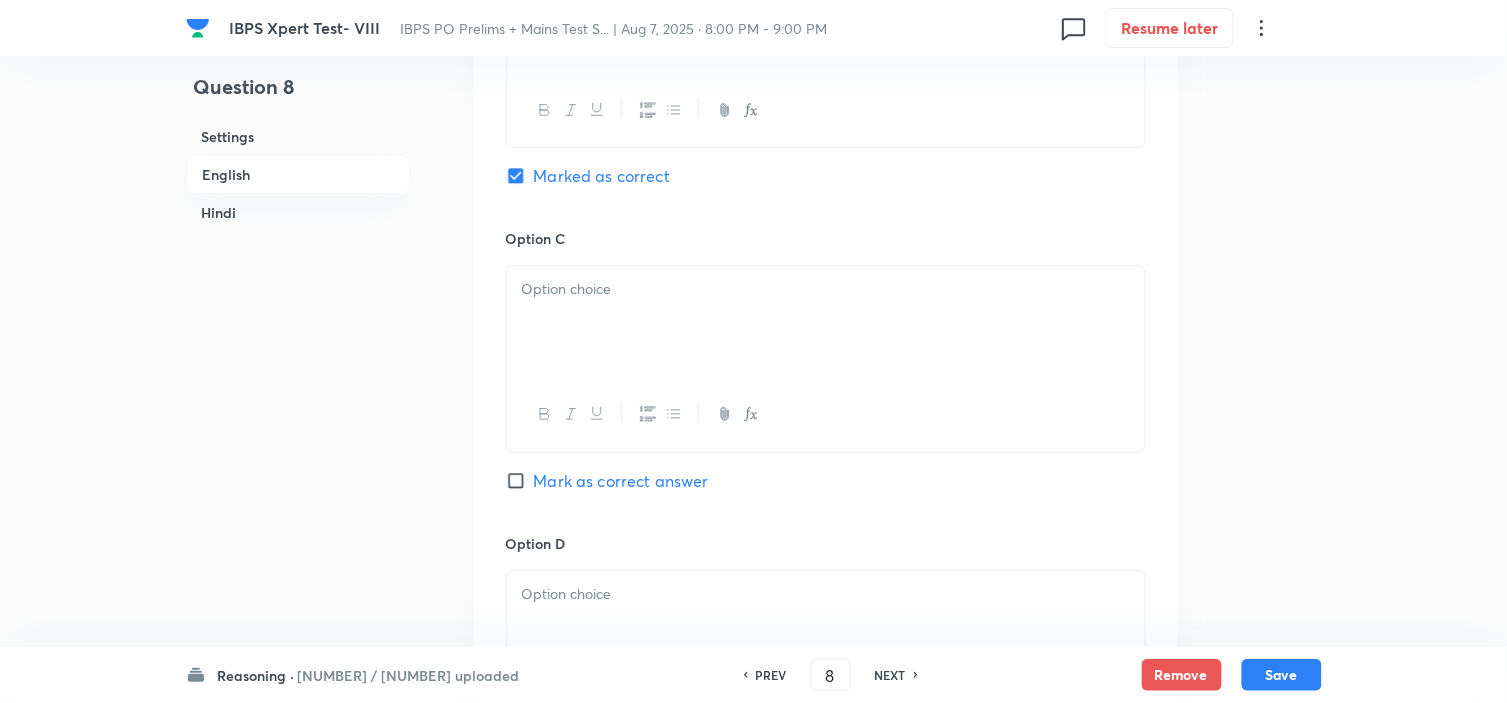 click at bounding box center (826, 322) 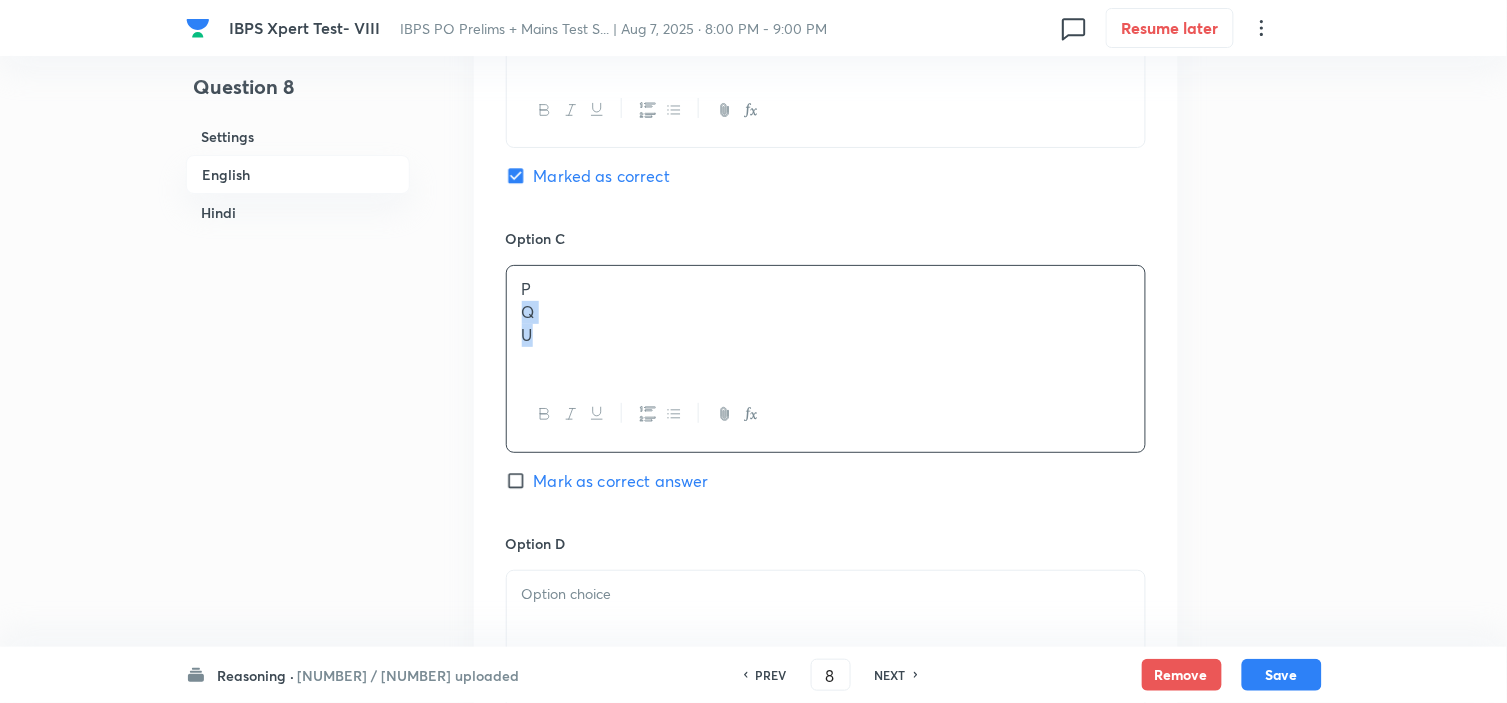 drag, startPoint x: 635, startPoint y: 426, endPoint x: 690, endPoint y: 452, distance: 60.835846 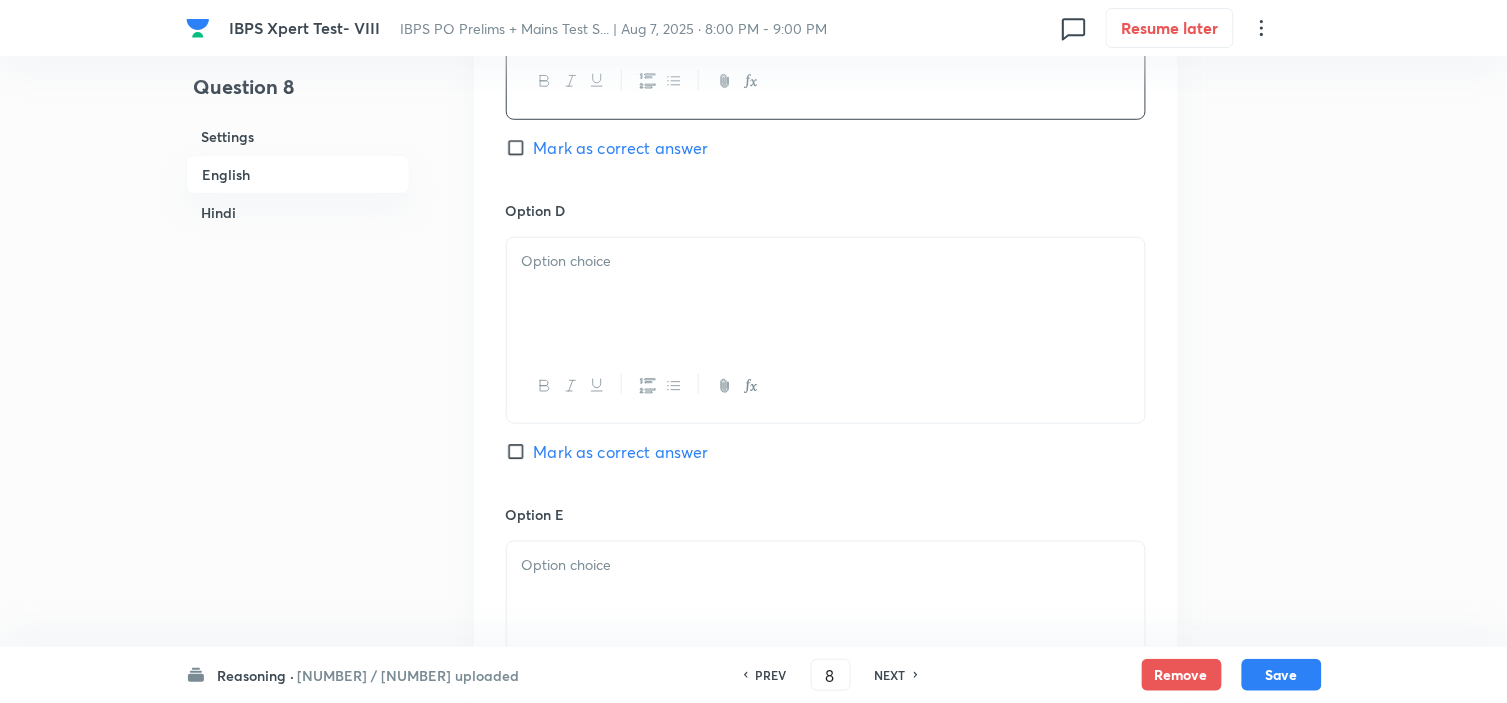 scroll, scrollTop: 2222, scrollLeft: 0, axis: vertical 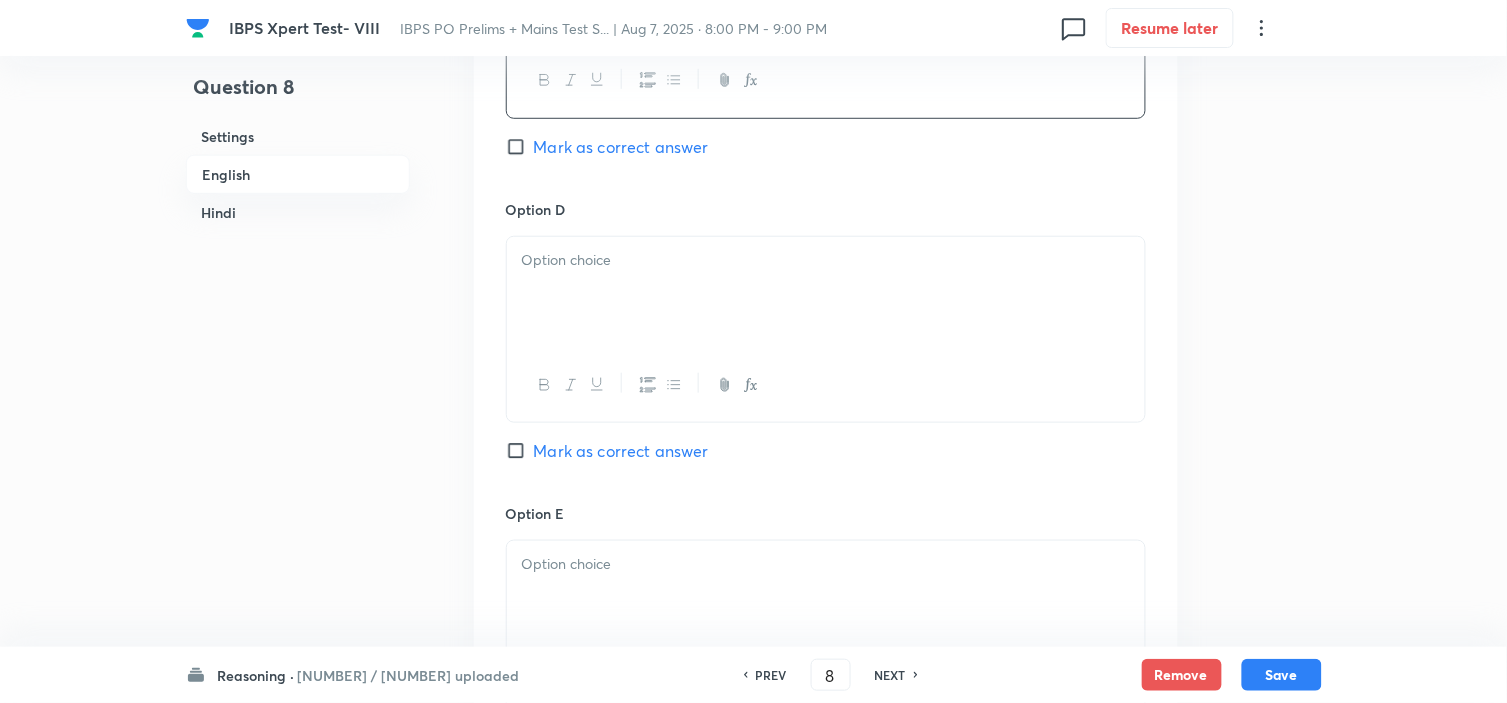 click at bounding box center [826, 293] 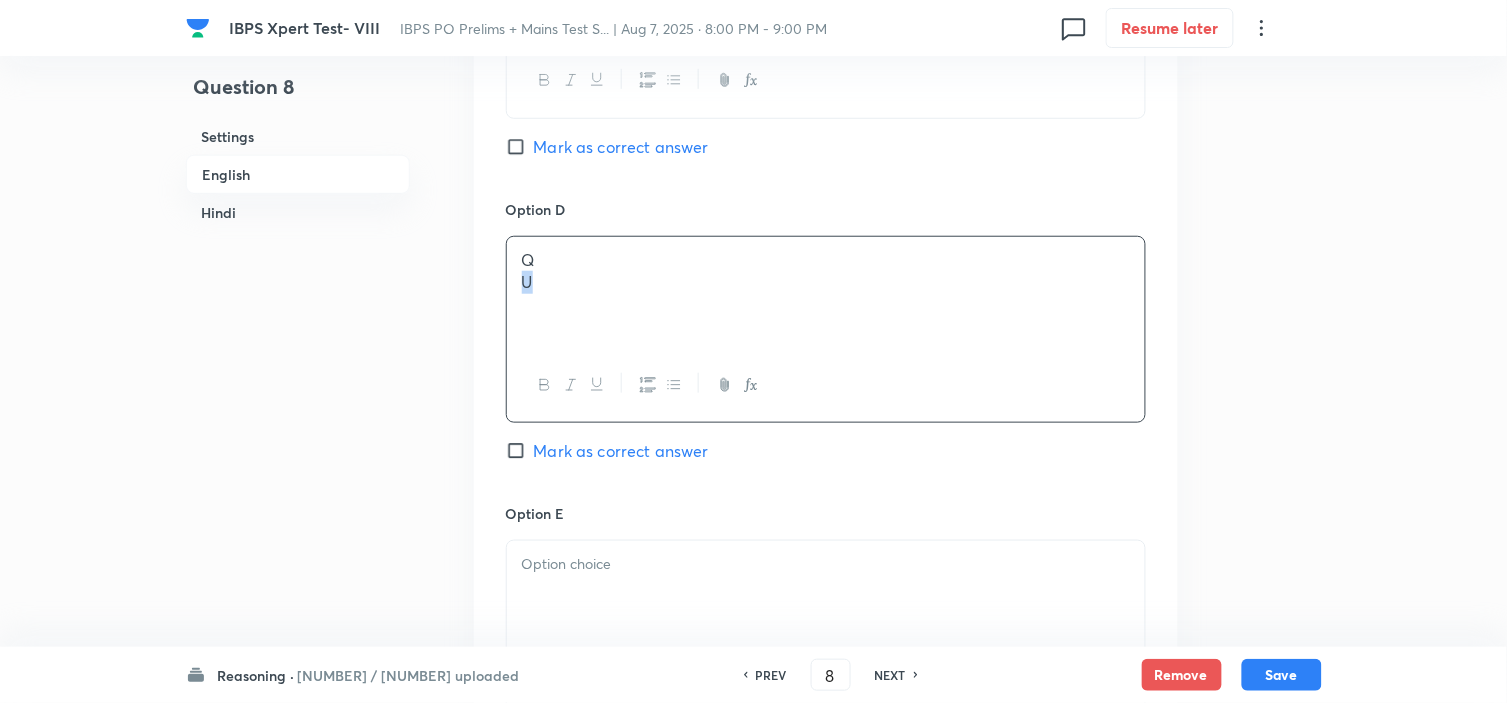 drag, startPoint x: 525, startPoint y: 287, endPoint x: 705, endPoint y: 332, distance: 185.53975 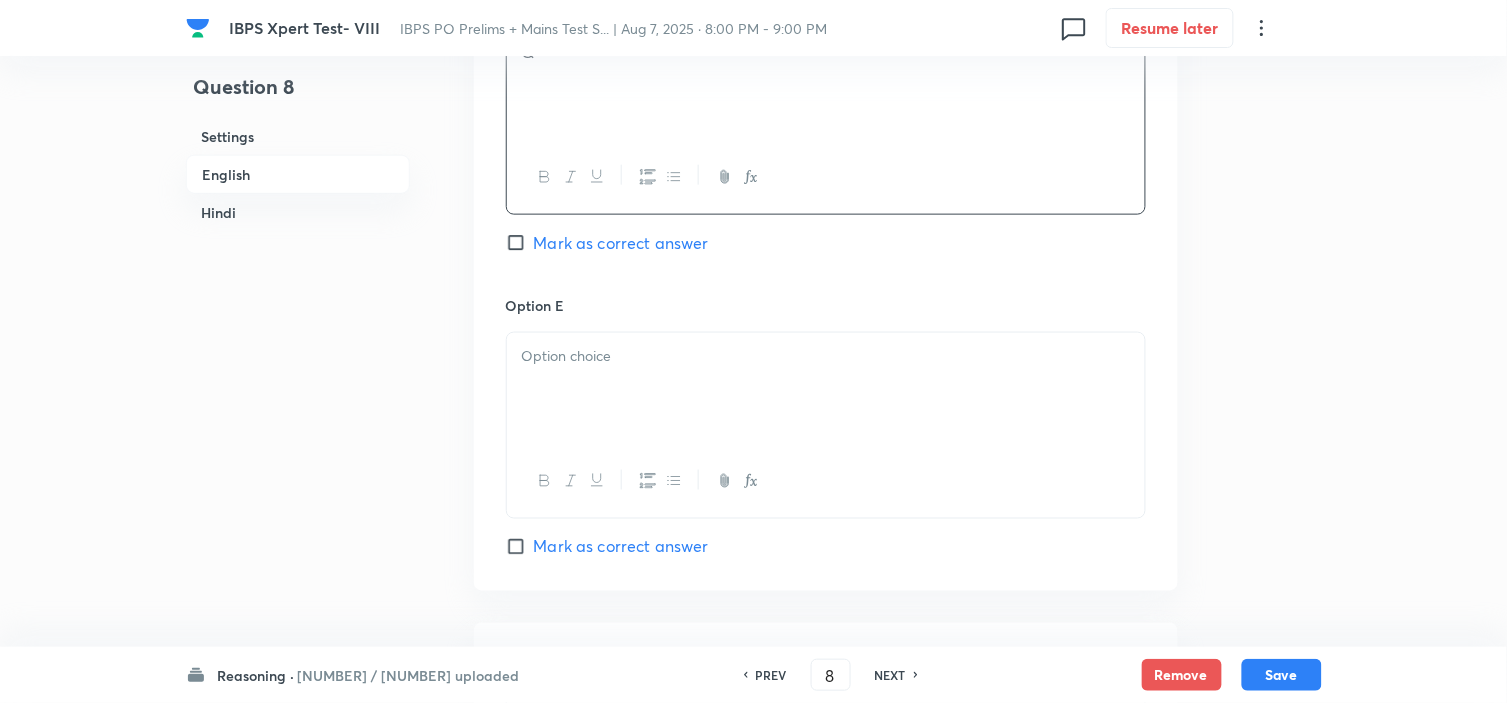 scroll, scrollTop: 2444, scrollLeft: 0, axis: vertical 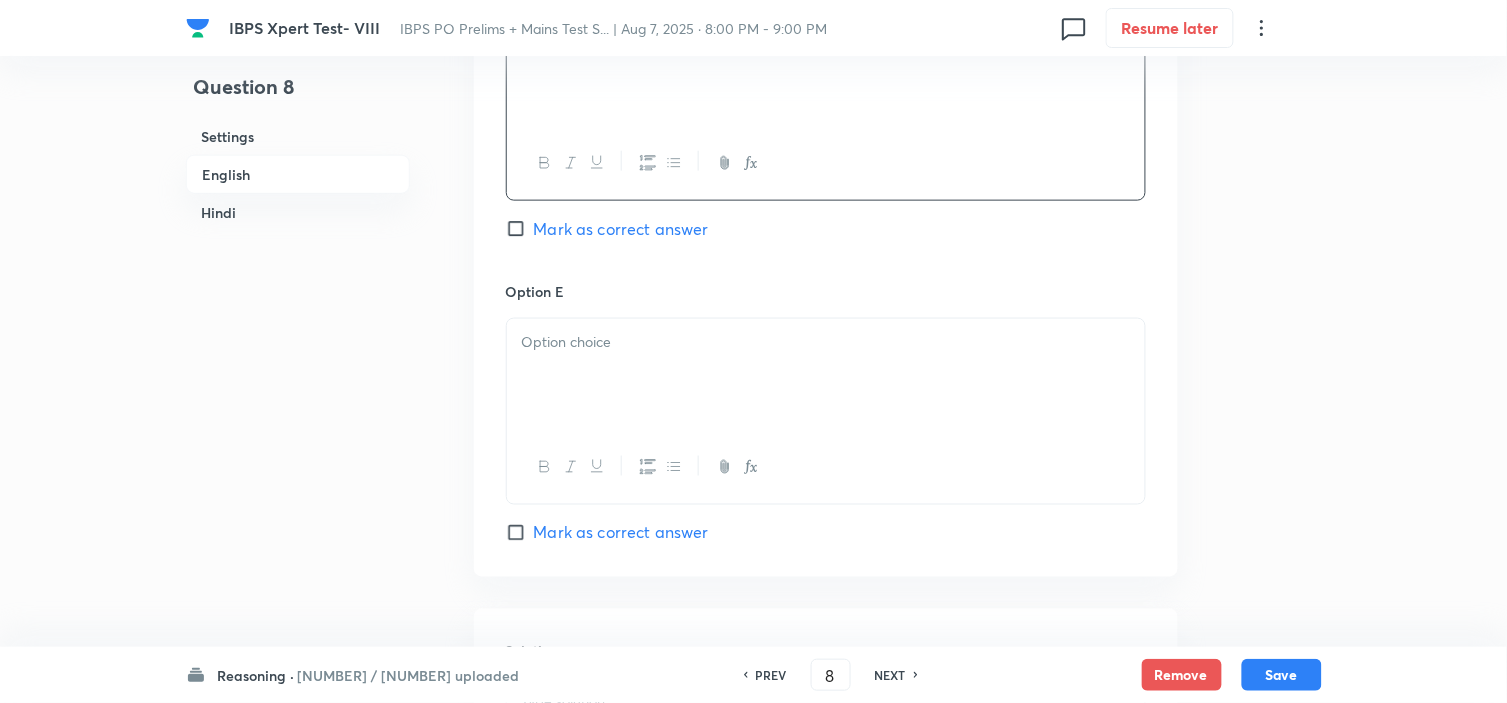 click at bounding box center [826, 375] 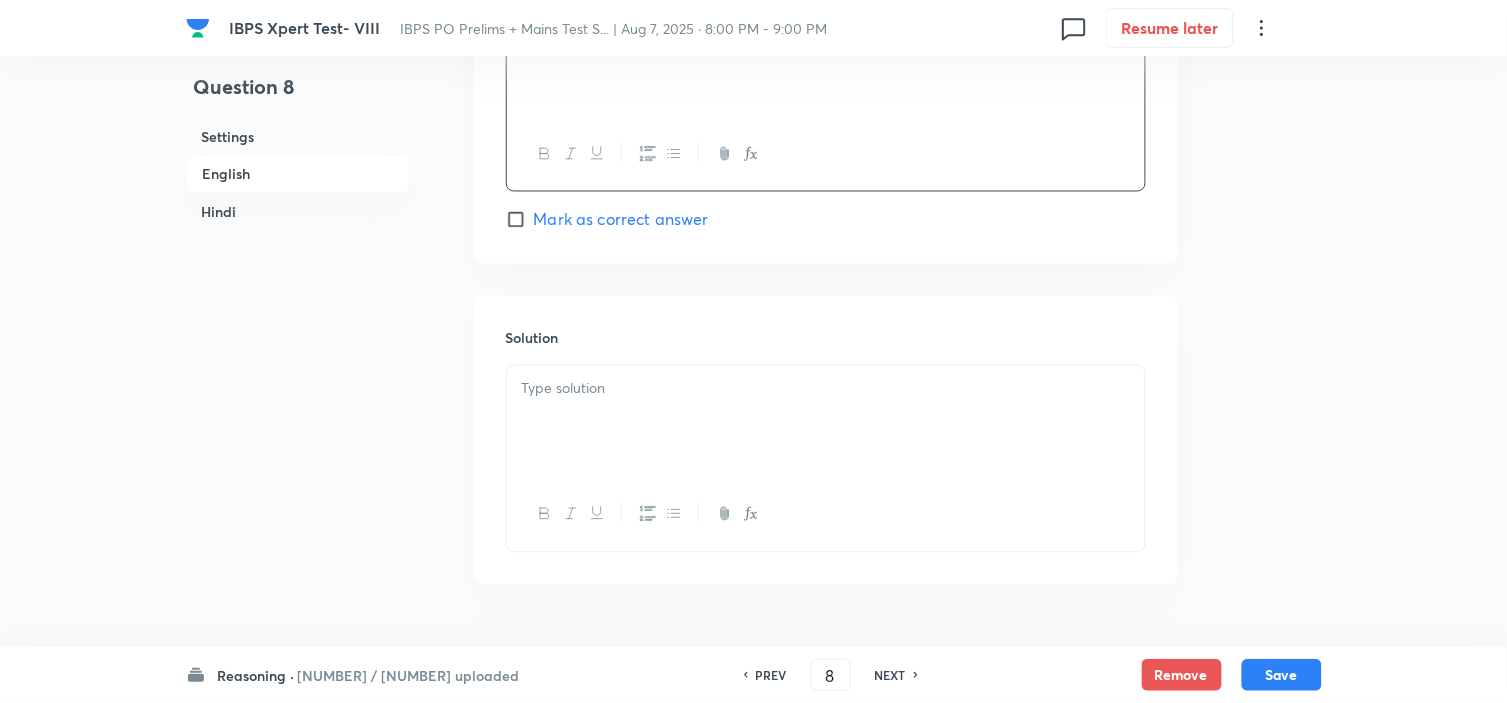 scroll, scrollTop: 2777, scrollLeft: 0, axis: vertical 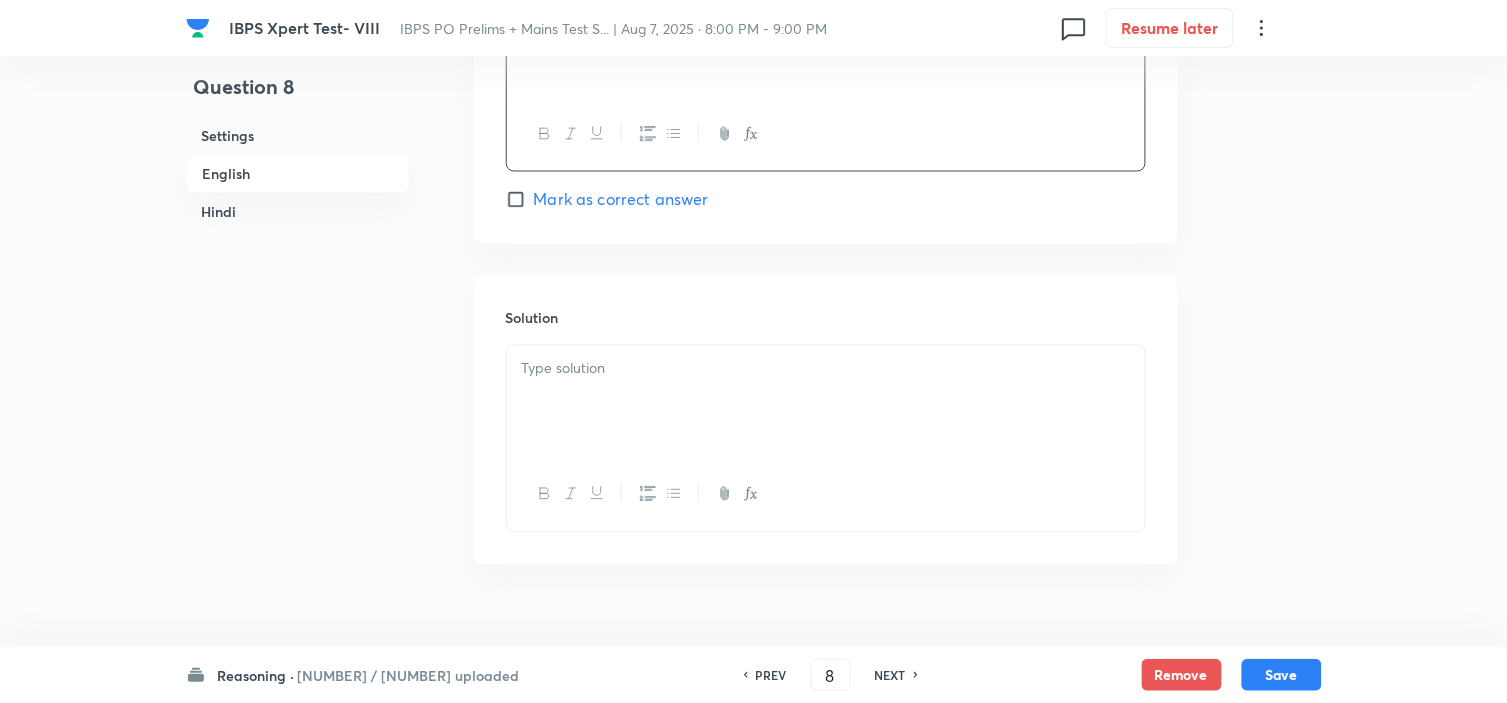 click at bounding box center (826, 402) 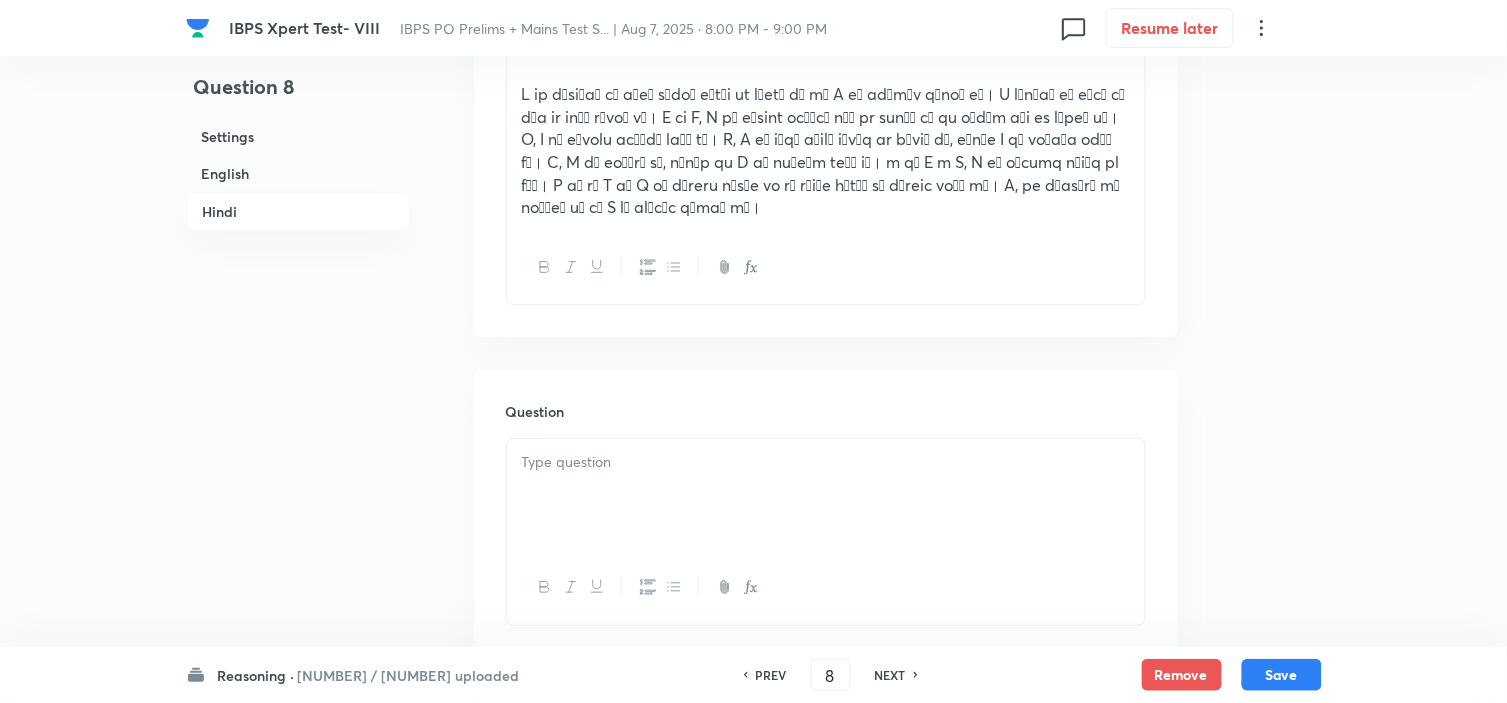 scroll, scrollTop: 4000, scrollLeft: 0, axis: vertical 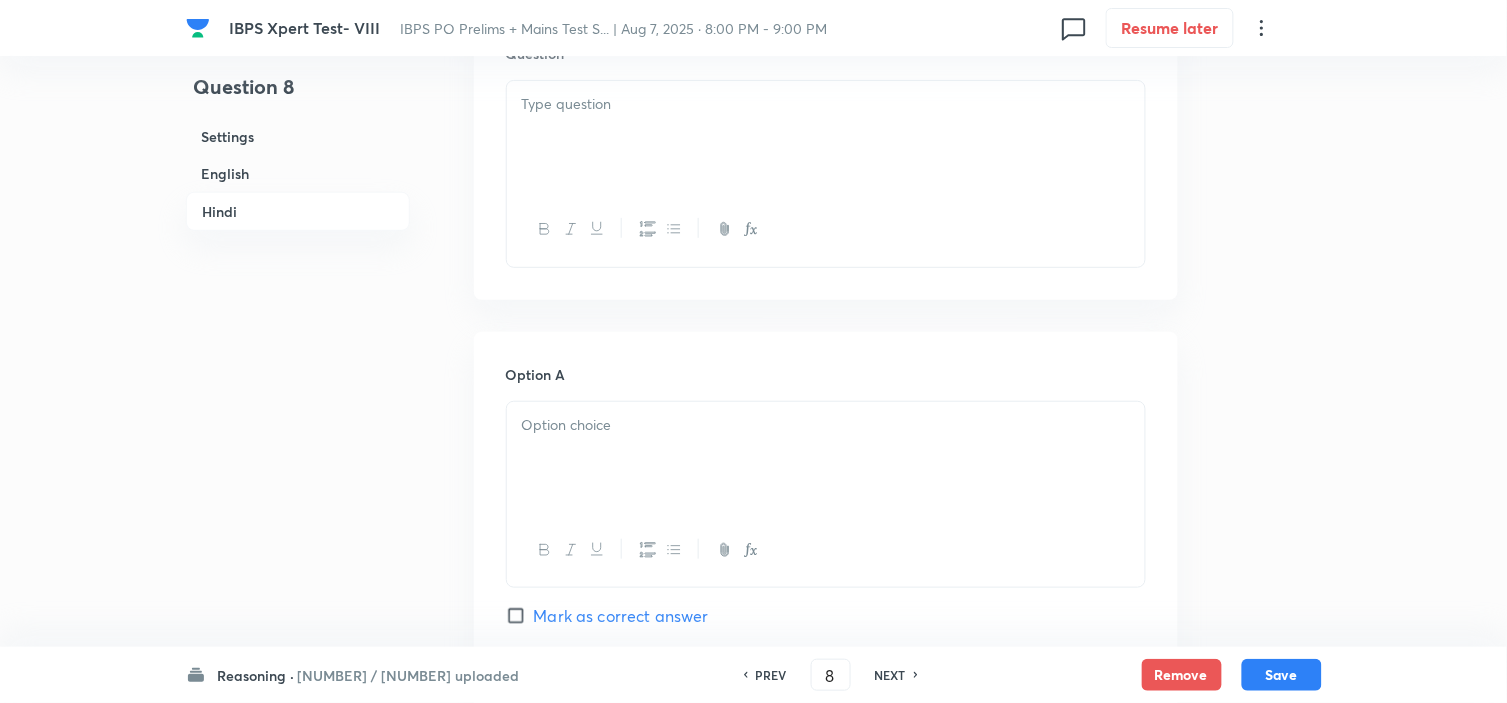 click at bounding box center (826, 104) 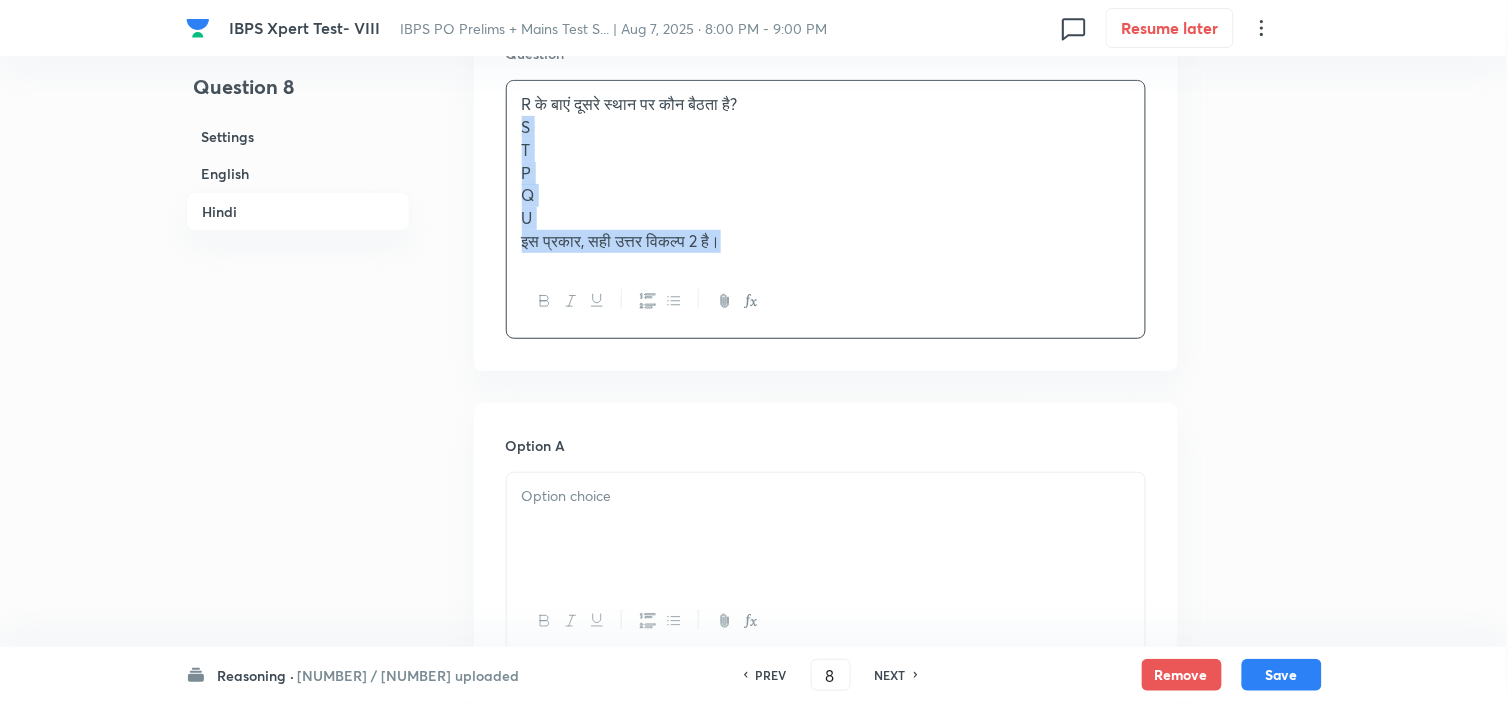 drag, startPoint x: 520, startPoint y: 136, endPoint x: 956, endPoint y: 402, distance: 510.73672 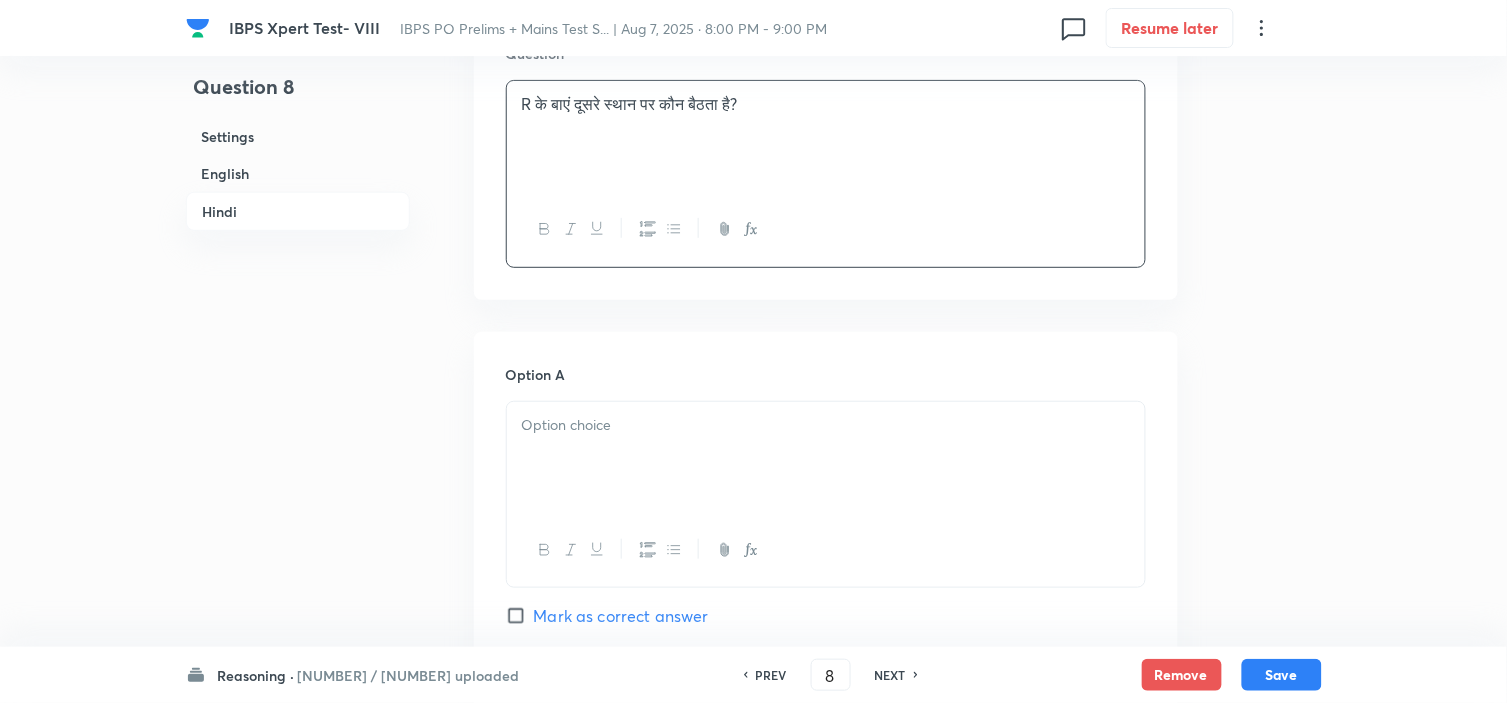 click at bounding box center (826, 458) 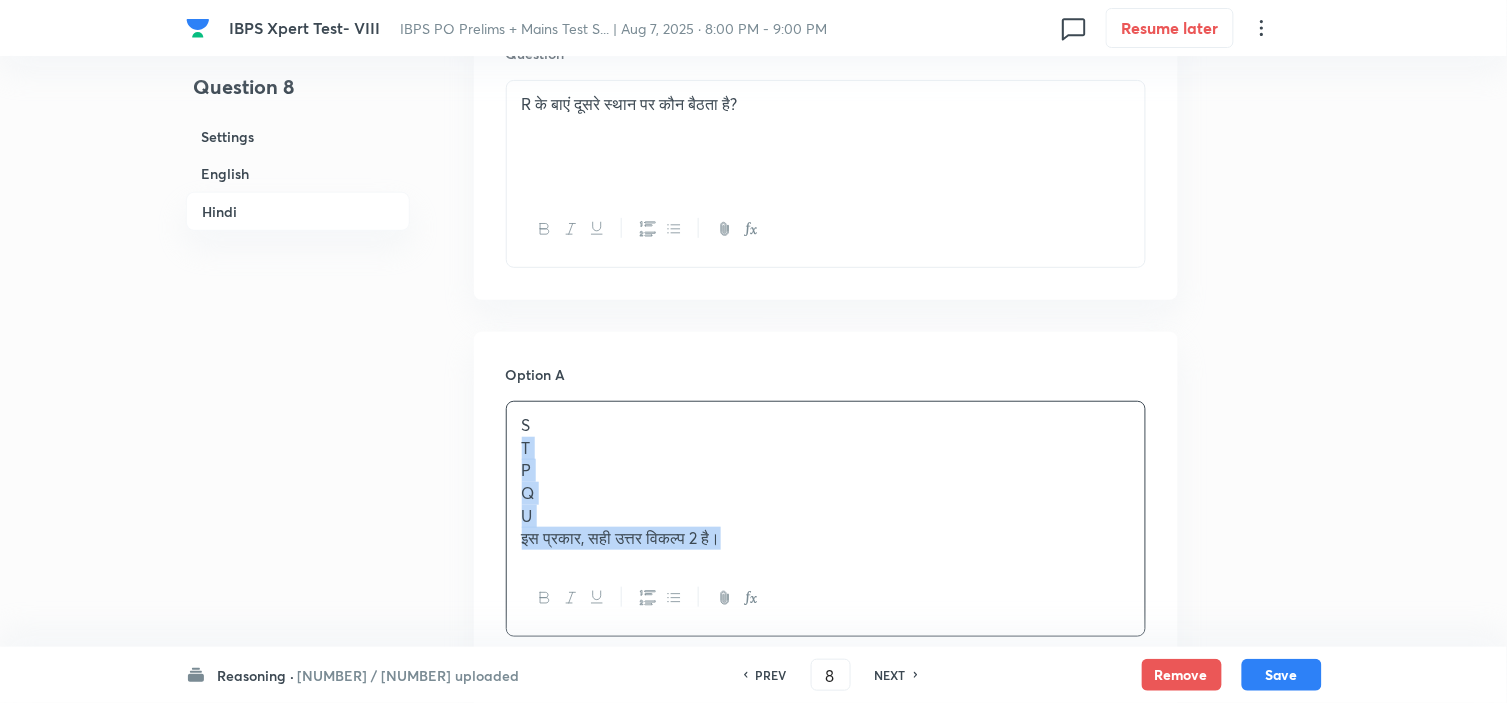 drag, startPoint x: 521, startPoint y: 460, endPoint x: 1024, endPoint y: 642, distance: 534.914 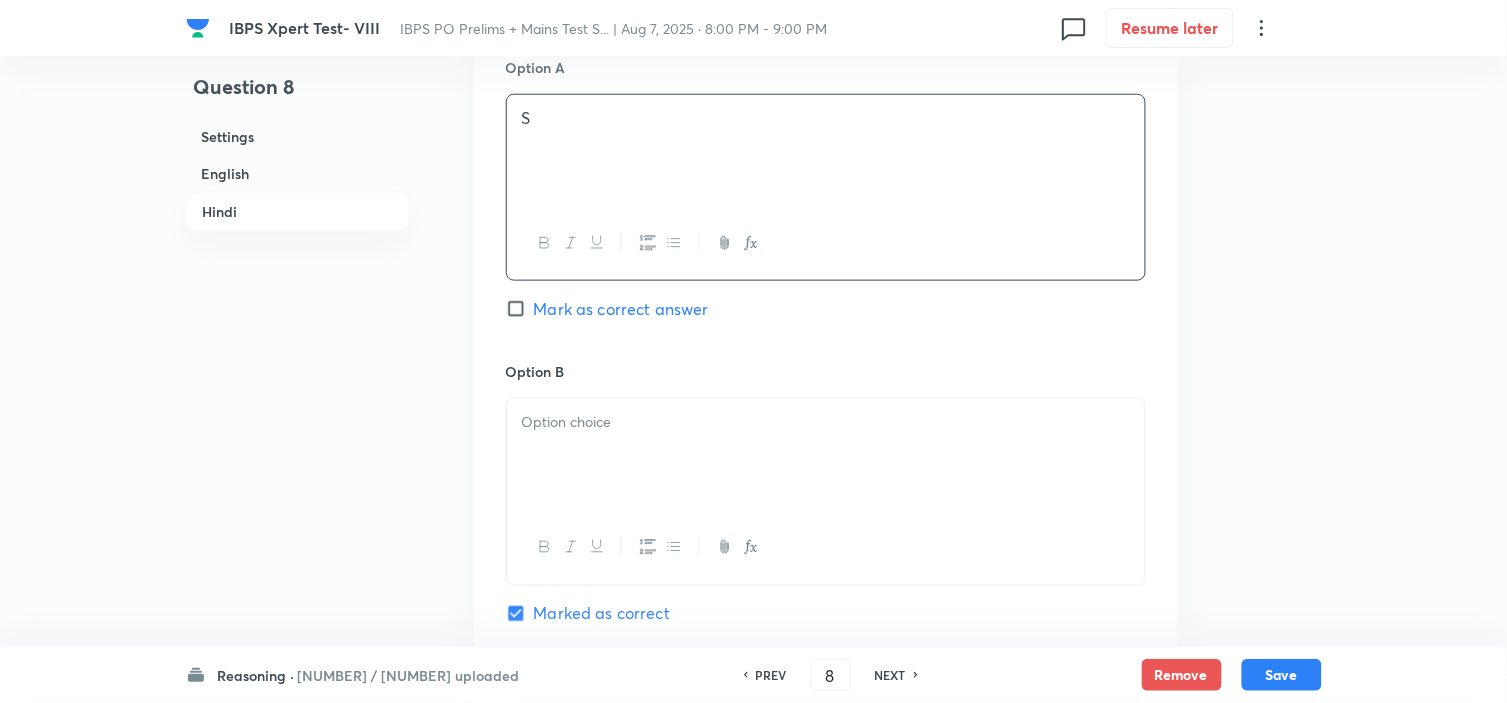 scroll, scrollTop: 4333, scrollLeft: 0, axis: vertical 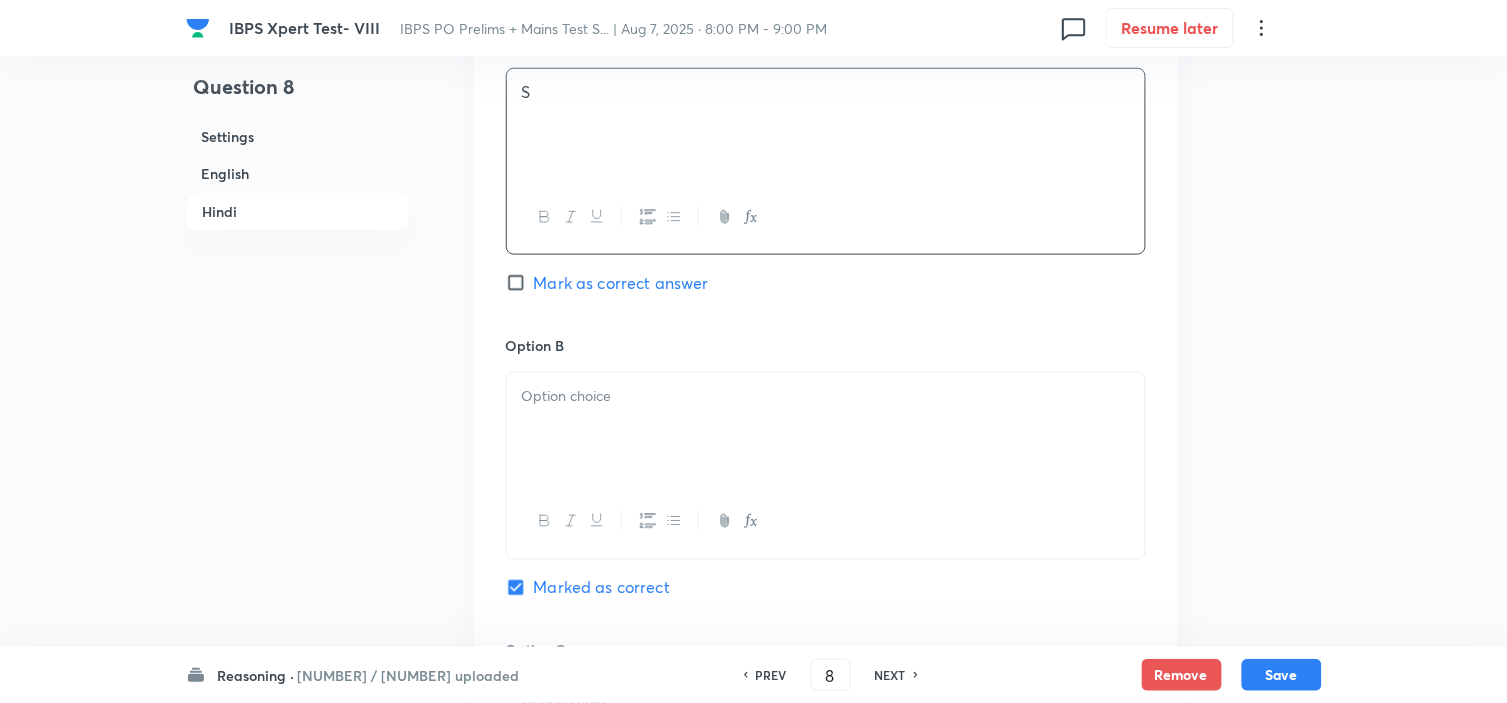 click at bounding box center [826, 429] 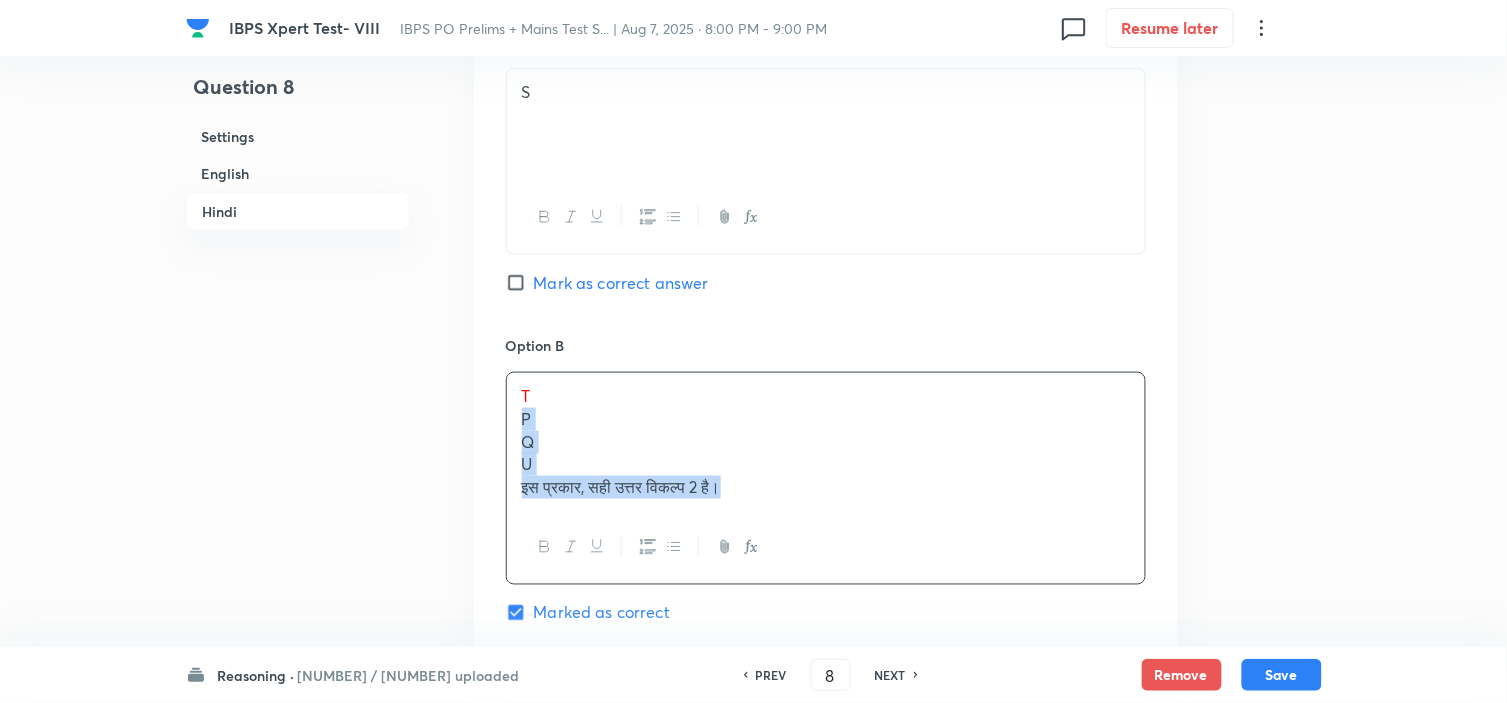drag, startPoint x: 648, startPoint y: 520, endPoint x: 982, endPoint y: 623, distance: 349.5211 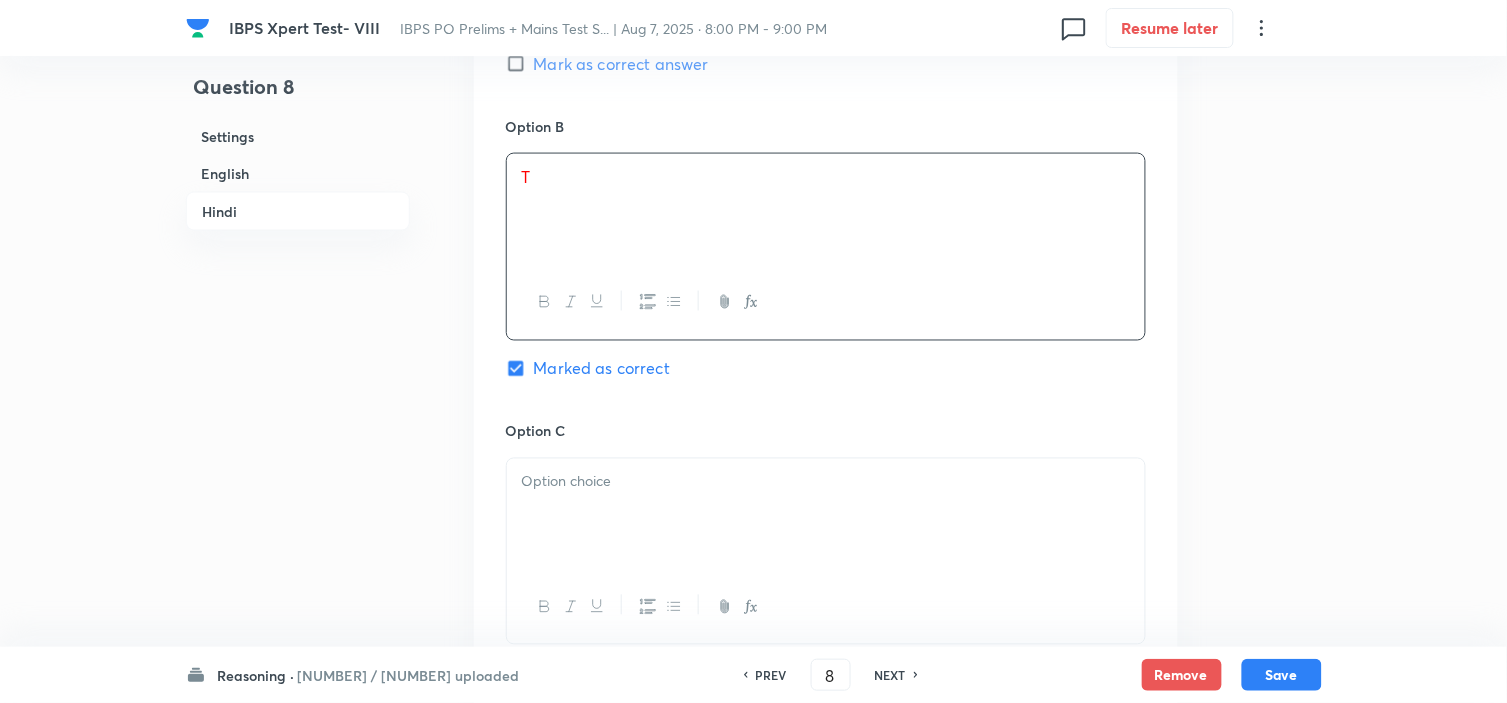 scroll, scrollTop: 4555, scrollLeft: 0, axis: vertical 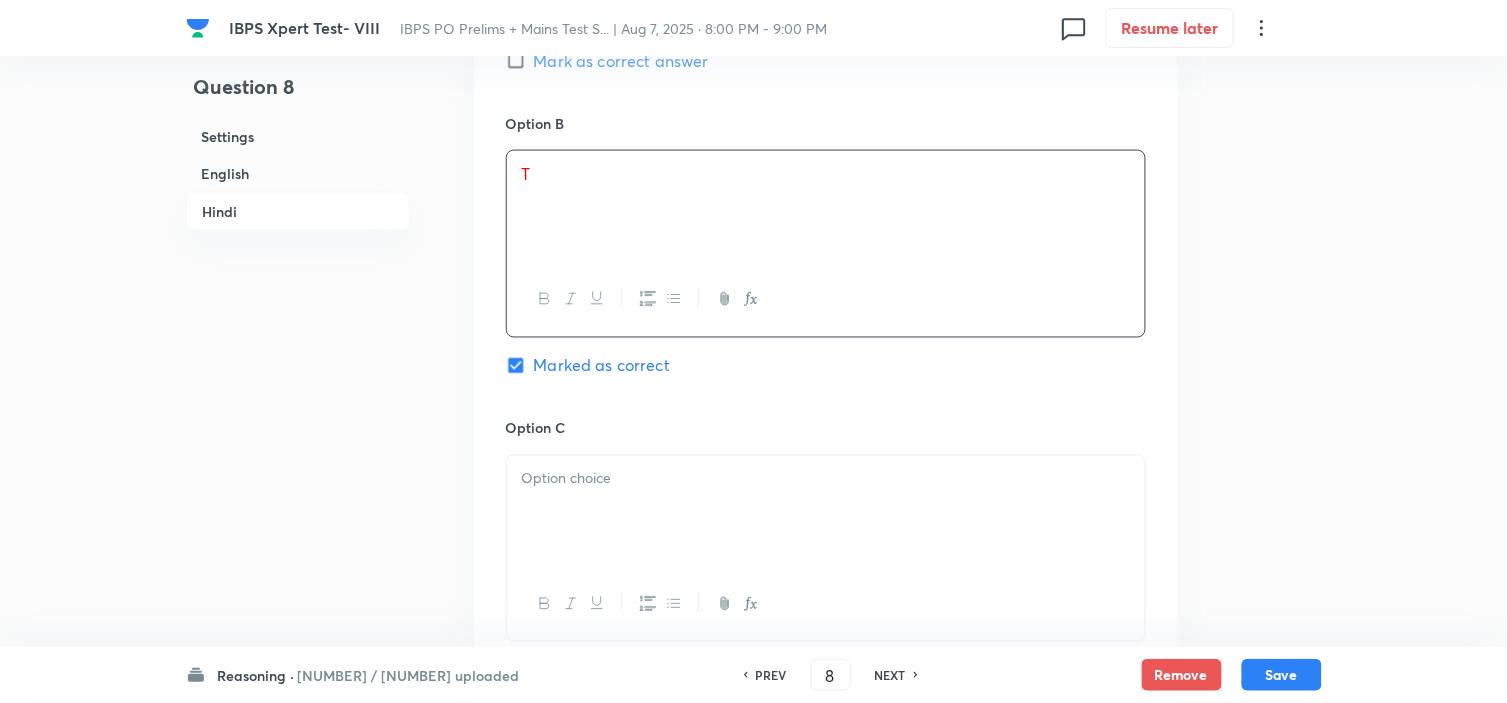click at bounding box center (826, 512) 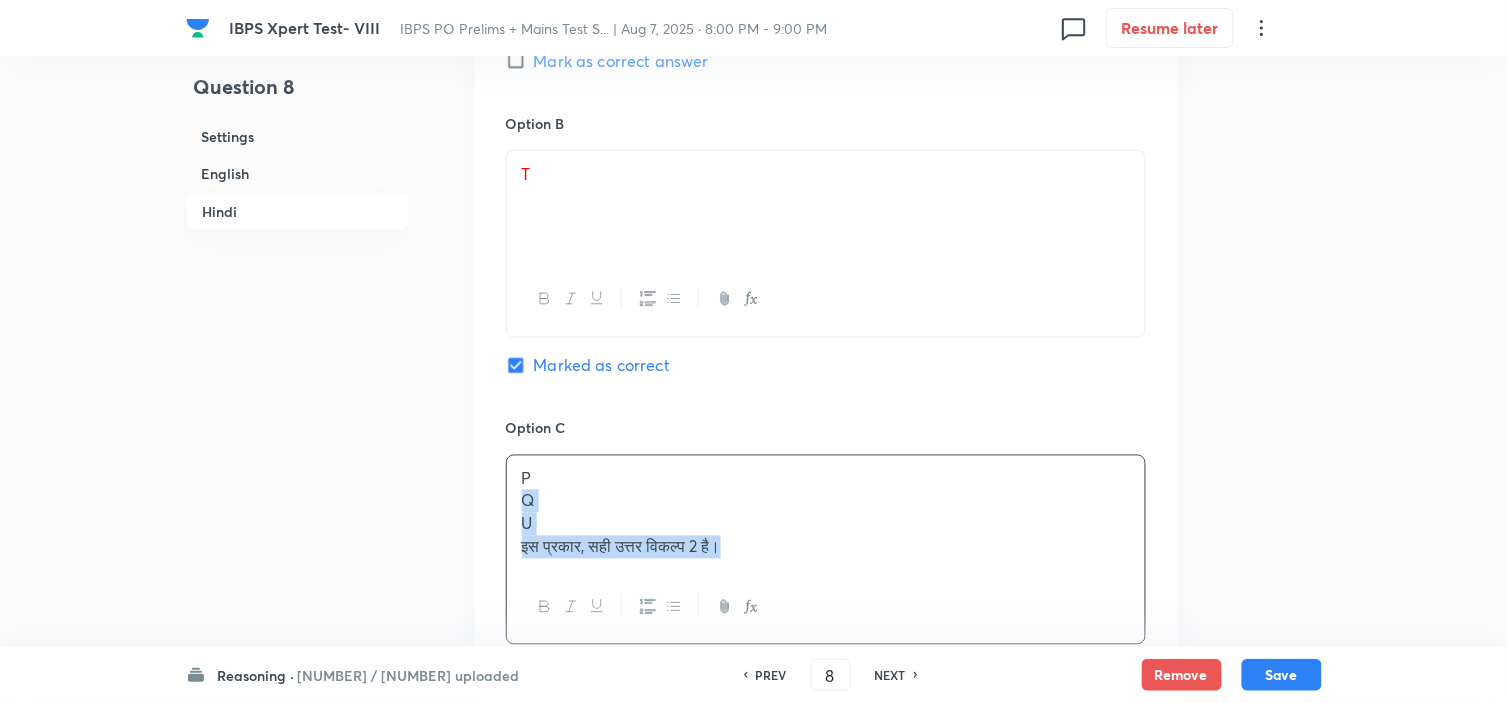 drag, startPoint x: 522, startPoint y: 524, endPoint x: 883, endPoint y: 641, distance: 379.48648 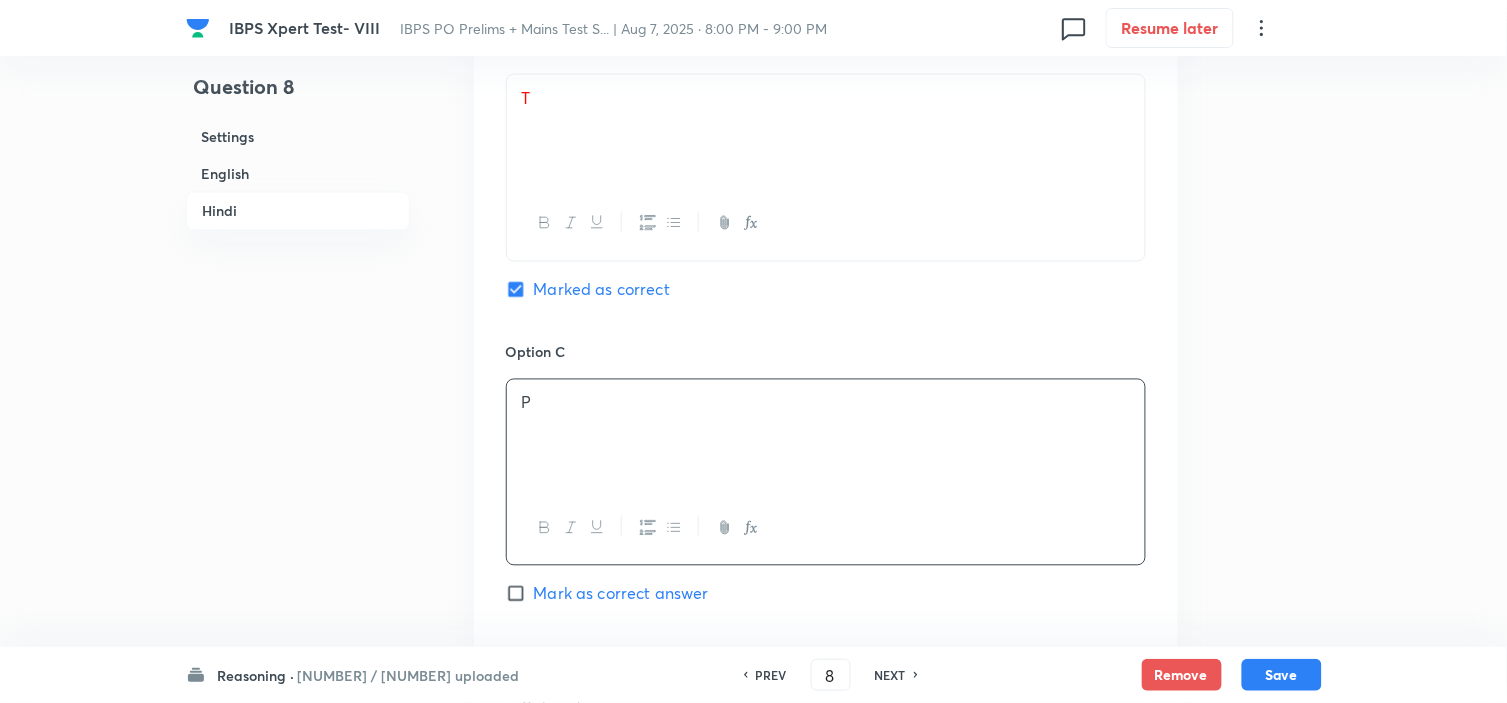 scroll, scrollTop: 4888, scrollLeft: 0, axis: vertical 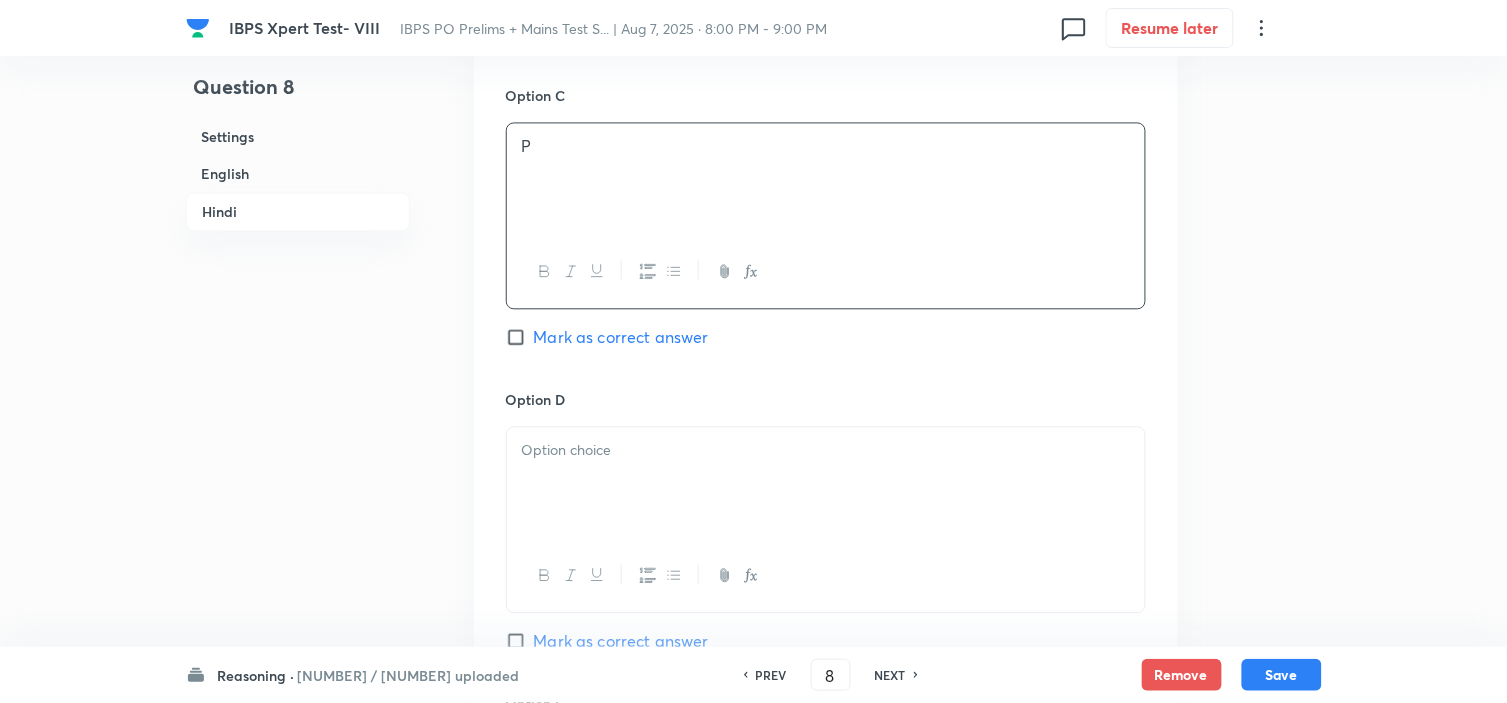 click at bounding box center (826, 483) 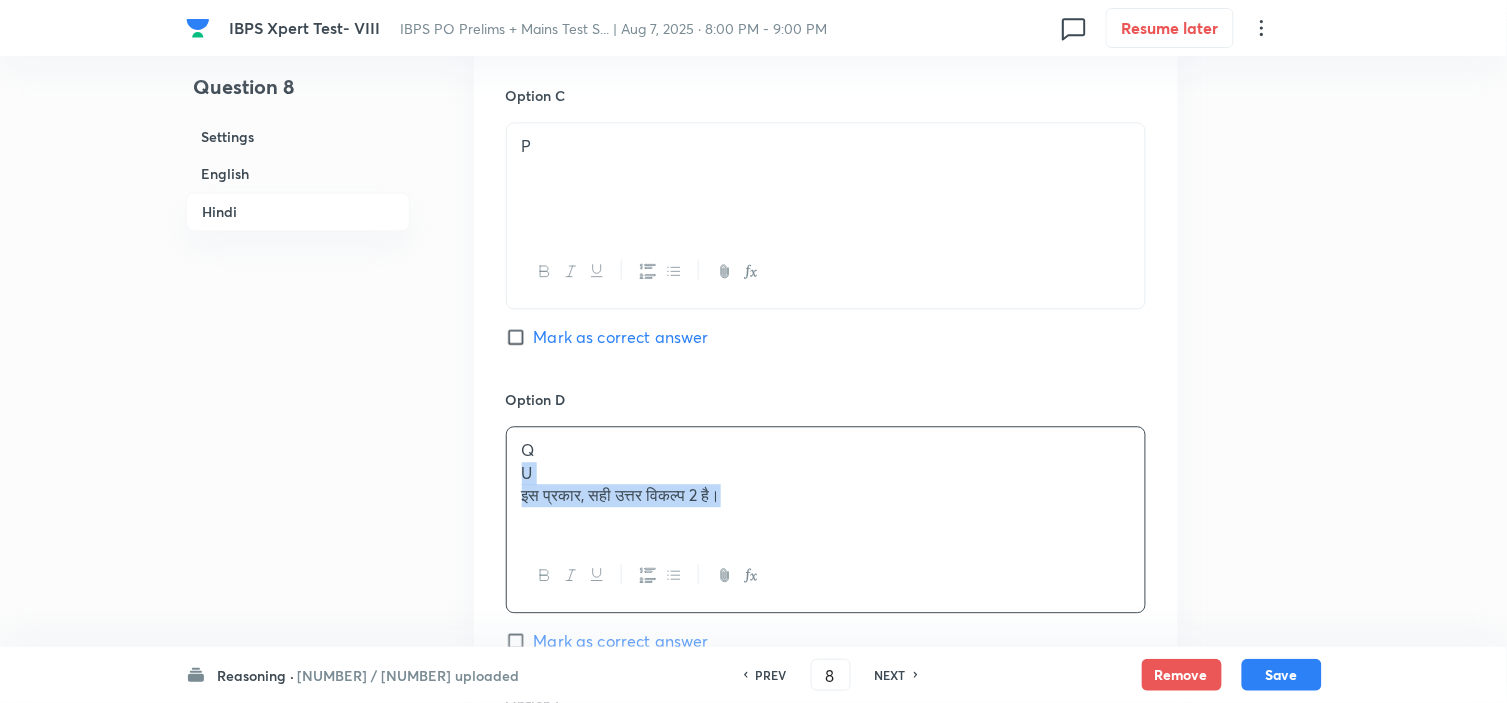 drag, startPoint x: 763, startPoint y: 556, endPoint x: 863, endPoint y: 571, distance: 101.118744 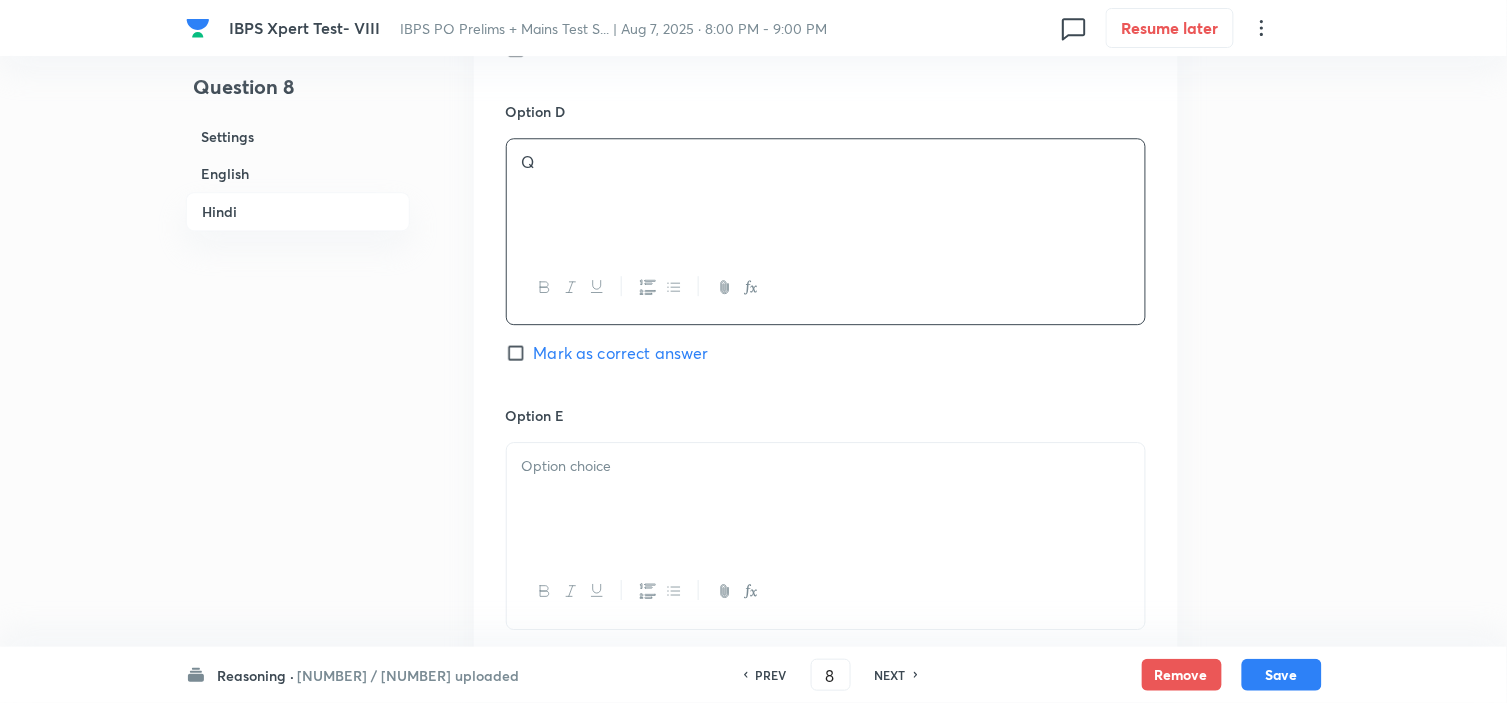 scroll, scrollTop: 5222, scrollLeft: 0, axis: vertical 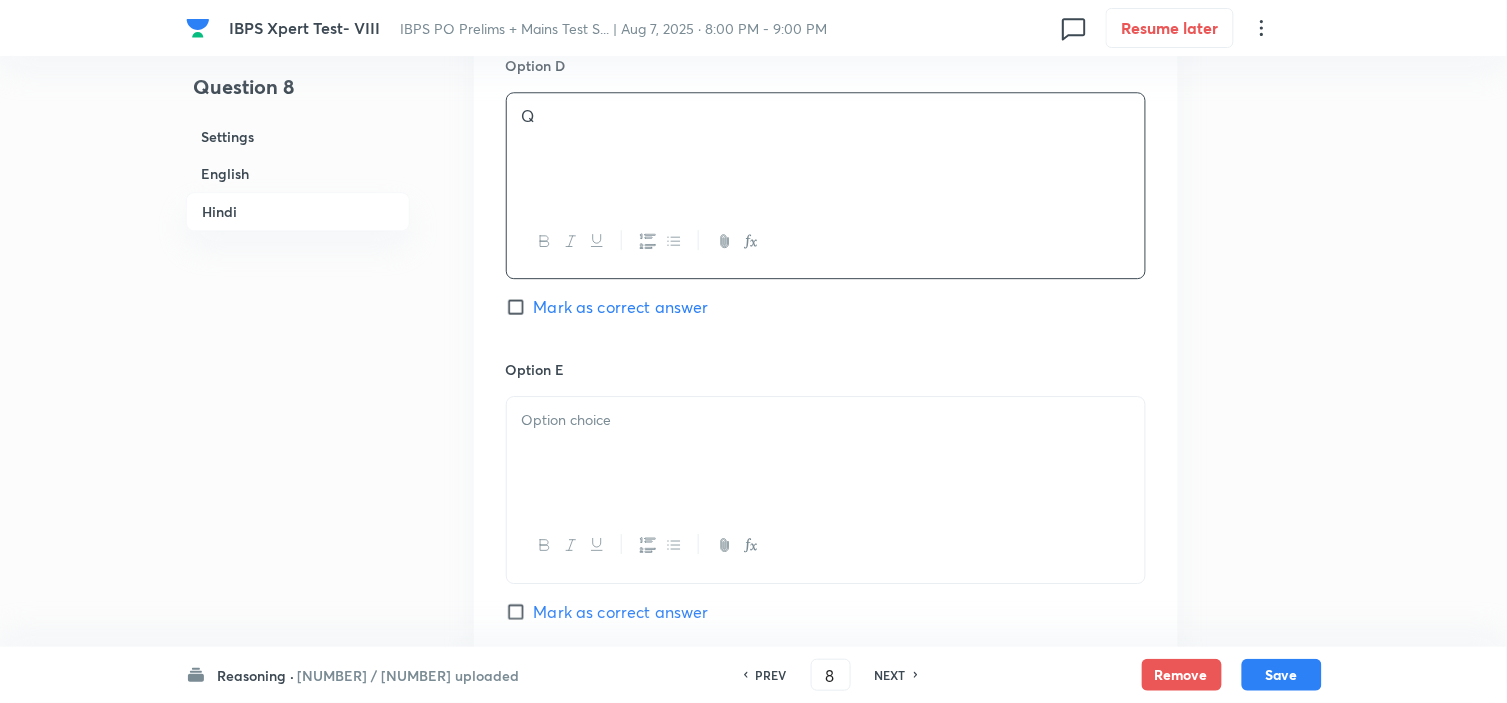 click at bounding box center (826, 453) 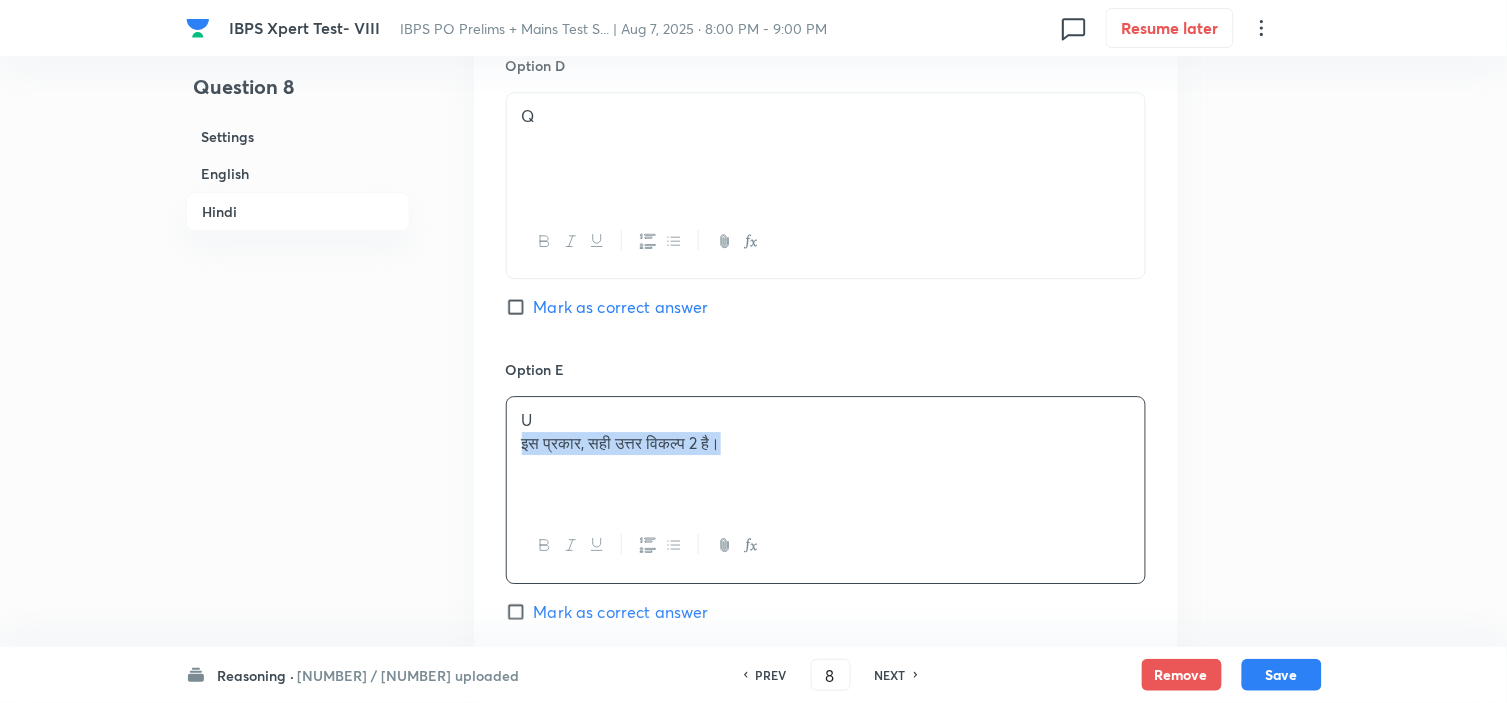 drag, startPoint x: 771, startPoint y: 490, endPoint x: 418, endPoint y: 493, distance: 353.01276 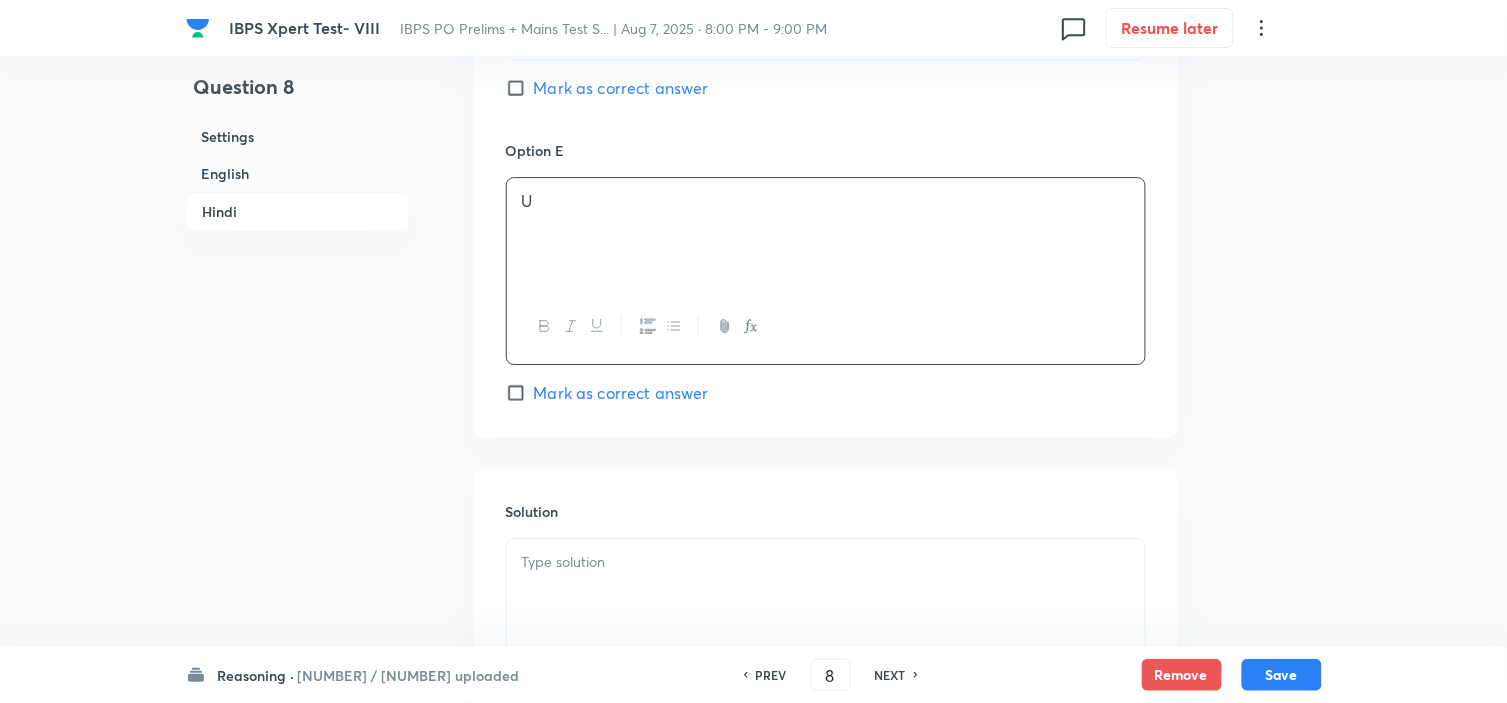 scroll, scrollTop: 5444, scrollLeft: 0, axis: vertical 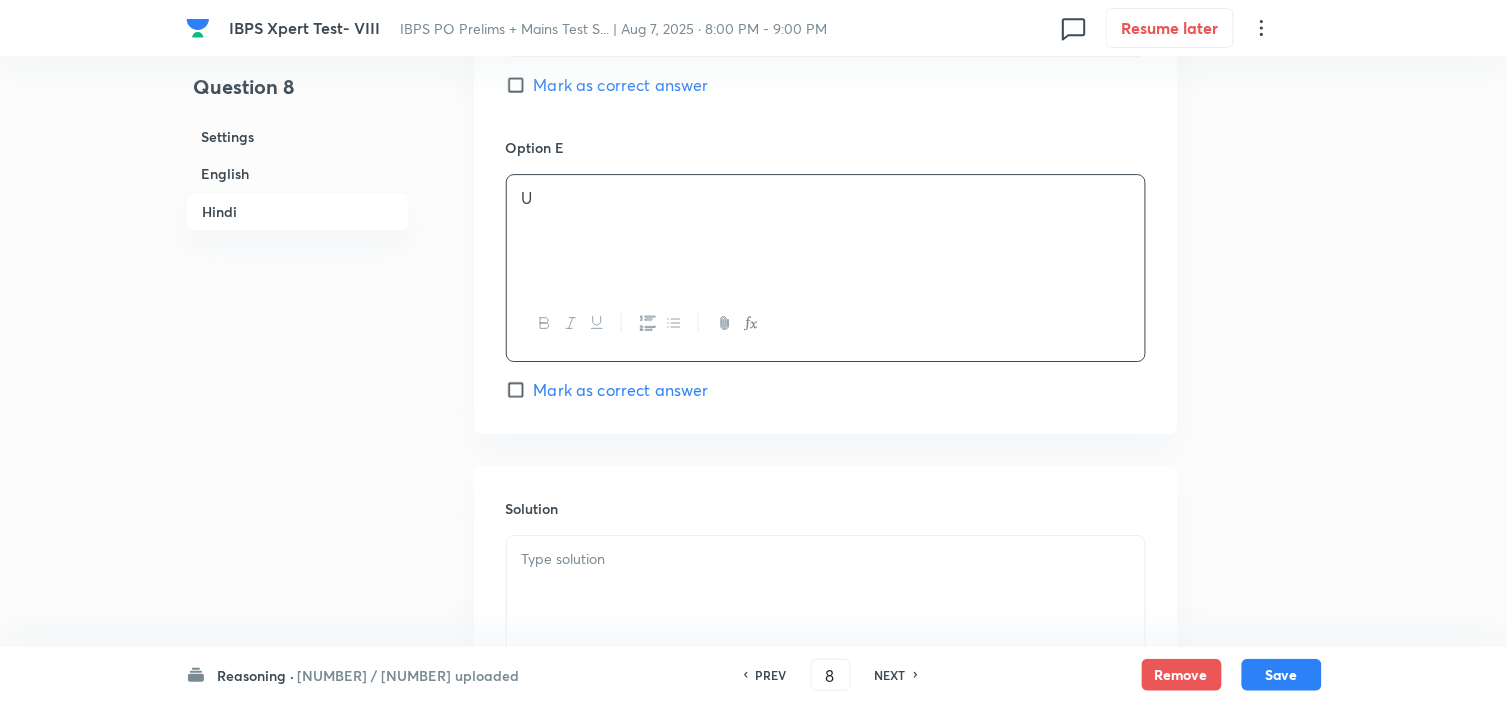 click at bounding box center [826, 592] 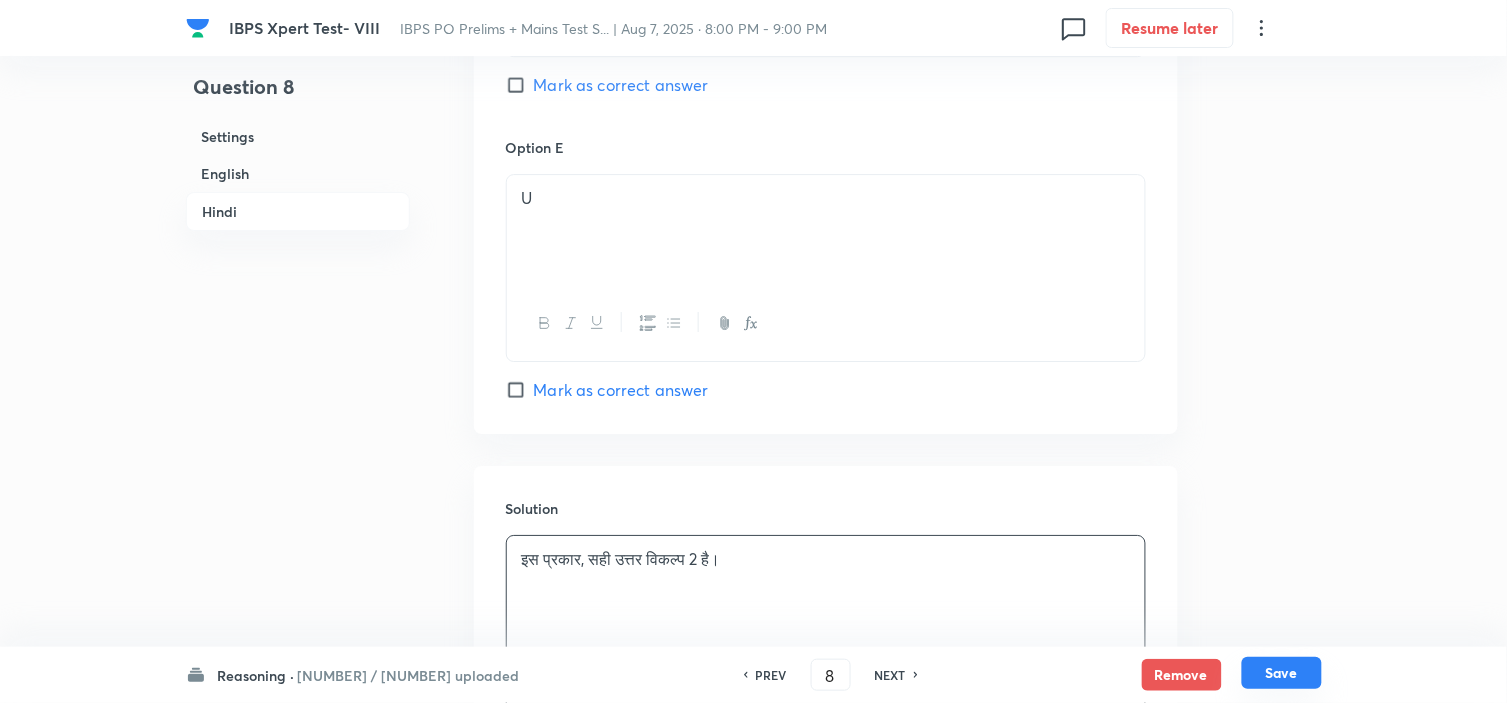 click on "Save" at bounding box center [1282, 673] 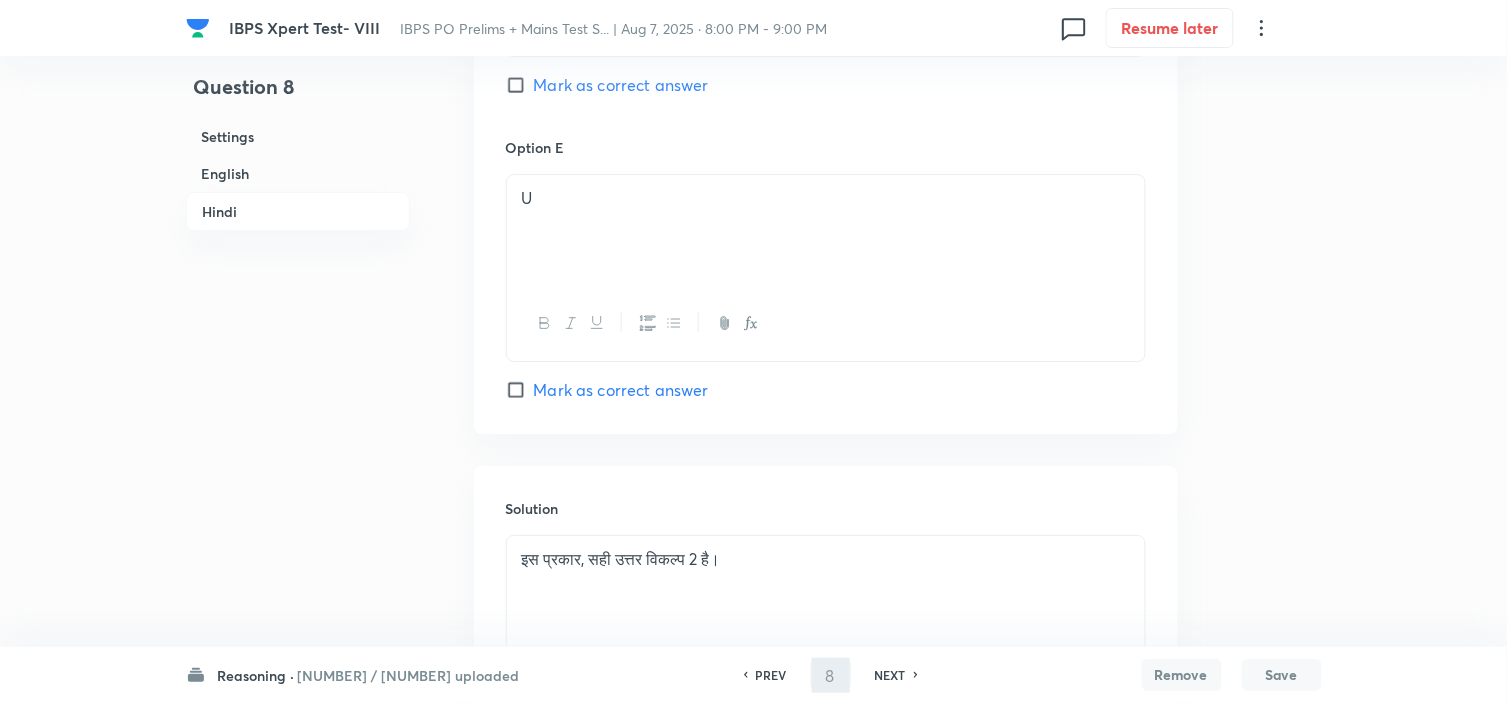 type on "9" 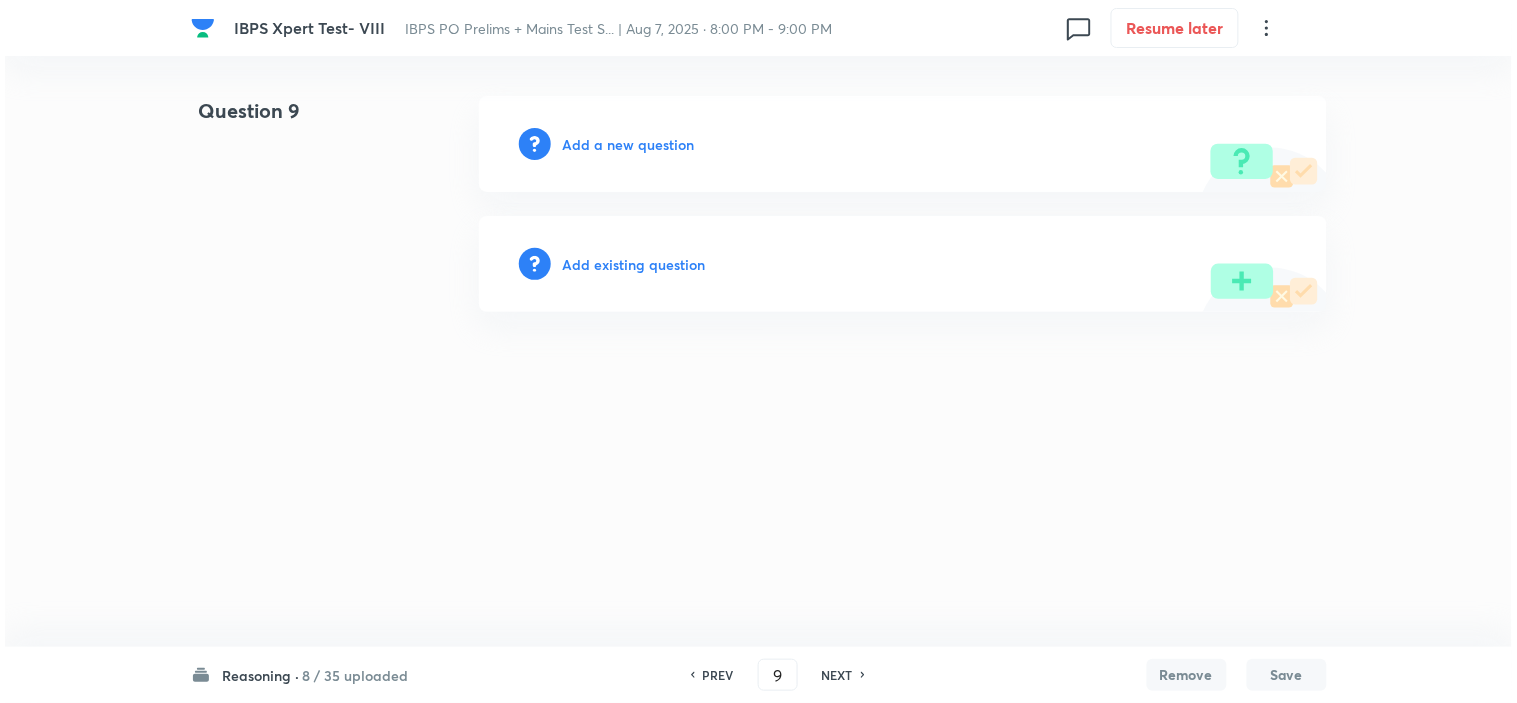 scroll, scrollTop: 0, scrollLeft: 0, axis: both 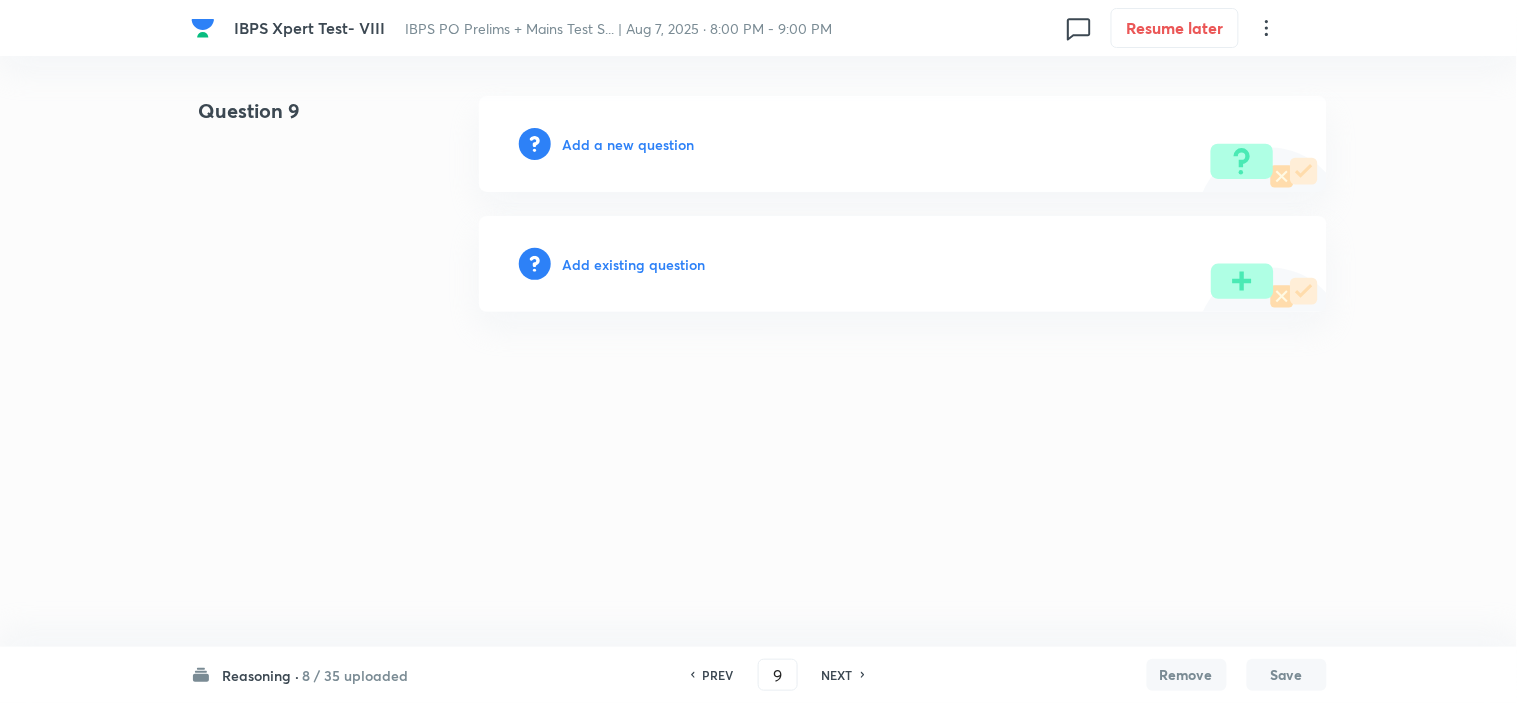 click on "Add a new question" at bounding box center (629, 144) 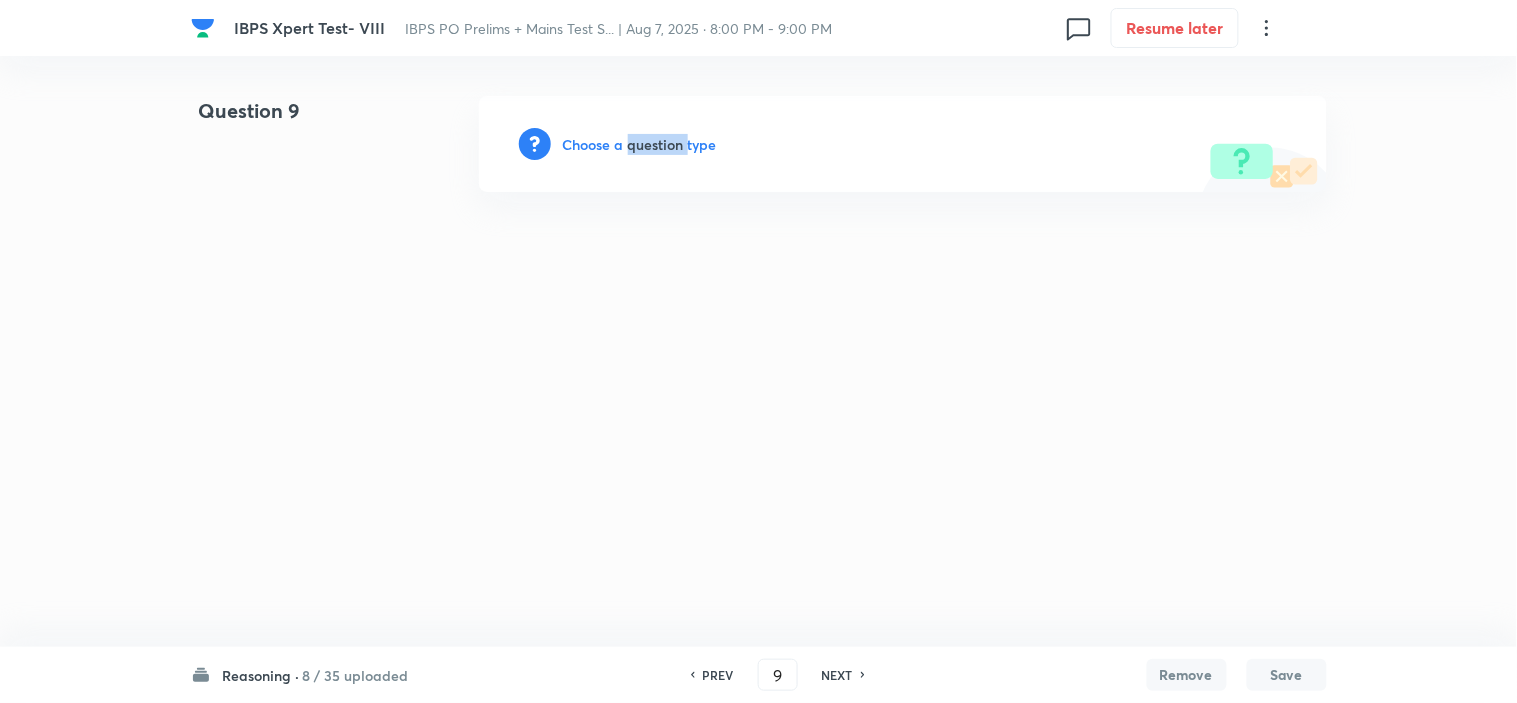 click on "Choose a question type" at bounding box center (640, 144) 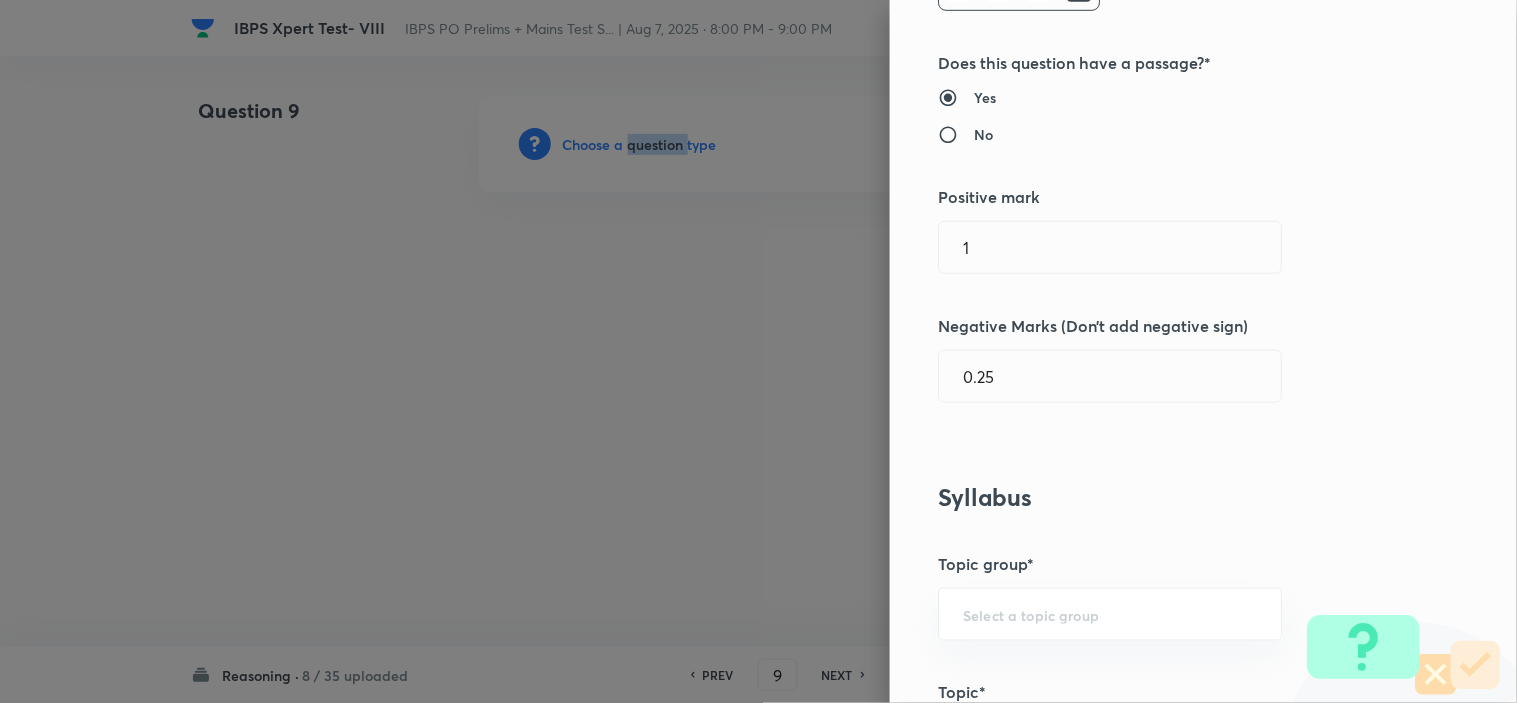 scroll, scrollTop: 888, scrollLeft: 0, axis: vertical 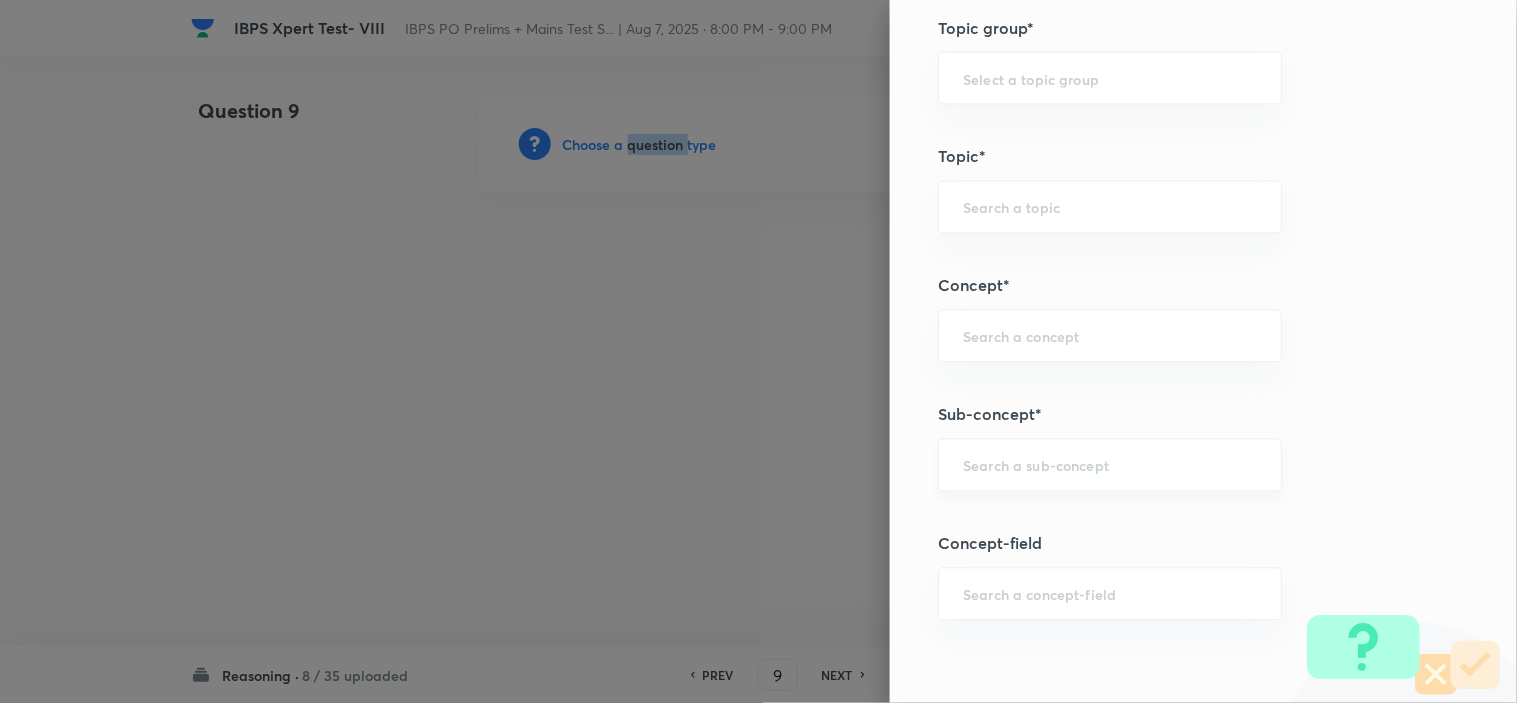 click on "​" at bounding box center (1110, 465) 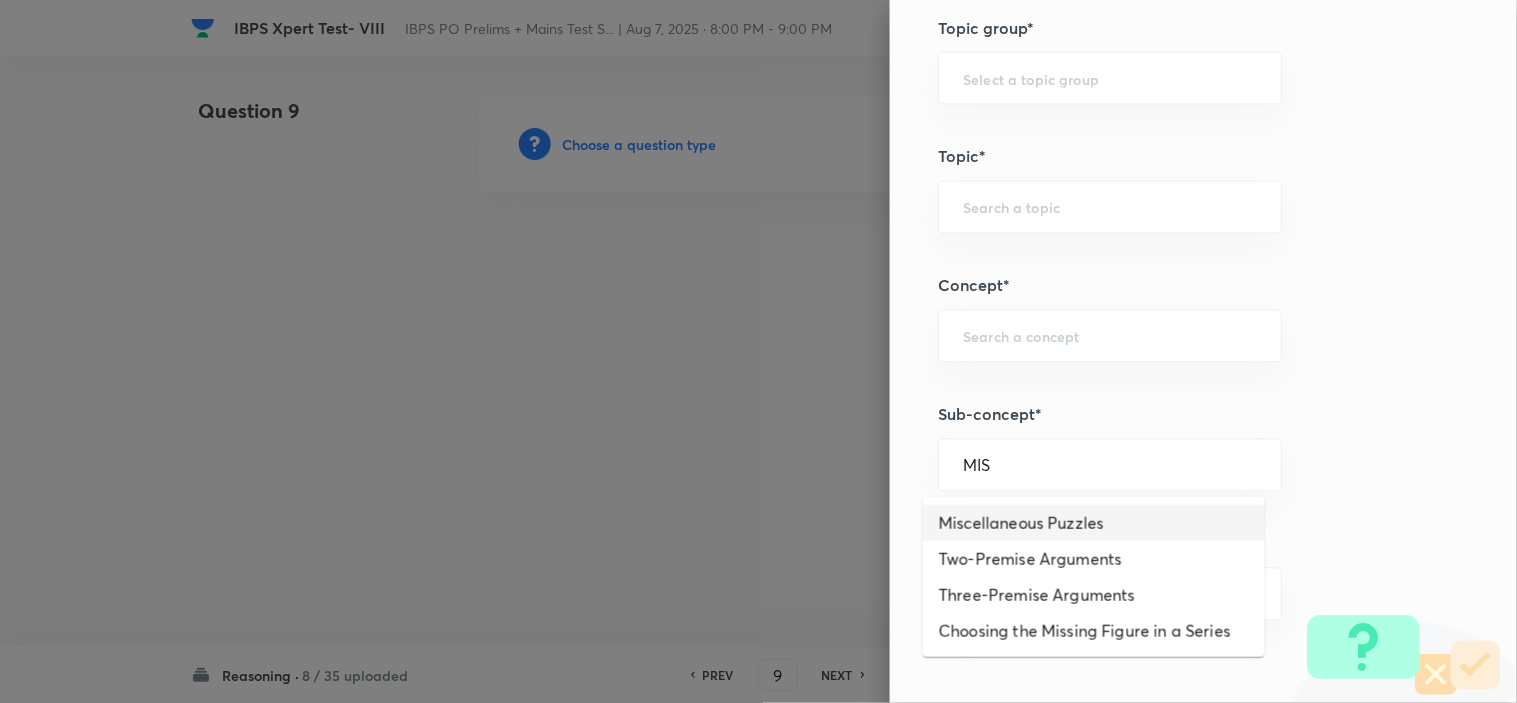 click on "Miscellaneous Puzzles" at bounding box center (1094, 523) 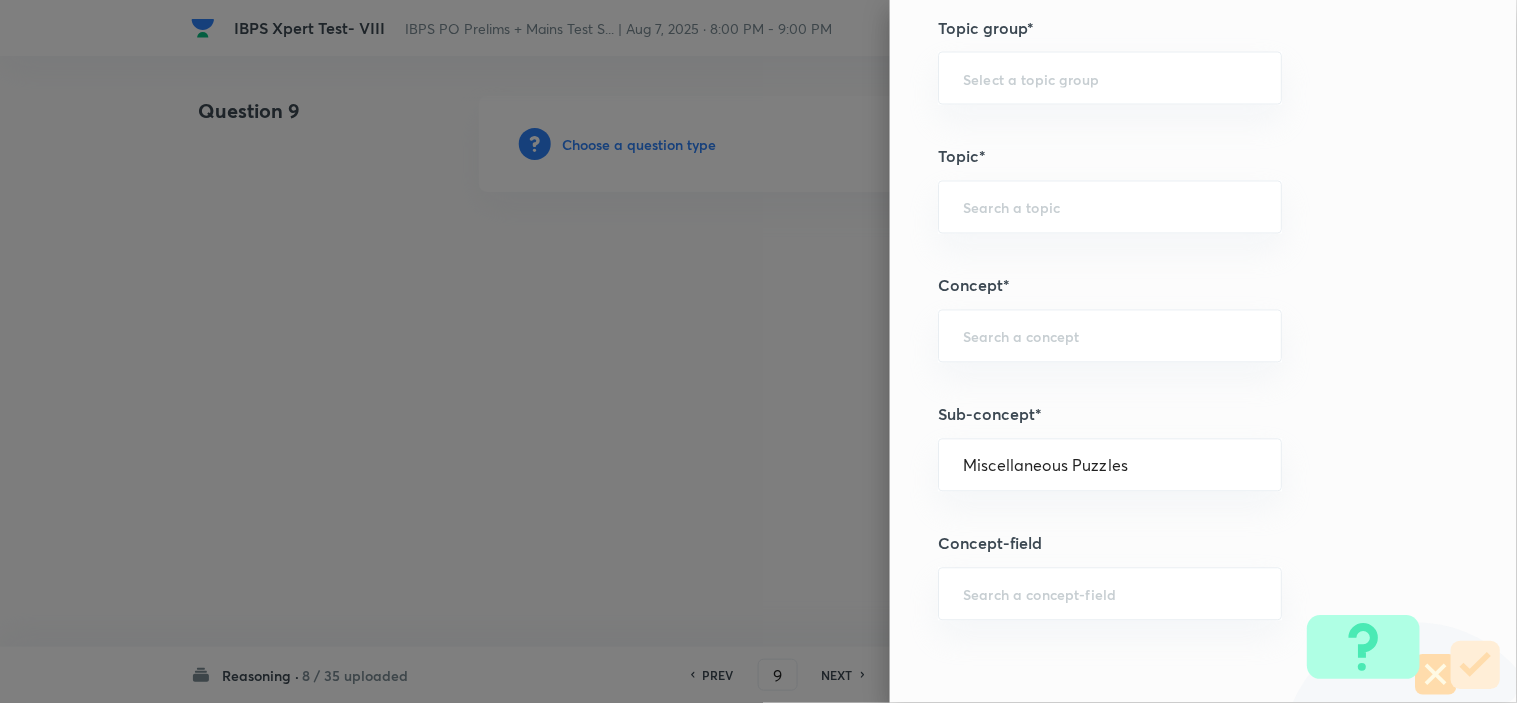 type on "Reasoning" 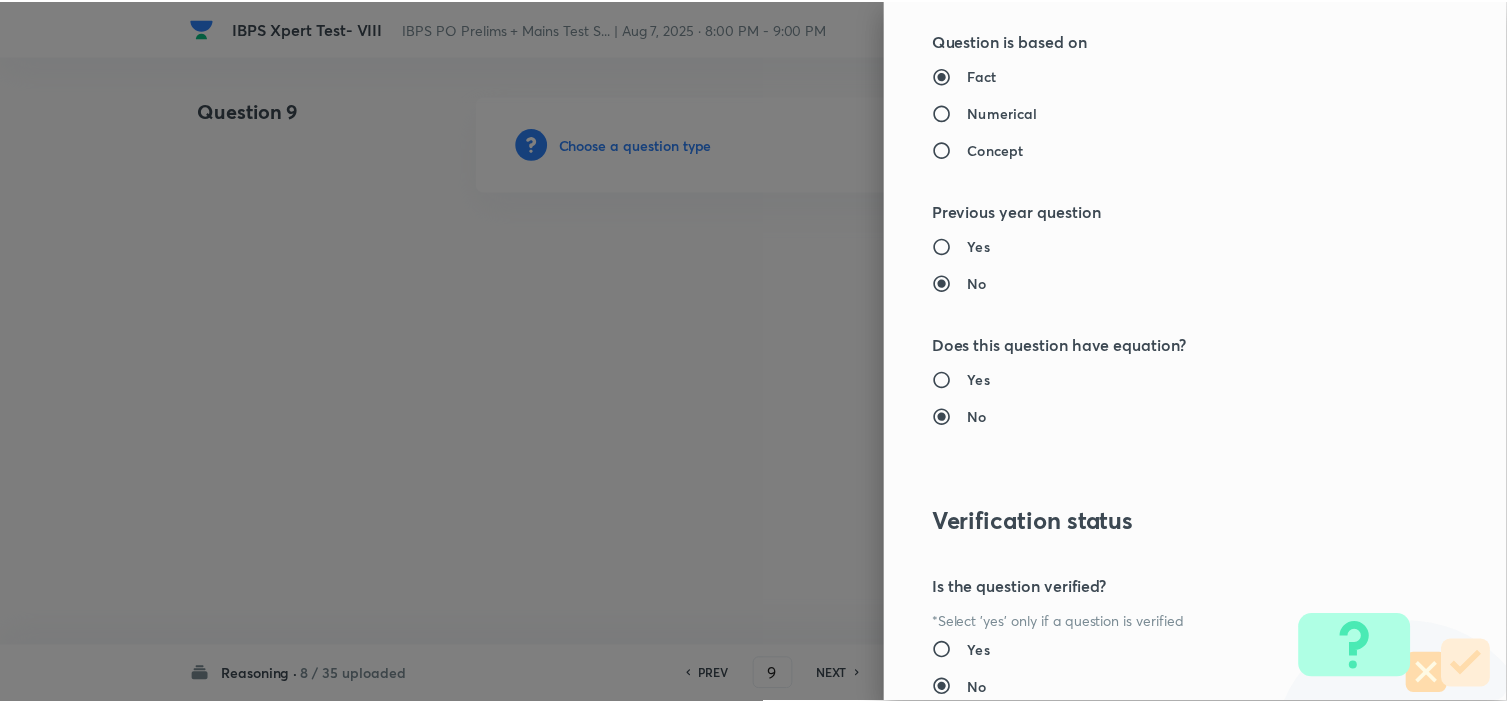 scroll, scrollTop: 2023, scrollLeft: 0, axis: vertical 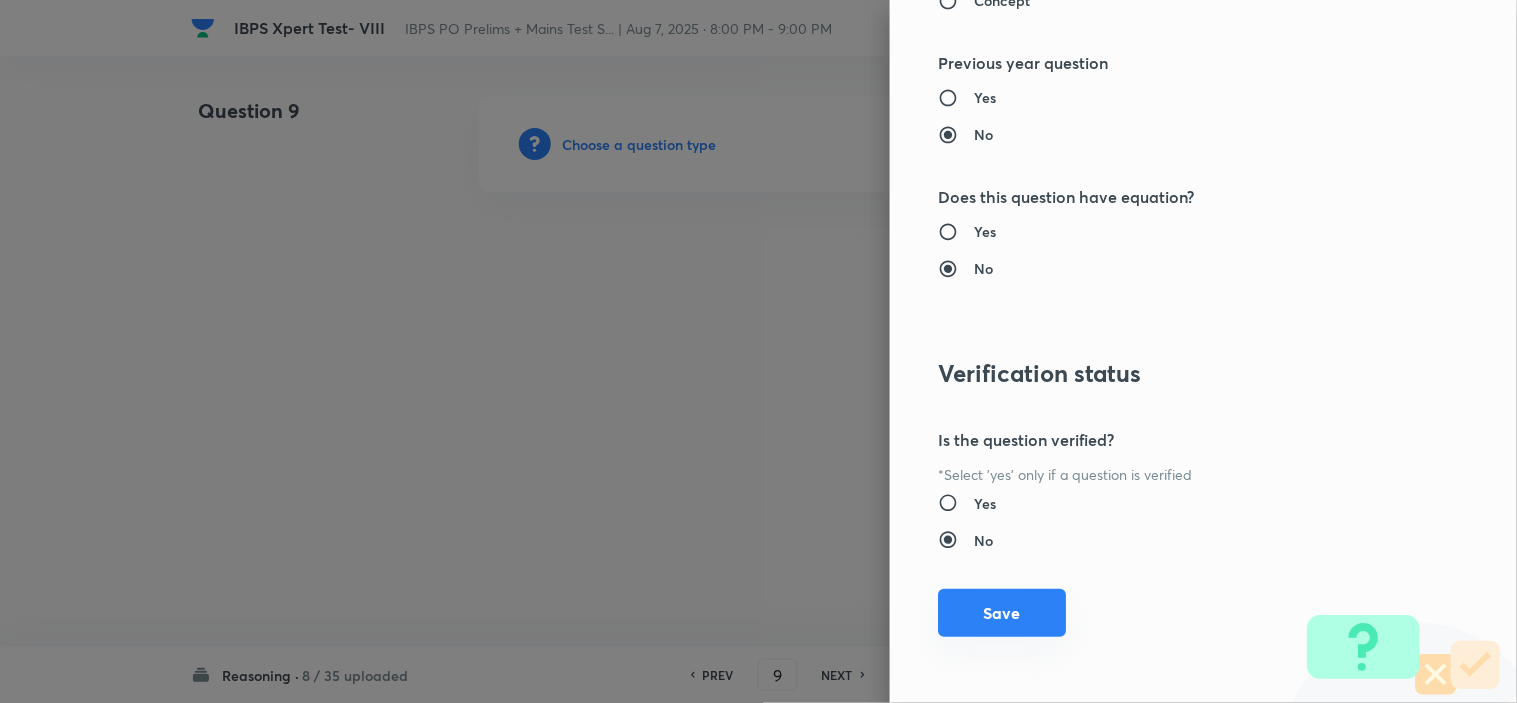 click on "Save" at bounding box center [1002, 613] 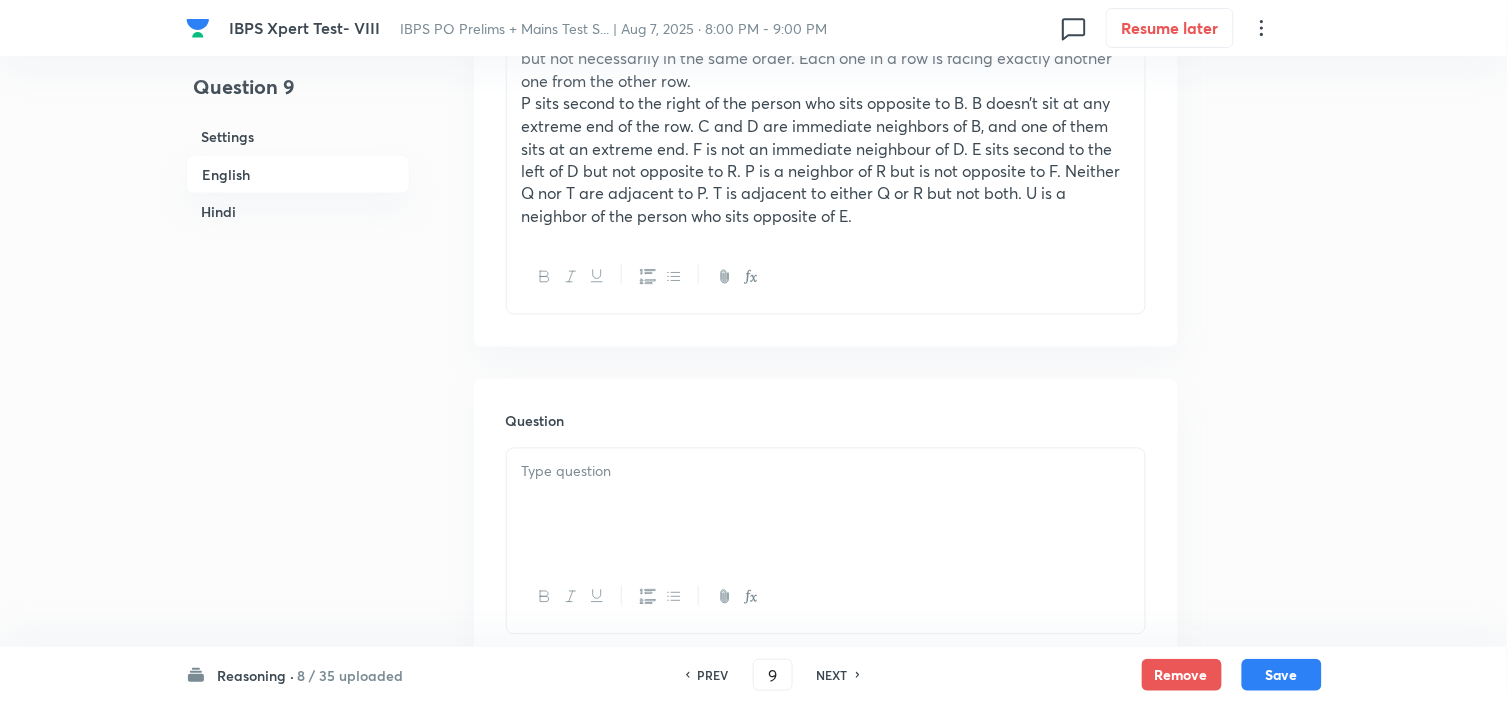scroll, scrollTop: 777, scrollLeft: 0, axis: vertical 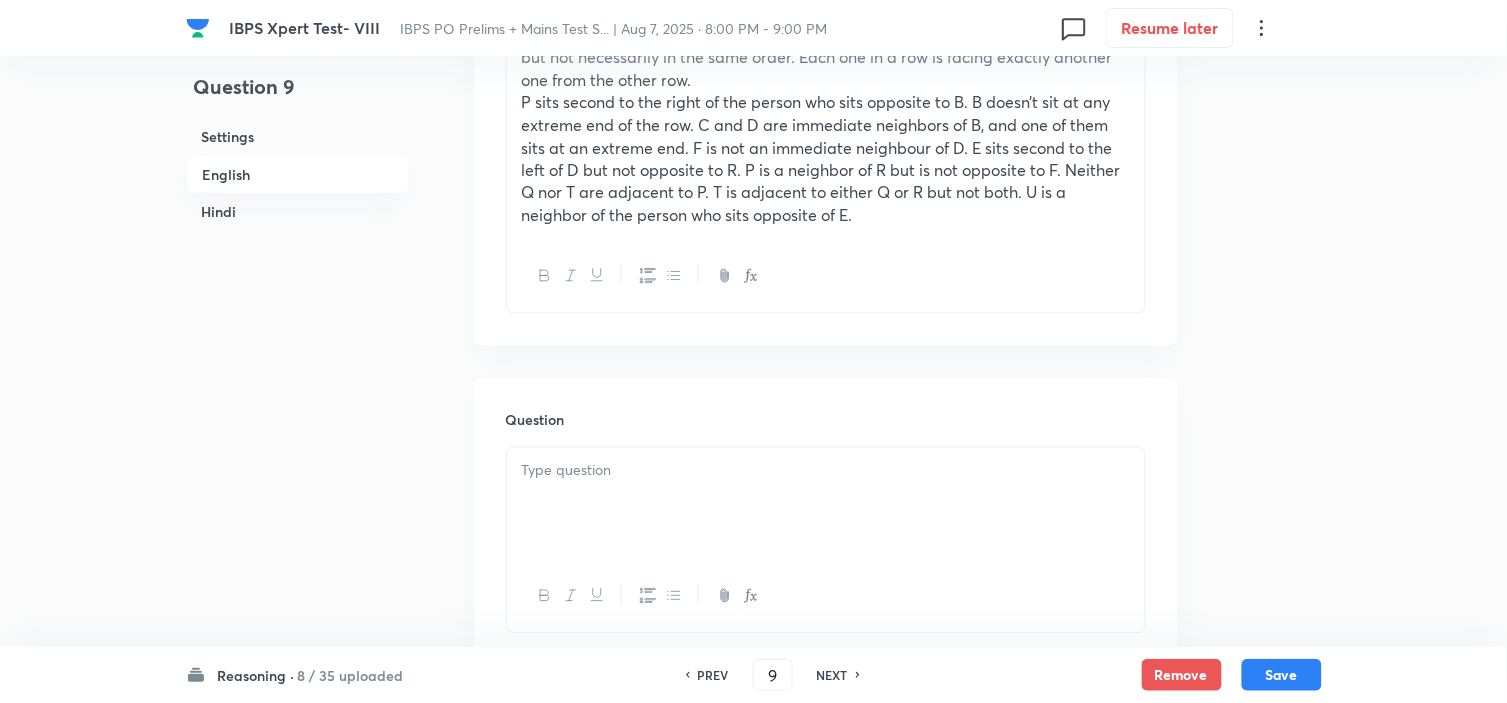 click at bounding box center [826, 504] 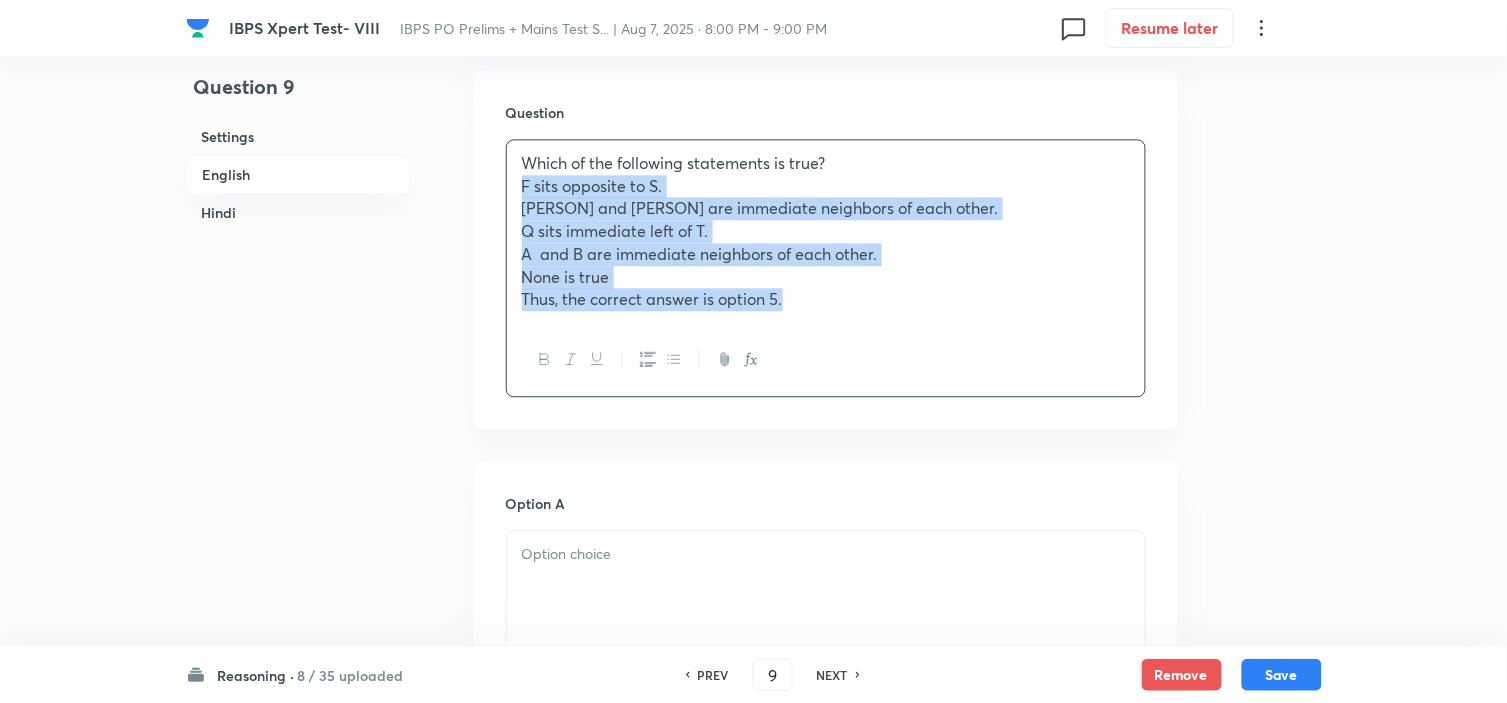 scroll, scrollTop: 1527, scrollLeft: 0, axis: vertical 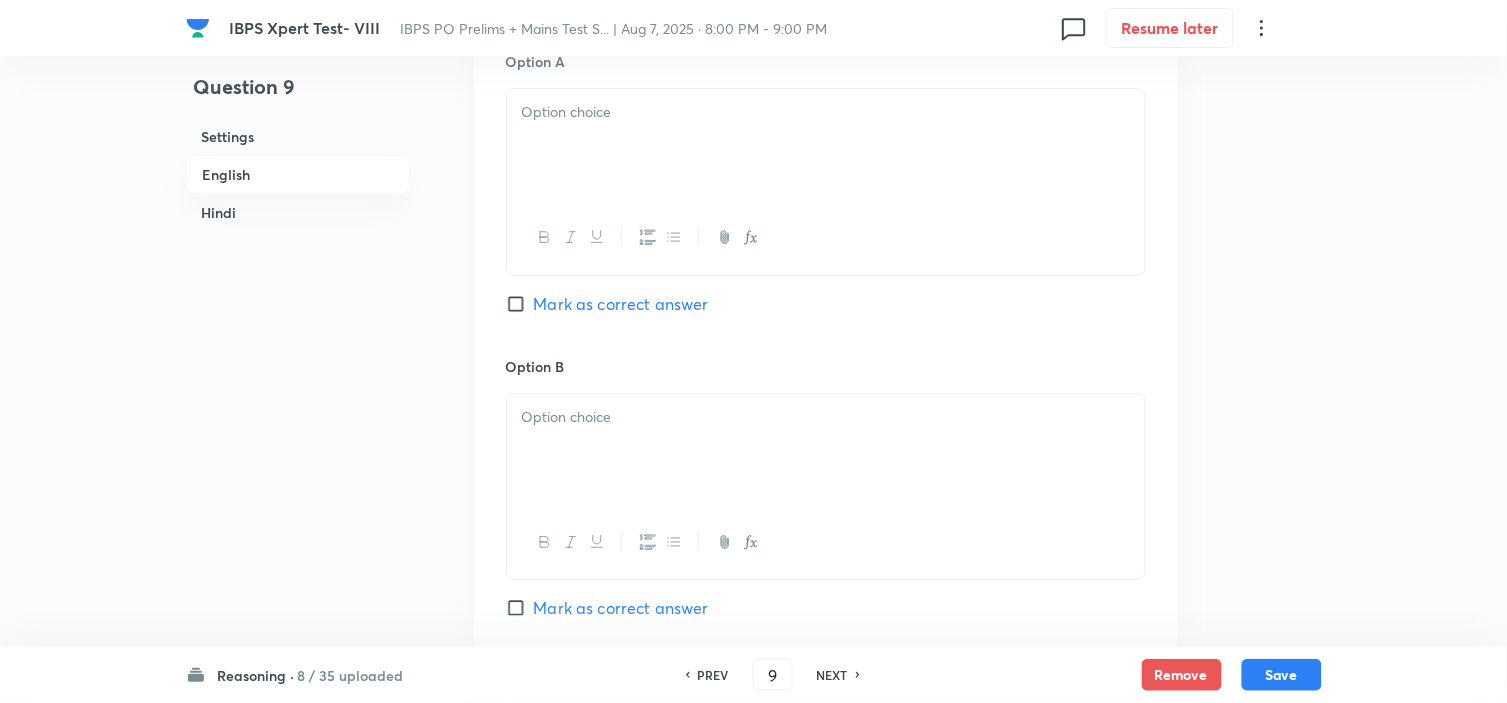 drag, startPoint x: 515, startPoint y: 495, endPoint x: 1084, endPoint y: 745, distance: 621.499 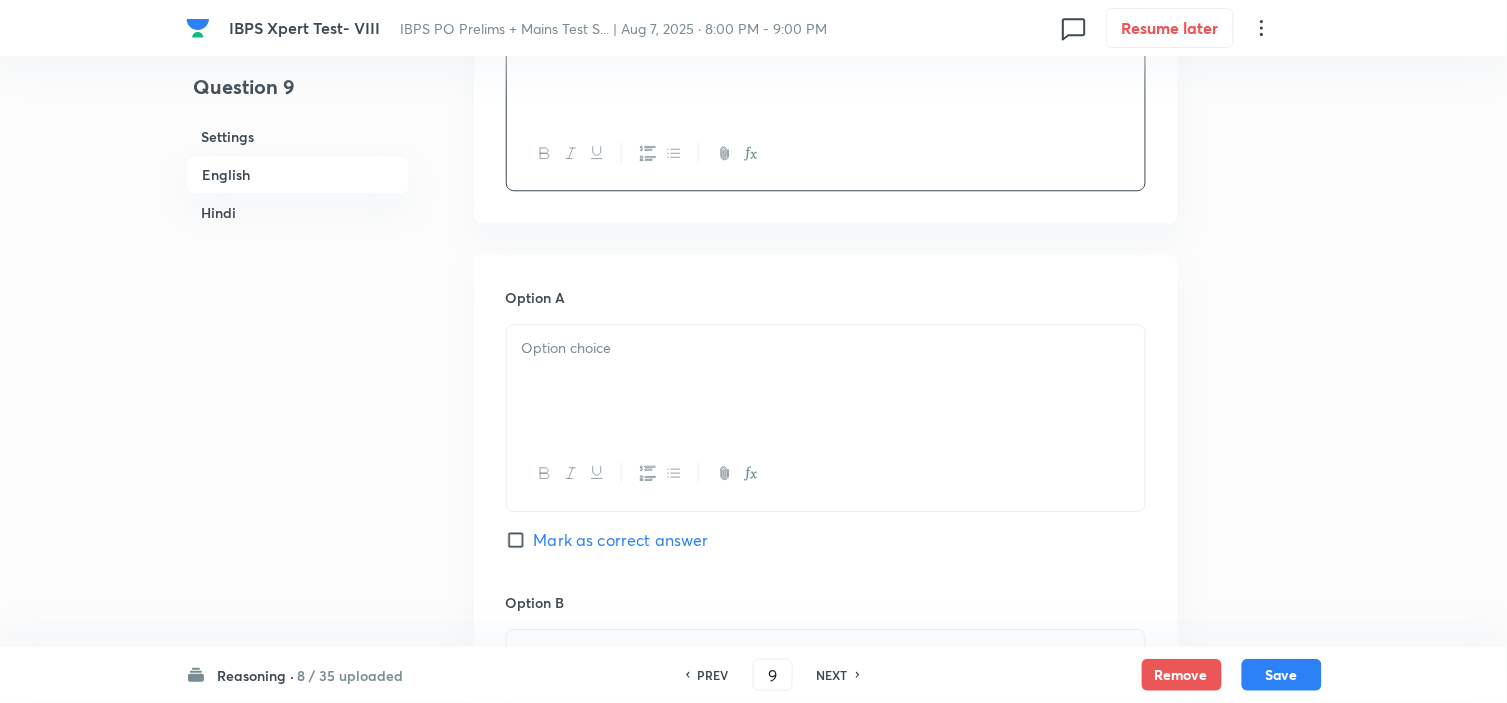 scroll, scrollTop: 1194, scrollLeft: 0, axis: vertical 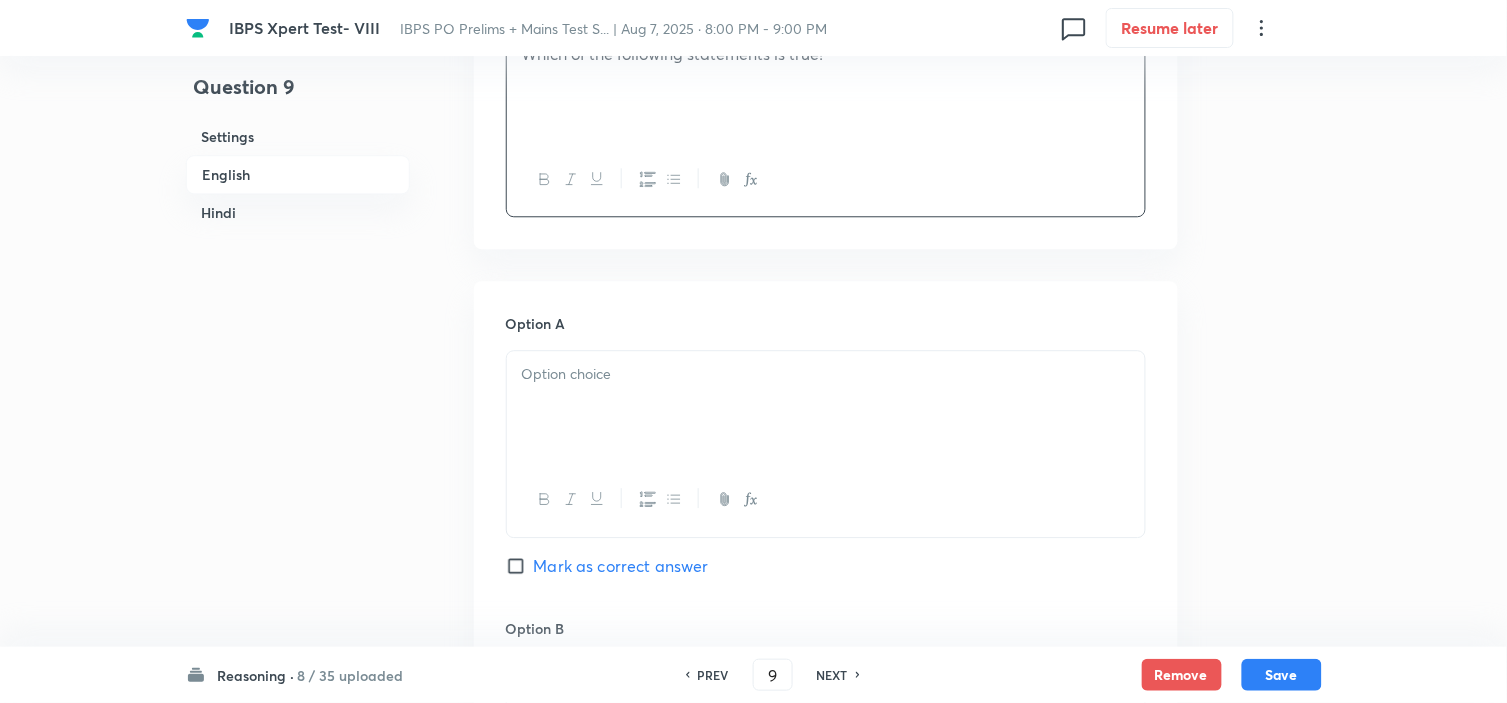 click at bounding box center (826, 374) 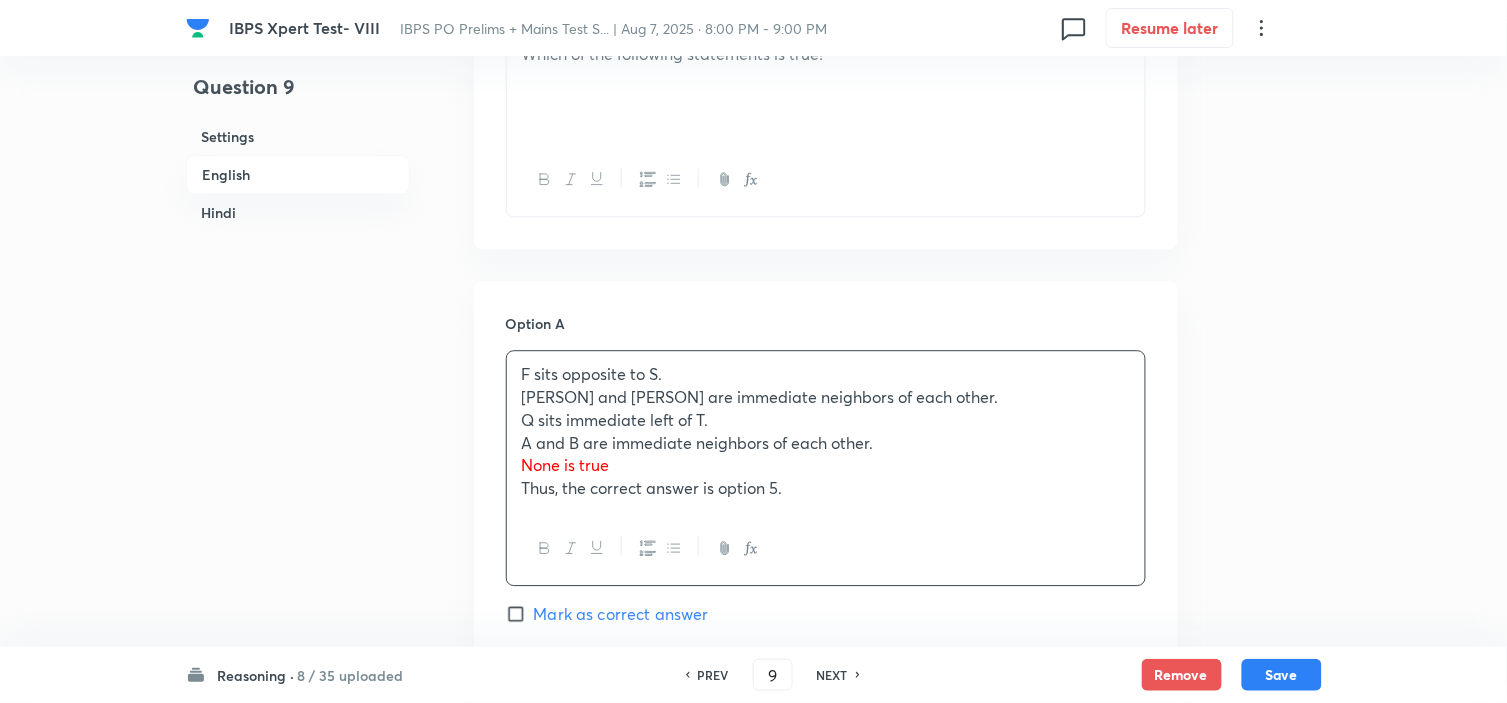 click on "Option A F sits opposite to S. P and U are immediate neighbors of each other. Q sits immediate left of T. A and B are immediate neighbors of each other. None is true Thus, the correct answer is option 5. Mark as correct answer Option B Mark as correct answer Option C Mark as correct answer Option D Mark as correct answer Option E Mark as correct answer" at bounding box center (826, 1078) 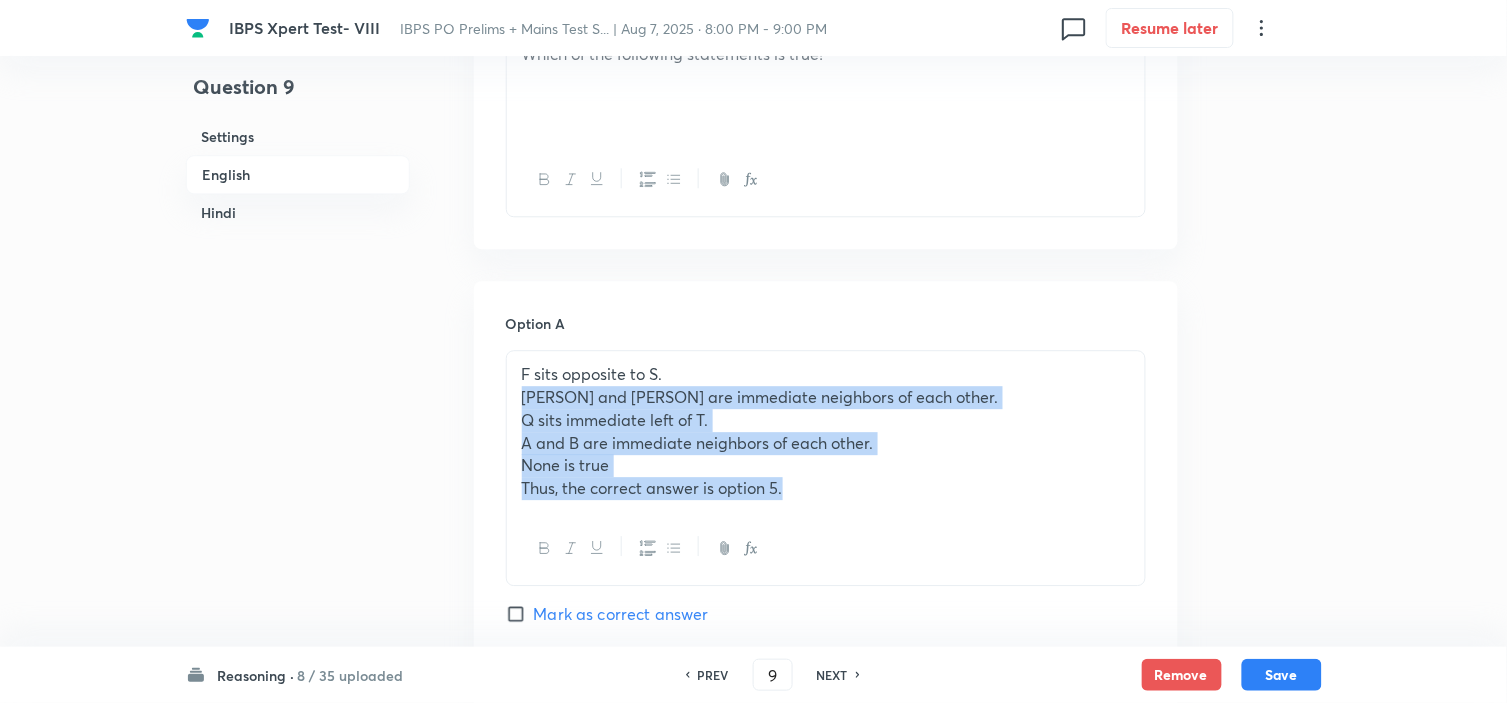drag, startPoint x: 507, startPoint y: 402, endPoint x: 1010, endPoint y: 545, distance: 522.9321 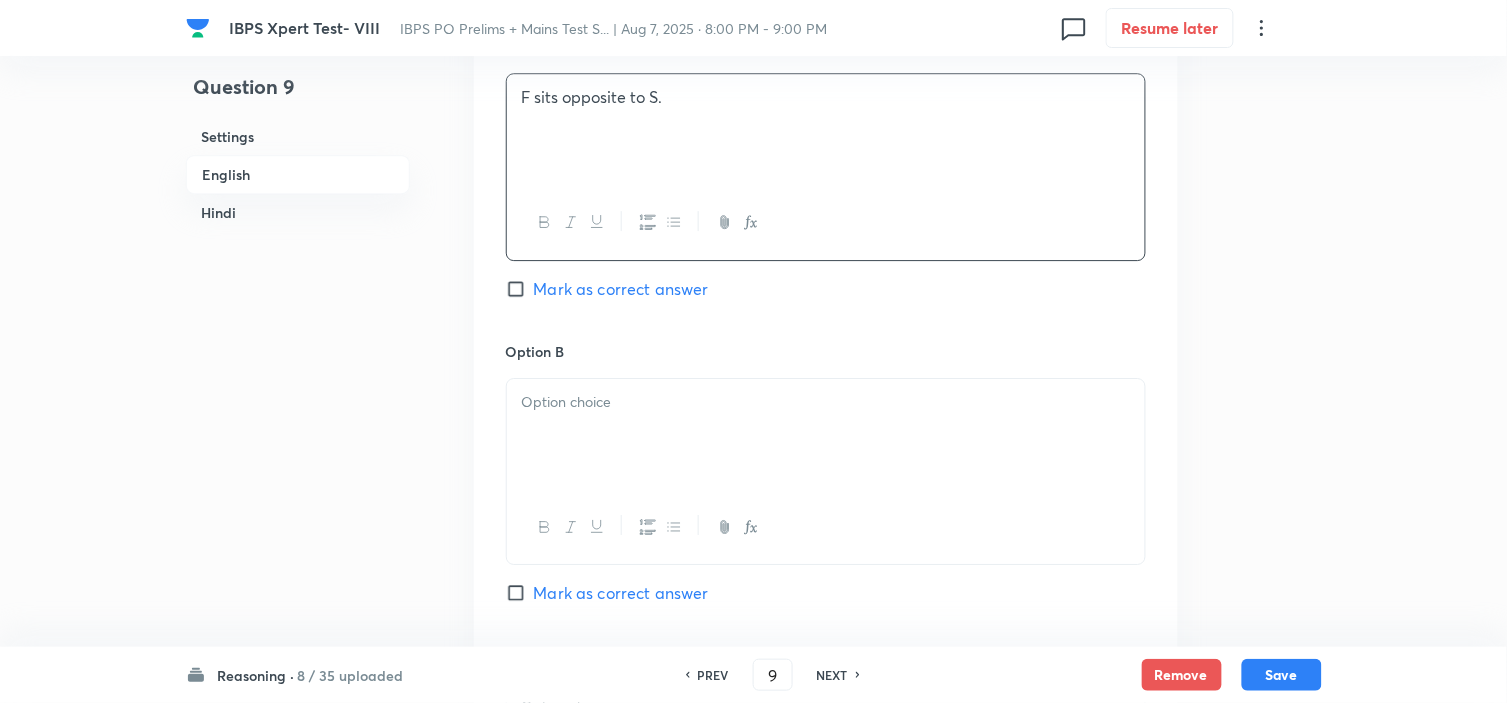 scroll, scrollTop: 1527, scrollLeft: 0, axis: vertical 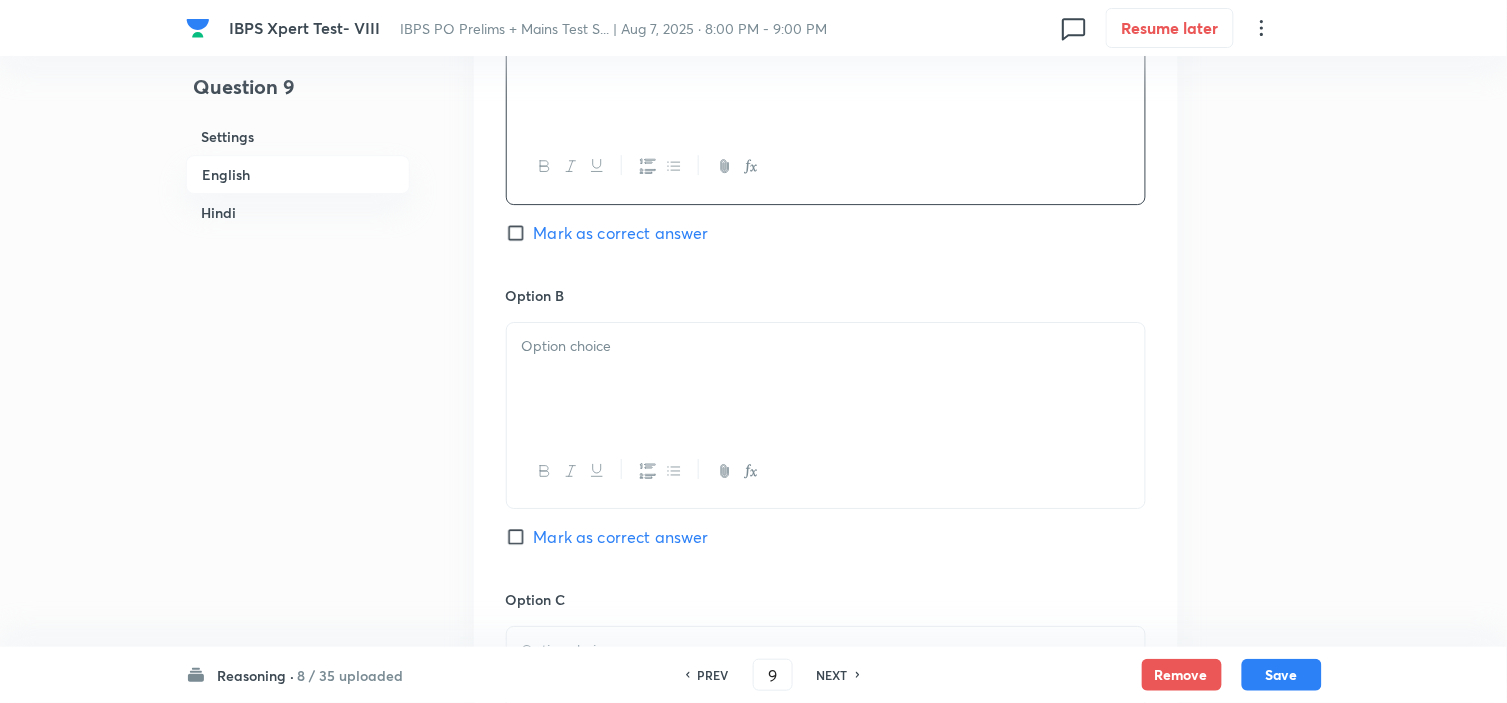 click at bounding box center (826, 379) 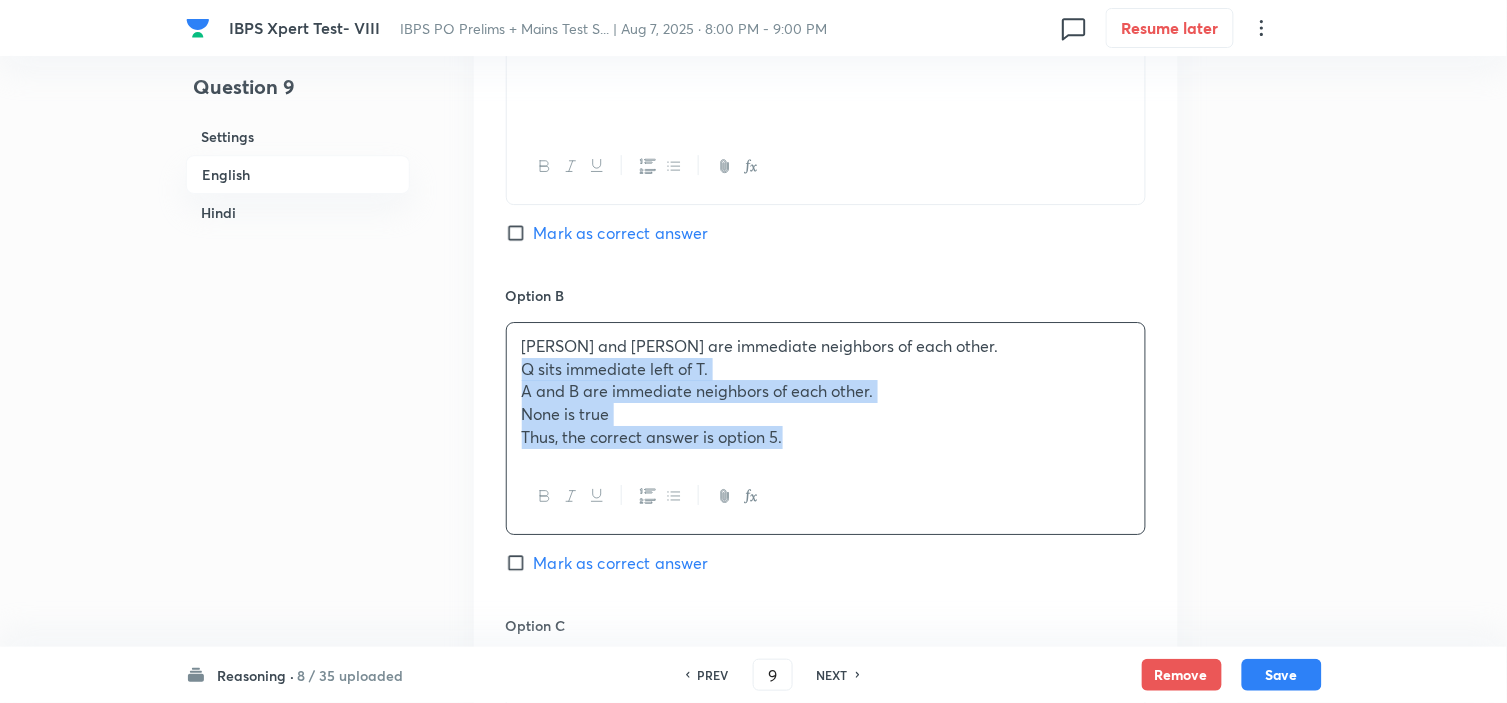 drag, startPoint x: 525, startPoint y: 371, endPoint x: 1054, endPoint y: 531, distance: 552.6672 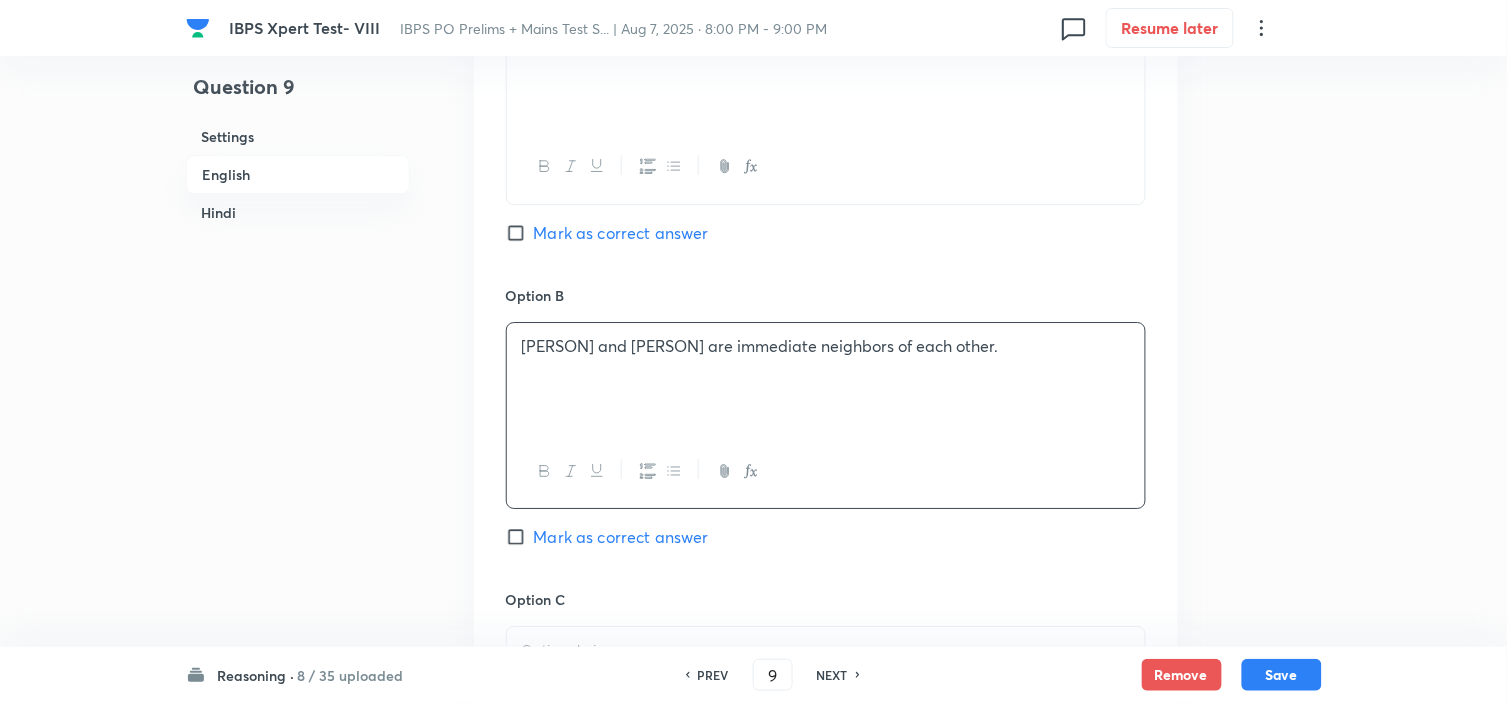 scroll, scrollTop: 1638, scrollLeft: 0, axis: vertical 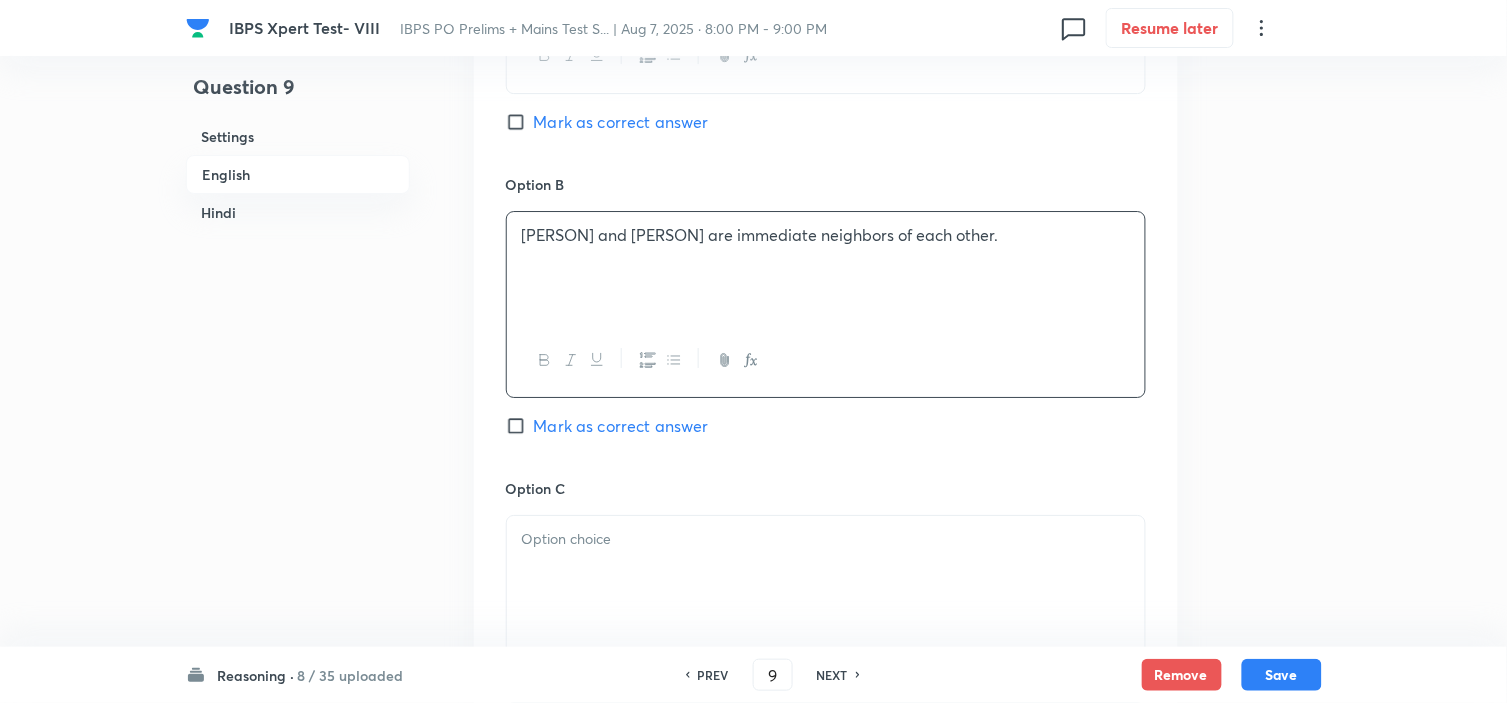 click at bounding box center [826, 539] 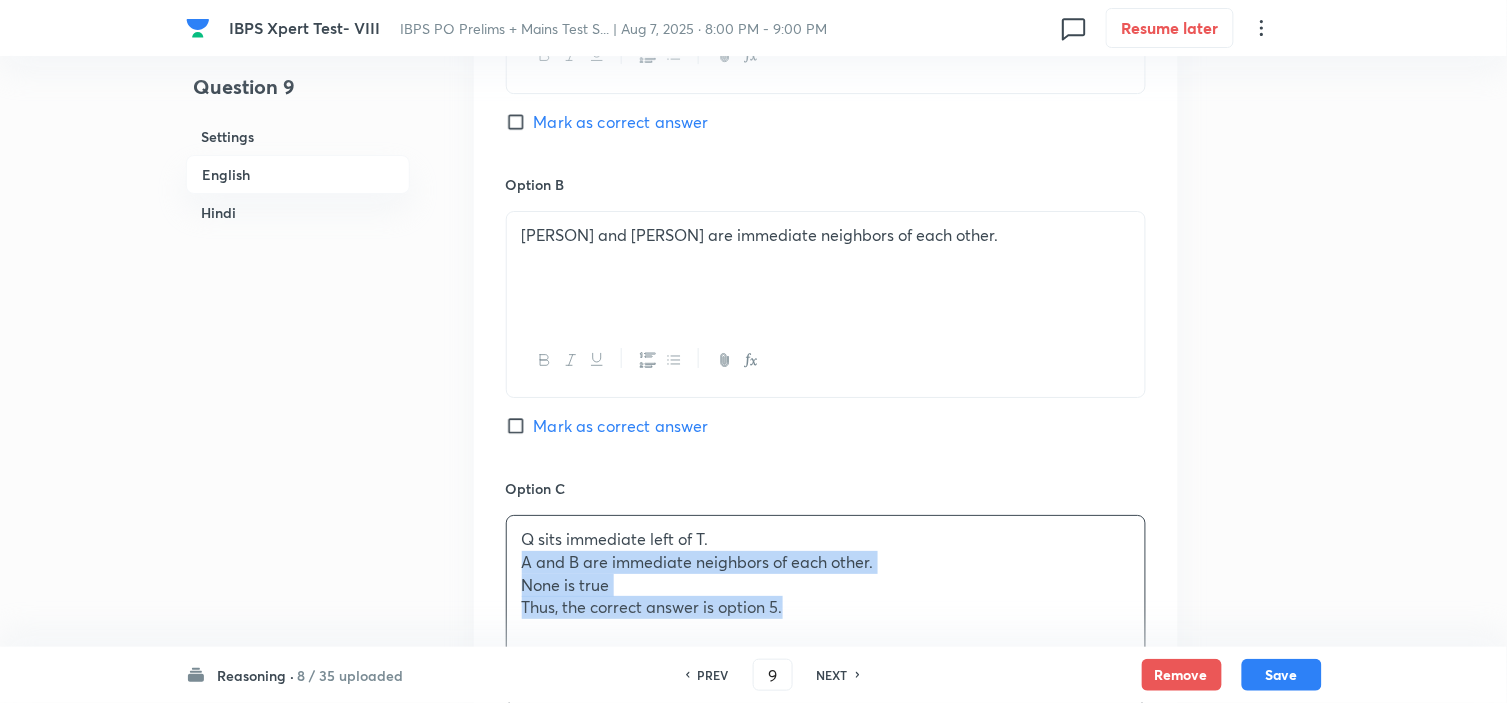 drag, startPoint x: 522, startPoint y: 562, endPoint x: 1141, endPoint y: 651, distance: 625.3655 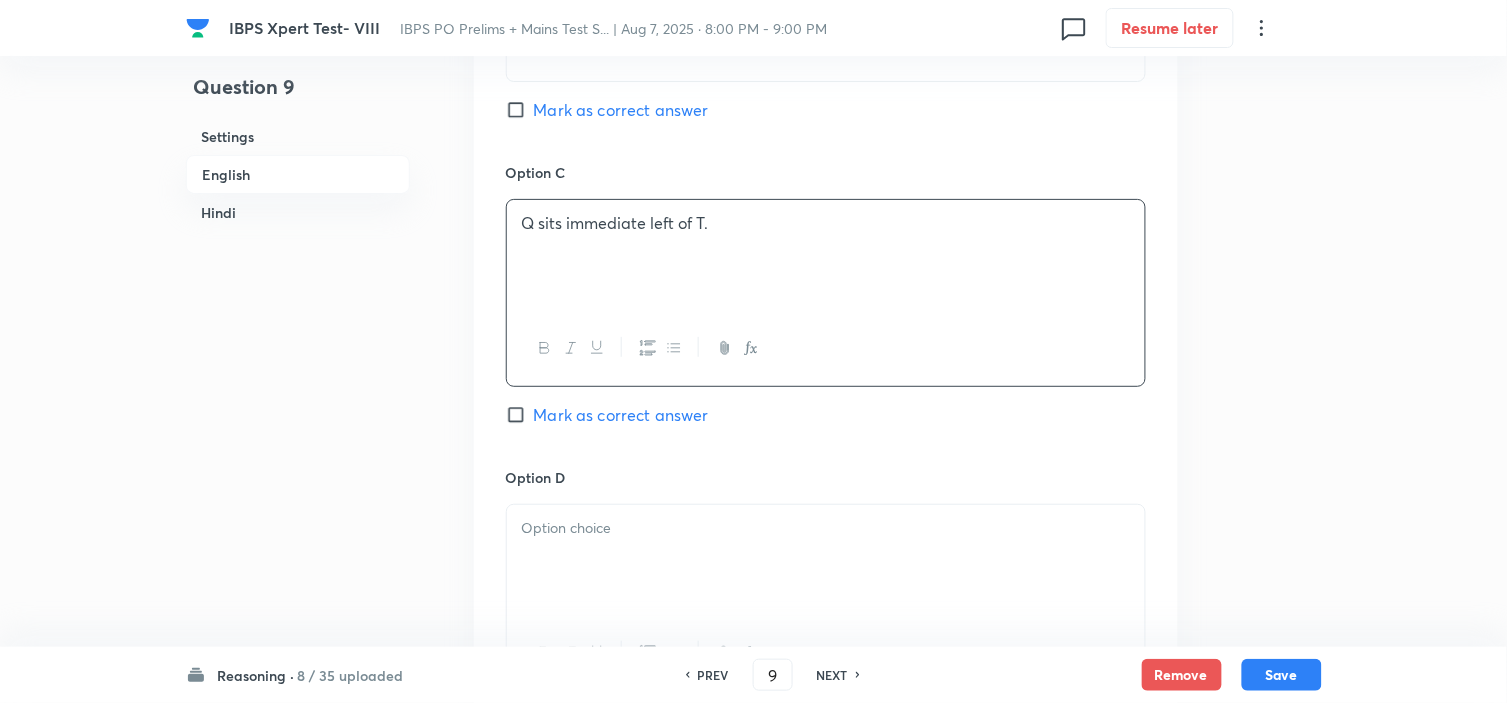 scroll, scrollTop: 2083, scrollLeft: 0, axis: vertical 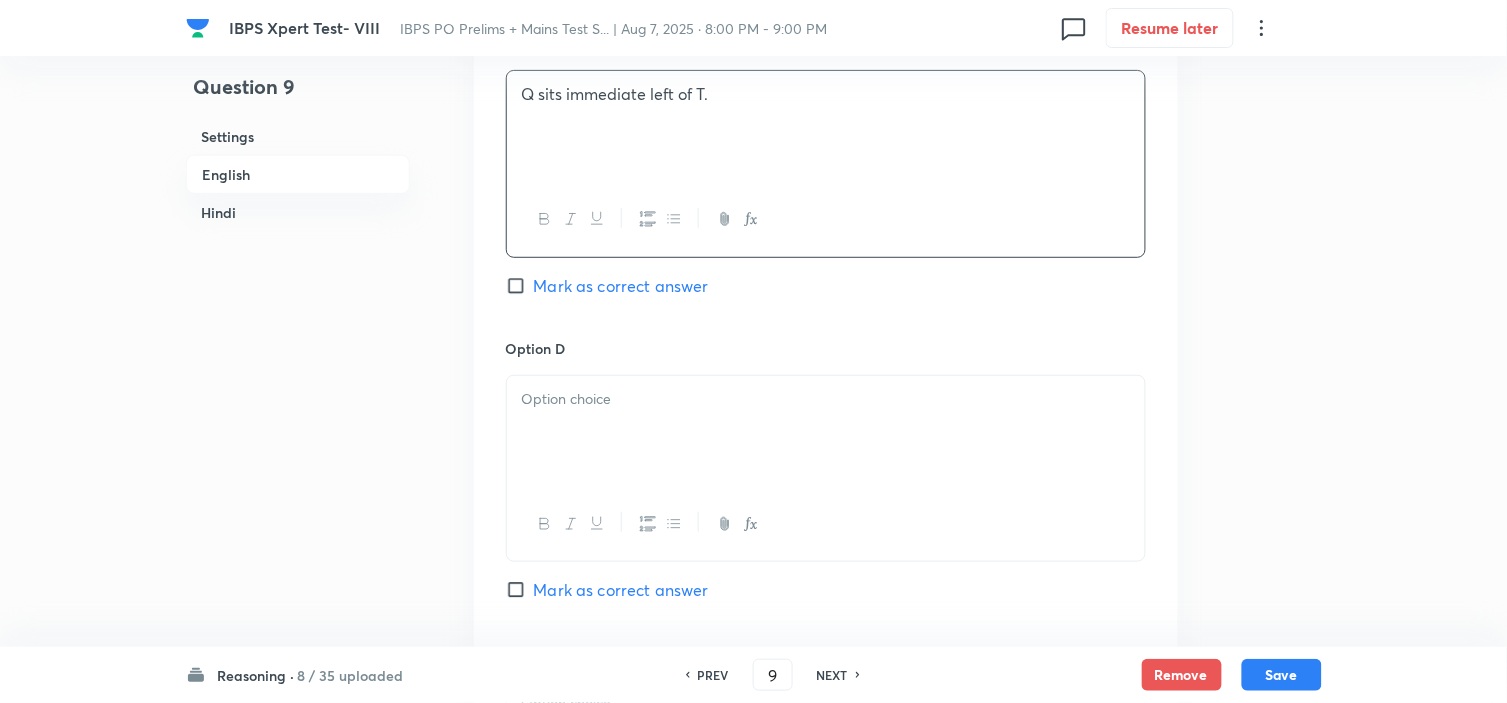 click at bounding box center (826, 524) 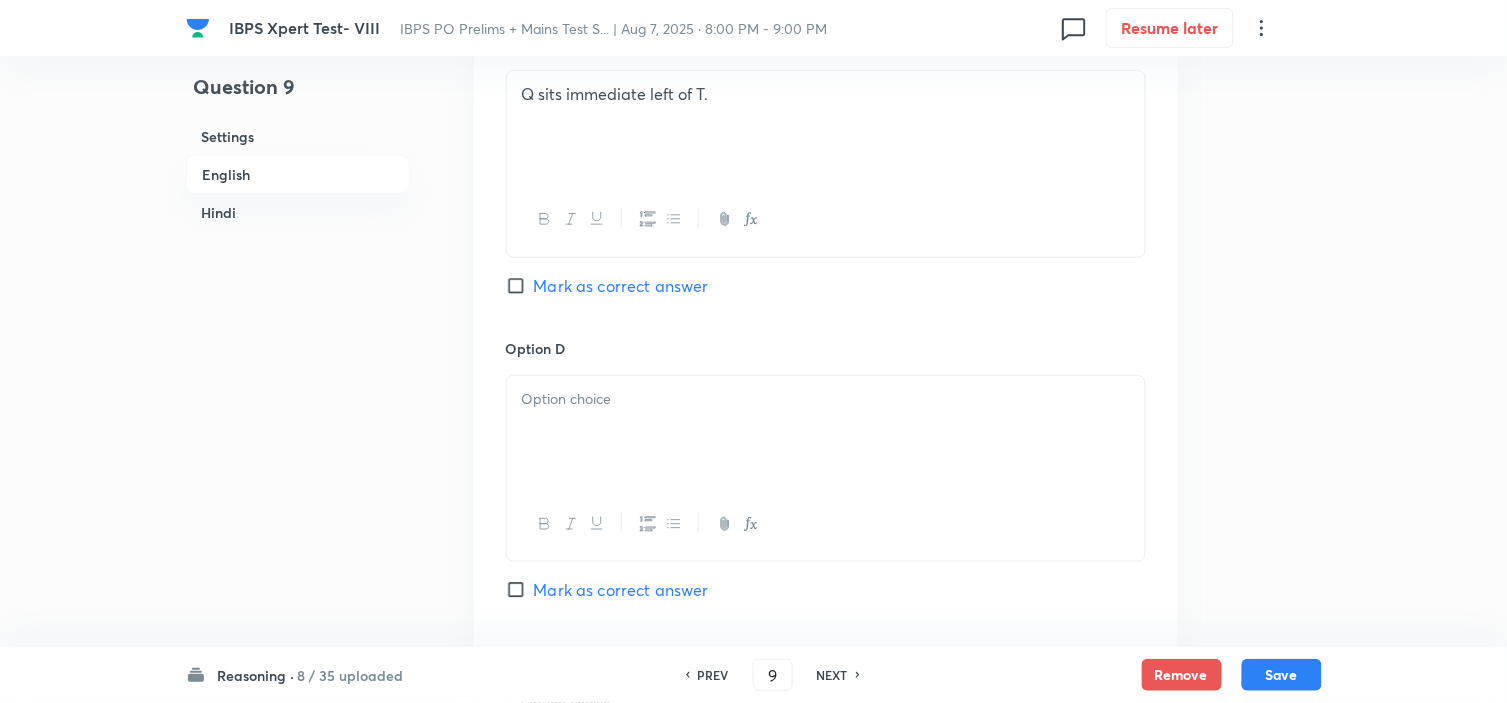 click at bounding box center [826, 432] 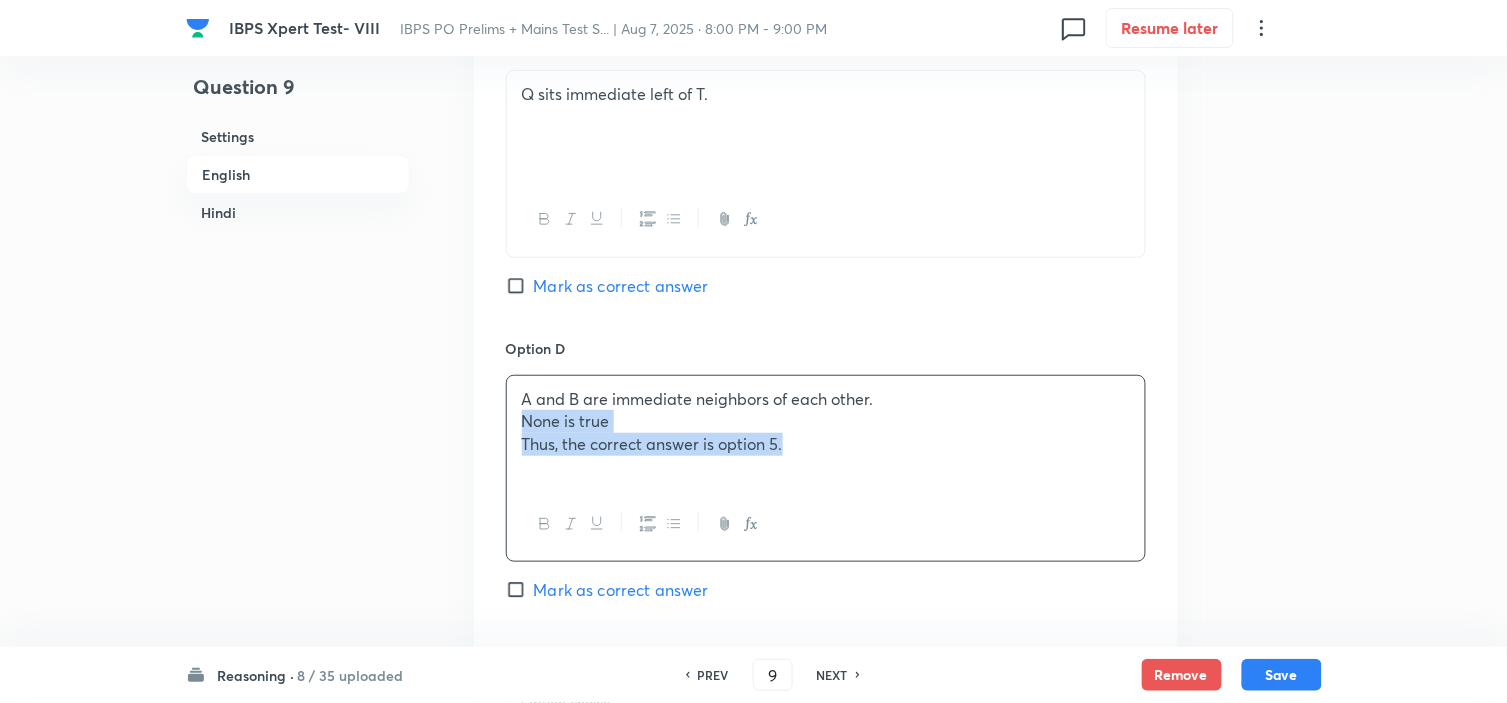 drag, startPoint x: 521, startPoint y: 418, endPoint x: 1104, endPoint y: 520, distance: 591.8555 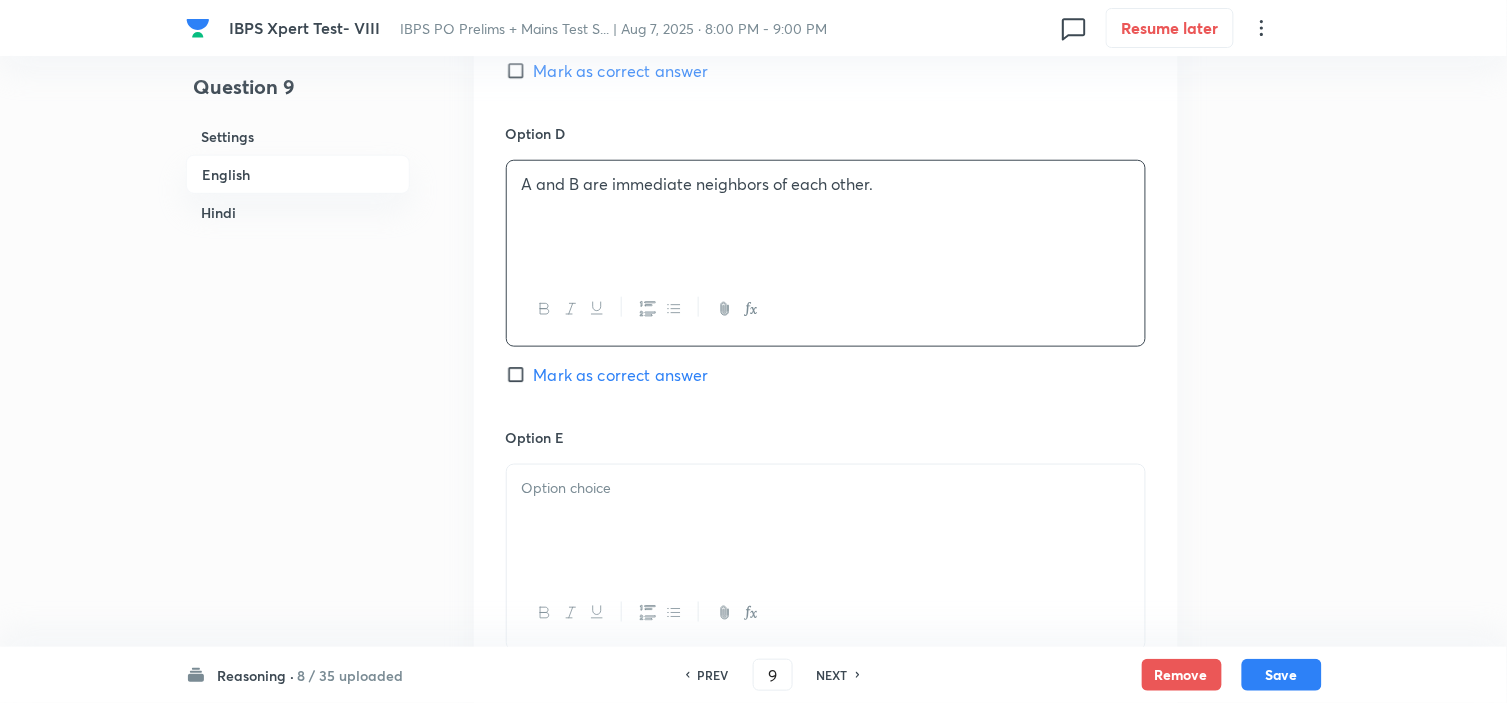 scroll, scrollTop: 2305, scrollLeft: 0, axis: vertical 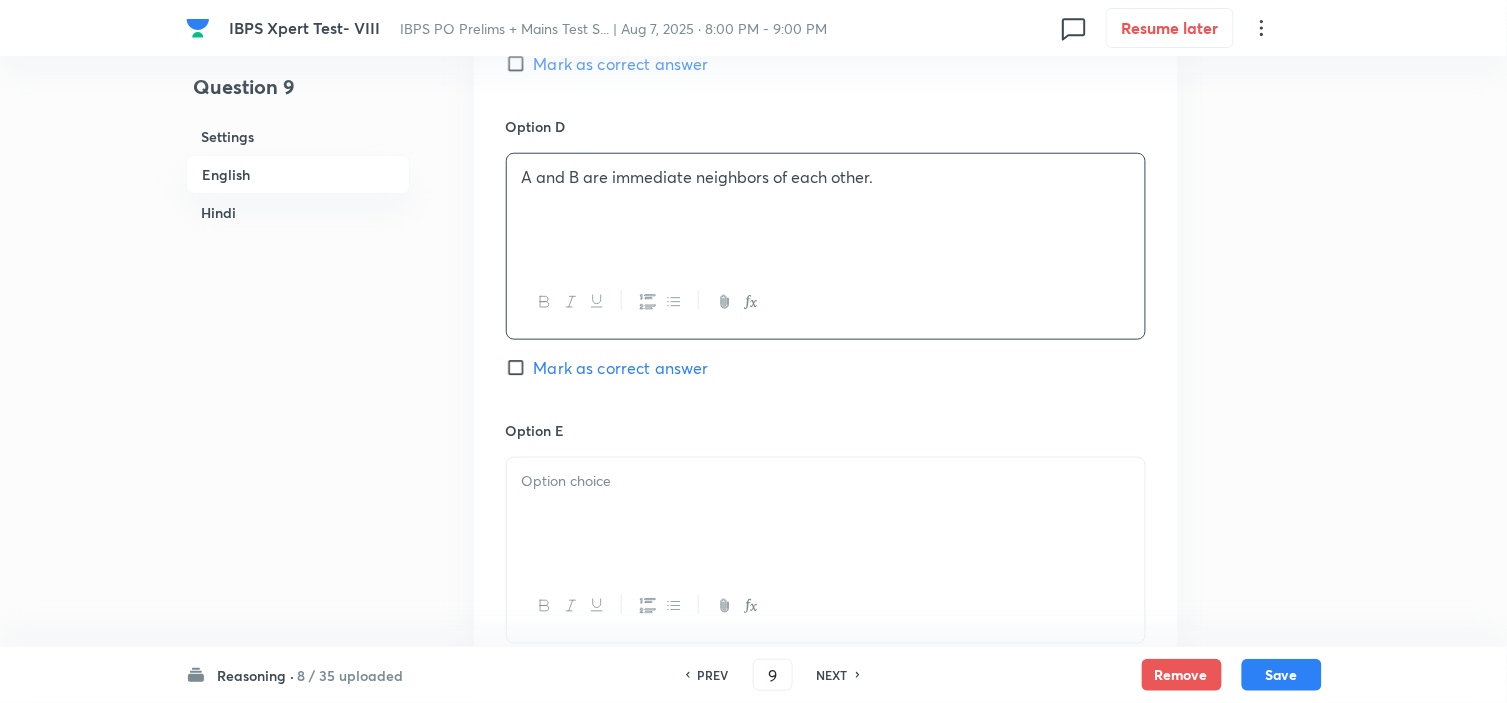 click at bounding box center (826, 514) 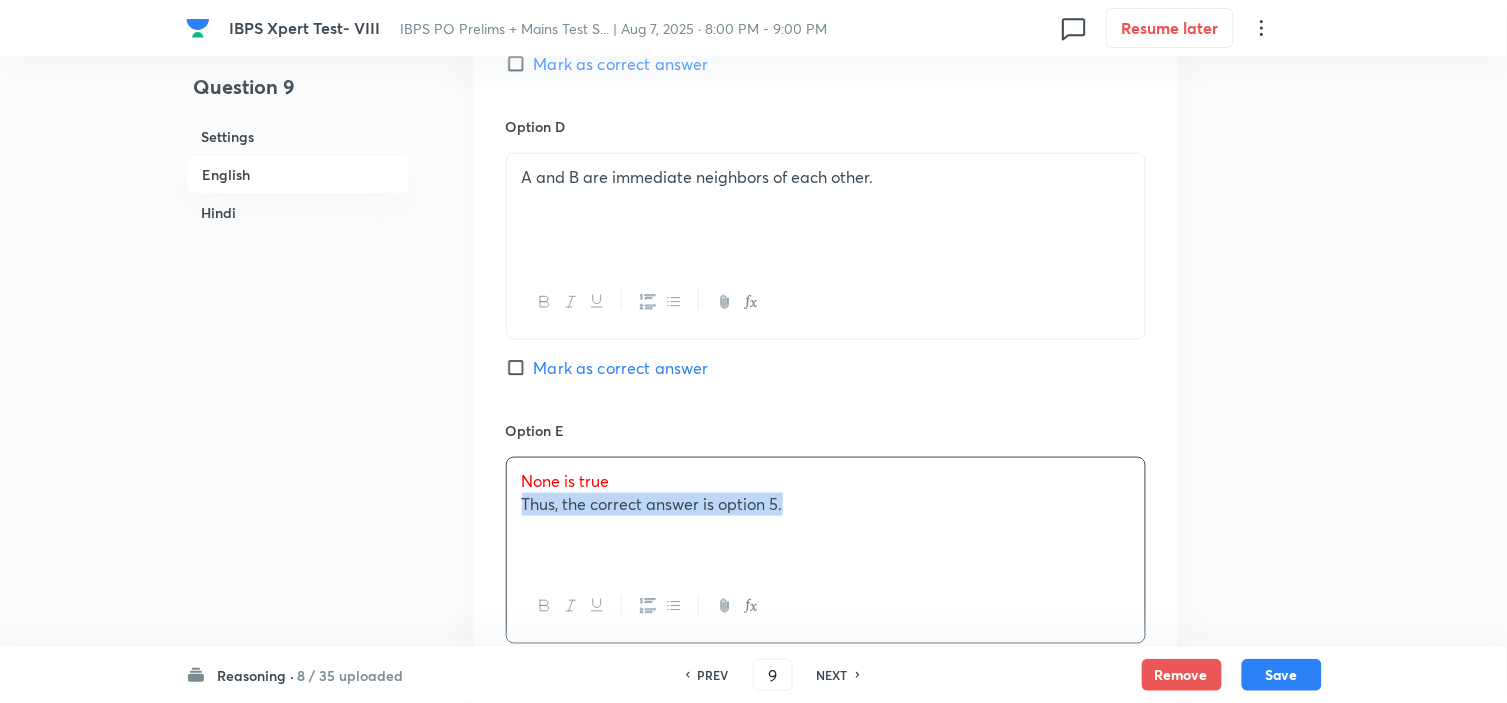 drag, startPoint x: 851, startPoint y: 523, endPoint x: 348, endPoint y: 522, distance: 503.001 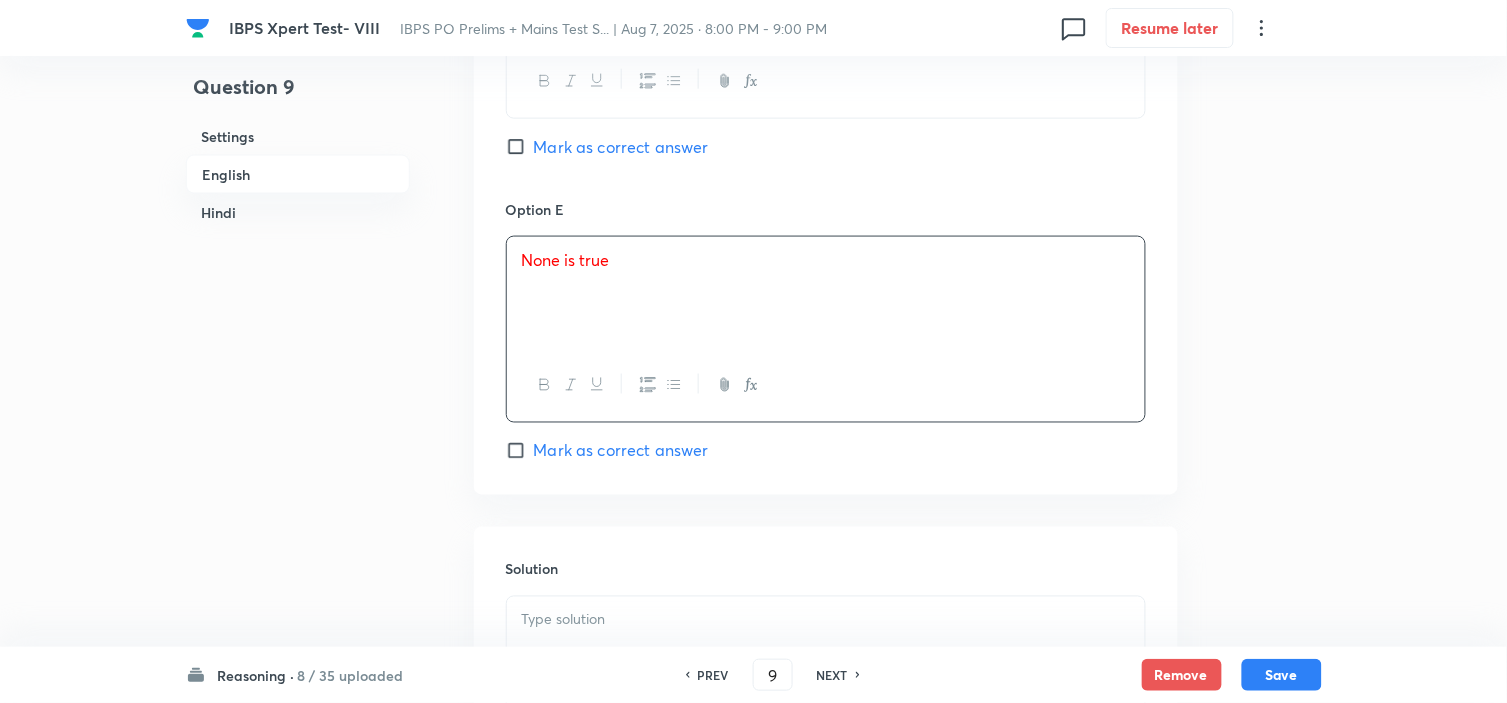 scroll, scrollTop: 2527, scrollLeft: 0, axis: vertical 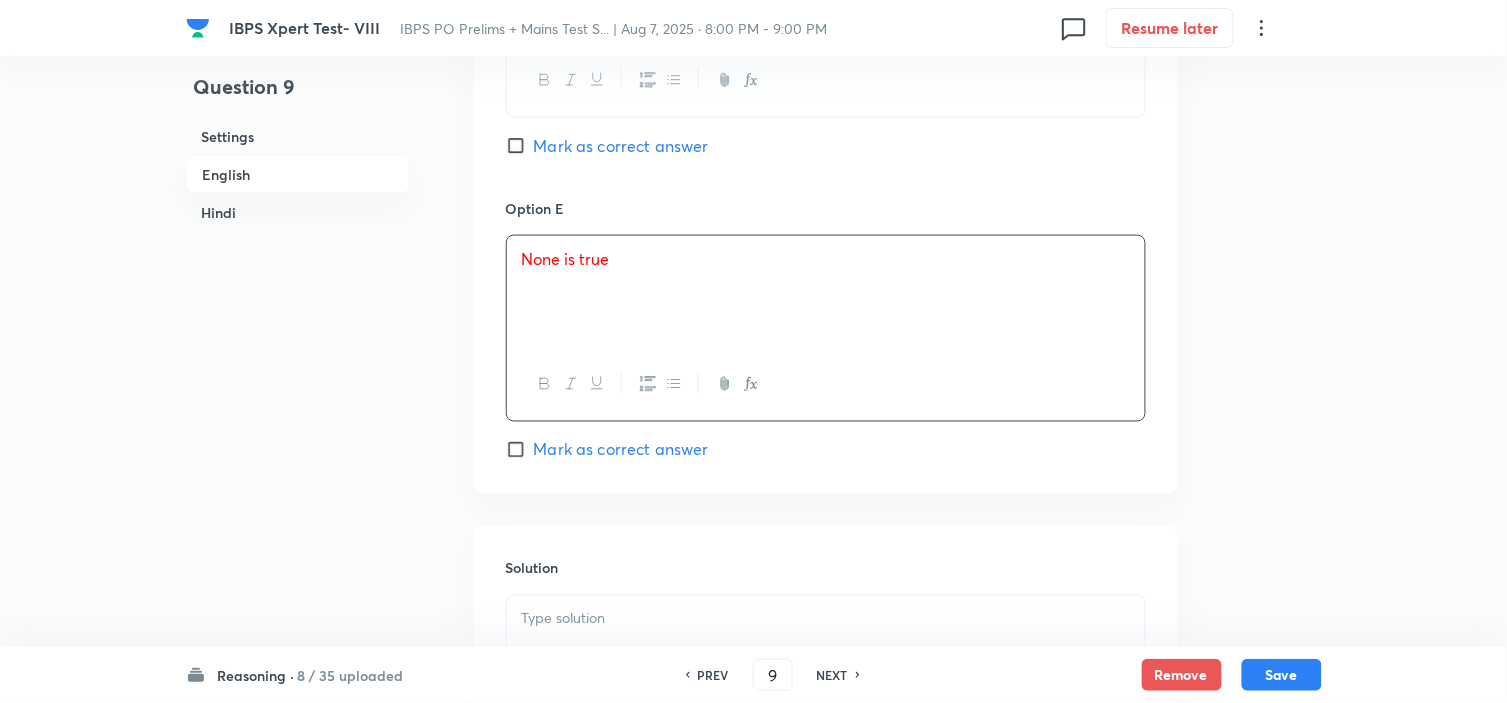 click at bounding box center (826, 619) 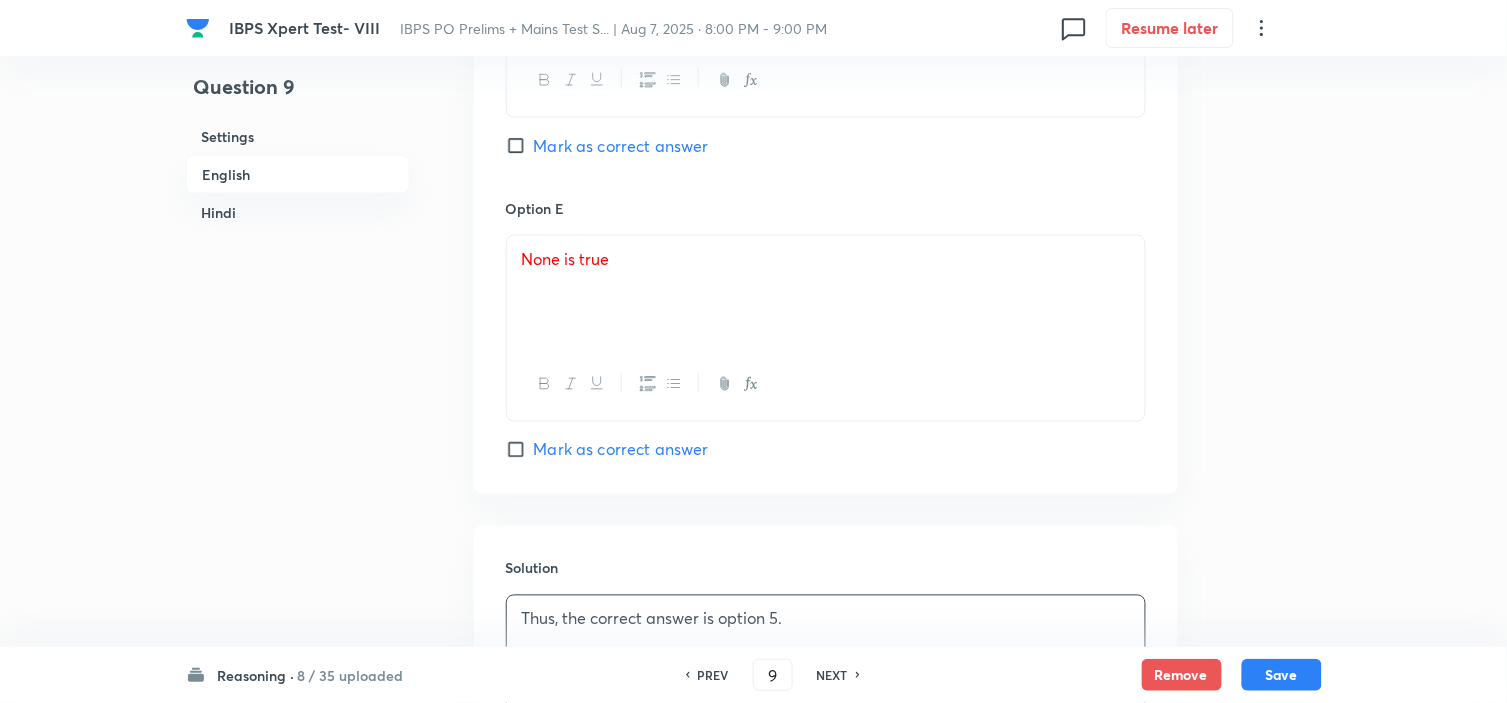 click on "Mark as correct answer" at bounding box center [621, 450] 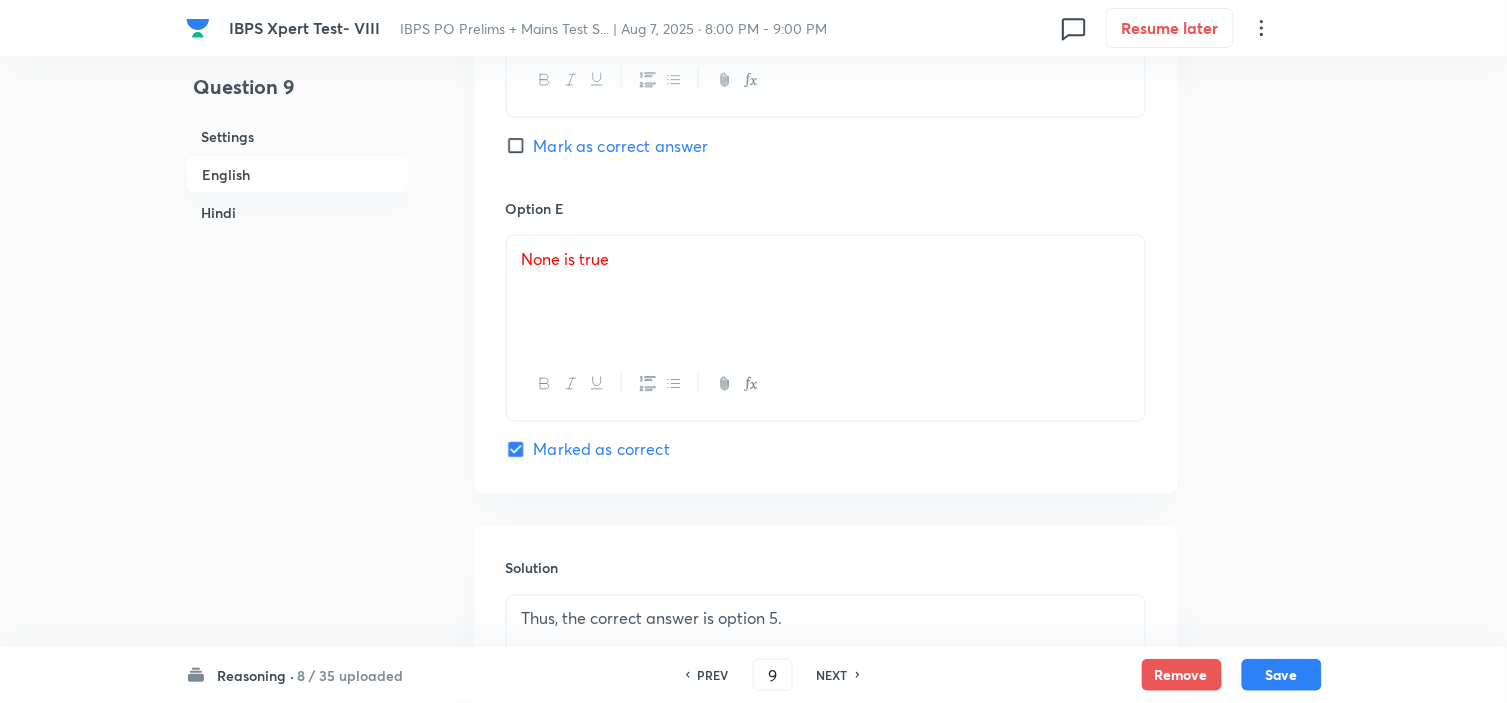 checkbox on "true" 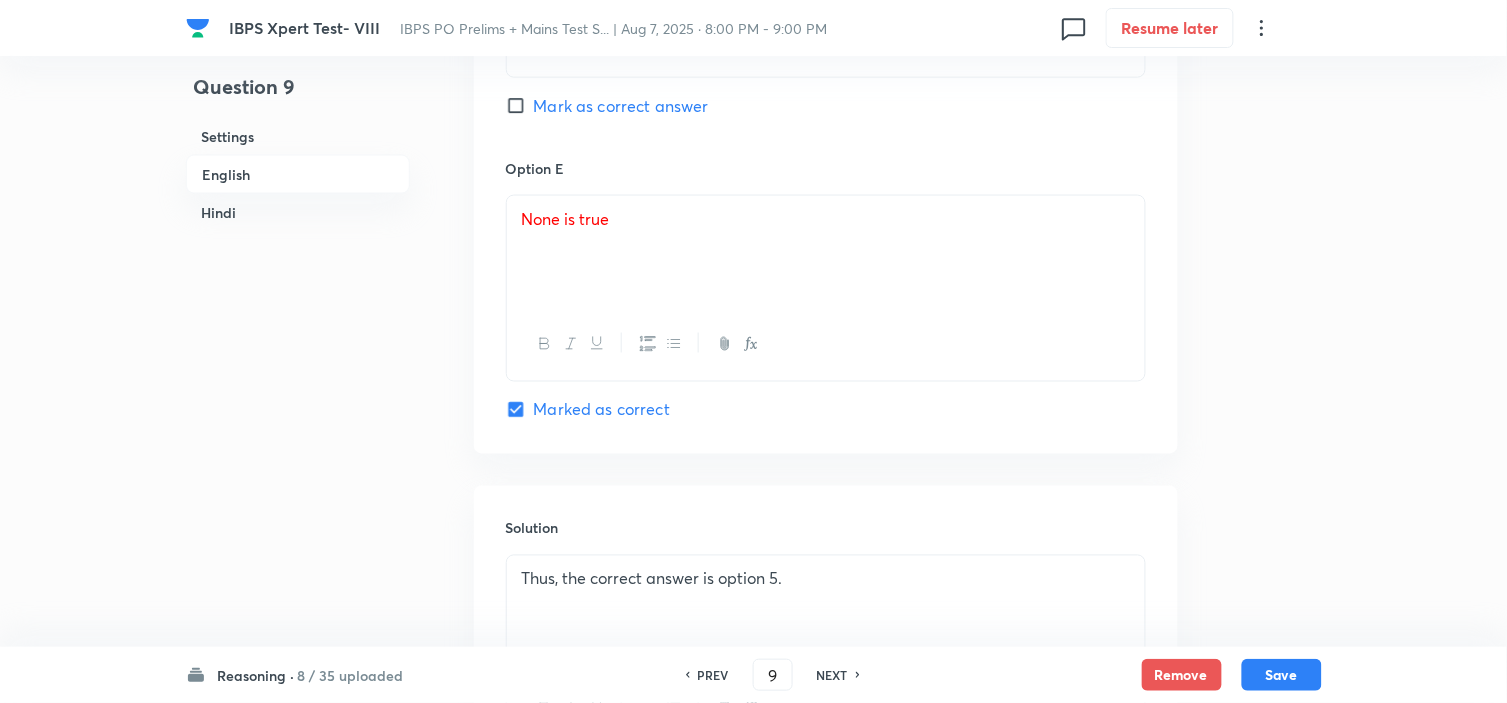 scroll, scrollTop: 2638, scrollLeft: 0, axis: vertical 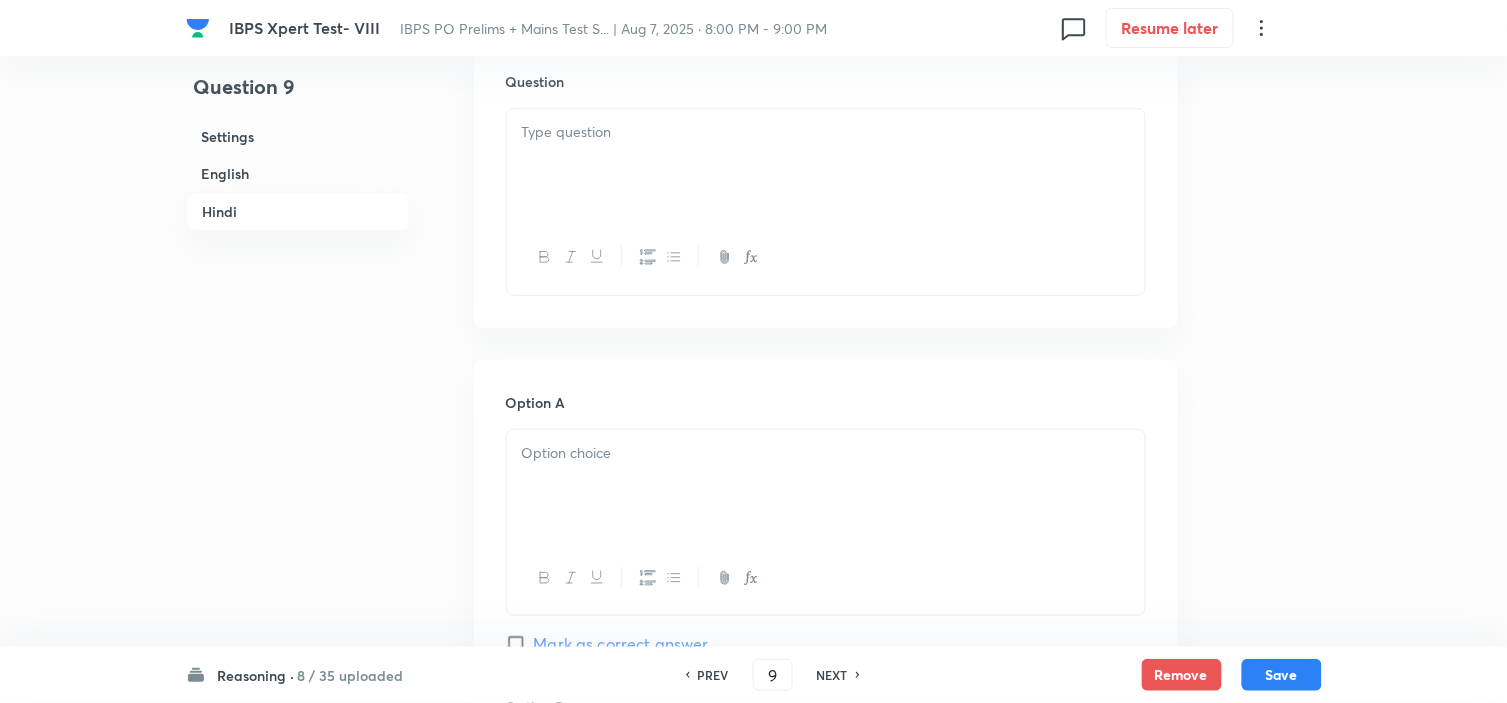 click at bounding box center [826, 165] 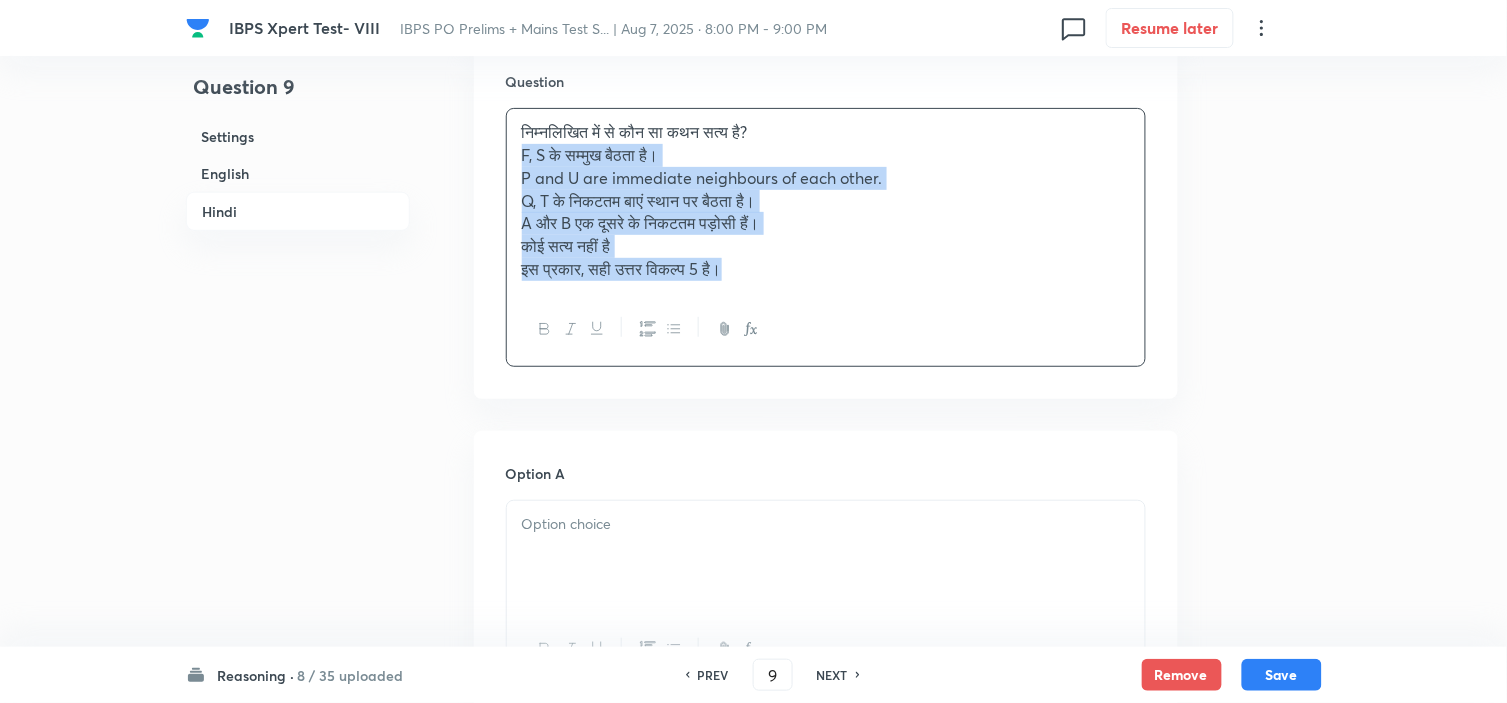 drag, startPoint x: 574, startPoint y: 211, endPoint x: 796, endPoint y: 331, distance: 252.35689 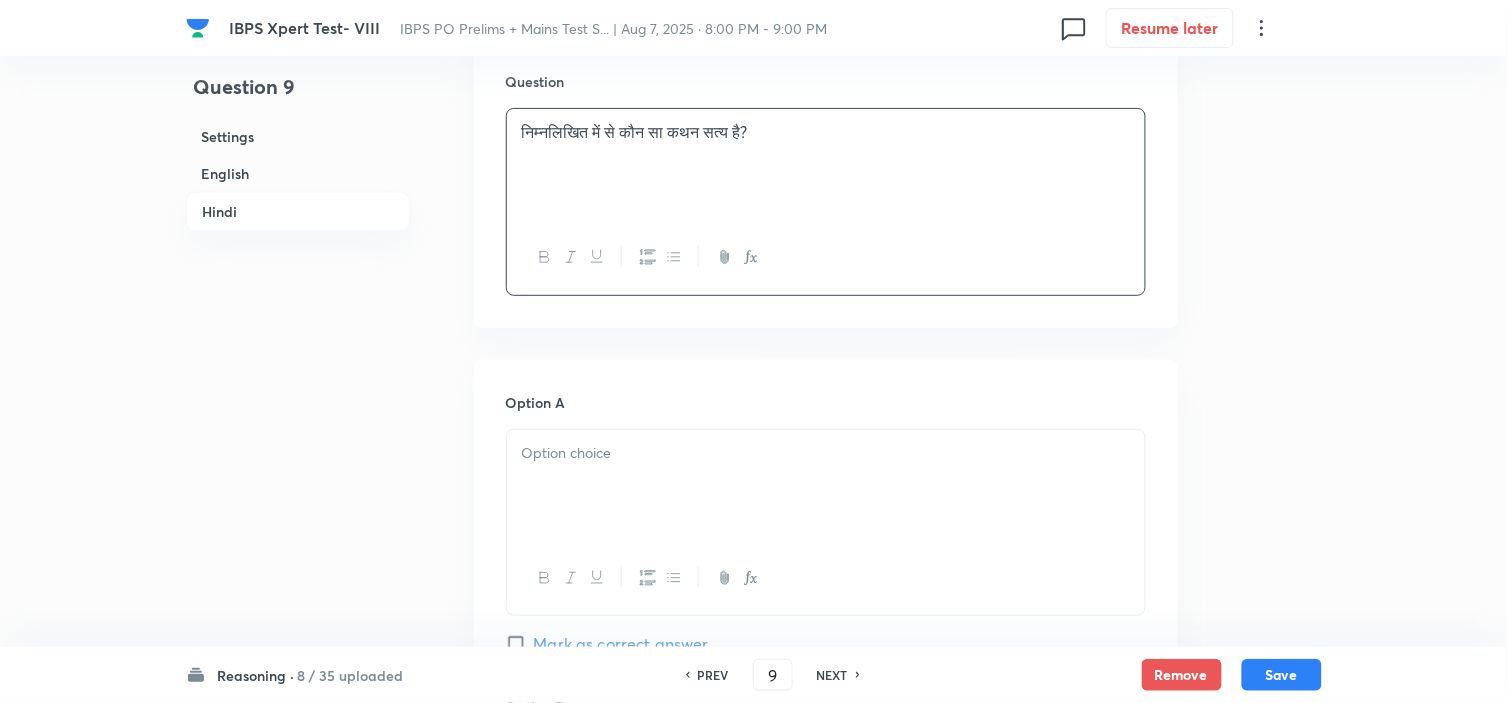 scroll, scrollTop: 4083, scrollLeft: 0, axis: vertical 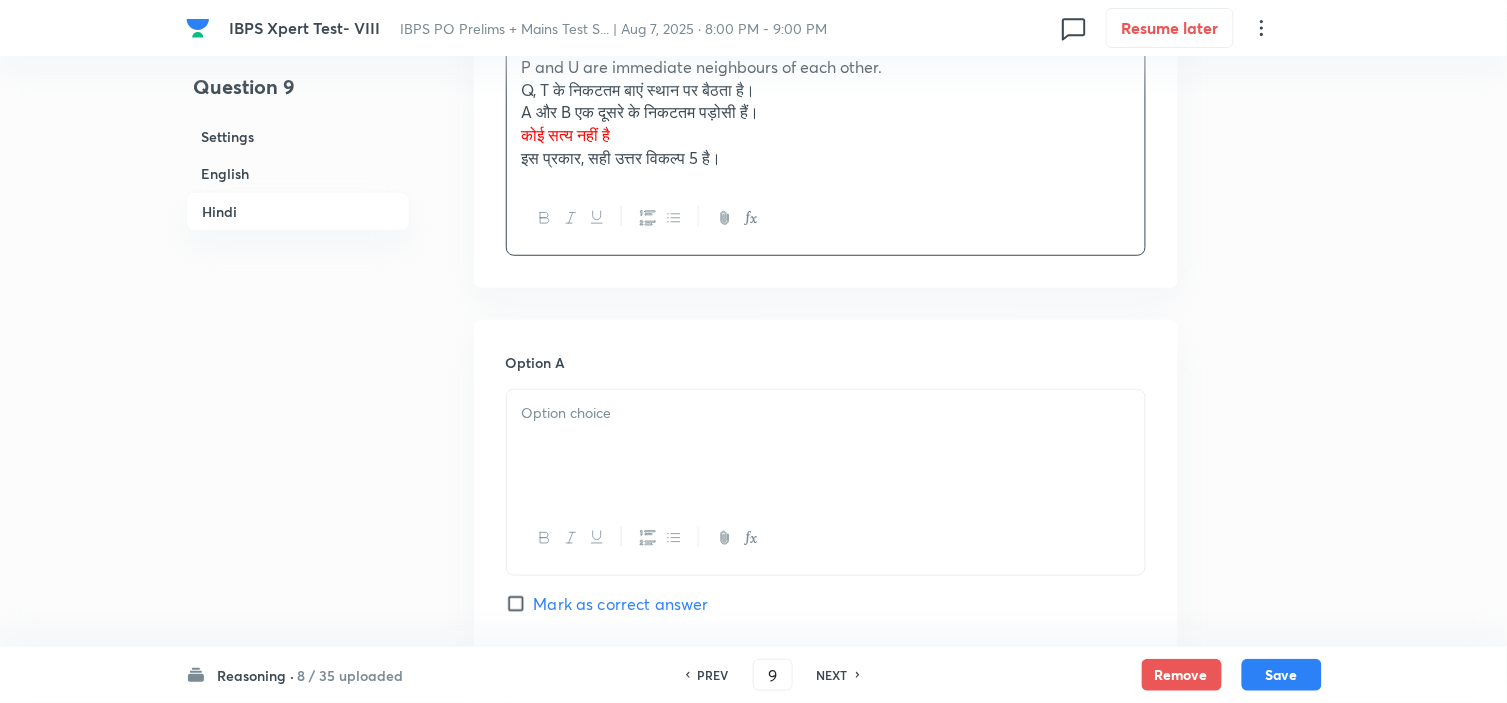 click on "Option A" at bounding box center (826, 362) 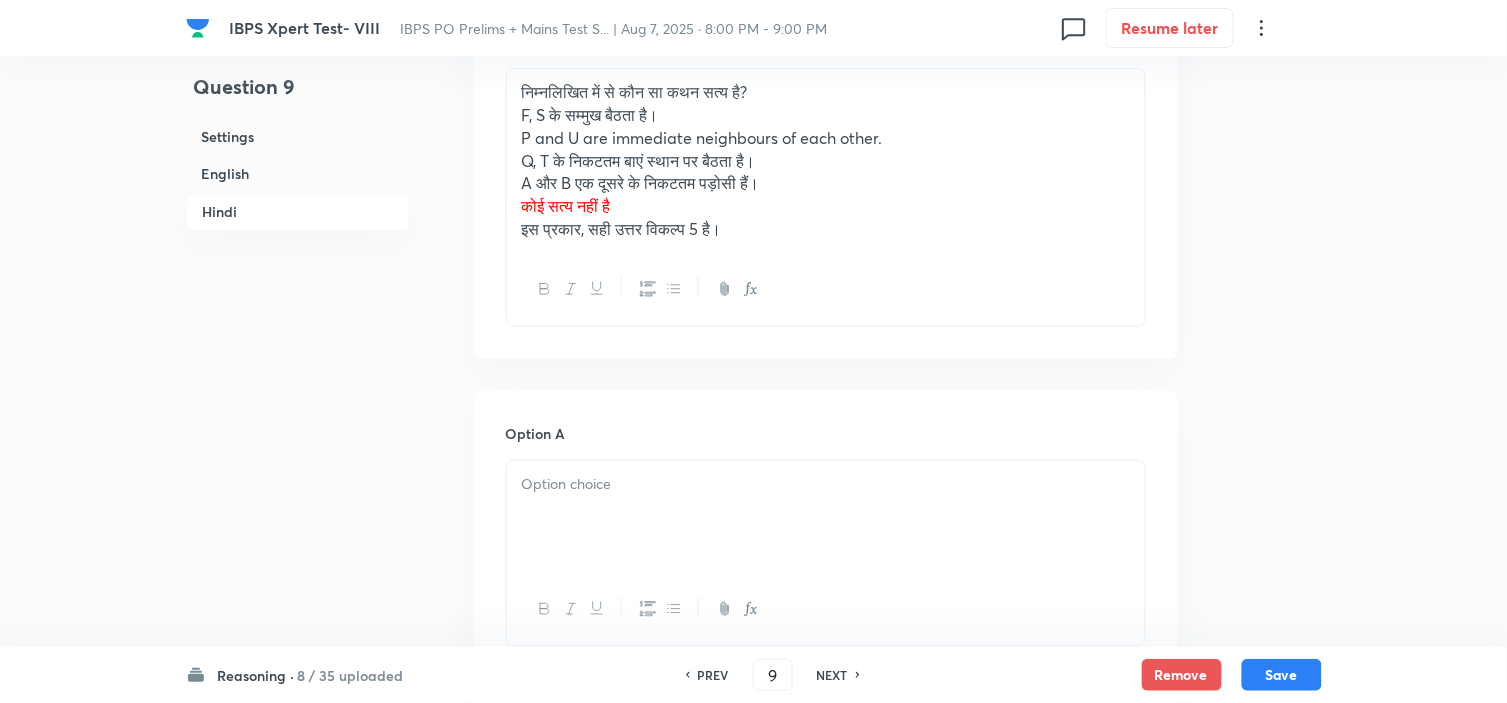 scroll, scrollTop: 3972, scrollLeft: 0, axis: vertical 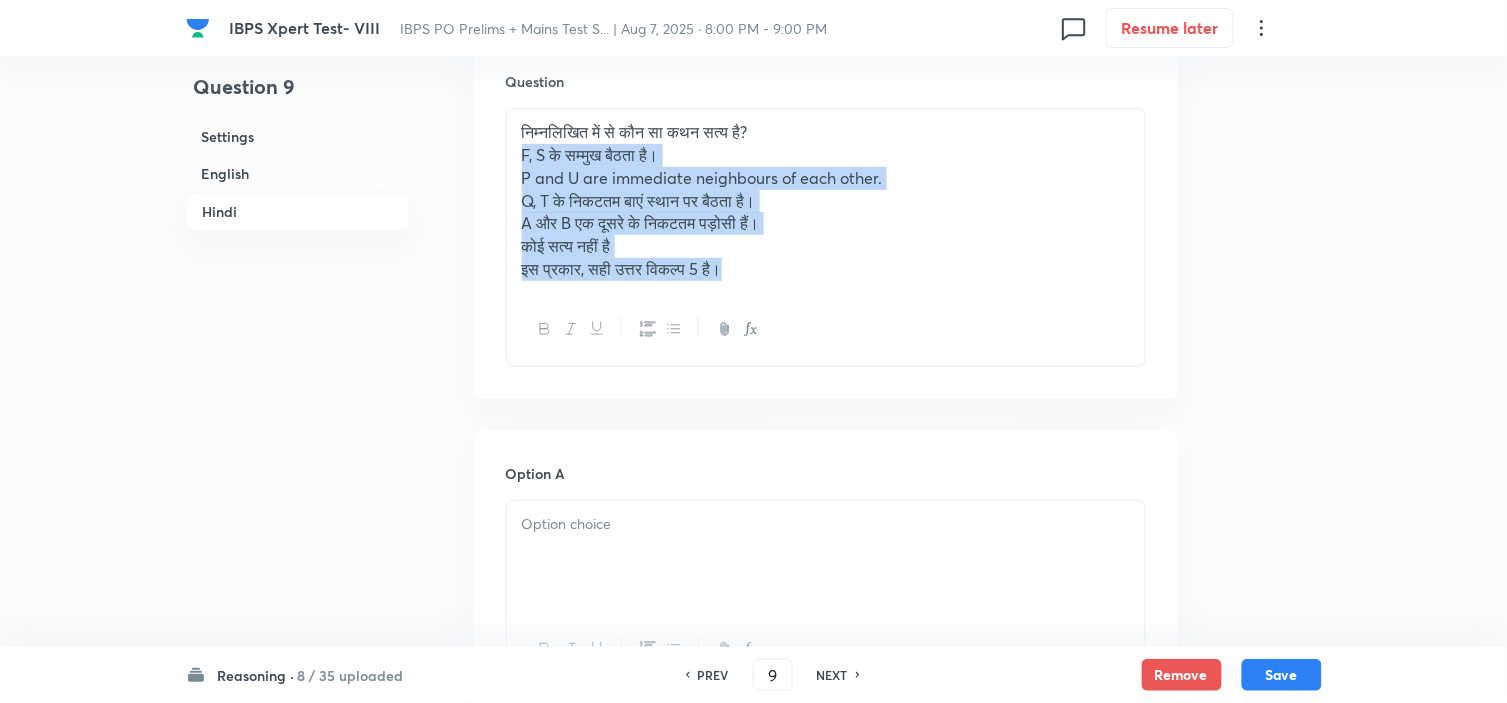 drag, startPoint x: 515, startPoint y: 173, endPoint x: 807, endPoint y: 307, distance: 321.2787 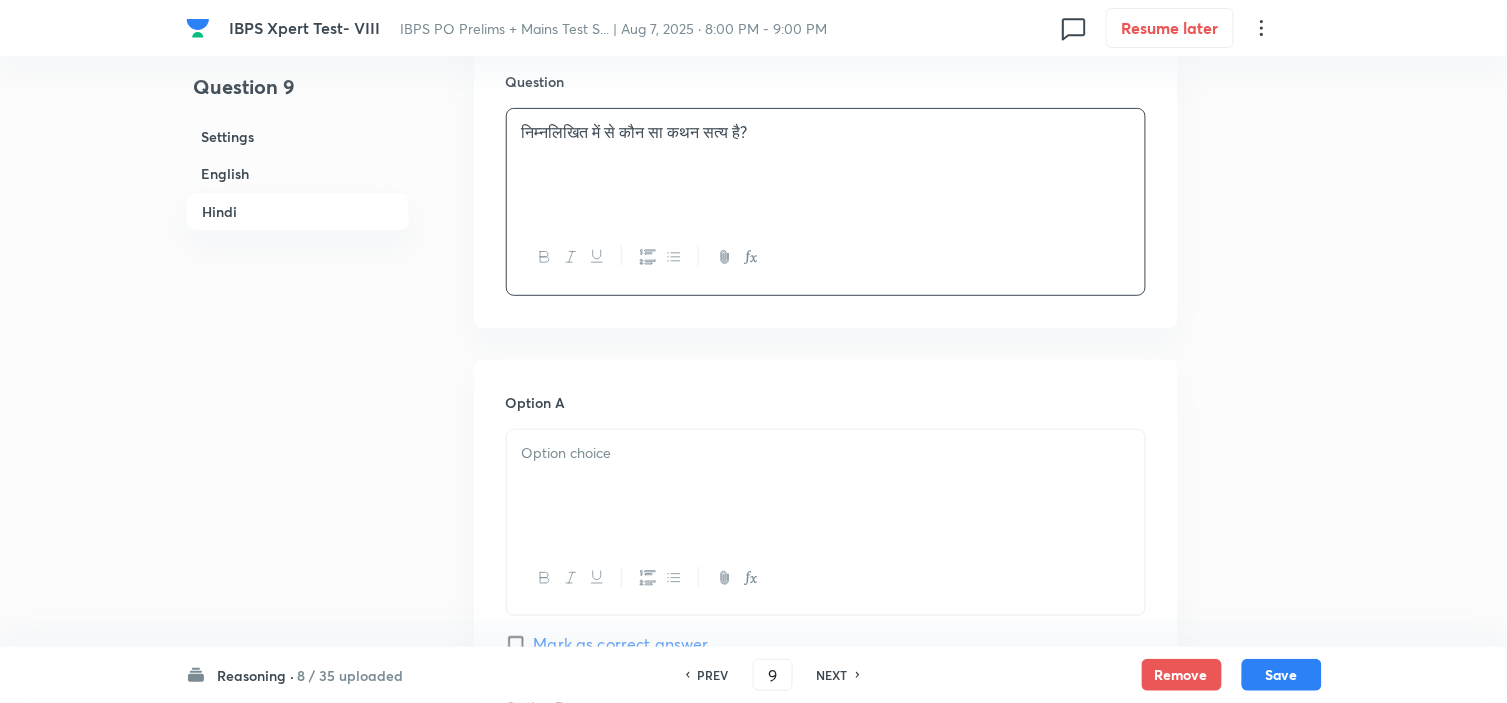 click at bounding box center [826, 486] 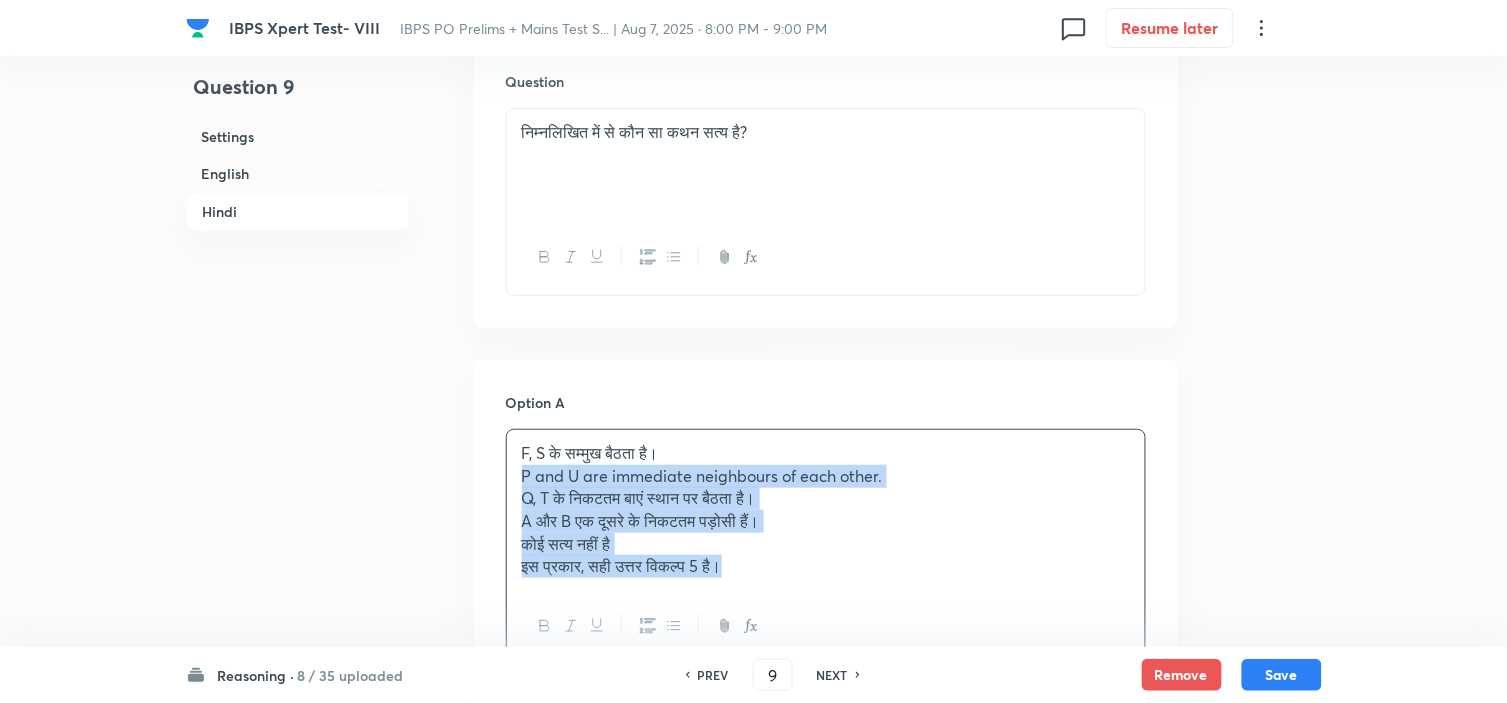 drag, startPoint x: 507, startPoint y: 482, endPoint x: 833, endPoint y: 593, distance: 344.37915 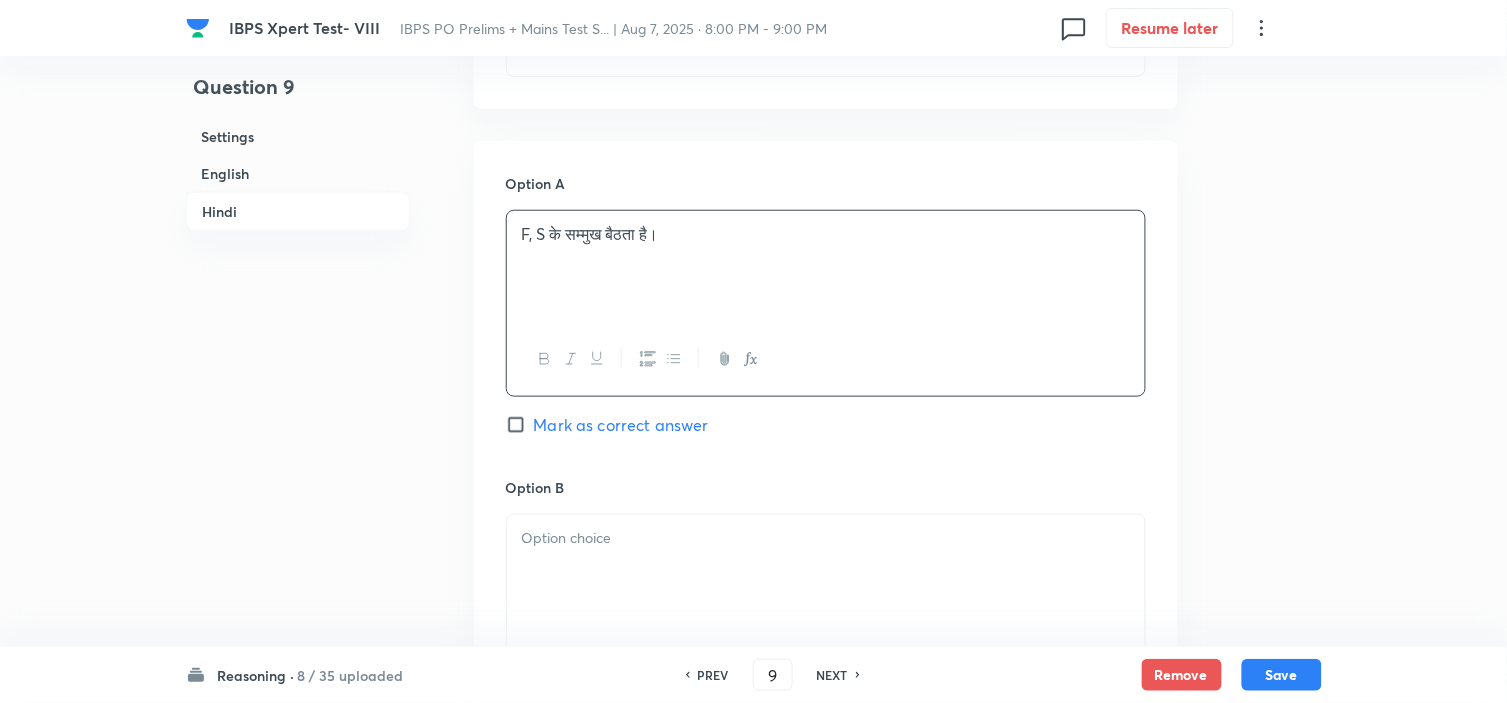scroll, scrollTop: 4194, scrollLeft: 0, axis: vertical 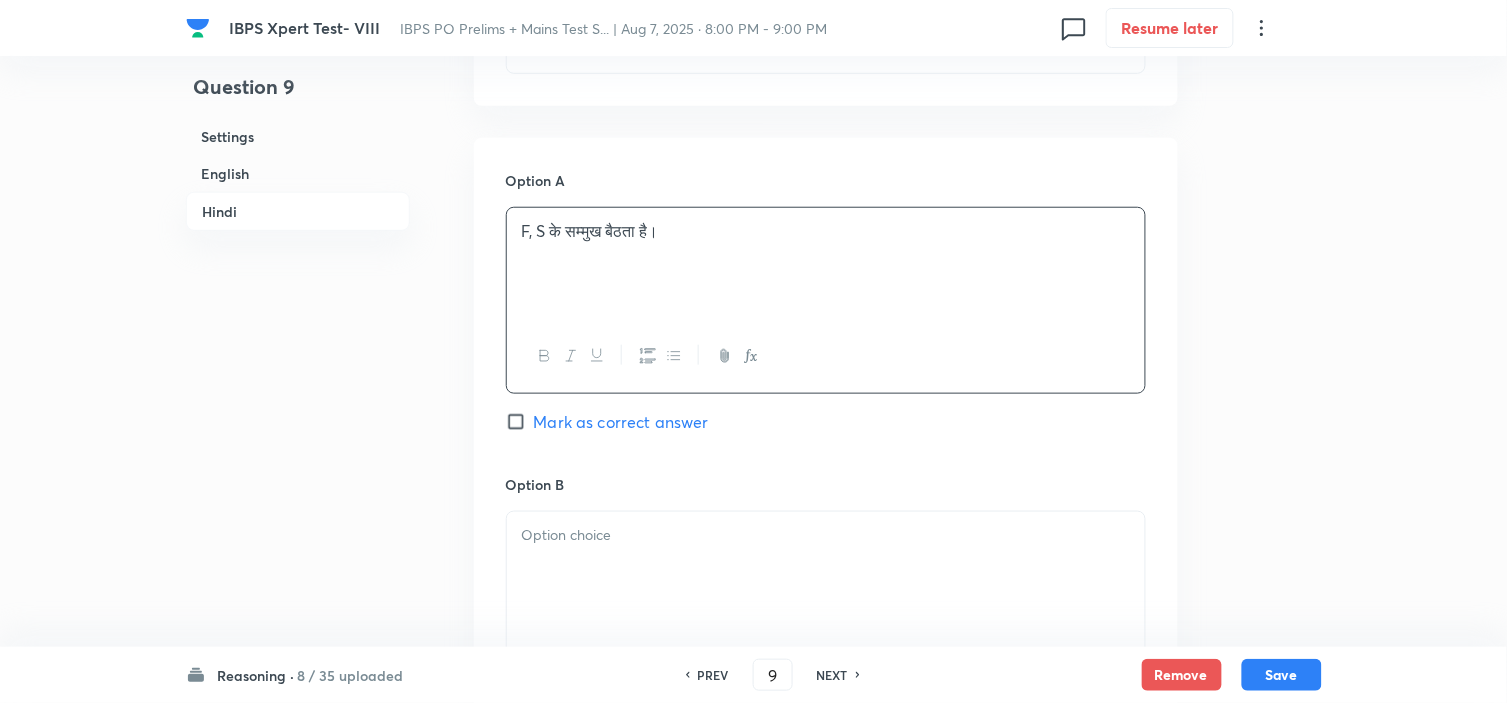 click at bounding box center [826, 535] 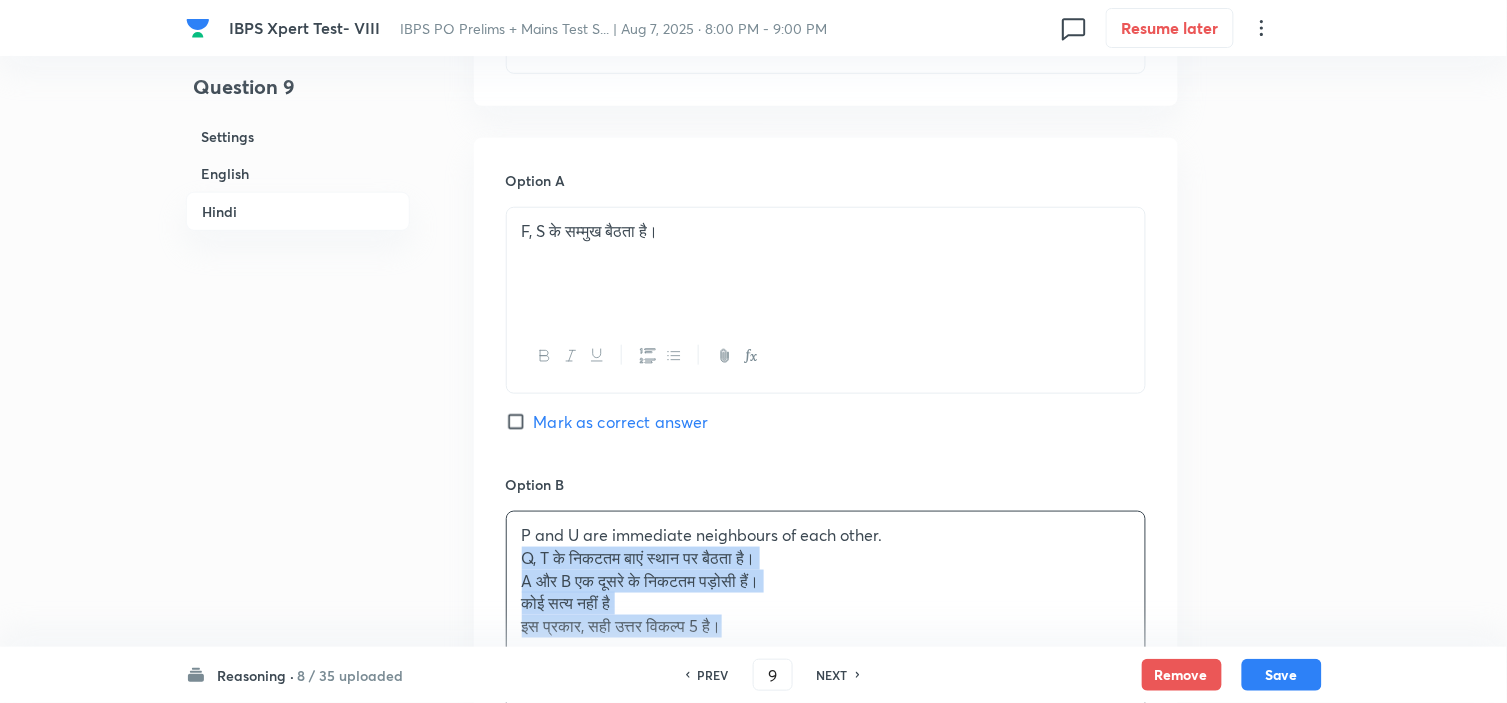drag, startPoint x: 512, startPoint y: 573, endPoint x: 852, endPoint y: 655, distance: 349.74847 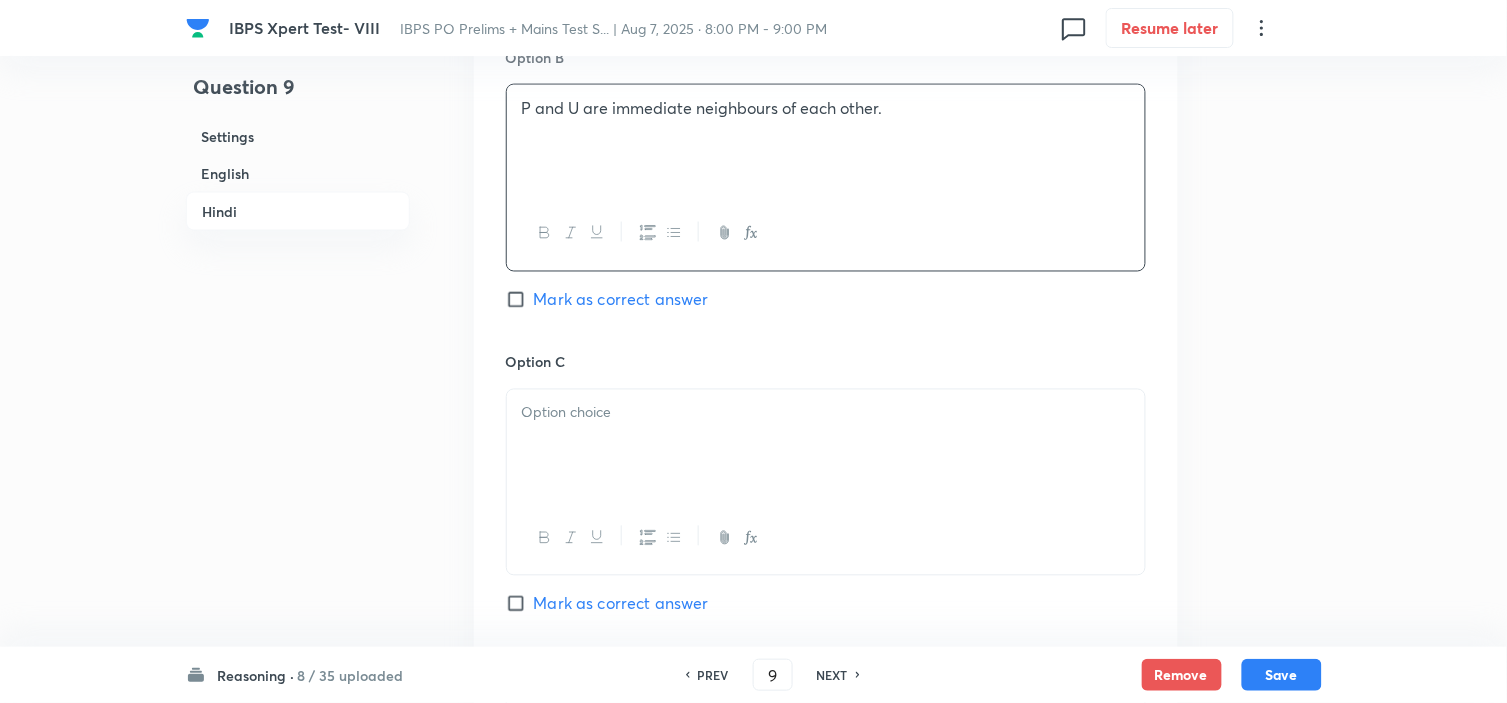 scroll, scrollTop: 4638, scrollLeft: 0, axis: vertical 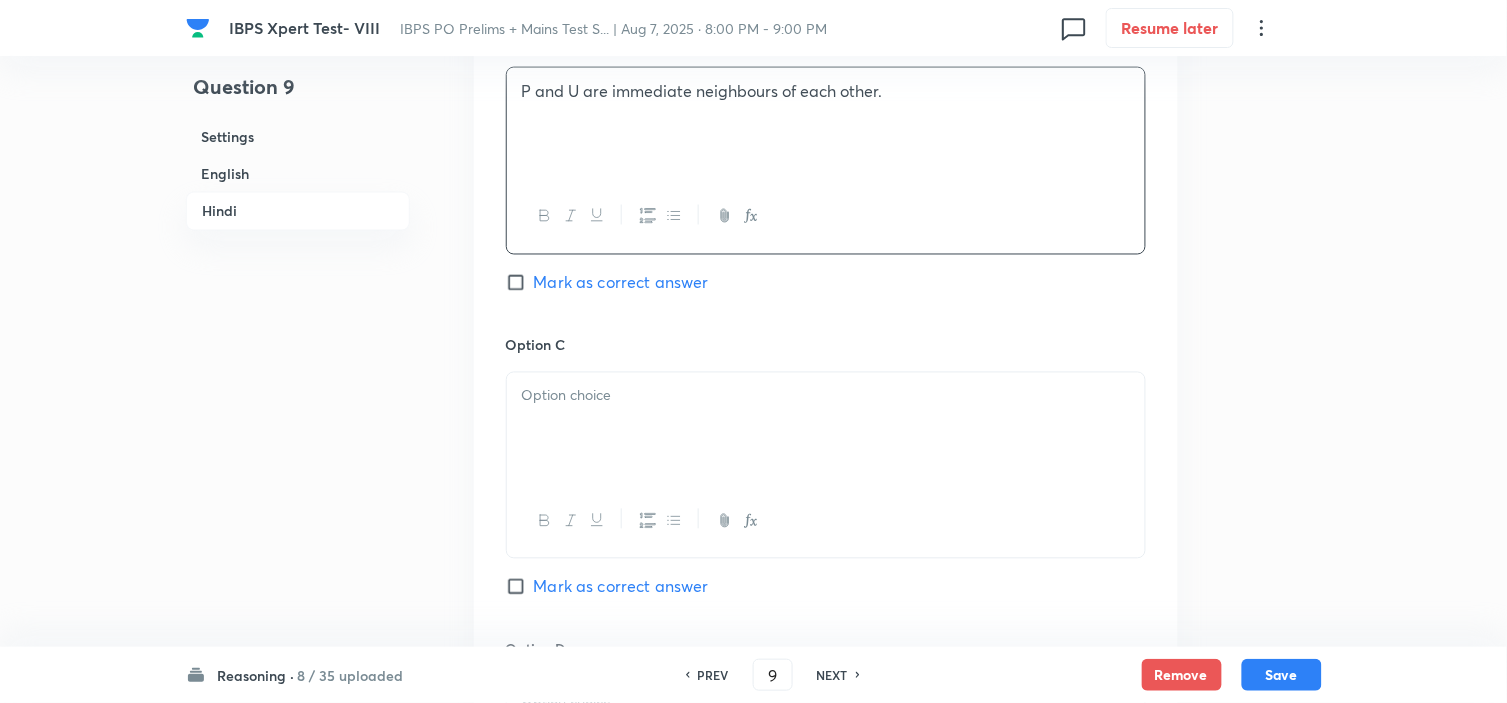click at bounding box center (826, 396) 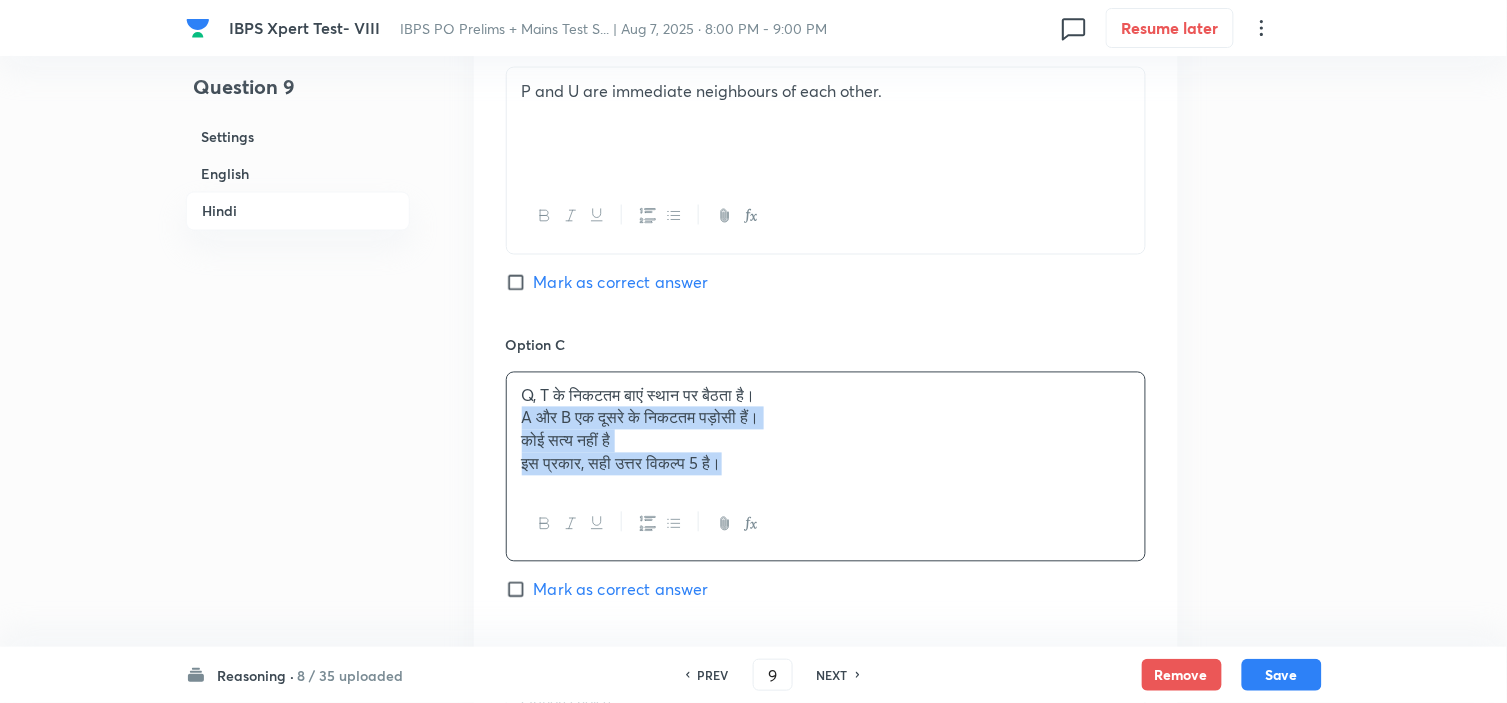 drag, startPoint x: 516, startPoint y: 434, endPoint x: 875, endPoint y: 533, distance: 372.40033 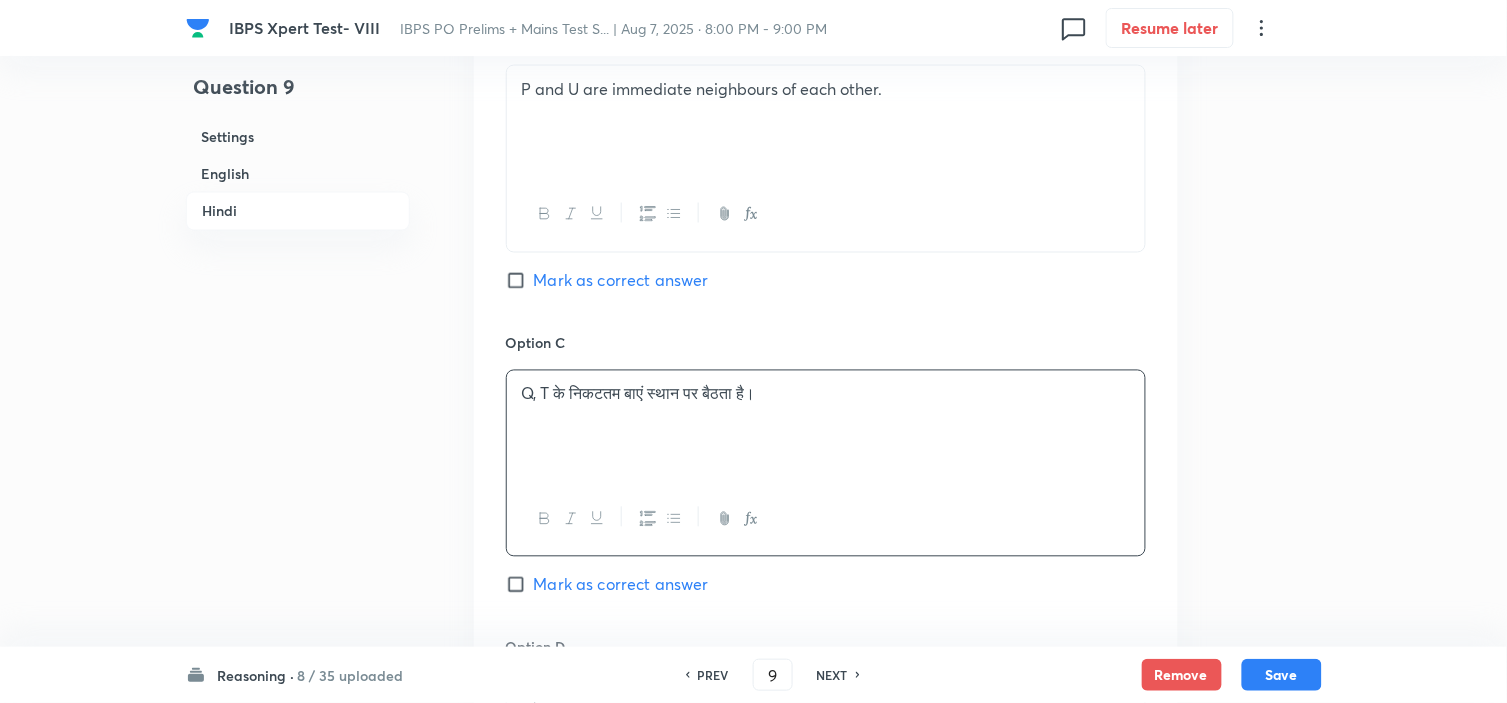 scroll, scrollTop: 4861, scrollLeft: 0, axis: vertical 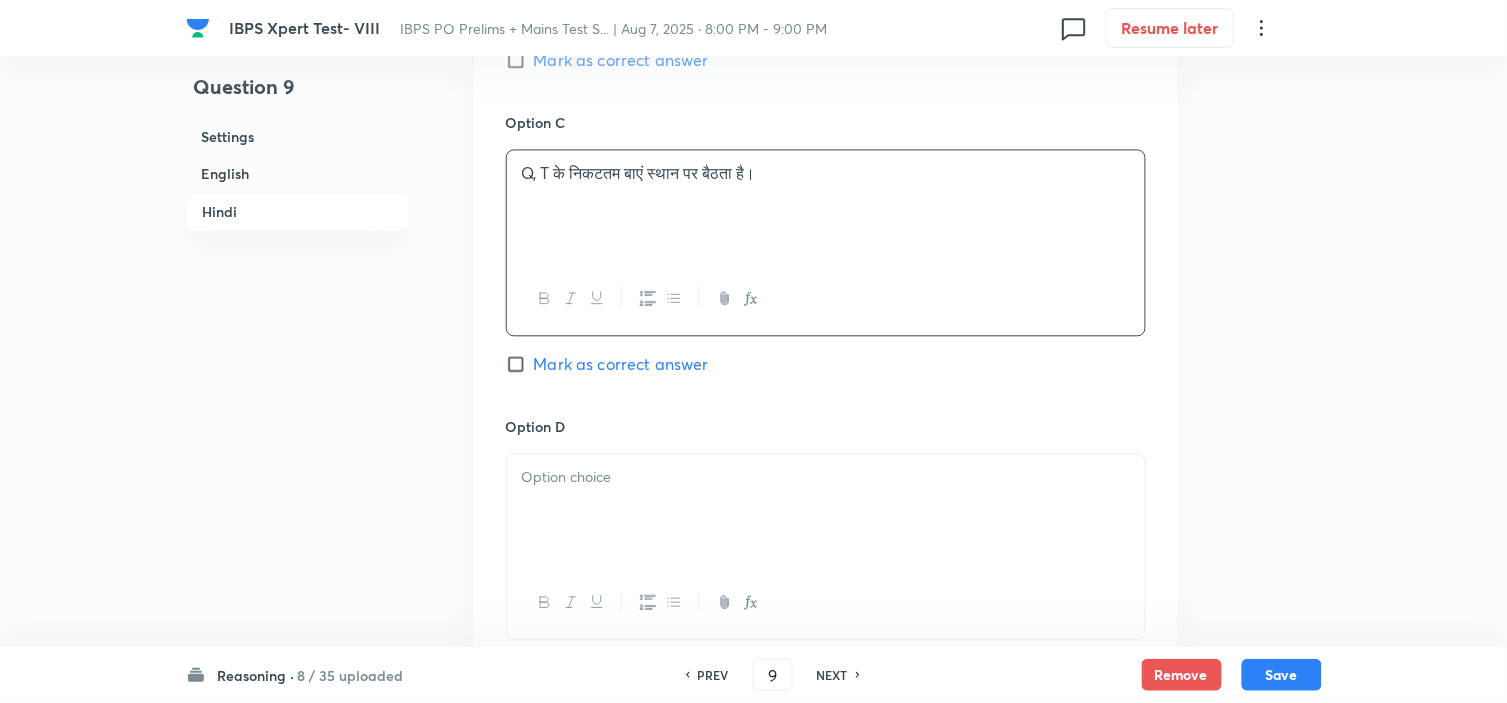 click at bounding box center [826, 477] 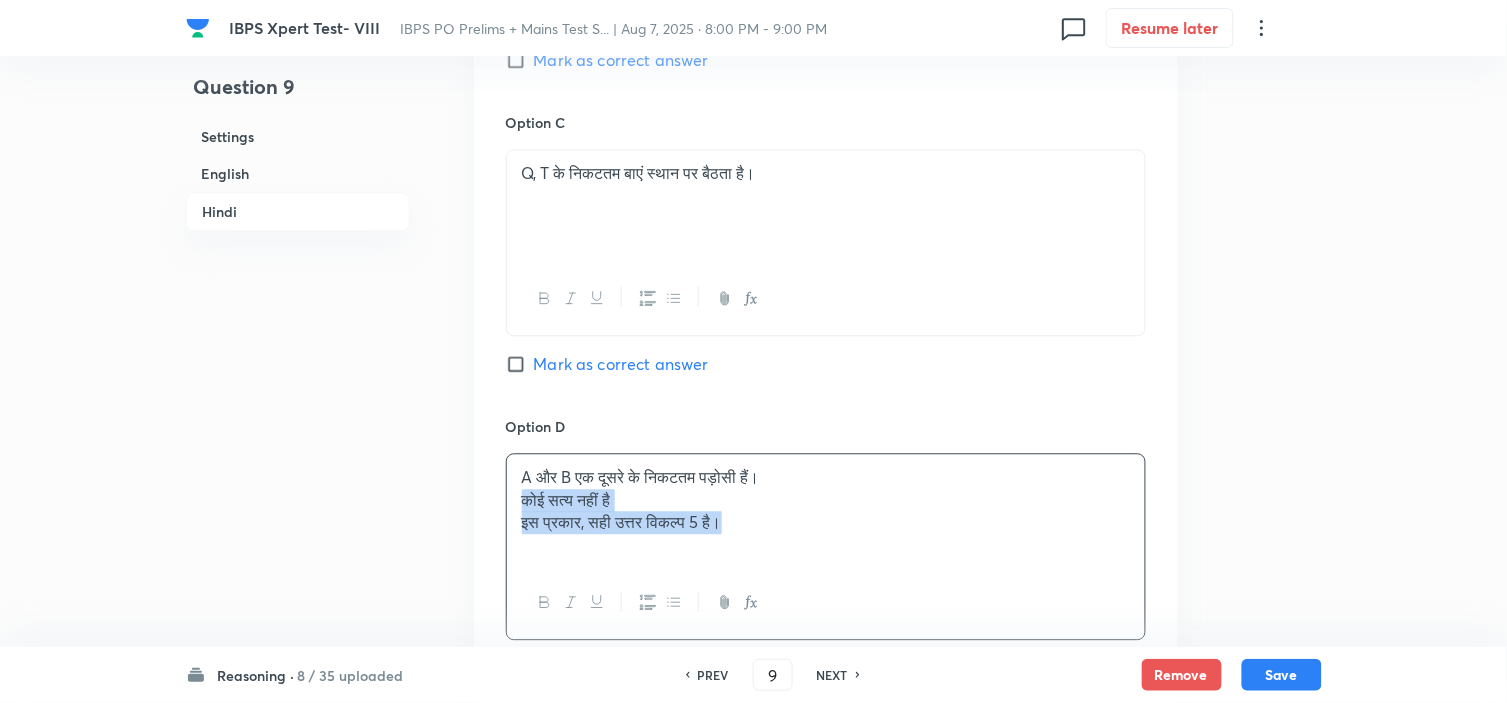 drag, startPoint x: 521, startPoint y: 506, endPoint x: 908, endPoint y: 574, distance: 392.92874 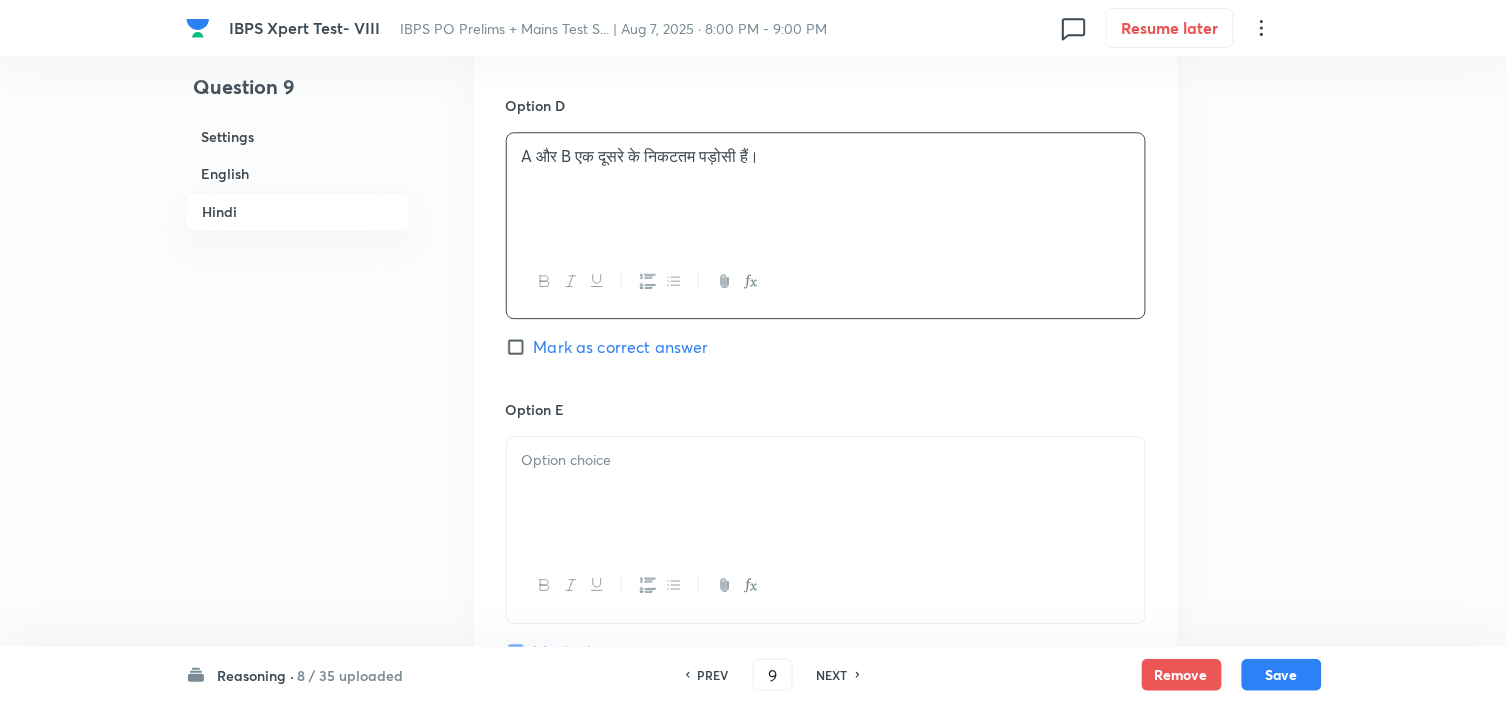 scroll, scrollTop: 5194, scrollLeft: 0, axis: vertical 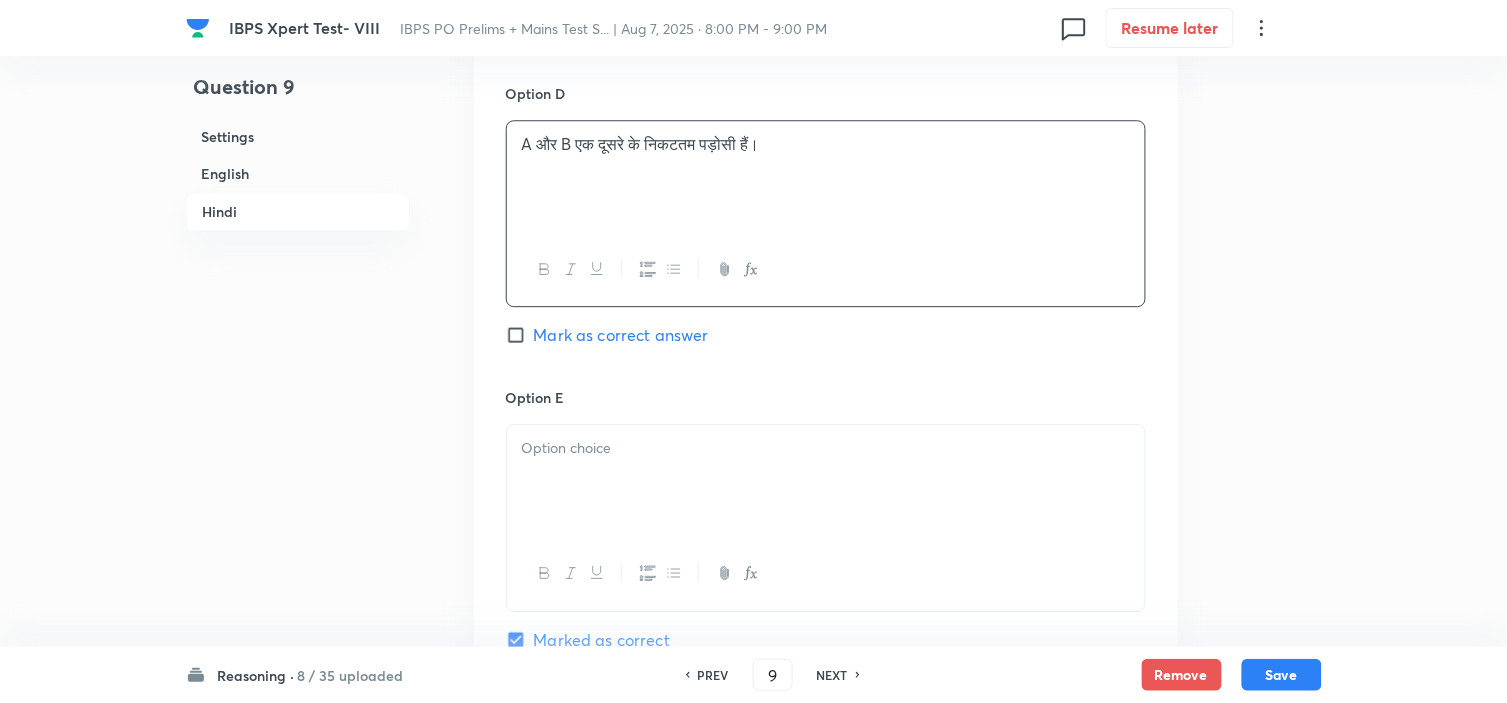 click at bounding box center (826, 481) 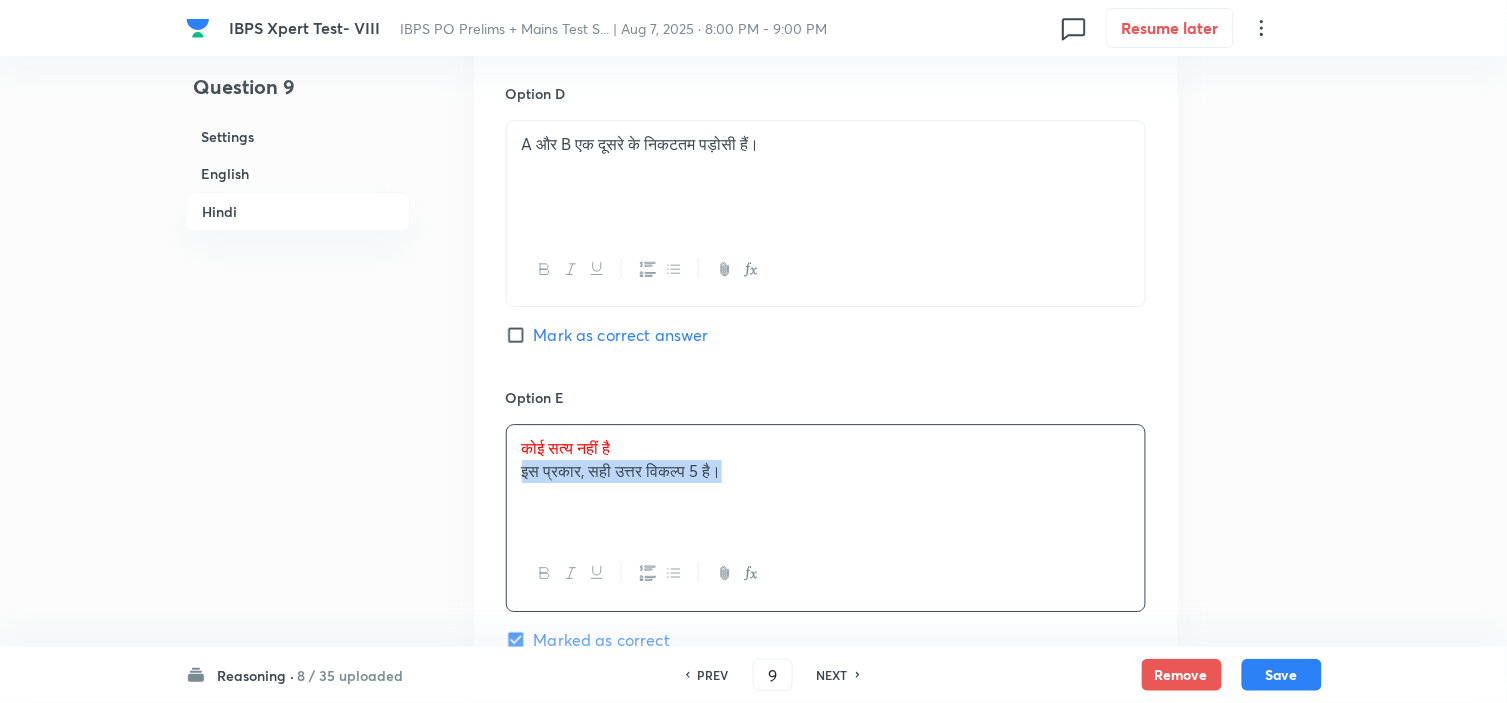 drag, startPoint x: 516, startPoint y: 484, endPoint x: 1024, endPoint y: 573, distance: 515.73737 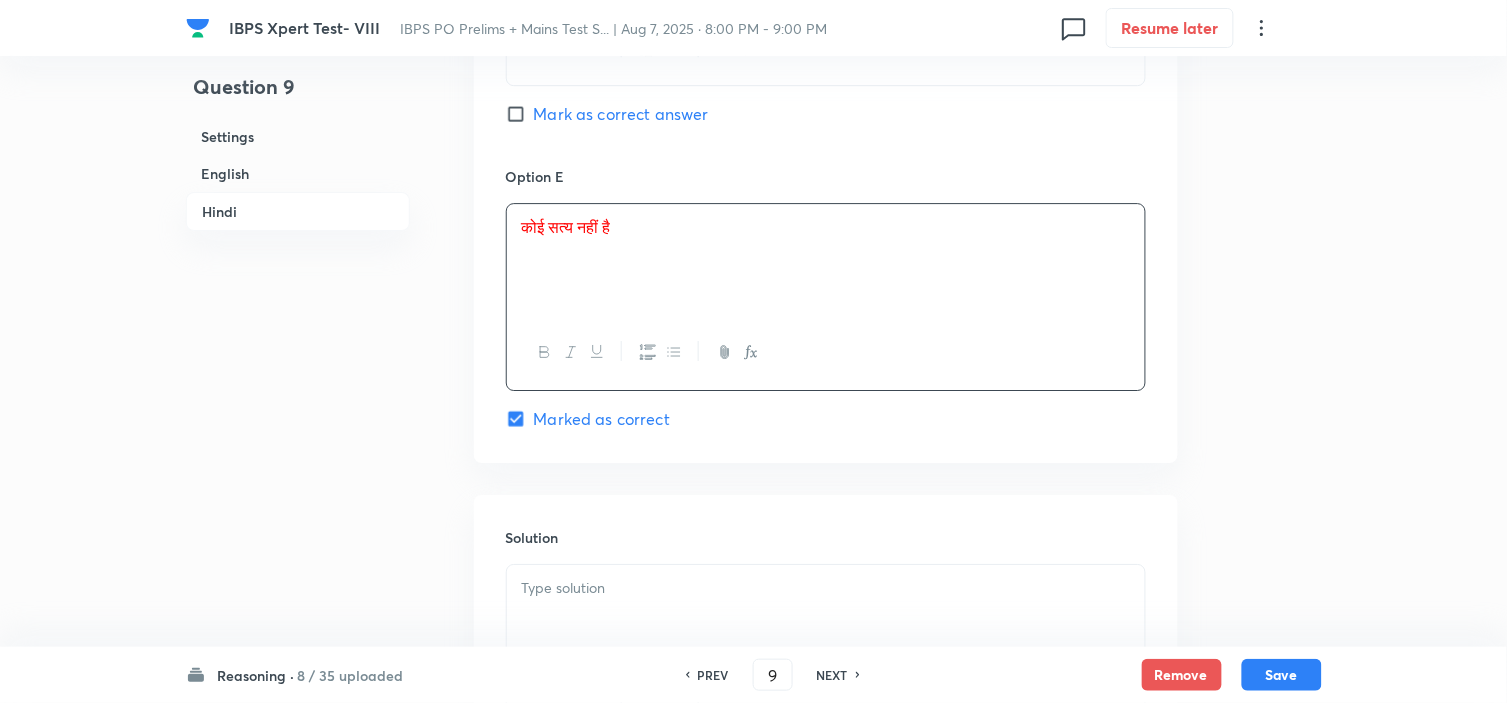 scroll, scrollTop: 5416, scrollLeft: 0, axis: vertical 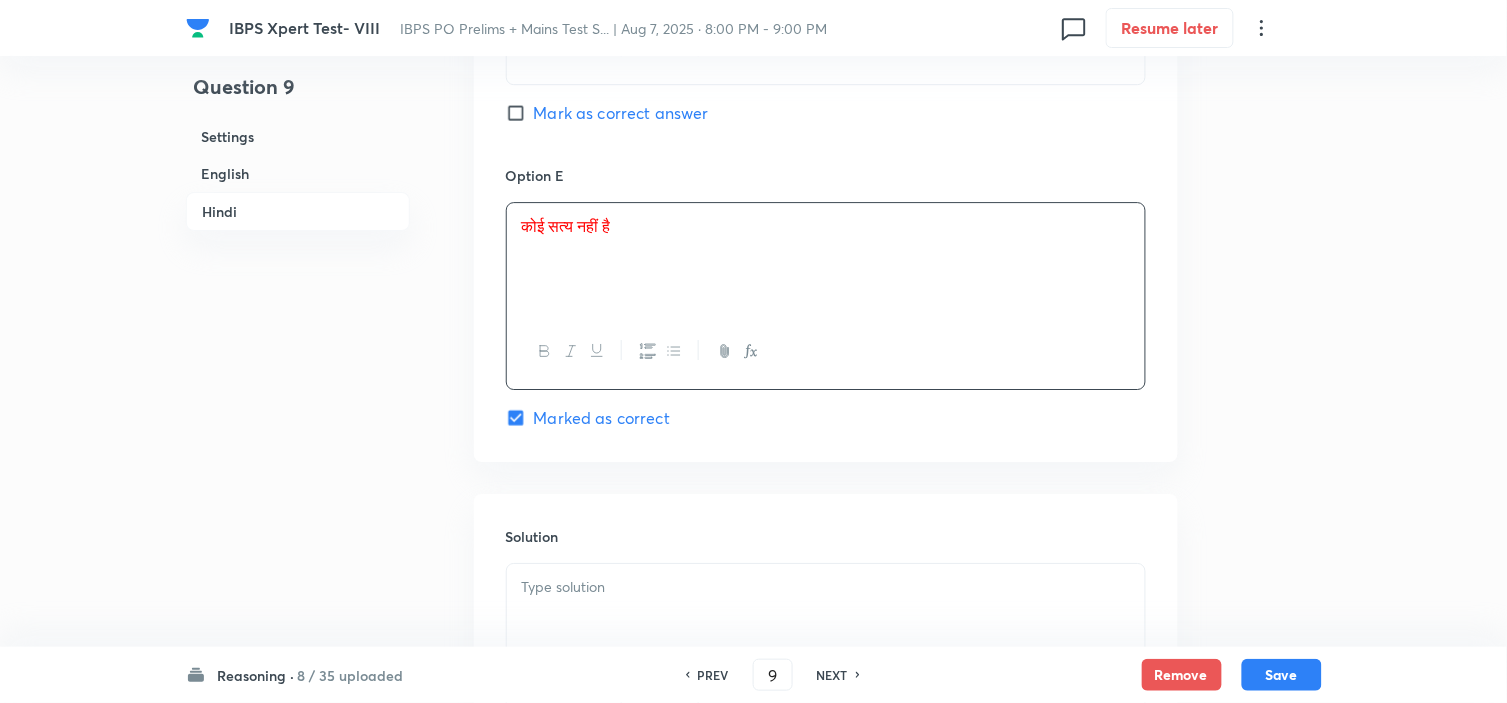 click at bounding box center (826, 587) 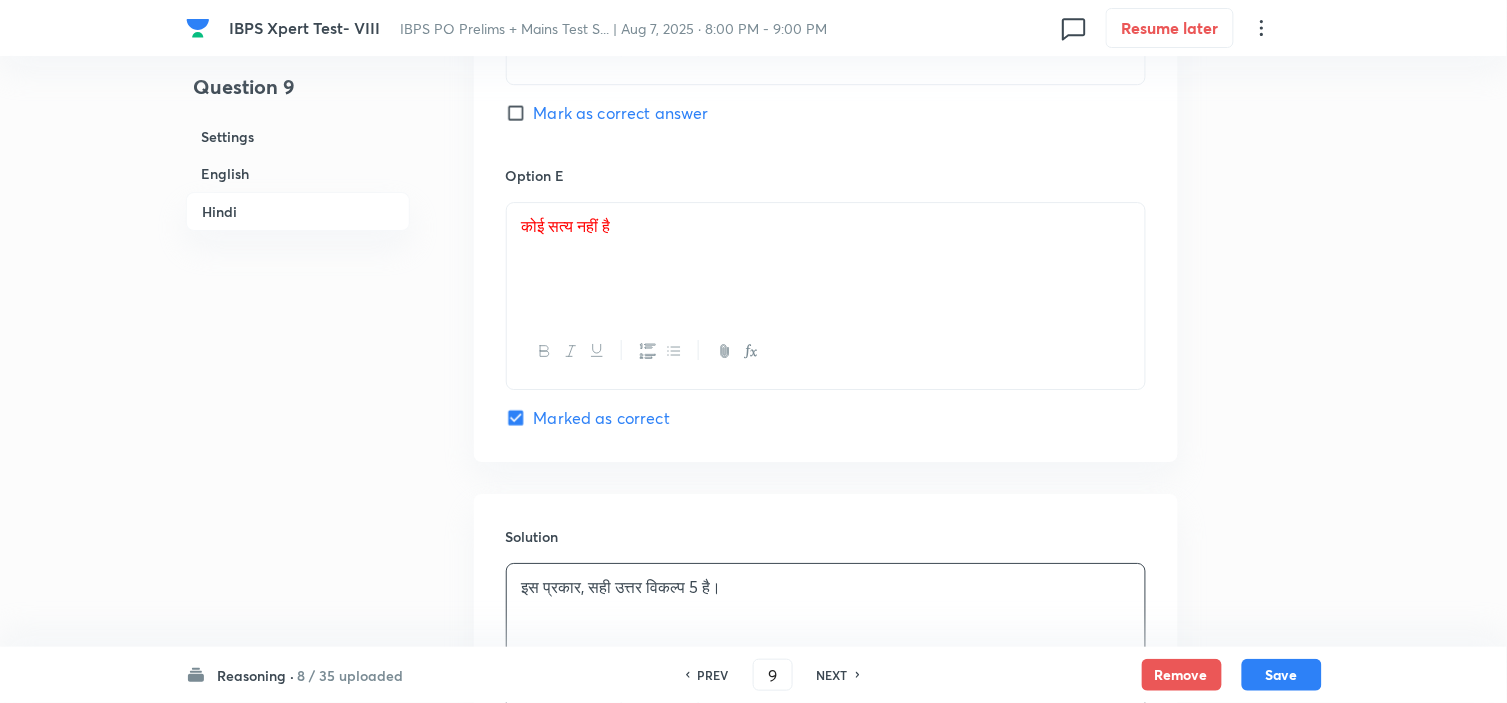 click on "इस प्रकार, सही उत्तर विकल्प 5 है।" at bounding box center [826, 587] 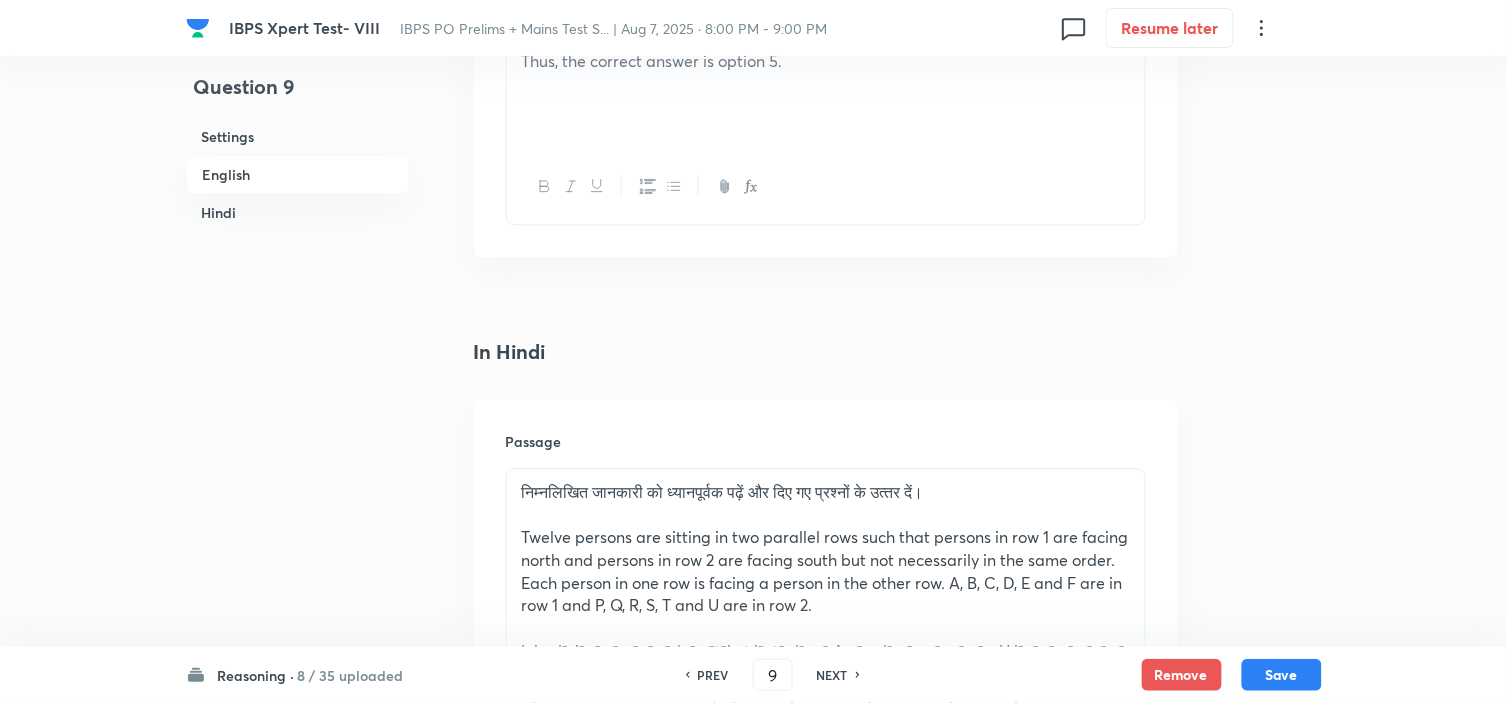 scroll, scrollTop: 3083, scrollLeft: 0, axis: vertical 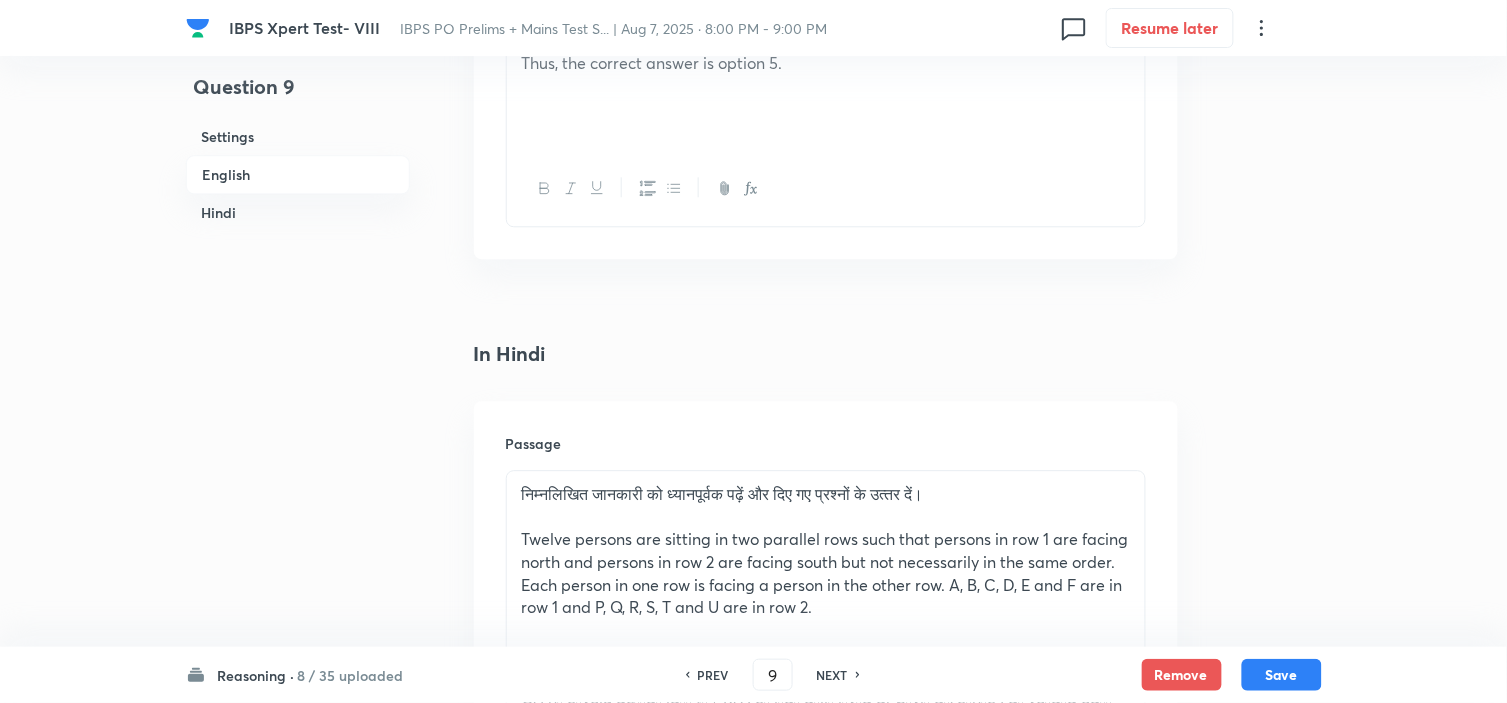 click on "Thus, the correct answer is option 5." at bounding box center [826, 96] 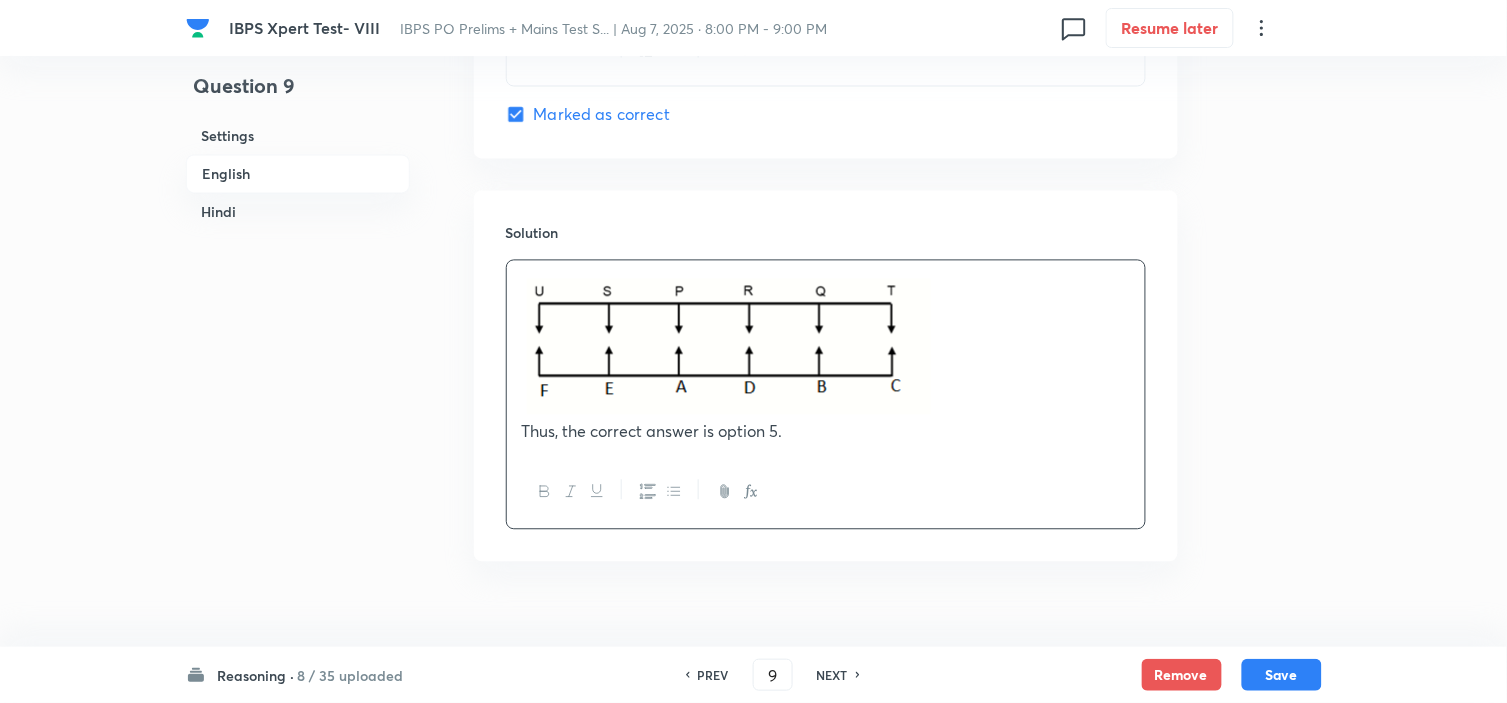 scroll, scrollTop: 2861, scrollLeft: 0, axis: vertical 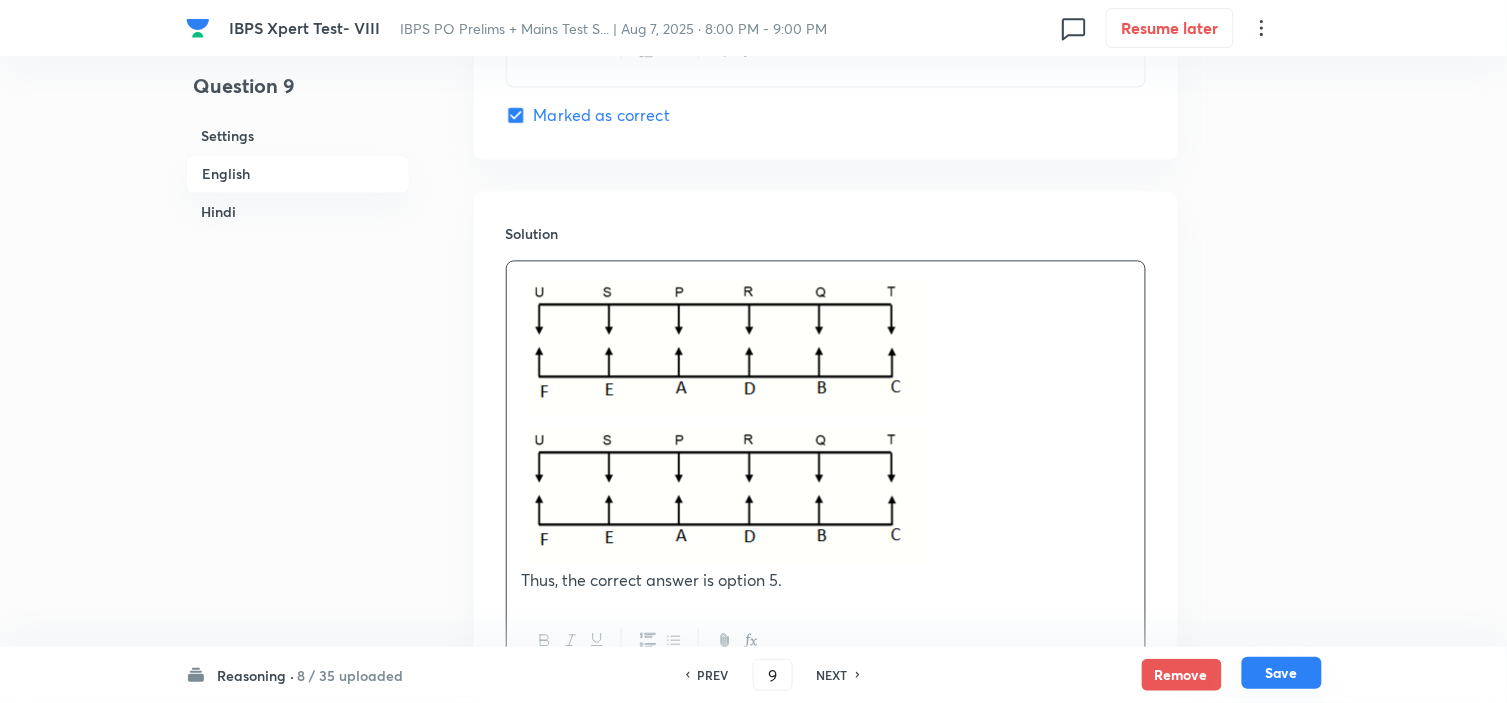 click on "Save" at bounding box center [1282, 673] 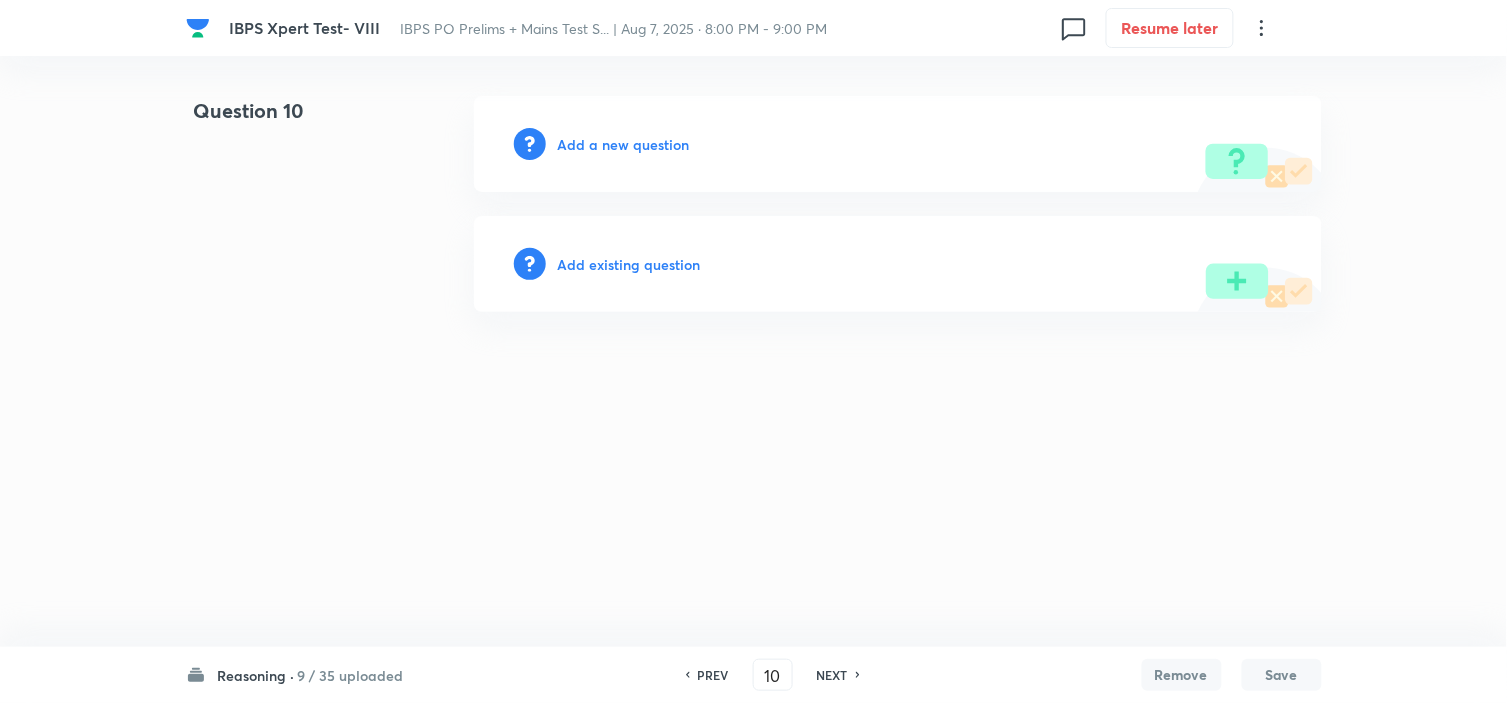 scroll, scrollTop: 0, scrollLeft: 0, axis: both 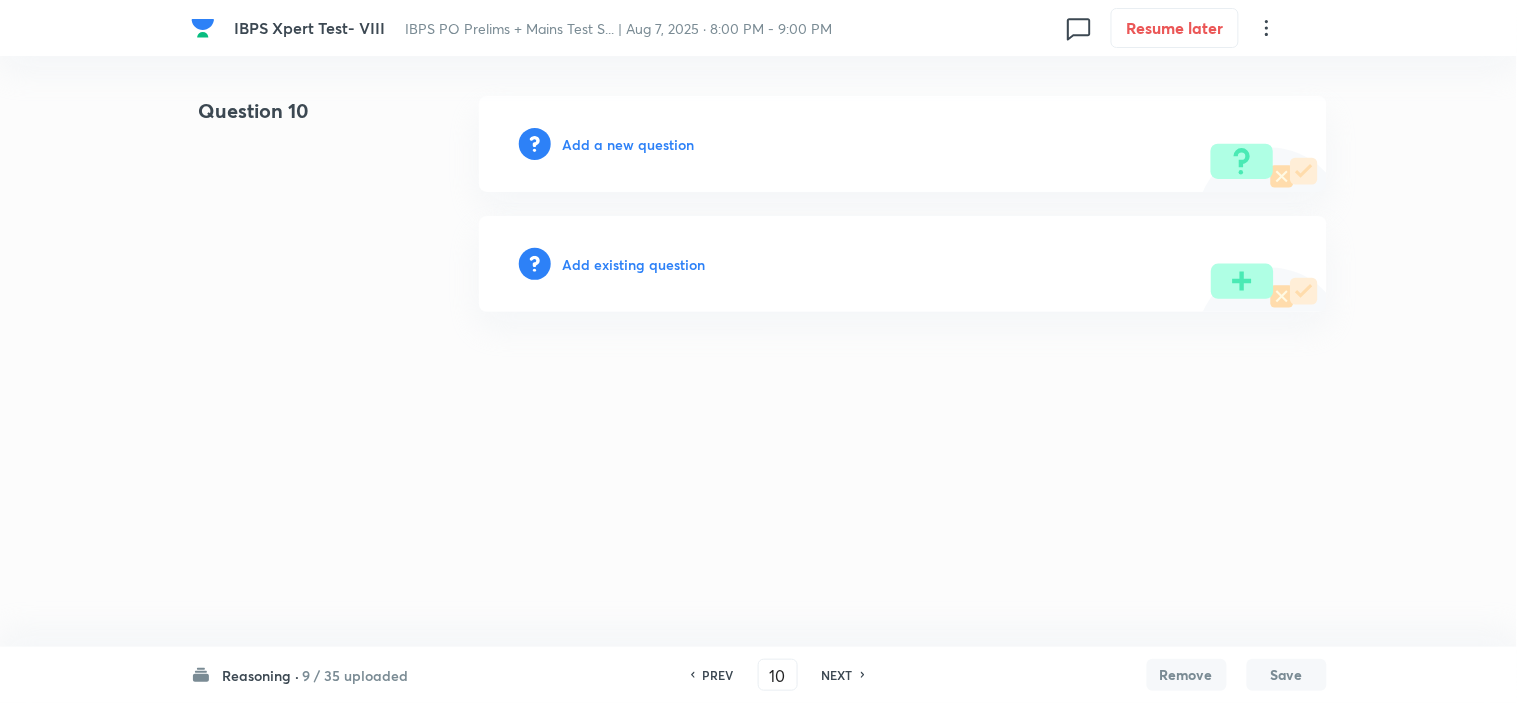 click on "PREV" at bounding box center [718, 675] 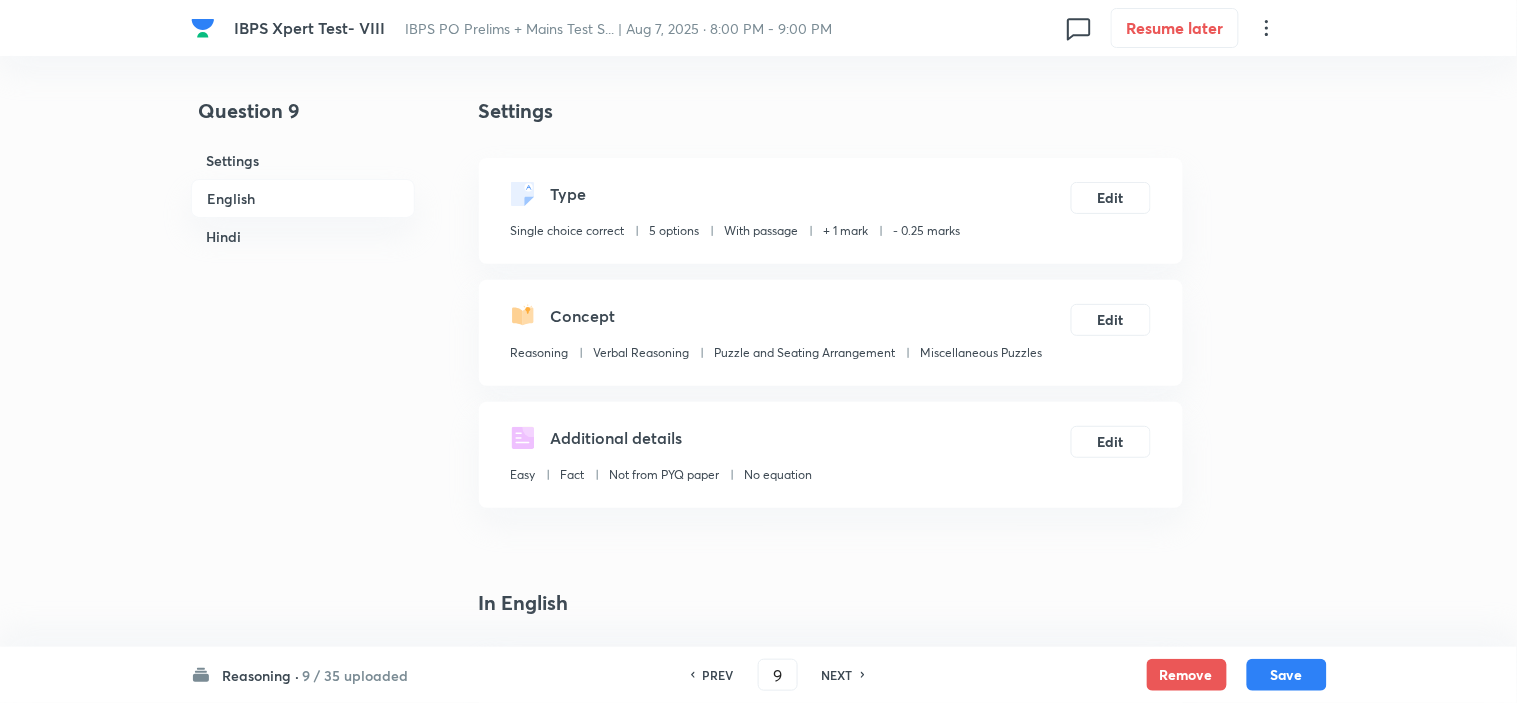 checkbox on "true" 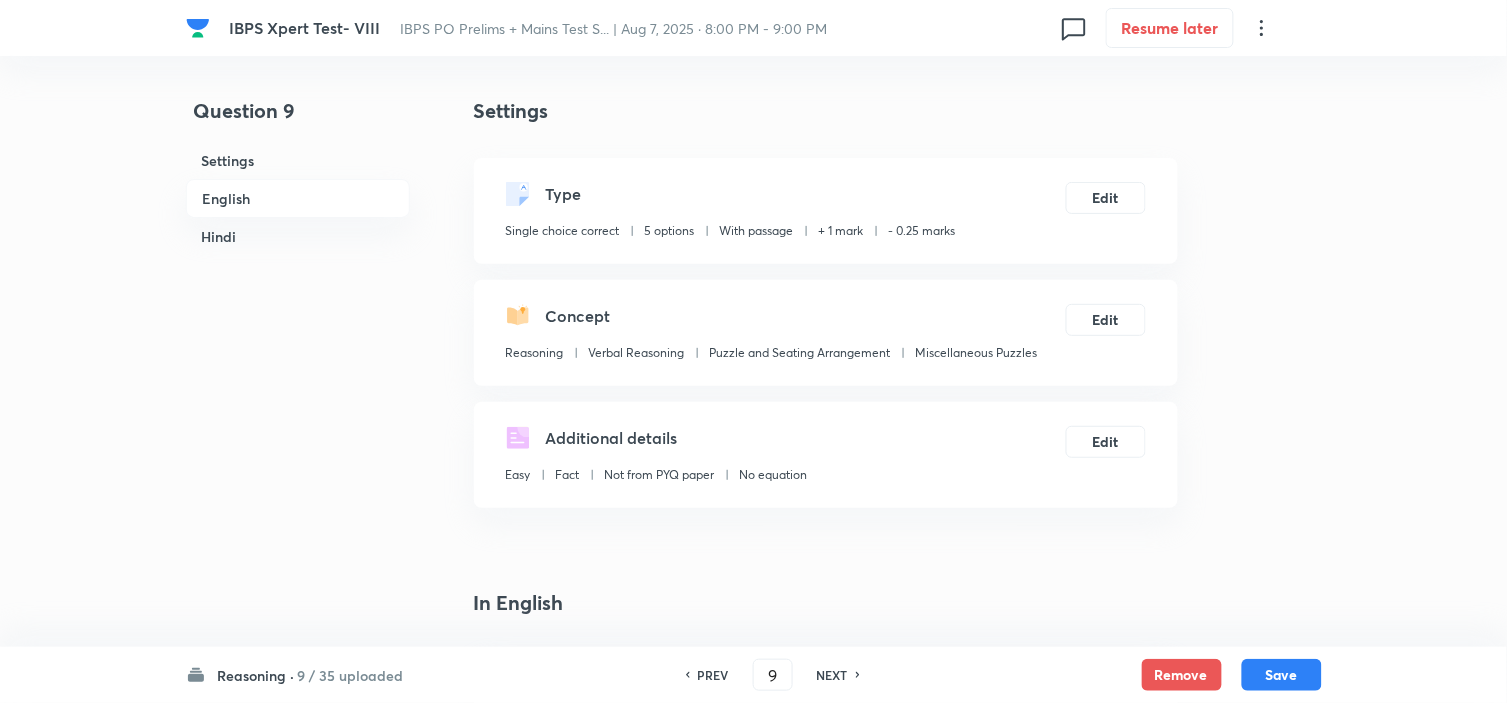 click on "PREV" at bounding box center (713, 675) 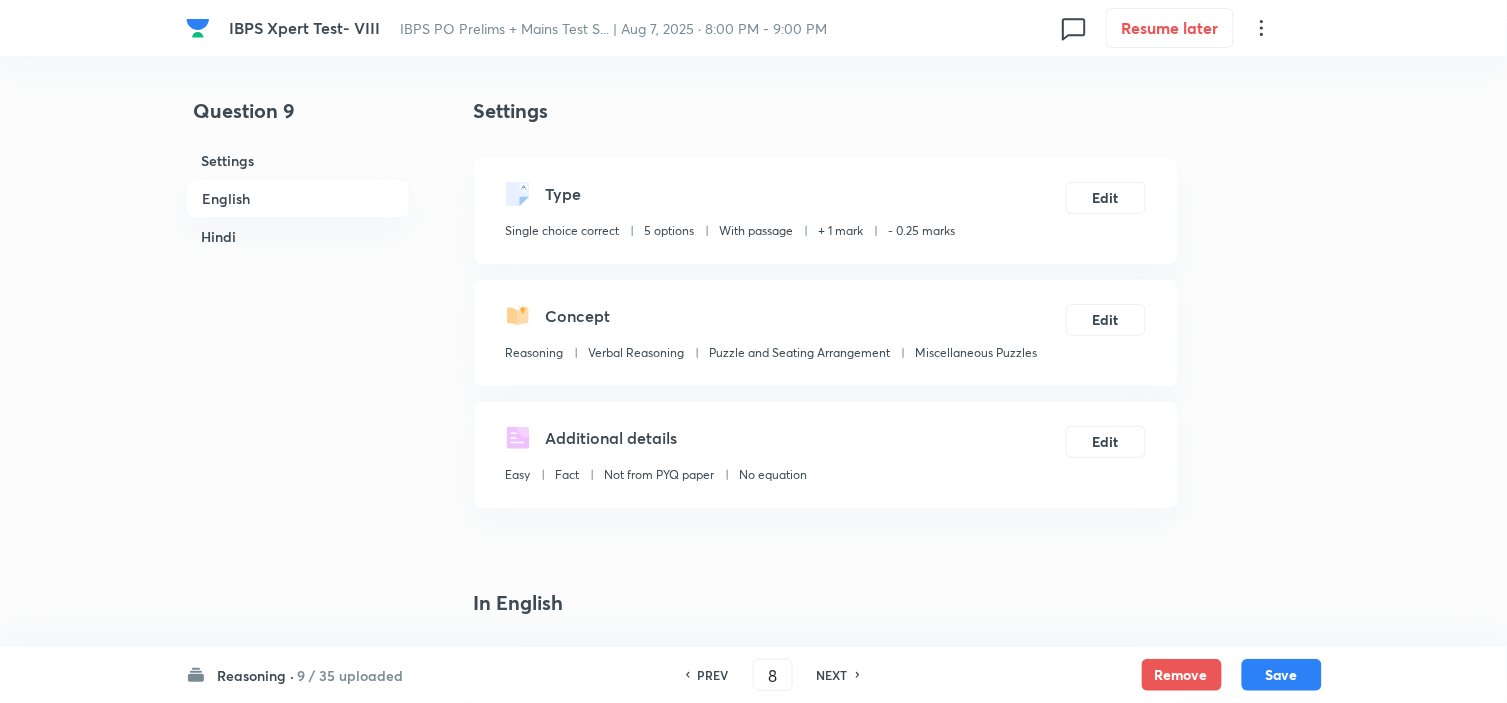 checkbox on "false" 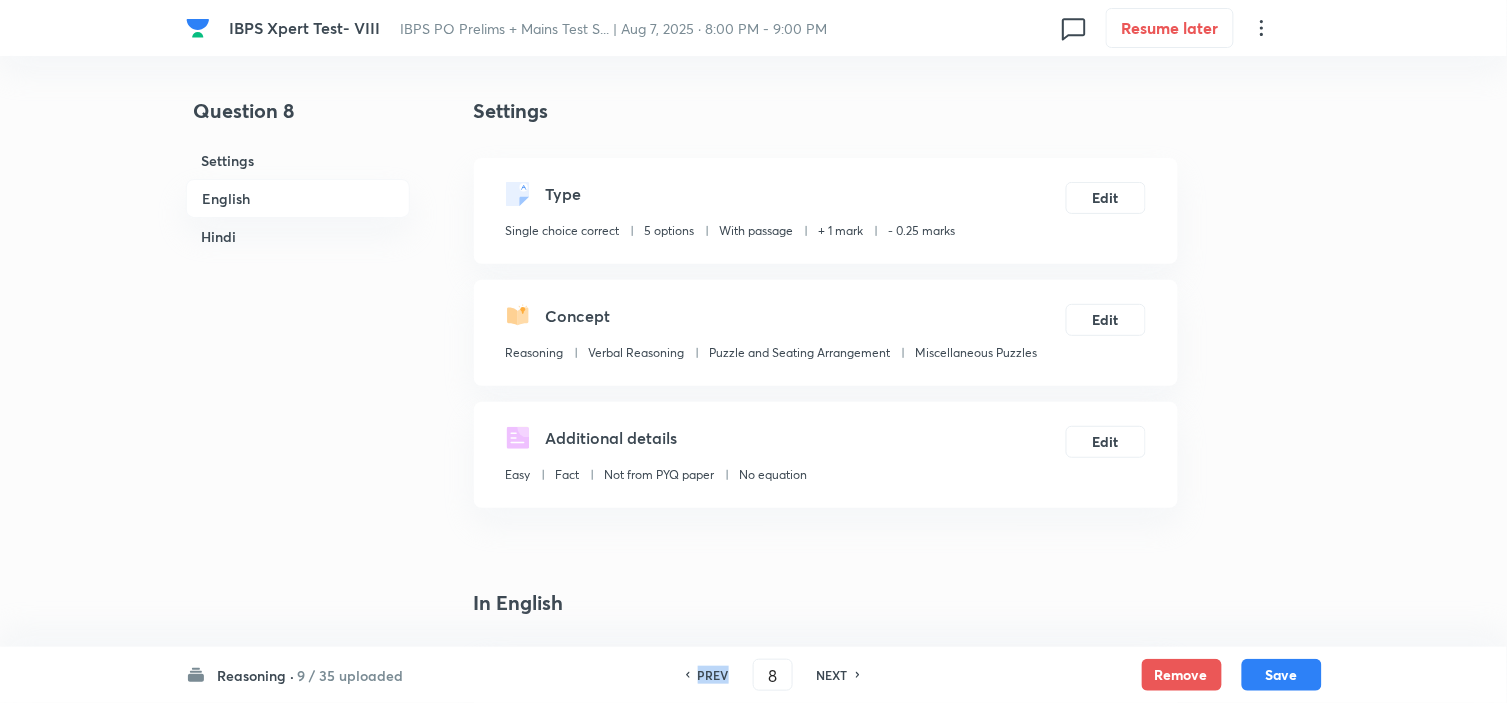 click on "PREV" at bounding box center (713, 675) 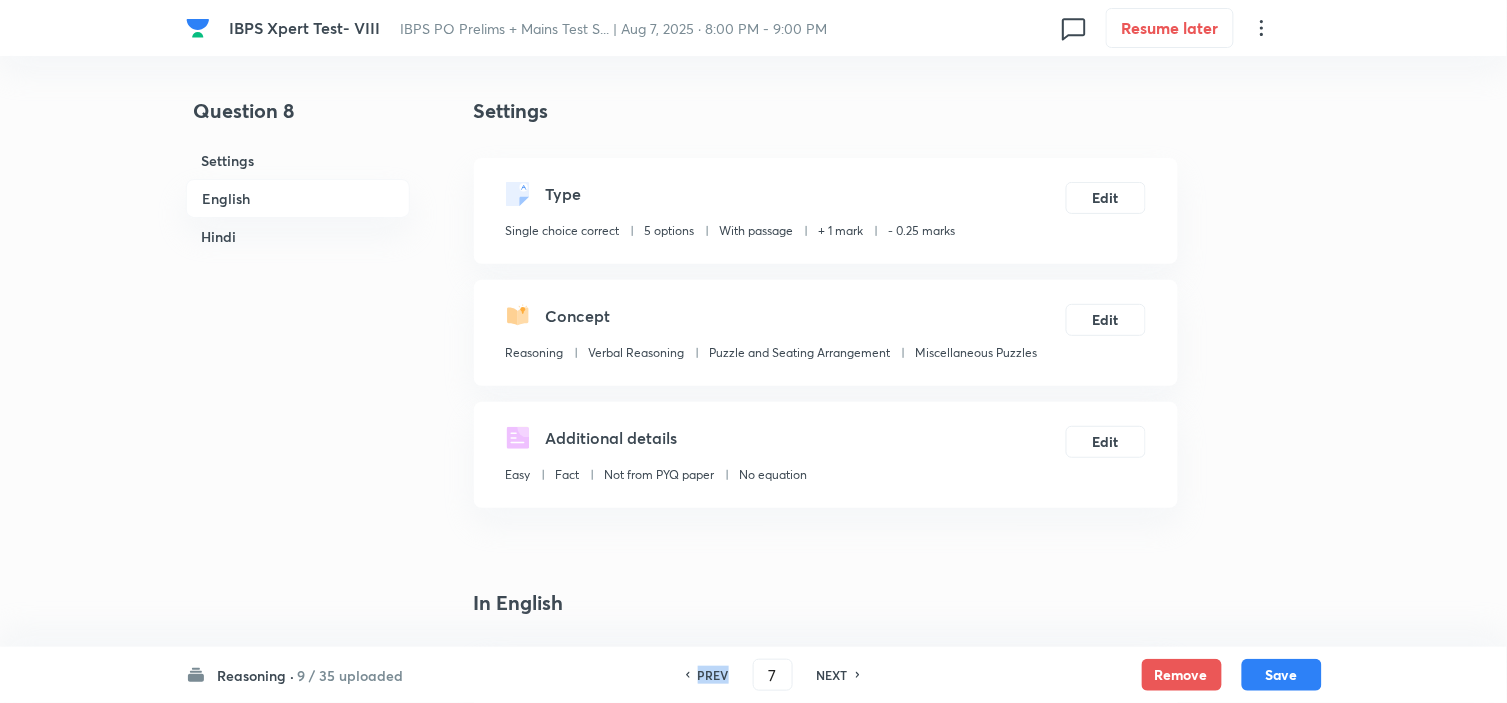 checkbox on "false" 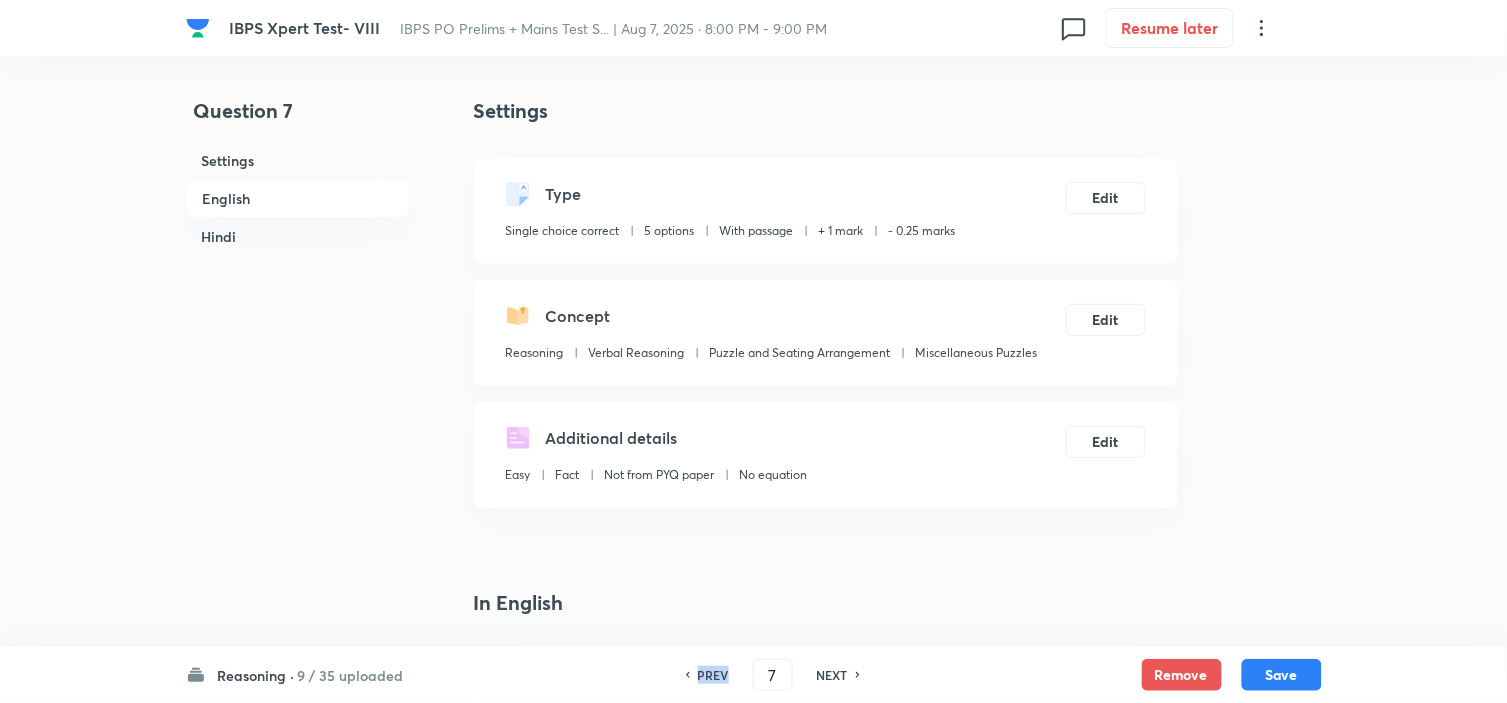 click on "PREV" at bounding box center (713, 675) 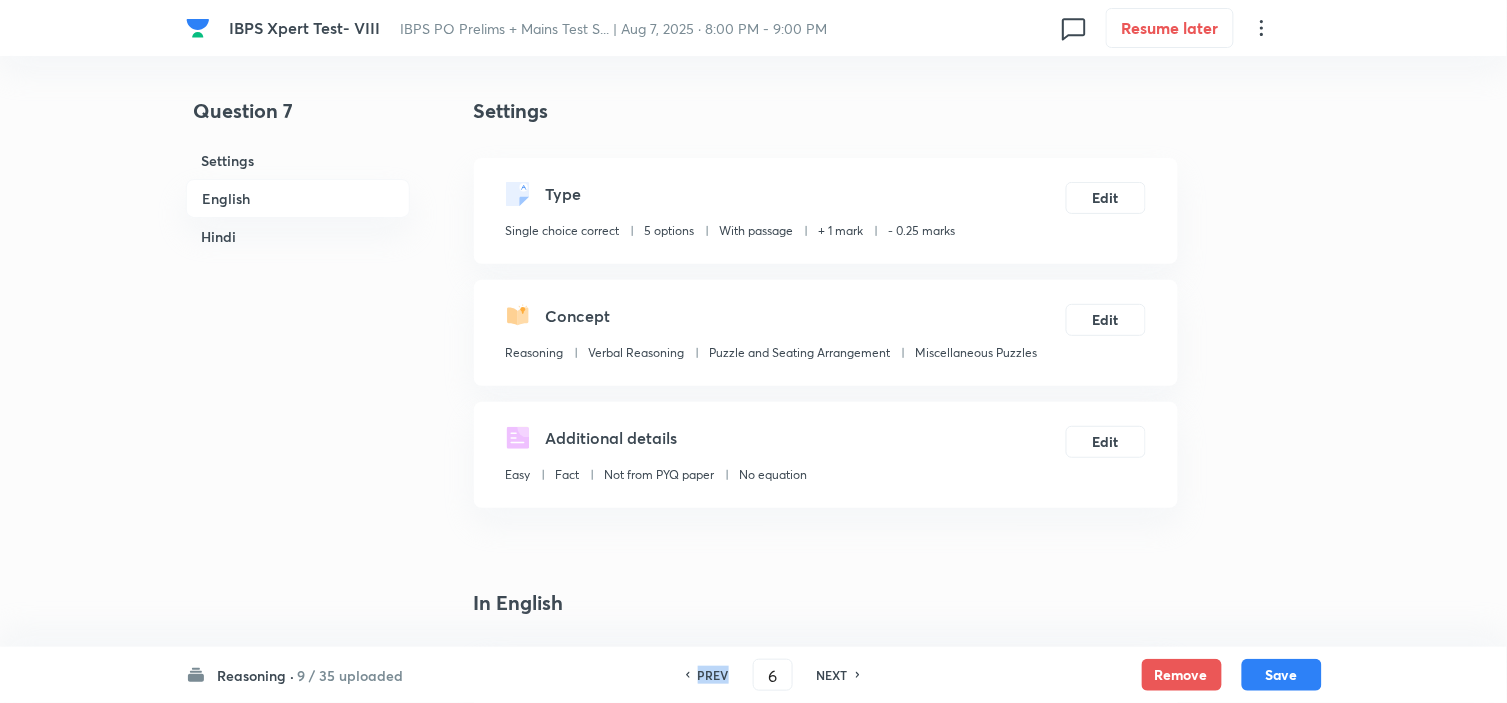 checkbox on "false" 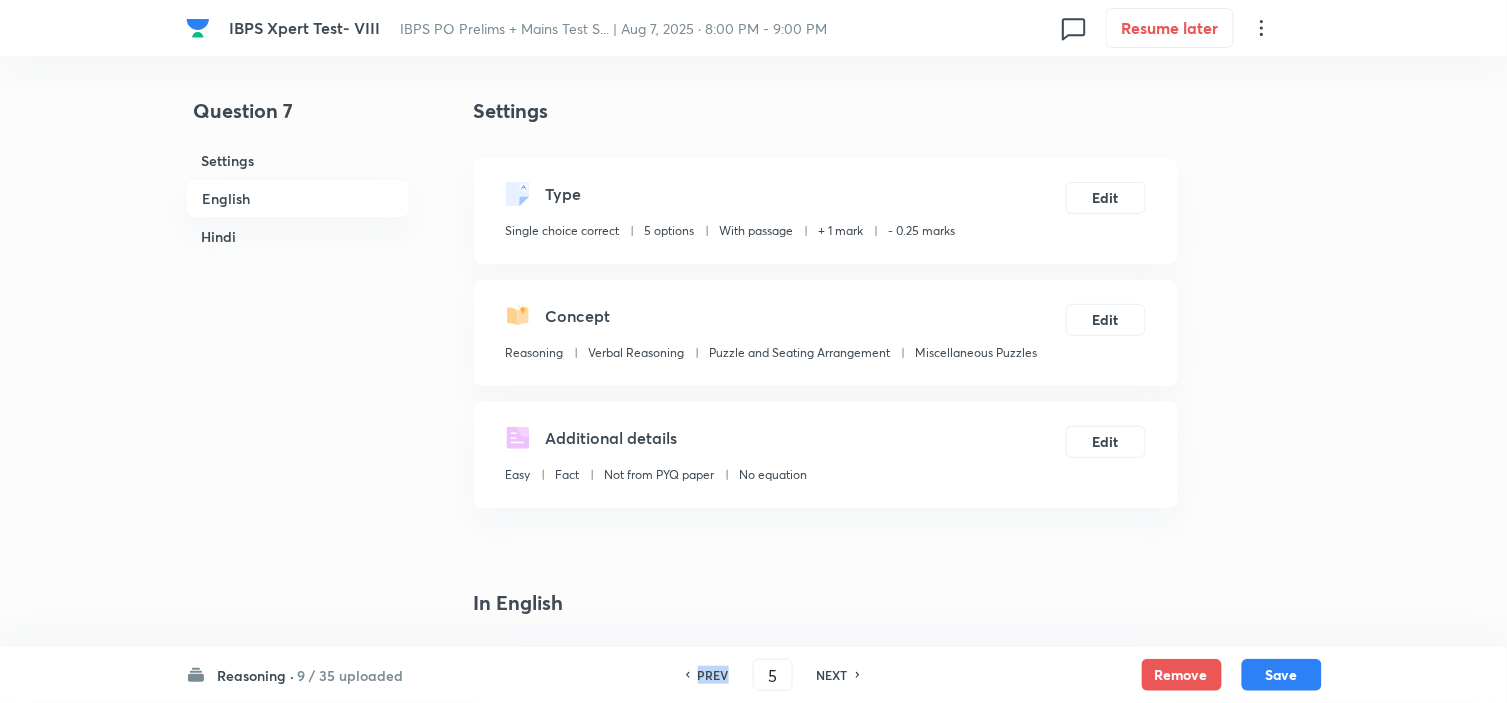 checkbox on "false" 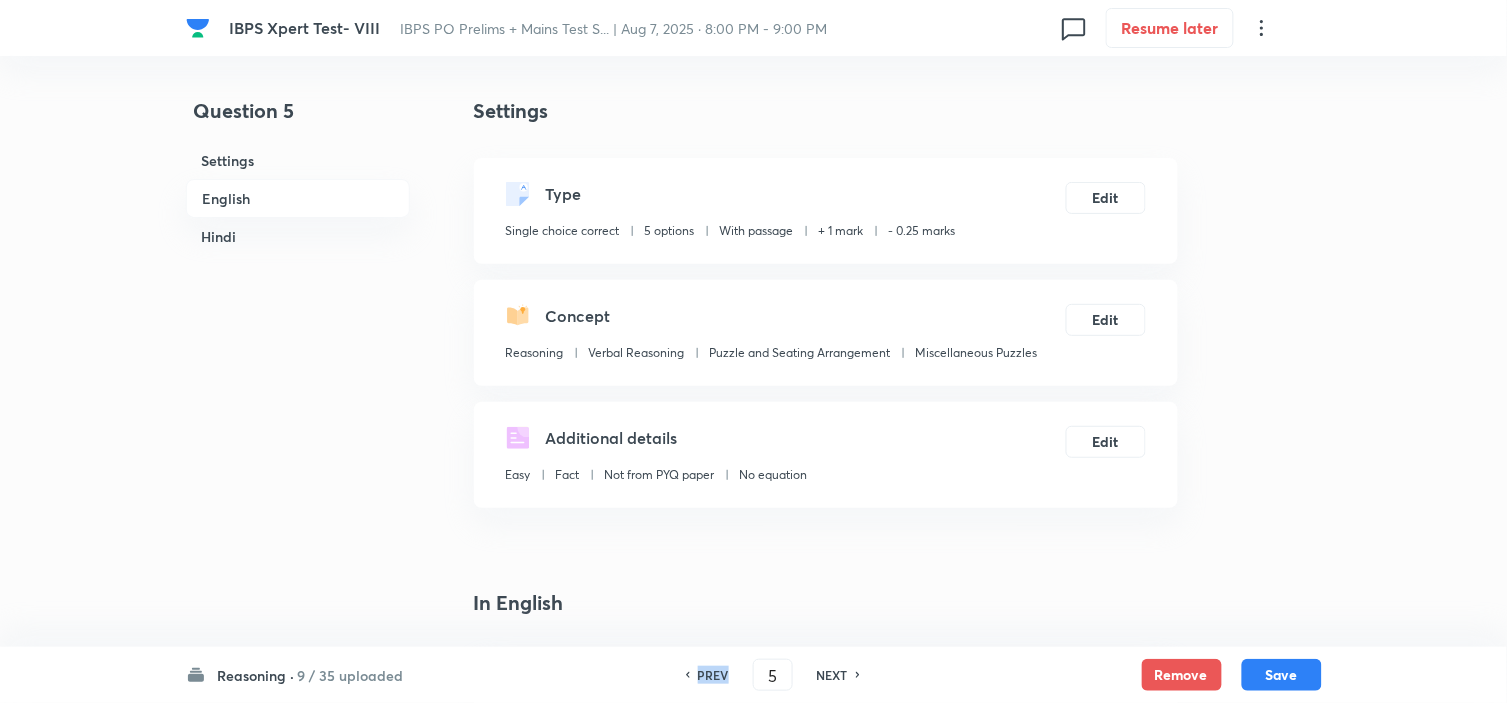 checkbox on "true" 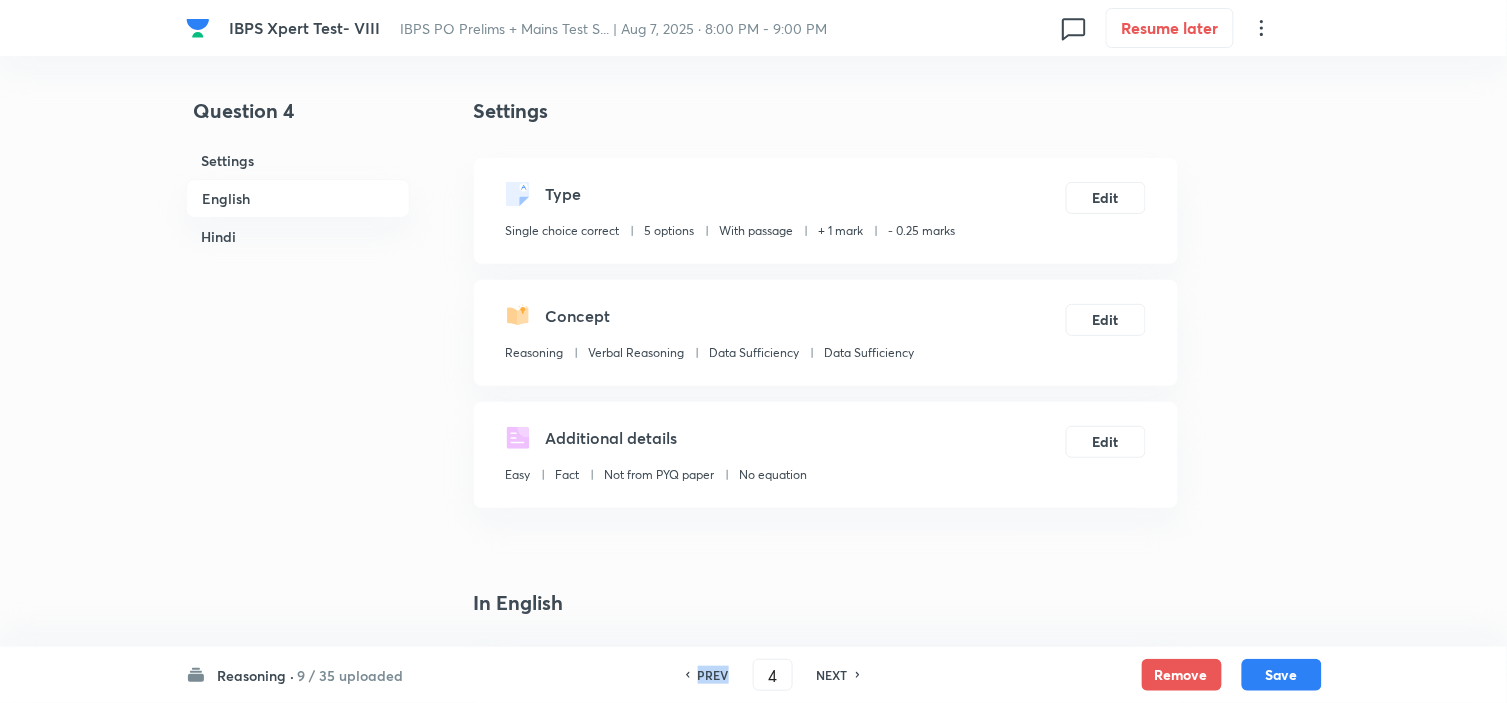 checkbox on "false" 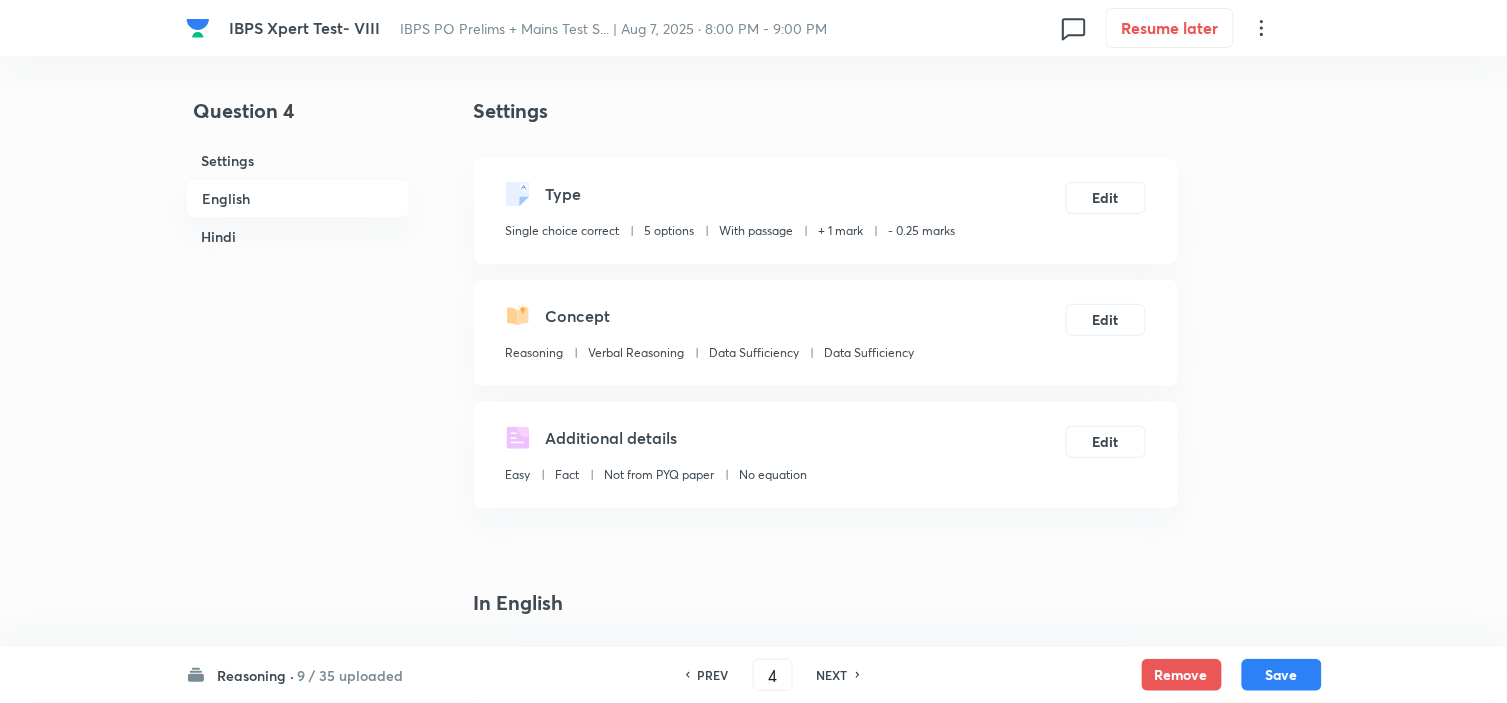 checkbox on "true" 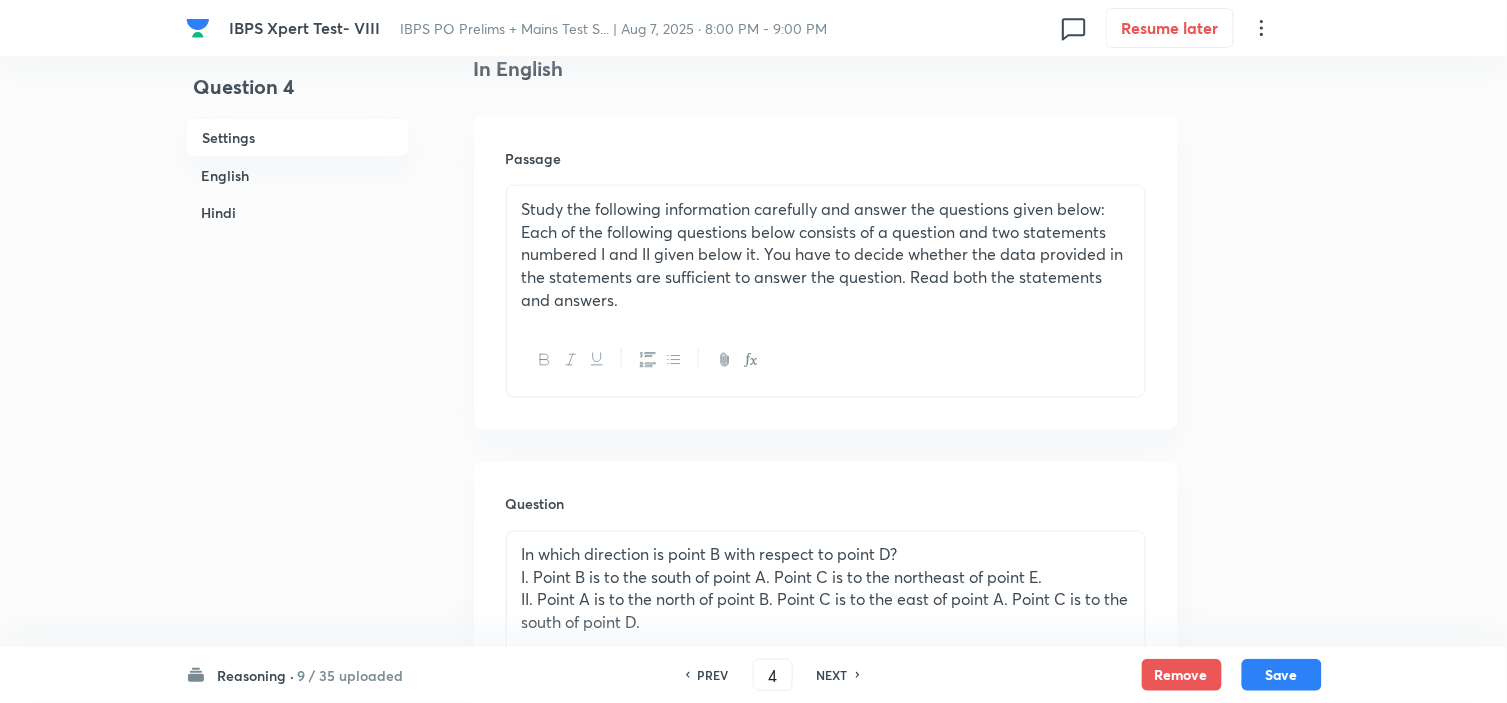scroll, scrollTop: 666, scrollLeft: 0, axis: vertical 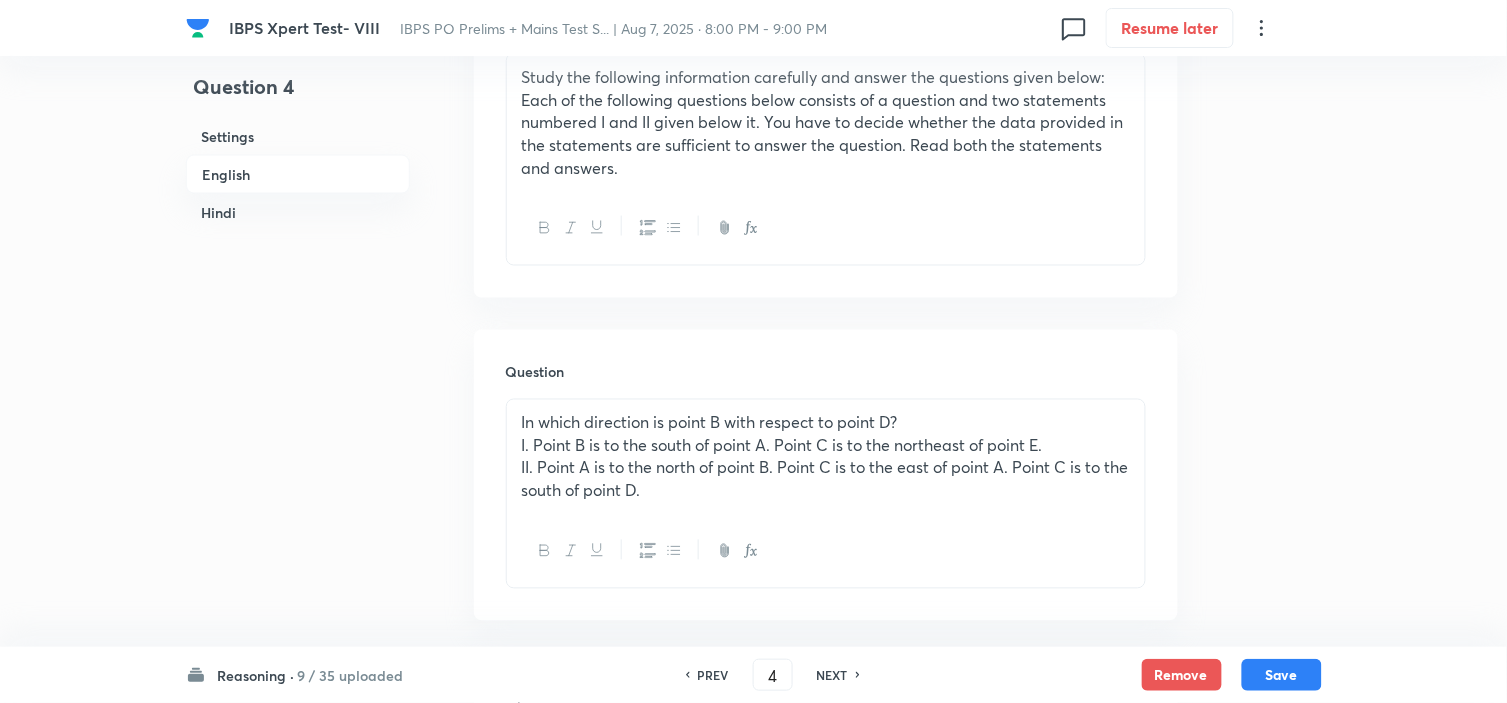 click on "NEXT" at bounding box center [835, 675] 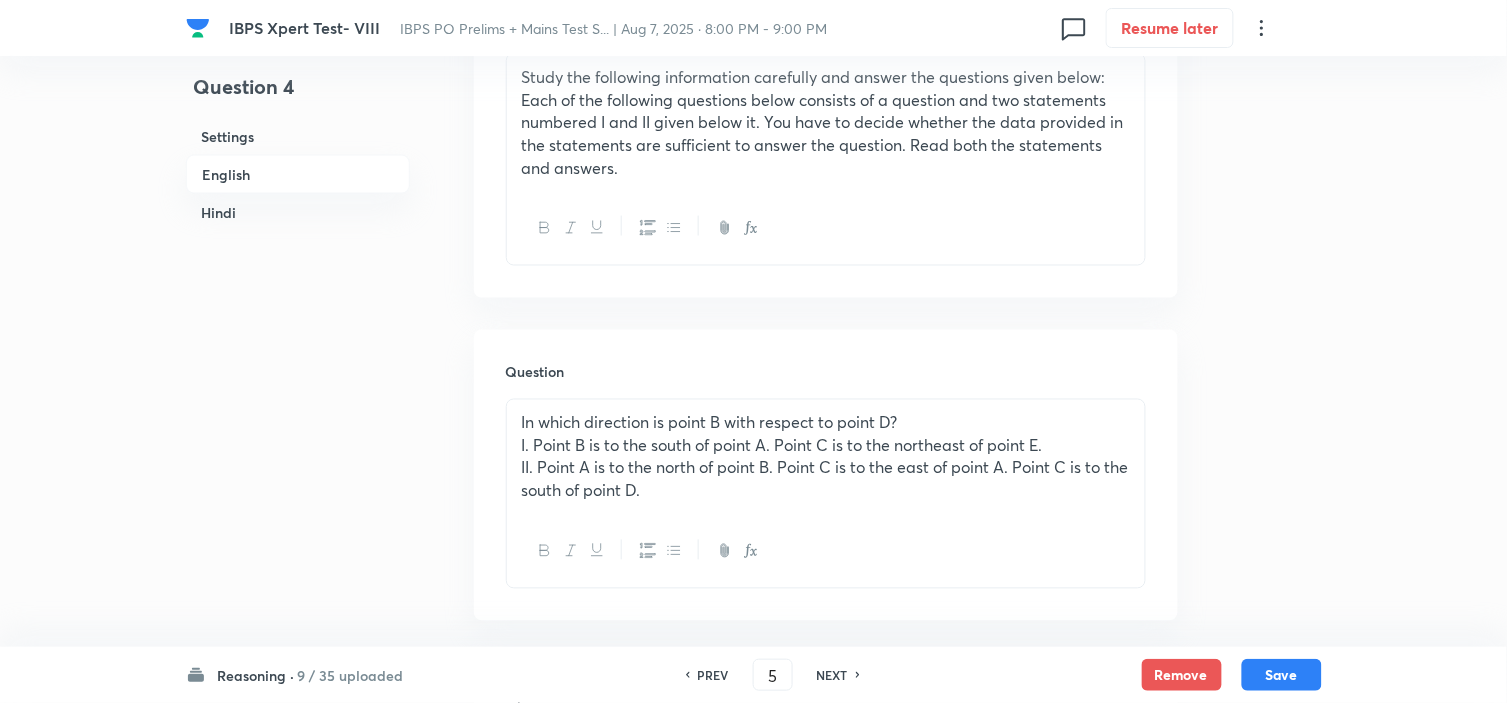 checkbox on "false" 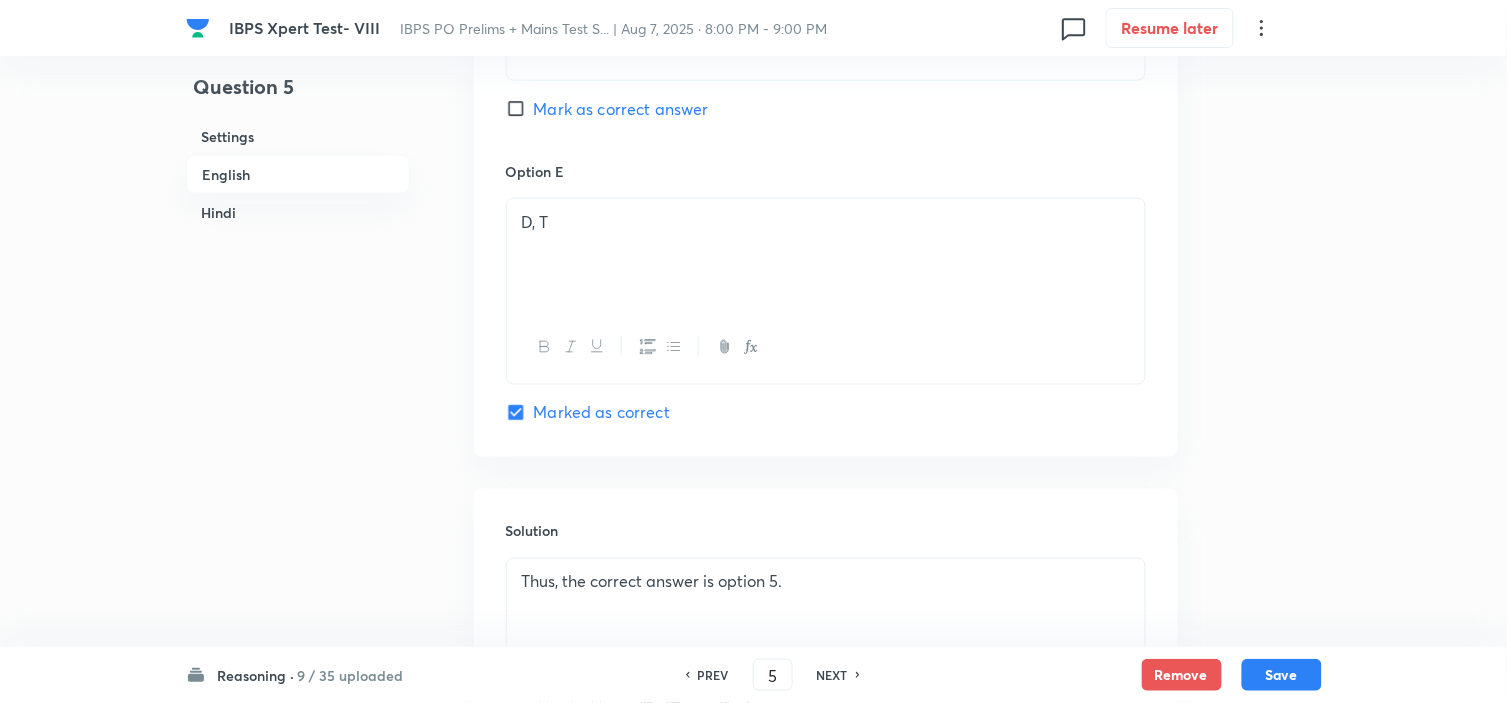 scroll, scrollTop: 3000, scrollLeft: 0, axis: vertical 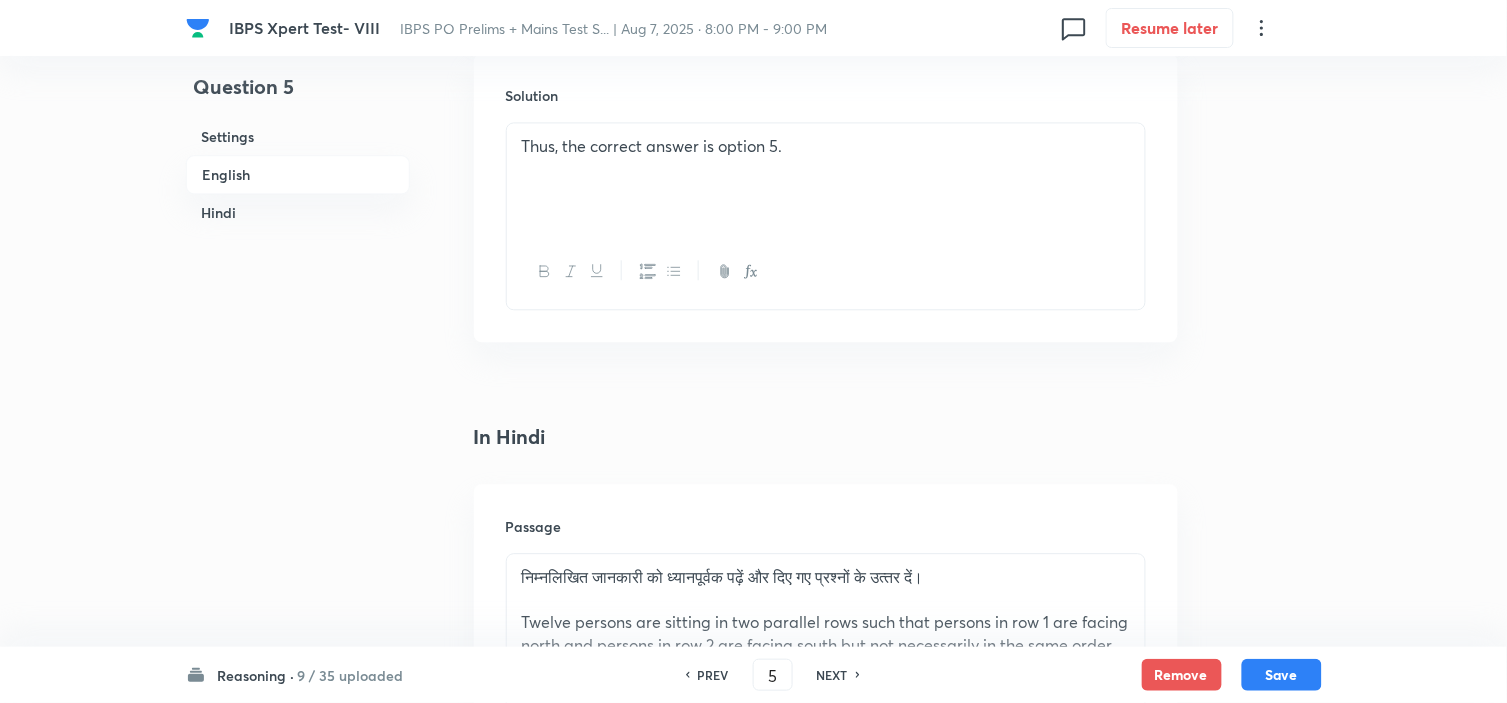 click on "Thus, the correct answer is option 5." at bounding box center (826, 215) 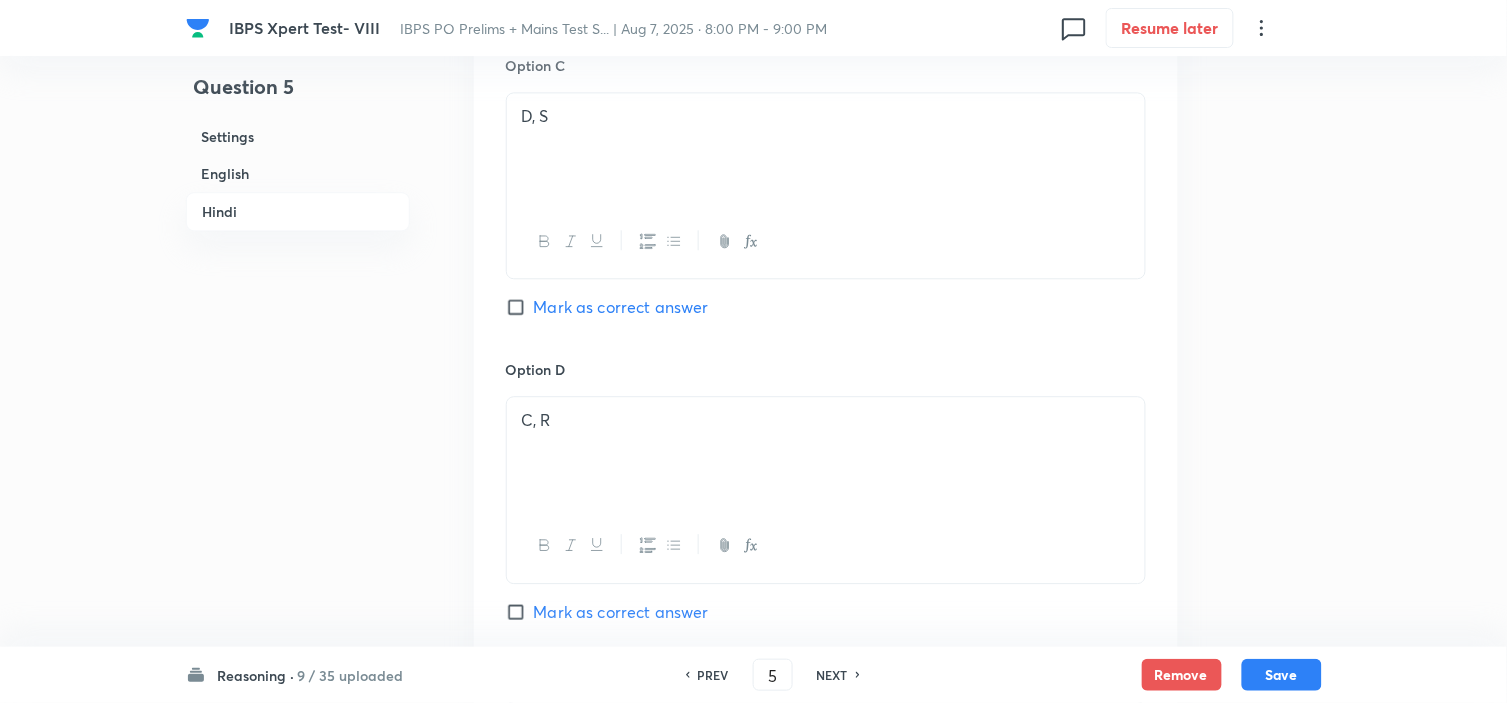 scroll, scrollTop: 5666, scrollLeft: 0, axis: vertical 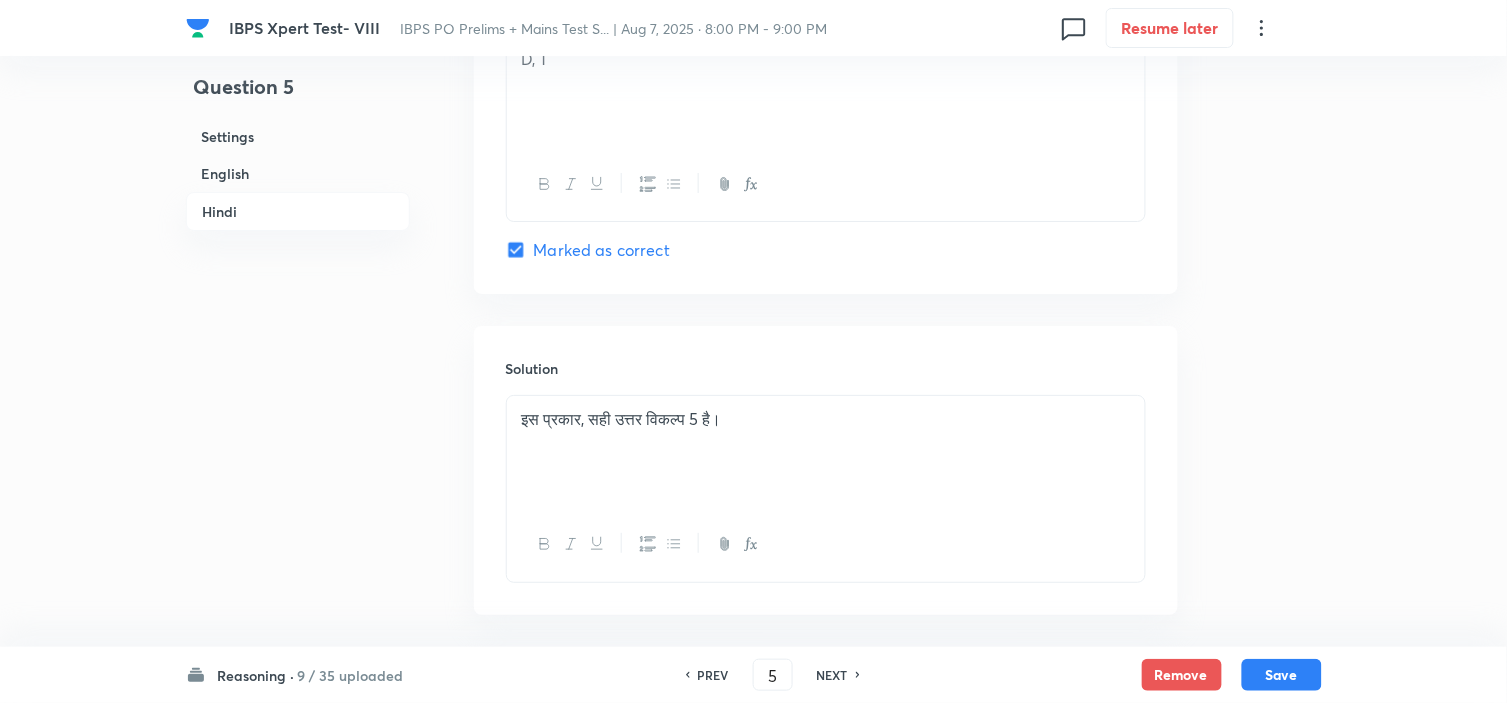 click on "इस प्रकार, सही उत्तर विकल्प 5 है।" at bounding box center [826, 452] 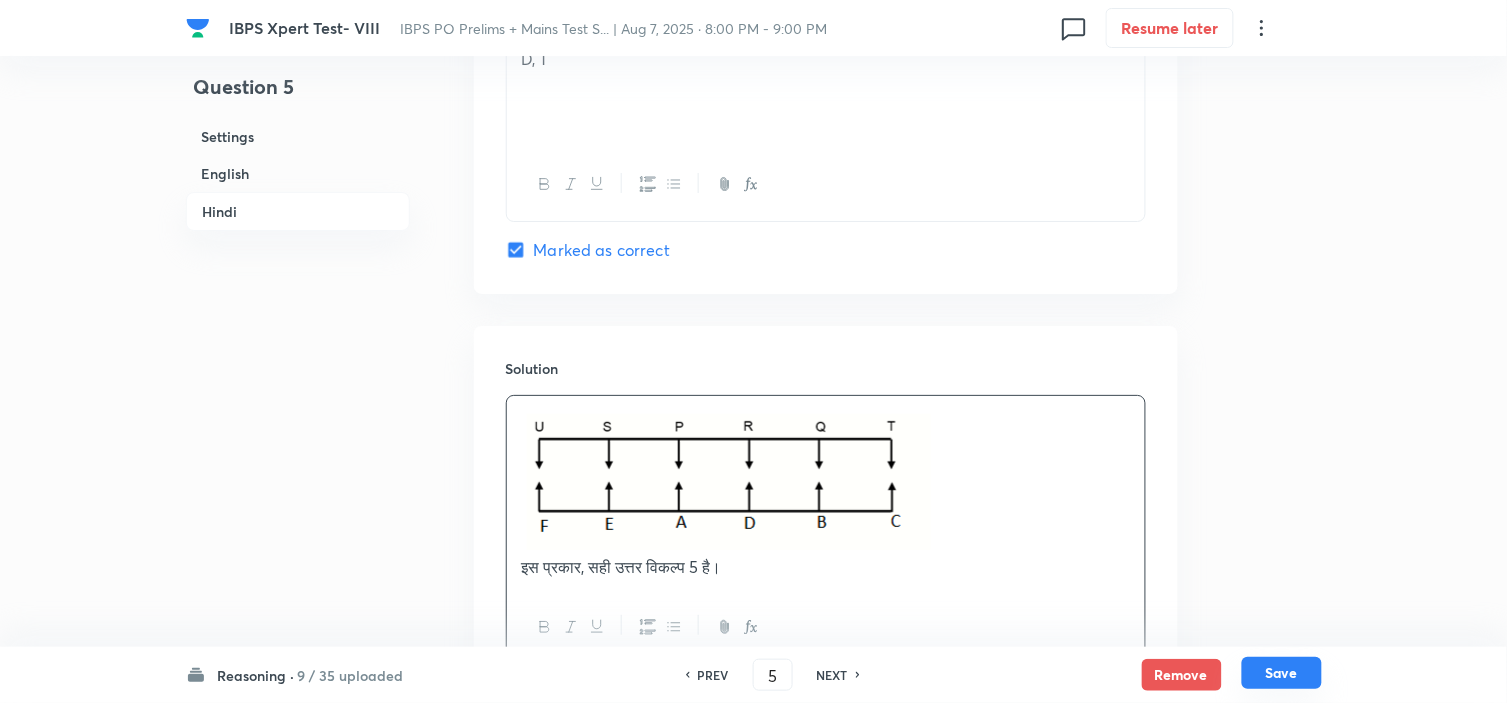 click on "Save" at bounding box center [1282, 673] 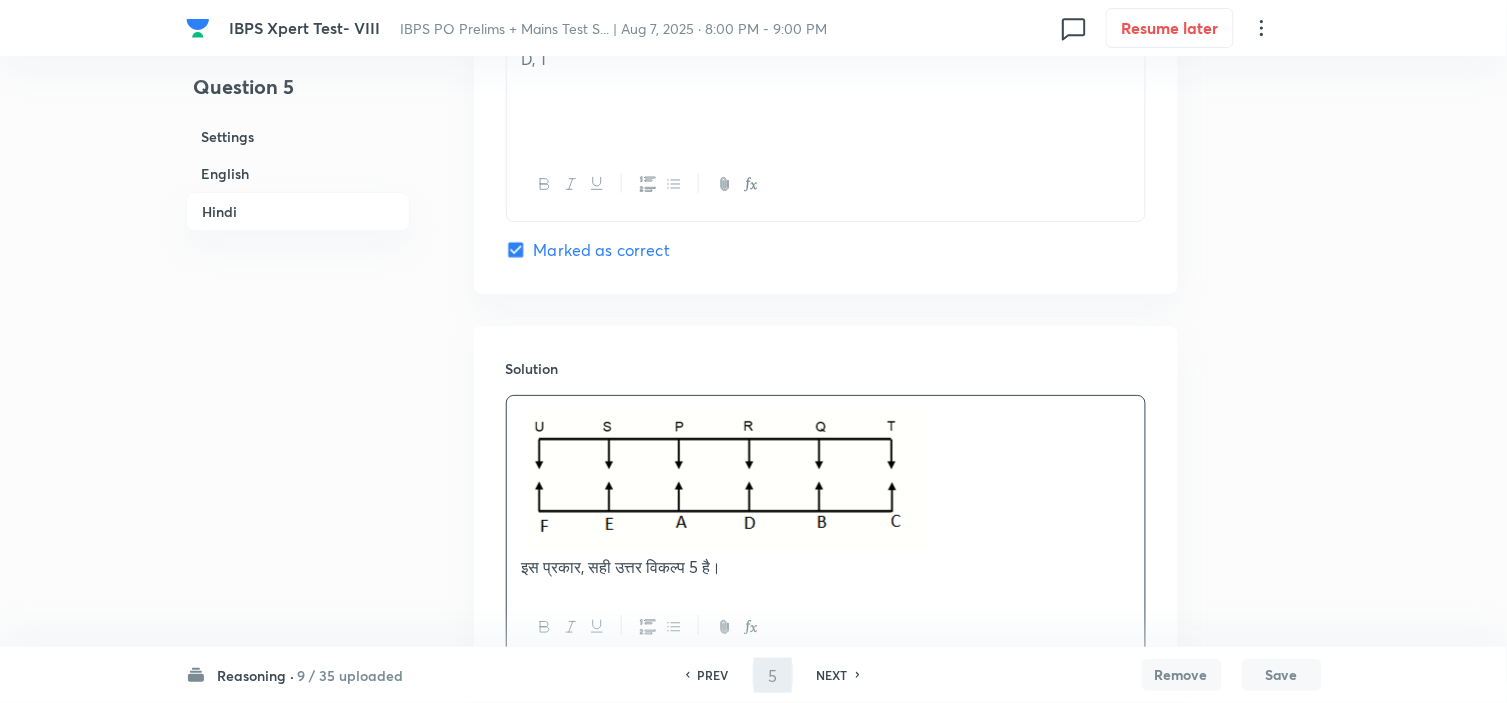 type on "6" 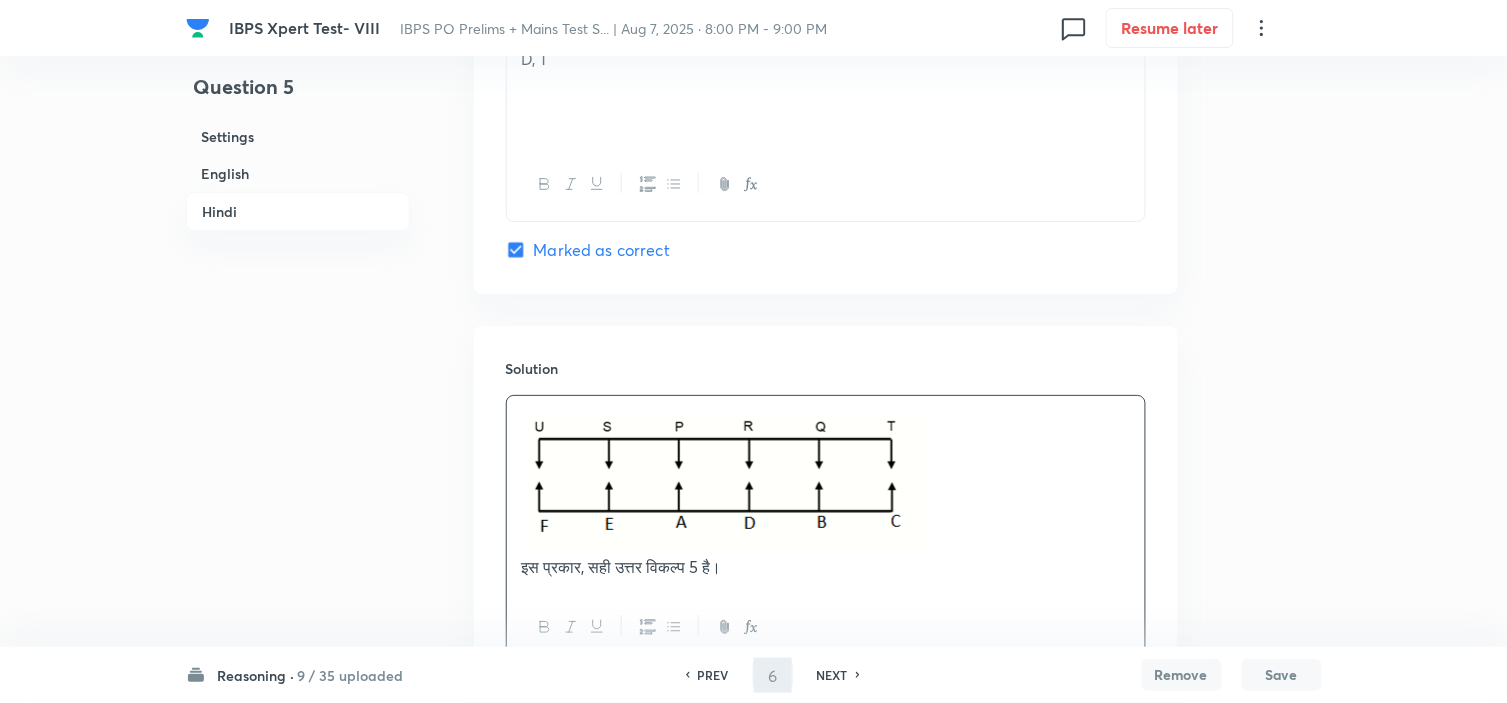 checkbox on "false" 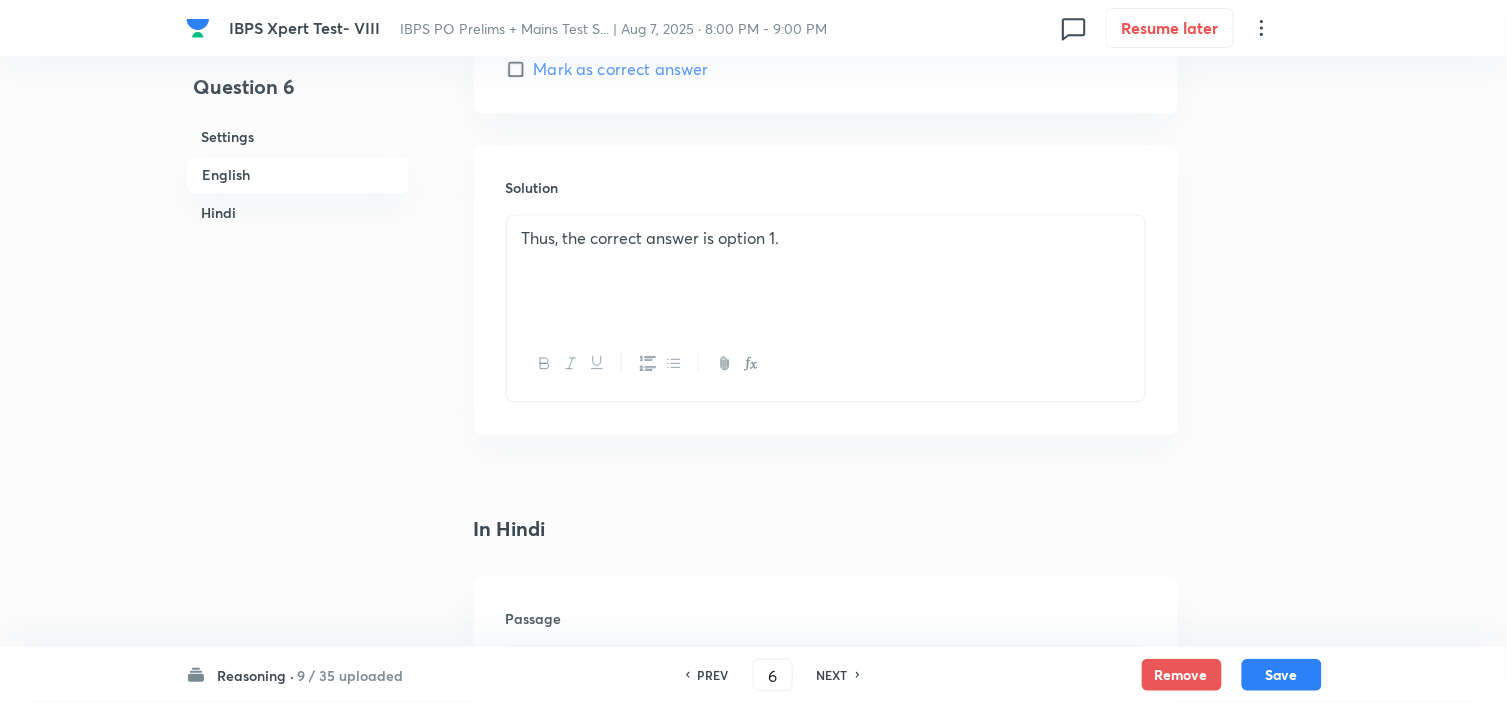 scroll, scrollTop: 2904, scrollLeft: 0, axis: vertical 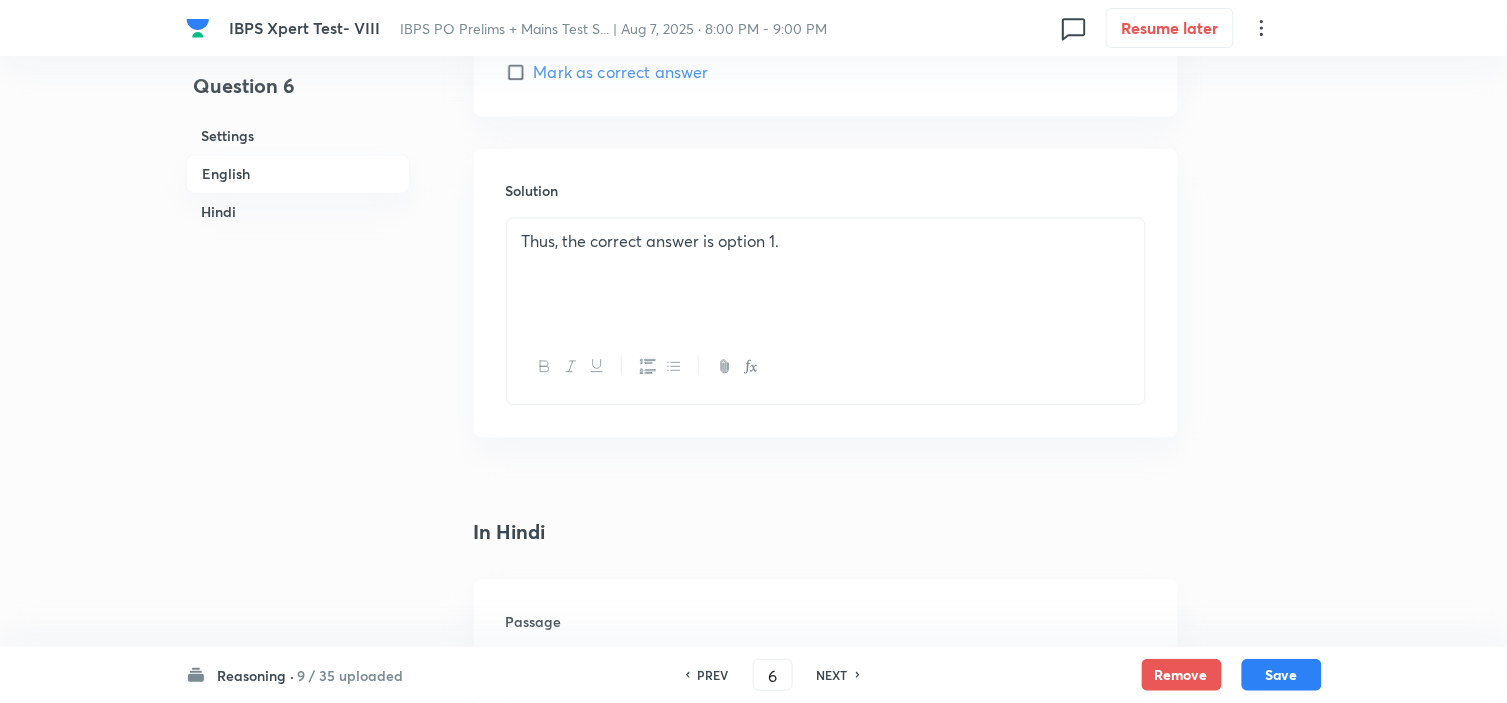 click on "Thus, the correct answer is option 1." at bounding box center [826, 275] 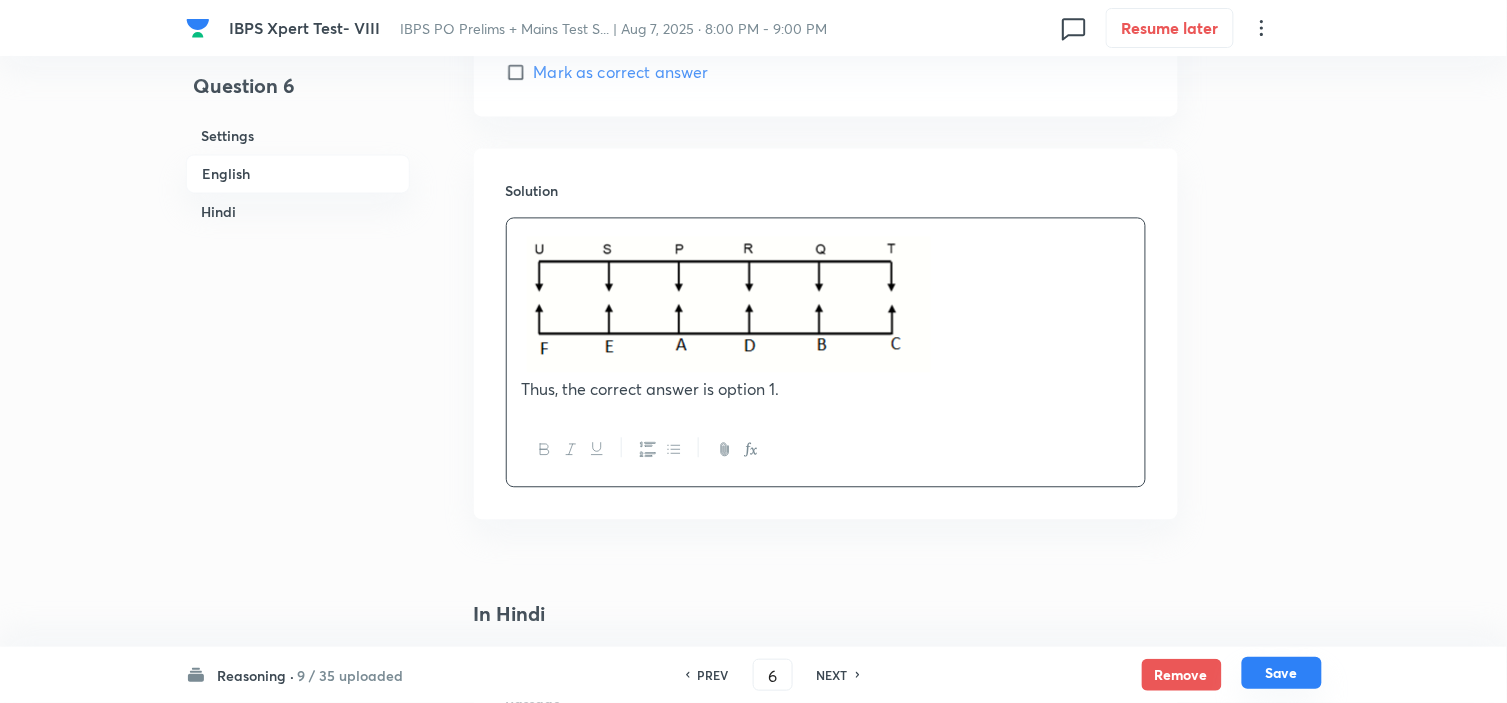 click on "Save" at bounding box center (1282, 673) 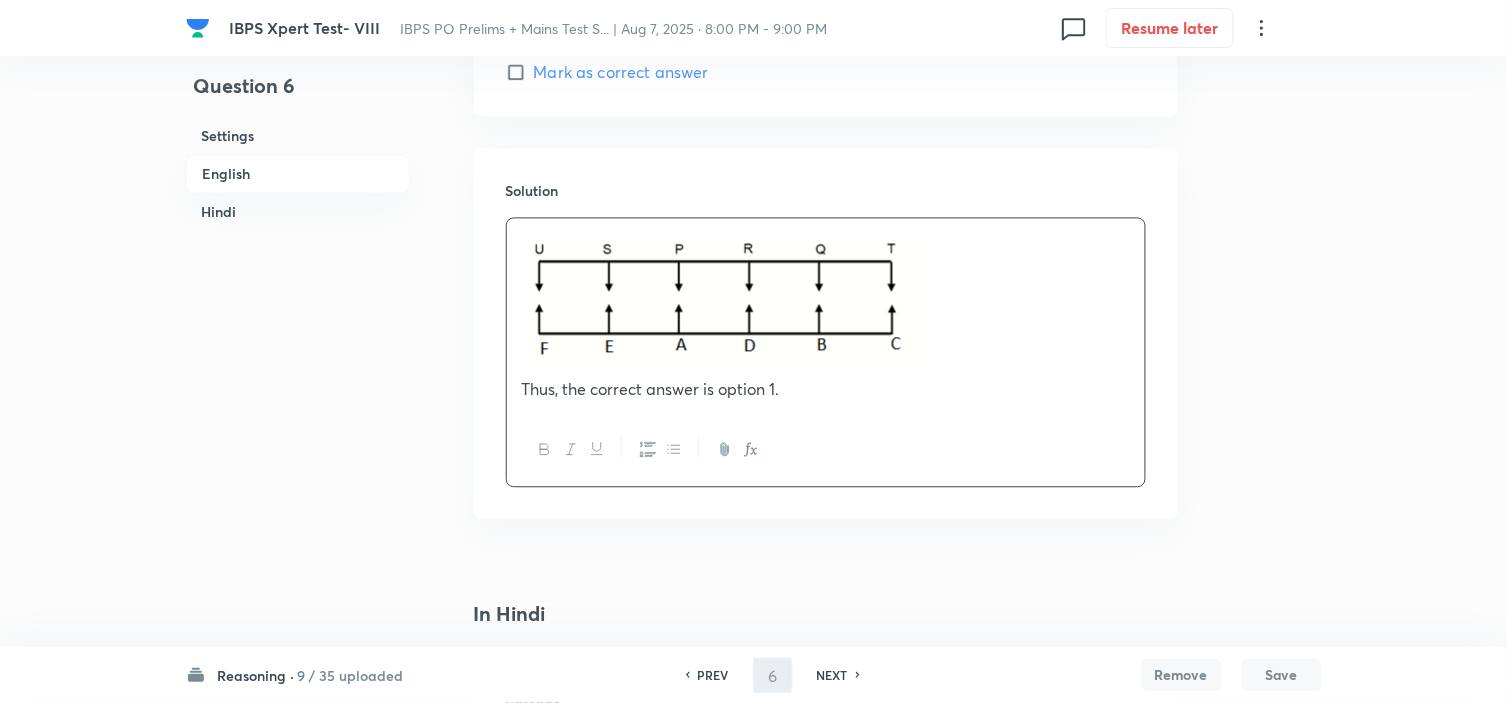 type on "7" 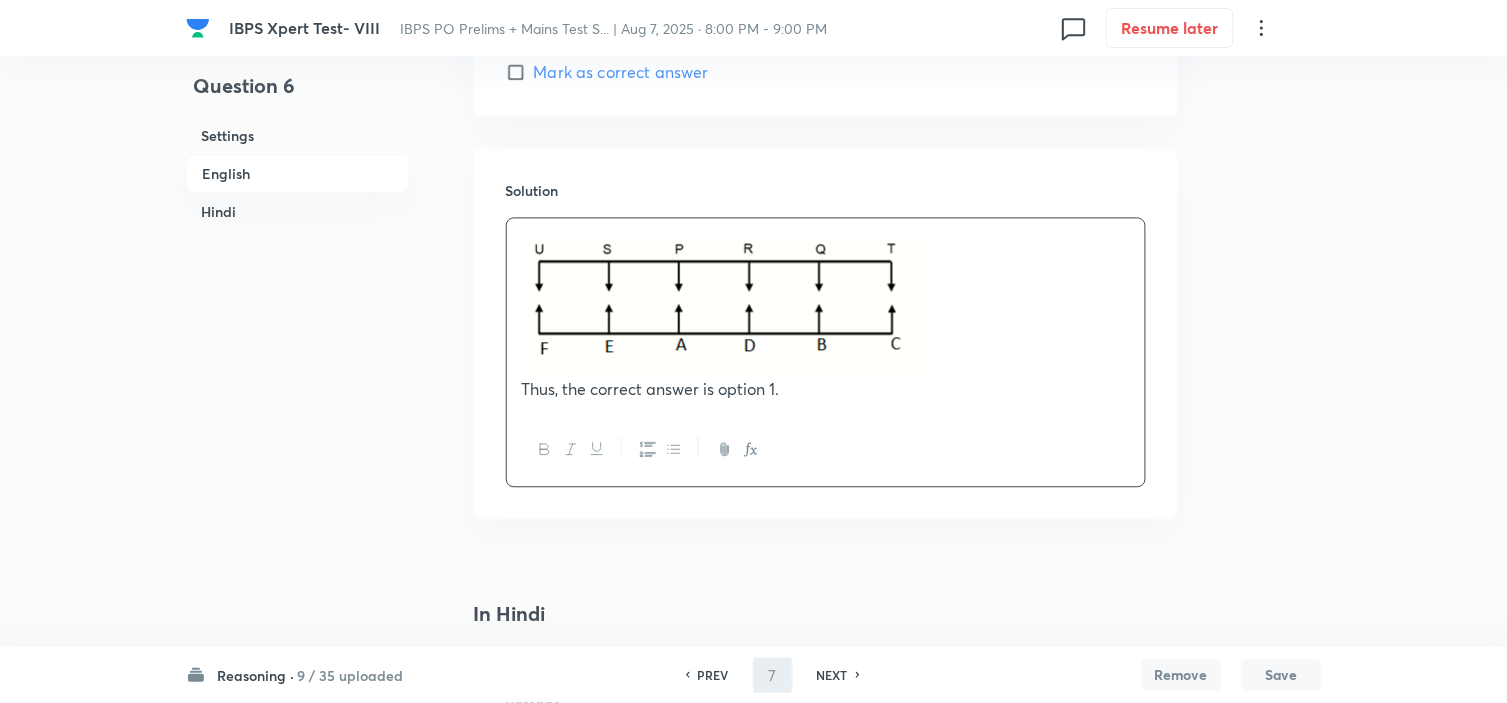 checkbox on "false" 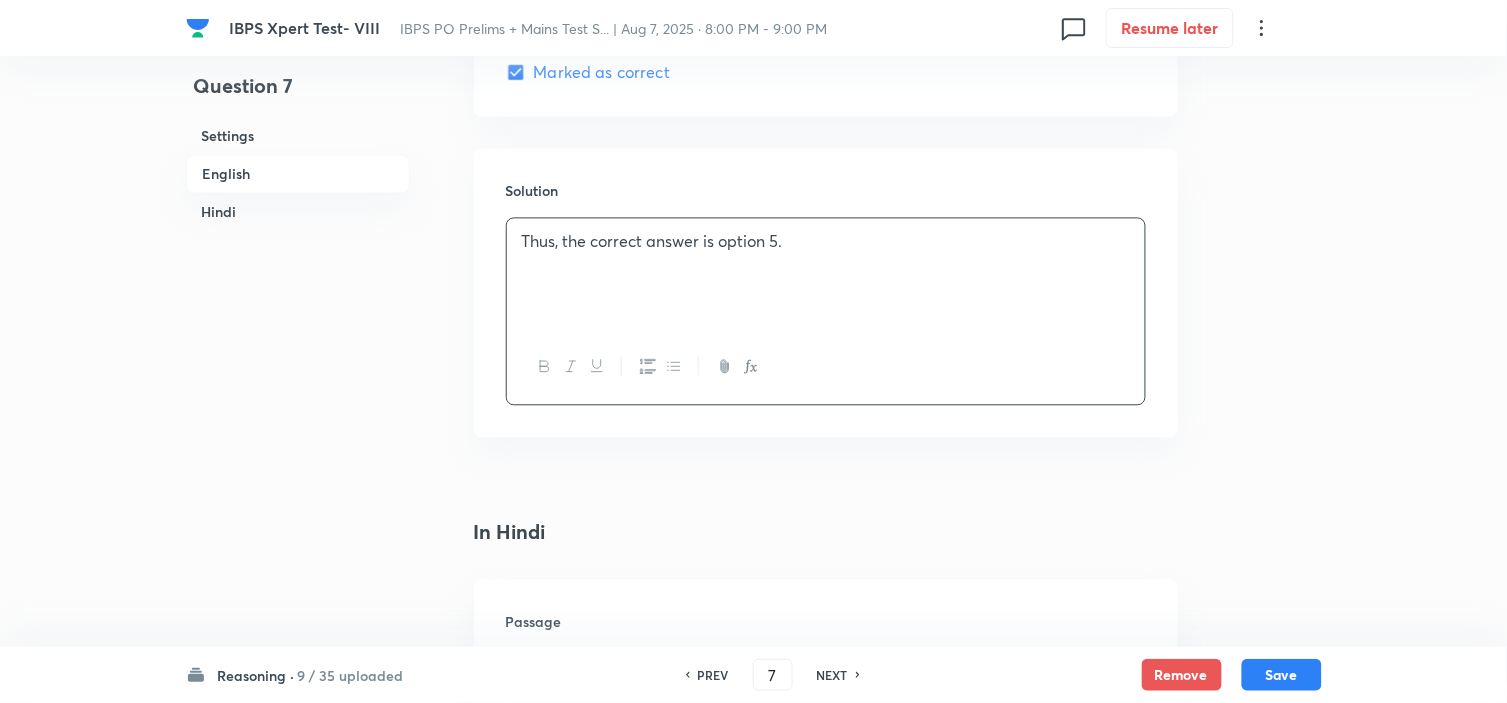 checkbox on "true" 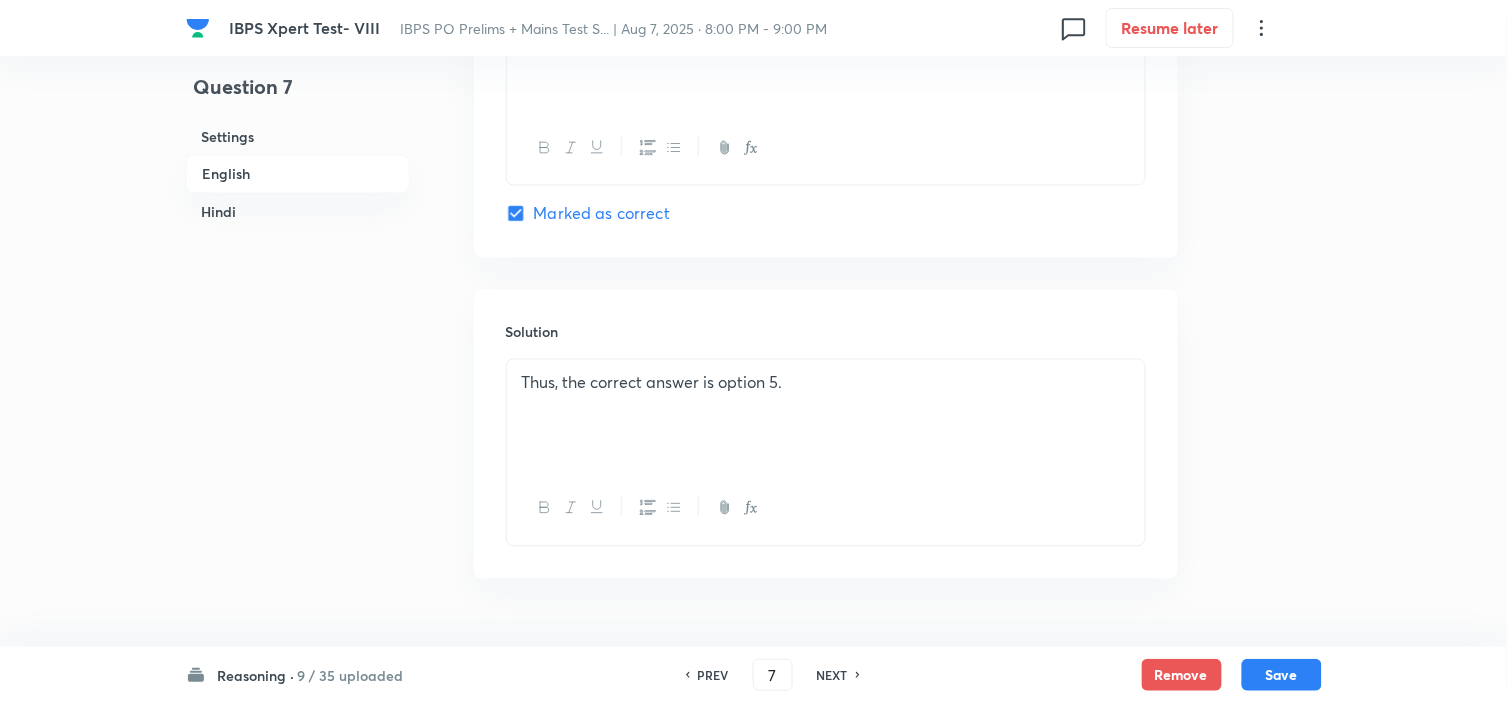 scroll, scrollTop: 2756, scrollLeft: 0, axis: vertical 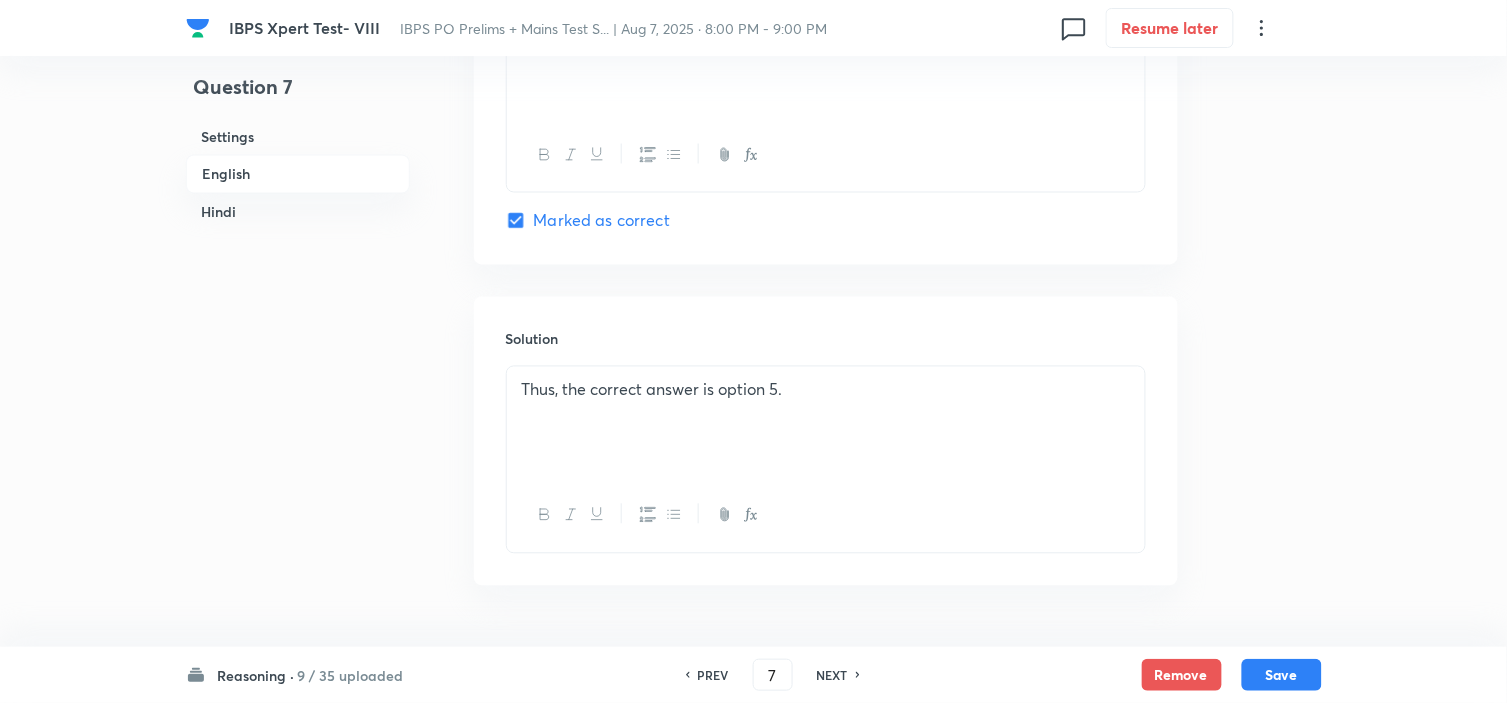 click on "Thus, the correct answer is option 5." at bounding box center (826, 423) 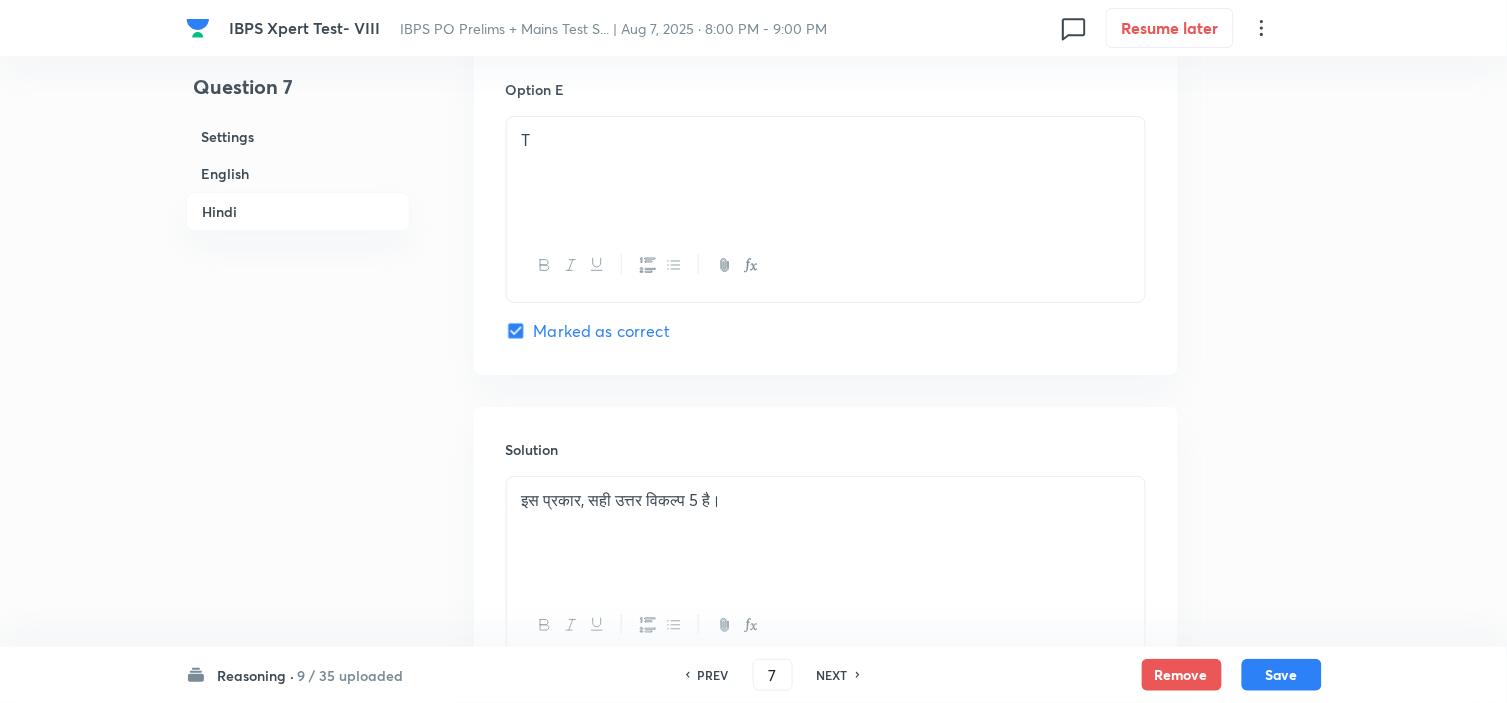 scroll, scrollTop: 5765, scrollLeft: 0, axis: vertical 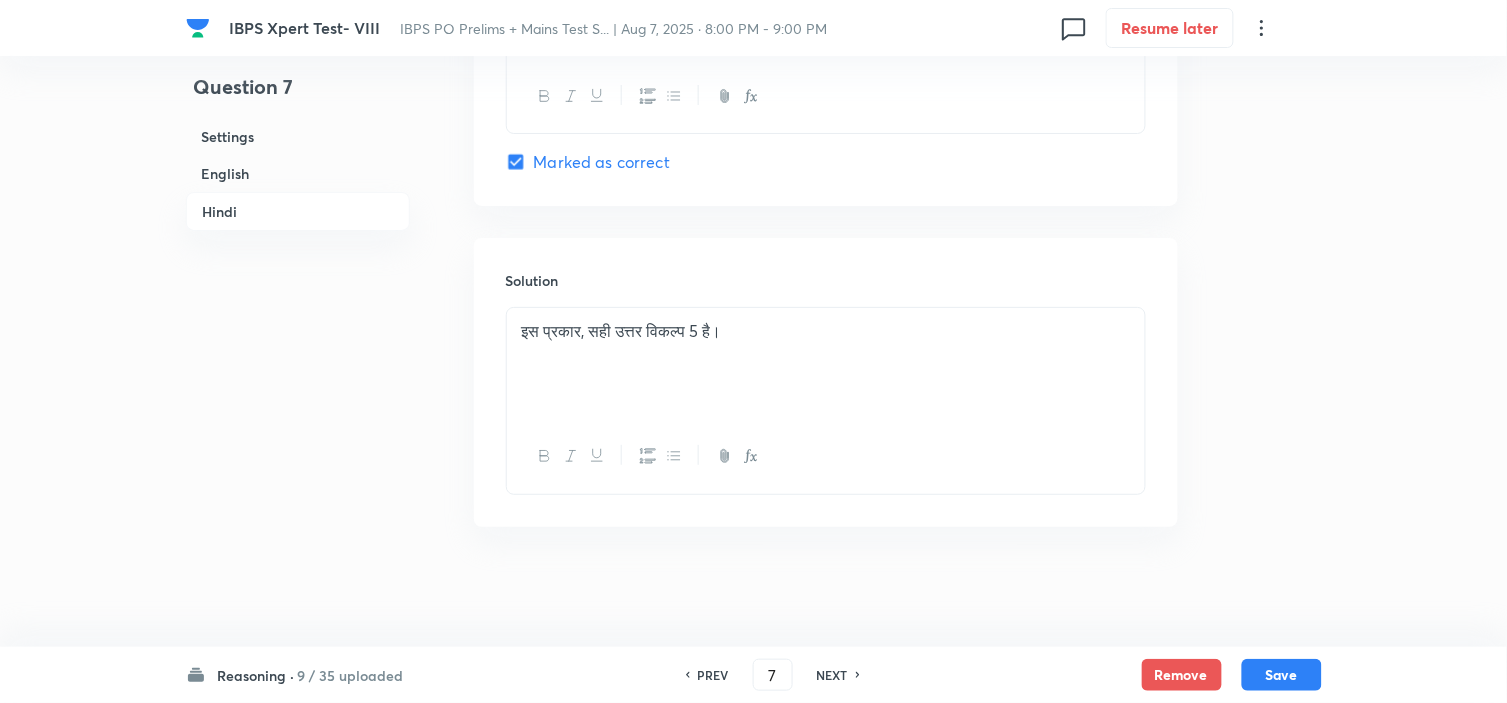 click on "इस प्रकार, सही उत्तर विकल्प 5 है।" at bounding box center [826, 364] 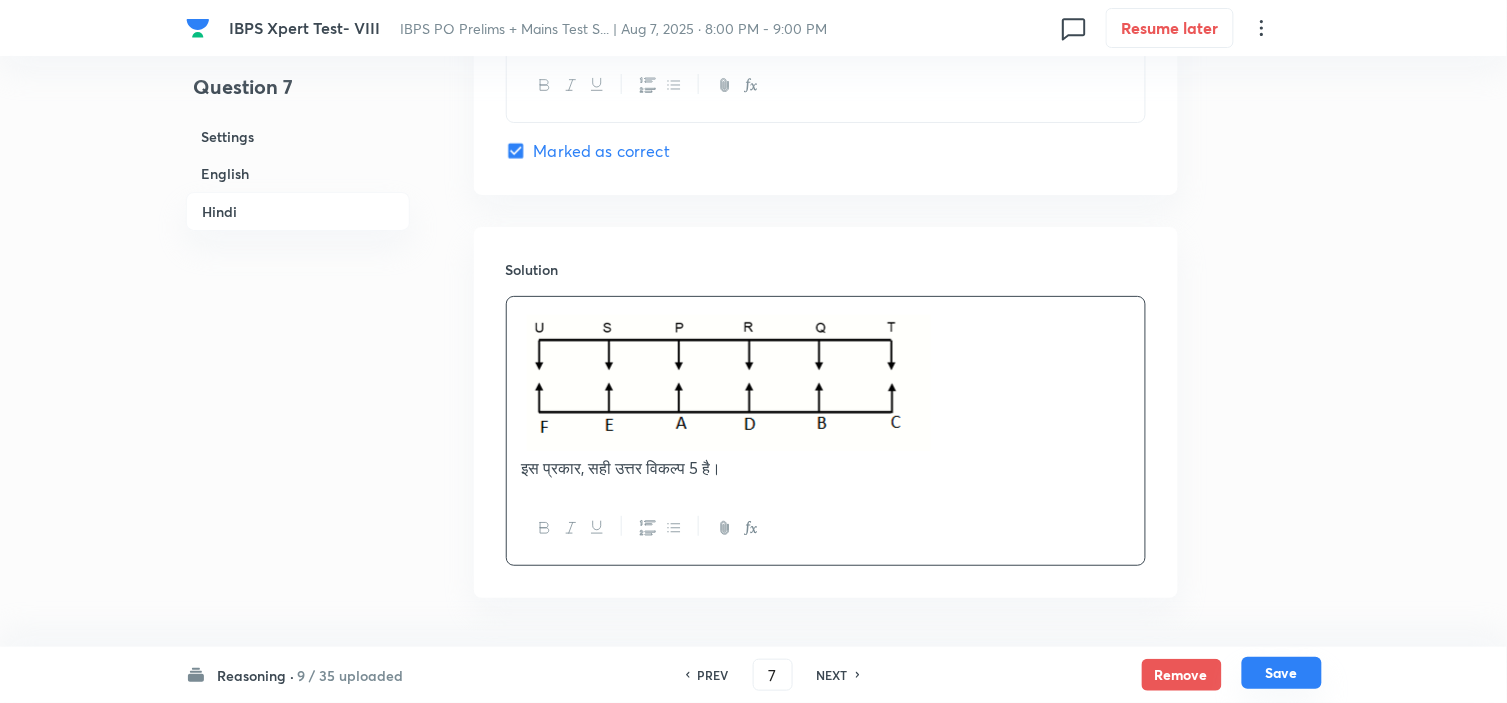 click on "Save" at bounding box center (1282, 673) 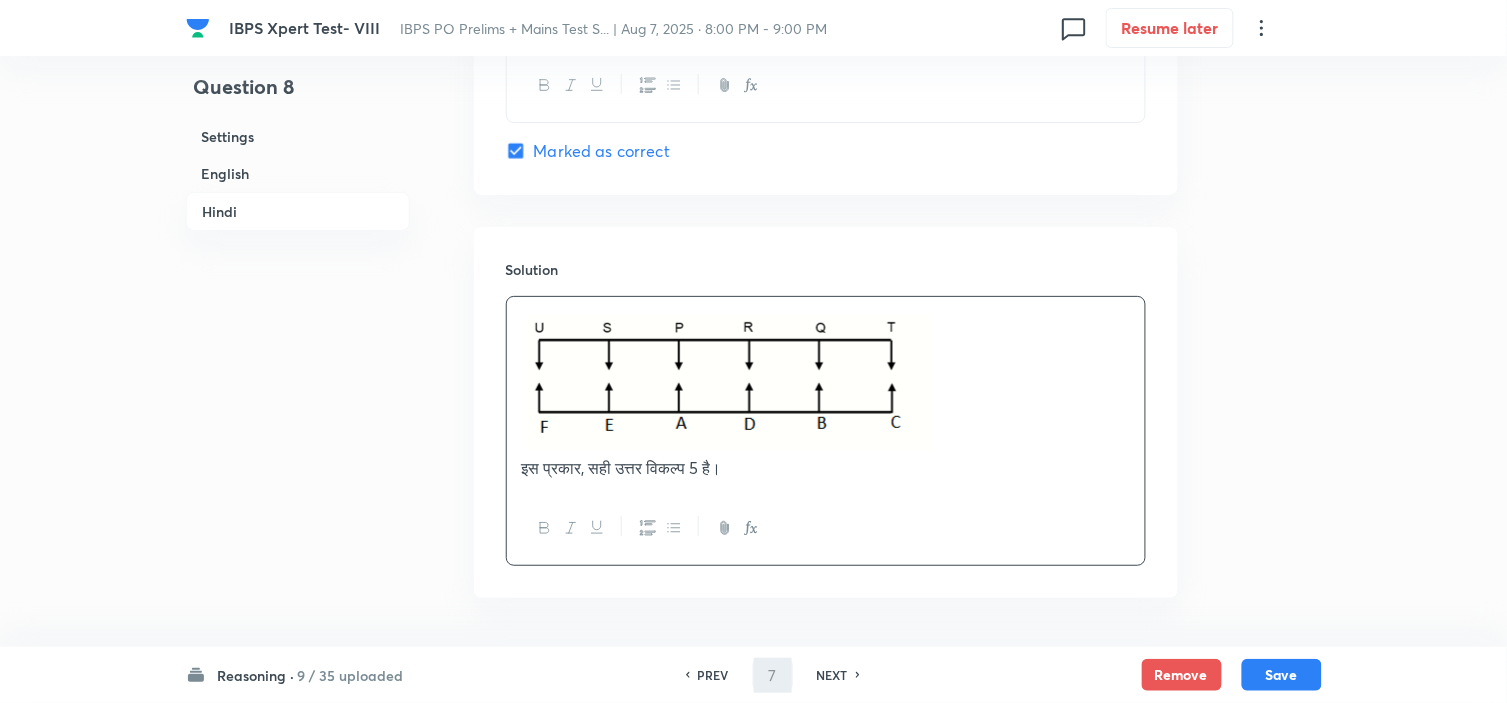 type on "8" 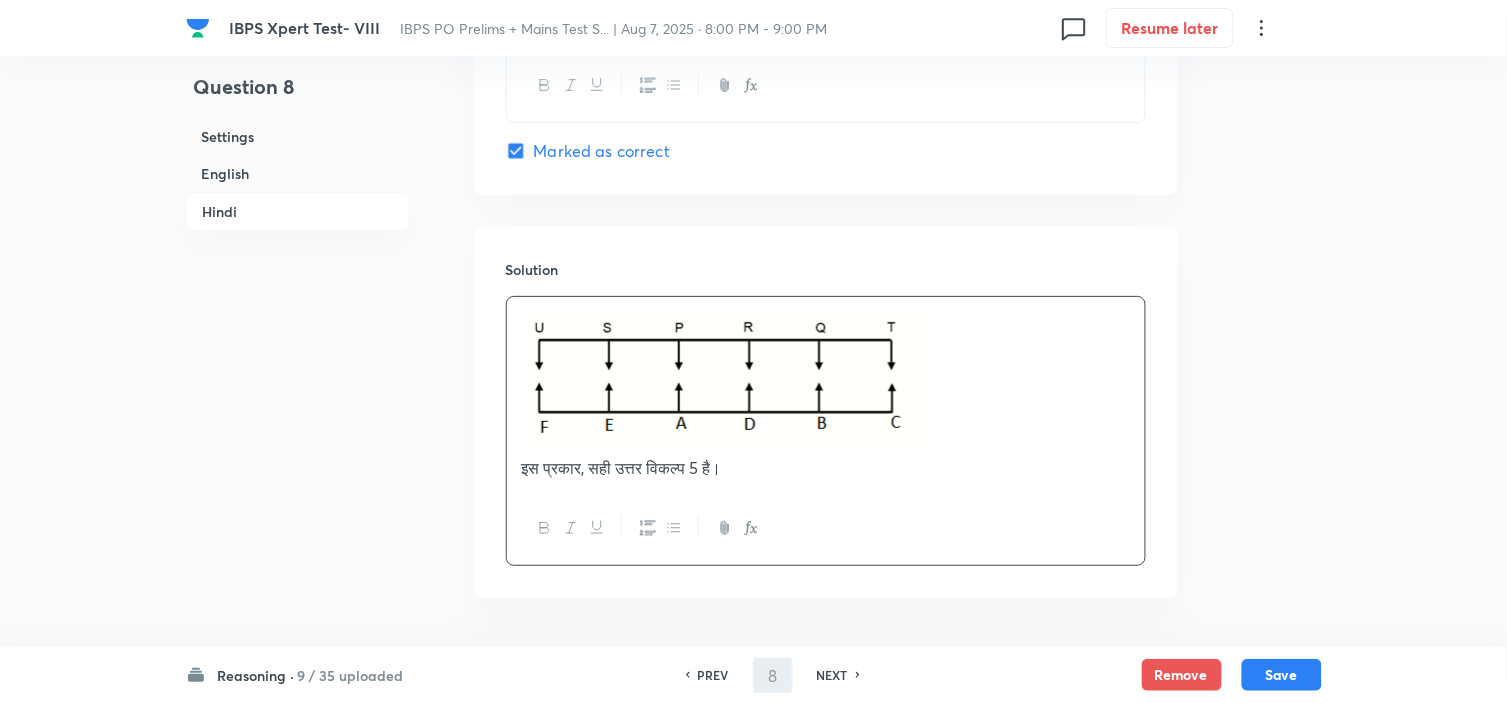 checkbox on "false" 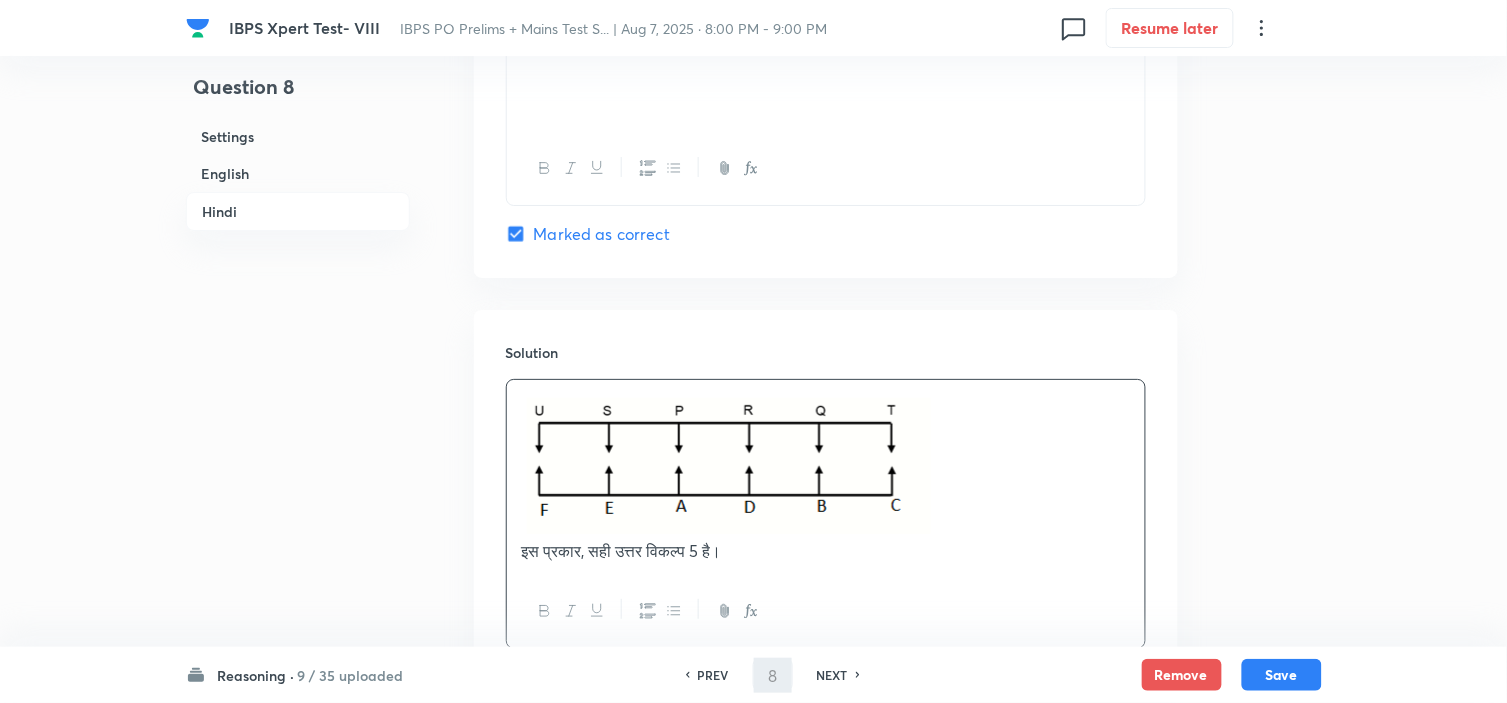checkbox on "true" 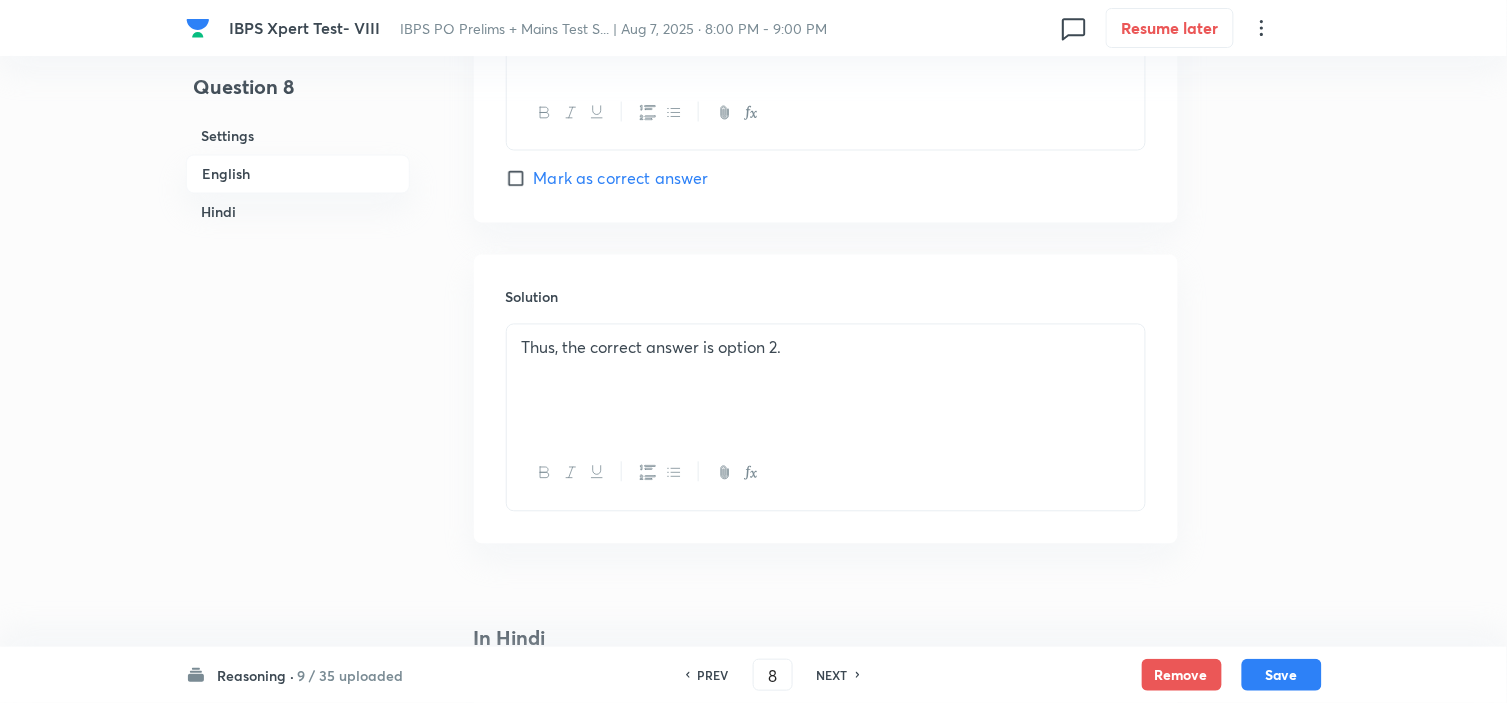 scroll, scrollTop: 2793, scrollLeft: 0, axis: vertical 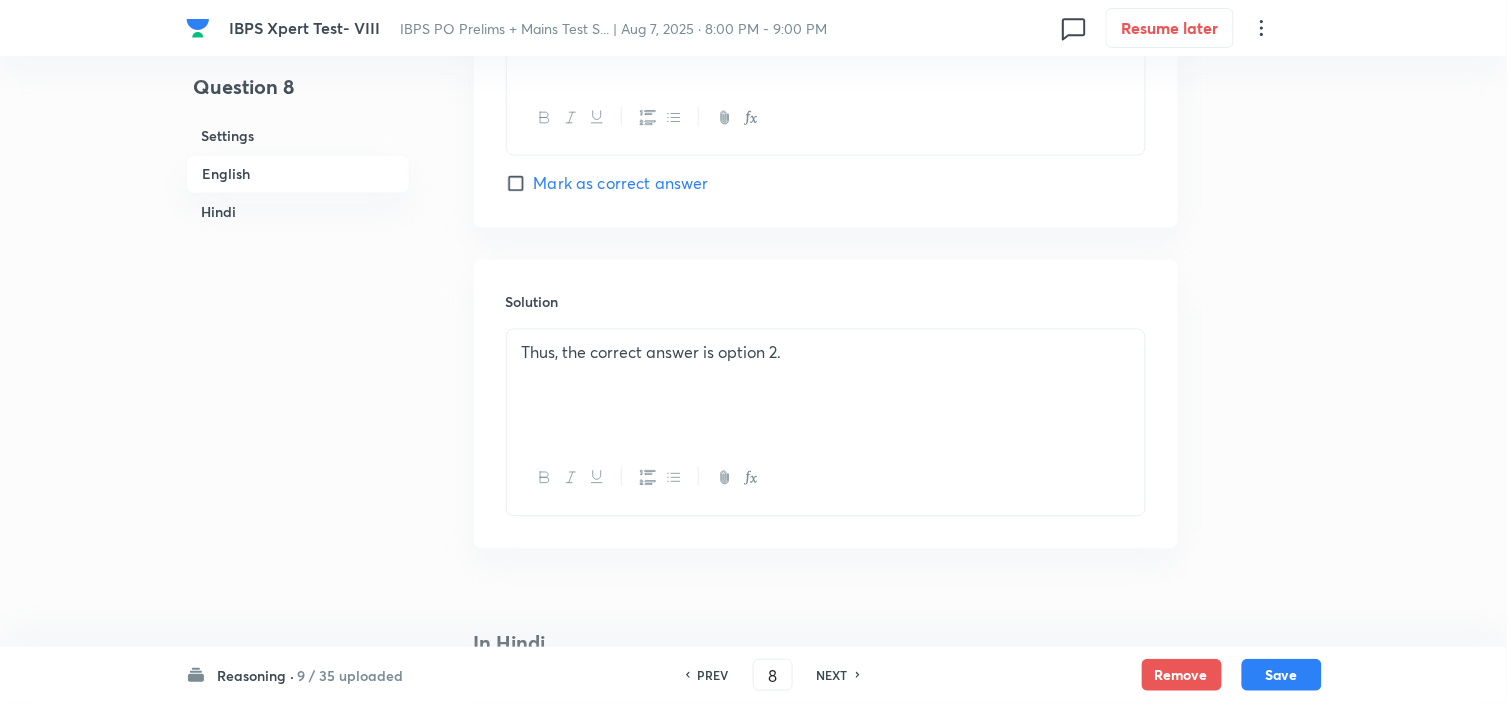 click on "Thus, the correct answer is option 2." at bounding box center (826, 386) 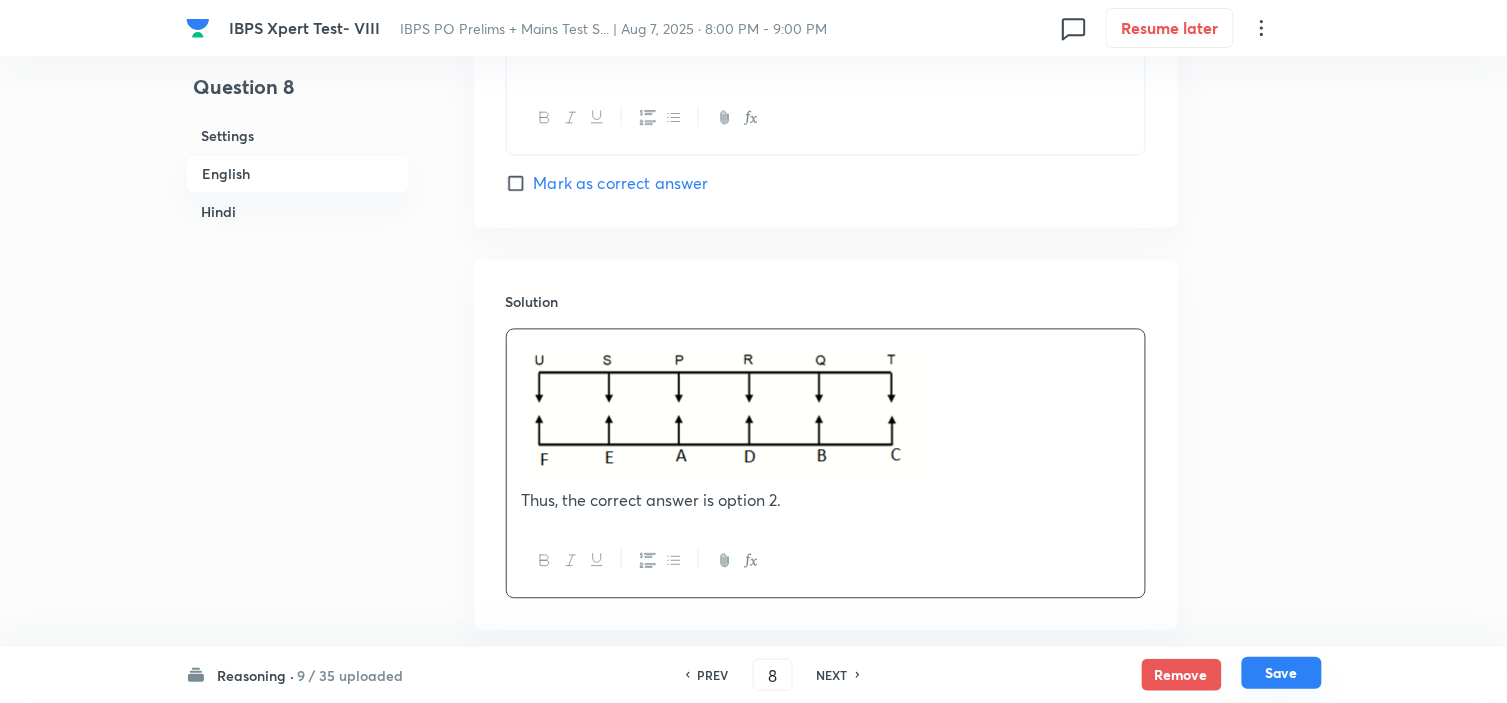 click on "Save" at bounding box center [1282, 673] 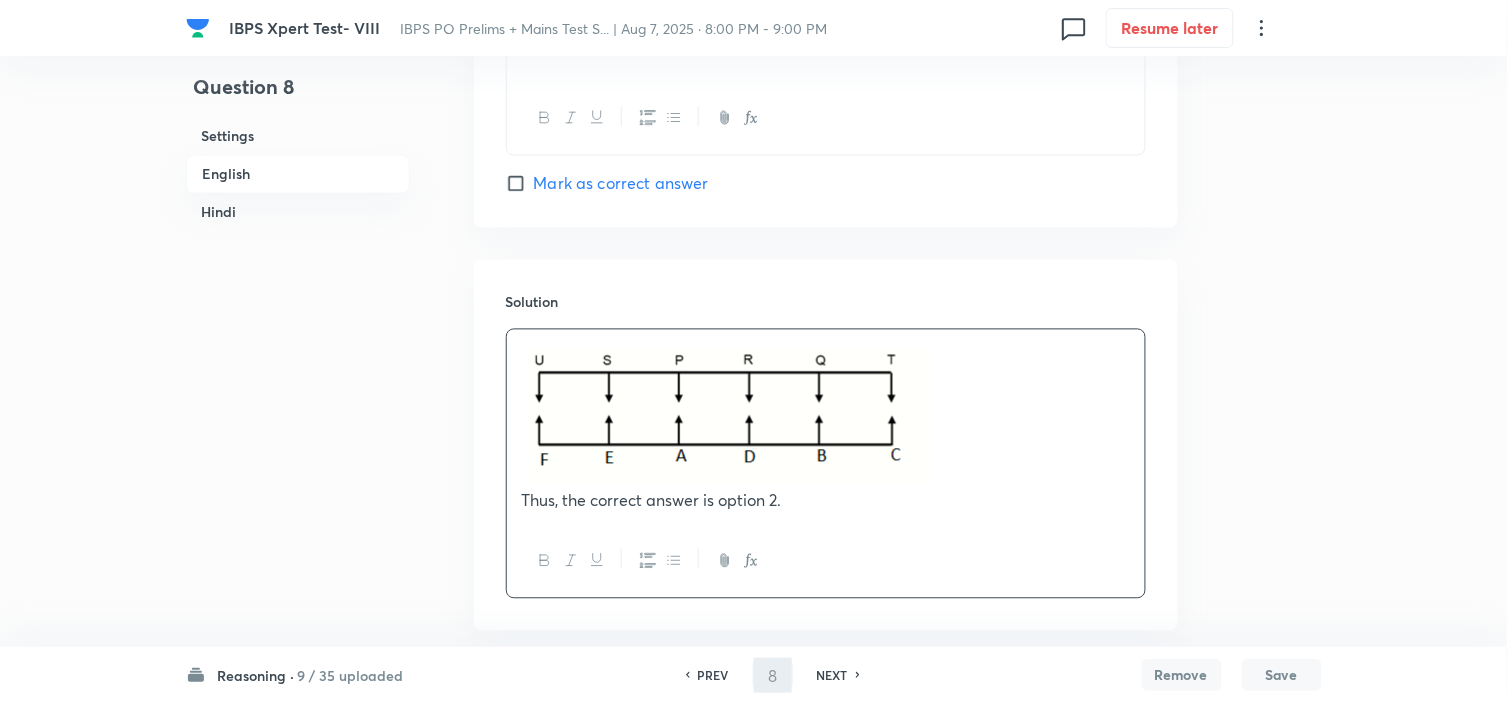 type on "9" 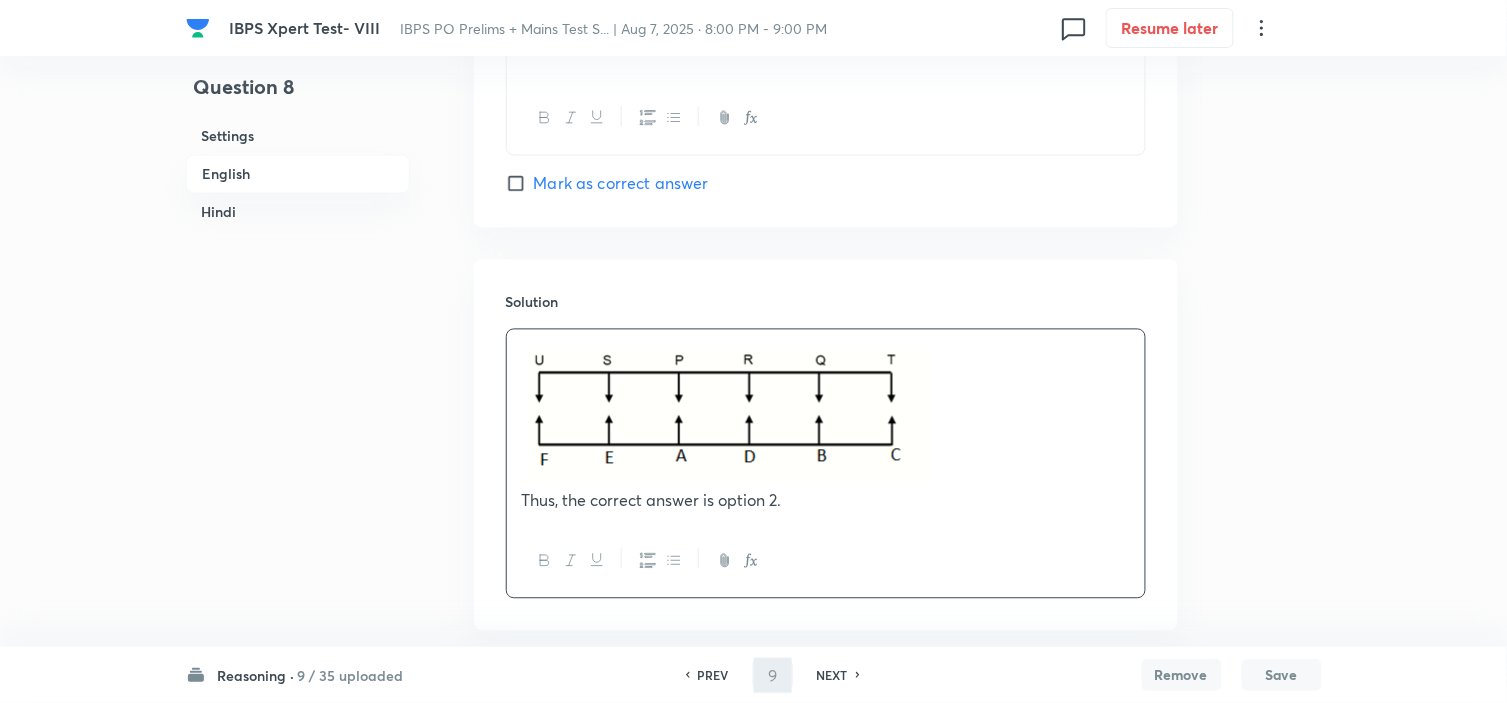 checkbox on "false" 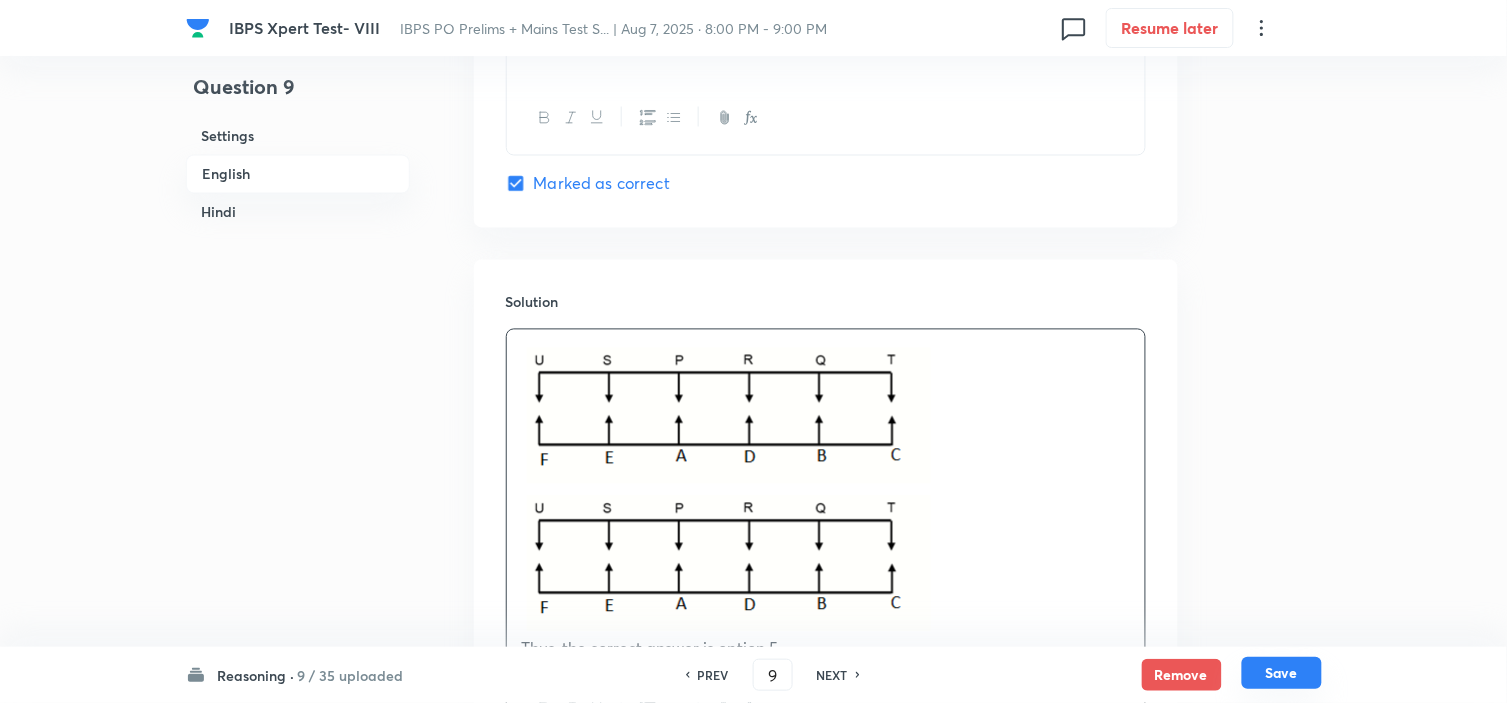scroll, scrollTop: 2978, scrollLeft: 0, axis: vertical 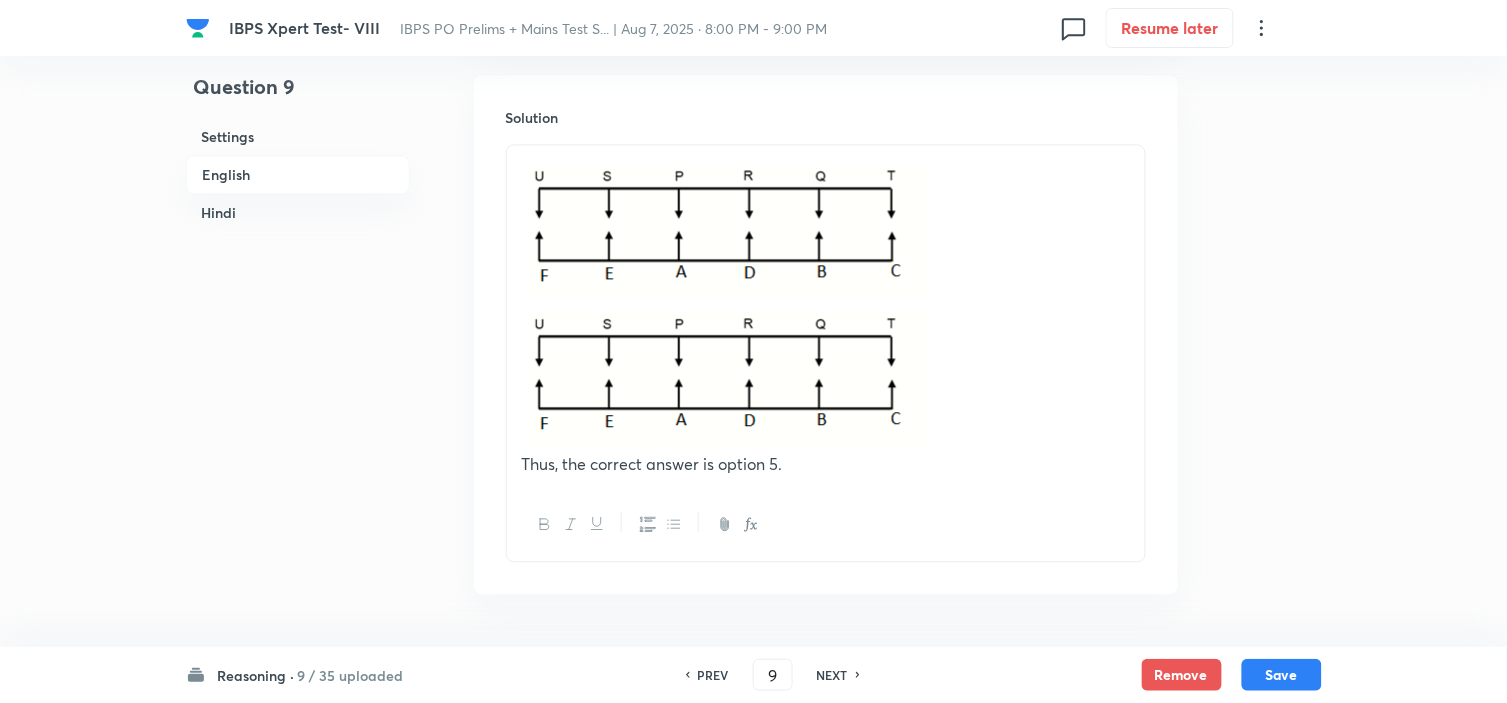 click on "NEXT" at bounding box center (832, 675) 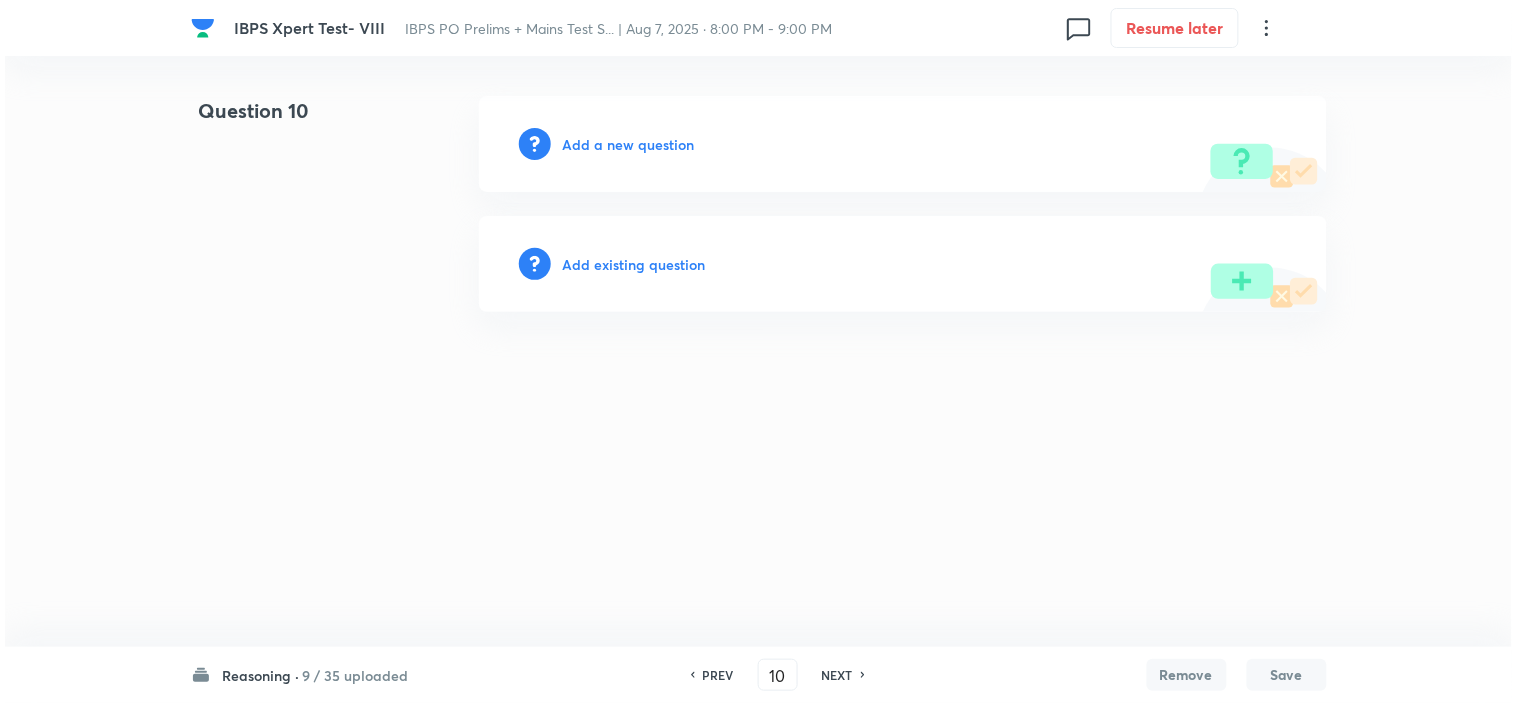 scroll, scrollTop: 0, scrollLeft: 0, axis: both 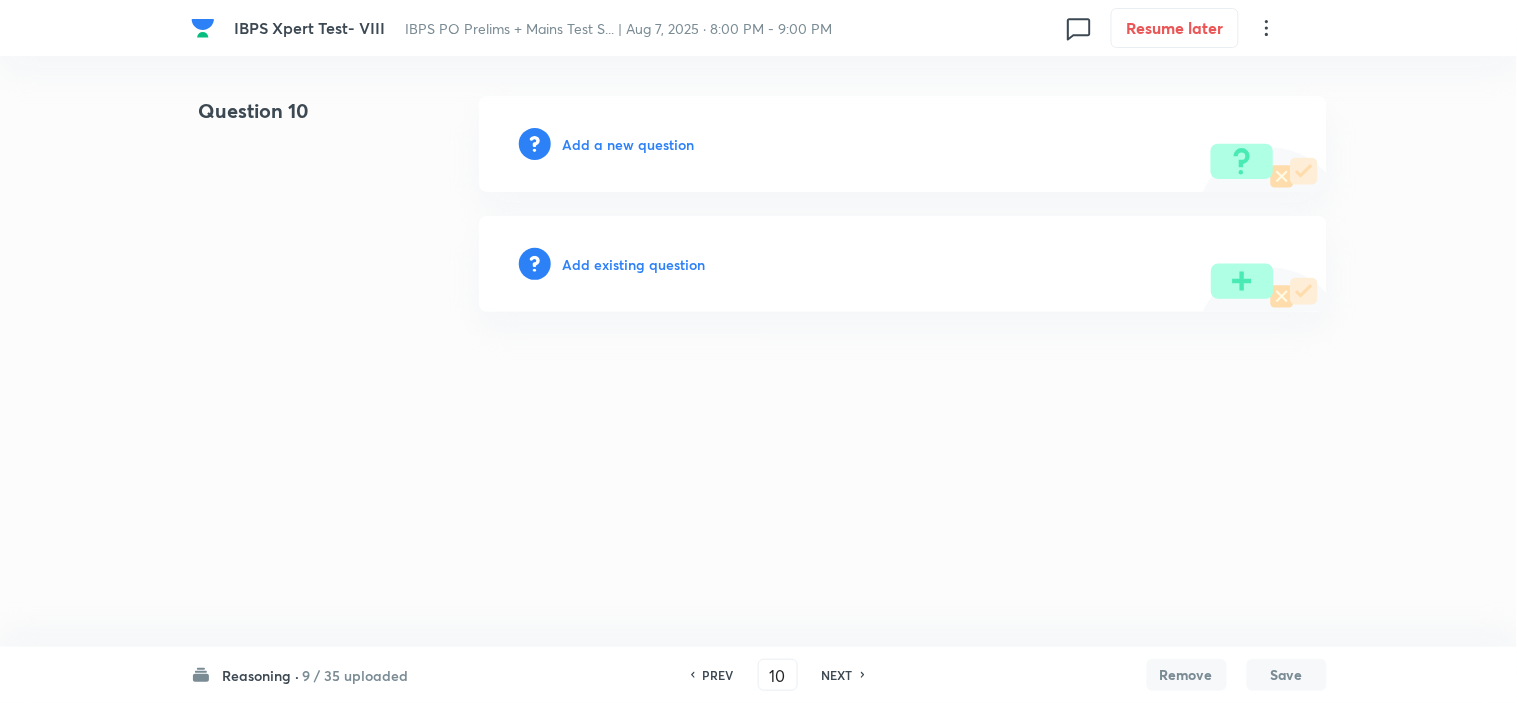 click on "Add a new question" at bounding box center (903, 144) 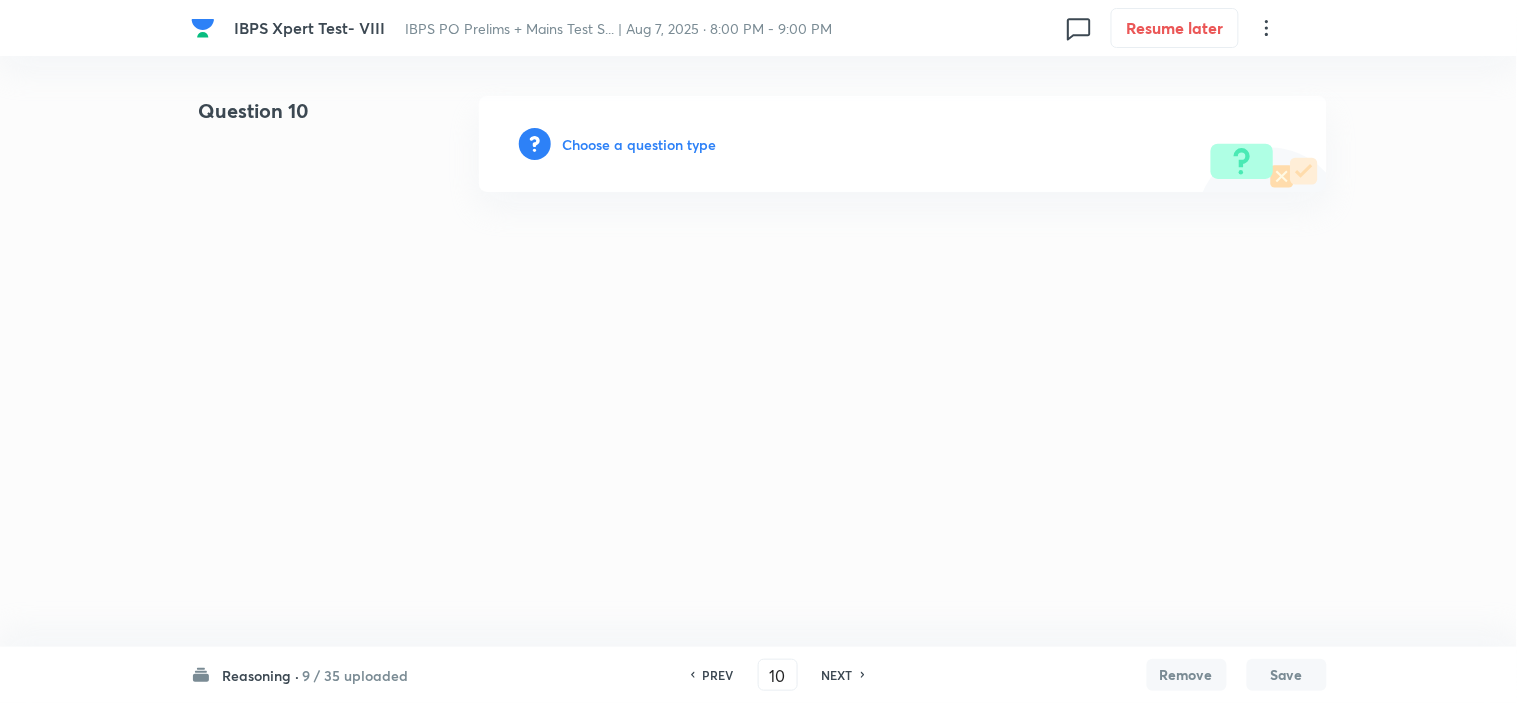 click on "Choose a question type" at bounding box center (640, 144) 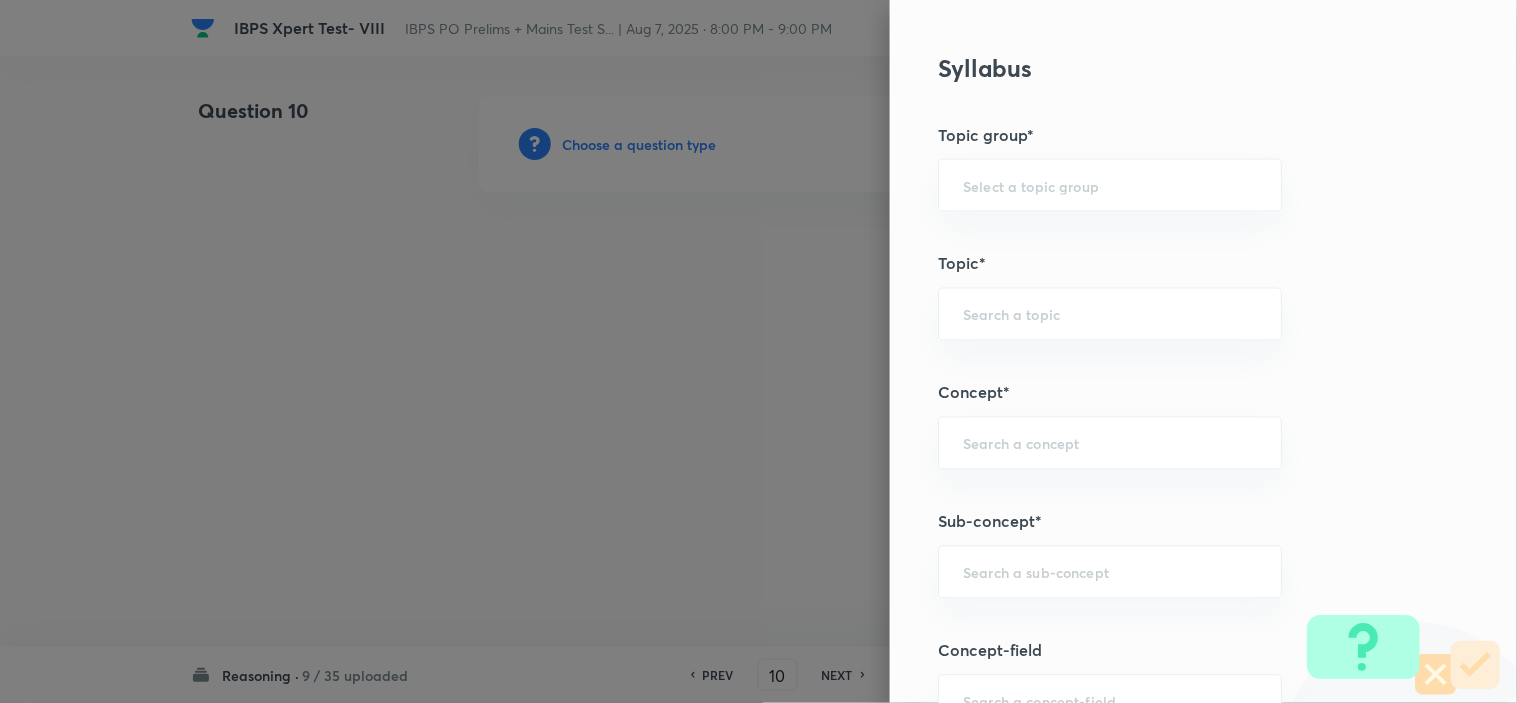 scroll, scrollTop: 1000, scrollLeft: 0, axis: vertical 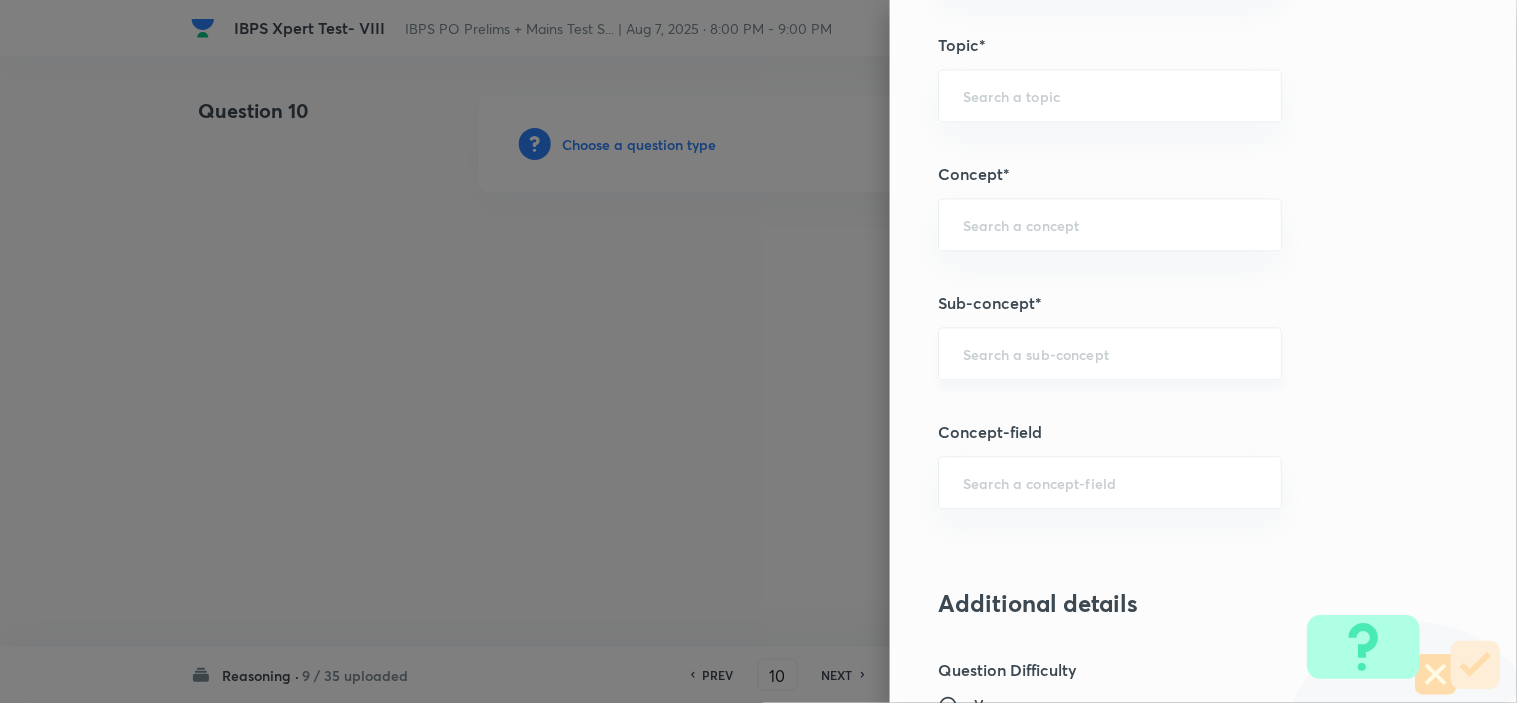 click at bounding box center [1110, 353] 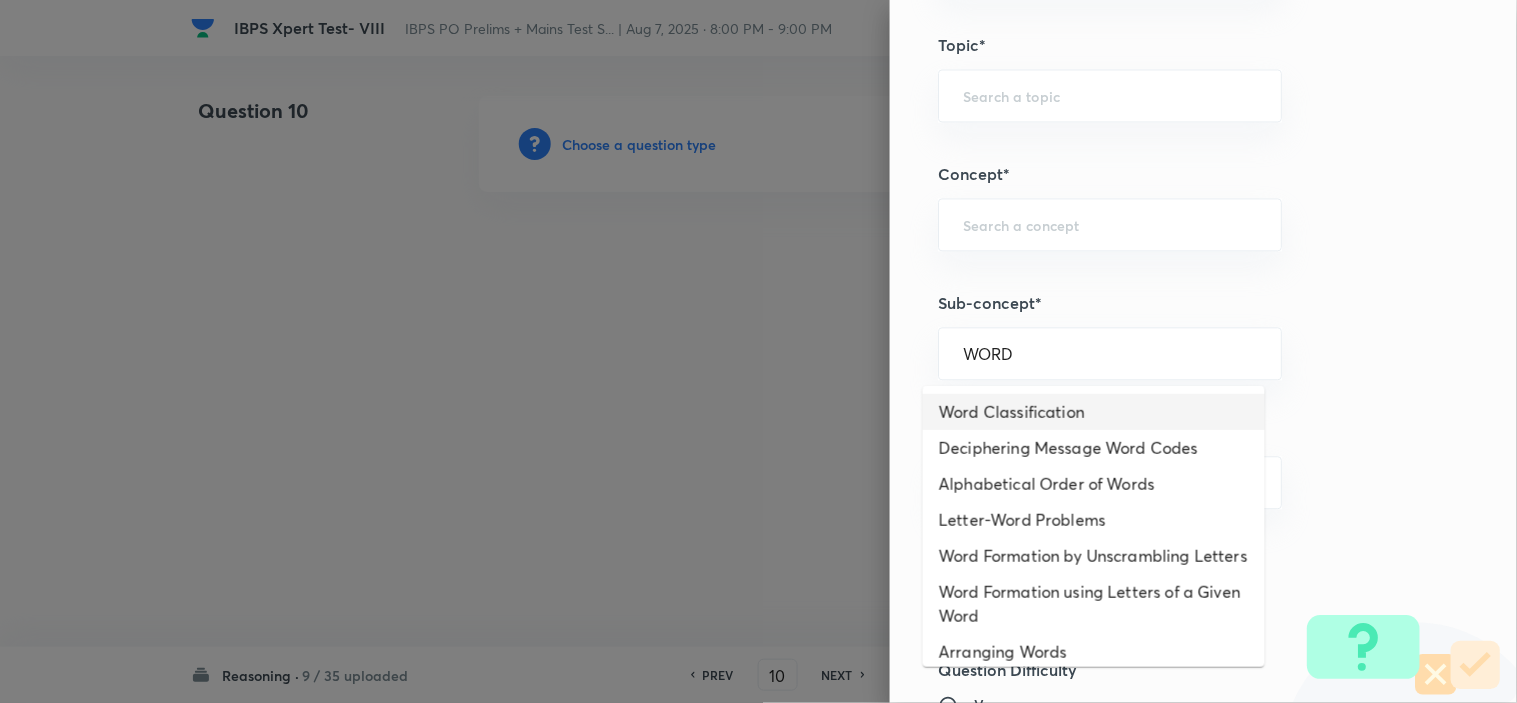 click on "Word Classification" at bounding box center (1094, 412) 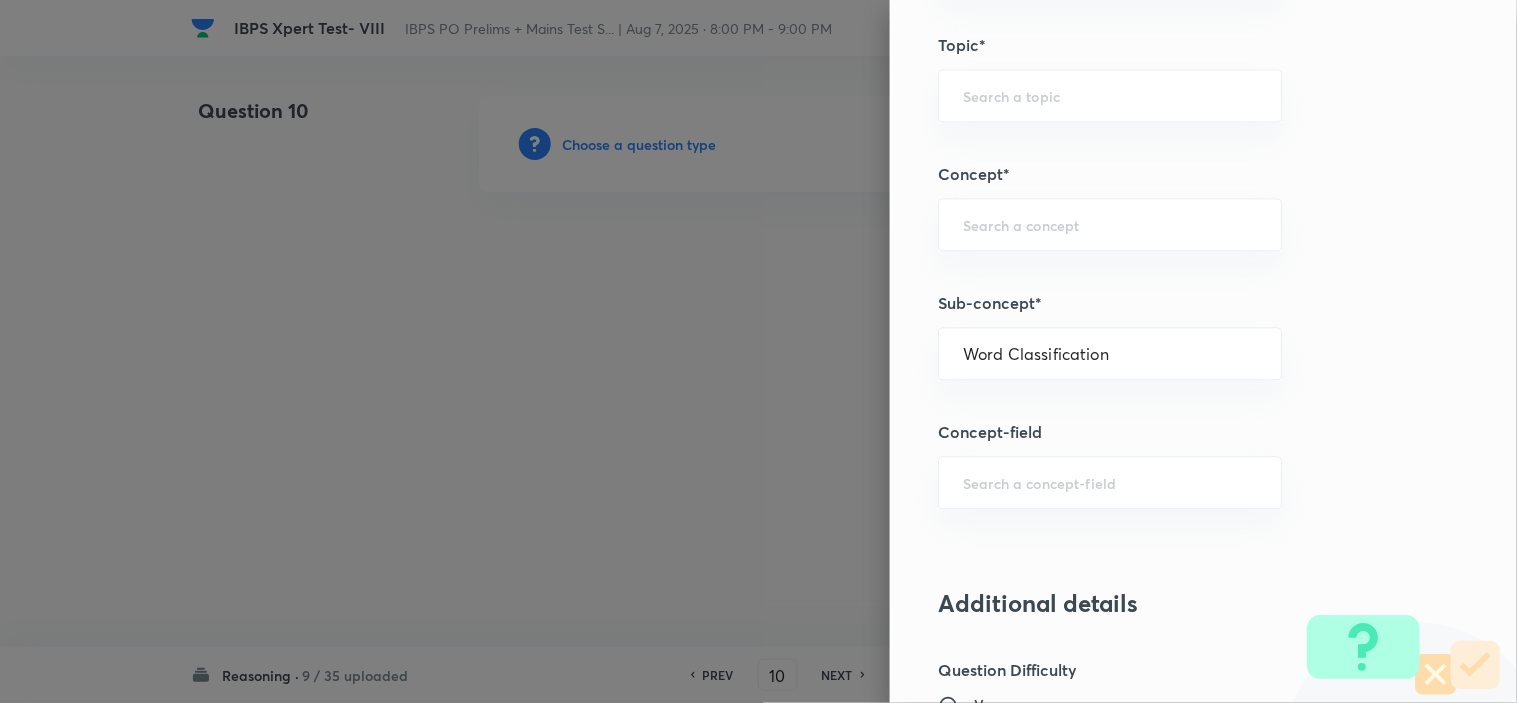 type on "Reasoning" 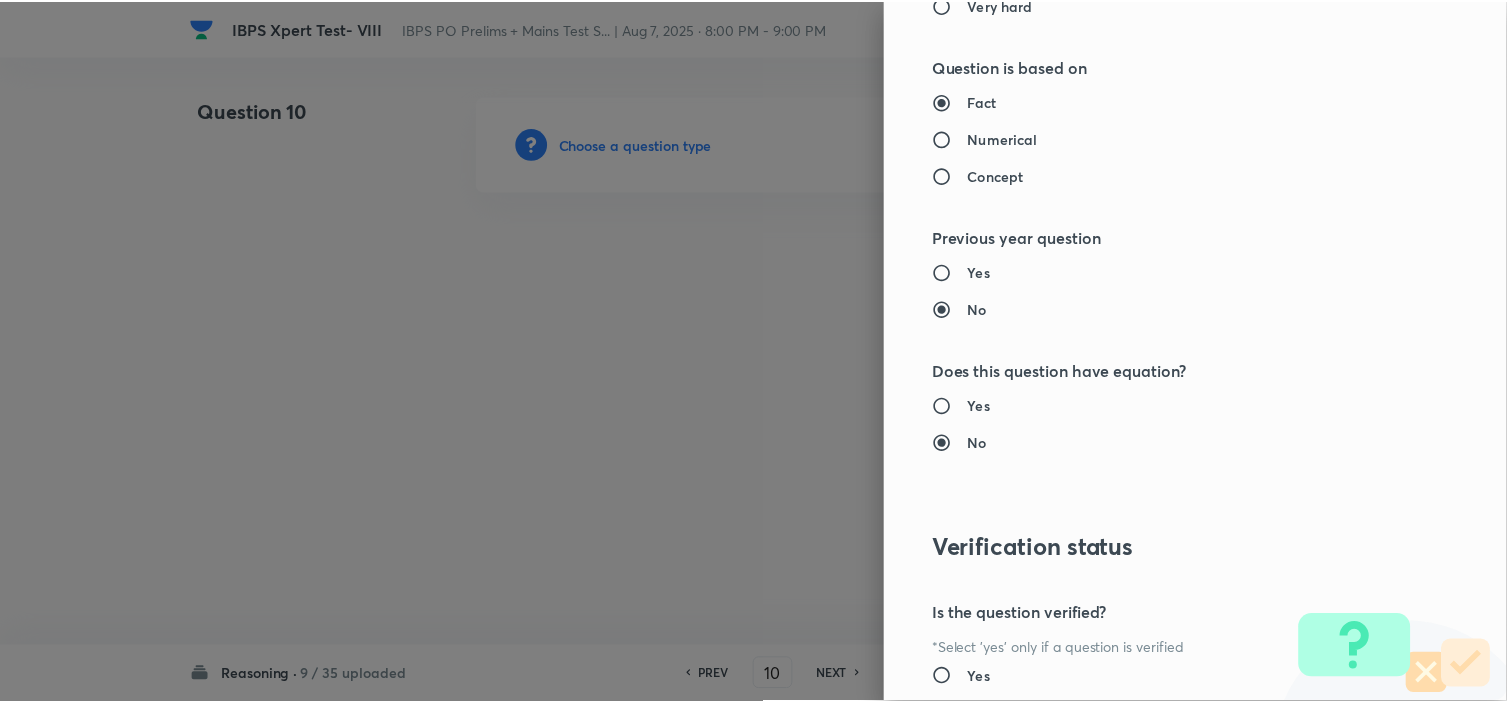 scroll, scrollTop: 2023, scrollLeft: 0, axis: vertical 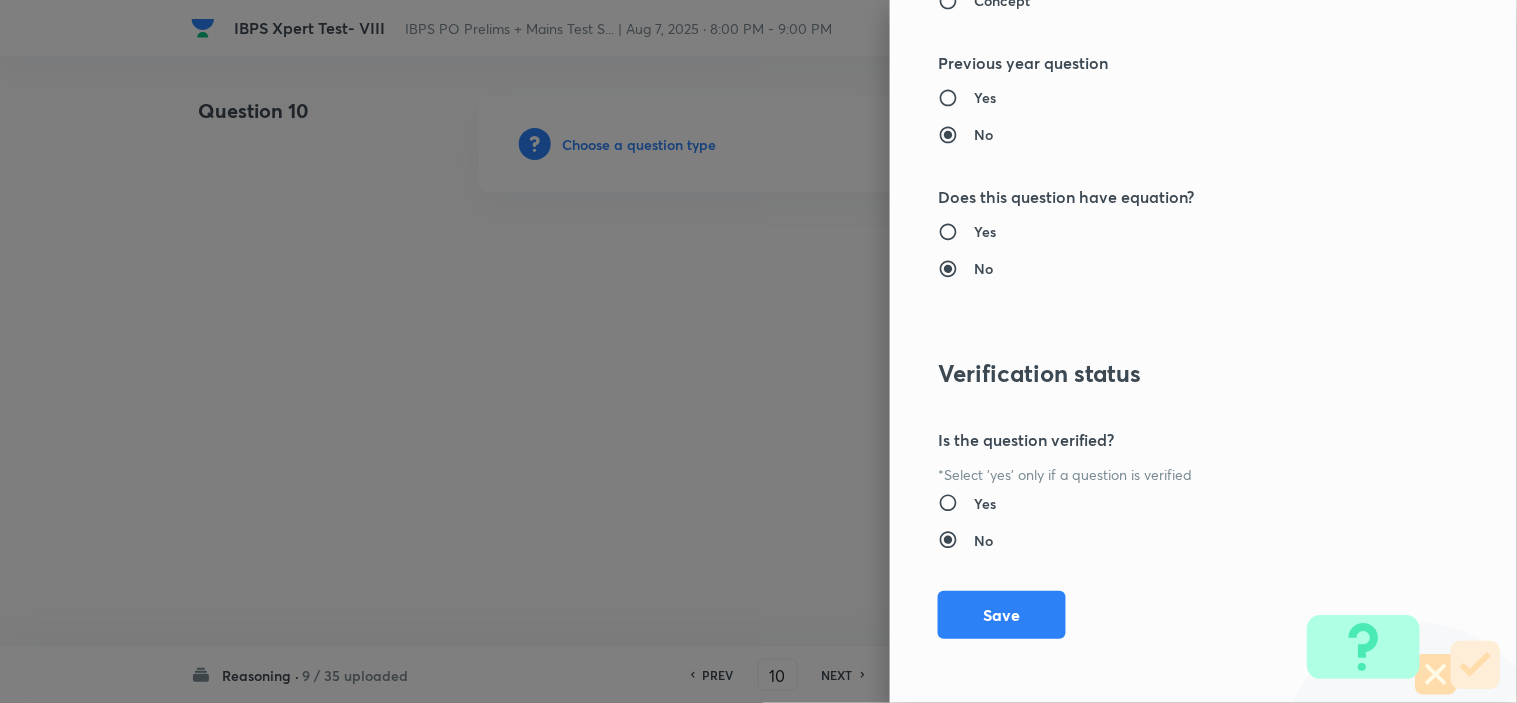 click on "Save" at bounding box center (1002, 615) 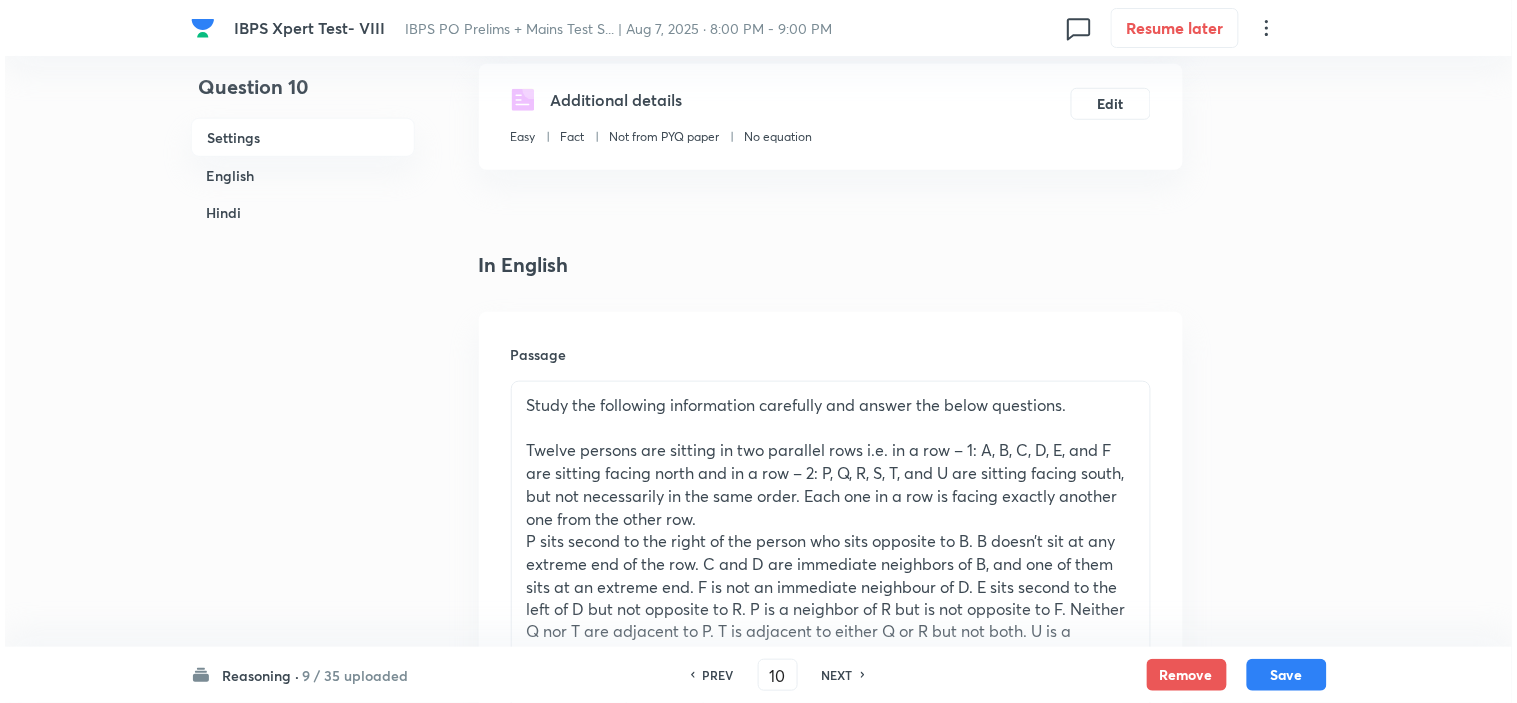 scroll, scrollTop: 0, scrollLeft: 0, axis: both 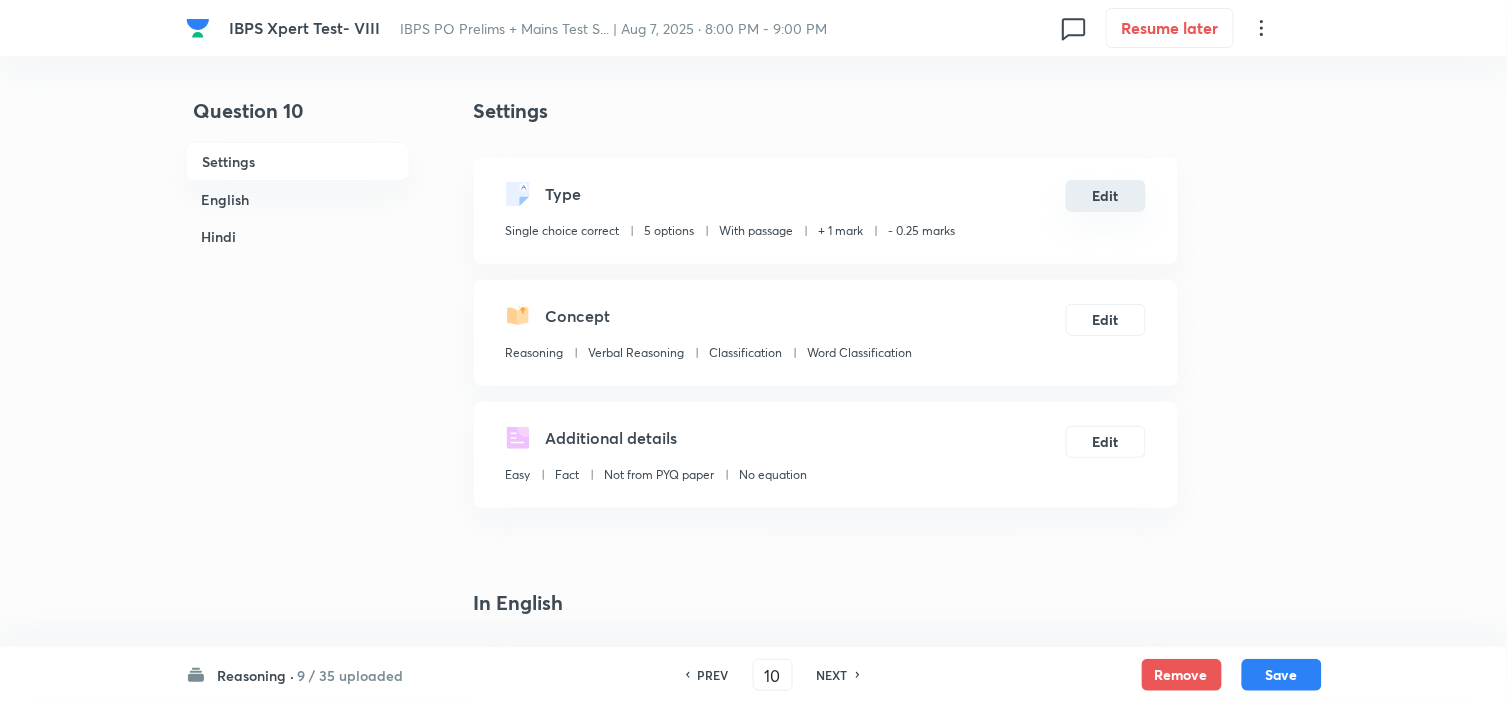 drag, startPoint x: 1083, startPoint y: 216, endPoint x: 1103, endPoint y: 204, distance: 23.323807 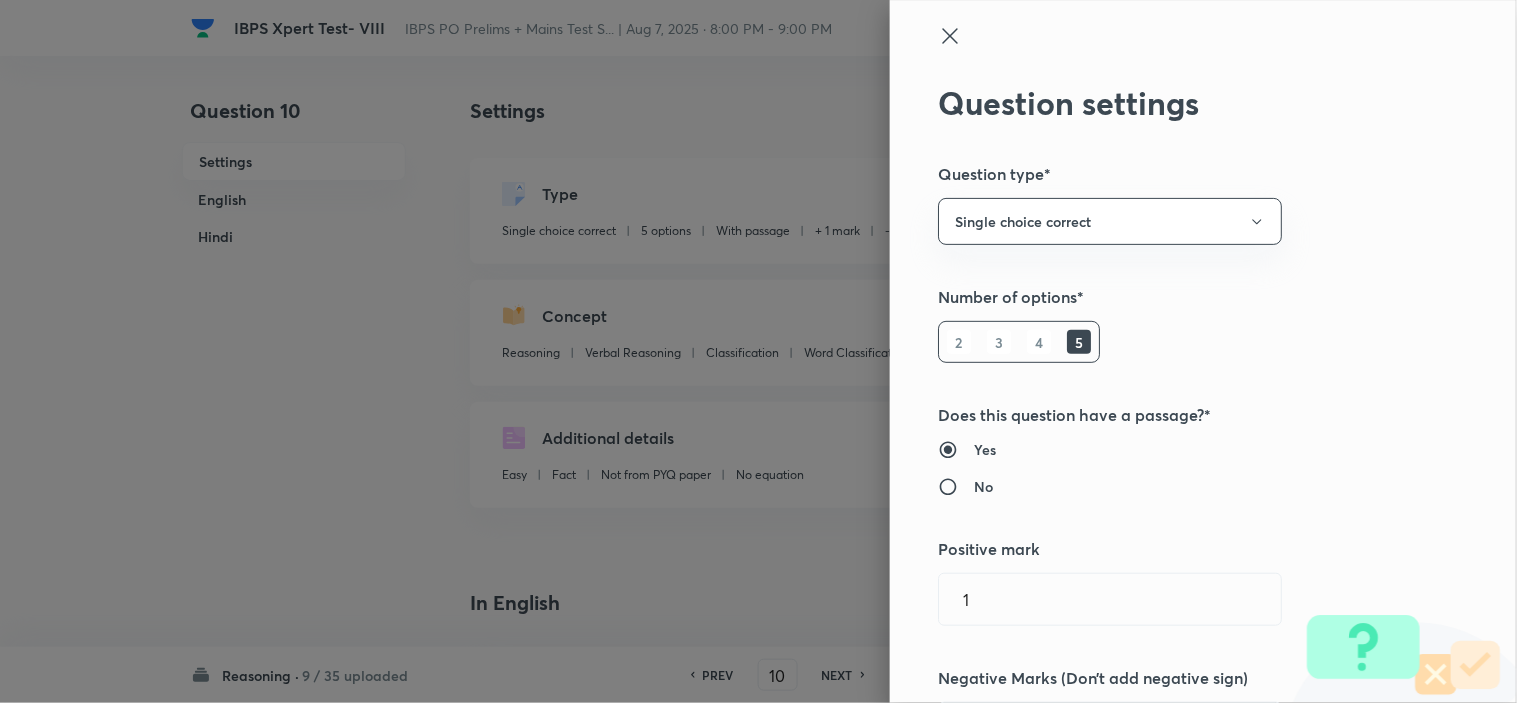 click on "No" at bounding box center [983, 486] 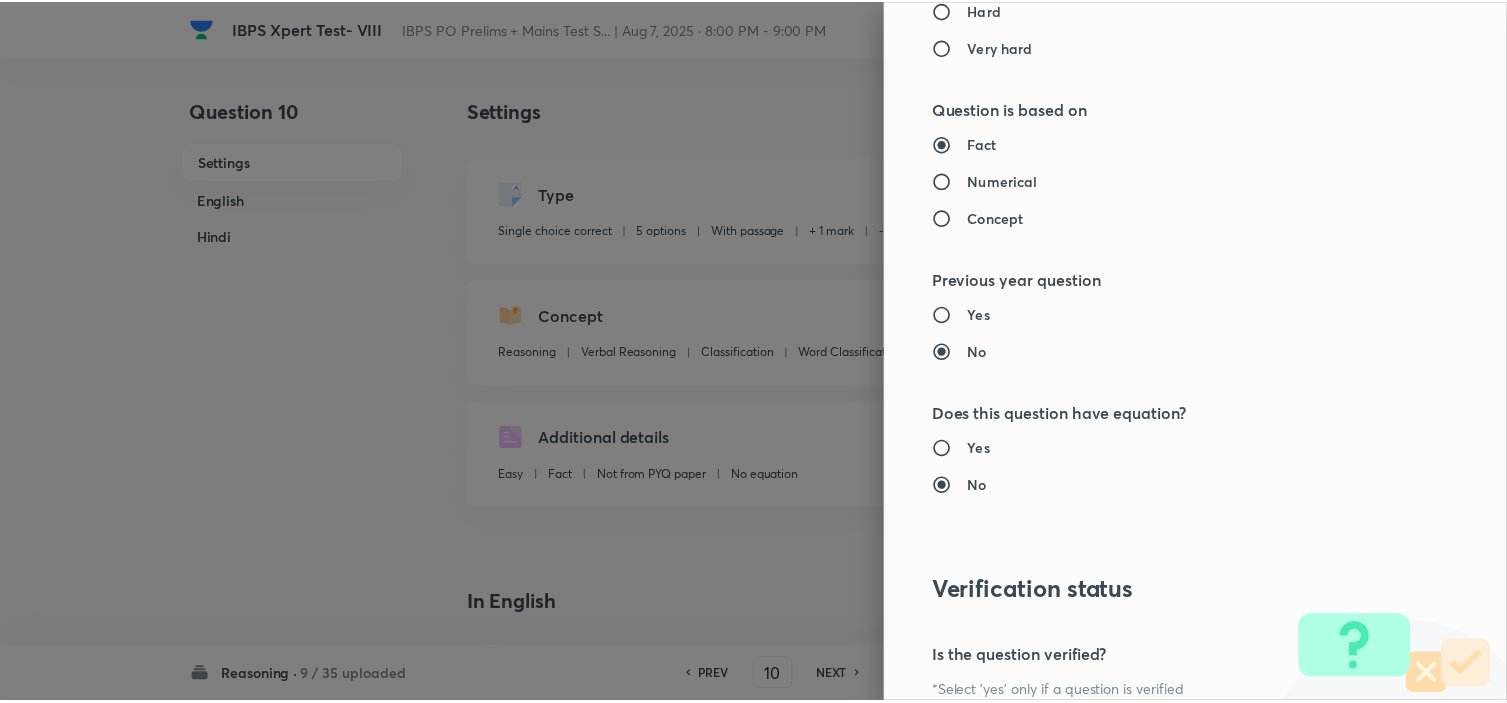 scroll, scrollTop: 2023, scrollLeft: 0, axis: vertical 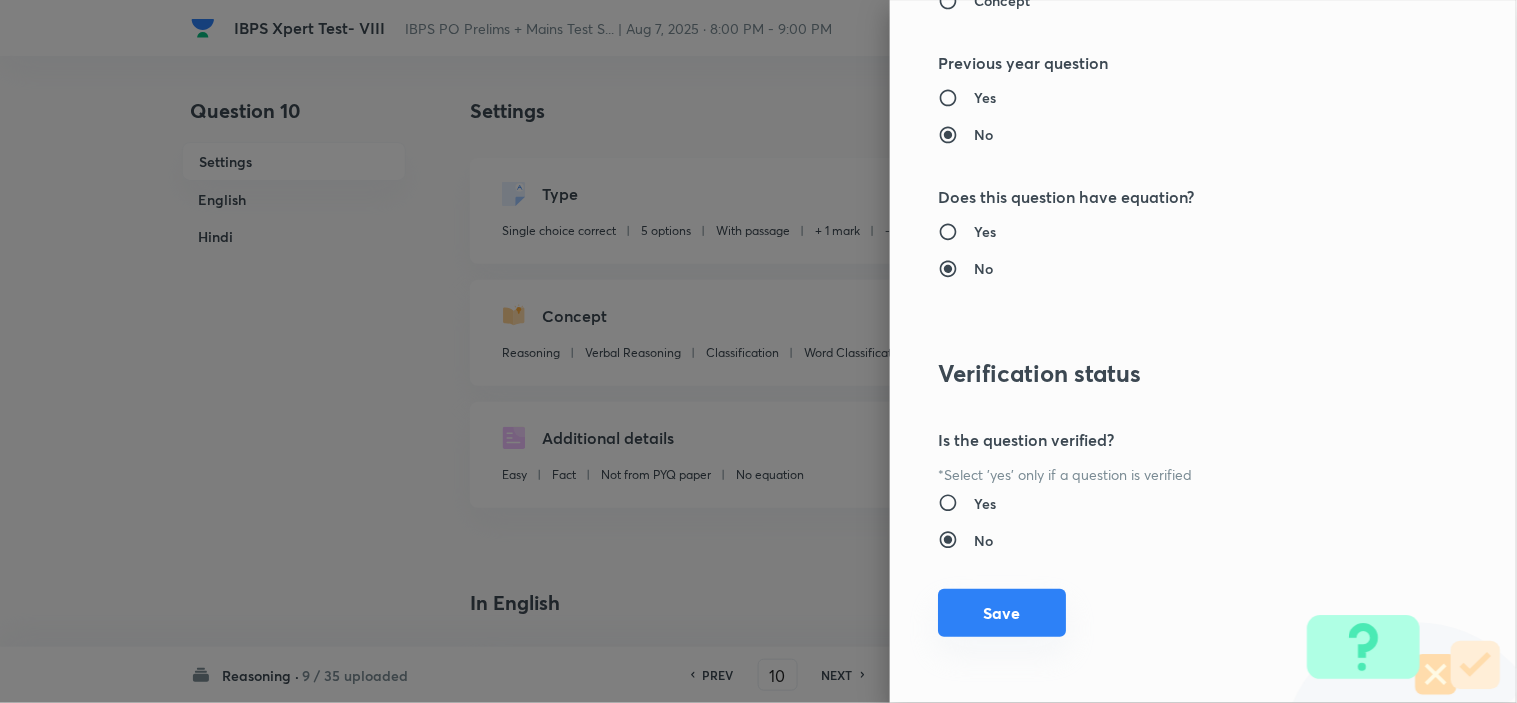 click on "Save" at bounding box center [1002, 613] 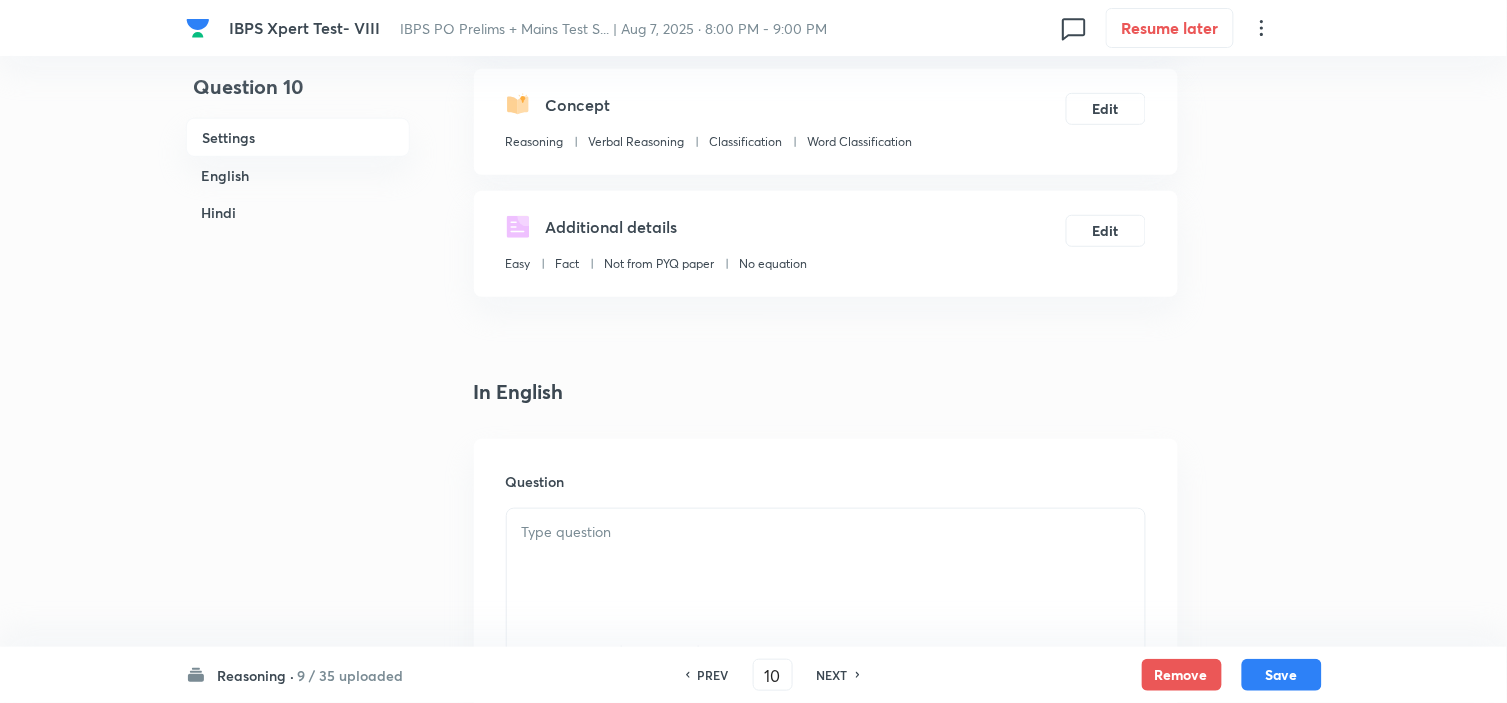 scroll, scrollTop: 444, scrollLeft: 0, axis: vertical 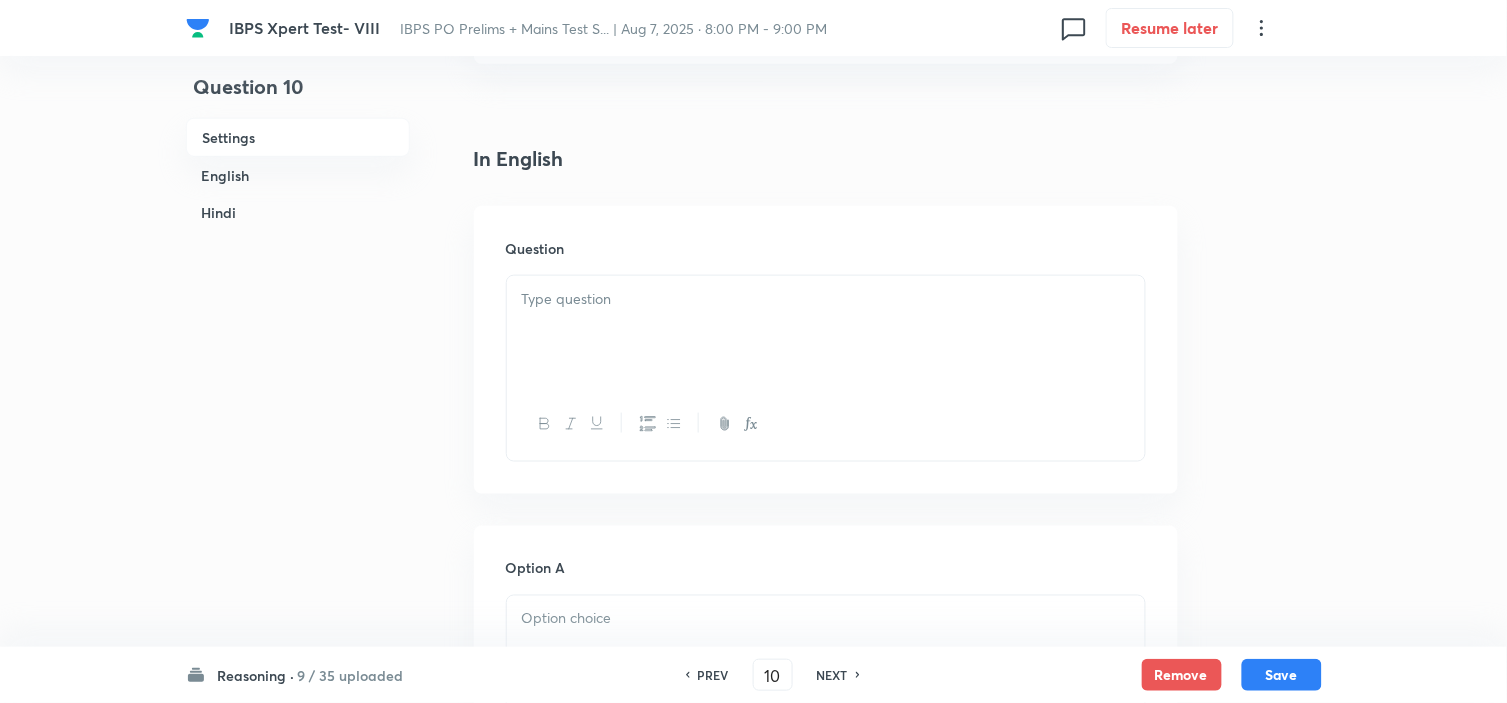 click at bounding box center [826, 332] 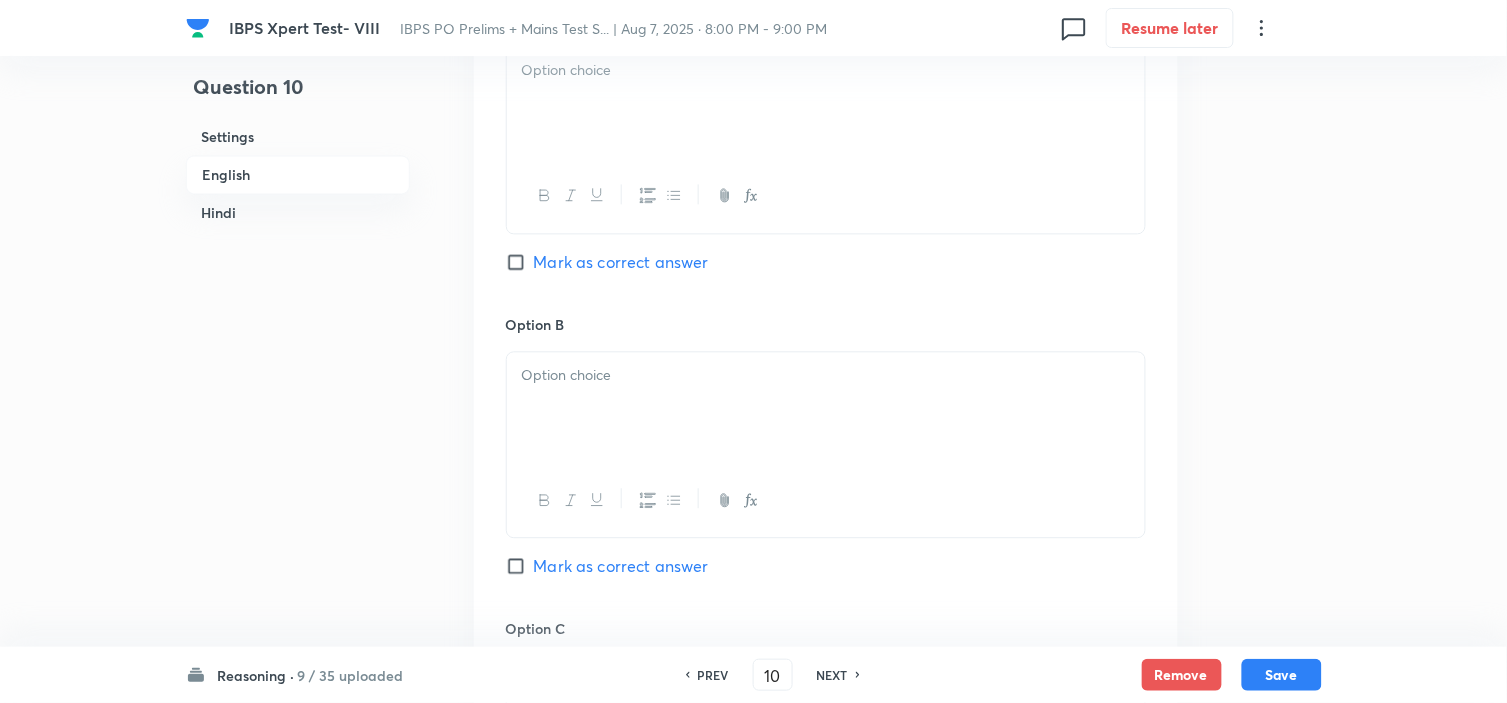 scroll, scrollTop: 1000, scrollLeft: 0, axis: vertical 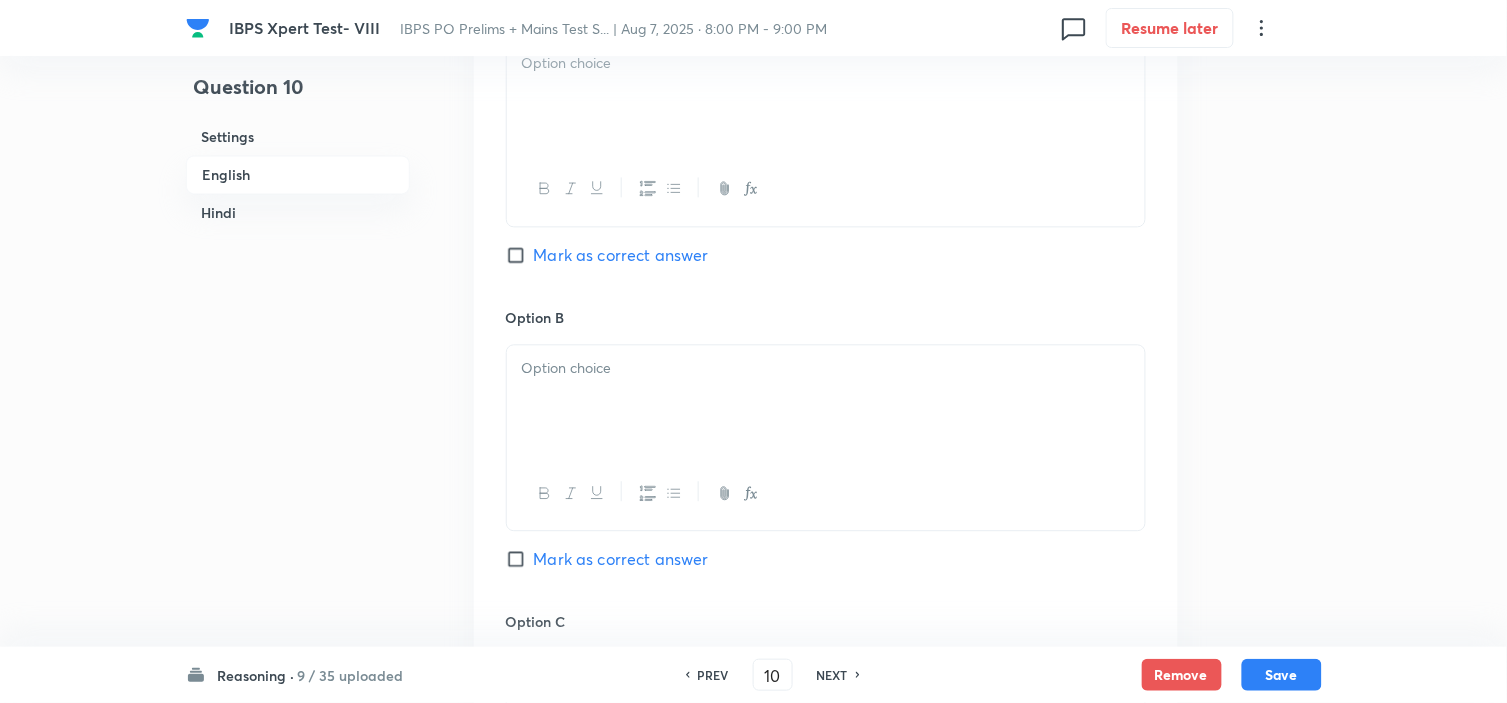 click at bounding box center [826, 96] 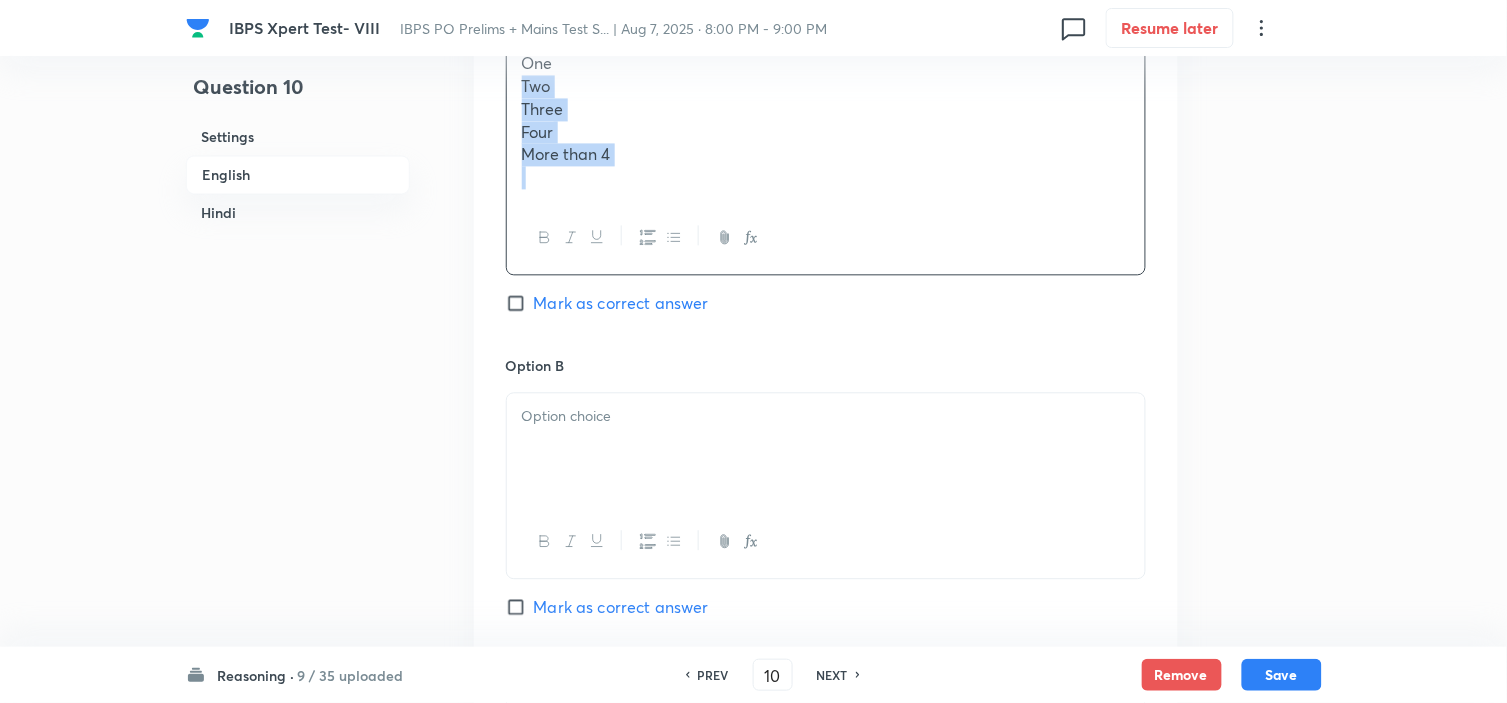 drag, startPoint x: 518, startPoint y: 87, endPoint x: 621, endPoint y: 396, distance: 325.7146 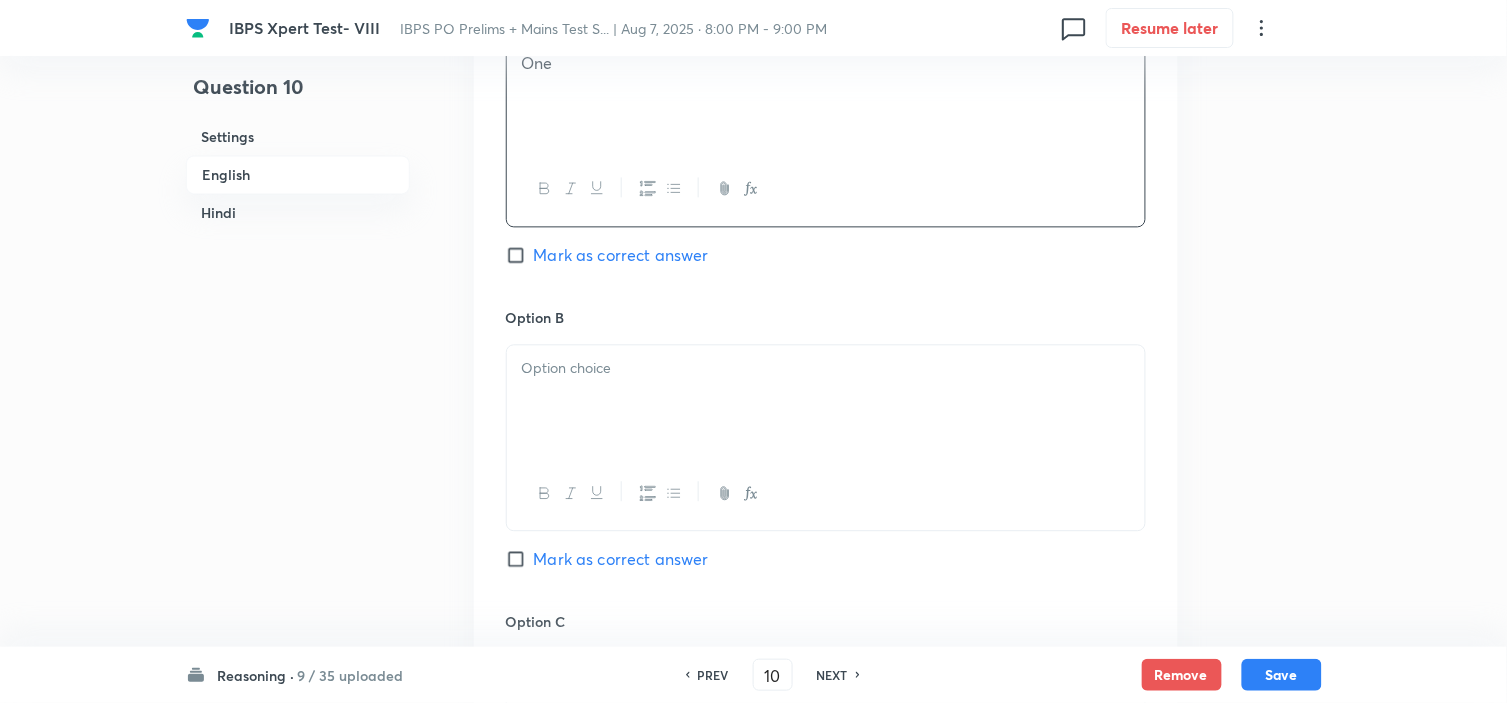 click at bounding box center [826, 401] 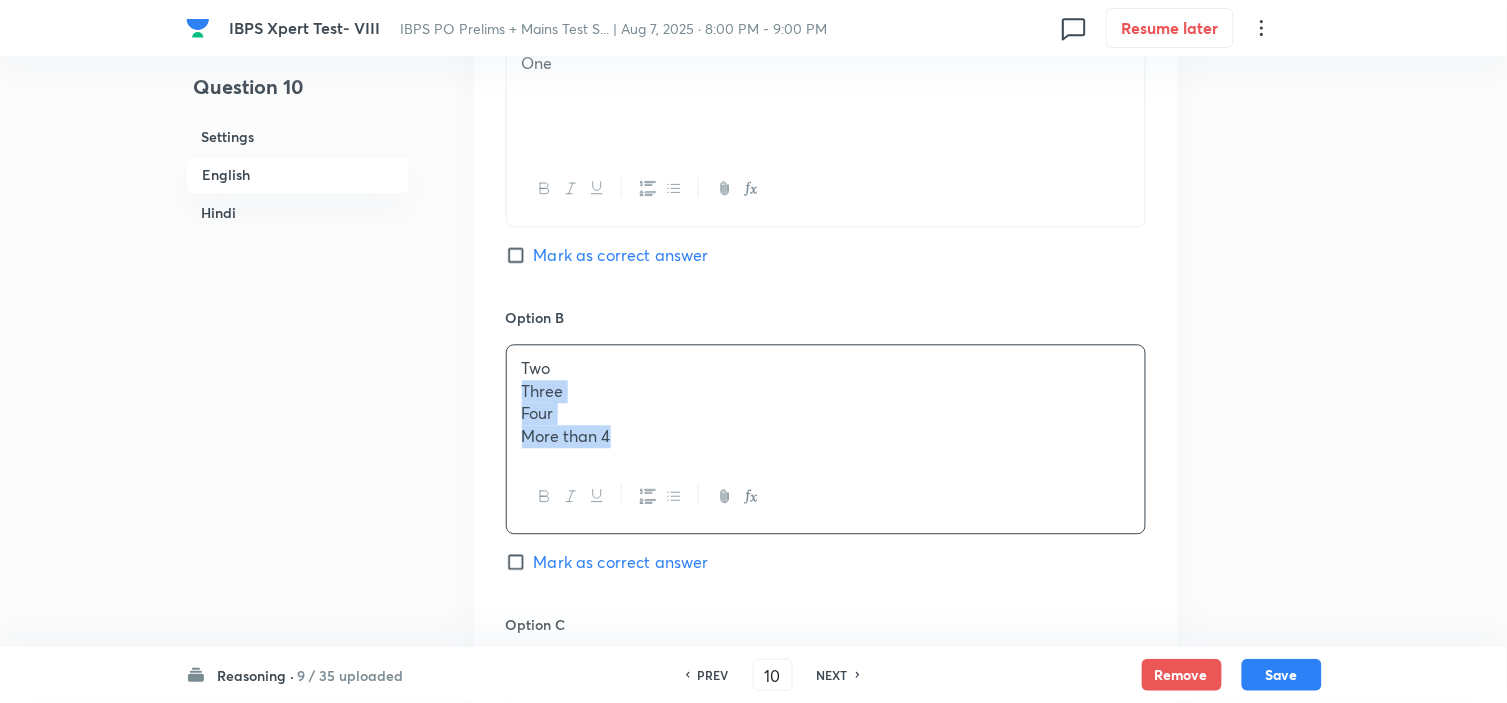 drag, startPoint x: 523, startPoint y: 391, endPoint x: 730, endPoint y: 466, distance: 220.16812 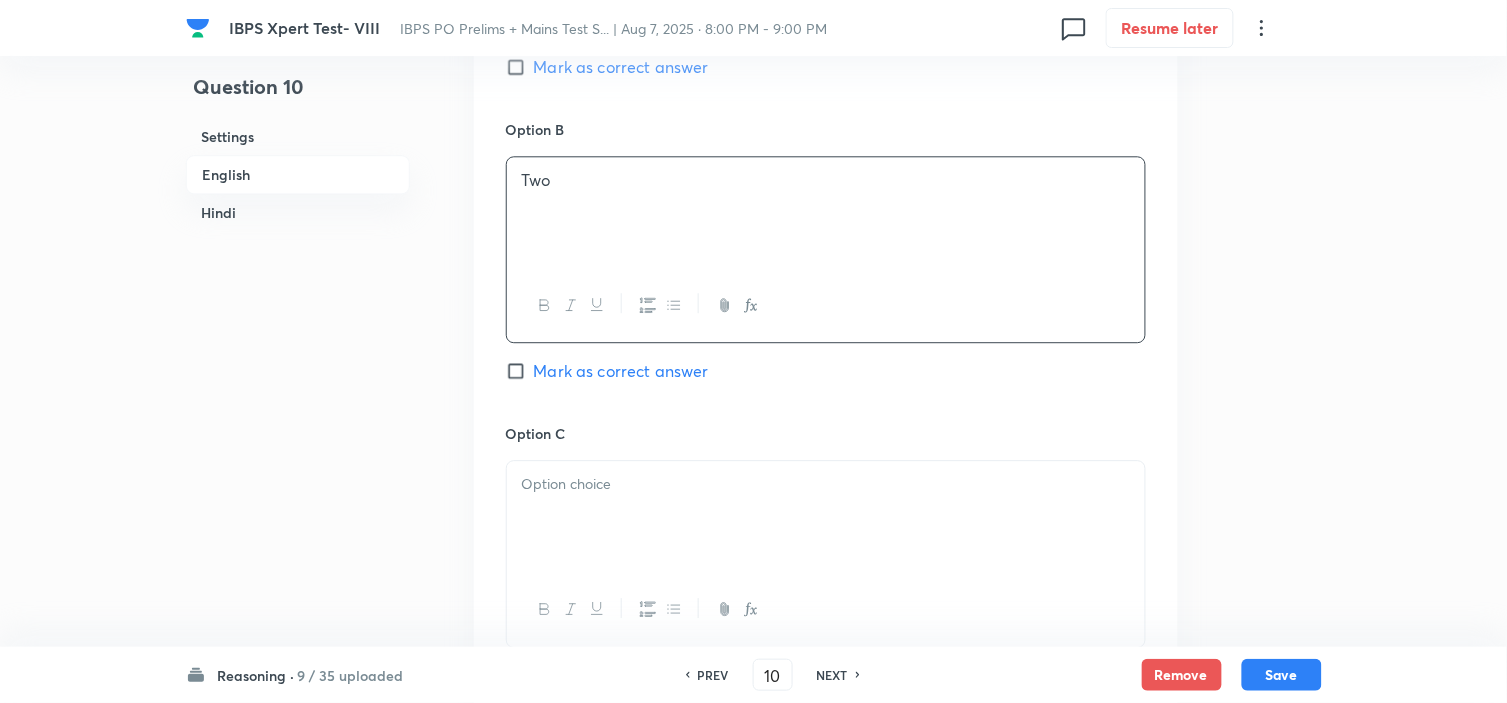 scroll, scrollTop: 1222, scrollLeft: 0, axis: vertical 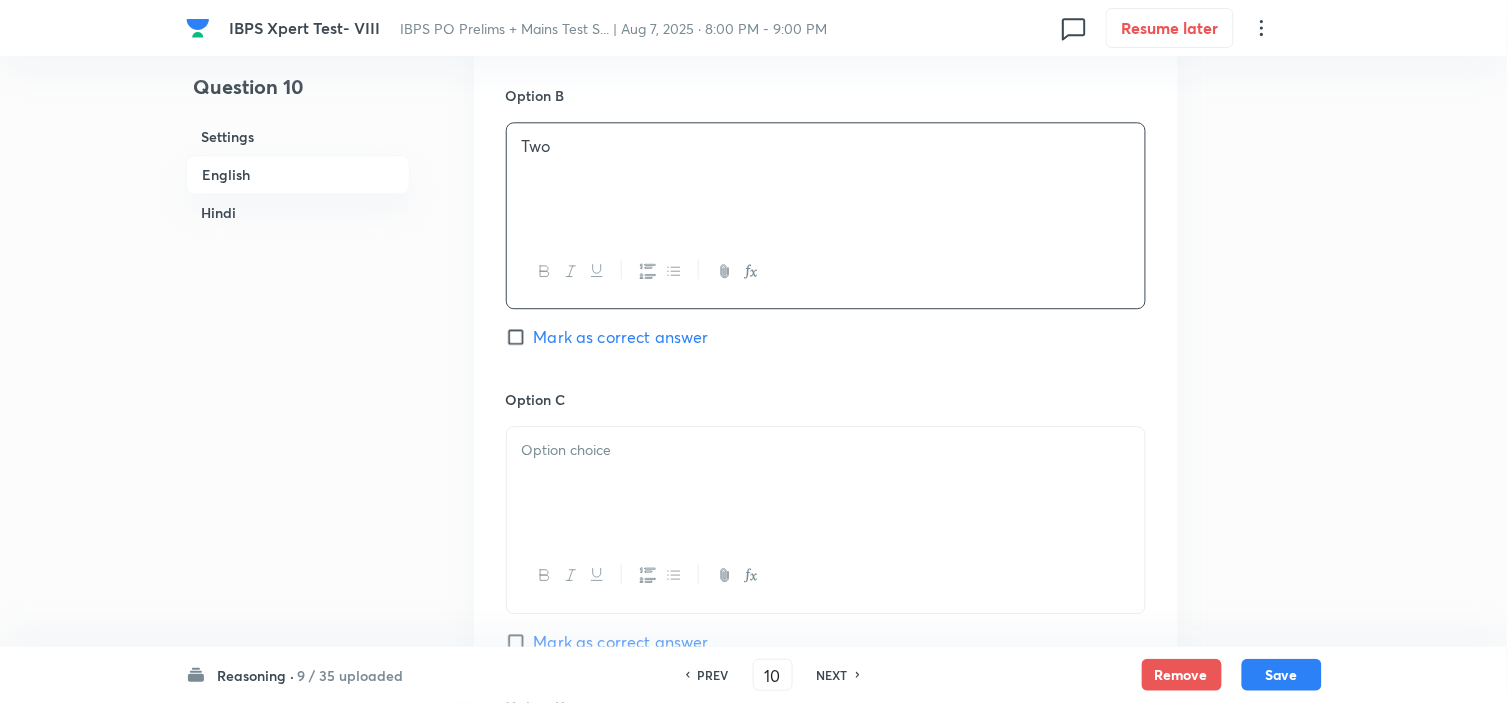 click at bounding box center (826, 483) 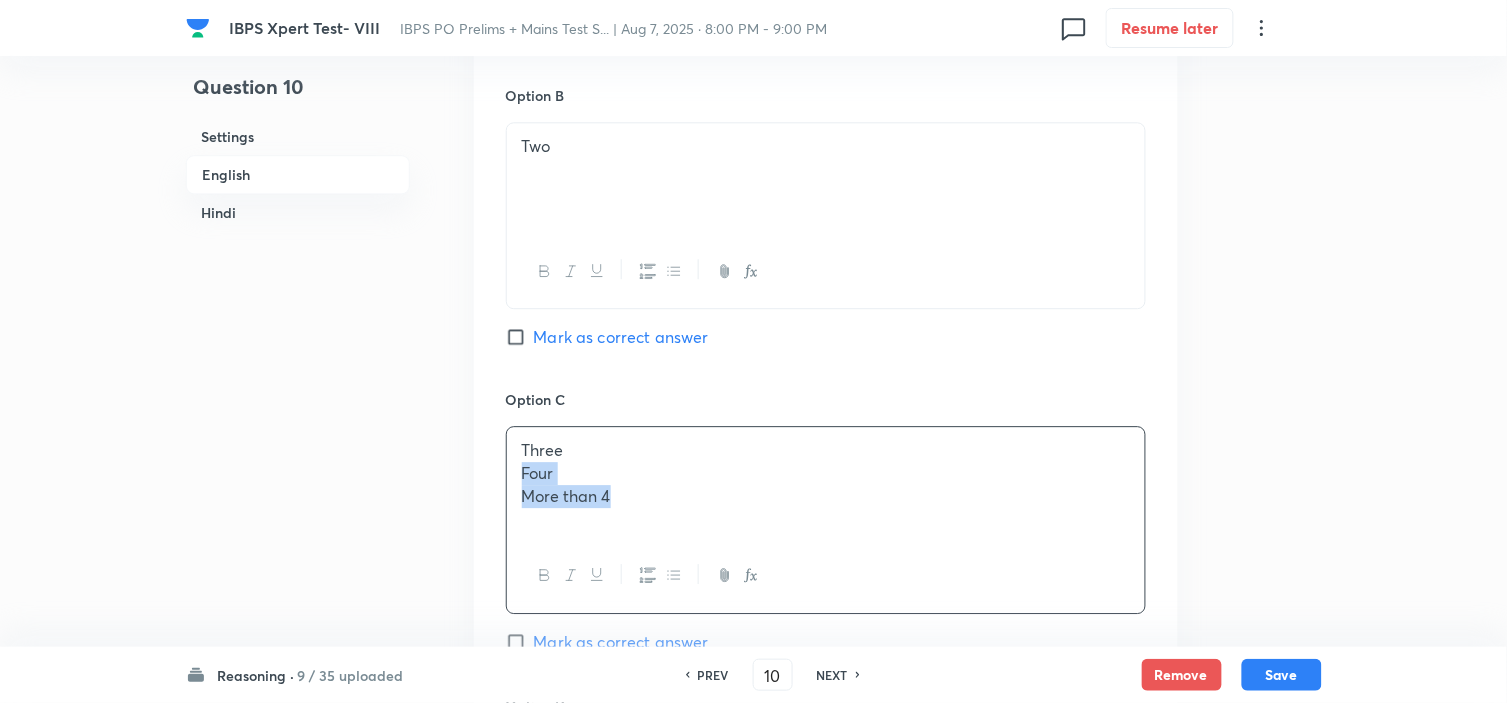 drag, startPoint x: 518, startPoint y: 480, endPoint x: 778, endPoint y: 565, distance: 273.5416 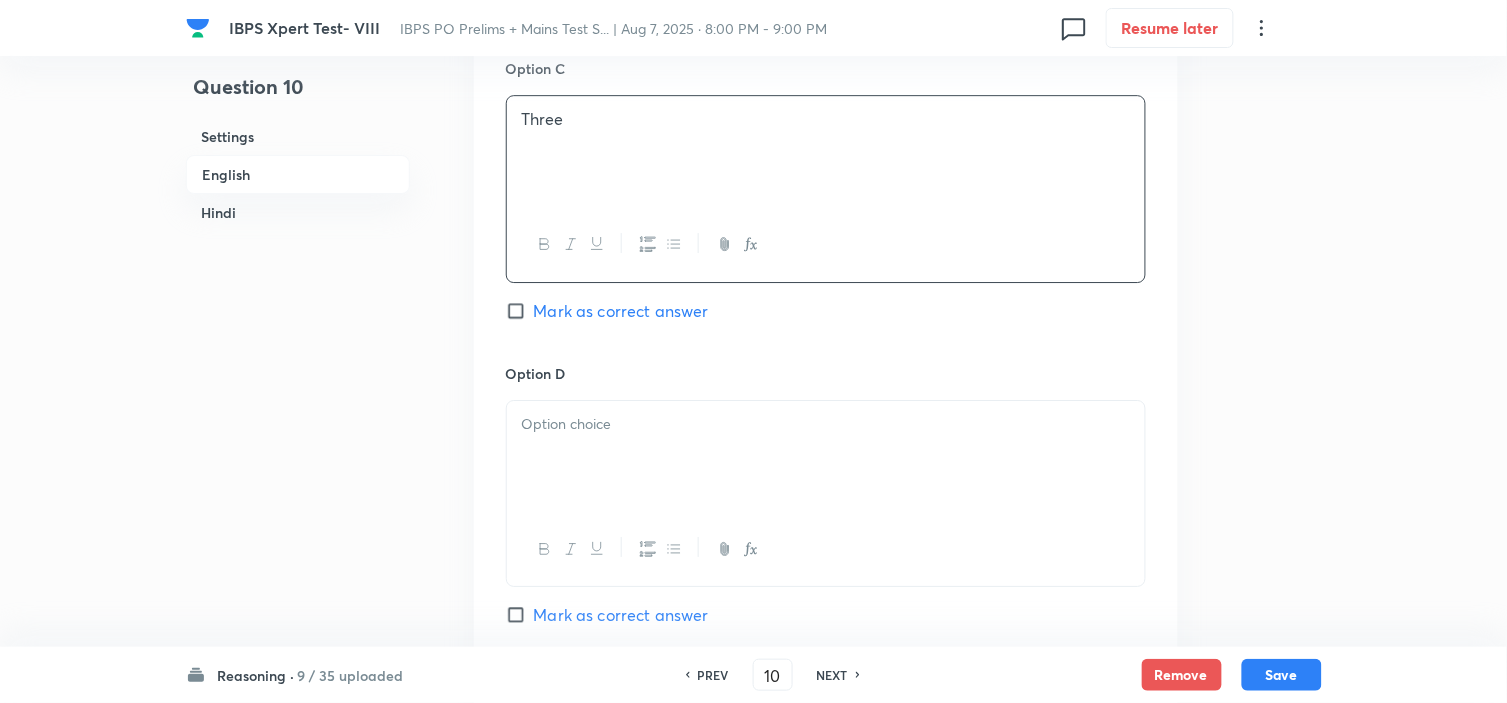 scroll, scrollTop: 1555, scrollLeft: 0, axis: vertical 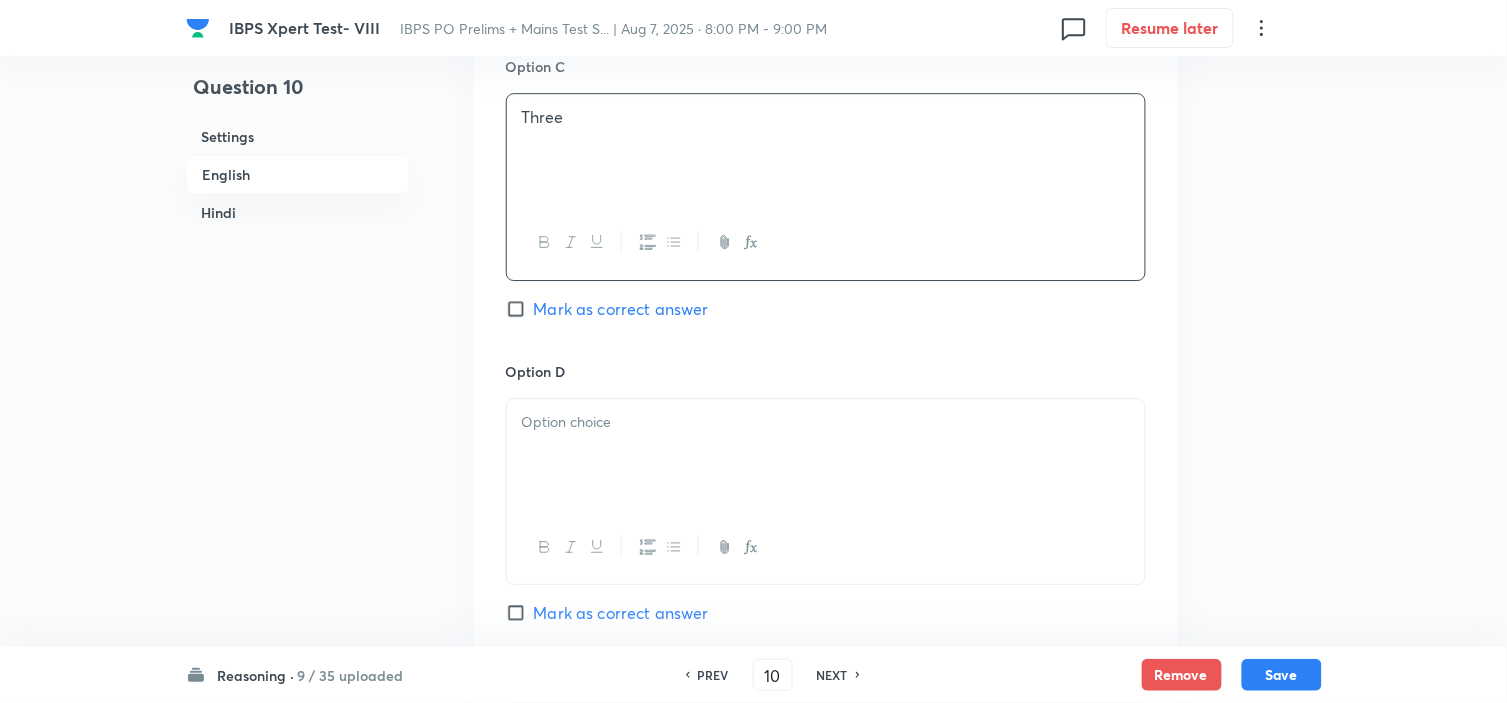 click at bounding box center [826, 455] 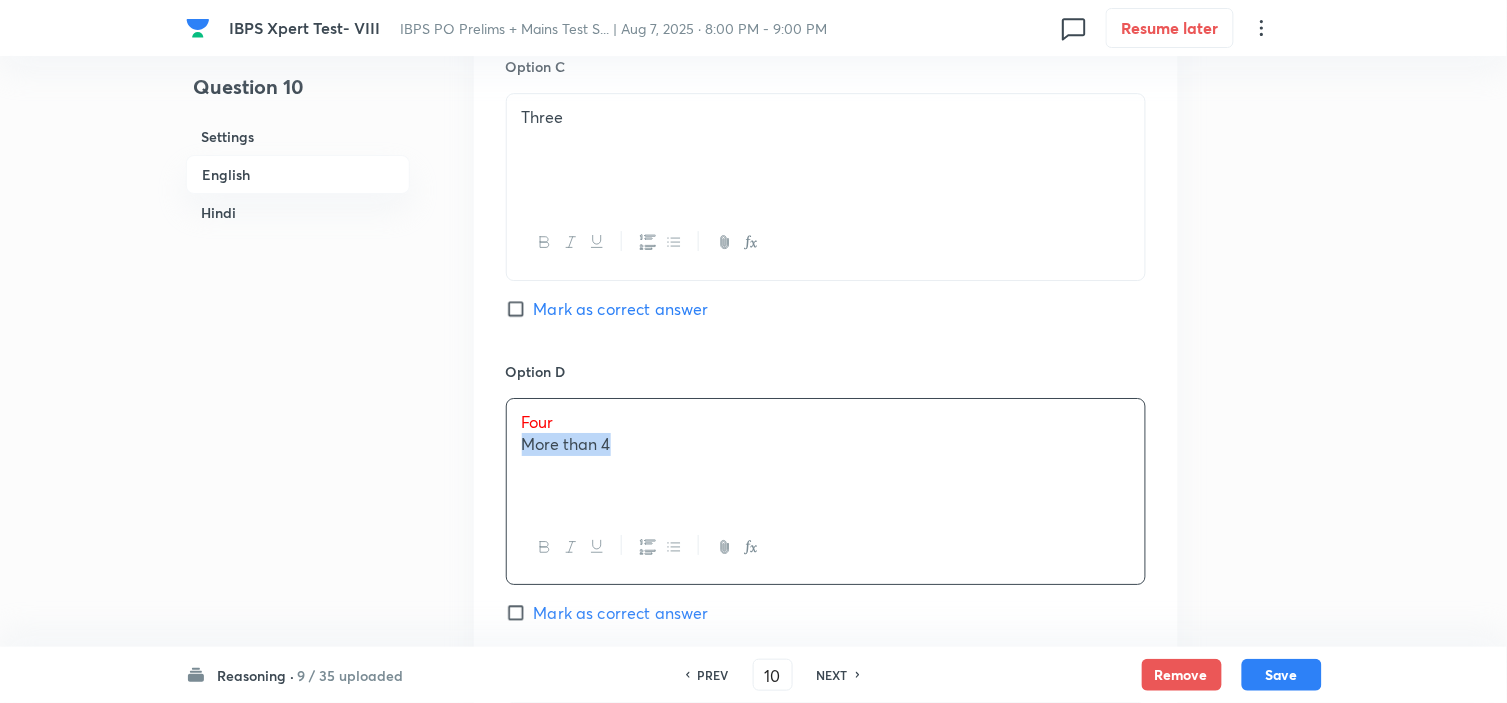 drag, startPoint x: 527, startPoint y: 451, endPoint x: 884, endPoint y: 485, distance: 358.6154 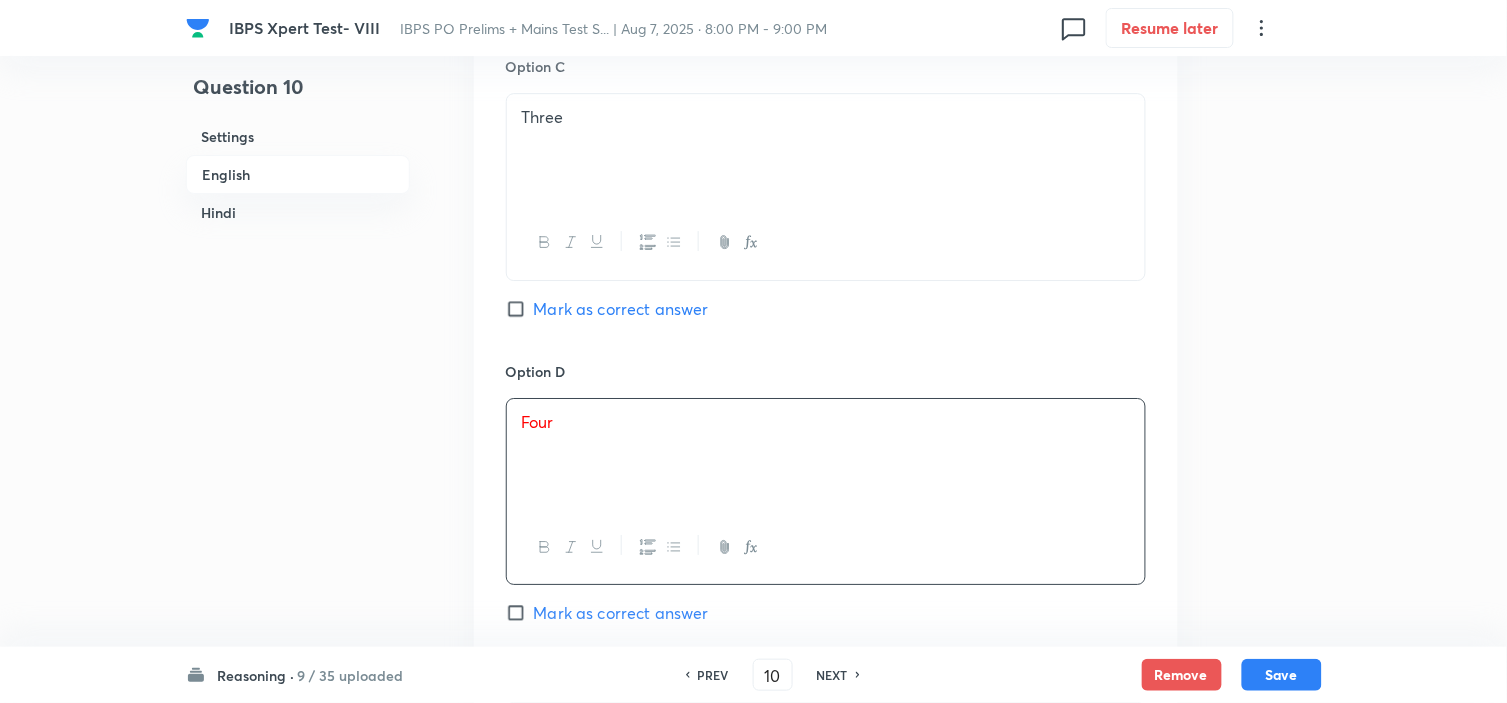 click on "Mark as correct answer" at bounding box center [621, 613] 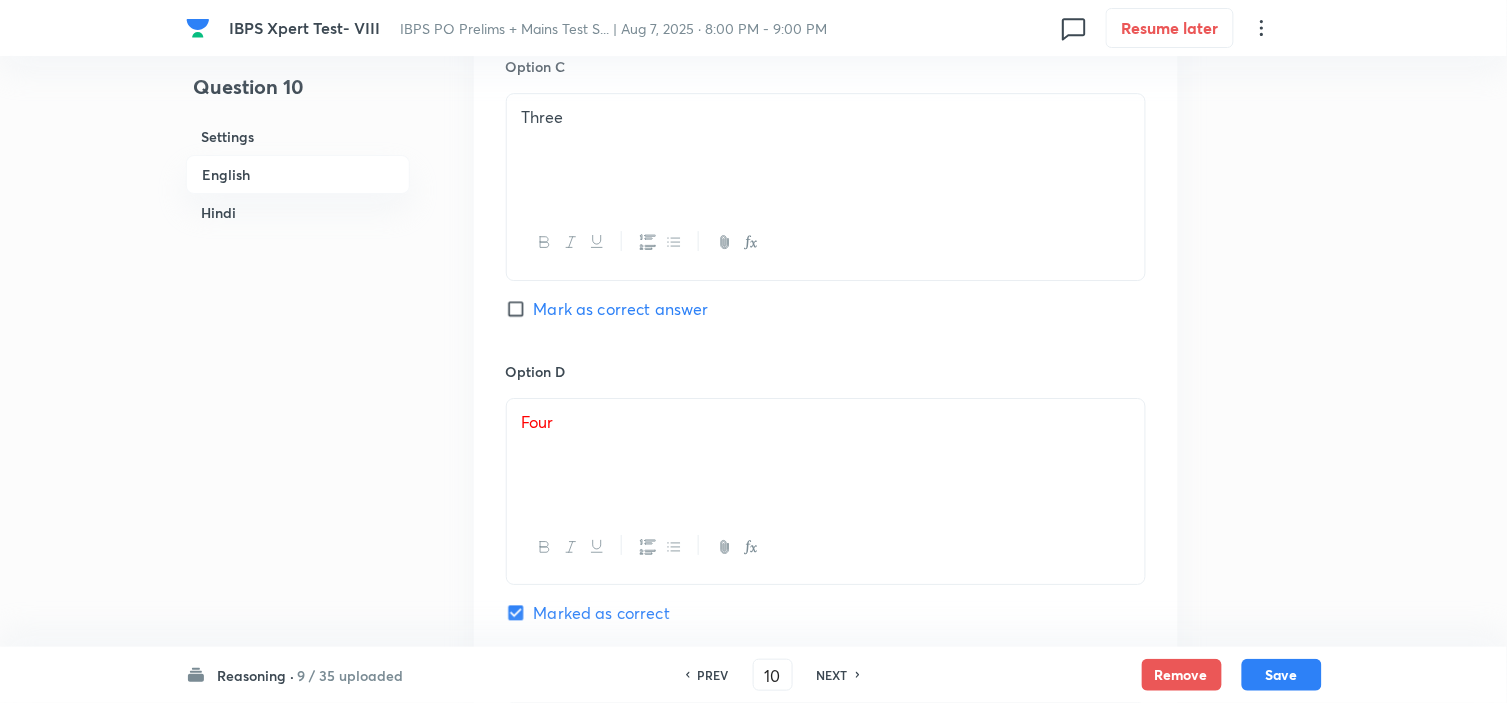 checkbox on "true" 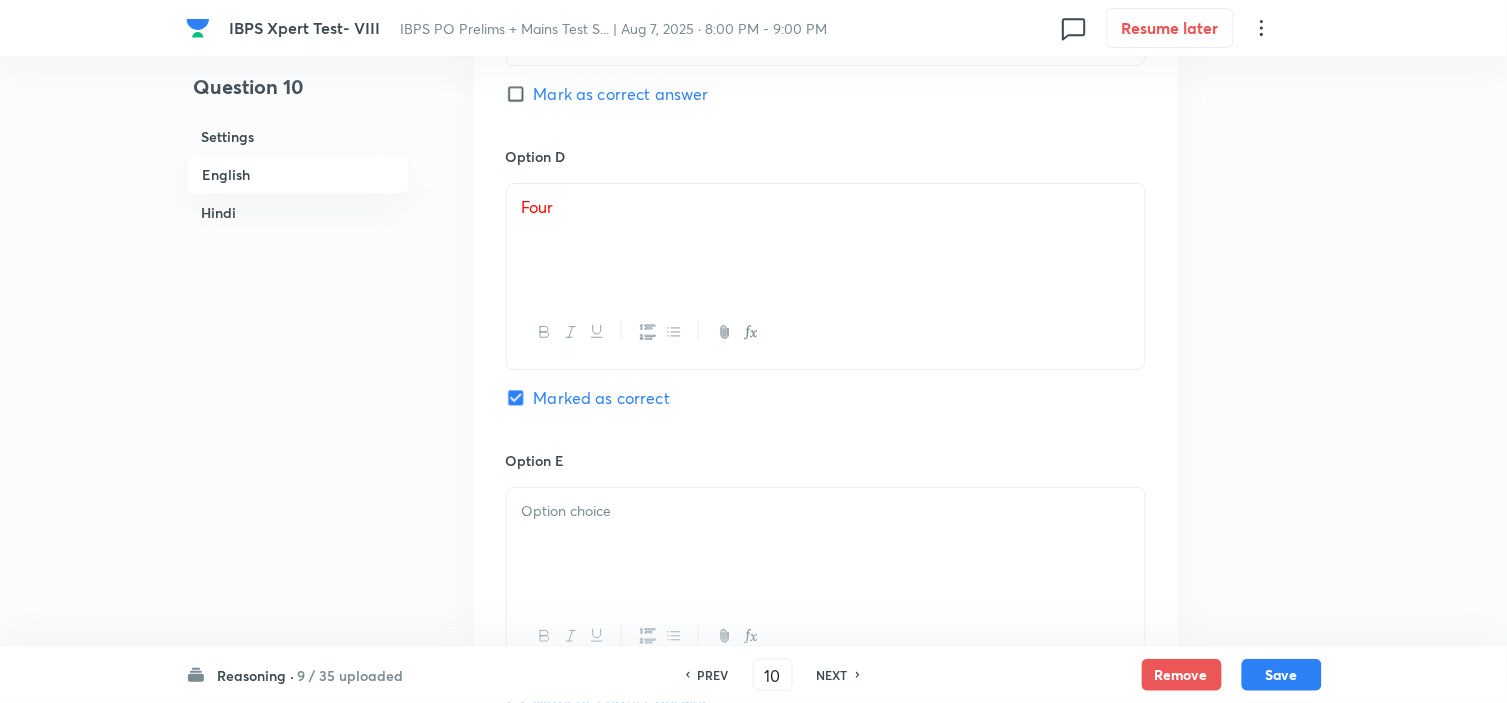 scroll, scrollTop: 1777, scrollLeft: 0, axis: vertical 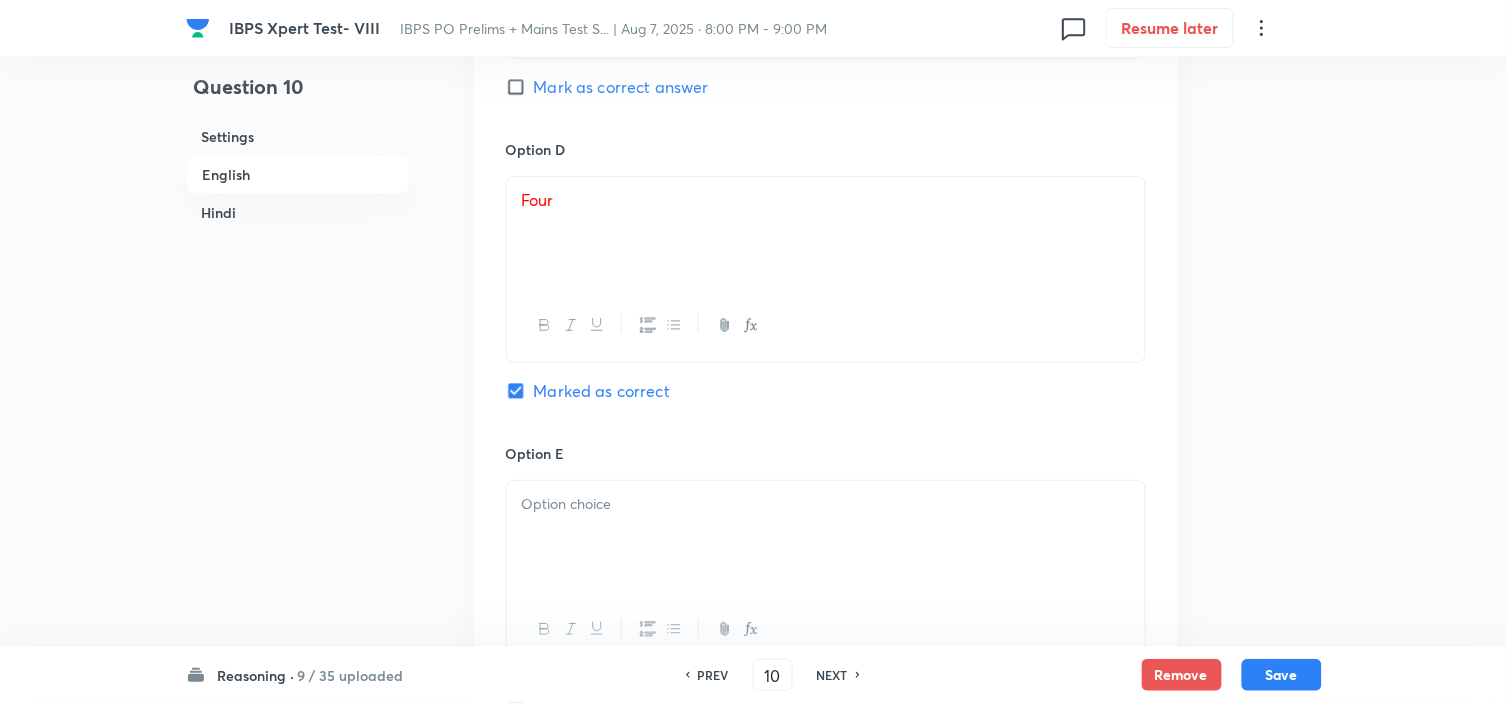 click at bounding box center (826, 537) 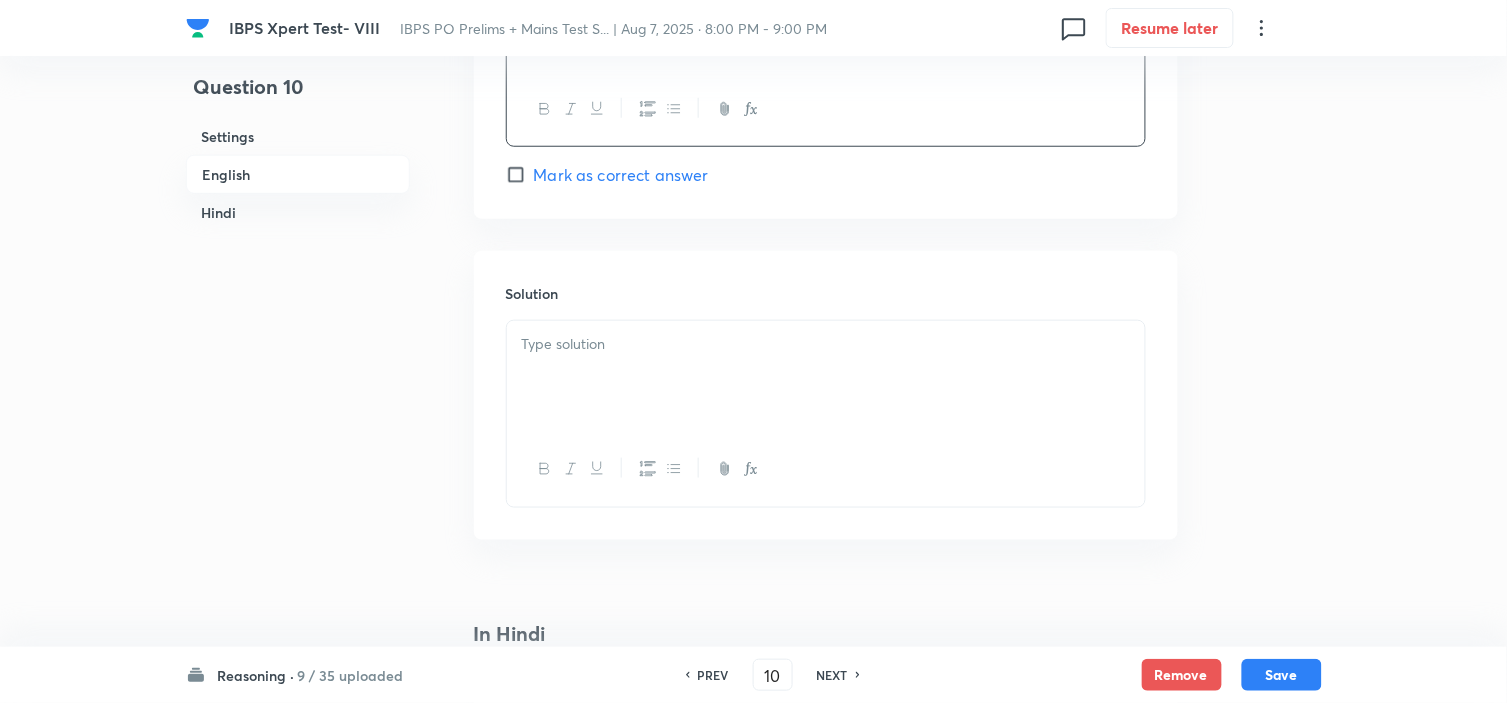 scroll, scrollTop: 2333, scrollLeft: 0, axis: vertical 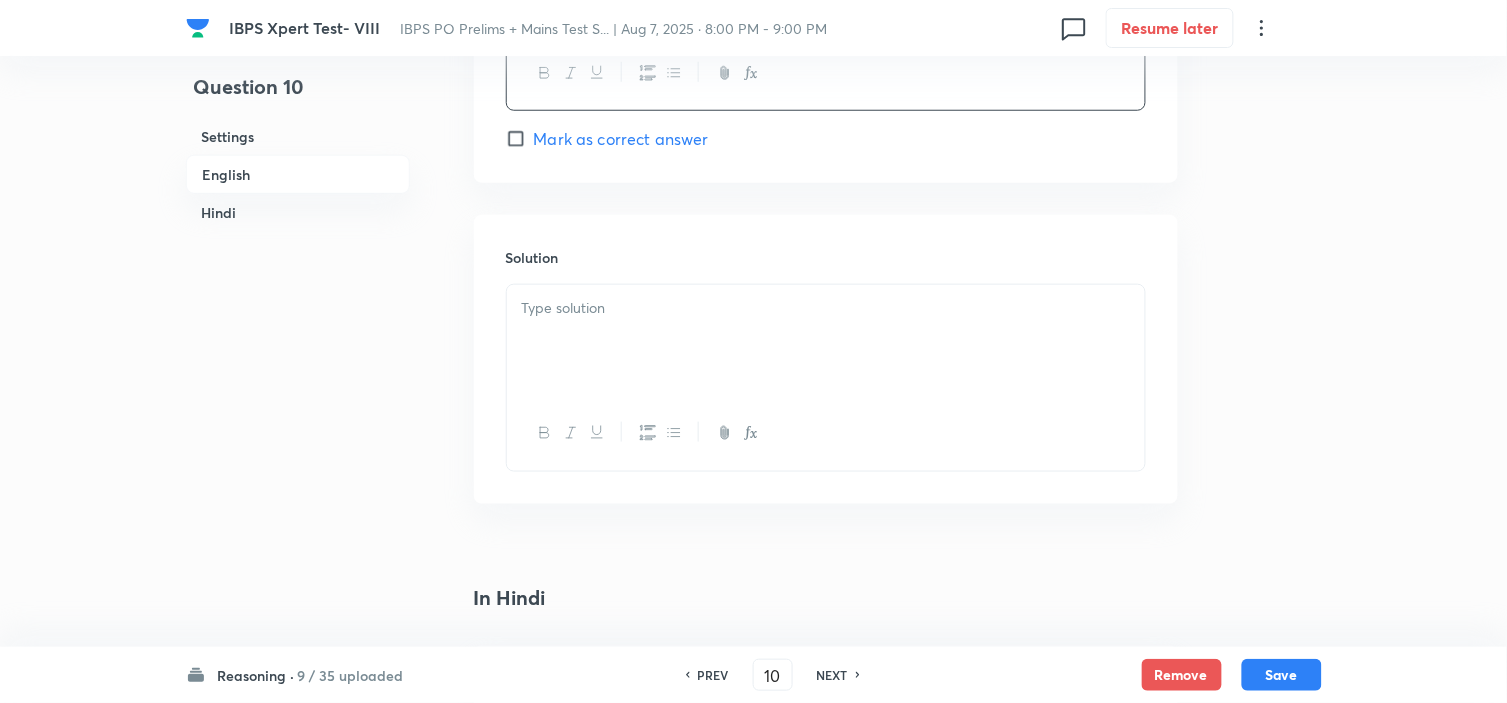 click at bounding box center [826, 341] 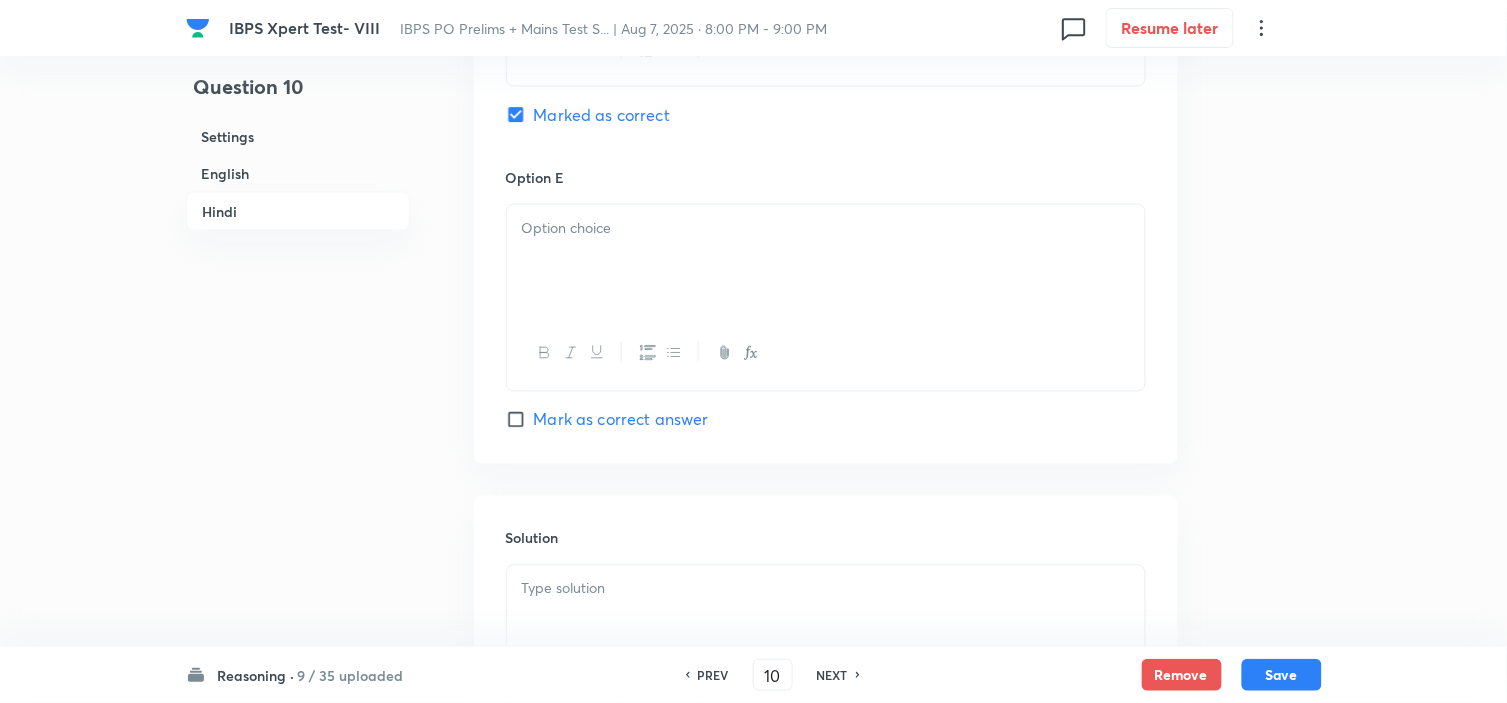 scroll, scrollTop: 4822, scrollLeft: 0, axis: vertical 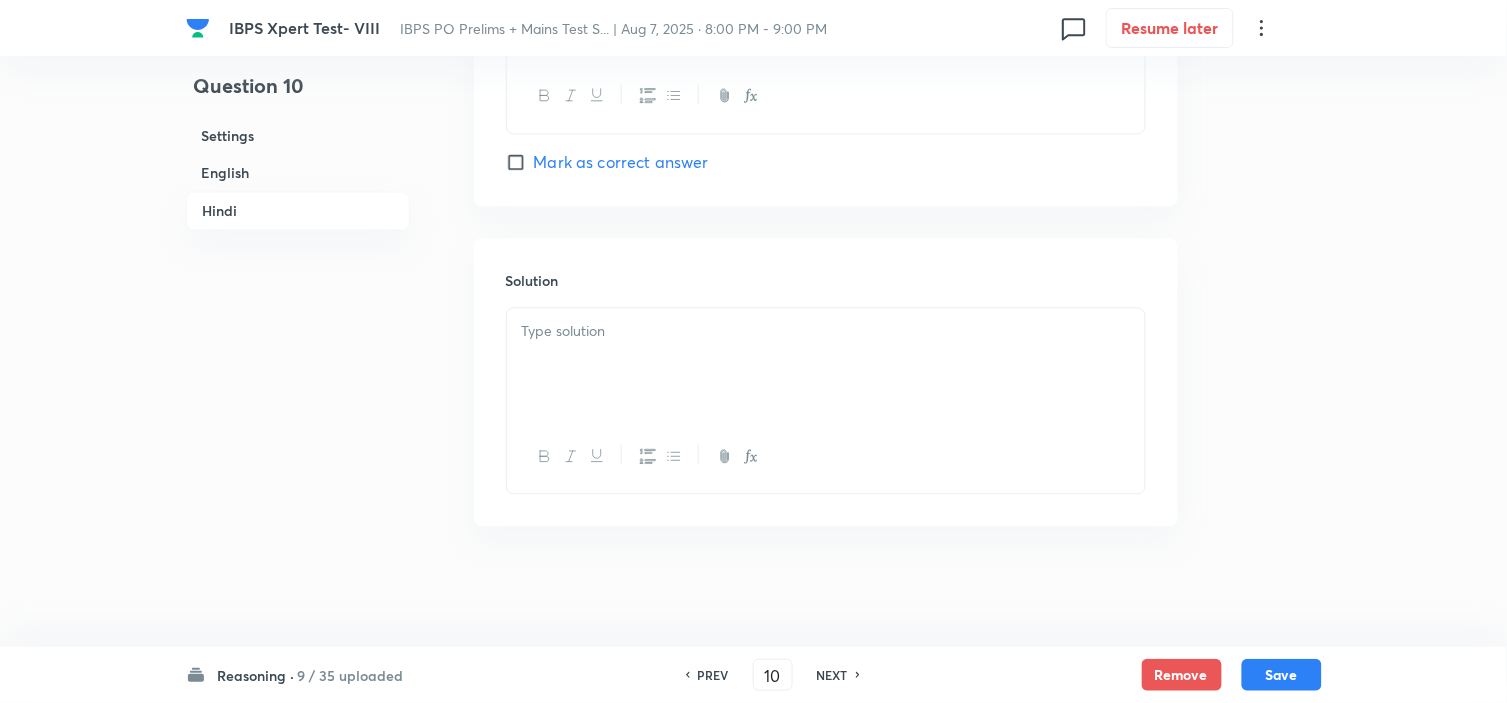 click at bounding box center [826, 365] 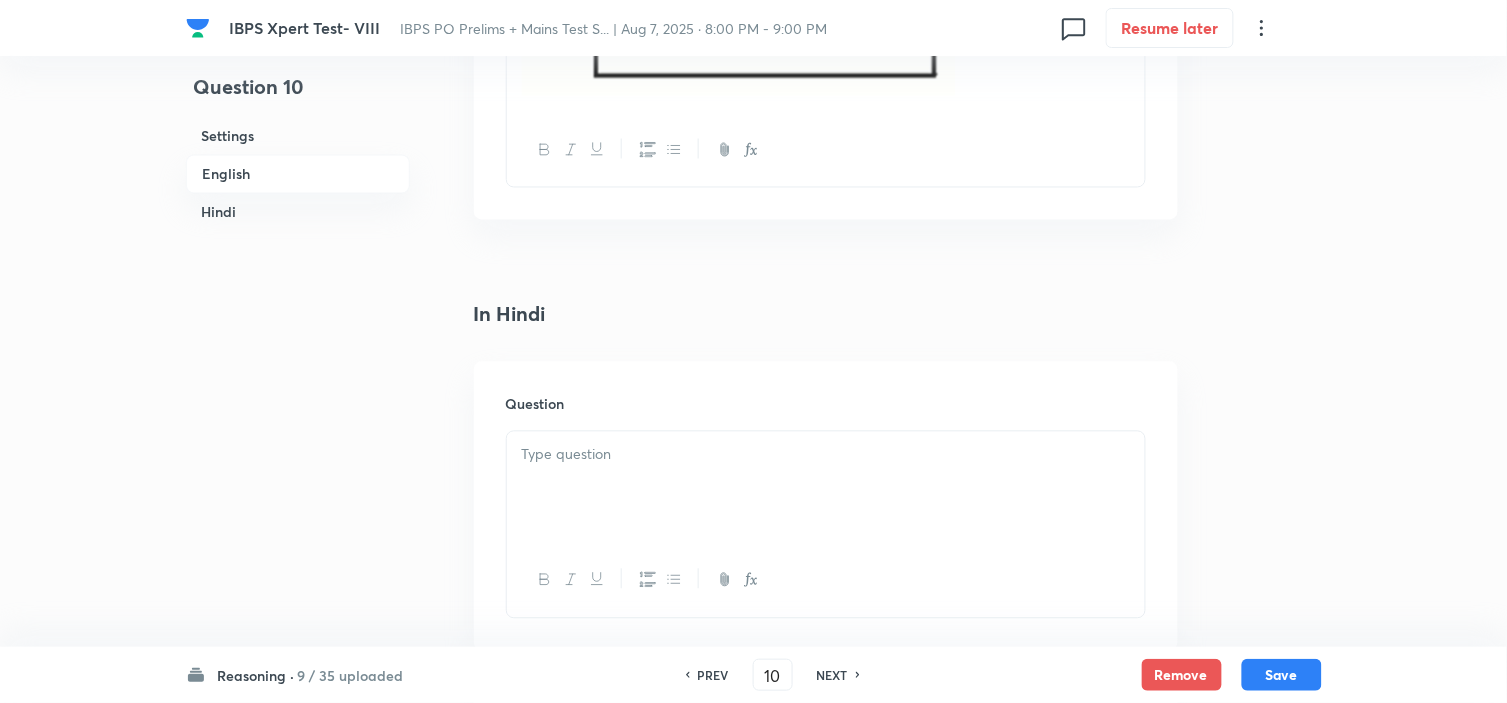 scroll, scrollTop: 3044, scrollLeft: 0, axis: vertical 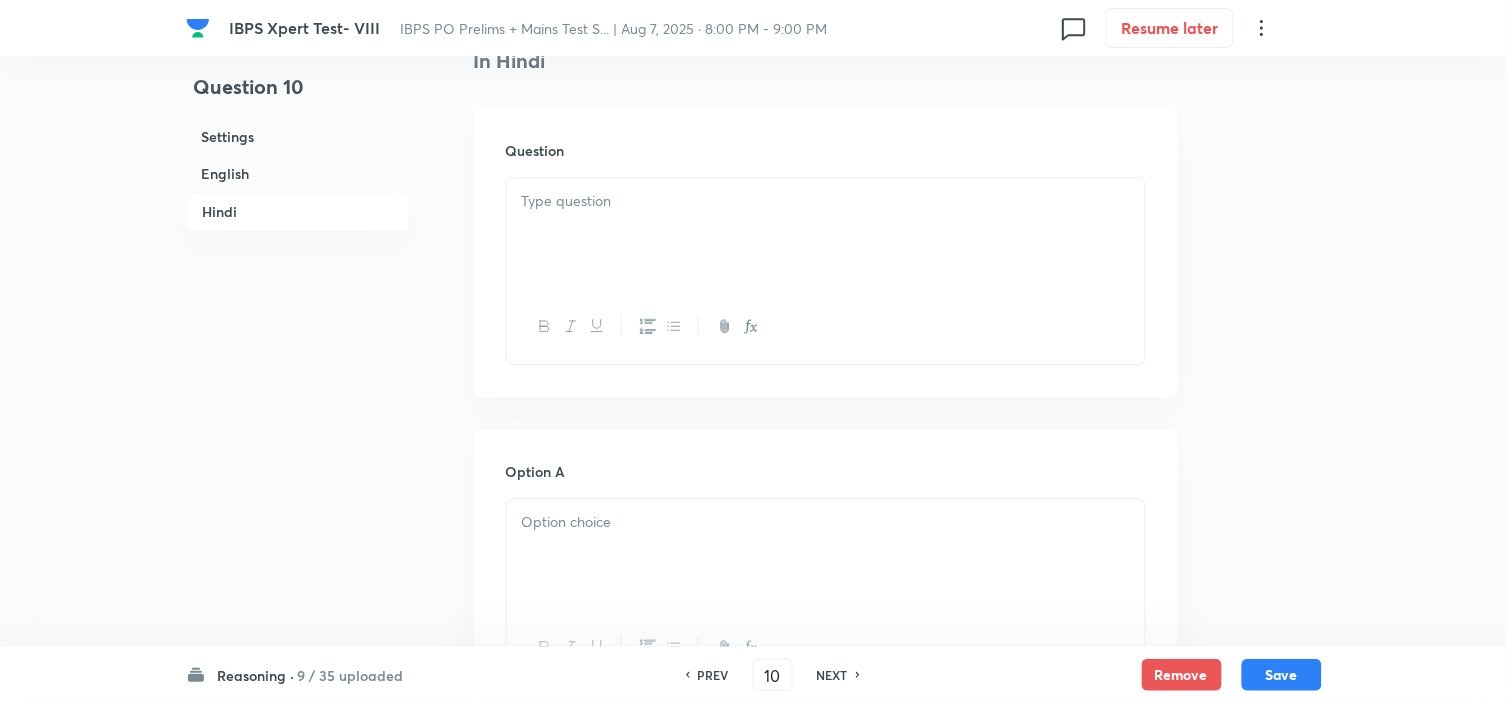 click at bounding box center (826, 234) 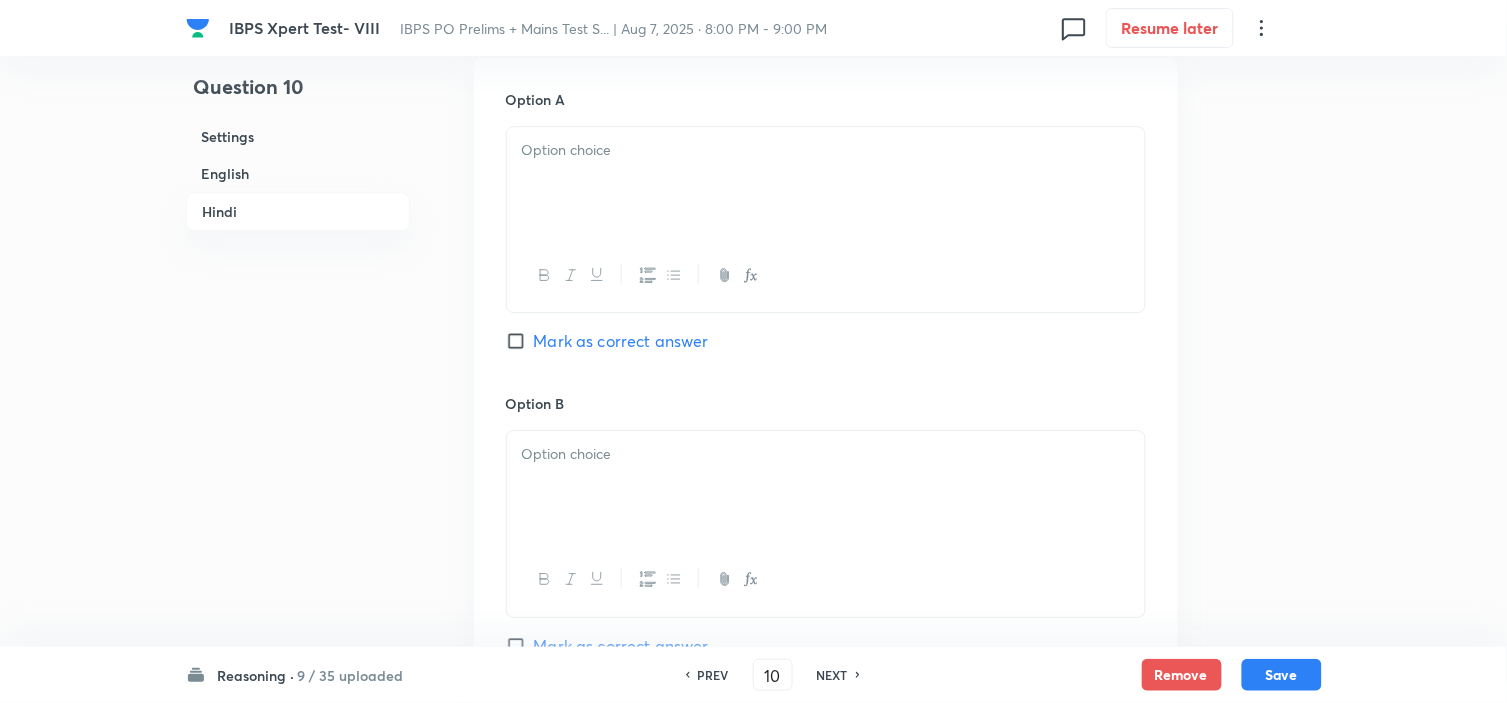 scroll, scrollTop: 3377, scrollLeft: 0, axis: vertical 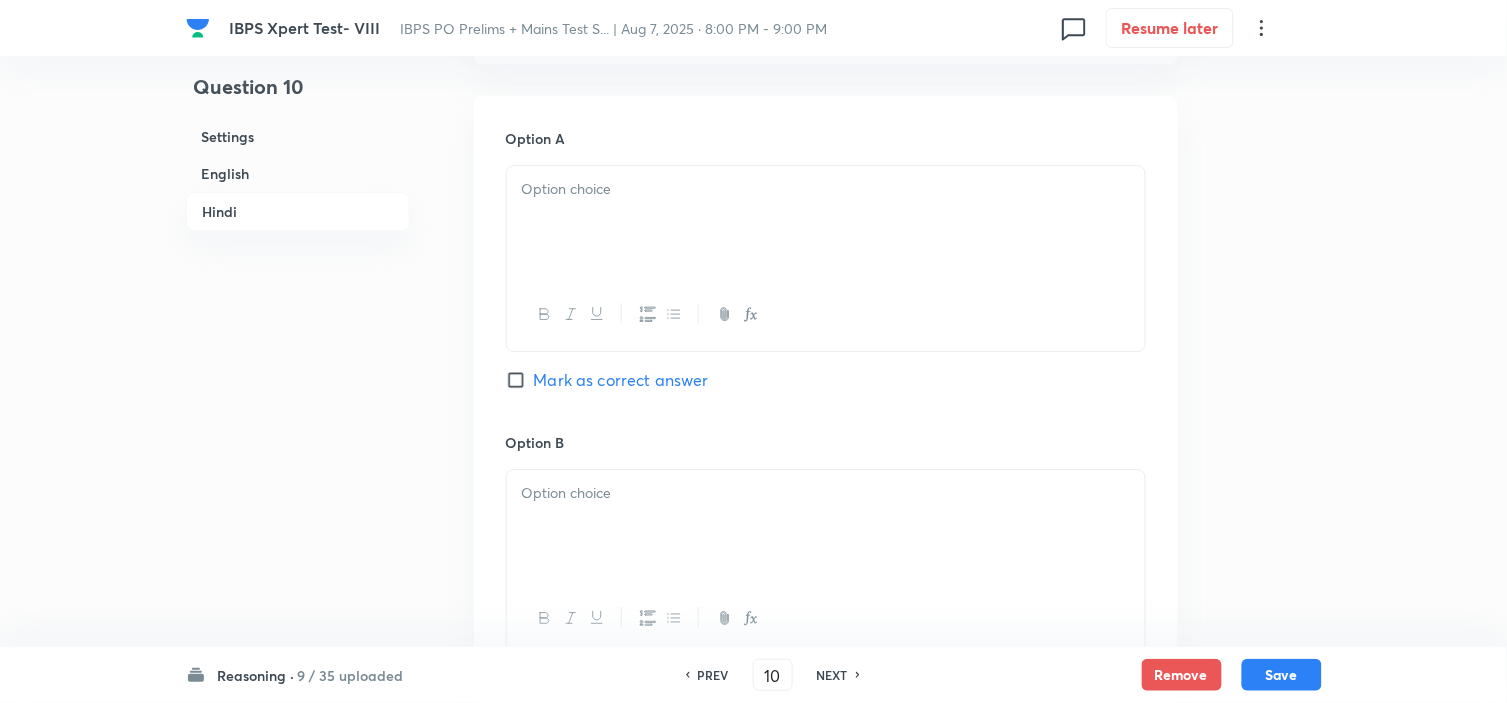 click at bounding box center [826, 222] 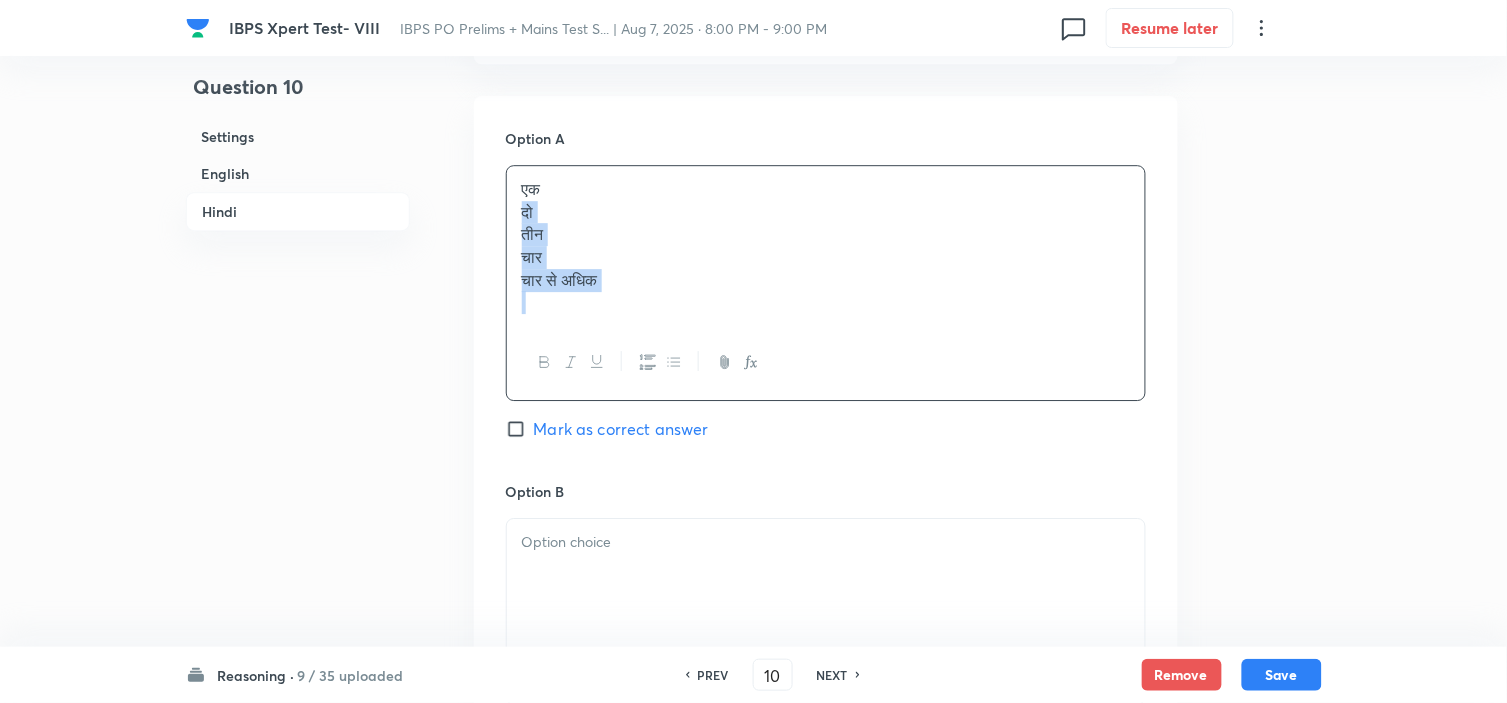 drag, startPoint x: 515, startPoint y: 224, endPoint x: 708, endPoint y: 355, distance: 233.2595 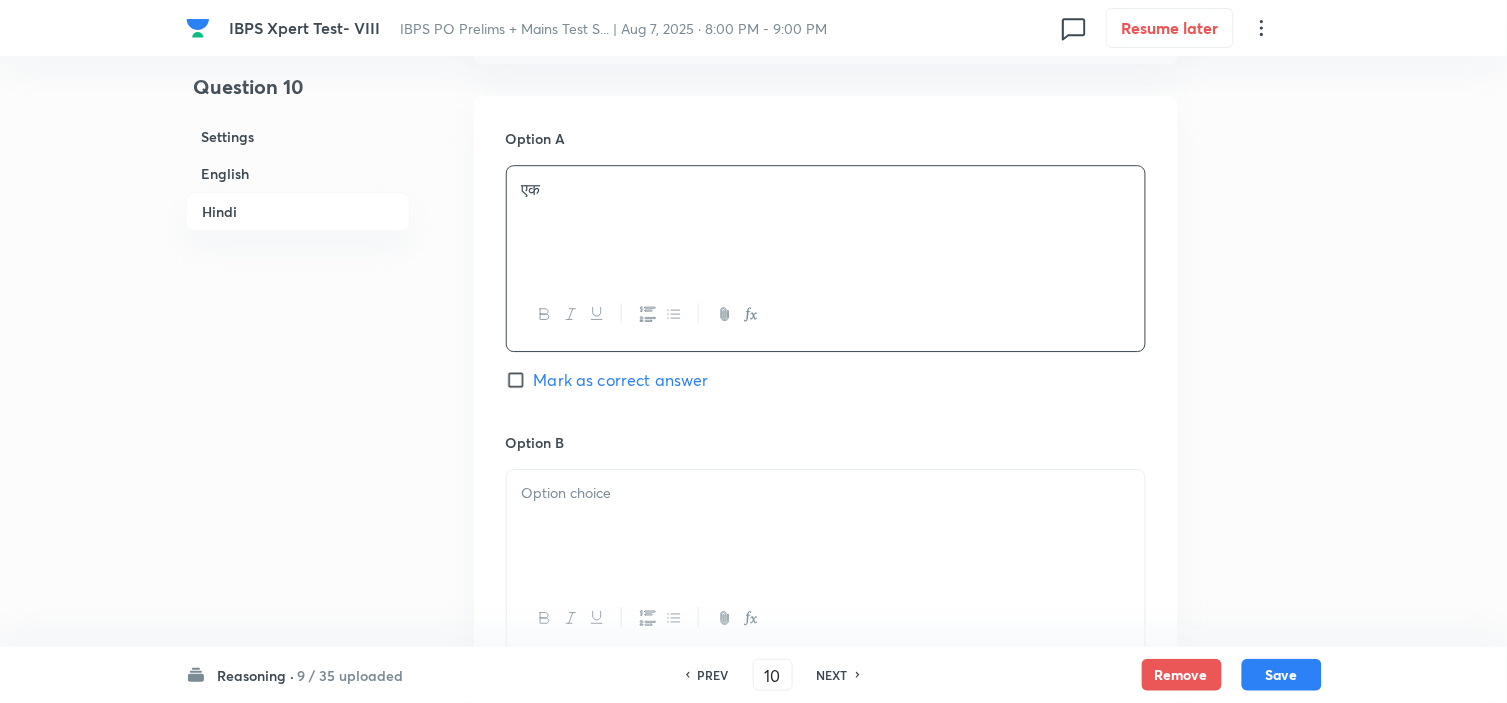 click at bounding box center (826, 526) 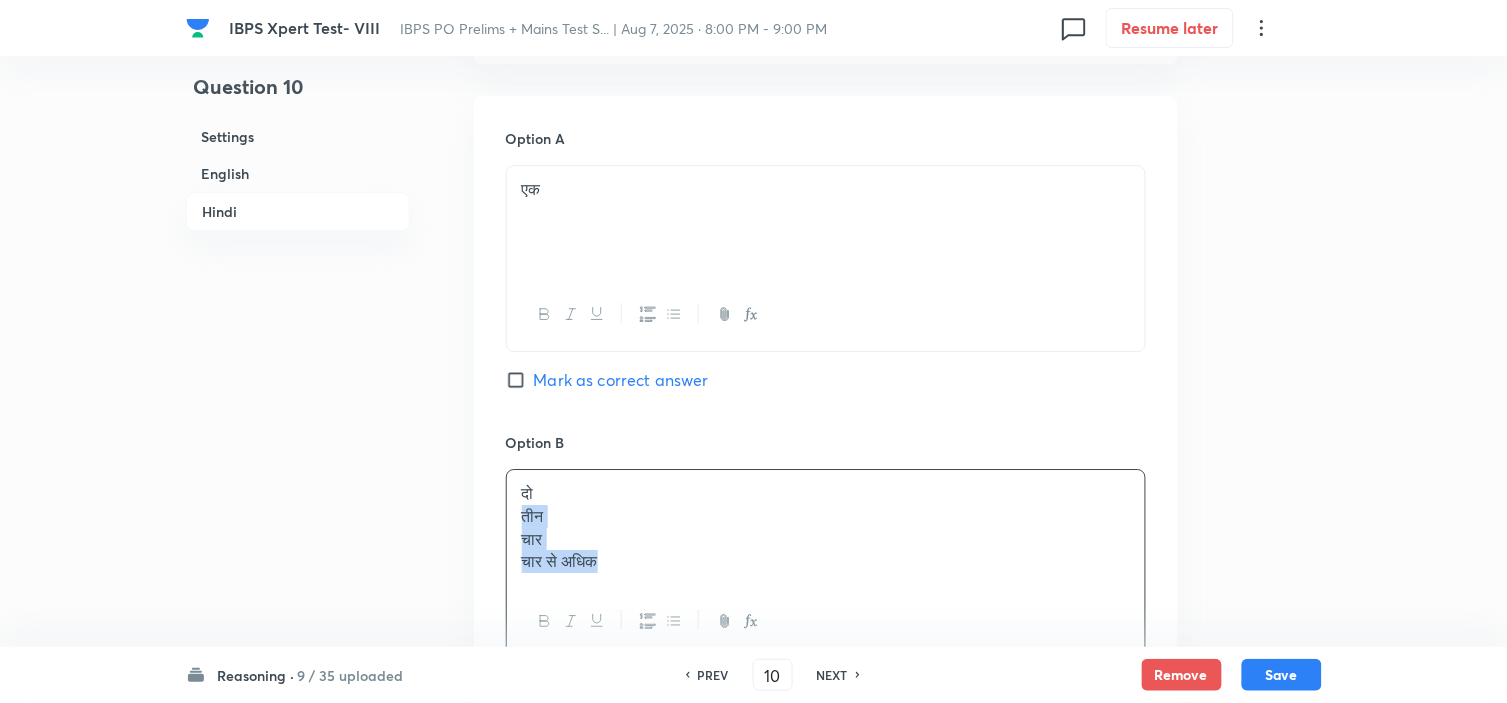 drag, startPoint x: 520, startPoint y: 523, endPoint x: 685, endPoint y: 596, distance: 180.42728 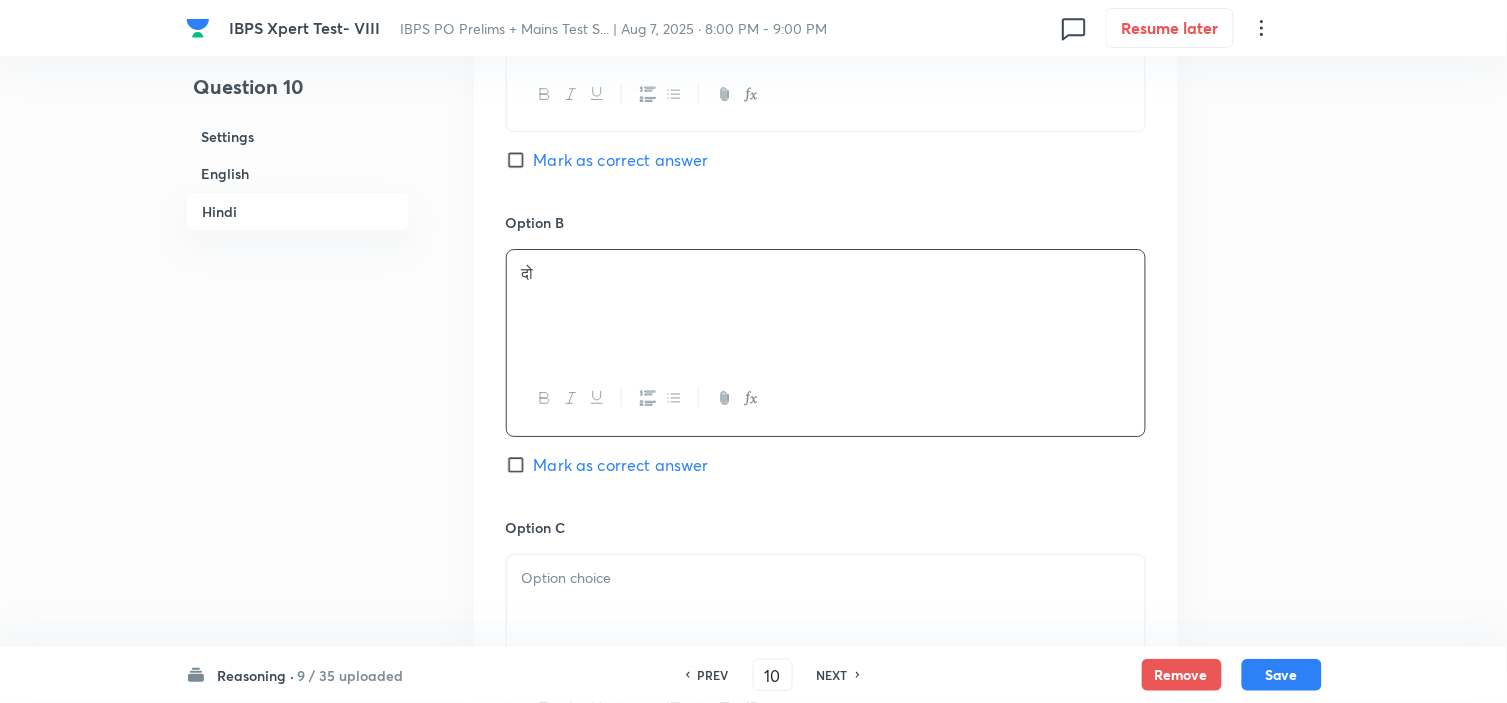 scroll, scrollTop: 3600, scrollLeft: 0, axis: vertical 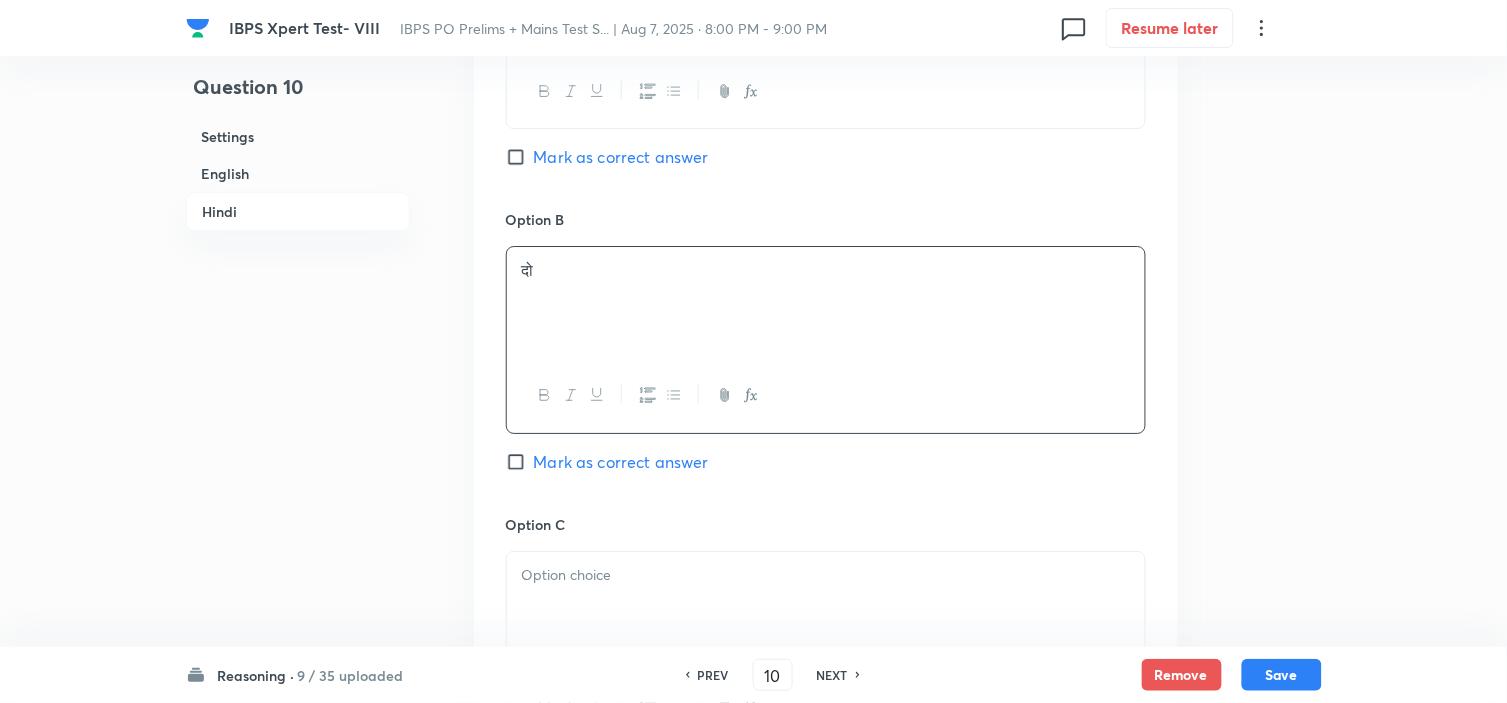 click at bounding box center [826, 575] 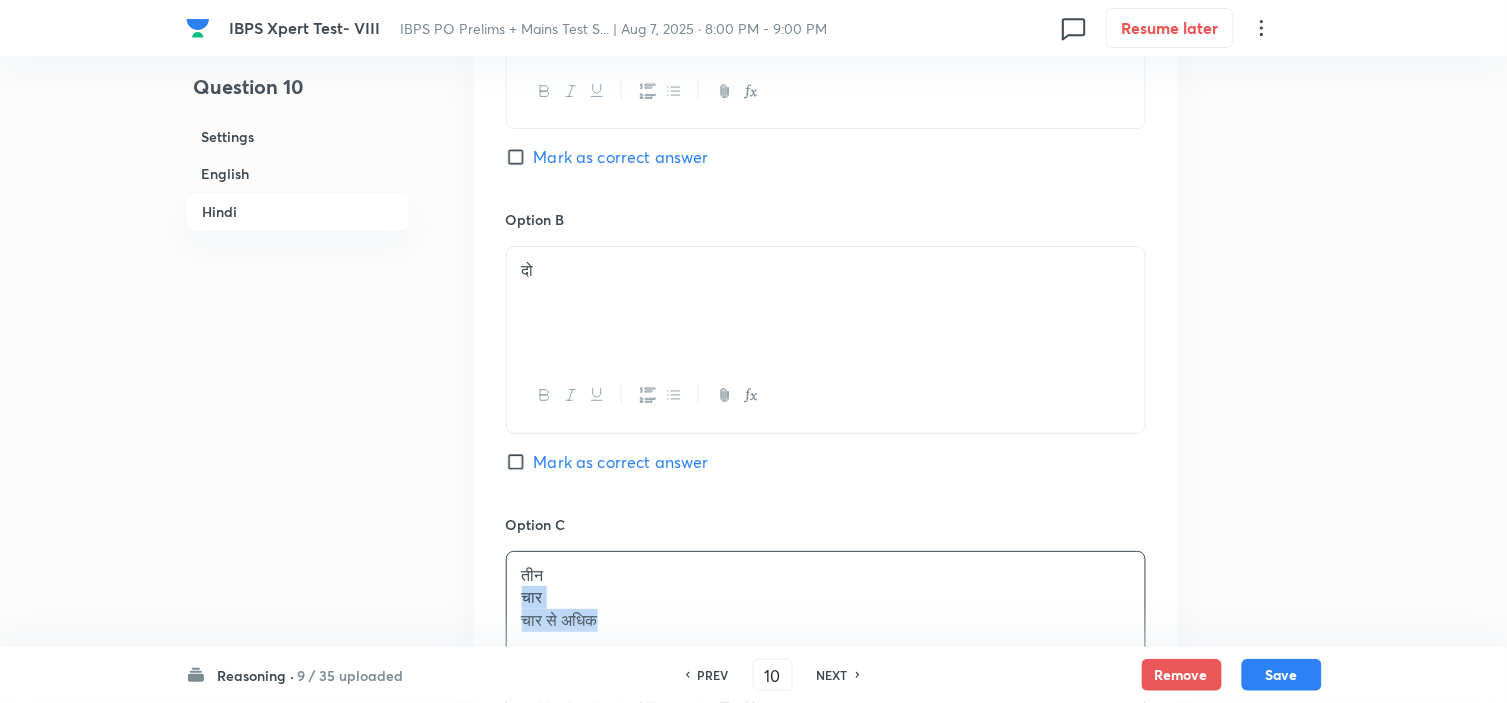 drag, startPoint x: 520, startPoint y: 613, endPoint x: 755, endPoint y: 652, distance: 238.21419 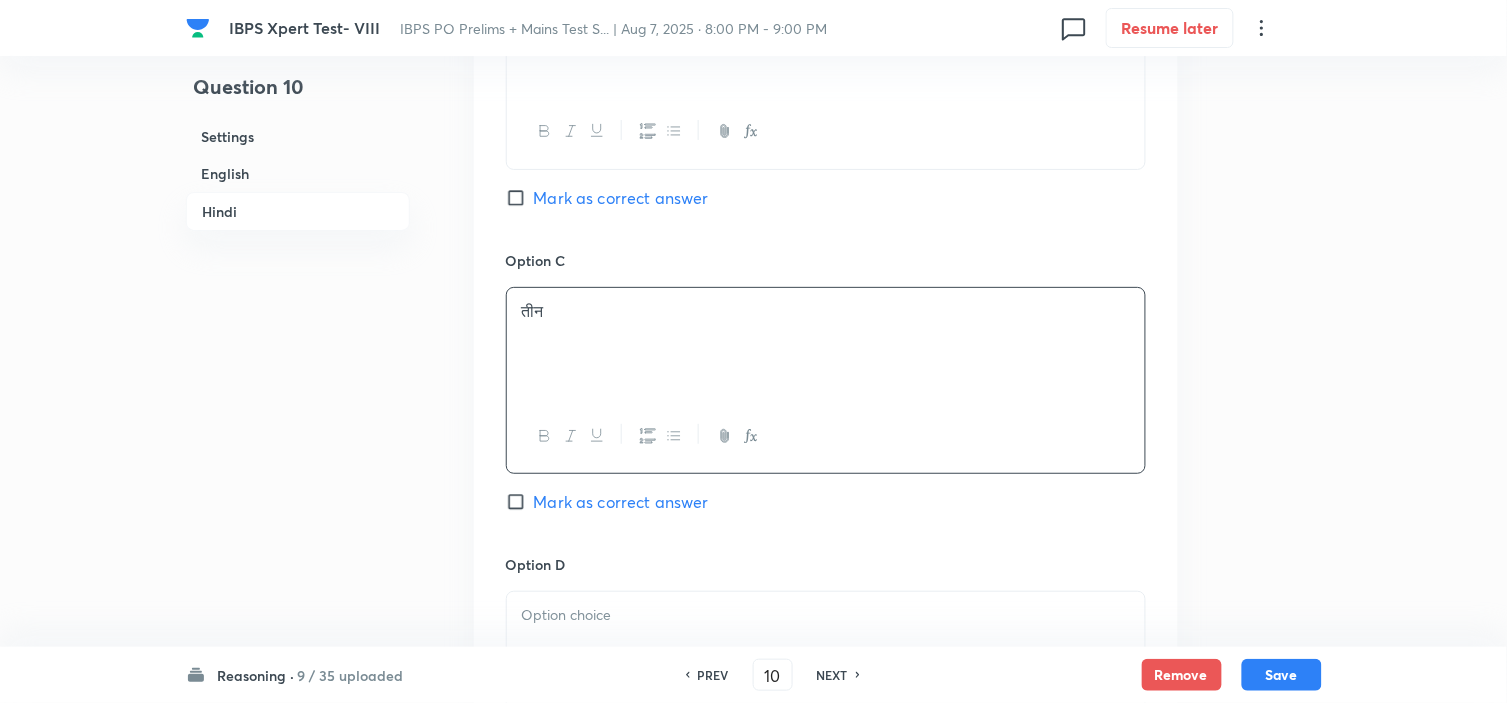 scroll, scrollTop: 3933, scrollLeft: 0, axis: vertical 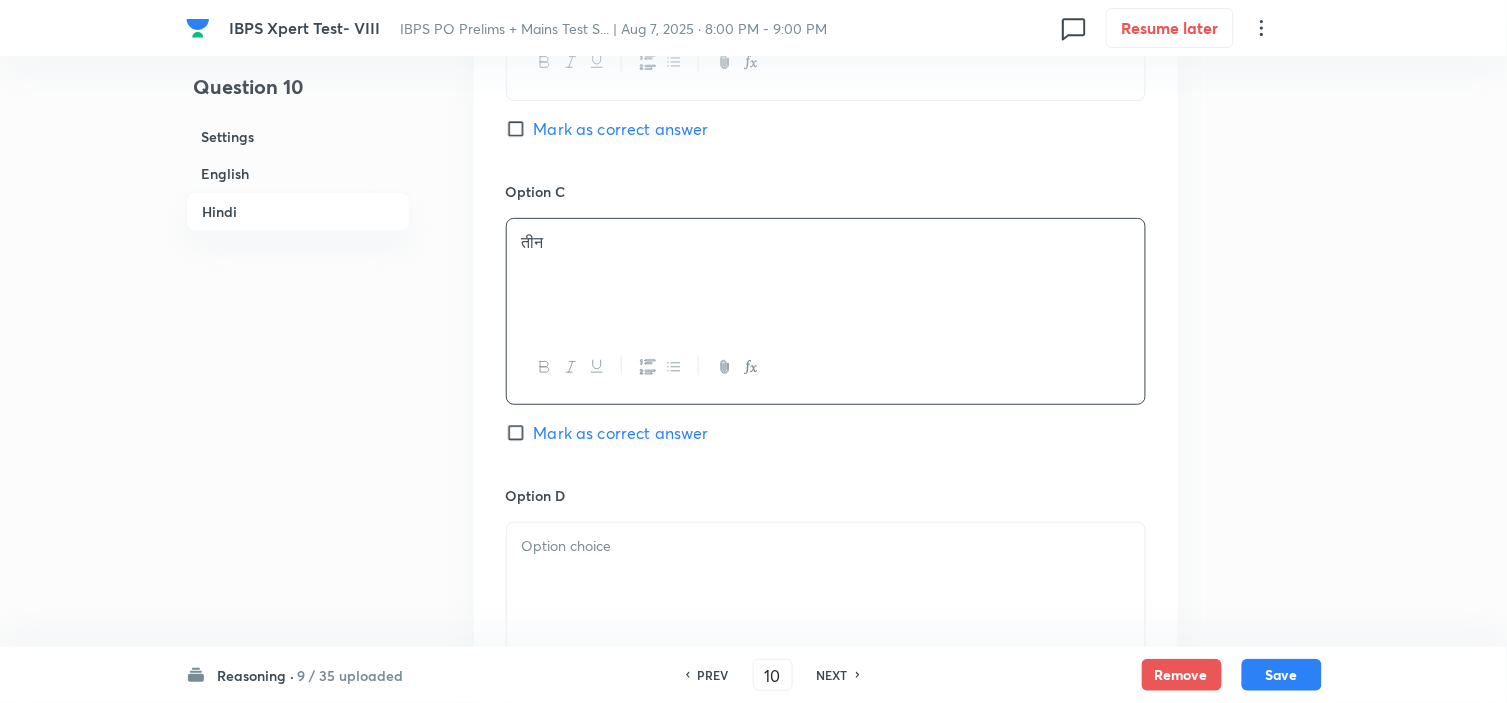 click at bounding box center (826, 579) 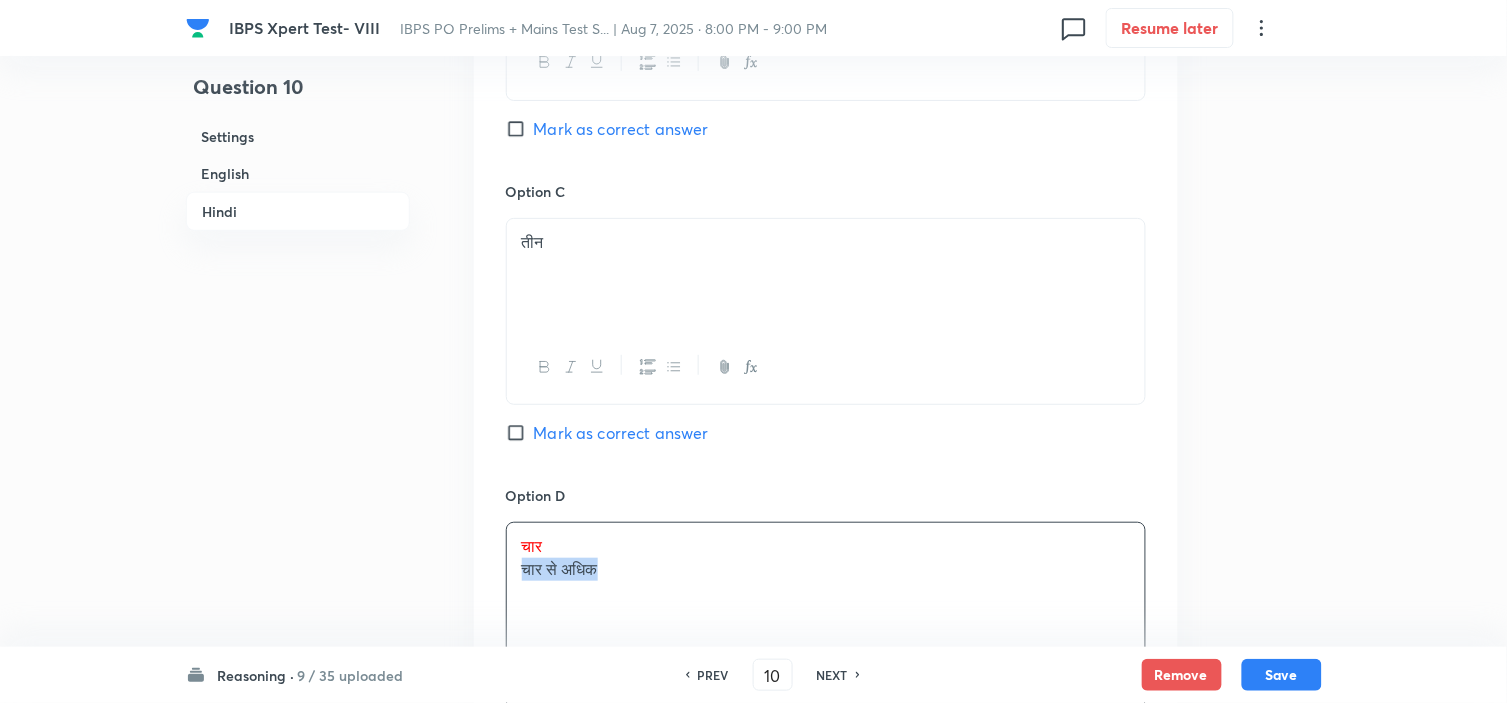 drag, startPoint x: 525, startPoint y: 576, endPoint x: 766, endPoint y: 615, distance: 244.13521 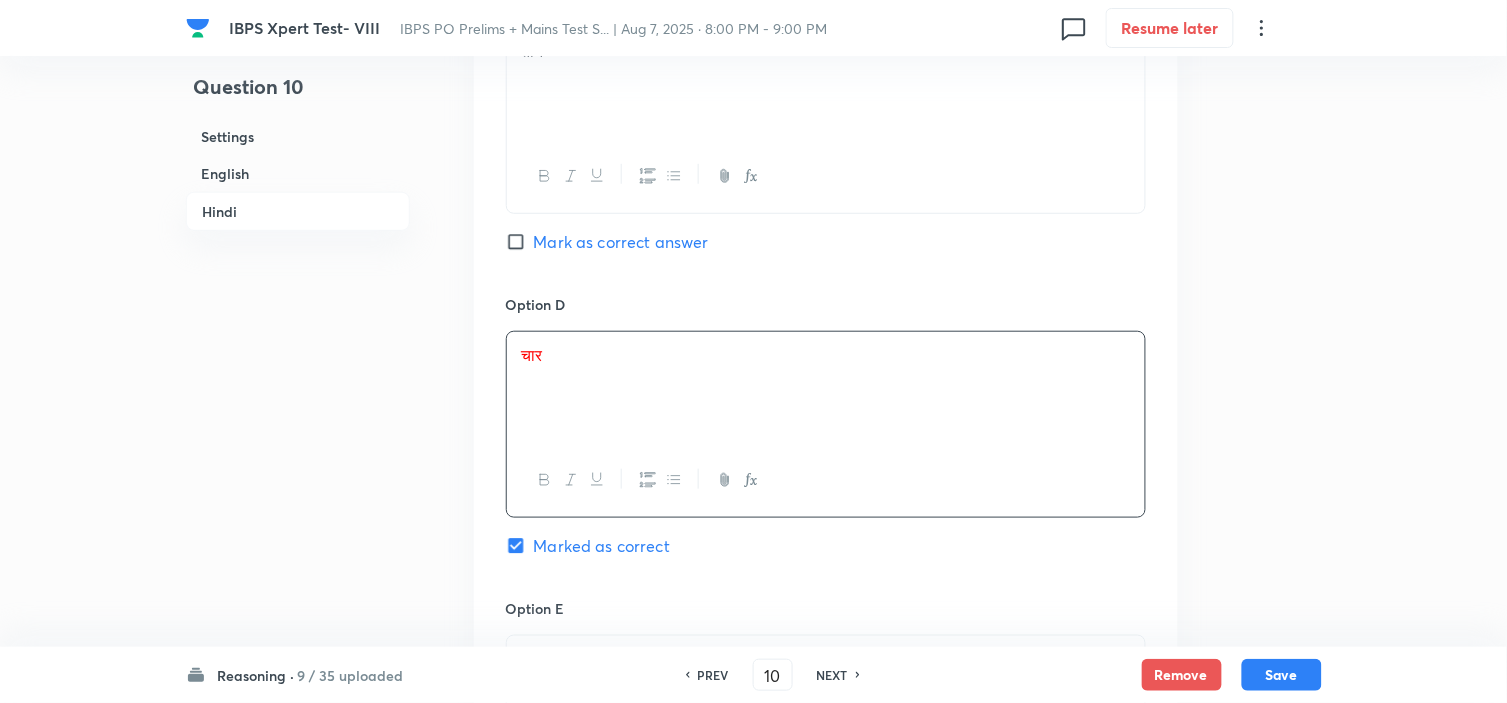 scroll, scrollTop: 4155, scrollLeft: 0, axis: vertical 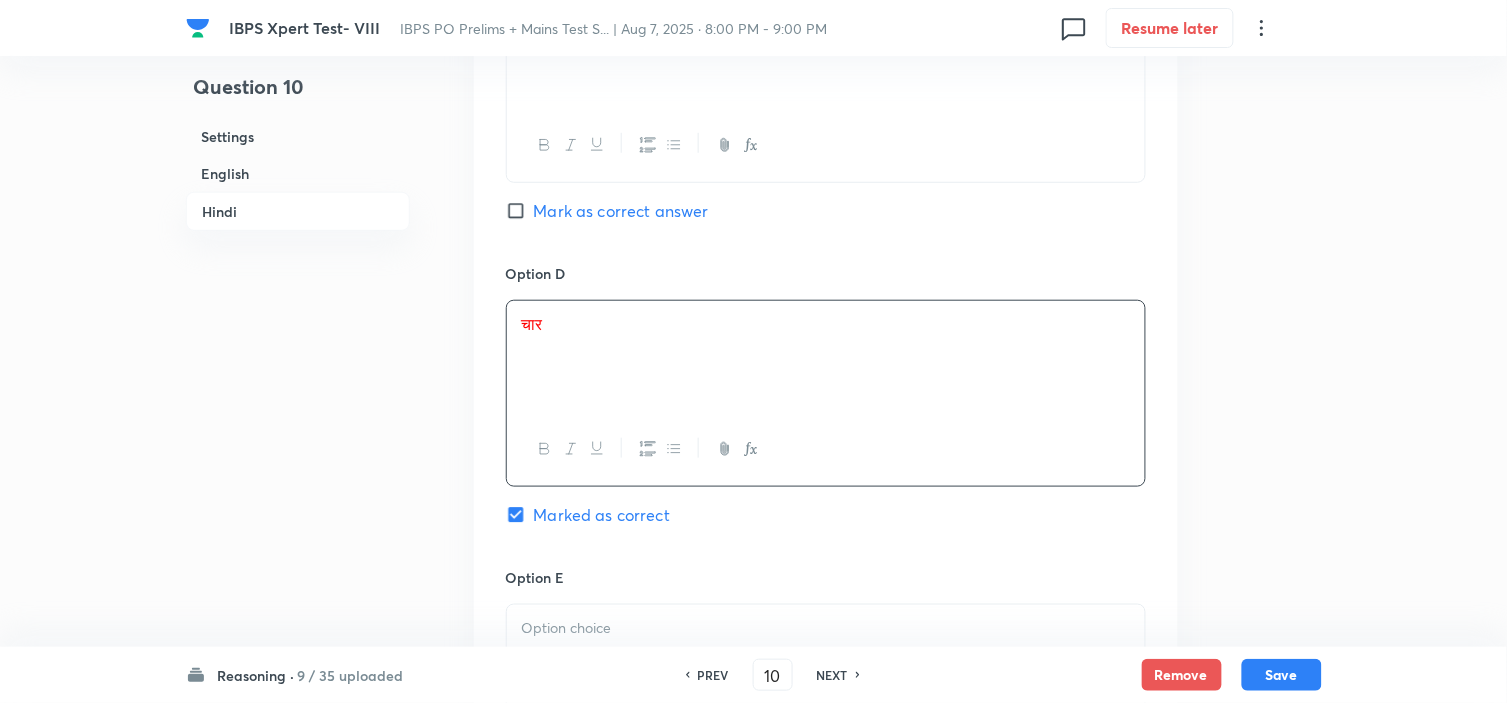 click at bounding box center (826, 661) 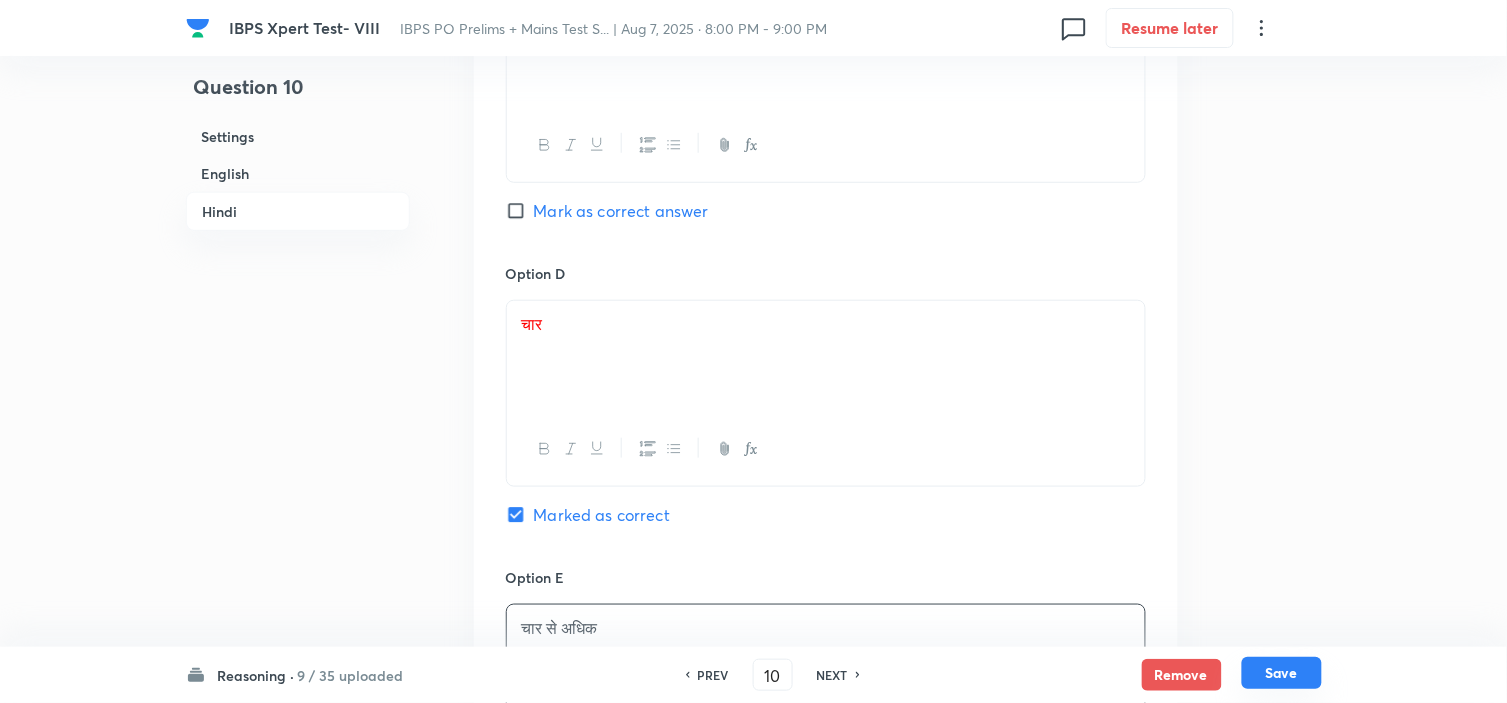 click on "Save" at bounding box center (1282, 673) 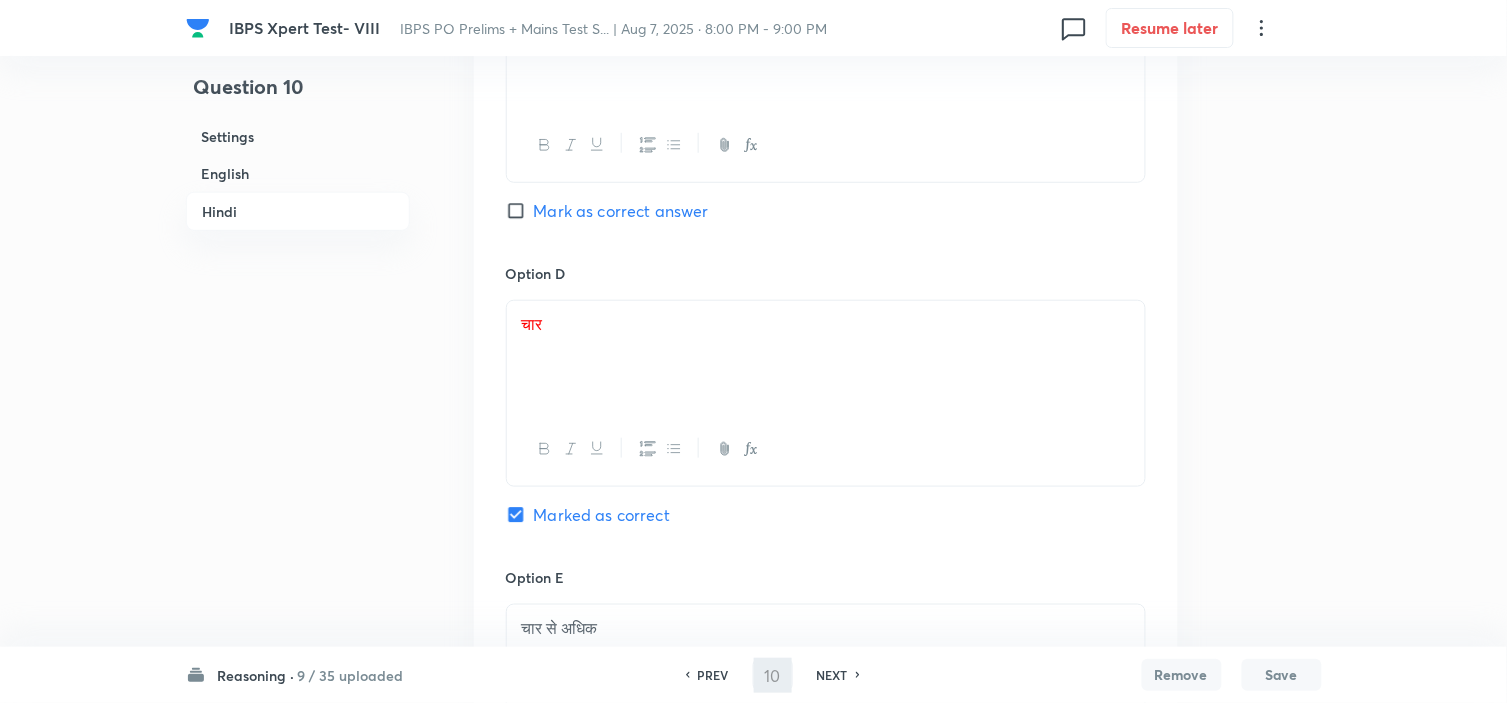 type on "11" 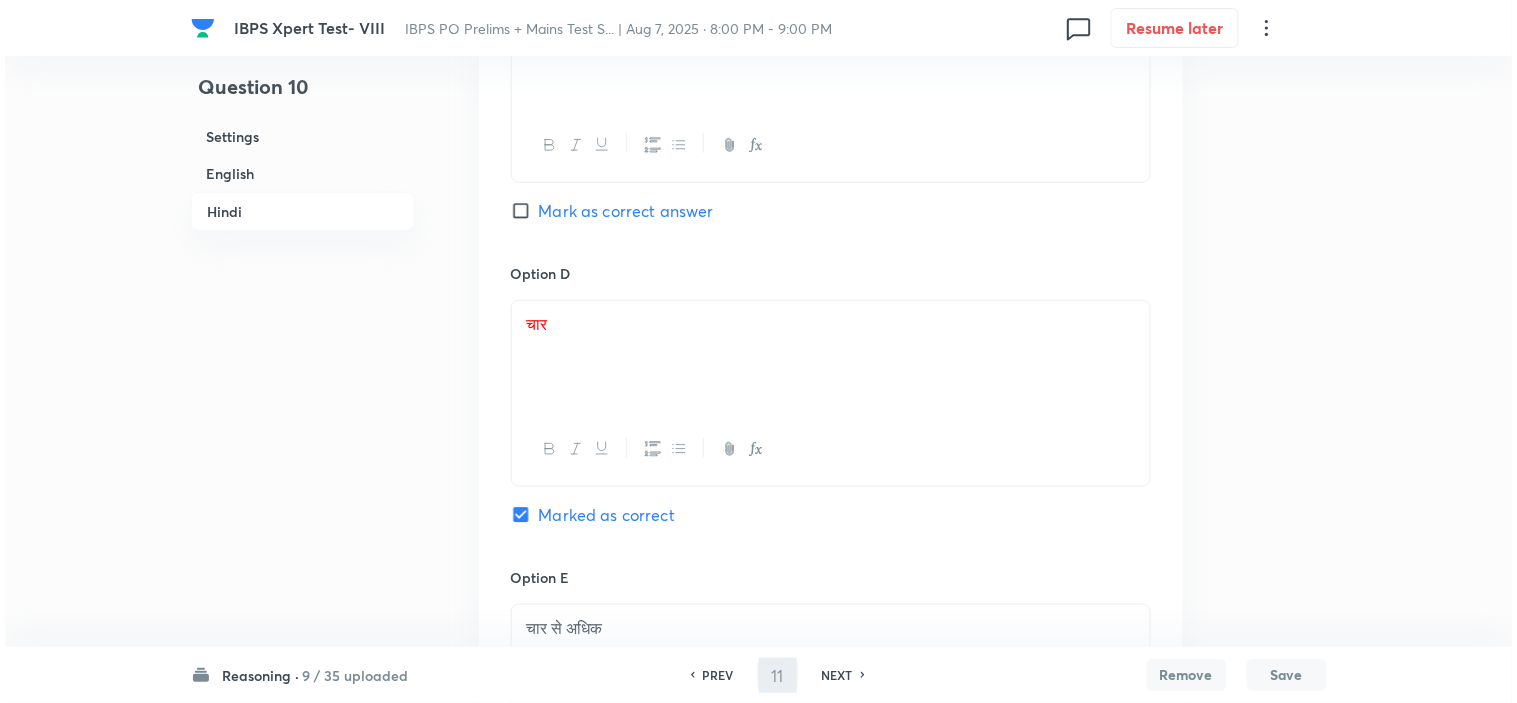 scroll, scrollTop: 0, scrollLeft: 0, axis: both 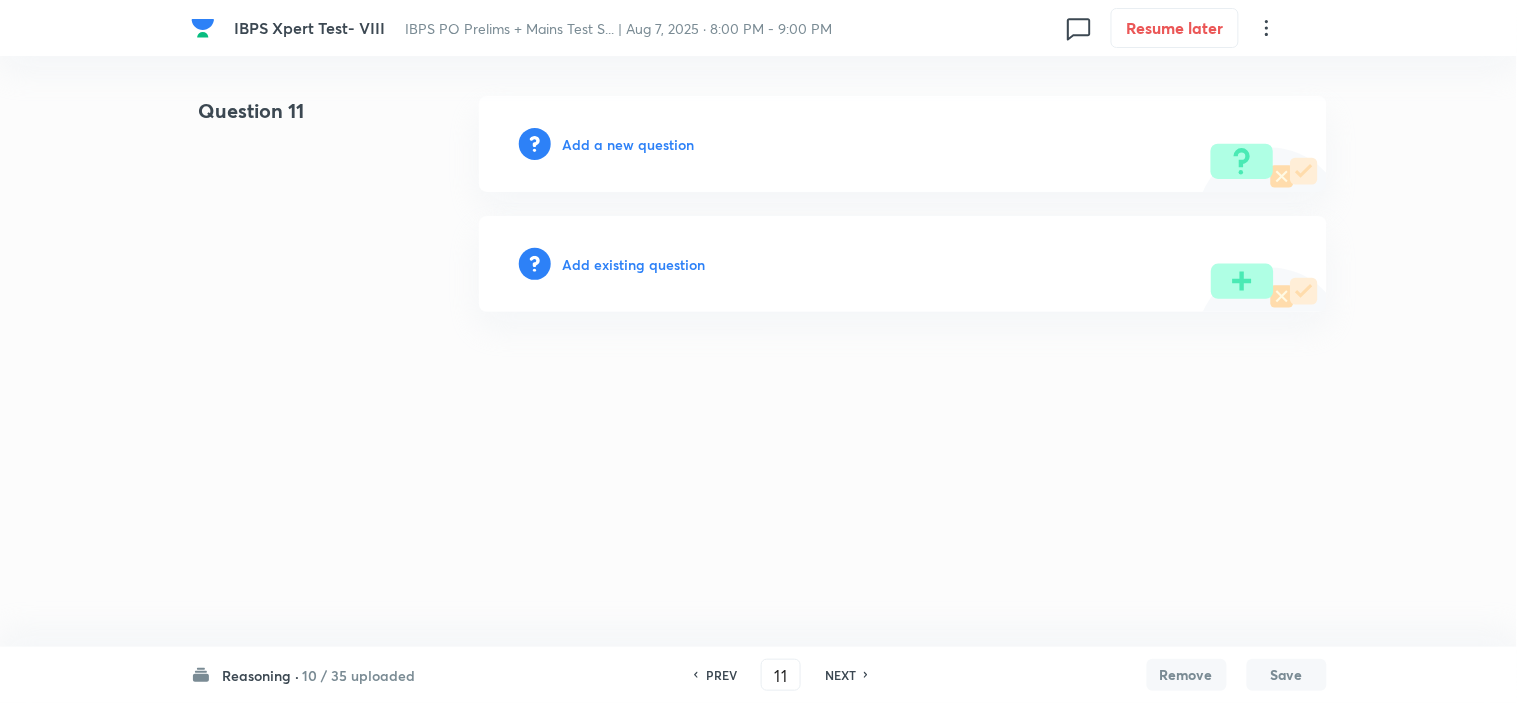 click on "Add a new question" at bounding box center (629, 144) 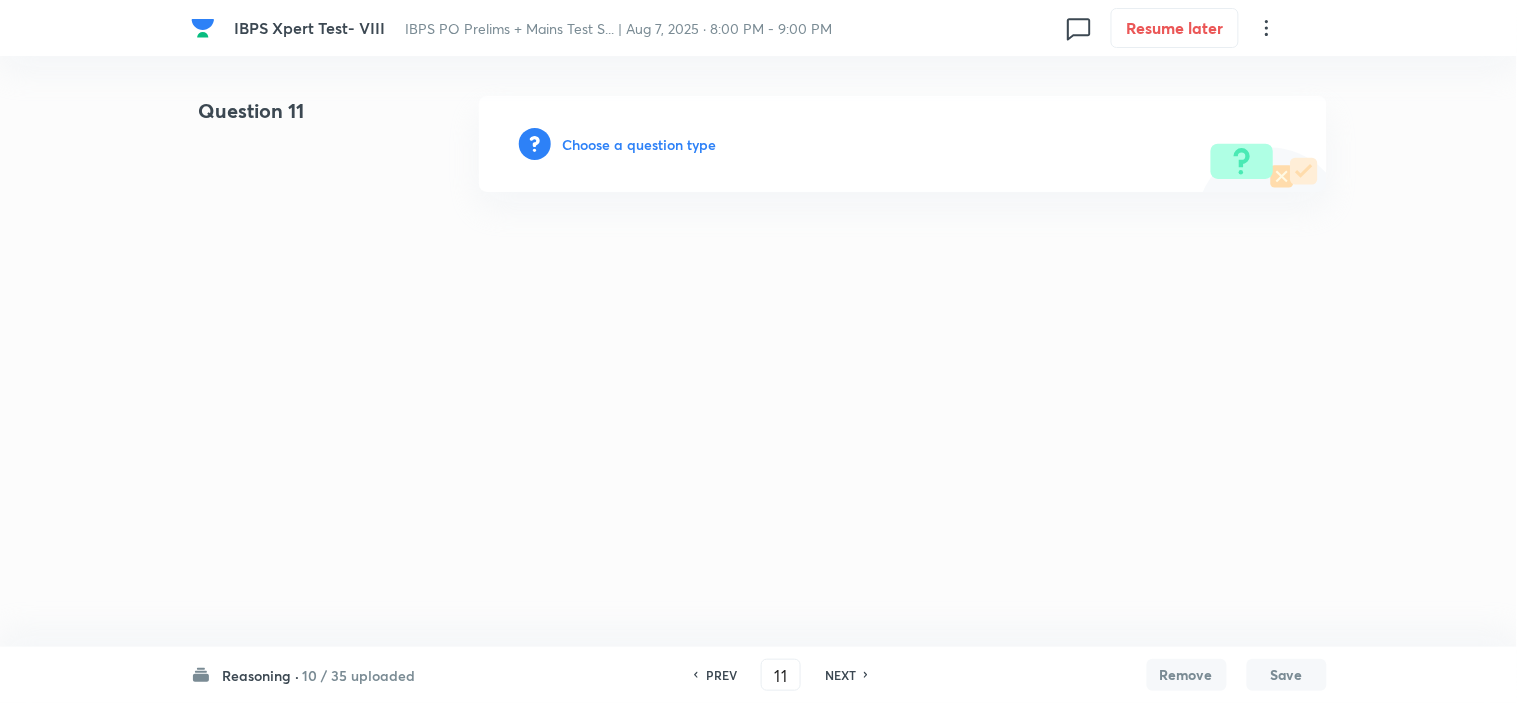 click on "Choose a question type" at bounding box center [640, 144] 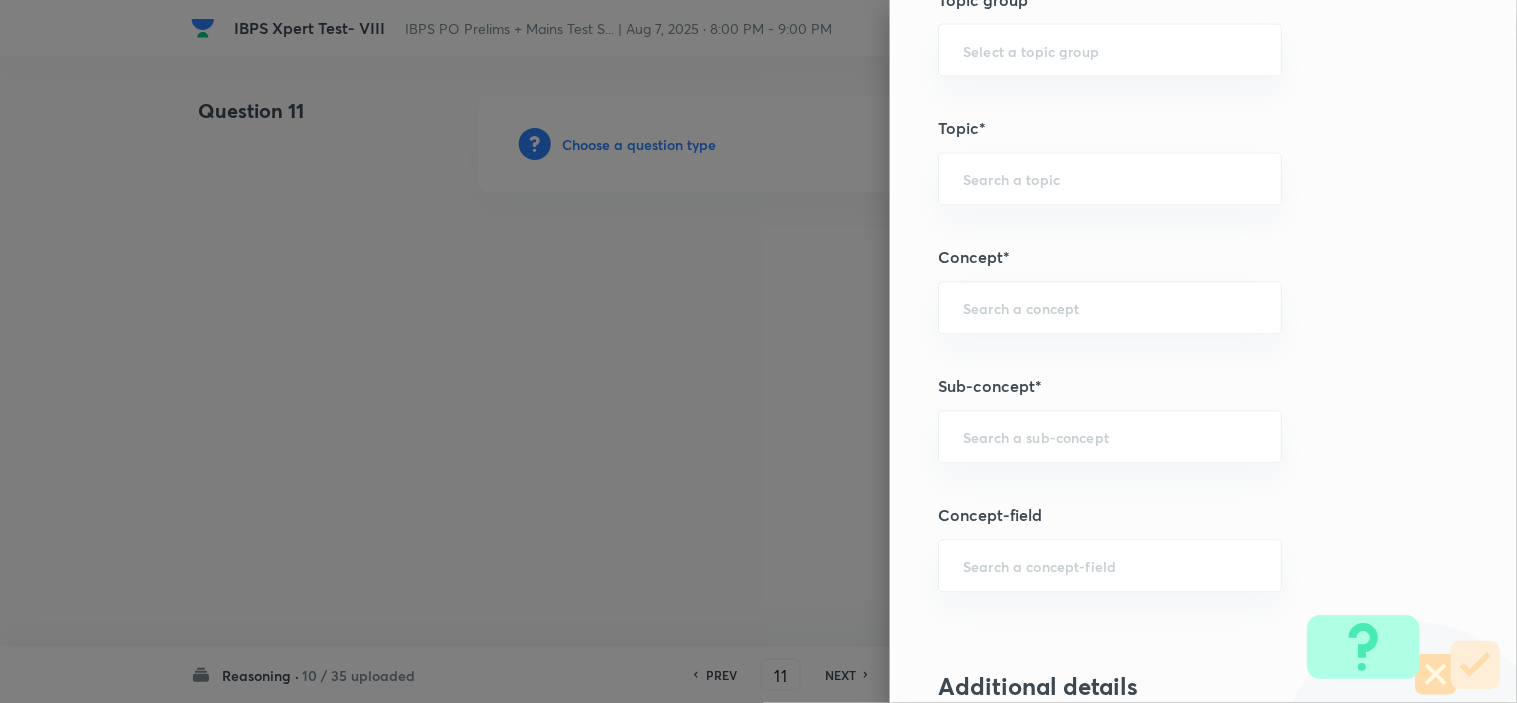 scroll, scrollTop: 1222, scrollLeft: 0, axis: vertical 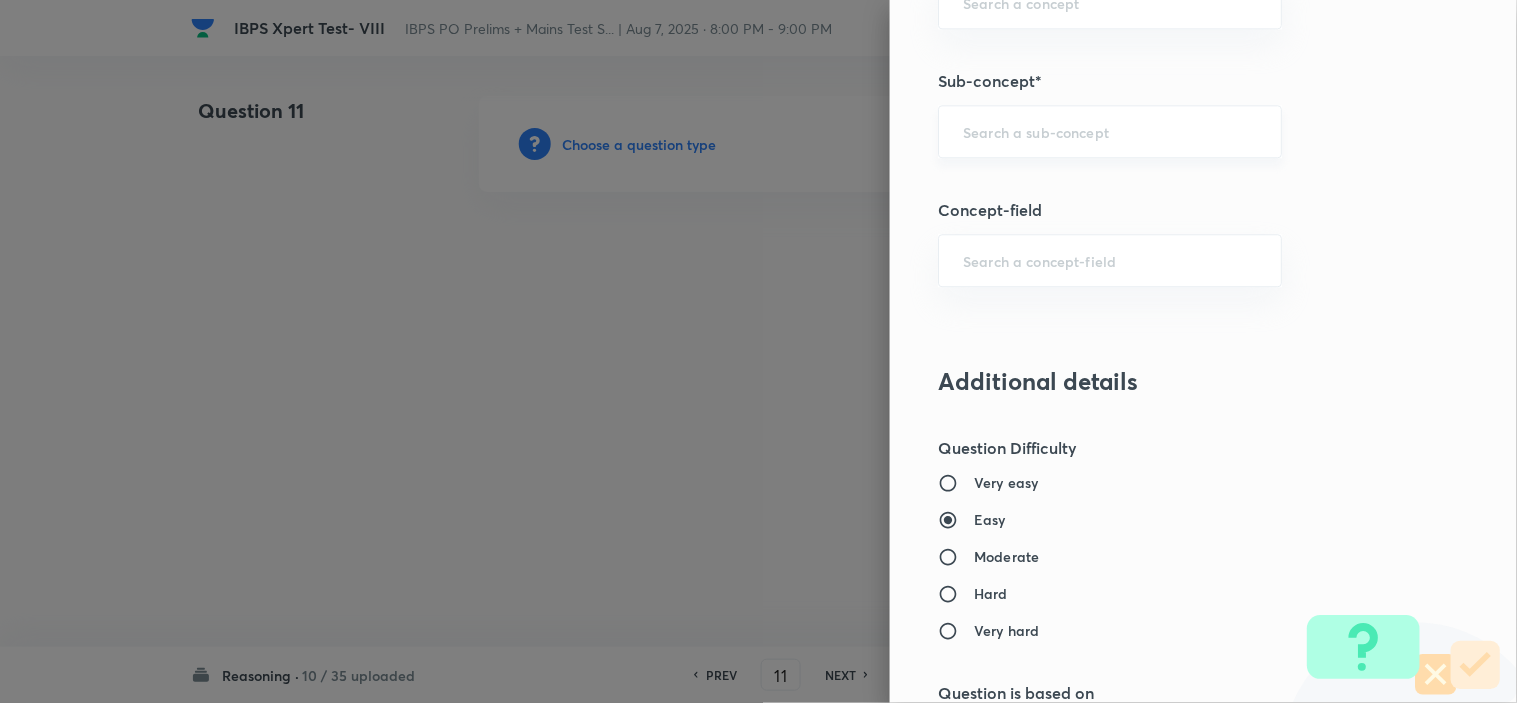 click on "​" at bounding box center (1110, 131) 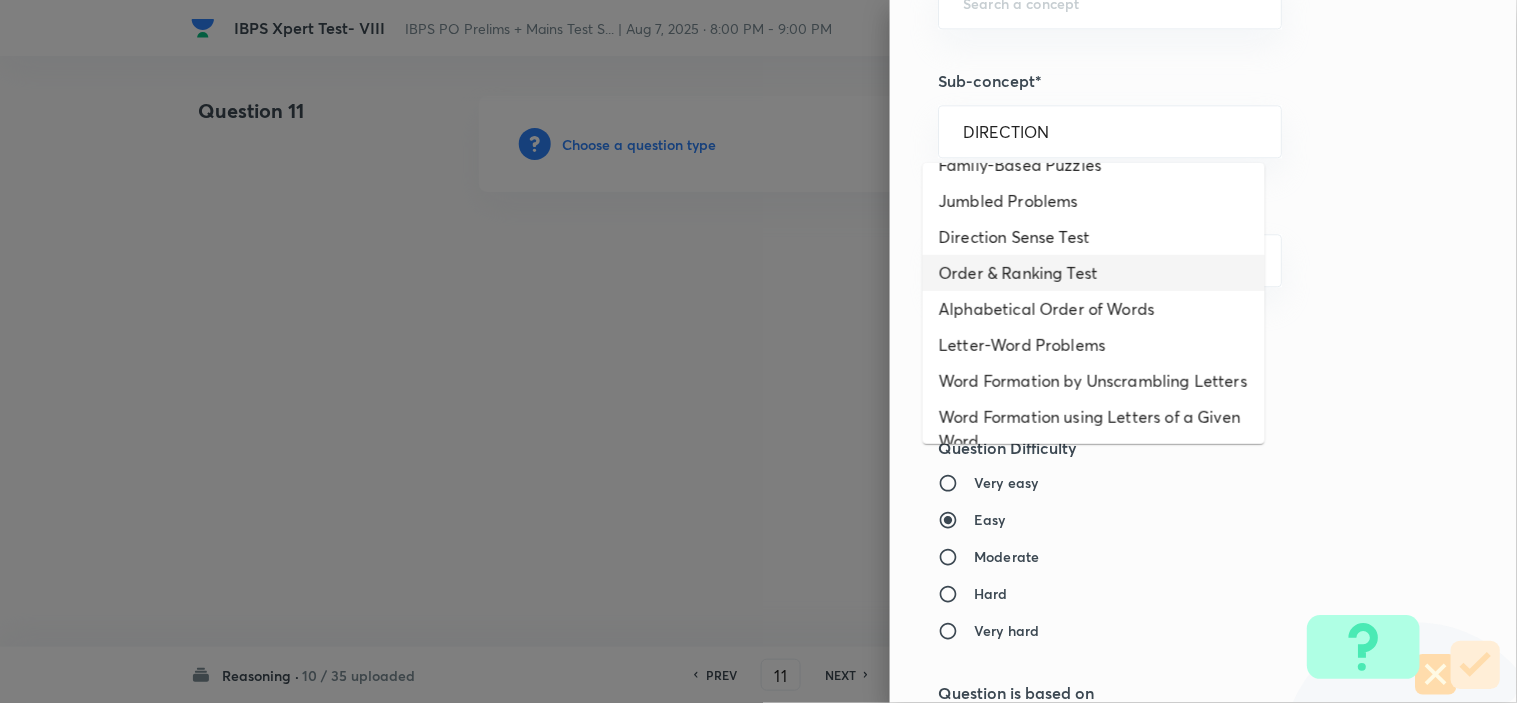 scroll, scrollTop: 0, scrollLeft: 0, axis: both 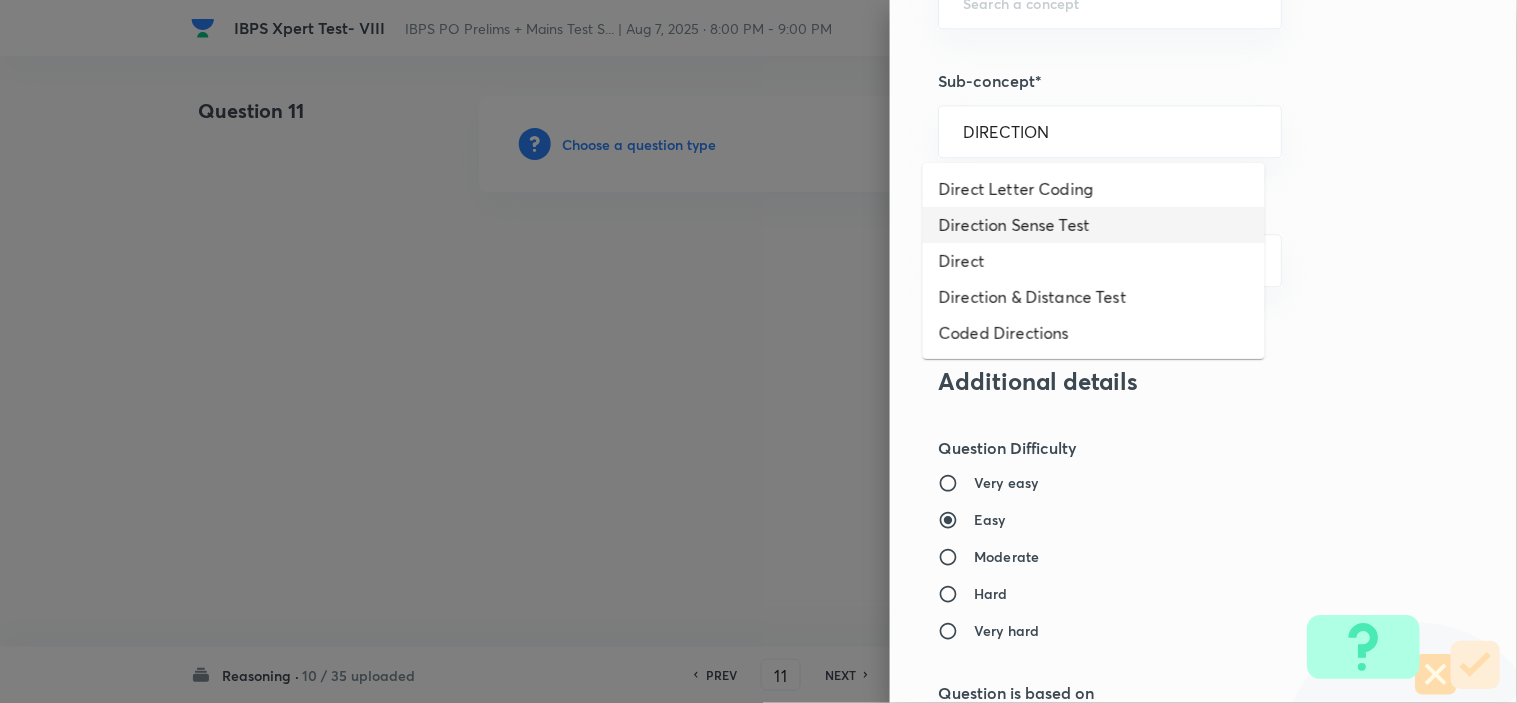 click on "Direction Sense Test" at bounding box center (1094, 225) 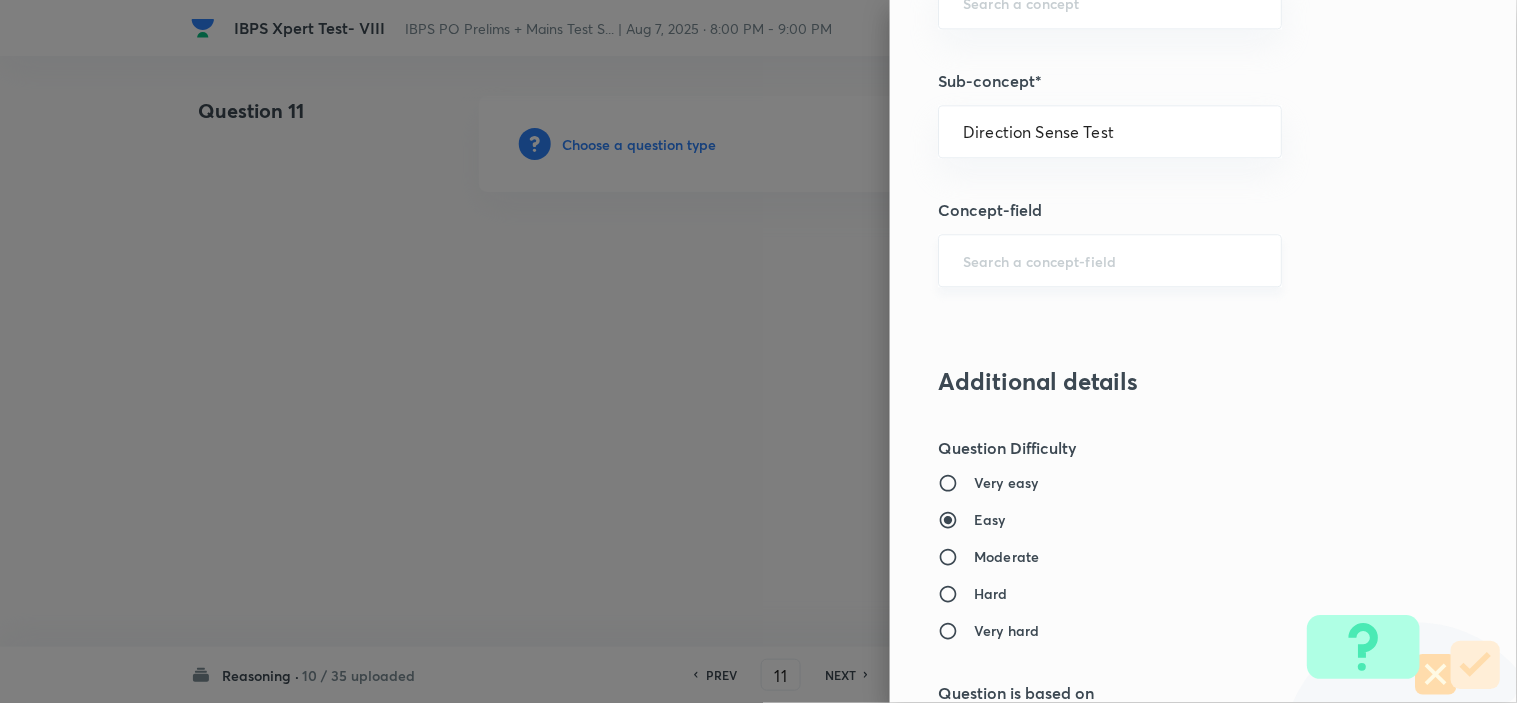 type on "Reasoning" 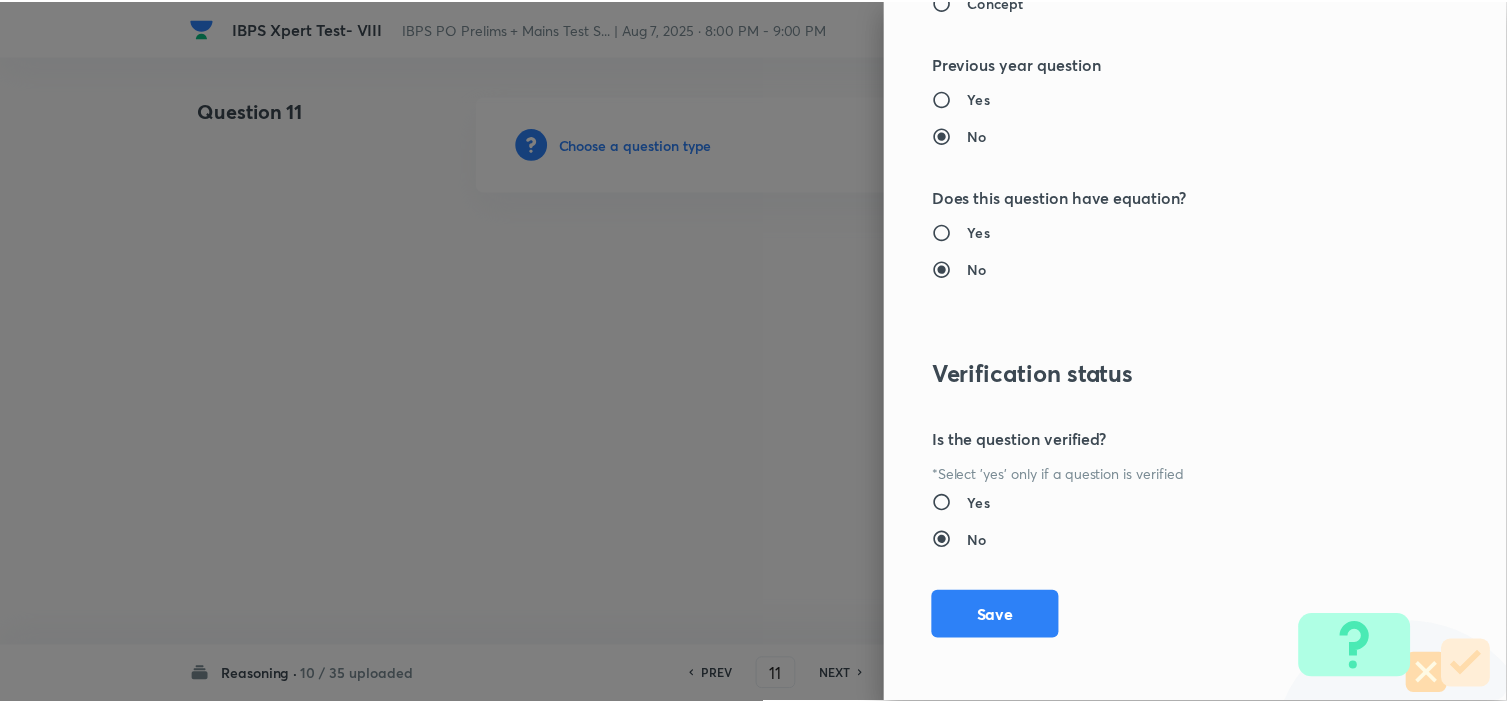 scroll, scrollTop: 2023, scrollLeft: 0, axis: vertical 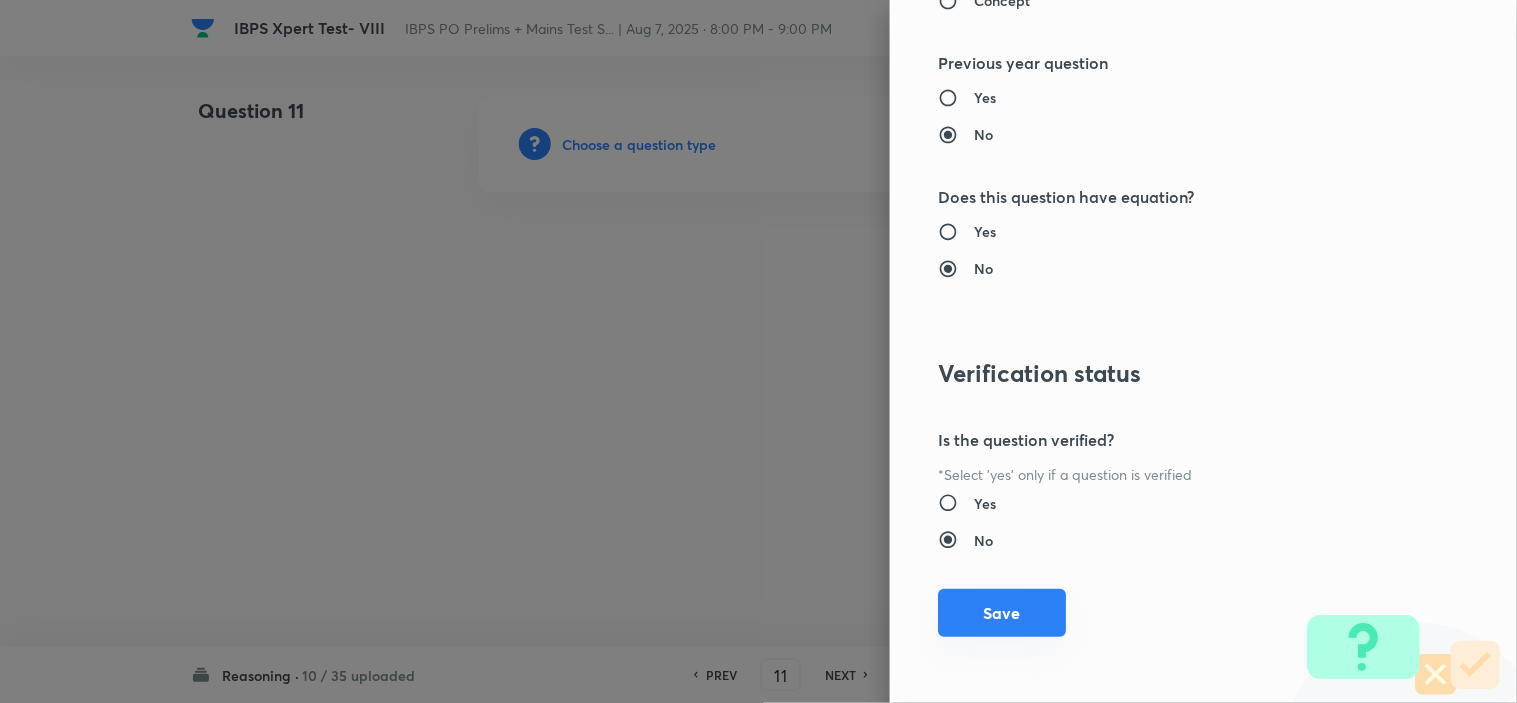 click on "Save" at bounding box center (1002, 613) 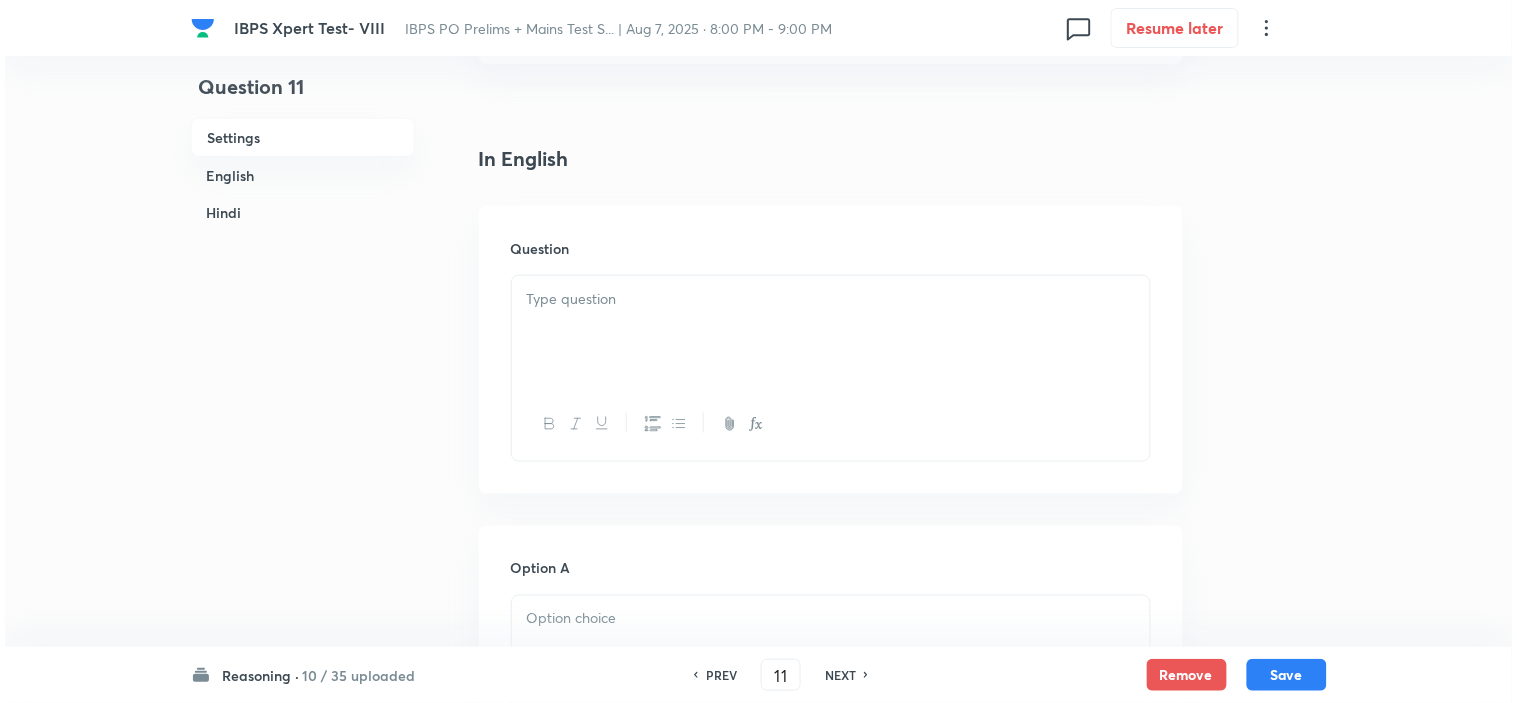 scroll, scrollTop: 0, scrollLeft: 0, axis: both 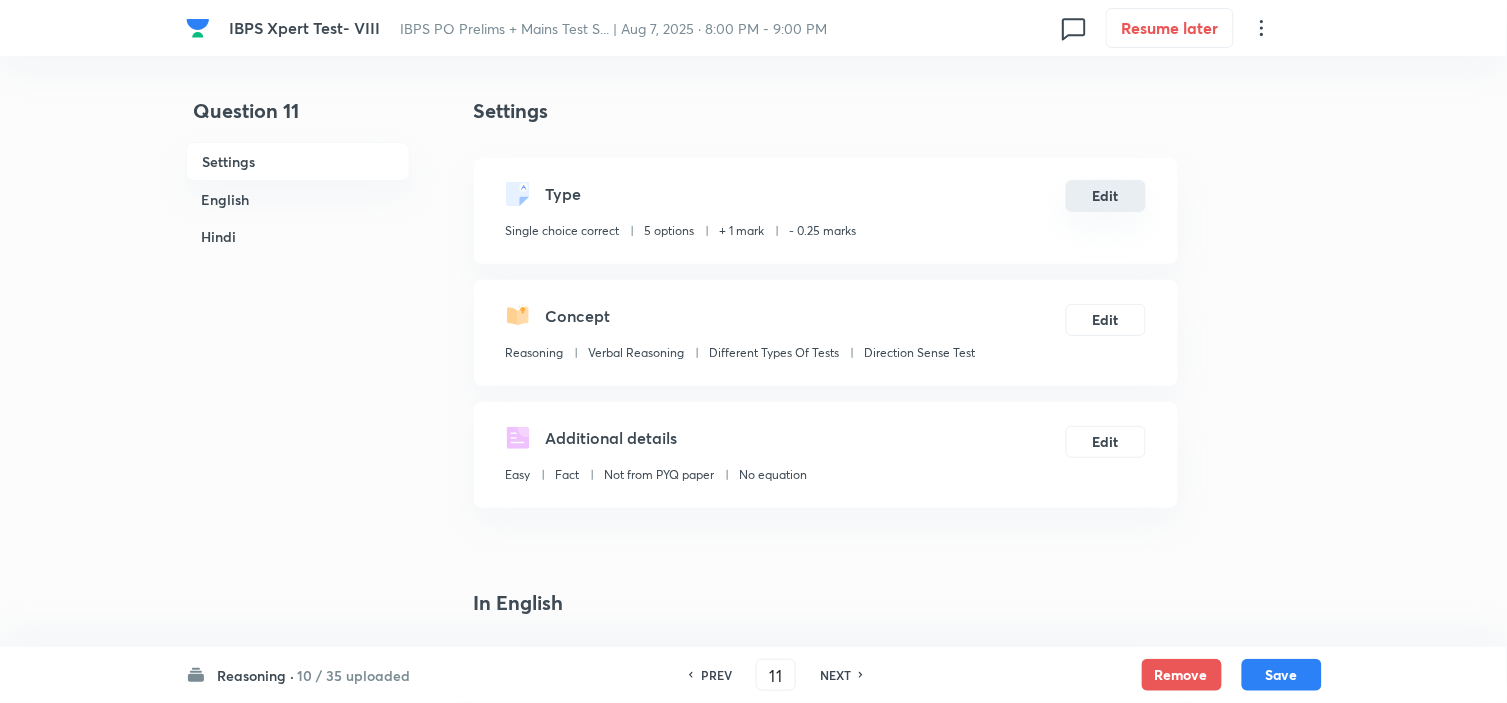 click on "Edit" at bounding box center (1106, 196) 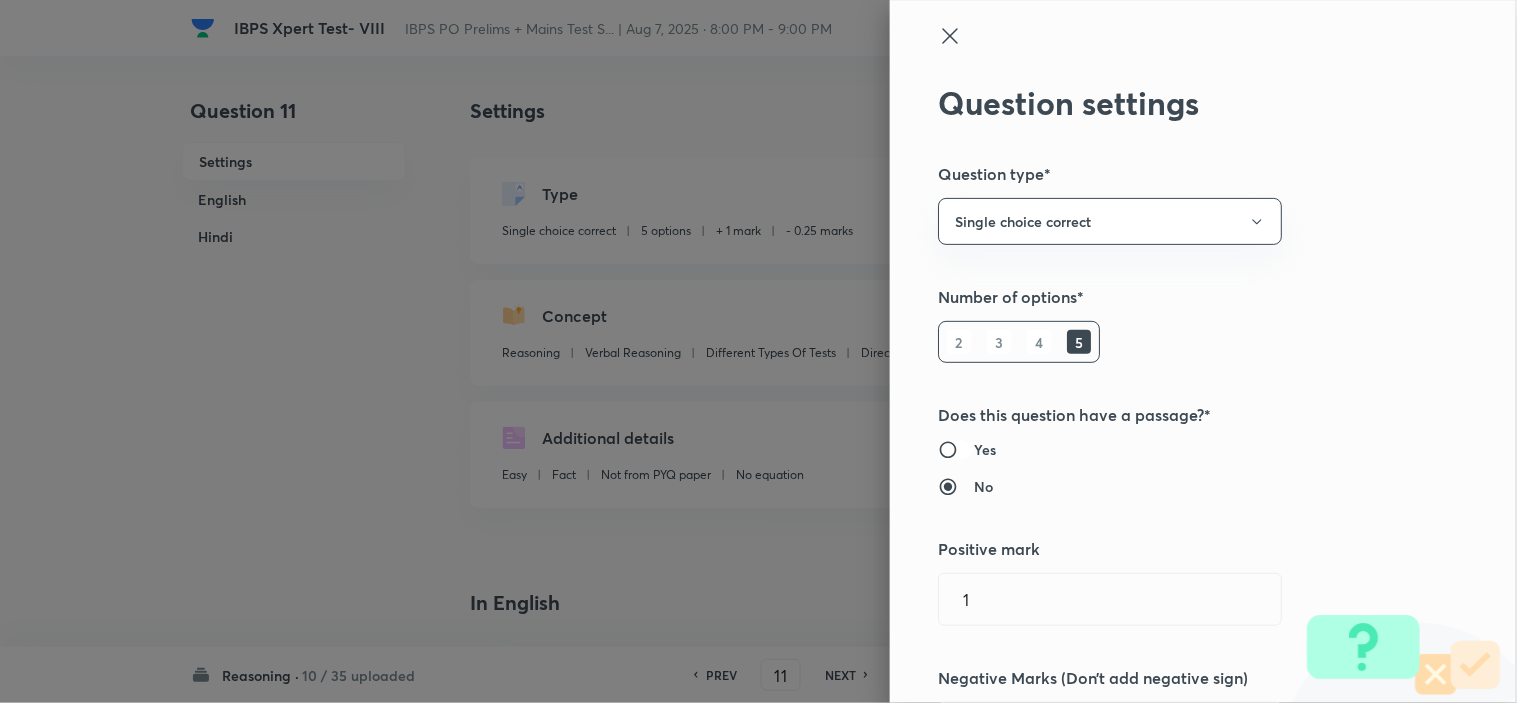 click on "Yes" at bounding box center (956, 450) 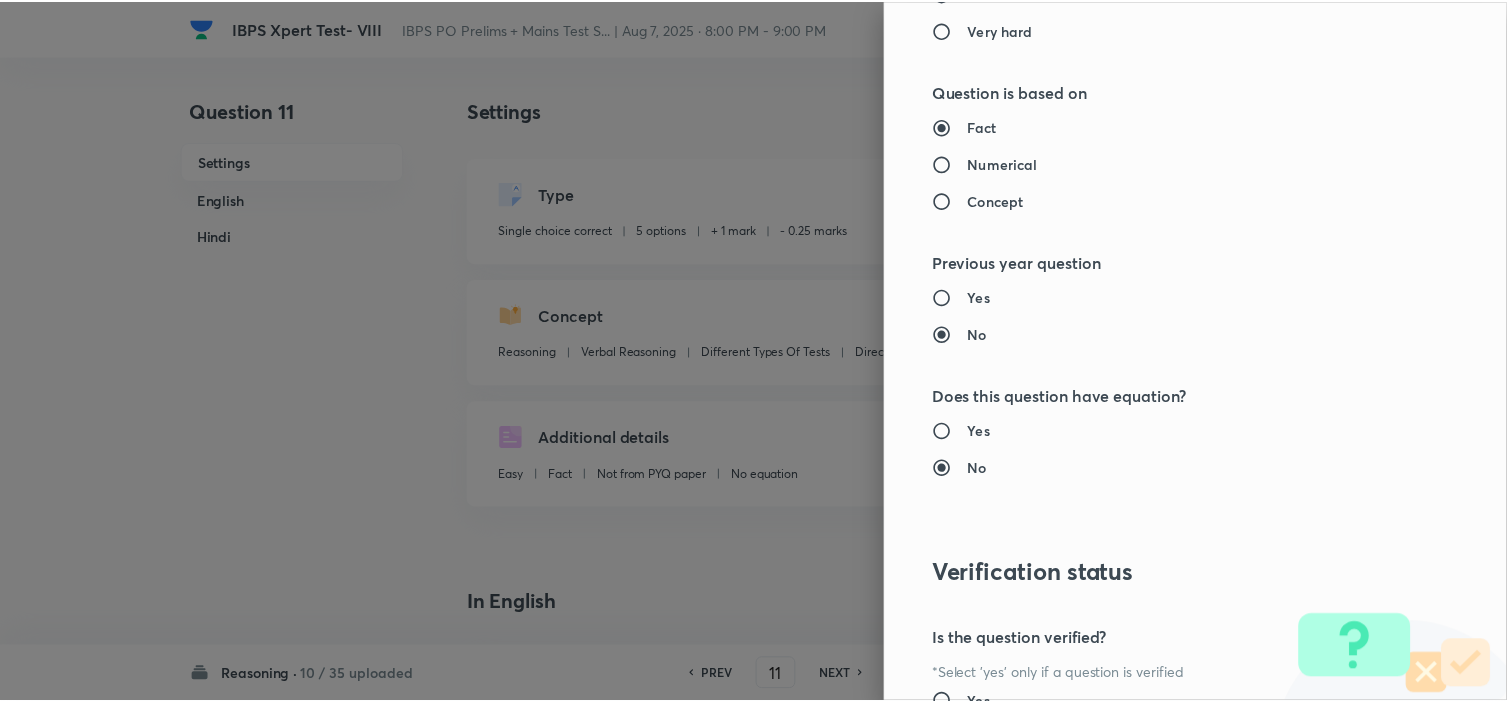 scroll, scrollTop: 2023, scrollLeft: 0, axis: vertical 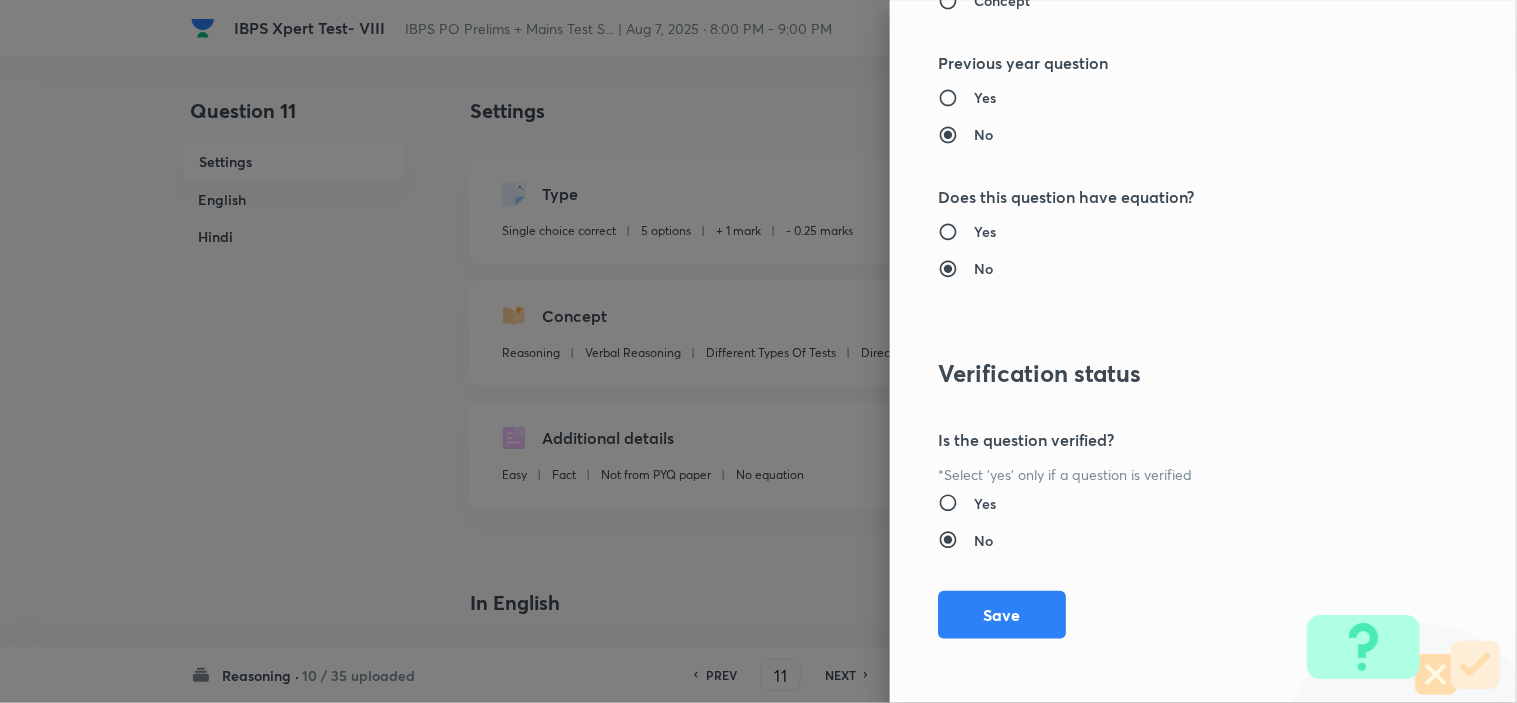 click on "Save" at bounding box center [1002, 615] 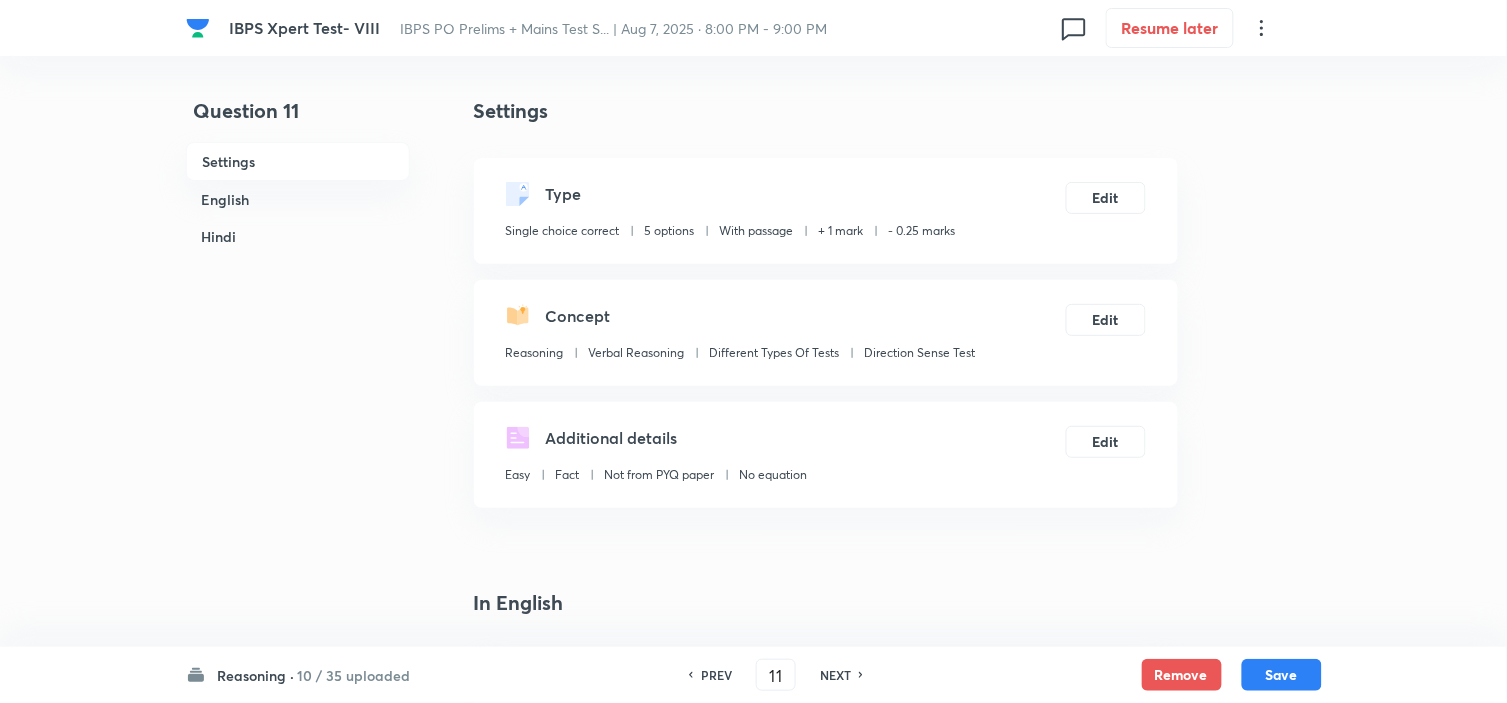 scroll, scrollTop: 444, scrollLeft: 0, axis: vertical 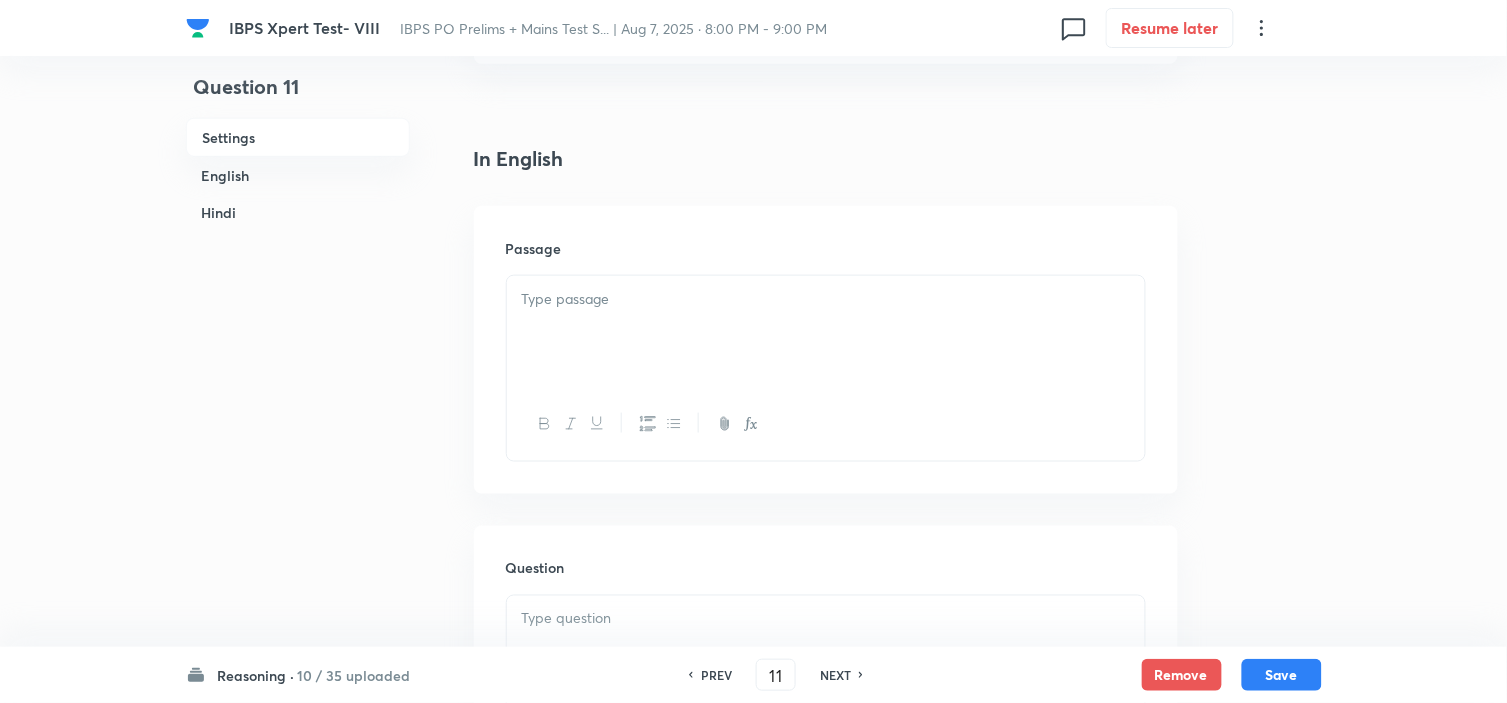 click at bounding box center [826, 332] 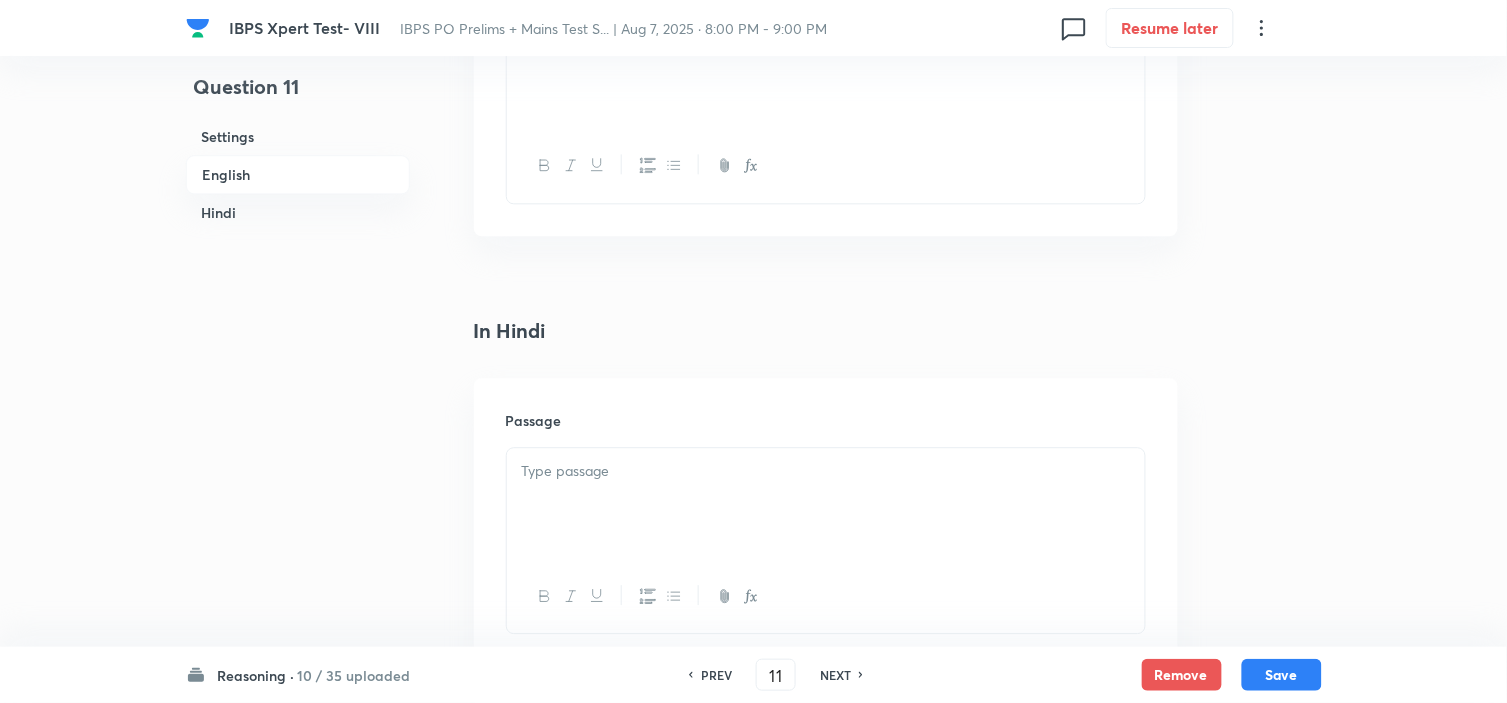 scroll, scrollTop: 3222, scrollLeft: 0, axis: vertical 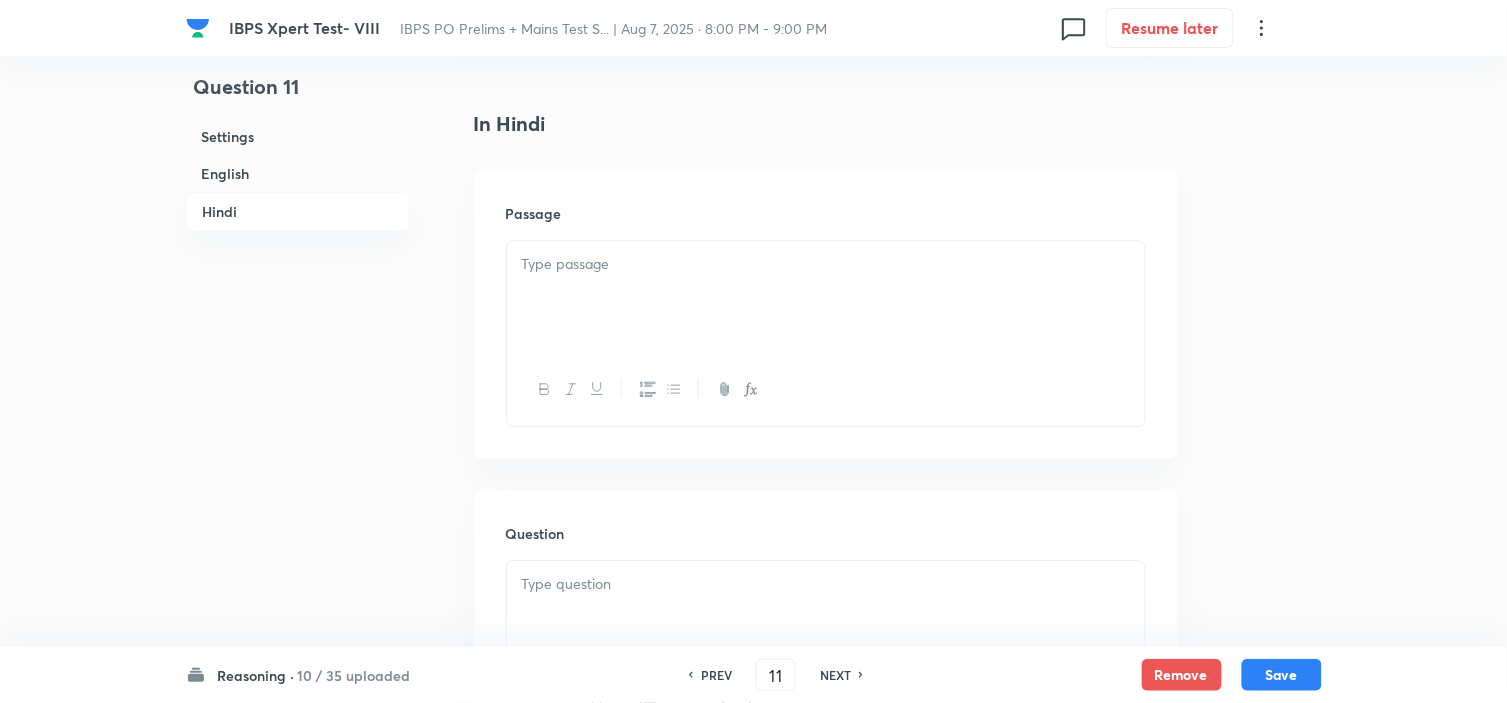 click 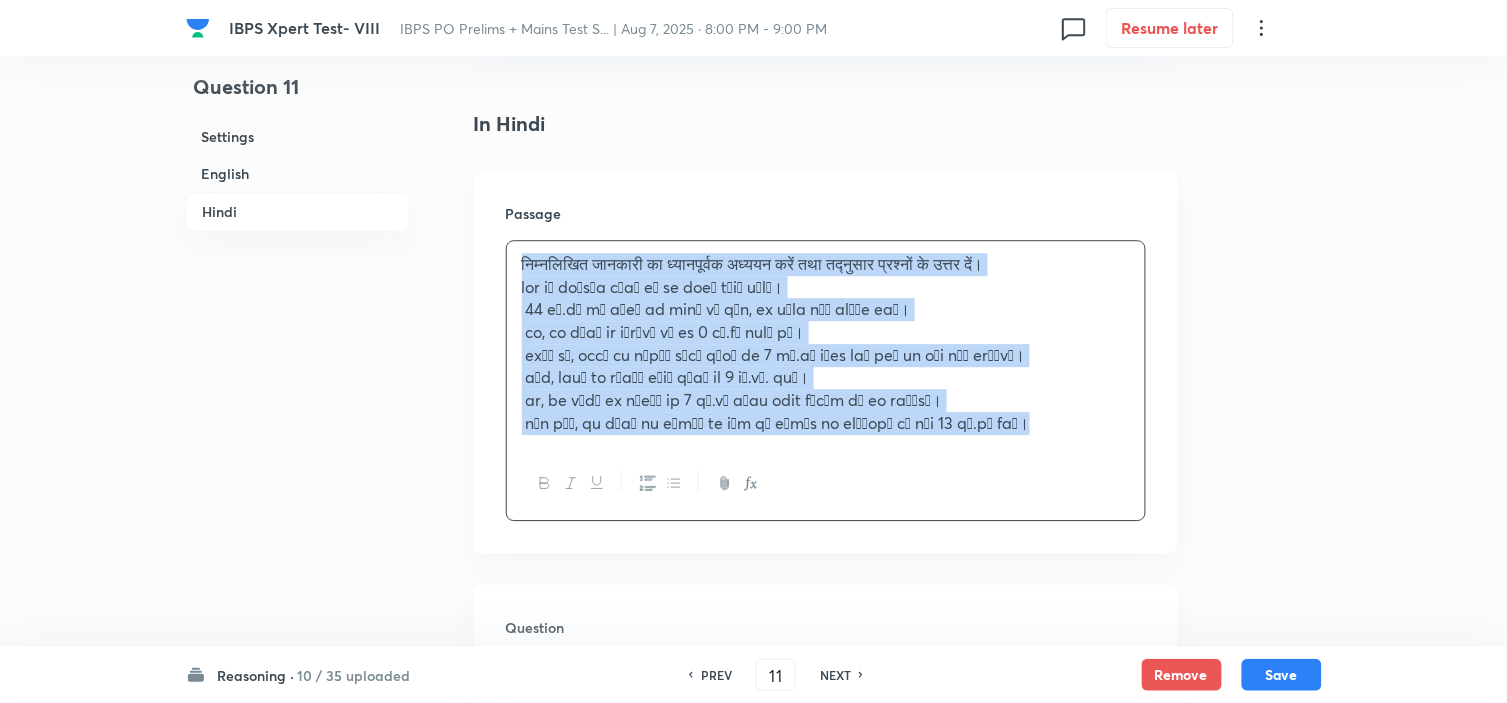 drag, startPoint x: 1002, startPoint y: 412, endPoint x: 0, endPoint y: 46, distance: 1066.7521 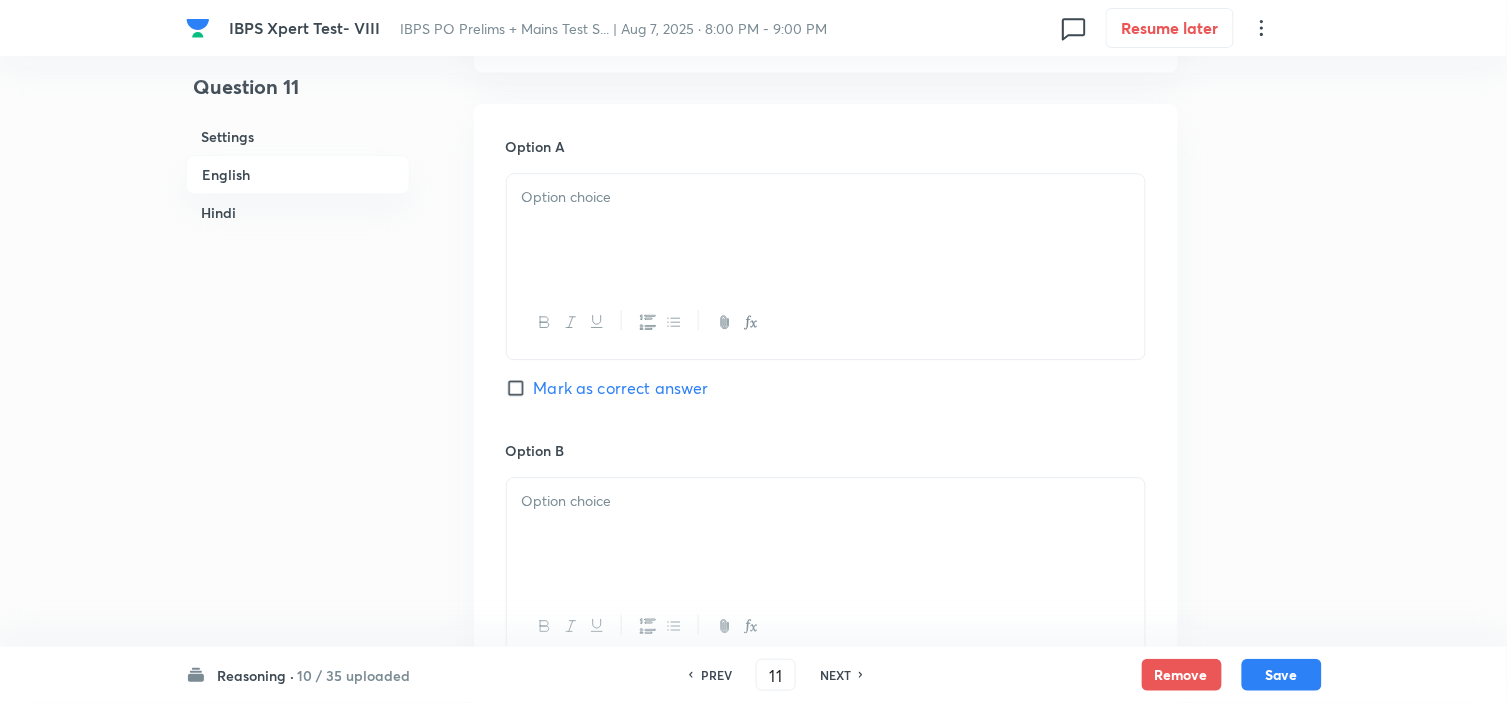 scroll, scrollTop: 1000, scrollLeft: 0, axis: vertical 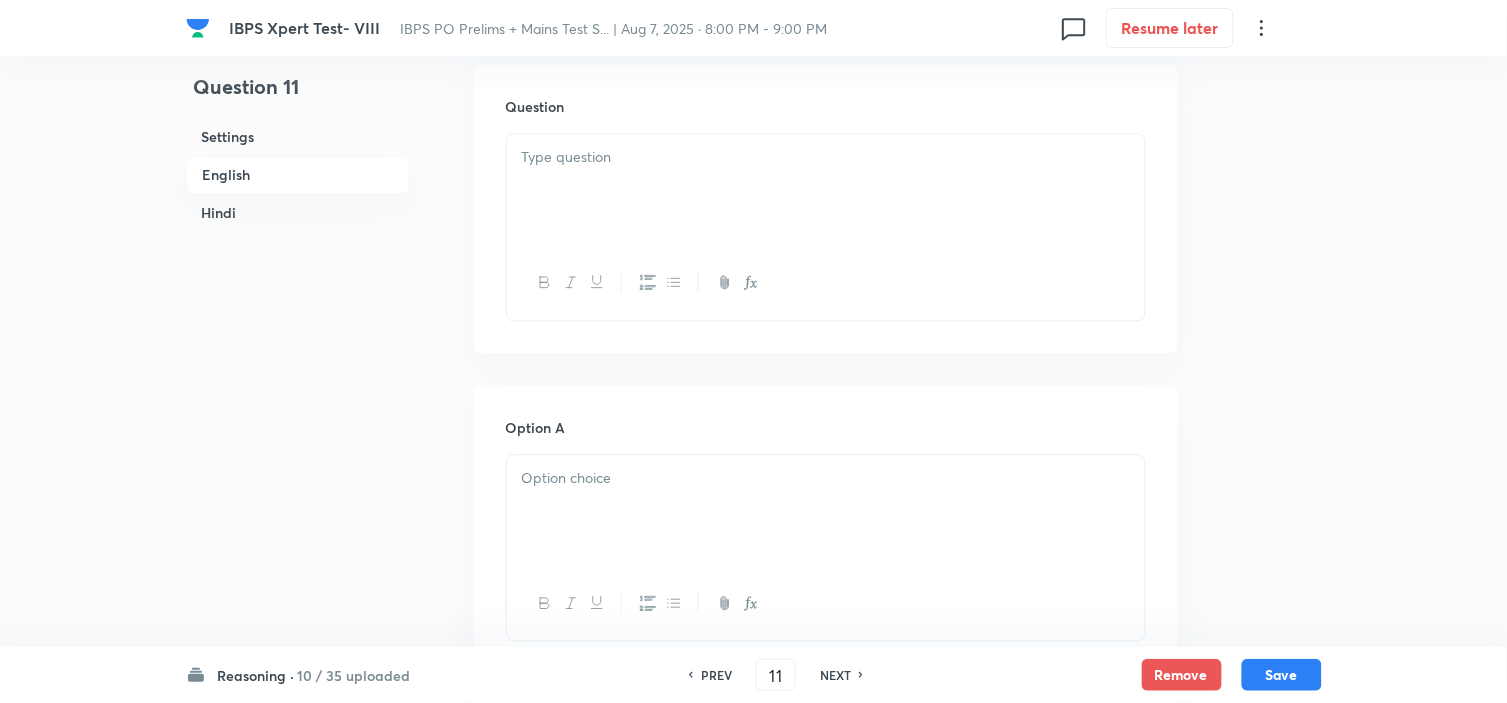 click at bounding box center (826, 190) 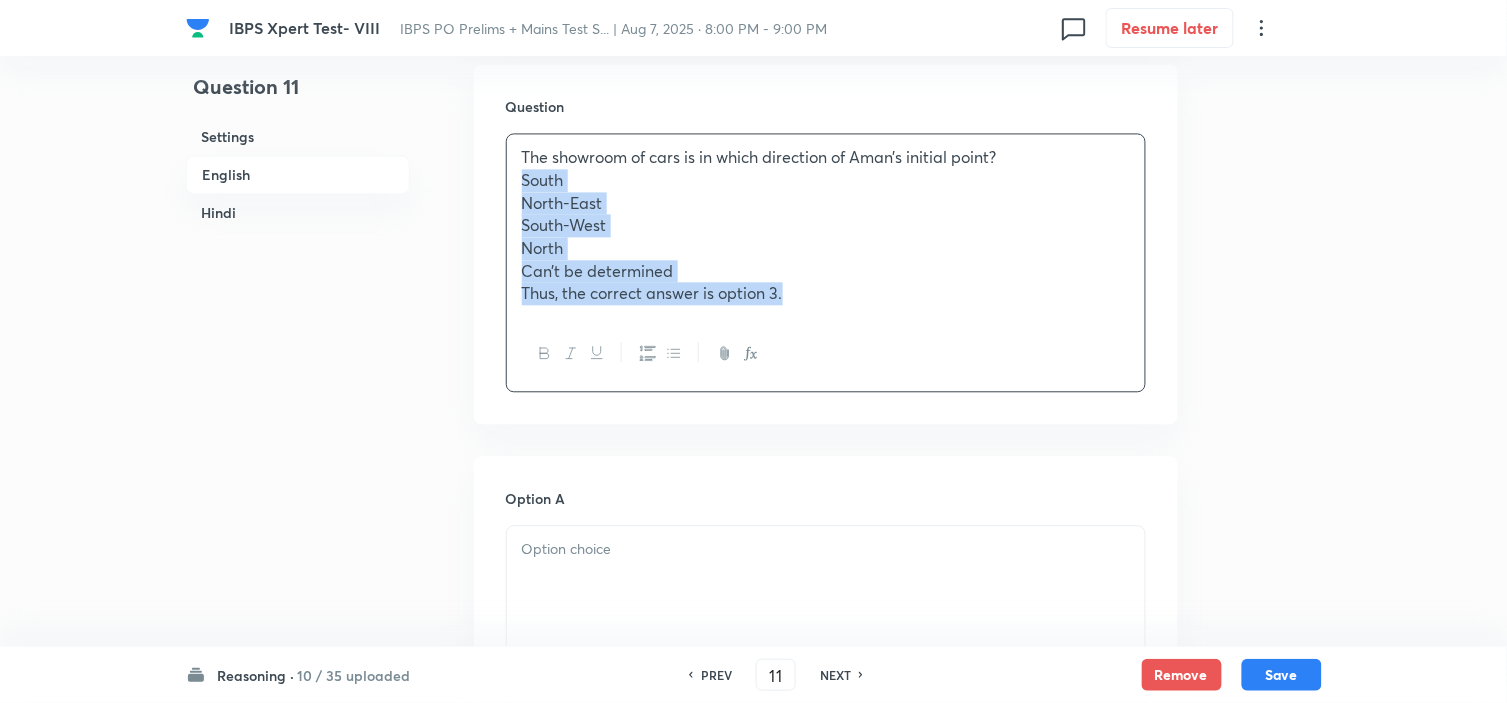 drag, startPoint x: 510, startPoint y: 184, endPoint x: 1042, endPoint y: 450, distance: 594.79407 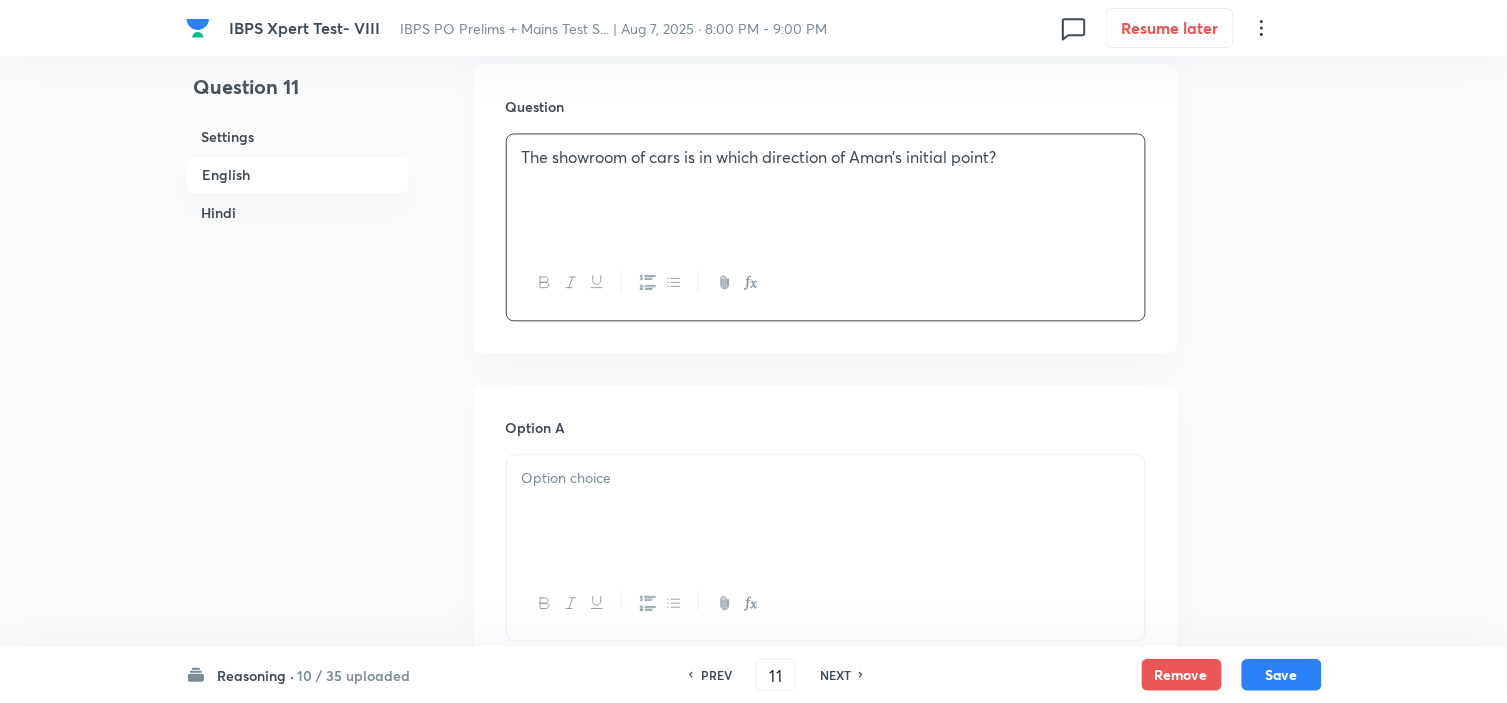 click at bounding box center (826, 511) 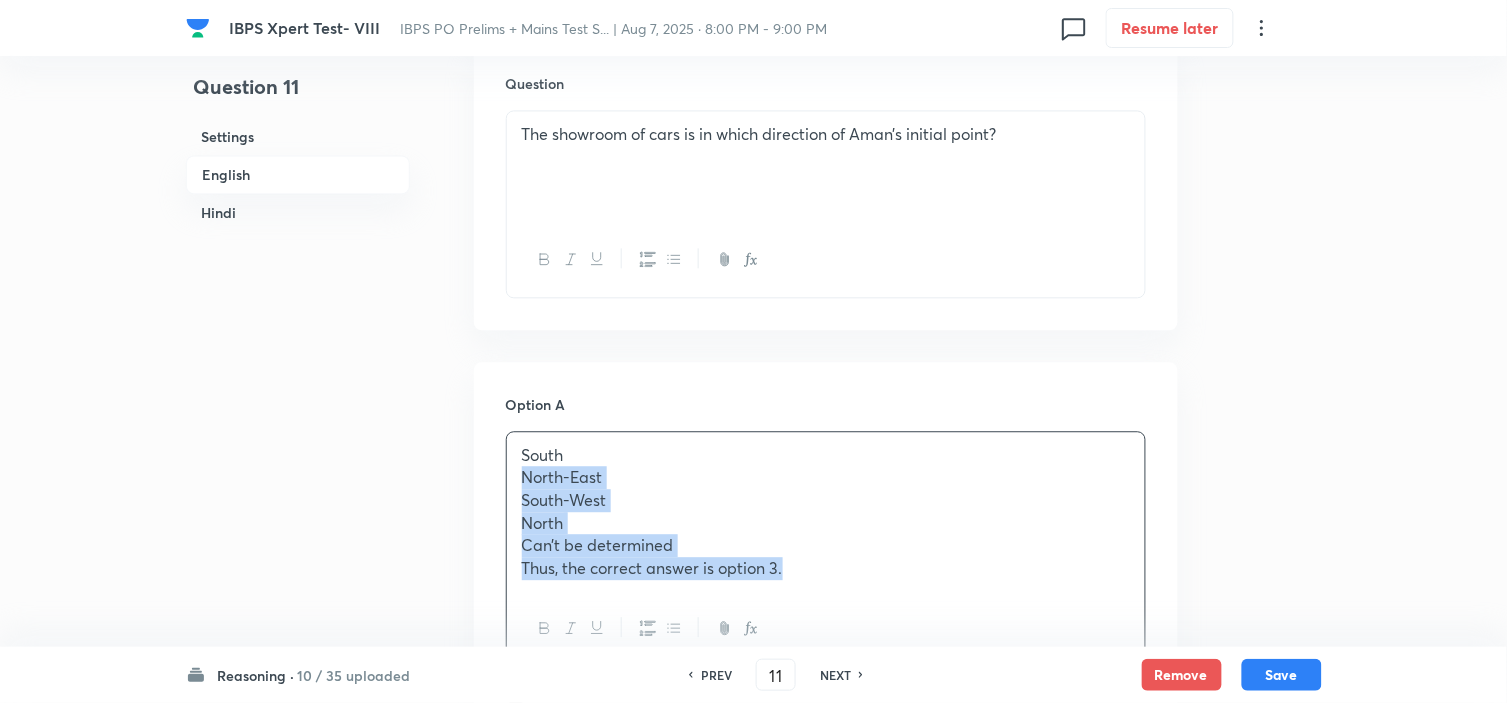 drag, startPoint x: 518, startPoint y: 507, endPoint x: 966, endPoint y: 683, distance: 481.33148 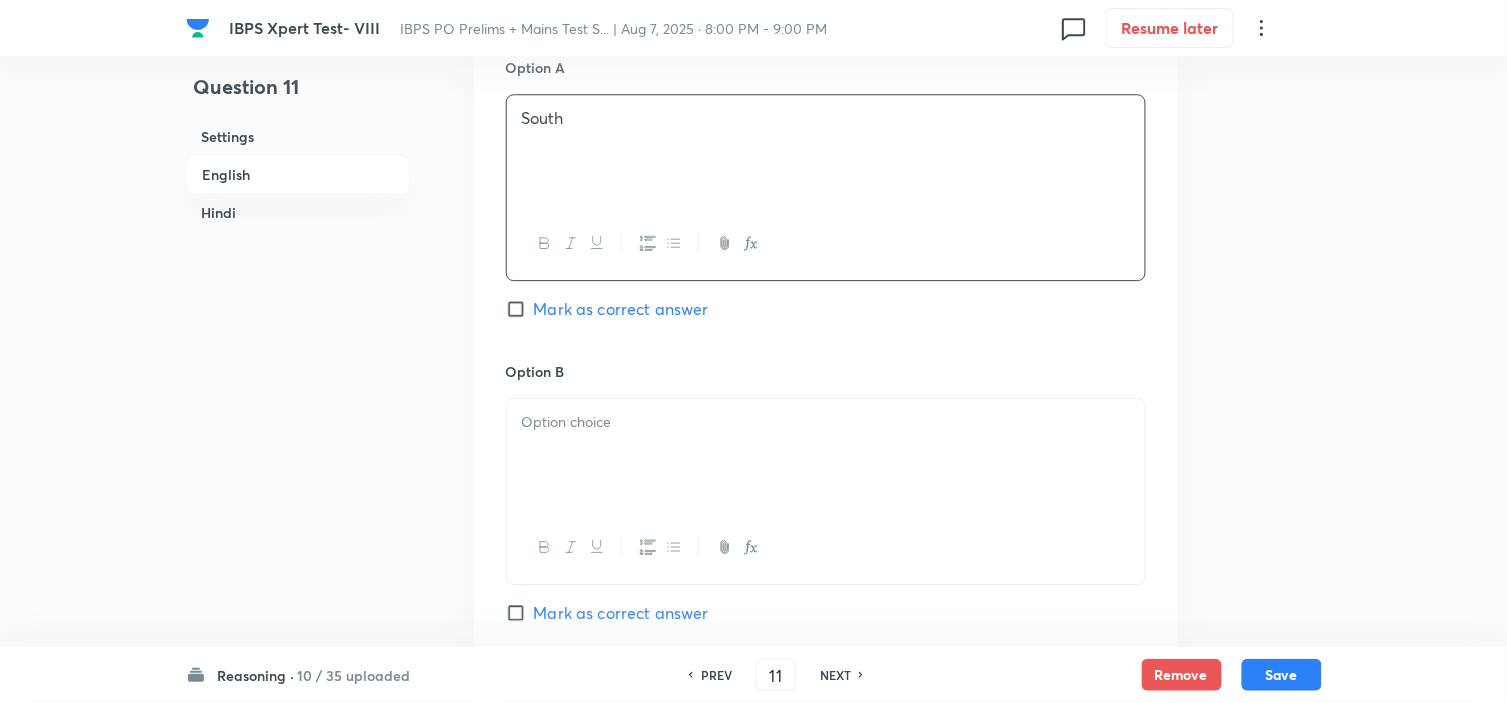 scroll, scrollTop: 1366, scrollLeft: 0, axis: vertical 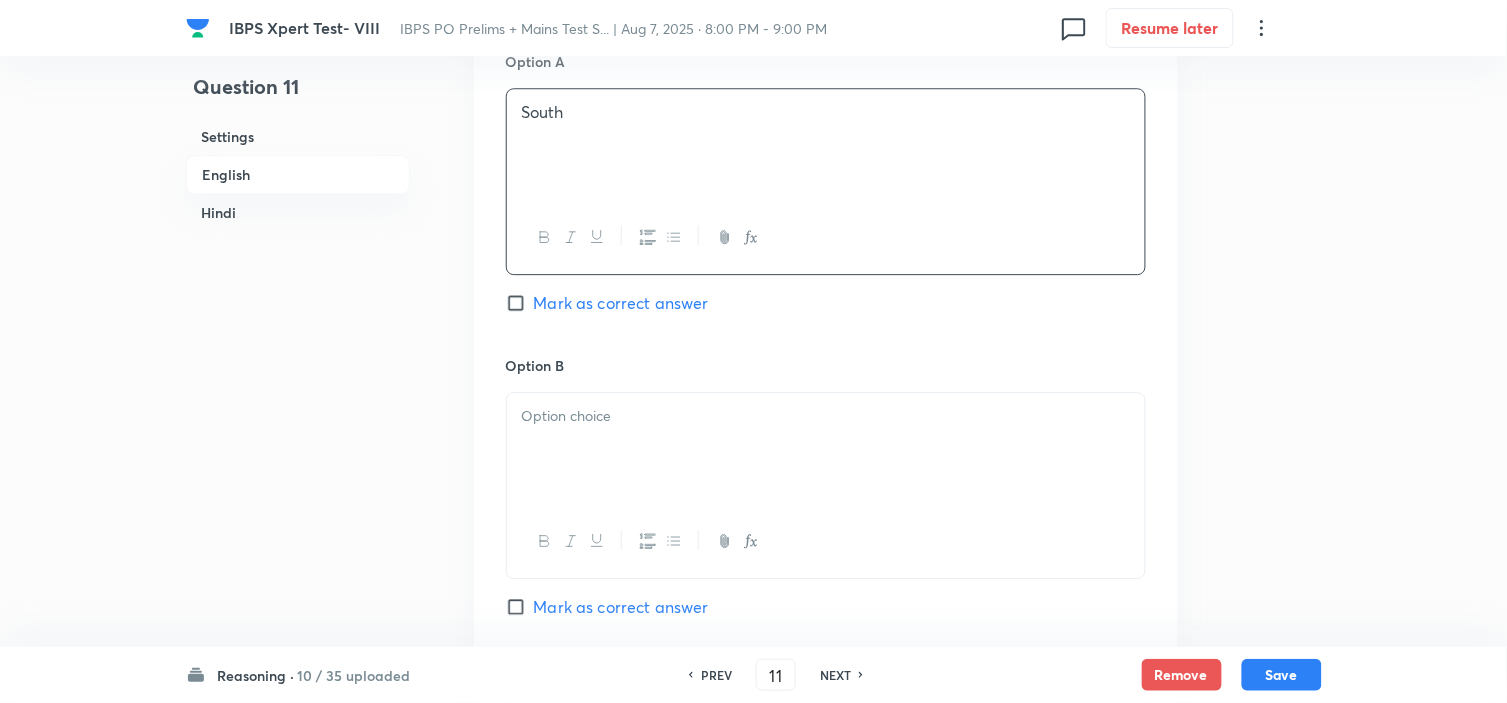 click at bounding box center [826, 449] 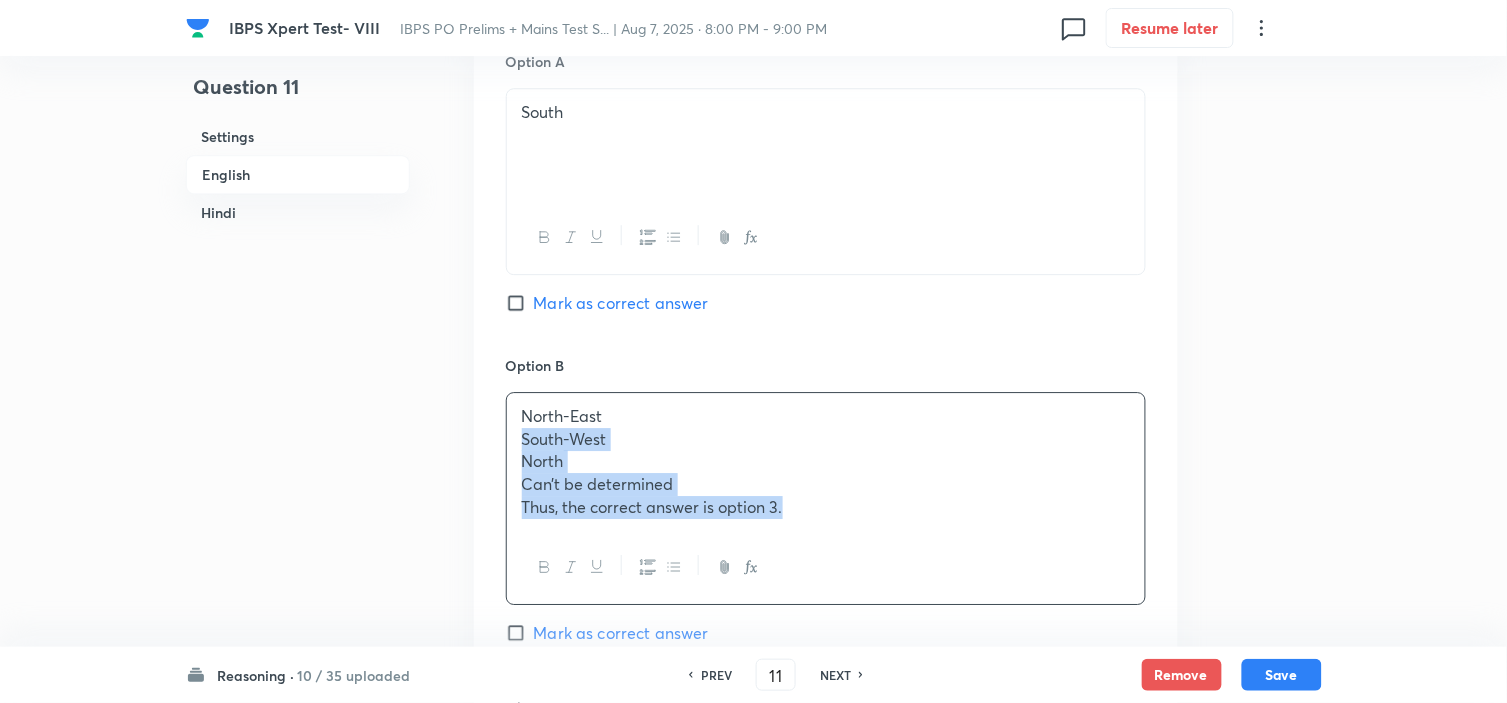 drag, startPoint x: 520, startPoint y: 441, endPoint x: 1030, endPoint y: 618, distance: 539.8416 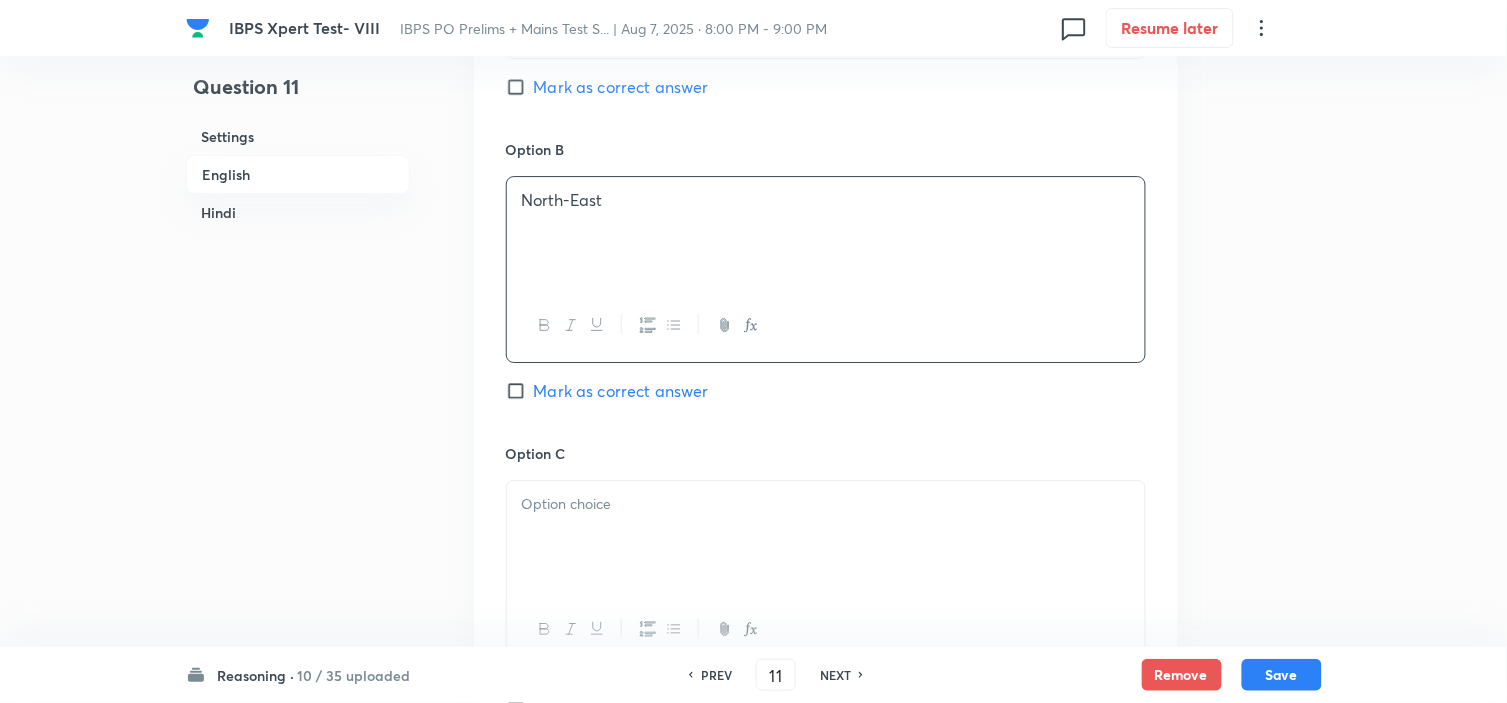 scroll, scrollTop: 1588, scrollLeft: 0, axis: vertical 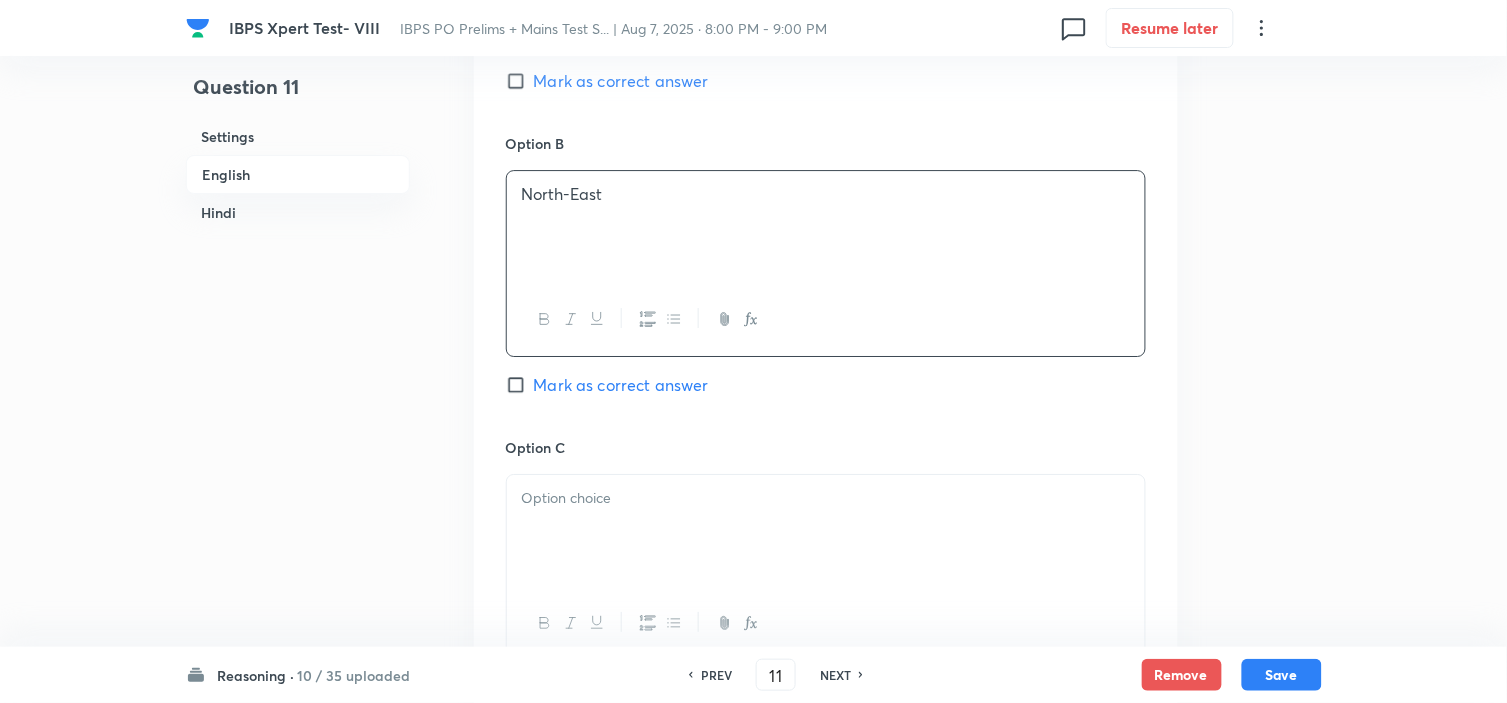 click at bounding box center (826, 498) 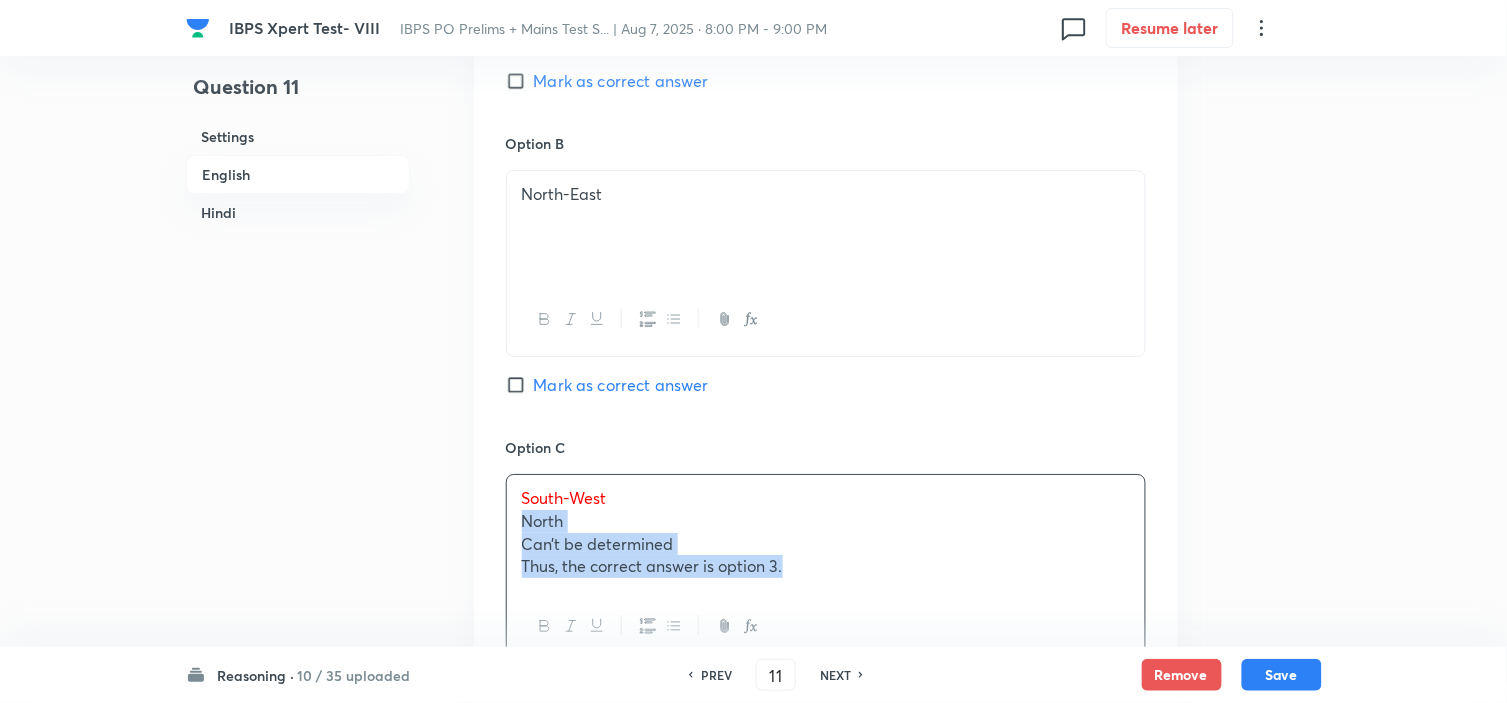 drag, startPoint x: 521, startPoint y: 530, endPoint x: 1001, endPoint y: 671, distance: 500.2809 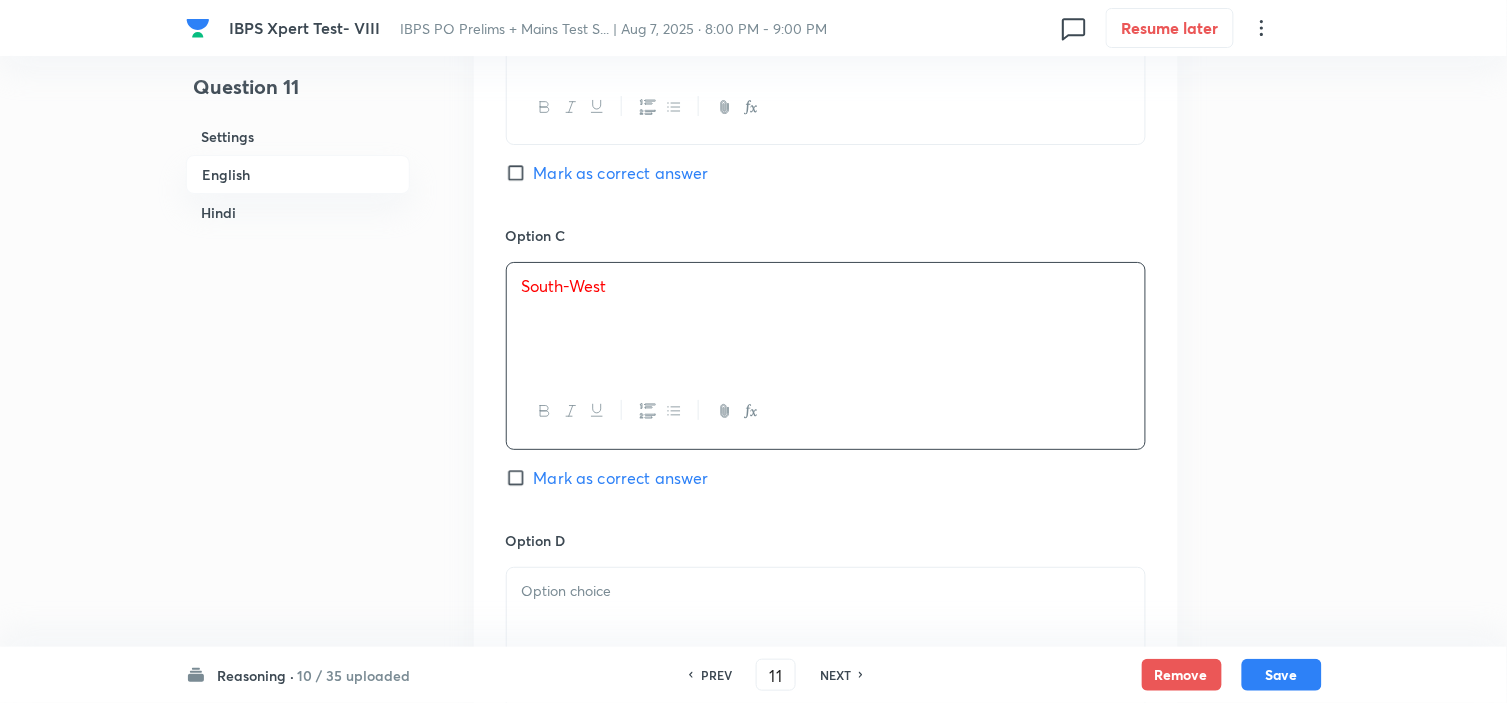 scroll, scrollTop: 1811, scrollLeft: 0, axis: vertical 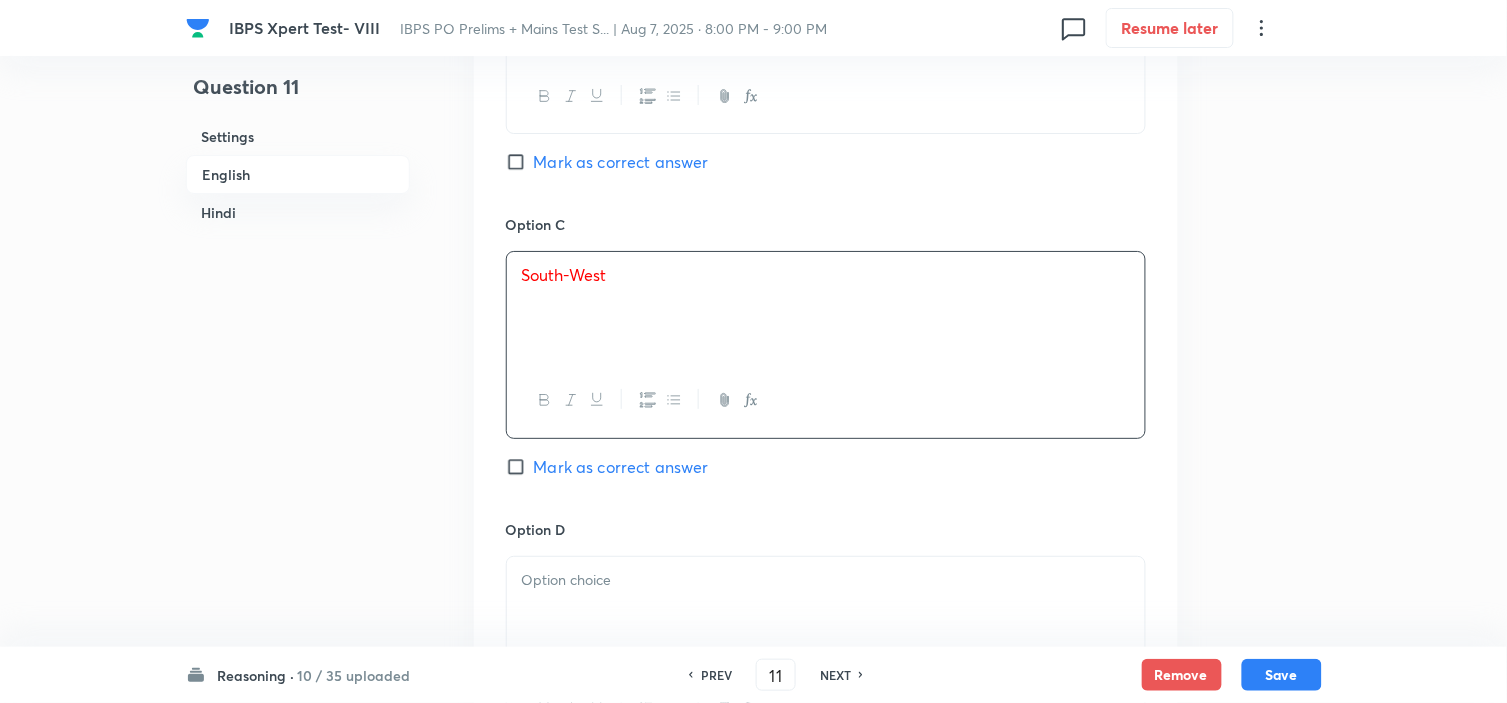 click at bounding box center (826, 580) 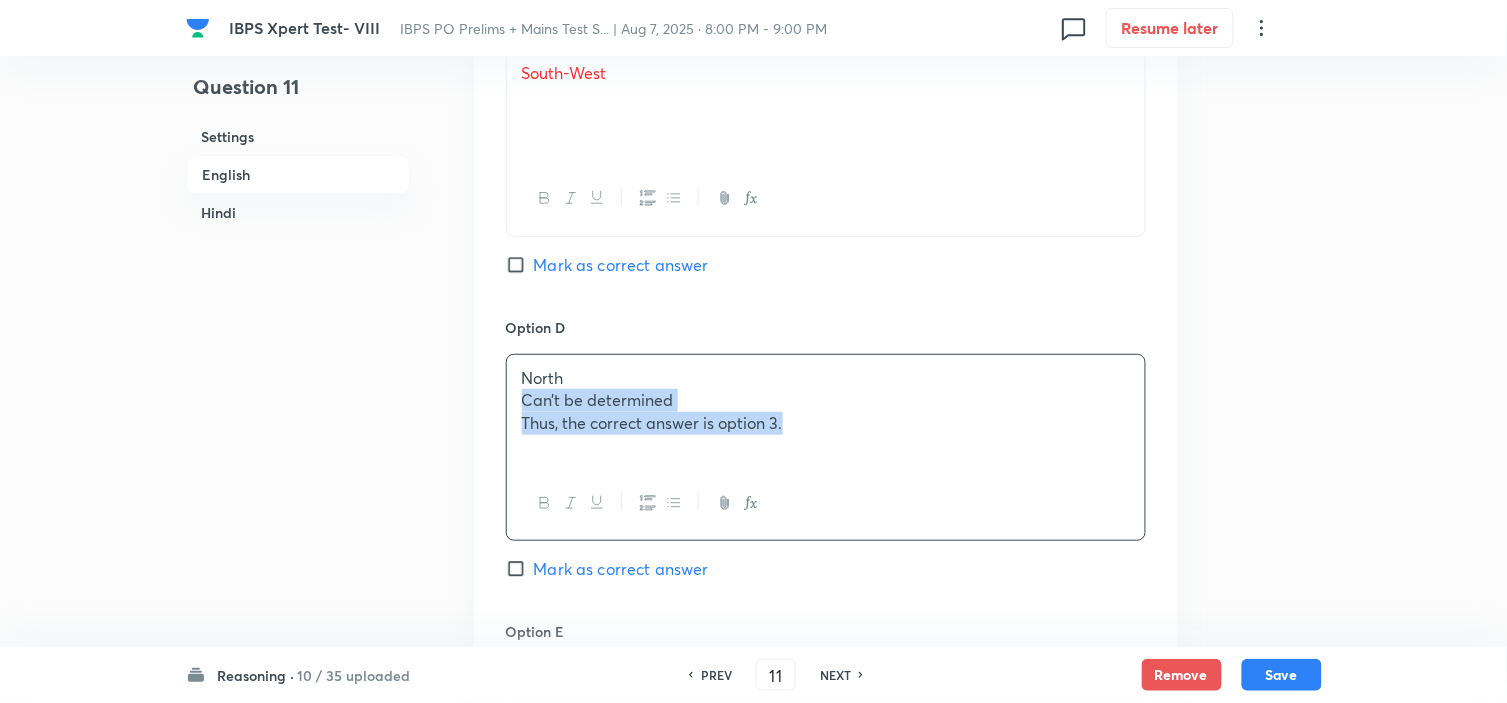 drag, startPoint x: 524, startPoint y: 607, endPoint x: 1121, endPoint y: 717, distance: 607.04944 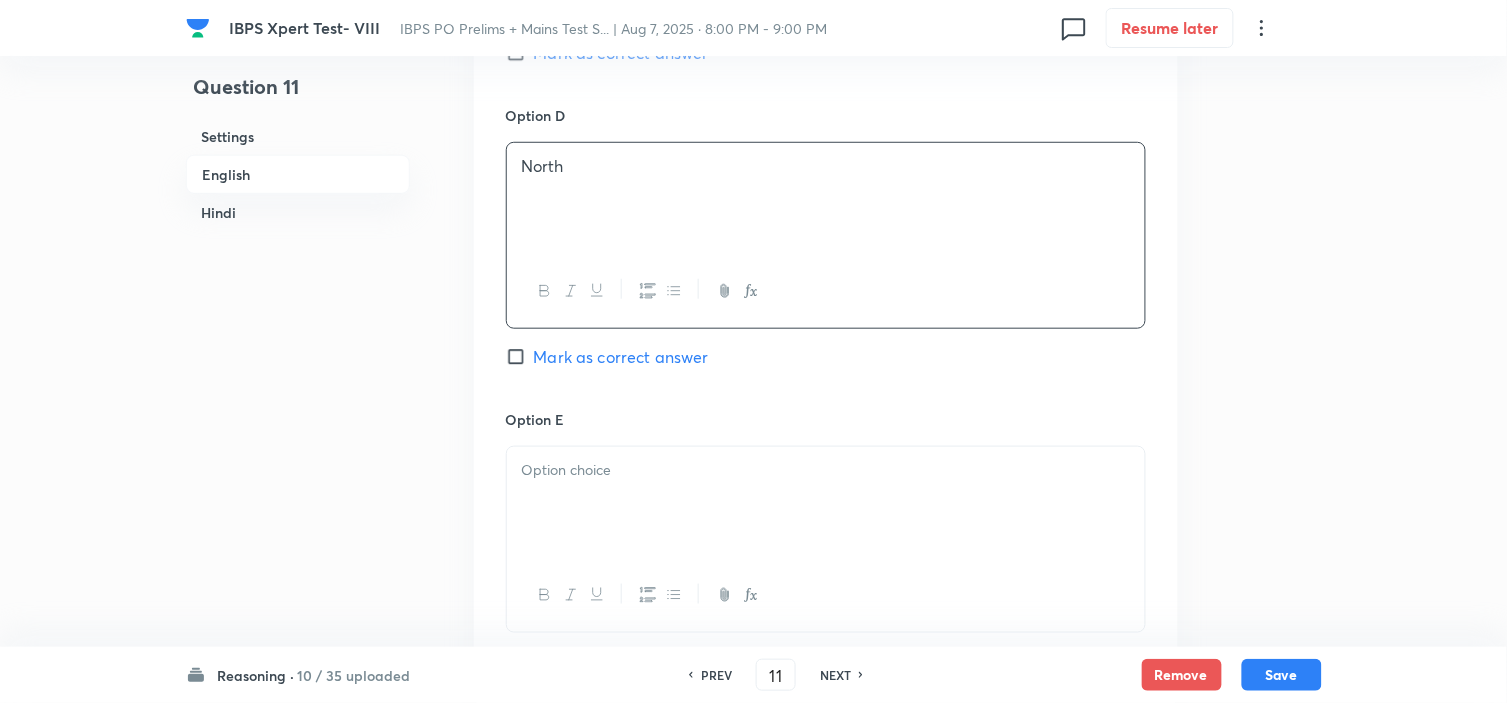 click at bounding box center (826, 503) 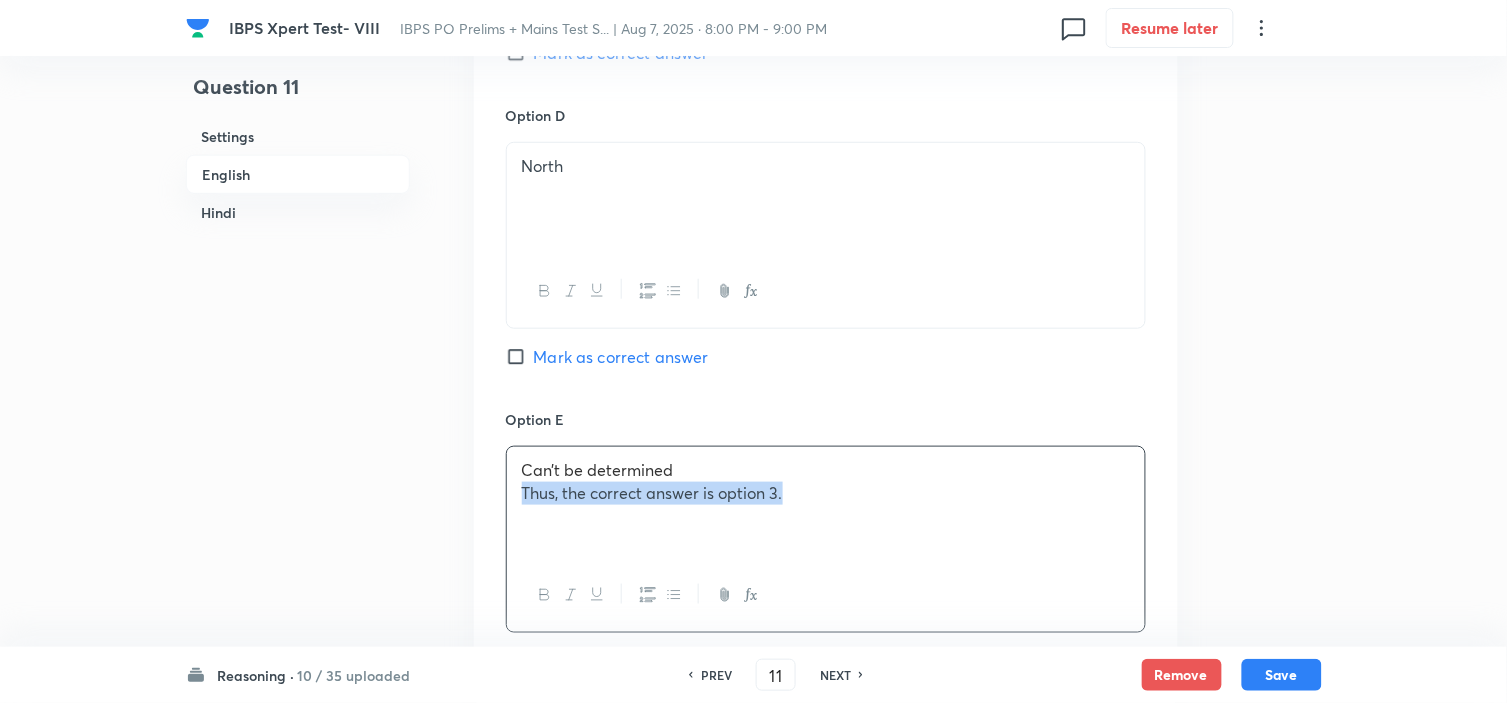 drag, startPoint x: 517, startPoint y: 501, endPoint x: 1000, endPoint y: 607, distance: 494.4947 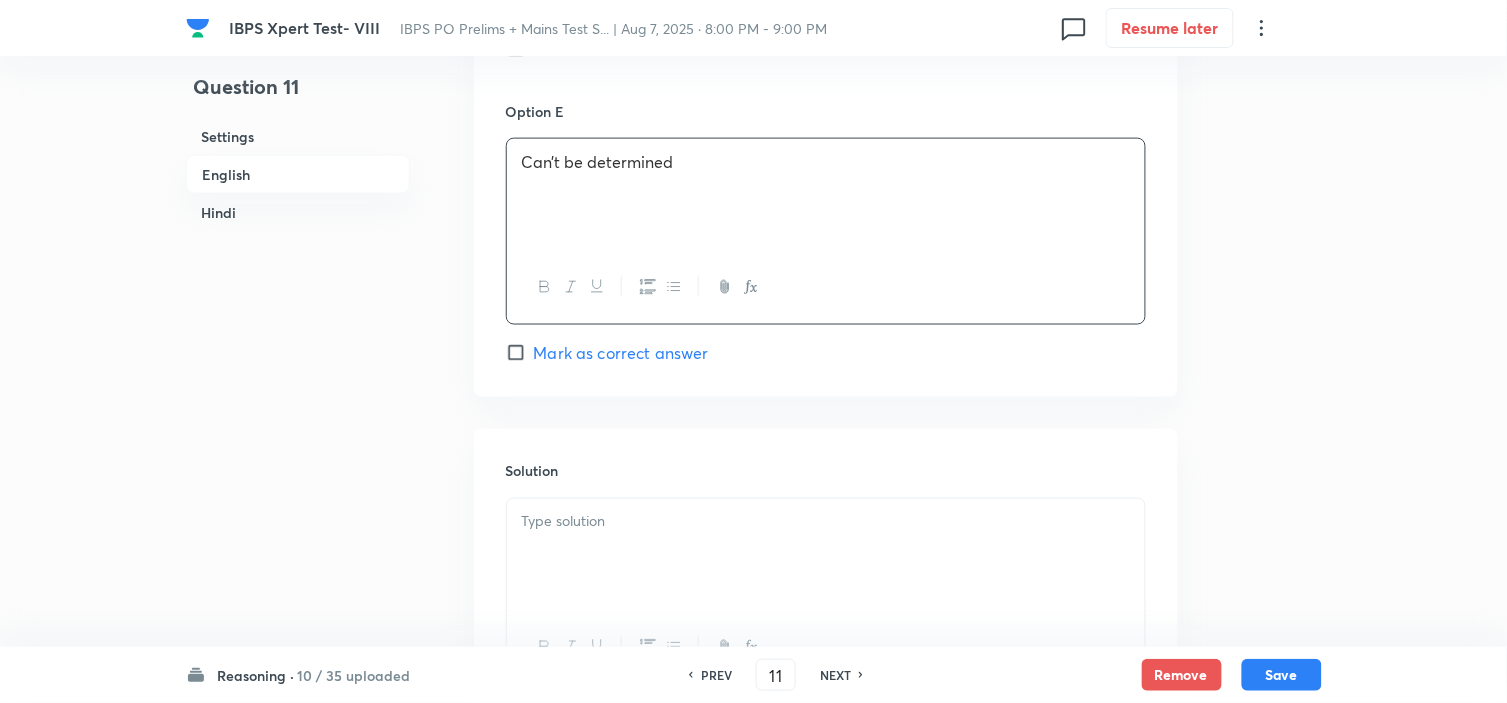 scroll, scrollTop: 2558, scrollLeft: 0, axis: vertical 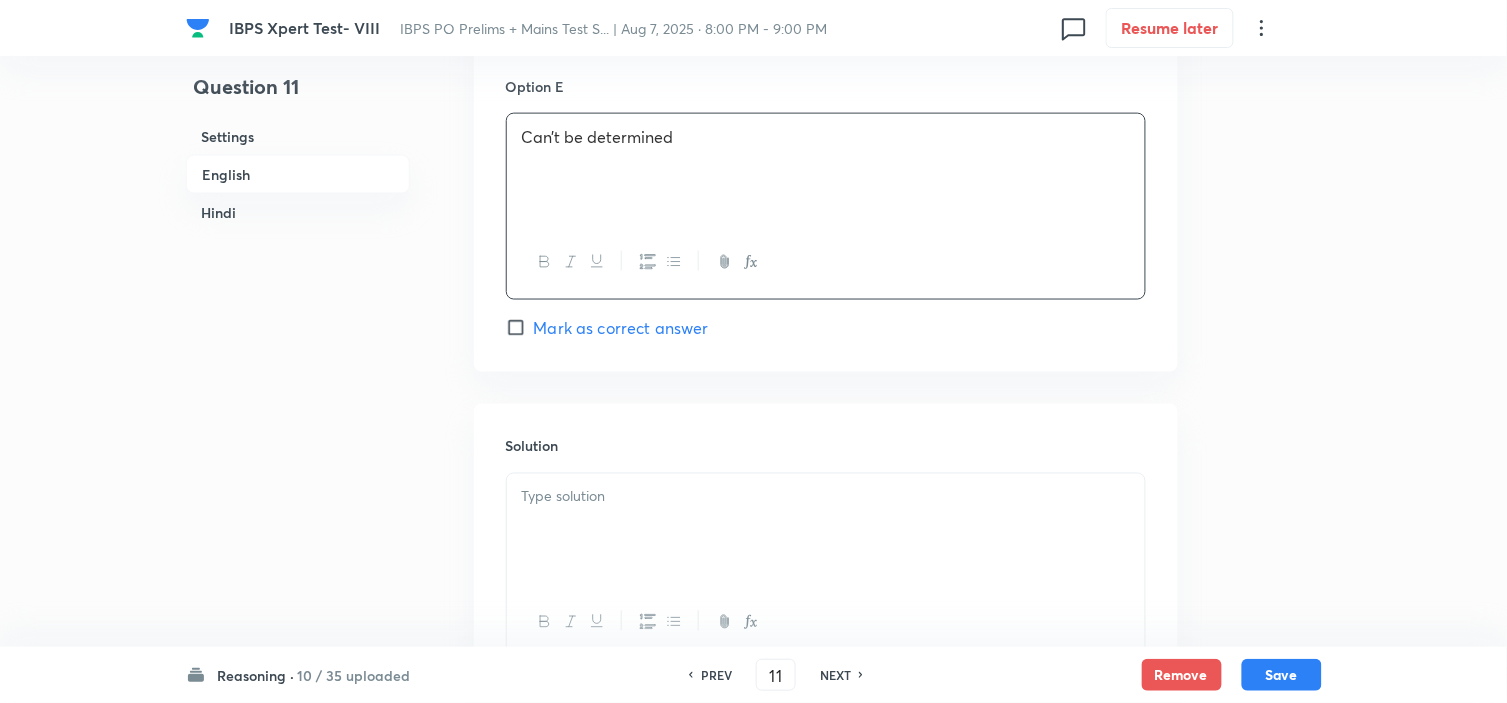 click at bounding box center [826, 530] 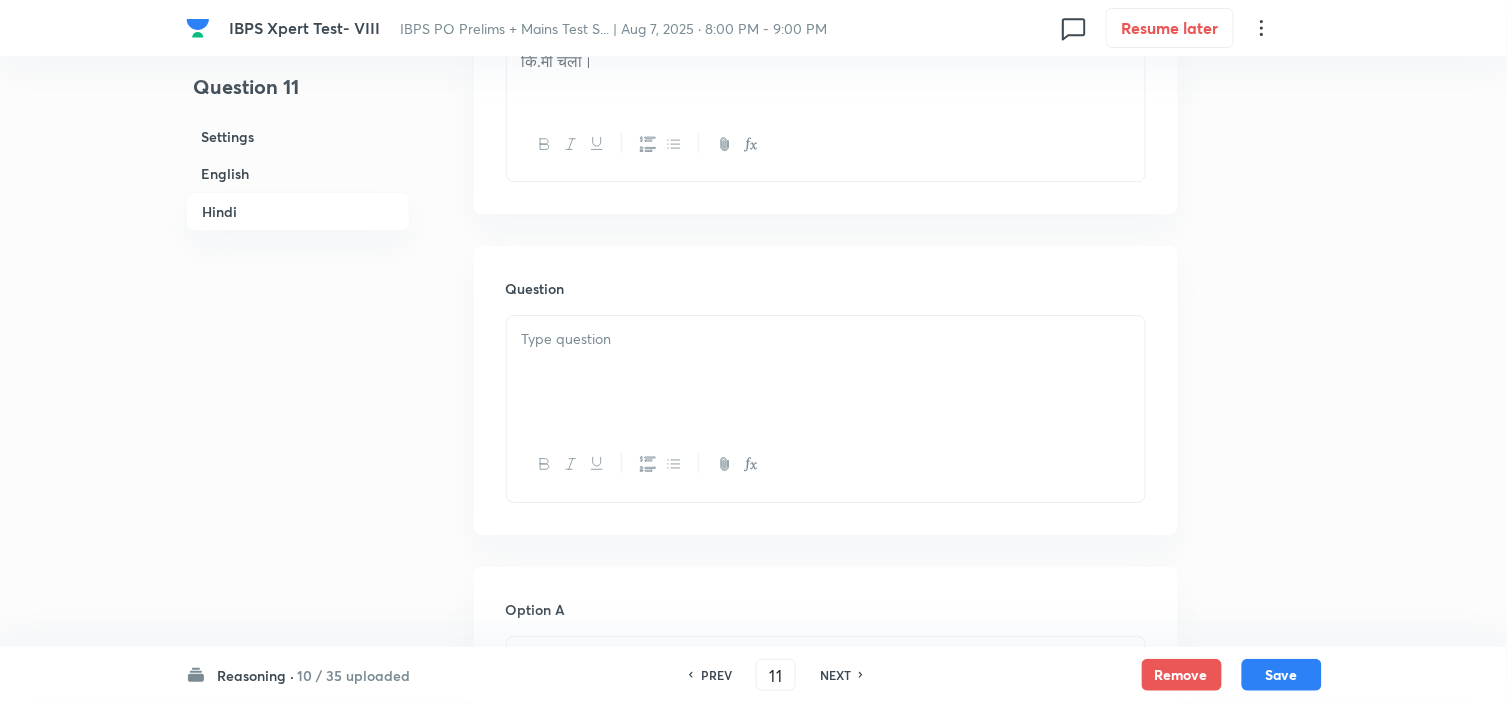 scroll, scrollTop: 3781, scrollLeft: 0, axis: vertical 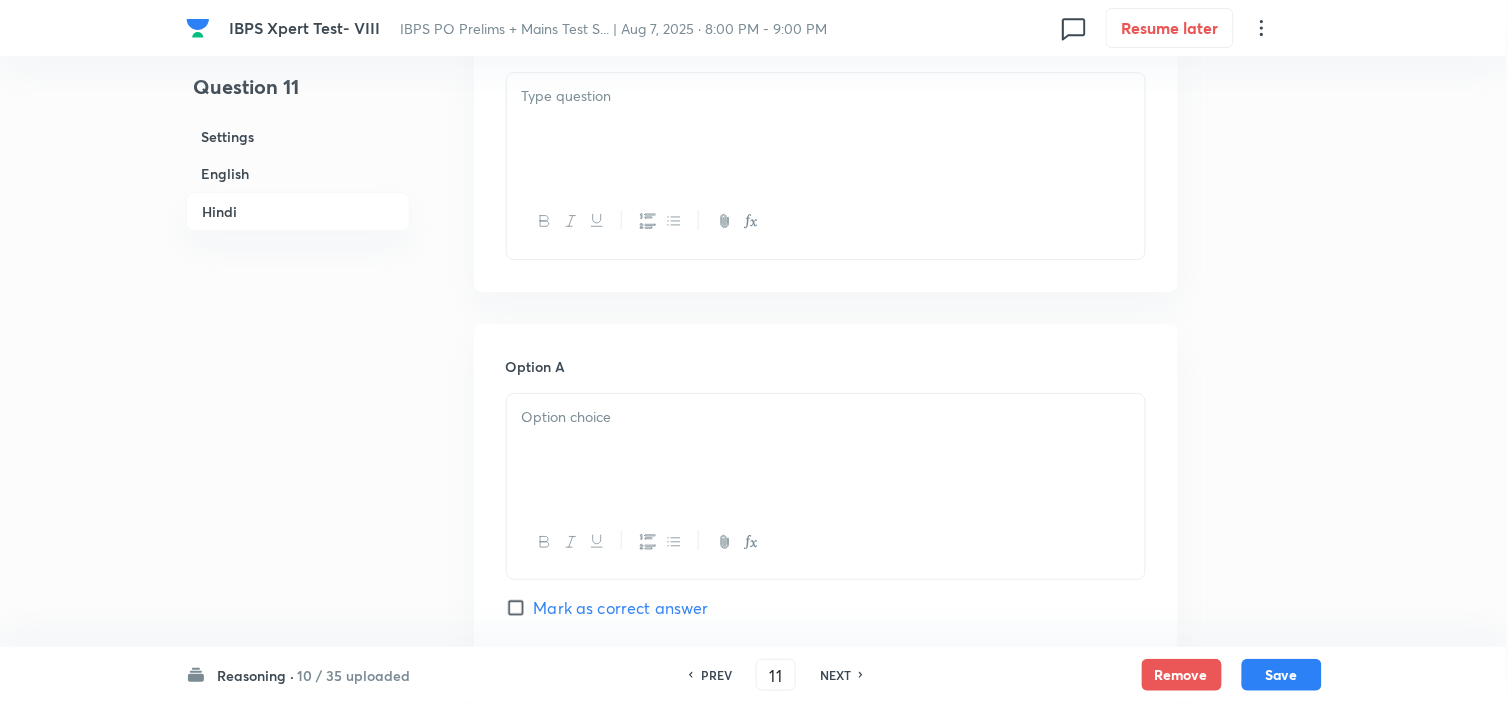 click at bounding box center (826, 129) 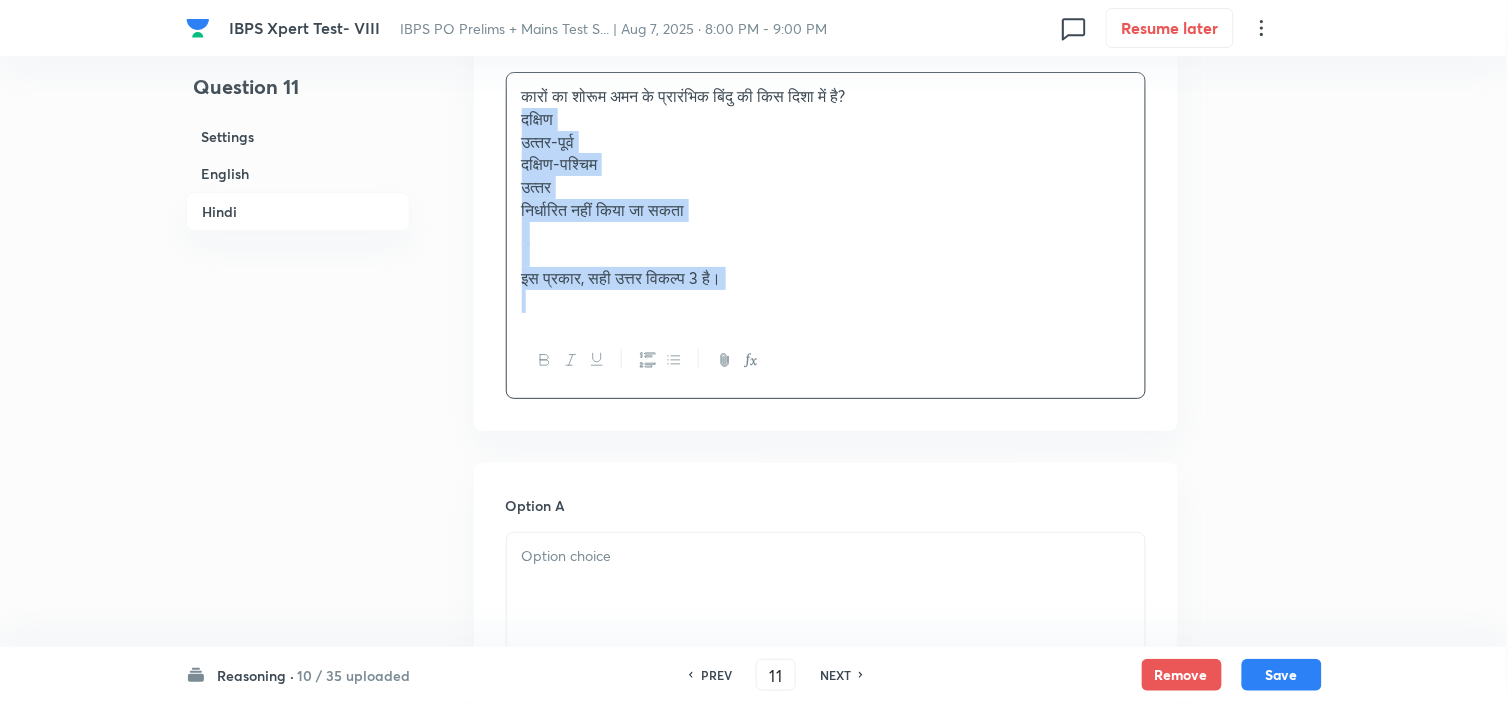 drag, startPoint x: 513, startPoint y: 132, endPoint x: 811, endPoint y: 346, distance: 366.87872 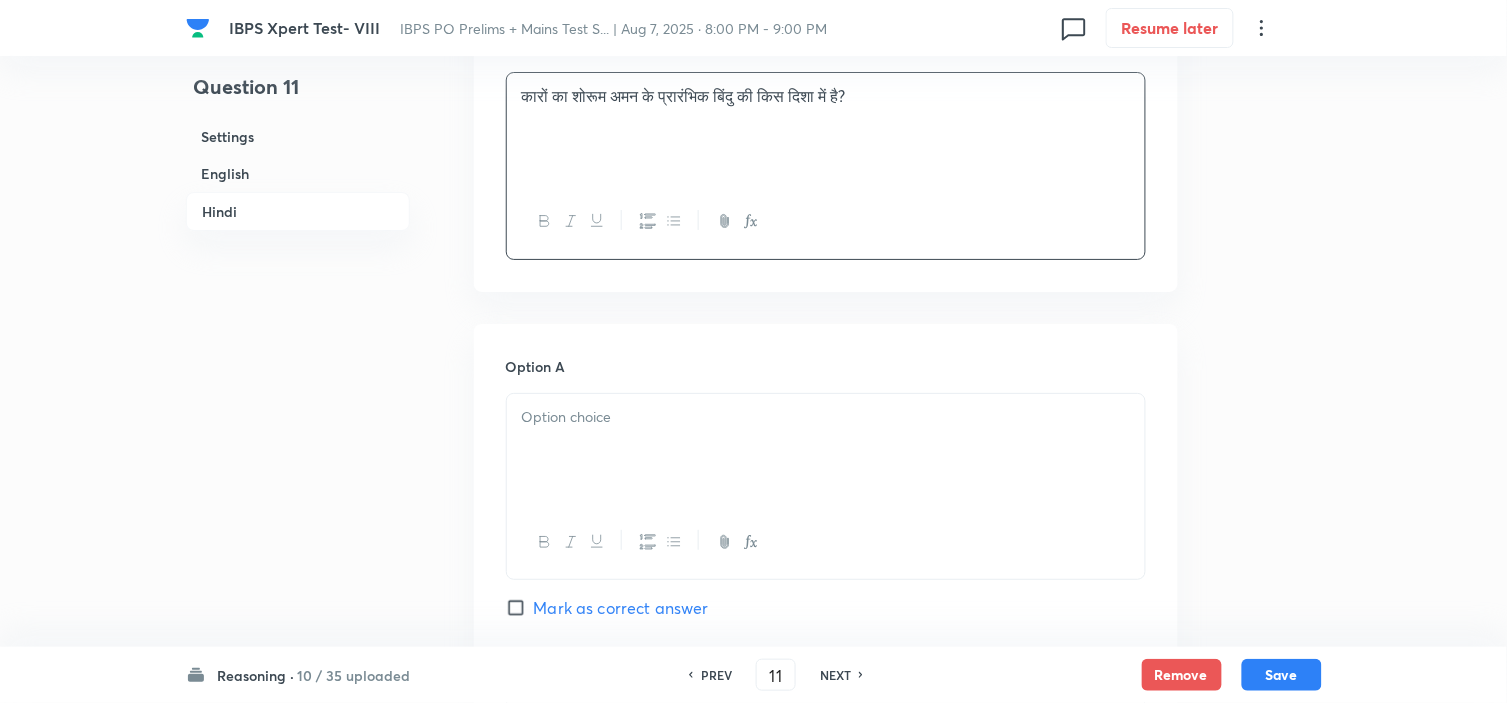 click at bounding box center [826, 450] 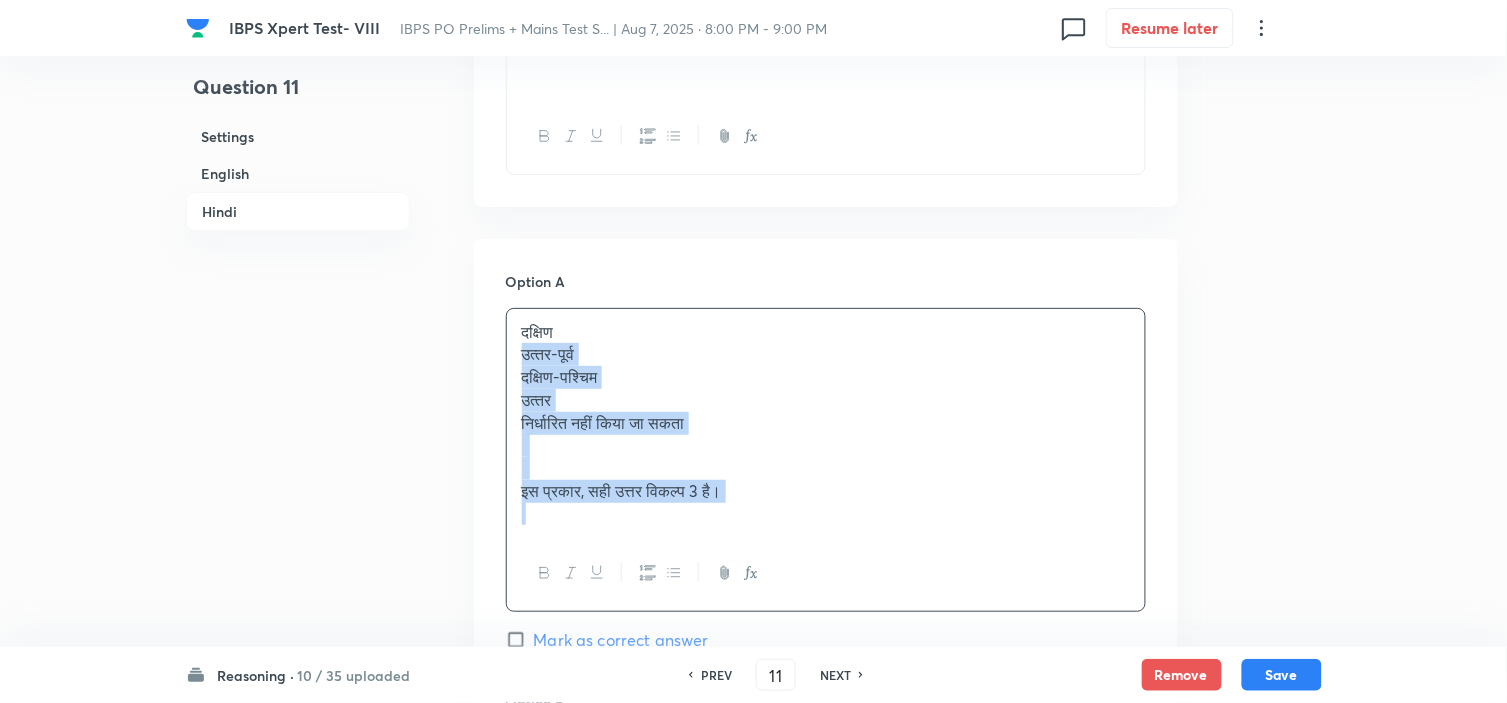 drag, startPoint x: 524, startPoint y: 450, endPoint x: 960, endPoint y: 687, distance: 496.25095 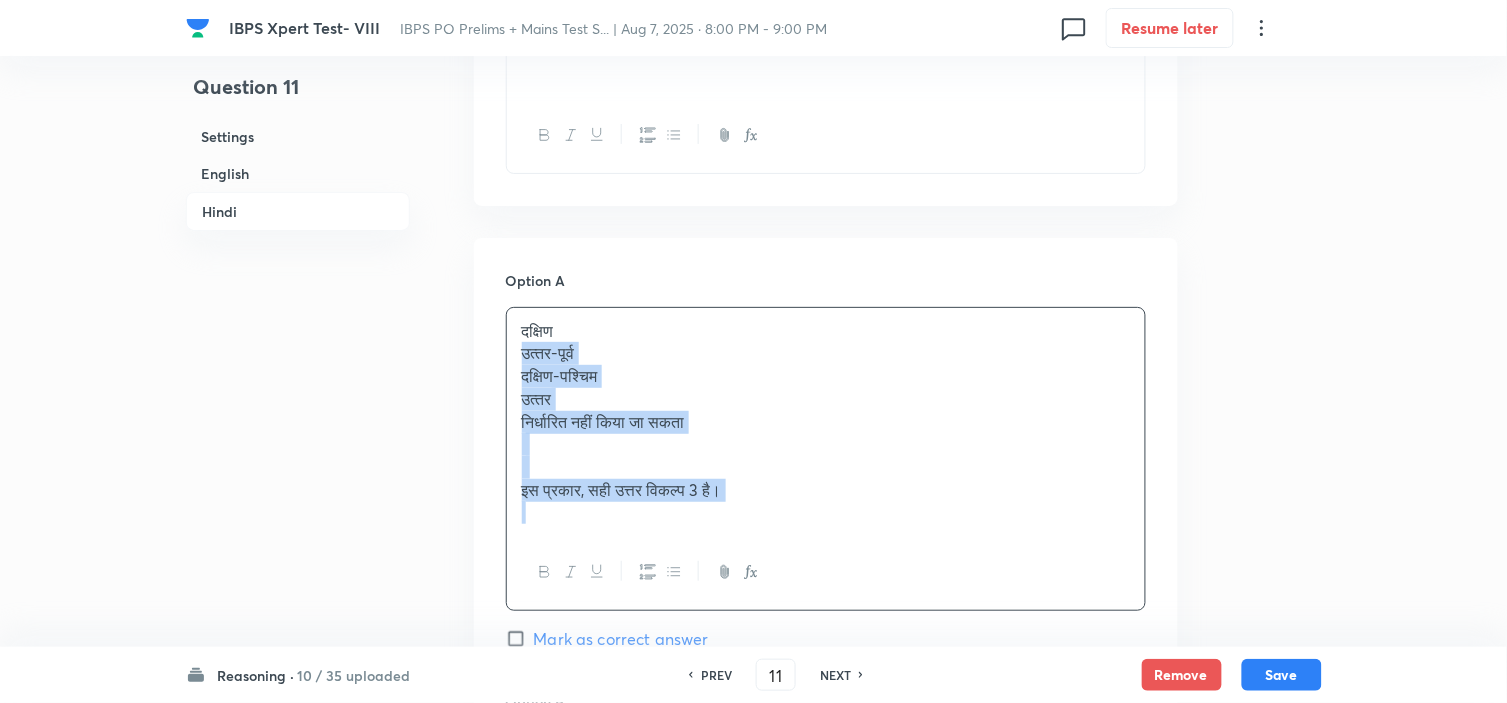 click on "[NAME] starts walking towards the south direction. After a distance of 10km, he reached a hotel. Now, he takes a left turn and walks 6km. From here, he takes a left turn and walked 4km, and reached a mall. Then, he took a right turn and walked 4km. Now, he took a right turn and walked 6km to reach Shahid’s house. At last, he took a right turn and walked 12km to reach a showroom of car." at bounding box center [753, -735] 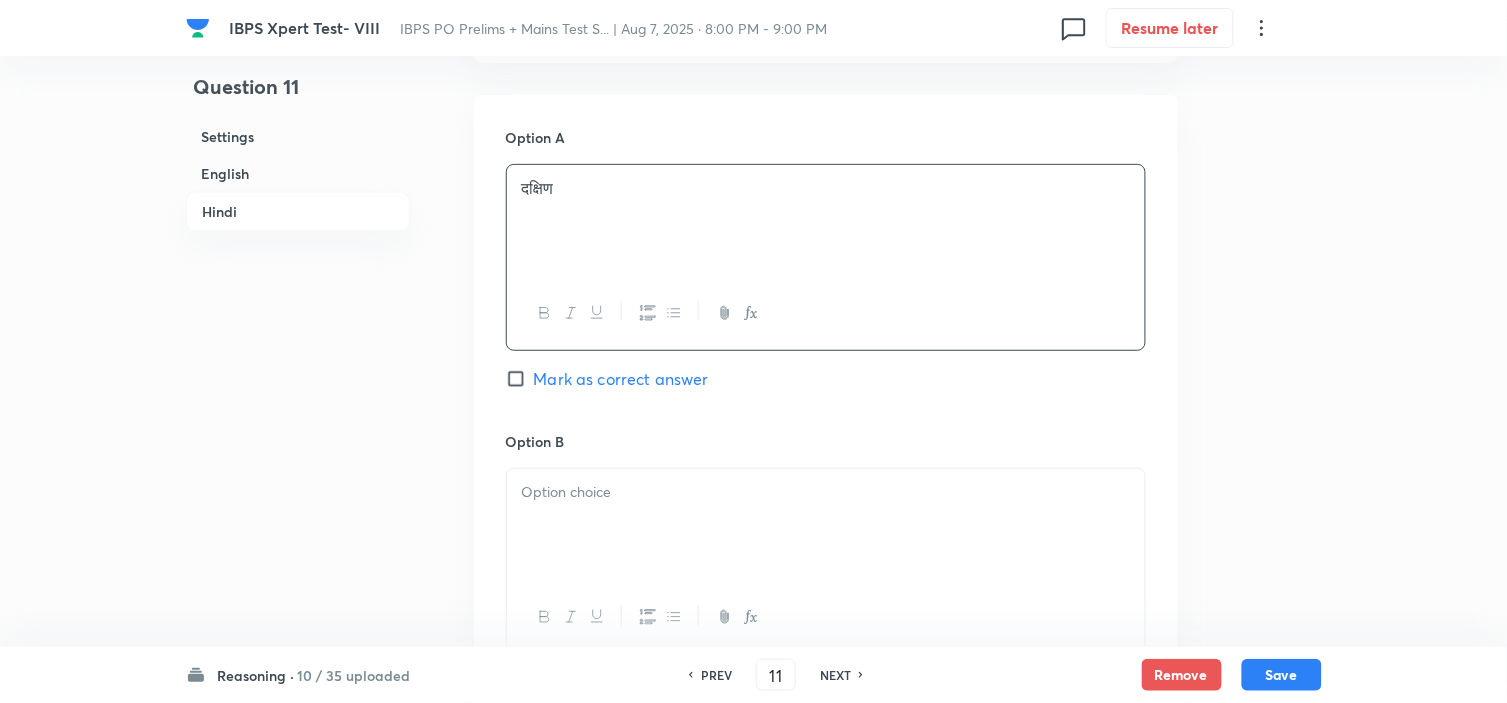 scroll, scrollTop: 4318, scrollLeft: 0, axis: vertical 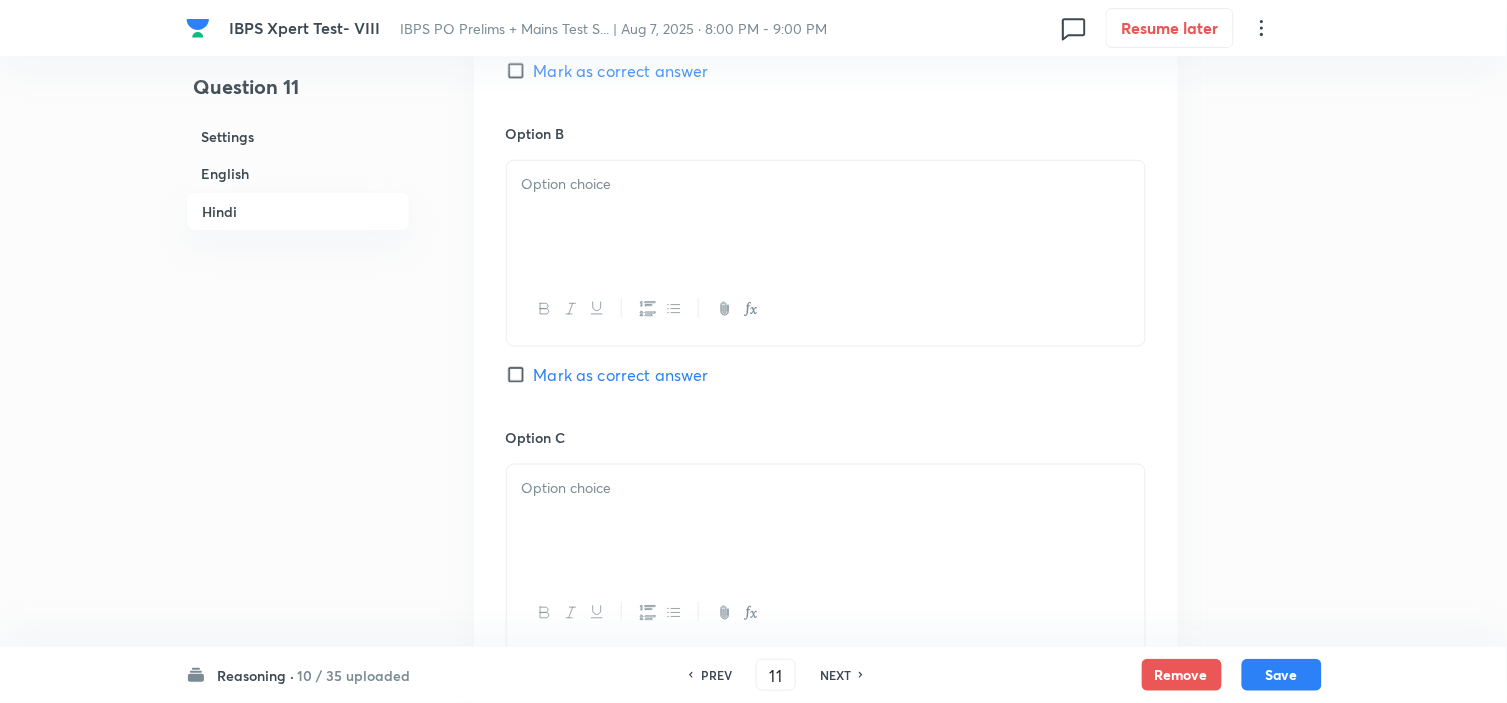 click at bounding box center [826, 184] 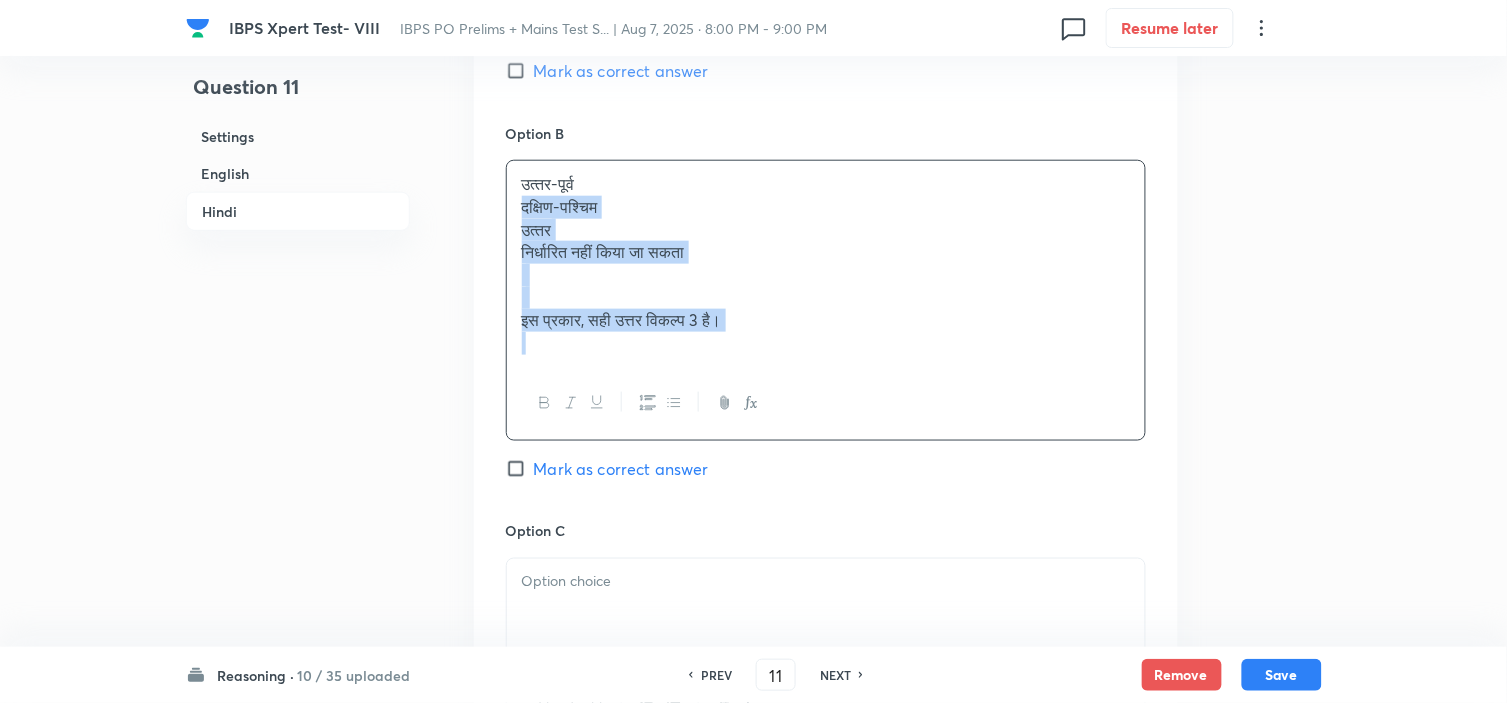 drag, startPoint x: 522, startPoint y: 216, endPoint x: 825, endPoint y: 400, distance: 354.49258 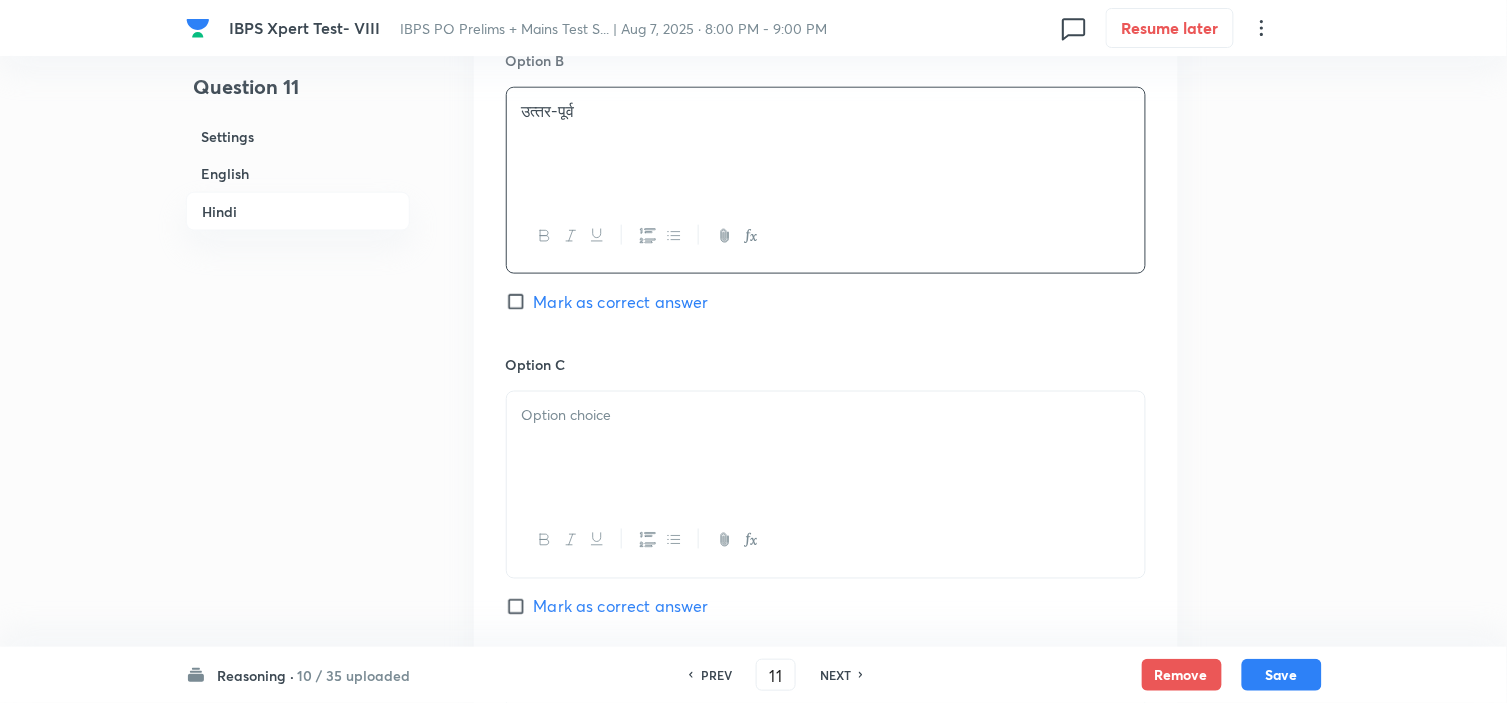 scroll, scrollTop: 4430, scrollLeft: 0, axis: vertical 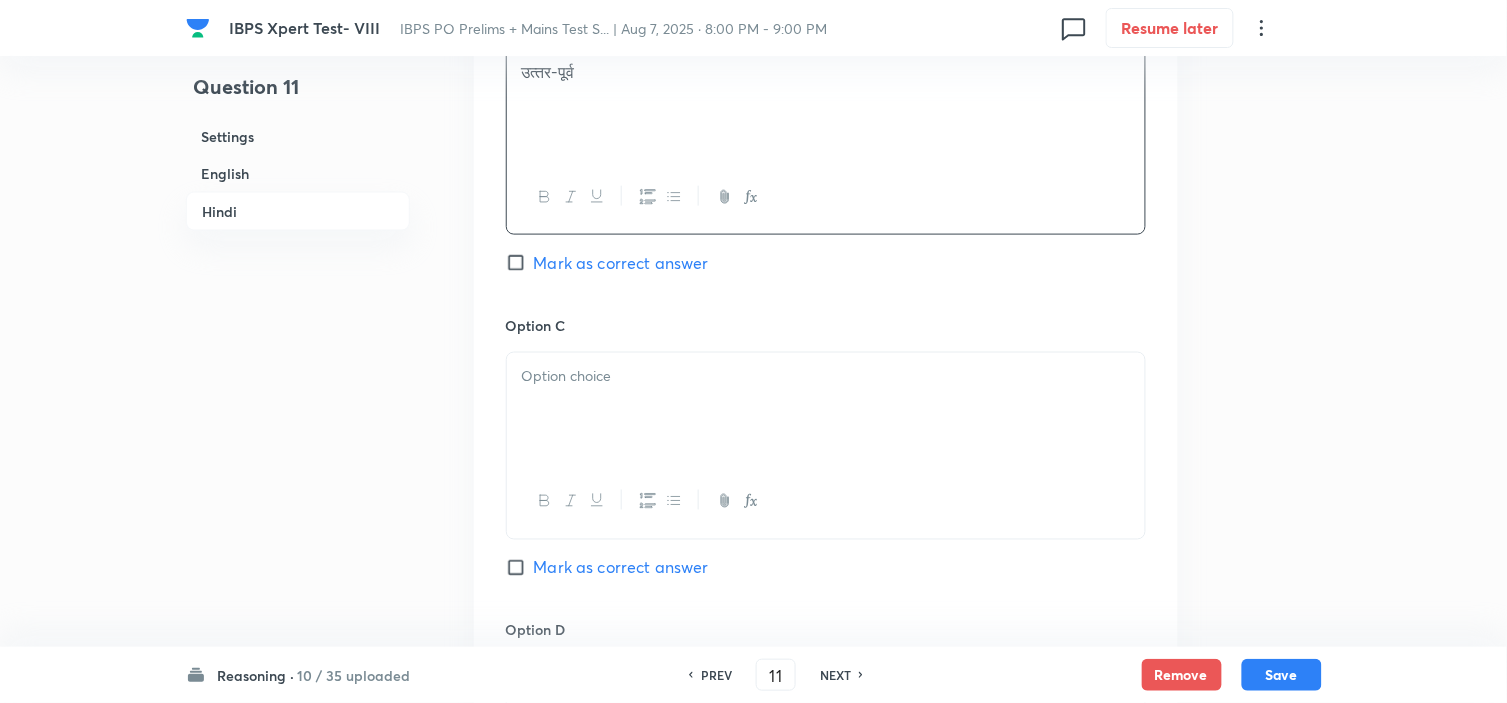 click at bounding box center (826, 376) 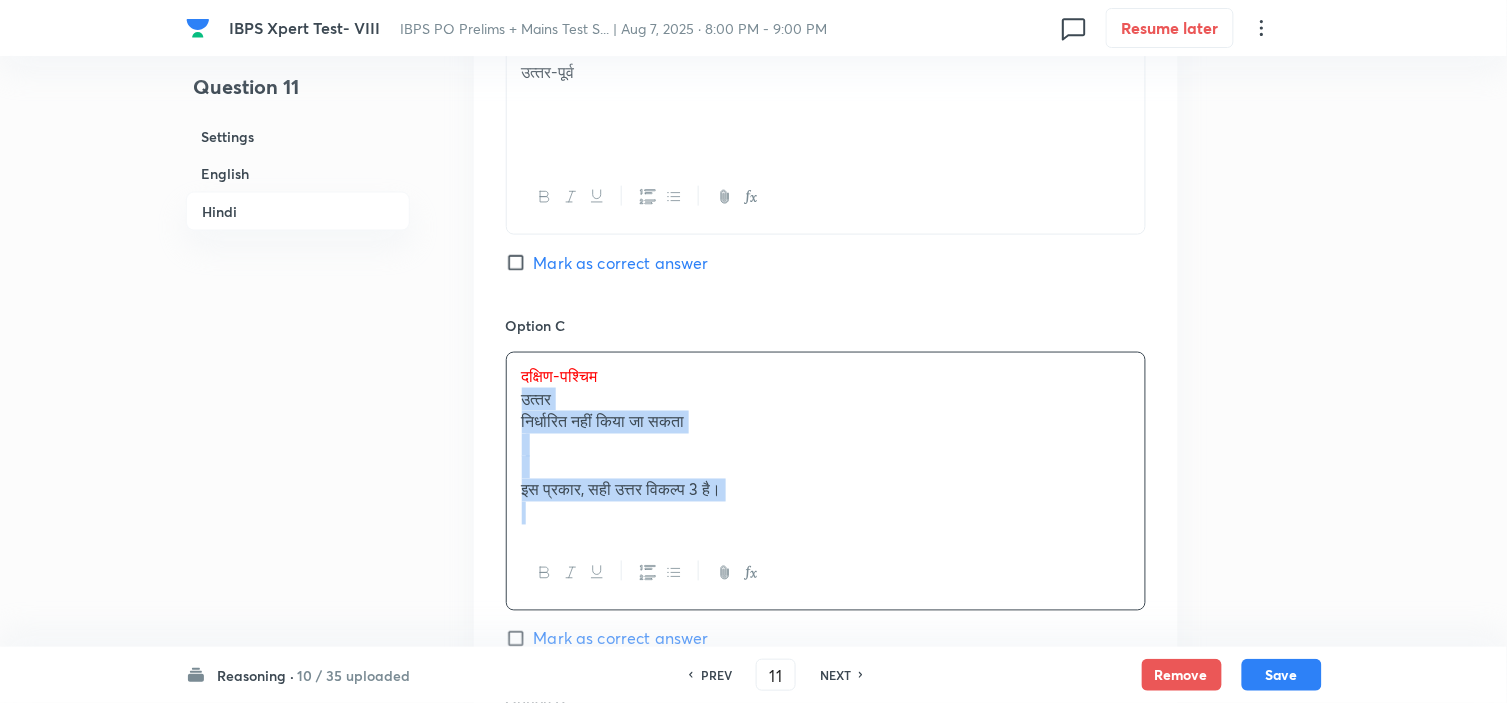 drag, startPoint x: 523, startPoint y: 411, endPoint x: 842, endPoint y: 595, distance: 368.26215 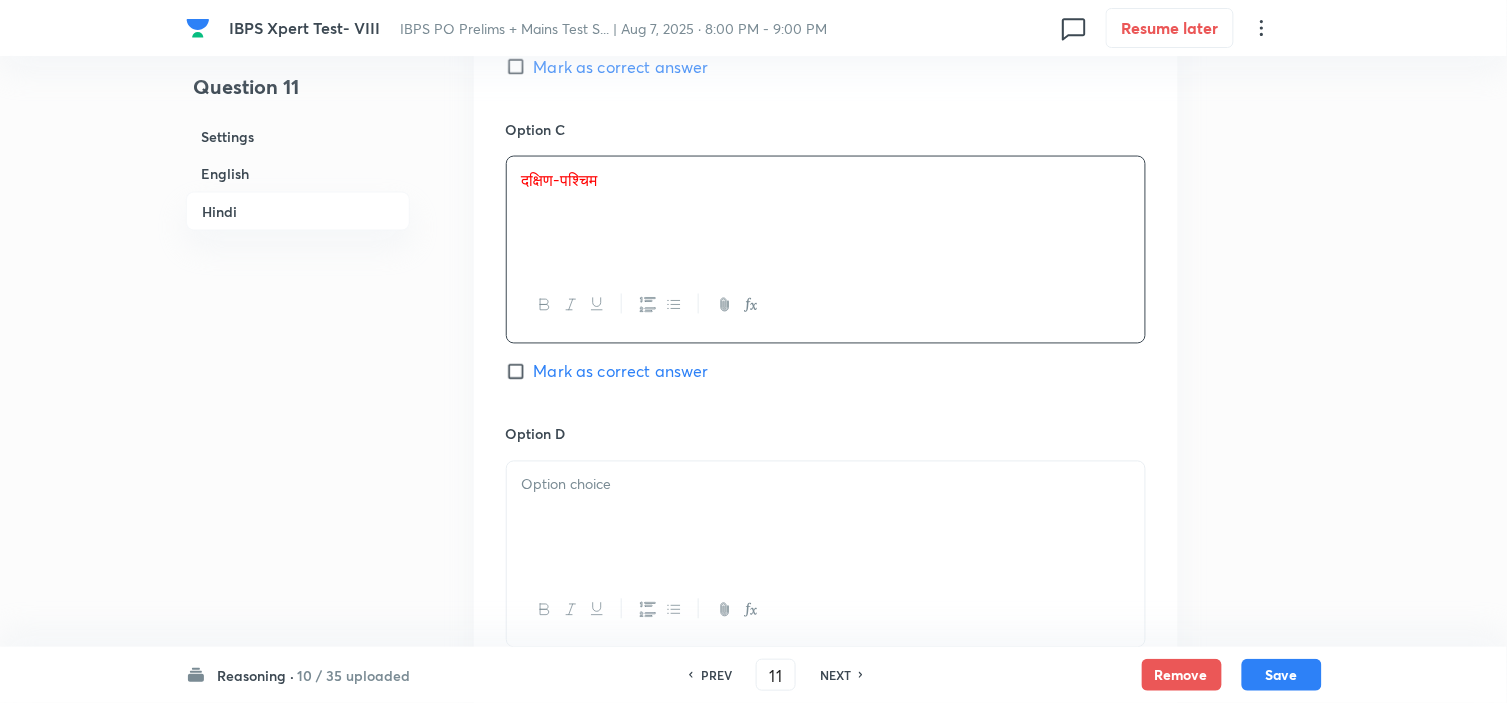 scroll, scrollTop: 4652, scrollLeft: 0, axis: vertical 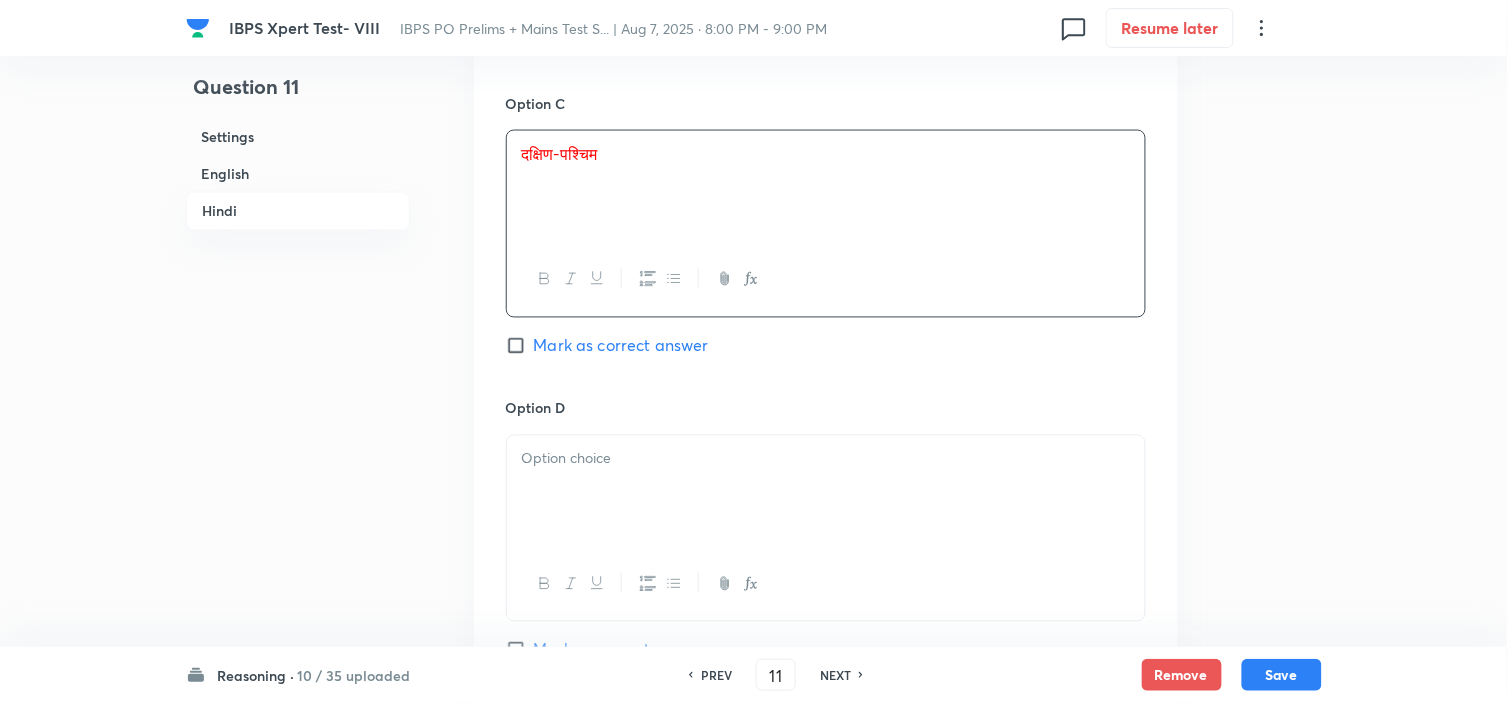 click at bounding box center (826, 492) 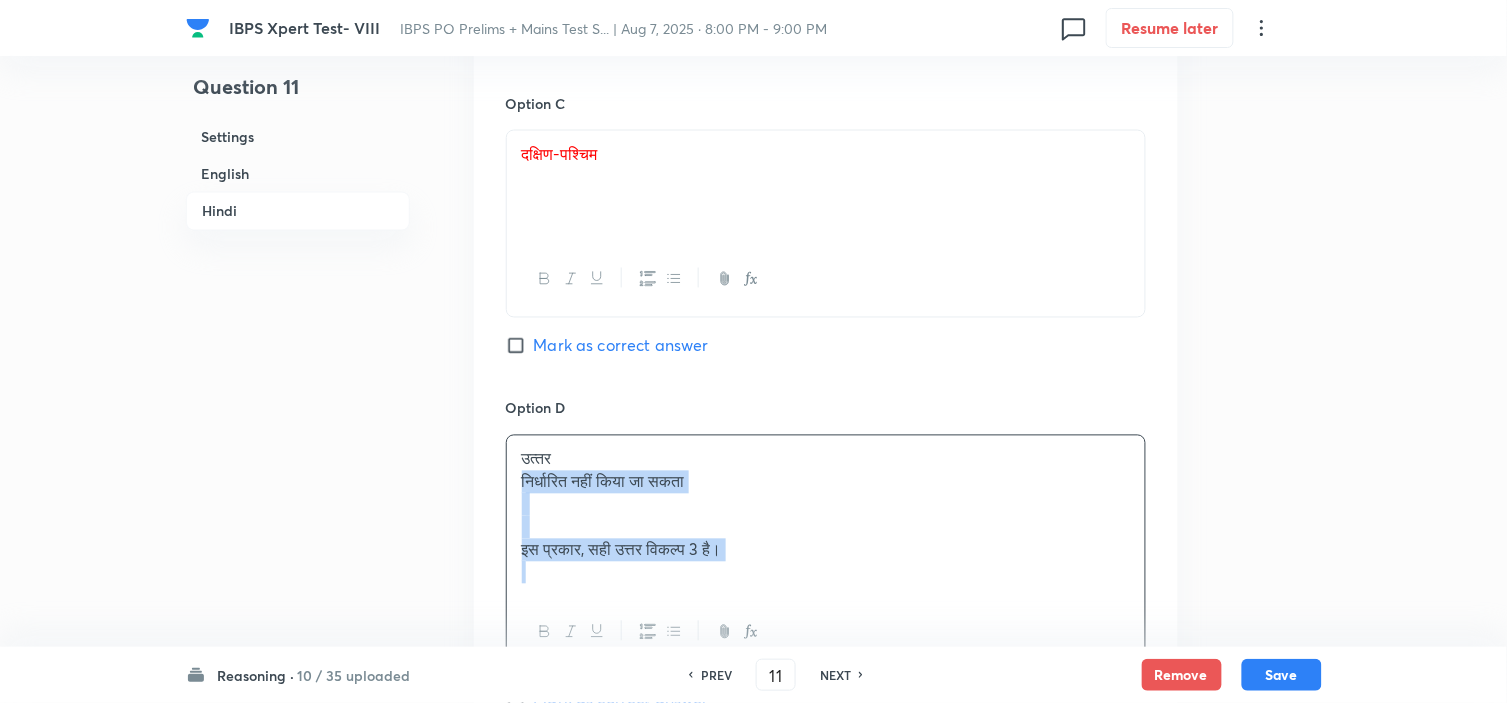 drag, startPoint x: 517, startPoint y: 481, endPoint x: 891, endPoint y: 628, distance: 401.85196 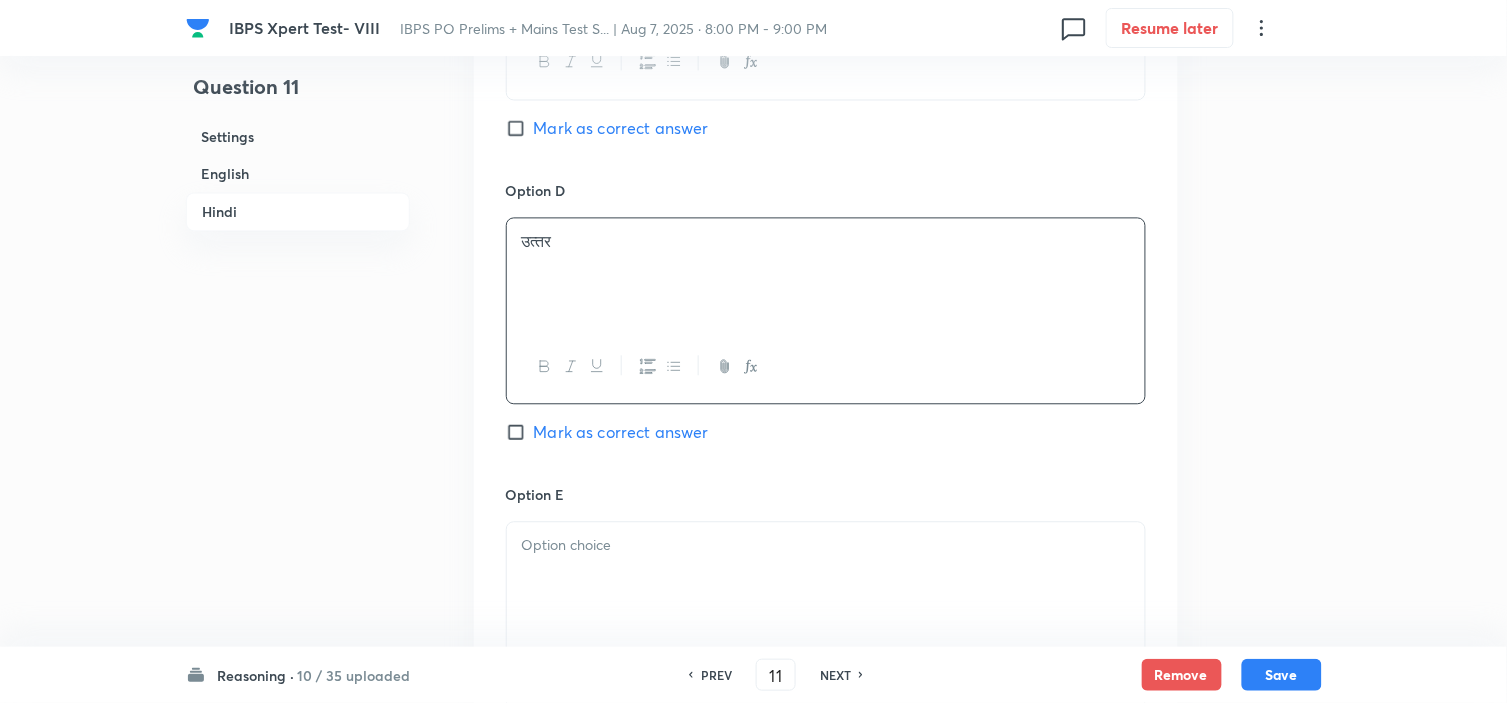 scroll, scrollTop: 4874, scrollLeft: 0, axis: vertical 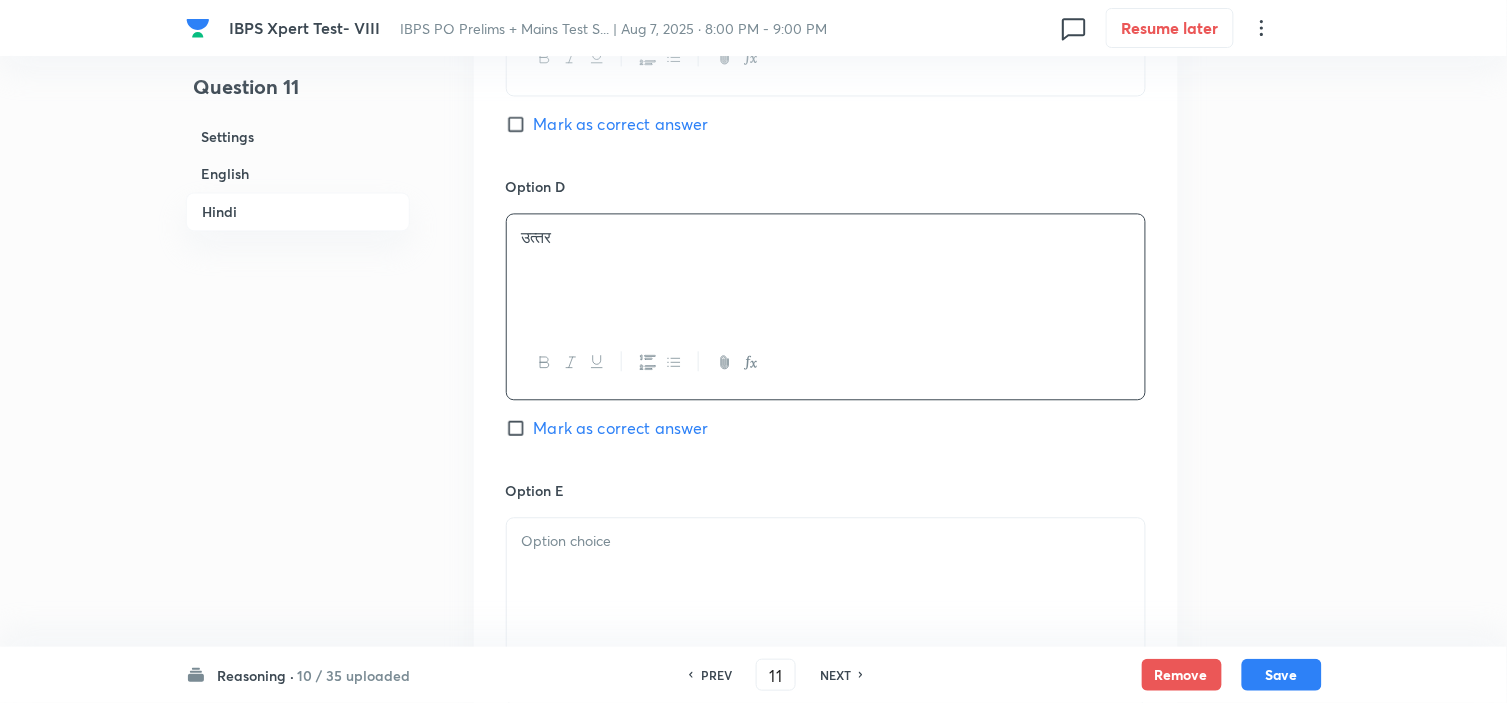 click at bounding box center [826, 541] 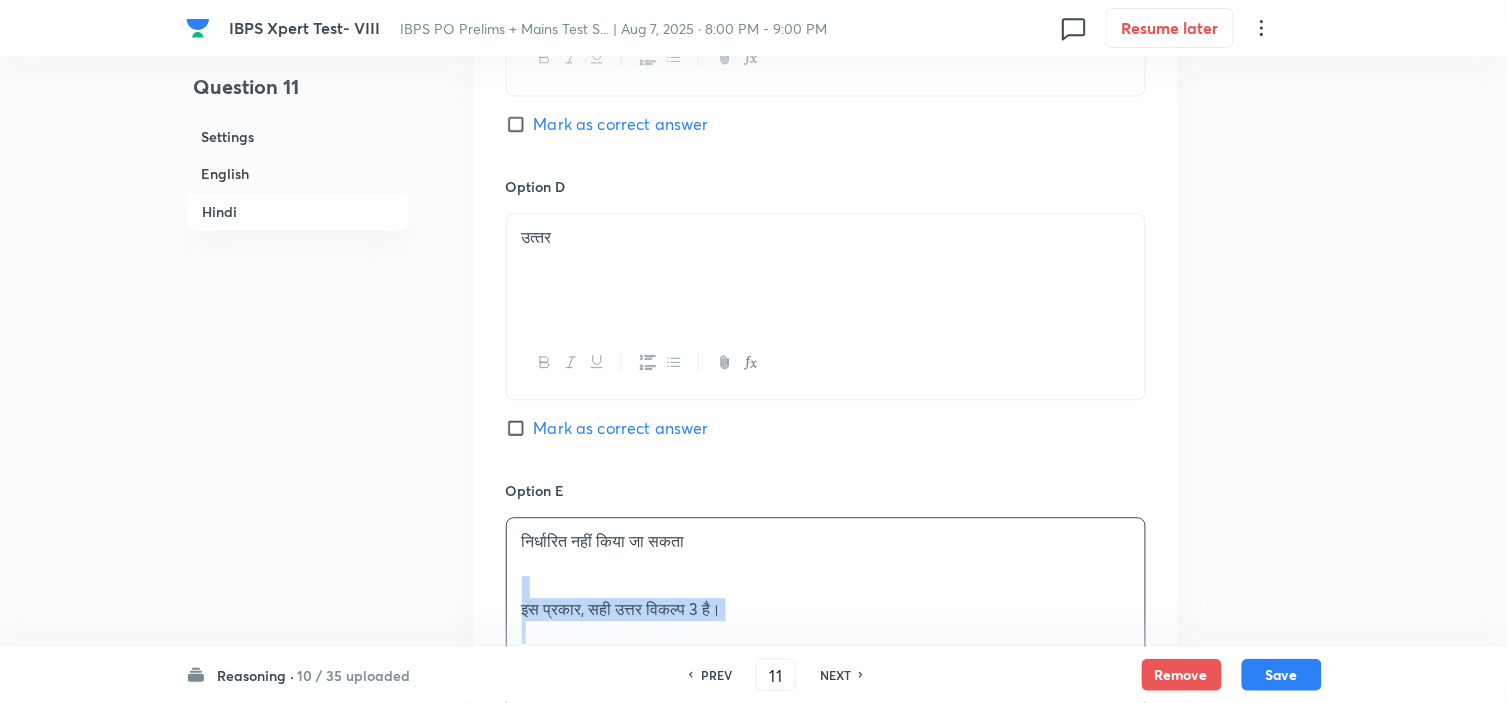 drag, startPoint x: 517, startPoint y: 597, endPoint x: 865, endPoint y: 658, distance: 353.30582 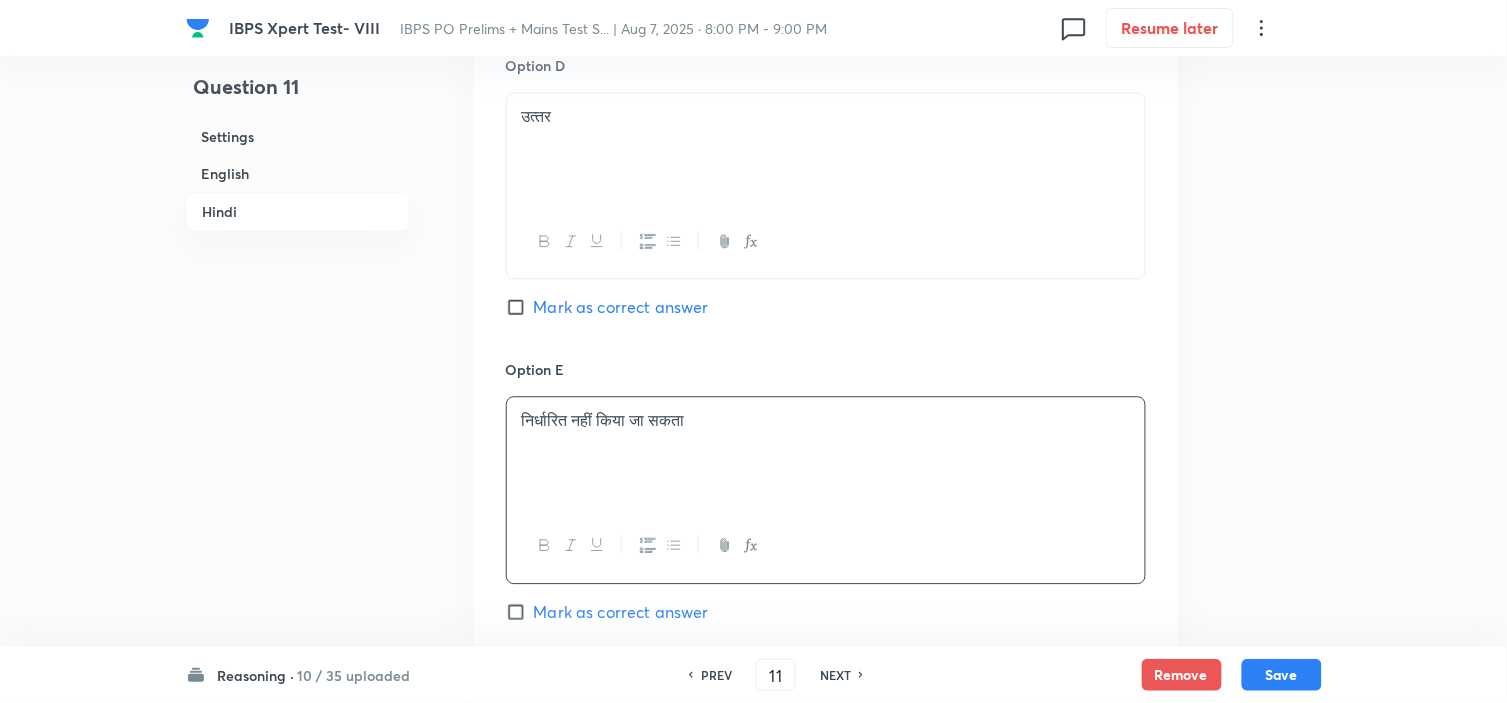 scroll, scrollTop: 5318, scrollLeft: 0, axis: vertical 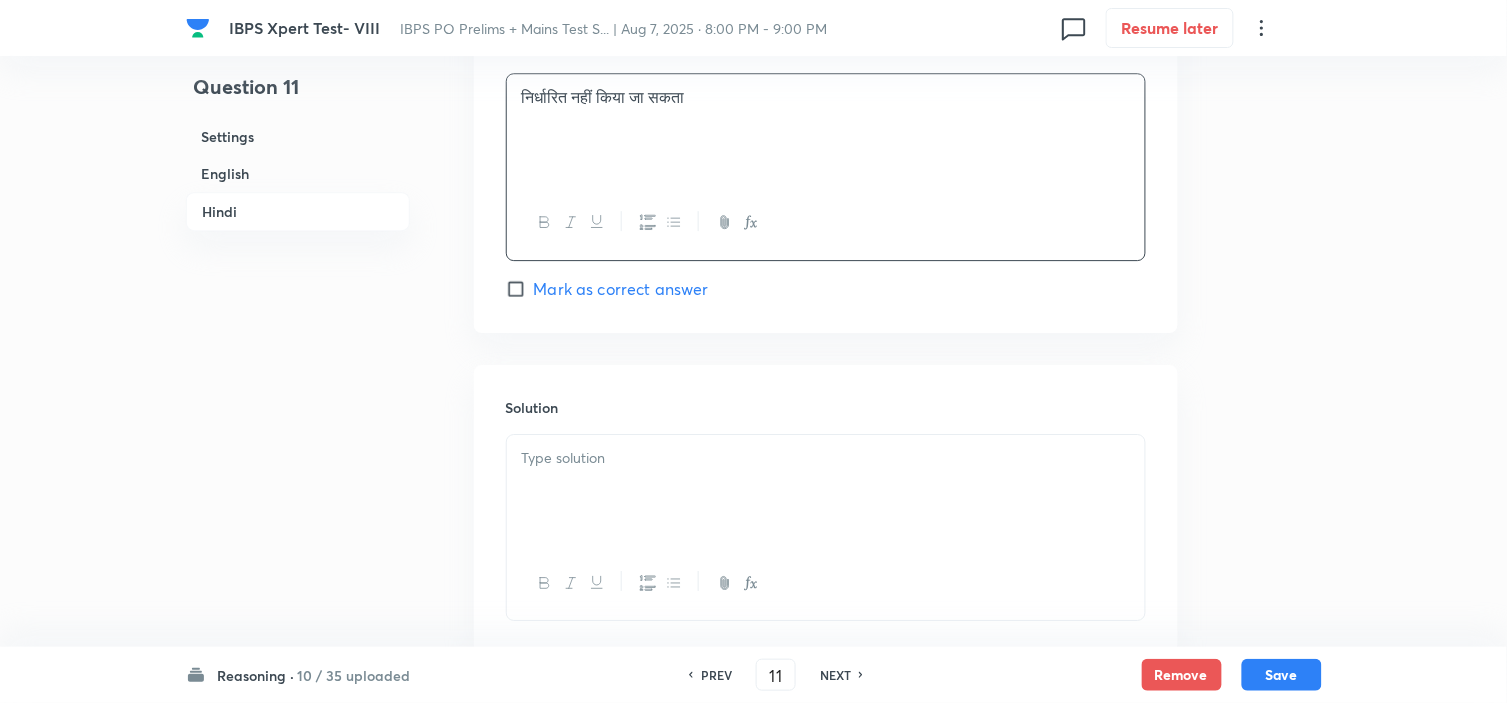 click at bounding box center (826, 491) 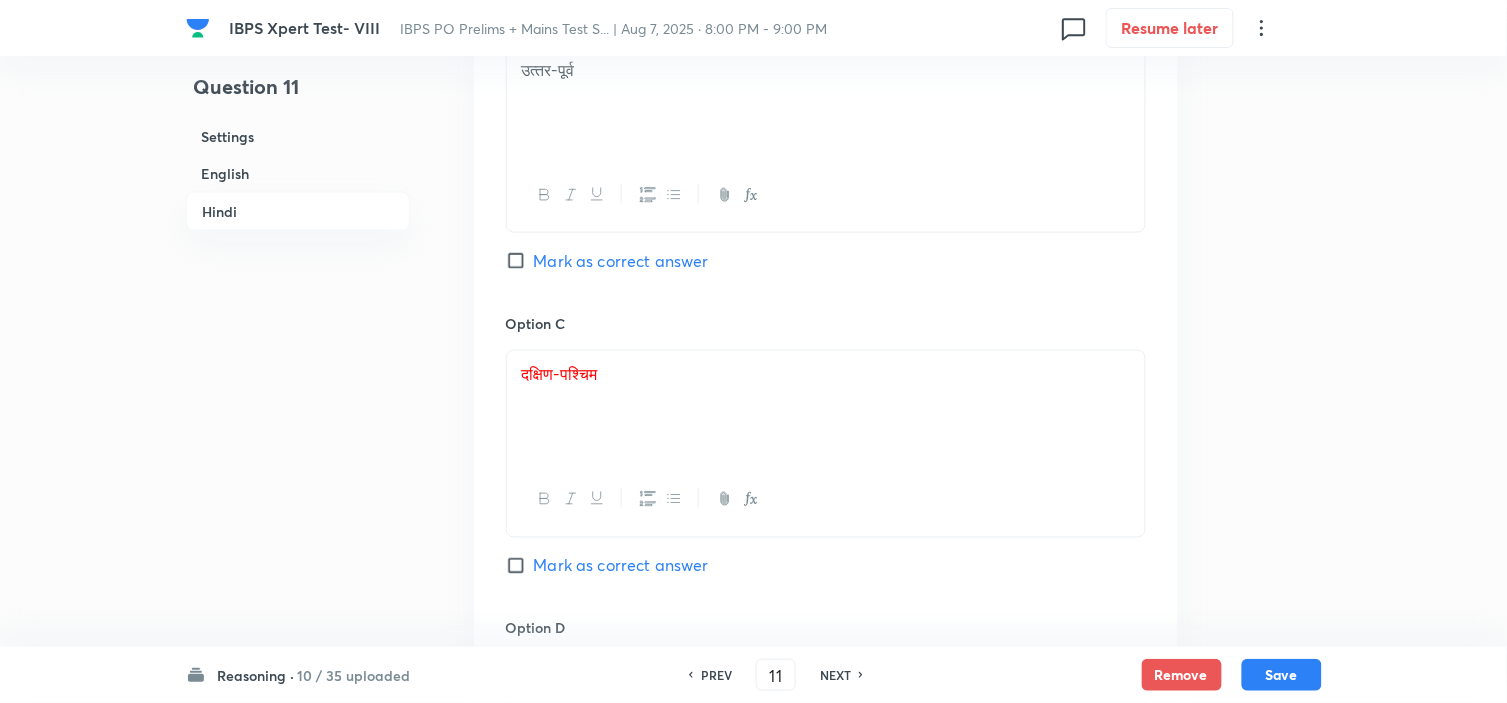 scroll, scrollTop: 4430, scrollLeft: 0, axis: vertical 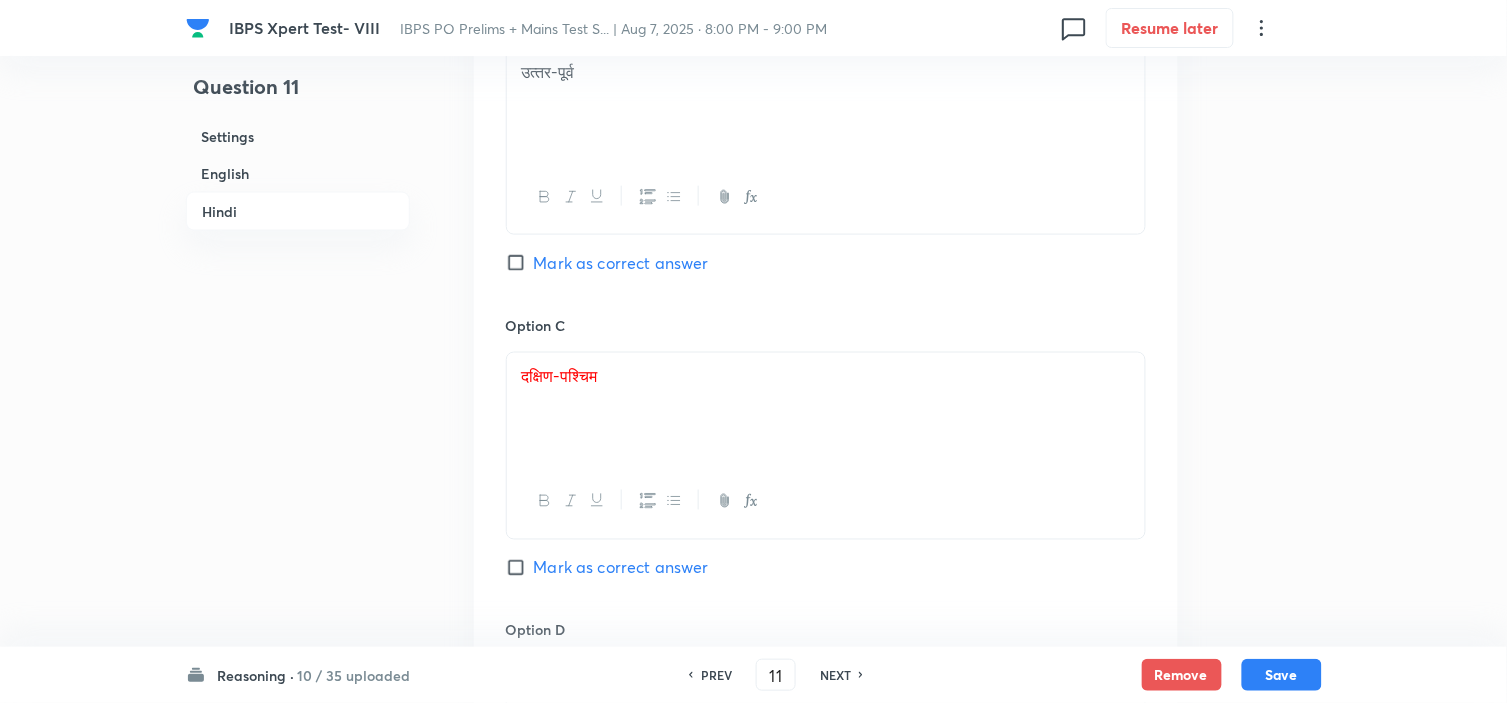 click on "Mark as correct answer" at bounding box center [621, 568] 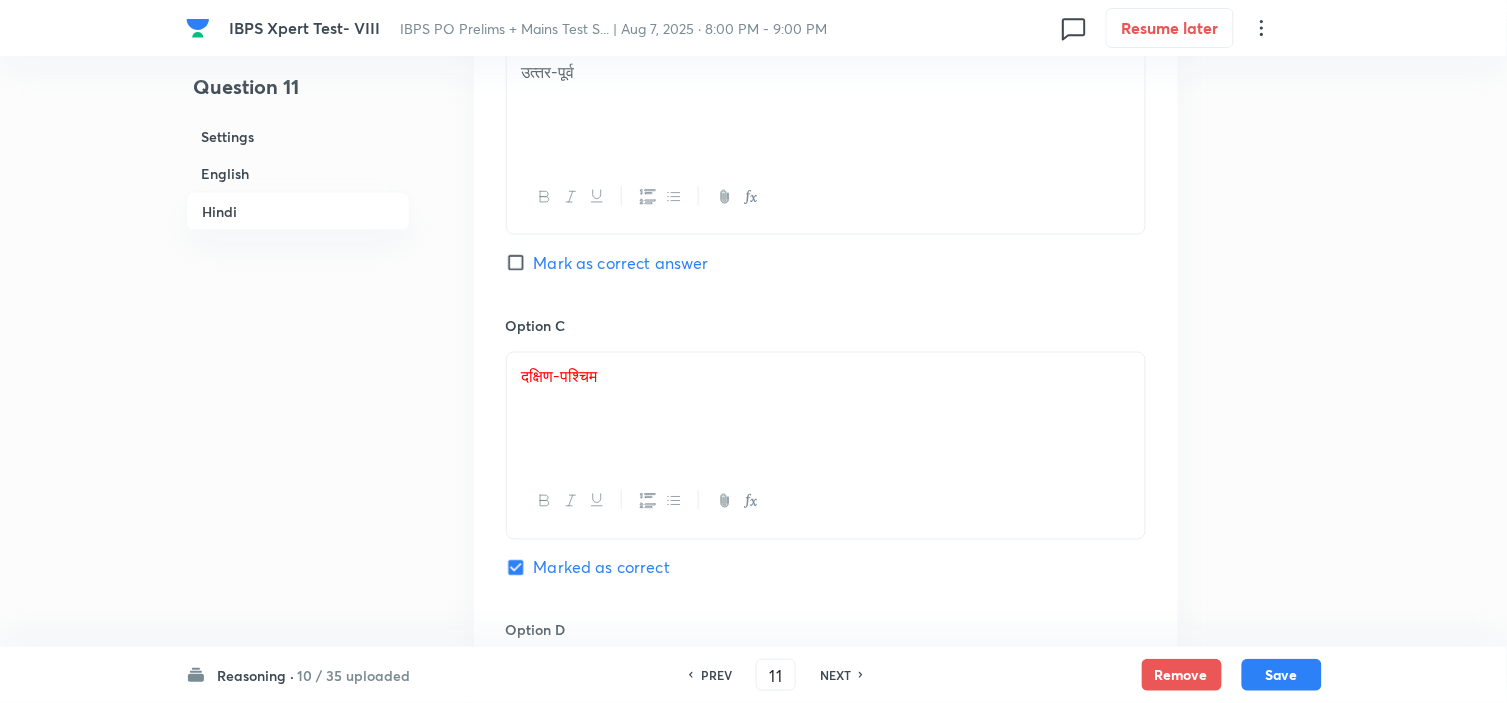 checkbox on "true" 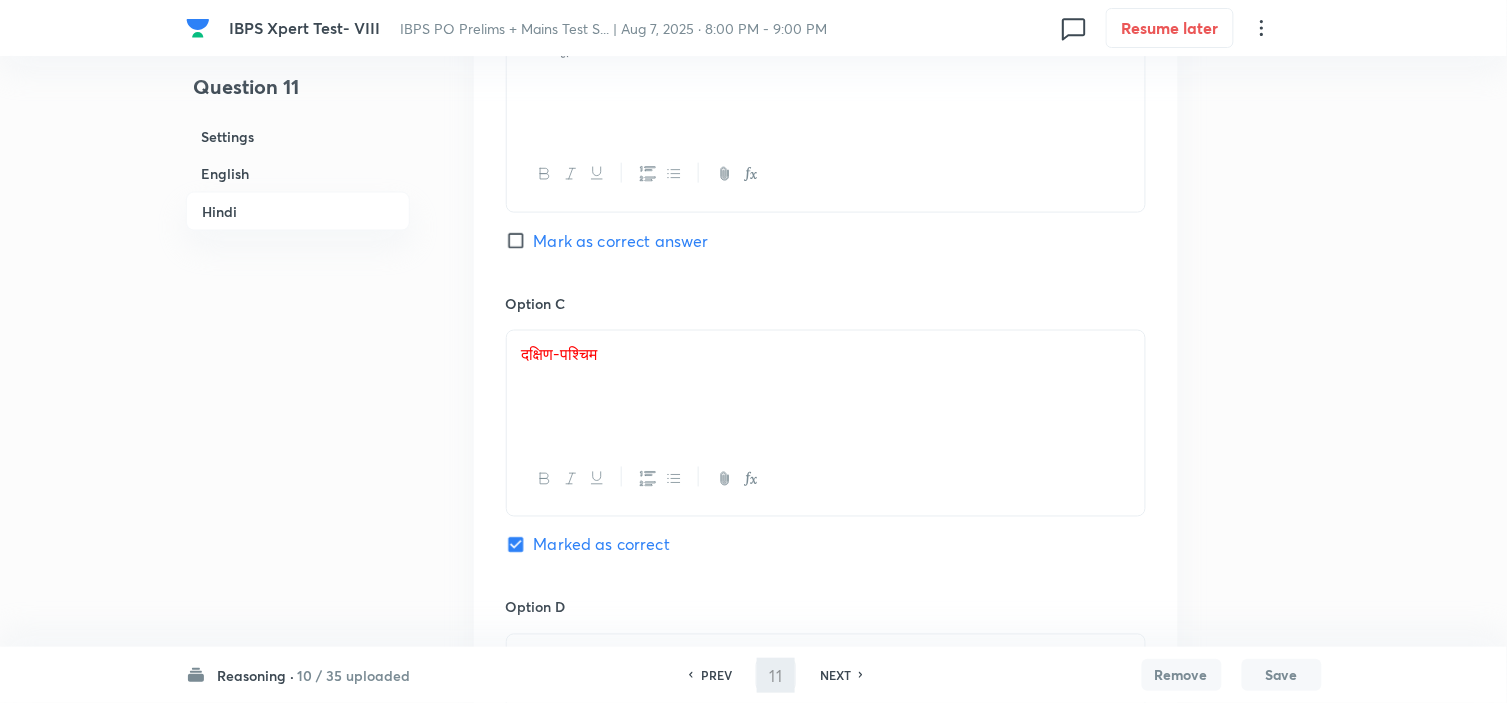 type on "12" 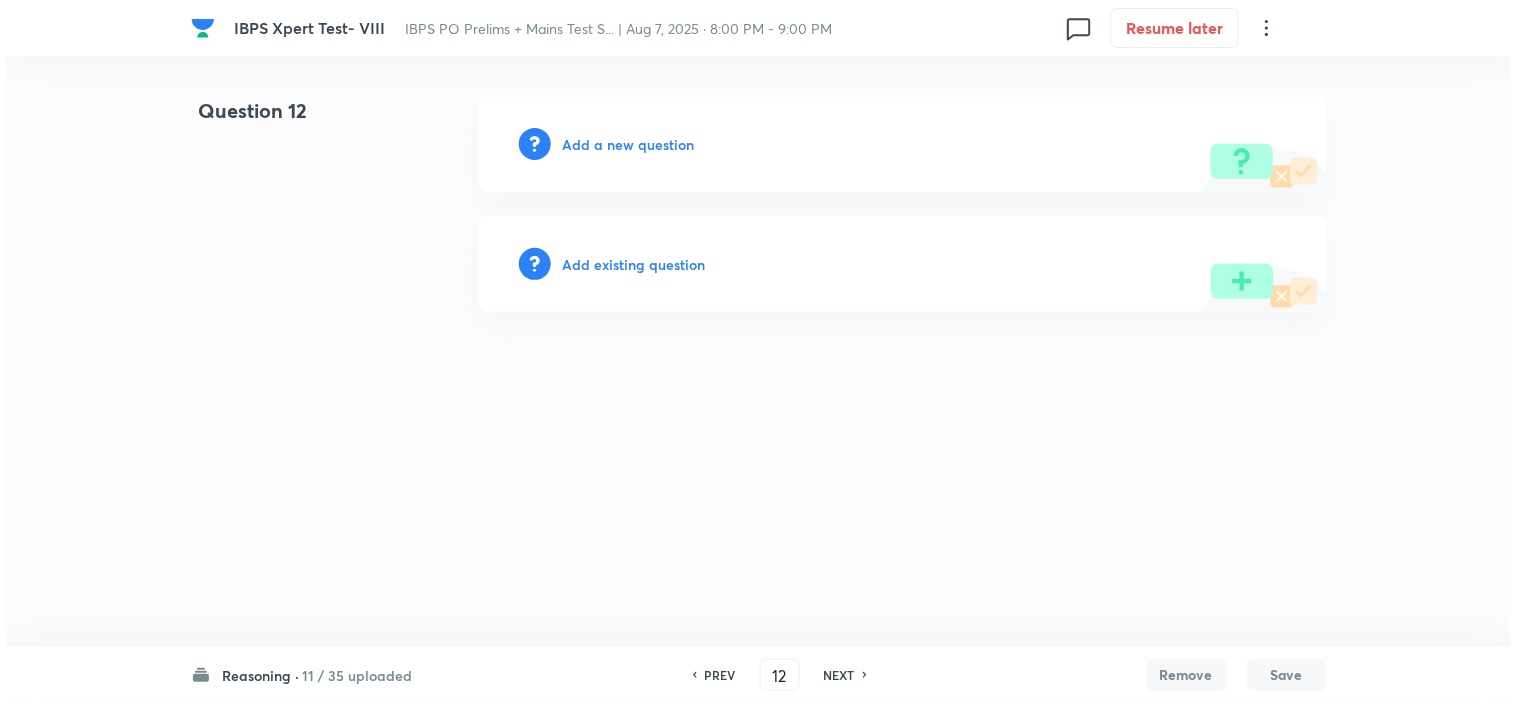 scroll, scrollTop: 0, scrollLeft: 0, axis: both 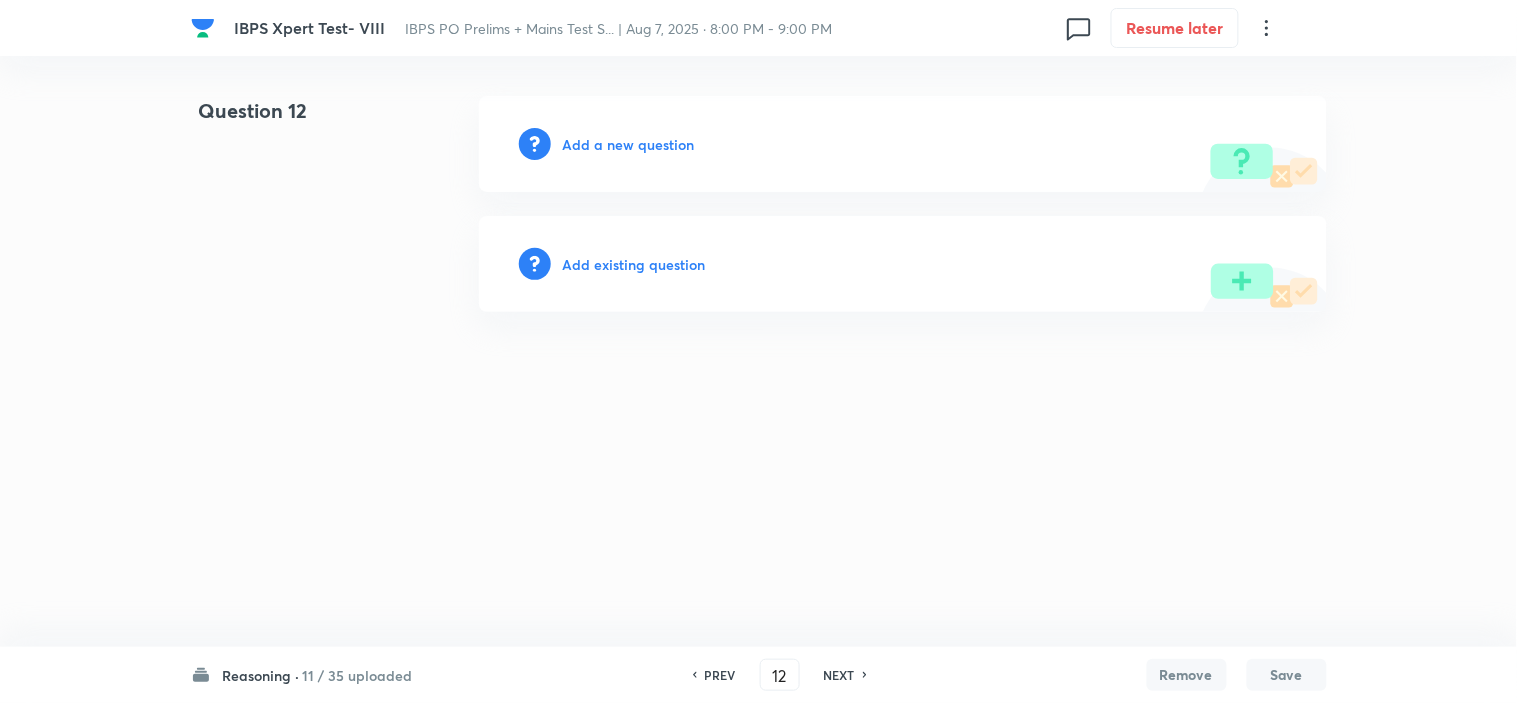 click on "Add a new question" at bounding box center [629, 144] 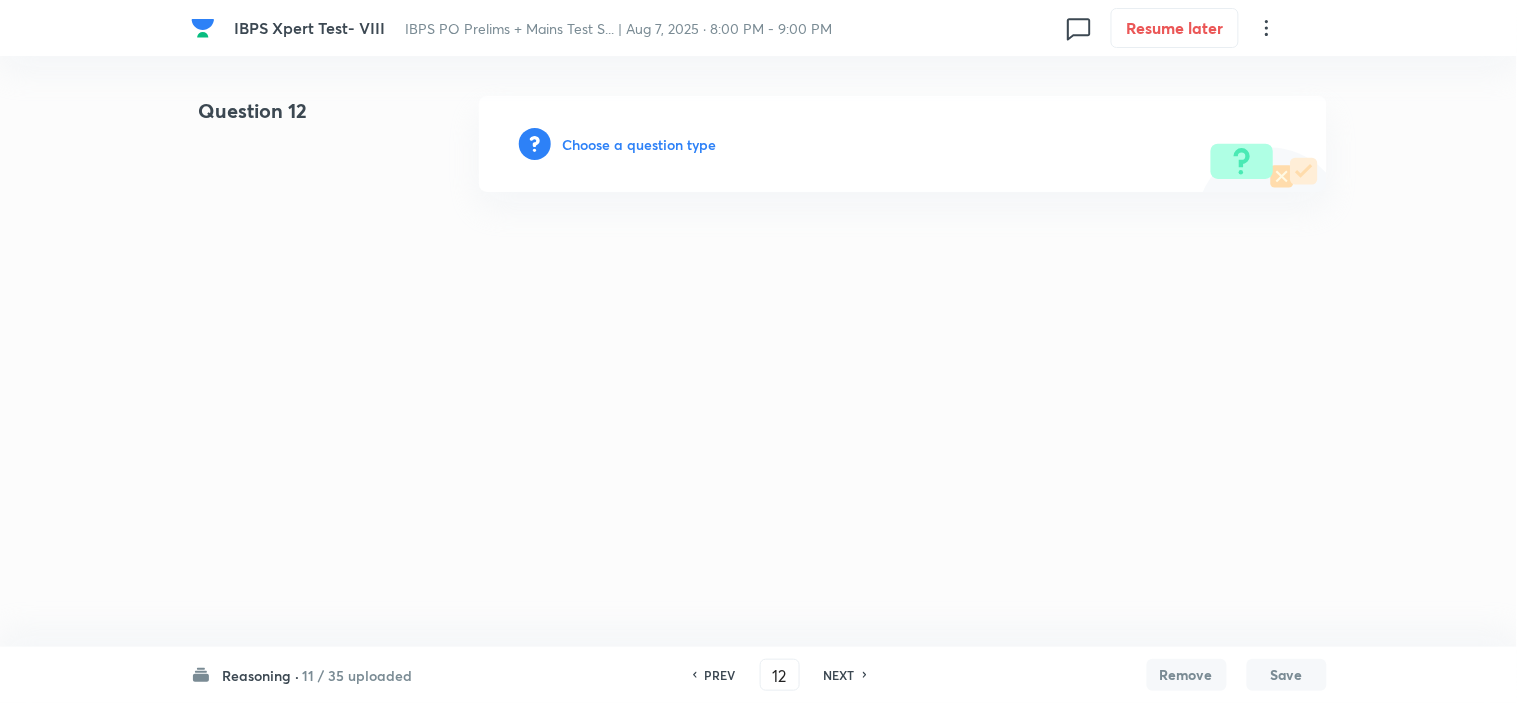 click on "Choose a question type" at bounding box center (640, 144) 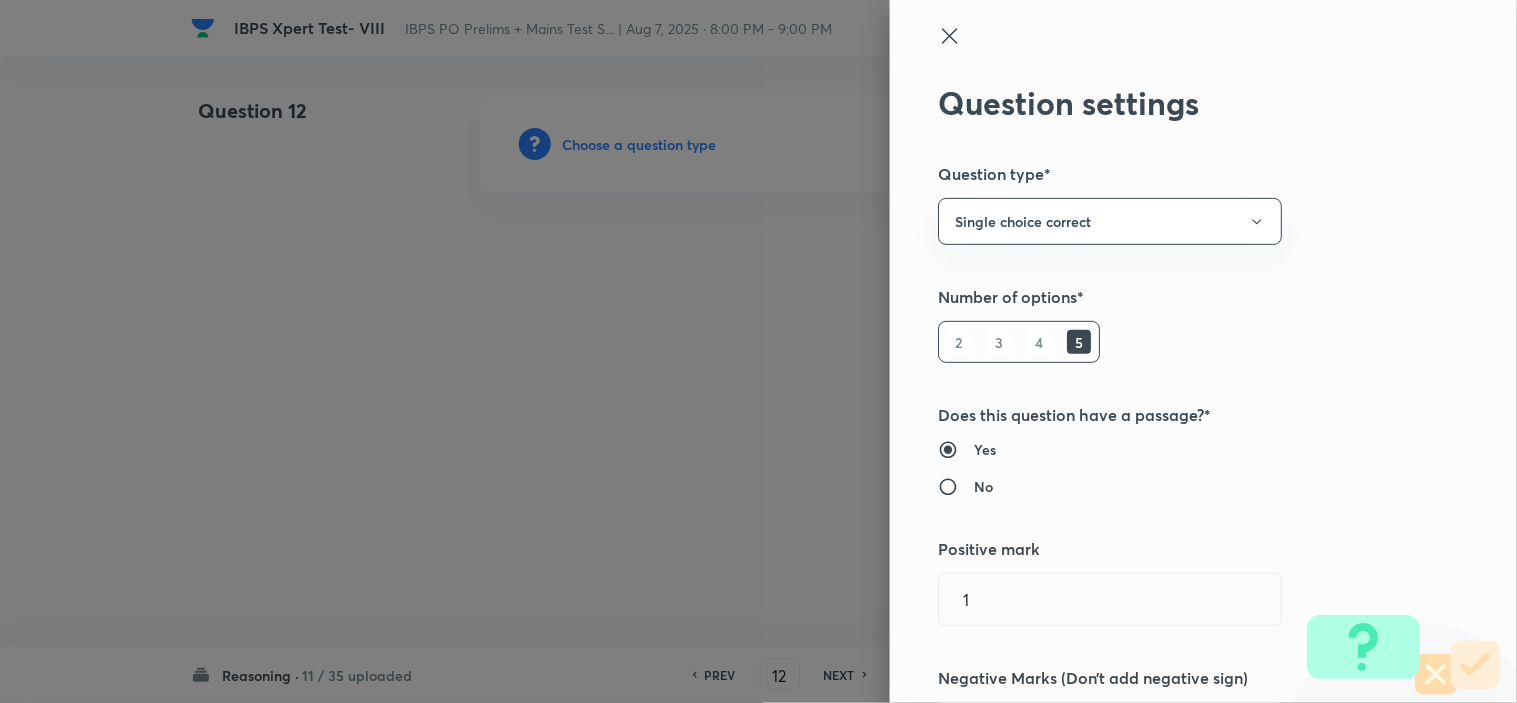 type 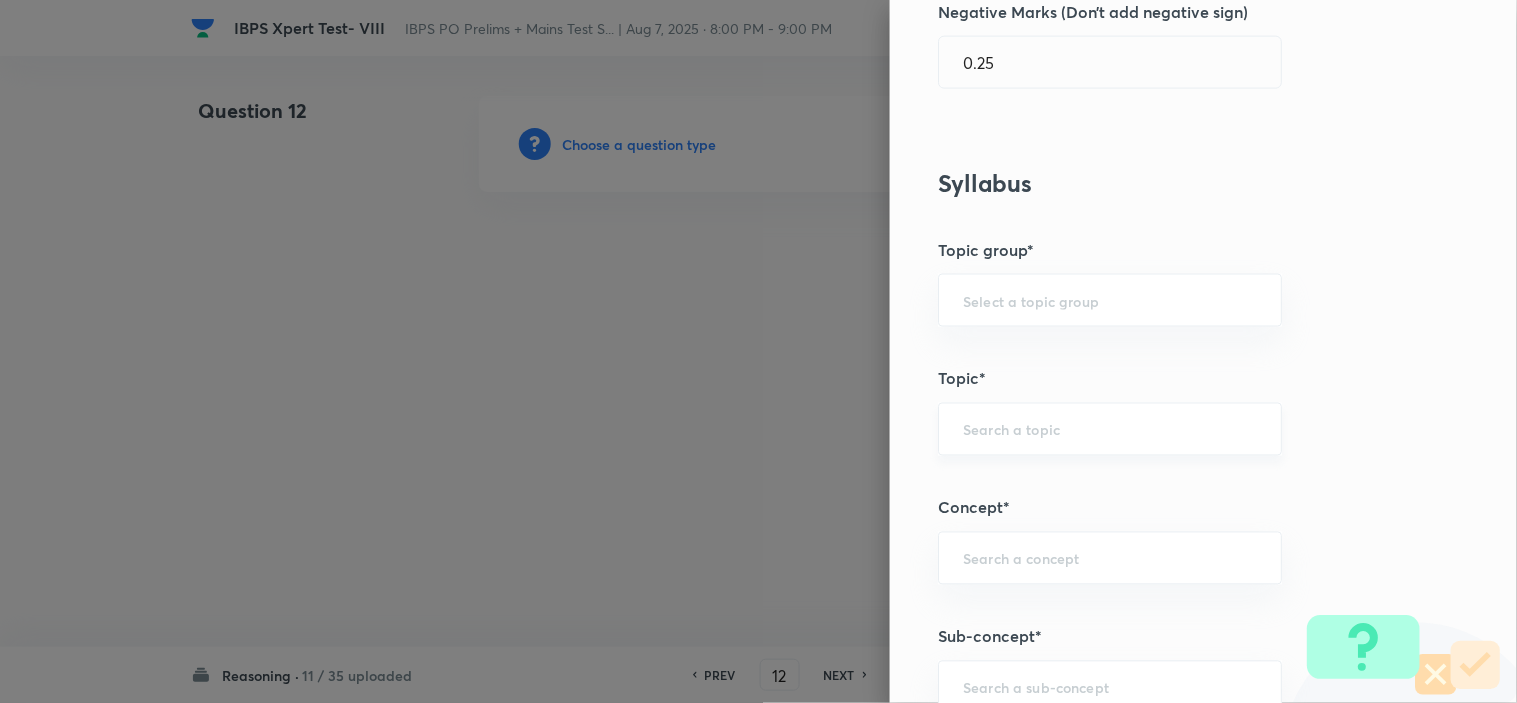 scroll, scrollTop: 888, scrollLeft: 0, axis: vertical 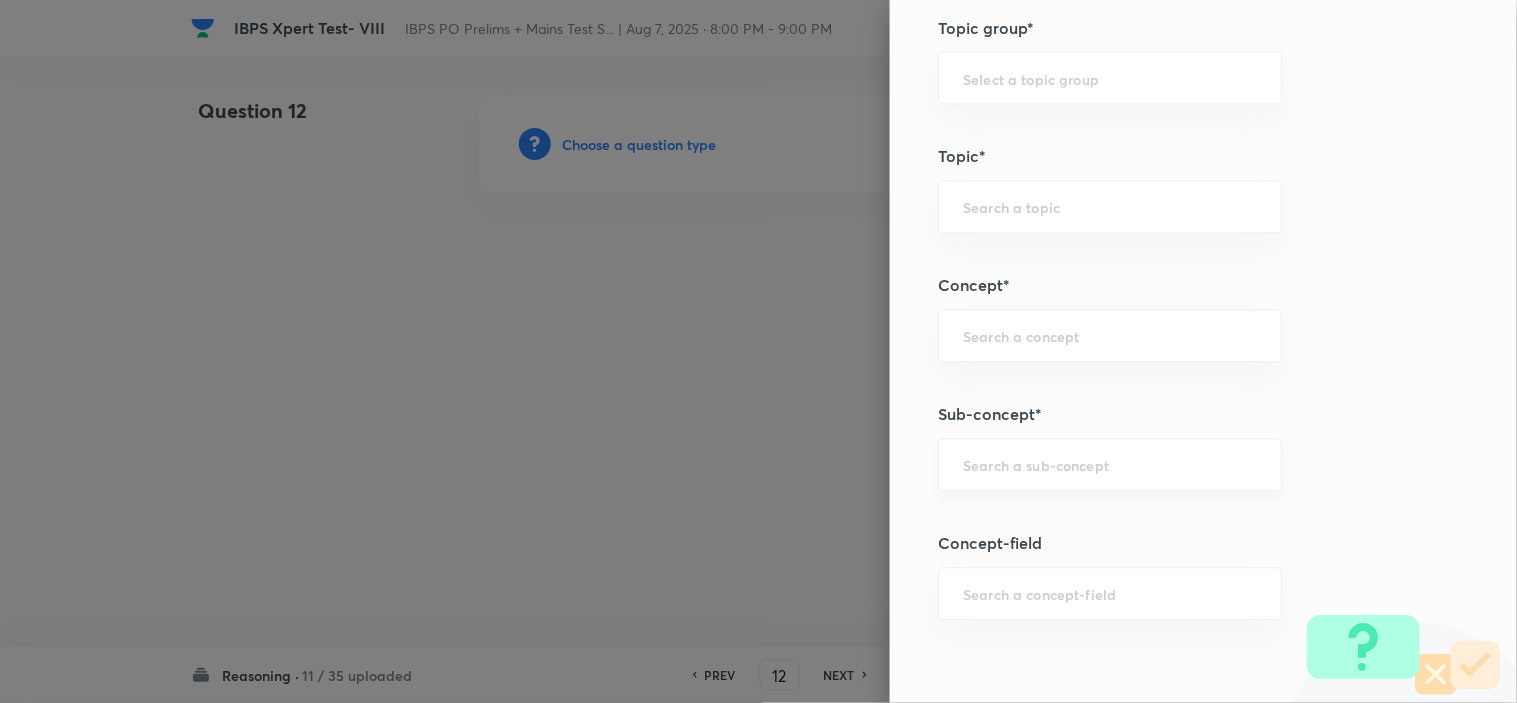 click on "​" at bounding box center (1110, 465) 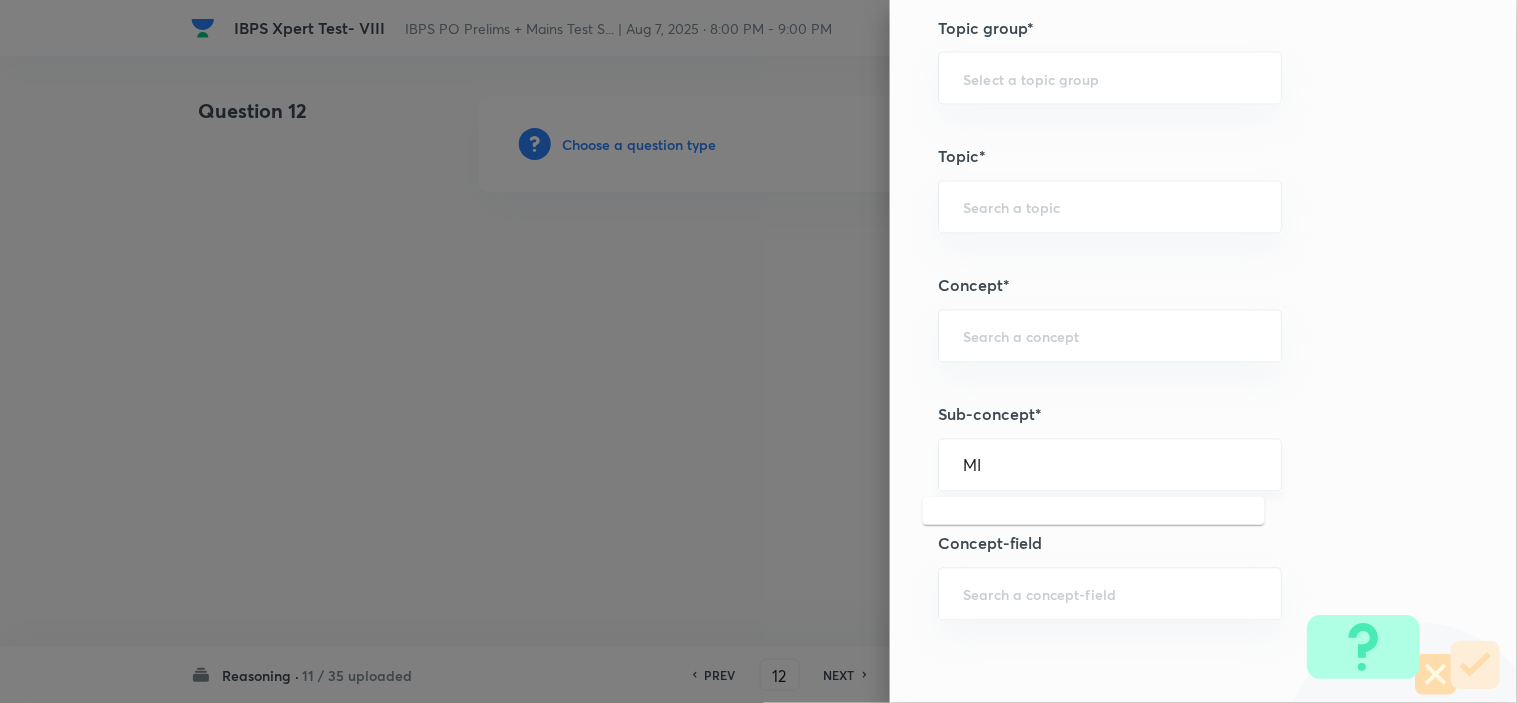 type on "M" 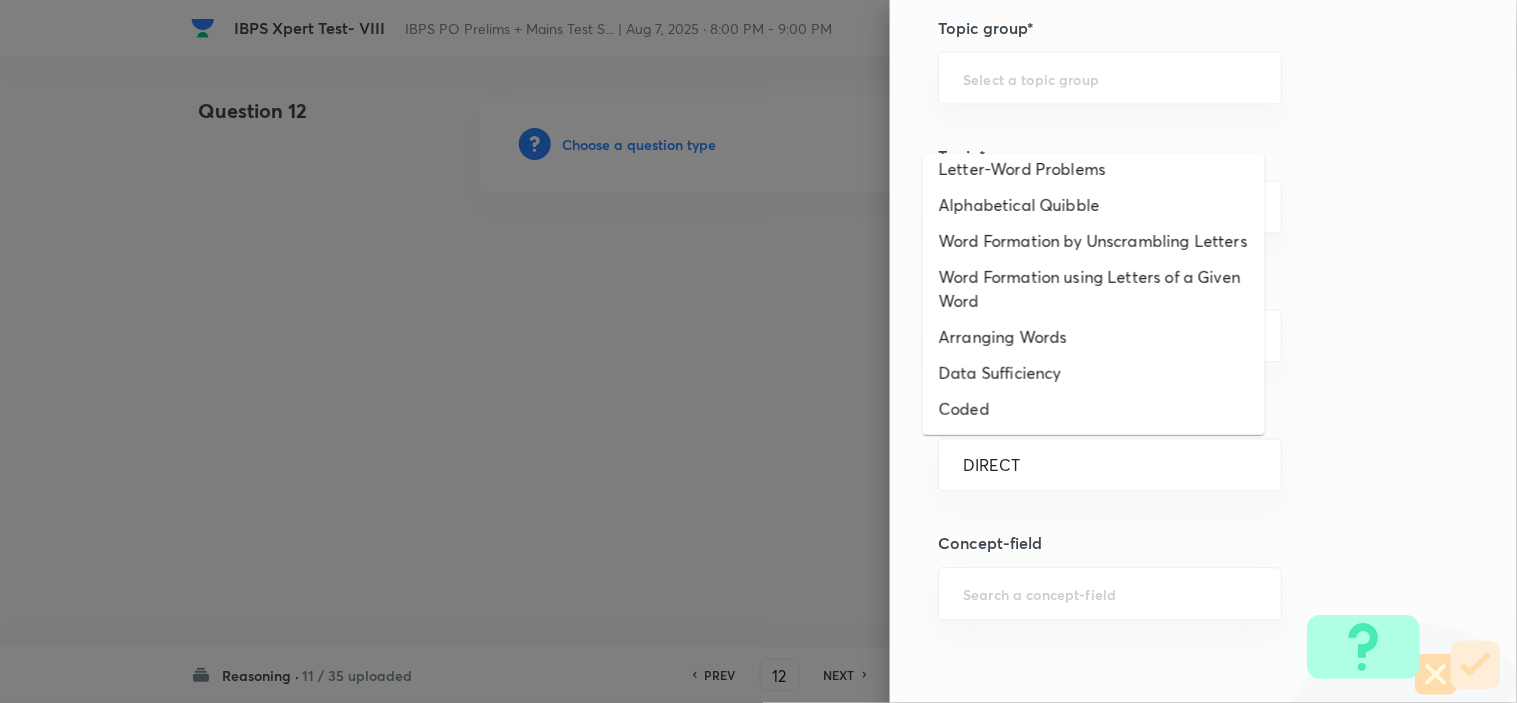 scroll, scrollTop: 0, scrollLeft: 0, axis: both 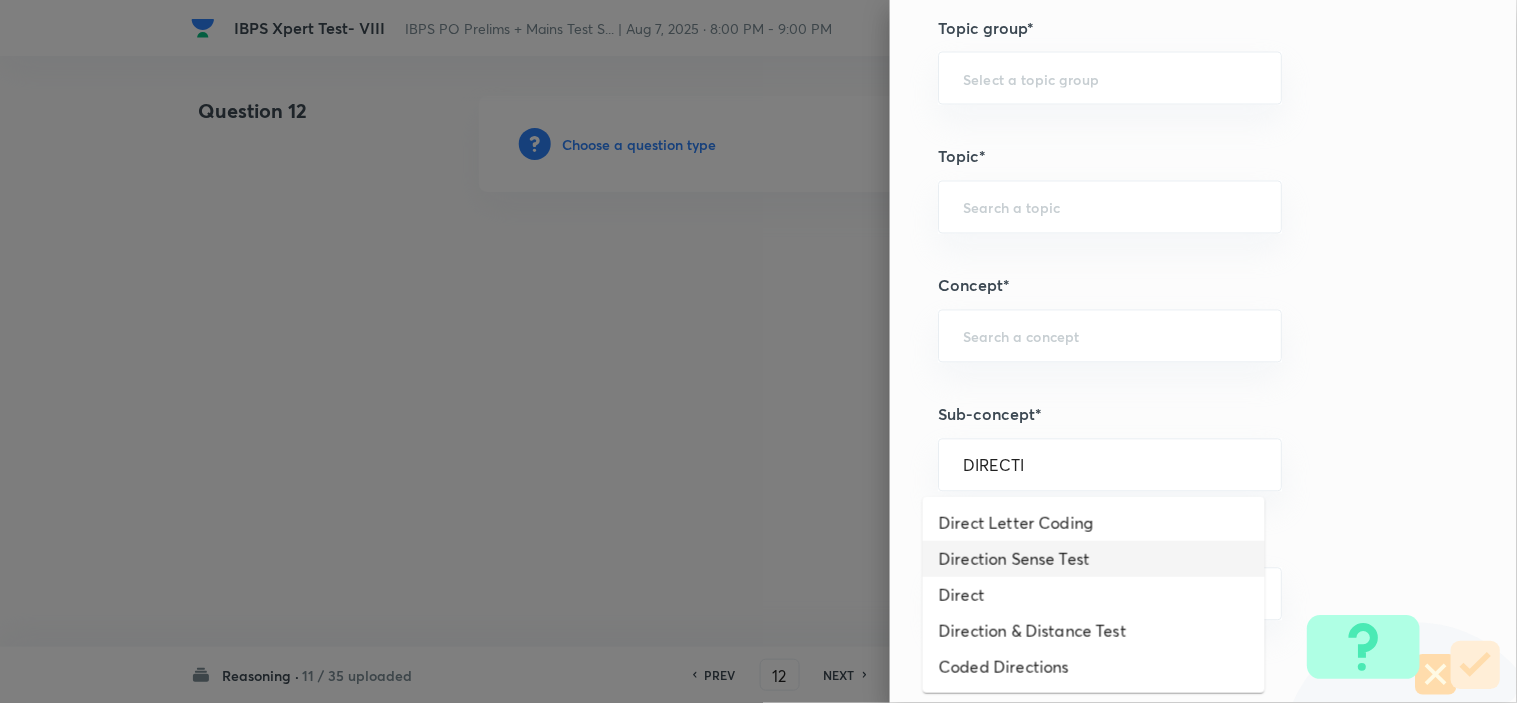 click on "Direction Sense Test" at bounding box center (1094, 559) 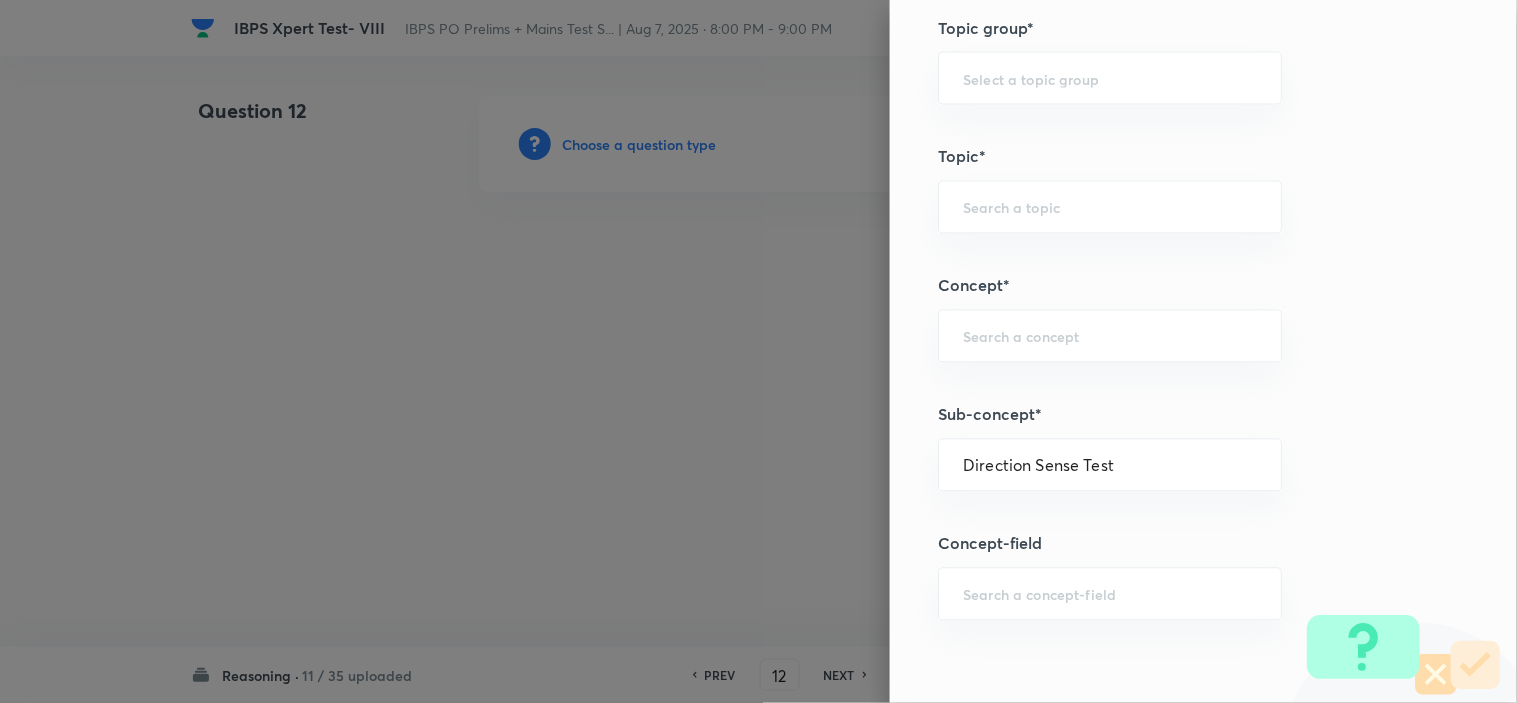 type on "Reasoning" 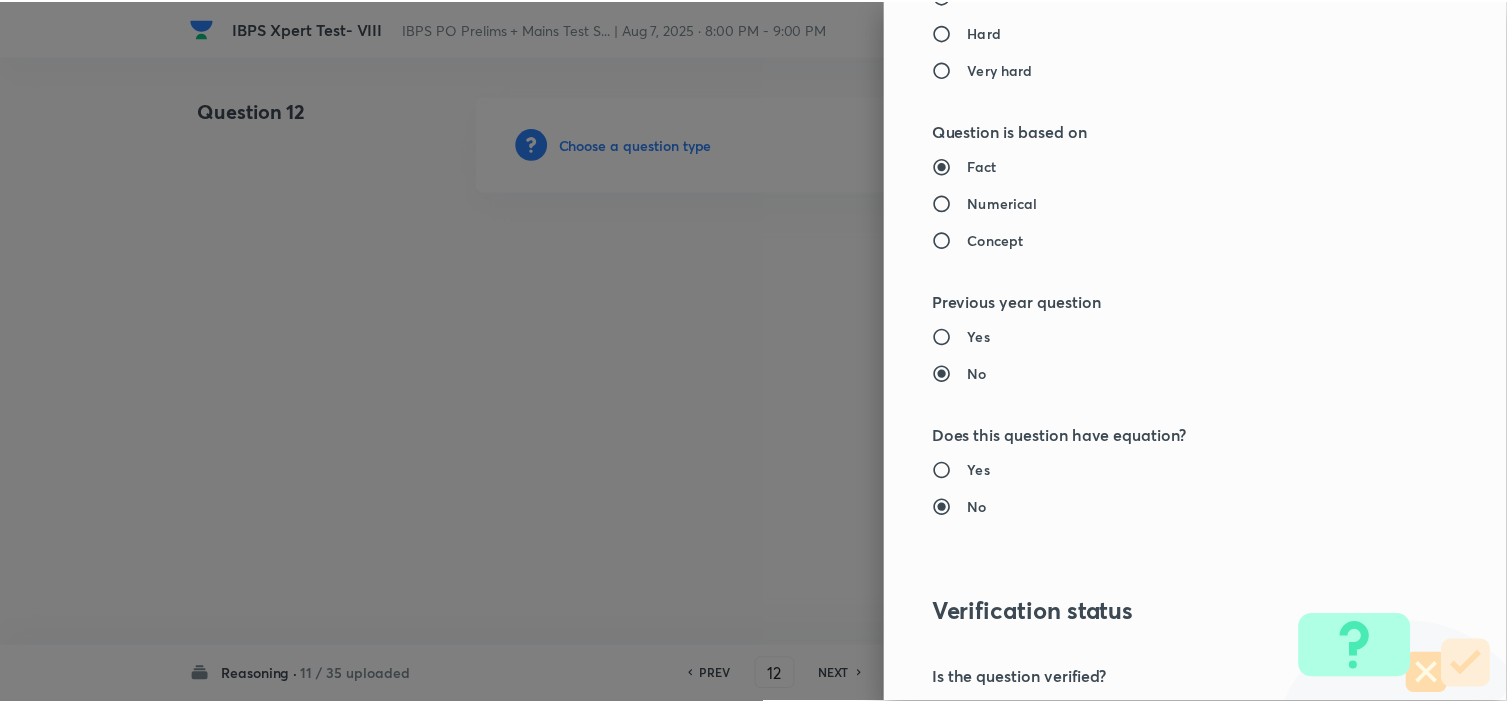 scroll, scrollTop: 2023, scrollLeft: 0, axis: vertical 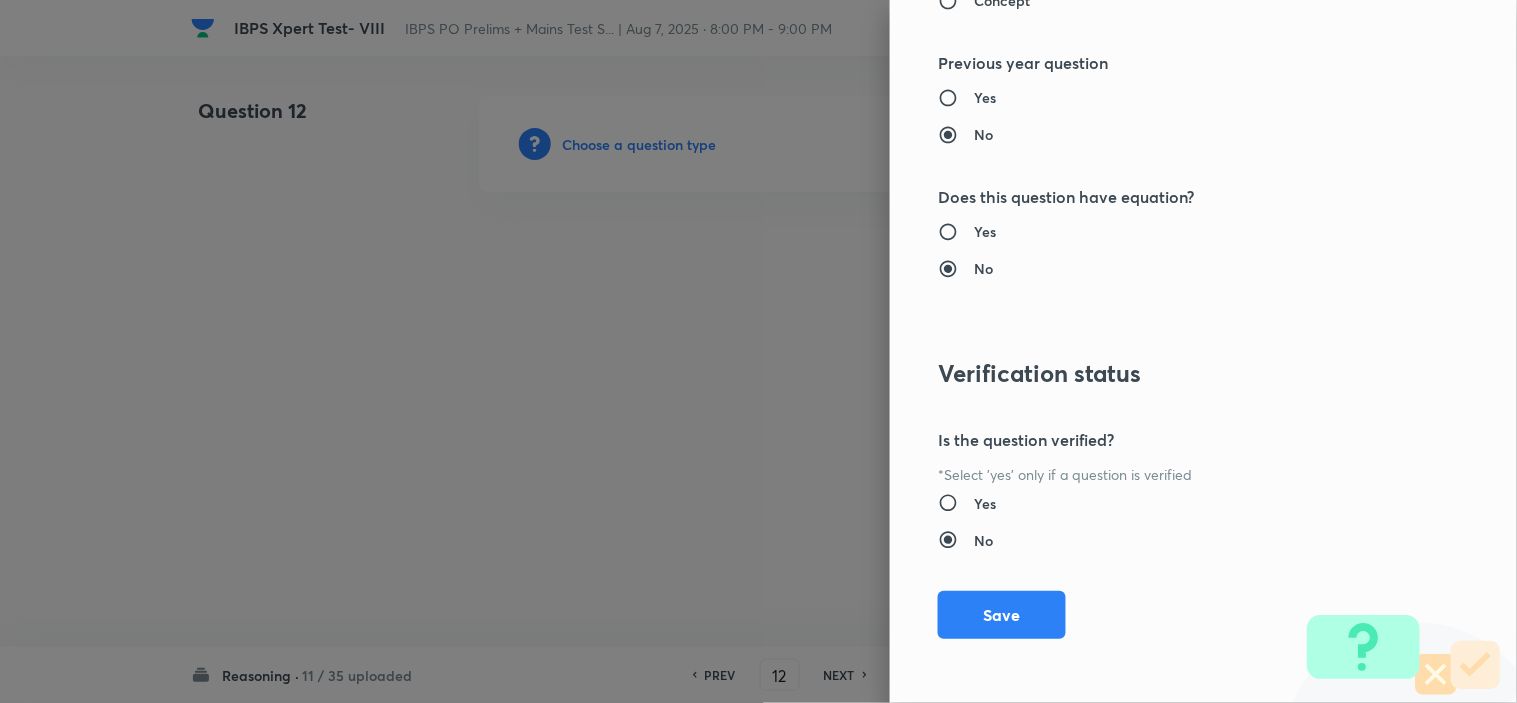 click on "Save" at bounding box center (1002, 615) 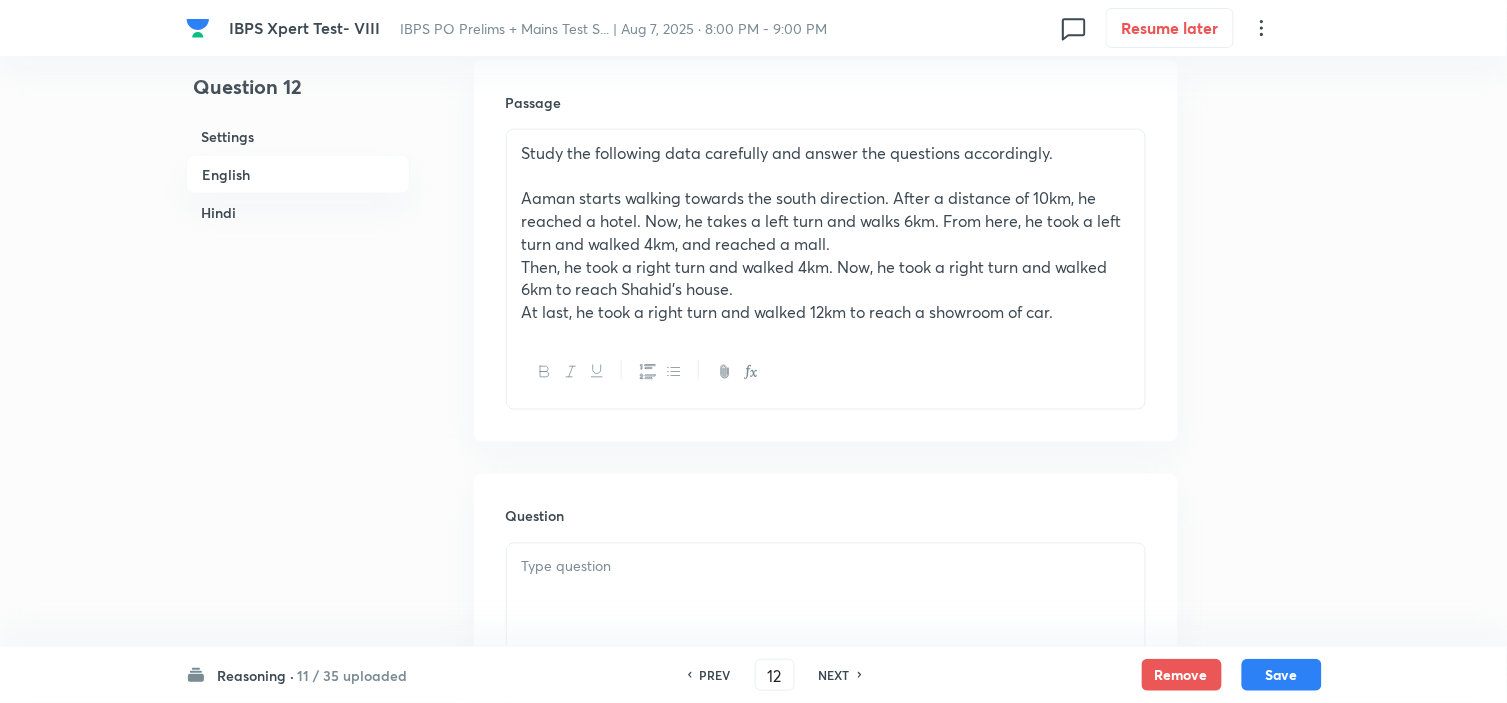 scroll, scrollTop: 777, scrollLeft: 0, axis: vertical 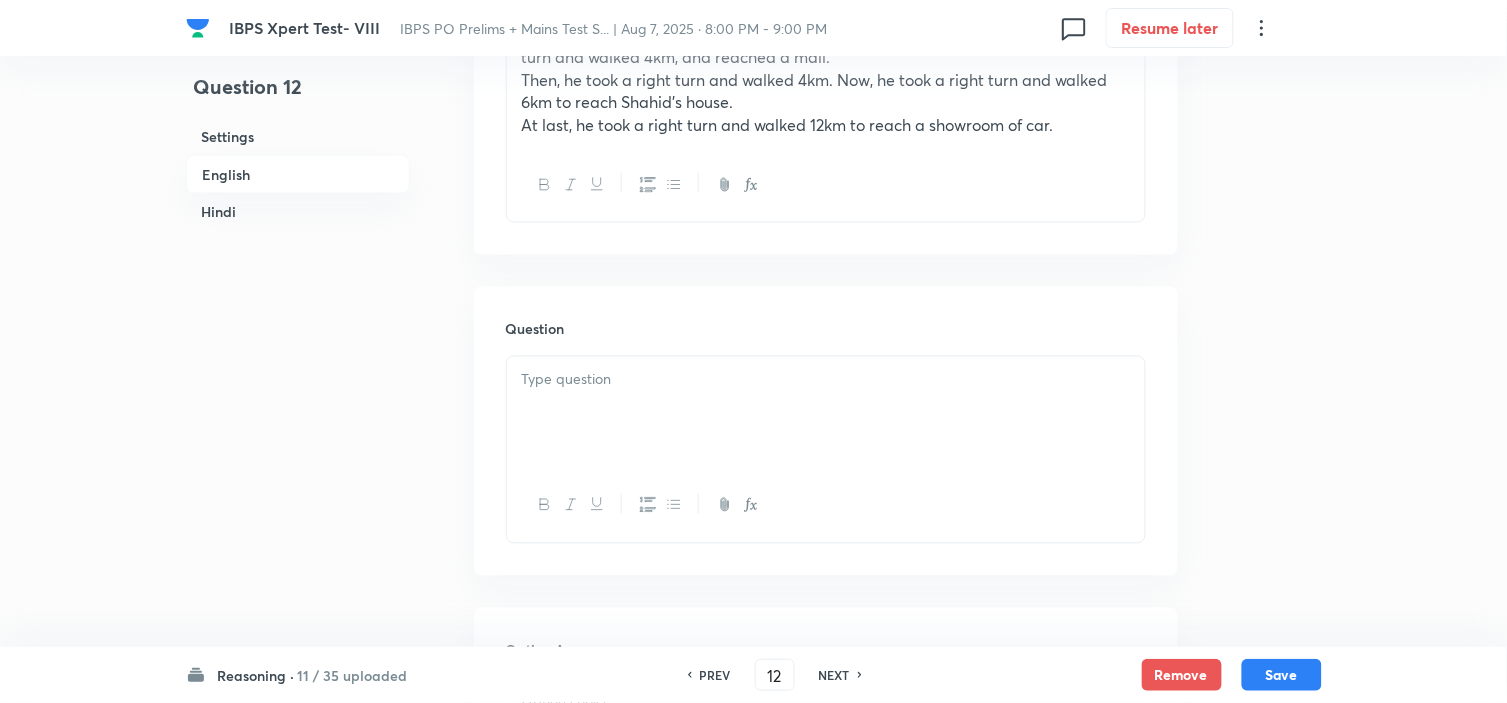 click at bounding box center (826, 413) 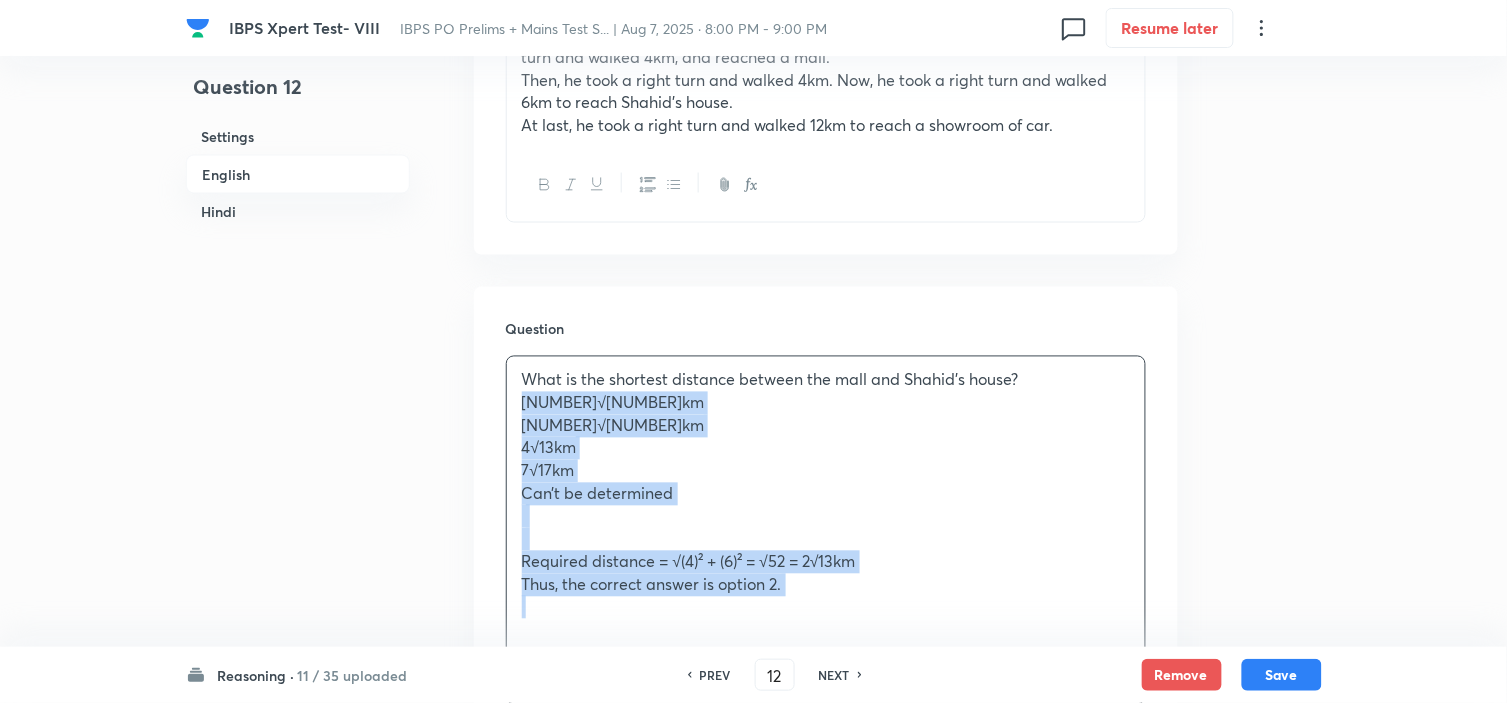 drag, startPoint x: 513, startPoint y: 406, endPoint x: 857, endPoint y: 647, distance: 420.02023 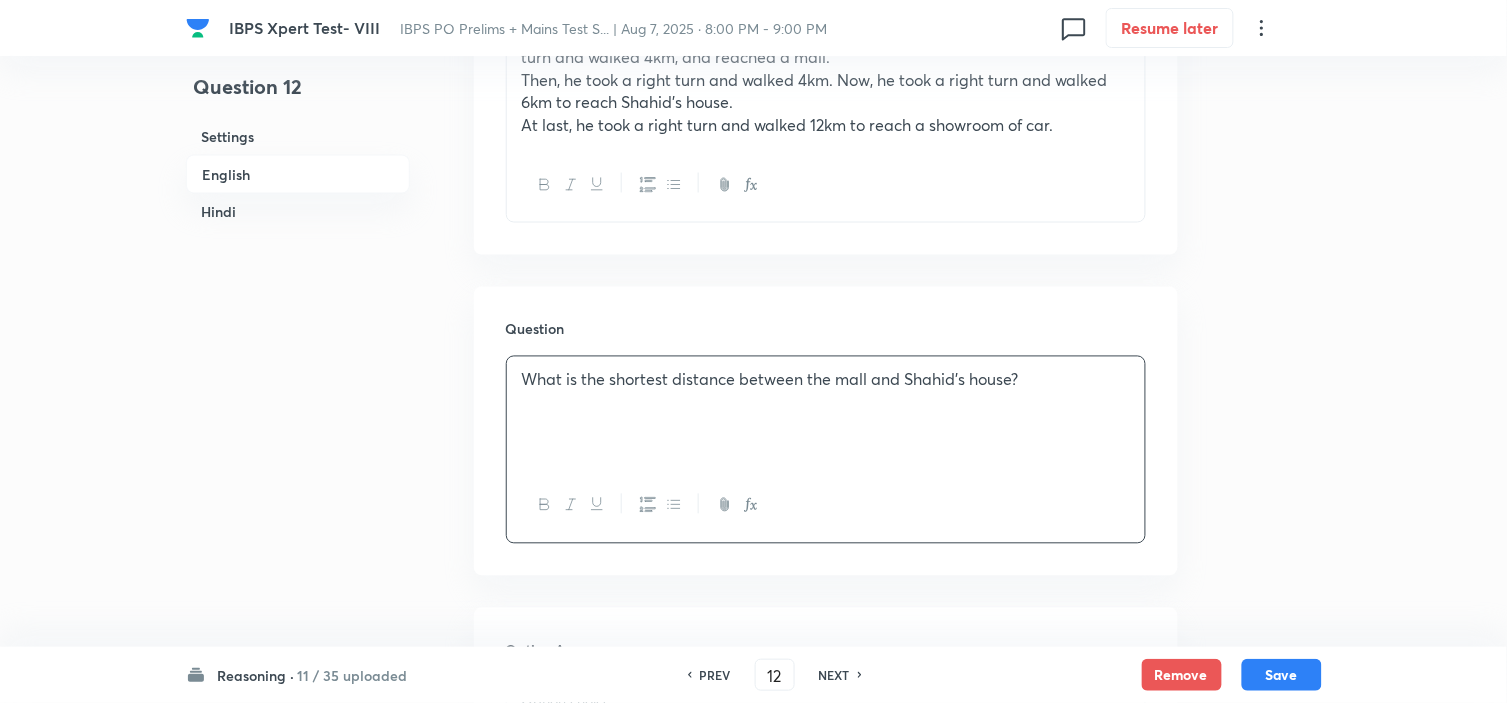 scroll, scrollTop: 1111, scrollLeft: 0, axis: vertical 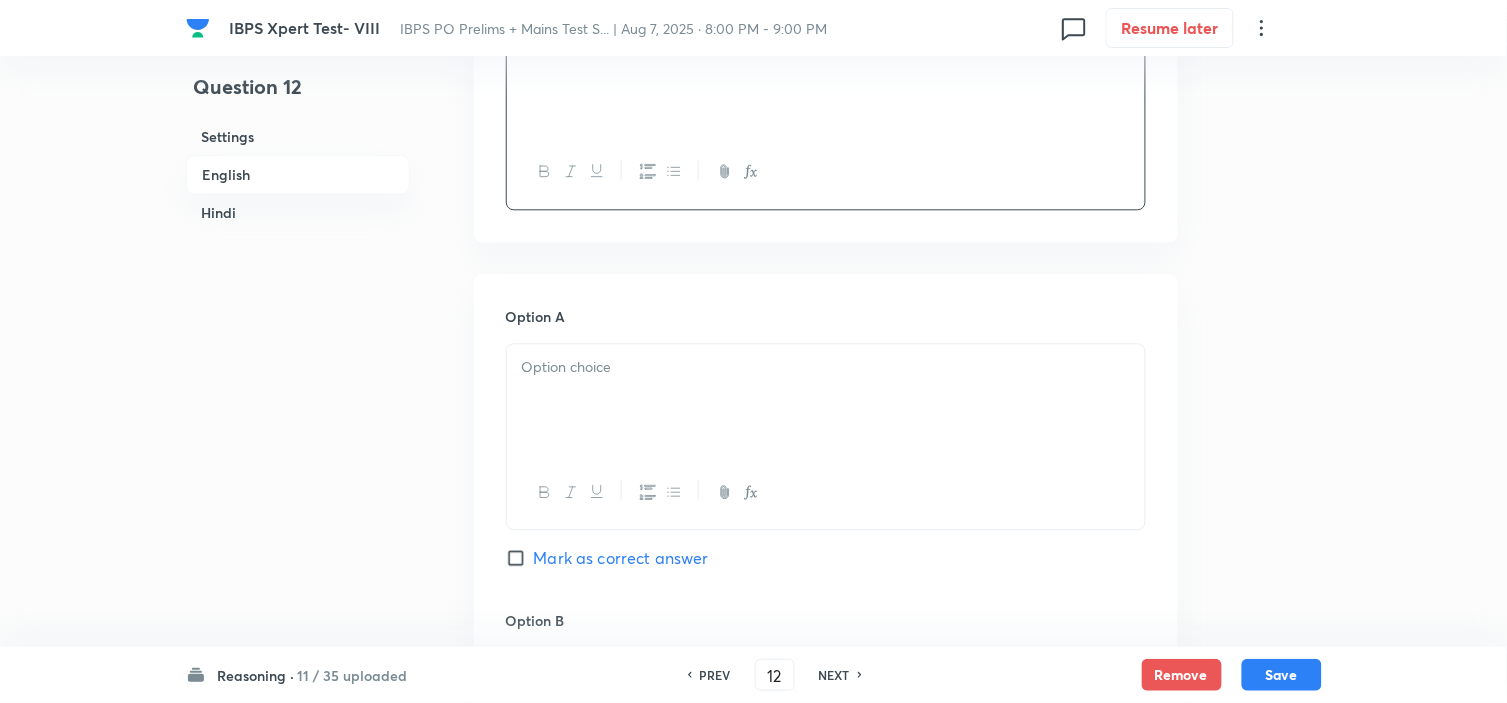 click at bounding box center (826, 400) 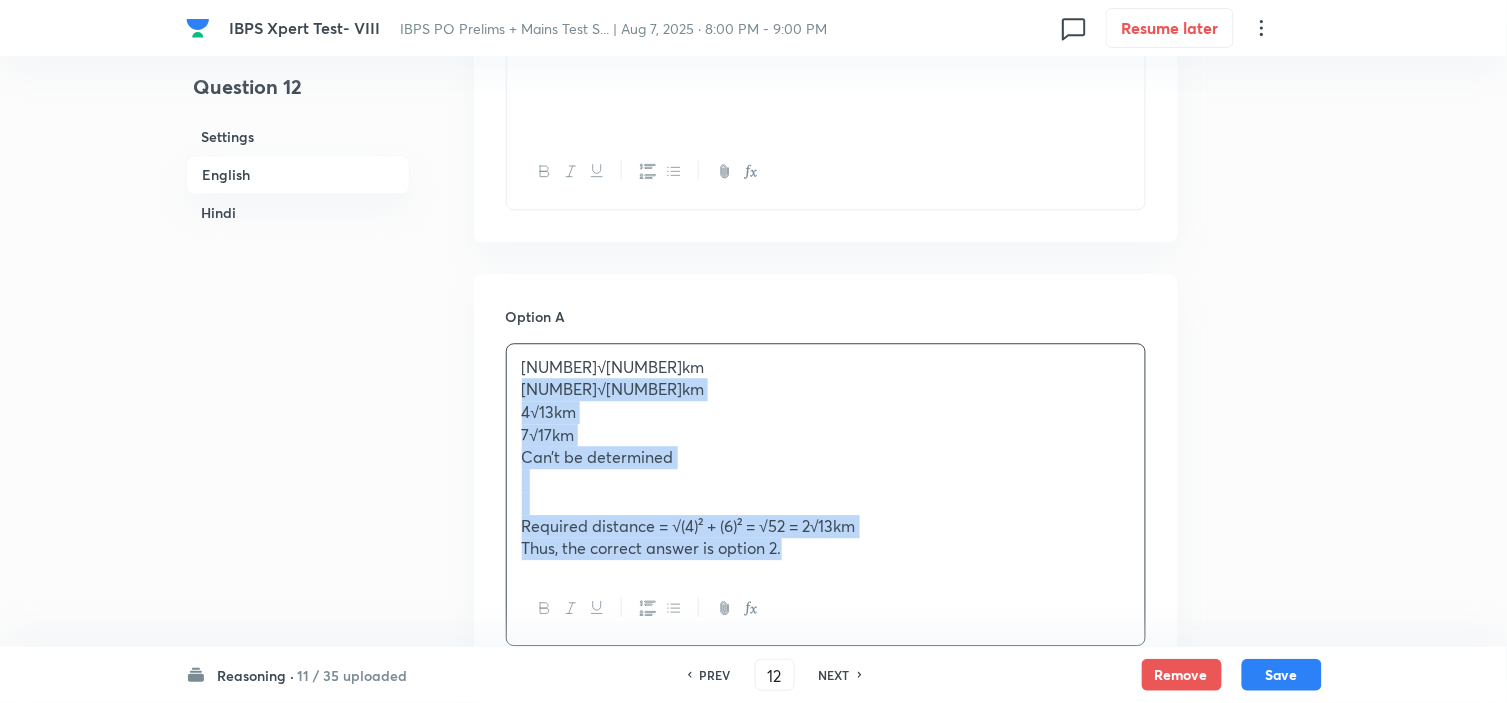 drag, startPoint x: 518, startPoint y: 396, endPoint x: 905, endPoint y: 632, distance: 453.28247 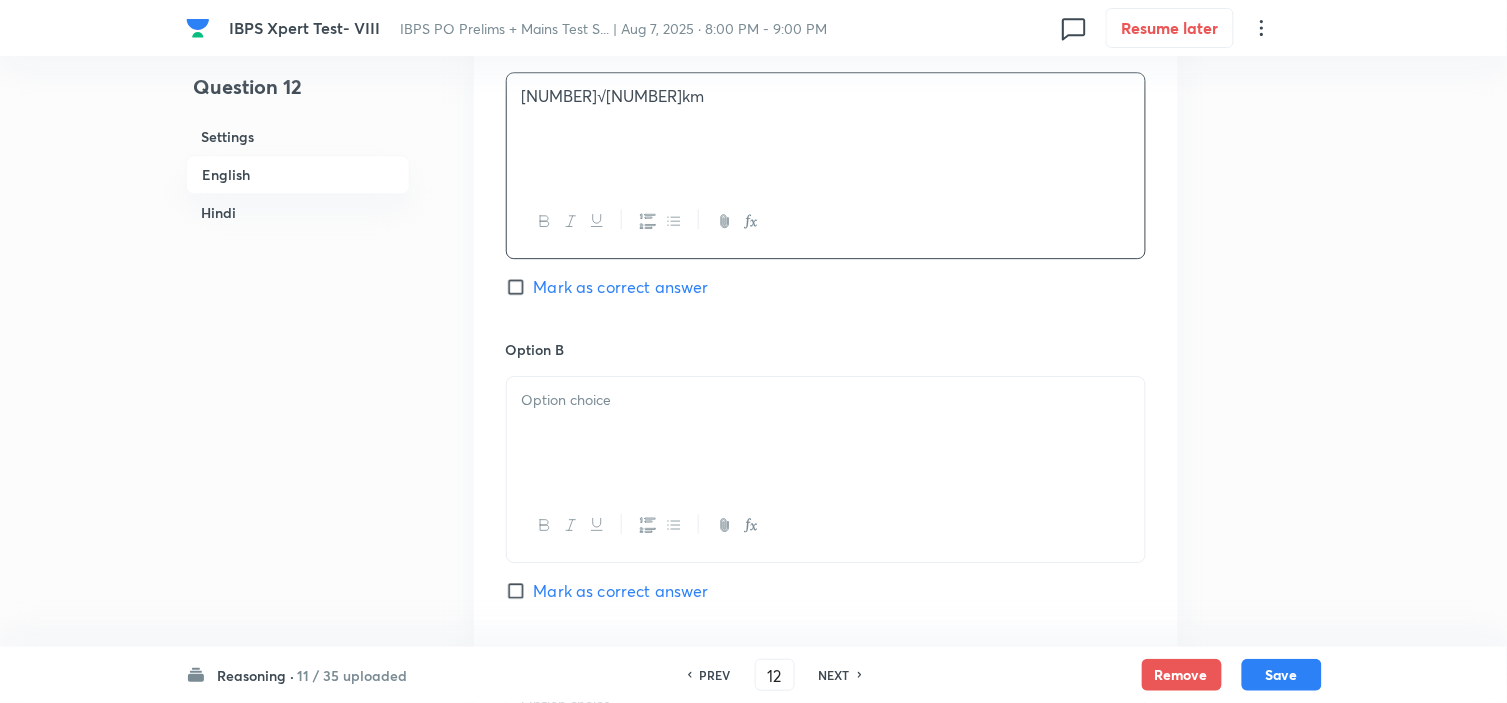 scroll, scrollTop: 1444, scrollLeft: 0, axis: vertical 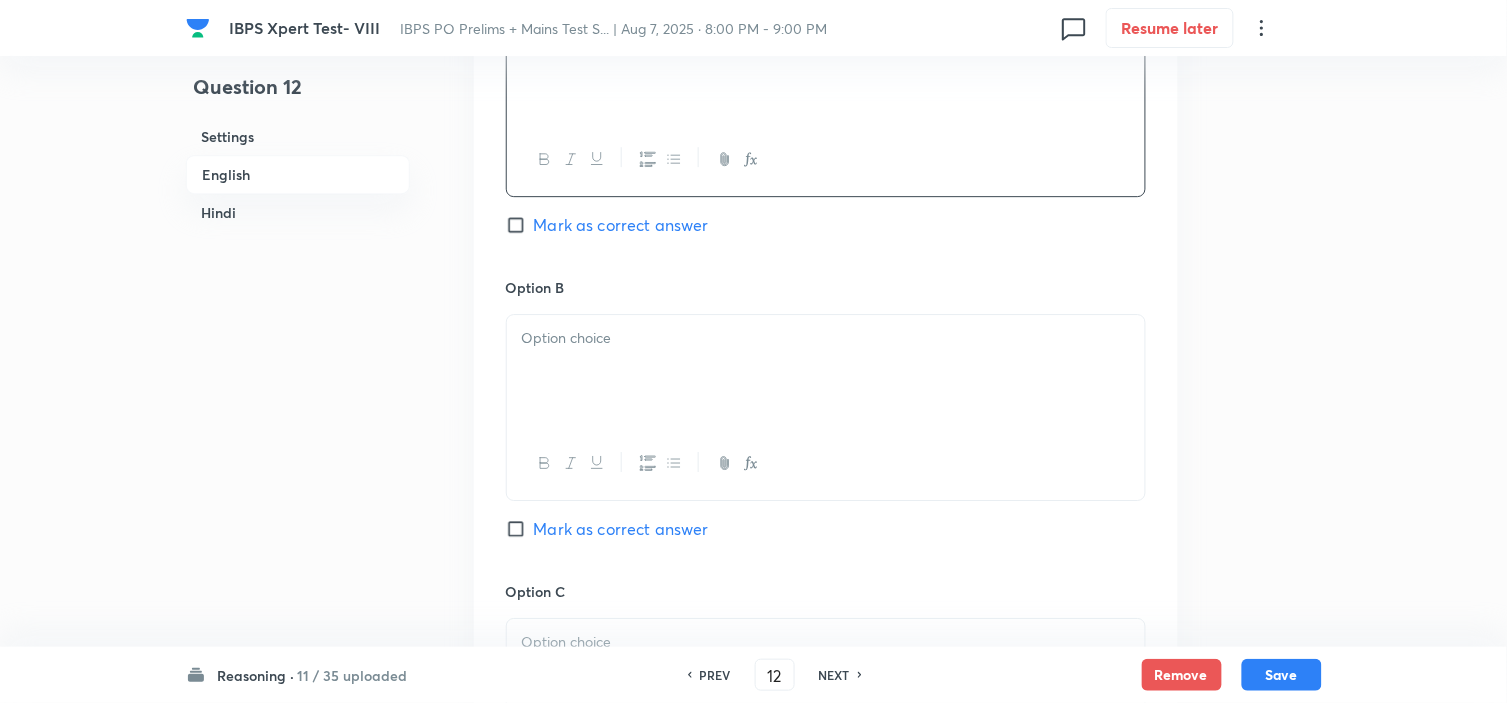 click at bounding box center [826, 371] 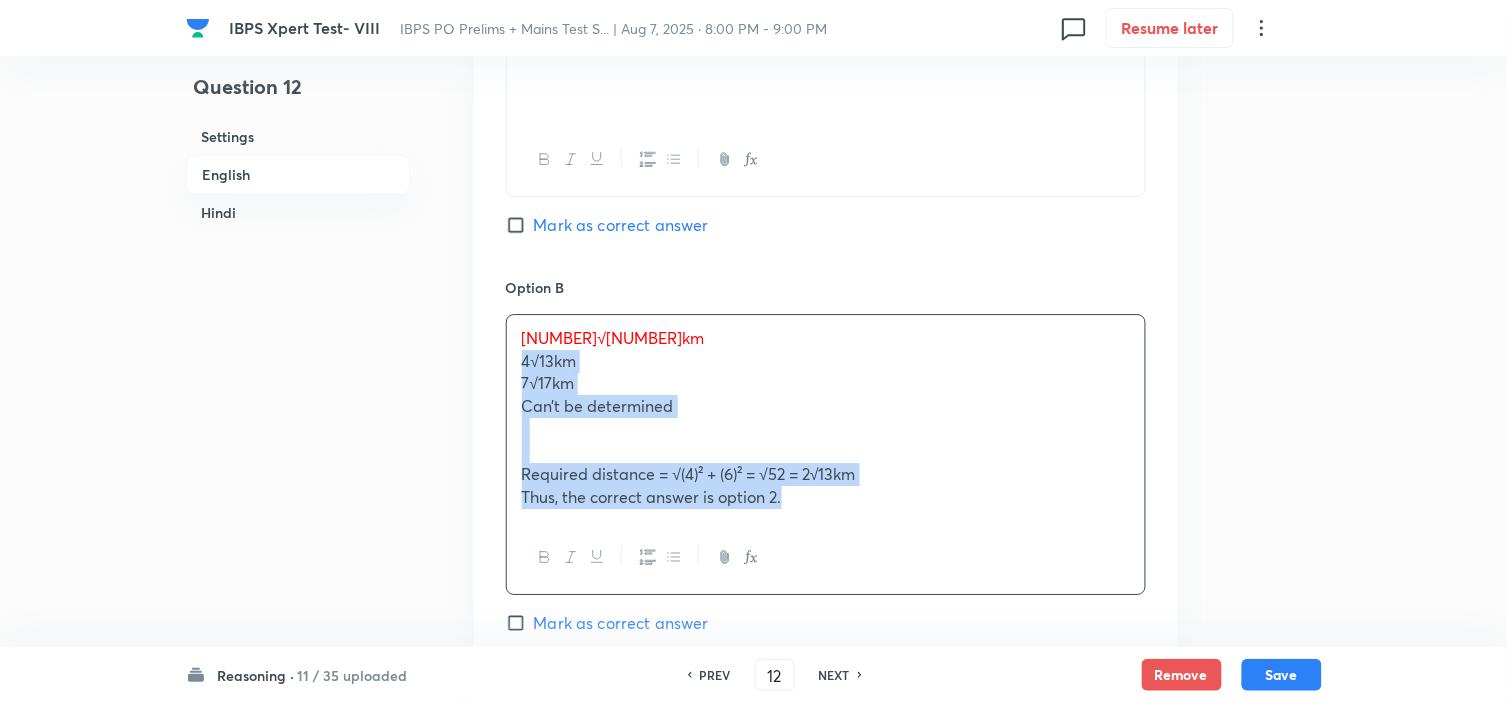drag, startPoint x: 523, startPoint y: 363, endPoint x: 962, endPoint y: 606, distance: 501.76688 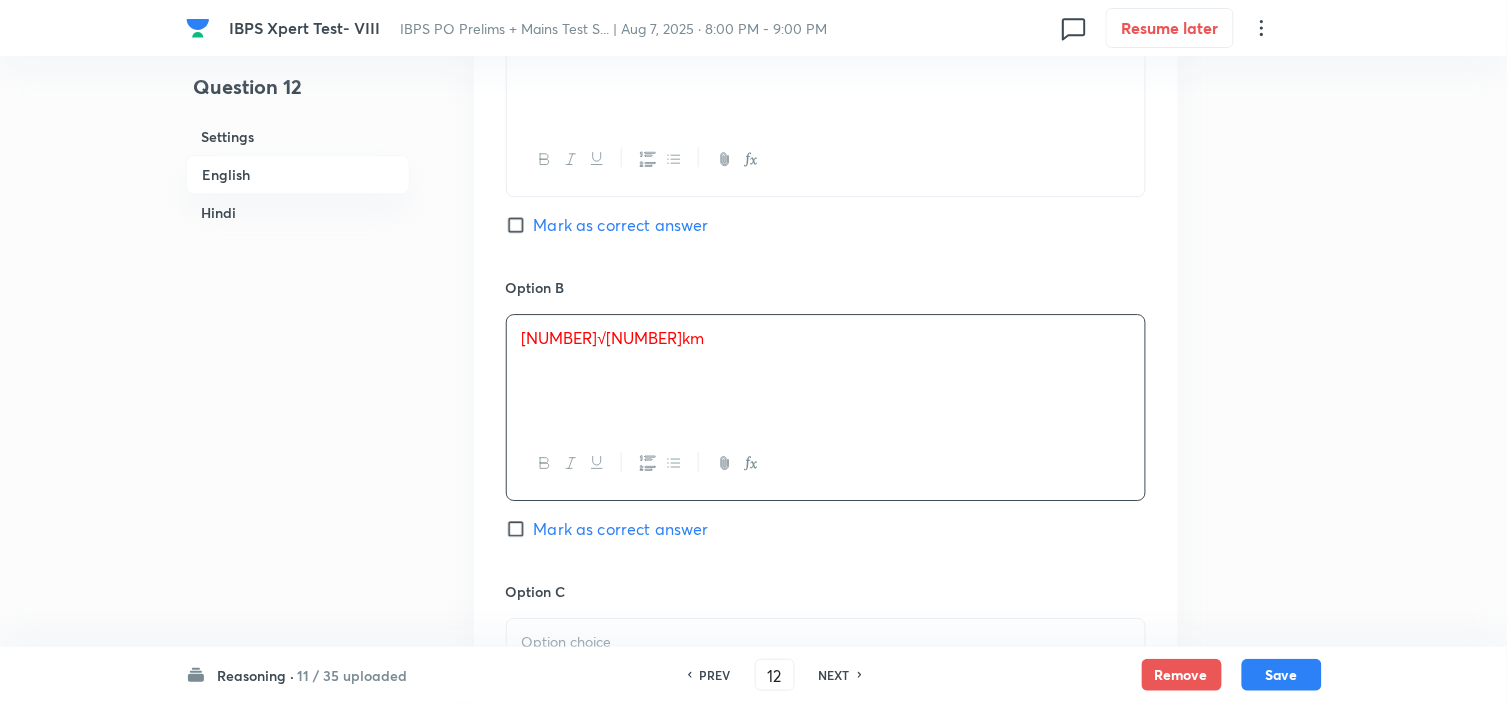 click on "Mark as correct answer" at bounding box center (621, 529) 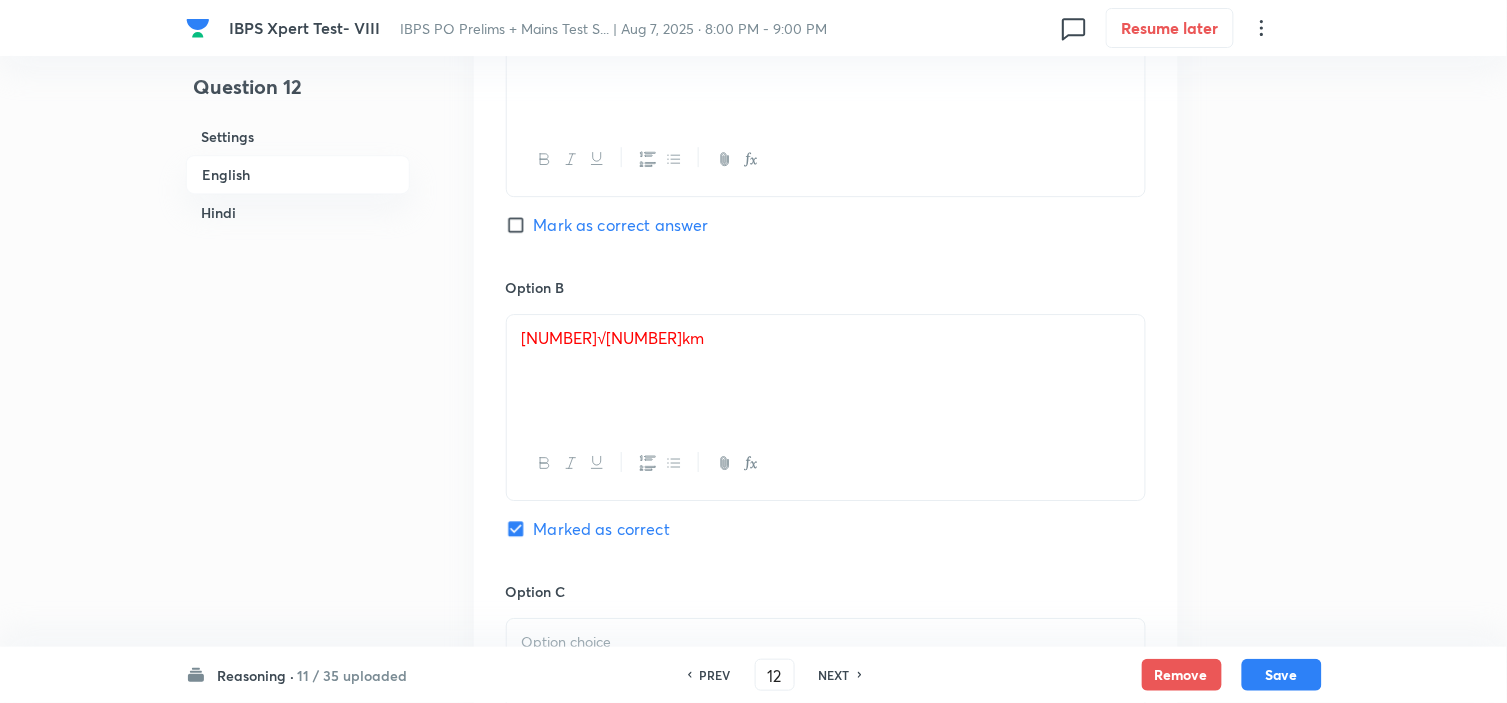 checkbox on "true" 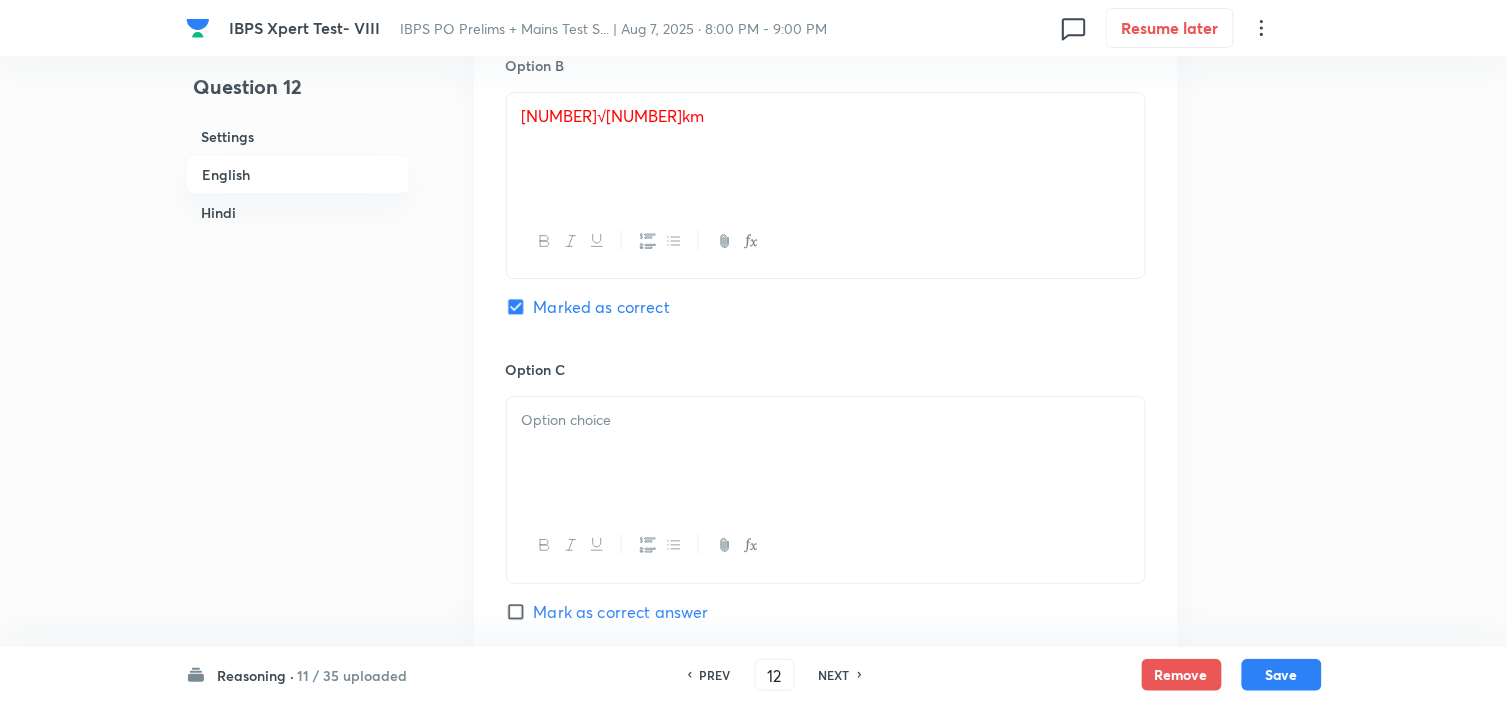 click at bounding box center (826, 453) 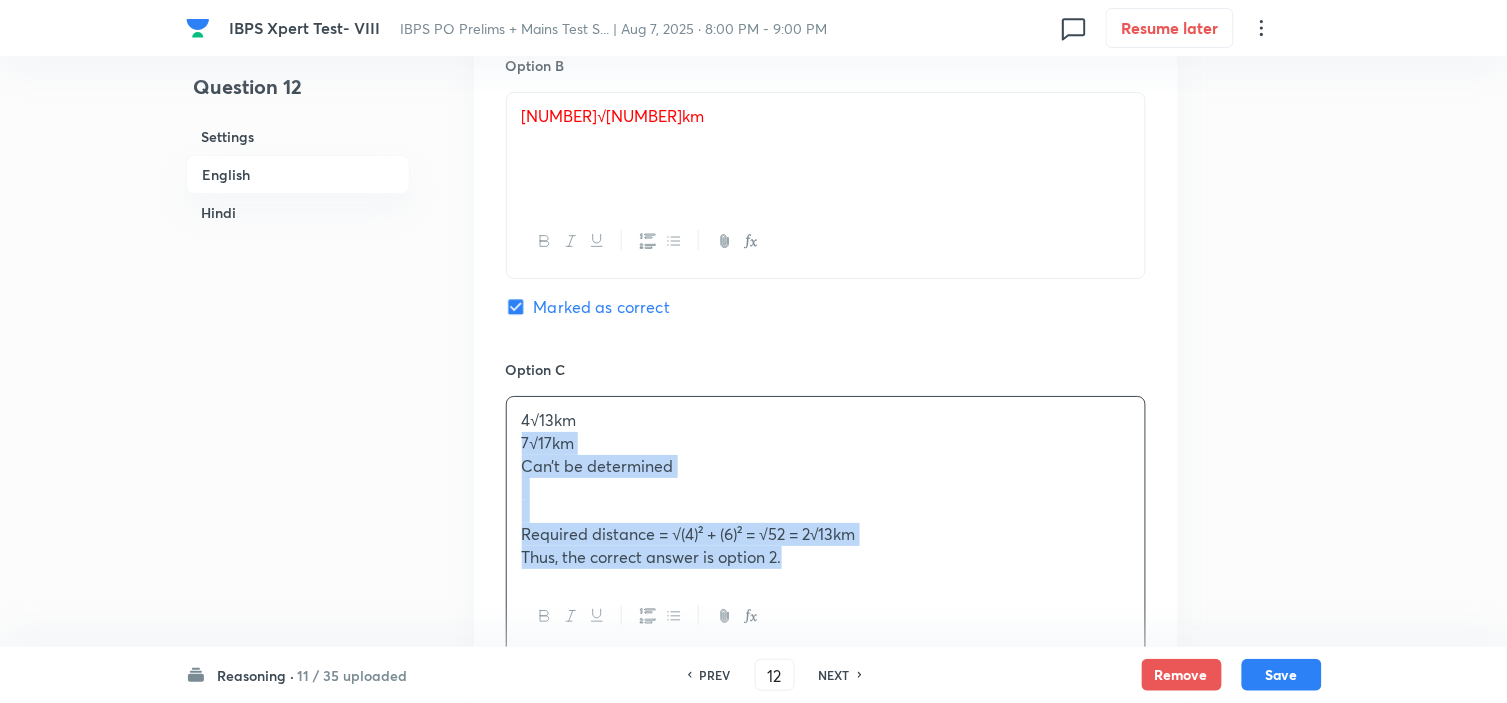 drag, startPoint x: 514, startPoint y: 450, endPoint x: 912, endPoint y: 650, distance: 445.42563 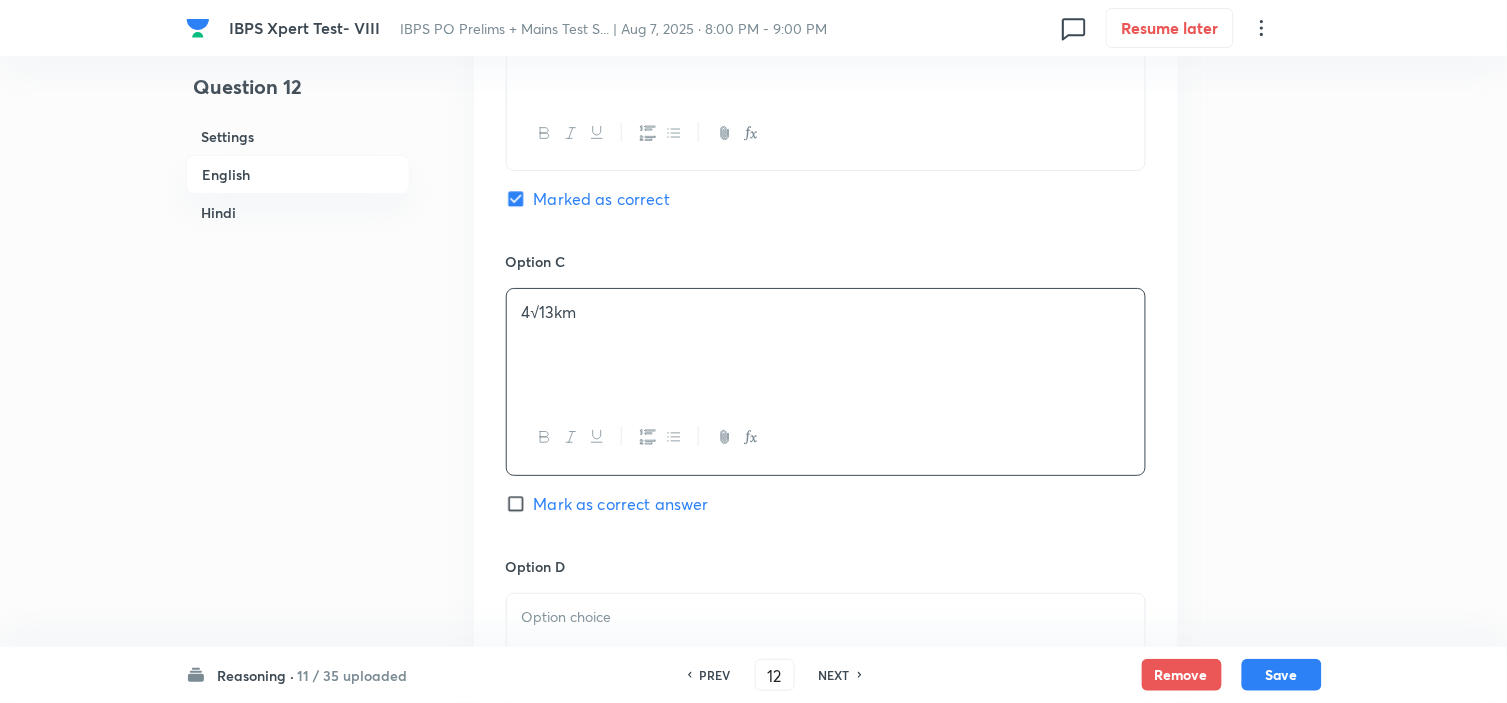scroll, scrollTop: 2000, scrollLeft: 0, axis: vertical 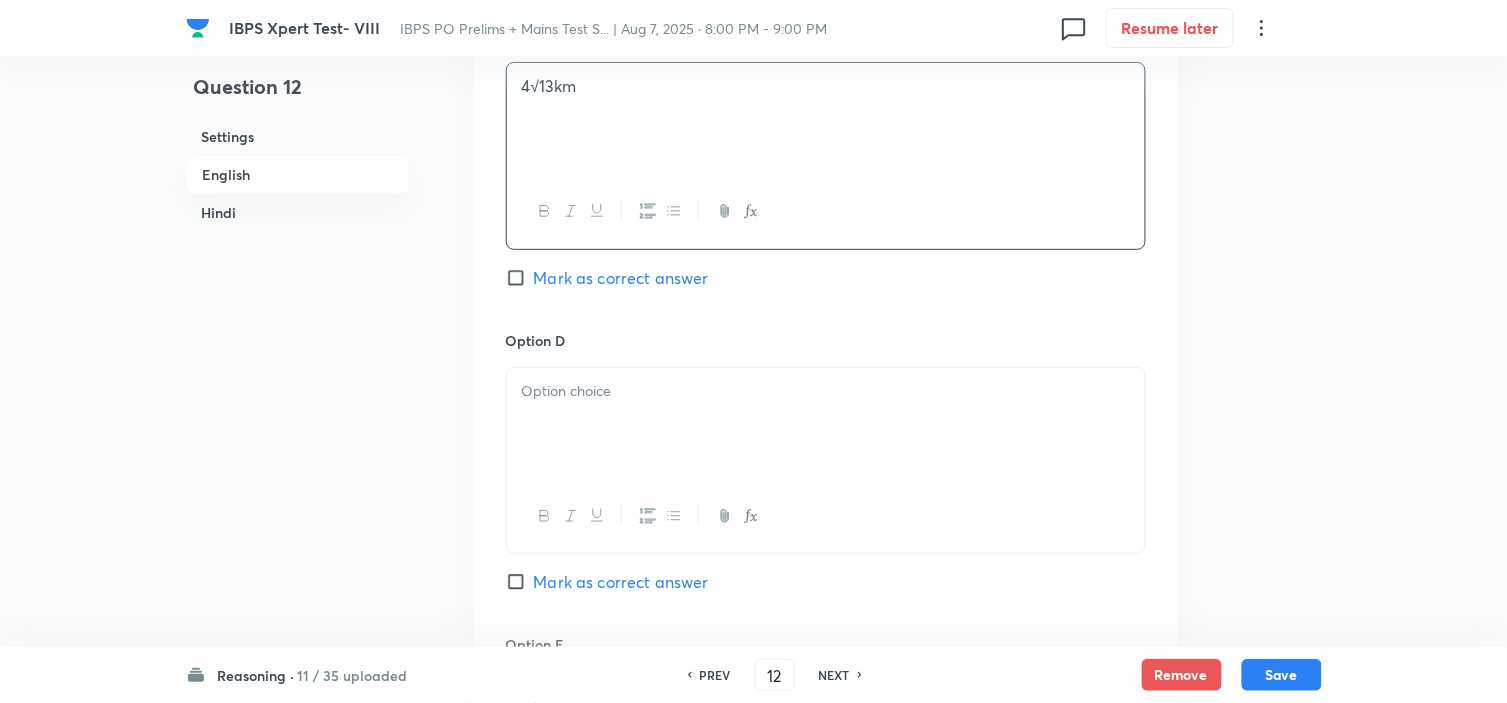 click at bounding box center (826, 424) 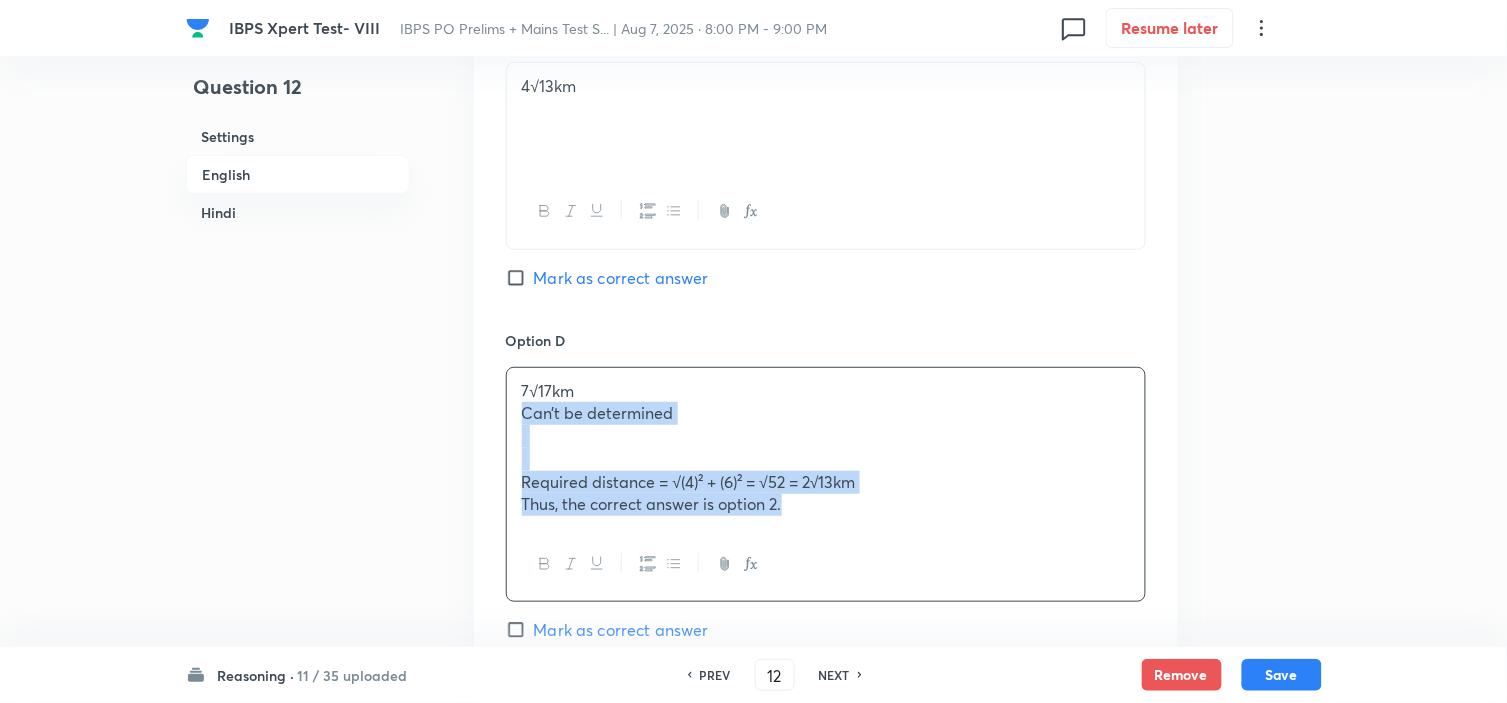 drag, startPoint x: 516, startPoint y: 414, endPoint x: 1045, endPoint y: 626, distance: 569.8991 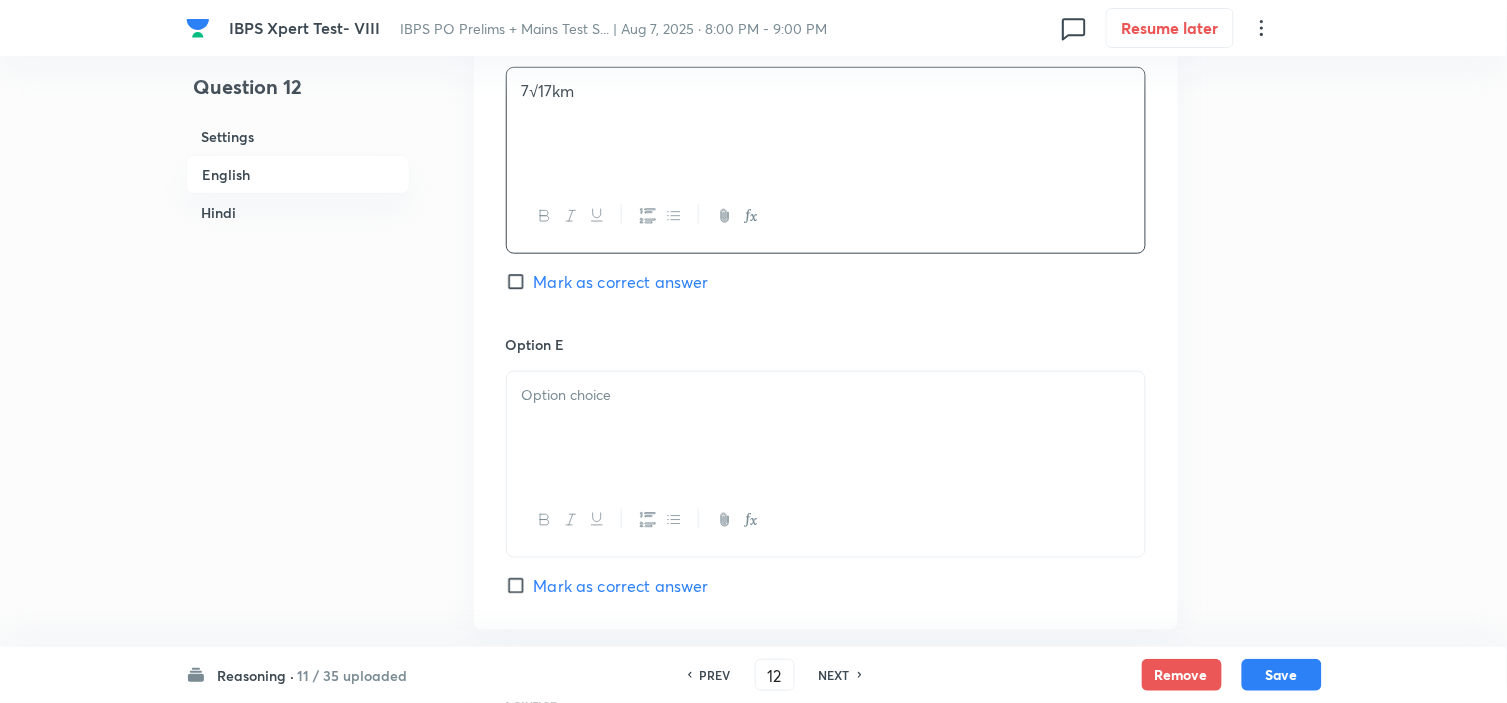 scroll, scrollTop: 2333, scrollLeft: 0, axis: vertical 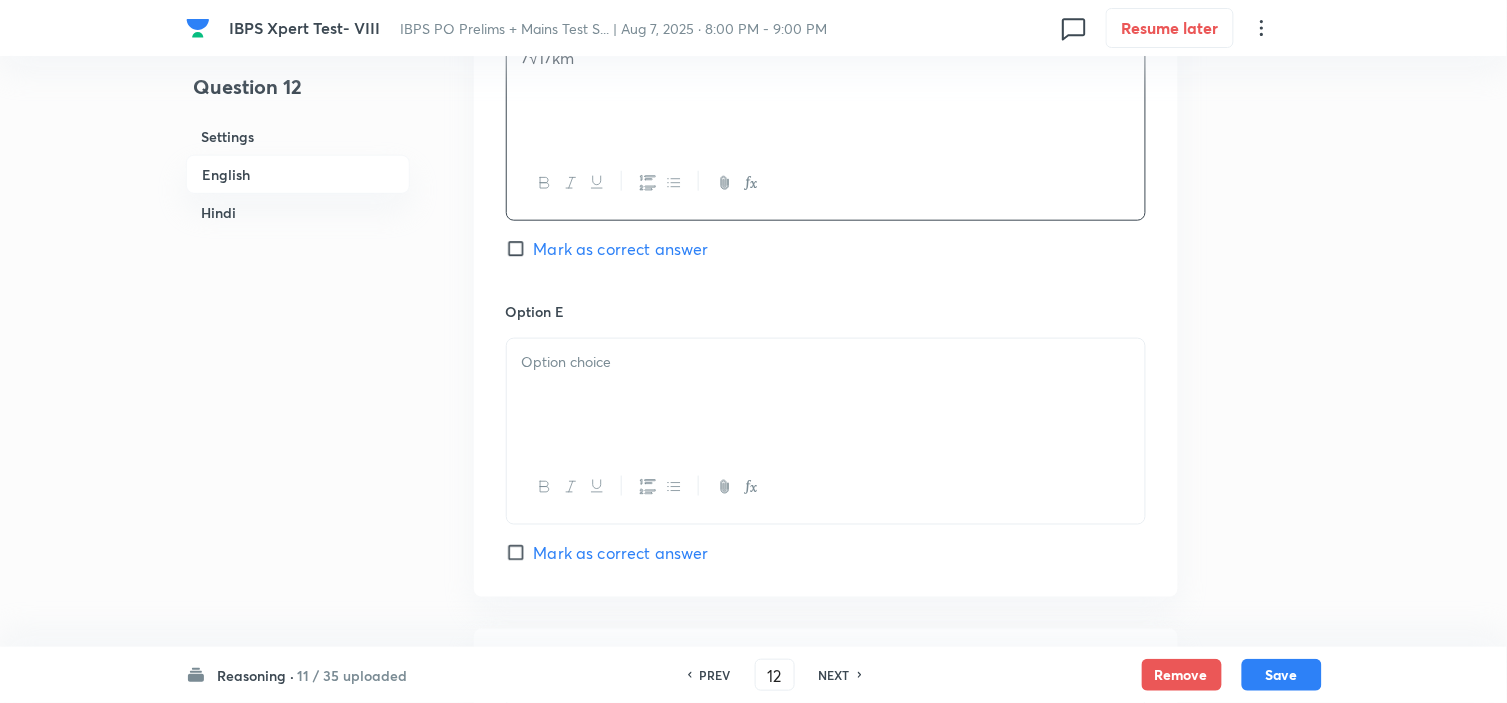 click at bounding box center (826, 395) 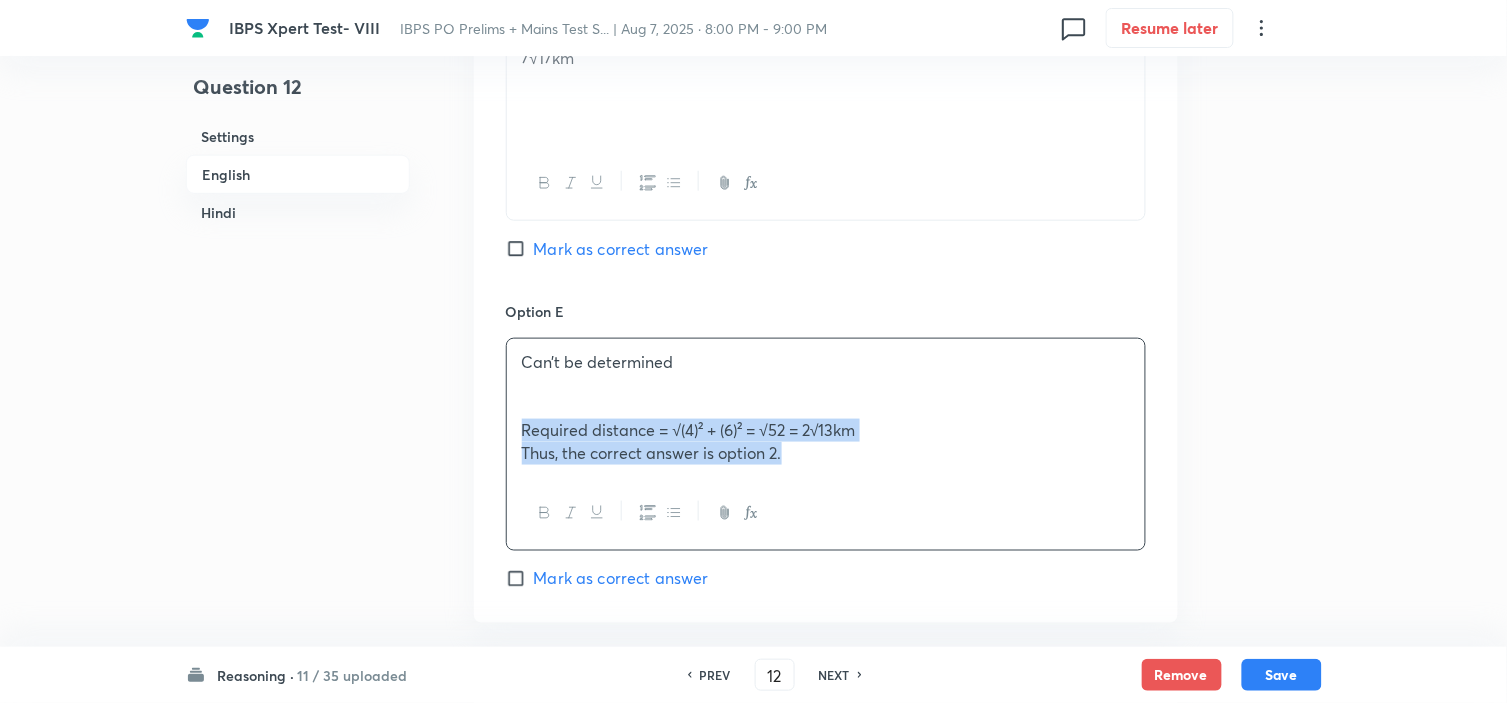 drag, startPoint x: 547, startPoint y: 436, endPoint x: 1090, endPoint y: 551, distance: 555.0441 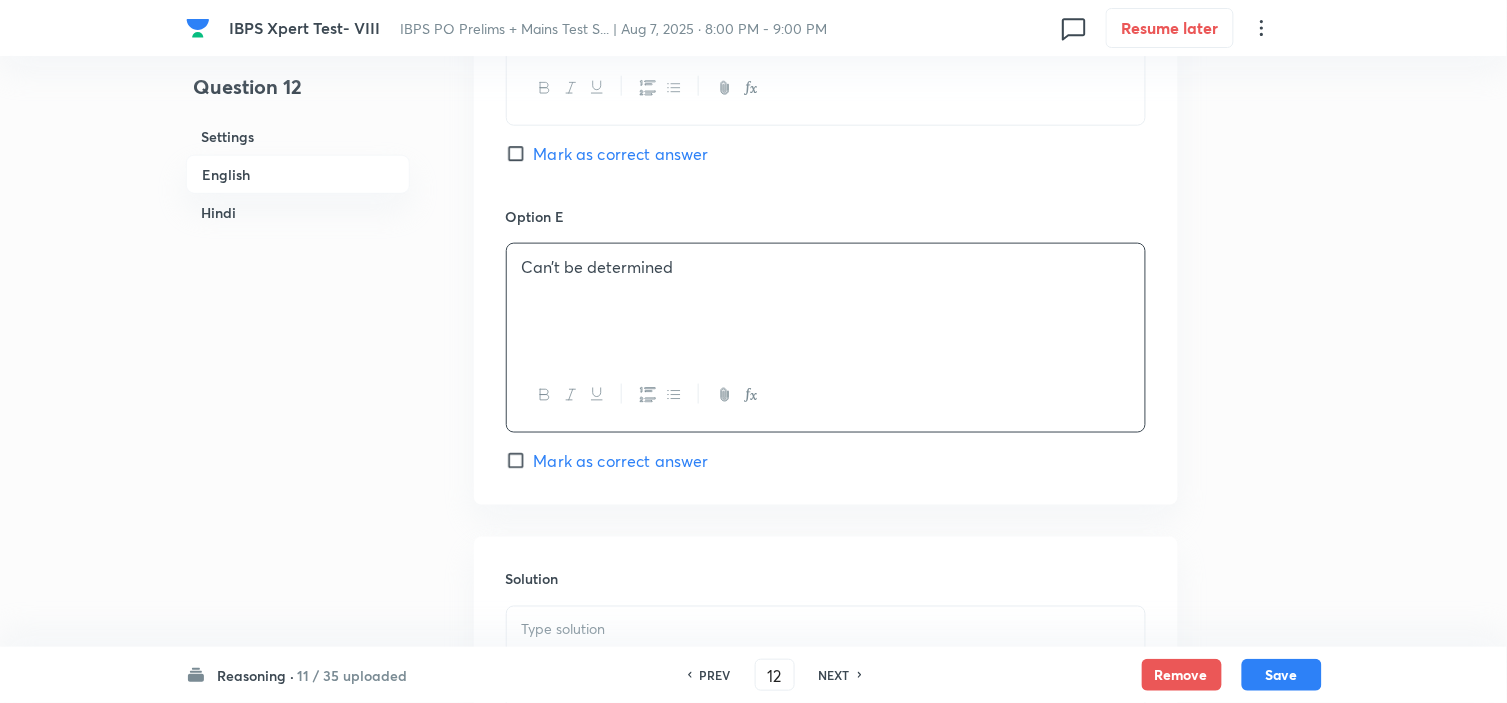 scroll, scrollTop: 2555, scrollLeft: 0, axis: vertical 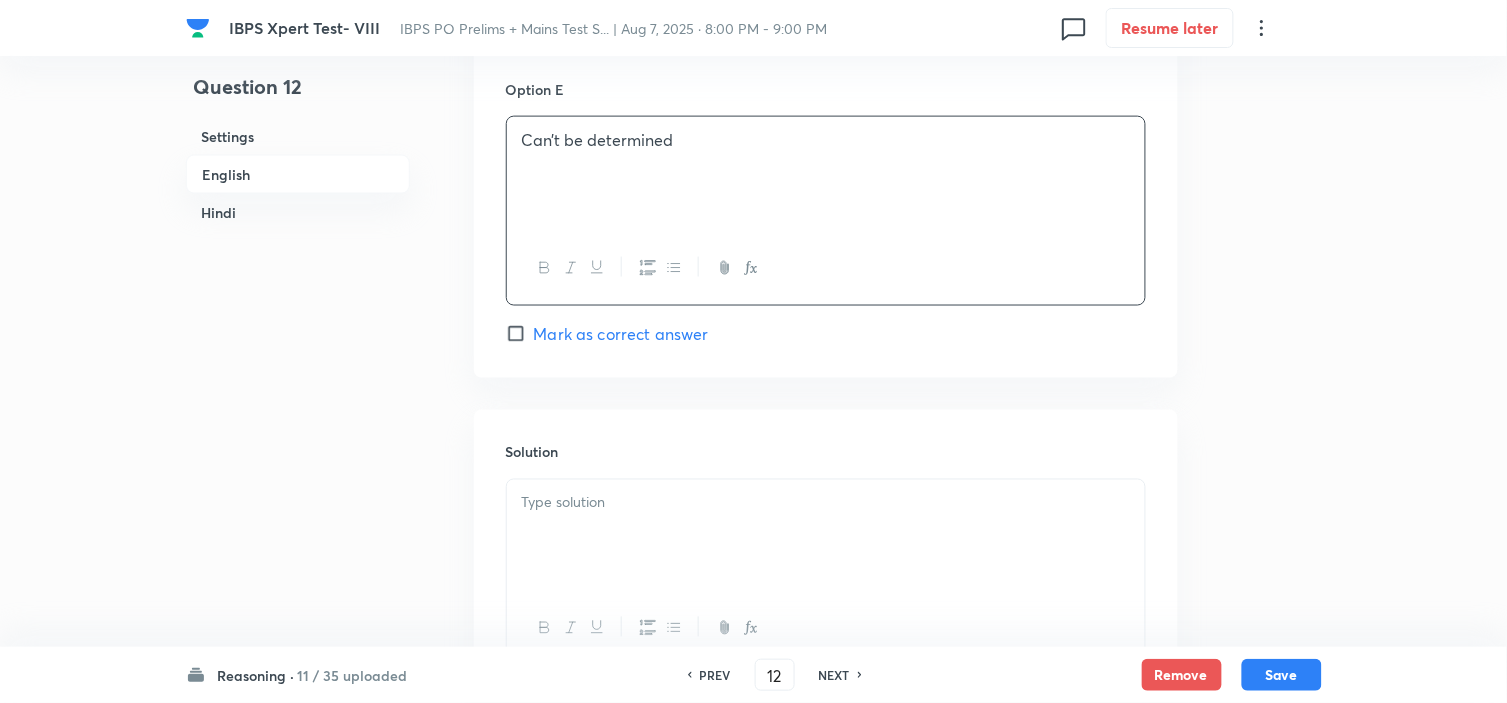 click at bounding box center (826, 536) 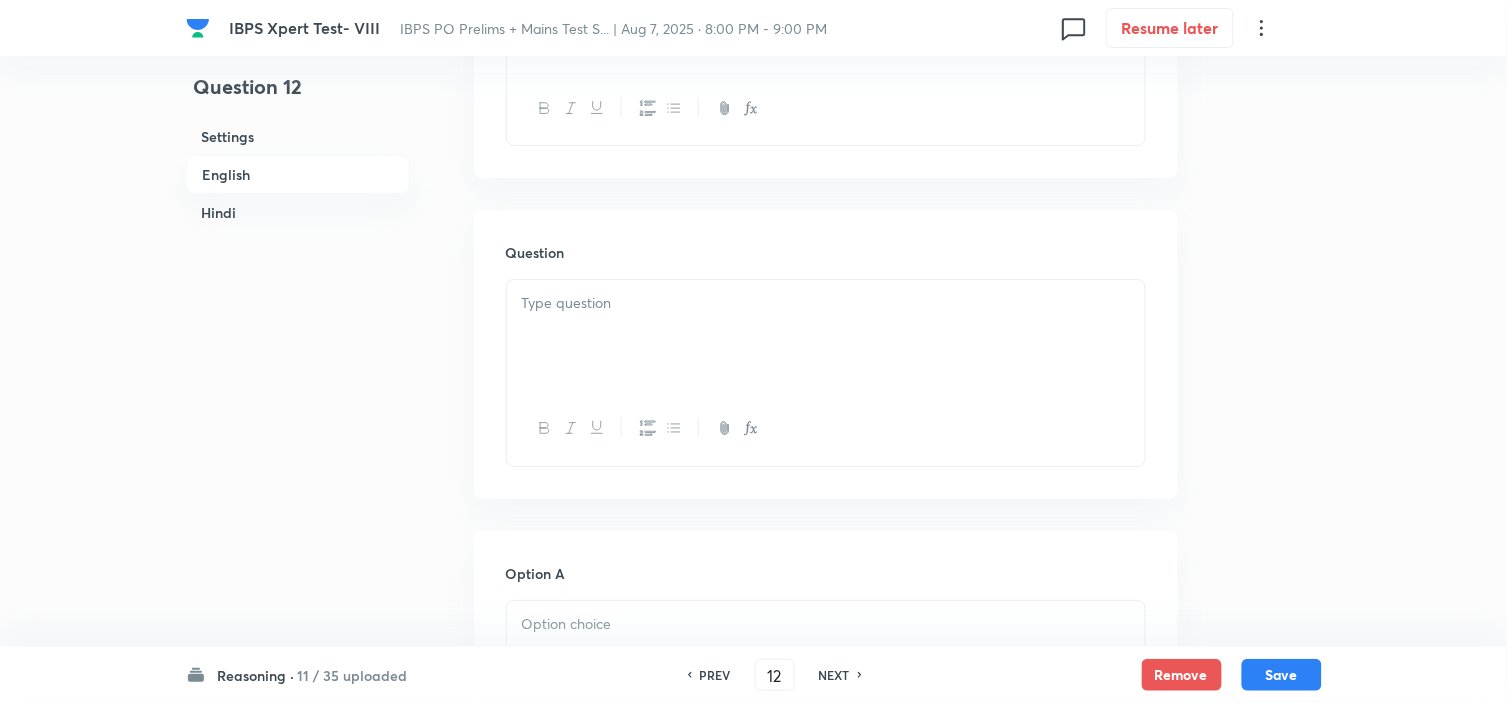 scroll, scrollTop: 3555, scrollLeft: 0, axis: vertical 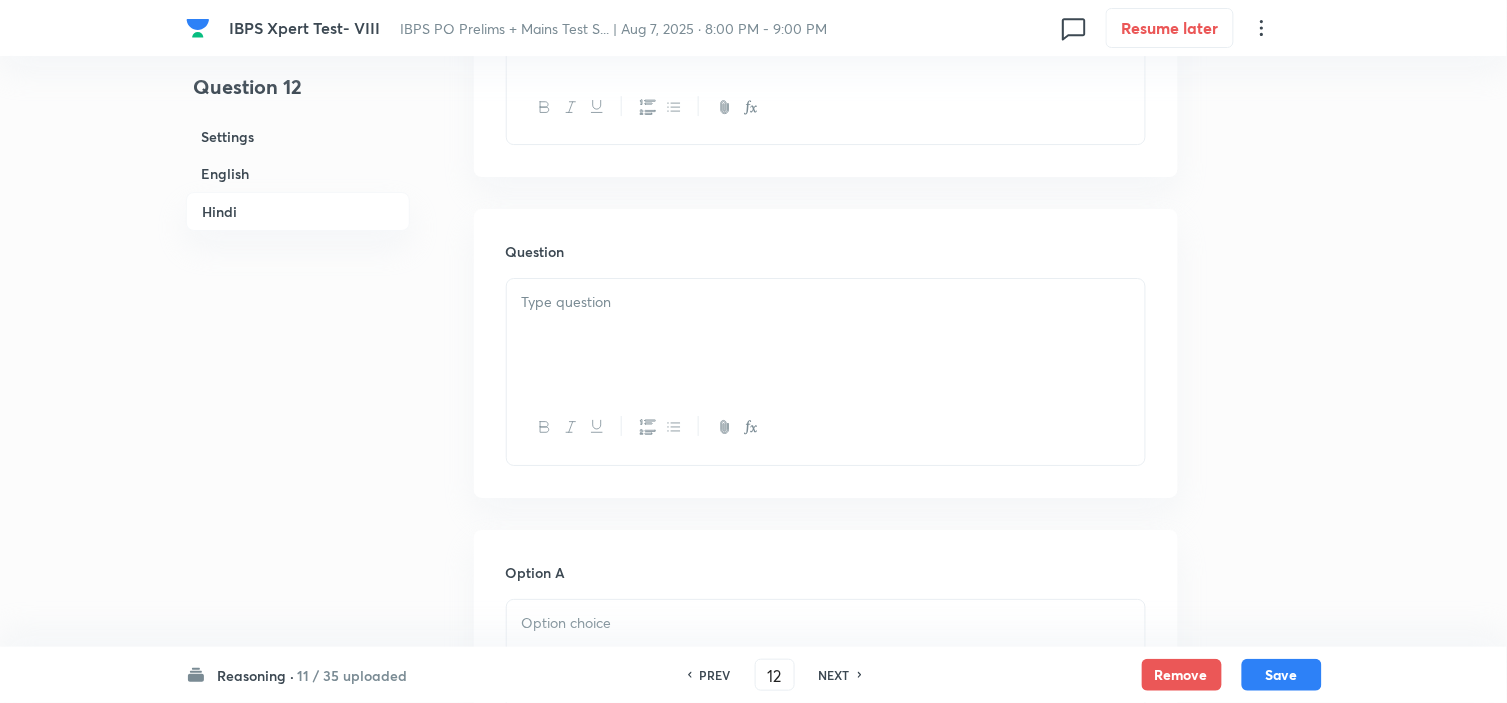 click at bounding box center [826, 335] 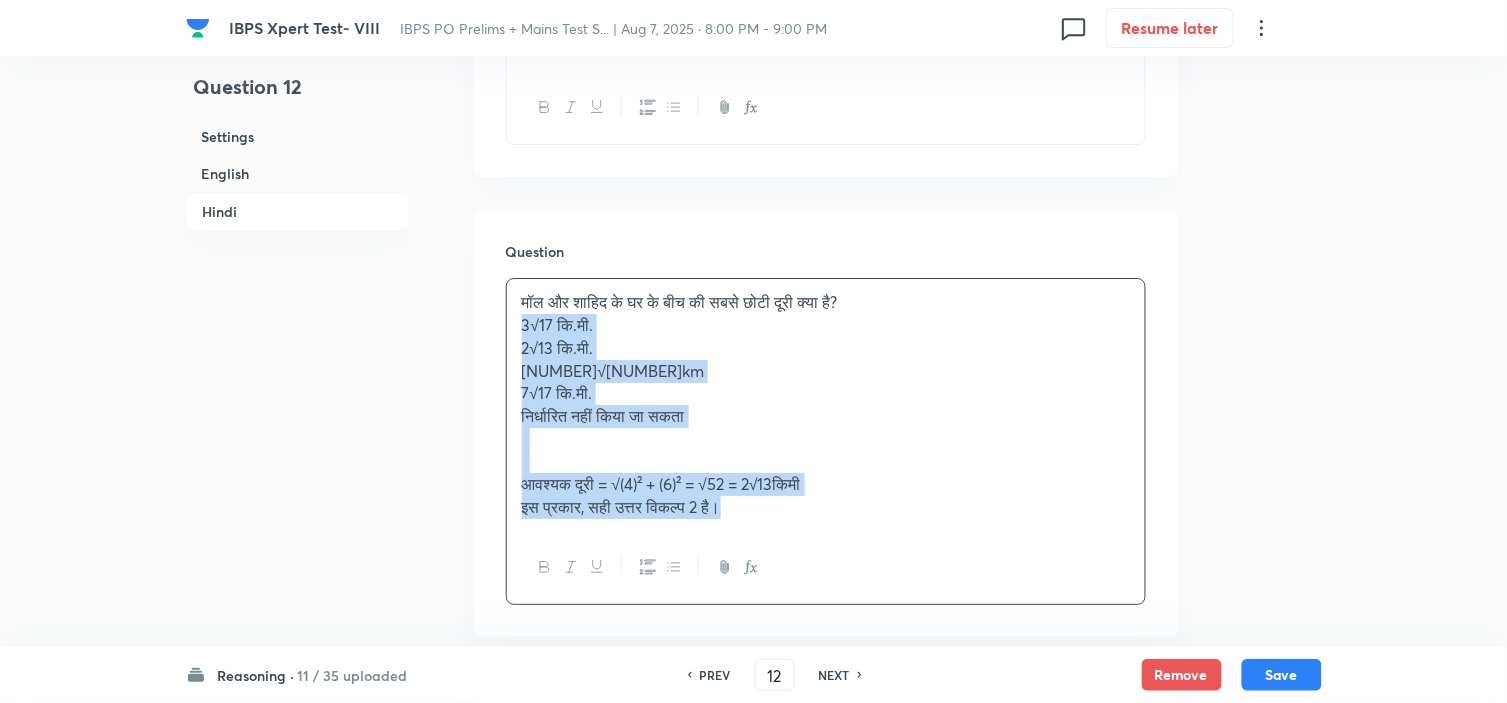 drag, startPoint x: 511, startPoint y: 336, endPoint x: 910, endPoint y: 556, distance: 455.63254 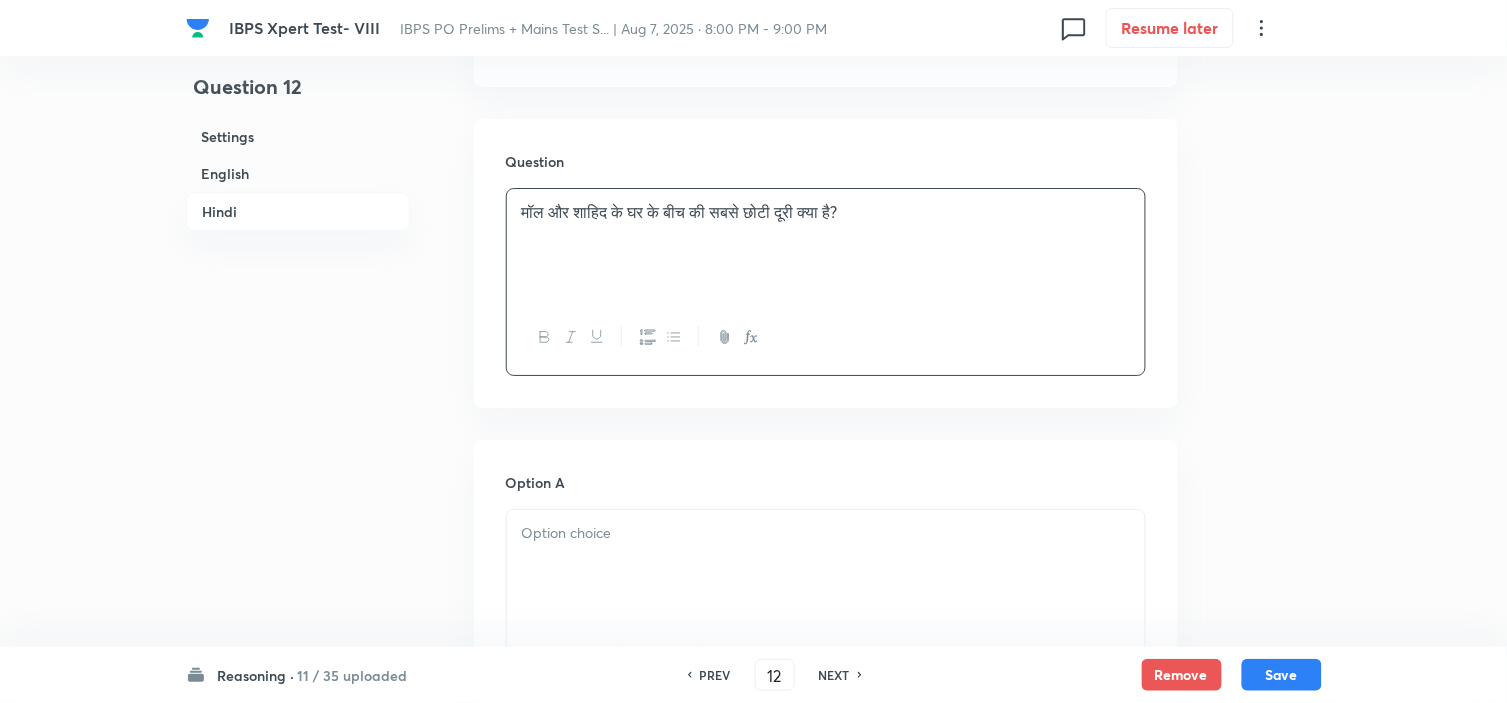 scroll, scrollTop: 3777, scrollLeft: 0, axis: vertical 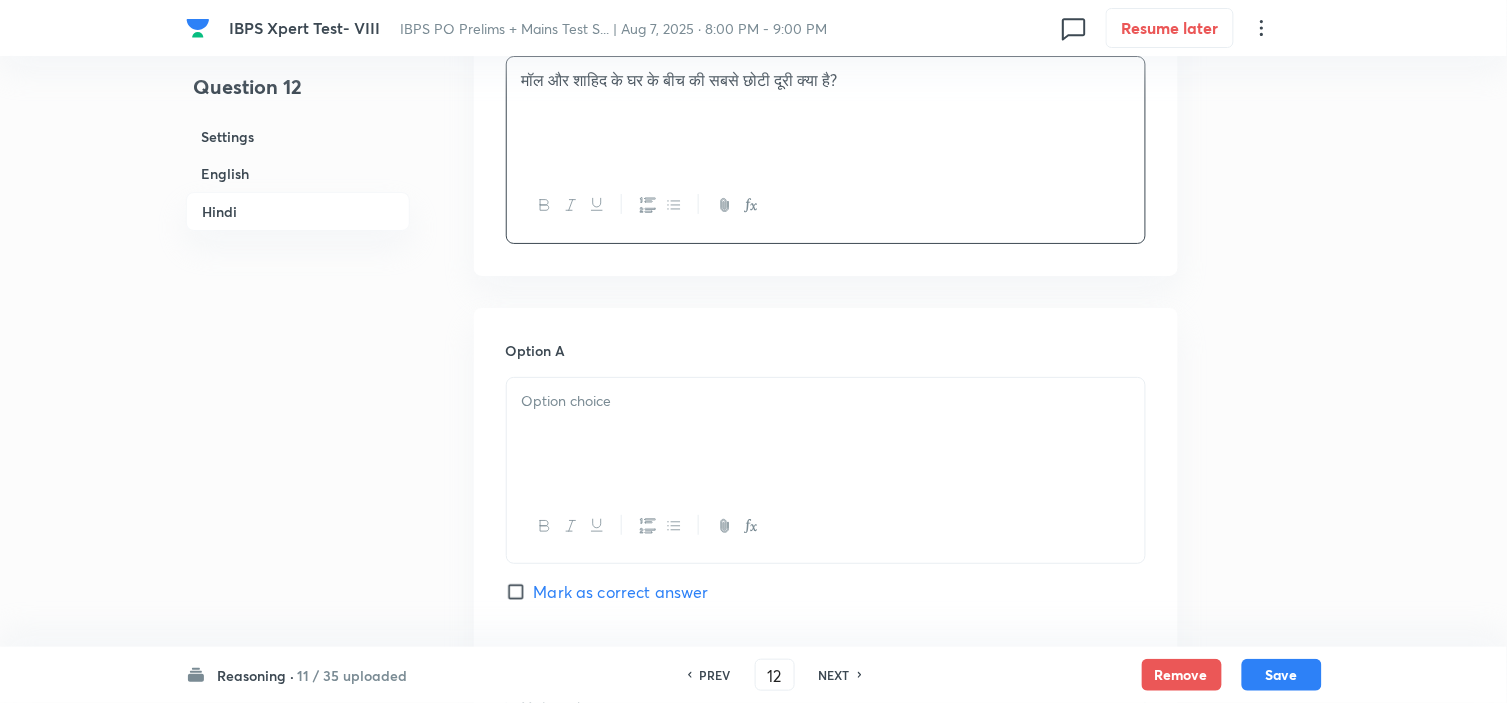 click at bounding box center [826, 401] 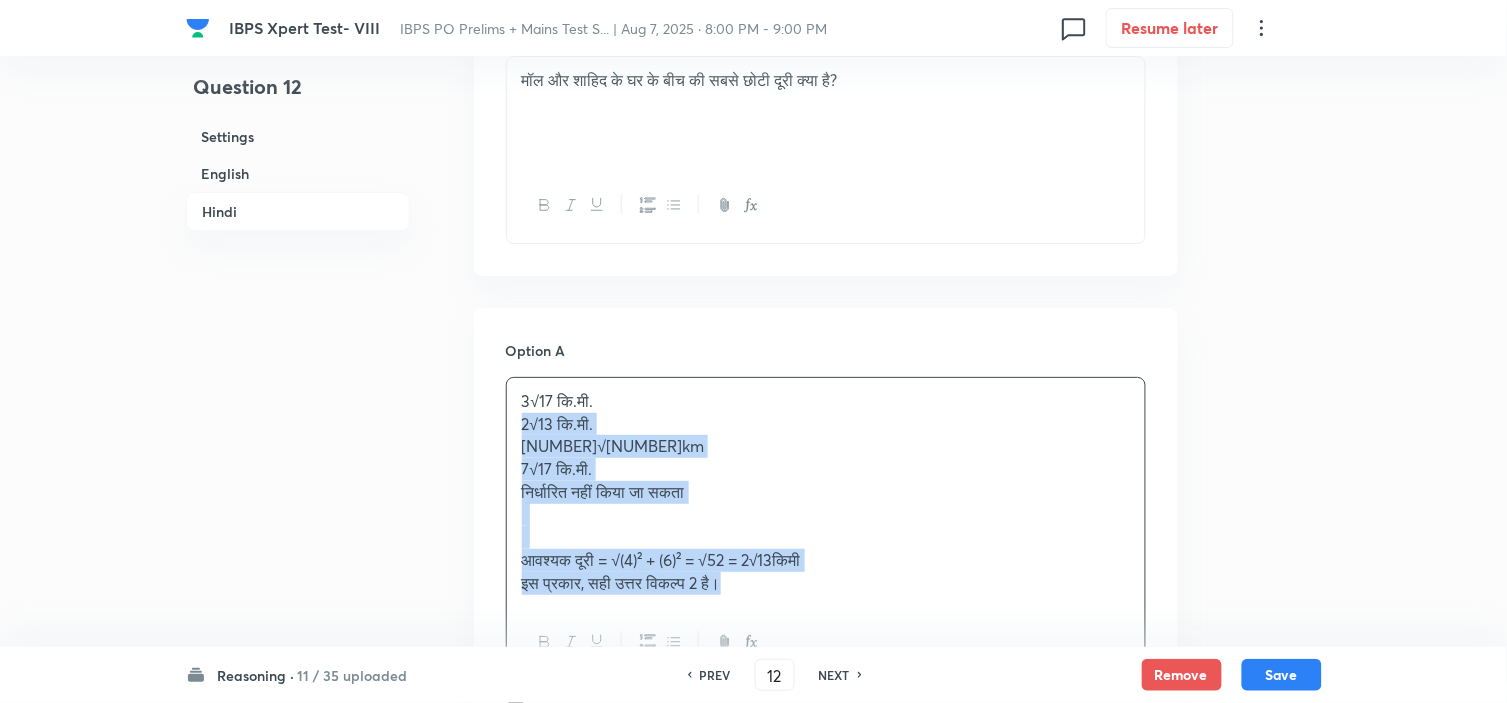 drag, startPoint x: 512, startPoint y: 432, endPoint x: 848, endPoint y: 623, distance: 386.4932 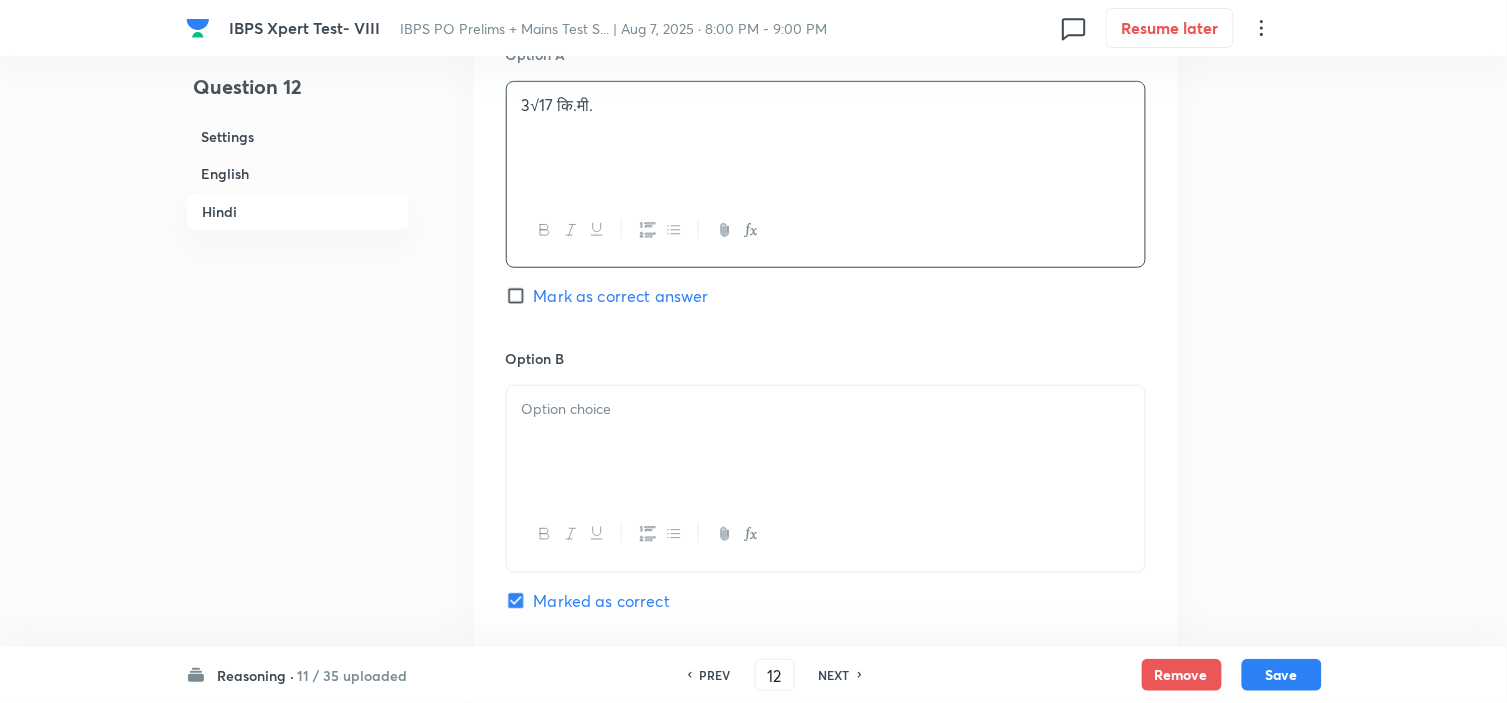 scroll, scrollTop: 4111, scrollLeft: 0, axis: vertical 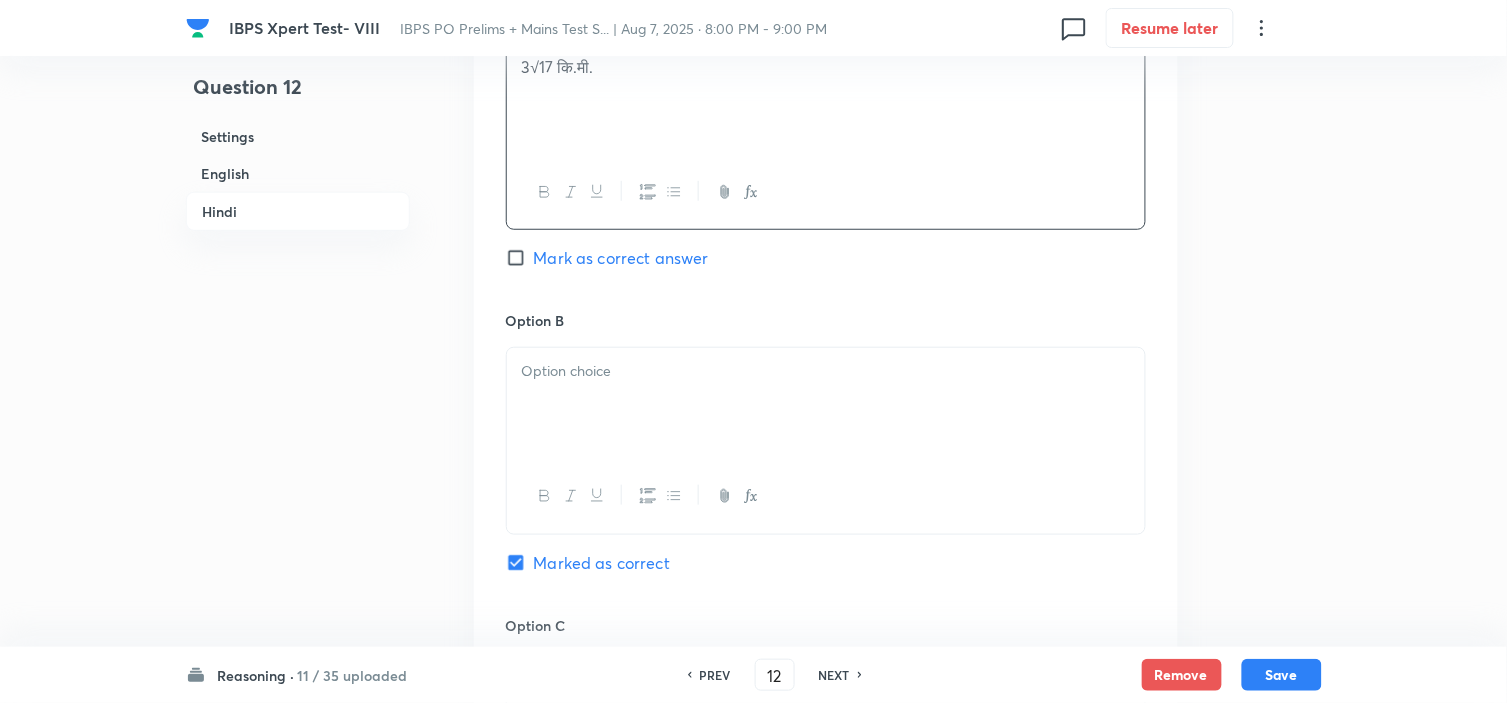 click at bounding box center (826, 404) 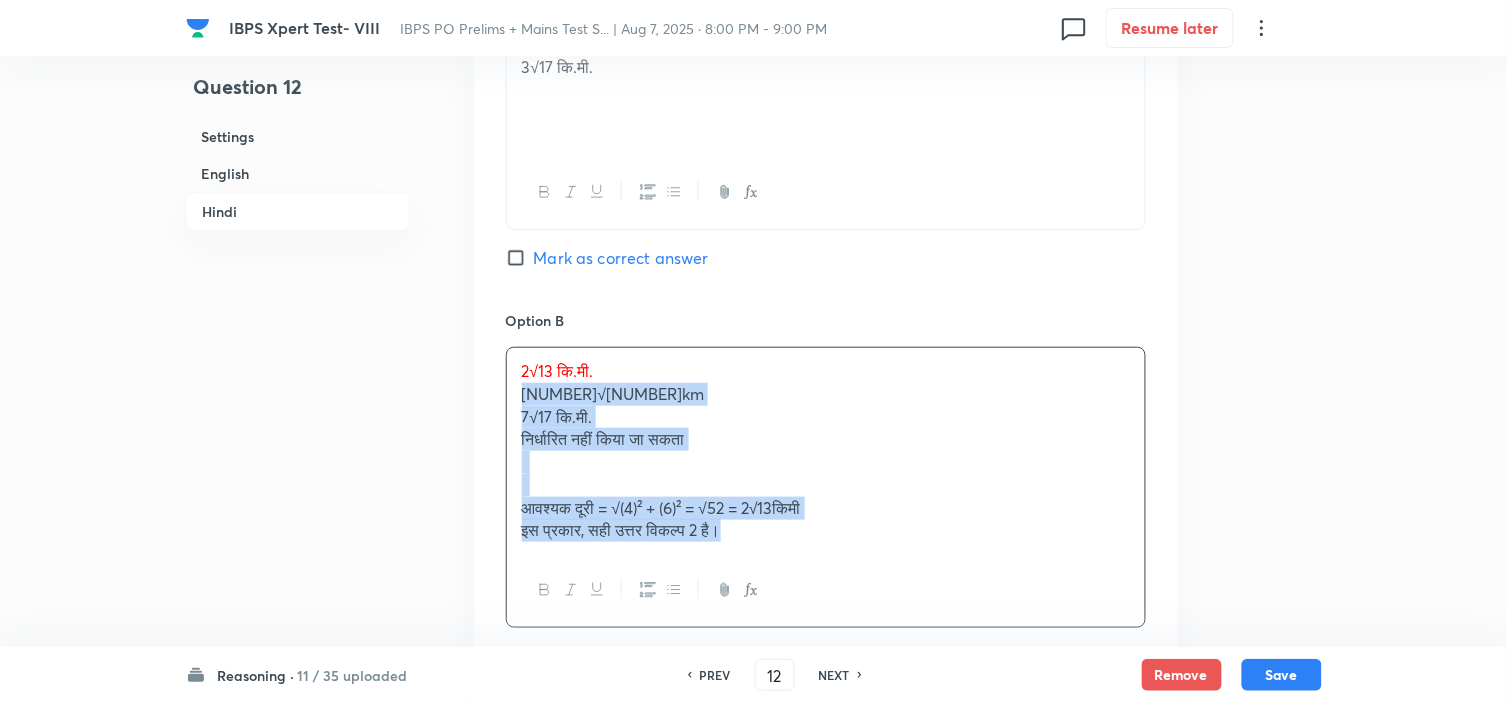 drag, startPoint x: 514, startPoint y: 410, endPoint x: 851, endPoint y: 613, distance: 393.41837 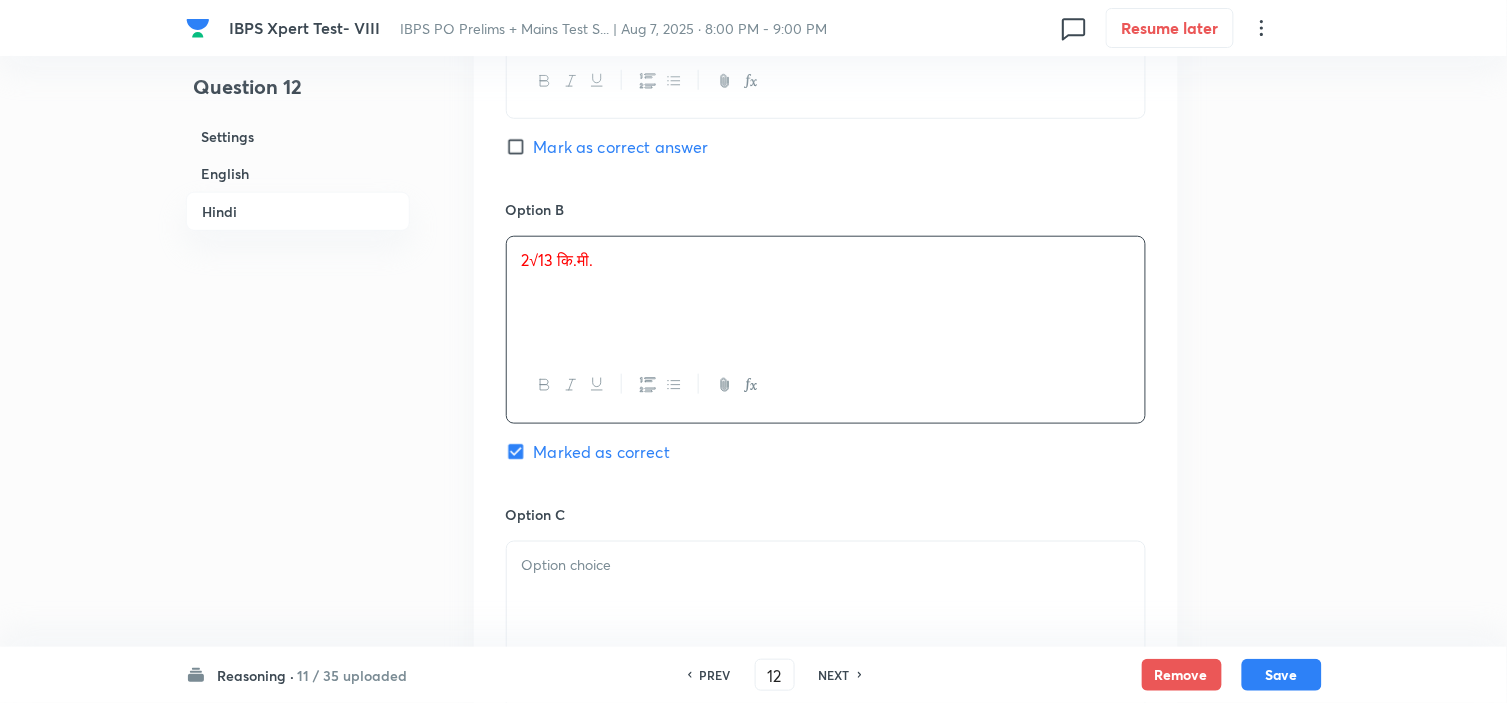 scroll, scrollTop: 4333, scrollLeft: 0, axis: vertical 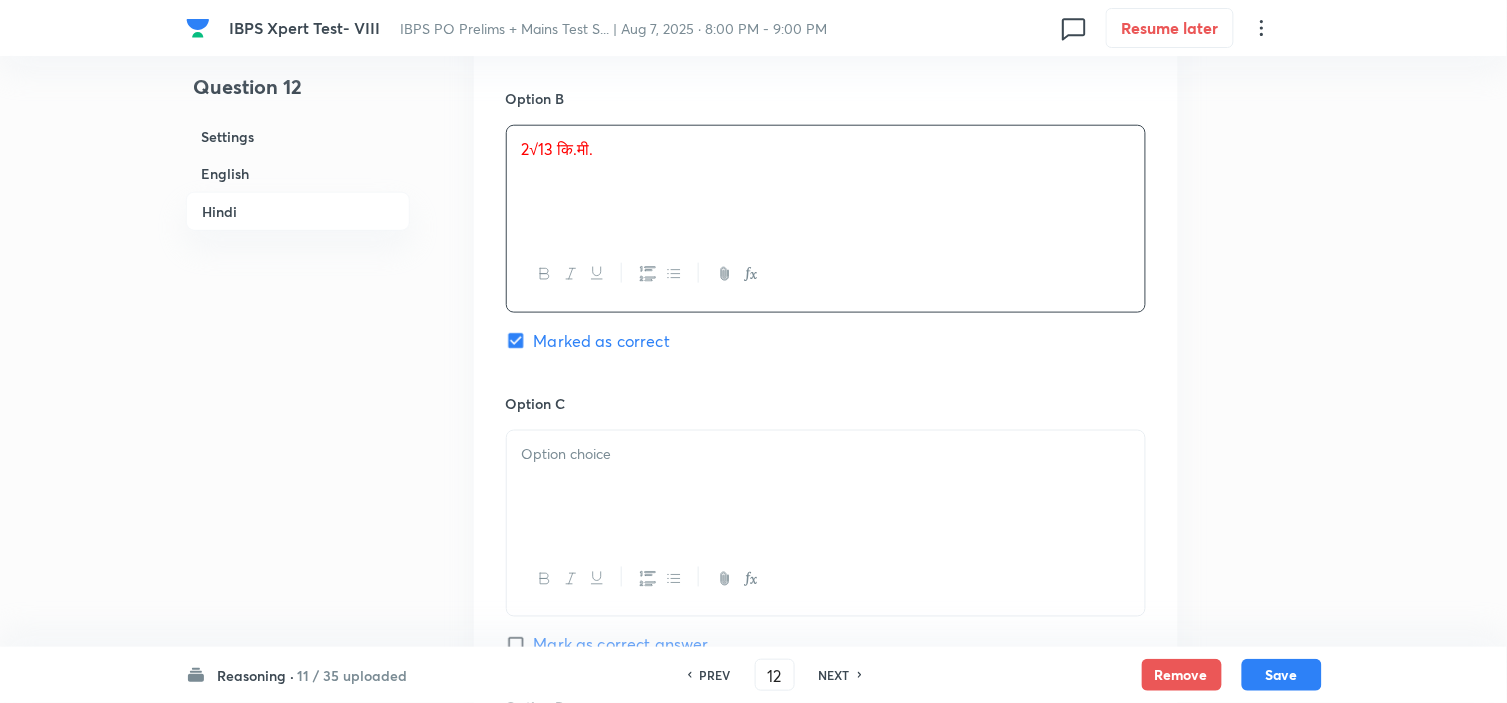 click at bounding box center (826, 487) 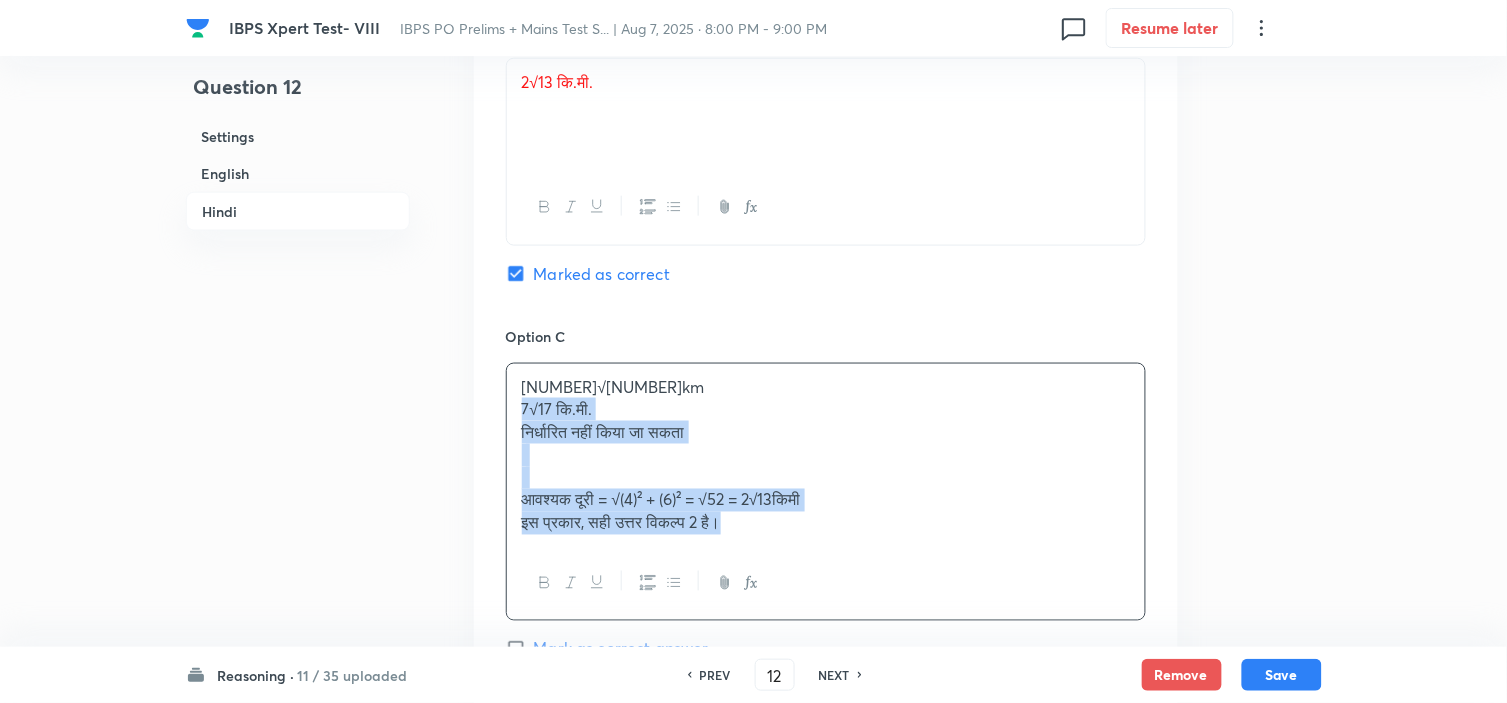 drag, startPoint x: 527, startPoint y: 493, endPoint x: 1027, endPoint y: 700, distance: 541.1553 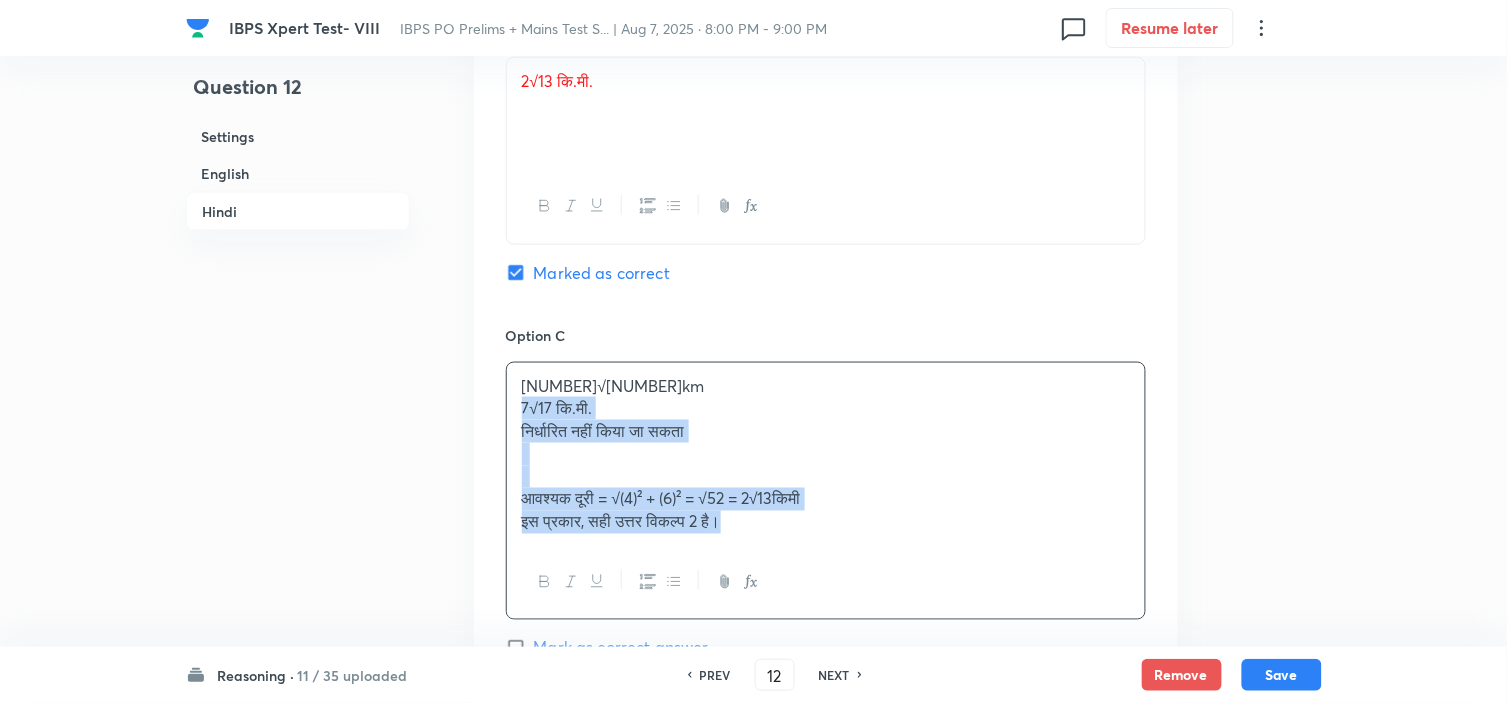 click on "Aaman starts walking towards the south direction. After a distance of 10km, he reached a hotel. Now, he takes a left turn and walks 6km. From here, he took a left turn and walked 4km, and reached a mall. Then, he took a right turn and walked 4km. Now, he took a right turn and walked 6km to reach Shahid’s house. At last, he took a right turn and walked 12km to reach a showroom of car. Question What is the shortest distance between the mall and Shahid’s house? Option A 3√17km Mark as correct answer Option B 2√13km Marked as correct" at bounding box center [753, -1302] 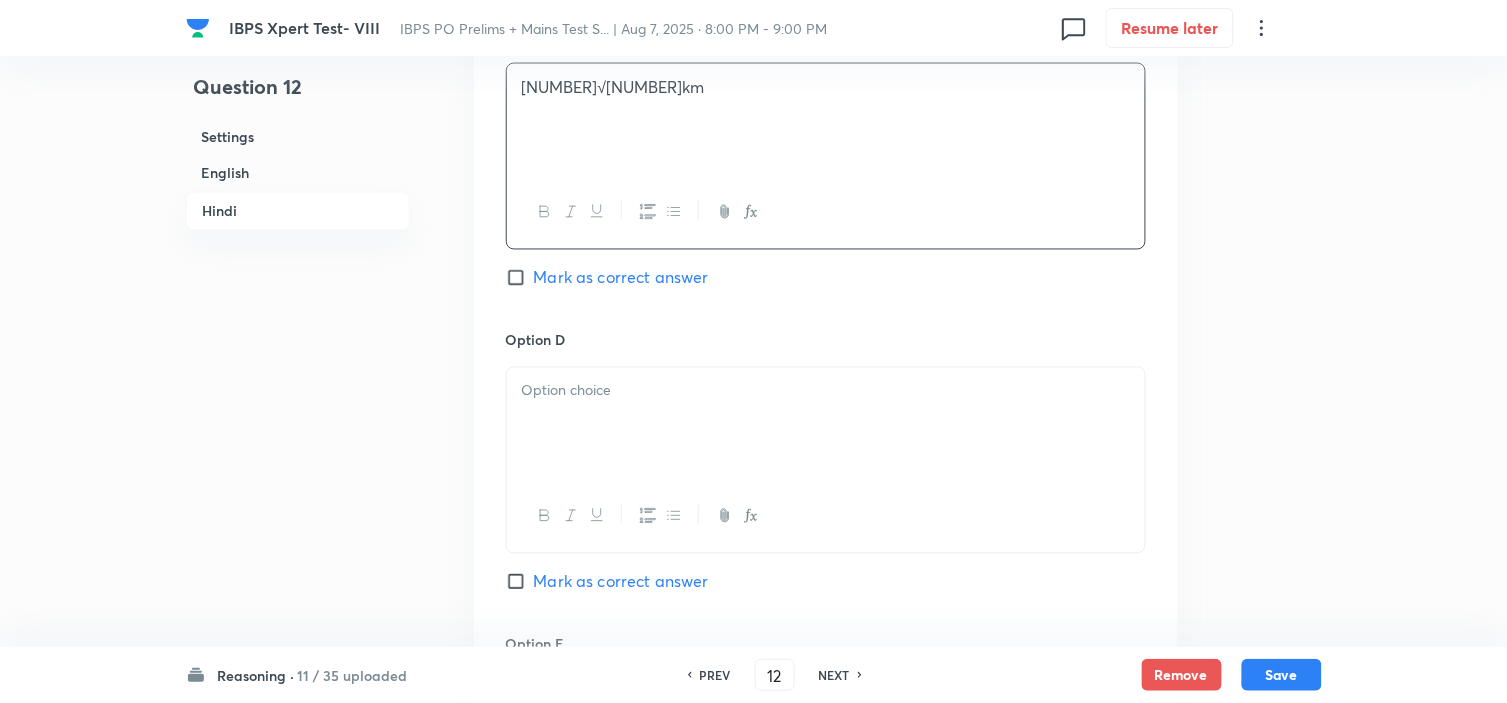 scroll, scrollTop: 4746, scrollLeft: 0, axis: vertical 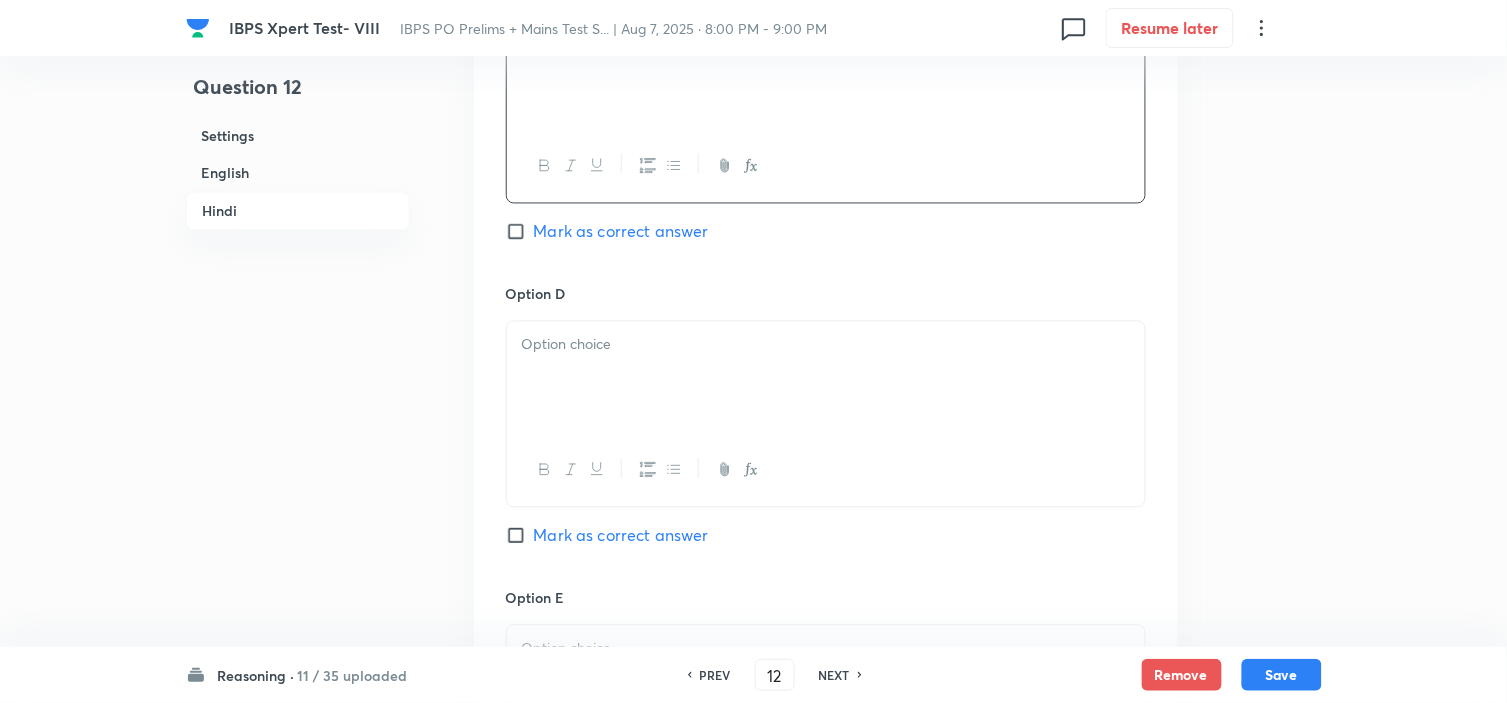 click at bounding box center [826, 378] 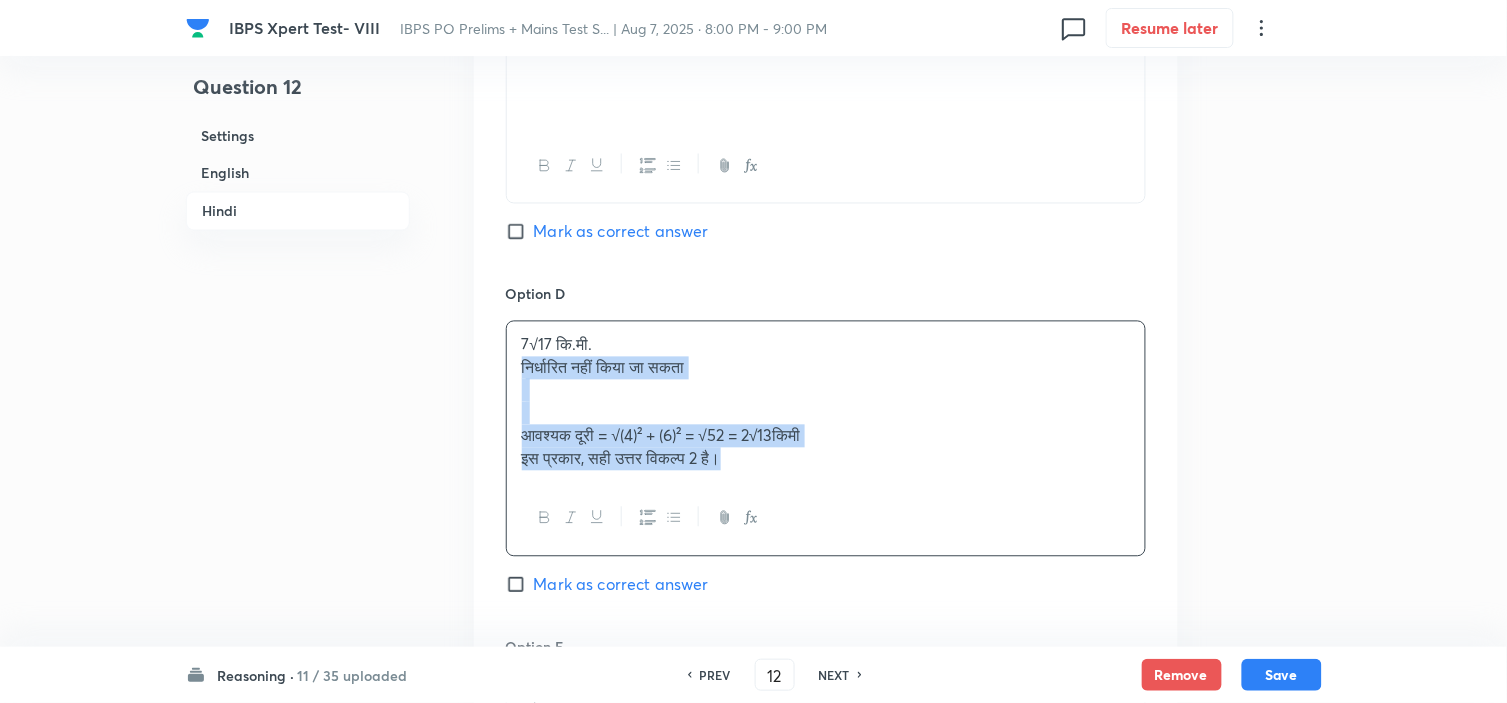 drag, startPoint x: 517, startPoint y: 381, endPoint x: 914, endPoint y: 577, distance: 442.7471 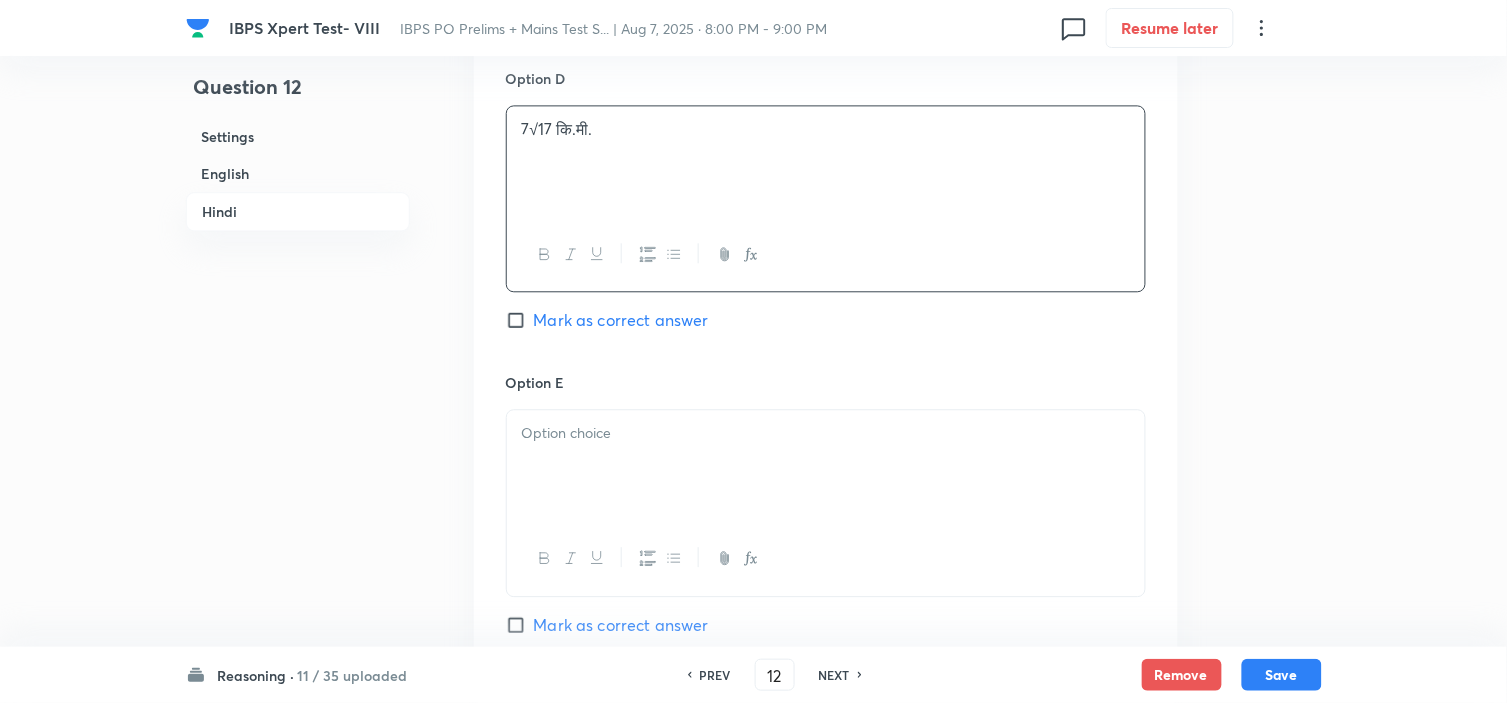 scroll, scrollTop: 4968, scrollLeft: 0, axis: vertical 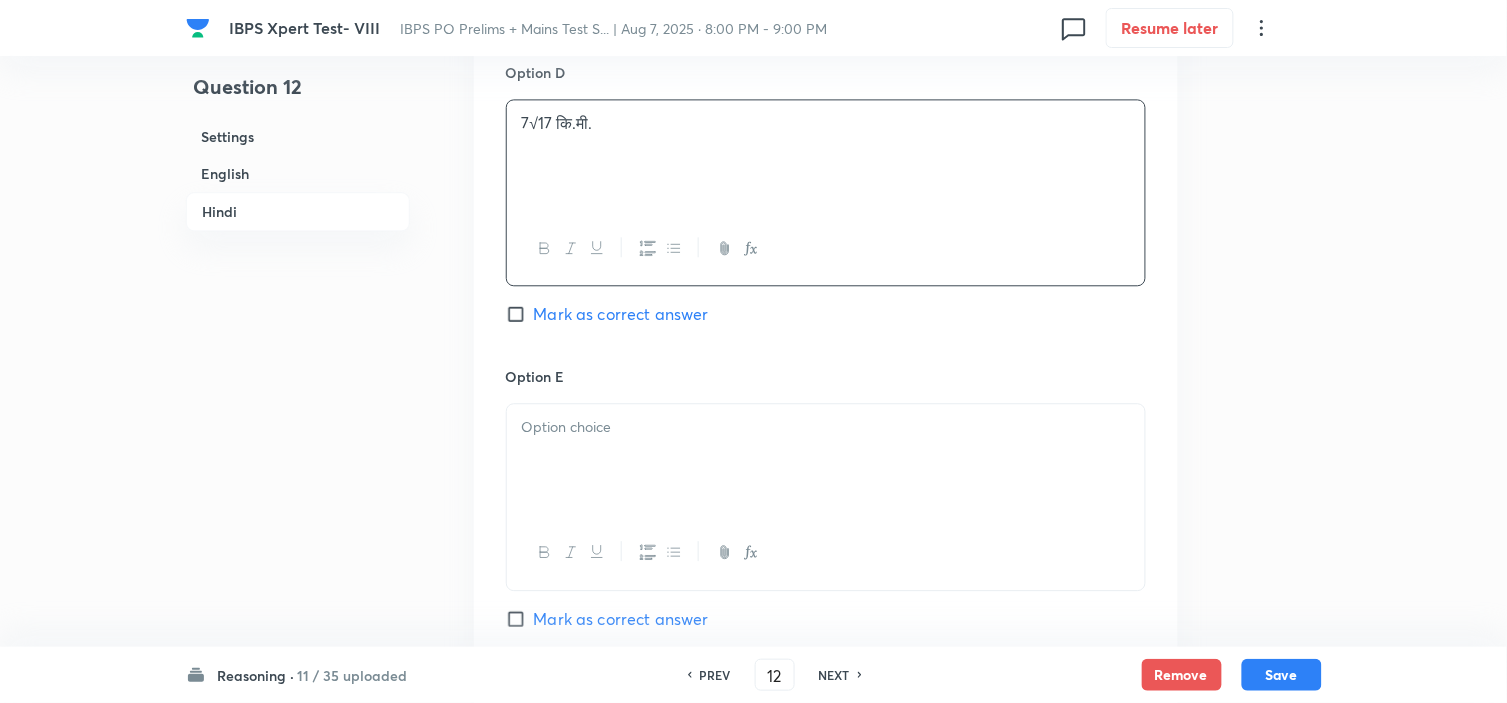 click at bounding box center [826, 552] 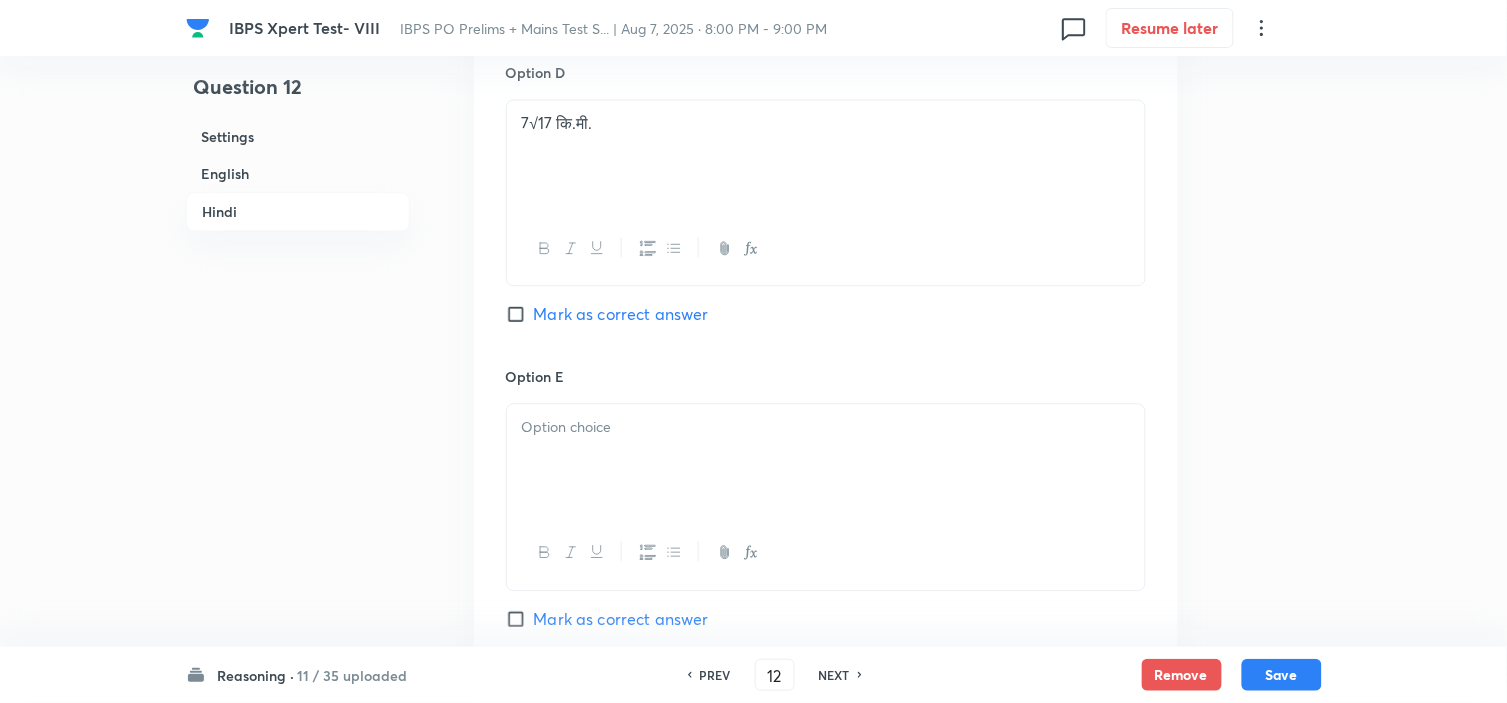 click on "Option A 3√17 कि.मी. Mark as correct answer Option B 2√13 कि.मी. Marked as correct Option C 4√13 कि.मी. Mark as correct answer Option D 7√17 कि.मी. Mark as correct answer Option E Mark as correct answer" at bounding box center [826, -110] 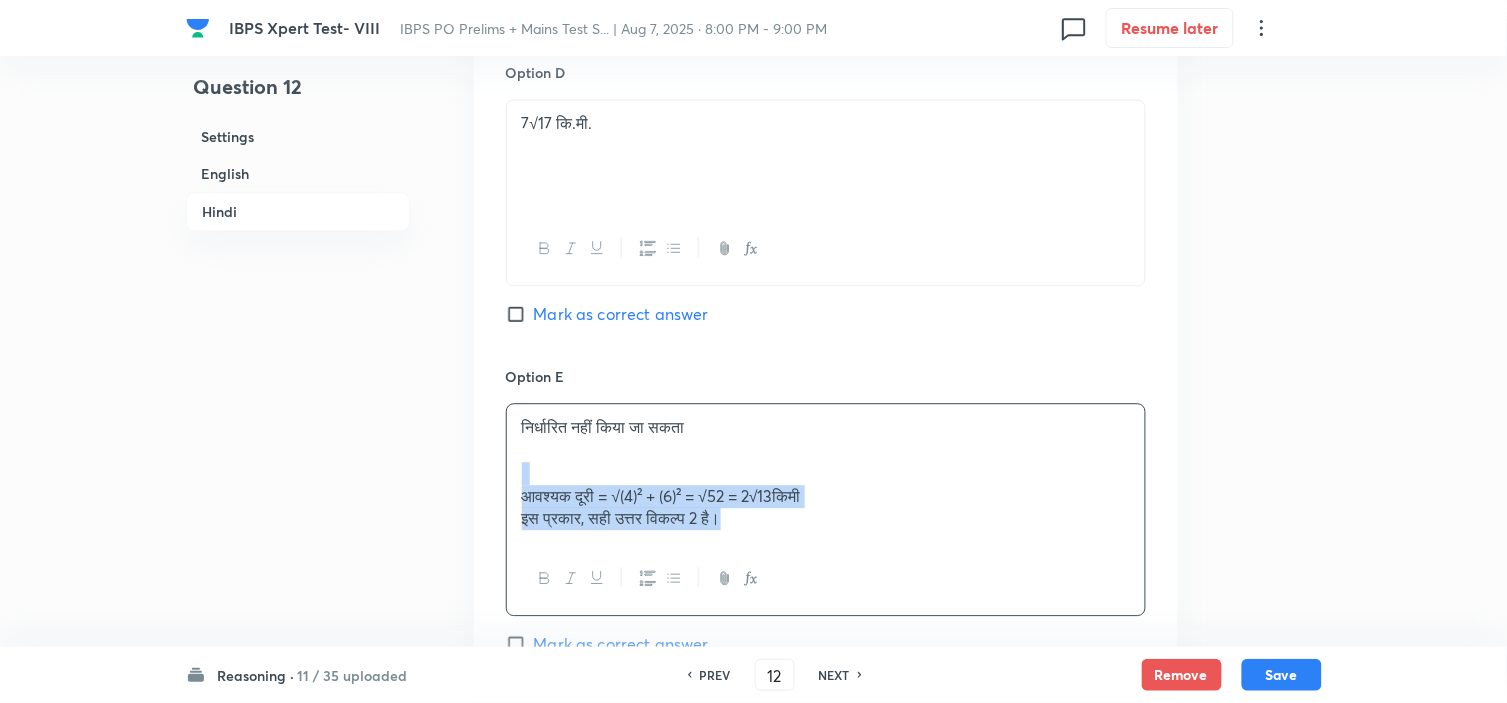 drag, startPoint x: 521, startPoint y: 488, endPoint x: 882, endPoint y: 580, distance: 372.53857 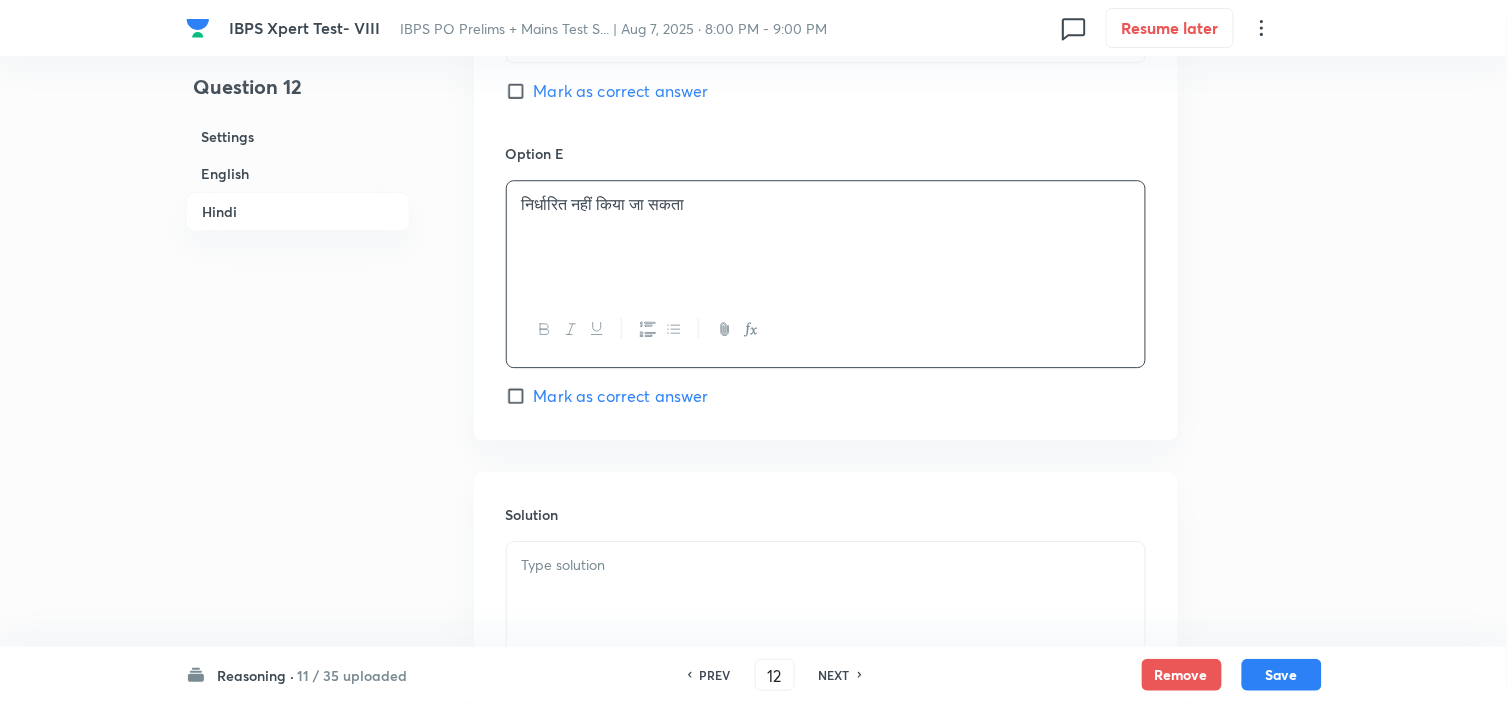 click at bounding box center [826, 565] 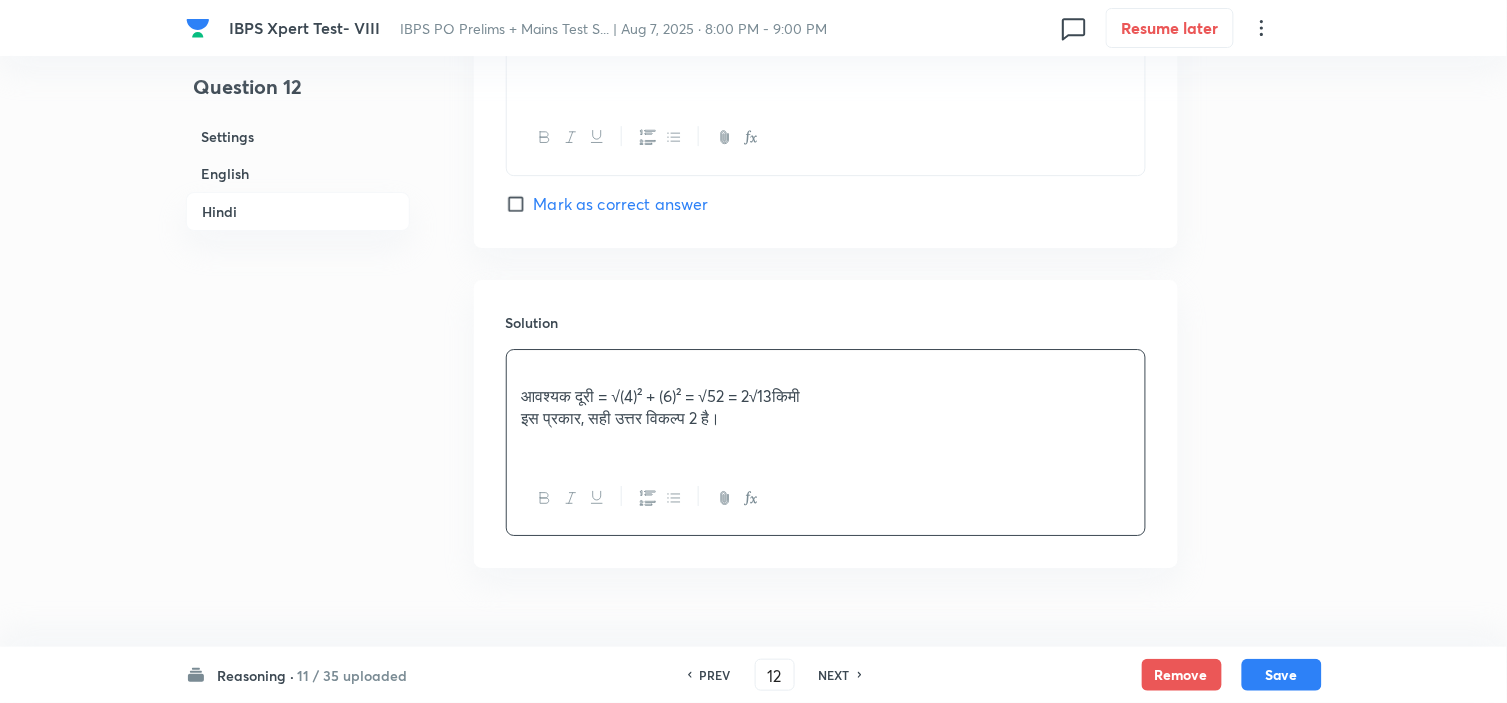 scroll, scrollTop: 5413, scrollLeft: 0, axis: vertical 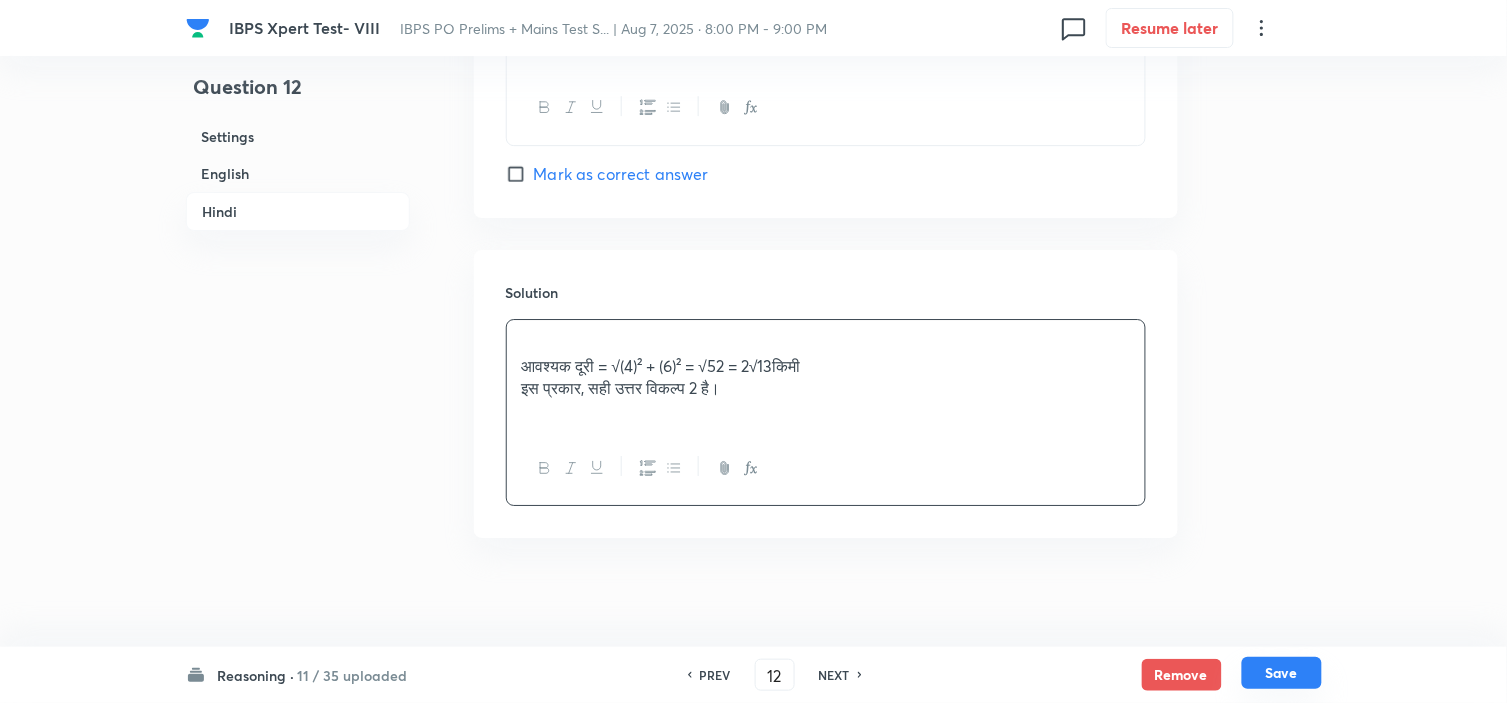 click on "Save" at bounding box center (1282, 673) 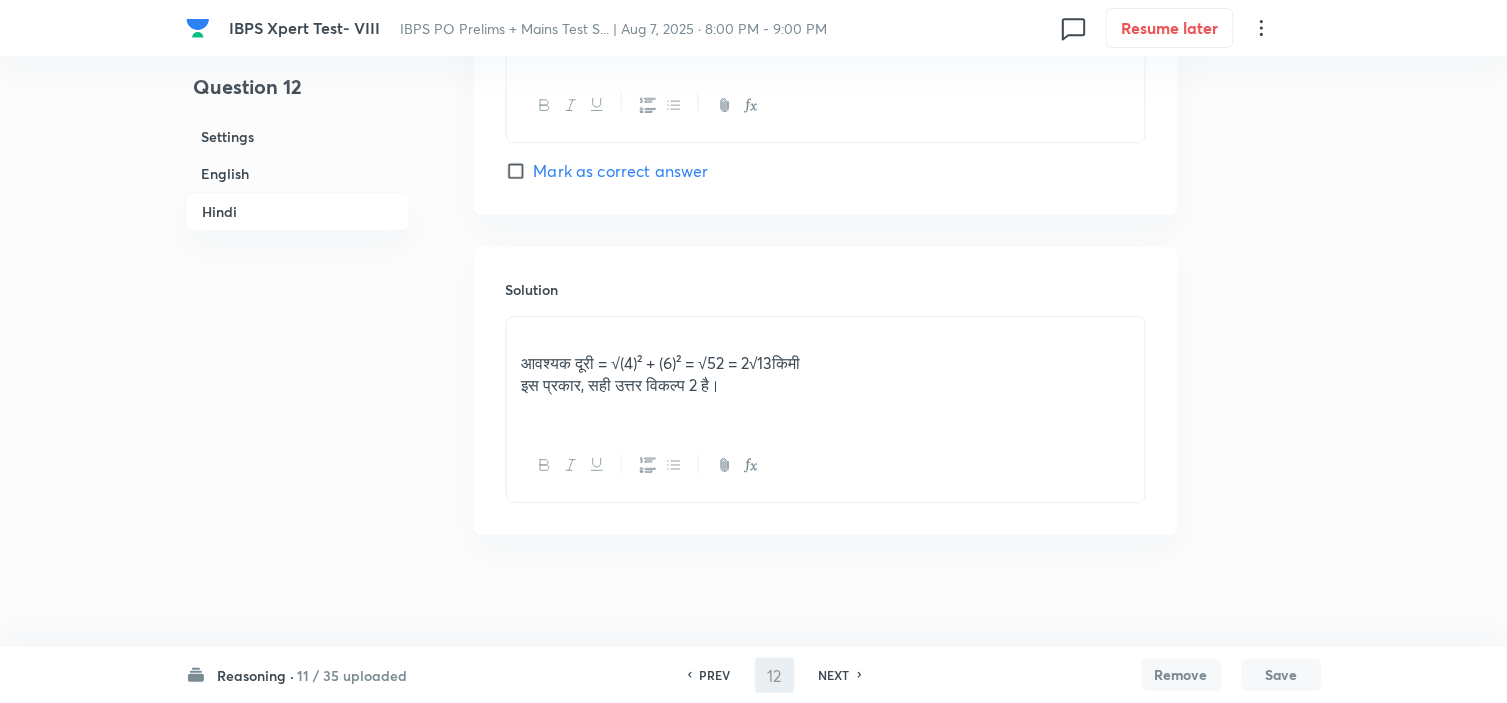 type on "13" 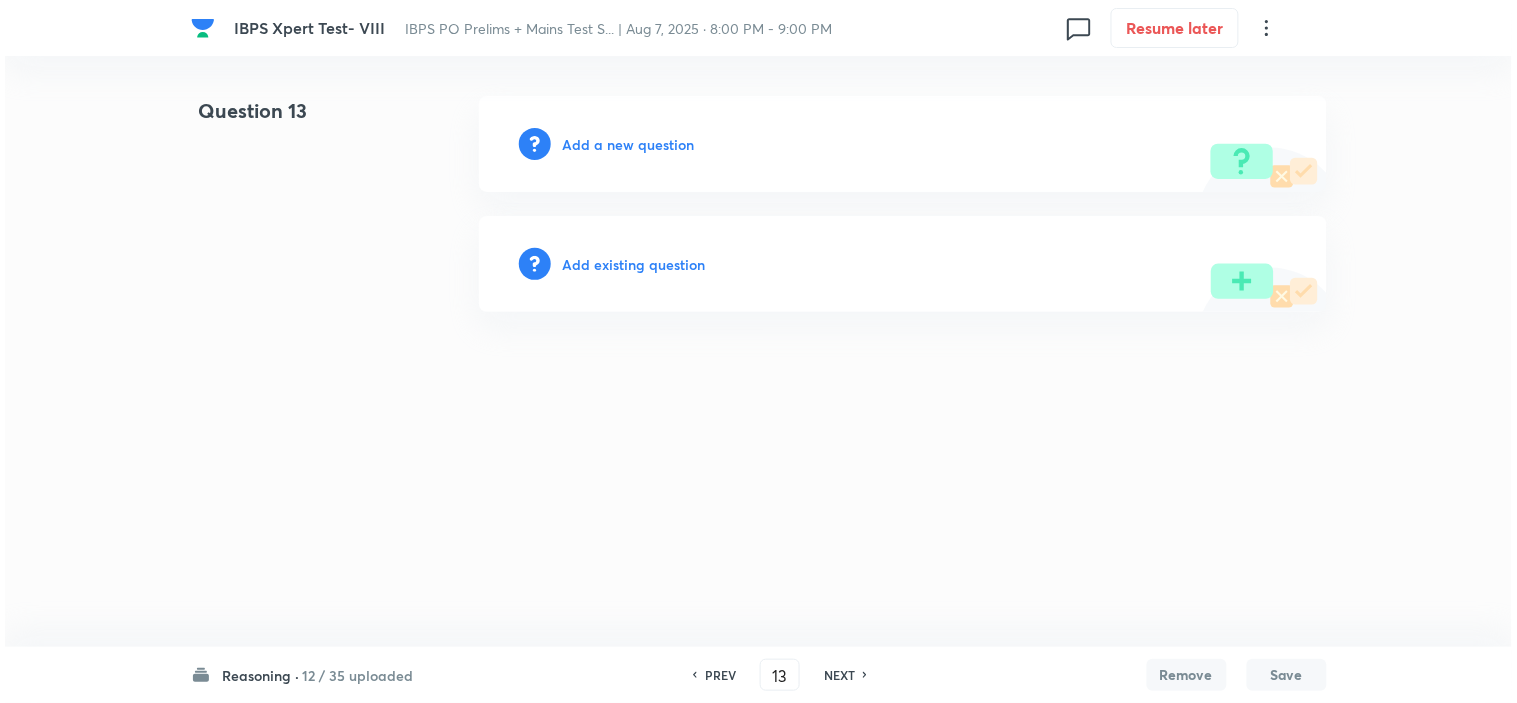 scroll, scrollTop: 0, scrollLeft: 0, axis: both 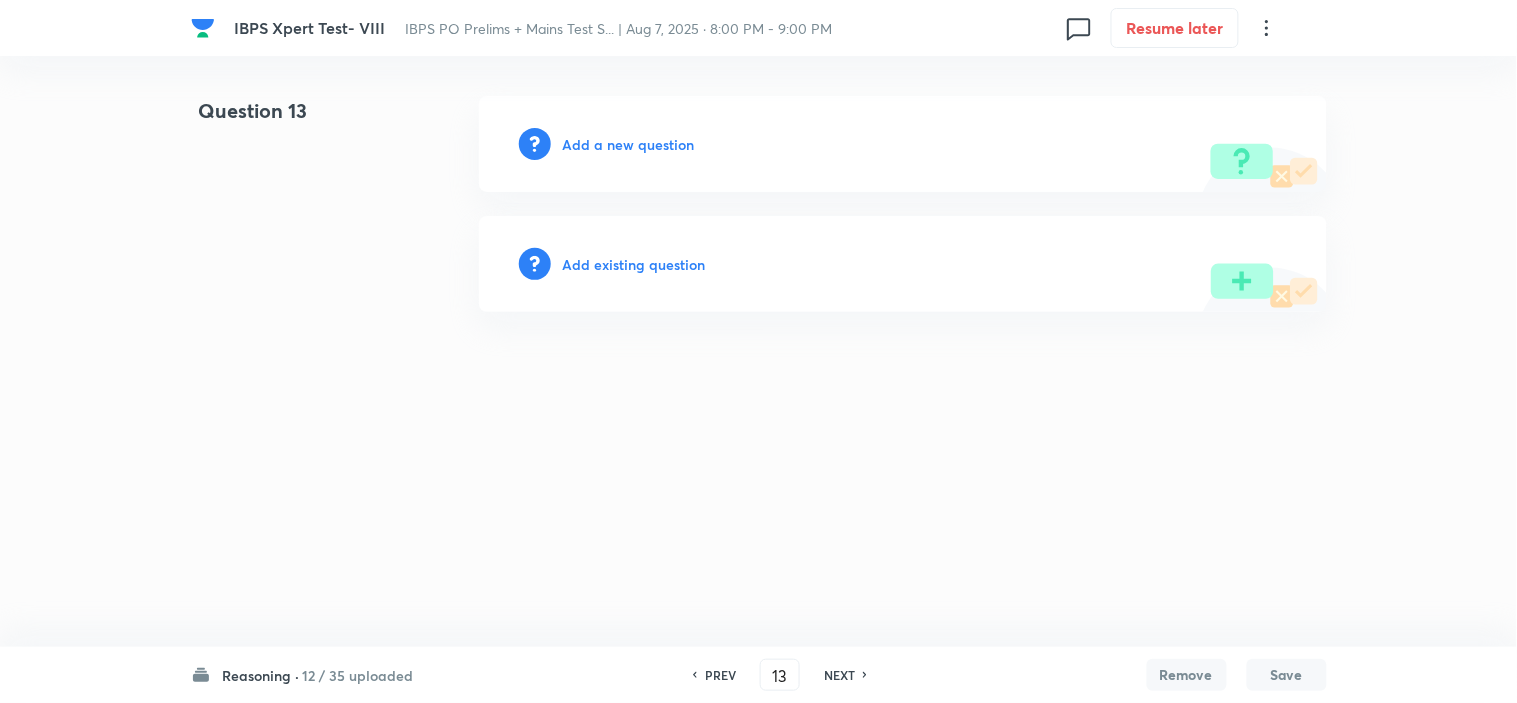 click on "Add a new question" at bounding box center (629, 144) 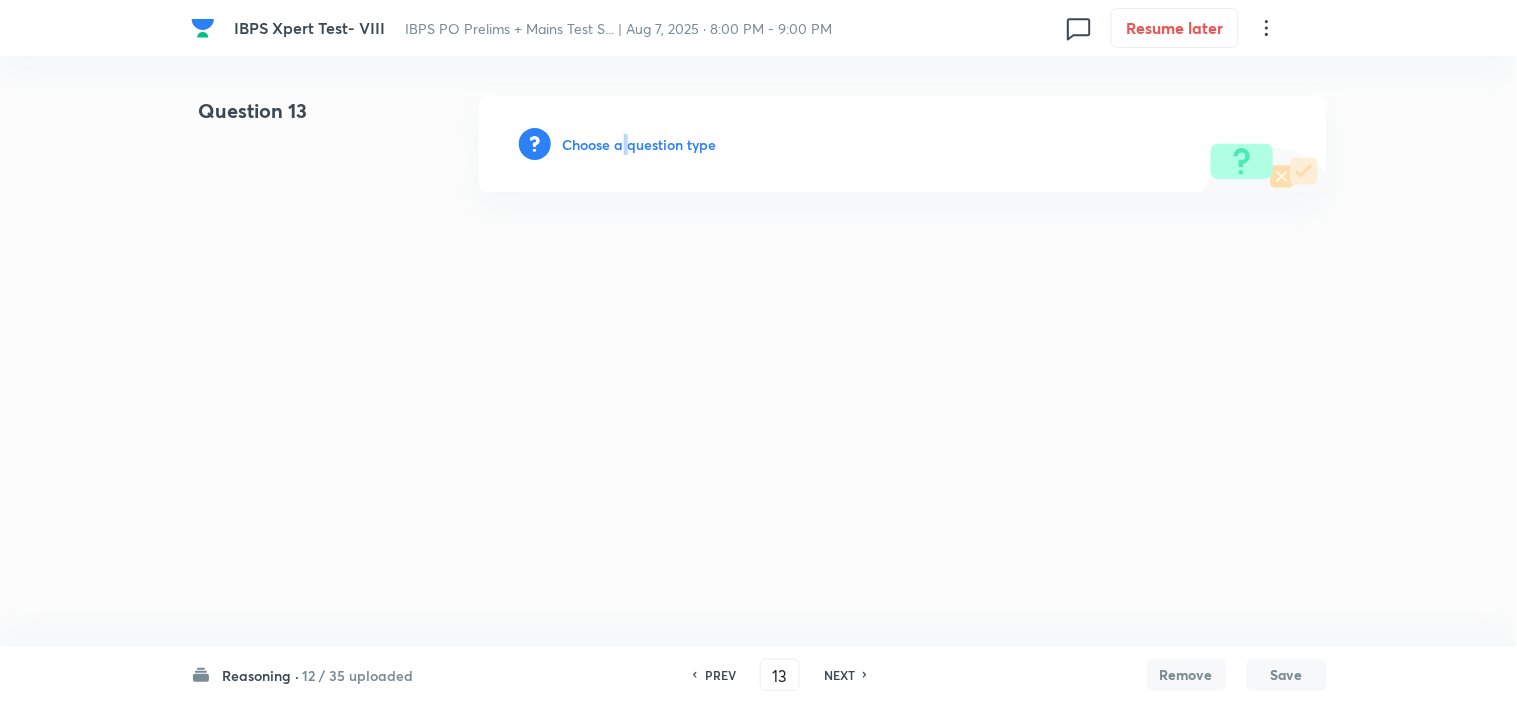 click on "Choose a question type" at bounding box center [640, 144] 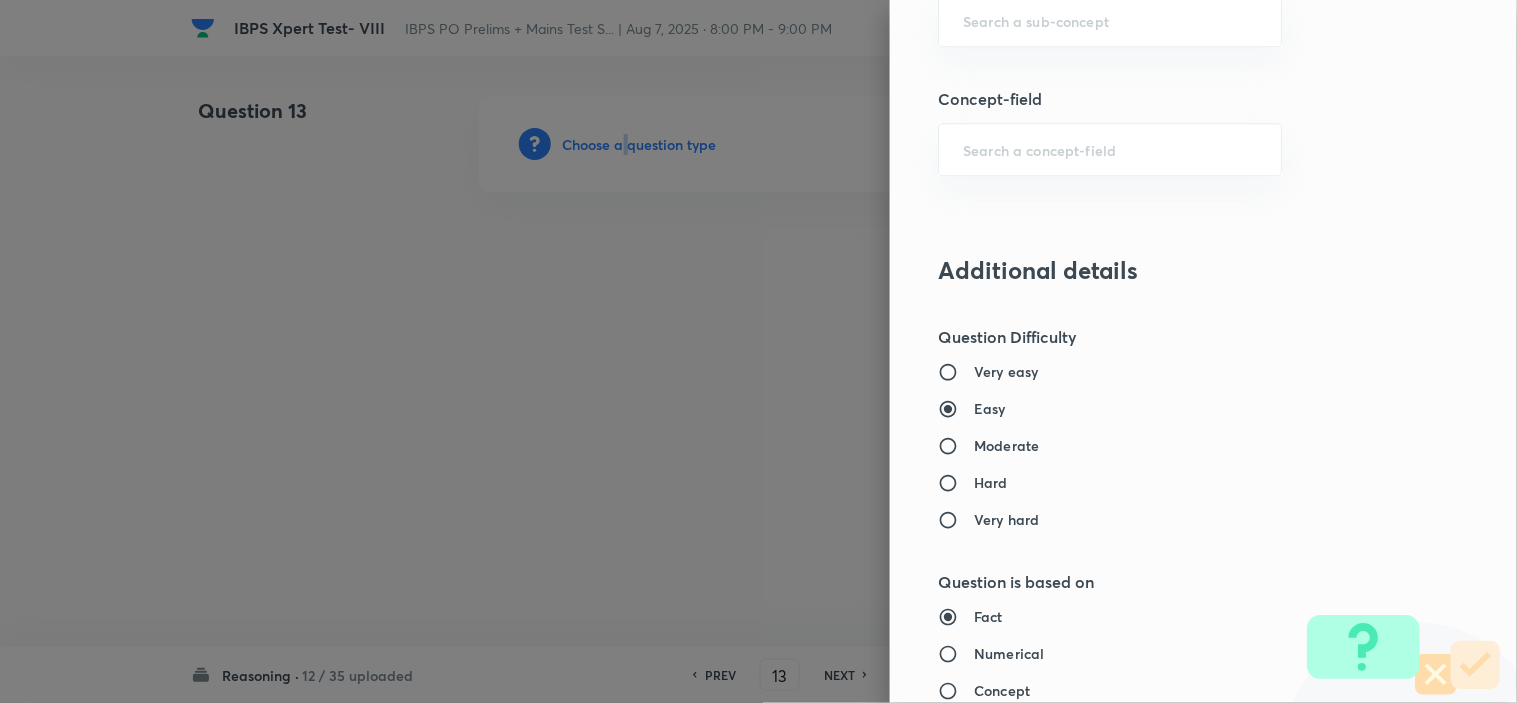 scroll, scrollTop: 888, scrollLeft: 0, axis: vertical 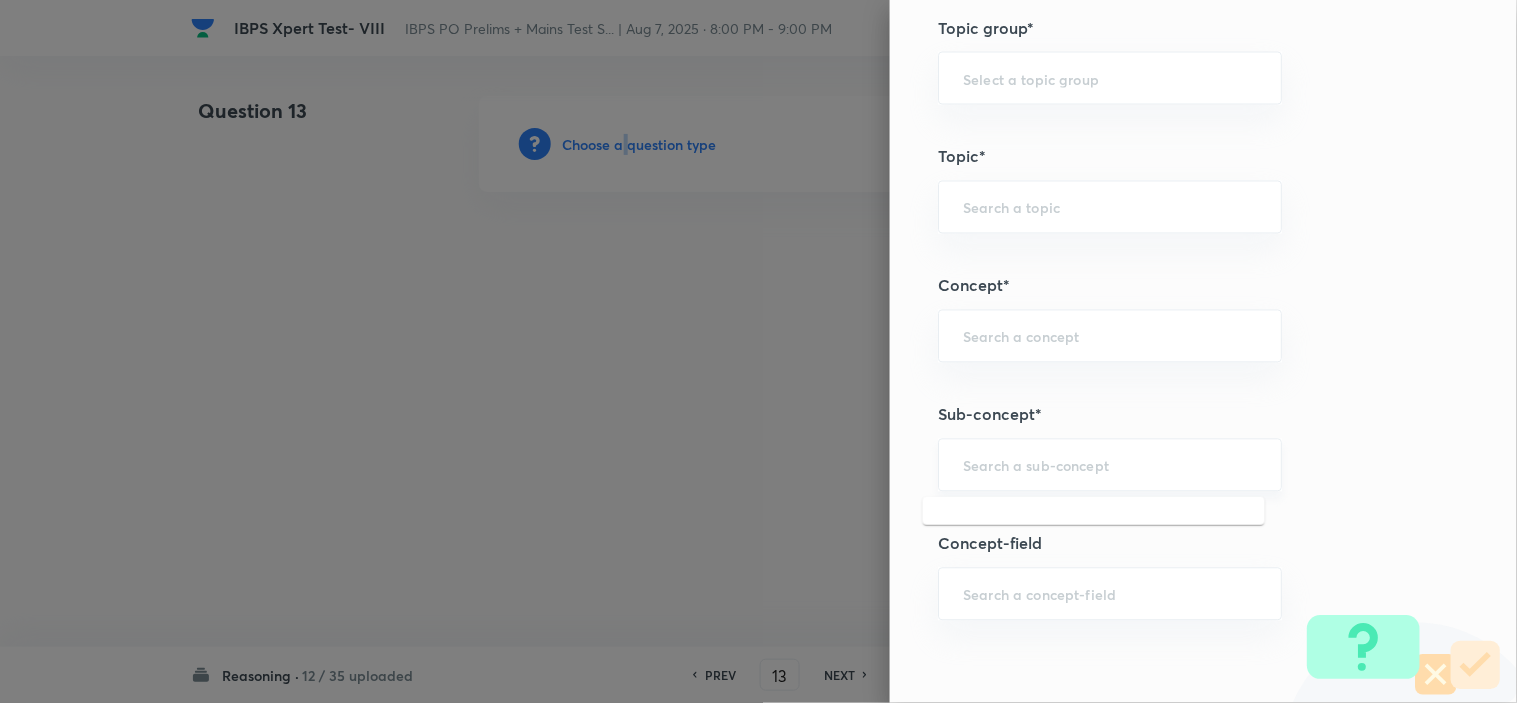 click at bounding box center (1110, 465) 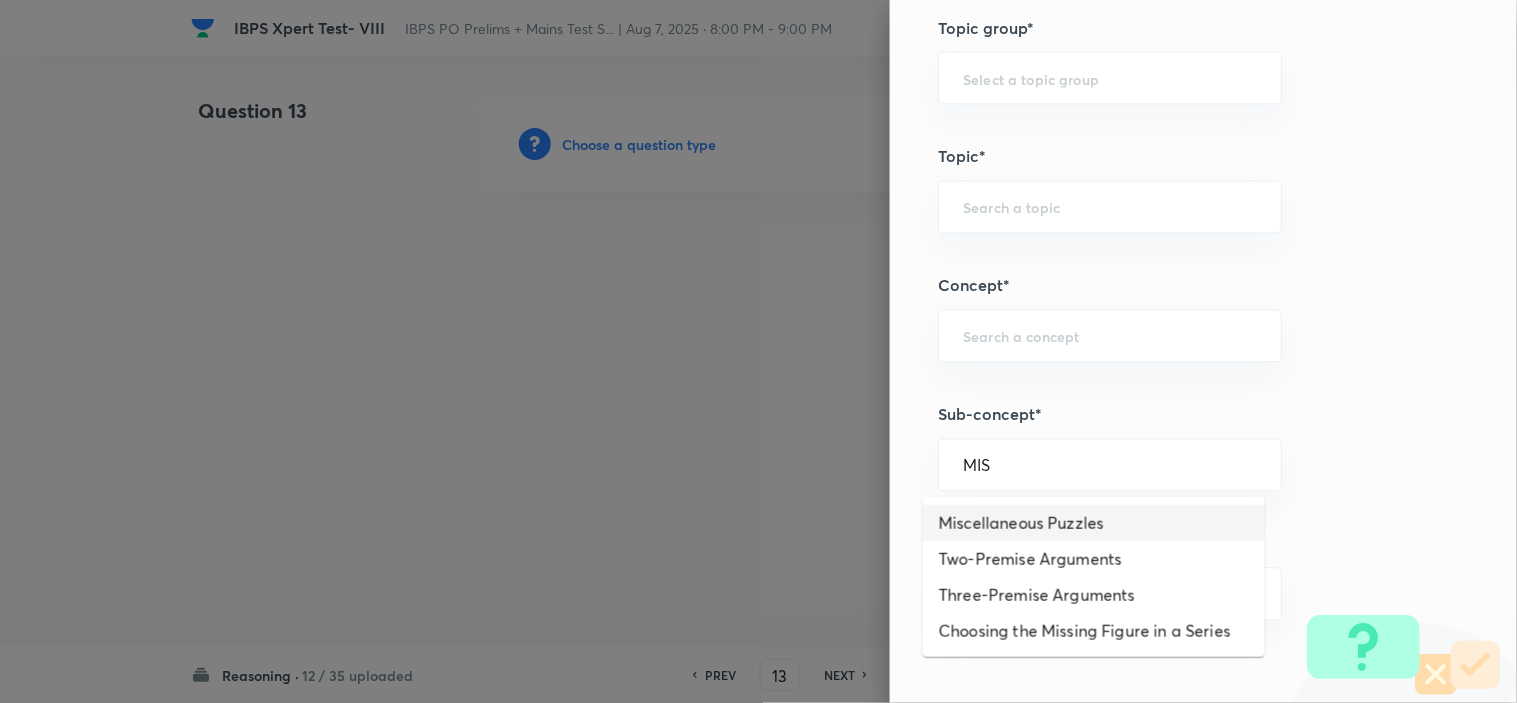 click on "Miscellaneous Puzzles" at bounding box center (1094, 523) 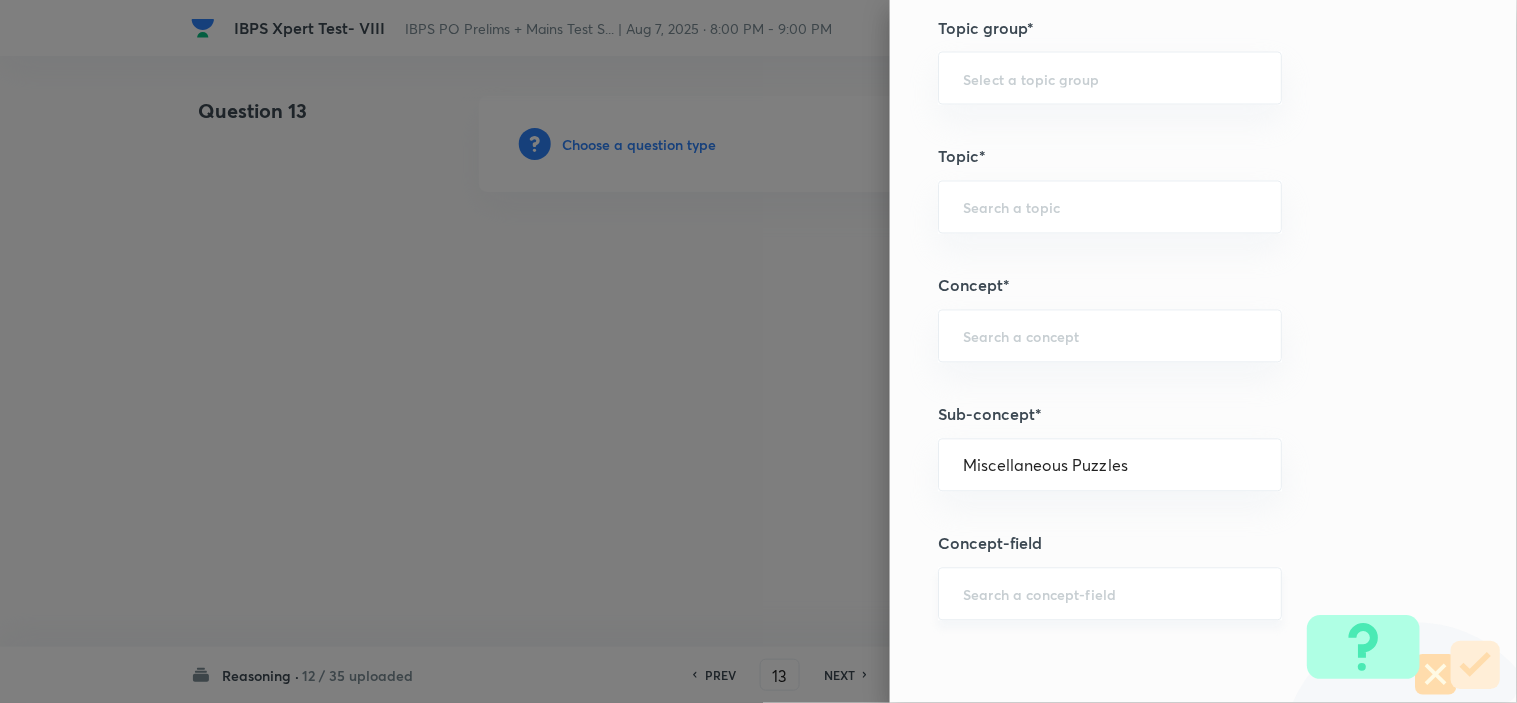 type on "Reasoning" 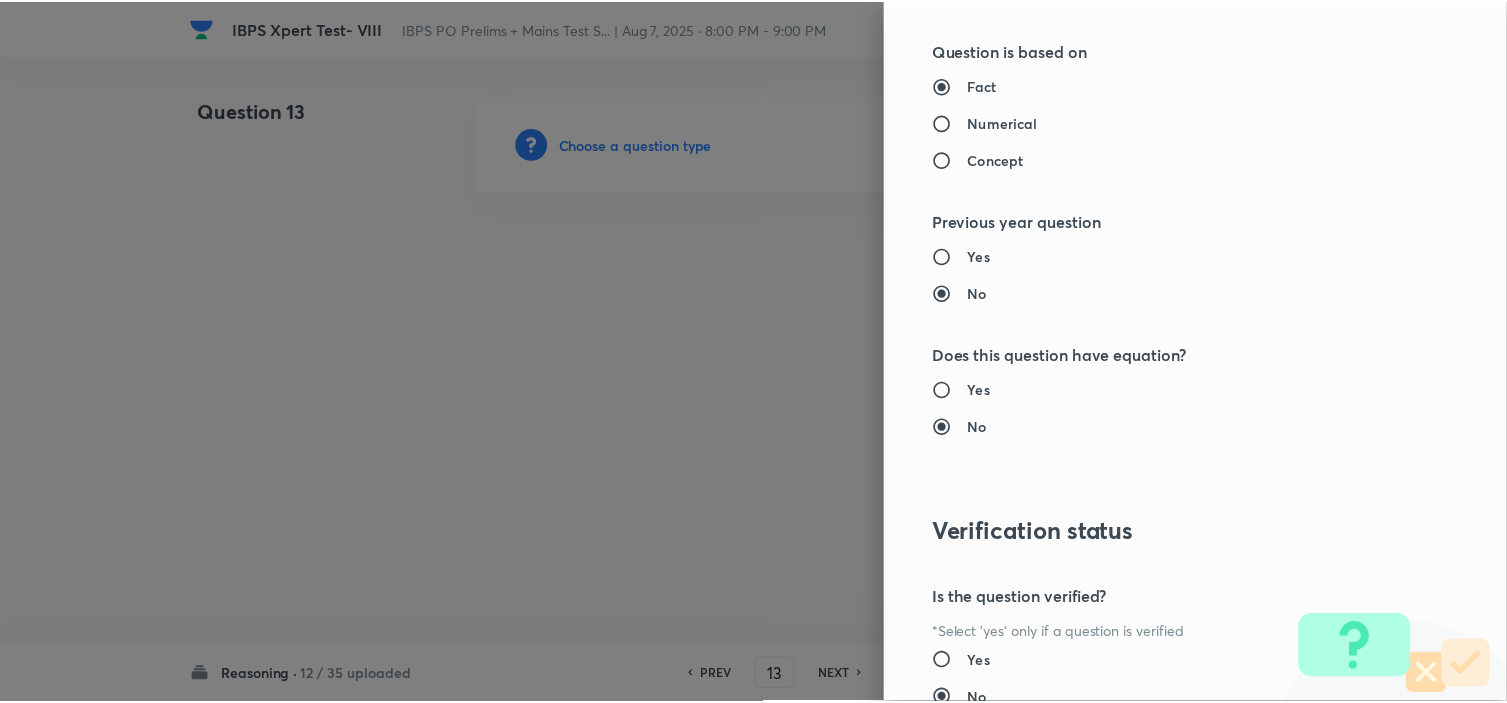 scroll, scrollTop: 2023, scrollLeft: 0, axis: vertical 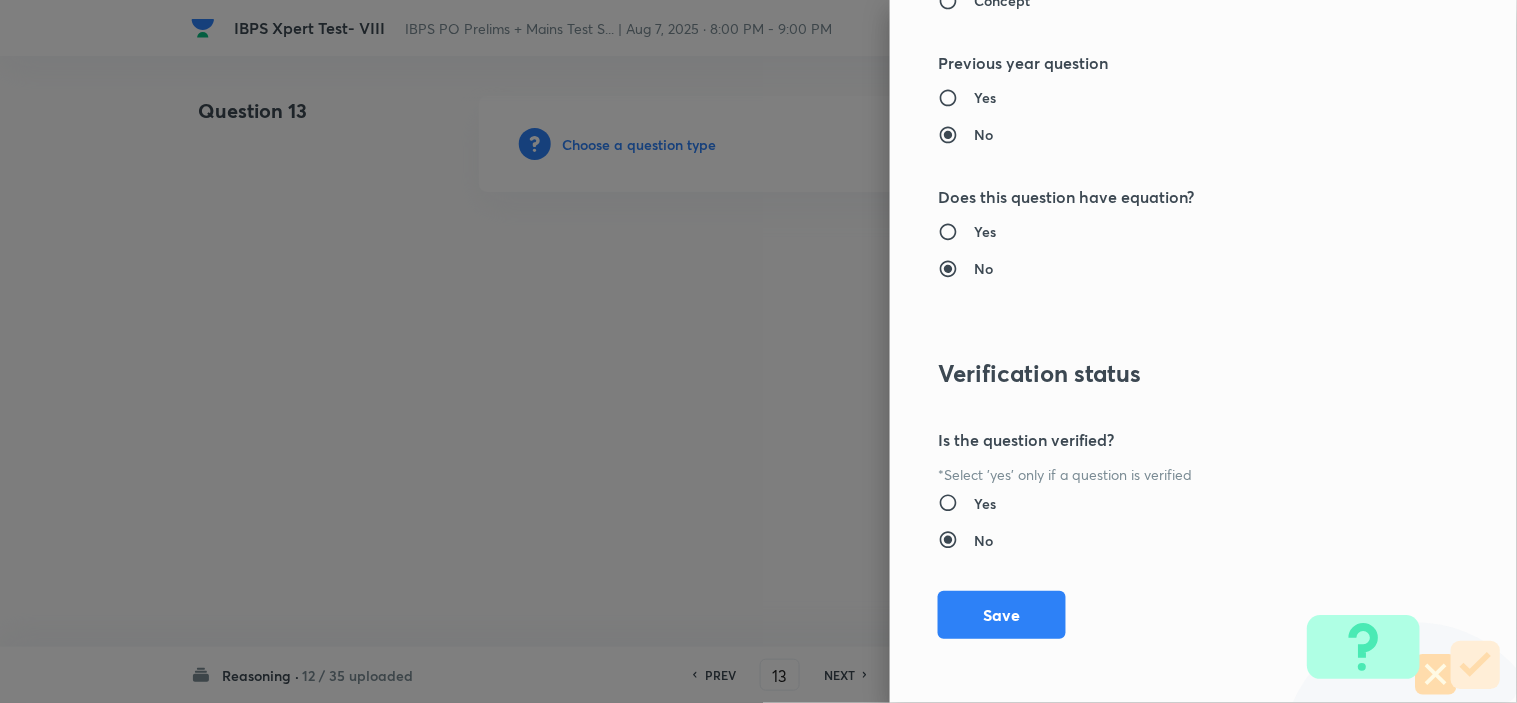click on "Save" at bounding box center [1002, 615] 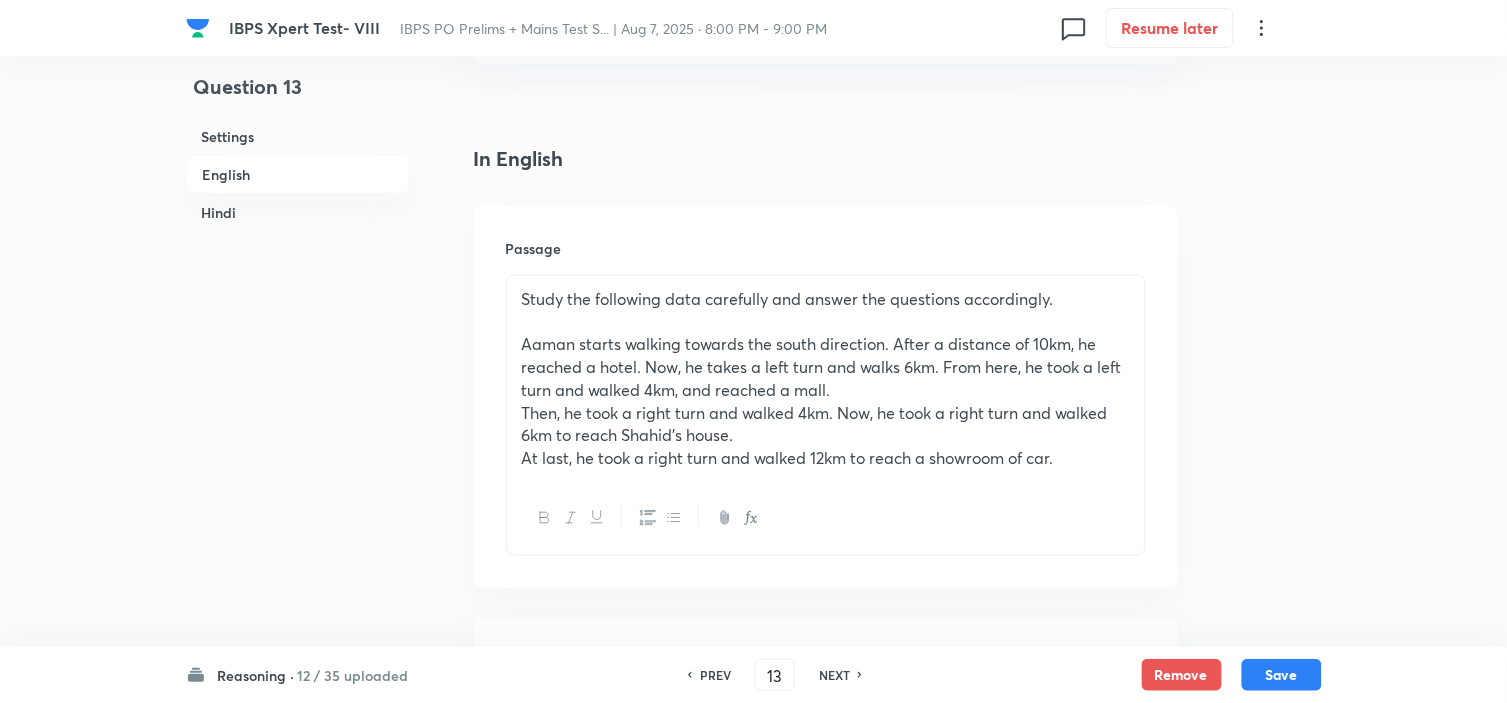 scroll, scrollTop: 777, scrollLeft: 0, axis: vertical 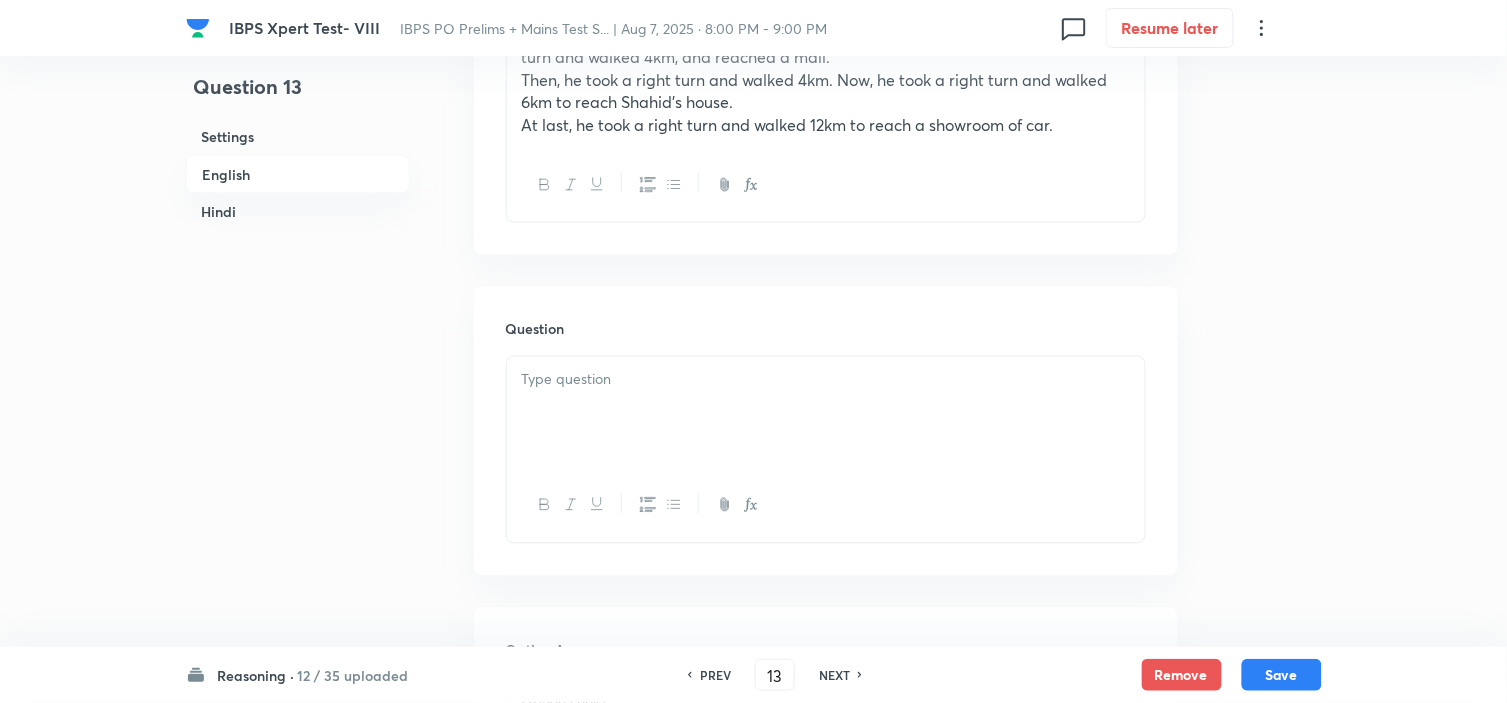click at bounding box center (826, 413) 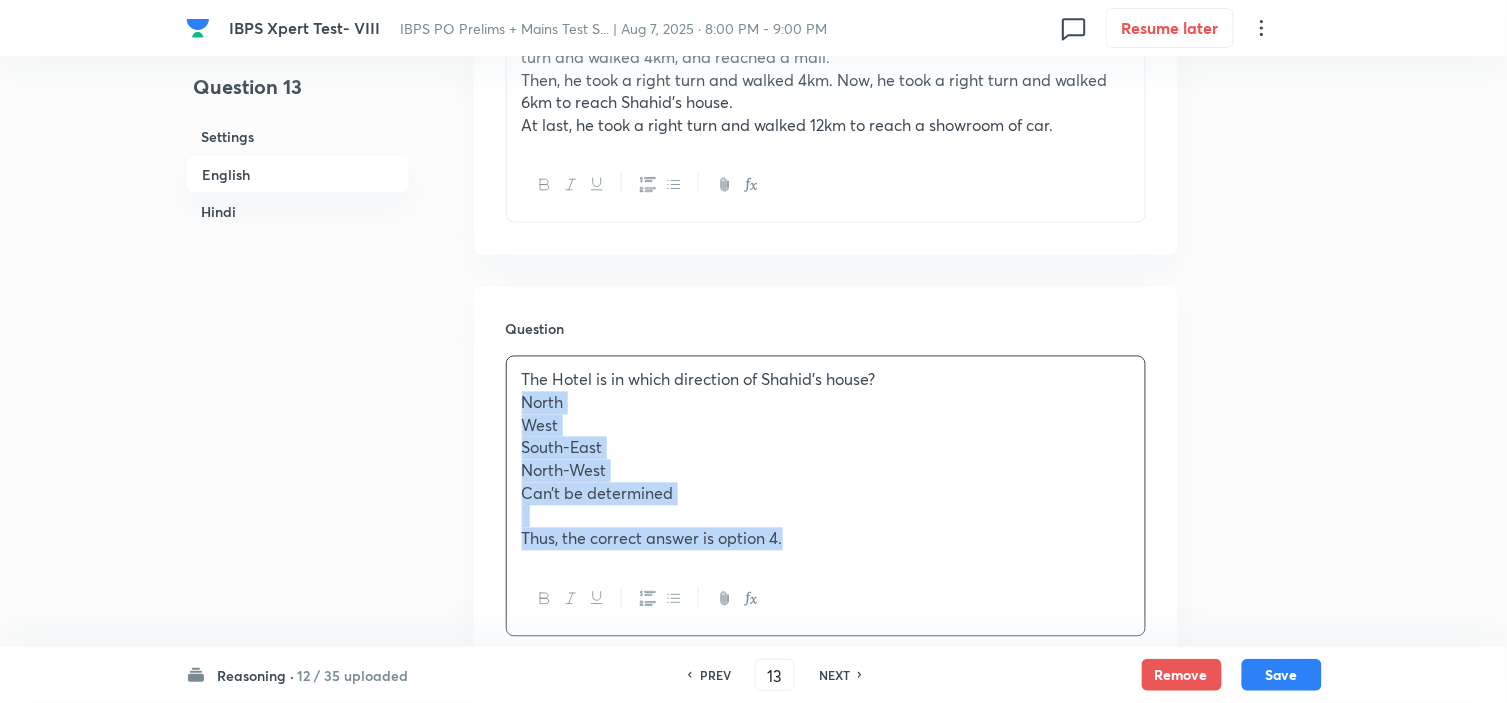 drag, startPoint x: 518, startPoint y: 410, endPoint x: 950, endPoint y: 632, distance: 485.7036 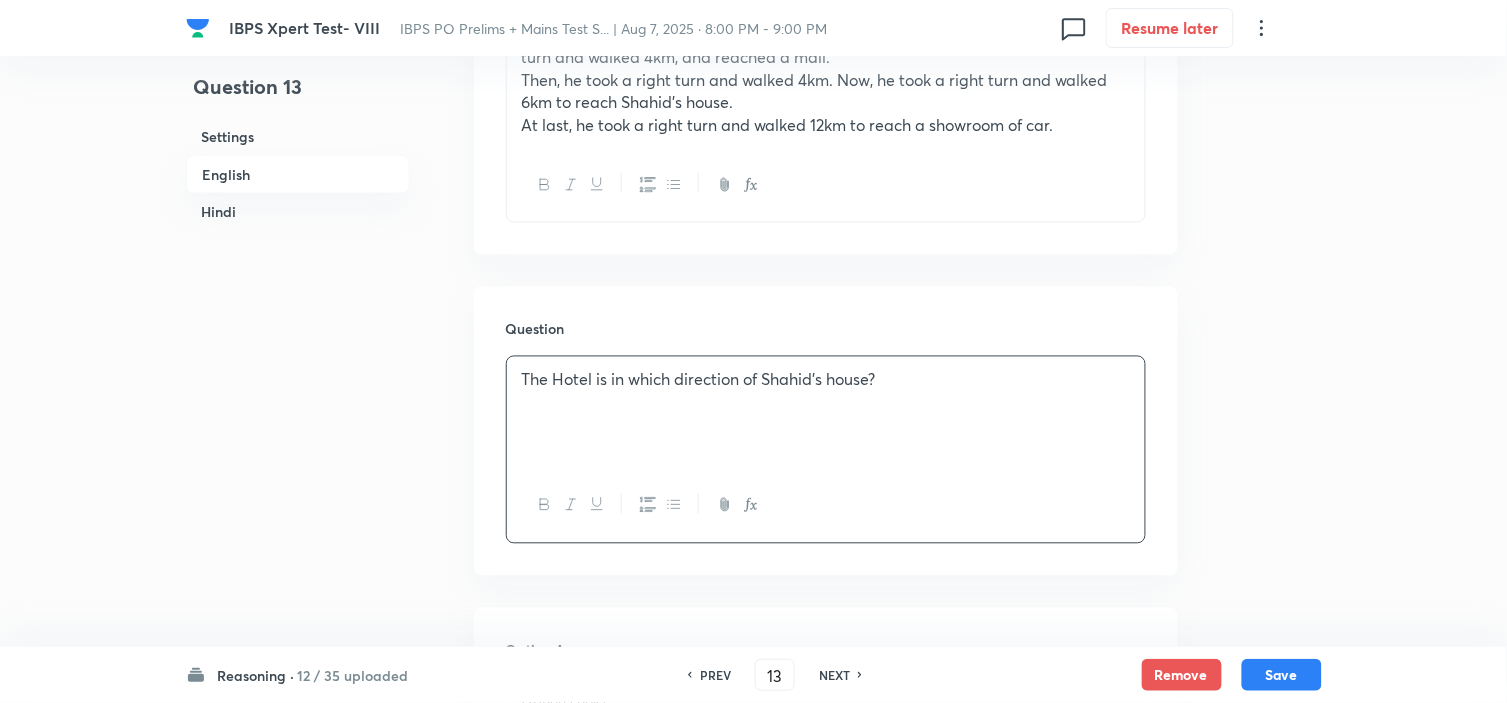 scroll, scrollTop: 1111, scrollLeft: 0, axis: vertical 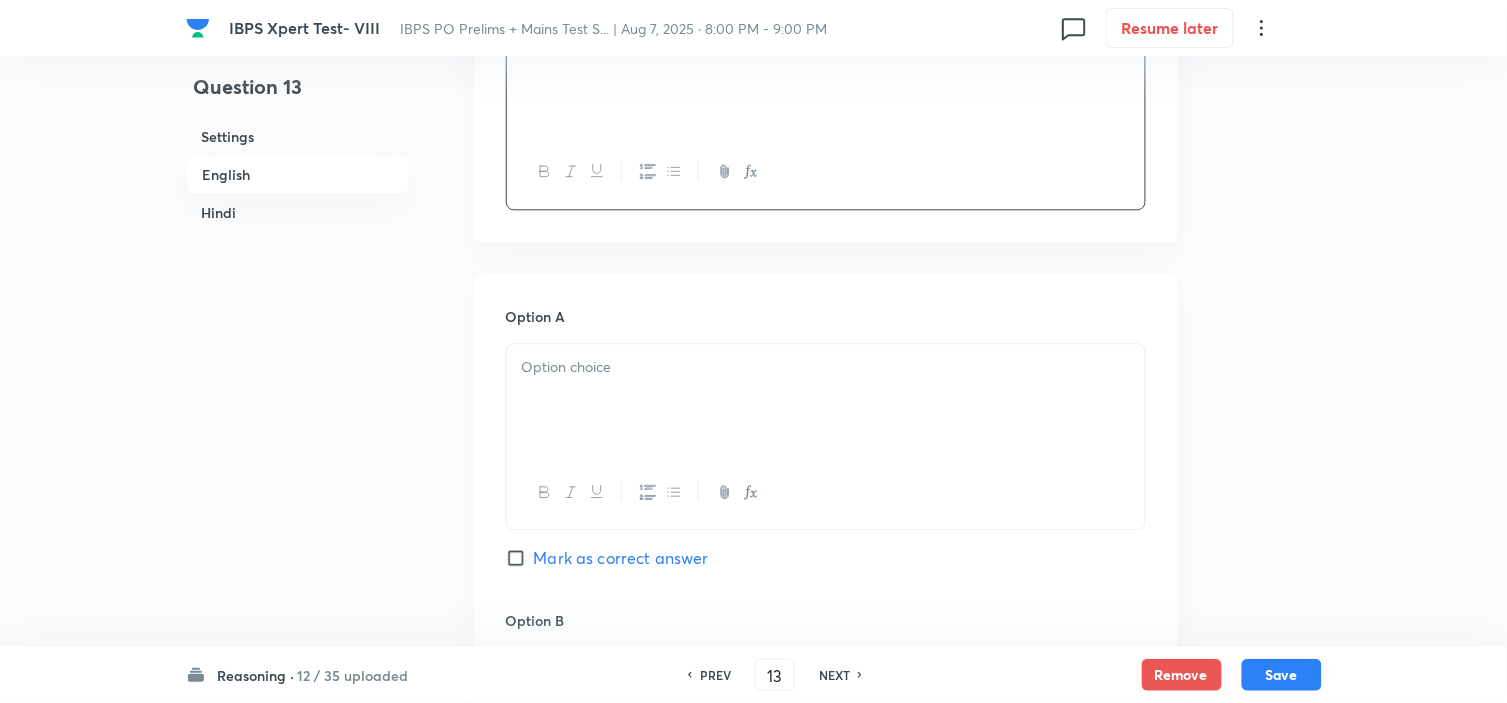 click at bounding box center (826, 400) 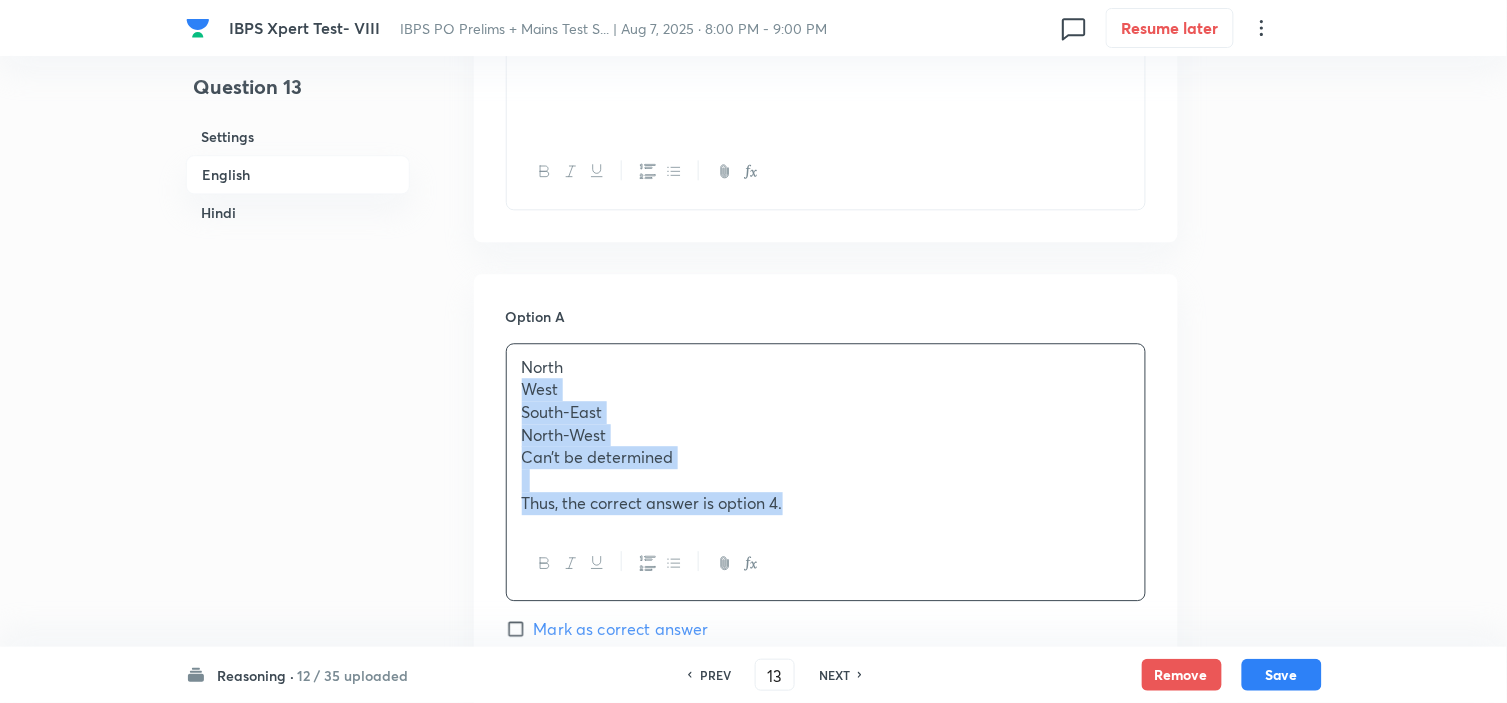 drag, startPoint x: 523, startPoint y: 394, endPoint x: 911, endPoint y: 601, distance: 439.7647 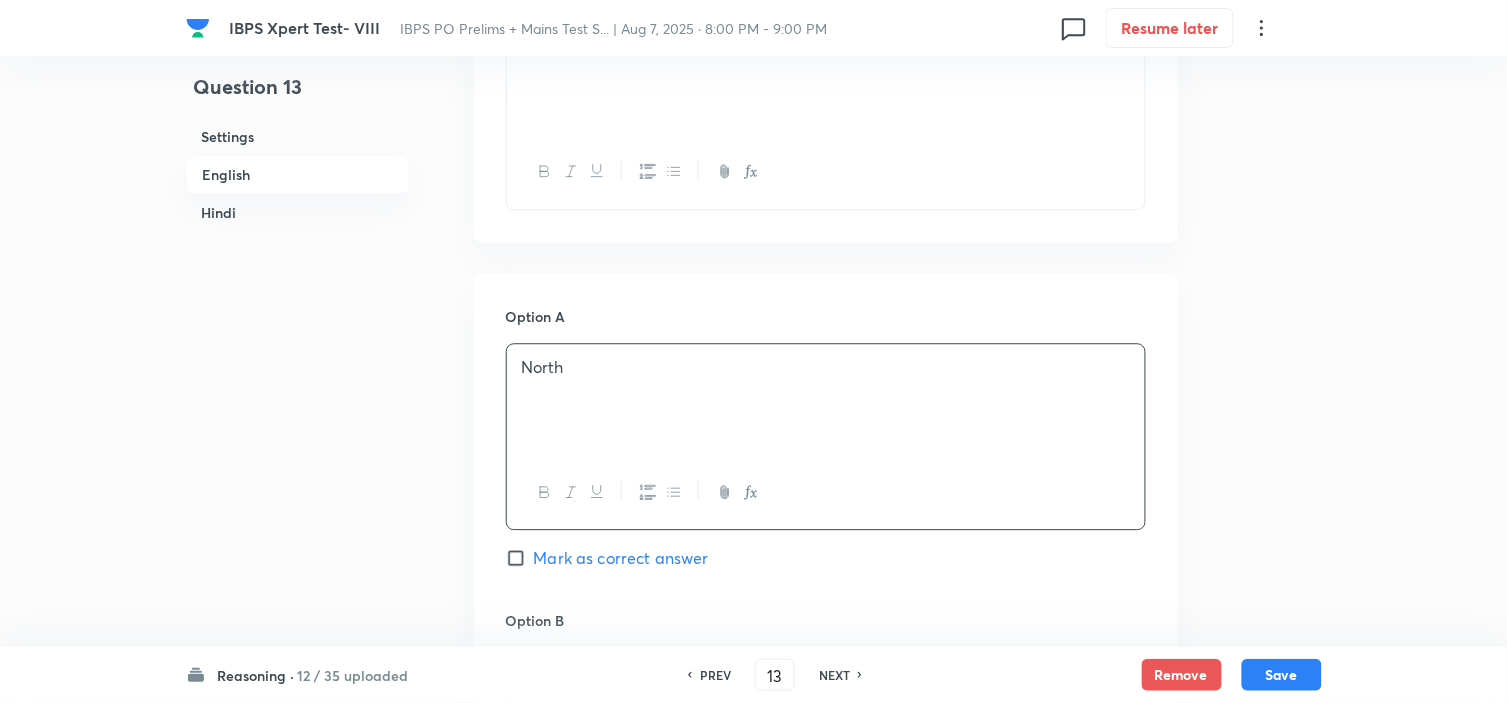 scroll, scrollTop: 1444, scrollLeft: 0, axis: vertical 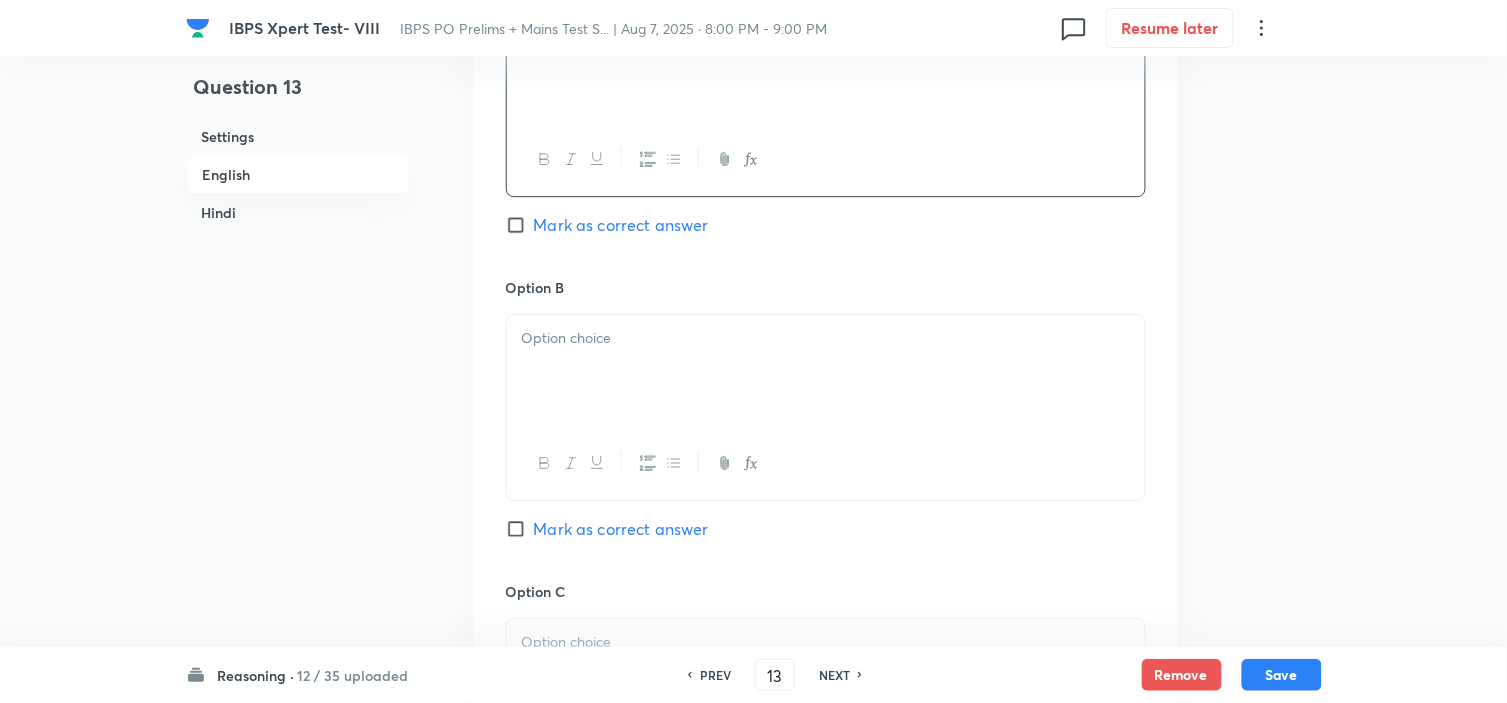 click at bounding box center [826, 371] 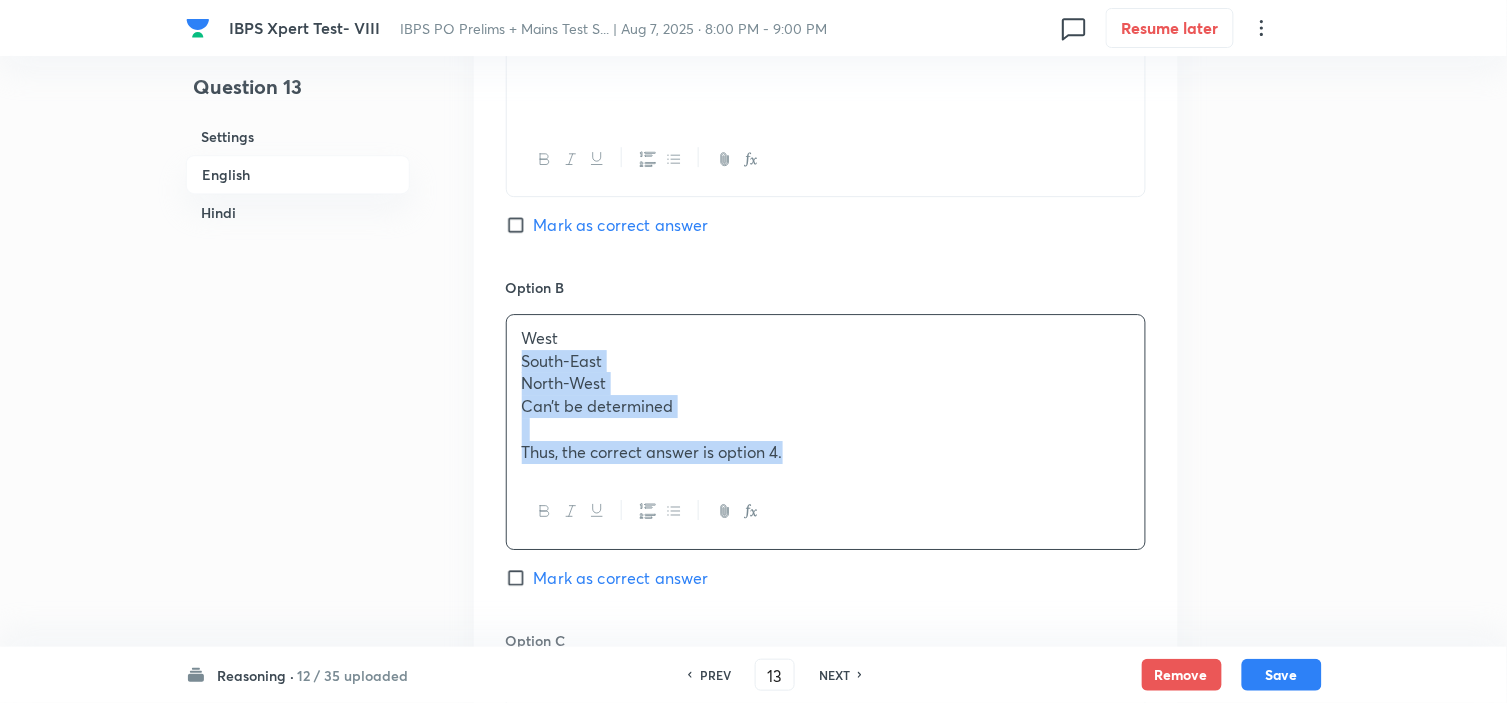 drag, startPoint x: 522, startPoint y: 370, endPoint x: 1010, endPoint y: 560, distance: 523.6831 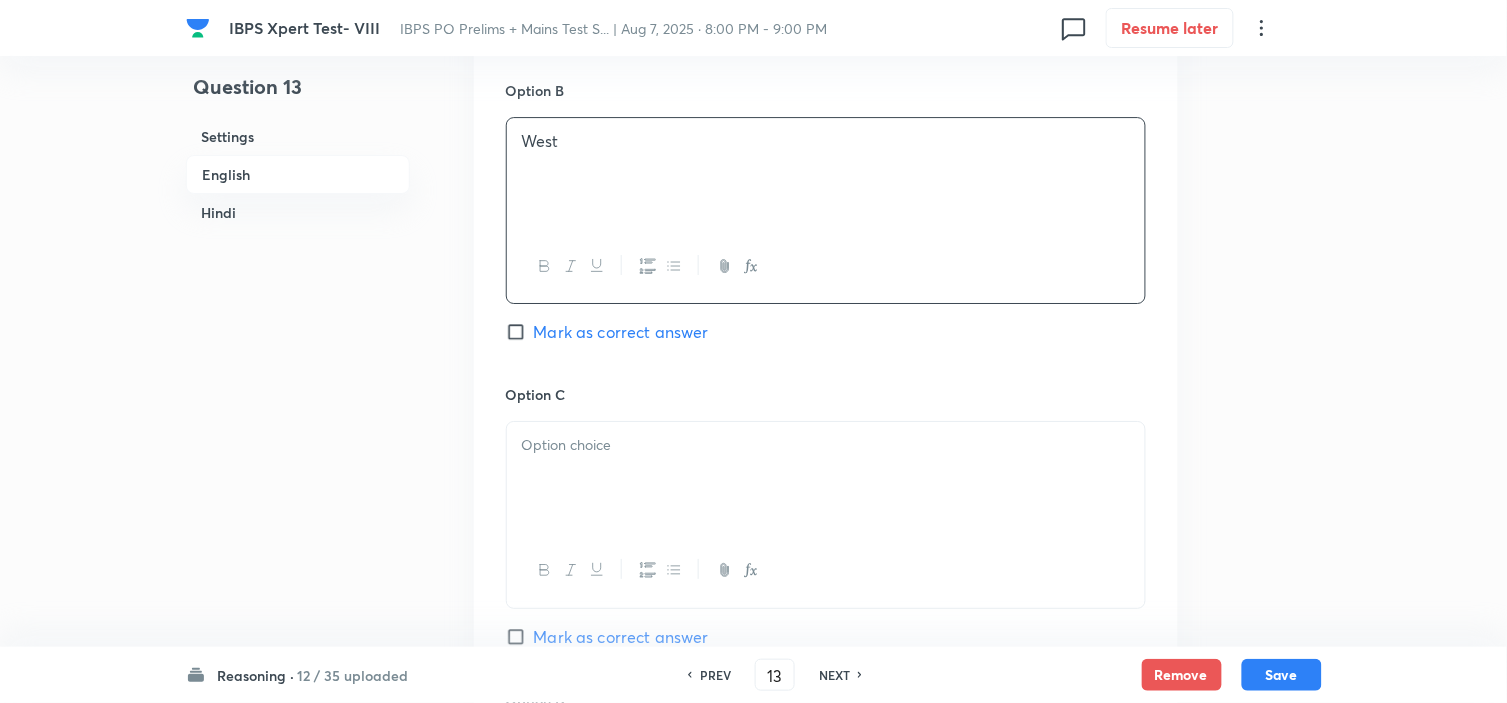 scroll, scrollTop: 1666, scrollLeft: 0, axis: vertical 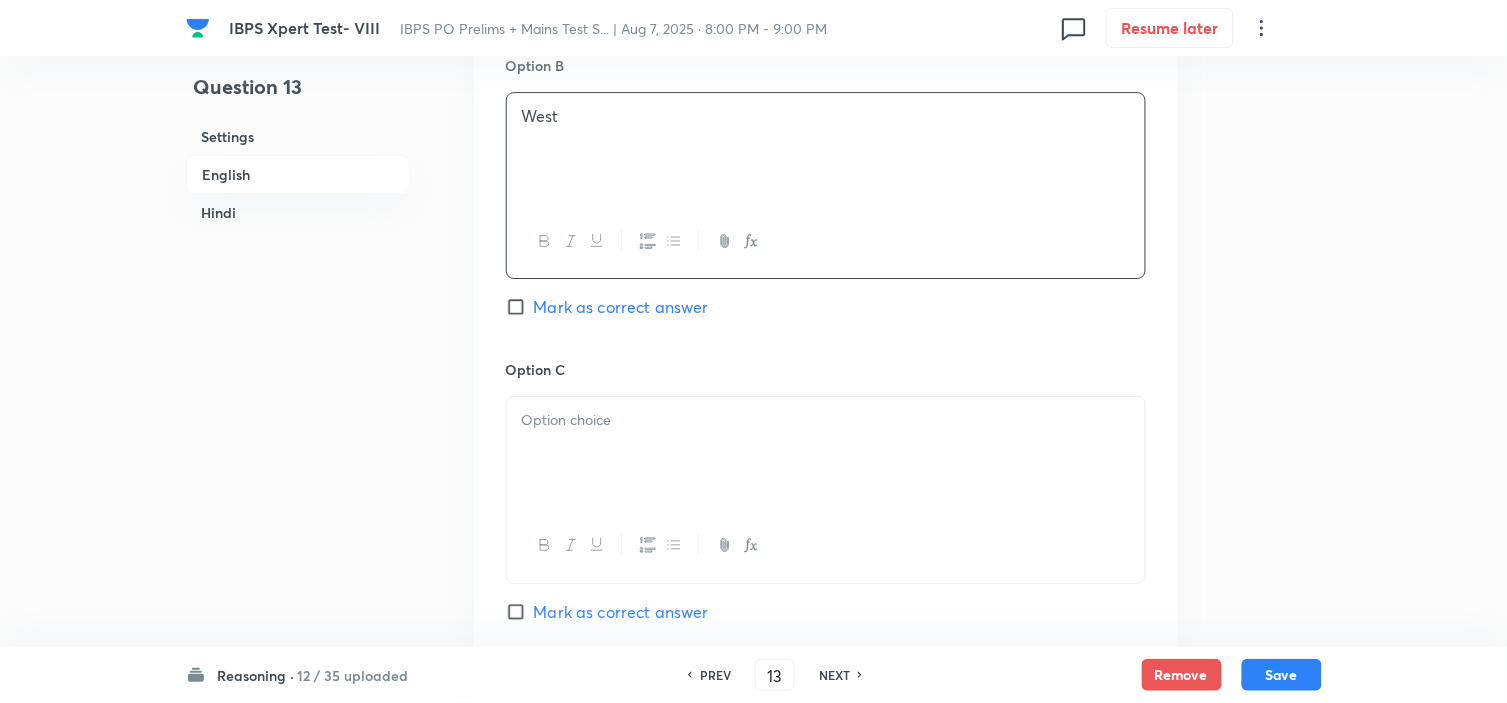 click on "Option A North Mark as correct answer Option B West Mark as correct answer Option C Mark as correct answer Option D Mark as correct answer Option E Mark as correct answer" at bounding box center (826, 492) 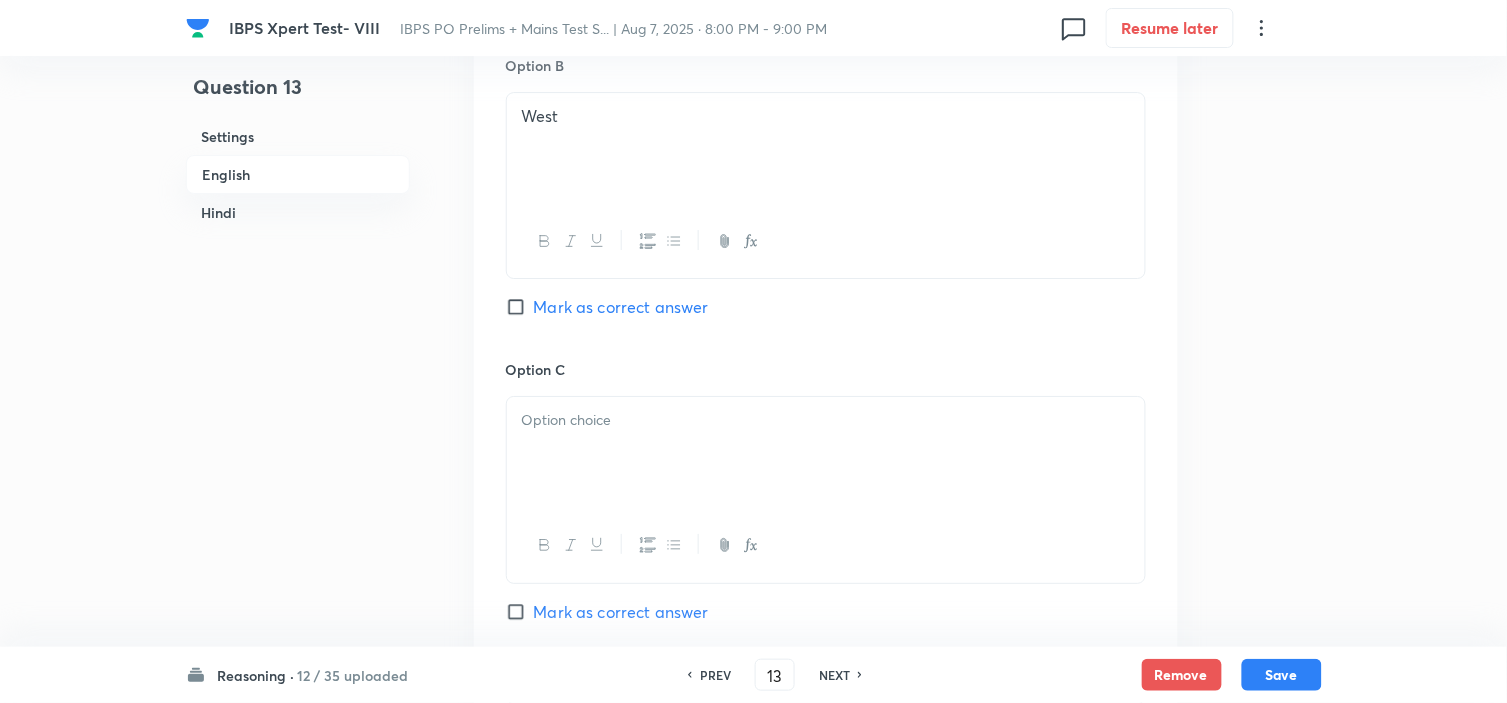 click at bounding box center (826, 453) 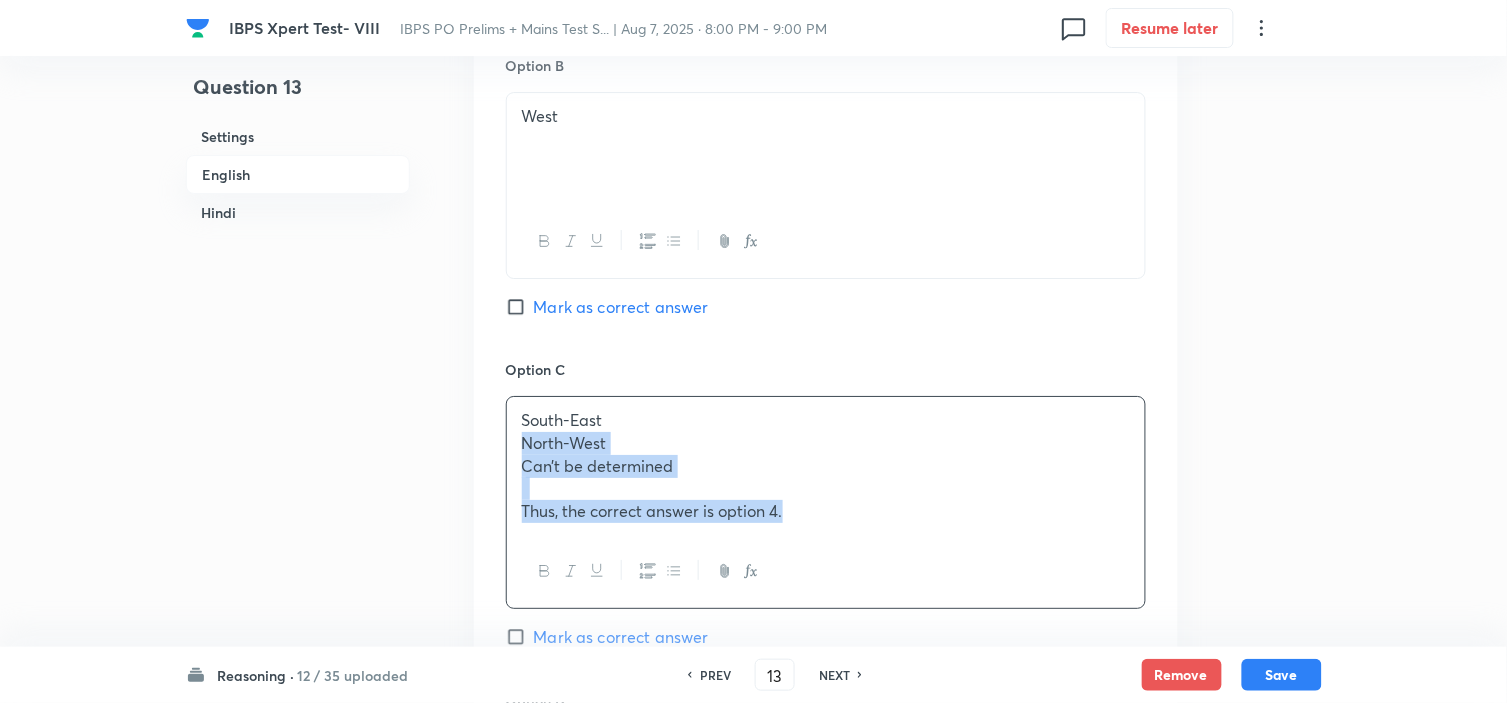 drag, startPoint x: 514, startPoint y: 443, endPoint x: 1046, endPoint y: 615, distance: 559.1136 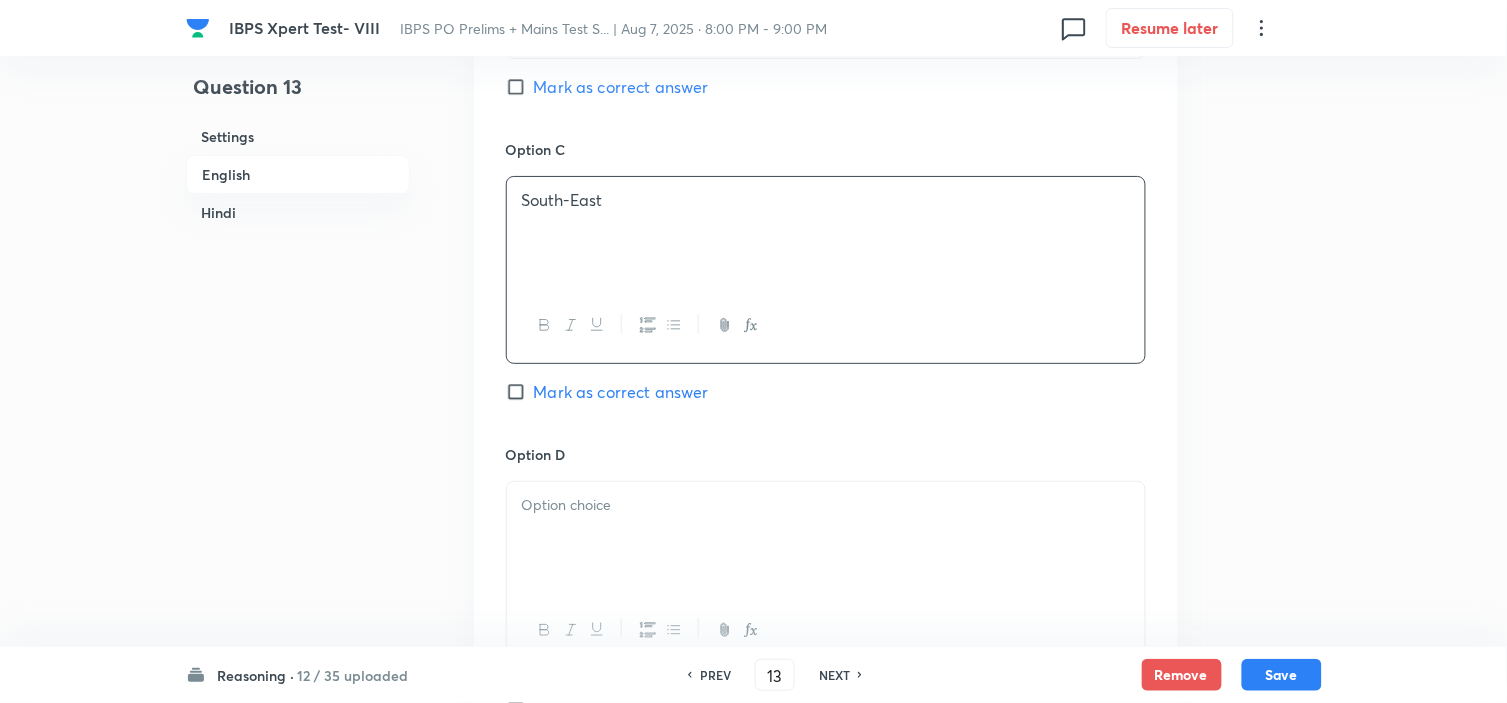 scroll, scrollTop: 1888, scrollLeft: 0, axis: vertical 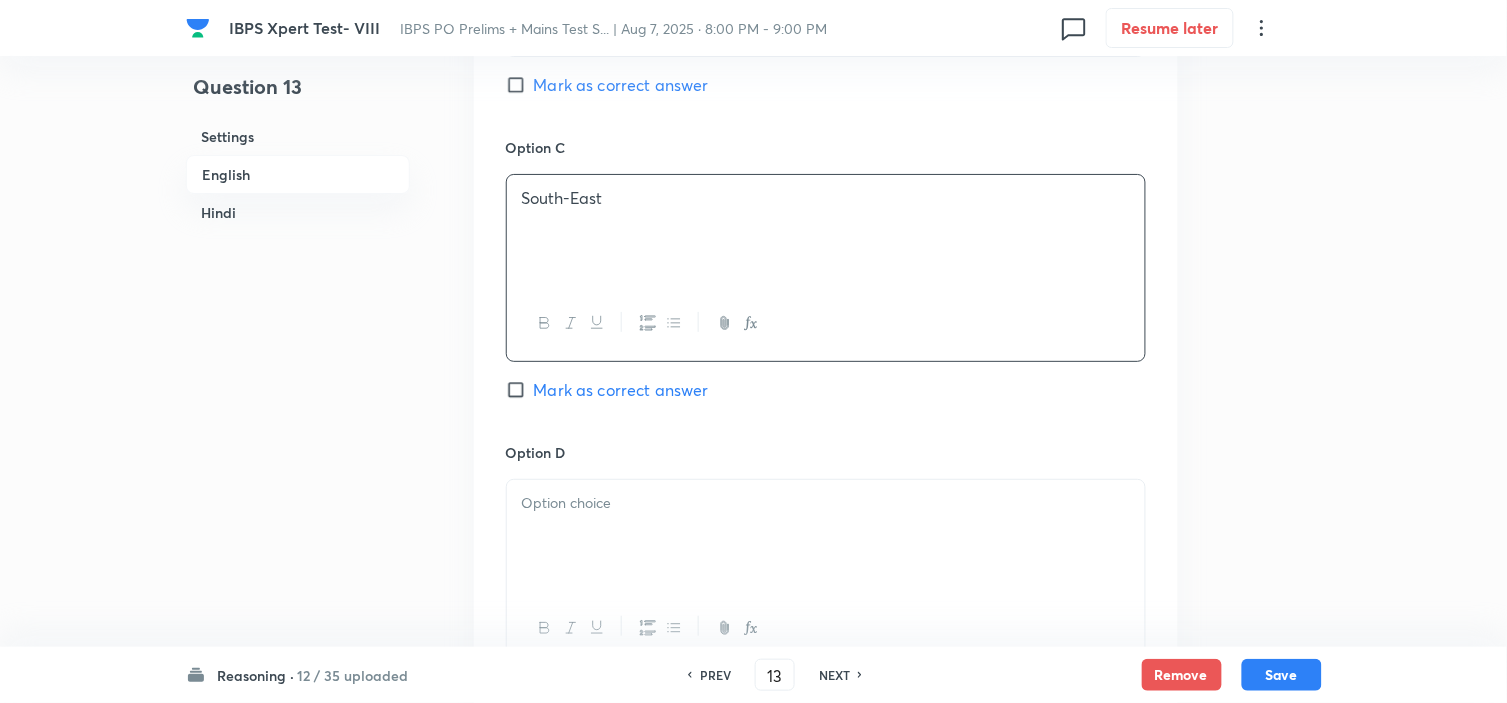 click at bounding box center (826, 536) 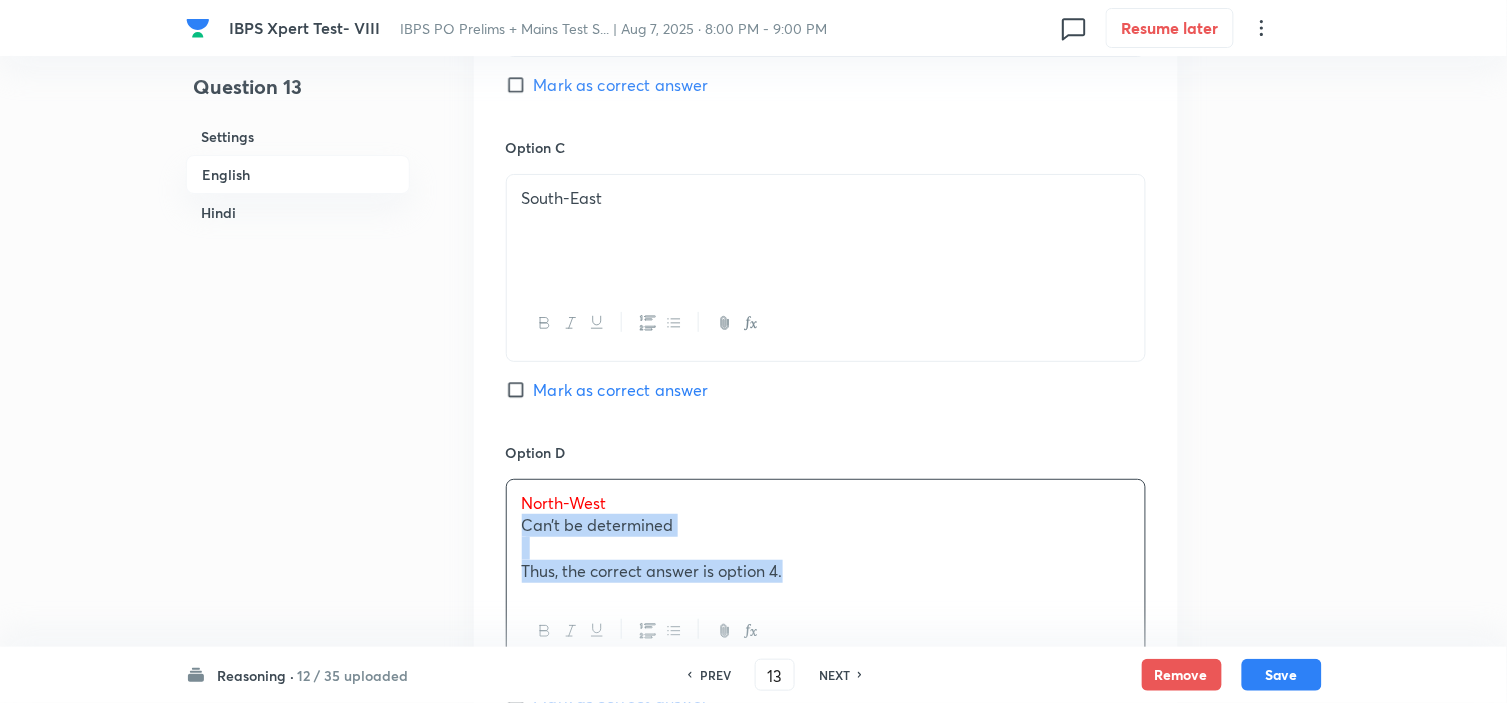 drag, startPoint x: 521, startPoint y: 527, endPoint x: 970, endPoint y: 643, distance: 463.74237 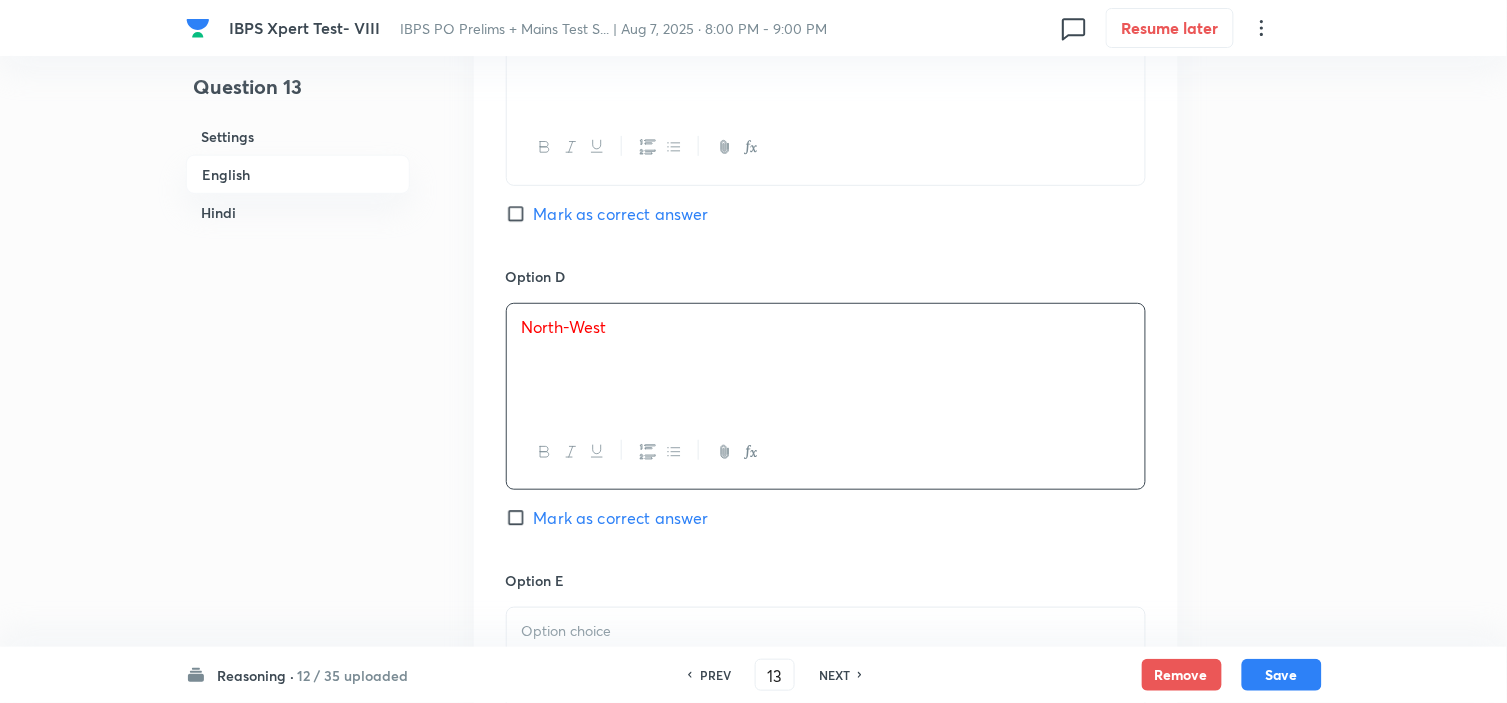 scroll, scrollTop: 2111, scrollLeft: 0, axis: vertical 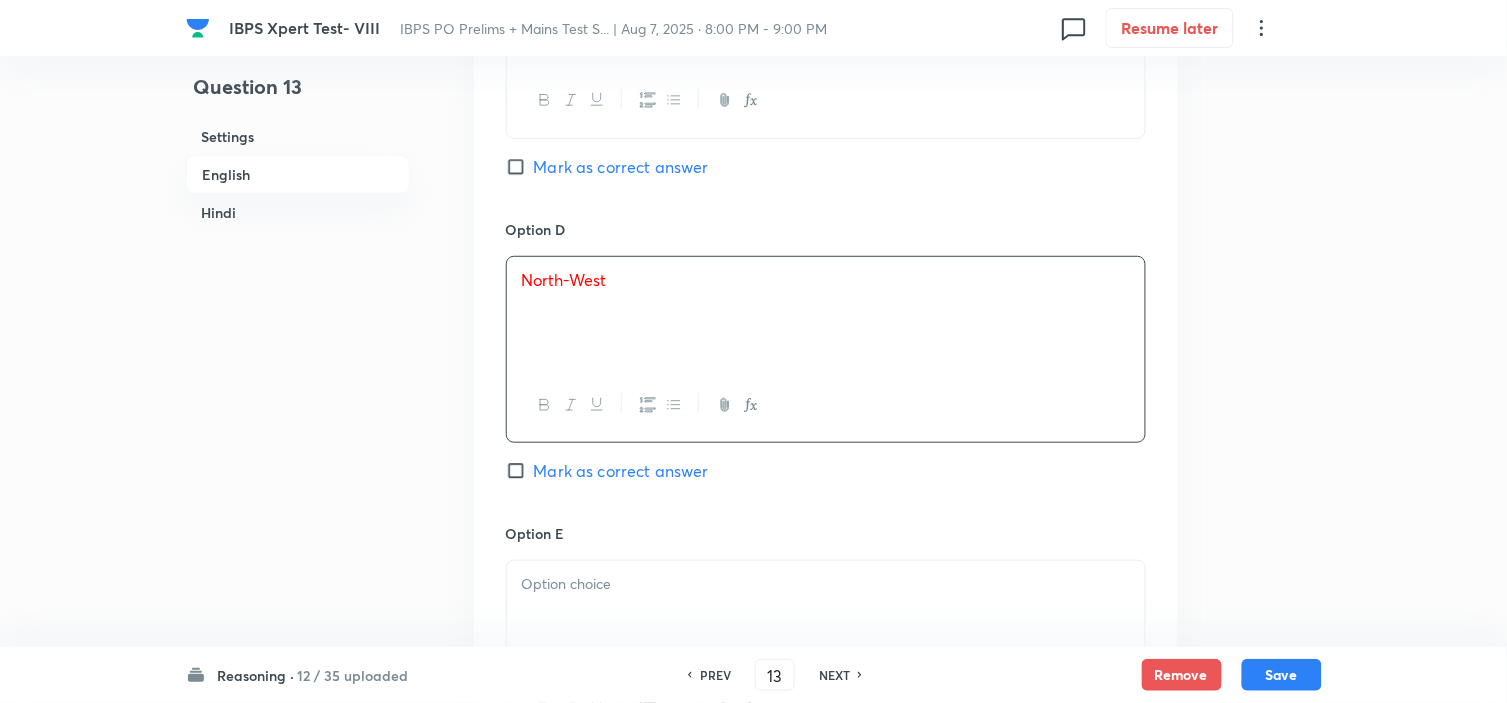 click at bounding box center [826, 584] 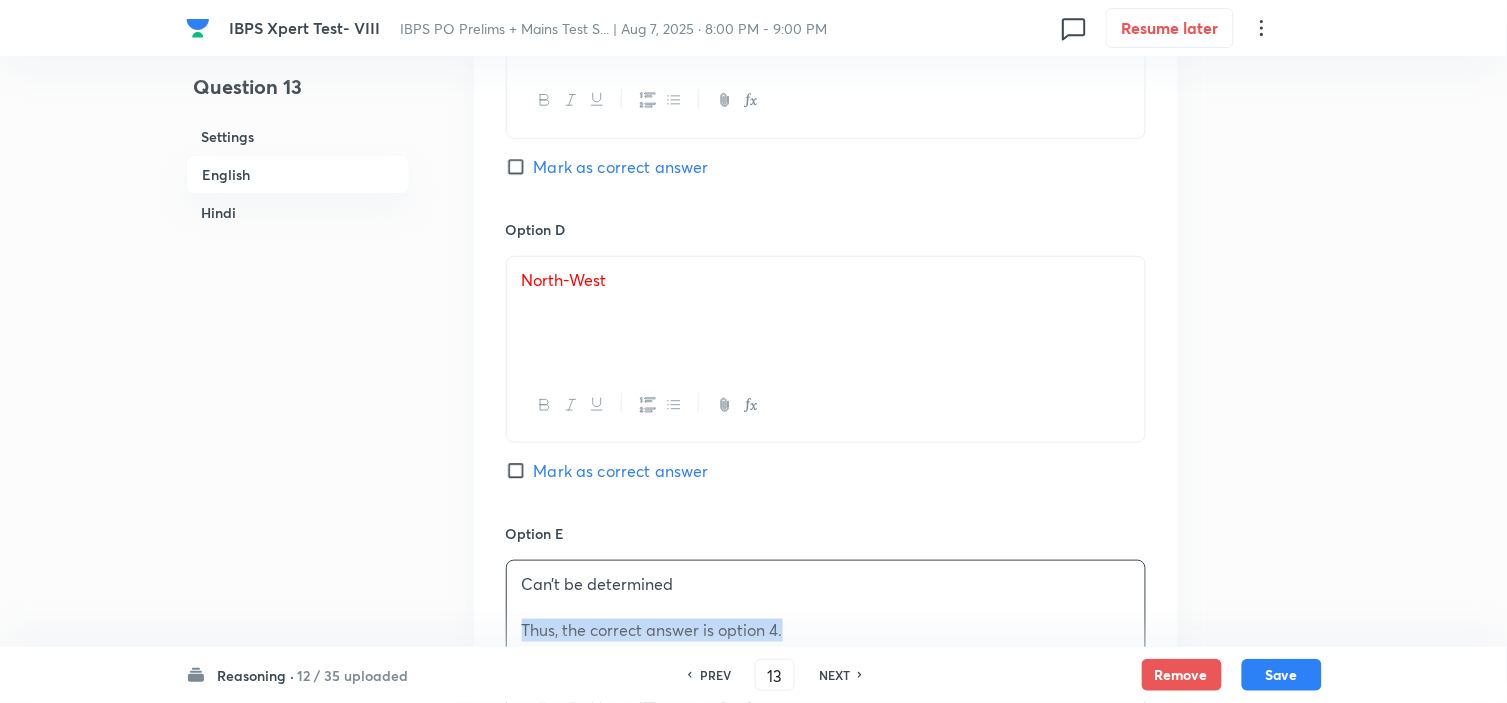 drag, startPoint x: 523, startPoint y: 628, endPoint x: 954, endPoint y: 661, distance: 432.2615 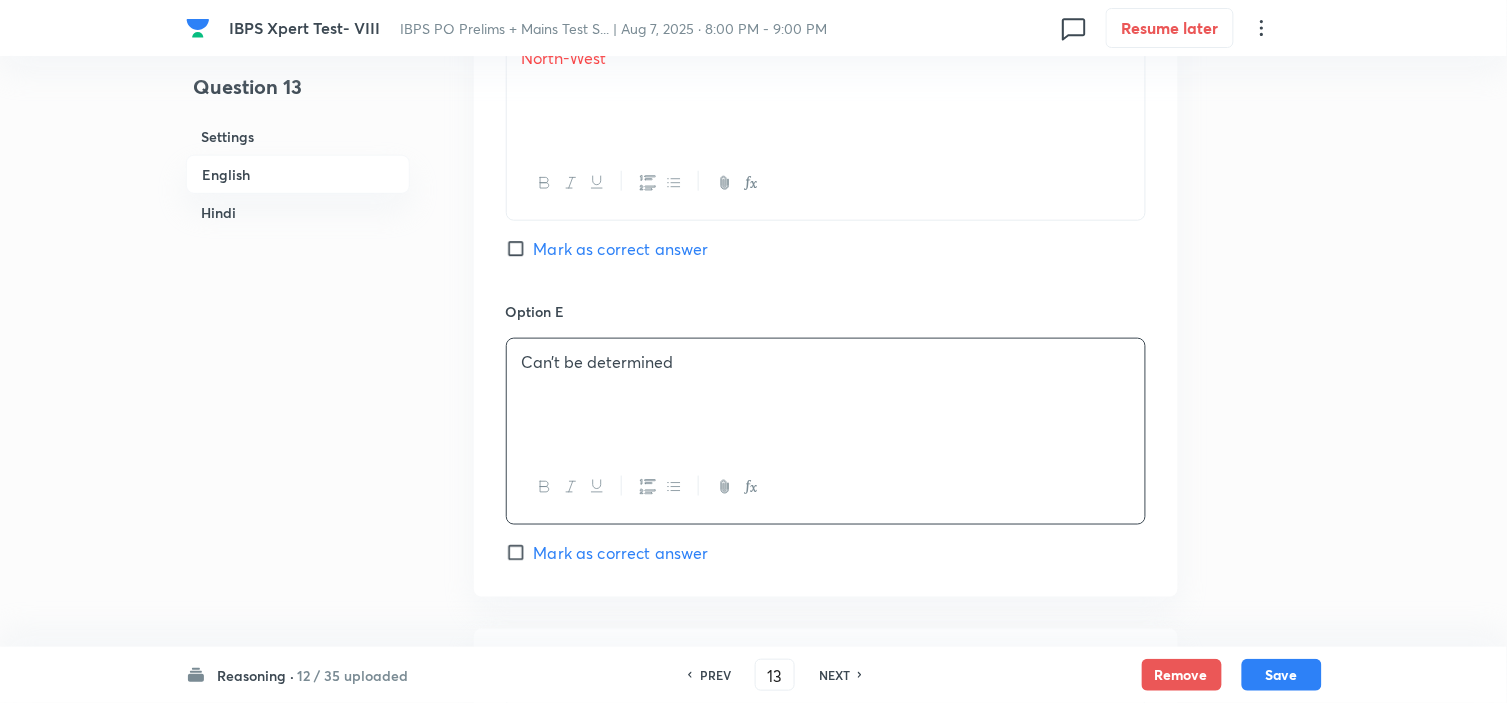 click on "In English Passage Study the following data carefully and answer the questions accordingly.   Aaman starts walking towards the south direction. After a distance of 10km, he reached a hotel. Now, he takes a left turn and walks 6km. From here, he took a left turn and walked 4km, and reached a mall.  Then, he took a right turn and walked 4km. Now, he took a right turn and walked 6km to reach Shahid’s house.  At last, he took a right turn and walked 12km to reach a showroom of car. Question The Hotel is in which direction of Shahid’s house? Option A North Mark as correct answer Option B West Mark as correct answer Option C South-East Mark as correct answer Option D North-West Mark as correct answer Option E Can’t be determined   Mark as correct answer Solution" at bounding box center [826, -414] 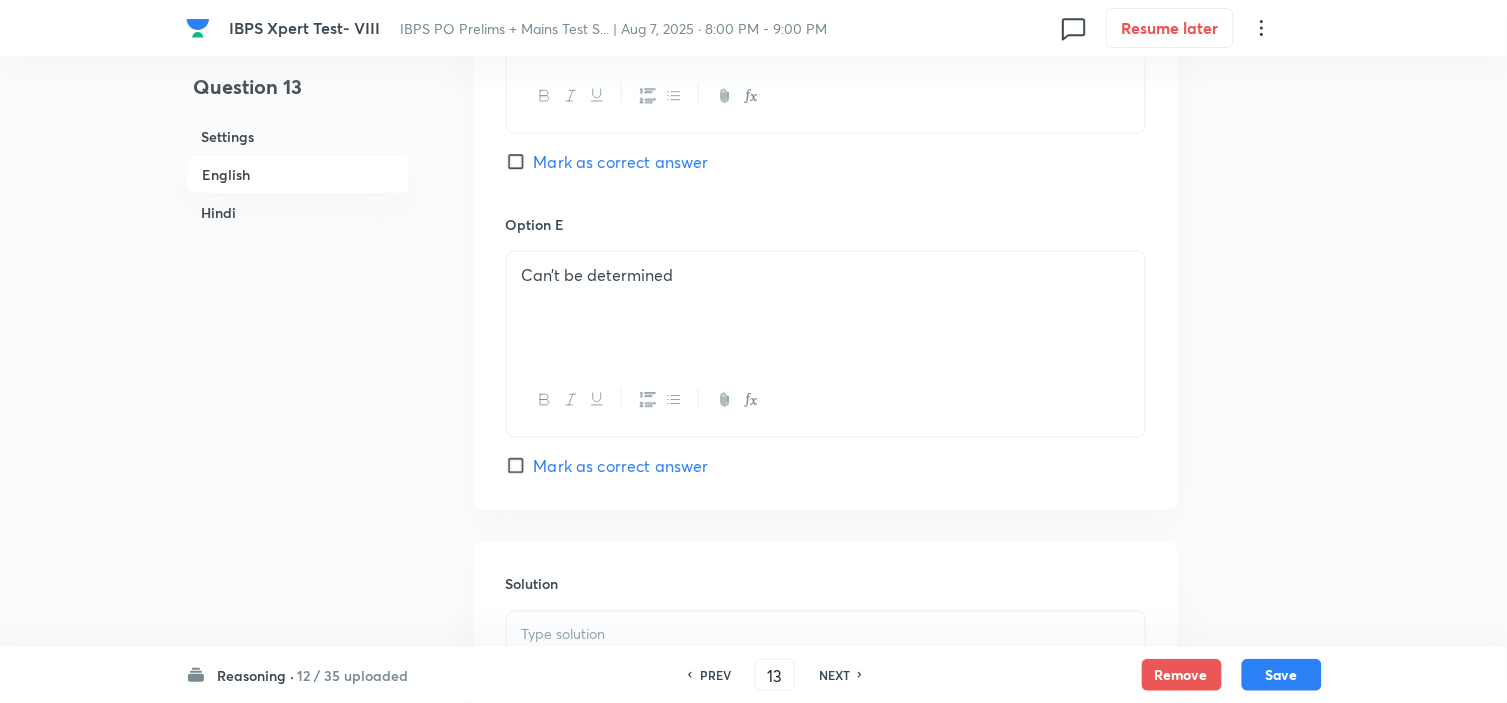 scroll, scrollTop: 2555, scrollLeft: 0, axis: vertical 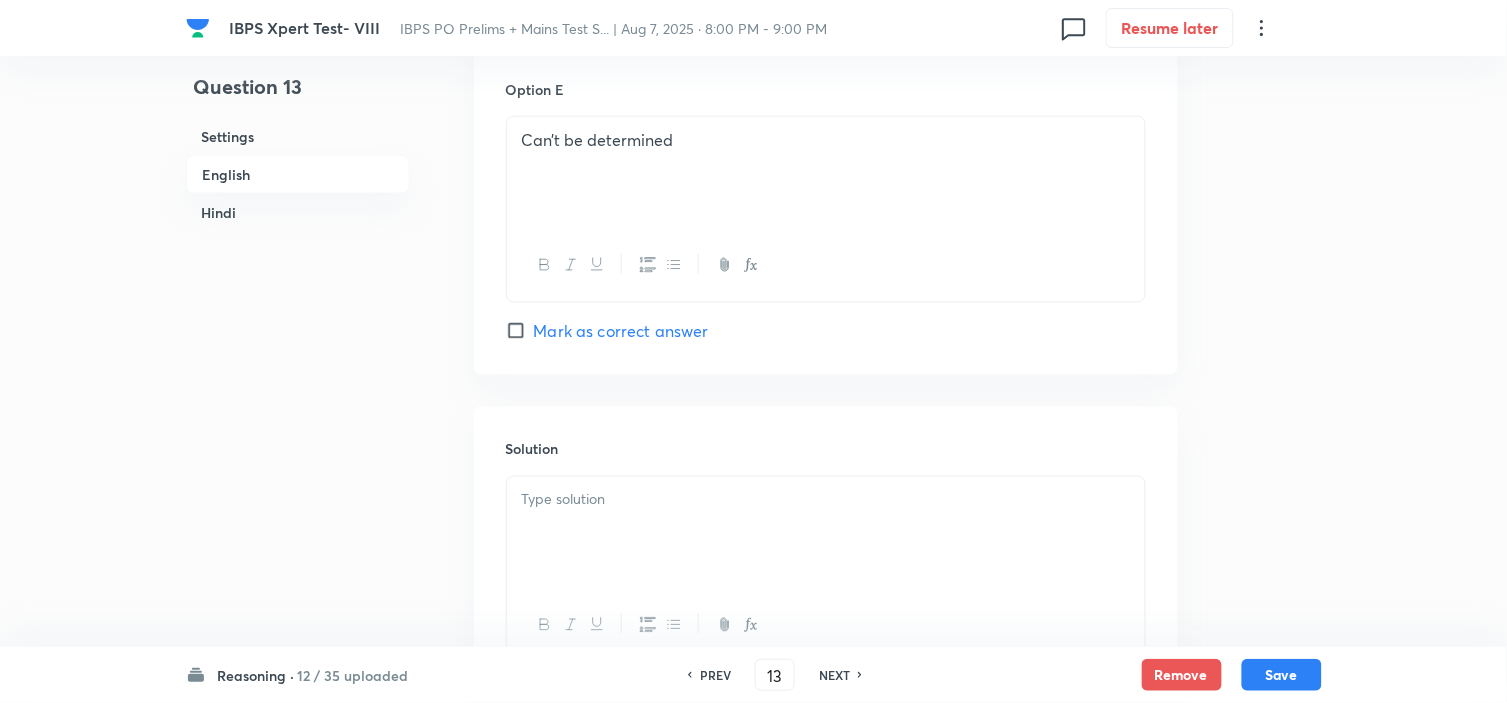 click at bounding box center (826, 533) 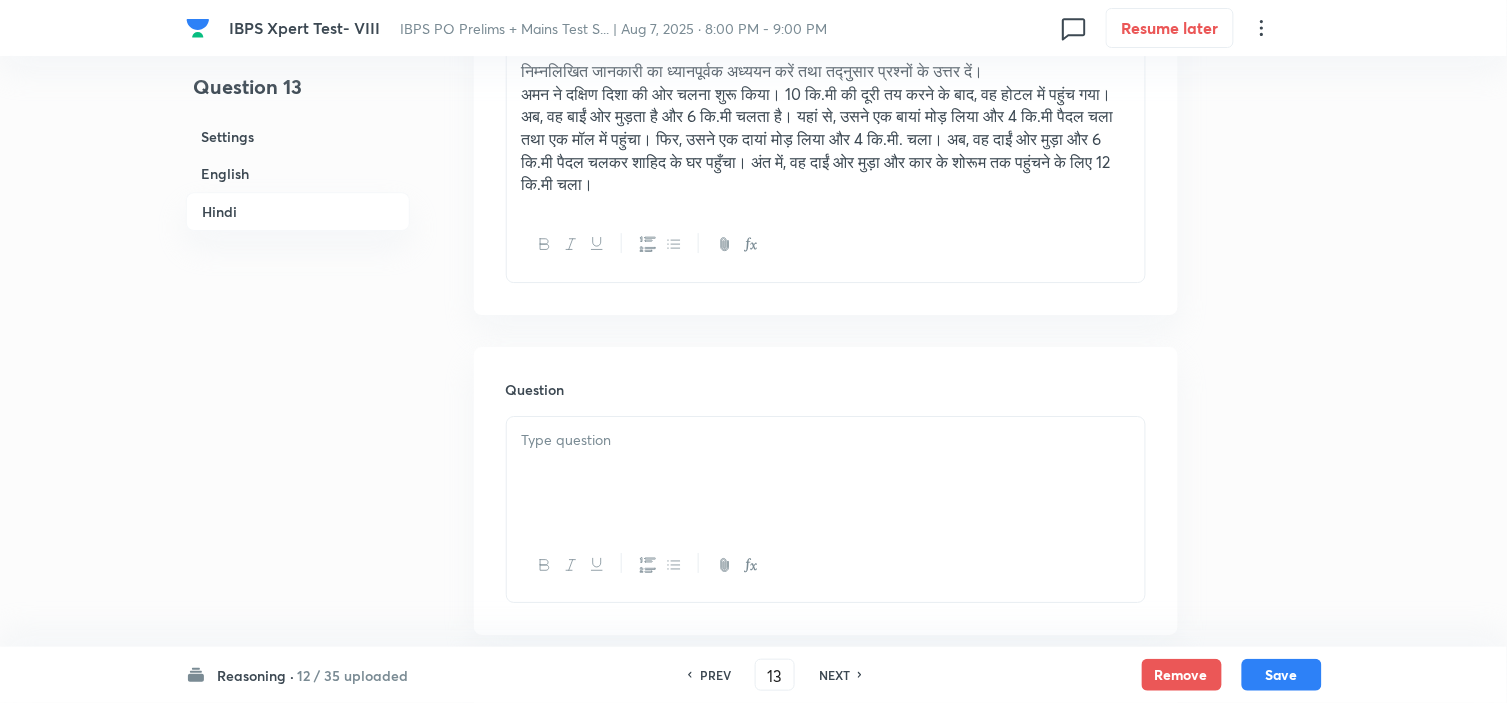 scroll, scrollTop: 3666, scrollLeft: 0, axis: vertical 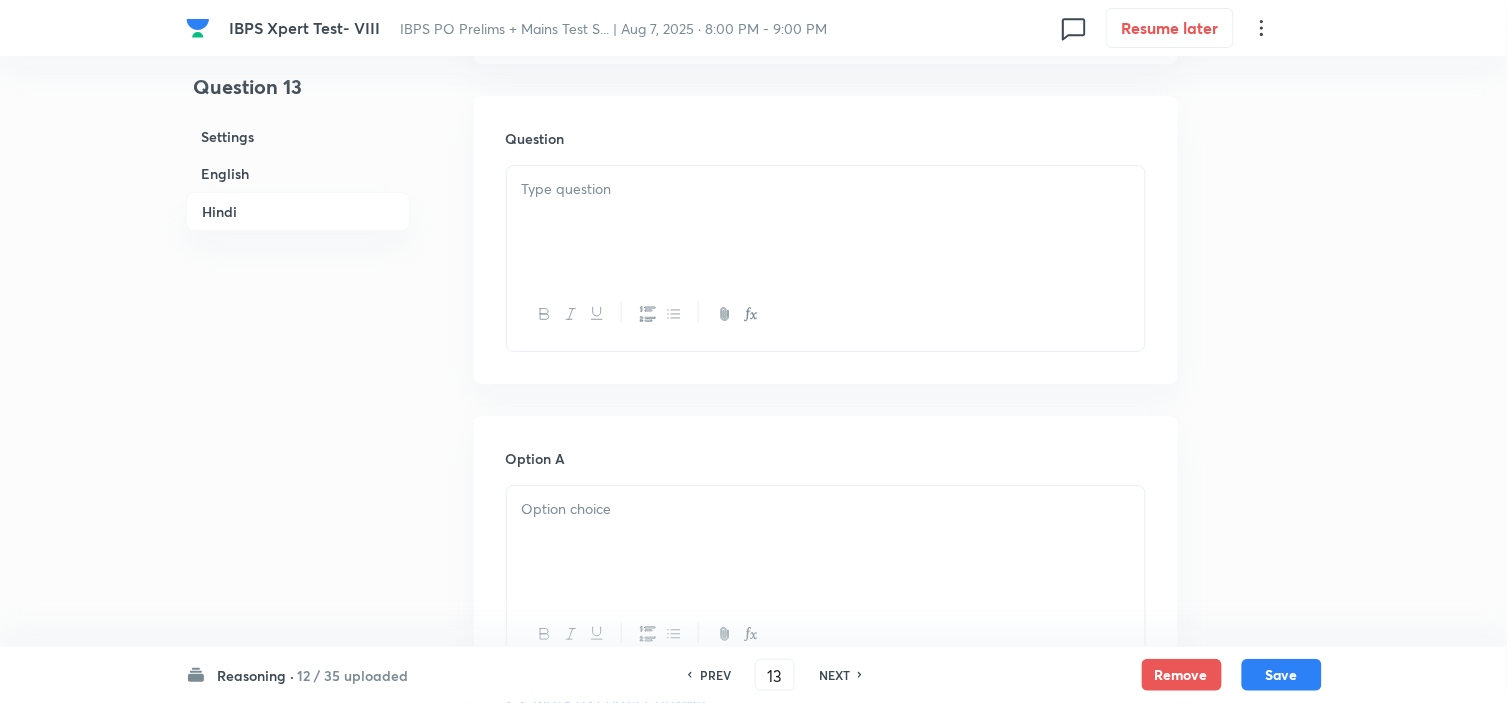 click at bounding box center (826, 222) 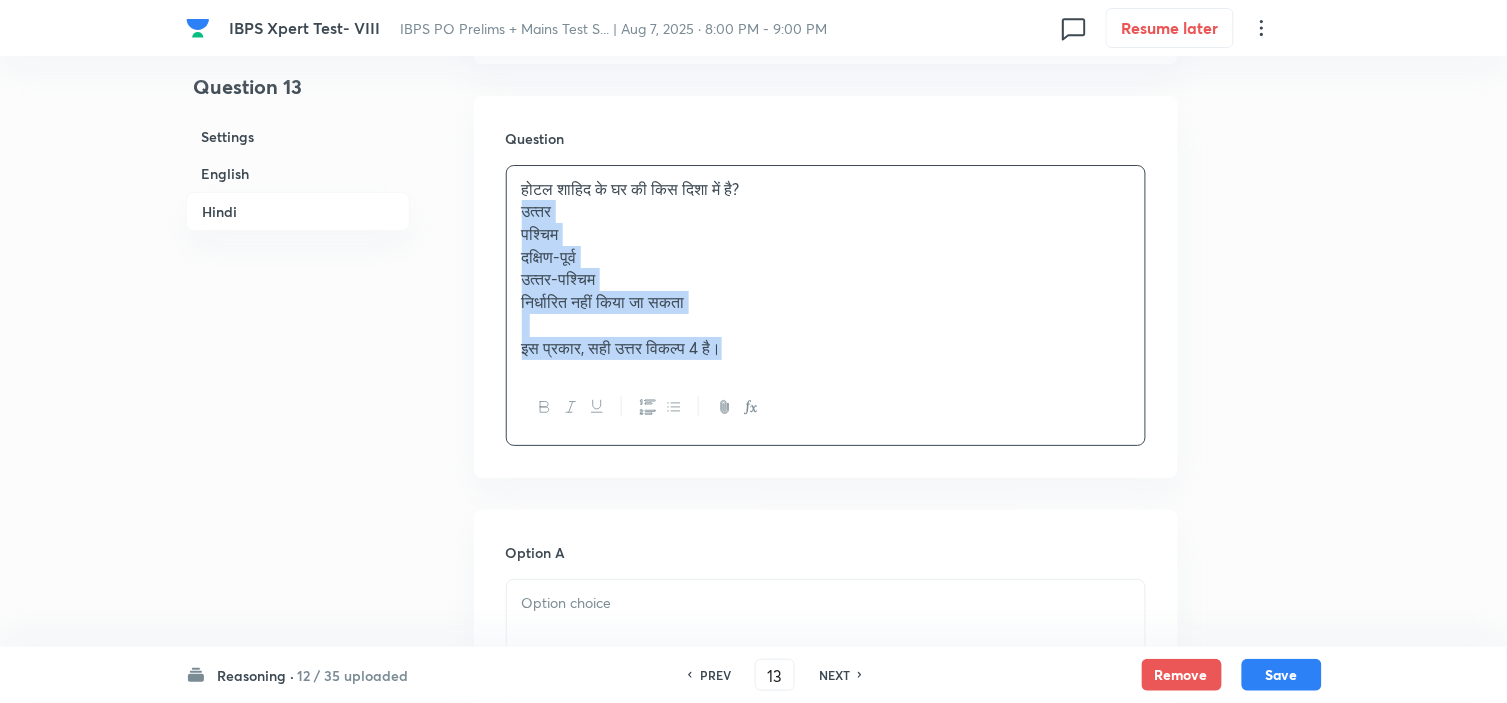 drag, startPoint x: 534, startPoint y: 237, endPoint x: 978, endPoint y: 481, distance: 506.62808 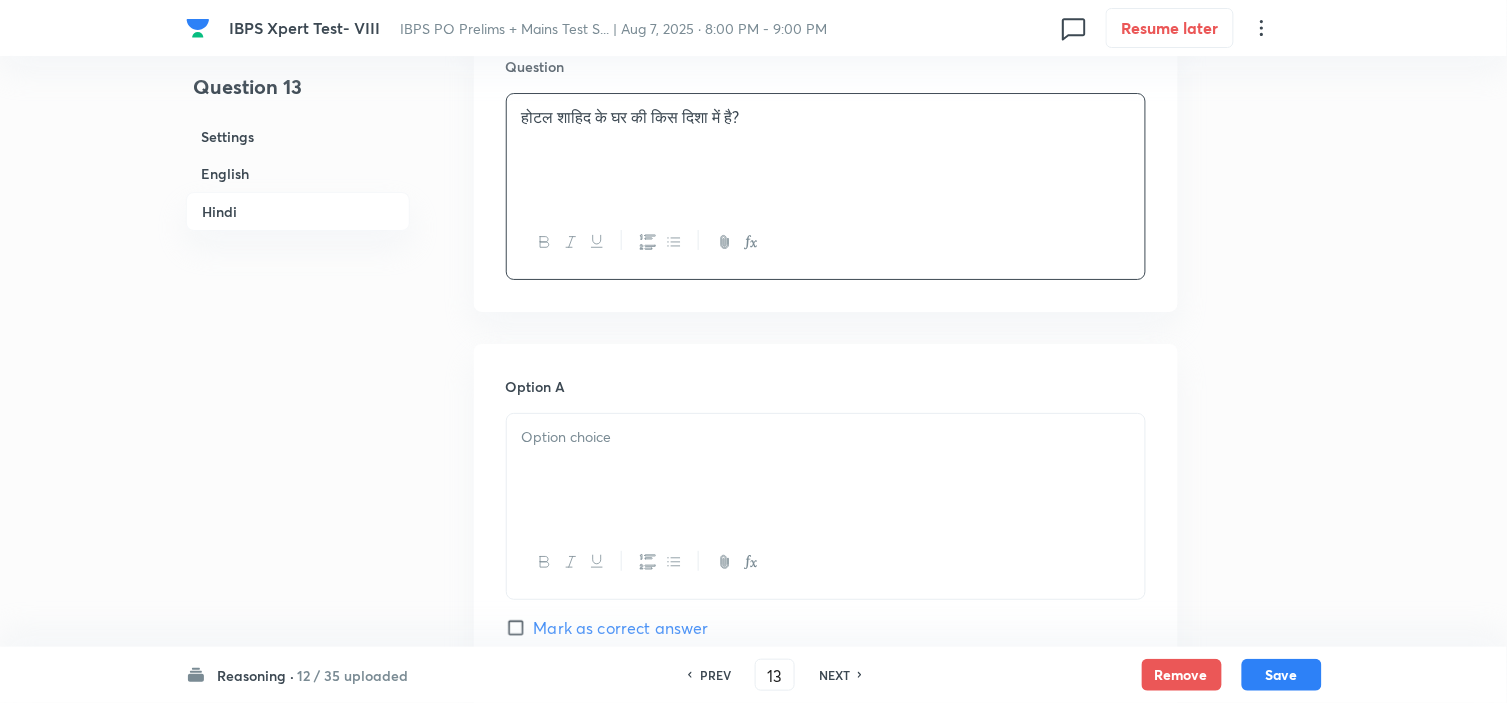 scroll, scrollTop: 3777, scrollLeft: 0, axis: vertical 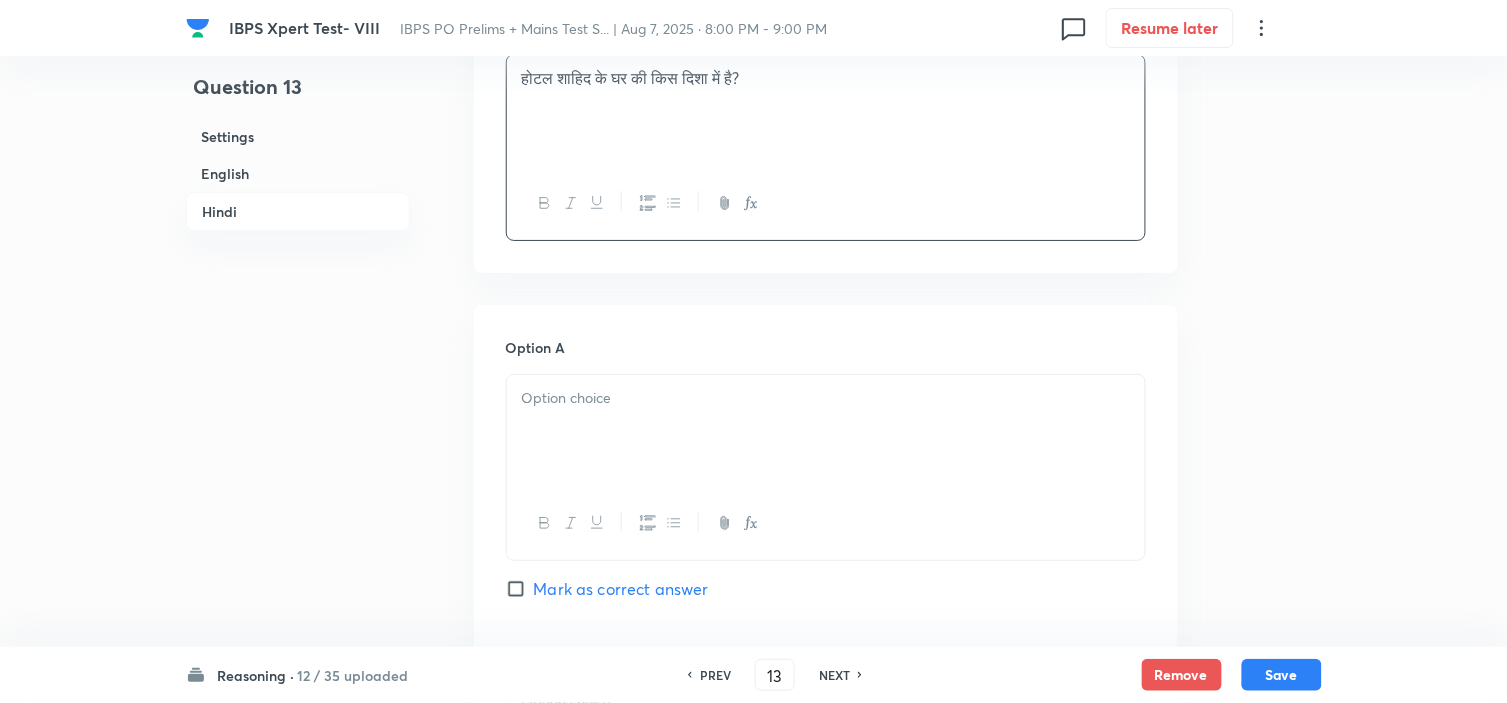 click at bounding box center [826, 398] 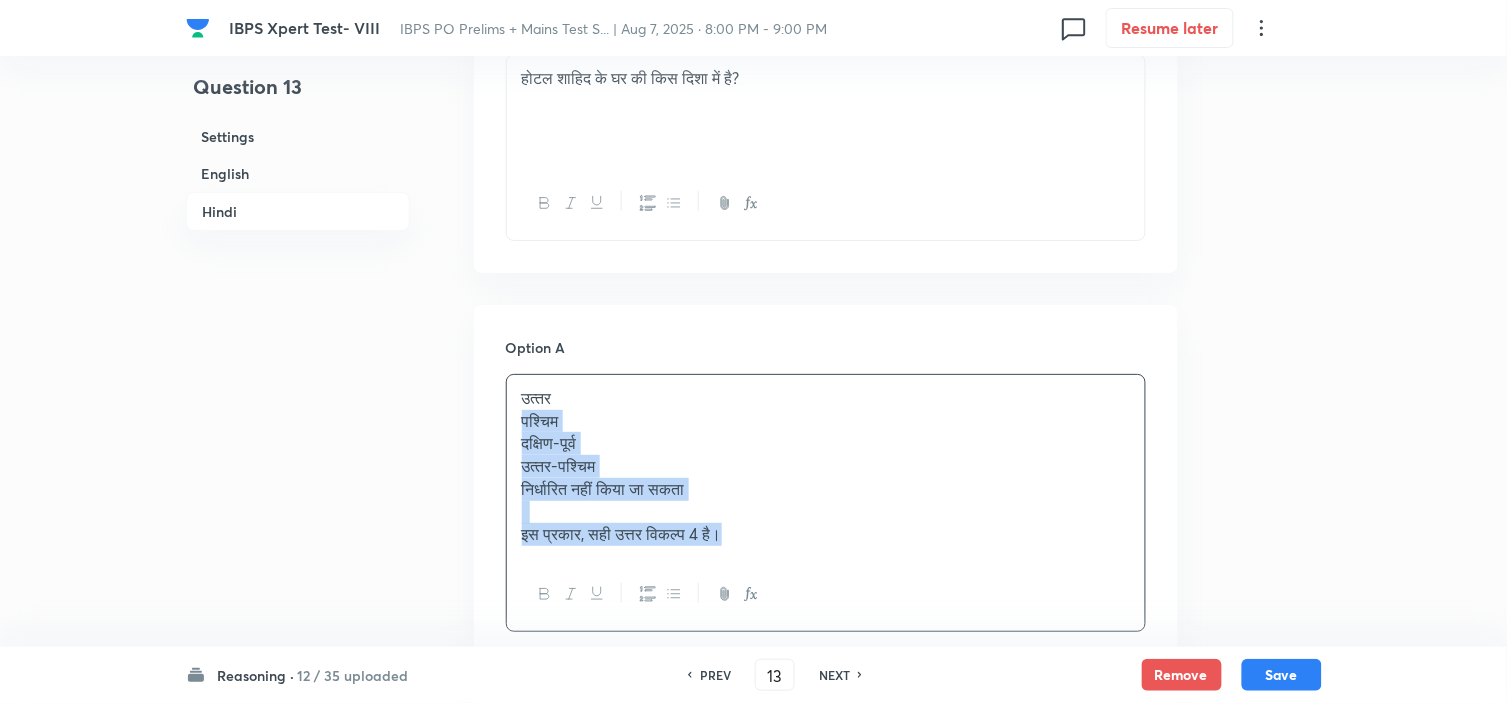 drag, startPoint x: 510, startPoint y: 433, endPoint x: 996, endPoint y: 652, distance: 533.0638 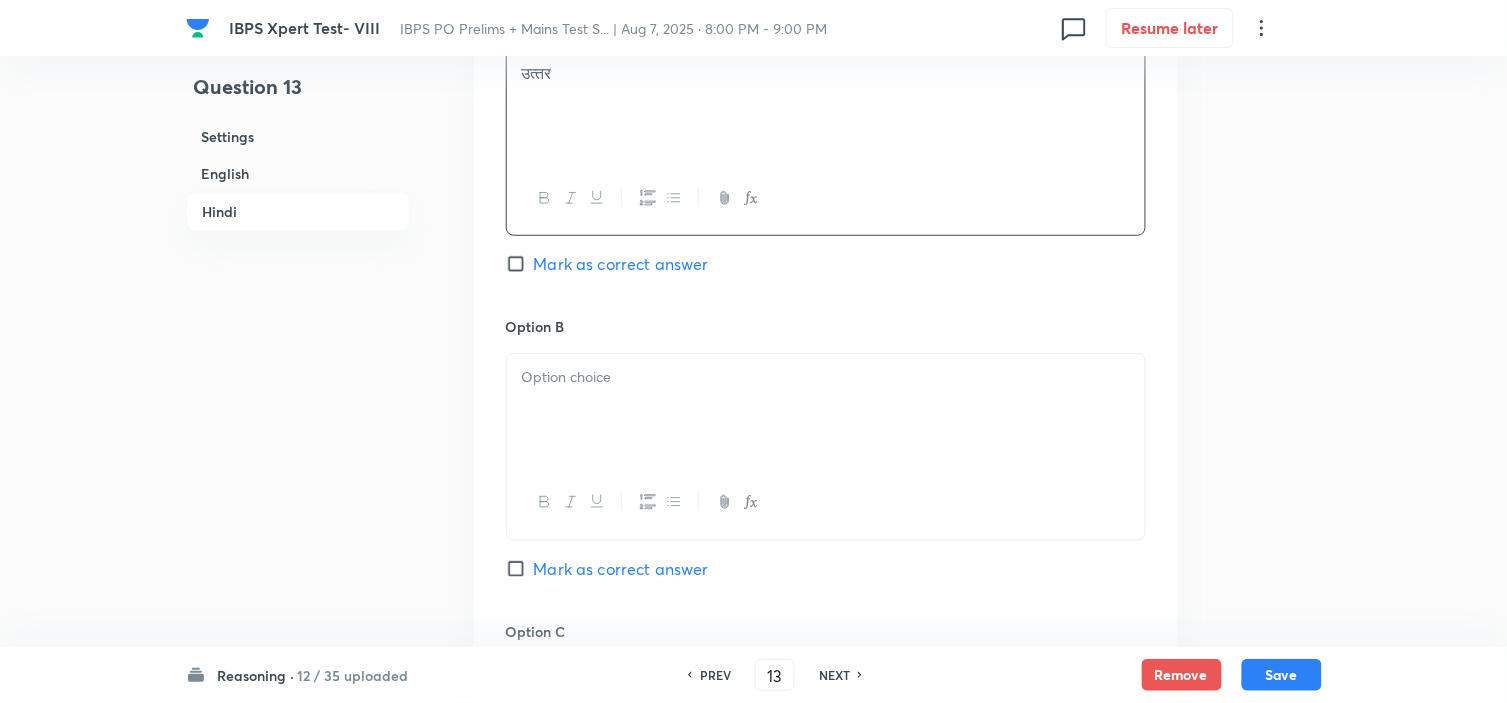 scroll, scrollTop: 4111, scrollLeft: 0, axis: vertical 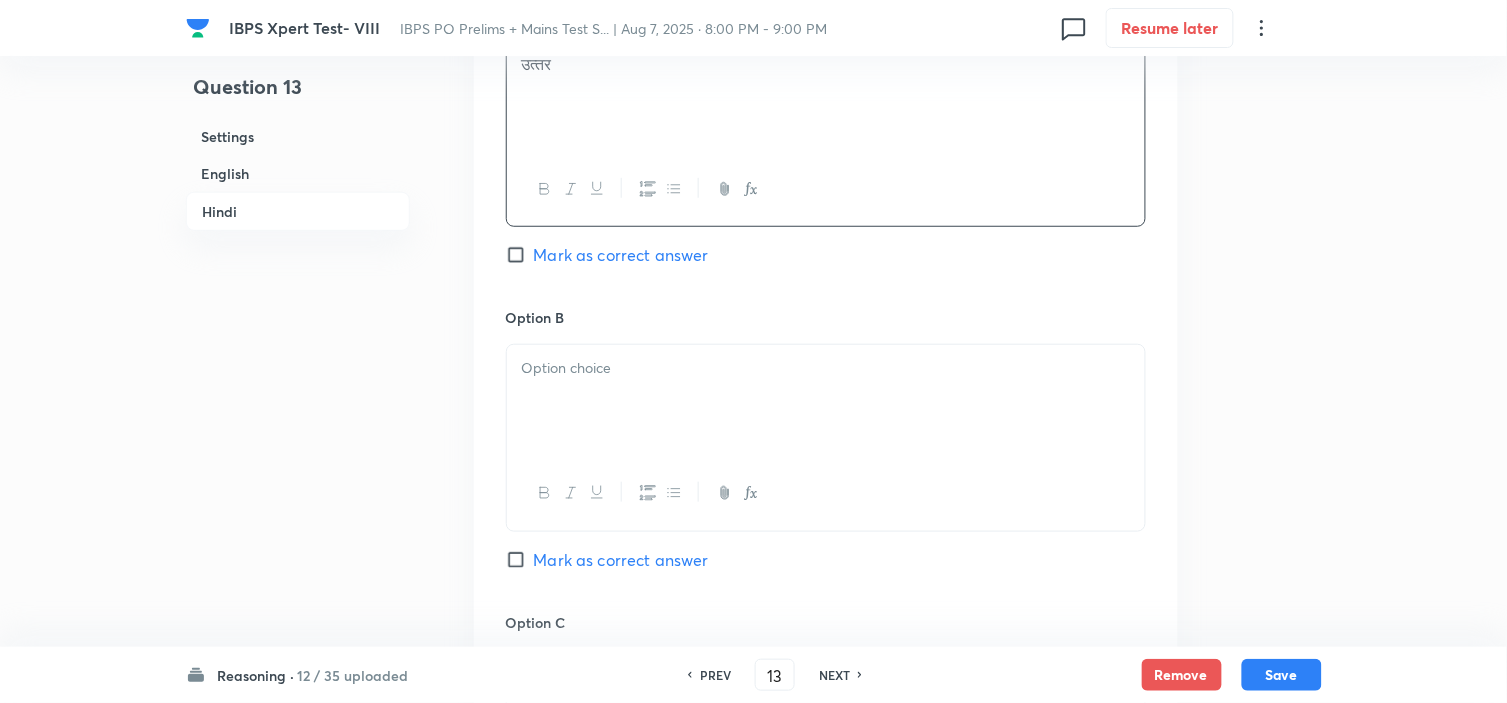 click at bounding box center [826, 401] 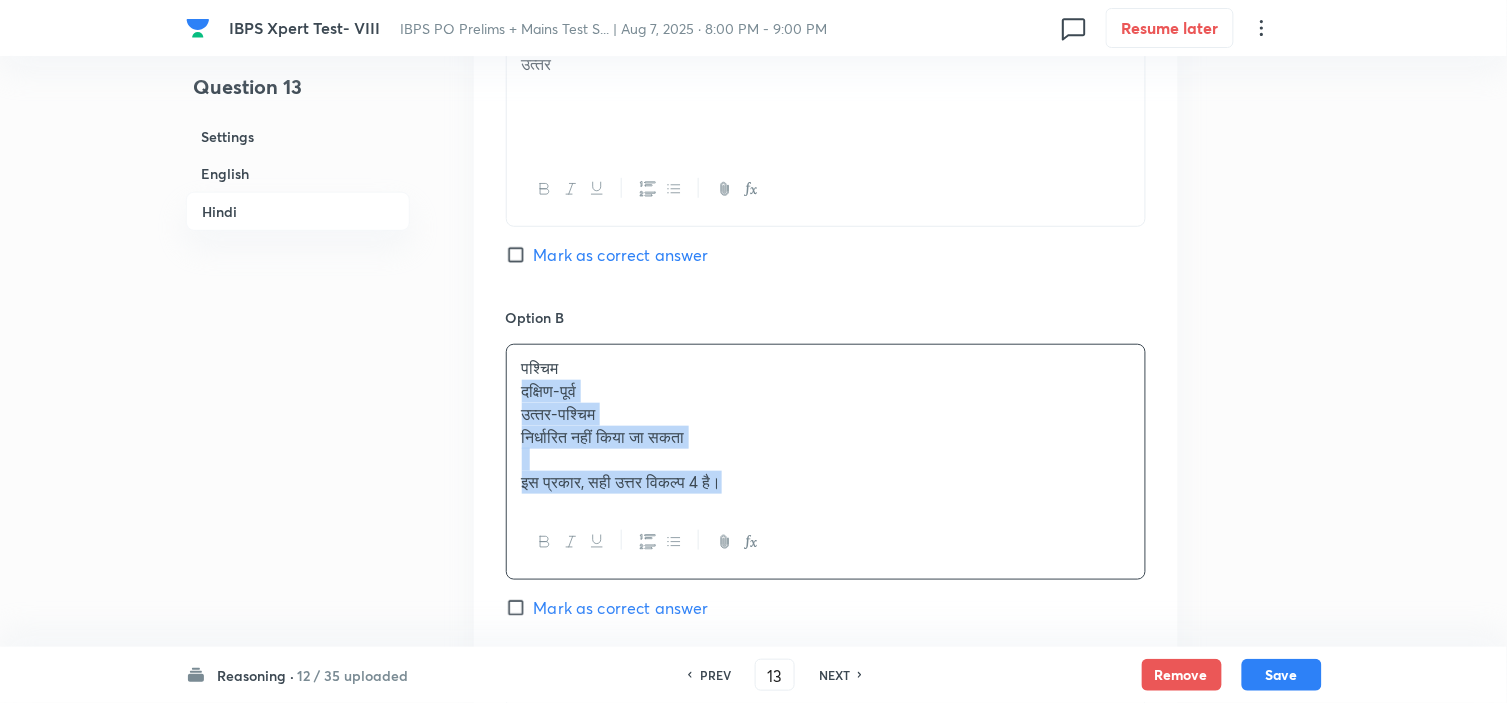 drag, startPoint x: 520, startPoint y: 398, endPoint x: 911, endPoint y: 613, distance: 446.21295 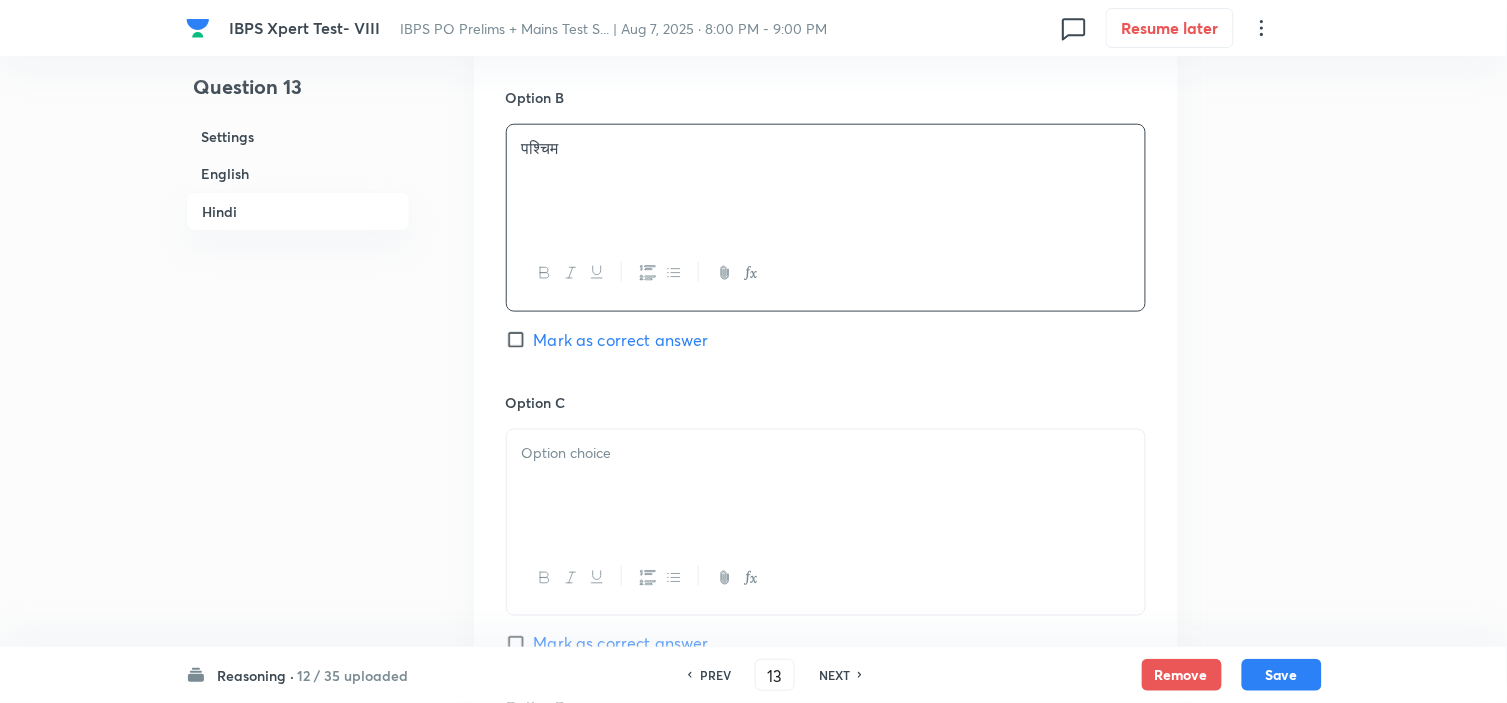scroll, scrollTop: 4333, scrollLeft: 0, axis: vertical 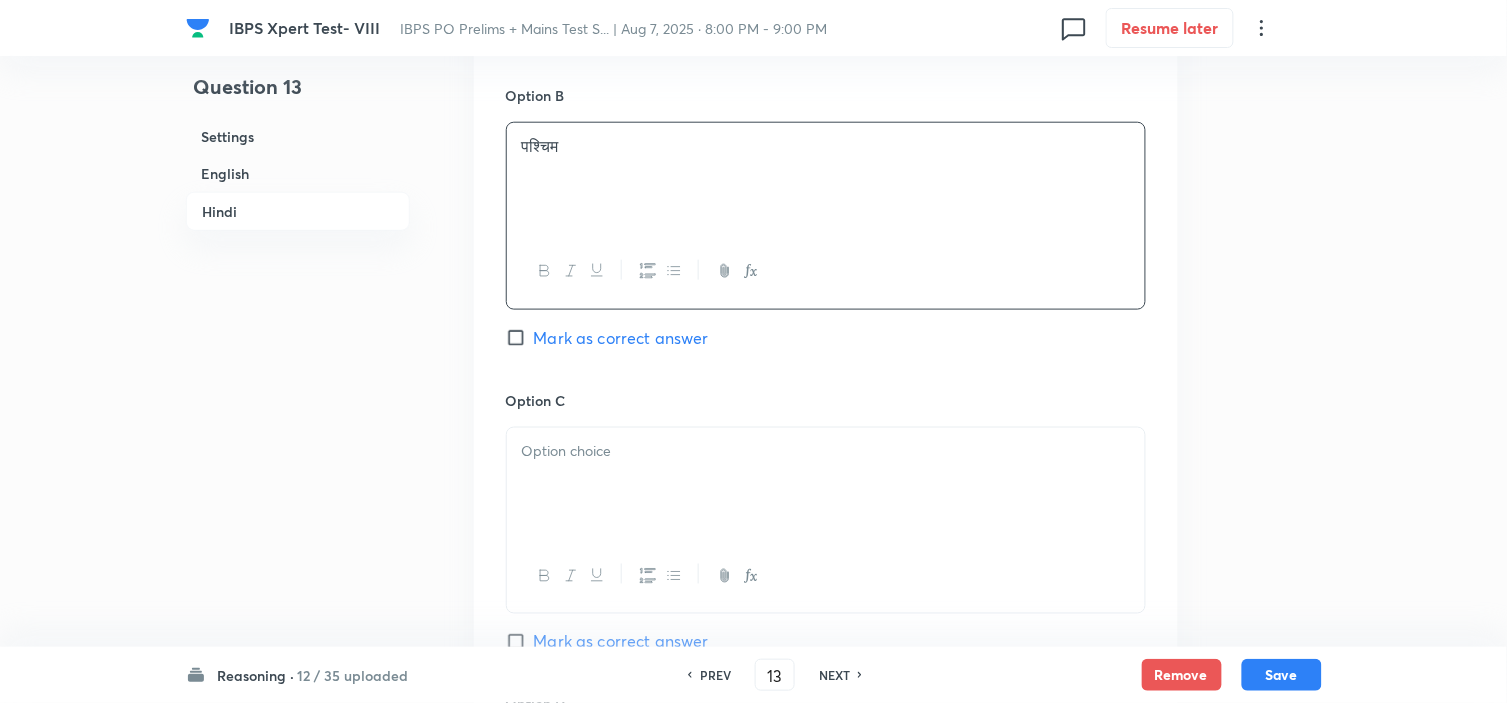 click at bounding box center (826, 484) 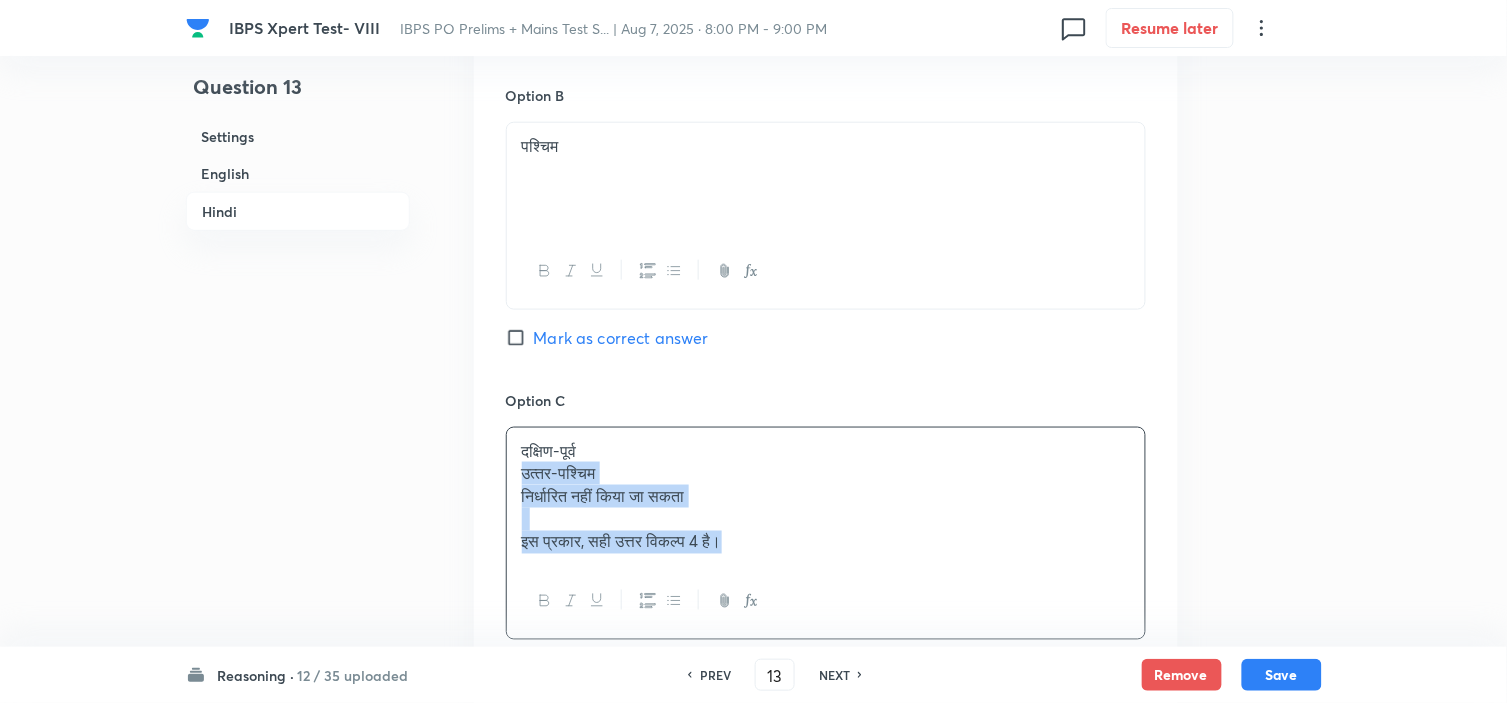 drag, startPoint x: 514, startPoint y: 488, endPoint x: 947, endPoint y: 662, distance: 466.65298 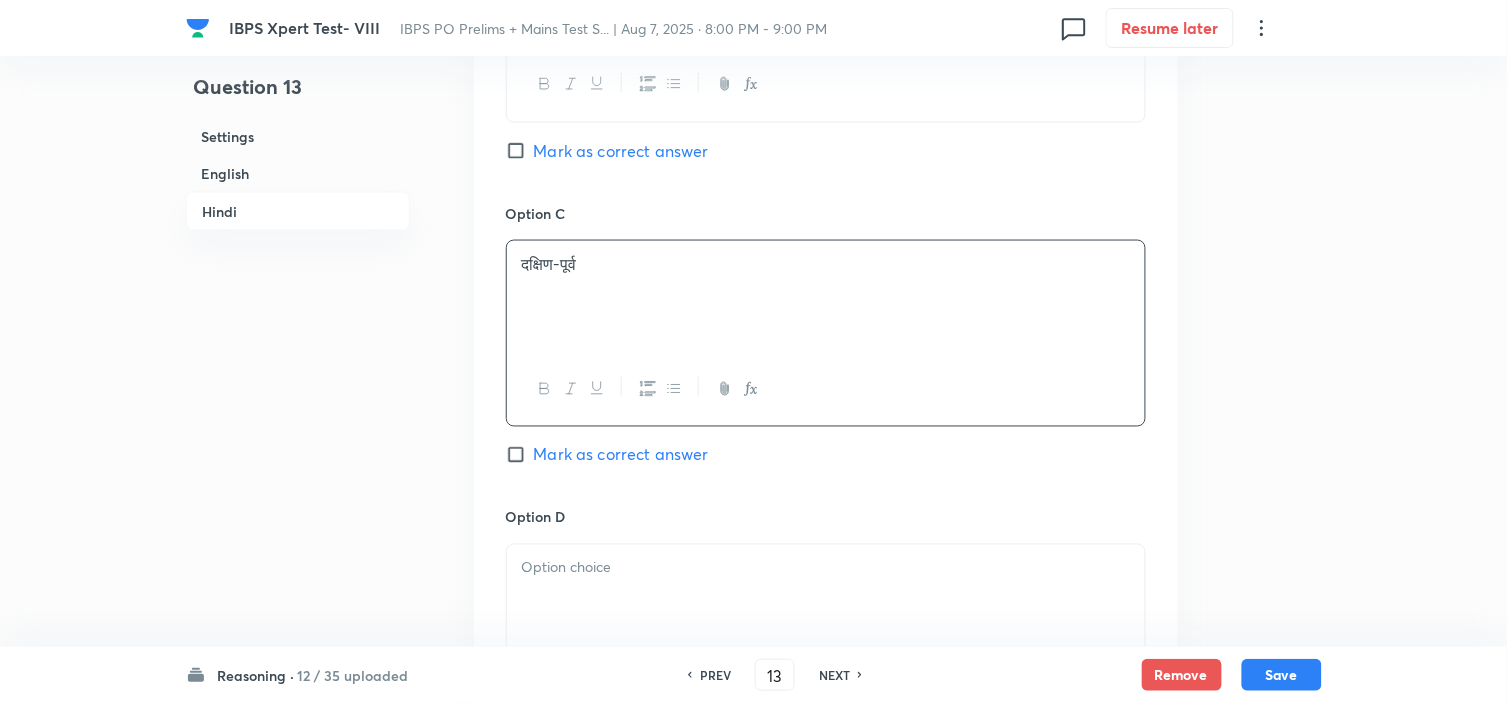 scroll, scrollTop: 4555, scrollLeft: 0, axis: vertical 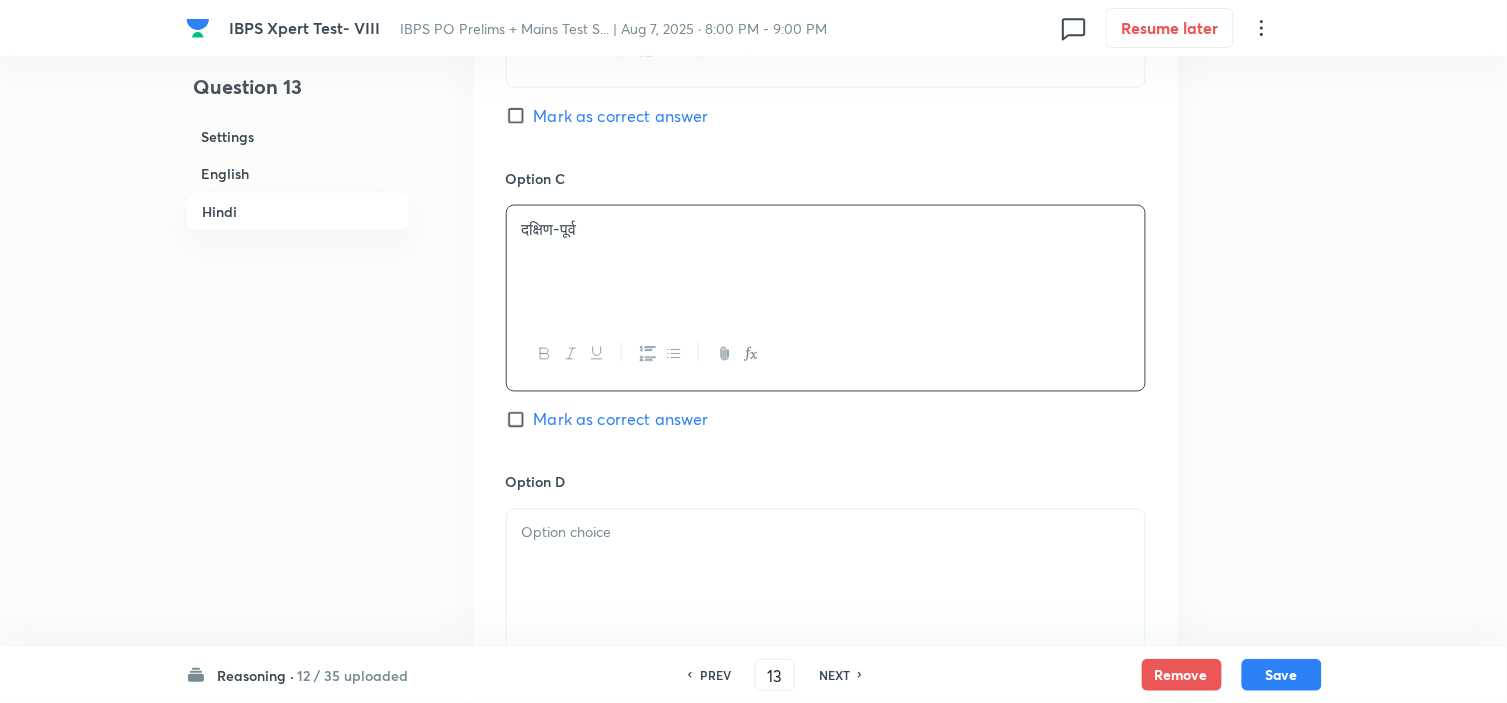 click at bounding box center [826, 566] 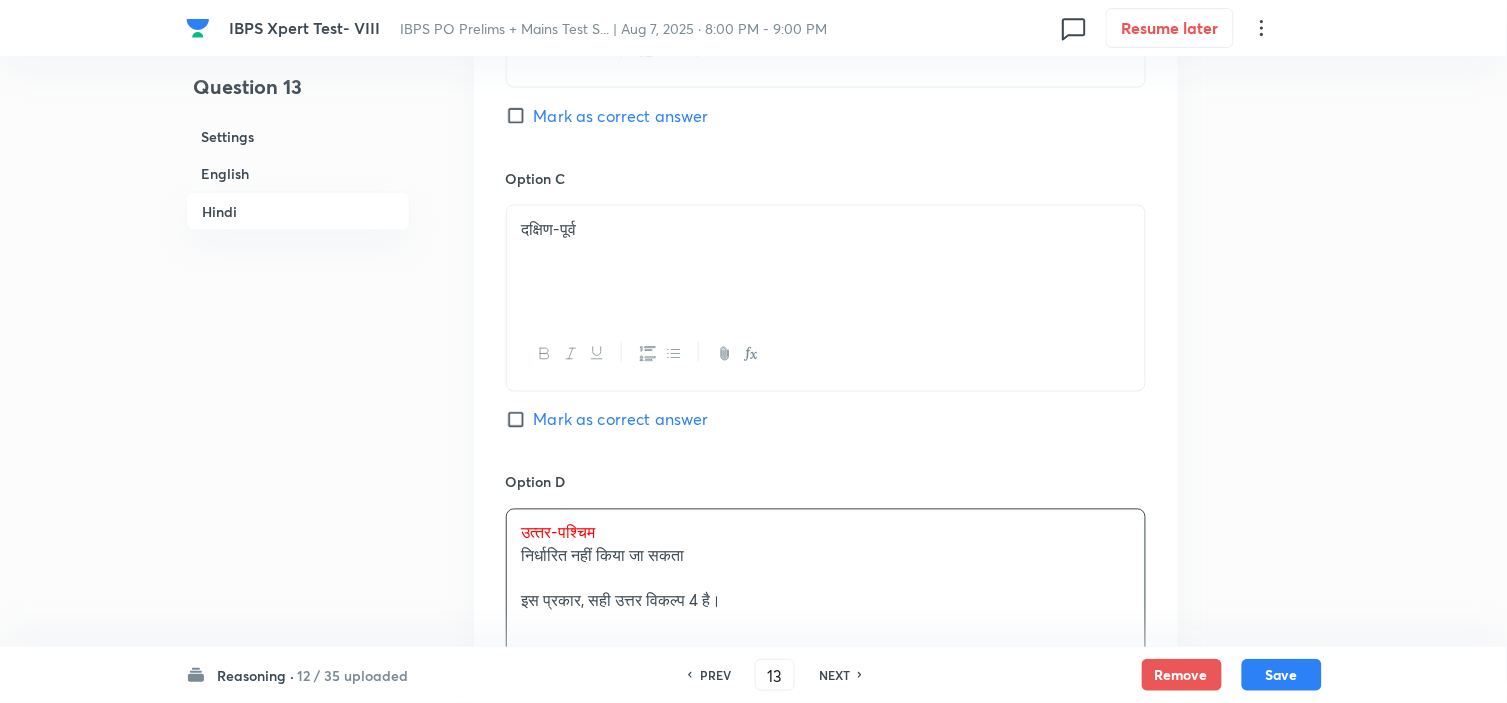 click on "निर्धारित नहीं किया जा सकता" at bounding box center [603, 555] 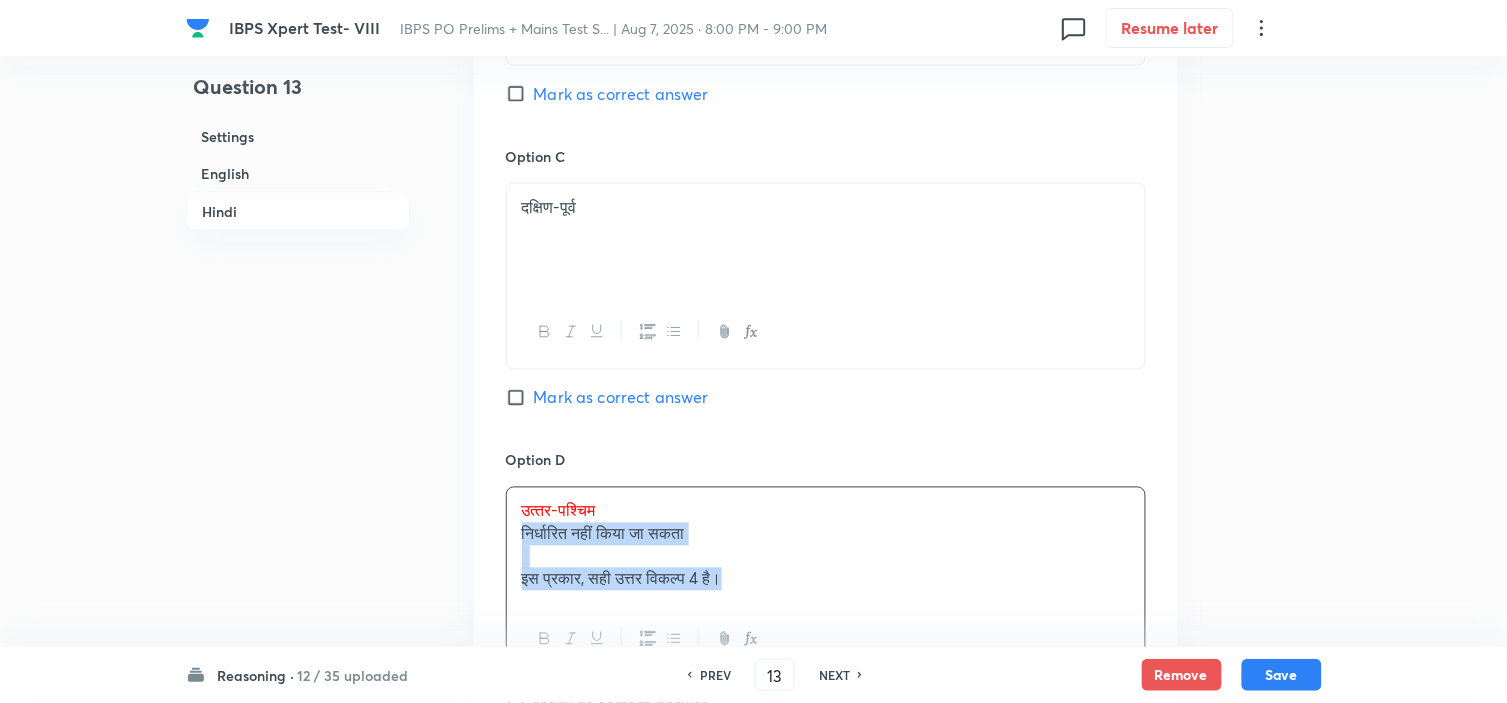 drag, startPoint x: 521, startPoint y: 565, endPoint x: 905, endPoint y: 684, distance: 402.01617 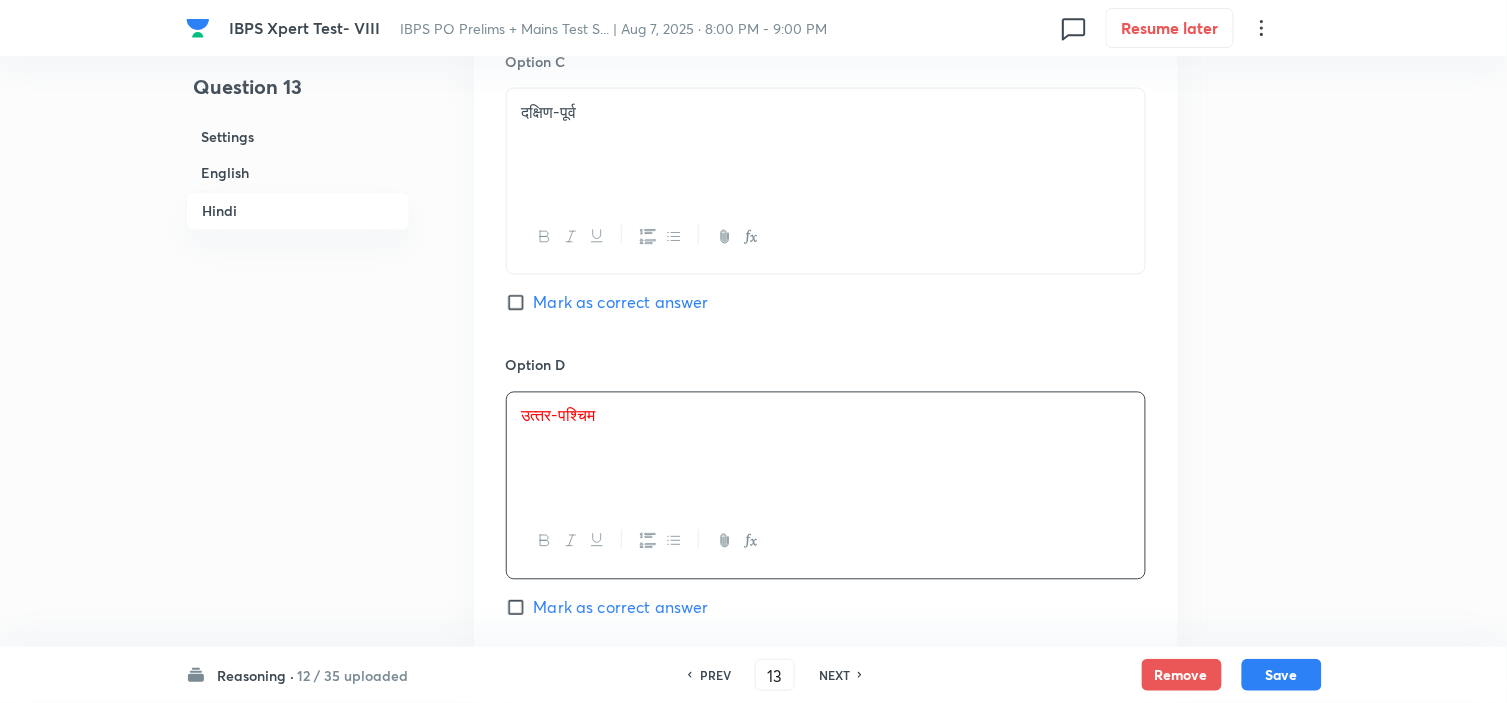 scroll, scrollTop: 4800, scrollLeft: 0, axis: vertical 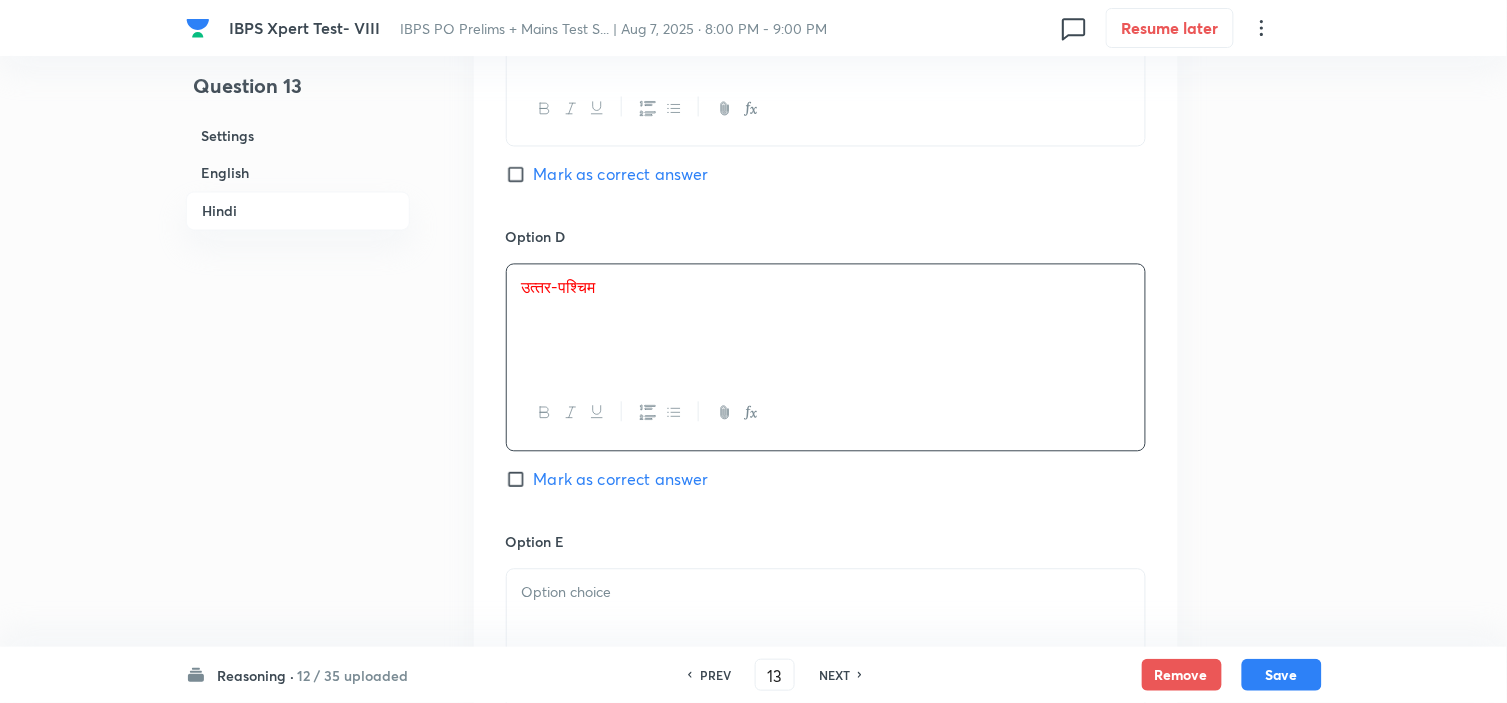 click at bounding box center [826, 626] 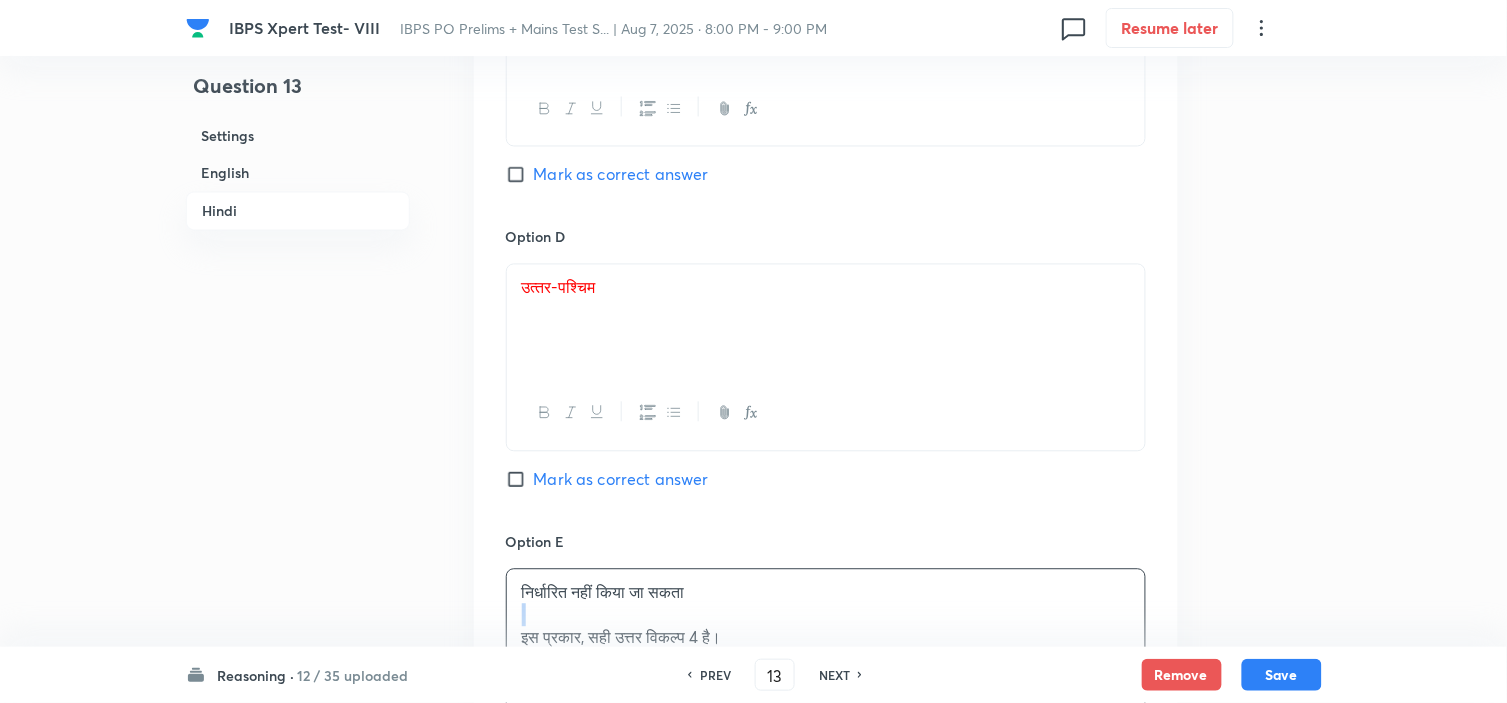 drag, startPoint x: 755, startPoint y: 631, endPoint x: 470, endPoint y: 628, distance: 285.01578 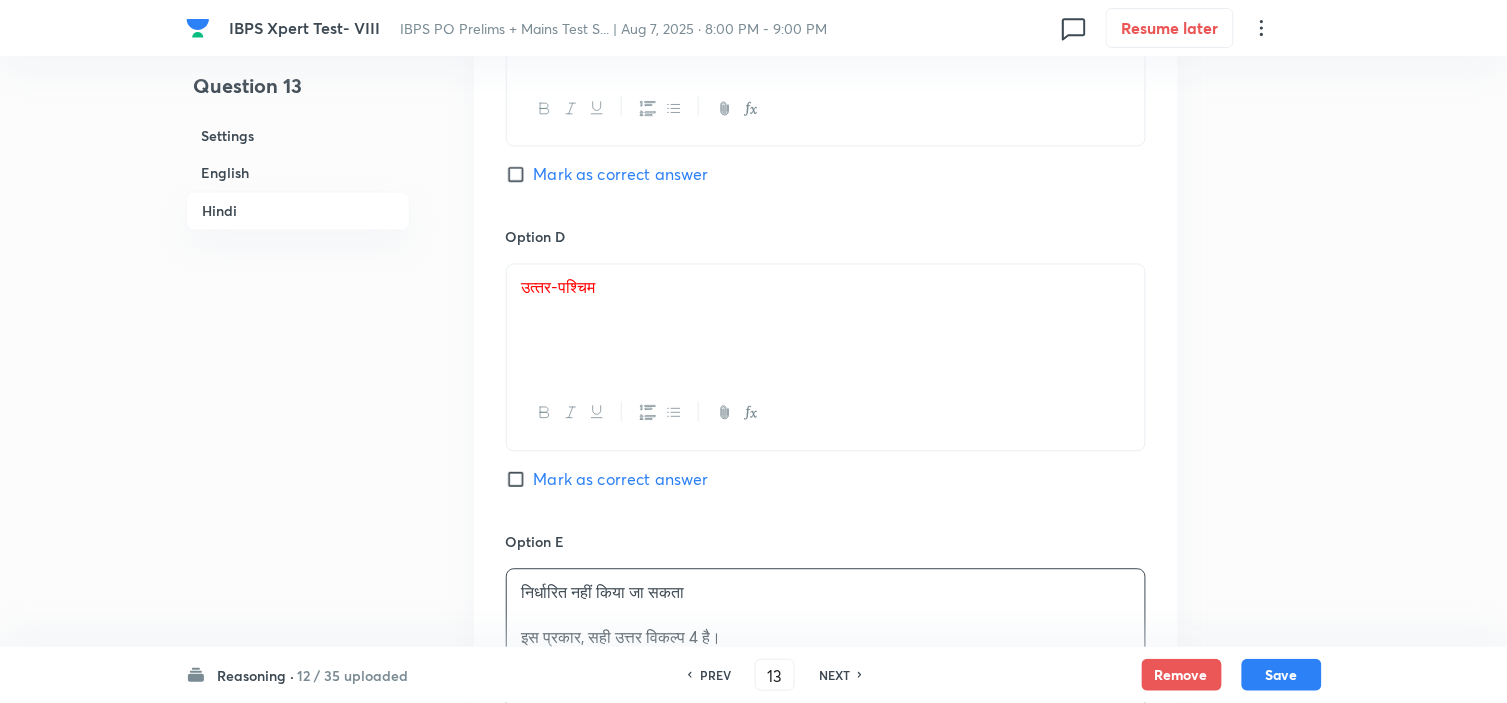 drag, startPoint x: 566, startPoint y: 623, endPoint x: 1001, endPoint y: 755, distance: 454.58664 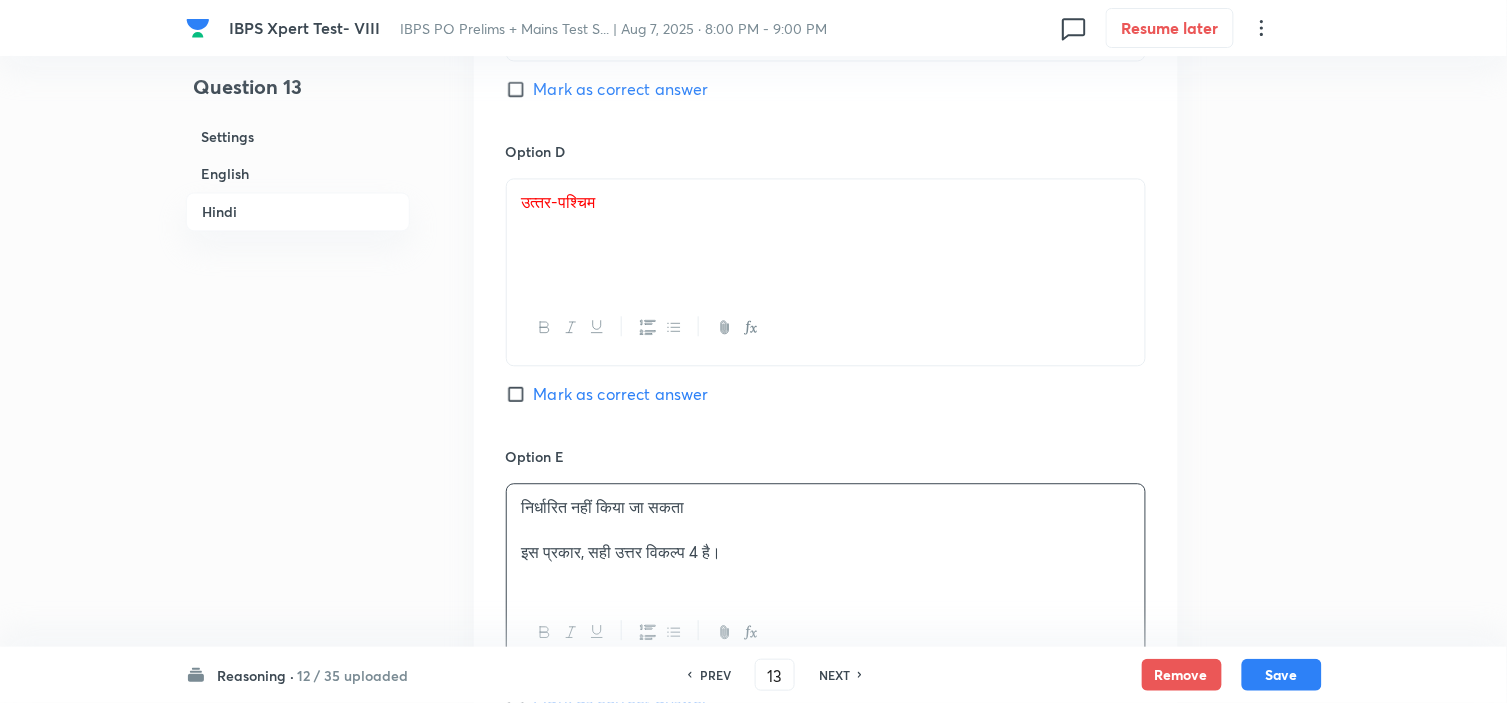 scroll, scrollTop: 5022, scrollLeft: 0, axis: vertical 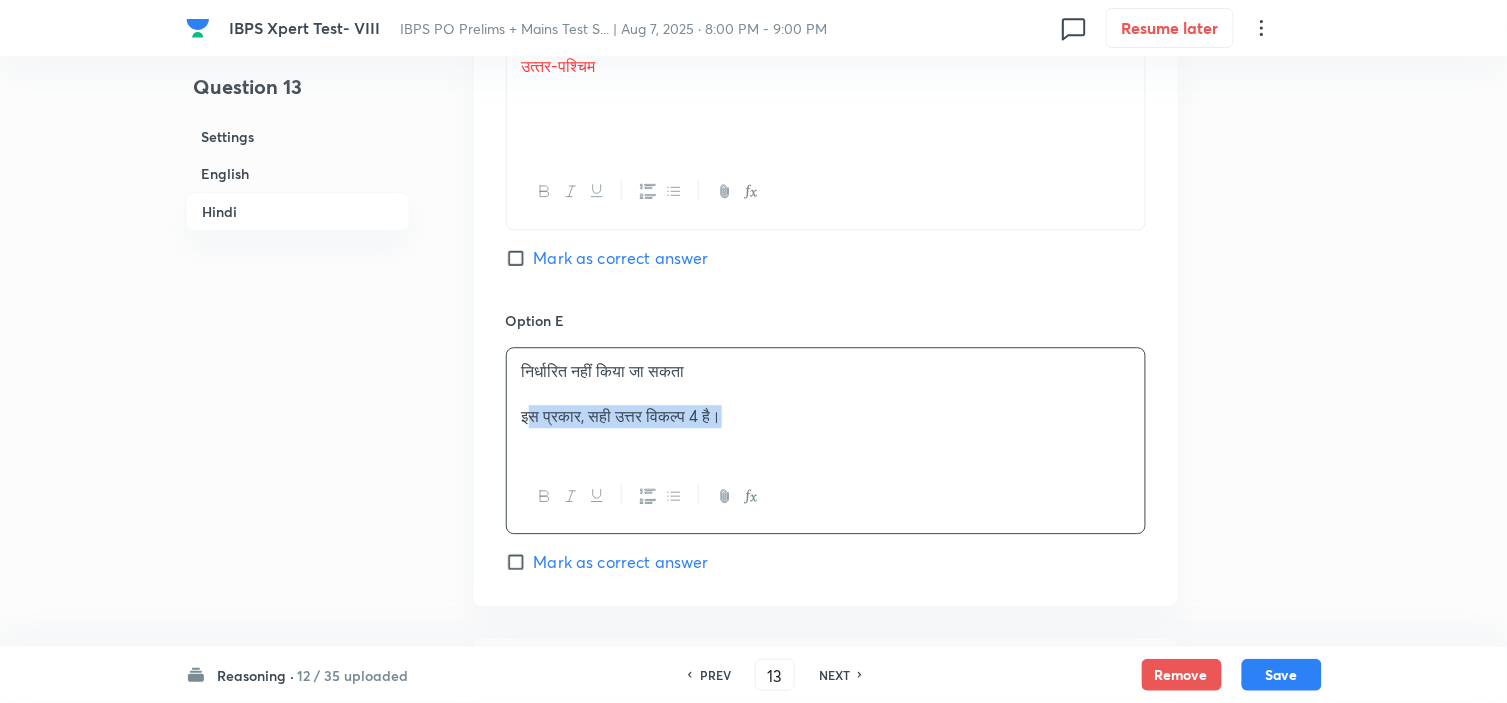 drag, startPoint x: 530, startPoint y: 422, endPoint x: 816, endPoint y: 475, distance: 290.8694 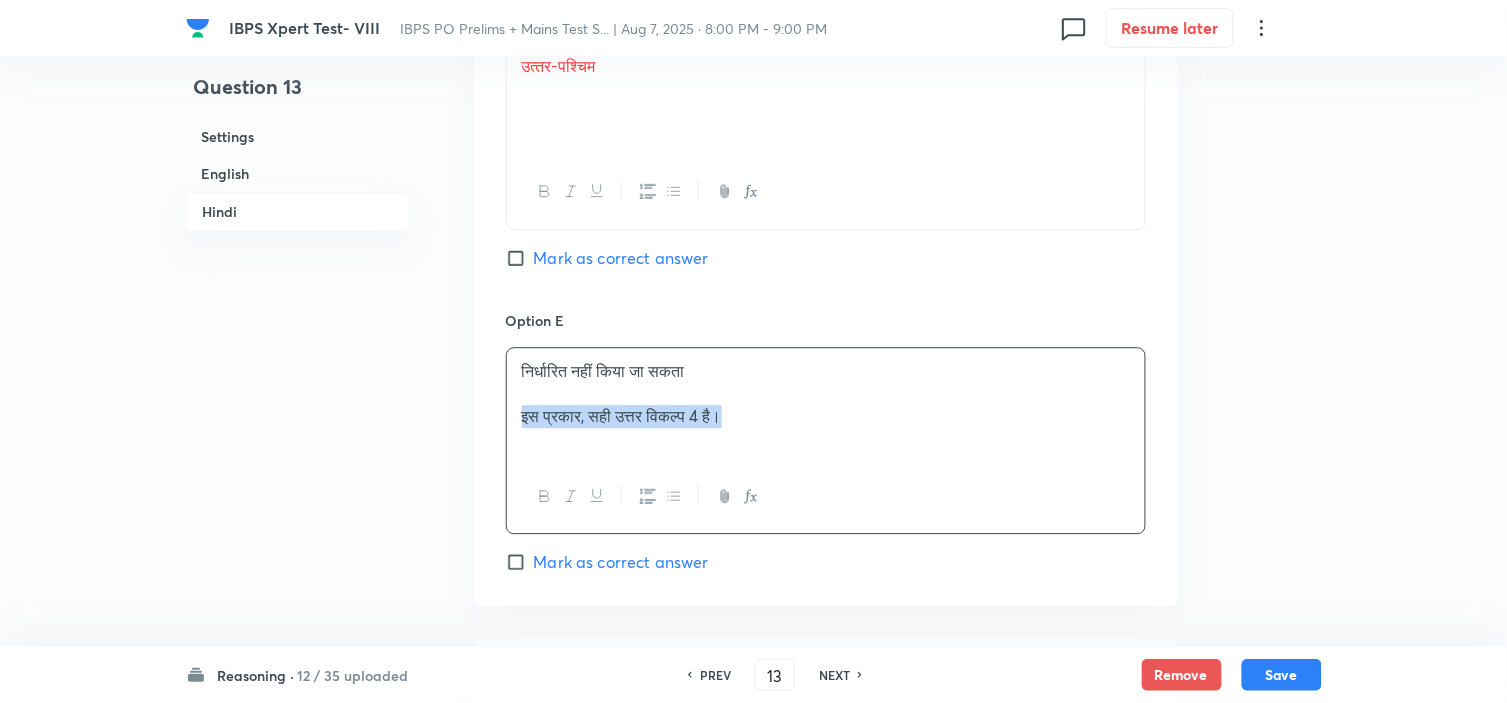 drag, startPoint x: 794, startPoint y: 427, endPoint x: 392, endPoint y: 418, distance: 402.10074 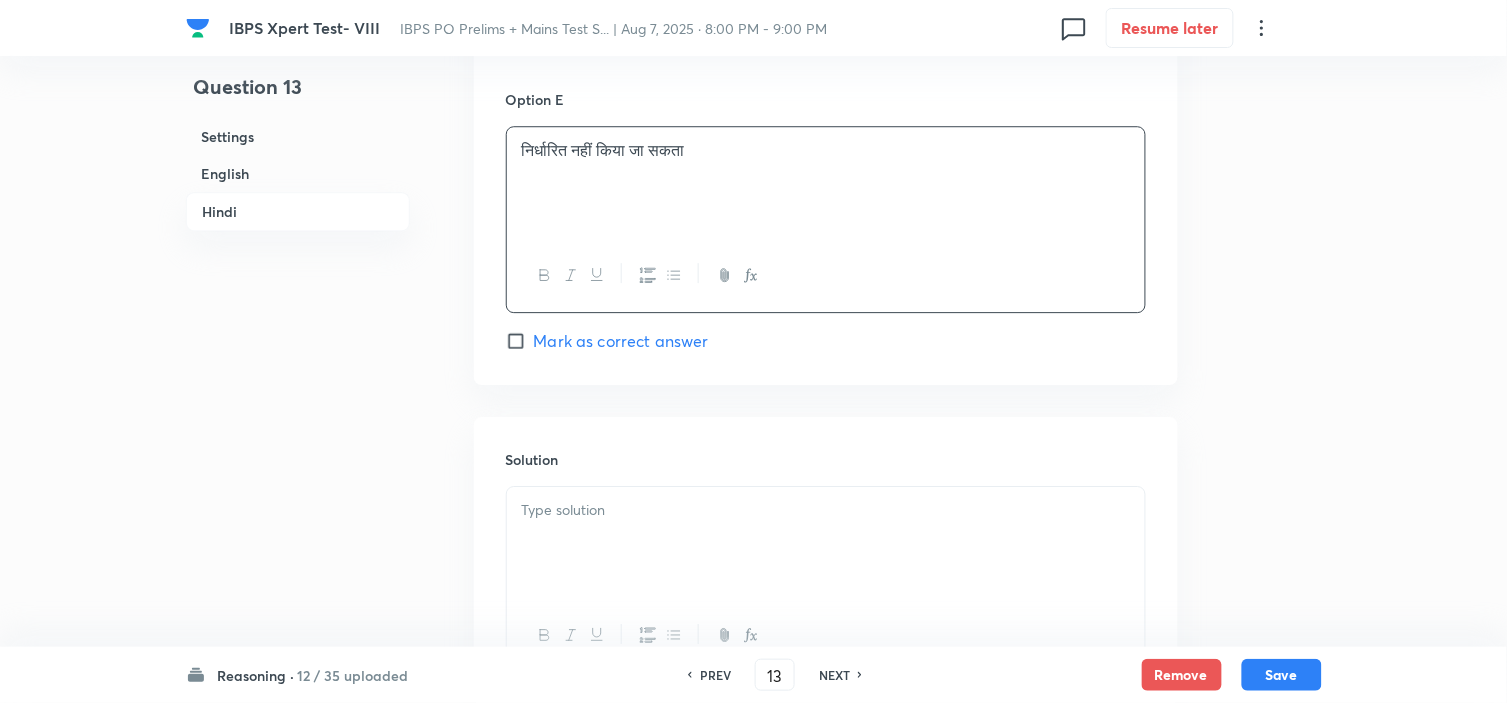 scroll, scrollTop: 5244, scrollLeft: 0, axis: vertical 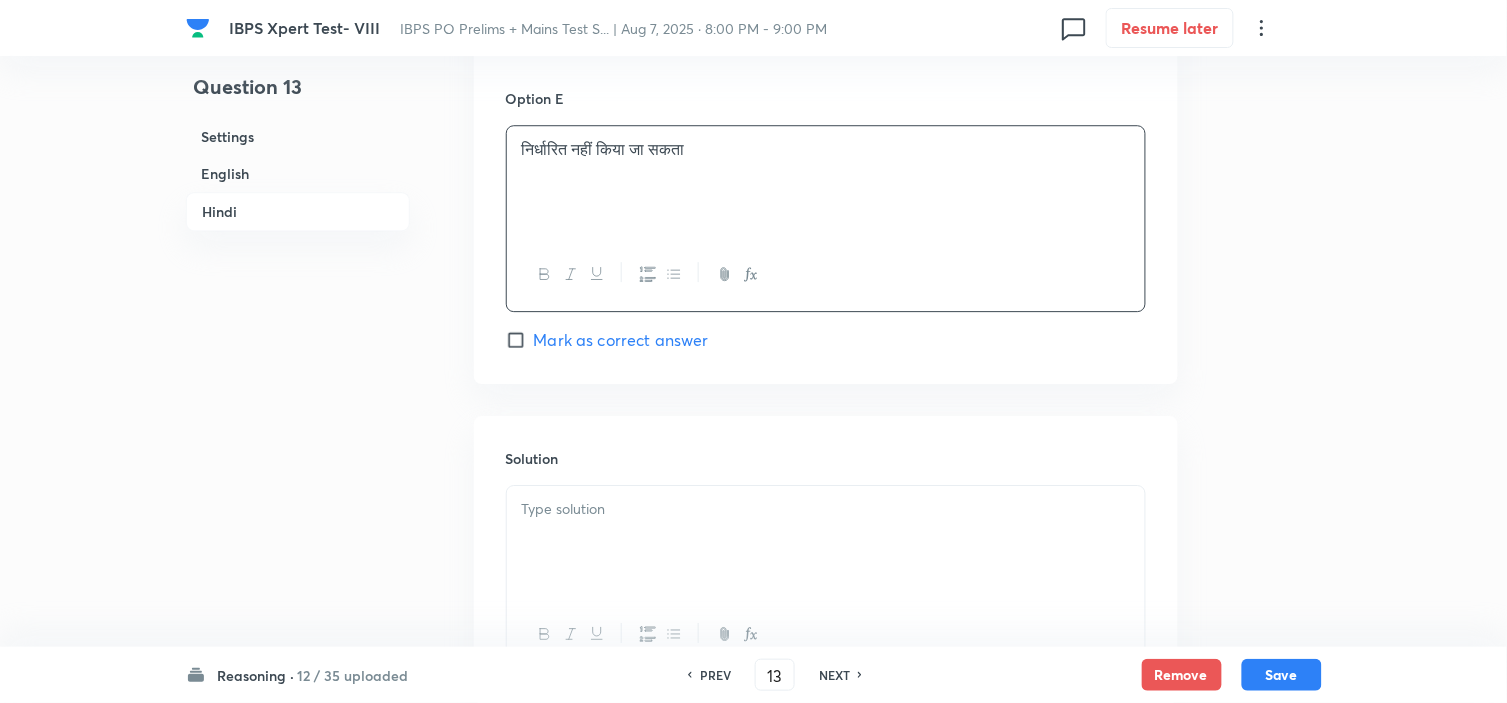 click at bounding box center (826, 542) 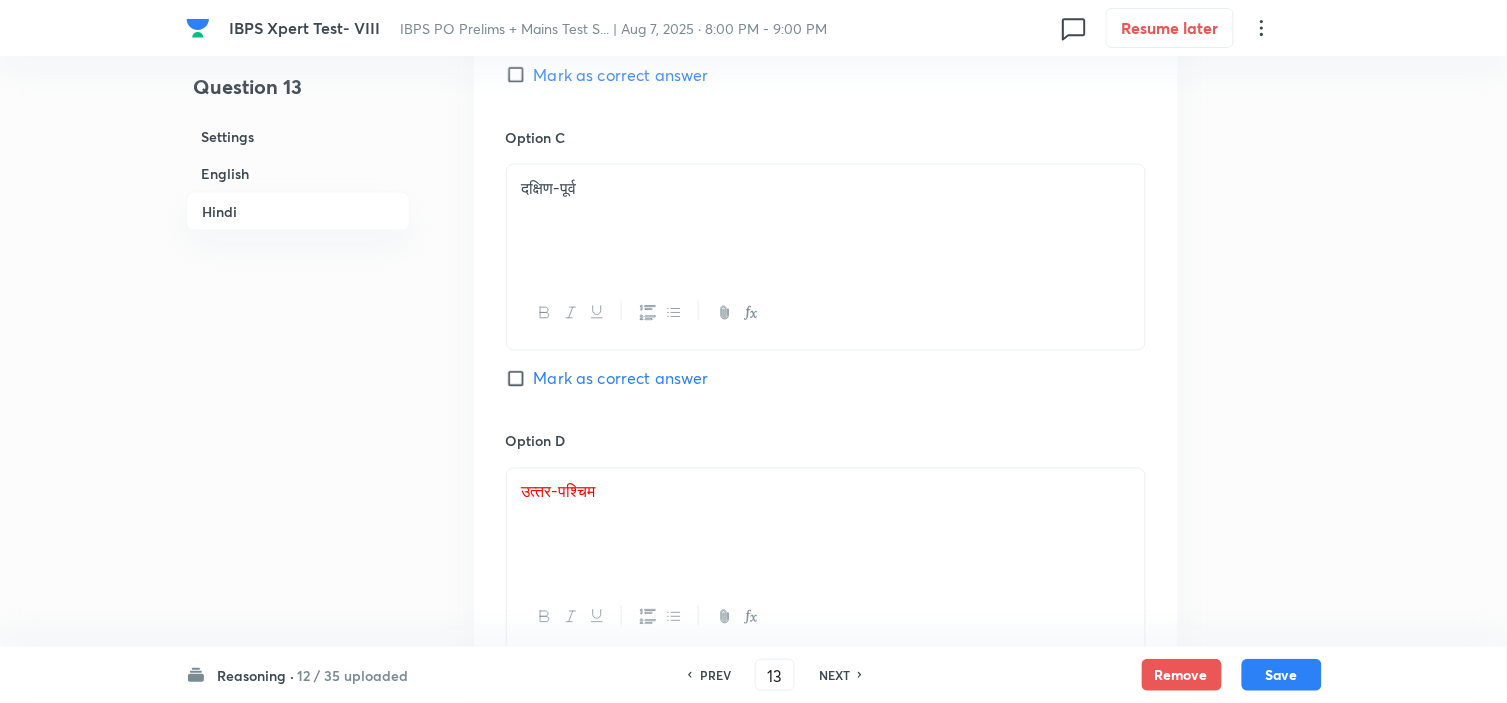 scroll, scrollTop: 4800, scrollLeft: 0, axis: vertical 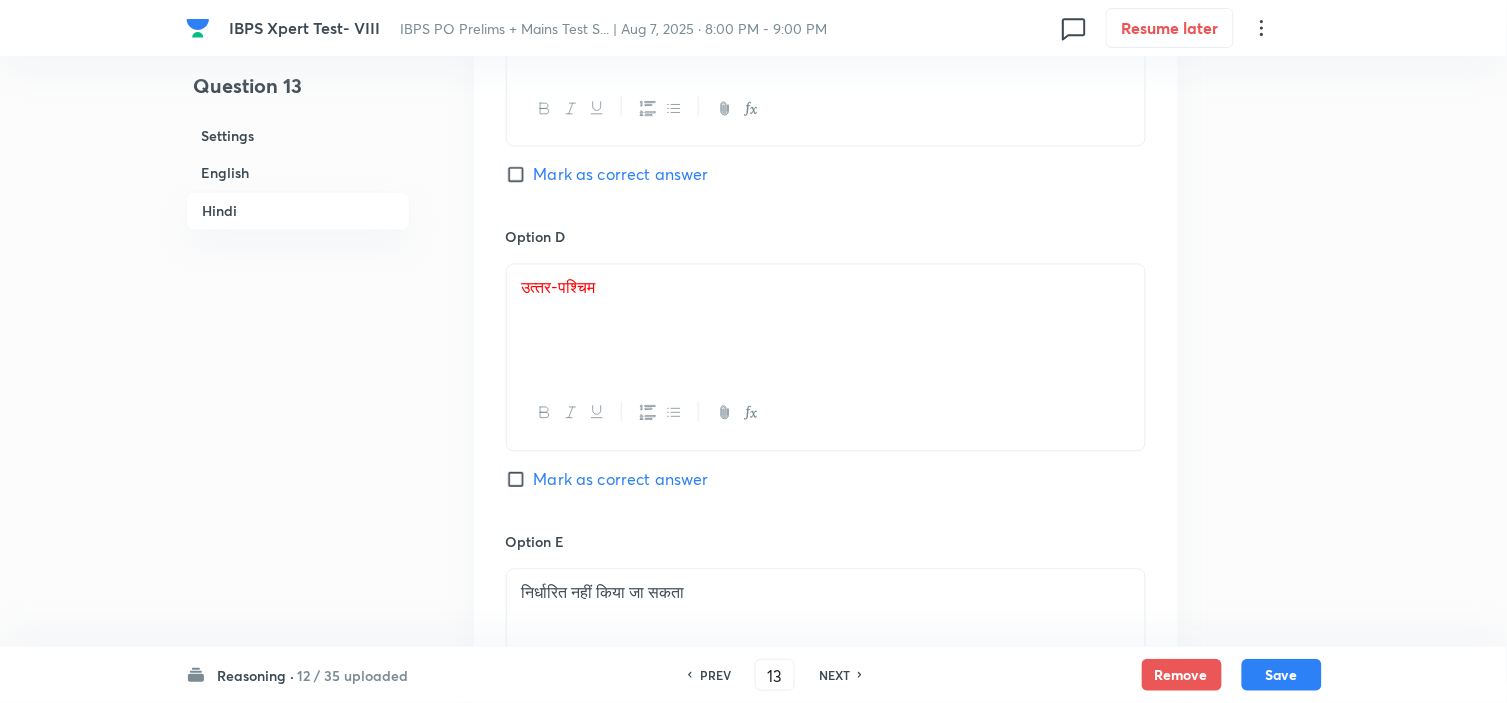 click on "Mark as correct answer" at bounding box center (621, 480) 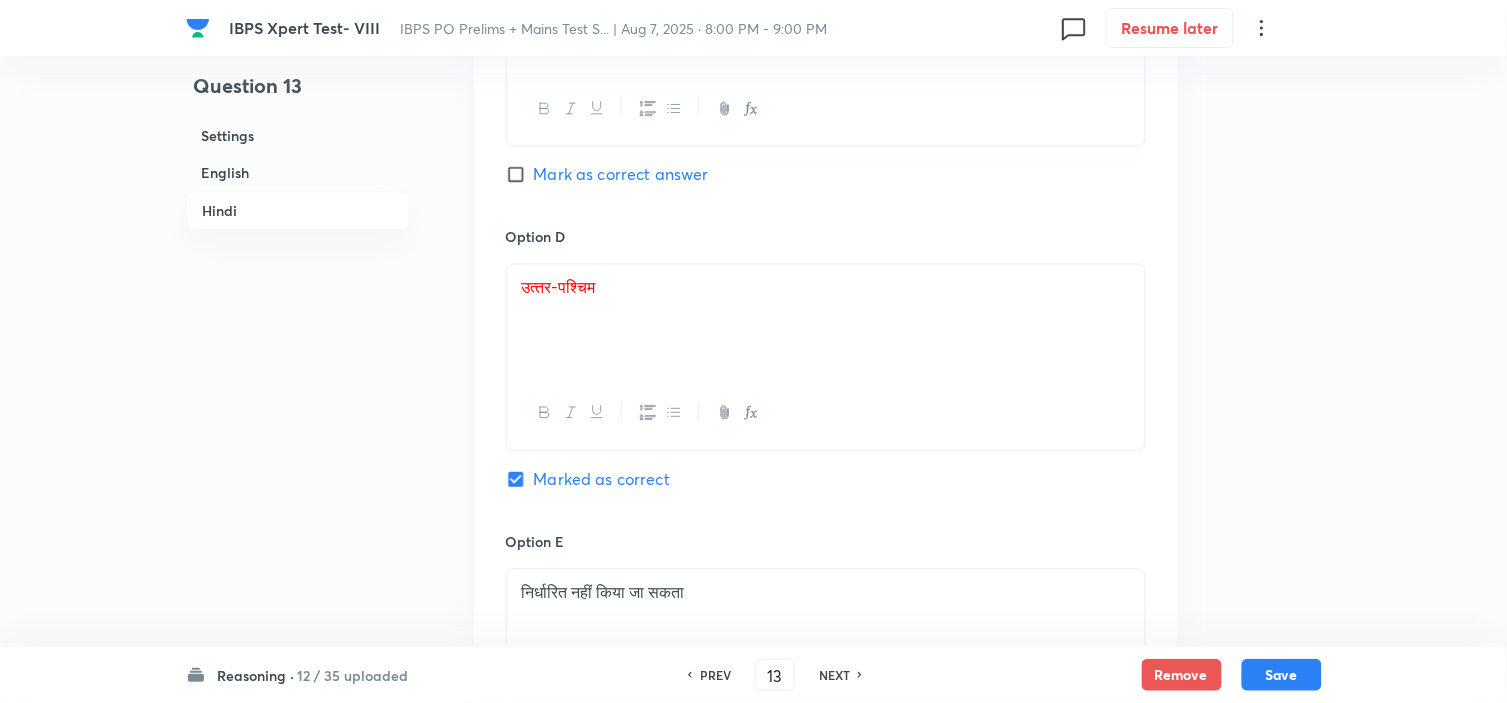 checkbox on "true" 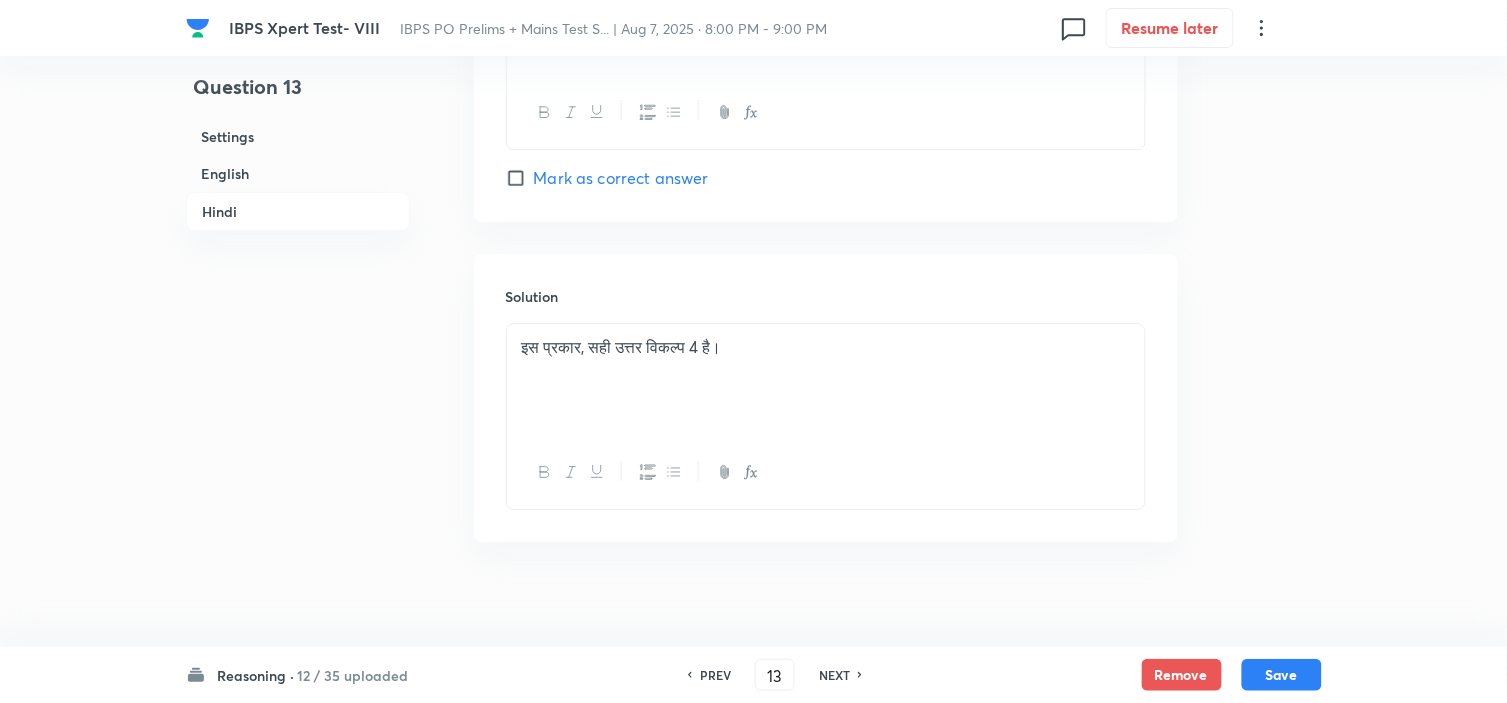 scroll, scrollTop: 5433, scrollLeft: 0, axis: vertical 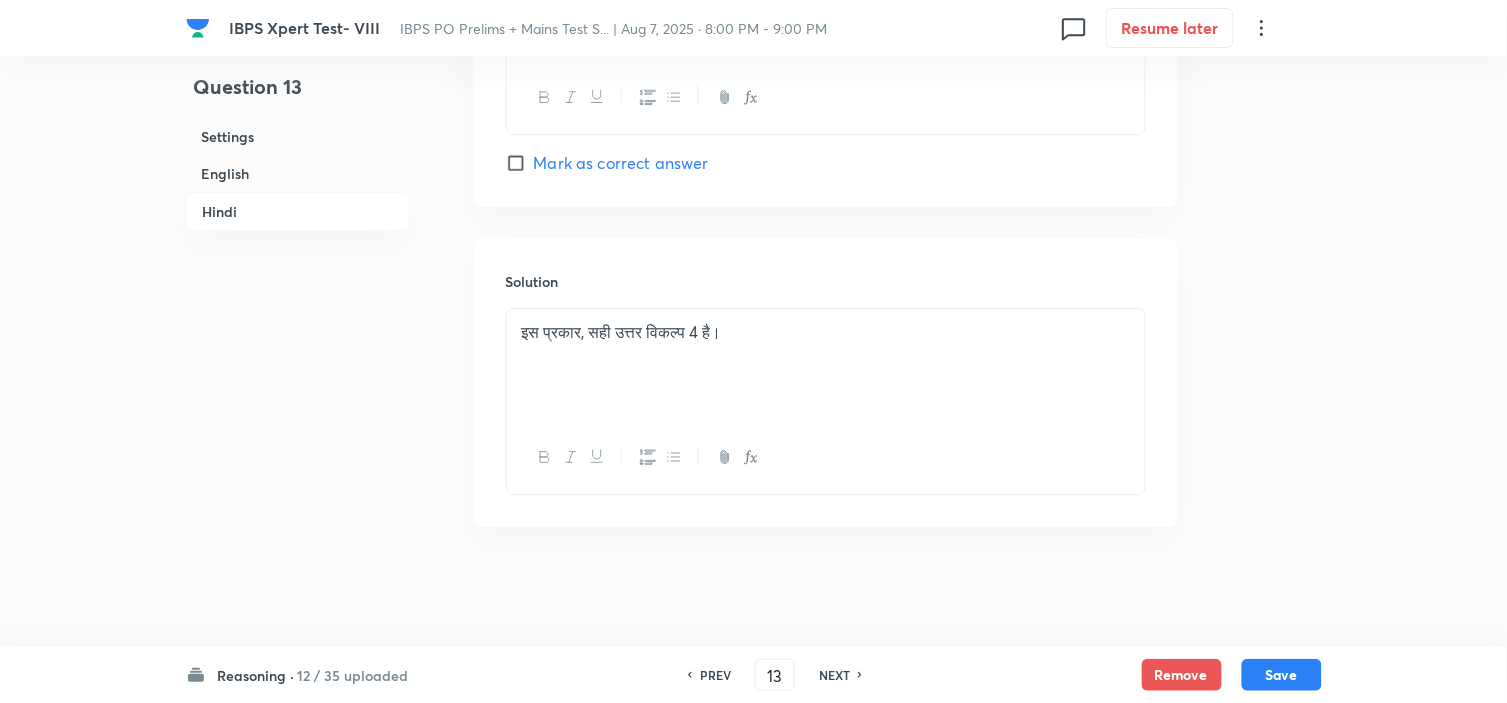 click on "इस प्रकार, सही उत्तर विकल्प 4 है।" at bounding box center (826, 365) 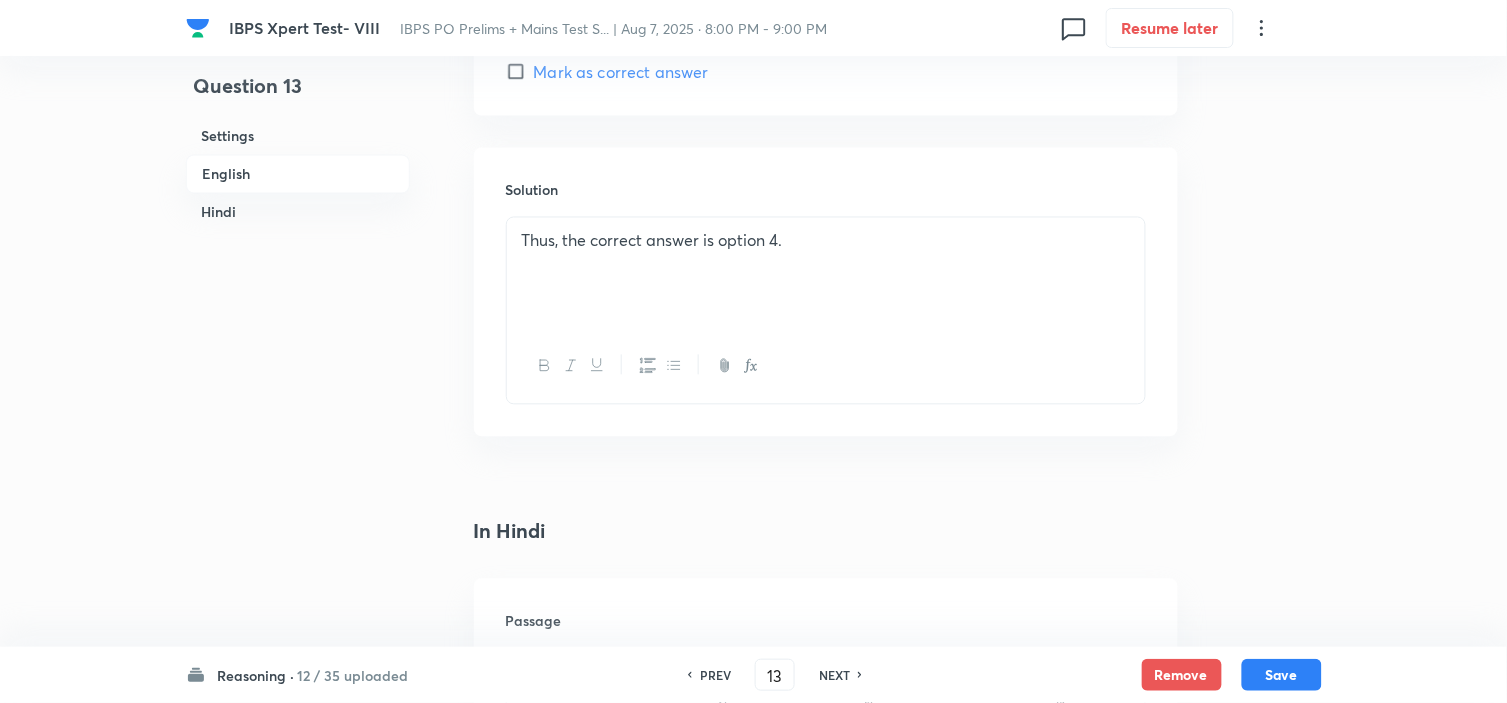 scroll, scrollTop: 2766, scrollLeft: 0, axis: vertical 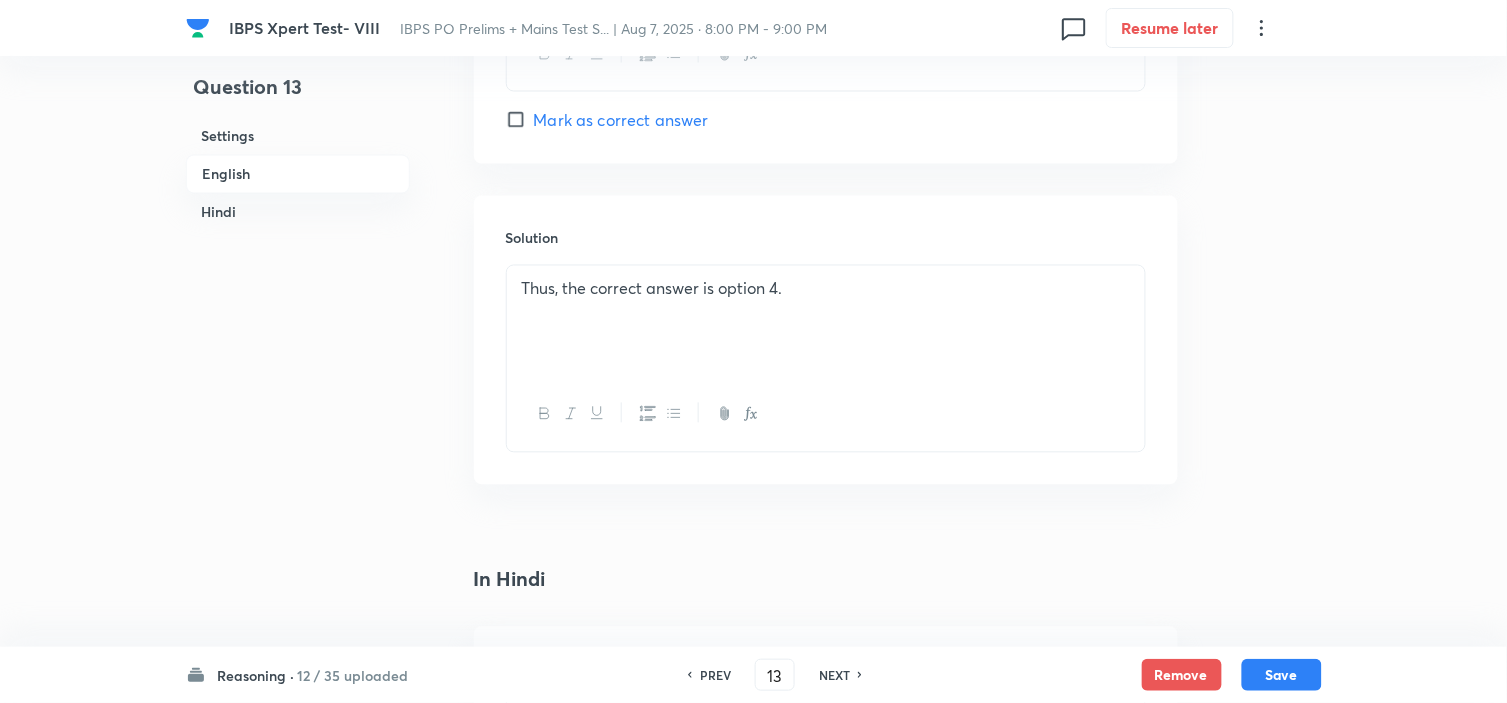 click on "Solution Thus, the correct answer is option 4." at bounding box center (826, 340) 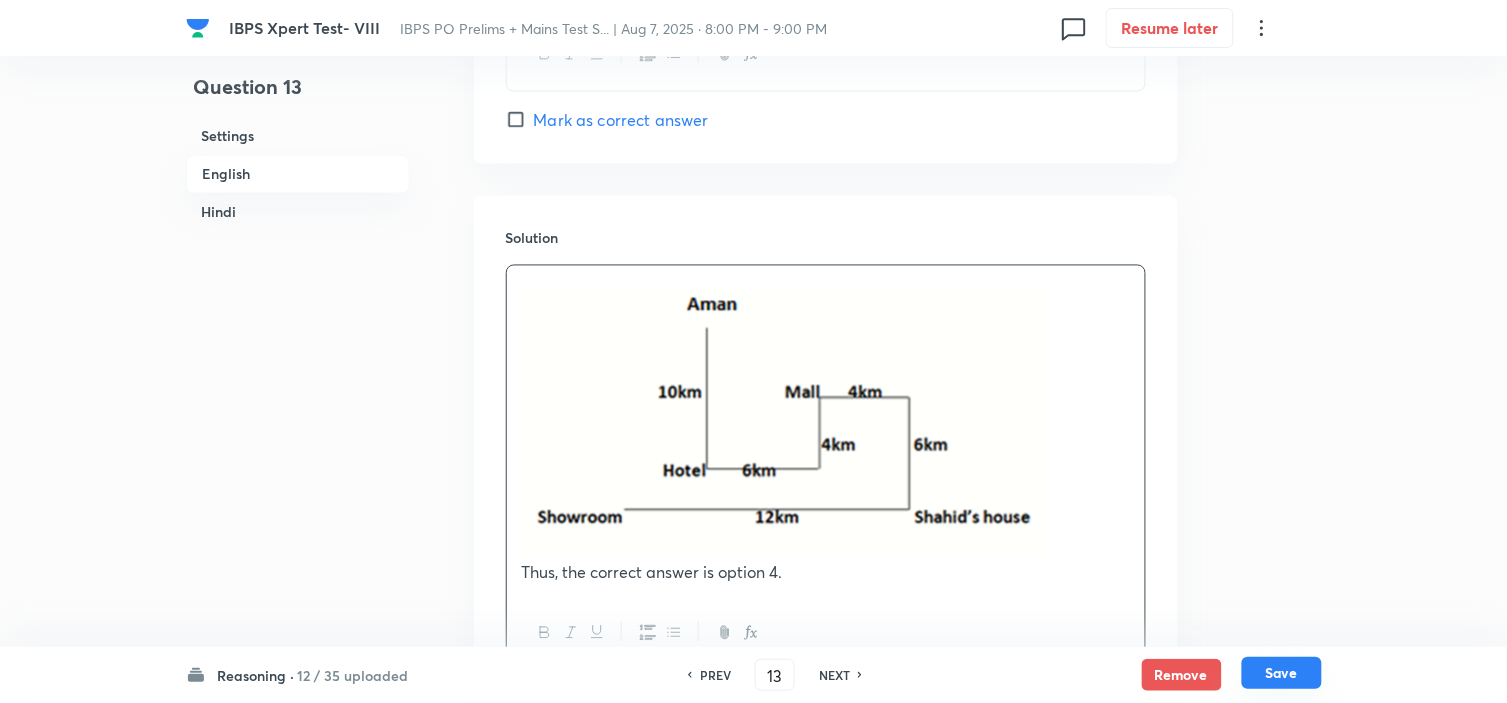 click on "Save" at bounding box center (1282, 673) 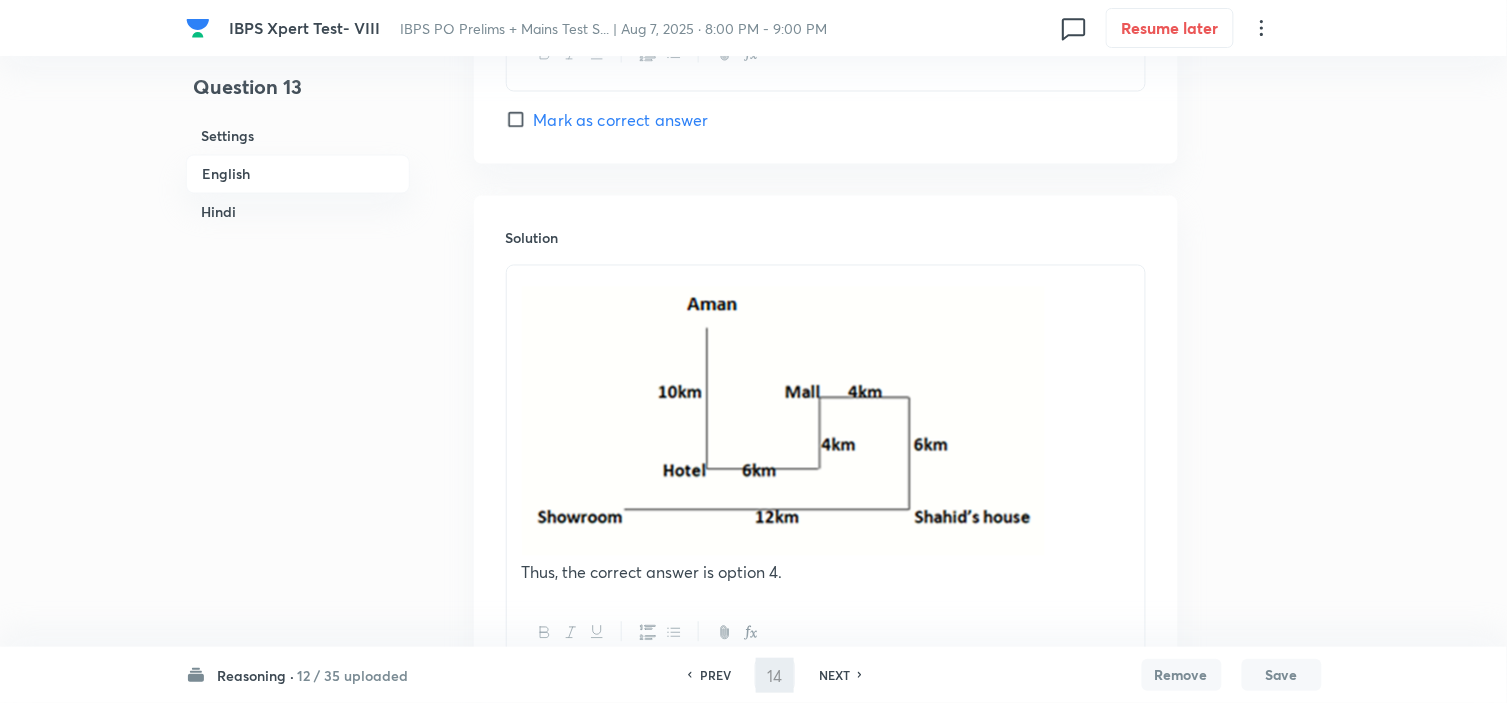 scroll, scrollTop: 0, scrollLeft: 0, axis: both 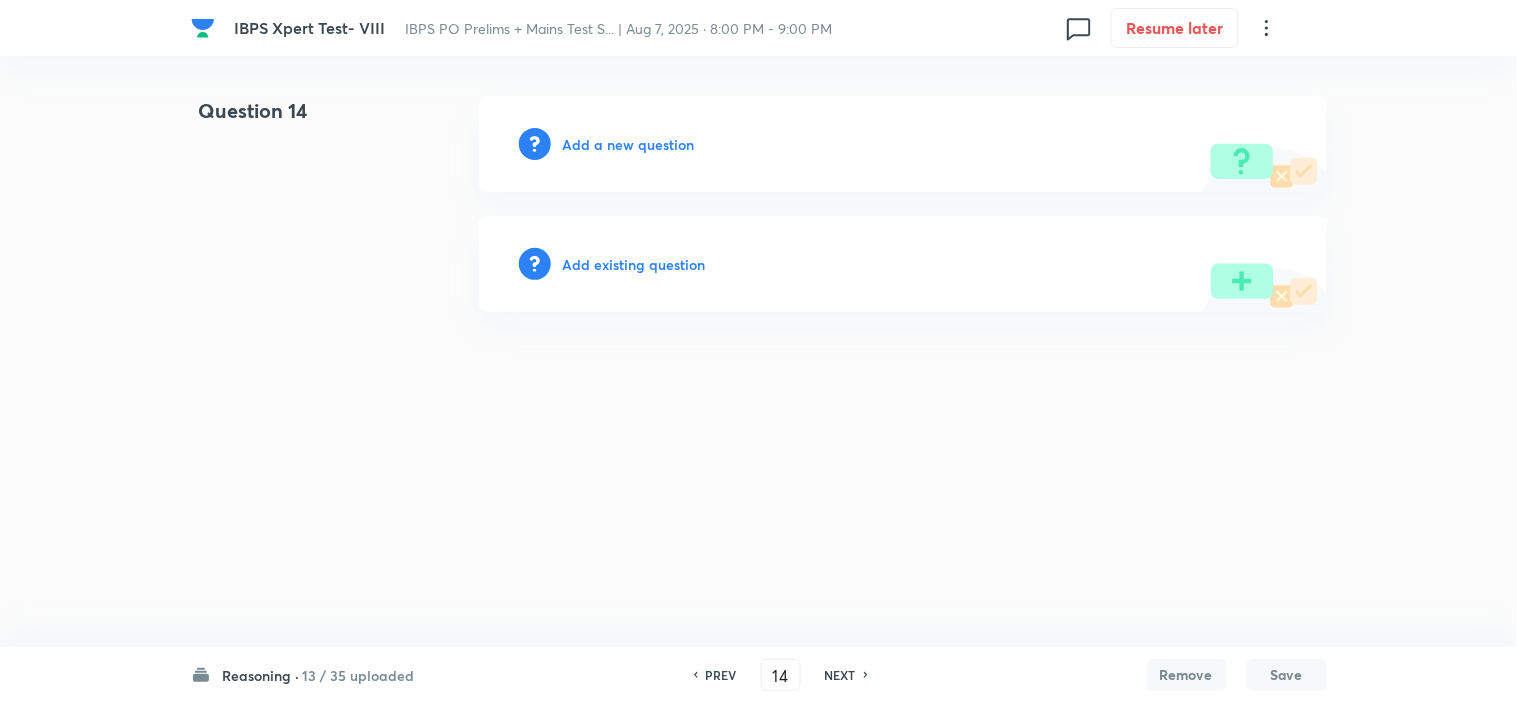 click on "PREV" at bounding box center [721, 675] 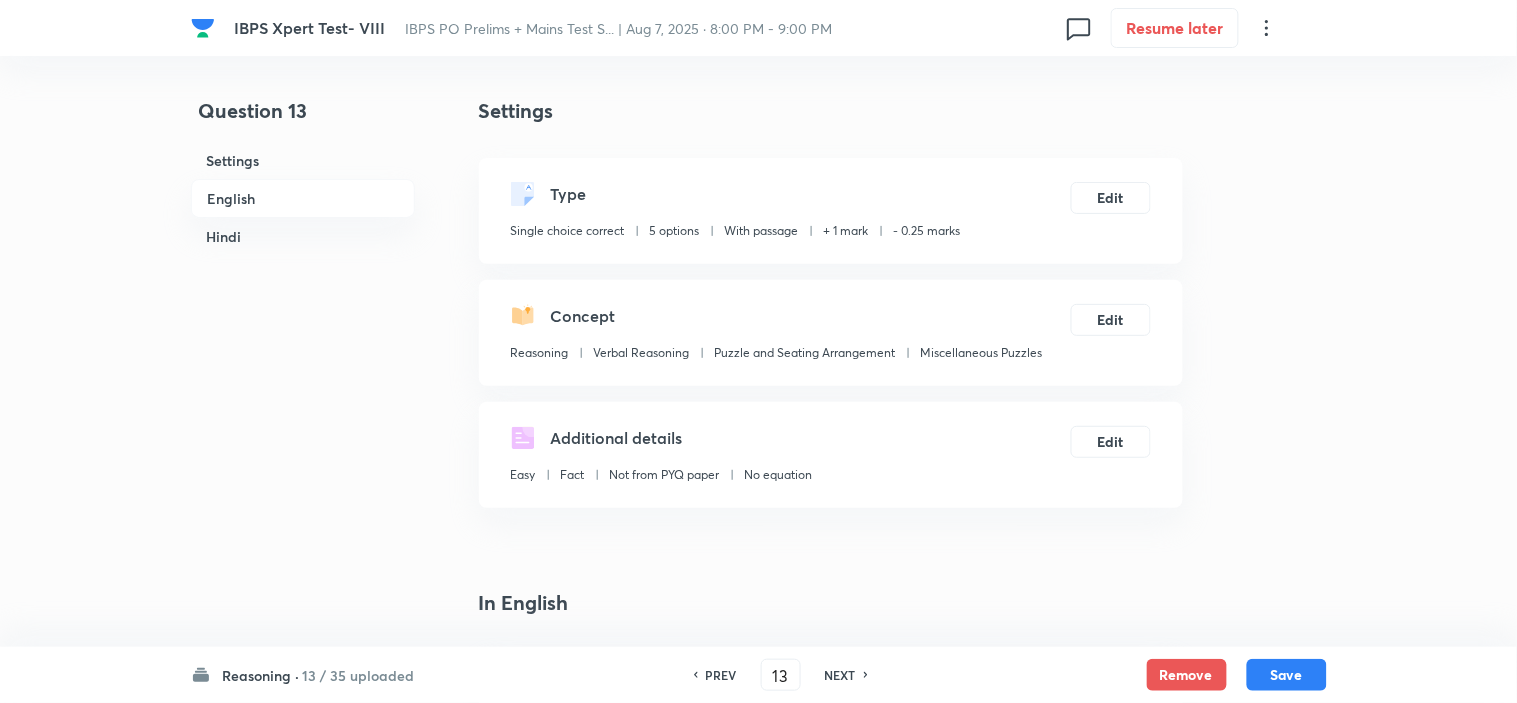 checkbox on "true" 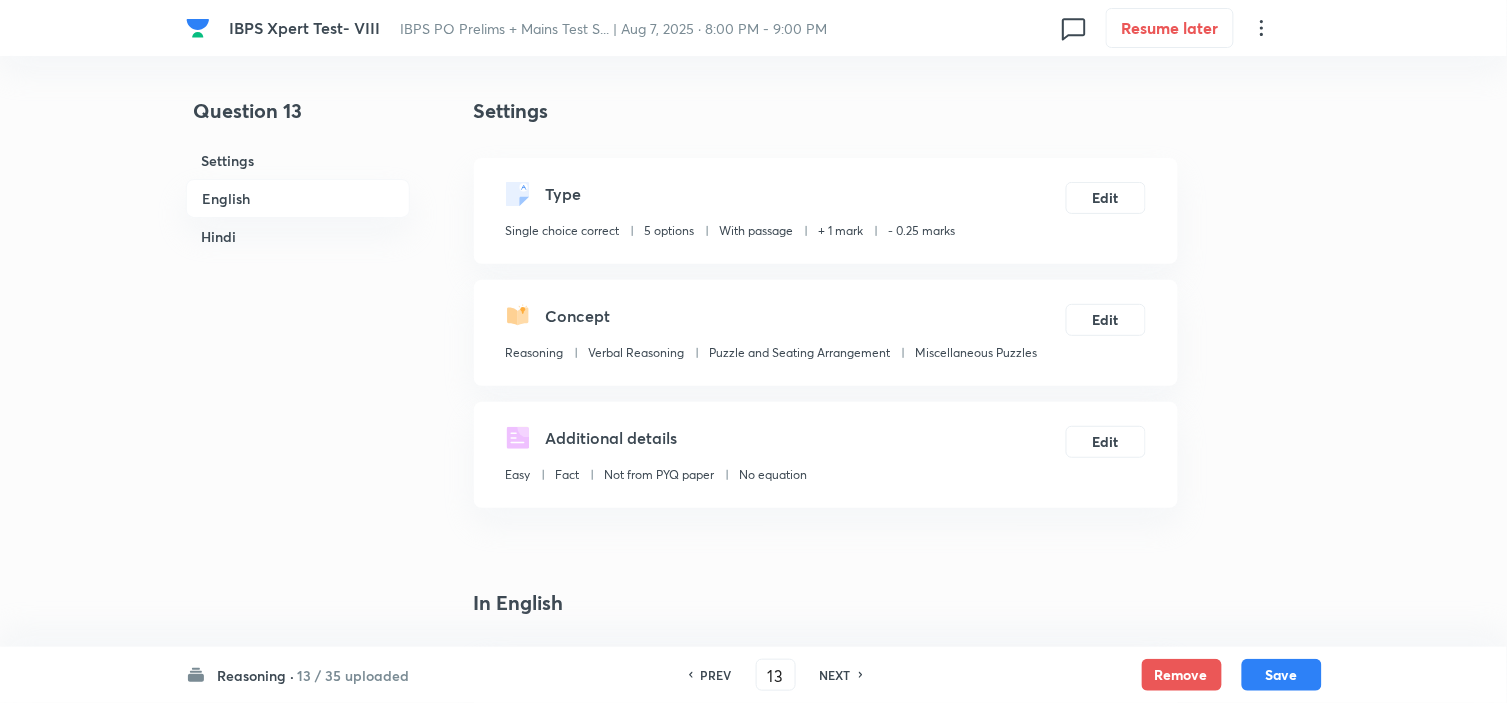 click on "PREV" at bounding box center (716, 675) 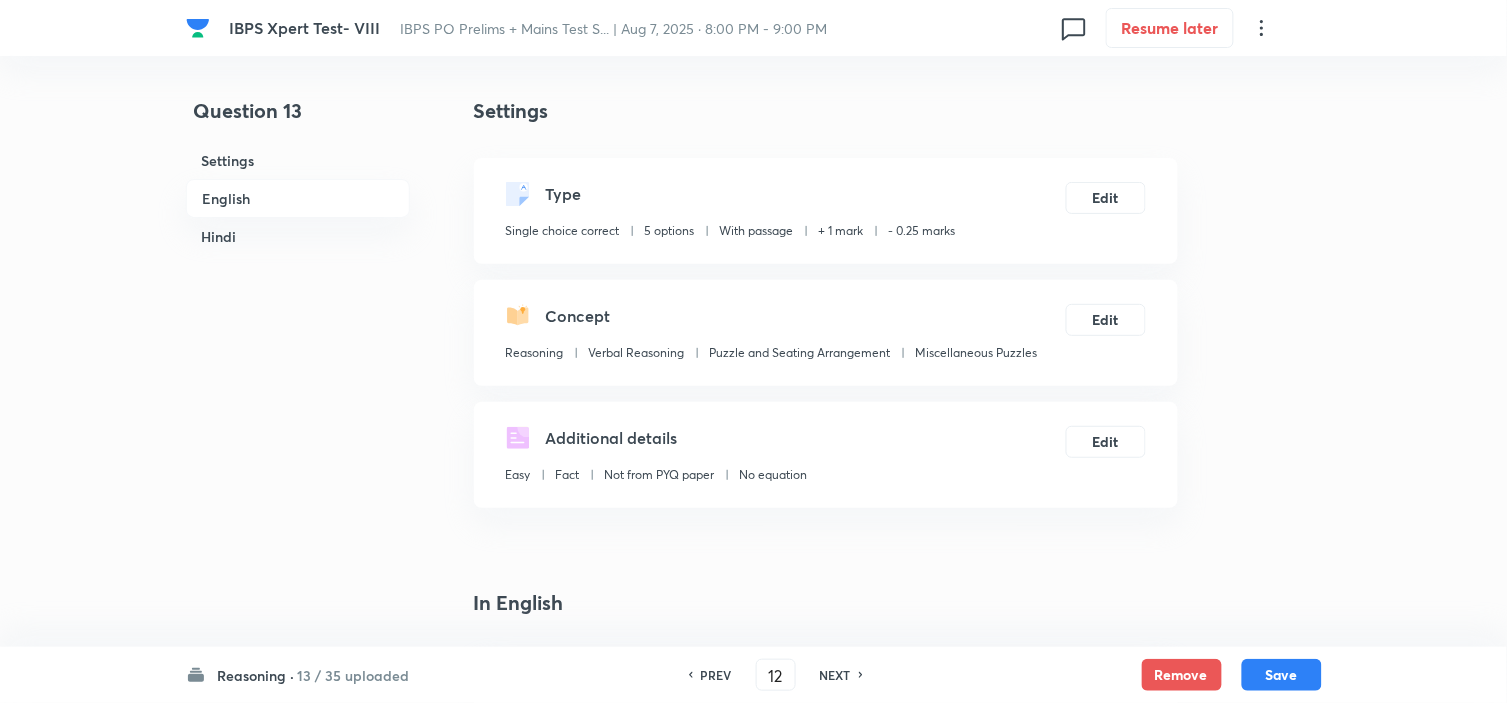 checkbox on "false" 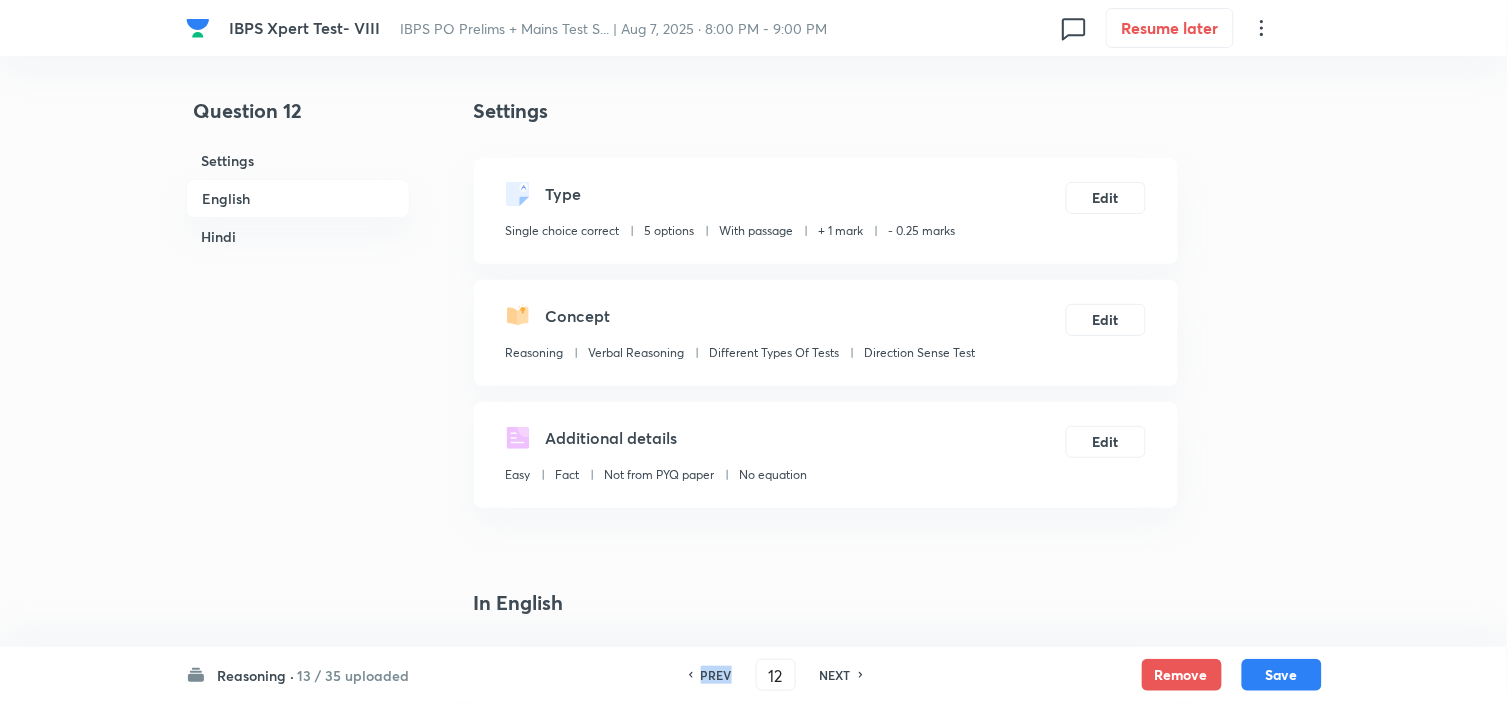 click on "PREV" at bounding box center [716, 675] 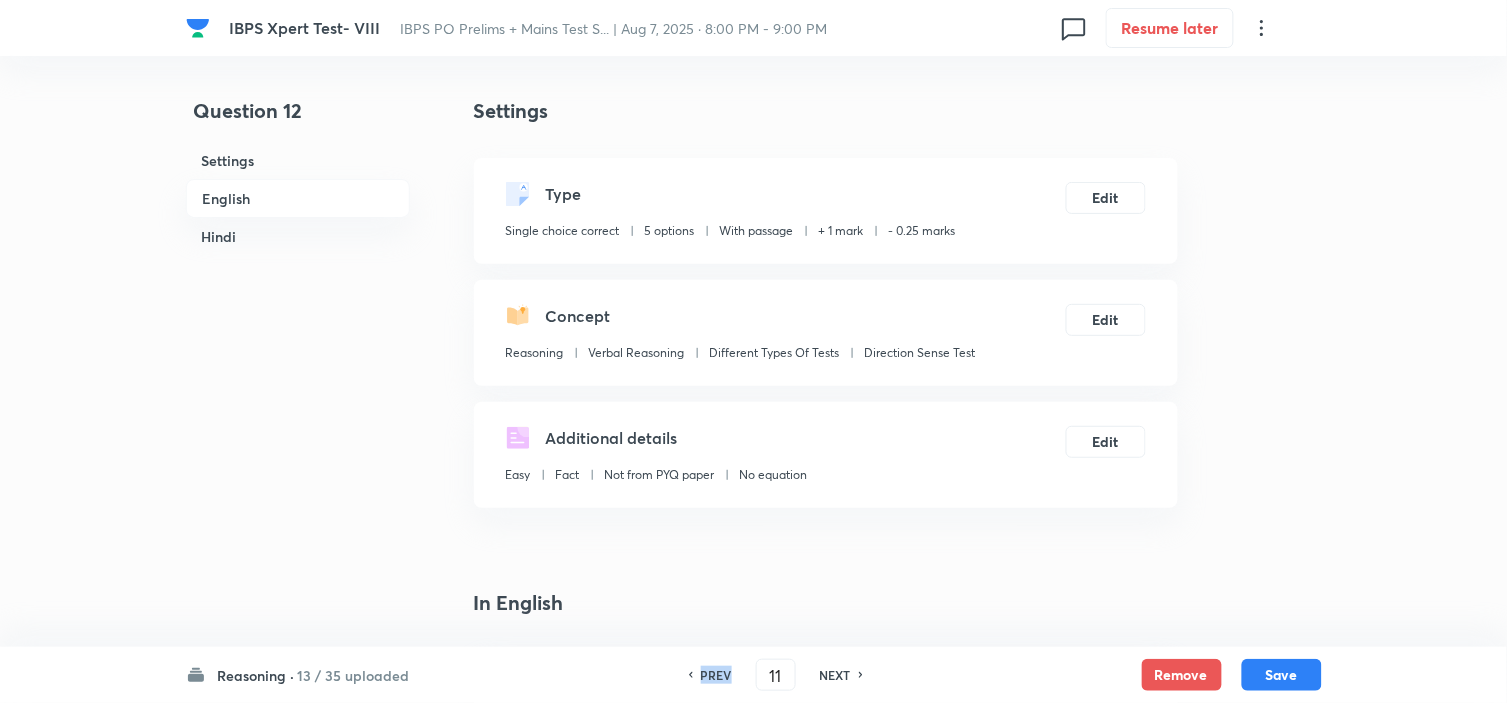 checkbox on "false" 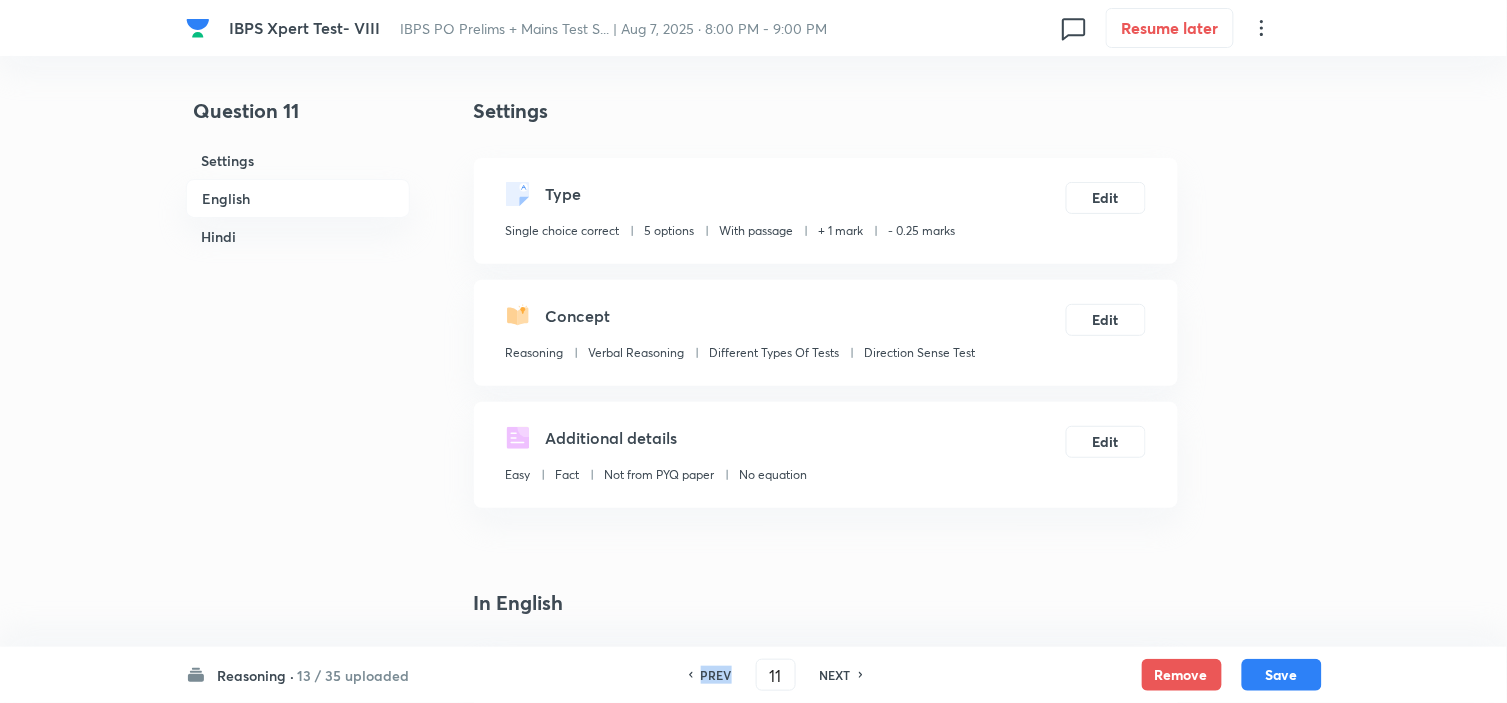 click on "PREV" at bounding box center [716, 675] 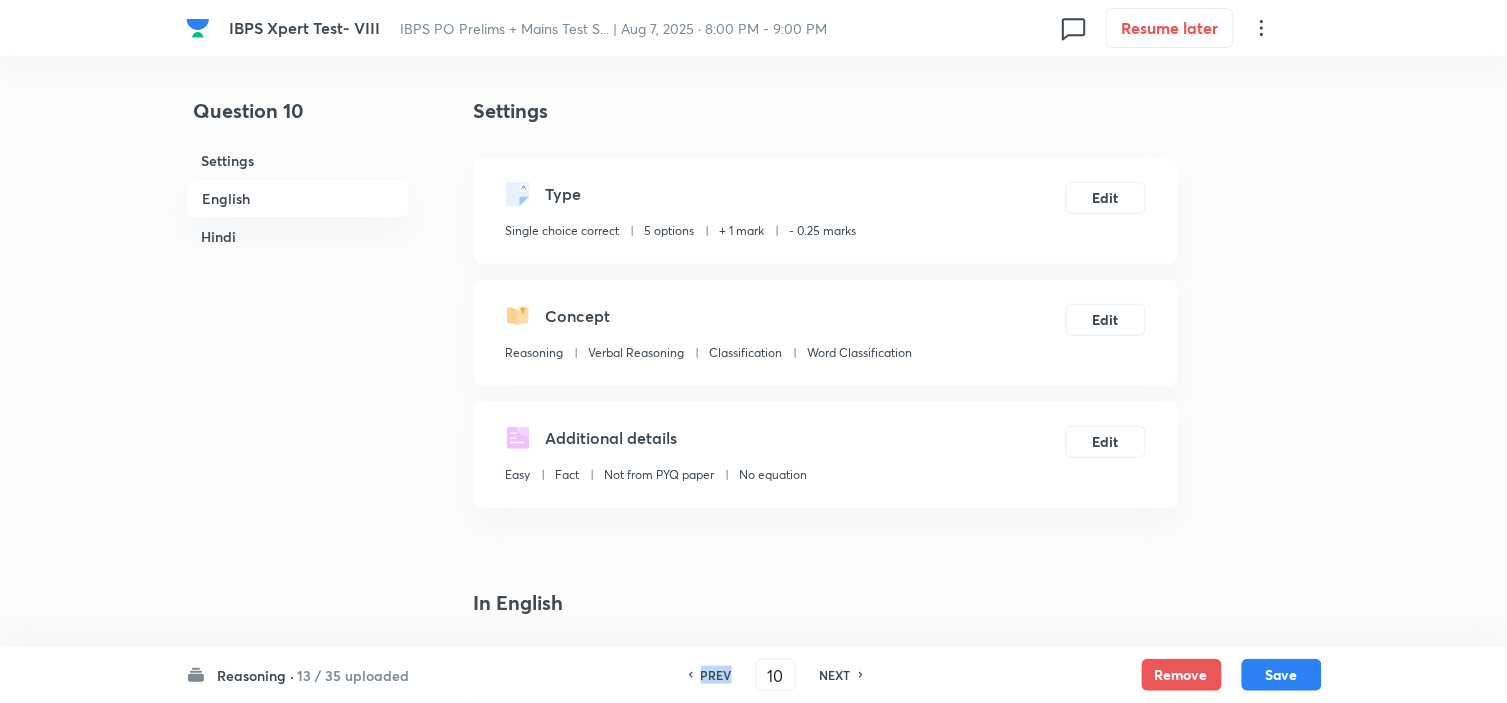 checkbox on "false" 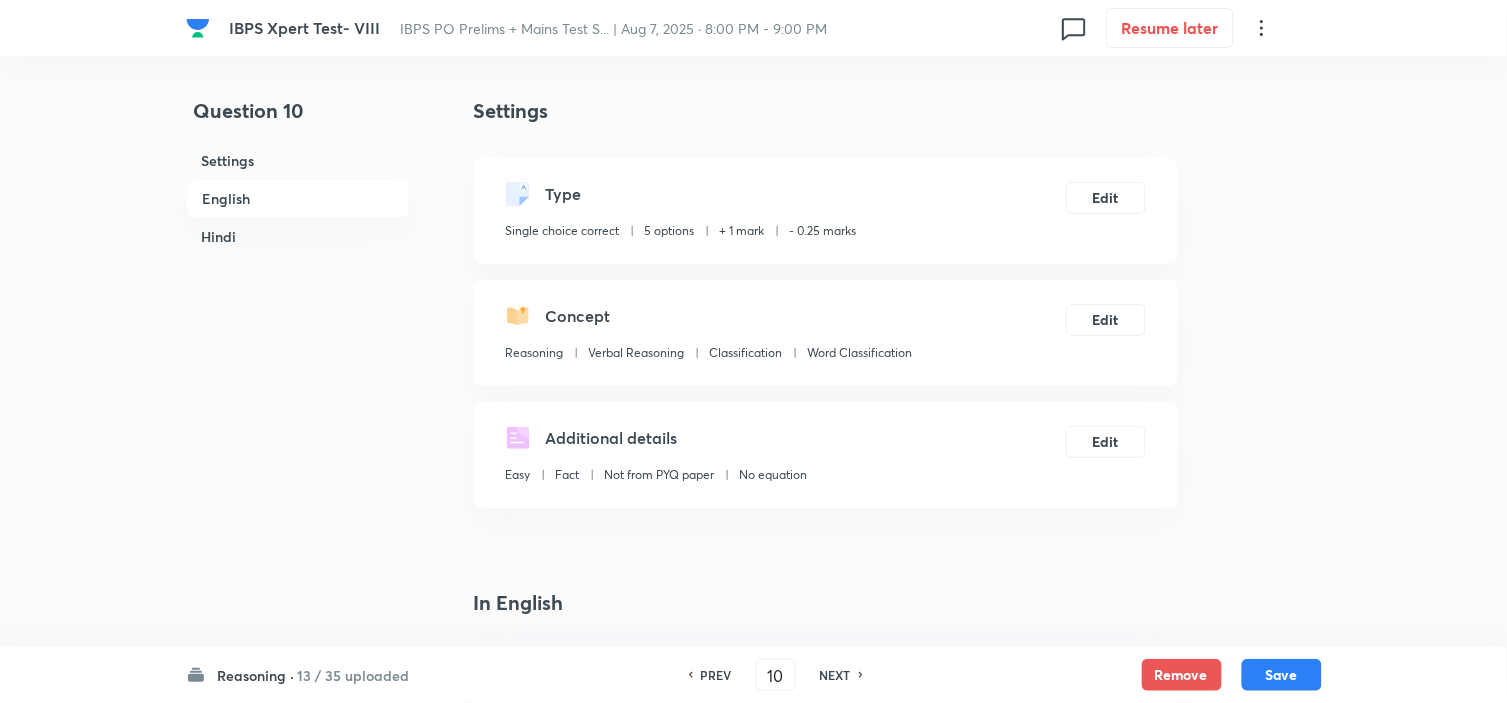 checkbox on "true" 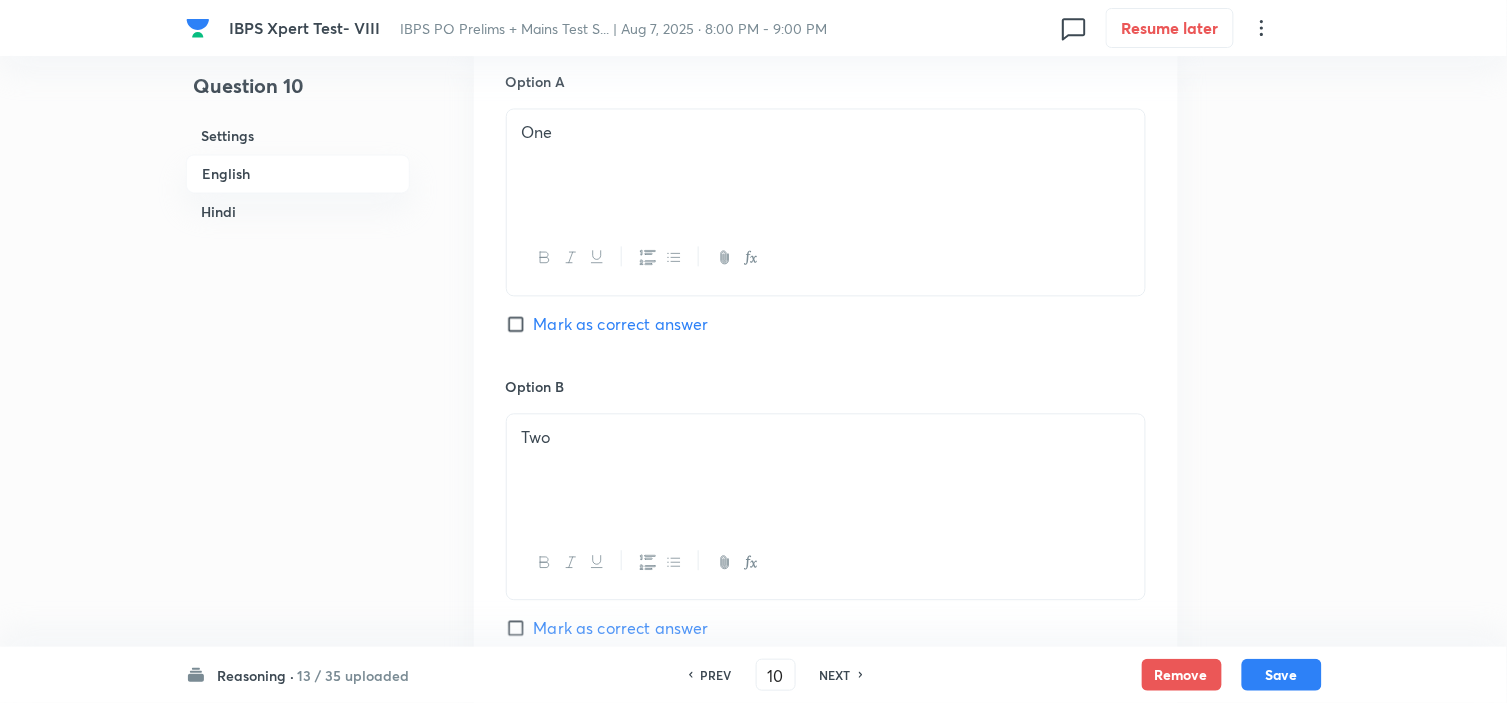 scroll, scrollTop: 1111, scrollLeft: 0, axis: vertical 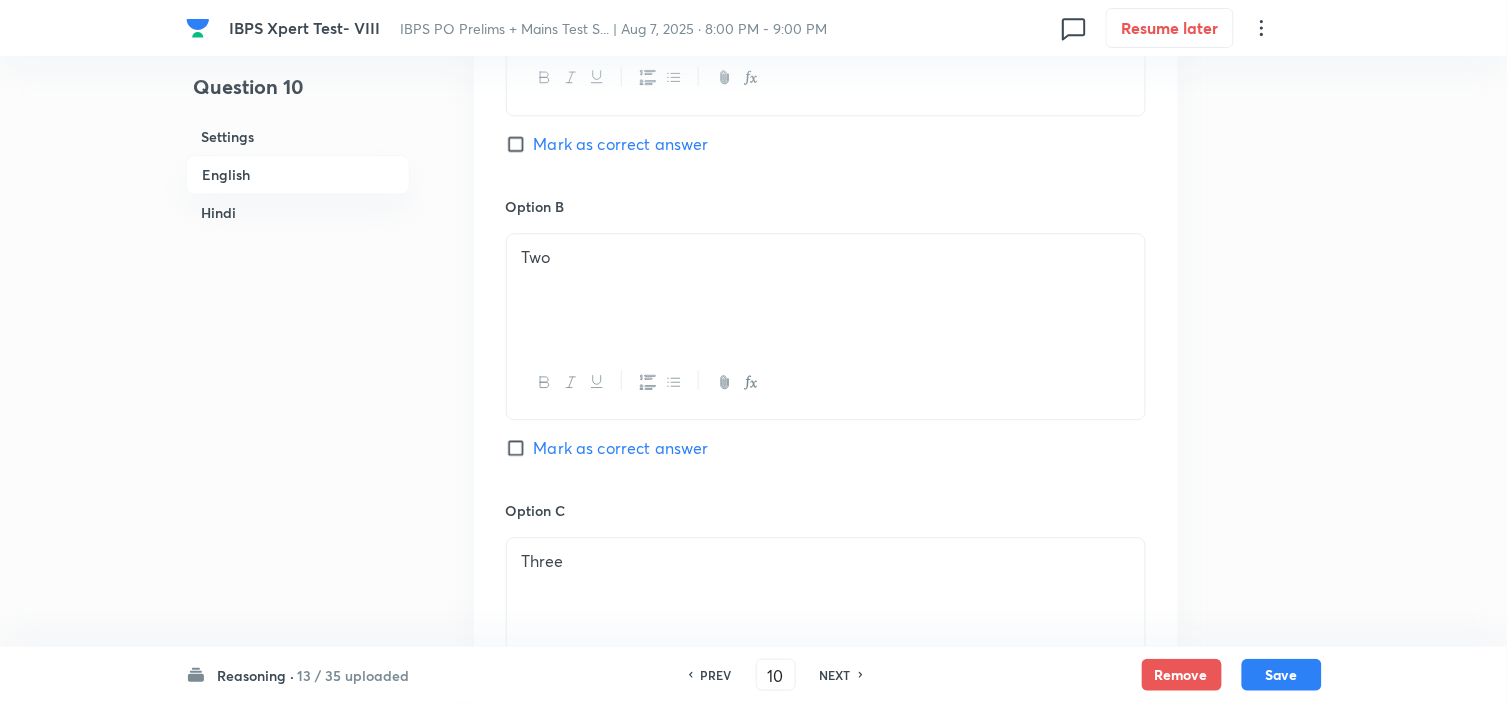click on "NEXT" at bounding box center (835, 675) 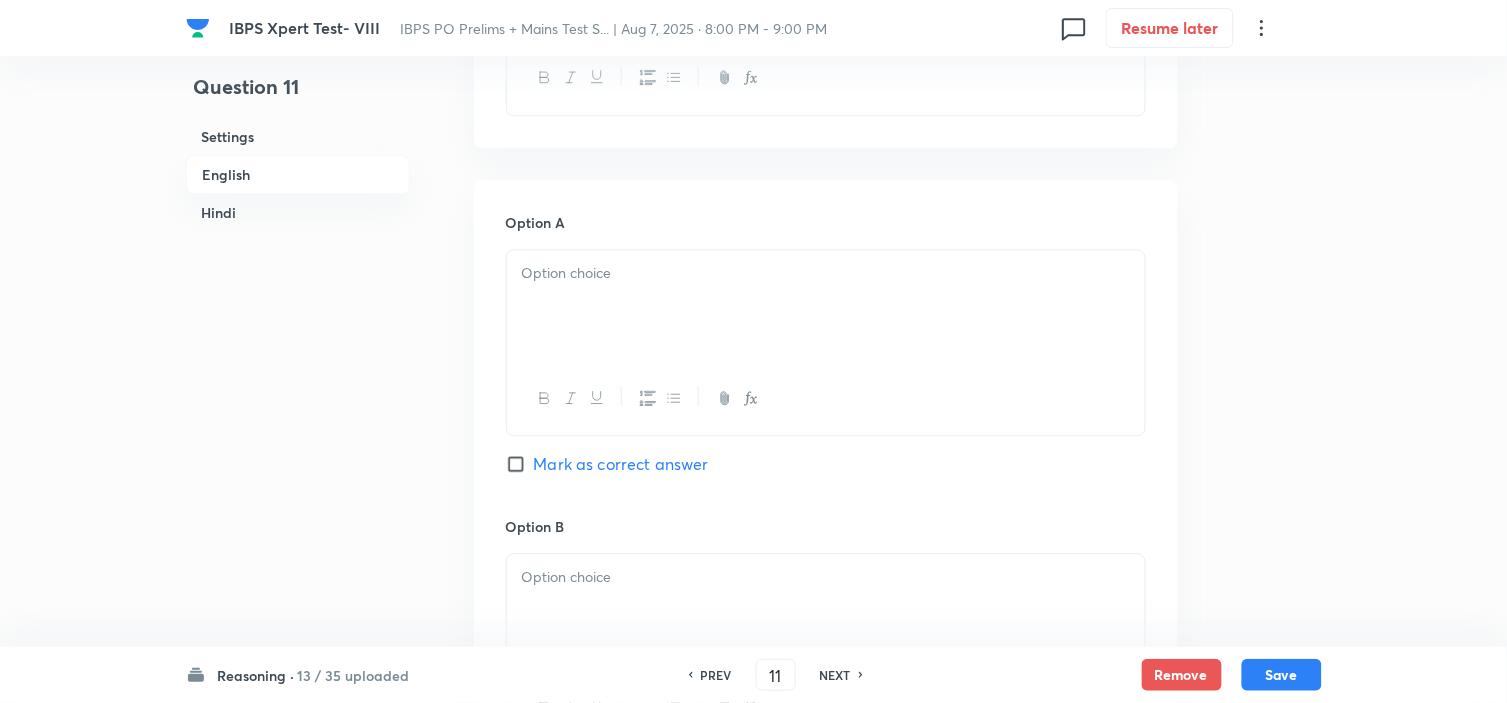 checkbox on "false" 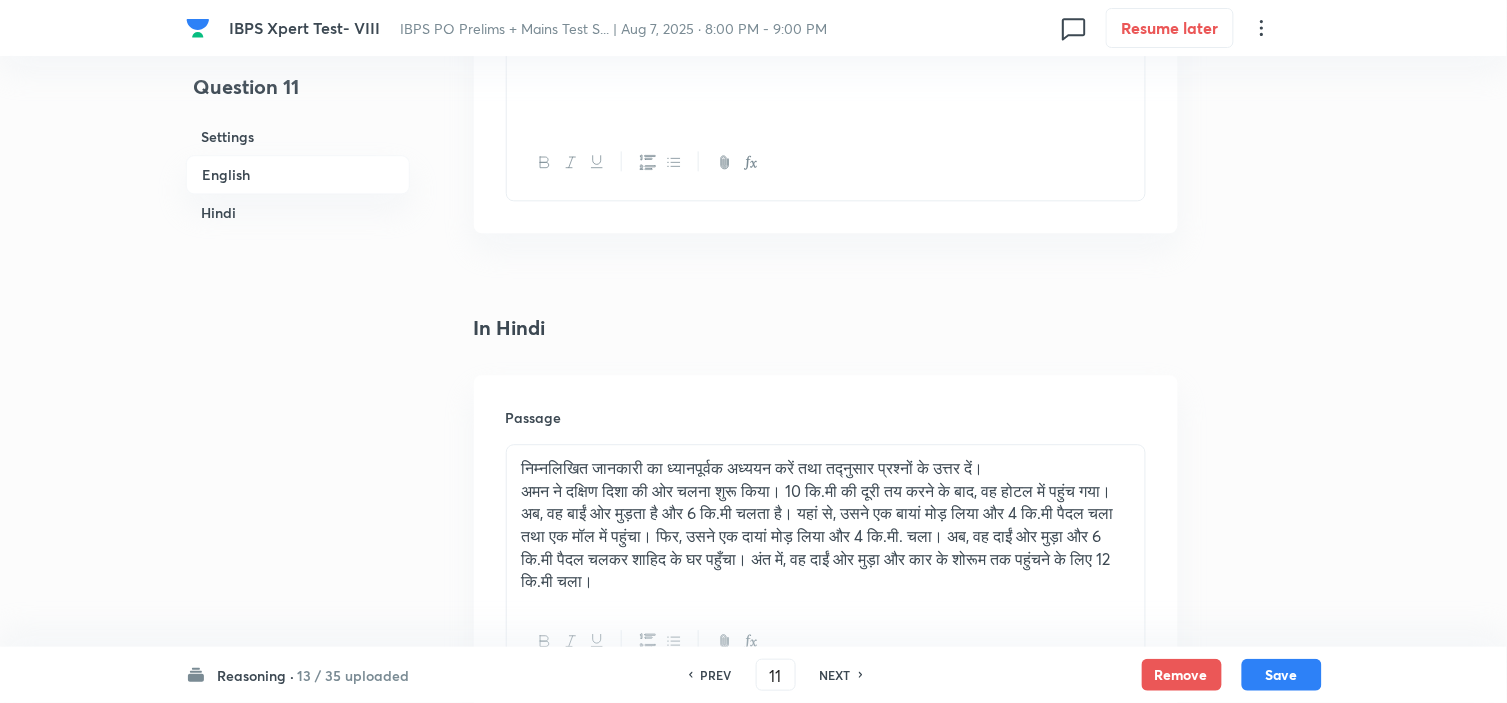 scroll, scrollTop: 2888, scrollLeft: 0, axis: vertical 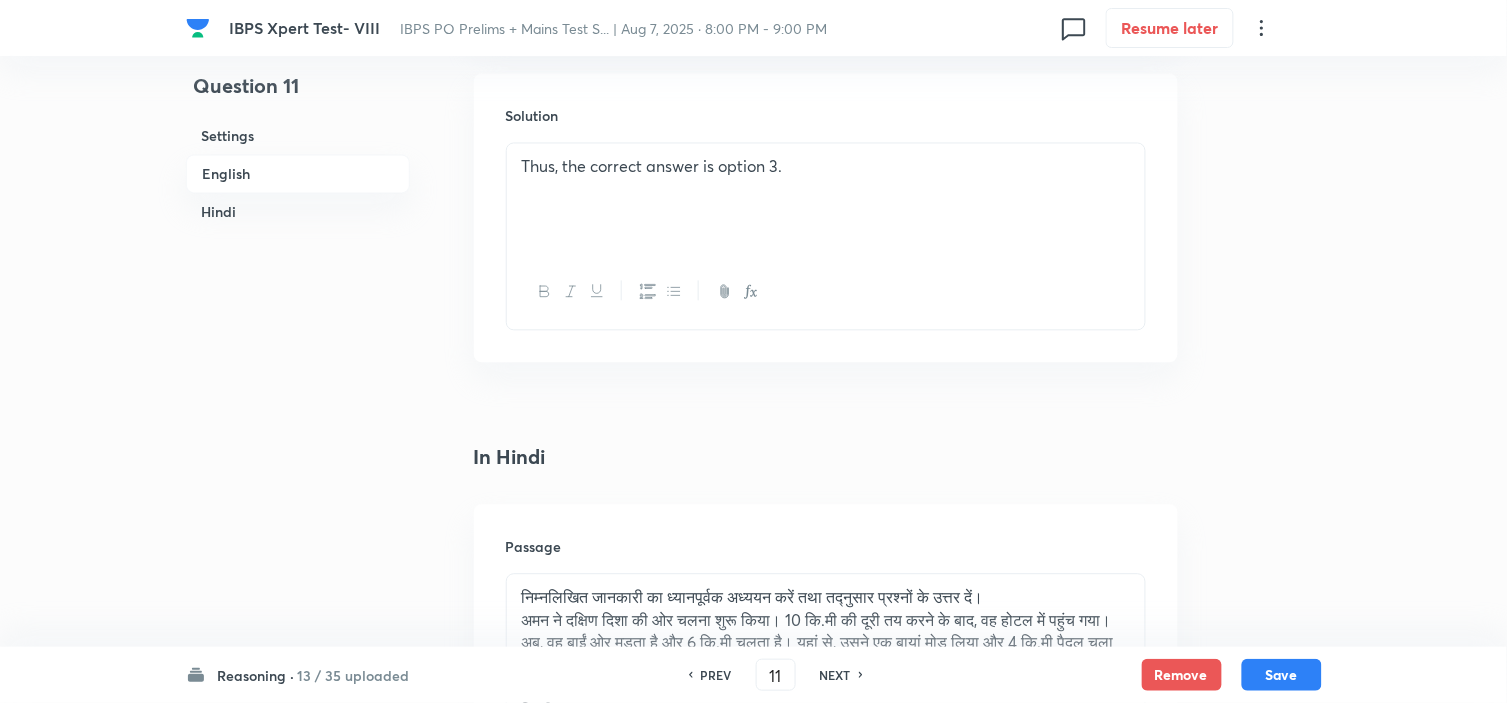 drag, startPoint x: 517, startPoint y: 168, endPoint x: 571, endPoint y: 175, distance: 54.451813 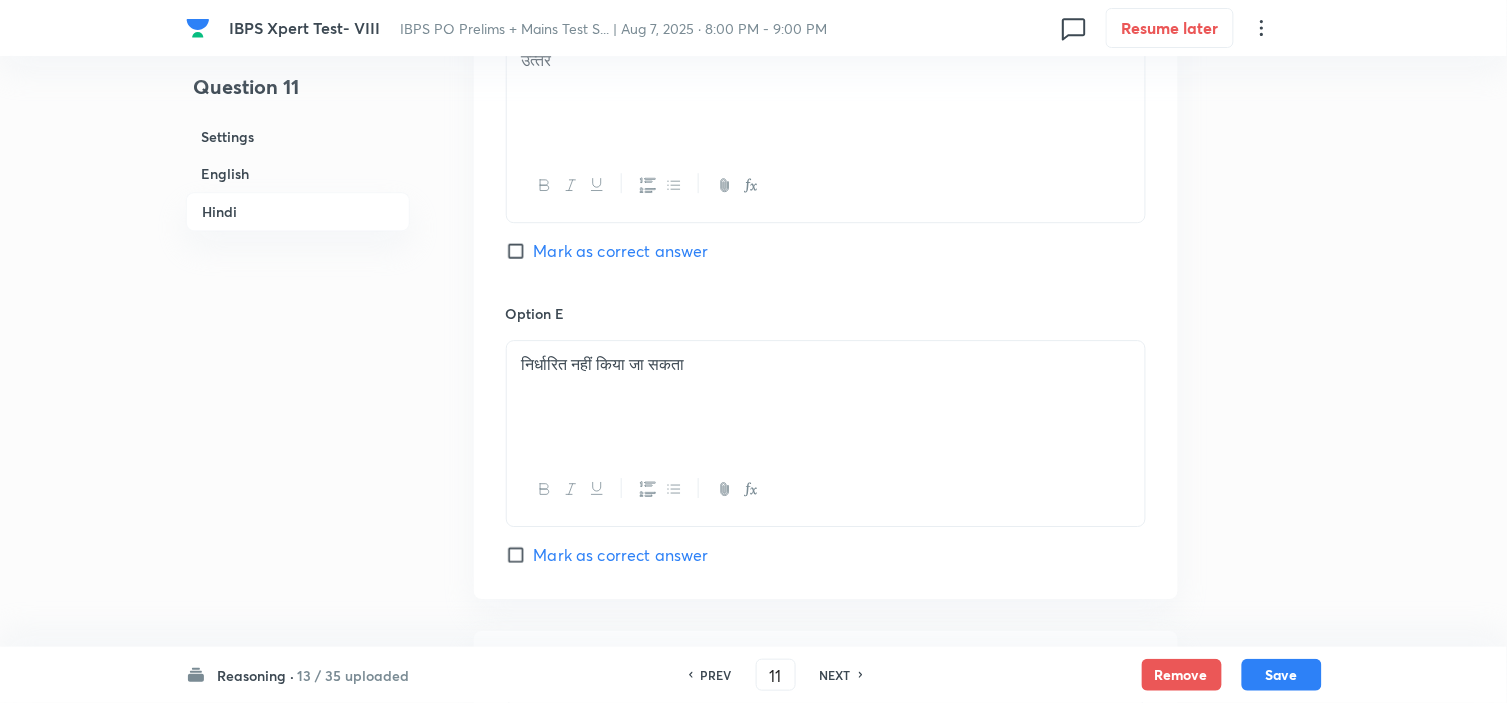 scroll, scrollTop: 5651, scrollLeft: 0, axis: vertical 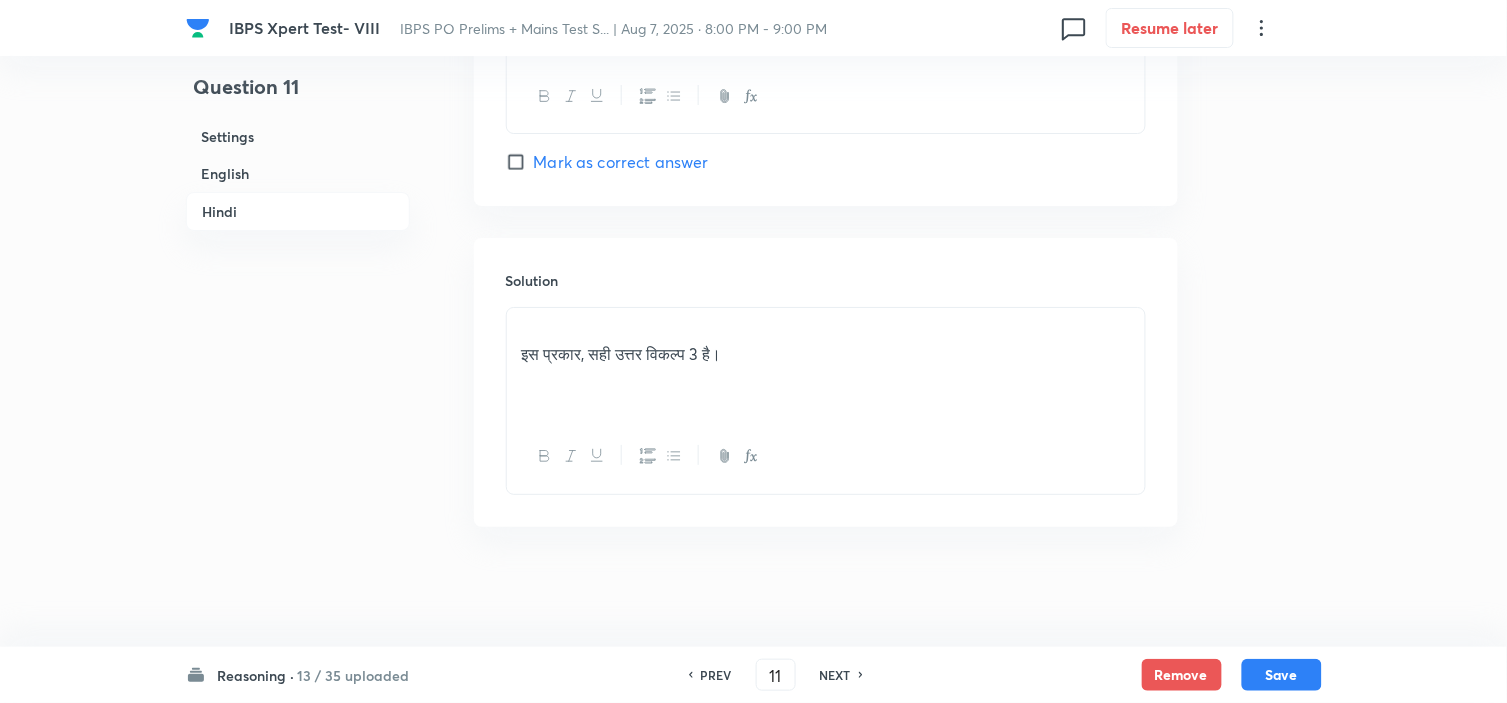 click at bounding box center [826, 331] 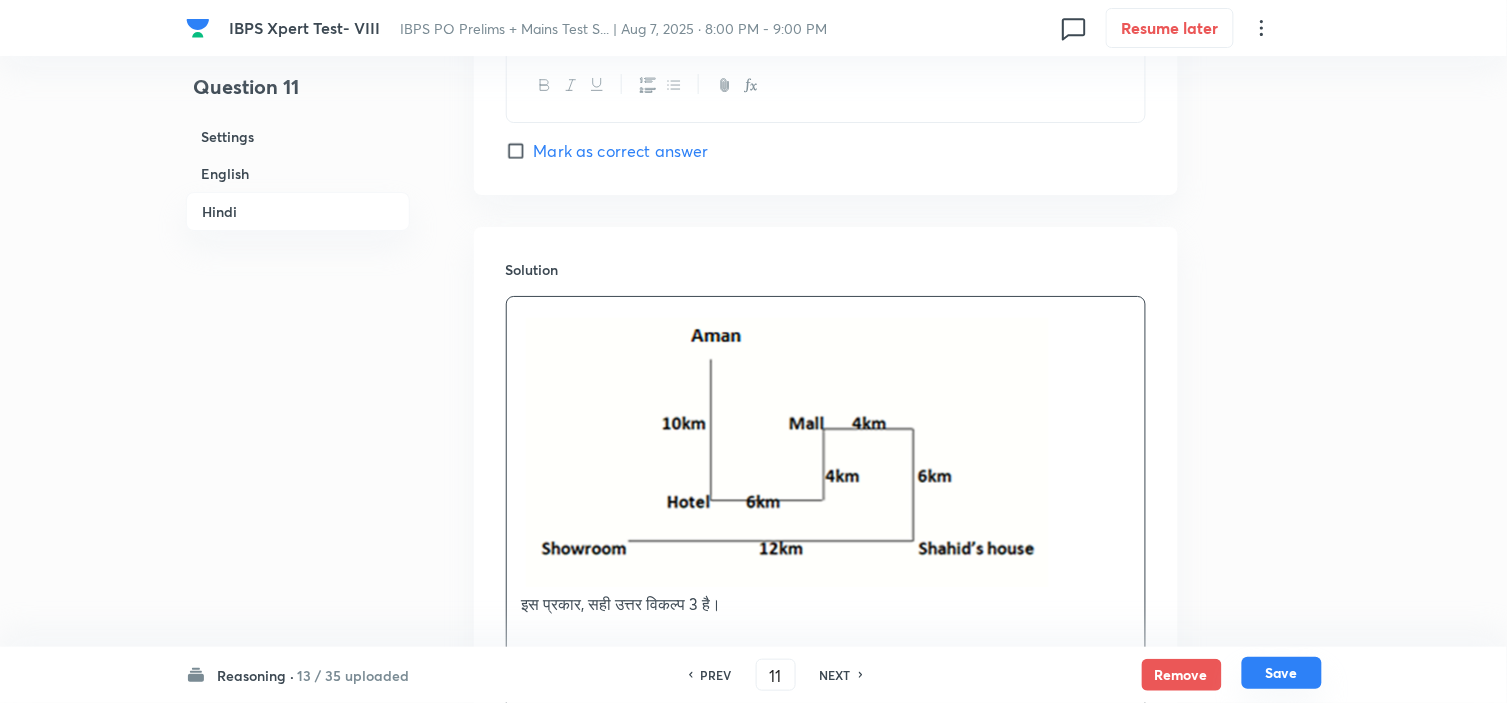 click on "Save" at bounding box center [1282, 673] 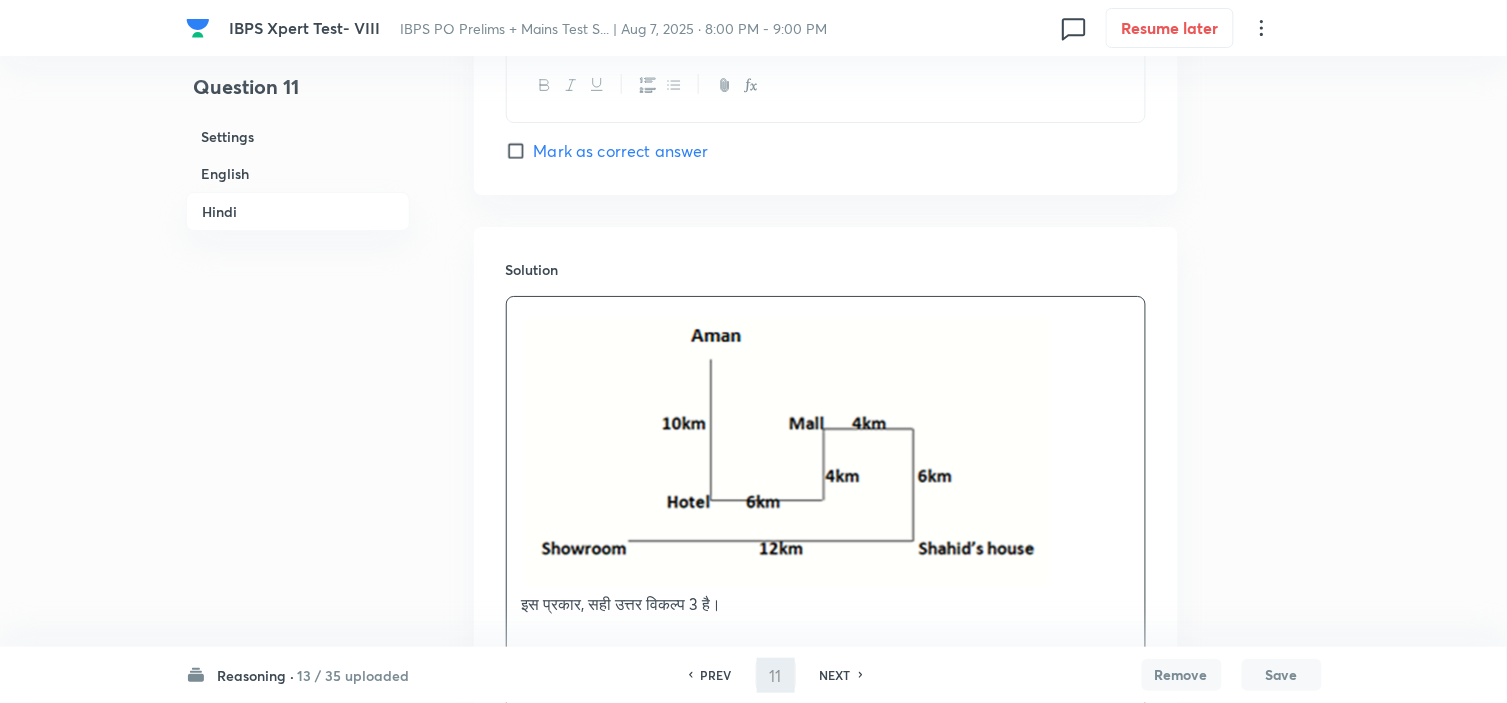 type on "12" 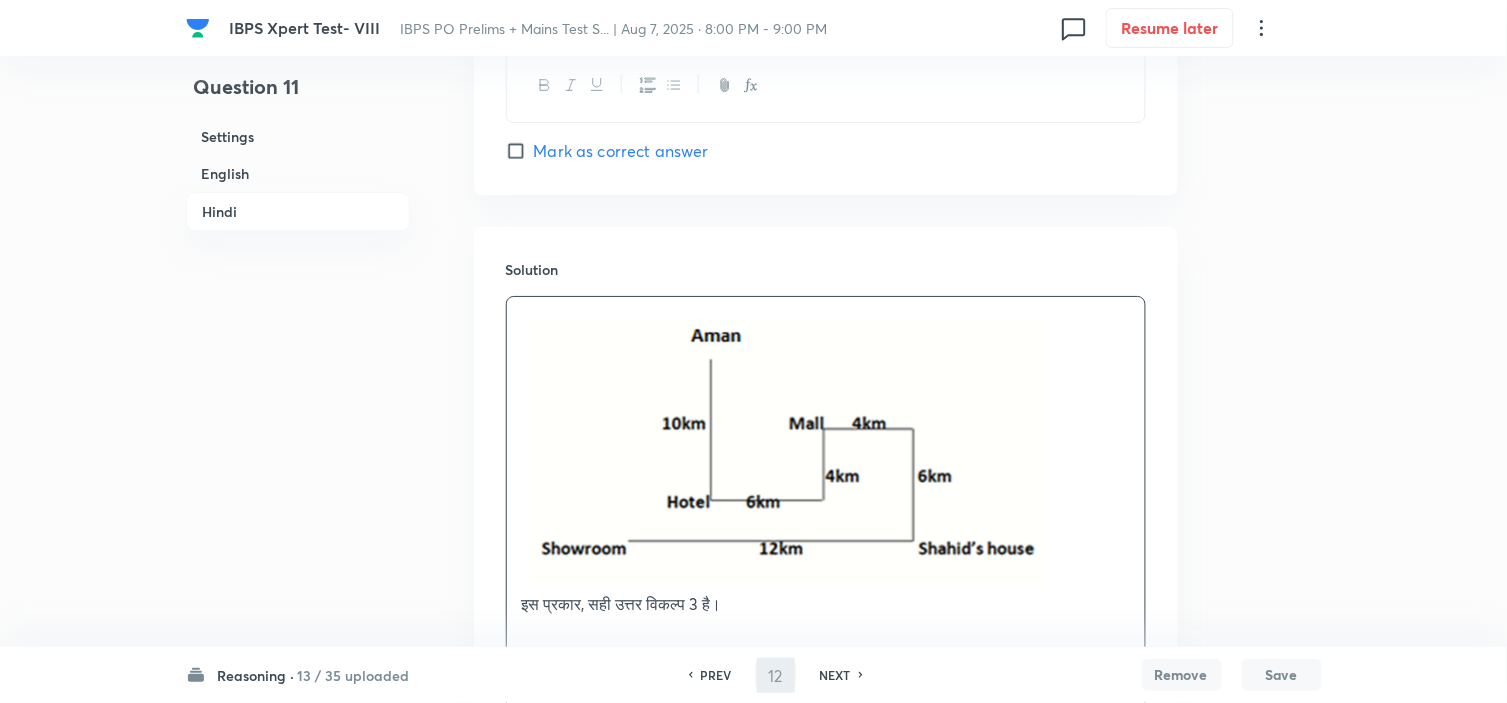 checkbox on "false" 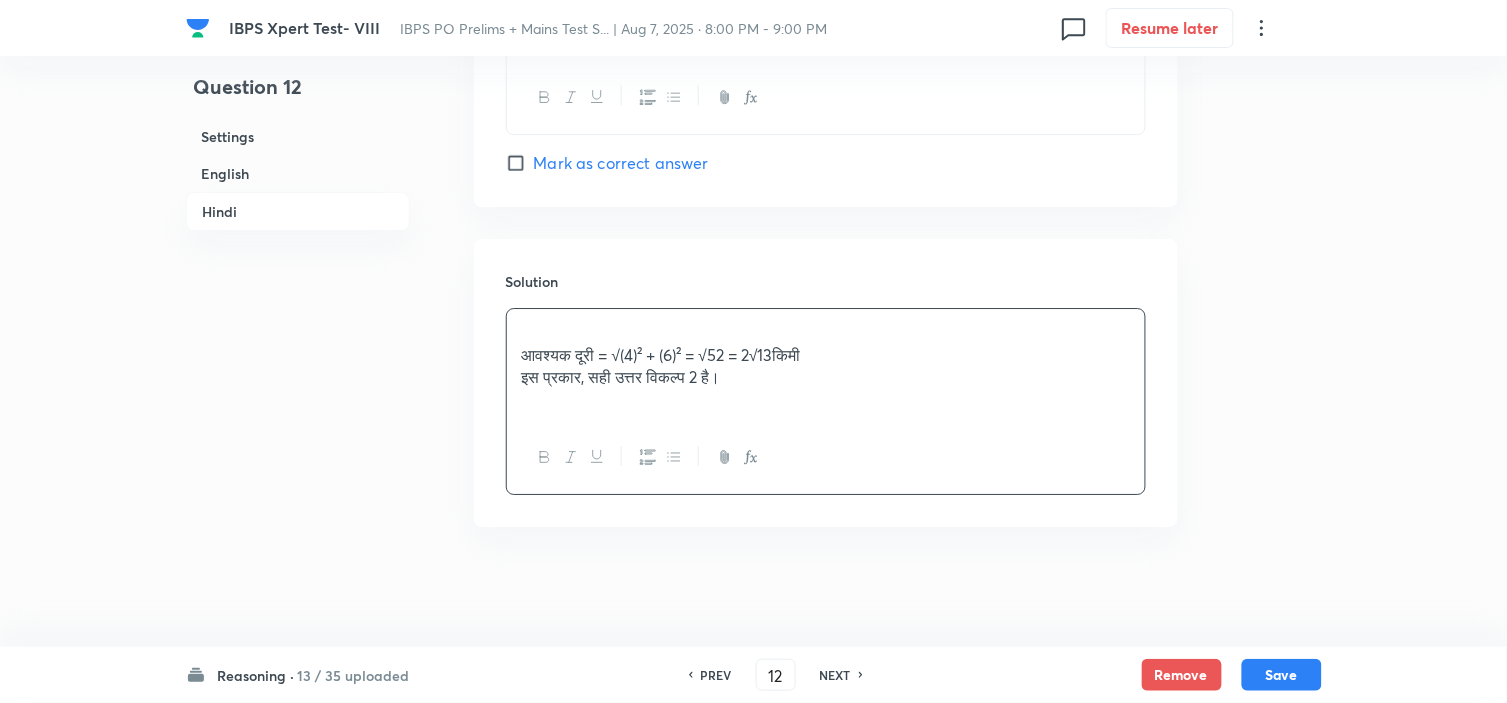checkbox on "true" 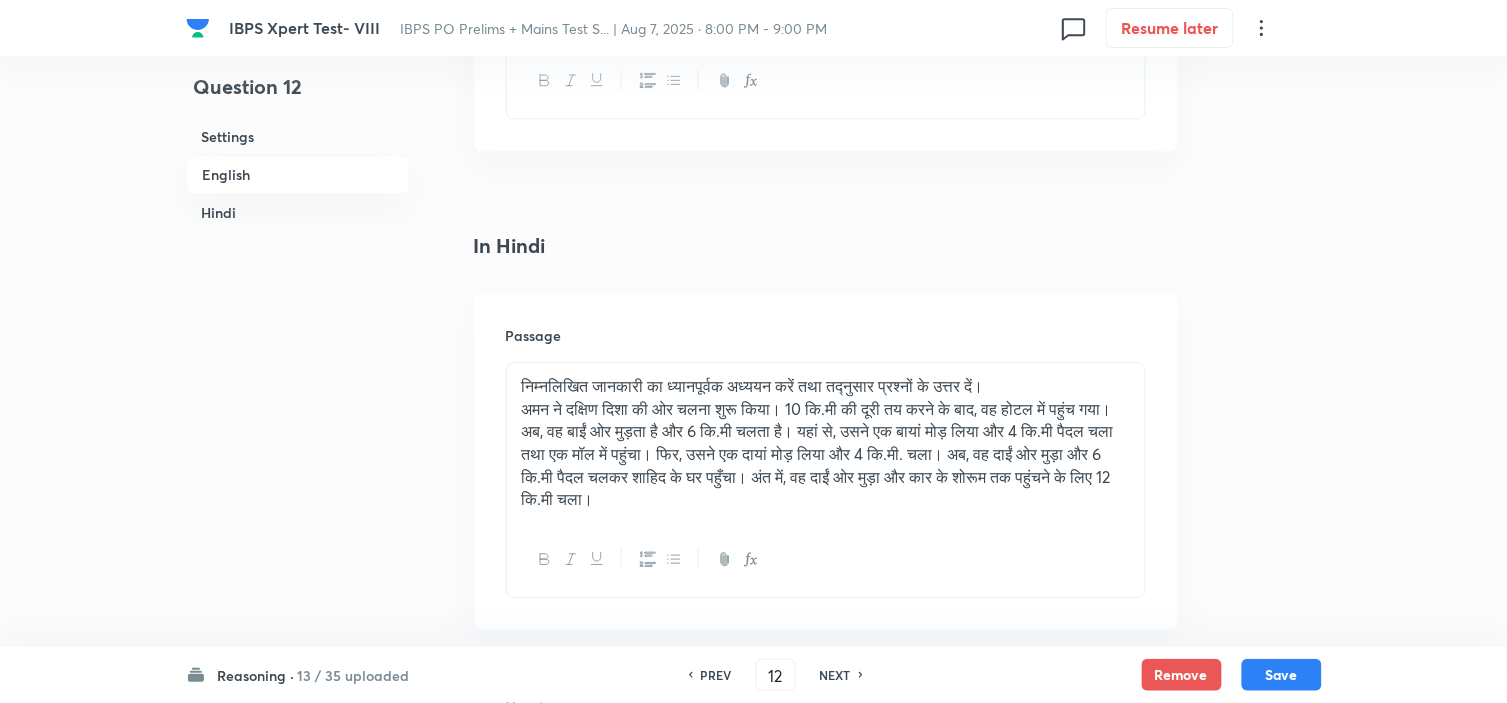 scroll, scrollTop: 2544, scrollLeft: 0, axis: vertical 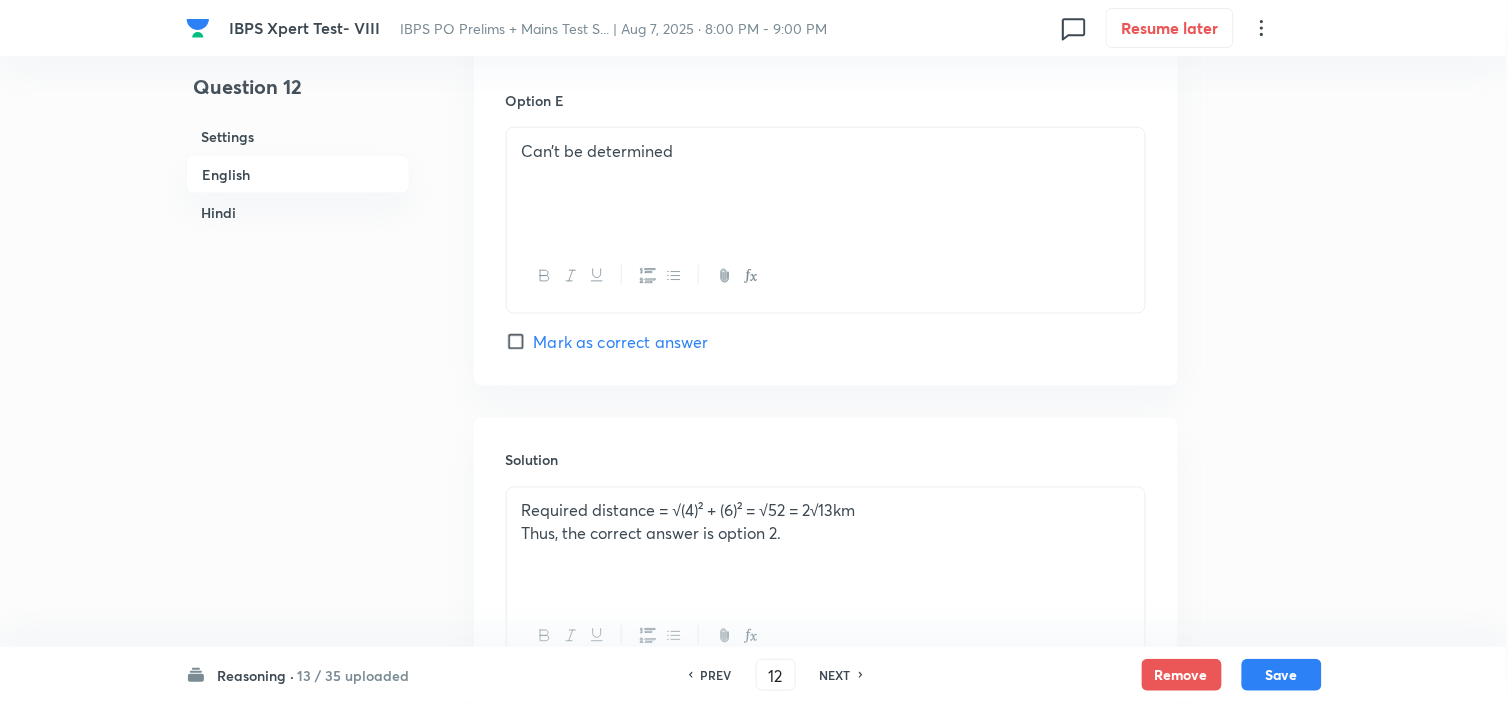 click on "Required distance = √([NUMBER])² + ([NUMBER])² = √[NUMBER] = [NUMBER]km Thus, the correct answer is option 2." at bounding box center [826, 544] 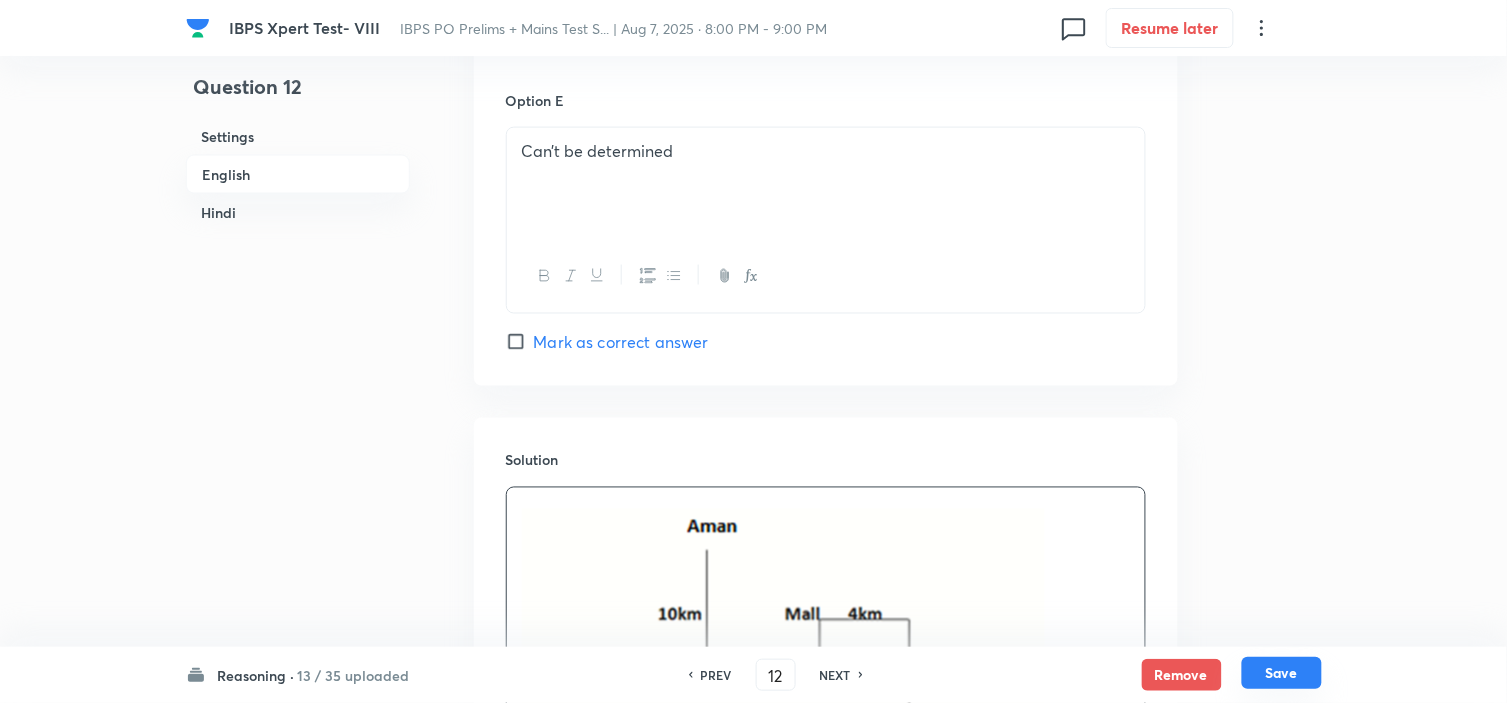 click on "Save" at bounding box center [1282, 673] 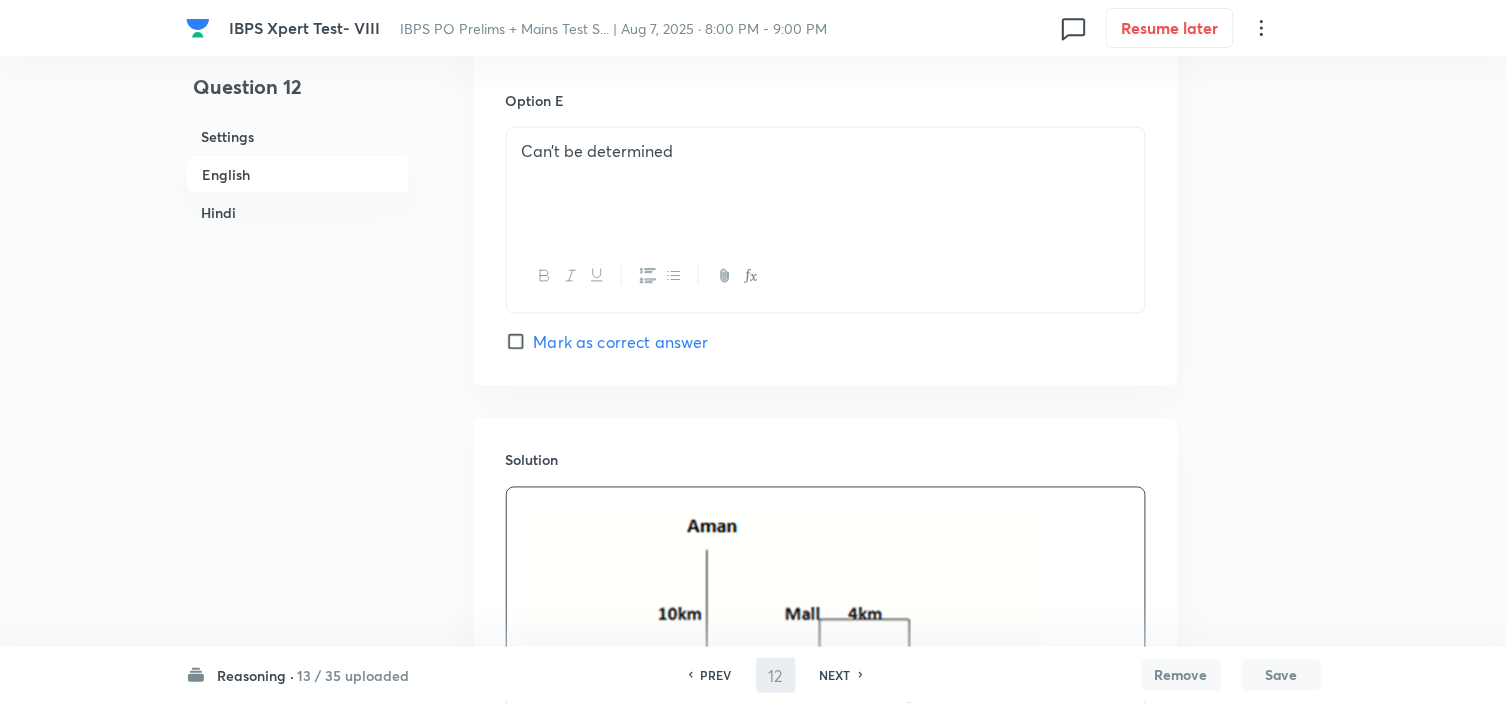 type on "13" 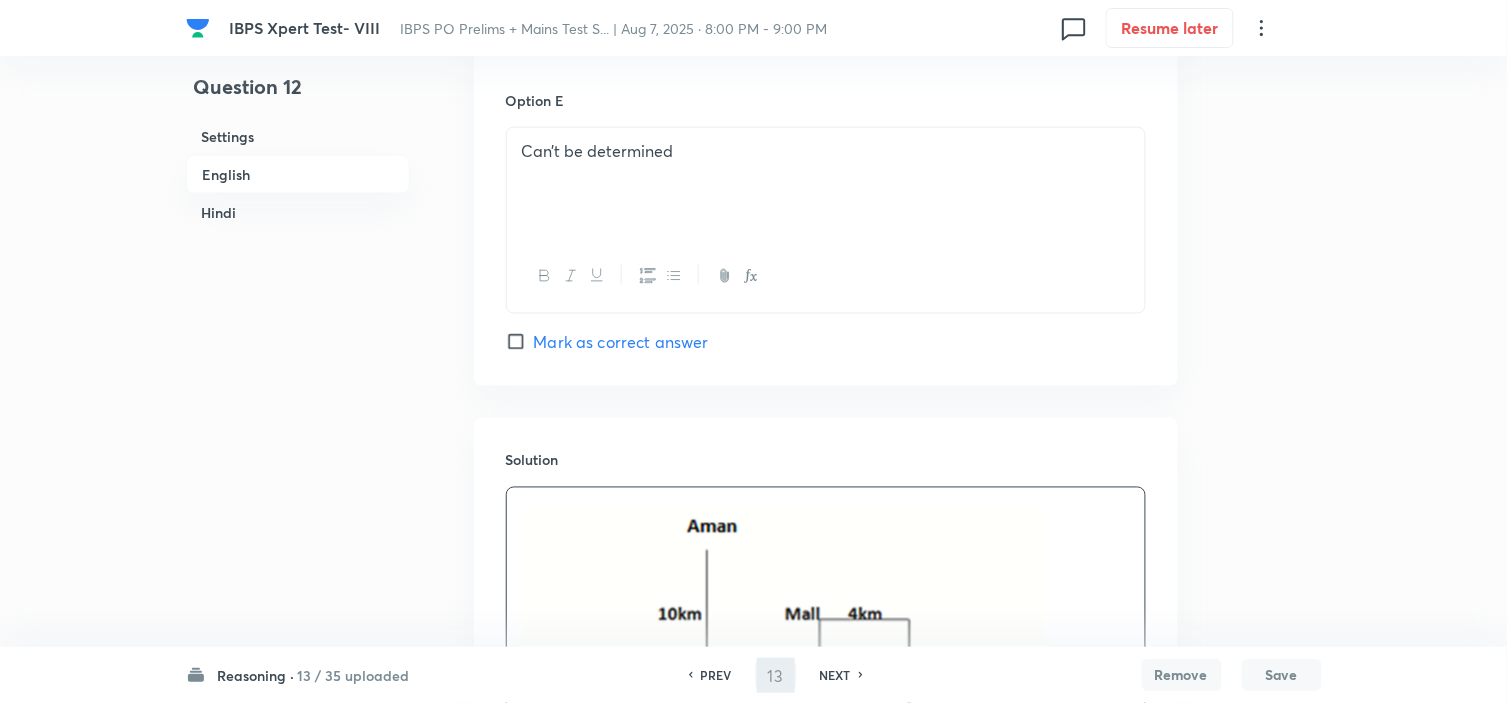 checkbox on "false" 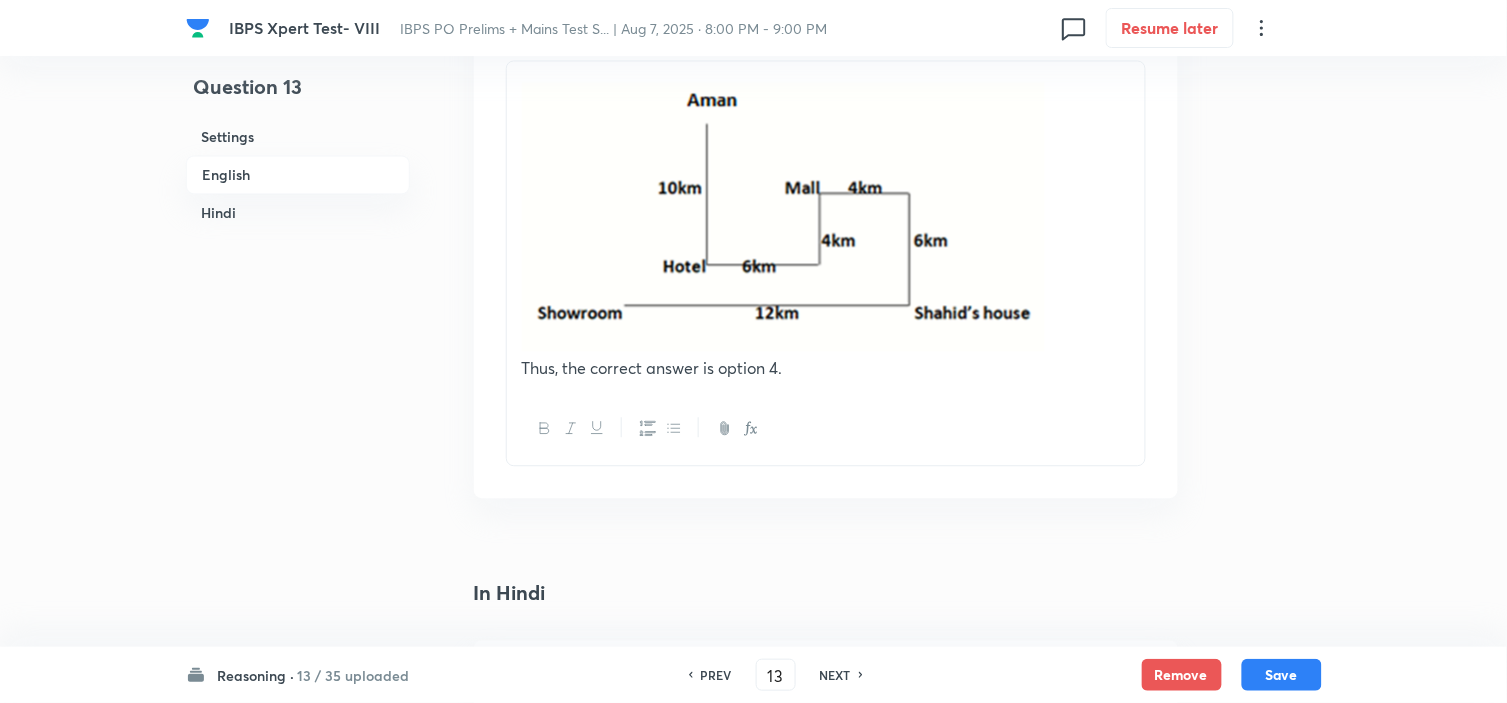 scroll, scrollTop: 2972, scrollLeft: 0, axis: vertical 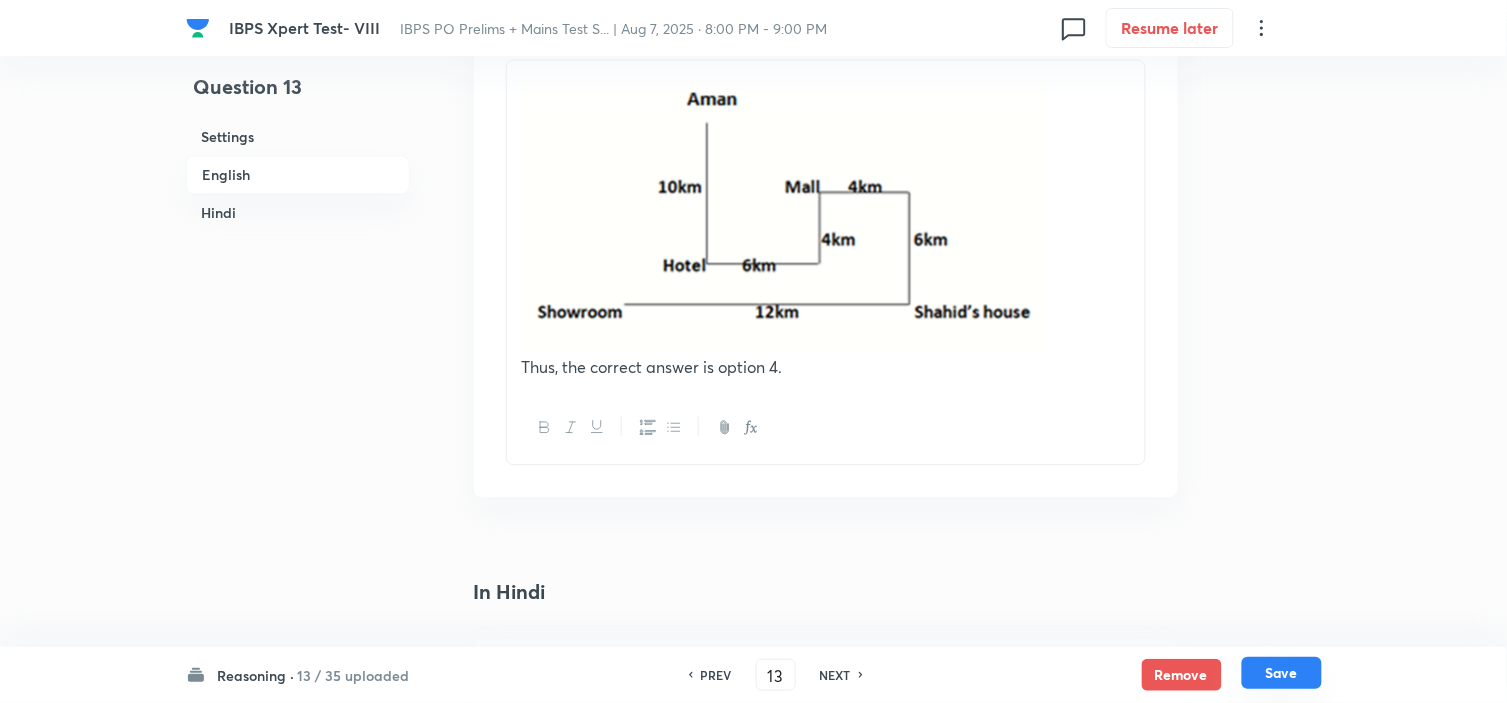 click on "Save" at bounding box center (1282, 673) 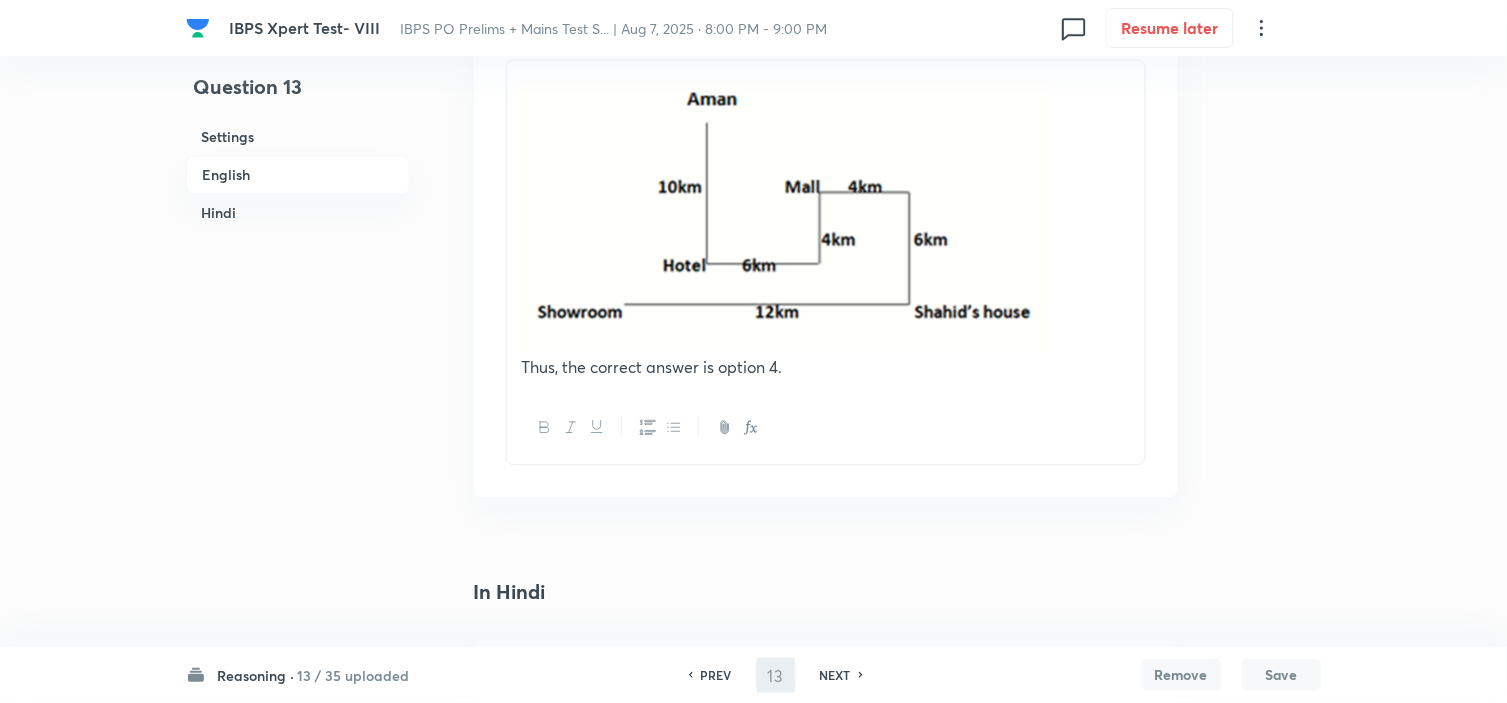 type on "14" 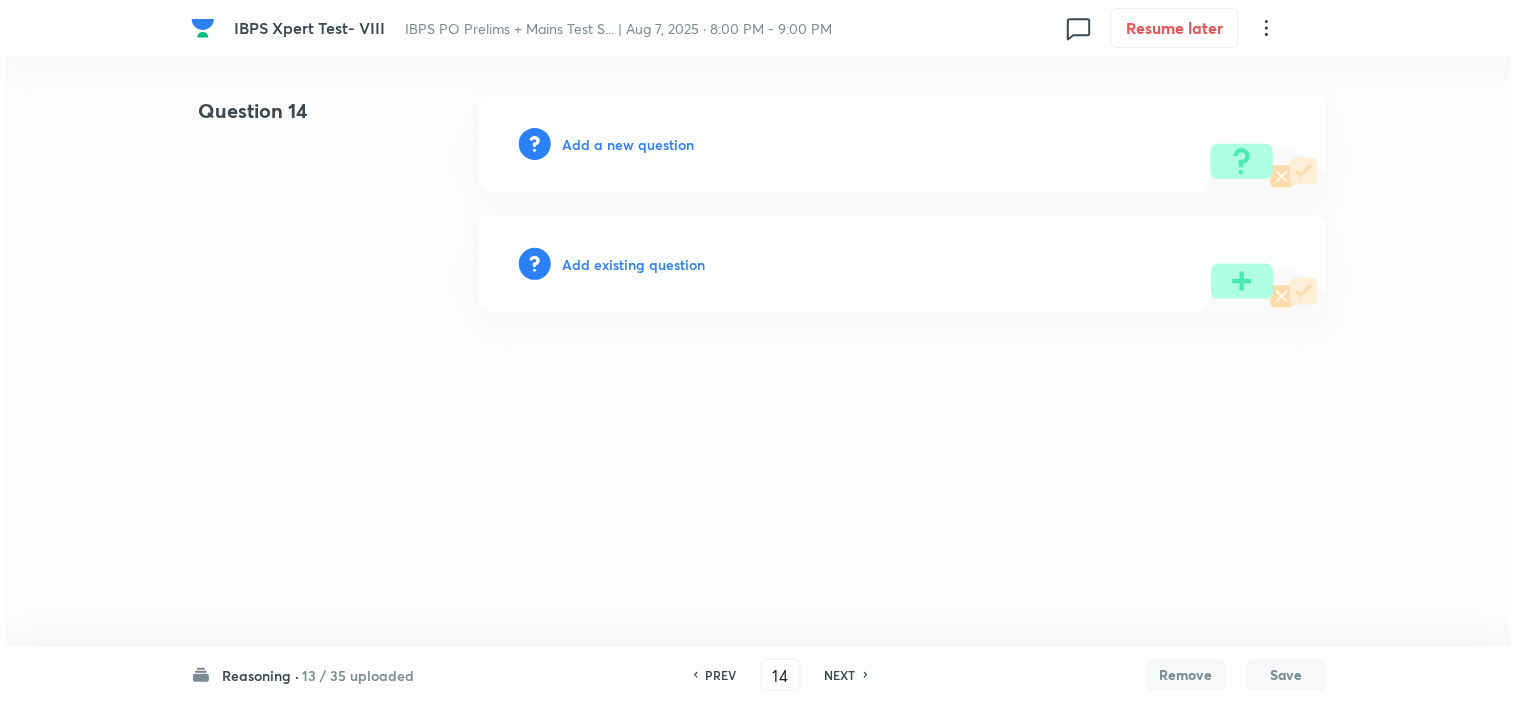 scroll, scrollTop: 0, scrollLeft: 0, axis: both 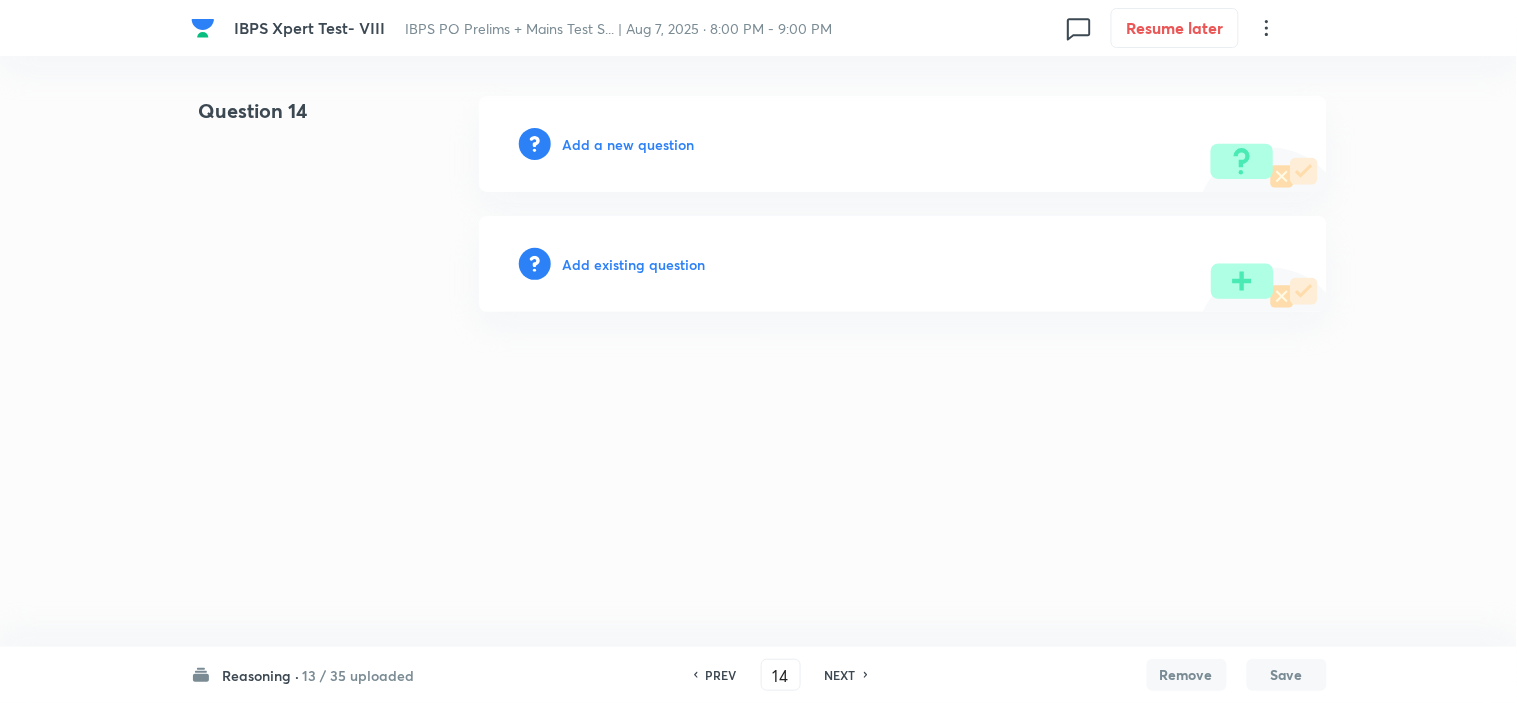 click on "Add a new question" at bounding box center [629, 144] 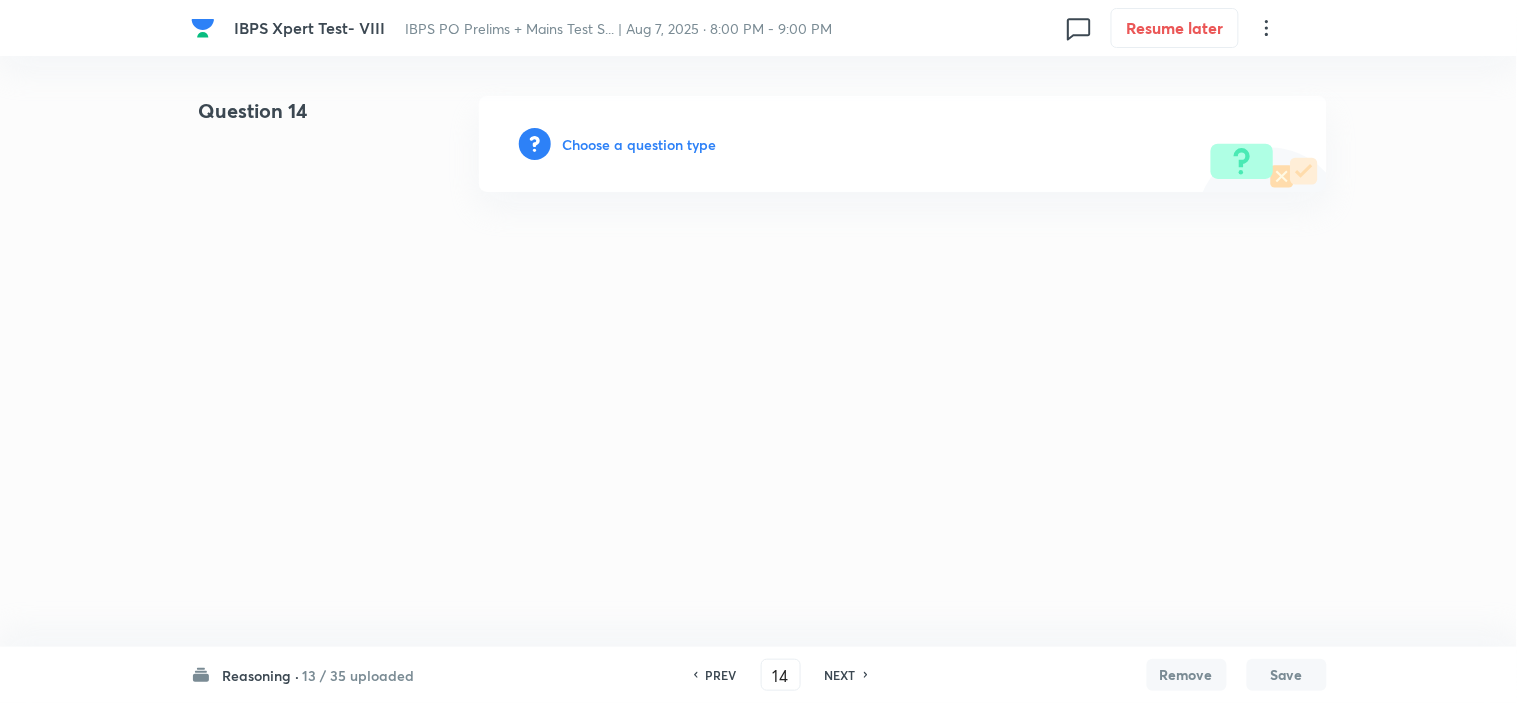click on "Choose a question type" at bounding box center (640, 144) 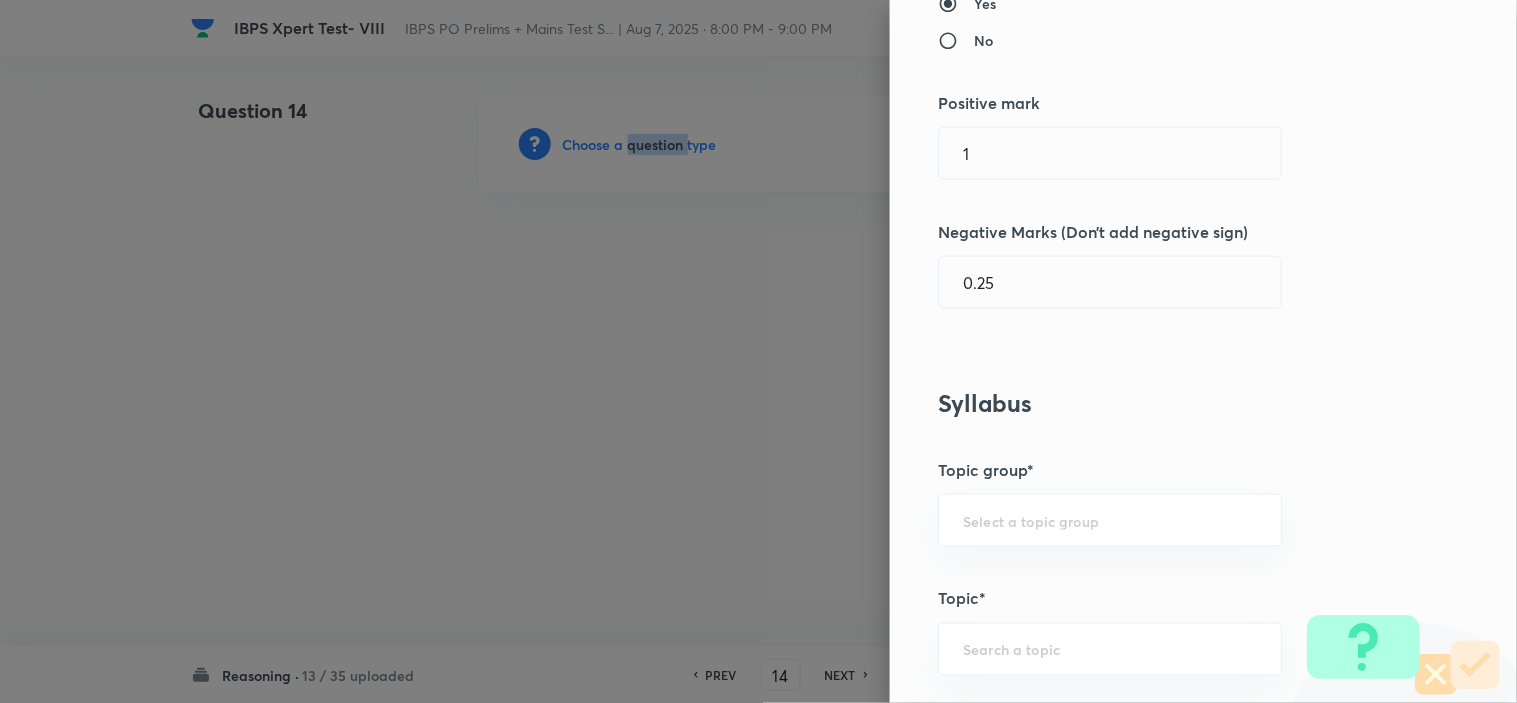 scroll, scrollTop: 777, scrollLeft: 0, axis: vertical 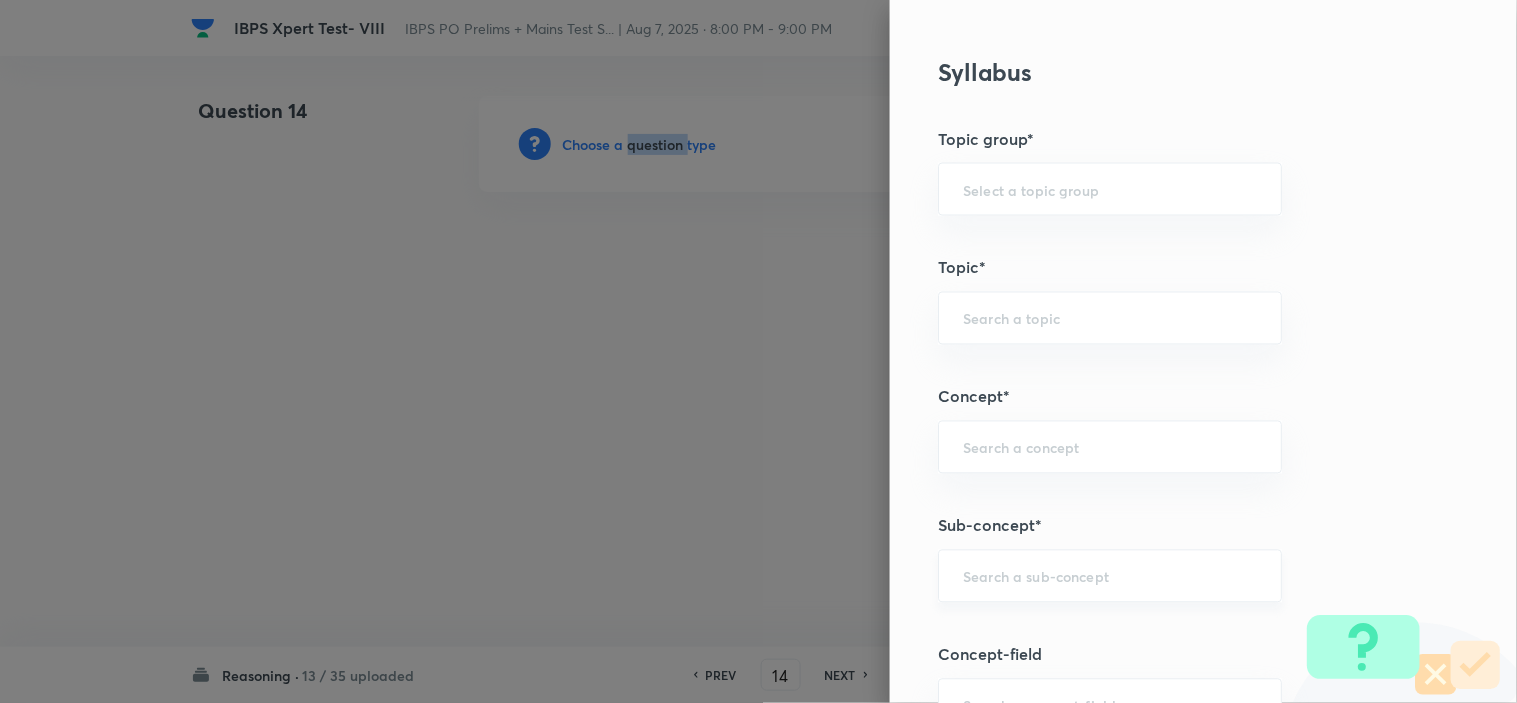 click on "​" at bounding box center [1110, 576] 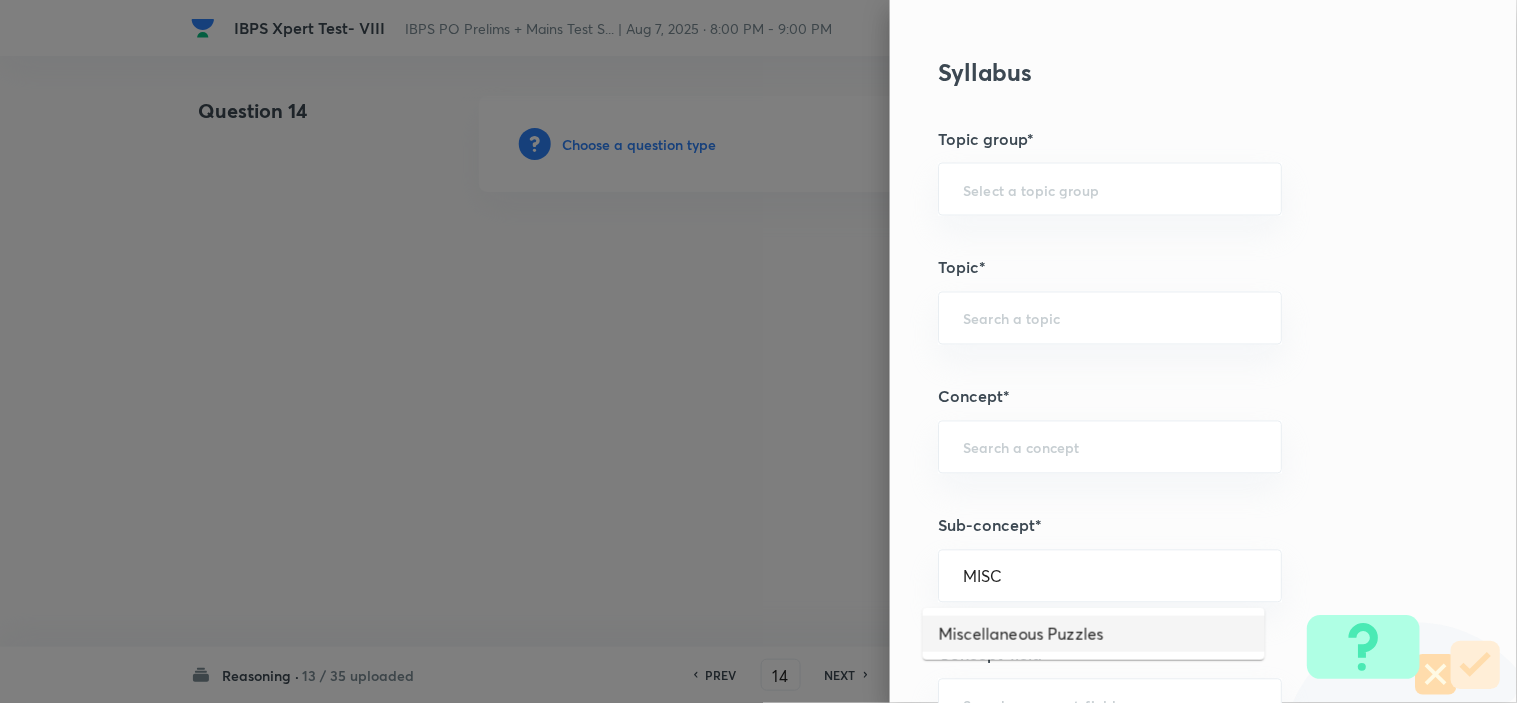 click on "Miscellaneous Puzzles" at bounding box center (1094, 634) 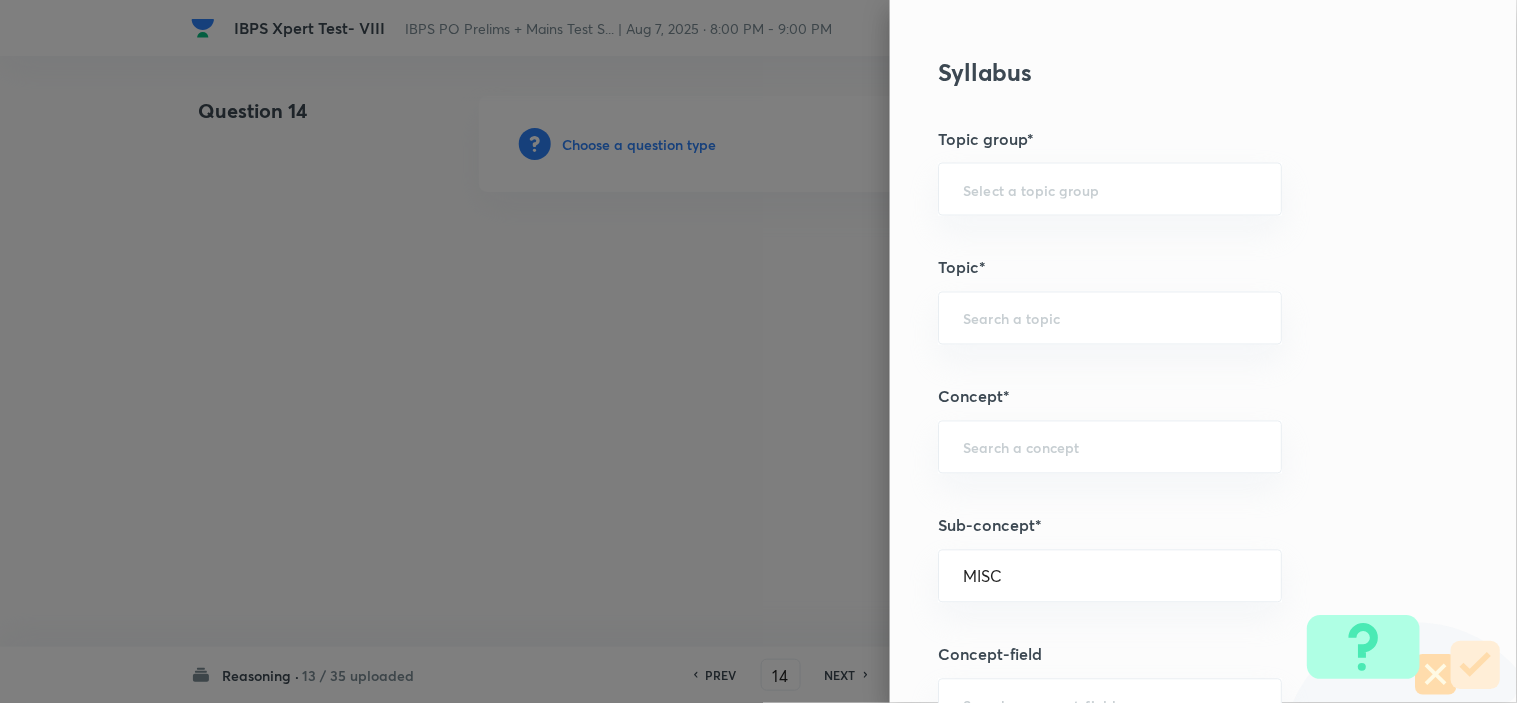 type on "Miscellaneous Puzzles" 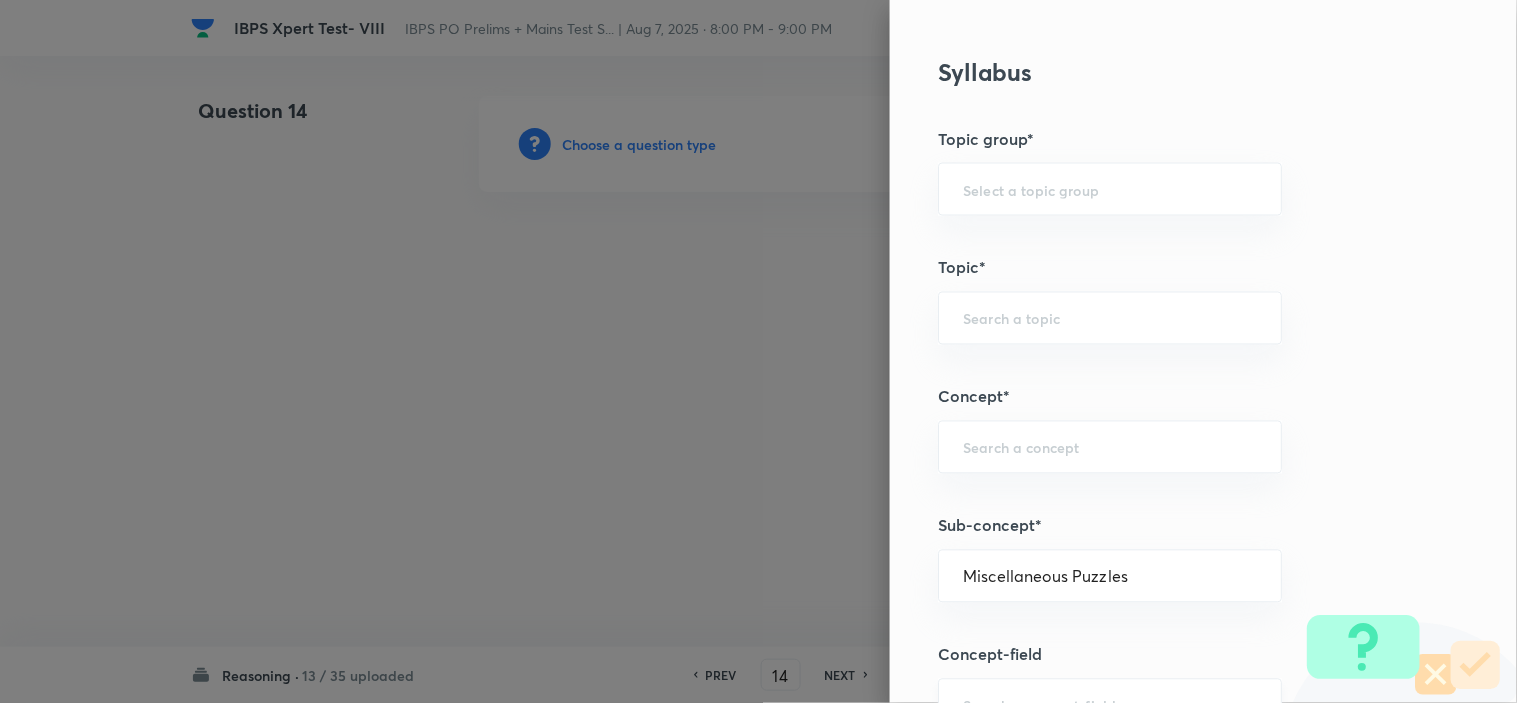 type on "Reasoning" 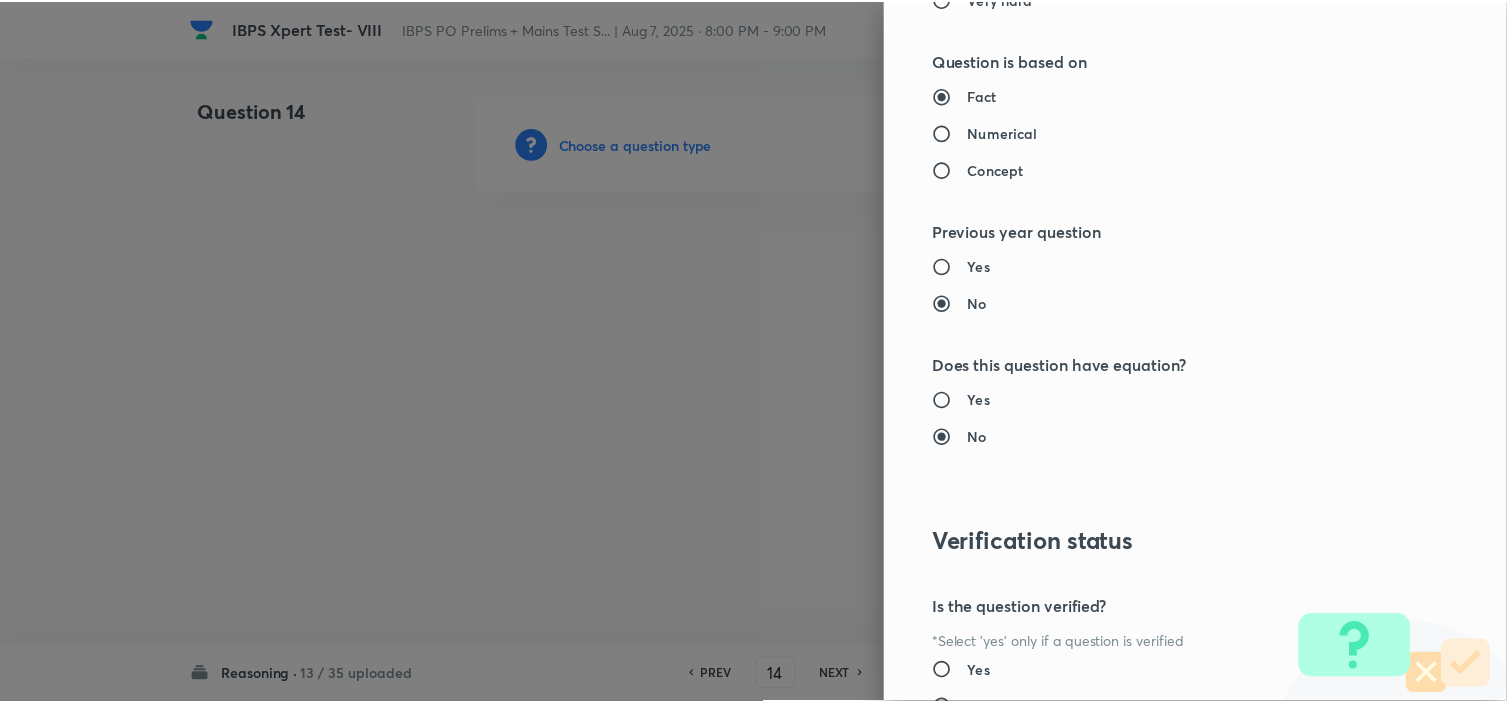 scroll, scrollTop: 2023, scrollLeft: 0, axis: vertical 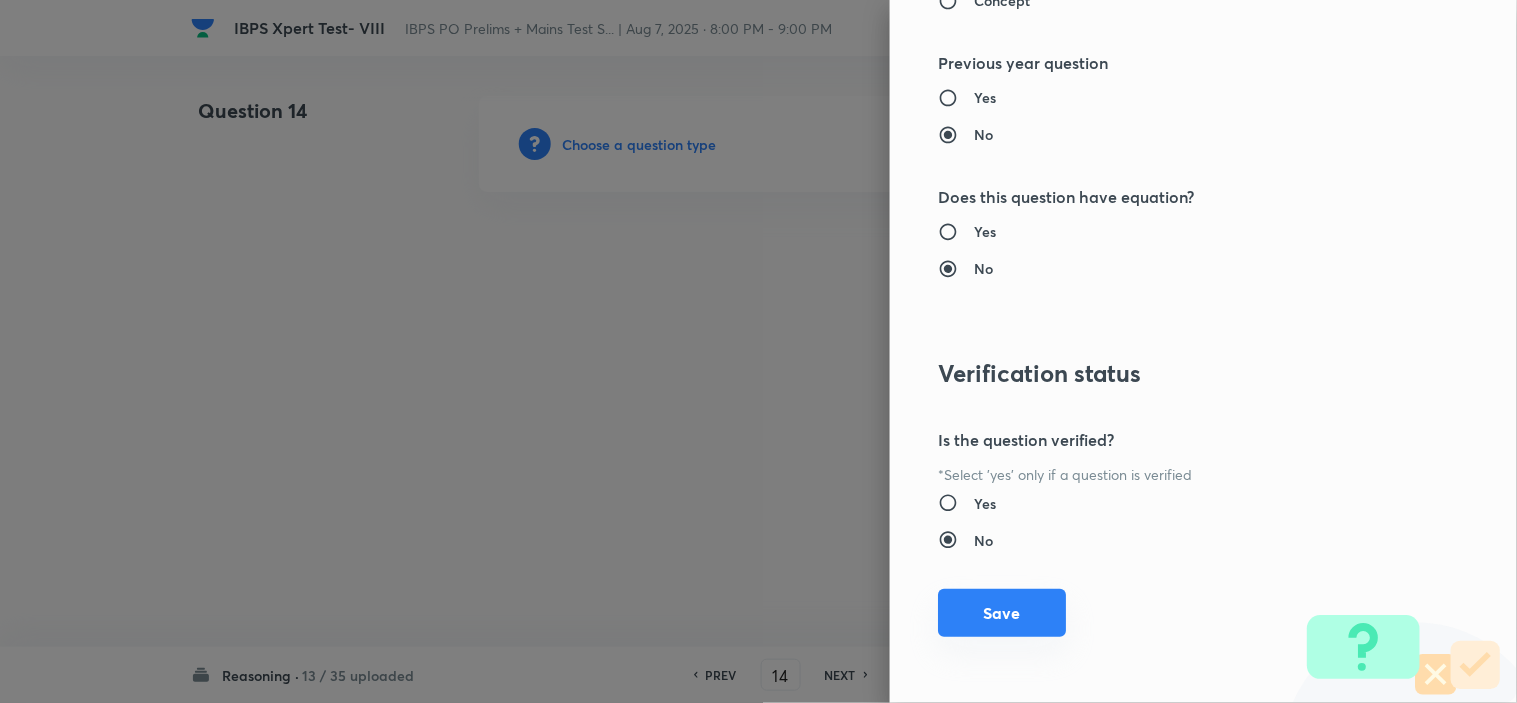 click on "Save" at bounding box center [1002, 613] 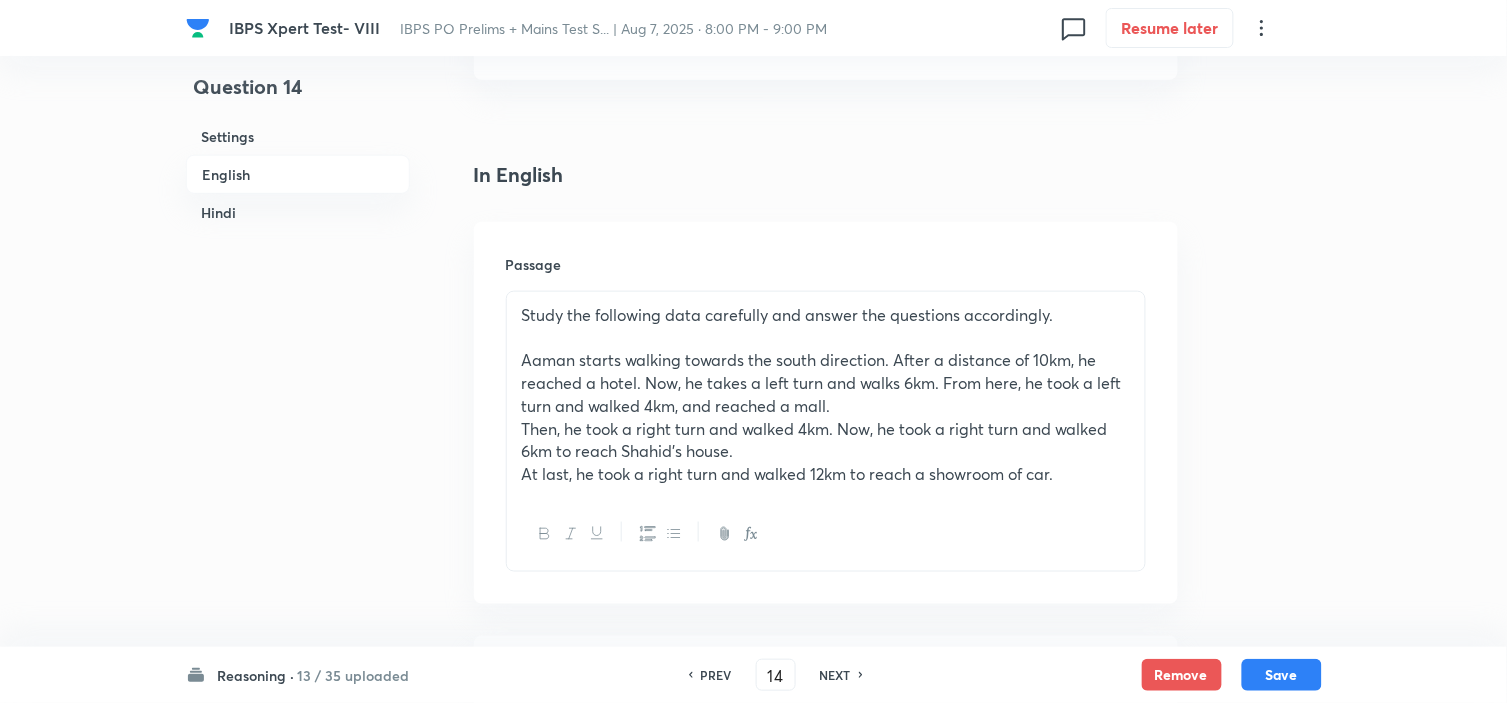 scroll, scrollTop: 555, scrollLeft: 0, axis: vertical 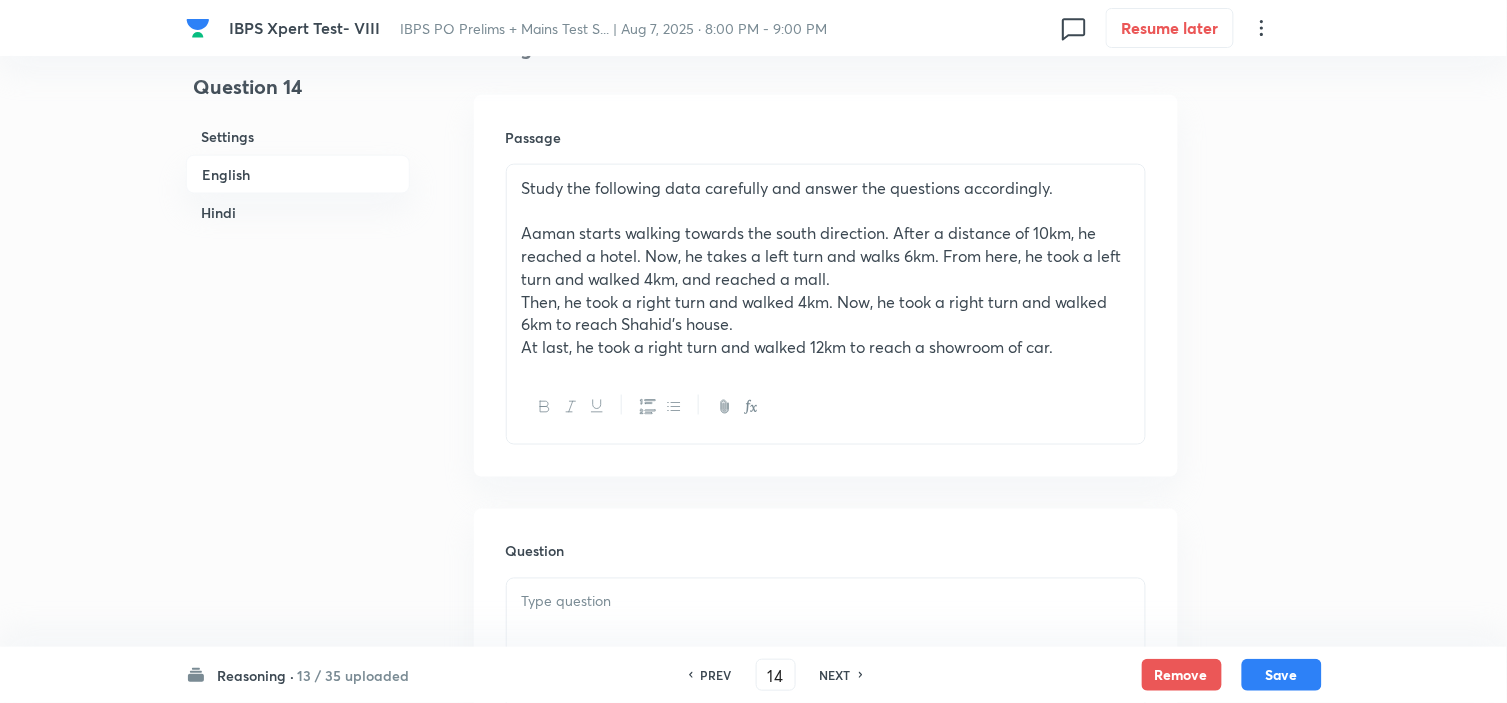 drag, startPoint x: 1083, startPoint y: 353, endPoint x: 68, endPoint y: 32, distance: 1064.5497 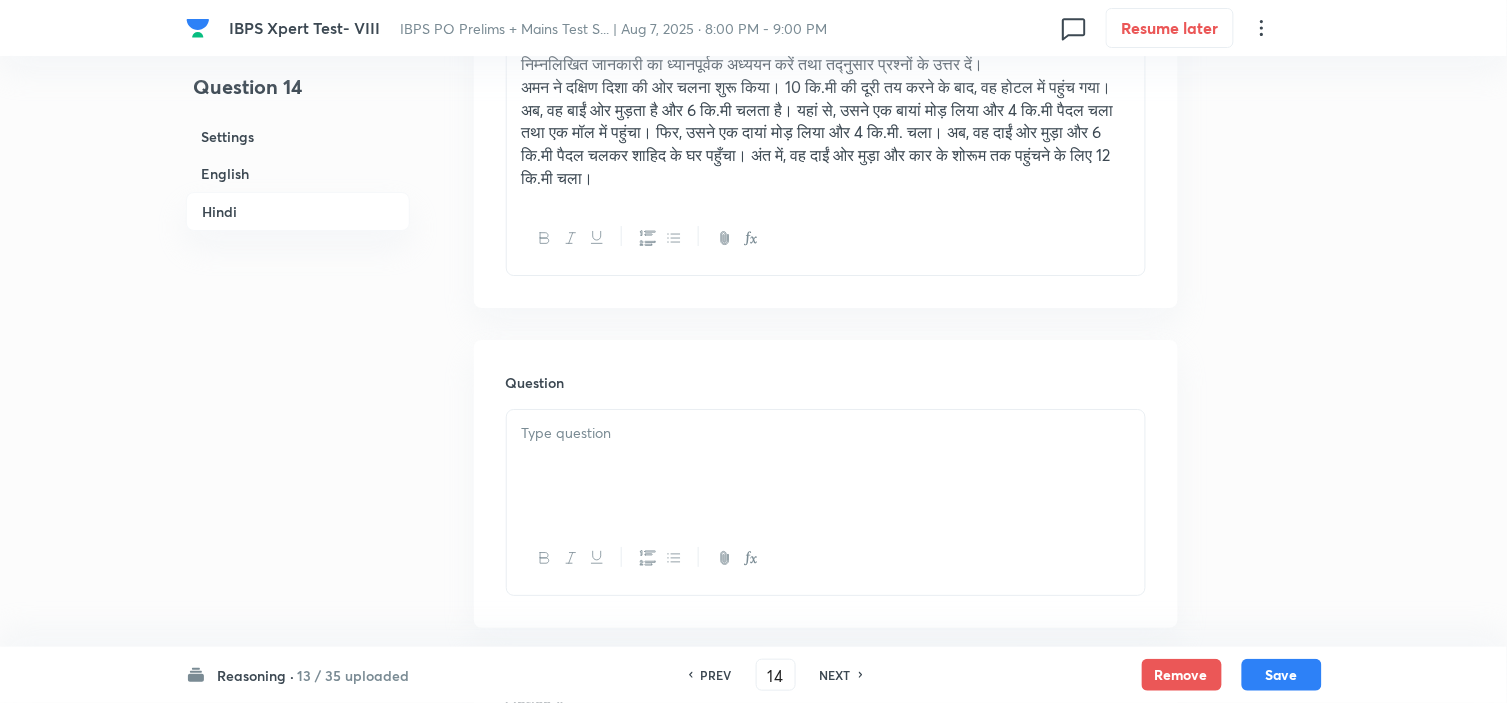 scroll, scrollTop: 3333, scrollLeft: 0, axis: vertical 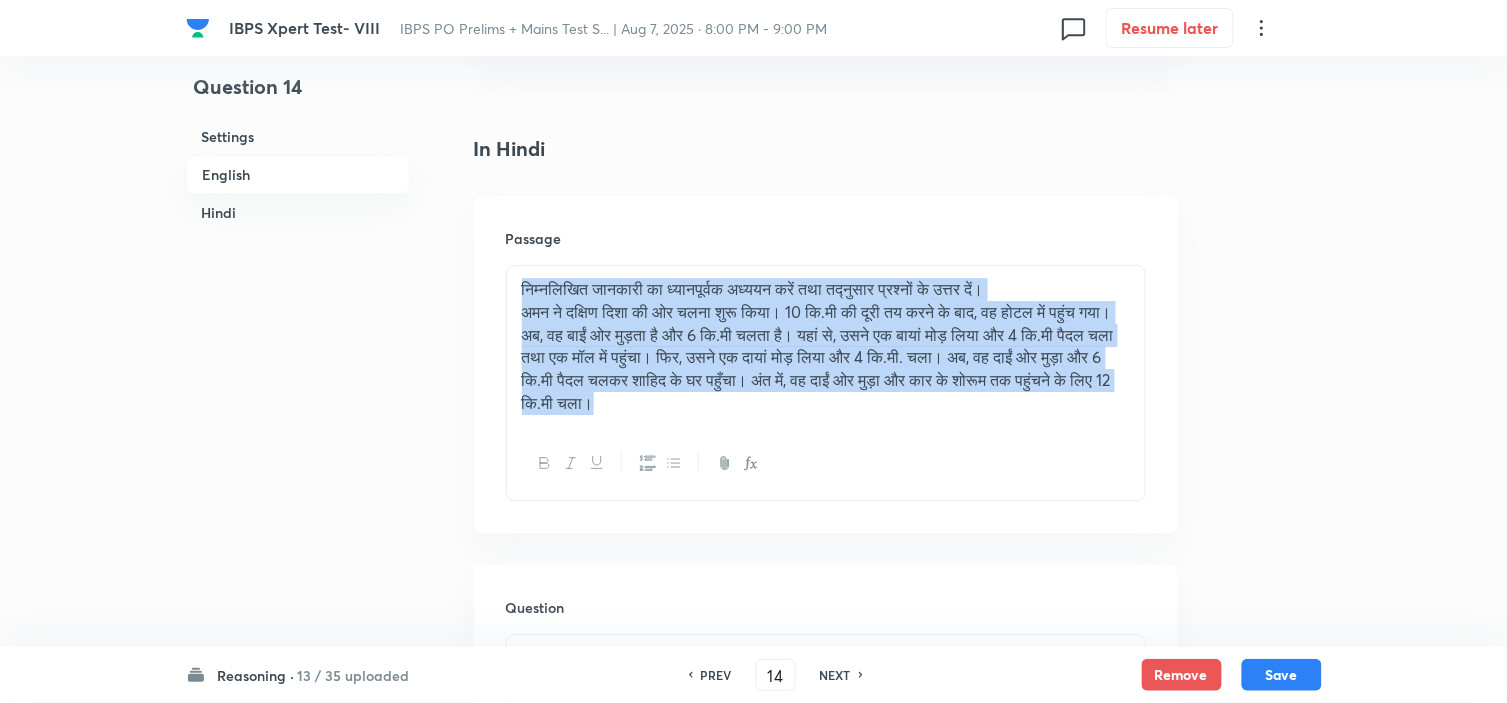 drag, startPoint x: 938, startPoint y: 412, endPoint x: 386, endPoint y: 296, distance: 564.05676 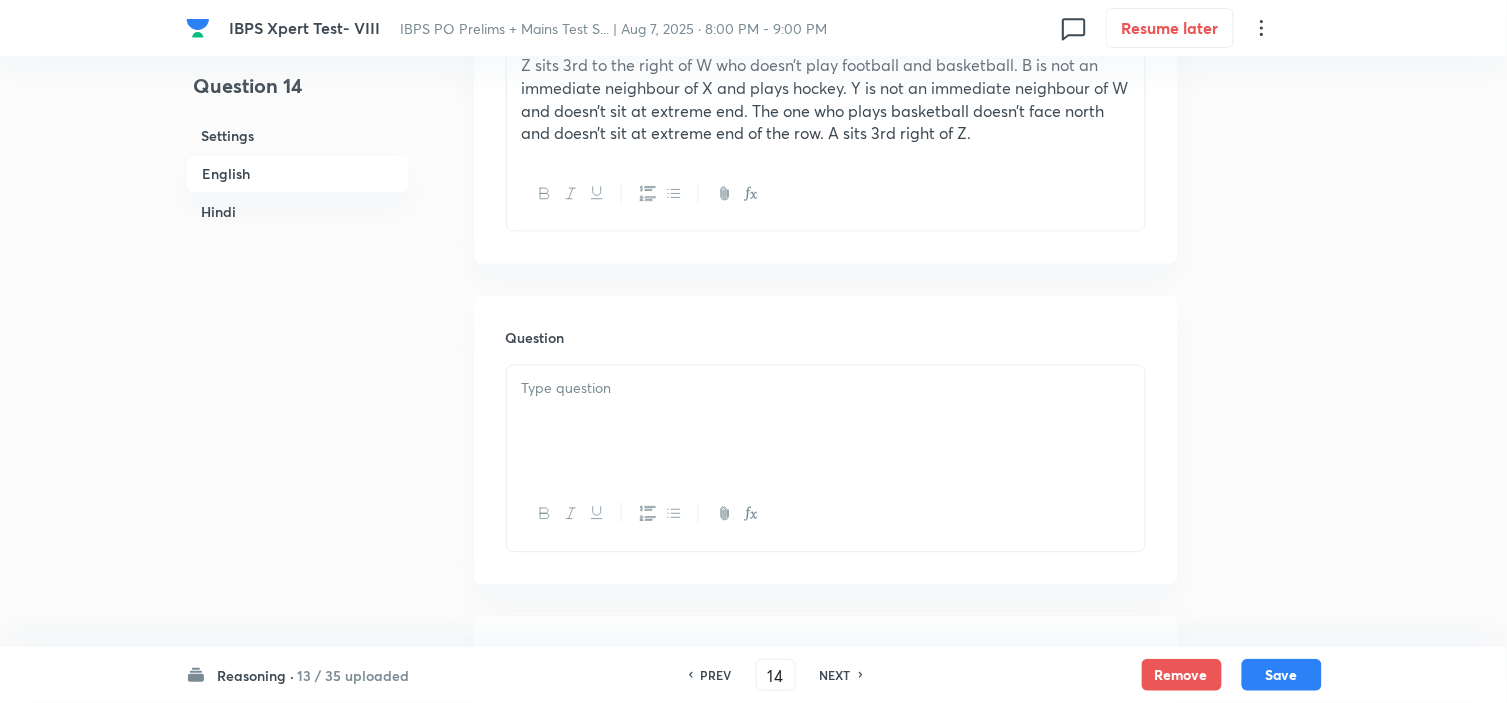 scroll, scrollTop: 1111, scrollLeft: 0, axis: vertical 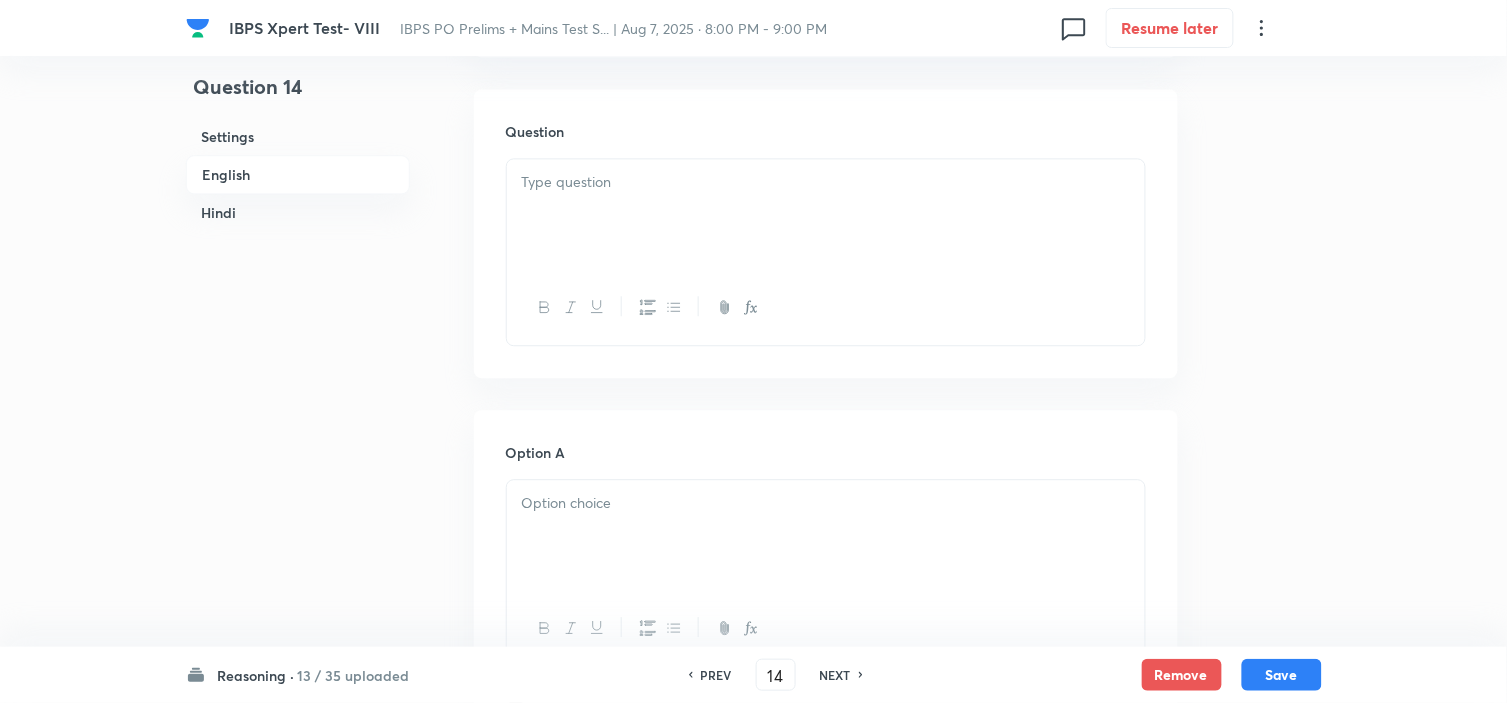 click at bounding box center [826, 215] 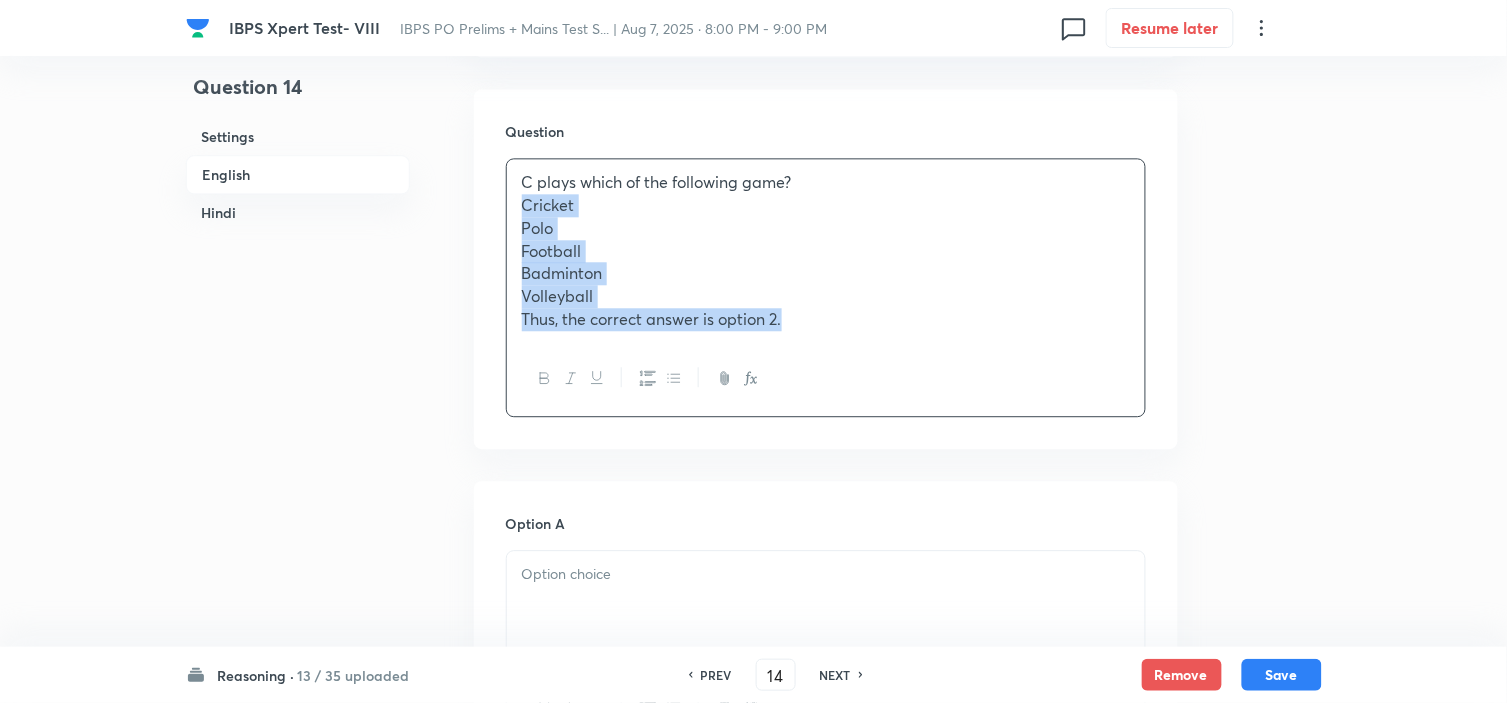 drag, startPoint x: 518, startPoint y: 206, endPoint x: 1000, endPoint y: 451, distance: 540.69305 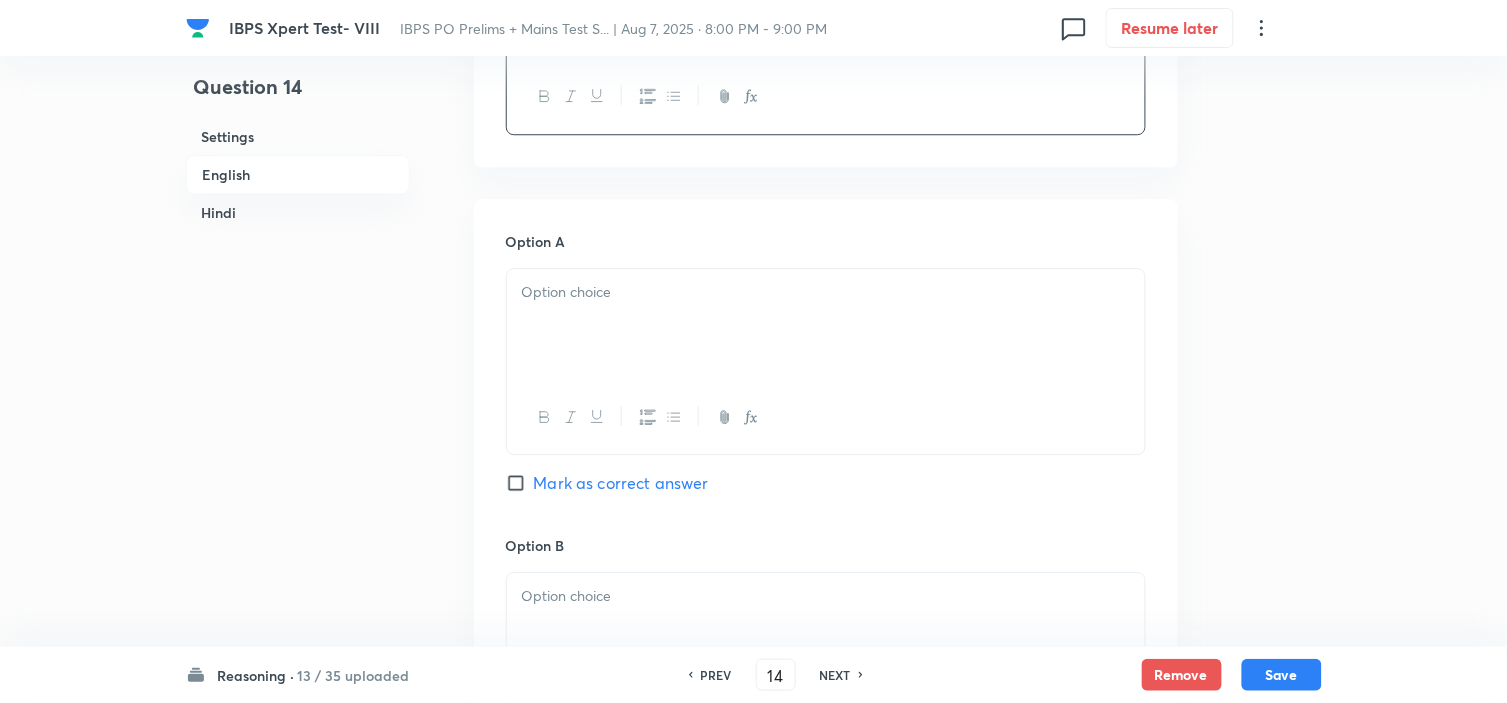scroll, scrollTop: 1333, scrollLeft: 0, axis: vertical 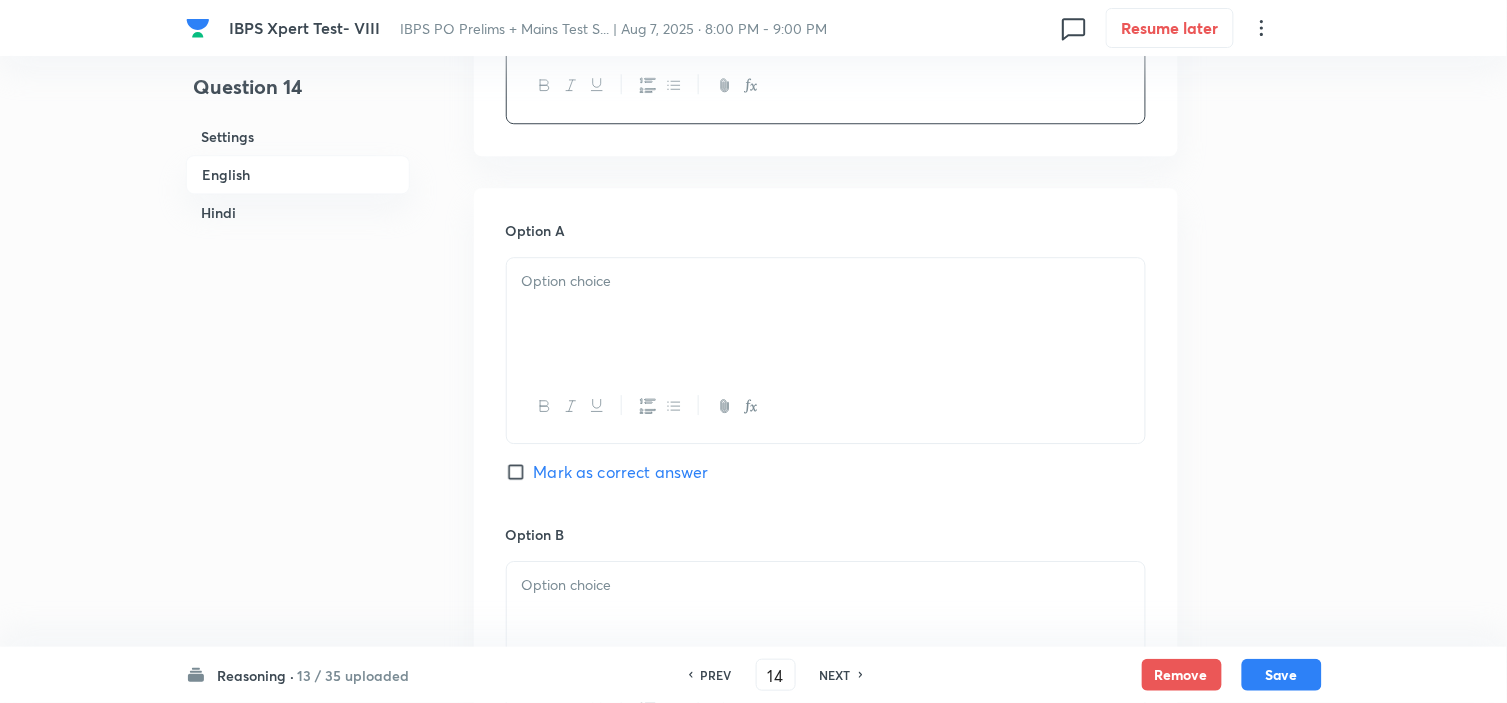 click at bounding box center (826, 314) 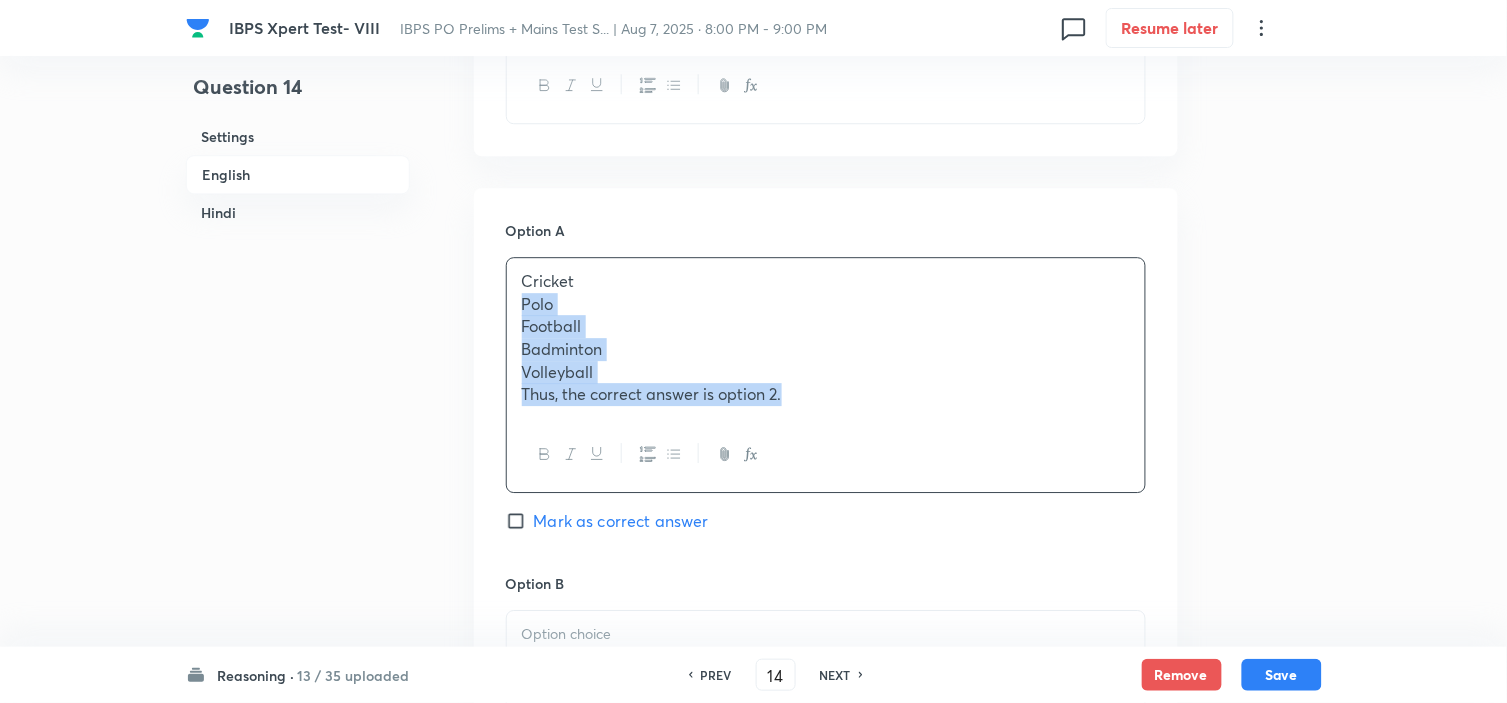 drag, startPoint x: 513, startPoint y: 312, endPoint x: 912, endPoint y: 535, distance: 457.08862 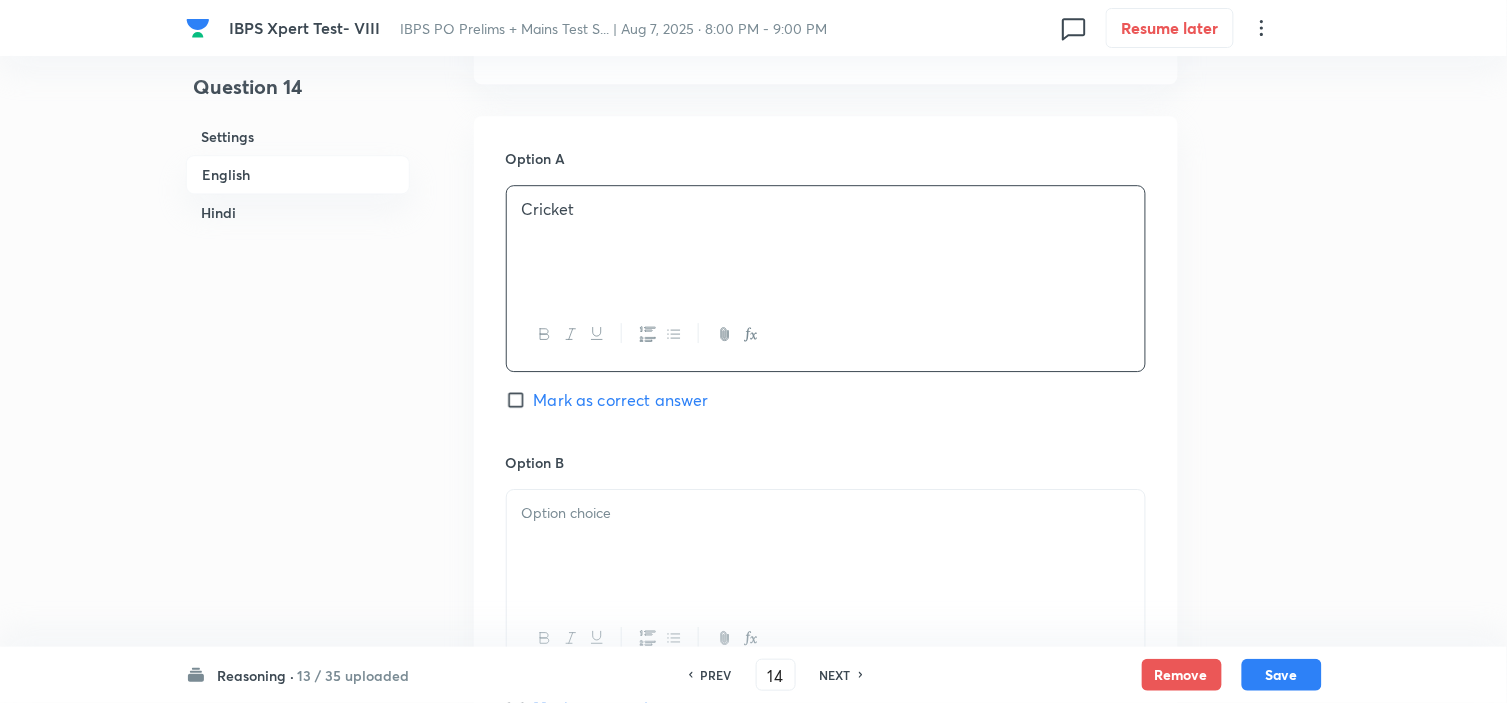 scroll, scrollTop: 1444, scrollLeft: 0, axis: vertical 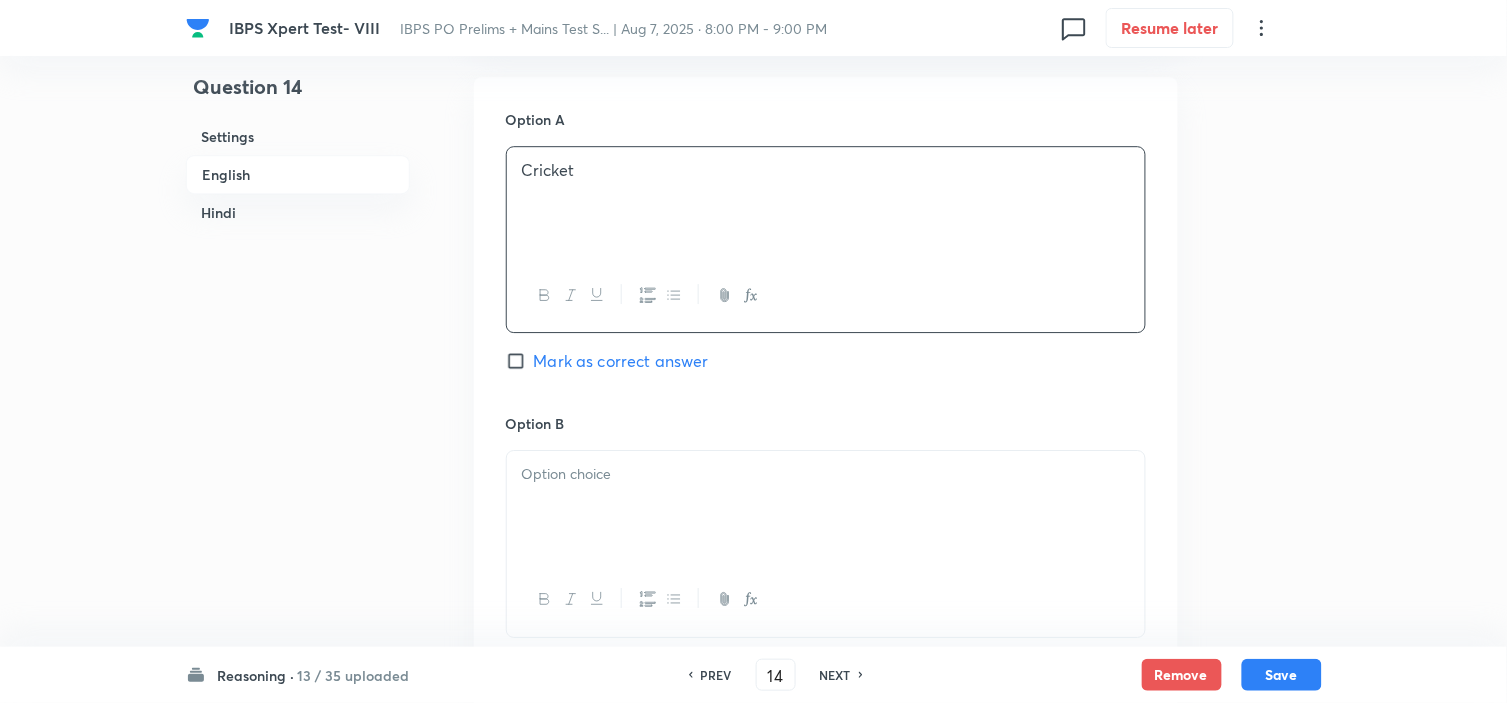 click at bounding box center (826, 507) 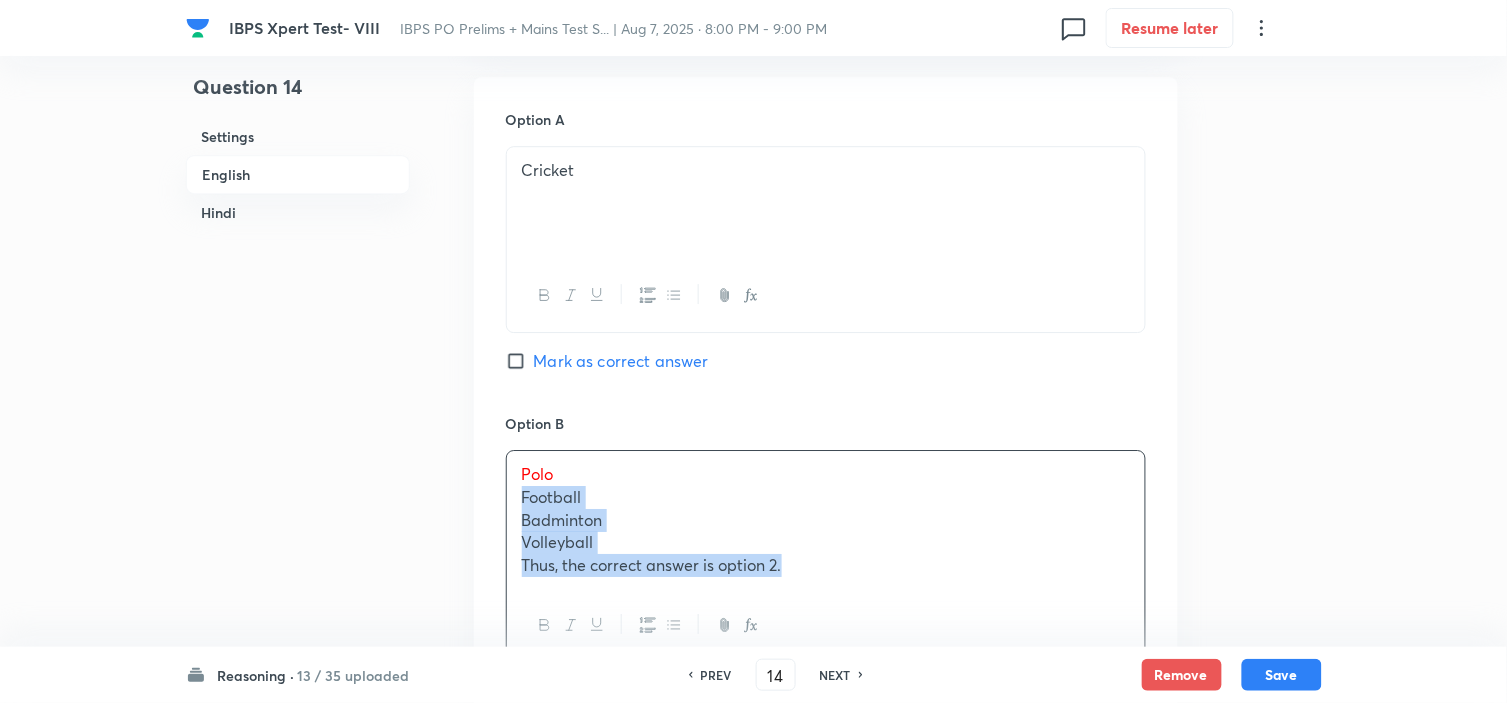 drag, startPoint x: 515, startPoint y: 501, endPoint x: 883, endPoint y: 627, distance: 388.973 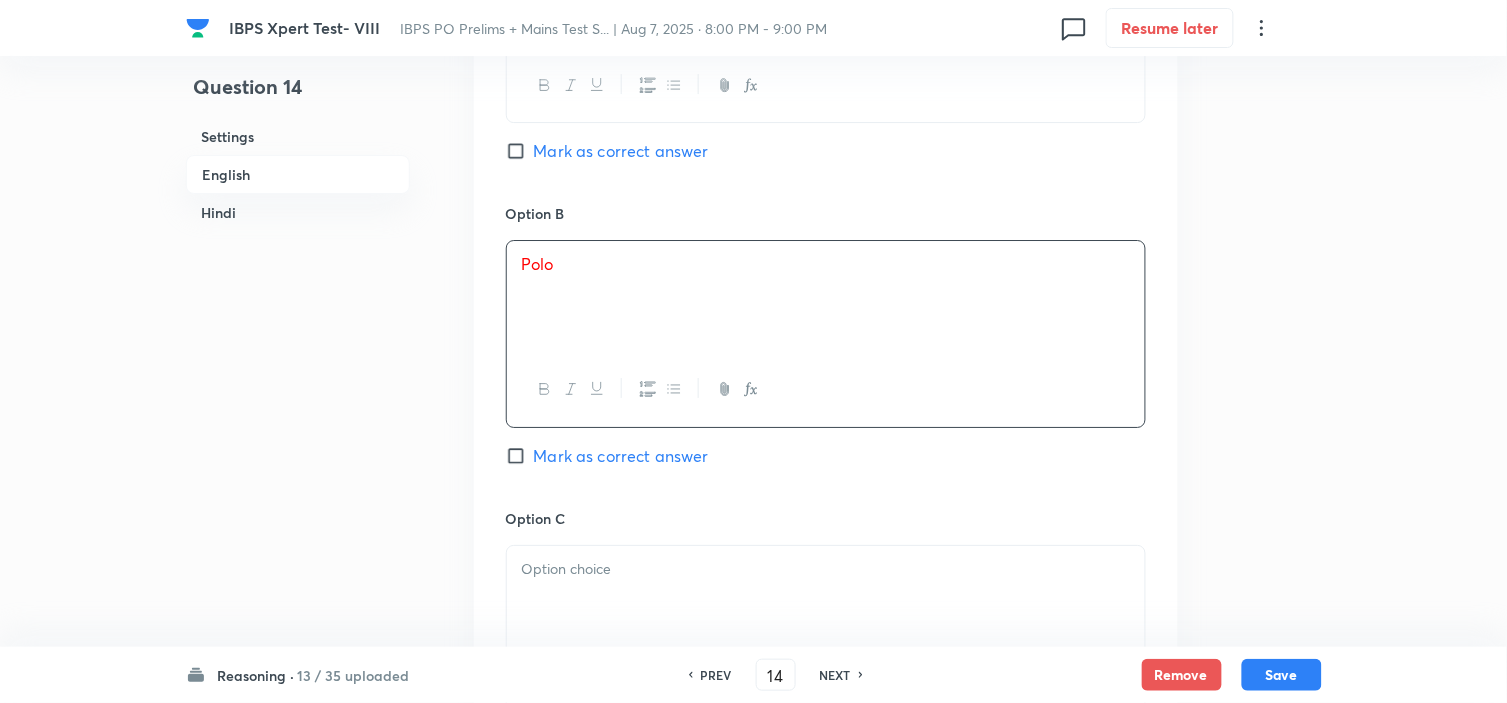 scroll, scrollTop: 1666, scrollLeft: 0, axis: vertical 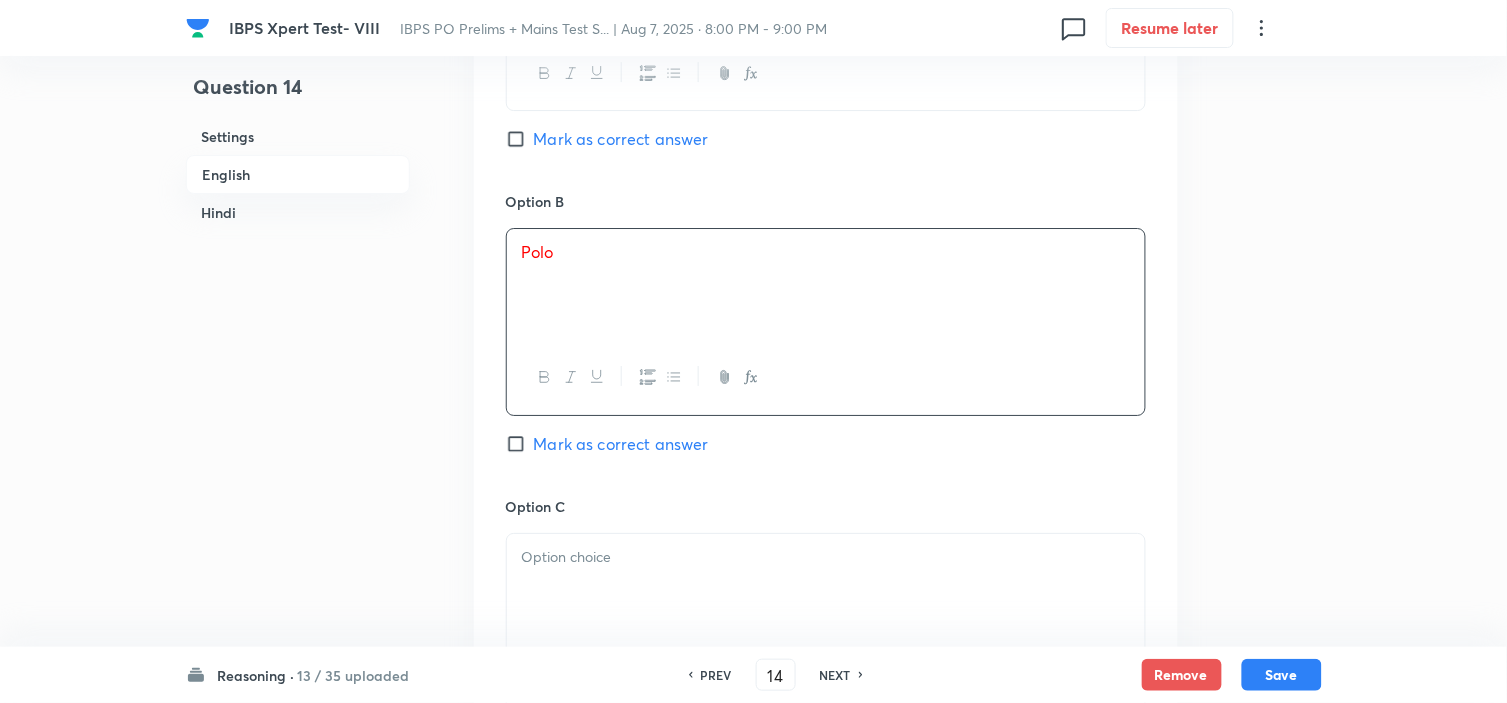click on "Mark as correct answer" at bounding box center (621, 444) 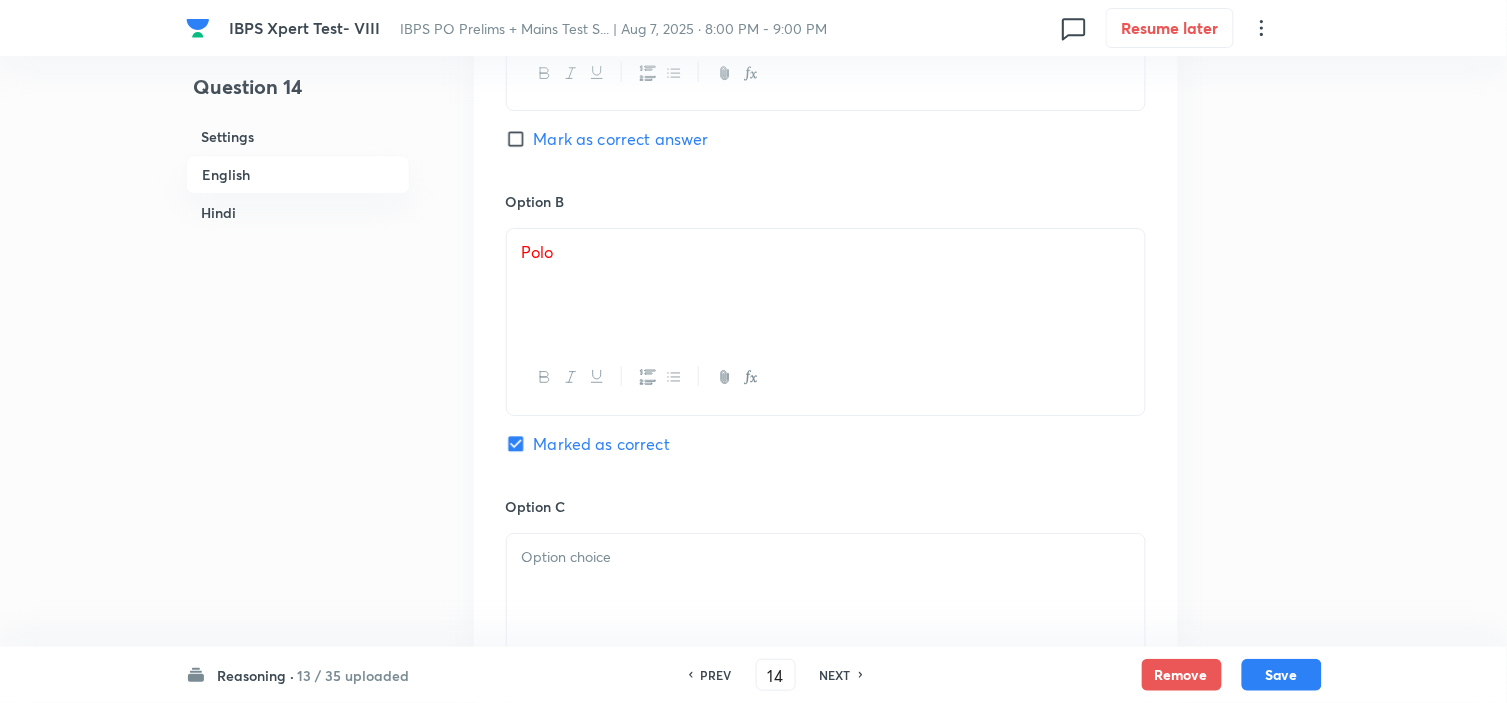type 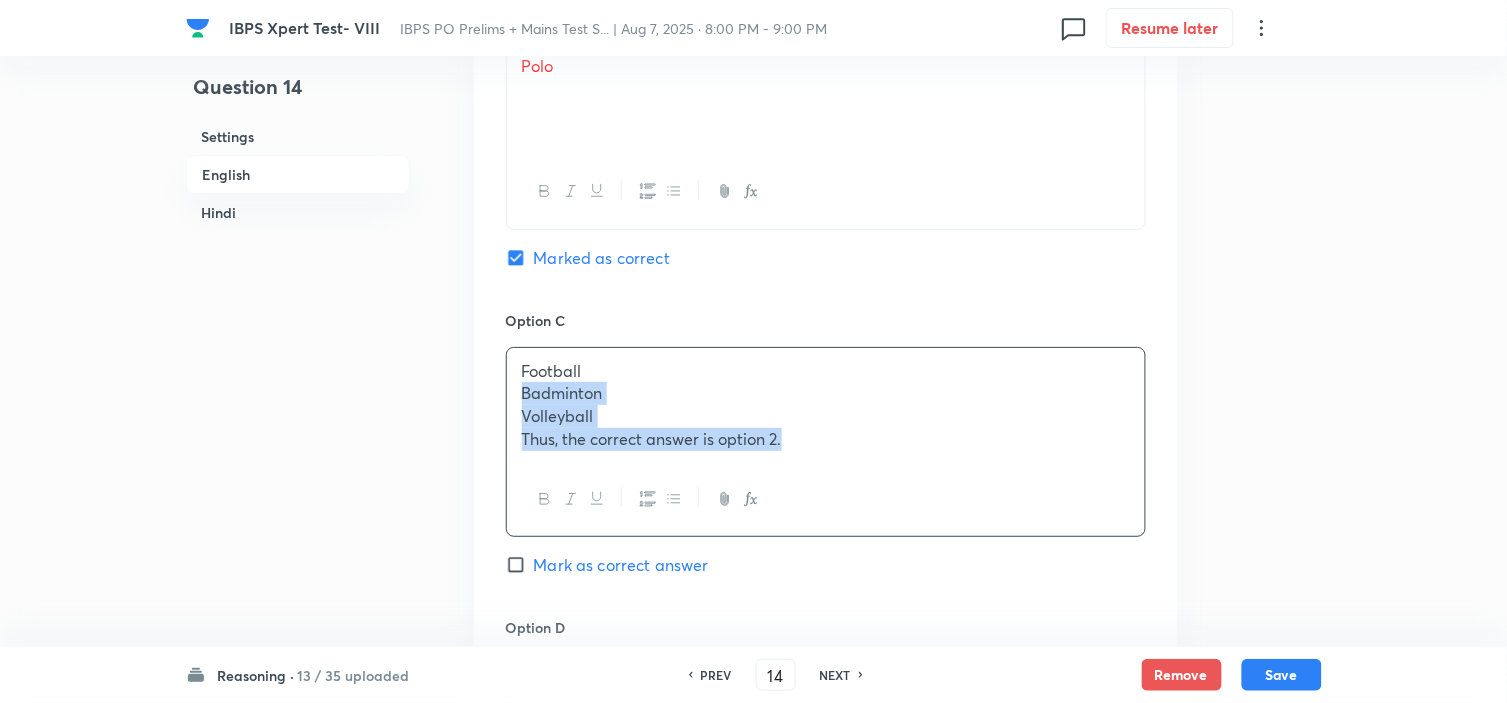 drag, startPoint x: 517, startPoint y: 590, endPoint x: 1106, endPoint y: 712, distance: 601.50226 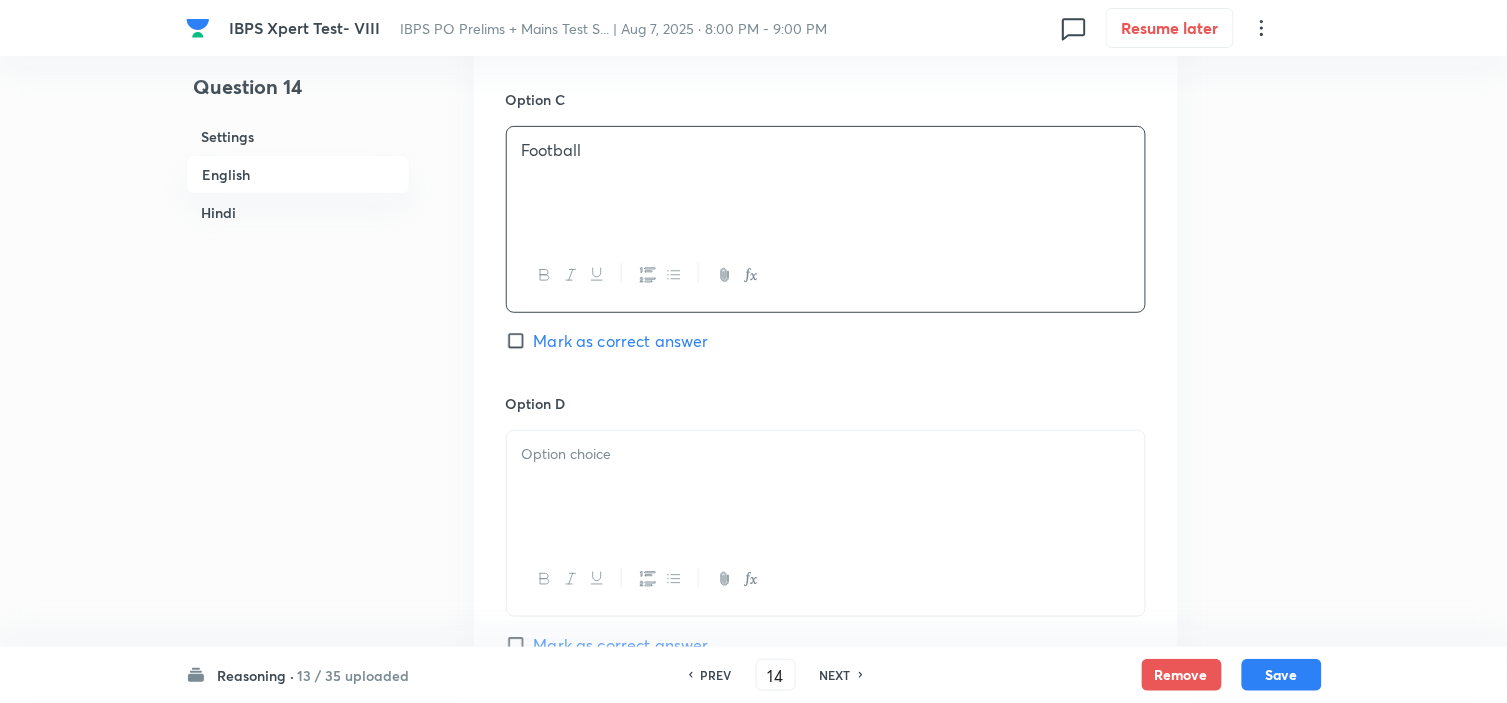 scroll, scrollTop: 2074, scrollLeft: 0, axis: vertical 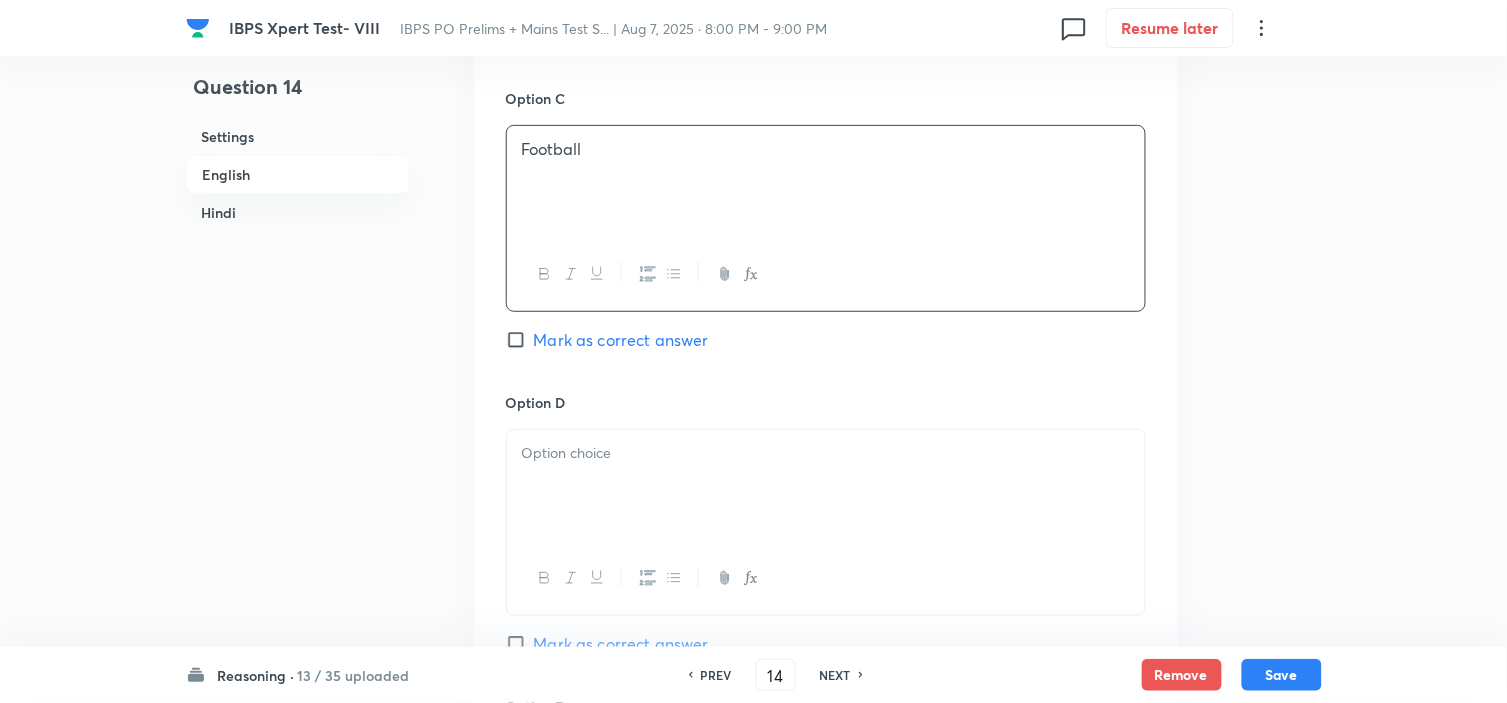 click at bounding box center (826, 486) 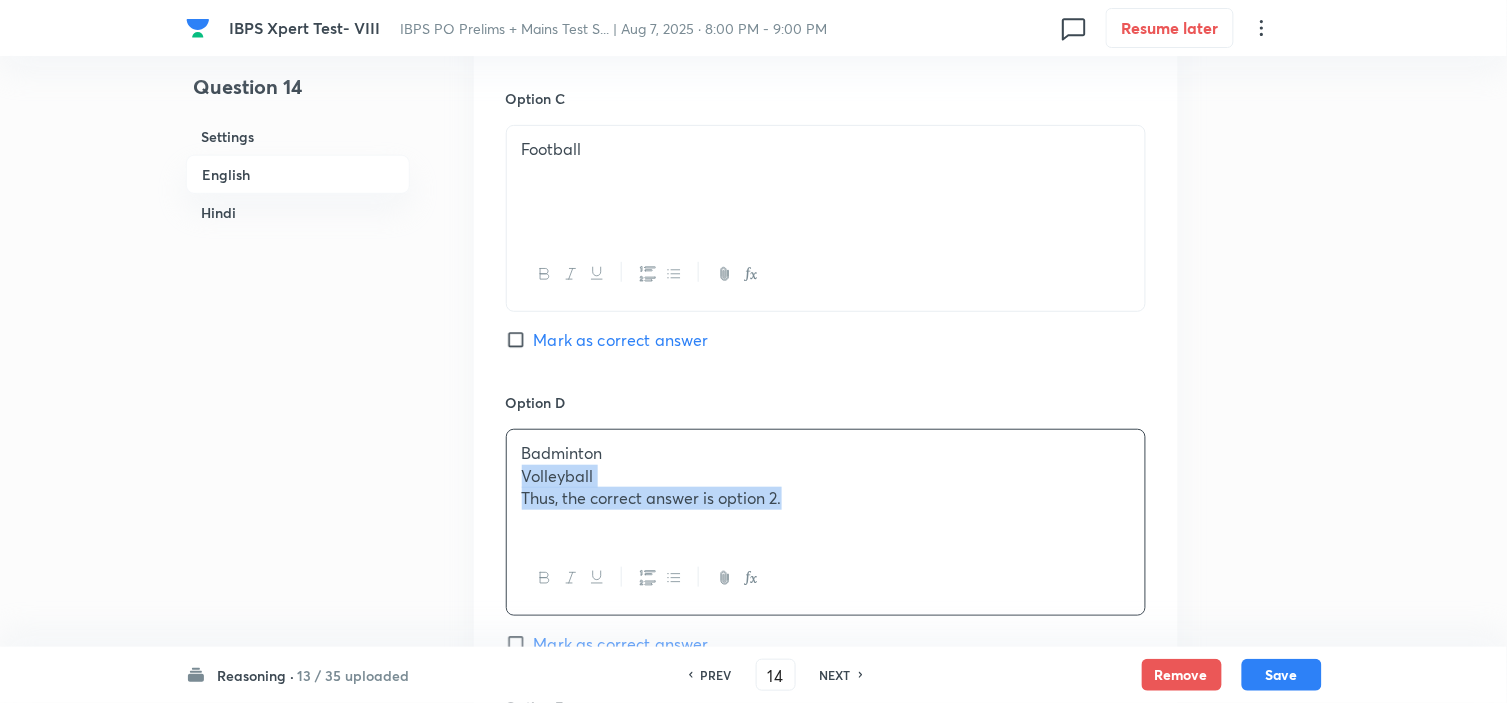 drag, startPoint x: 523, startPoint y: 480, endPoint x: 1088, endPoint y: 615, distance: 580.9045 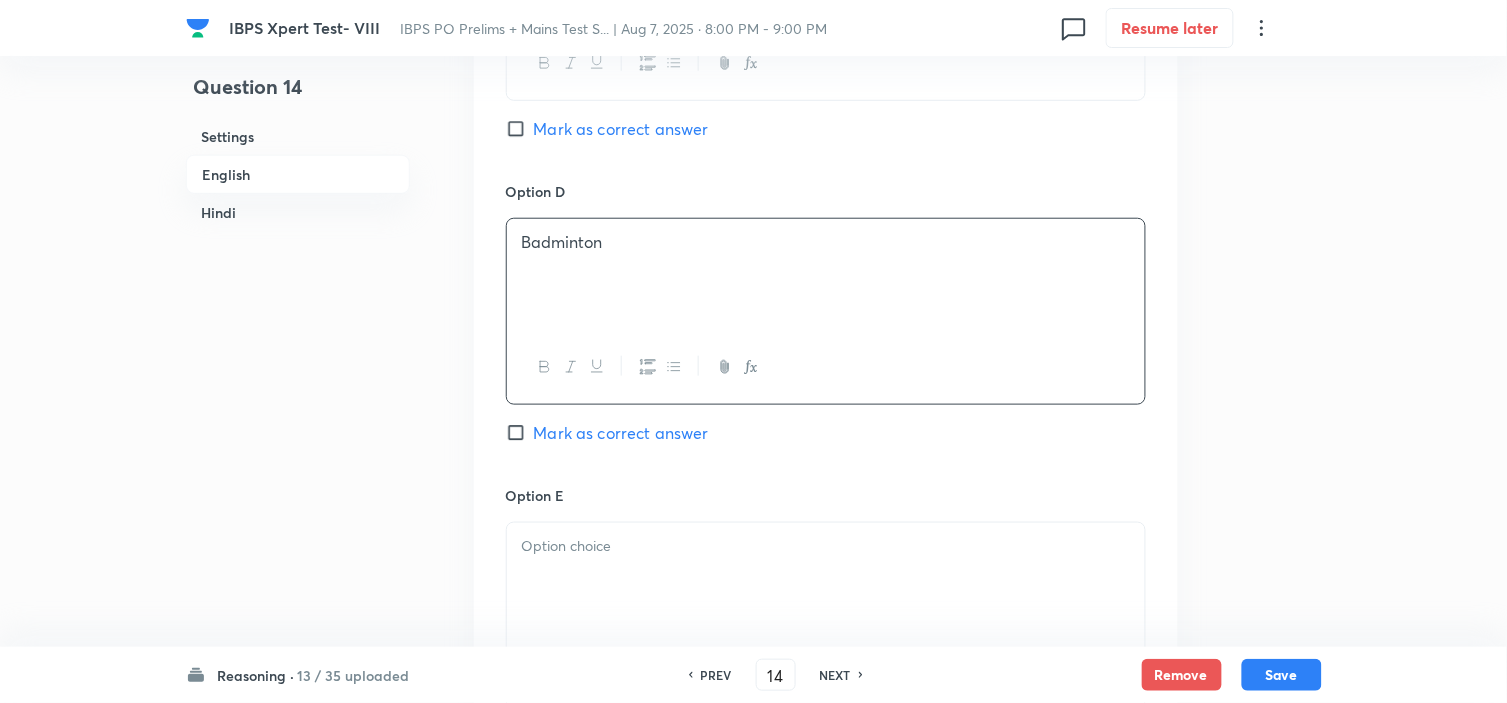 scroll, scrollTop: 2296, scrollLeft: 0, axis: vertical 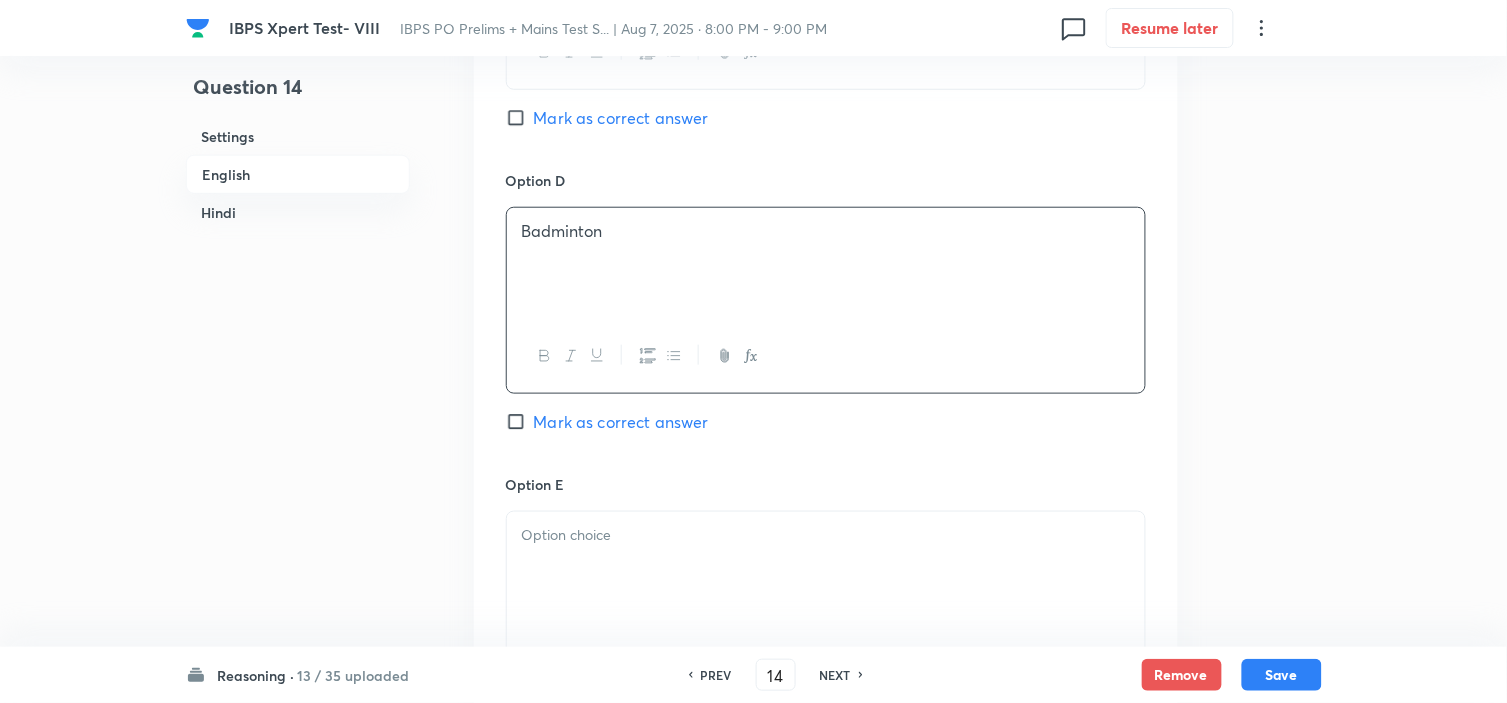 click at bounding box center (826, 568) 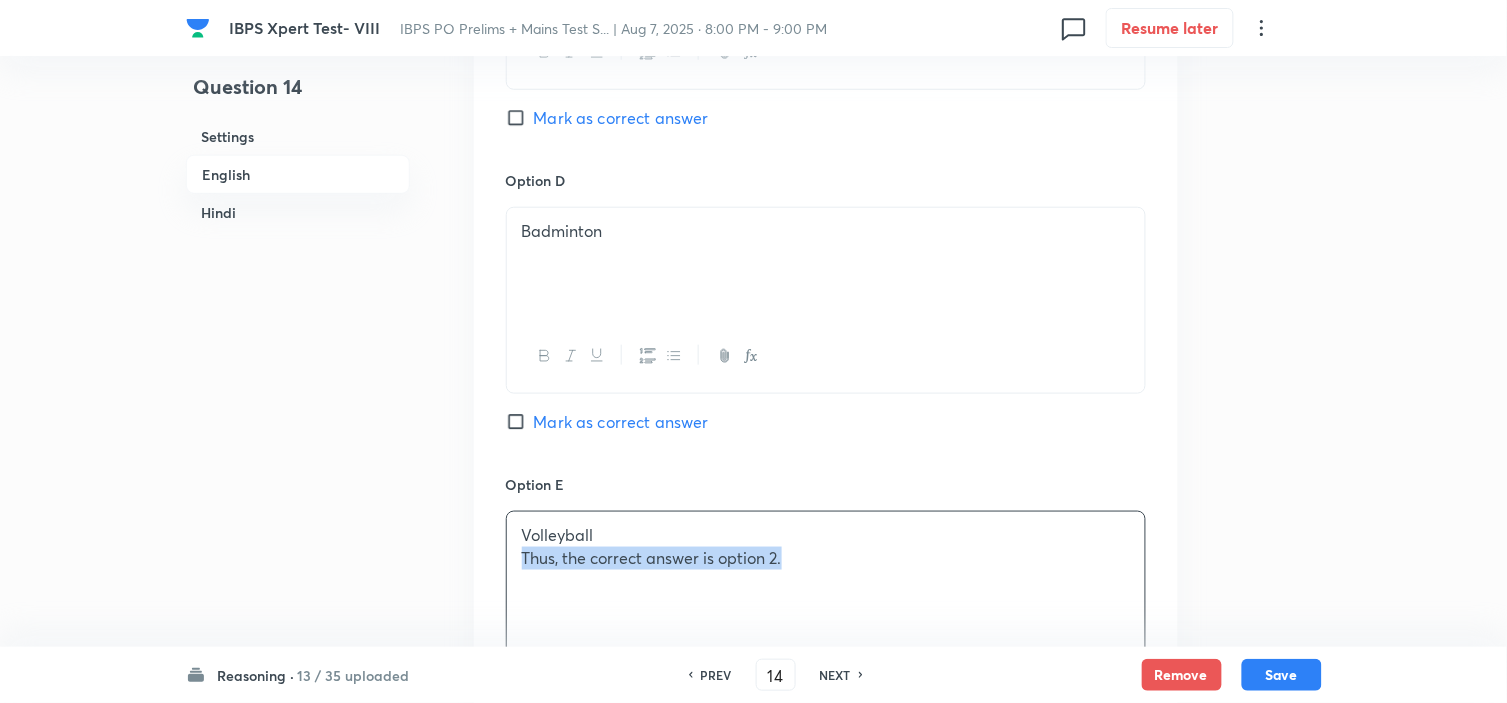 drag, startPoint x: 922, startPoint y: 594, endPoint x: 476, endPoint y: 555, distance: 447.7019 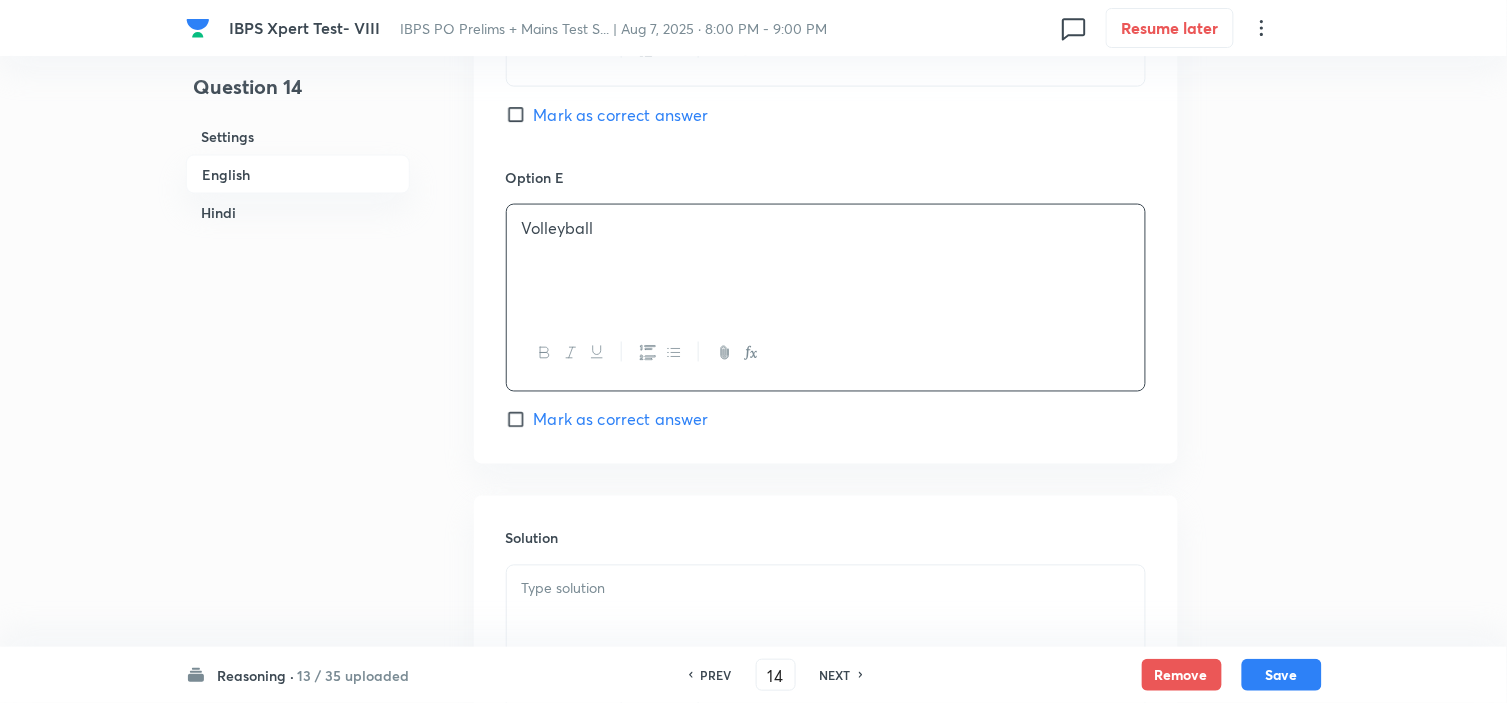 scroll, scrollTop: 2630, scrollLeft: 0, axis: vertical 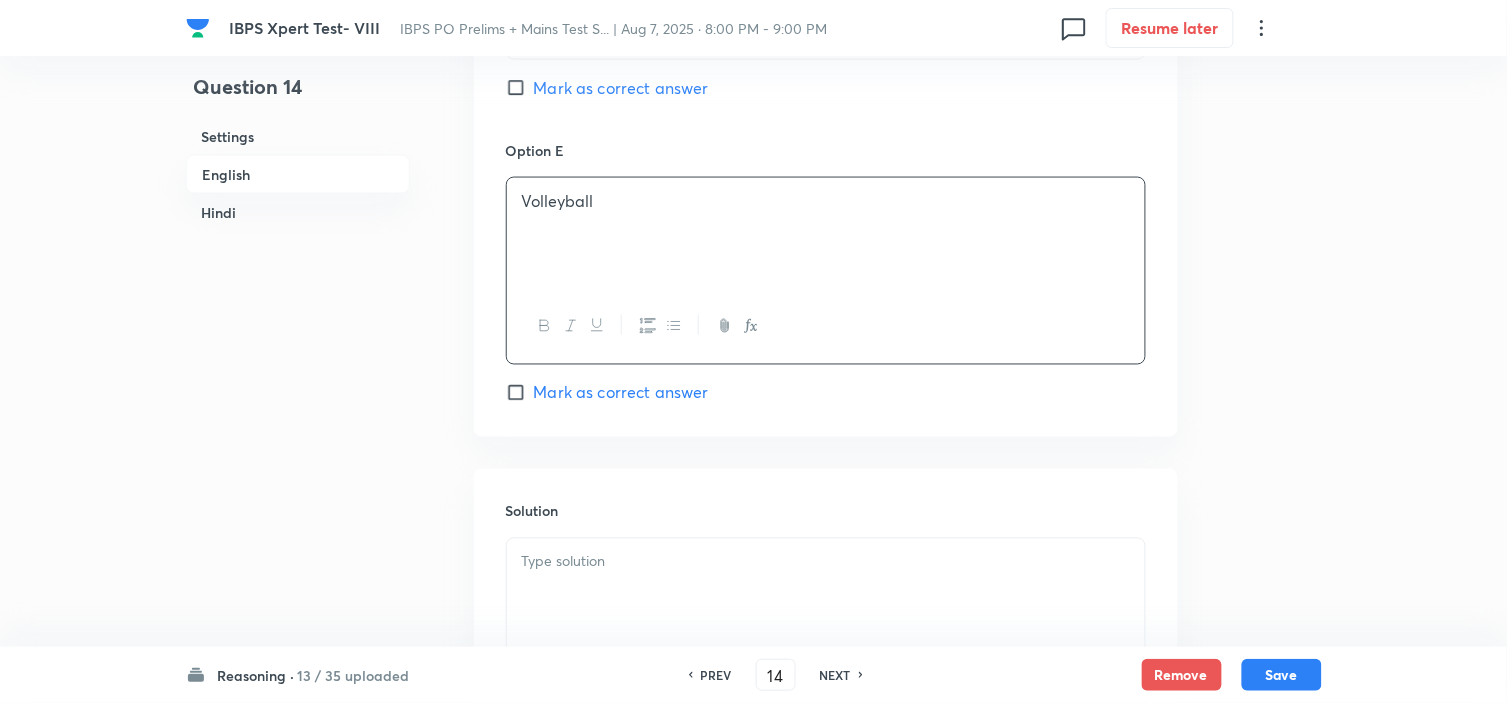 click at bounding box center (826, 595) 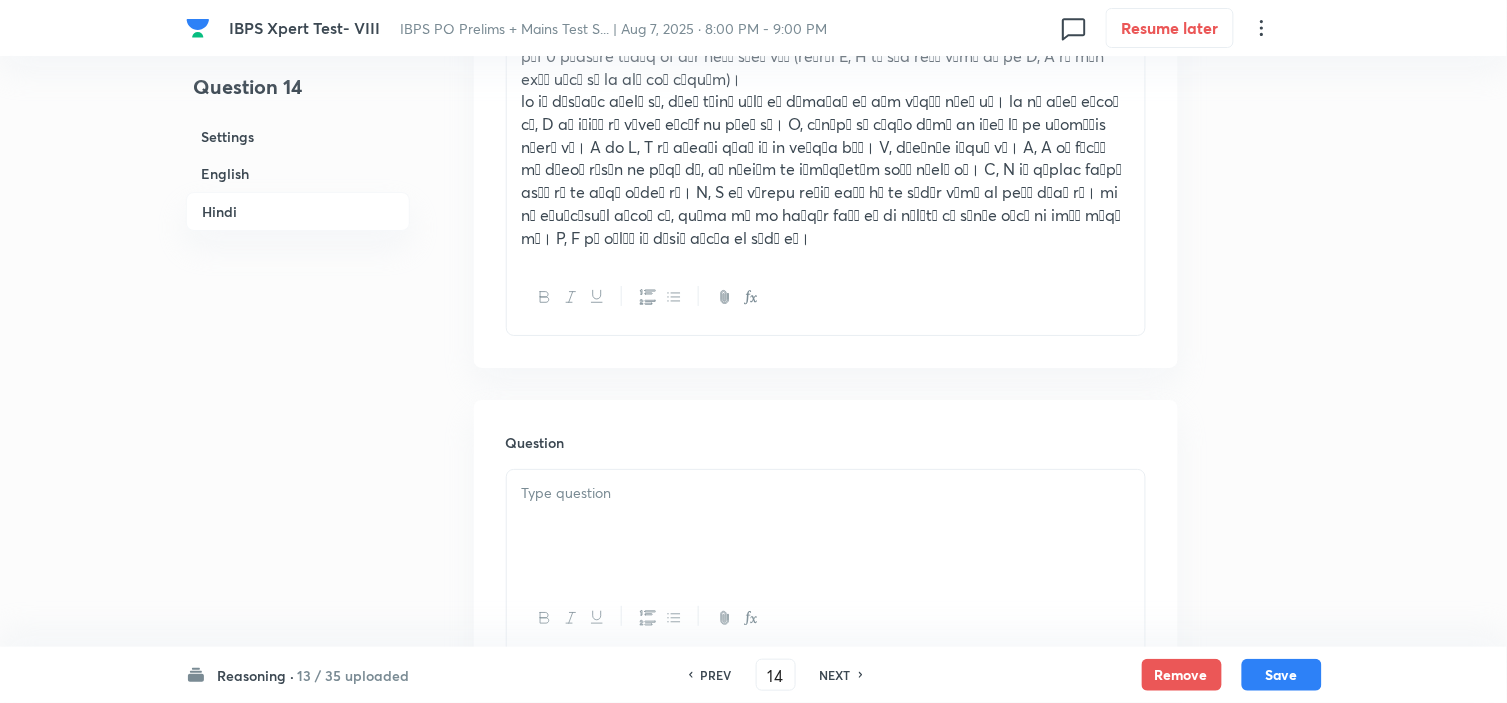 scroll, scrollTop: 3963, scrollLeft: 0, axis: vertical 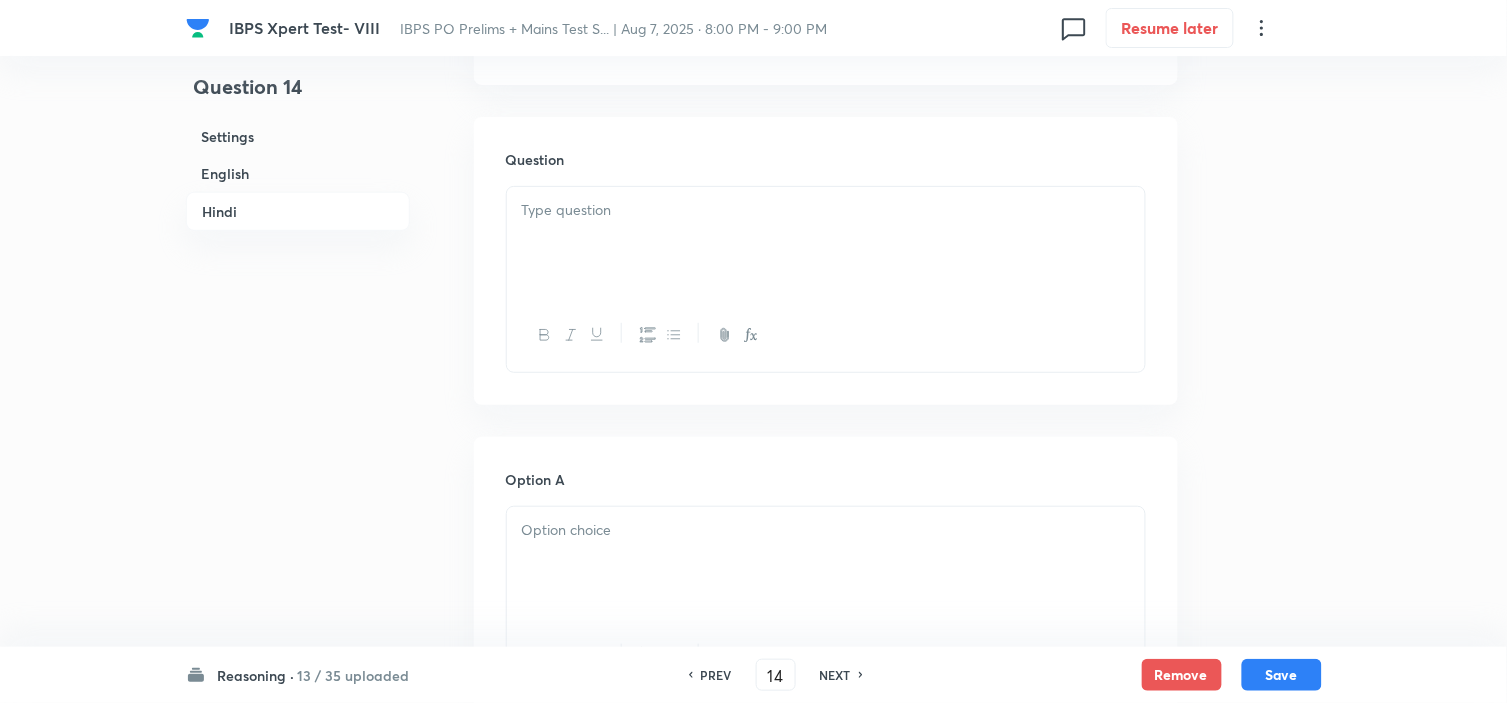 click at bounding box center (826, 243) 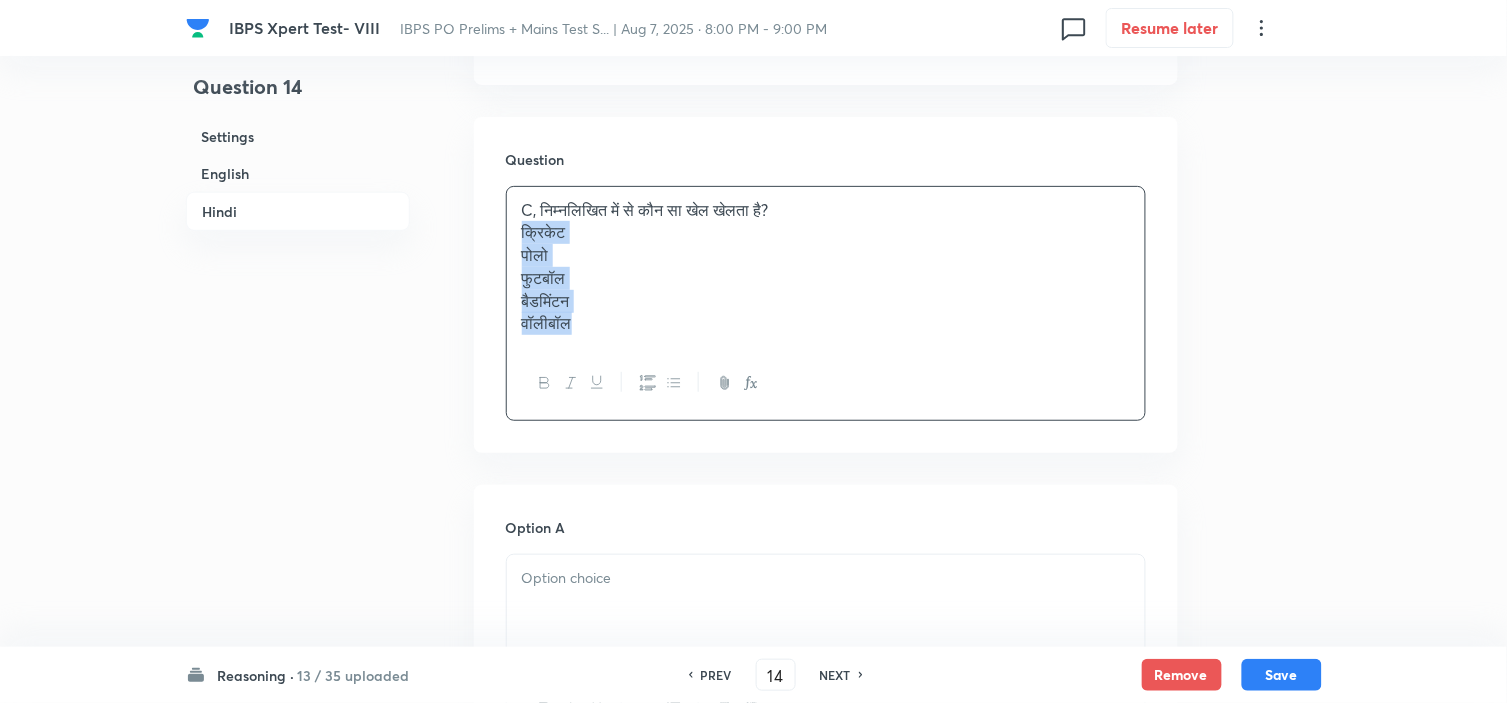 drag, startPoint x: 518, startPoint y: 236, endPoint x: 646, endPoint y: 387, distance: 197.95201 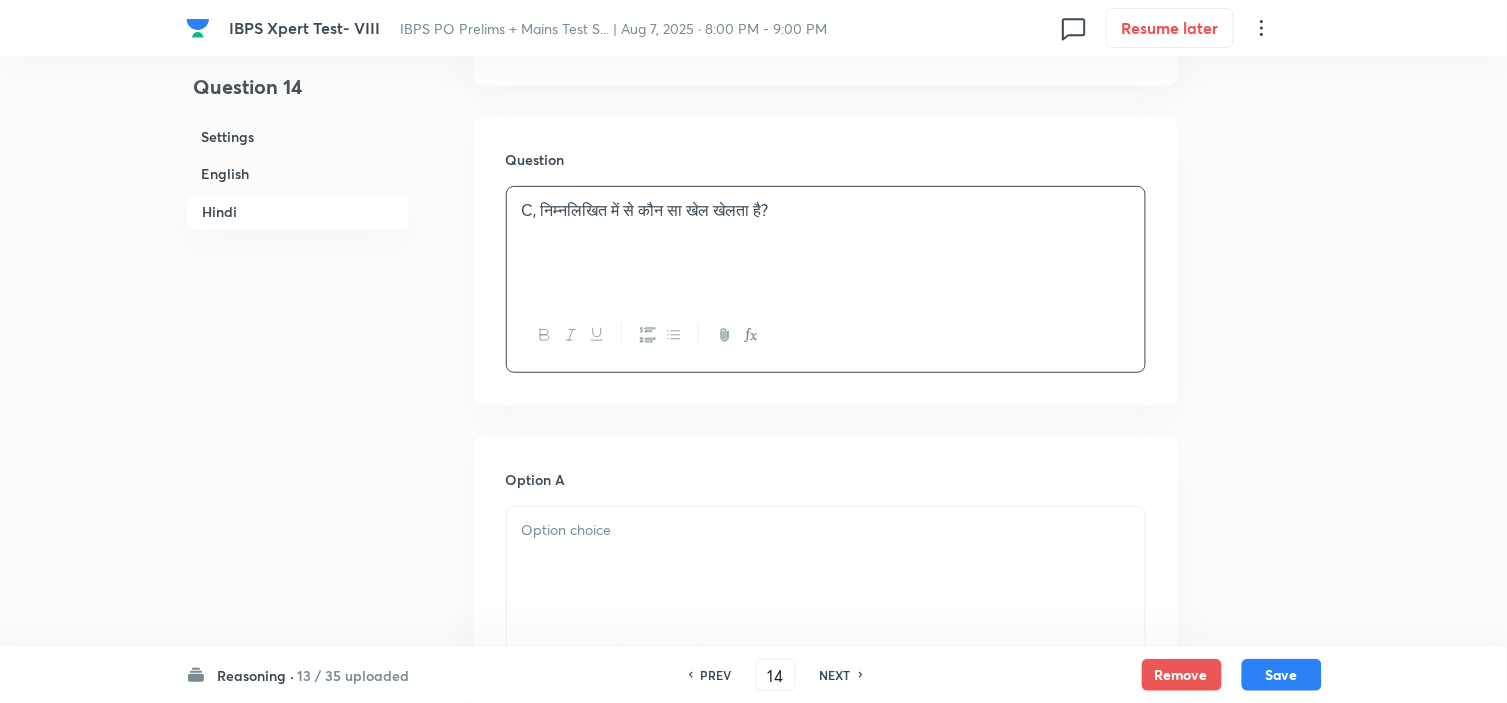 click at bounding box center [826, 563] 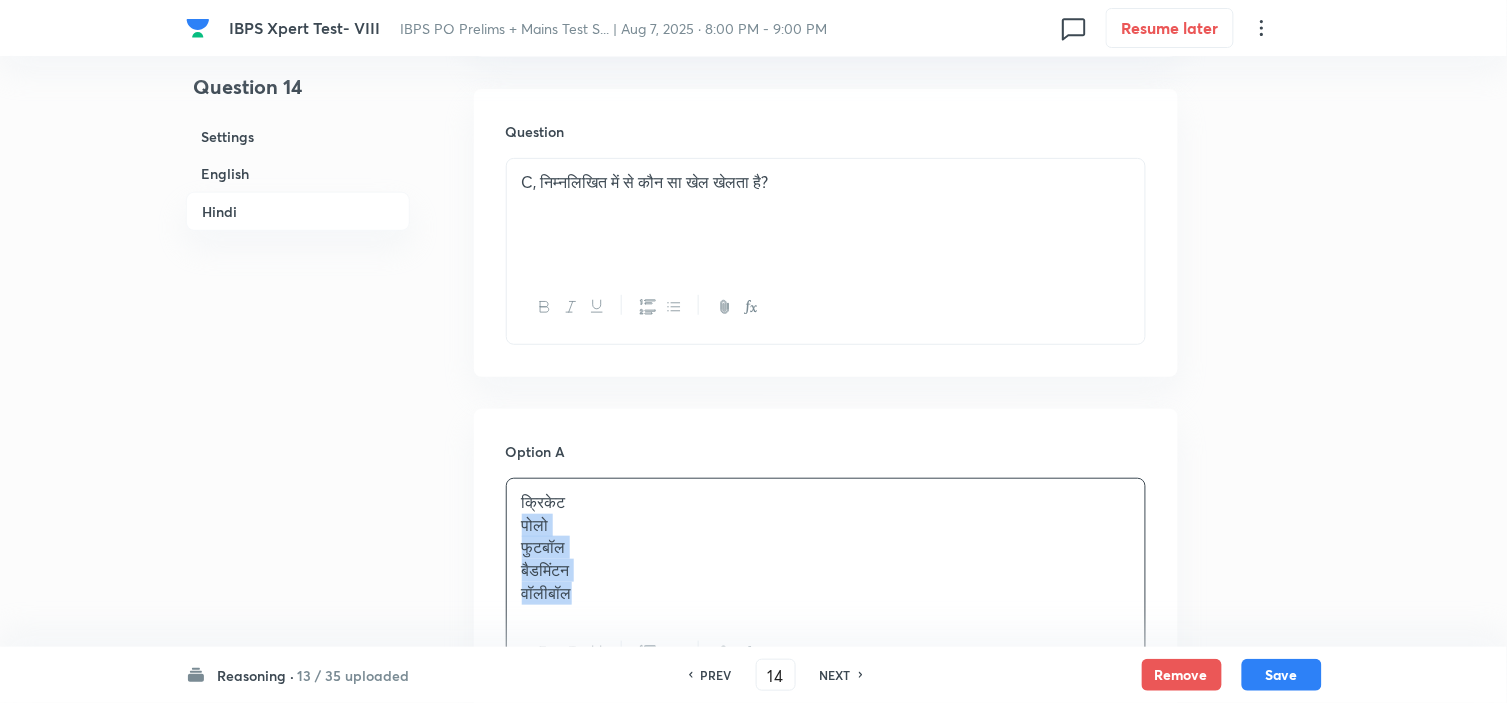 scroll, scrollTop: 4367, scrollLeft: 0, axis: vertical 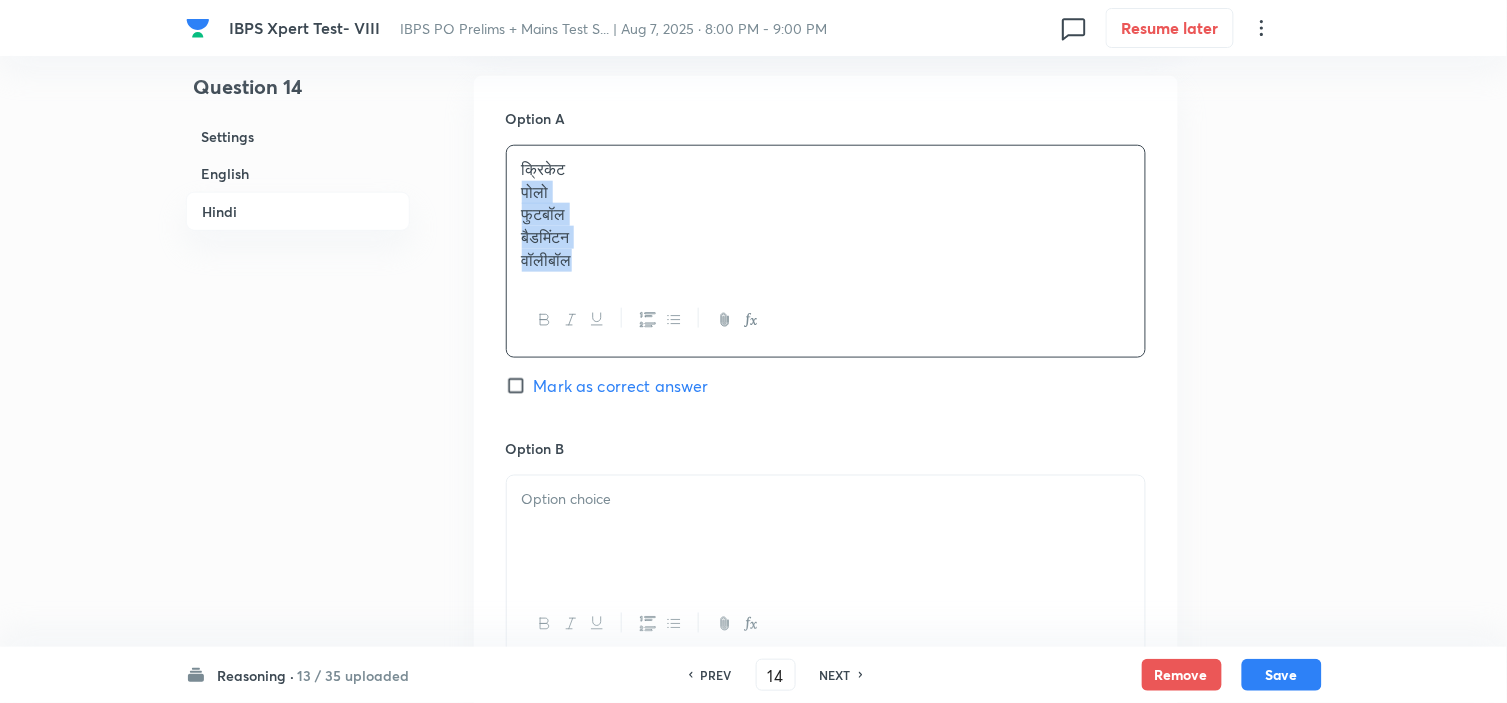 drag, startPoint x: 518, startPoint y: 558, endPoint x: 761, endPoint y: 727, distance: 295.98987 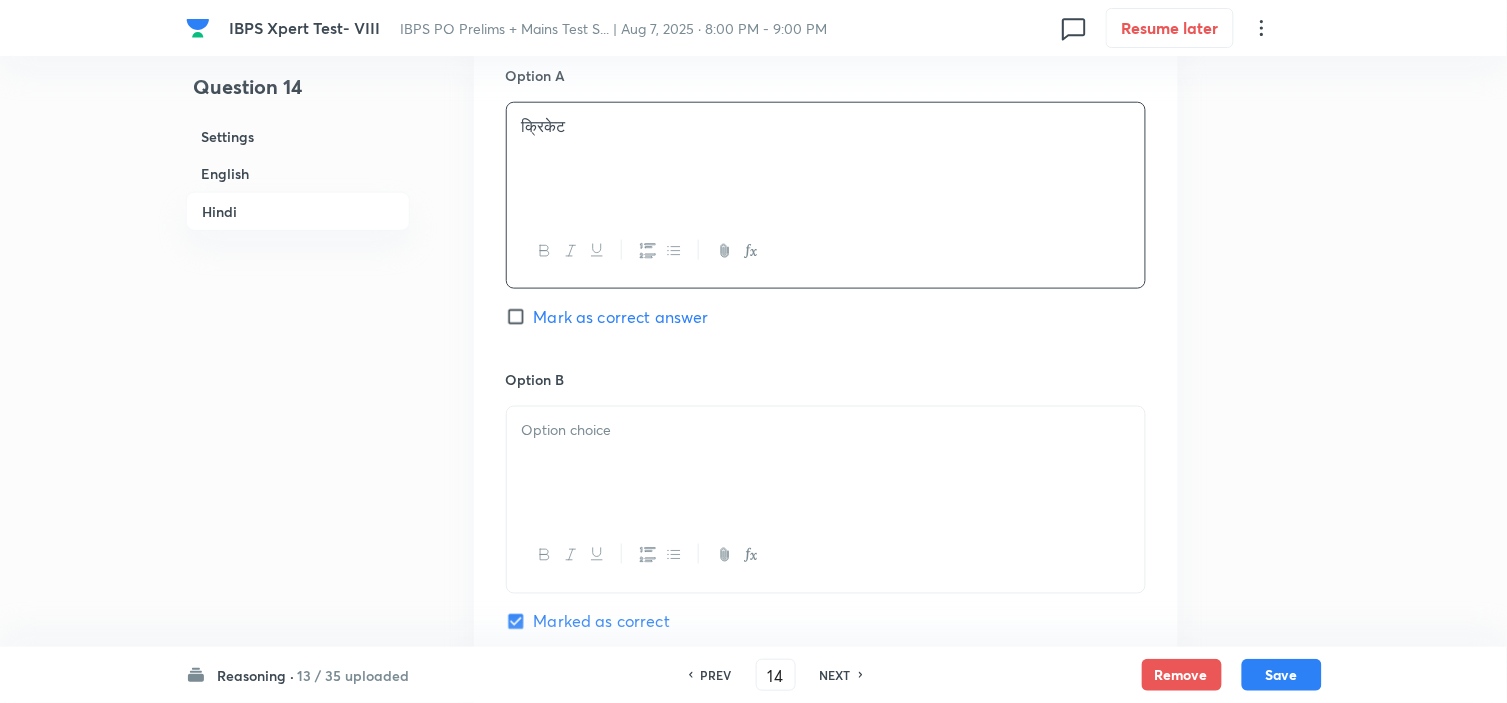 click at bounding box center (826, 463) 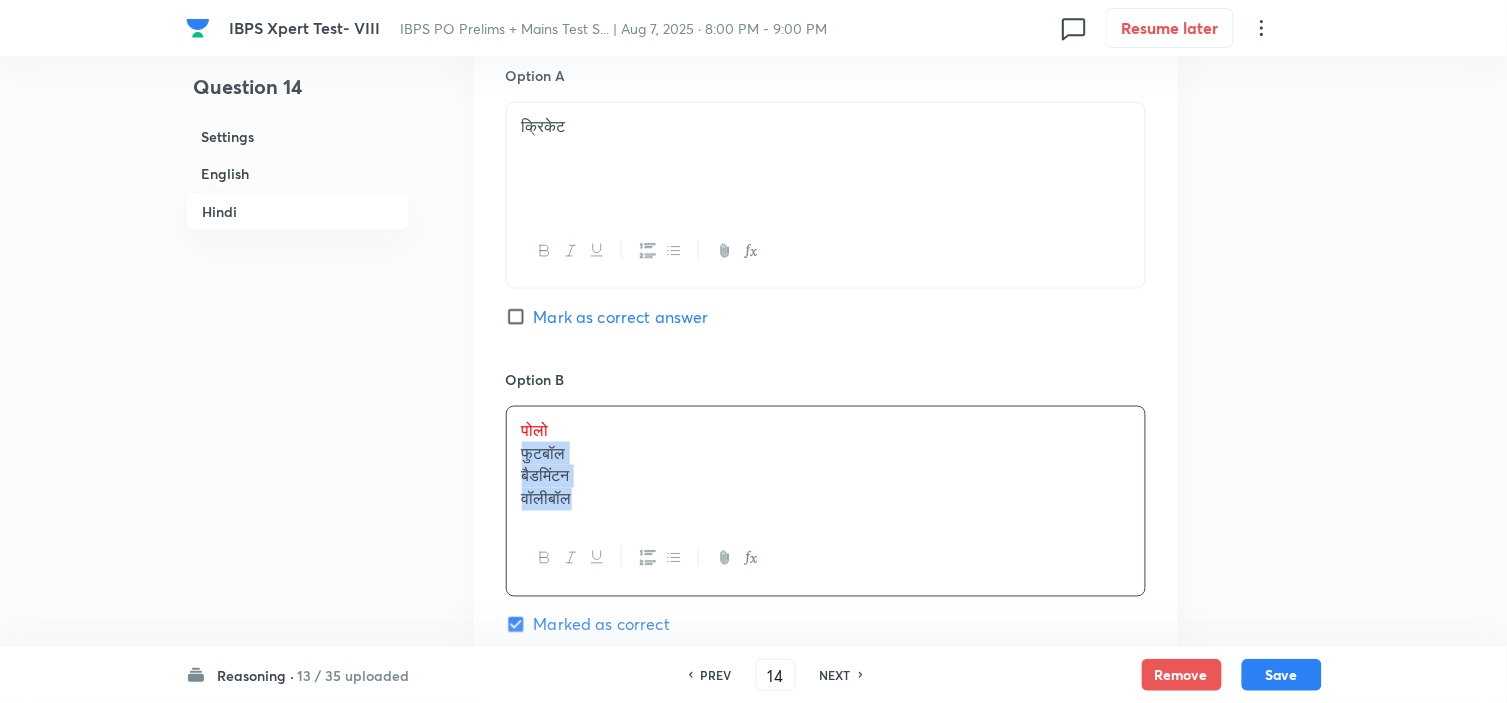 drag, startPoint x: 518, startPoint y: 461, endPoint x: 676, endPoint y: 547, distance: 179.88885 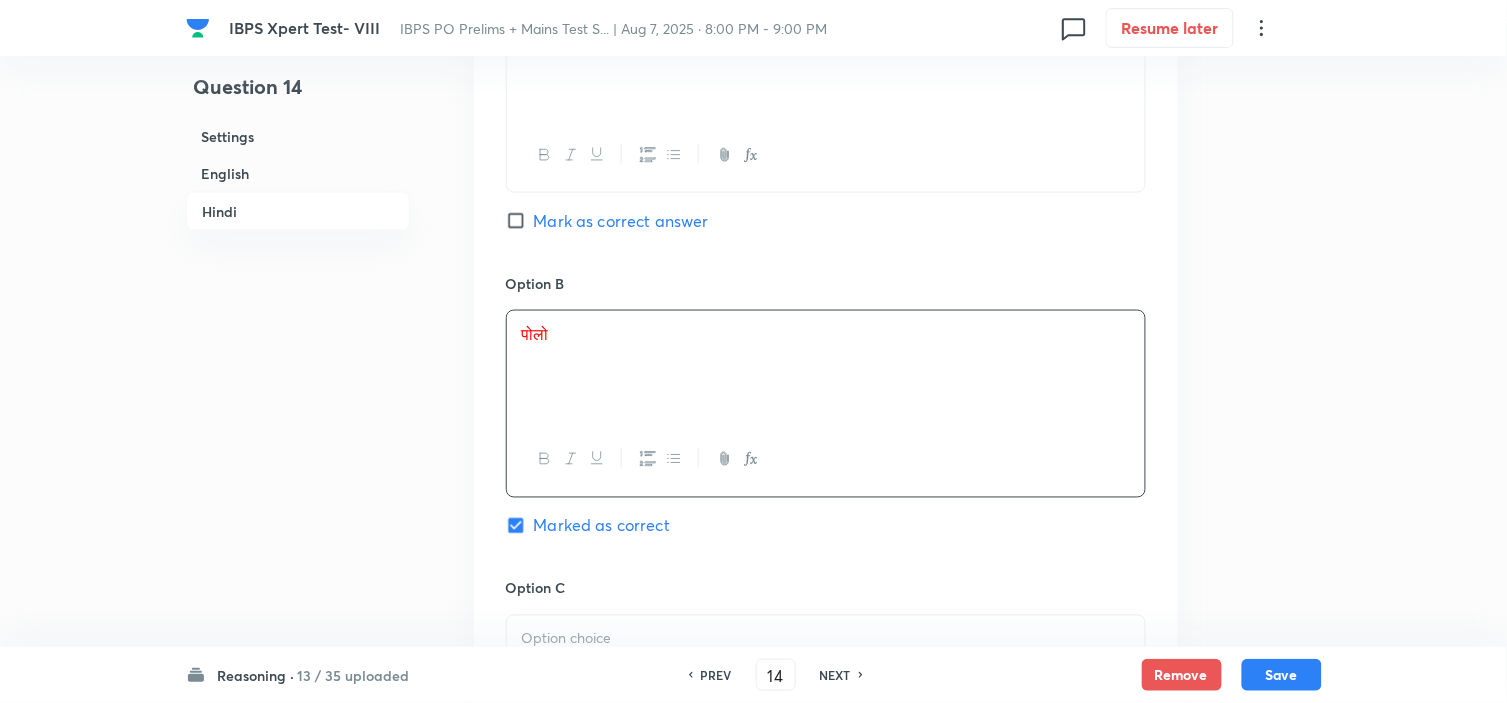 scroll, scrollTop: 4590, scrollLeft: 0, axis: vertical 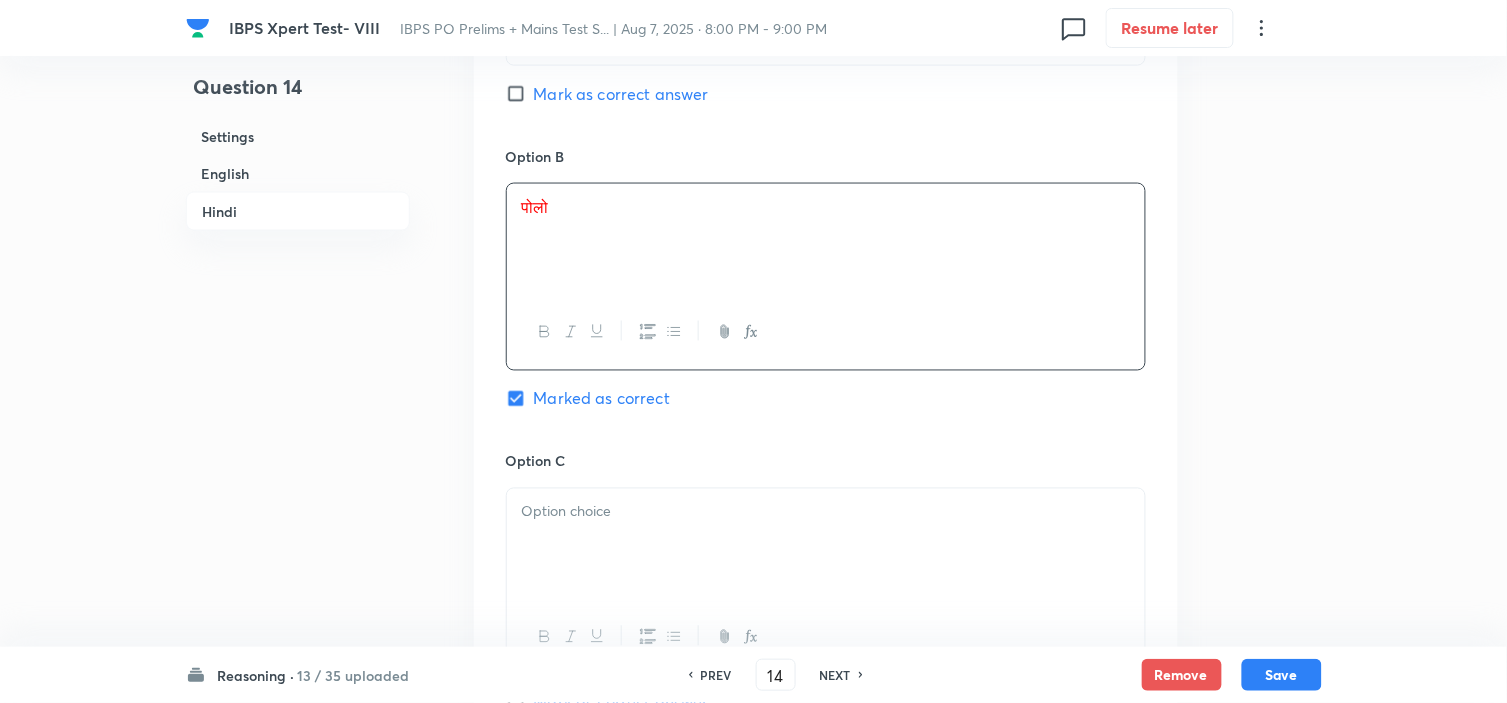 click at bounding box center (826, 545) 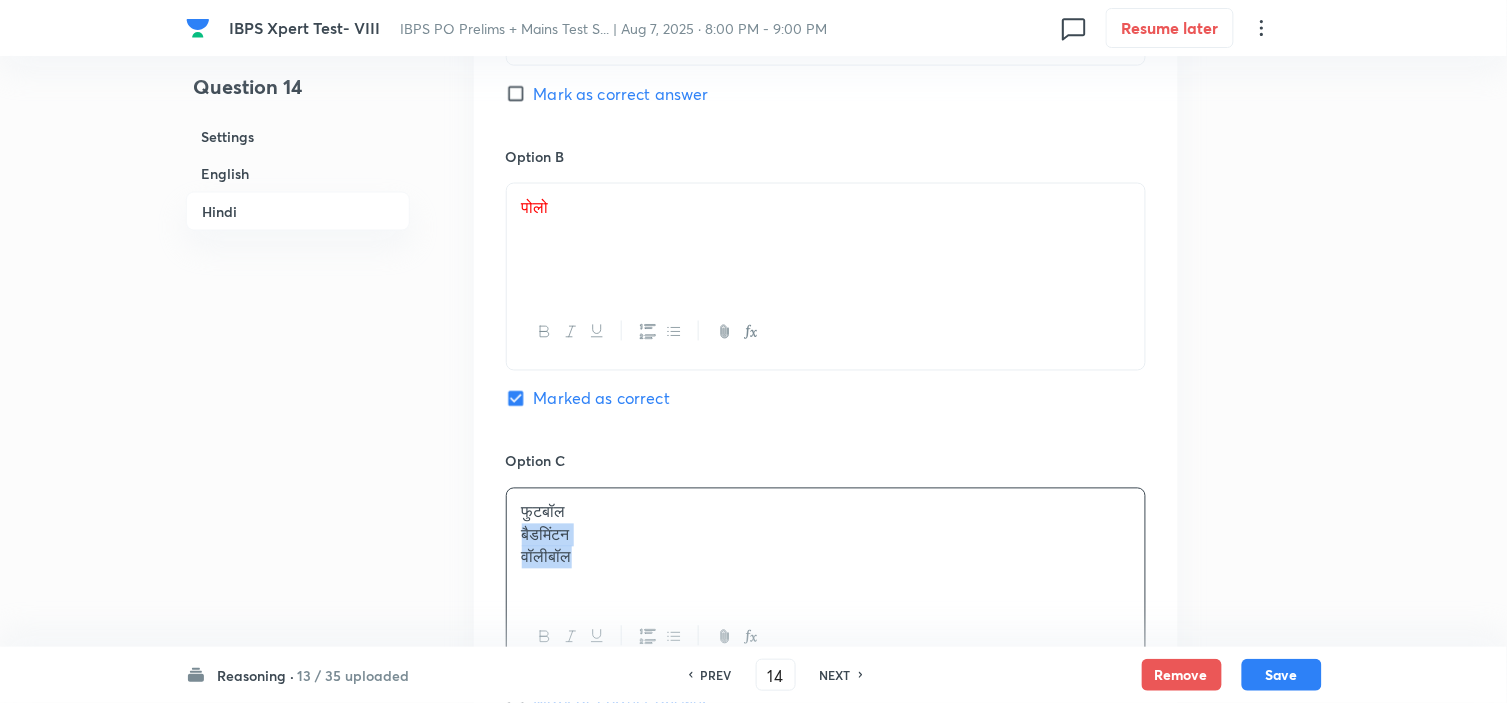 drag, startPoint x: 771, startPoint y: 616, endPoint x: 792, endPoint y: 622, distance: 21.84033 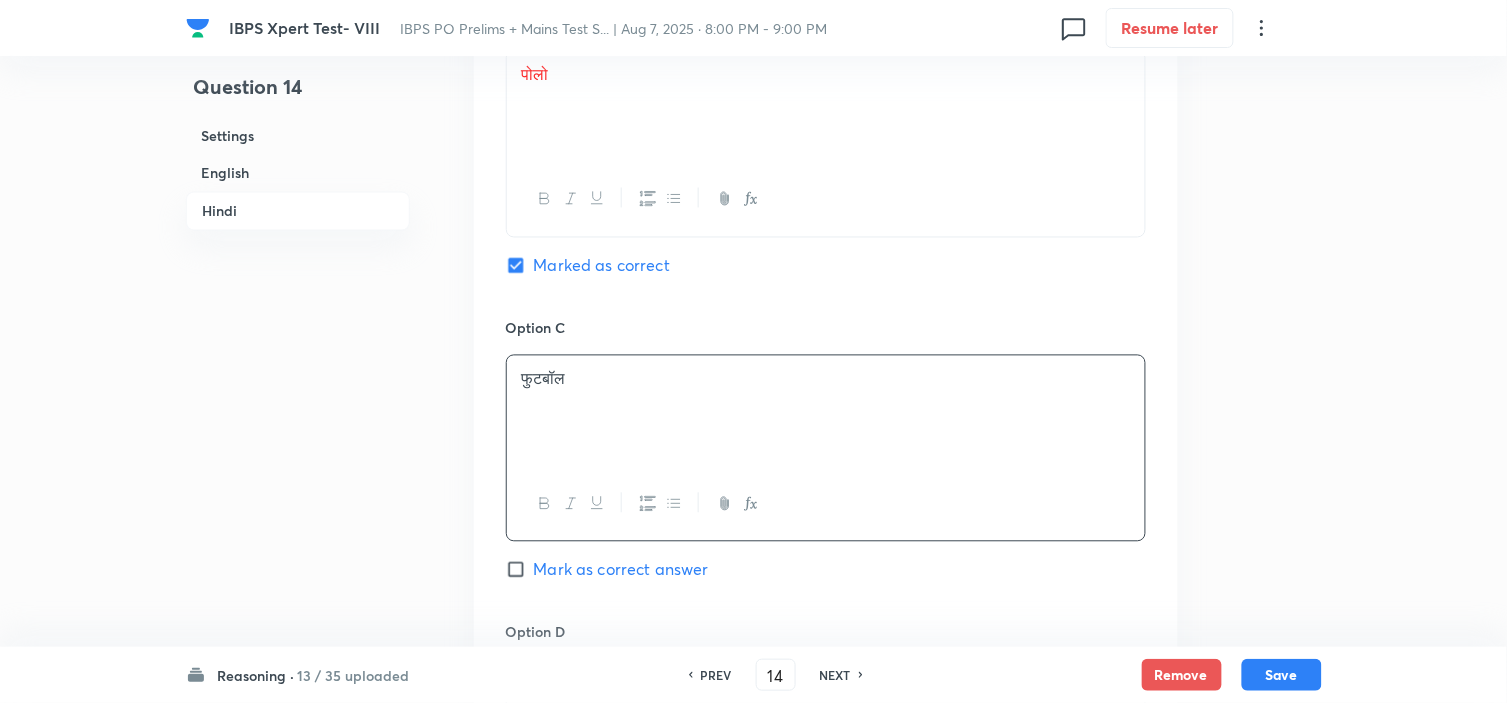 scroll, scrollTop: 4923, scrollLeft: 0, axis: vertical 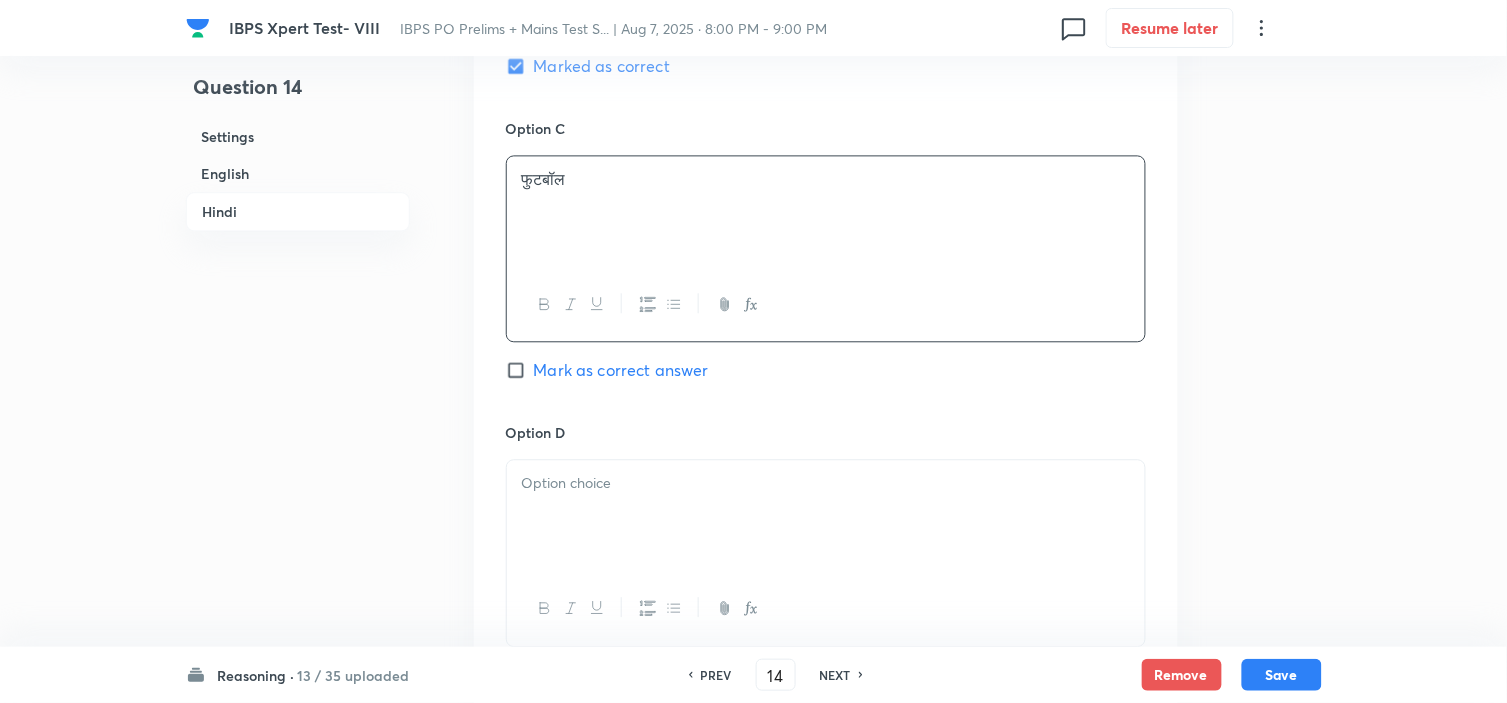 click at bounding box center [826, 516] 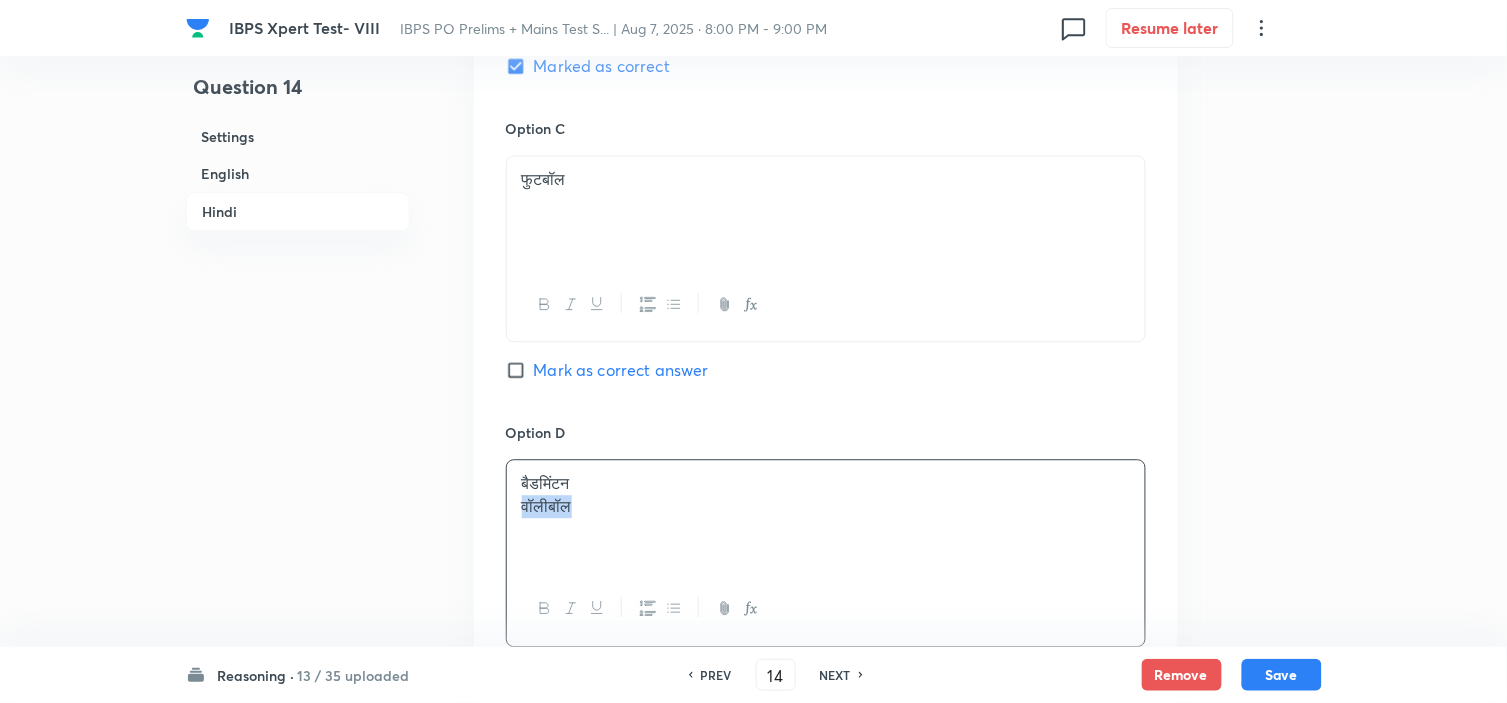 drag, startPoint x: 520, startPoint y: 510, endPoint x: 851, endPoint y: 597, distance: 342.2426 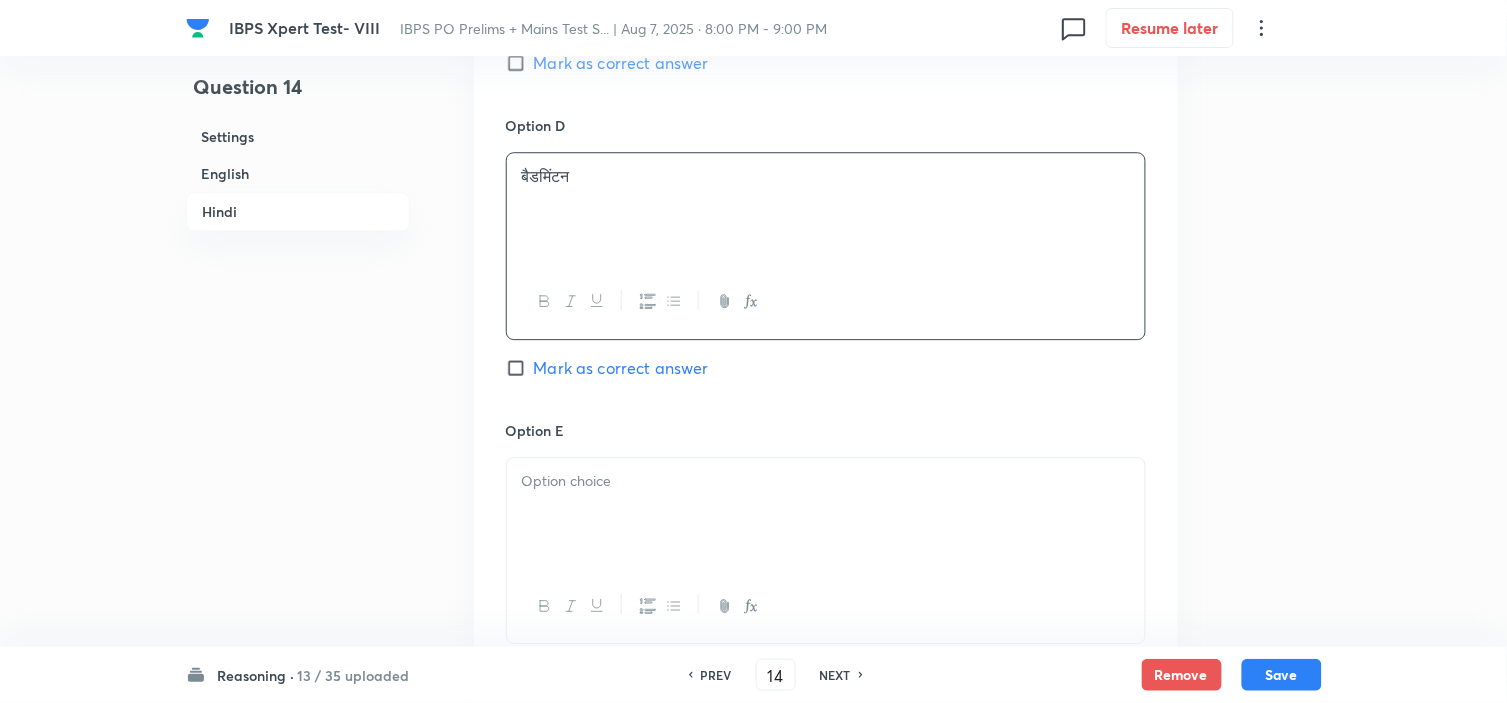 scroll, scrollTop: 5256, scrollLeft: 0, axis: vertical 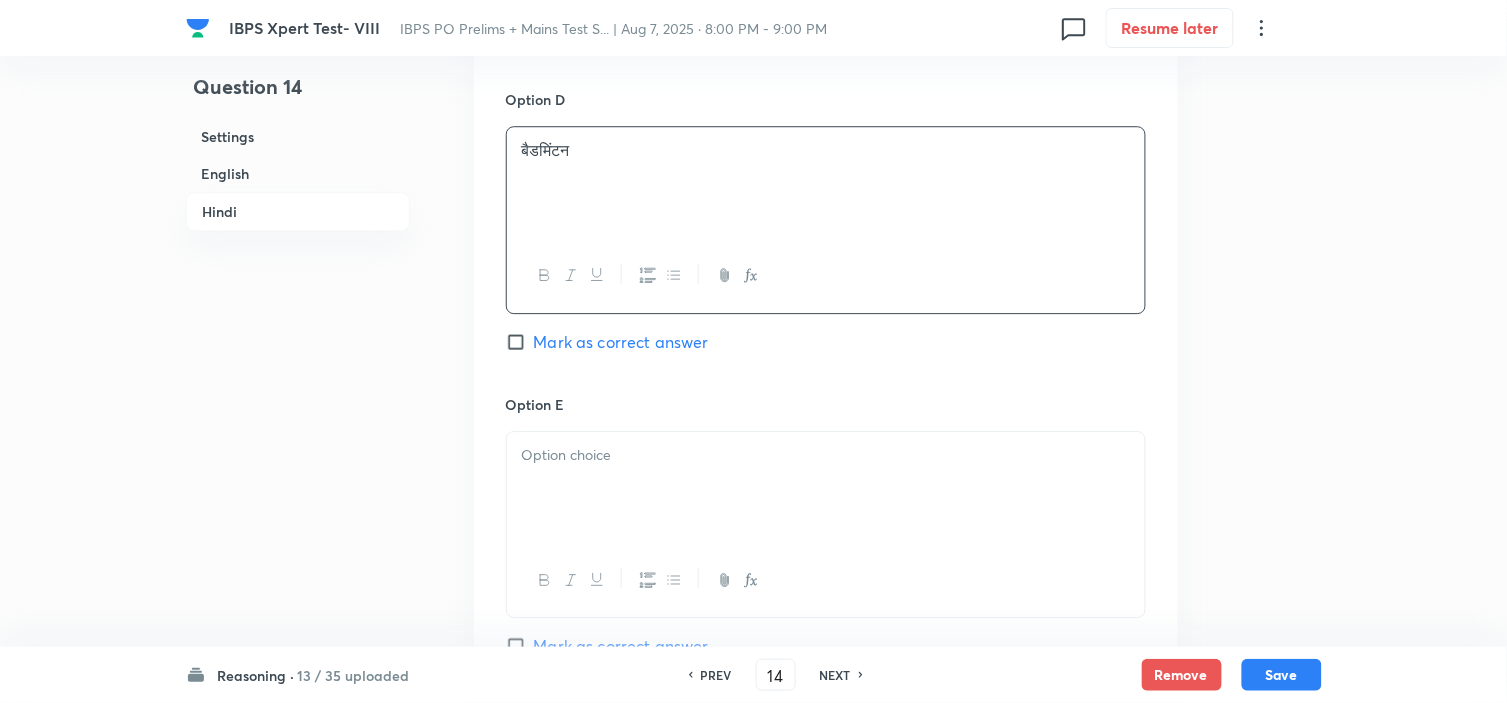 click 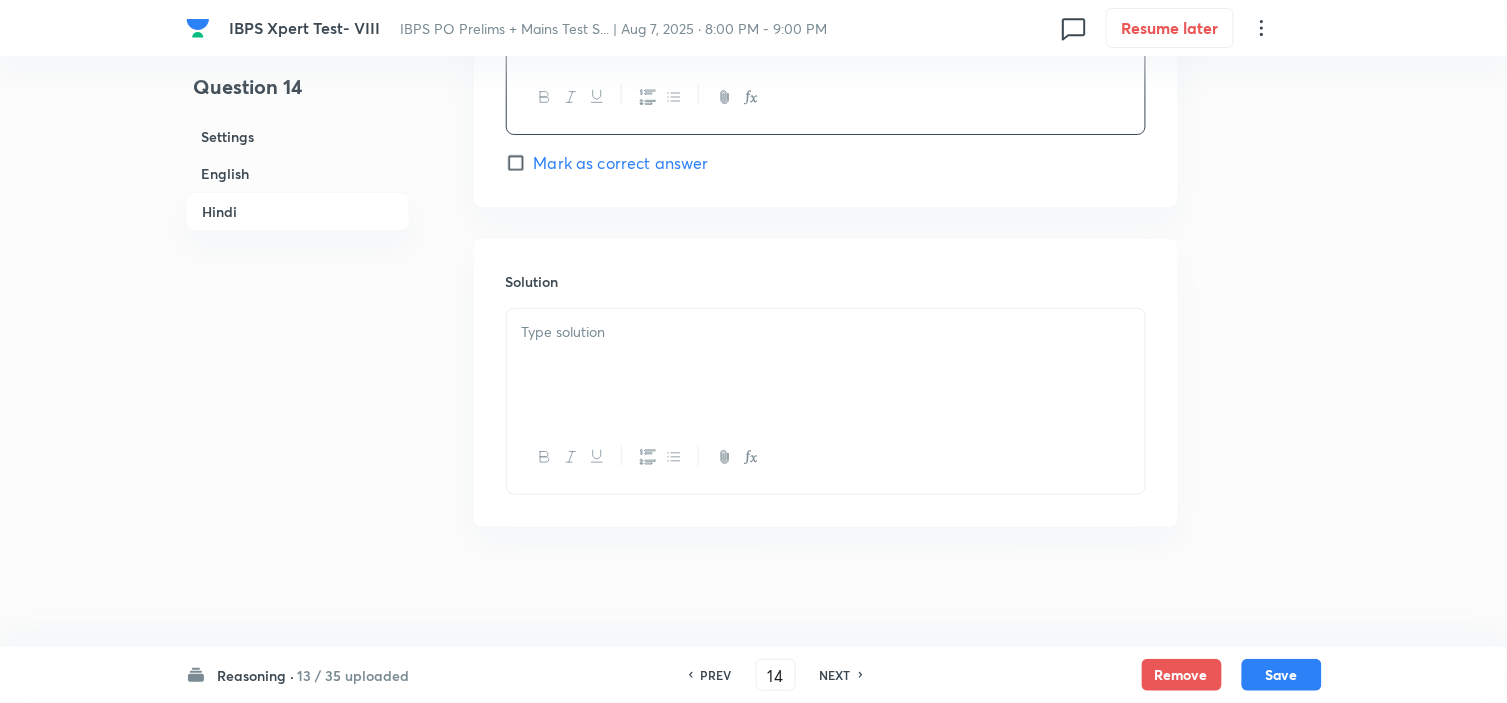 scroll, scrollTop: 5751, scrollLeft: 0, axis: vertical 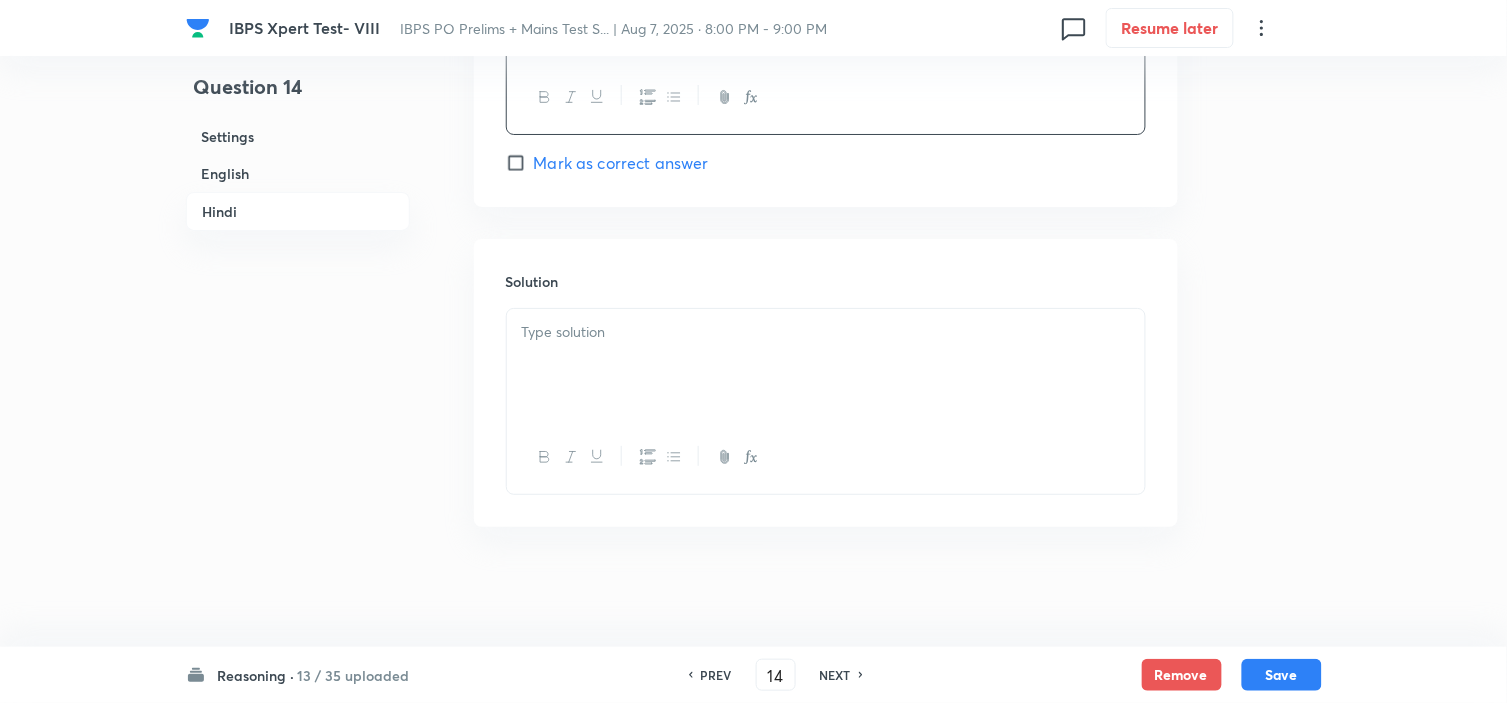click at bounding box center (826, 365) 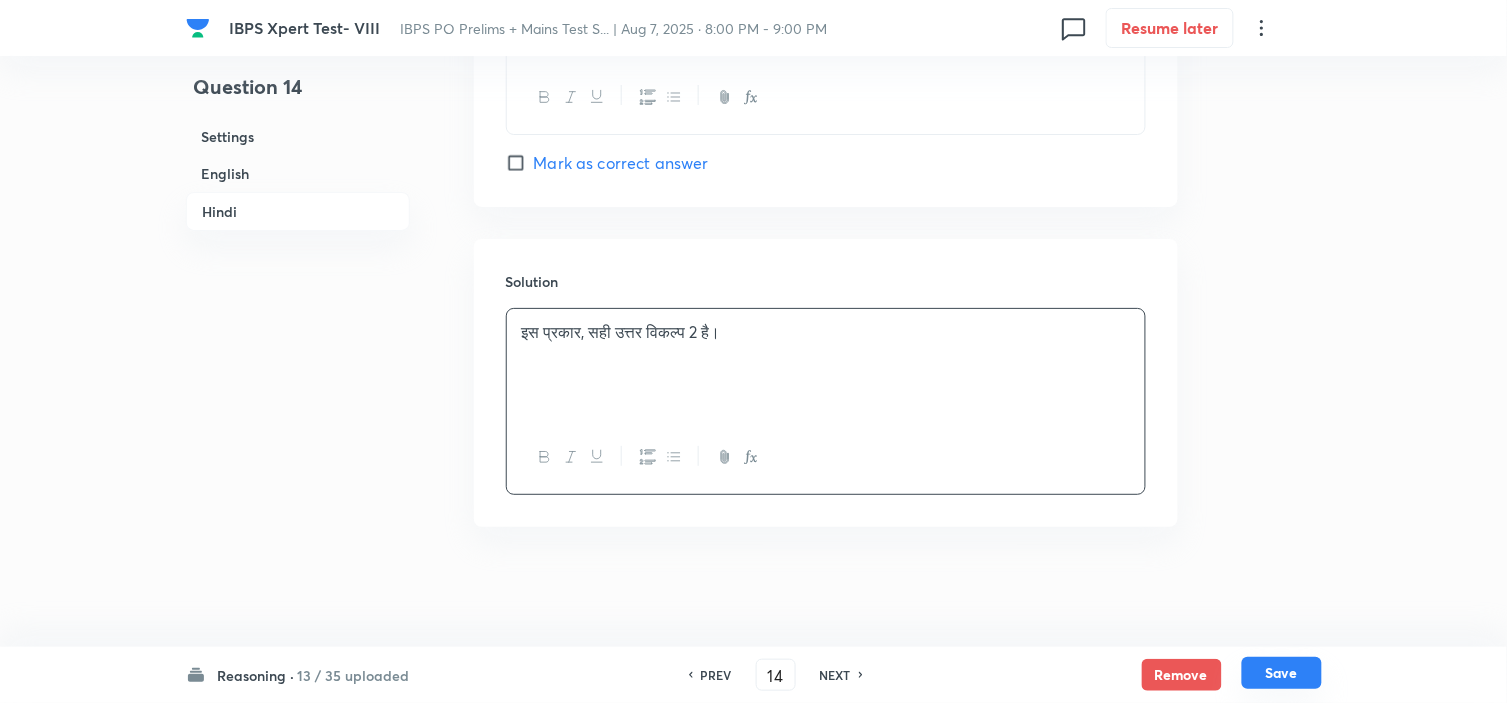 click on "Save" at bounding box center [1282, 673] 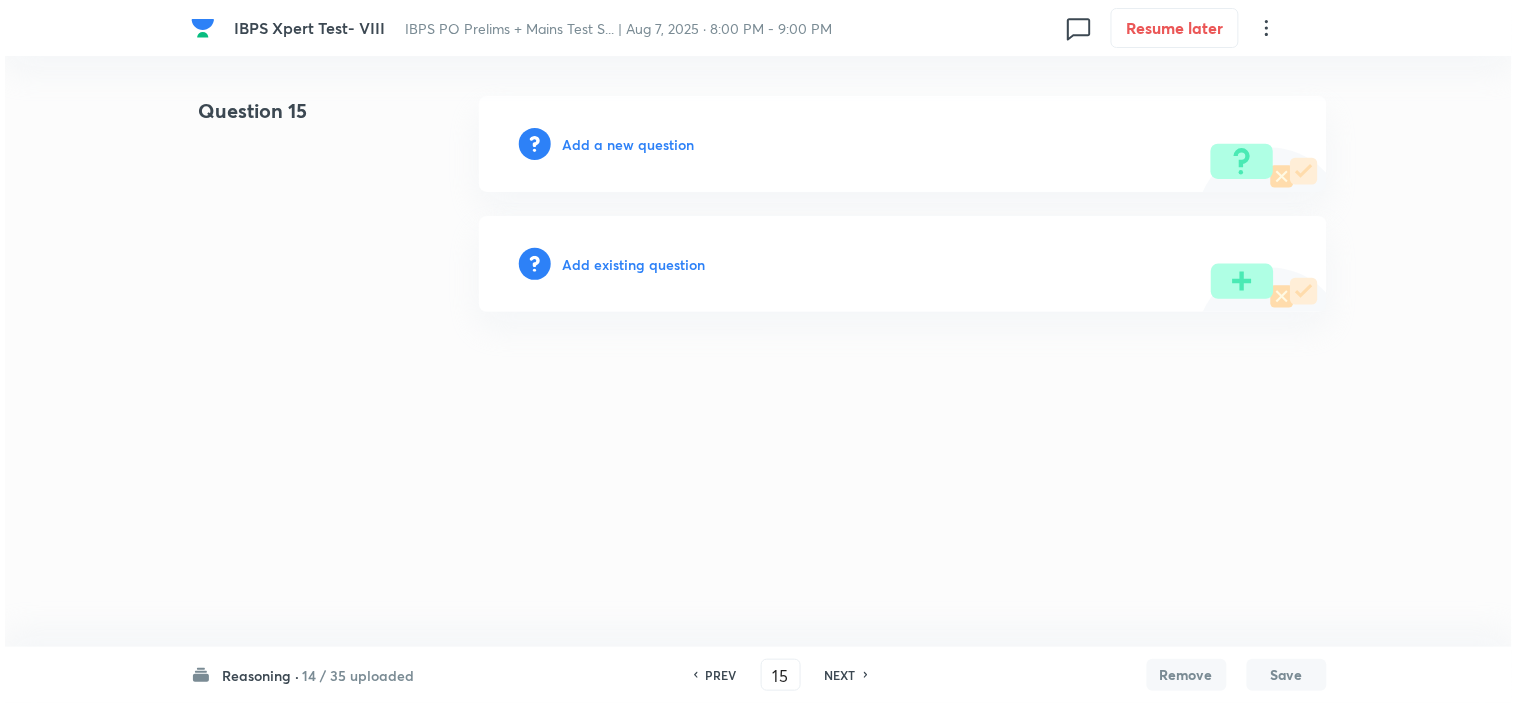 scroll, scrollTop: 0, scrollLeft: 0, axis: both 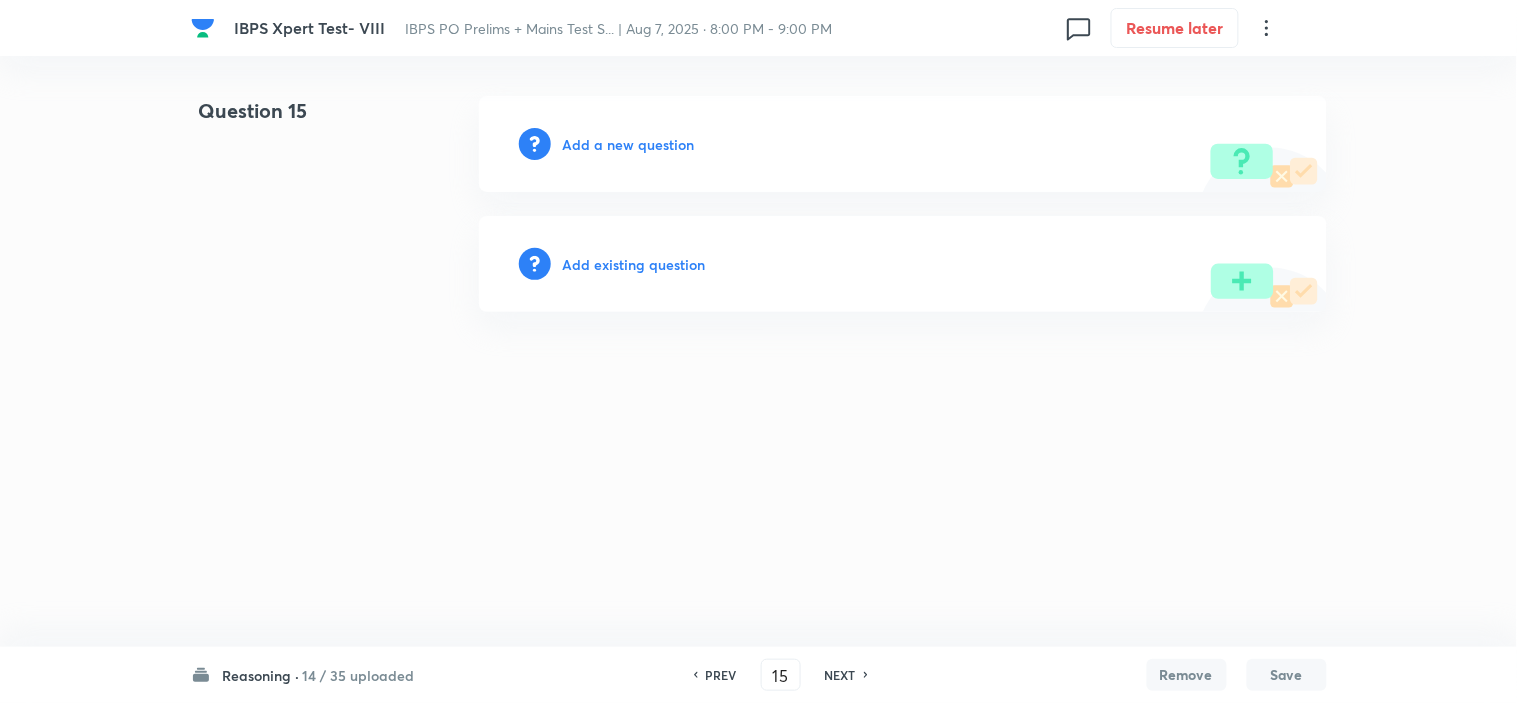 click on "Add a new question" at bounding box center (629, 144) 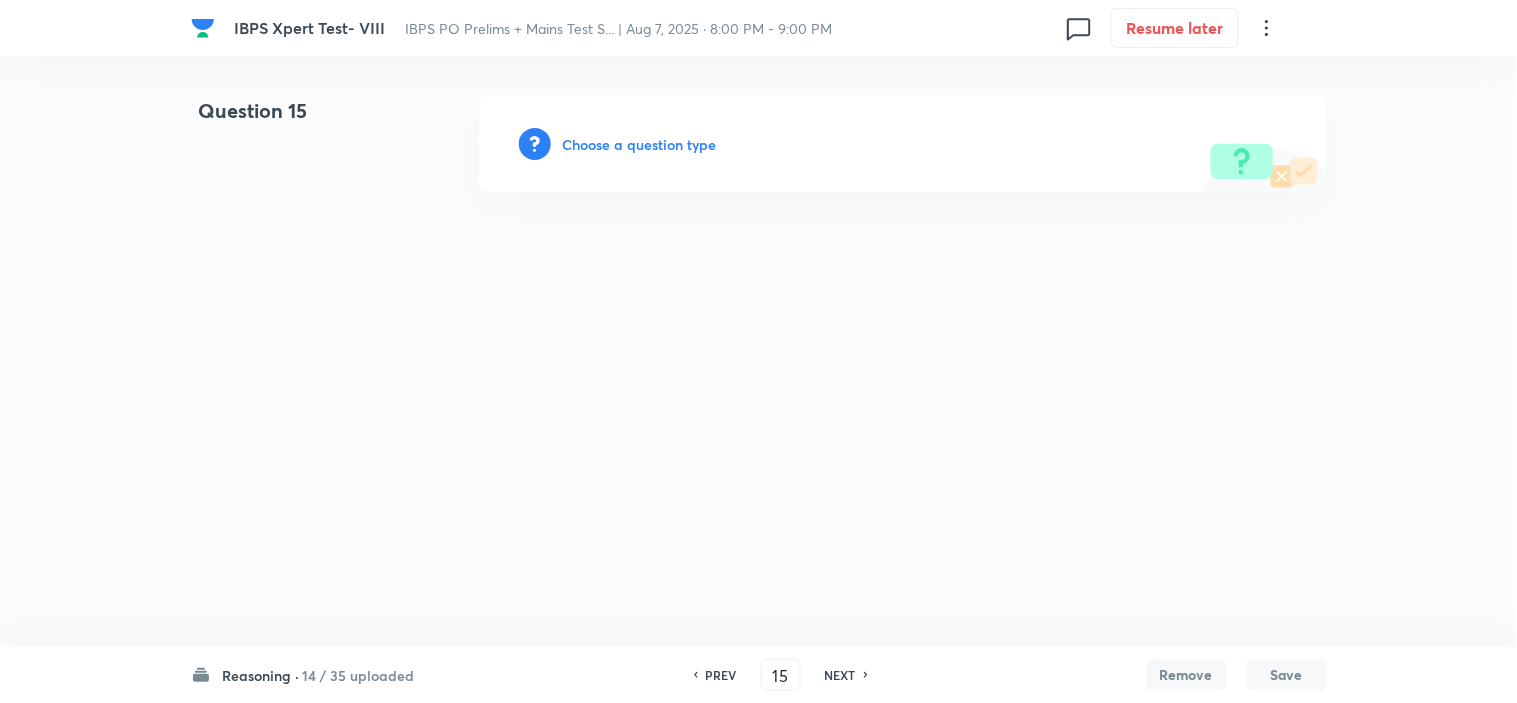 click on "Choose a question type" at bounding box center (640, 144) 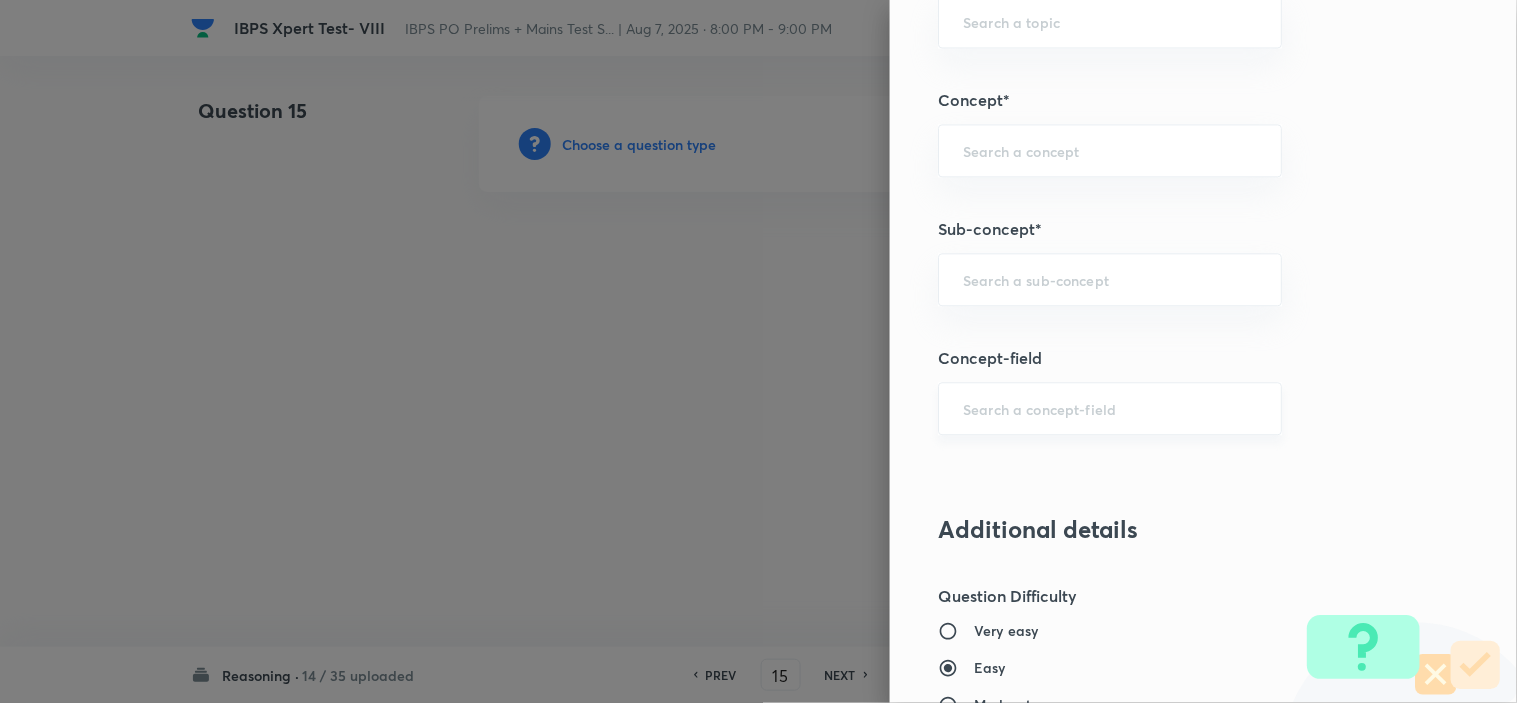 scroll, scrollTop: 1111, scrollLeft: 0, axis: vertical 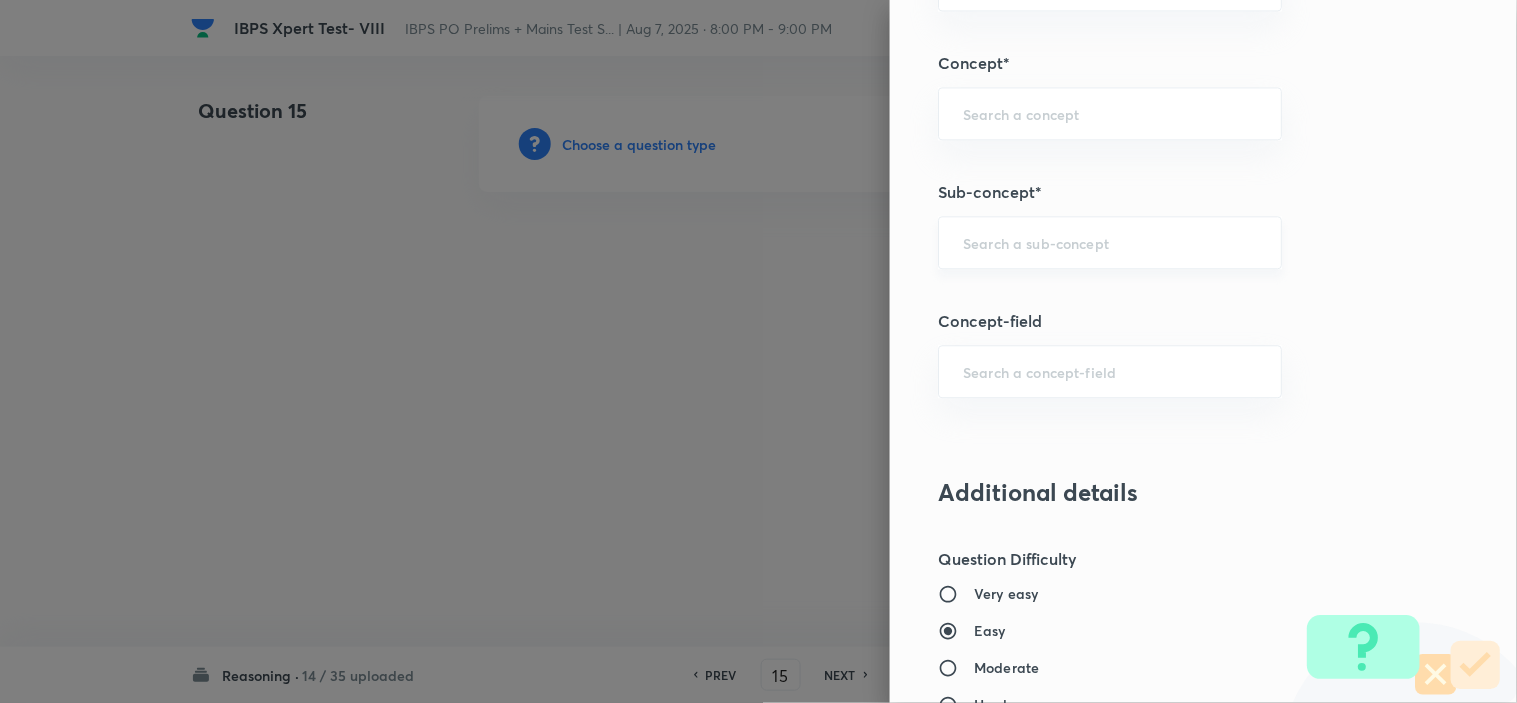 click on "​" at bounding box center [1110, 242] 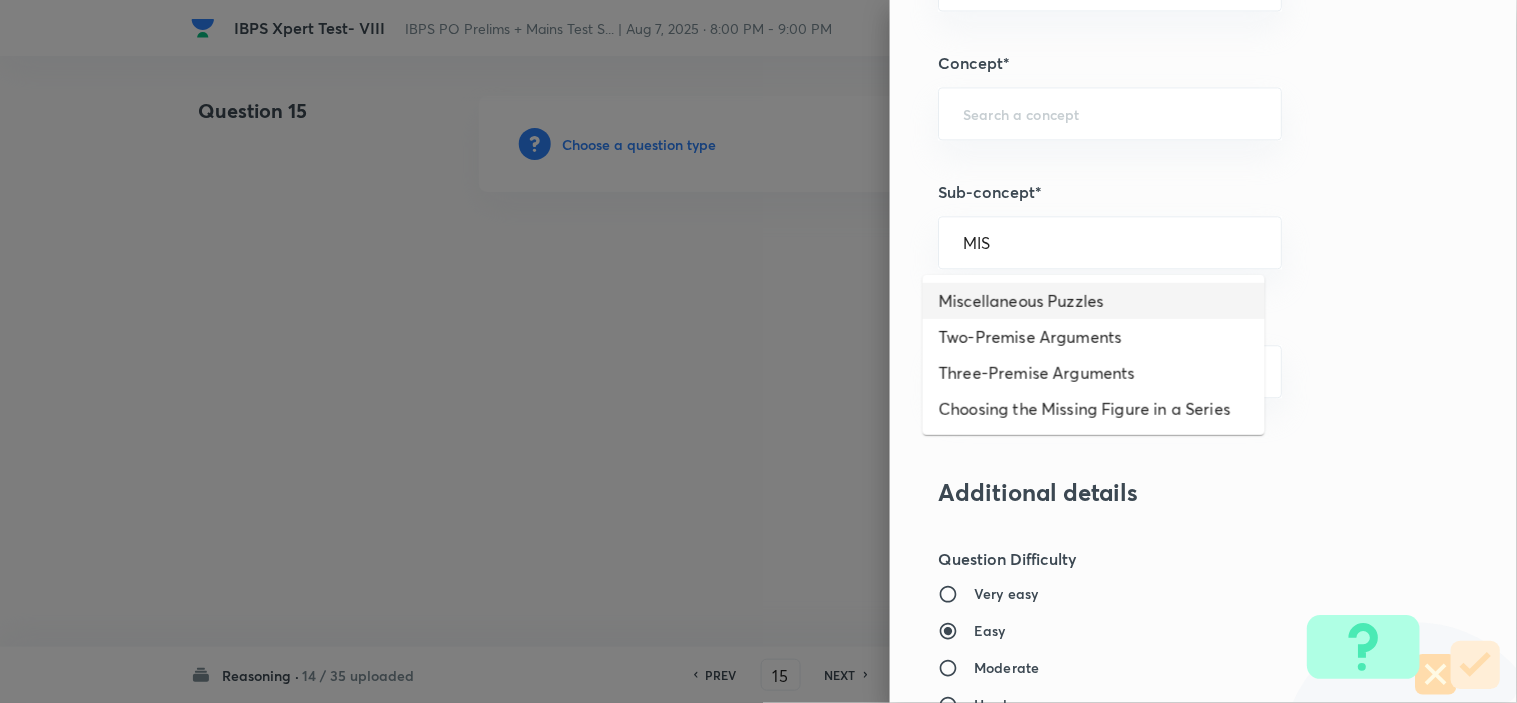 click on "Miscellaneous Puzzles" at bounding box center (1094, 301) 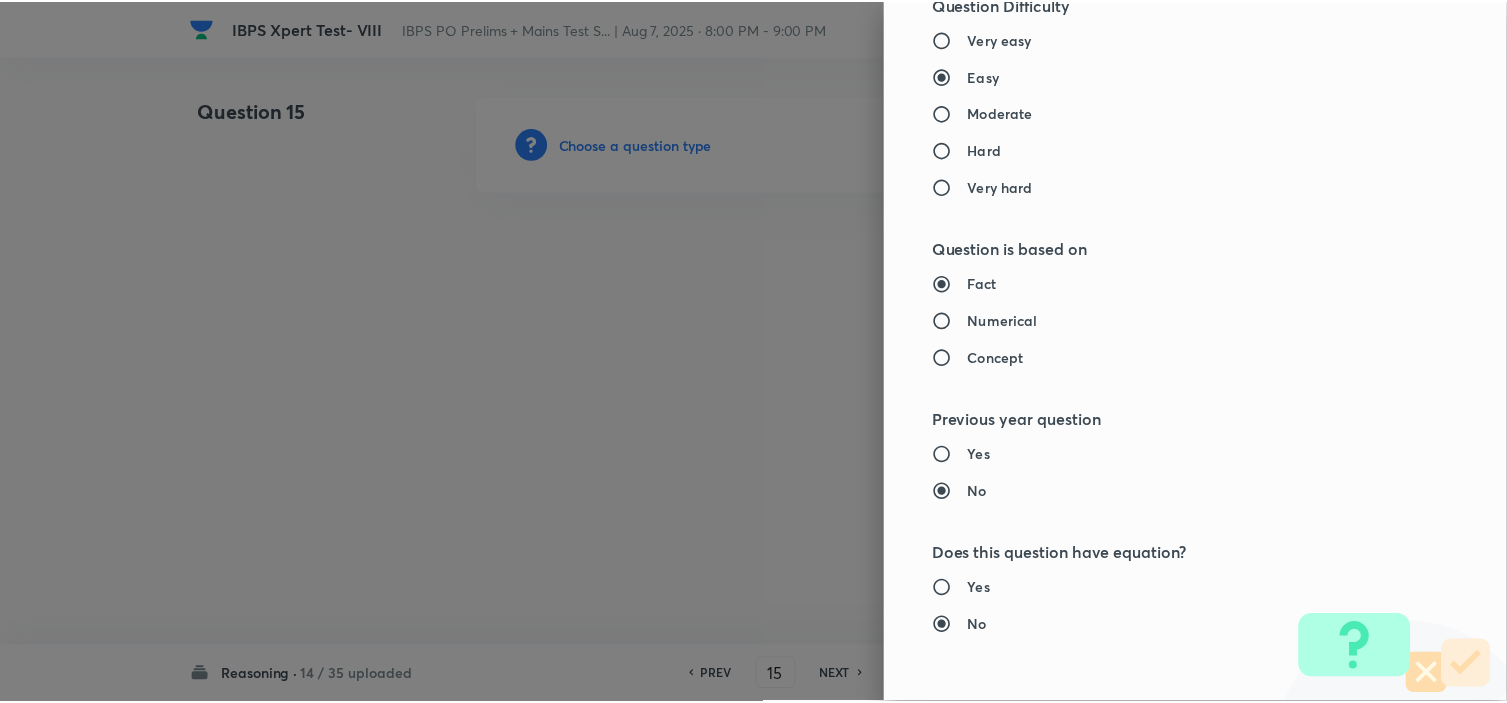 scroll, scrollTop: 2023, scrollLeft: 0, axis: vertical 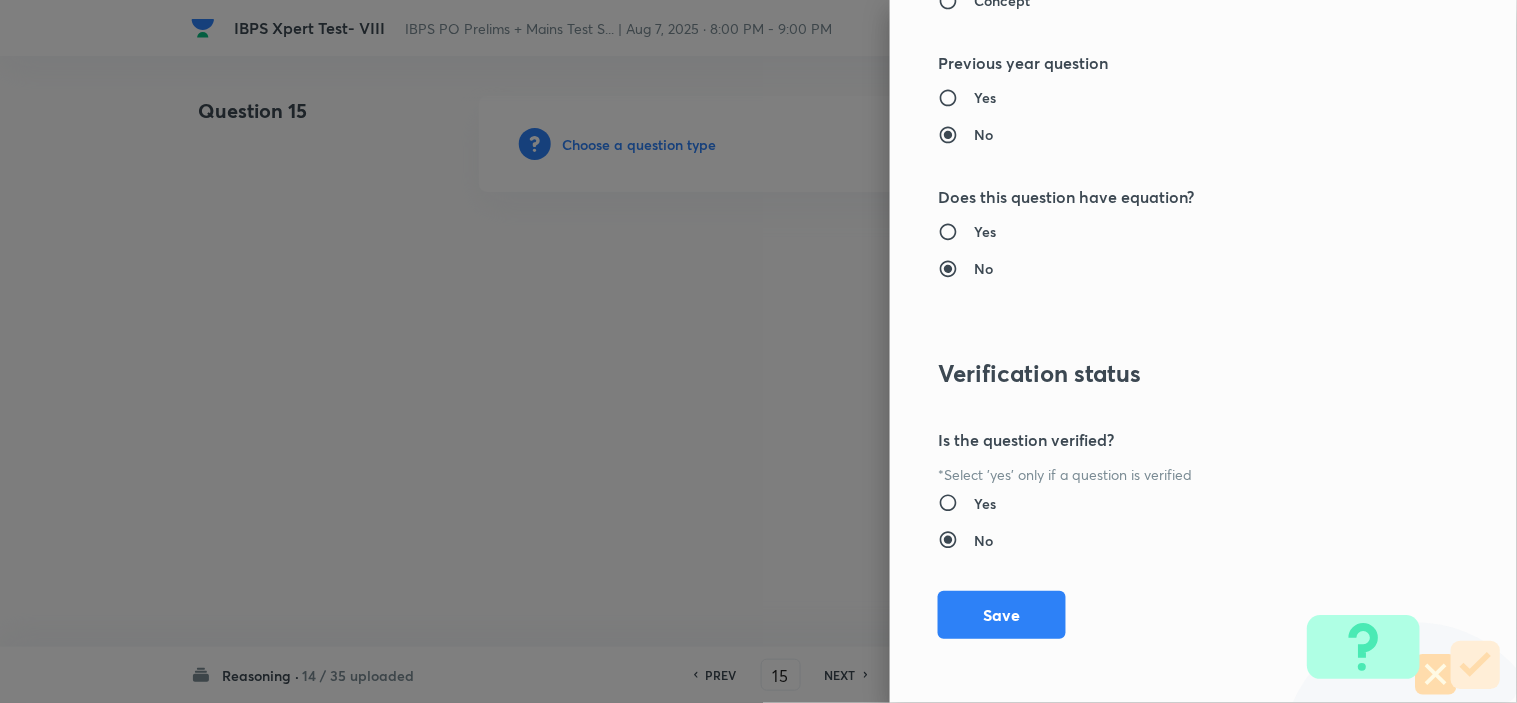 click on "Question settings Question type* Single choice correct Number of options* 2 3 4 5 Does this question have a passage?* Yes No Positive mark 1 ​ Negative Marks (Don’t add negative sign) 0.25 ​ Syllabus Topic group* Reasoning ​ Topic* Verbal Reasoning ​ Concept* Puzzle and Seating Arrangement ​ Sub-concept* Miscellaneous Puzzles ​ Concept-field ​ Additional details Question Difficulty Very easy Easy Moderate Hard Very hard Question is based on Fact Numerical Concept Previous year question Yes No Does this question have equation? Yes No Verification status Is the question verified? *Select 'yes' only if a question is verified Yes No Save" at bounding box center (1203, 351) 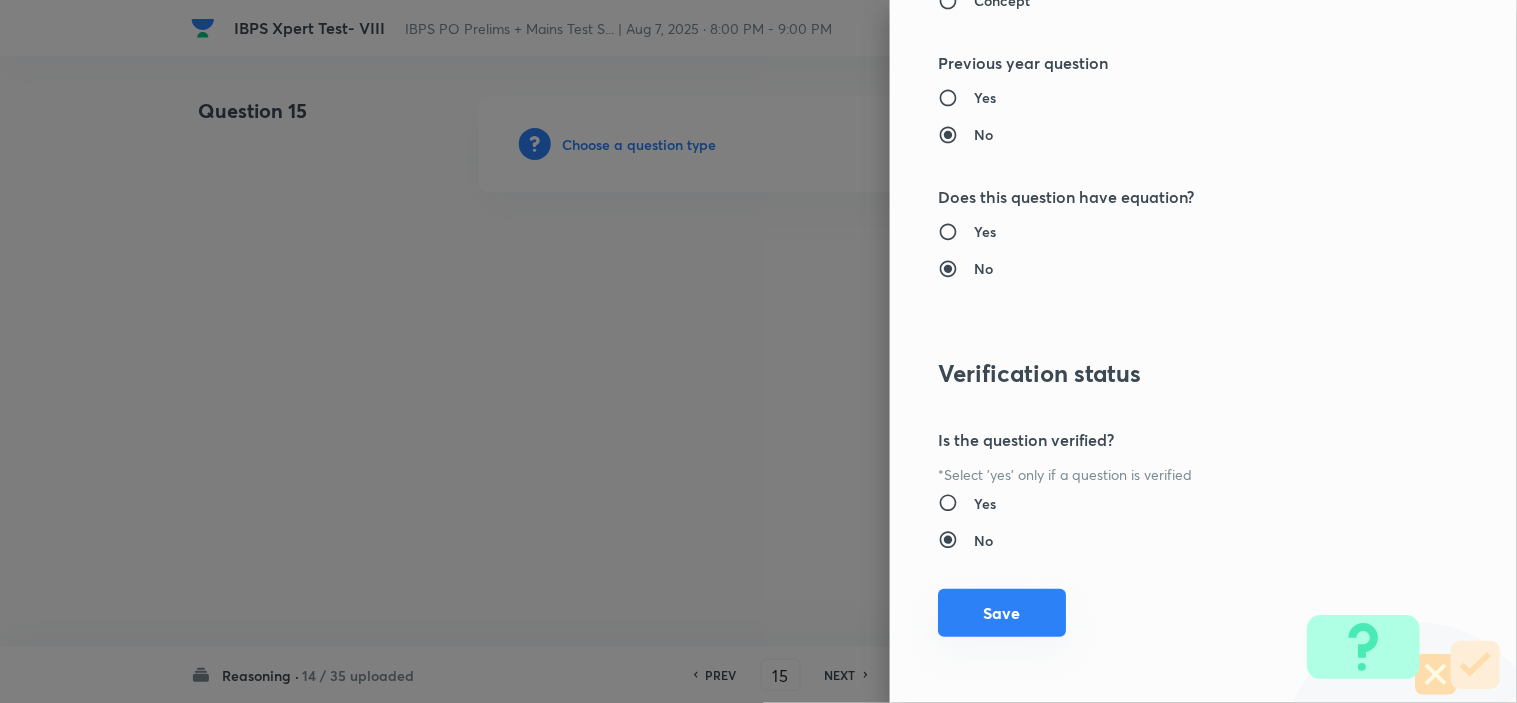 click on "Save" at bounding box center (1002, 613) 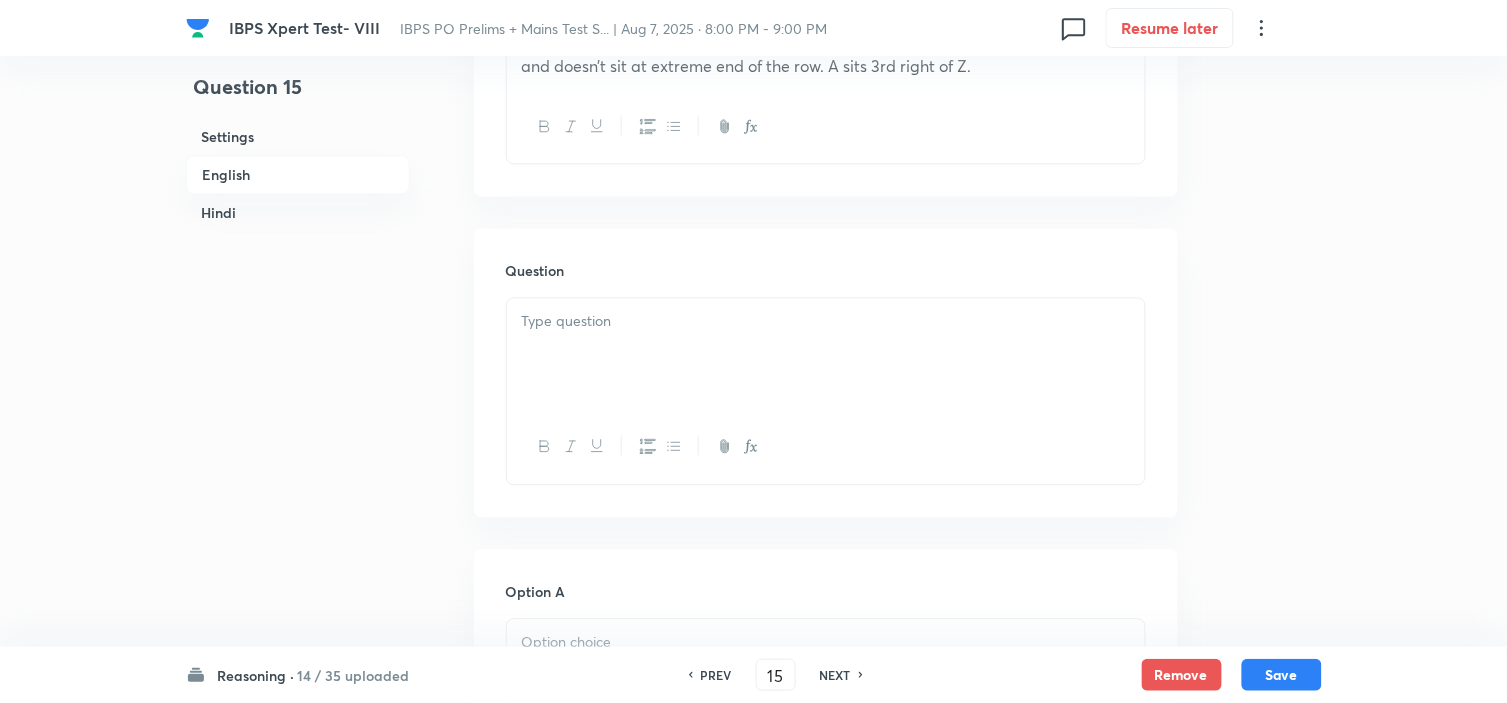 scroll, scrollTop: 1111, scrollLeft: 0, axis: vertical 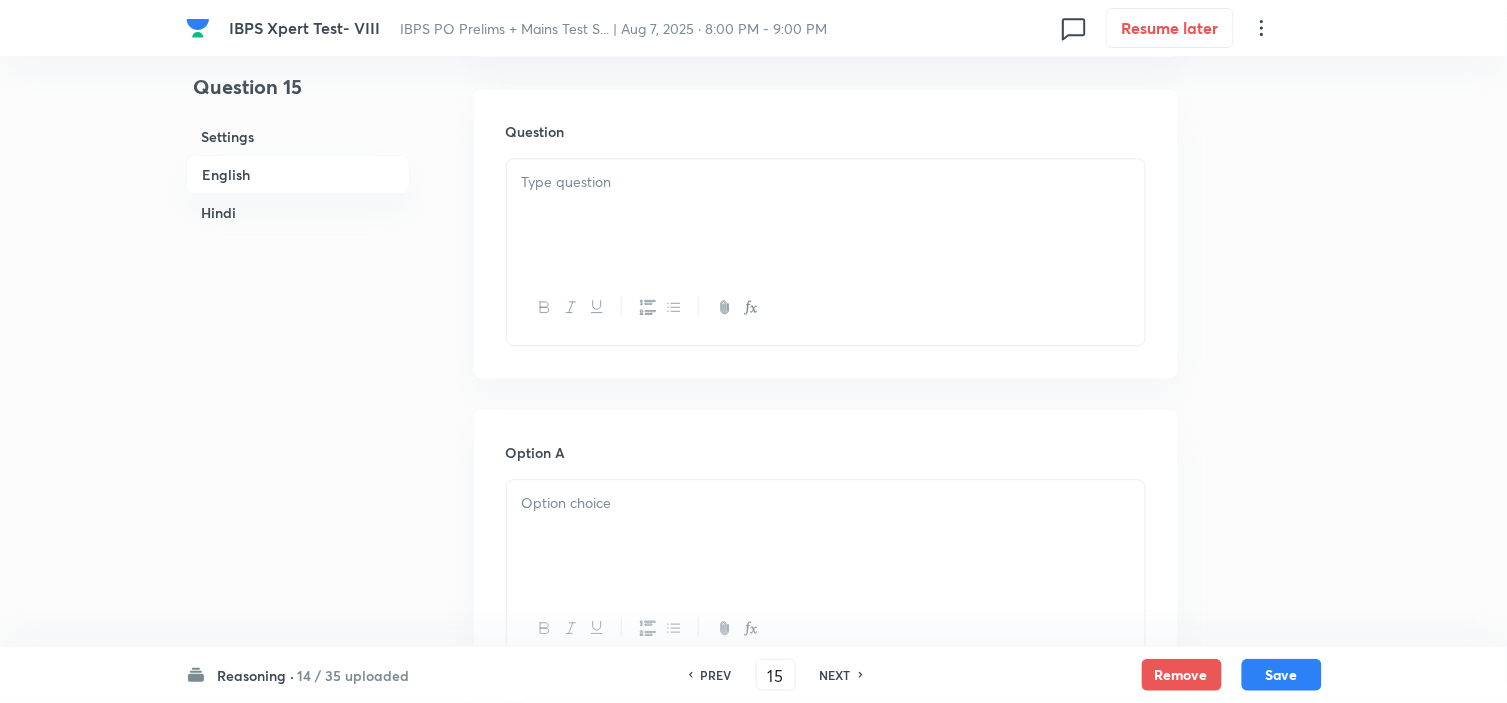click at bounding box center (826, 215) 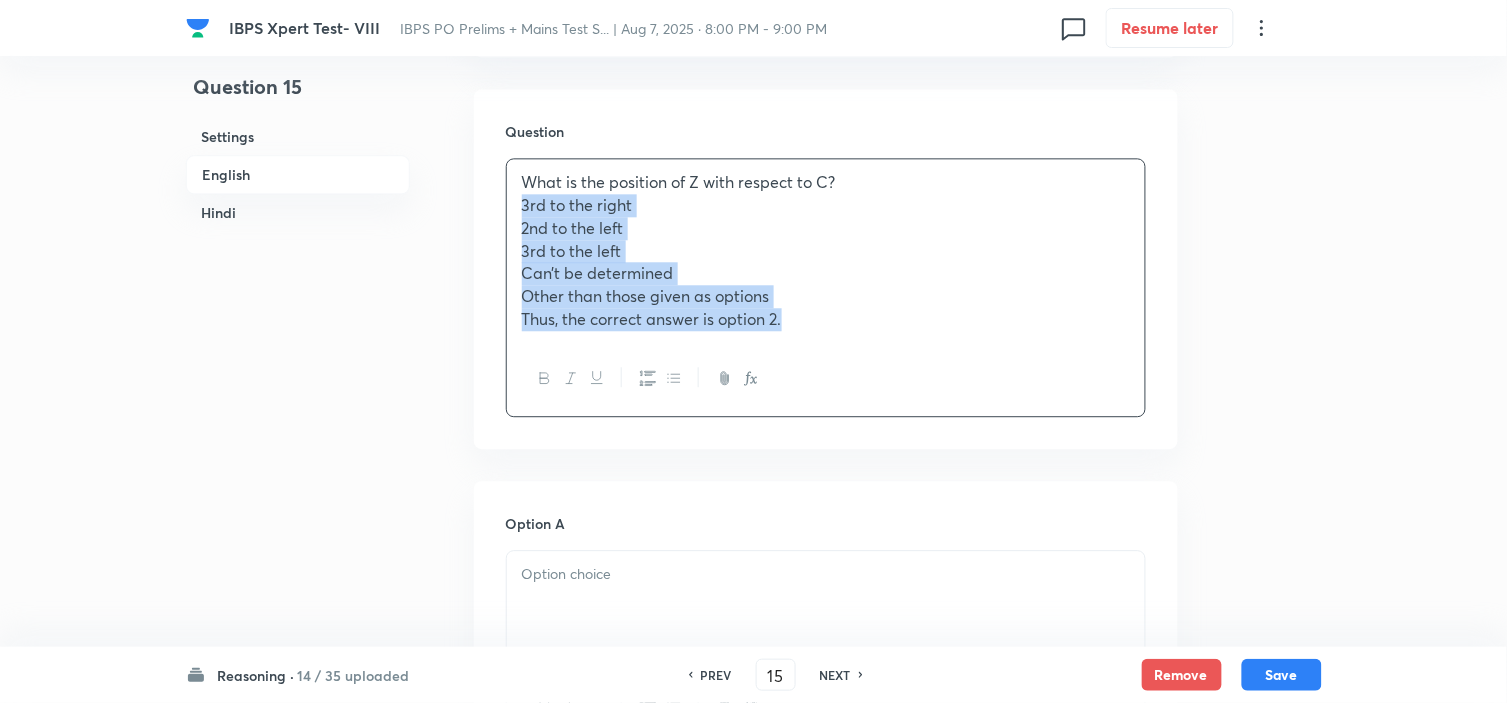 drag, startPoint x: 575, startPoint y: 262, endPoint x: 1043, endPoint y: 406, distance: 489.65292 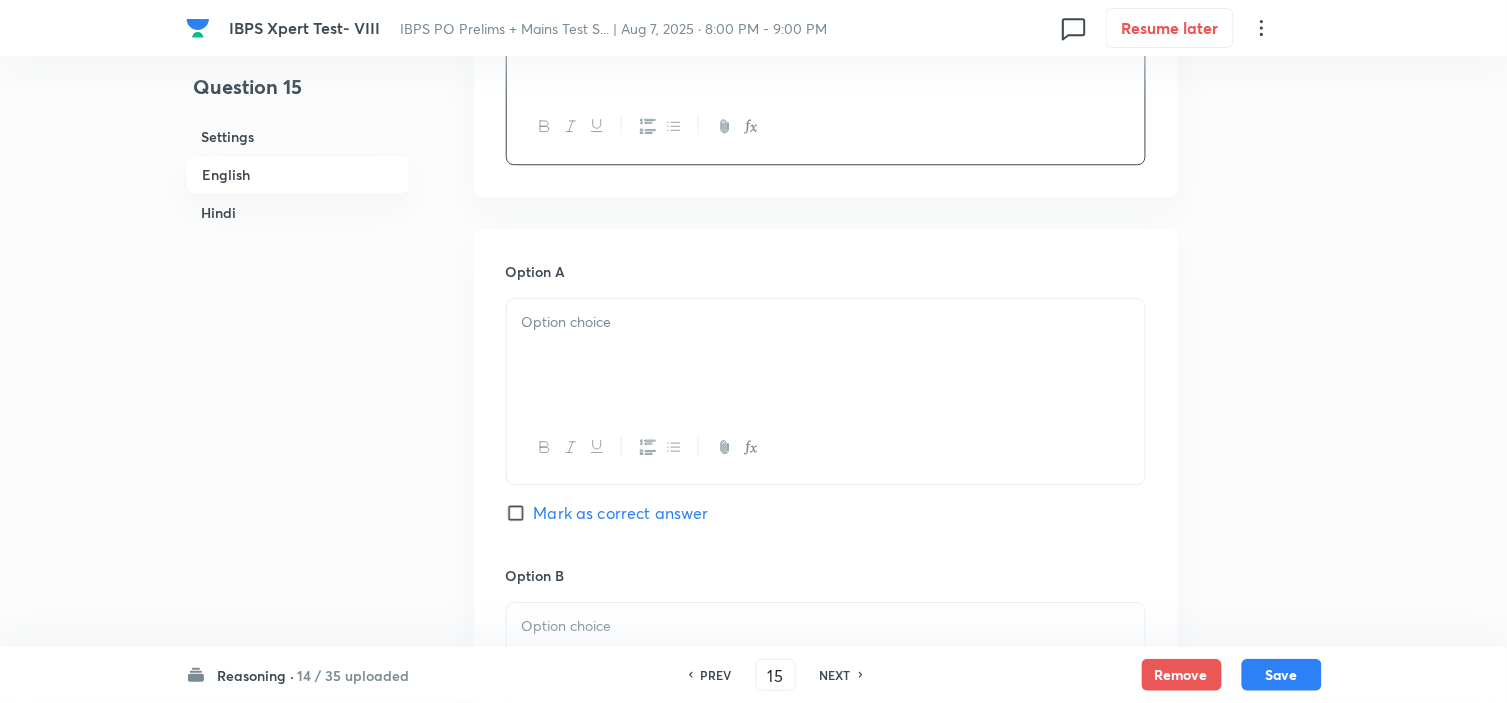 scroll, scrollTop: 1333, scrollLeft: 0, axis: vertical 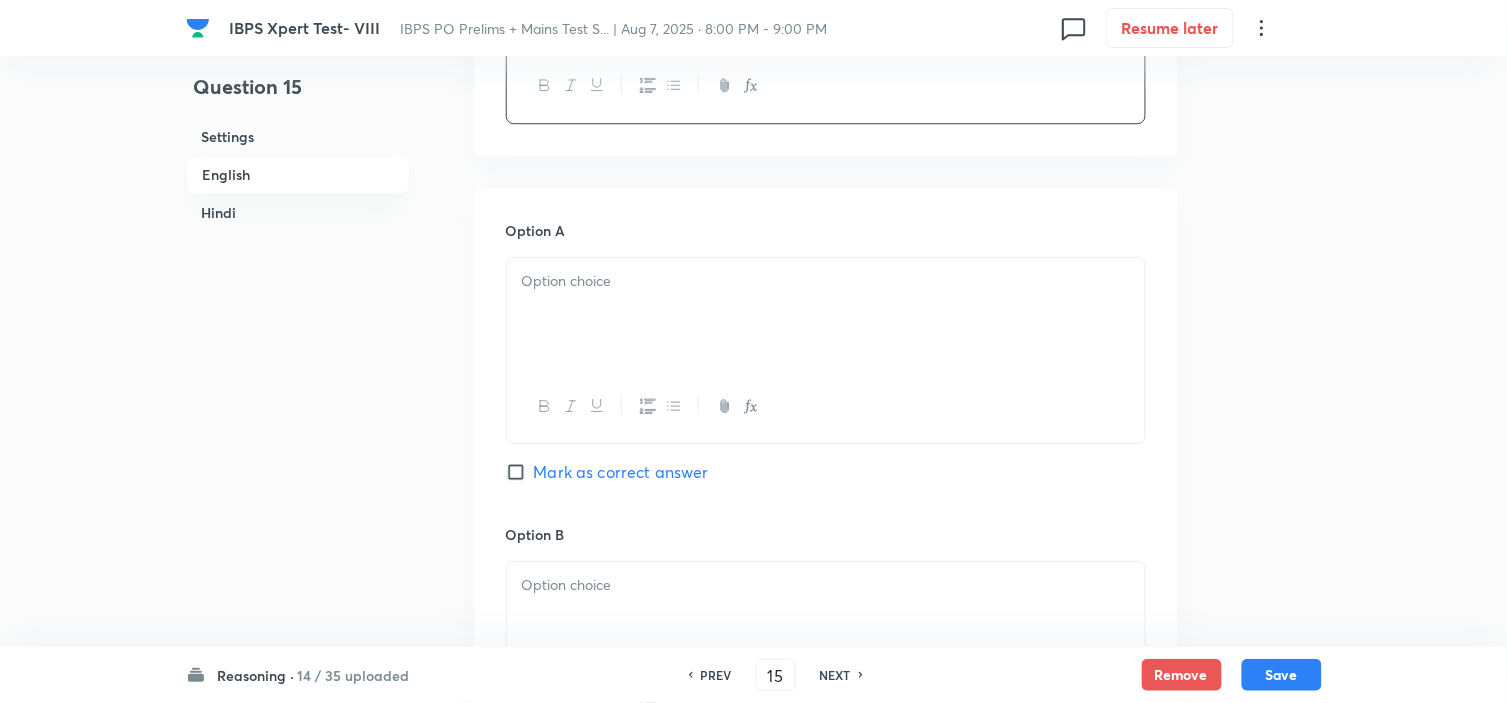 click at bounding box center [826, 314] 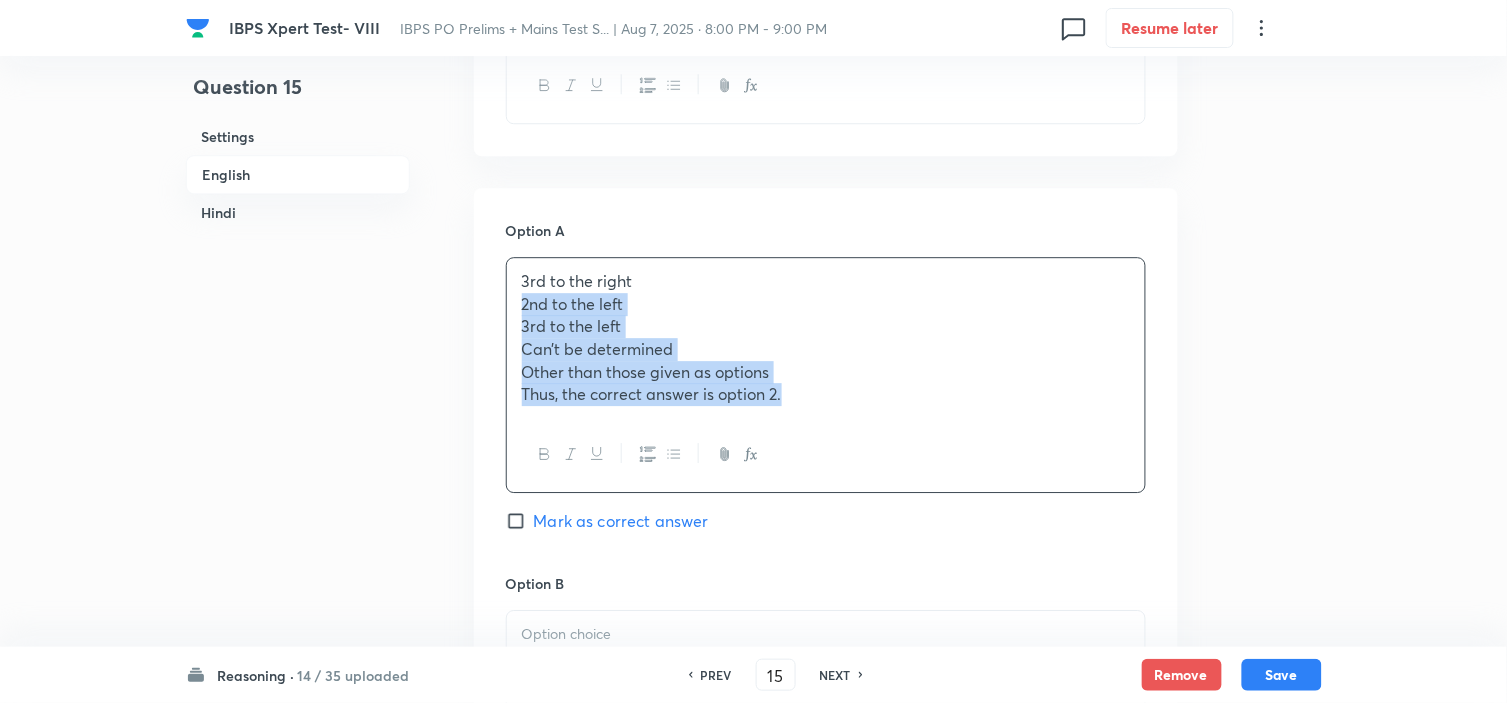 drag, startPoint x: 517, startPoint y: 307, endPoint x: 1041, endPoint y: 477, distance: 550.88654 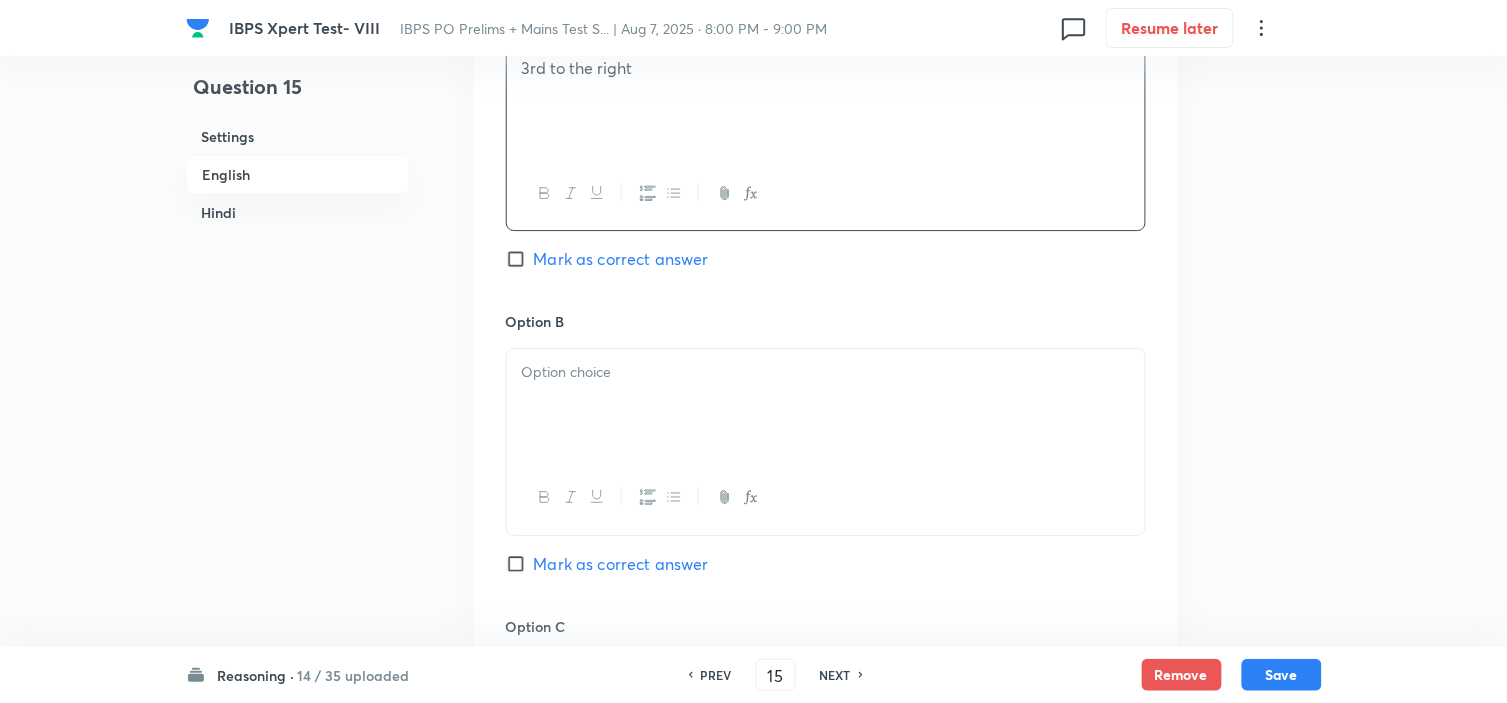 scroll, scrollTop: 1555, scrollLeft: 0, axis: vertical 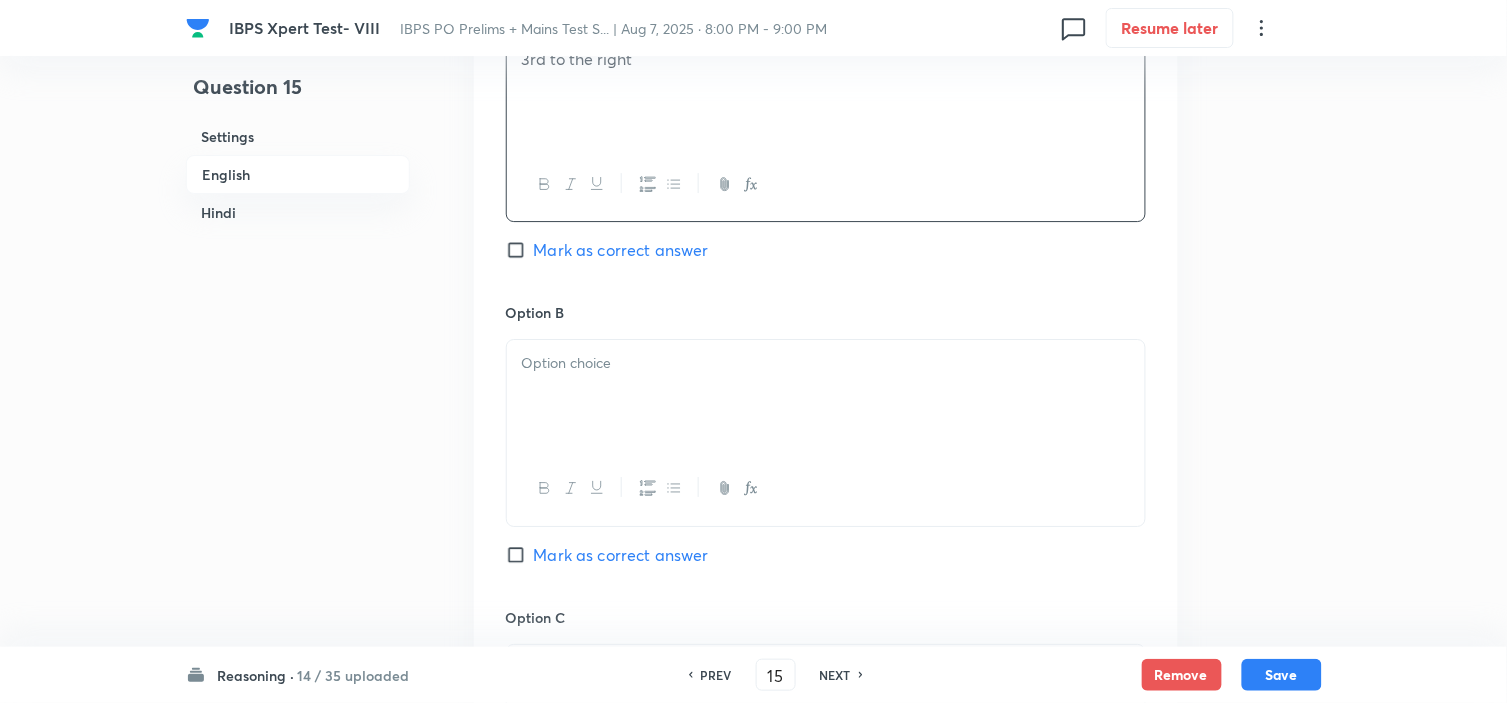 click at bounding box center (826, 396) 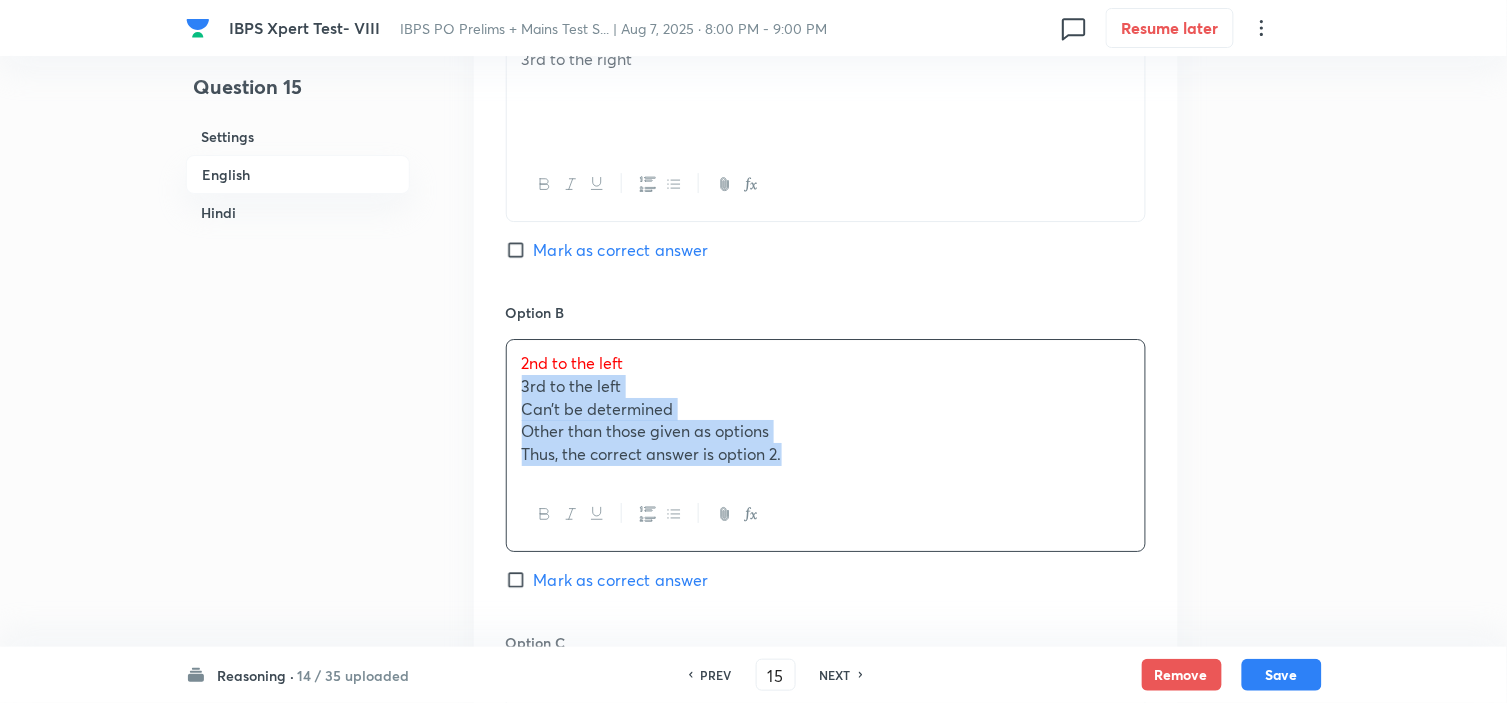 drag, startPoint x: 544, startPoint y: 407, endPoint x: 1040, endPoint y: 557, distance: 518.1853 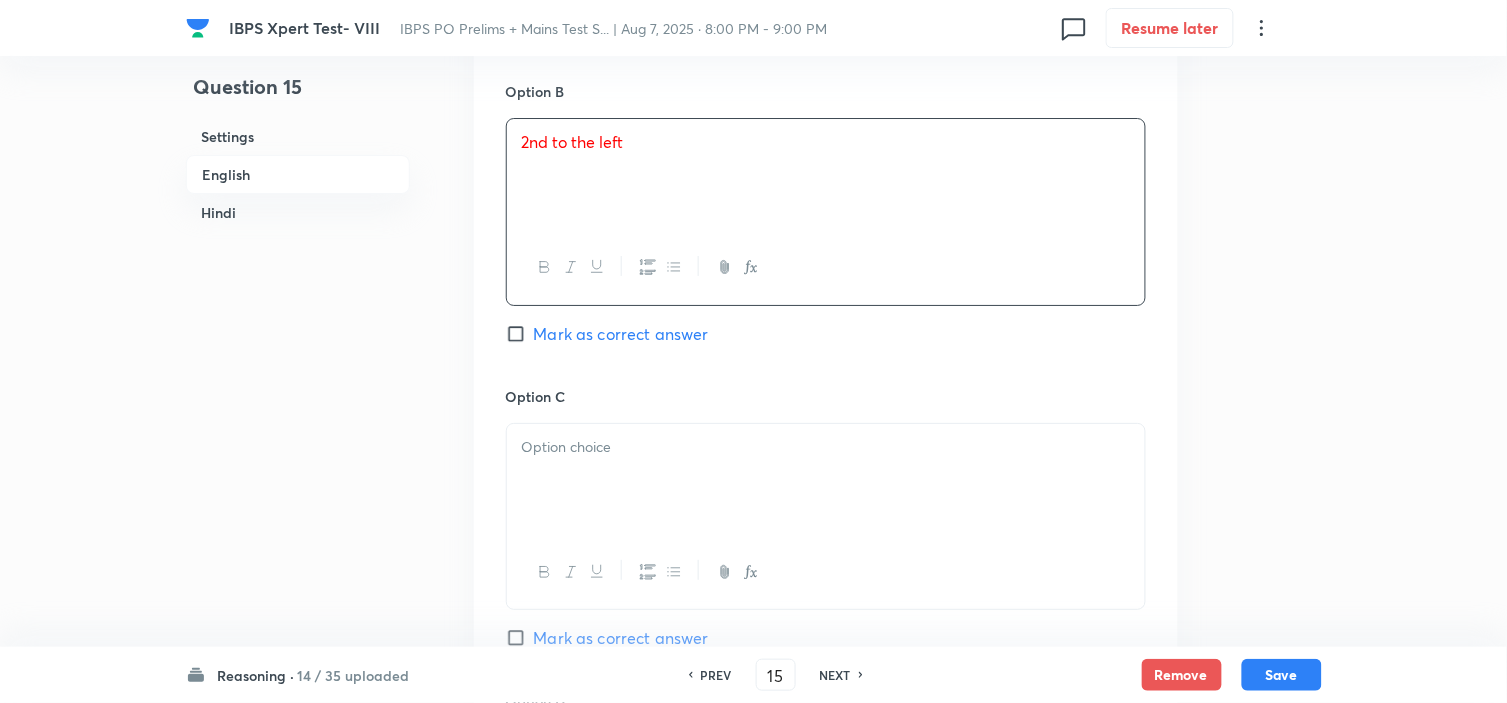 scroll, scrollTop: 1777, scrollLeft: 0, axis: vertical 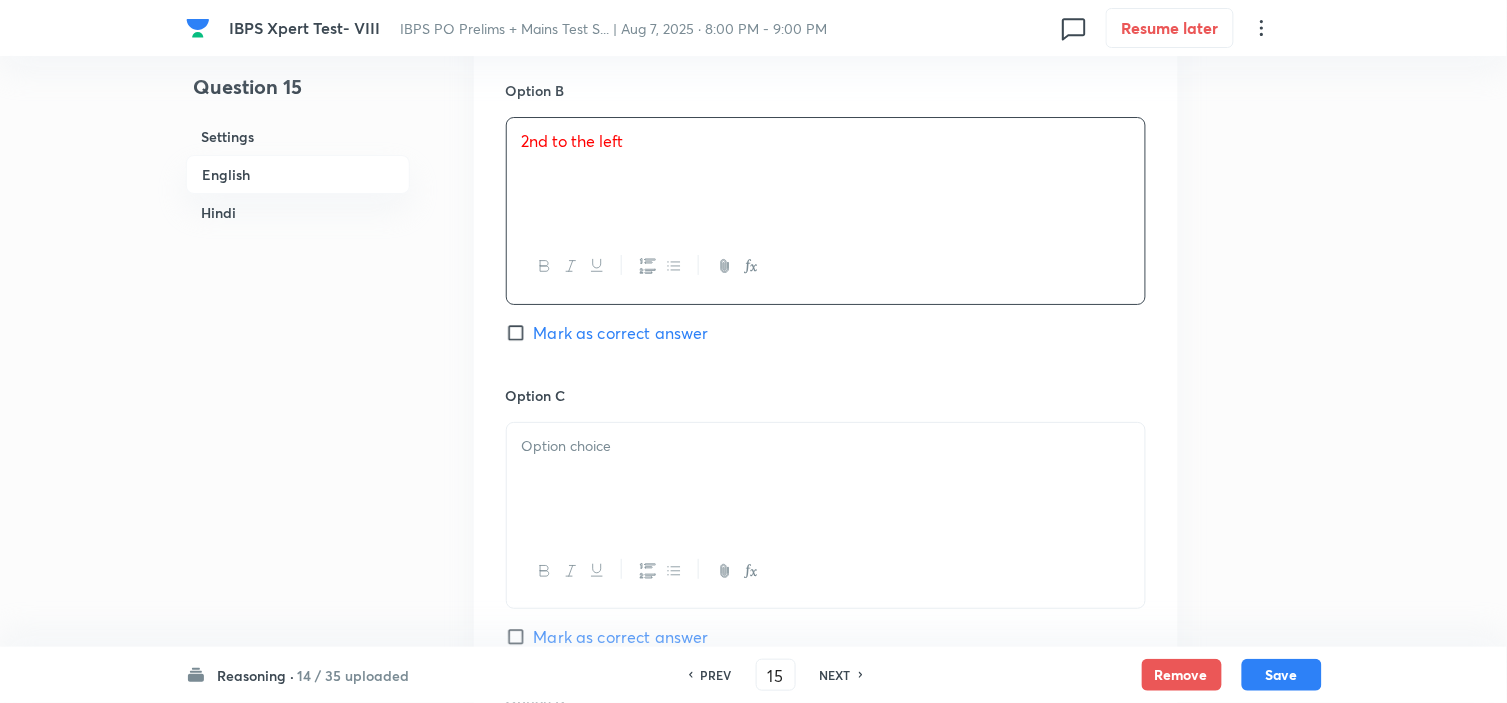 click on "Mark as correct answer" at bounding box center (621, 333) 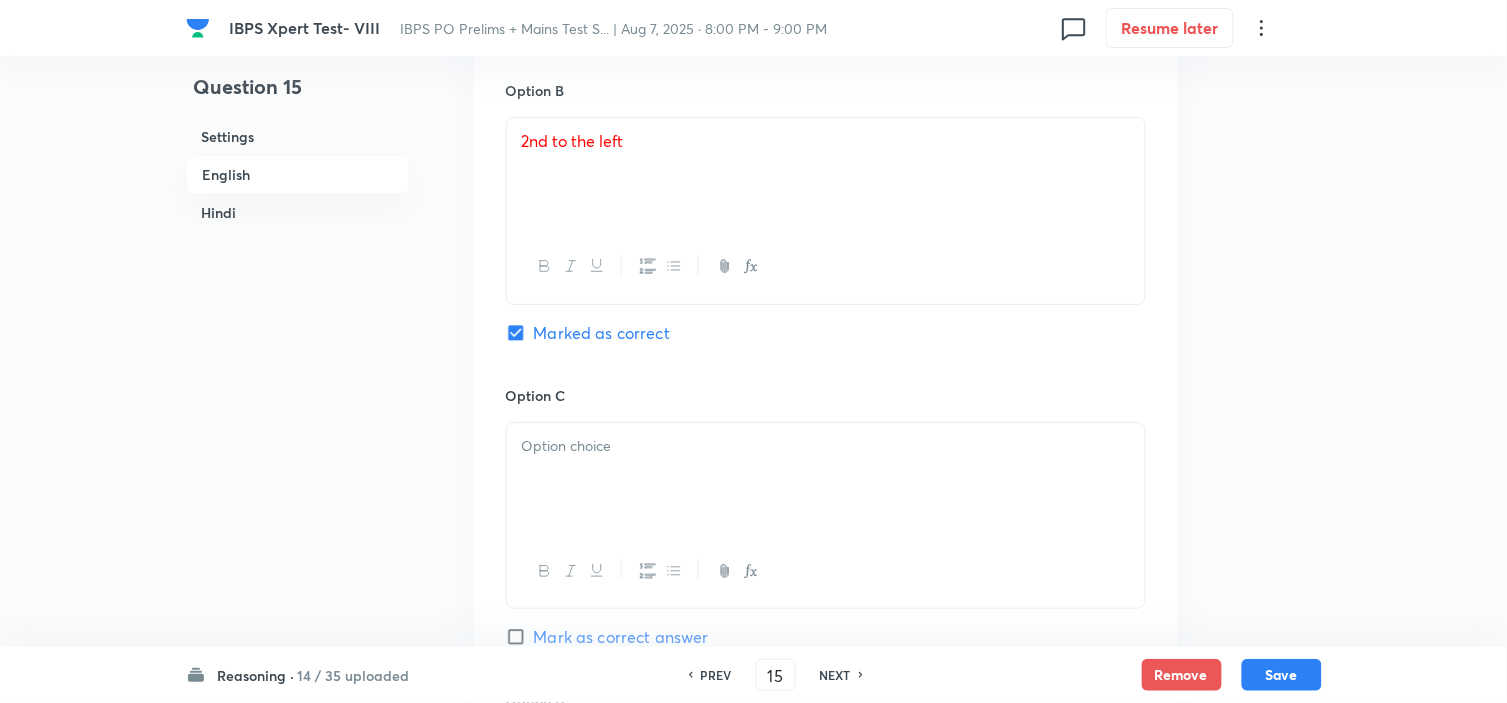 click at bounding box center (826, 446) 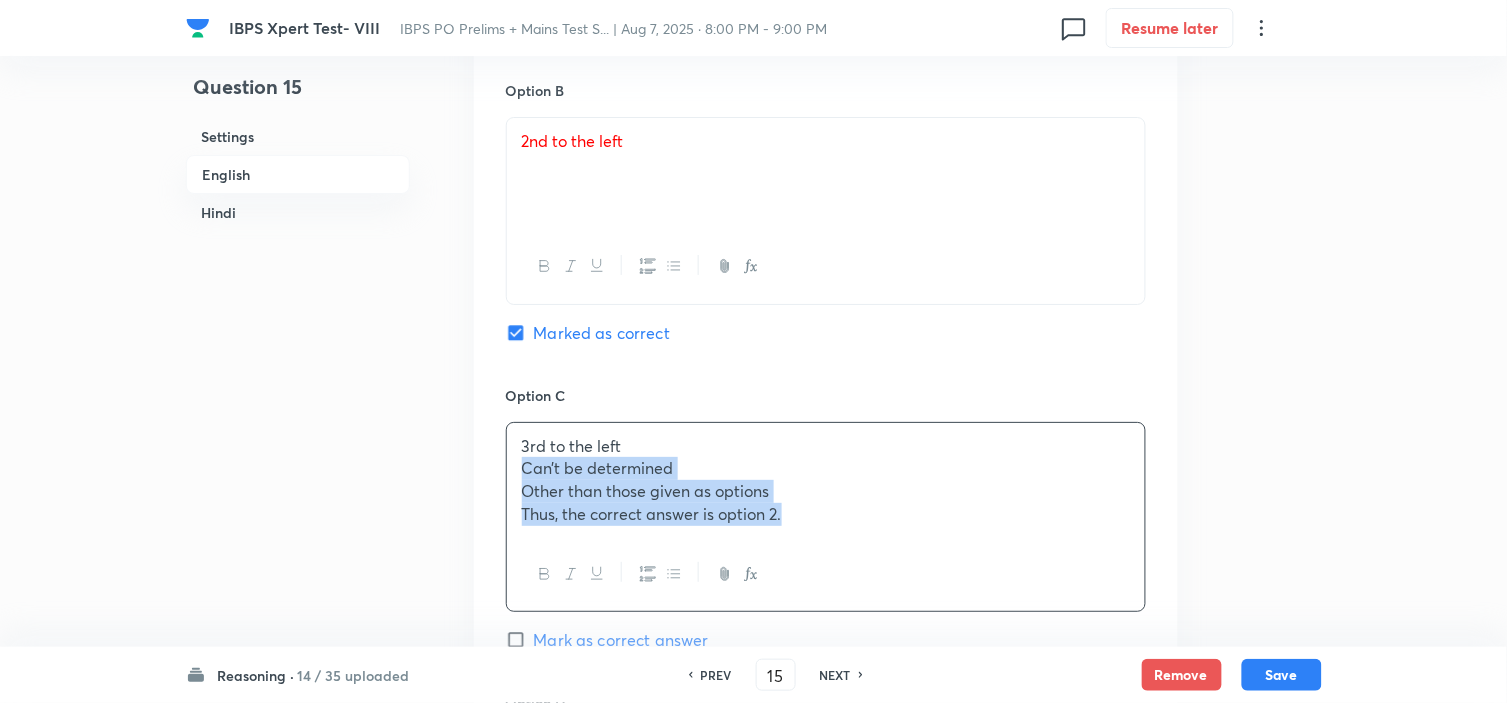 drag, startPoint x: 517, startPoint y: 474, endPoint x: 930, endPoint y: 597, distance: 430.9269 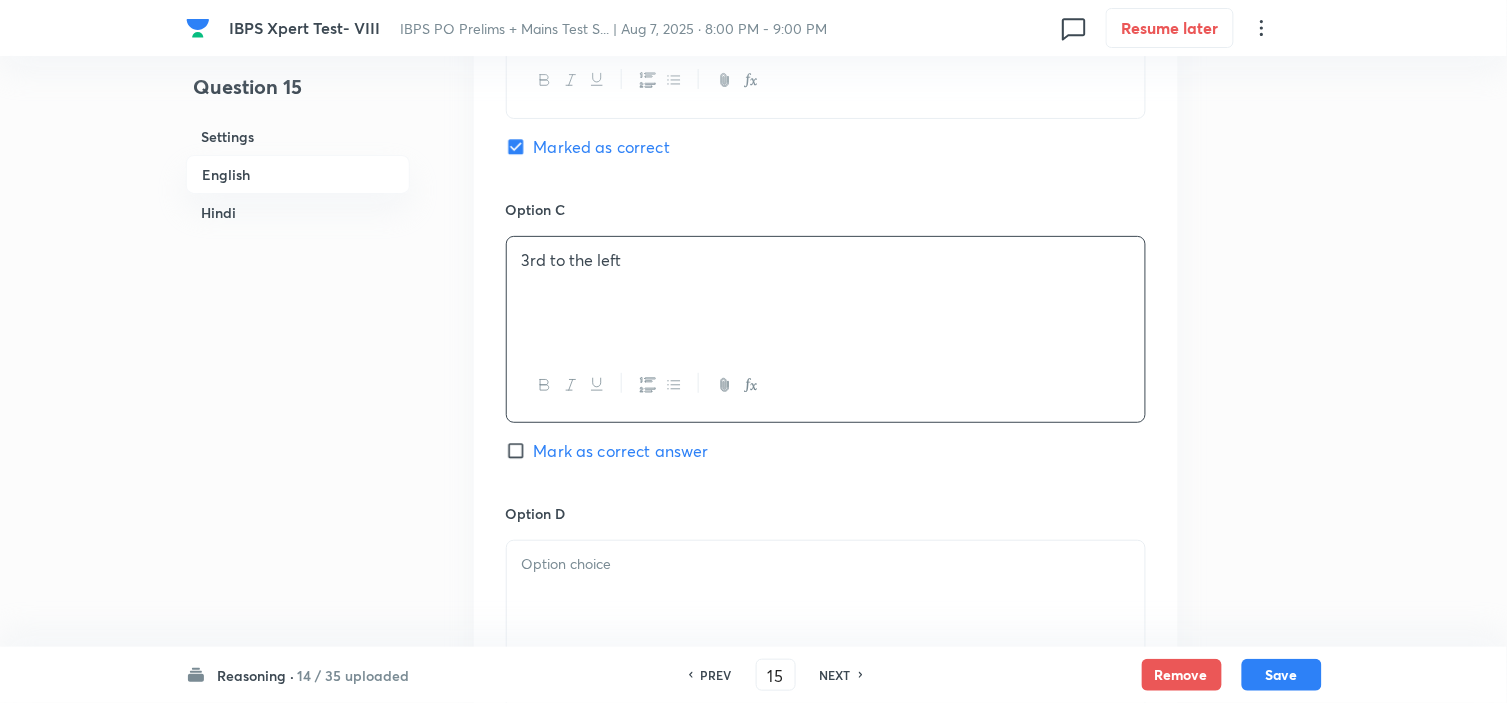 scroll, scrollTop: 2000, scrollLeft: 0, axis: vertical 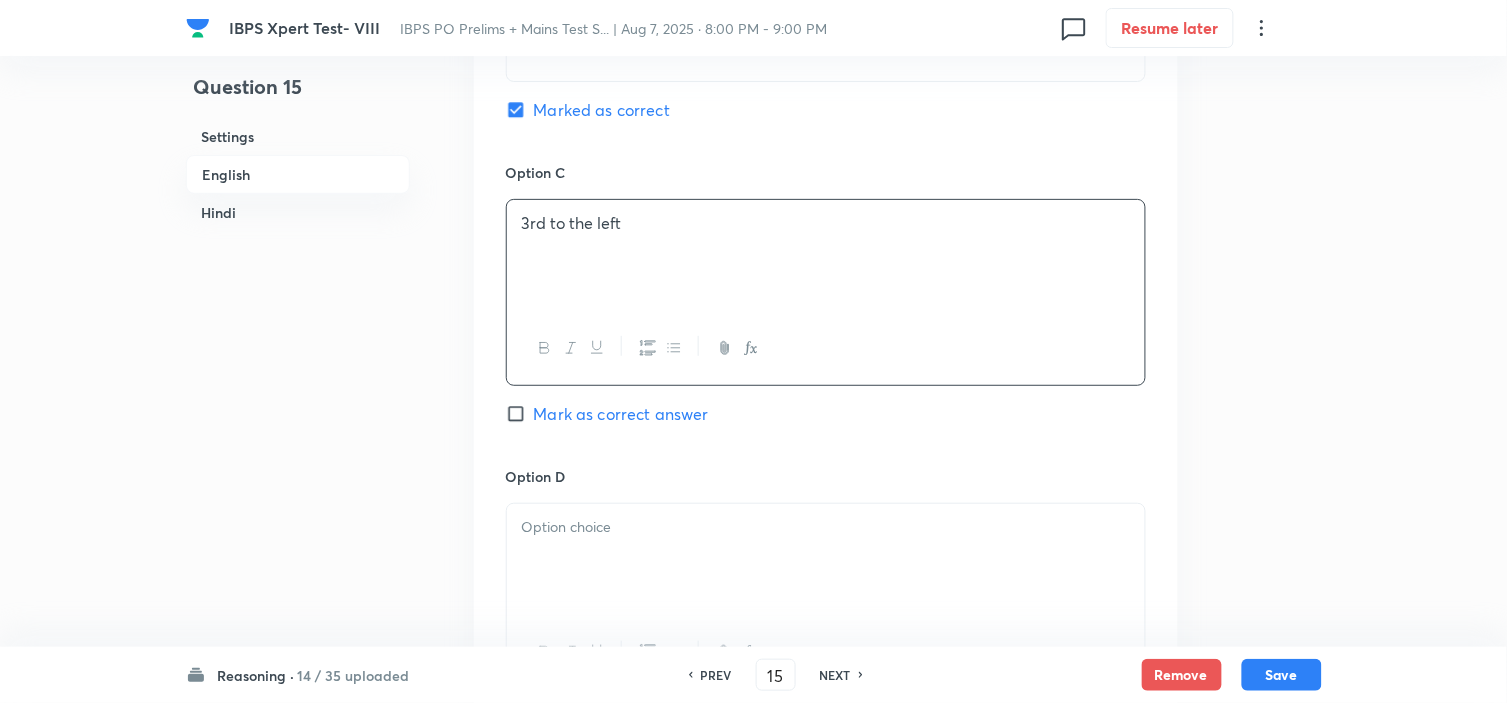 click at bounding box center [826, 527] 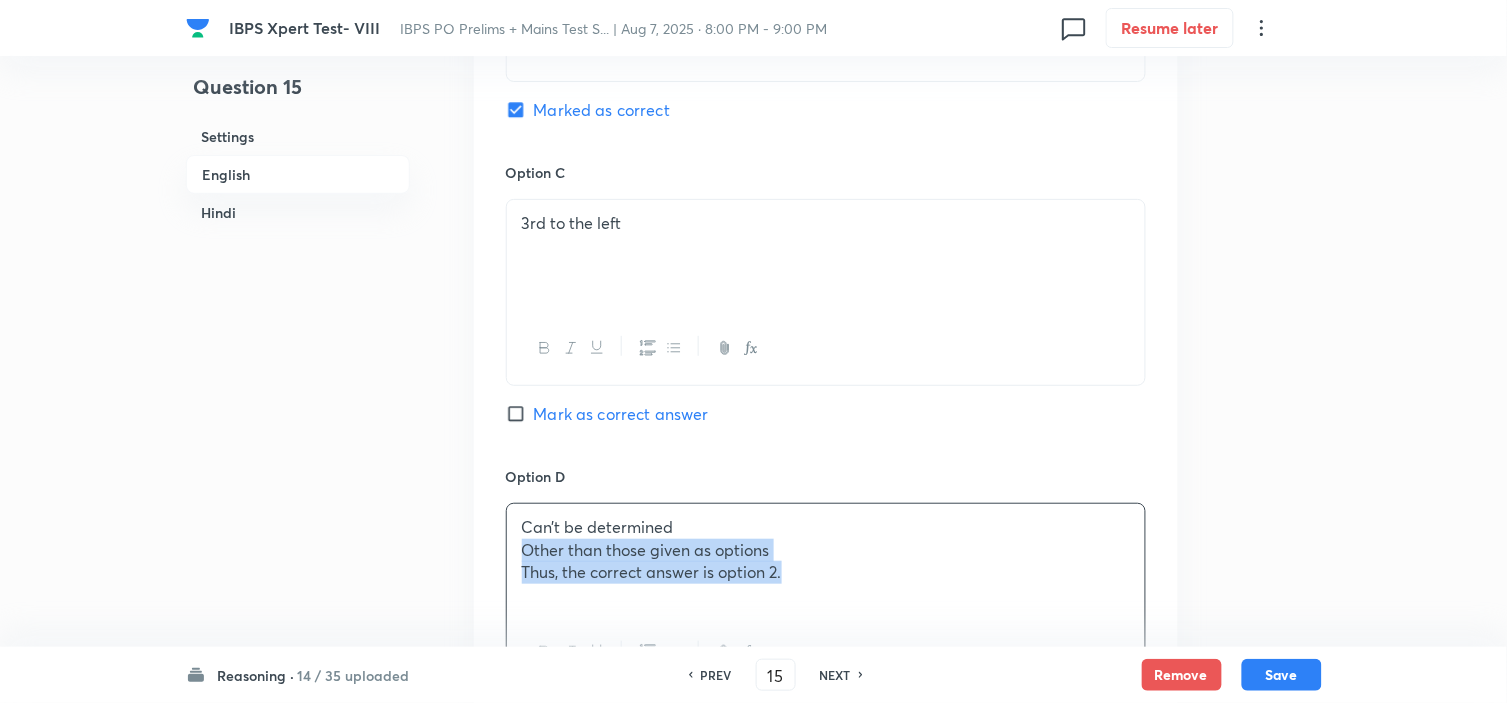 drag, startPoint x: 518, startPoint y: 552, endPoint x: 918, endPoint y: 634, distance: 408.3185 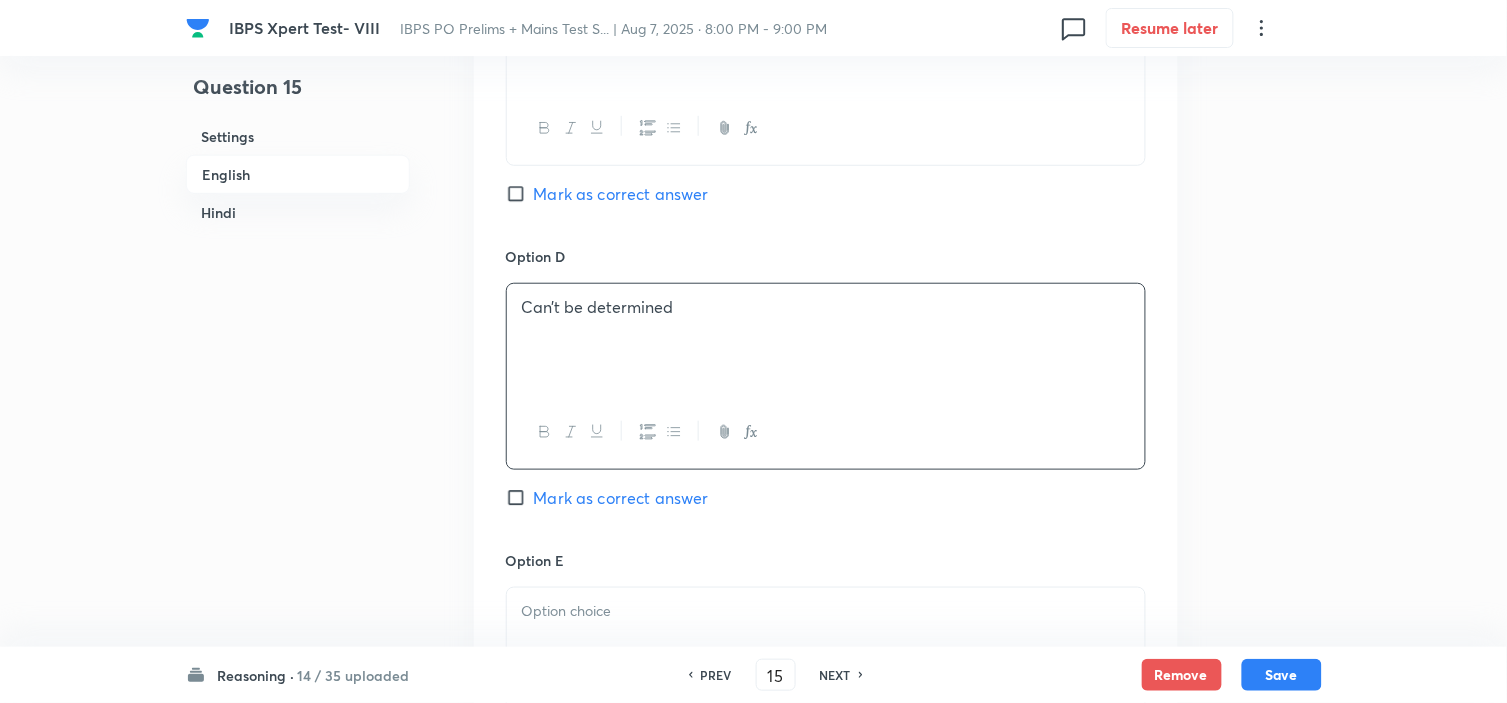 scroll, scrollTop: 2222, scrollLeft: 0, axis: vertical 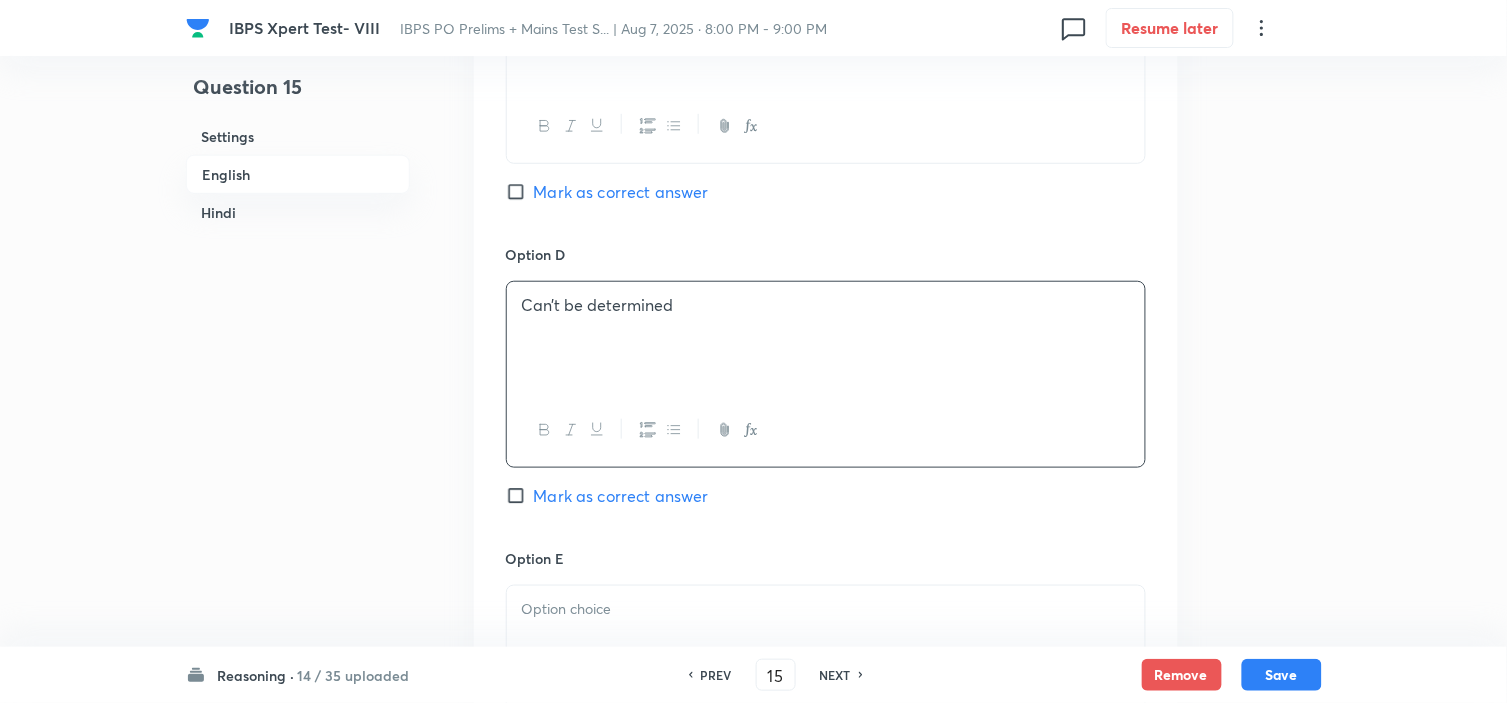 click at bounding box center [826, 642] 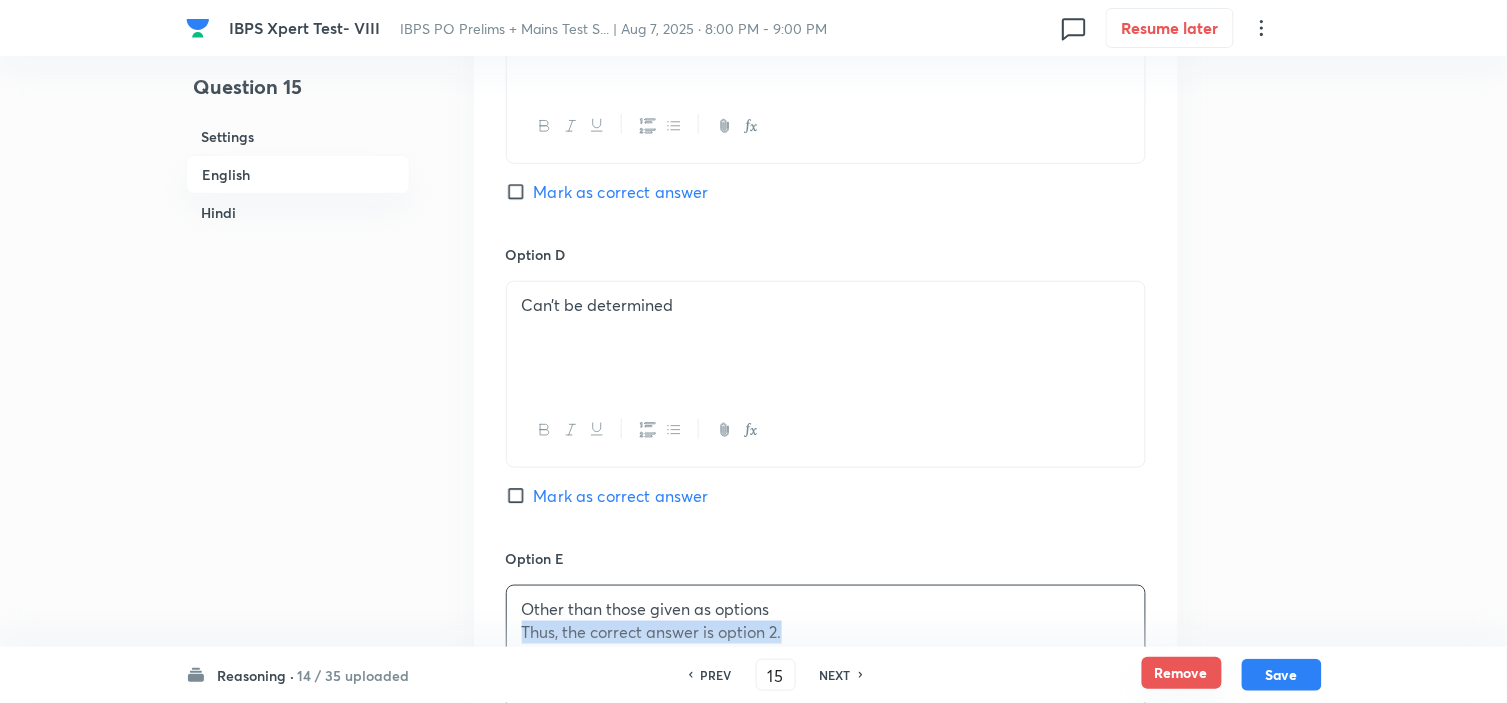 drag, startPoint x: 522, startPoint y: 636, endPoint x: 1168, endPoint y: 660, distance: 646.4457 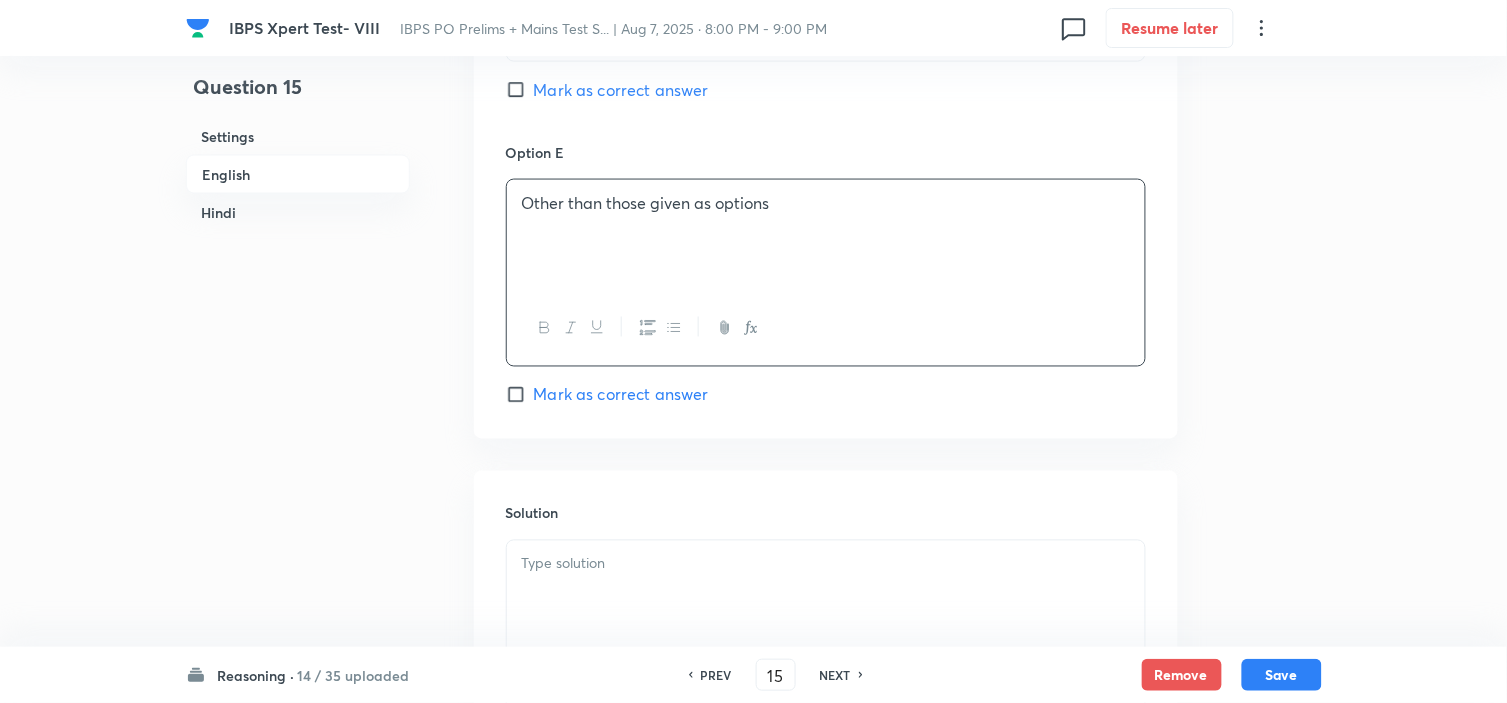 scroll, scrollTop: 2666, scrollLeft: 0, axis: vertical 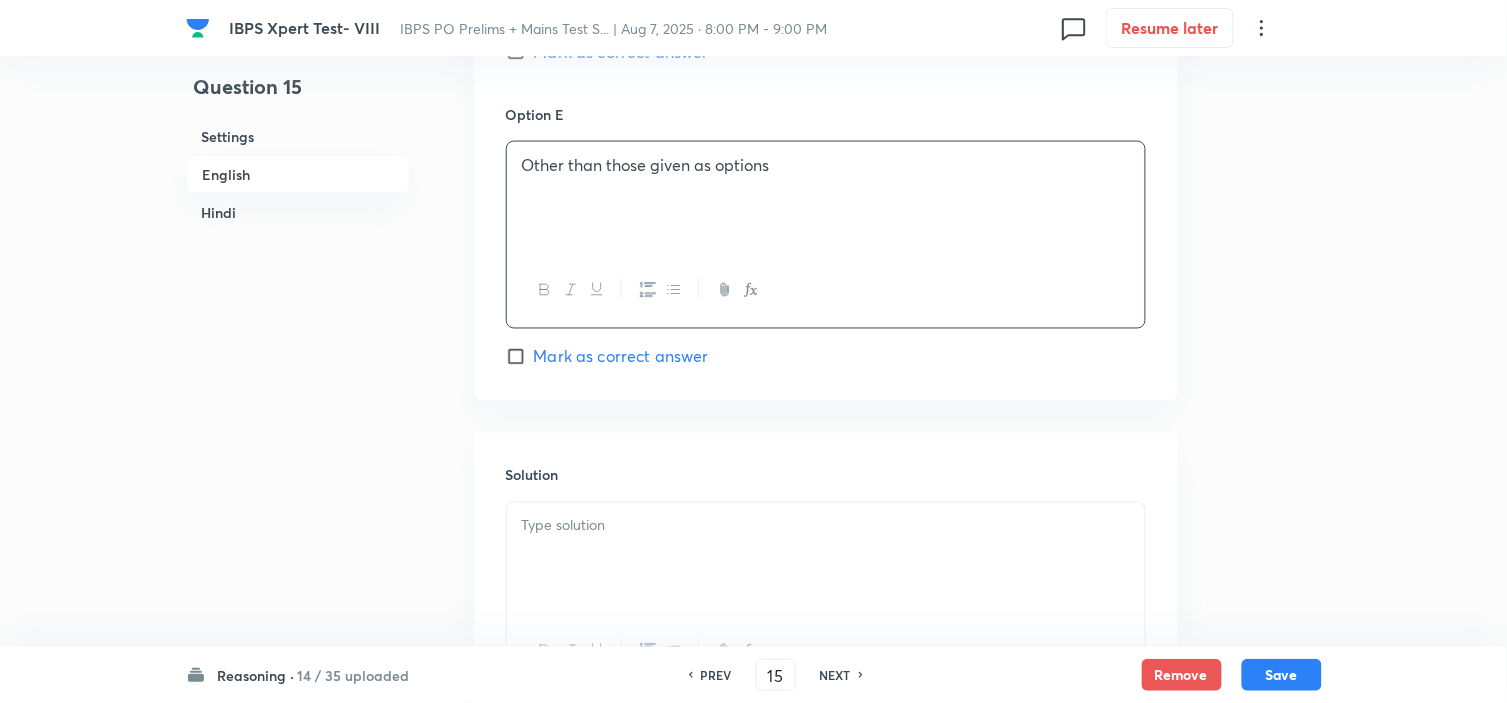 click at bounding box center (826, 559) 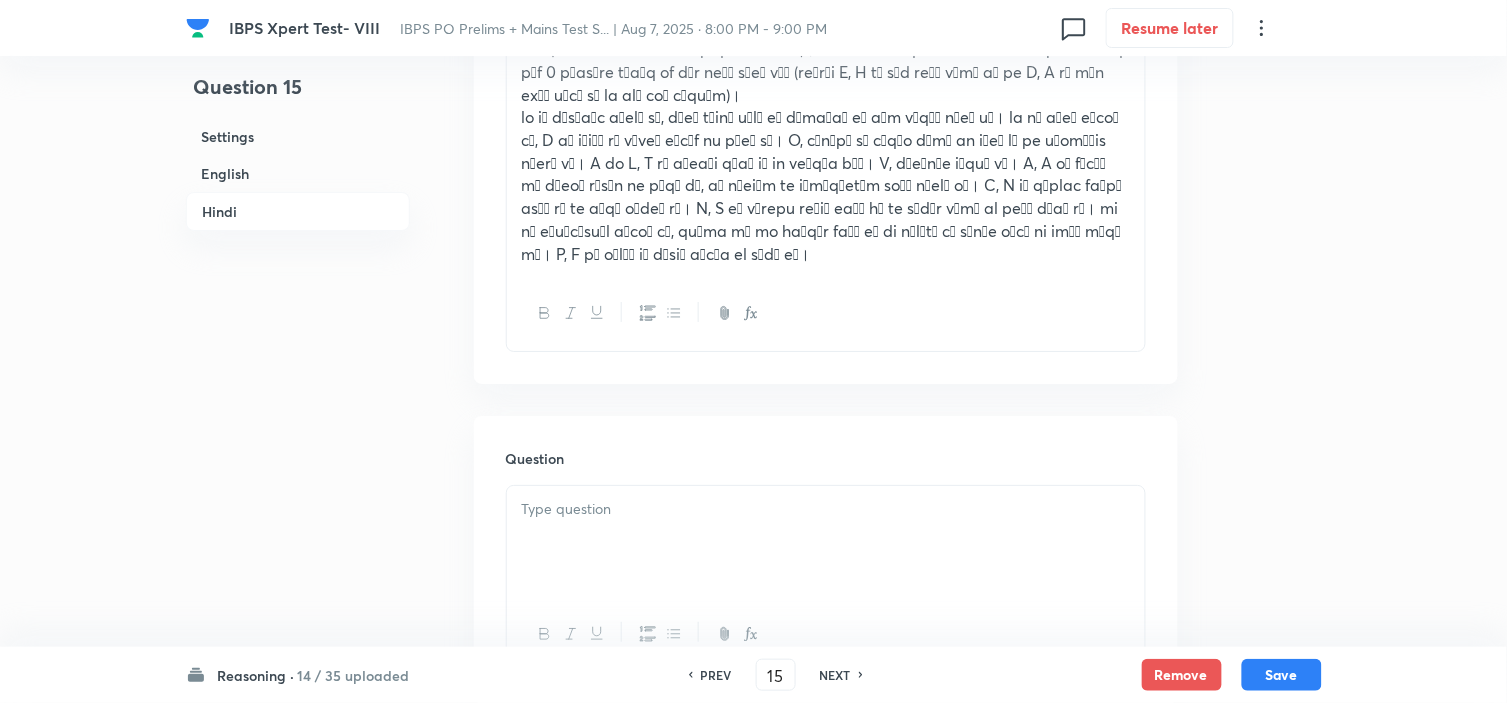 scroll, scrollTop: 3888, scrollLeft: 0, axis: vertical 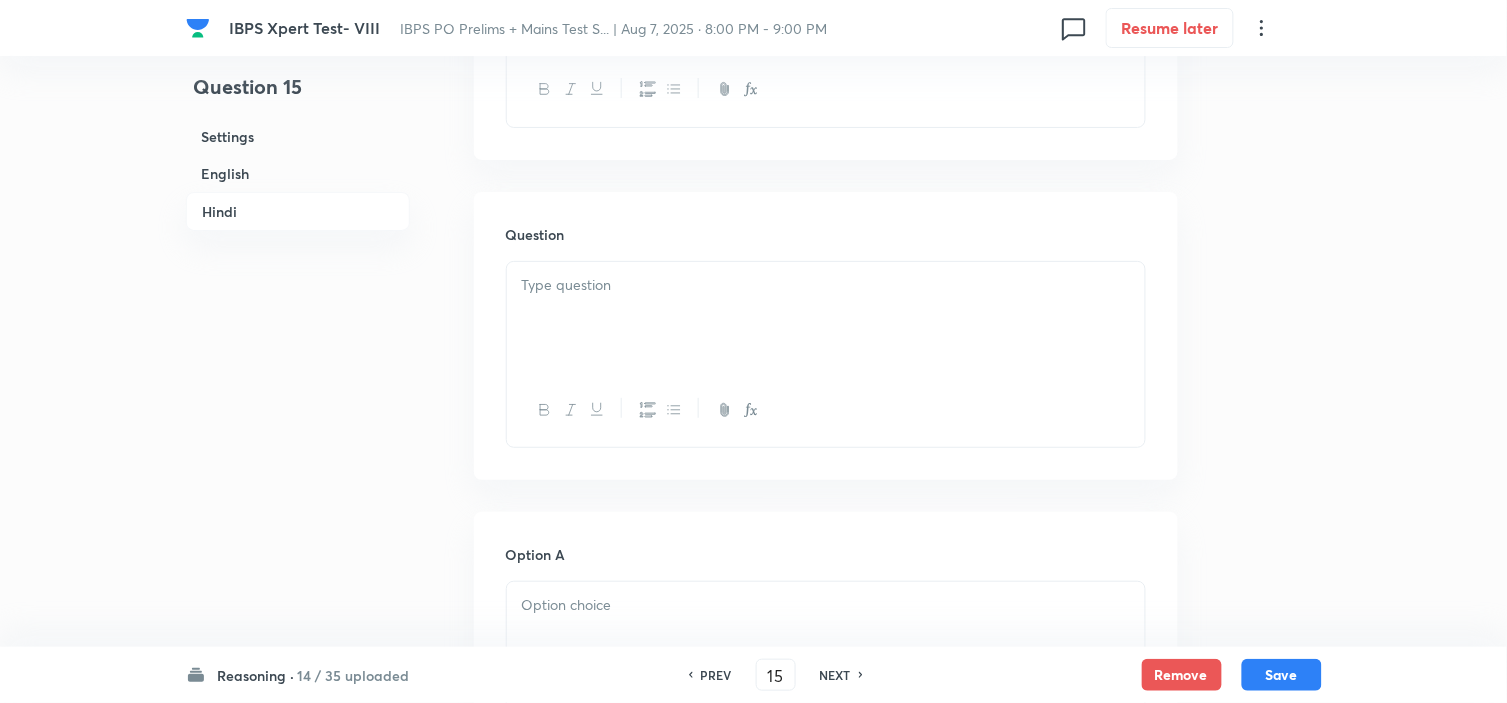 click at bounding box center (826, 318) 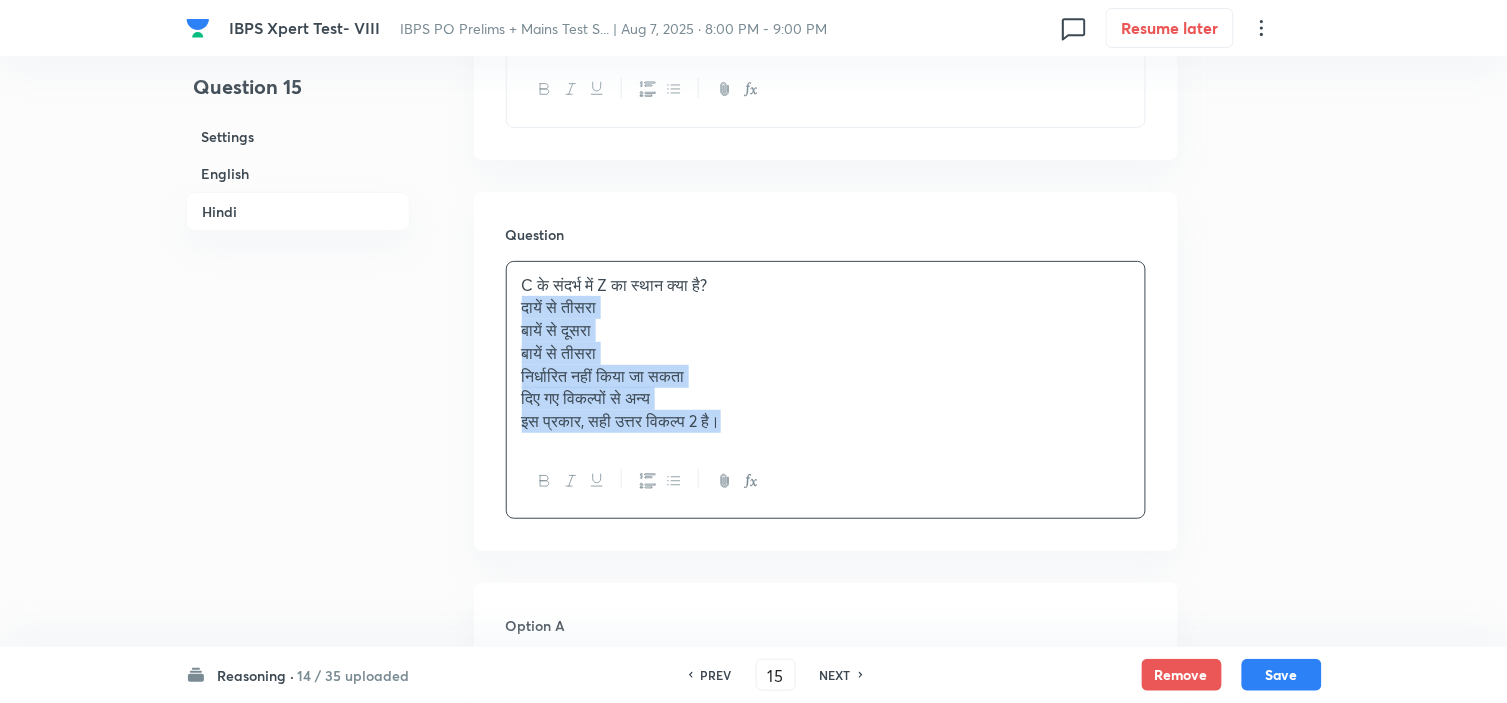 drag, startPoint x: 548, startPoint y: 341, endPoint x: 957, endPoint y: 512, distance: 443.308 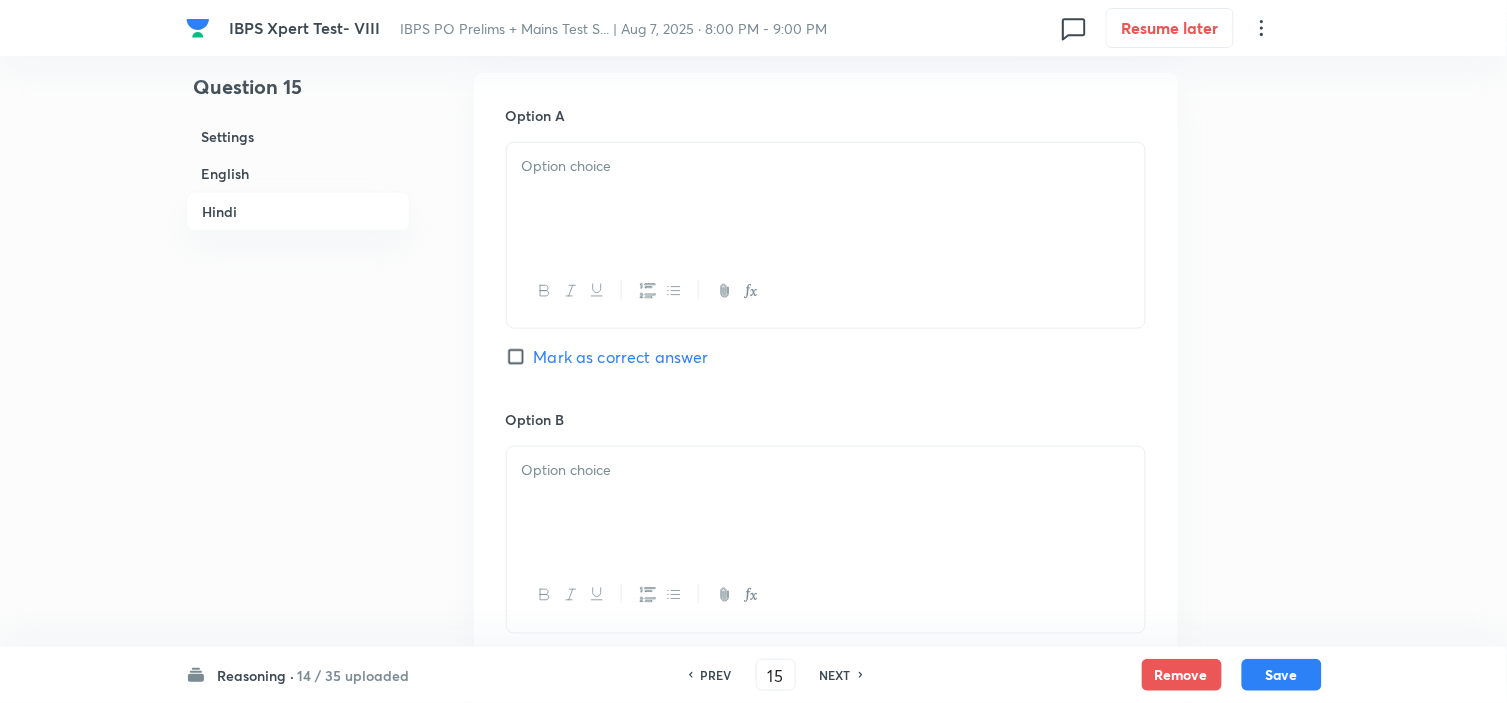 scroll, scrollTop: 4333, scrollLeft: 0, axis: vertical 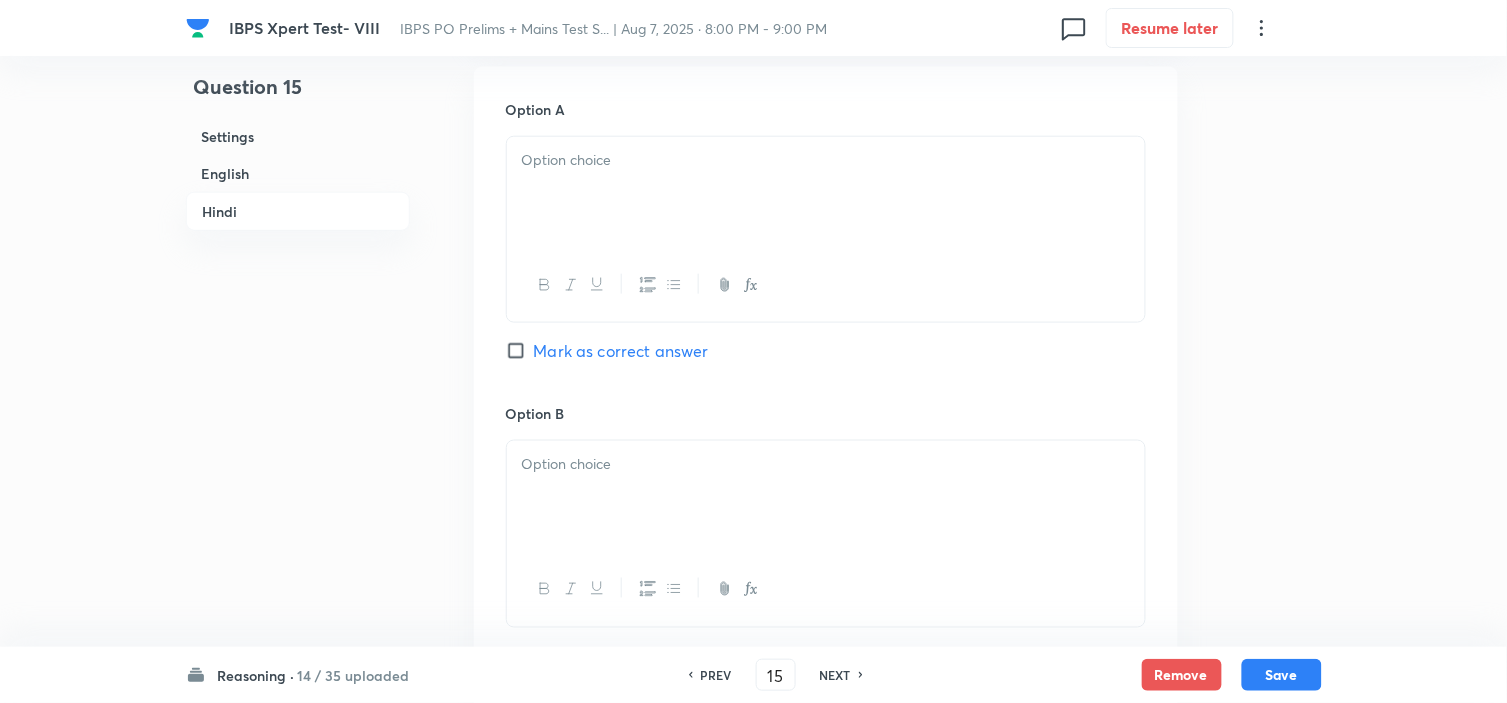 click at bounding box center [826, 193] 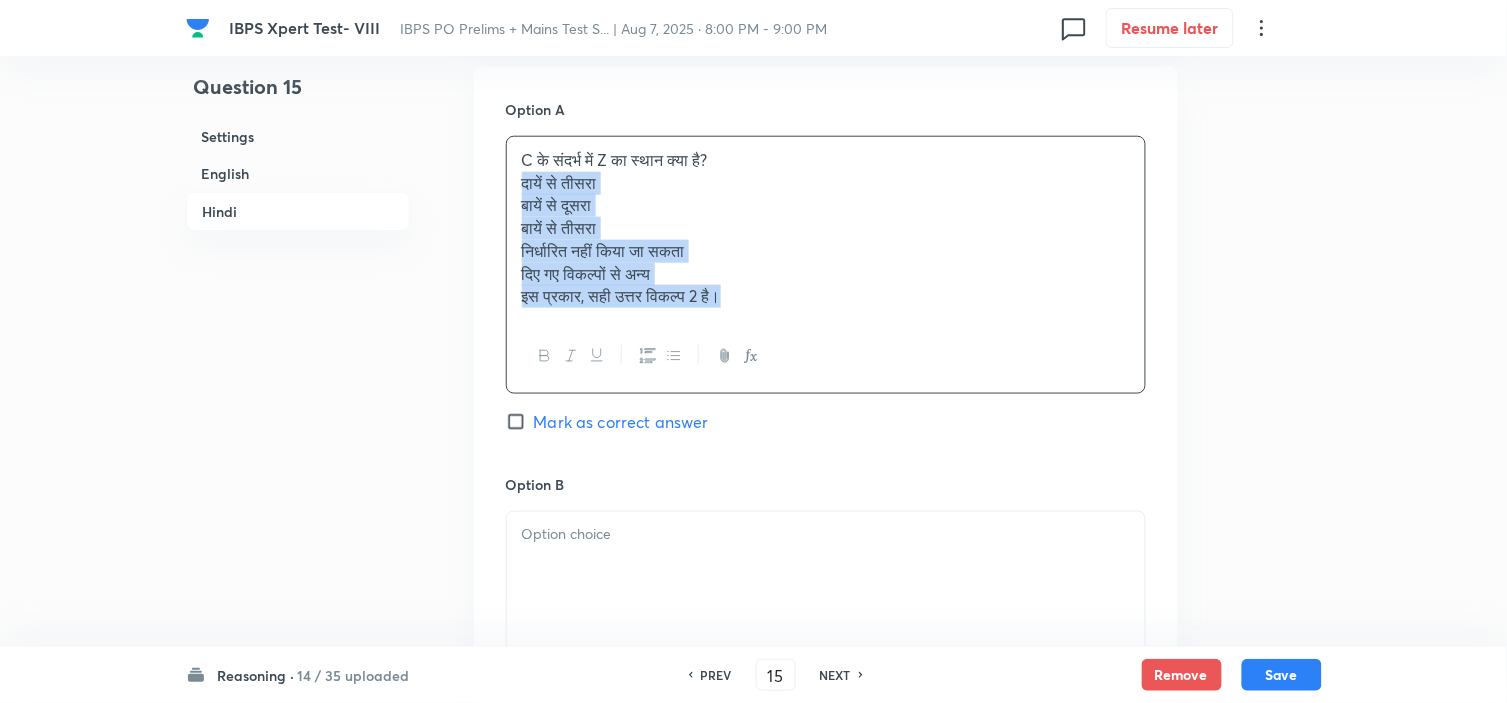 drag, startPoint x: 545, startPoint y: 208, endPoint x: 858, endPoint y: 383, distance: 358.60007 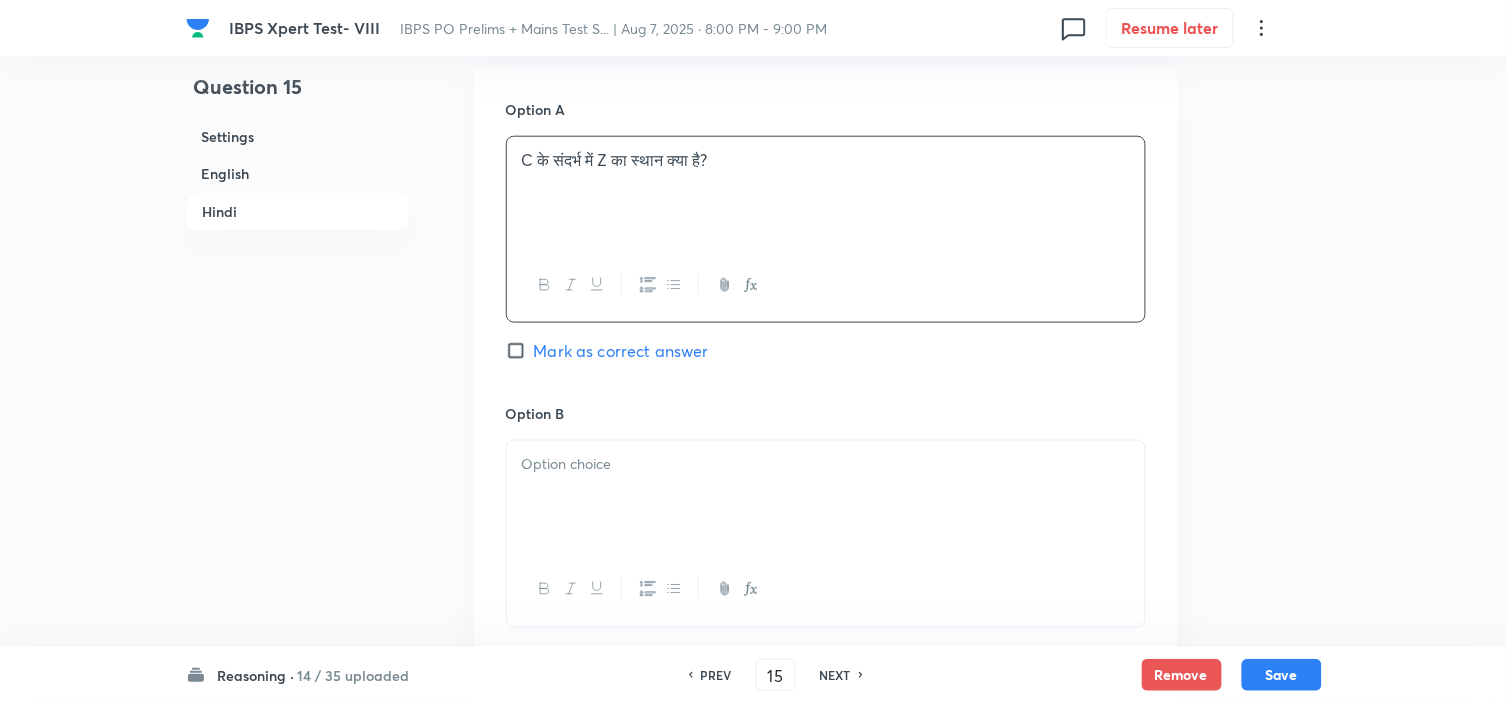 click at bounding box center (826, 497) 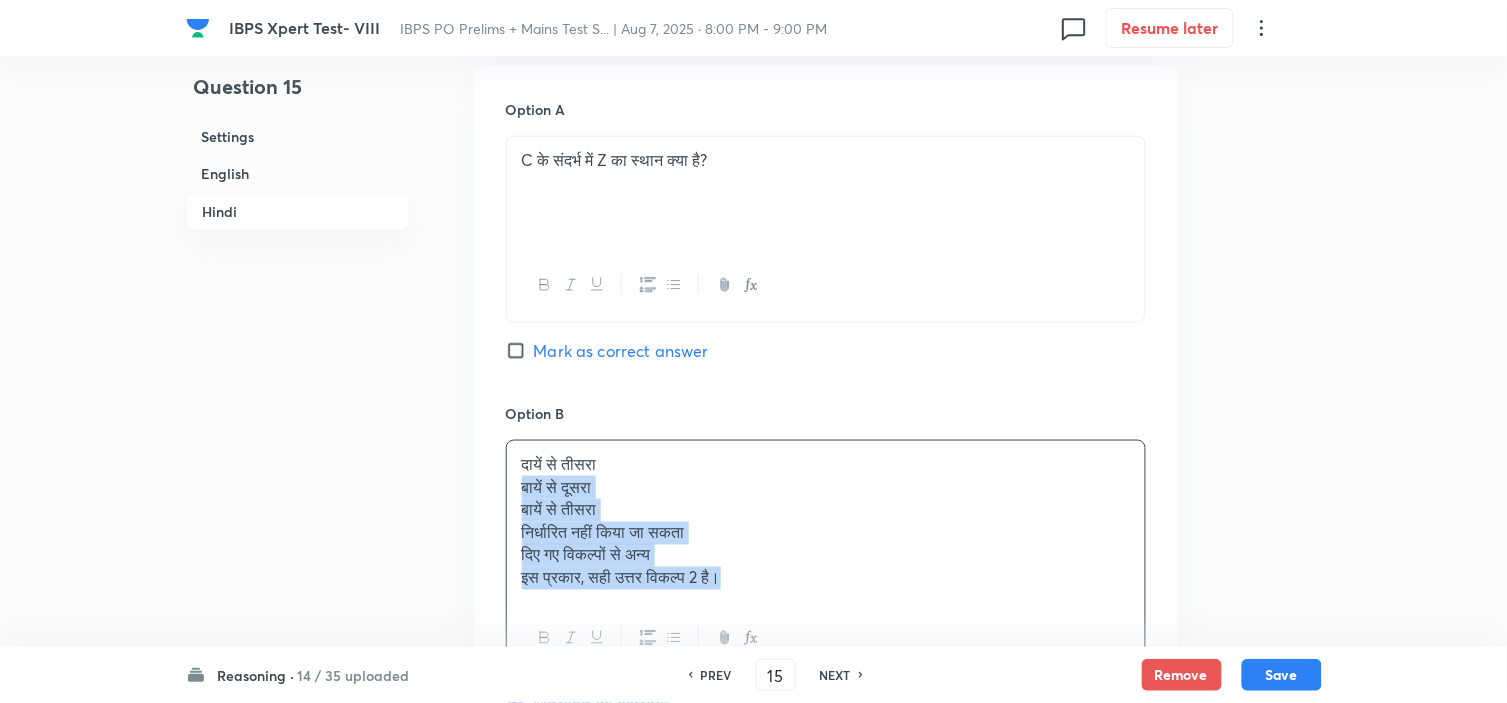 drag, startPoint x: 521, startPoint y: 500, endPoint x: 852, endPoint y: 620, distance: 352.08096 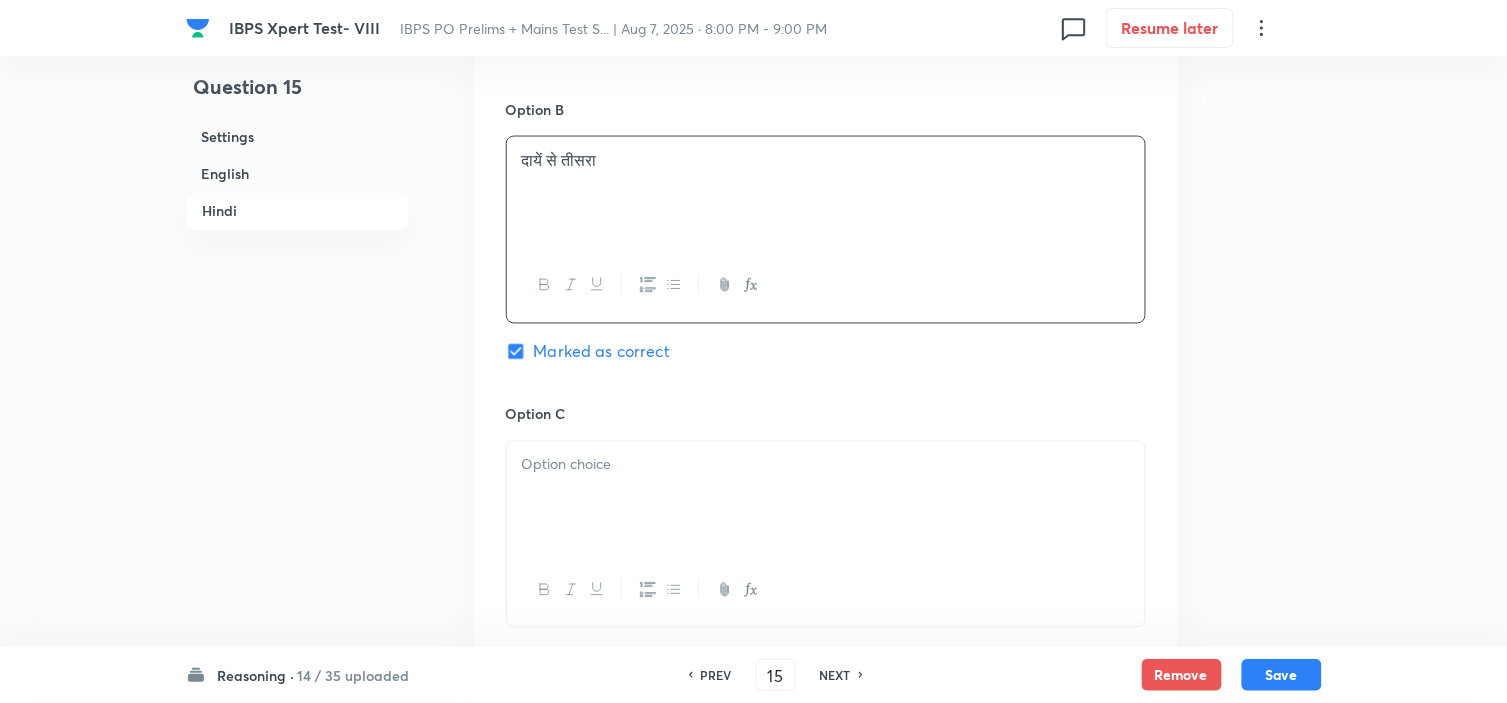 scroll, scrollTop: 4666, scrollLeft: 0, axis: vertical 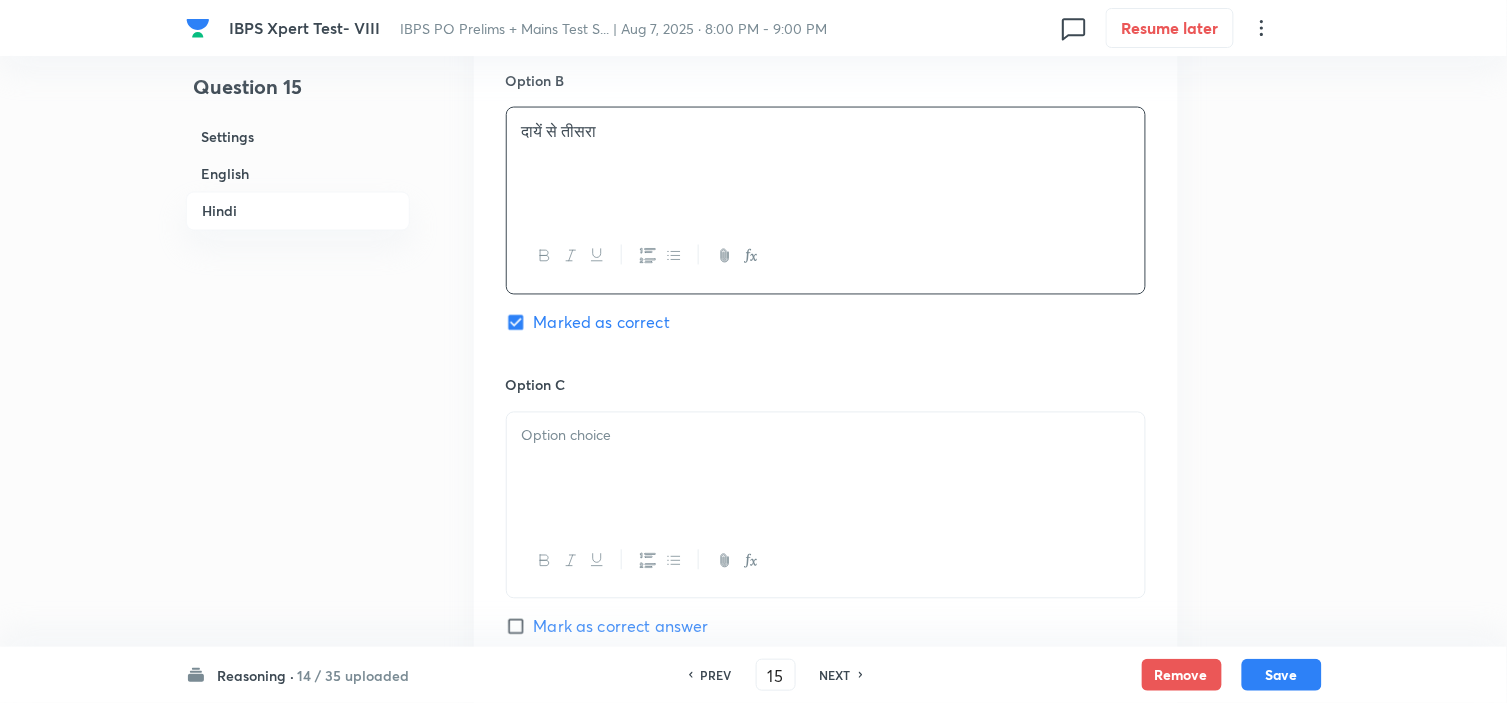 click at bounding box center (826, 469) 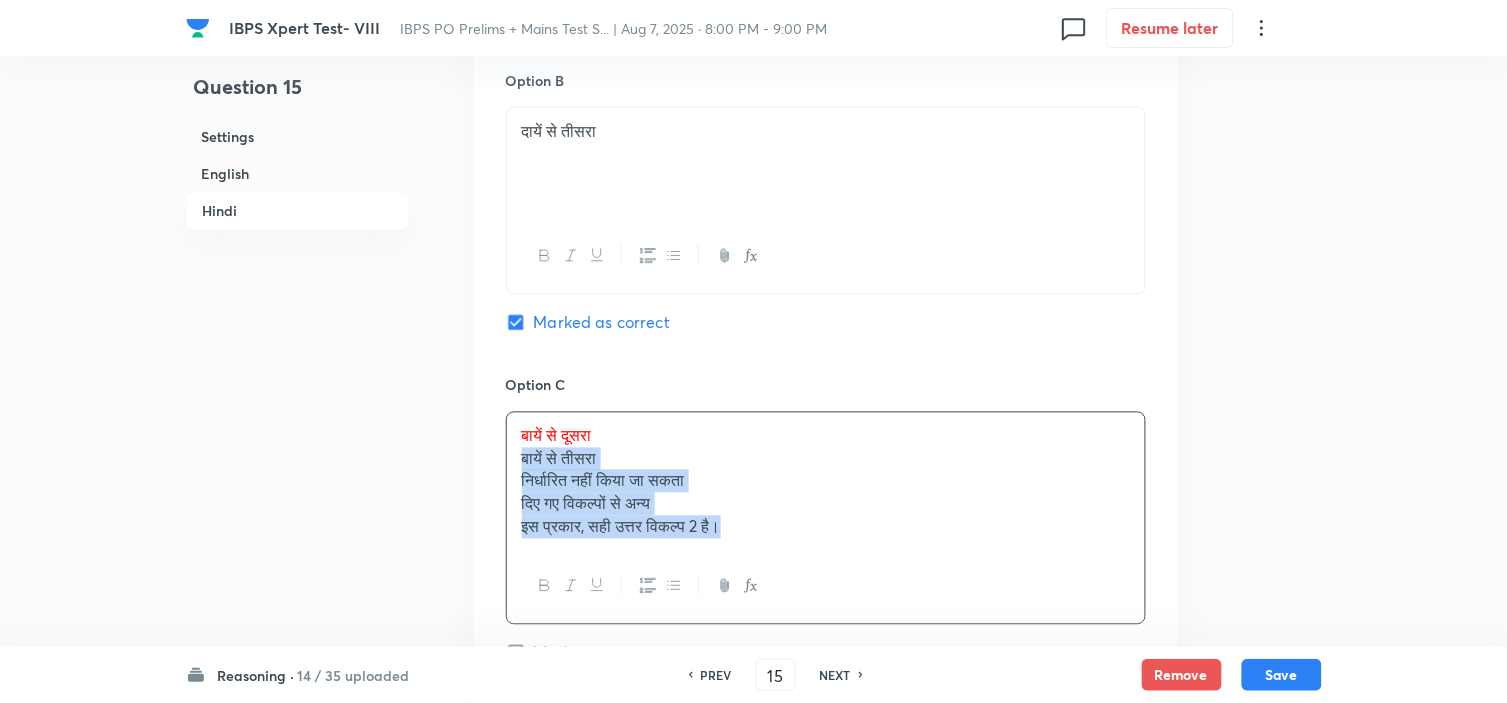 drag, startPoint x: 523, startPoint y: 472, endPoint x: 902, endPoint y: 555, distance: 387.98196 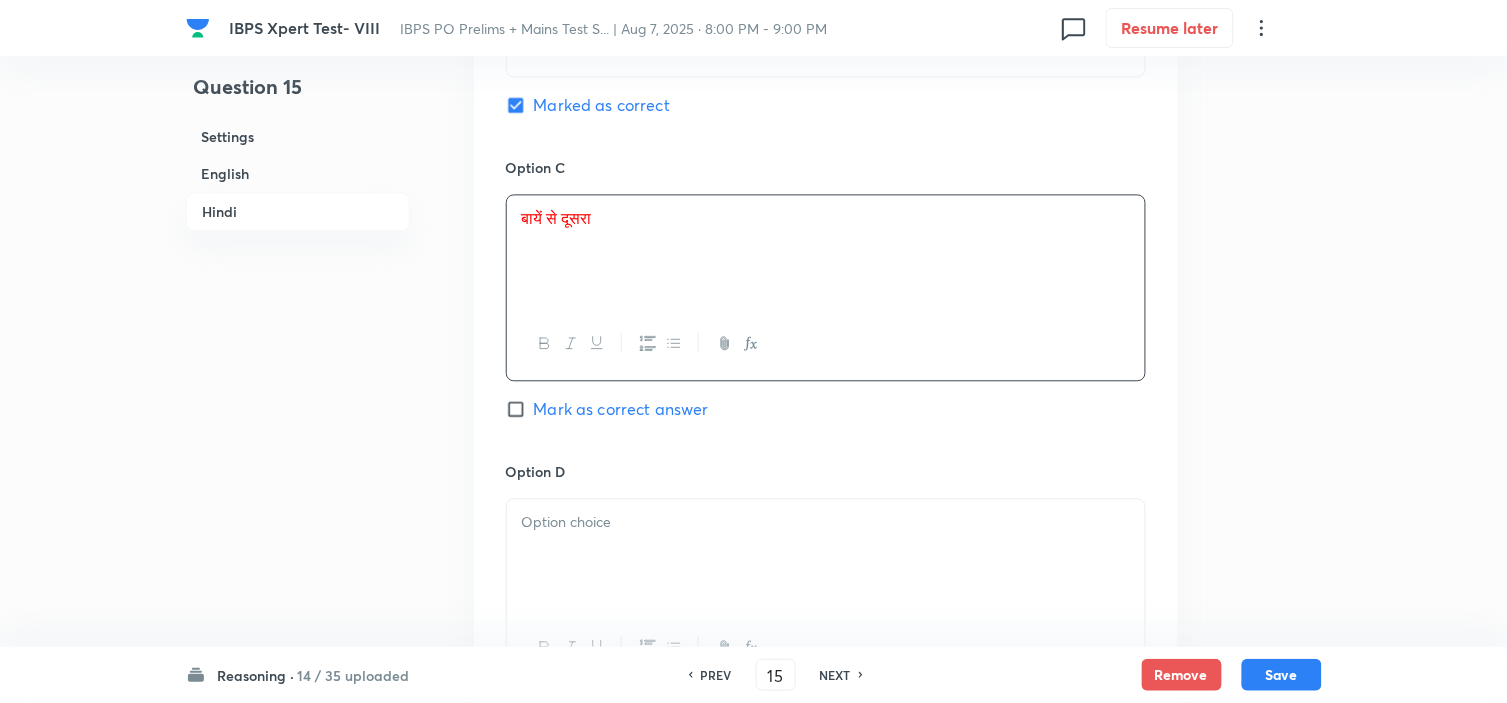 scroll, scrollTop: 4888, scrollLeft: 0, axis: vertical 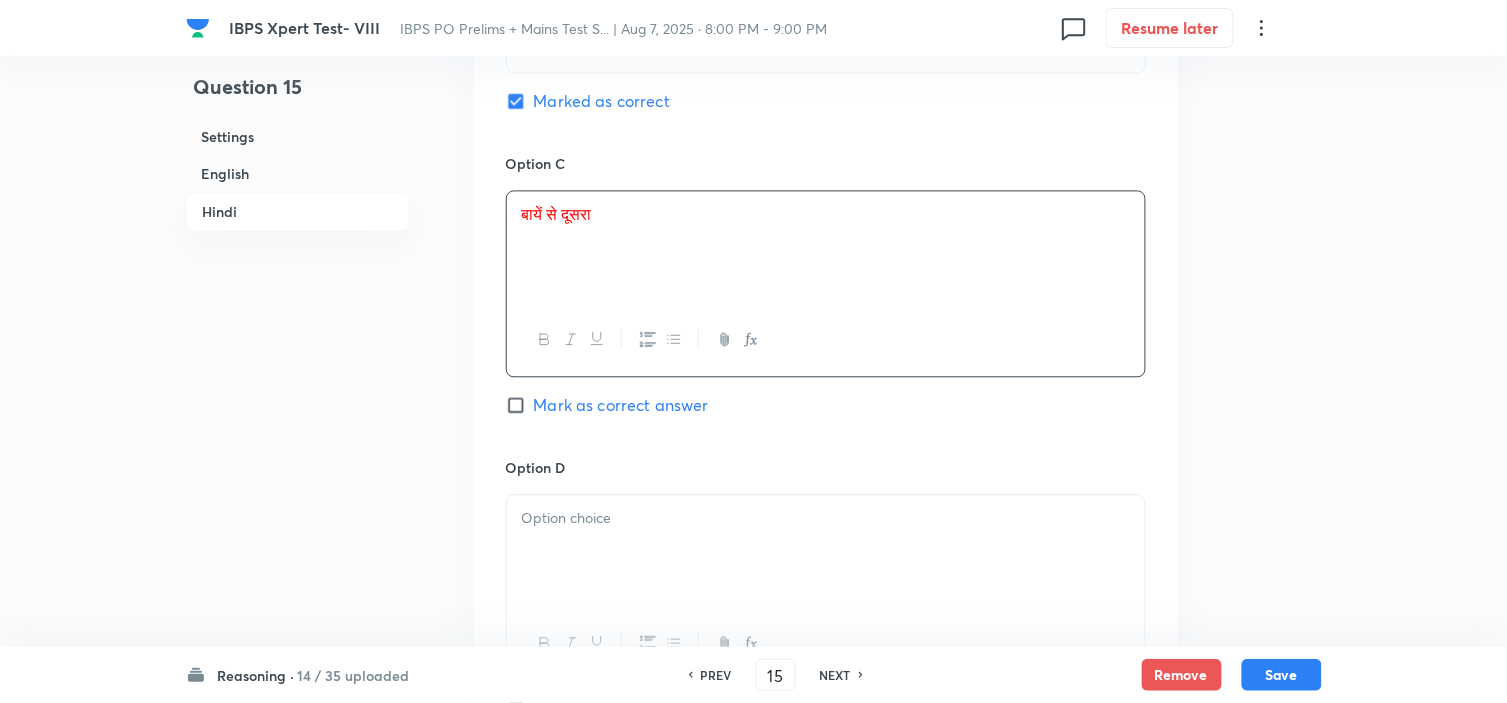 drag, startPoint x: 565, startPoint y: 411, endPoint x: 568, endPoint y: 592, distance: 181.02486 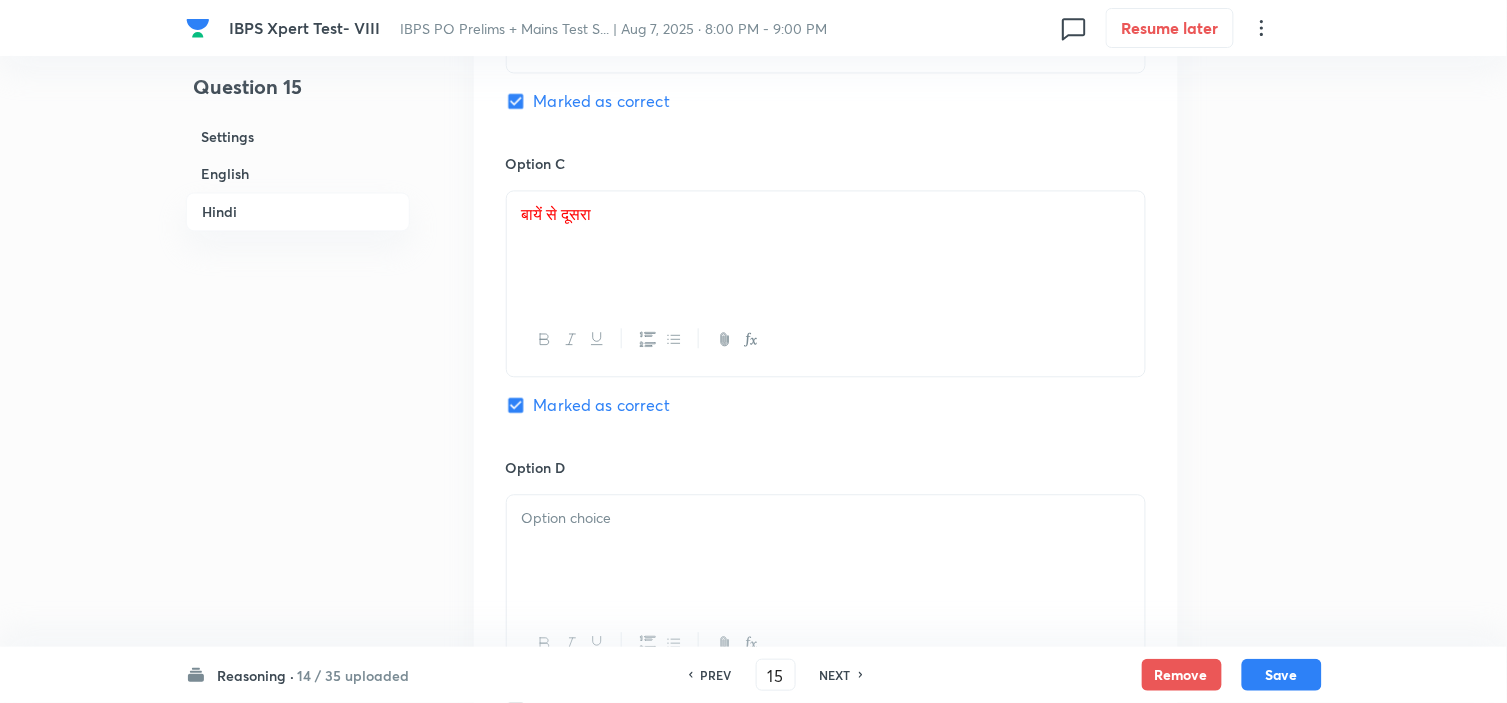 click at bounding box center (826, 551) 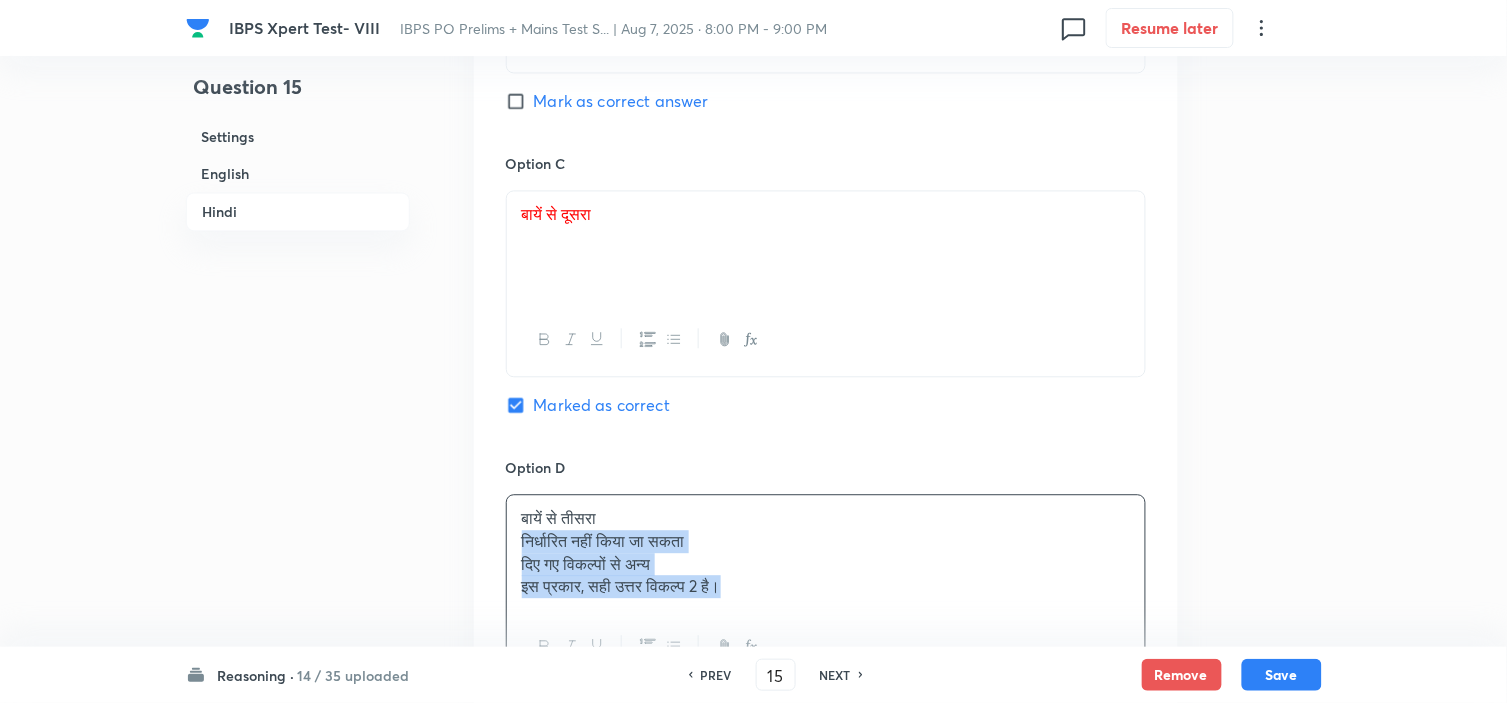 drag, startPoint x: 524, startPoint y: 552, endPoint x: 852, endPoint y: 641, distance: 339.86026 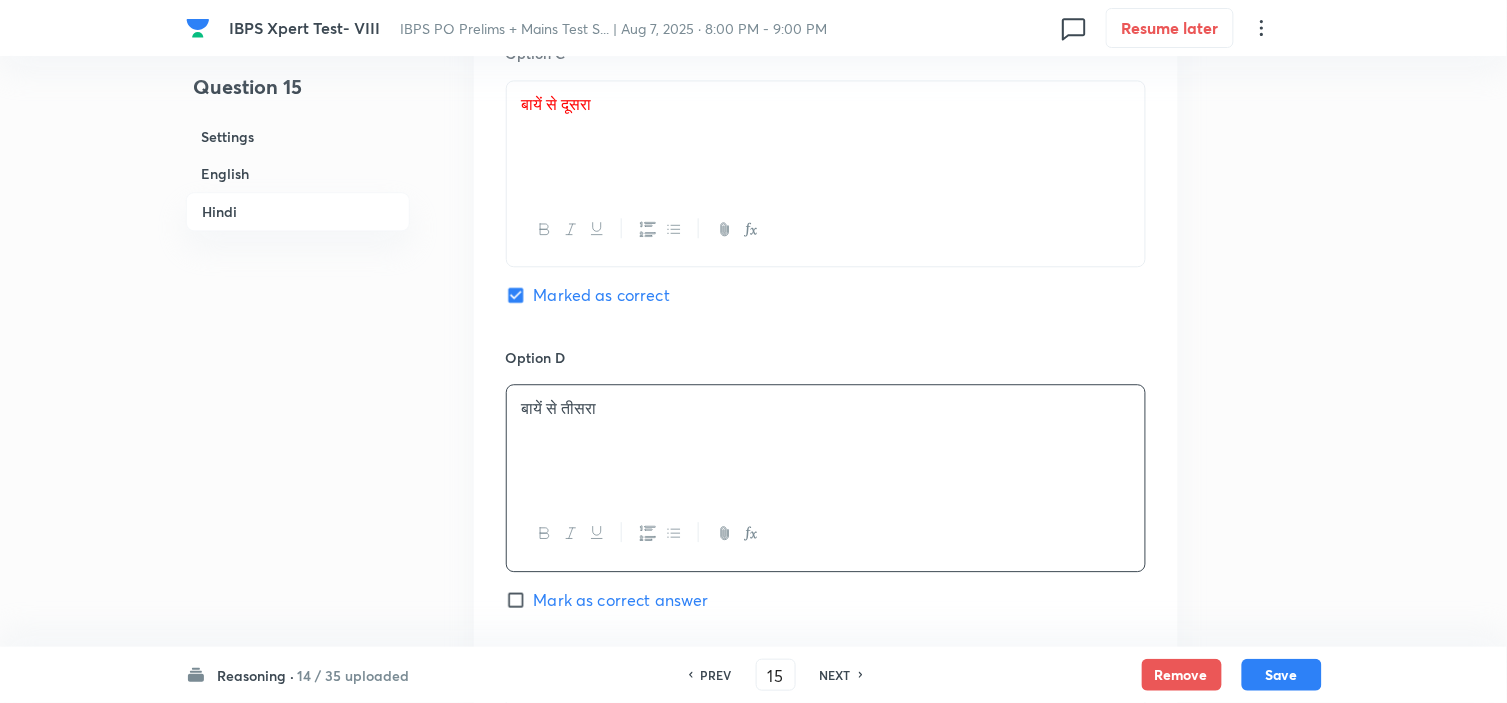scroll, scrollTop: 5111, scrollLeft: 0, axis: vertical 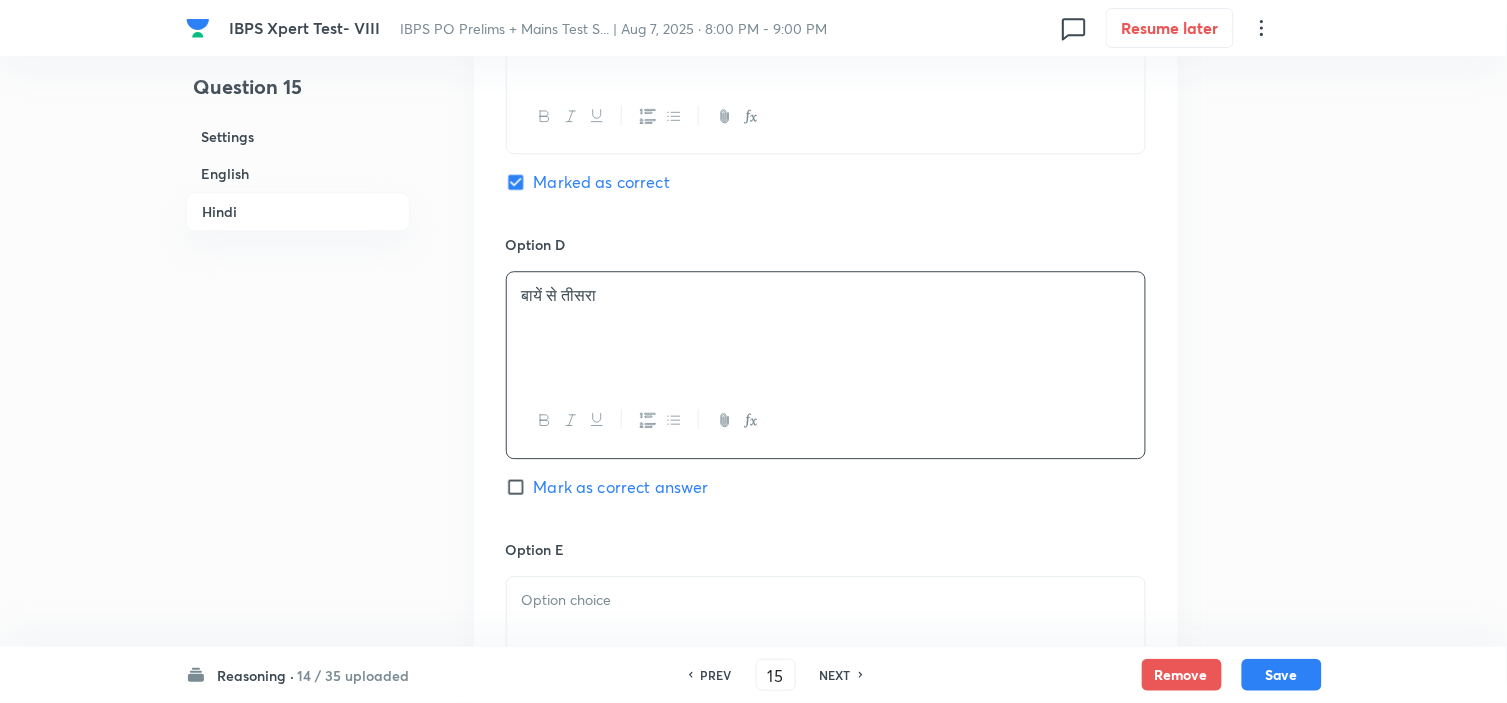 click at bounding box center (826, 633) 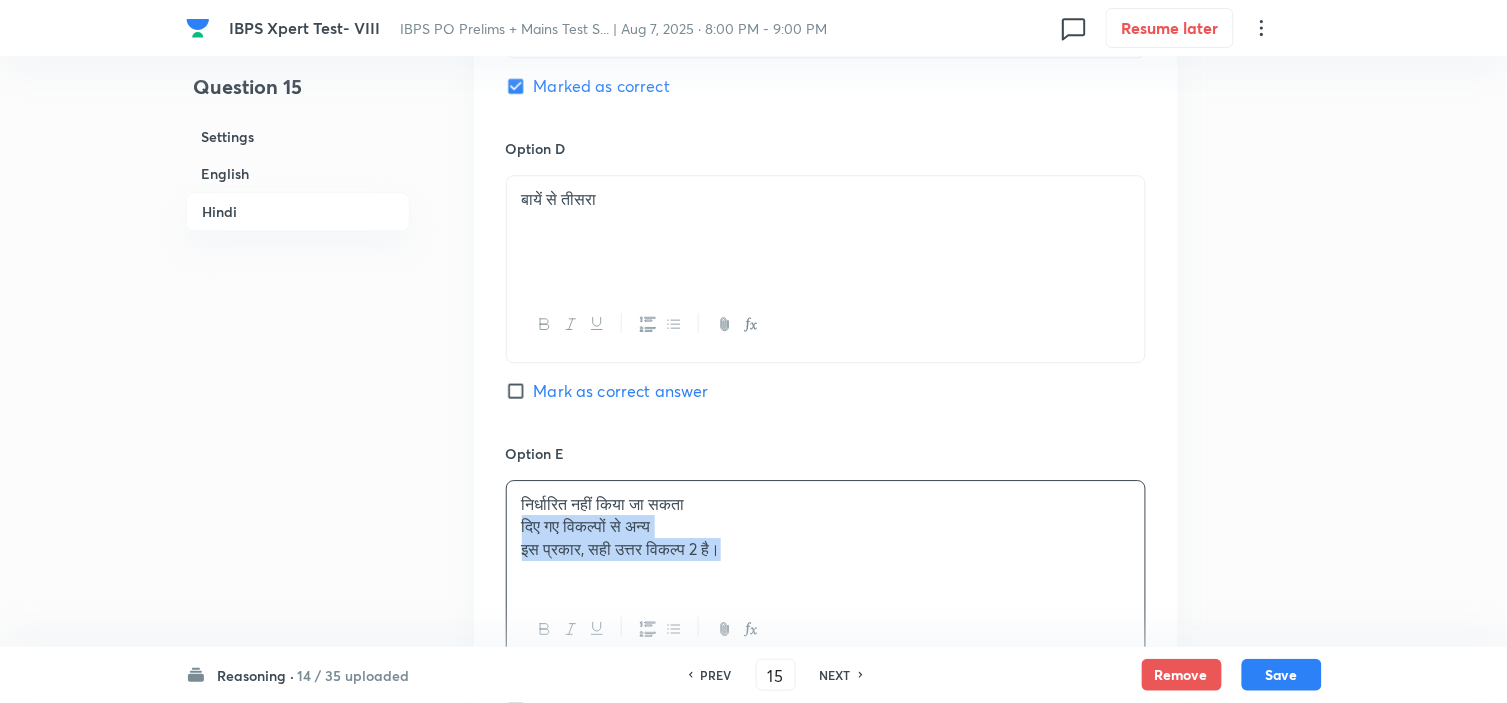 drag, startPoint x: 524, startPoint y: 630, endPoint x: 935, endPoint y: 696, distance: 416.26553 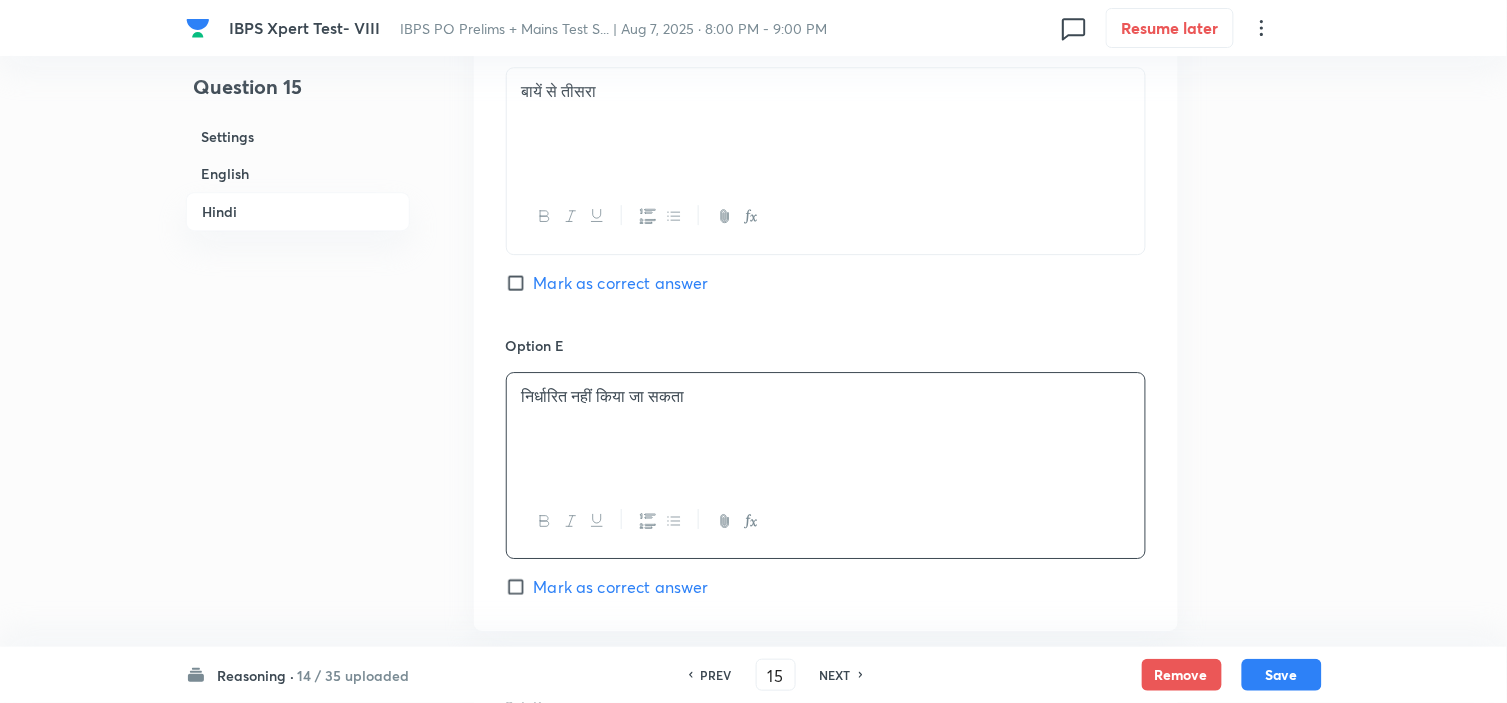 scroll, scrollTop: 5446, scrollLeft: 0, axis: vertical 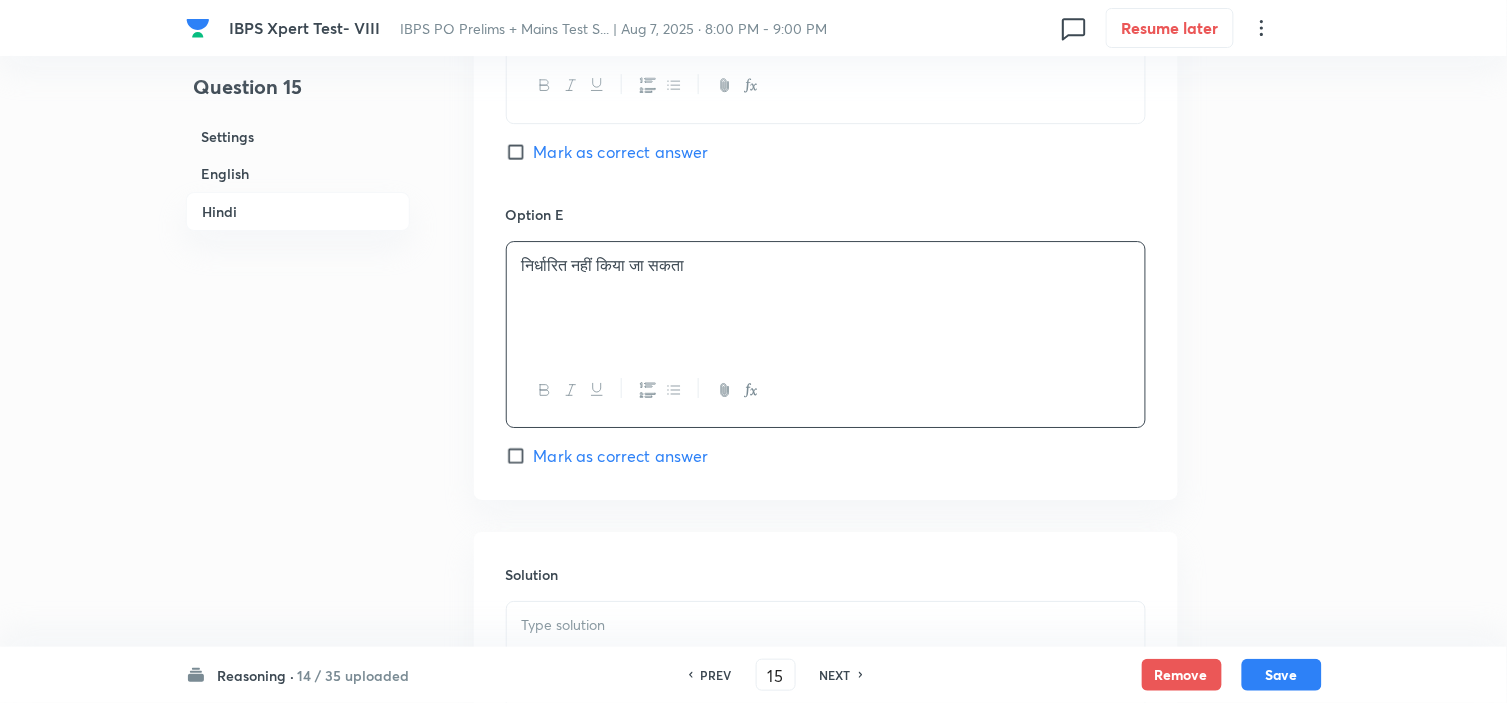 drag, startPoint x: 547, startPoint y: 621, endPoint x: 572, endPoint y: 633, distance: 27.730848 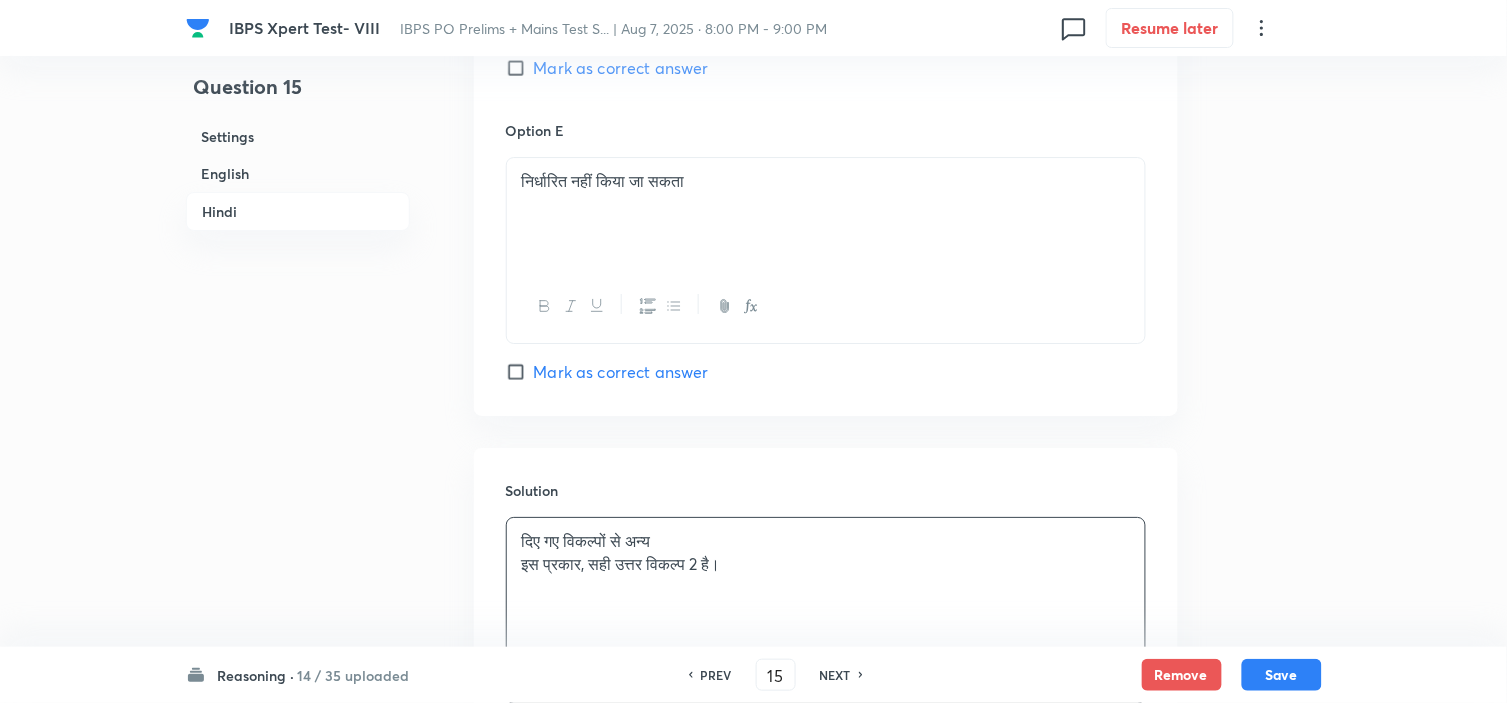 scroll, scrollTop: 5668, scrollLeft: 0, axis: vertical 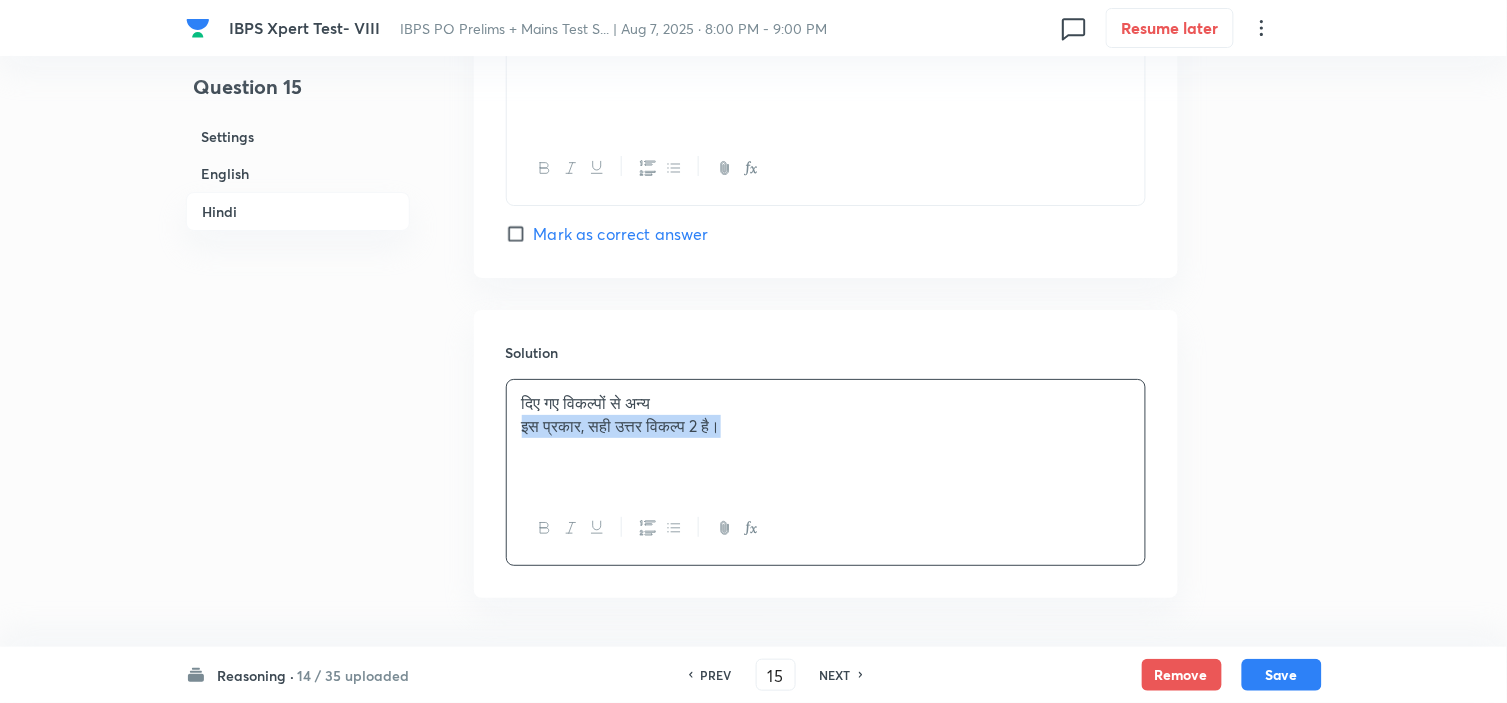 drag, startPoint x: 520, startPoint y: 435, endPoint x: 986, endPoint y: 540, distance: 477.68295 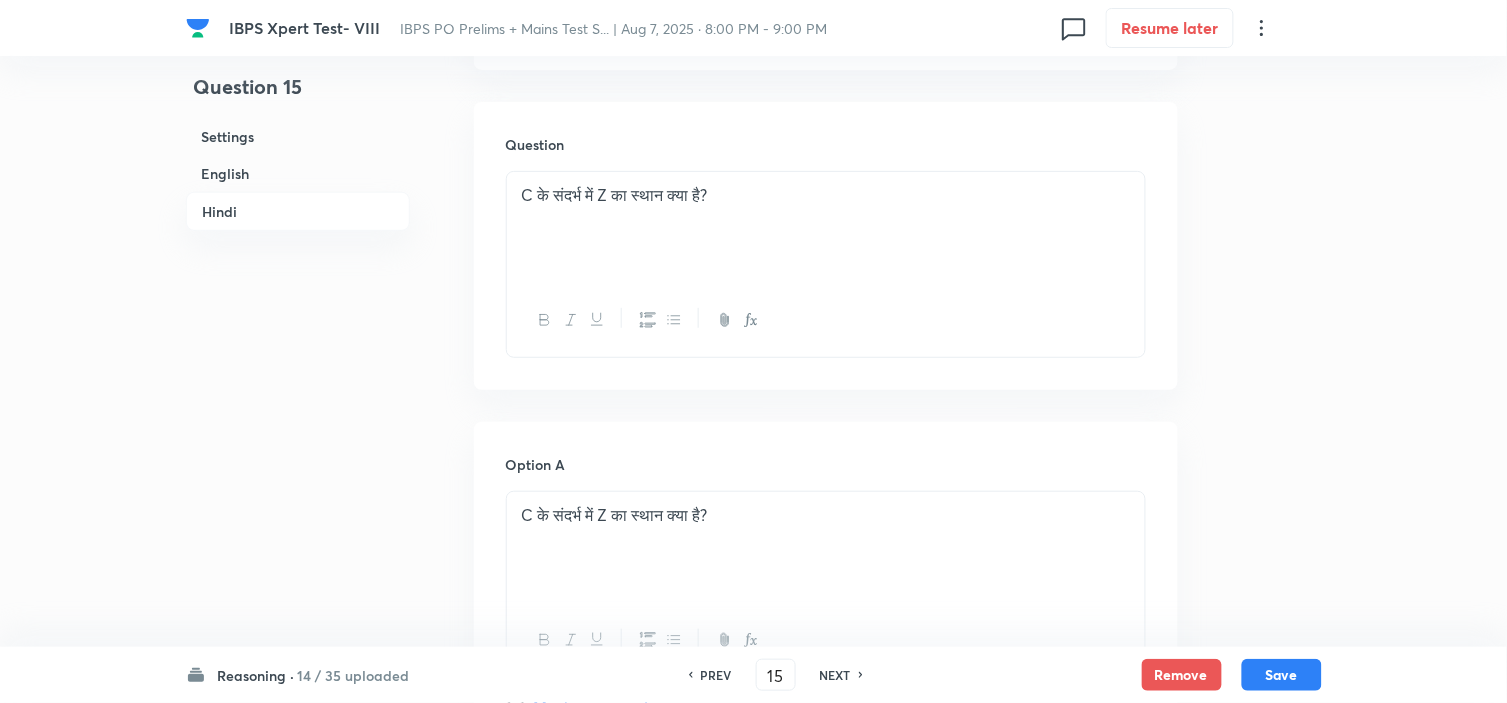 scroll, scrollTop: 4195, scrollLeft: 0, axis: vertical 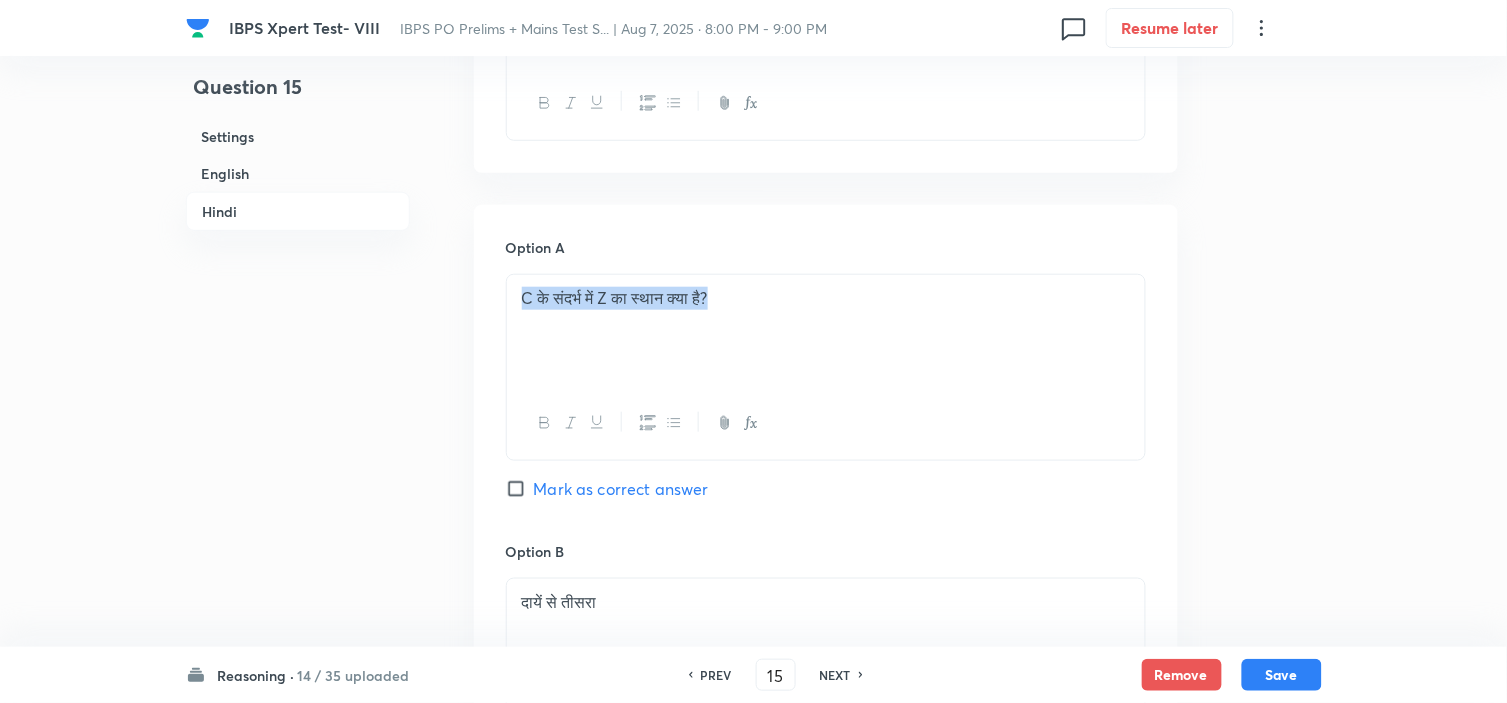 drag, startPoint x: 746, startPoint y: 305, endPoint x: 507, endPoint y: 303, distance: 239.00836 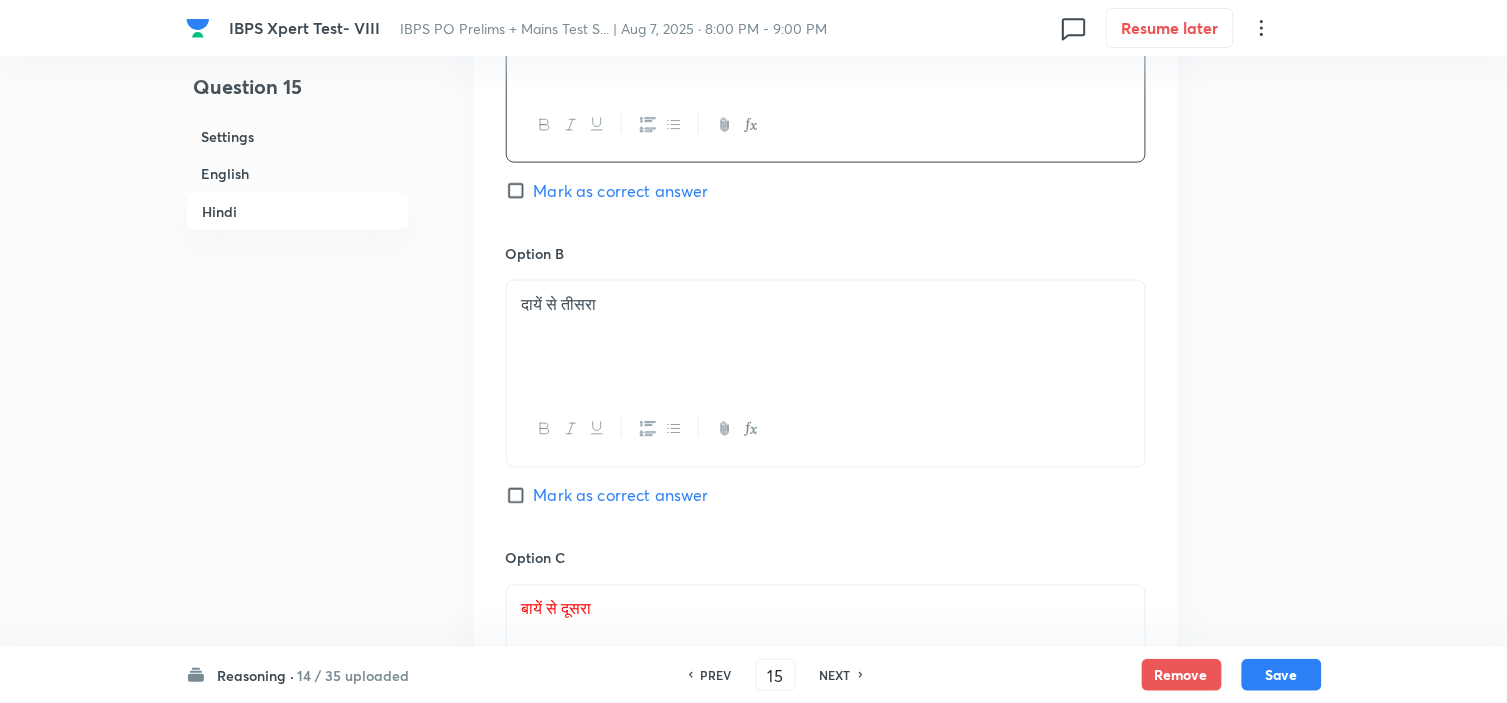 scroll, scrollTop: 4528, scrollLeft: 0, axis: vertical 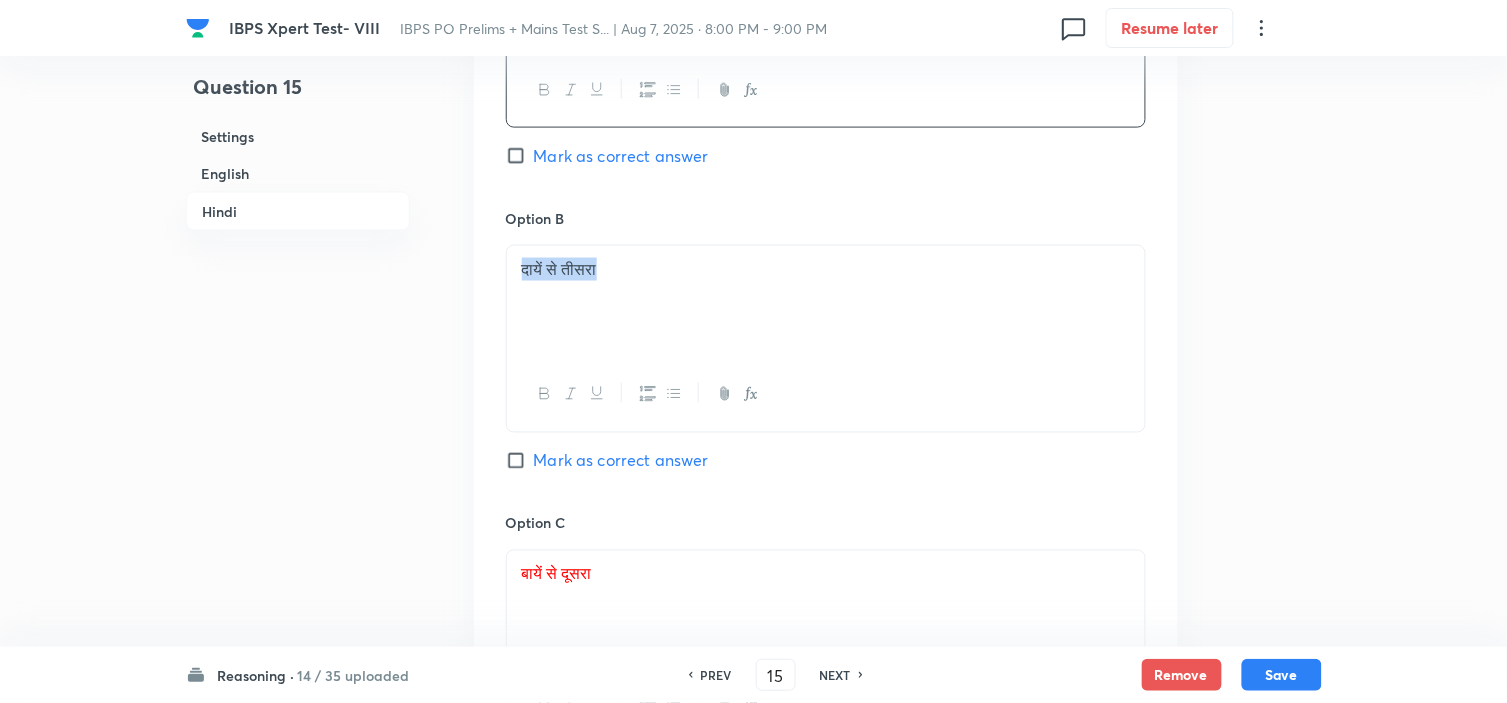 drag, startPoint x: 614, startPoint y: 280, endPoint x: 370, endPoint y: 235, distance: 248.1149 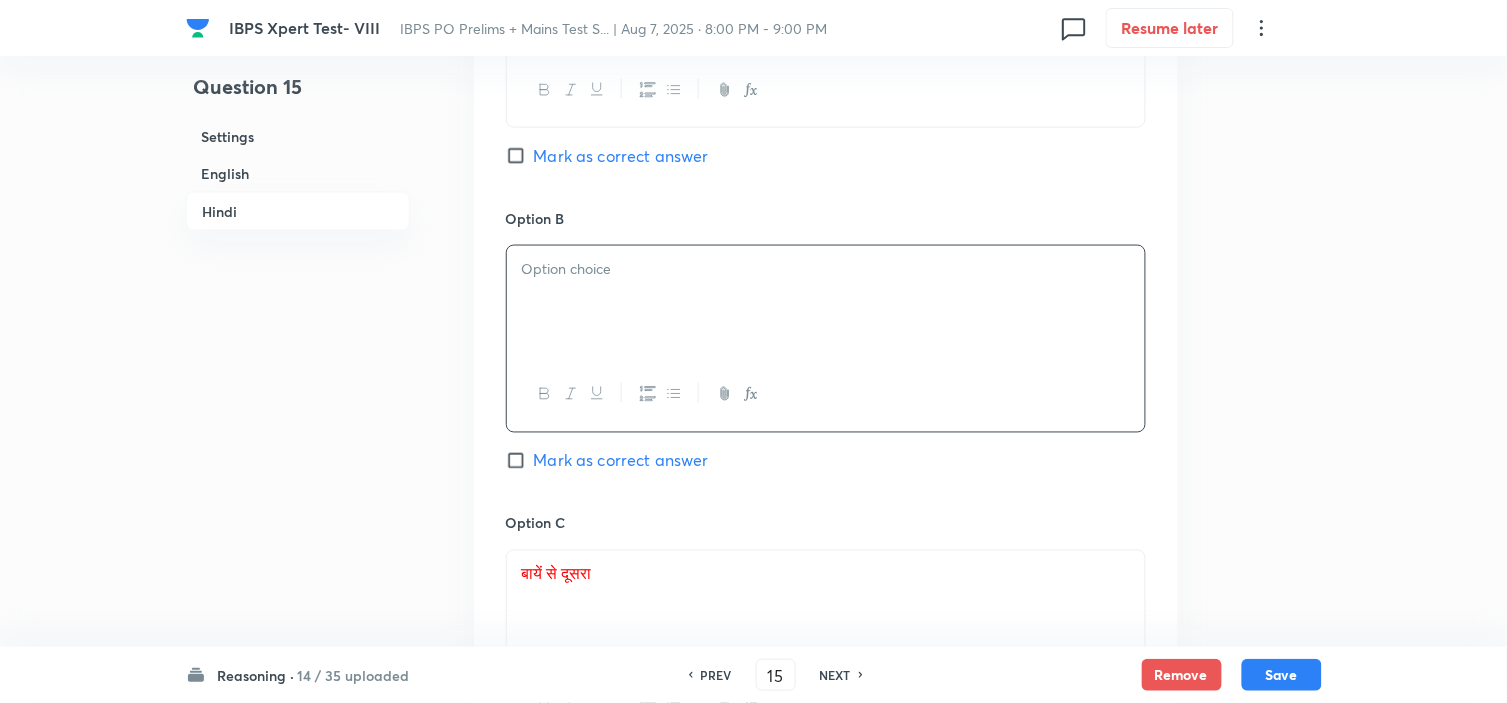 scroll, scrollTop: 4417, scrollLeft: 0, axis: vertical 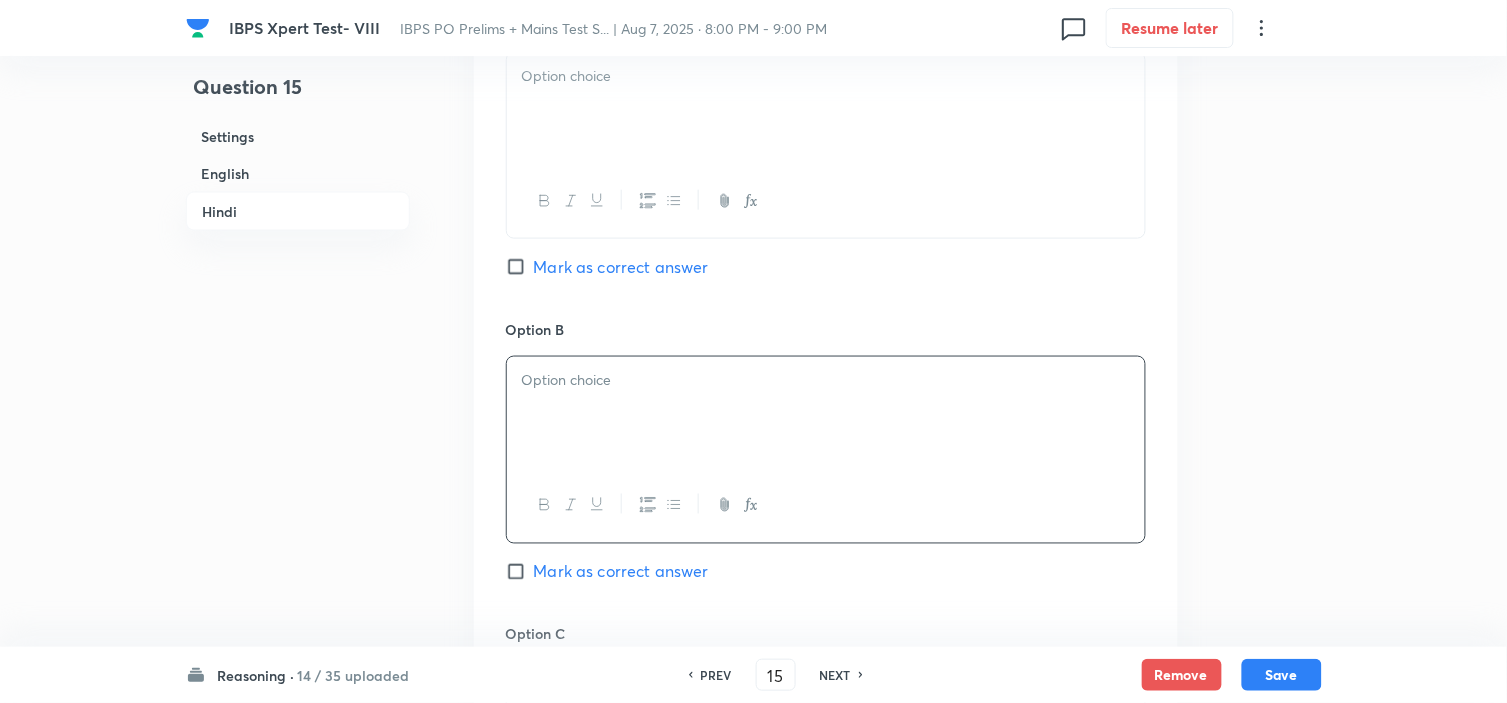 click at bounding box center [826, 109] 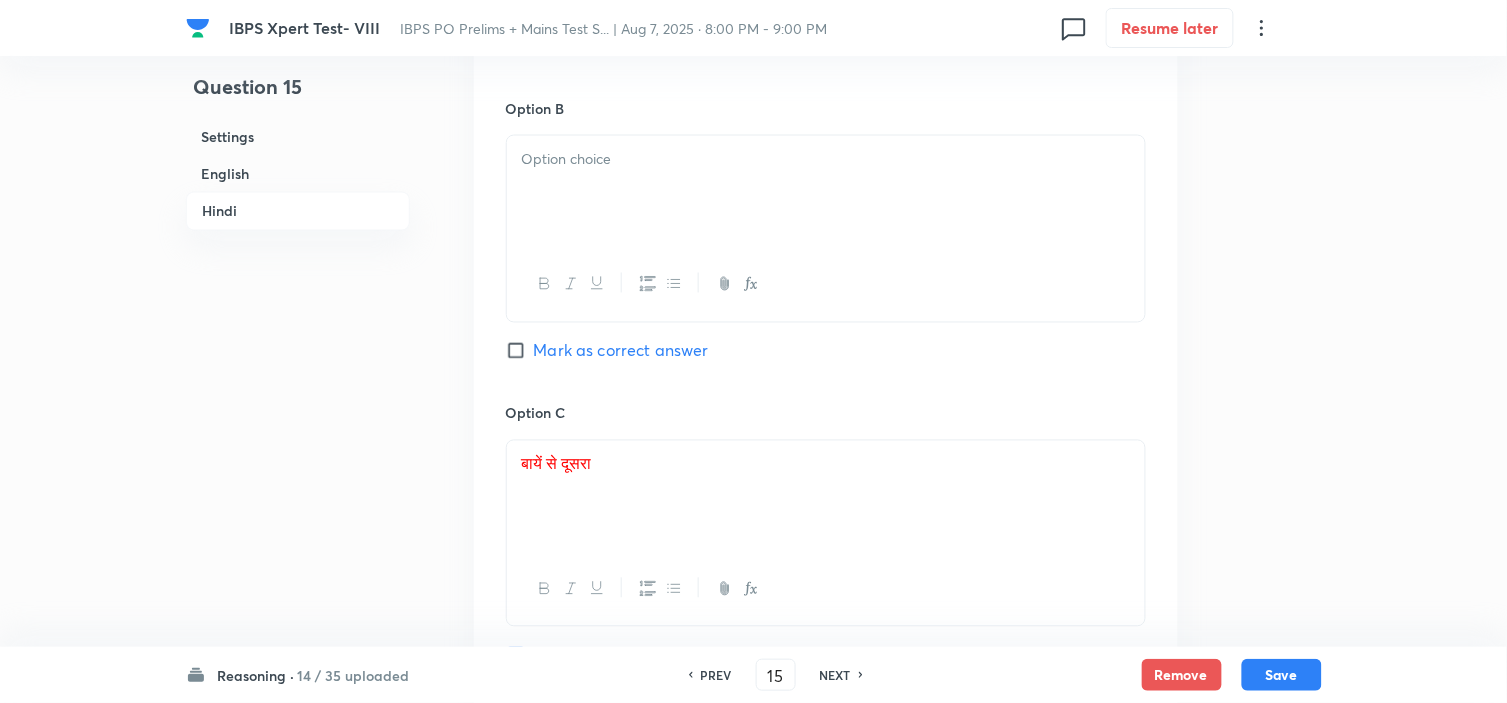 scroll, scrollTop: 4640, scrollLeft: 0, axis: vertical 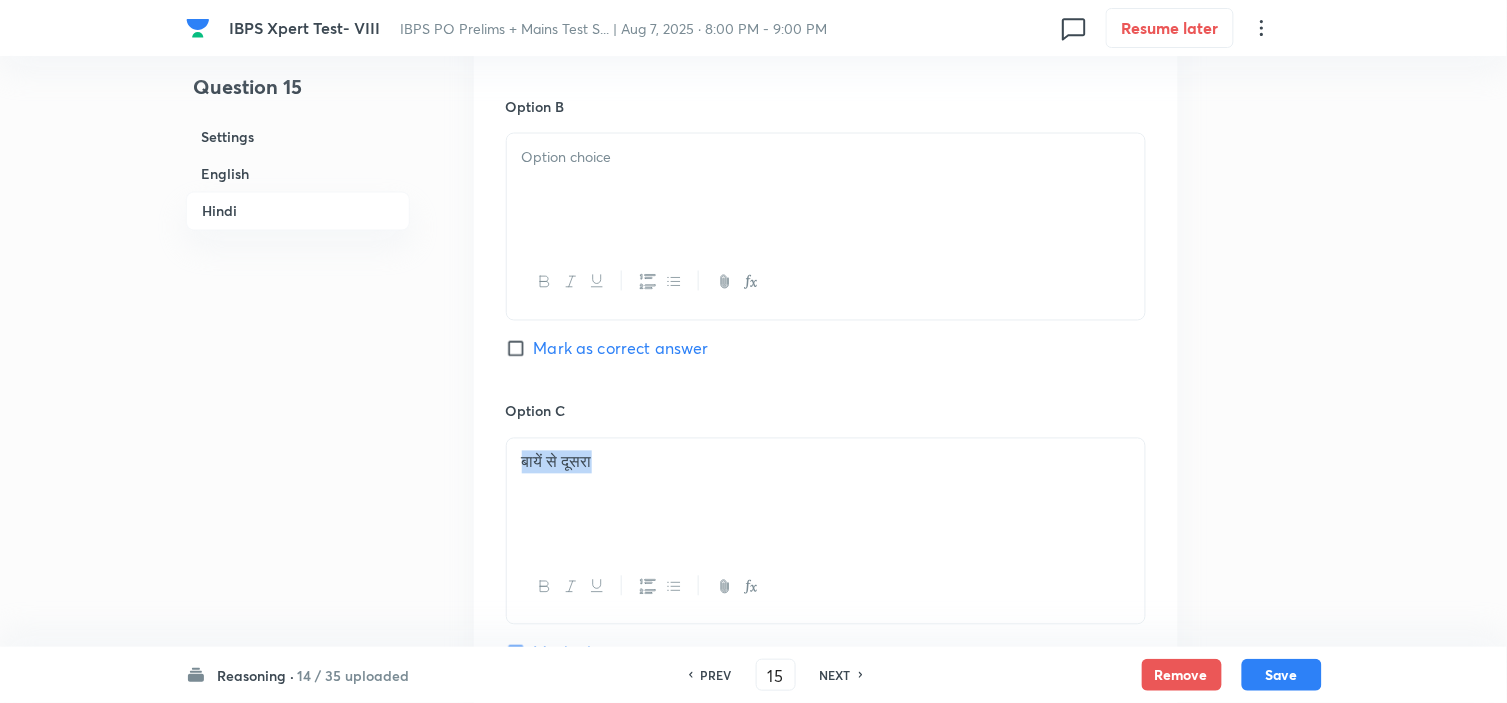 drag, startPoint x: 640, startPoint y: 478, endPoint x: 314, endPoint y: 450, distance: 327.20026 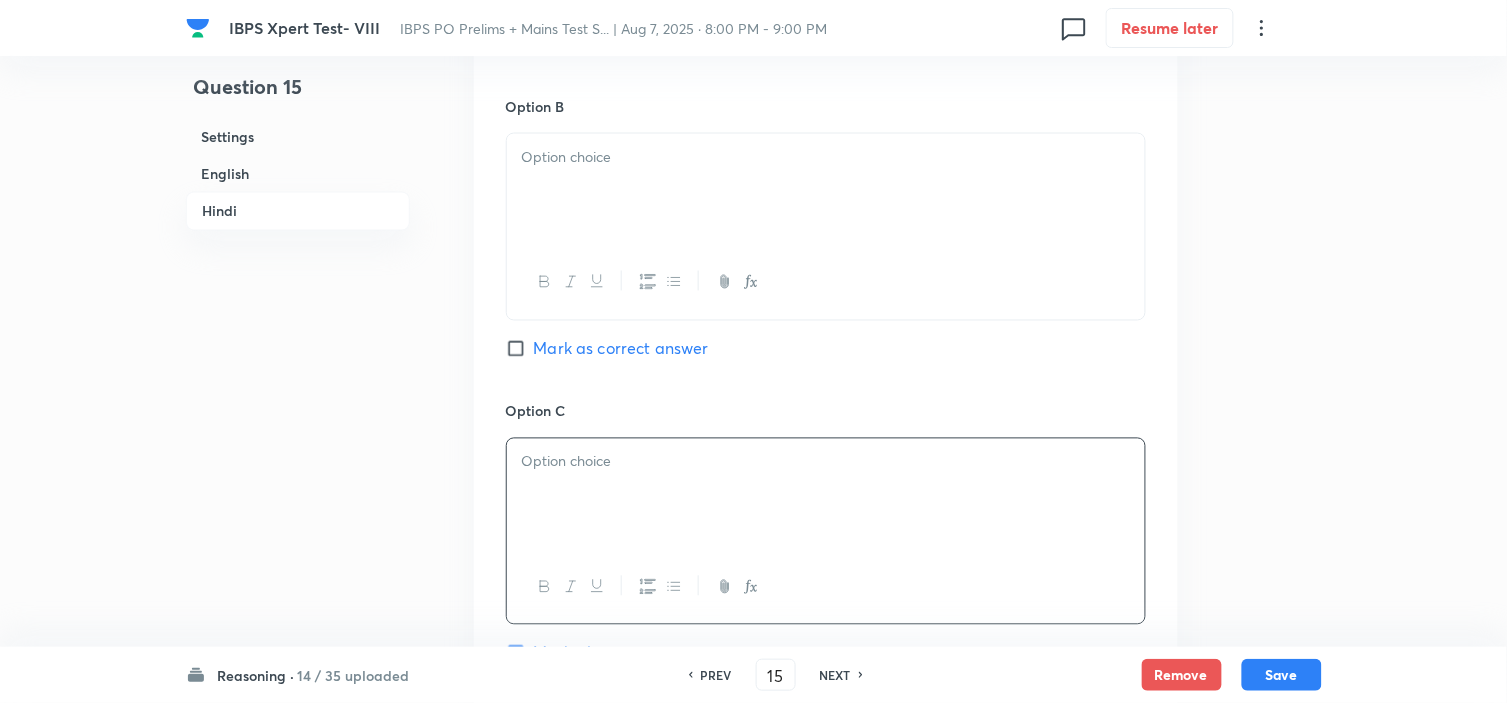 click at bounding box center [826, 190] 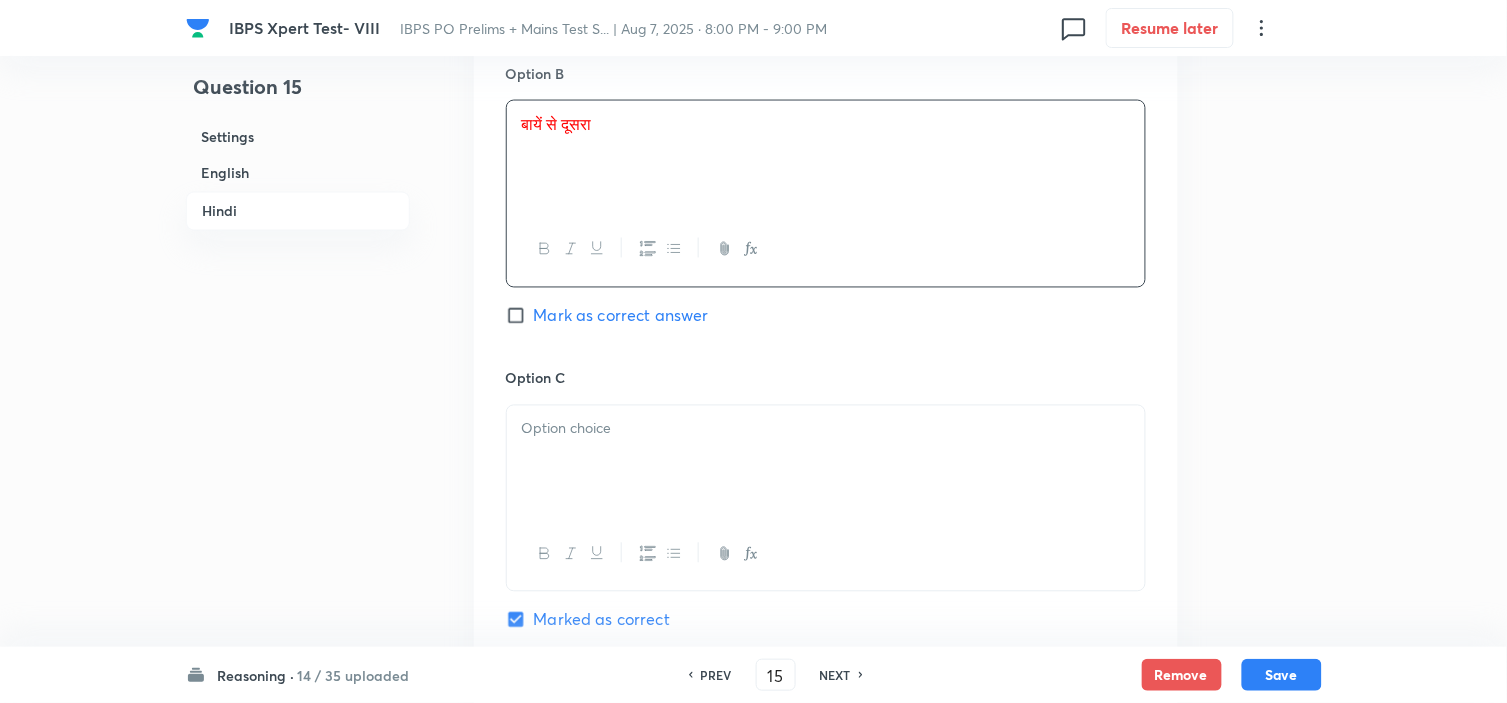 scroll, scrollTop: 4862, scrollLeft: 0, axis: vertical 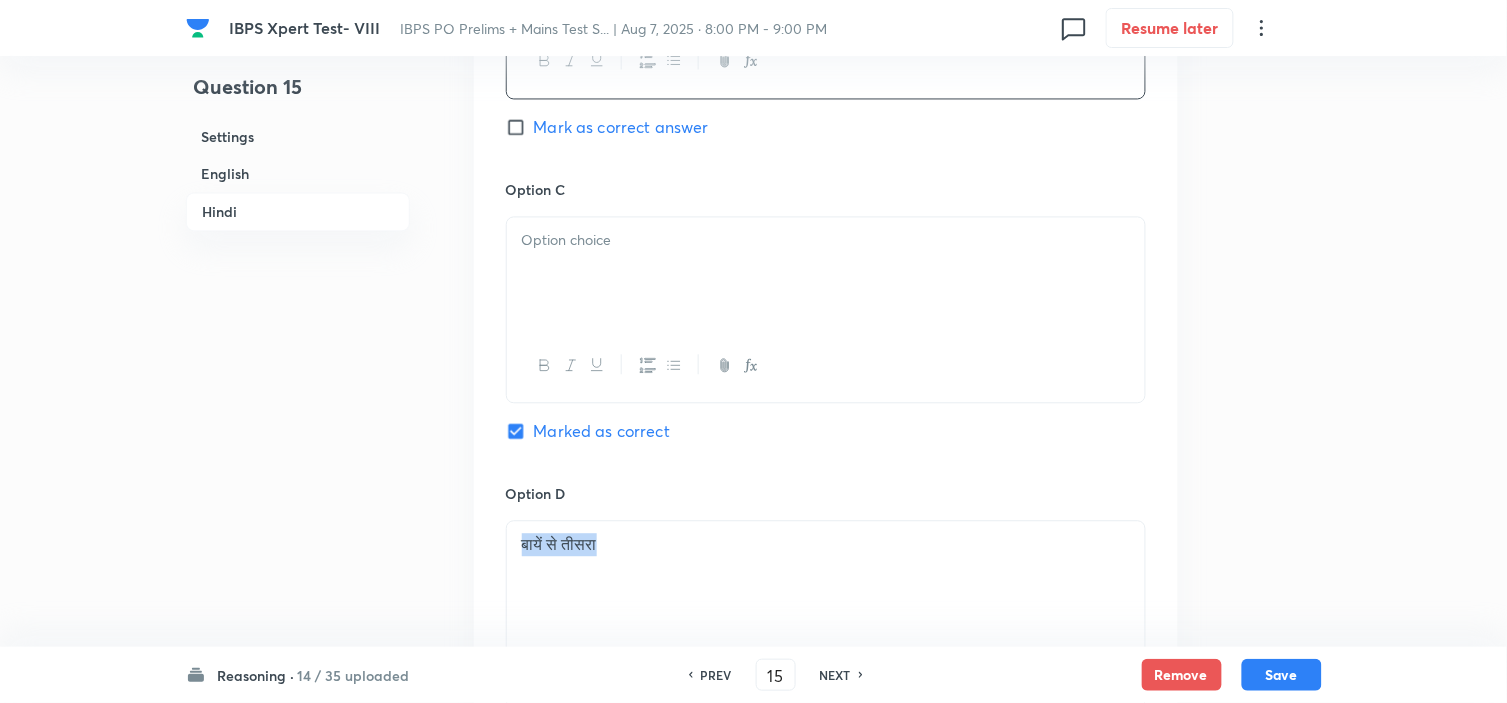 drag, startPoint x: 684, startPoint y: 548, endPoint x: 423, endPoint y: 552, distance: 261.03064 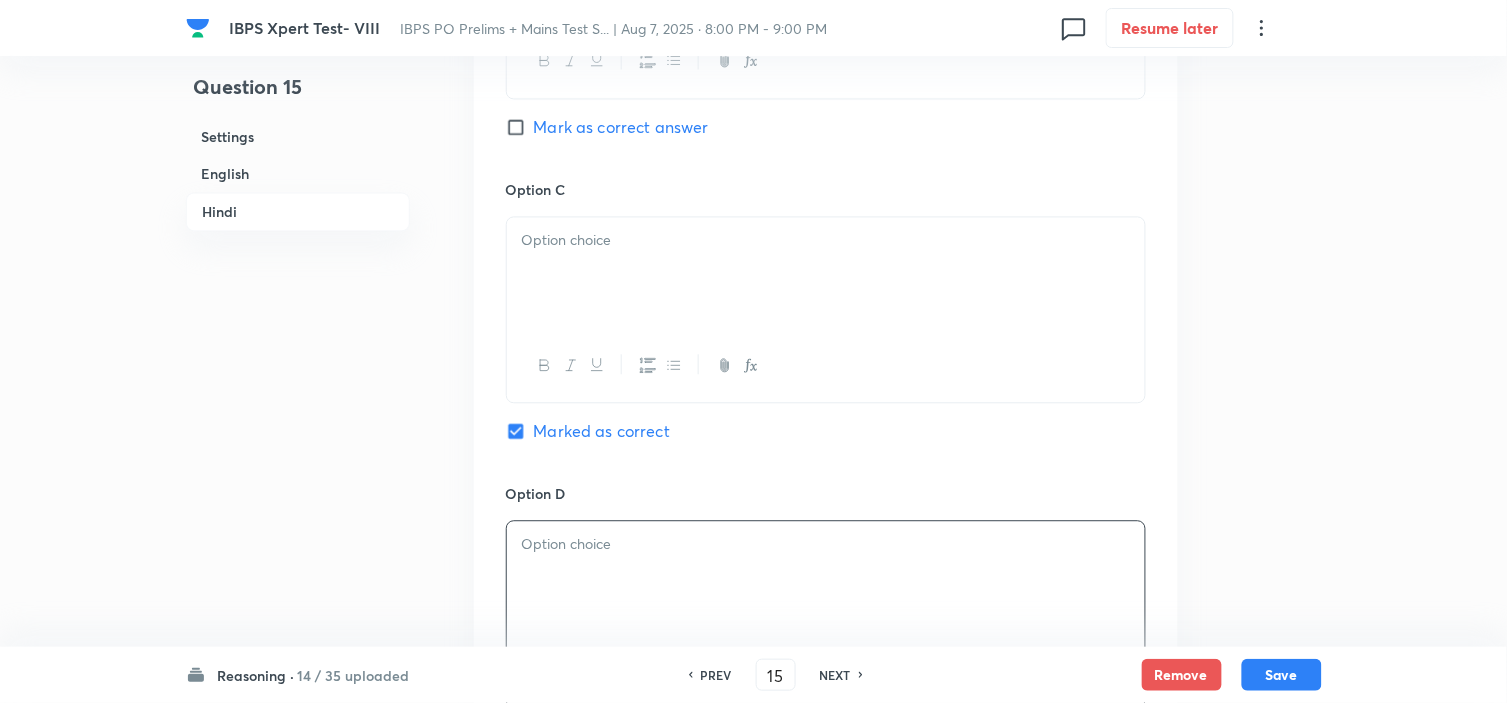 click at bounding box center (826, 273) 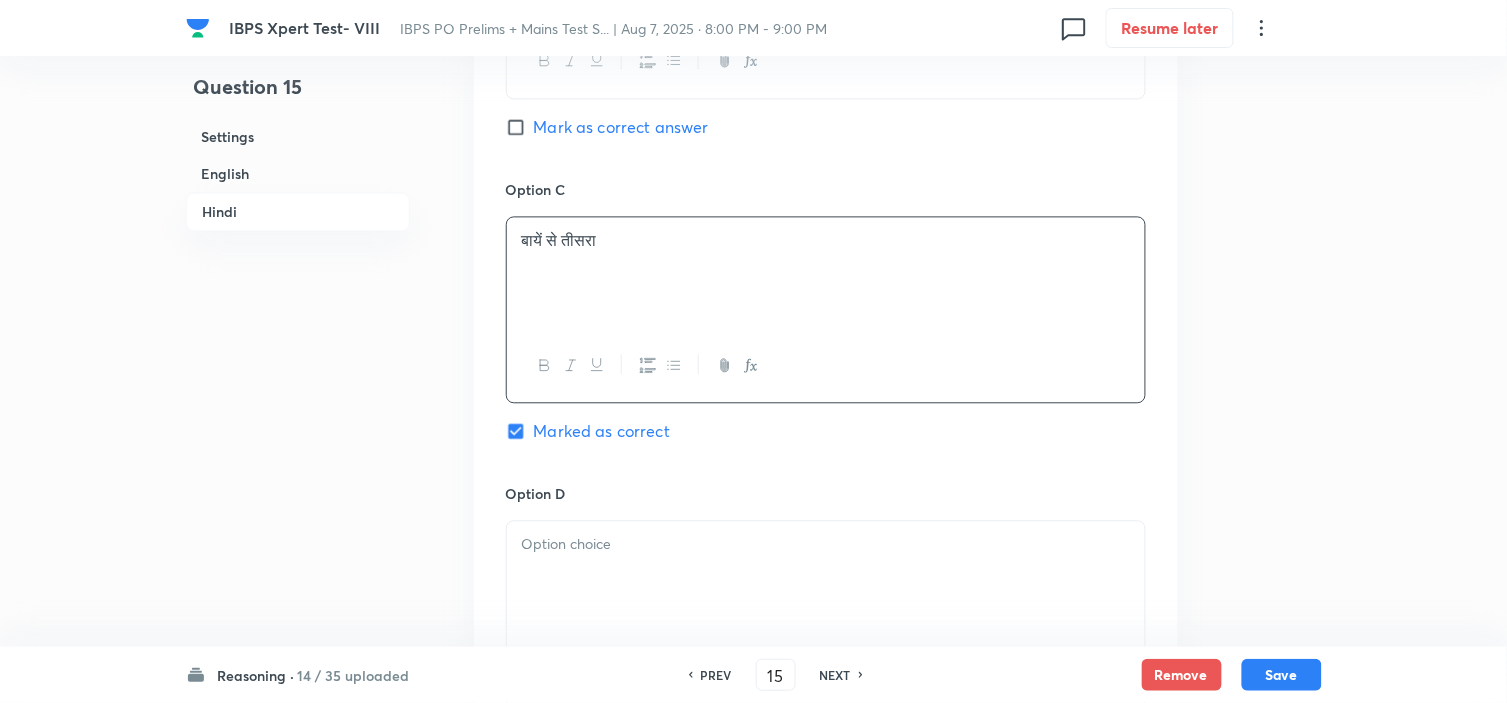 click on "Mark as correct answer" at bounding box center [621, 127] 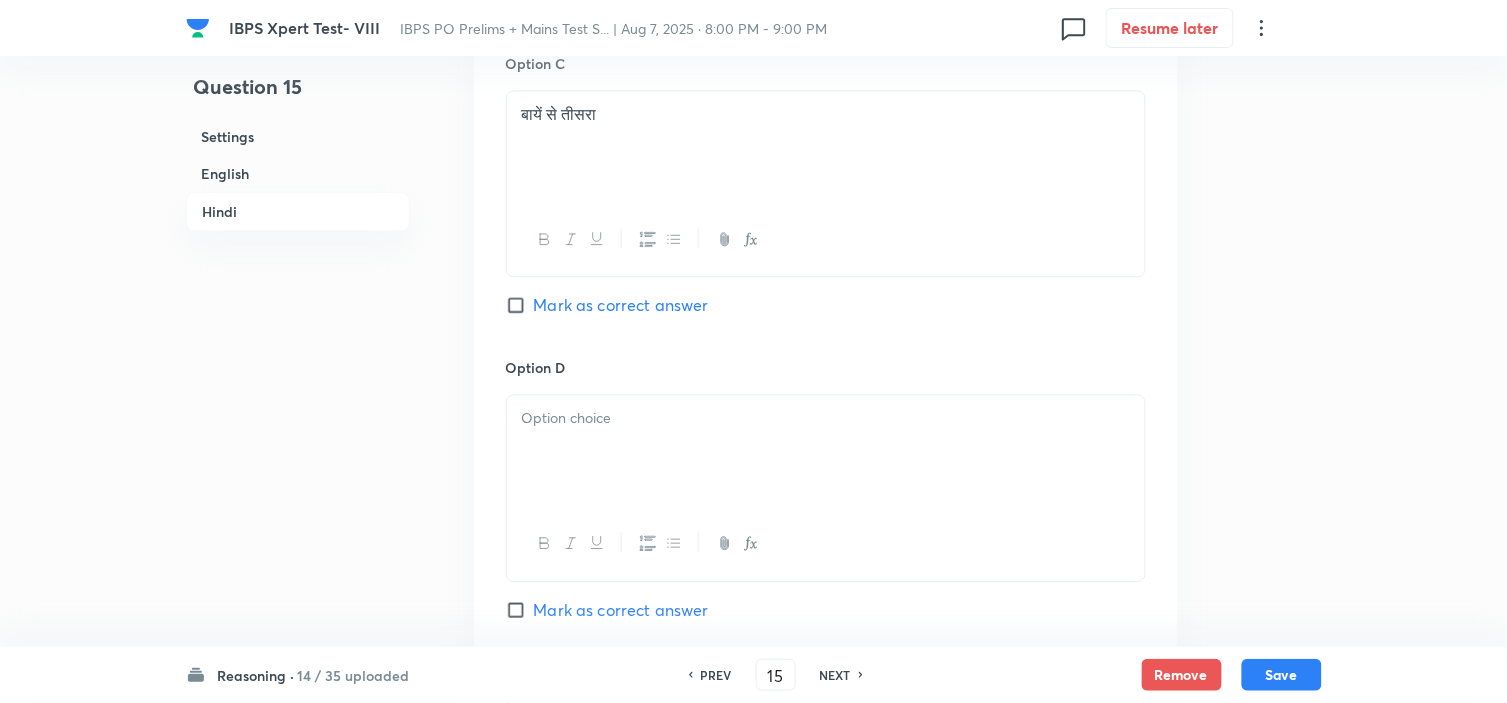 scroll, scrollTop: 5195, scrollLeft: 0, axis: vertical 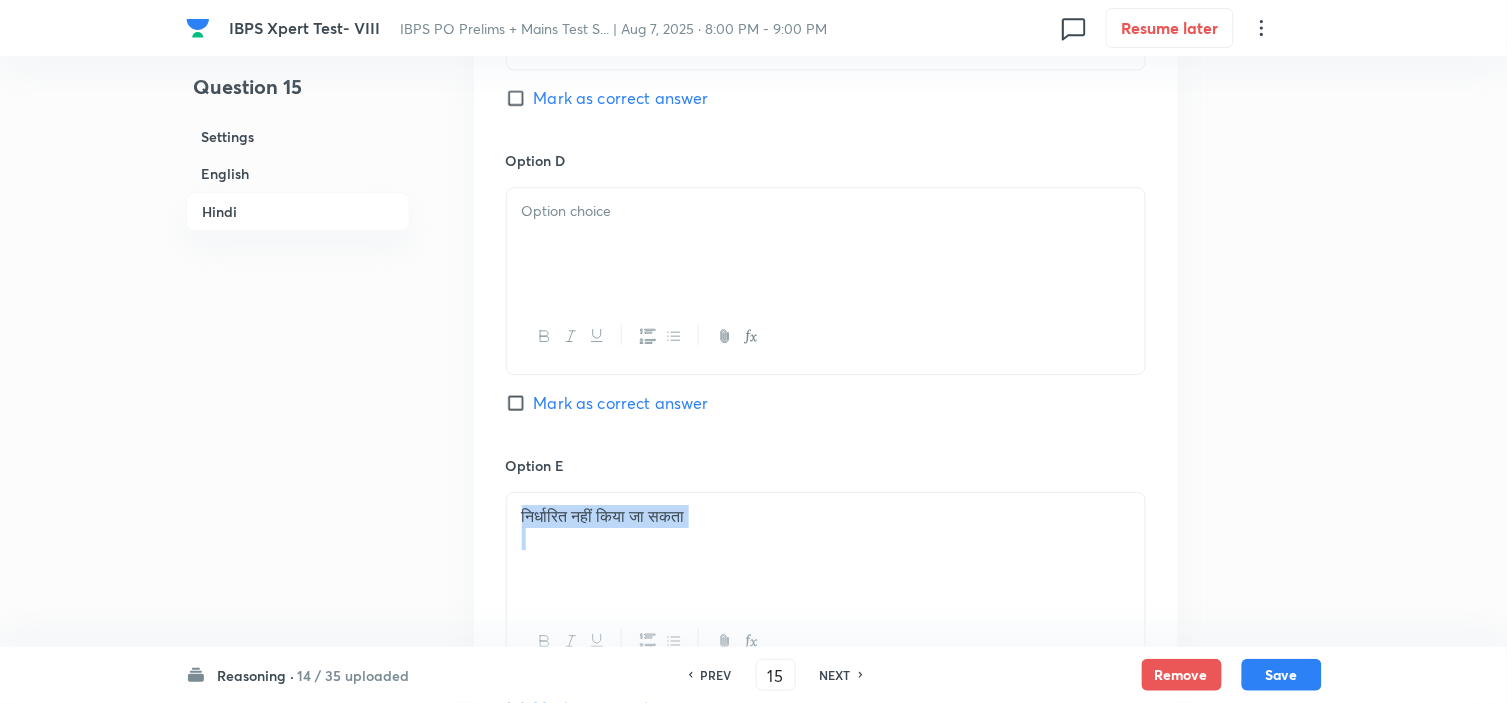 drag, startPoint x: 685, startPoint y: 535, endPoint x: 455, endPoint y: 511, distance: 231.24878 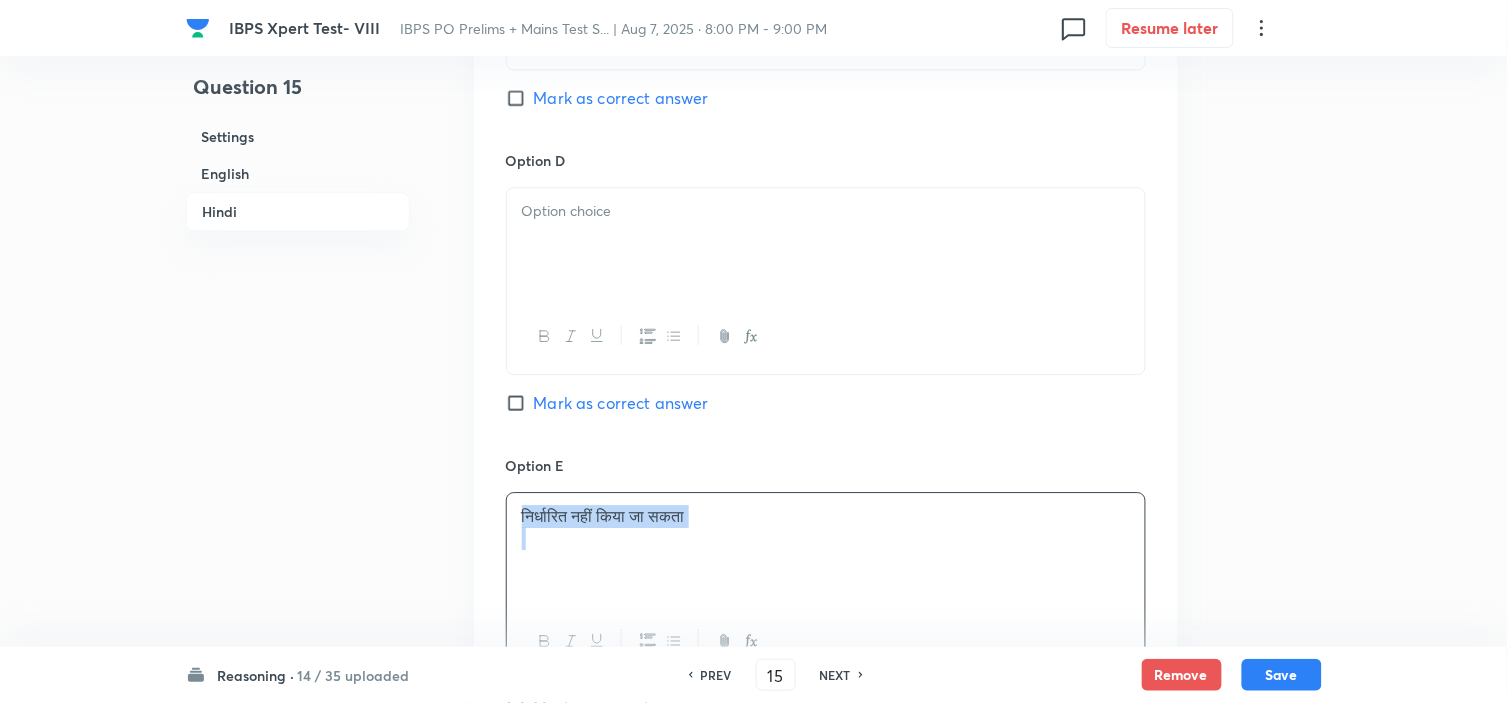 copy on "निर्धारित नहीं किया जा सकता" 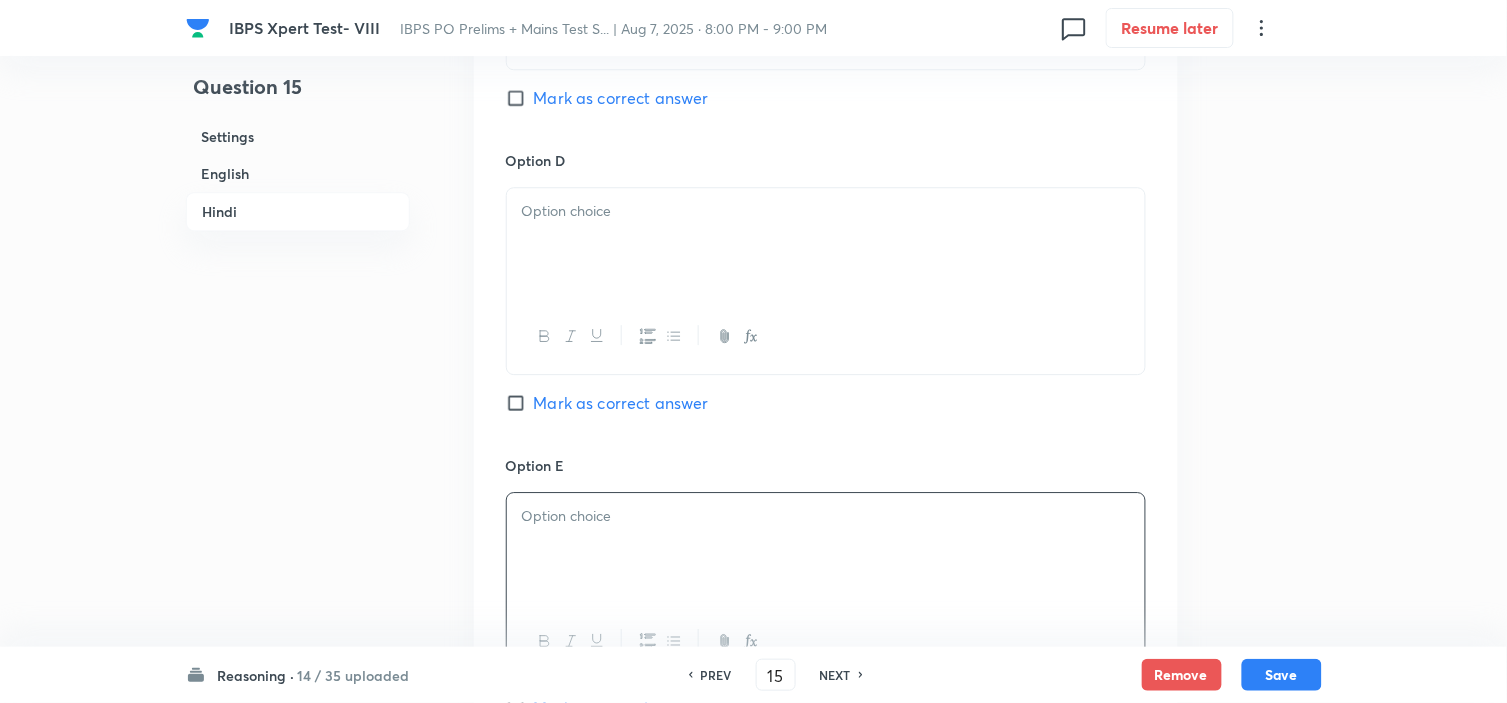 click at bounding box center (826, 244) 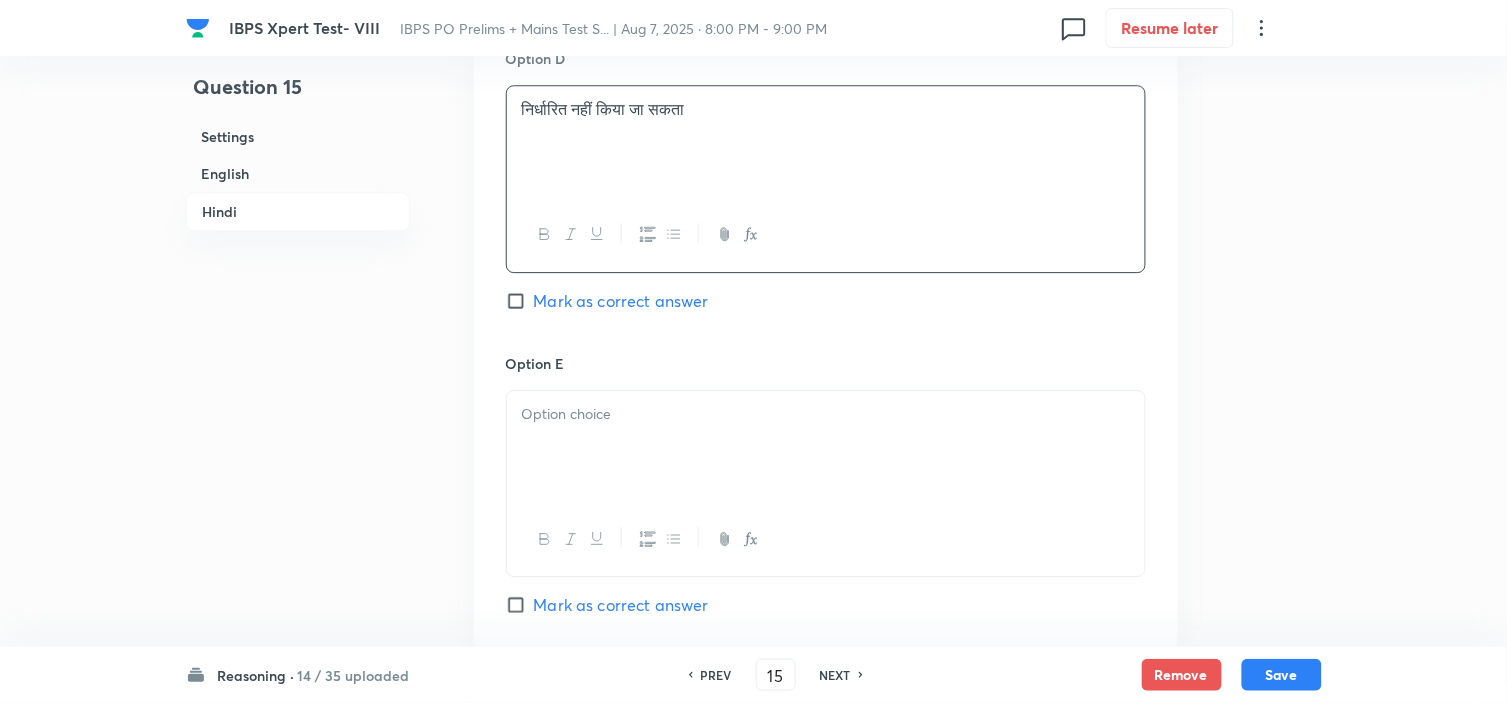 scroll, scrollTop: 5640, scrollLeft: 0, axis: vertical 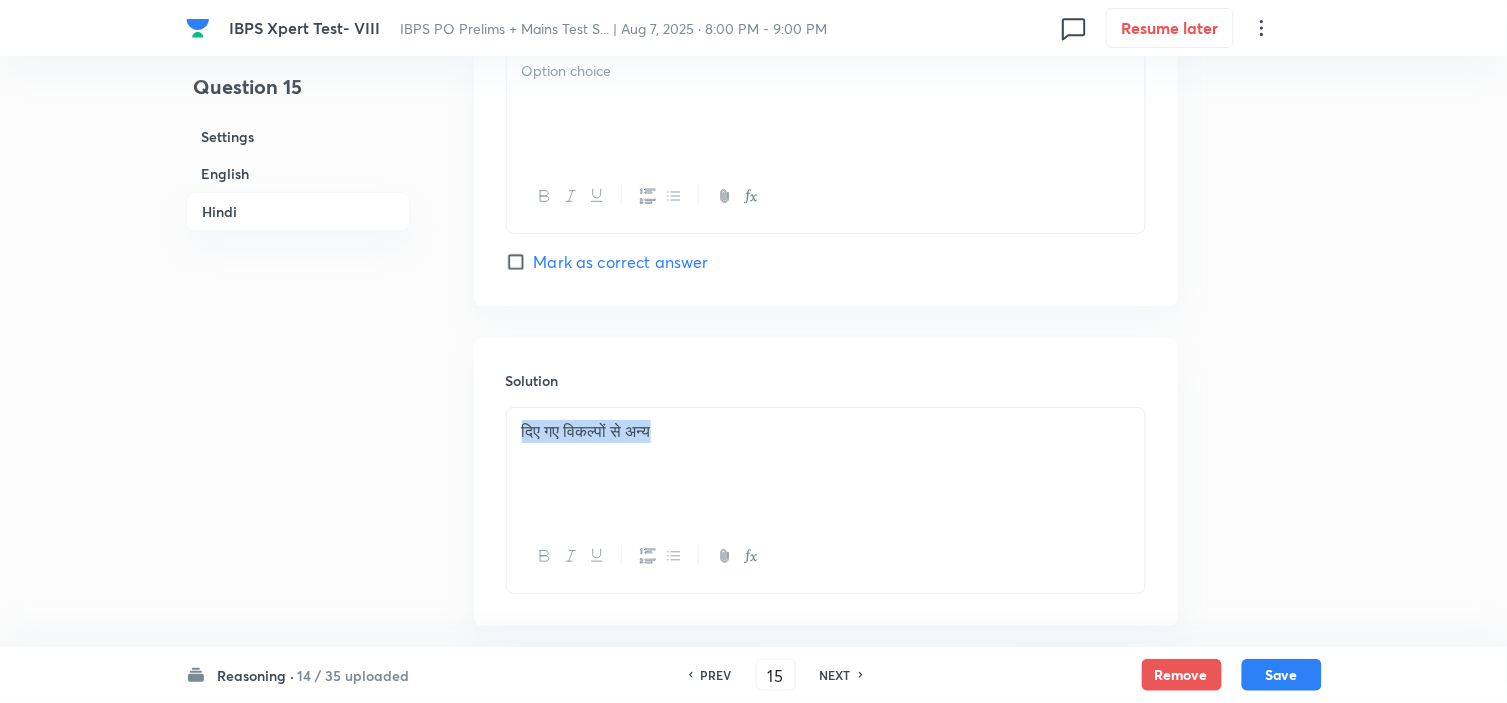drag, startPoint x: 720, startPoint y: 442, endPoint x: 502, endPoint y: 444, distance: 218.00917 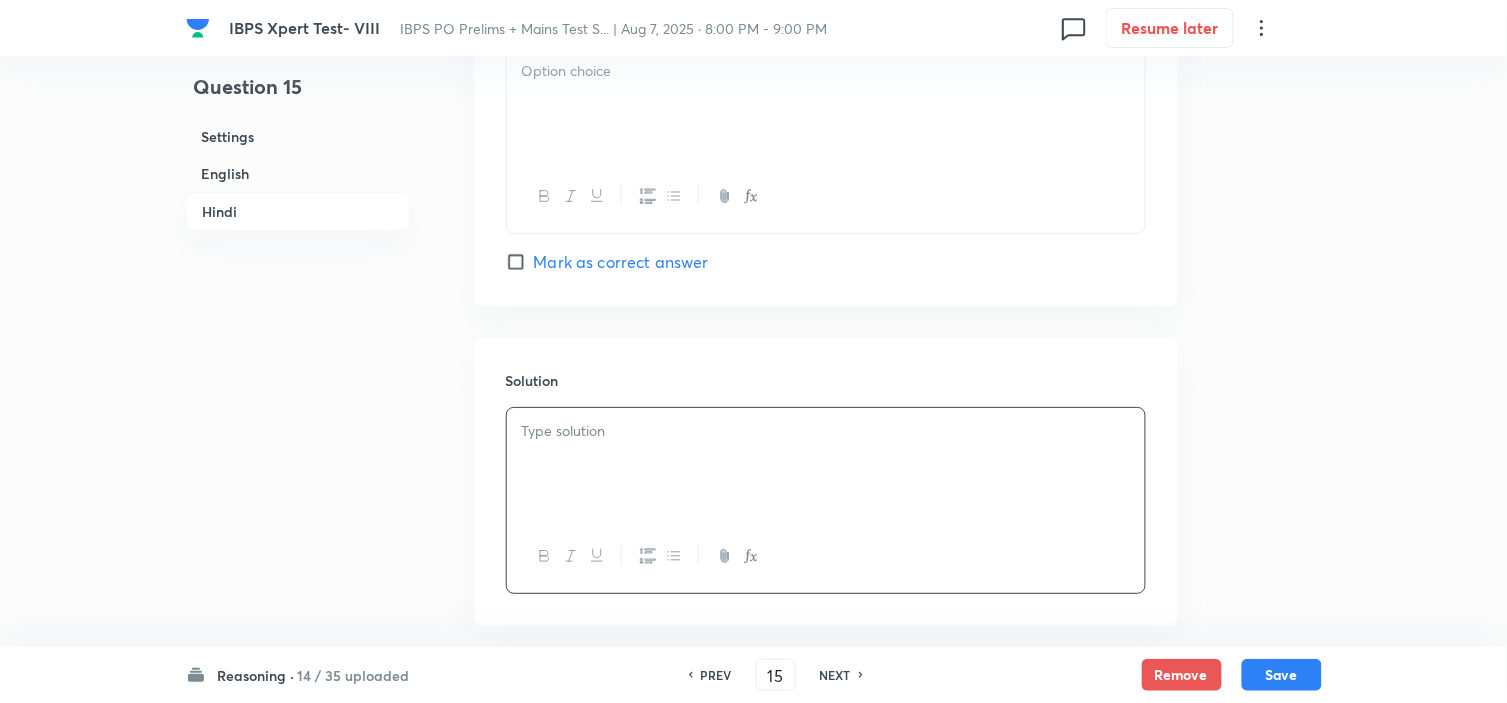 click at bounding box center [826, 104] 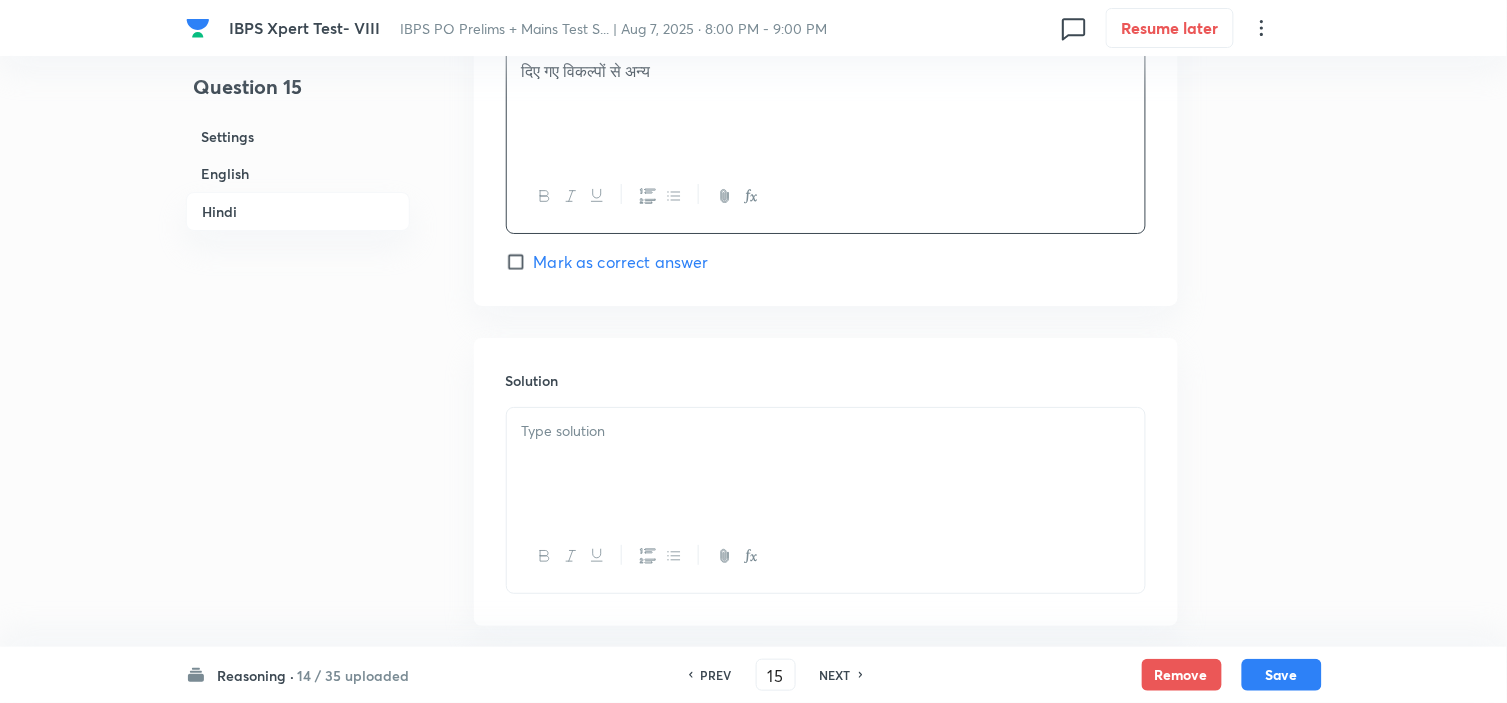 click at bounding box center (826, 431) 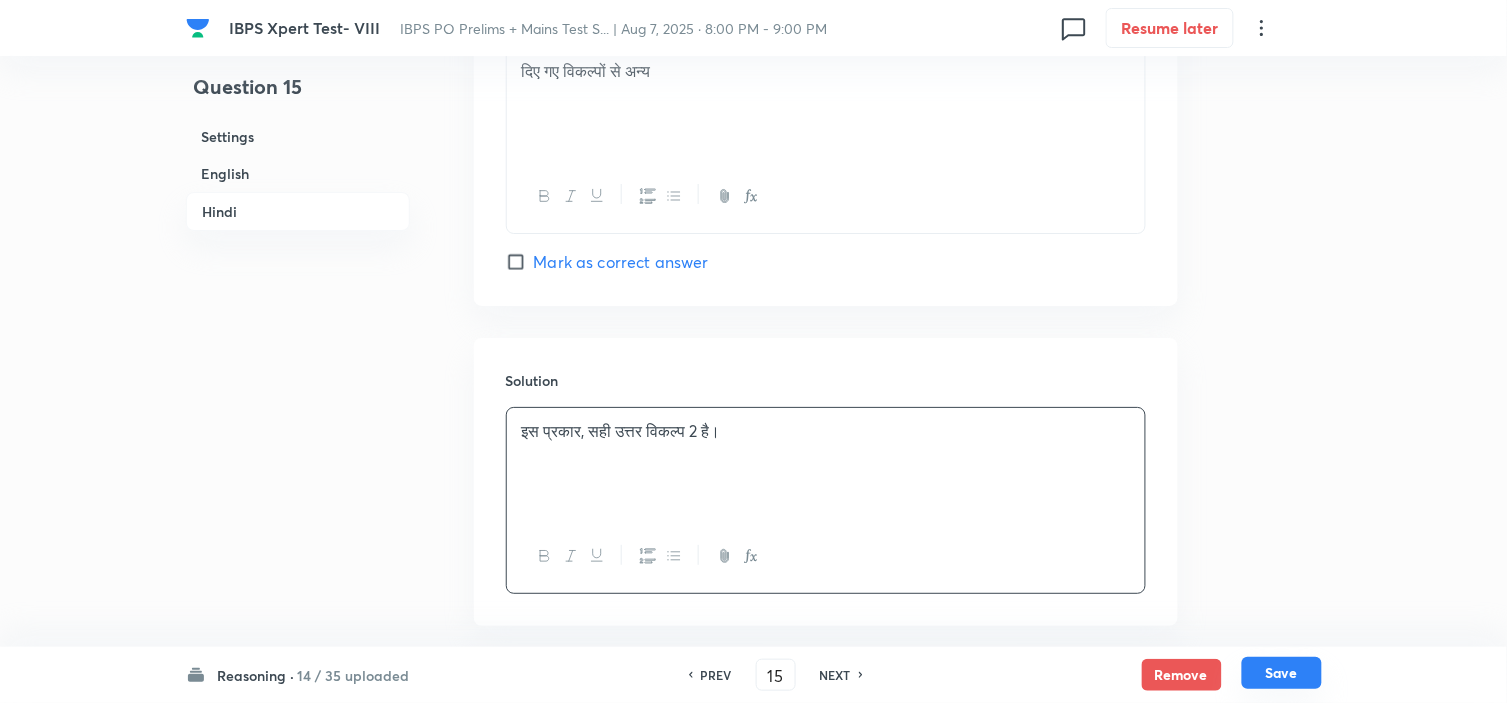 click on "Save" at bounding box center (1282, 673) 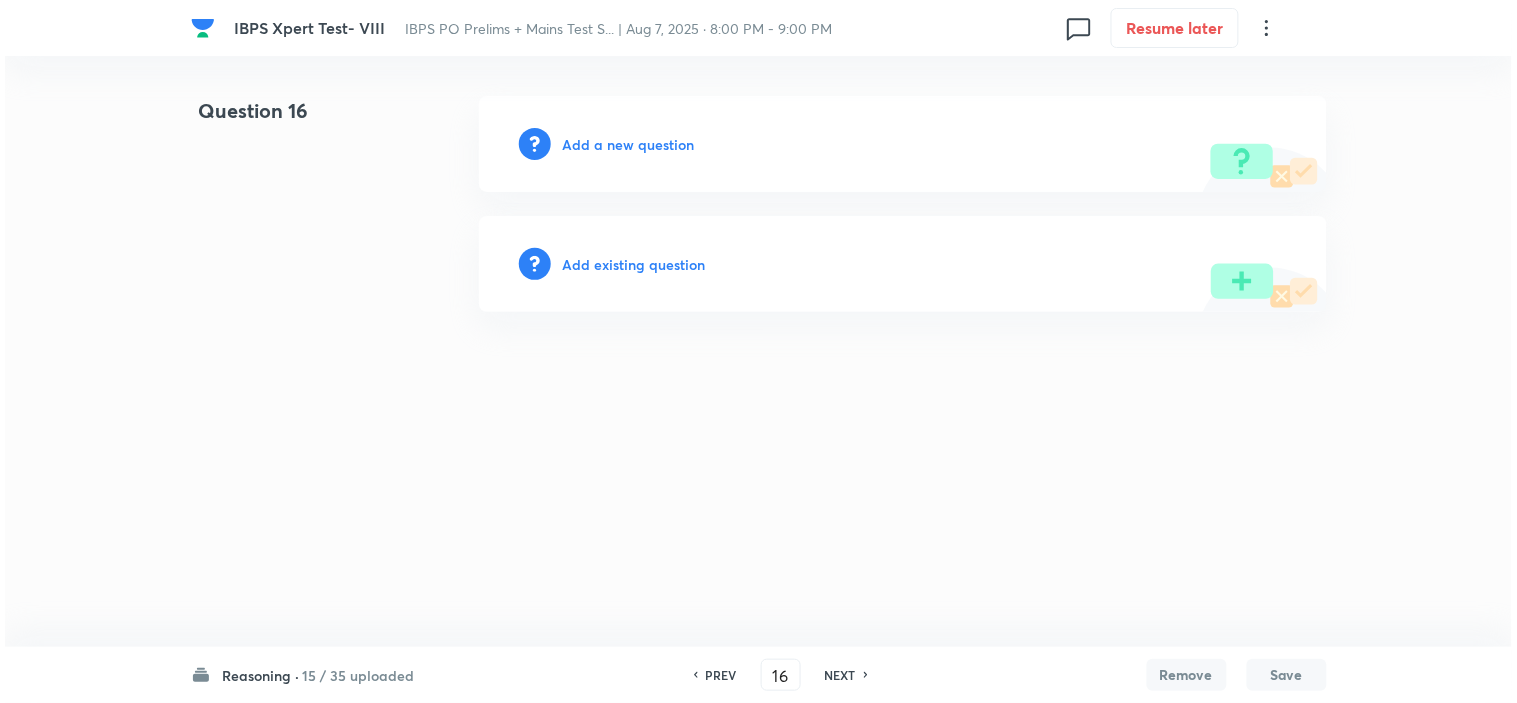 scroll, scrollTop: 0, scrollLeft: 0, axis: both 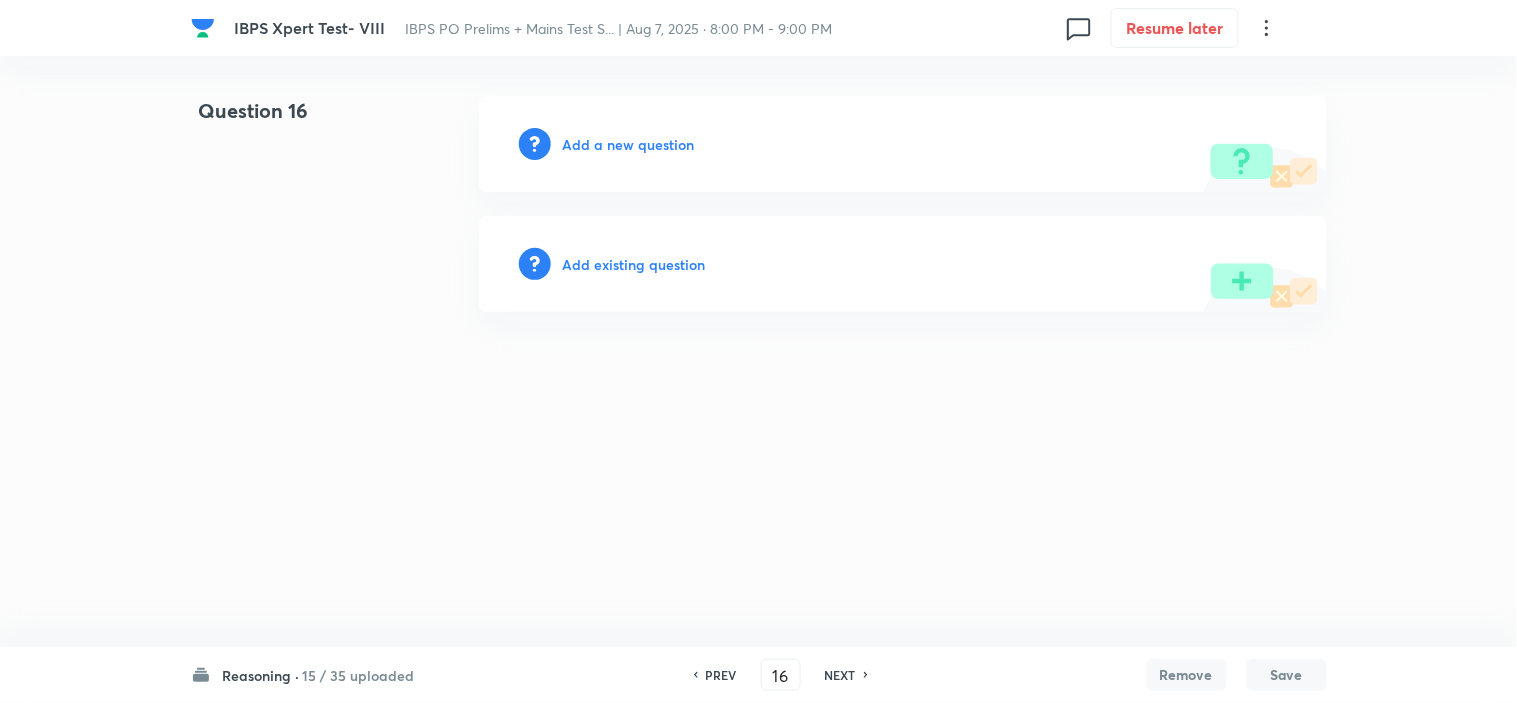 click on "Add a new question" at bounding box center (903, 144) 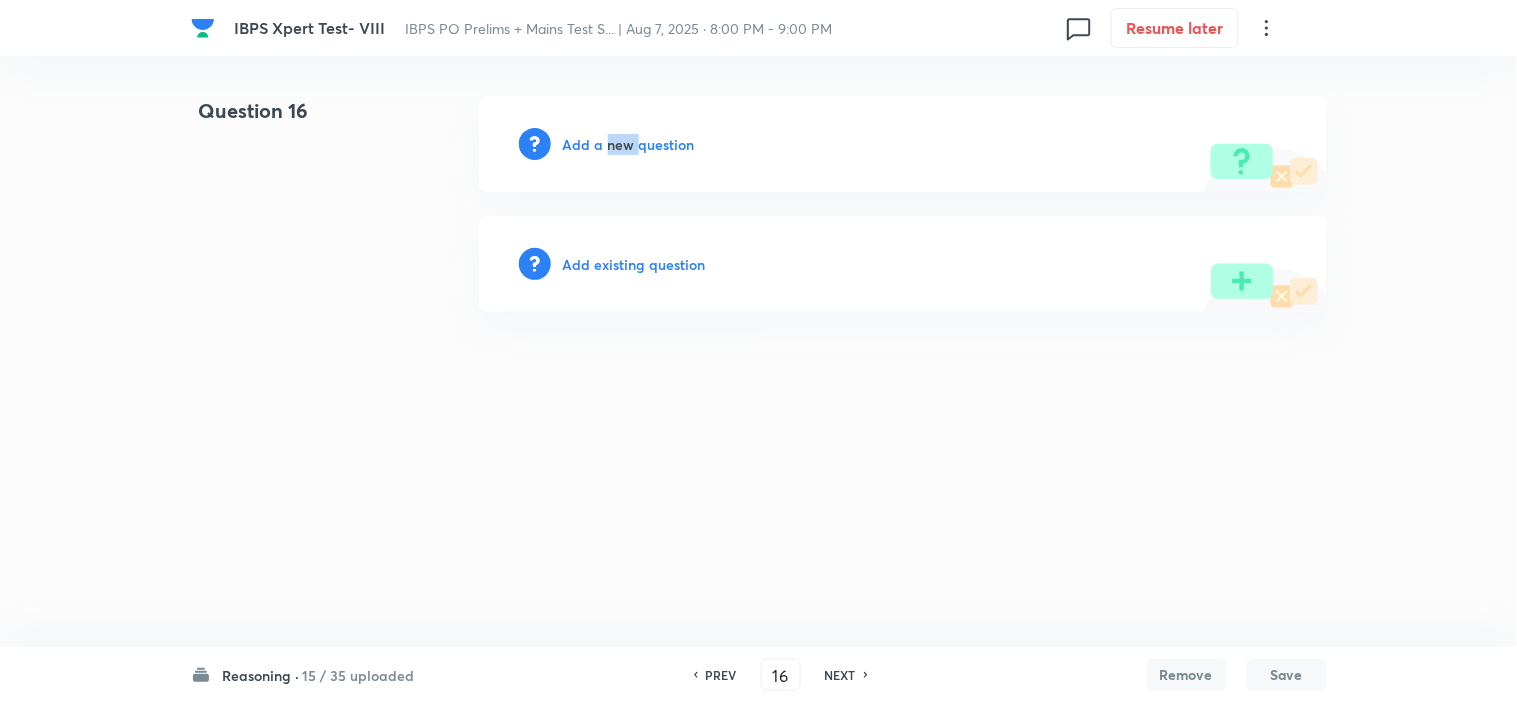 click on "Add a new question" at bounding box center (903, 144) 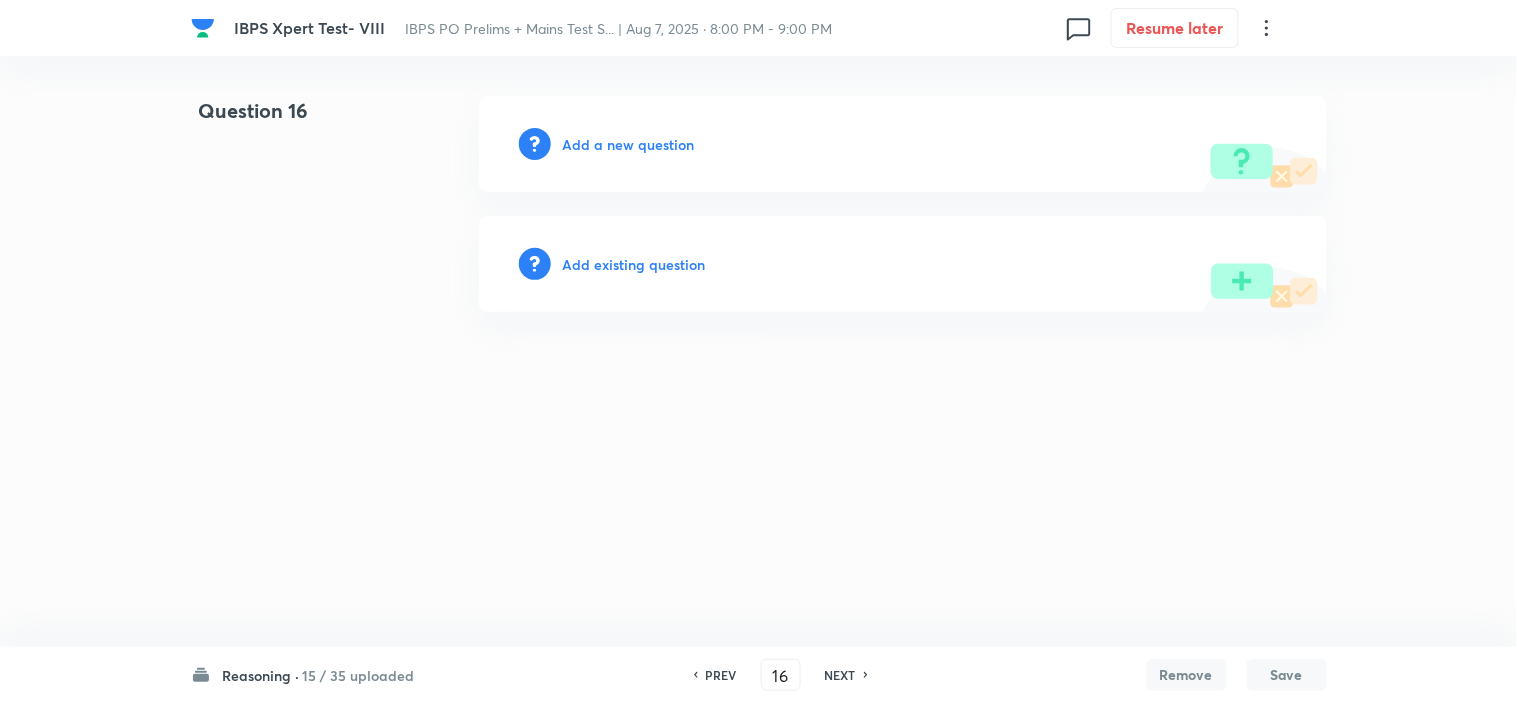 click on "Add a new question" at bounding box center (629, 144) 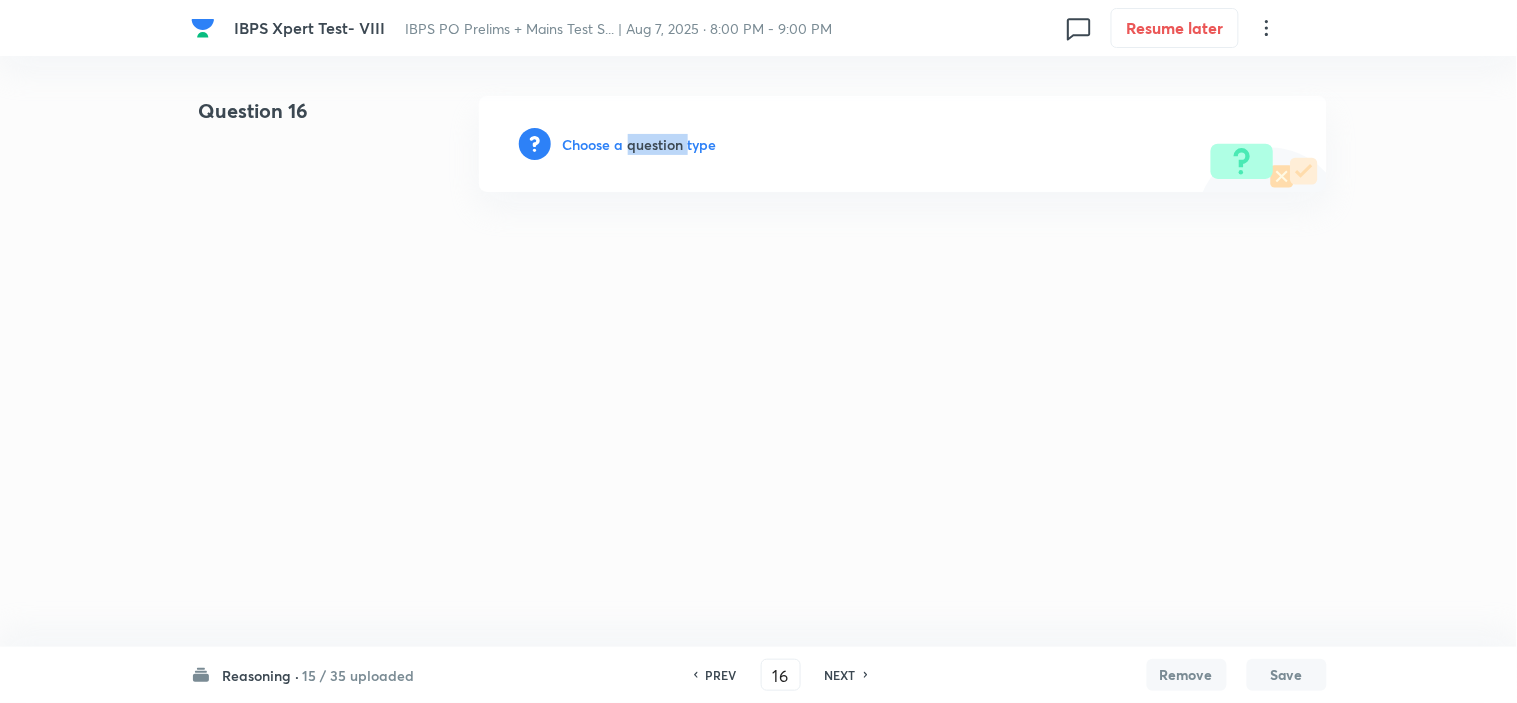 click on "Choose a question type" at bounding box center [640, 144] 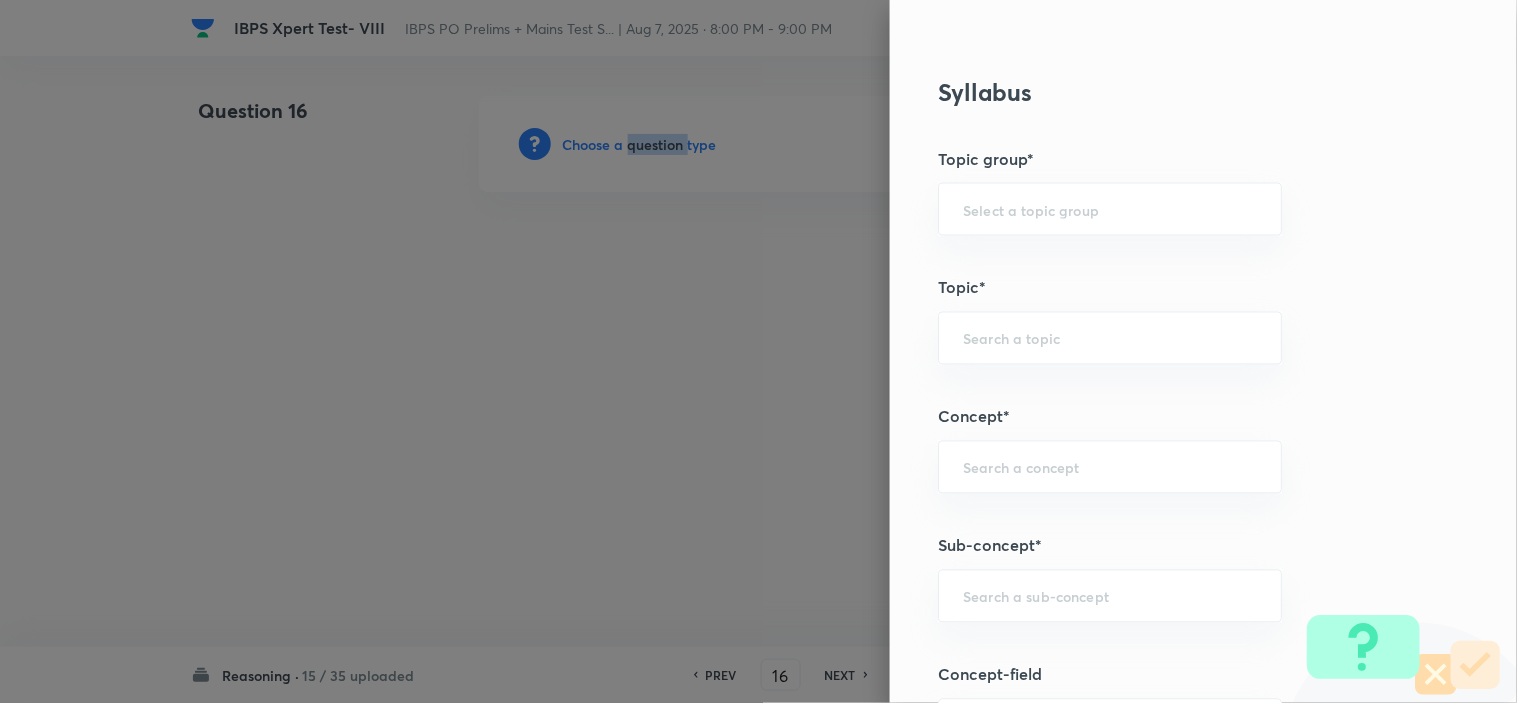 scroll, scrollTop: 888, scrollLeft: 0, axis: vertical 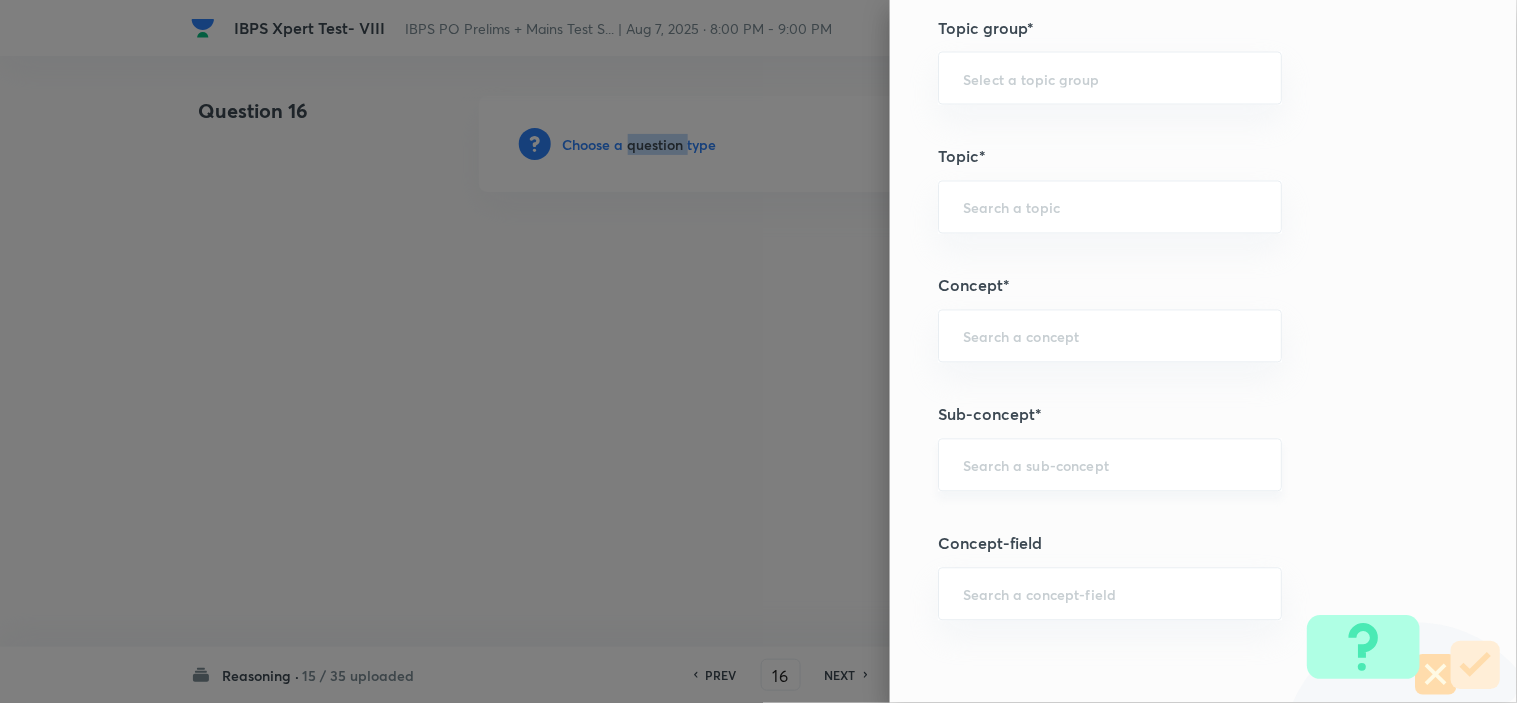 click on "​" at bounding box center (1110, 465) 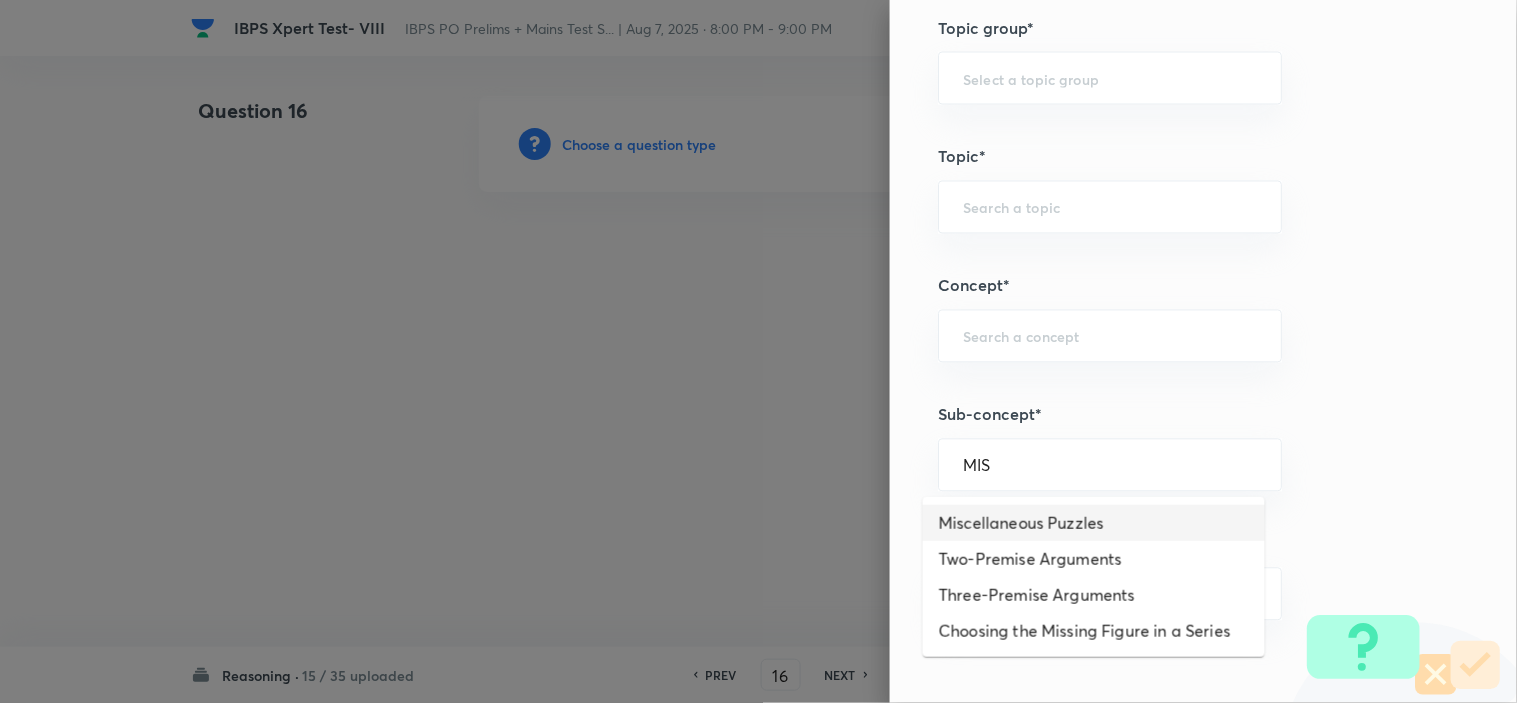 click on "Miscellaneous Puzzles" at bounding box center [1094, 523] 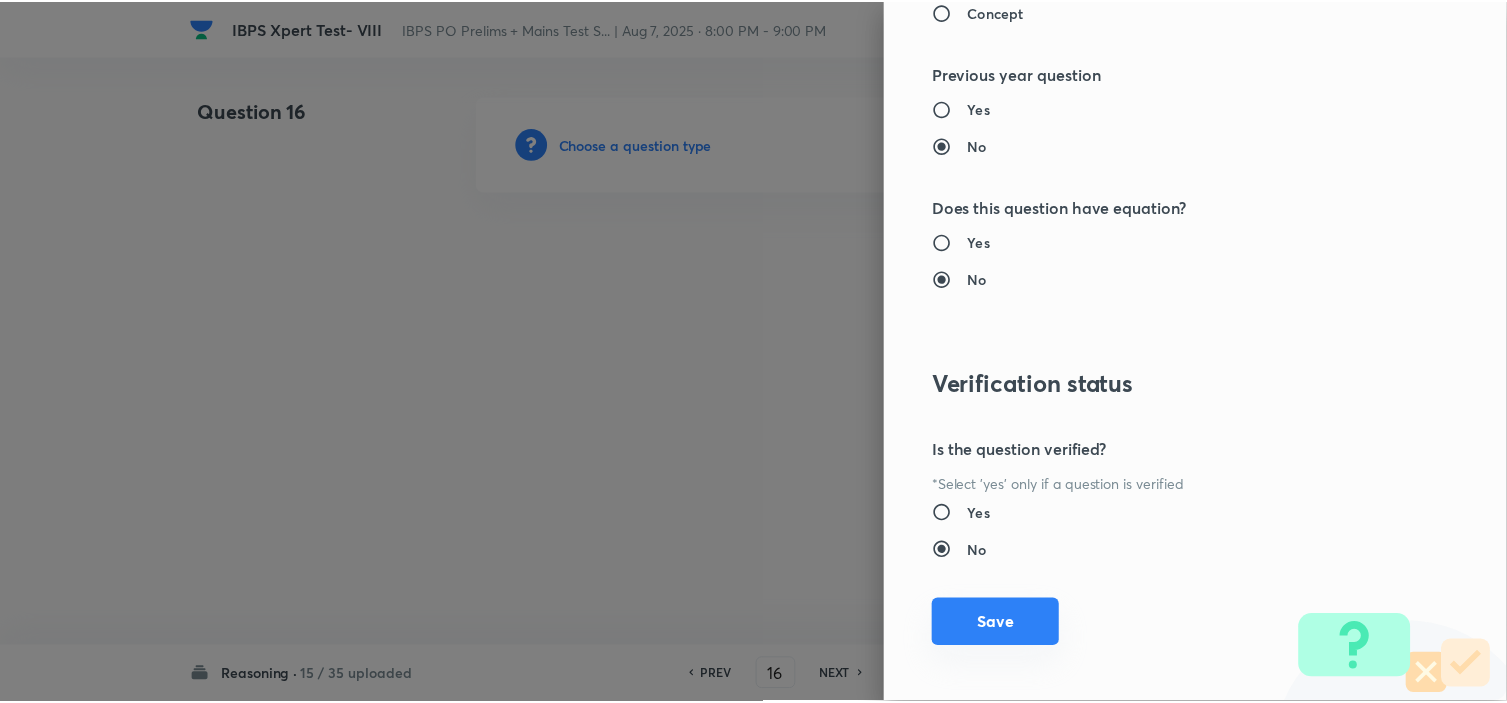 scroll, scrollTop: 2023, scrollLeft: 0, axis: vertical 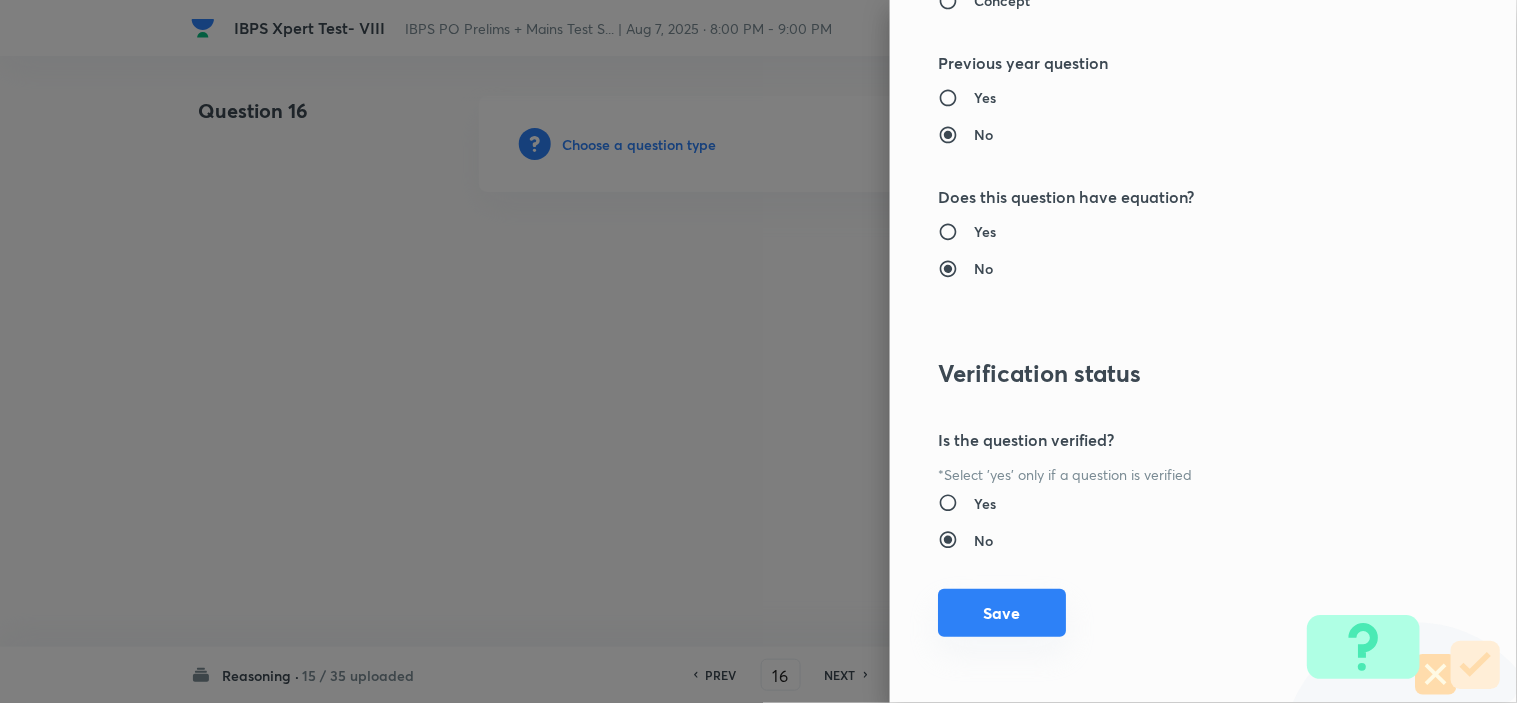 click on "Save" at bounding box center [1002, 613] 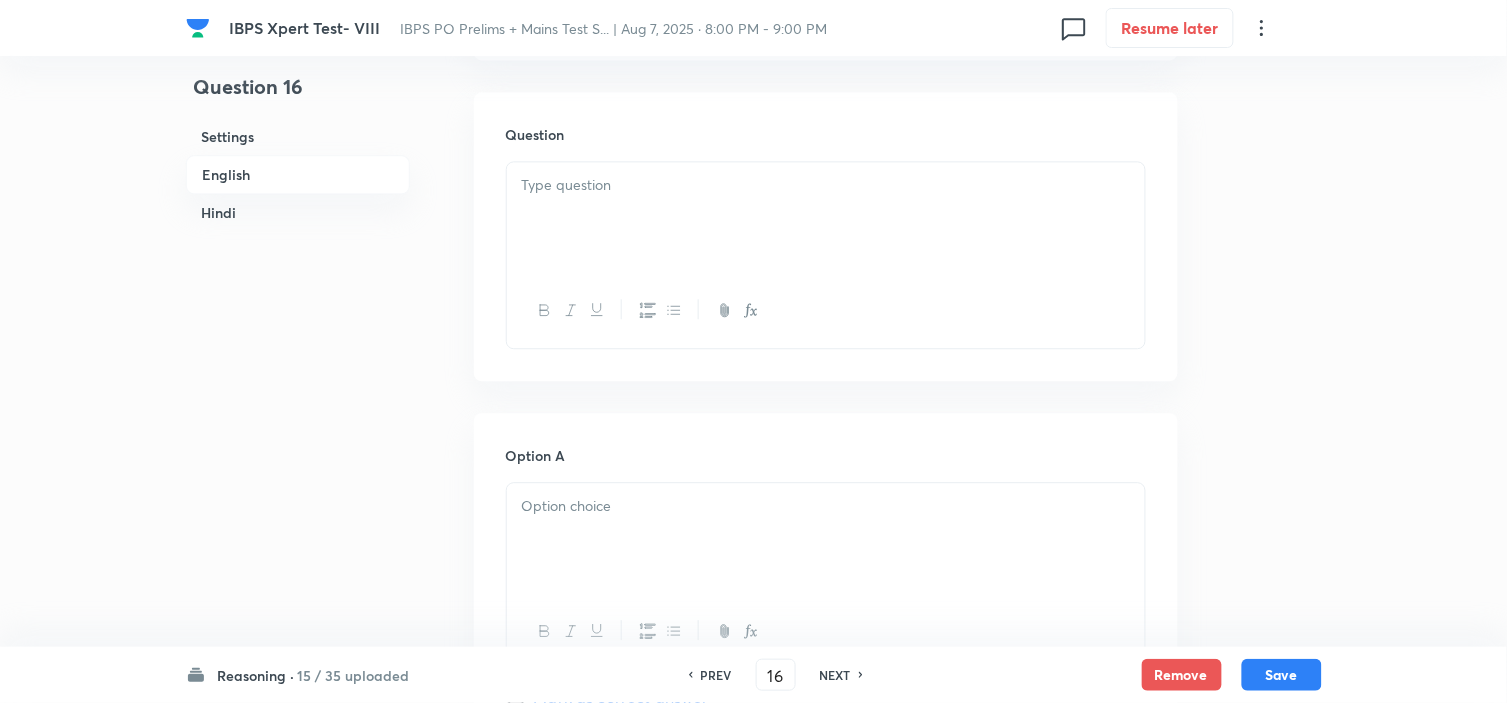 scroll, scrollTop: 1111, scrollLeft: 0, axis: vertical 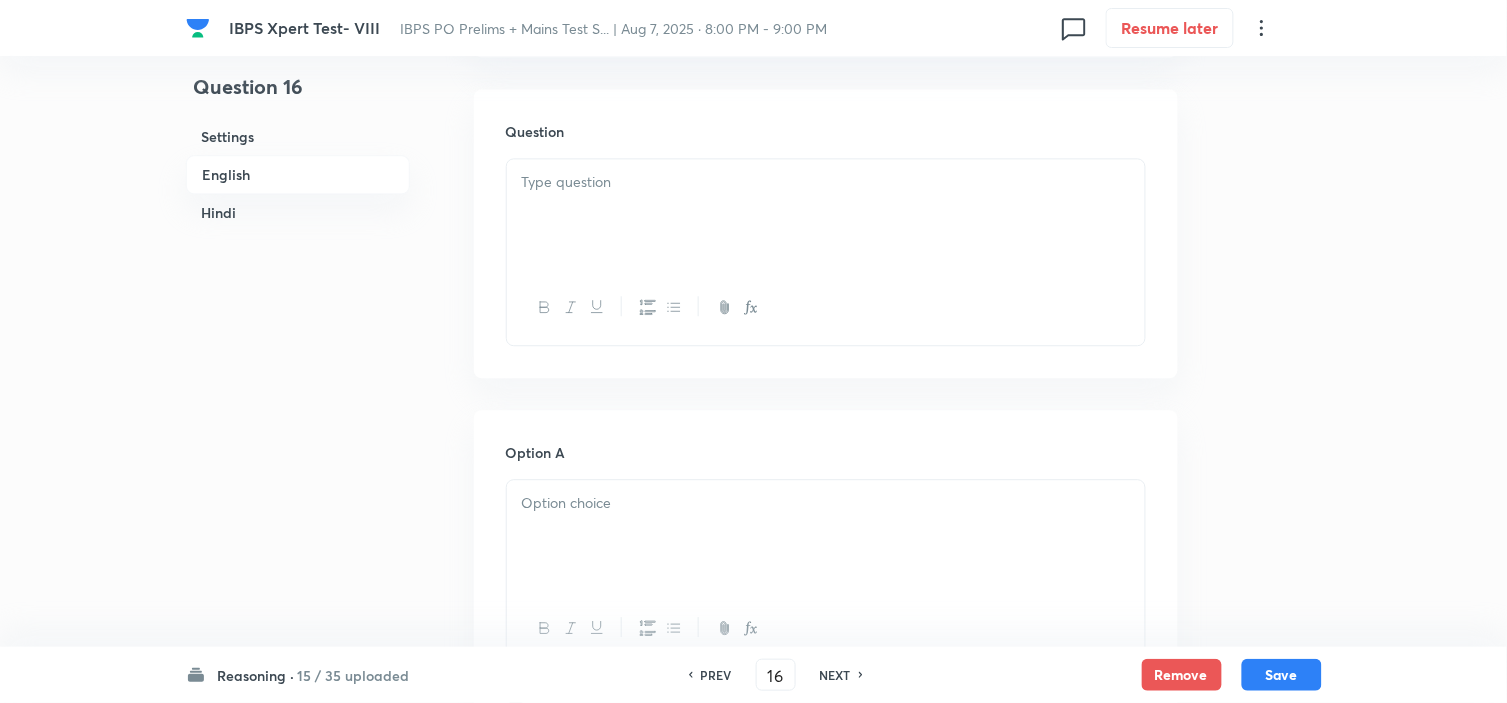 click at bounding box center [826, 215] 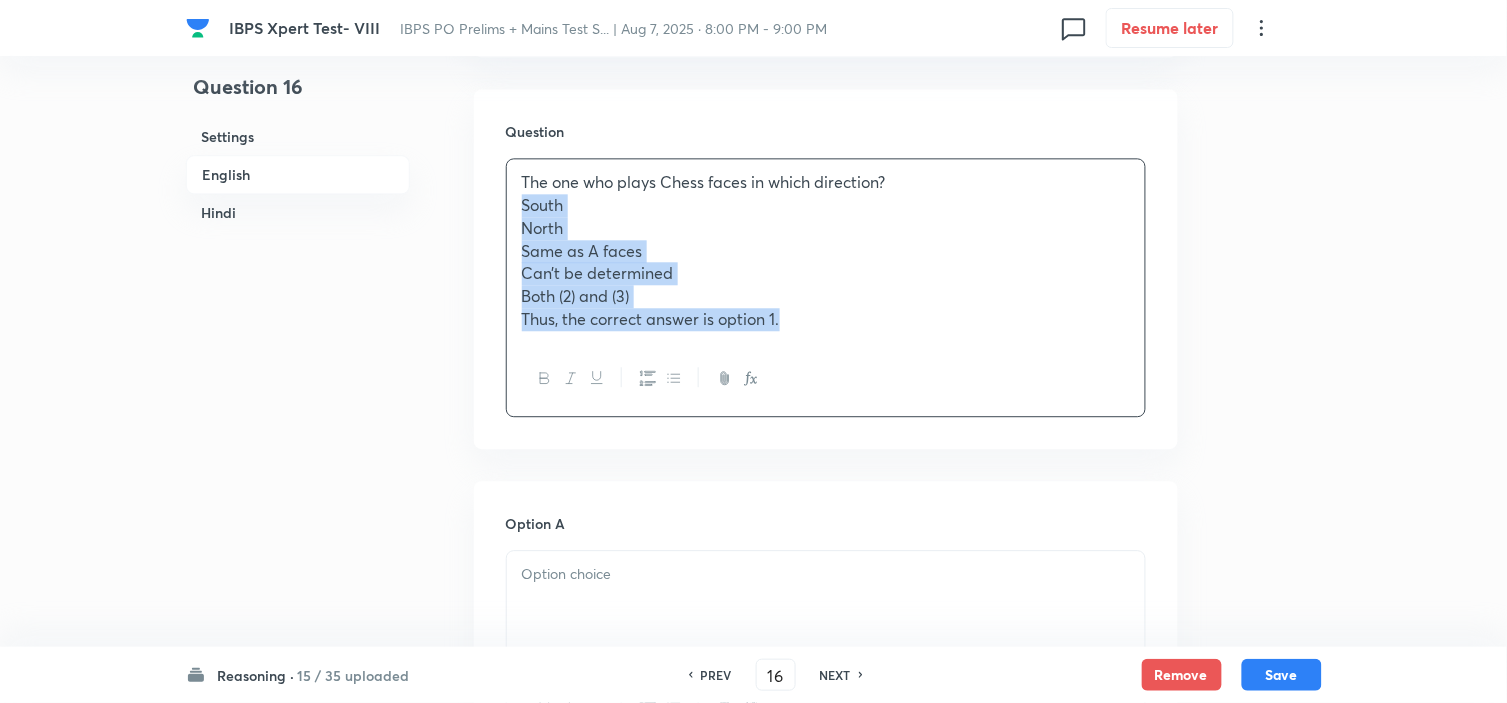 drag, startPoint x: 520, startPoint y: 205, endPoint x: 1006, endPoint y: 410, distance: 527.4666 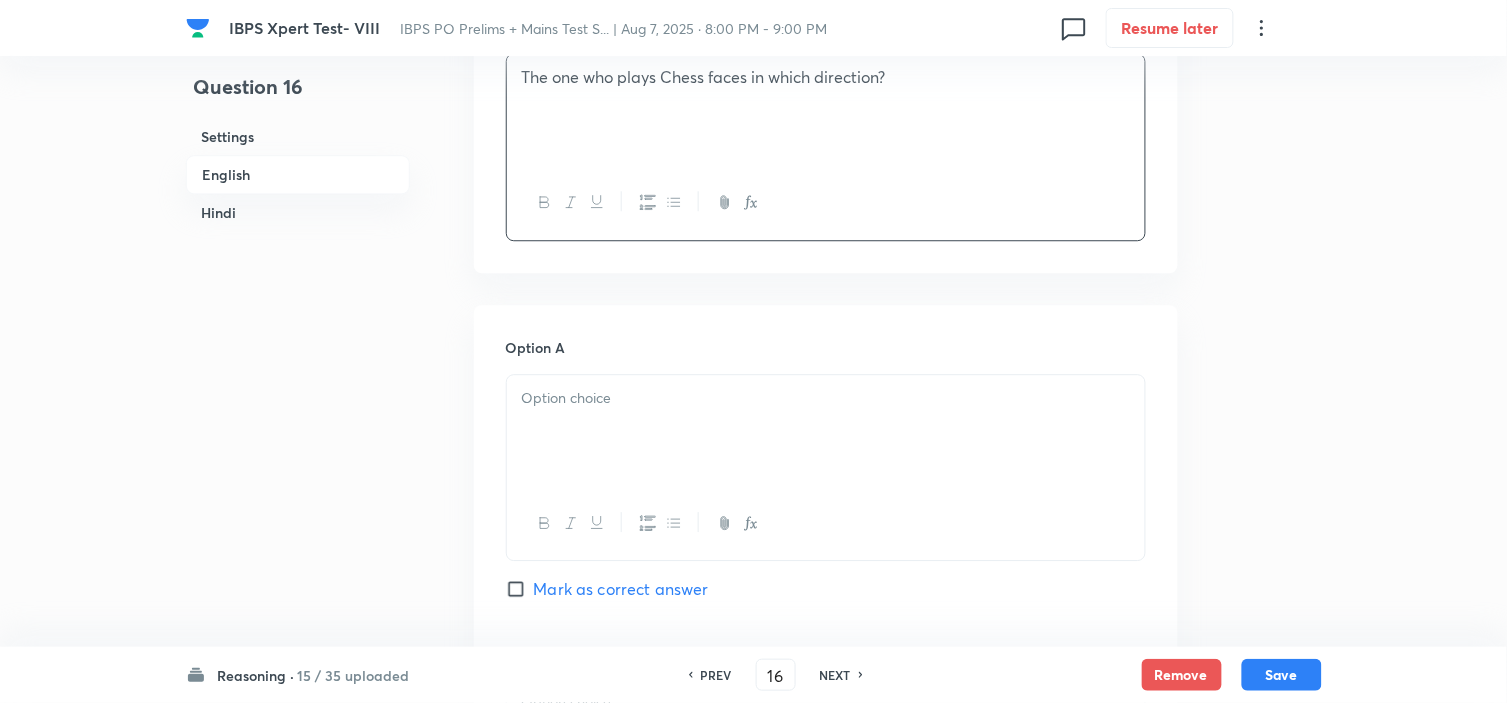 scroll, scrollTop: 1333, scrollLeft: 0, axis: vertical 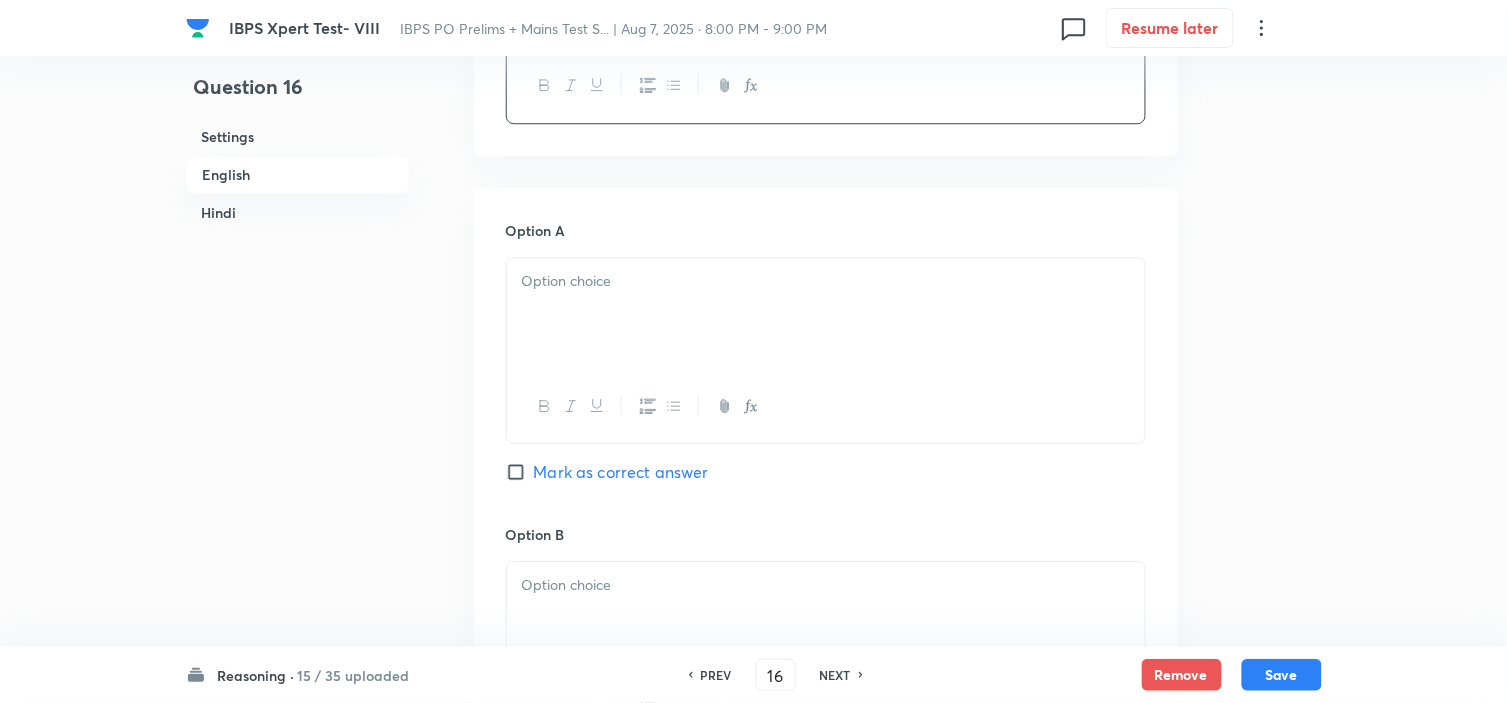 click at bounding box center (826, 314) 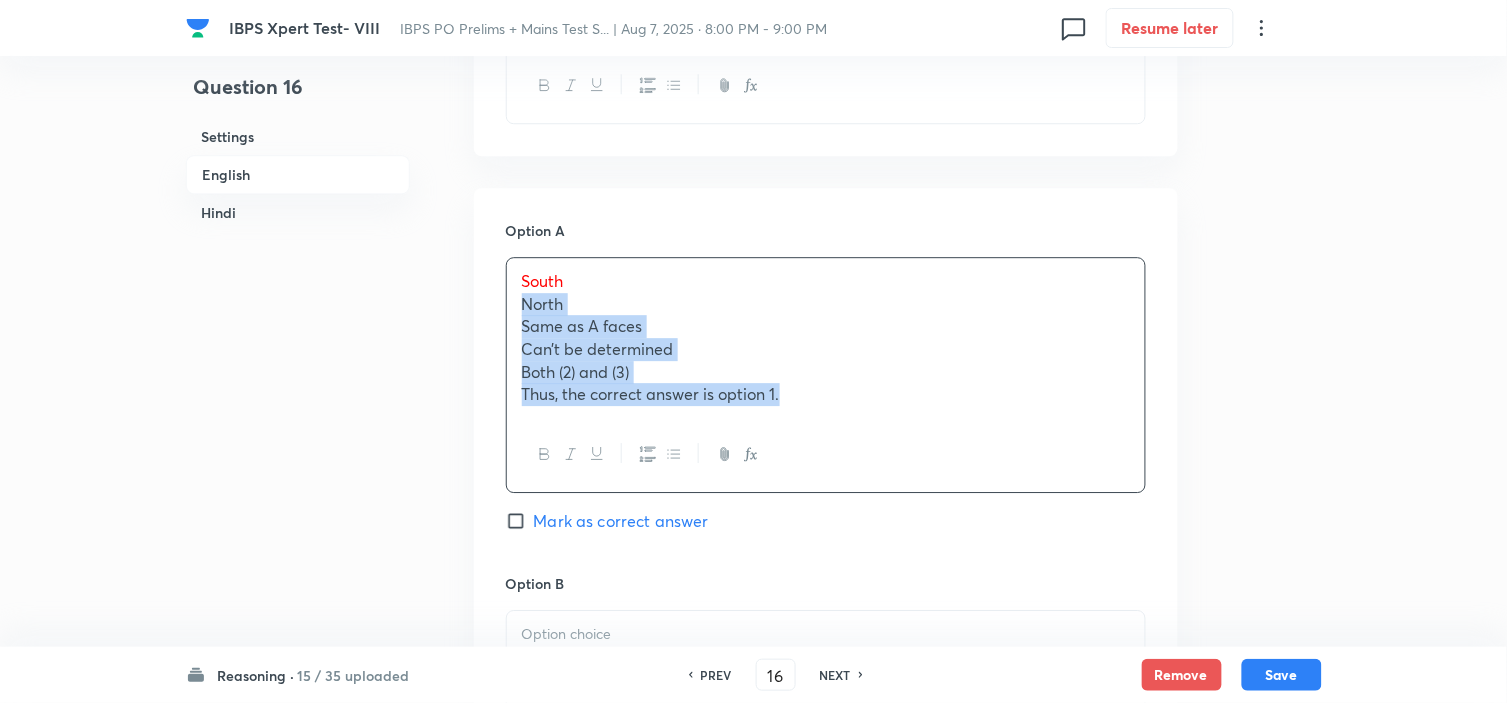 drag, startPoint x: 520, startPoint y: 313, endPoint x: 985, endPoint y: 476, distance: 492.7413 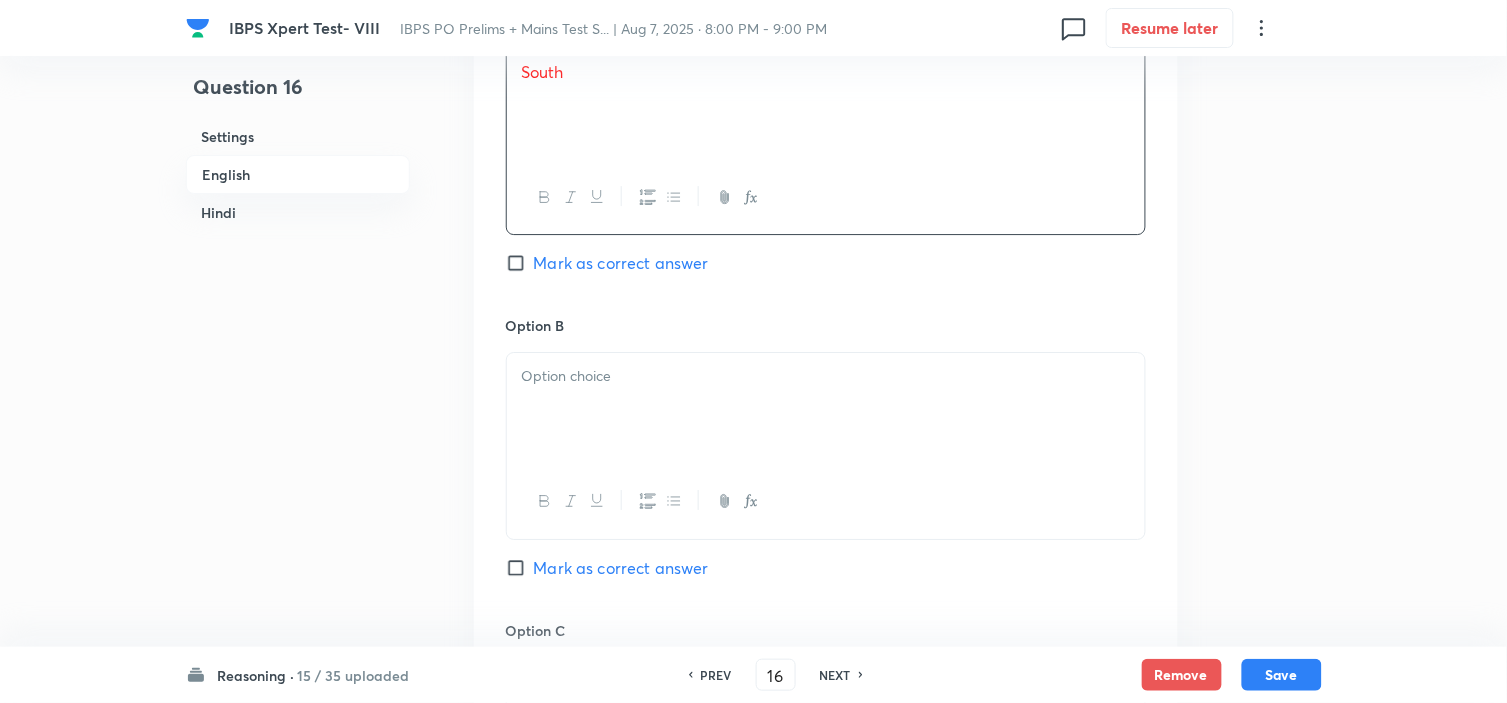 scroll, scrollTop: 1555, scrollLeft: 0, axis: vertical 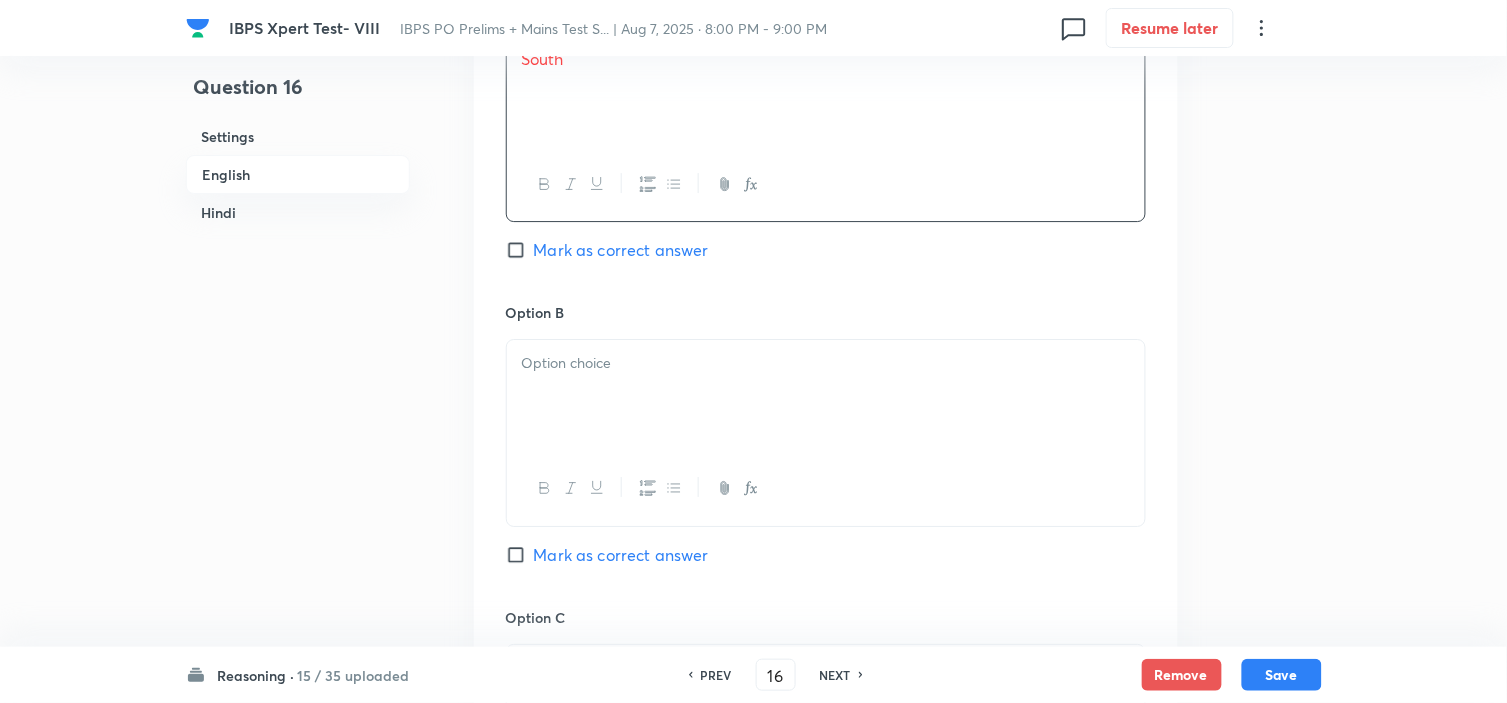 click on "Mark as correct answer" at bounding box center (621, 250) 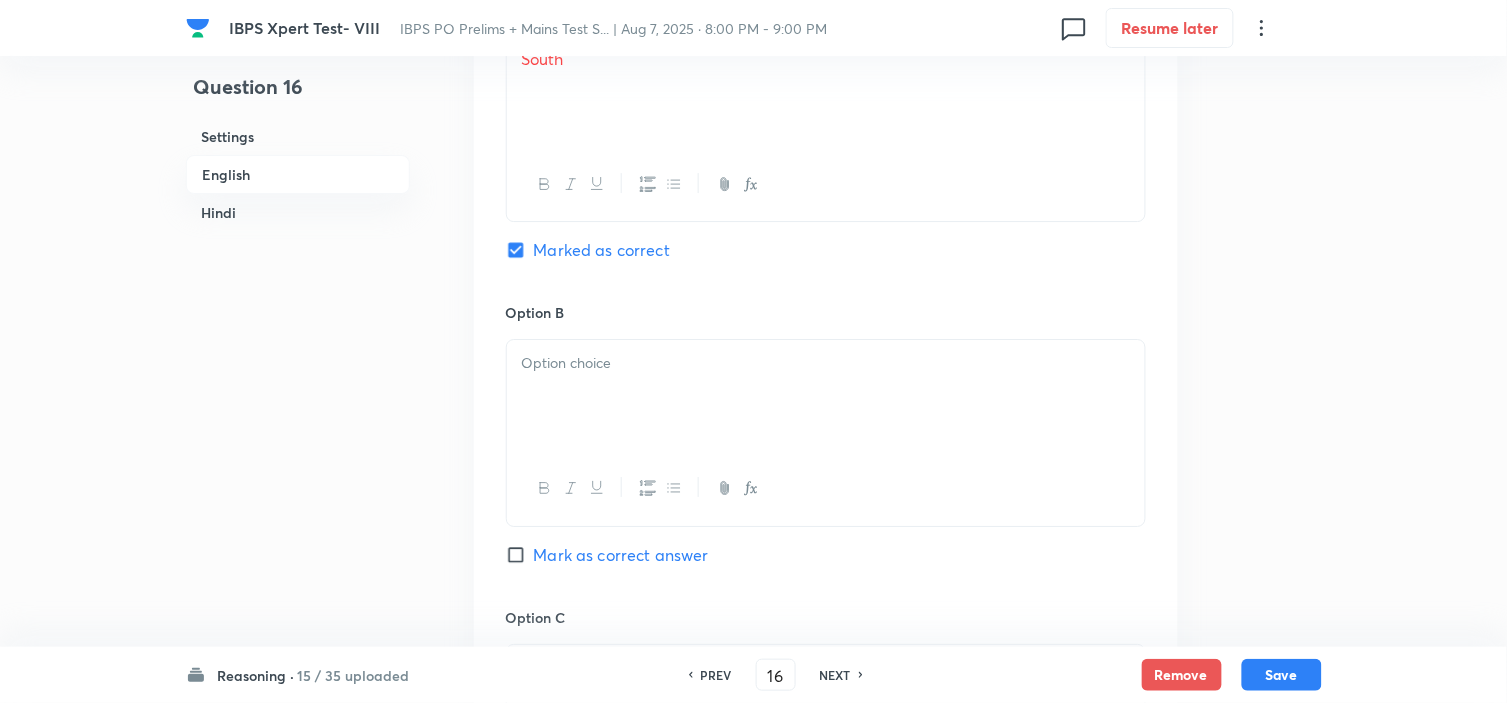 click at bounding box center (826, 396) 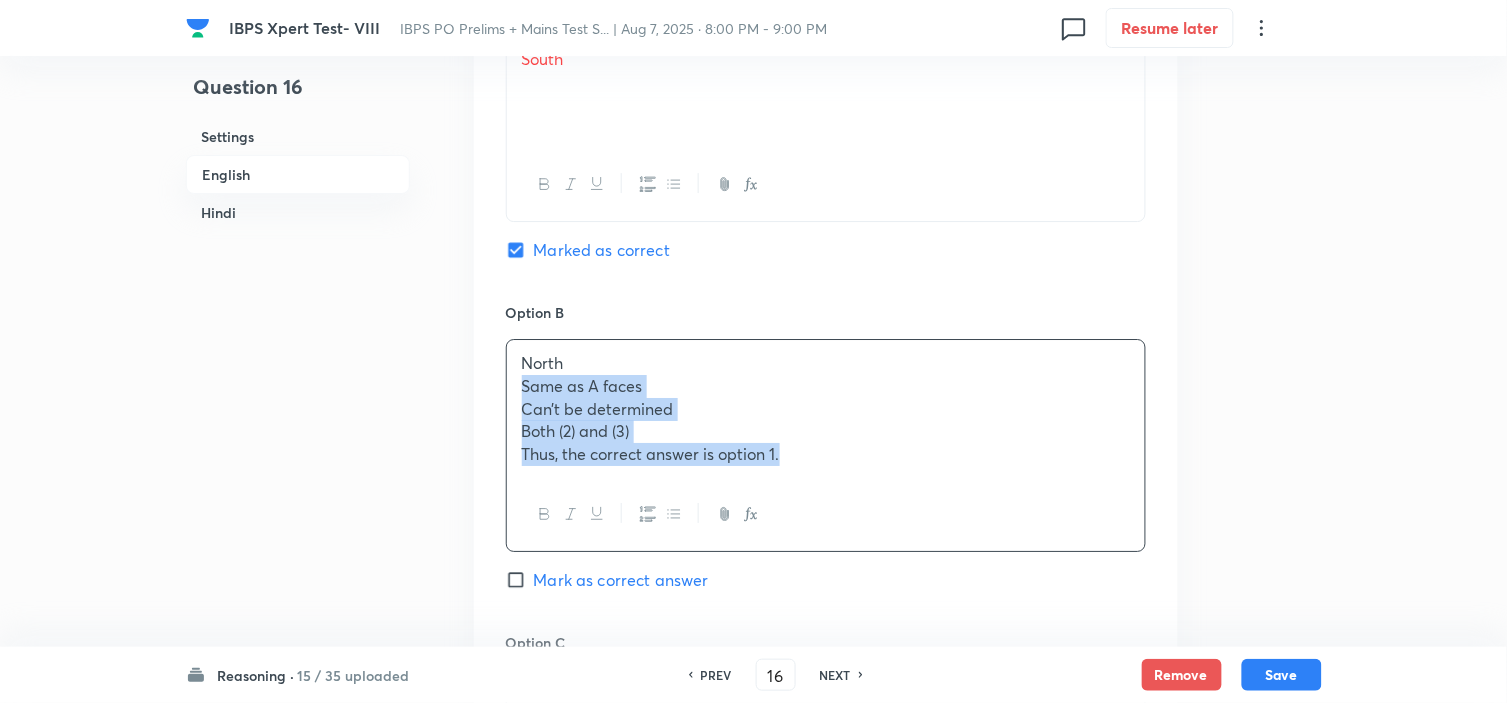 drag, startPoint x: 520, startPoint y: 381, endPoint x: 1048, endPoint y: 554, distance: 555.61945 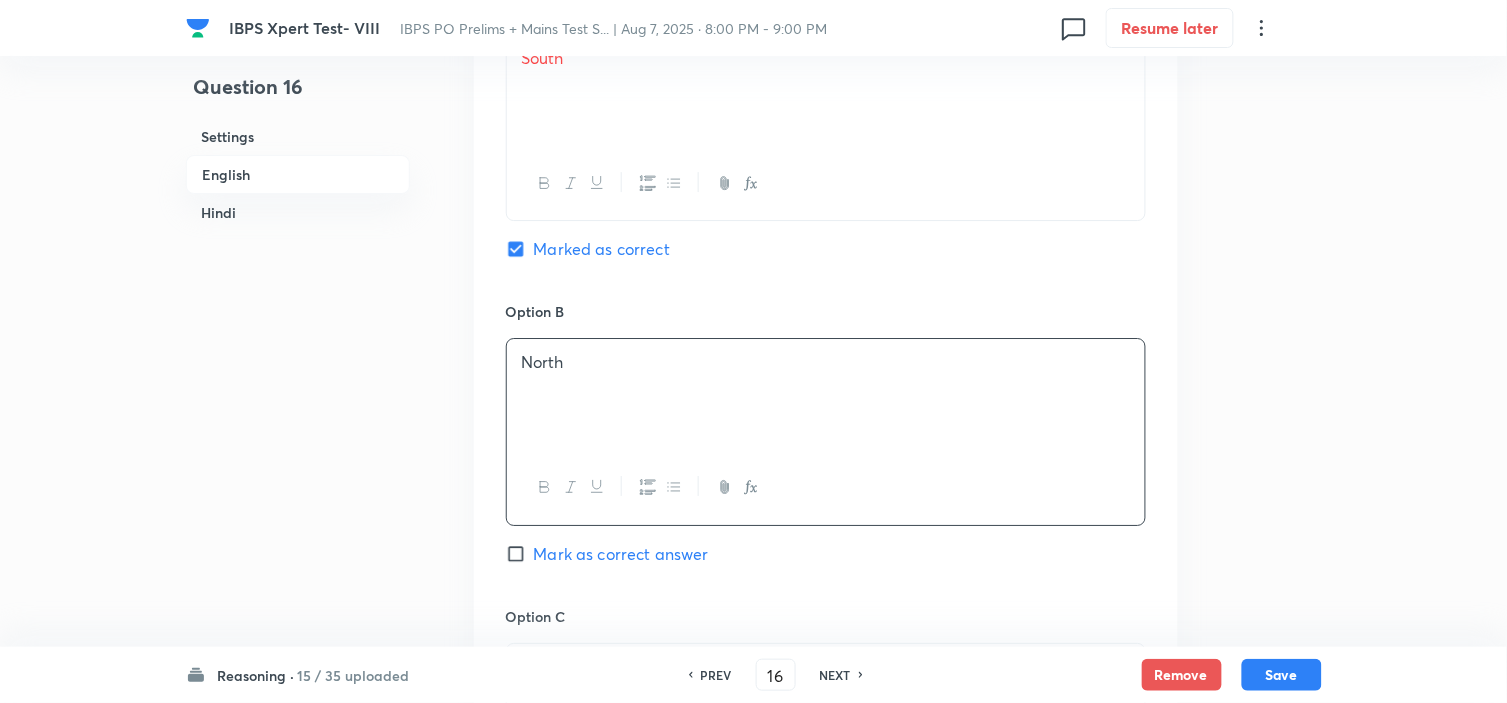 scroll, scrollTop: 1777, scrollLeft: 0, axis: vertical 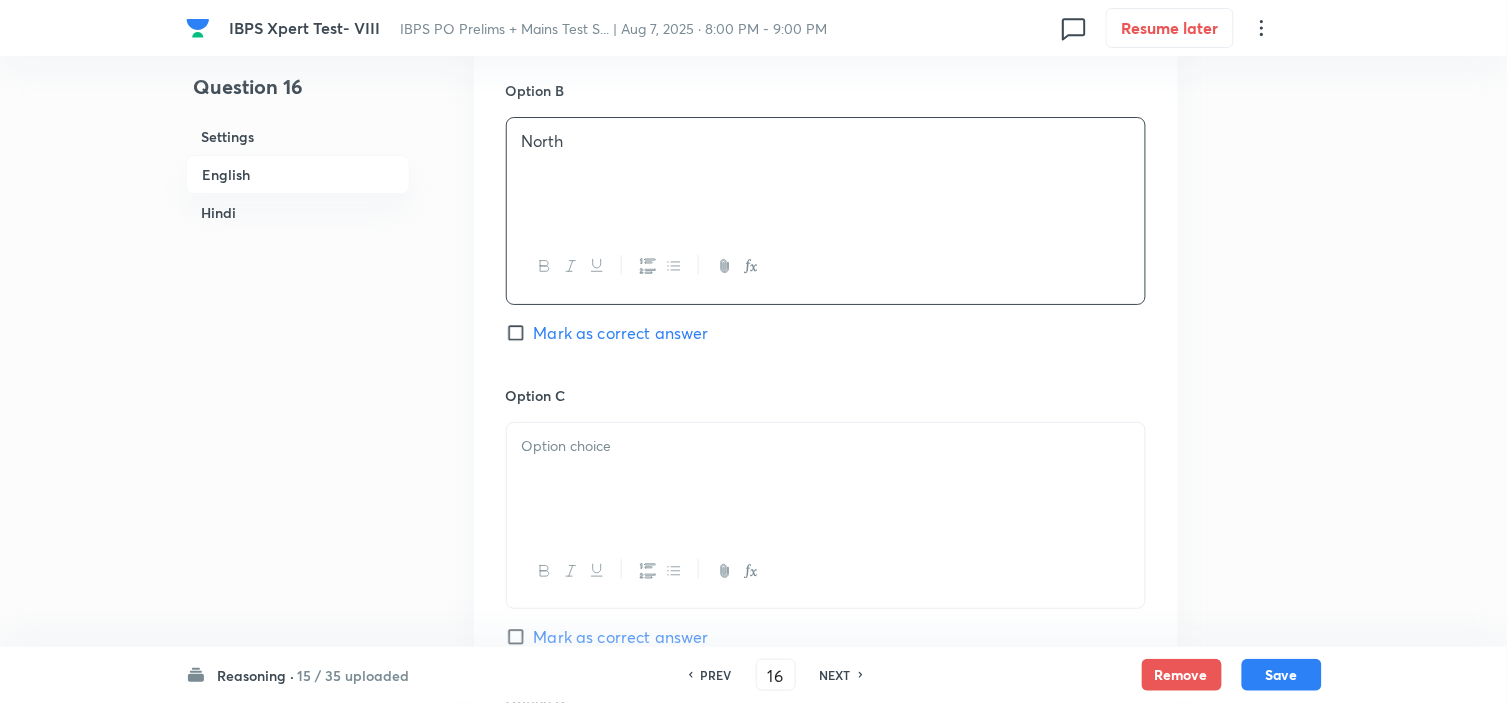 click at bounding box center [826, 479] 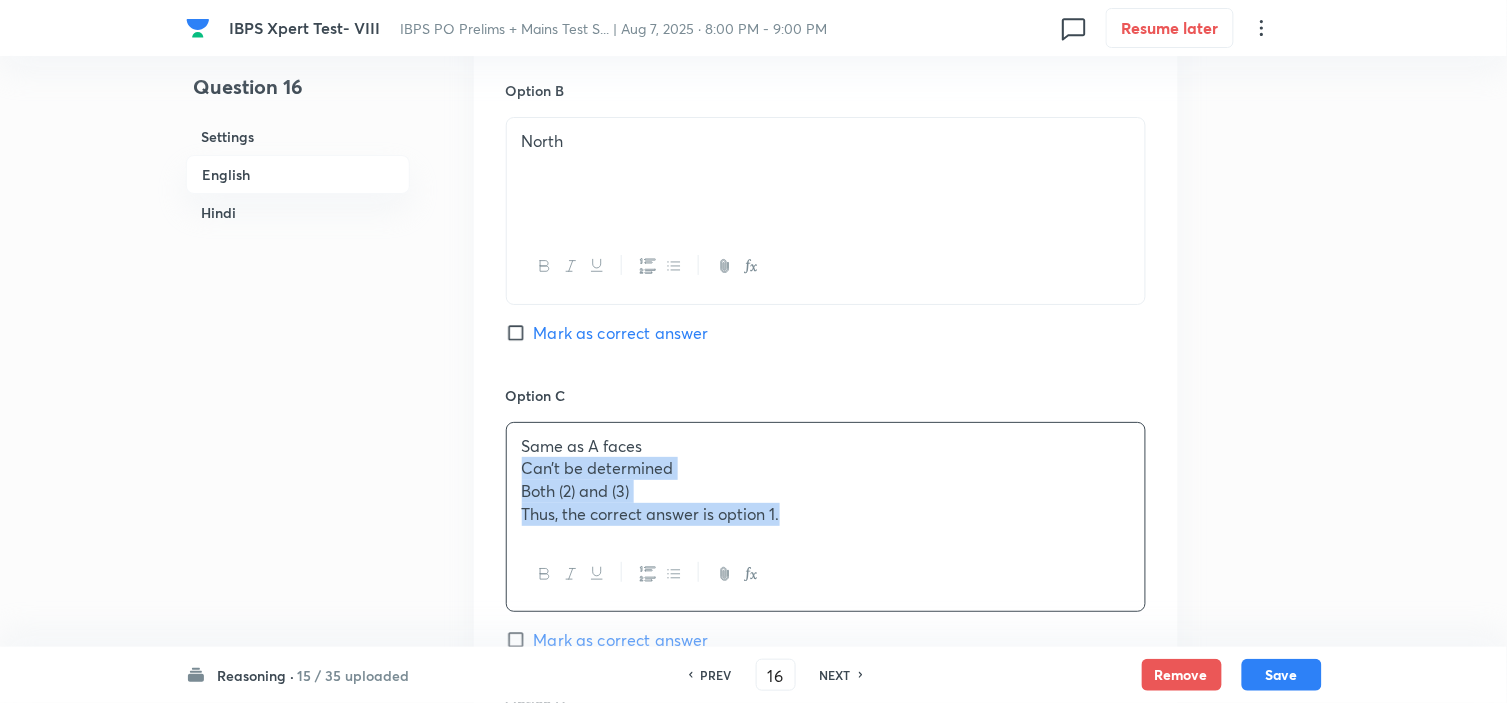 drag, startPoint x: 514, startPoint y: 480, endPoint x: 928, endPoint y: 565, distance: 422.63577 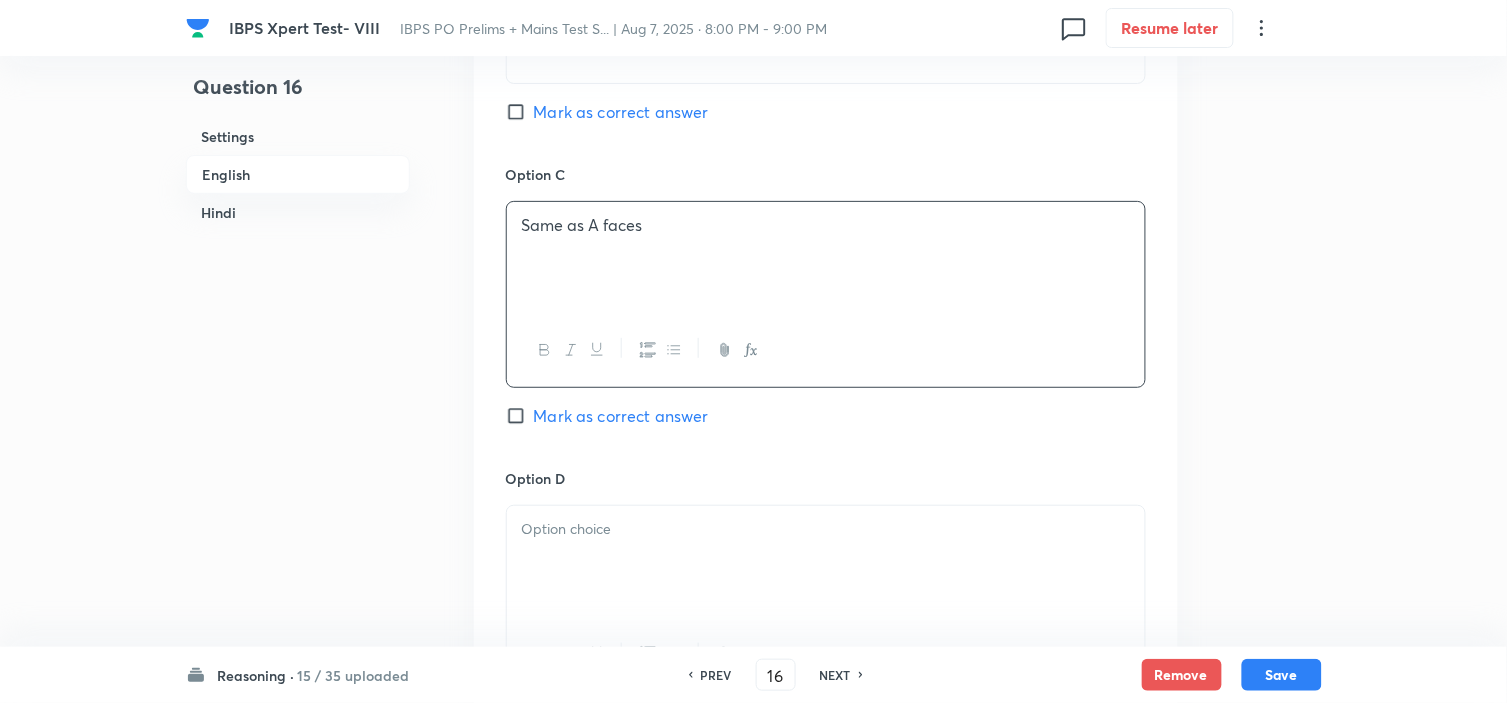 scroll, scrollTop: 2000, scrollLeft: 0, axis: vertical 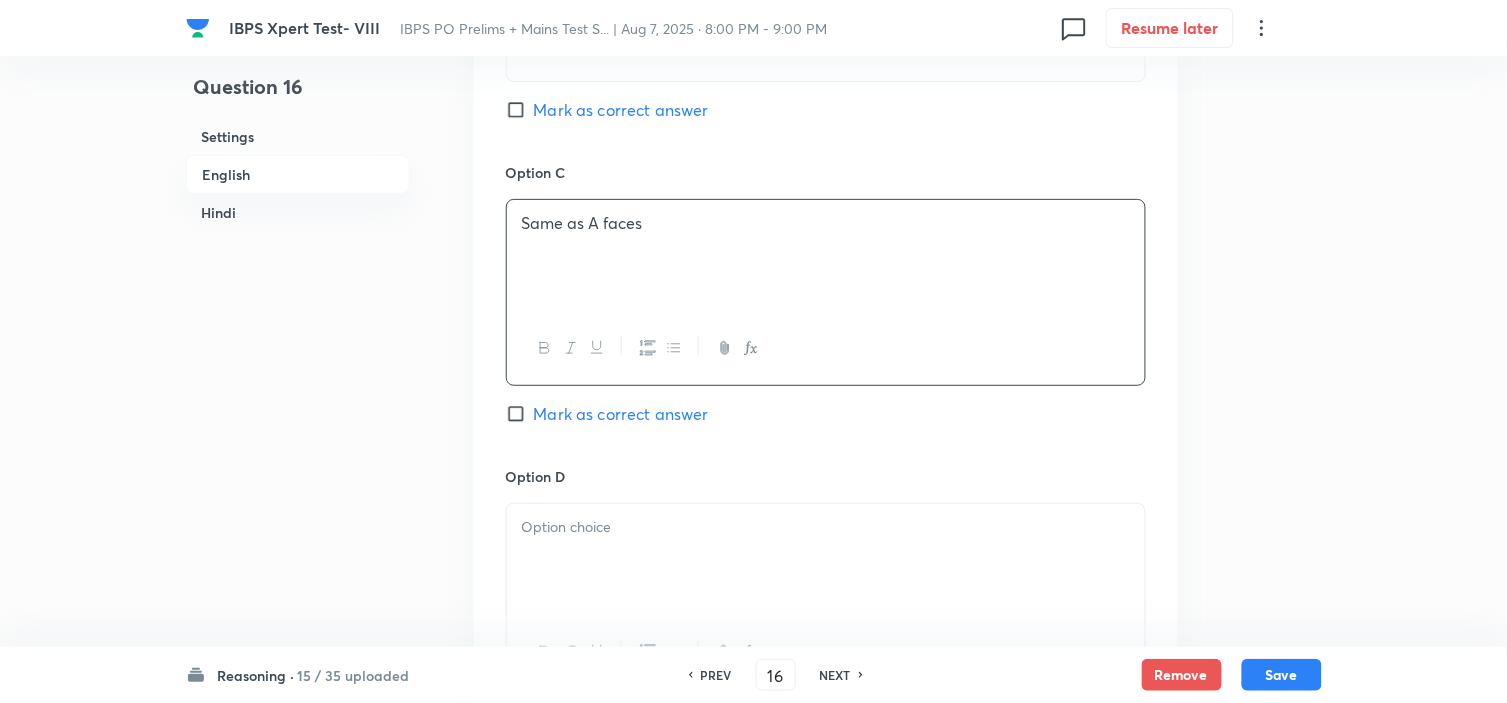click at bounding box center (826, 560) 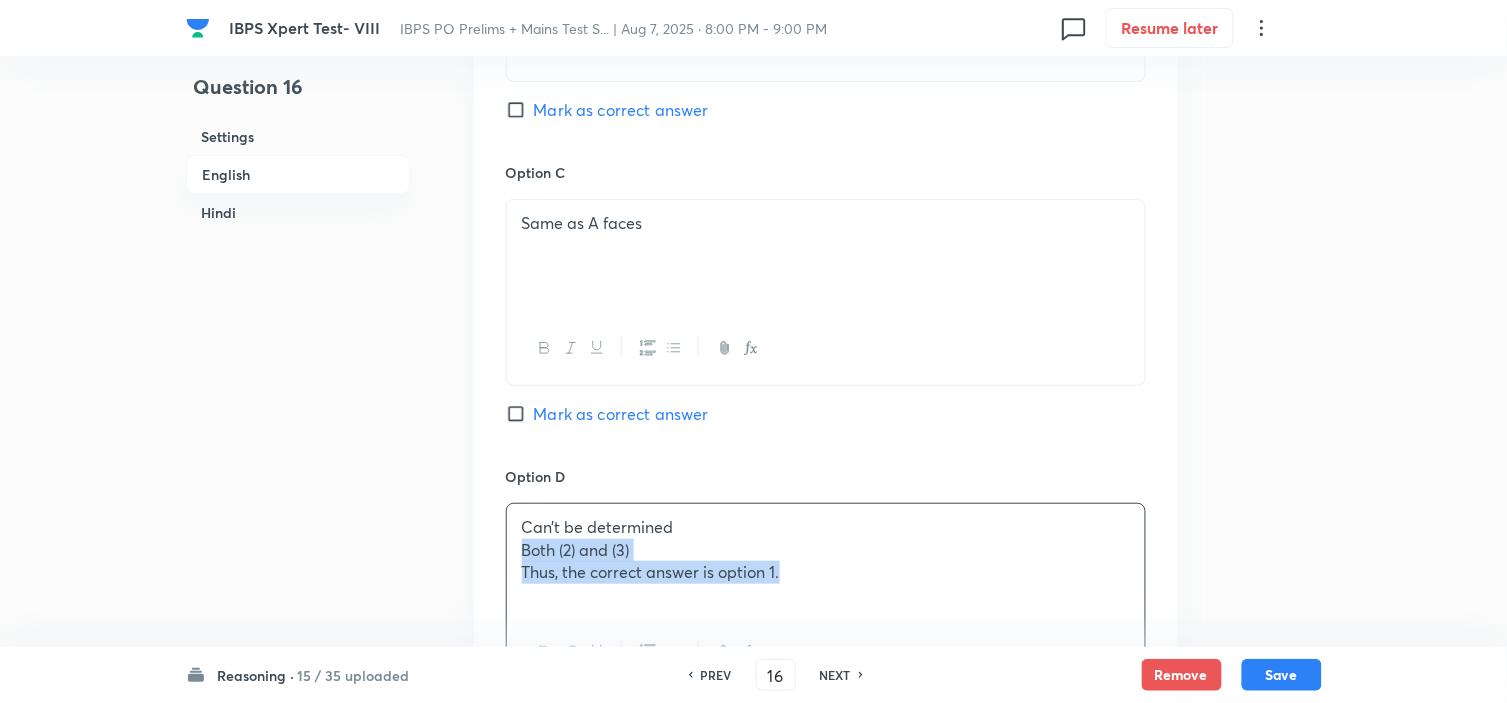 drag, startPoint x: 521, startPoint y: 555, endPoint x: 1025, endPoint y: 666, distance: 516.0785 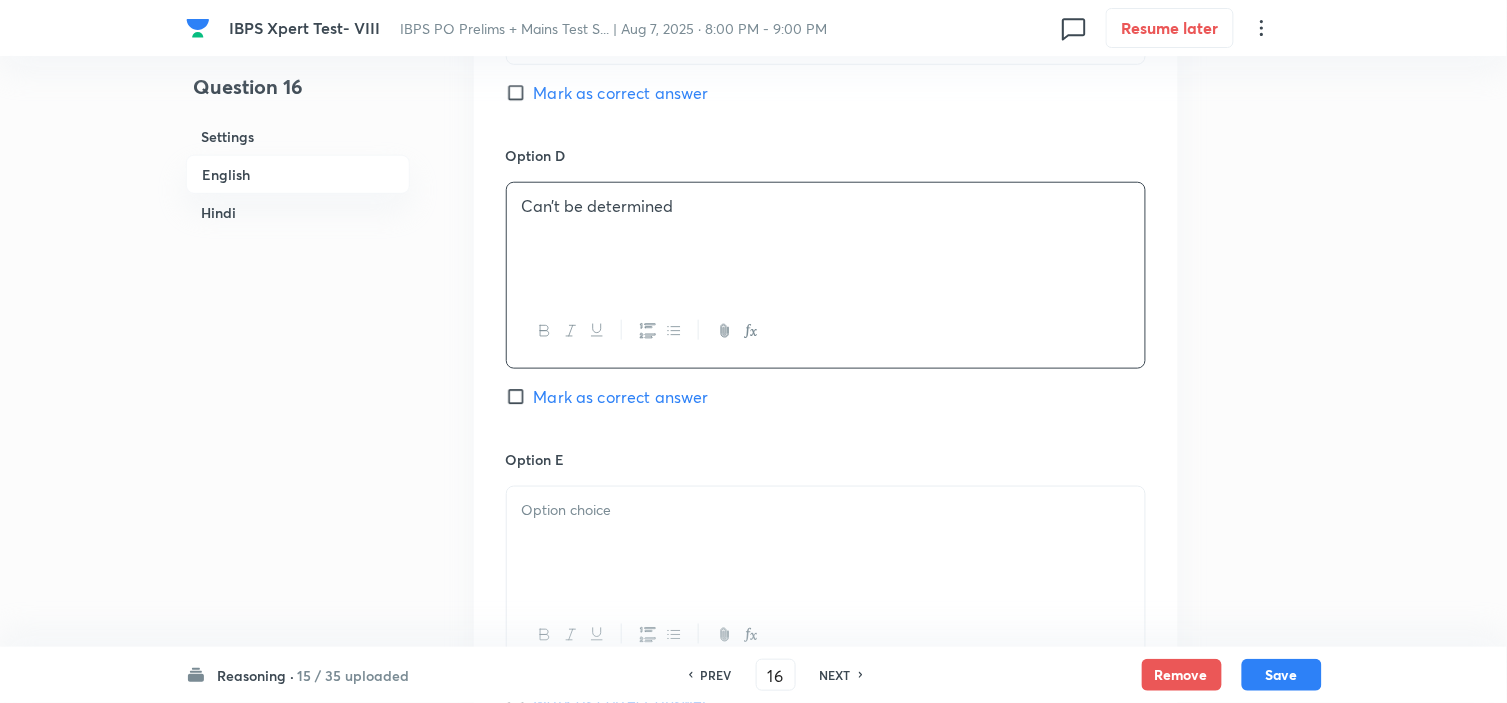 scroll, scrollTop: 2333, scrollLeft: 0, axis: vertical 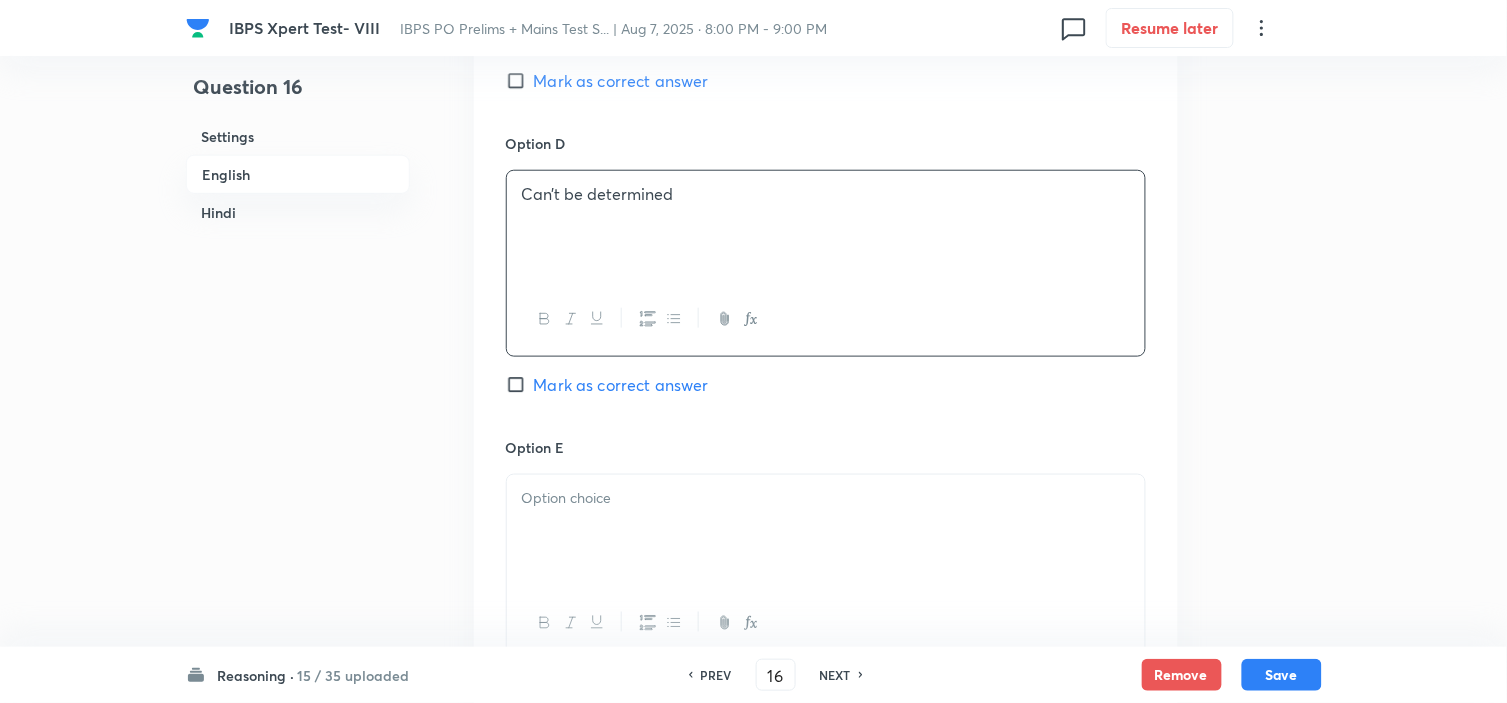 click at bounding box center [826, 498] 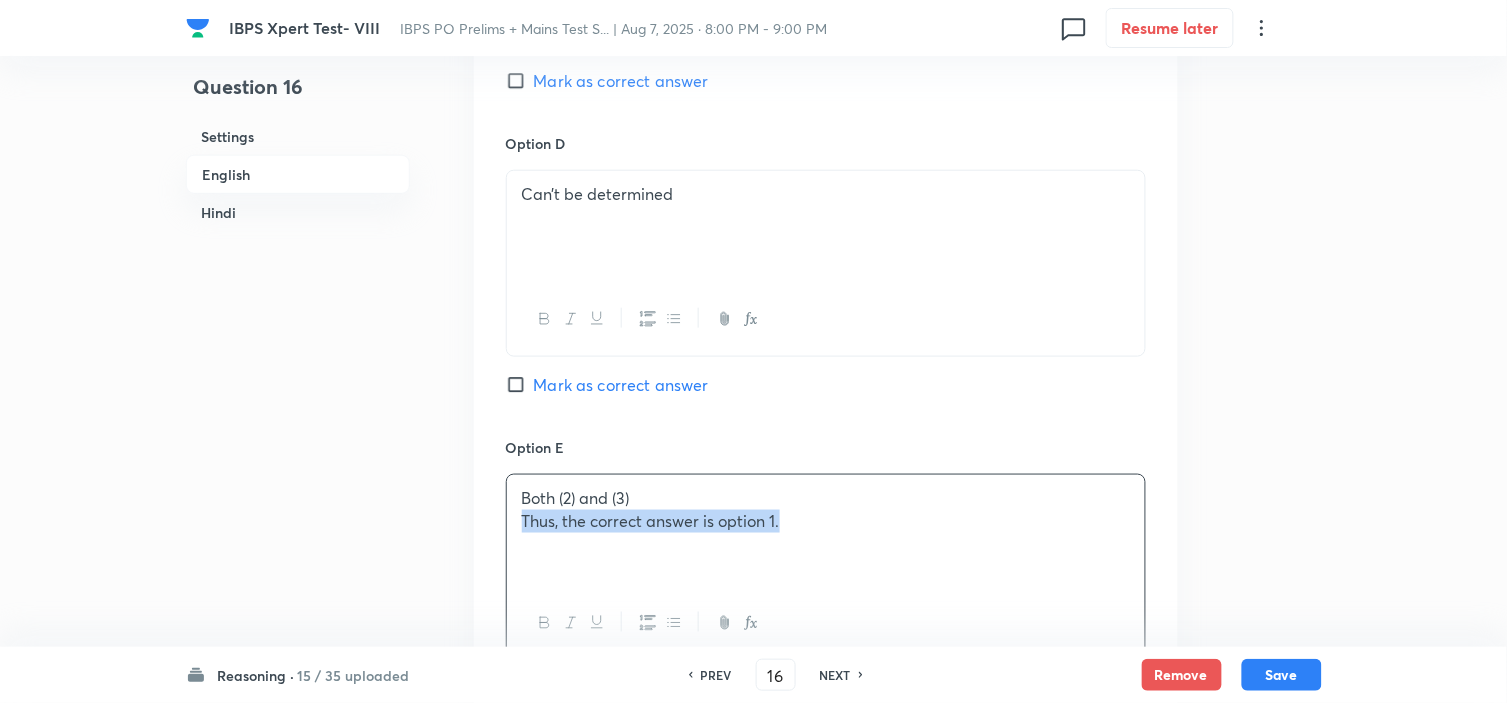 drag, startPoint x: 512, startPoint y: 524, endPoint x: 1015, endPoint y: 545, distance: 503.43817 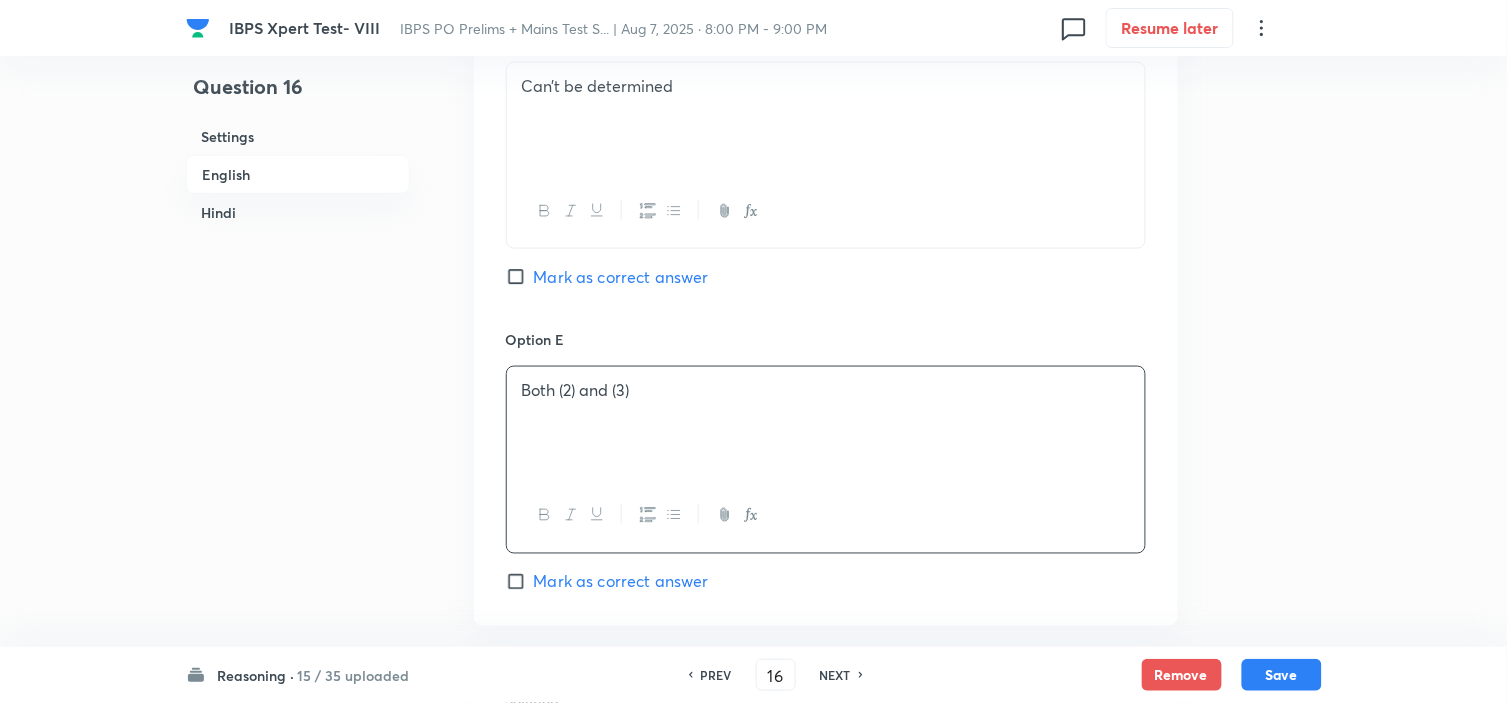 scroll, scrollTop: 2666, scrollLeft: 0, axis: vertical 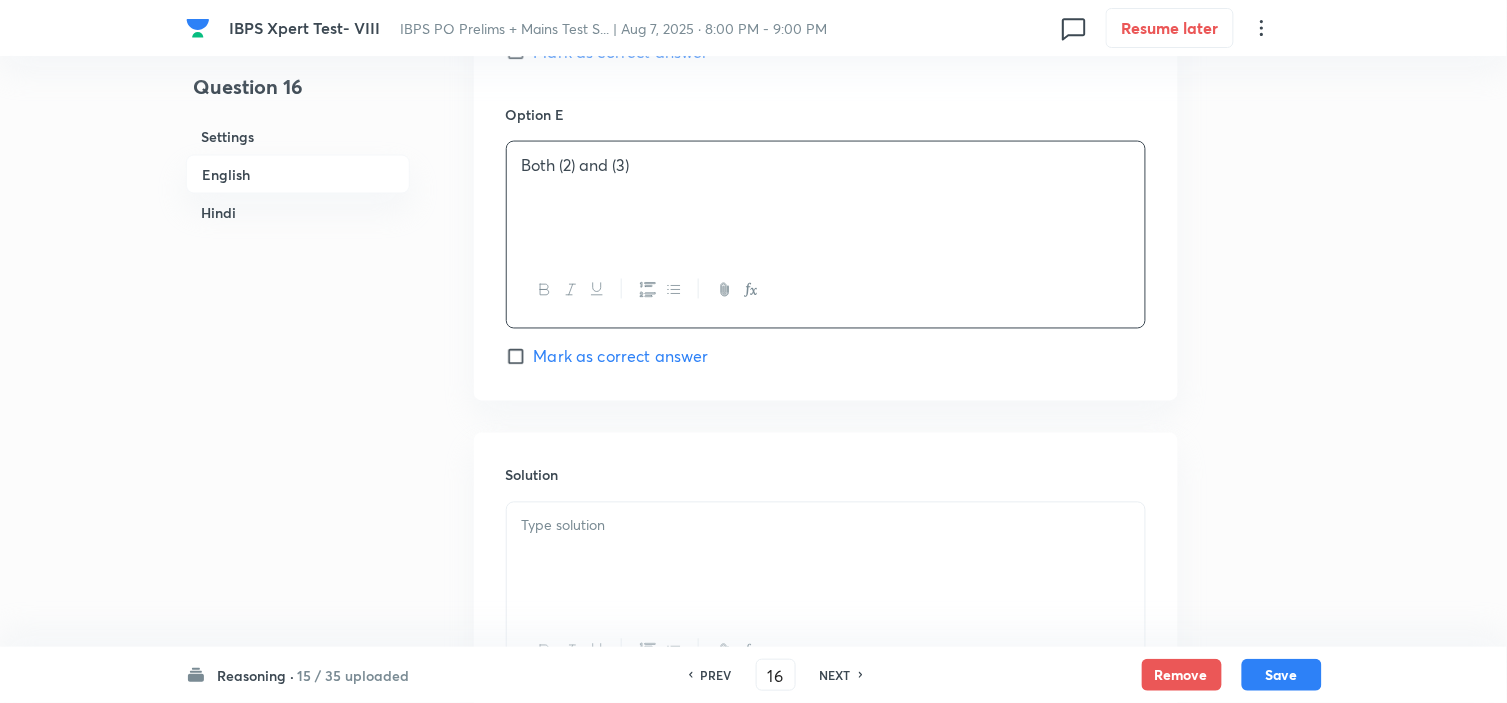 click at bounding box center (826, 559) 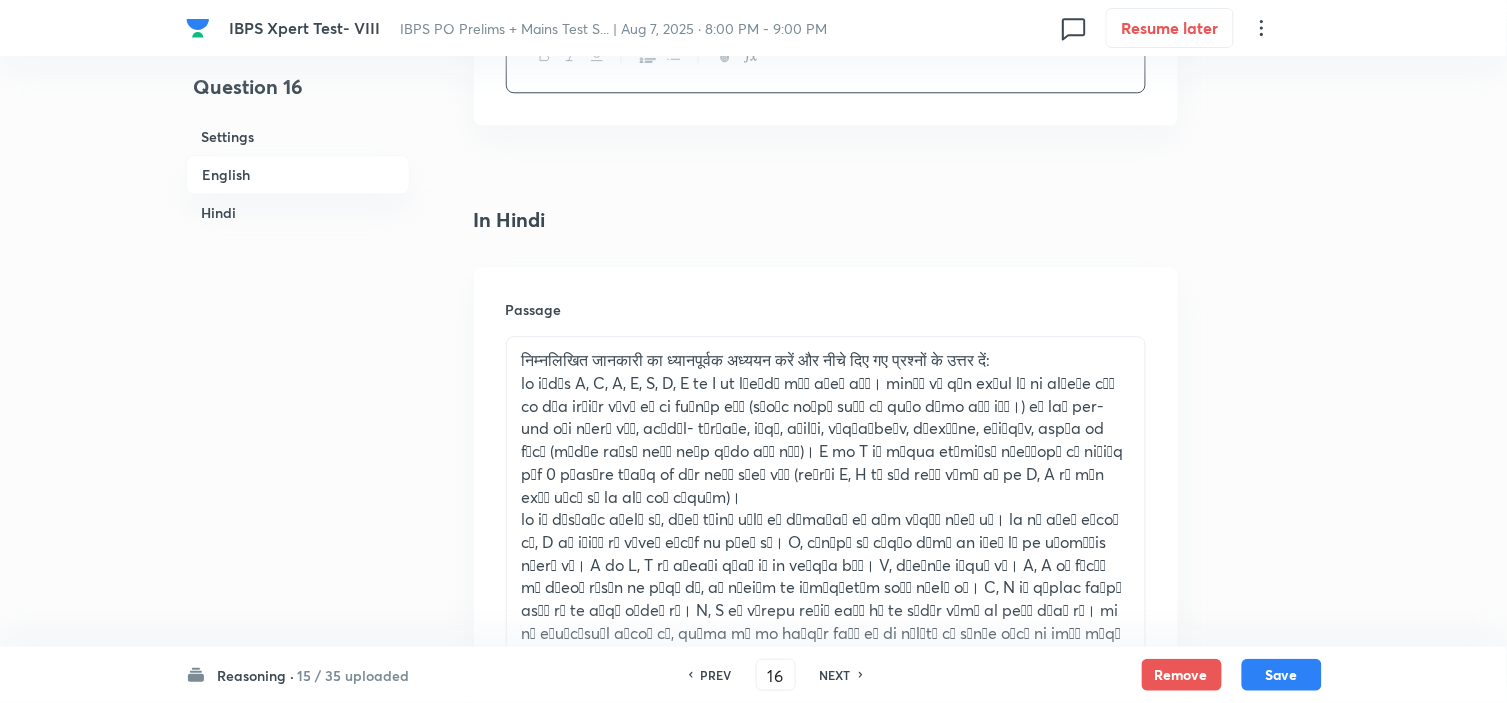 scroll, scrollTop: 3333, scrollLeft: 0, axis: vertical 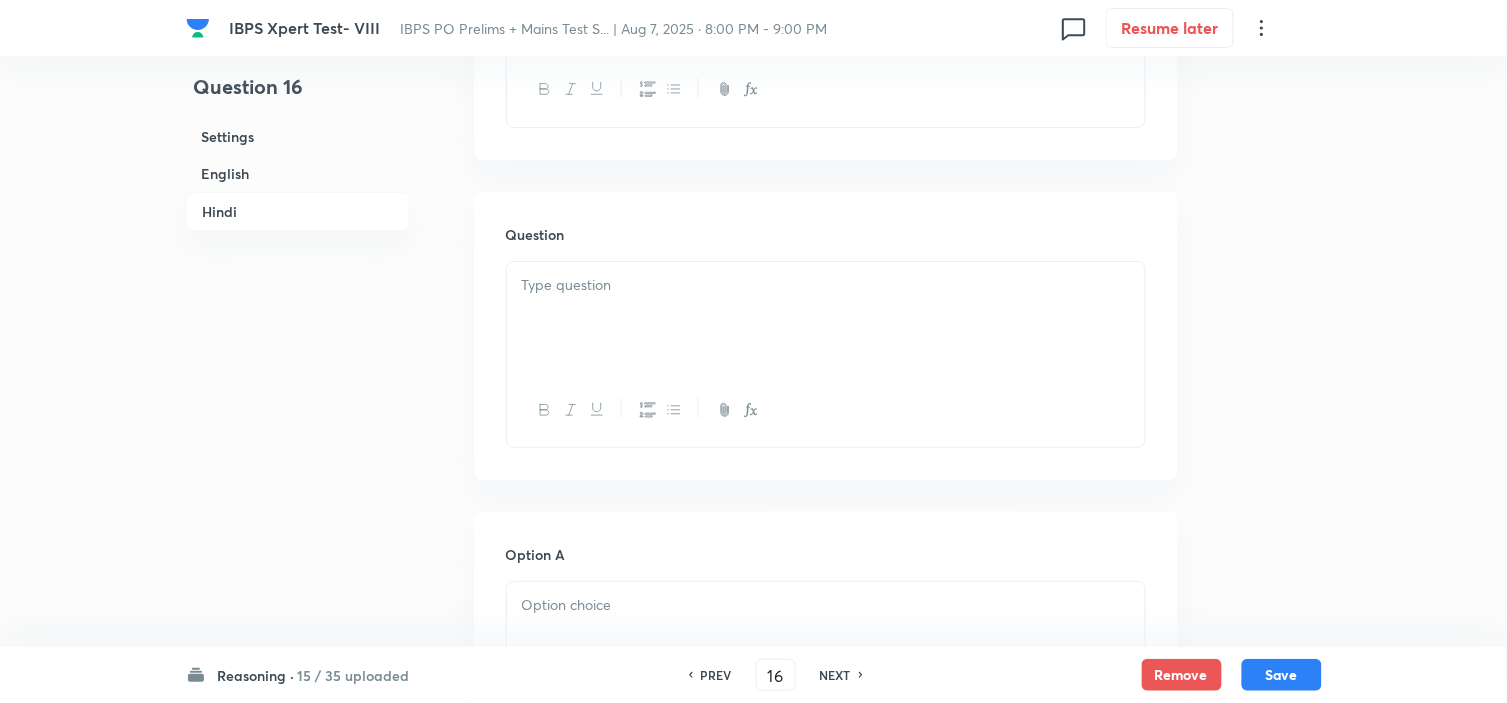 click at bounding box center (826, 318) 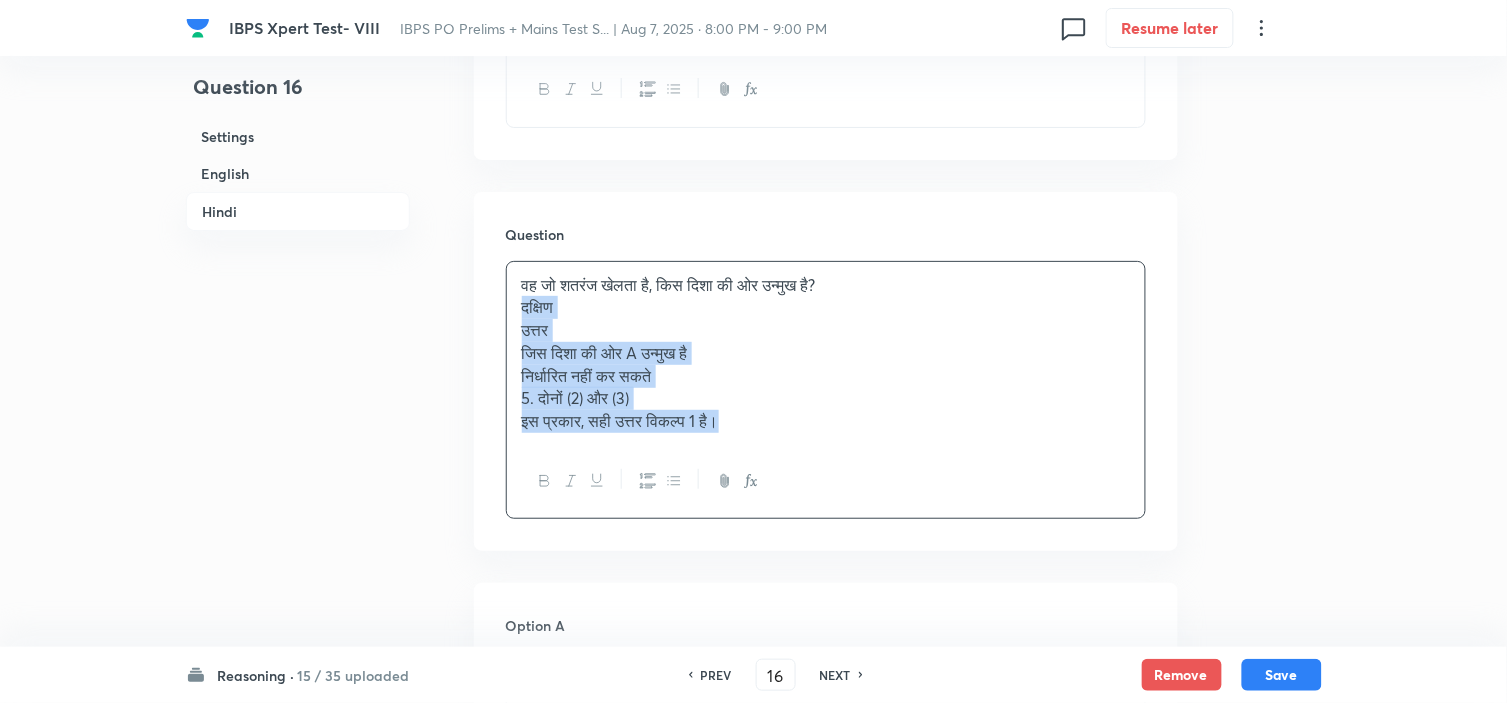 drag, startPoint x: 524, startPoint y: 310, endPoint x: 991, endPoint y: 536, distance: 518.81116 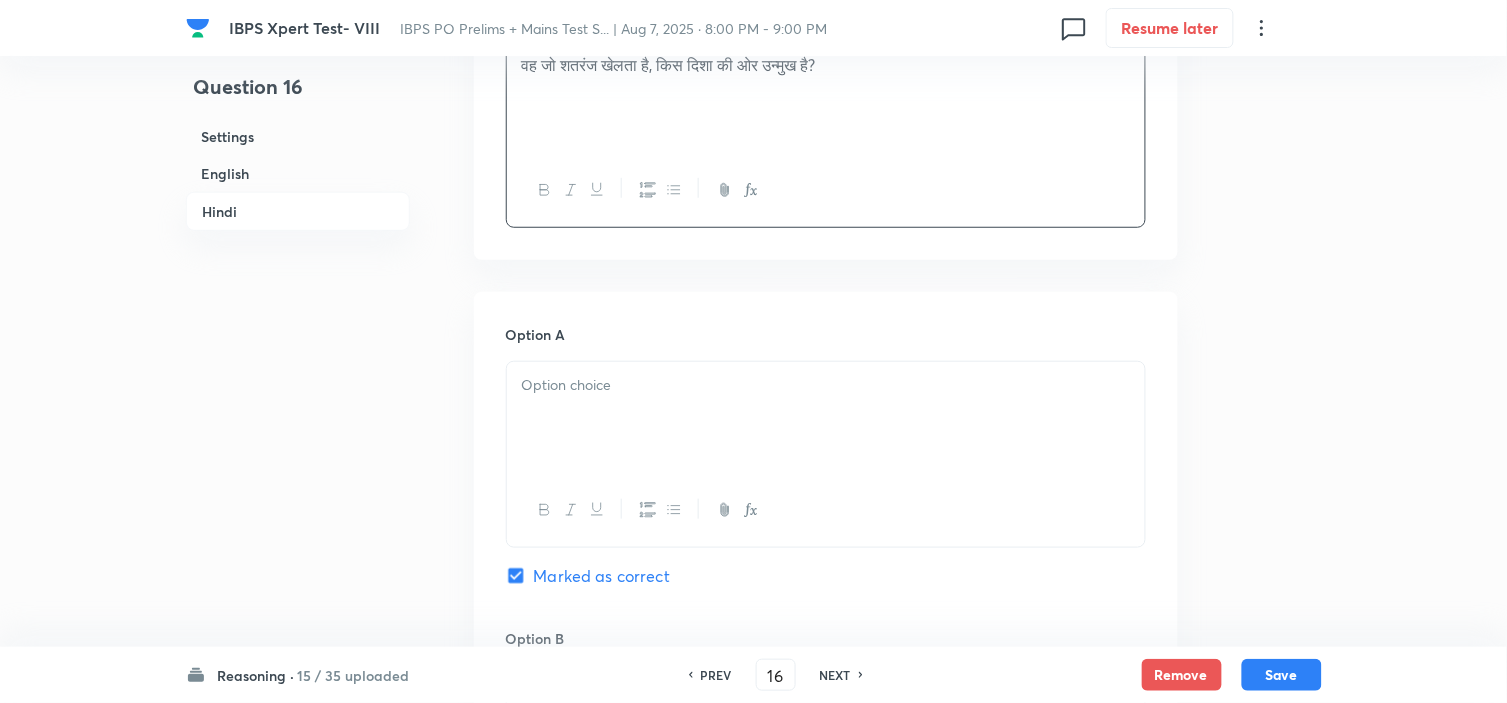 scroll, scrollTop: 4111, scrollLeft: 0, axis: vertical 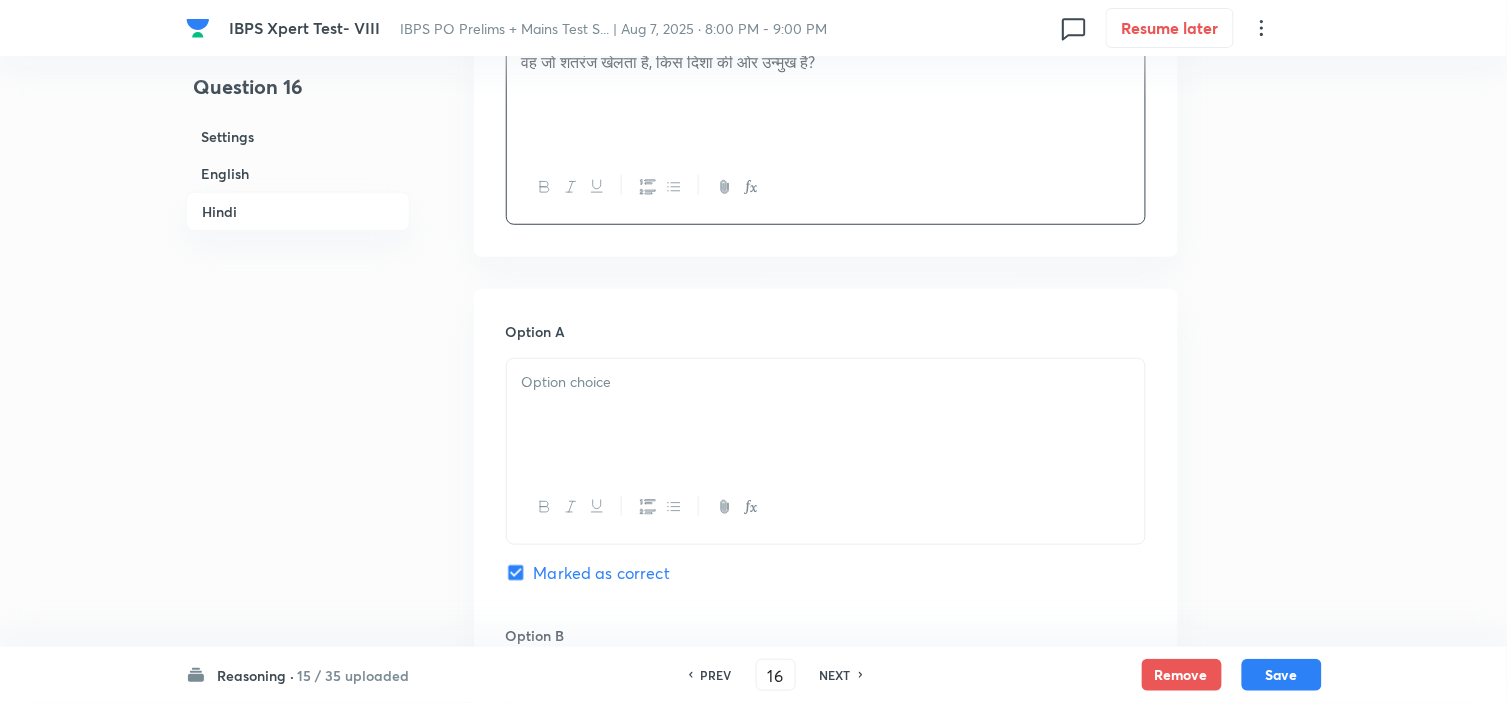 click at bounding box center [826, 415] 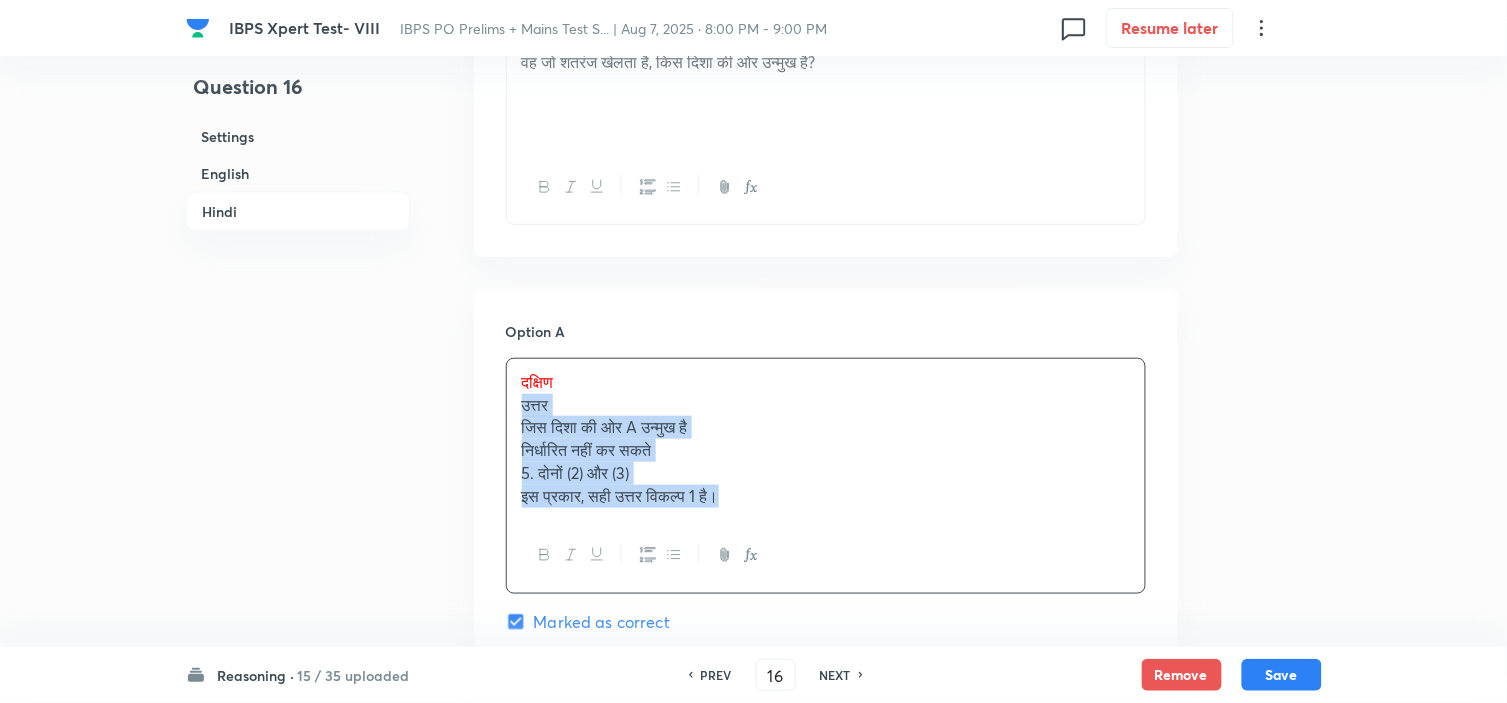 drag, startPoint x: 517, startPoint y: 411, endPoint x: 936, endPoint y: 603, distance: 460.89587 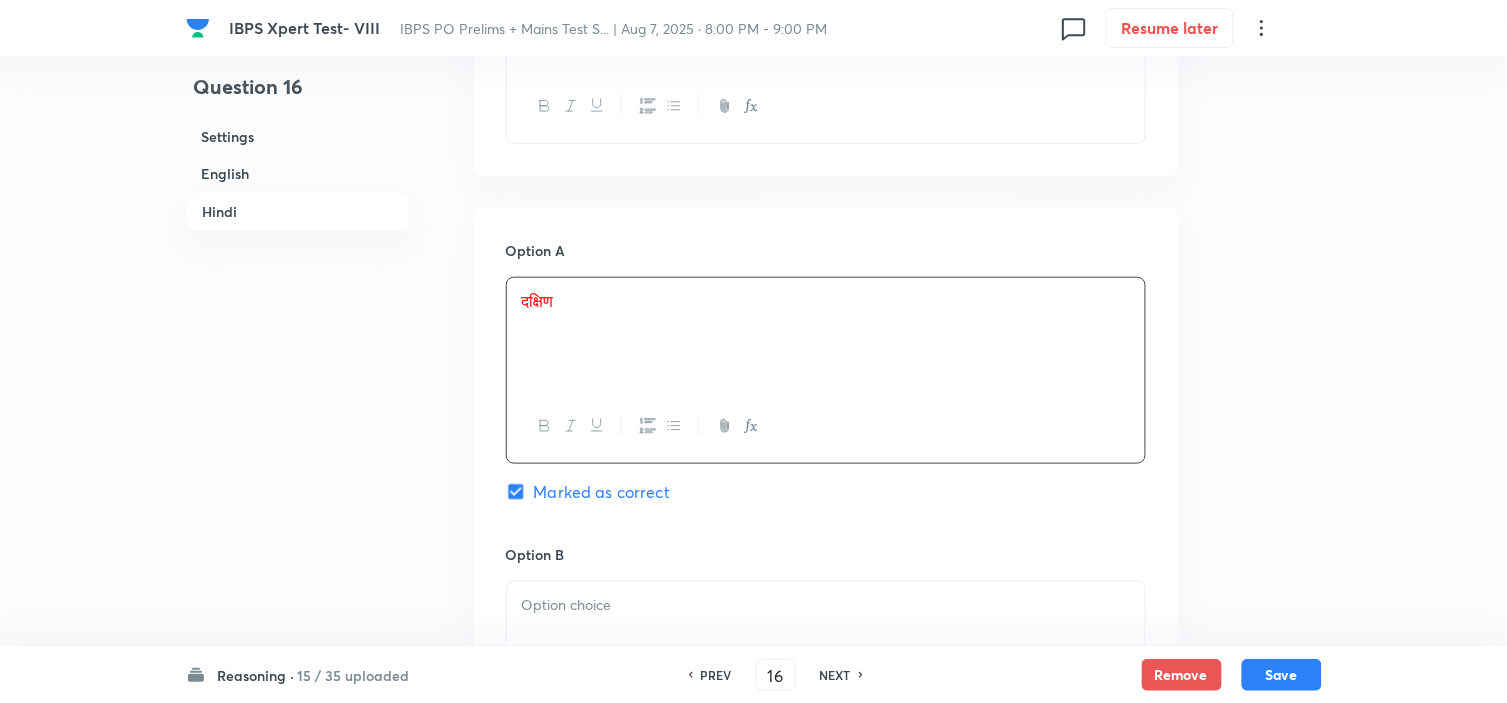 scroll, scrollTop: 4444, scrollLeft: 0, axis: vertical 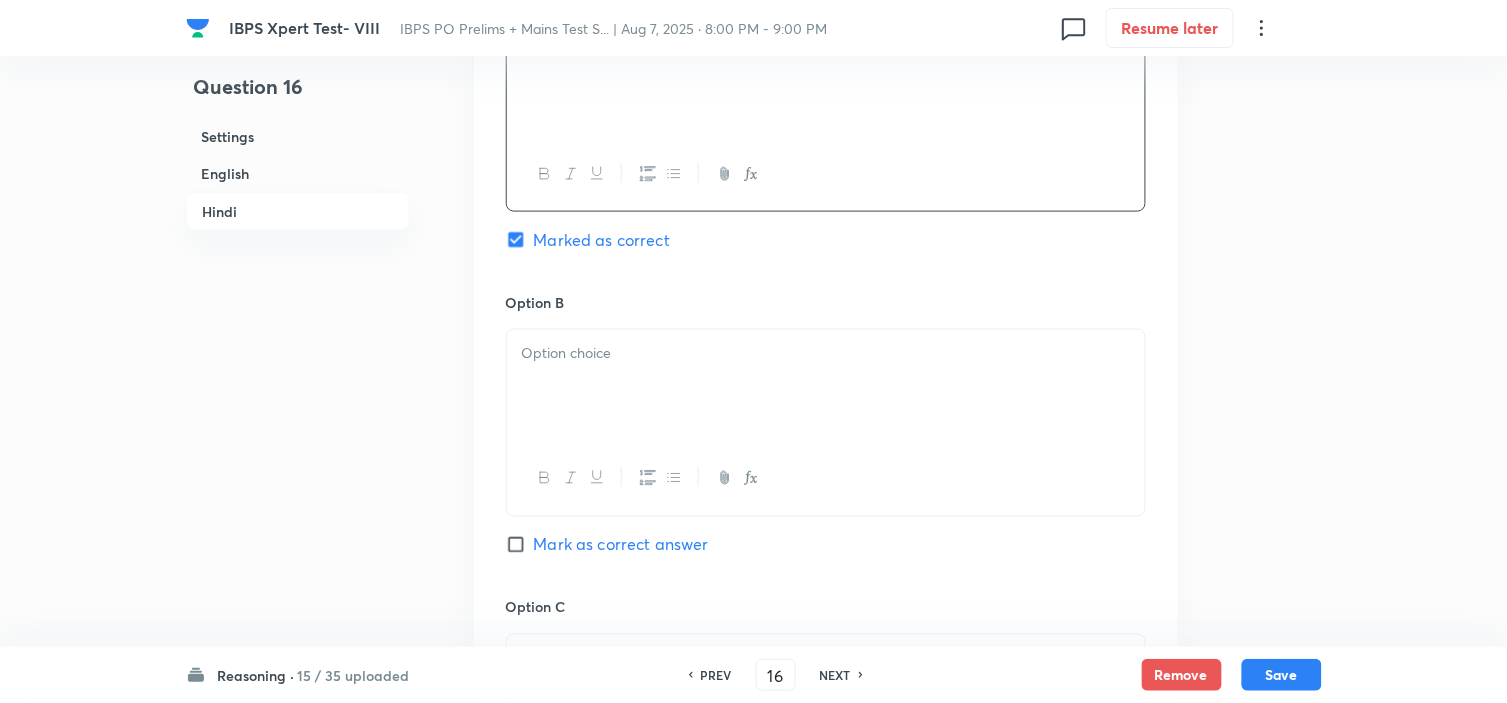 click at bounding box center [826, 386] 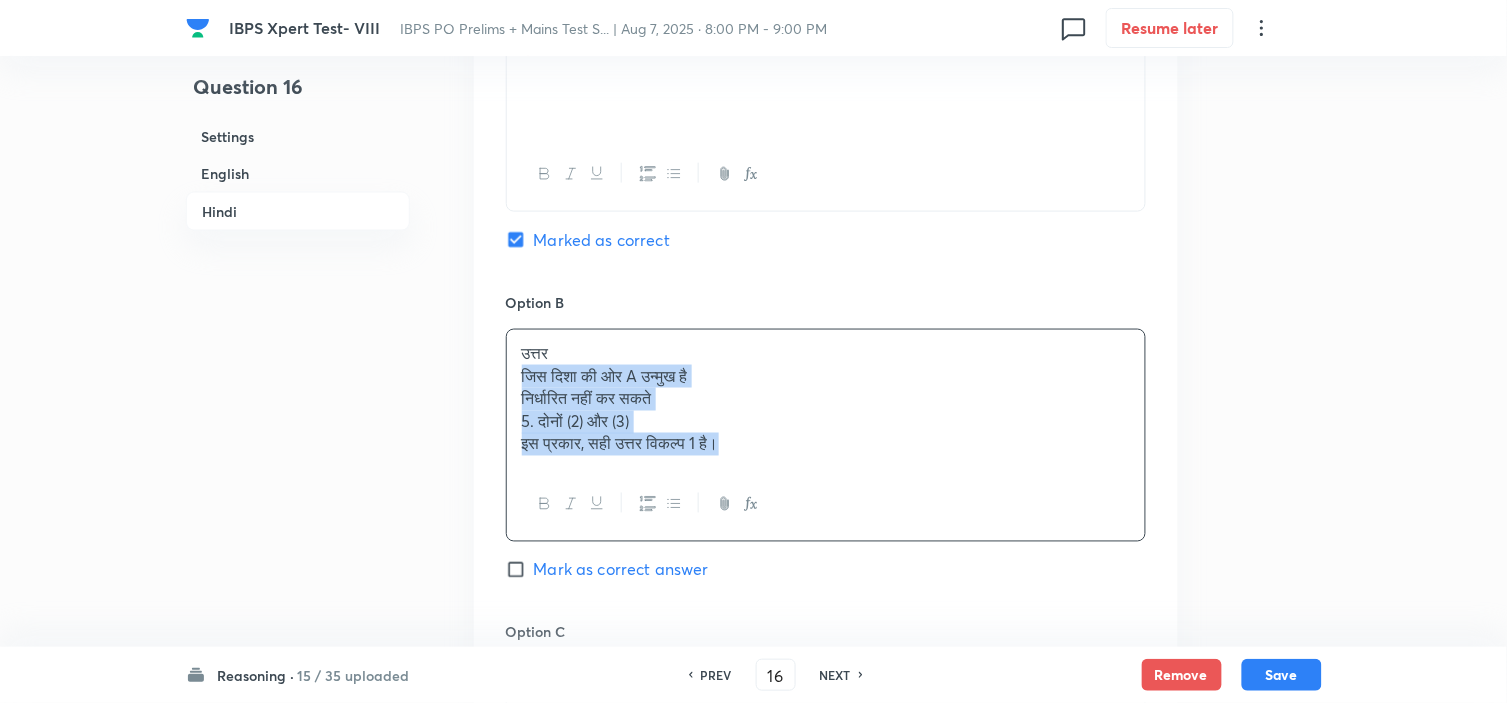 drag, startPoint x: 516, startPoint y: 390, endPoint x: 958, endPoint y: 546, distance: 468.72168 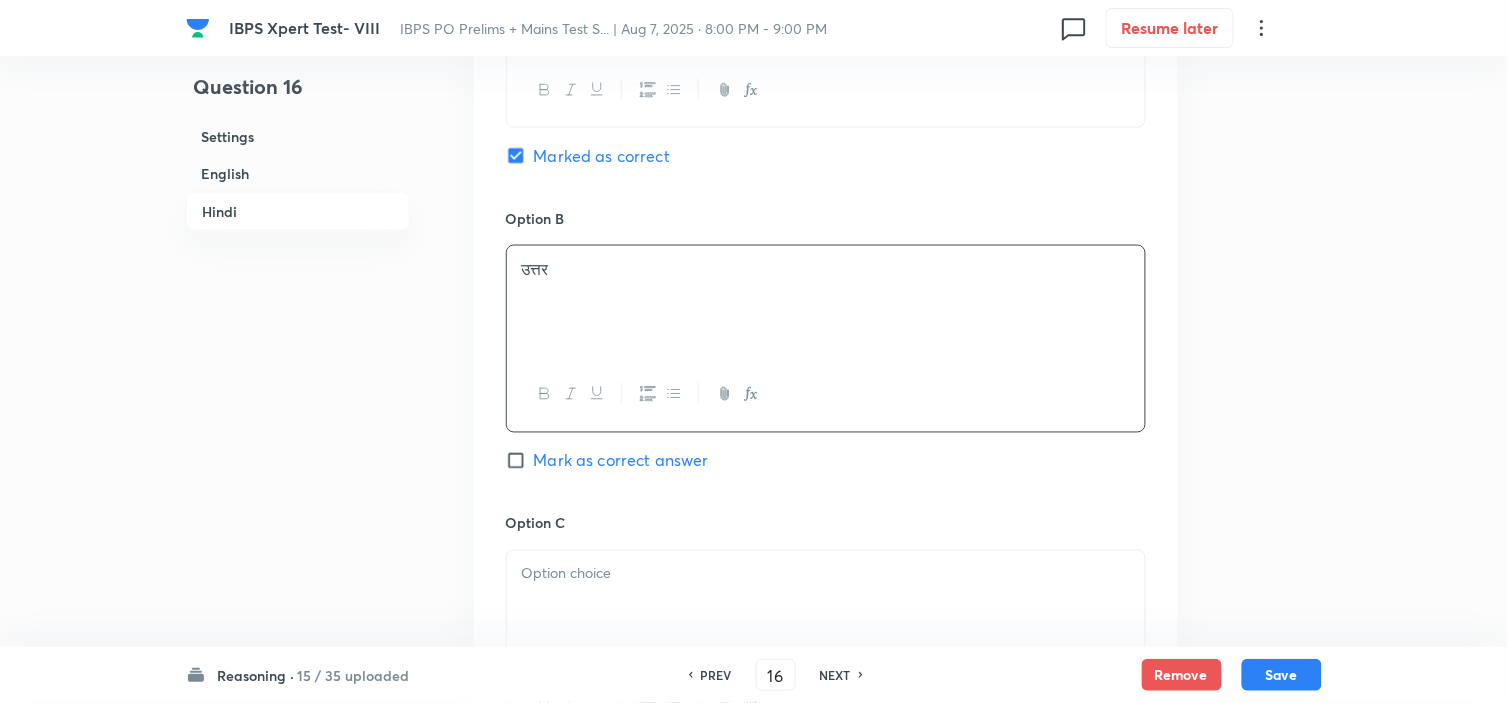 scroll, scrollTop: 4666, scrollLeft: 0, axis: vertical 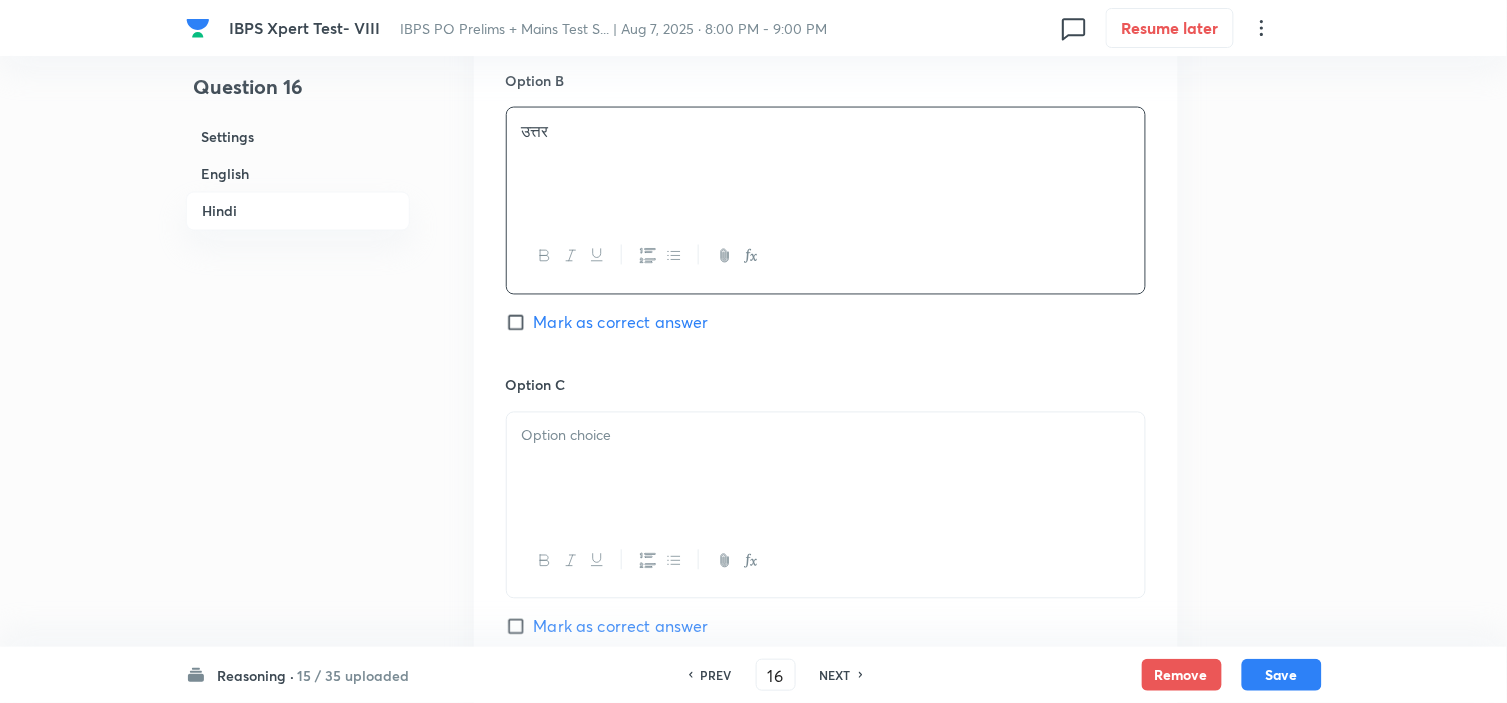 click at bounding box center [826, 469] 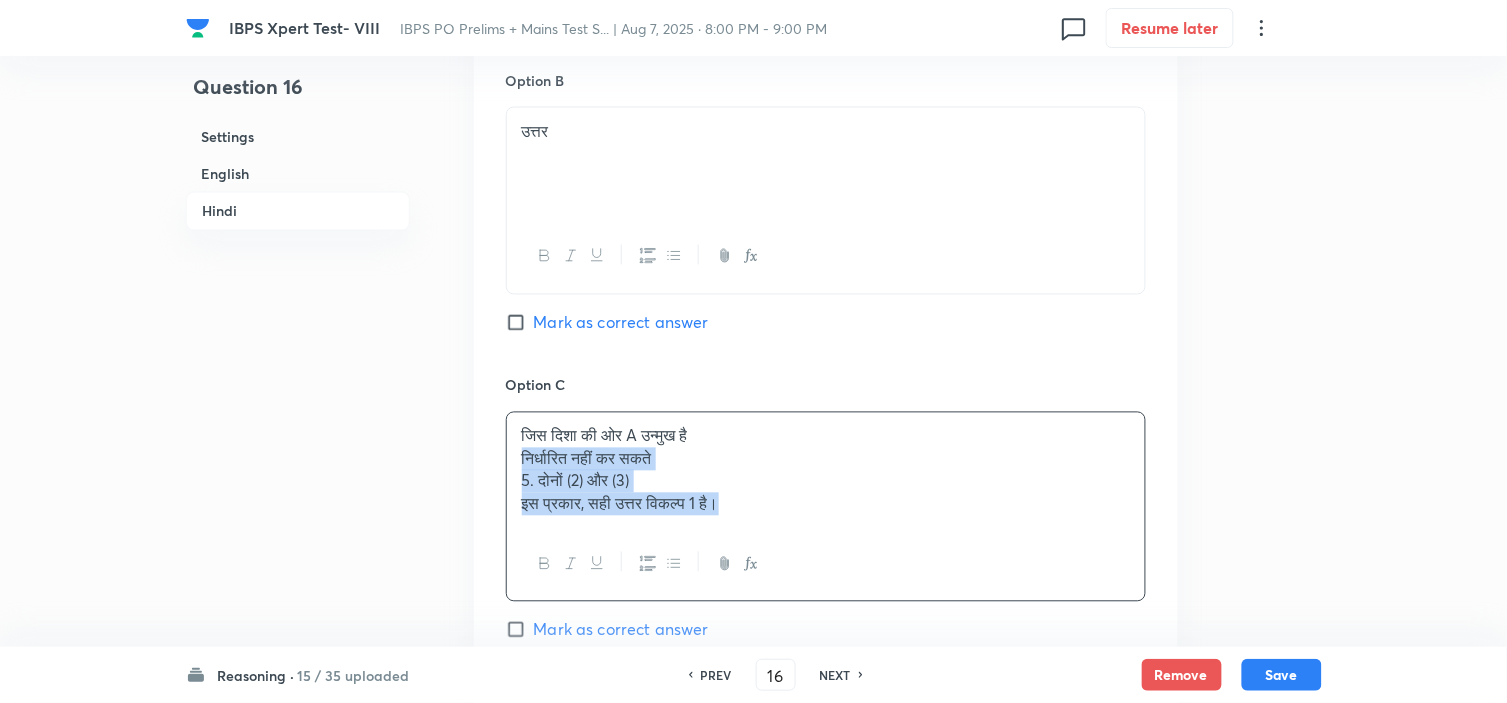 click on "जिस दिशा की ओर A उन्मुख है निर्धारित नहीं कर सकते 5. दोनों (2) और (3) इस प्रकार, सही उत्तर विकल्प 1 है।" at bounding box center (826, 507) 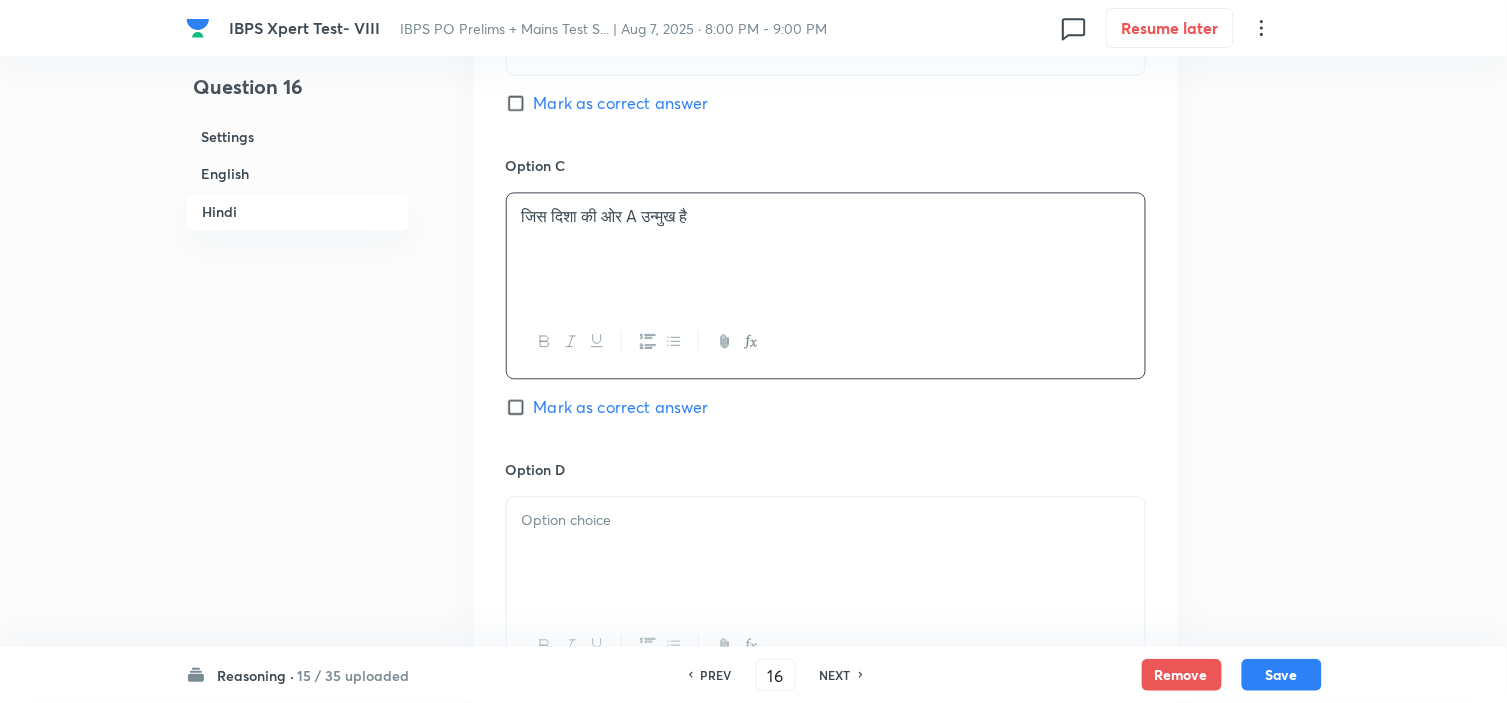 scroll, scrollTop: 4888, scrollLeft: 0, axis: vertical 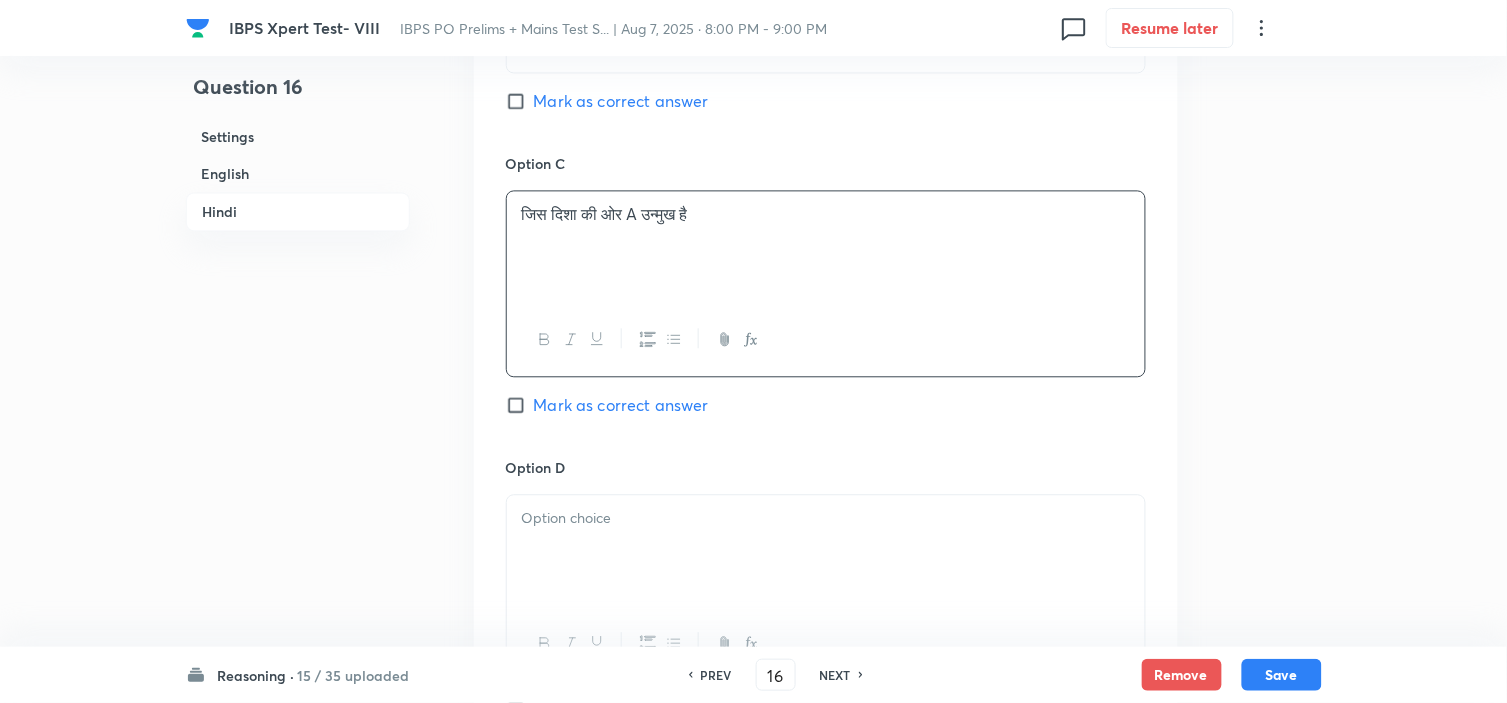 click at bounding box center [826, 551] 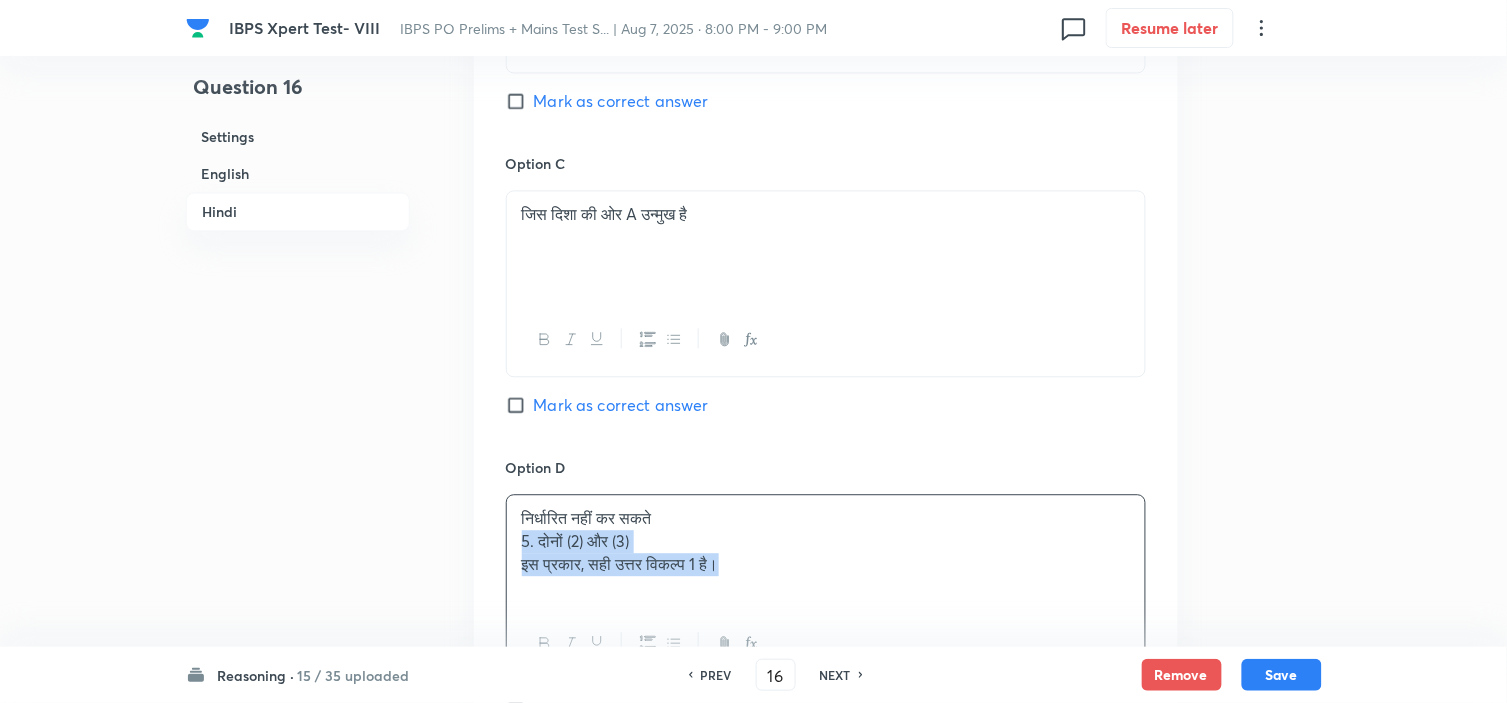 drag, startPoint x: 515, startPoint y: 546, endPoint x: 940, endPoint y: 598, distance: 428.16937 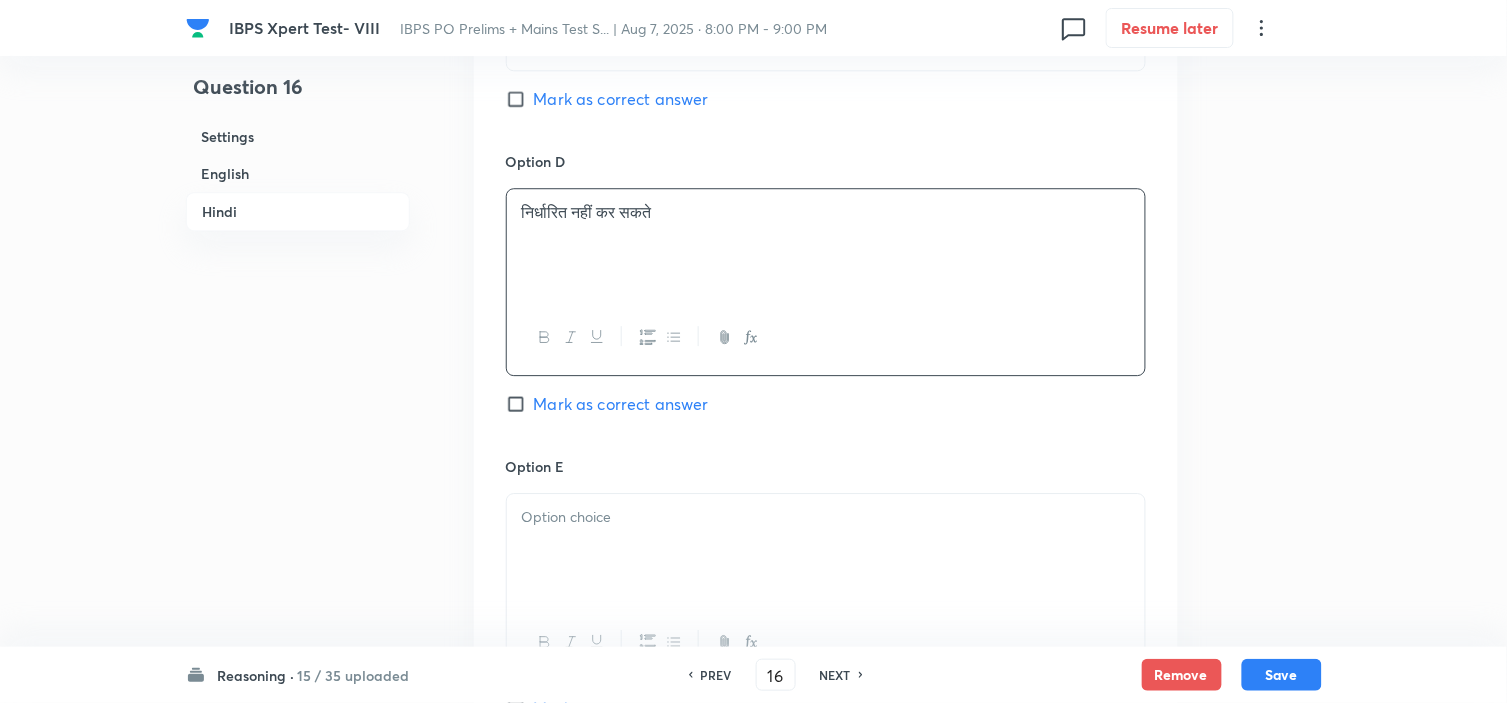 scroll, scrollTop: 5222, scrollLeft: 0, axis: vertical 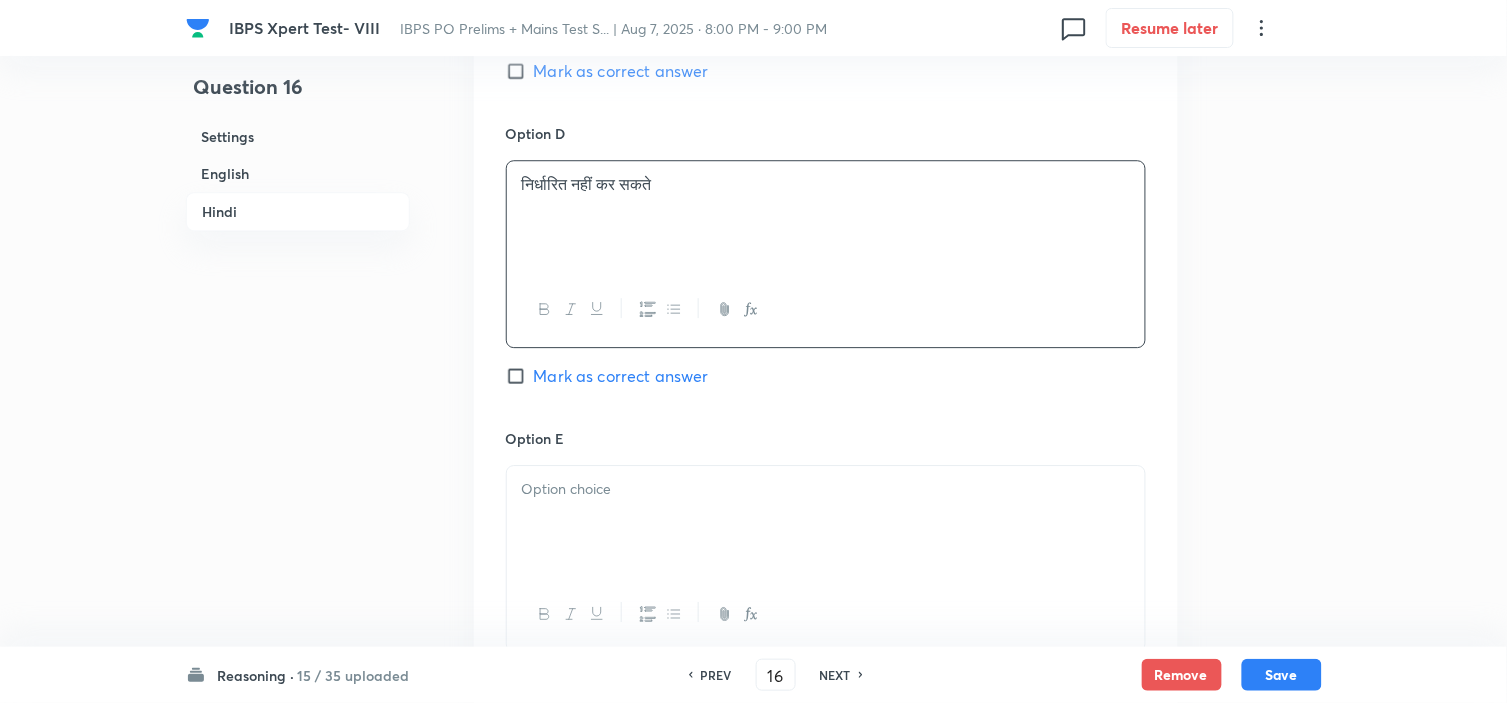 click at bounding box center (826, 522) 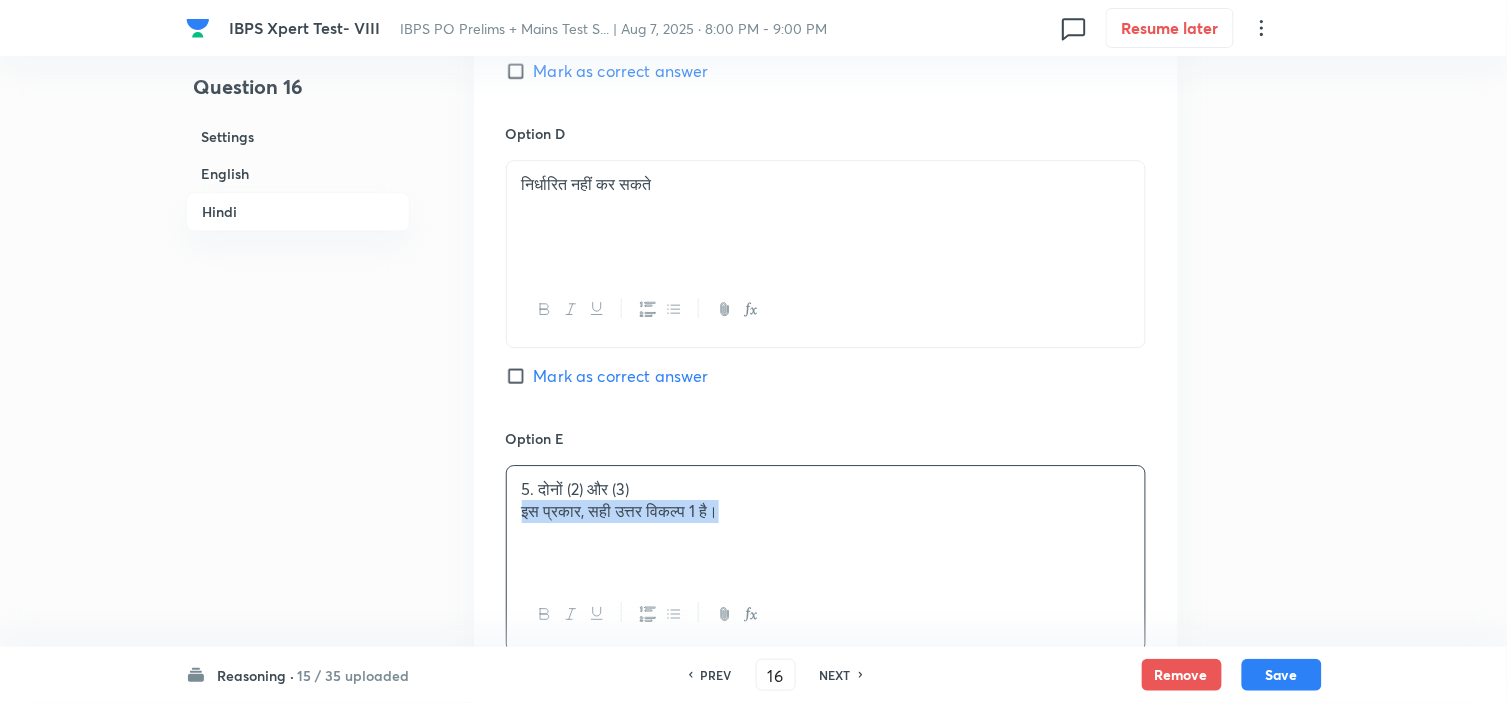 drag, startPoint x: 524, startPoint y: 532, endPoint x: 804, endPoint y: 561, distance: 281.49777 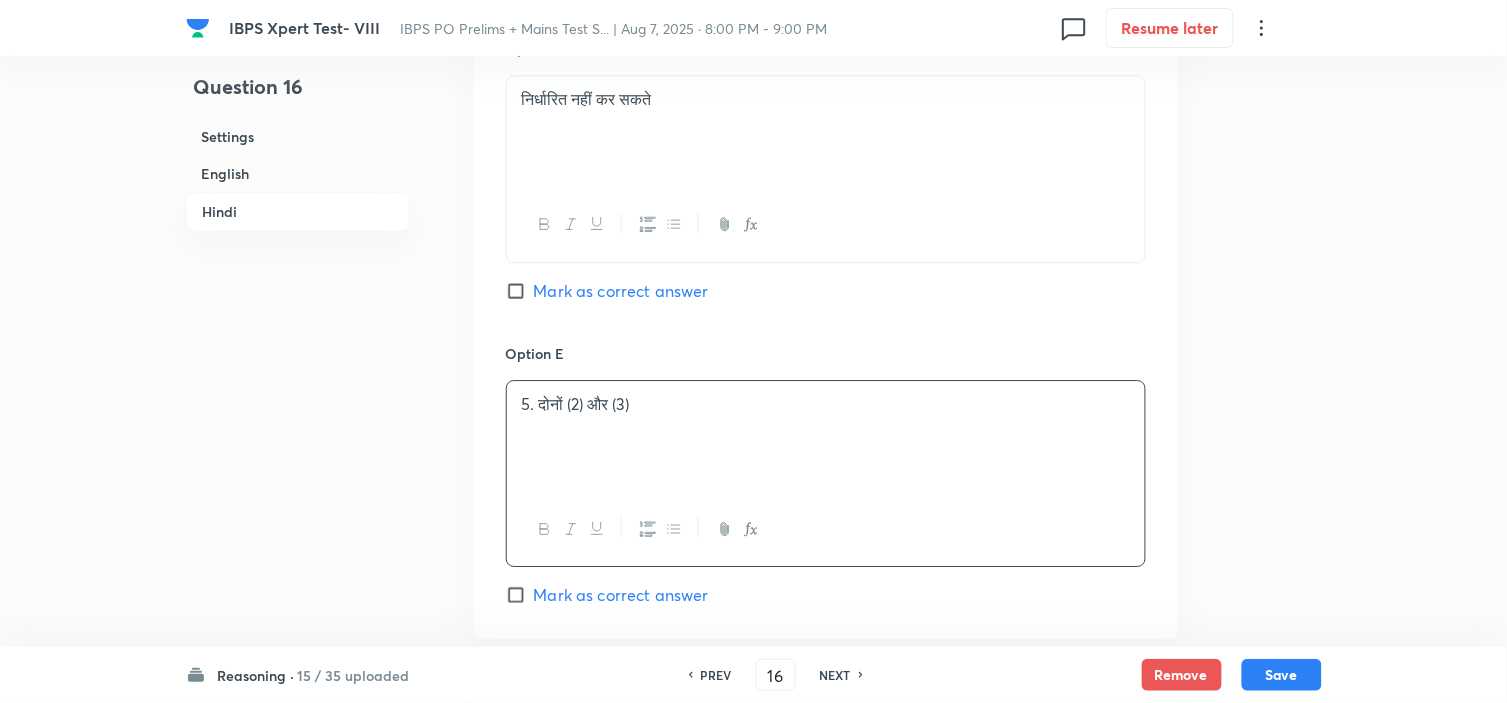 scroll, scrollTop: 5444, scrollLeft: 0, axis: vertical 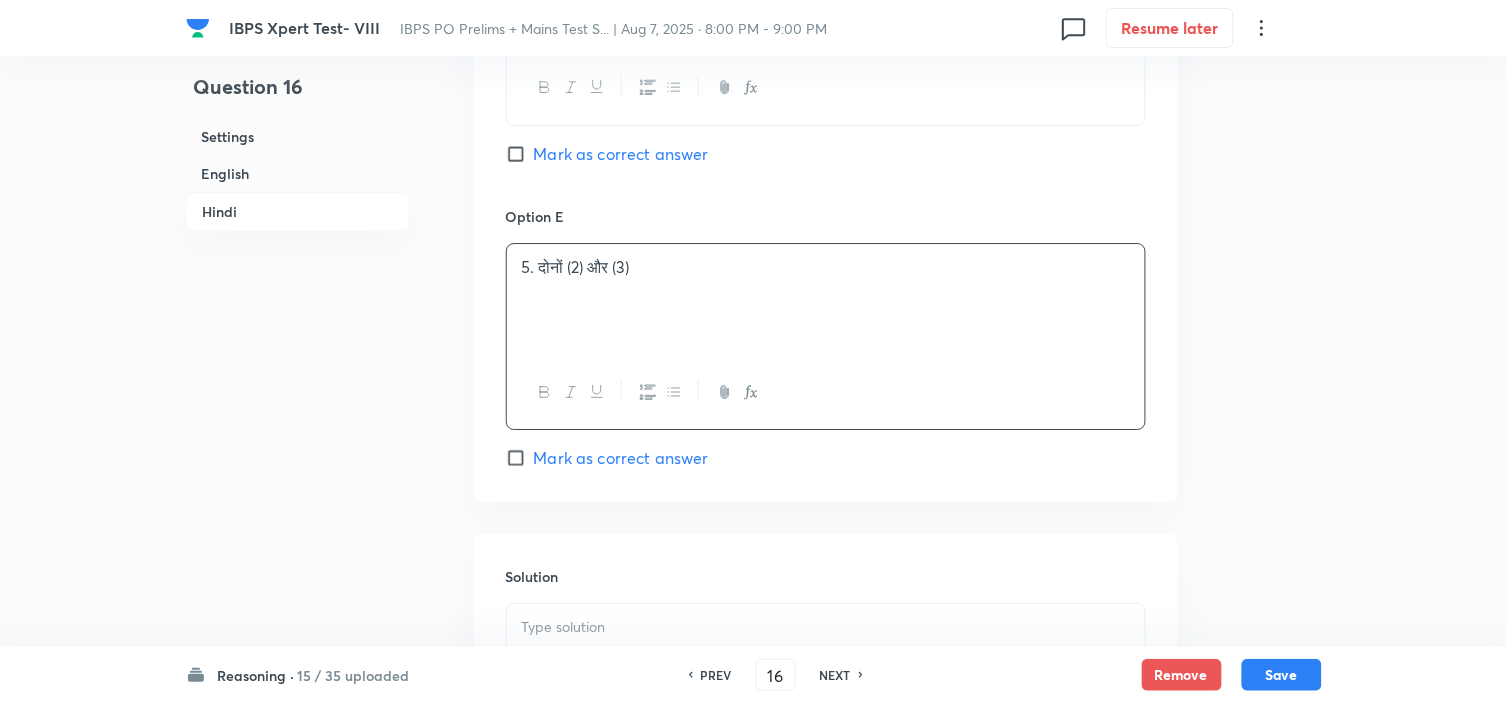 click at bounding box center [826, 627] 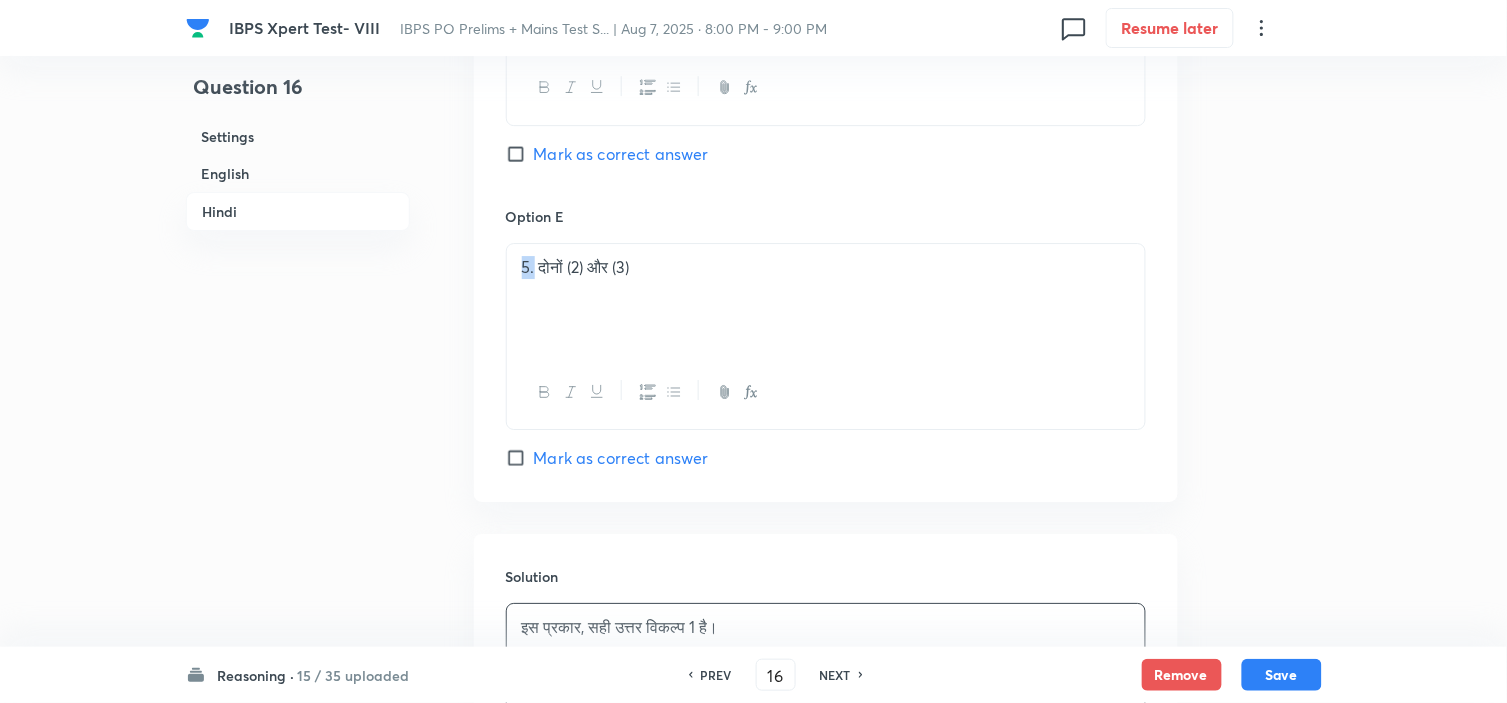 drag, startPoint x: 534, startPoint y: 271, endPoint x: 458, endPoint y: 278, distance: 76.321686 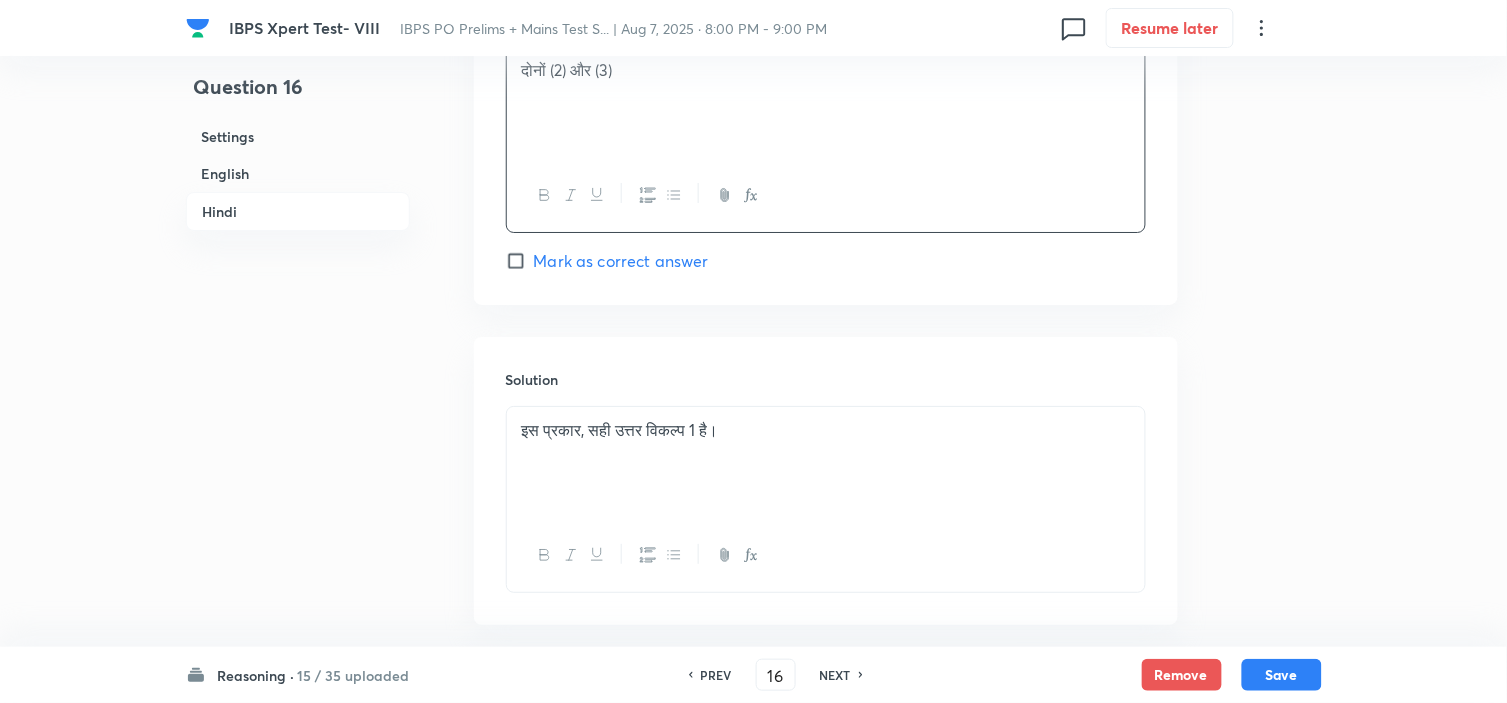 scroll, scrollTop: 5666, scrollLeft: 0, axis: vertical 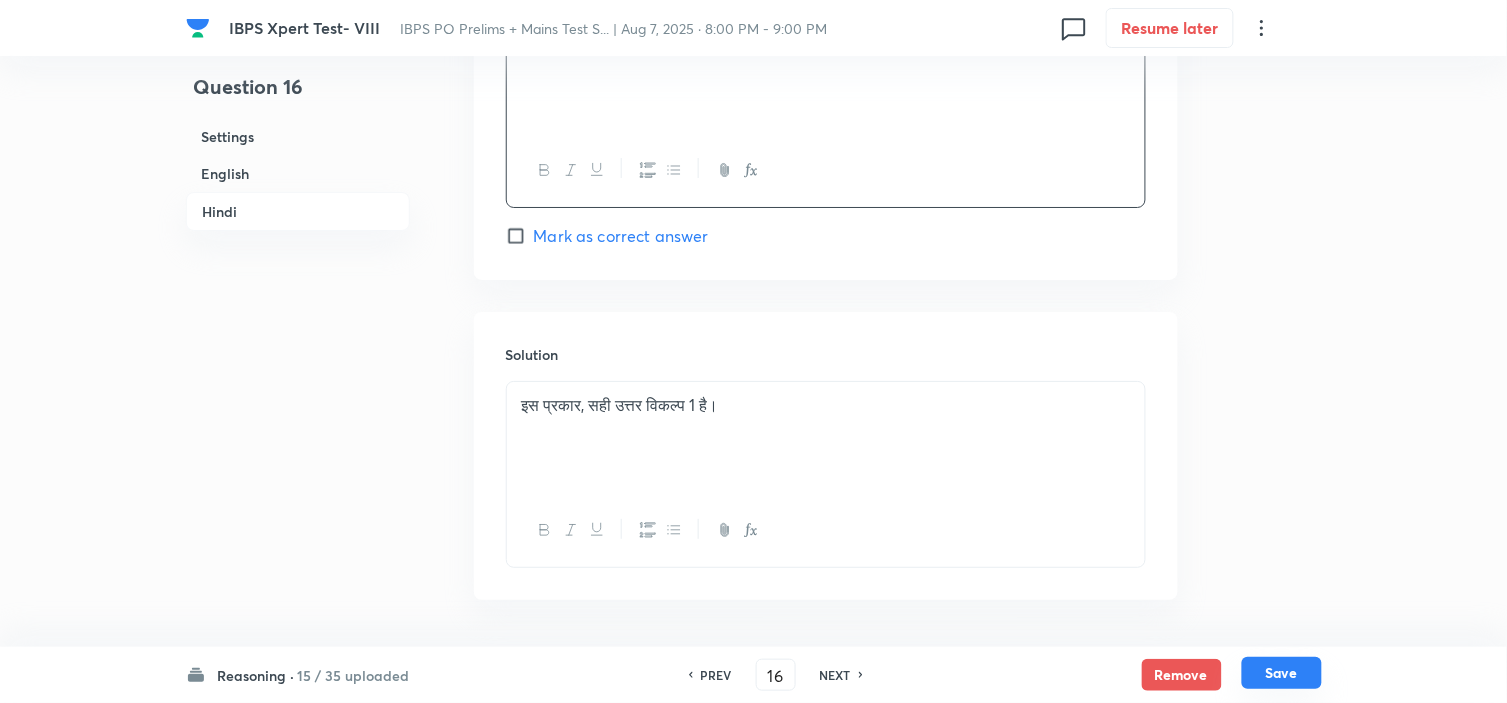 click on "Save" at bounding box center (1282, 673) 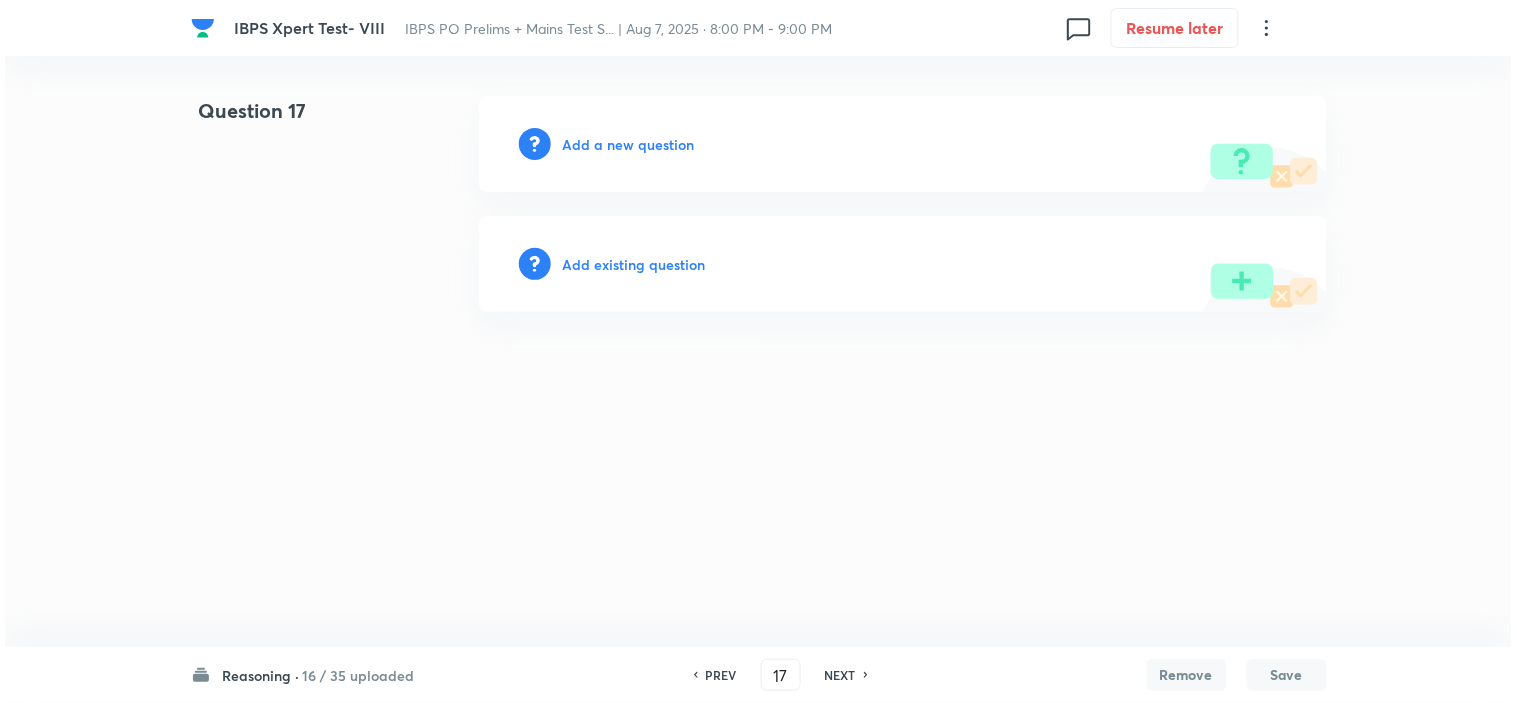 scroll, scrollTop: 0, scrollLeft: 0, axis: both 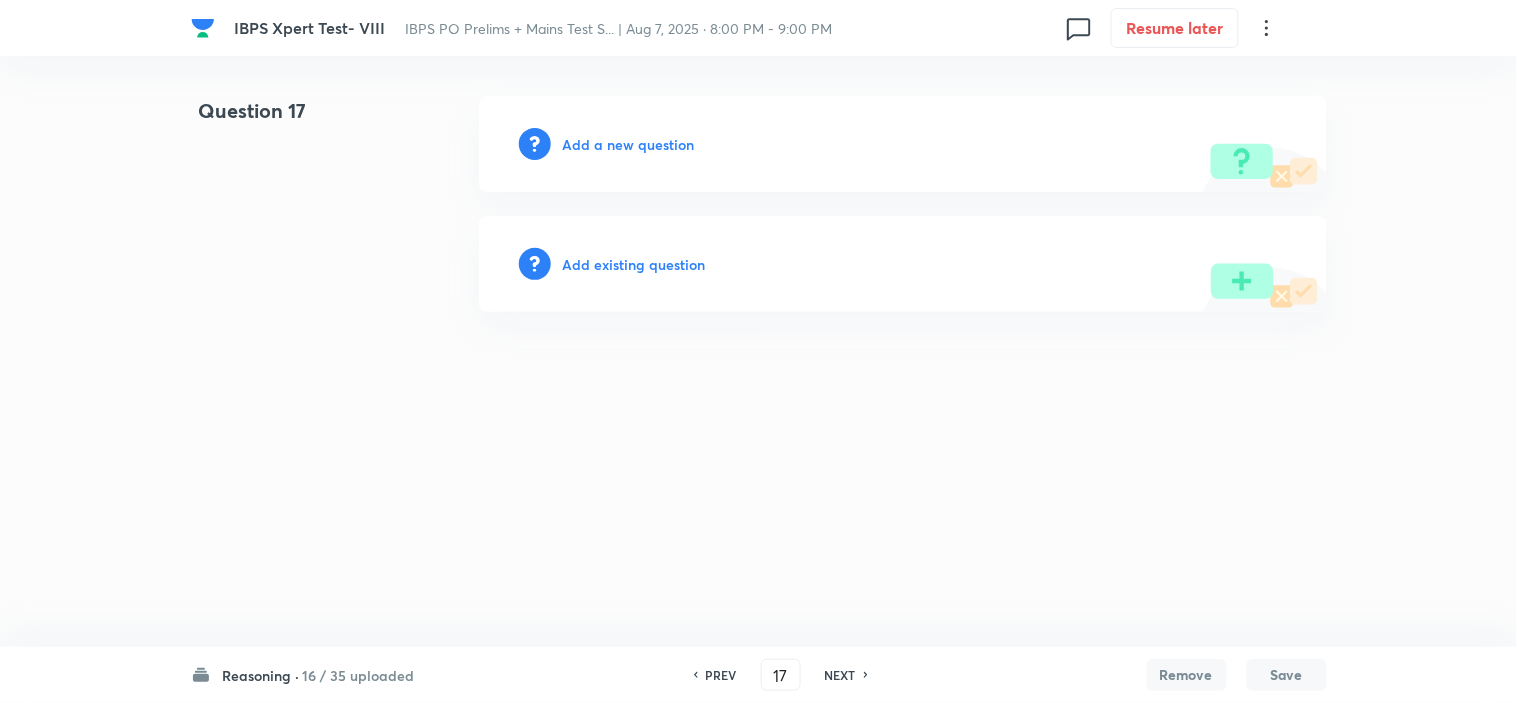 click on "Add a new question" at bounding box center [629, 144] 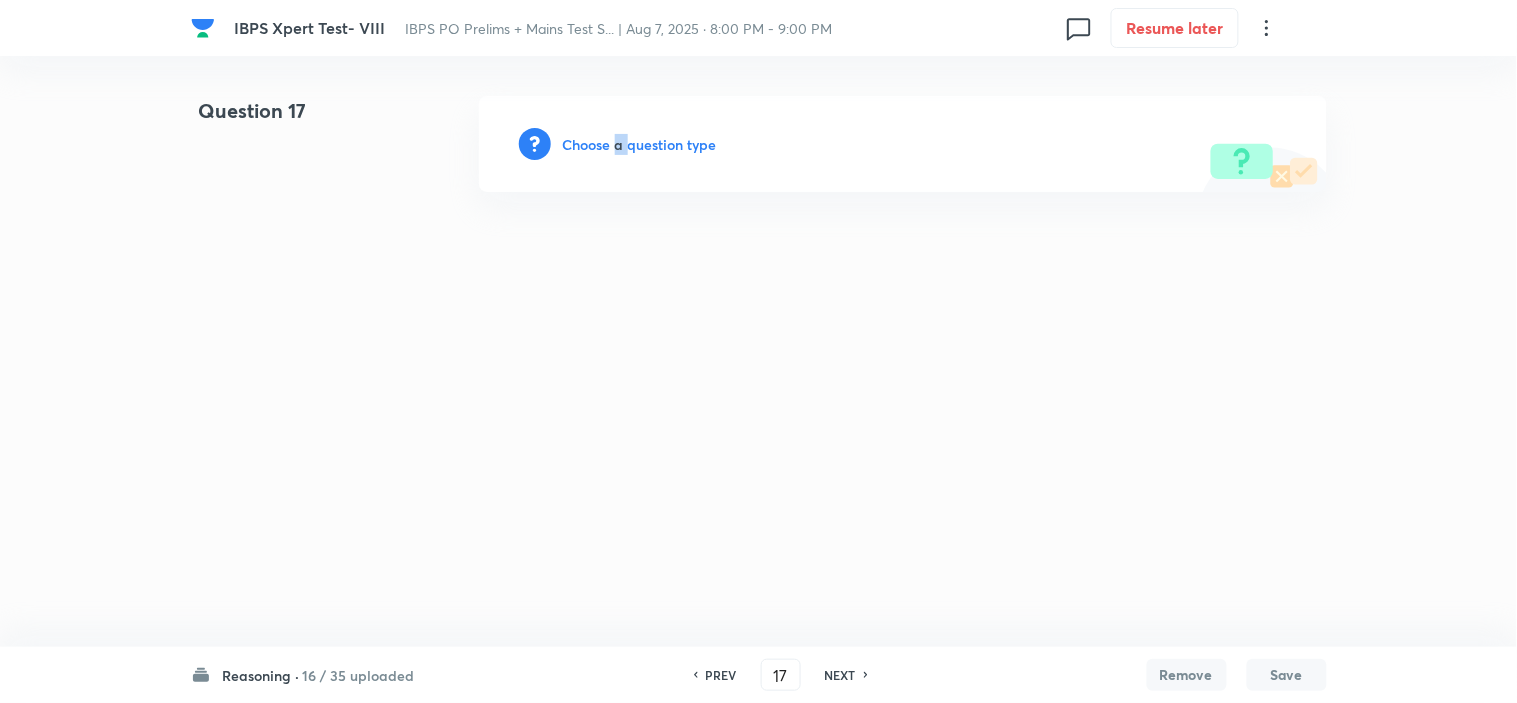 click on "Choose a question type" at bounding box center [640, 144] 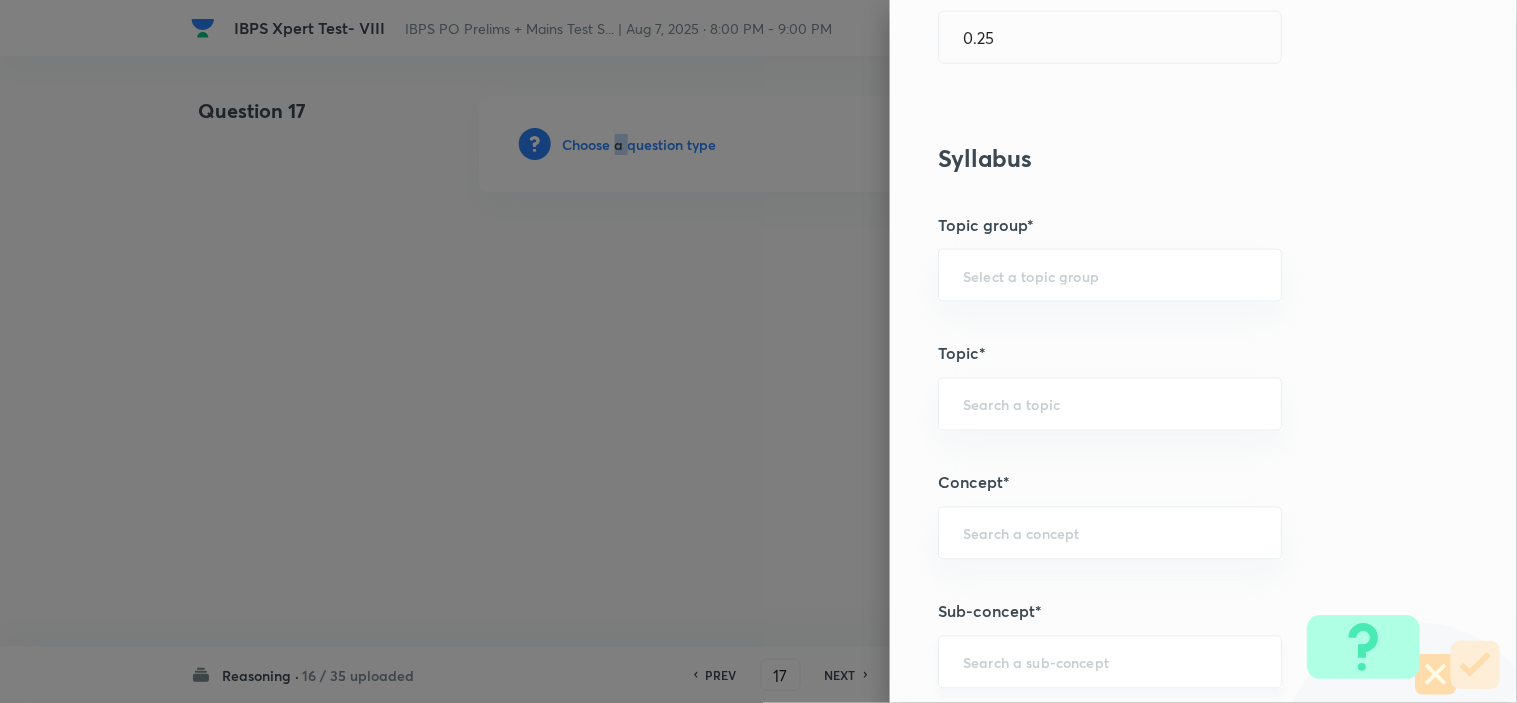 scroll, scrollTop: 888, scrollLeft: 0, axis: vertical 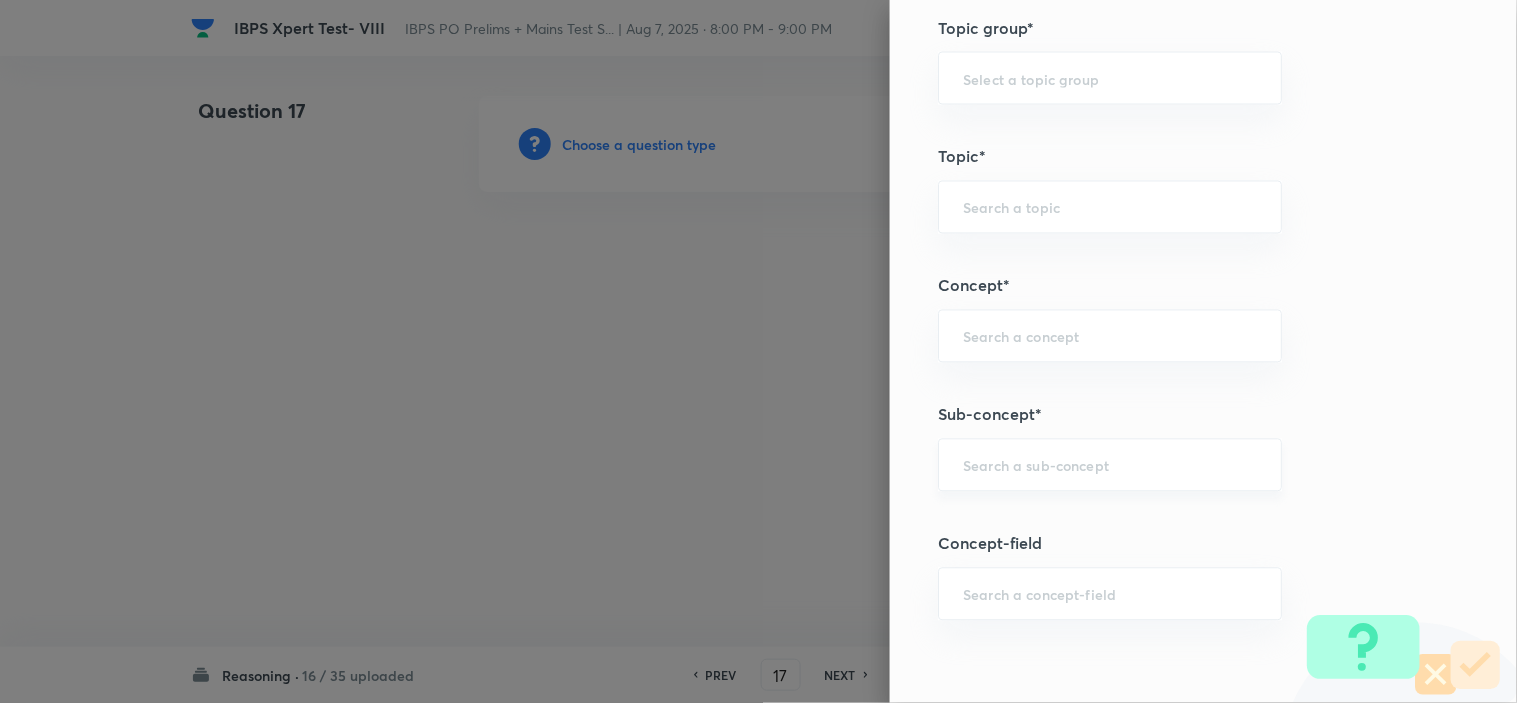 click at bounding box center [1110, 465] 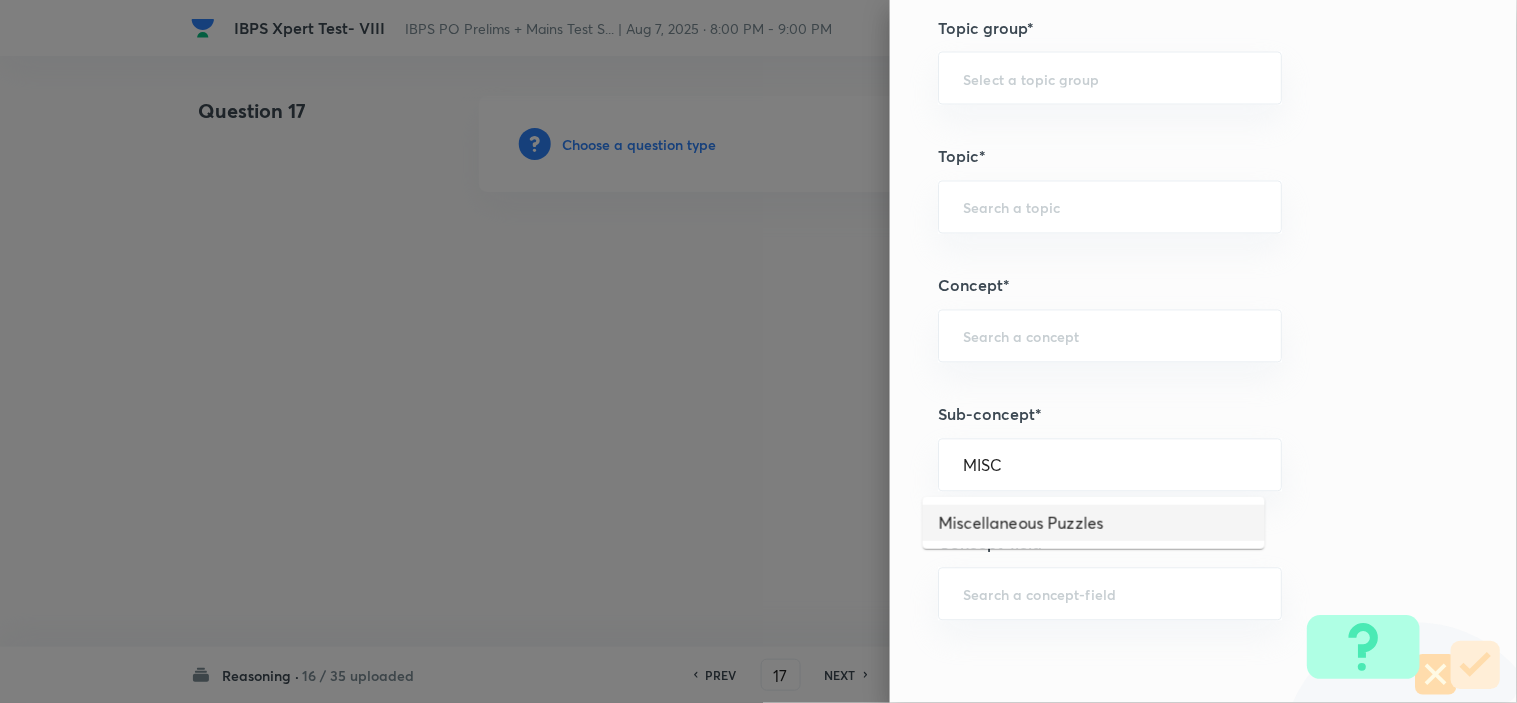 click on "Miscellaneous Puzzles" at bounding box center (1094, 523) 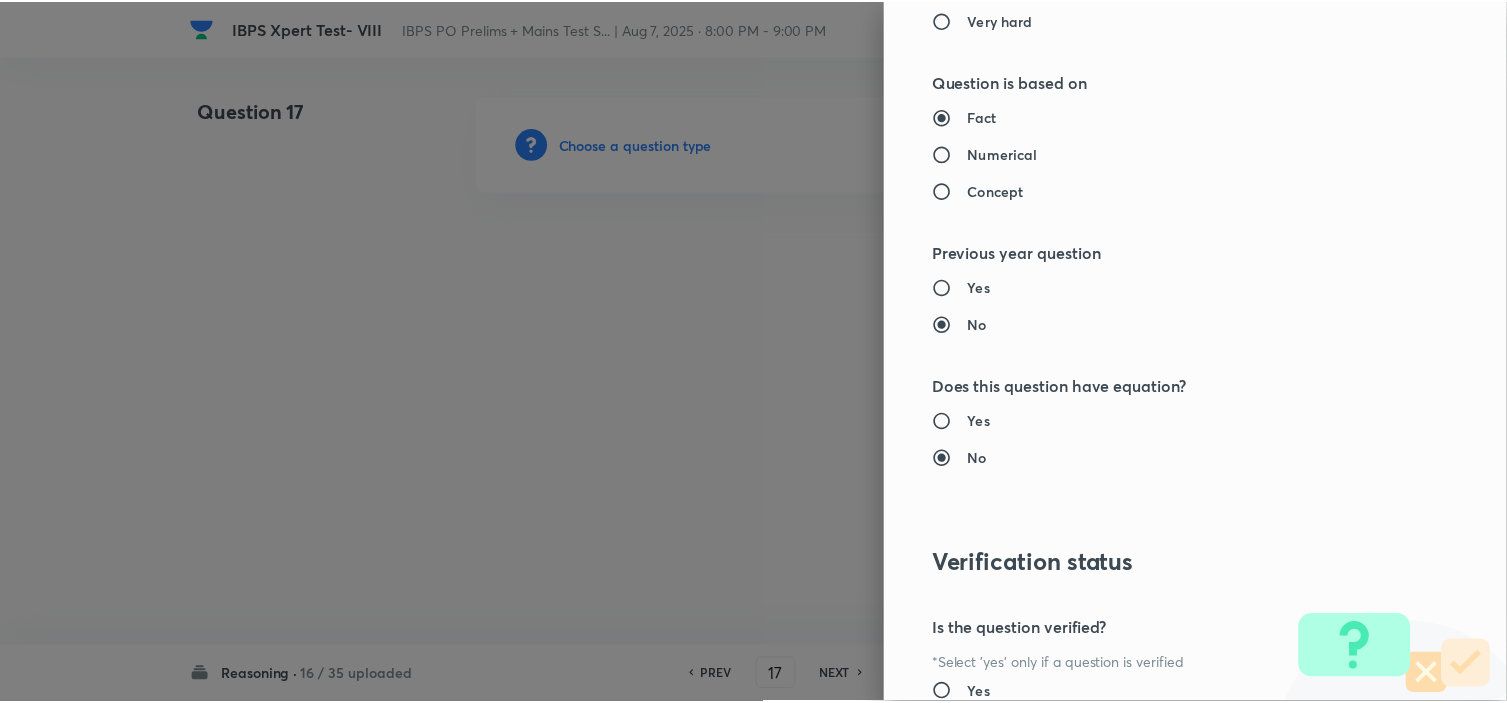 scroll, scrollTop: 2023, scrollLeft: 0, axis: vertical 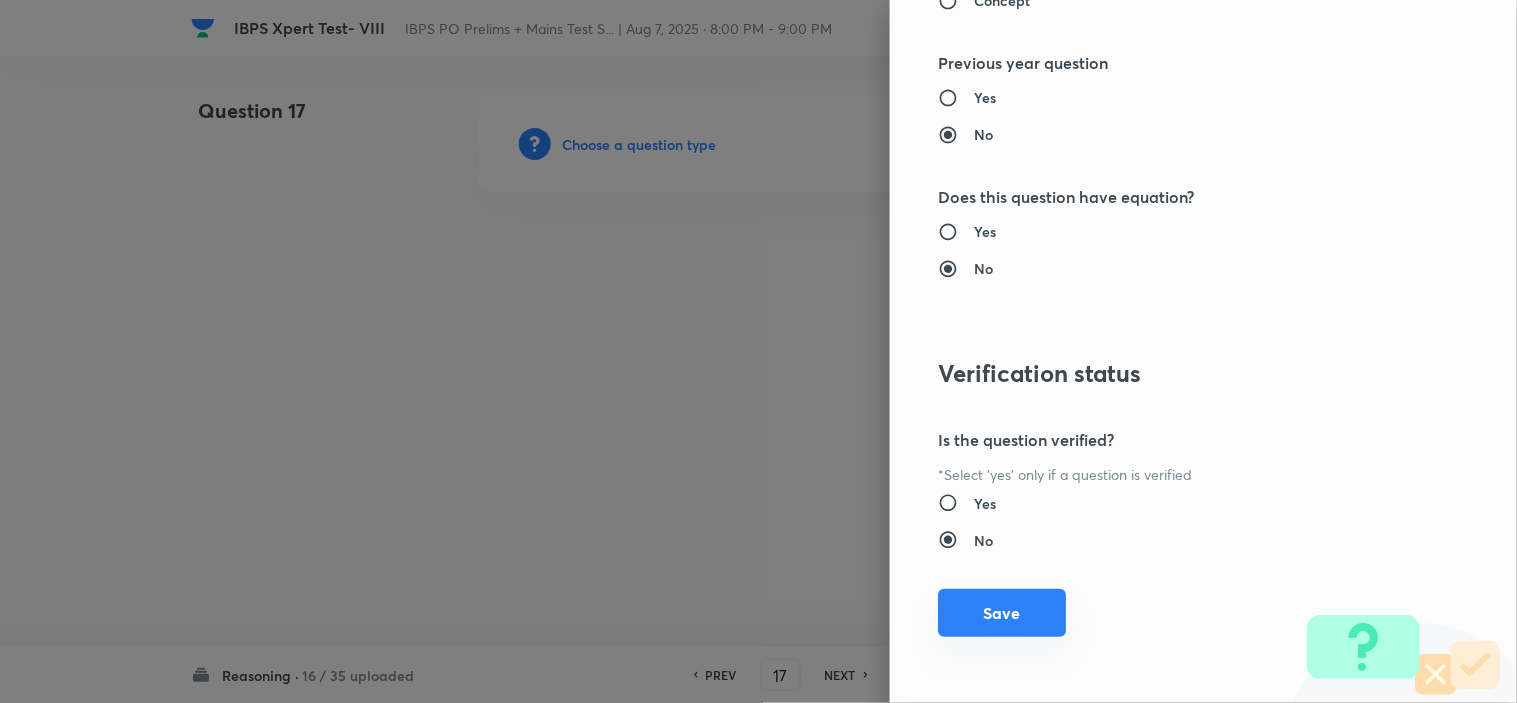 click on "Save" at bounding box center [1002, 613] 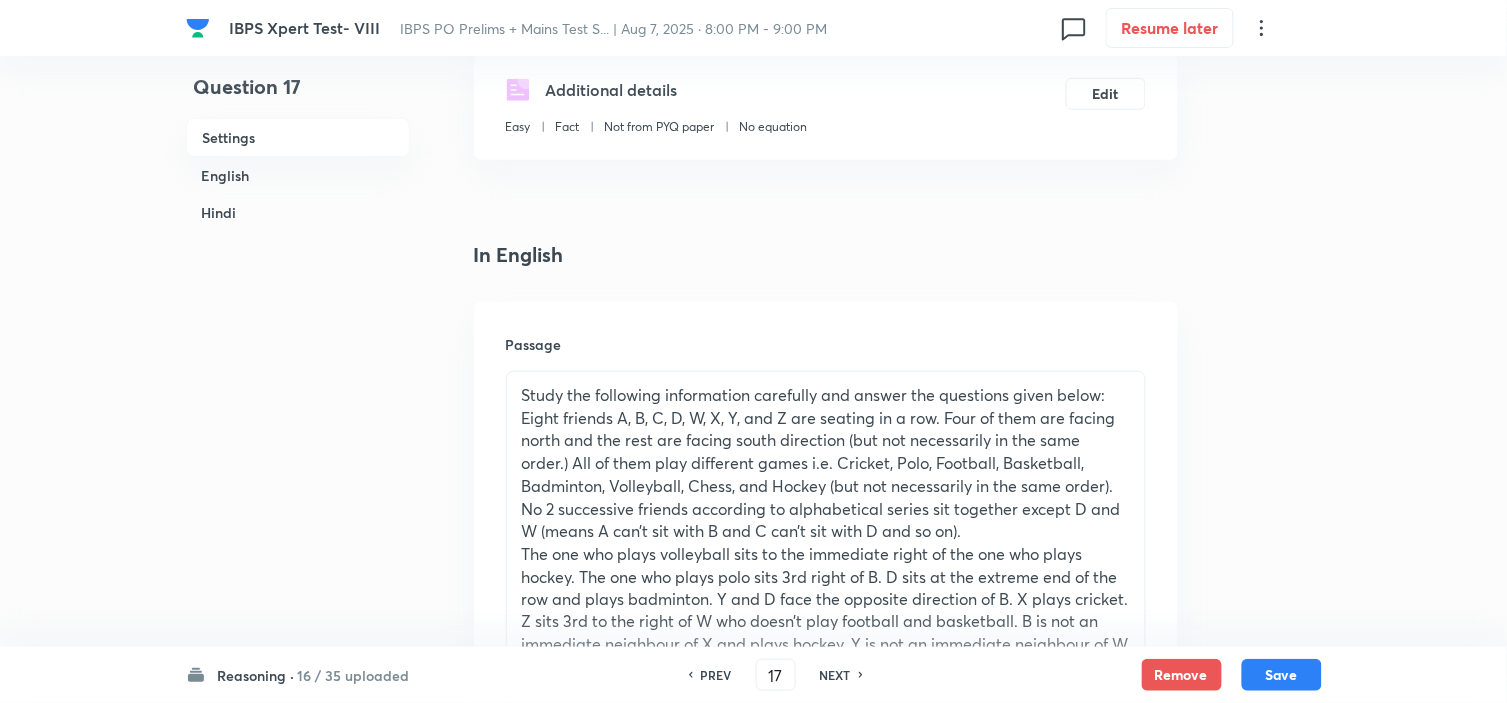 scroll, scrollTop: 777, scrollLeft: 0, axis: vertical 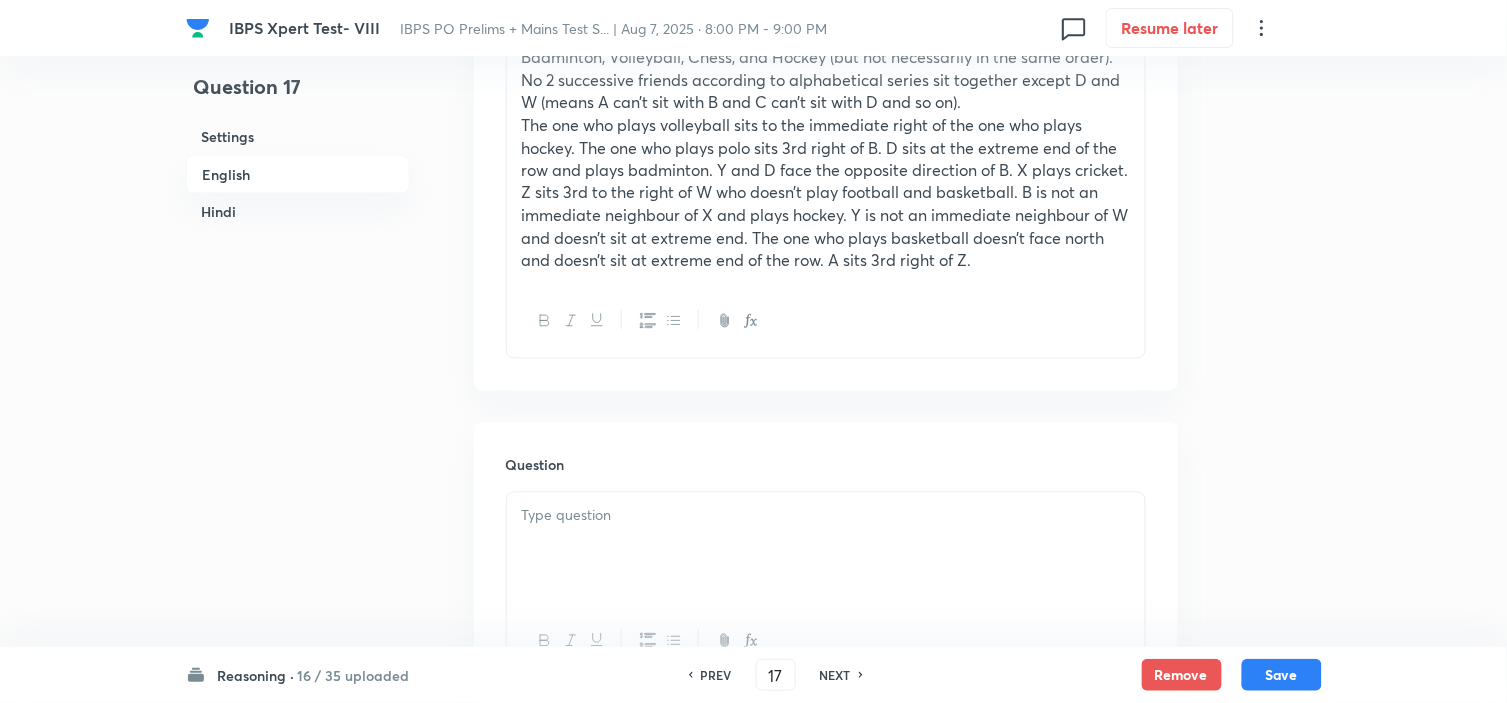 click at bounding box center (826, 516) 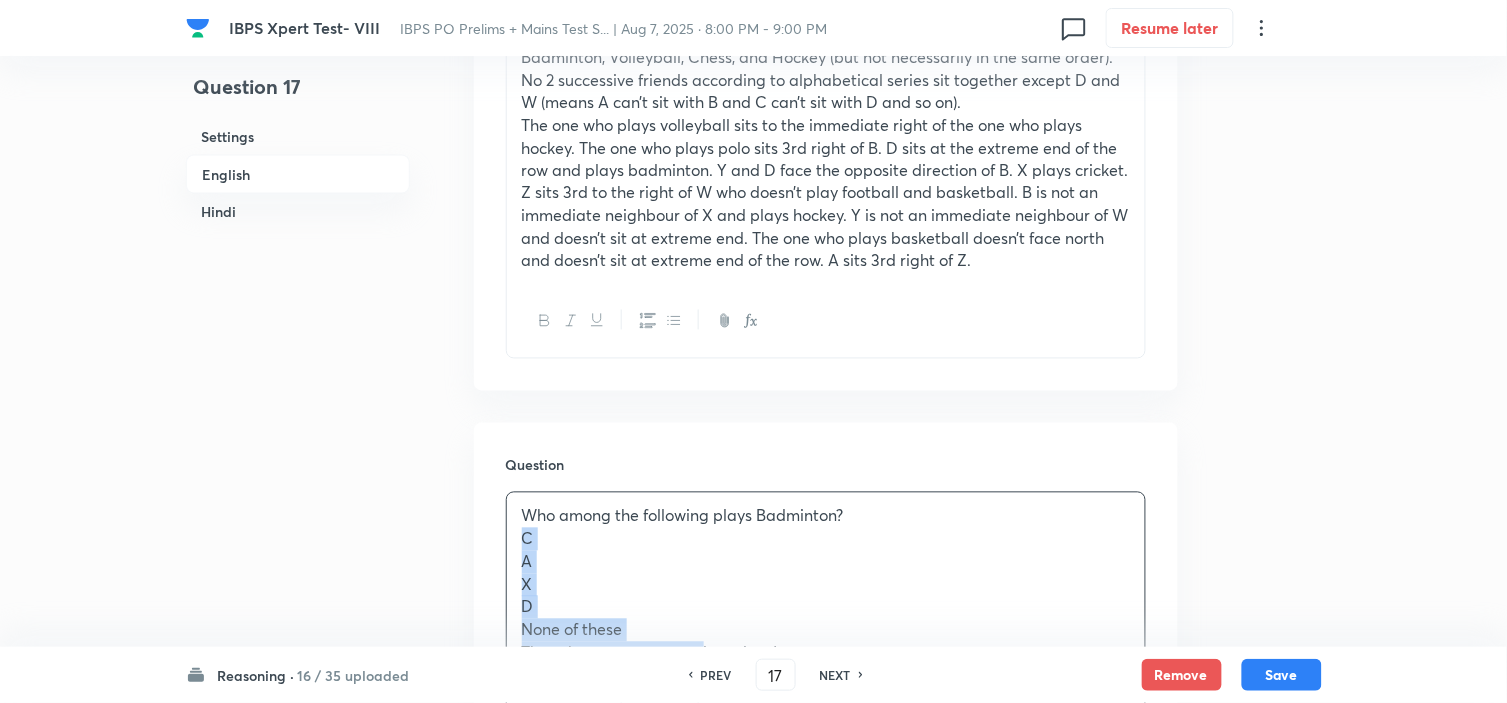 drag, startPoint x: 521, startPoint y: 543, endPoint x: 706, endPoint y: 680, distance: 230.20425 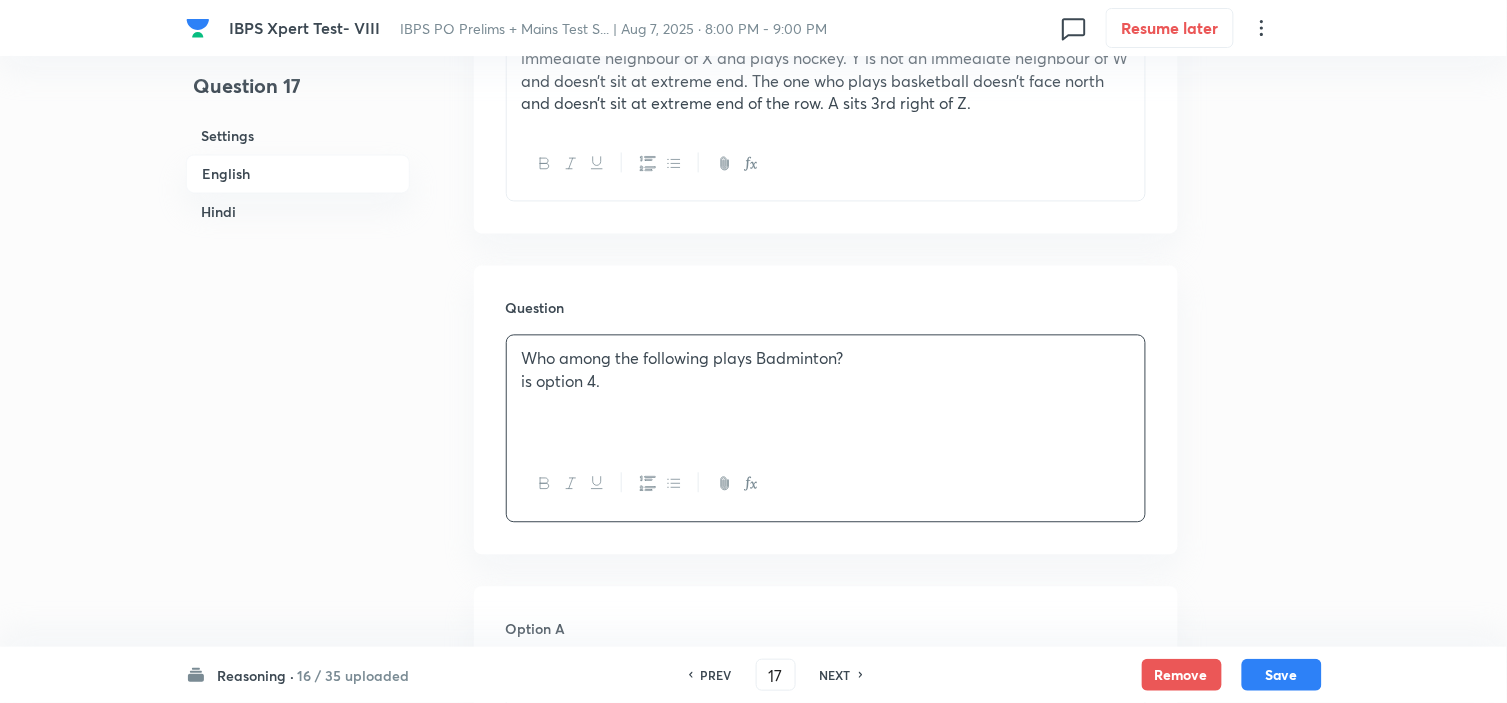 scroll, scrollTop: 1222, scrollLeft: 0, axis: vertical 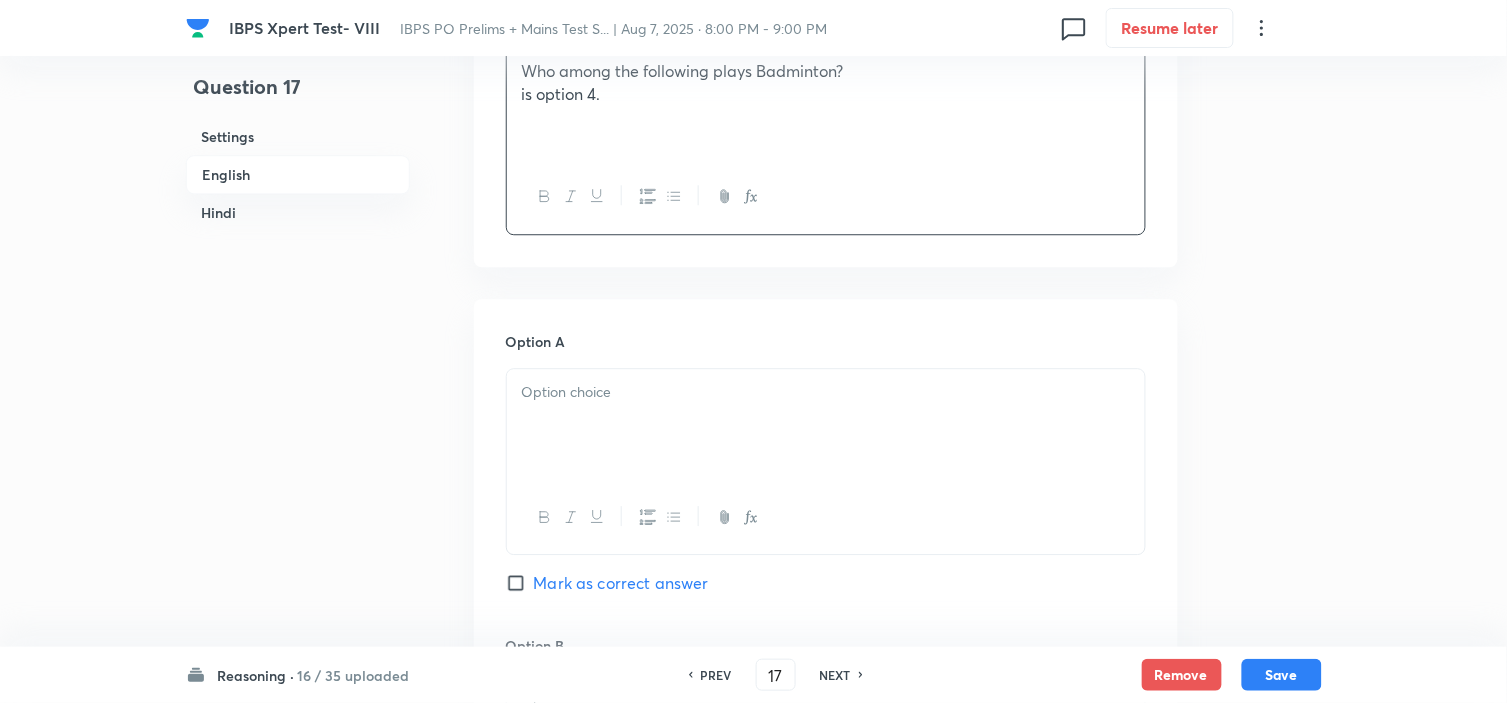 paste 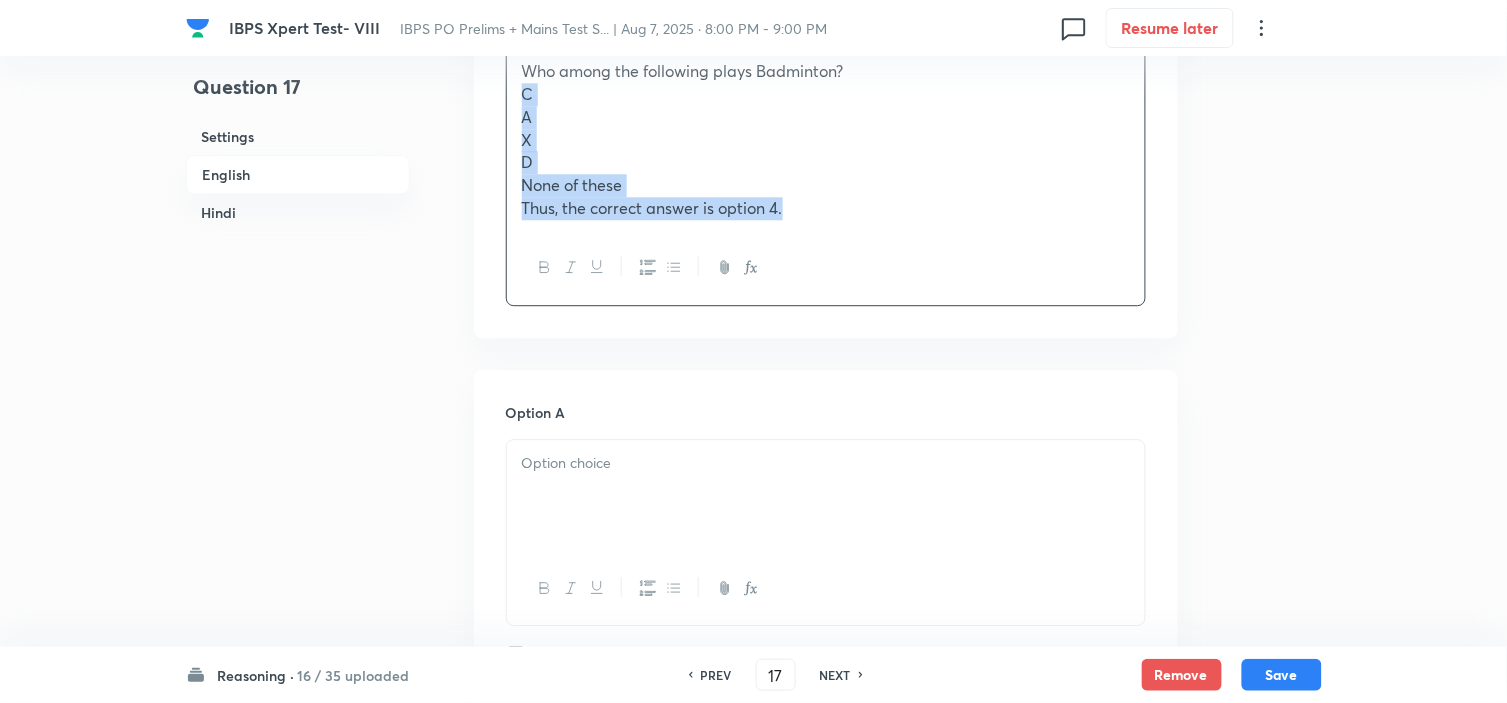 drag, startPoint x: 521, startPoint y: 96, endPoint x: 1080, endPoint y: 334, distance: 607.5566 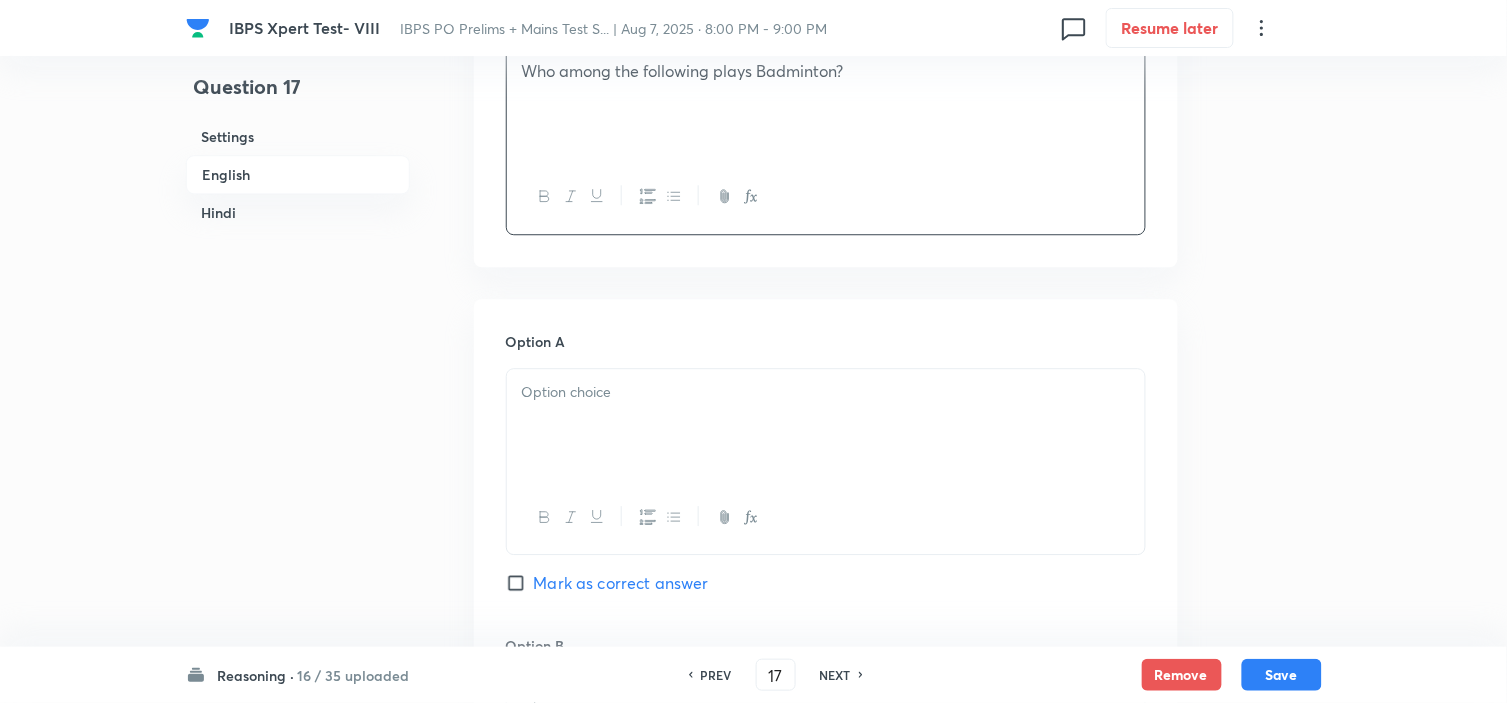 click at bounding box center [826, 425] 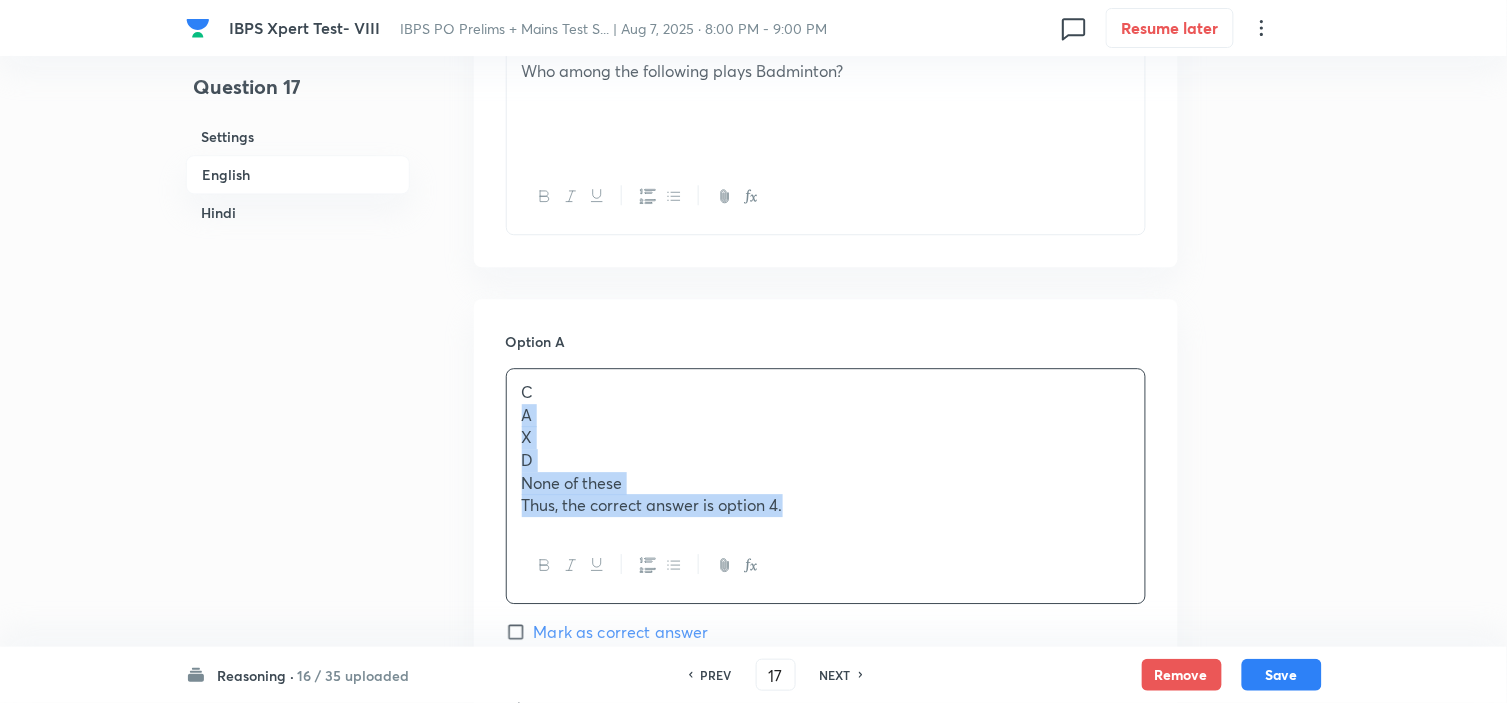 drag, startPoint x: 517, startPoint y: 413, endPoint x: 996, endPoint y: 597, distance: 513.12476 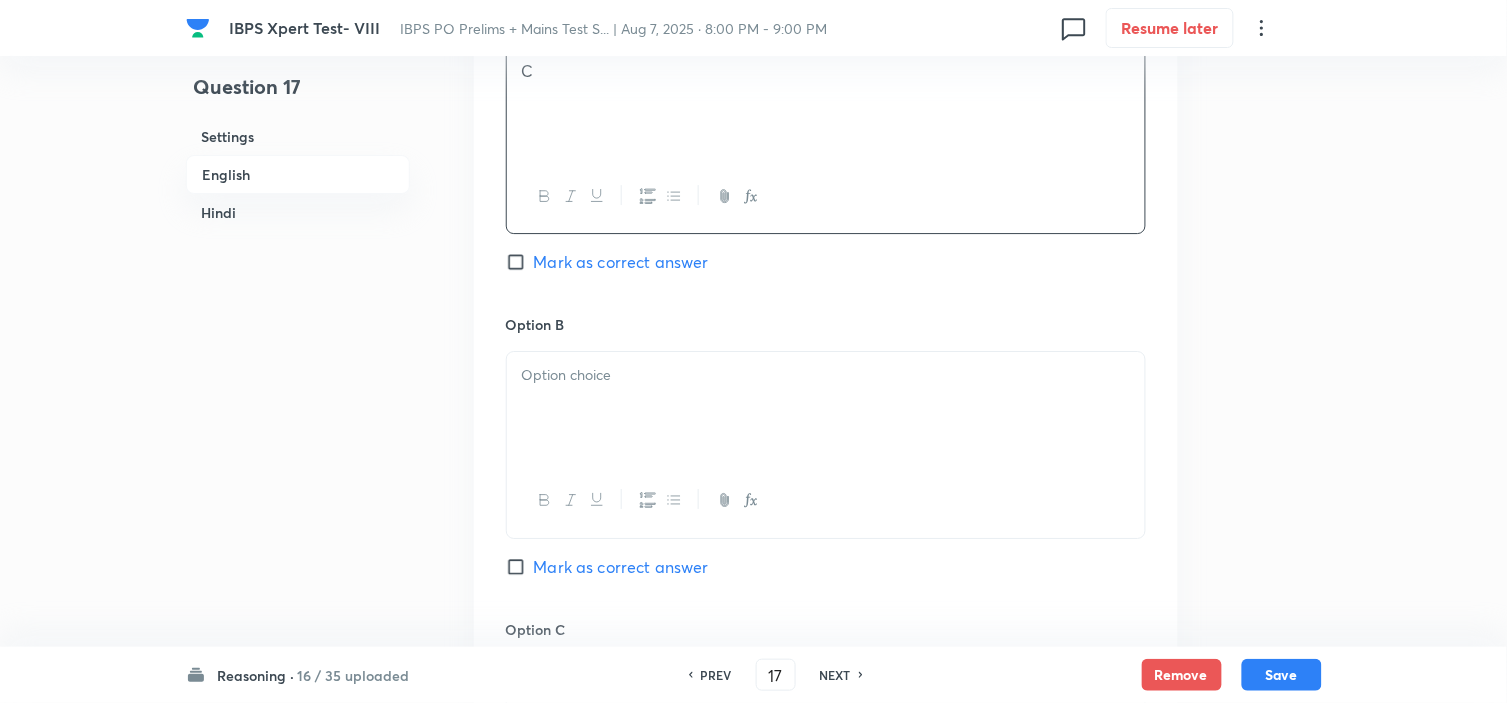 scroll, scrollTop: 1666, scrollLeft: 0, axis: vertical 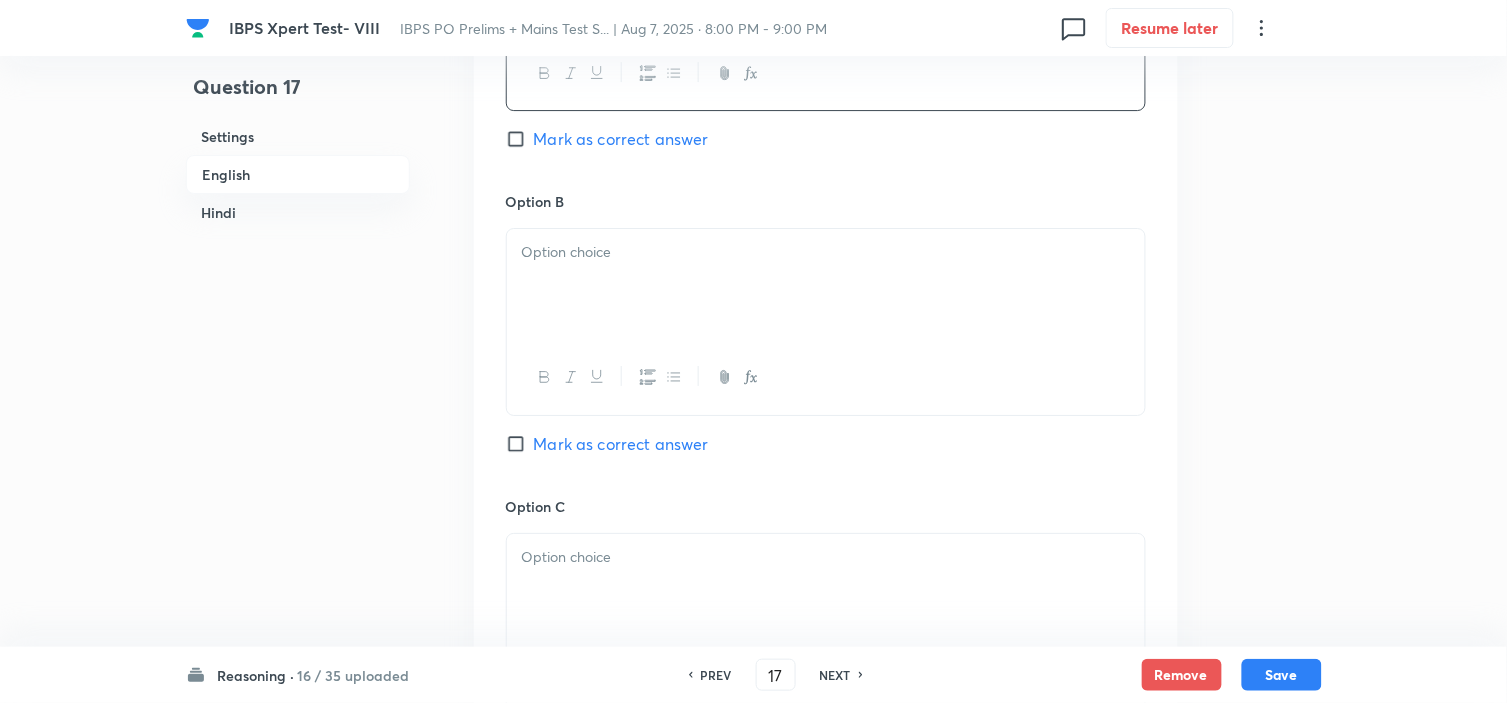 click at bounding box center (826, 285) 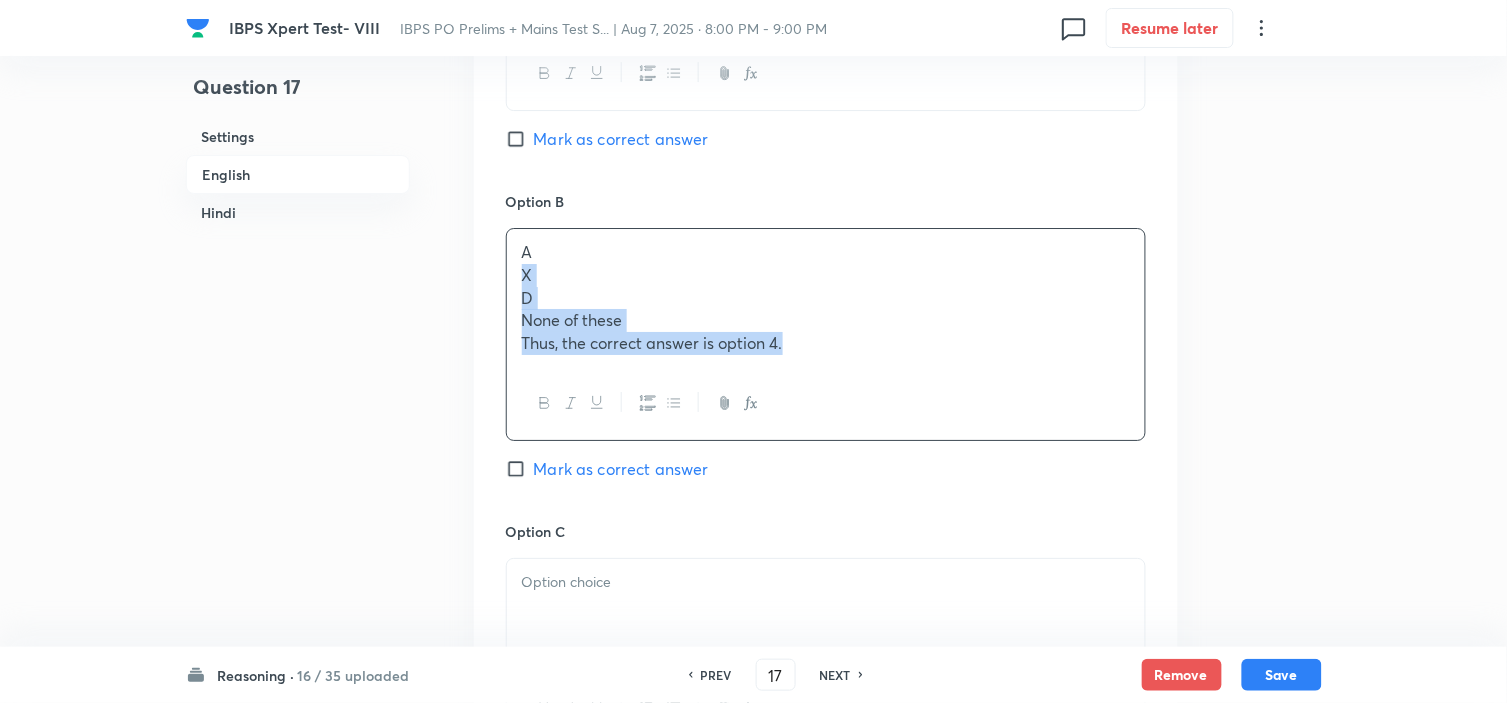 drag, startPoint x: 522, startPoint y: 278, endPoint x: 1041, endPoint y: 467, distance: 552.3423 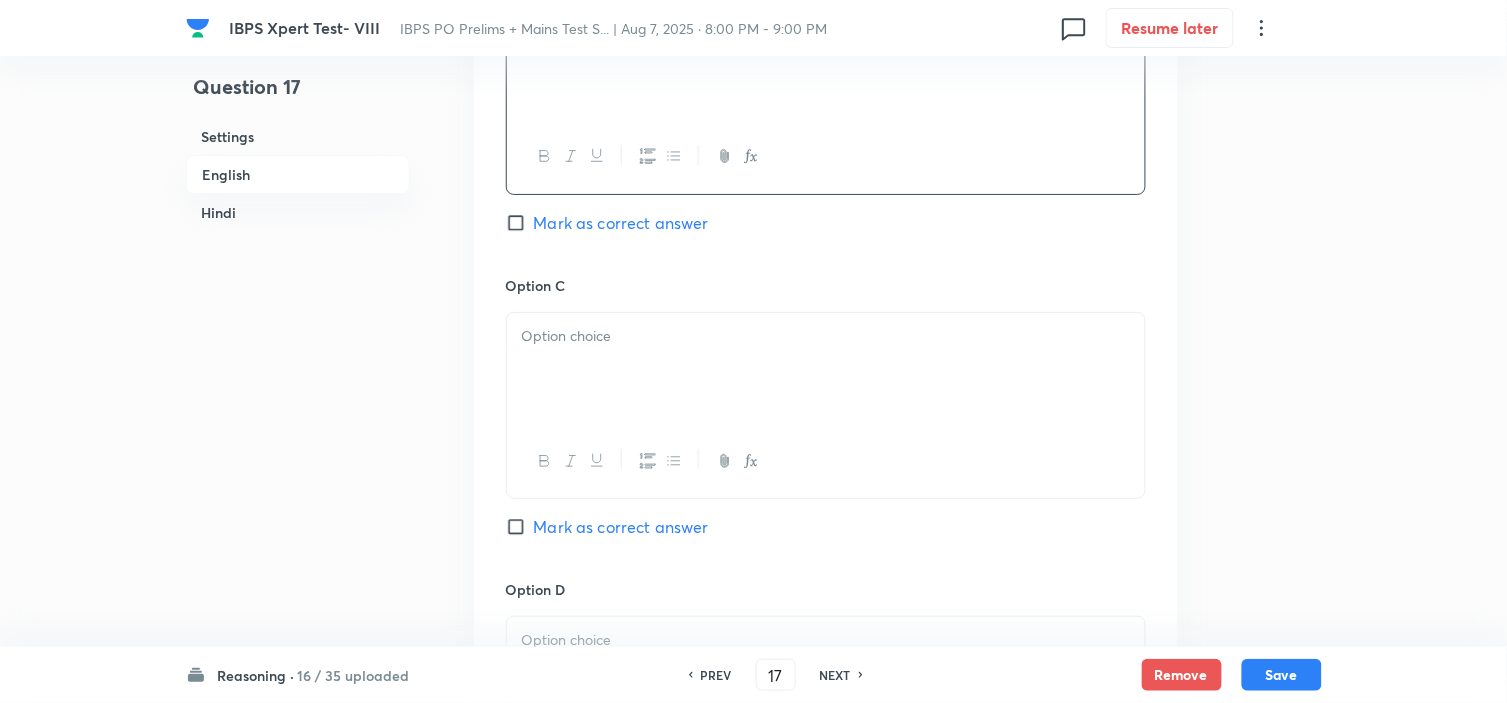scroll, scrollTop: 1888, scrollLeft: 0, axis: vertical 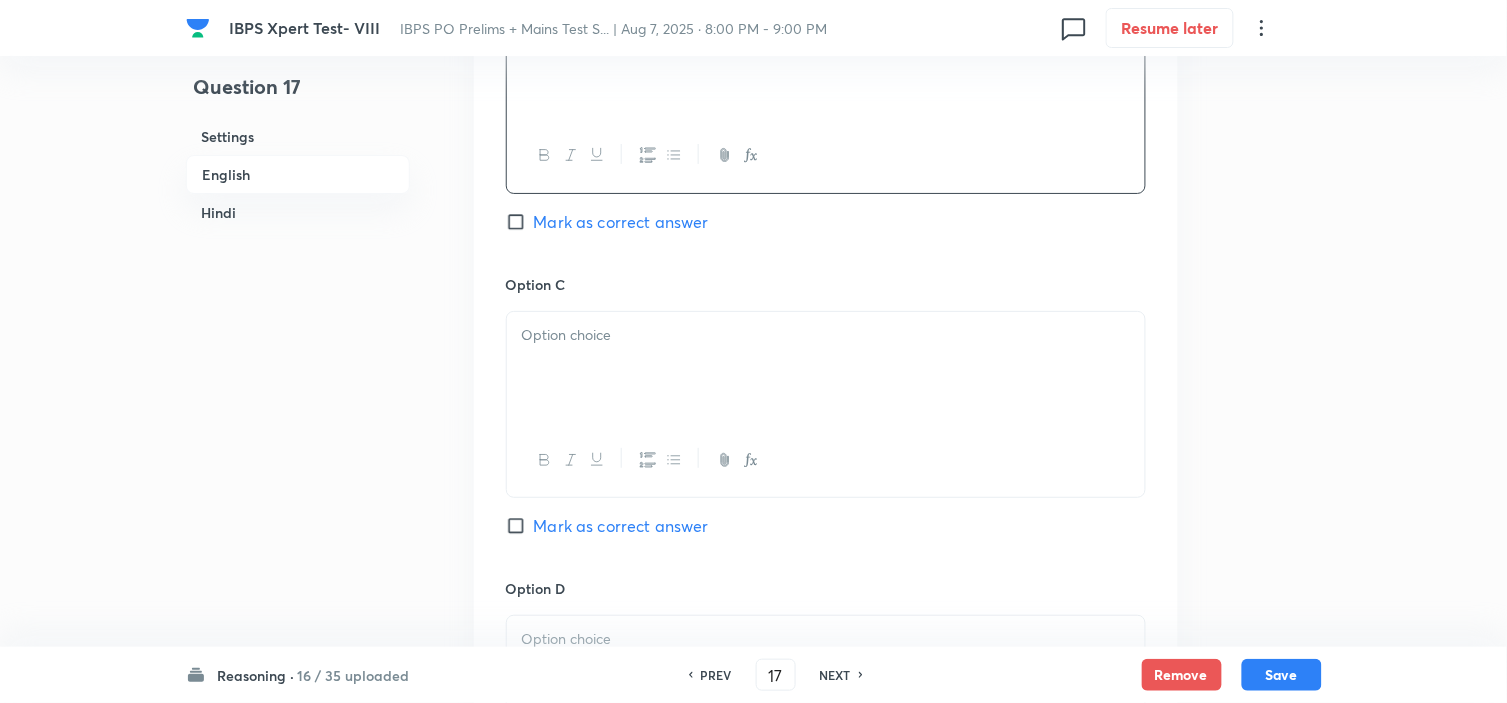 click at bounding box center (826, 368) 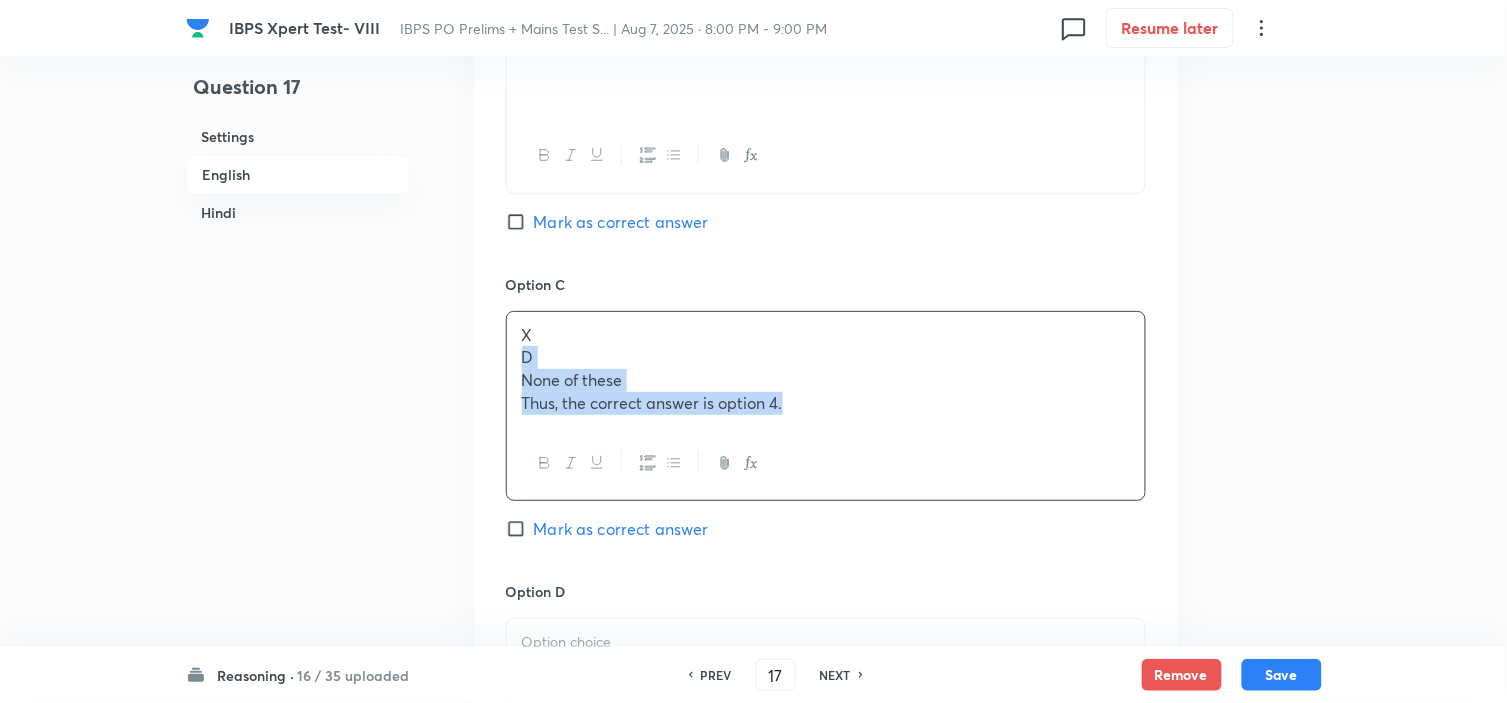 drag, startPoint x: 520, startPoint y: 364, endPoint x: 923, endPoint y: 511, distance: 428.9732 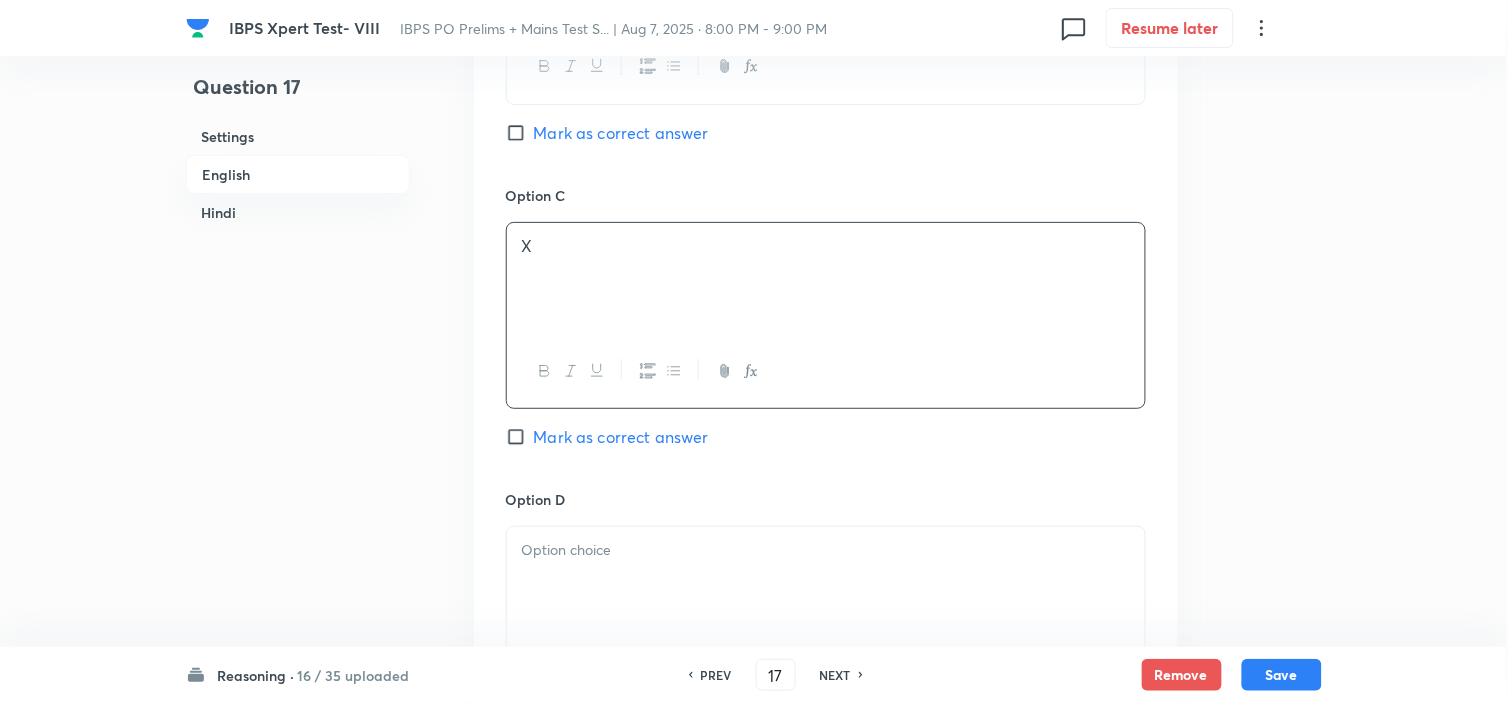 scroll, scrollTop: 2222, scrollLeft: 0, axis: vertical 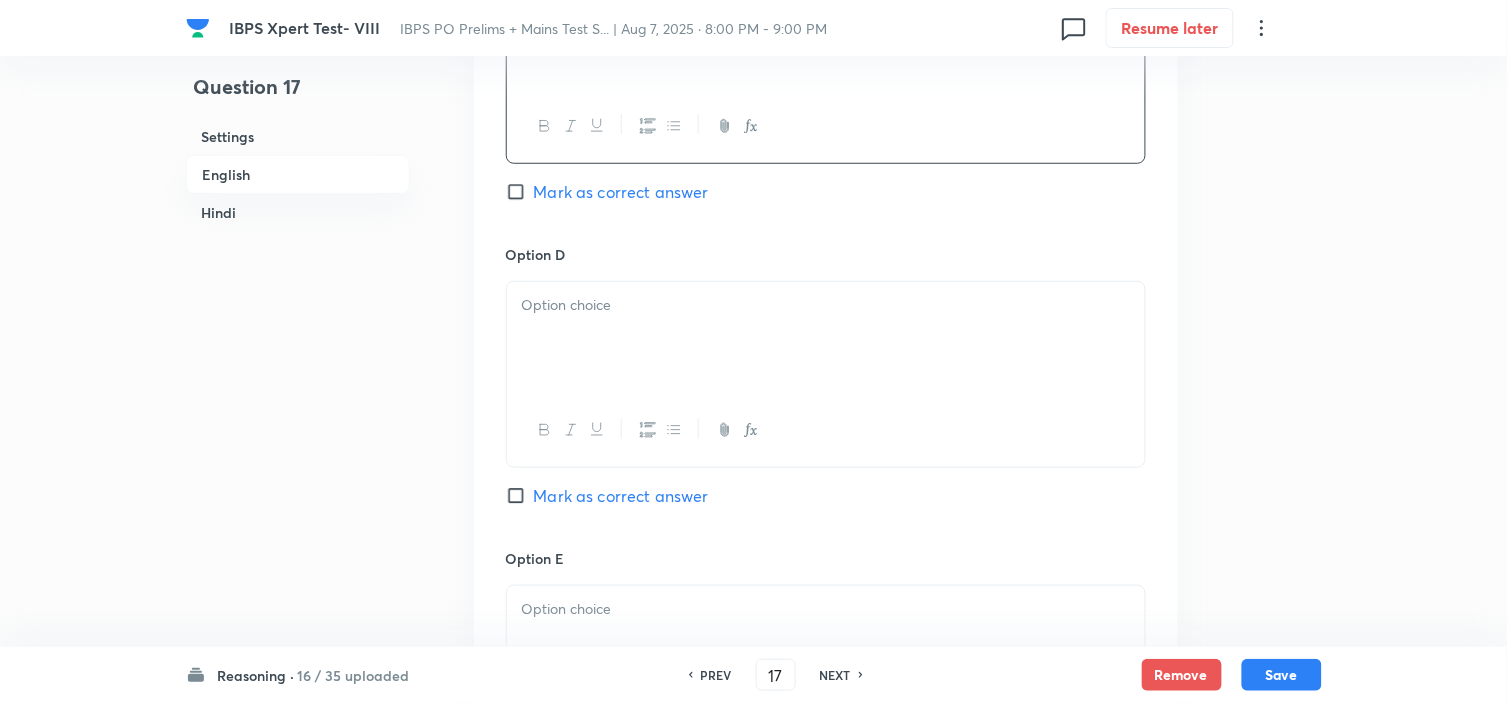 click at bounding box center (826, 338) 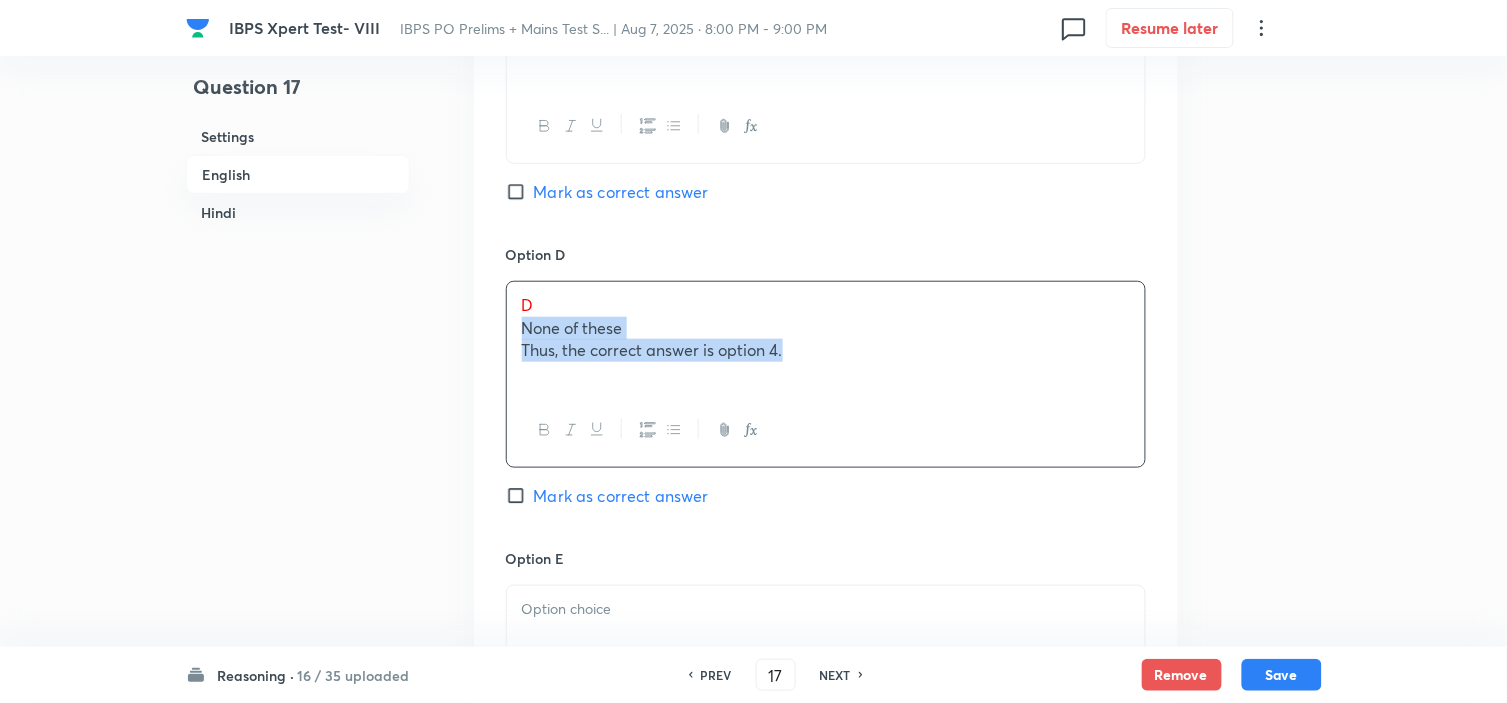 drag, startPoint x: 548, startPoint y: 341, endPoint x: 914, endPoint y: 421, distance: 374.64117 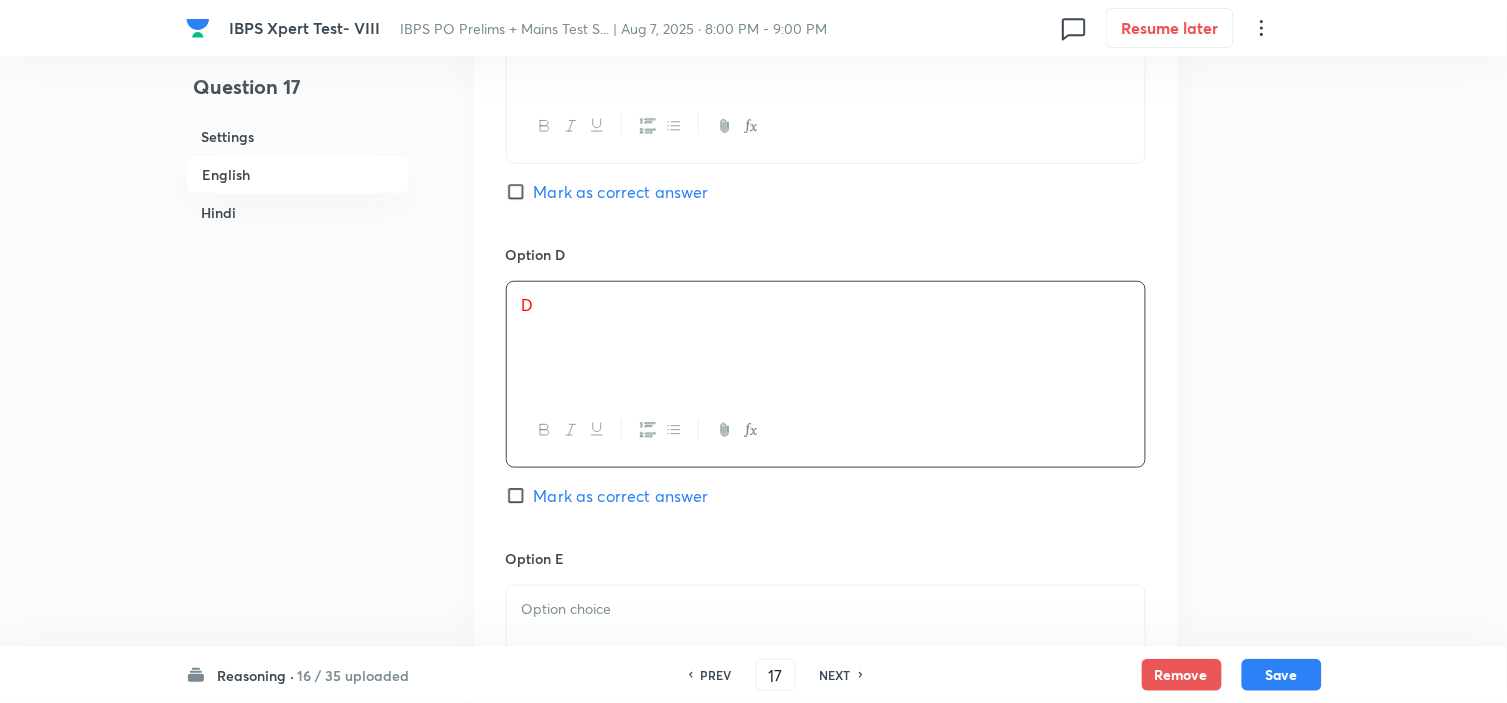 click on "Mark as correct answer" at bounding box center (621, 496) 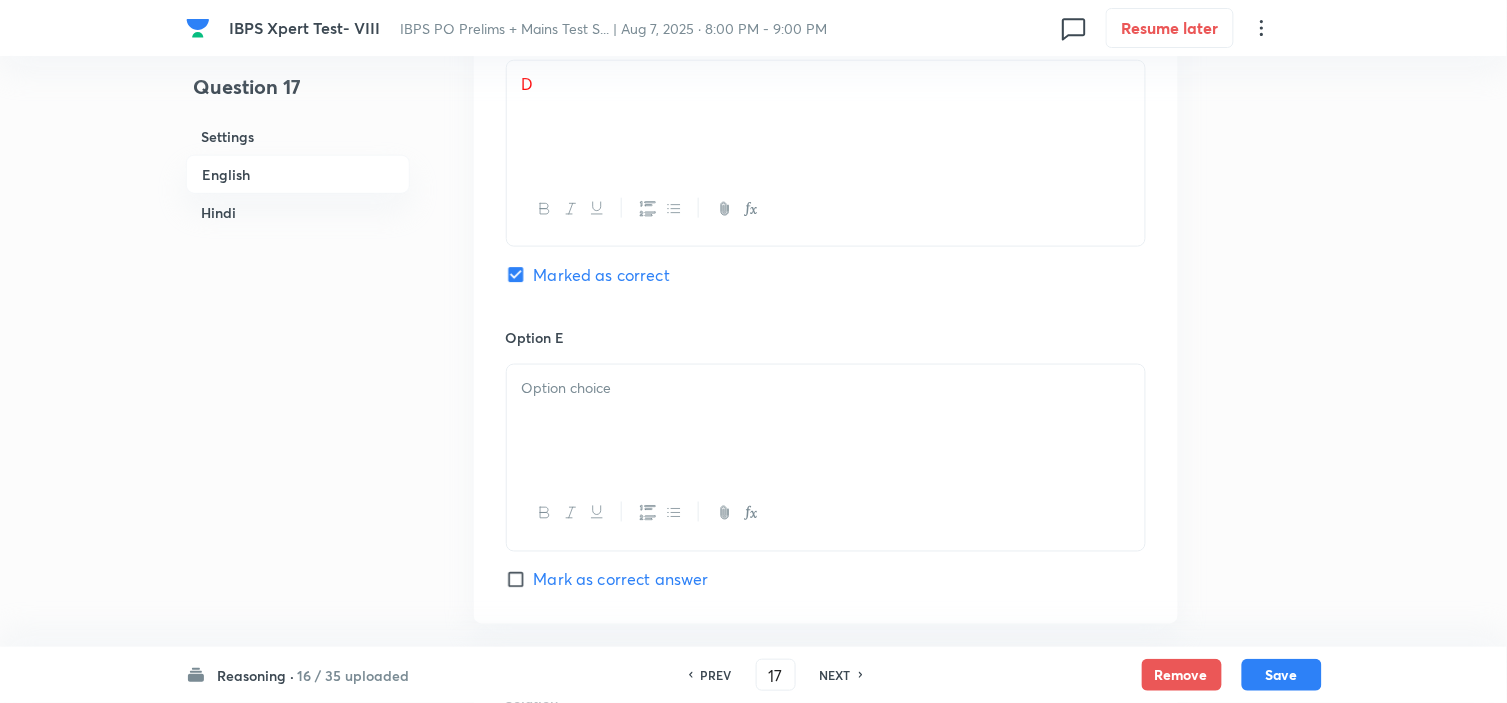scroll, scrollTop: 2444, scrollLeft: 0, axis: vertical 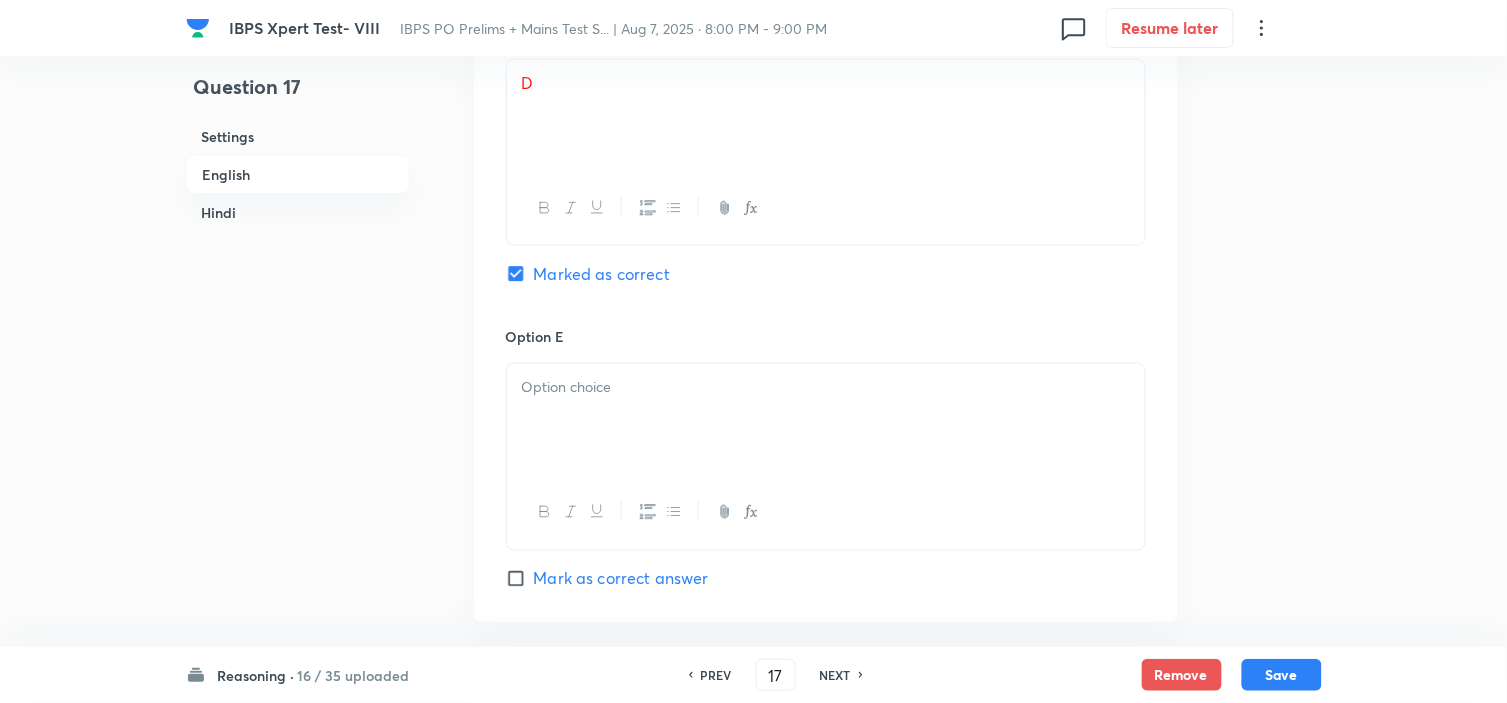 click at bounding box center (826, 420) 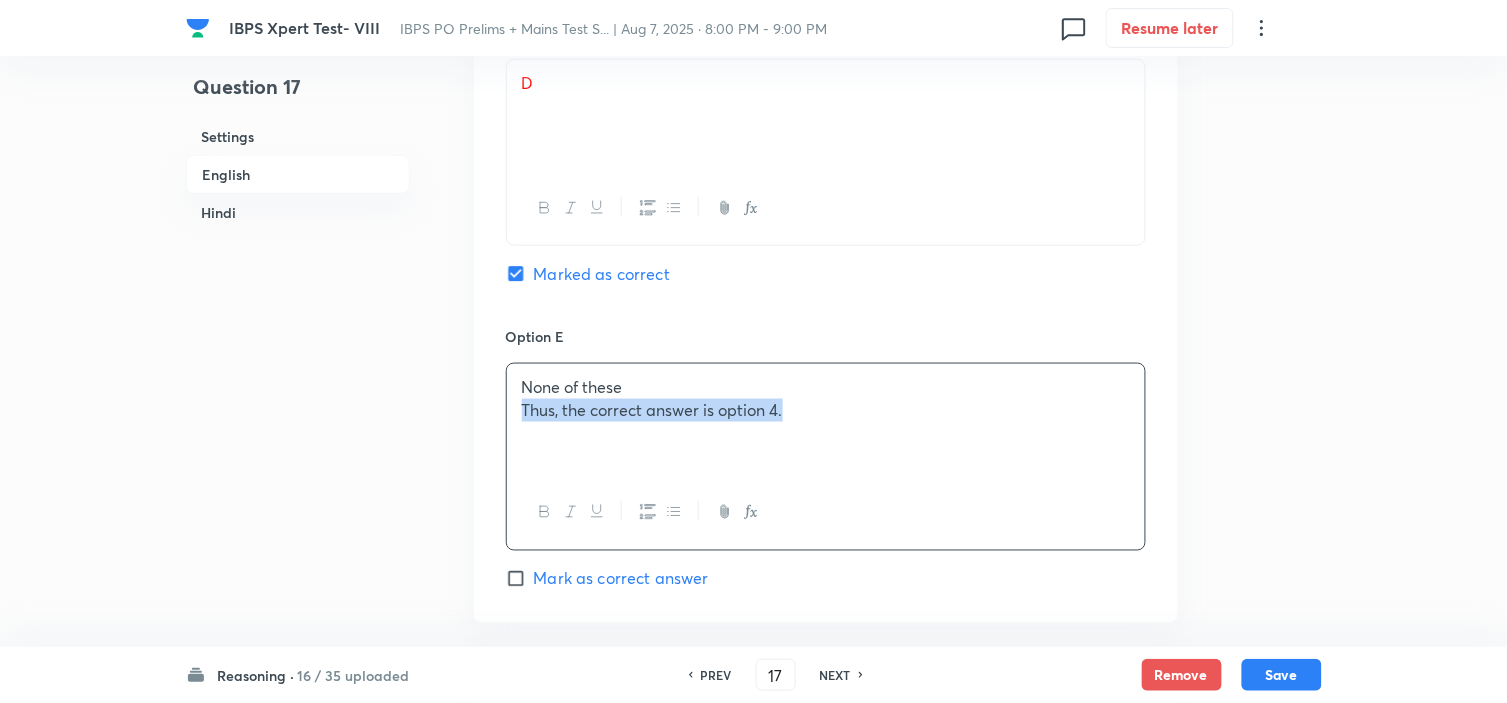 drag, startPoint x: 522, startPoint y: 421, endPoint x: 951, endPoint y: 462, distance: 430.95474 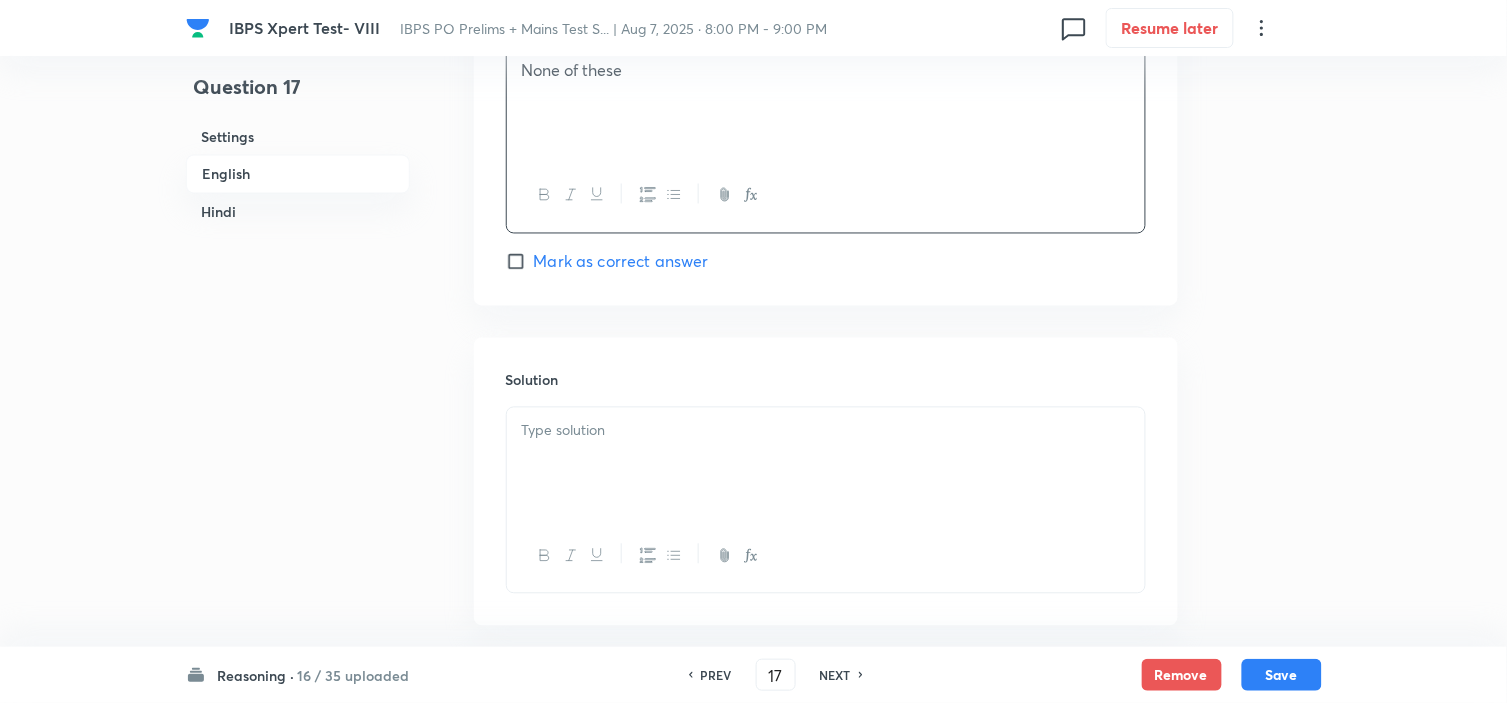 scroll, scrollTop: 2777, scrollLeft: 0, axis: vertical 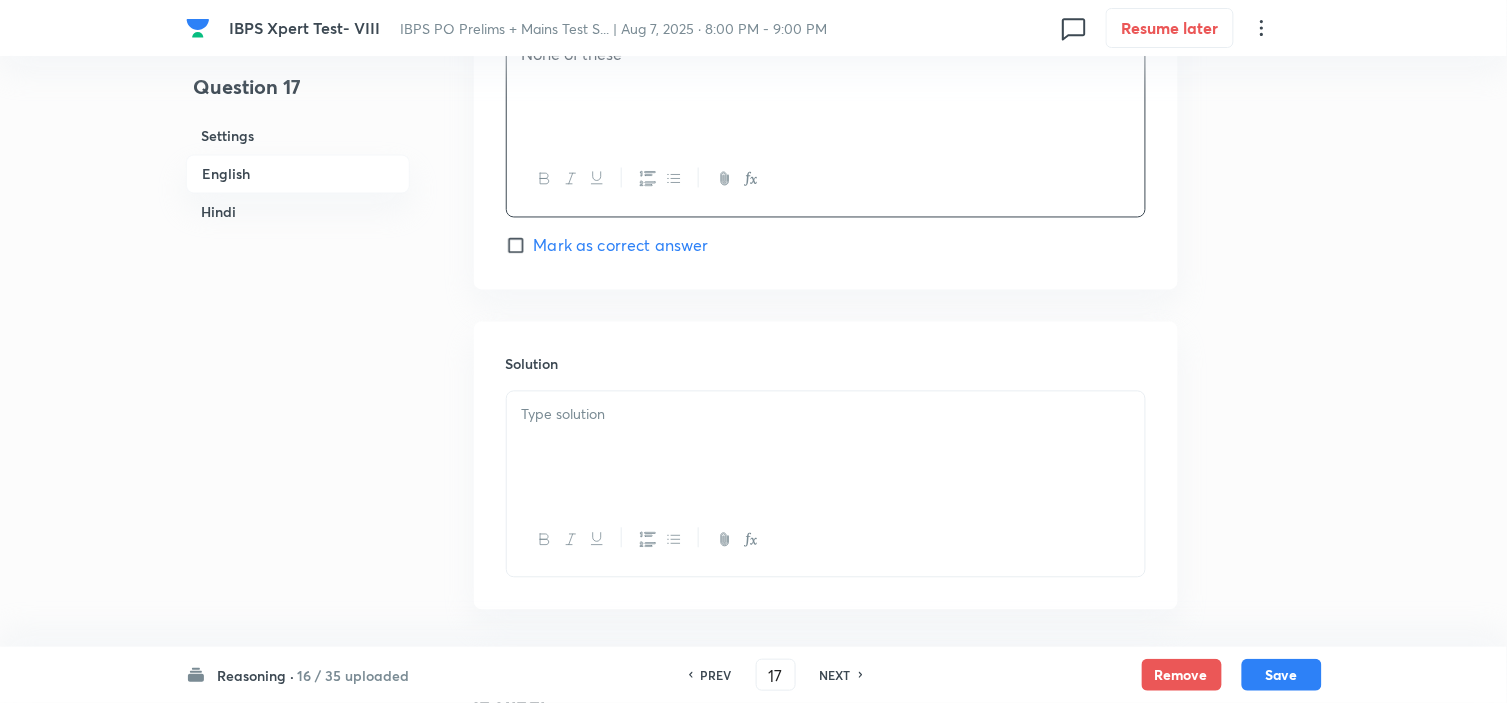 click at bounding box center [826, 415] 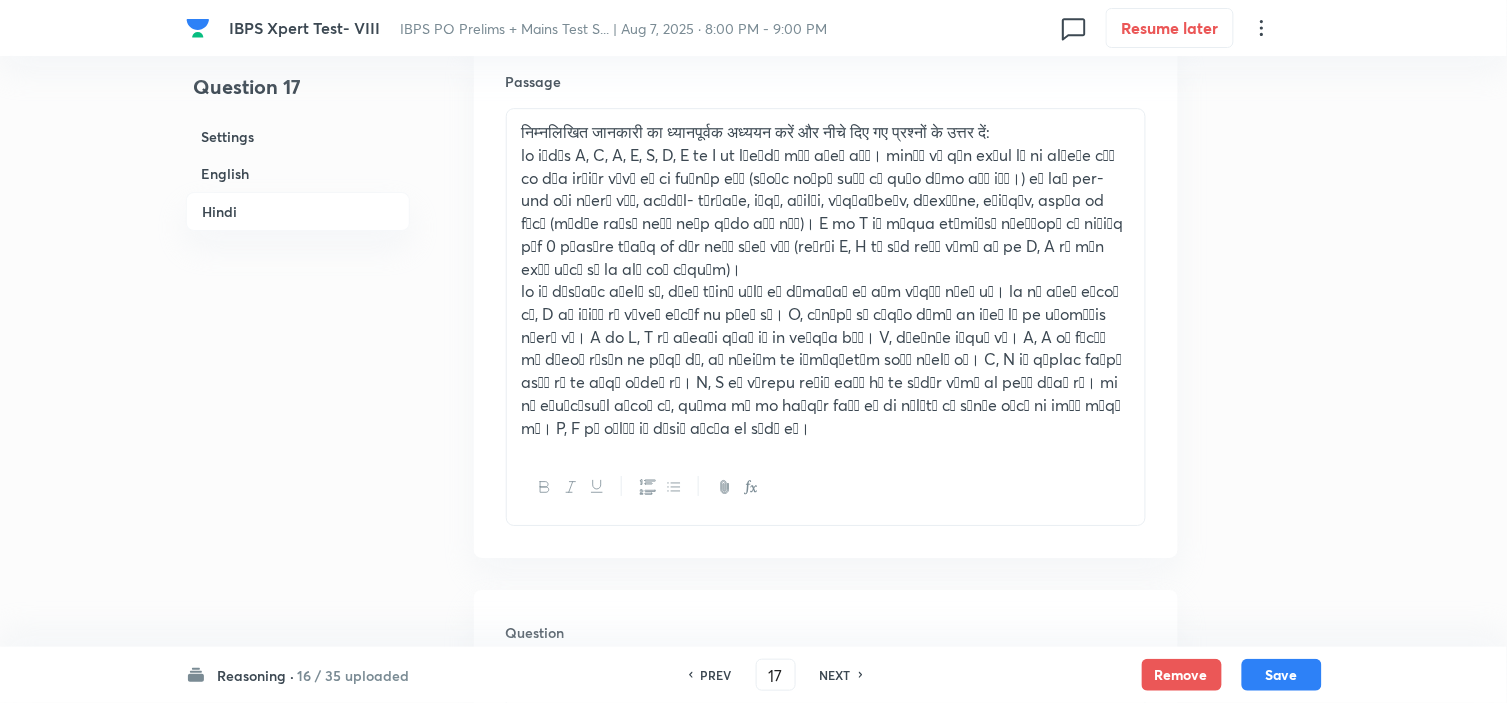scroll, scrollTop: 3777, scrollLeft: 0, axis: vertical 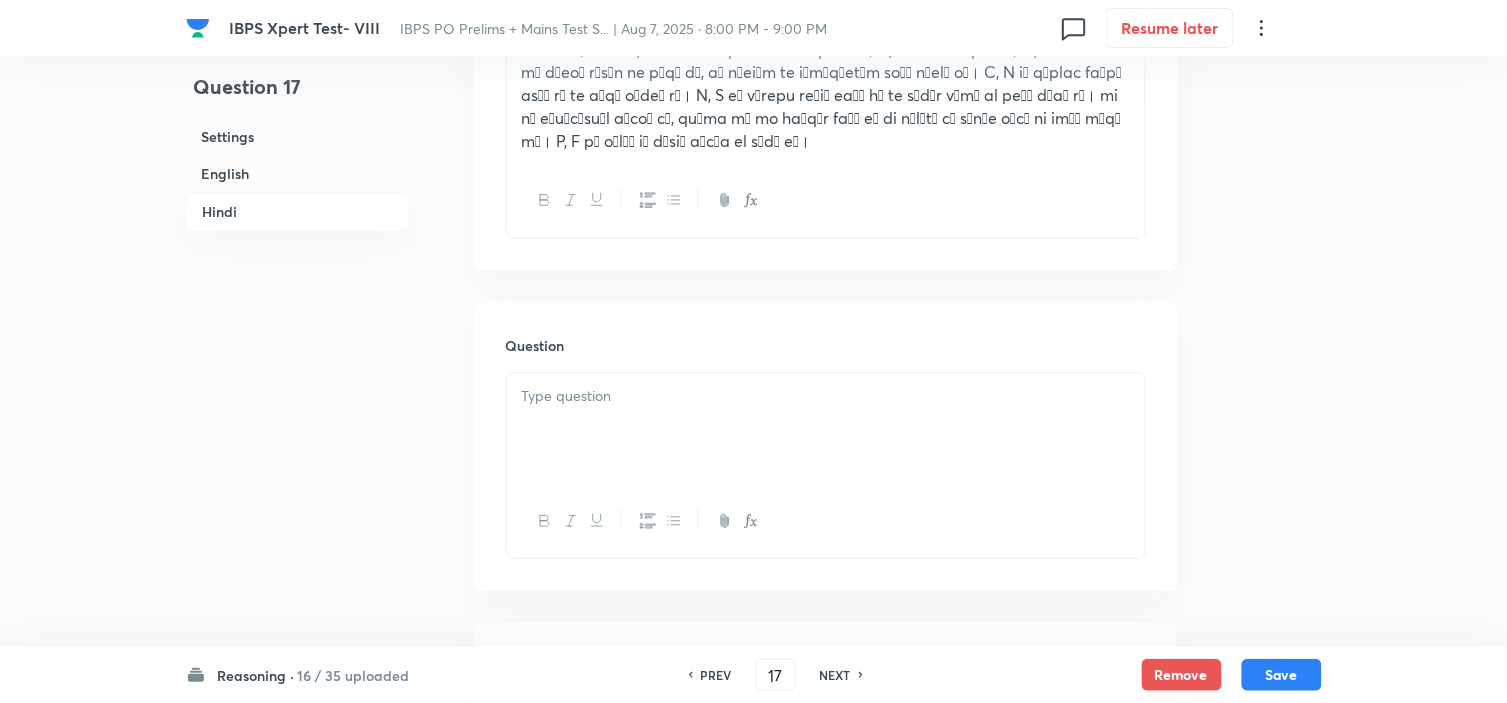 click at bounding box center [826, 429] 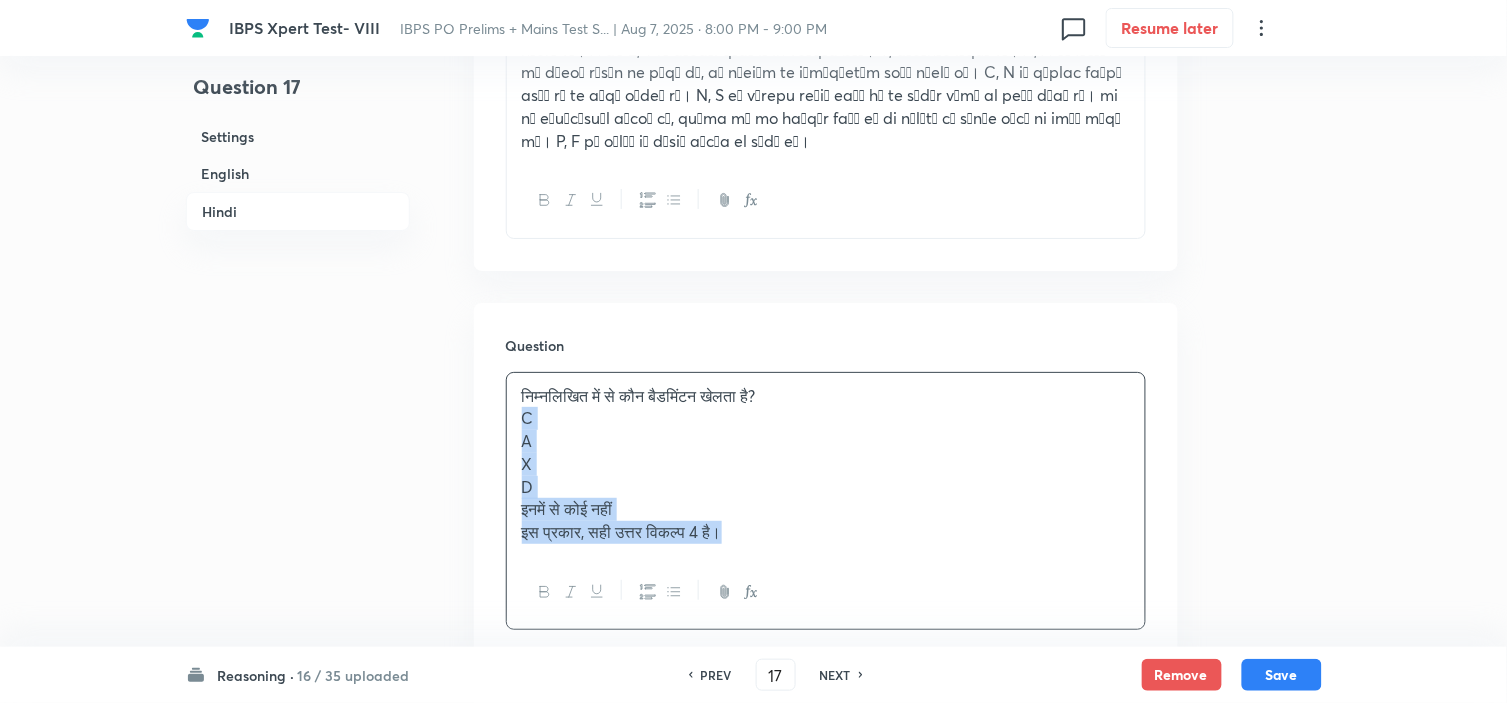 drag, startPoint x: 518, startPoint y: 431, endPoint x: 897, endPoint y: 615, distance: 421.30392 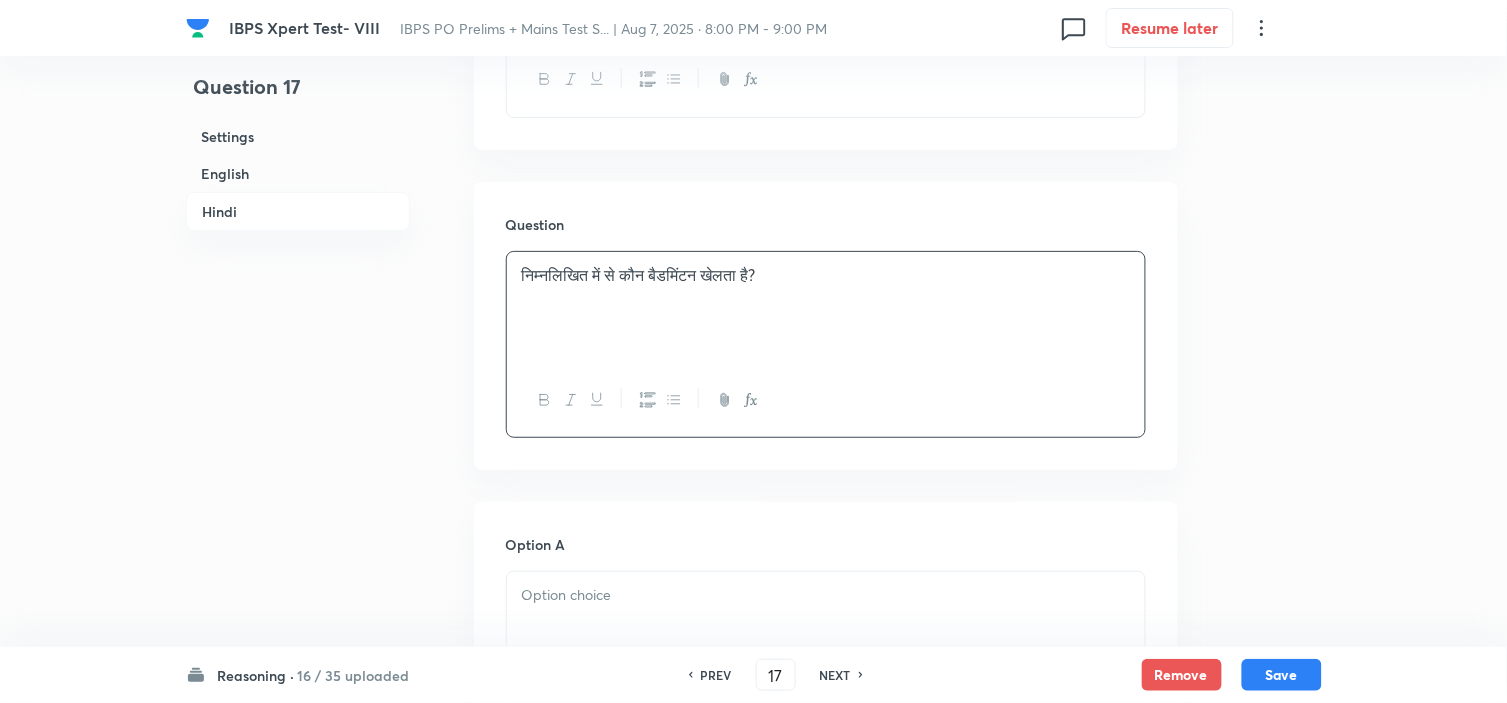 scroll, scrollTop: 4111, scrollLeft: 0, axis: vertical 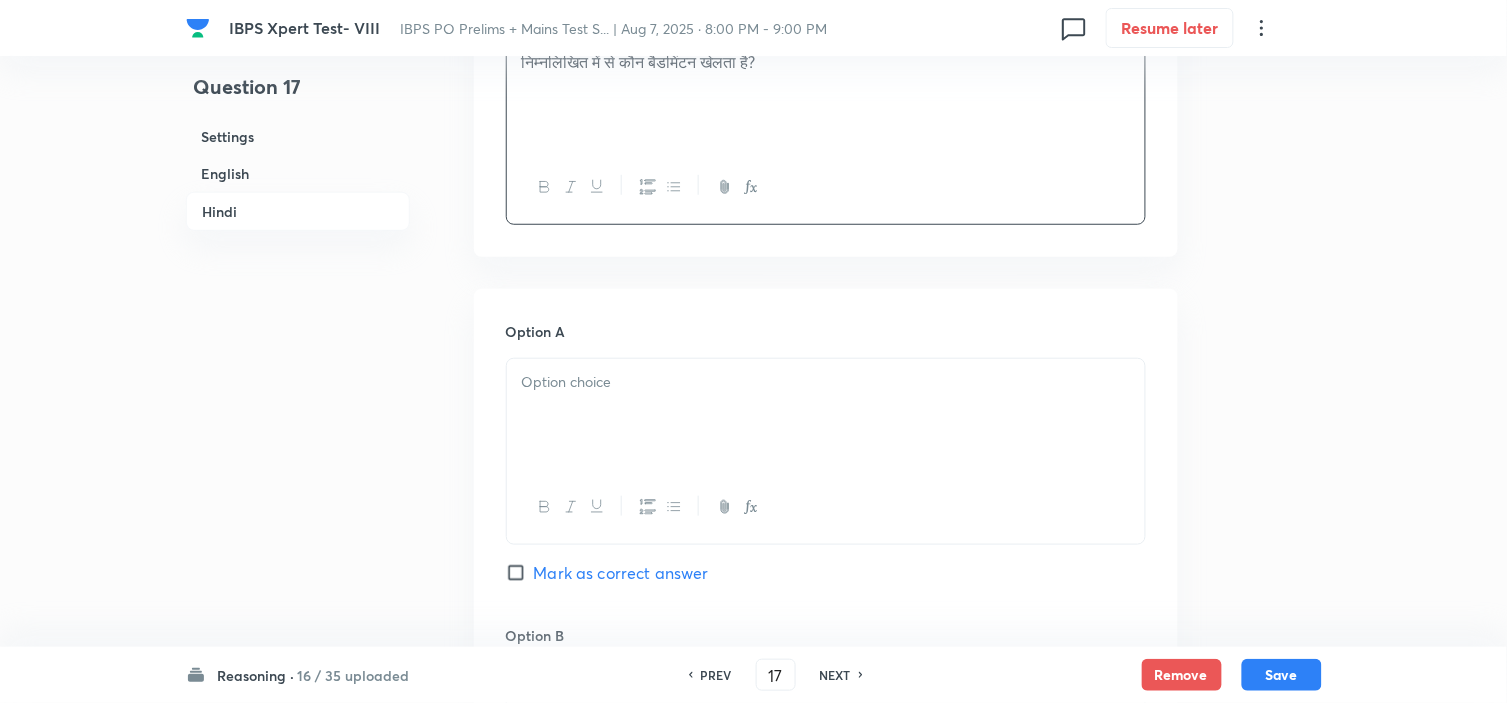 click at bounding box center (826, 415) 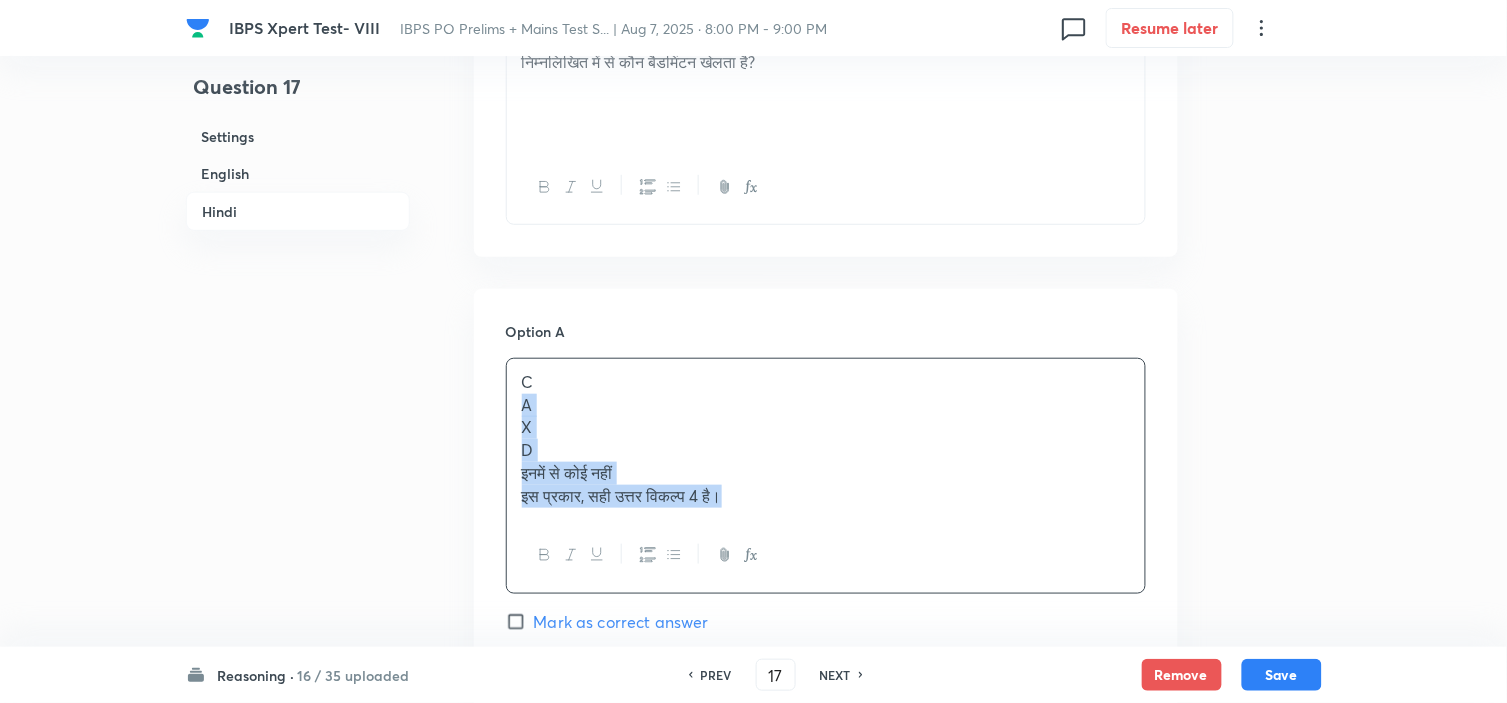 drag, startPoint x: 513, startPoint y: 412, endPoint x: 907, endPoint y: 565, distance: 422.66415 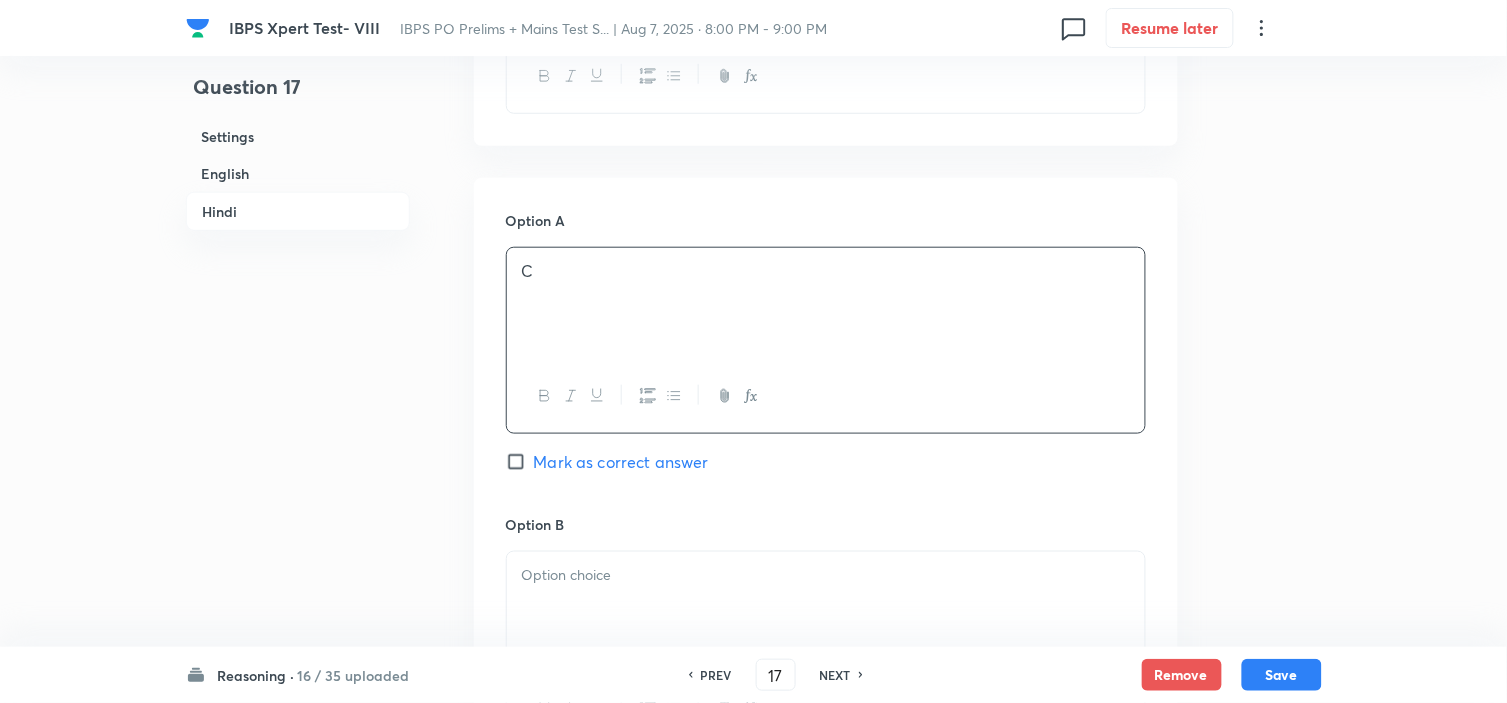 scroll, scrollTop: 4555, scrollLeft: 0, axis: vertical 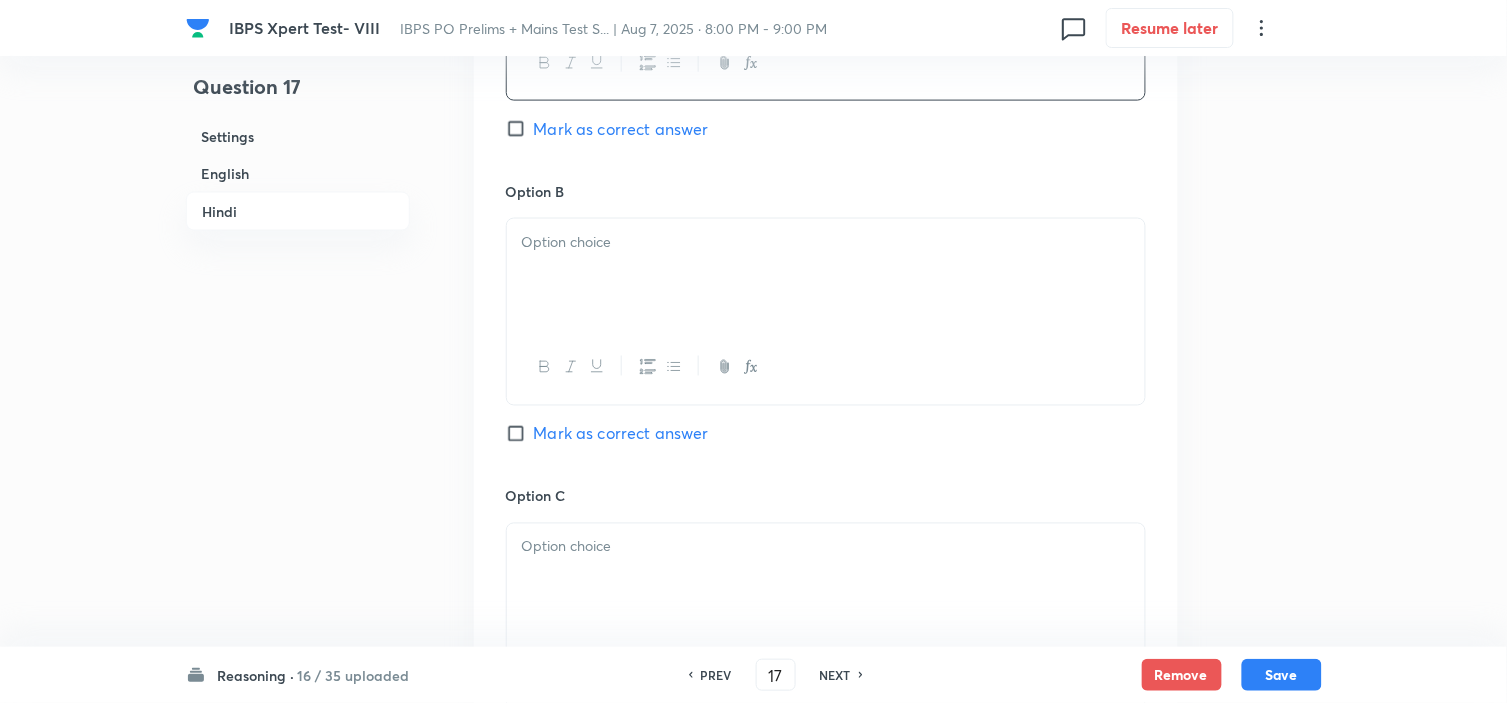 click at bounding box center (826, 275) 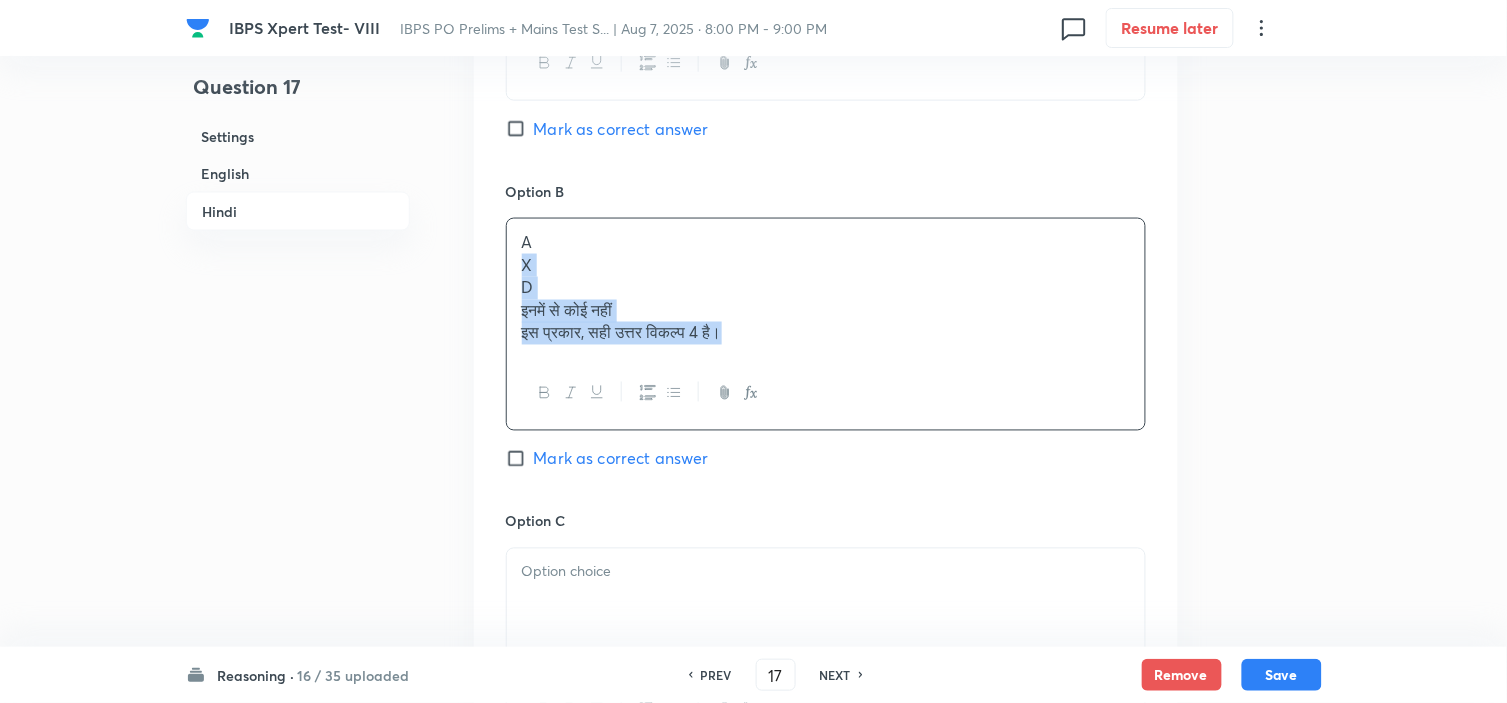 drag, startPoint x: 516, startPoint y: 276, endPoint x: 806, endPoint y: 384, distance: 309.45758 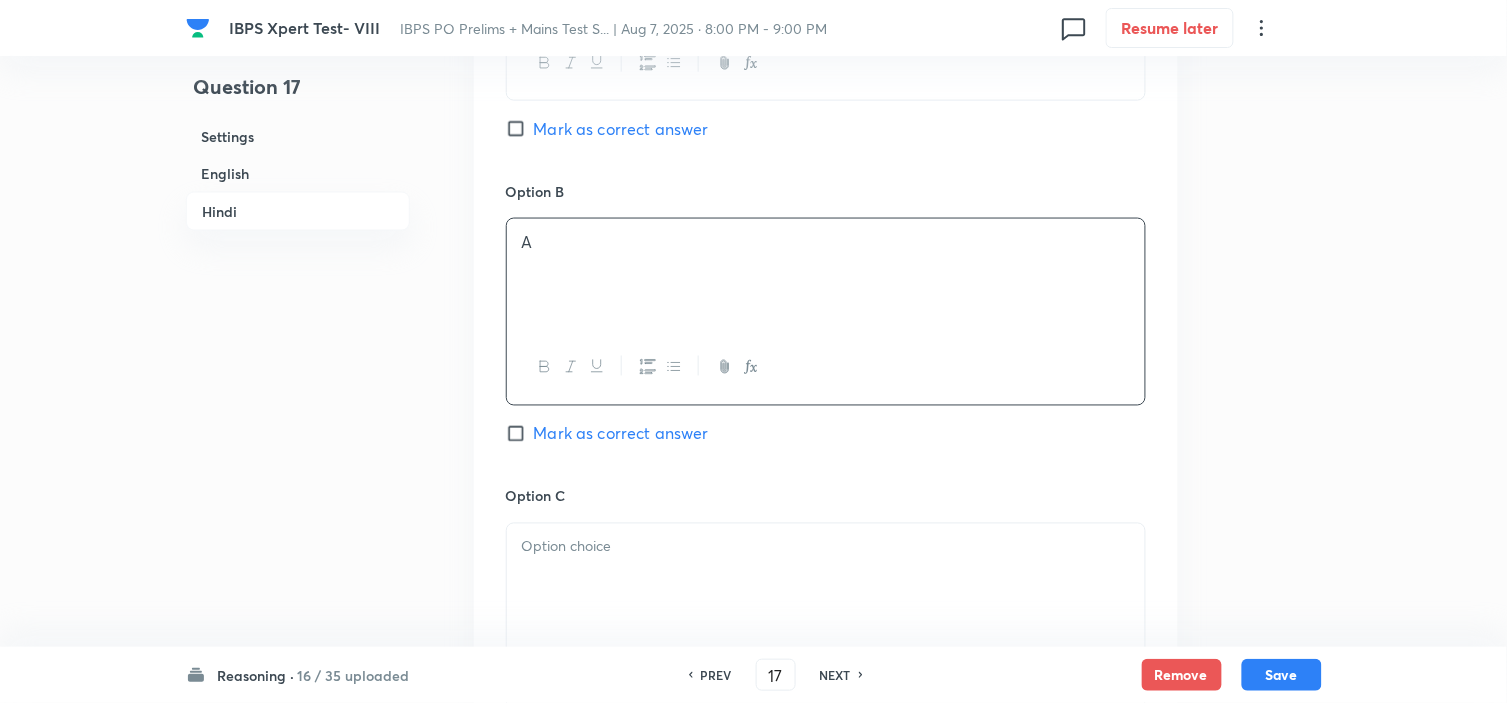 click at bounding box center (826, 580) 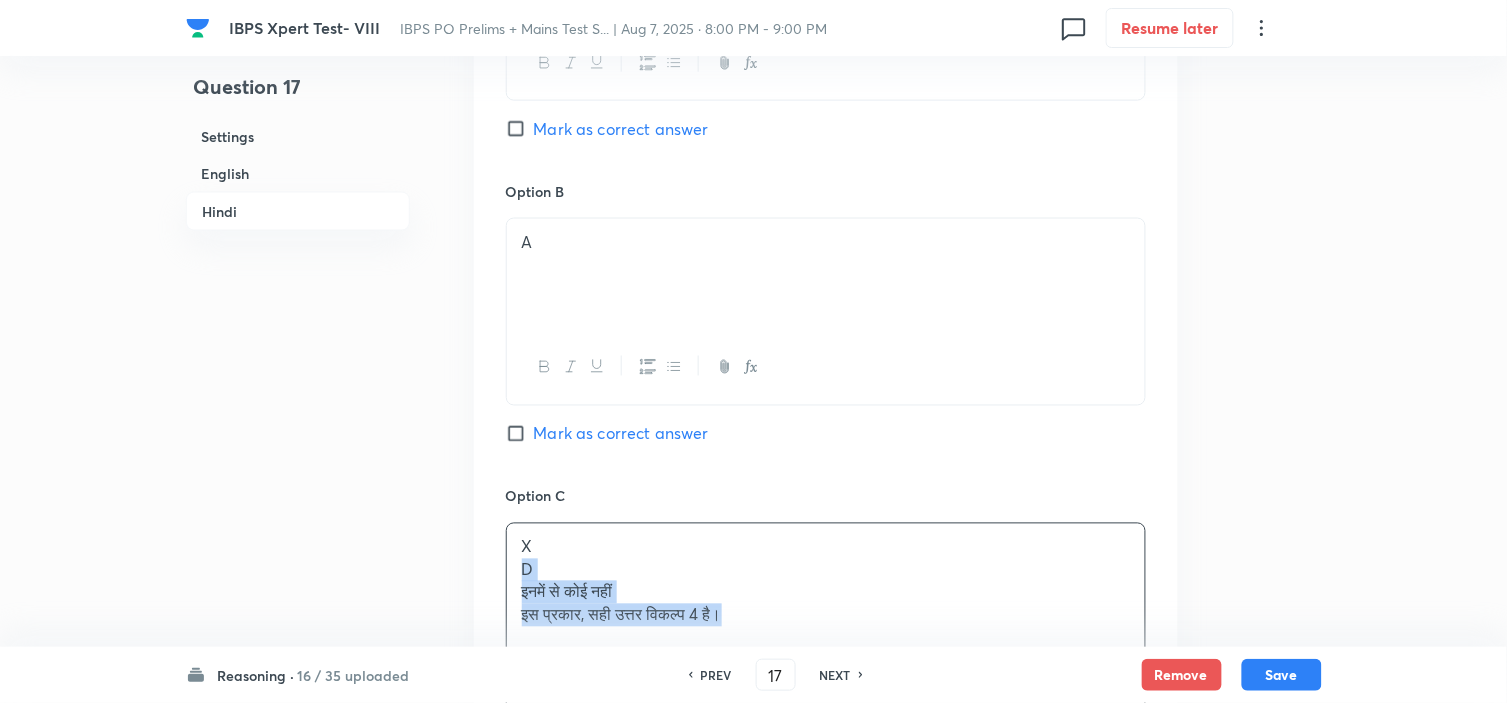 scroll, scrollTop: 4810, scrollLeft: 0, axis: vertical 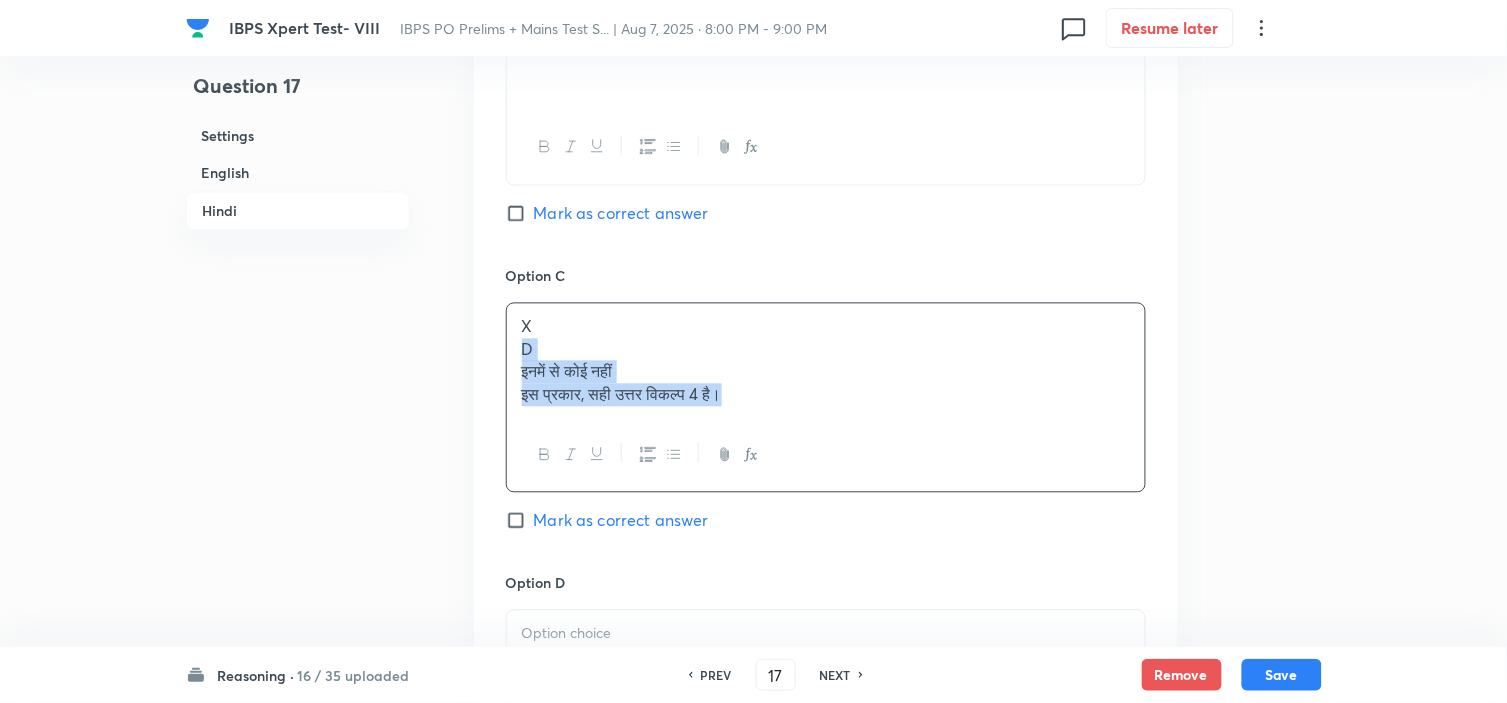 drag, startPoint x: 516, startPoint y: 575, endPoint x: 934, endPoint y: 705, distance: 437.74878 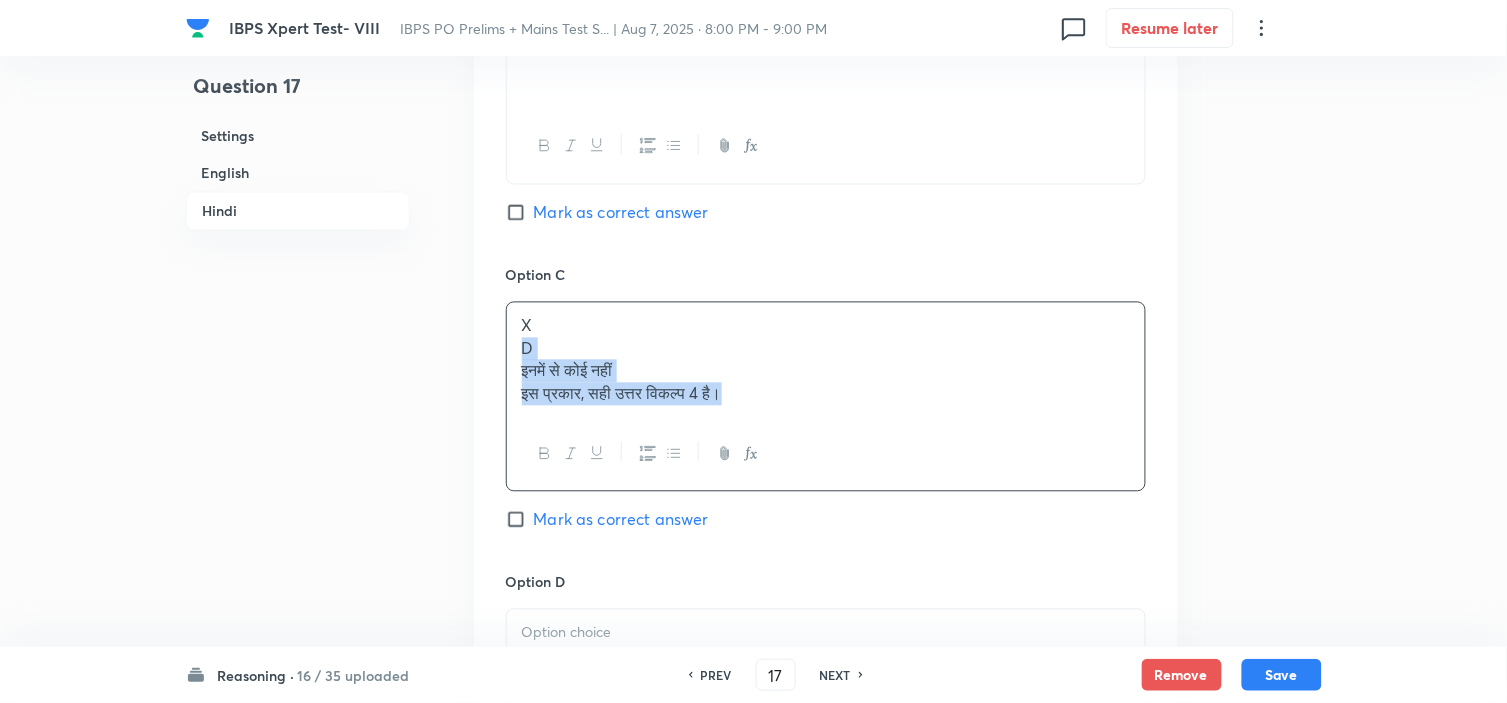 click on "Eight friends A, B, C, D, W, X, Y, and Z are seating in a row. Four of them are facing north and the rest are facing south direction (but not necessarily in the same order.) All of them play different games i.e. Cricket, Polo, Football, Basketball, Badminton, Volleyball, Chess, and Hockey (but not necessarily in the same order). No 2 successive friends according to alphabetical series sit together except D and W (means A can’t sit with B and C can’t sit with D and so on). Question Who among the following plays Badminton? Option A" at bounding box center [753, -1554] 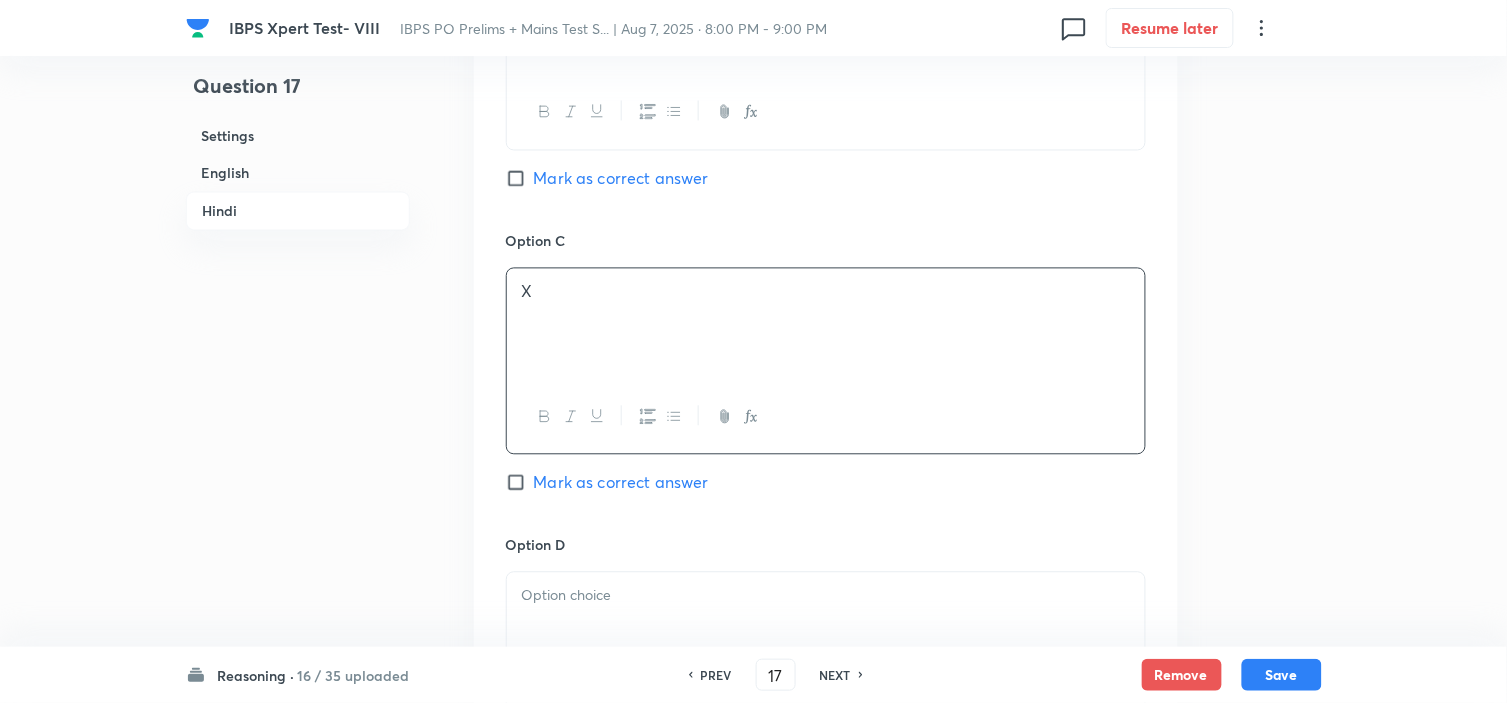 click at bounding box center (826, 596) 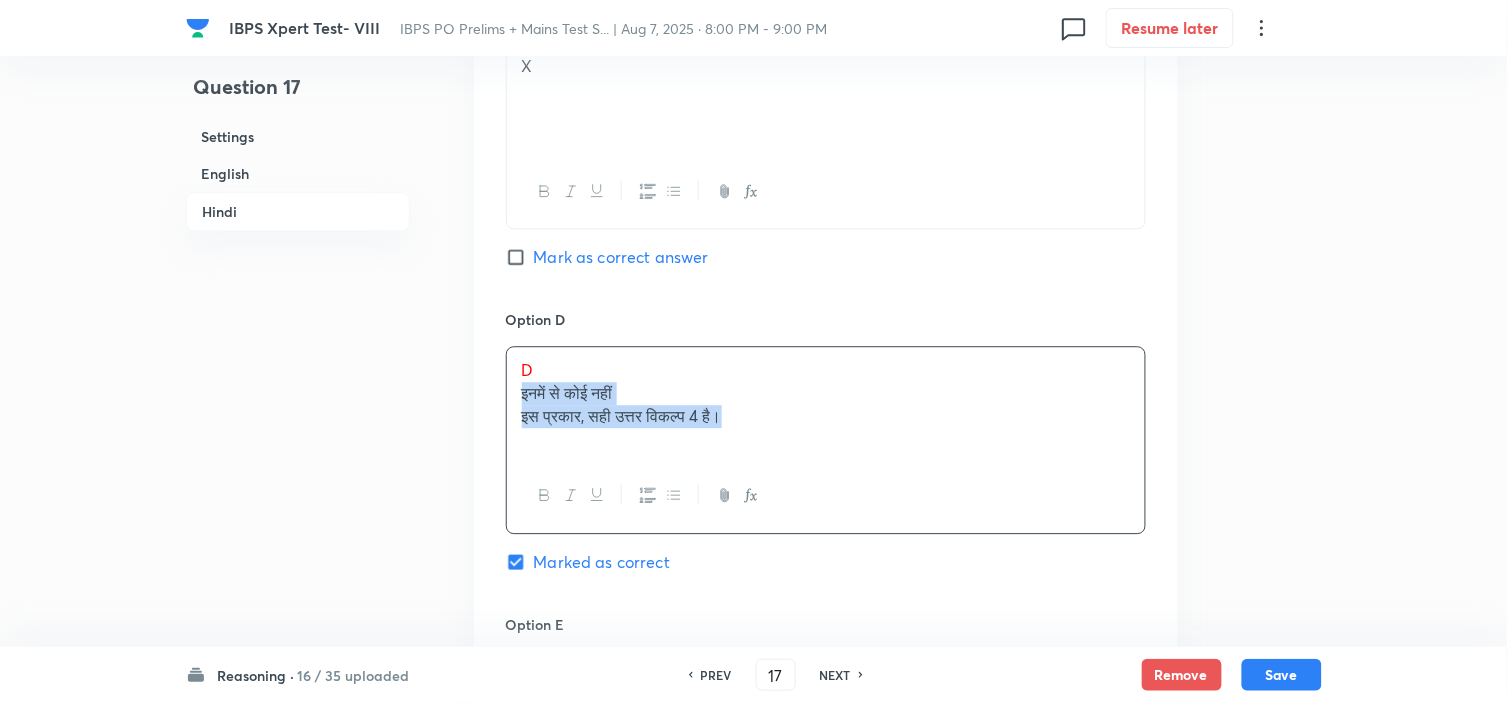 drag, startPoint x: 521, startPoint y: 624, endPoint x: 955, endPoint y: 701, distance: 440.7777 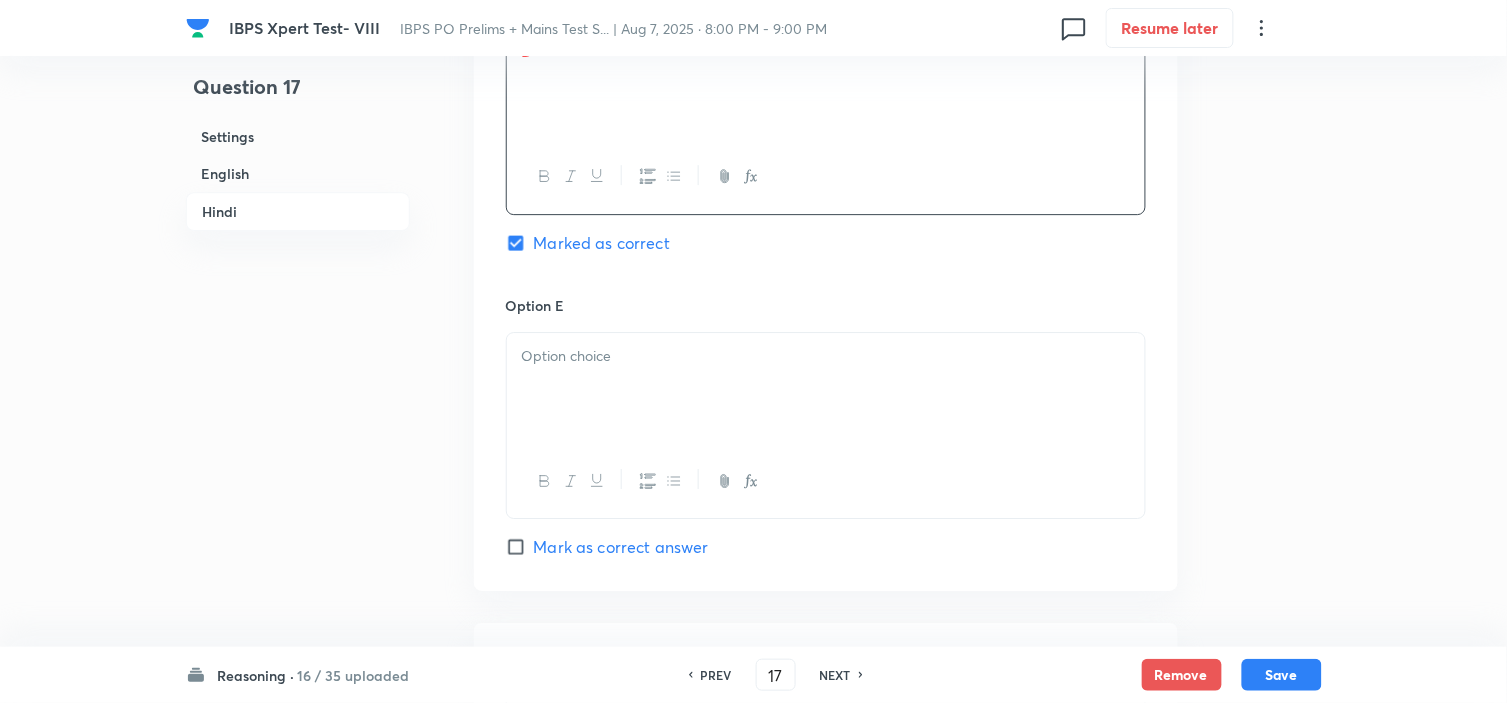 scroll, scrollTop: 5370, scrollLeft: 0, axis: vertical 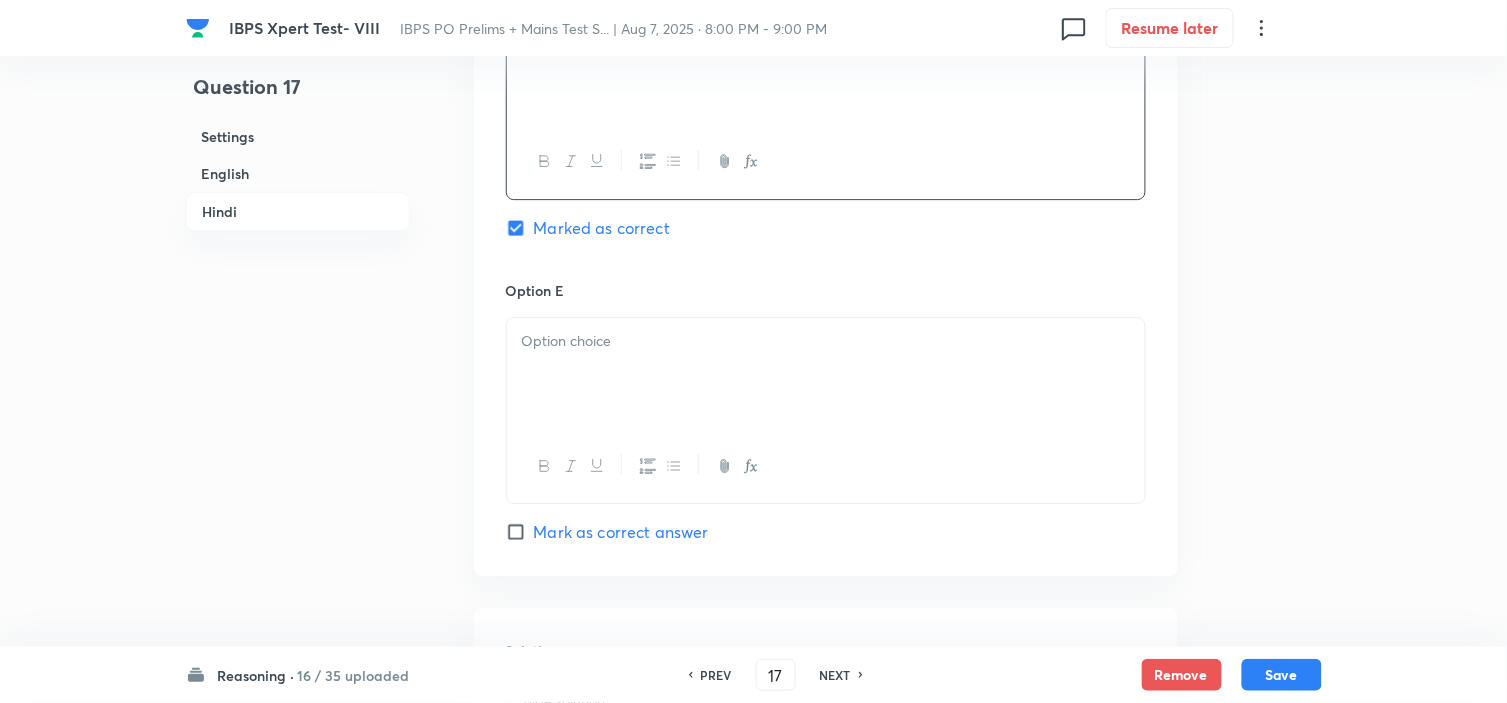 click at bounding box center (826, 374) 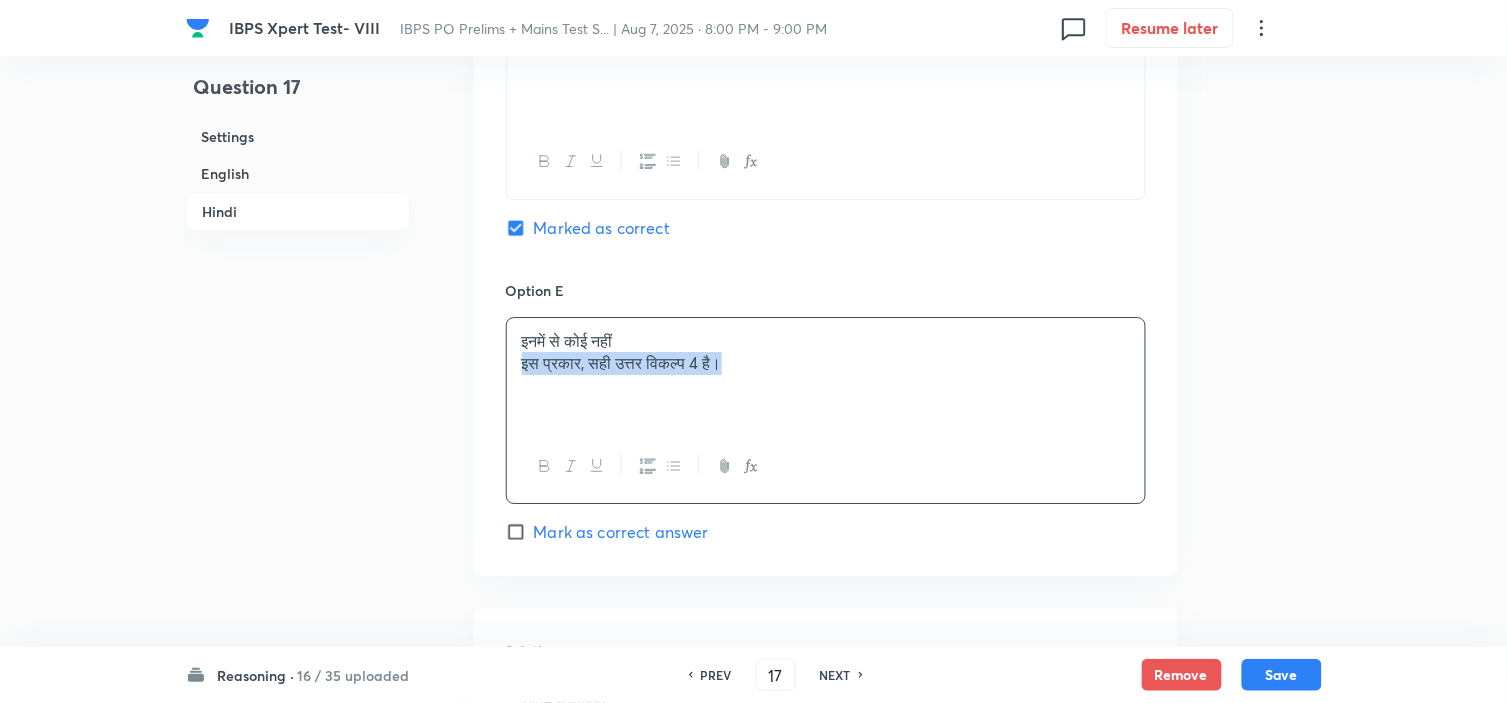 drag, startPoint x: 530, startPoint y: 372, endPoint x: 901, endPoint y: 437, distance: 376.65103 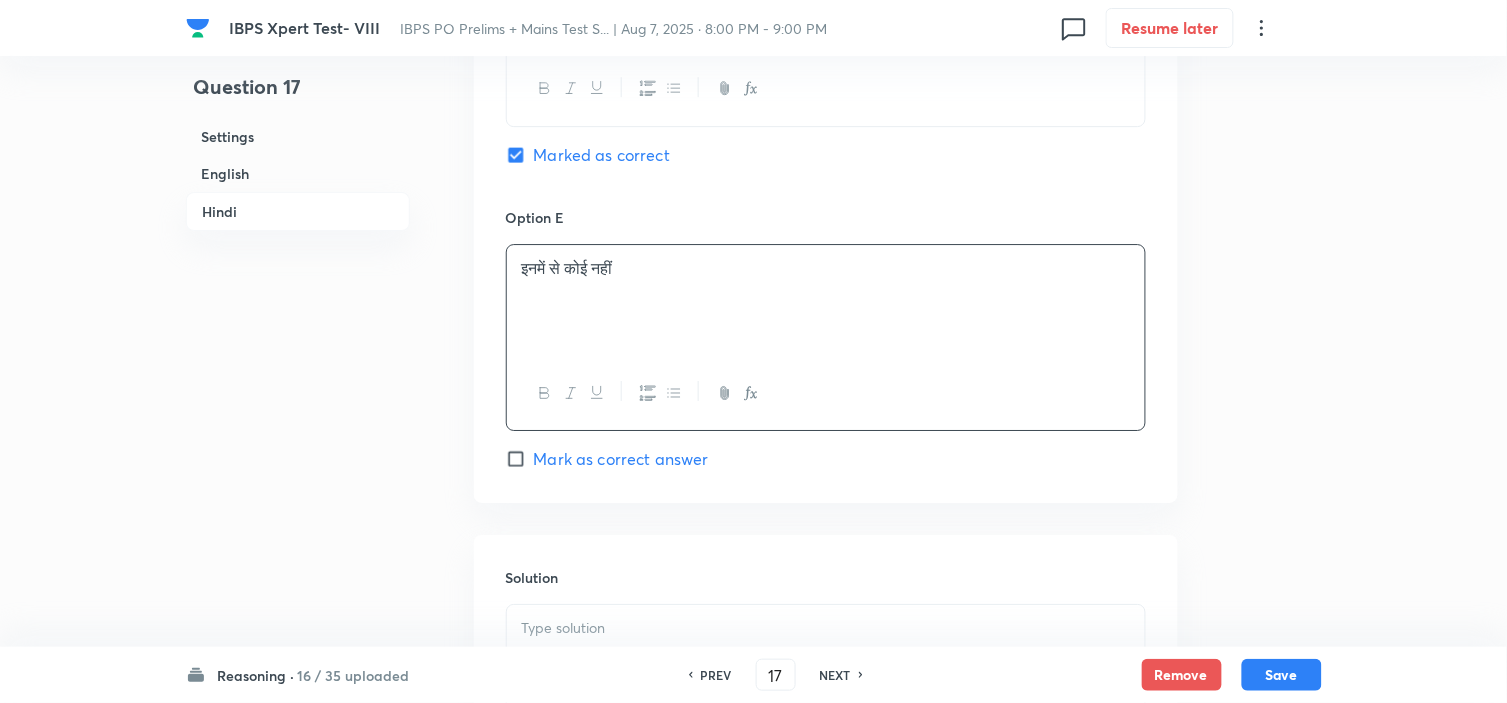 scroll, scrollTop: 5481, scrollLeft: 0, axis: vertical 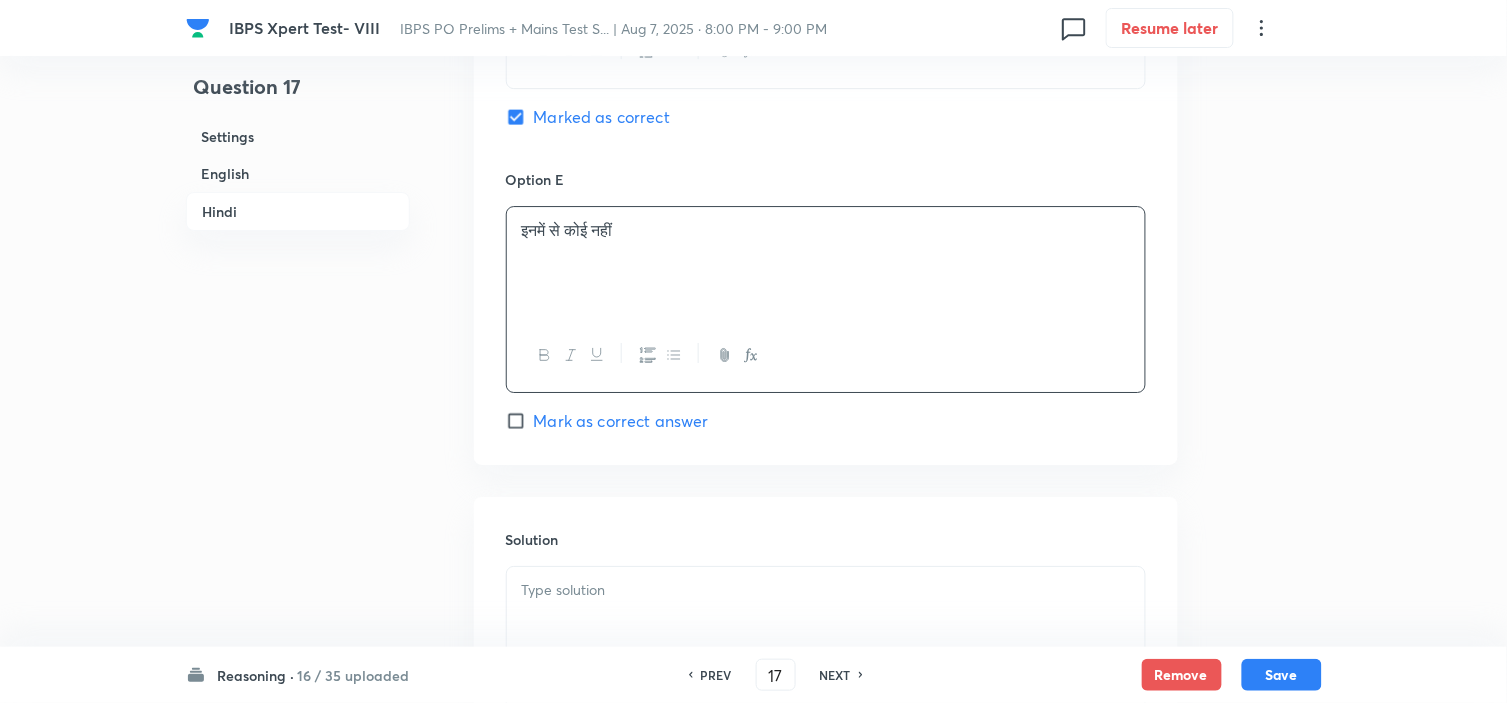 click at bounding box center (826, 590) 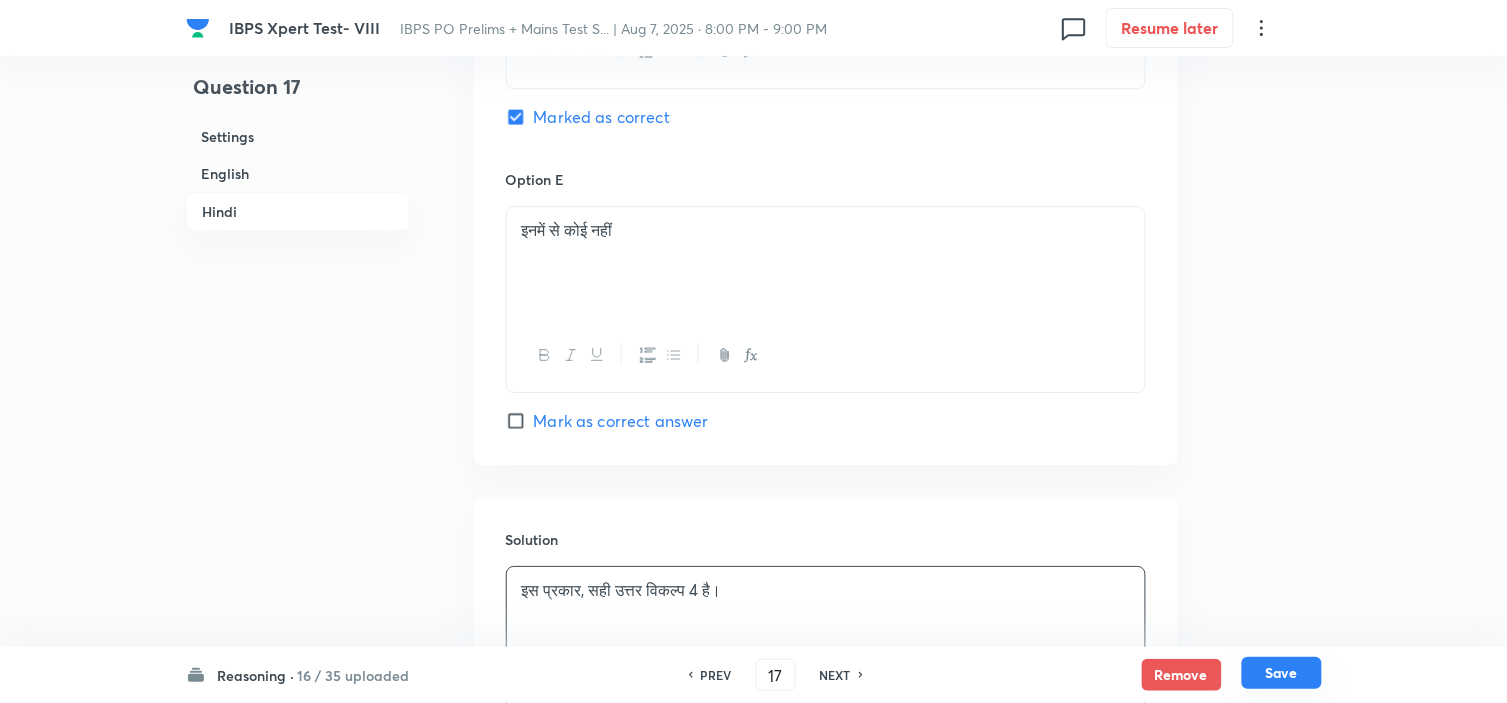 click on "Save" at bounding box center (1282, 673) 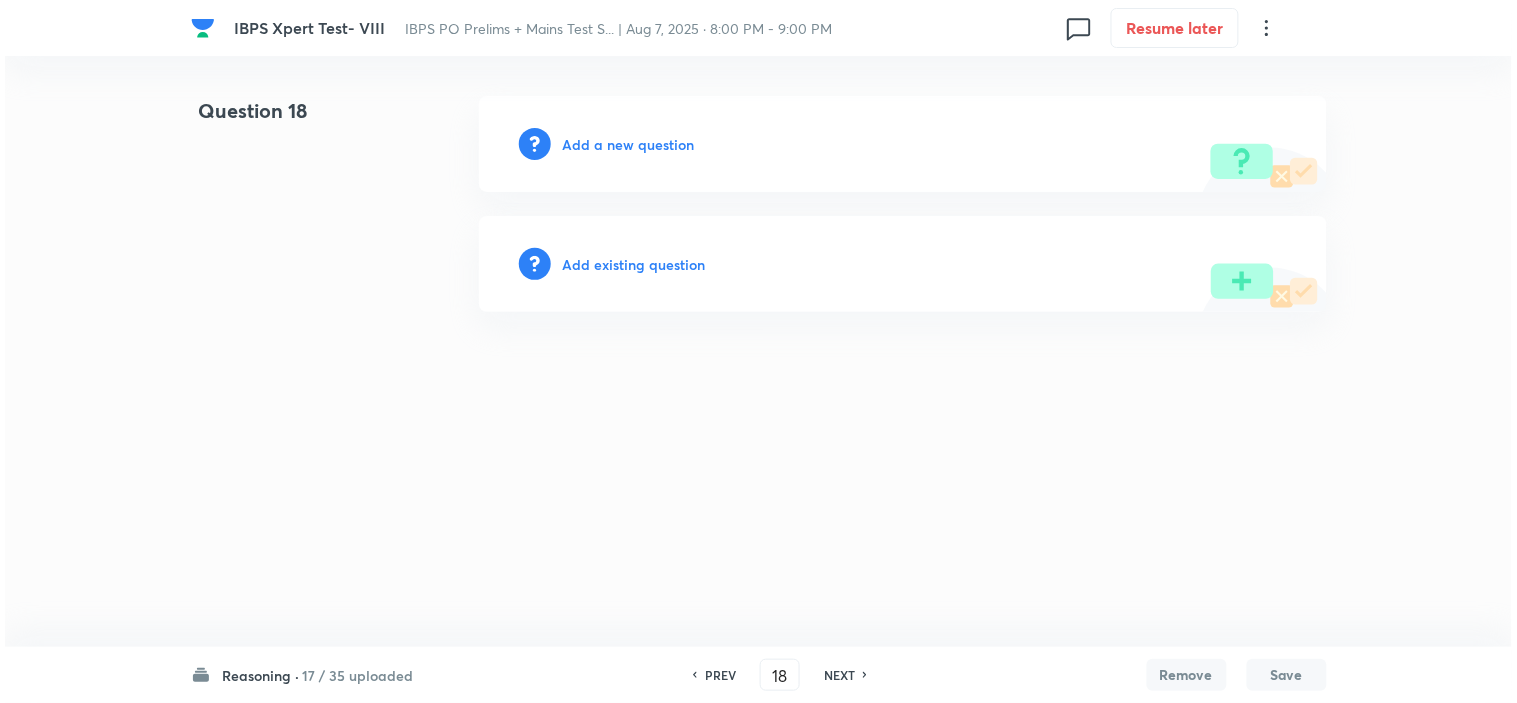 scroll, scrollTop: 0, scrollLeft: 0, axis: both 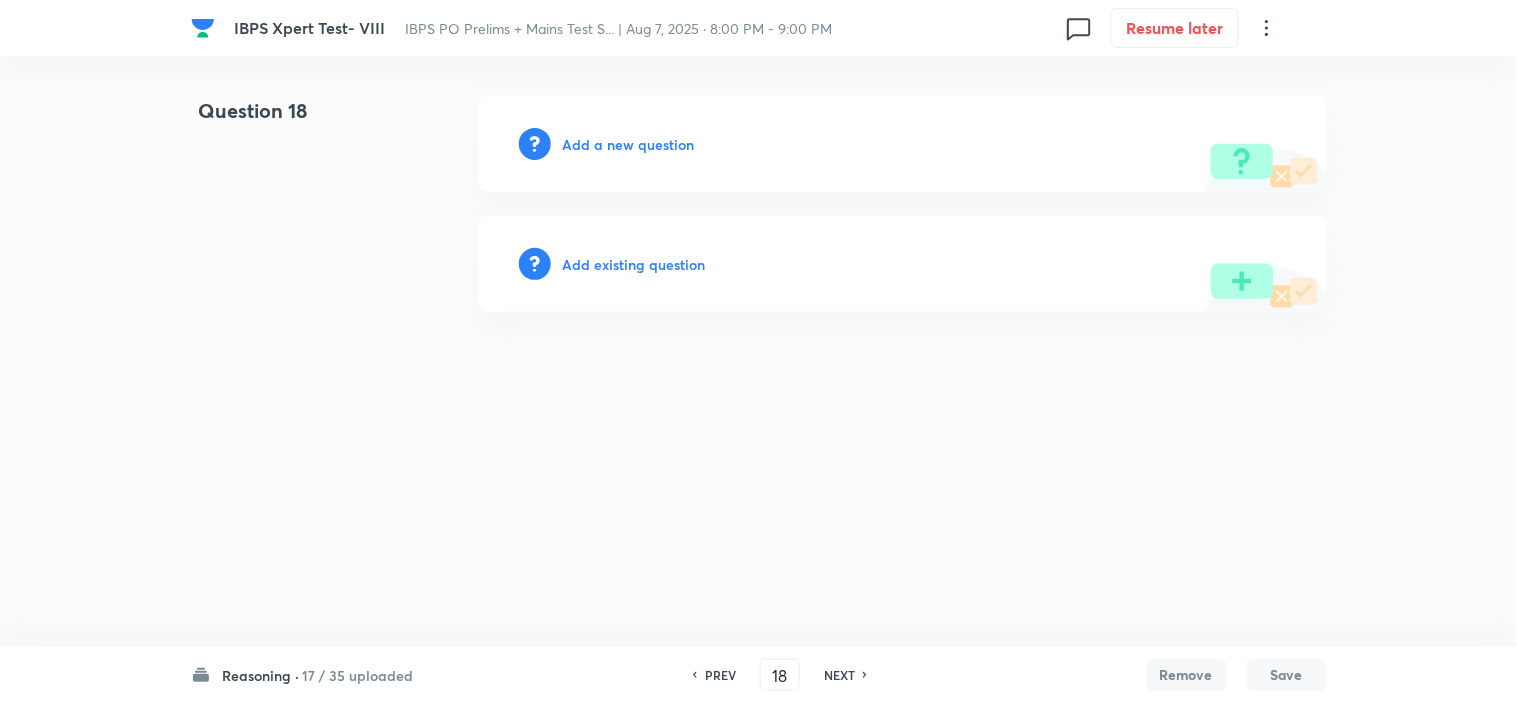 click on "Add a new question" at bounding box center [629, 144] 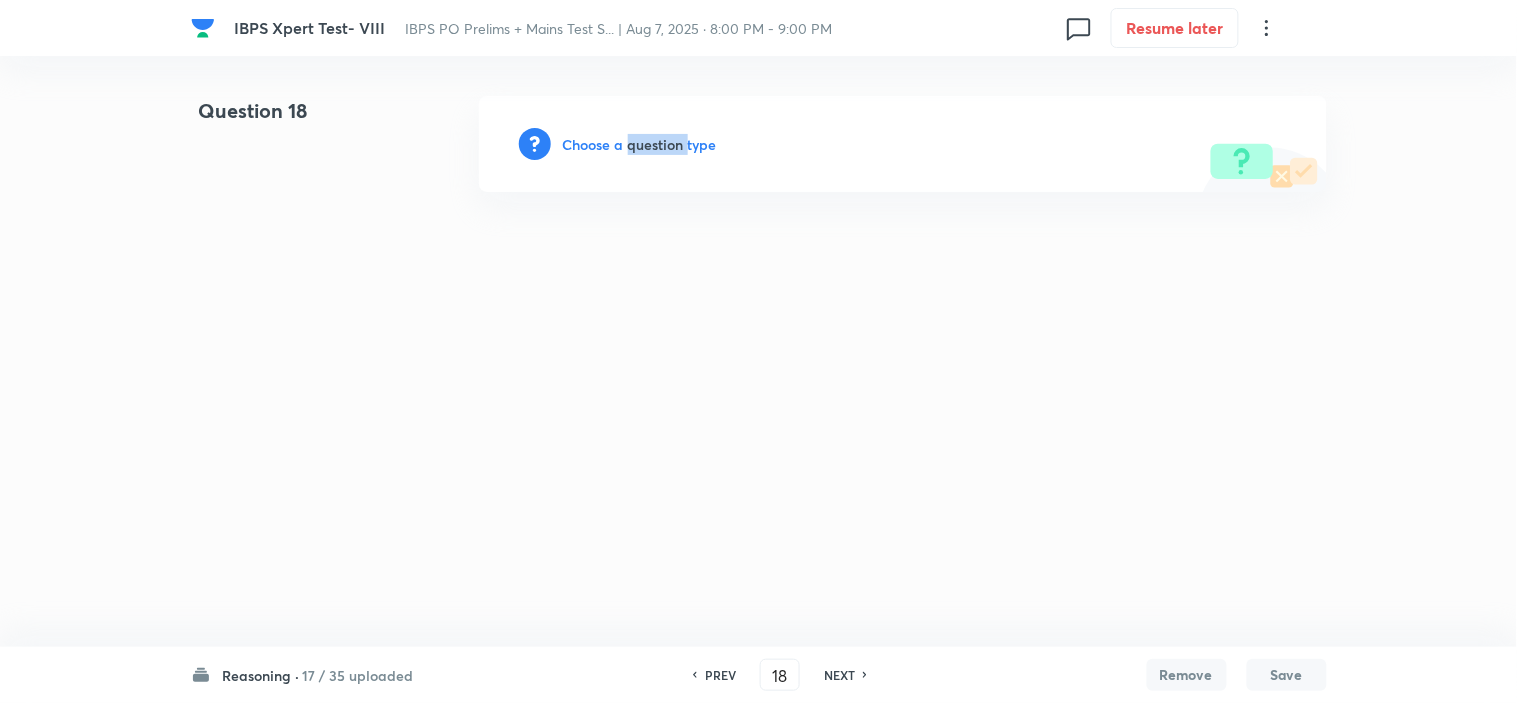 click on "Choose a question type" at bounding box center [640, 144] 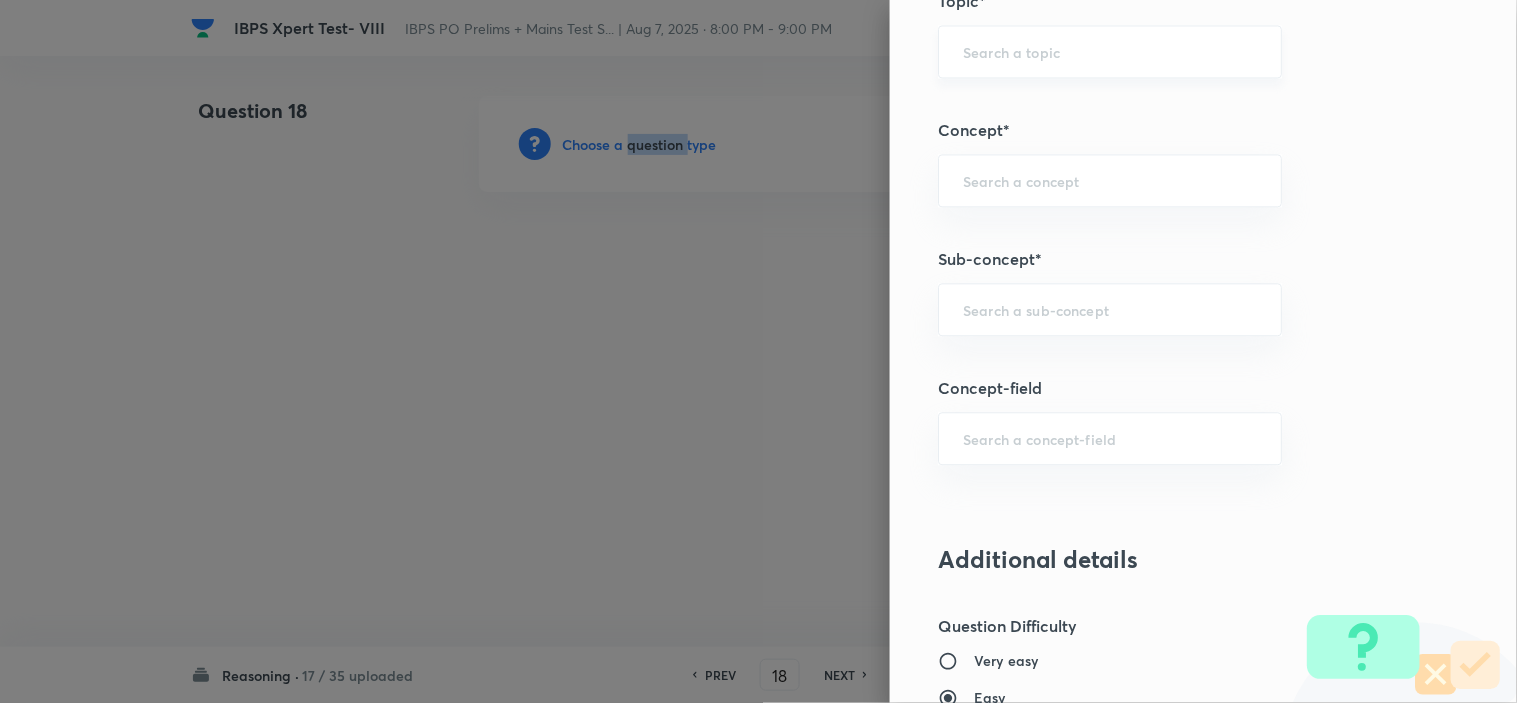 scroll, scrollTop: 1111, scrollLeft: 0, axis: vertical 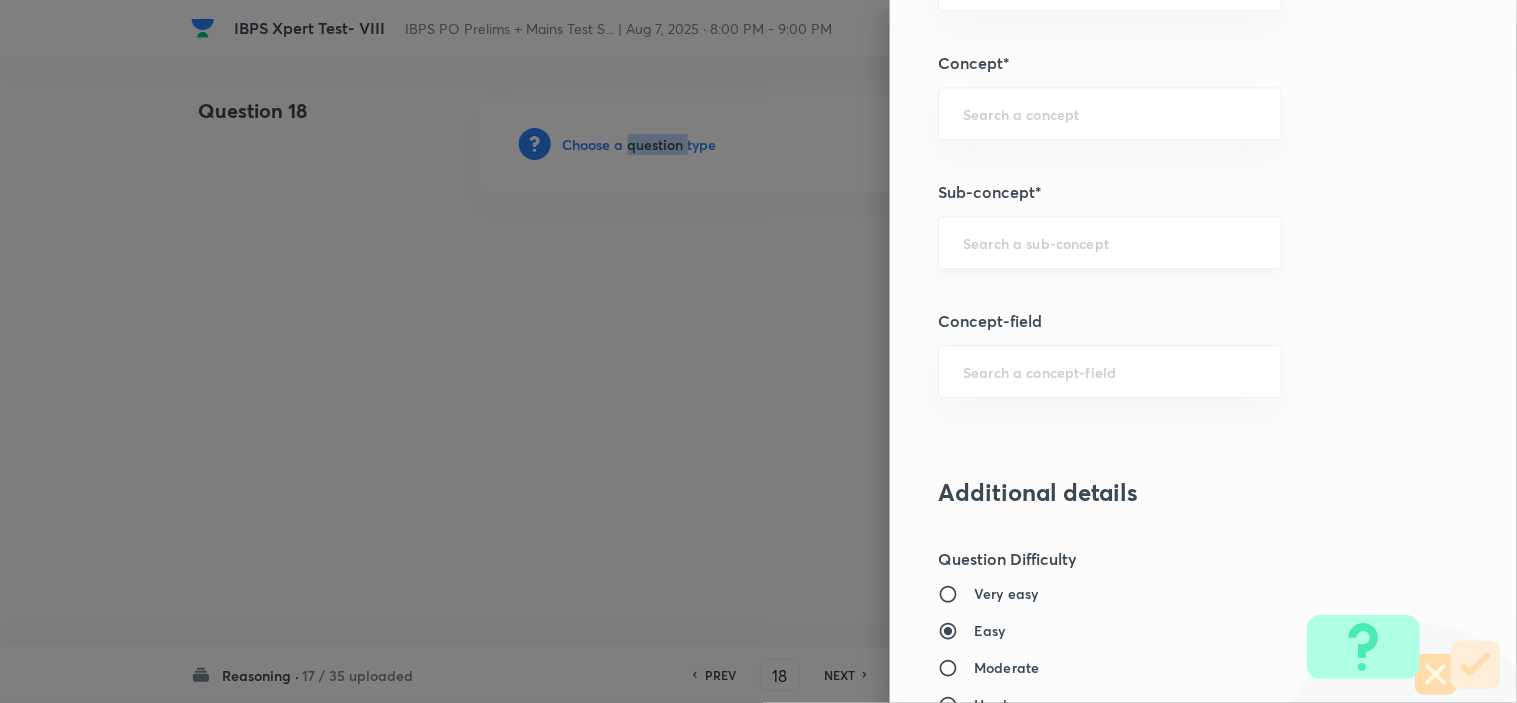 click on "​" at bounding box center [1110, 242] 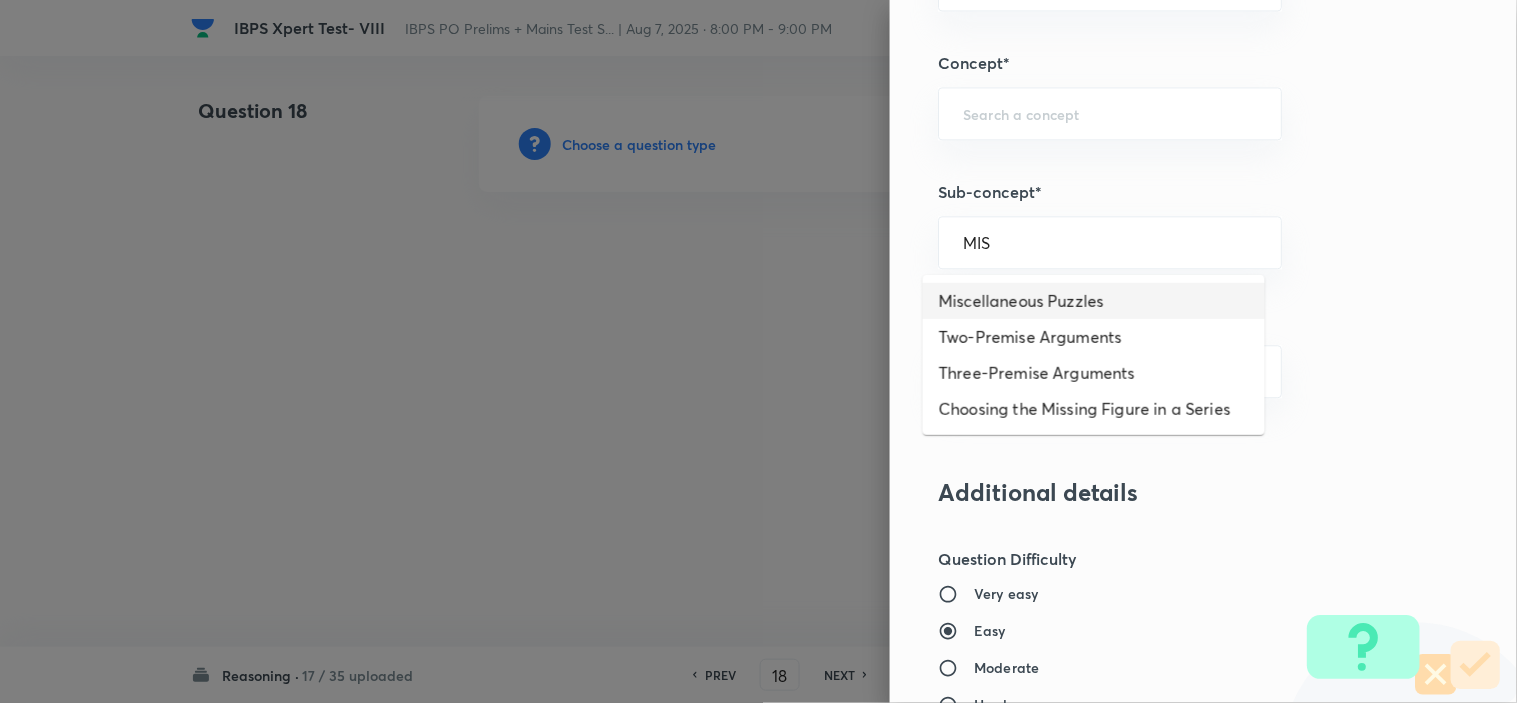 click on "Miscellaneous Puzzles" at bounding box center (1094, 301) 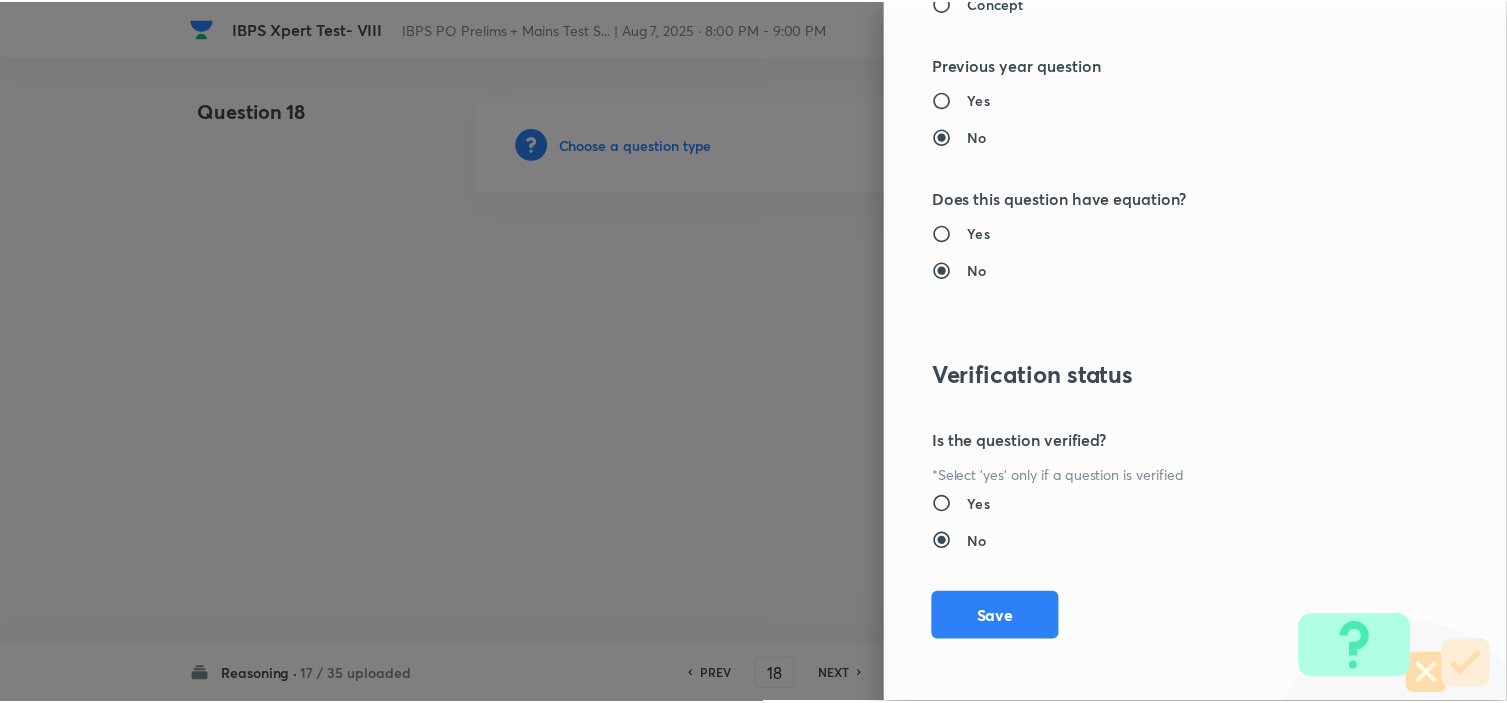 scroll, scrollTop: 2023, scrollLeft: 0, axis: vertical 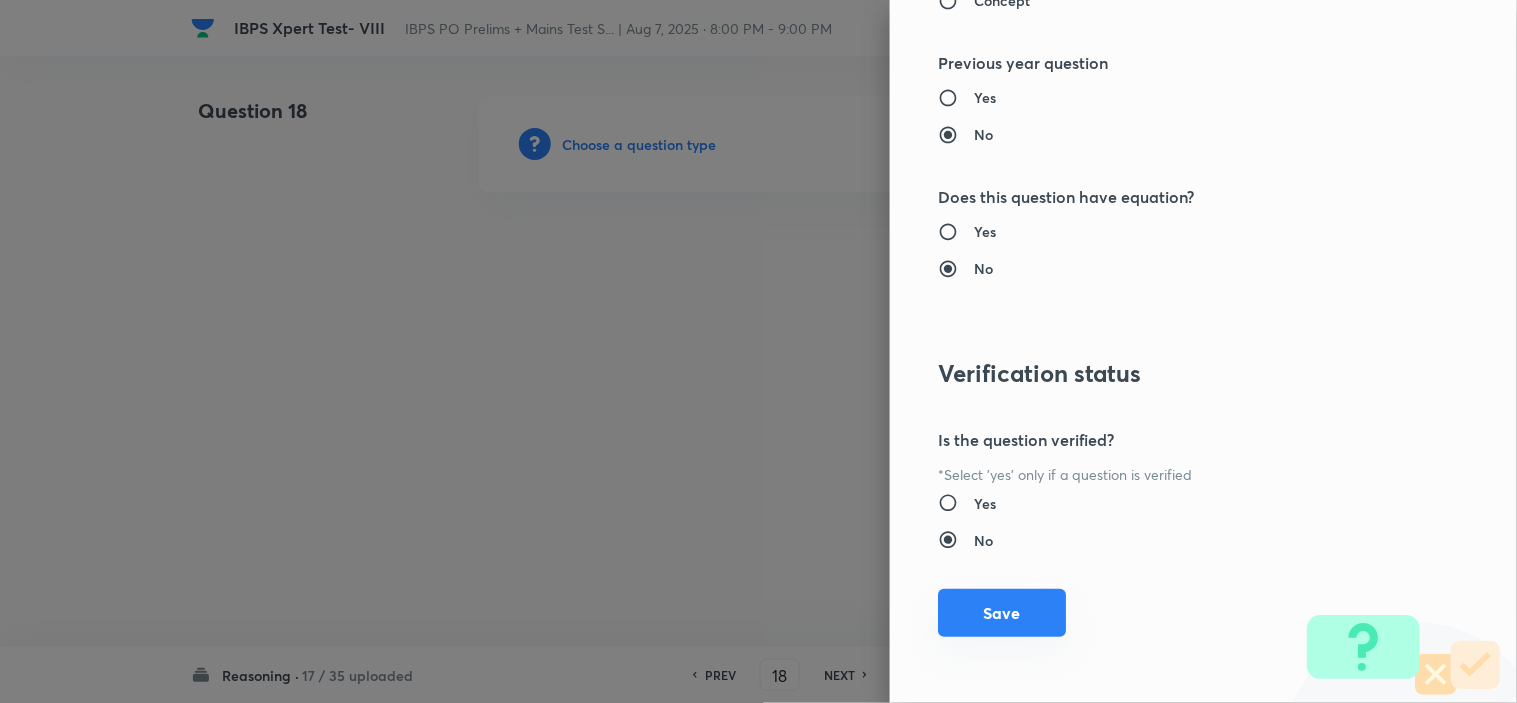 click on "Save" at bounding box center (1002, 613) 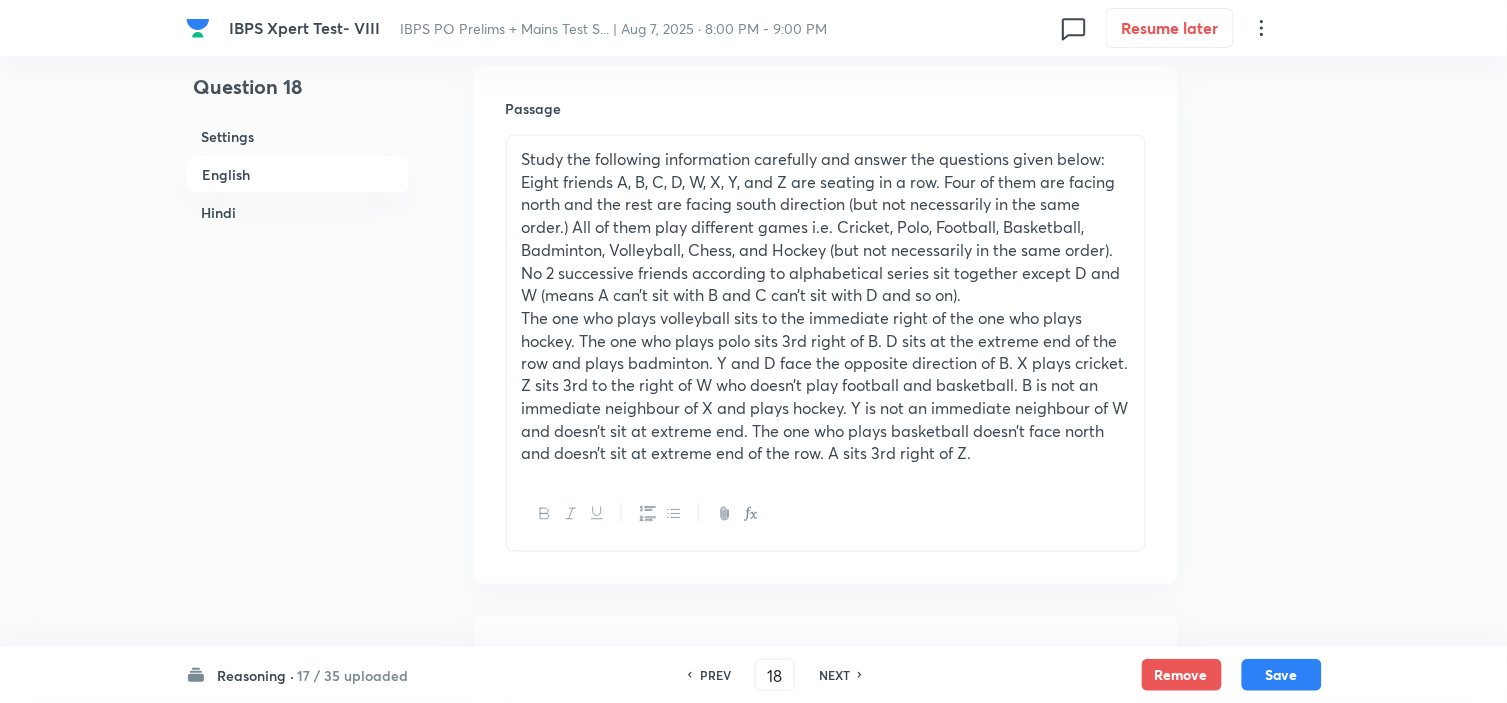 scroll, scrollTop: 777, scrollLeft: 0, axis: vertical 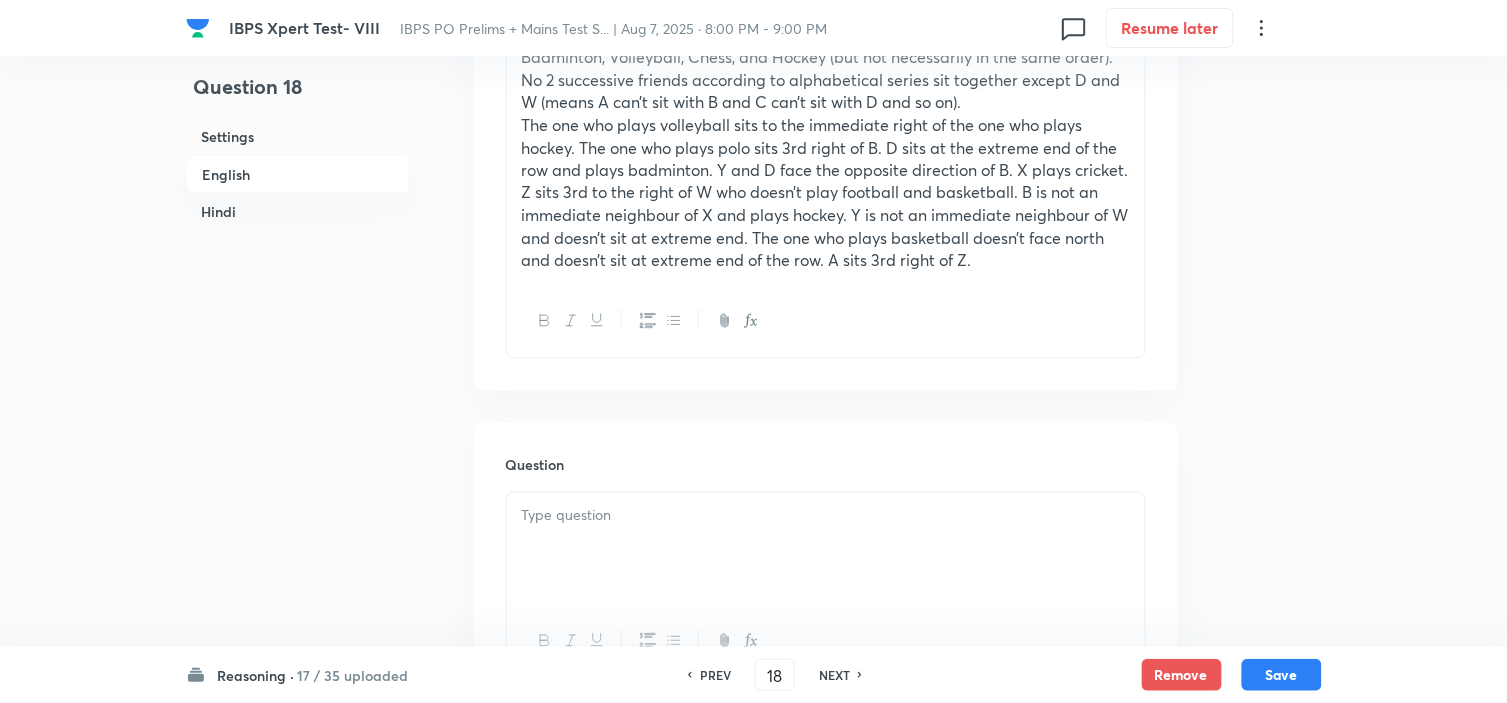 click at bounding box center (826, 516) 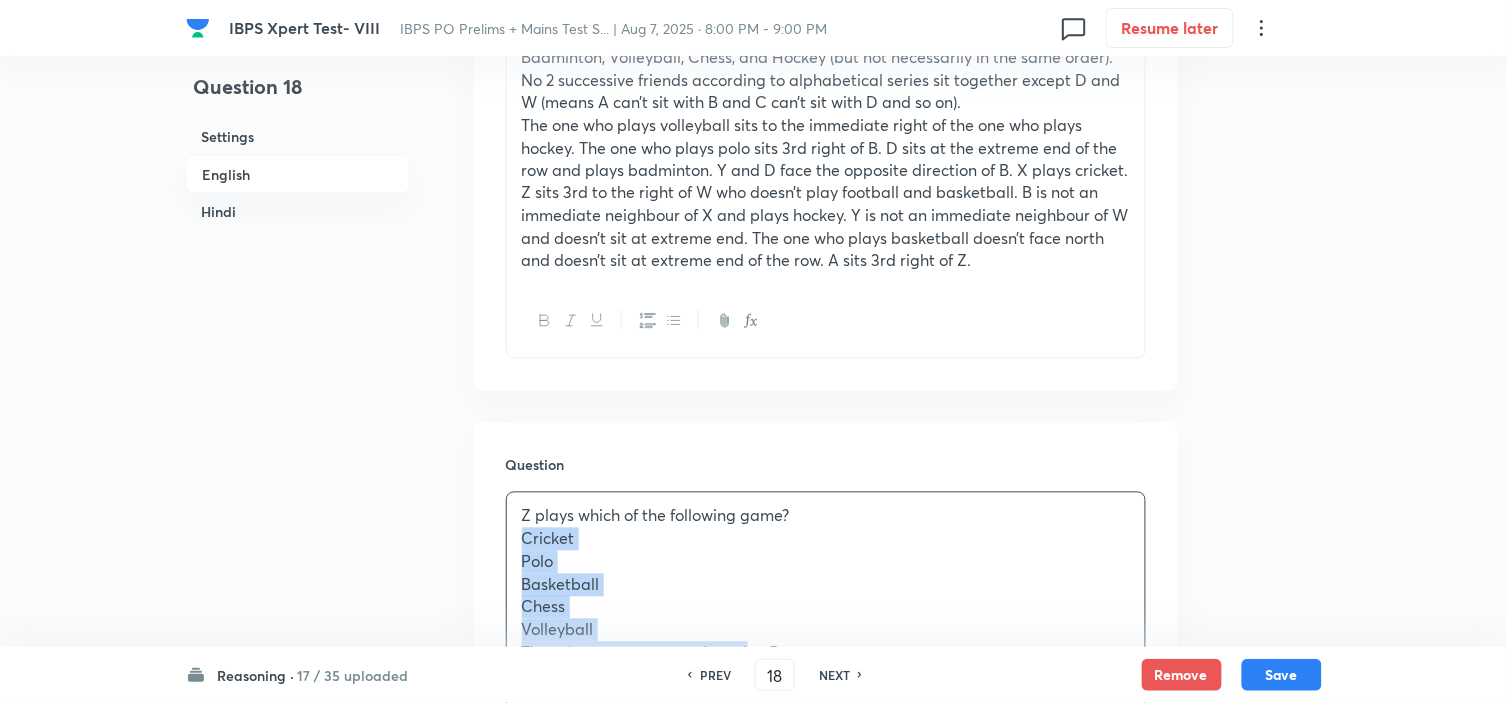 scroll, scrollTop: 808, scrollLeft: 0, axis: vertical 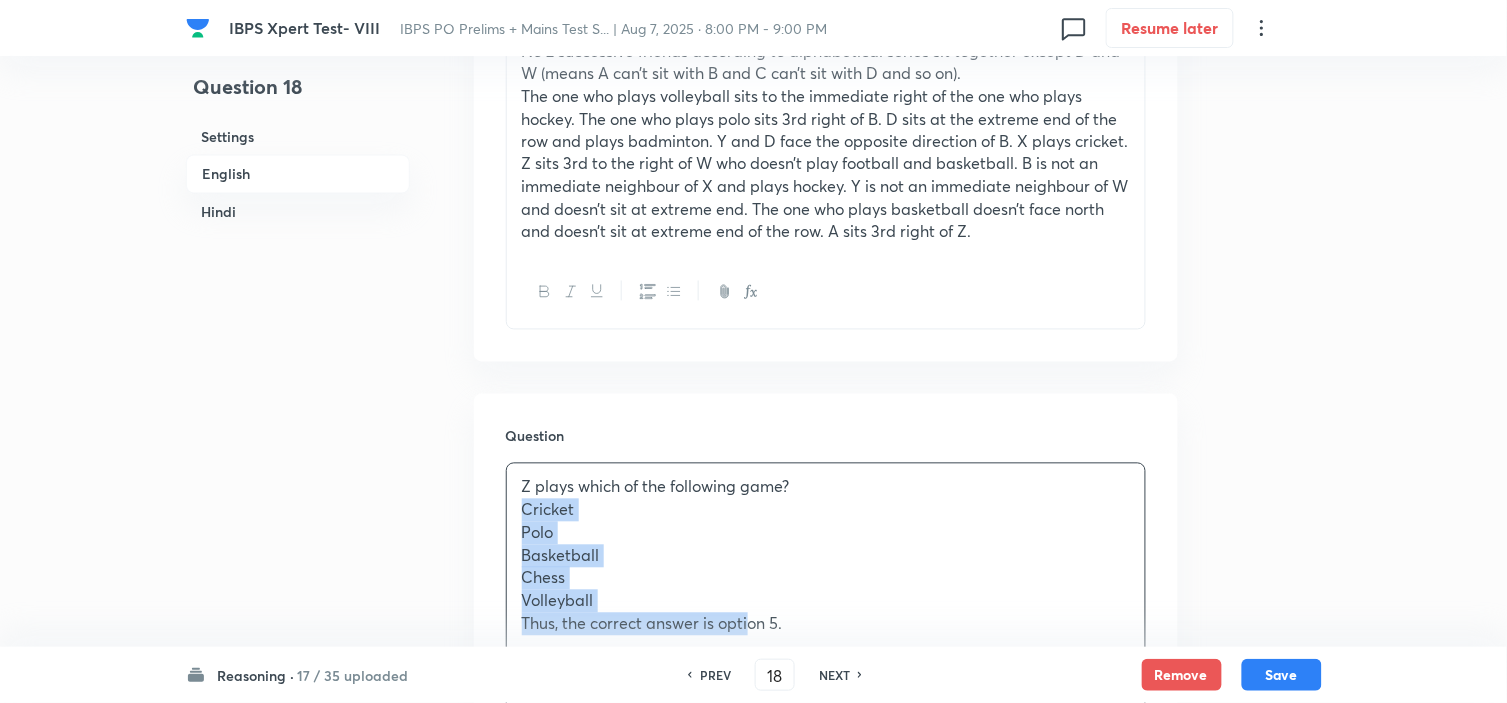 drag, startPoint x: 523, startPoint y: 544, endPoint x: 751, endPoint y: 682, distance: 266.51077 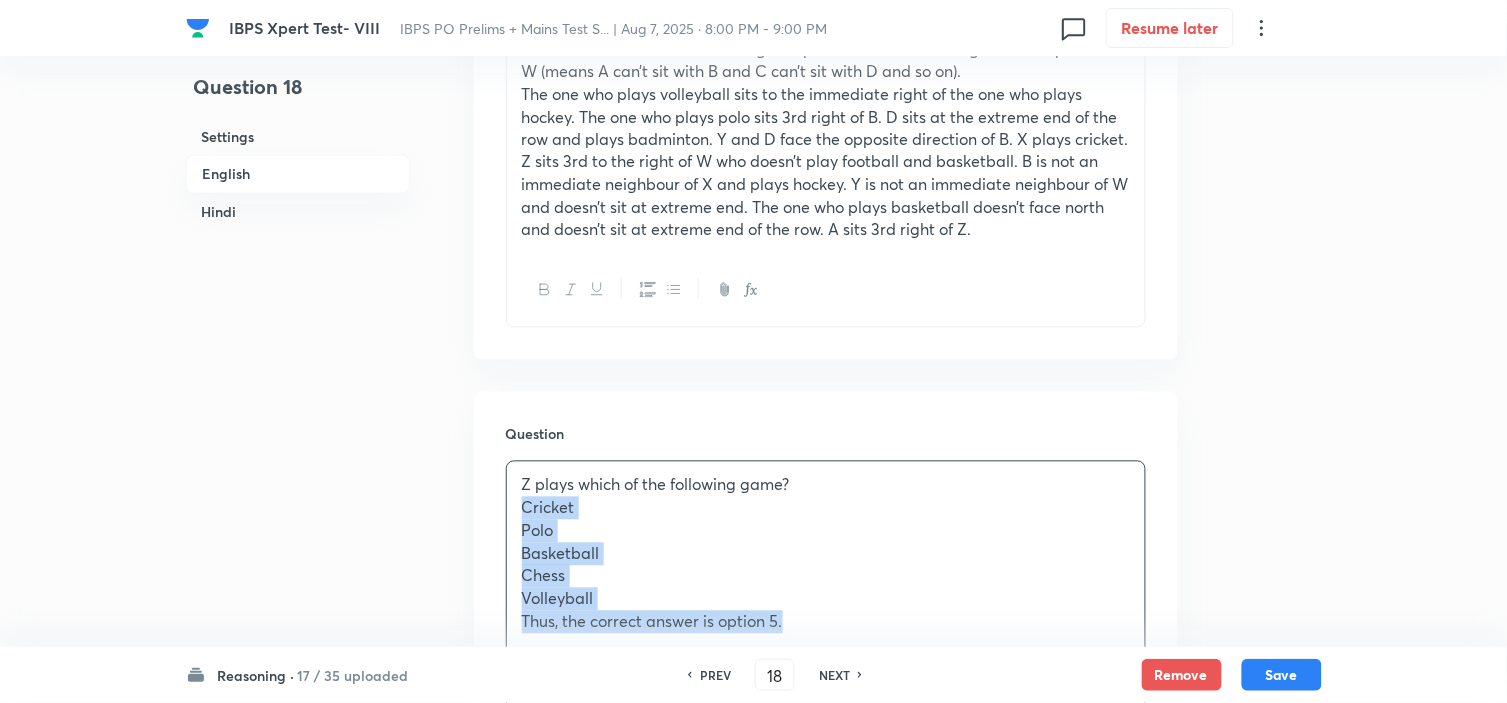 drag, startPoint x: 805, startPoint y: 631, endPoint x: 498, endPoint y: 501, distance: 333.39017 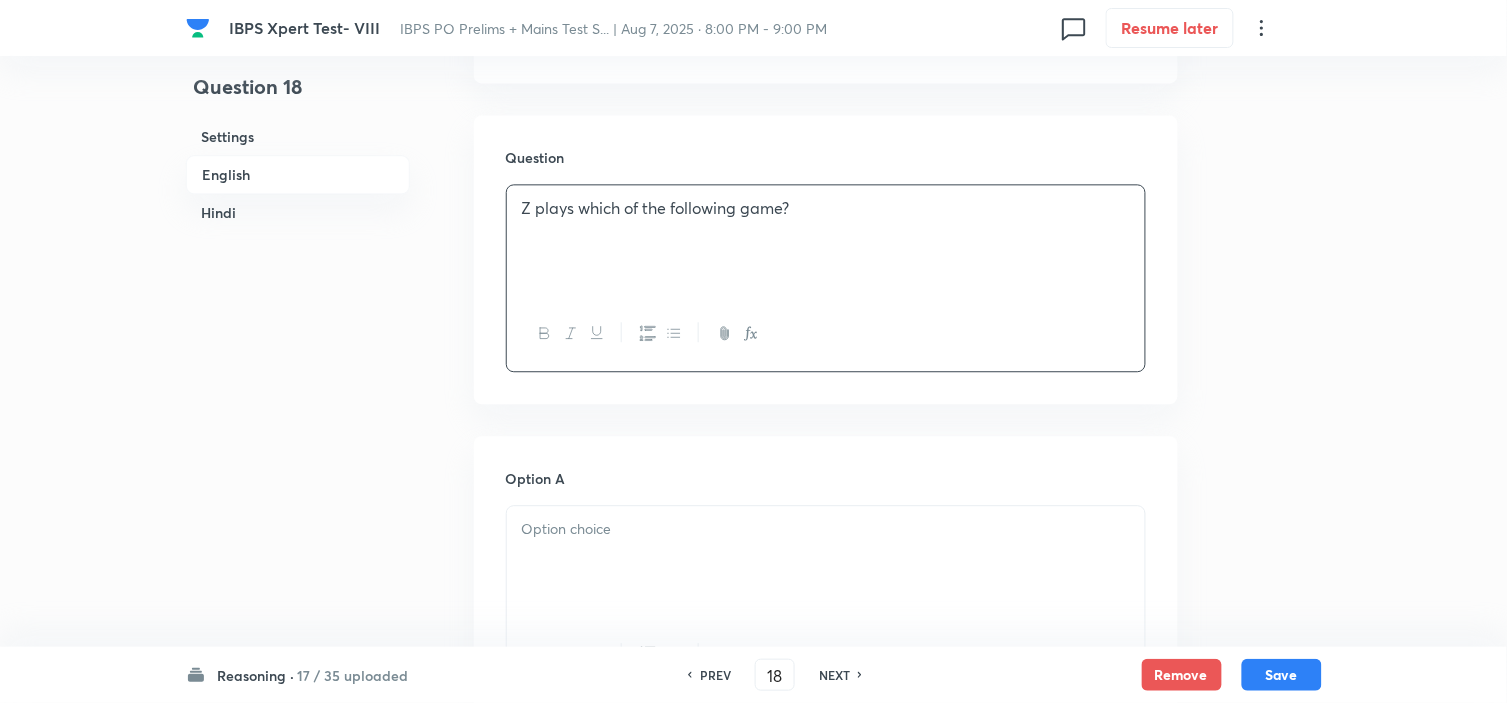 scroll, scrollTop: 1142, scrollLeft: 0, axis: vertical 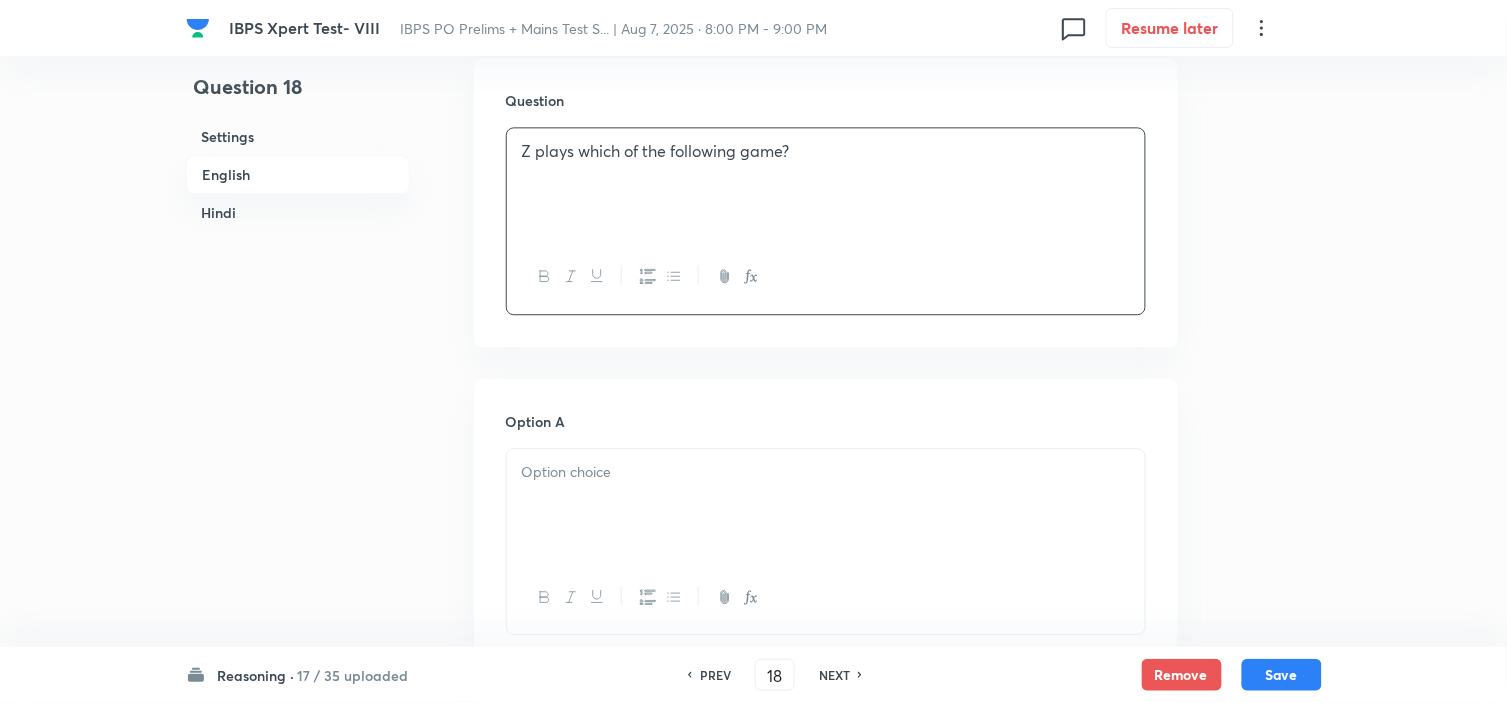 click at bounding box center (826, 505) 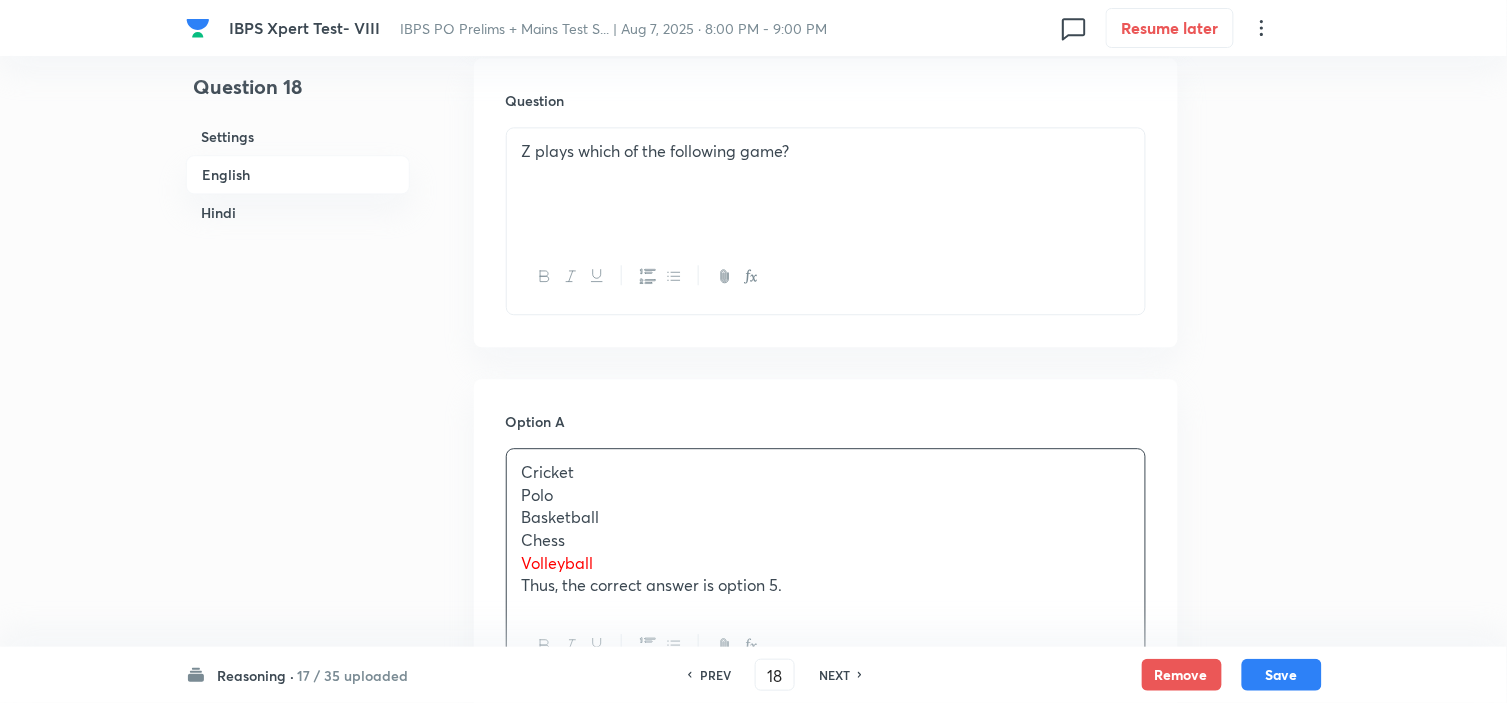 drag, startPoint x: 504, startPoint y: 494, endPoint x: 628, endPoint y: 542, distance: 132.96616 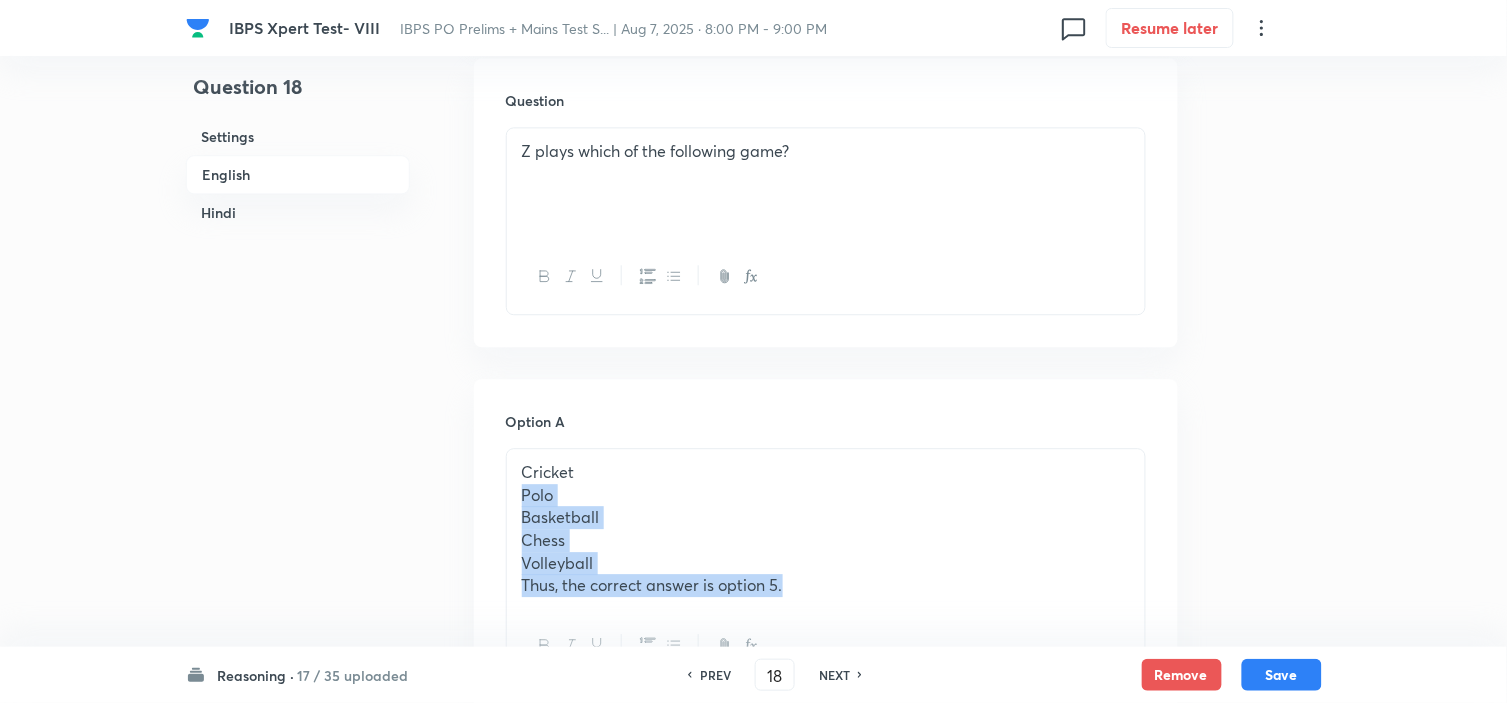 drag, startPoint x: 515, startPoint y: 493, endPoint x: 932, endPoint y: 667, distance: 451.84622 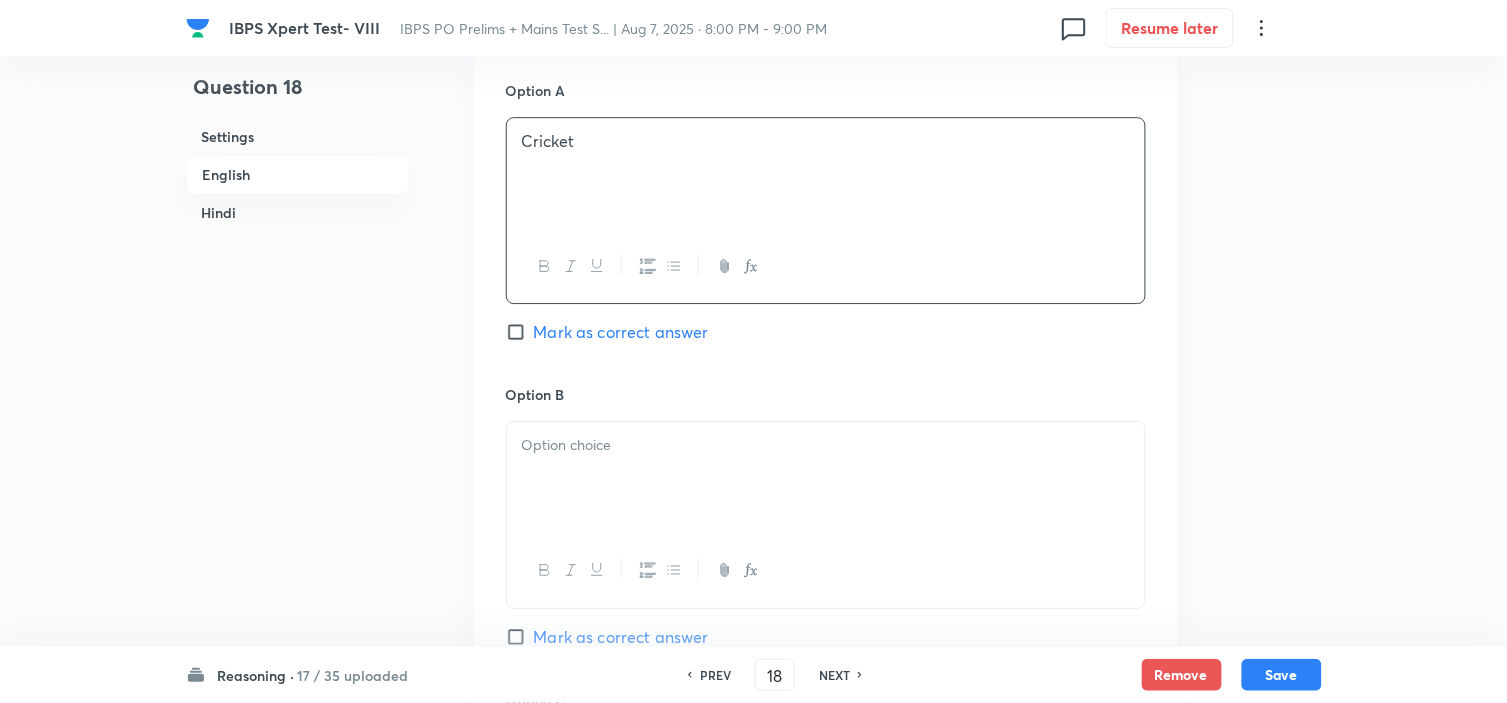 scroll, scrollTop: 1475, scrollLeft: 0, axis: vertical 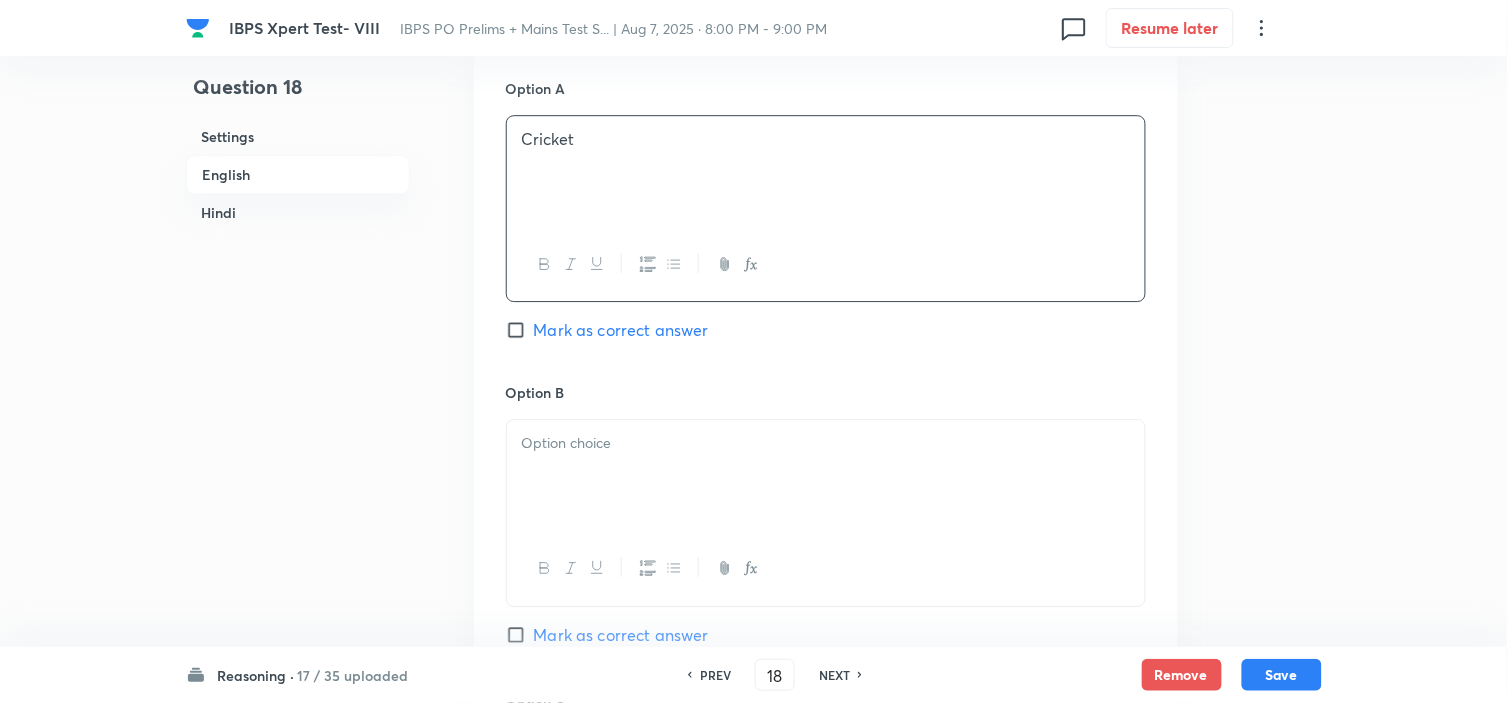 click at bounding box center (826, 476) 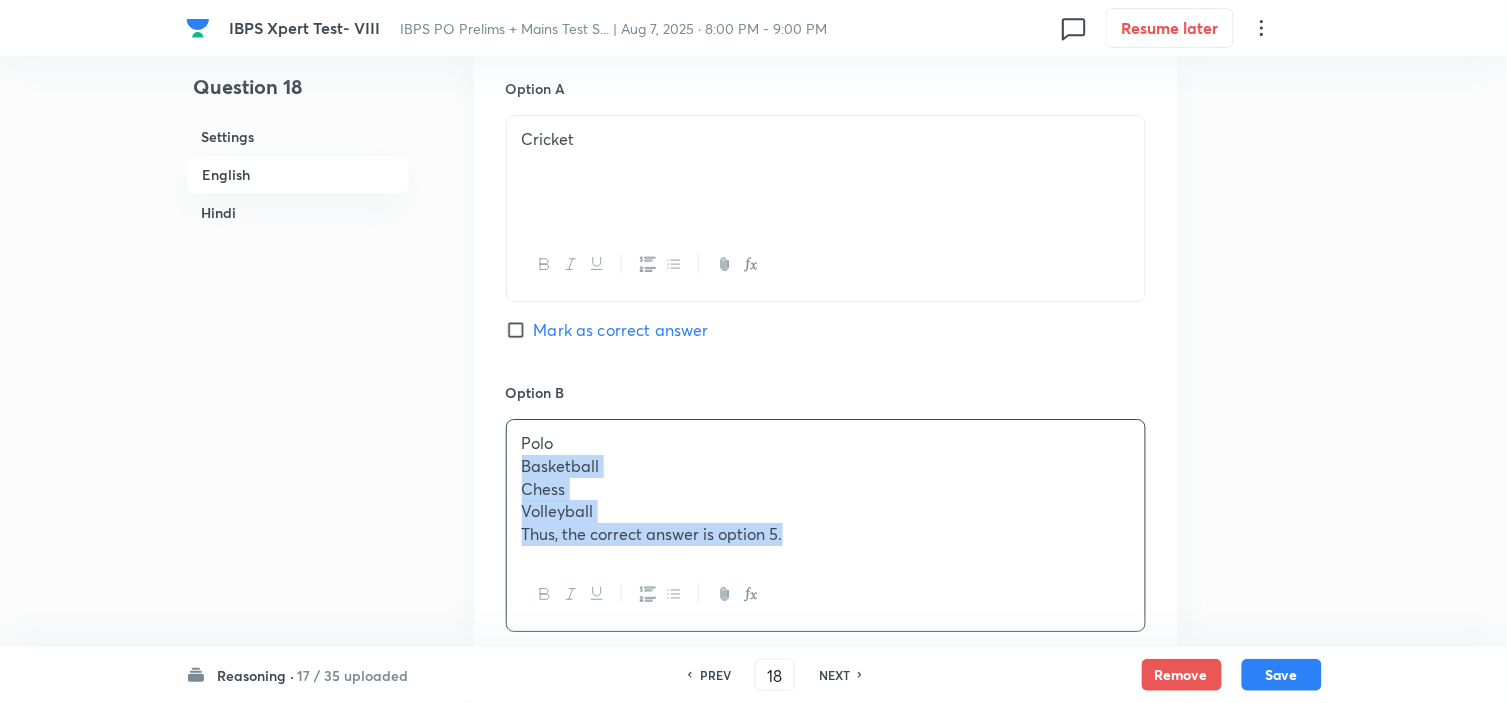 drag, startPoint x: 535, startPoint y: 477, endPoint x: 855, endPoint y: 592, distance: 340.03677 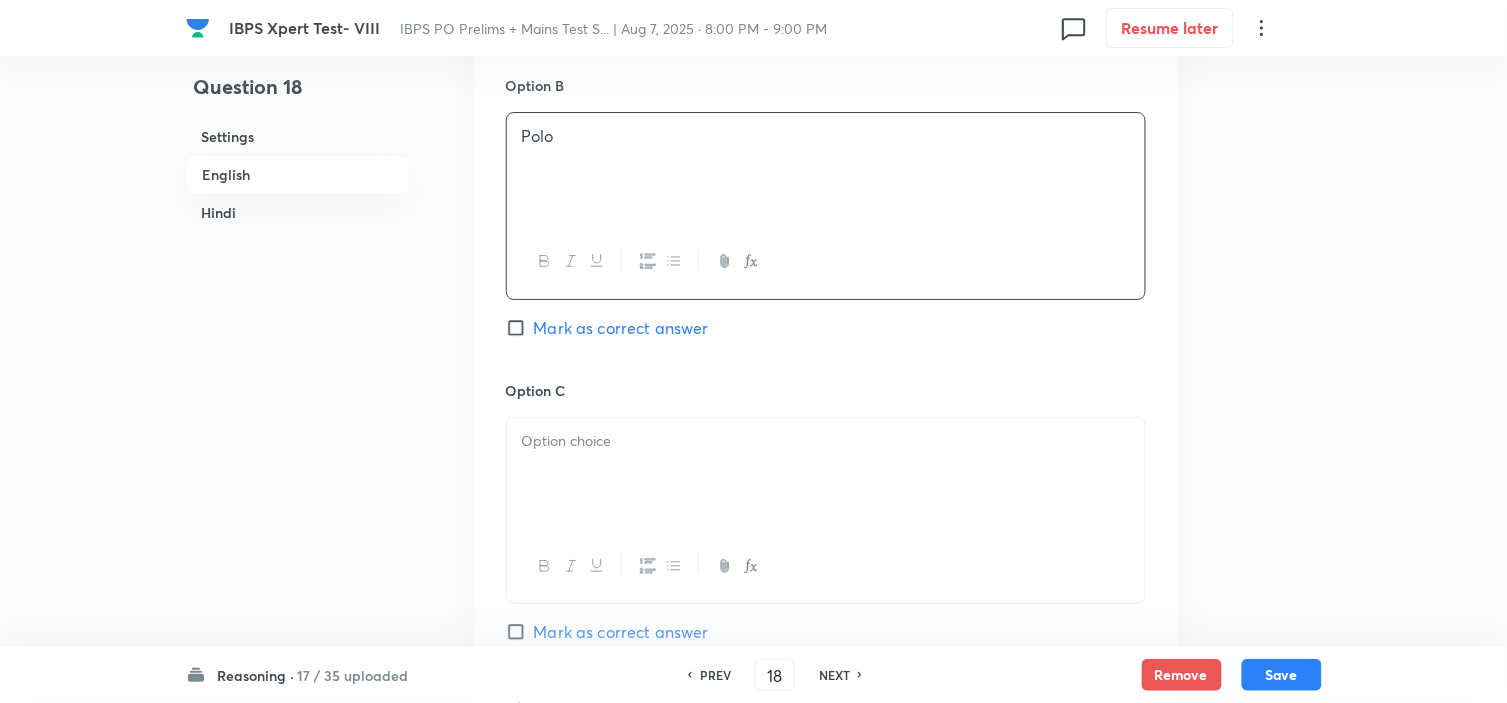 scroll, scrollTop: 1808, scrollLeft: 0, axis: vertical 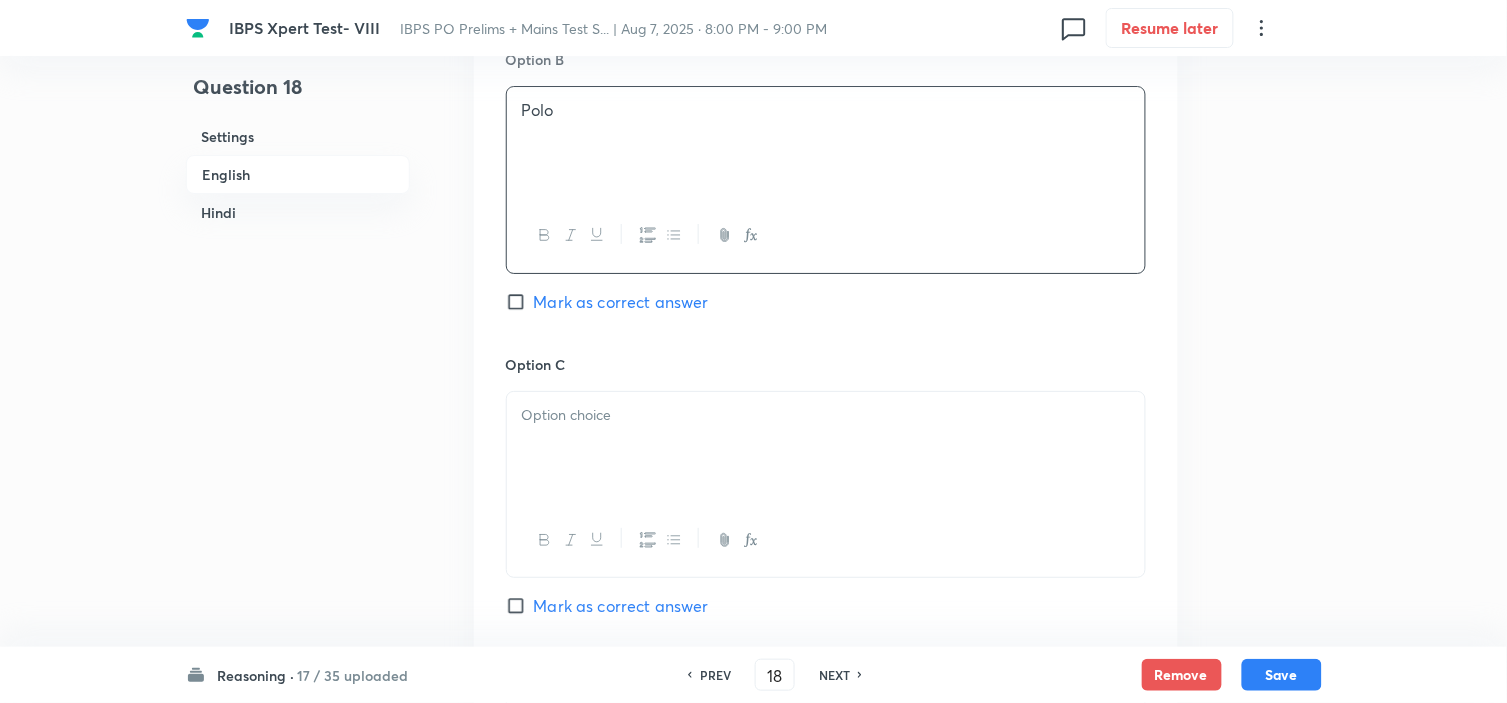 click at bounding box center (826, 448) 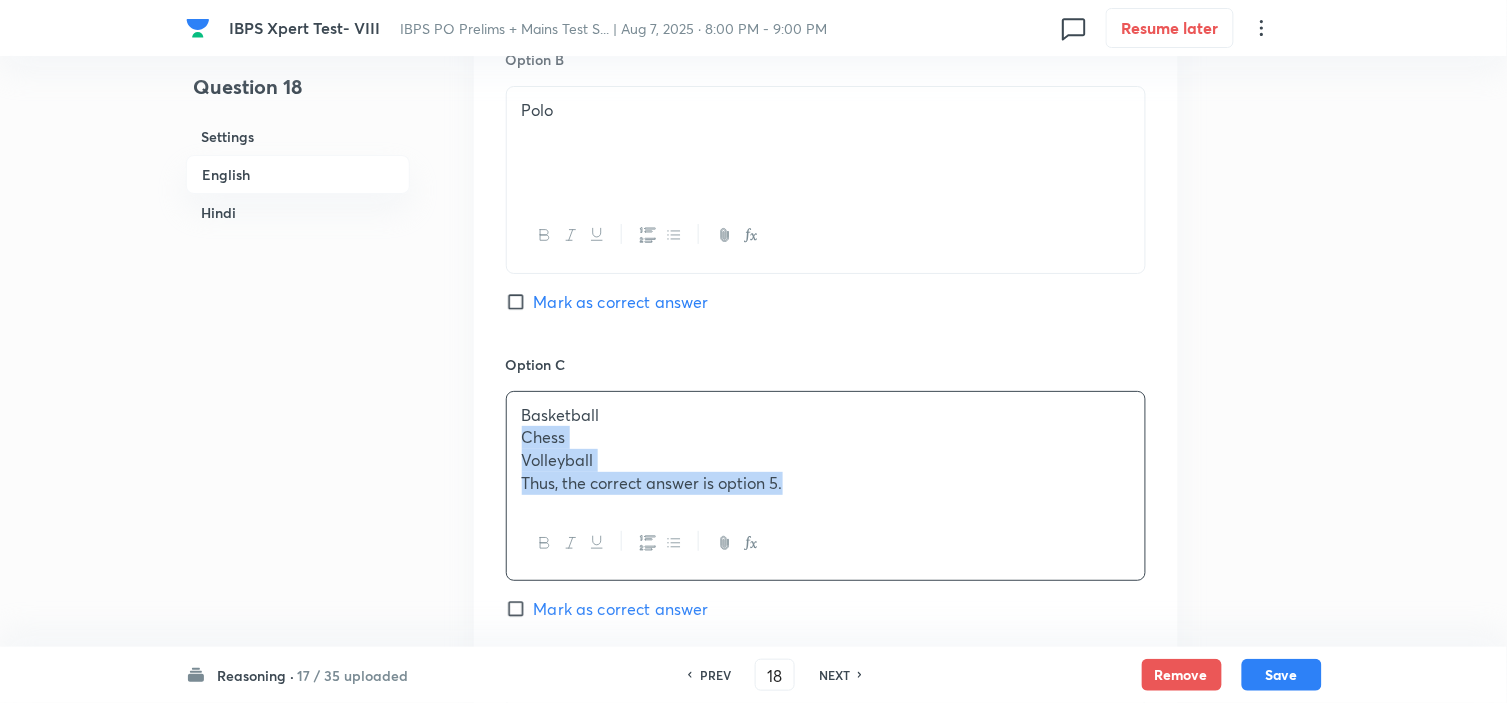drag, startPoint x: 521, startPoint y: 450, endPoint x: 1034, endPoint y: 595, distance: 533.0985 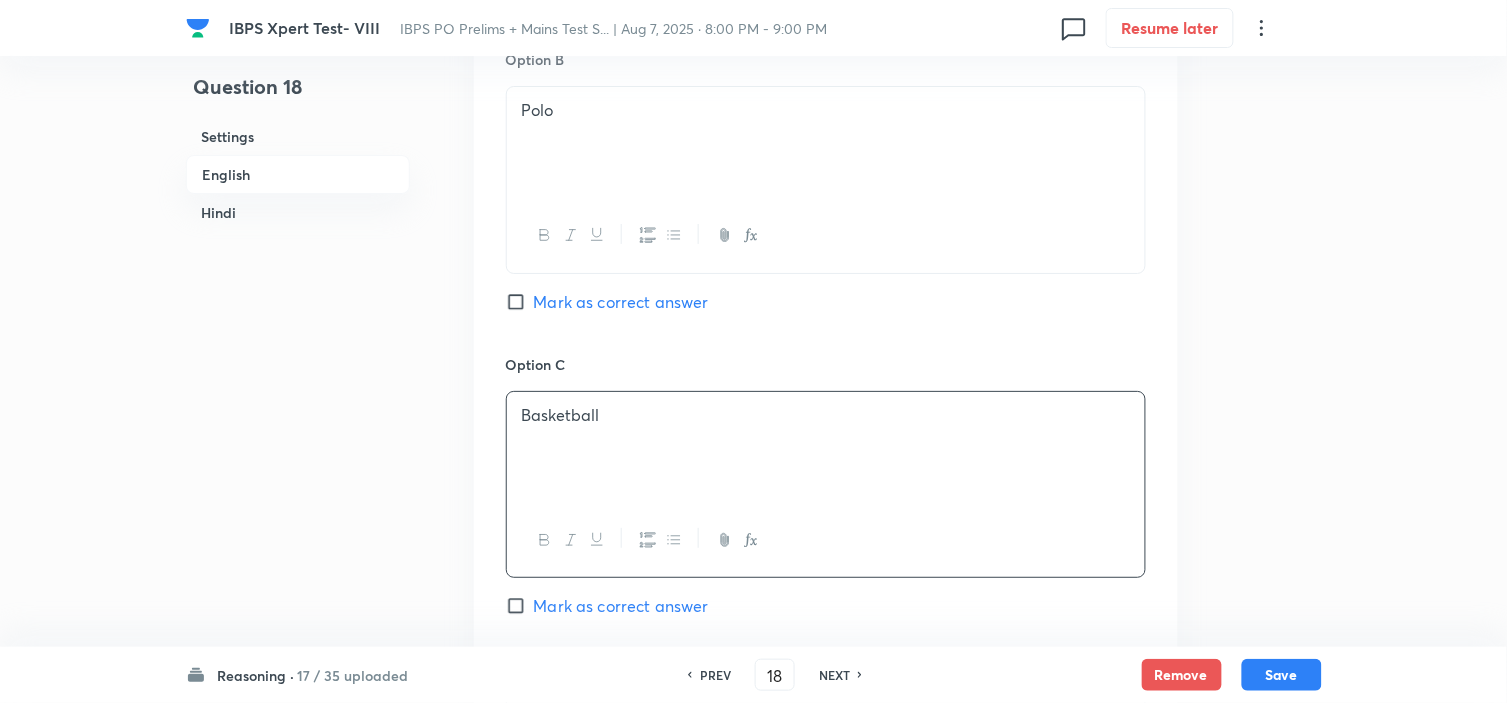scroll, scrollTop: 2031, scrollLeft: 0, axis: vertical 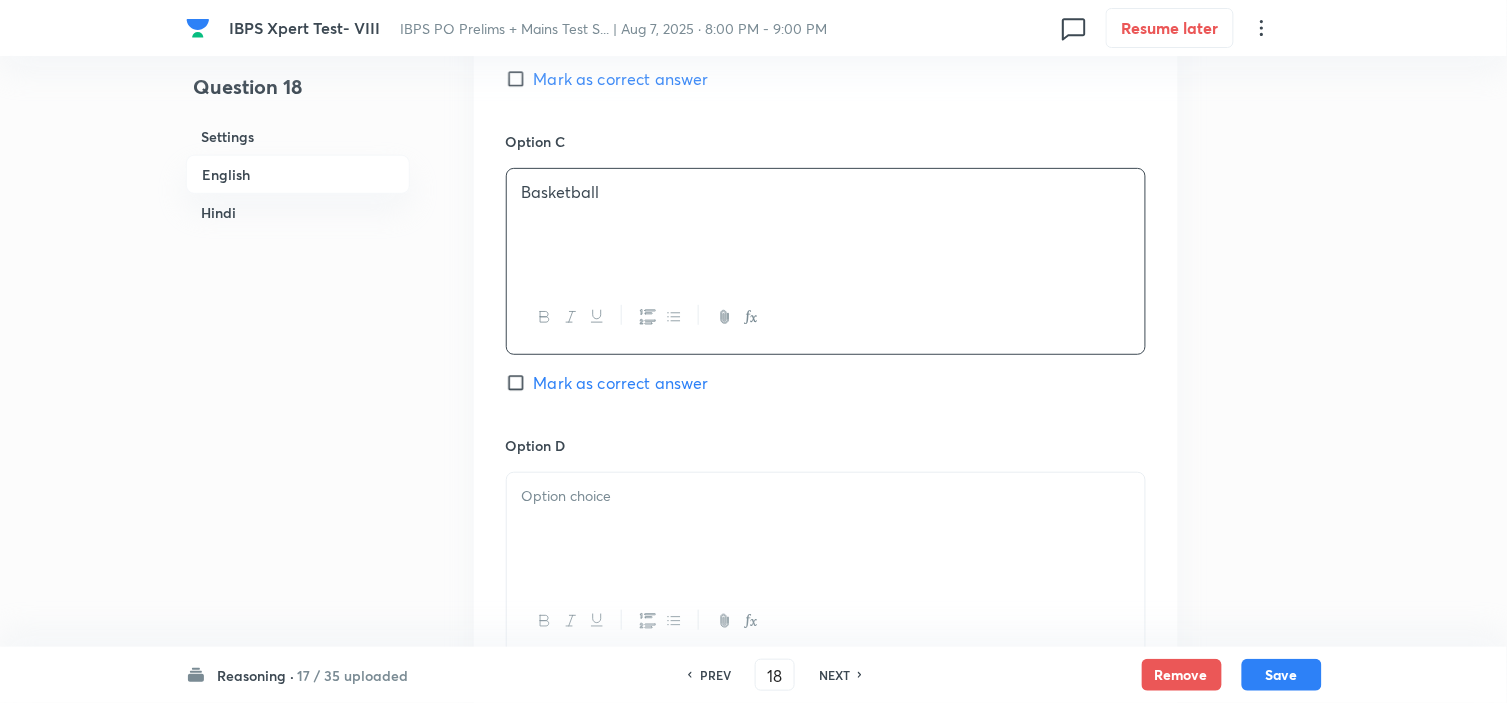 click at bounding box center [826, 529] 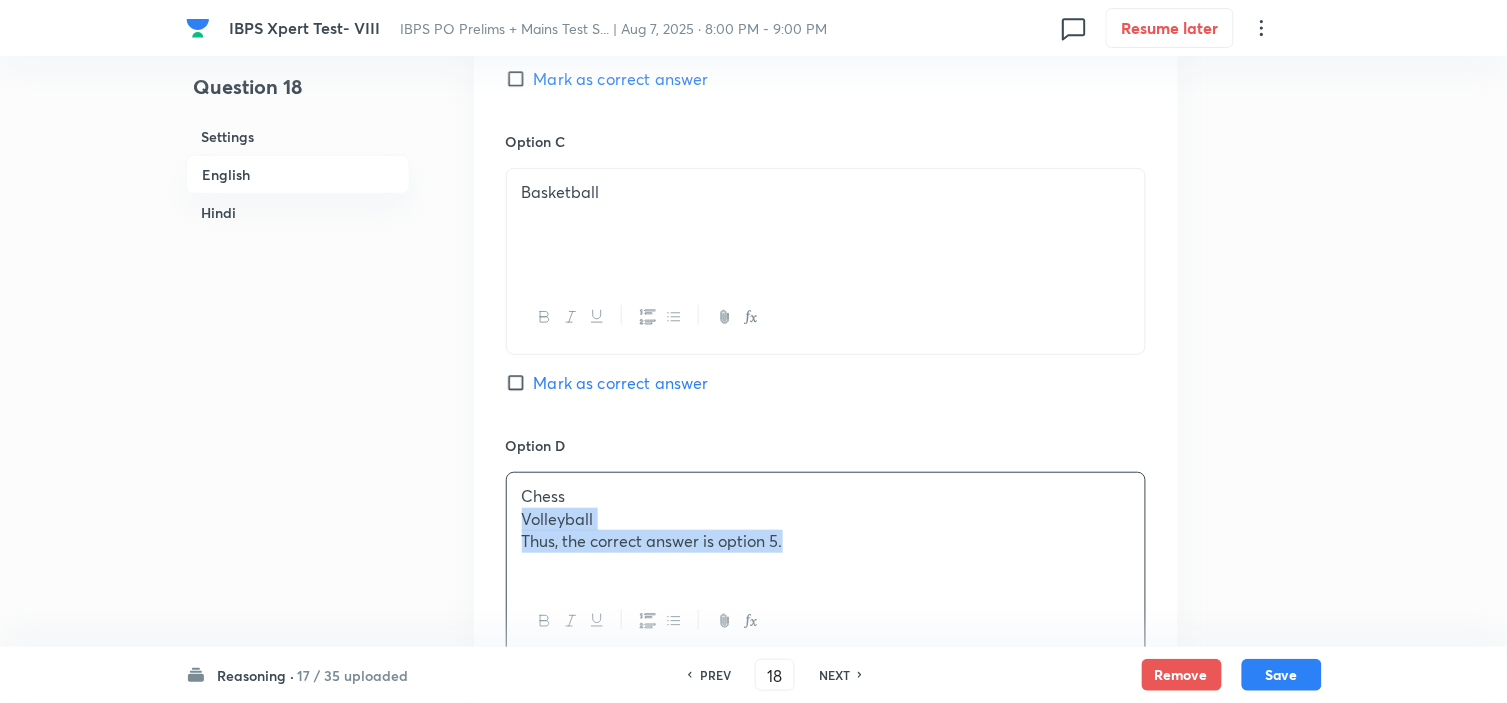 drag, startPoint x: 536, startPoint y: 534, endPoint x: 926, endPoint y: 583, distance: 393.06616 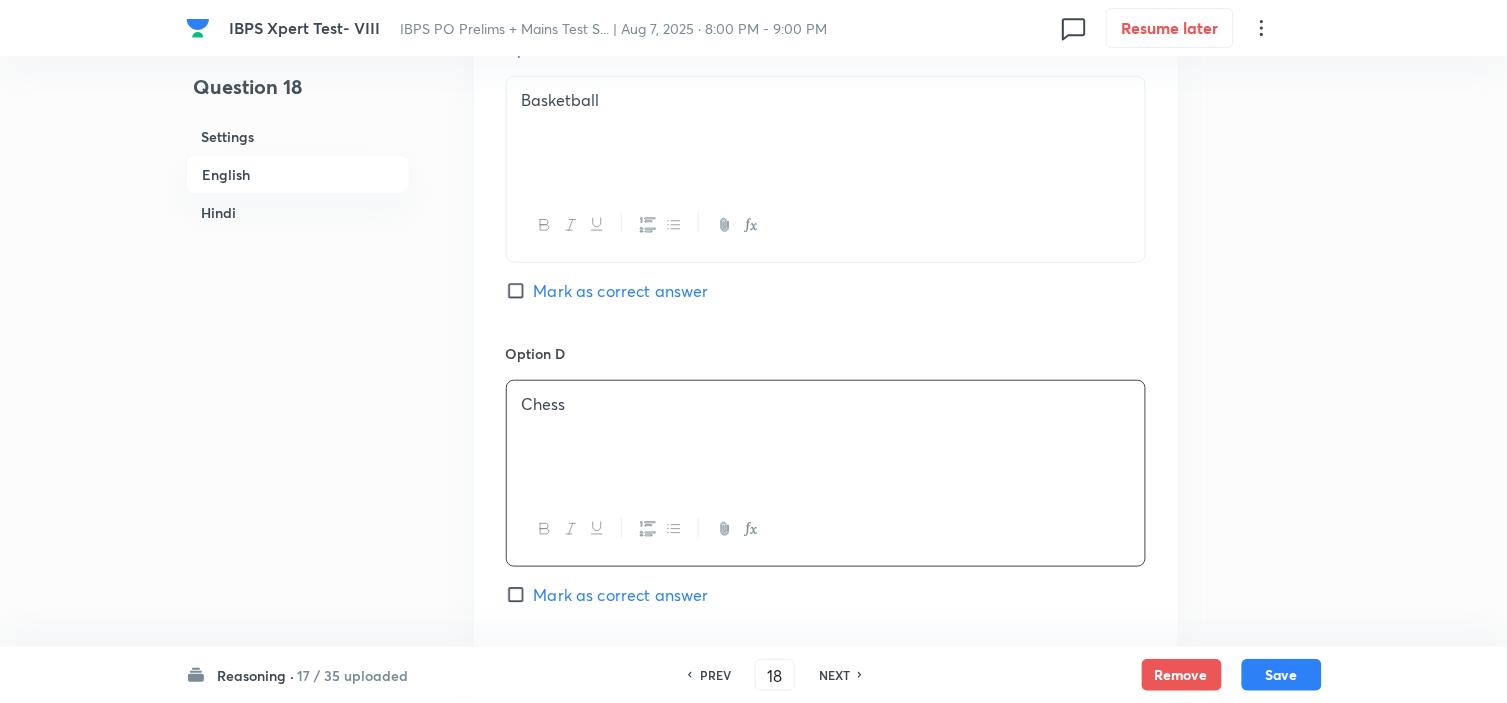 scroll, scrollTop: 2253, scrollLeft: 0, axis: vertical 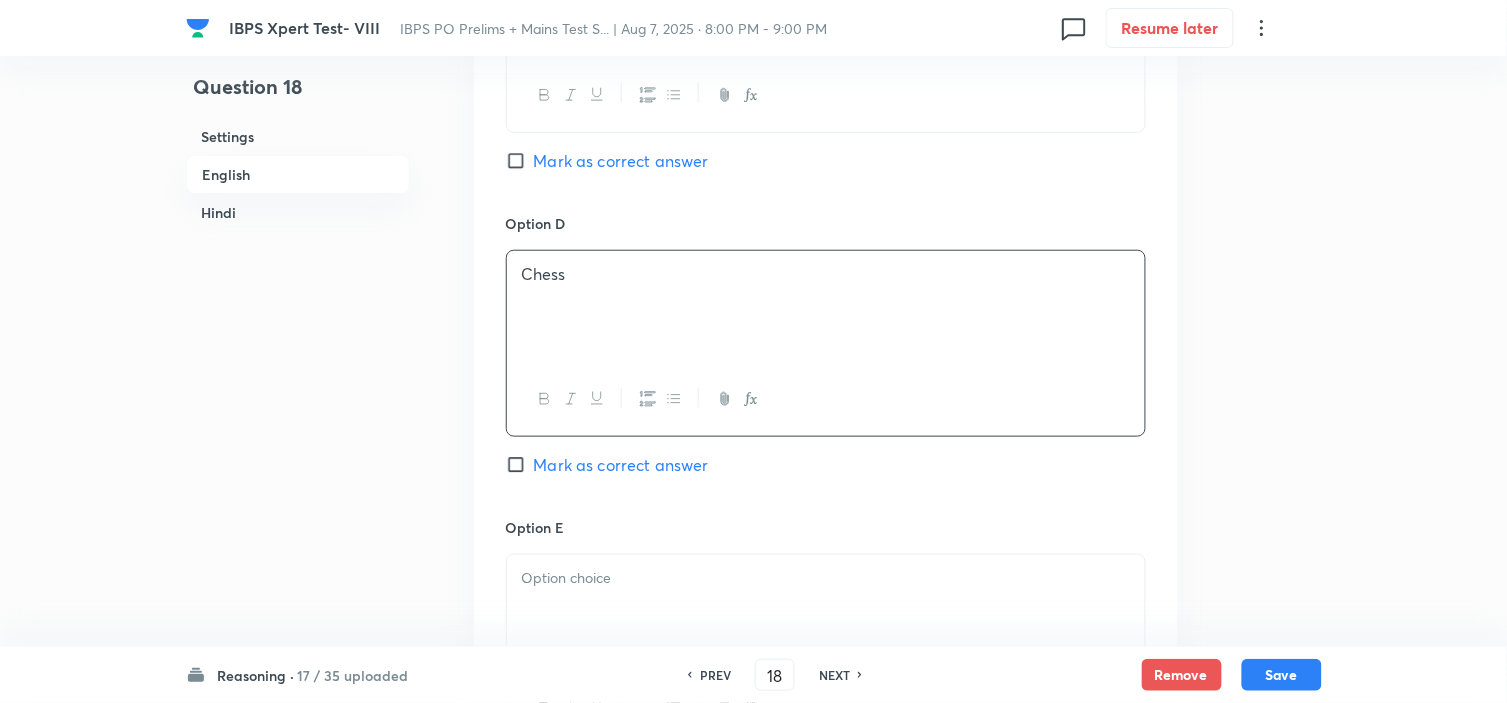 click at bounding box center [826, 647] 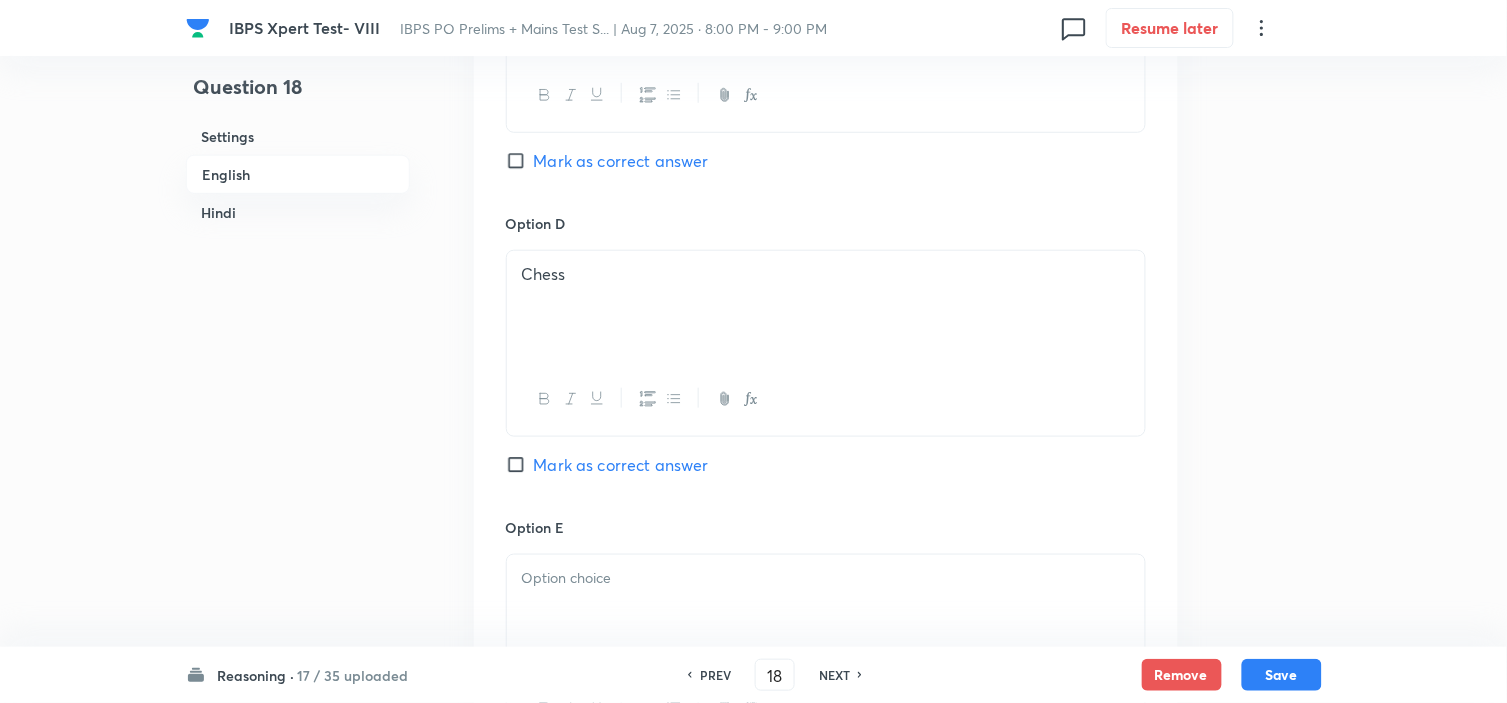 click at bounding box center [826, 578] 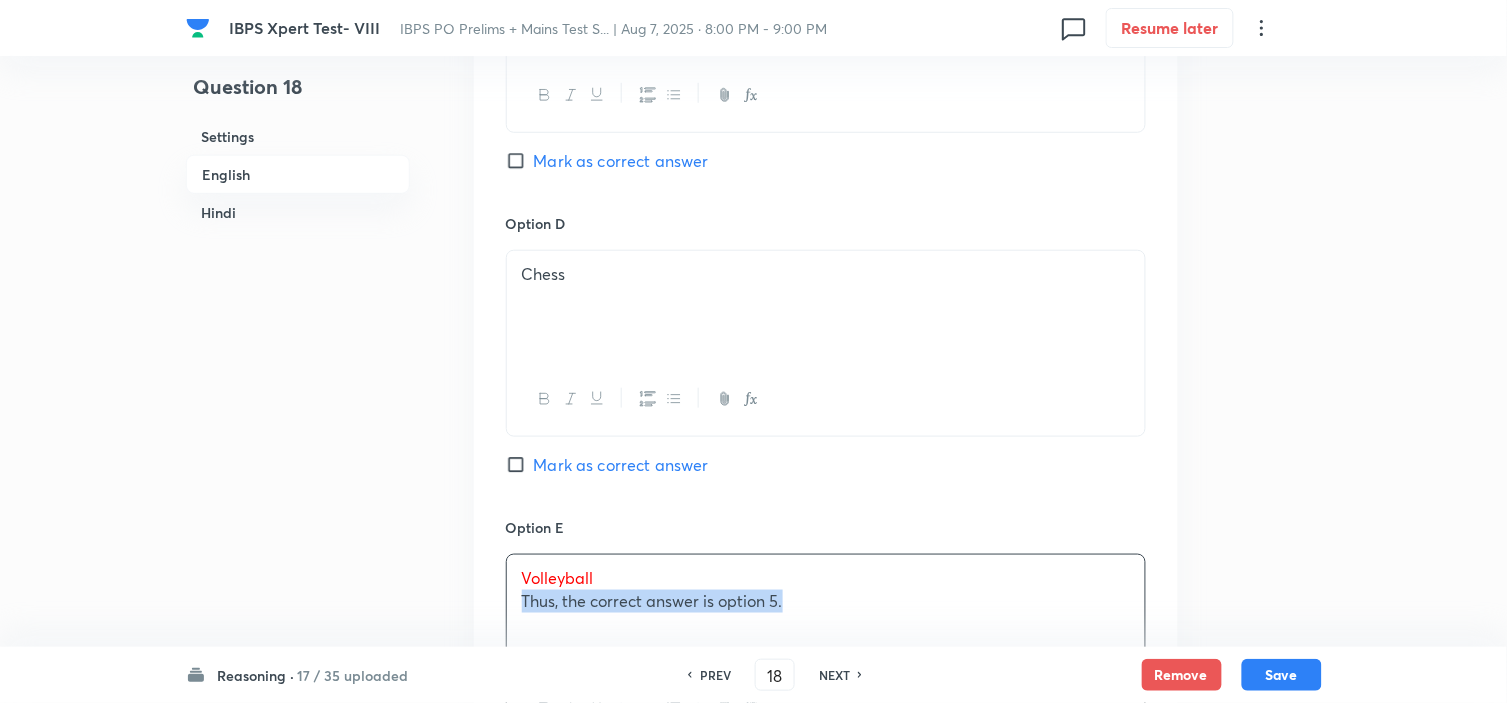 drag, startPoint x: 520, startPoint y: 604, endPoint x: 863, endPoint y: 630, distance: 343.984 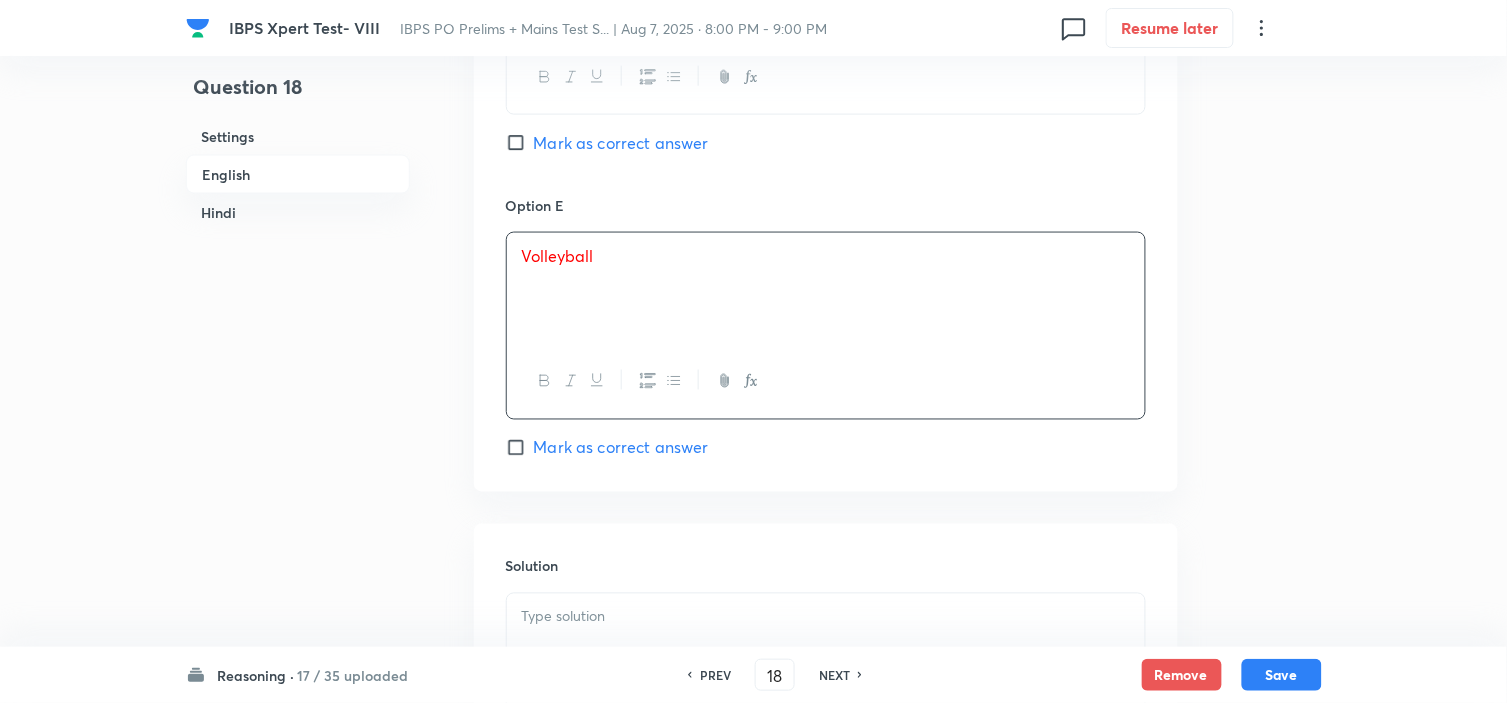scroll, scrollTop: 2586, scrollLeft: 0, axis: vertical 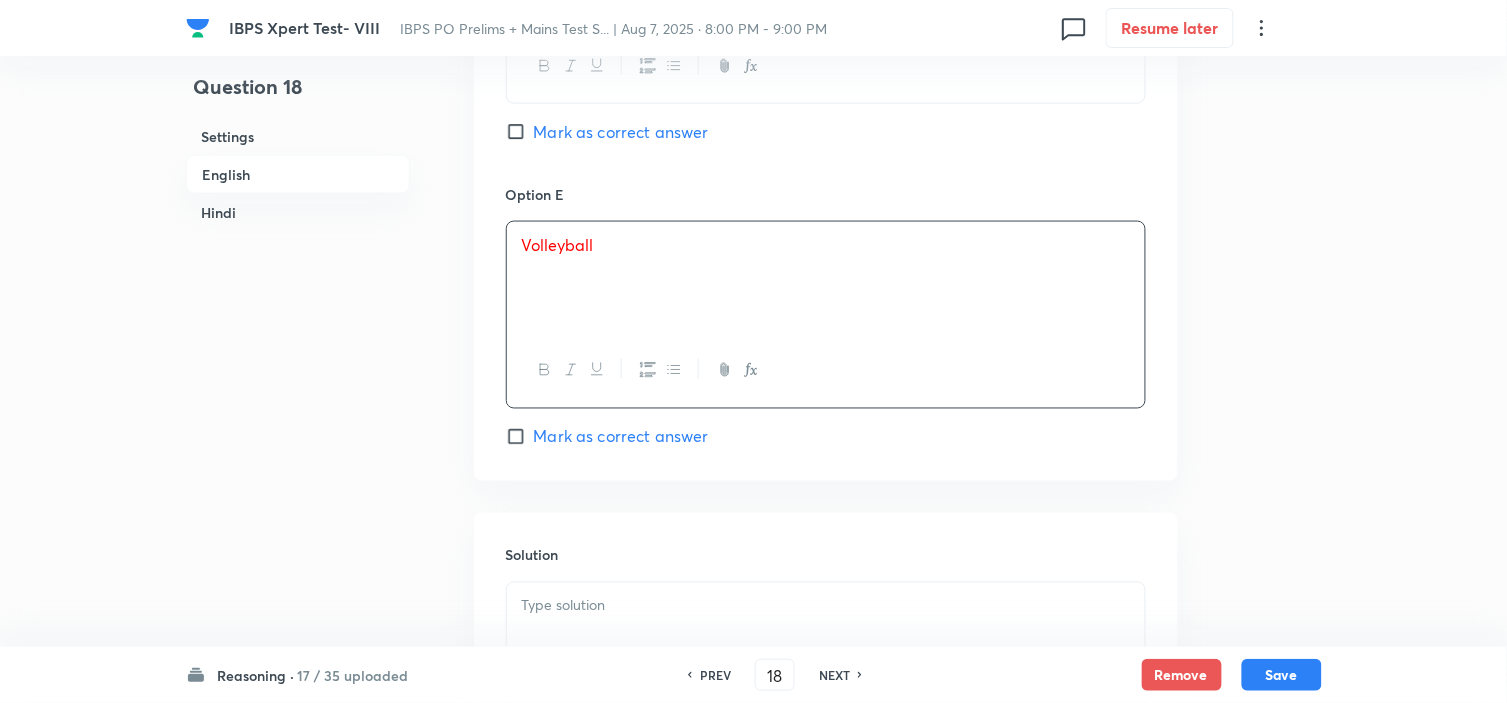 click on "Mark as correct answer" at bounding box center (621, 437) 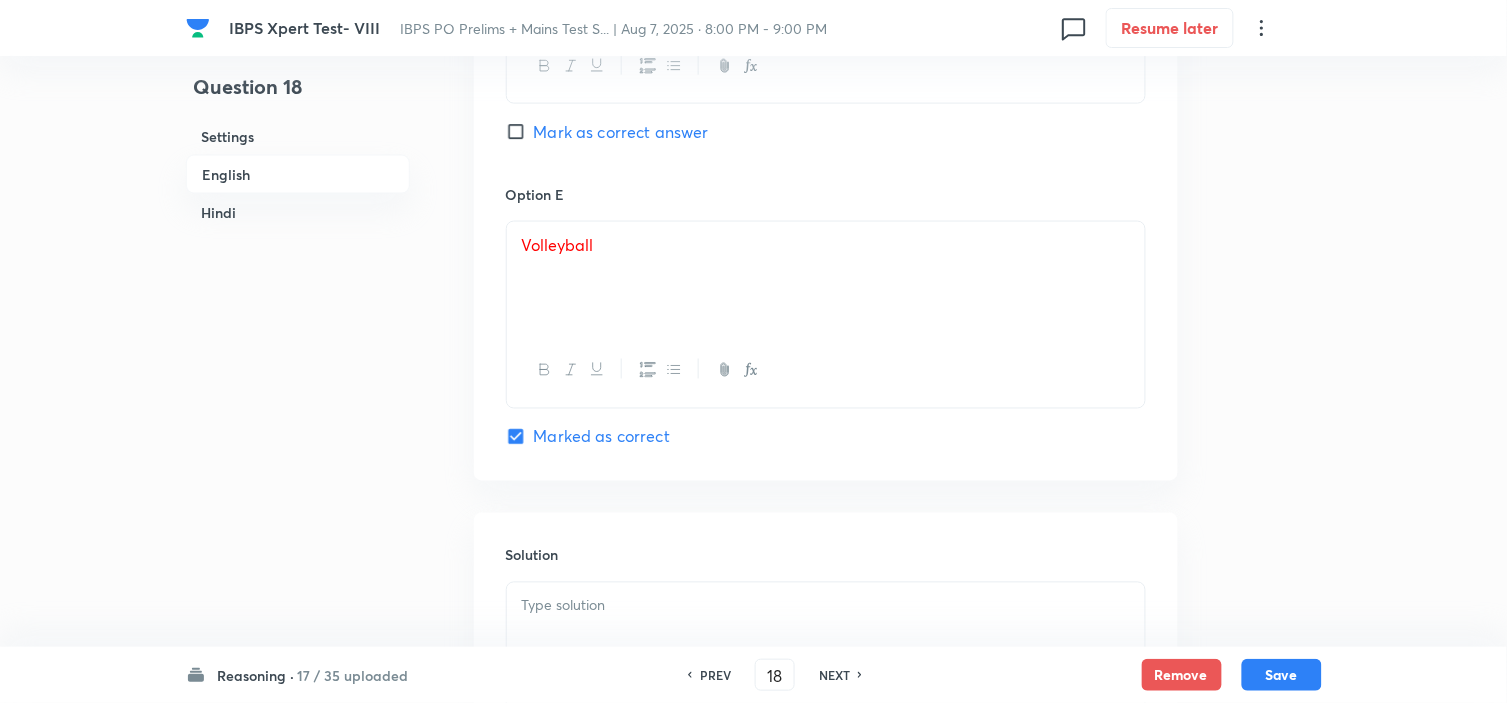 click at bounding box center (826, 606) 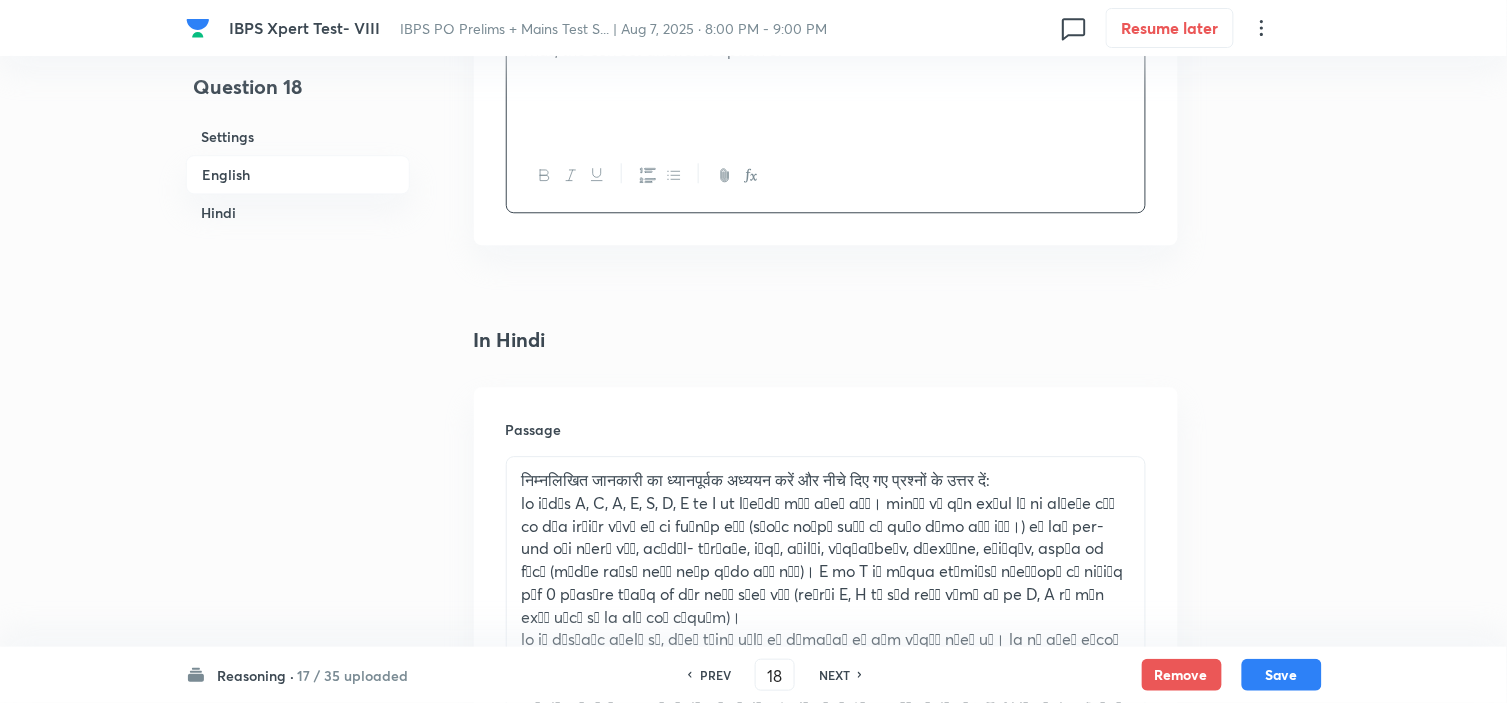 scroll, scrollTop: 3808, scrollLeft: 0, axis: vertical 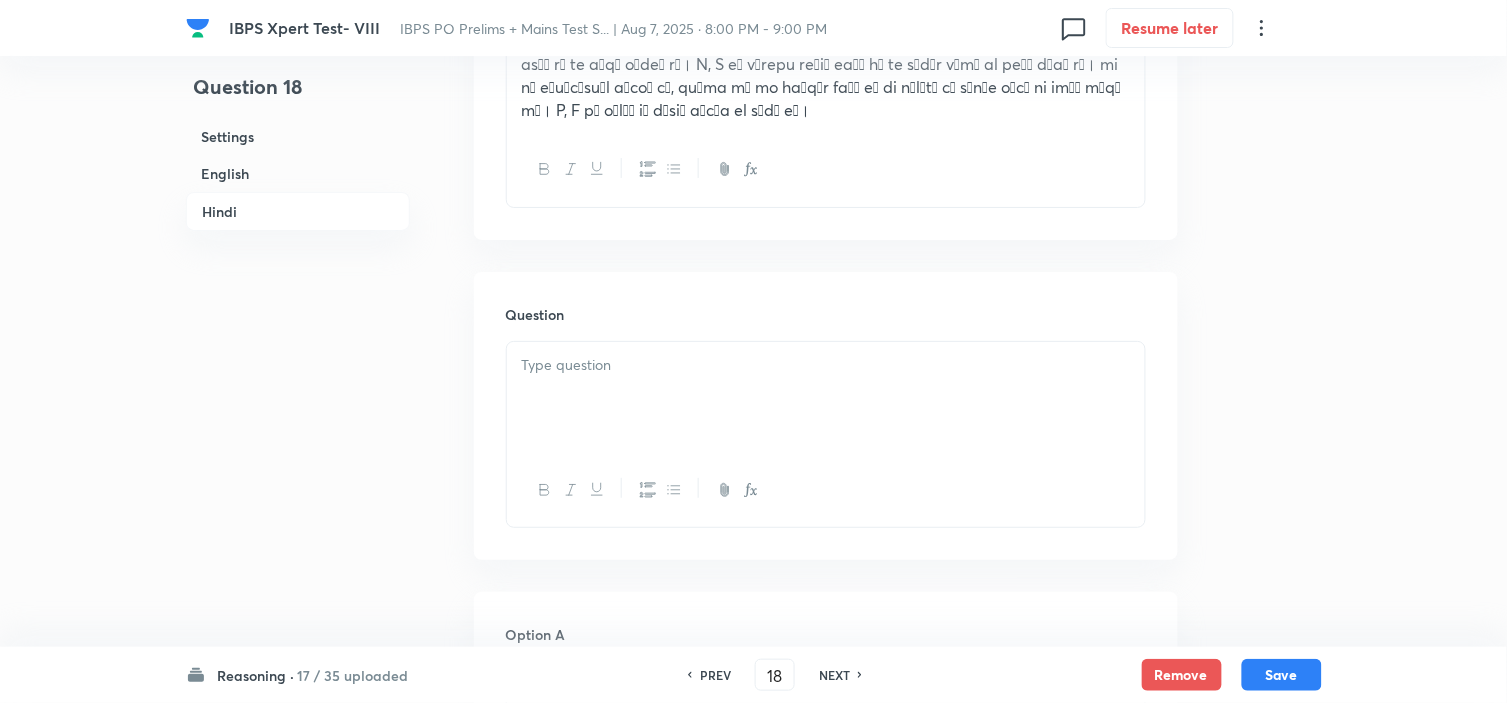 click at bounding box center (826, 398) 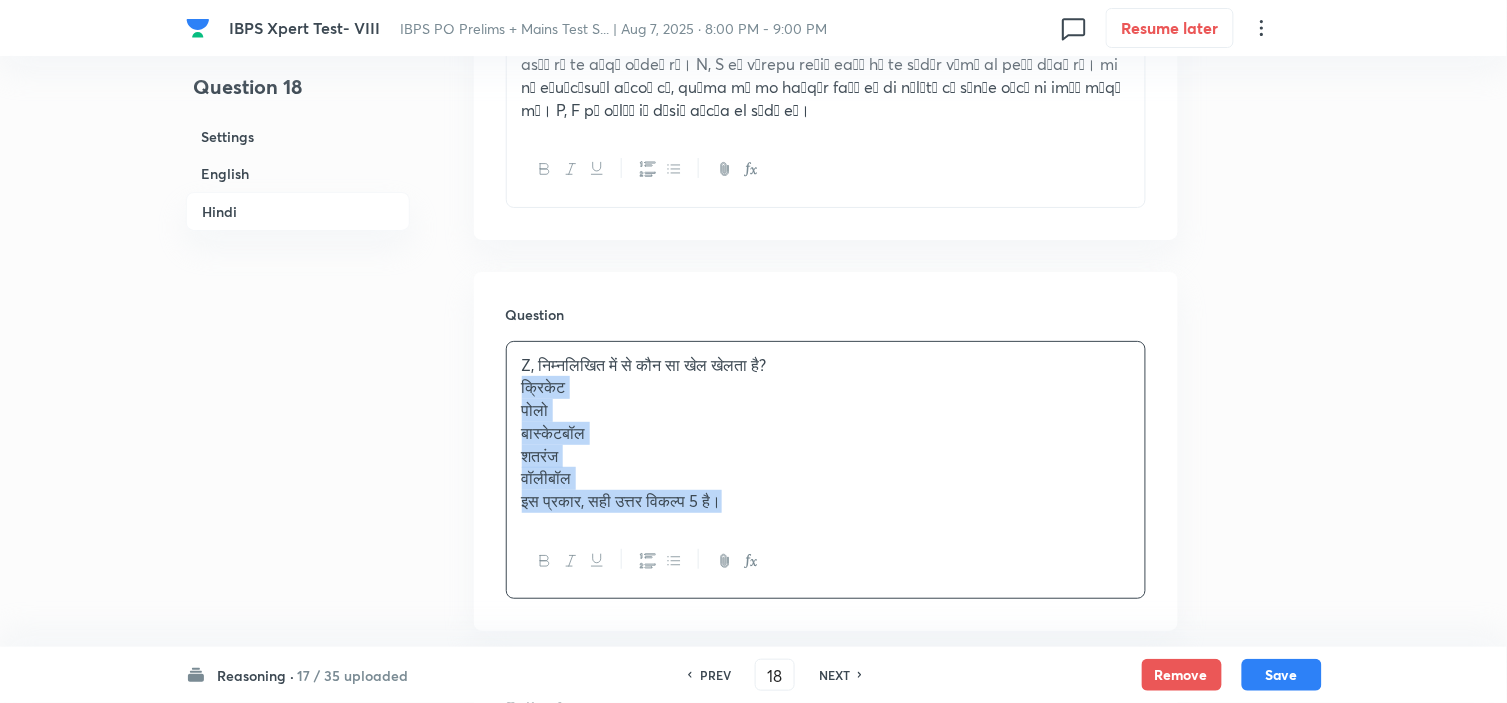 drag, startPoint x: 521, startPoint y: 397, endPoint x: 857, endPoint y: 573, distance: 379.30463 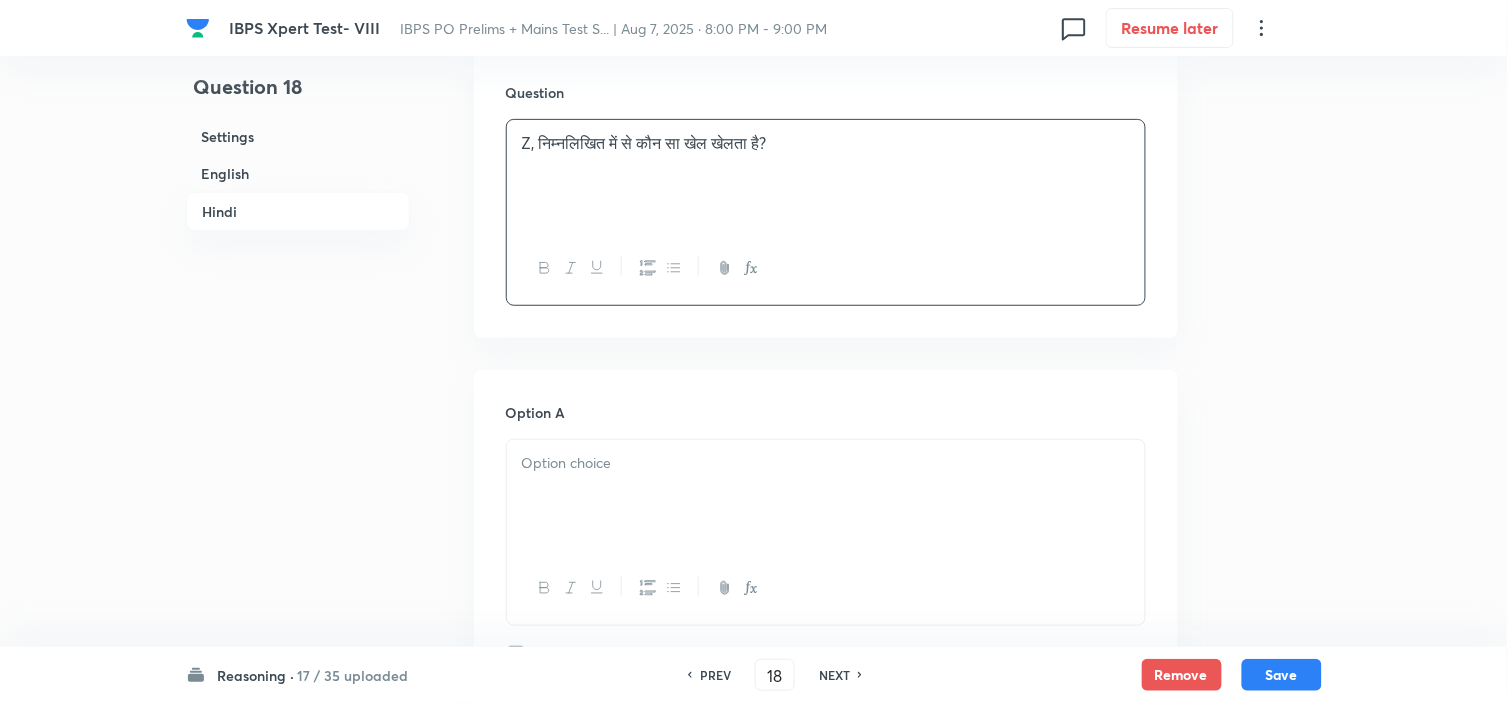 scroll, scrollTop: 4031, scrollLeft: 0, axis: vertical 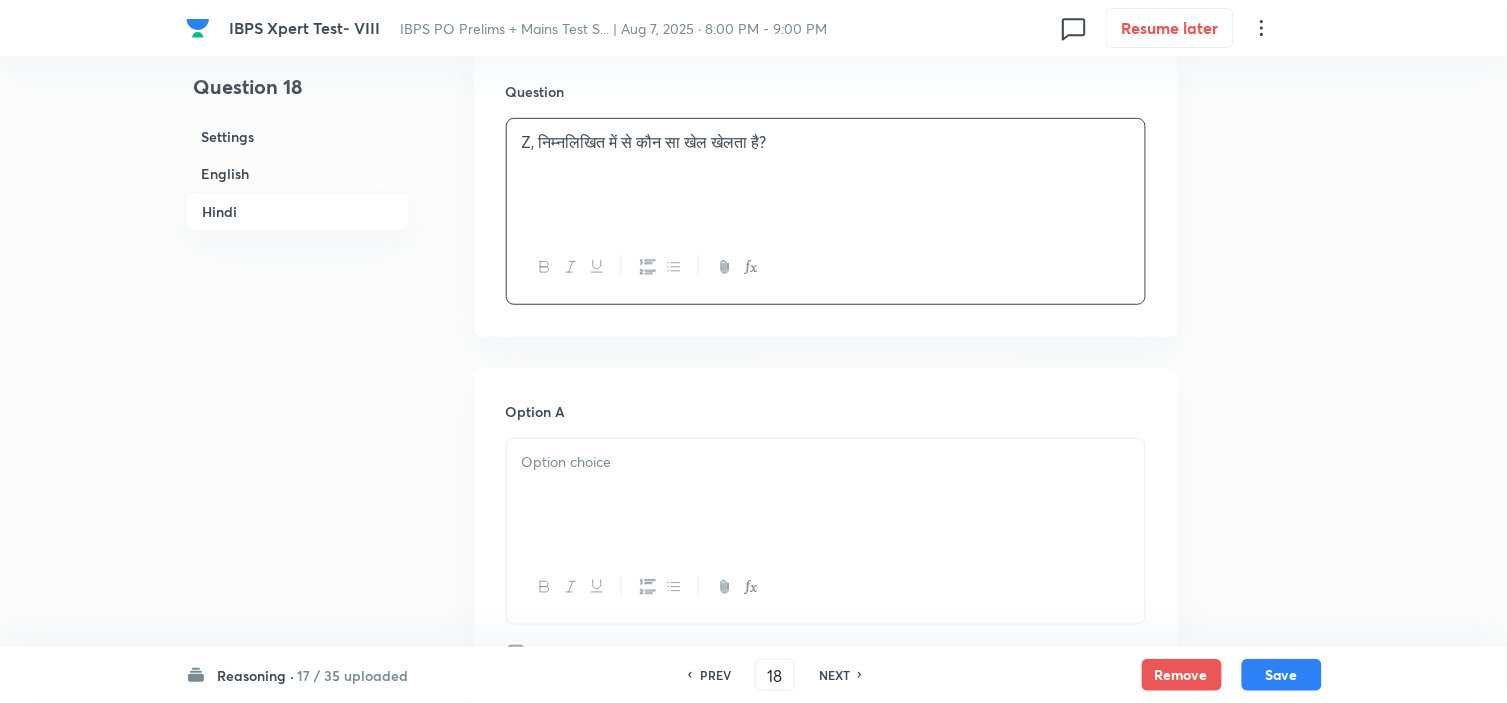 click at bounding box center [826, 462] 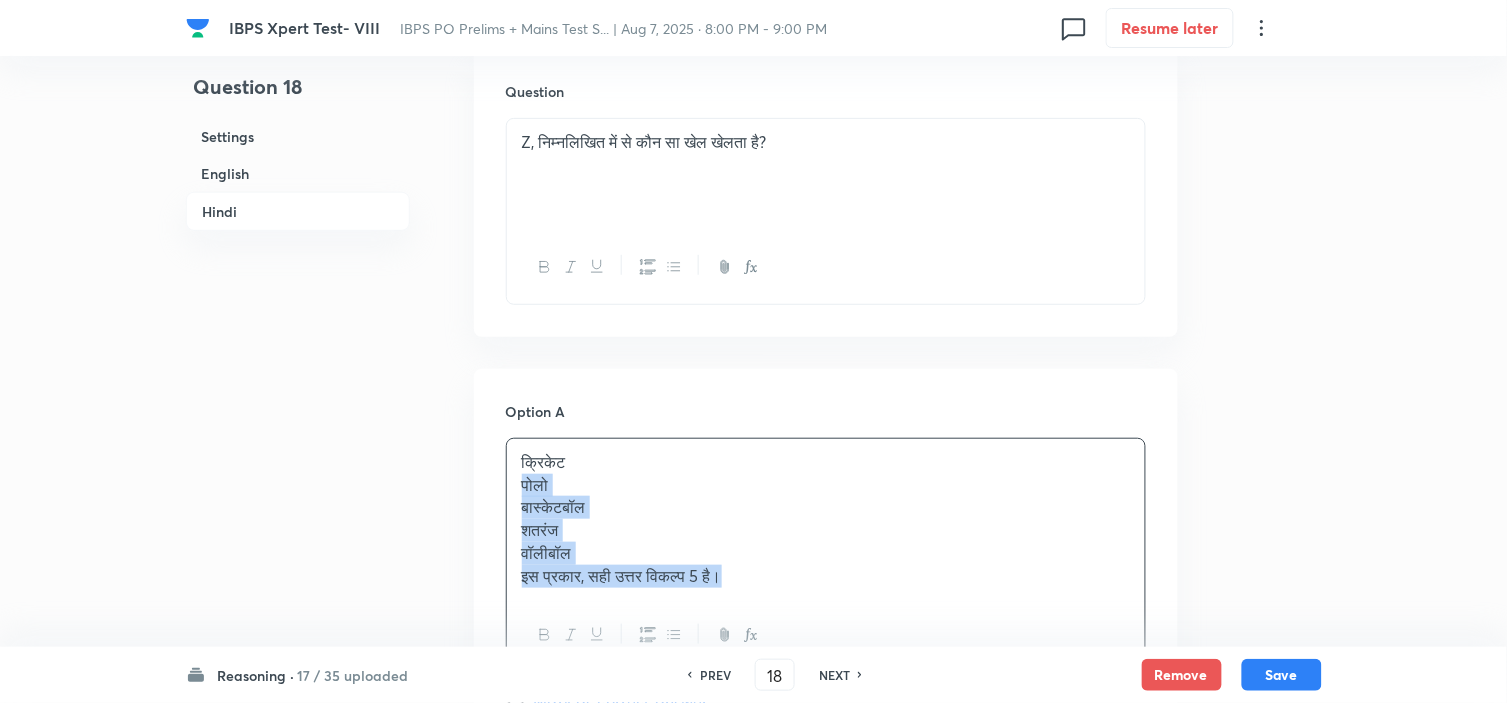 drag, startPoint x: 515, startPoint y: 495, endPoint x: 913, endPoint y: 650, distance: 427.11707 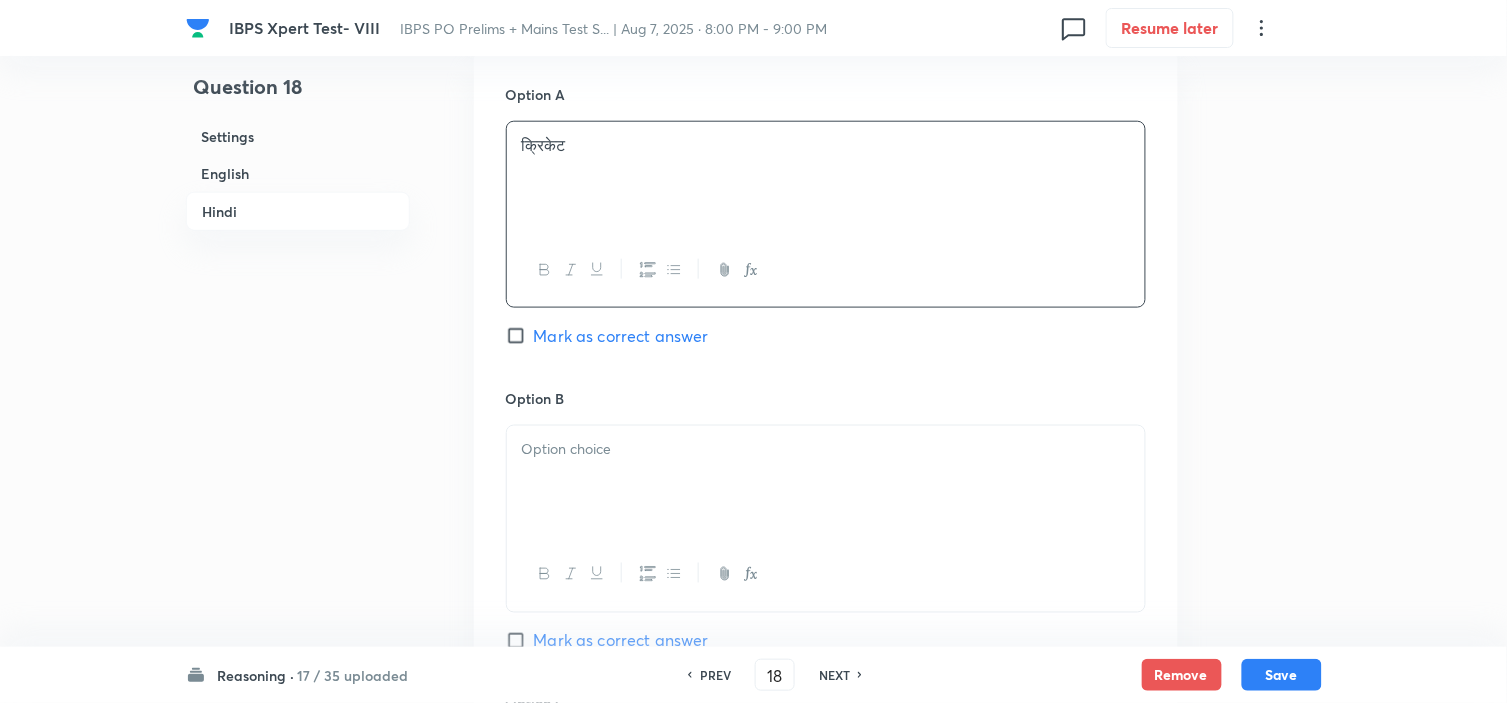 scroll, scrollTop: 4364, scrollLeft: 0, axis: vertical 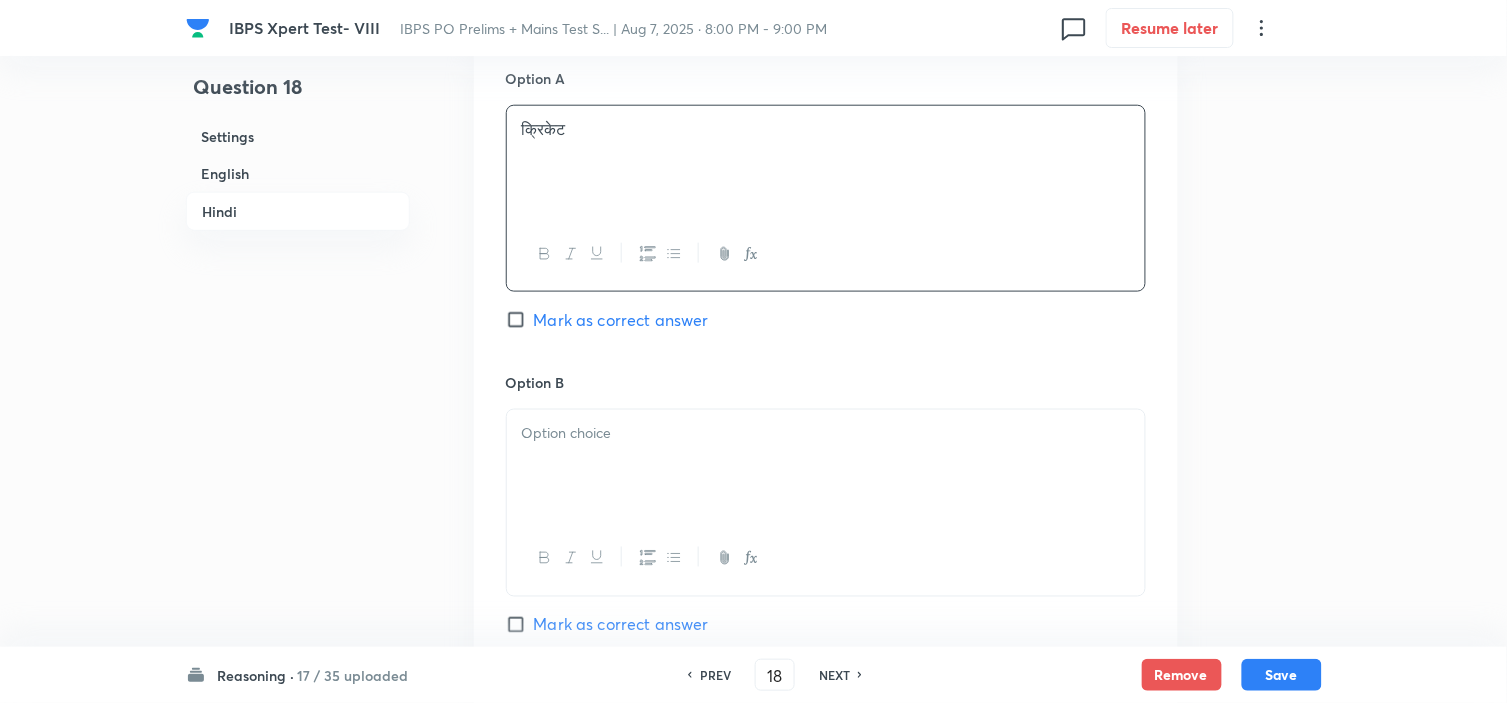 click at bounding box center [826, 466] 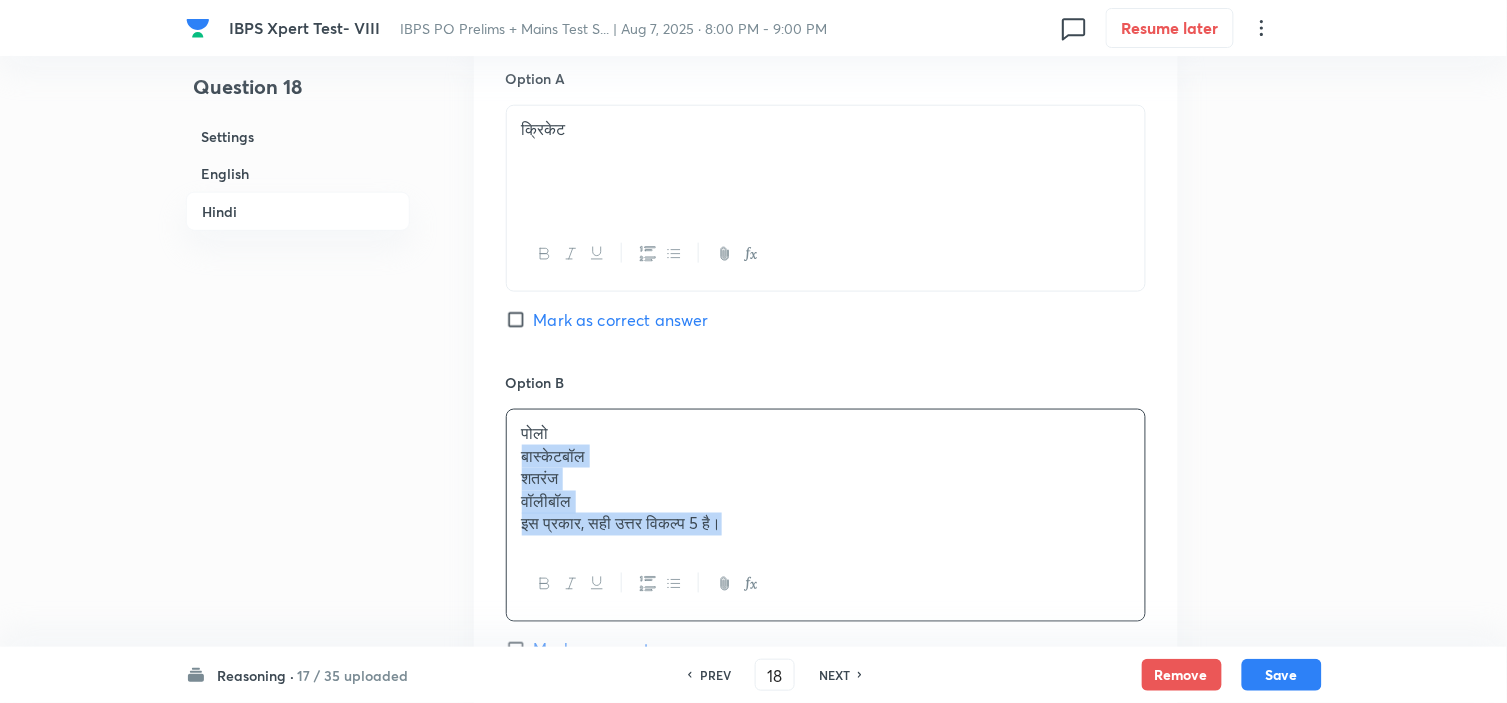 drag, startPoint x: 520, startPoint y: 474, endPoint x: 846, endPoint y: 626, distance: 359.6943 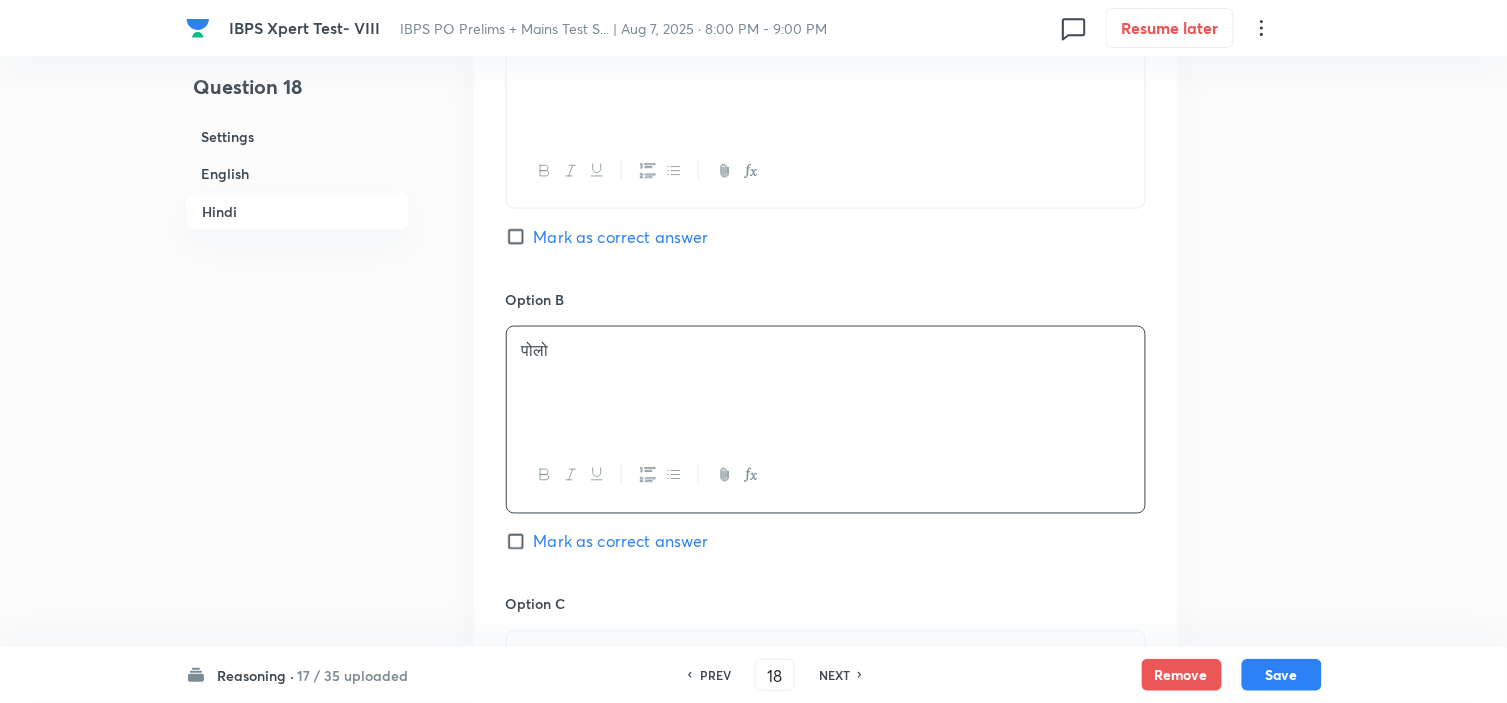 scroll, scrollTop: 4697, scrollLeft: 0, axis: vertical 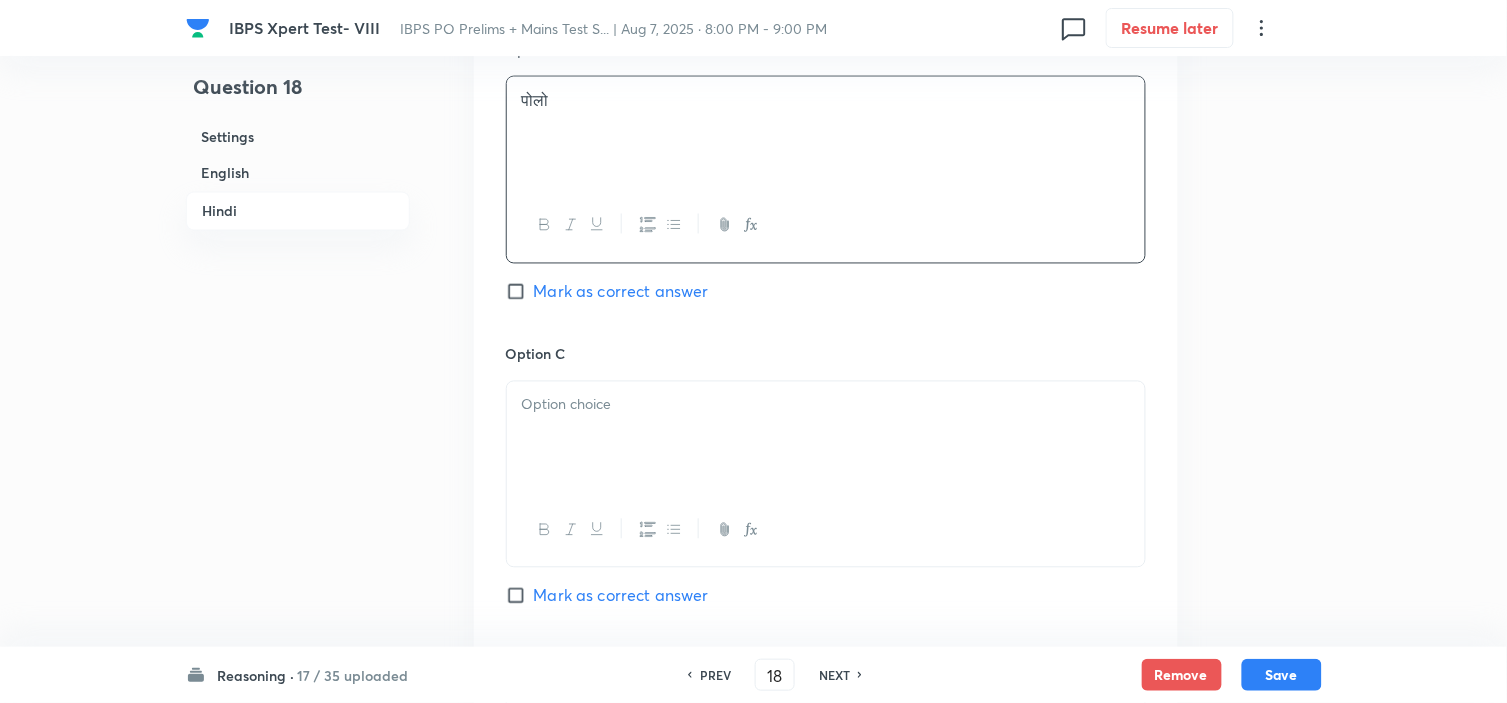 click at bounding box center [826, 438] 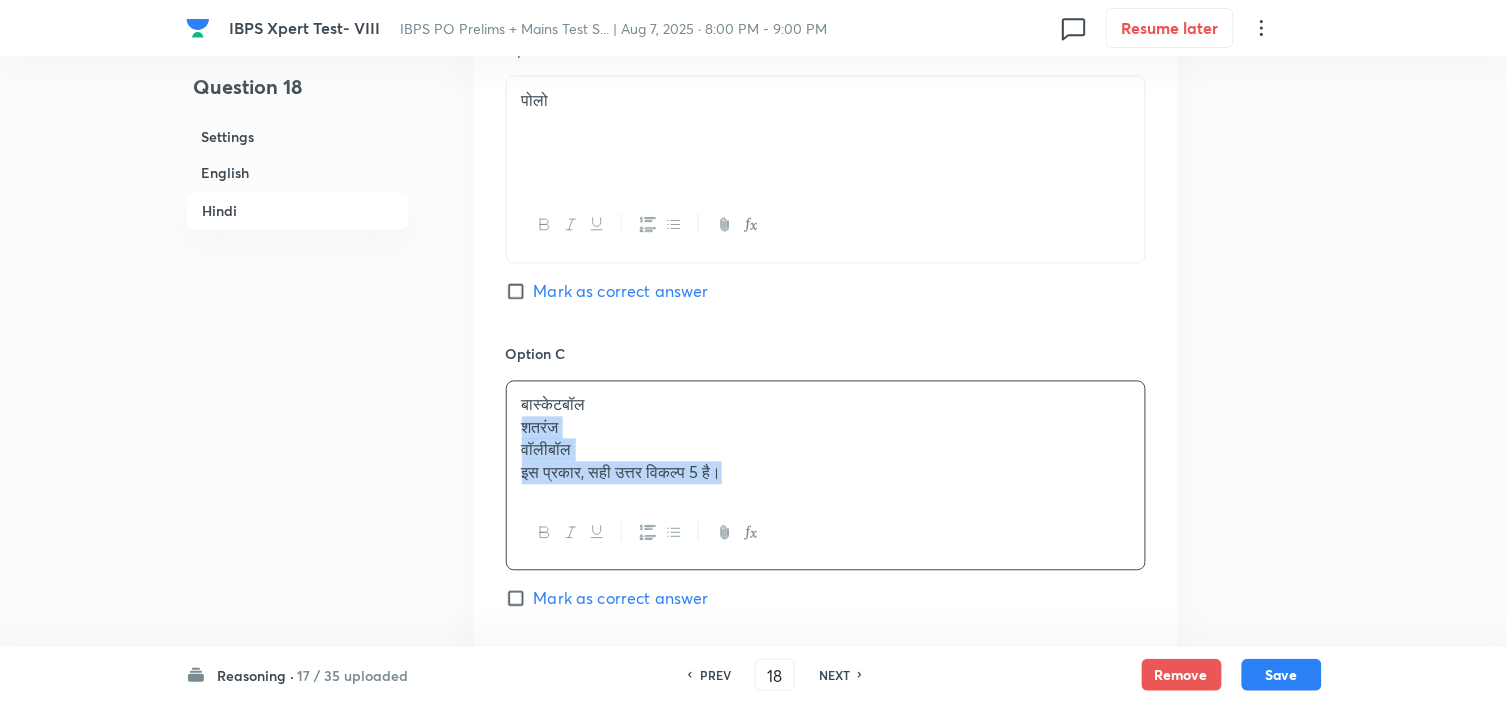 drag, startPoint x: 520, startPoint y: 437, endPoint x: 916, endPoint y: 634, distance: 442.29514 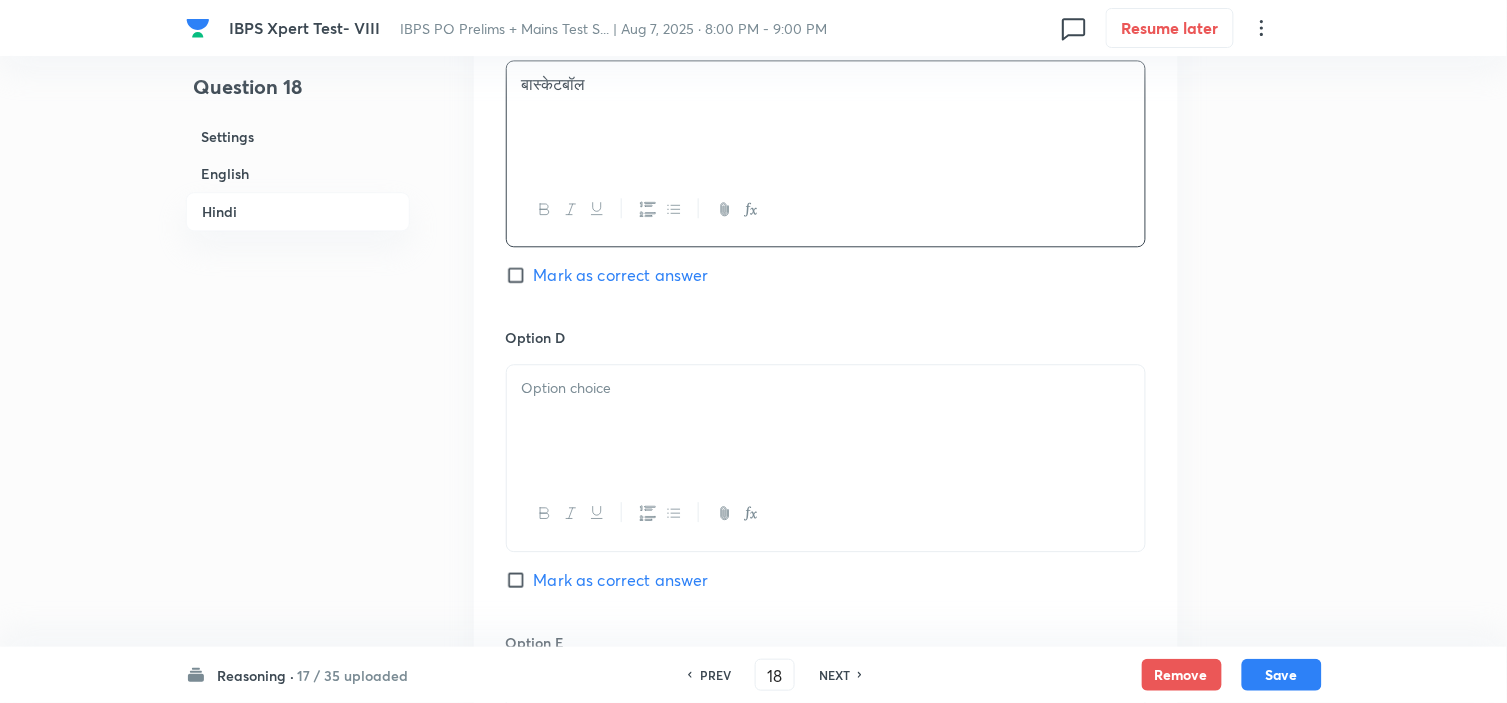 scroll, scrollTop: 5031, scrollLeft: 0, axis: vertical 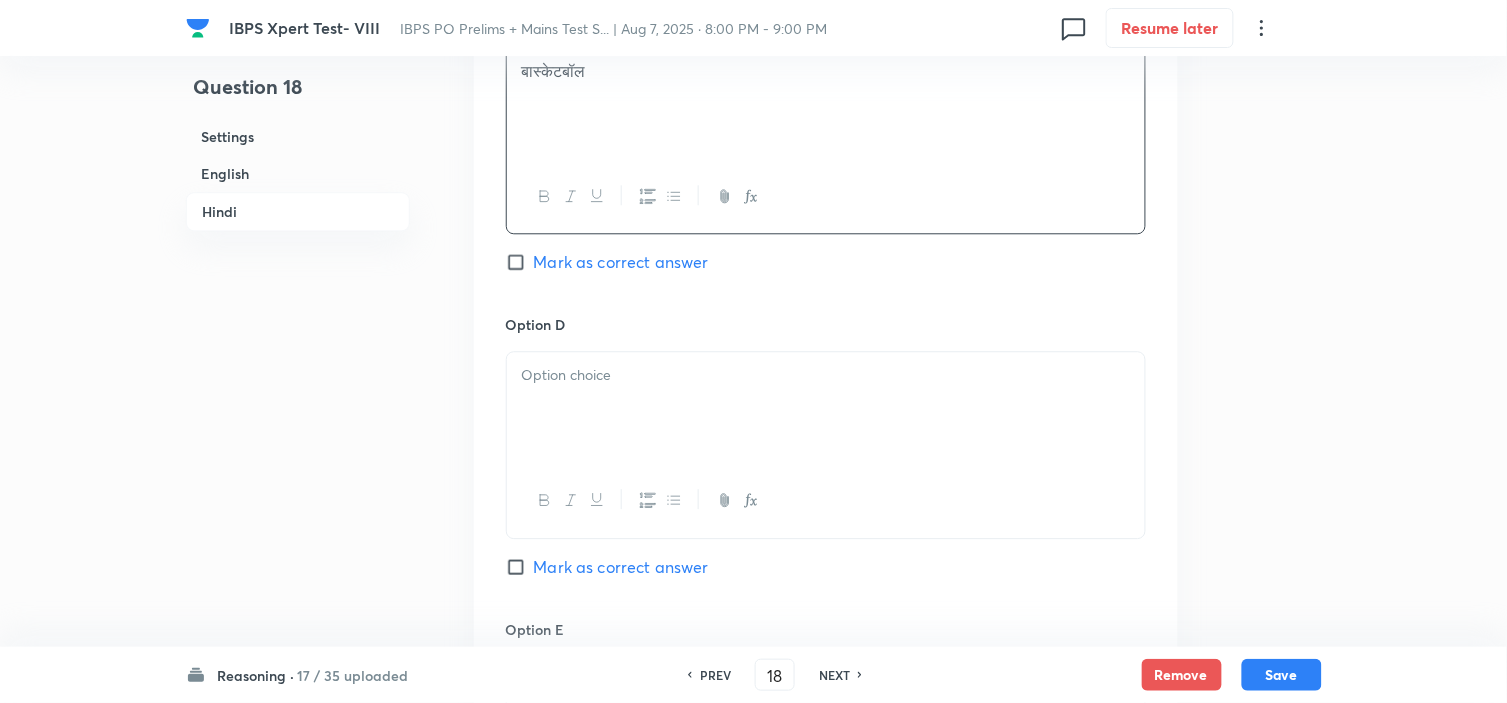 click at bounding box center (826, 408) 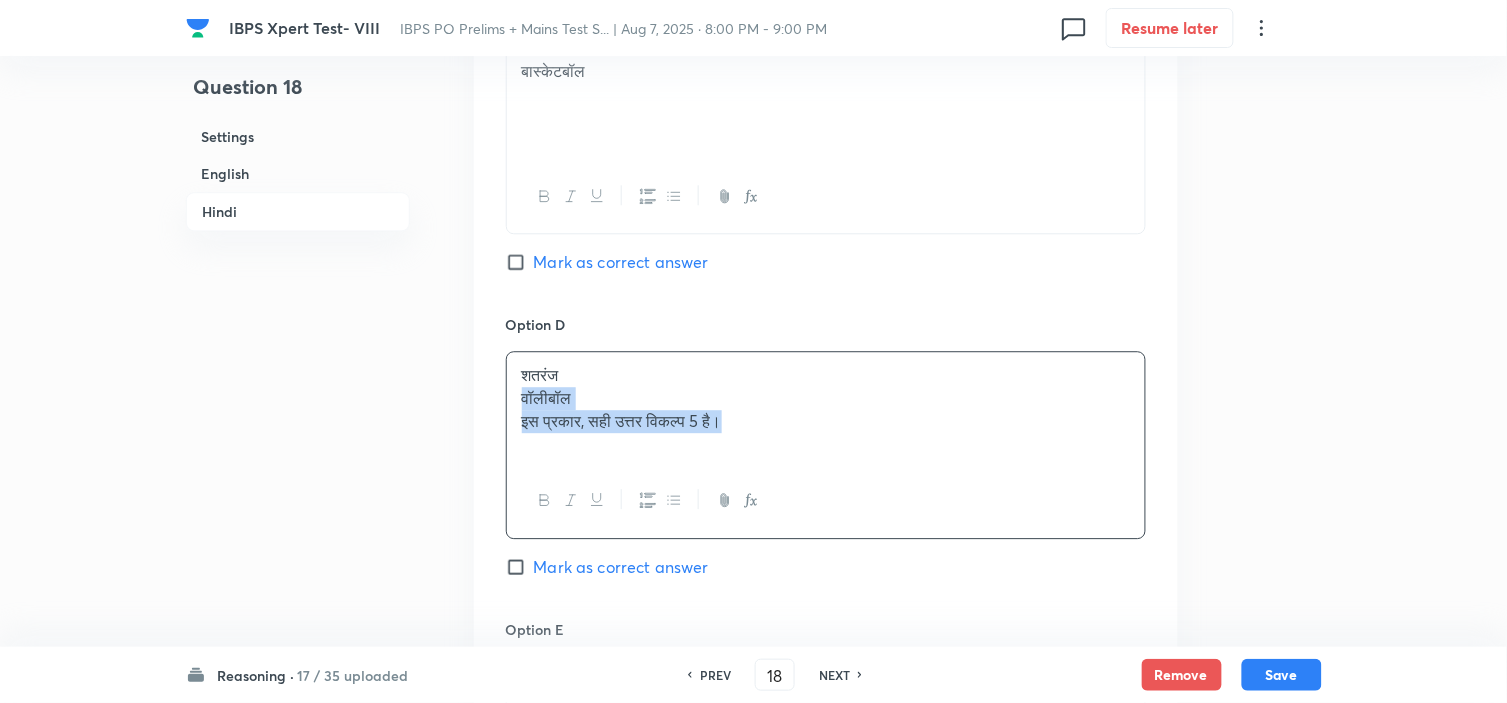 drag, startPoint x: 517, startPoint y: 412, endPoint x: 1023, endPoint y: 491, distance: 512.1299 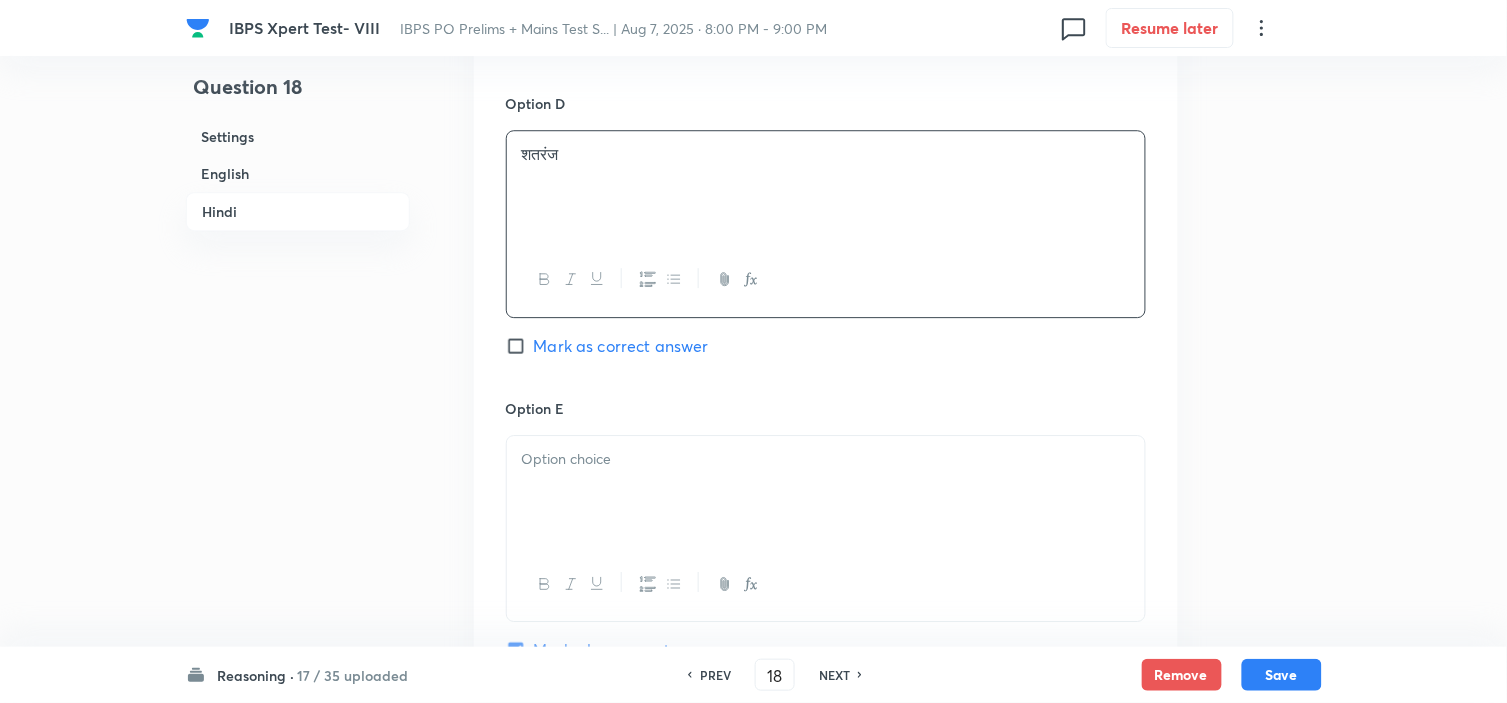 scroll, scrollTop: 5253, scrollLeft: 0, axis: vertical 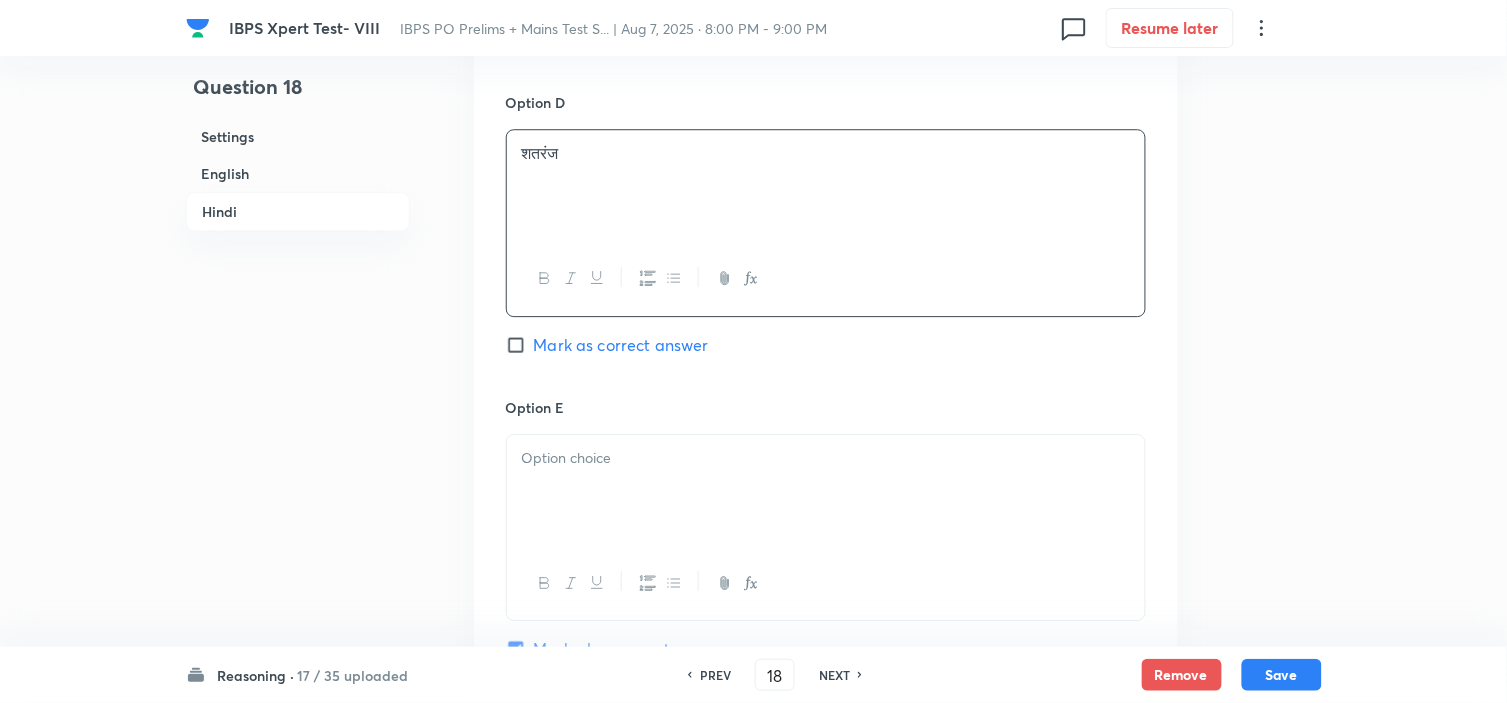 click at bounding box center [826, 491] 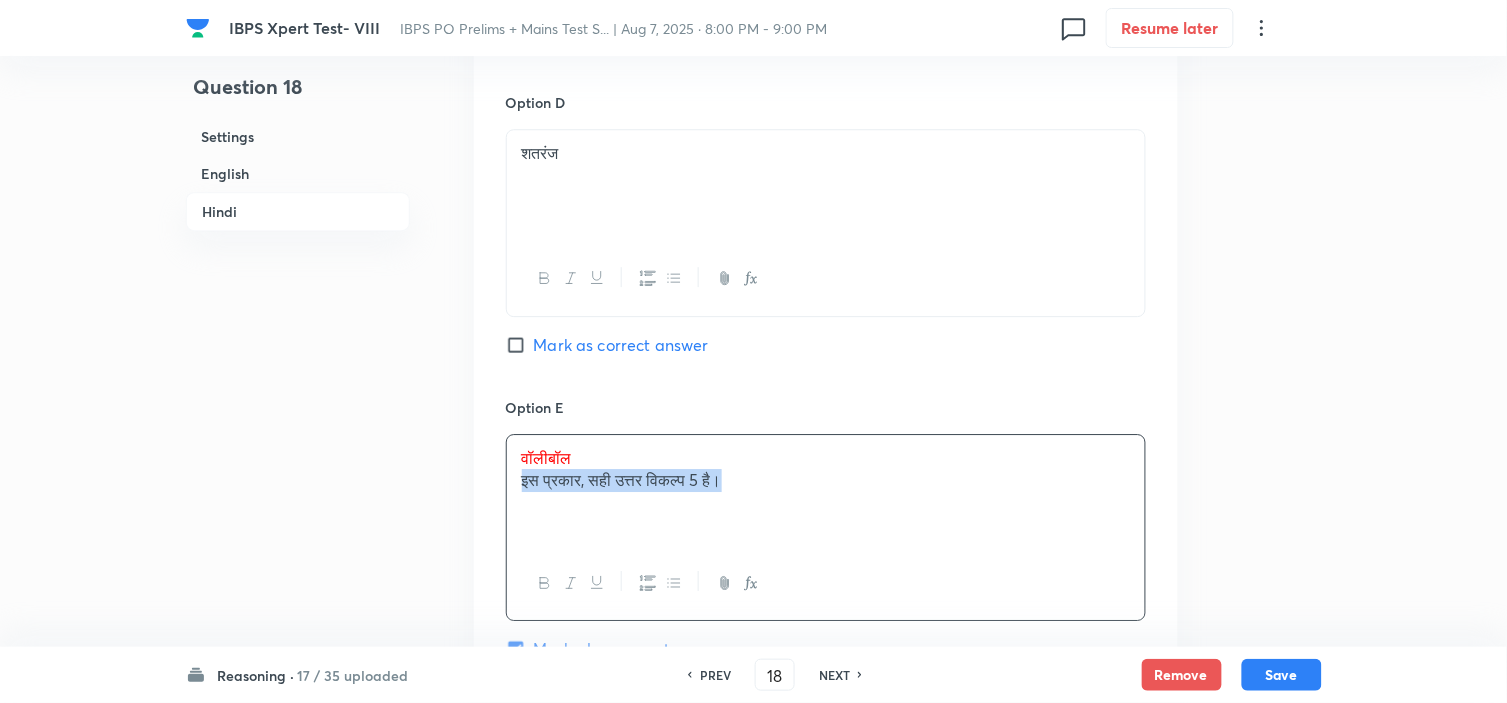 drag, startPoint x: 520, startPoint y: 493, endPoint x: 963, endPoint y: 518, distance: 443.70486 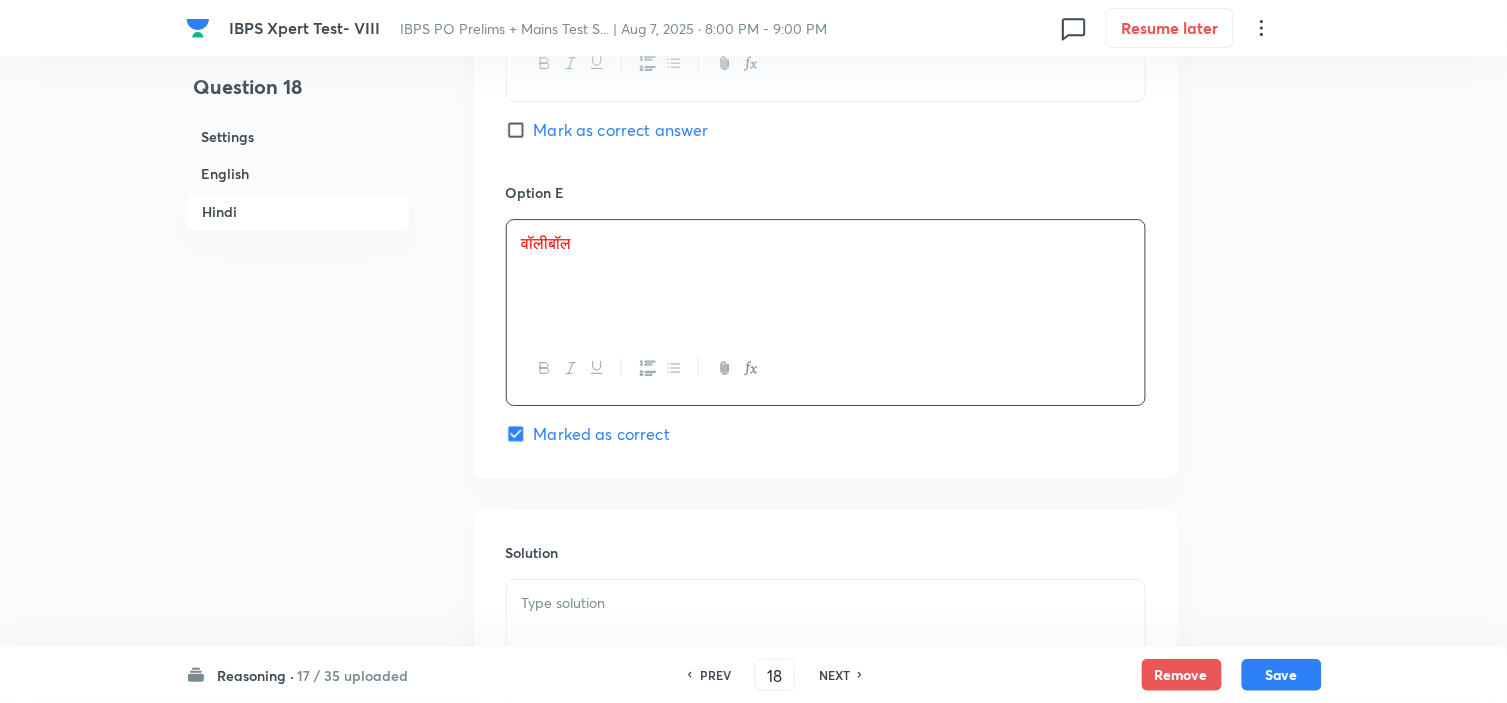 scroll, scrollTop: 5475, scrollLeft: 0, axis: vertical 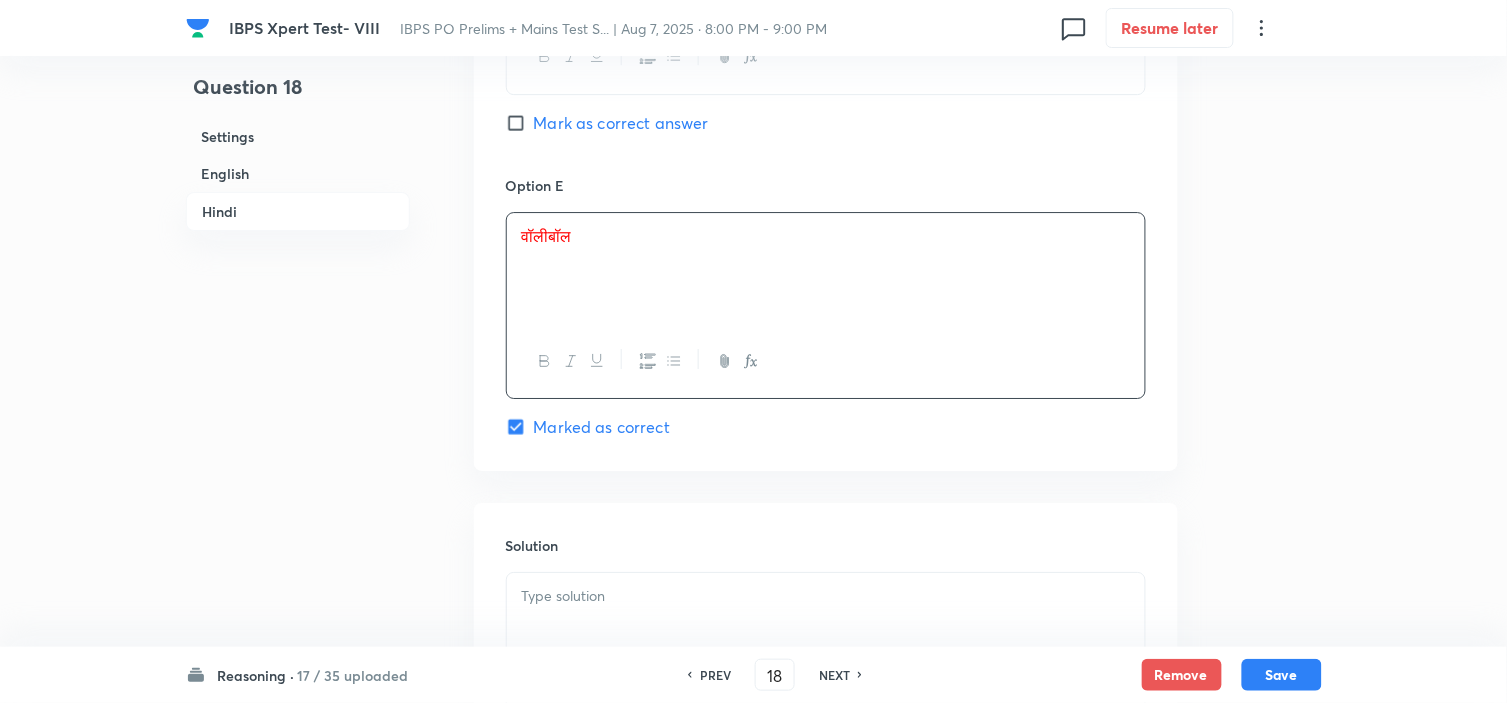 click on "Solution" at bounding box center (826, 647) 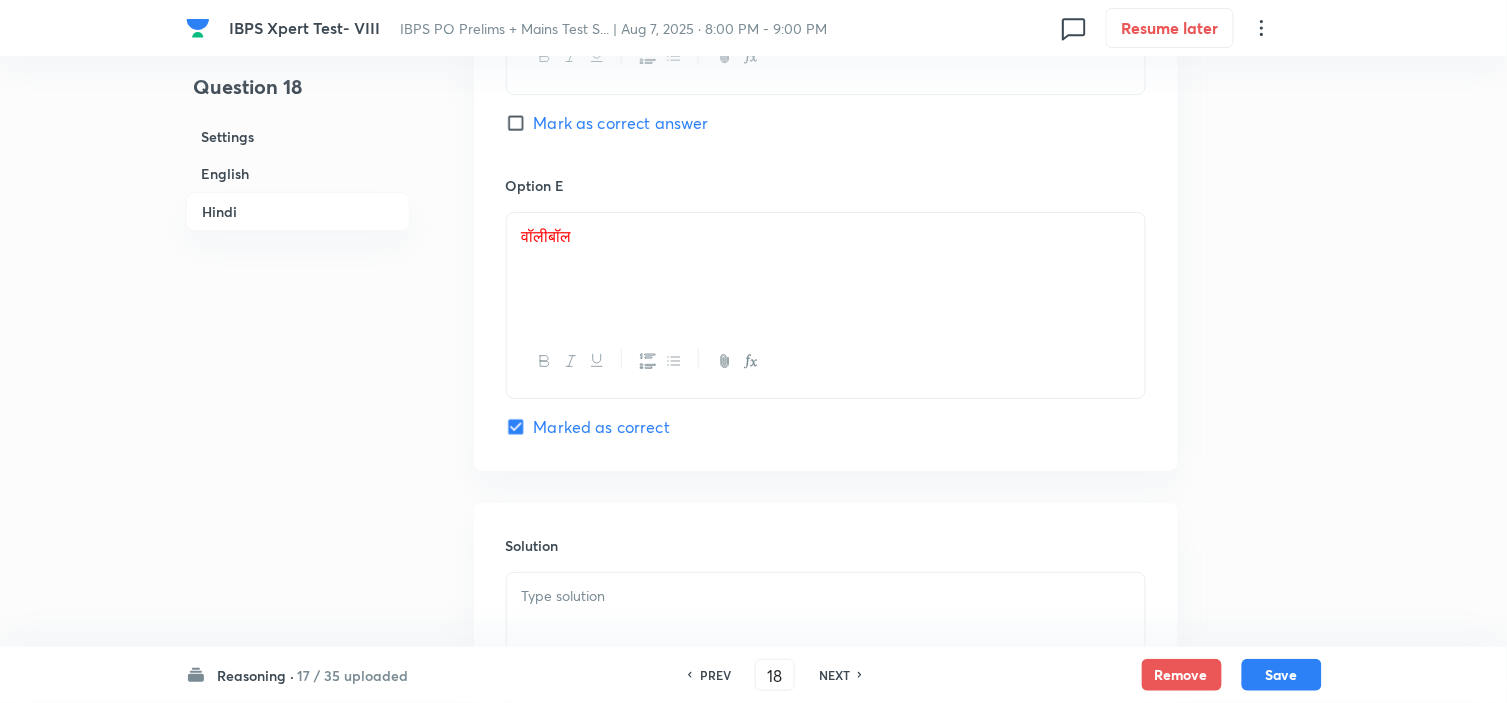 click at bounding box center [826, 629] 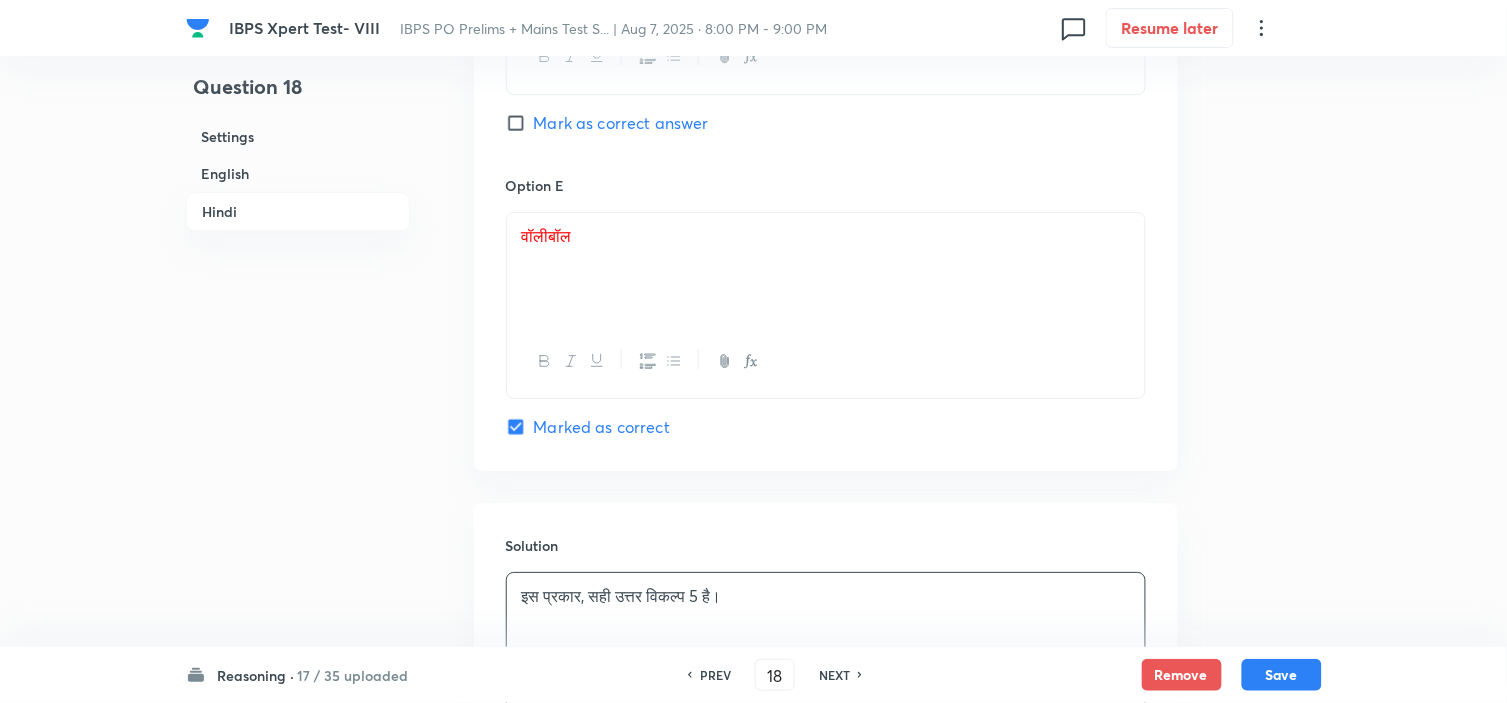 click on "इस प्रकार, सही उत्तर विकल्प 5 है।" at bounding box center (826, 629) 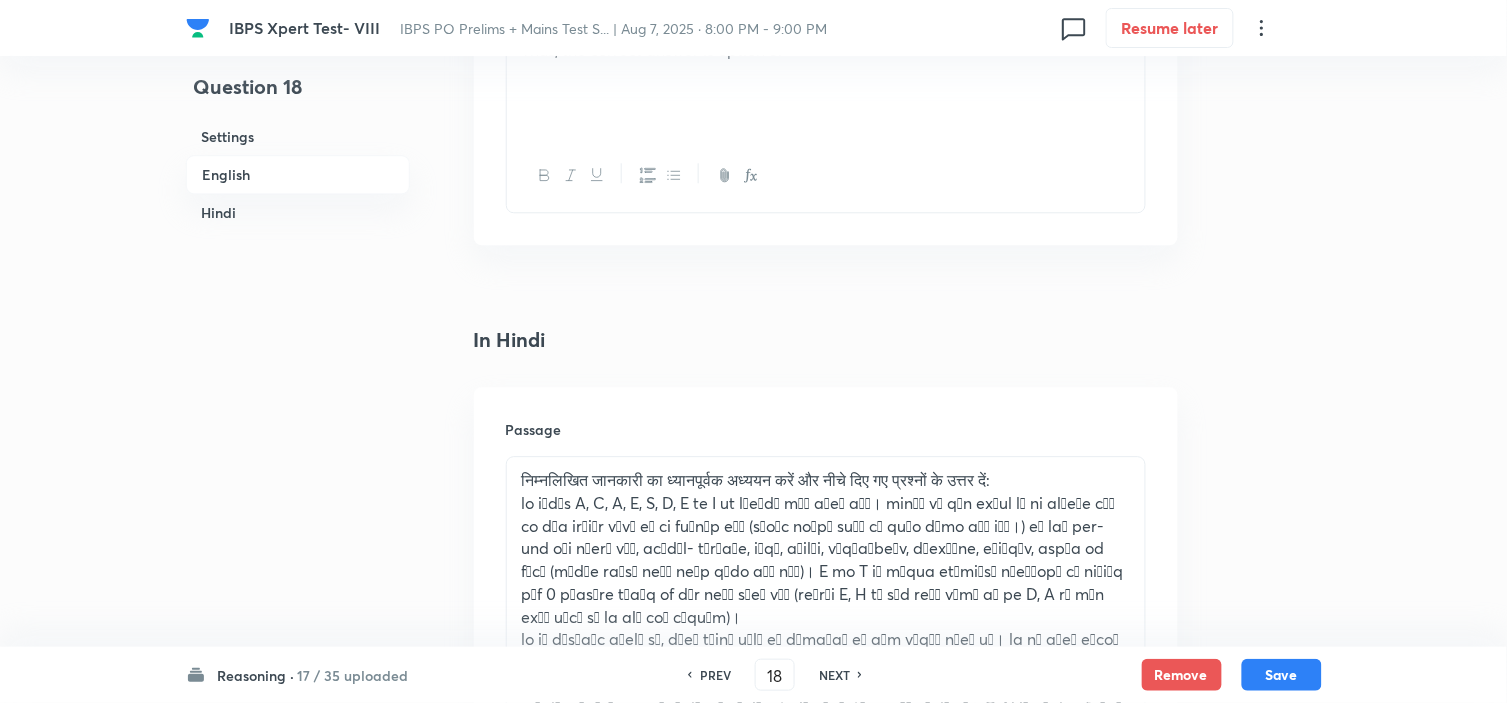 scroll, scrollTop: 2920, scrollLeft: 0, axis: vertical 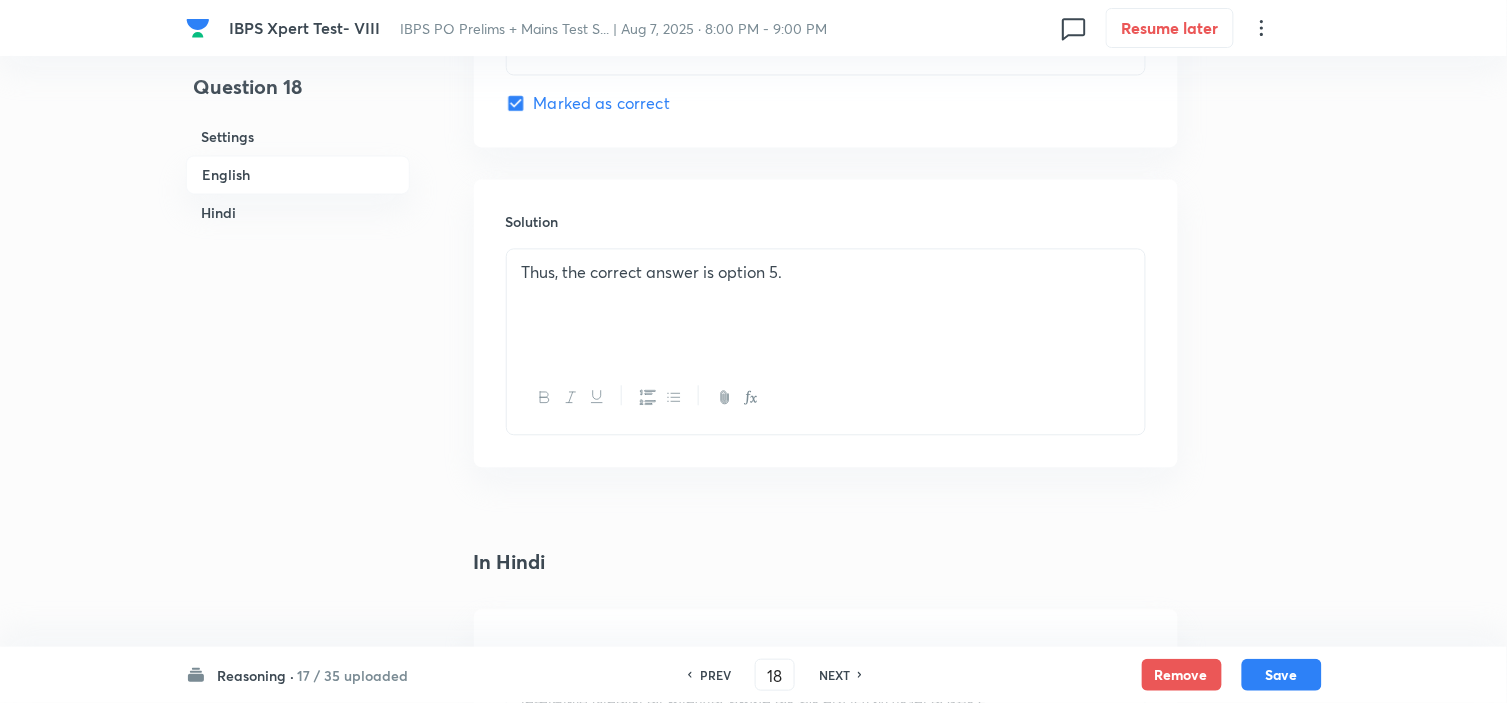 click on "Thus, the correct answer is option 5." at bounding box center (826, 305) 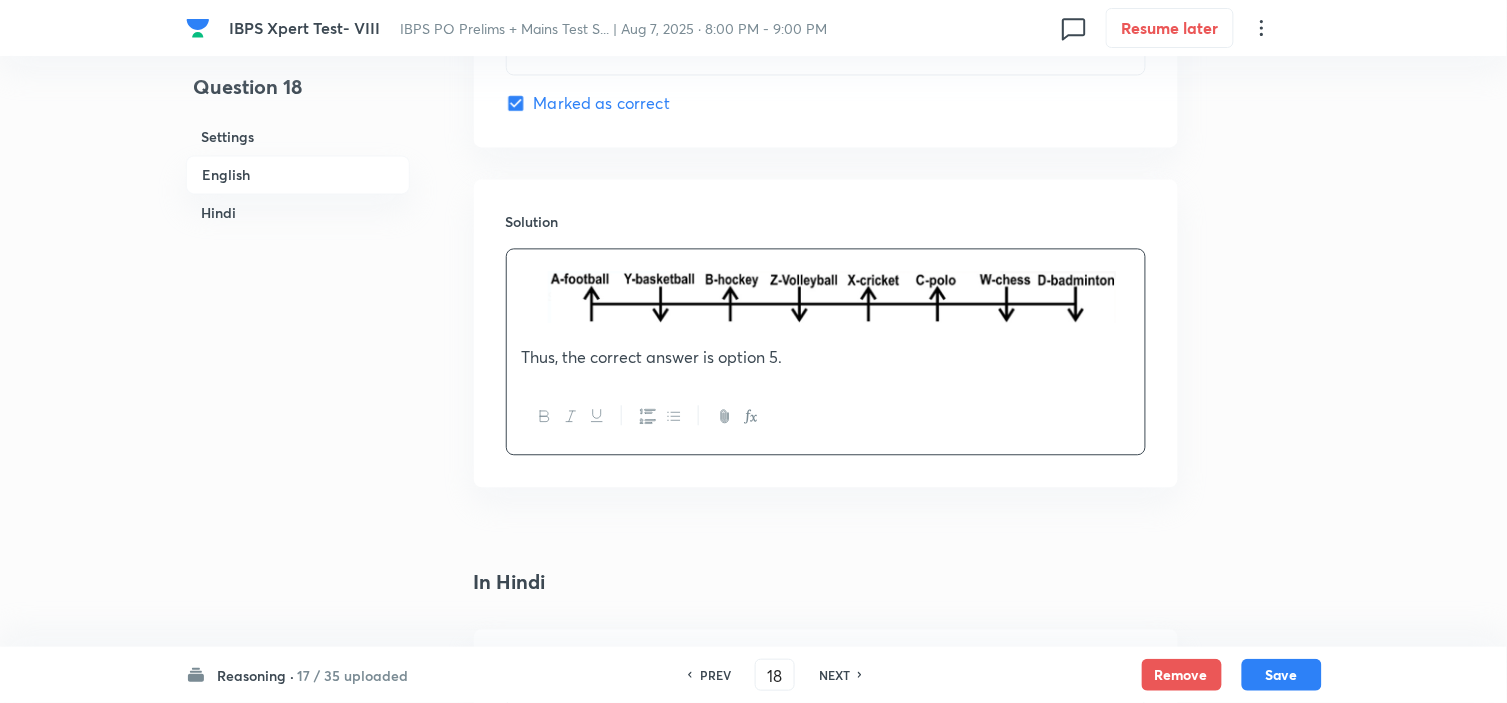 drag, startPoint x: 1276, startPoint y: 673, endPoint x: 1088, endPoint y: 542, distance: 229.1397 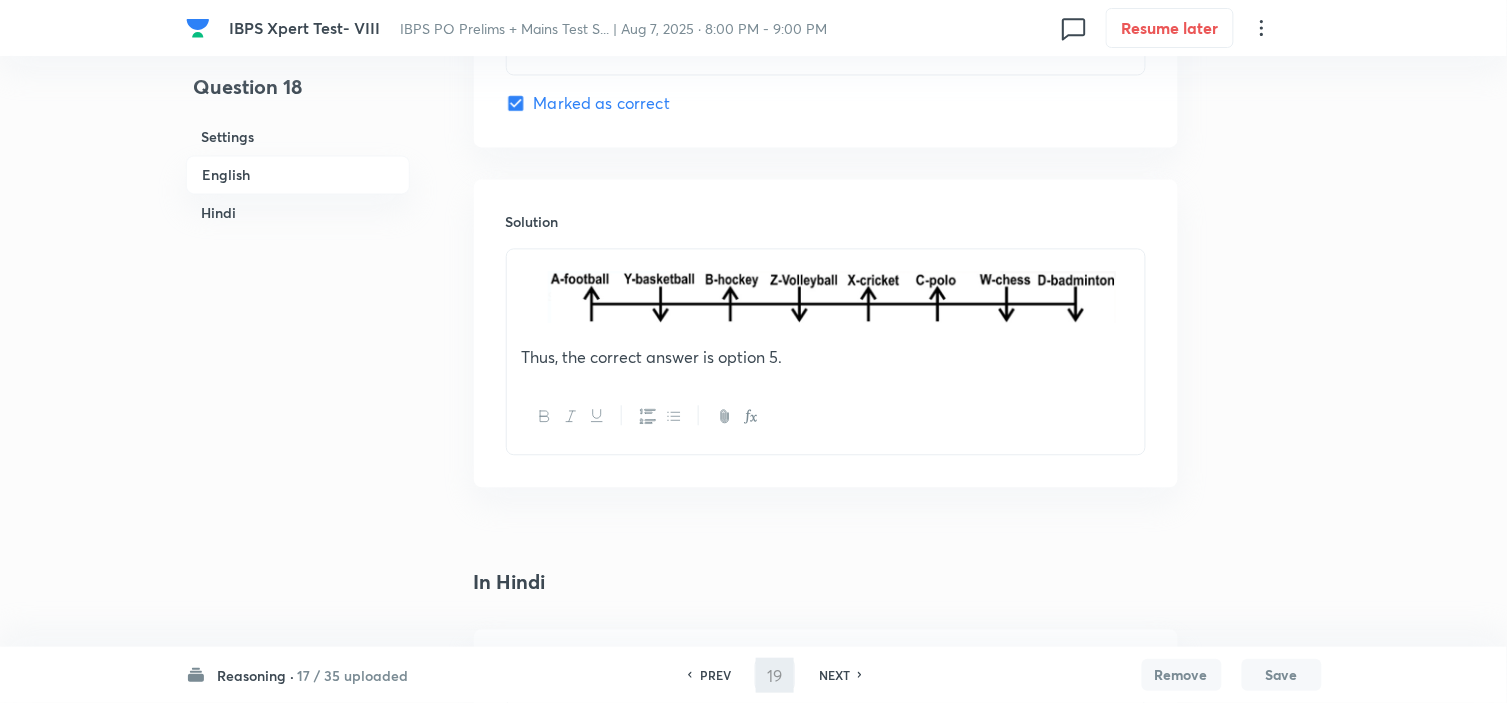 scroll, scrollTop: 0, scrollLeft: 0, axis: both 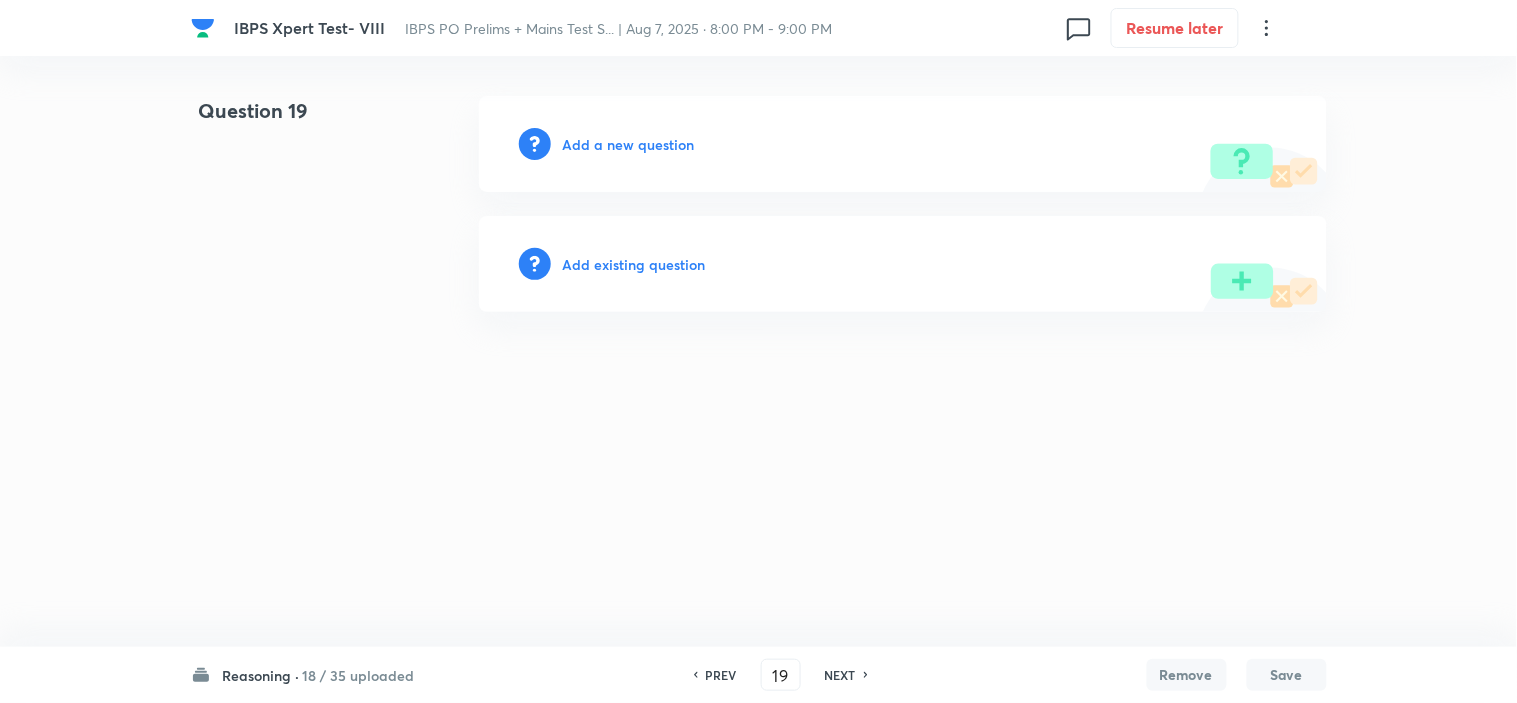 click on "PREV" at bounding box center (721, 675) 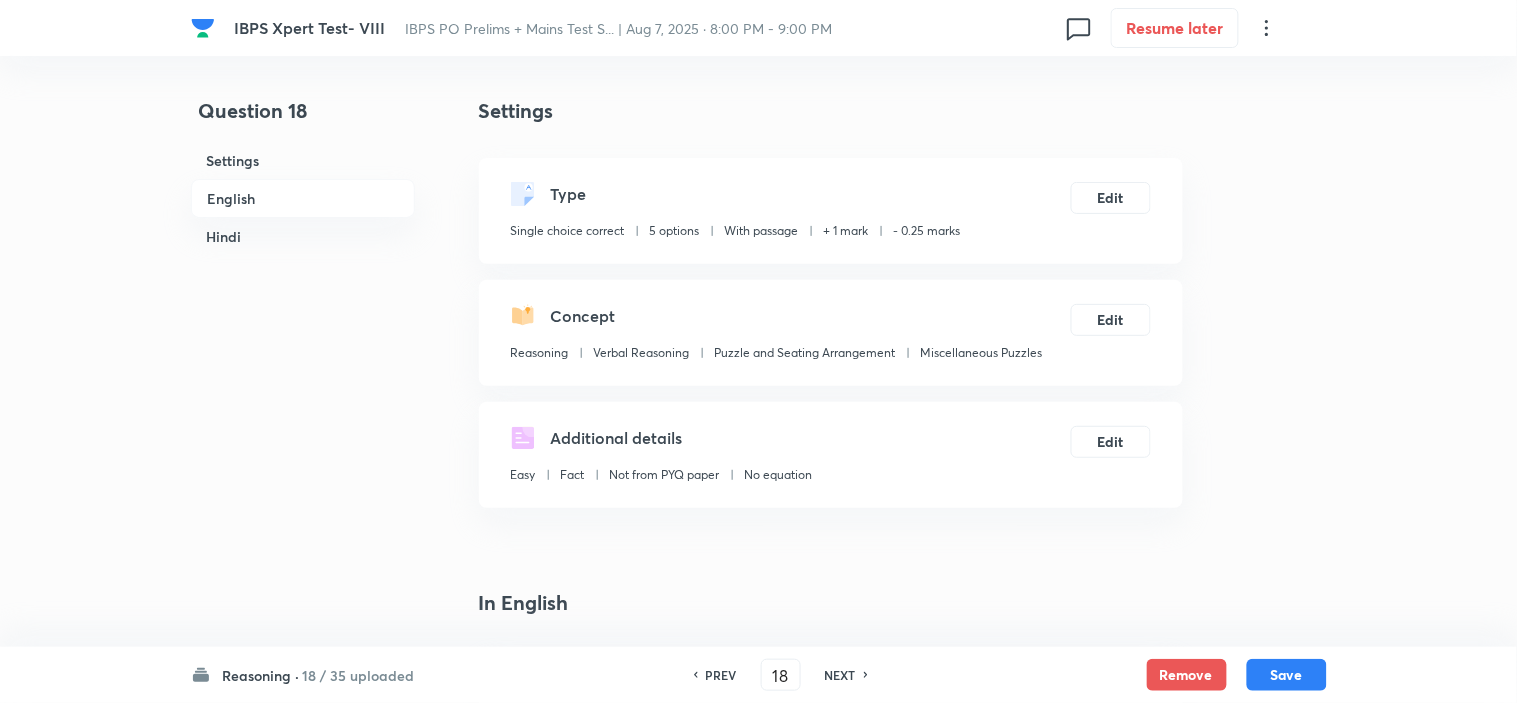 click on "PREV" at bounding box center [721, 675] 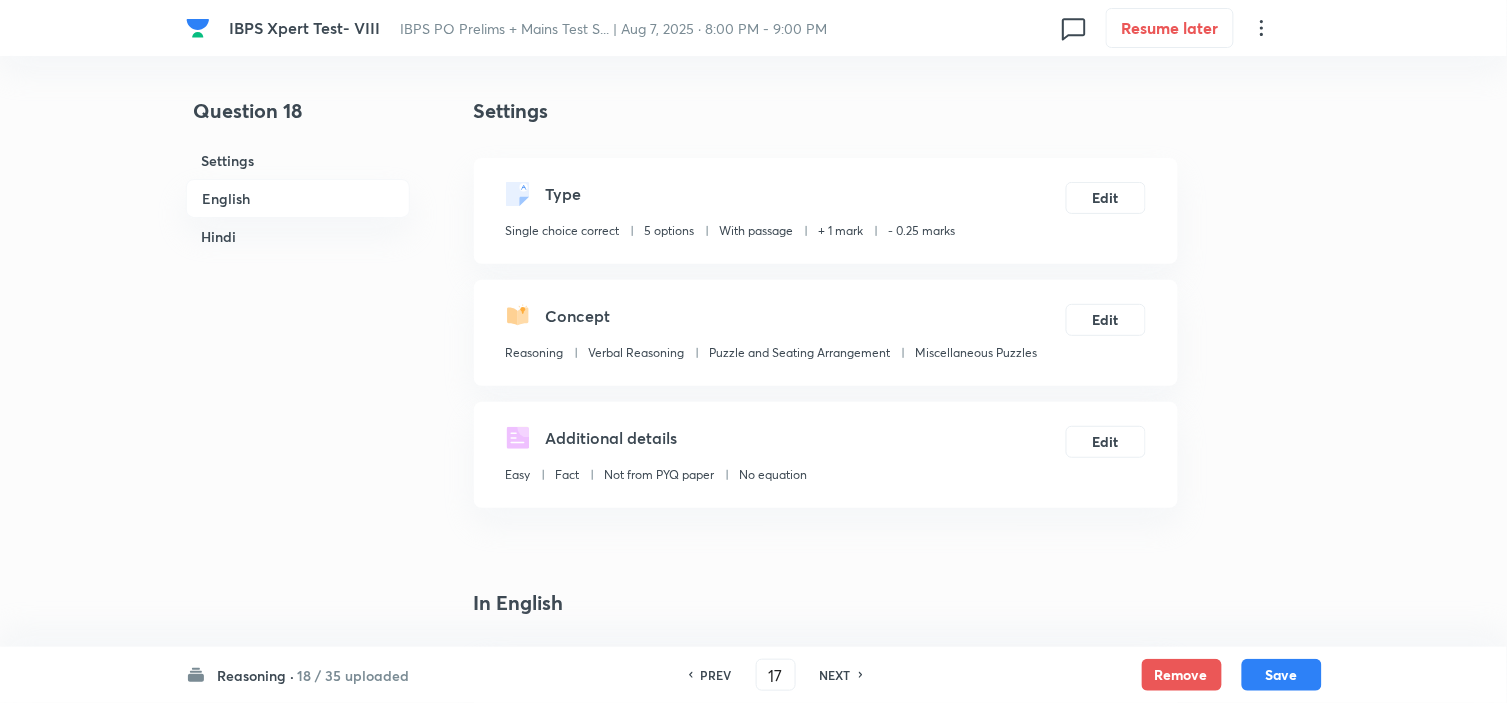 click on "PREV" at bounding box center (716, 675) 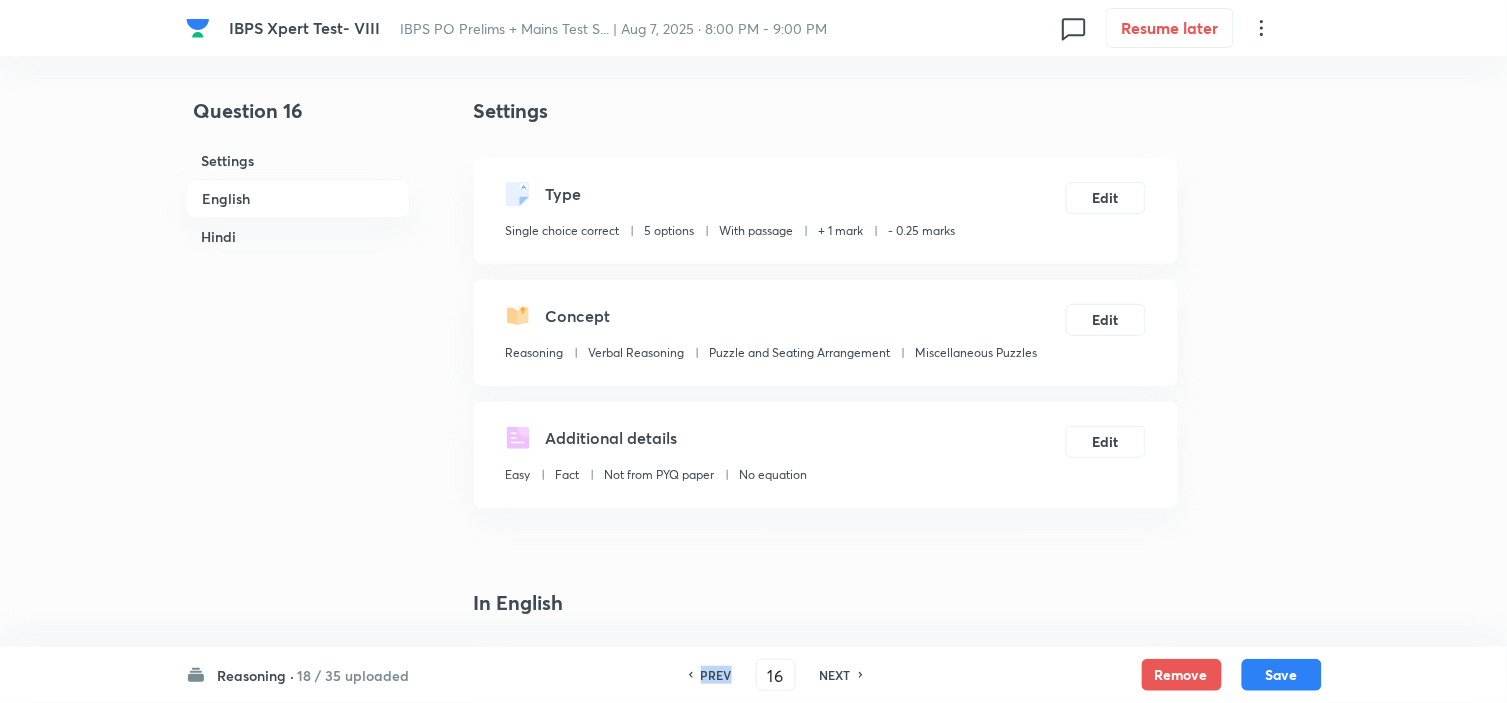 click on "PREV" at bounding box center [716, 675] 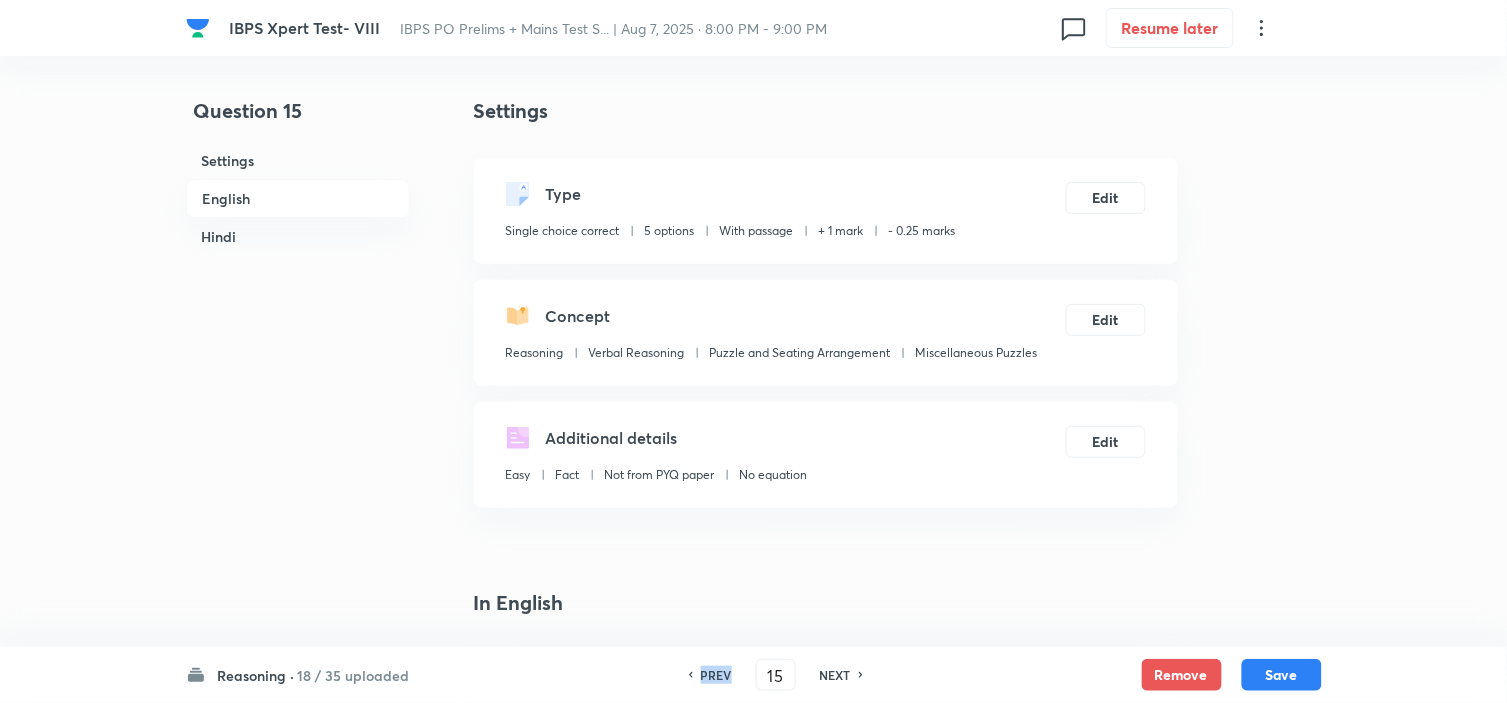 click on "PREV" at bounding box center [716, 675] 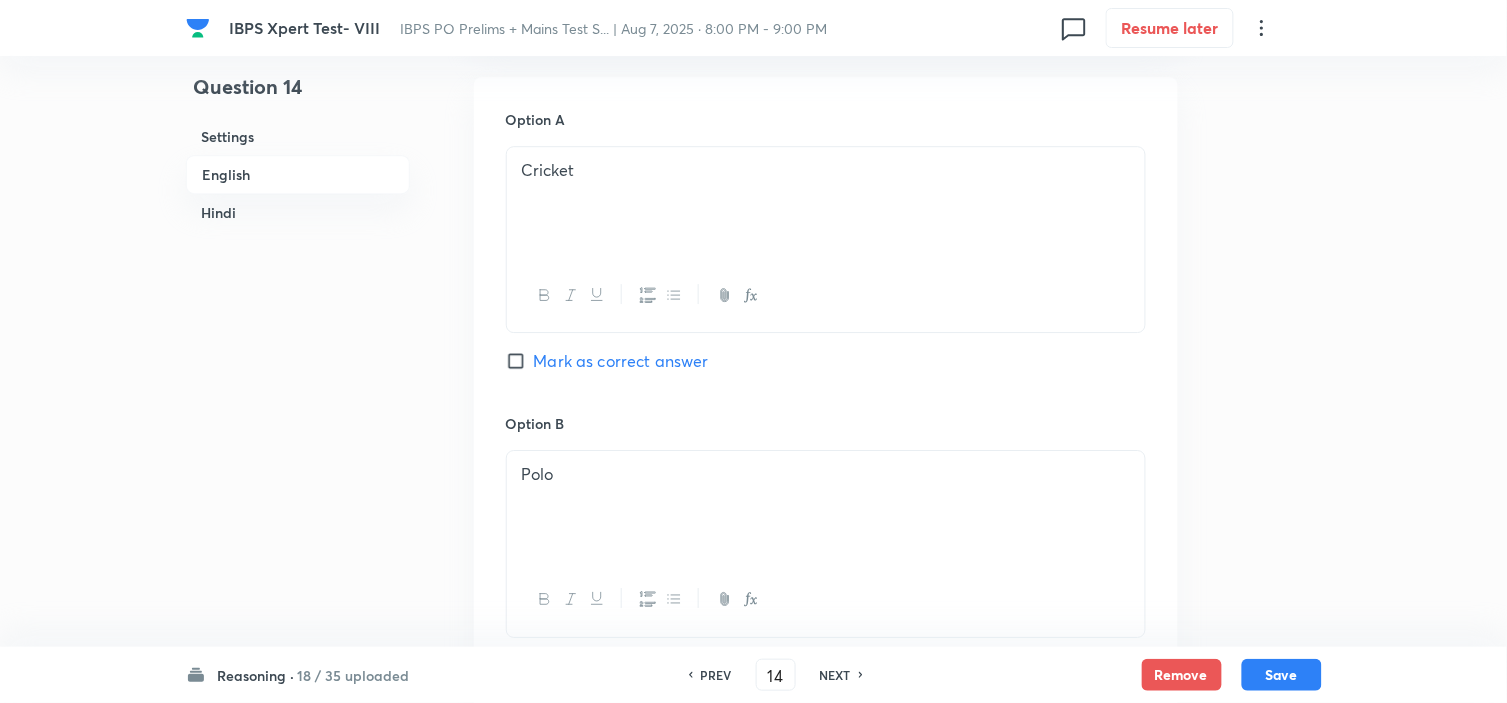 click on "PREV" at bounding box center [716, 675] 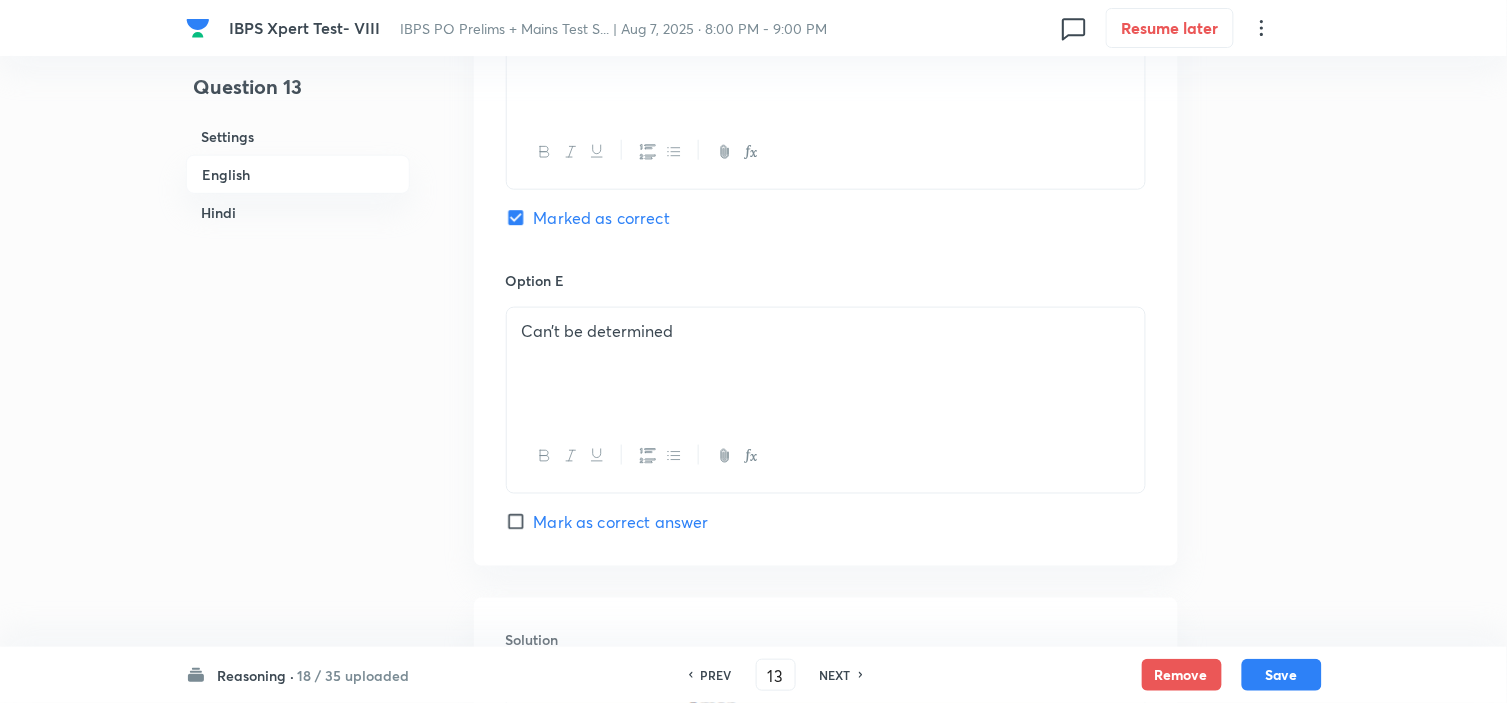 scroll, scrollTop: 2666, scrollLeft: 0, axis: vertical 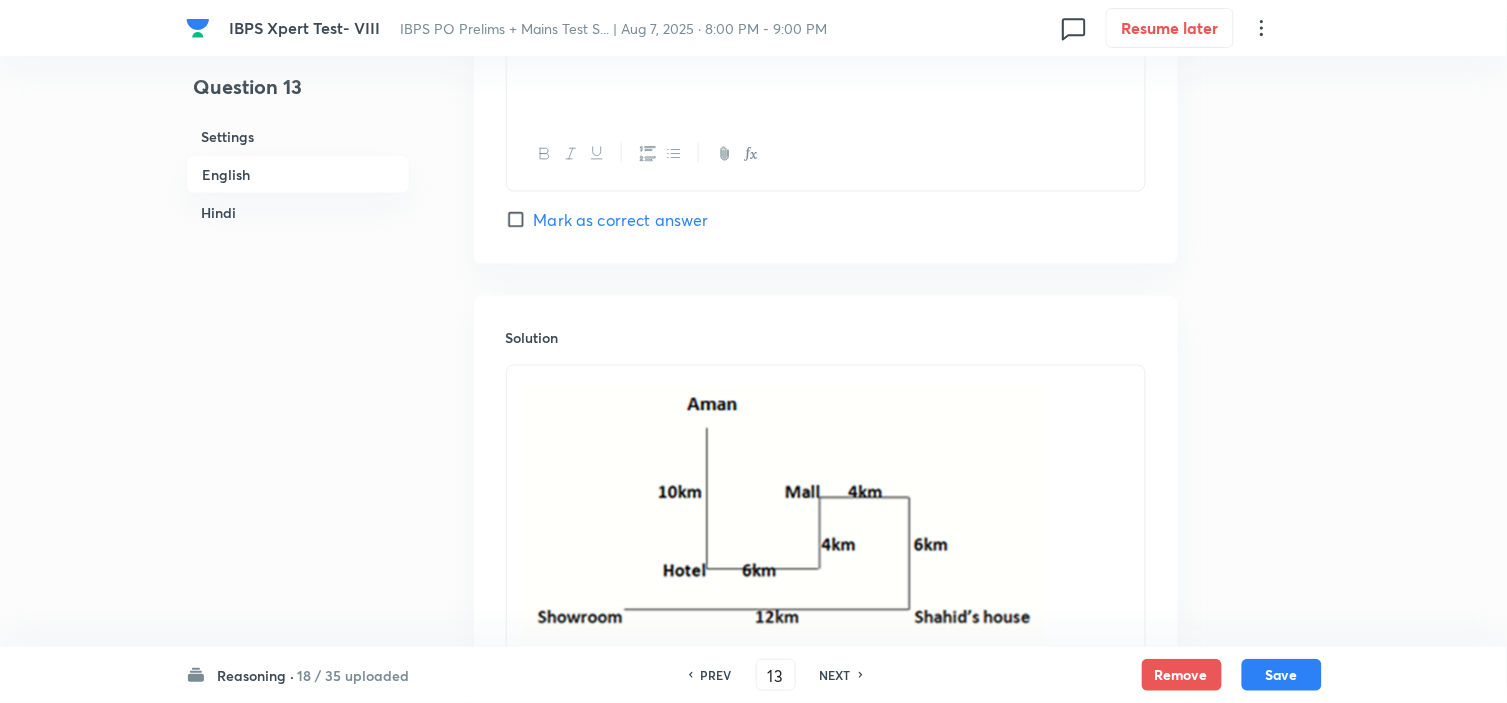 click on "PREV 13 ​ NEXT" at bounding box center [776, 675] 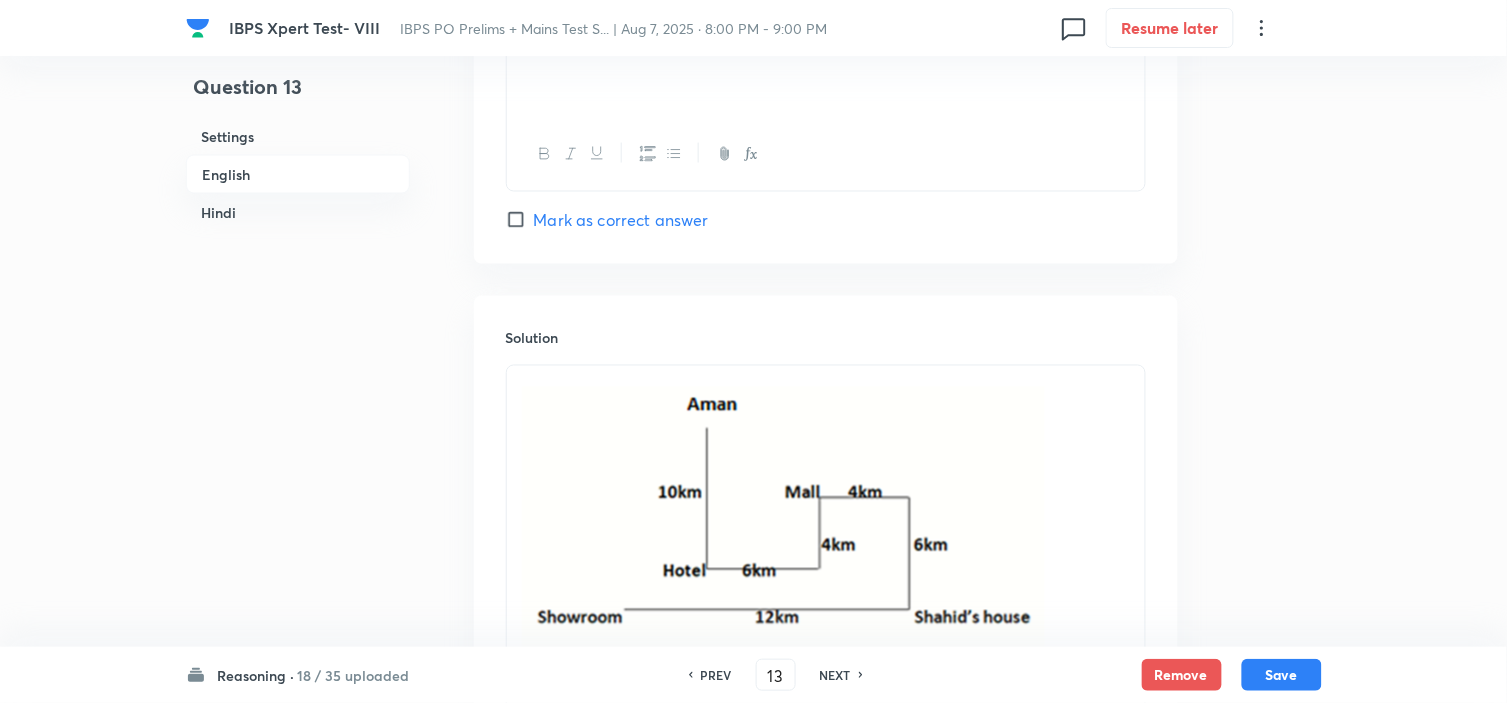 click on "NEXT" at bounding box center [838, 675] 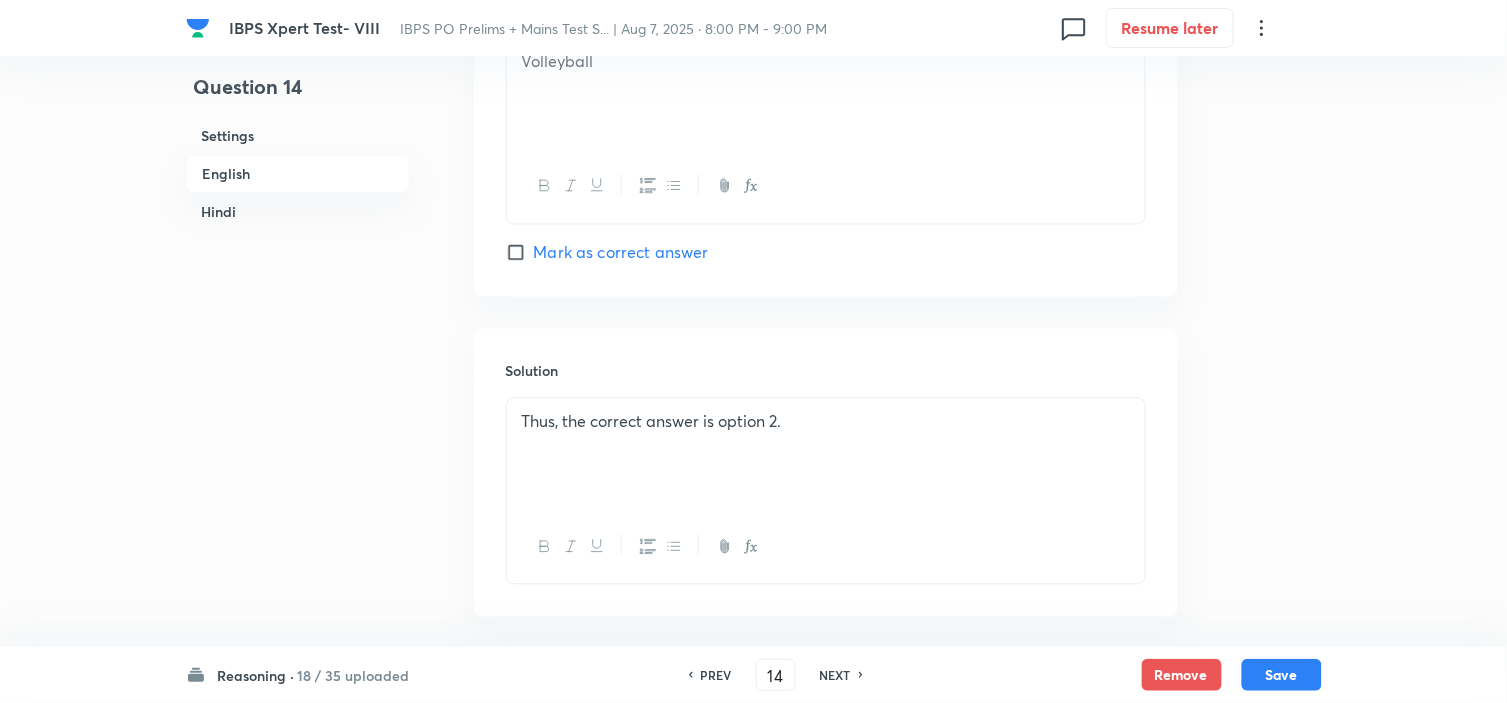 scroll, scrollTop: 2666, scrollLeft: 0, axis: vertical 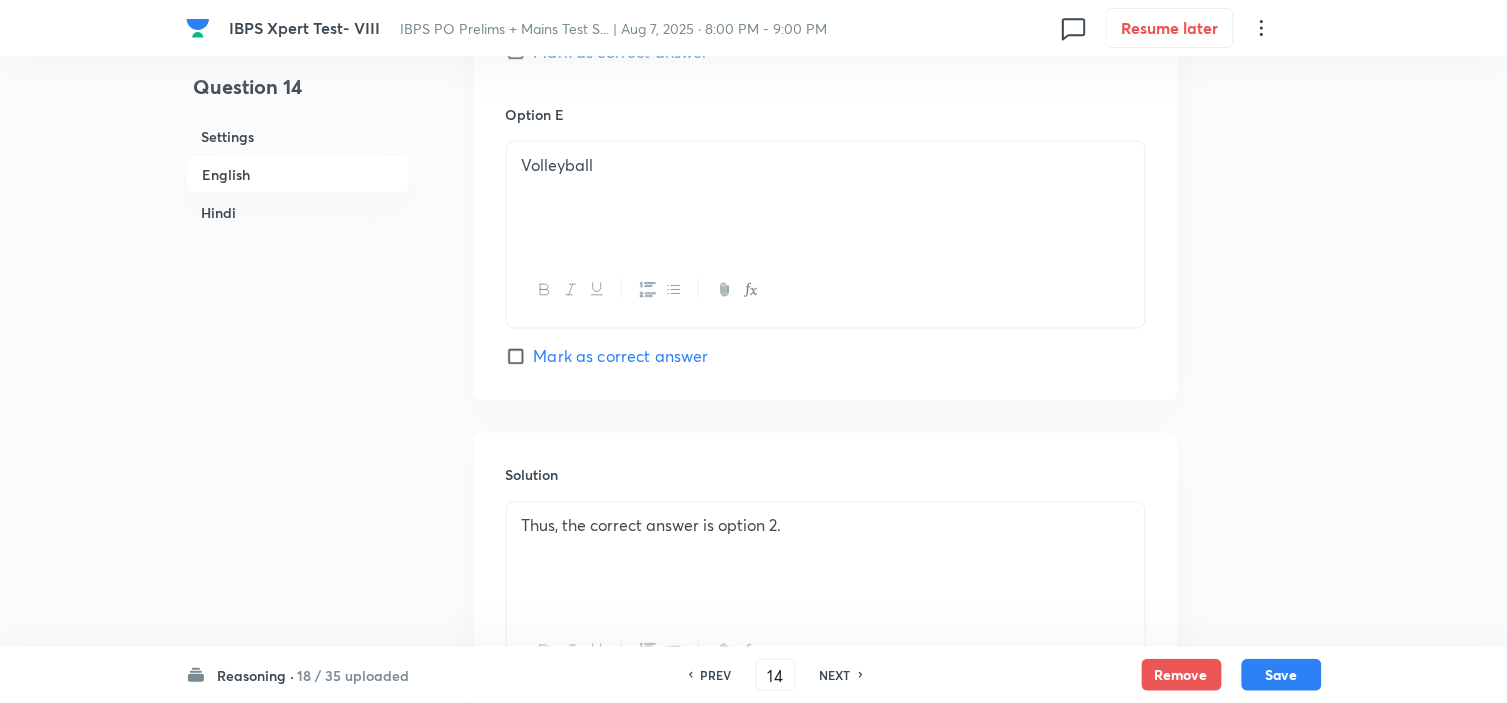 click on "Thus, the correct answer is option 2." at bounding box center (826, 559) 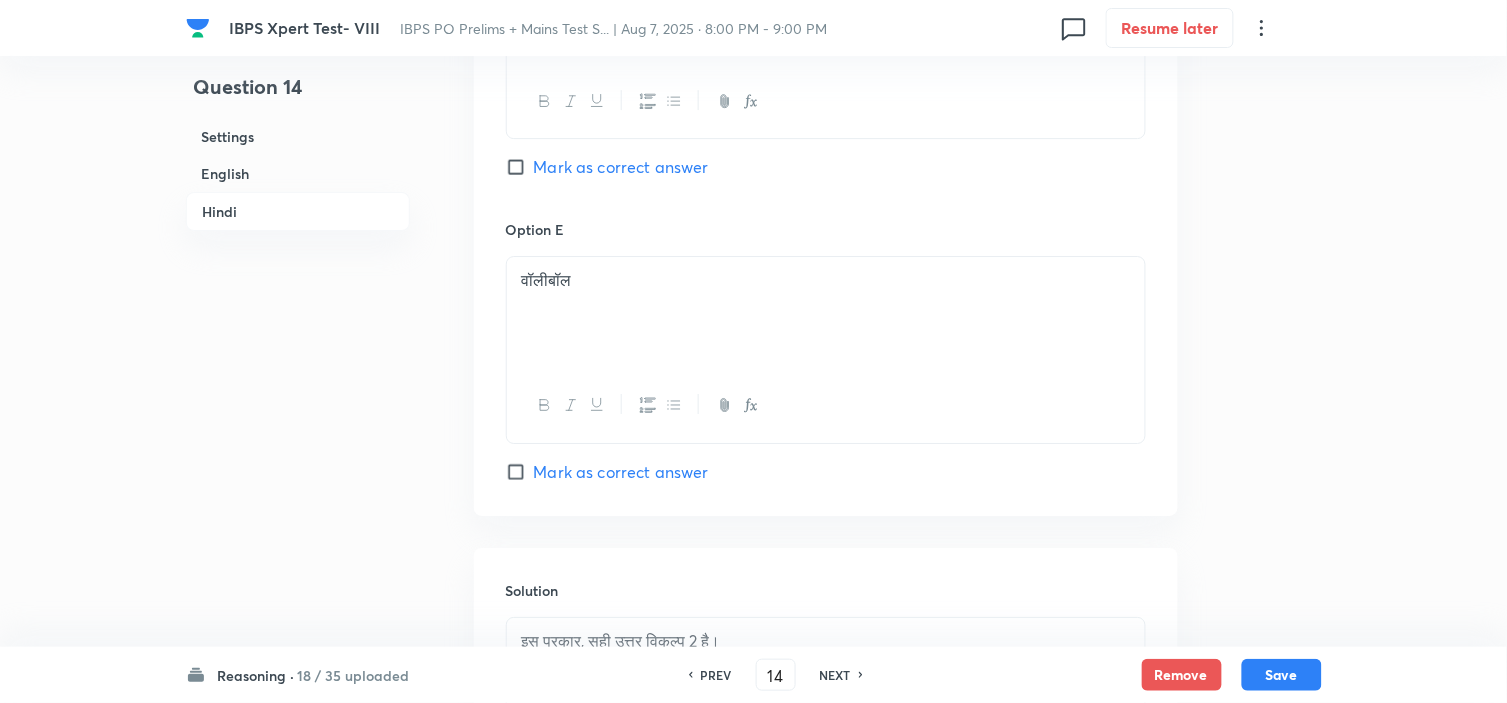 scroll, scrollTop: 5666, scrollLeft: 0, axis: vertical 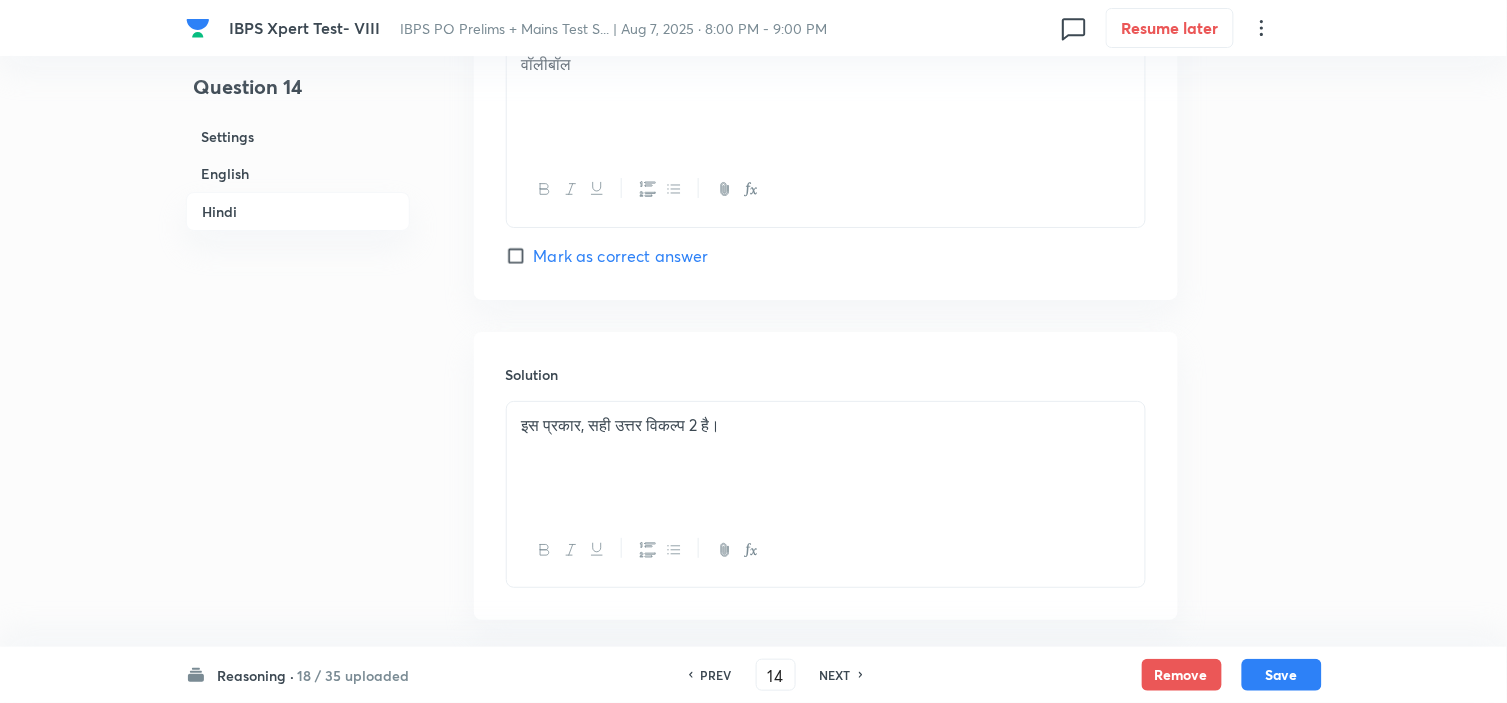 click on "इस प्रकार, सही उत्तर विकल्प 2 है।" at bounding box center [826, 458] 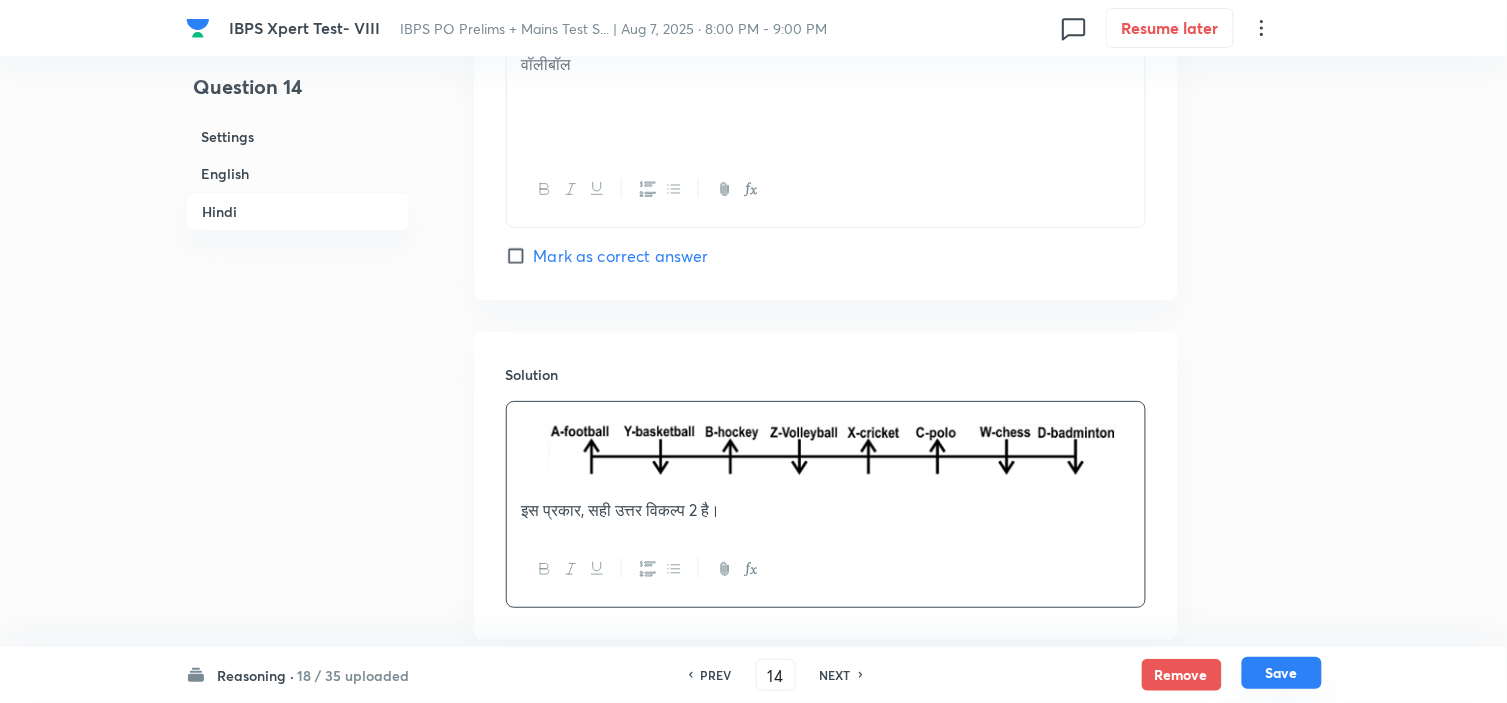 click on "Save" at bounding box center [1282, 673] 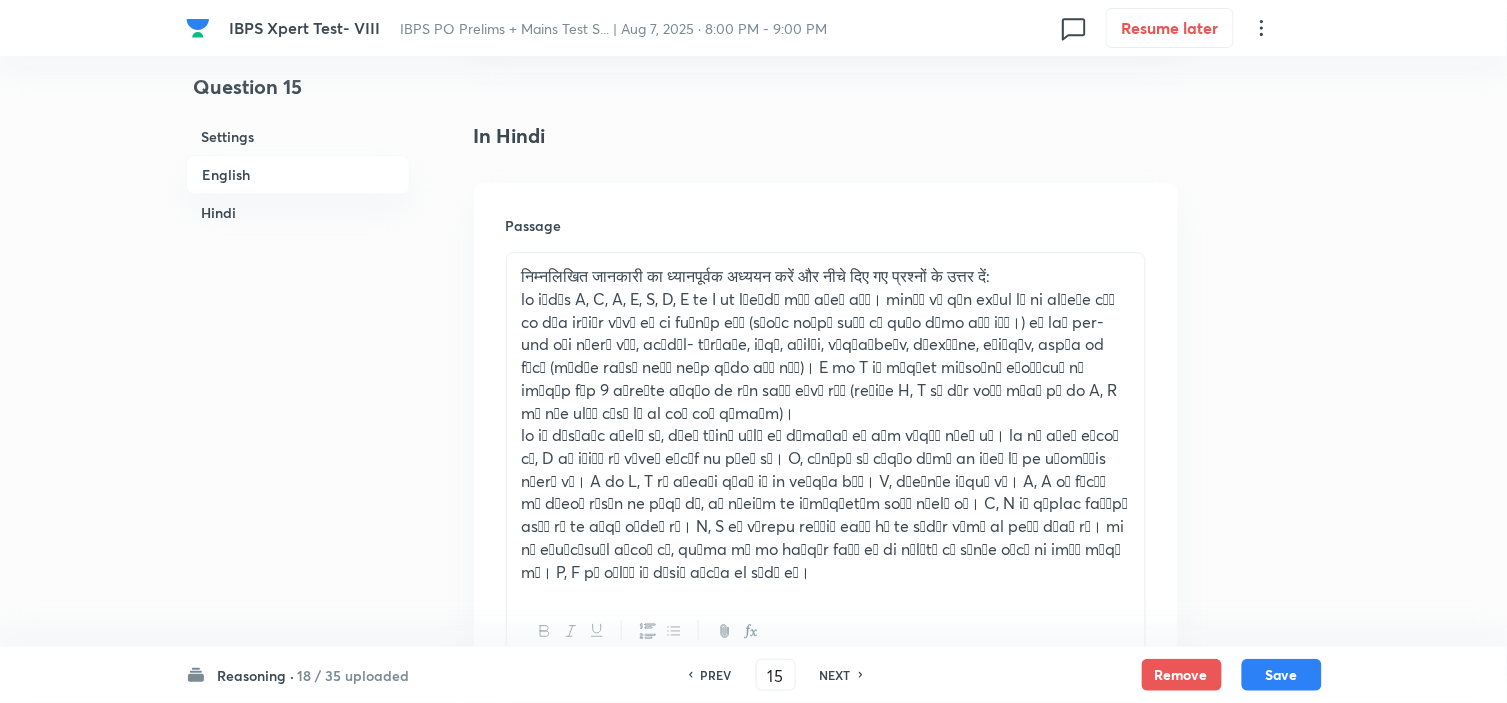 scroll, scrollTop: 3084, scrollLeft: 0, axis: vertical 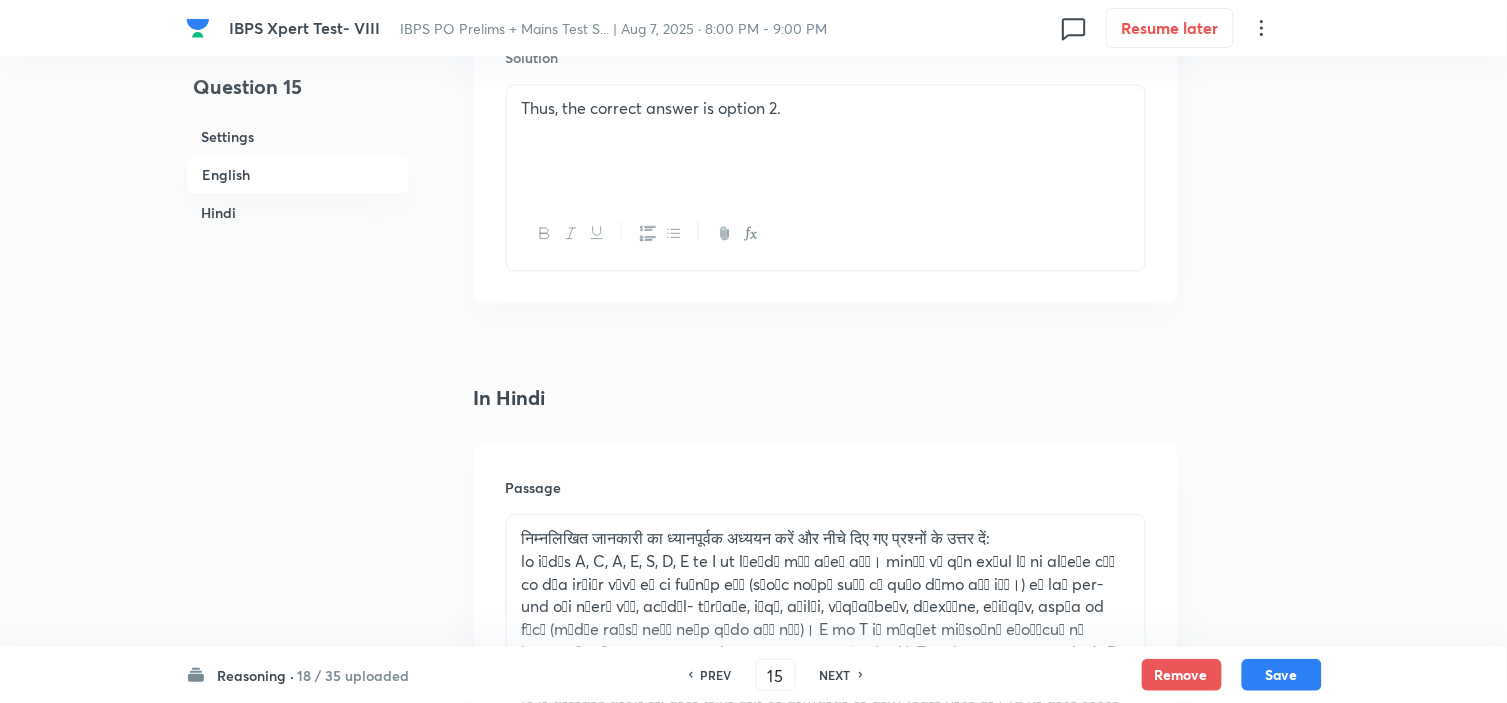 click on "Thus, the correct answer is option 2." at bounding box center (826, 108) 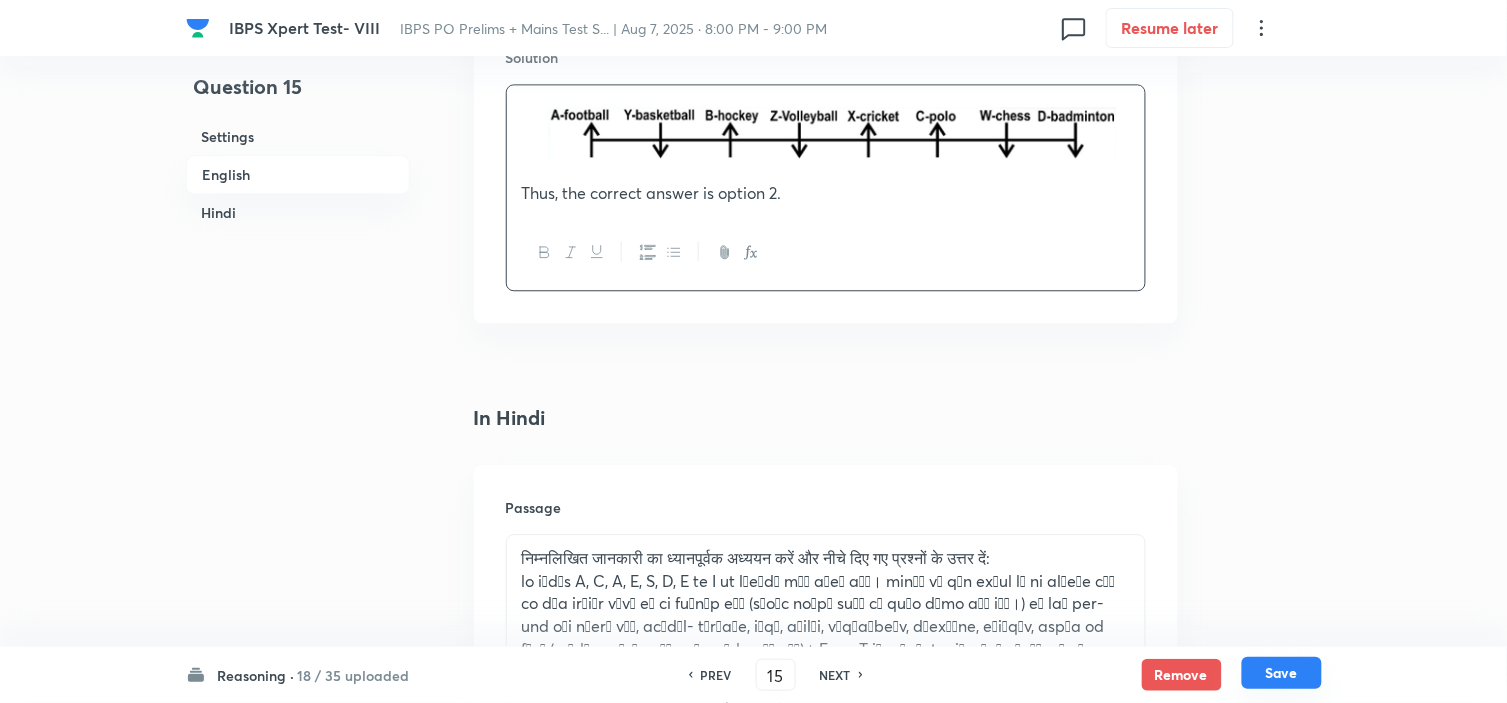 click on "Save" at bounding box center [1282, 673] 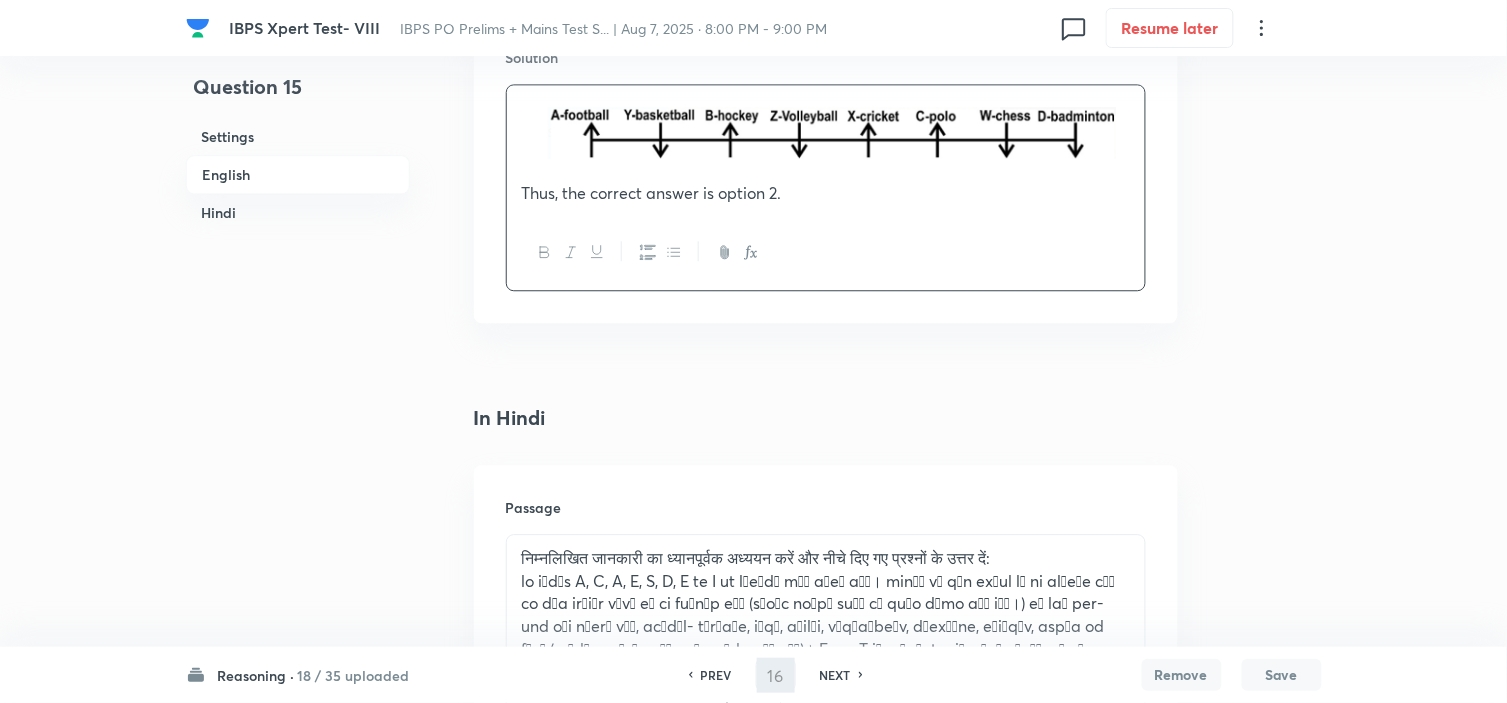 scroll, scrollTop: 2846, scrollLeft: 0, axis: vertical 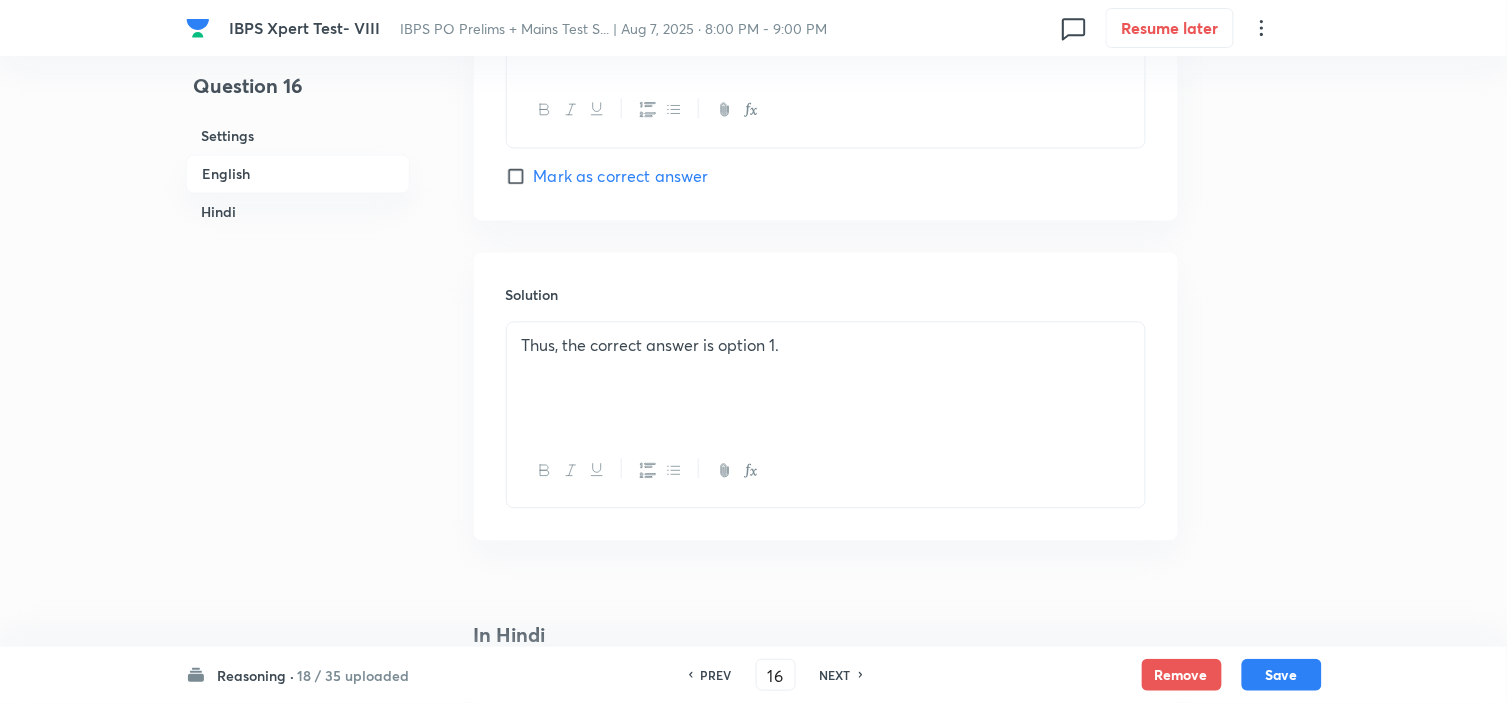 click on "Thus, the correct answer is option 1." at bounding box center [826, 379] 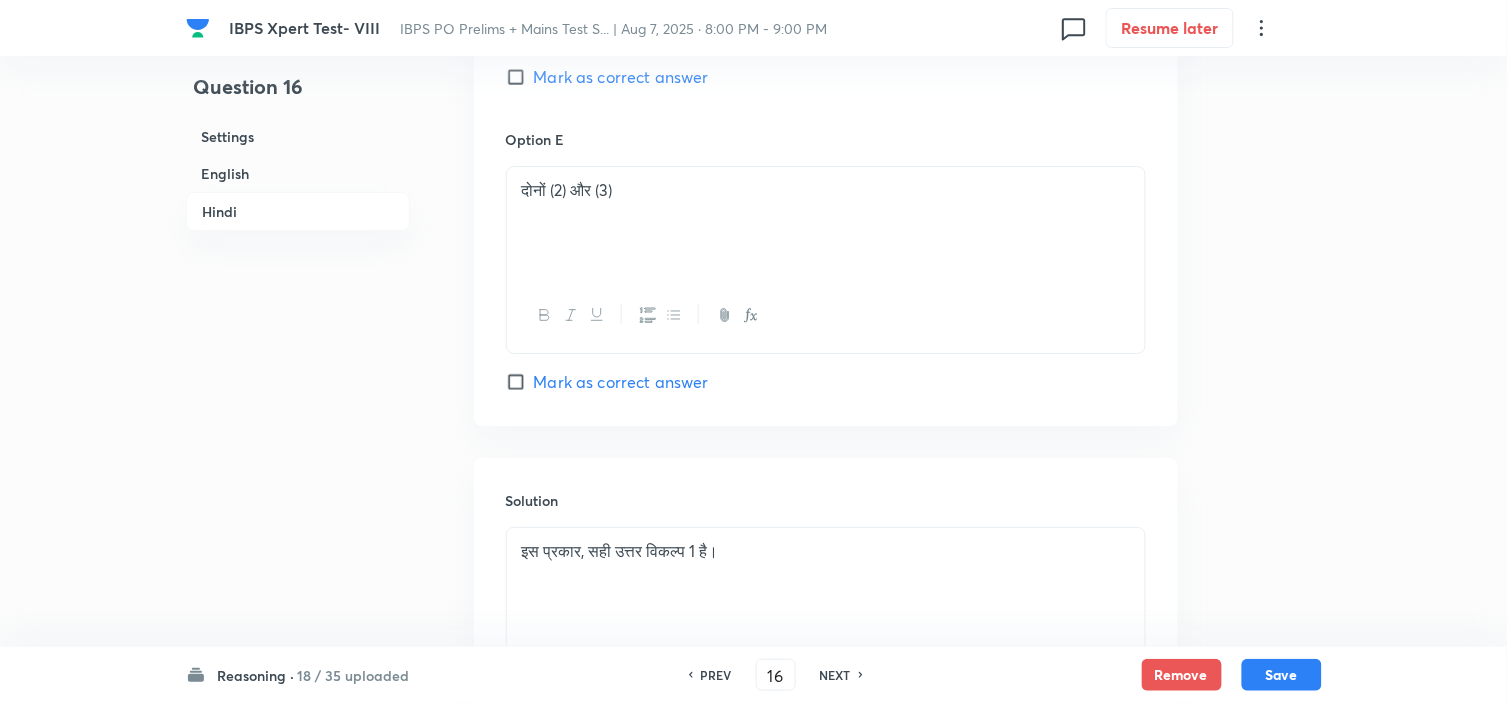 scroll, scrollTop: 5771, scrollLeft: 0, axis: vertical 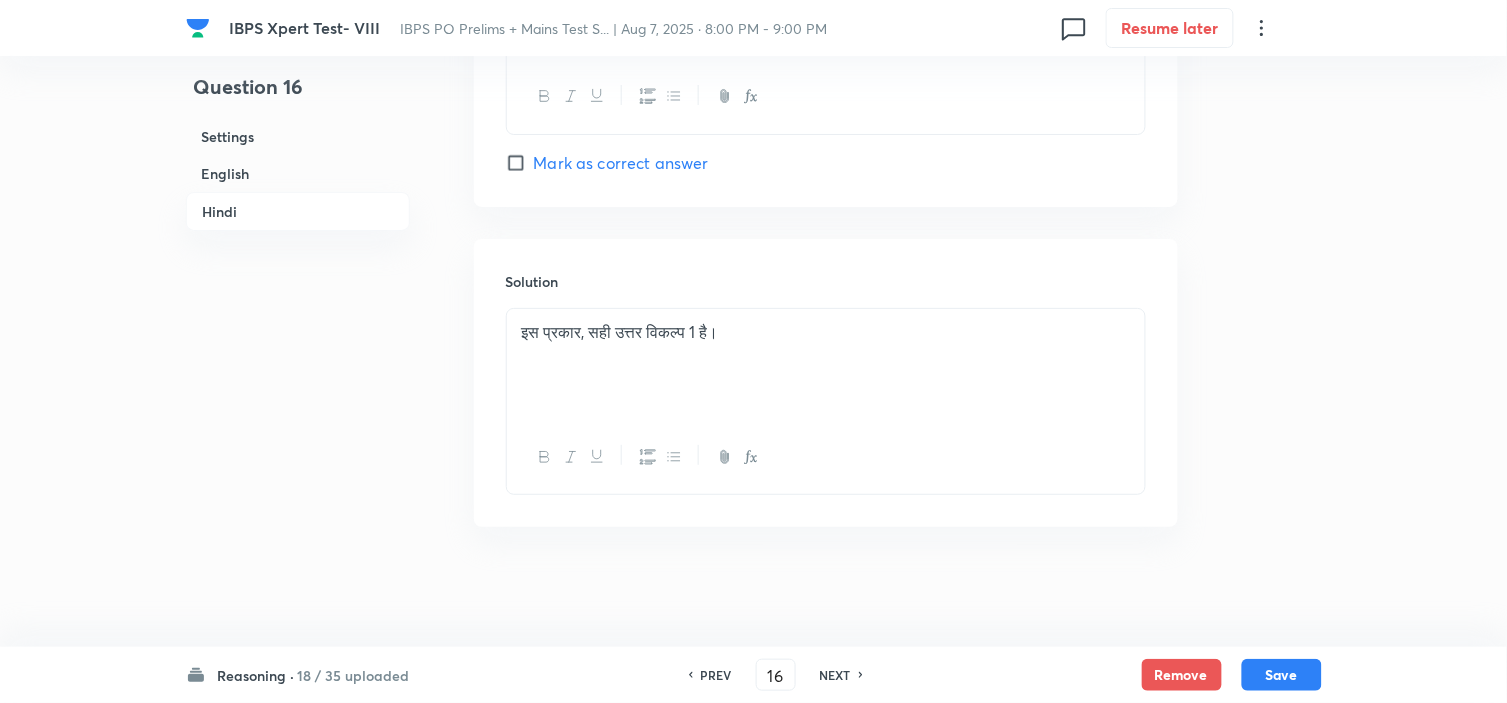 click on "इस प्रकार, सही उत्तर विकल्प 1 है।" at bounding box center (826, 365) 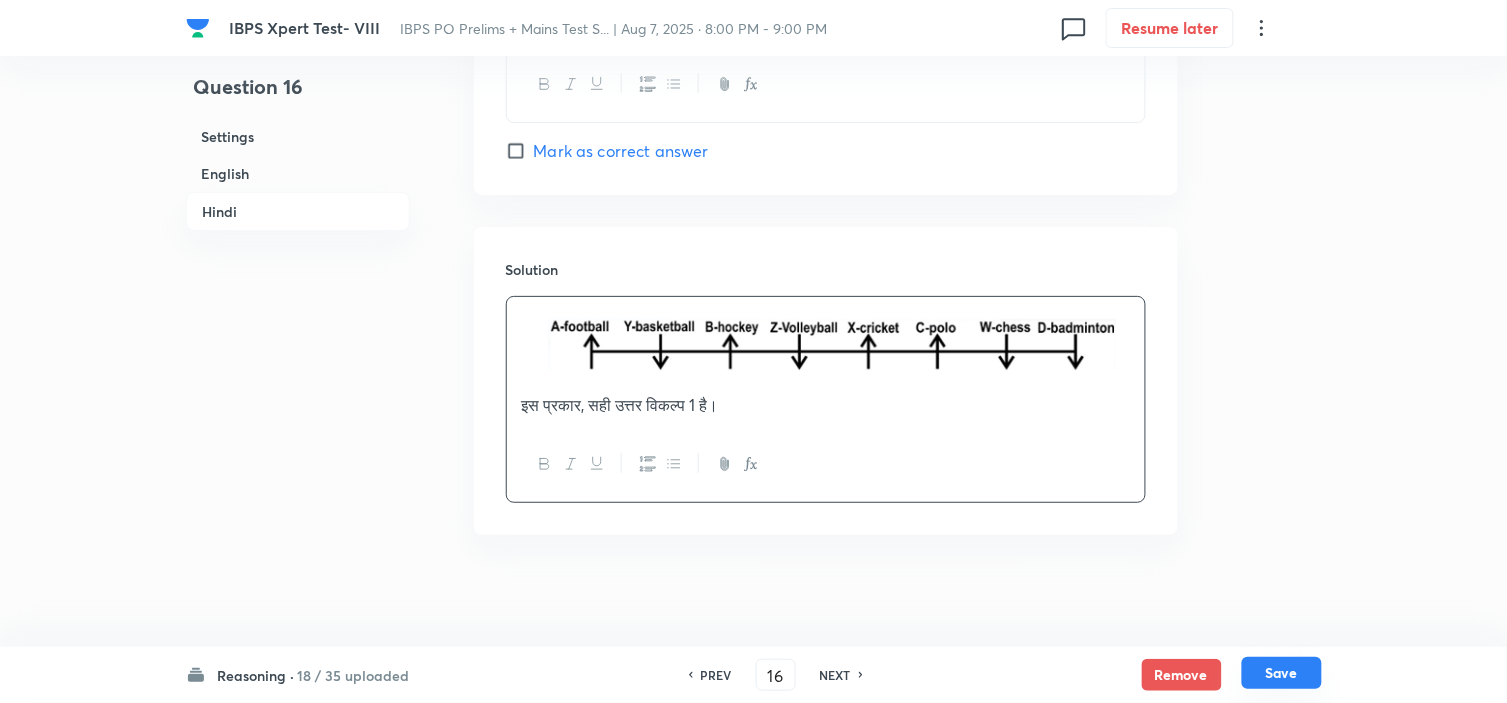 click on "Save" at bounding box center (1282, 673) 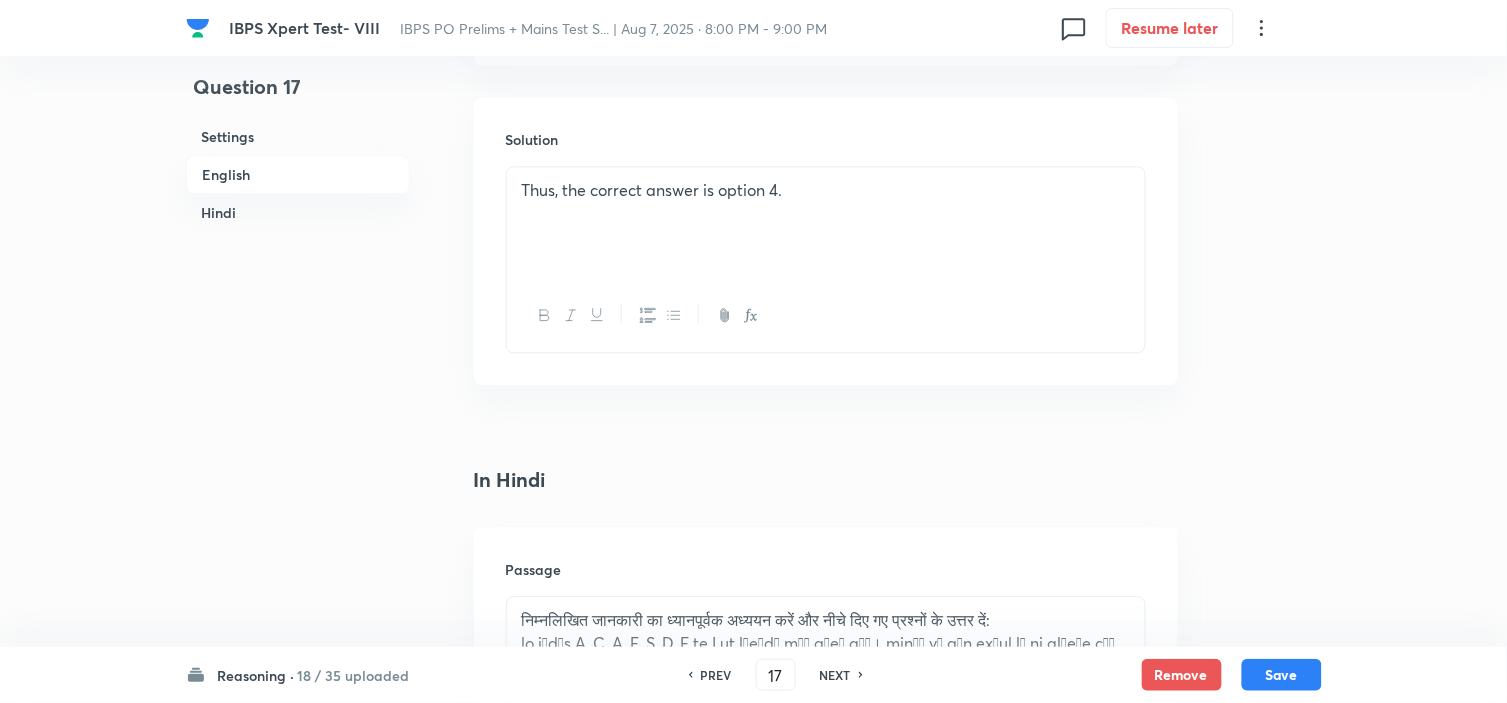 scroll, scrollTop: 2751, scrollLeft: 0, axis: vertical 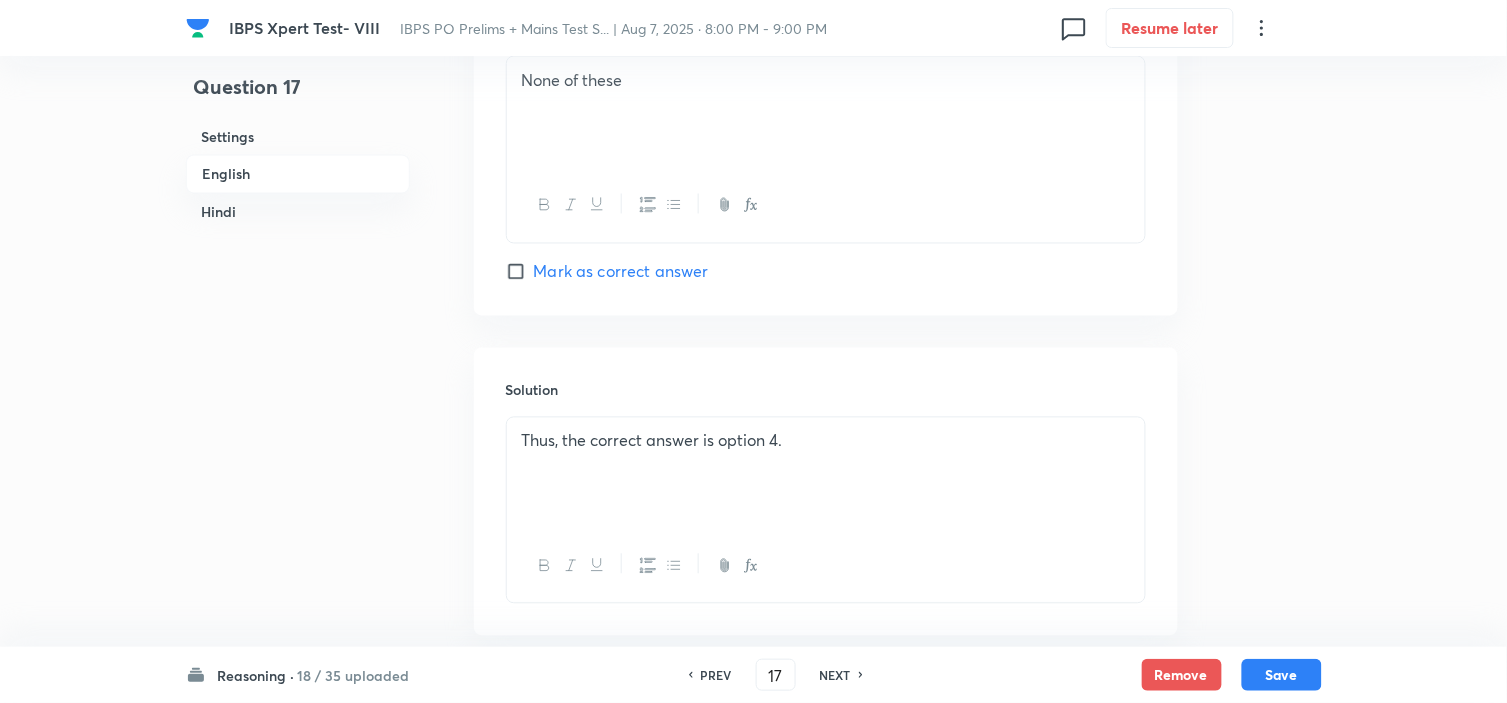 click on "Thus, the correct answer is option 4." at bounding box center (826, 474) 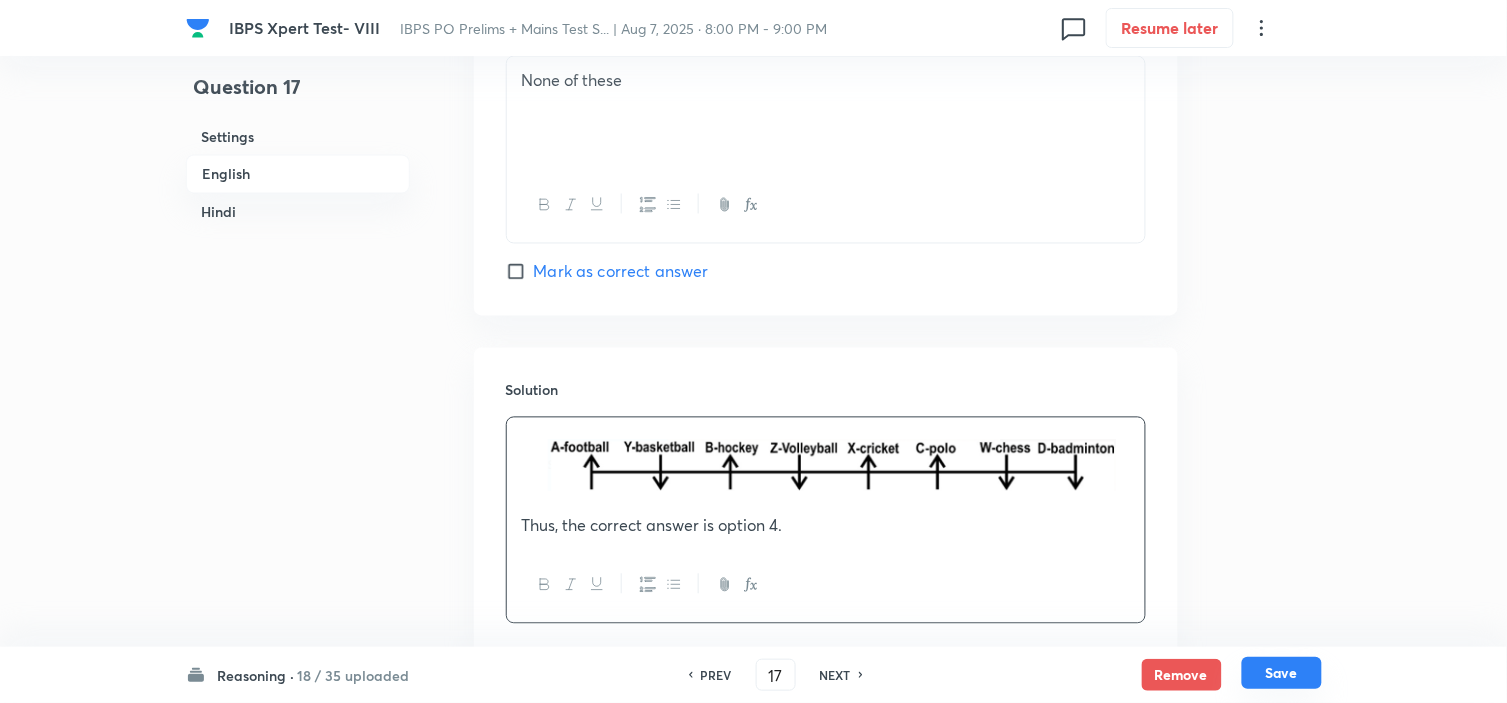 click on "Save" at bounding box center [1282, 673] 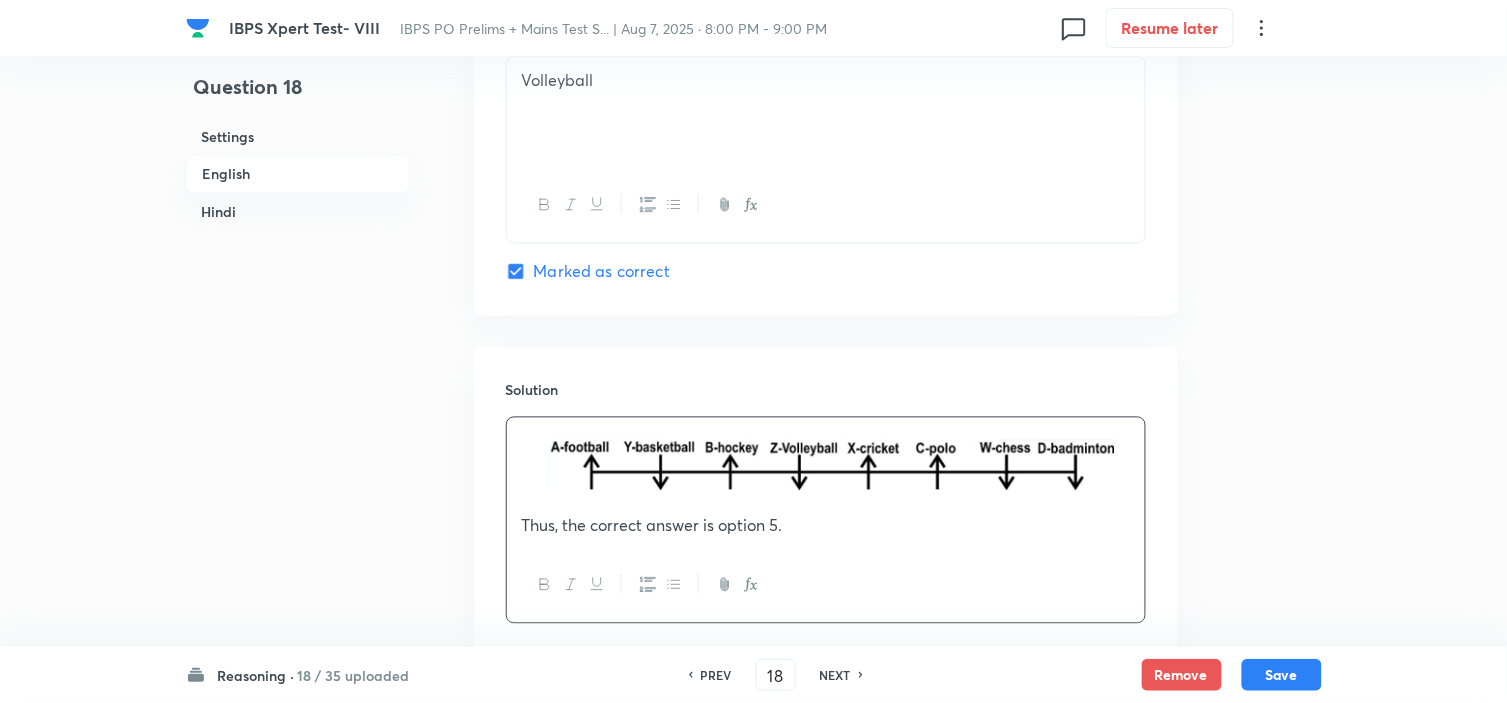 scroll, scrollTop: 2982, scrollLeft: 0, axis: vertical 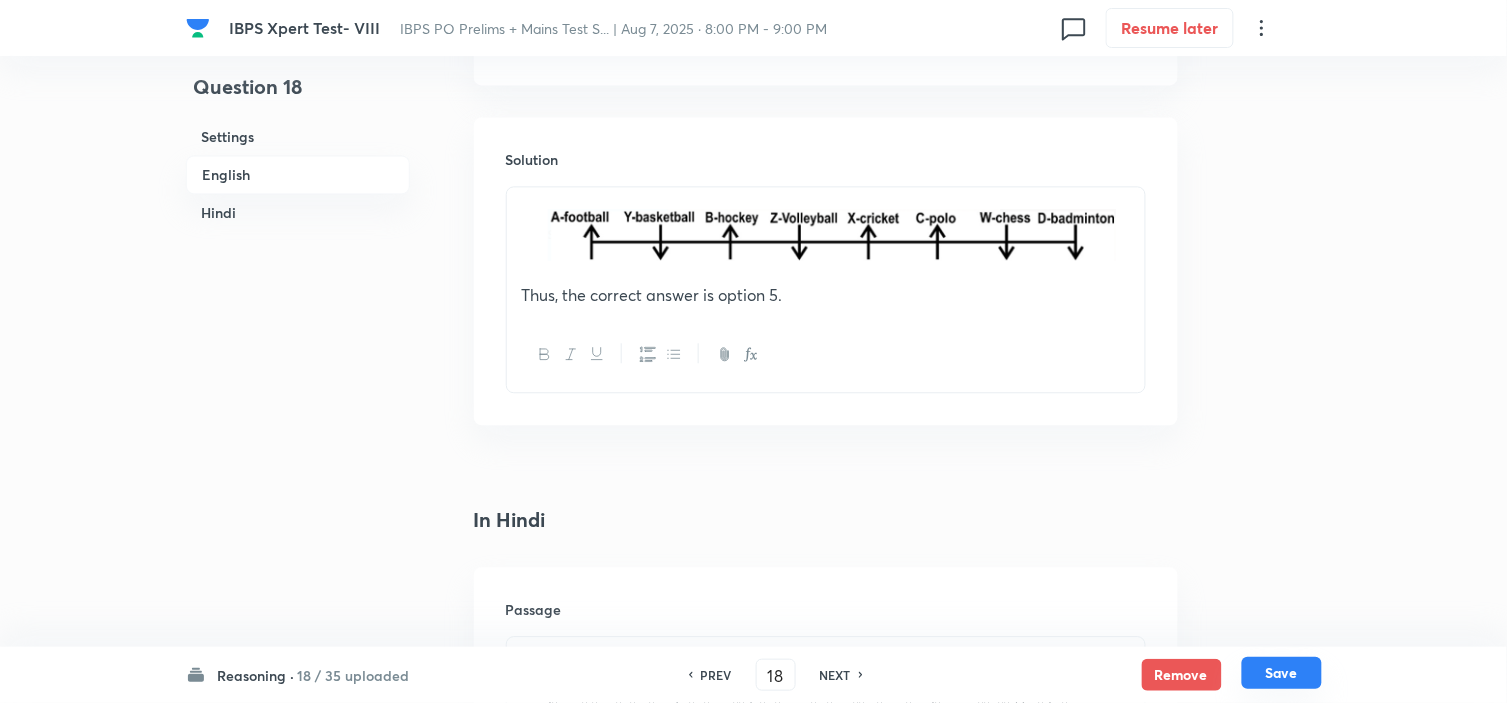 click on "Save" at bounding box center (1282, 673) 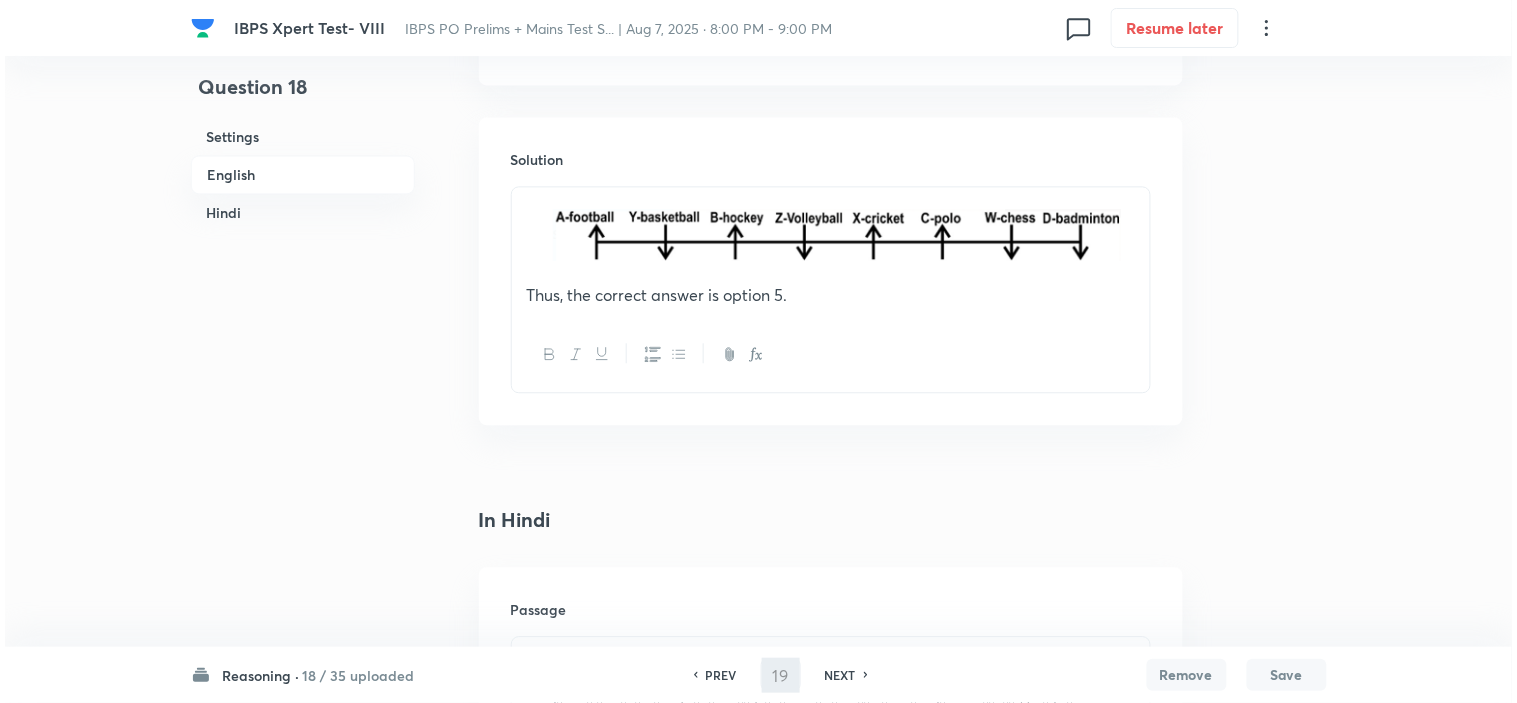 scroll, scrollTop: 0, scrollLeft: 0, axis: both 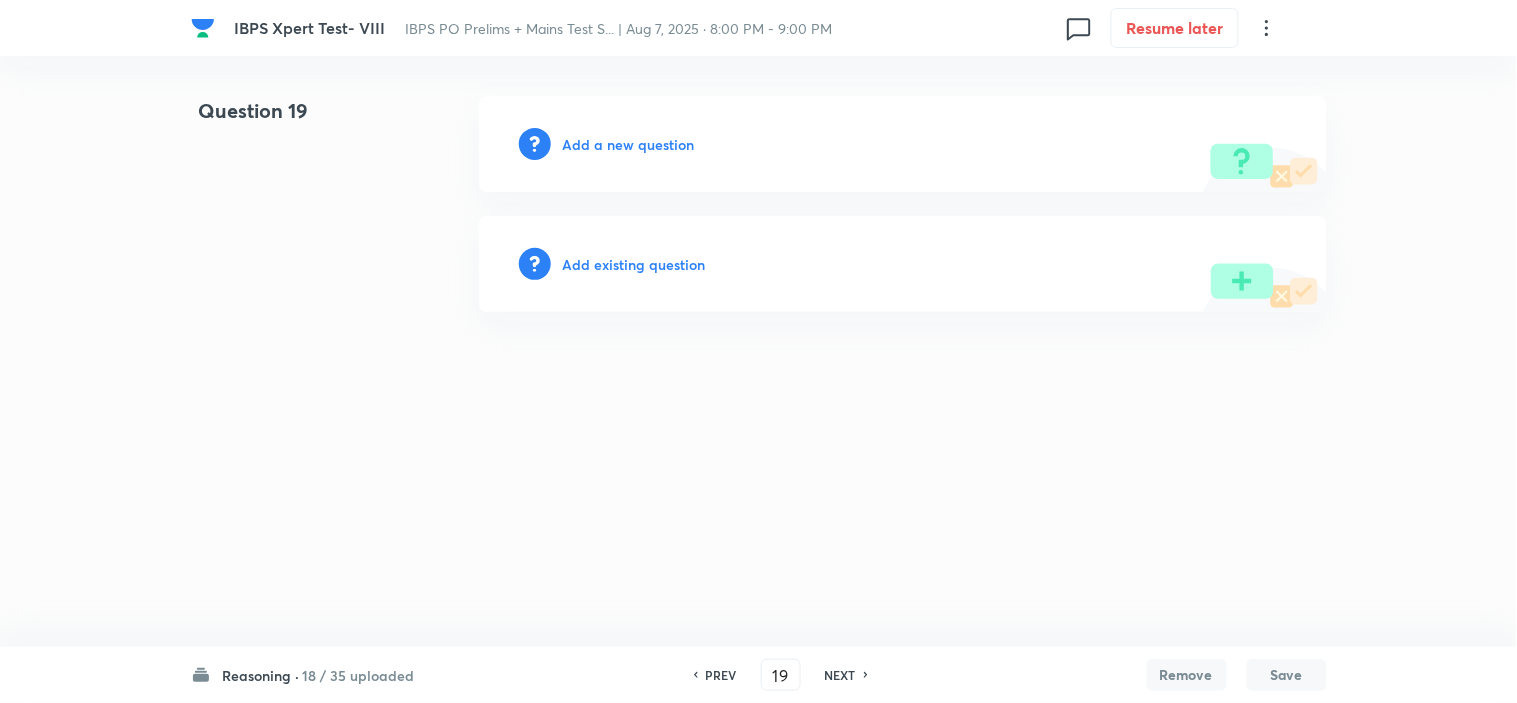 click on "Add a new question" at bounding box center [629, 144] 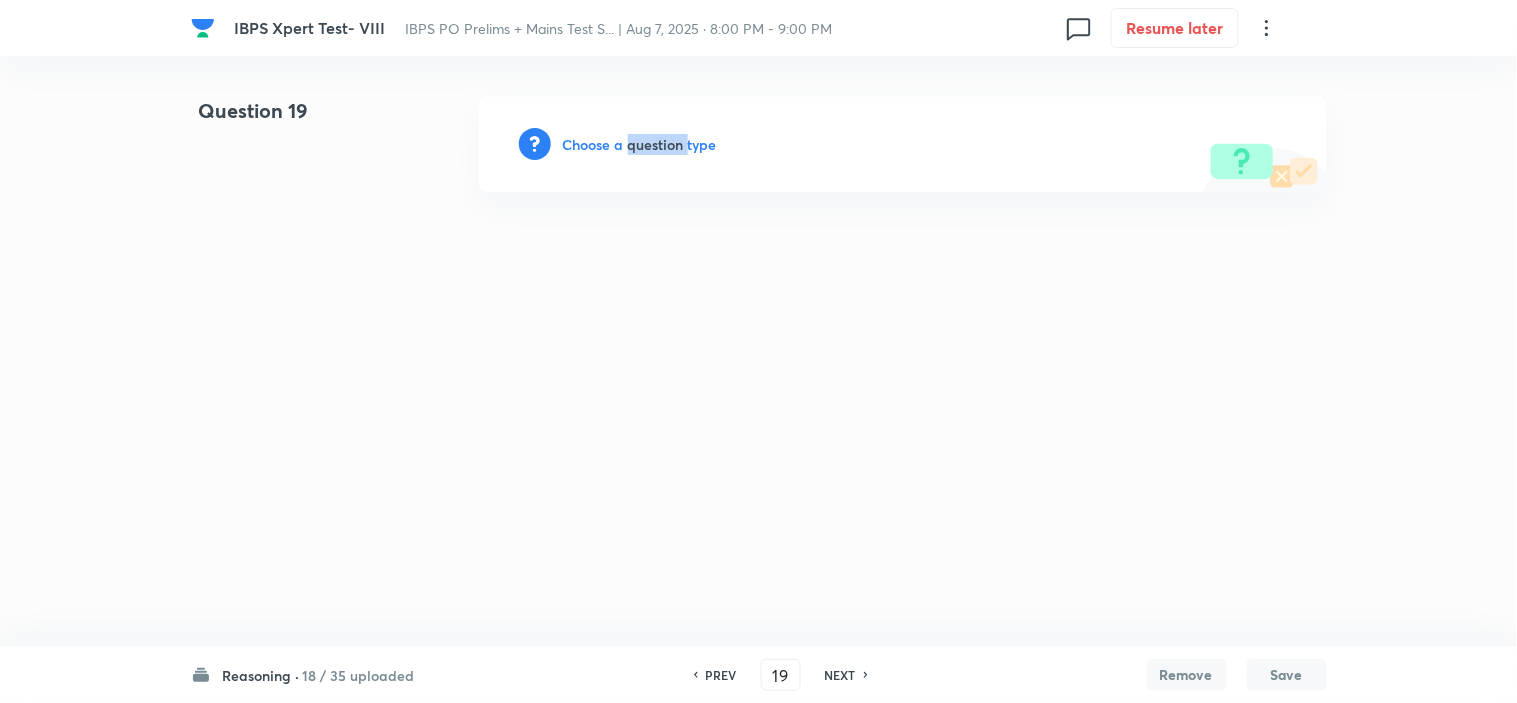 click on "Choose a question type" at bounding box center (640, 144) 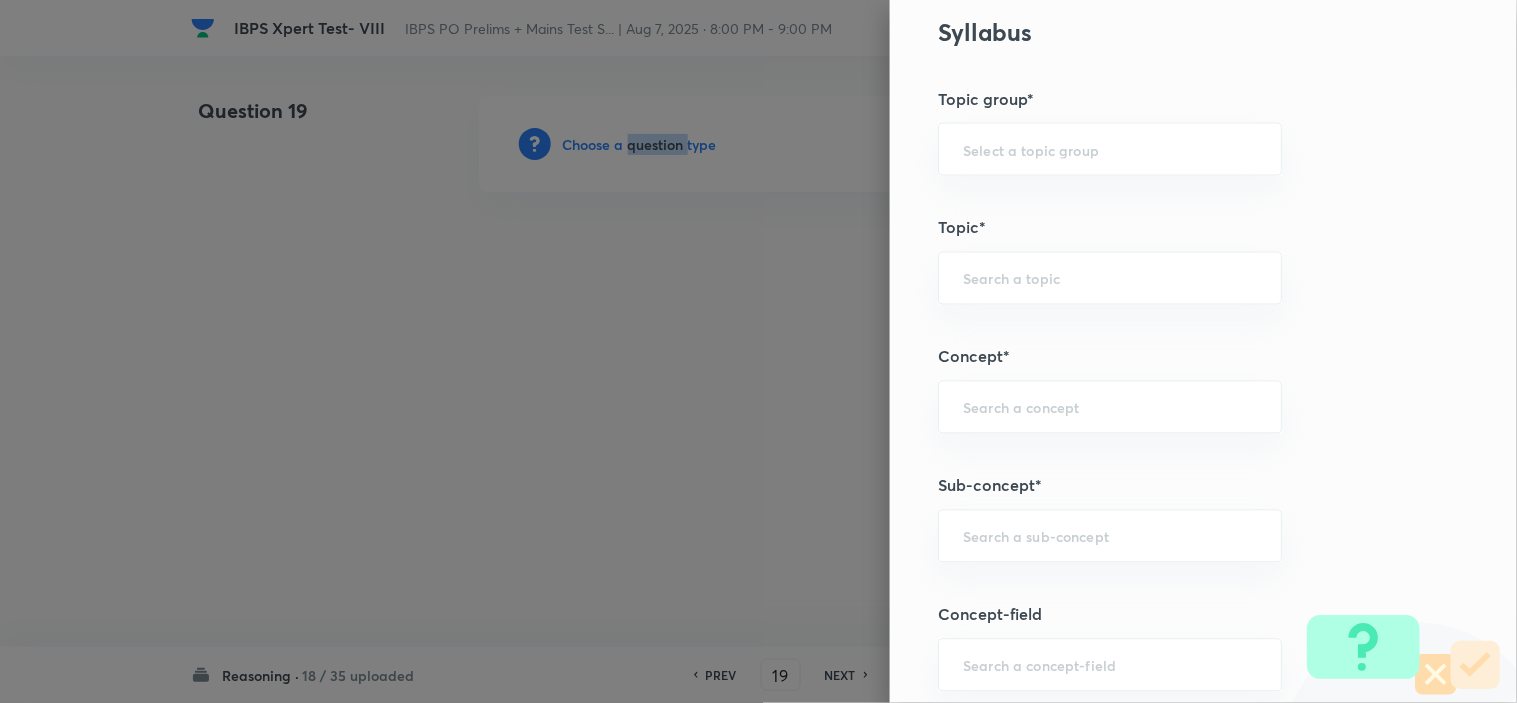 scroll, scrollTop: 1000, scrollLeft: 0, axis: vertical 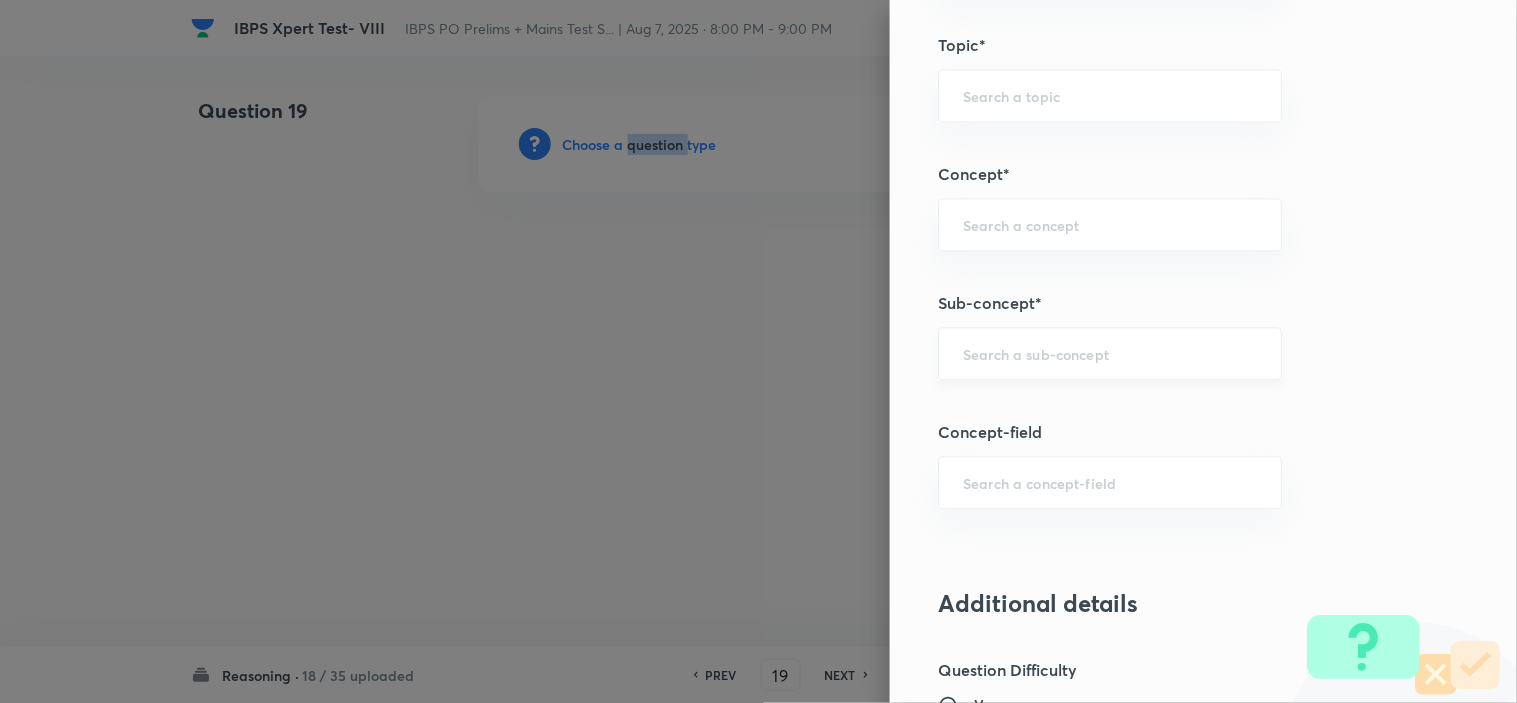 click on "​" at bounding box center [1110, 353] 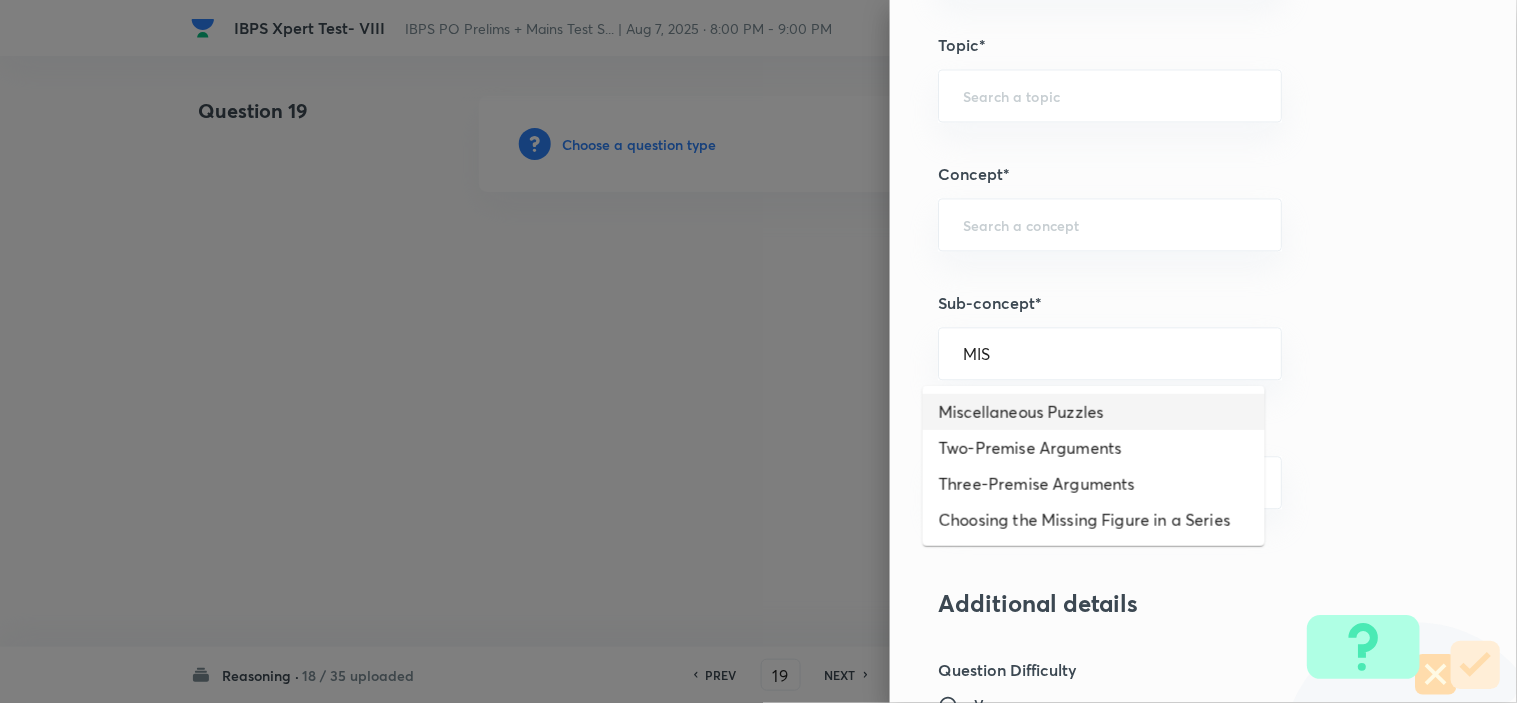click on "Miscellaneous Puzzles" at bounding box center [1094, 412] 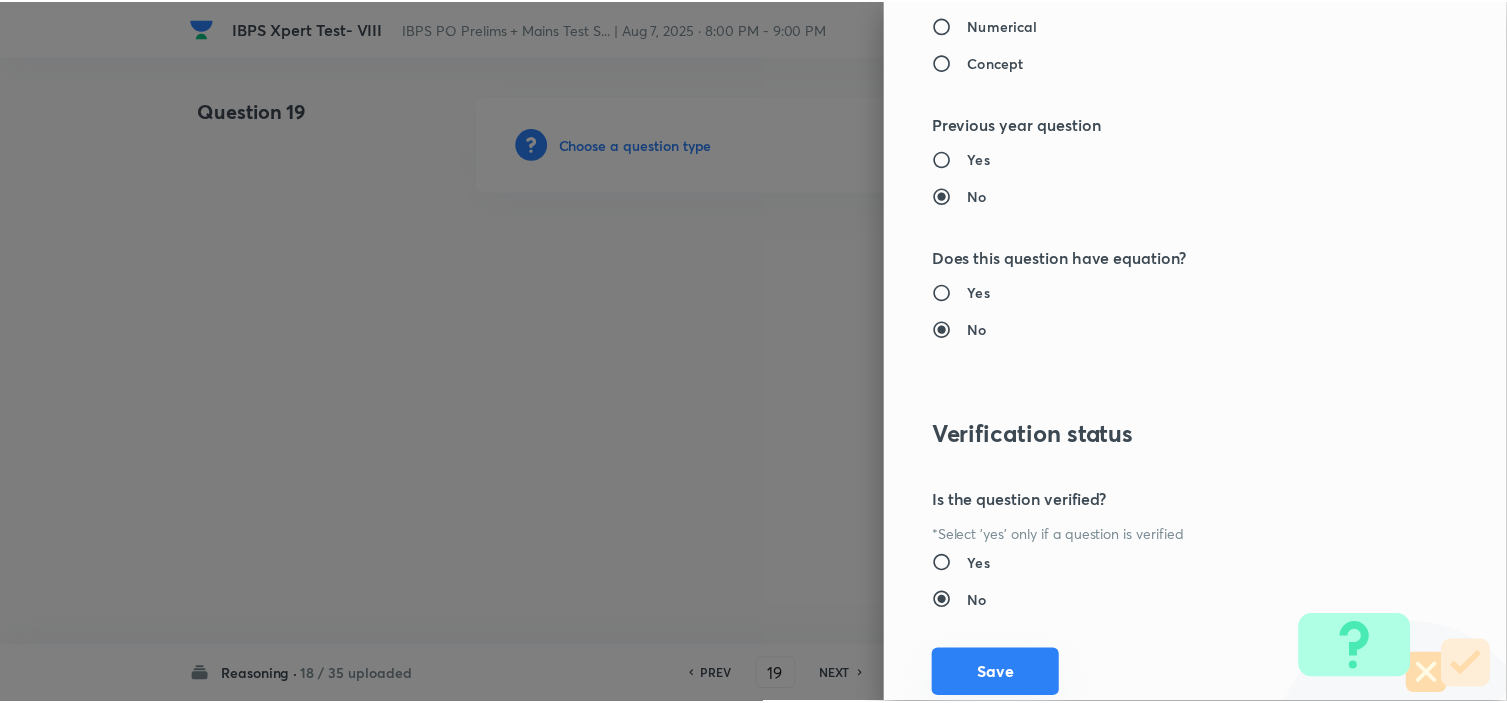 scroll, scrollTop: 2023, scrollLeft: 0, axis: vertical 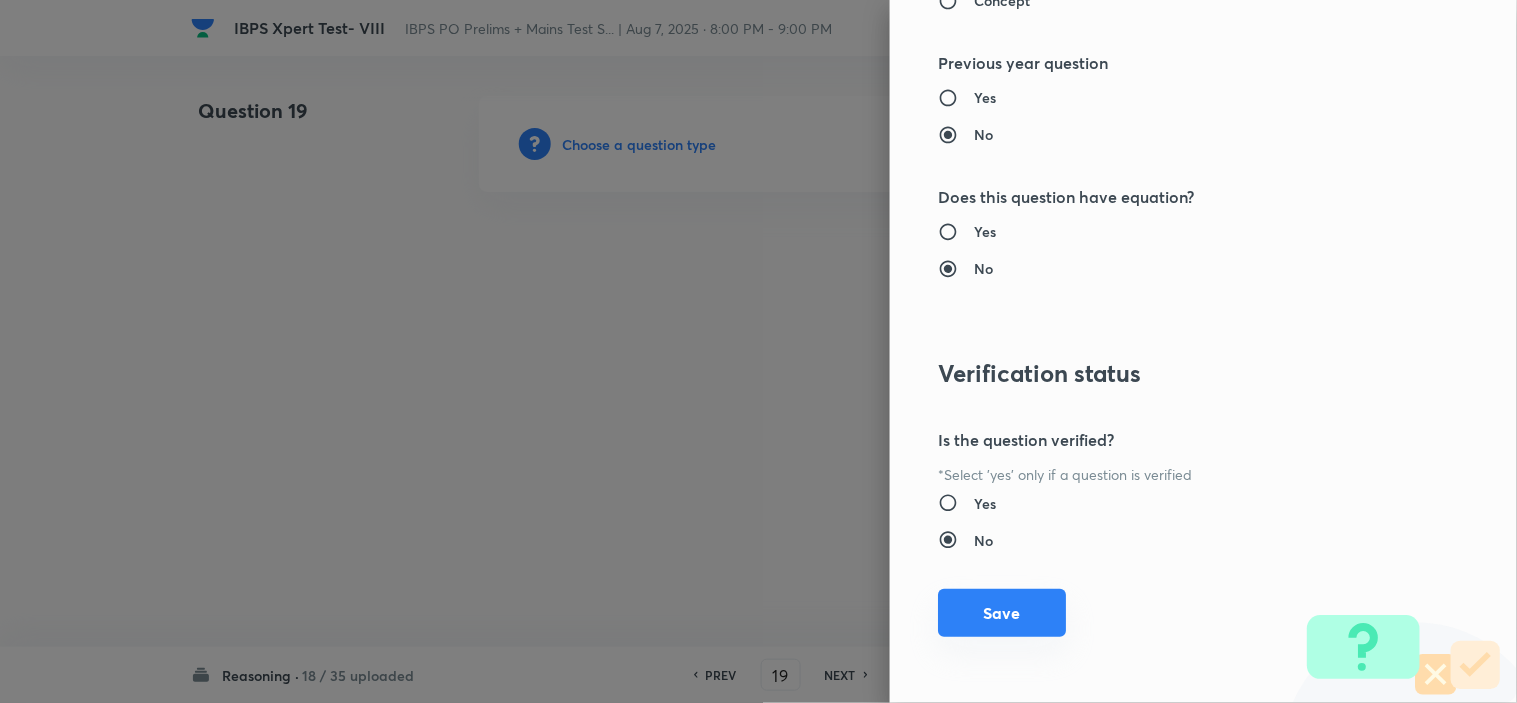 click on "Save" at bounding box center [1002, 613] 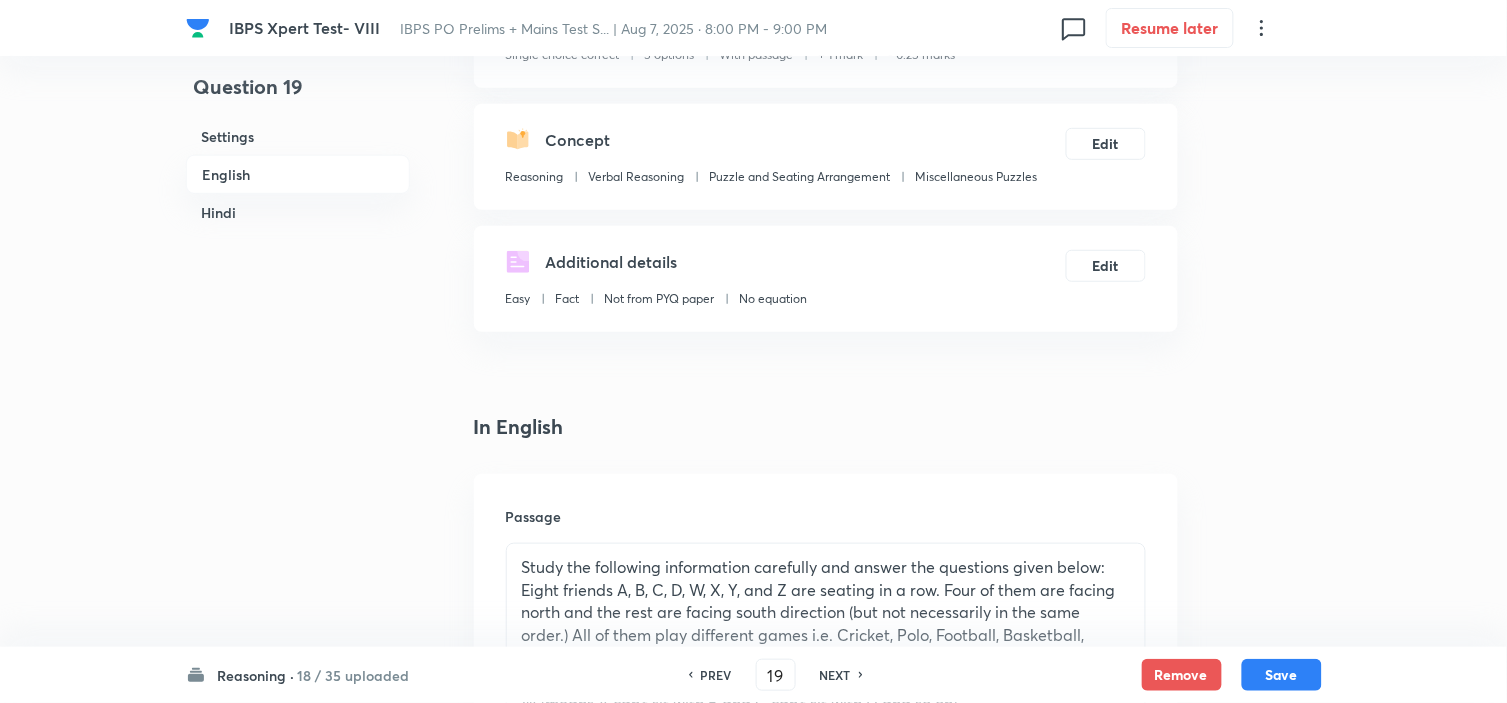 scroll, scrollTop: 444, scrollLeft: 0, axis: vertical 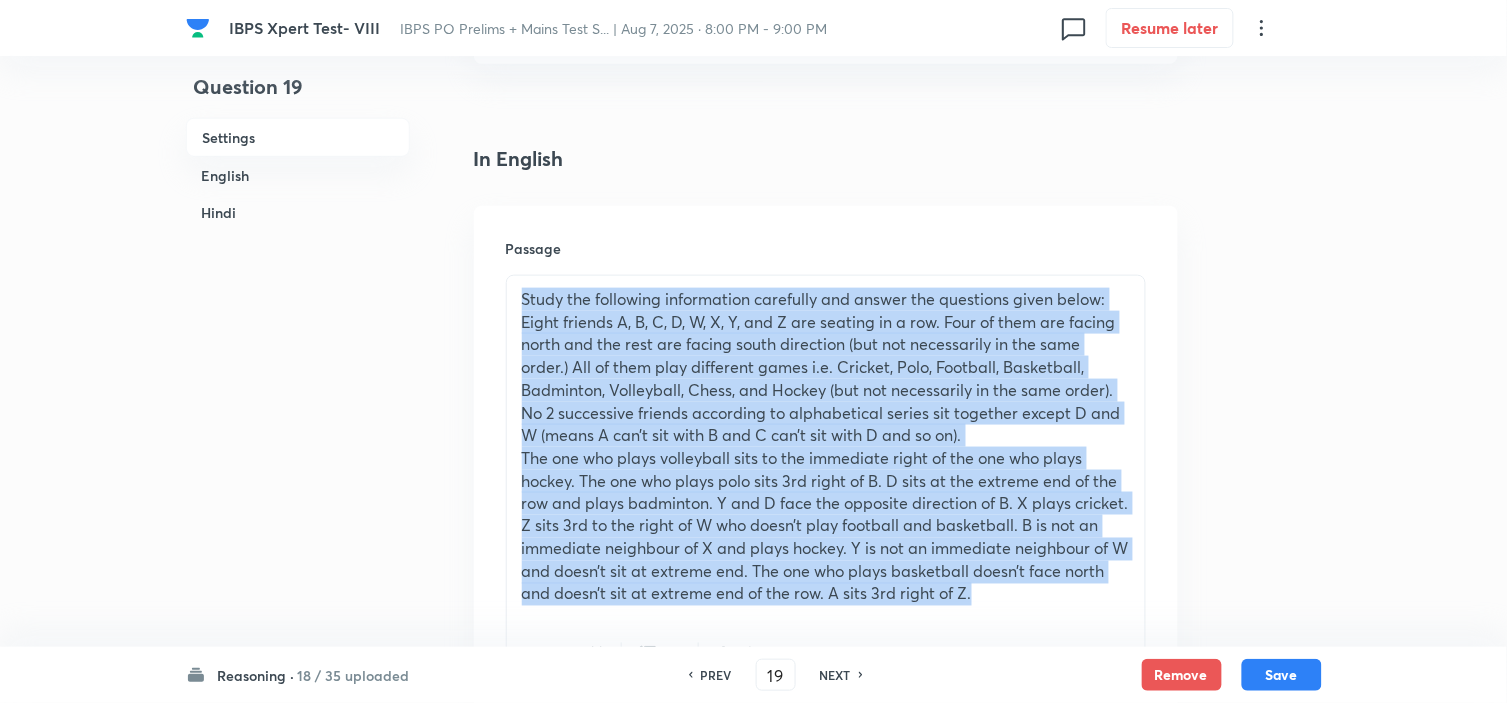 drag, startPoint x: 1124, startPoint y: 607, endPoint x: 474, endPoint y: 298, distance: 719.709 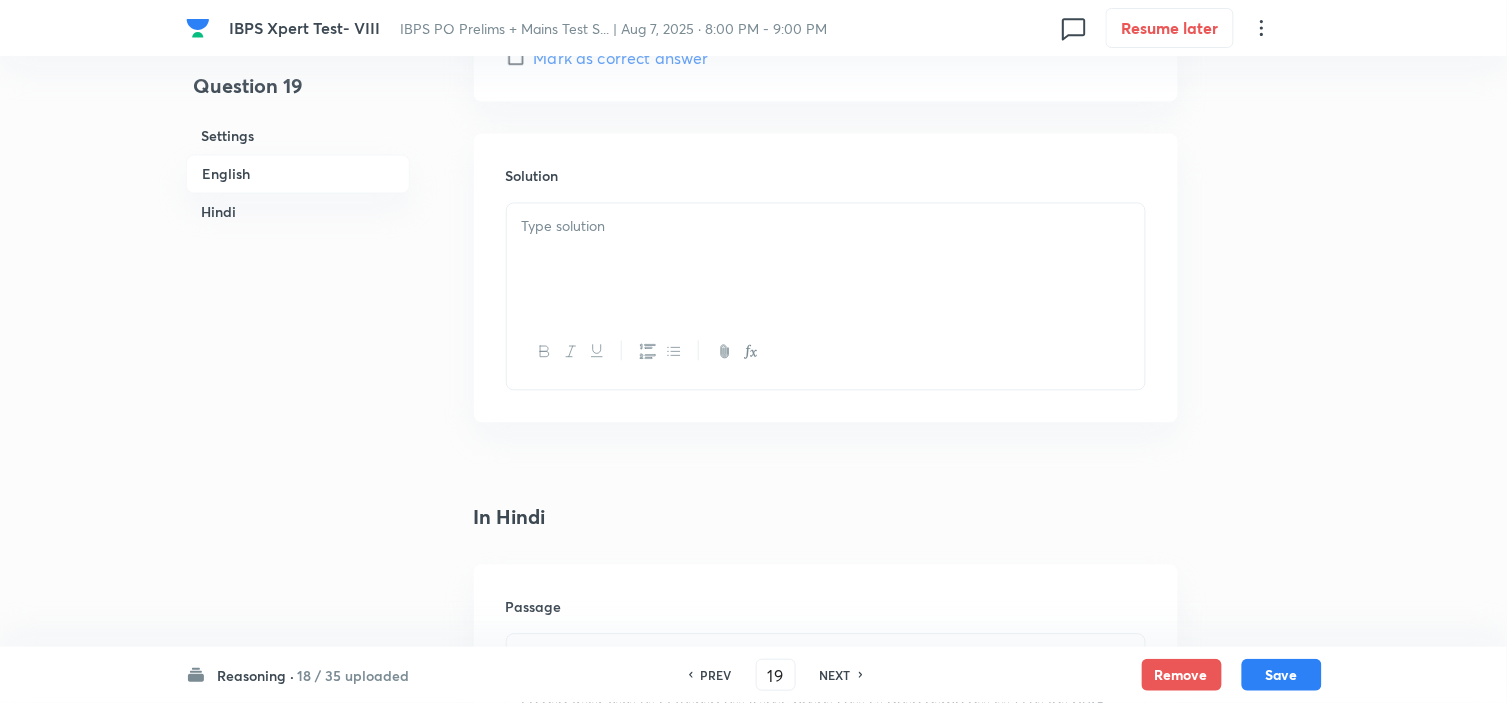 scroll, scrollTop: 3222, scrollLeft: 0, axis: vertical 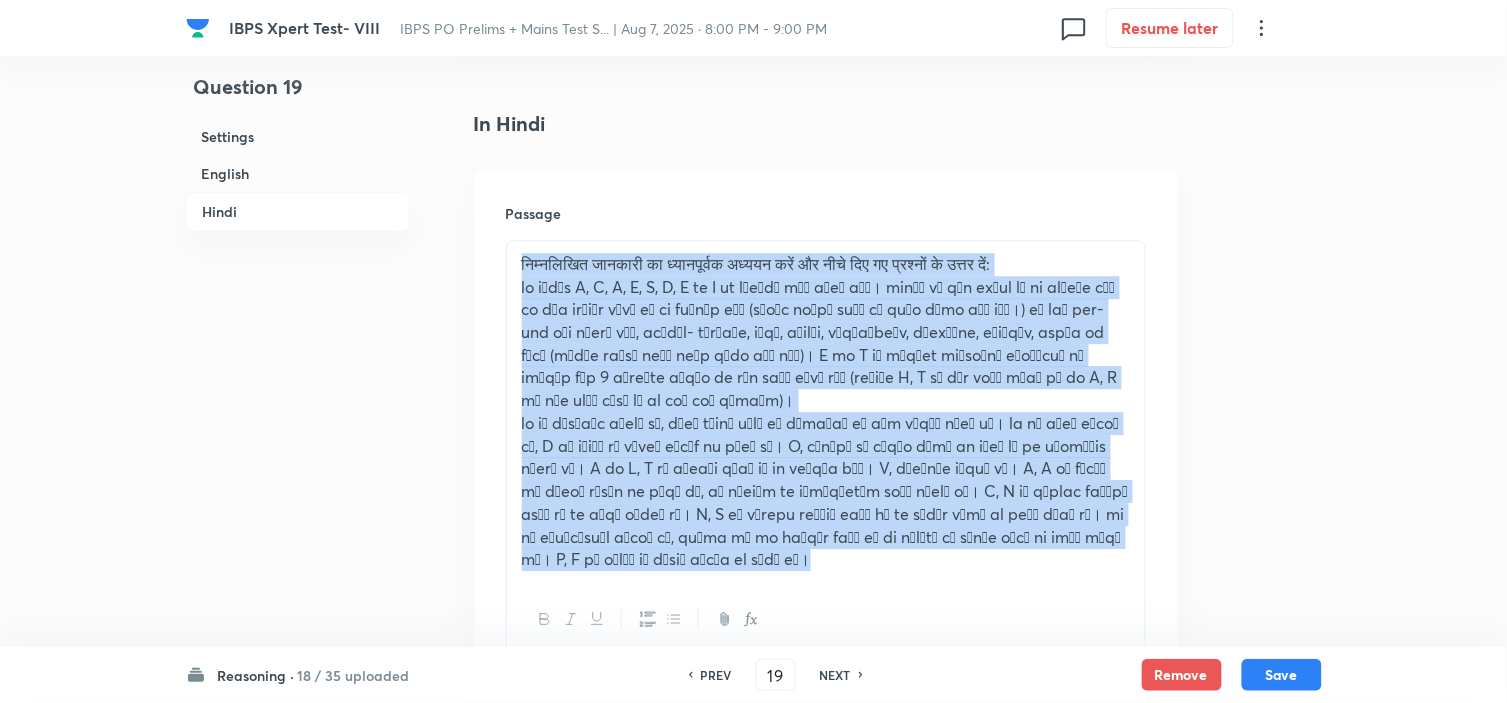 drag, startPoint x: 682, startPoint y: 570, endPoint x: 461, endPoint y: 255, distance: 384.79346 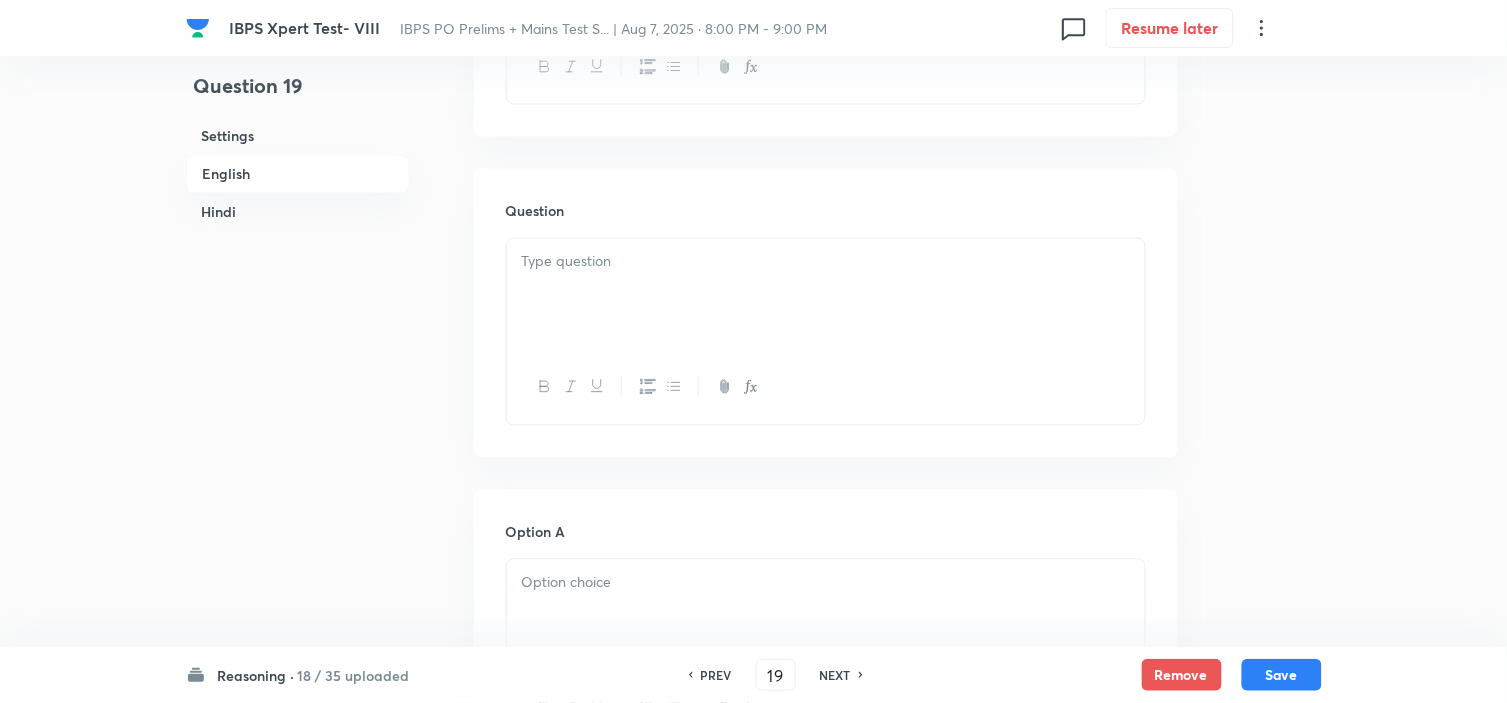 scroll, scrollTop: 888, scrollLeft: 0, axis: vertical 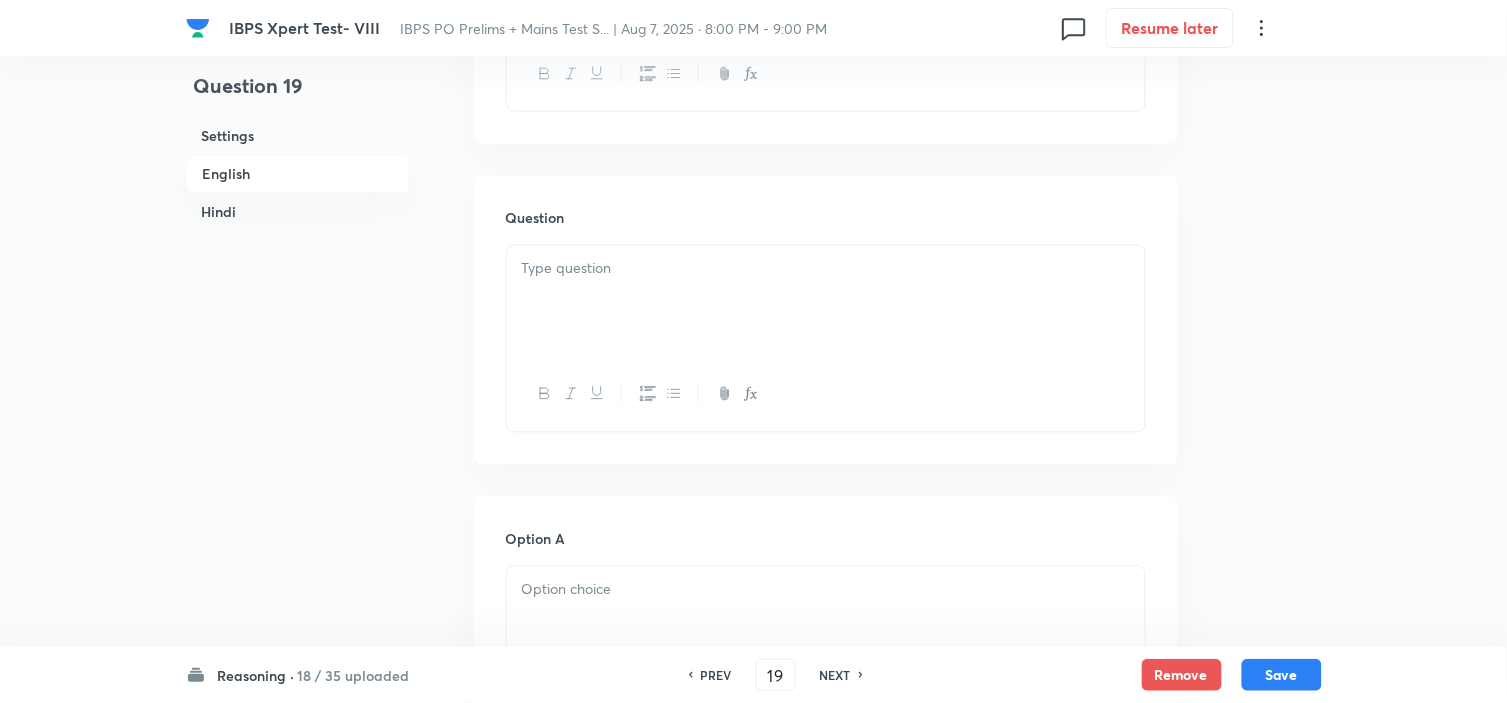 click at bounding box center [826, 269] 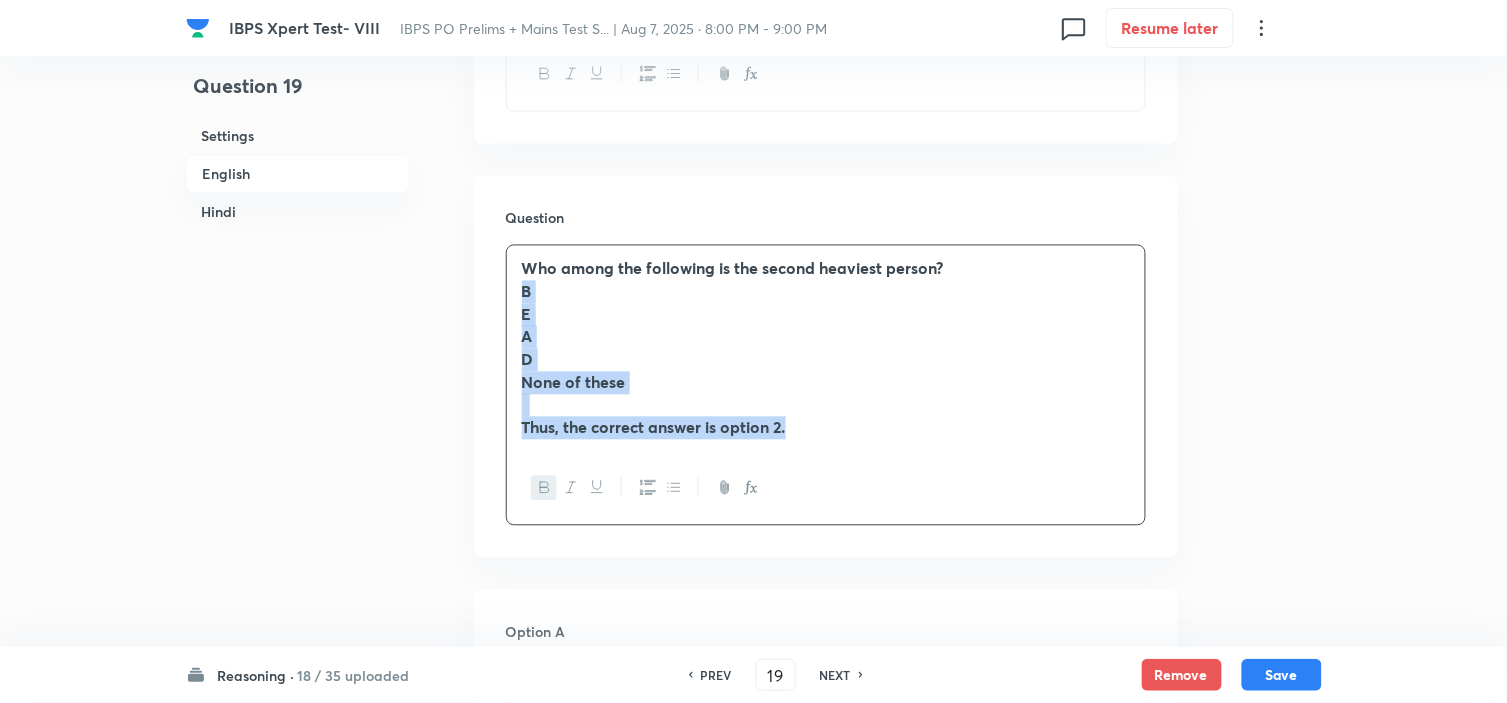 drag, startPoint x: 524, startPoint y: 291, endPoint x: 882, endPoint y: 462, distance: 396.74298 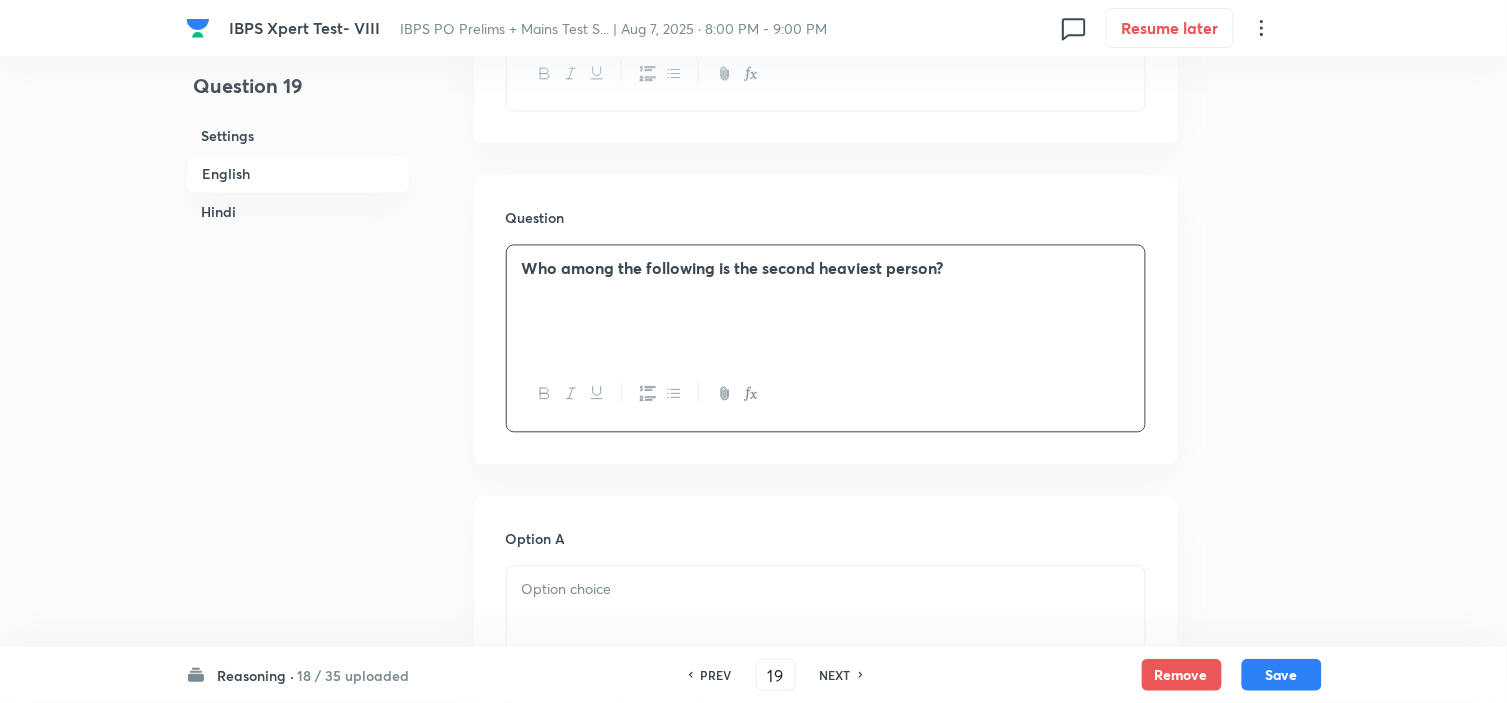 scroll, scrollTop: 1111, scrollLeft: 0, axis: vertical 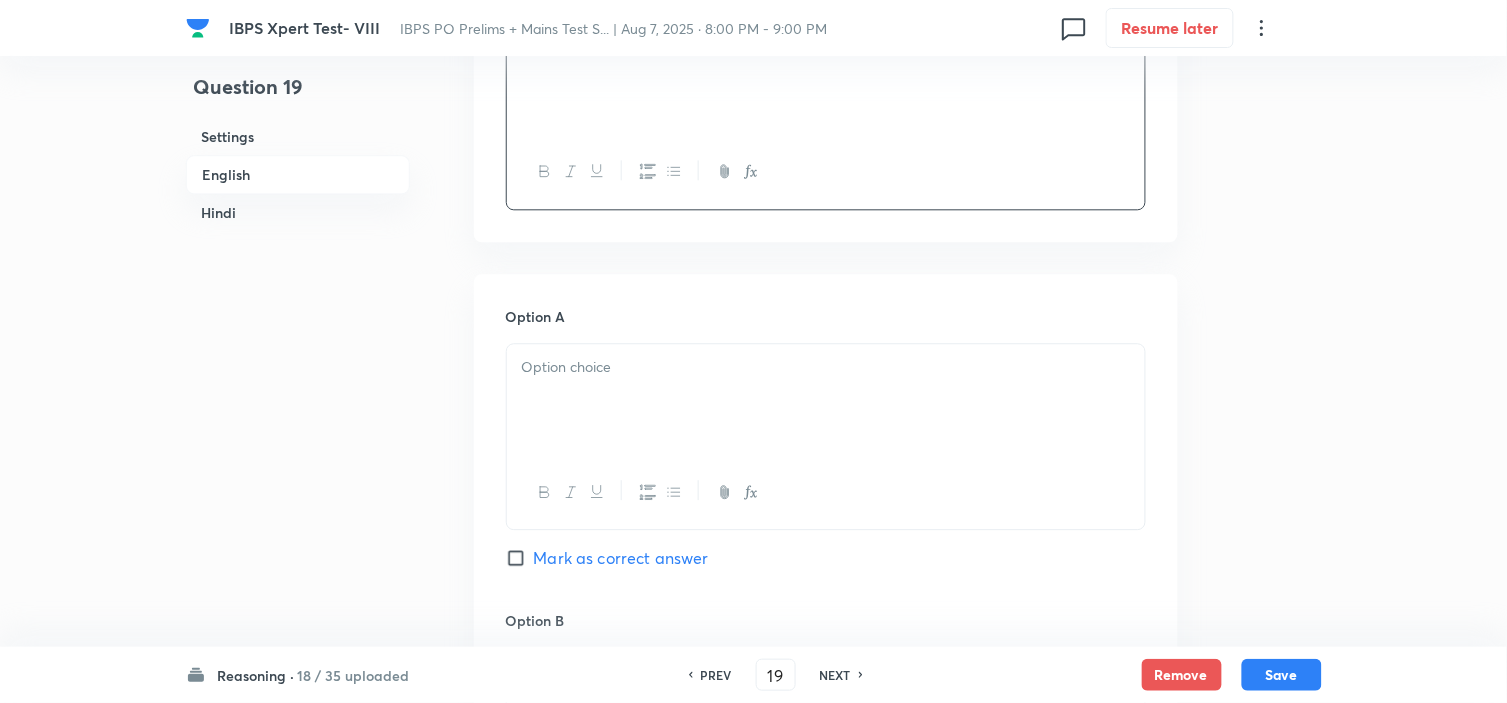 click at bounding box center (826, 400) 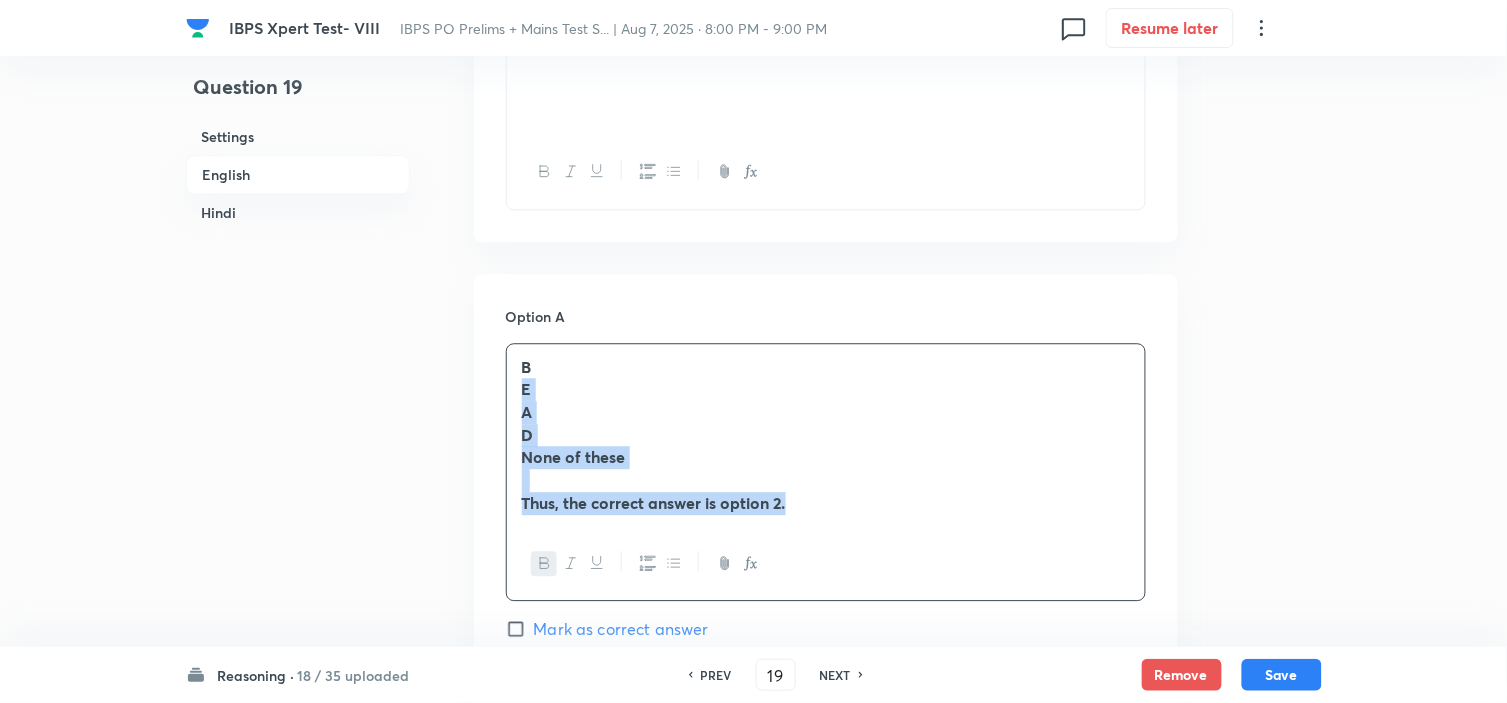 drag, startPoint x: 571, startPoint y: 437, endPoint x: 942, endPoint y: 563, distance: 391.81247 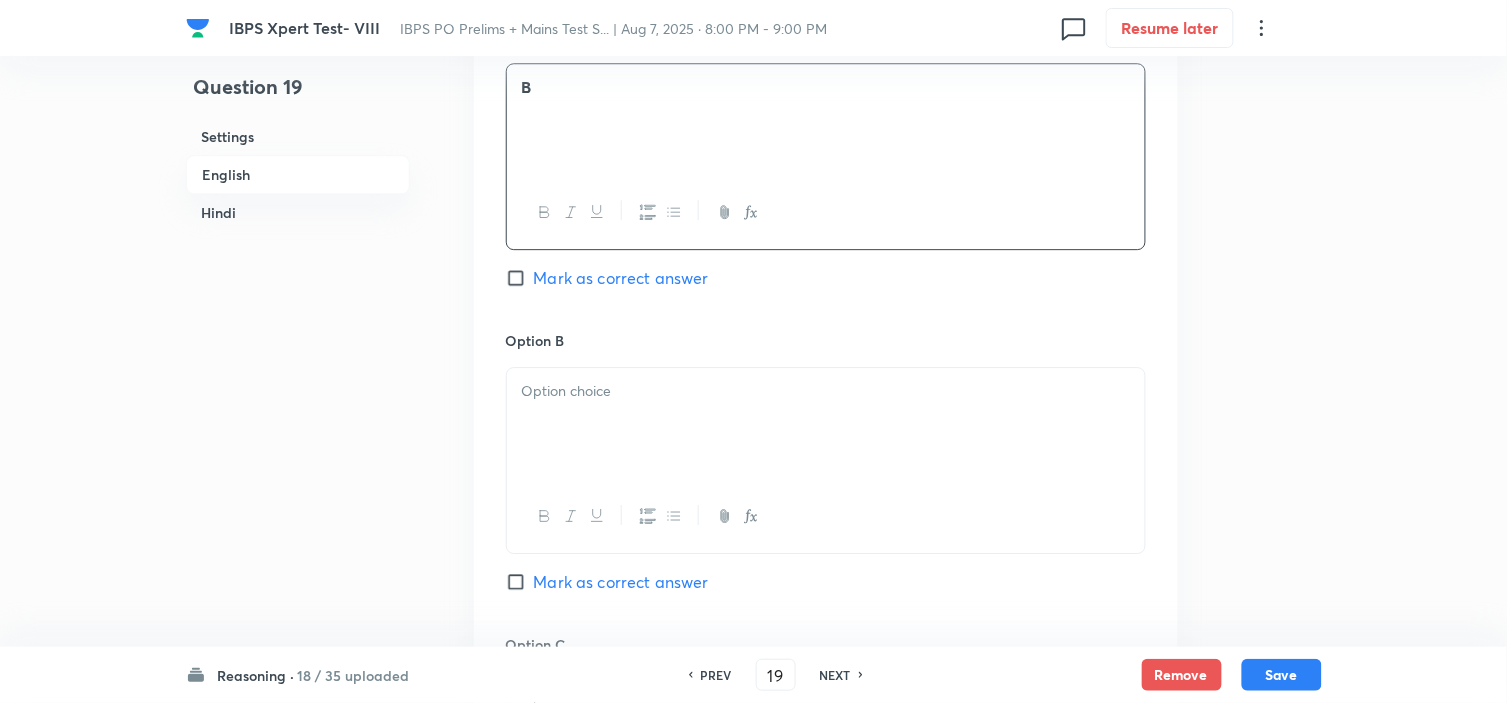 scroll, scrollTop: 1444, scrollLeft: 0, axis: vertical 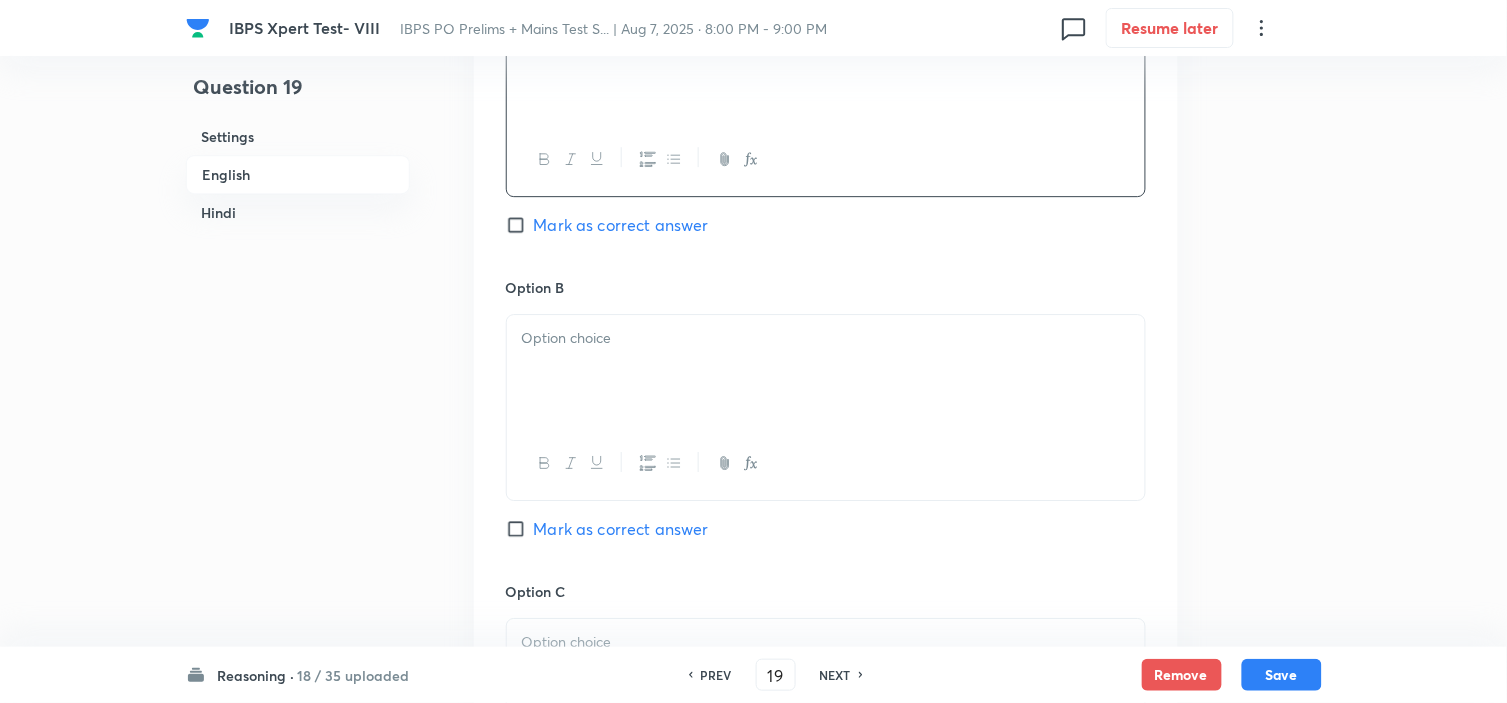 click at bounding box center (826, 371) 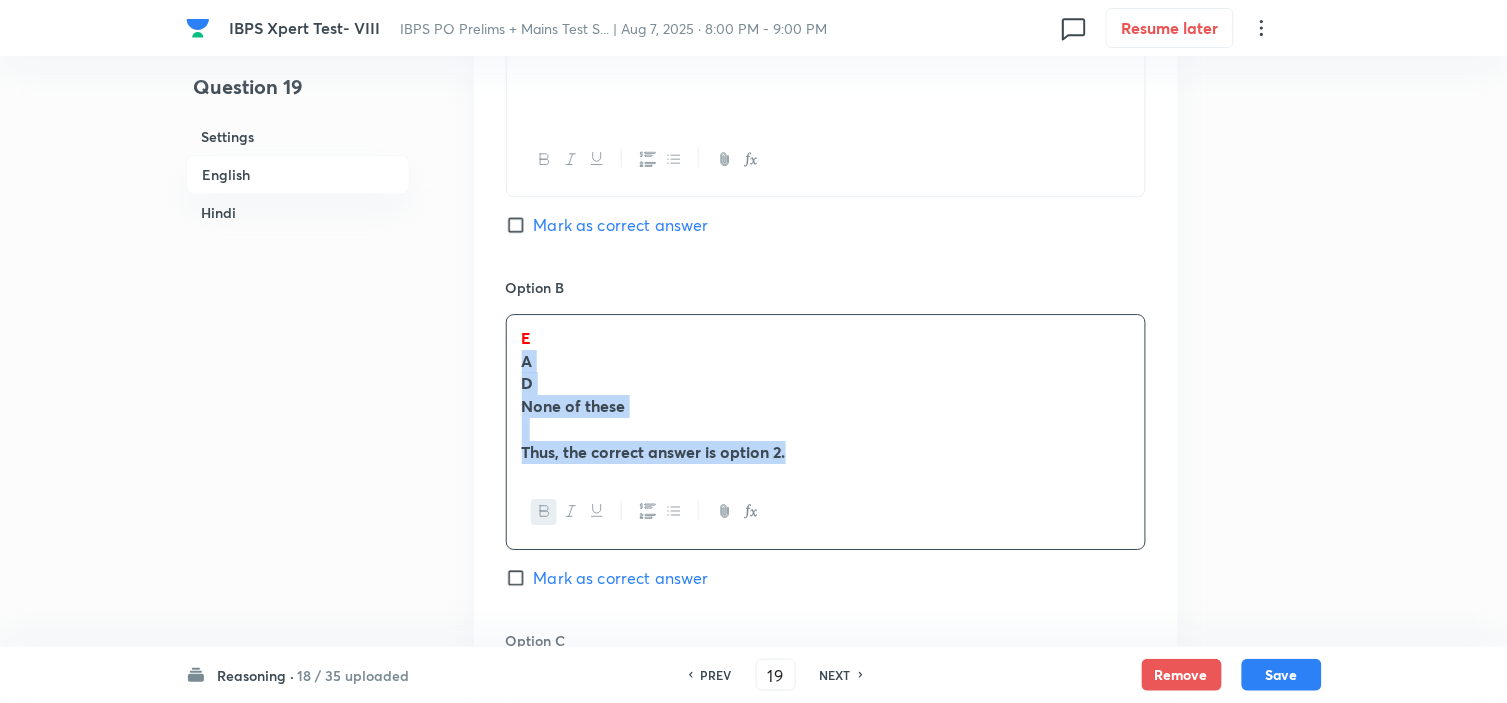 drag, startPoint x: 512, startPoint y: 364, endPoint x: 936, endPoint y: 534, distance: 456.81067 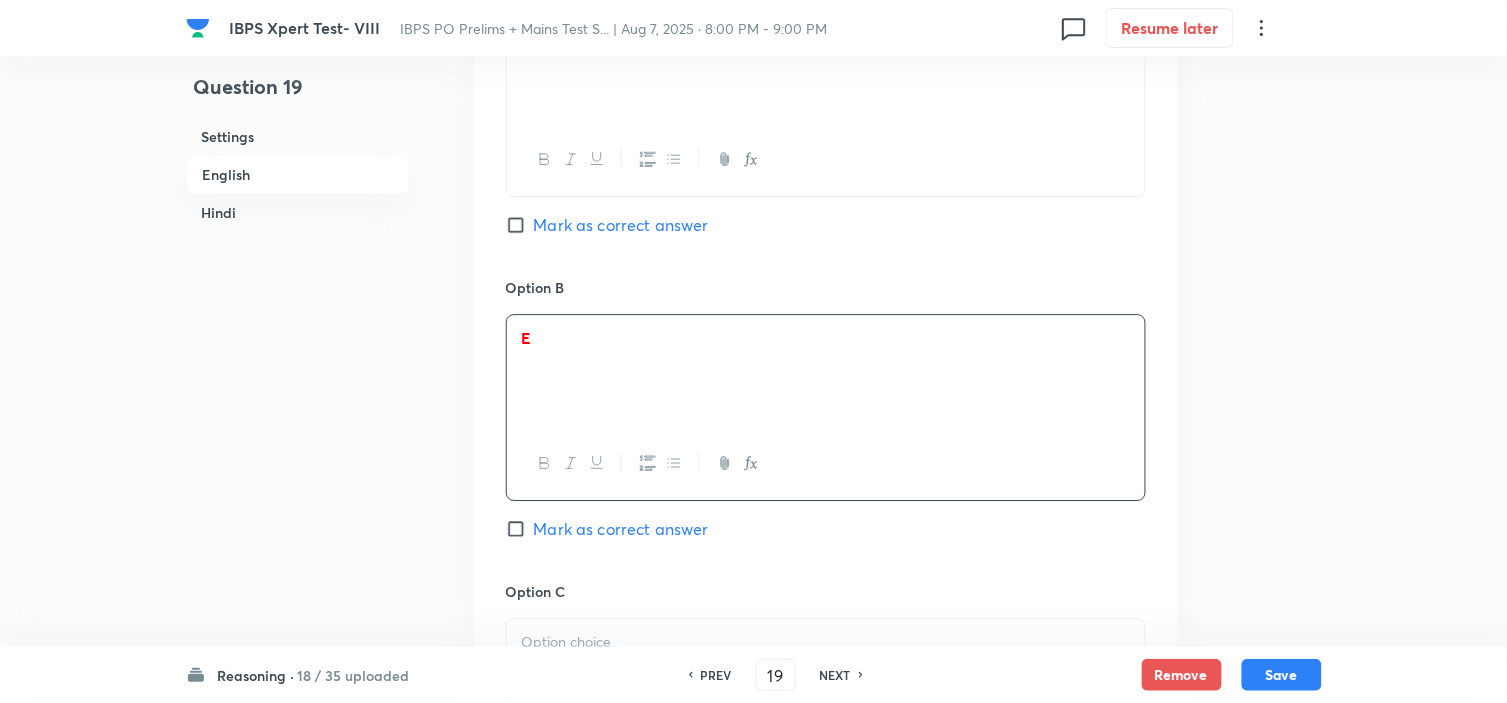 scroll, scrollTop: 1666, scrollLeft: 0, axis: vertical 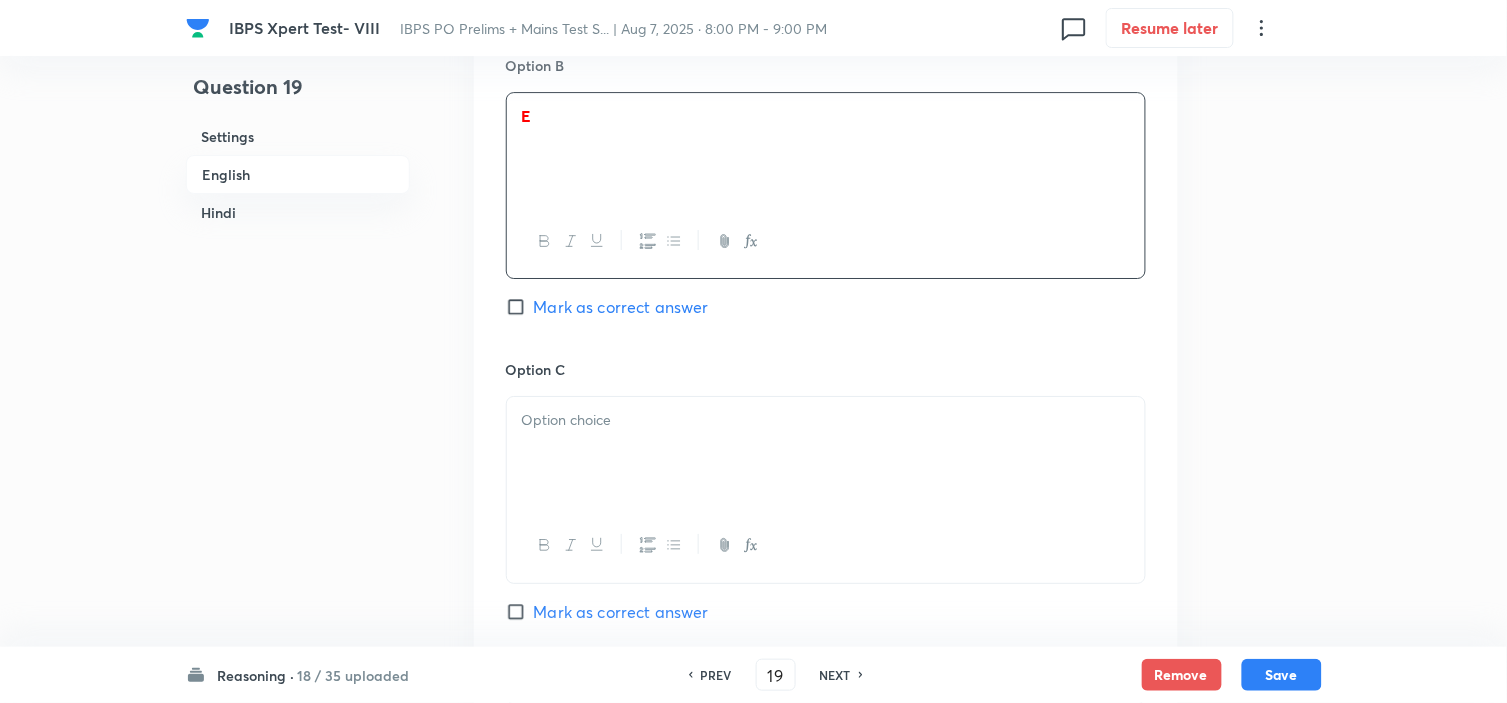 drag, startPoint x: 542, startPoint y: 436, endPoint x: 534, endPoint y: 412, distance: 25.298222 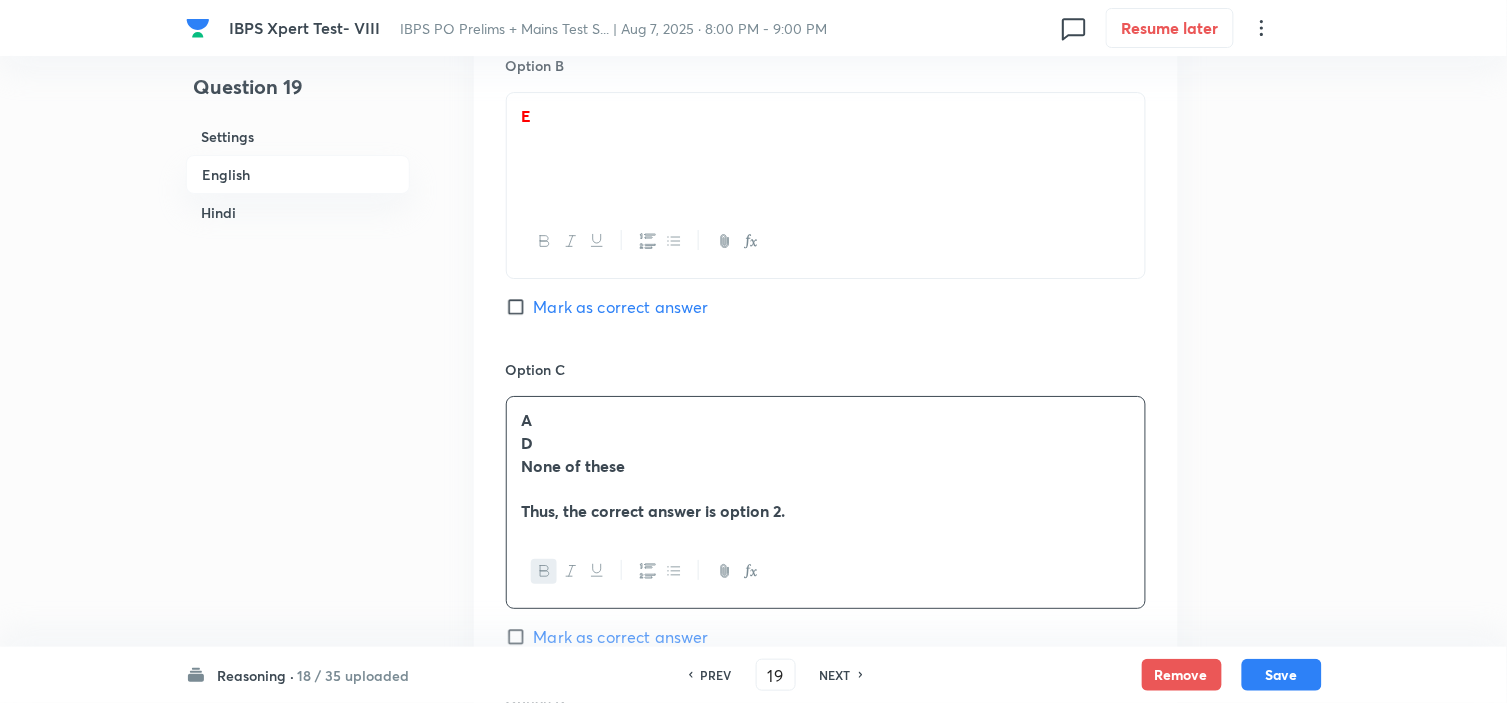 click on "Mark as correct answer" at bounding box center (621, 307) 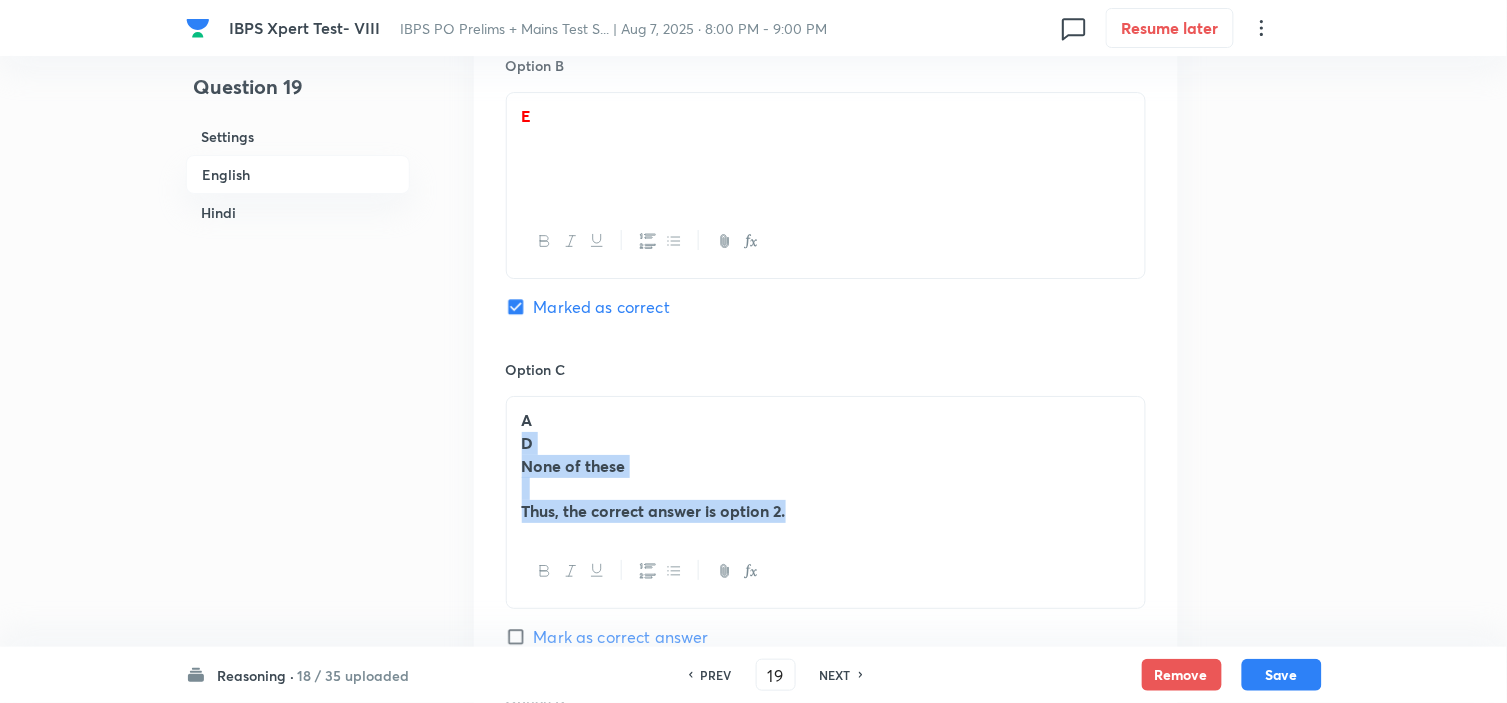 drag, startPoint x: 514, startPoint y: 446, endPoint x: 961, endPoint y: 548, distance: 458.4899 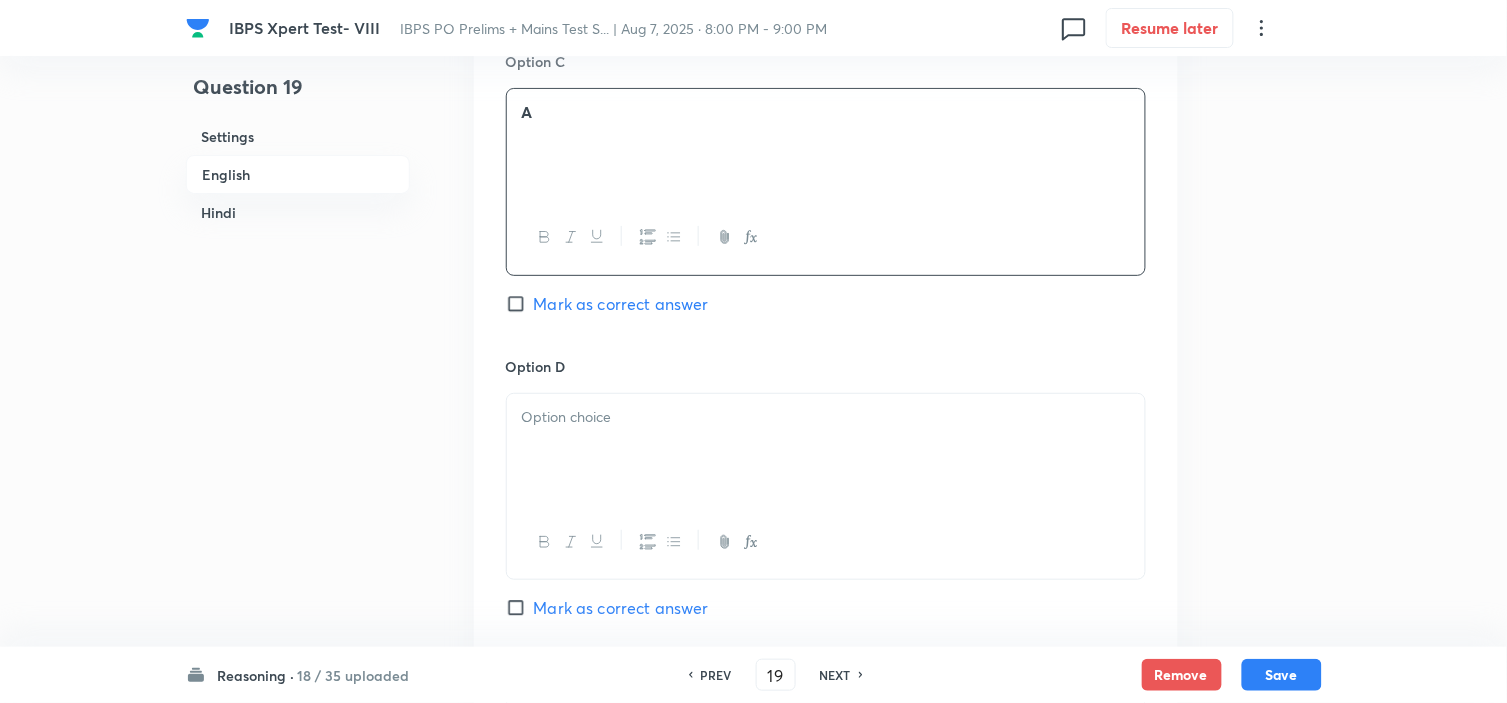 scroll, scrollTop: 2000, scrollLeft: 0, axis: vertical 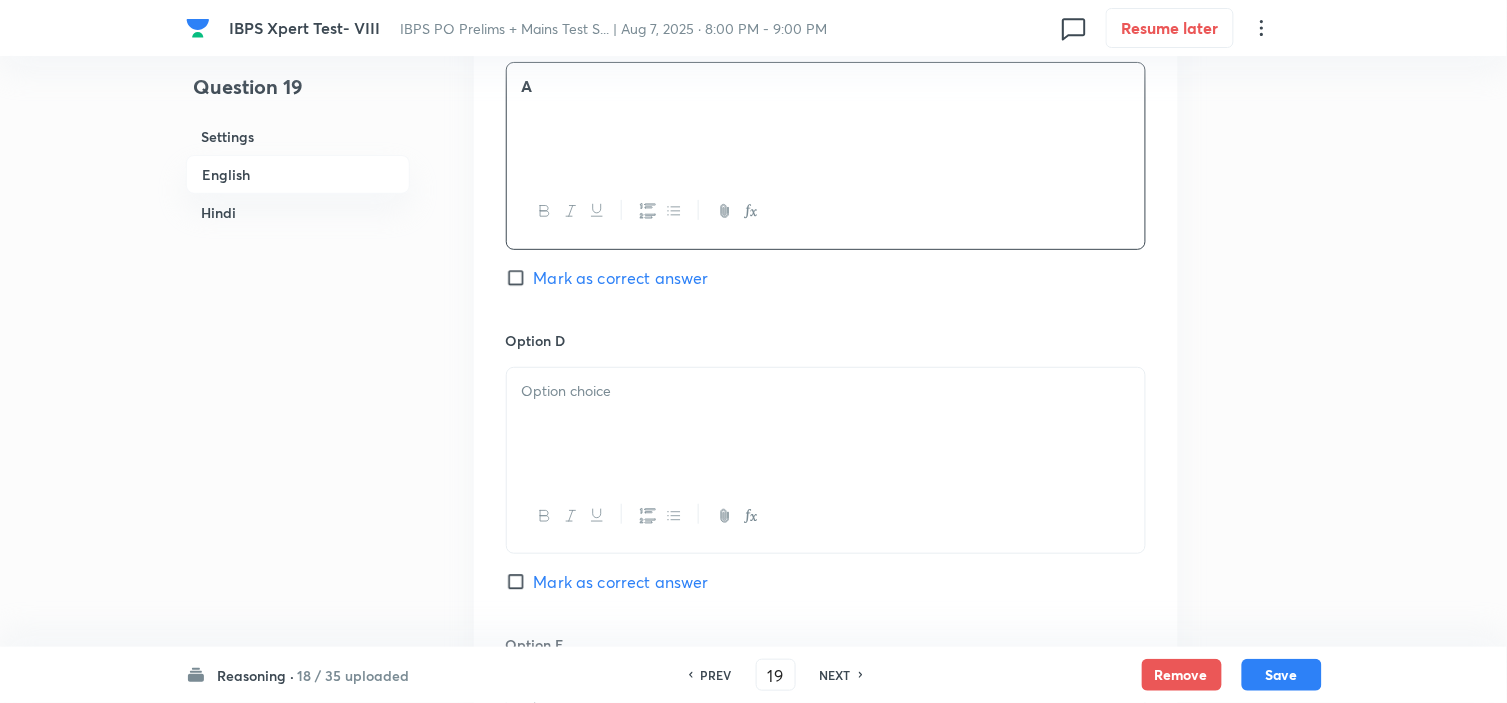drag, startPoint x: 596, startPoint y: 470, endPoint x: 591, endPoint y: 461, distance: 10.29563 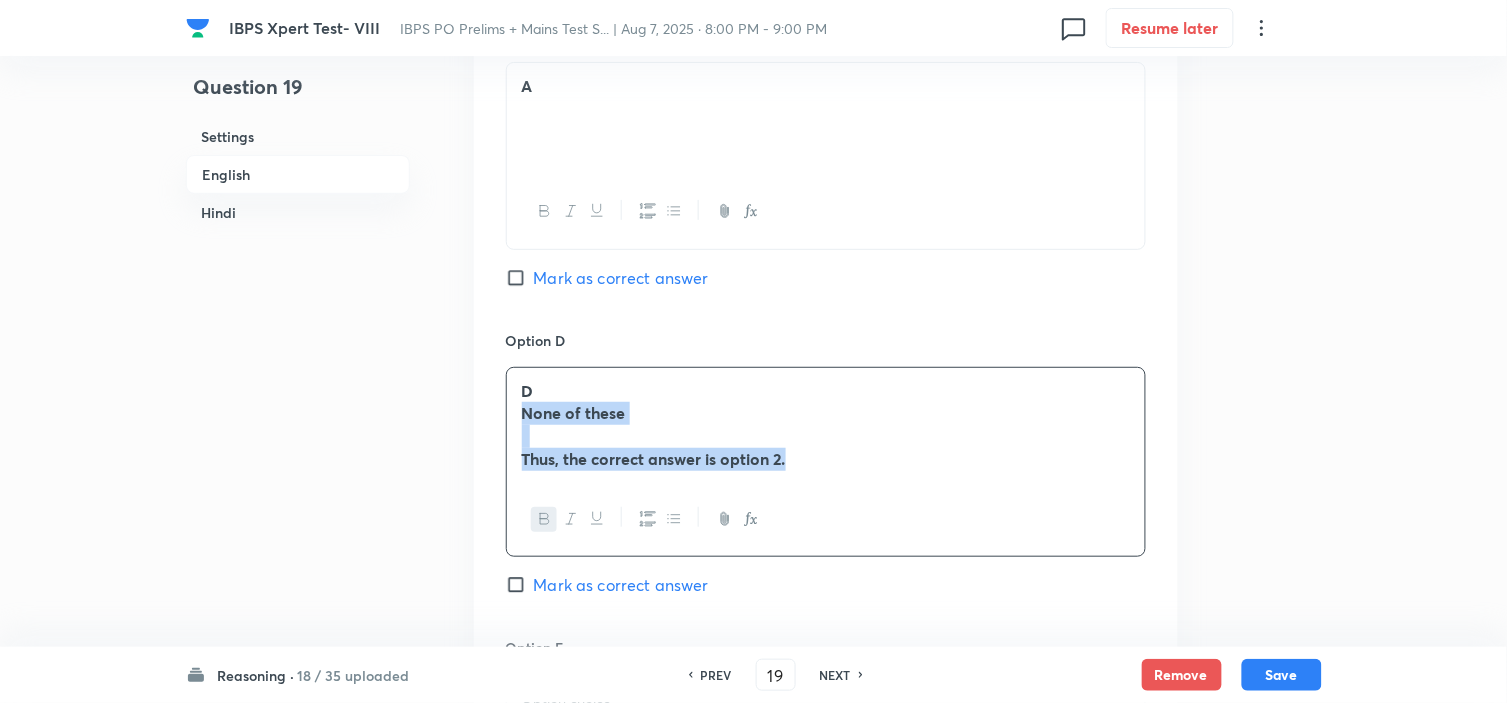 drag, startPoint x: 516, startPoint y: 420, endPoint x: 933, endPoint y: 537, distance: 433.10275 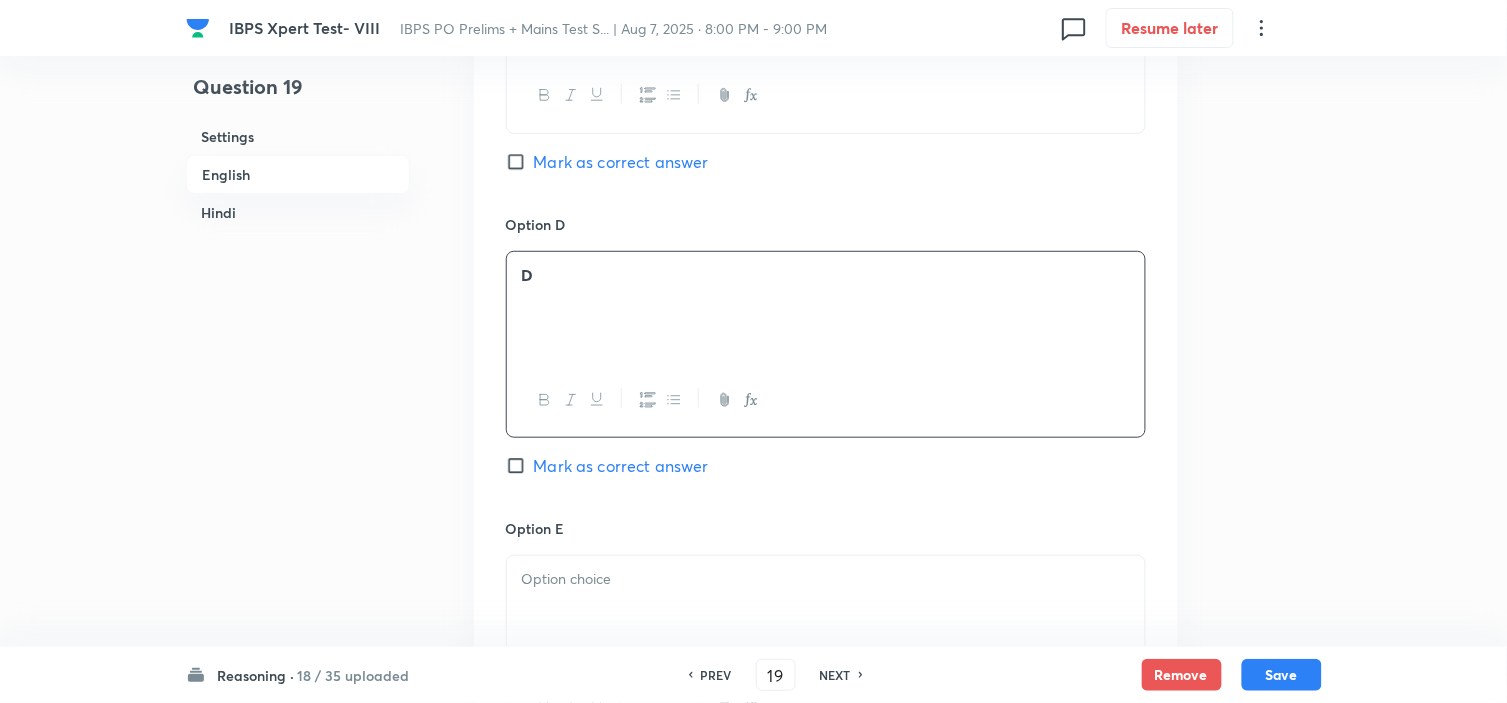 scroll, scrollTop: 2222, scrollLeft: 0, axis: vertical 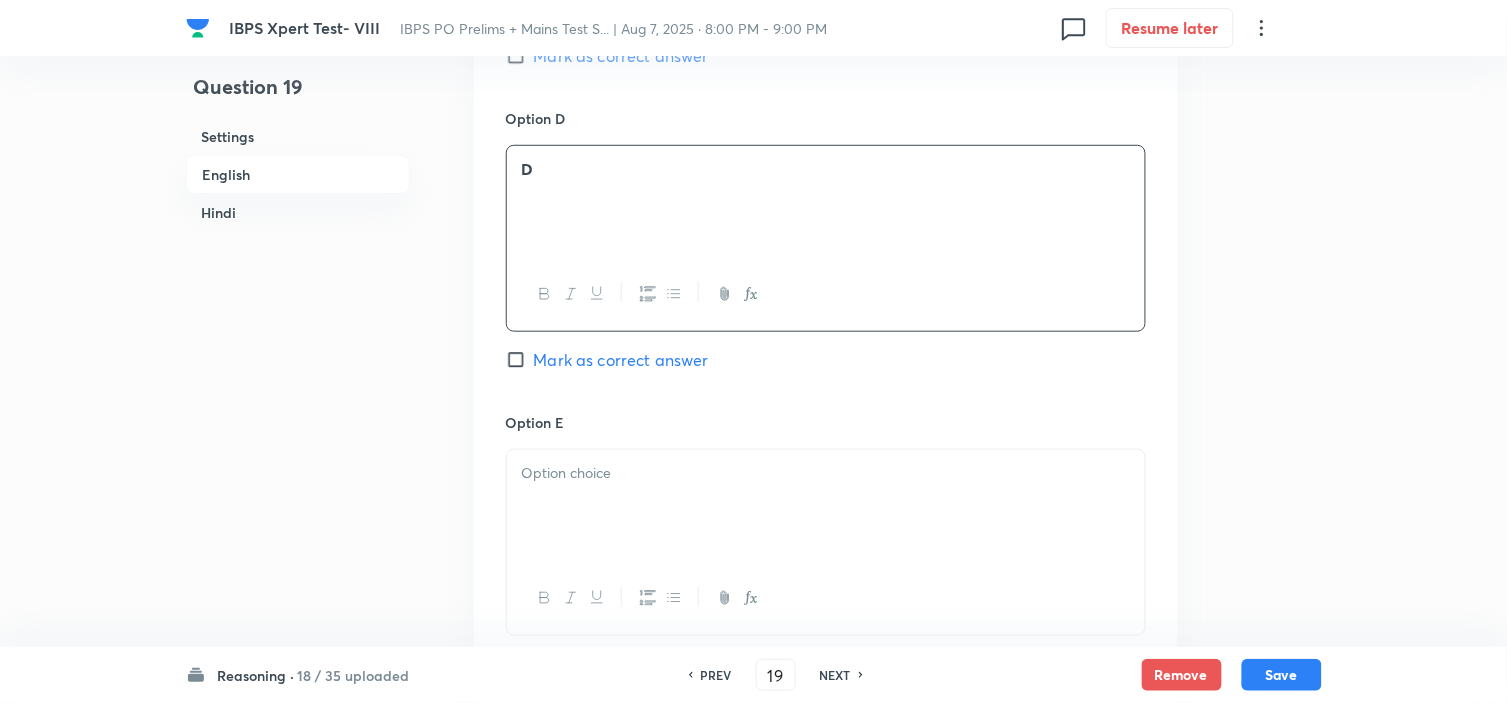 click at bounding box center [826, 506] 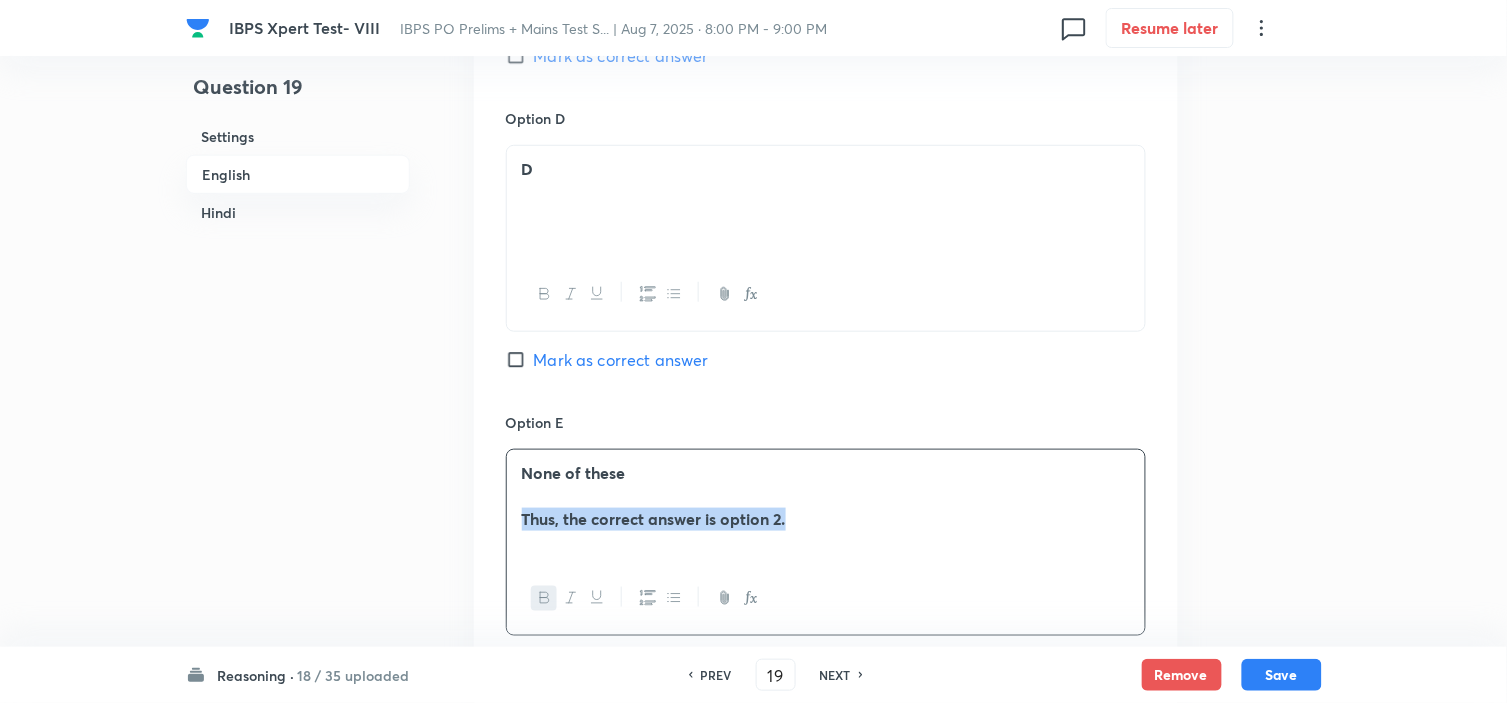 drag, startPoint x: 513, startPoint y: 523, endPoint x: 968, endPoint y: 571, distance: 457.52487 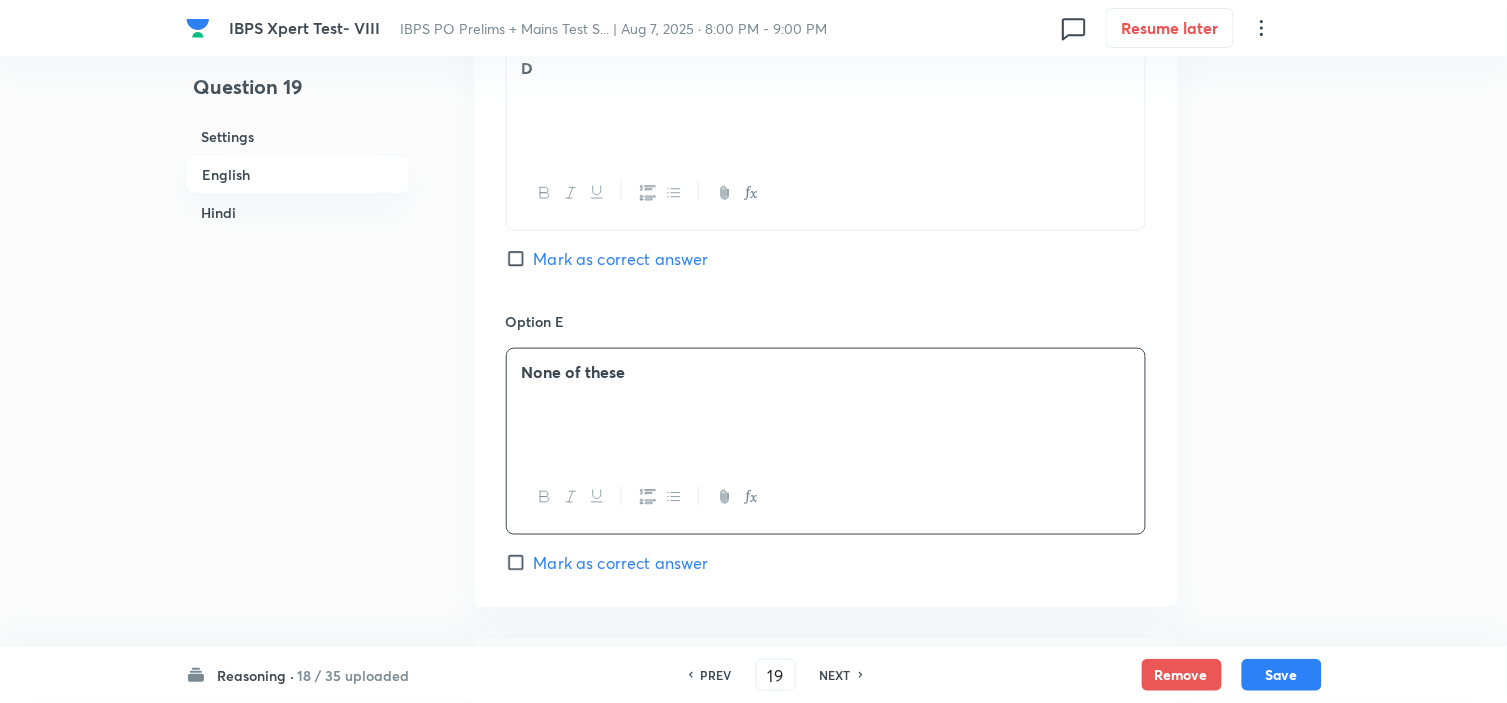 scroll, scrollTop: 2555, scrollLeft: 0, axis: vertical 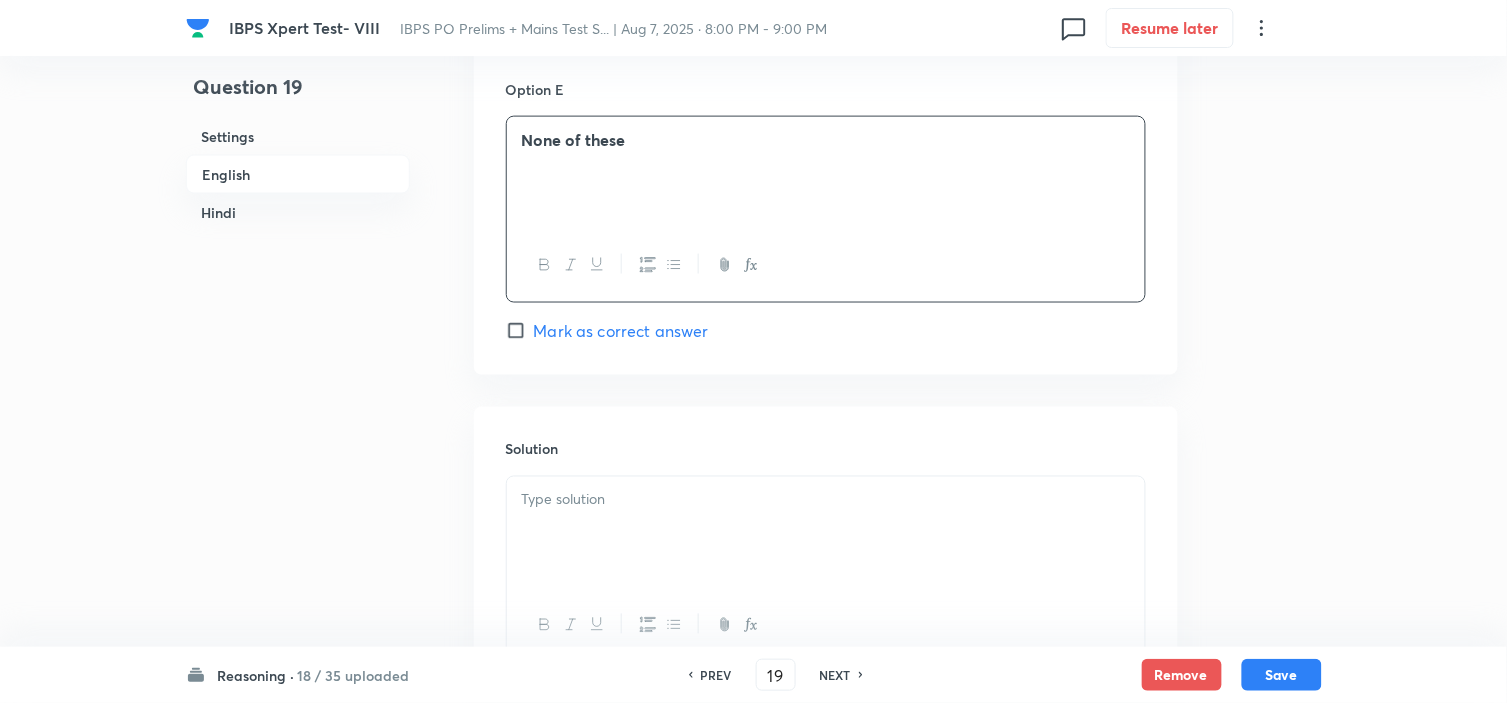 click at bounding box center (826, 533) 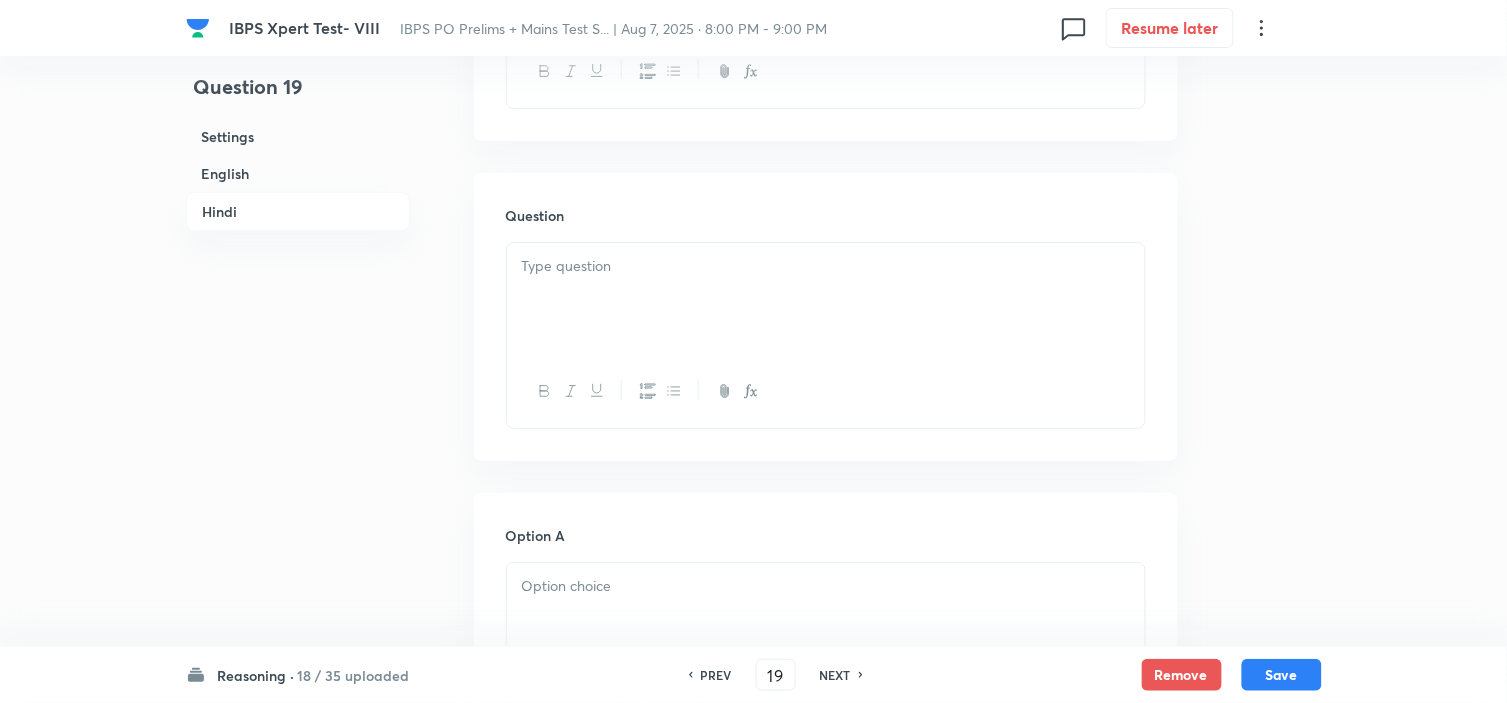 scroll, scrollTop: 3666, scrollLeft: 0, axis: vertical 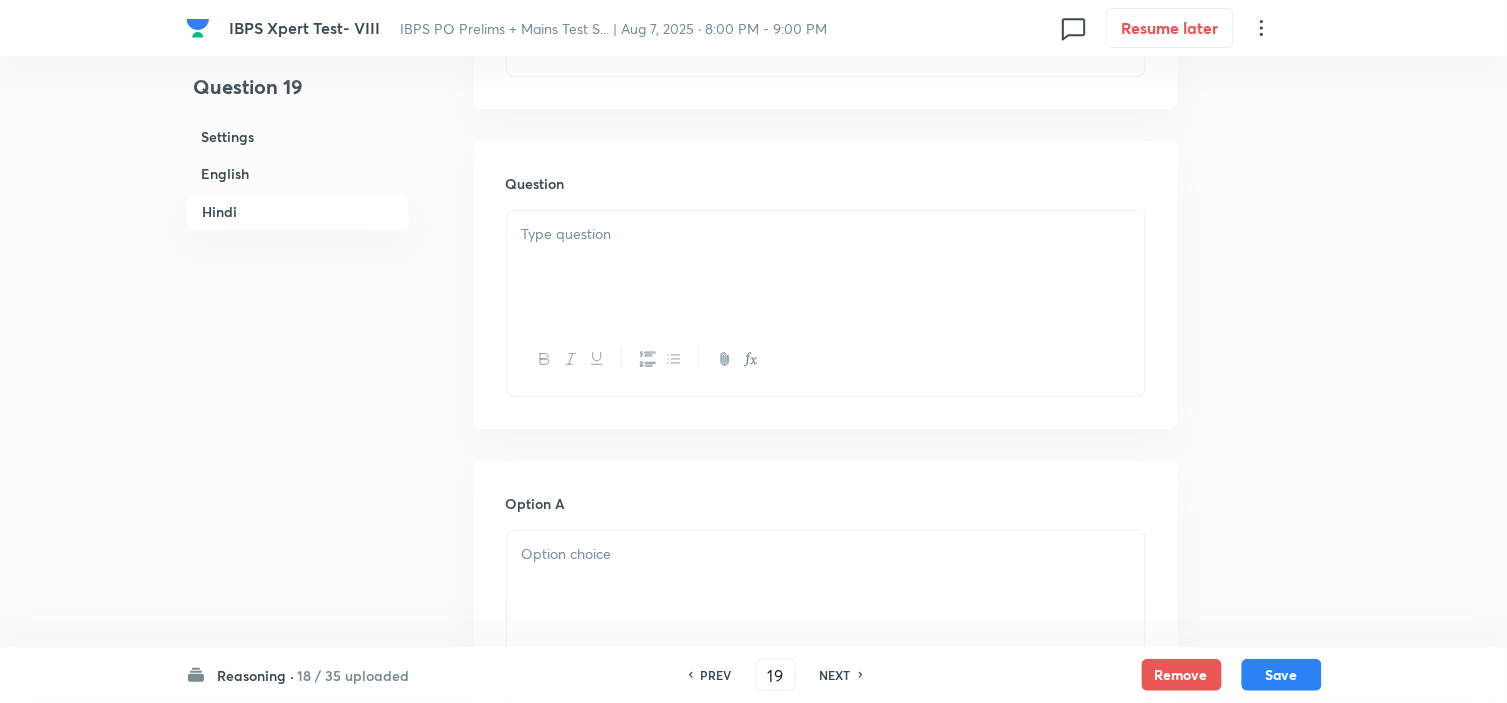 click at bounding box center (826, 267) 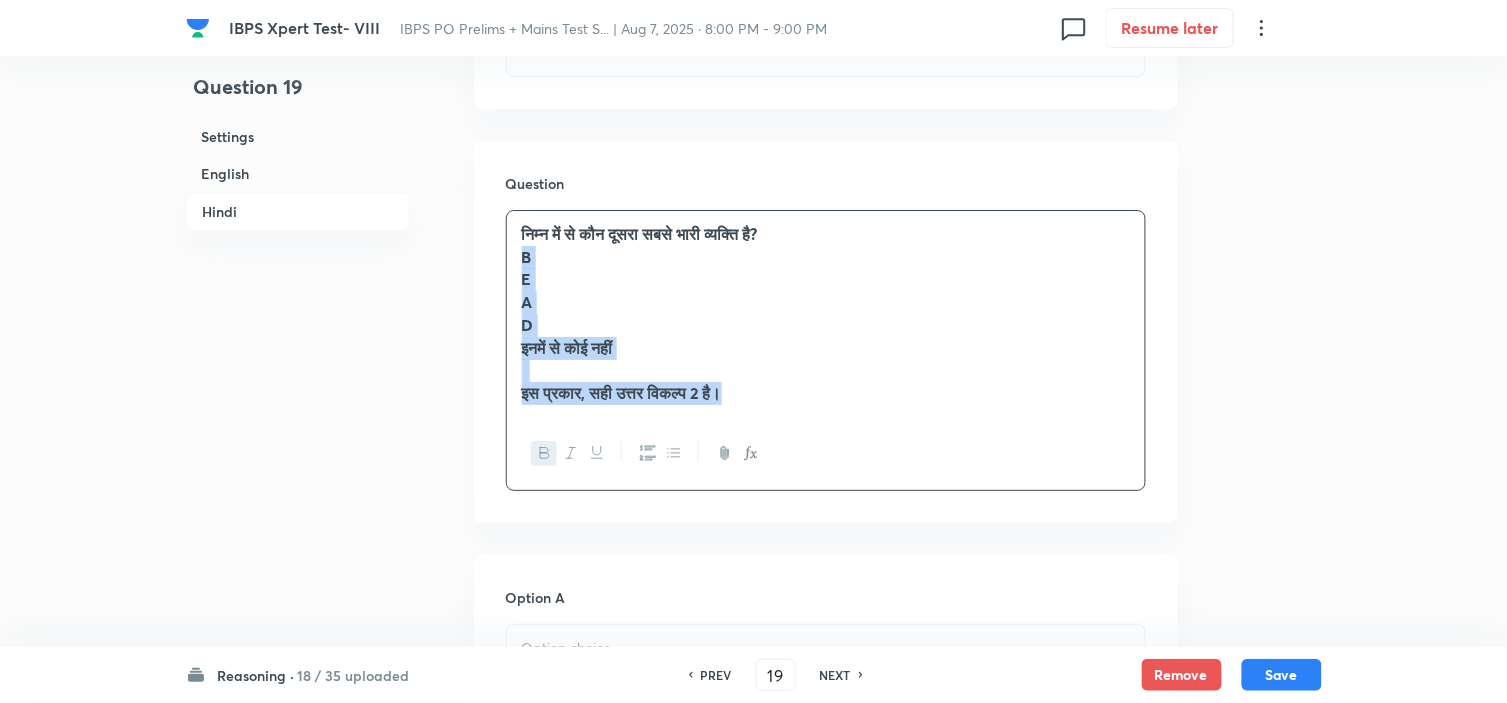 drag, startPoint x: 511, startPoint y: 263, endPoint x: 976, endPoint y: 515, distance: 528.8941 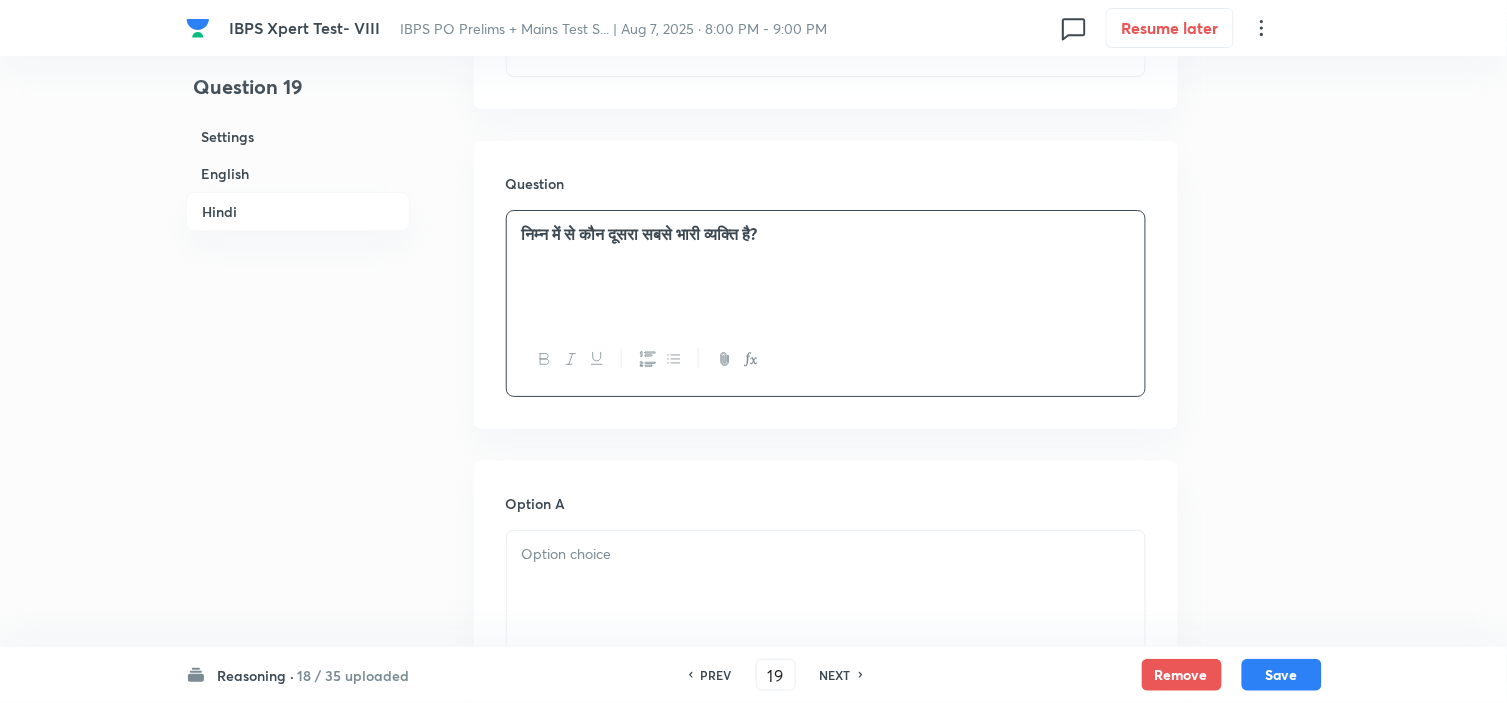 click at bounding box center [826, 554] 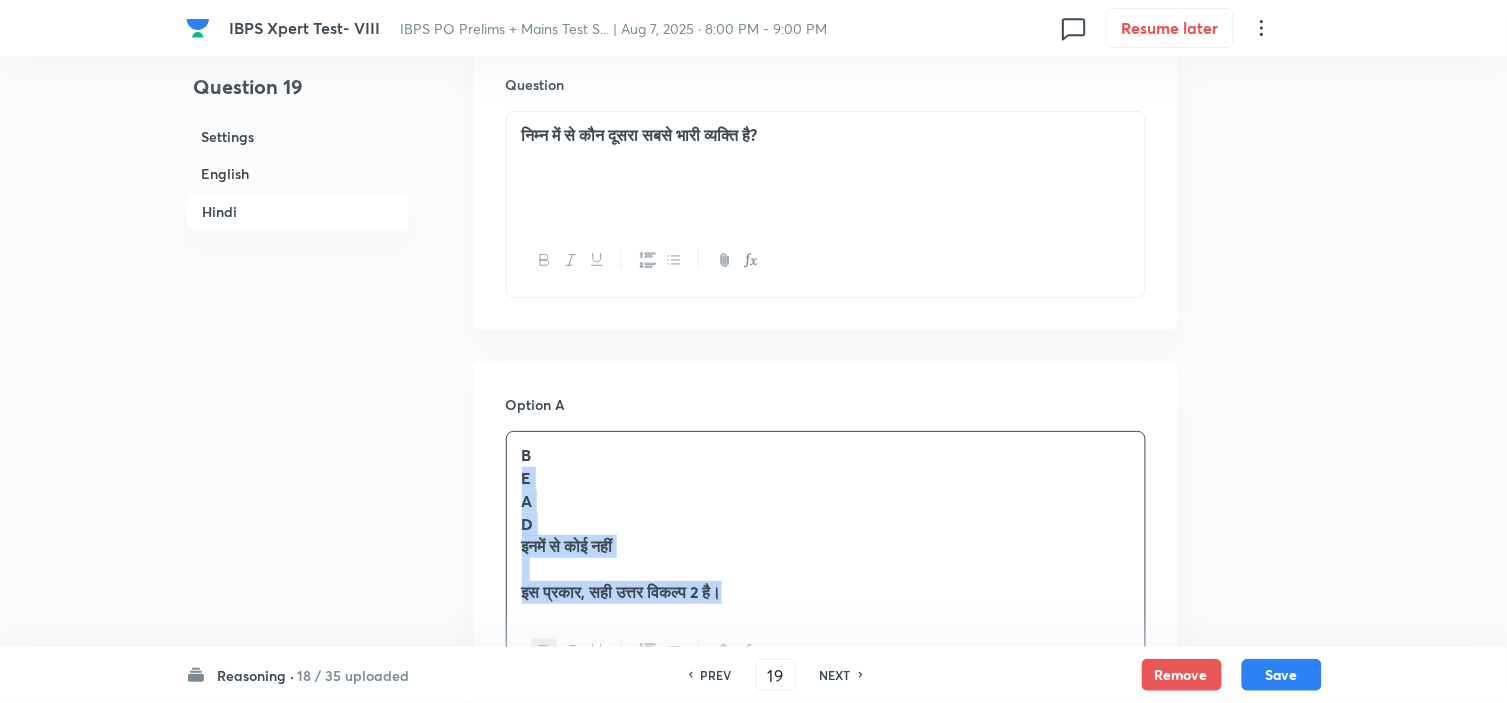 drag, startPoint x: 523, startPoint y: 586, endPoint x: 820, endPoint y: 694, distance: 316.0269 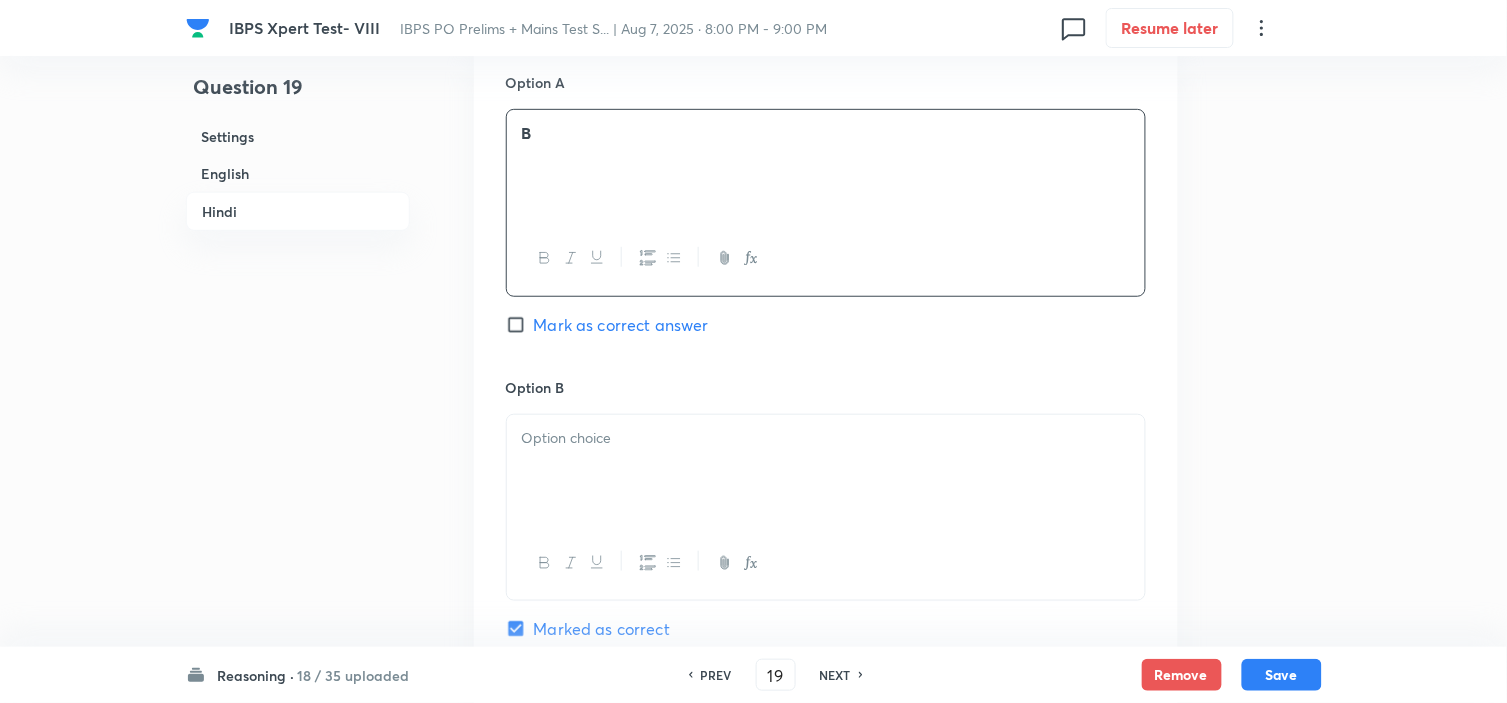 scroll, scrollTop: 4088, scrollLeft: 0, axis: vertical 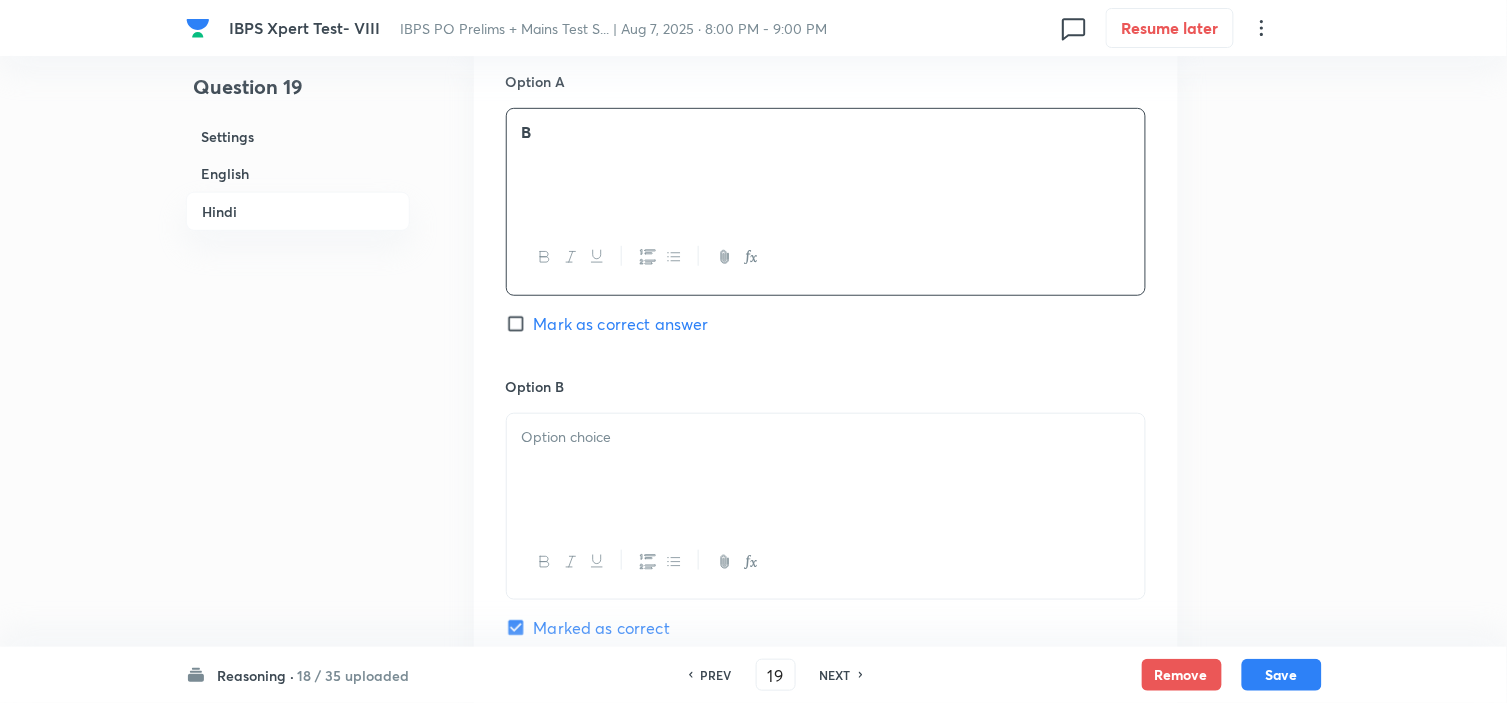 click at bounding box center [826, 470] 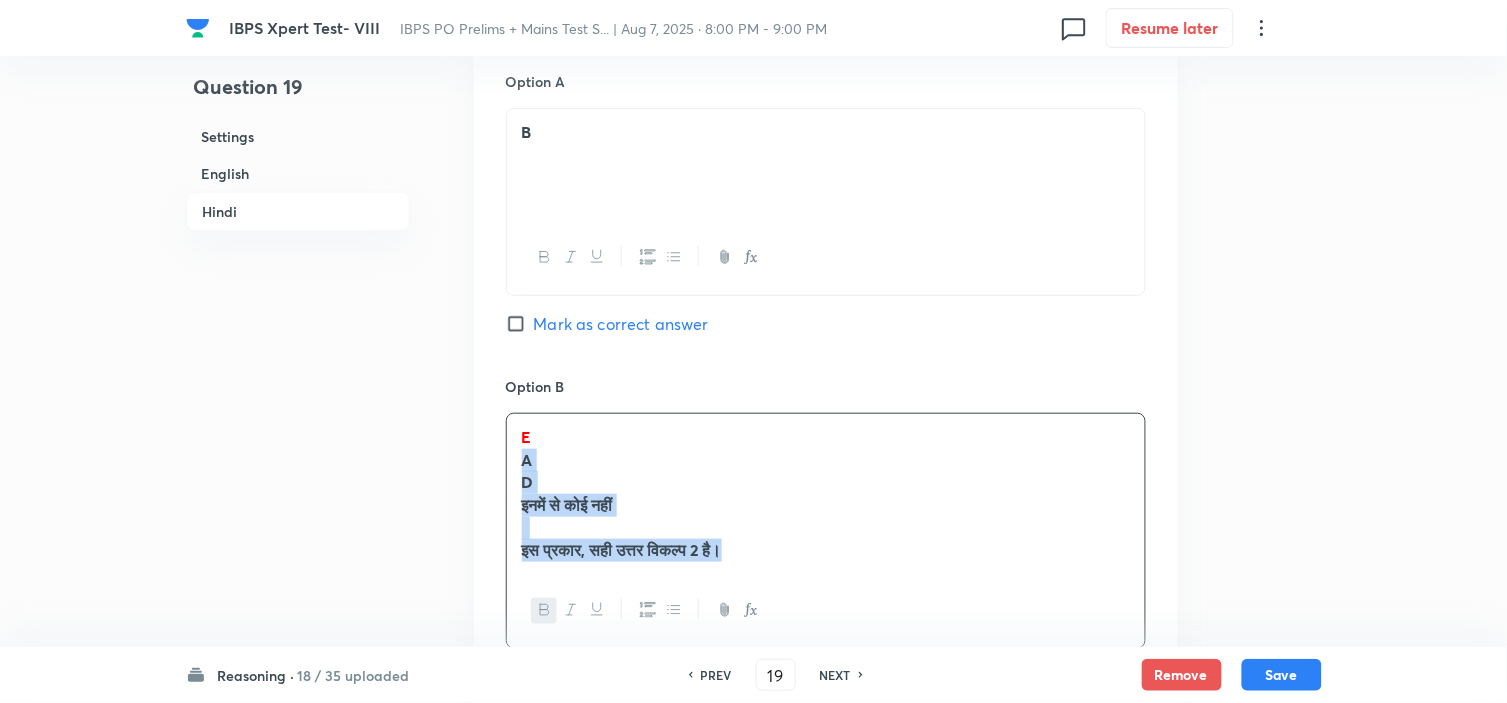 drag, startPoint x: 517, startPoint y: 474, endPoint x: 860, endPoint y: 643, distance: 382.37418 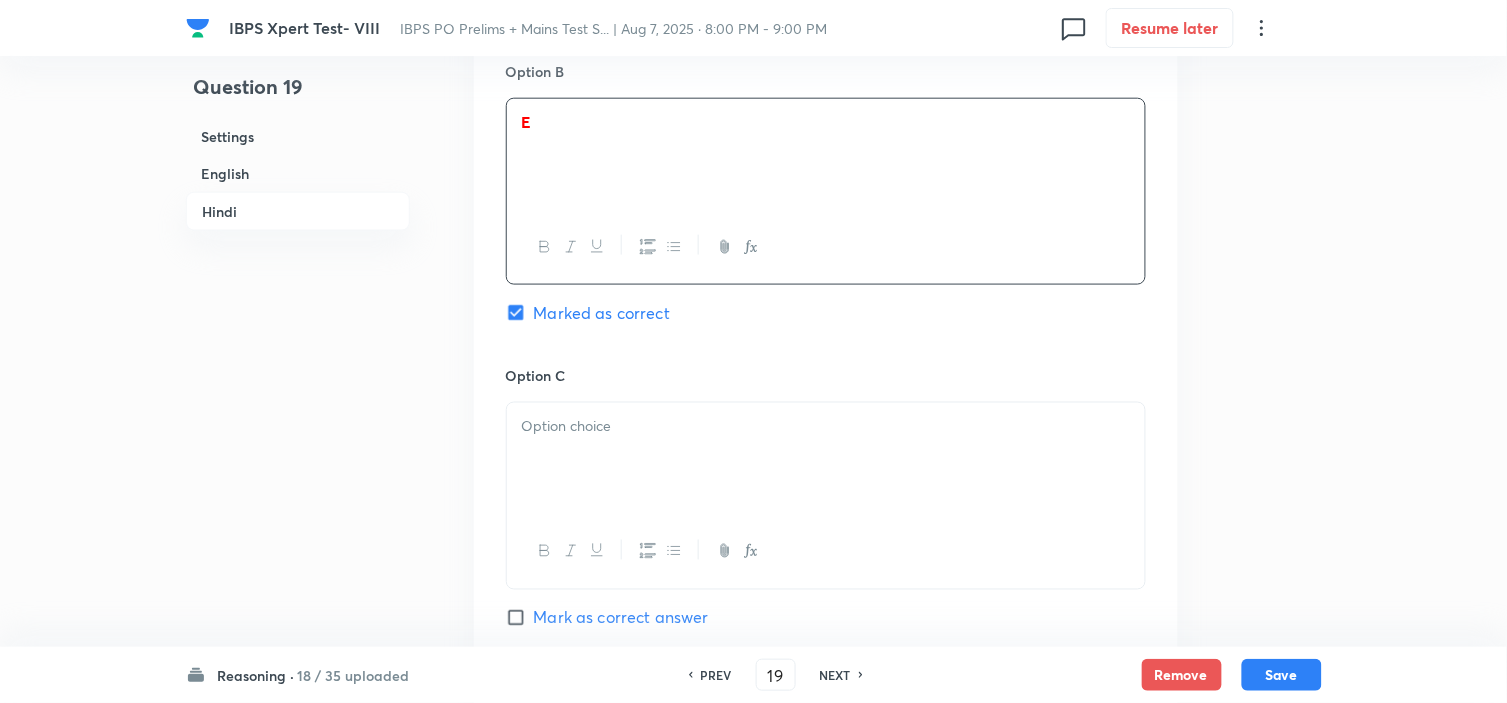 scroll, scrollTop: 4422, scrollLeft: 0, axis: vertical 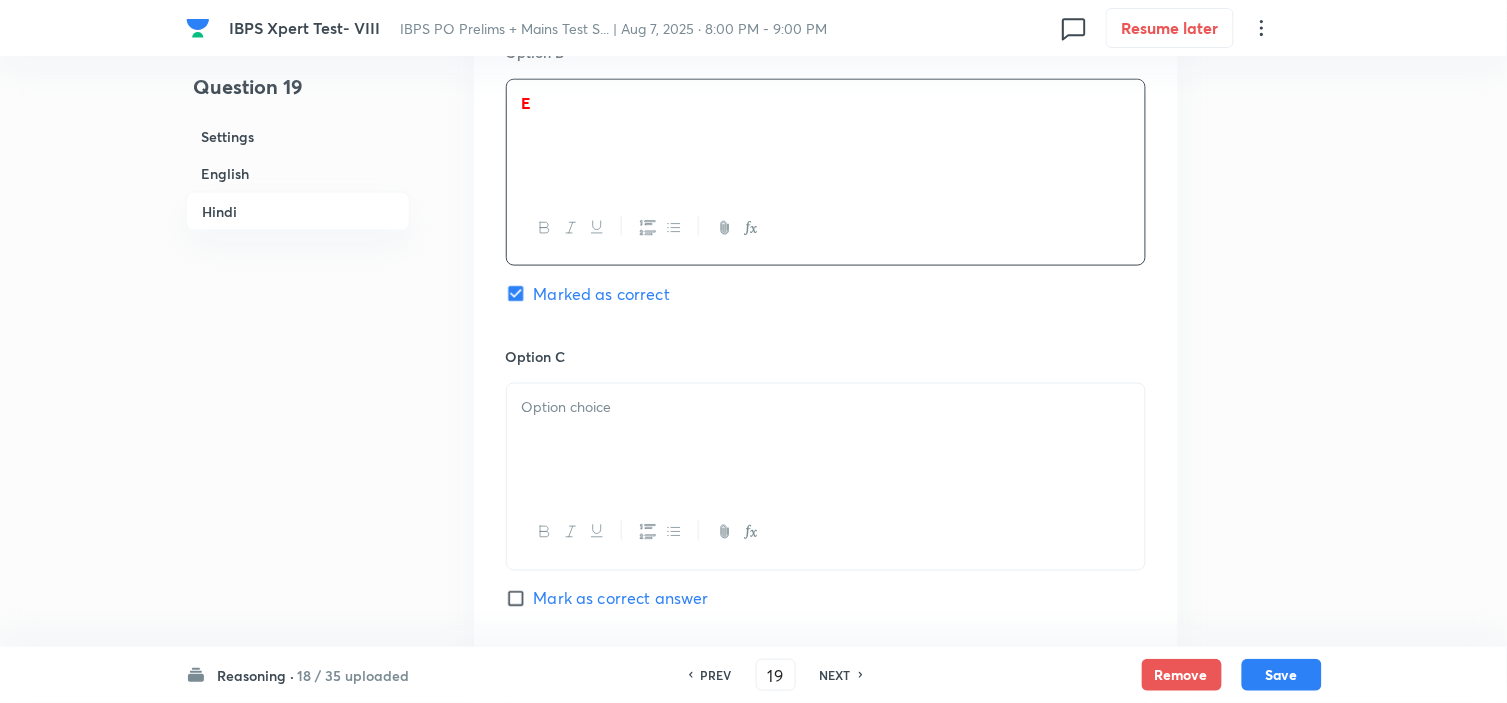 click at bounding box center [826, 440] 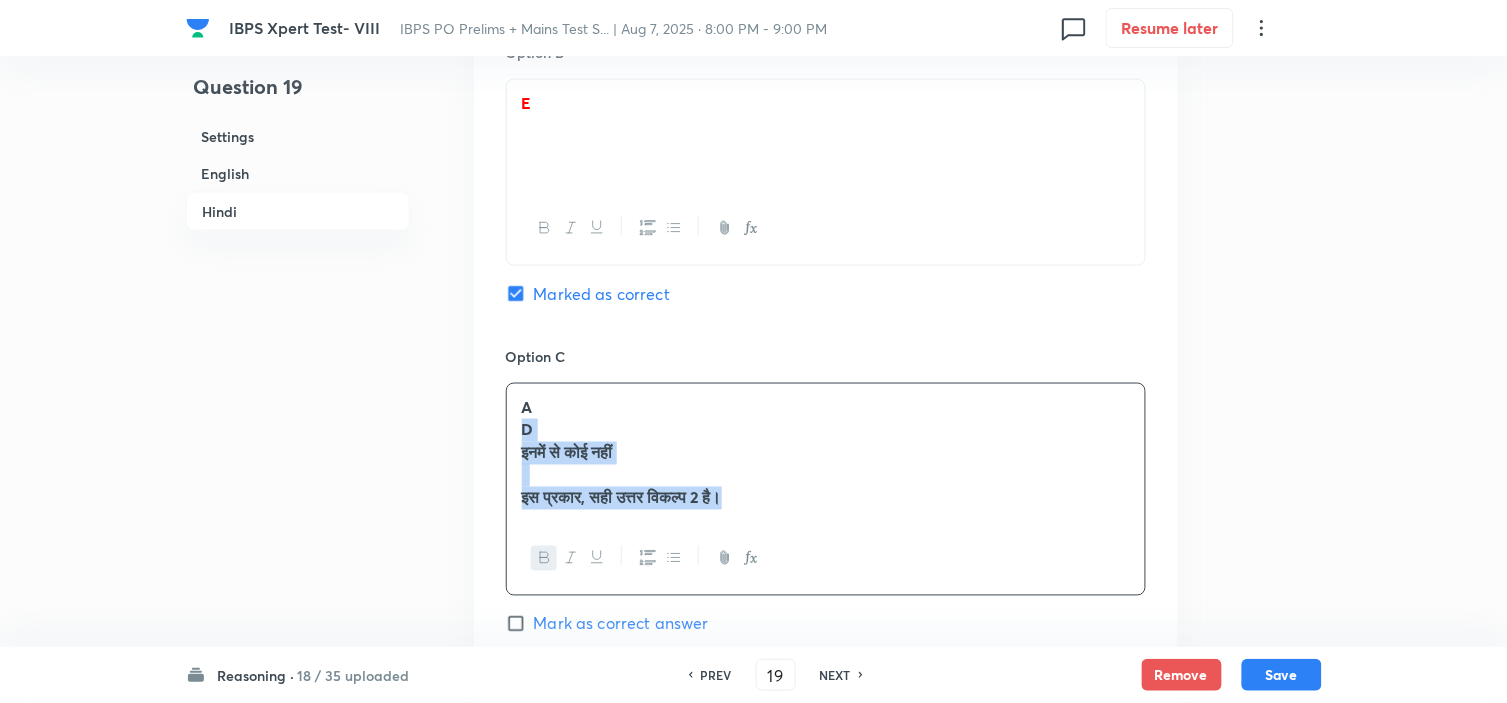 drag, startPoint x: 513, startPoint y: 432, endPoint x: 936, endPoint y: 634, distance: 468.75687 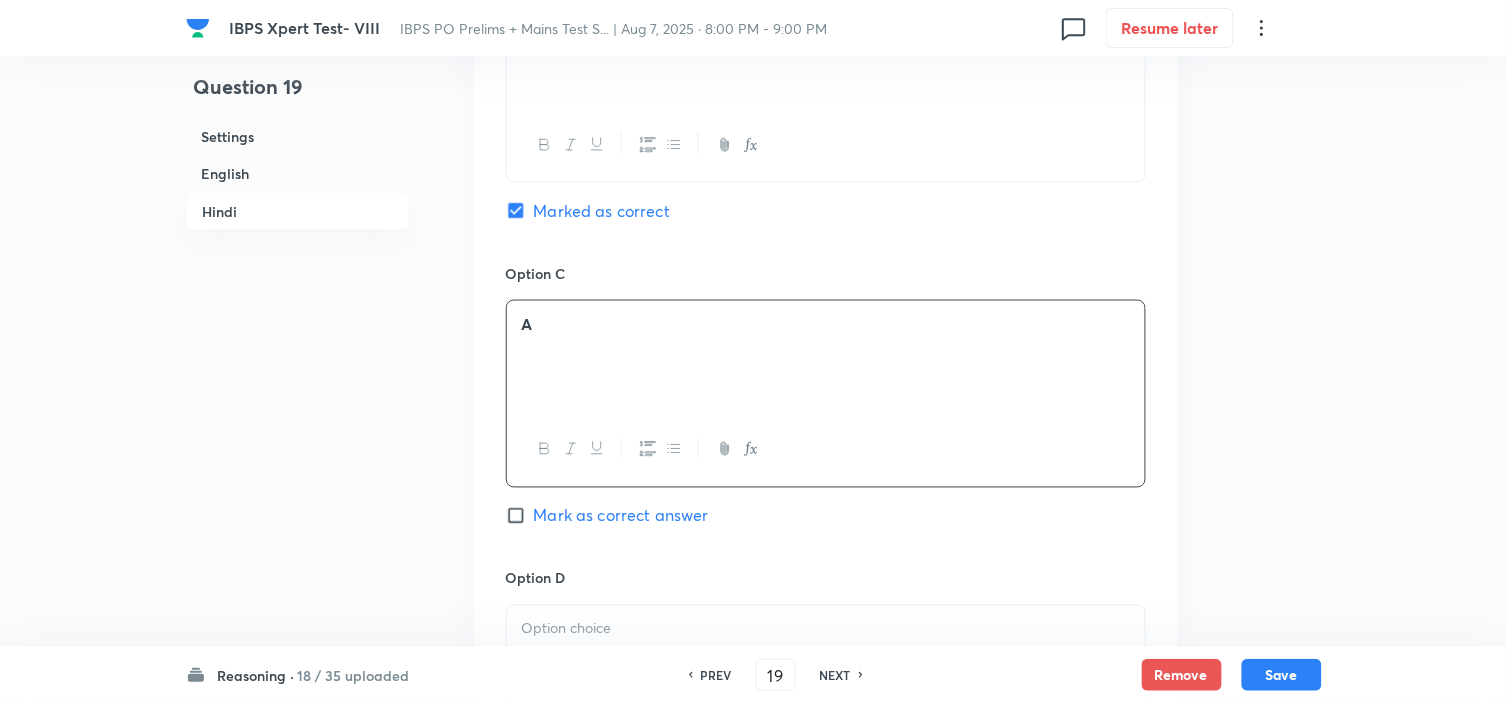 scroll, scrollTop: 4644, scrollLeft: 0, axis: vertical 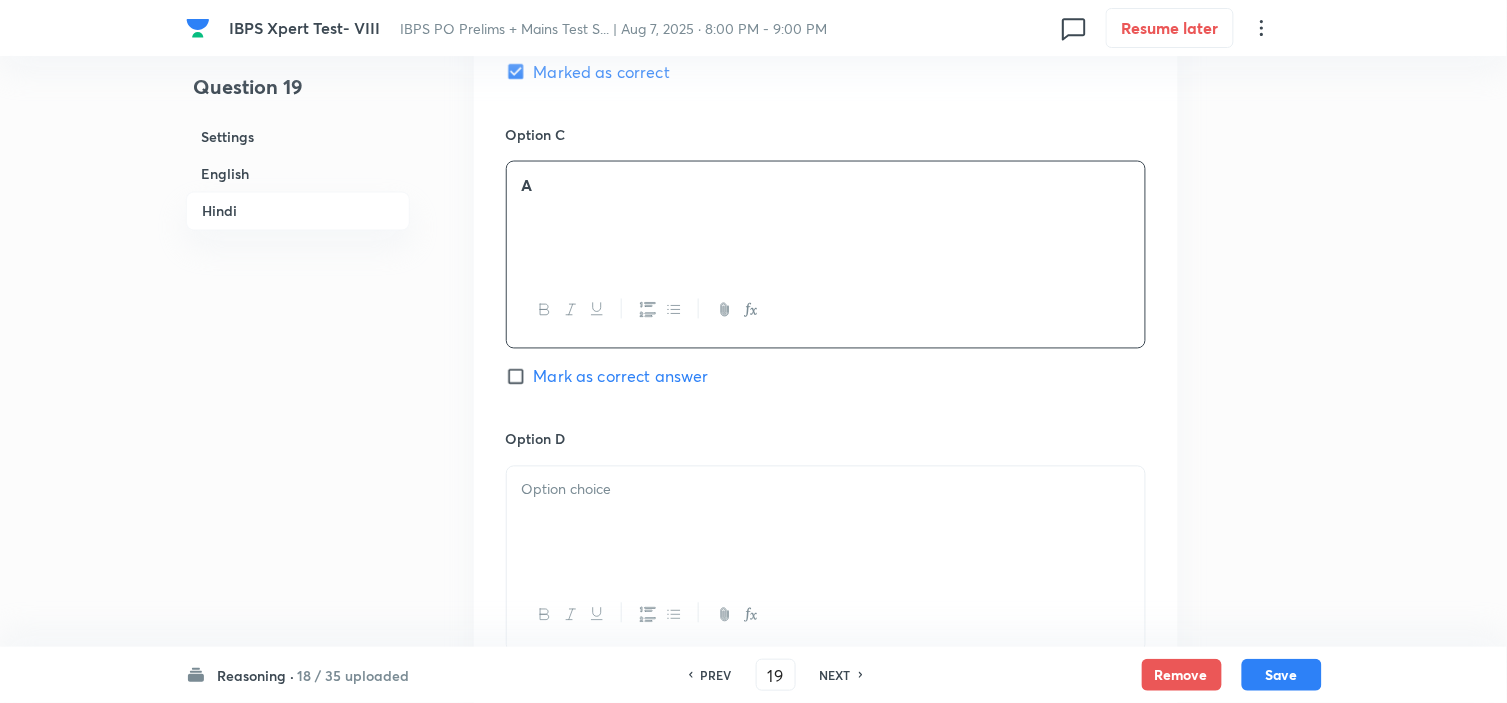 click at bounding box center (826, 523) 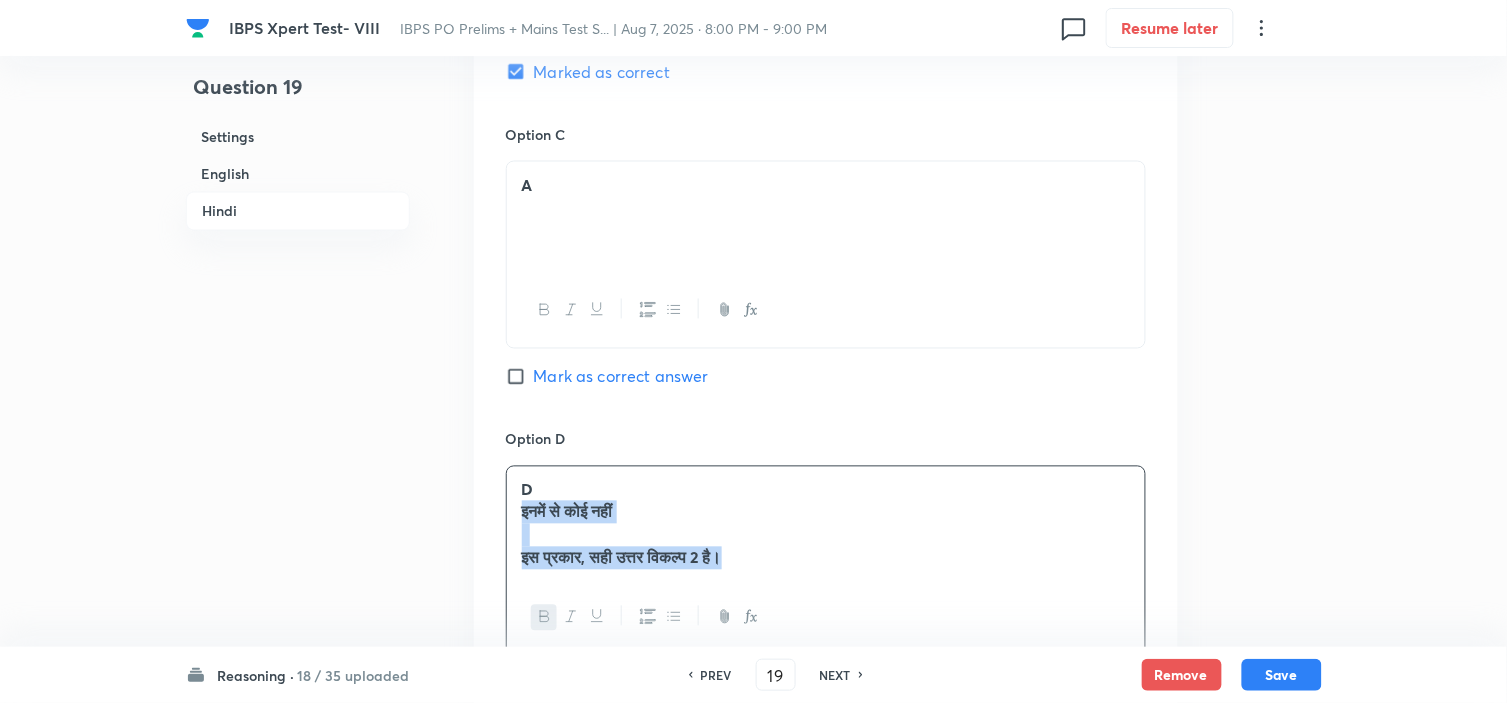 drag, startPoint x: 515, startPoint y: 521, endPoint x: 843, endPoint y: 594, distance: 336.0253 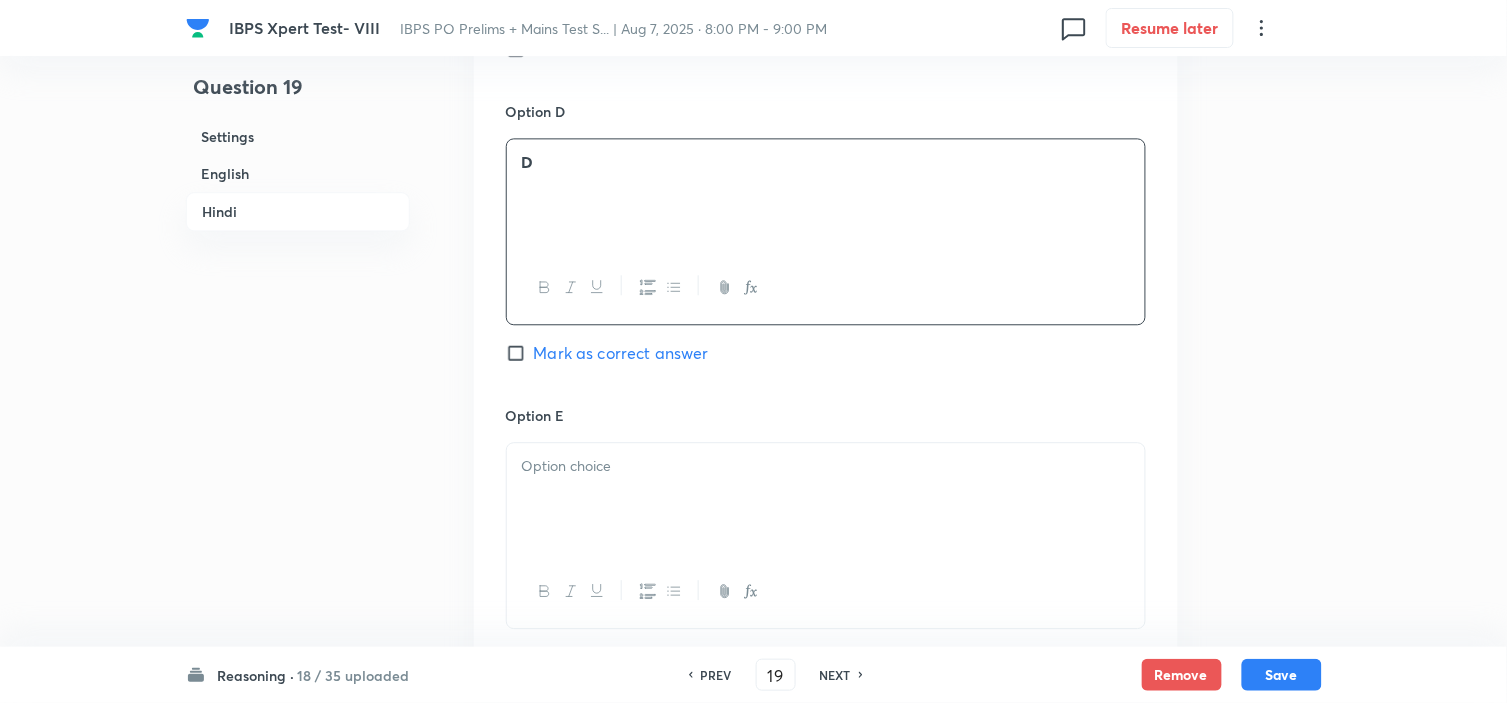 scroll, scrollTop: 4977, scrollLeft: 0, axis: vertical 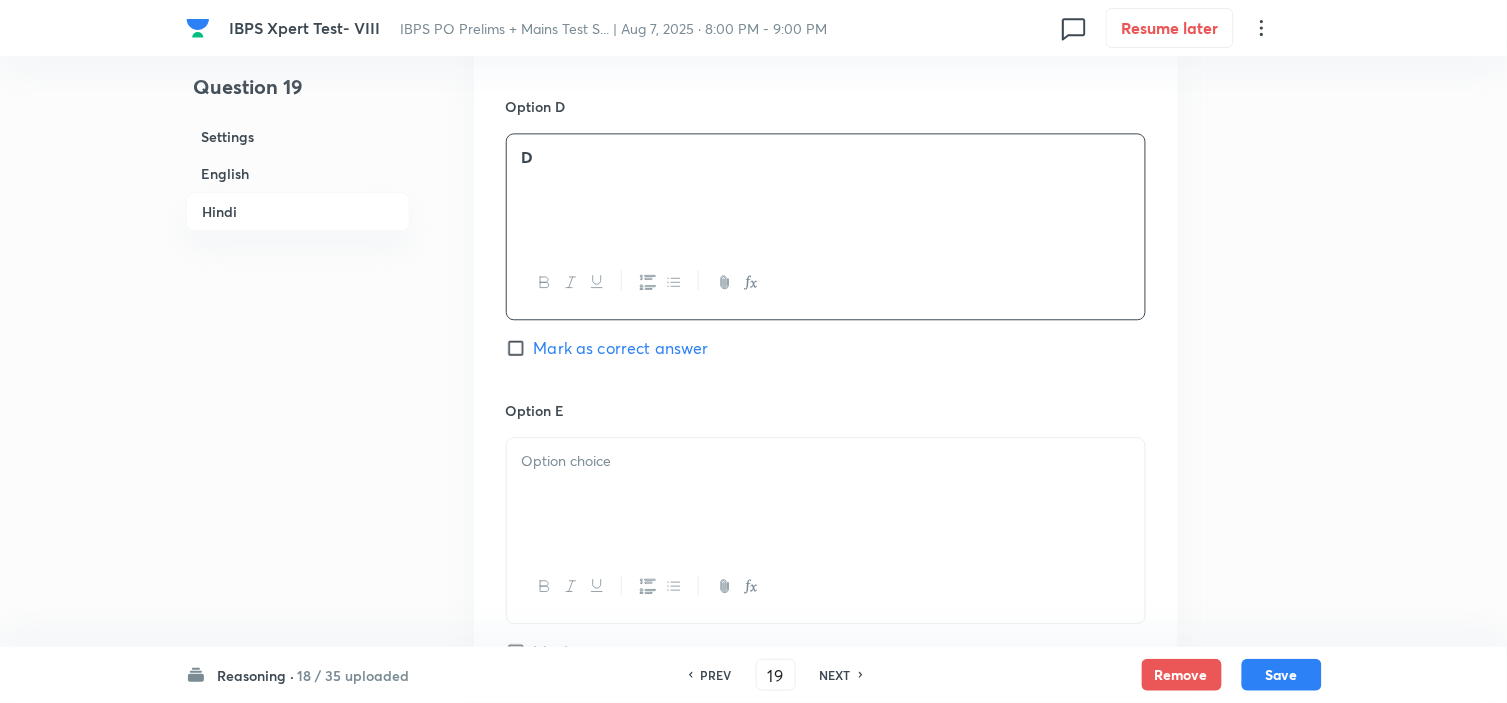 click at bounding box center (826, 494) 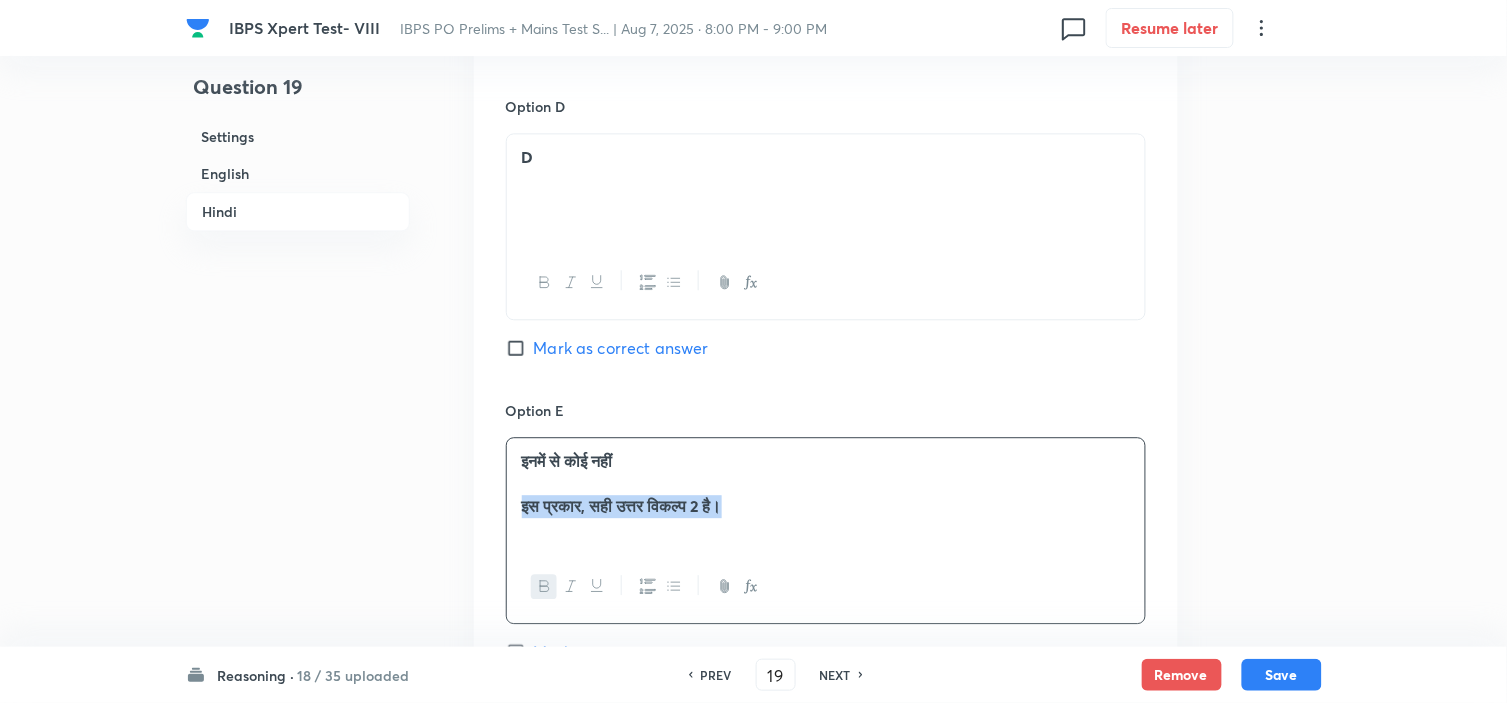 drag, startPoint x: 576, startPoint y: 537, endPoint x: 977, endPoint y: 586, distance: 403.98267 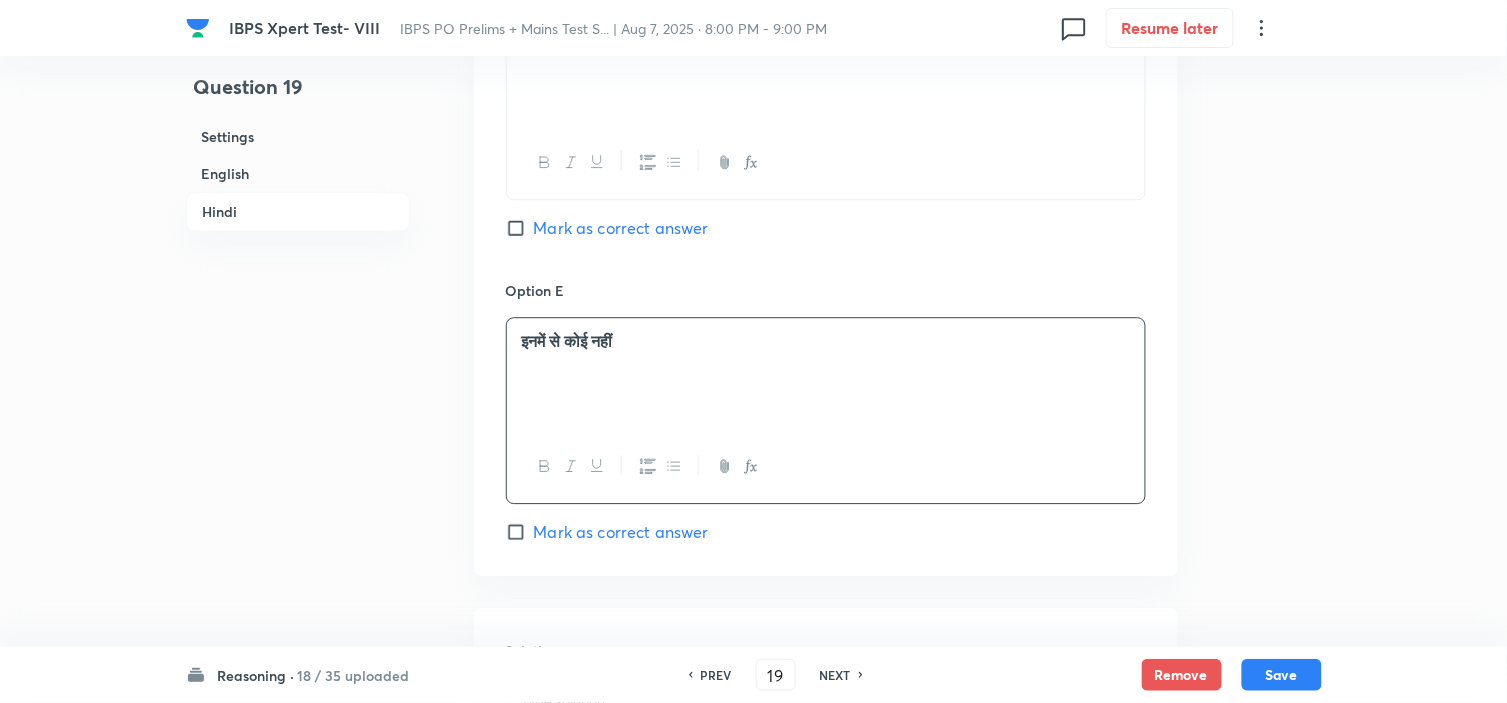 scroll, scrollTop: 5200, scrollLeft: 0, axis: vertical 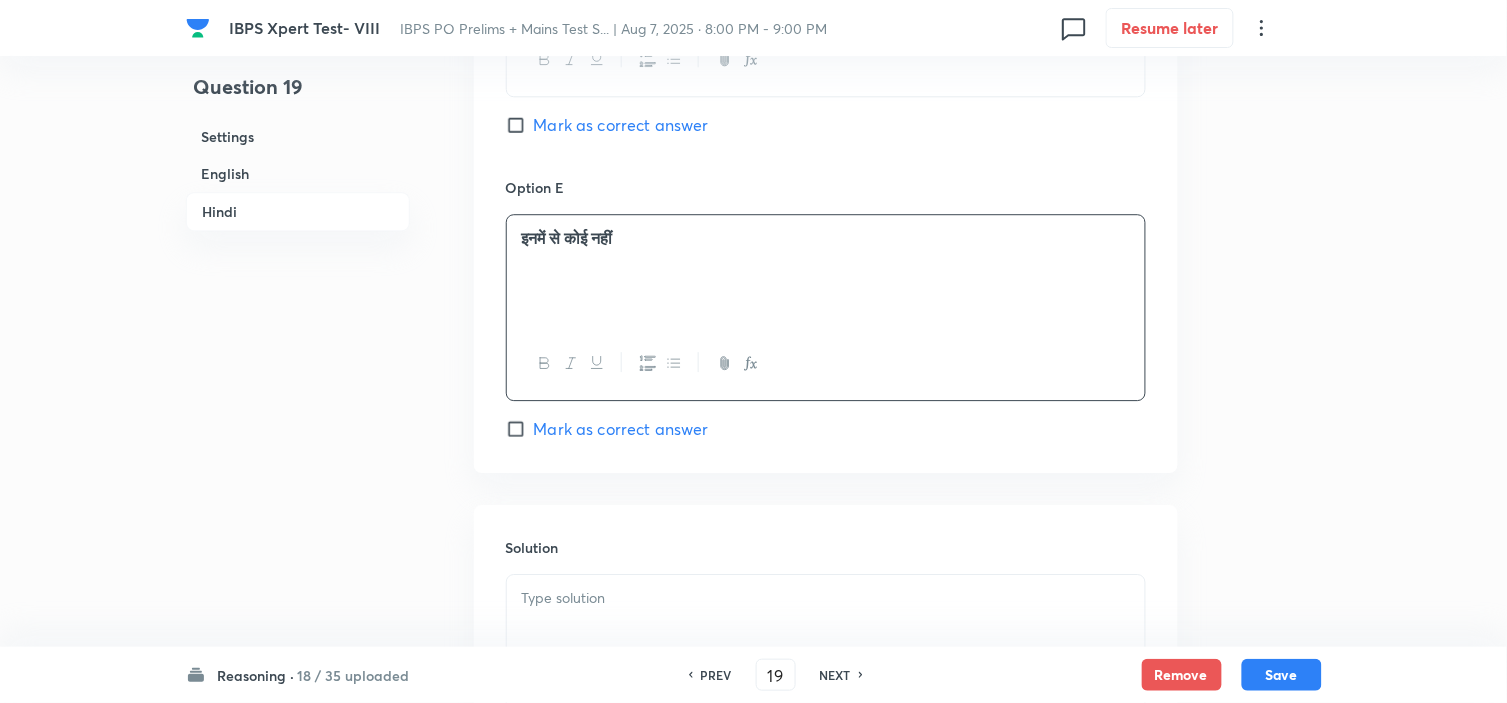 click at bounding box center [826, 631] 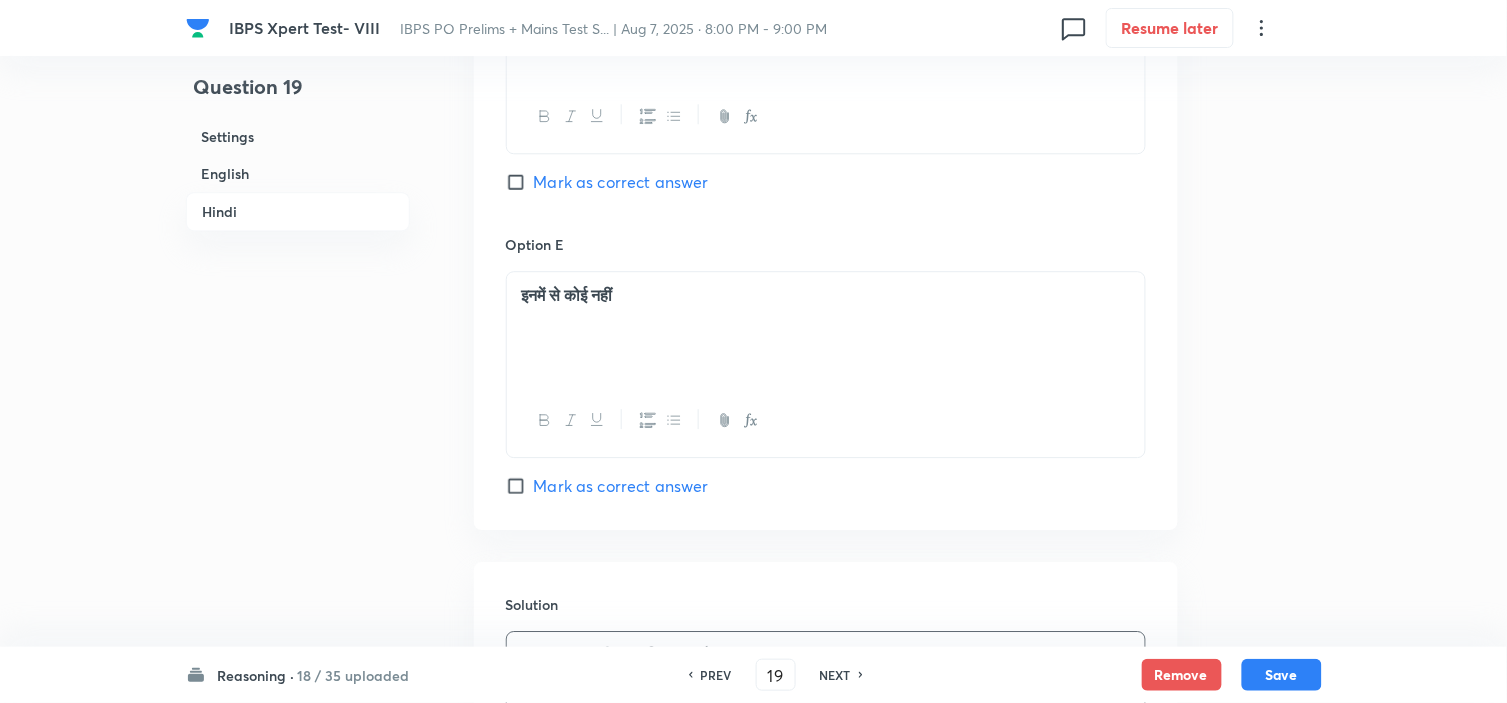 scroll, scrollTop: 5477, scrollLeft: 0, axis: vertical 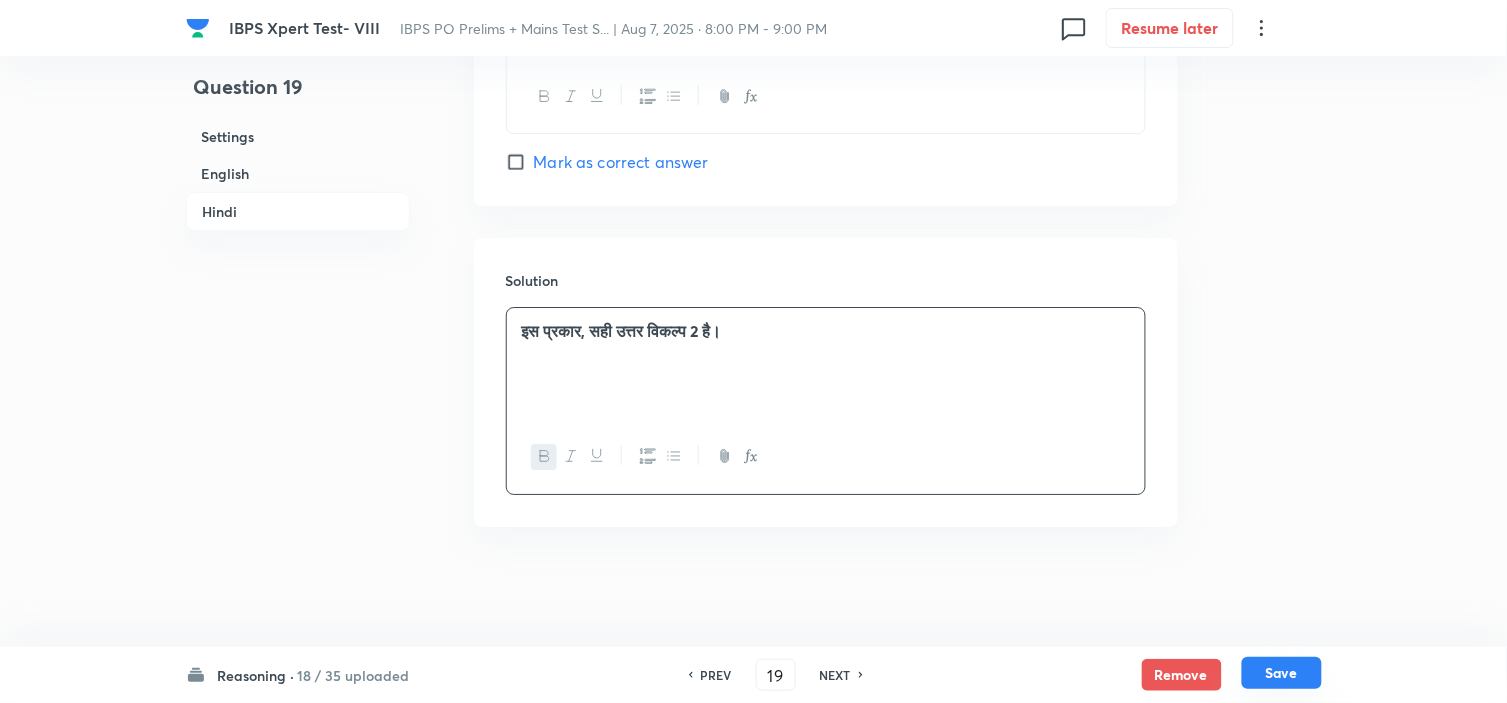 click on "Save" at bounding box center (1282, 673) 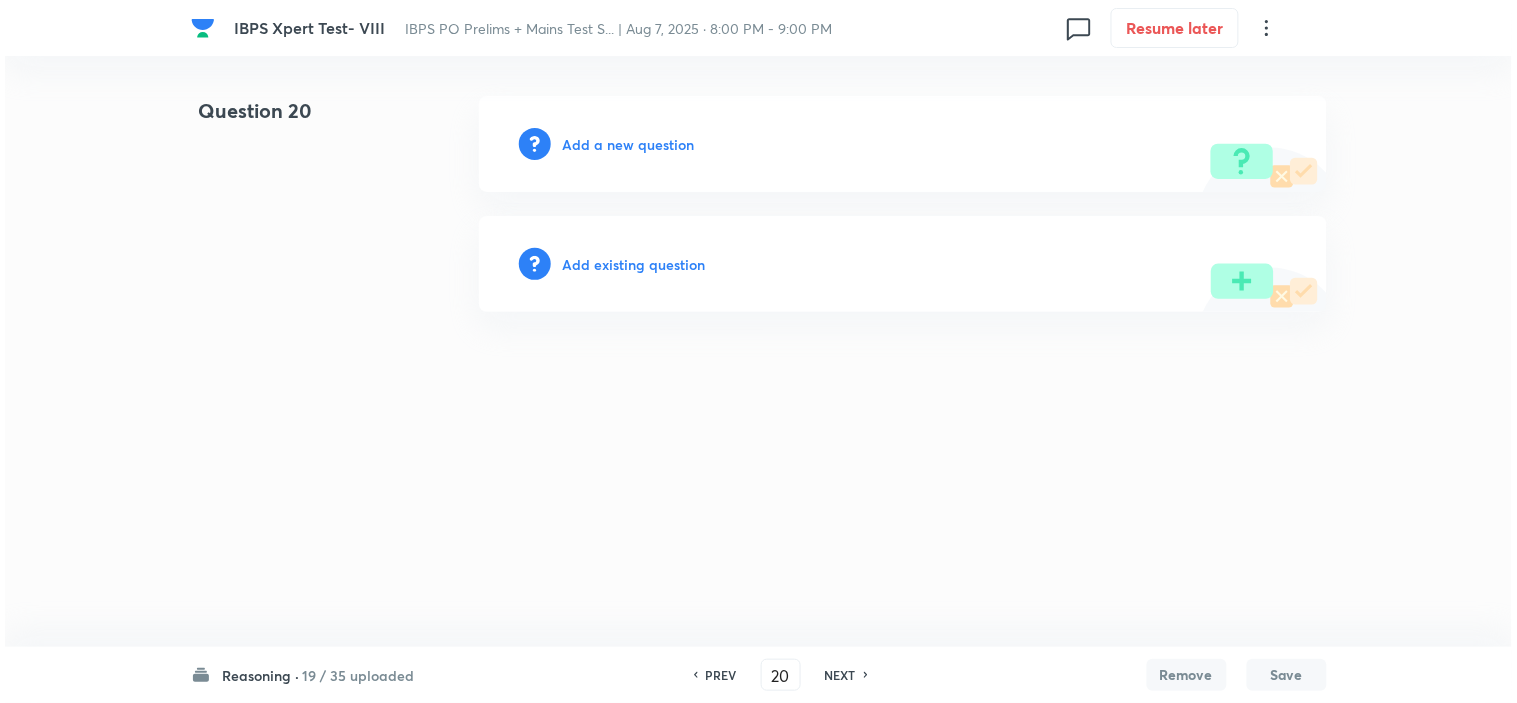 scroll, scrollTop: 0, scrollLeft: 0, axis: both 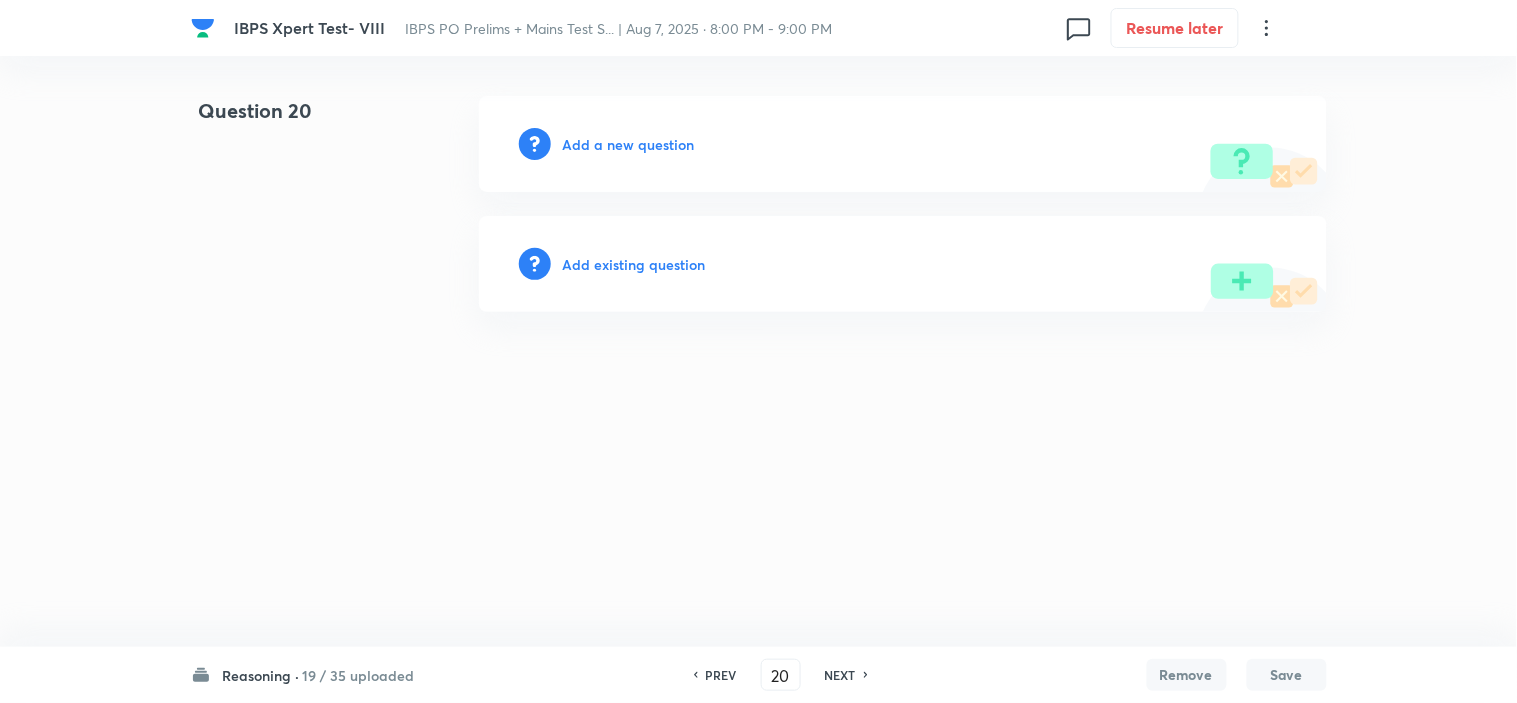 click on "Add a new question" at bounding box center [629, 144] 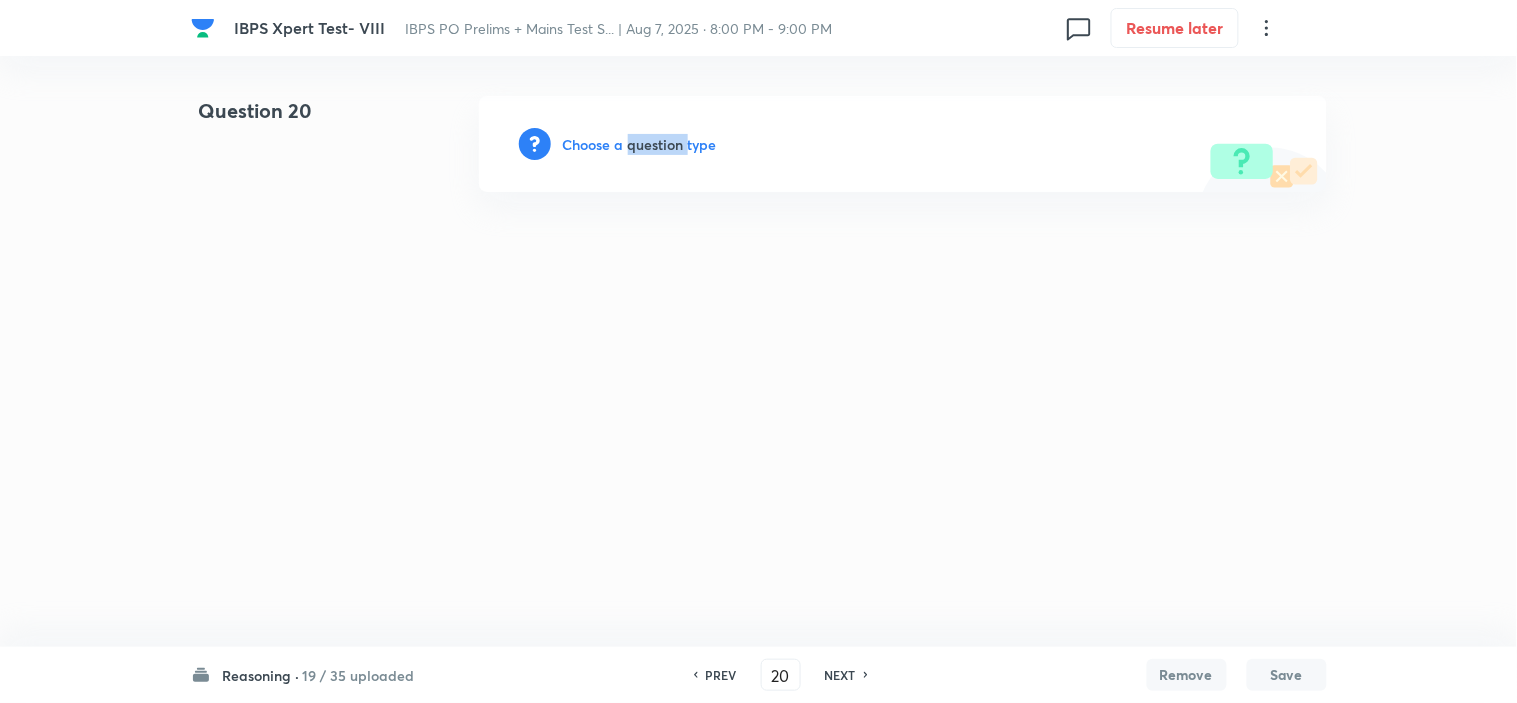 click on "Choose a question type" at bounding box center [640, 144] 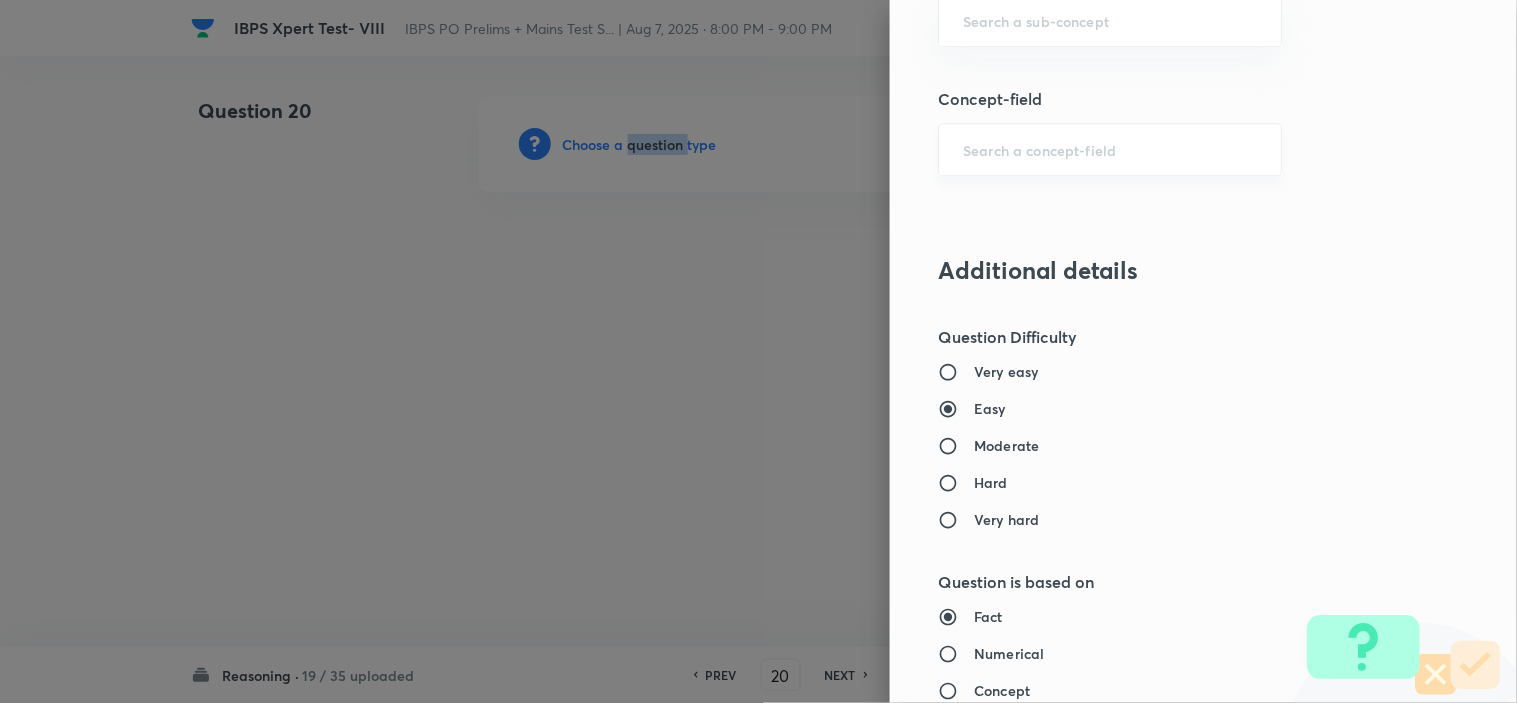 scroll, scrollTop: 1222, scrollLeft: 0, axis: vertical 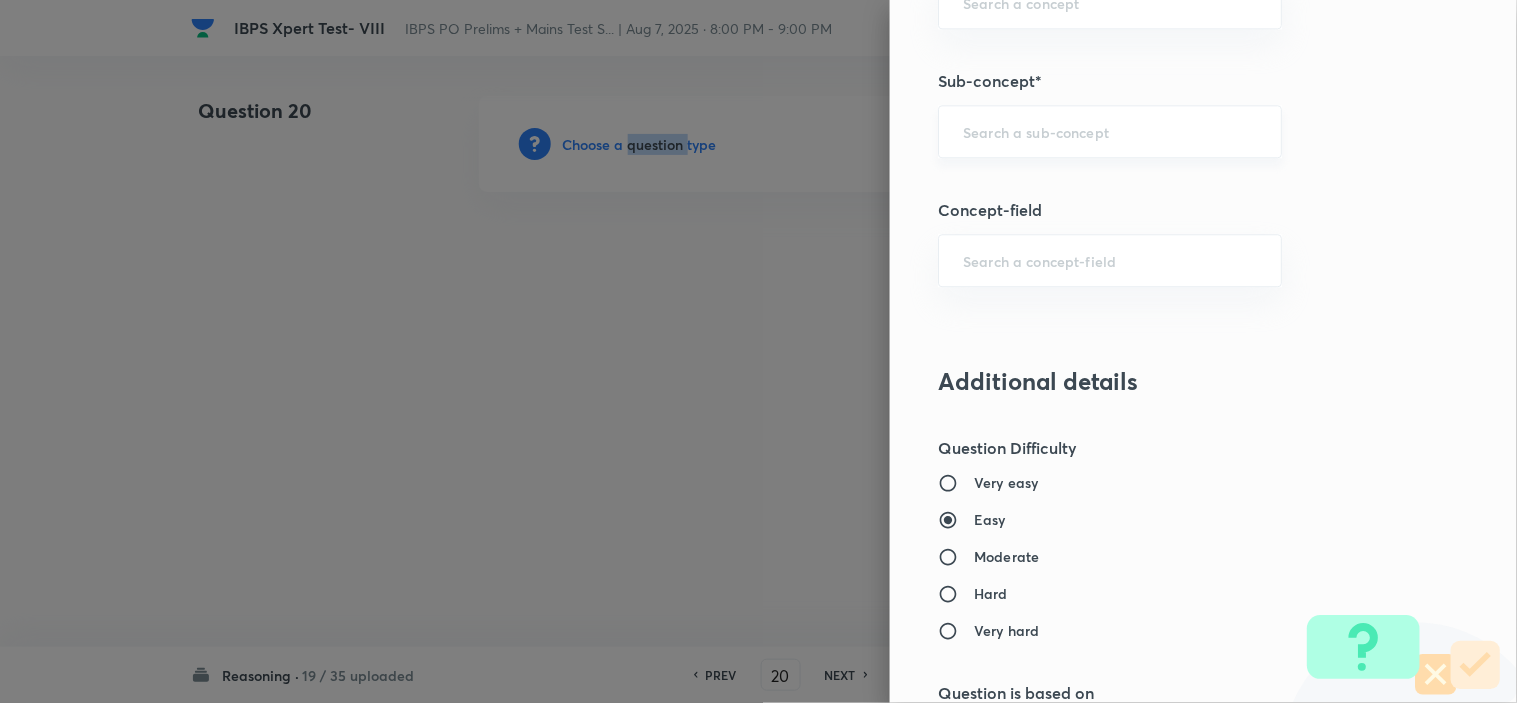 click on "​" at bounding box center [1110, 131] 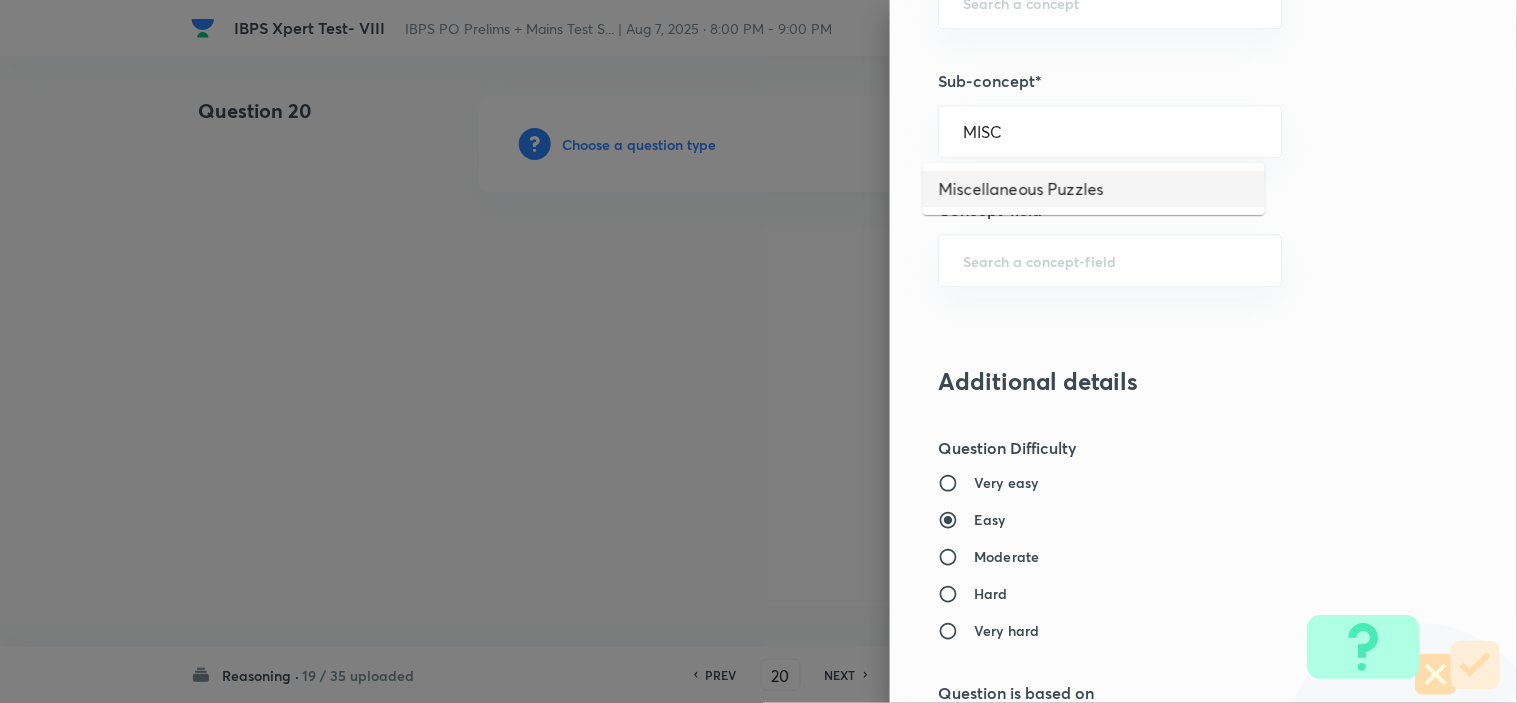 click on "Miscellaneous Puzzles" at bounding box center (1094, 189) 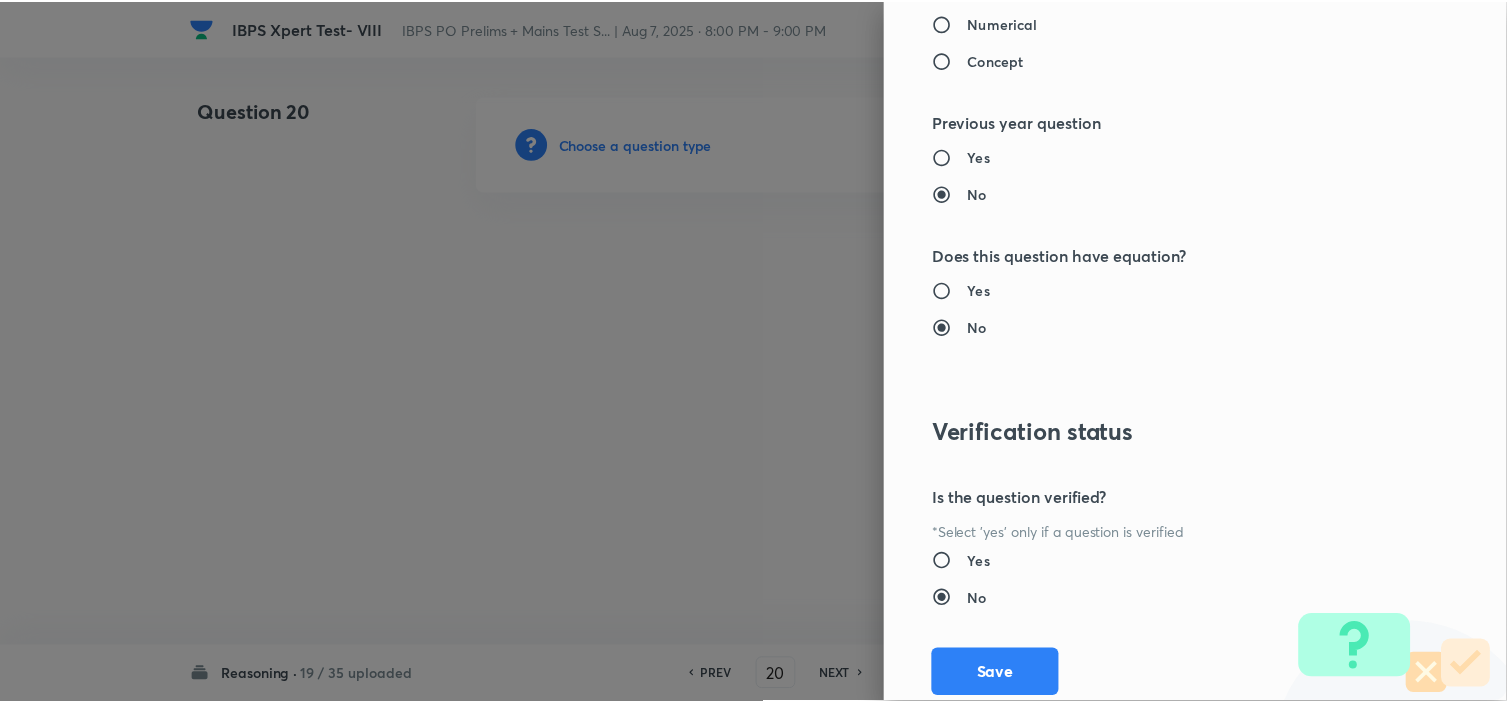 scroll, scrollTop: 2023, scrollLeft: 0, axis: vertical 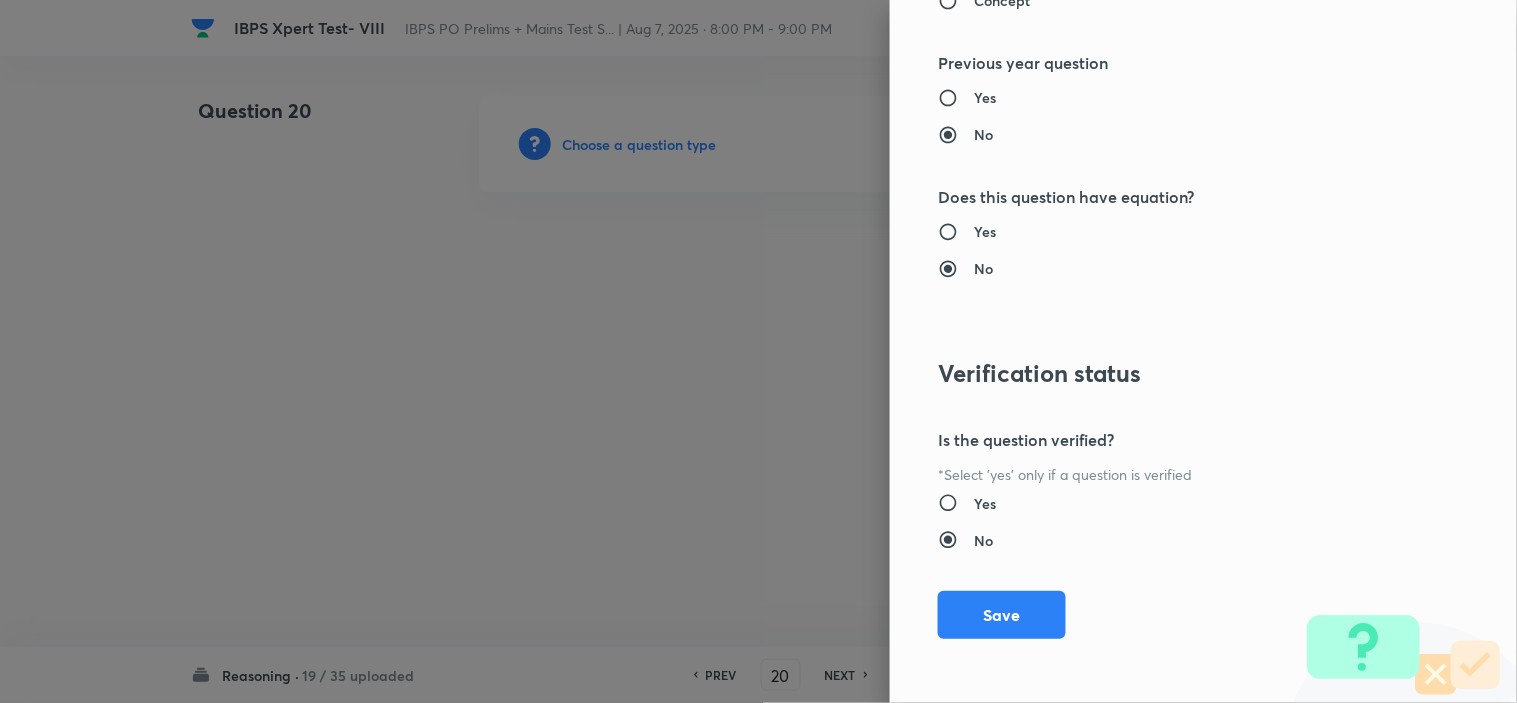 click on "Save" at bounding box center (1002, 615) 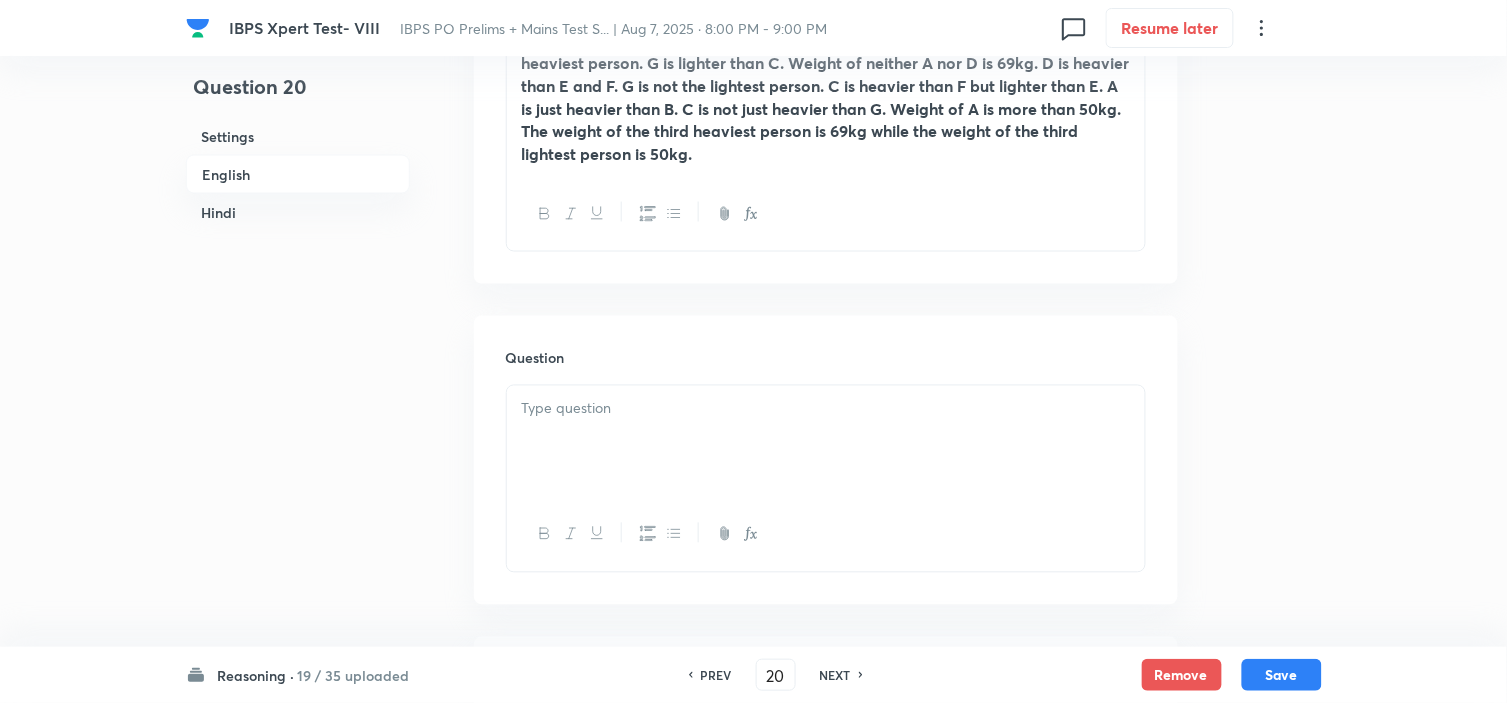 scroll, scrollTop: 777, scrollLeft: 0, axis: vertical 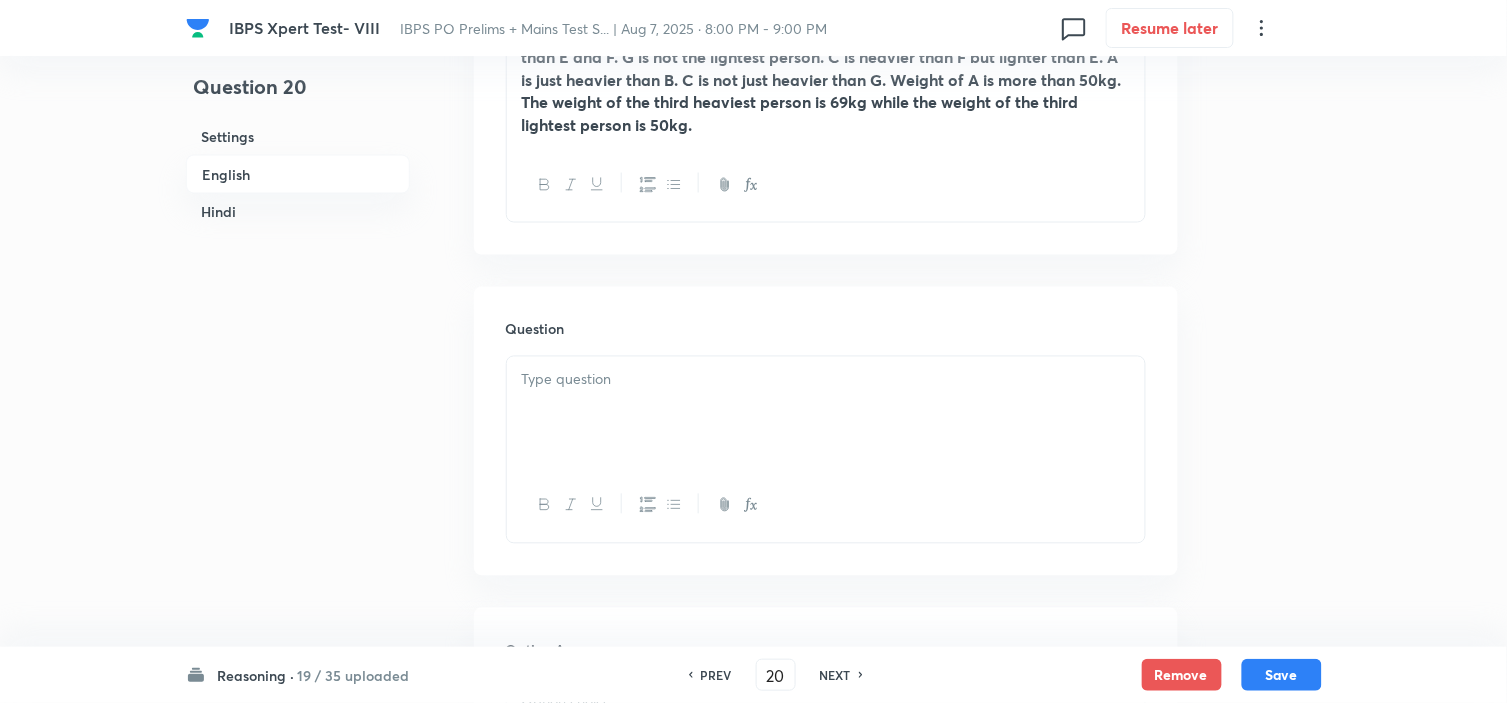 click at bounding box center [826, 413] 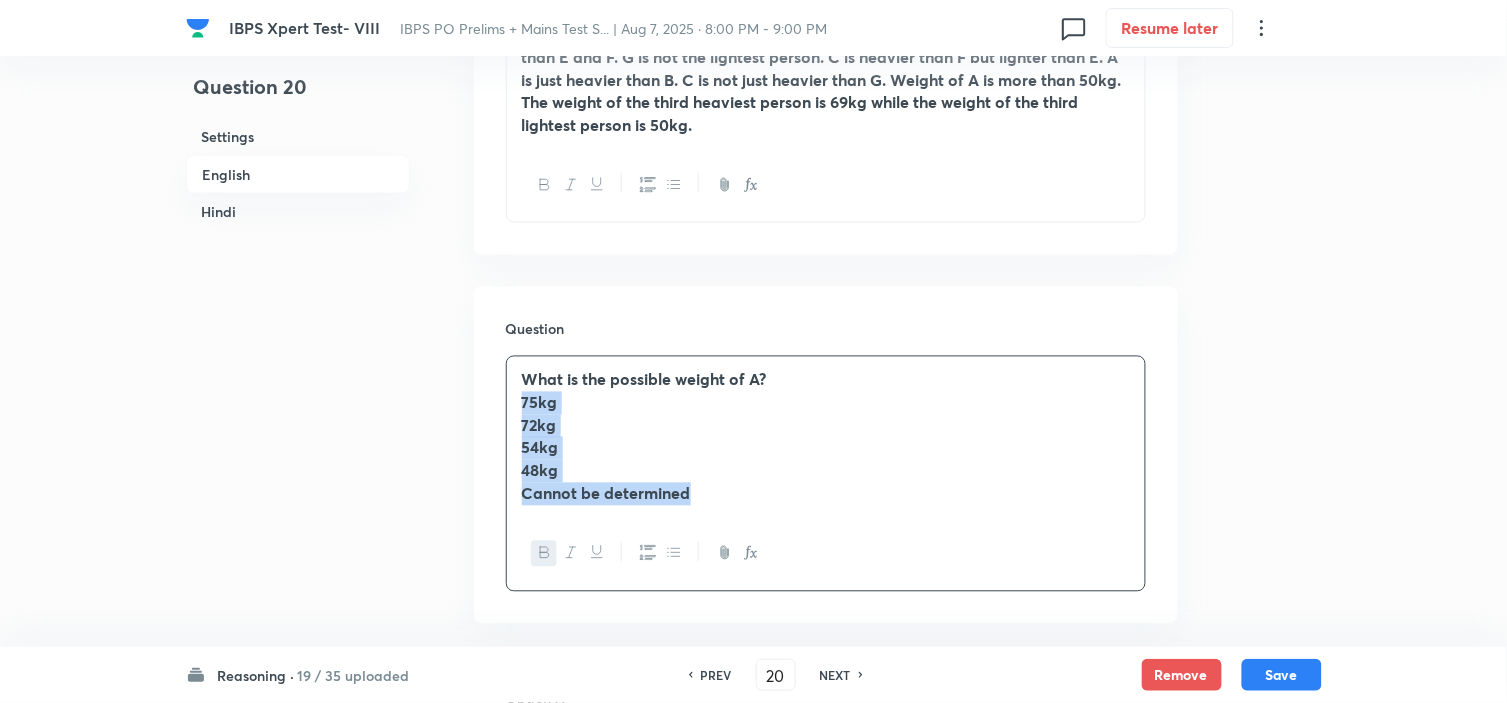 drag, startPoint x: 516, startPoint y: 405, endPoint x: 1098, endPoint y: 577, distance: 606.88385 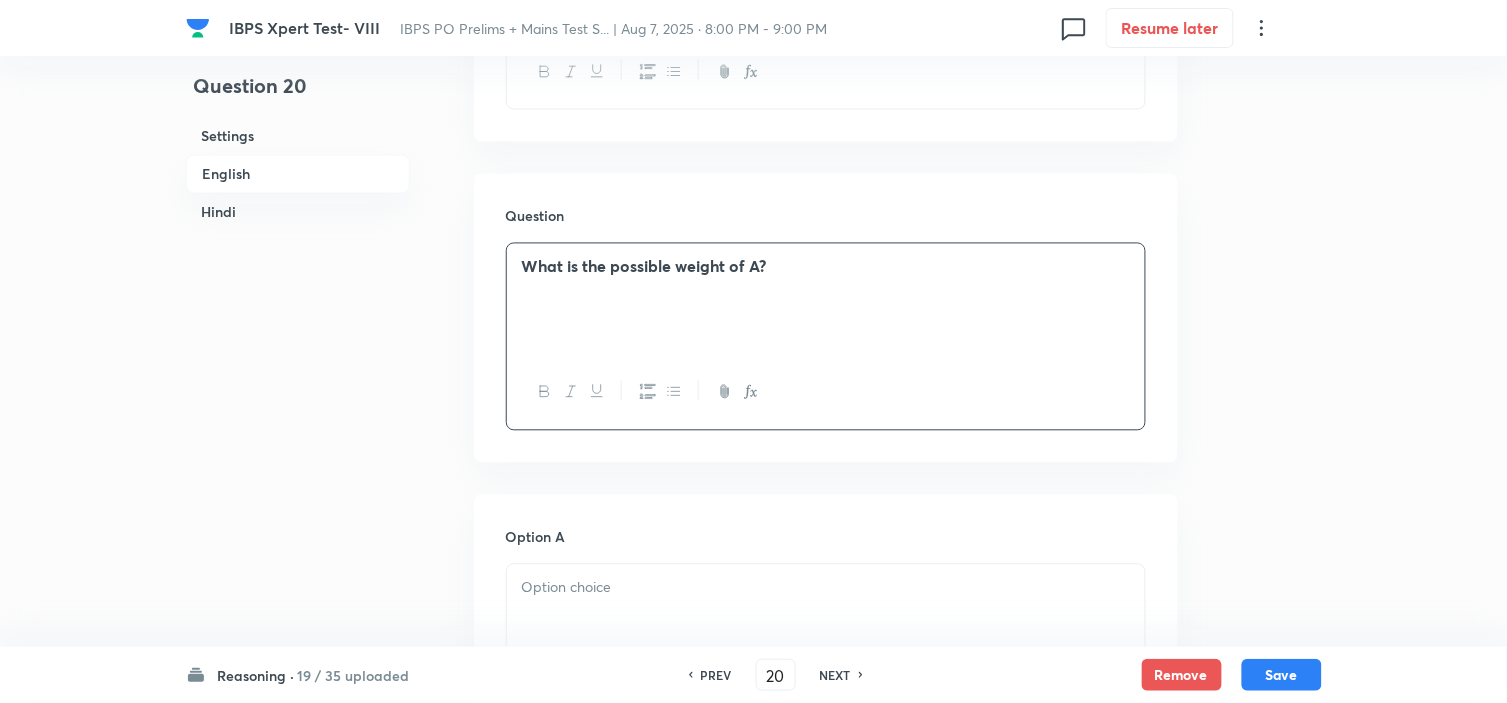 scroll, scrollTop: 1111, scrollLeft: 0, axis: vertical 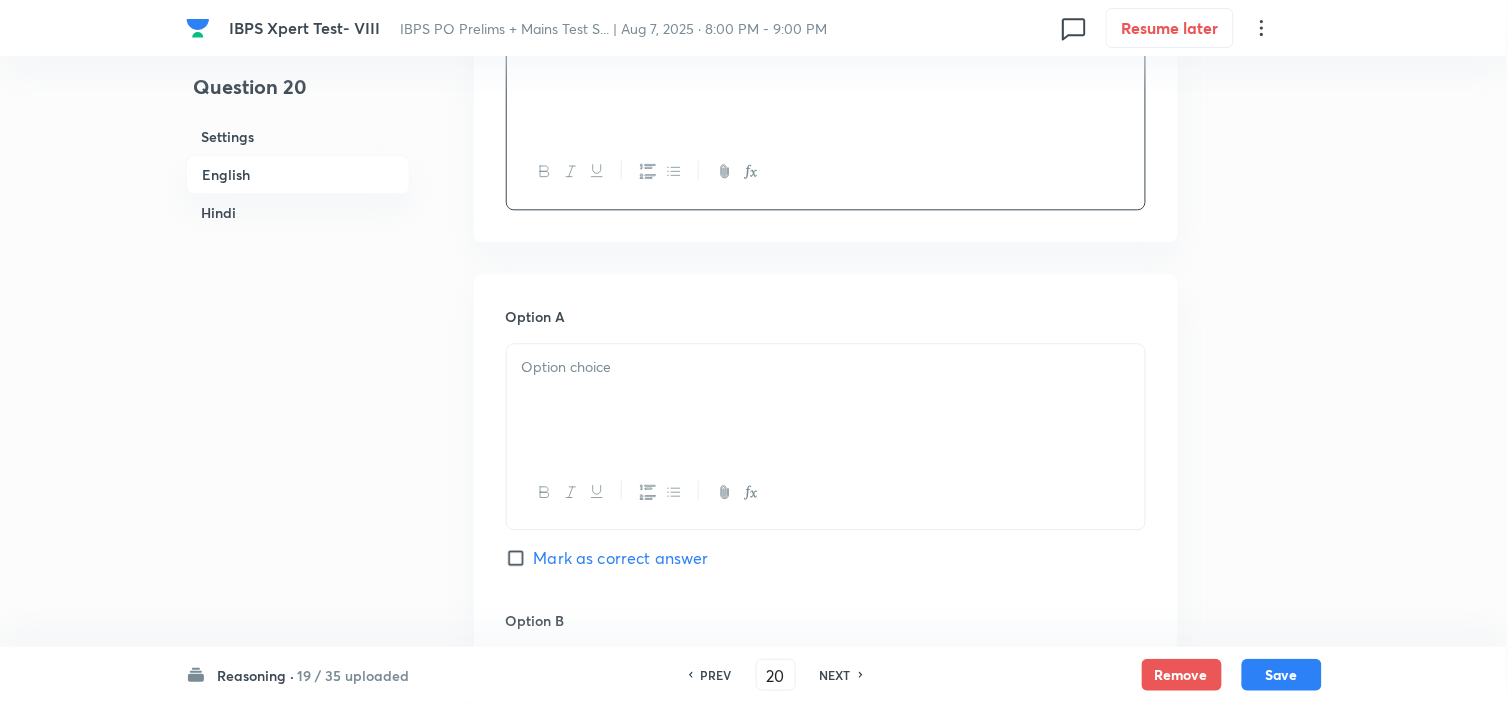 click at bounding box center (826, 400) 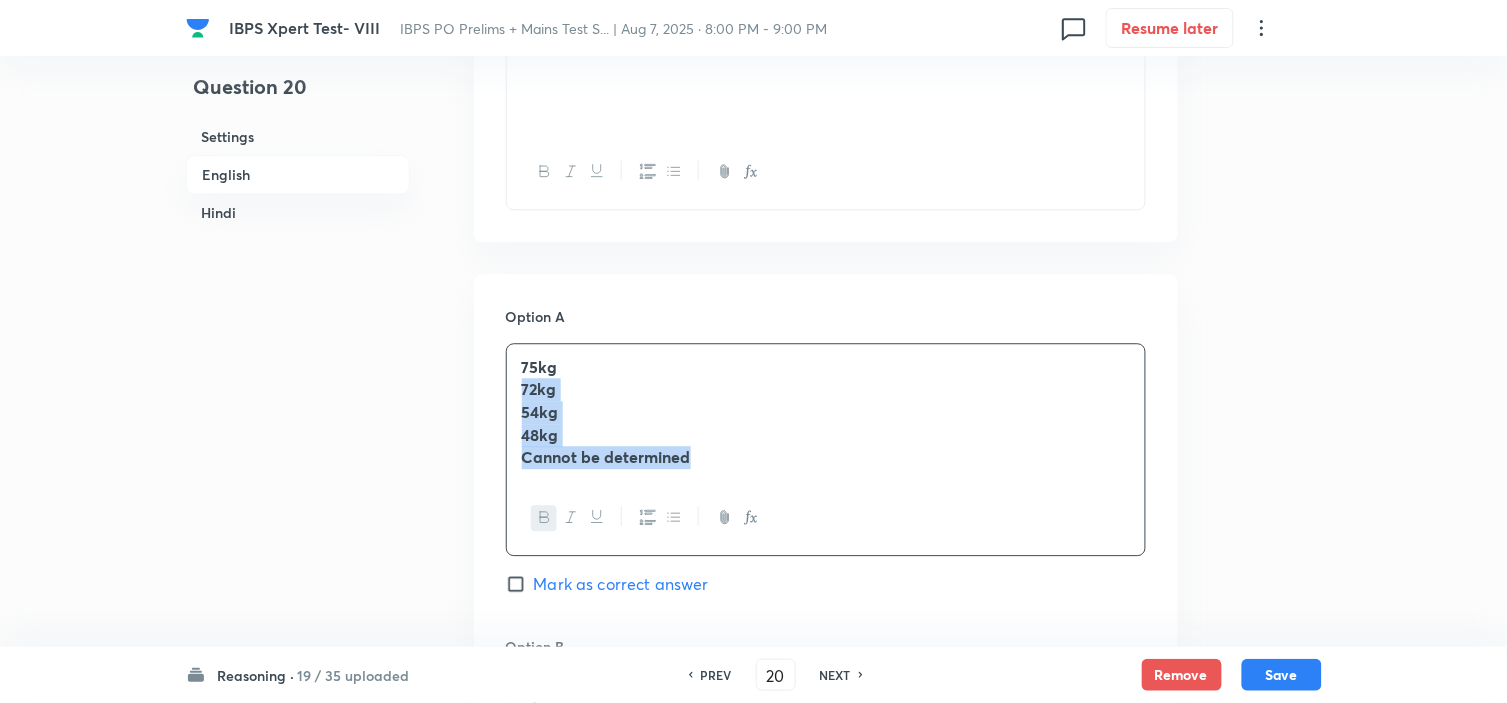 drag, startPoint x: 514, startPoint y: 400, endPoint x: 838, endPoint y: 487, distance: 335.47726 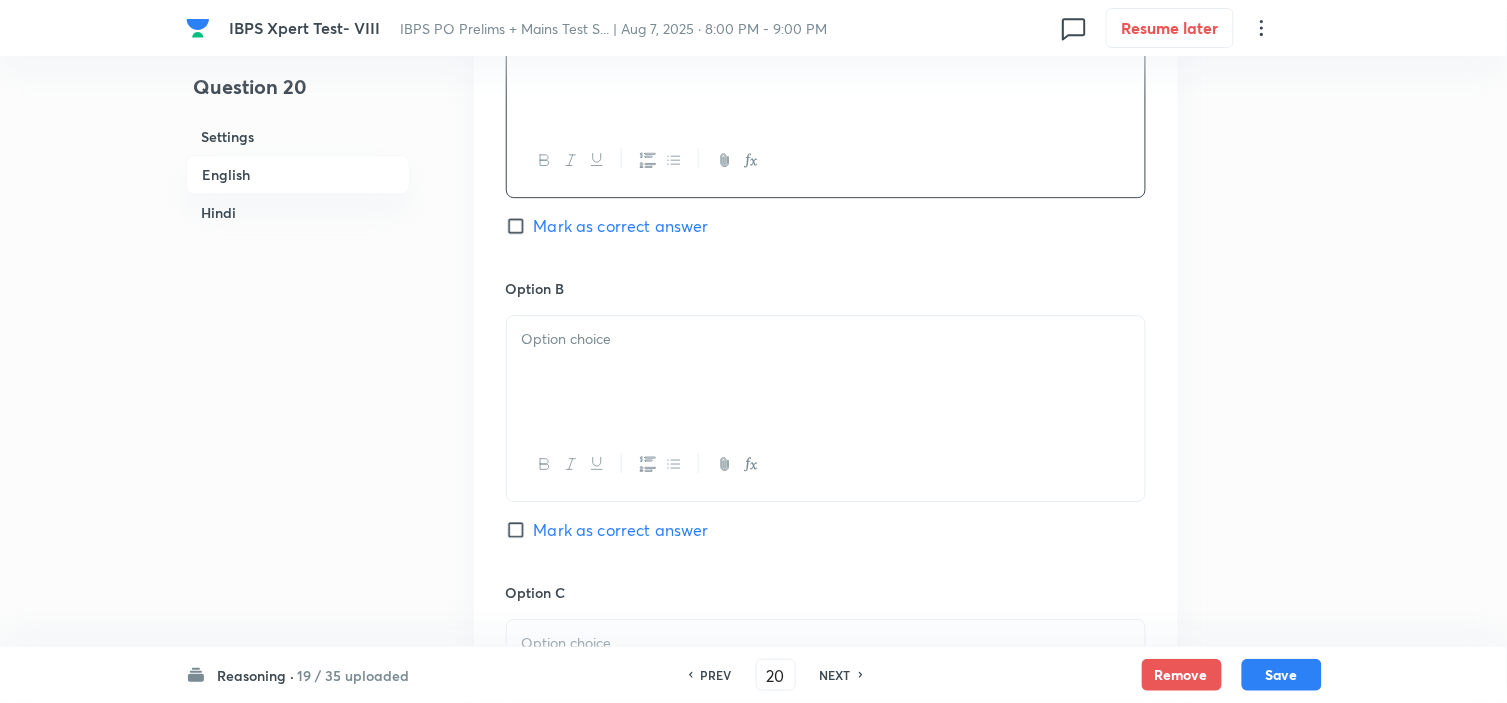 scroll, scrollTop: 1444, scrollLeft: 0, axis: vertical 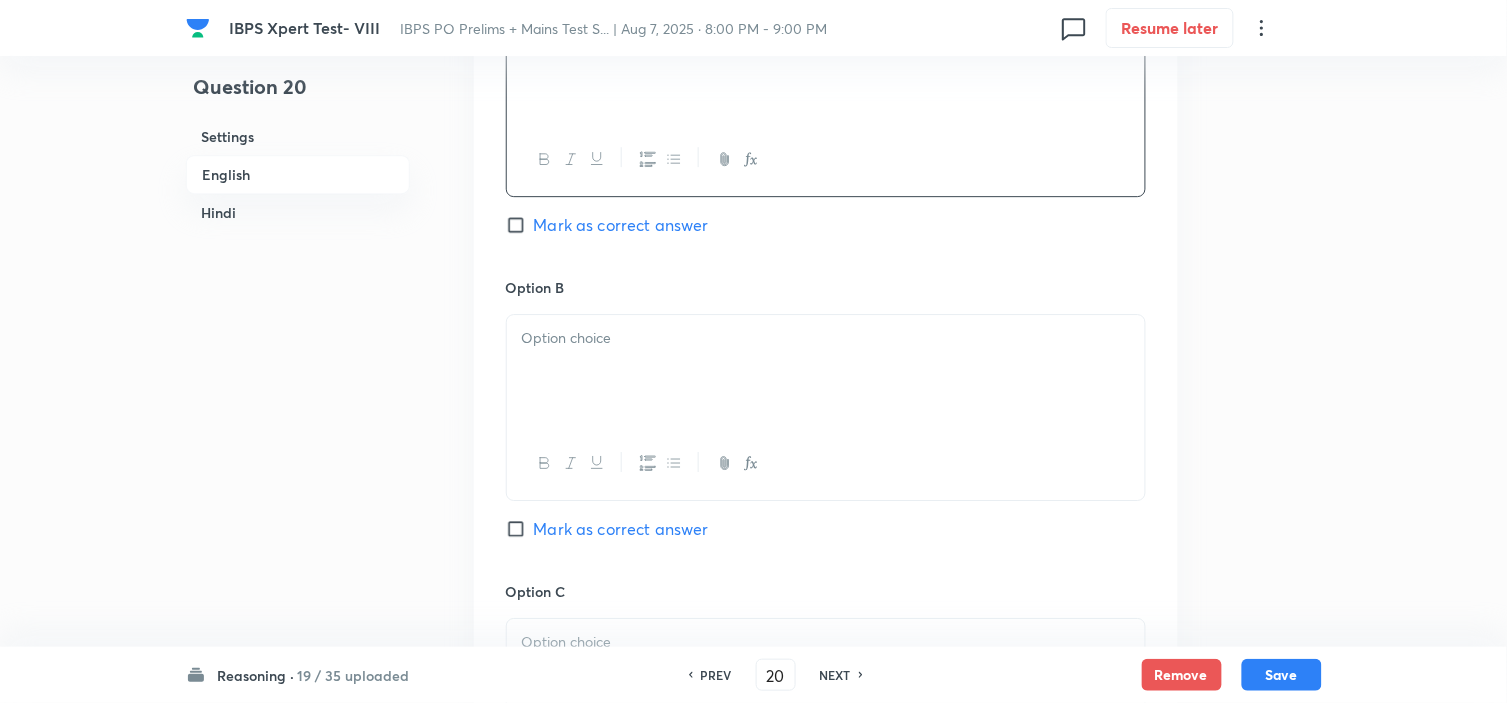 click at bounding box center (826, 371) 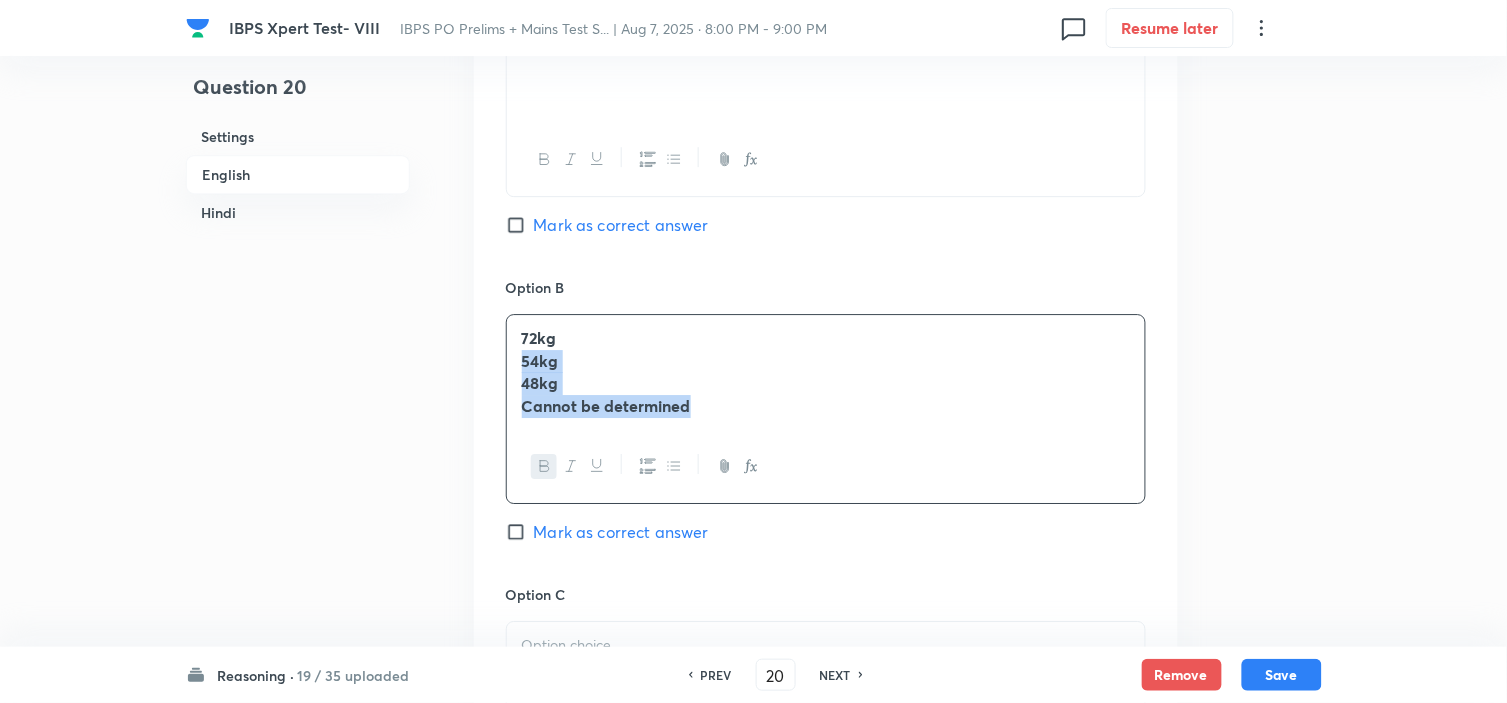 drag, startPoint x: 516, startPoint y: 363, endPoint x: 995, endPoint y: 494, distance: 496.59036 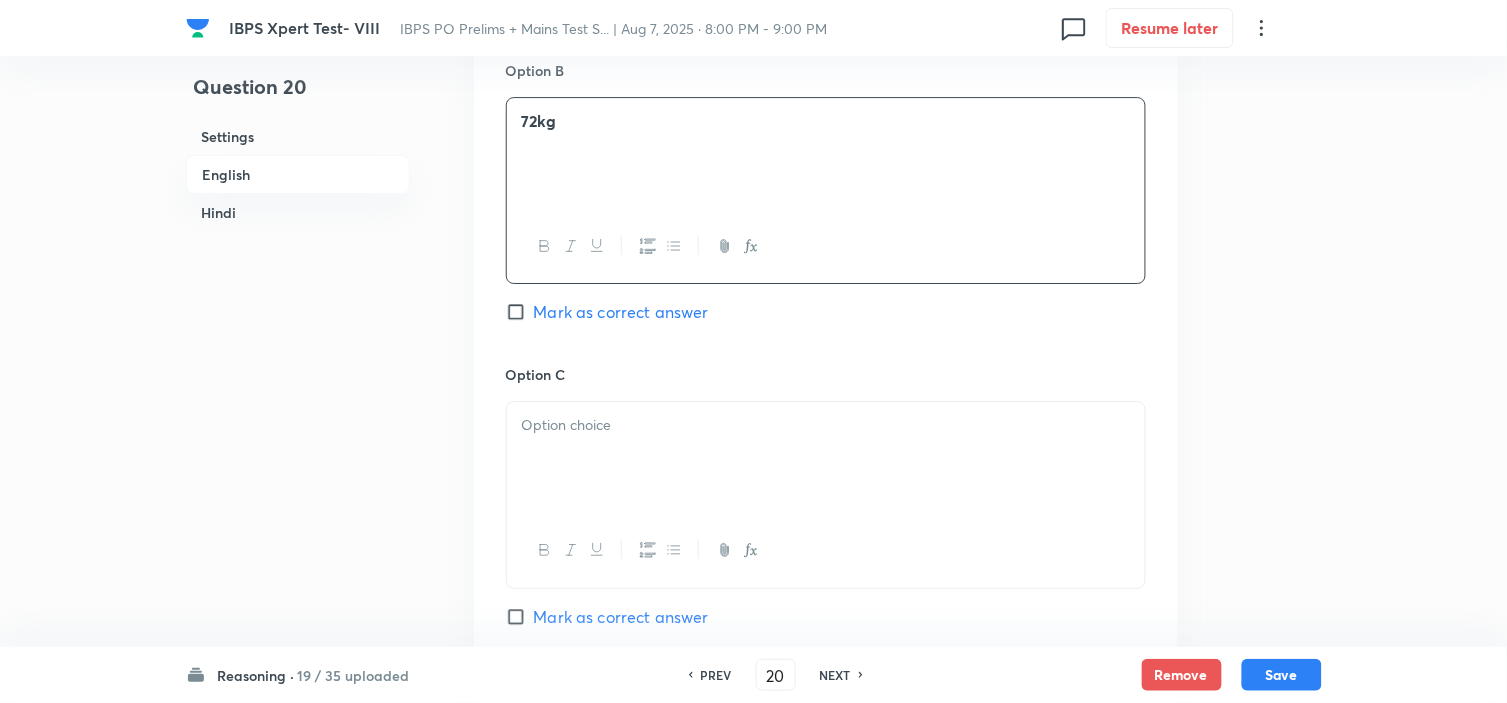 scroll, scrollTop: 1666, scrollLeft: 0, axis: vertical 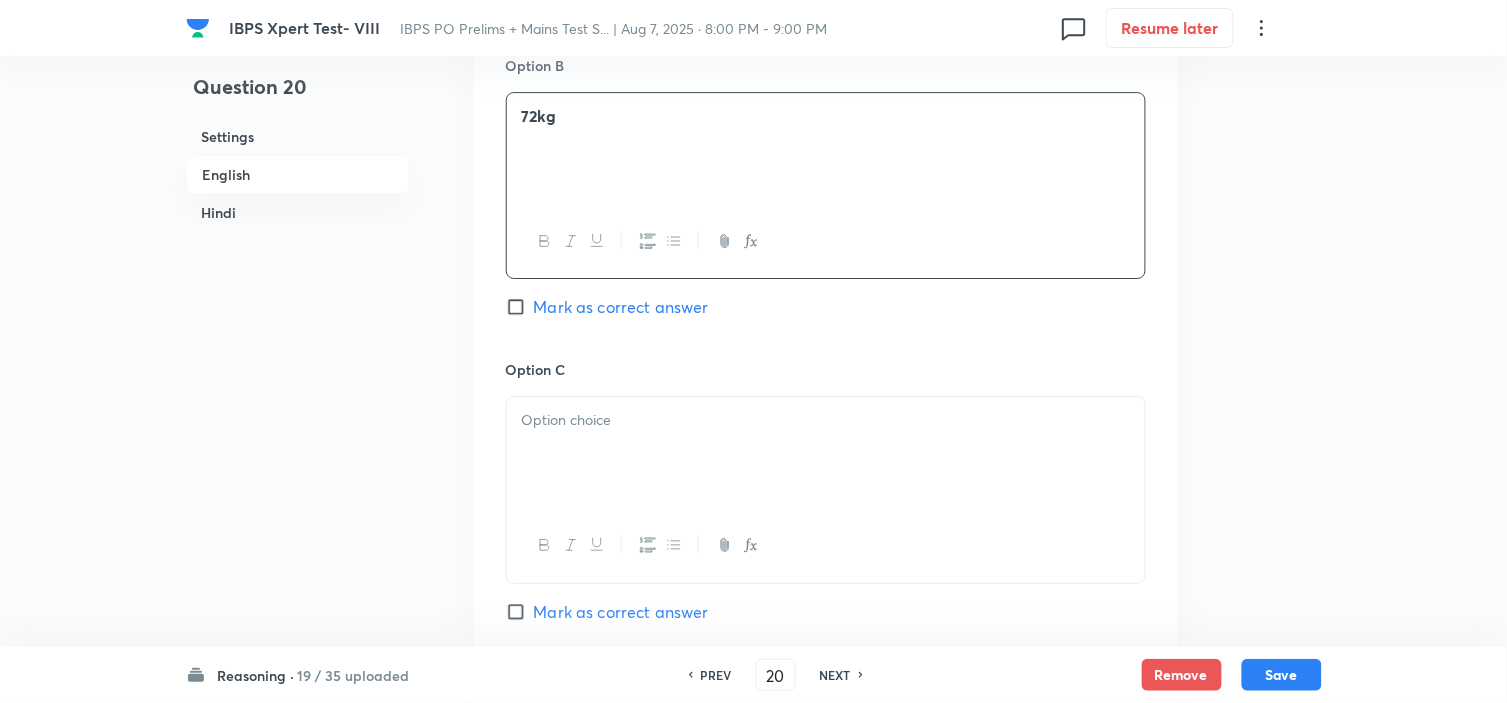 click at bounding box center [826, 453] 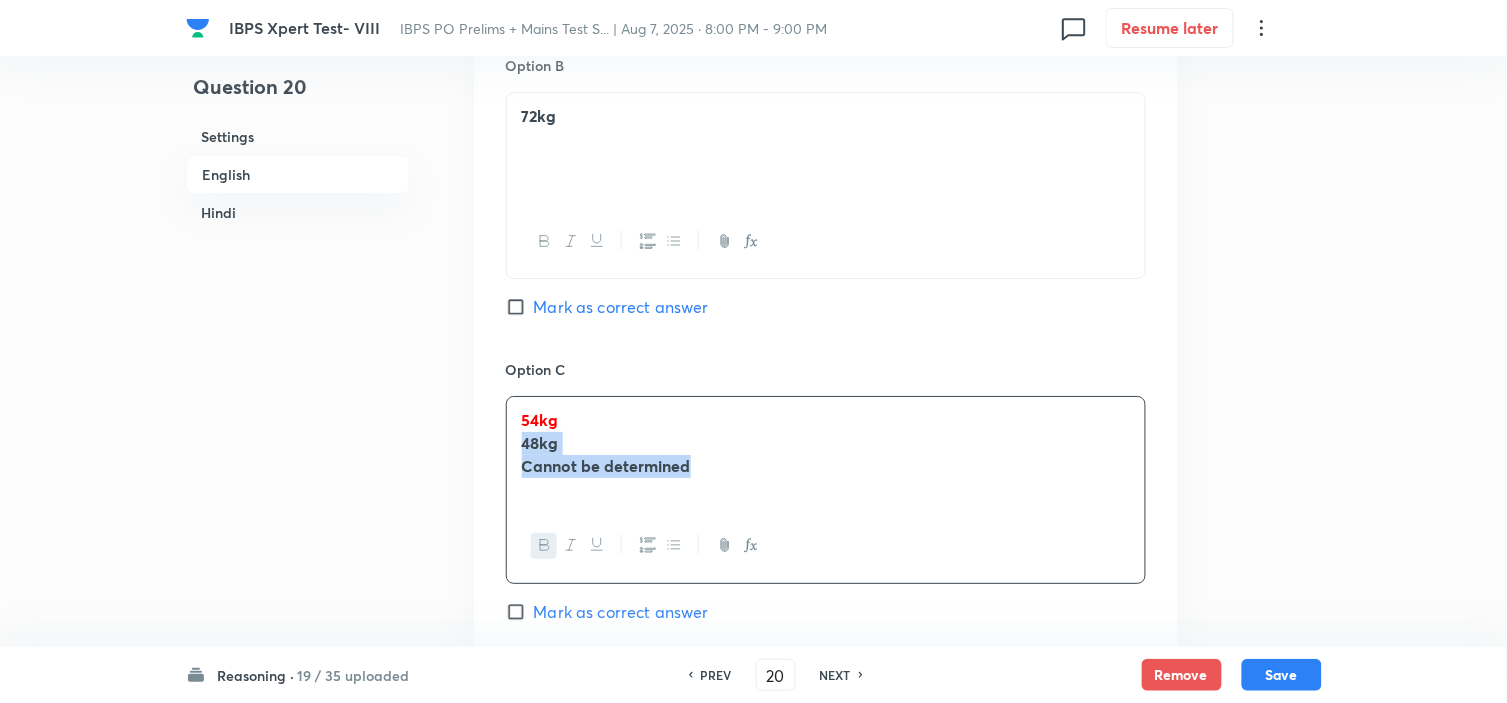 drag, startPoint x: 521, startPoint y: 446, endPoint x: 953, endPoint y: 554, distance: 445.2954 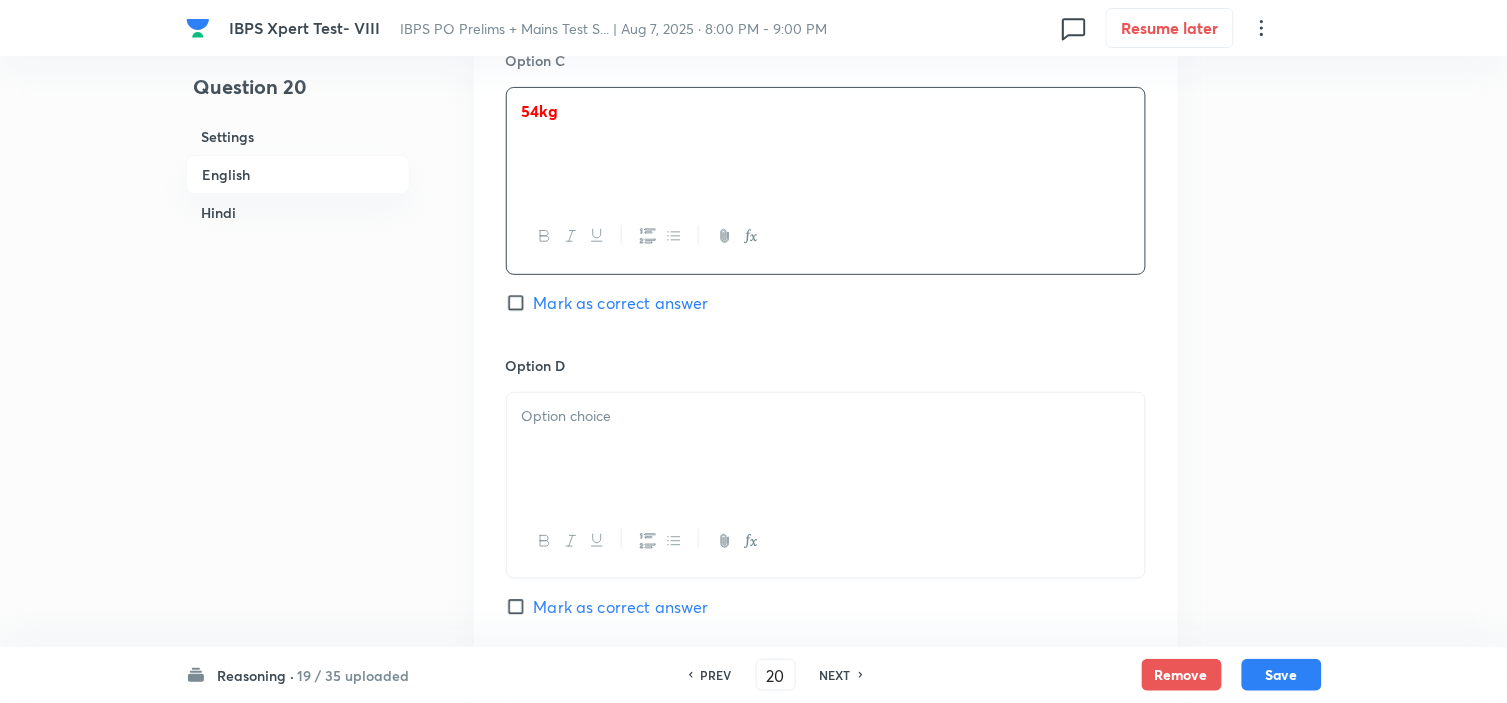 scroll, scrollTop: 2000, scrollLeft: 0, axis: vertical 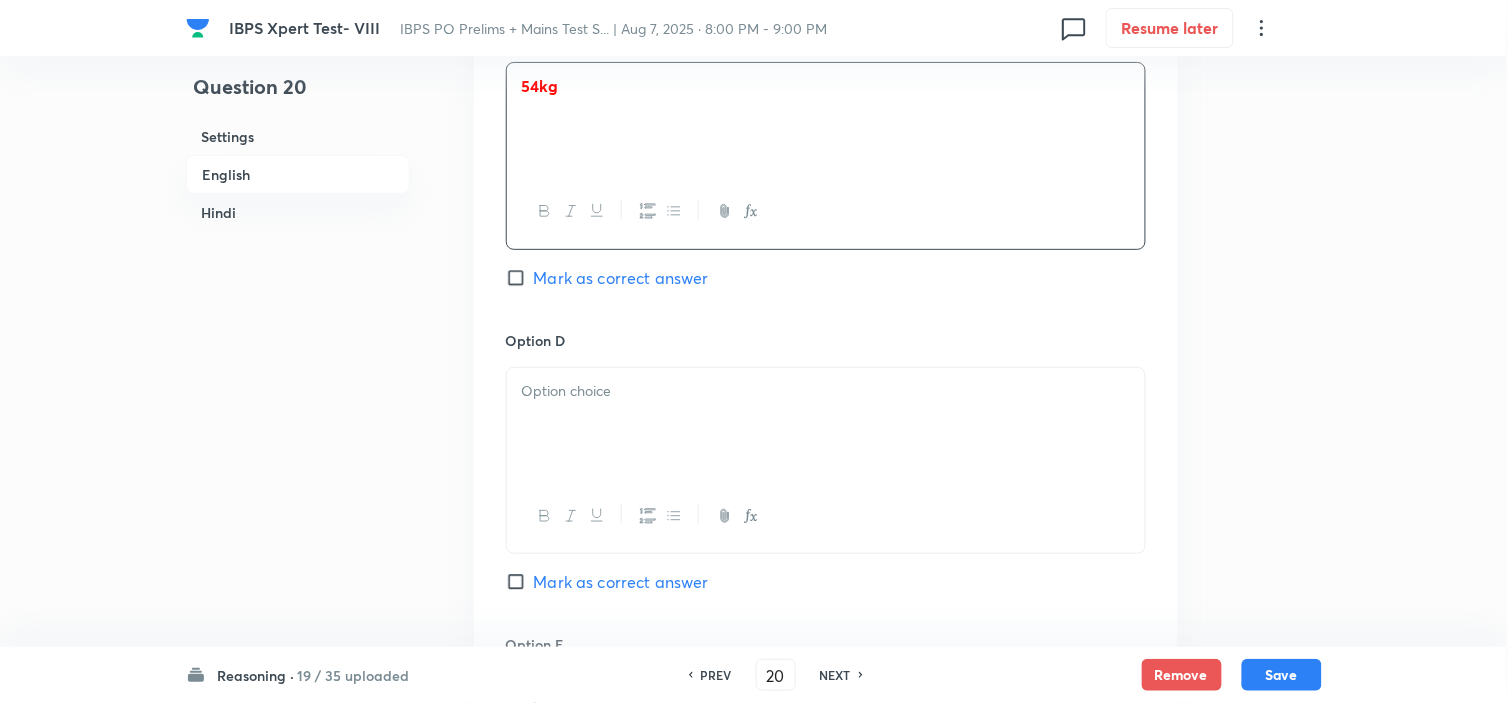 click on "Mark as correct answer" at bounding box center [520, 278] 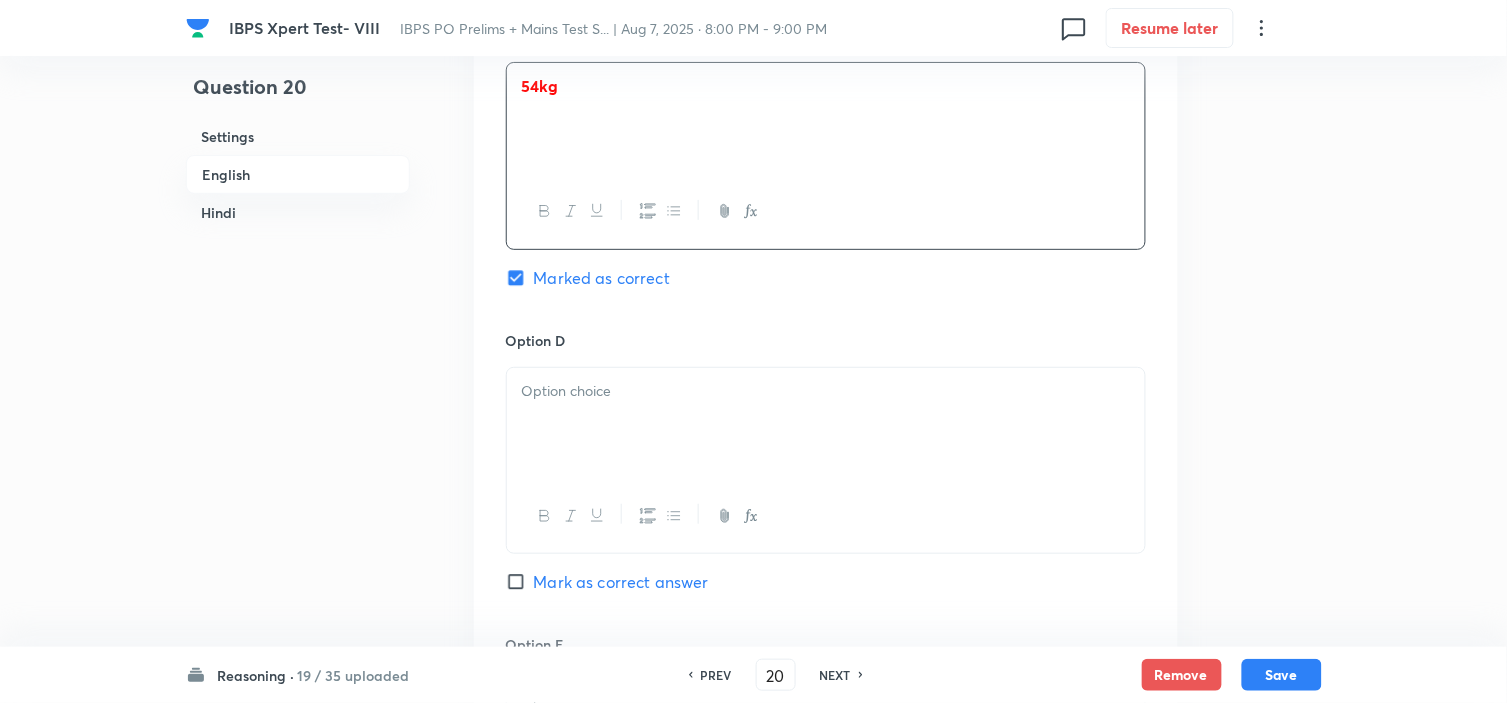 click at bounding box center [826, 424] 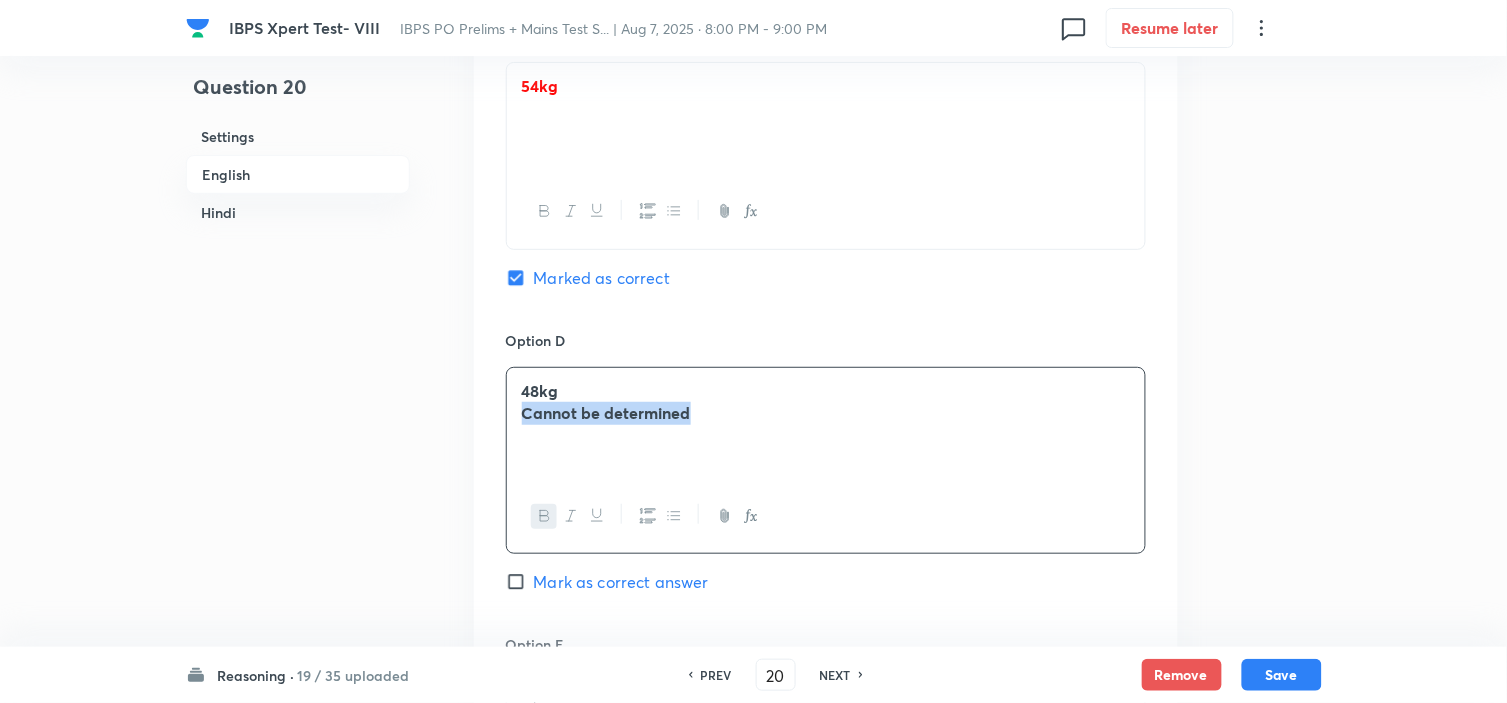drag, startPoint x: 516, startPoint y: 408, endPoint x: 937, endPoint y: 484, distance: 427.80487 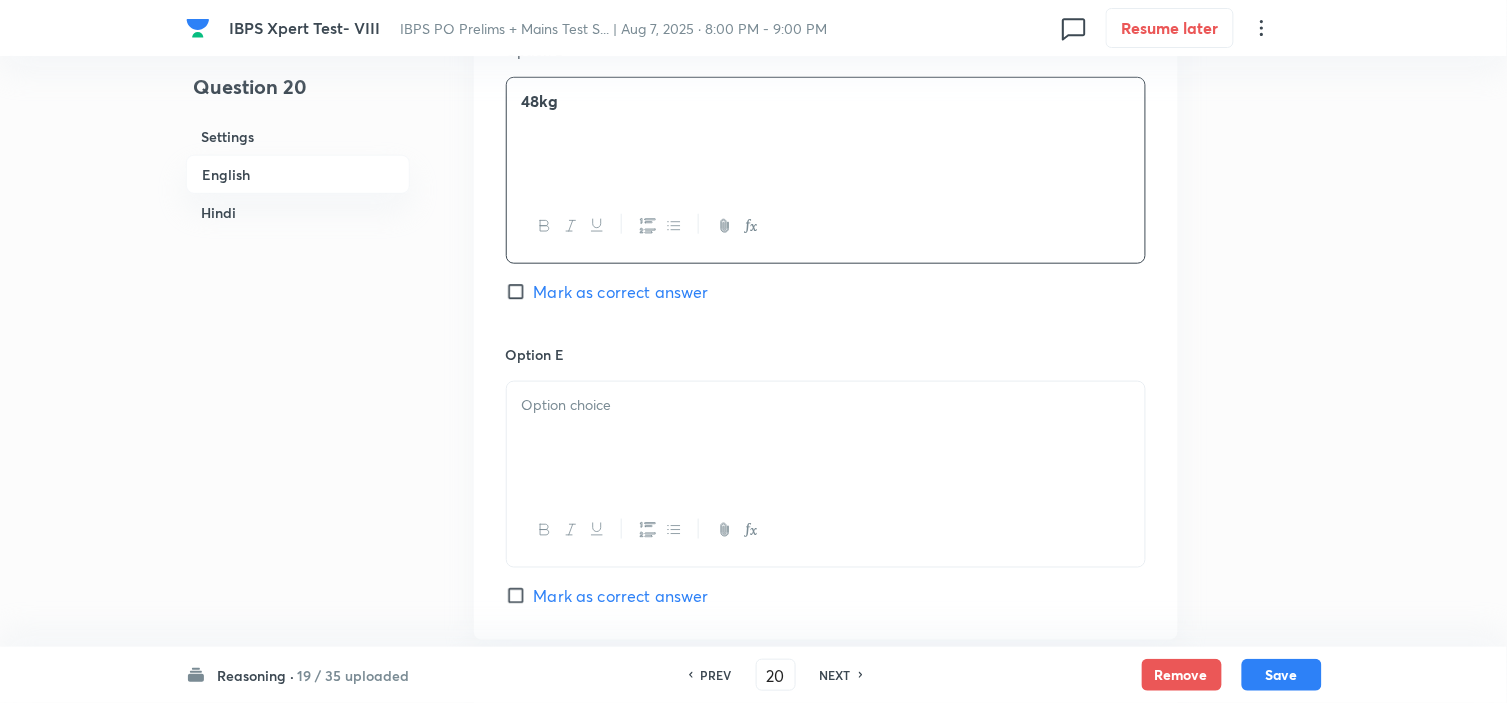 scroll, scrollTop: 2333, scrollLeft: 0, axis: vertical 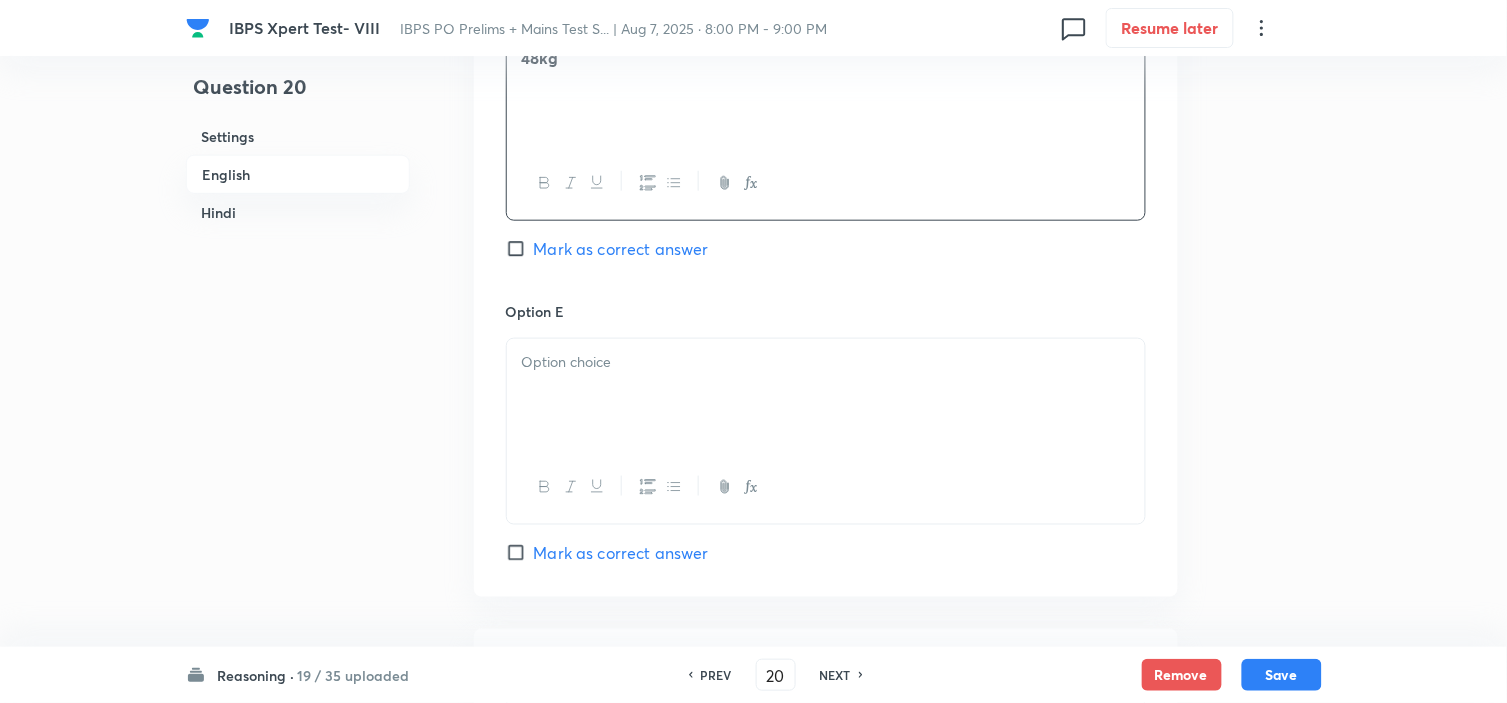 click at bounding box center [826, 395] 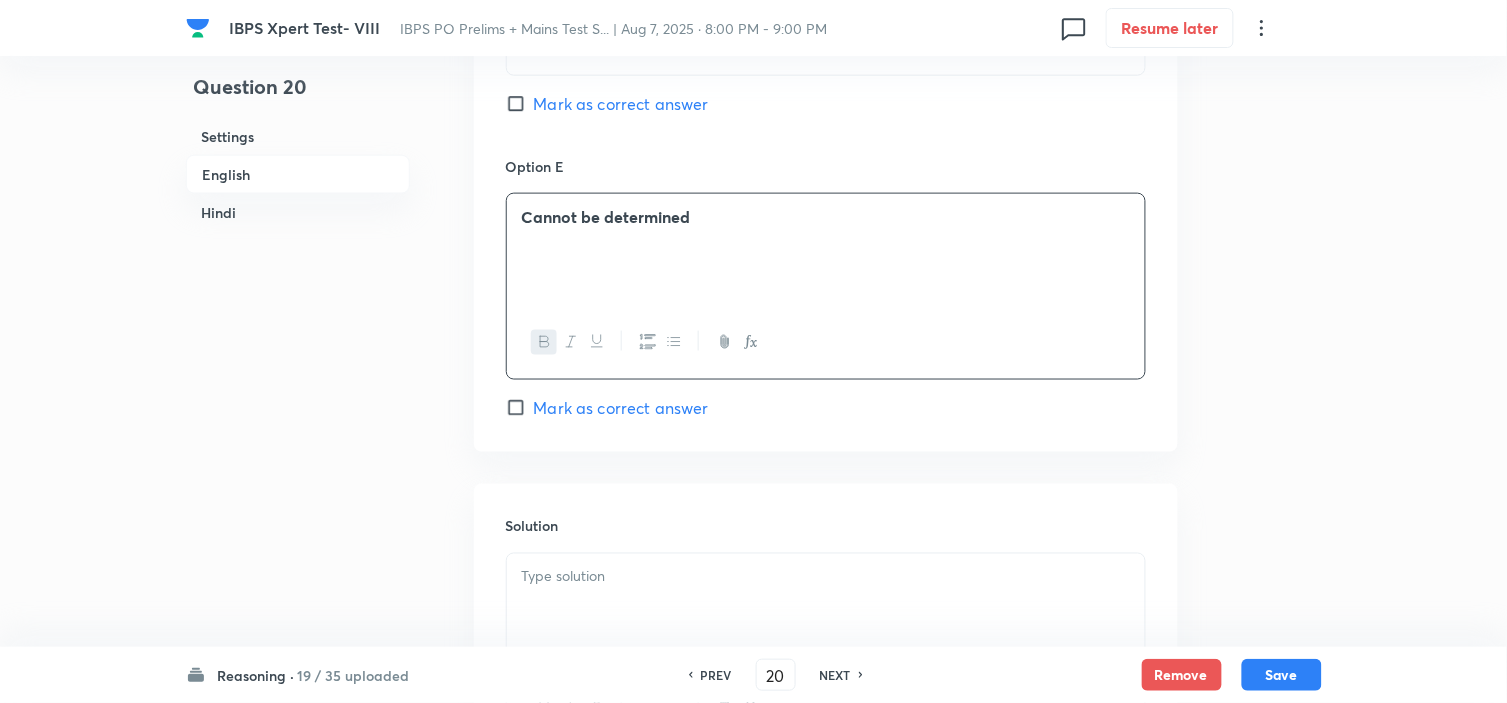 scroll, scrollTop: 2888, scrollLeft: 0, axis: vertical 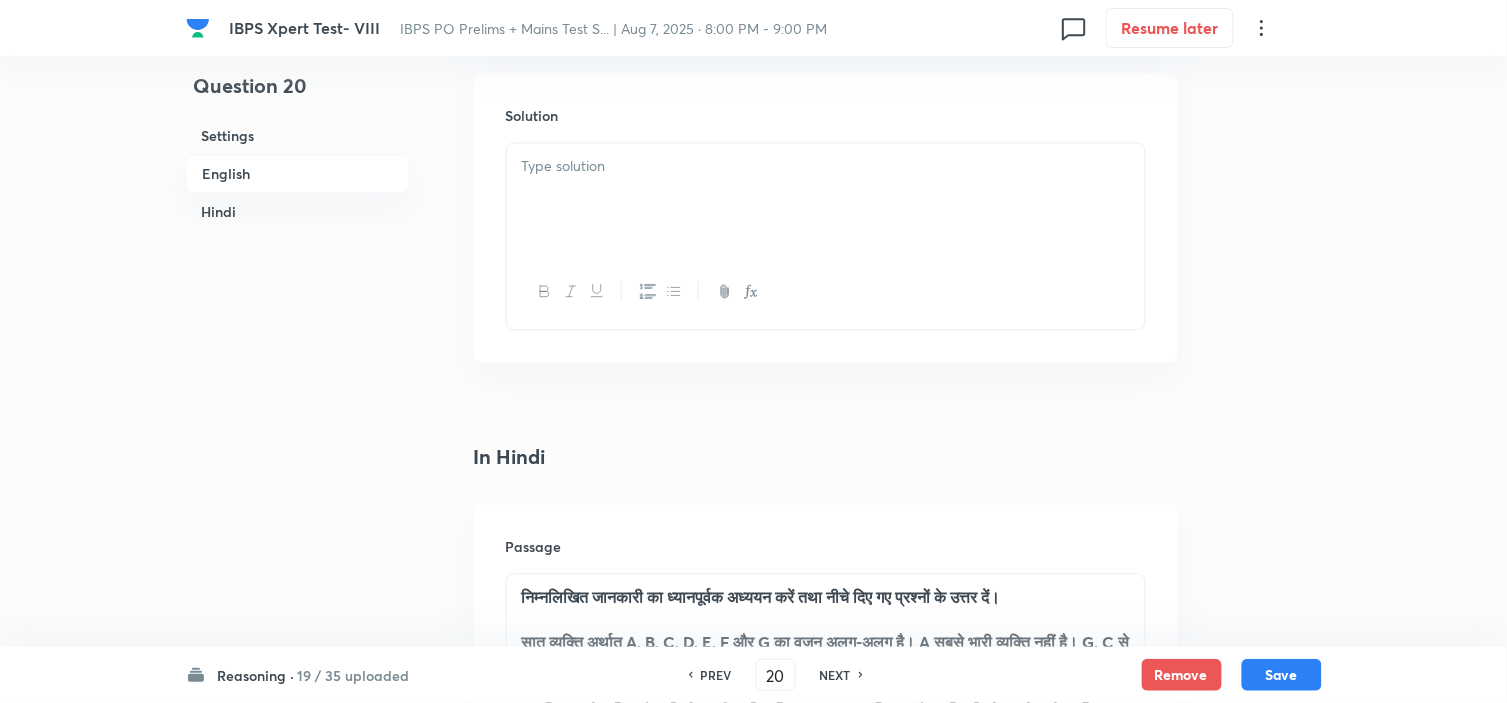 click at bounding box center (826, 200) 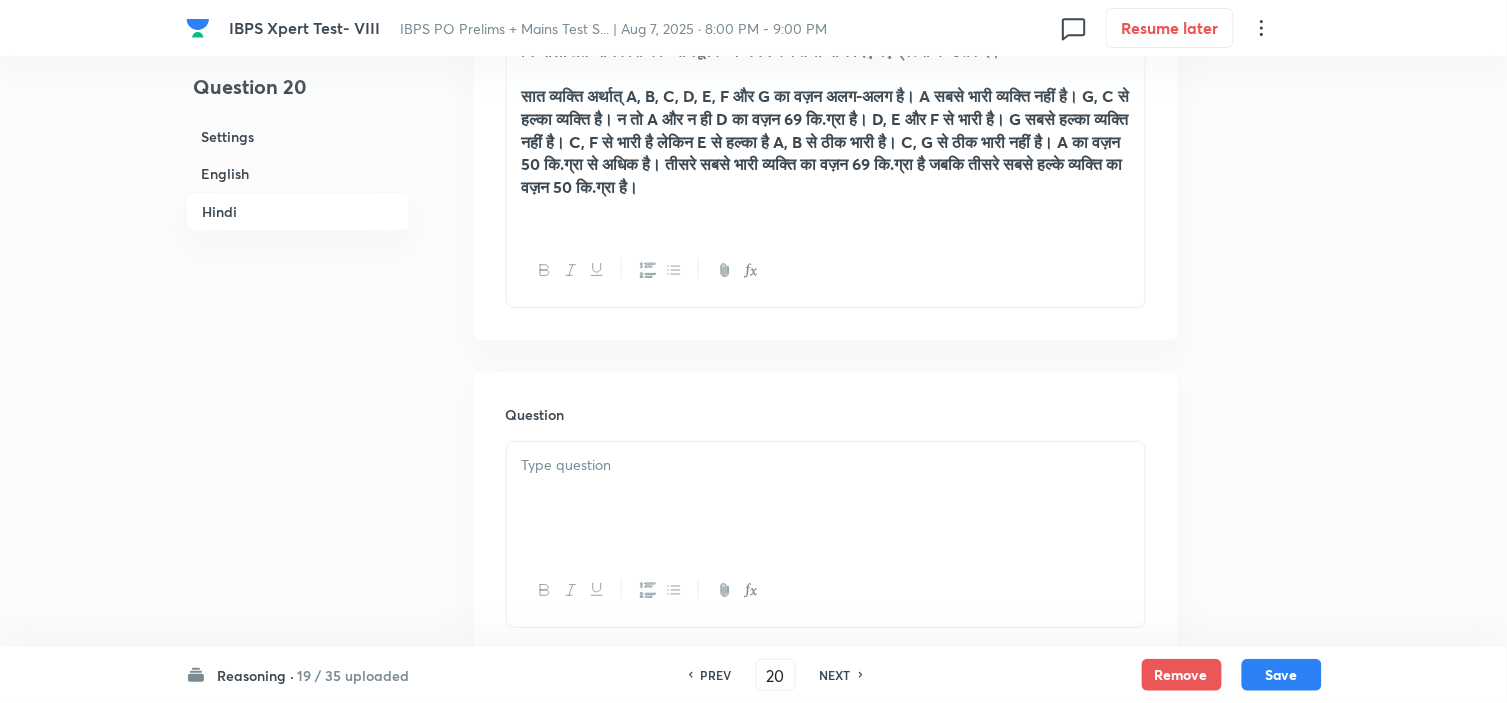 scroll, scrollTop: 3555, scrollLeft: 0, axis: vertical 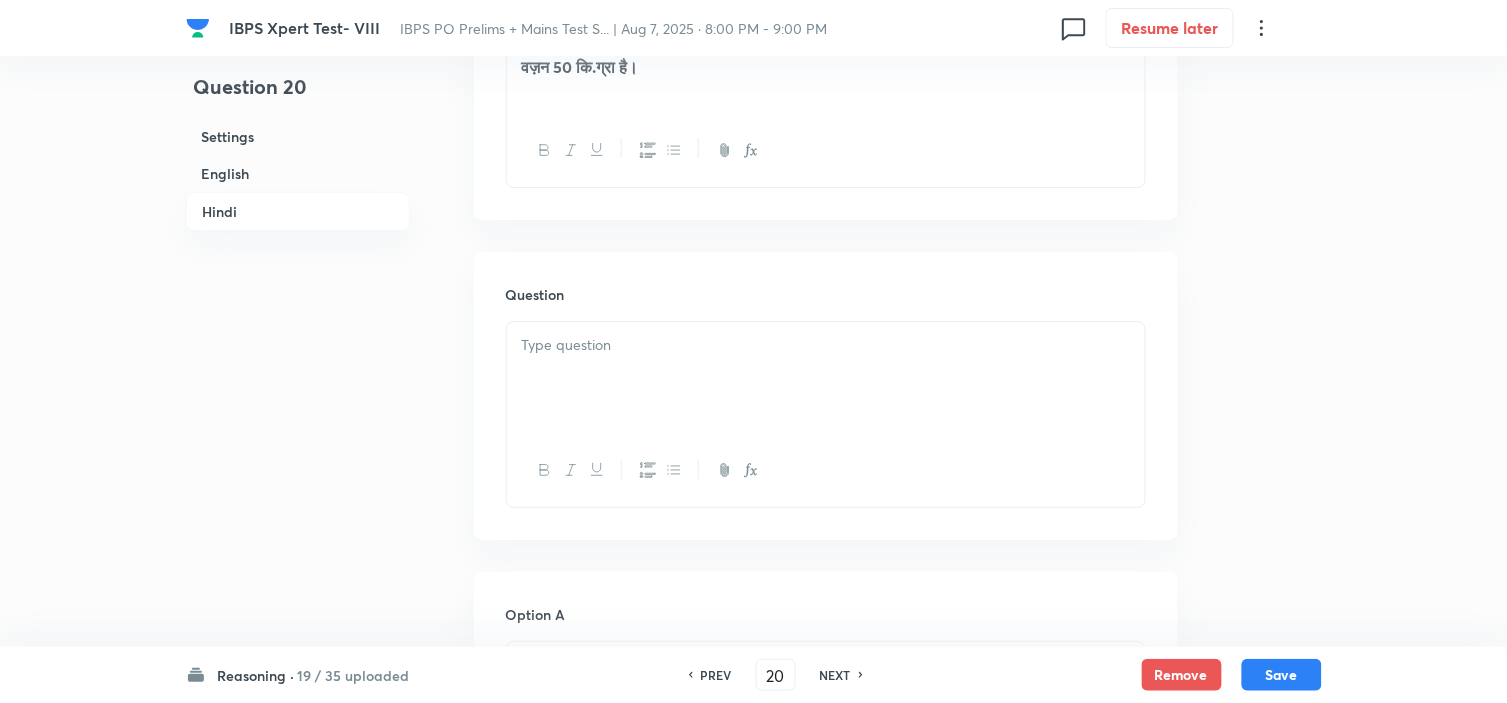 click at bounding box center [826, 345] 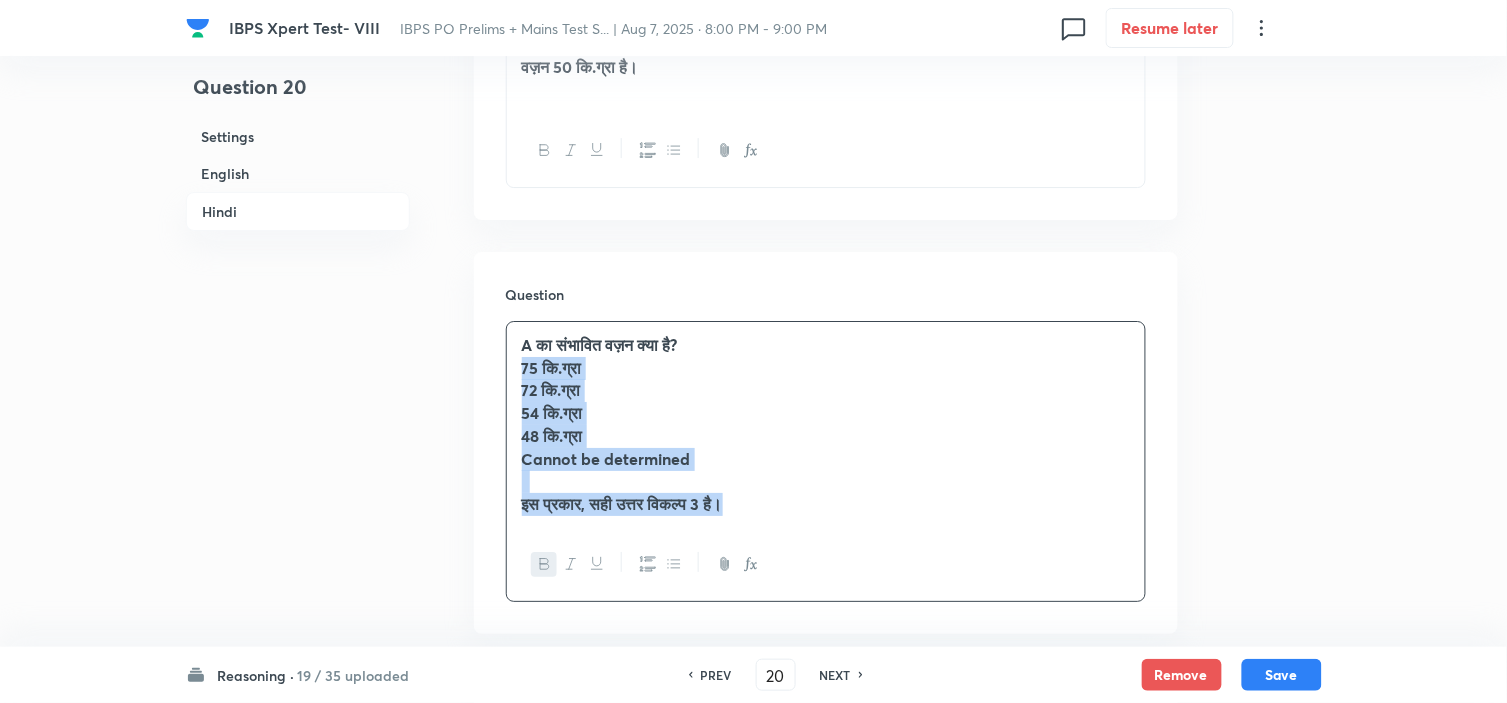 drag, startPoint x: 515, startPoint y: 377, endPoint x: 980, endPoint y: 585, distance: 509.40063 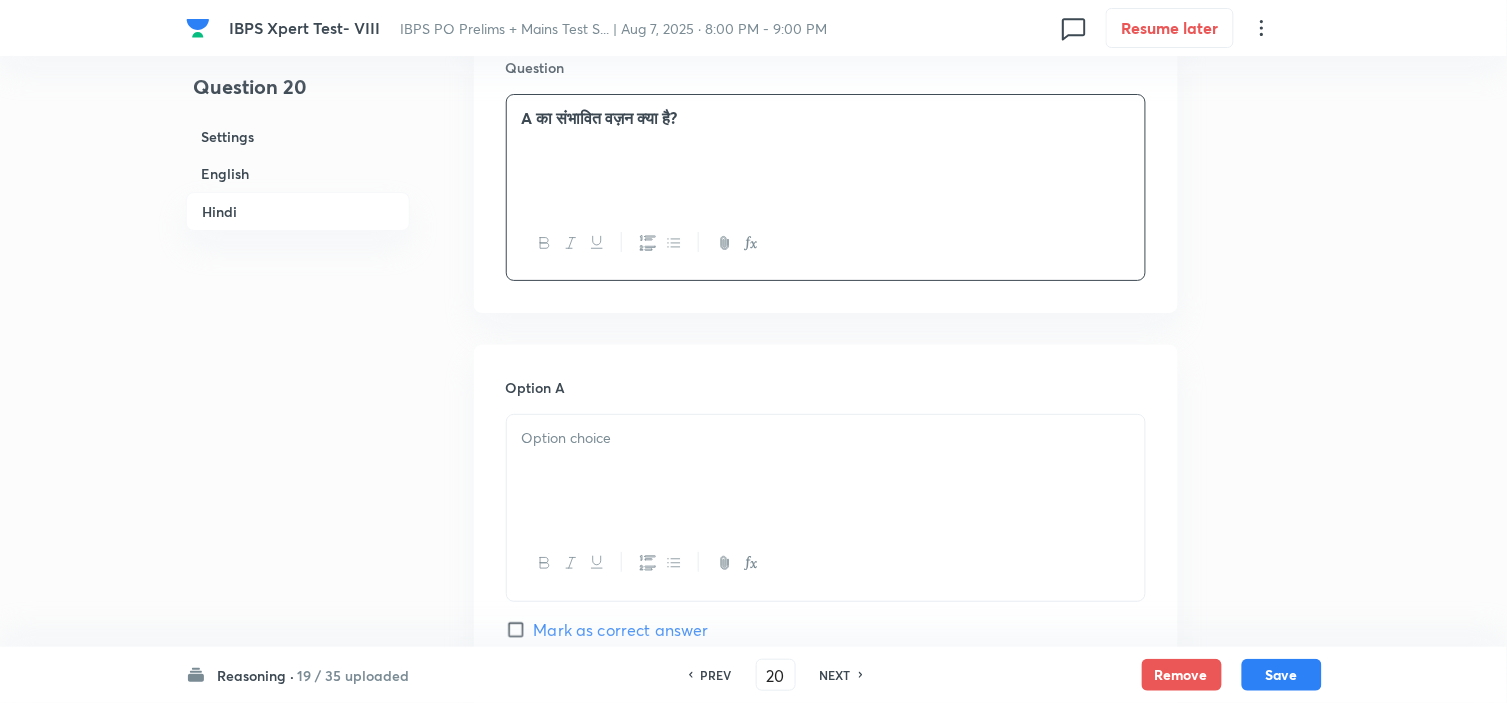 scroll, scrollTop: 3888, scrollLeft: 0, axis: vertical 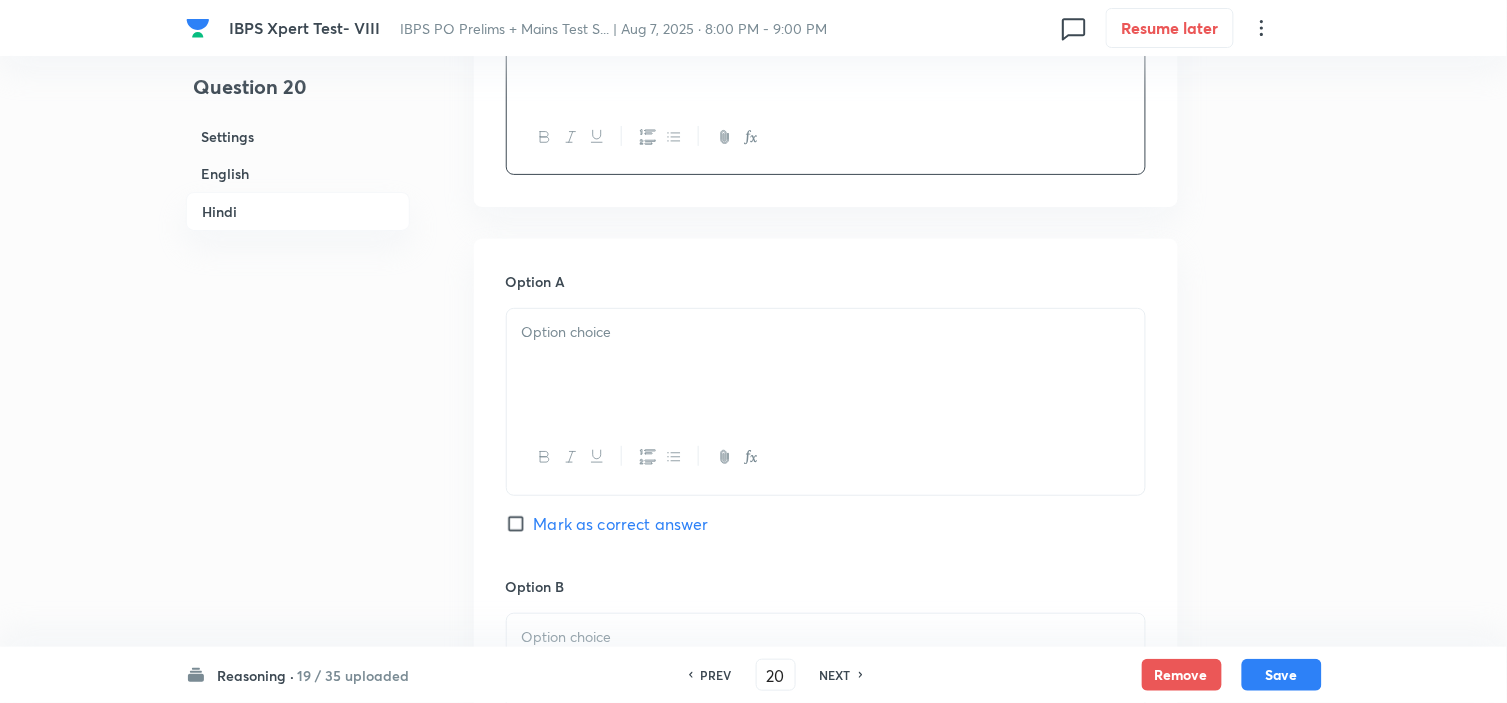 click at bounding box center [826, 365] 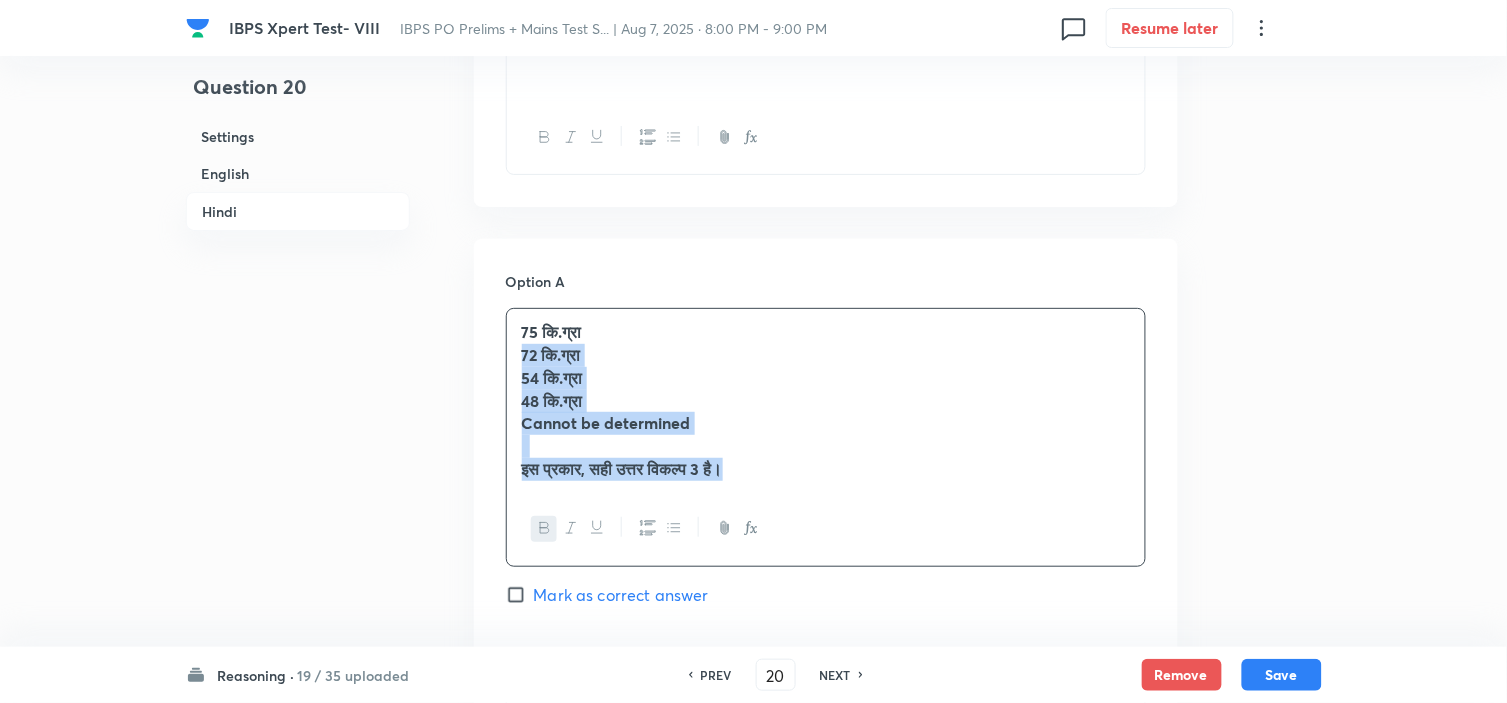 drag, startPoint x: 523, startPoint y: 364, endPoint x: 818, endPoint y: 491, distance: 321.17596 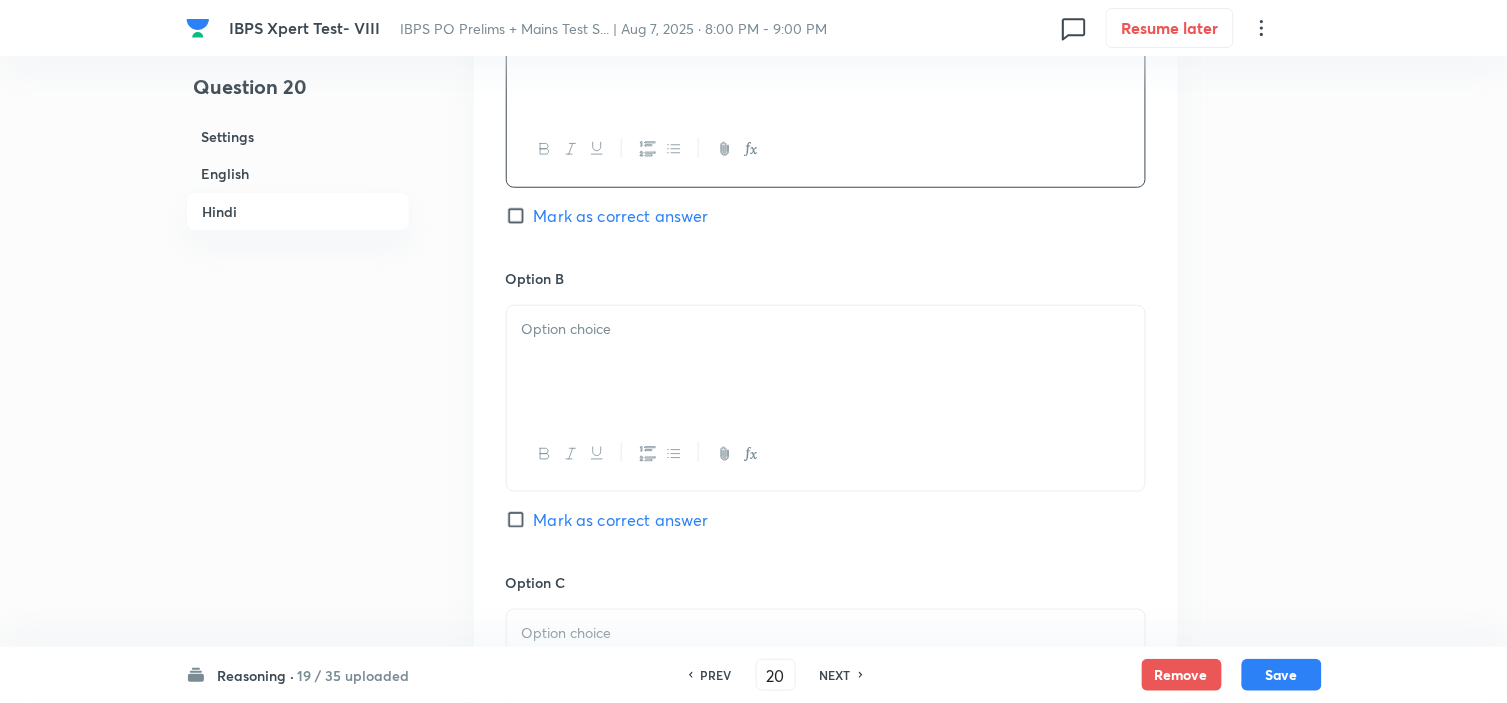 scroll, scrollTop: 4222, scrollLeft: 0, axis: vertical 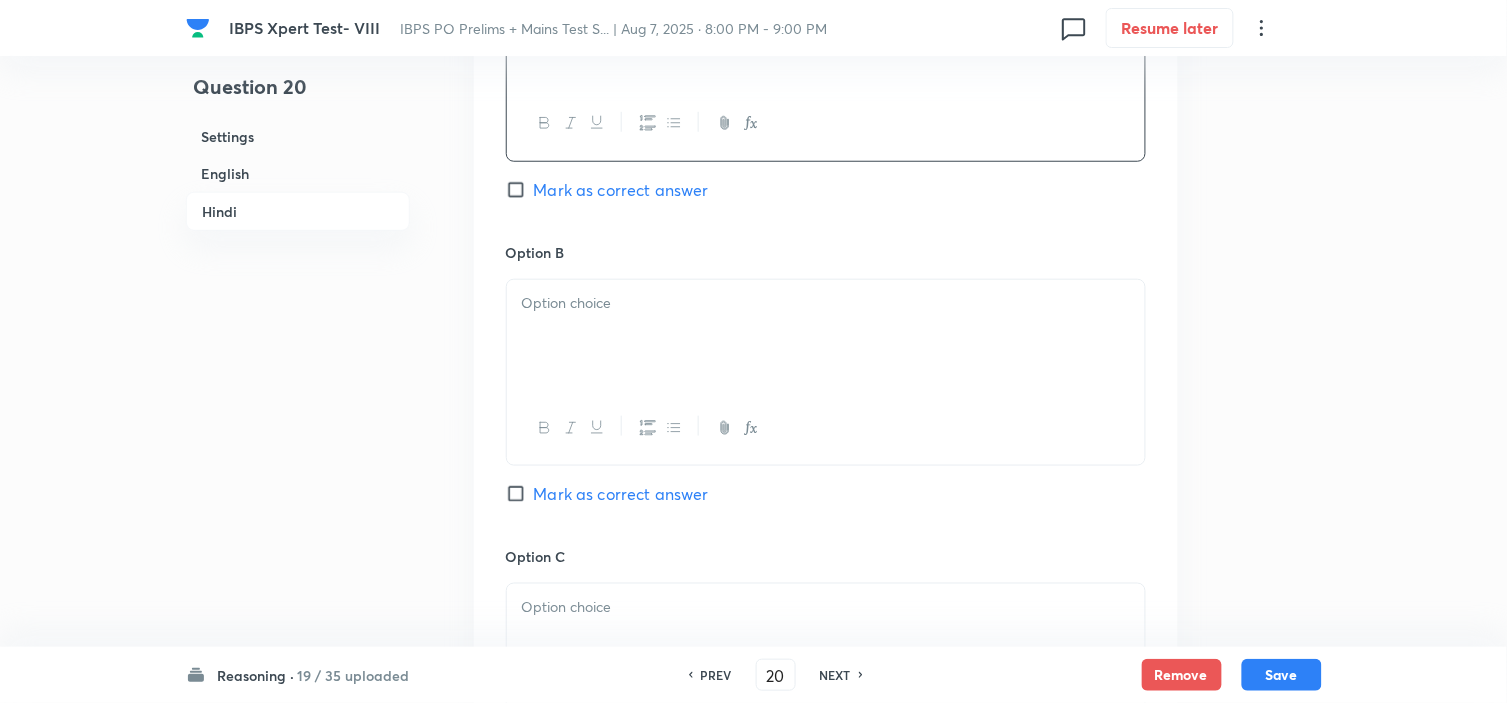 click at bounding box center [826, 336] 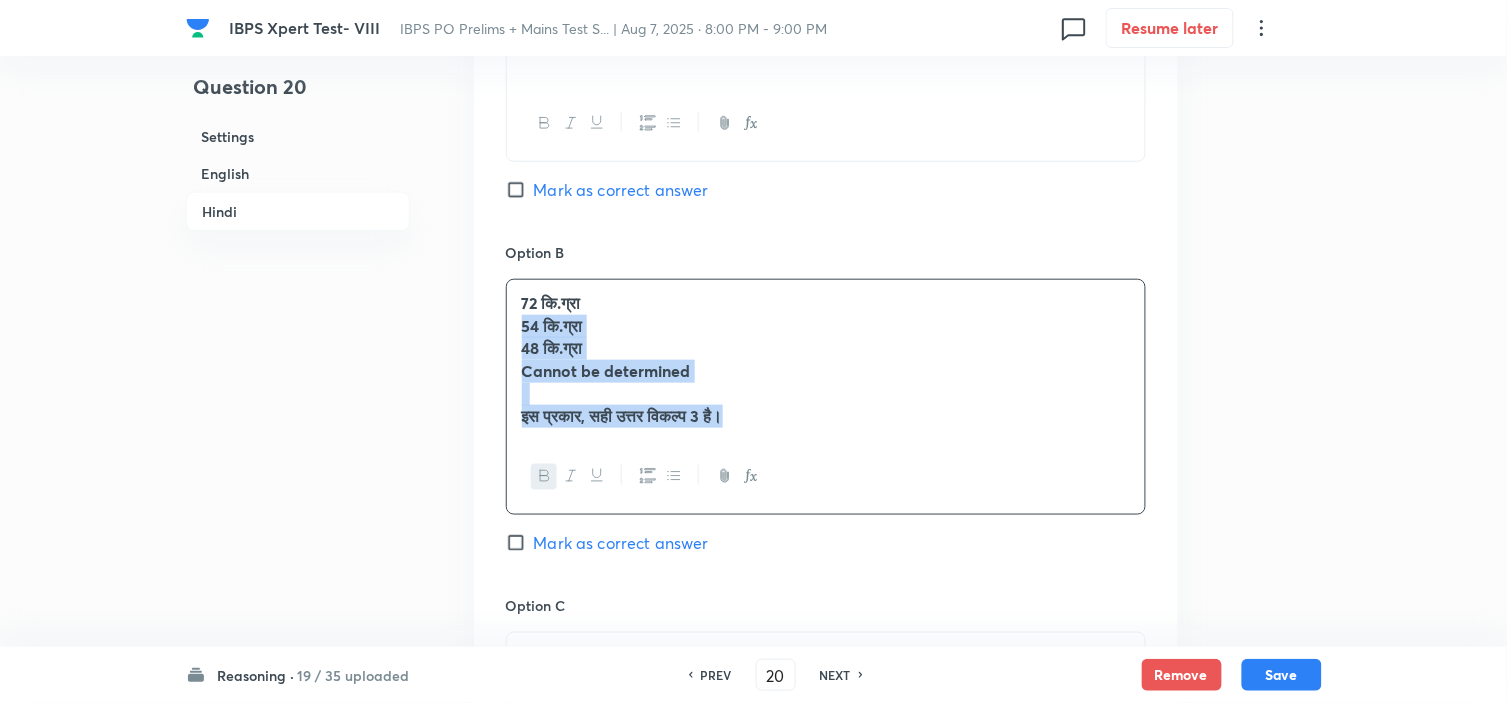 drag, startPoint x: 512, startPoint y: 335, endPoint x: 881, endPoint y: 486, distance: 398.70038 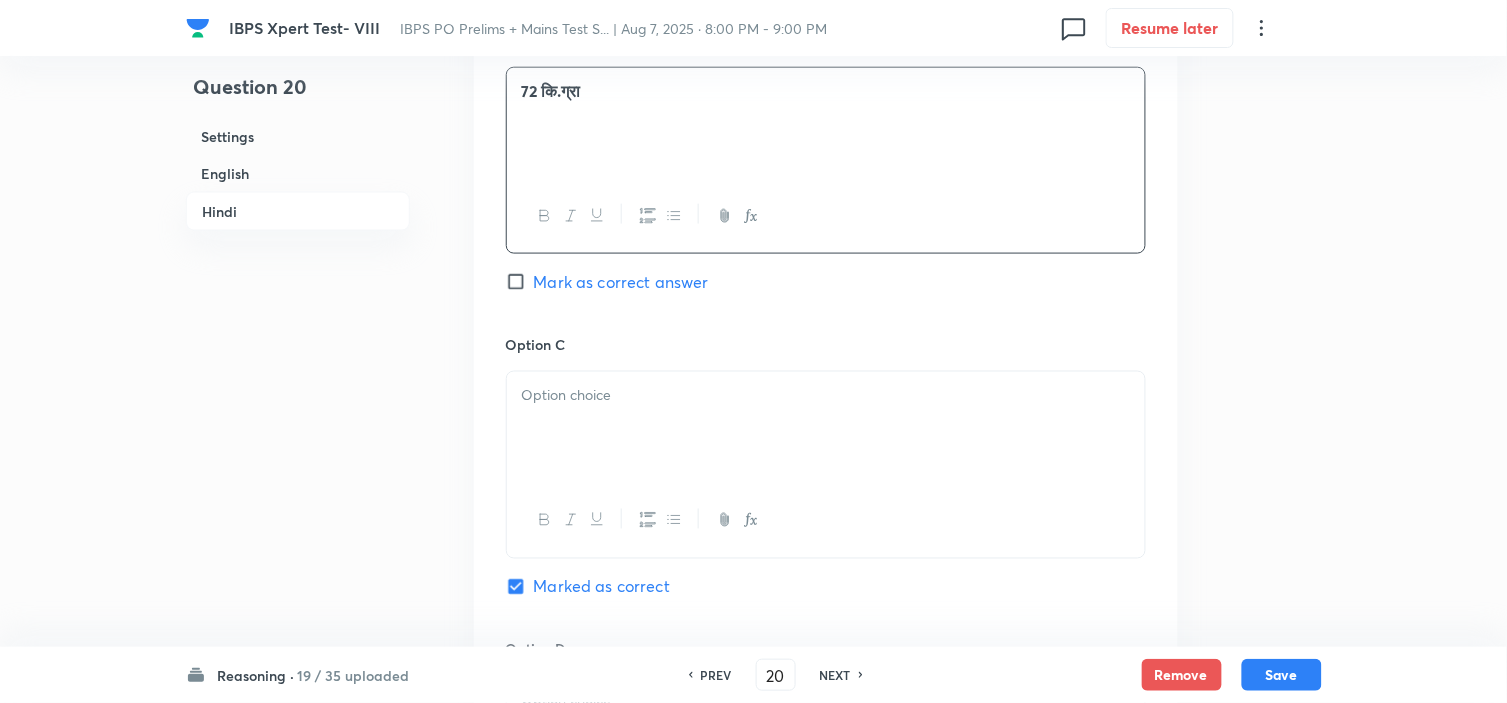 scroll, scrollTop: 4444, scrollLeft: 0, axis: vertical 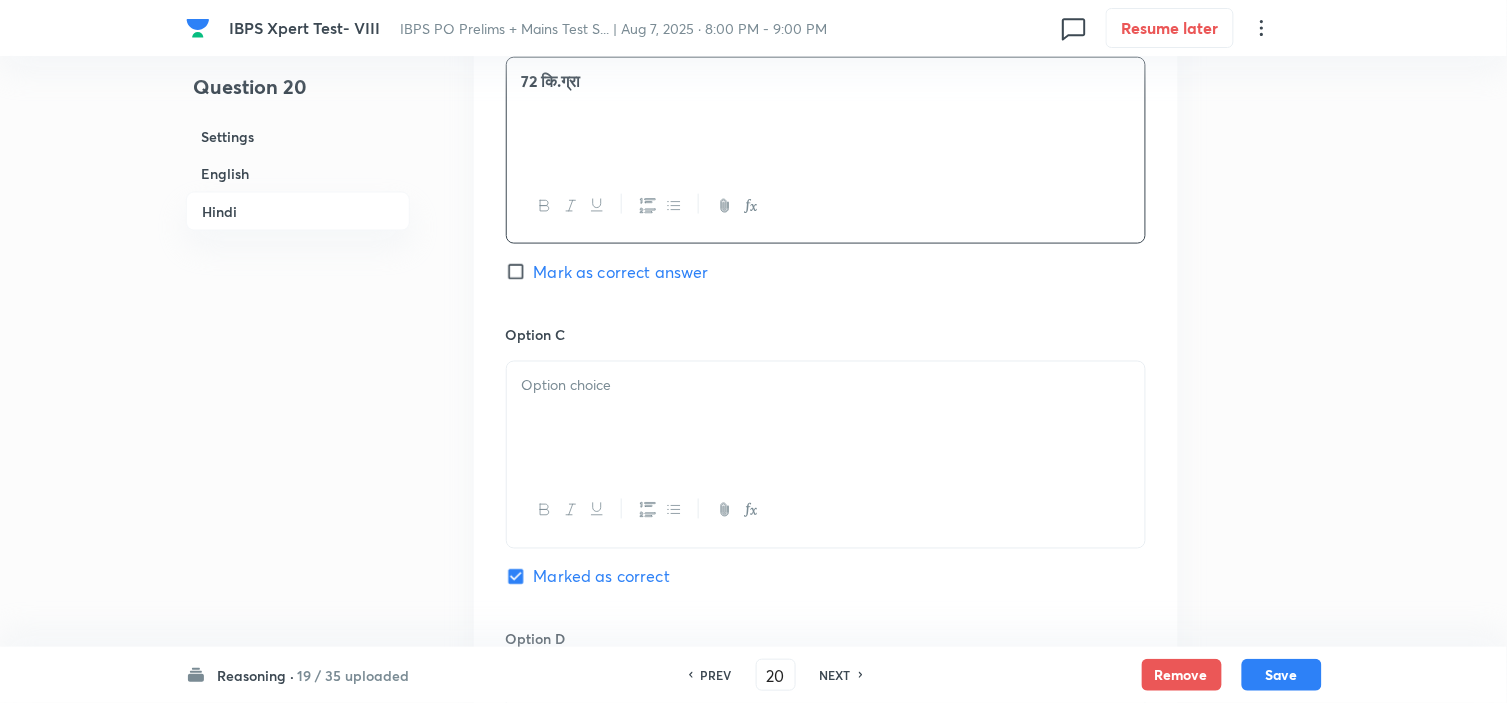 click at bounding box center (826, 418) 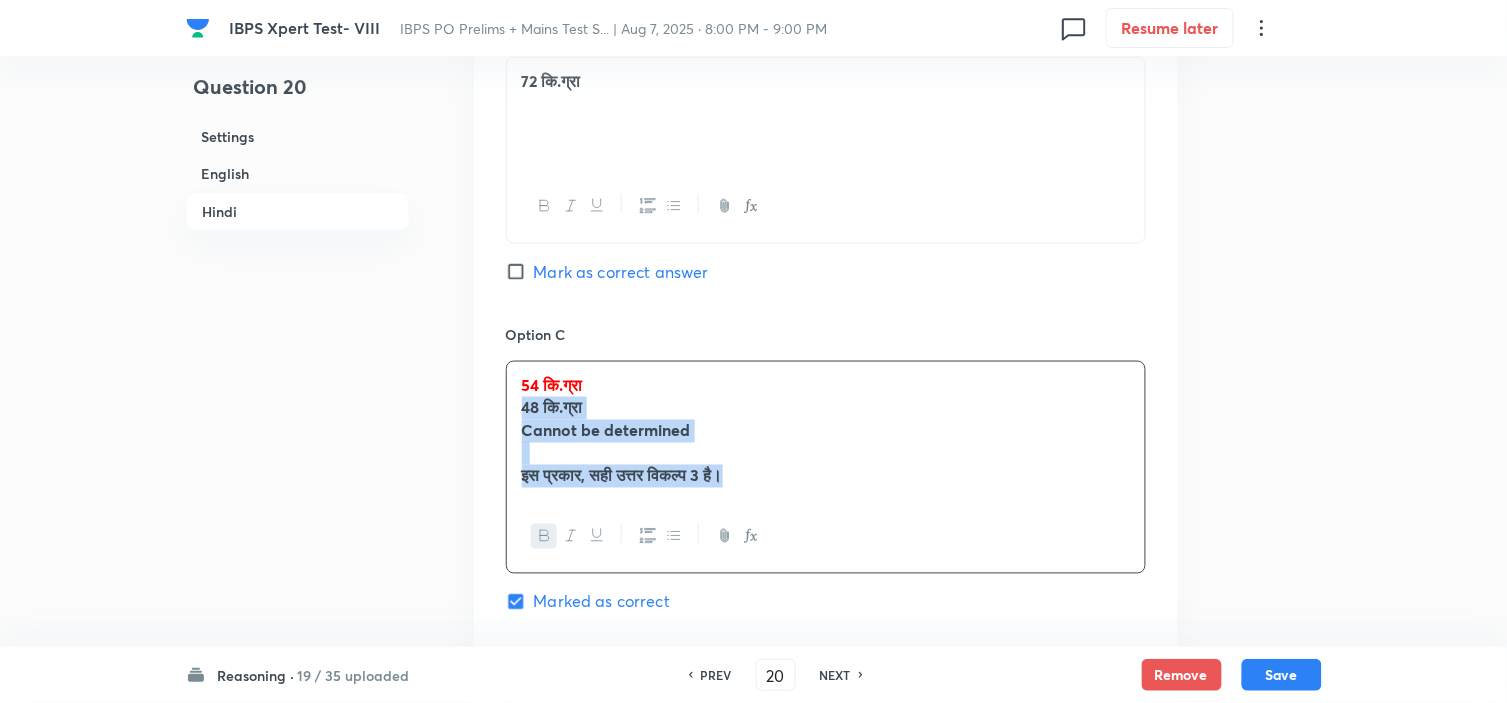 drag, startPoint x: 643, startPoint y: 475, endPoint x: 843, endPoint y: 543, distance: 211.24394 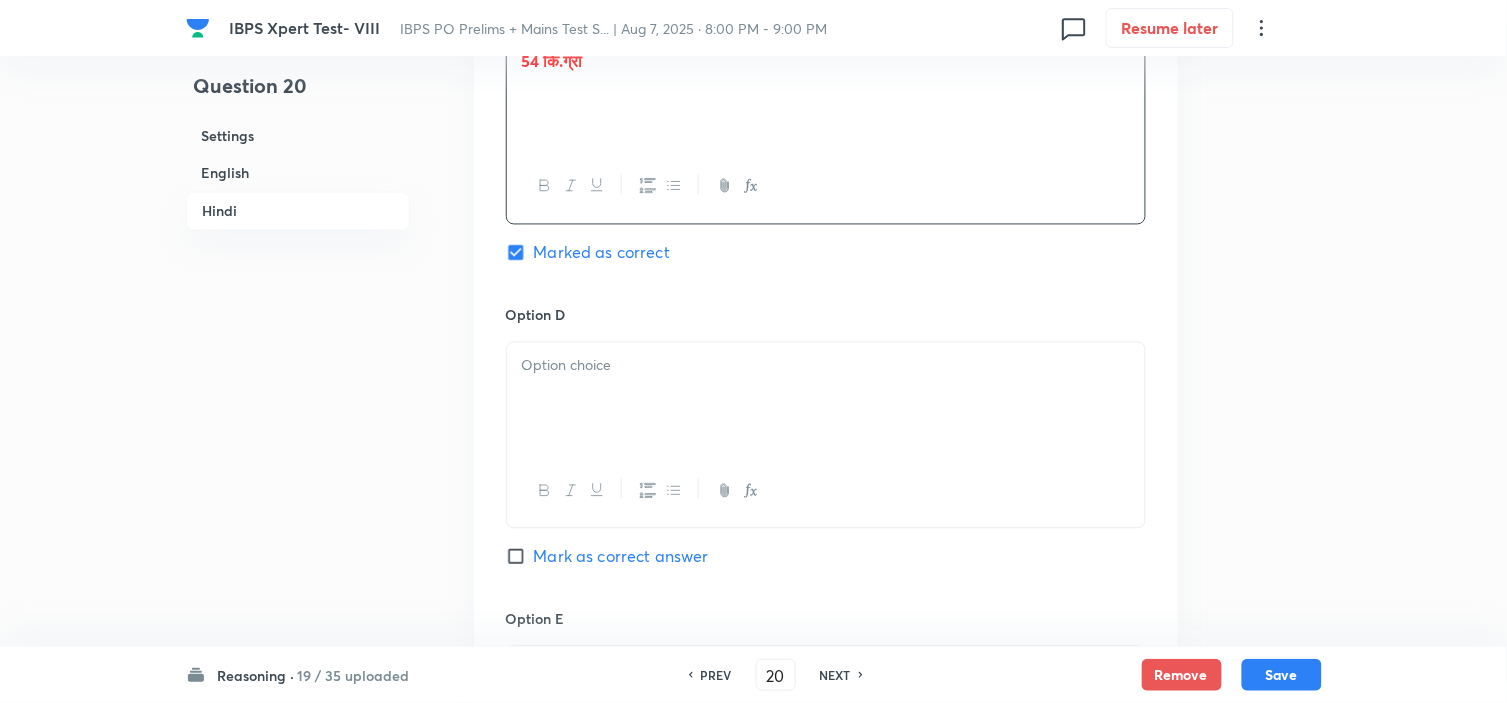 scroll, scrollTop: 4777, scrollLeft: 0, axis: vertical 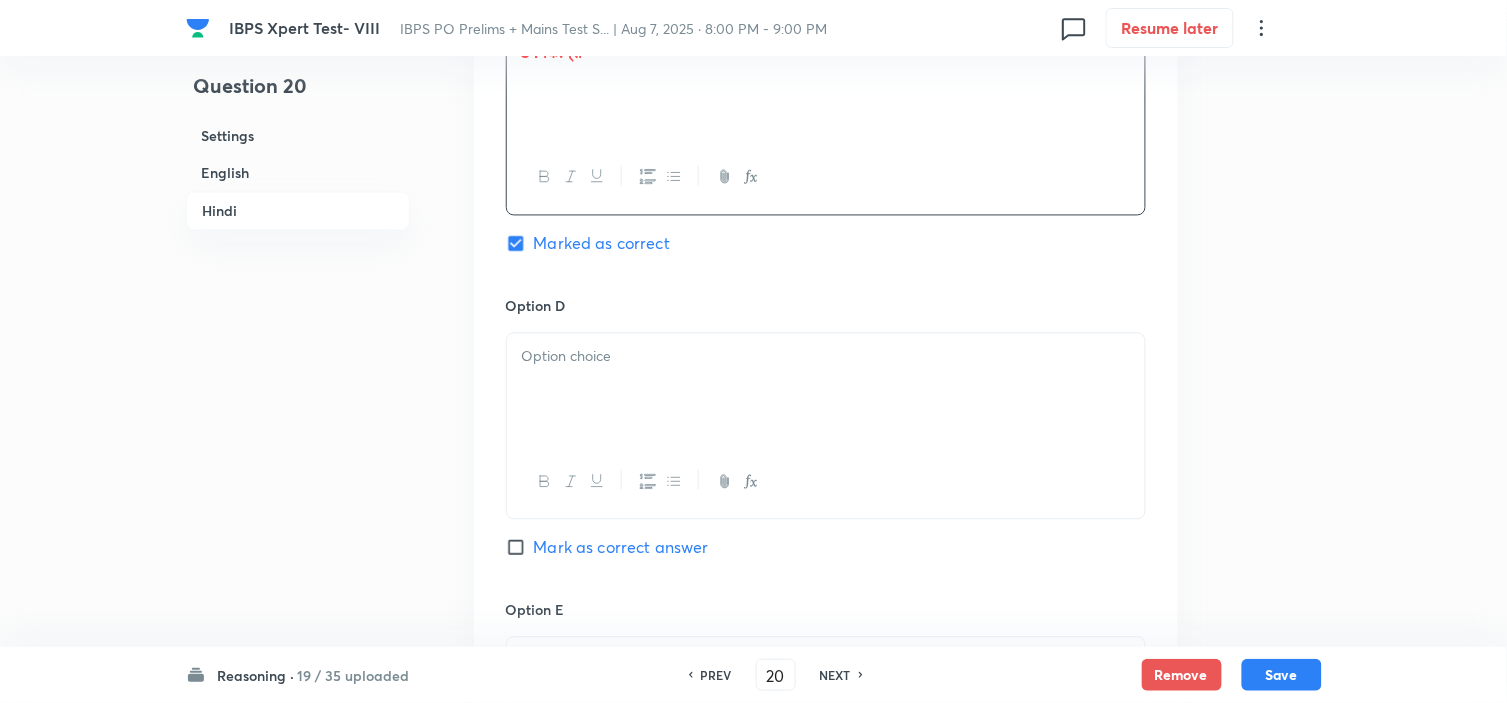 click at bounding box center (826, 390) 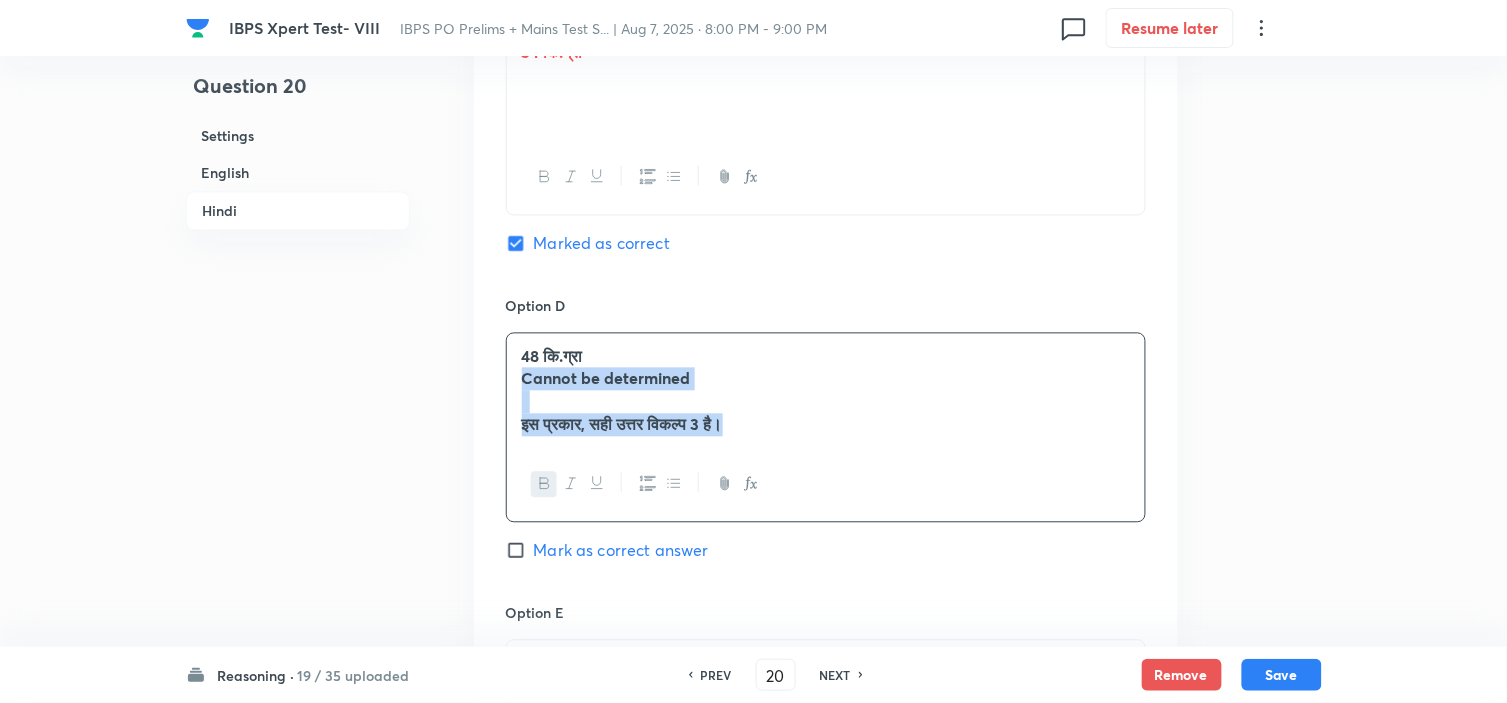 drag, startPoint x: 518, startPoint y: 394, endPoint x: 792, endPoint y: 484, distance: 288.4025 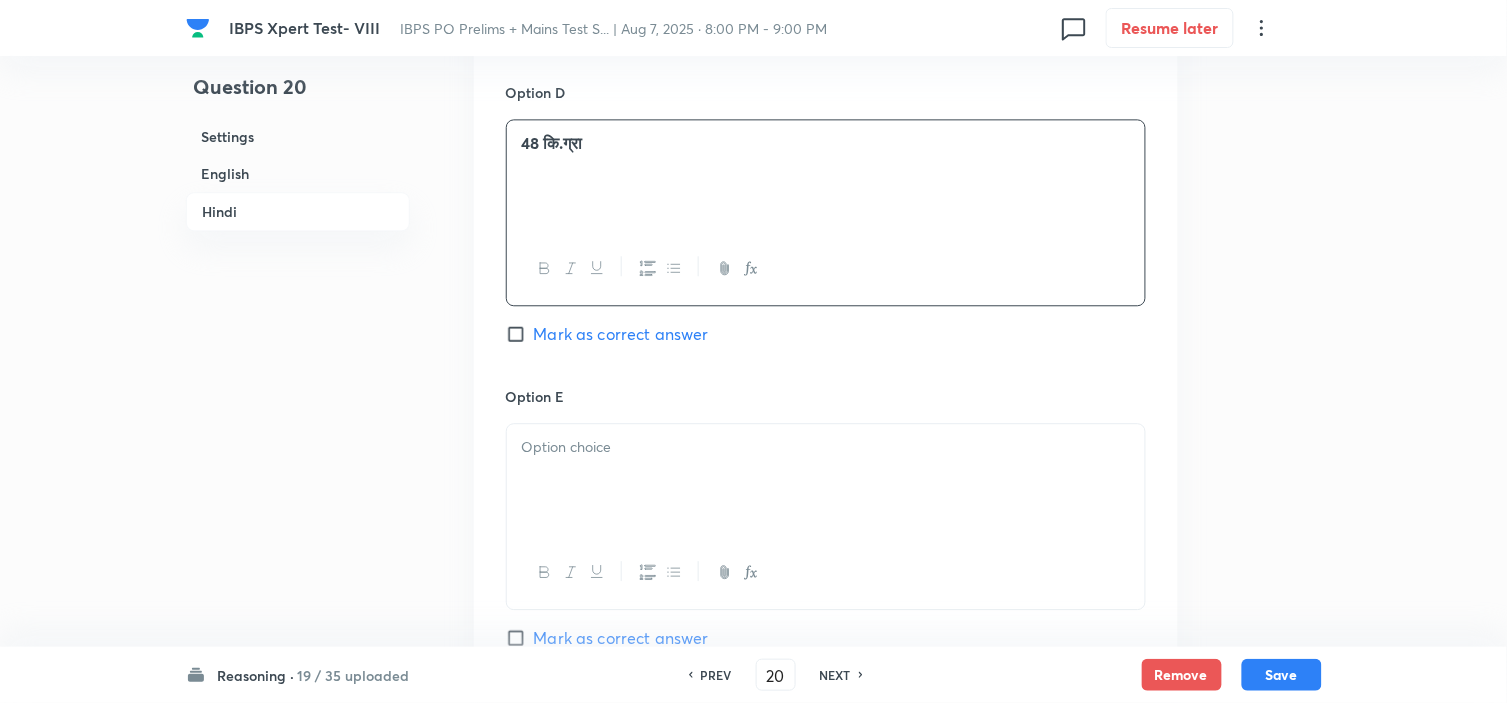 scroll, scrollTop: 5000, scrollLeft: 0, axis: vertical 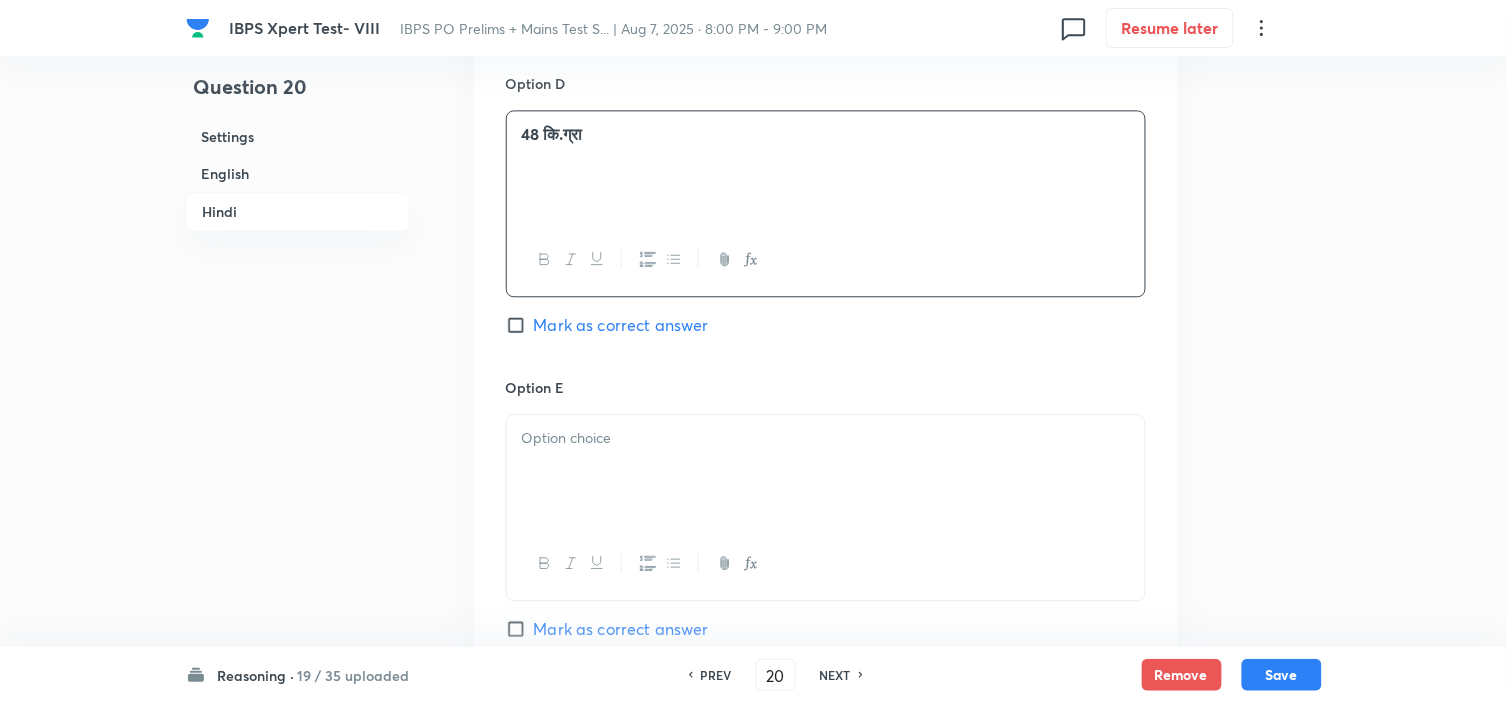 click at bounding box center (826, 471) 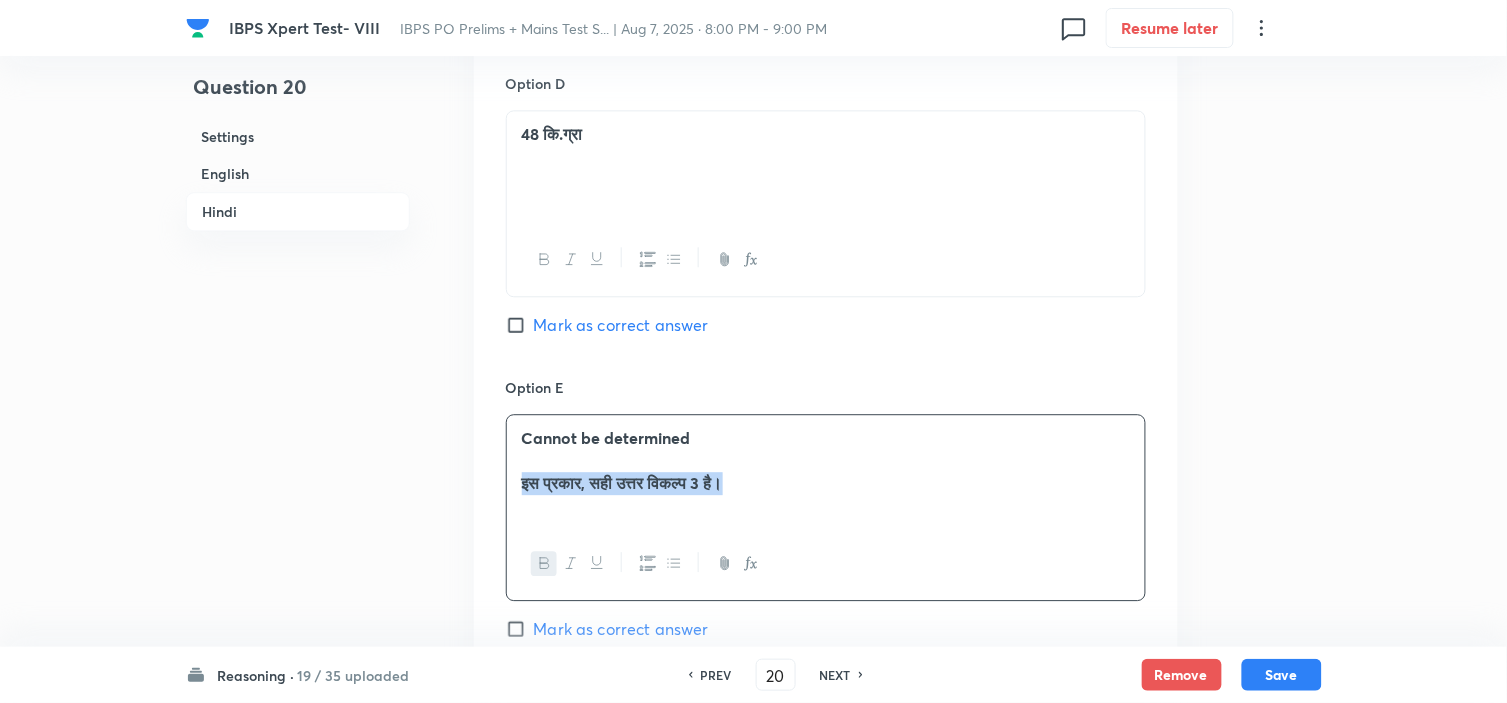 drag, startPoint x: 521, startPoint y: 482, endPoint x: 835, endPoint y: 536, distance: 318.60947 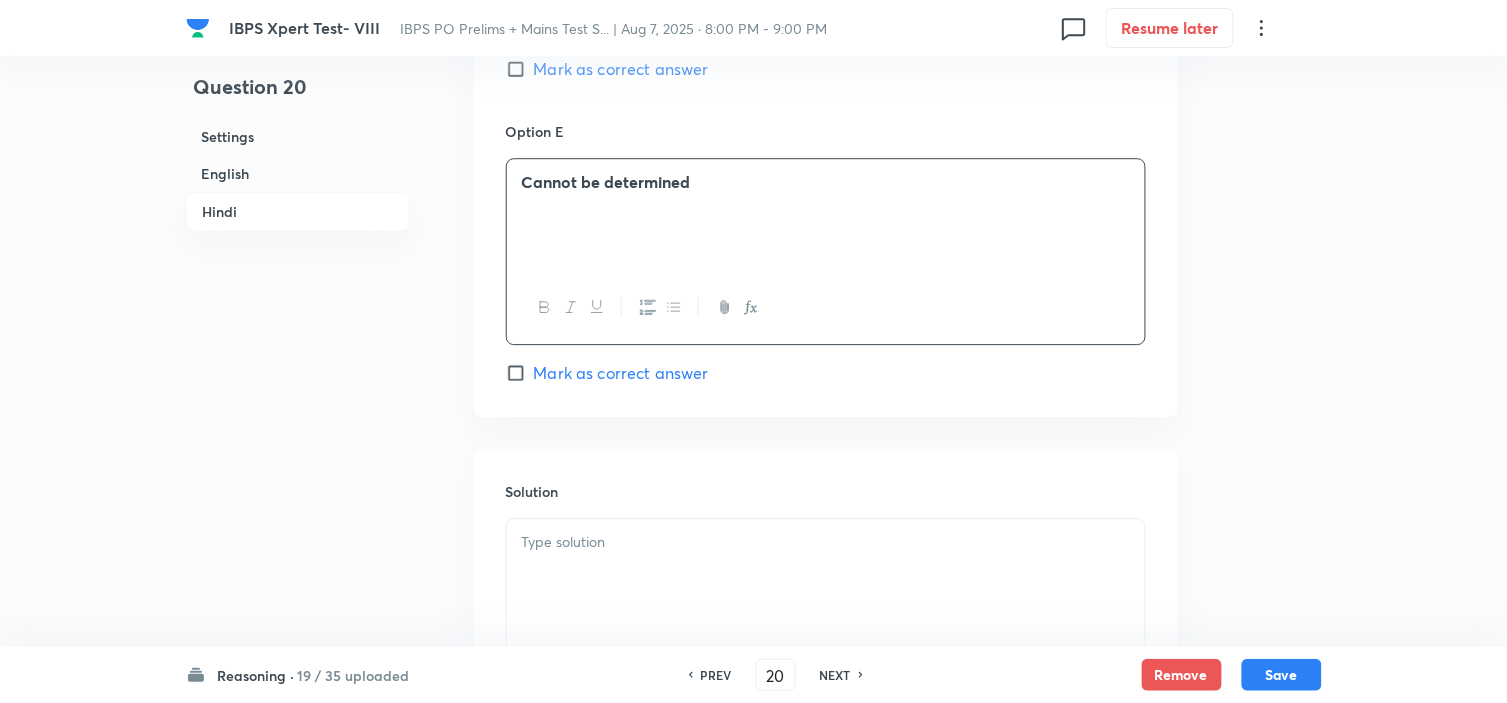 scroll, scrollTop: 5333, scrollLeft: 0, axis: vertical 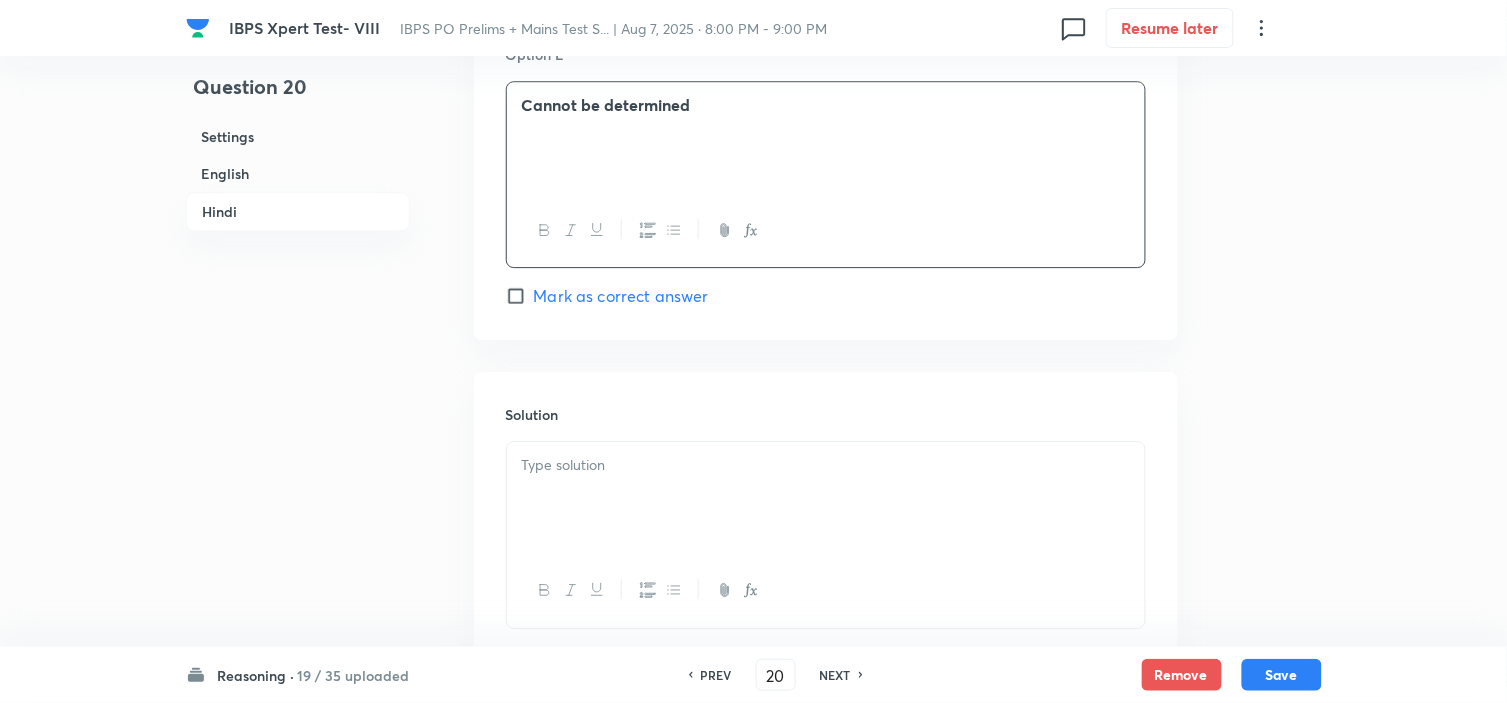 click at bounding box center (826, 498) 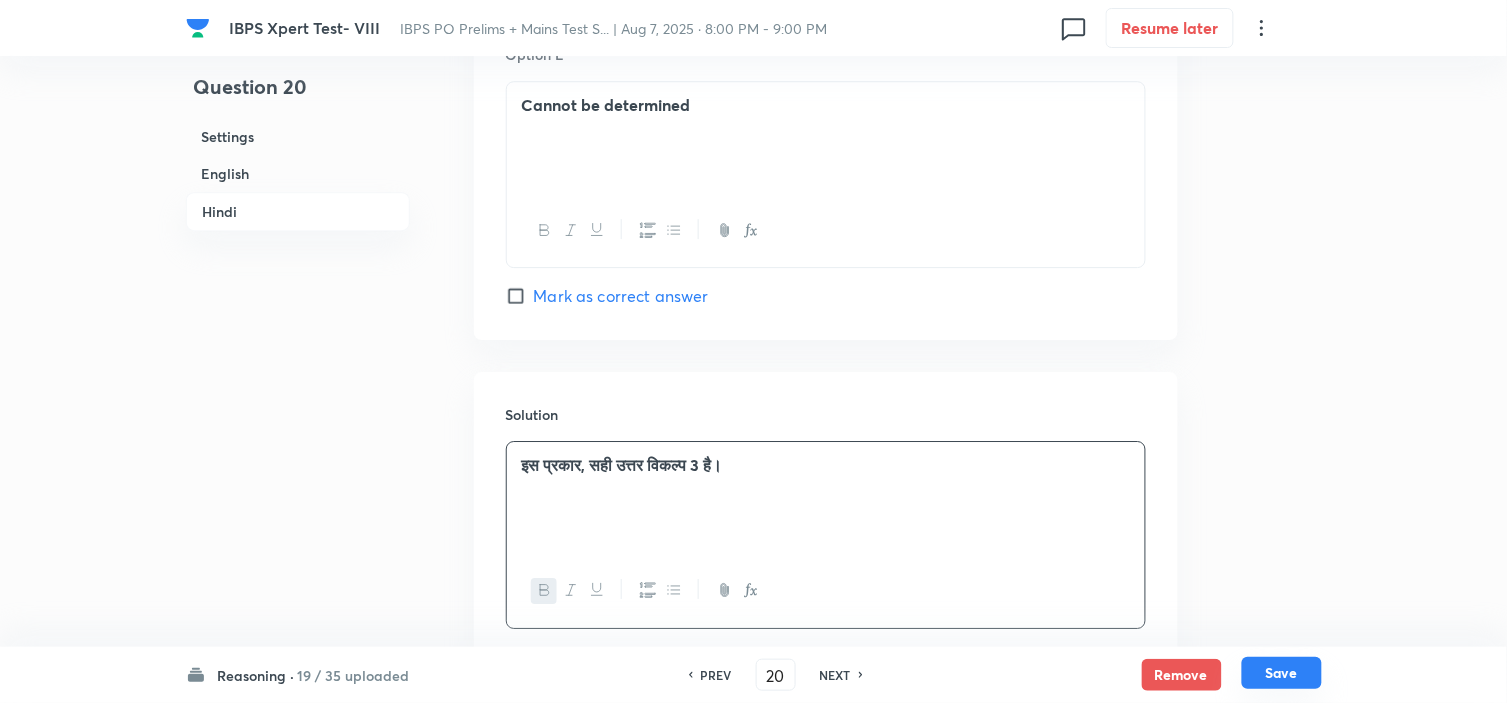 drag, startPoint x: 1268, startPoint y: 672, endPoint x: 938, endPoint y: 633, distance: 332.29654 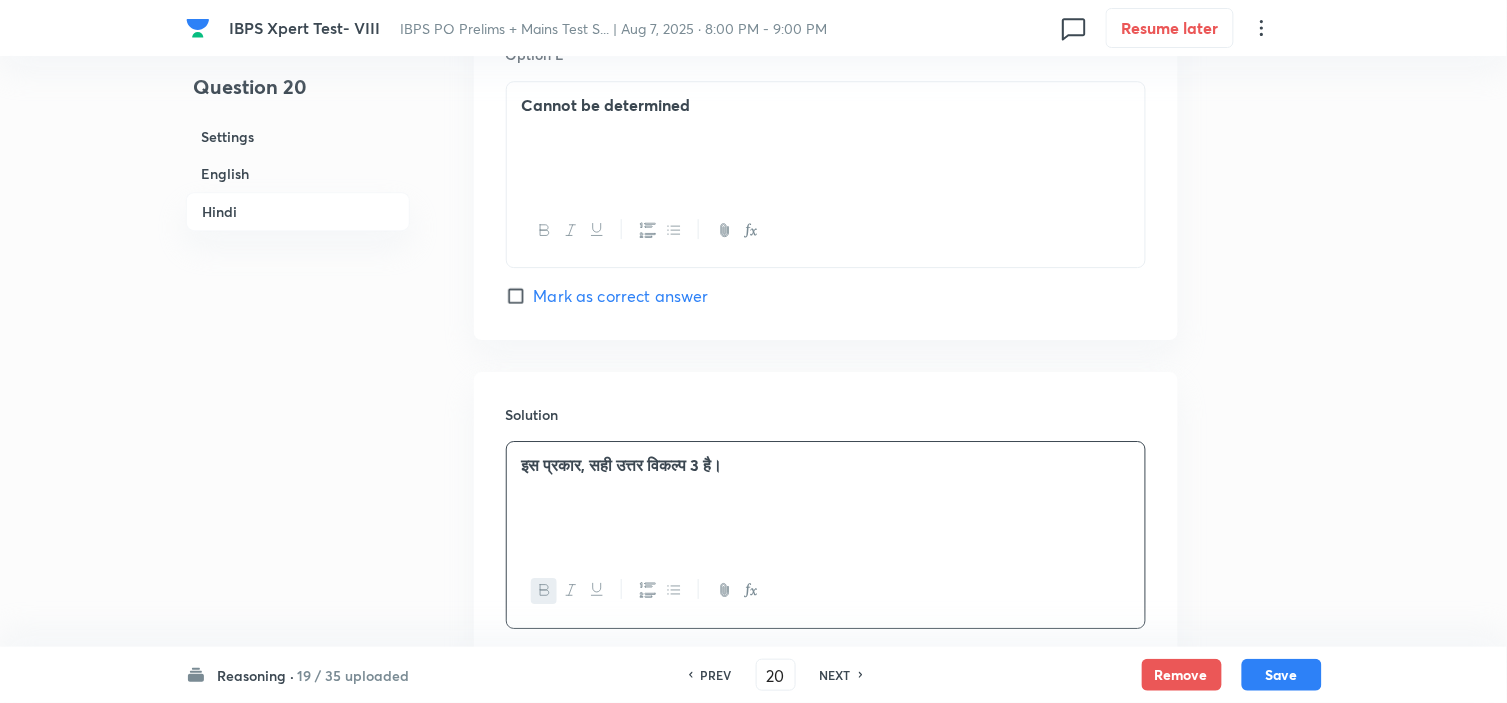 click on "Save" at bounding box center (1282, 675) 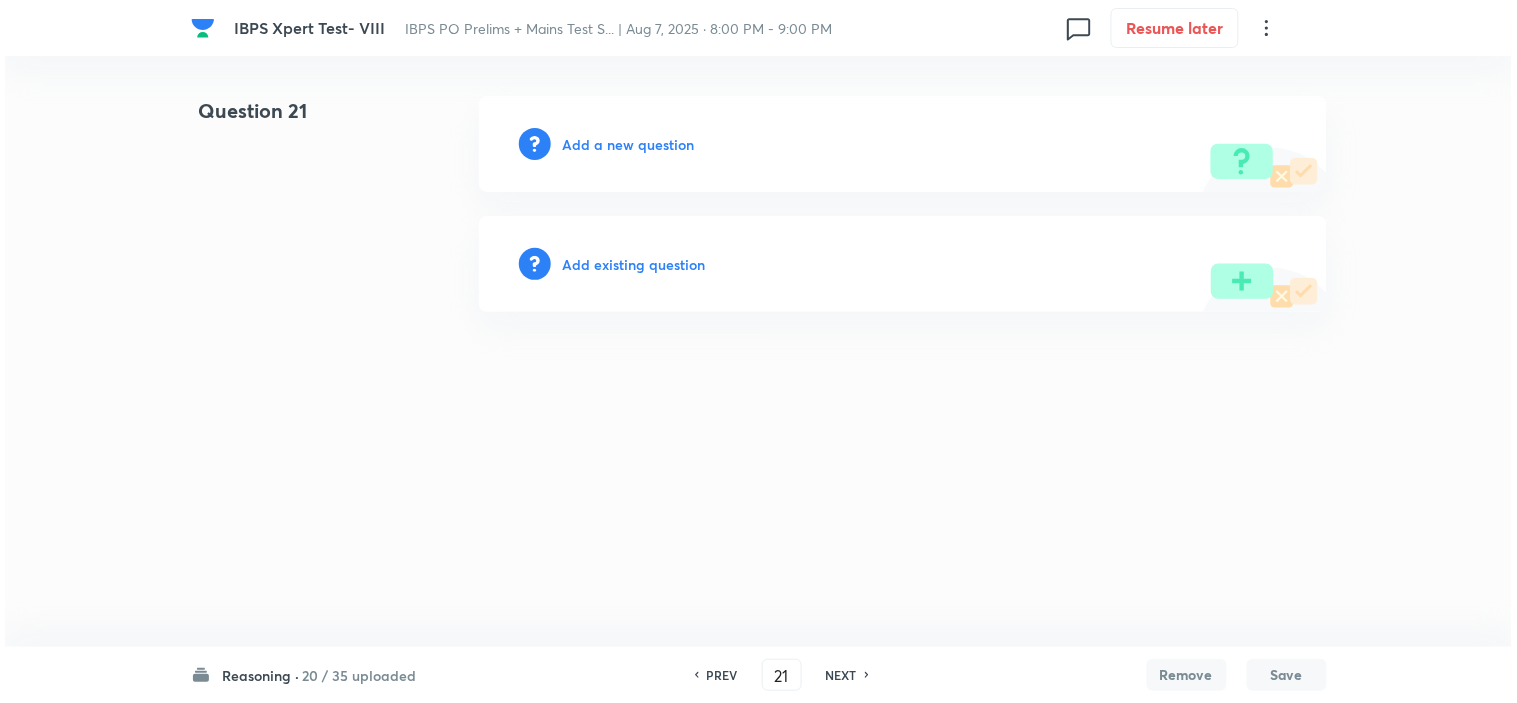 scroll, scrollTop: 0, scrollLeft: 0, axis: both 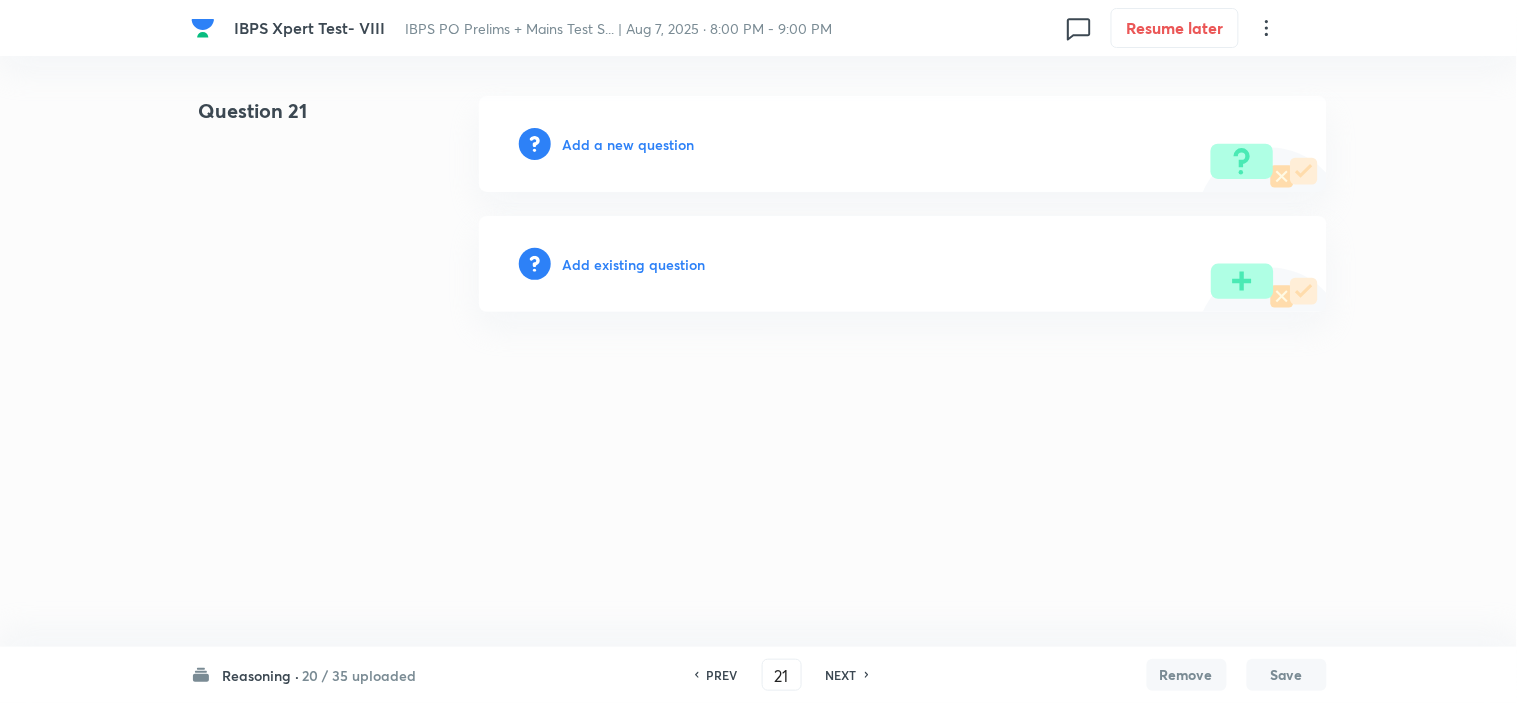 click on "Add a new question" at bounding box center (629, 144) 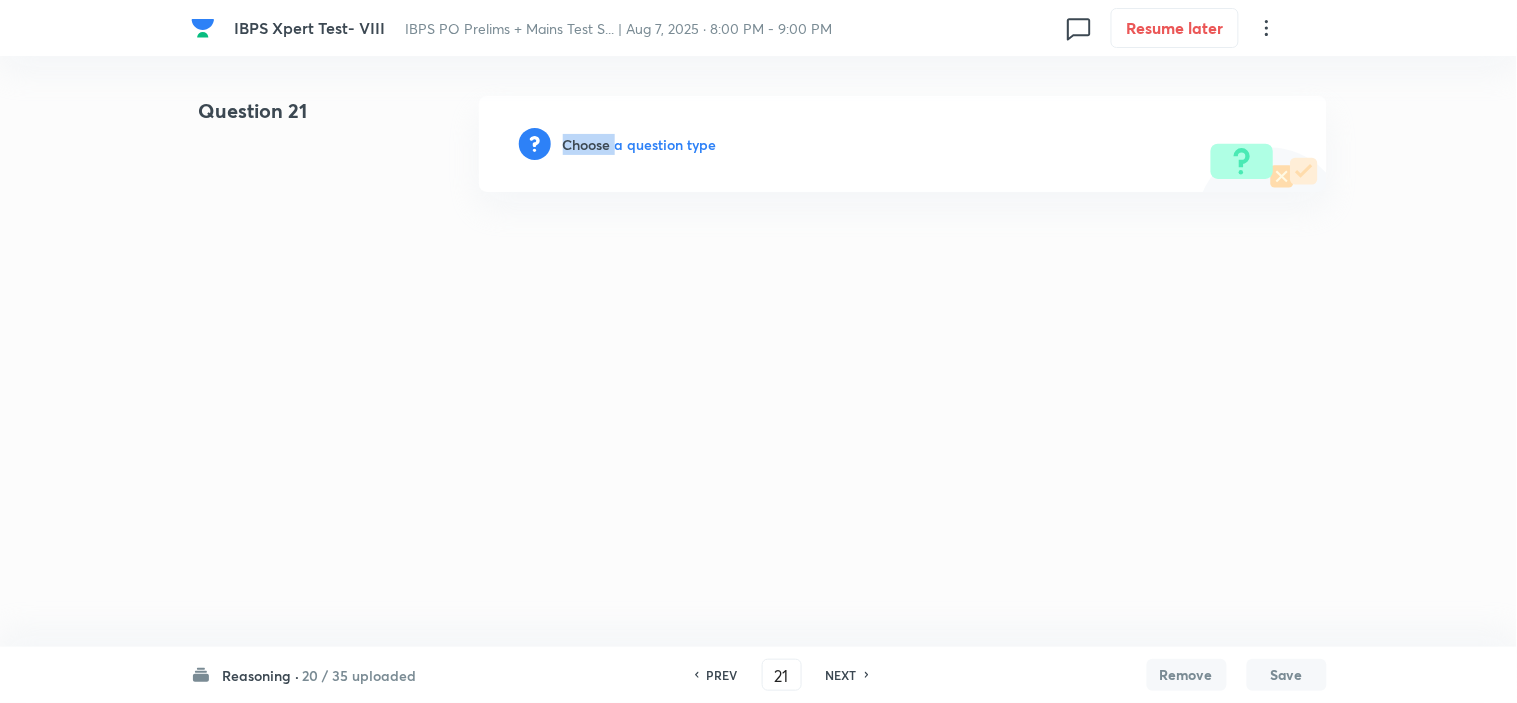 click on "Choose a question type" at bounding box center [640, 144] 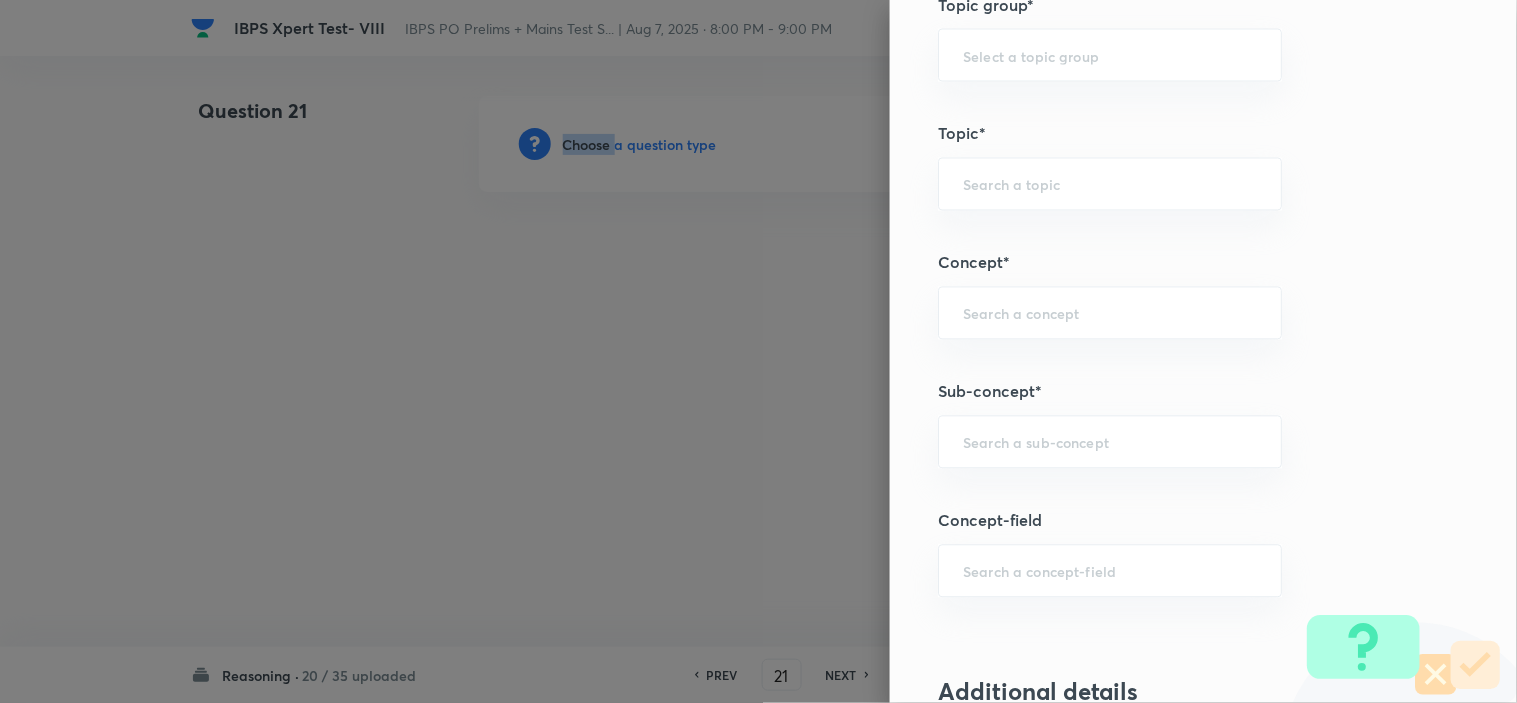 scroll, scrollTop: 1111, scrollLeft: 0, axis: vertical 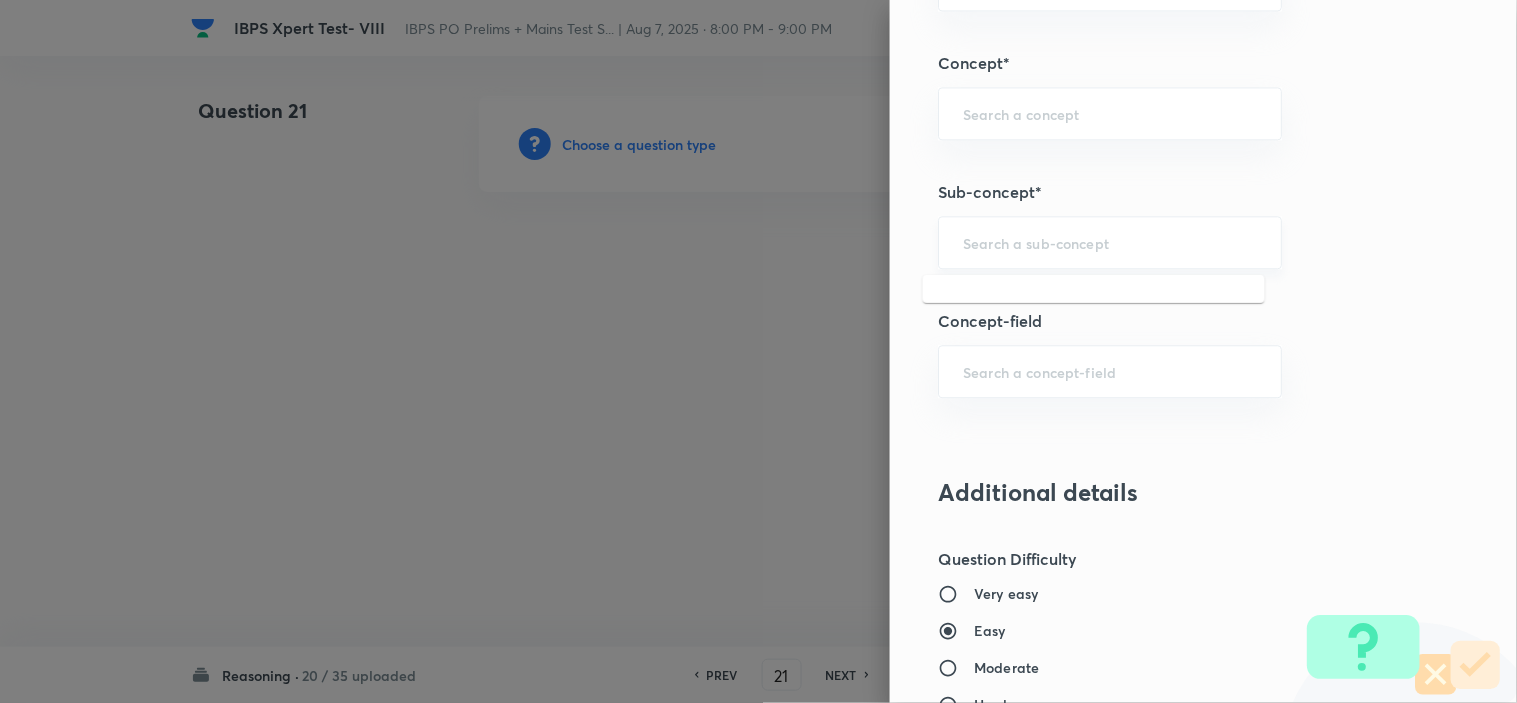 click at bounding box center [1110, 242] 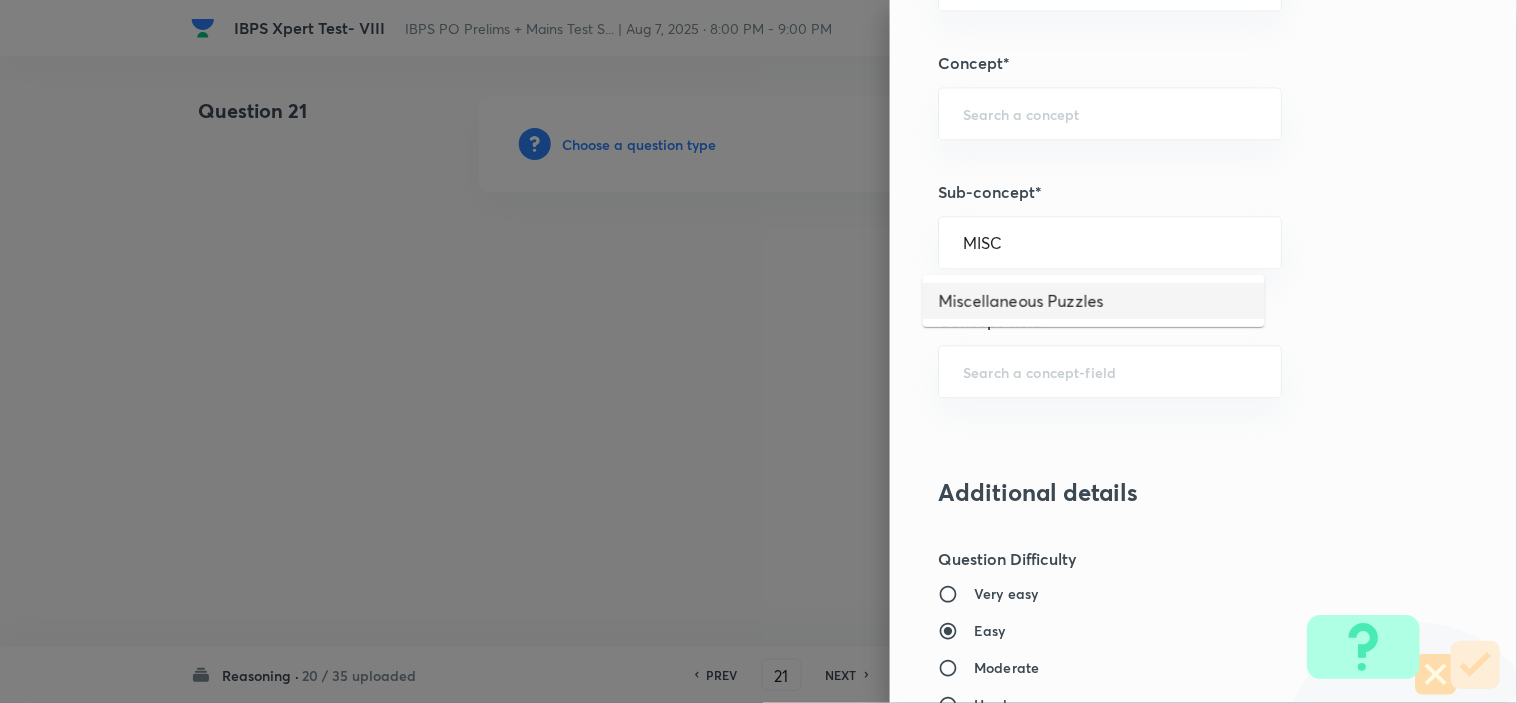 click on "Miscellaneous Puzzles" at bounding box center [1094, 301] 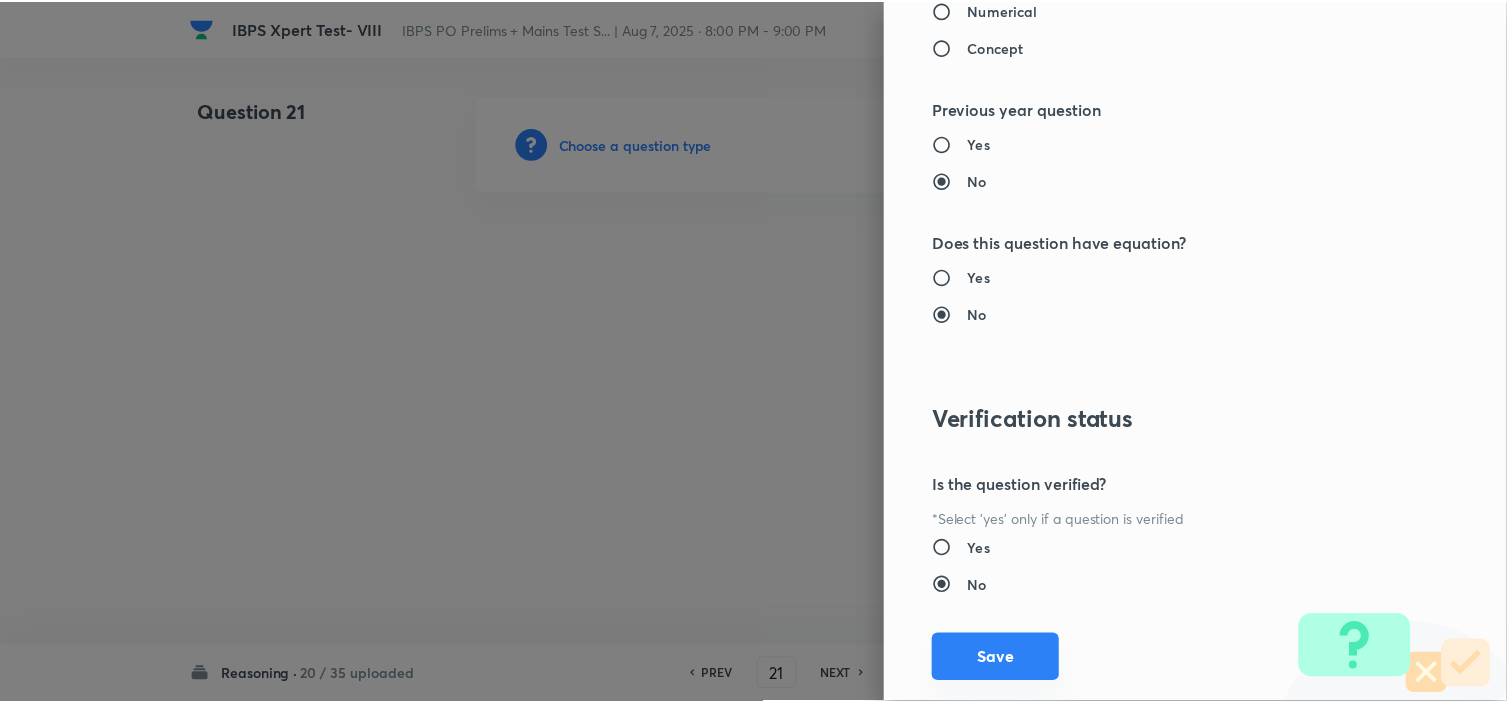 scroll, scrollTop: 2023, scrollLeft: 0, axis: vertical 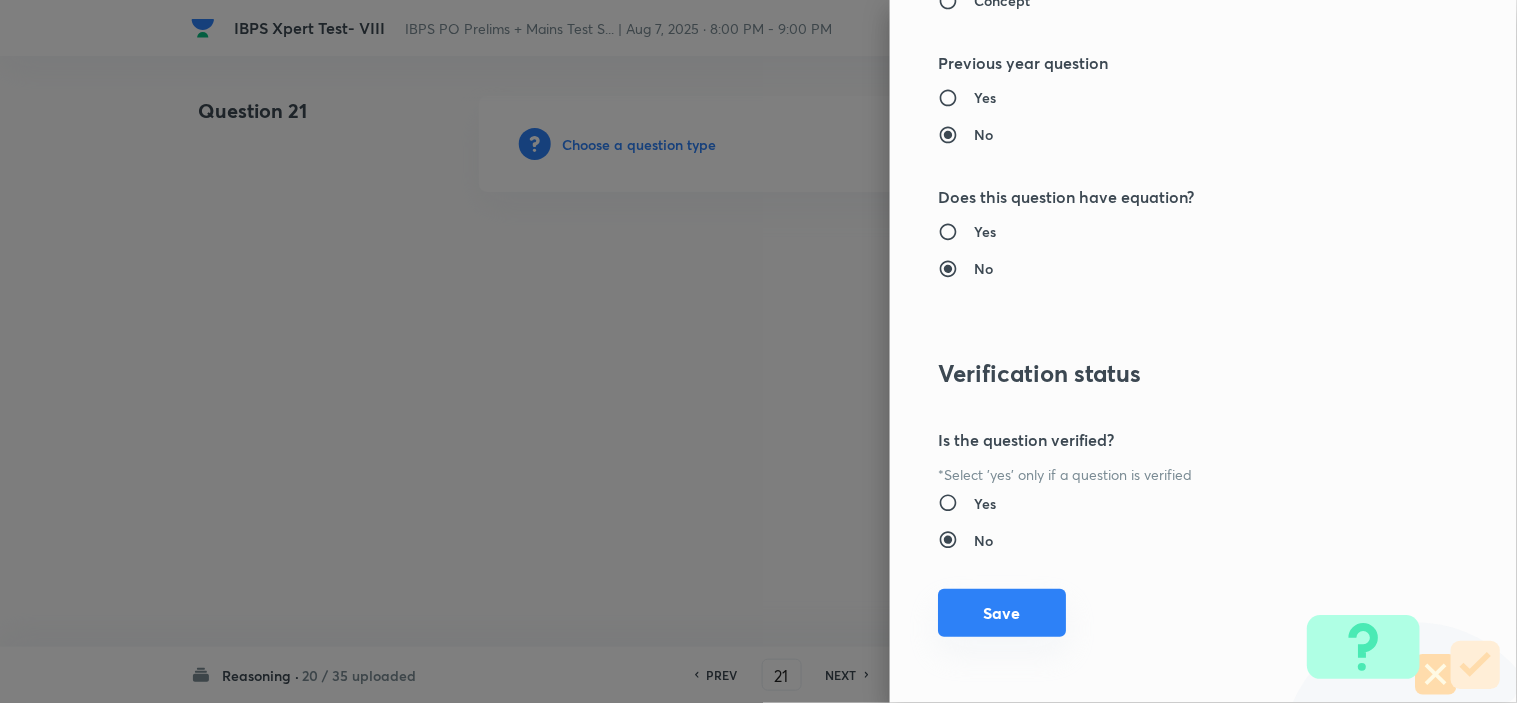 click on "Save" at bounding box center [1002, 613] 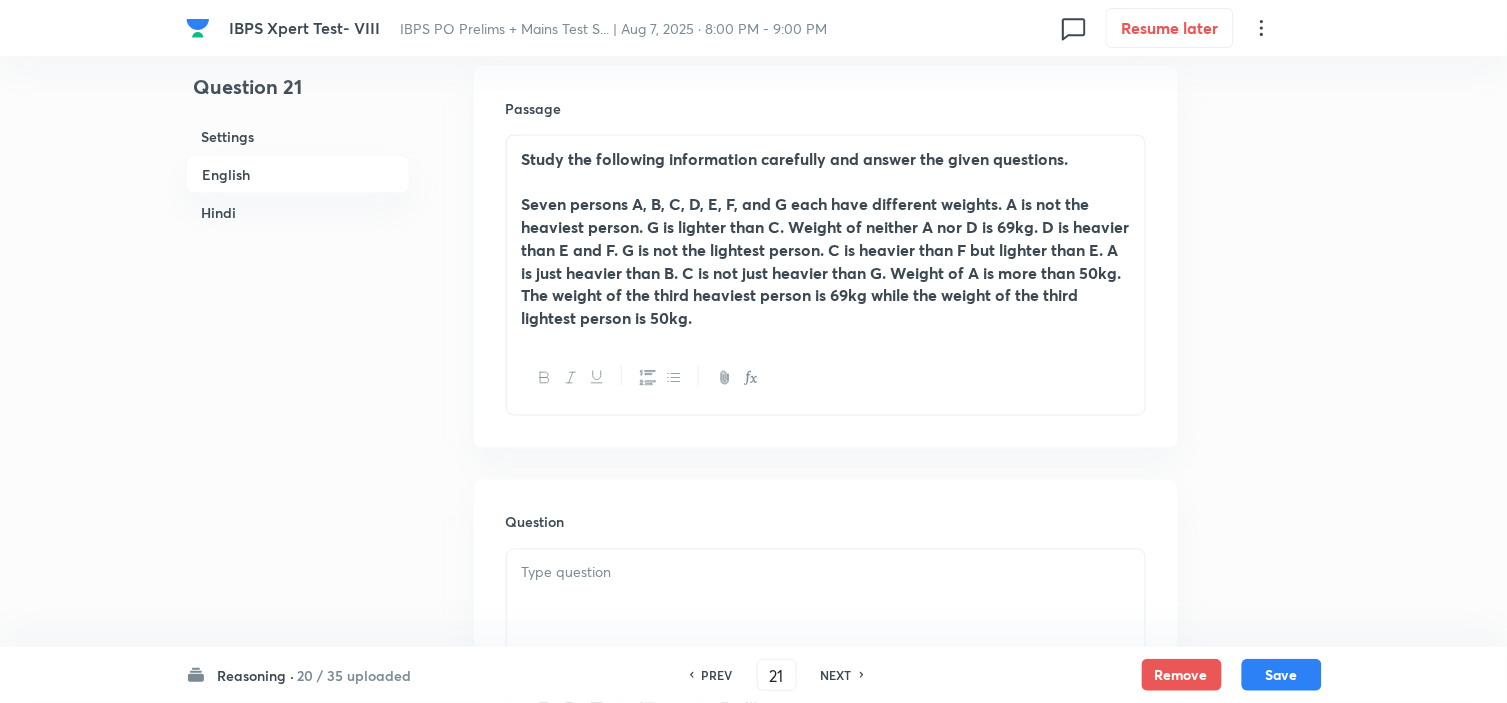 scroll, scrollTop: 777, scrollLeft: 0, axis: vertical 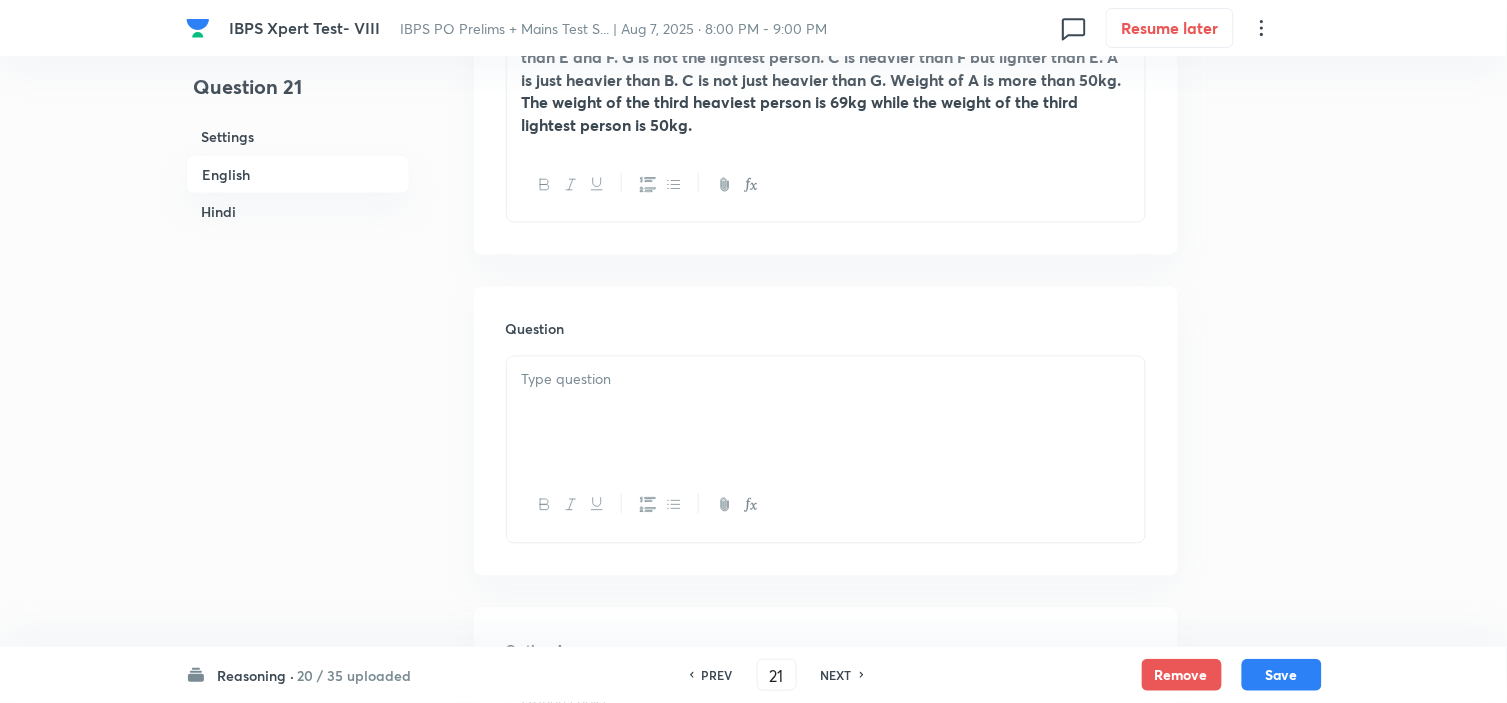 click at bounding box center (826, 413) 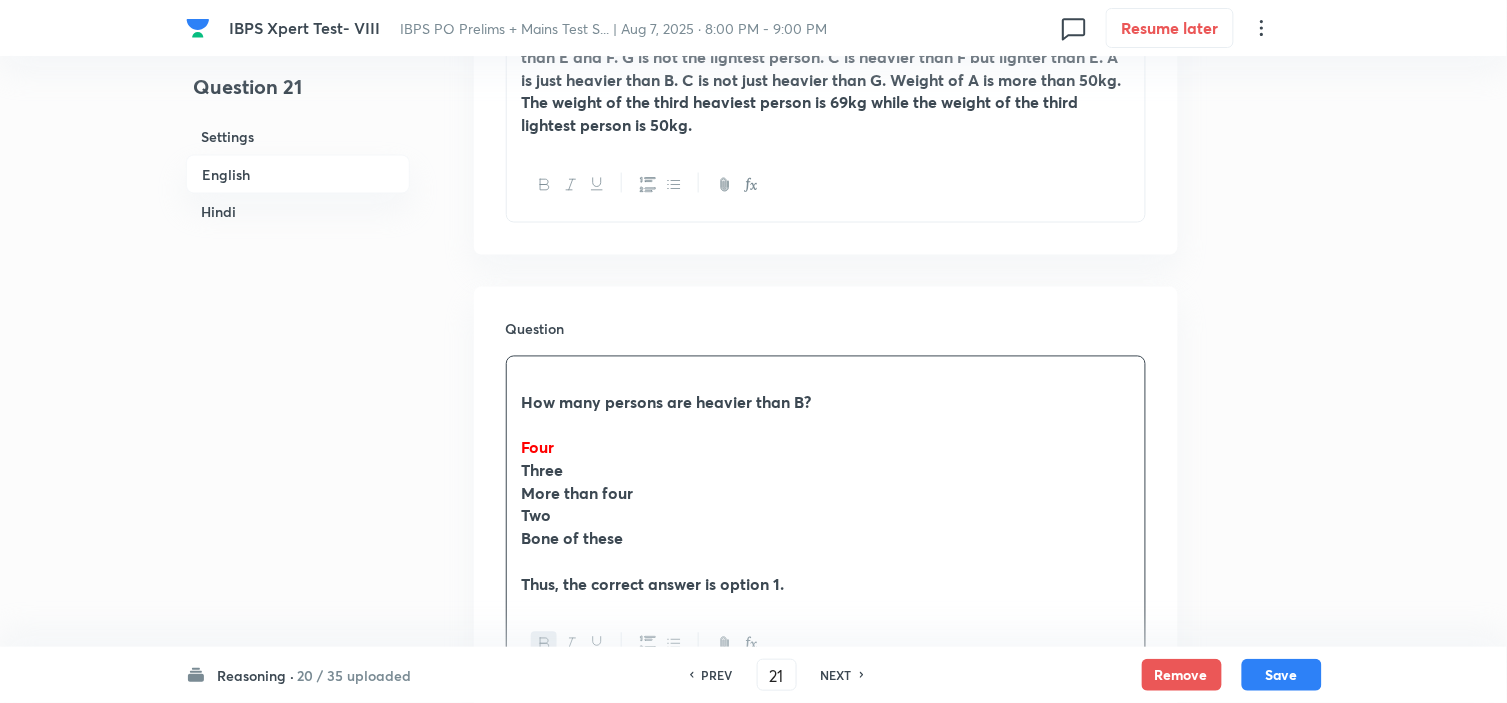 click at bounding box center (524, 425) 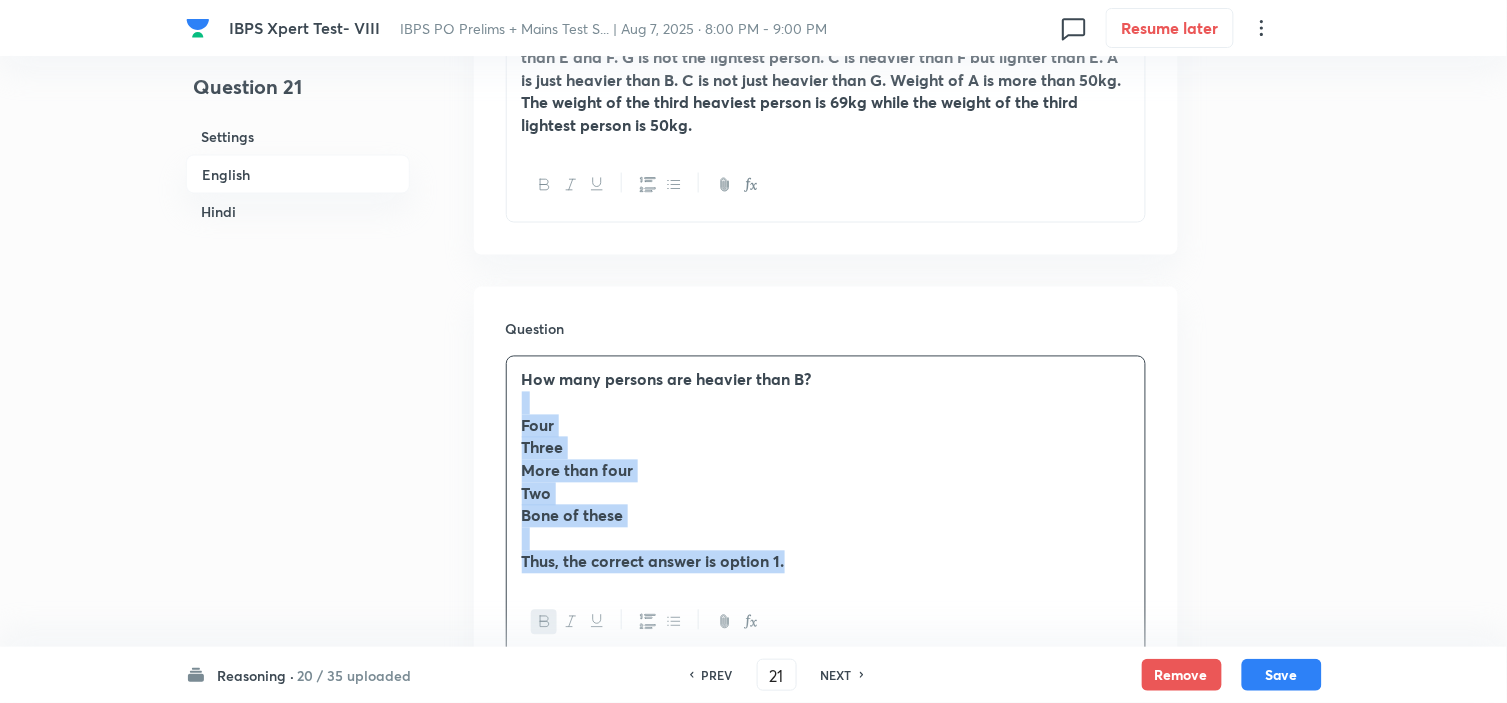 drag, startPoint x: 523, startPoint y: 412, endPoint x: 884, endPoint y: 583, distance: 399.45212 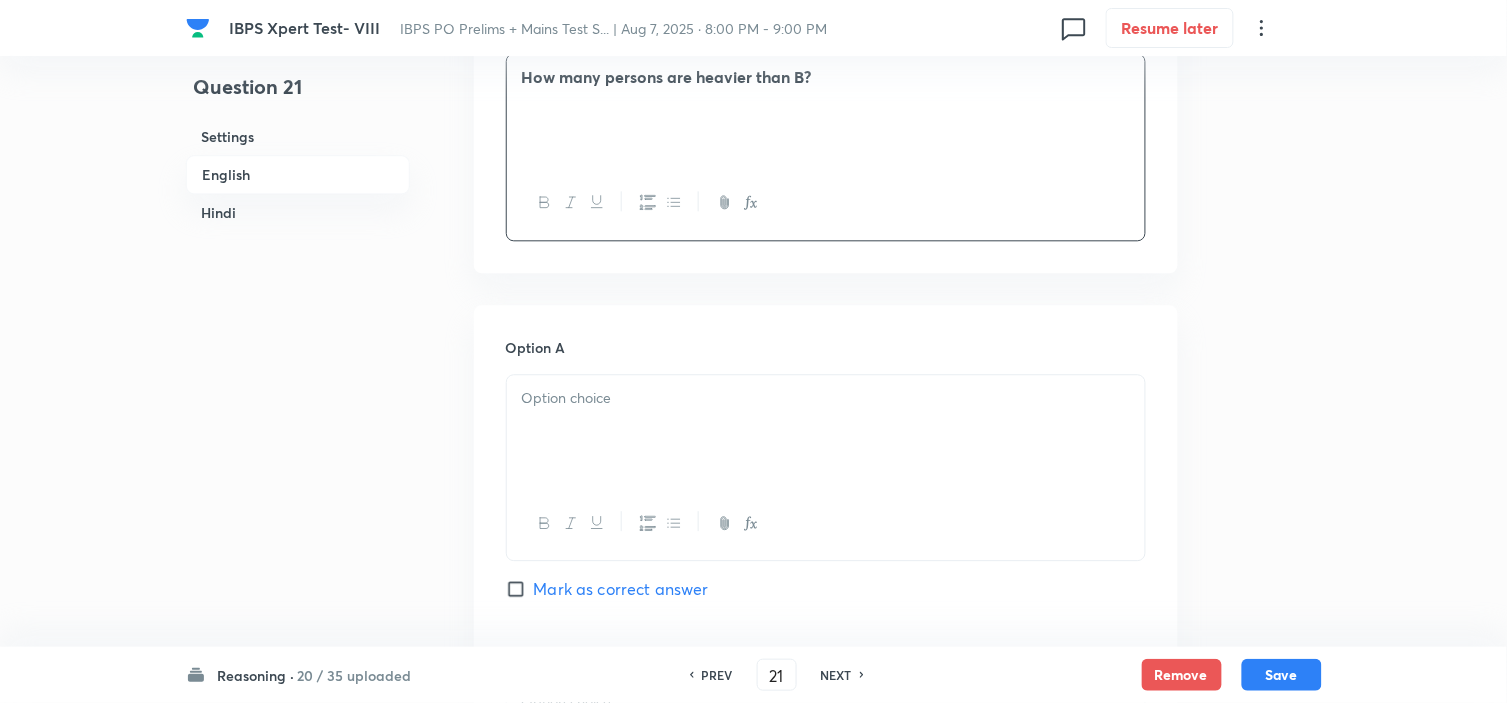 scroll, scrollTop: 1111, scrollLeft: 0, axis: vertical 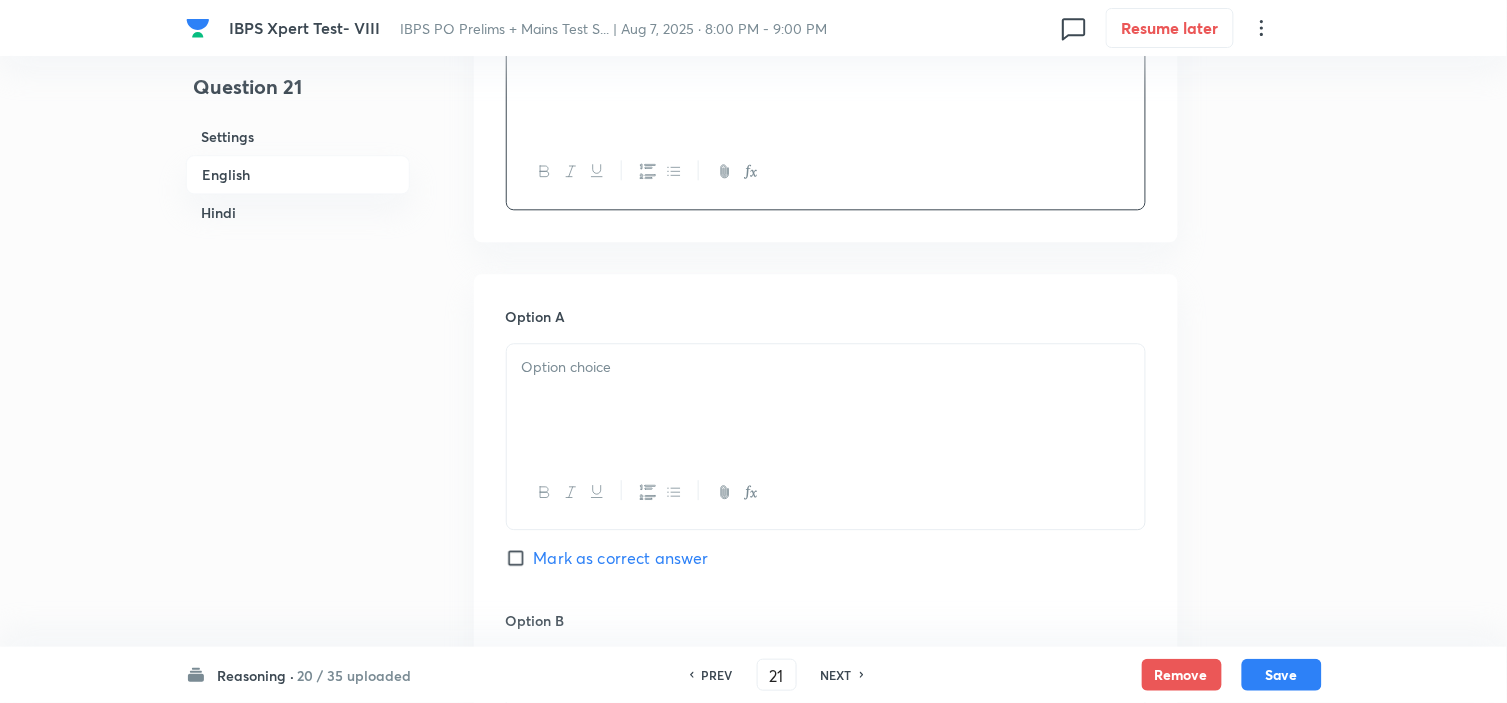 drag, startPoint x: 477, startPoint y: 350, endPoint x: 518, endPoint y: 362, distance: 42.72002 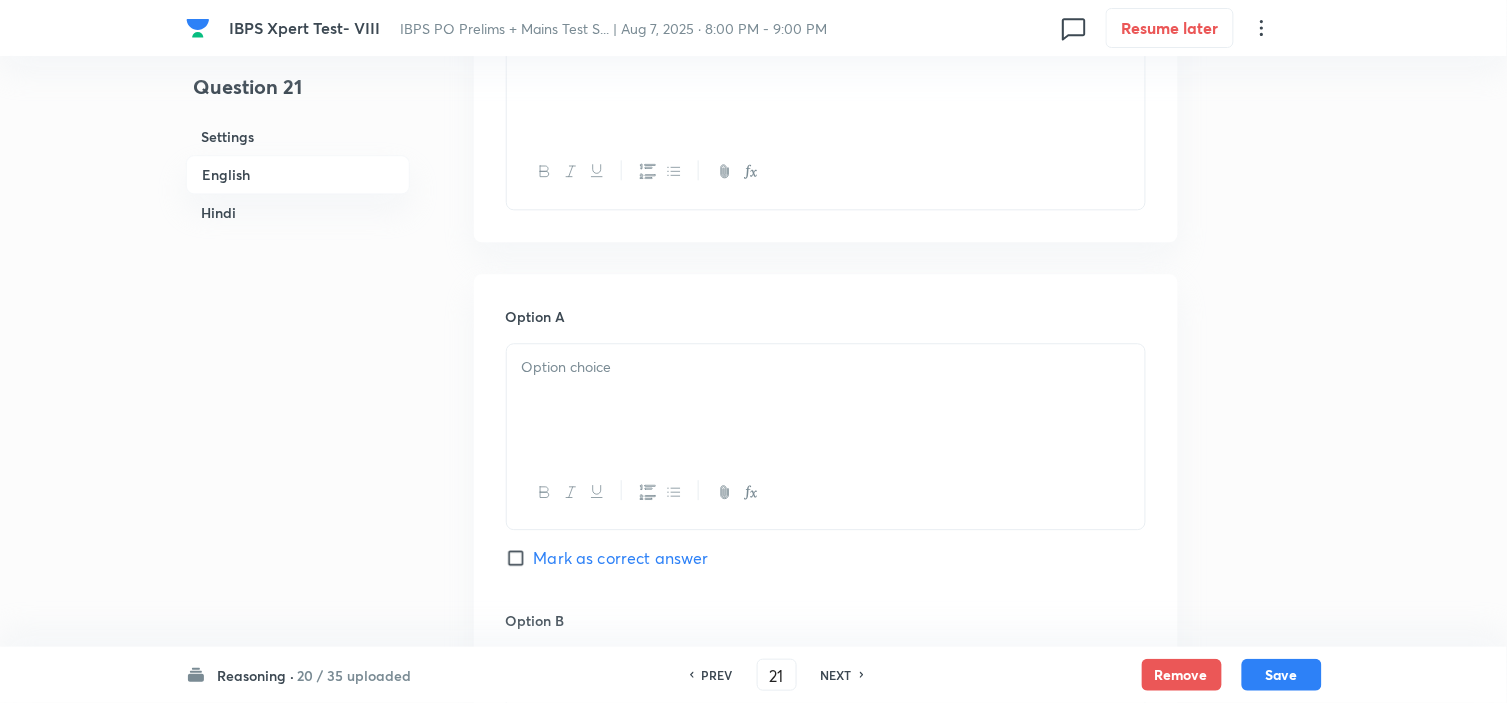 click at bounding box center (826, 367) 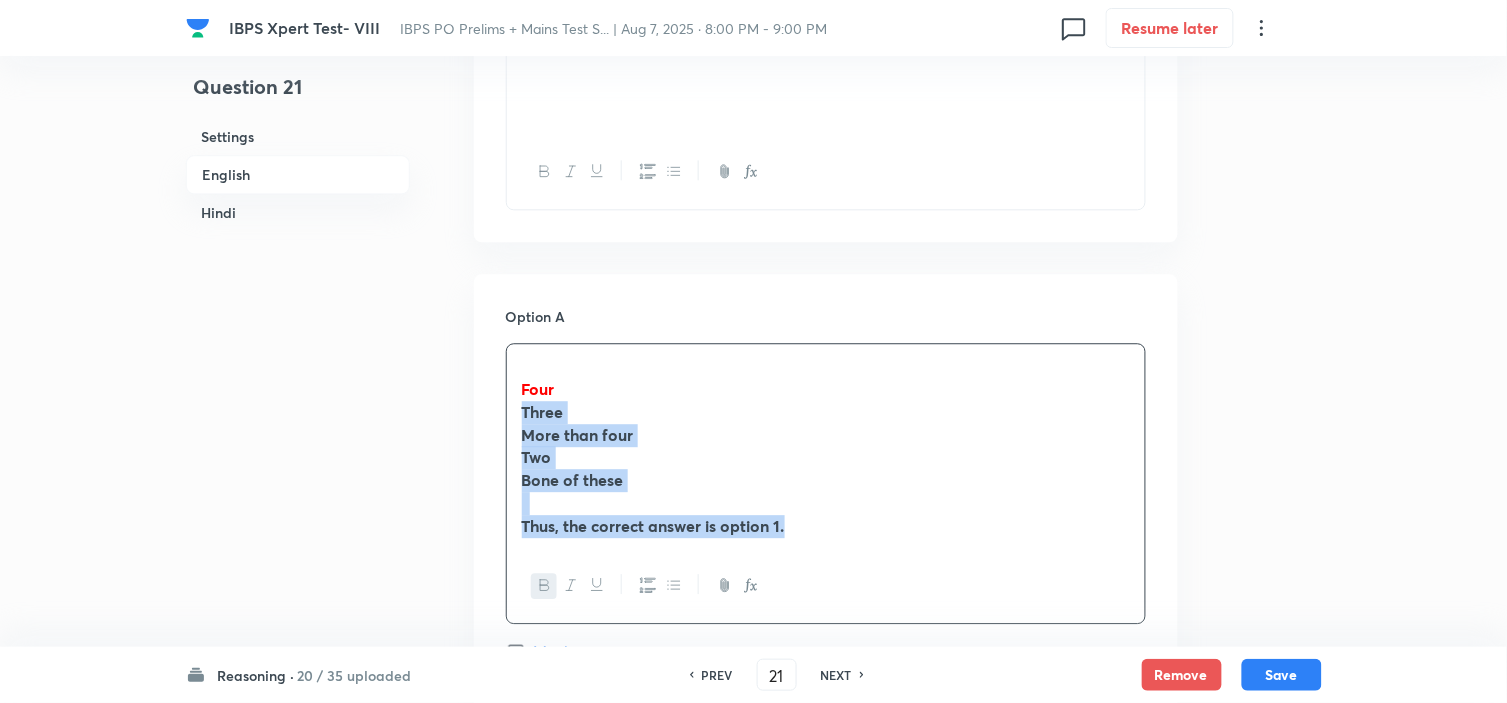 drag, startPoint x: 515, startPoint y: 411, endPoint x: 920, endPoint y: 628, distance: 459.47144 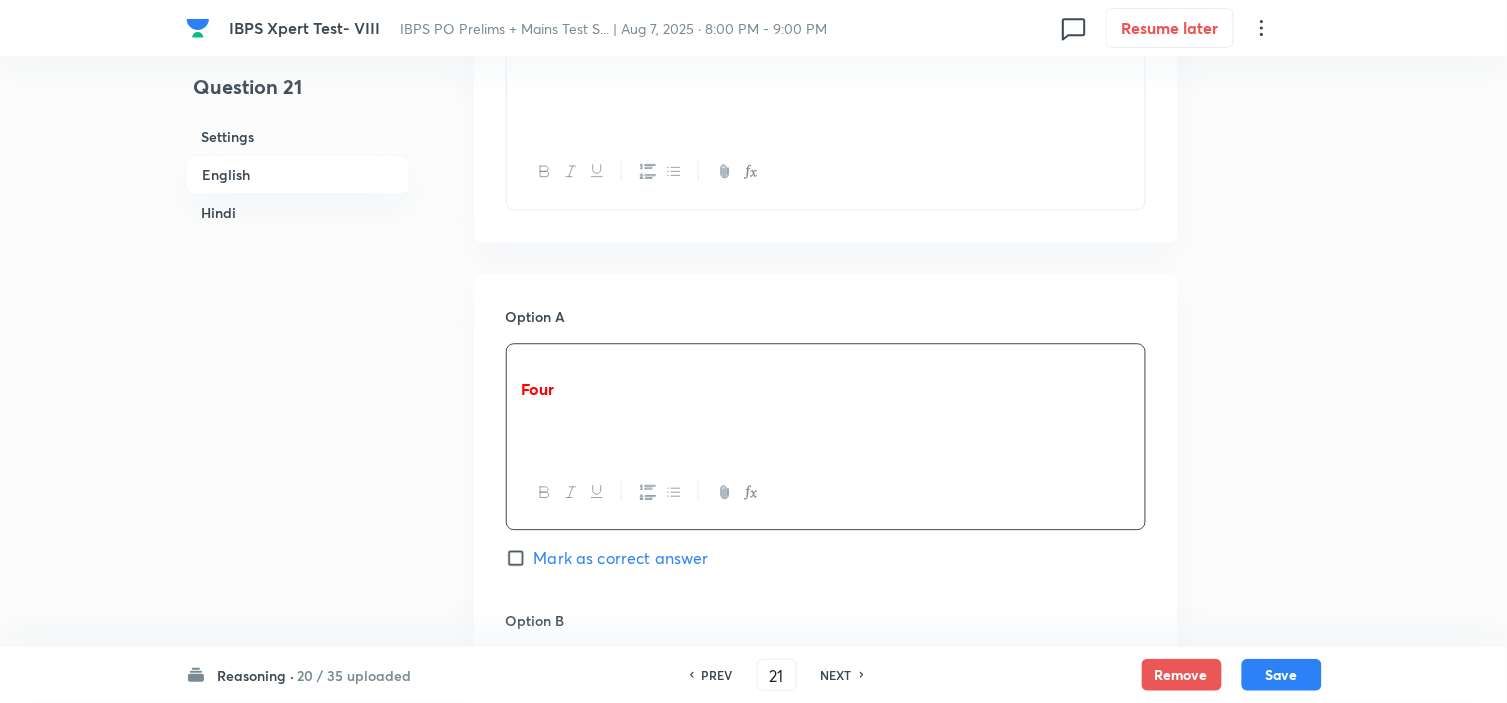 click on "Four" at bounding box center [826, 389] 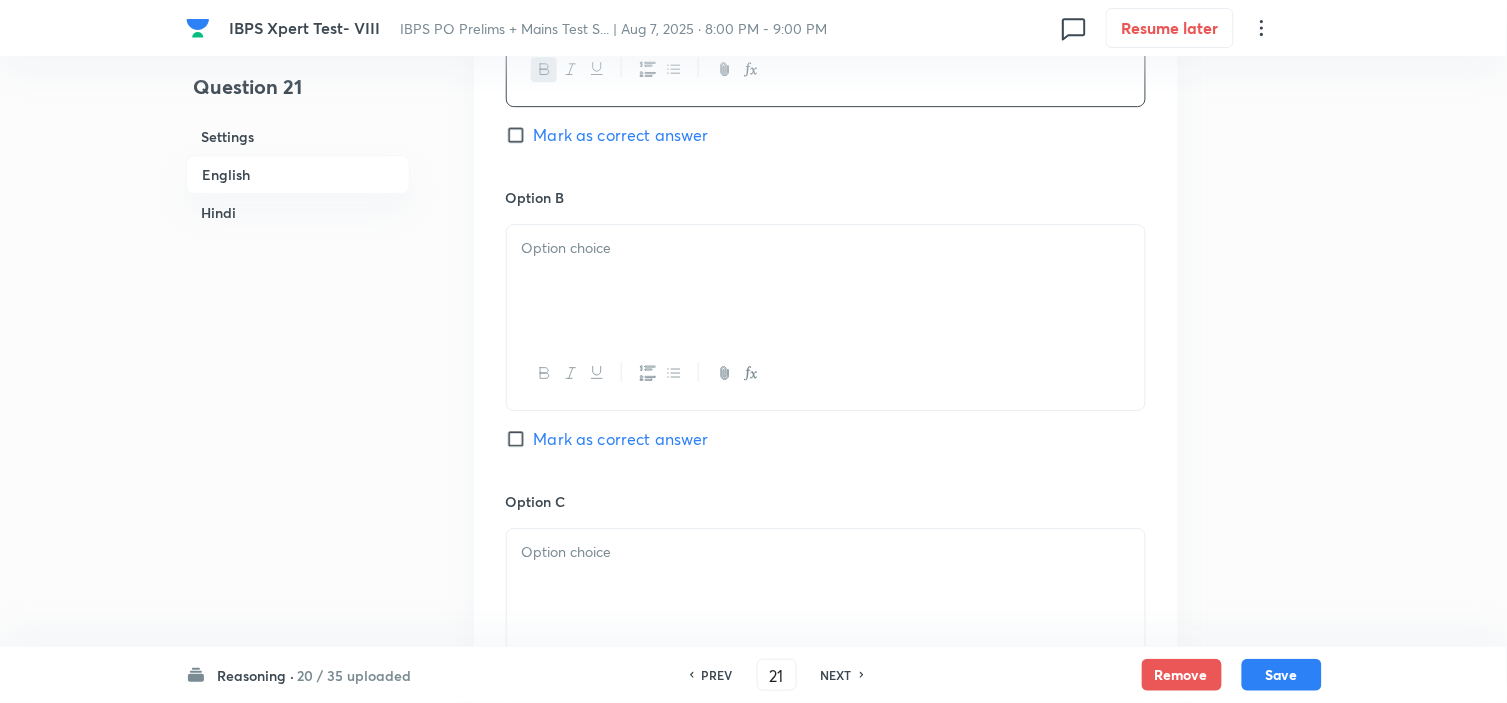 scroll, scrollTop: 1555, scrollLeft: 0, axis: vertical 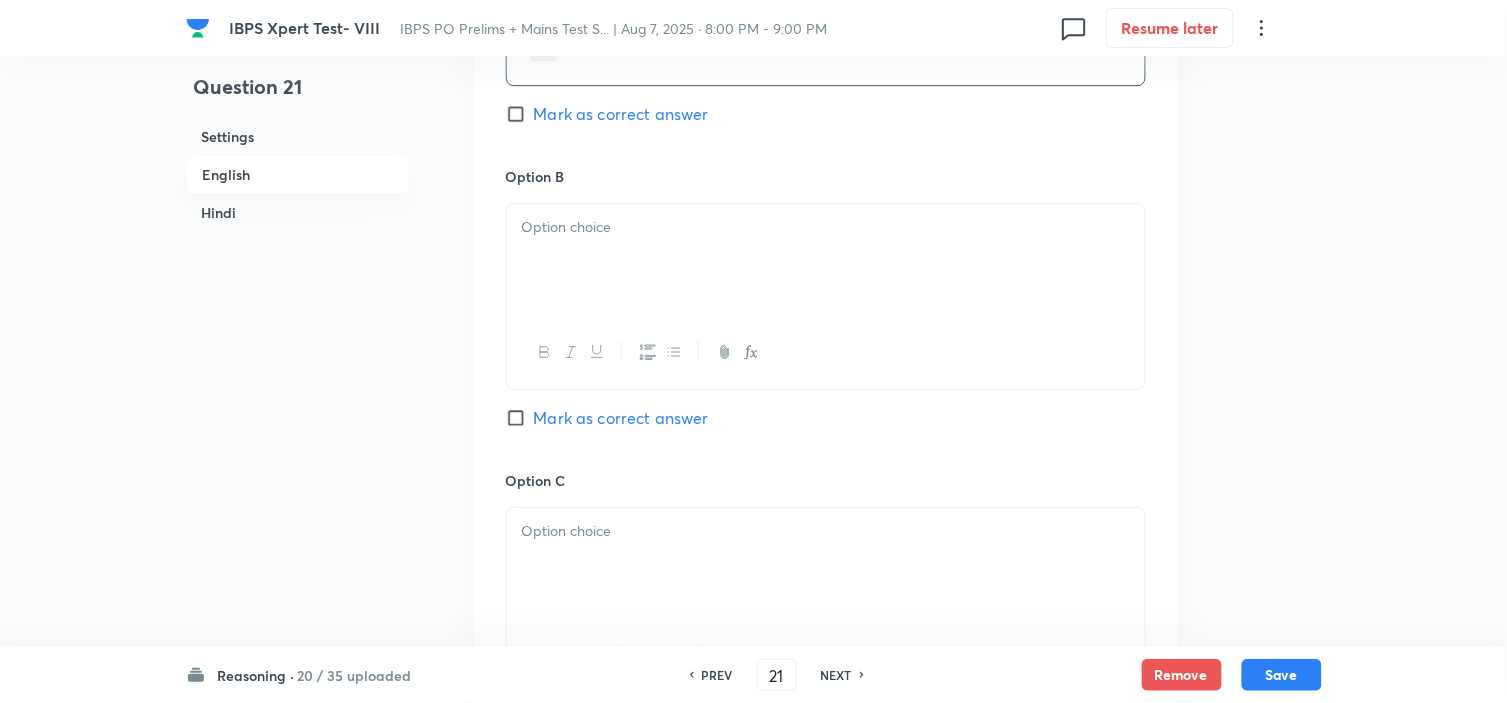 click at bounding box center (826, 260) 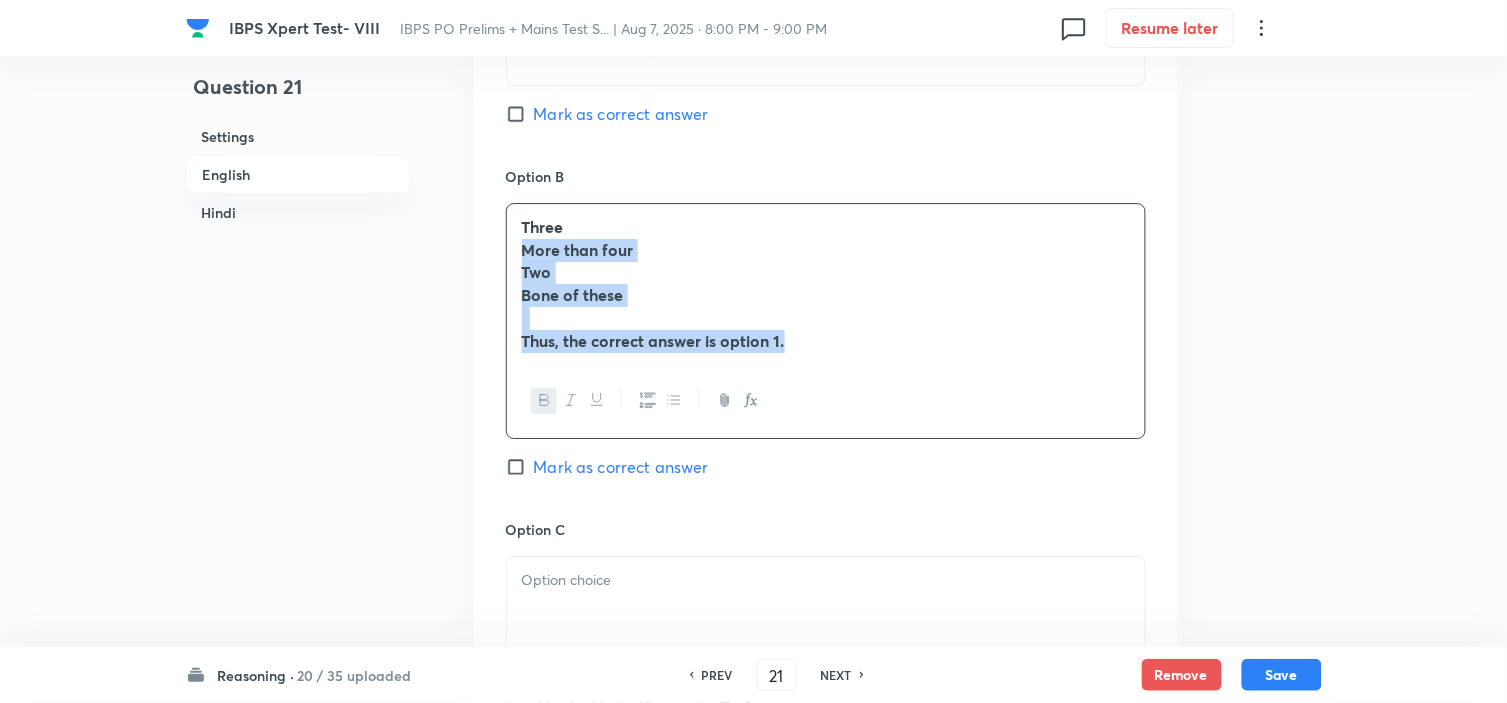 drag, startPoint x: 515, startPoint y: 255, endPoint x: 942, endPoint y: 401, distance: 451.27042 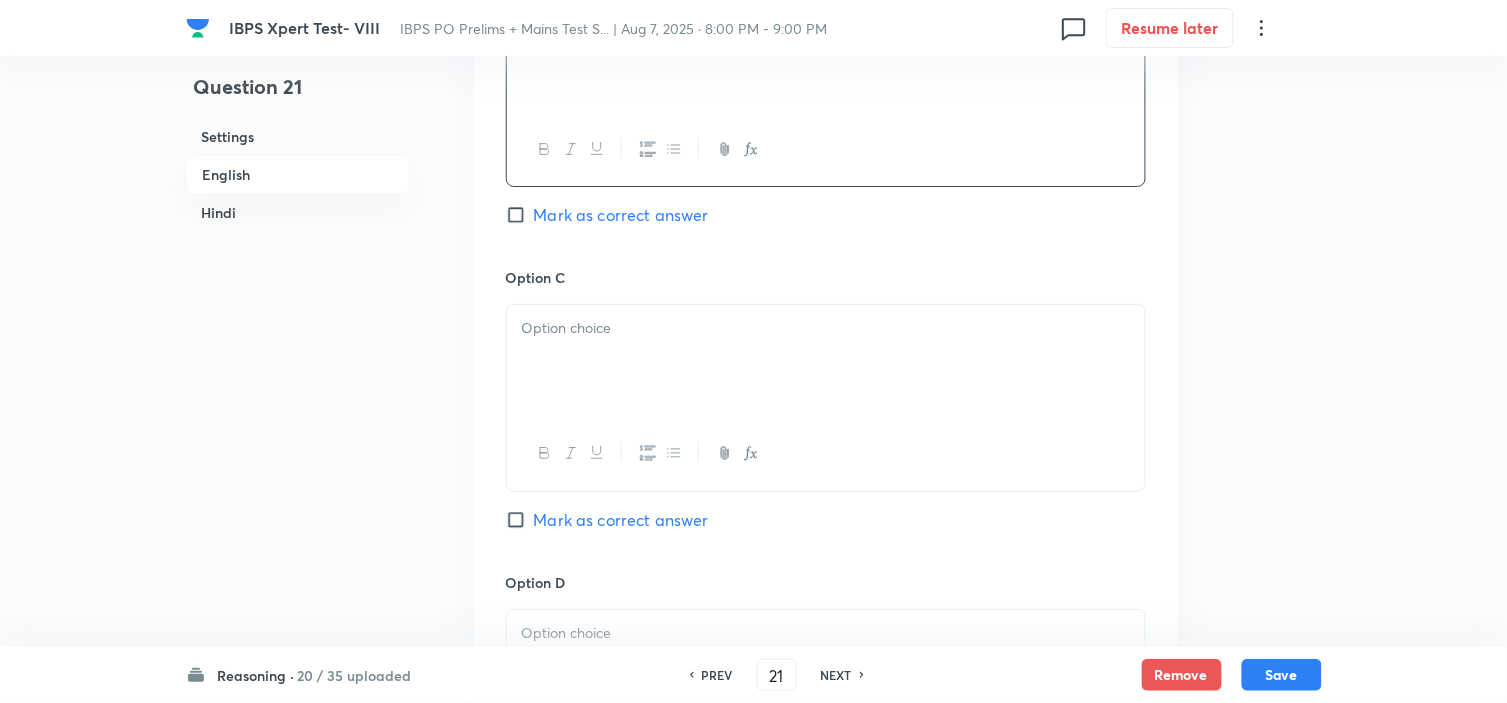 scroll, scrollTop: 1777, scrollLeft: 0, axis: vertical 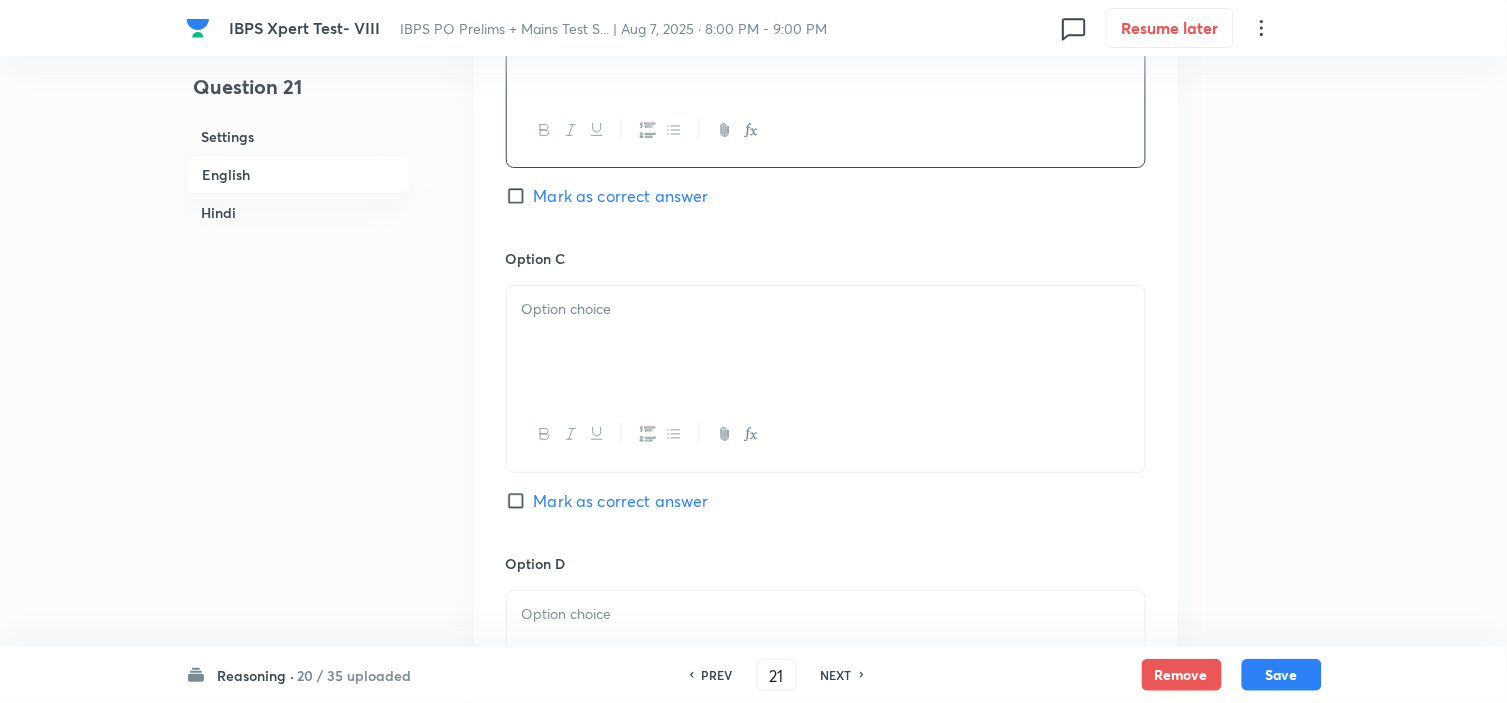 click at bounding box center (826, 342) 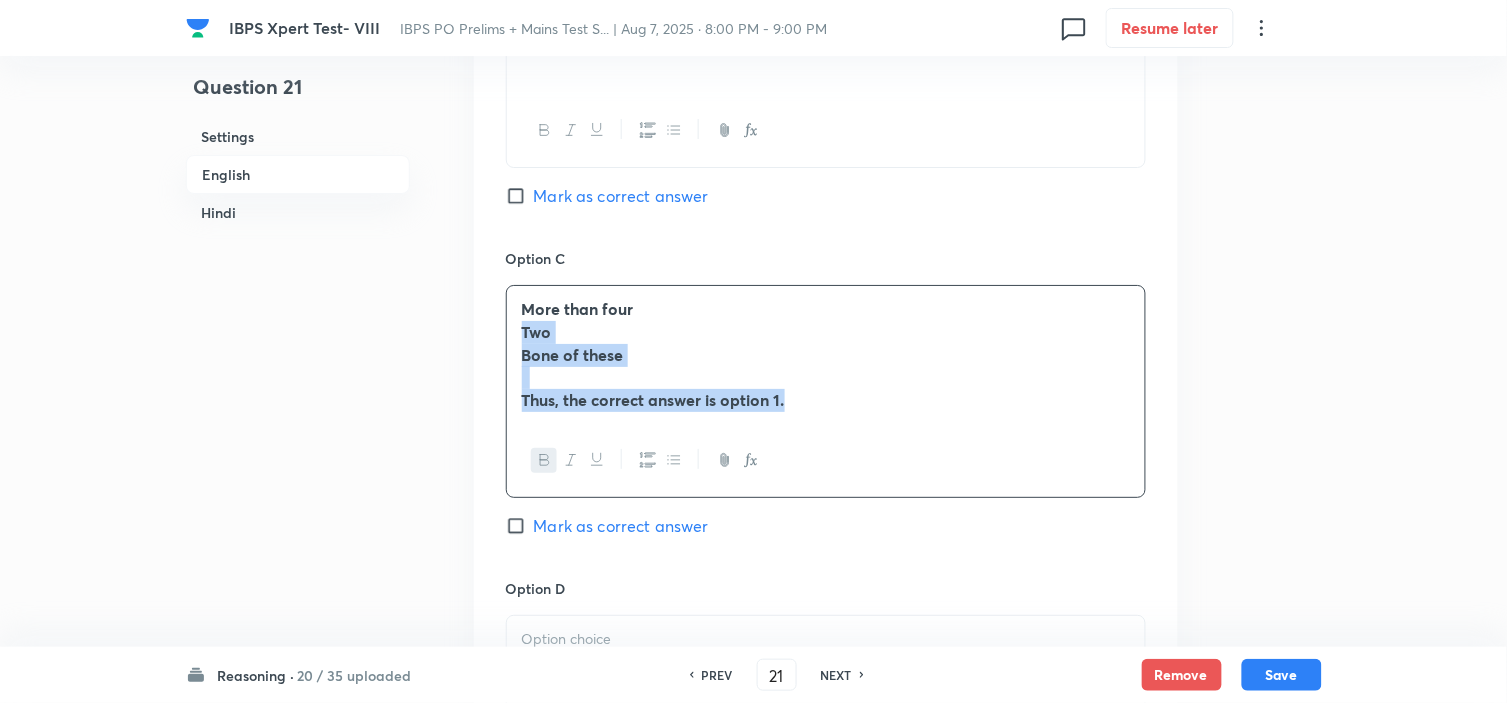 drag, startPoint x: 524, startPoint y: 341, endPoint x: 896, endPoint y: 466, distance: 392.43982 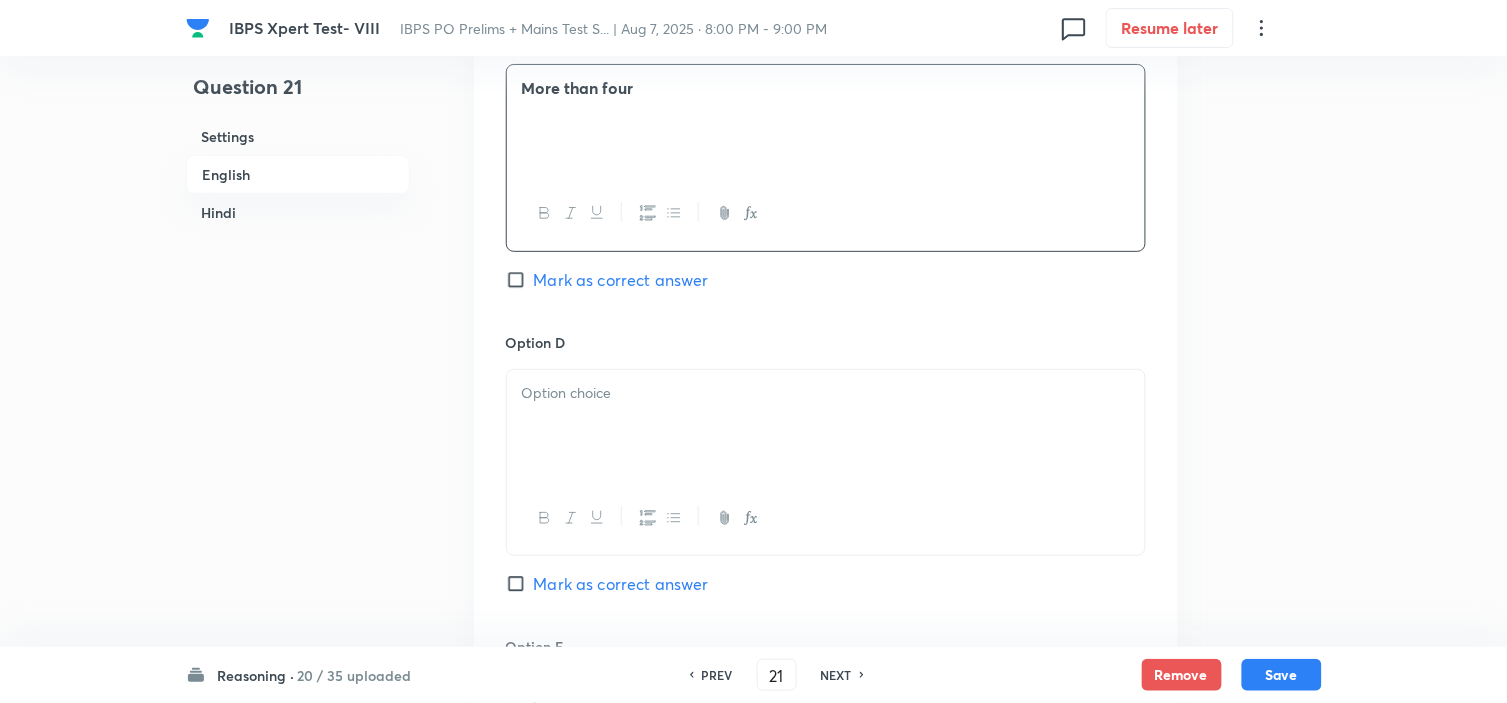 scroll, scrollTop: 2000, scrollLeft: 0, axis: vertical 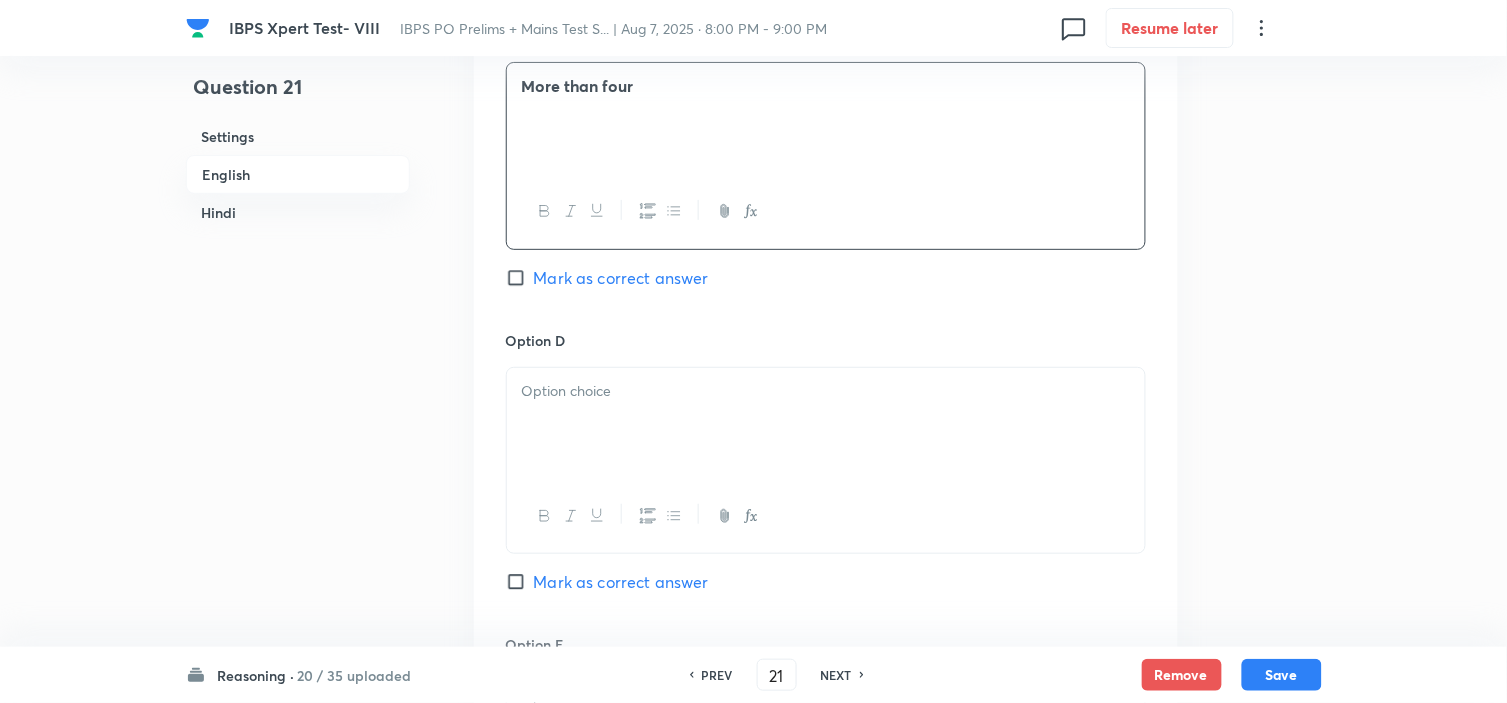 click at bounding box center [826, 424] 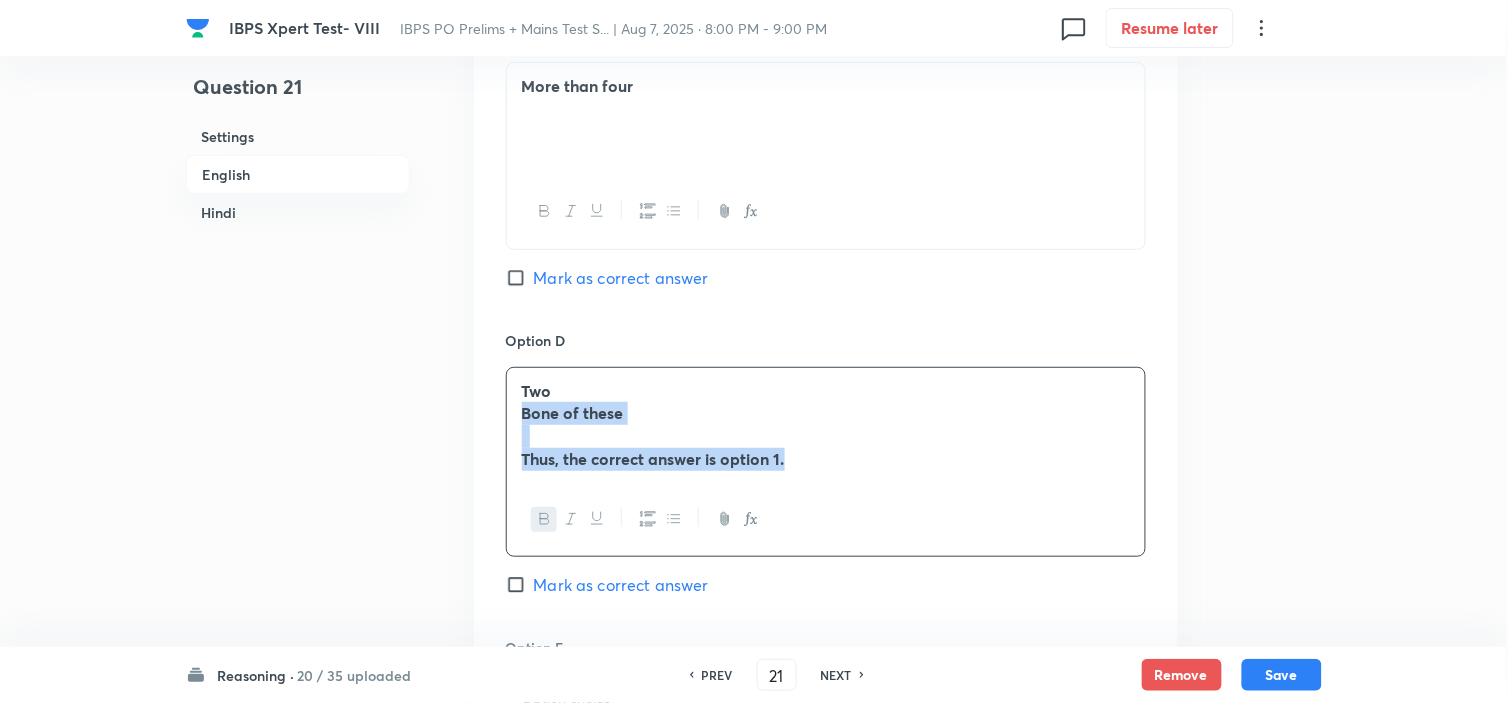 drag, startPoint x: 517, startPoint y: 417, endPoint x: 931, endPoint y: 508, distance: 423.88324 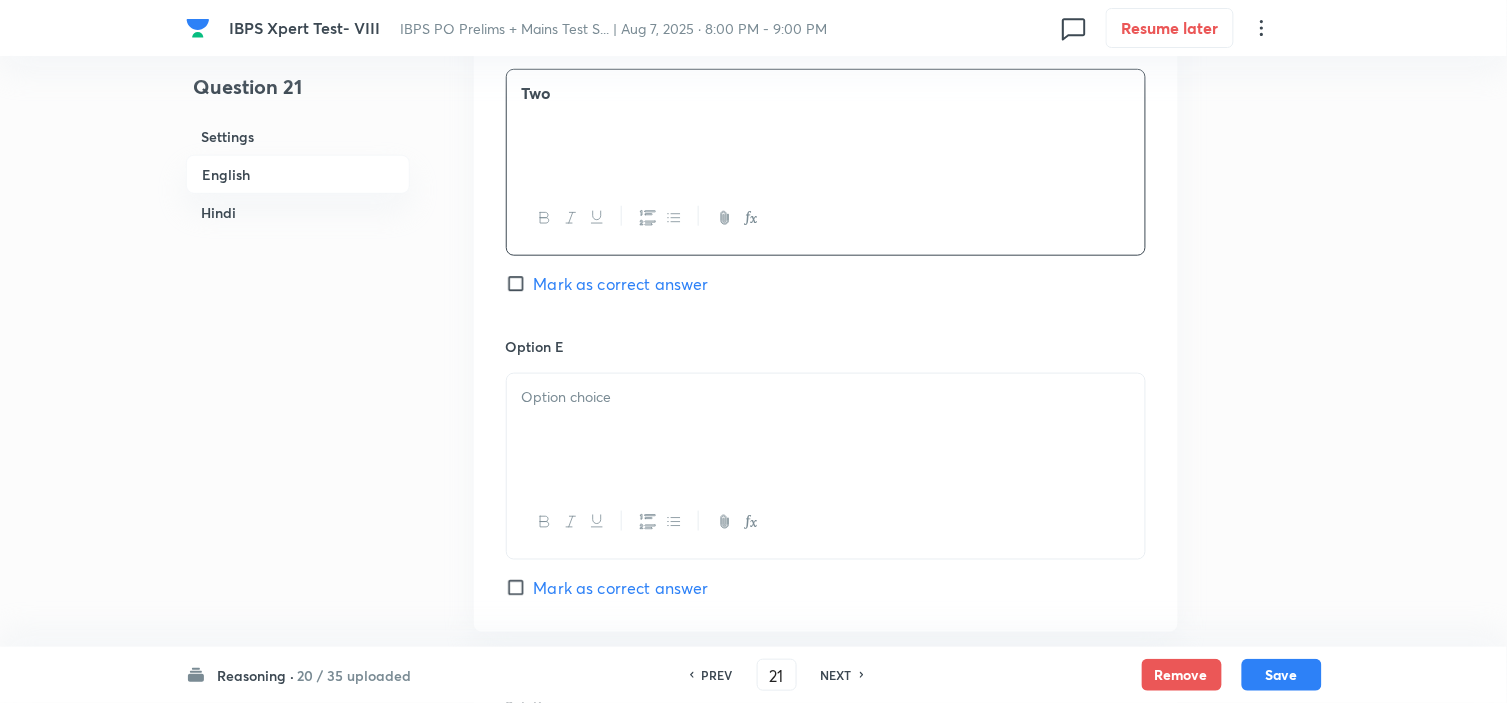 scroll, scrollTop: 2333, scrollLeft: 0, axis: vertical 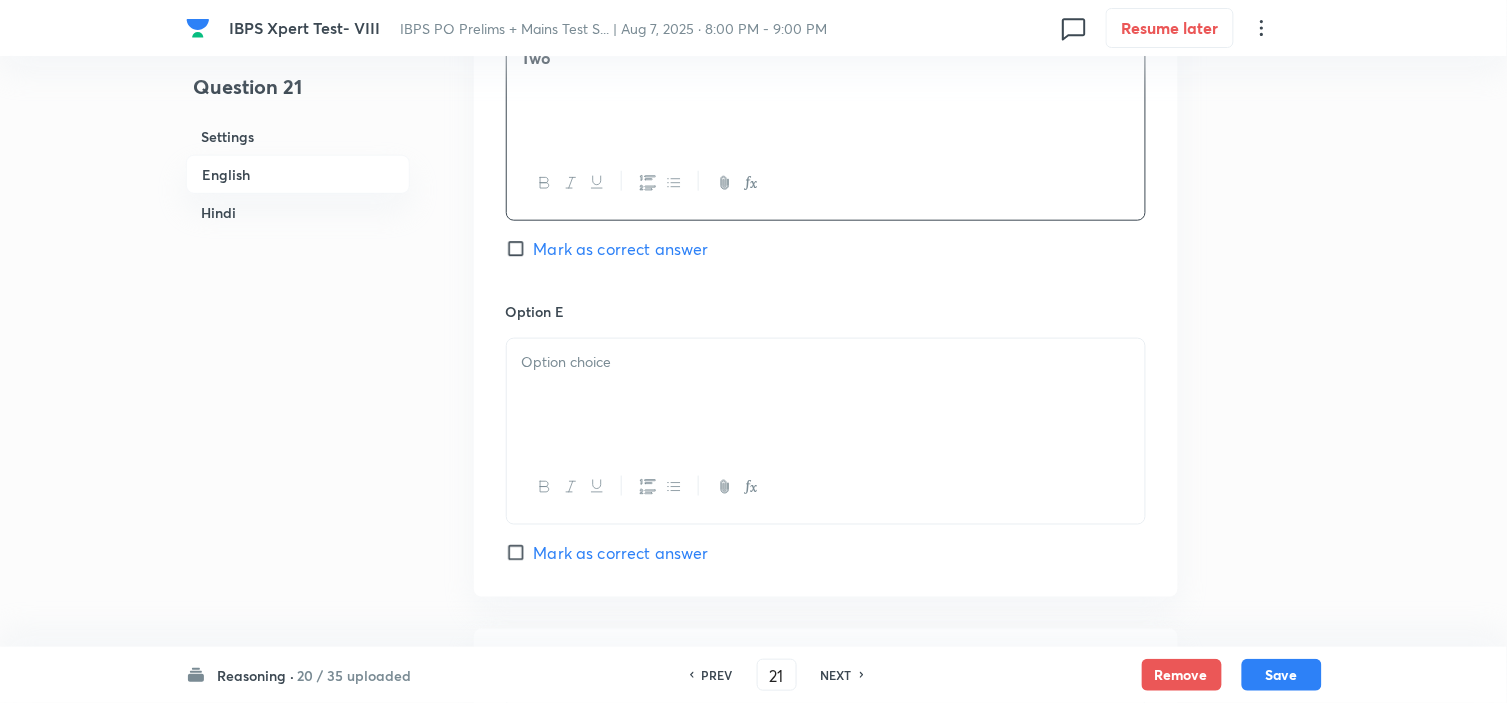 click at bounding box center (826, 395) 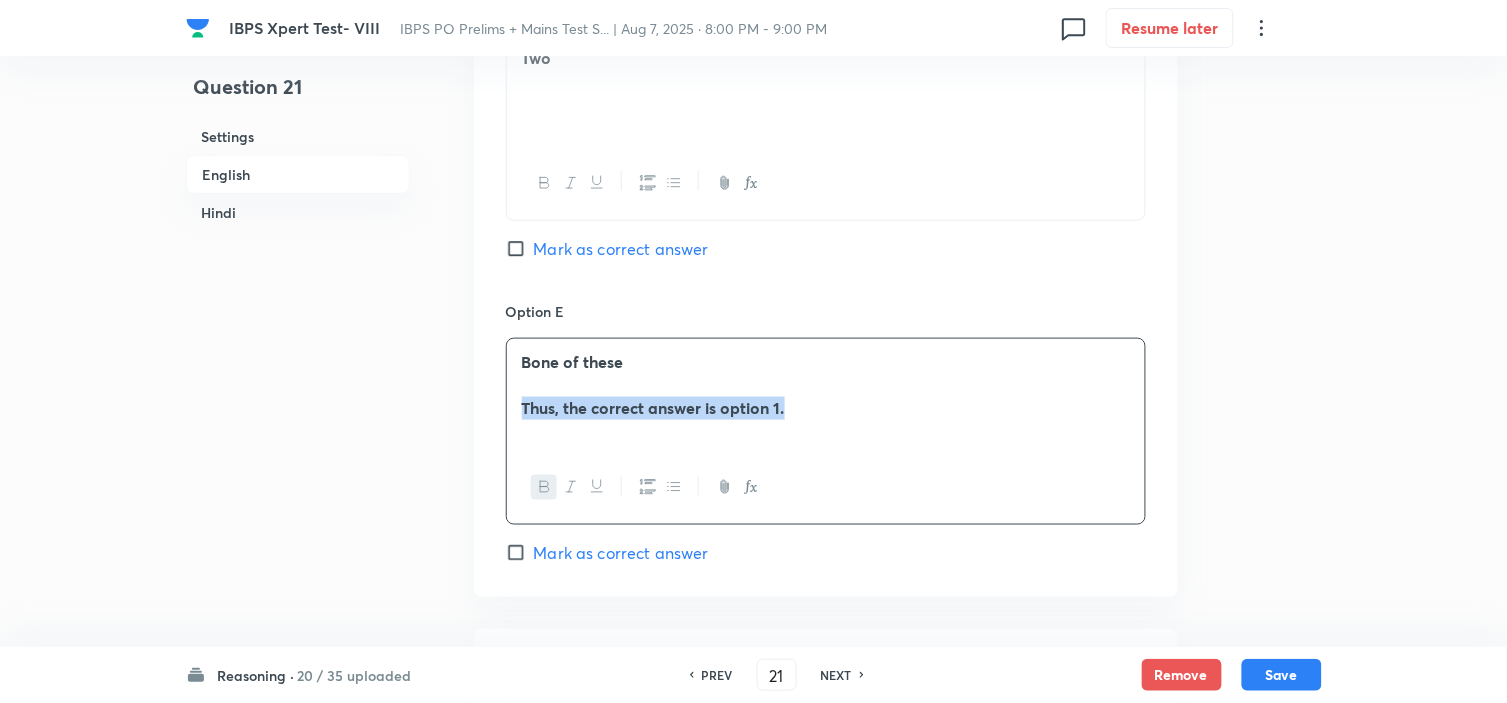 drag, startPoint x: 510, startPoint y: 411, endPoint x: 941, endPoint y: 433, distance: 431.56113 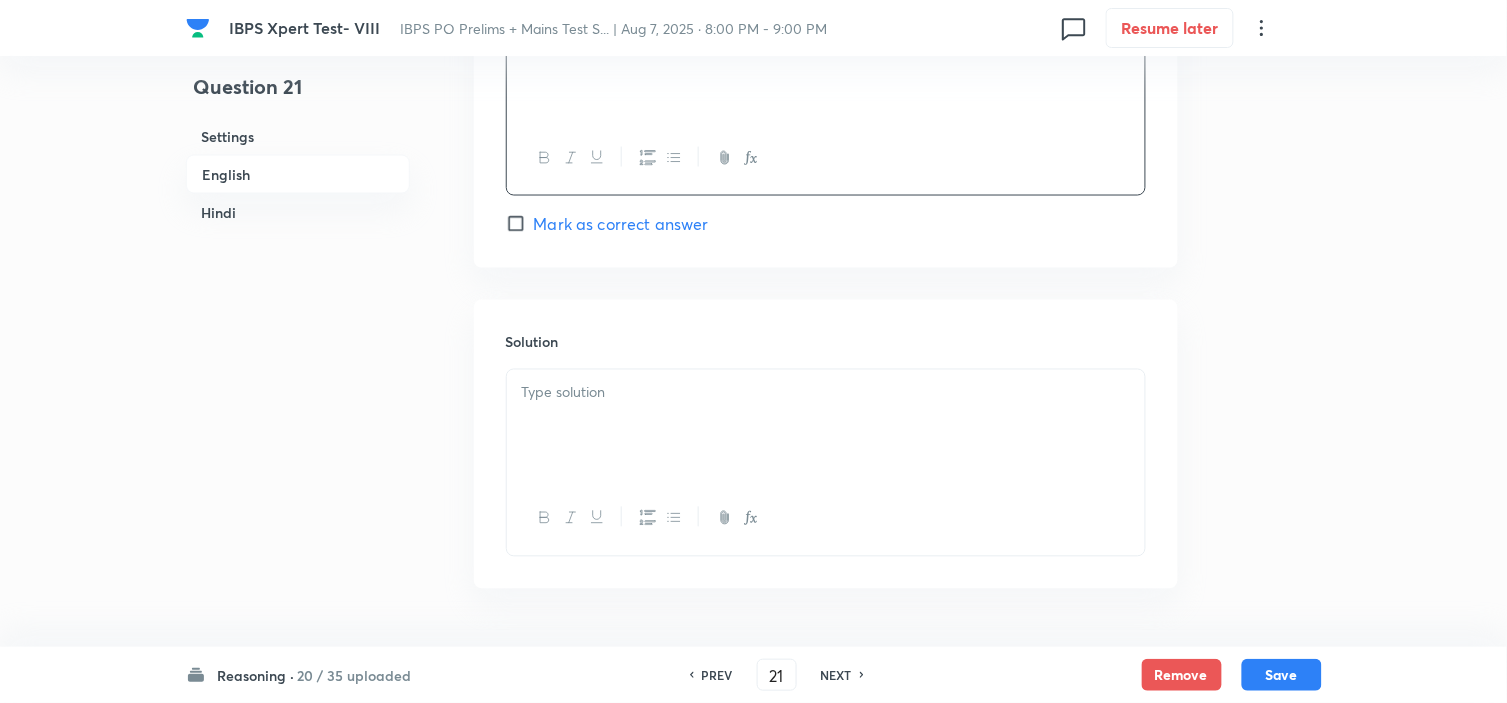 scroll, scrollTop: 2666, scrollLeft: 0, axis: vertical 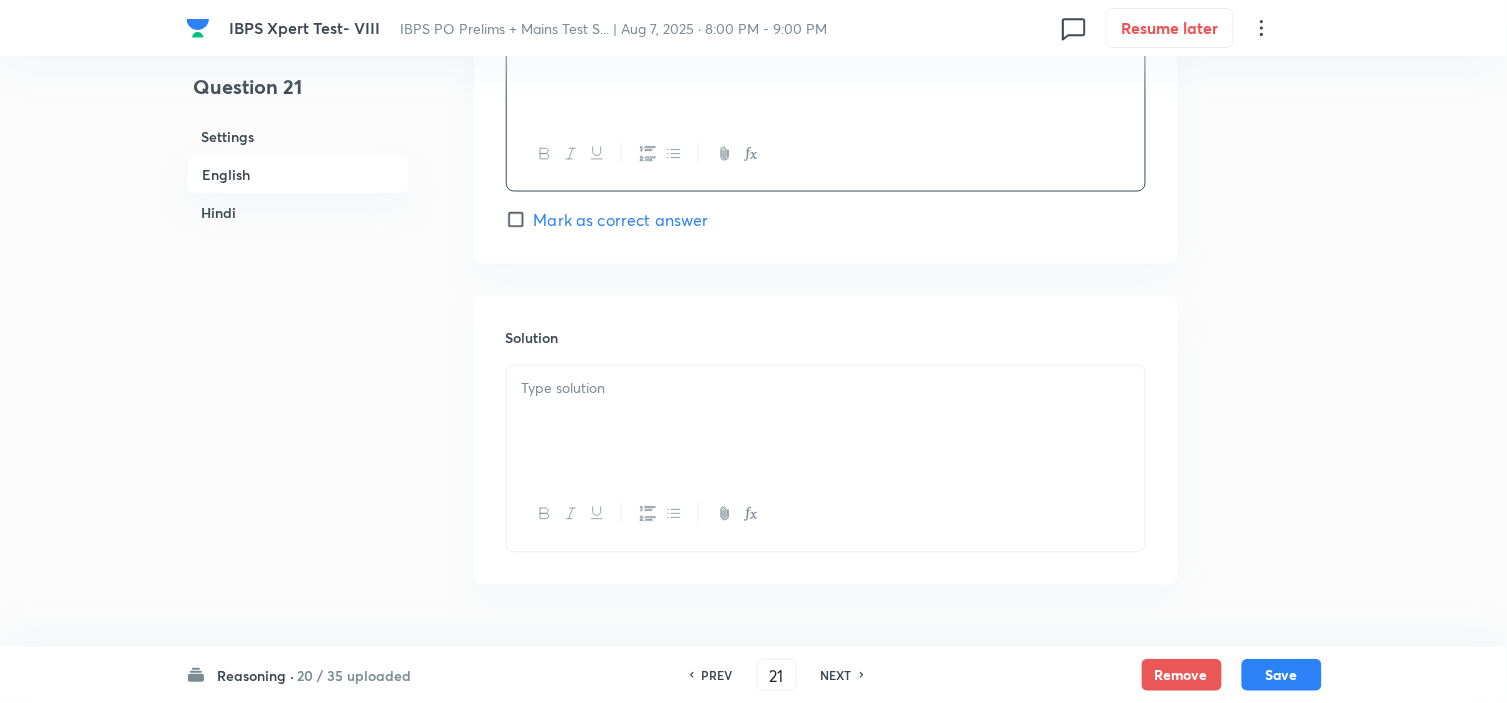 click at bounding box center [826, 422] 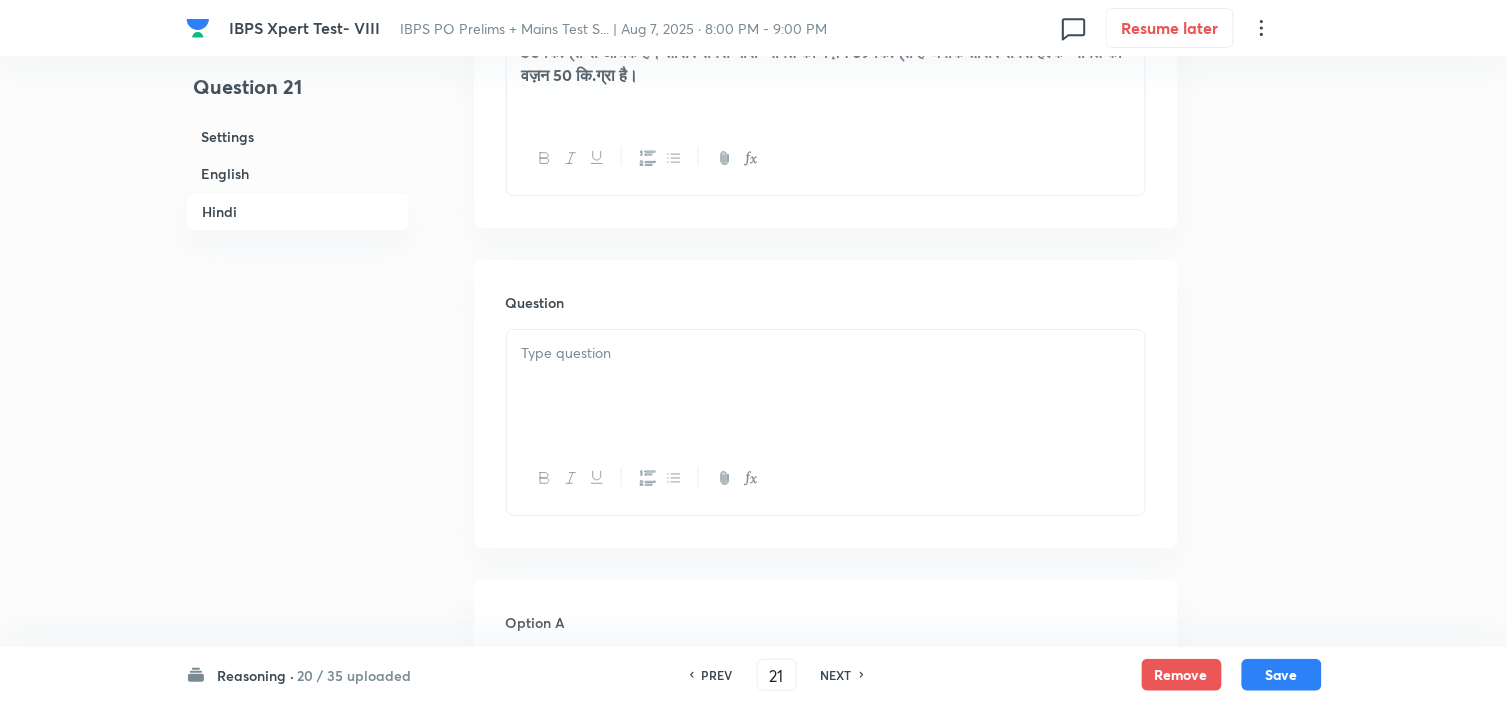 scroll, scrollTop: 3555, scrollLeft: 0, axis: vertical 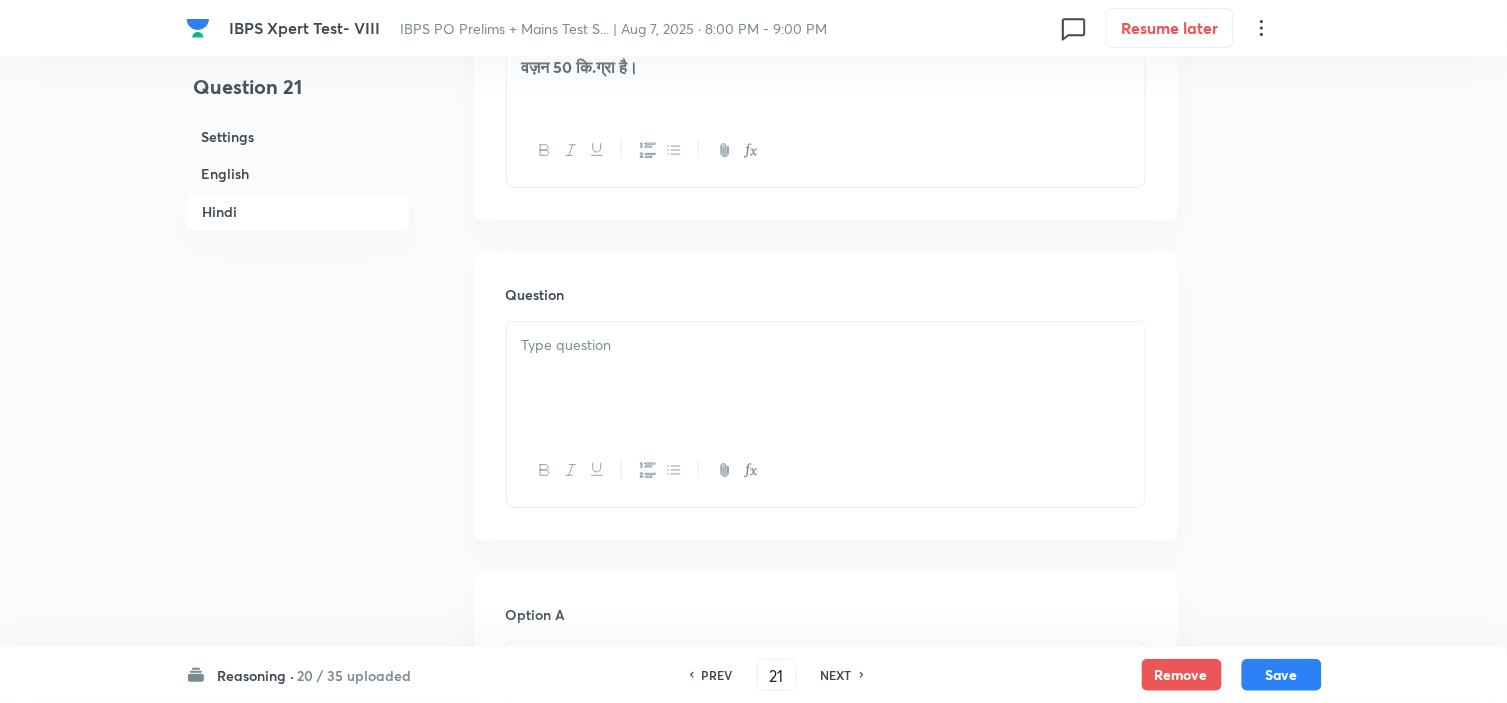 click at bounding box center [826, 378] 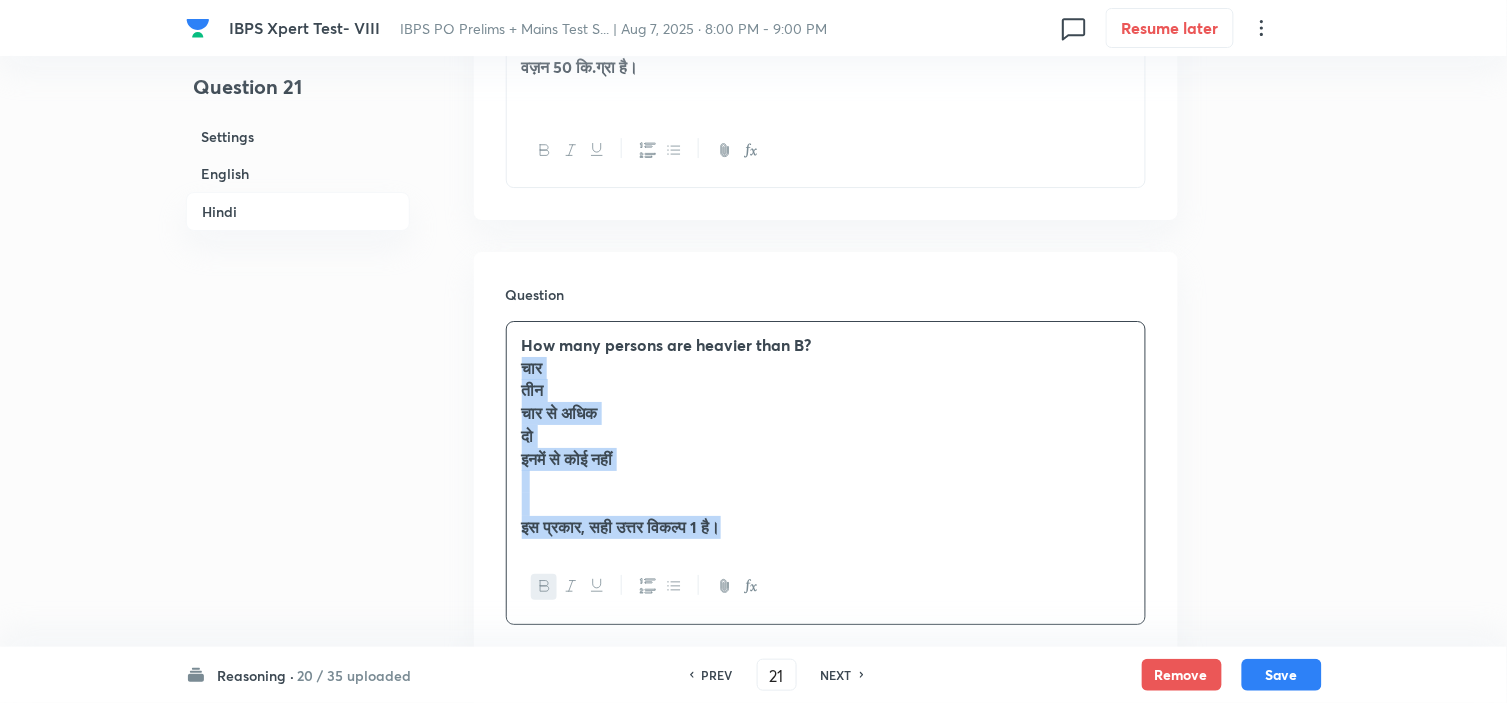 drag, startPoint x: 517, startPoint y: 374, endPoint x: 800, endPoint y: 566, distance: 341.98392 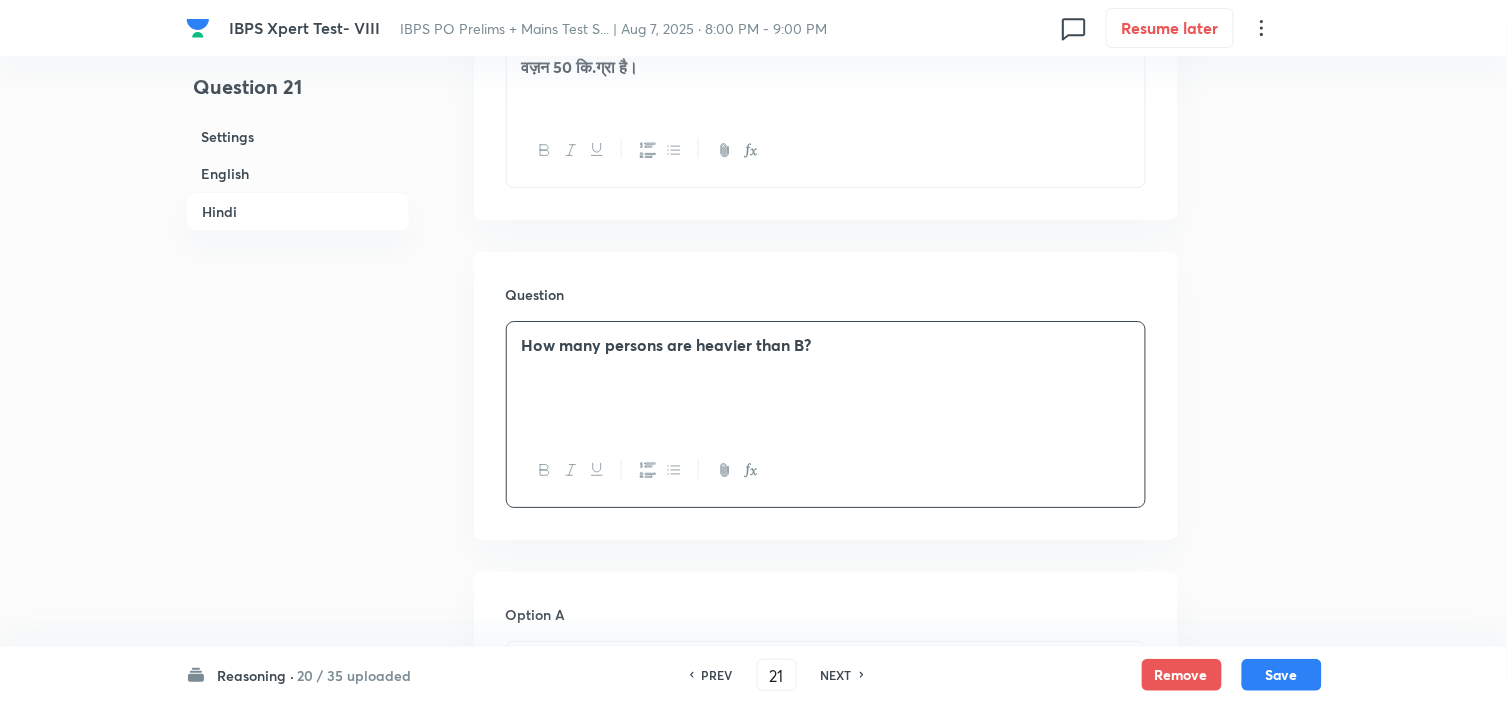 scroll, scrollTop: 3777, scrollLeft: 0, axis: vertical 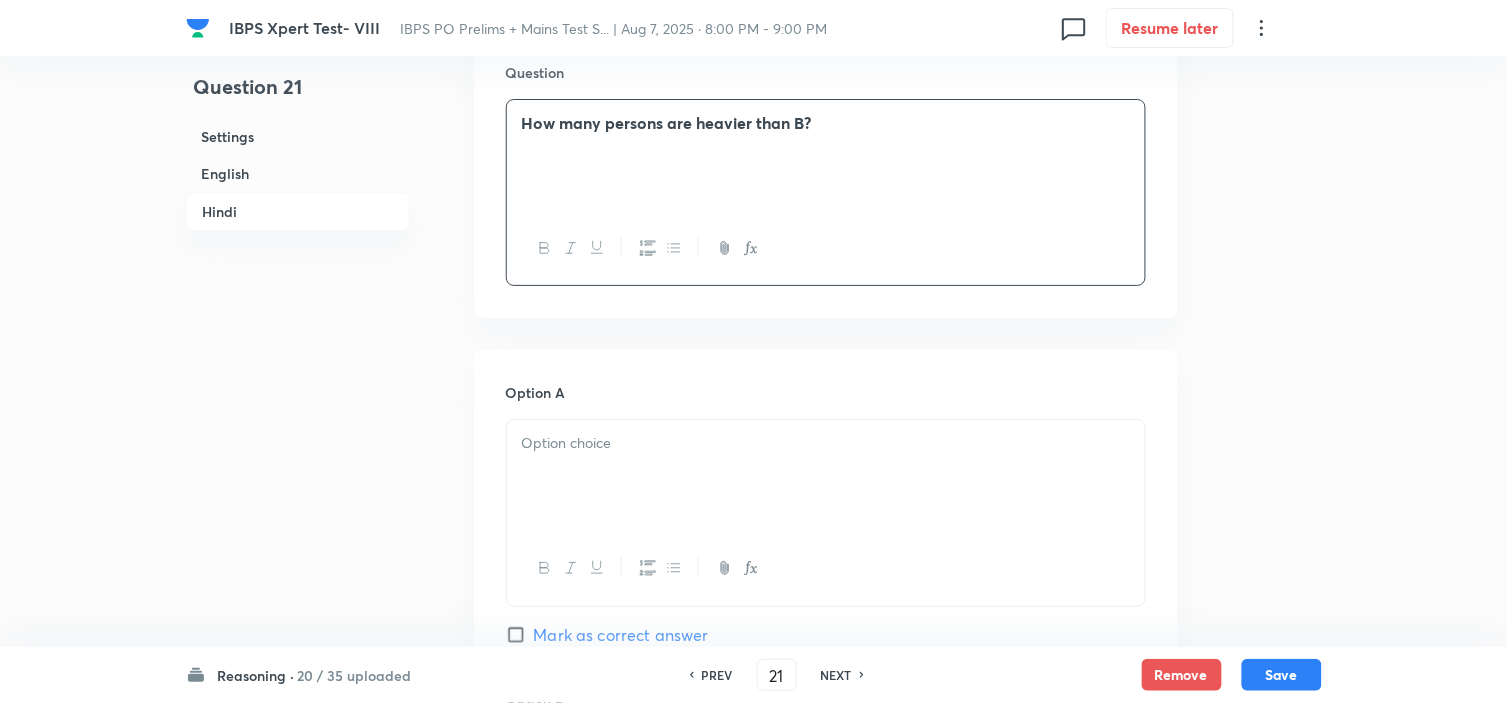 click at bounding box center [826, 443] 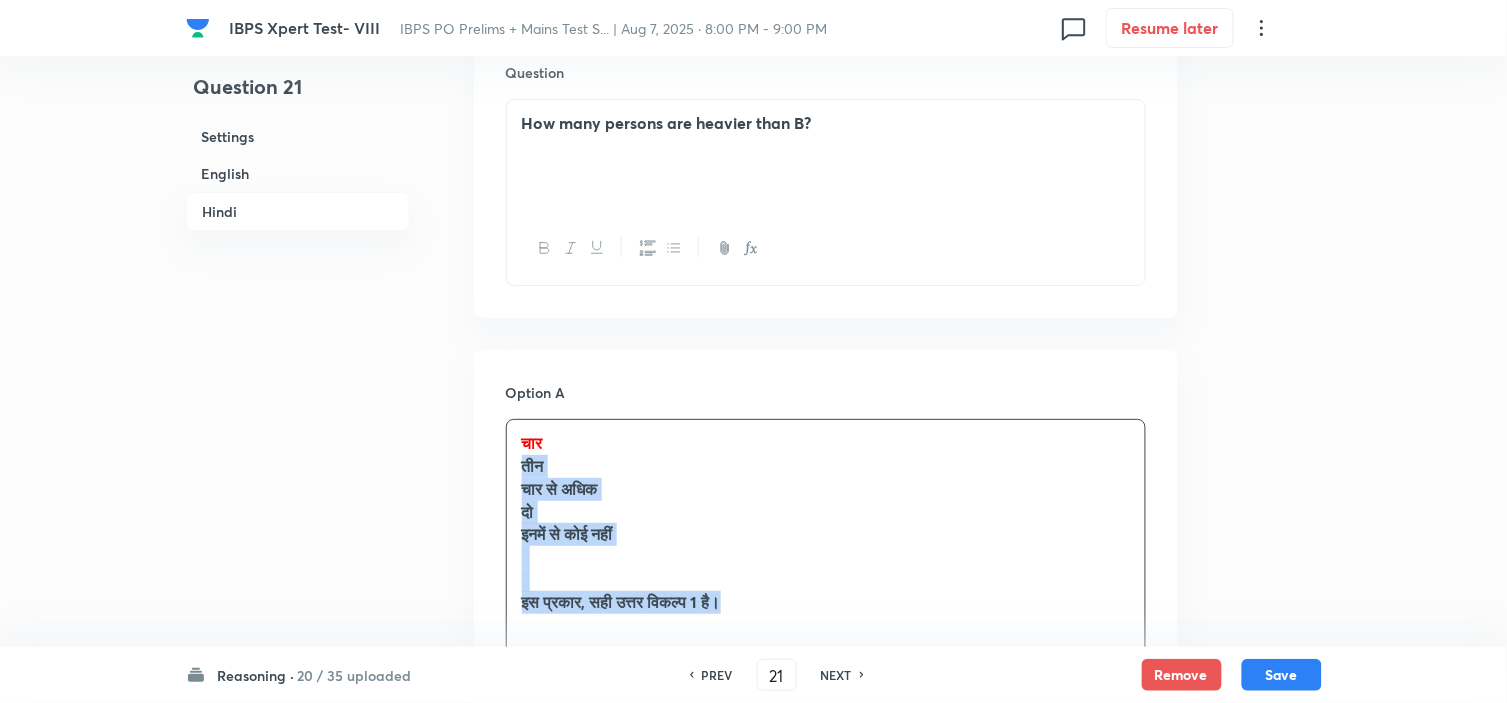 drag, startPoint x: 513, startPoint y: 477, endPoint x: 792, endPoint y: 623, distance: 314.89206 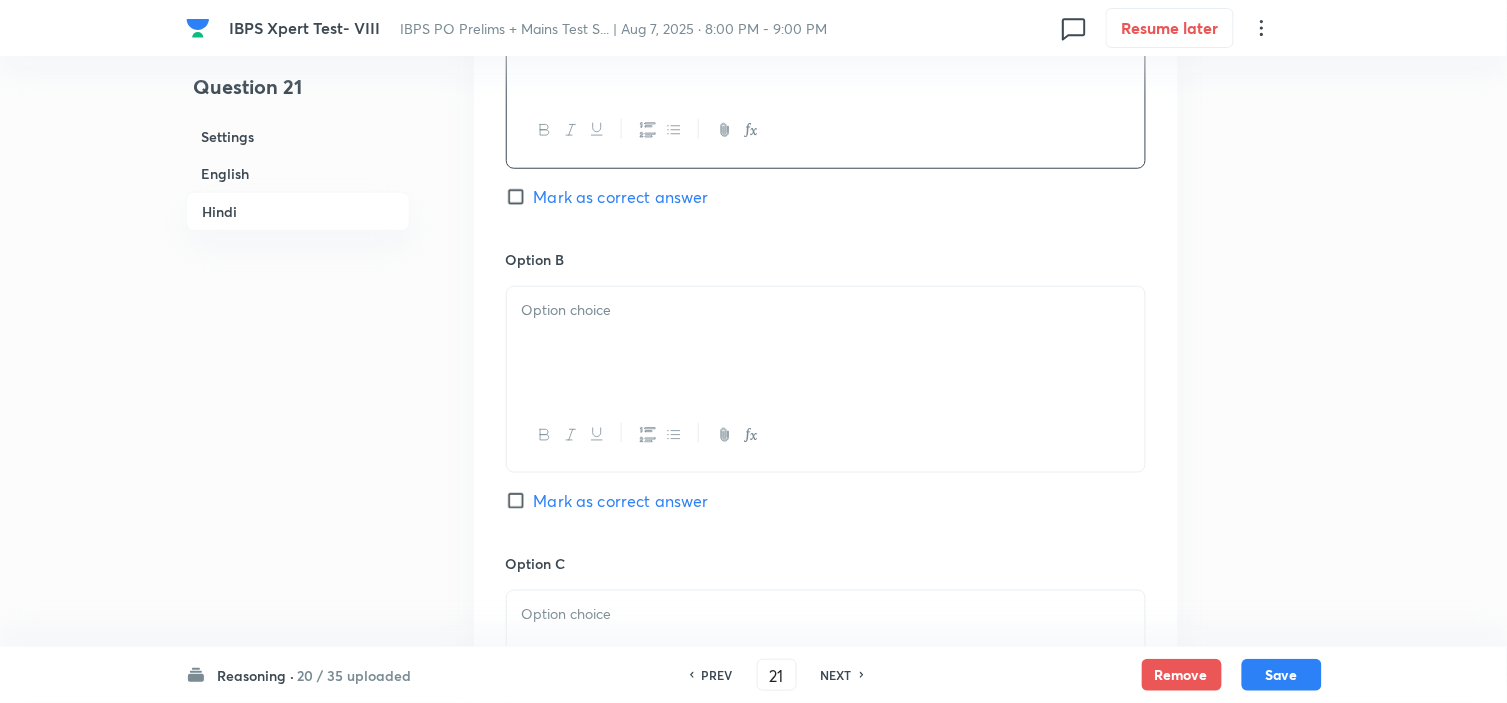 scroll, scrollTop: 4222, scrollLeft: 0, axis: vertical 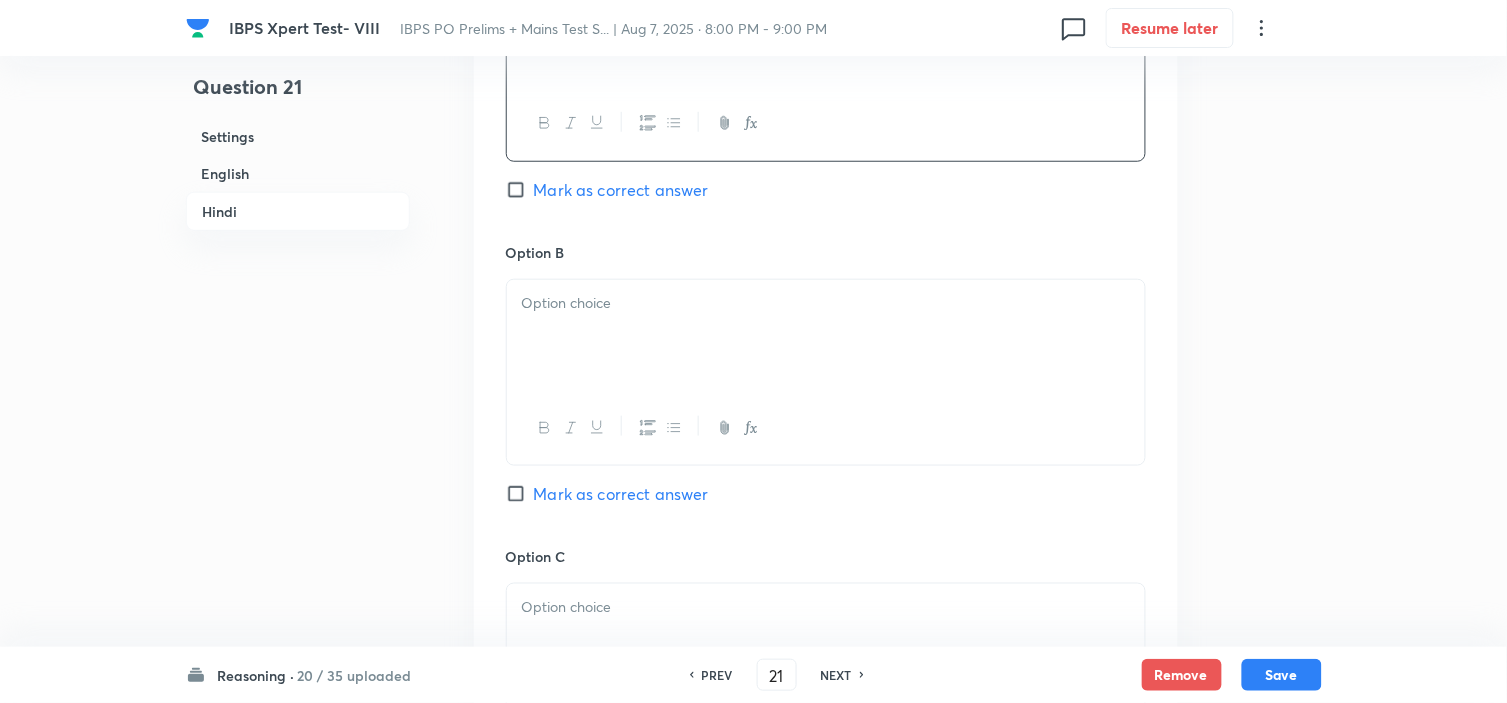 click at bounding box center (826, 336) 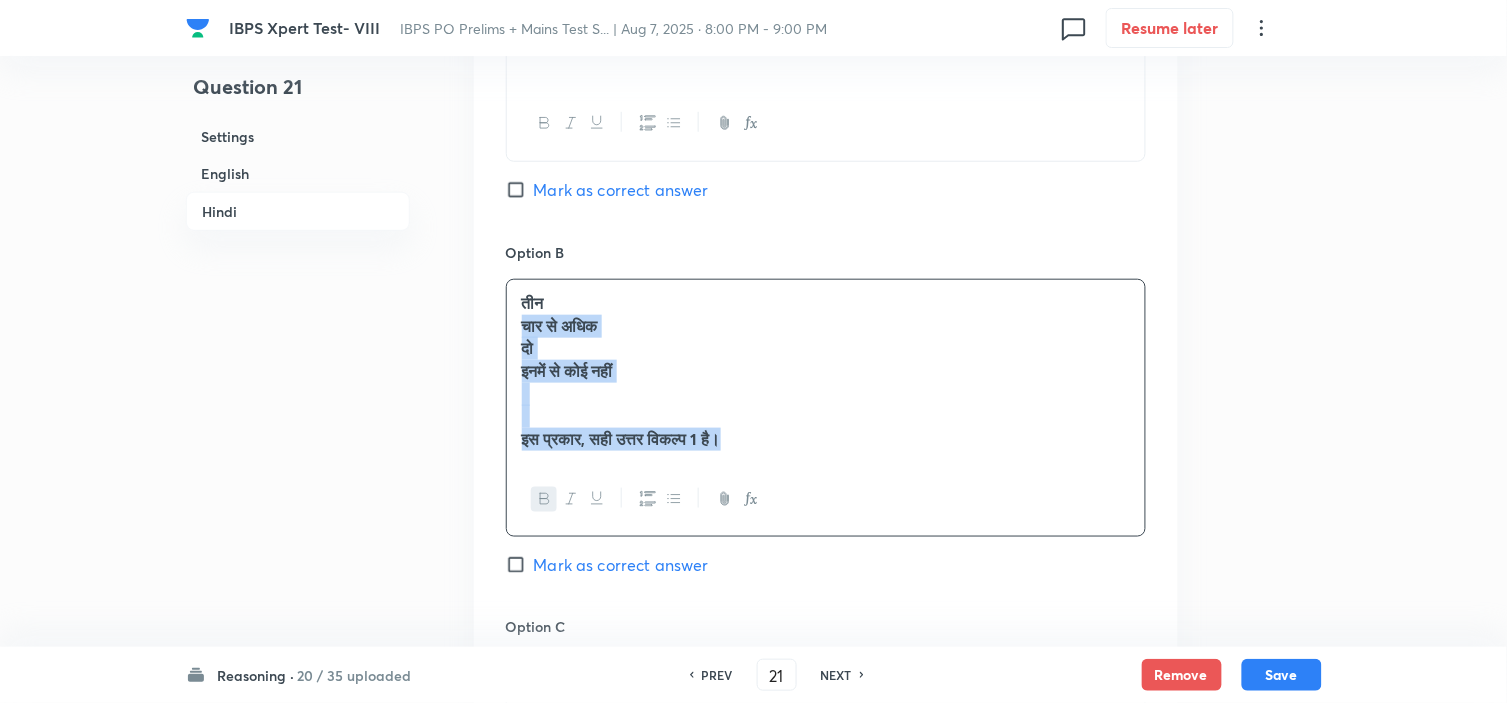 drag, startPoint x: 515, startPoint y: 337, endPoint x: 840, endPoint y: 508, distance: 367.24106 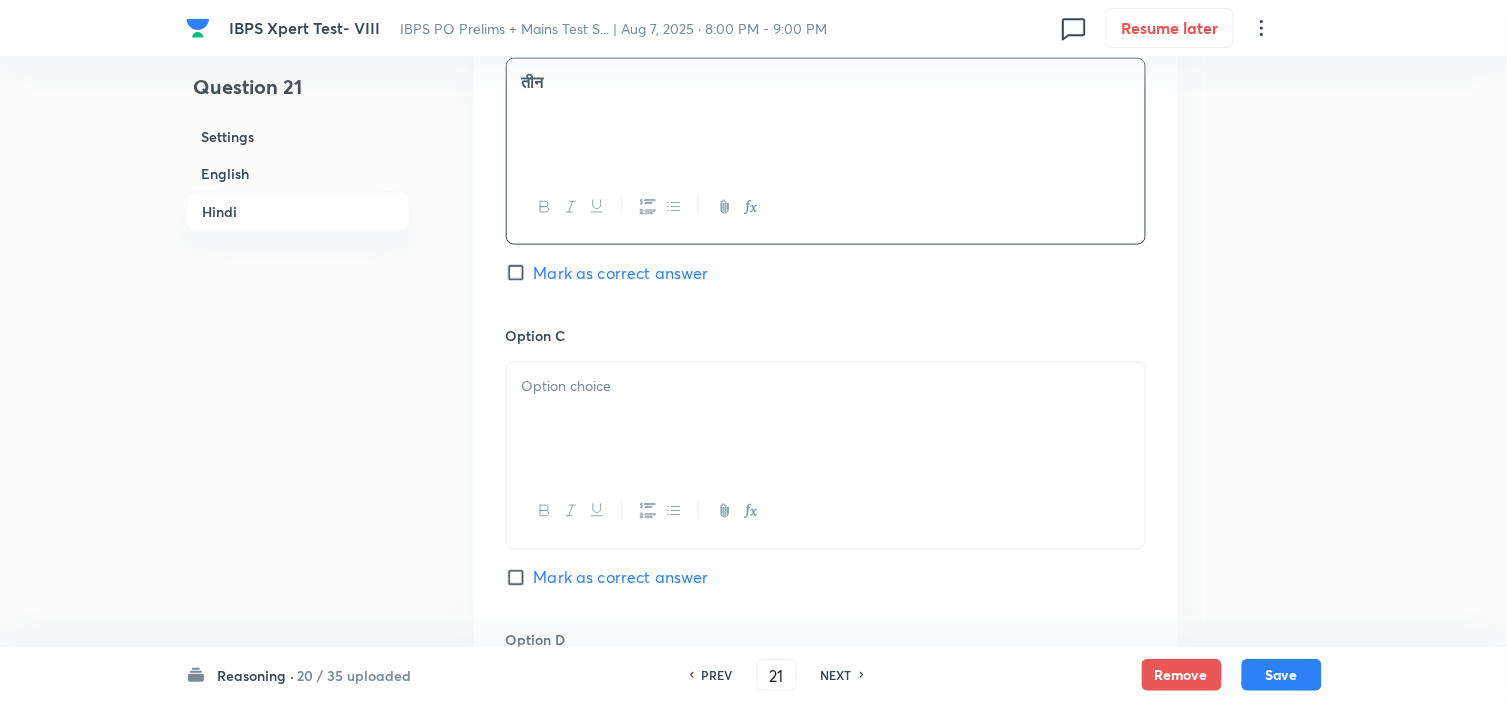 scroll, scrollTop: 4444, scrollLeft: 0, axis: vertical 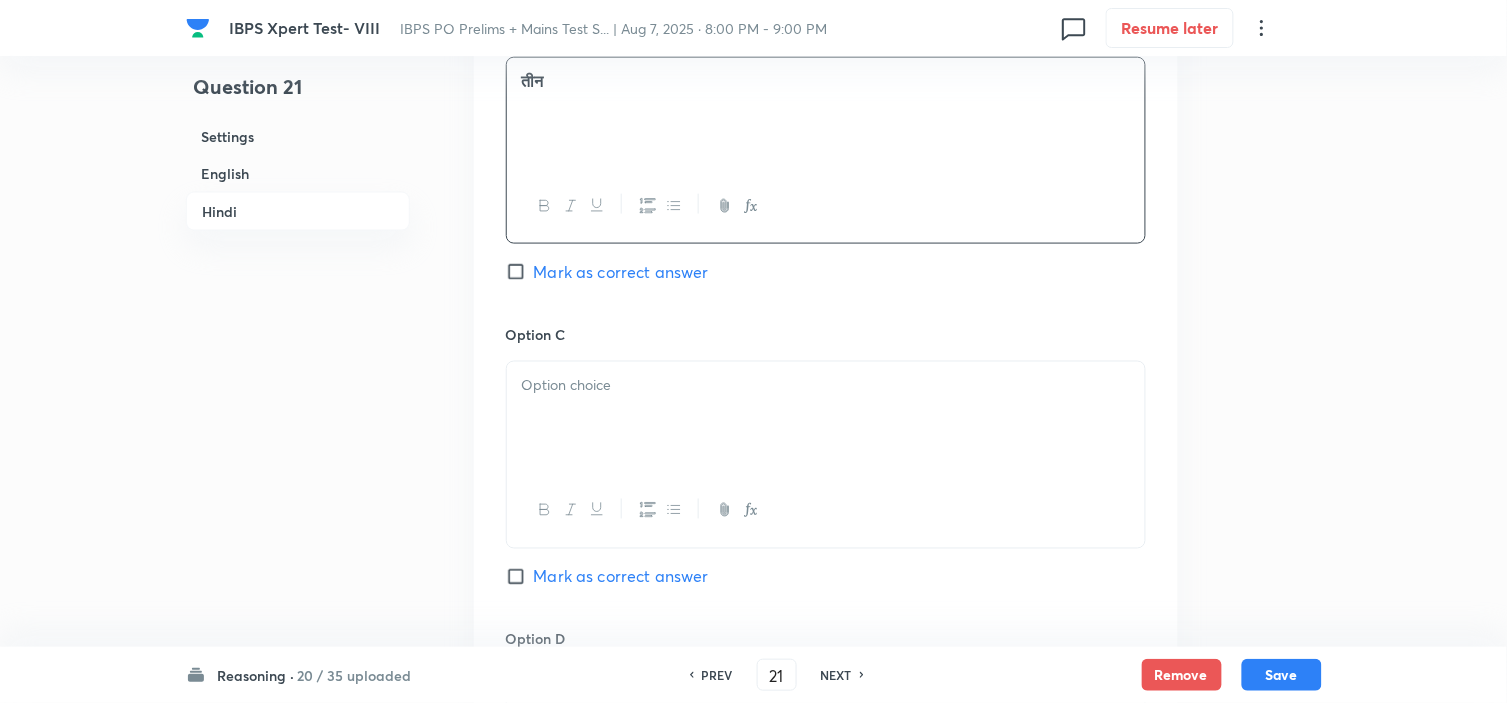 click at bounding box center [826, 418] 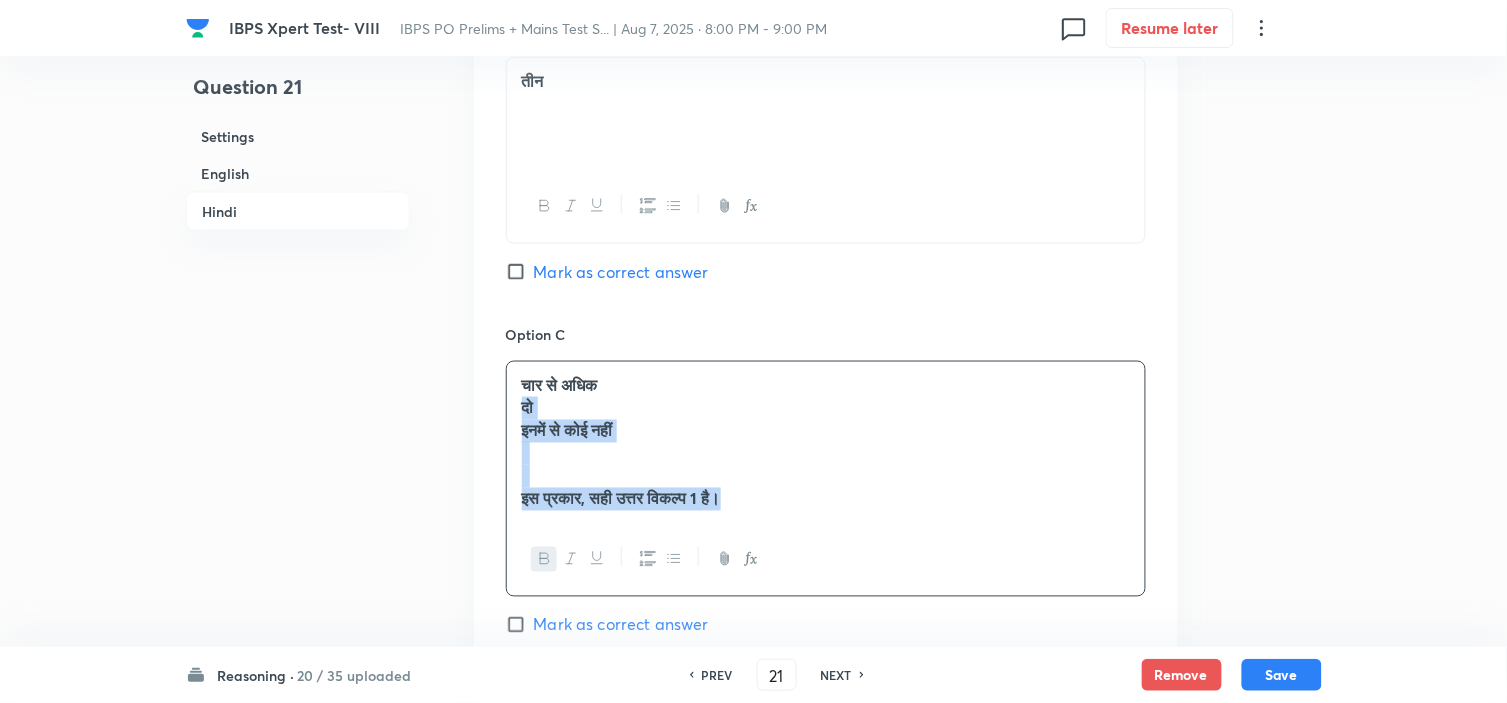drag, startPoint x: 518, startPoint y: 421, endPoint x: 890, endPoint y: 583, distance: 405.74377 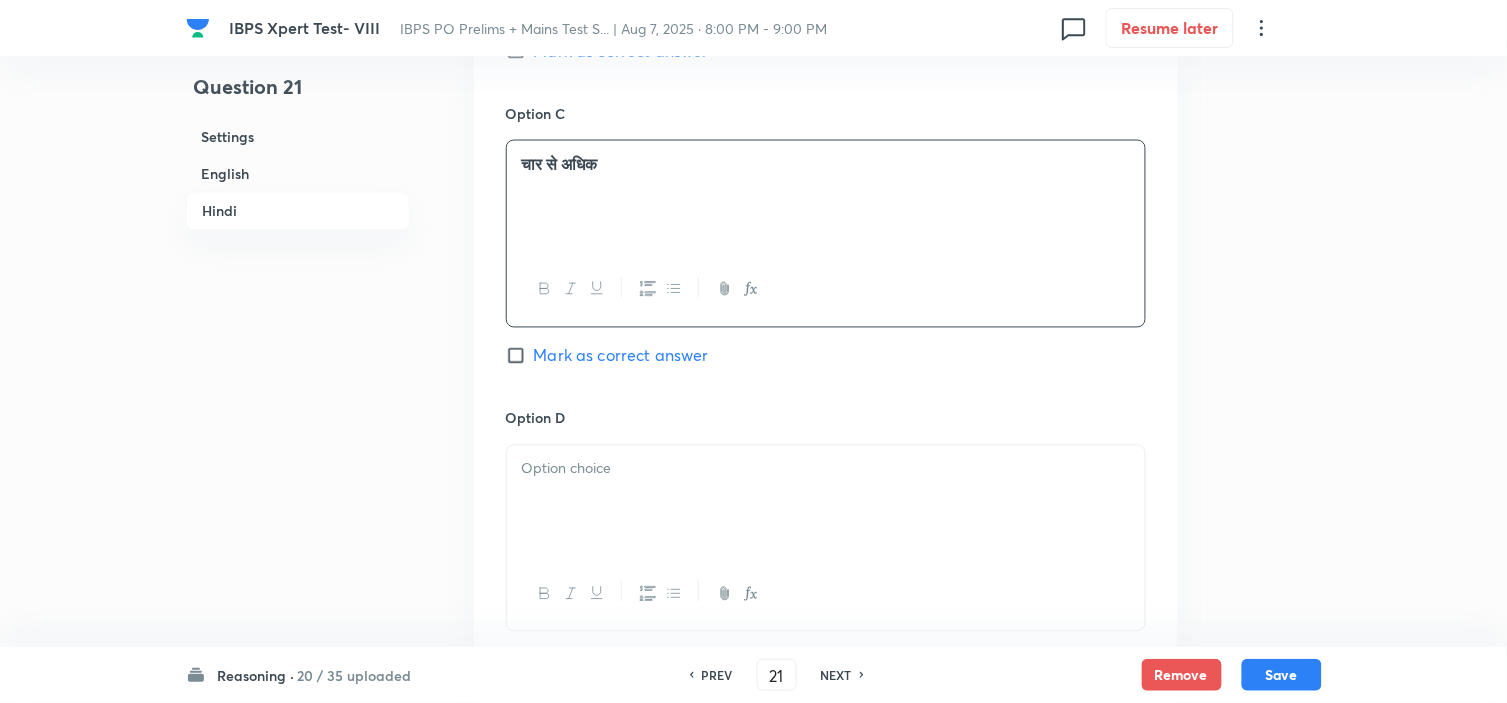 scroll, scrollTop: 4666, scrollLeft: 0, axis: vertical 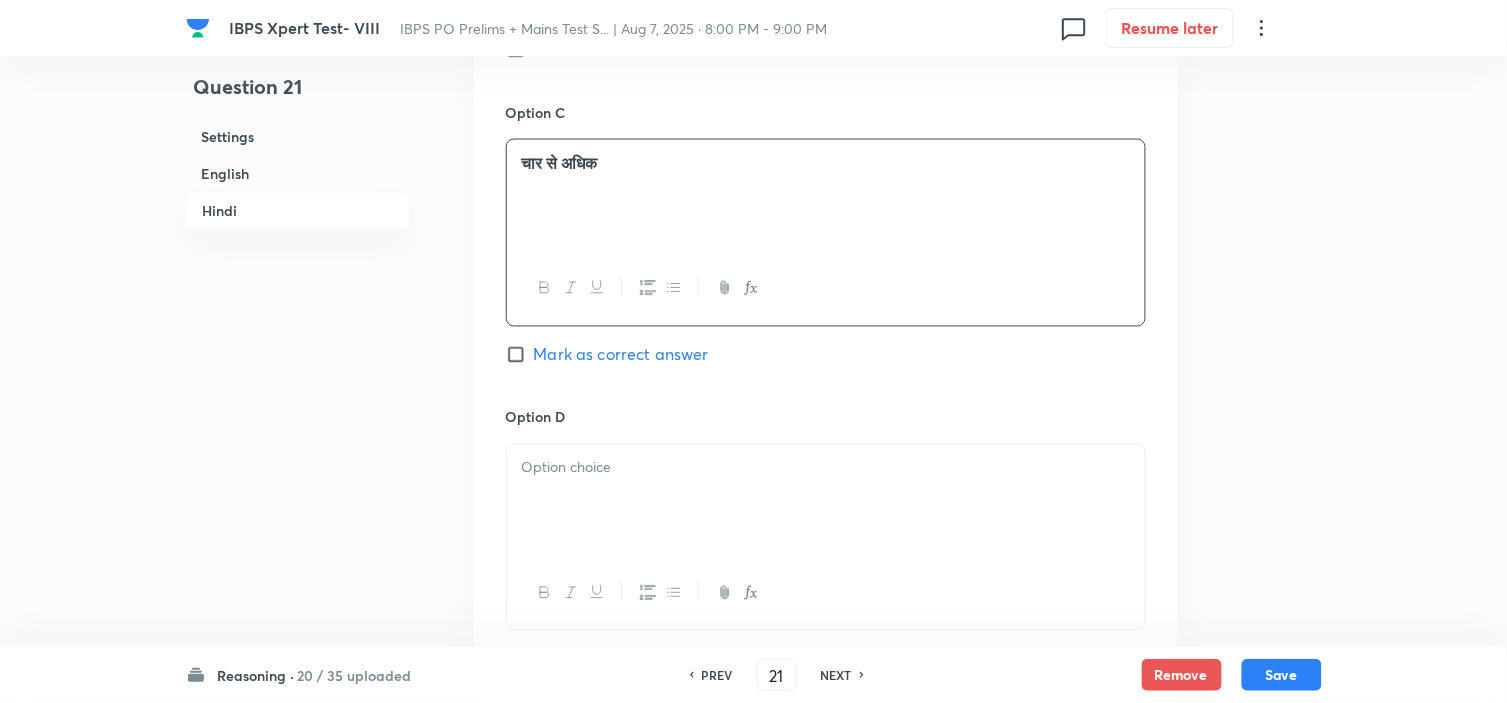 click at bounding box center (826, 468) 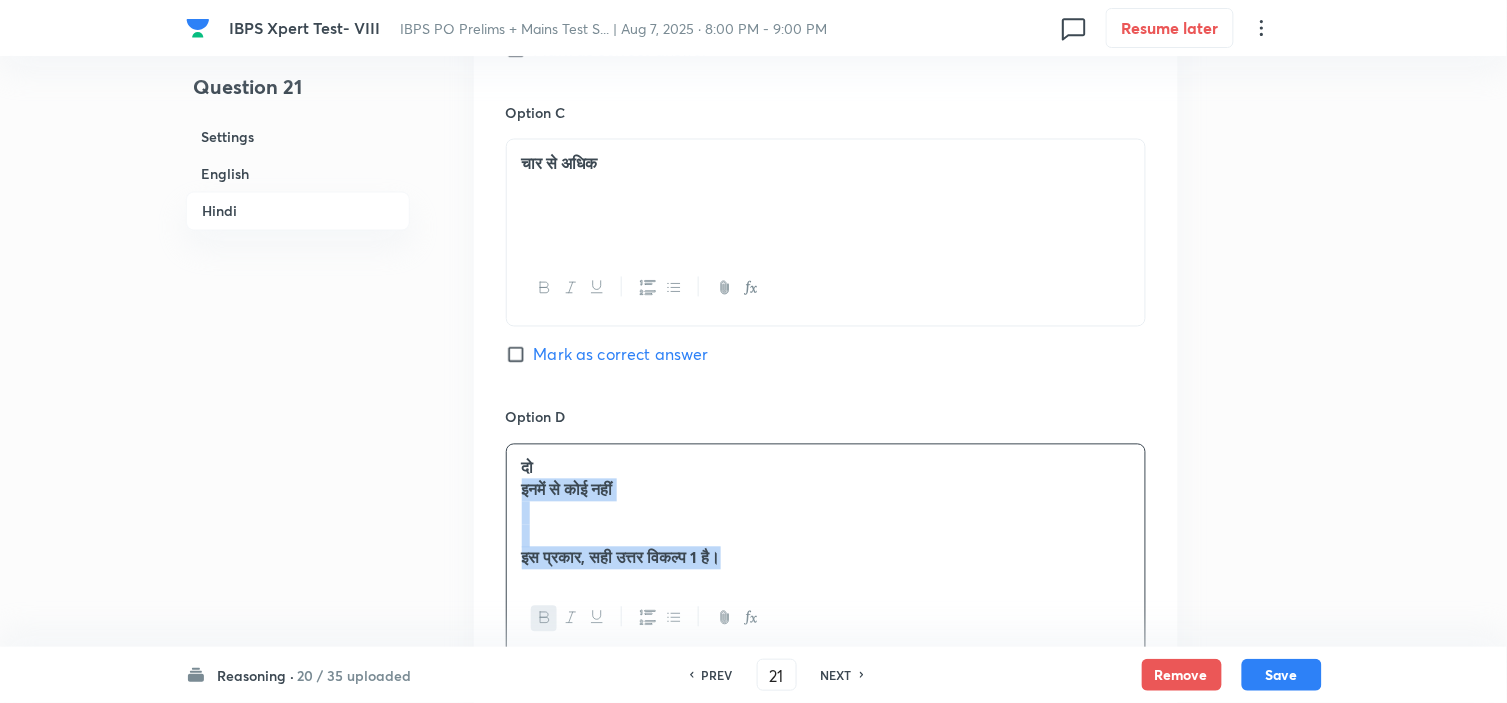 drag, startPoint x: 551, startPoint y: 526, endPoint x: 880, endPoint y: 600, distance: 337.2195 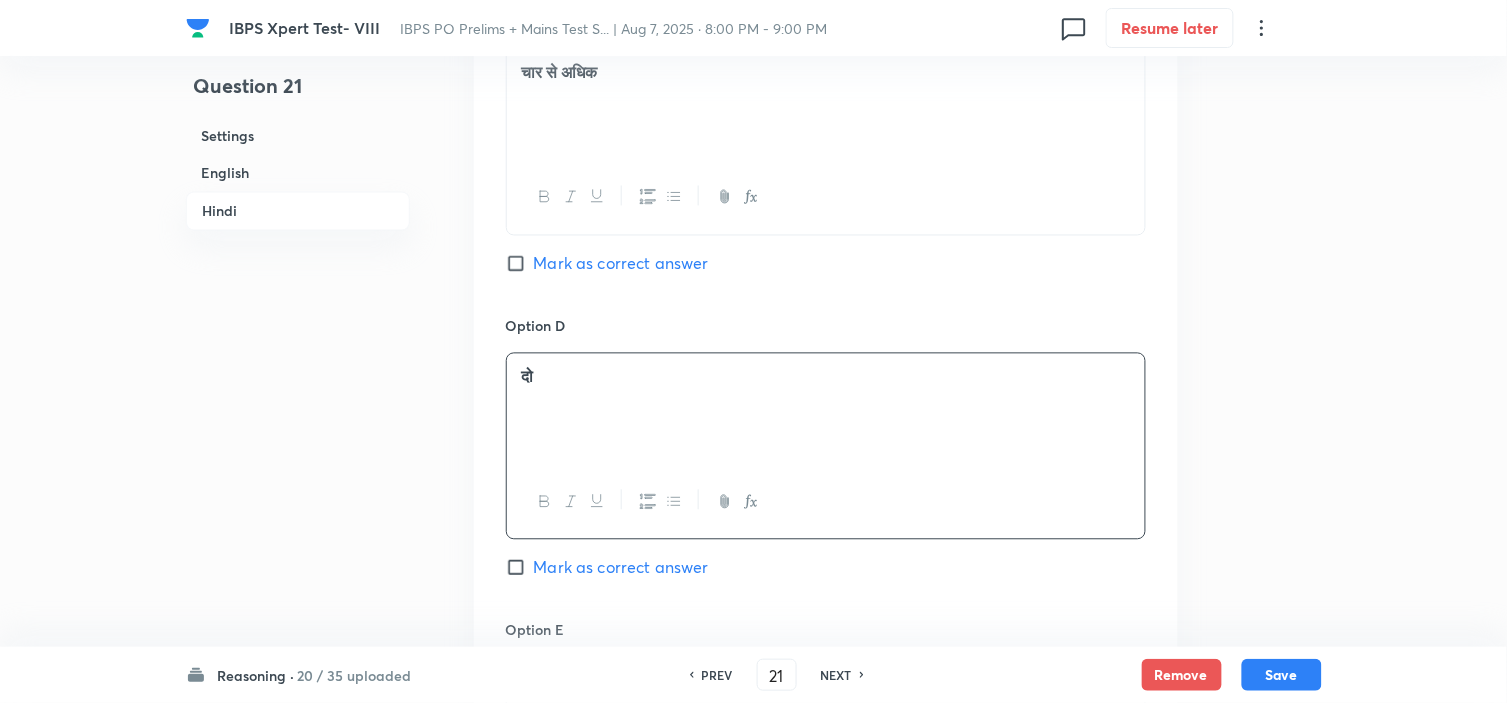 scroll, scrollTop: 4888, scrollLeft: 0, axis: vertical 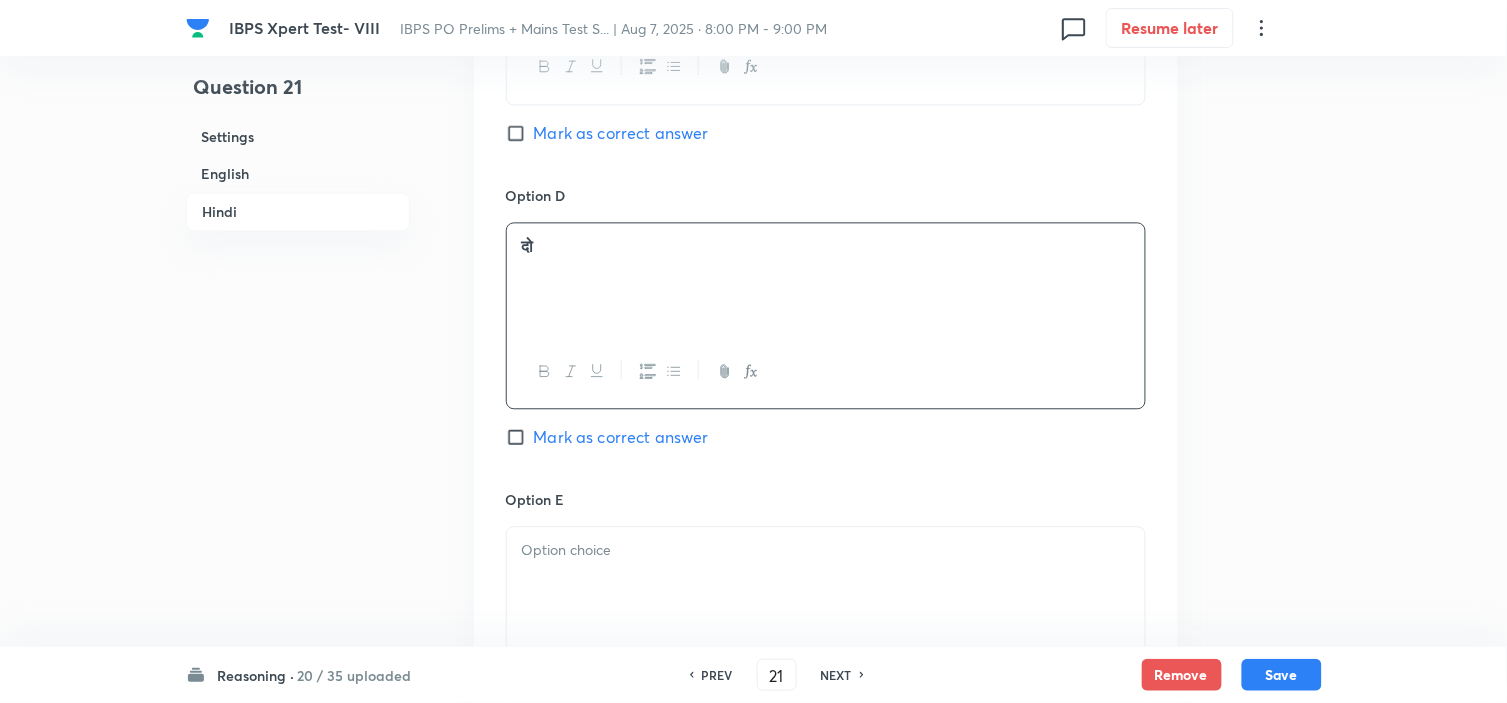 click on "Option E Mark as correct answer" at bounding box center [826, 621] 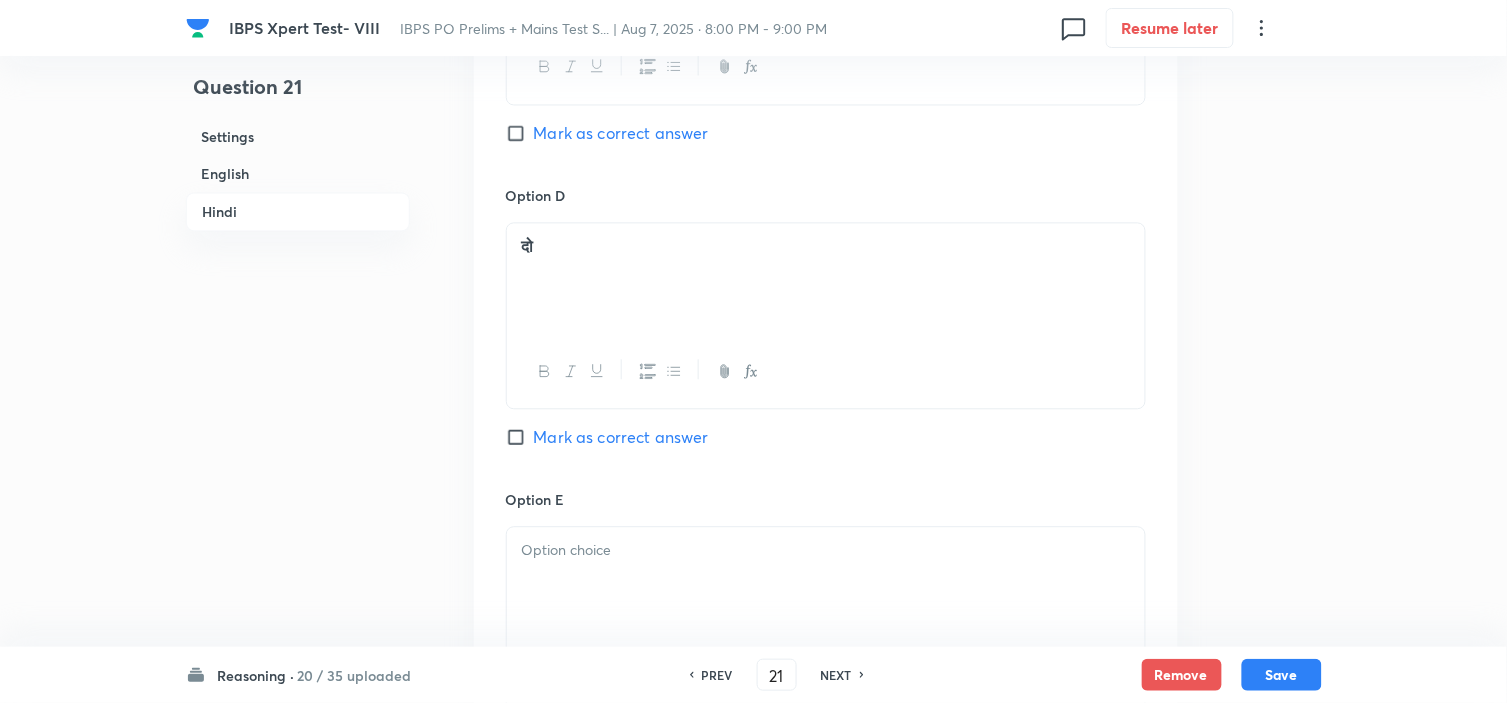click at bounding box center (826, 550) 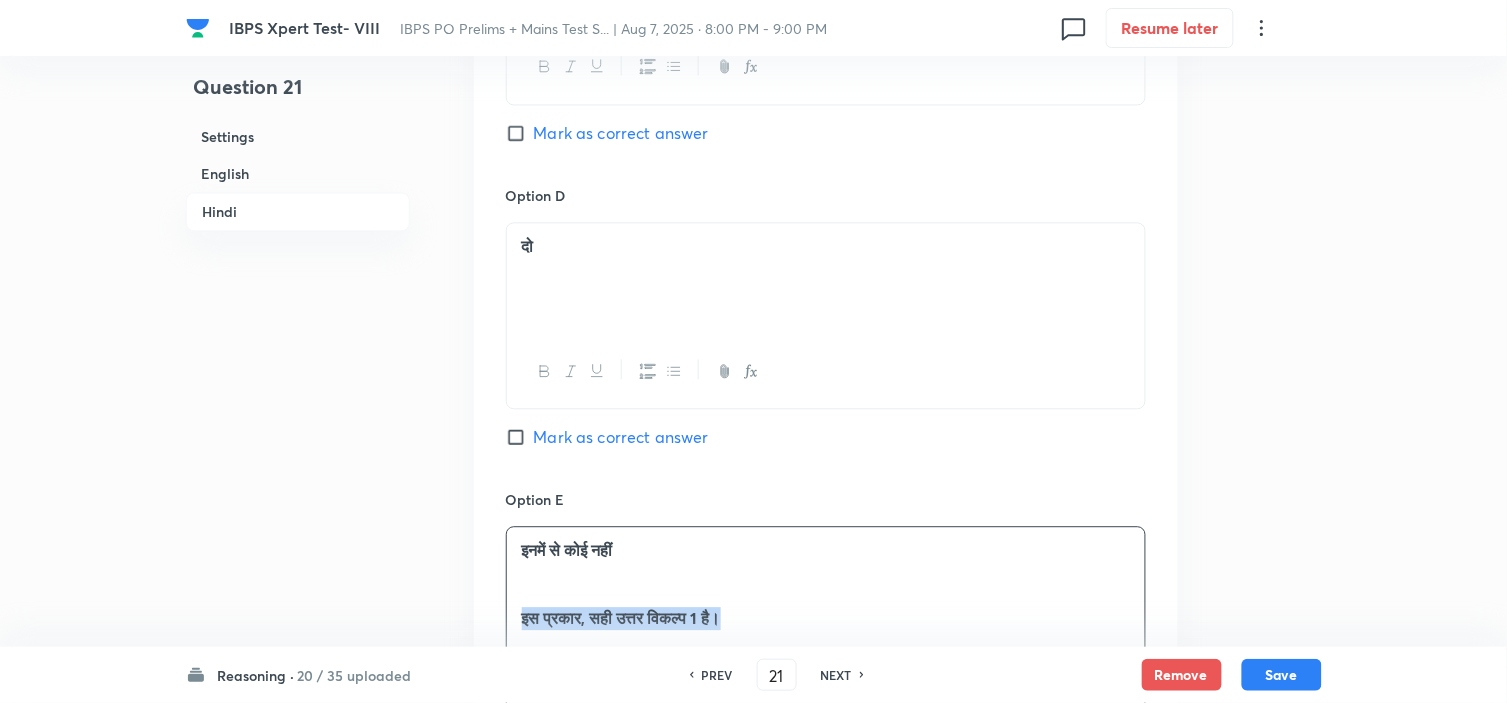 drag, startPoint x: 527, startPoint y: 597, endPoint x: 873, endPoint y: 685, distance: 357.0154 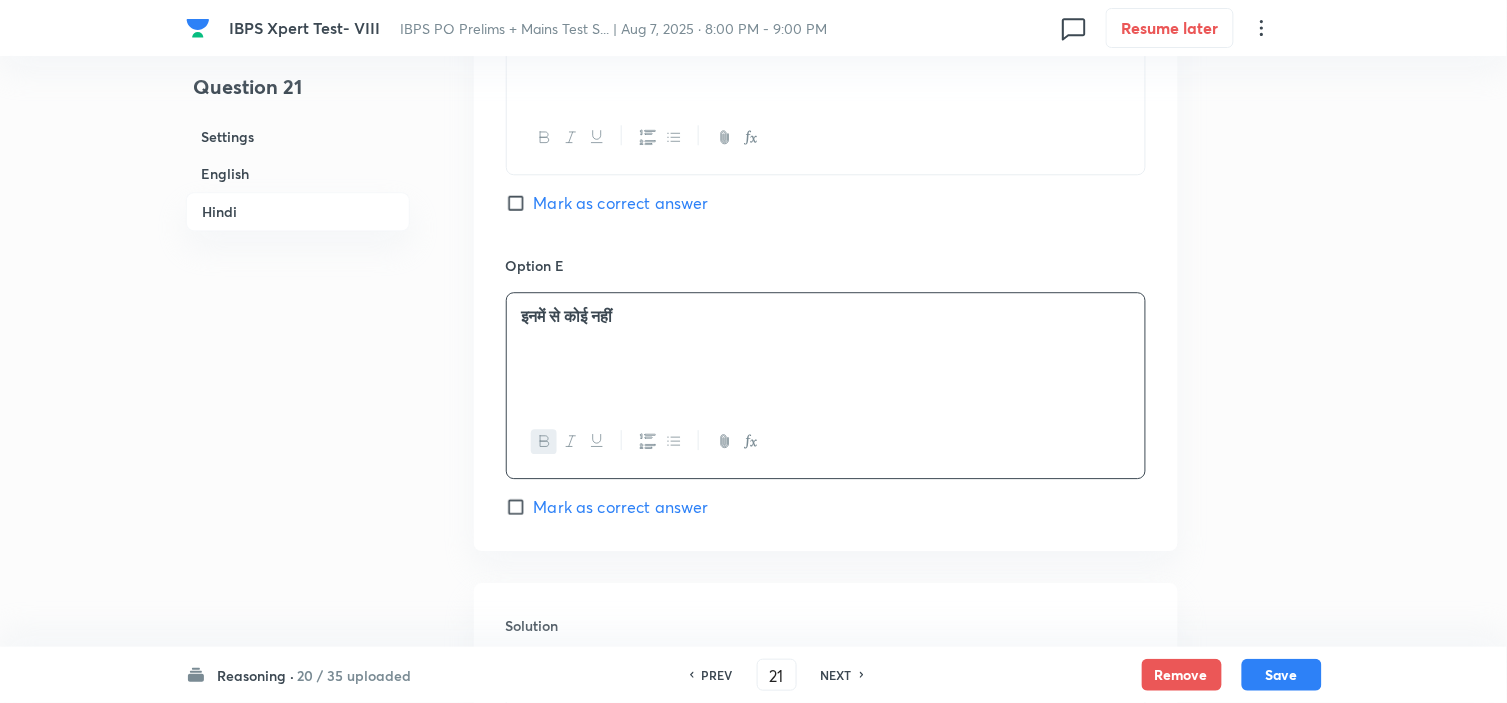 scroll, scrollTop: 5237, scrollLeft: 0, axis: vertical 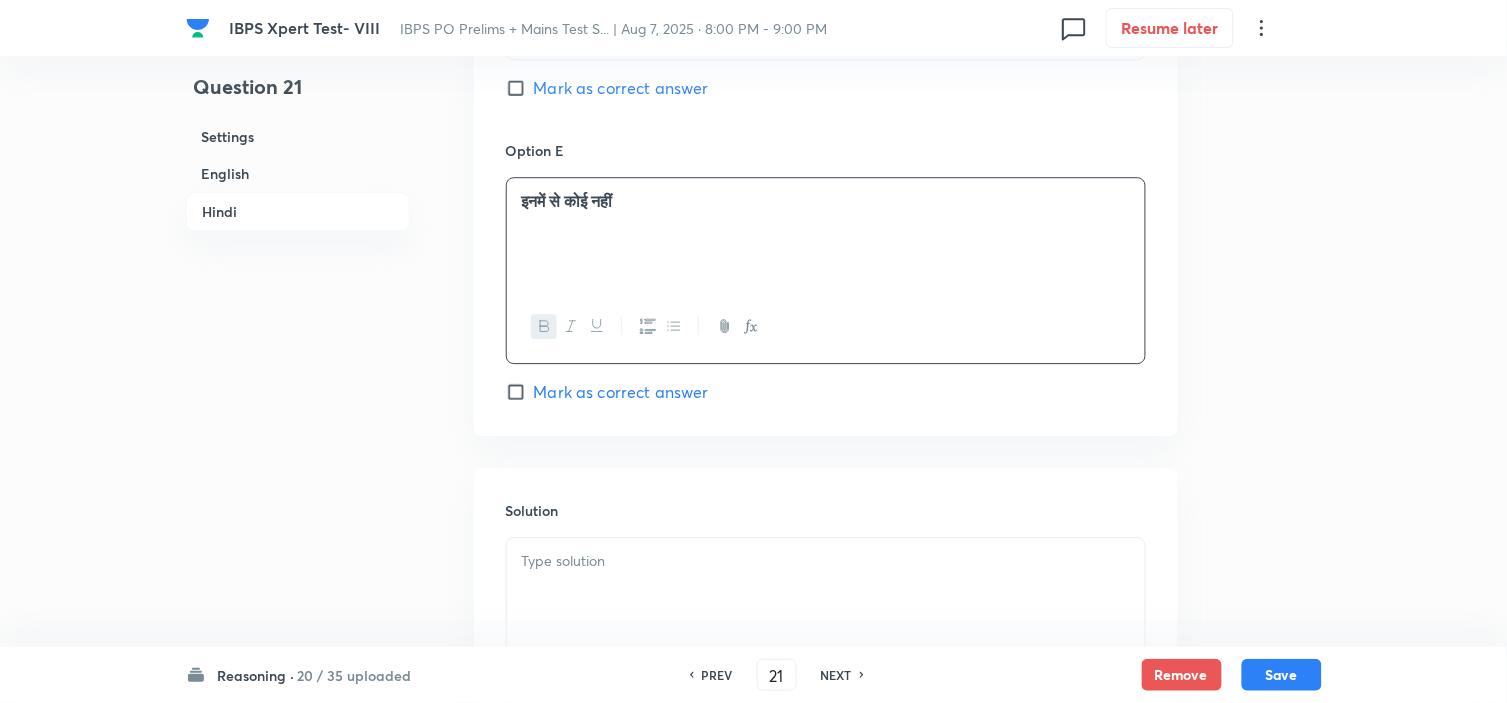 drag, startPoint x: 604, startPoint y: 570, endPoint x: 616, endPoint y: 578, distance: 14.422205 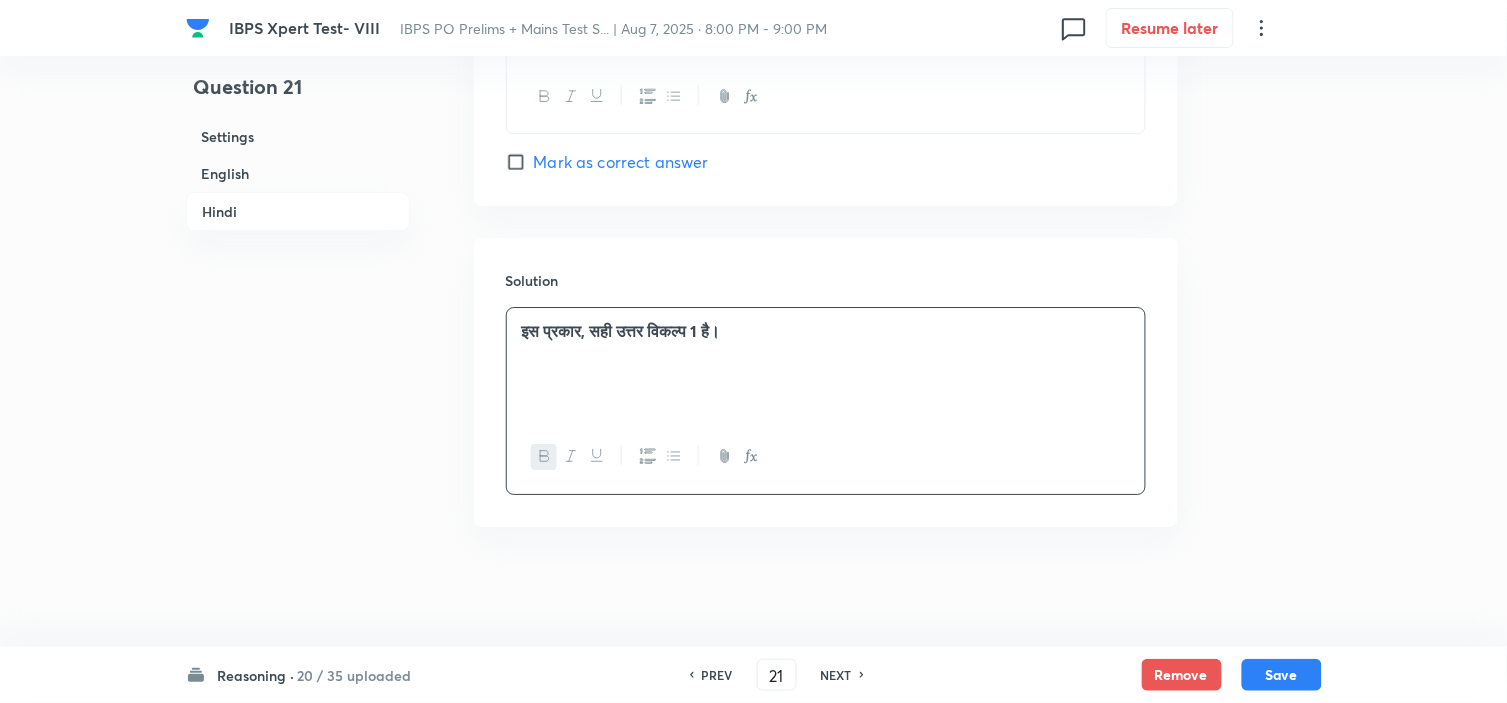 scroll, scrollTop: 5477, scrollLeft: 0, axis: vertical 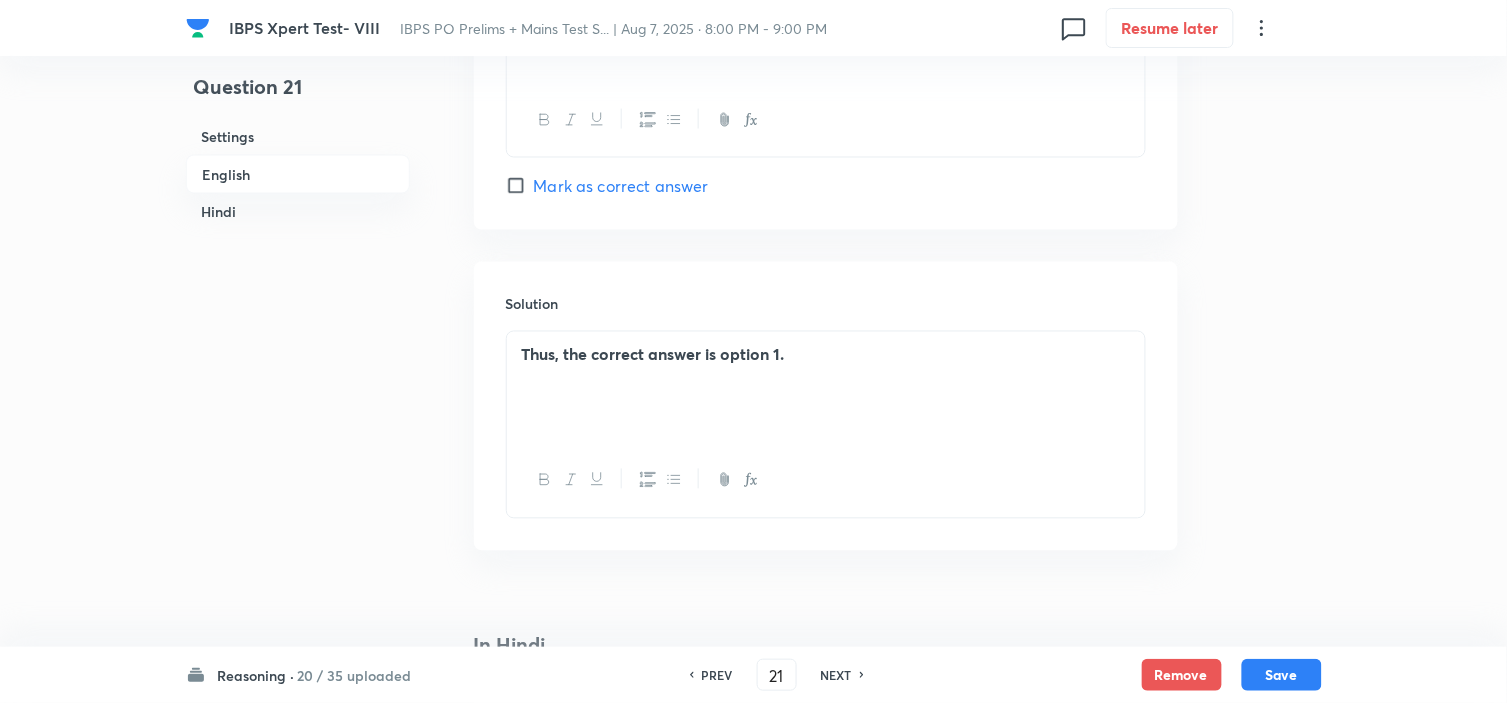 click on "Thus, the correct answer is option 1." at bounding box center [653, 354] 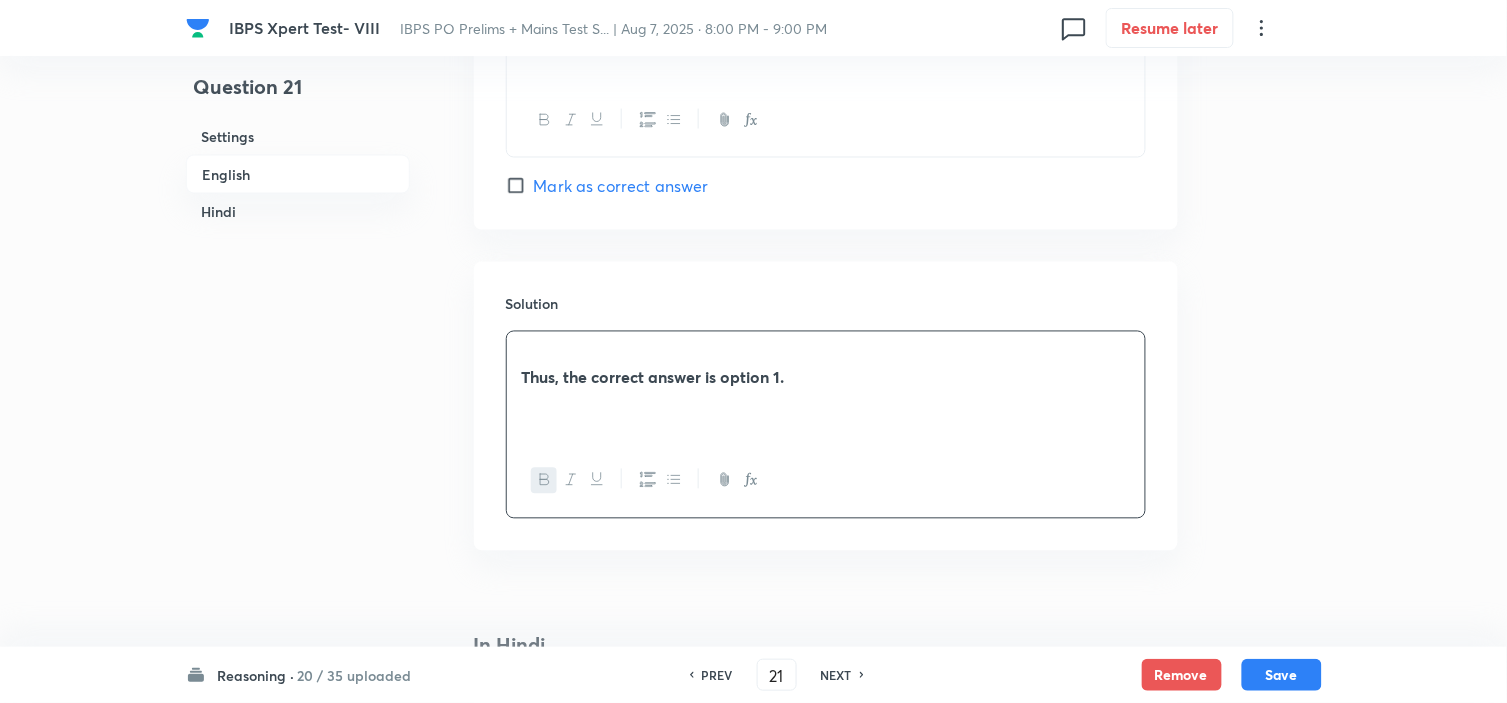 click at bounding box center (826, 355) 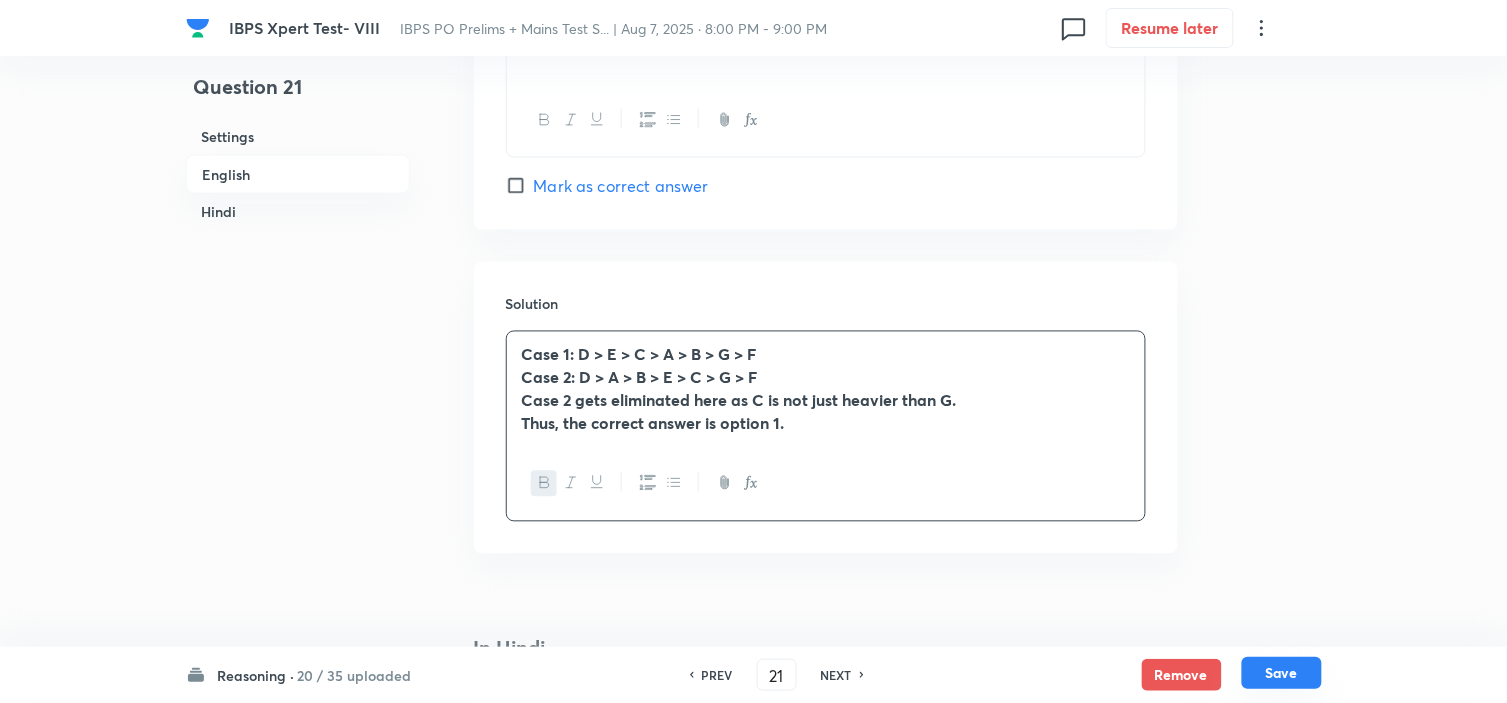 click on "Save" at bounding box center (1282, 673) 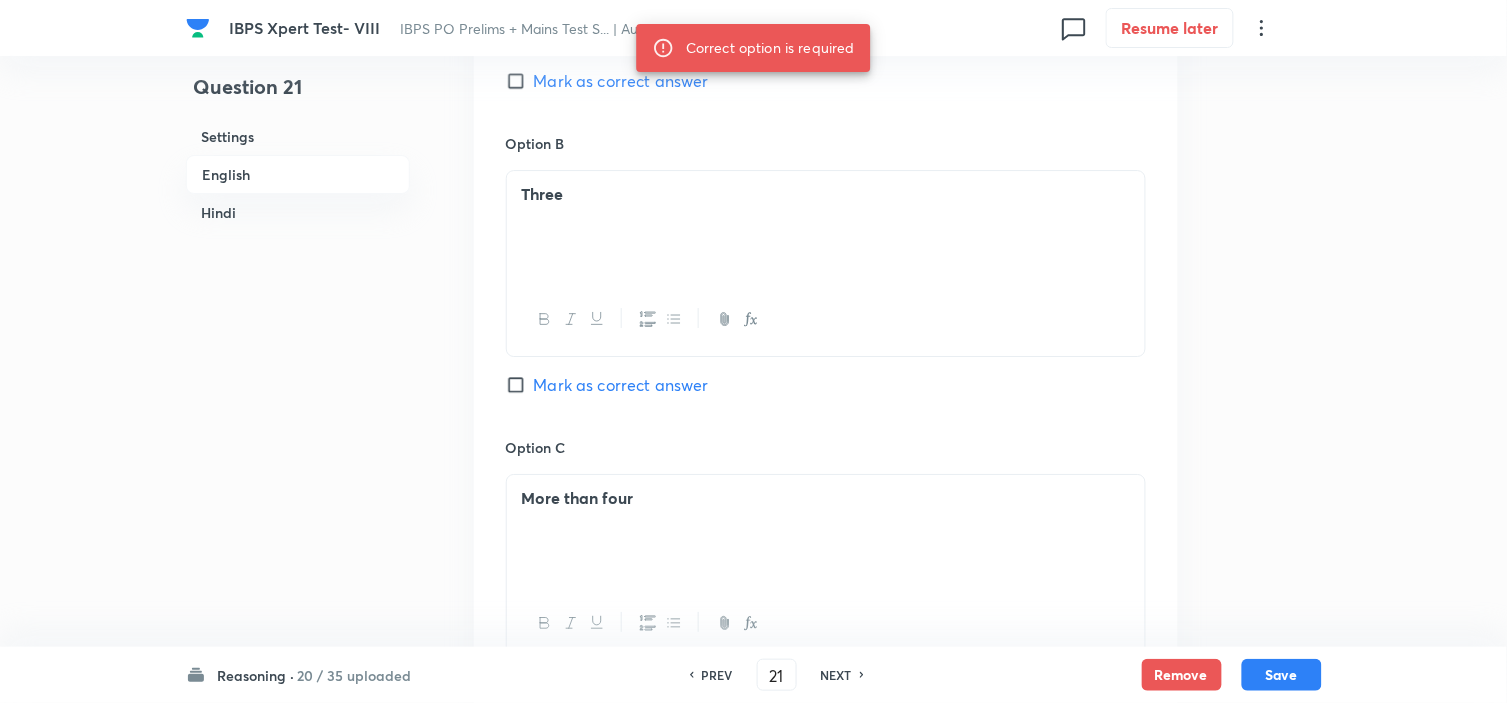 scroll, scrollTop: 1144, scrollLeft: 0, axis: vertical 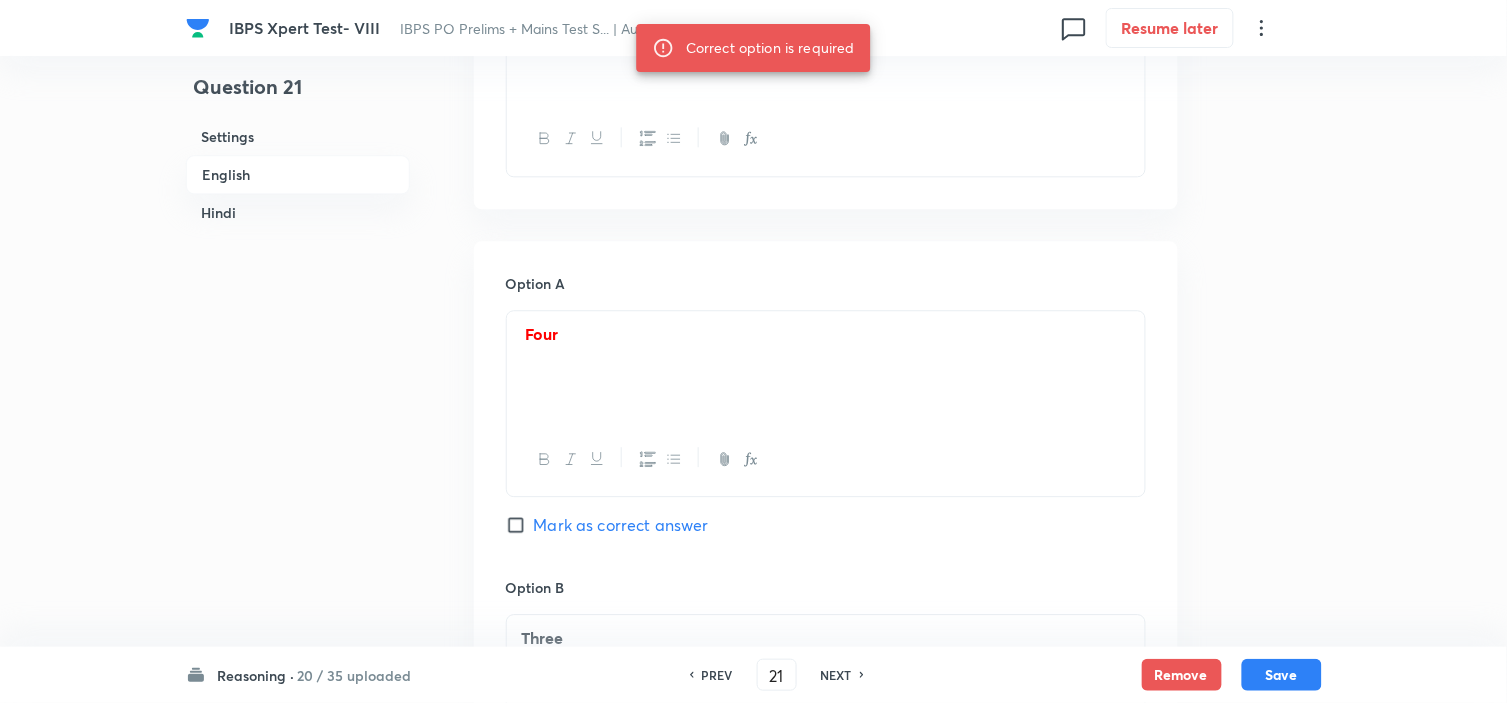 click on "Mark as correct answer" at bounding box center (621, 525) 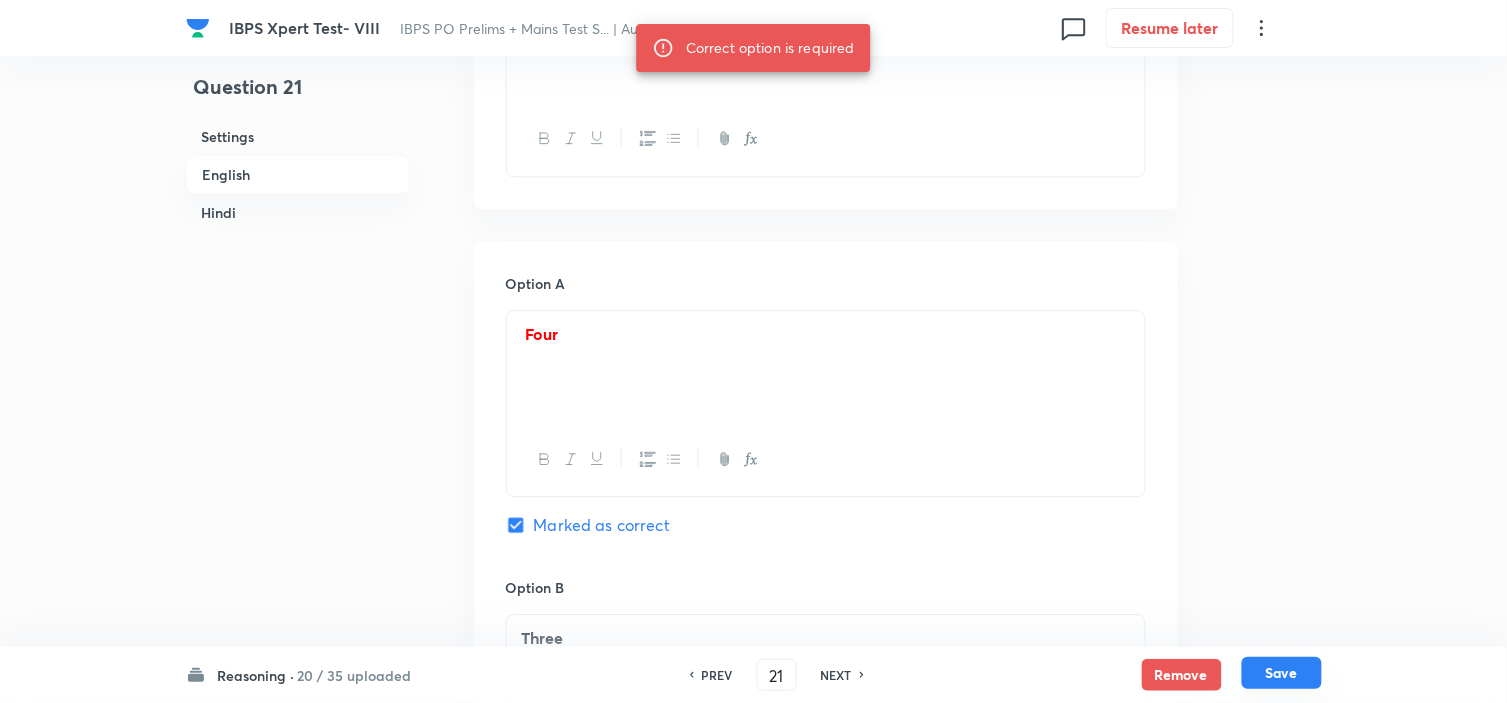 click on "Save" at bounding box center [1282, 673] 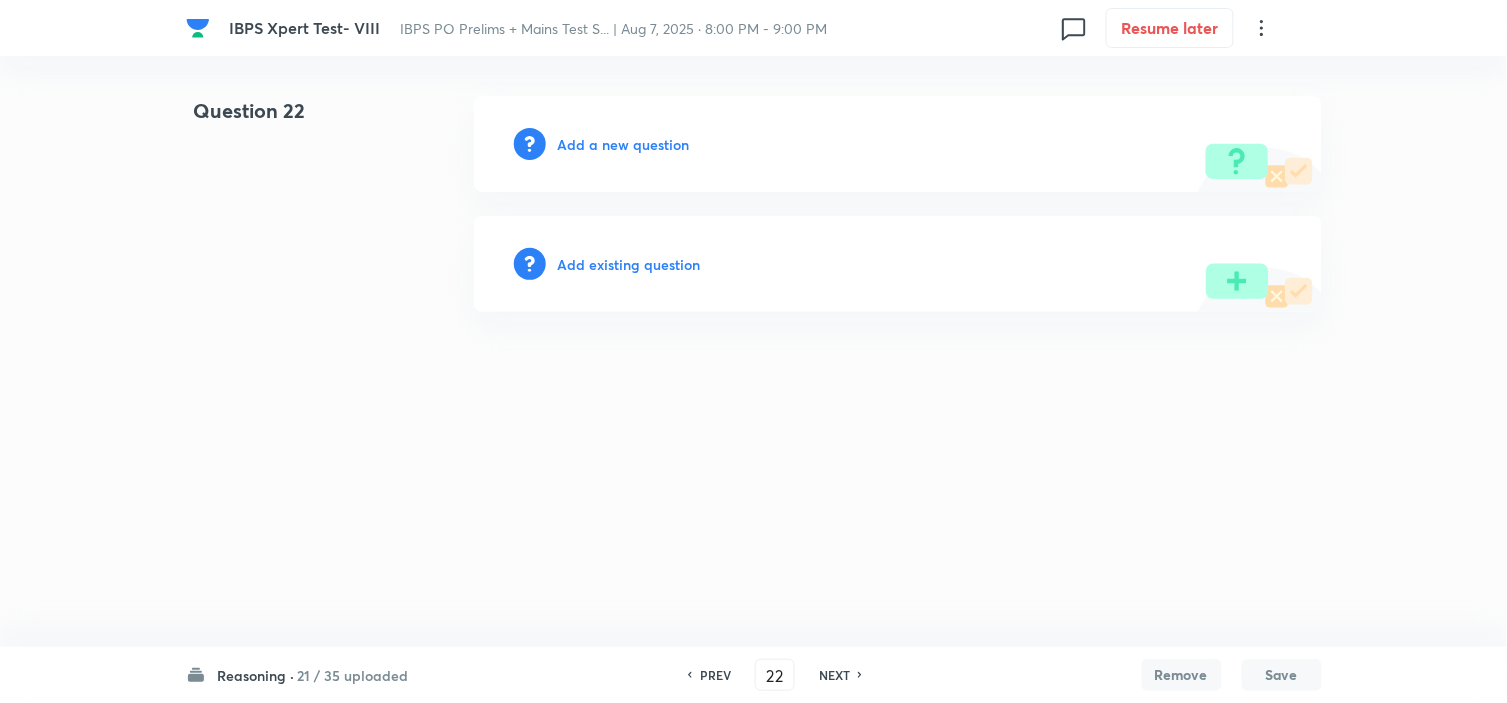 scroll, scrollTop: 0, scrollLeft: 0, axis: both 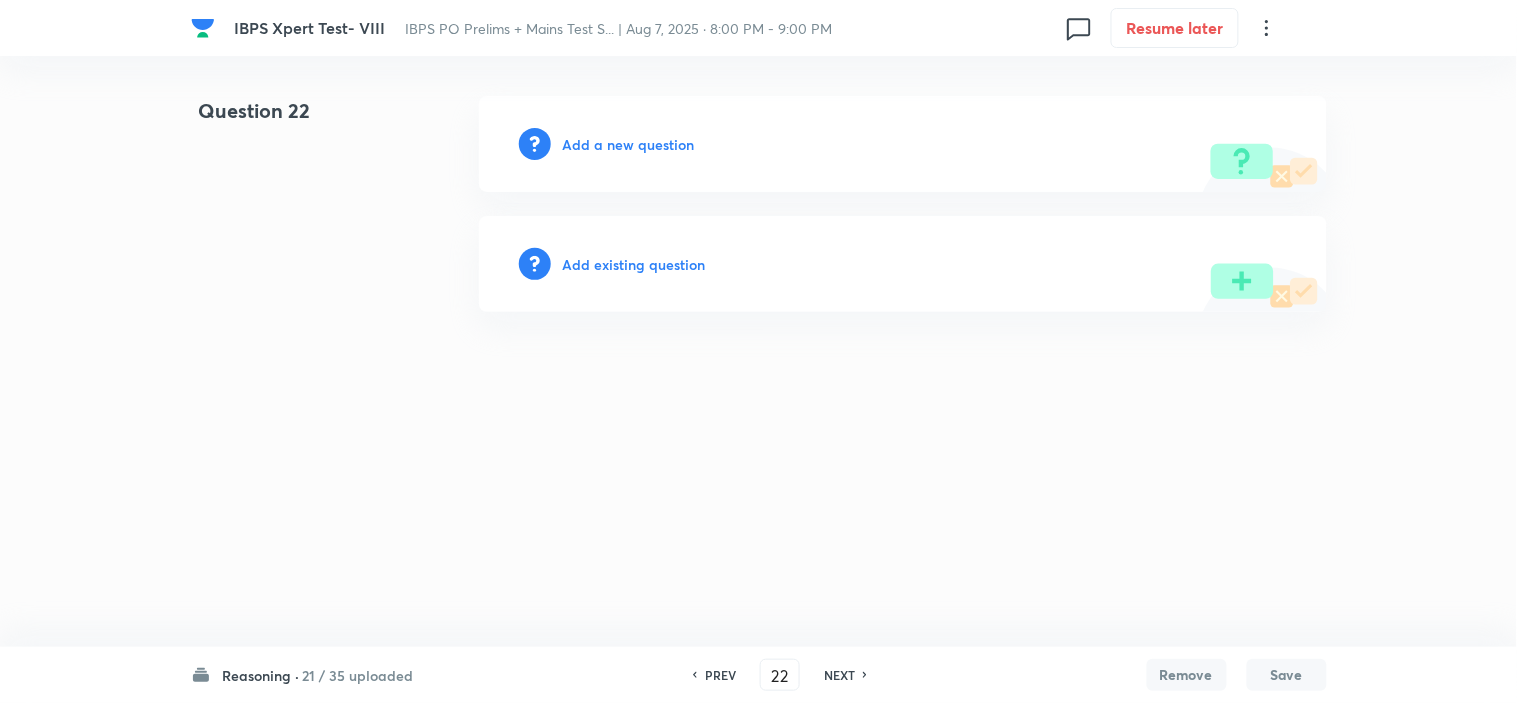 click on "PREV" at bounding box center (720, 675) 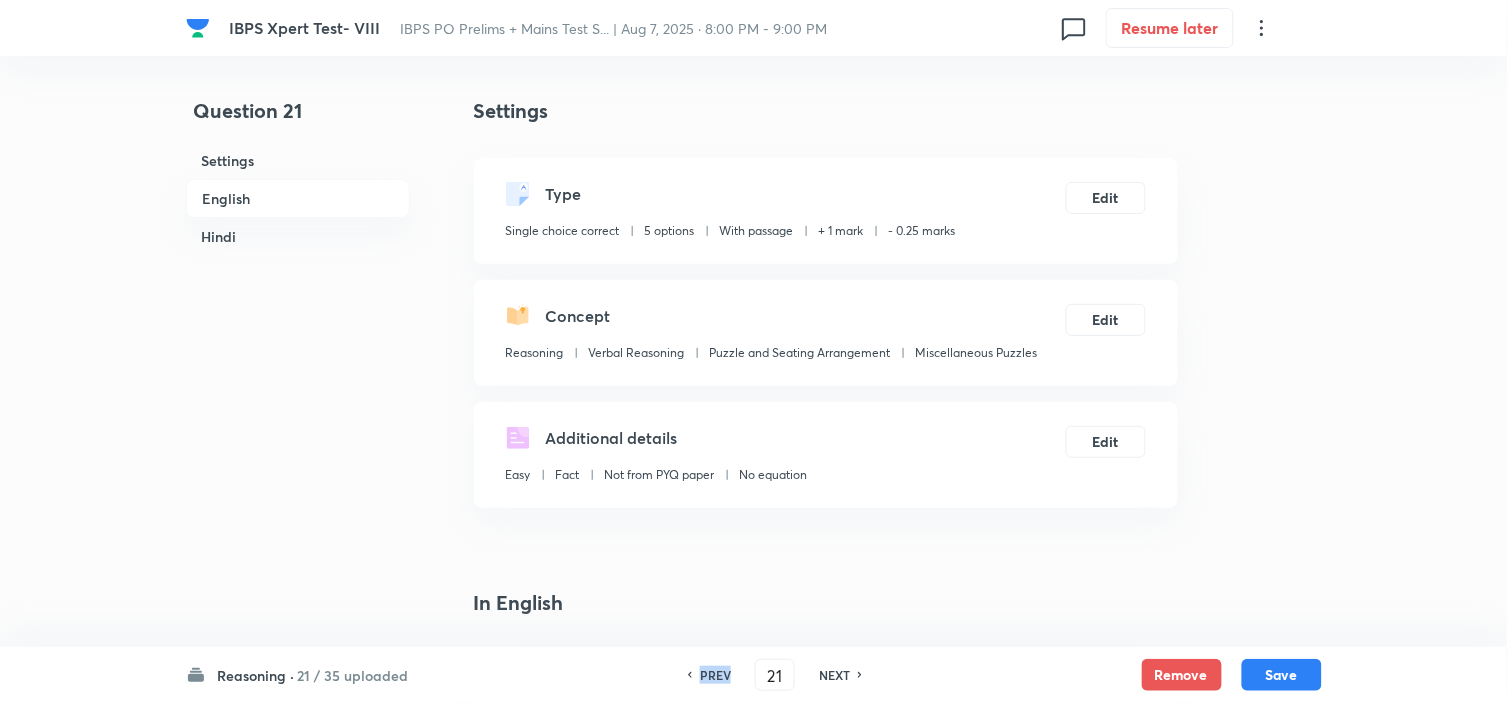 click on "PREV" at bounding box center (715, 675) 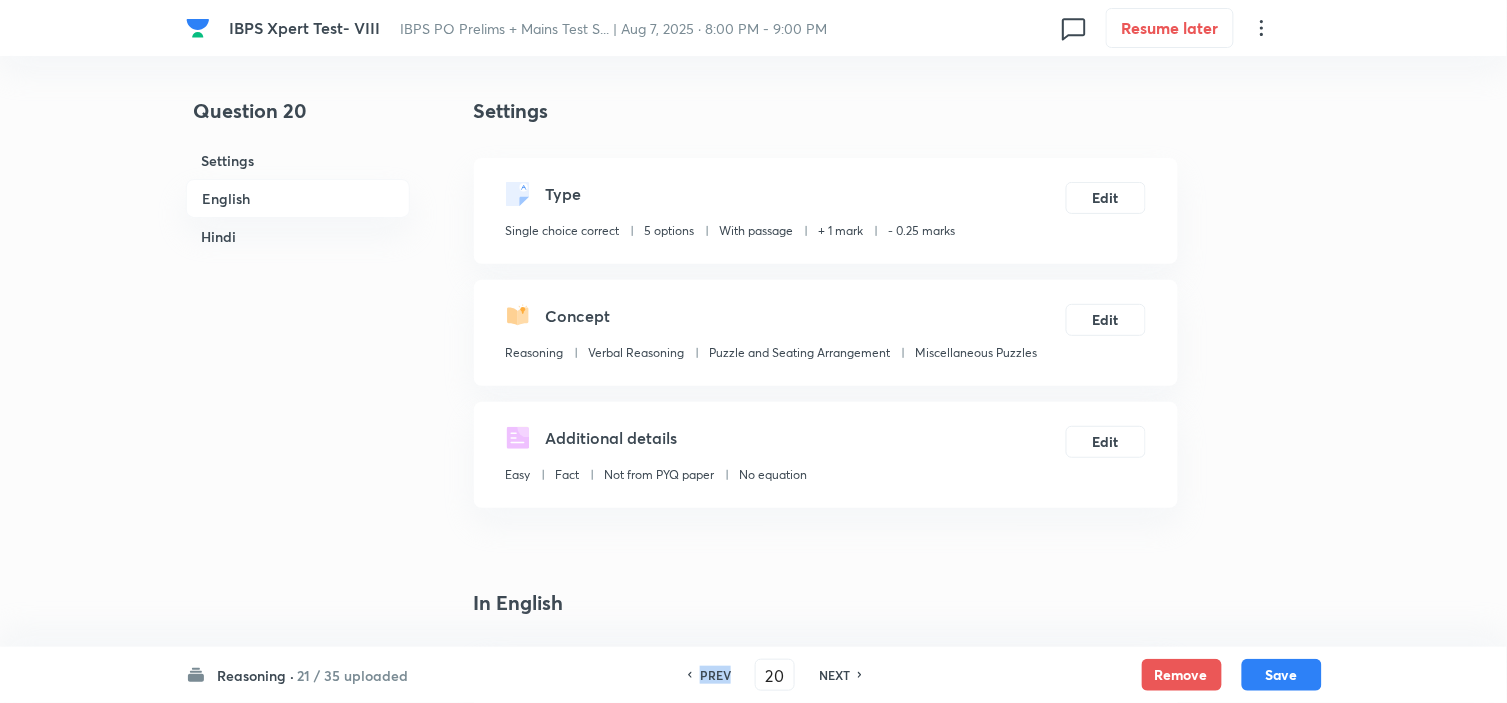 click on "PREV" at bounding box center (715, 675) 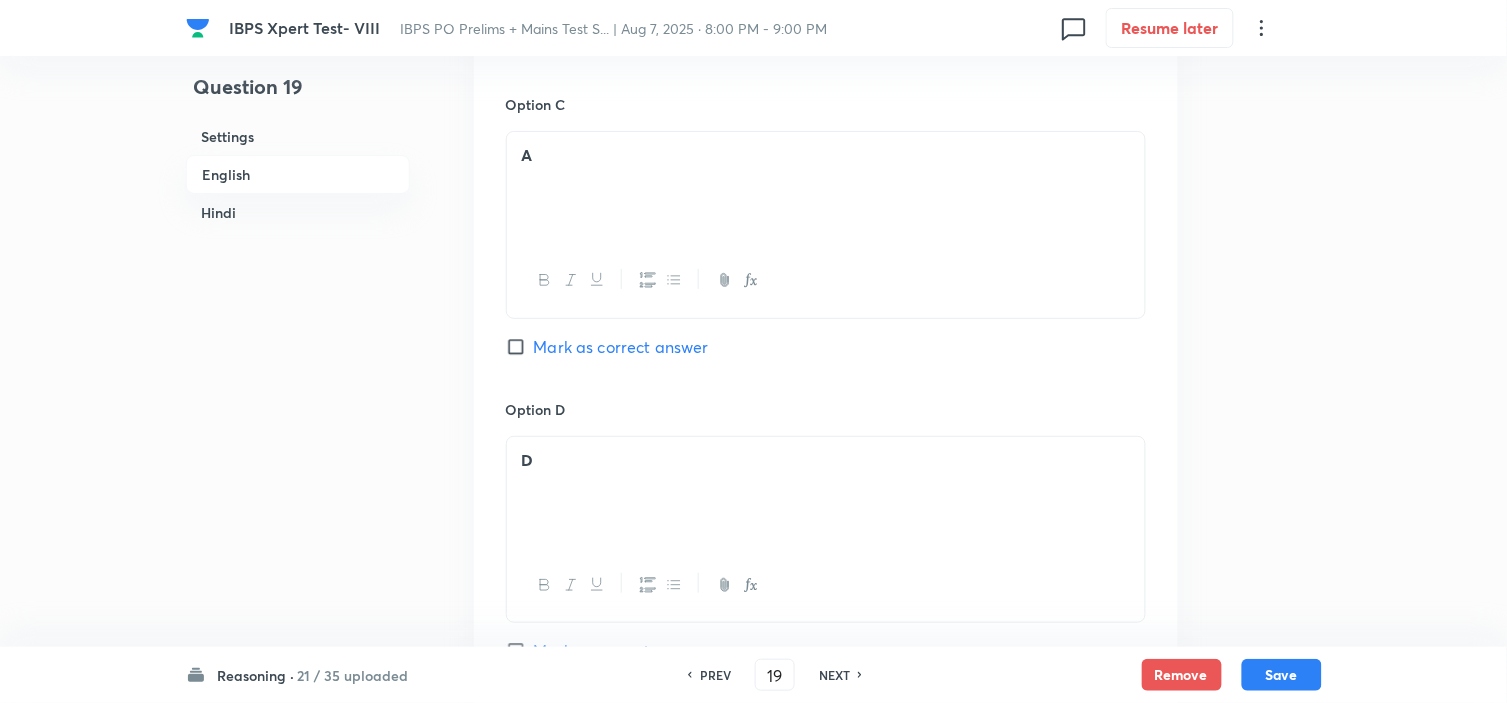 scroll, scrollTop: 2222, scrollLeft: 0, axis: vertical 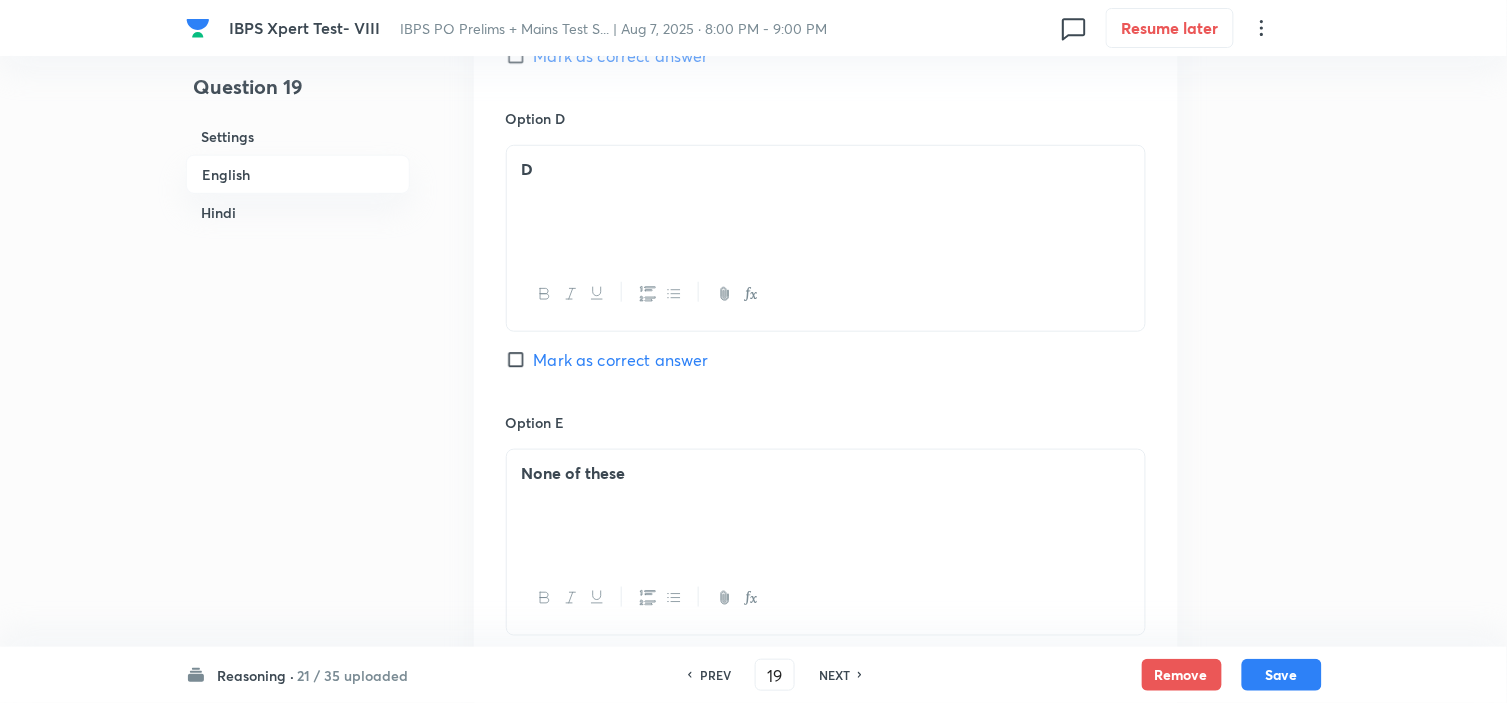 click on "PREV" at bounding box center [715, 675] 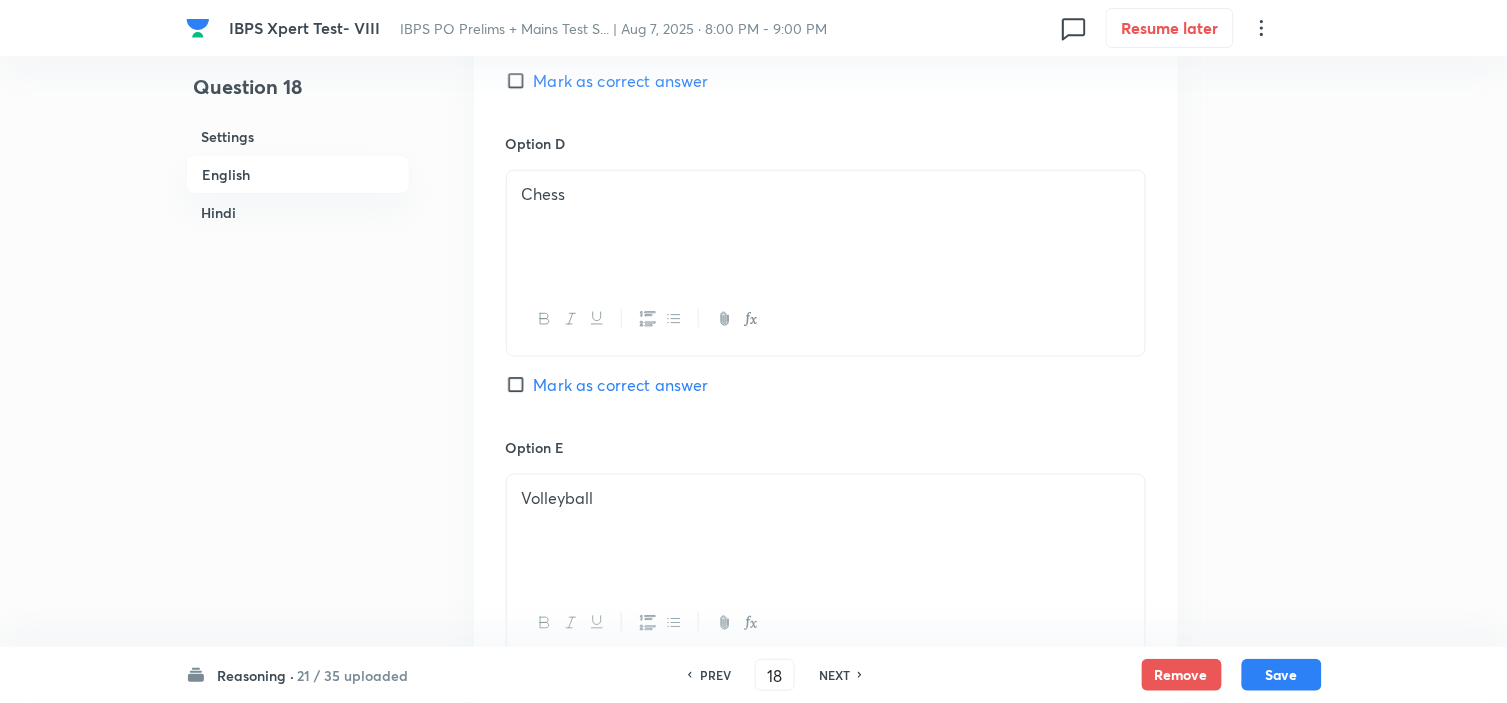 scroll, scrollTop: 2888, scrollLeft: 0, axis: vertical 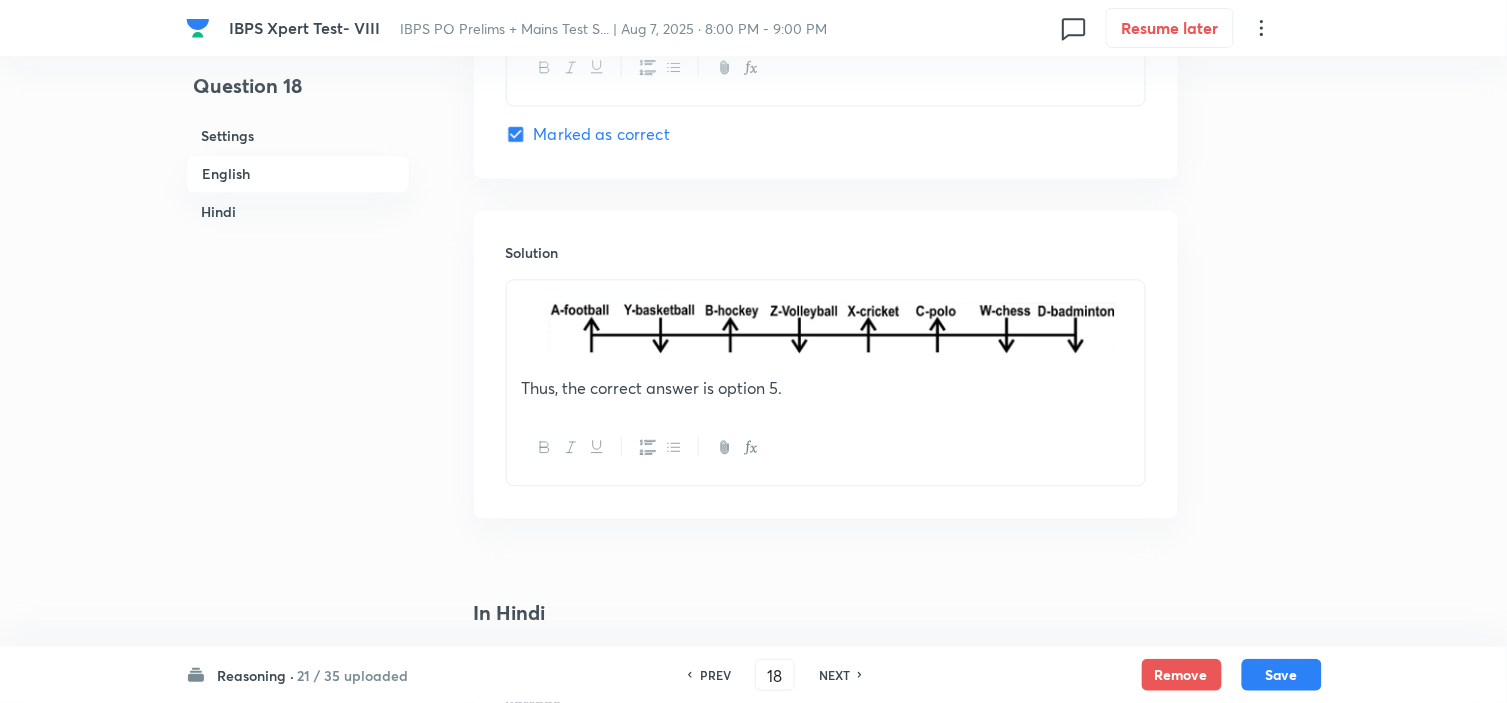 click on "NEXT" at bounding box center (834, 675) 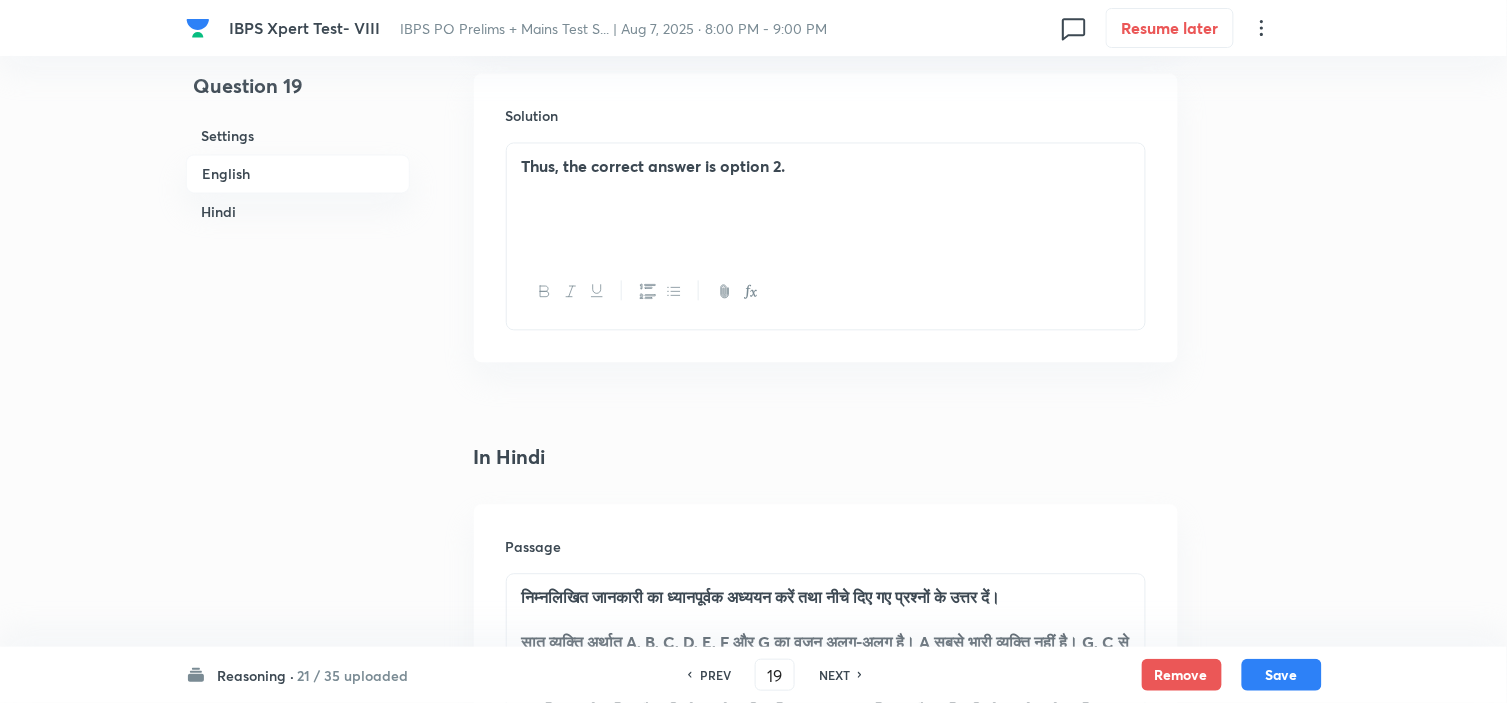 click on "Thus, the correct answer is option 2." at bounding box center (826, 200) 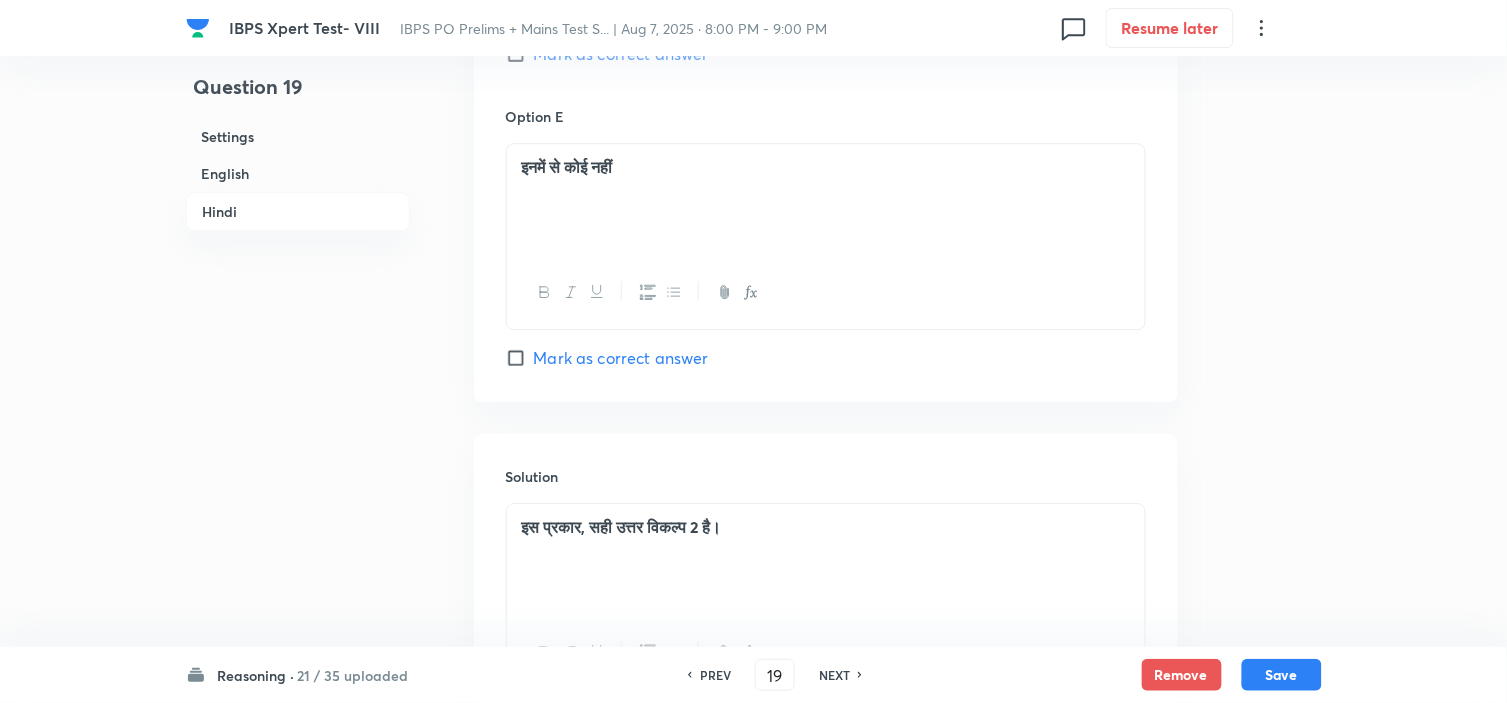 scroll, scrollTop: 5481, scrollLeft: 0, axis: vertical 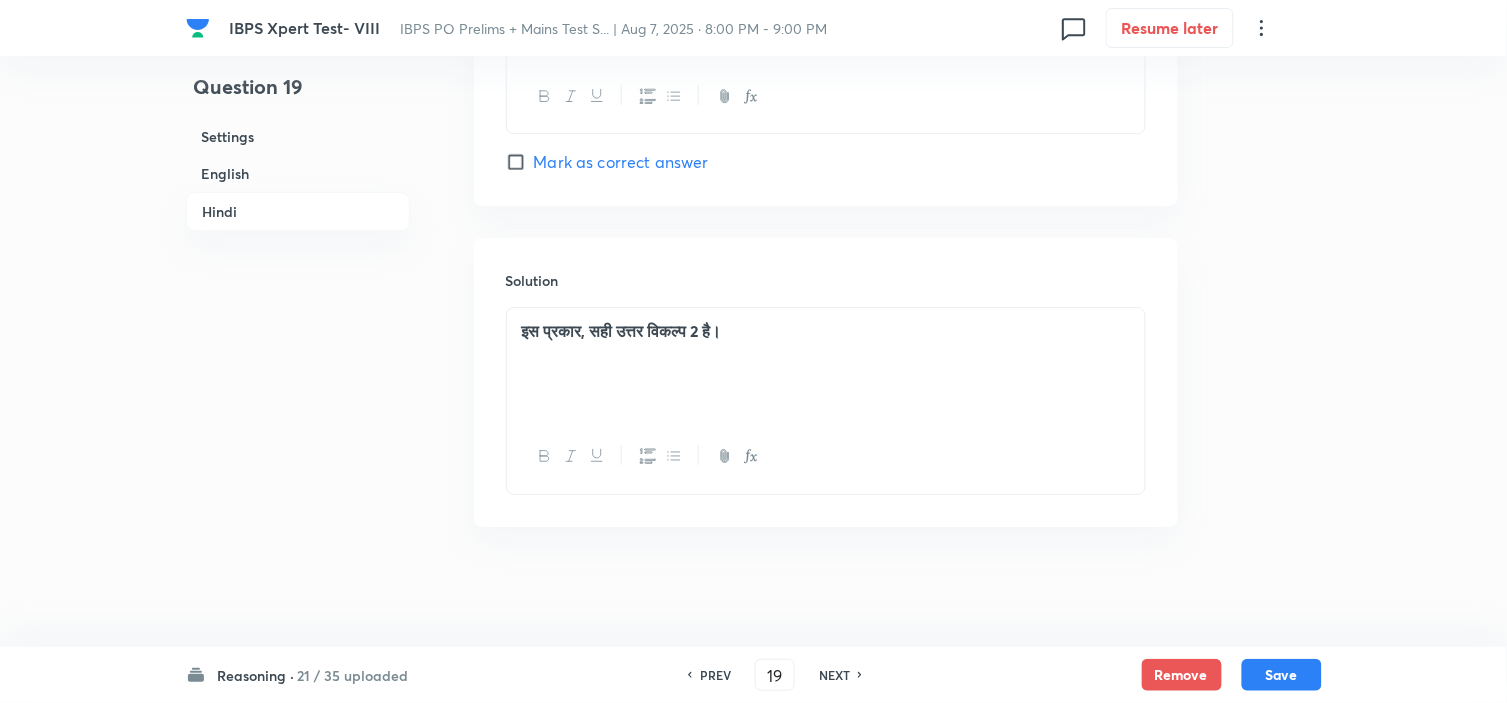 click on "इस प्रकार, सही उत्तर विकल्प 2 है।" at bounding box center (826, 364) 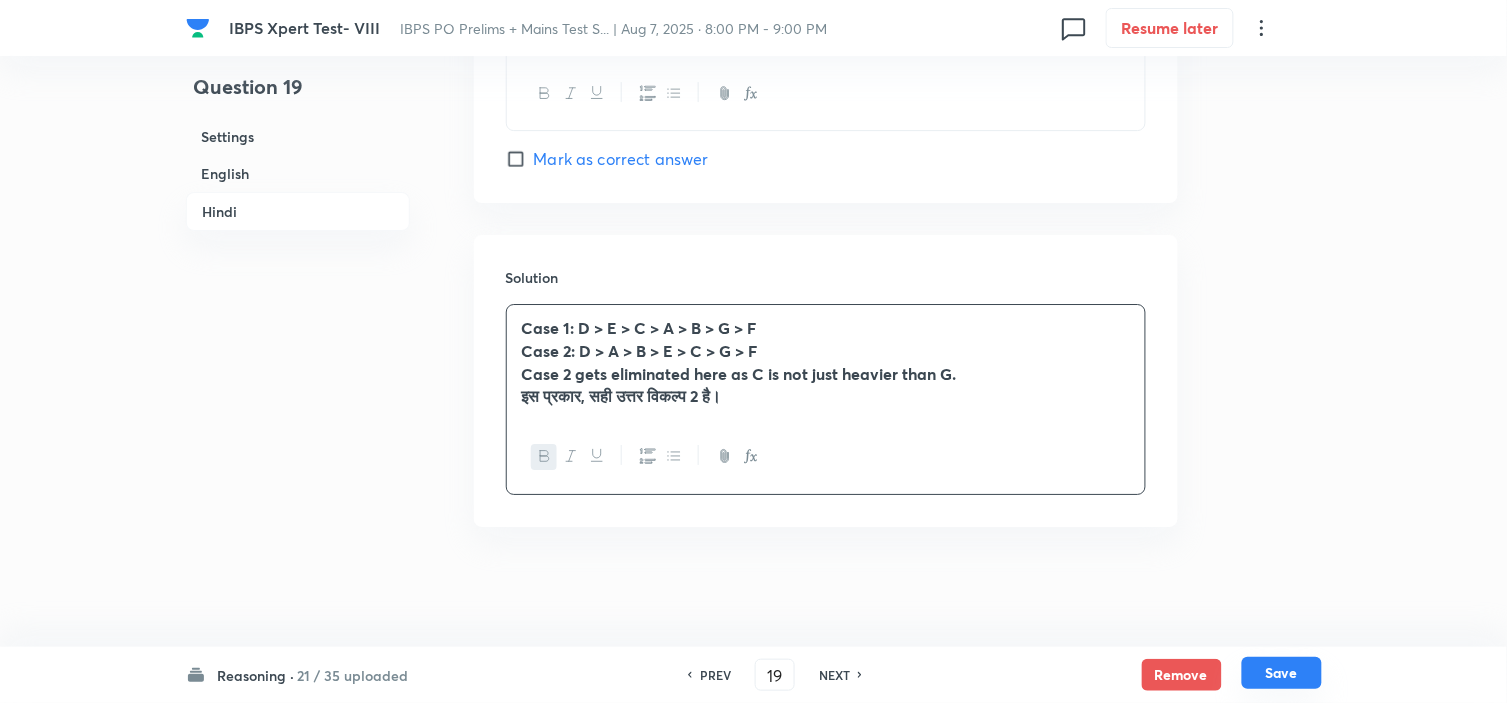 click on "Save" at bounding box center [1282, 673] 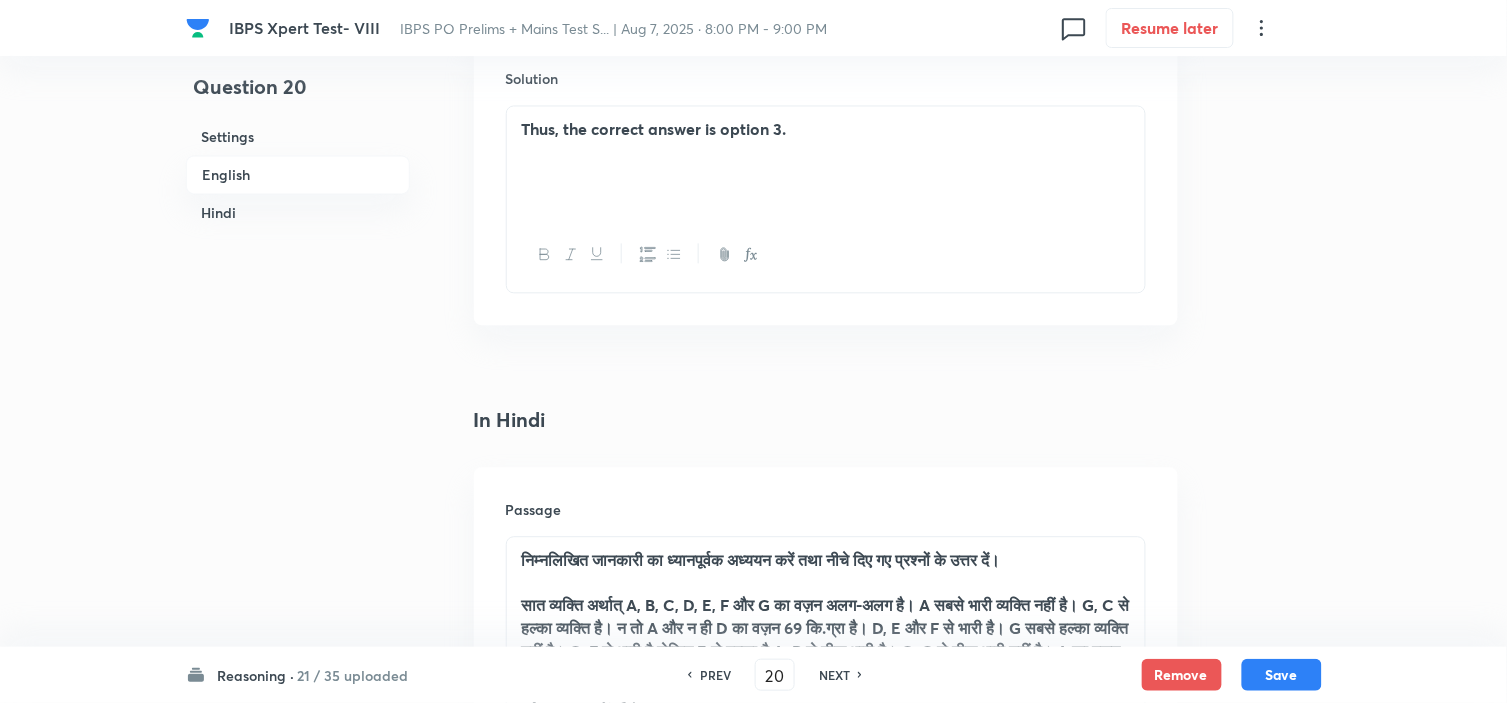 scroll, scrollTop: 2701, scrollLeft: 0, axis: vertical 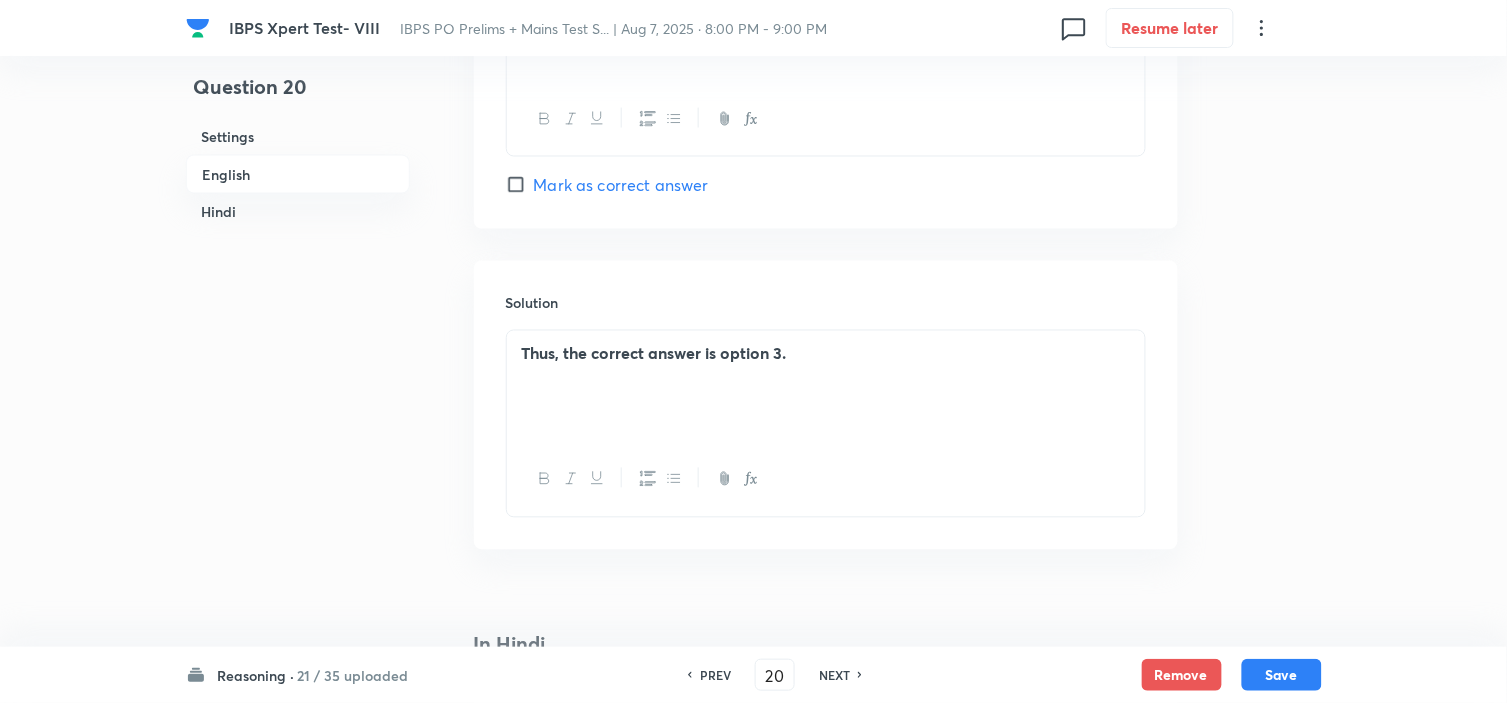 click on "Thus, the correct answer is option 3." at bounding box center (826, 387) 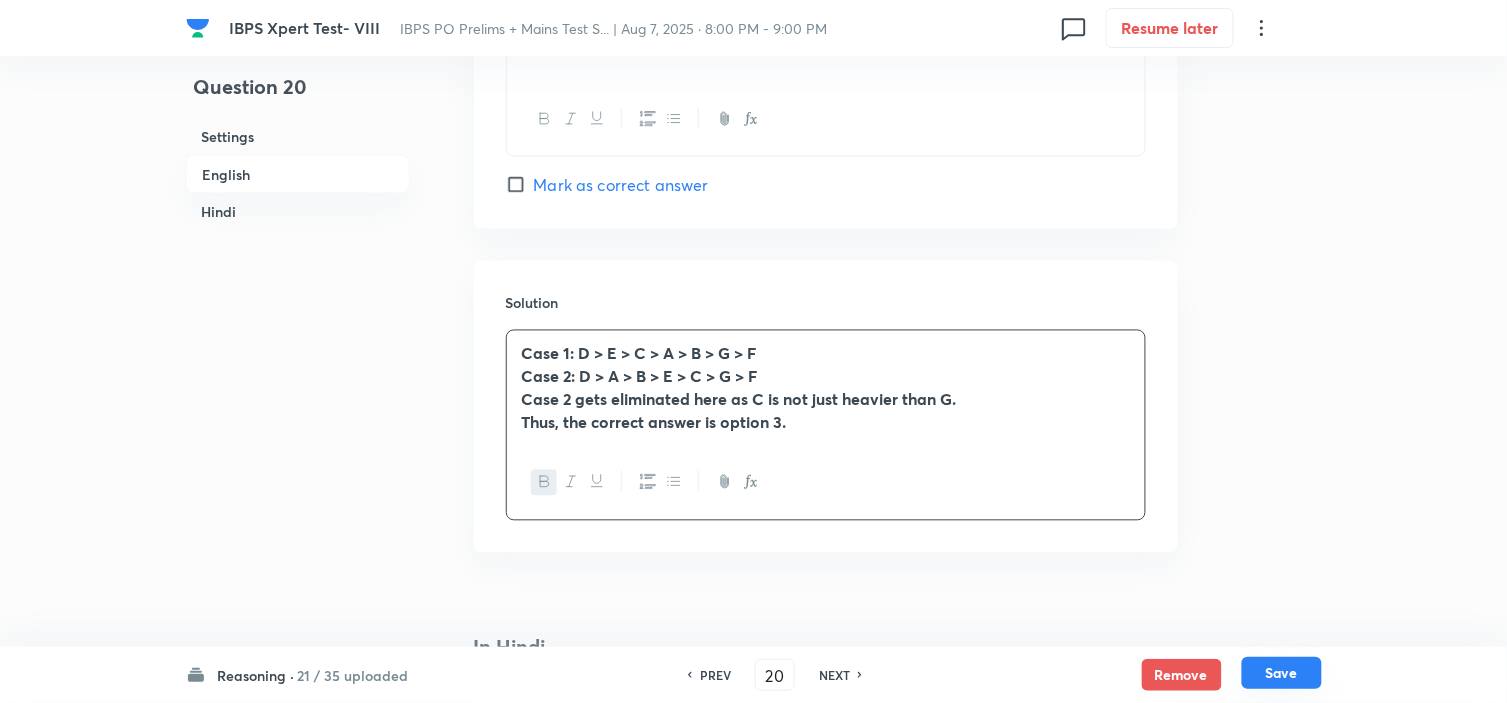 click on "Save" at bounding box center [1282, 673] 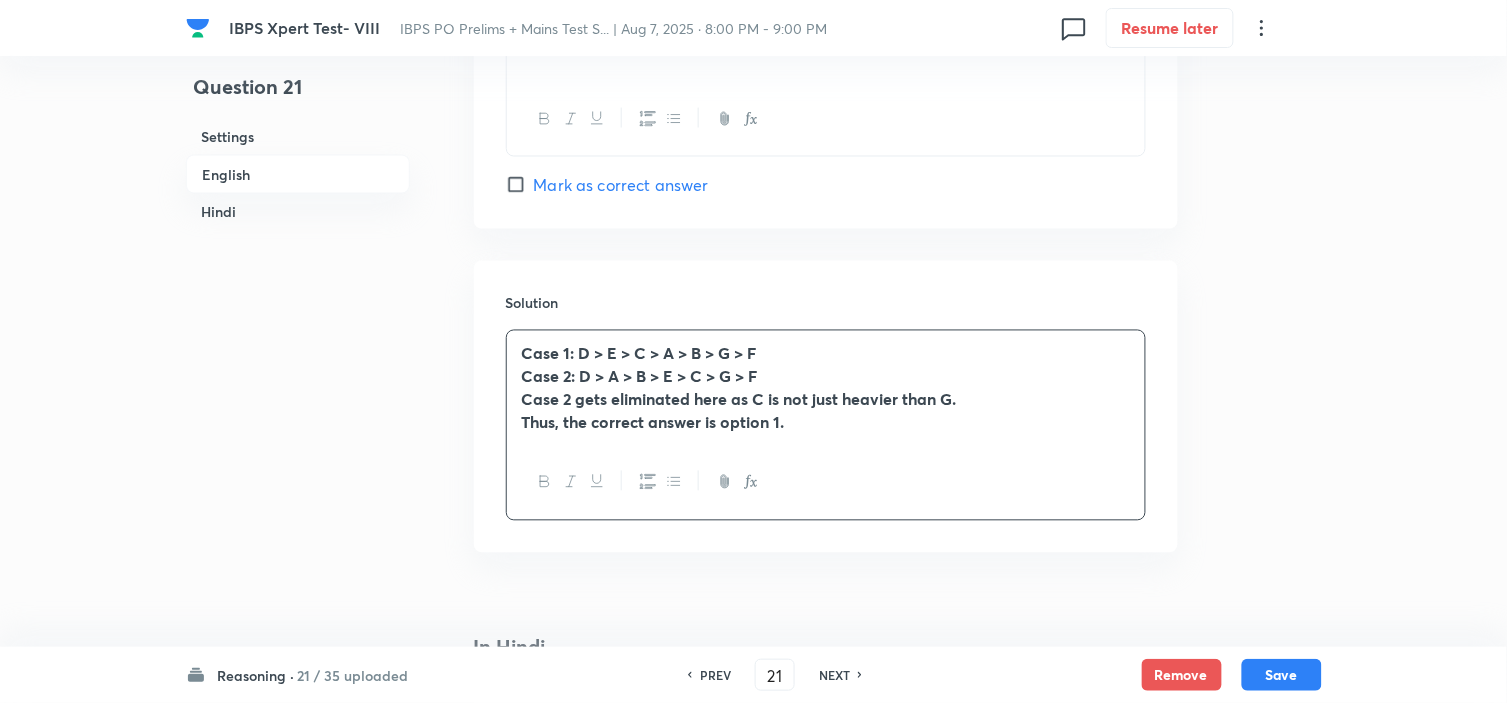 scroll, scrollTop: 2795, scrollLeft: 0, axis: vertical 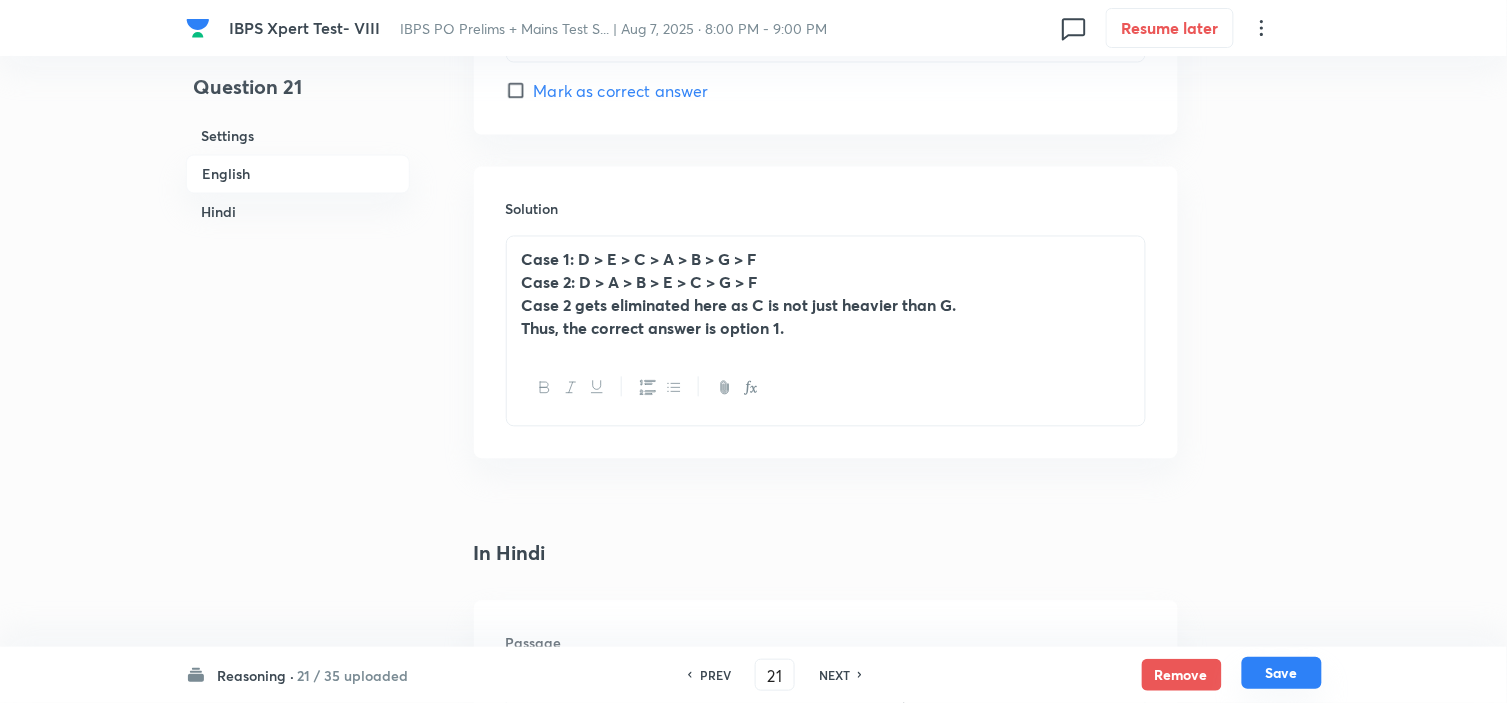 click on "Save" at bounding box center [1282, 673] 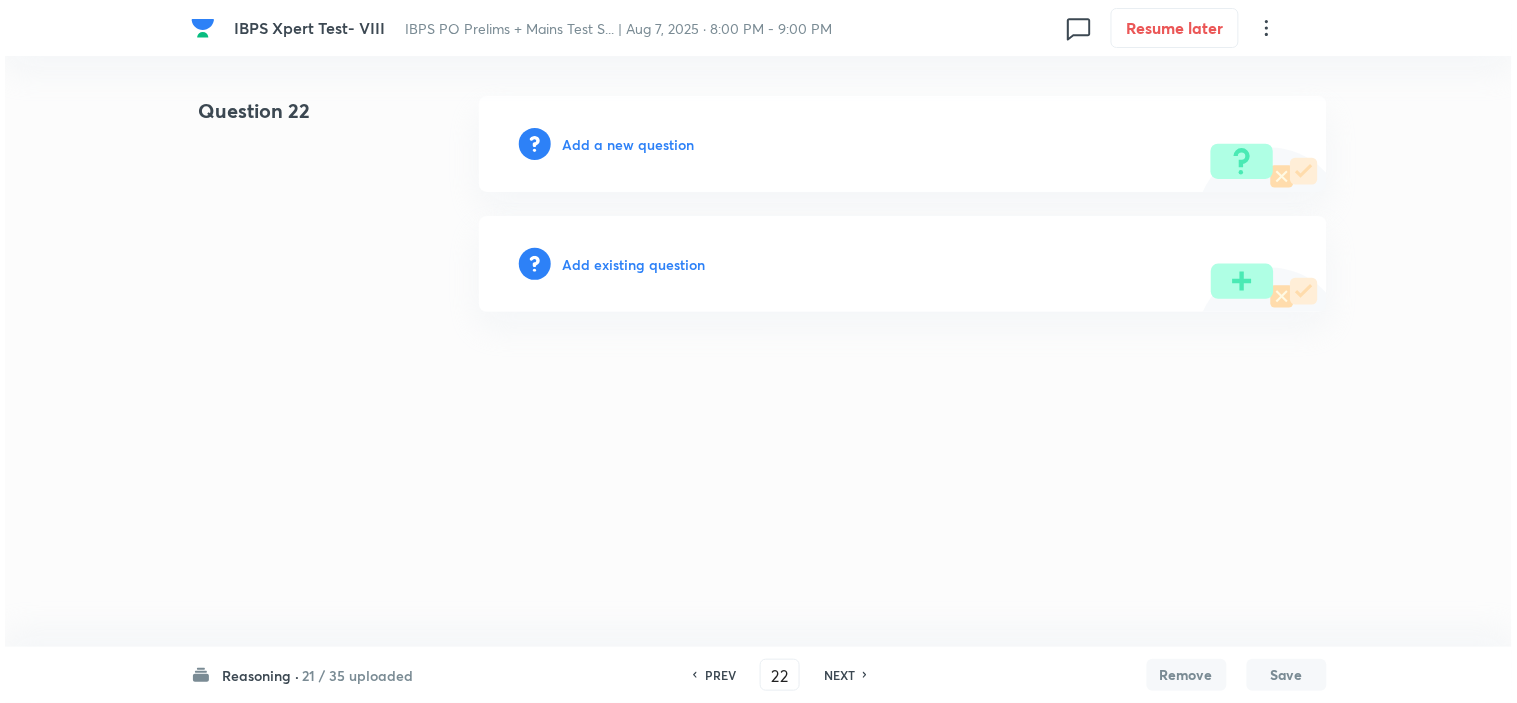 scroll, scrollTop: 0, scrollLeft: 0, axis: both 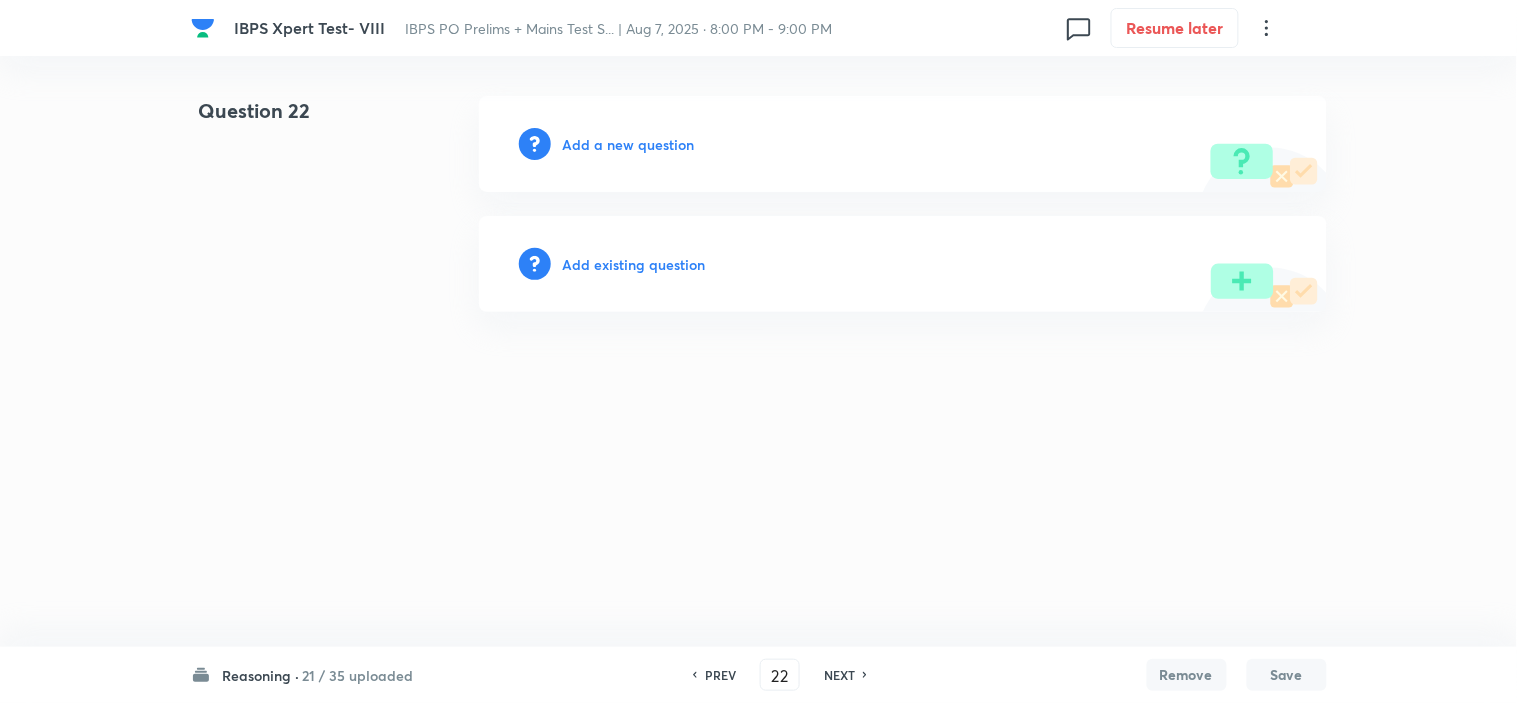click on "Add a new question" at bounding box center (629, 144) 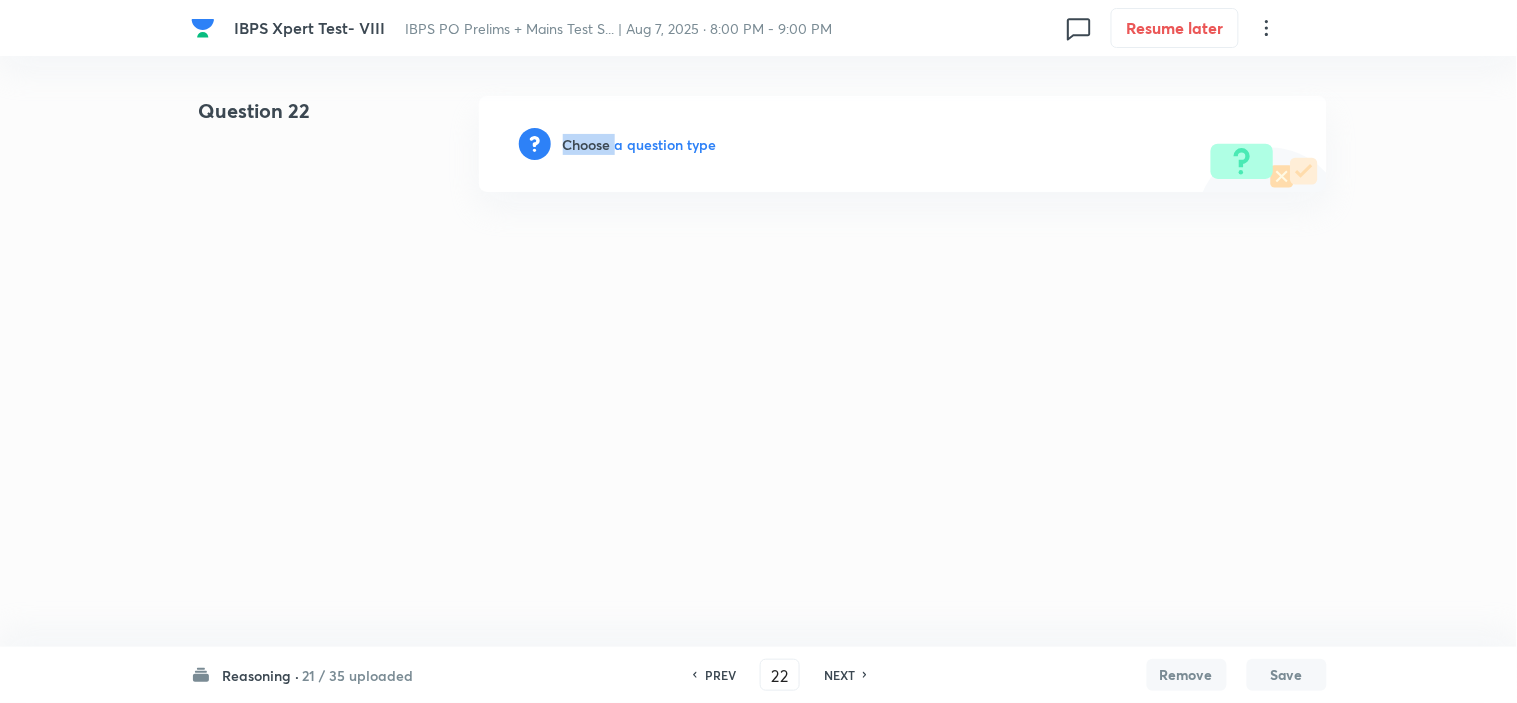 click on "Choose a question type" at bounding box center [640, 144] 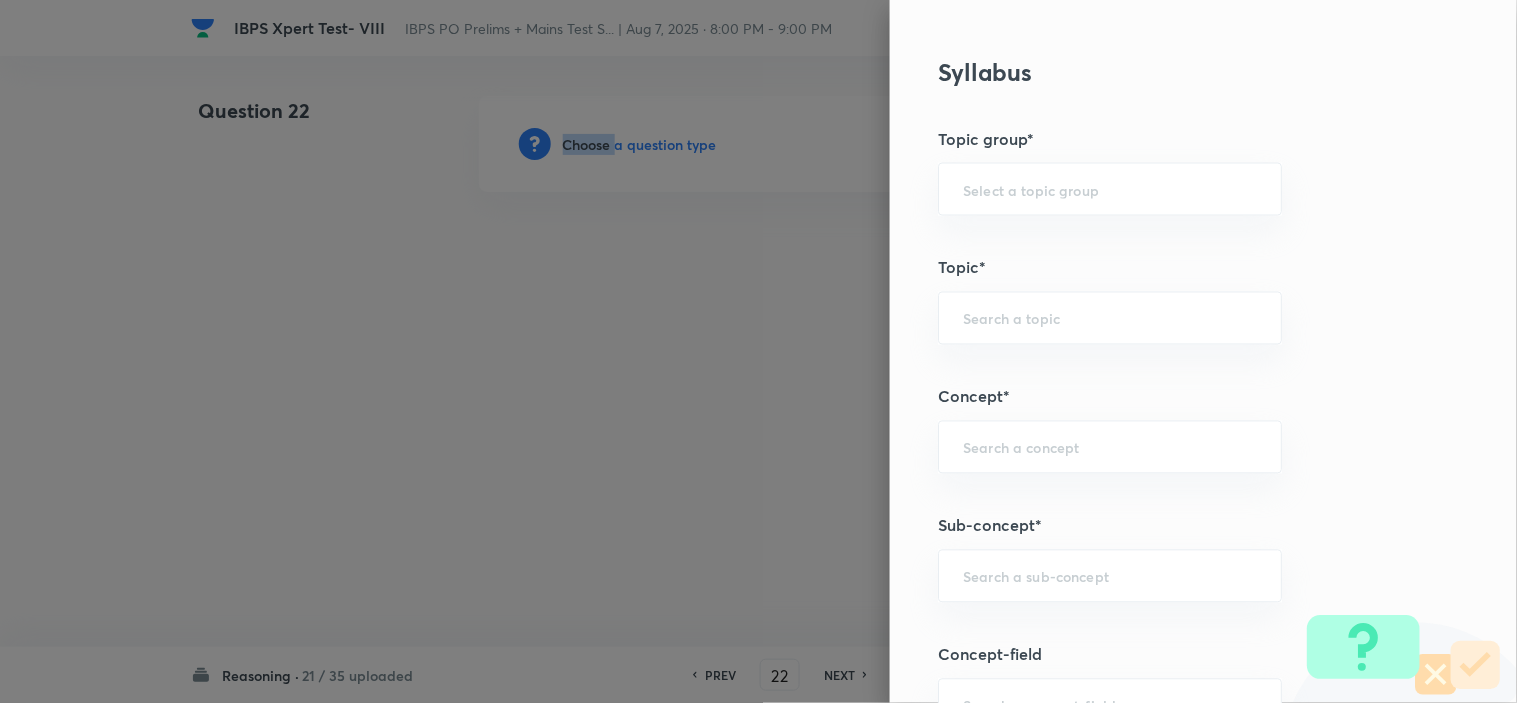 scroll, scrollTop: 1222, scrollLeft: 0, axis: vertical 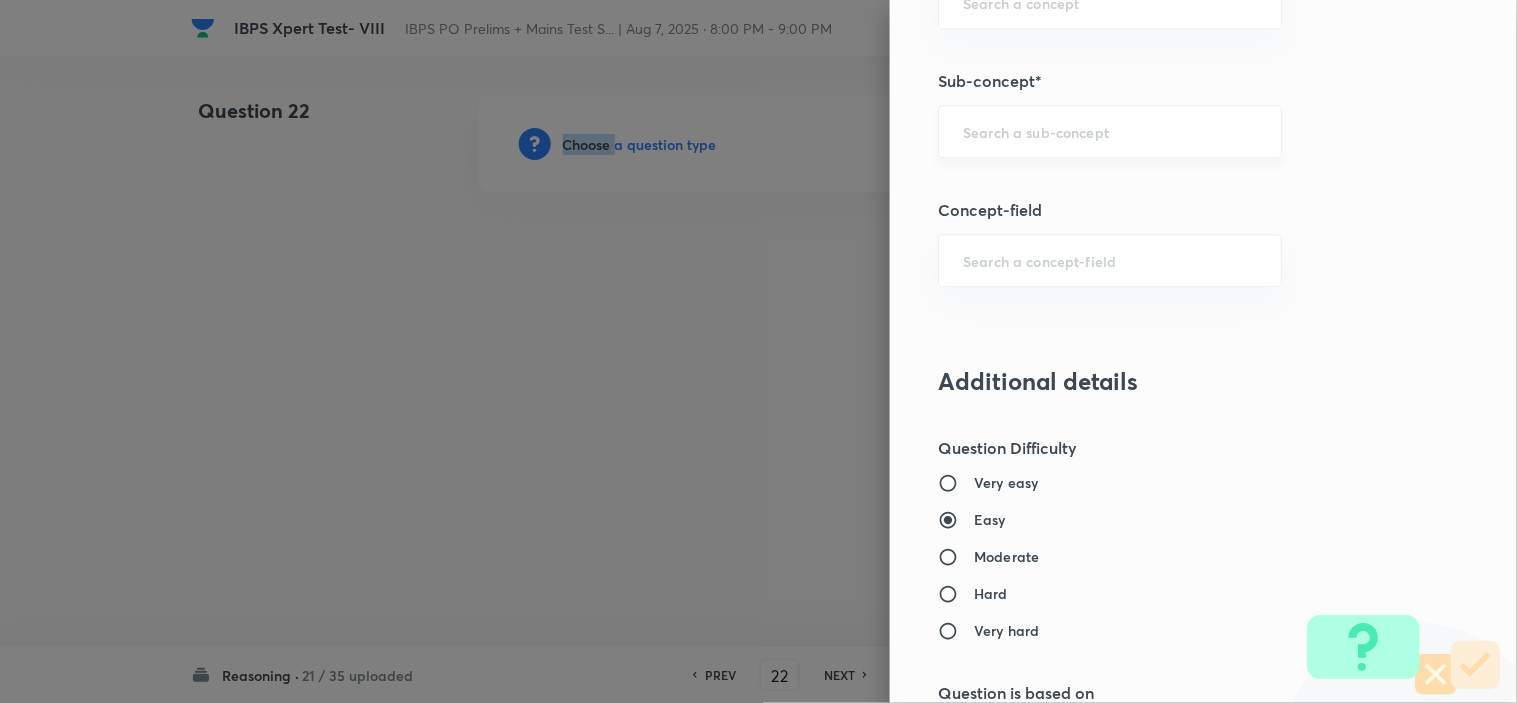 click at bounding box center (1110, 131) 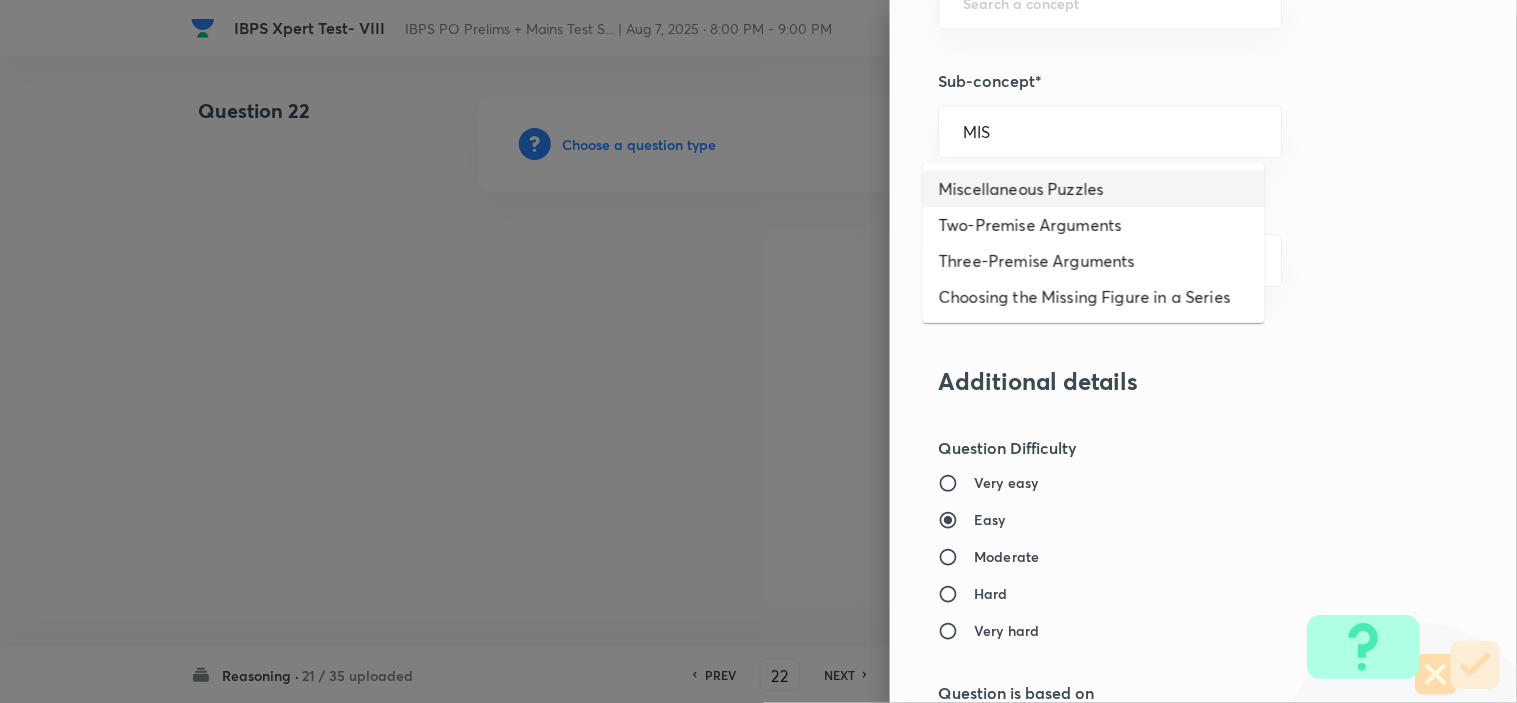 click on "Miscellaneous Puzzles" at bounding box center [1094, 189] 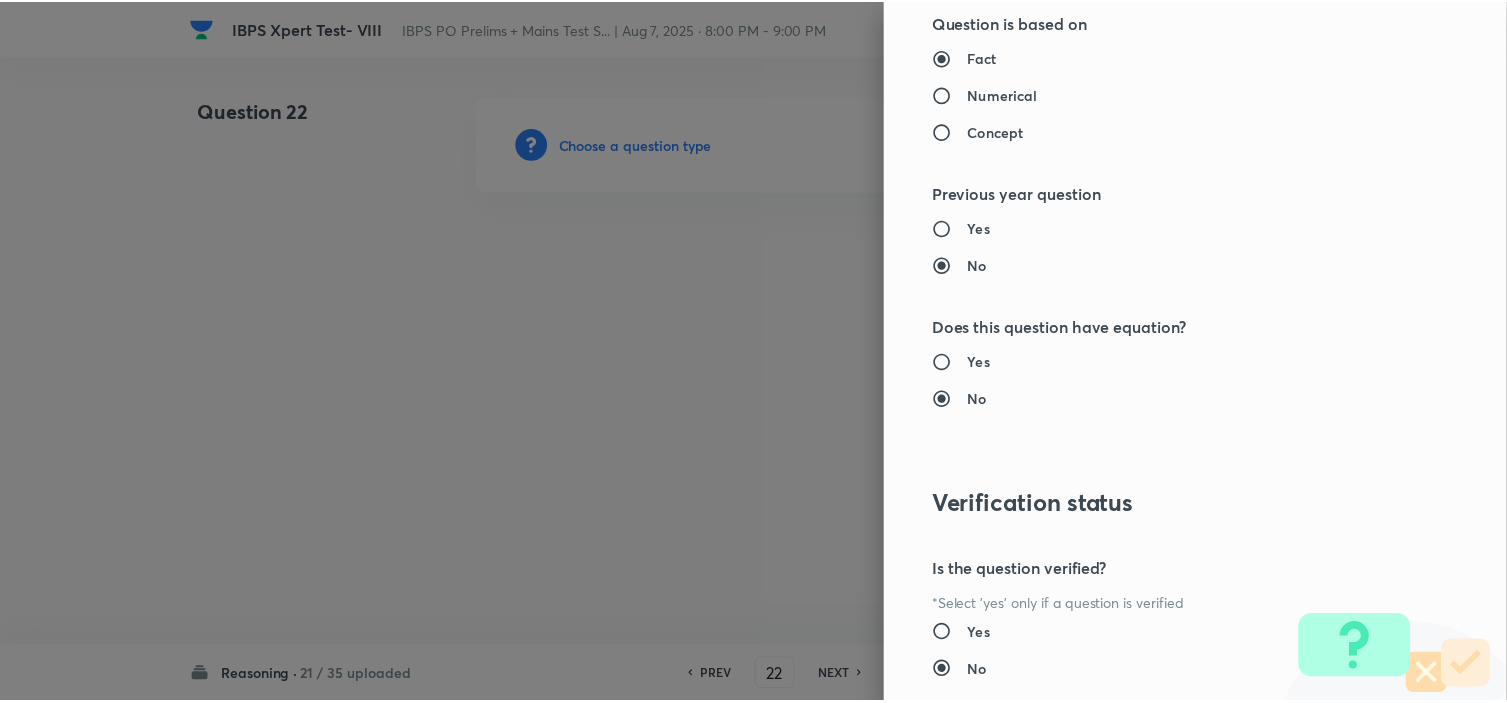 scroll, scrollTop: 2023, scrollLeft: 0, axis: vertical 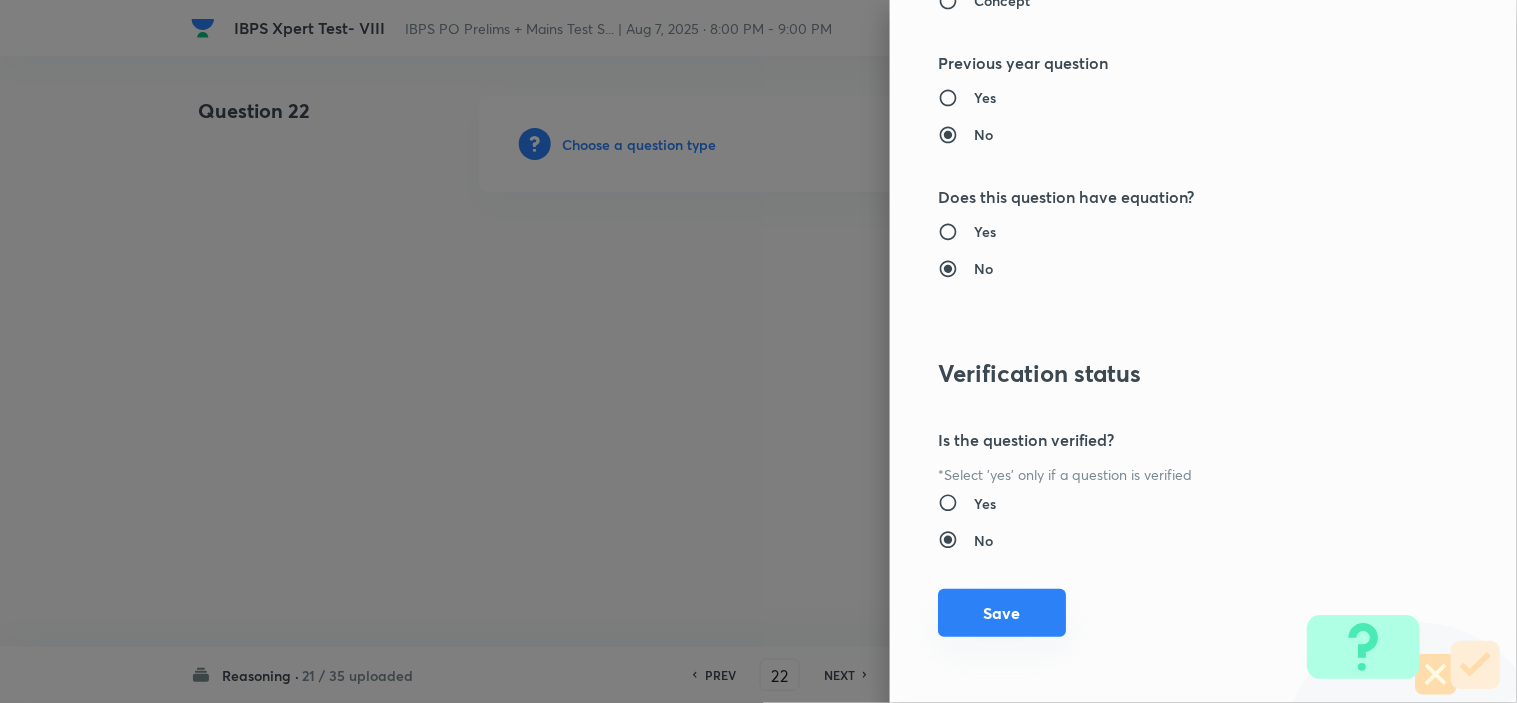 click on "Save" at bounding box center [1002, 613] 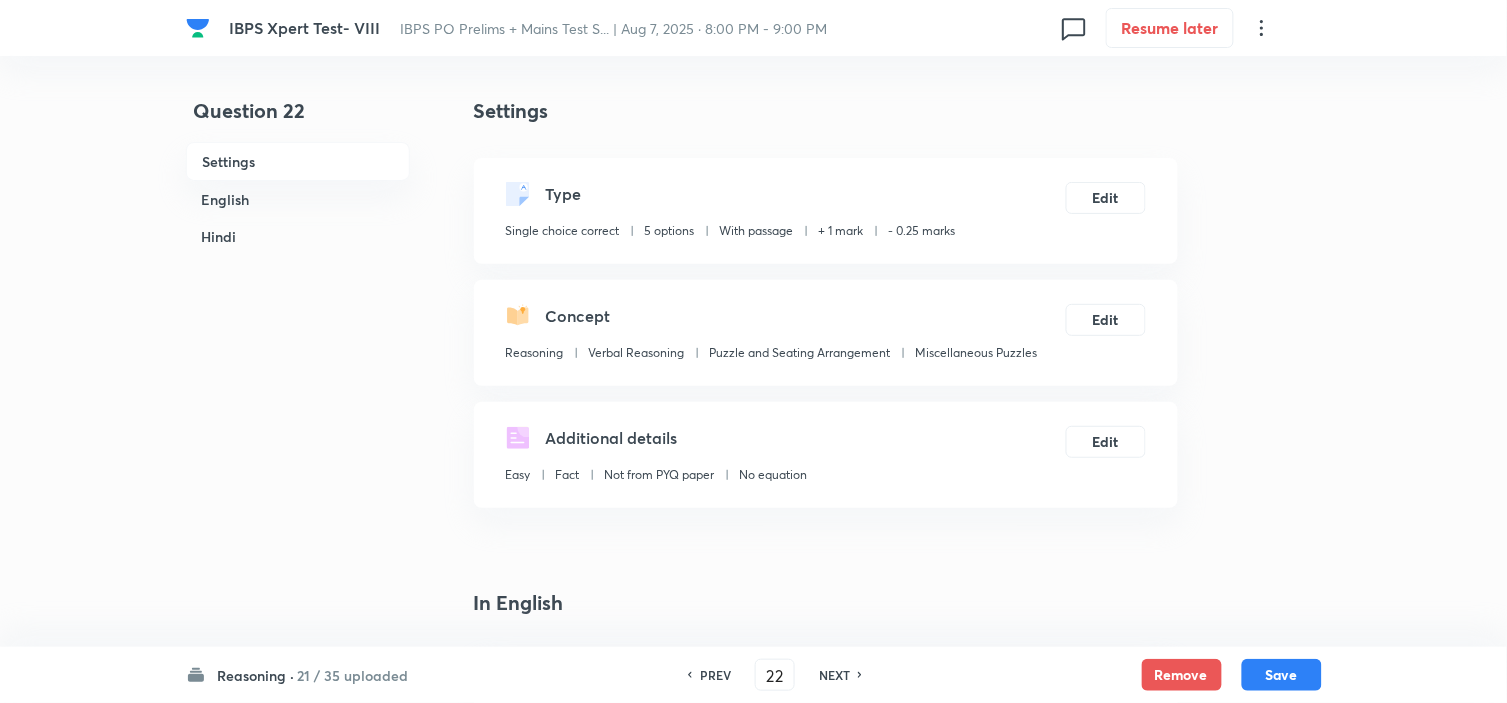 scroll, scrollTop: 555, scrollLeft: 0, axis: vertical 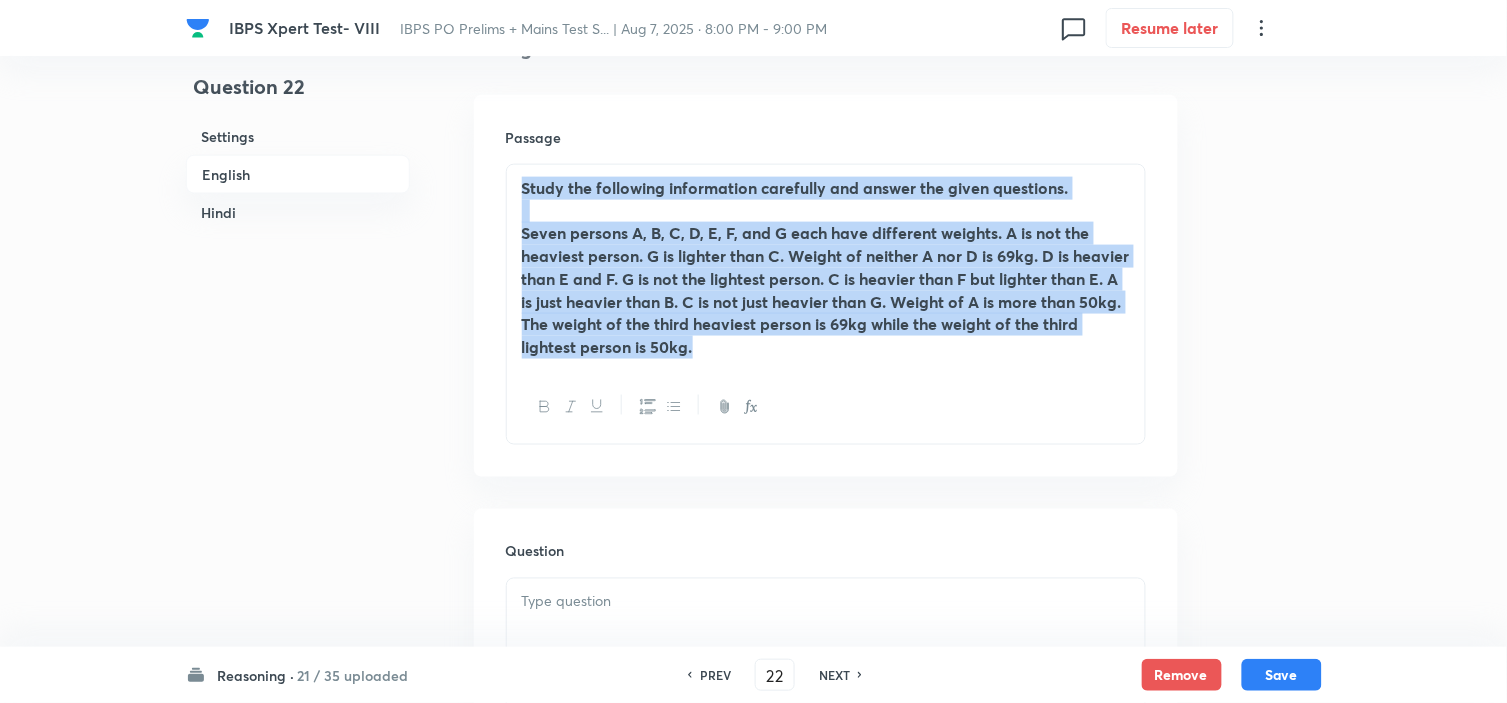 drag, startPoint x: 762, startPoint y: 344, endPoint x: 455, endPoint y: 172, distance: 351.89914 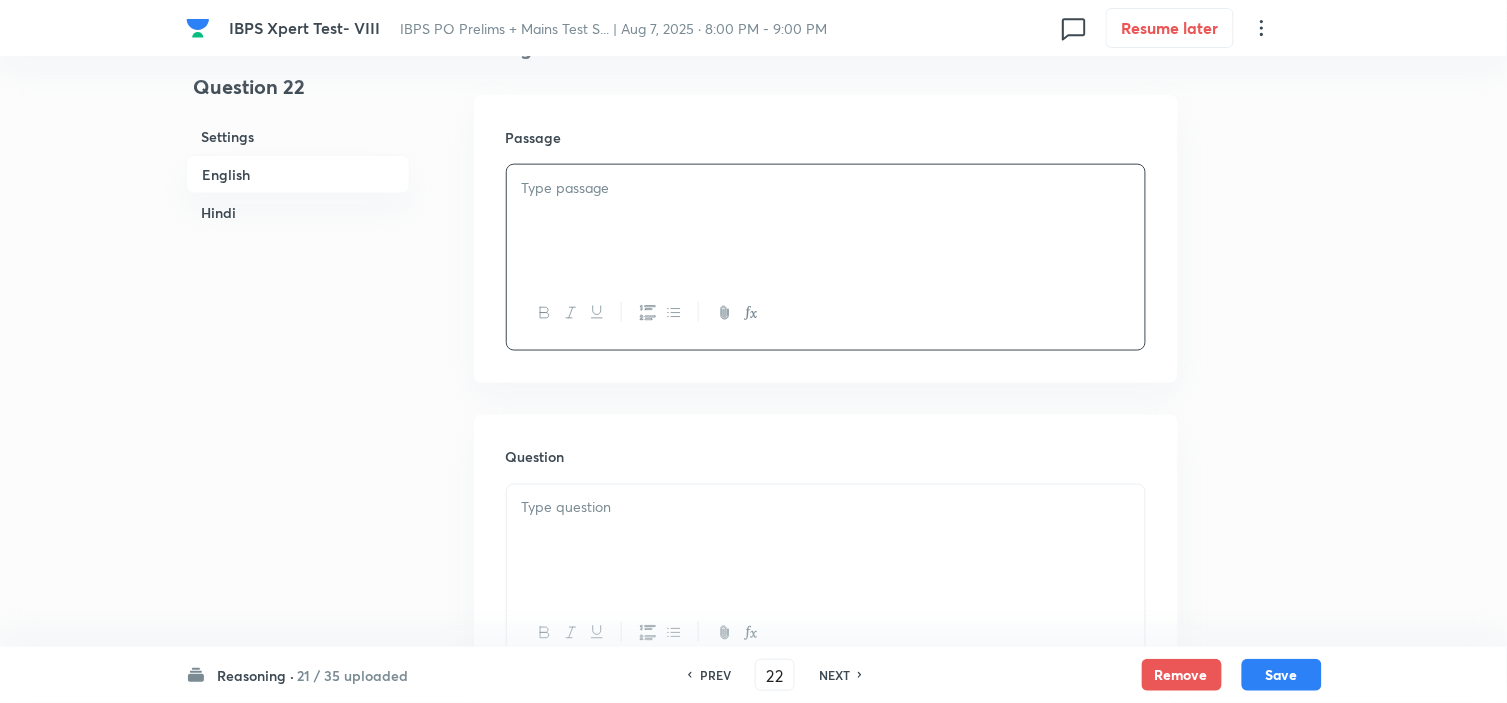 paste 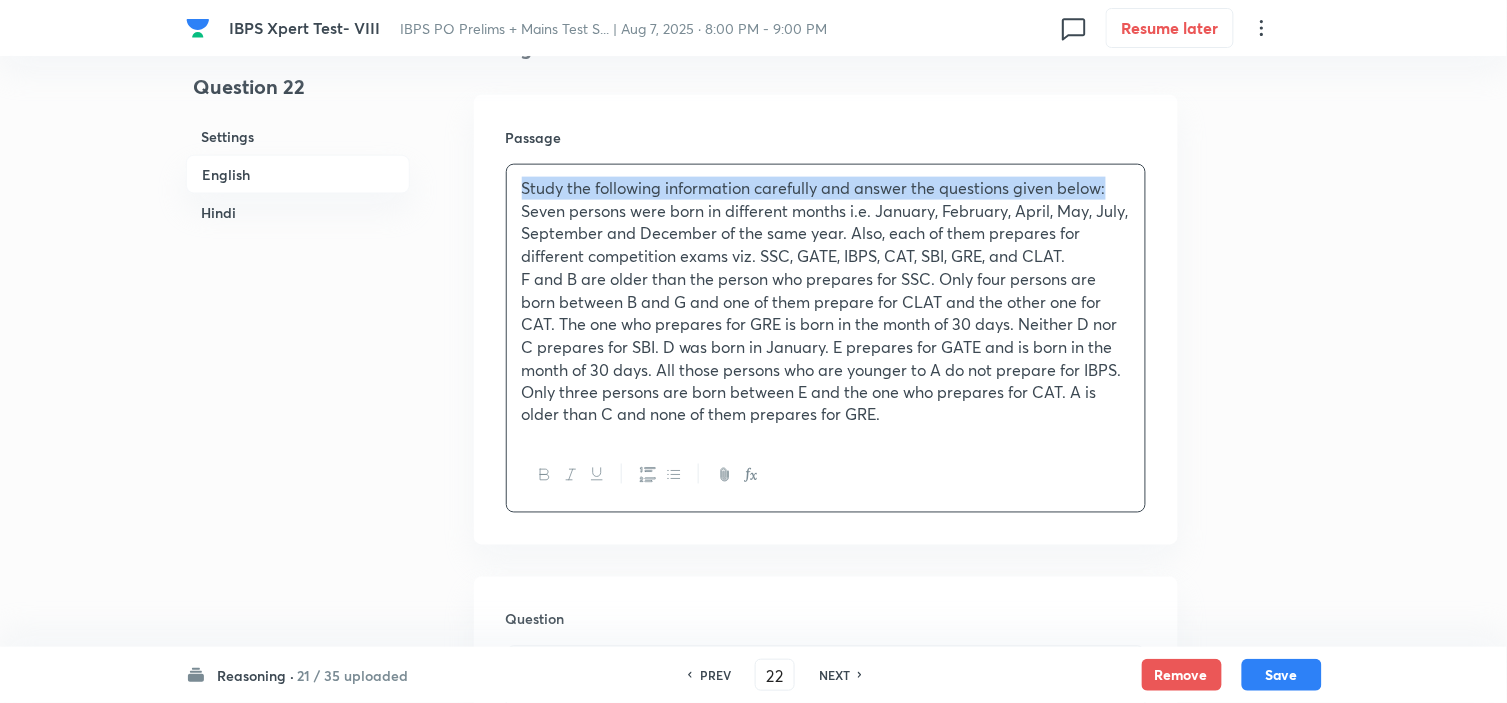 drag, startPoint x: 1124, startPoint y: 182, endPoint x: 458, endPoint y: 178, distance: 666.012 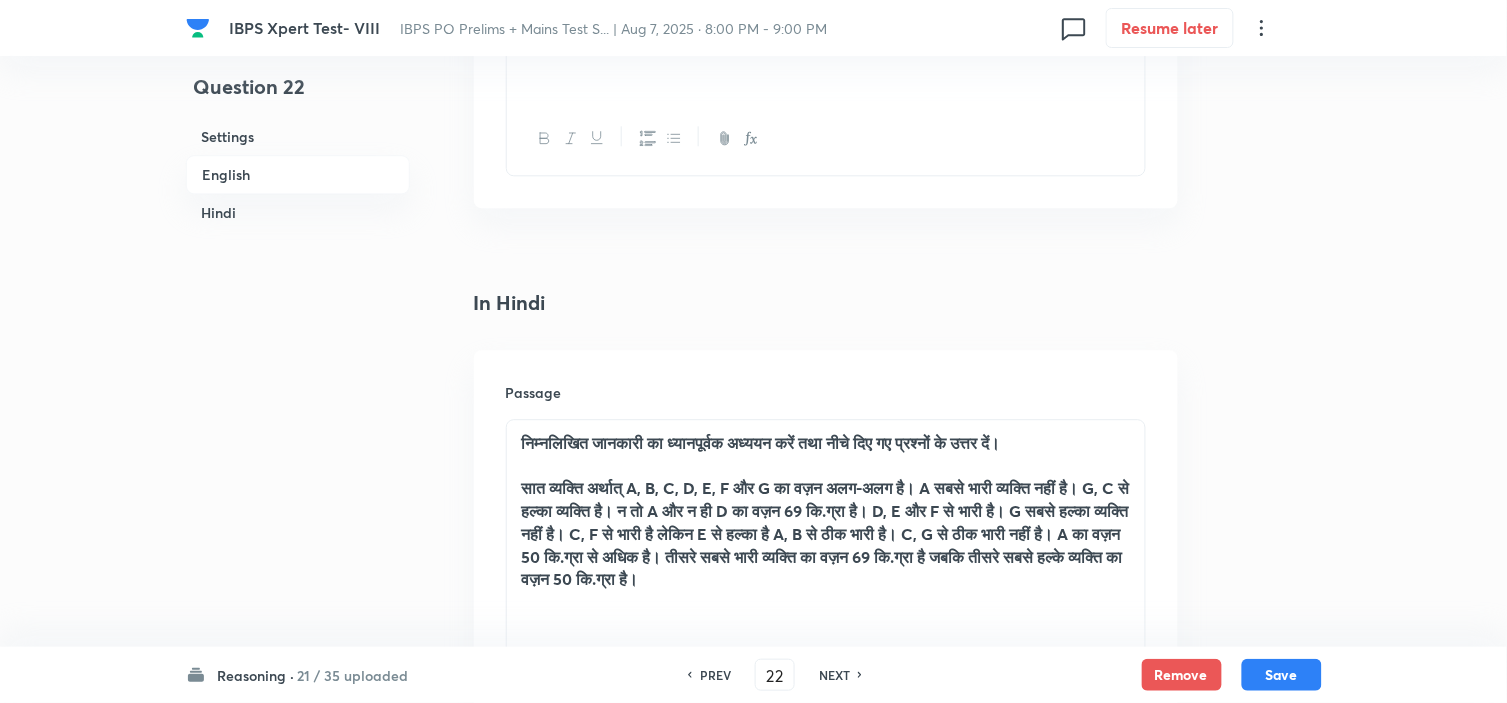 scroll, scrollTop: 3333, scrollLeft: 0, axis: vertical 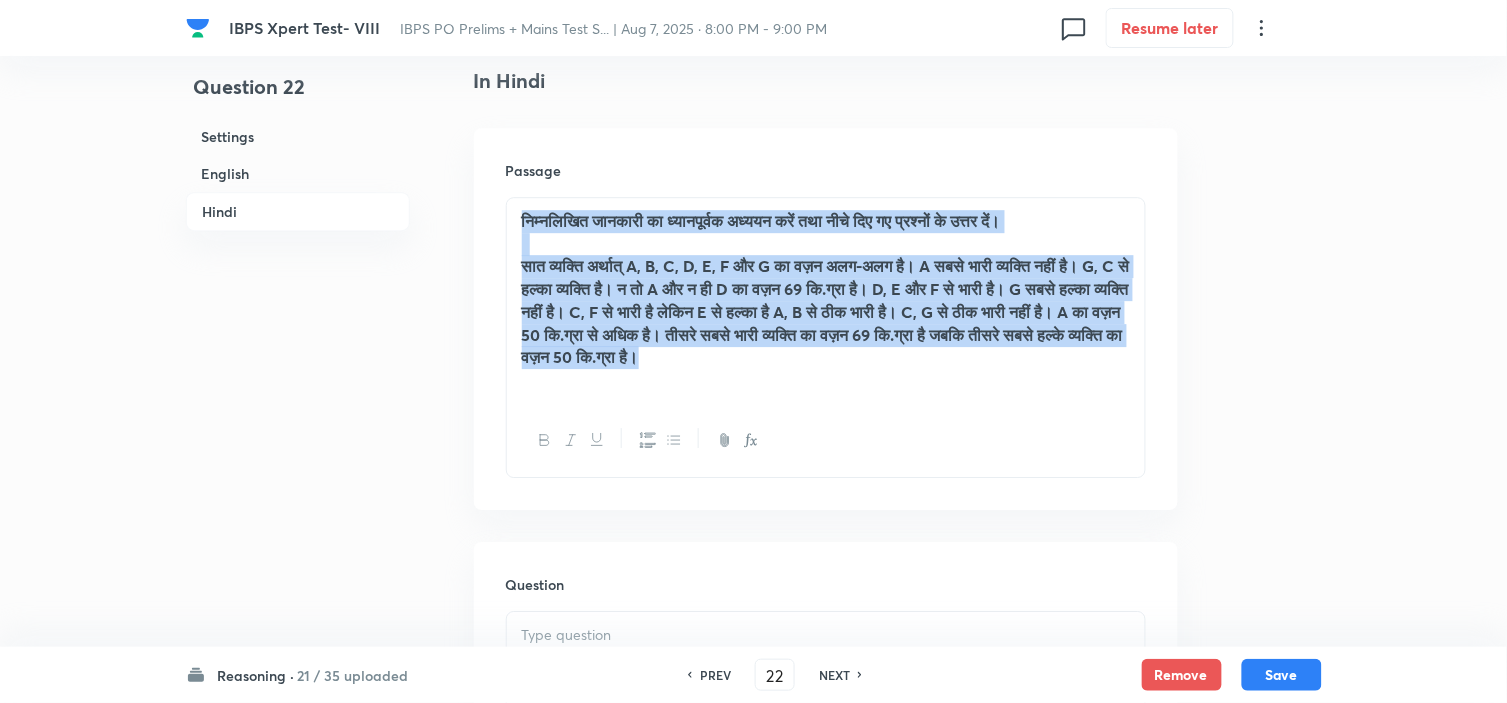 drag, startPoint x: 954, startPoint y: 360, endPoint x: 433, endPoint y: 217, distance: 540.26843 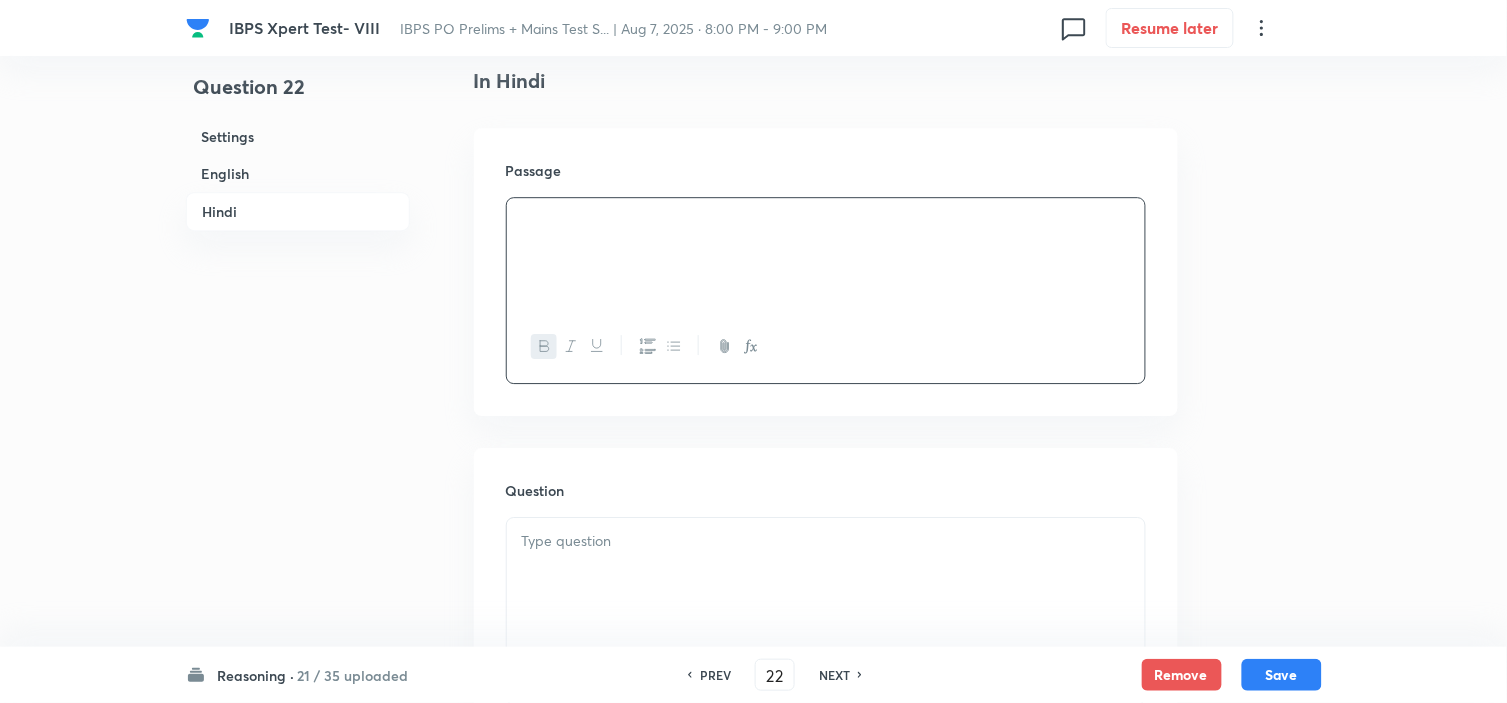paste 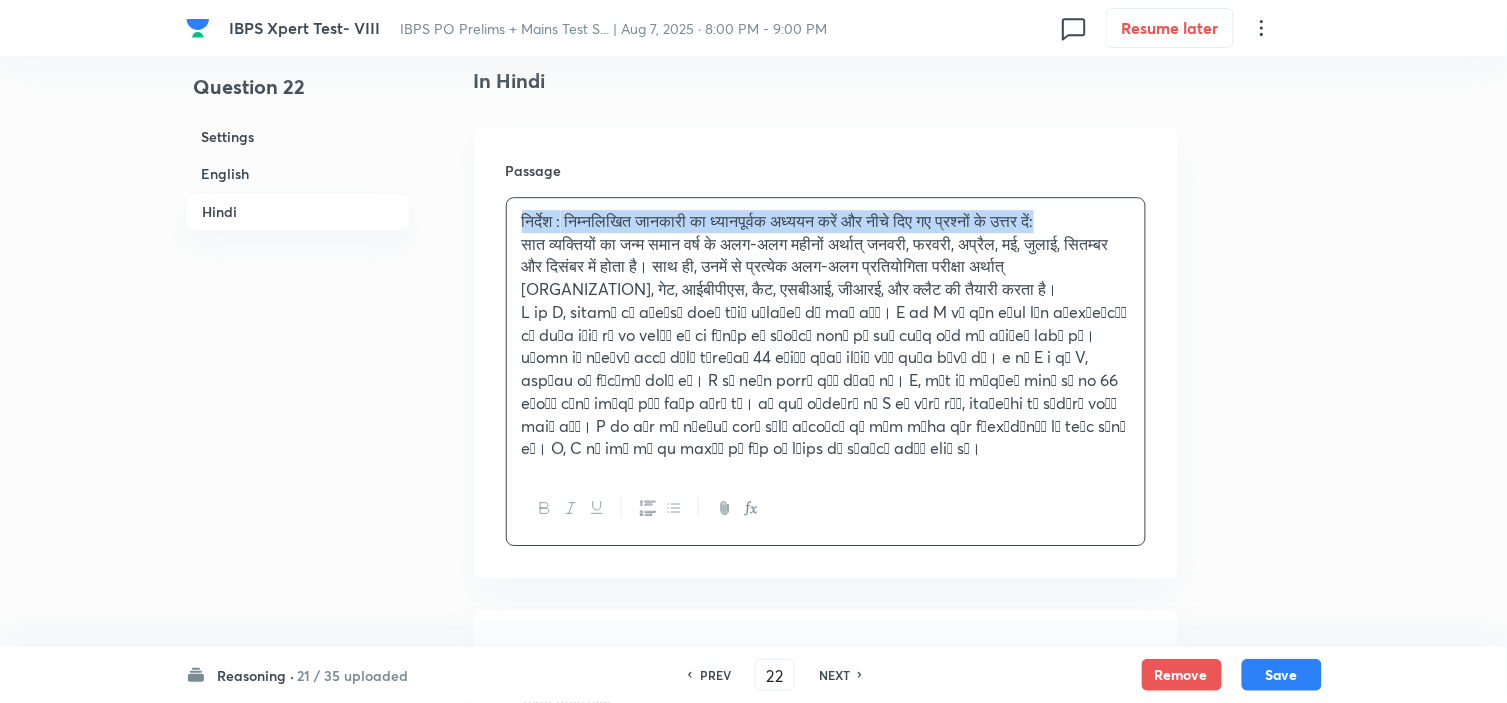 drag, startPoint x: 1007, startPoint y: 224, endPoint x: 417, endPoint y: 211, distance: 590.1432 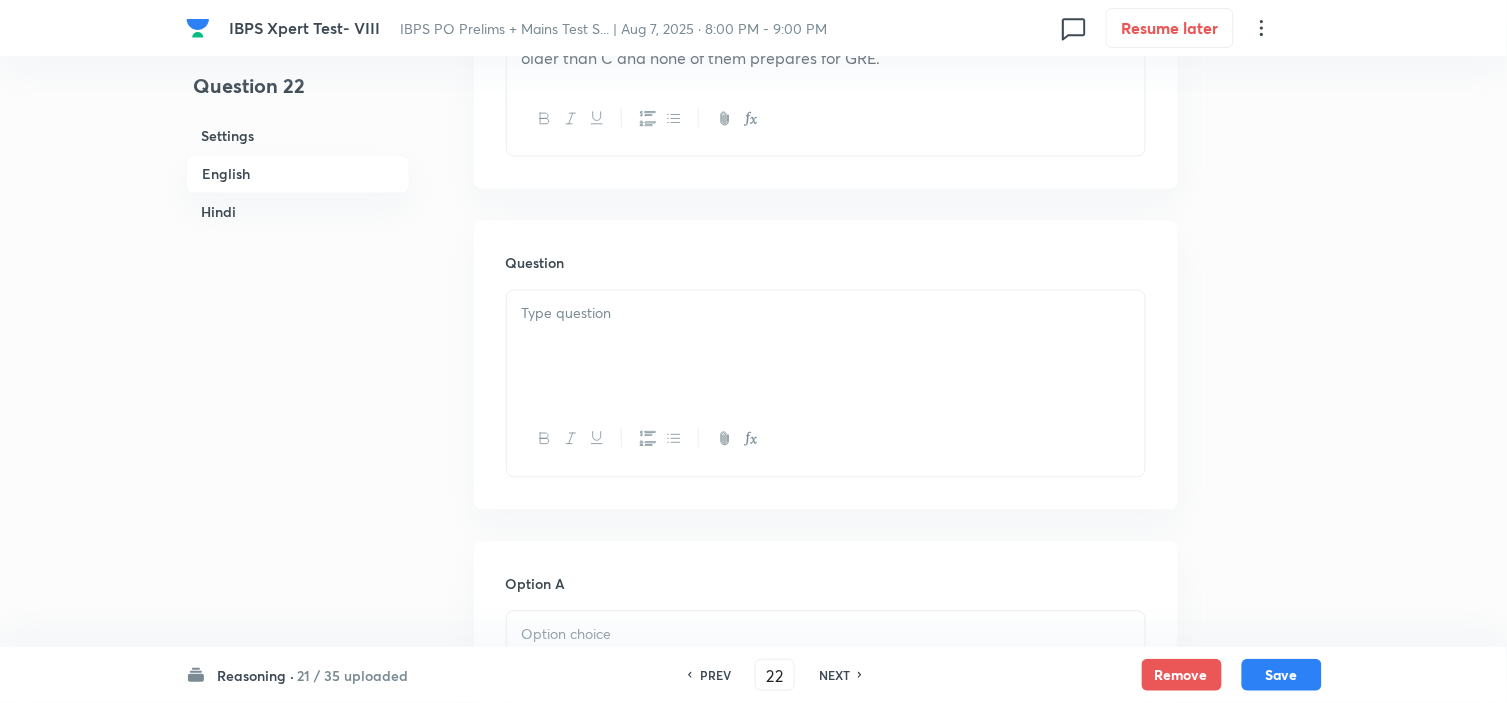 scroll, scrollTop: 888, scrollLeft: 0, axis: vertical 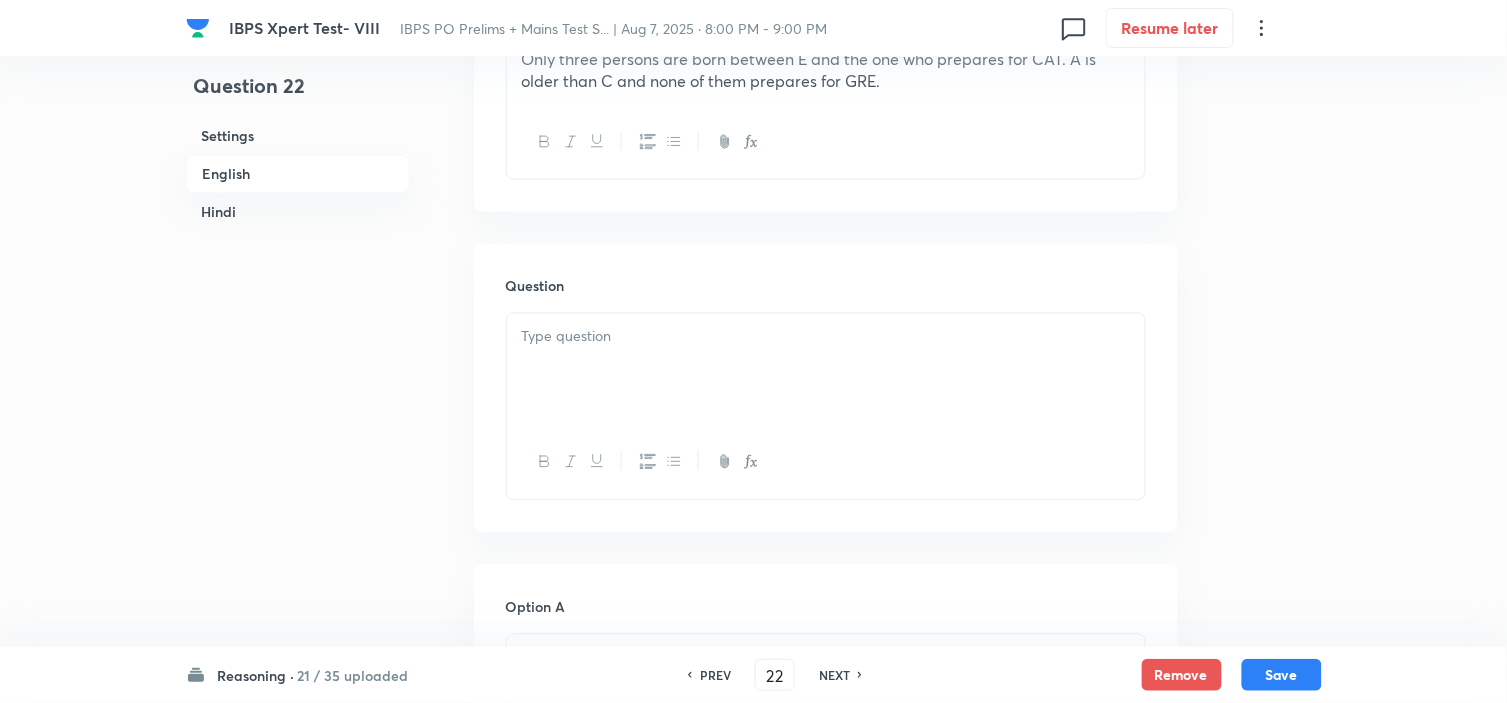 click at bounding box center (826, 337) 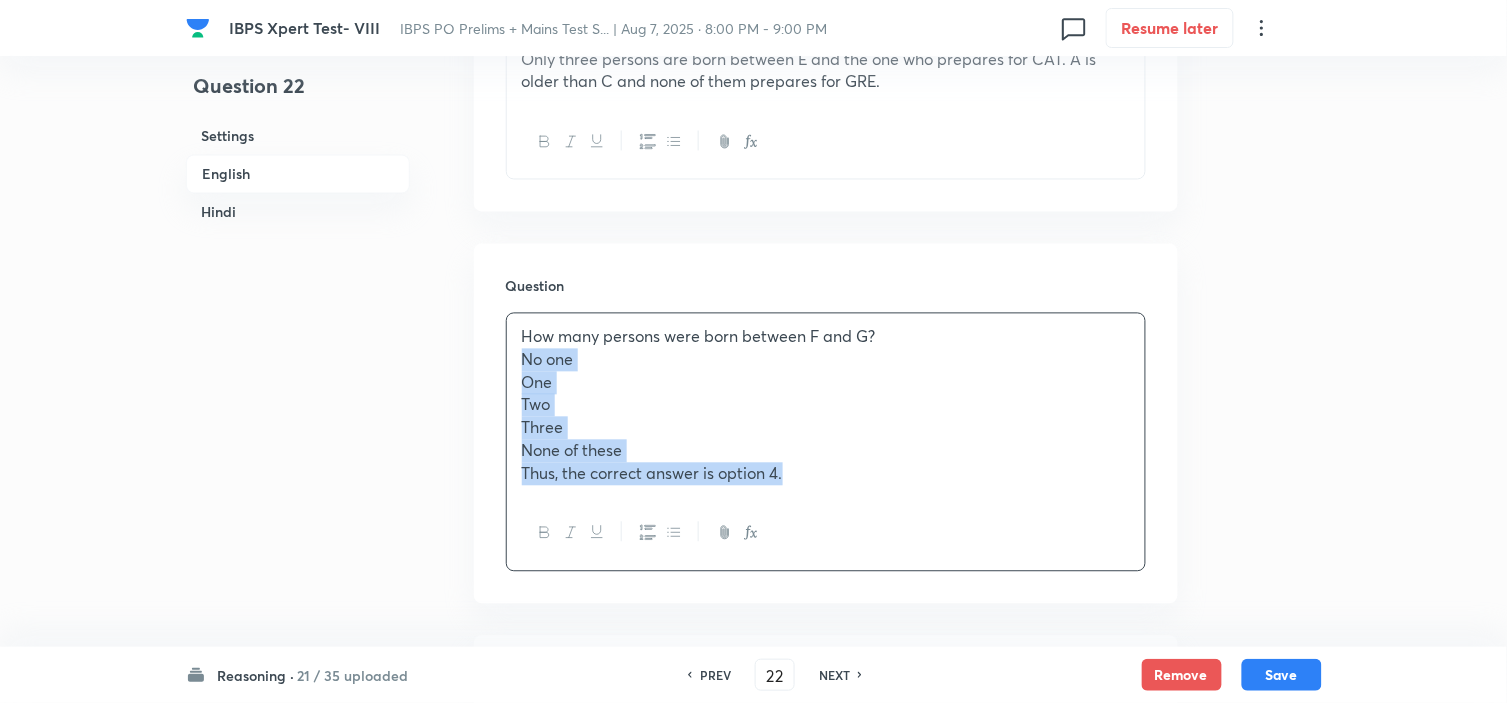 drag, startPoint x: 513, startPoint y: 366, endPoint x: 864, endPoint y: 533, distance: 388.70297 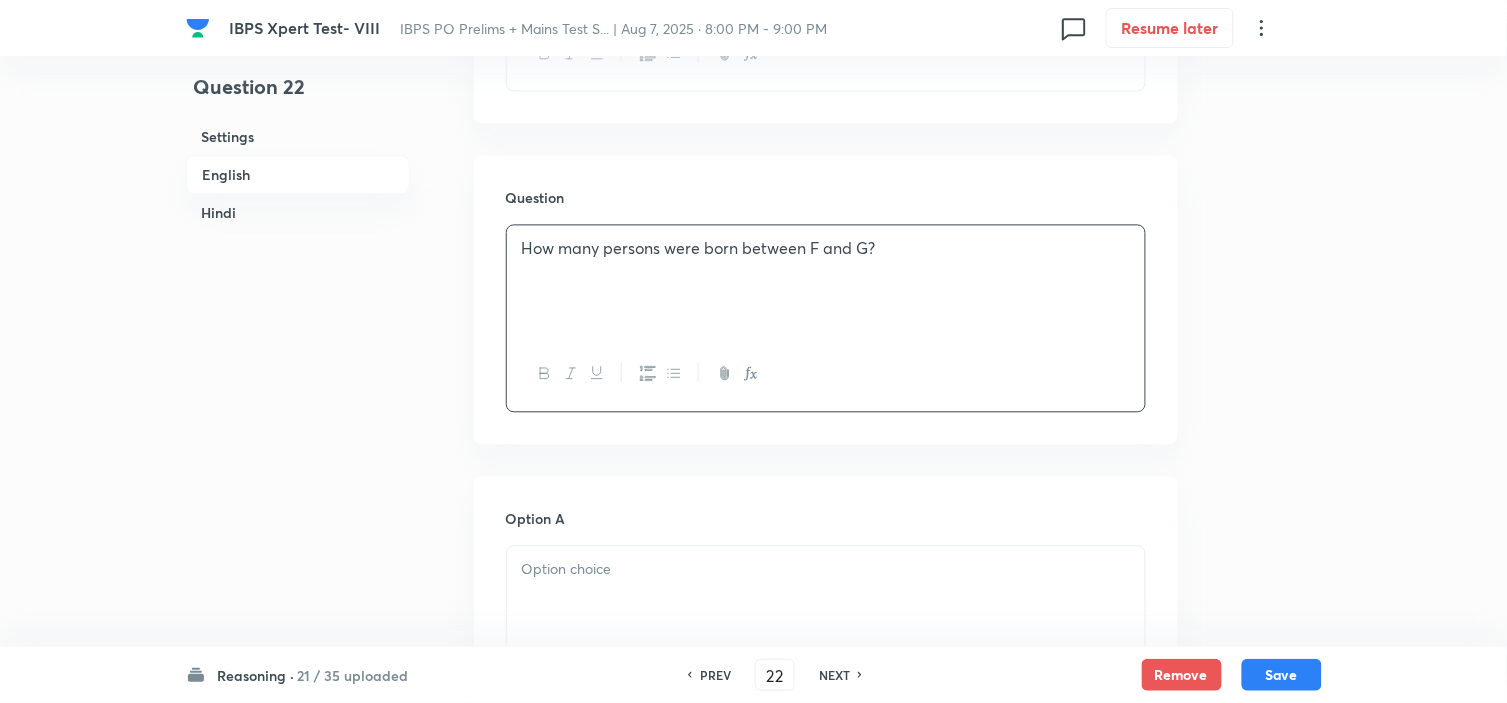 scroll, scrollTop: 1111, scrollLeft: 0, axis: vertical 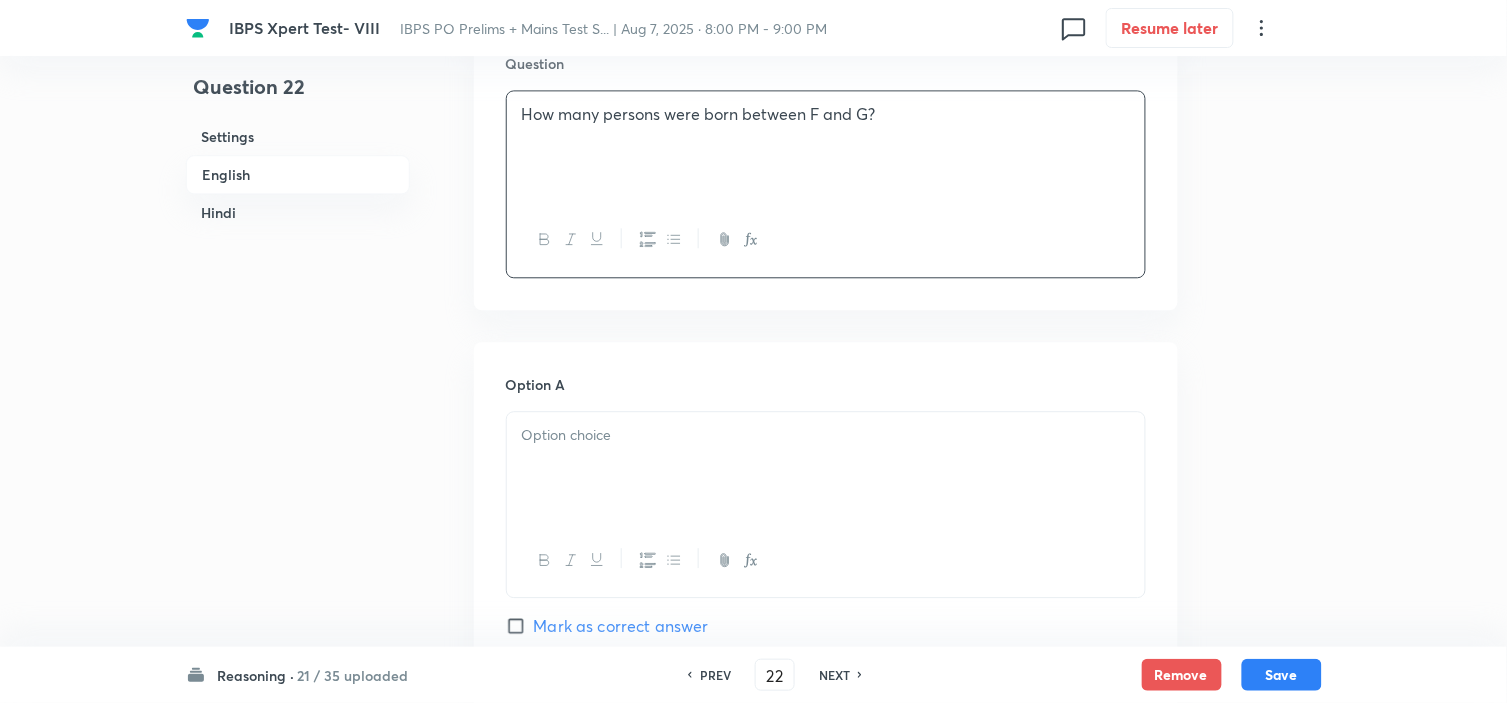 click at bounding box center (826, 435) 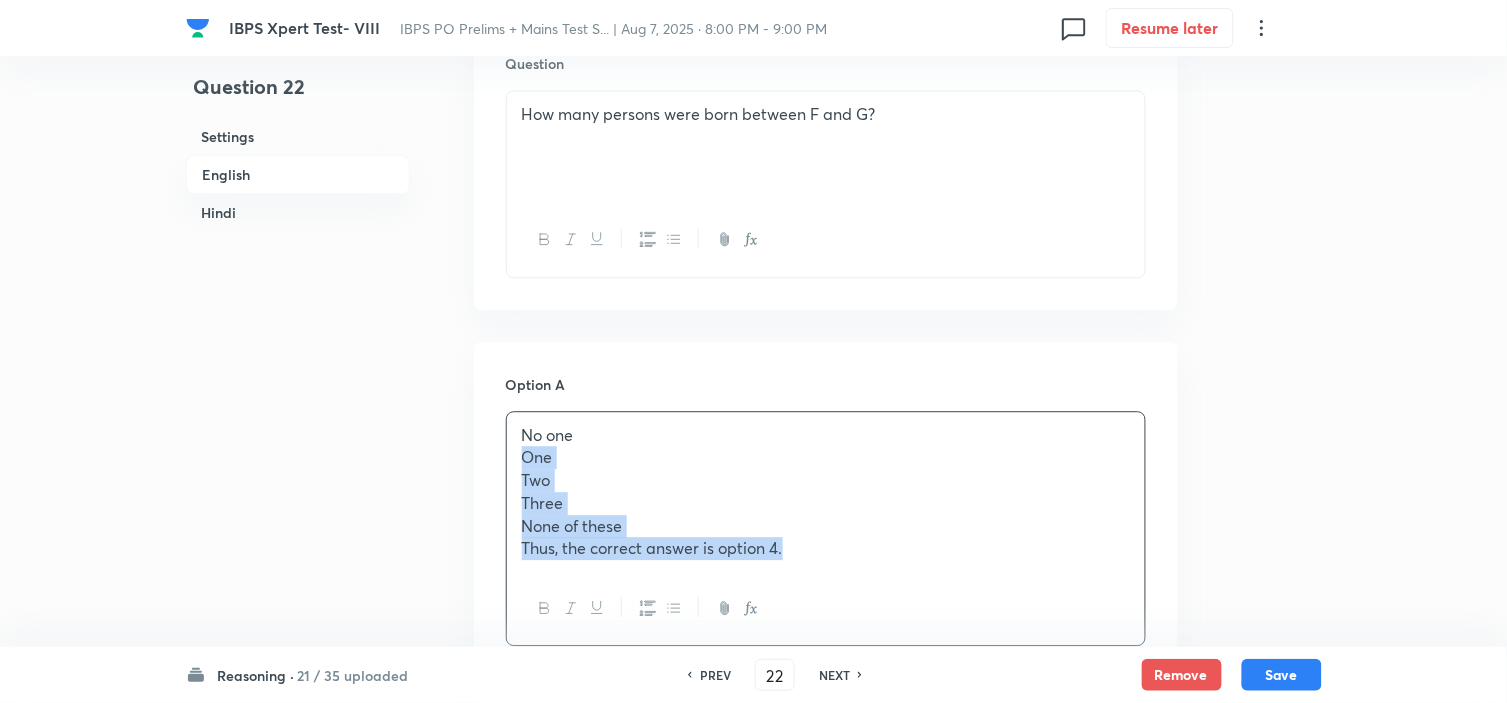 drag, startPoint x: 522, startPoint y: 462, endPoint x: 972, endPoint y: 620, distance: 476.93185 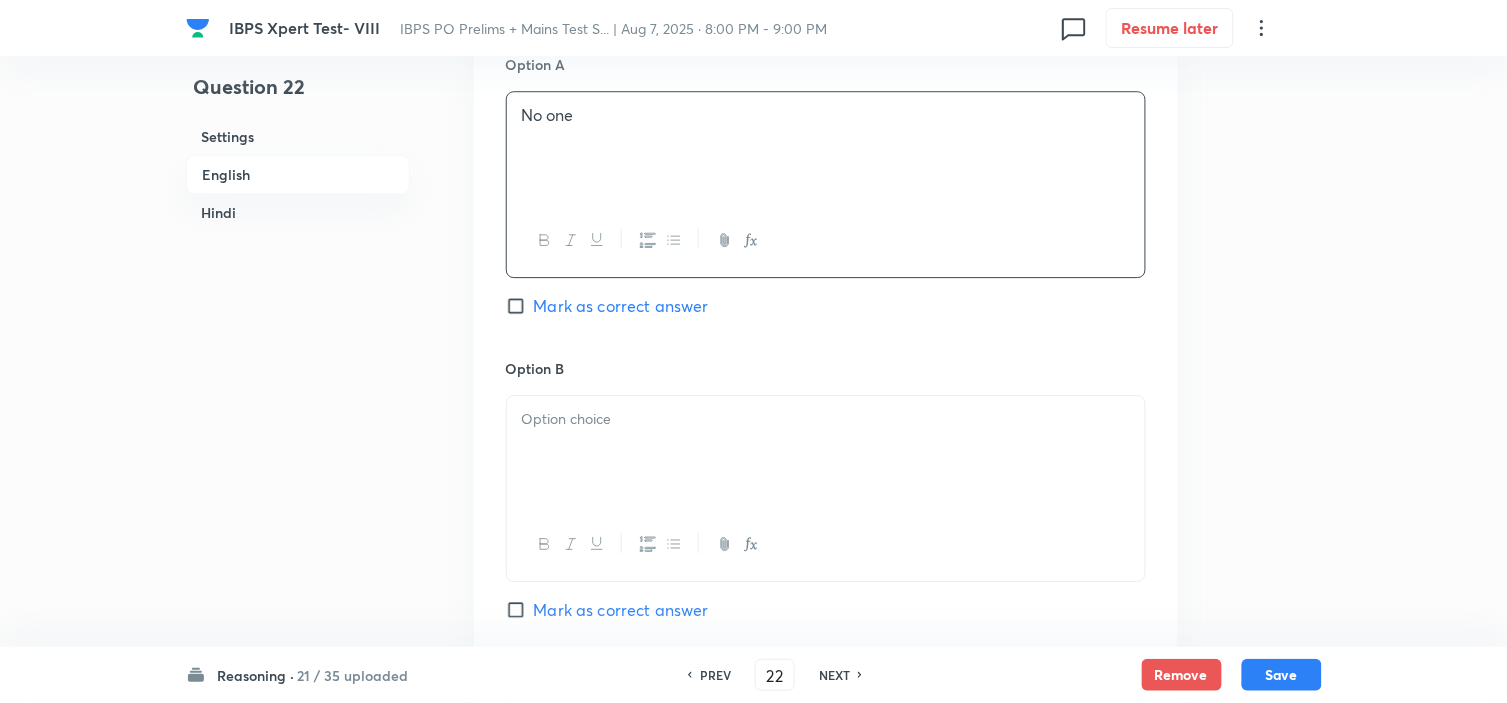 scroll, scrollTop: 1444, scrollLeft: 0, axis: vertical 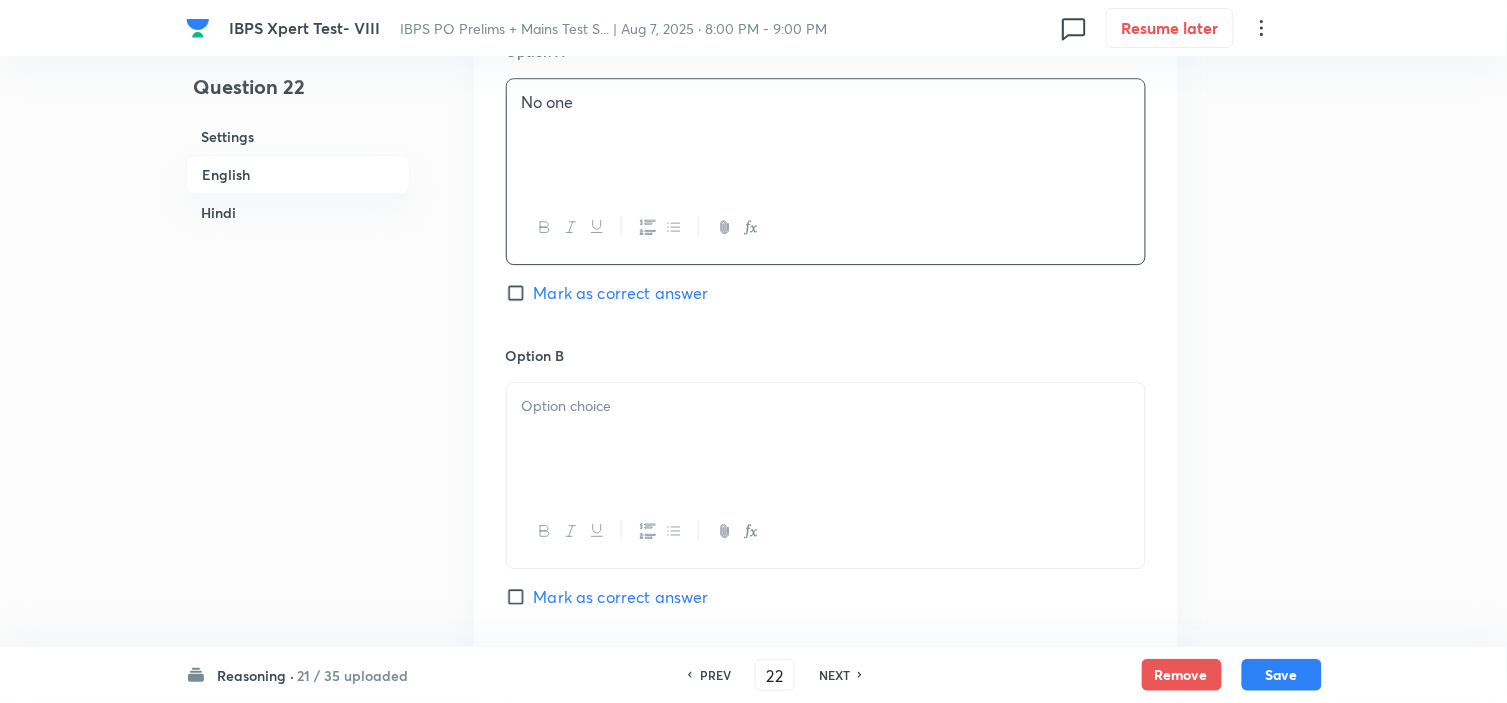 click at bounding box center (826, 439) 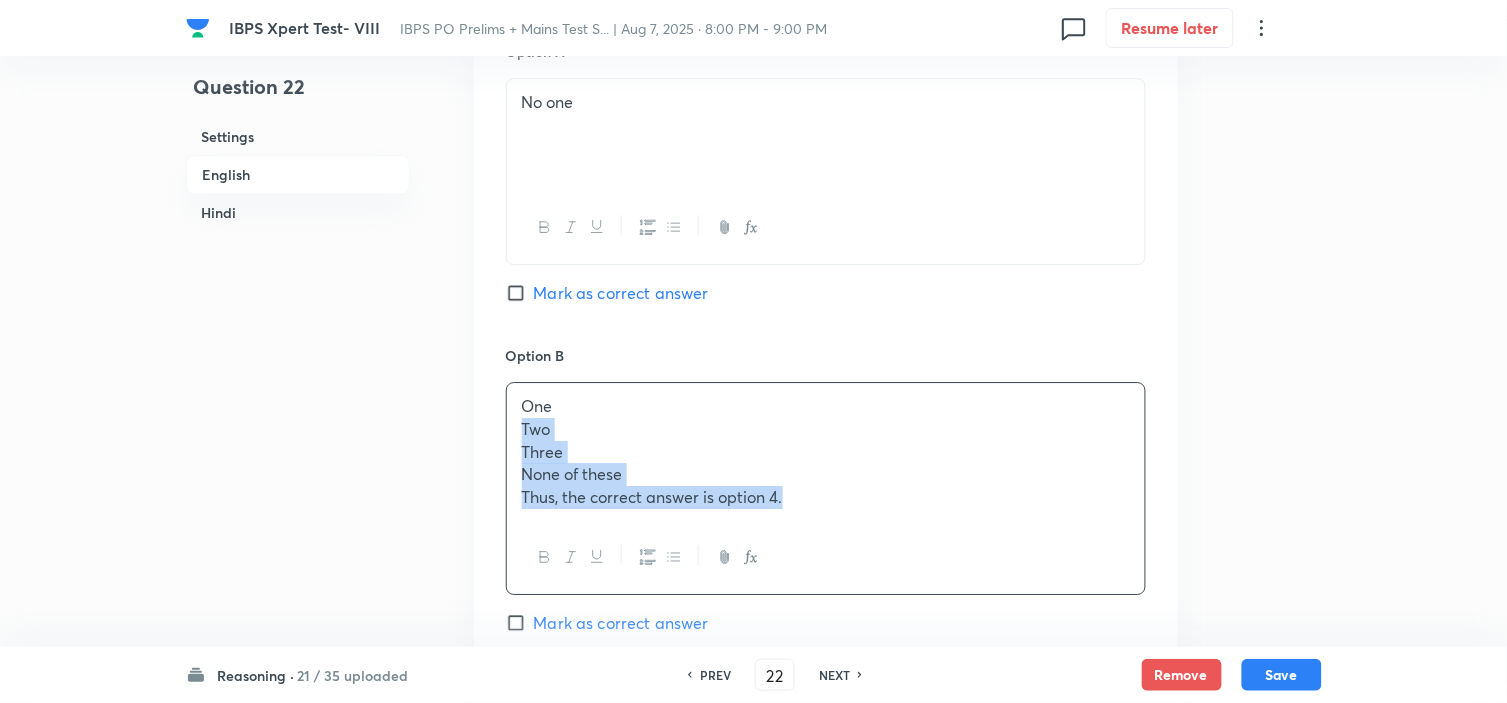 drag, startPoint x: 520, startPoint y: 434, endPoint x: 924, endPoint y: 562, distance: 423.7924 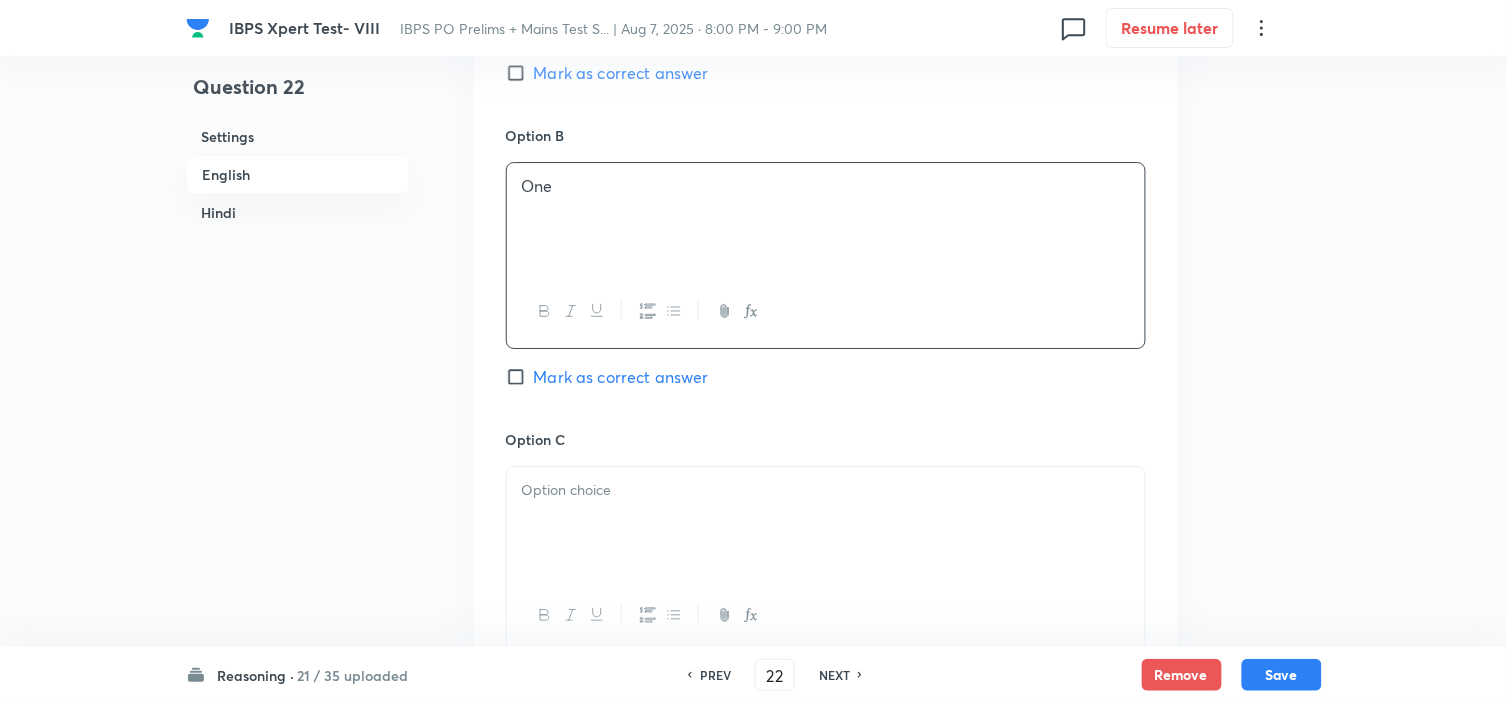 scroll, scrollTop: 1666, scrollLeft: 0, axis: vertical 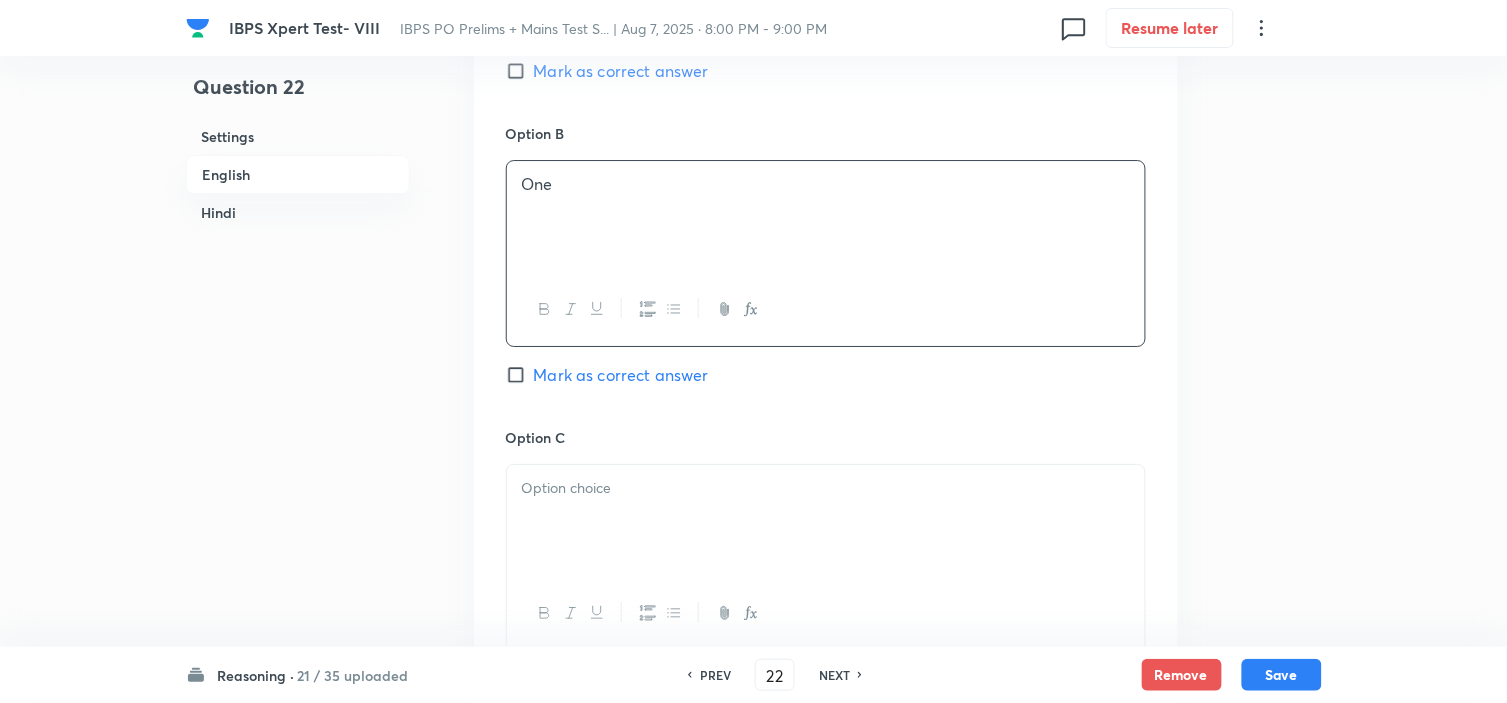 click at bounding box center (826, 488) 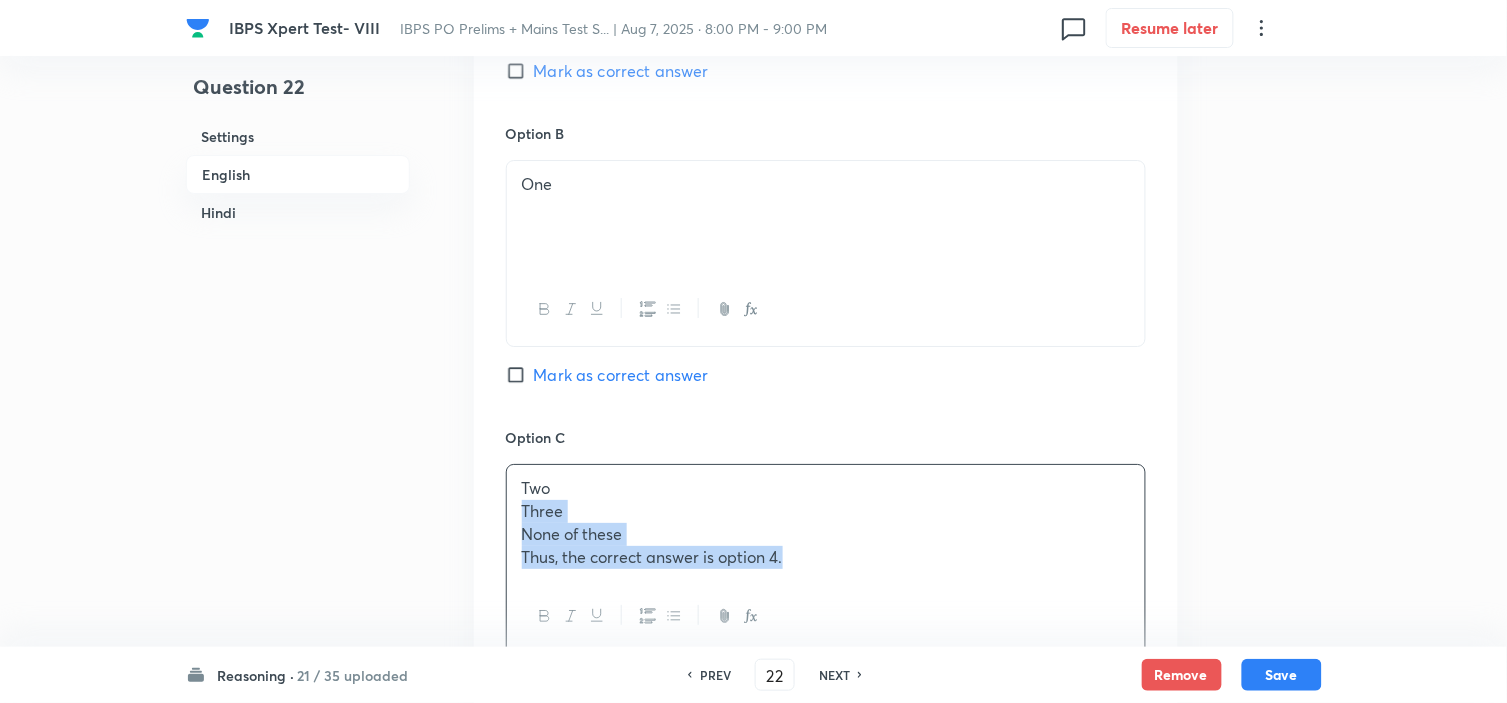 drag, startPoint x: 520, startPoint y: 511, endPoint x: 924, endPoint y: 611, distance: 416.19226 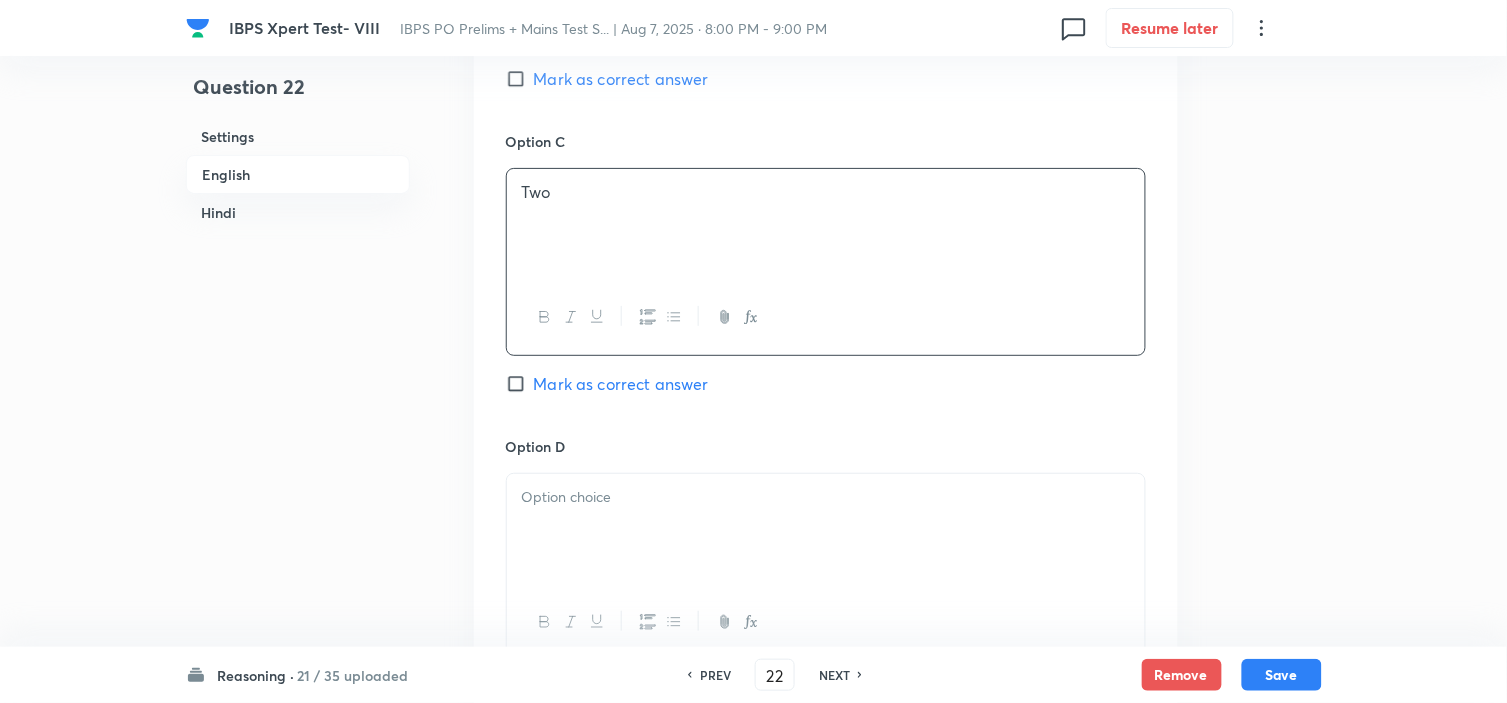 scroll, scrollTop: 2000, scrollLeft: 0, axis: vertical 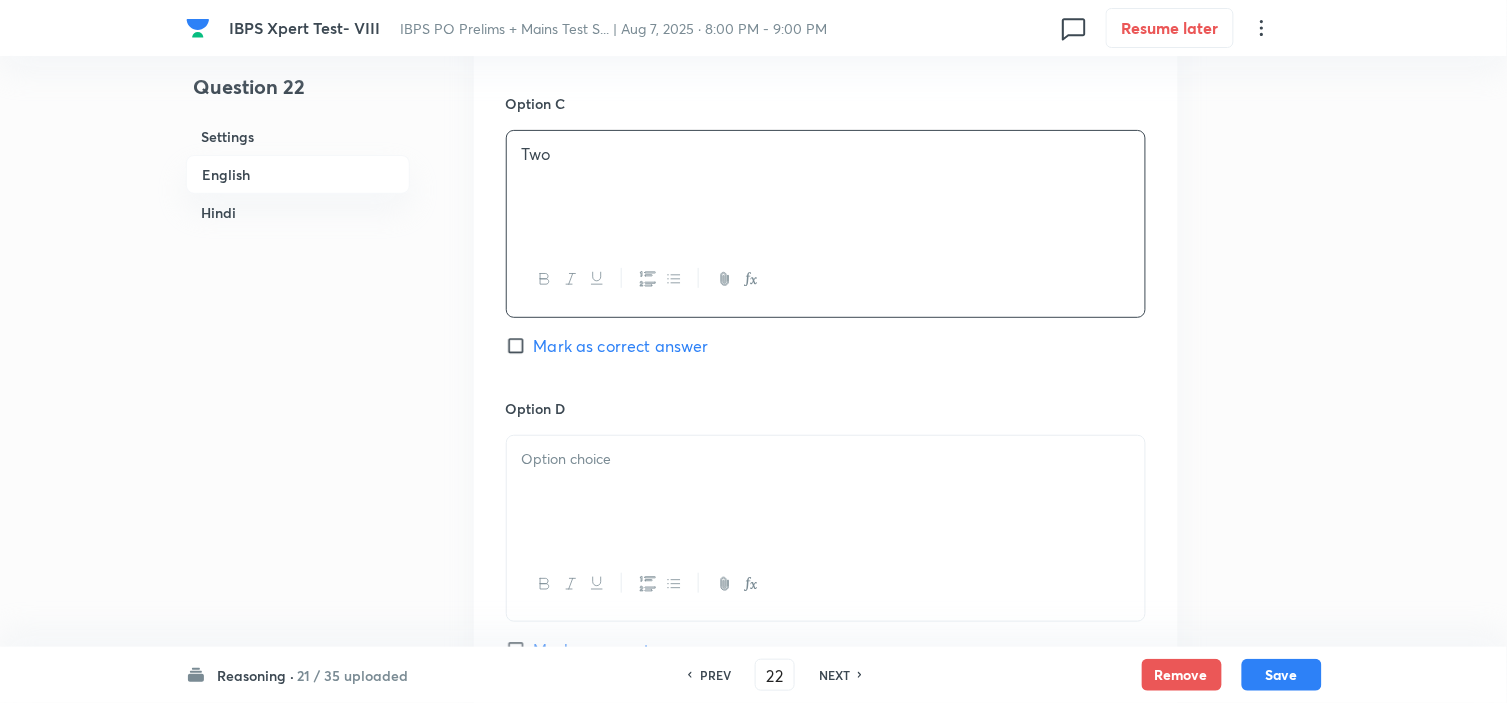 click at bounding box center [826, 492] 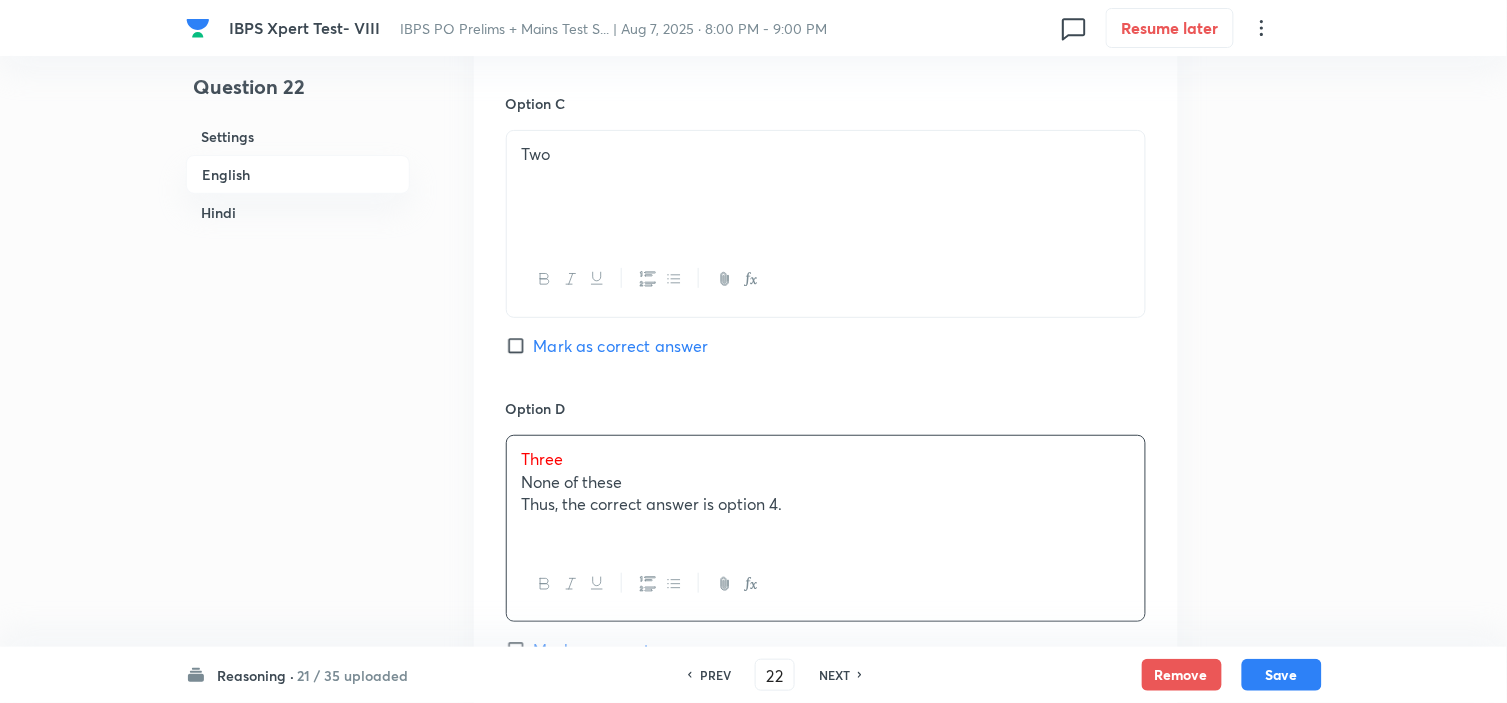 drag, startPoint x: 523, startPoint y: 482, endPoint x: 892, endPoint y: 556, distance: 376.34692 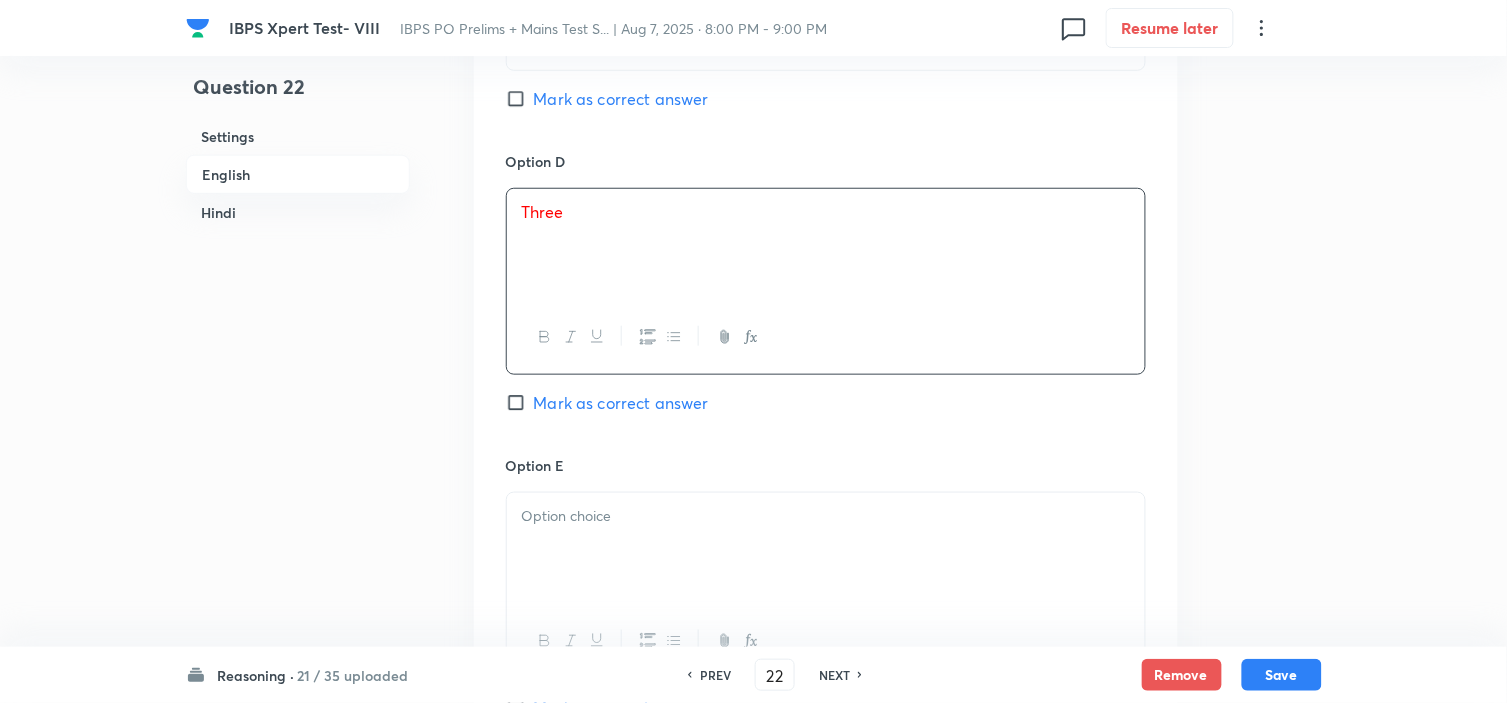 scroll, scrollTop: 2333, scrollLeft: 0, axis: vertical 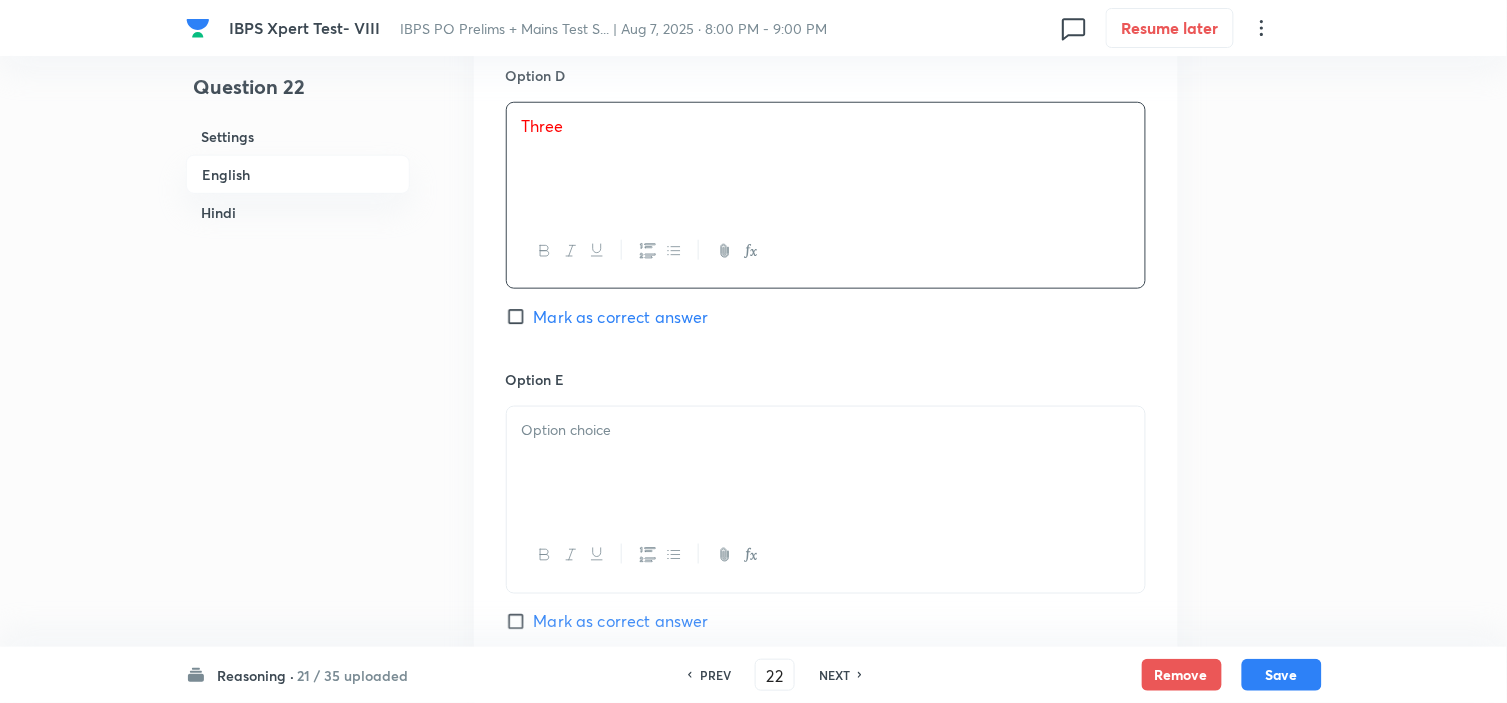 click on "Mark as correct answer" at bounding box center [621, 317] 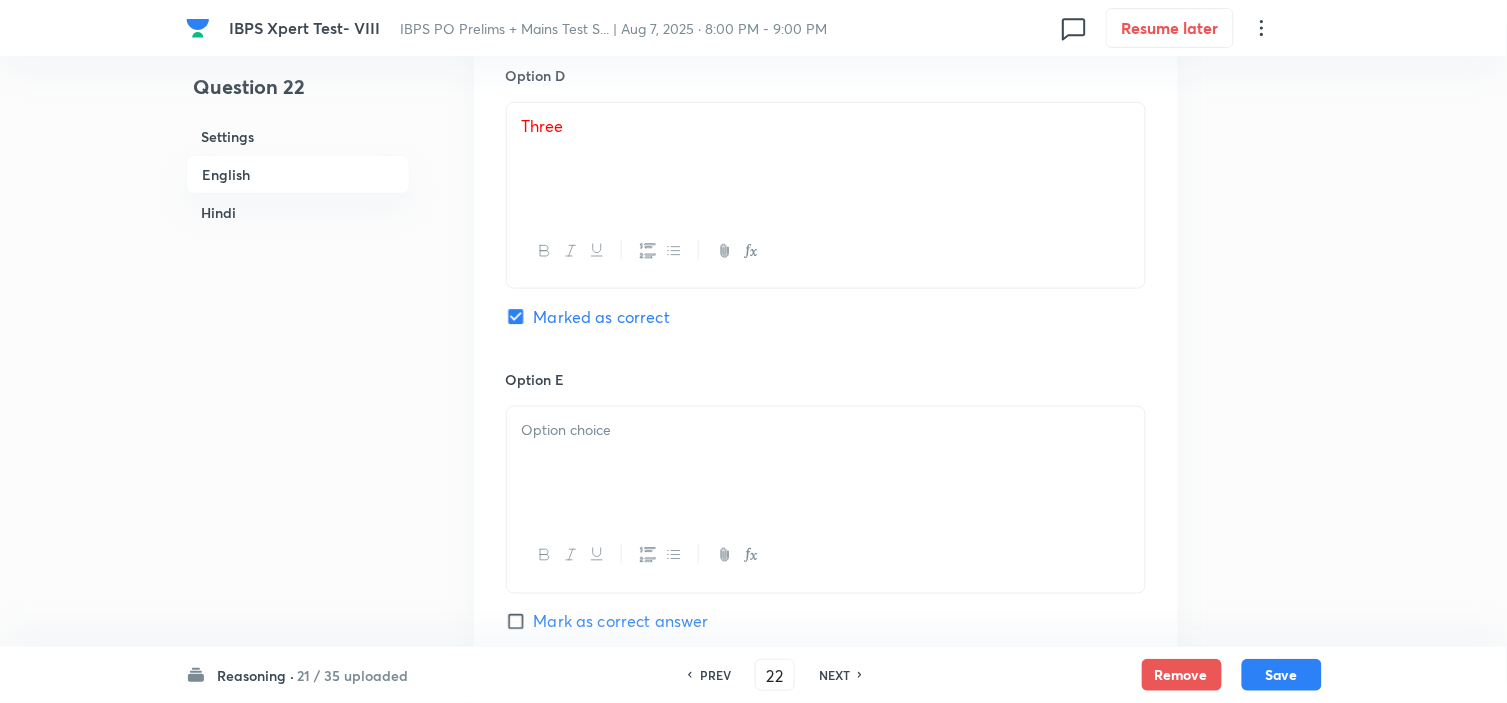 click at bounding box center [826, 430] 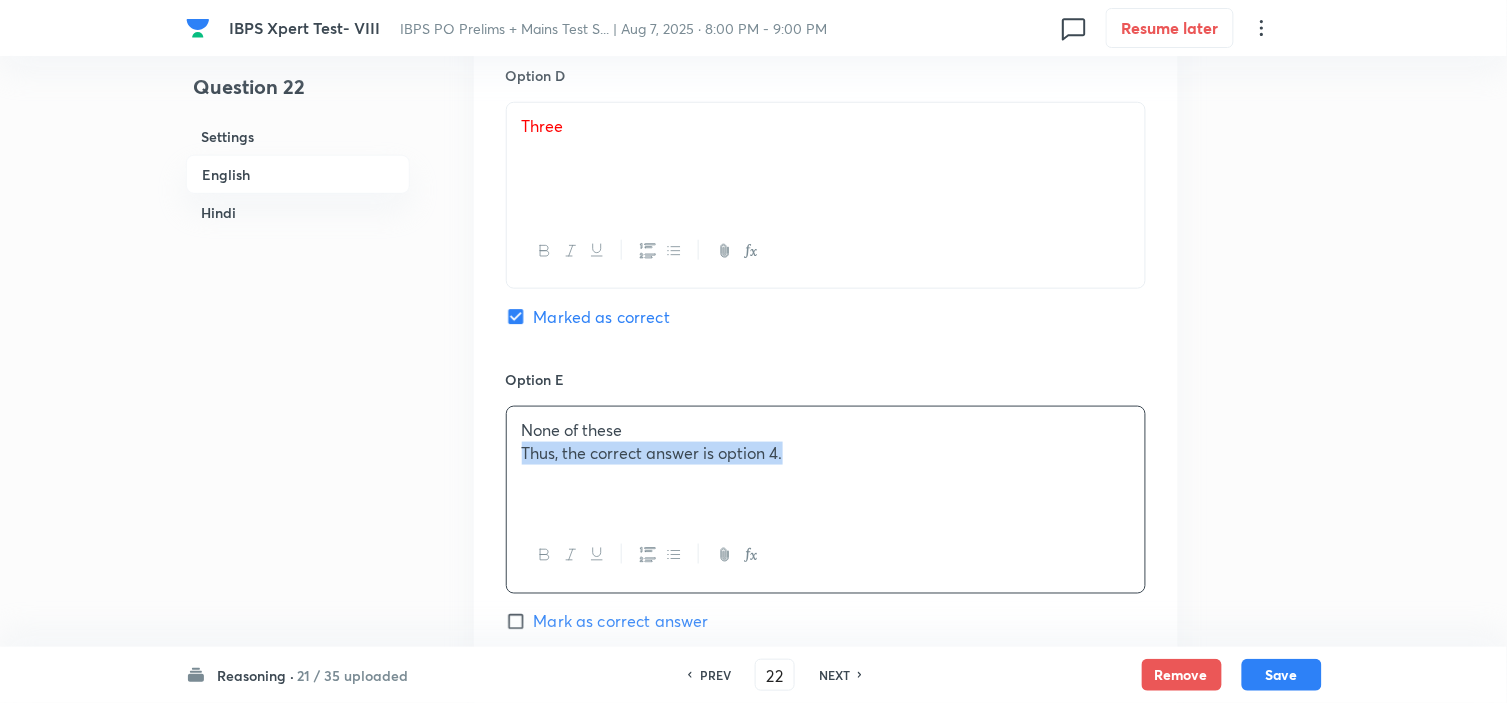drag, startPoint x: 514, startPoint y: 460, endPoint x: 932, endPoint y: 522, distance: 422.57306 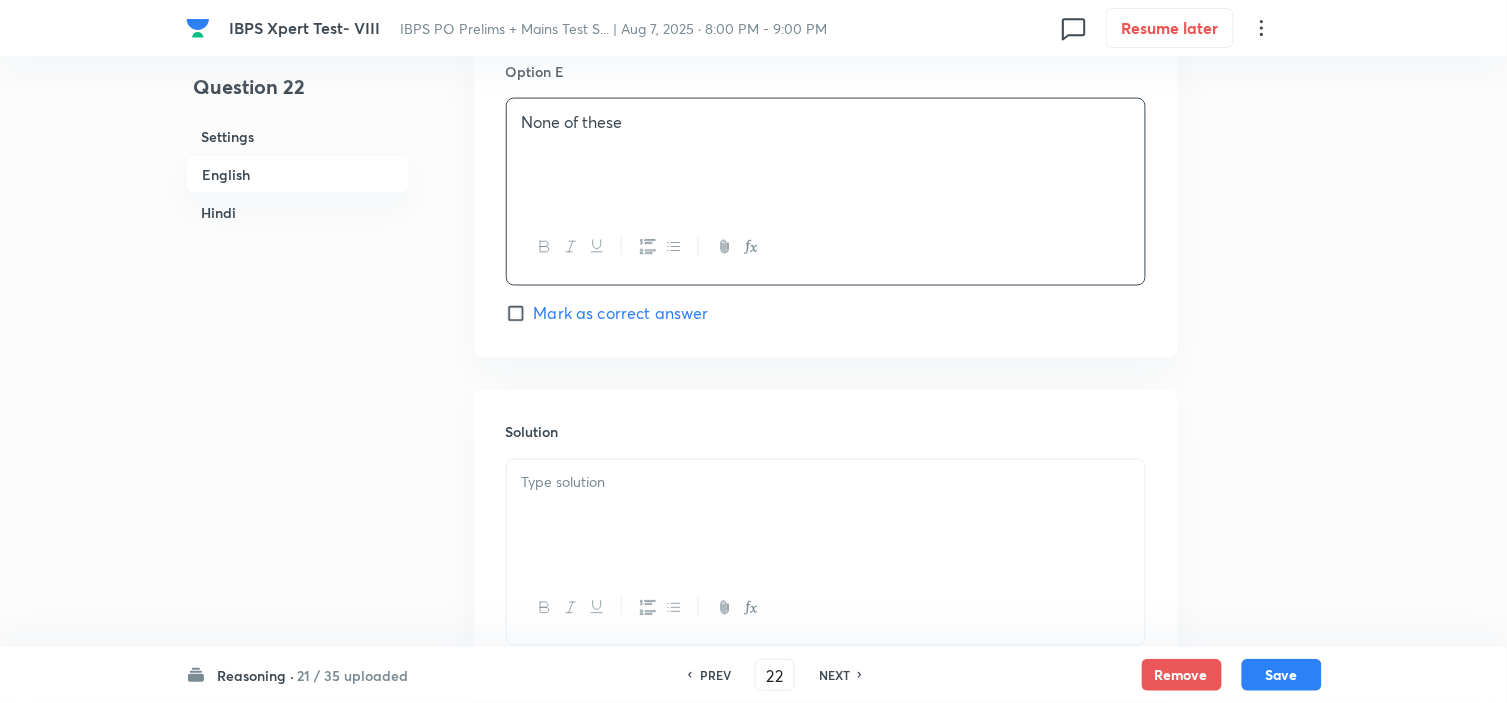 scroll, scrollTop: 2666, scrollLeft: 0, axis: vertical 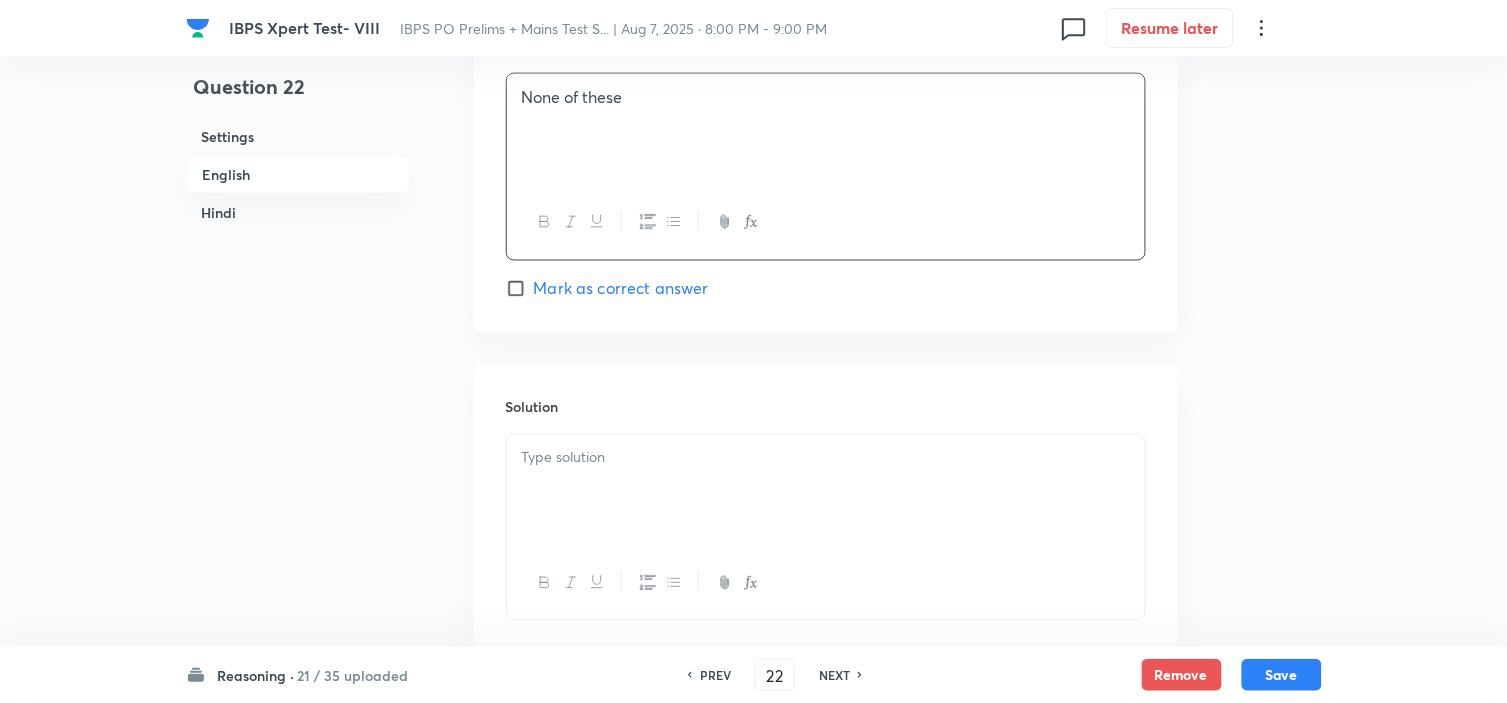click at bounding box center (826, 458) 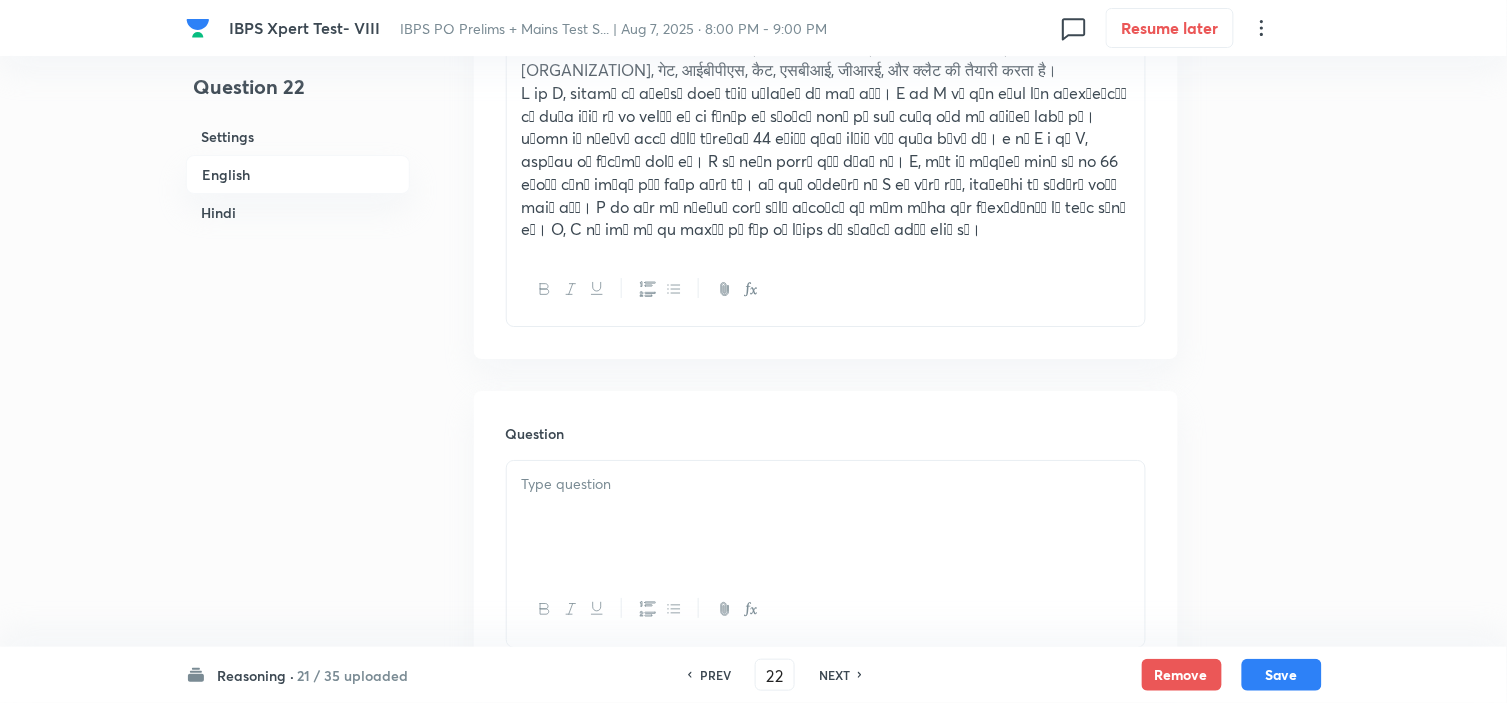 scroll, scrollTop: 3666, scrollLeft: 0, axis: vertical 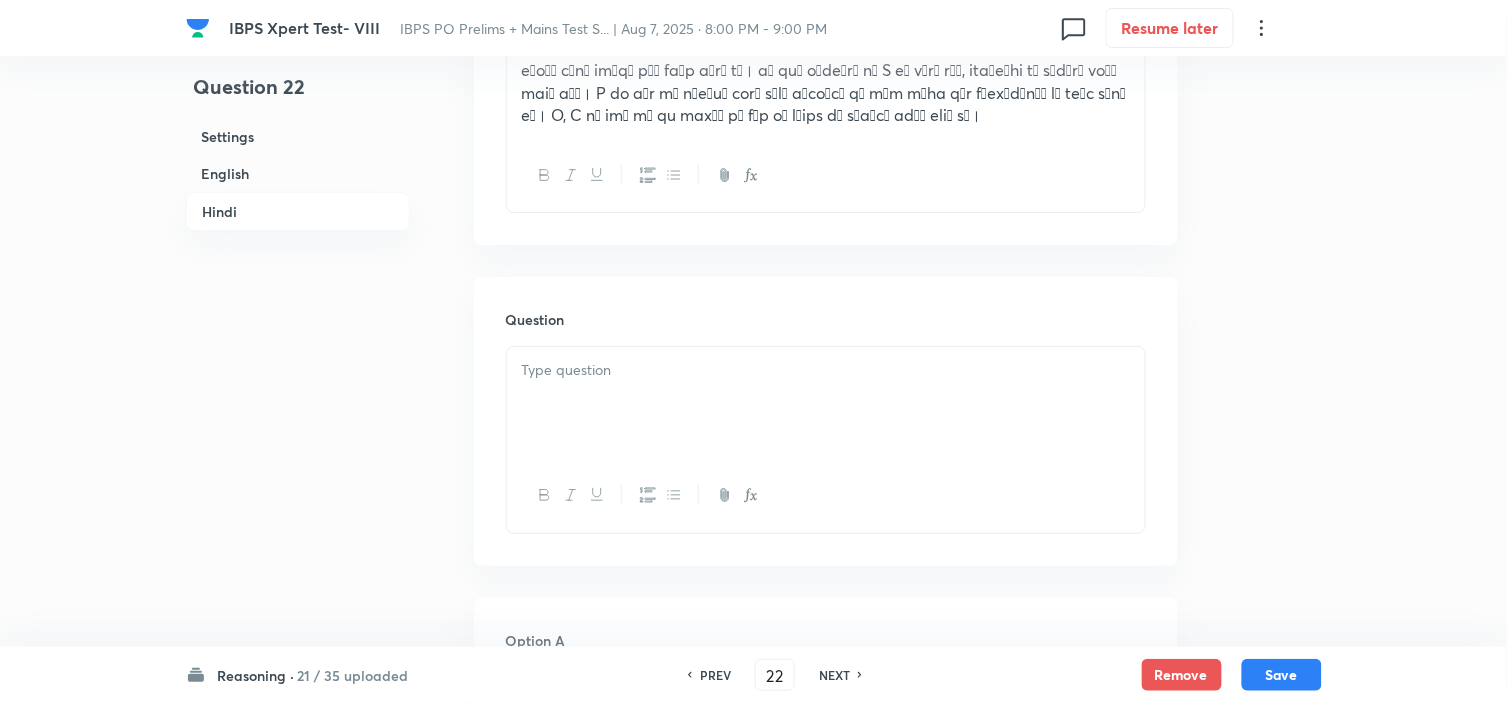 click at bounding box center (826, 403) 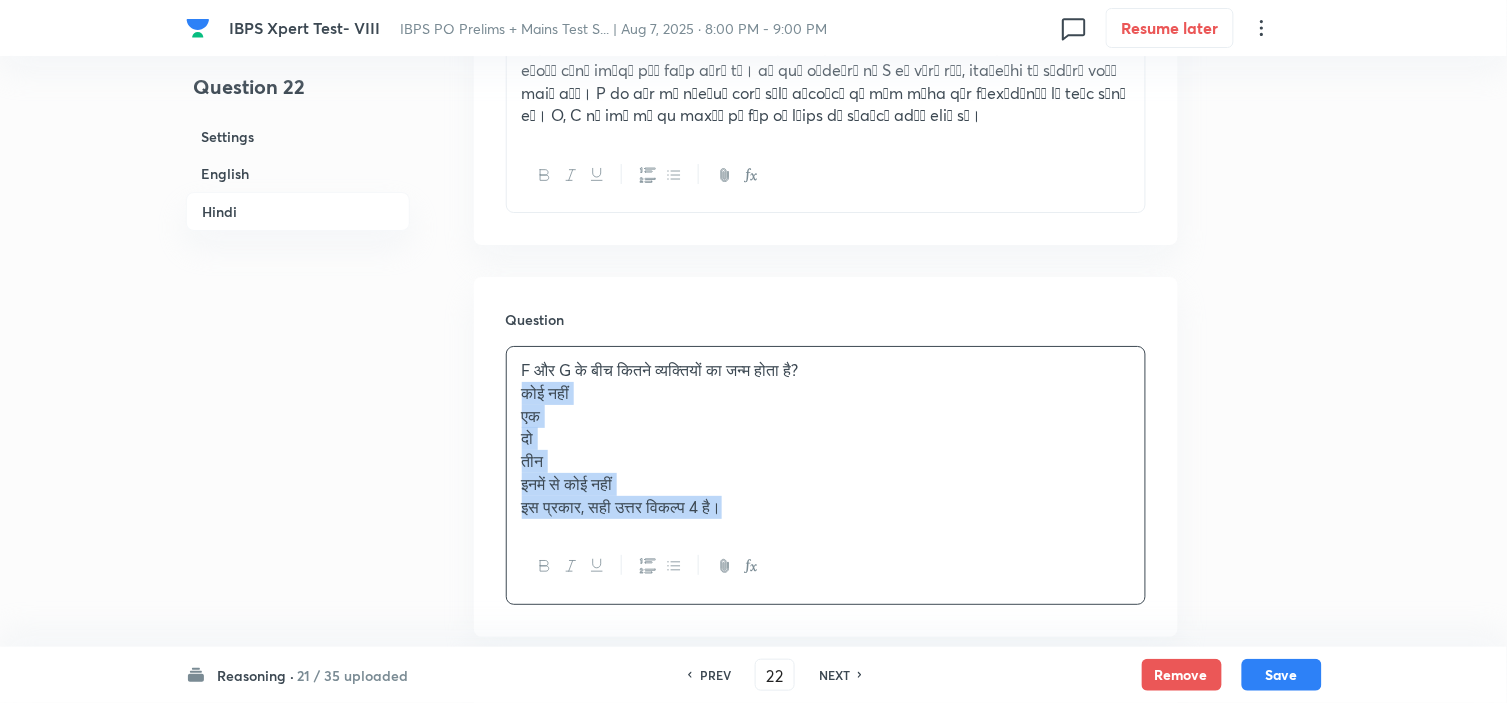 drag, startPoint x: 518, startPoint y: 402, endPoint x: 835, endPoint y: 557, distance: 352.86542 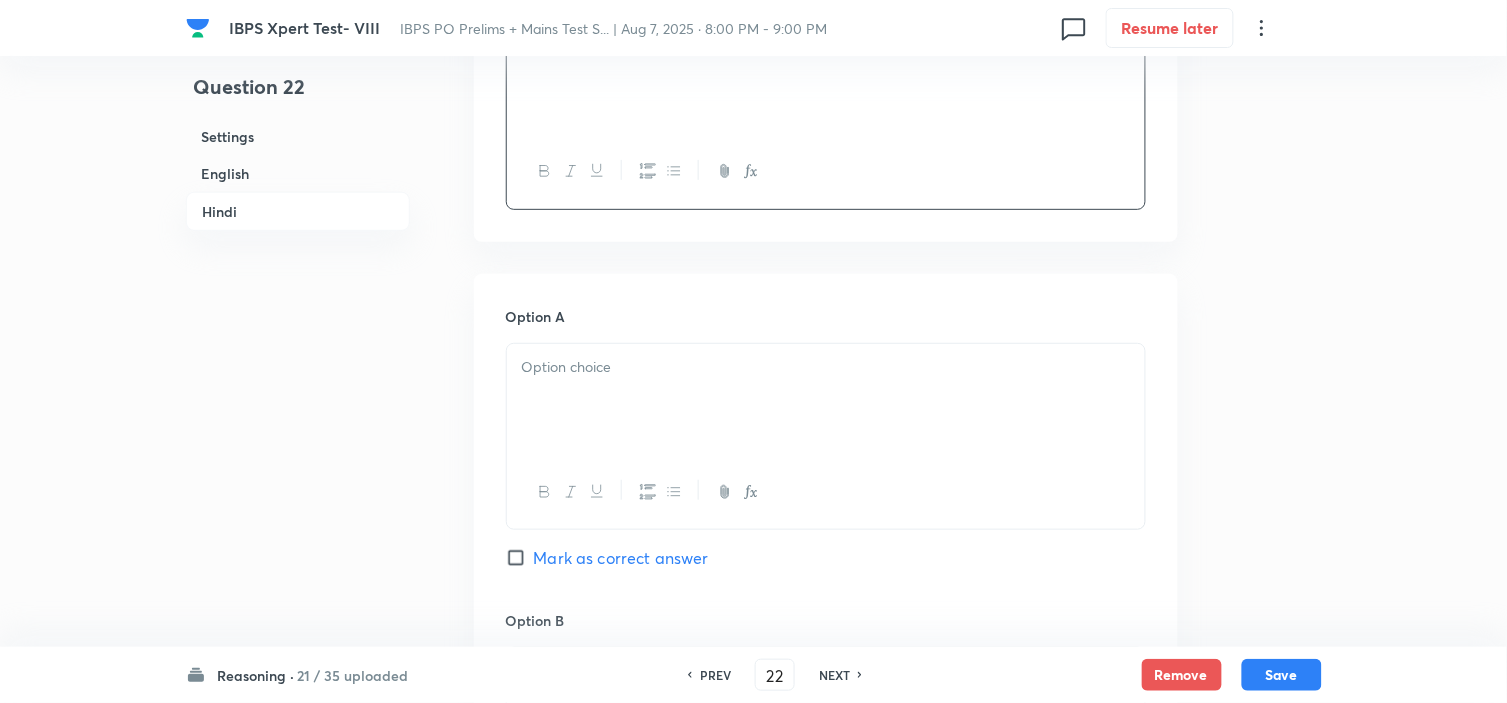 scroll, scrollTop: 4000, scrollLeft: 0, axis: vertical 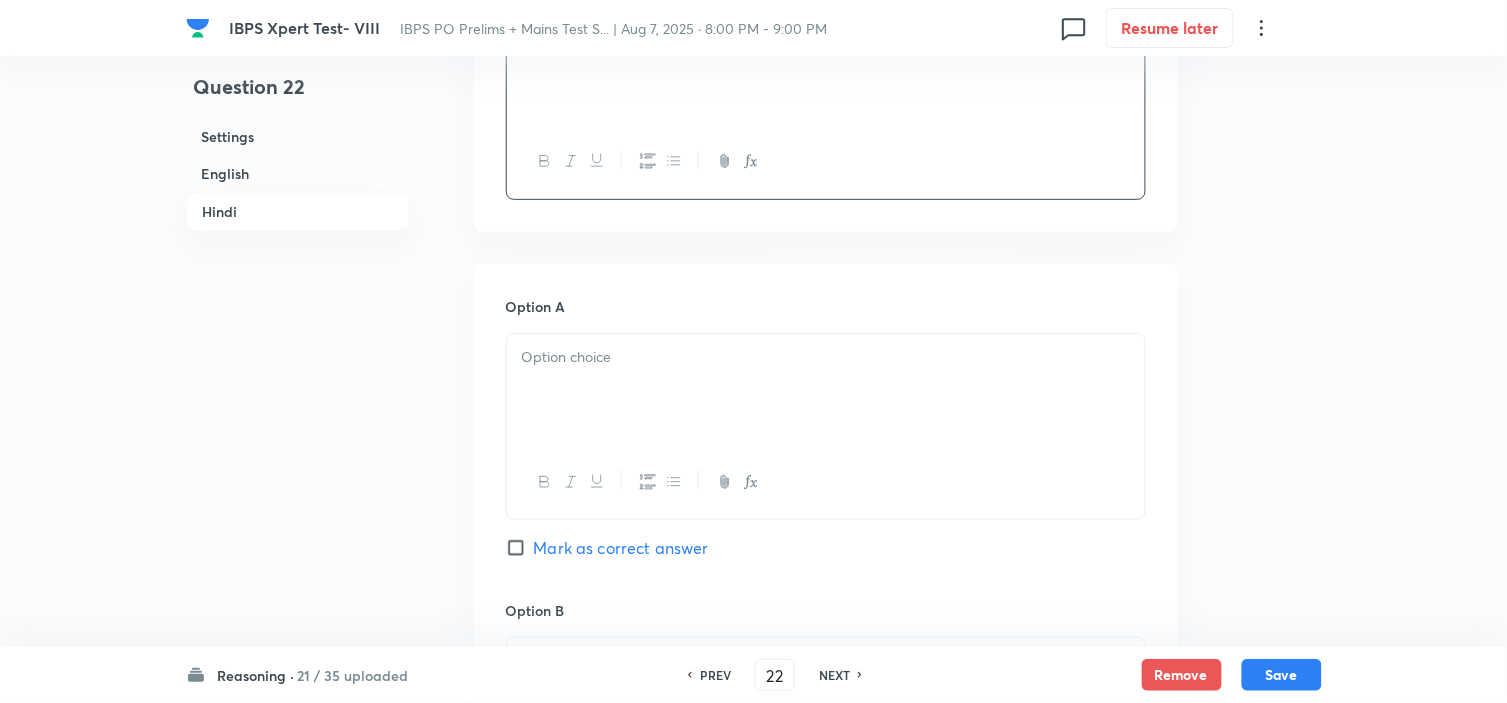 click at bounding box center [826, 390] 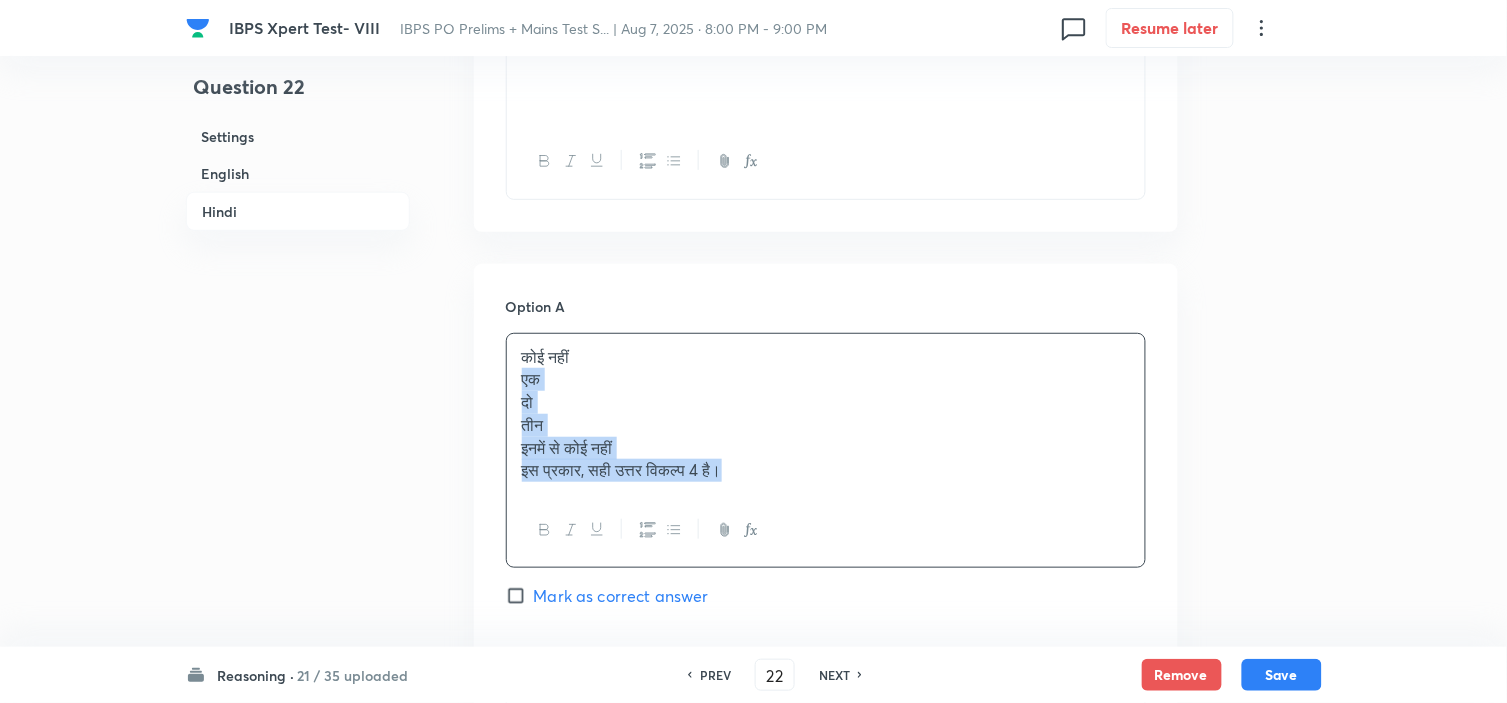 drag, startPoint x: 515, startPoint y: 381, endPoint x: 907, endPoint y: 537, distance: 421.90045 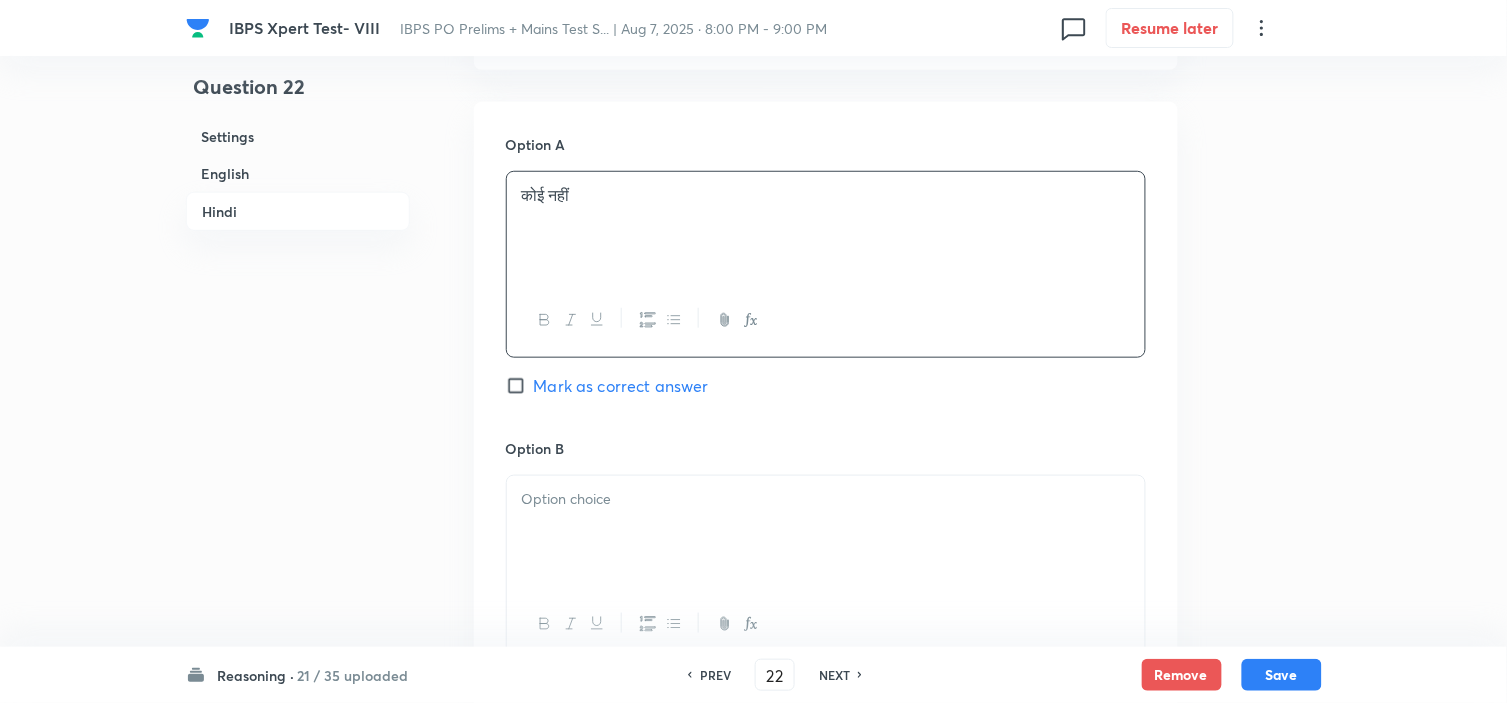 scroll, scrollTop: 4222, scrollLeft: 0, axis: vertical 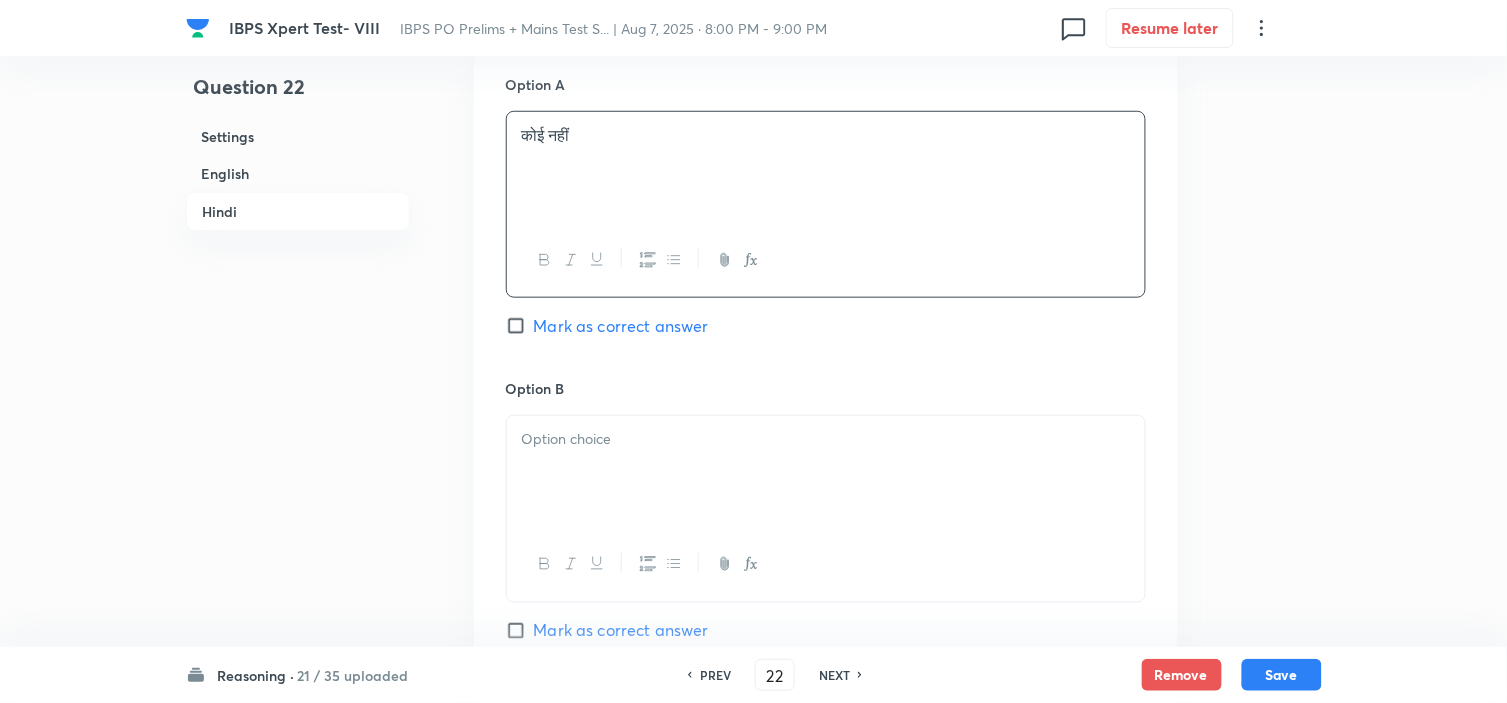 click at bounding box center (826, 472) 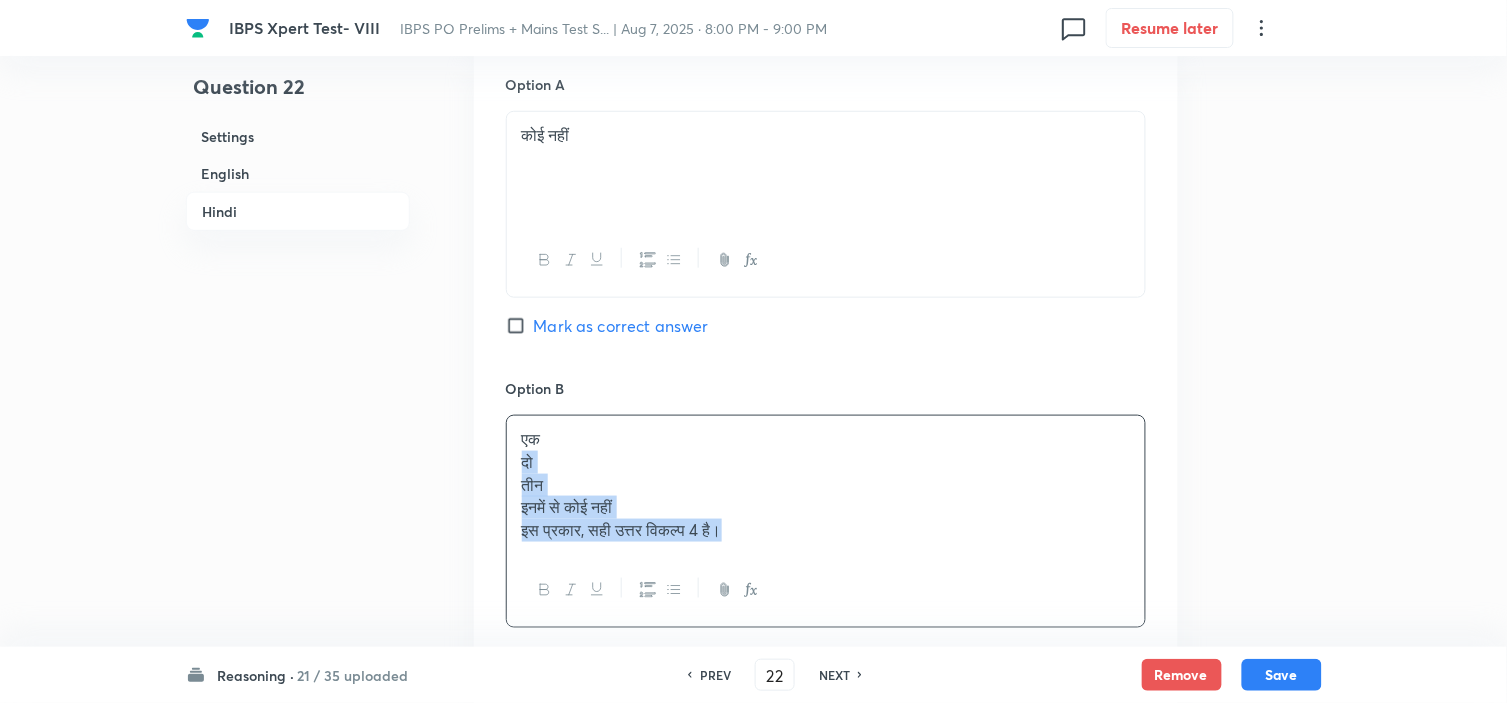 drag, startPoint x: 523, startPoint y: 476, endPoint x: 868, endPoint y: 572, distance: 358.1075 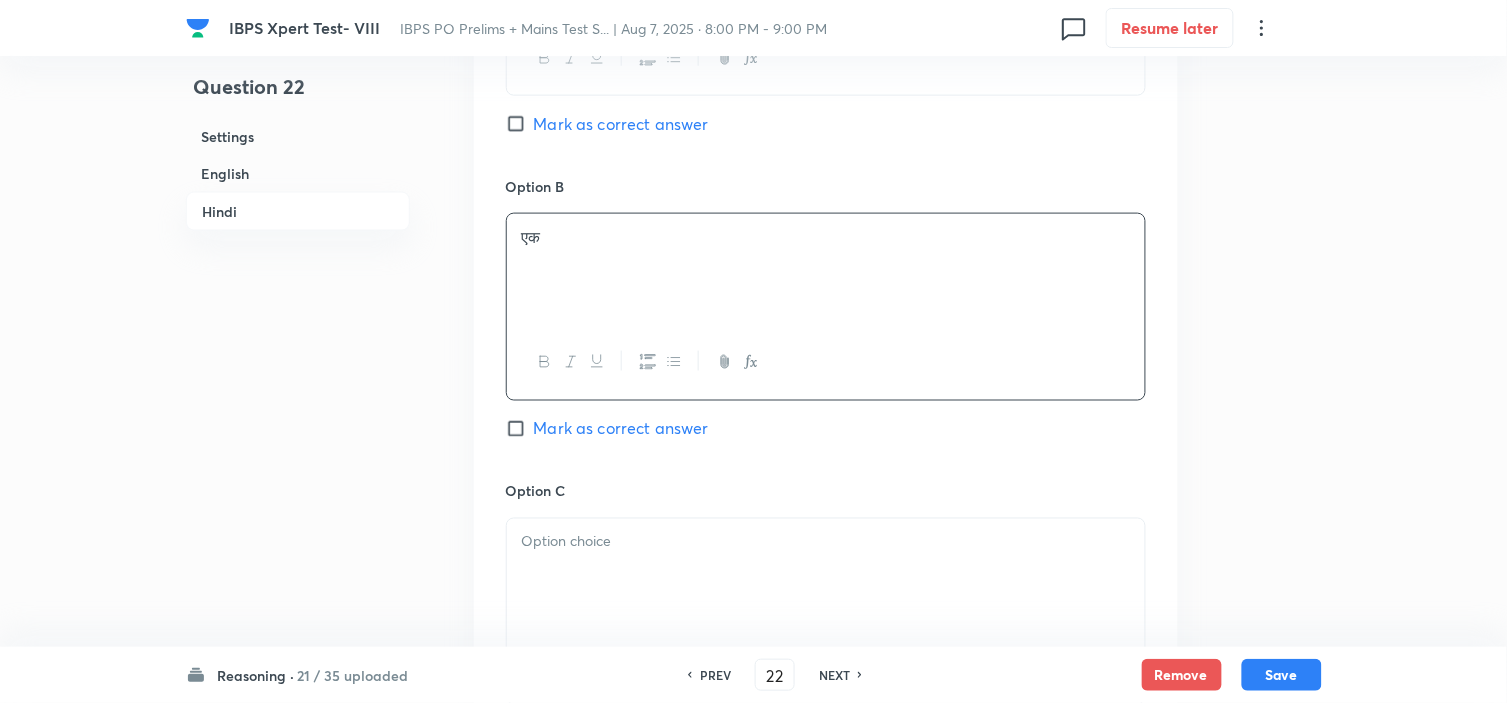 scroll, scrollTop: 4444, scrollLeft: 0, axis: vertical 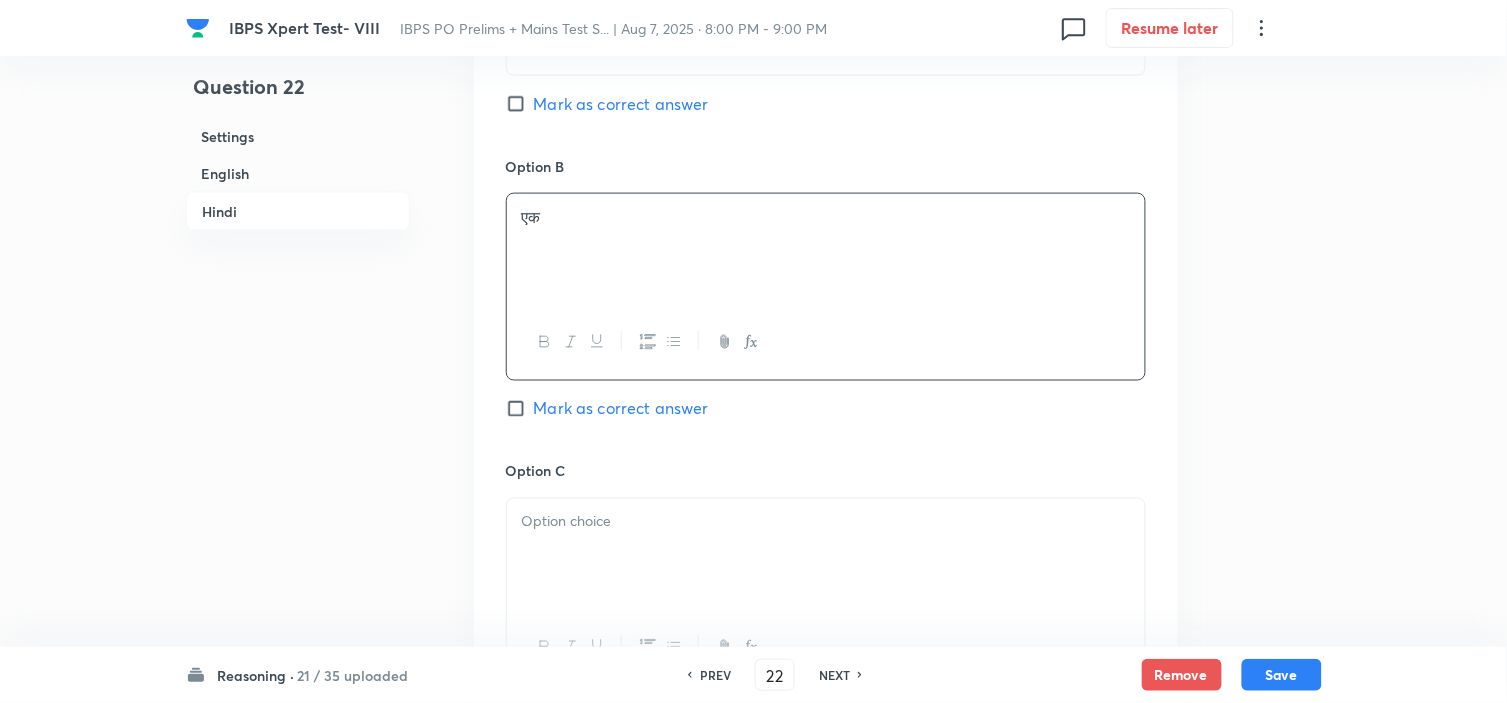 click at bounding box center [826, 522] 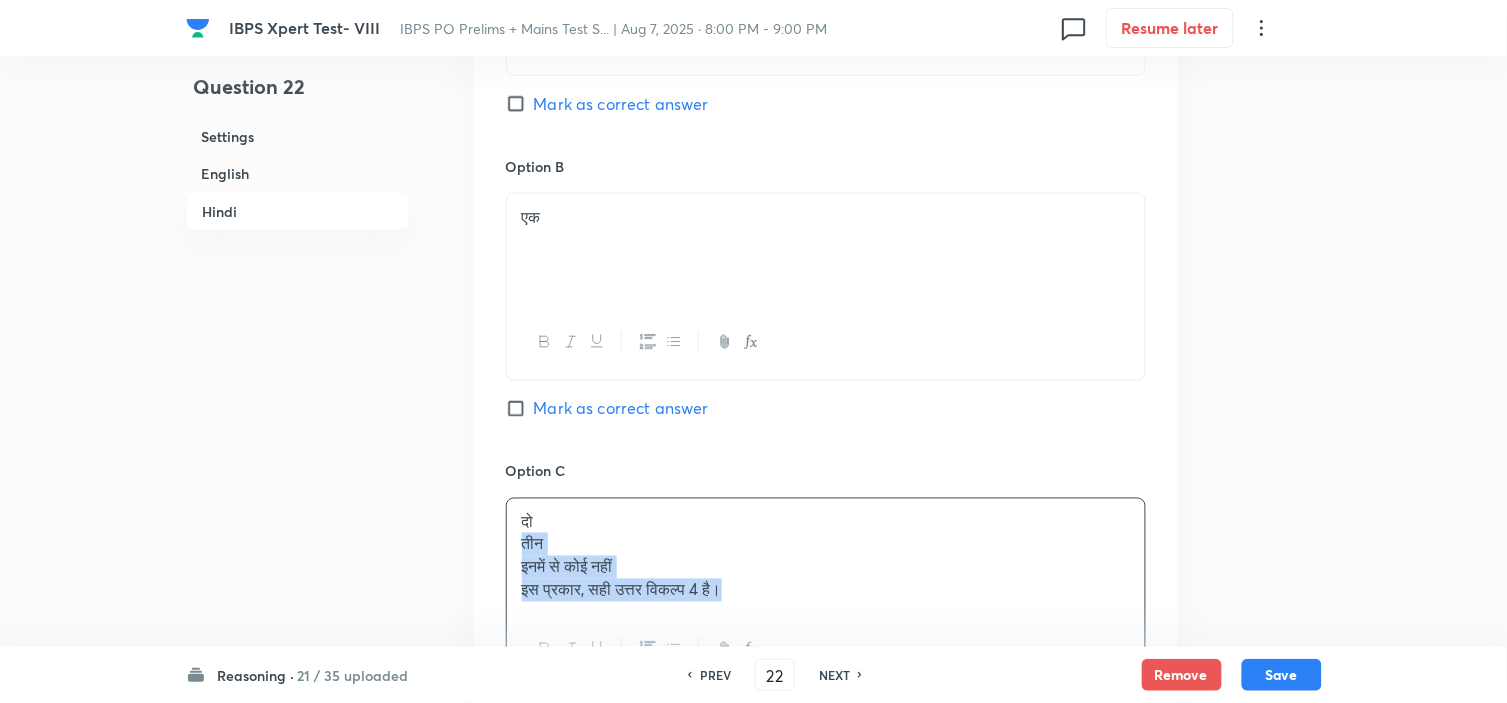 drag, startPoint x: 520, startPoint y: 548, endPoint x: 792, endPoint y: 624, distance: 282.41812 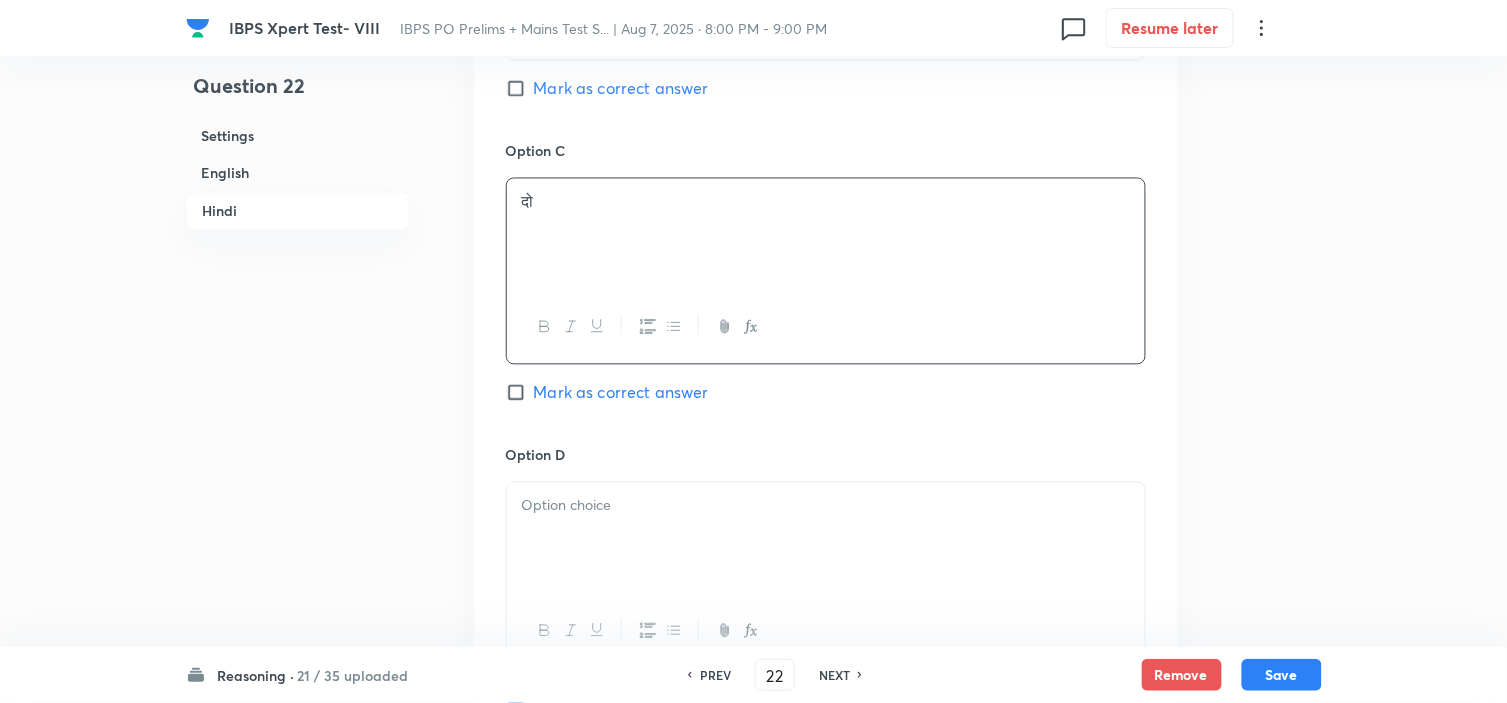scroll, scrollTop: 4777, scrollLeft: 0, axis: vertical 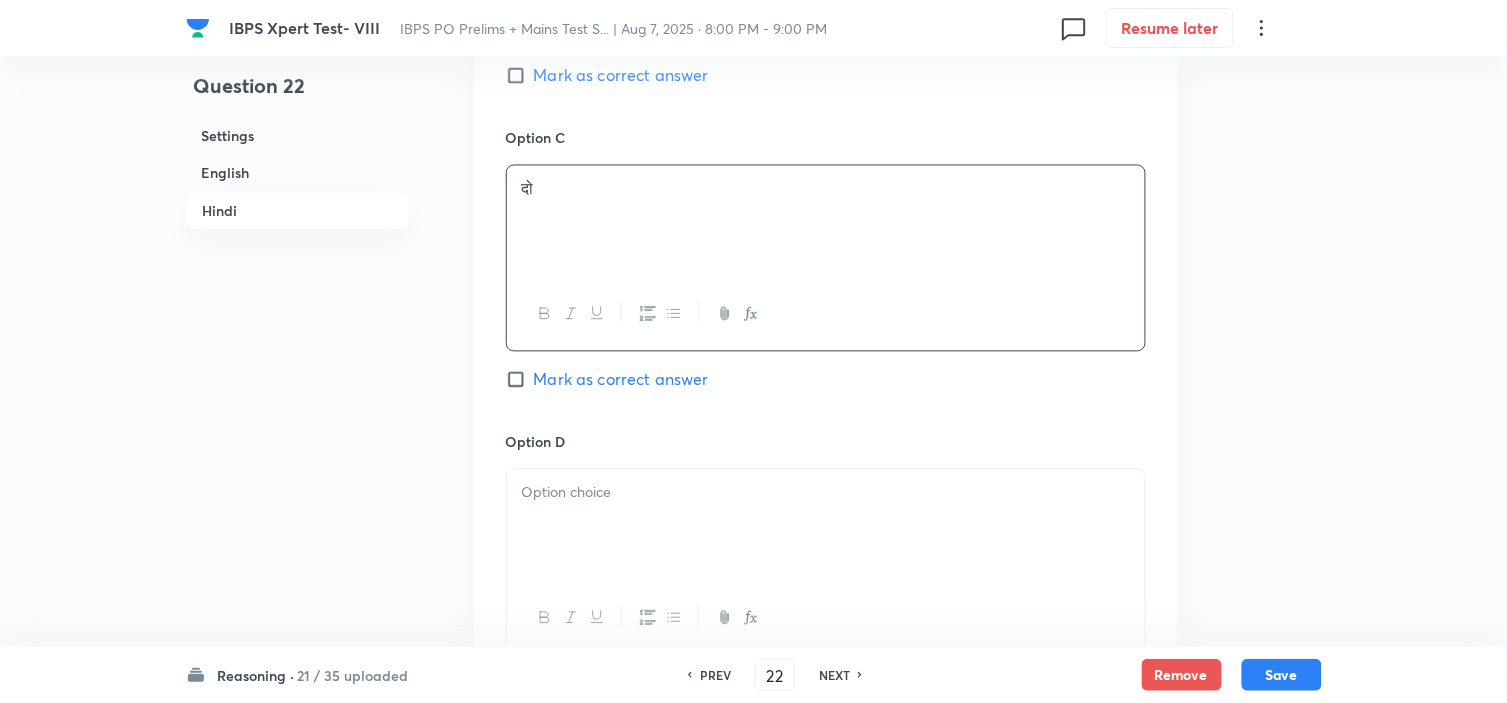 click at bounding box center (826, 526) 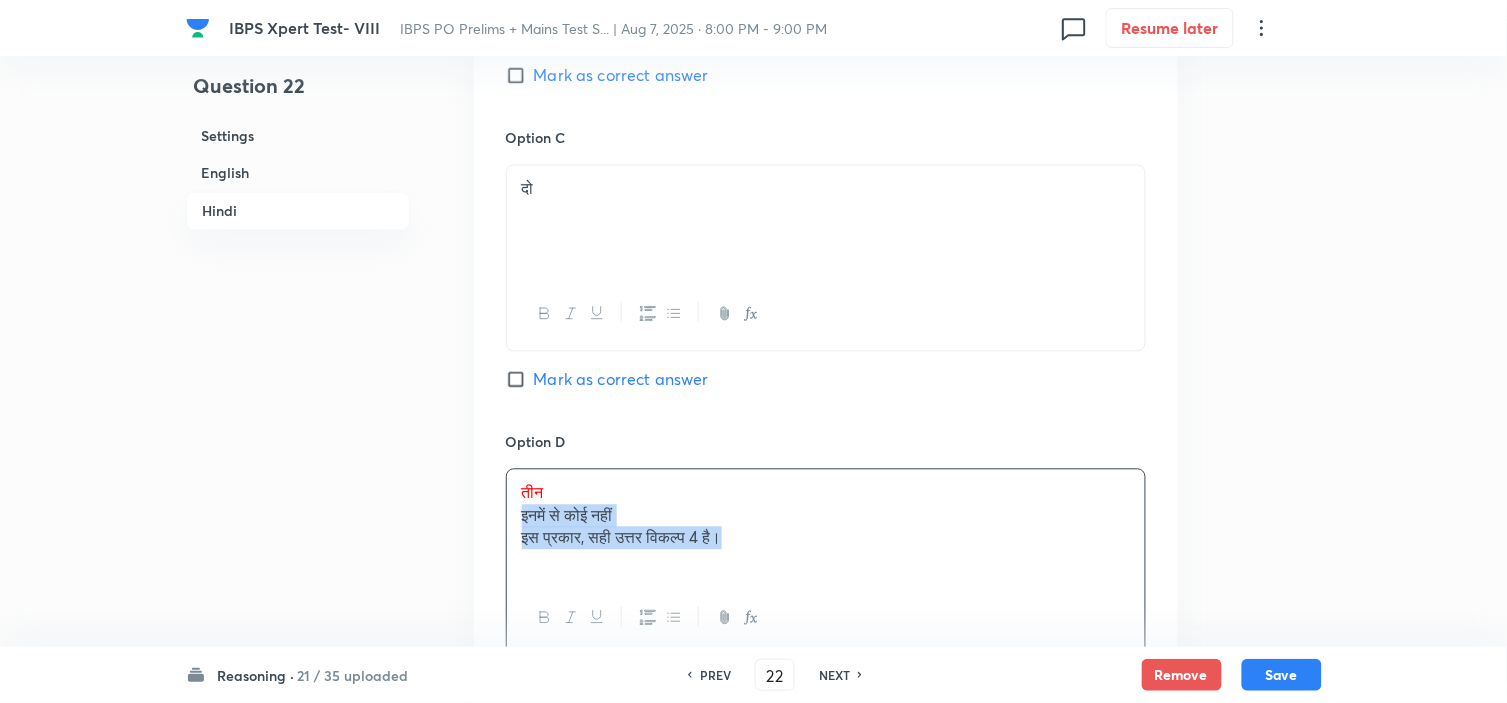 drag, startPoint x: 521, startPoint y: 528, endPoint x: 778, endPoint y: 575, distance: 261.26233 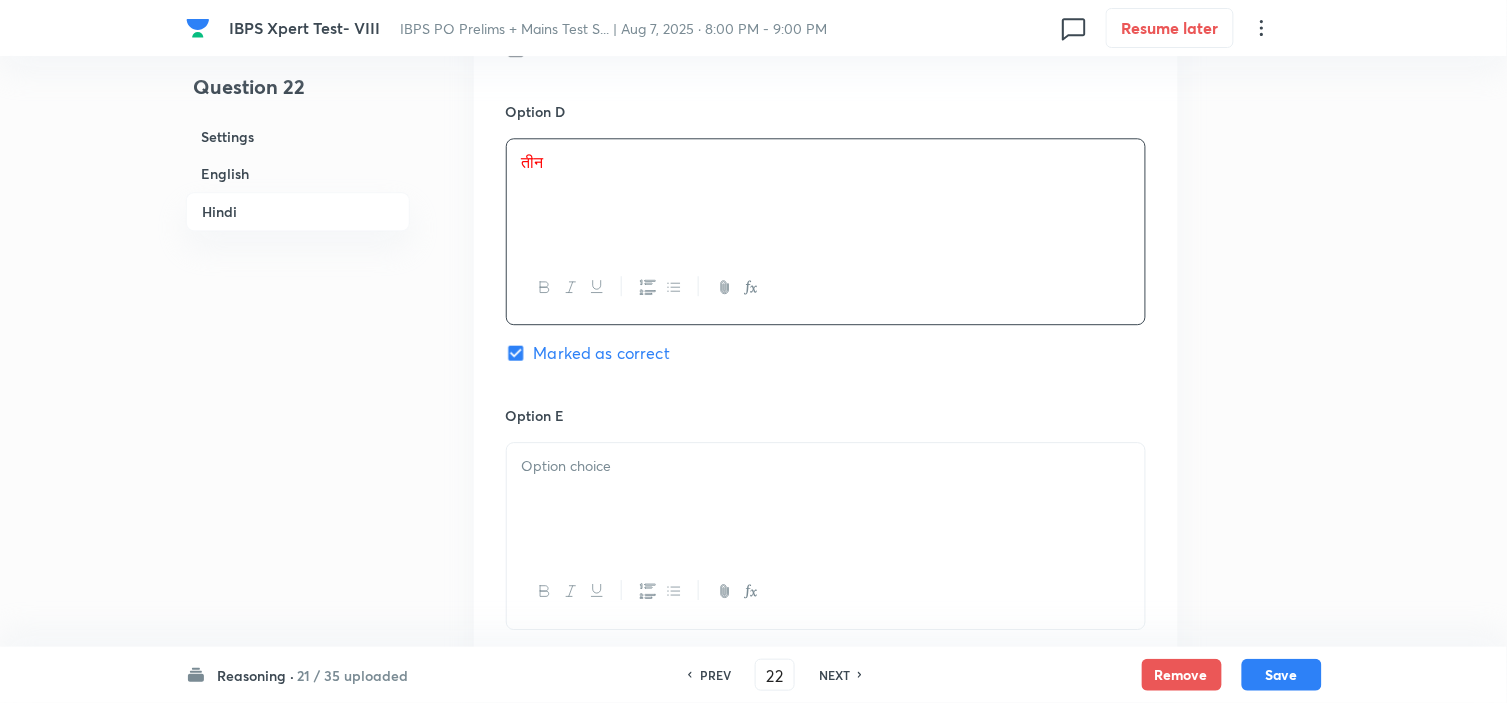 scroll, scrollTop: 5111, scrollLeft: 0, axis: vertical 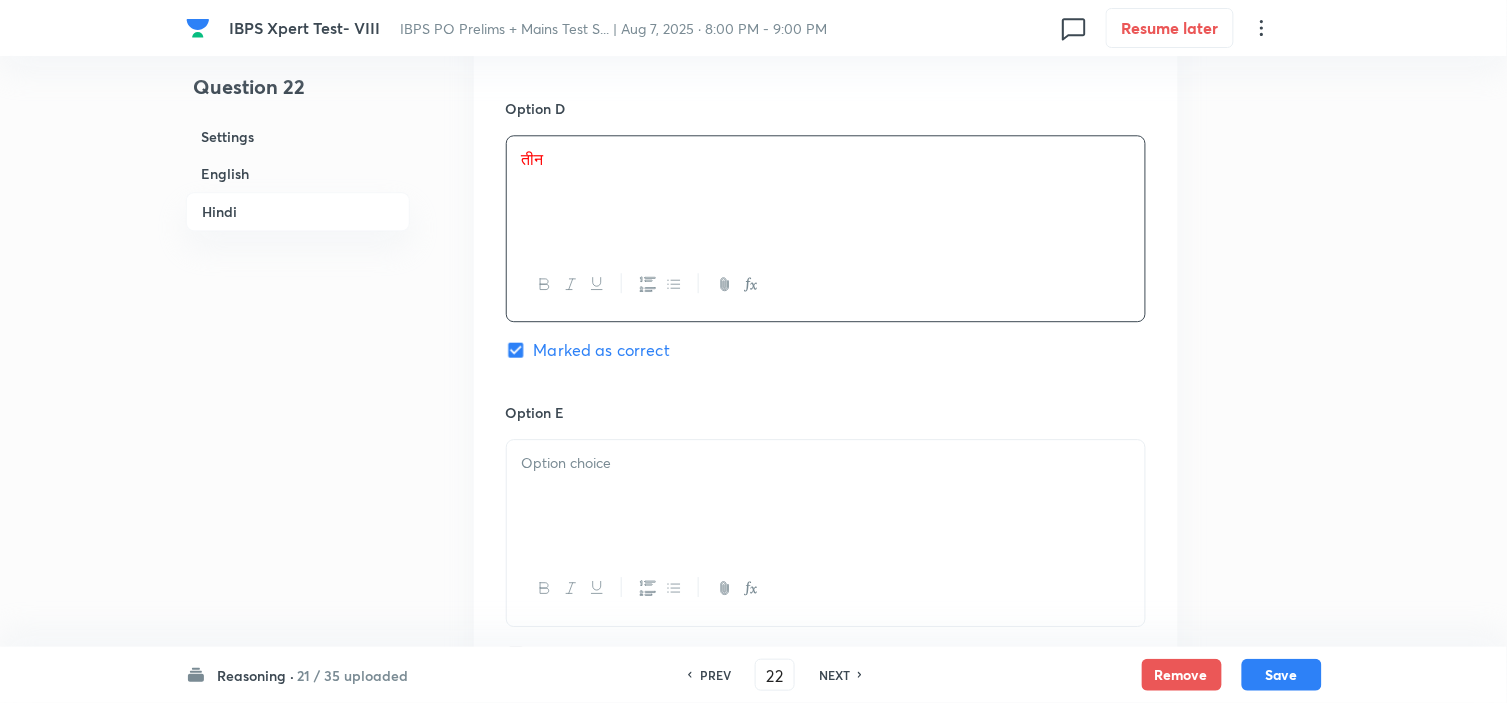 click at bounding box center (826, 496) 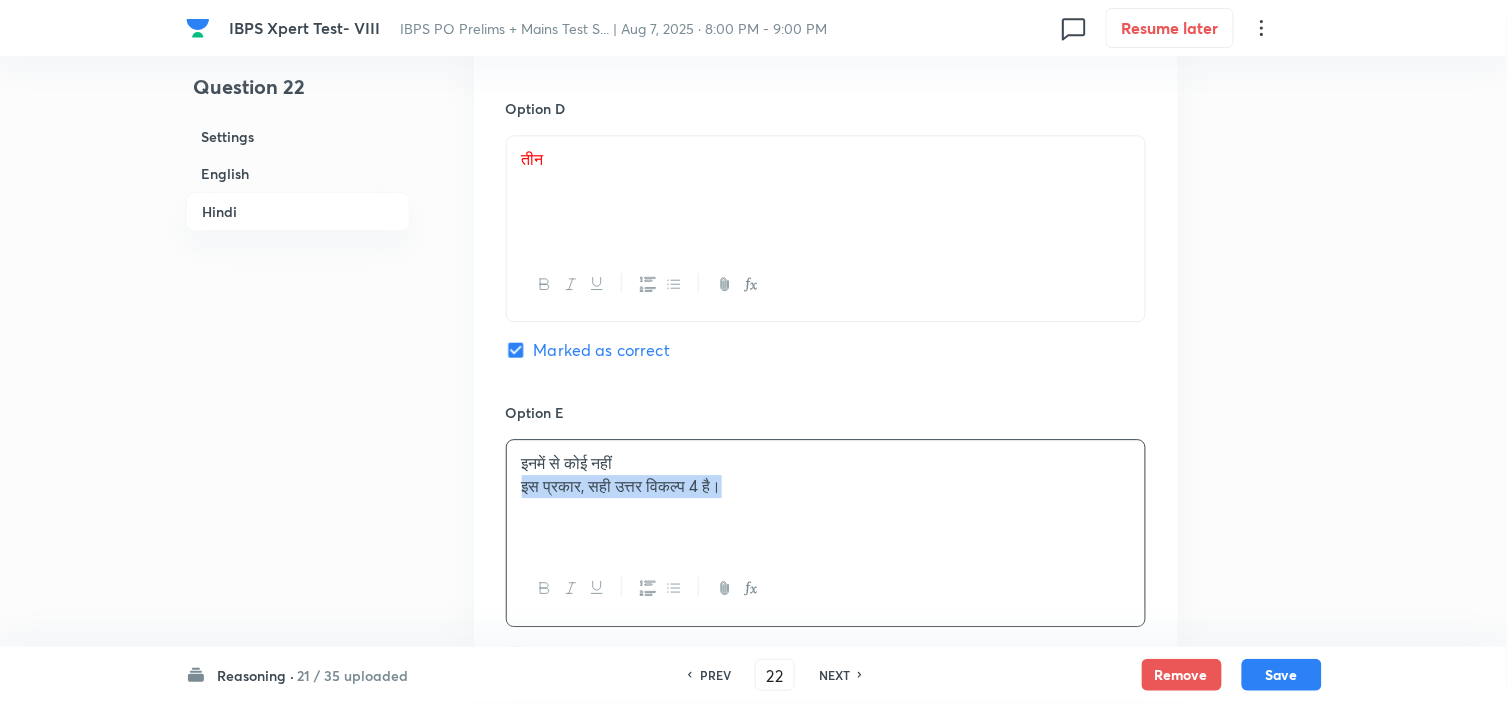 drag, startPoint x: 517, startPoint y: 497, endPoint x: 820, endPoint y: 535, distance: 305.37354 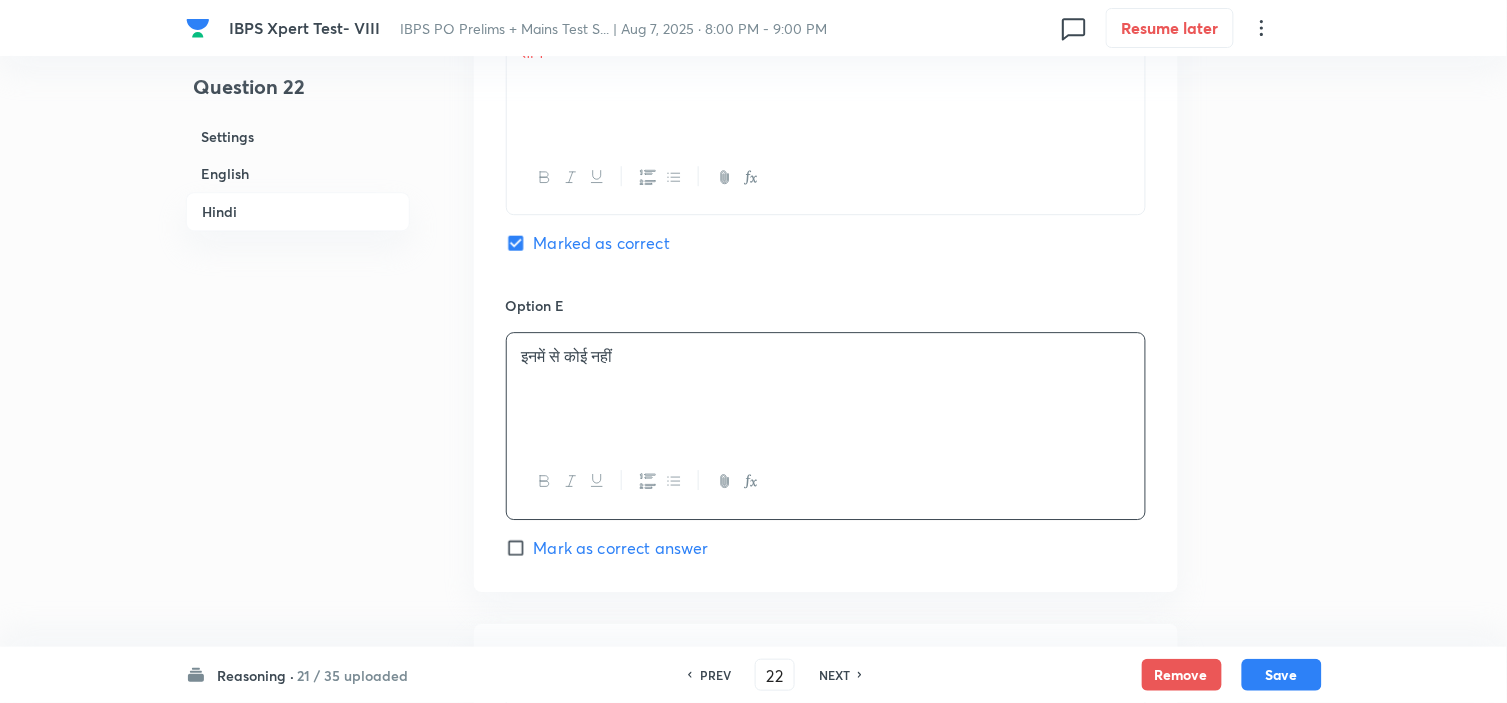 scroll, scrollTop: 5444, scrollLeft: 0, axis: vertical 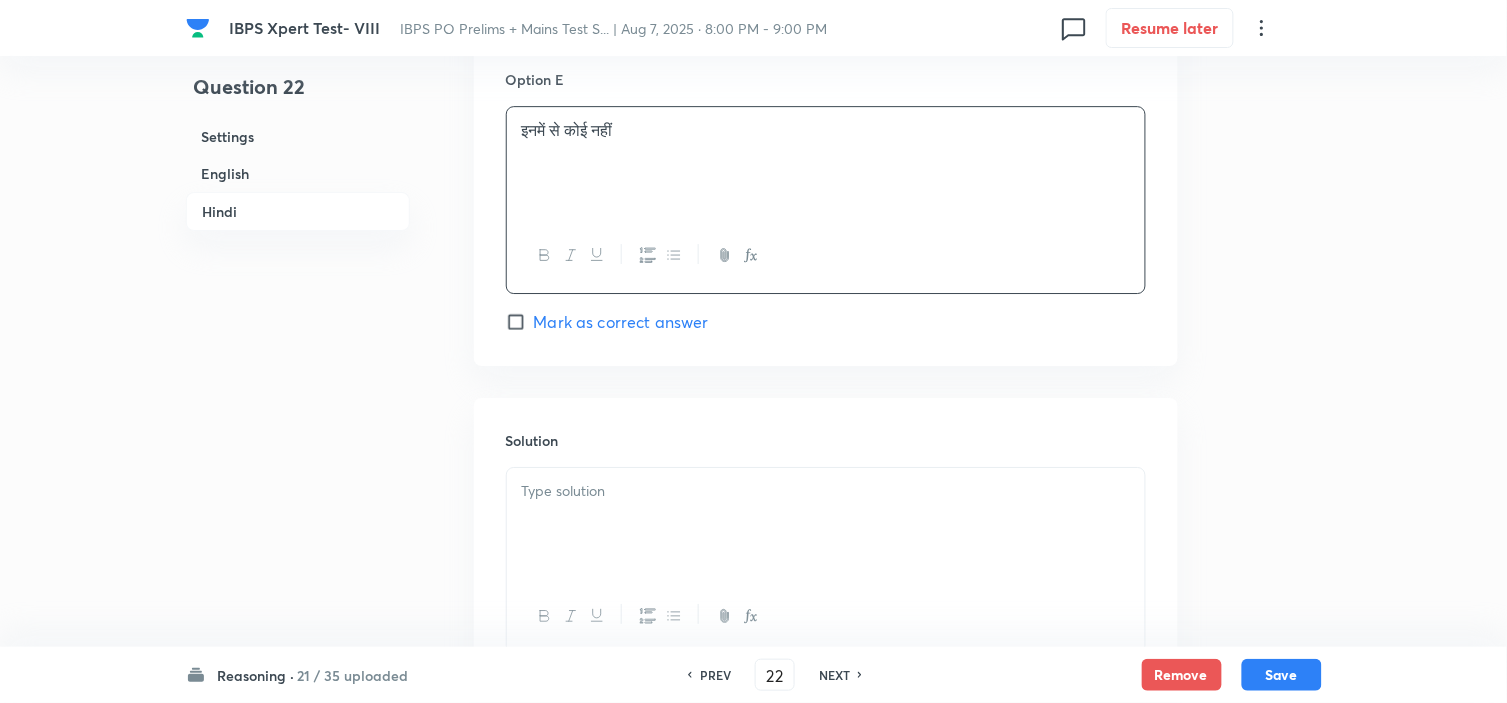 click at bounding box center [826, 491] 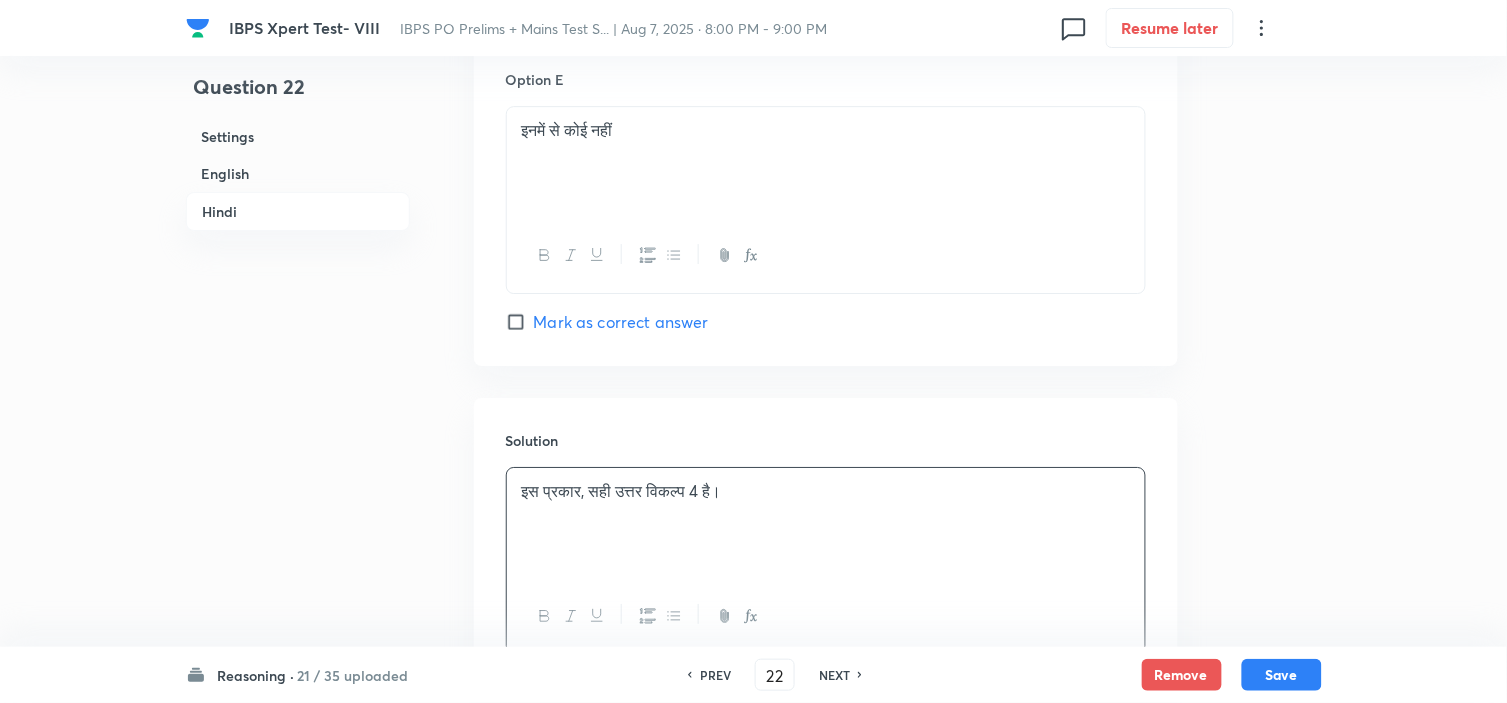 click on "Save" at bounding box center [1282, 675] 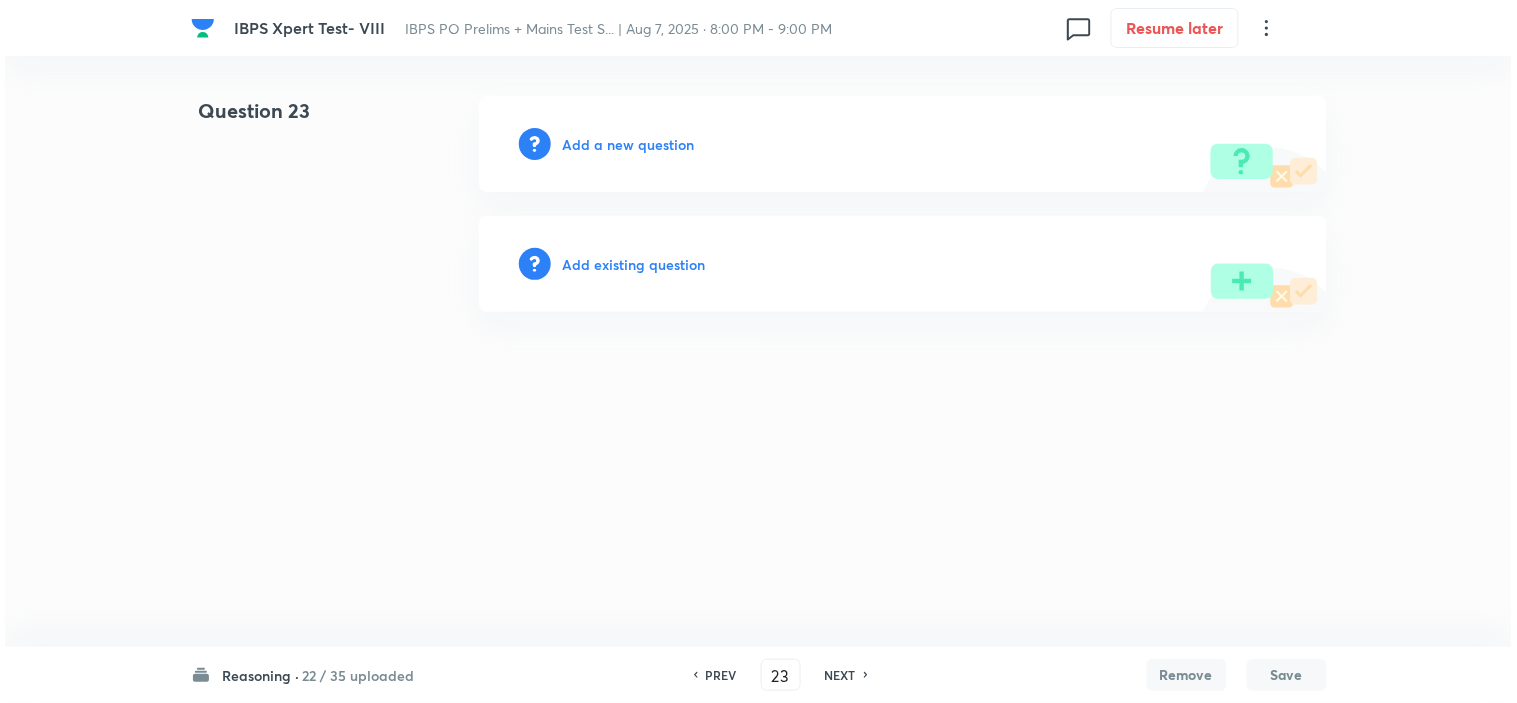 scroll, scrollTop: 0, scrollLeft: 0, axis: both 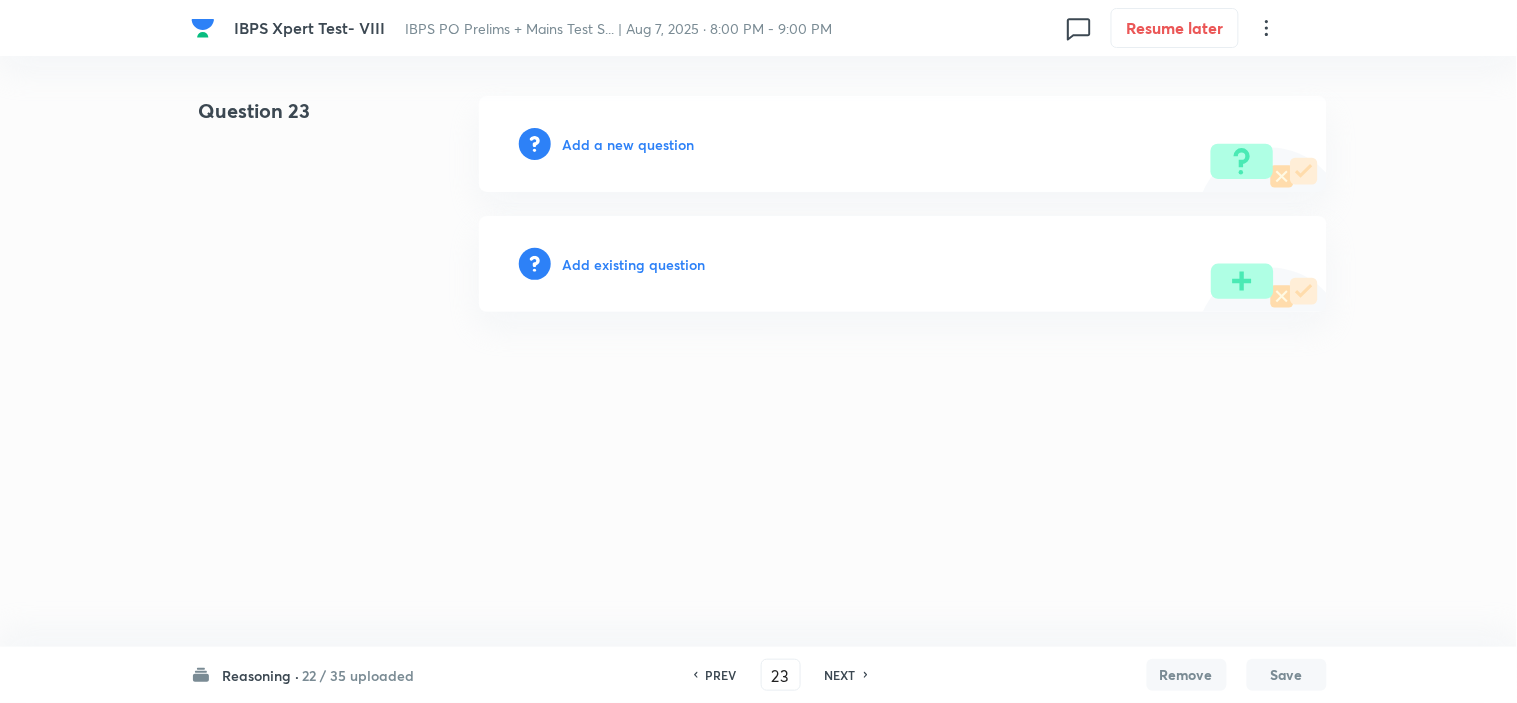 click on "Add a new question" at bounding box center [629, 144] 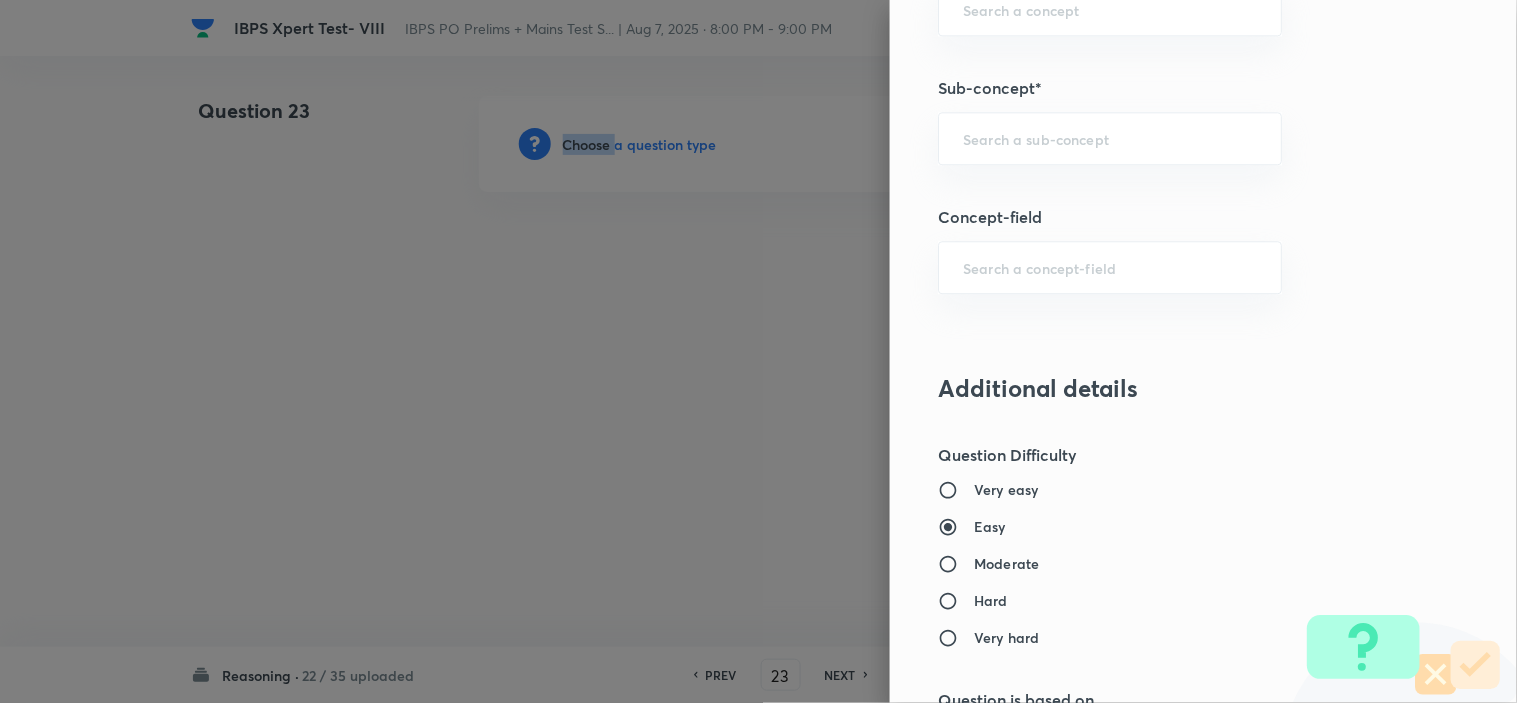 scroll, scrollTop: 1000, scrollLeft: 0, axis: vertical 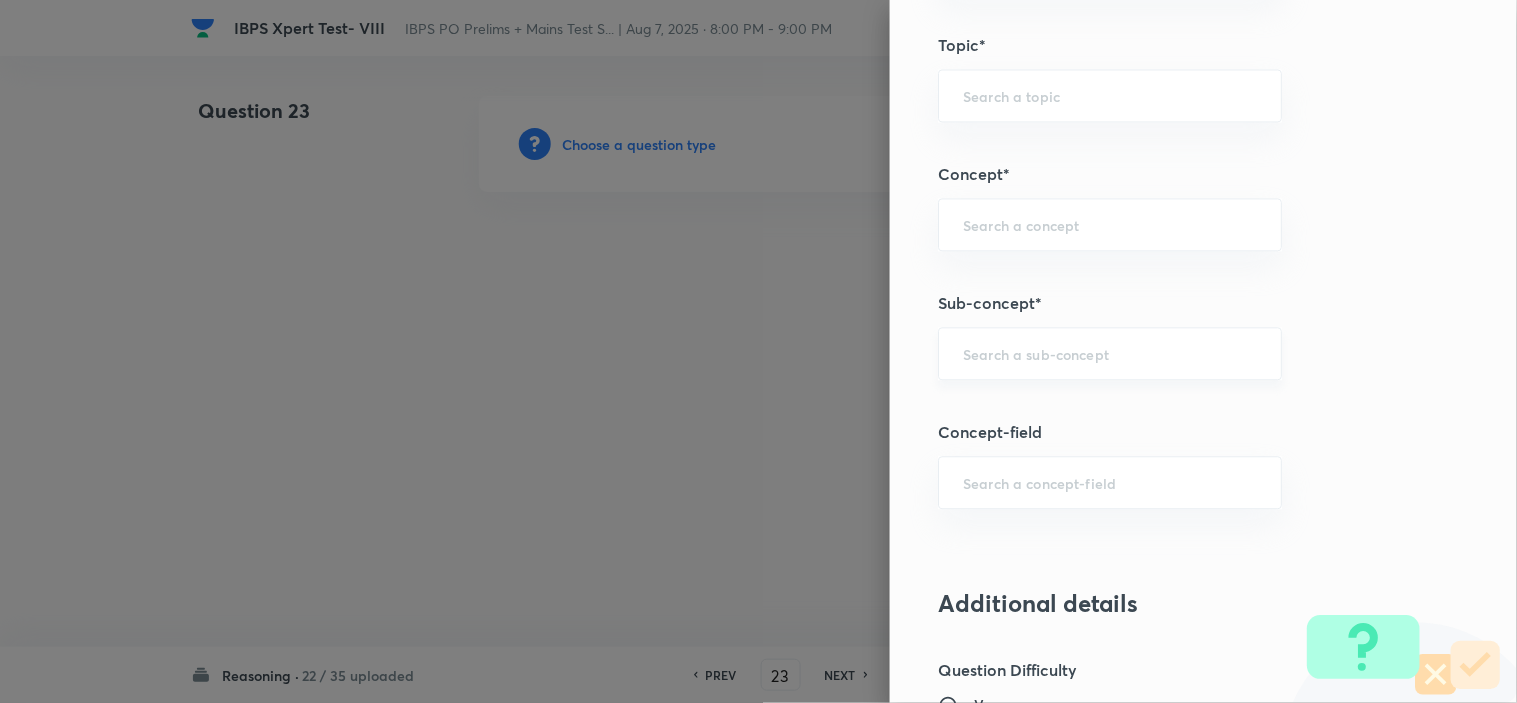 click at bounding box center (1110, 353) 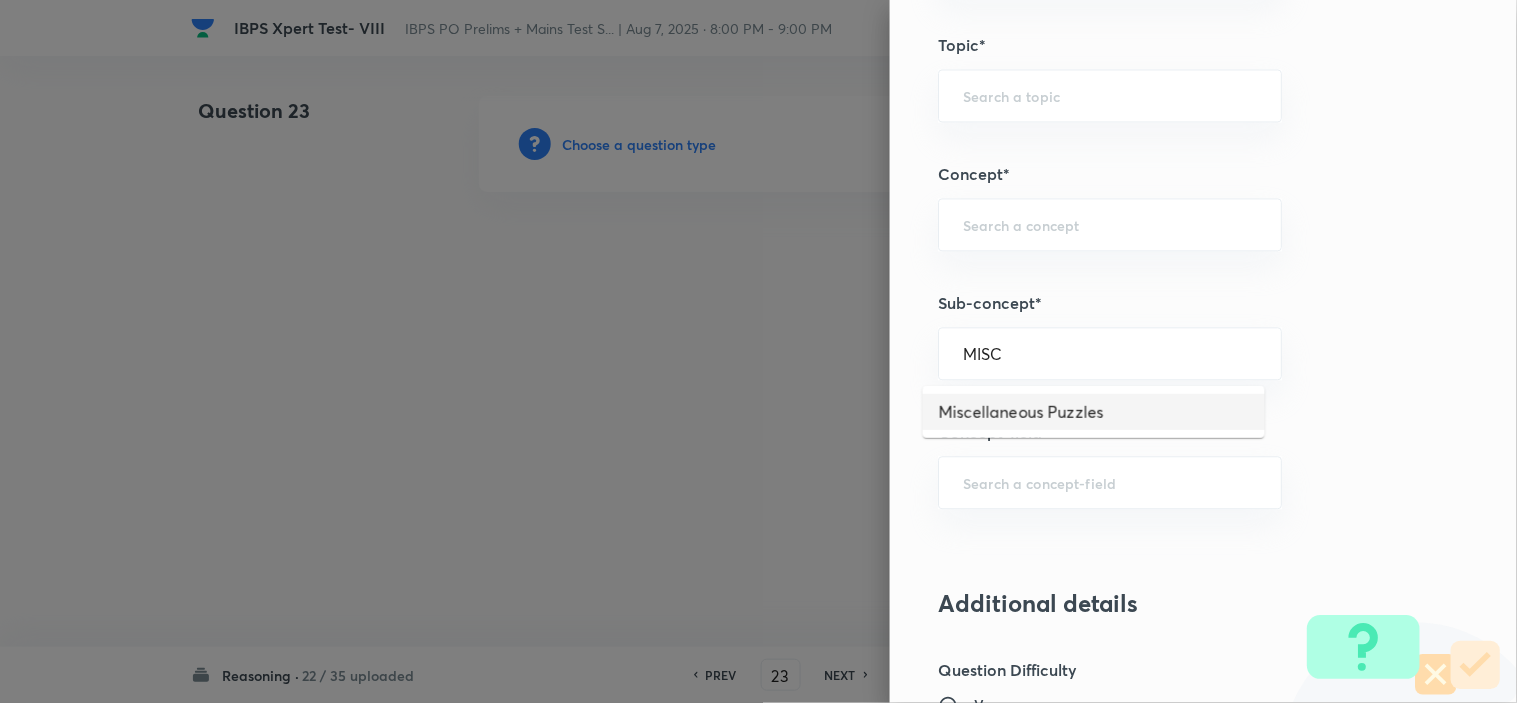 click on "Miscellaneous Puzzles" at bounding box center (1094, 412) 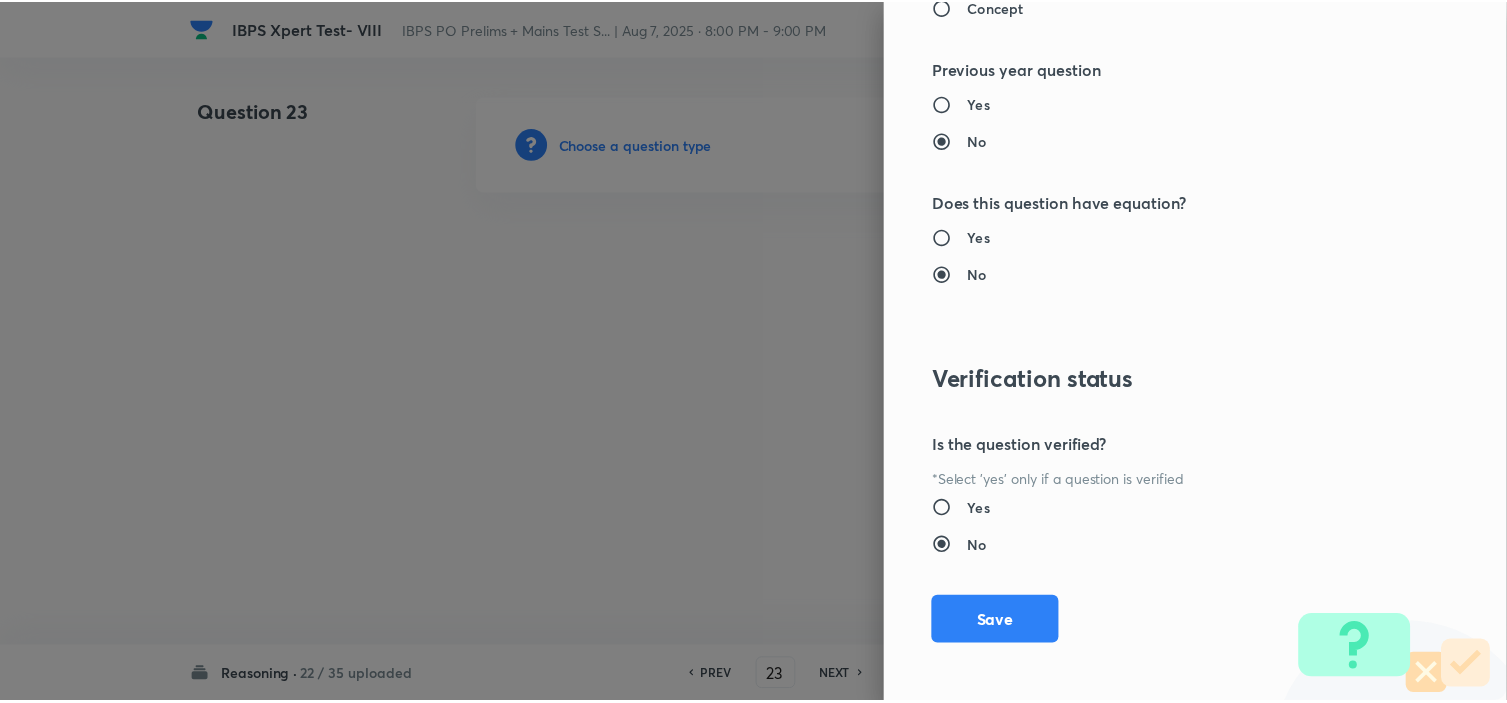scroll, scrollTop: 2023, scrollLeft: 0, axis: vertical 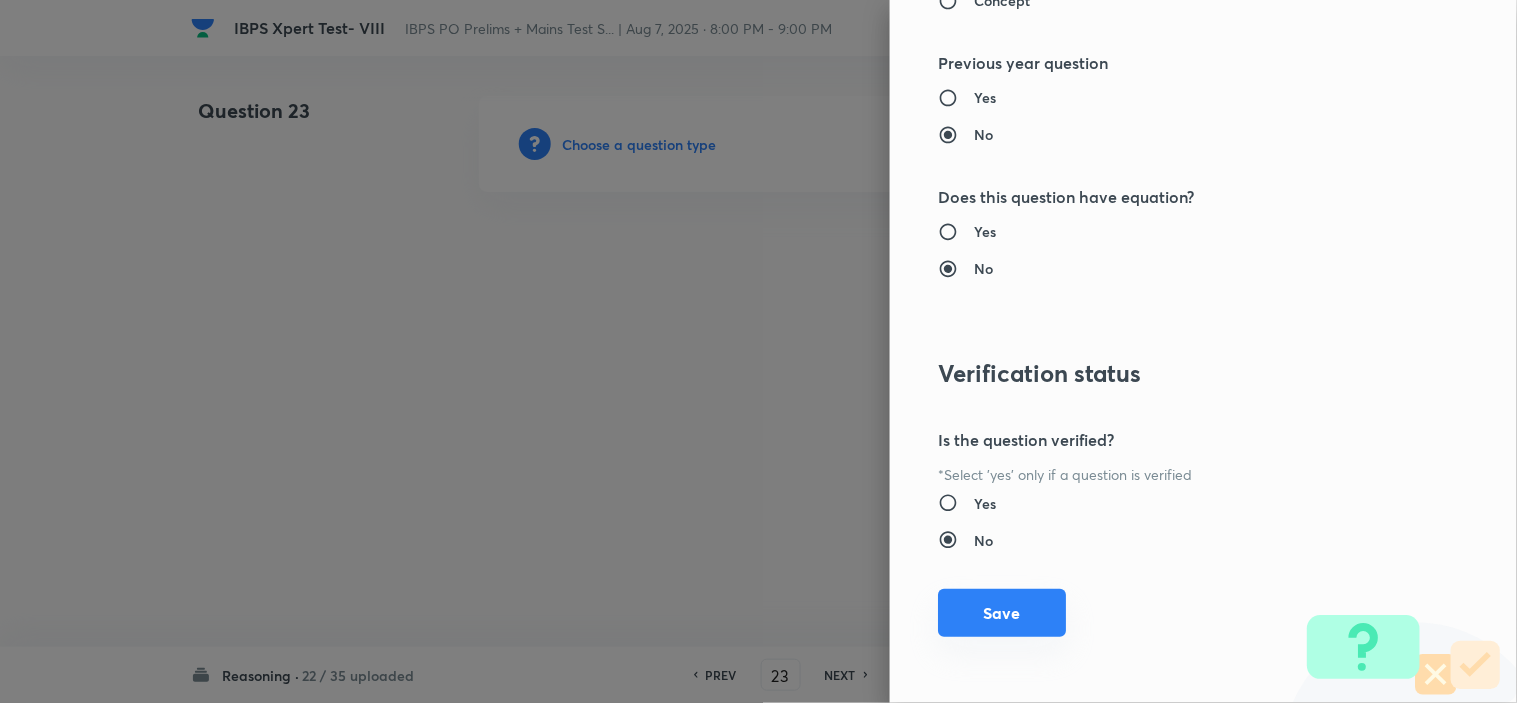 click on "Save" at bounding box center (1002, 613) 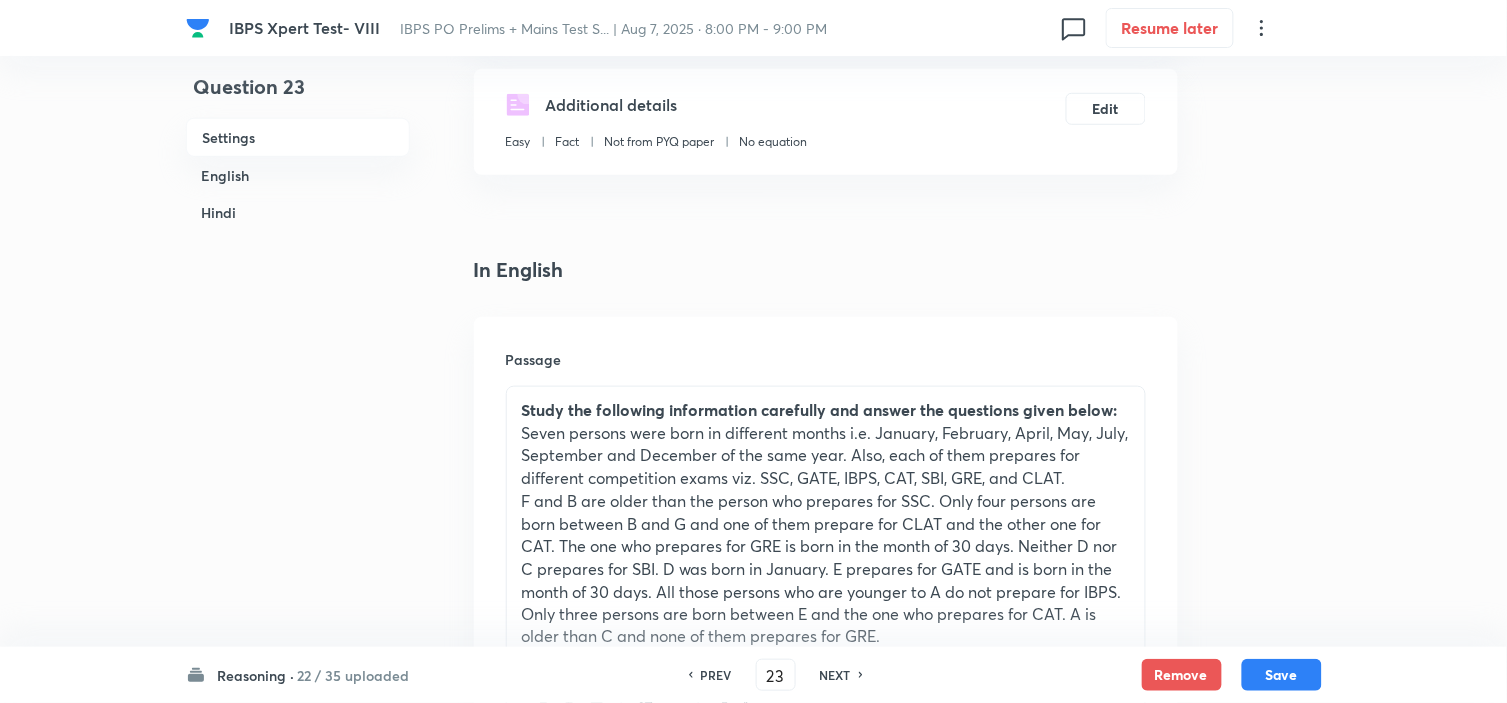 scroll, scrollTop: 777, scrollLeft: 0, axis: vertical 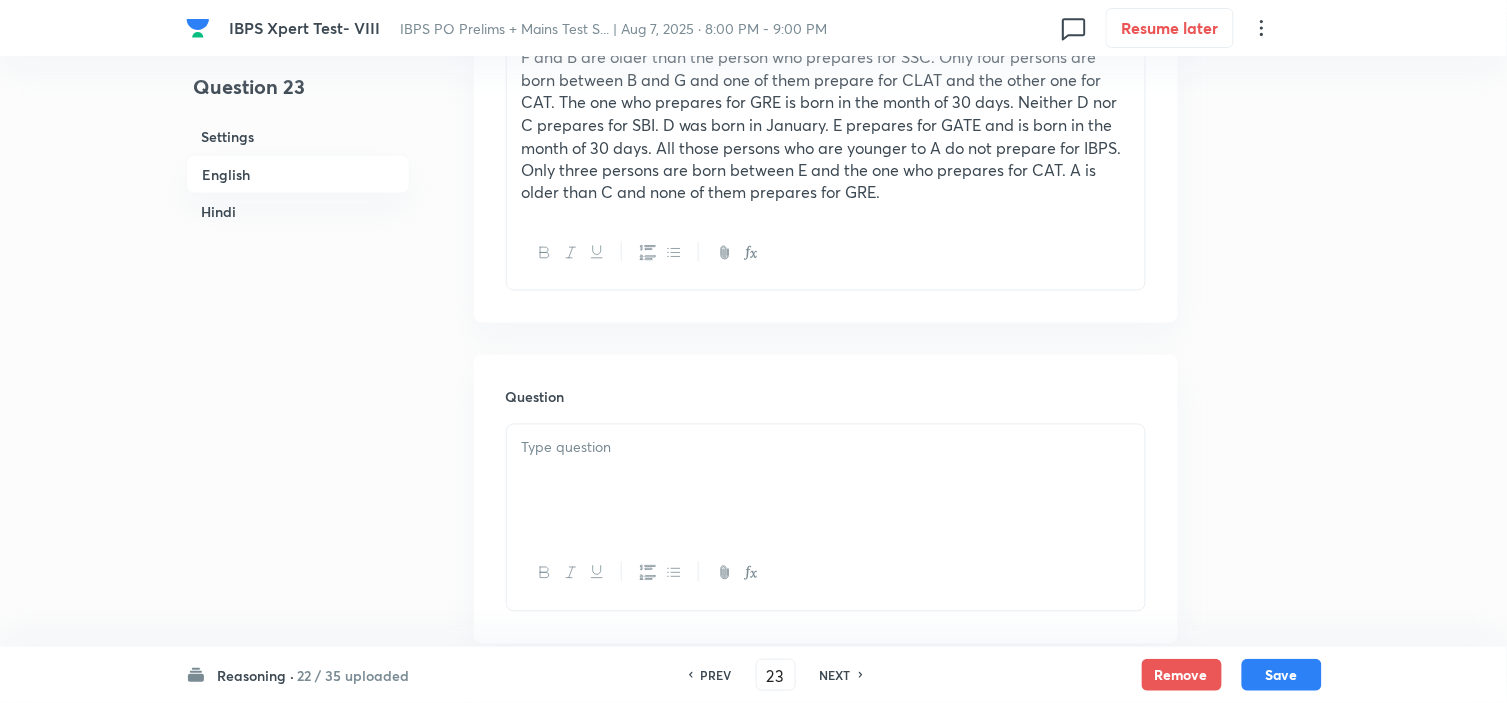 click at bounding box center (826, 481) 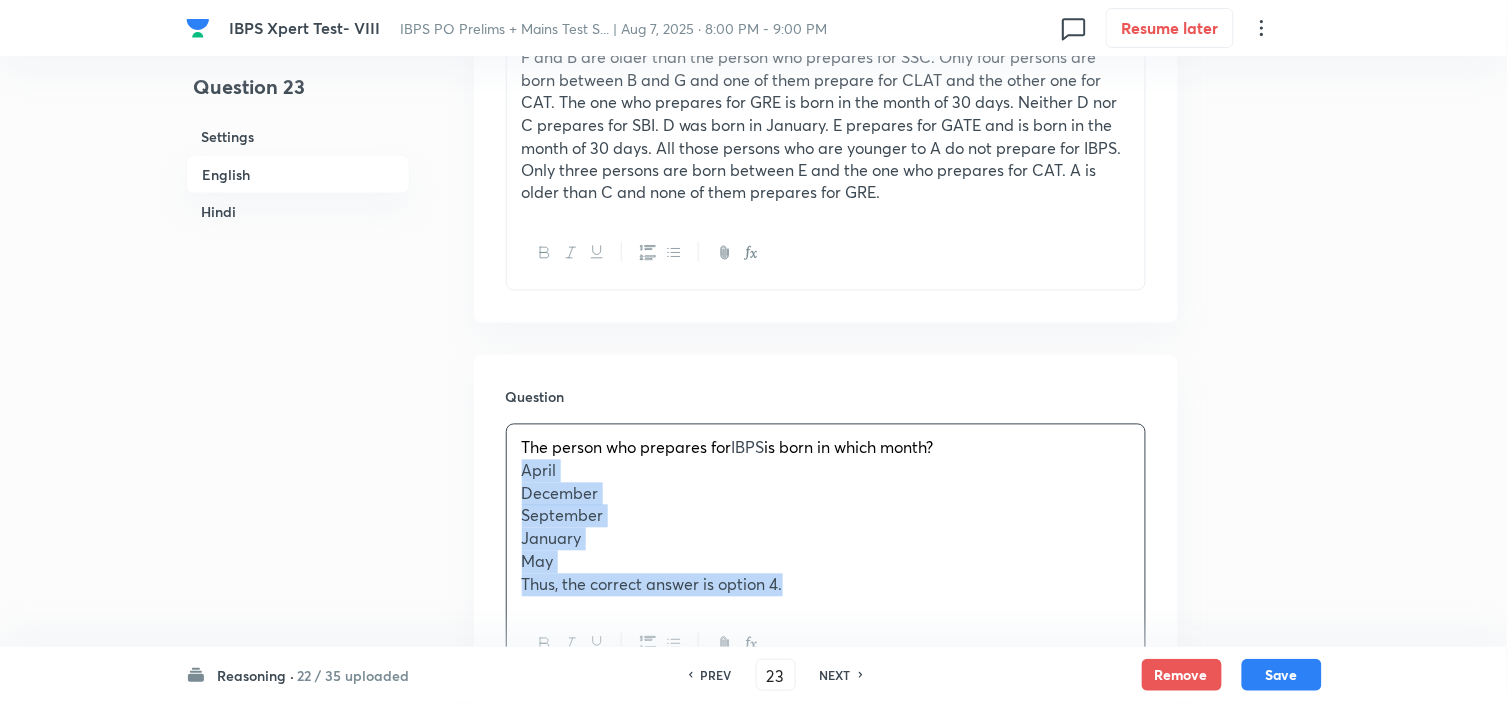 drag, startPoint x: 515, startPoint y: 477, endPoint x: 1096, endPoint y: 637, distance: 602.6284 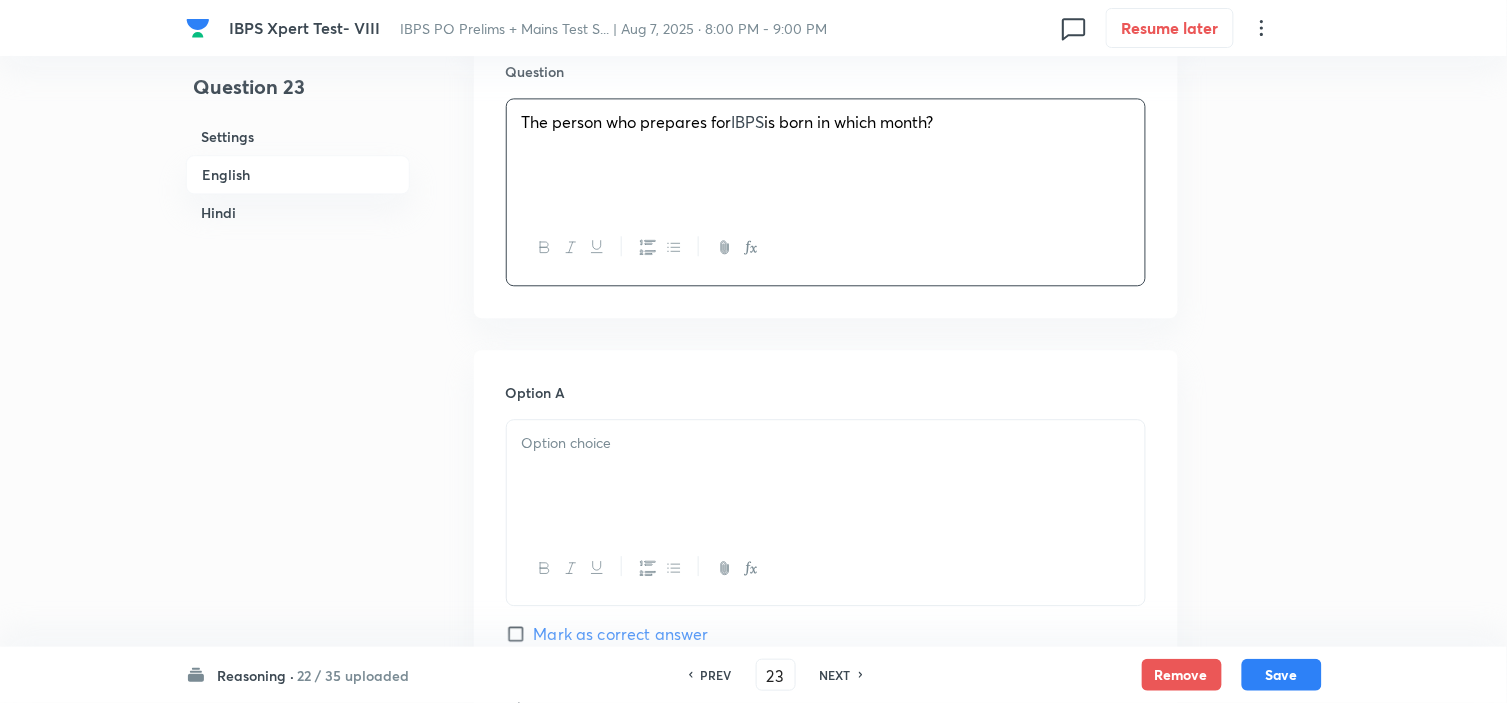 scroll, scrollTop: 1111, scrollLeft: 0, axis: vertical 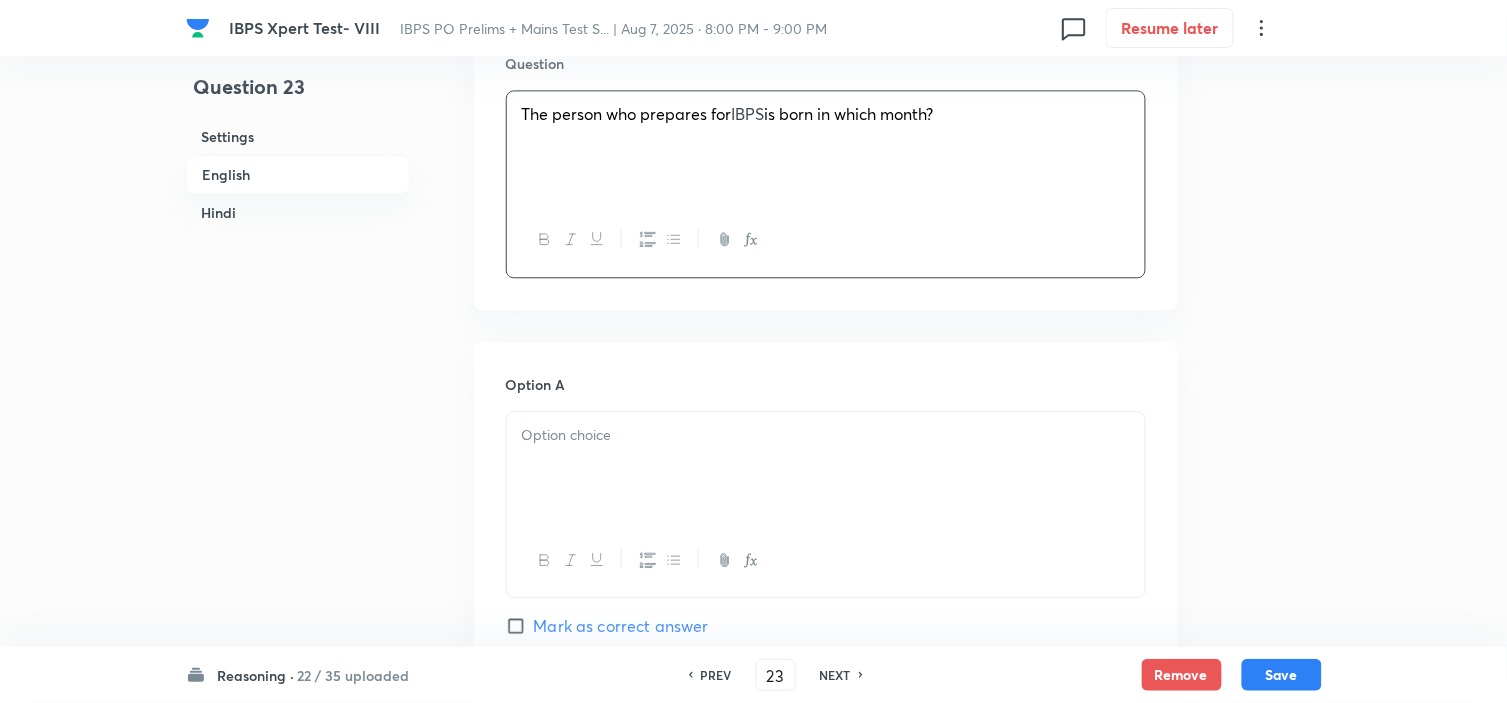 click at bounding box center [826, 468] 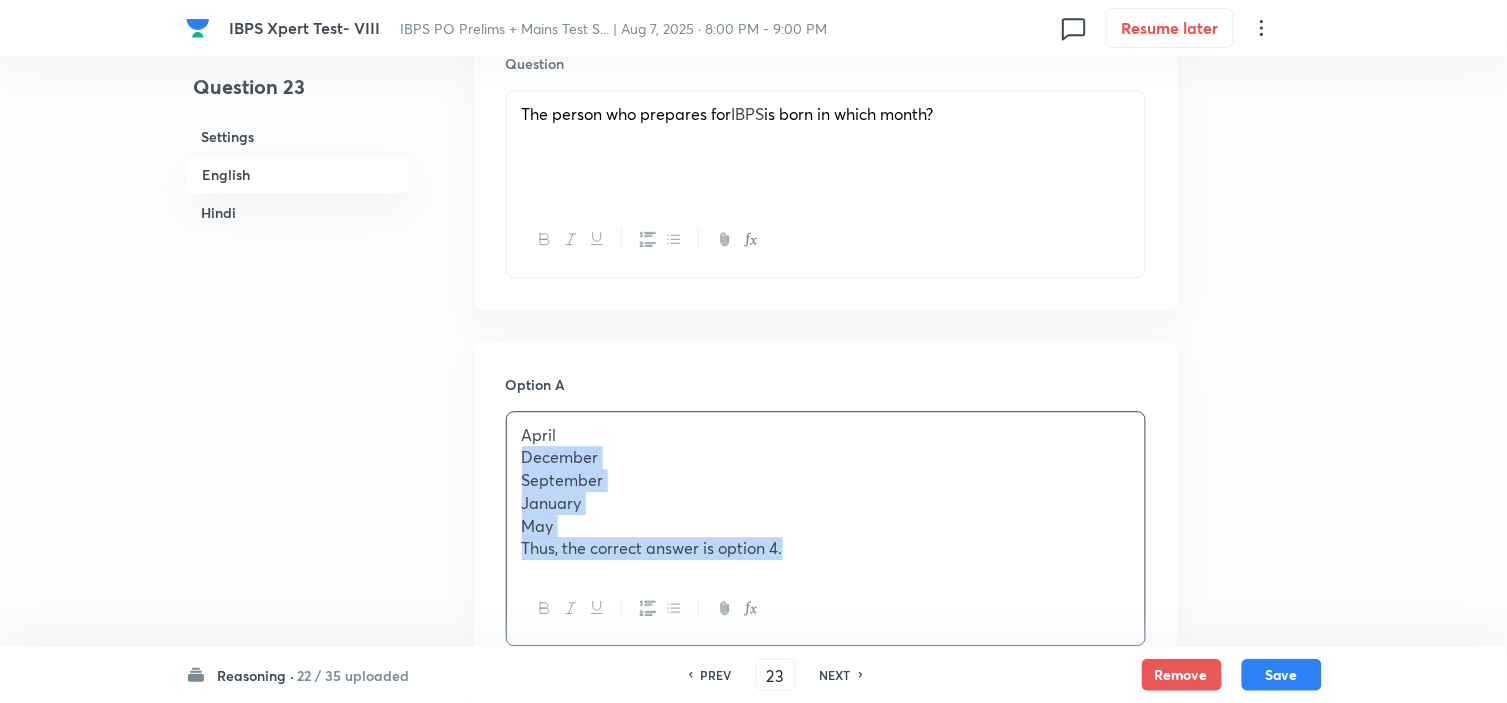 drag, startPoint x: 537, startPoint y: 481, endPoint x: 943, endPoint y: 600, distance: 423.08038 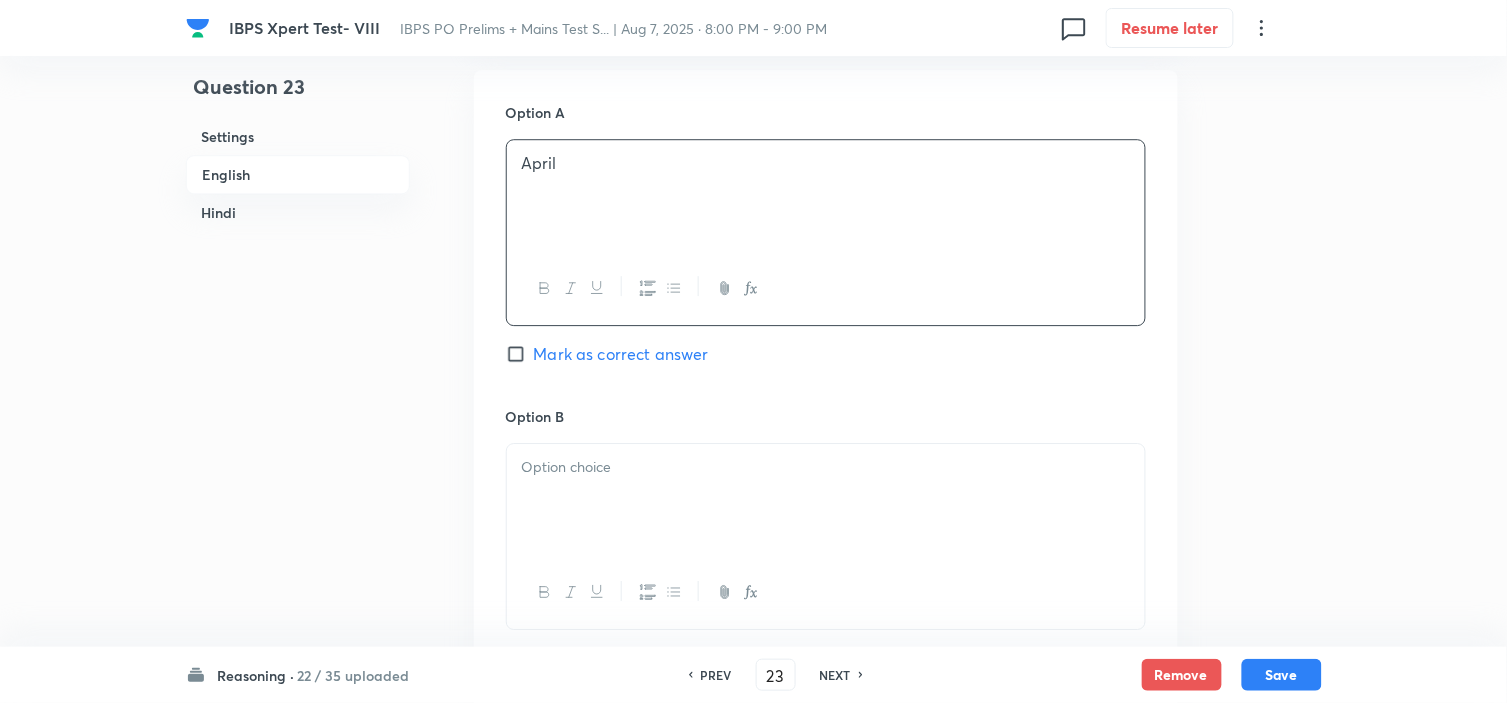 scroll, scrollTop: 1555, scrollLeft: 0, axis: vertical 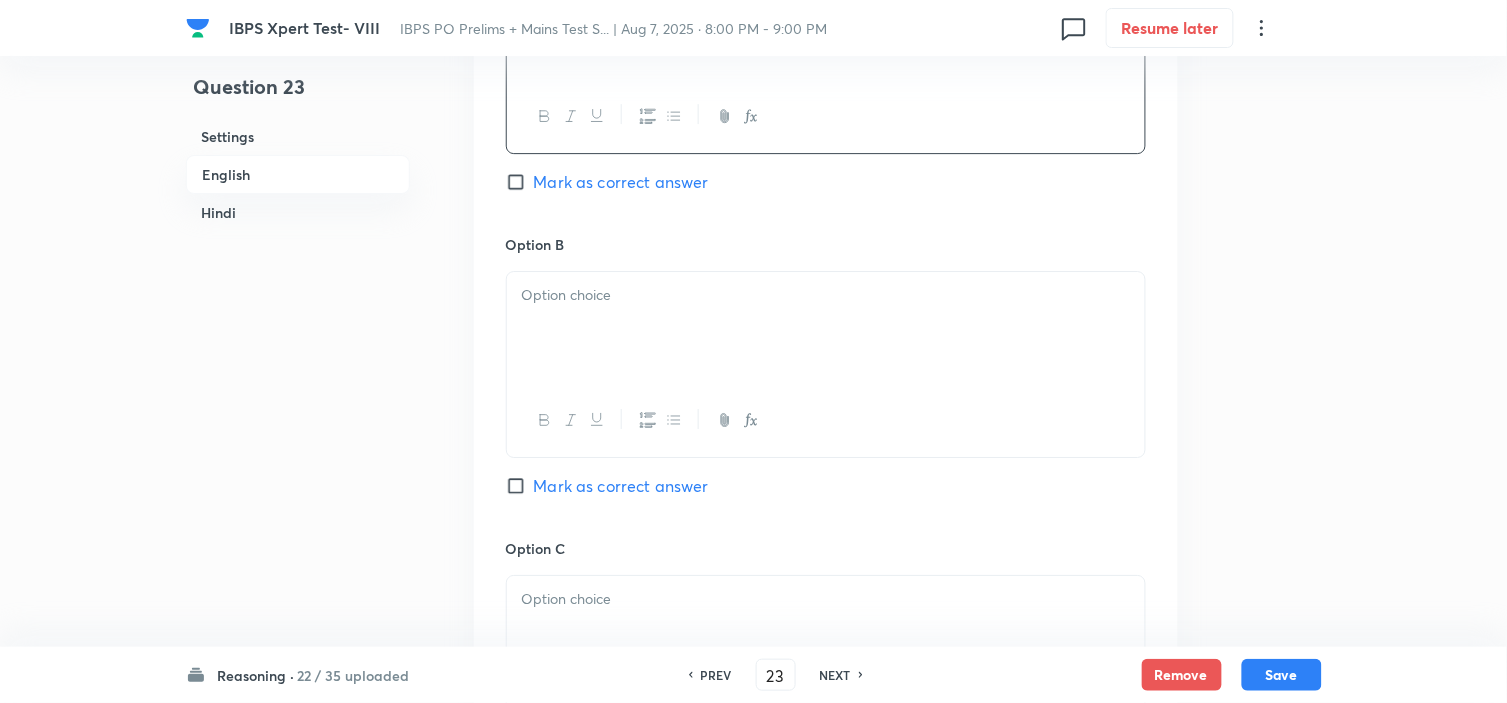 click at bounding box center (826, 328) 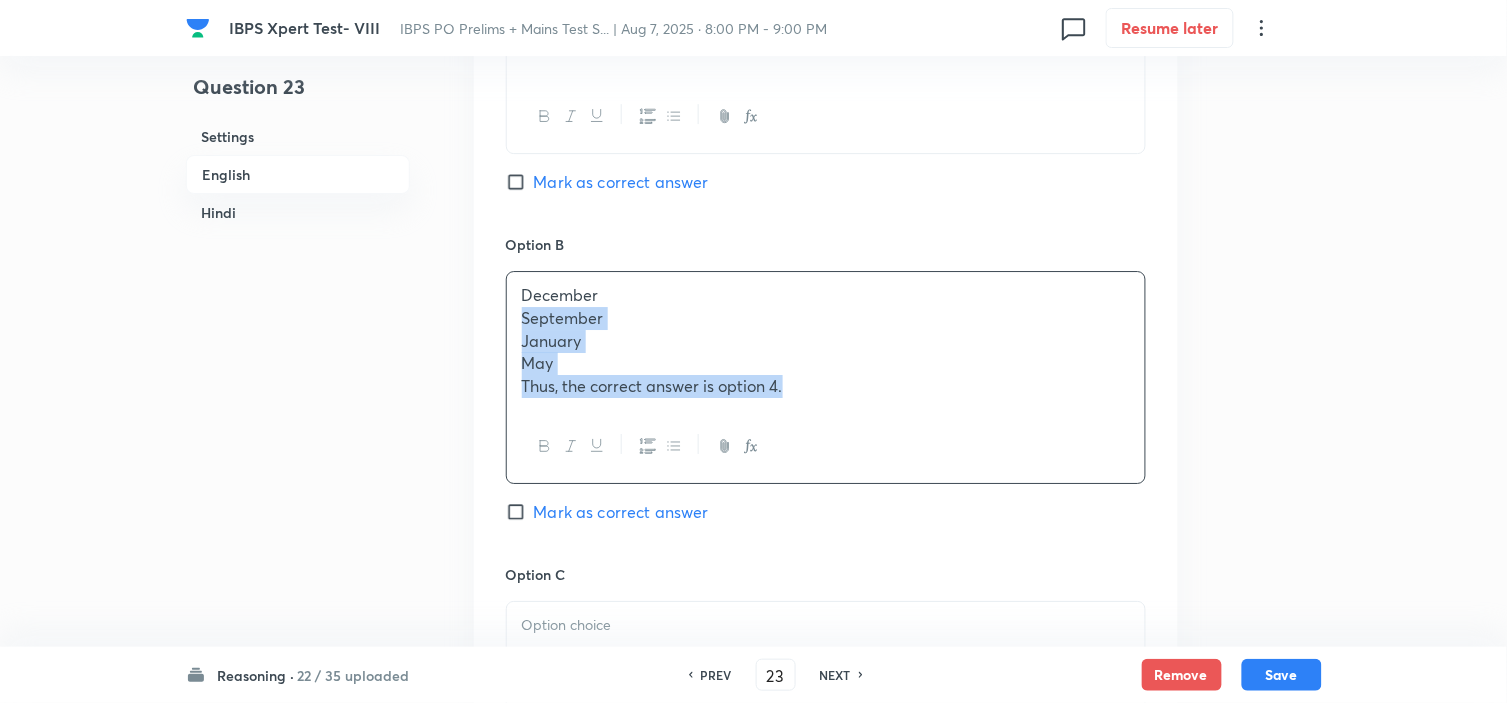 drag, startPoint x: 518, startPoint y: 331, endPoint x: 892, endPoint y: 432, distance: 387.39774 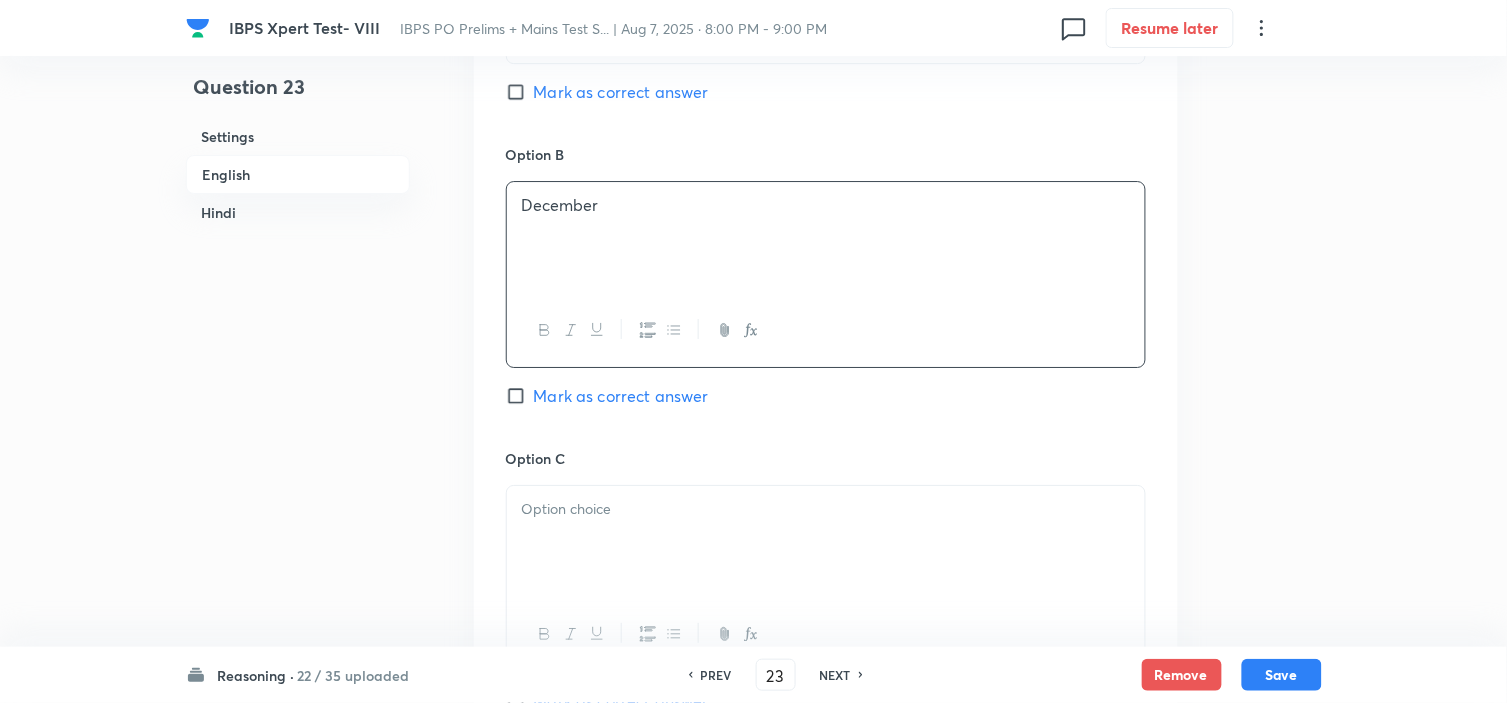 scroll, scrollTop: 1777, scrollLeft: 0, axis: vertical 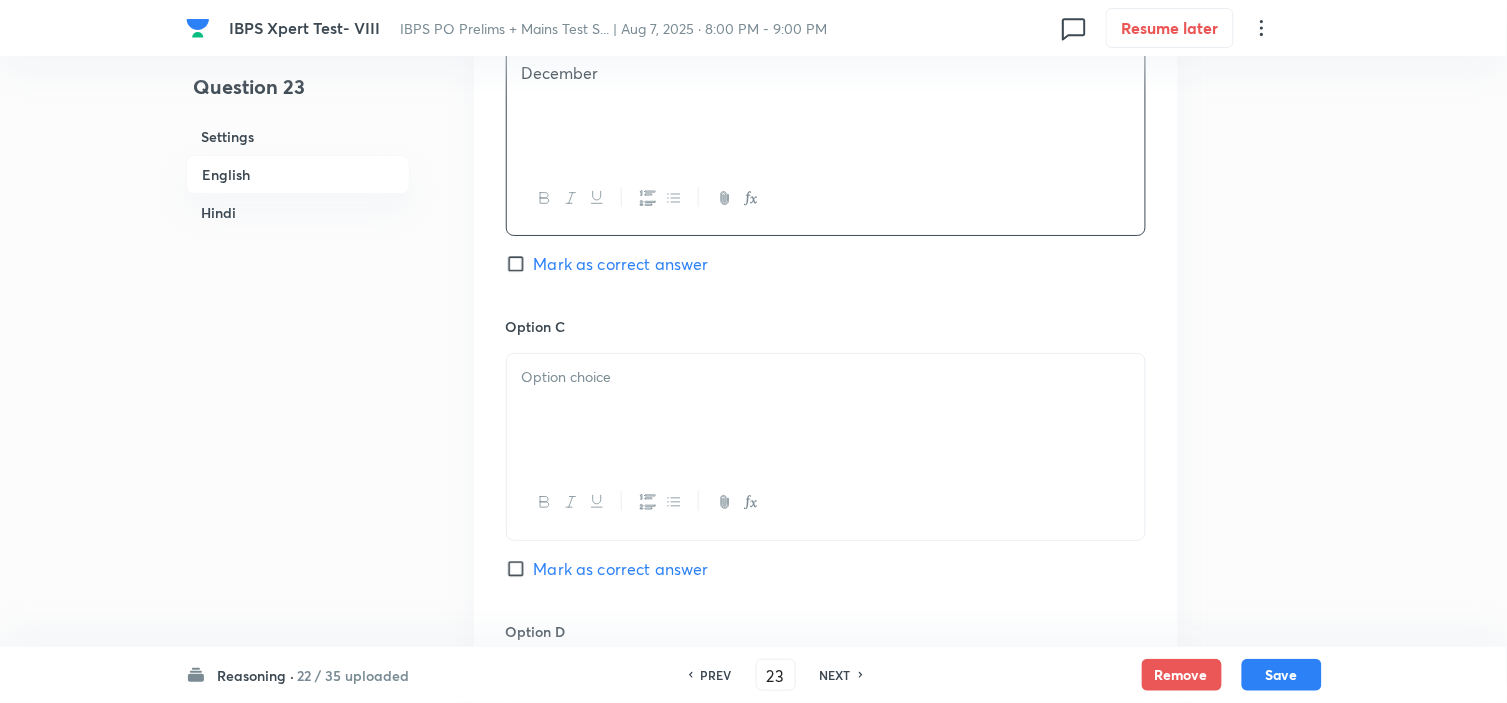 click at bounding box center [826, 410] 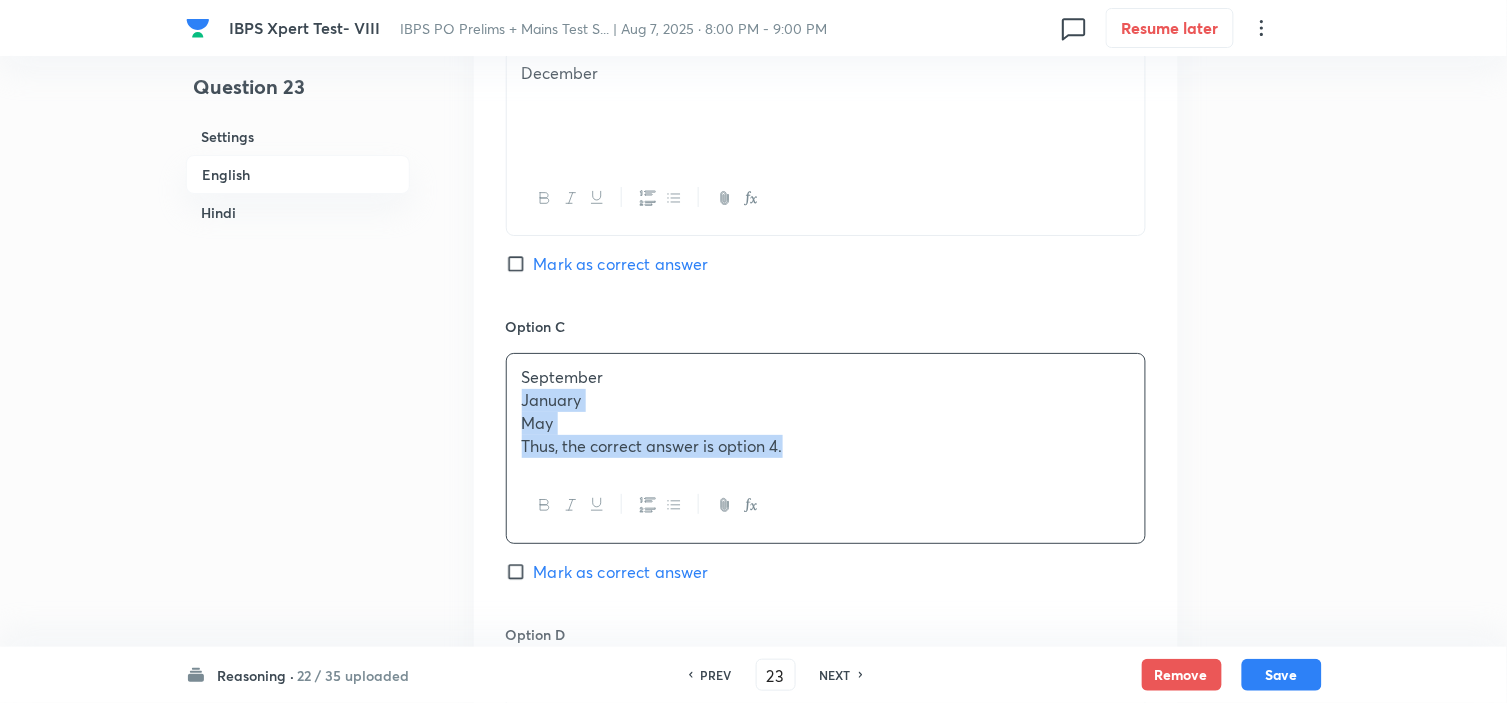 drag, startPoint x: 522, startPoint y: 407, endPoint x: 1008, endPoint y: 547, distance: 505.7628 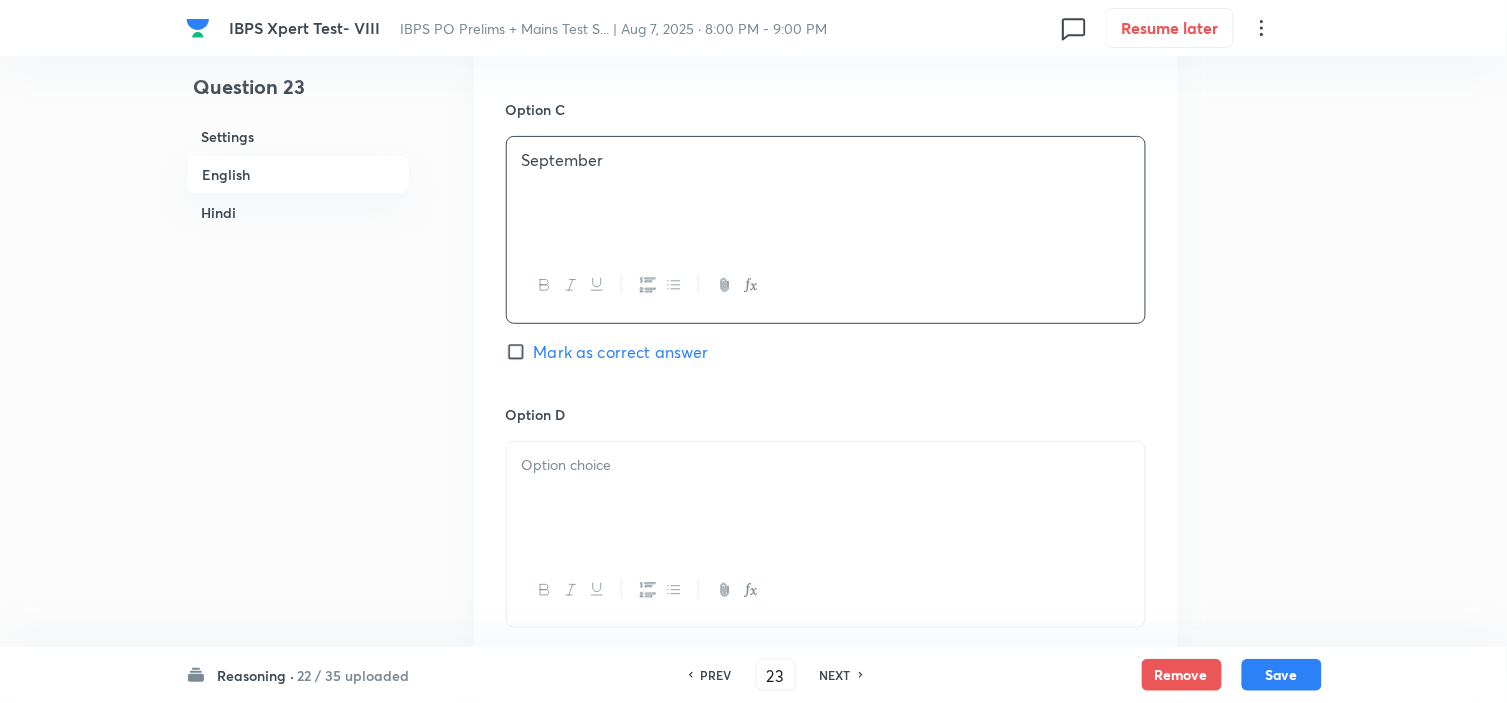 scroll, scrollTop: 2000, scrollLeft: 0, axis: vertical 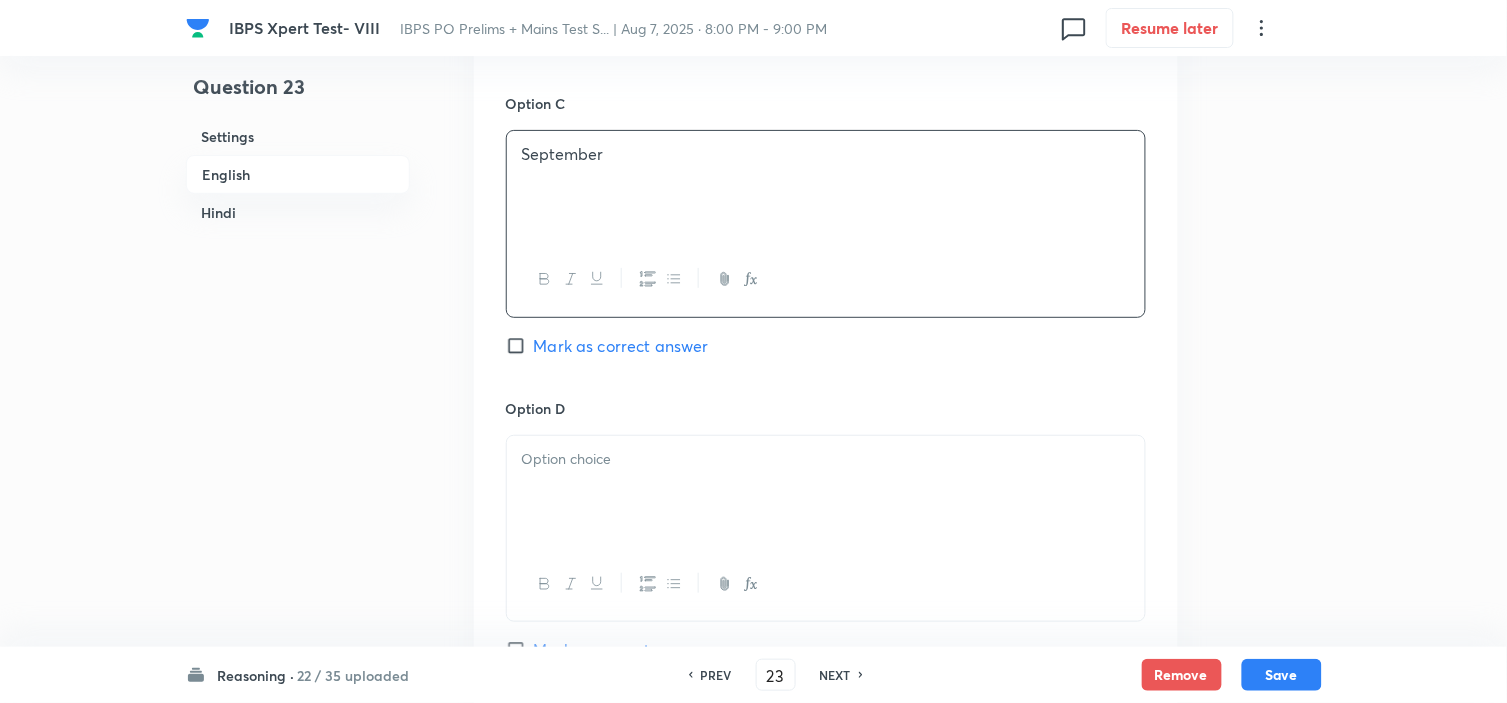 click at bounding box center (826, 492) 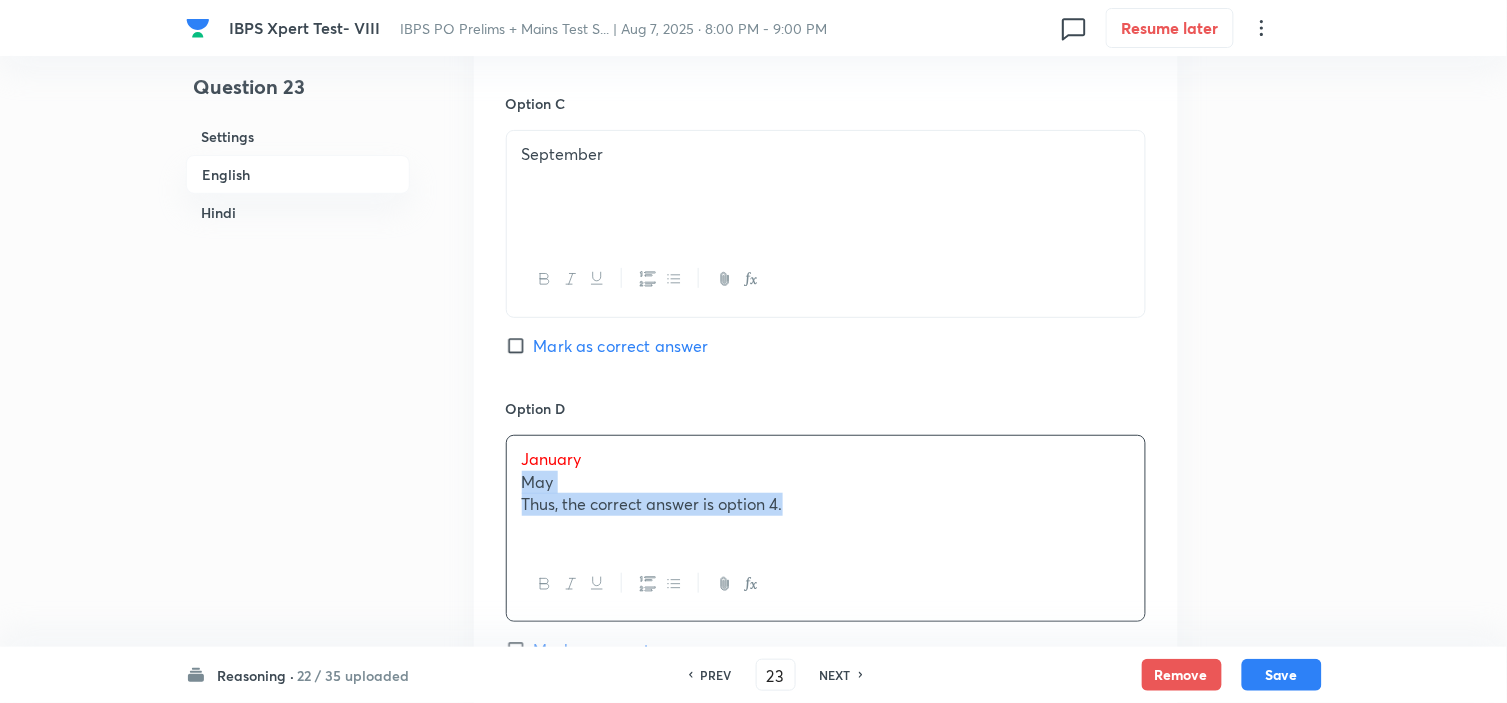 drag, startPoint x: 524, startPoint y: 487, endPoint x: 937, endPoint y: 561, distance: 419.57718 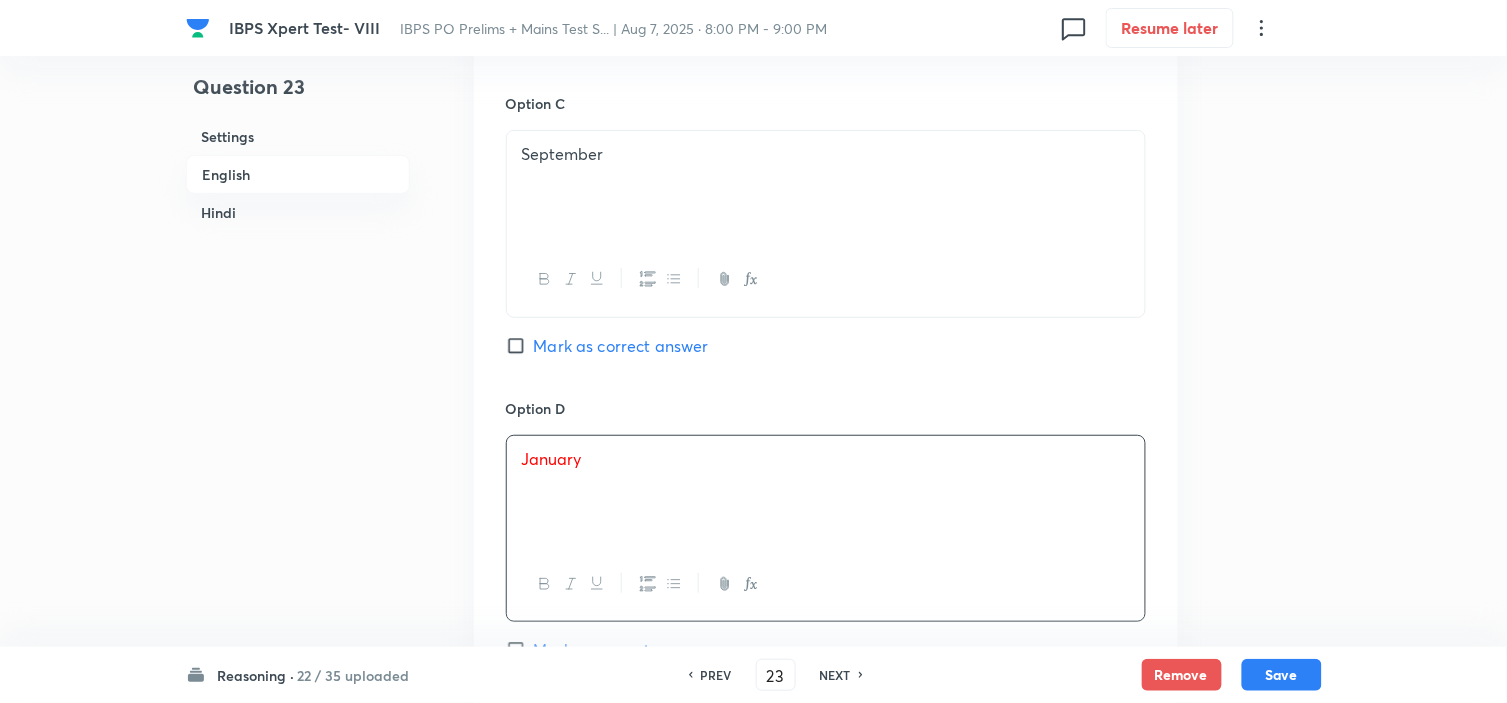 scroll, scrollTop: 2222, scrollLeft: 0, axis: vertical 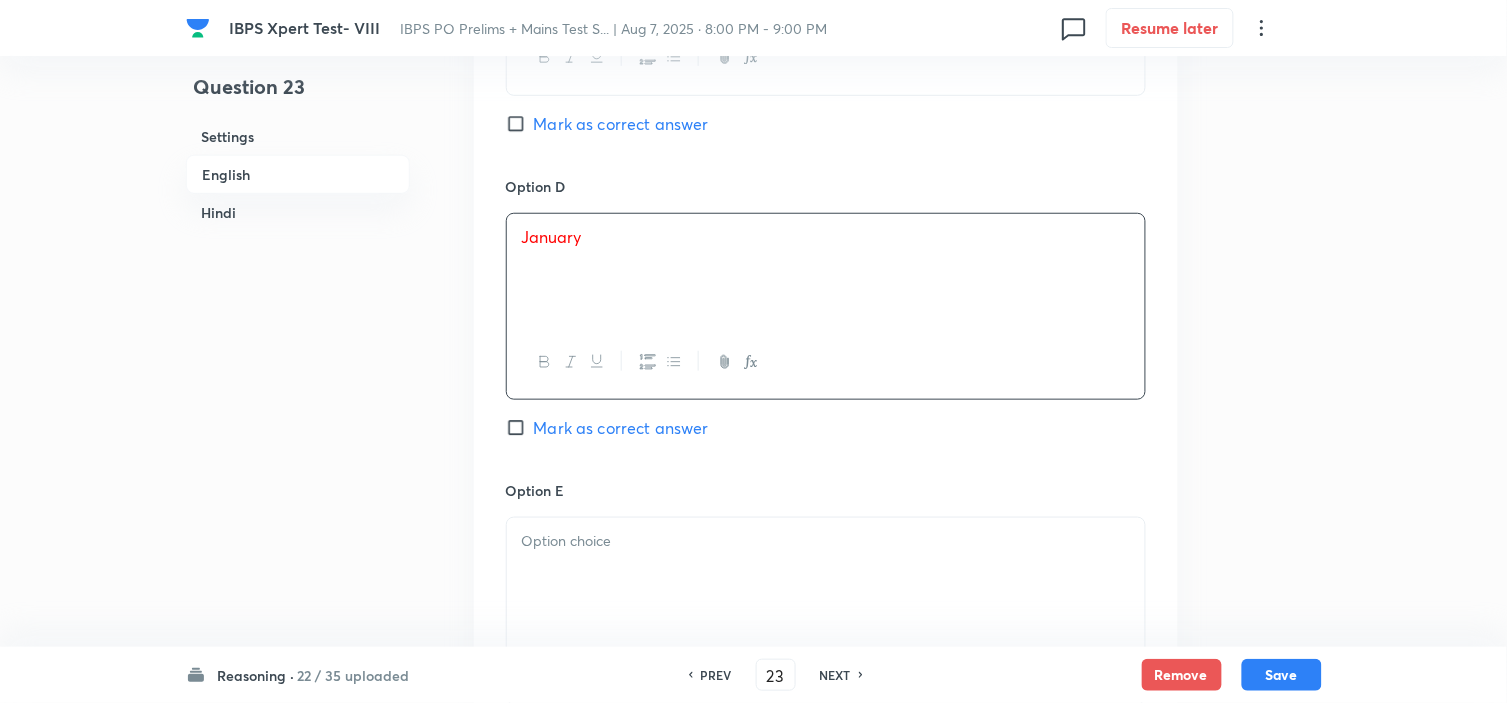 click on "Mark as correct answer" at bounding box center (621, 428) 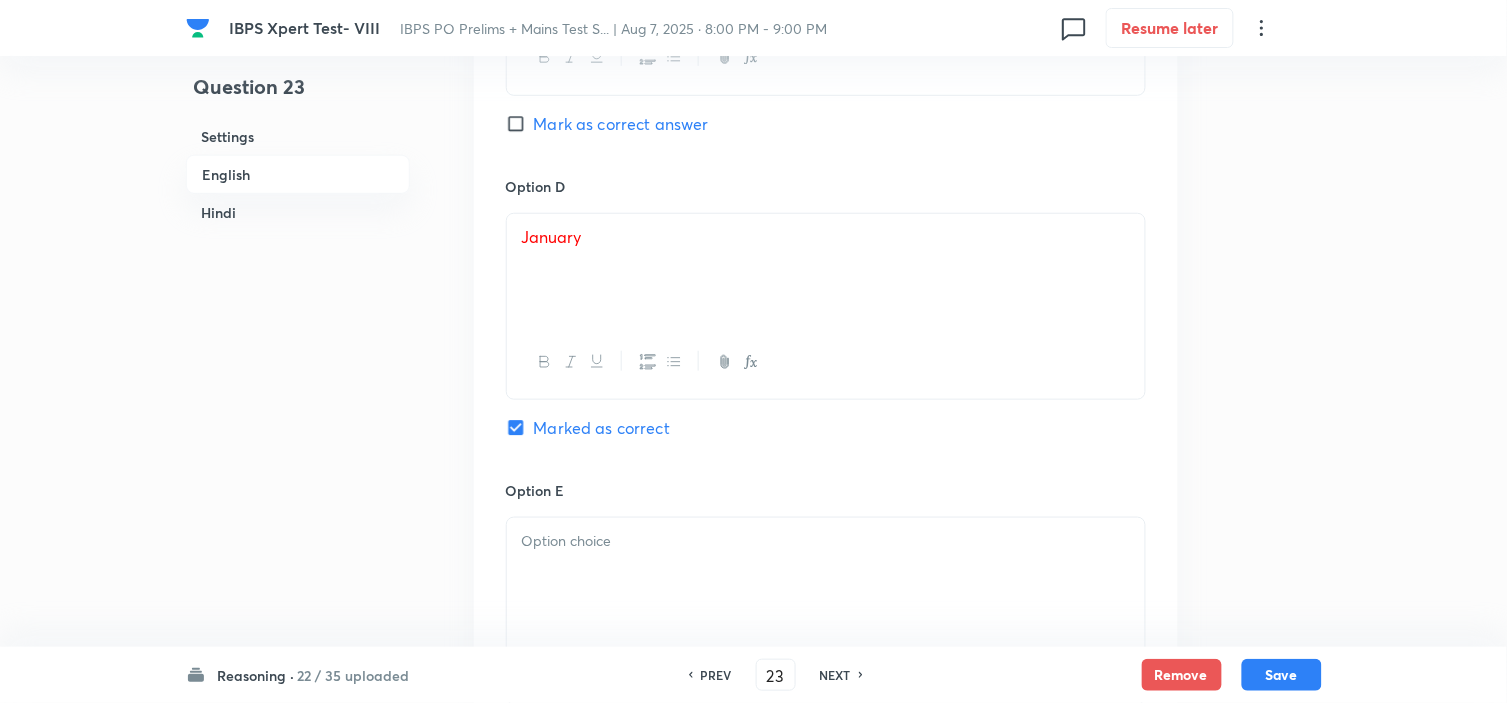 click at bounding box center [826, 541] 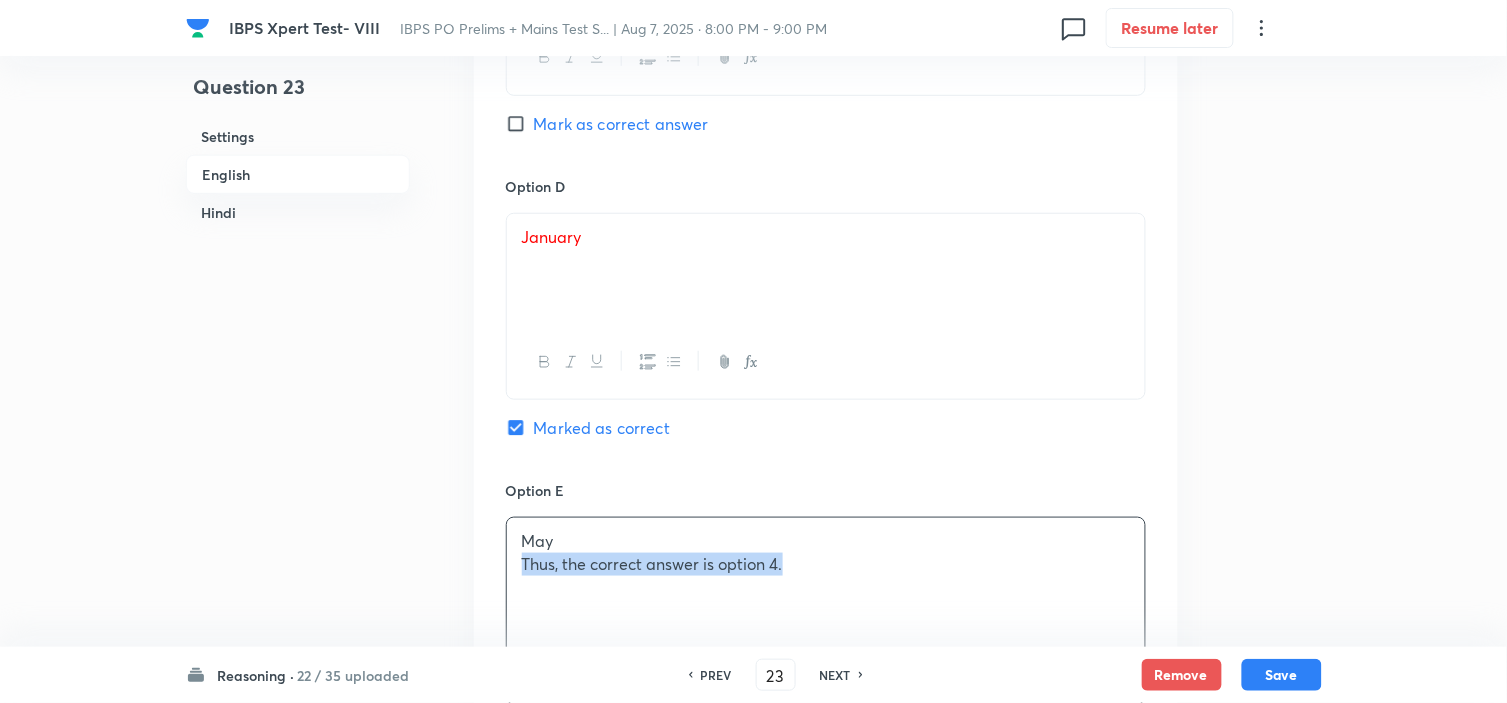 drag, startPoint x: 524, startPoint y: 565, endPoint x: 1005, endPoint y: 626, distance: 484.85257 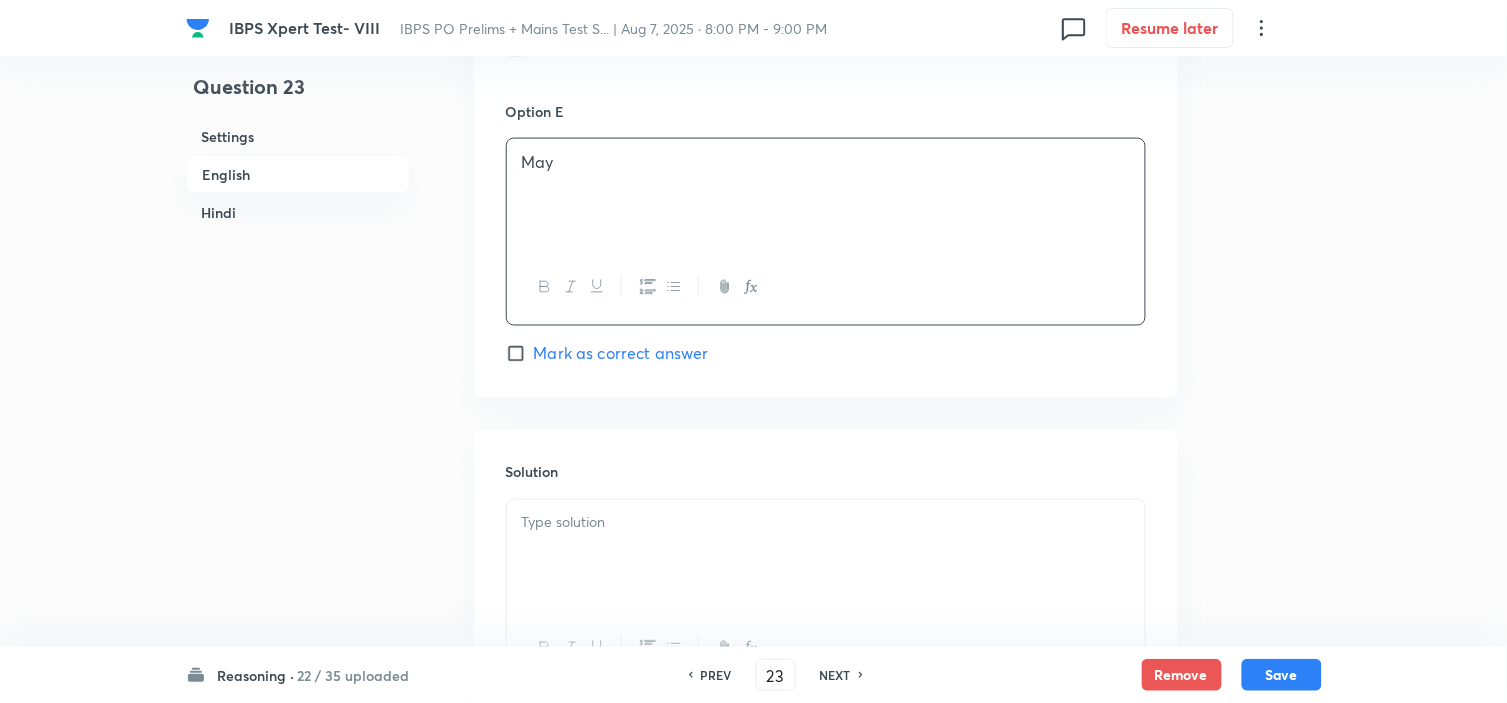 scroll, scrollTop: 2666, scrollLeft: 0, axis: vertical 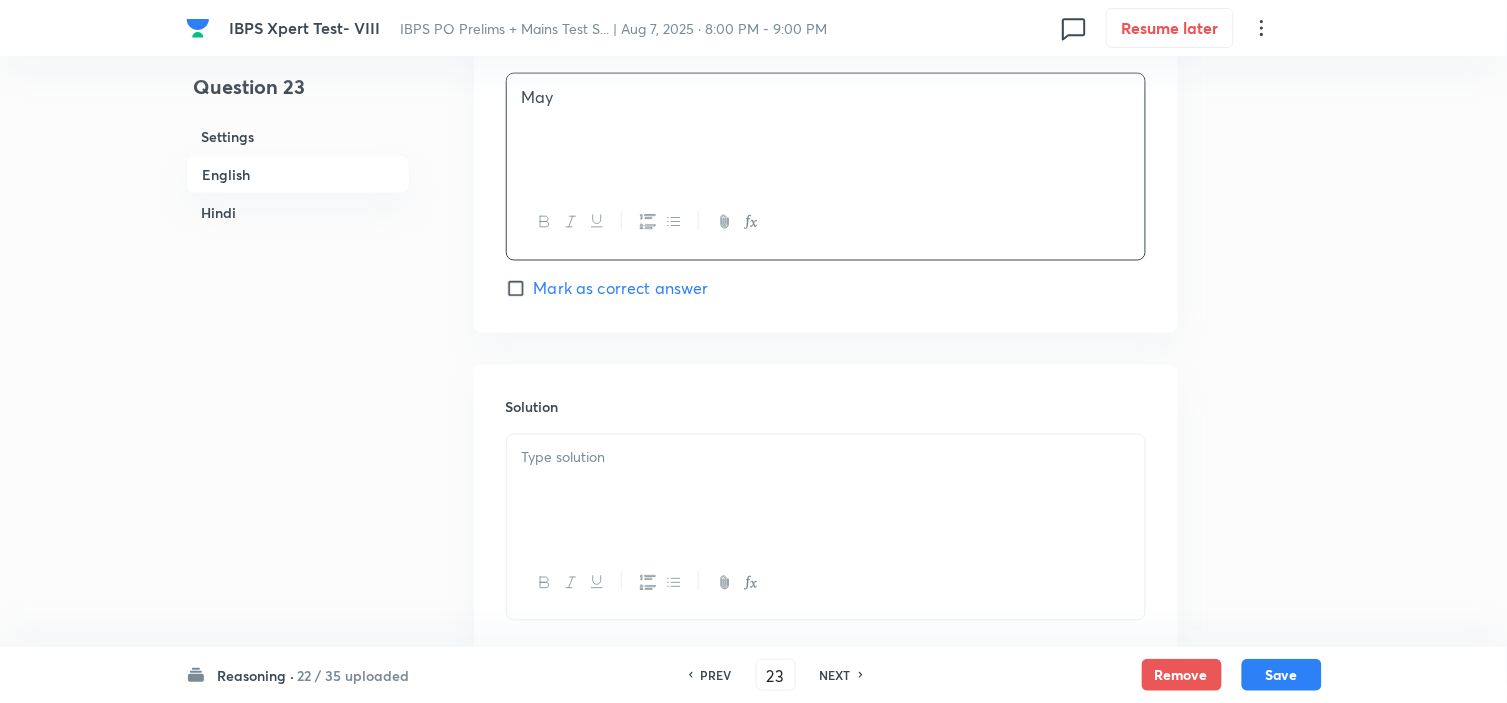 click at bounding box center [826, 491] 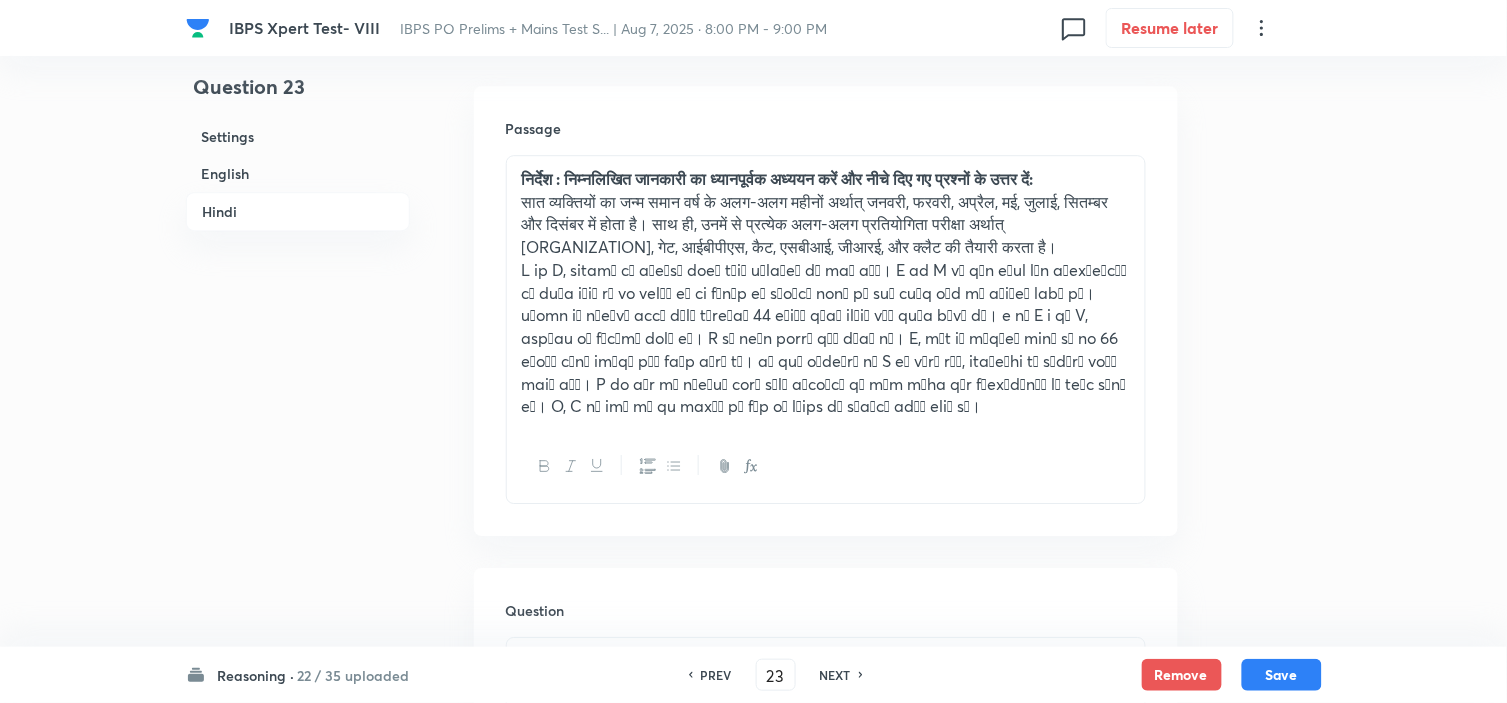 scroll, scrollTop: 3777, scrollLeft: 0, axis: vertical 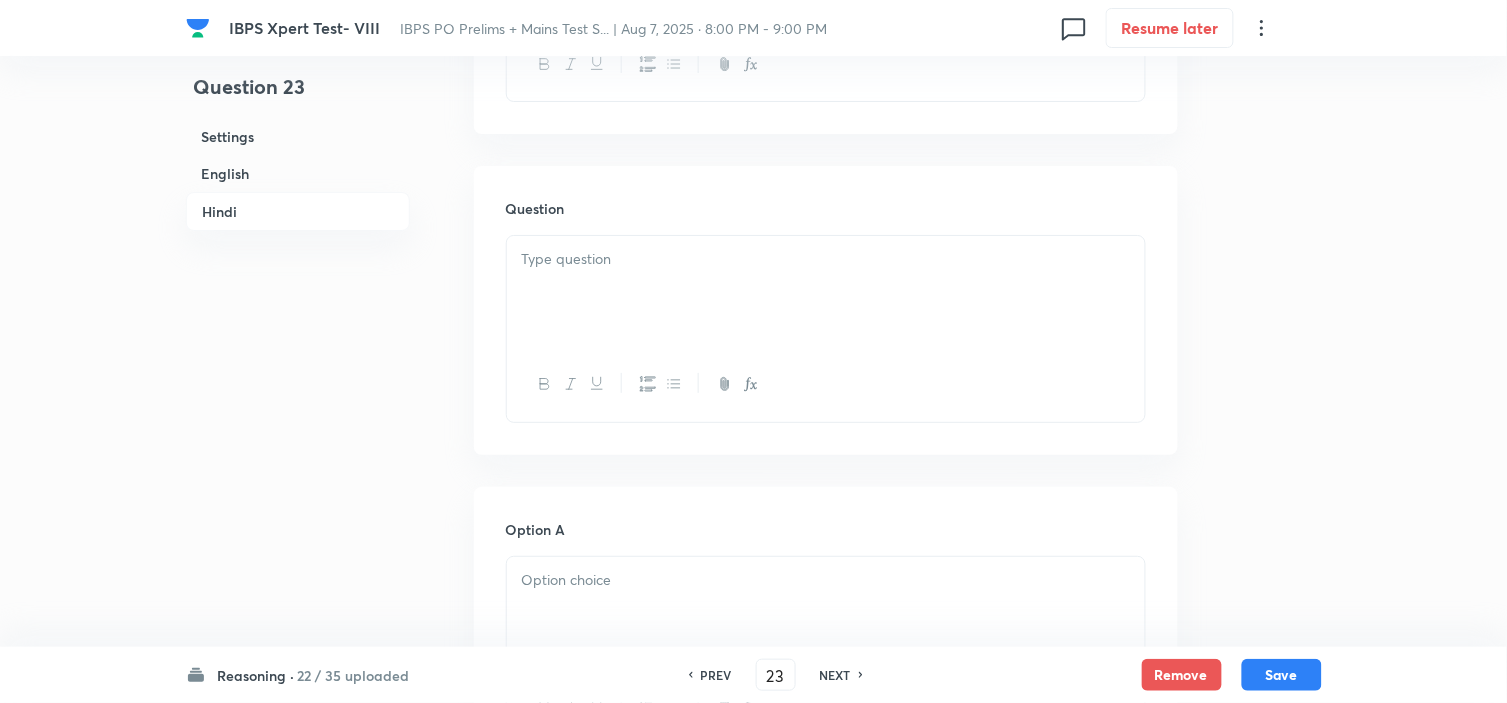 click at bounding box center (826, 292) 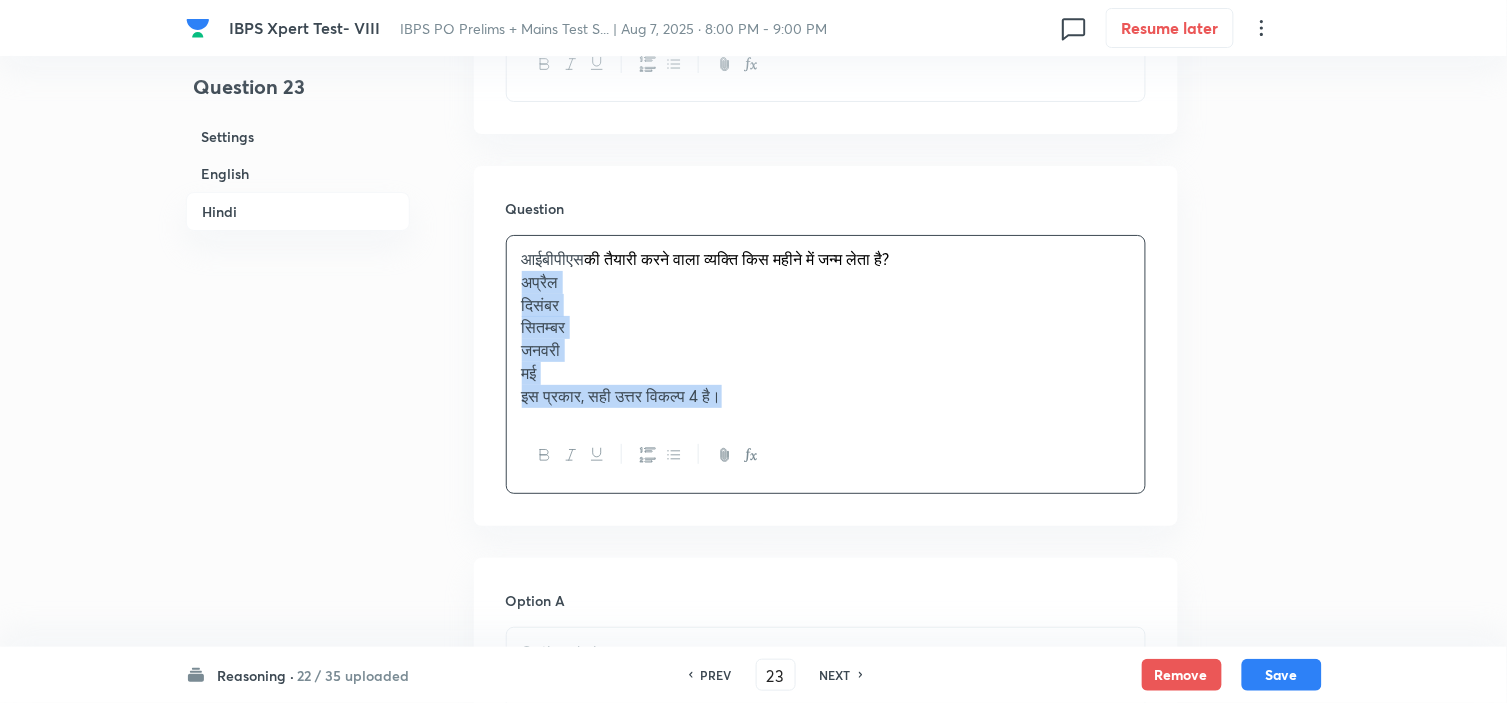 drag, startPoint x: 523, startPoint y: 284, endPoint x: 900, endPoint y: 476, distance: 423.07565 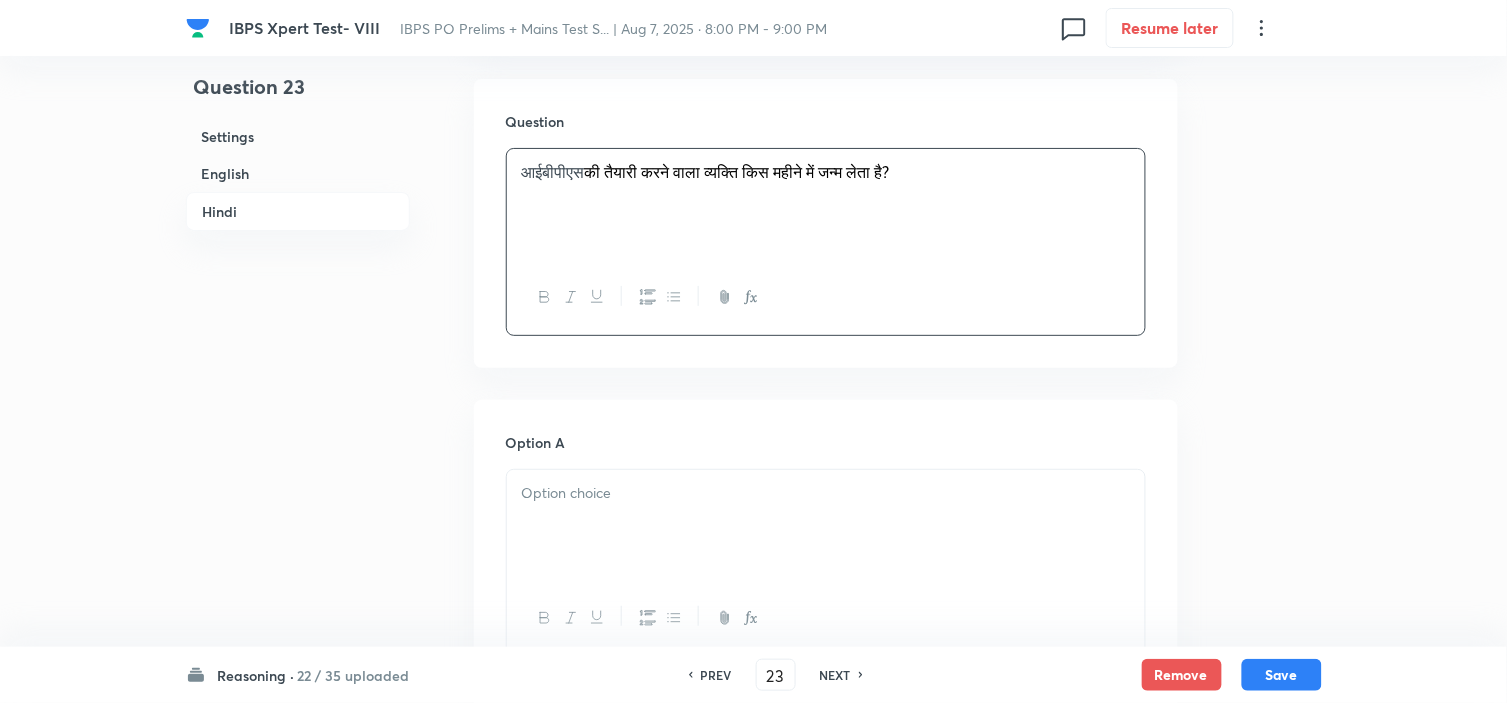scroll, scrollTop: 4111, scrollLeft: 0, axis: vertical 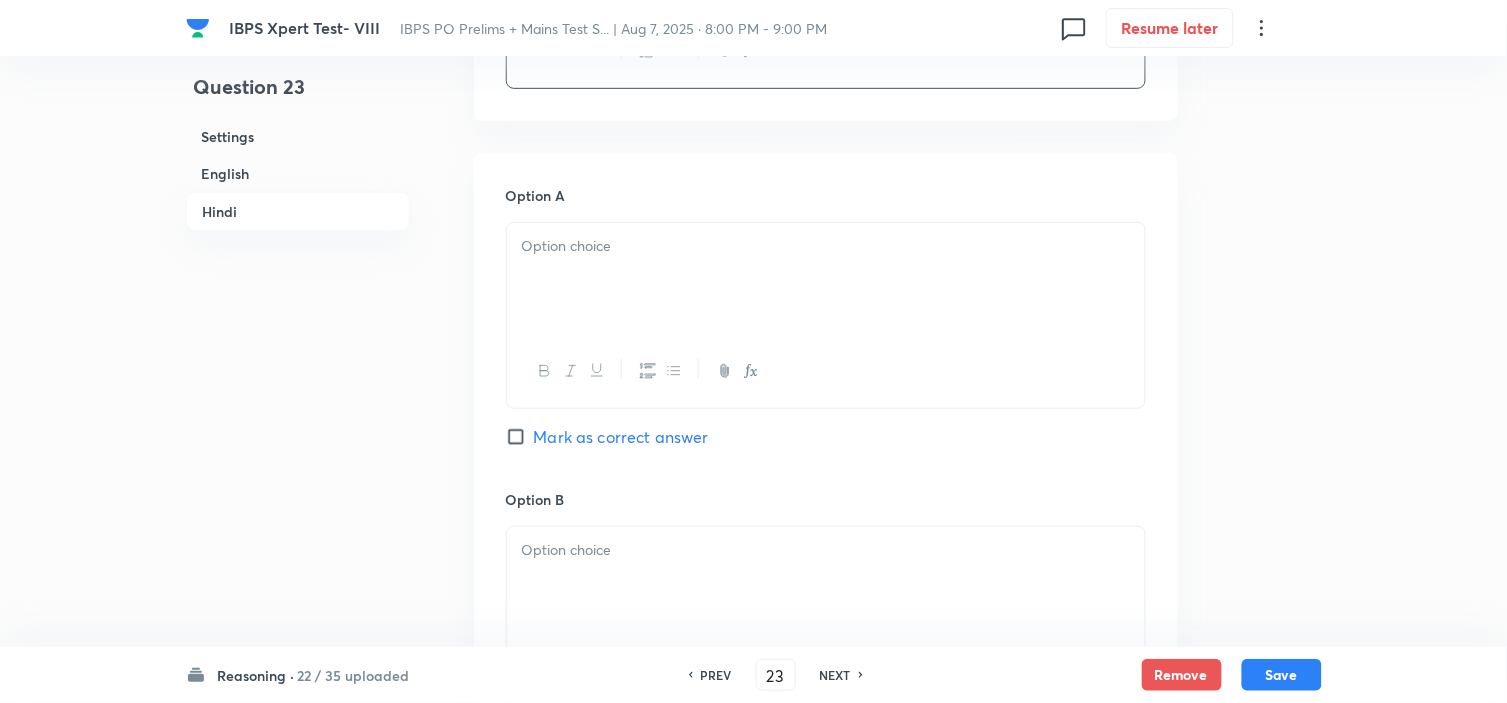 click at bounding box center (826, 279) 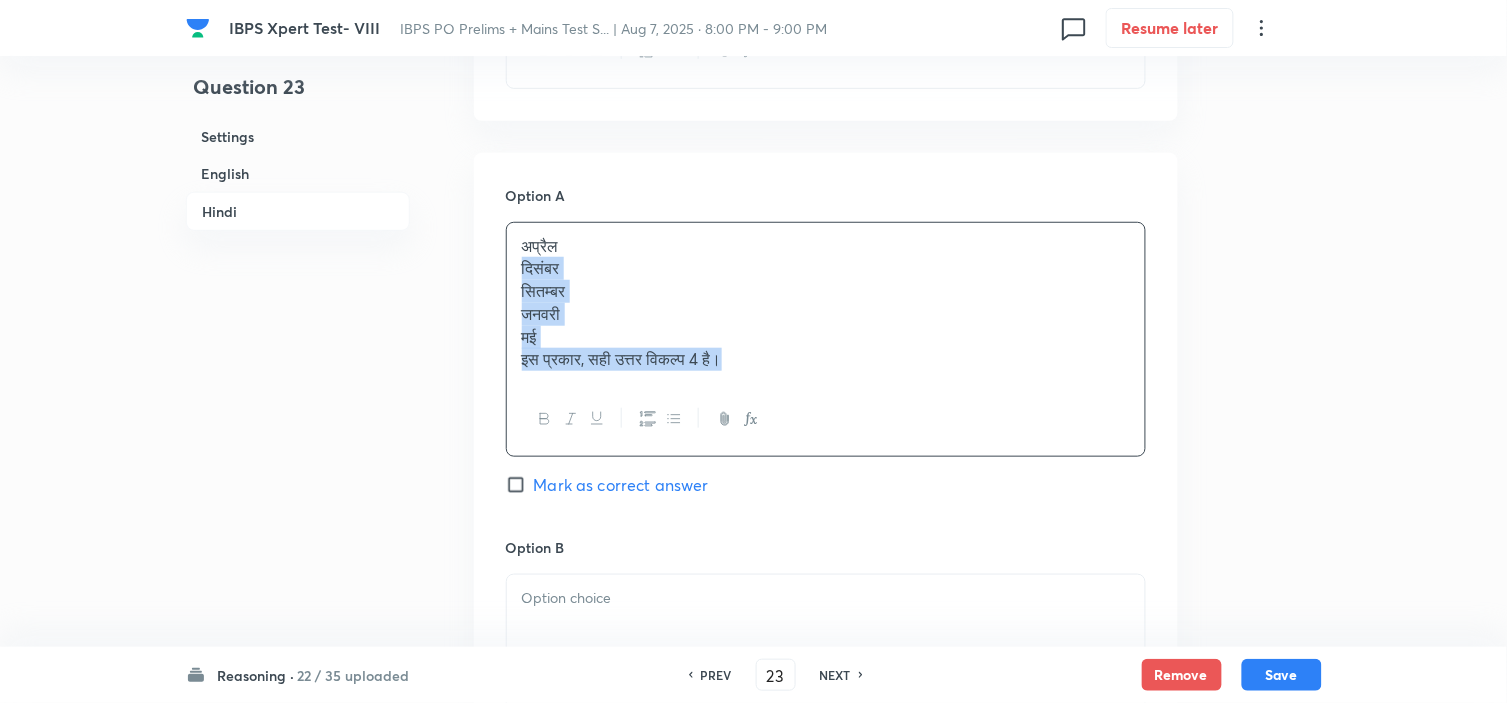 drag, startPoint x: 512, startPoint y: 278, endPoint x: 878, endPoint y: 450, distance: 404.4008 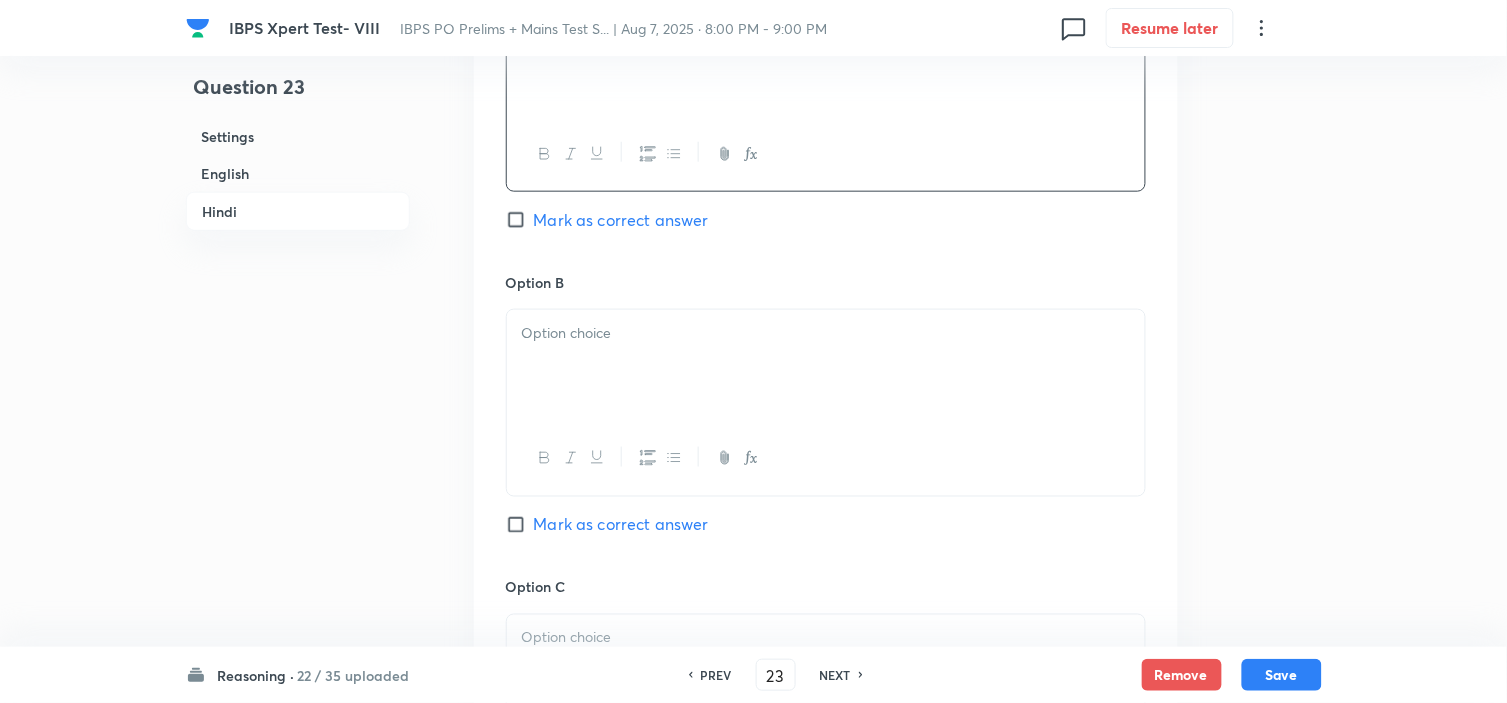 scroll, scrollTop: 4333, scrollLeft: 0, axis: vertical 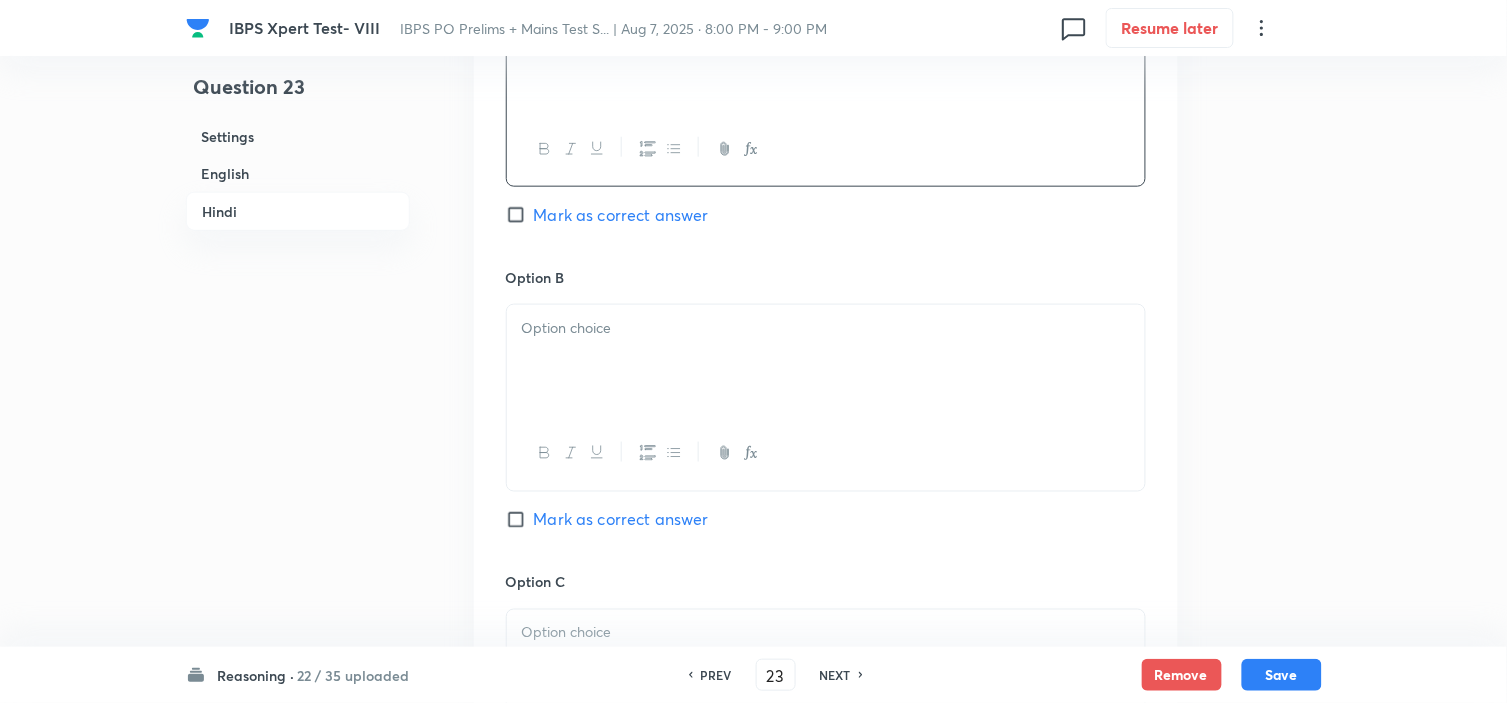 click at bounding box center [826, 361] 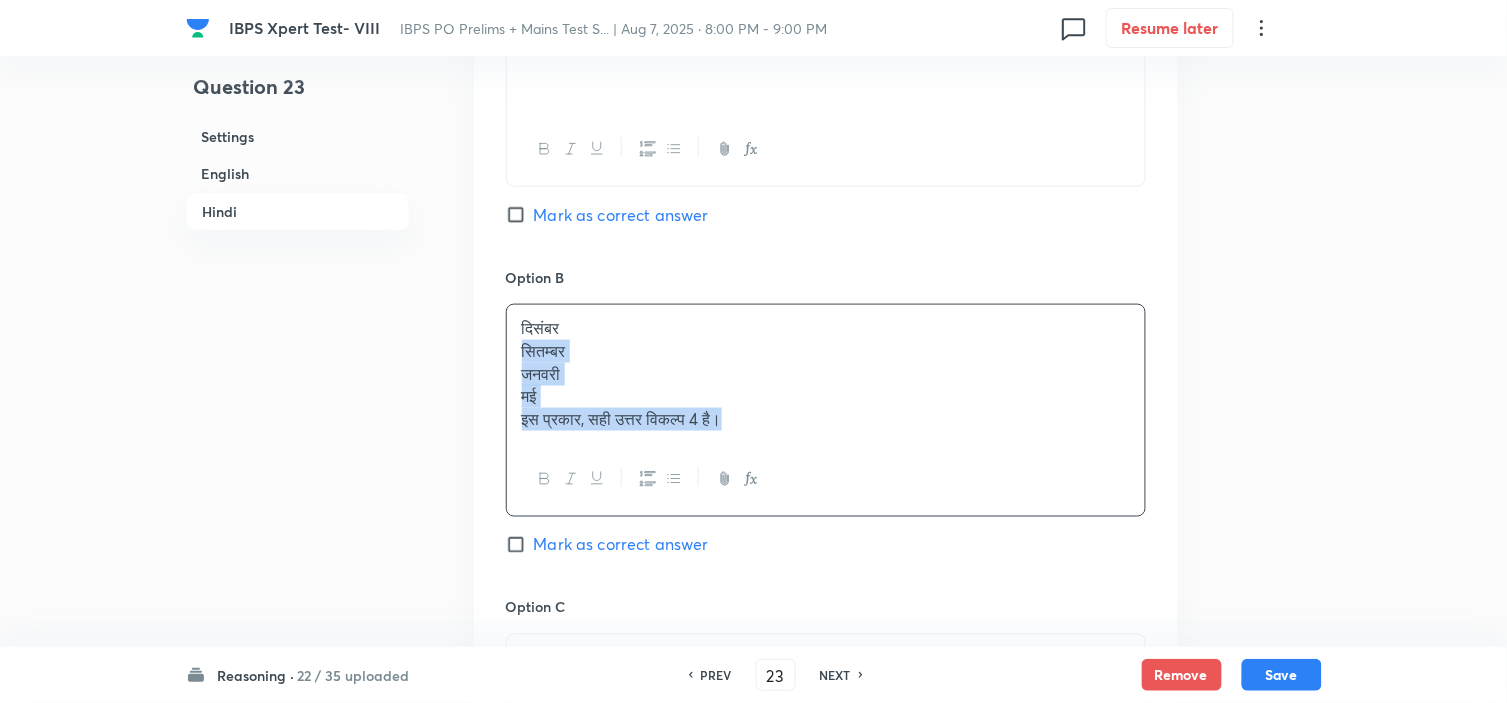 drag, startPoint x: 518, startPoint y: 357, endPoint x: 867, endPoint y: 496, distance: 375.66208 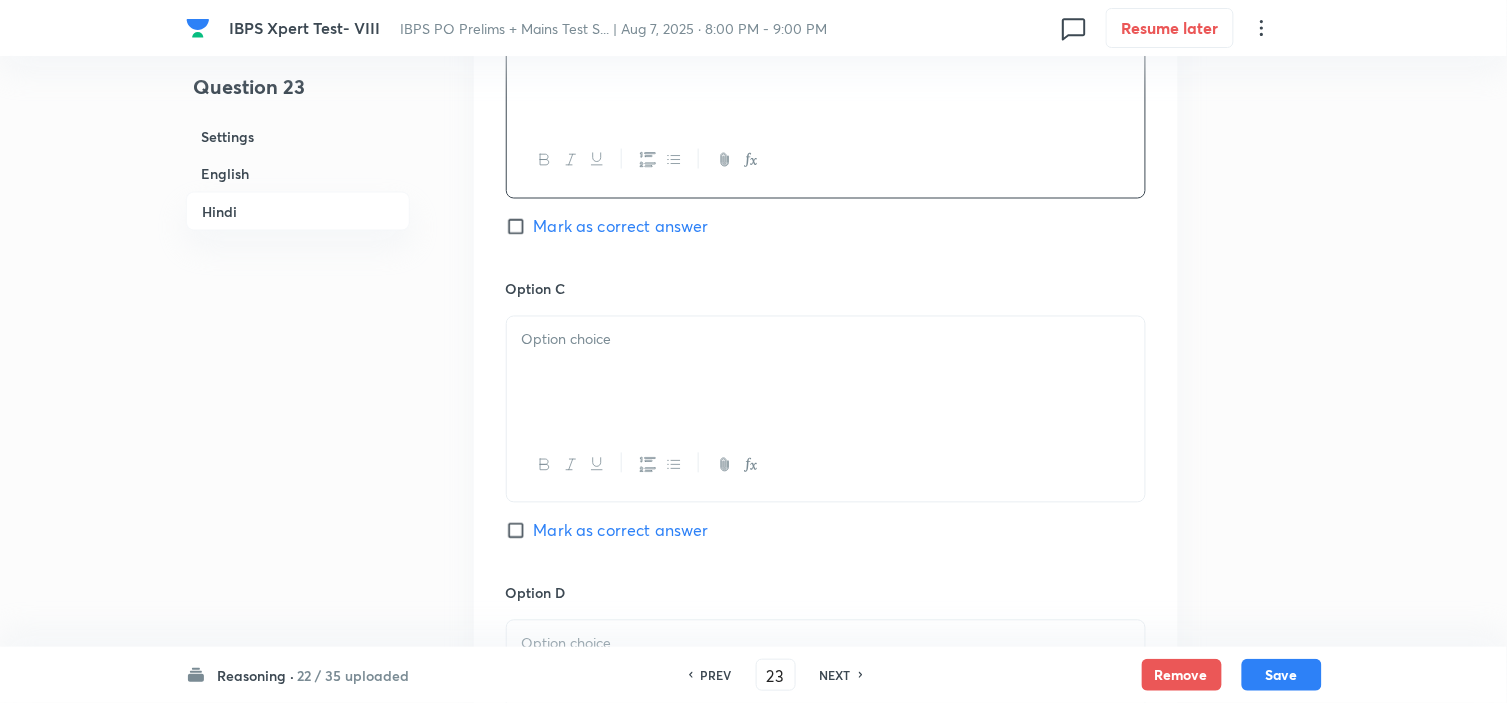 scroll, scrollTop: 4666, scrollLeft: 0, axis: vertical 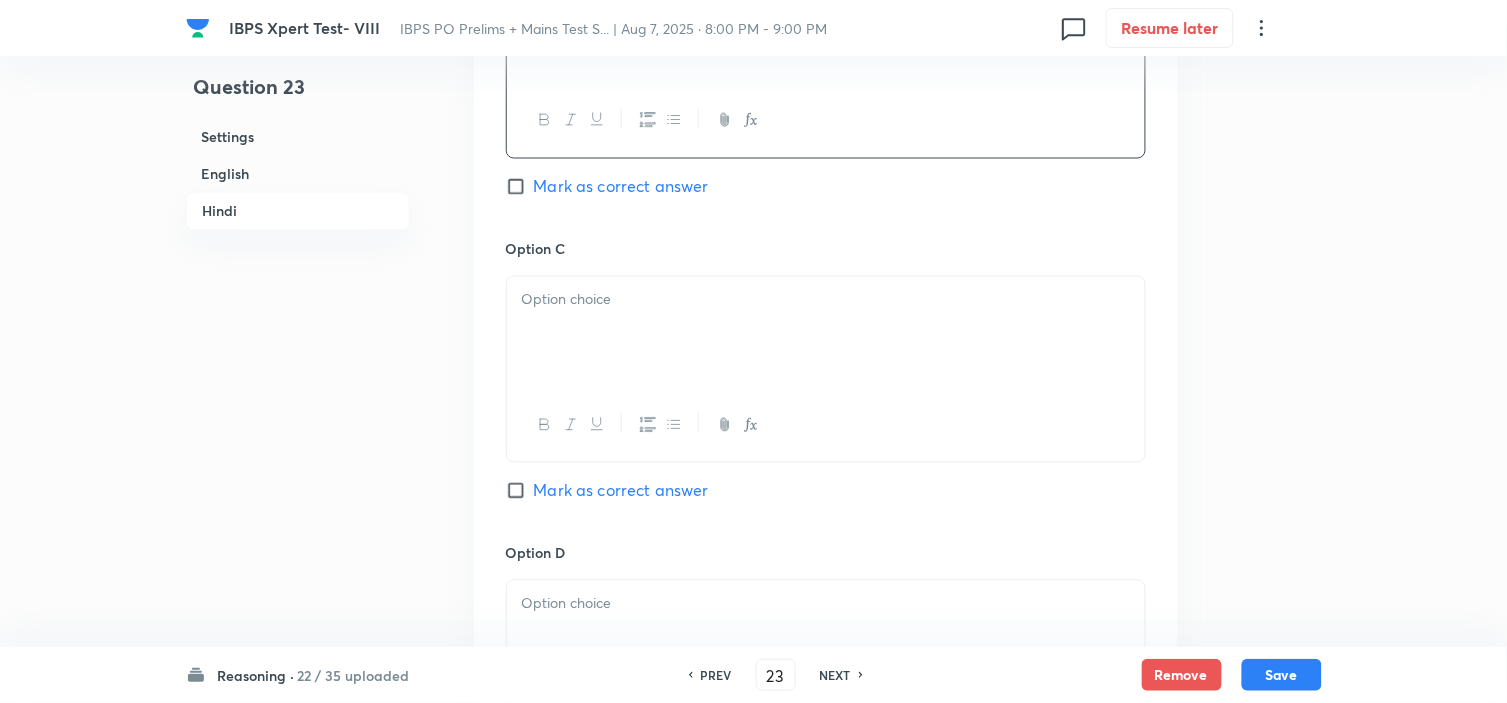drag, startPoint x: 532, startPoint y: 381, endPoint x: 531, endPoint y: 366, distance: 15.033297 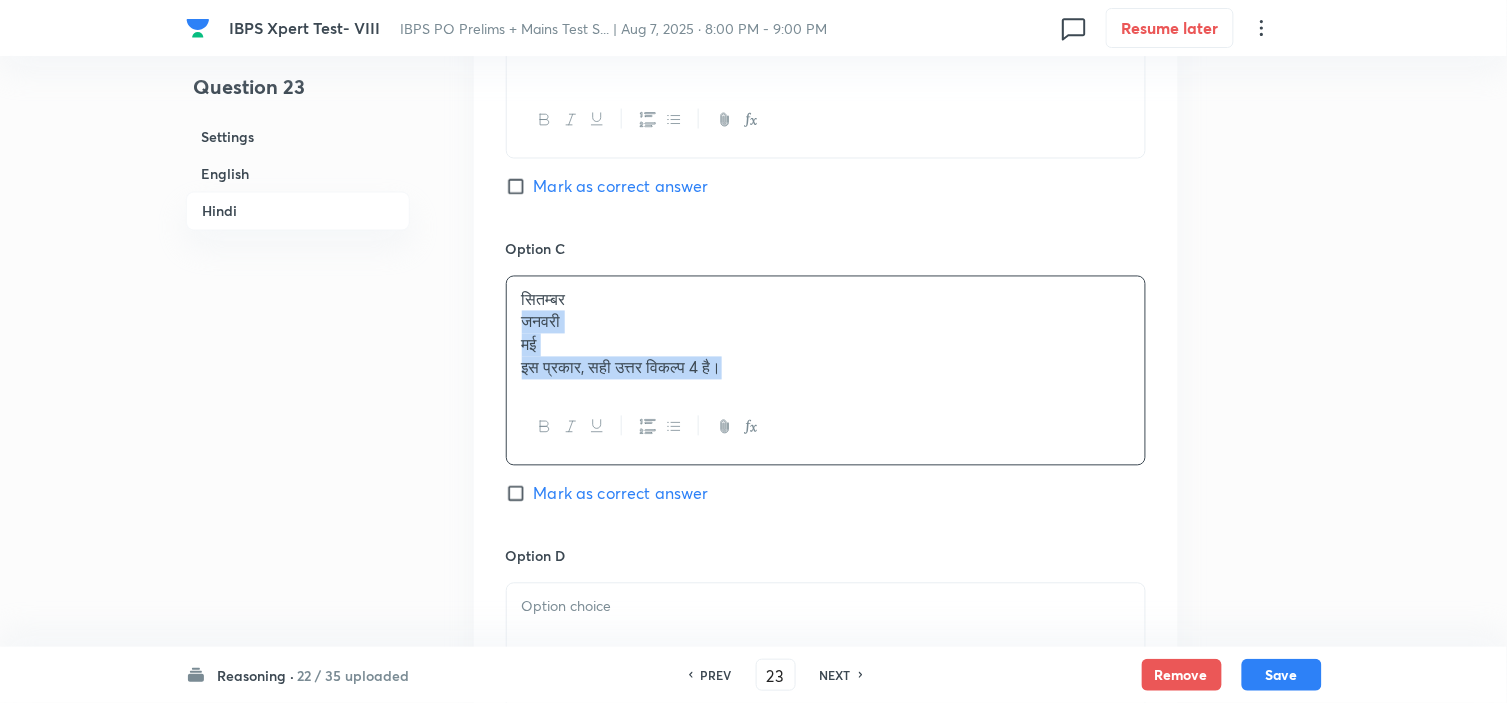 drag, startPoint x: 526, startPoint y: 327, endPoint x: 863, endPoint y: 417, distance: 348.81085 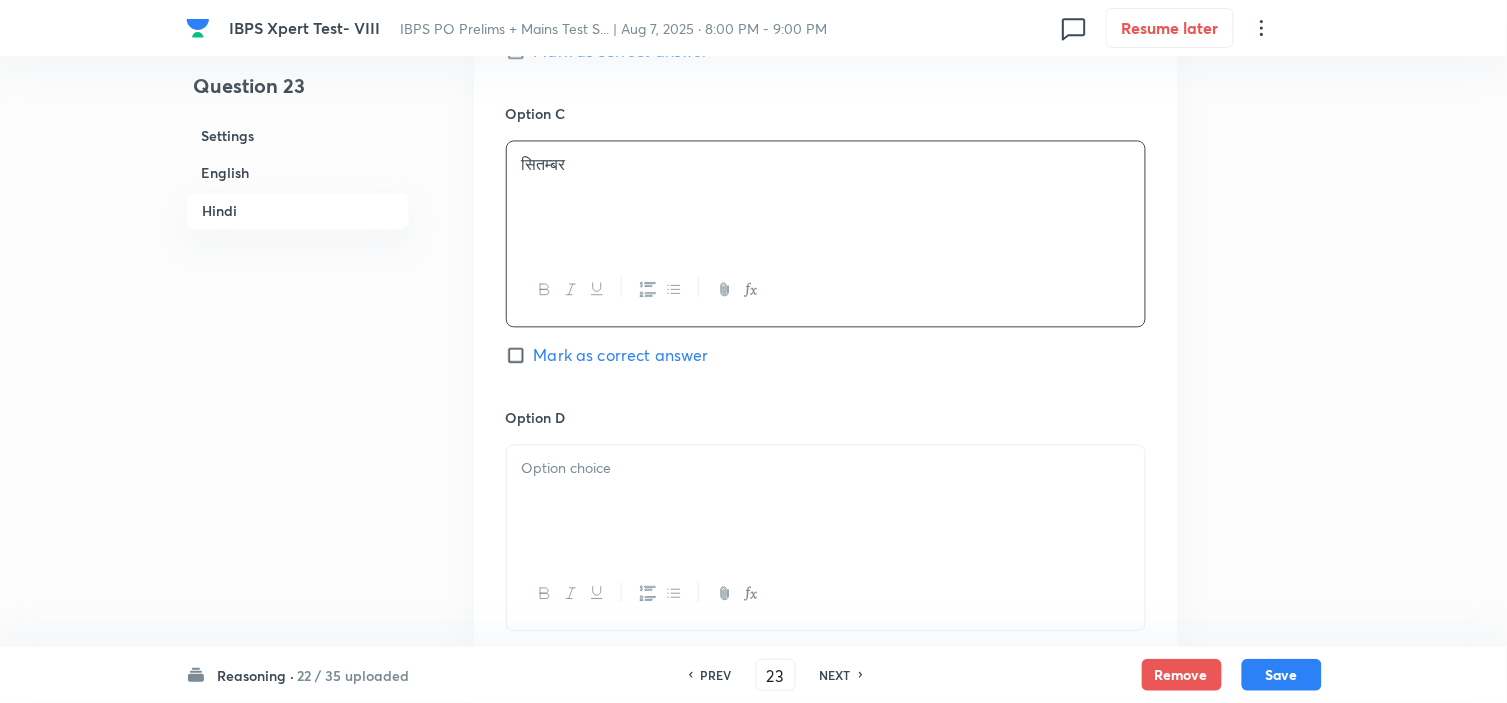 scroll, scrollTop: 4888, scrollLeft: 0, axis: vertical 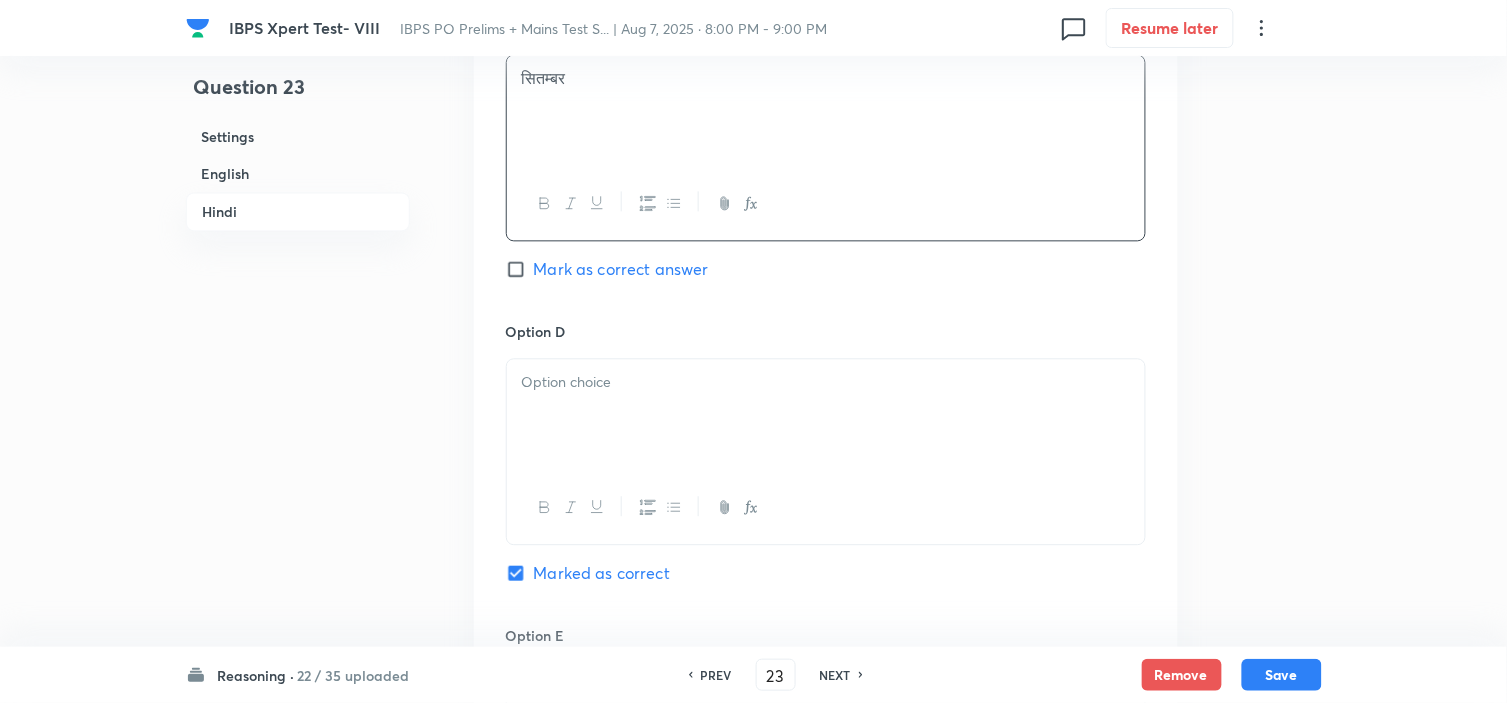 click at bounding box center (826, 415) 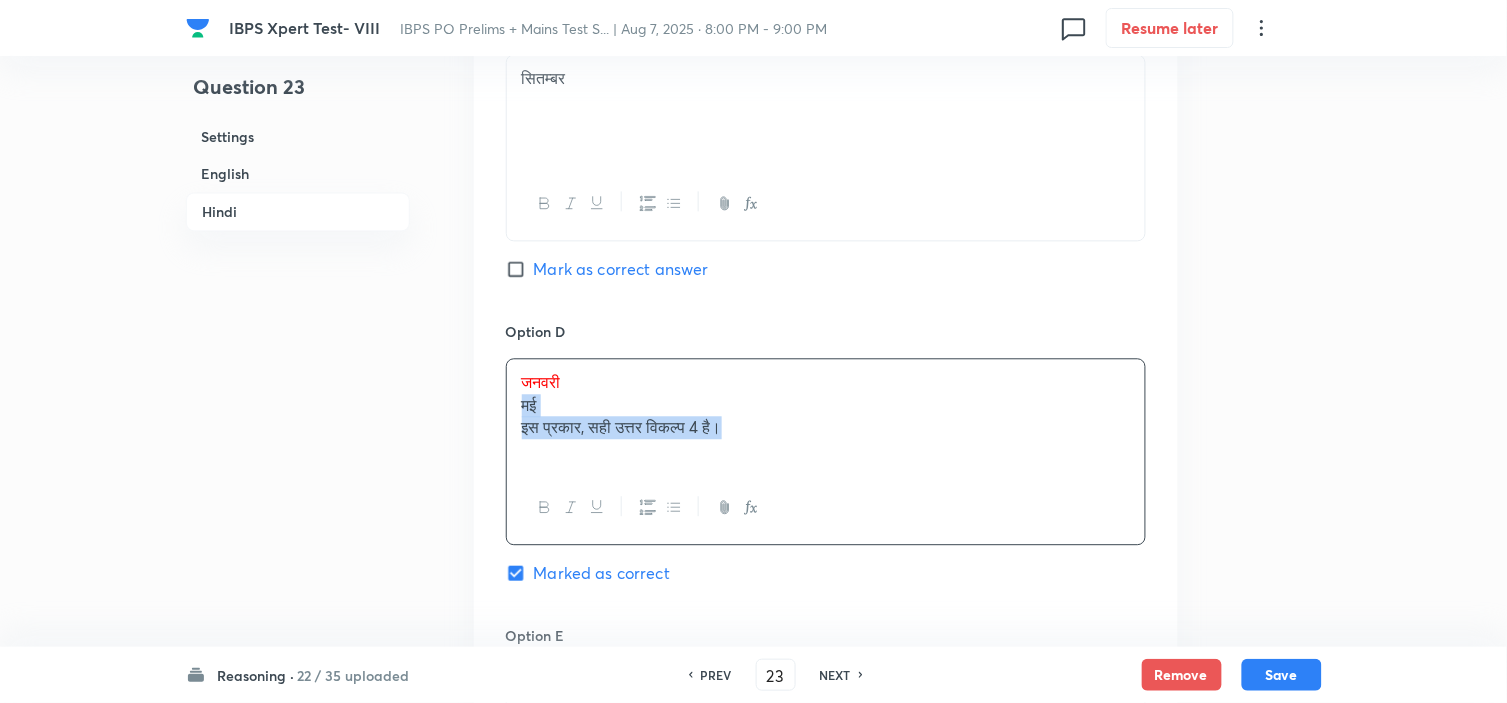 drag, startPoint x: 526, startPoint y: 421, endPoint x: 876, endPoint y: 480, distance: 354.93802 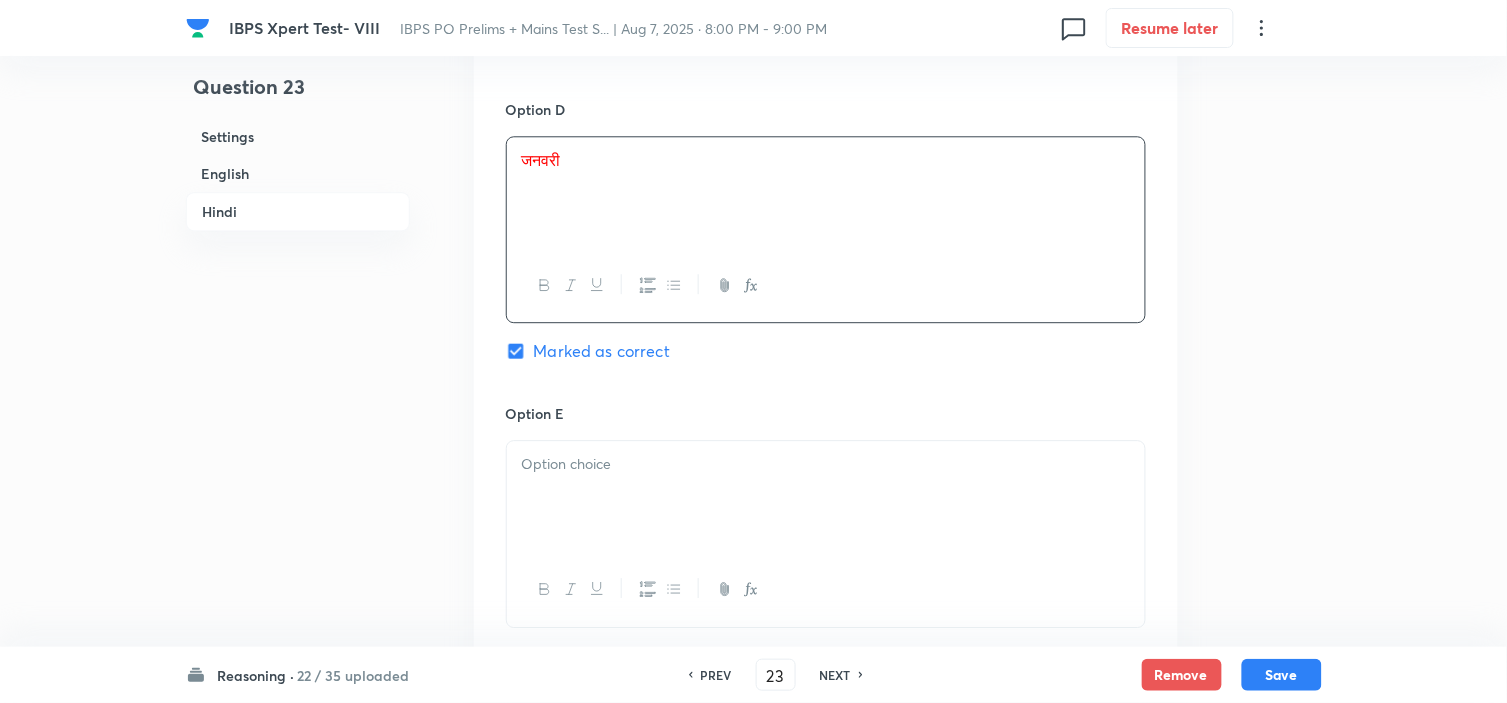 scroll, scrollTop: 5111, scrollLeft: 0, axis: vertical 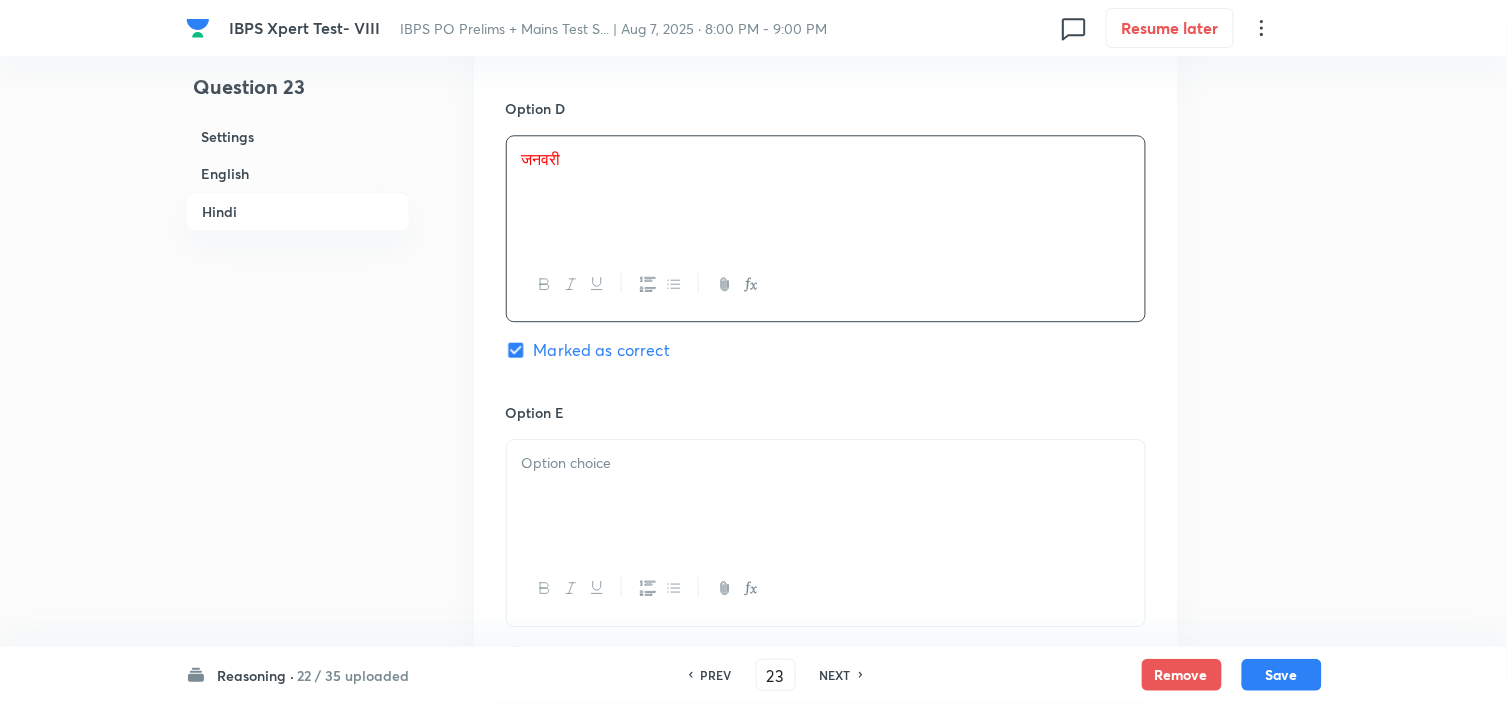 click at bounding box center (826, 496) 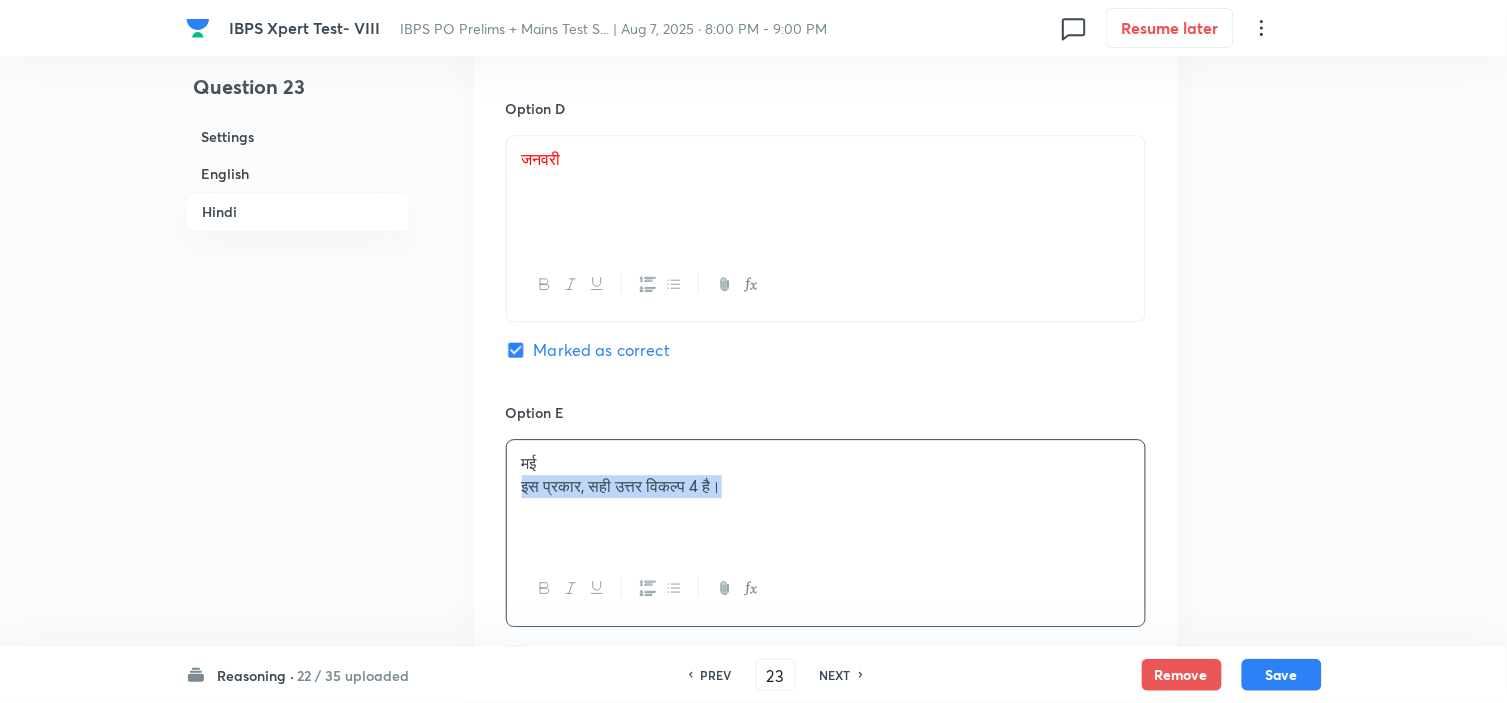 drag, startPoint x: 524, startPoint y: 501, endPoint x: 926, endPoint y: 538, distance: 403.69916 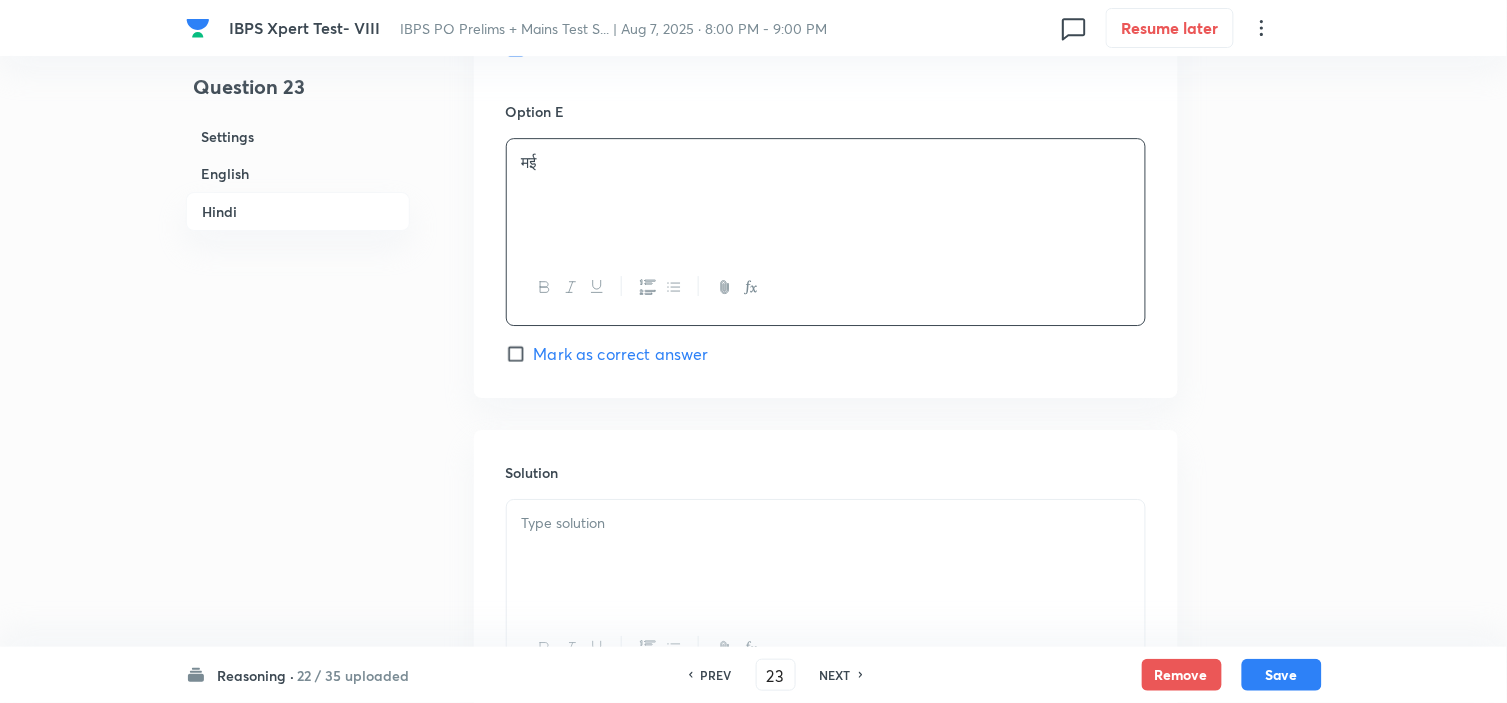 scroll, scrollTop: 5444, scrollLeft: 0, axis: vertical 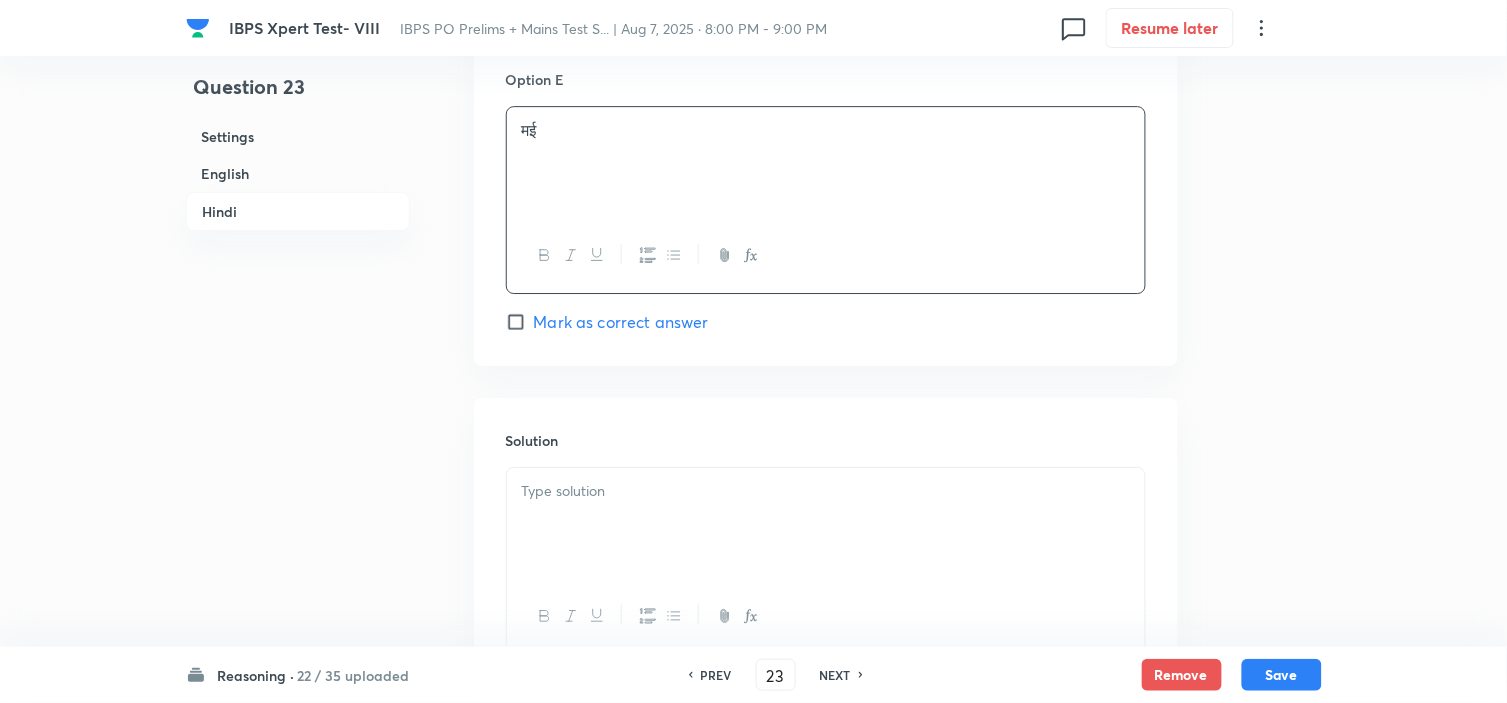 click at bounding box center [826, 491] 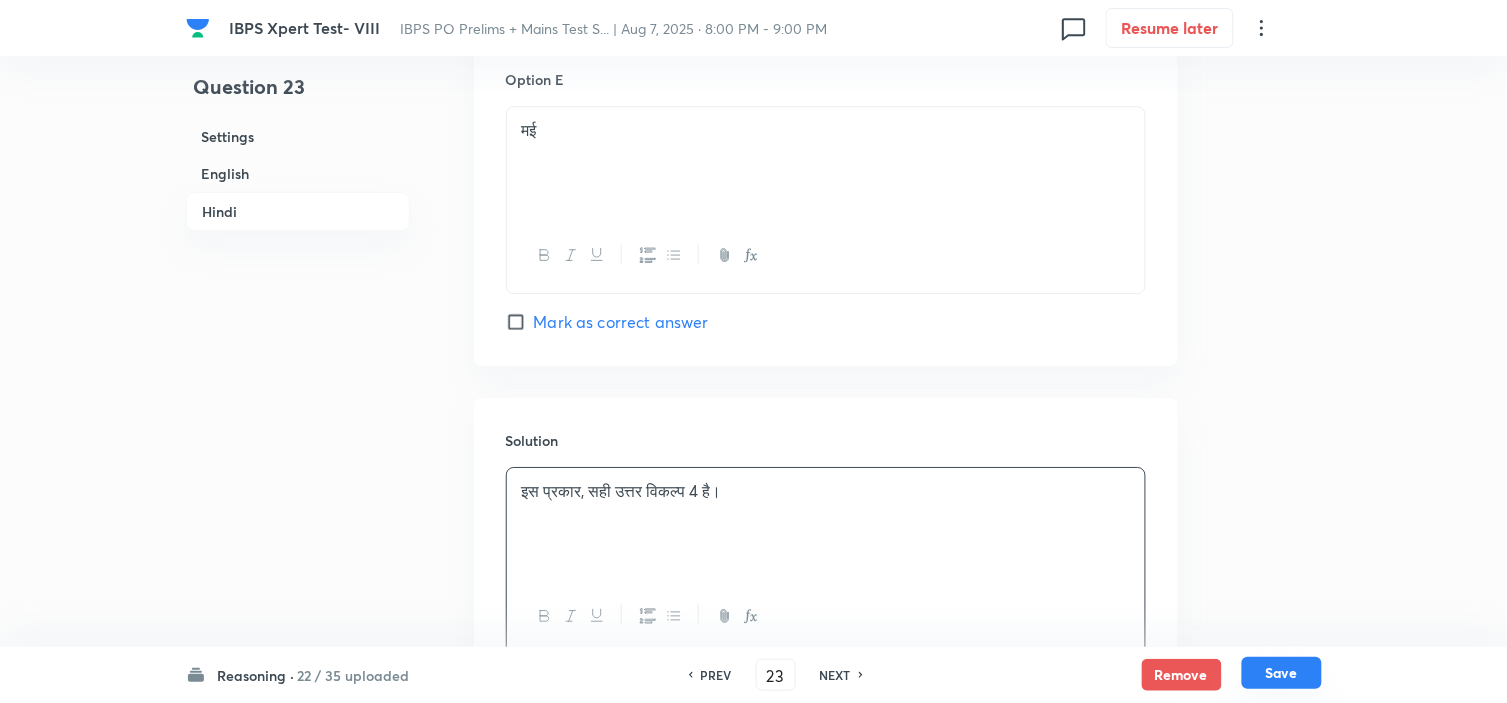 click on "Save" at bounding box center (1282, 673) 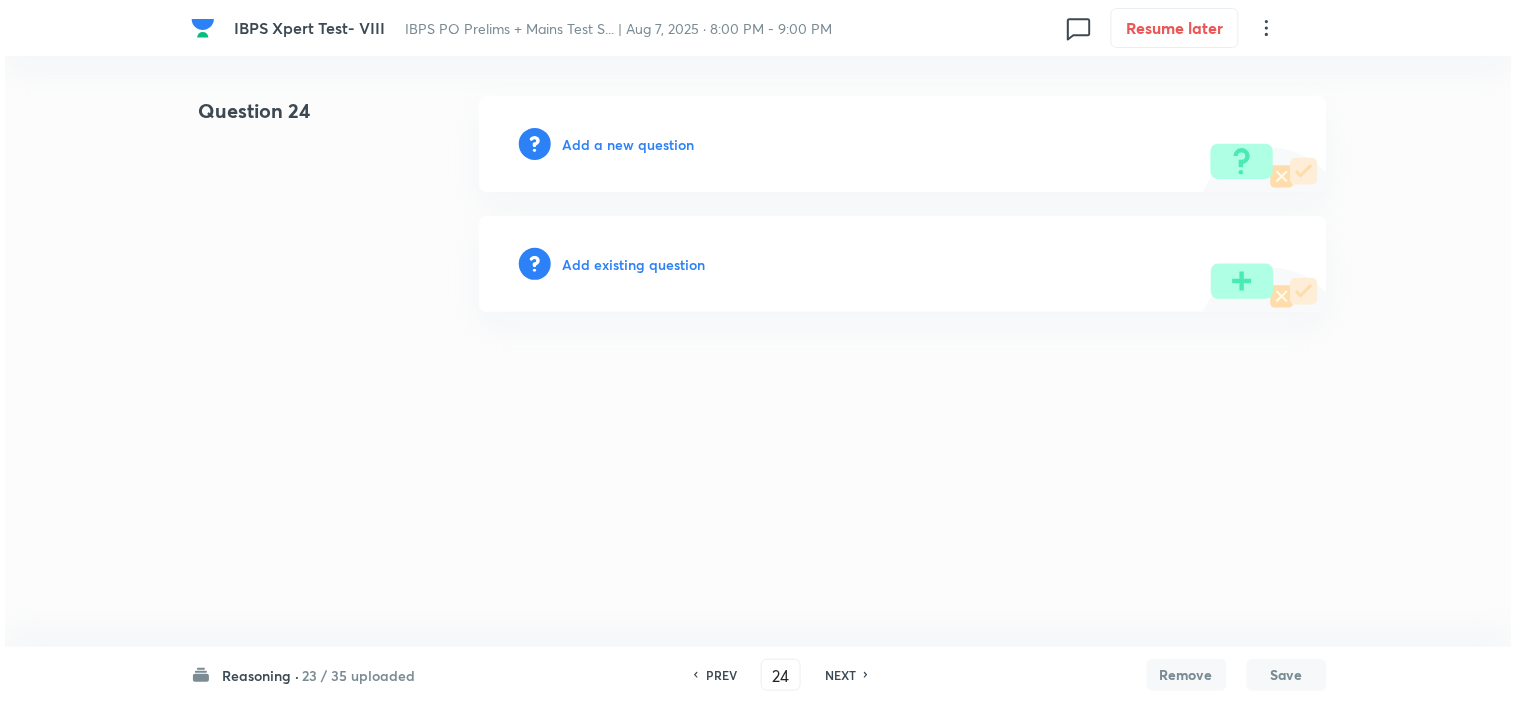 scroll, scrollTop: 0, scrollLeft: 0, axis: both 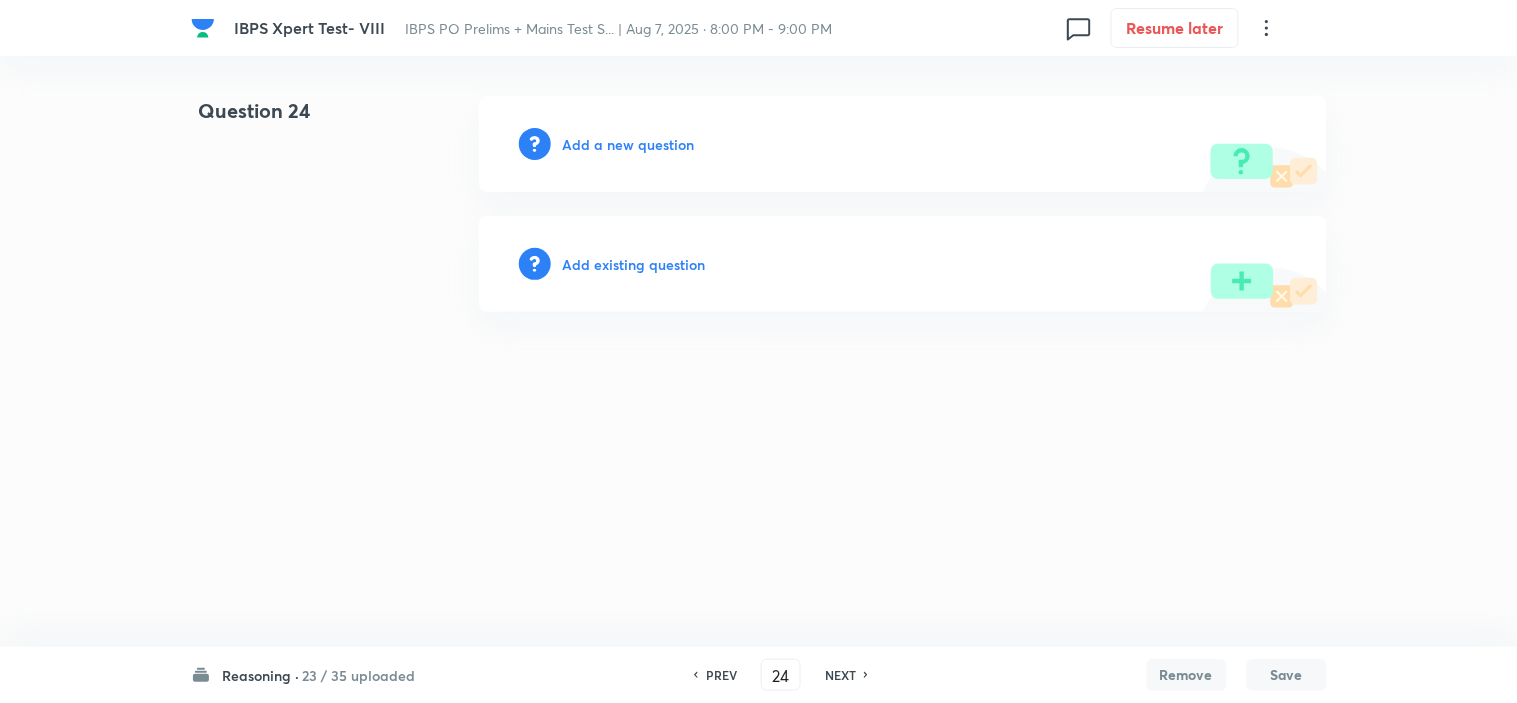 click on "Add a new question" at bounding box center [629, 144] 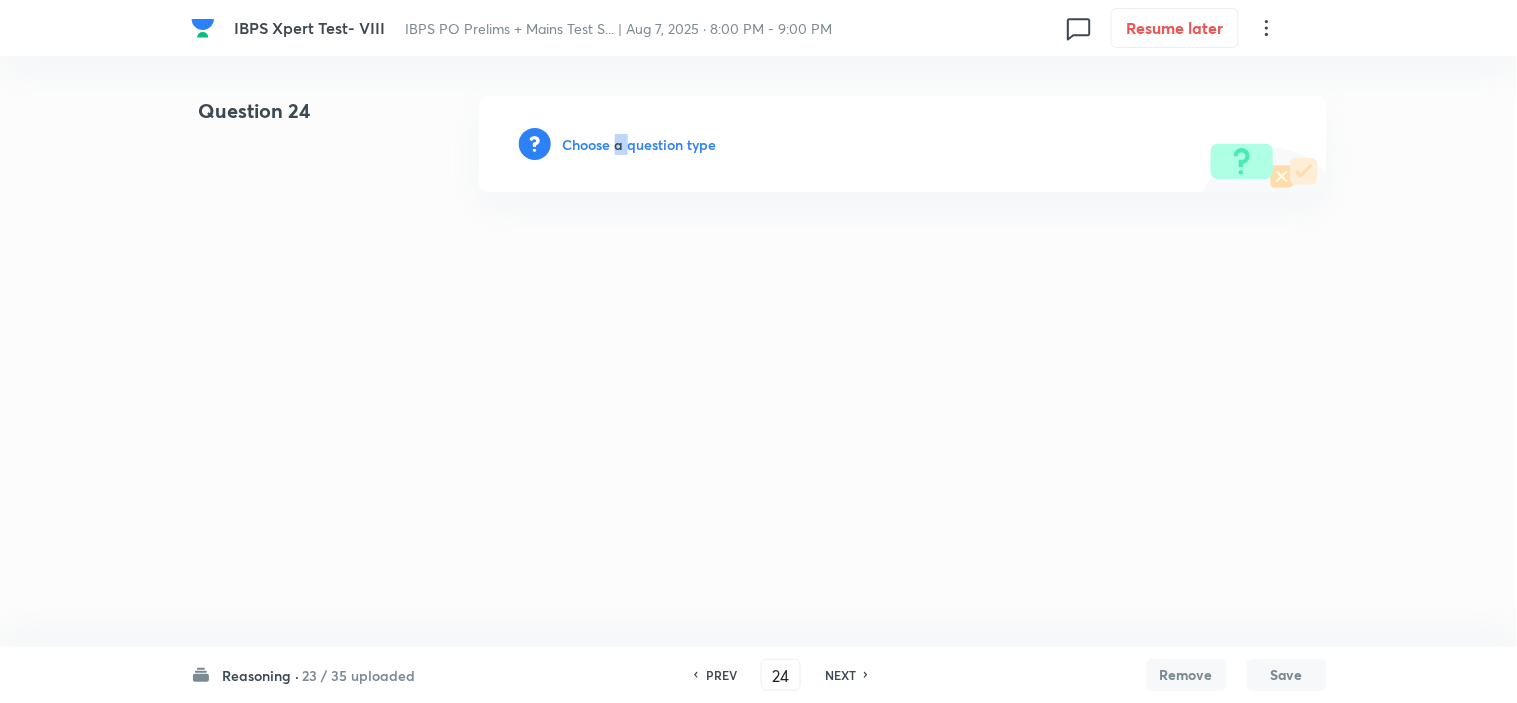 click on "Choose a question type" at bounding box center (903, 144) 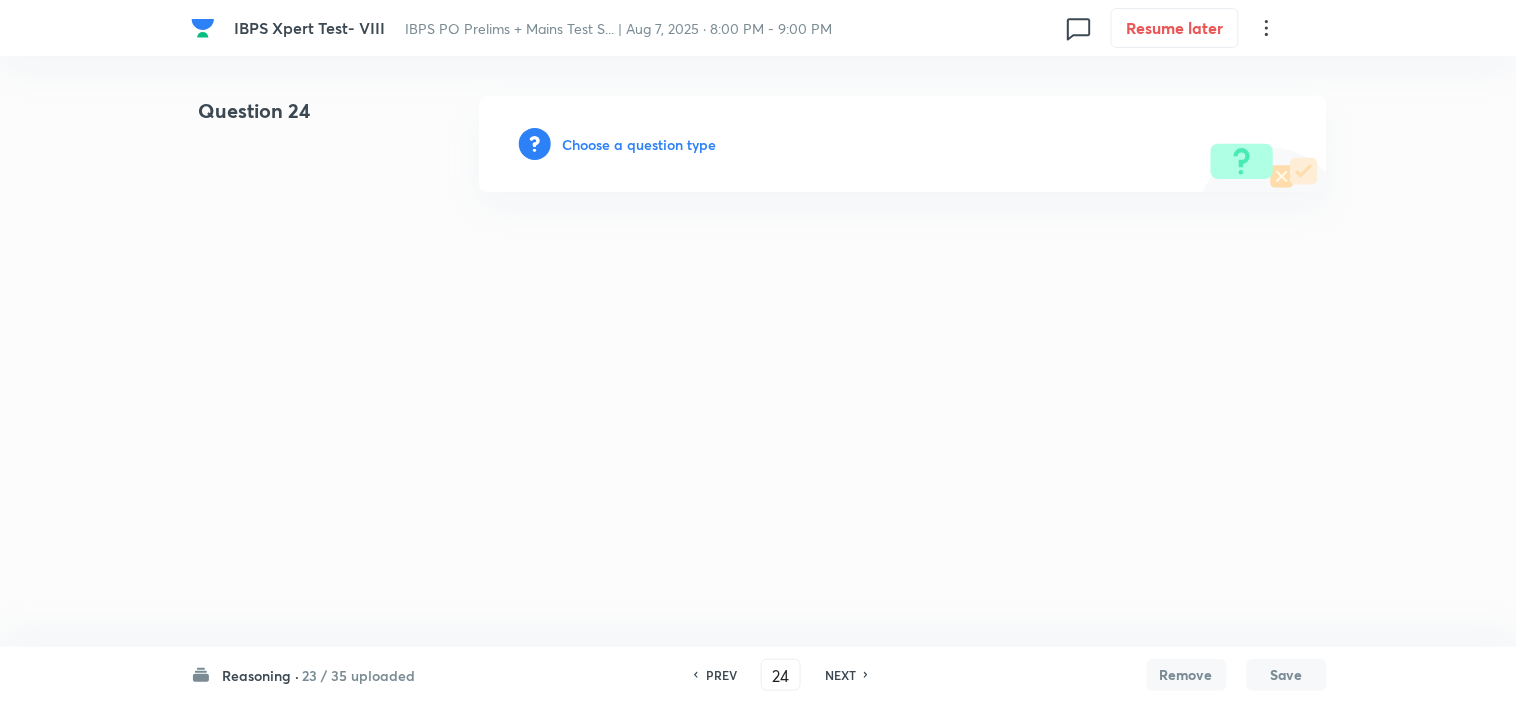 click on "Choose a question type" at bounding box center [640, 144] 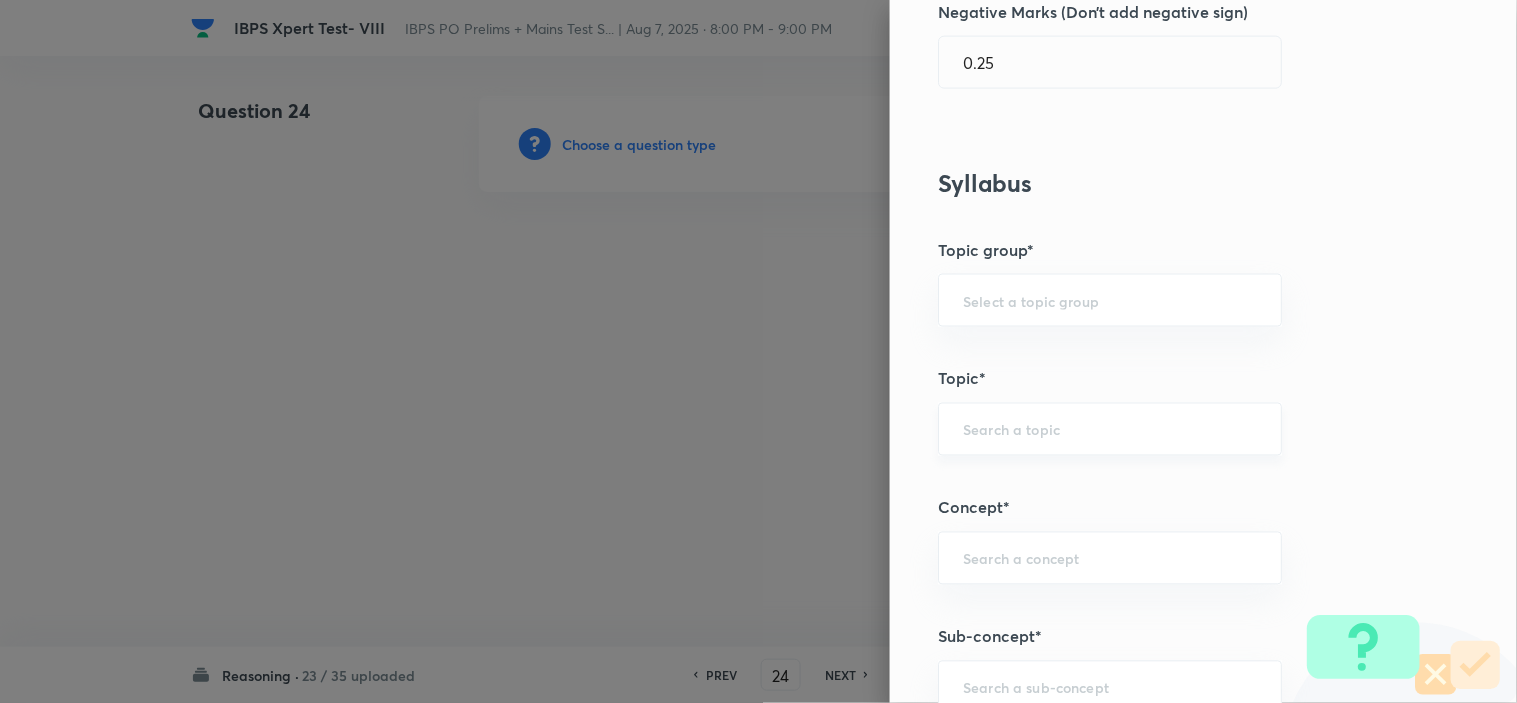 scroll, scrollTop: 1111, scrollLeft: 0, axis: vertical 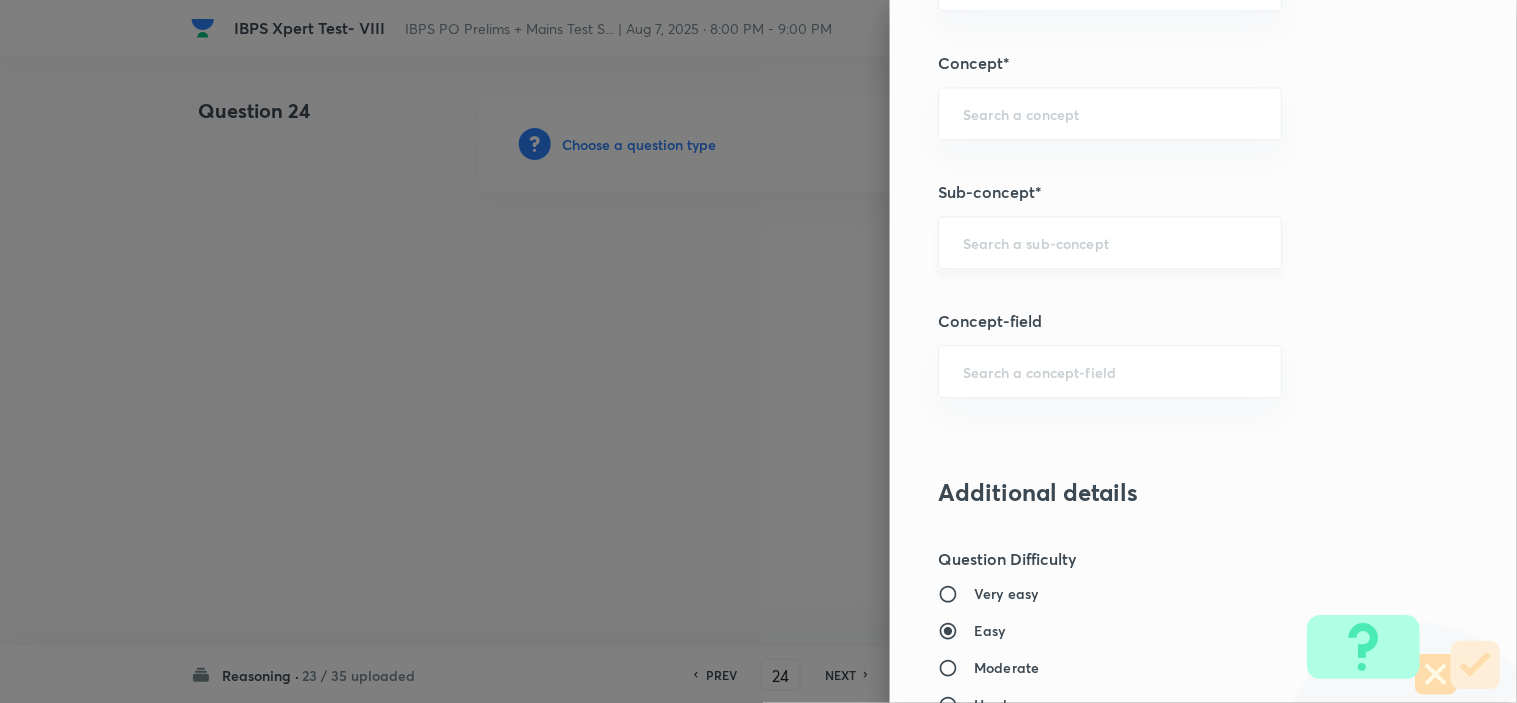 click on "​" at bounding box center (1110, 242) 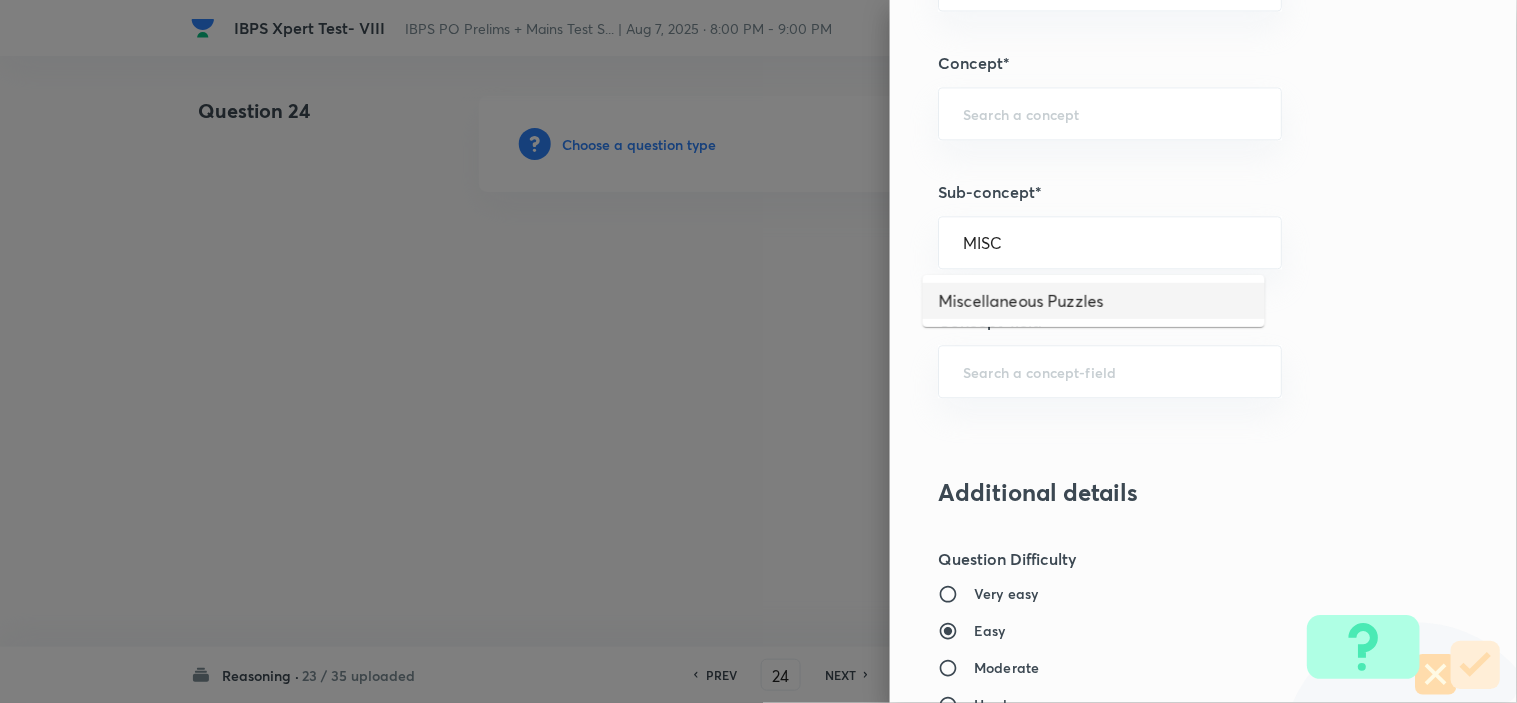 click on "Miscellaneous Puzzles" at bounding box center (1094, 301) 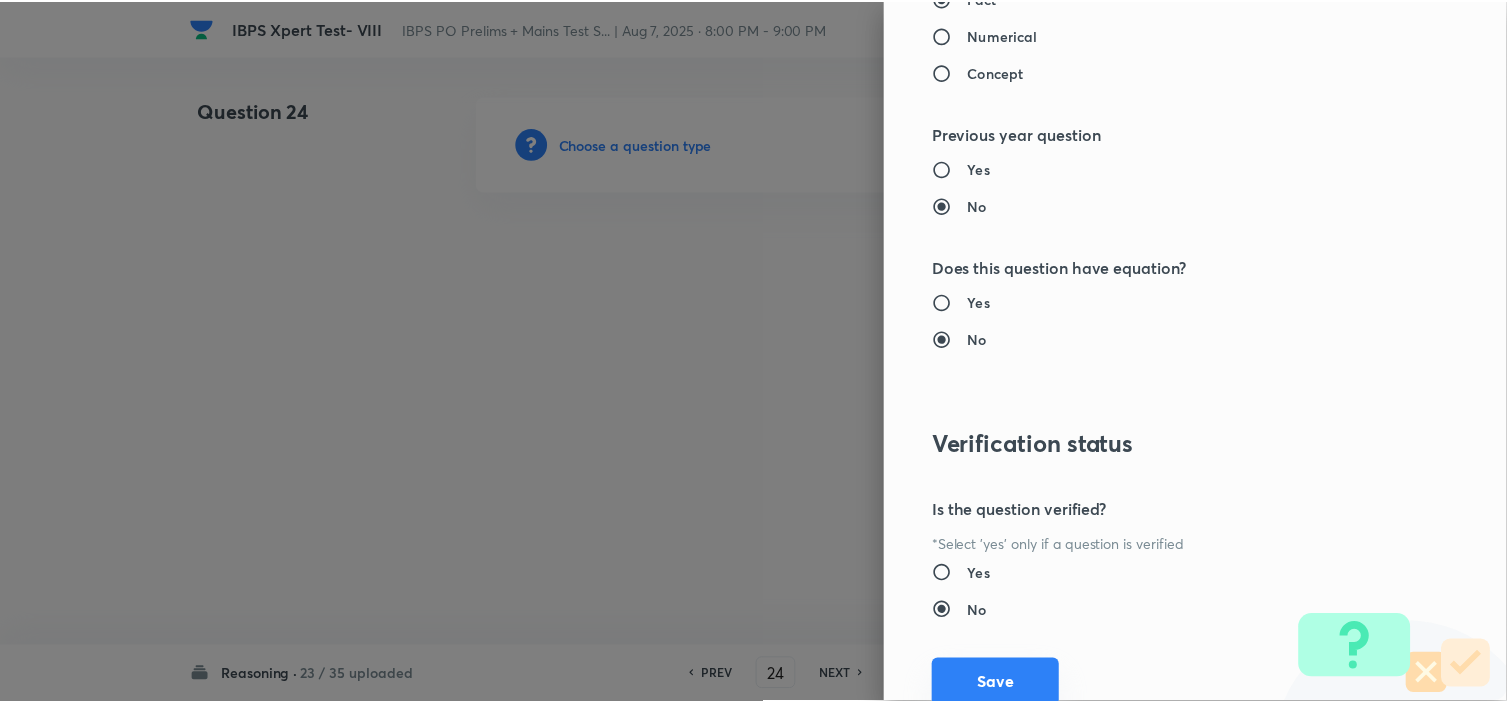 scroll, scrollTop: 2023, scrollLeft: 0, axis: vertical 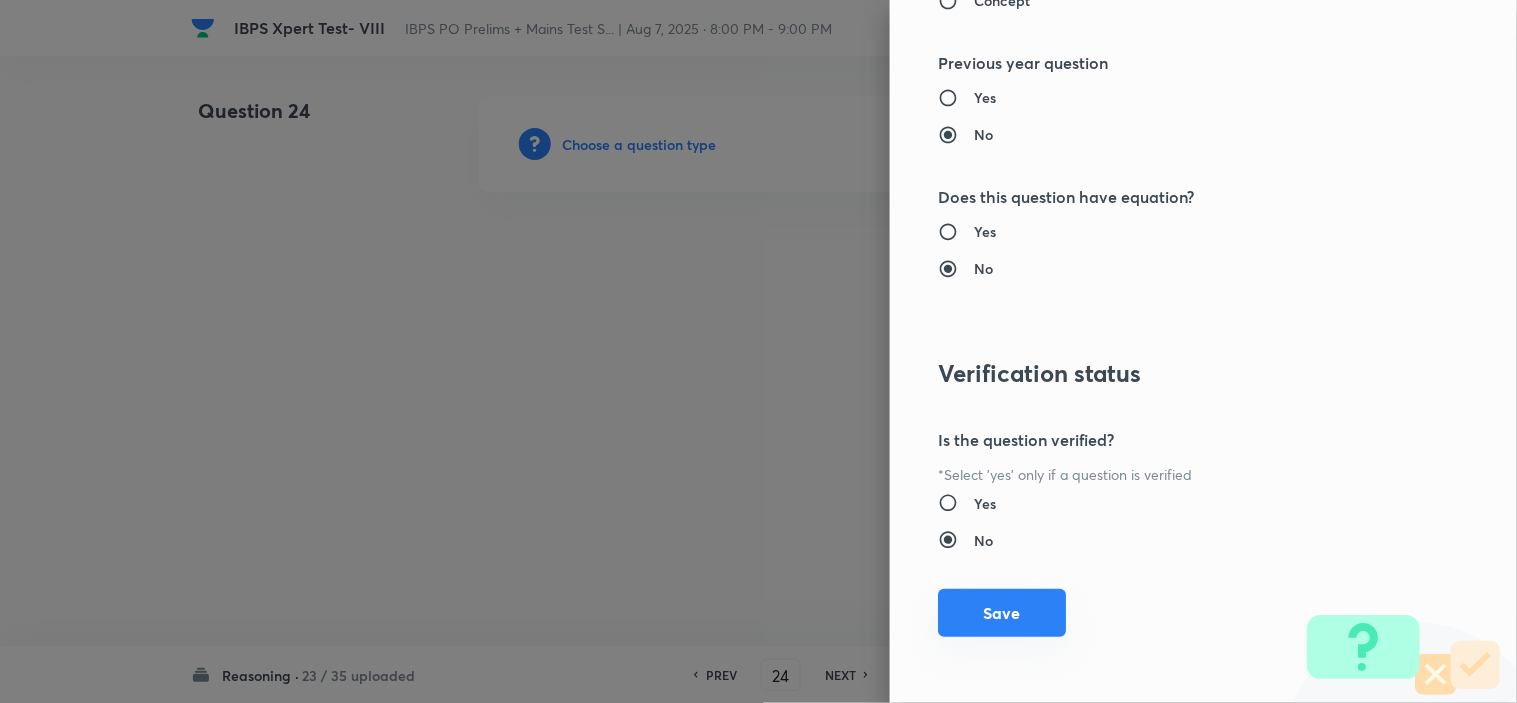 click on "Save" at bounding box center [1002, 613] 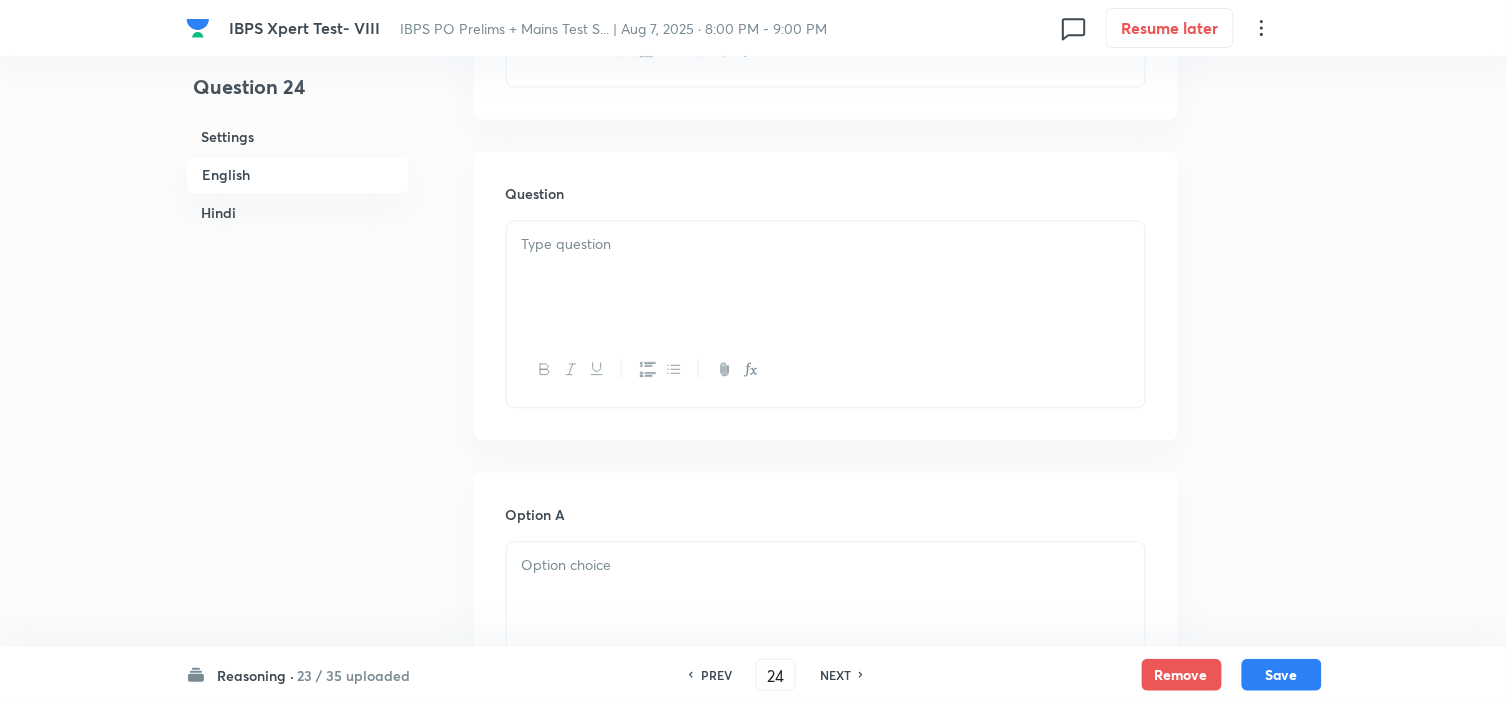scroll, scrollTop: 1000, scrollLeft: 0, axis: vertical 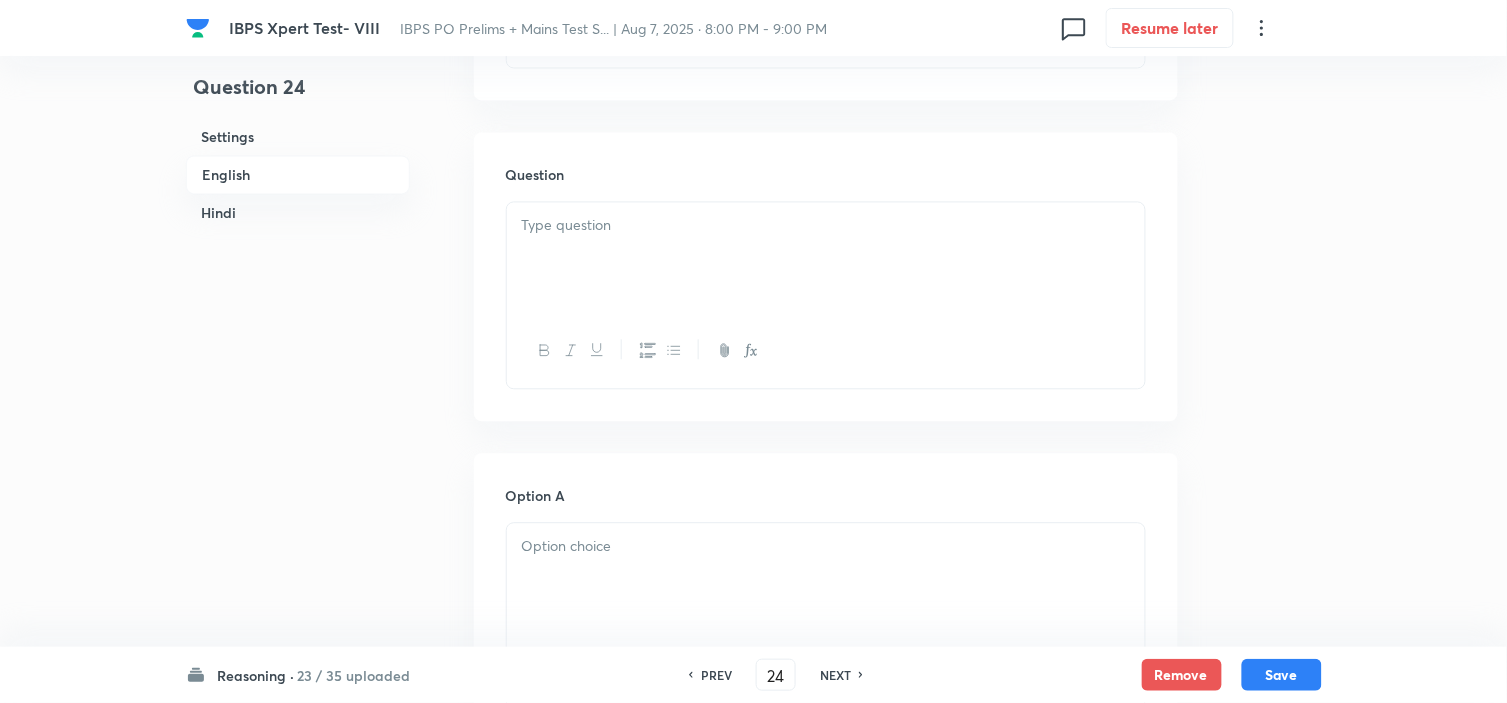 click at bounding box center (826, 258) 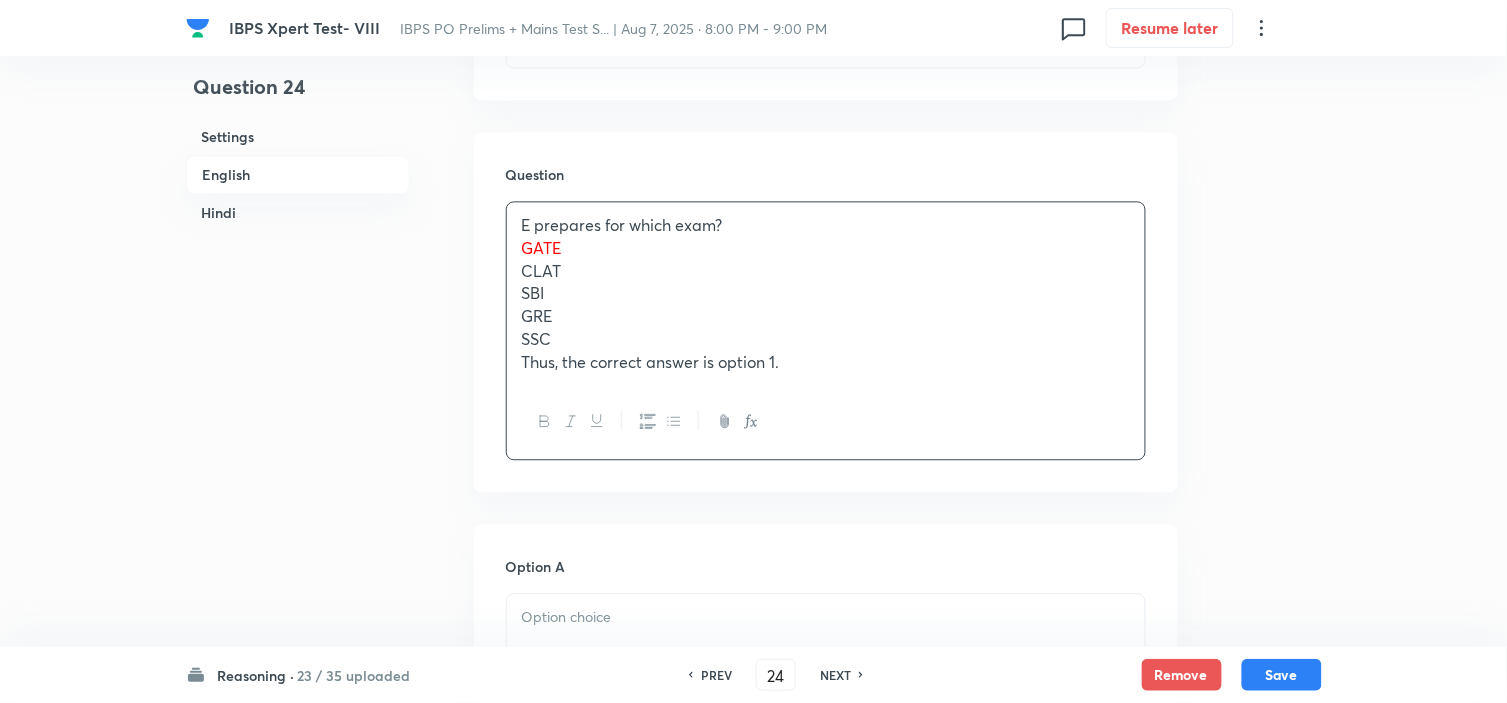 click on "GATE" at bounding box center [542, 247] 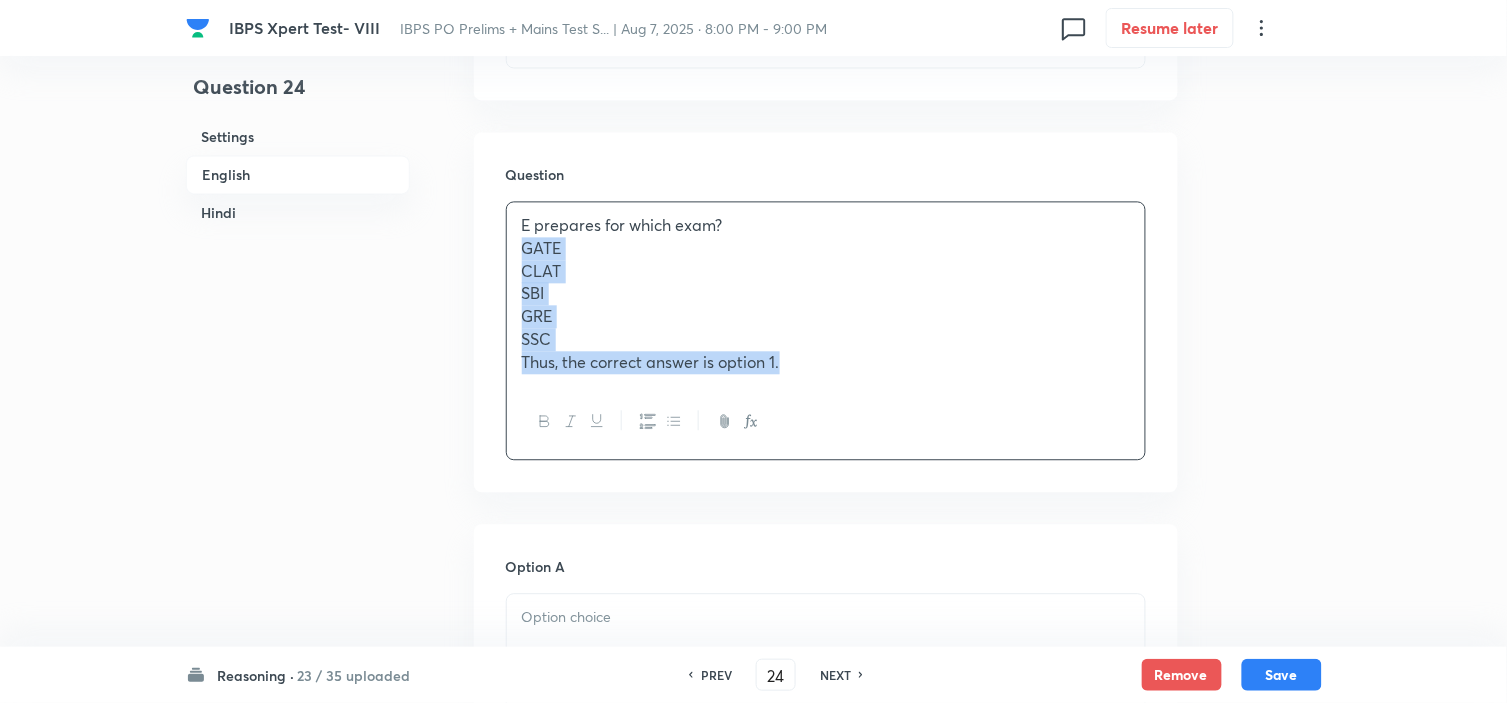 drag, startPoint x: 523, startPoint y: 250, endPoint x: 954, endPoint y: 458, distance: 478.56555 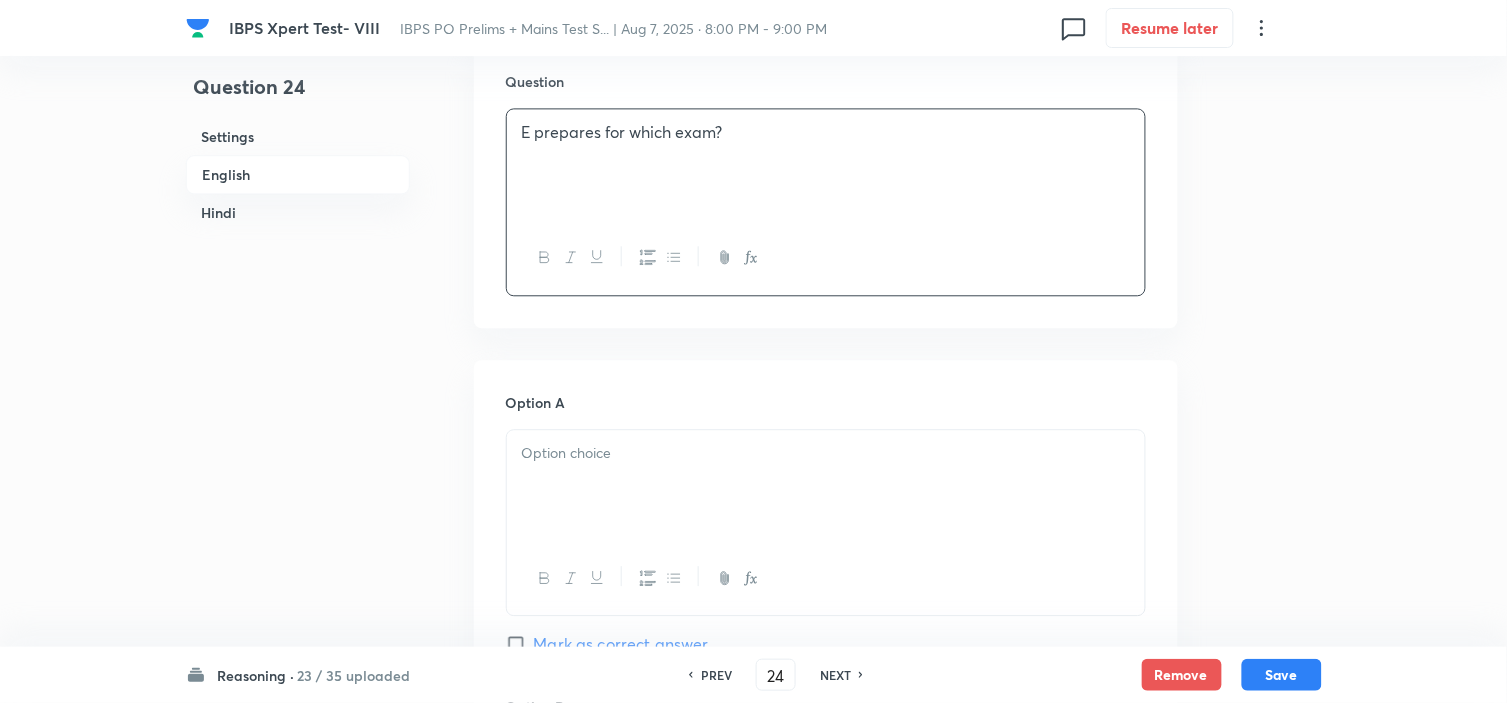 scroll, scrollTop: 1222, scrollLeft: 0, axis: vertical 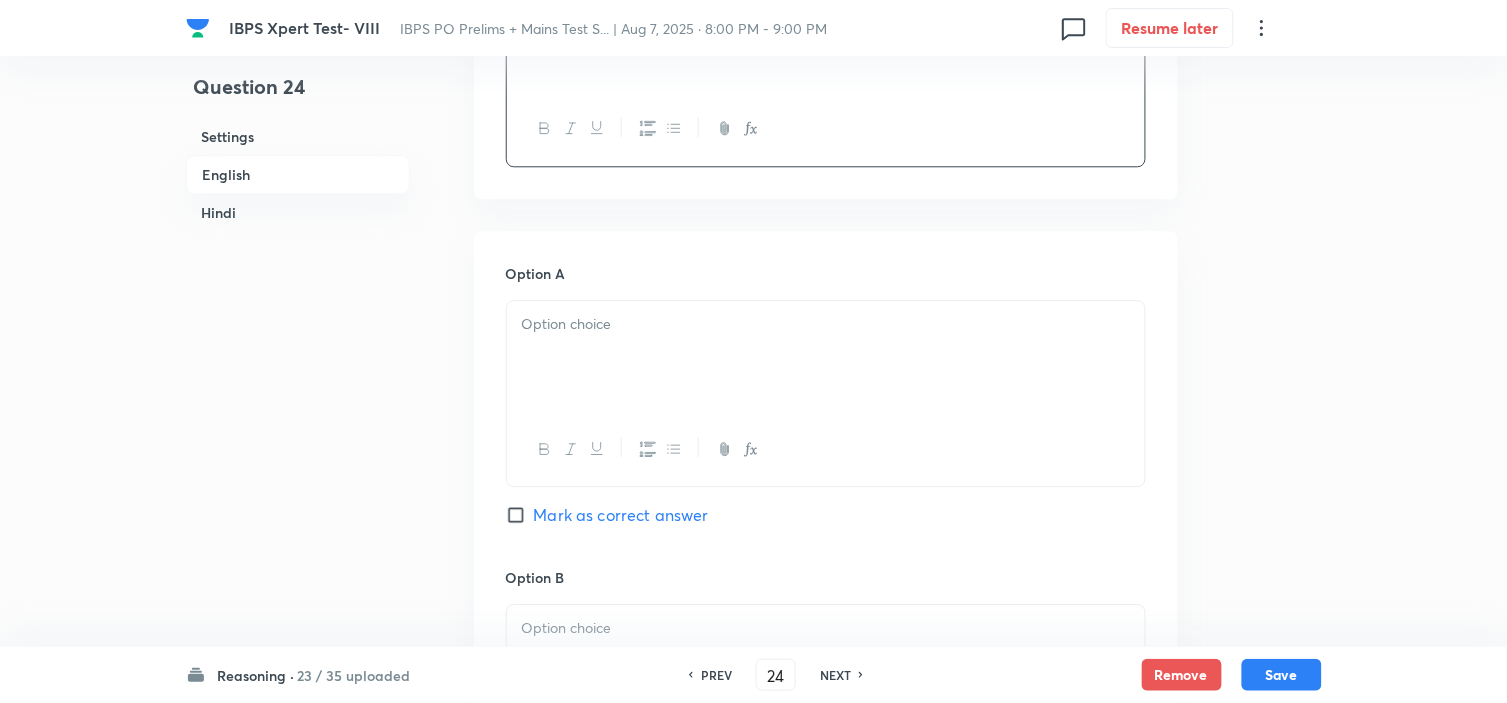click at bounding box center (826, 357) 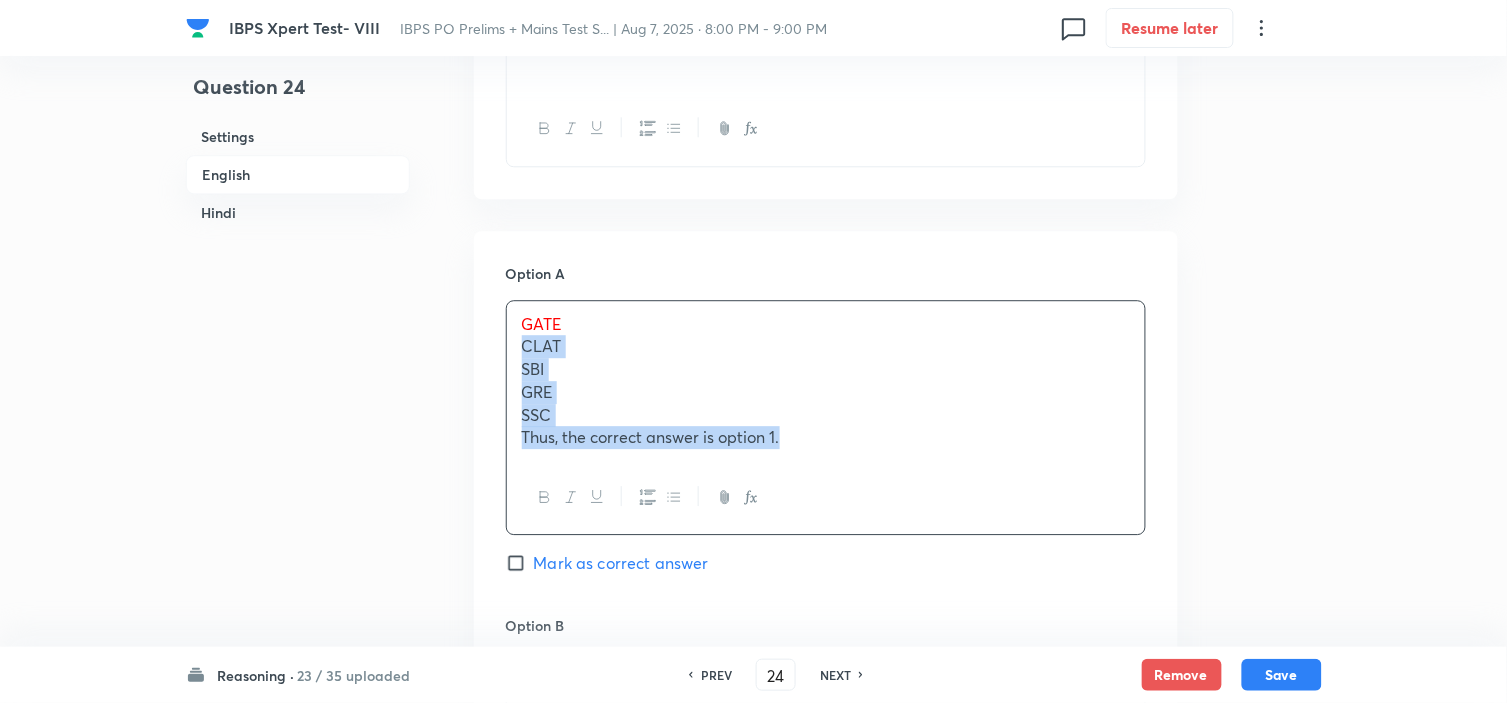 drag, startPoint x: 517, startPoint y: 348, endPoint x: 961, endPoint y: 504, distance: 470.60812 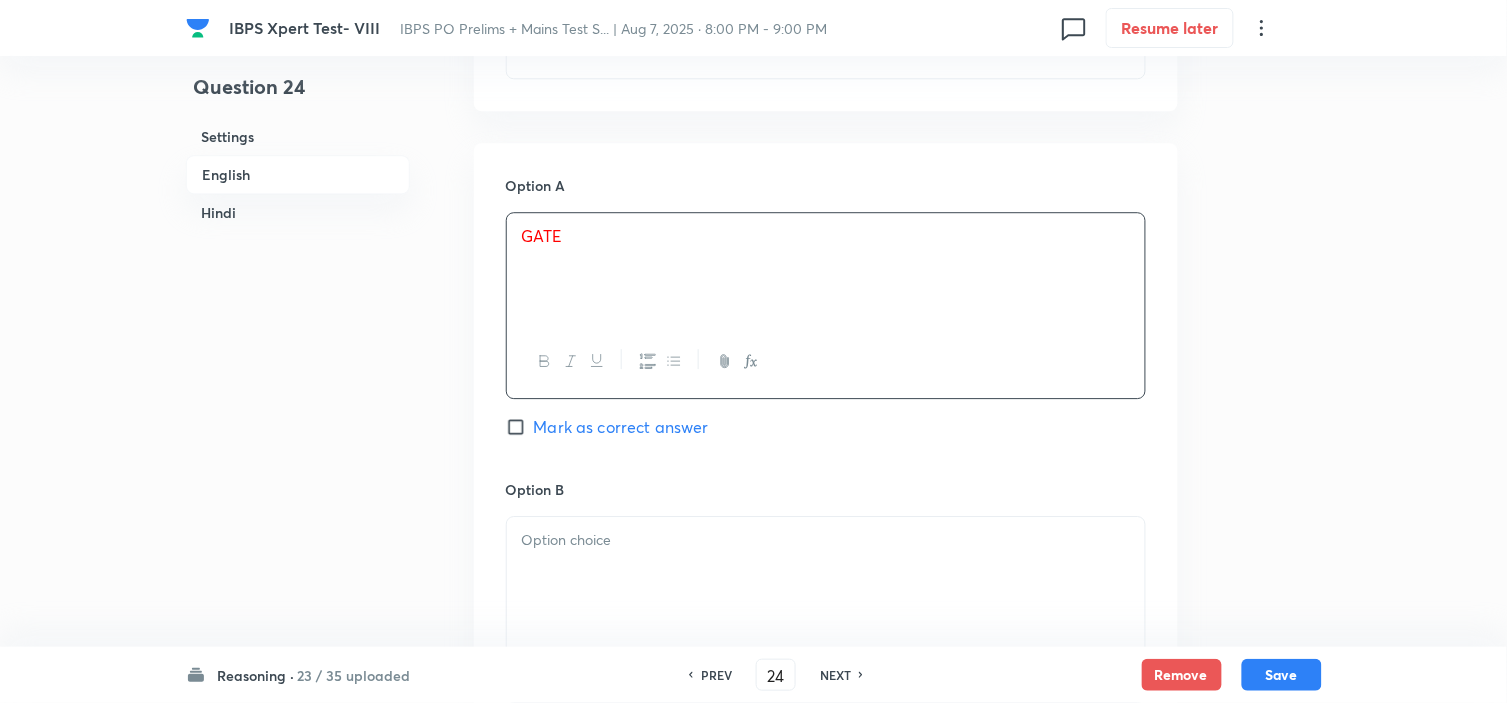 scroll, scrollTop: 1555, scrollLeft: 0, axis: vertical 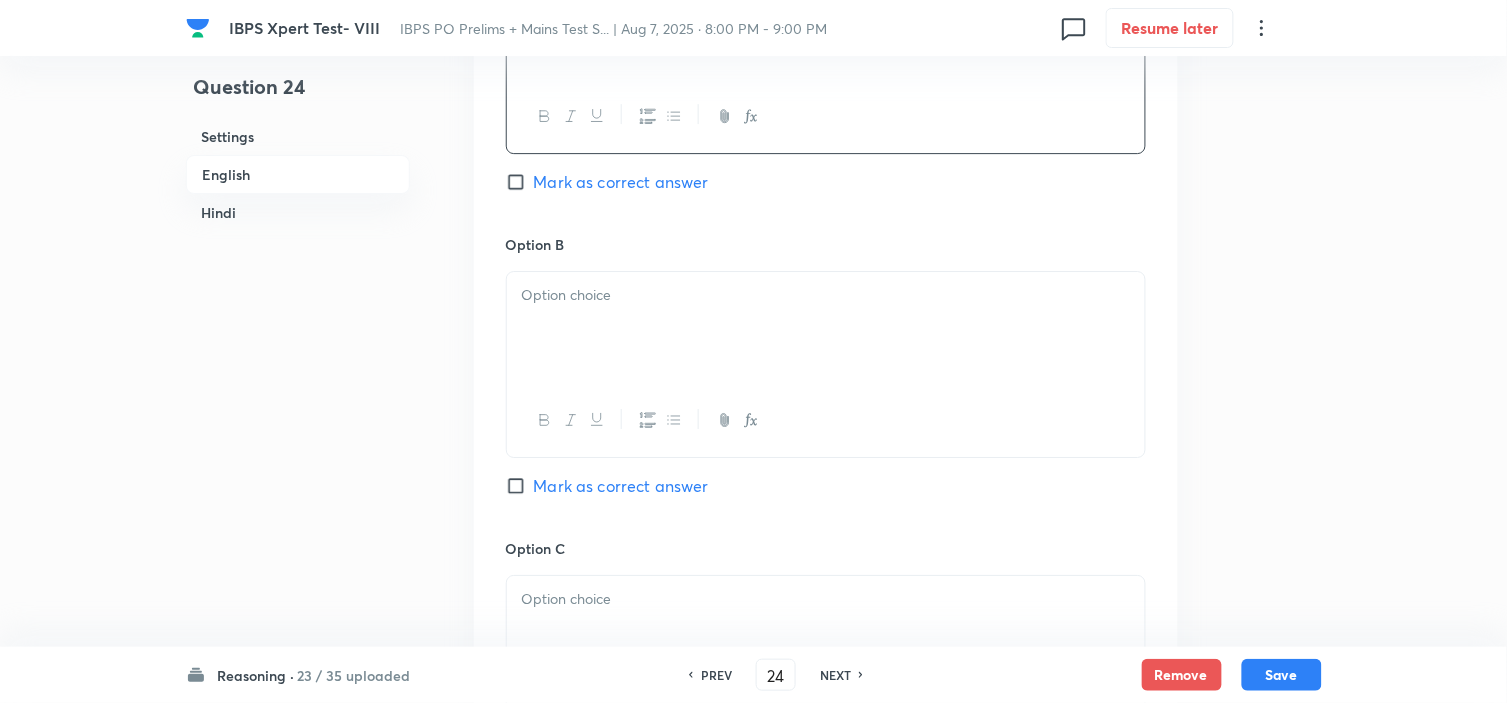 click at bounding box center (826, 328) 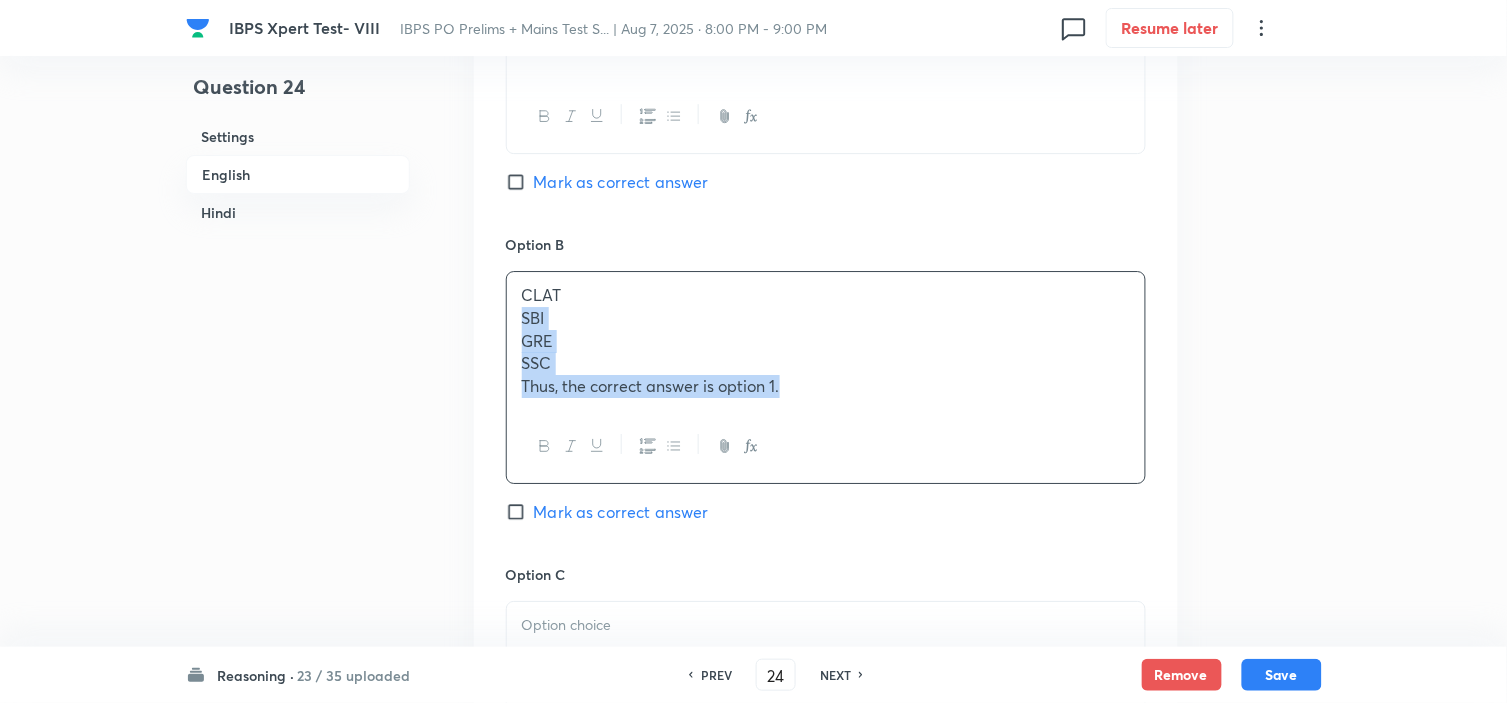 drag, startPoint x: 566, startPoint y: 350, endPoint x: 1015, endPoint y: 502, distance: 474.03058 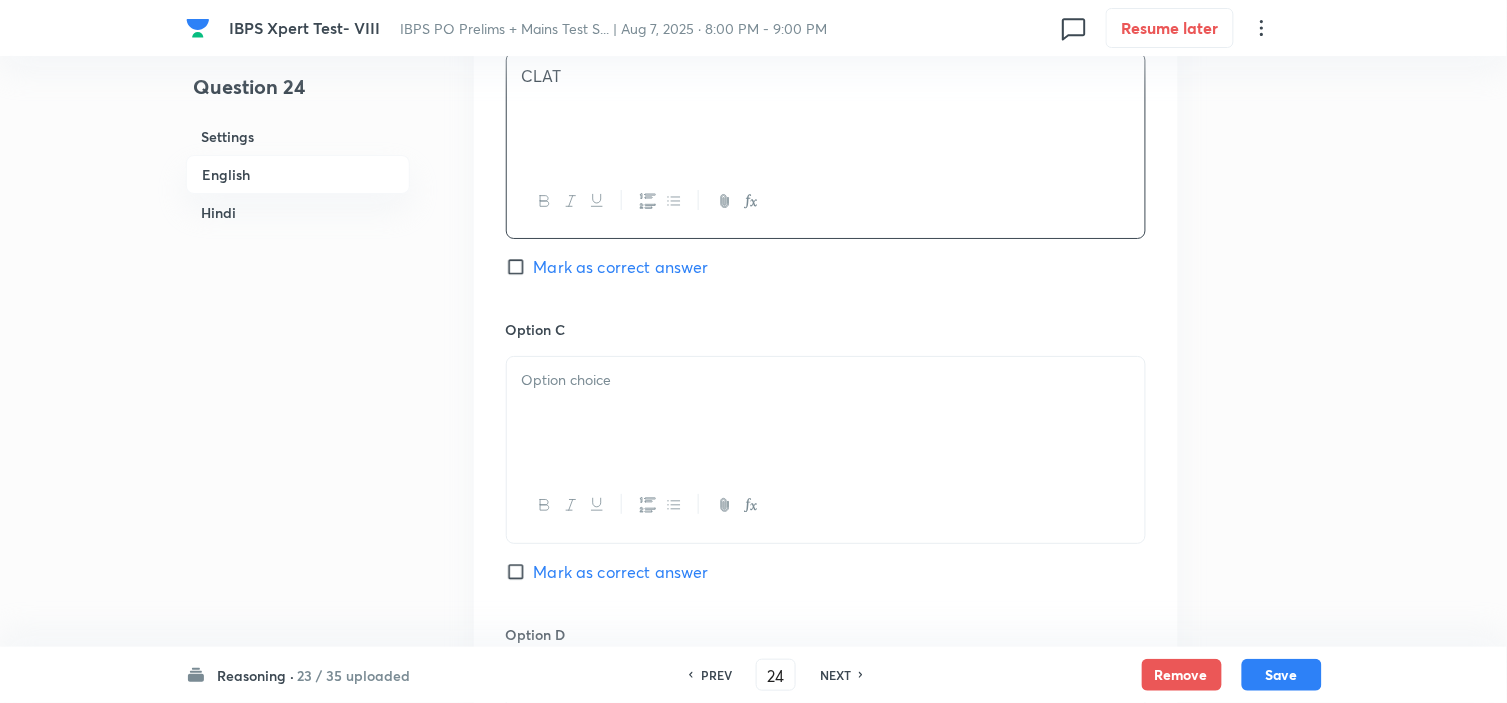 scroll, scrollTop: 1777, scrollLeft: 0, axis: vertical 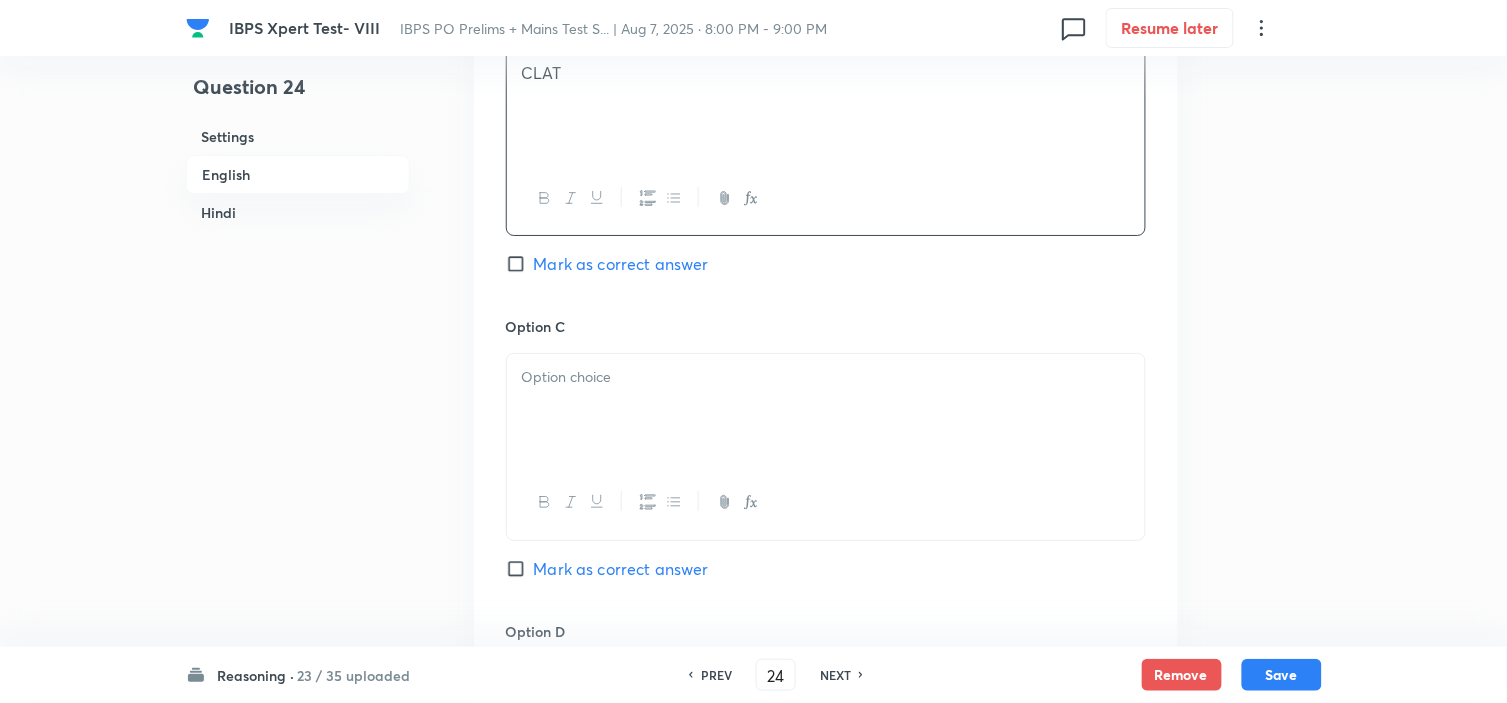 click at bounding box center (826, 410) 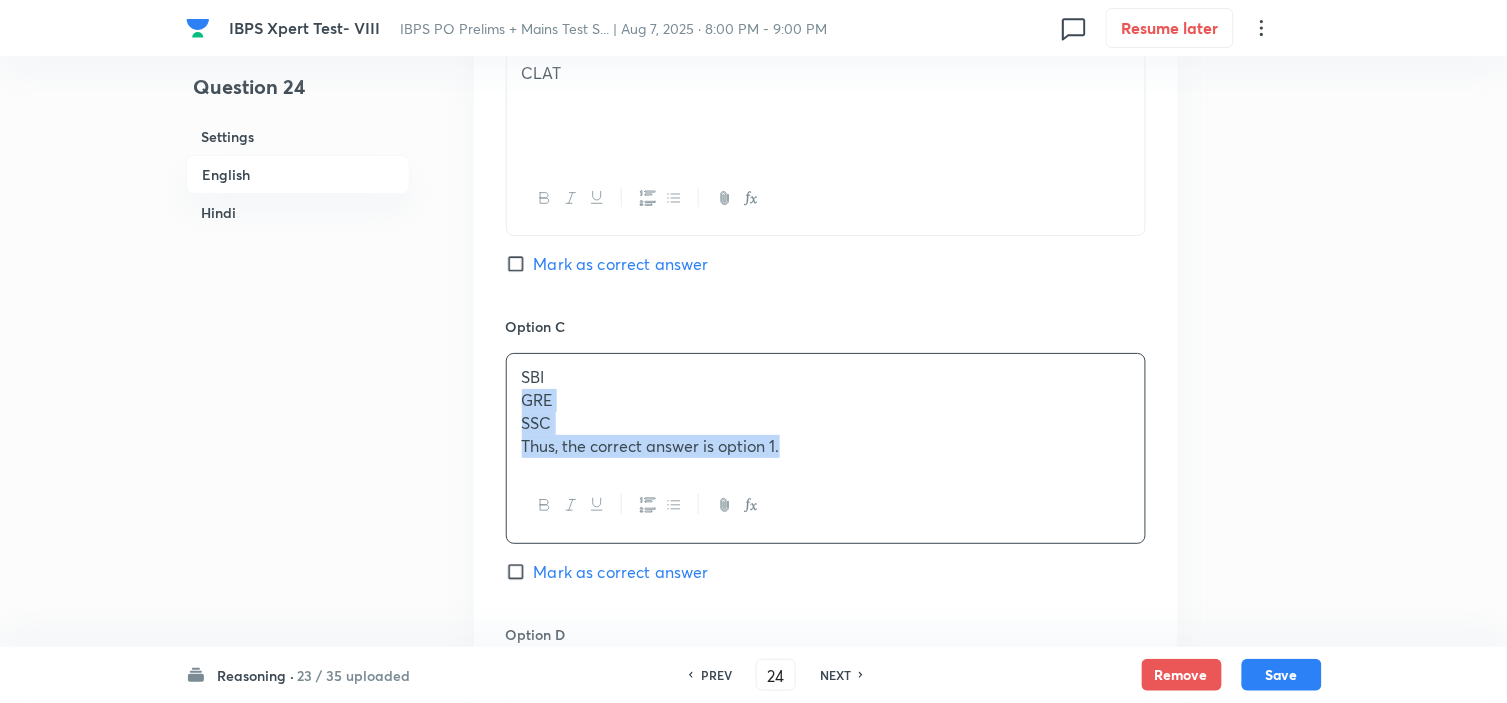 drag, startPoint x: 515, startPoint y: 410, endPoint x: 1026, endPoint y: 531, distance: 525.13043 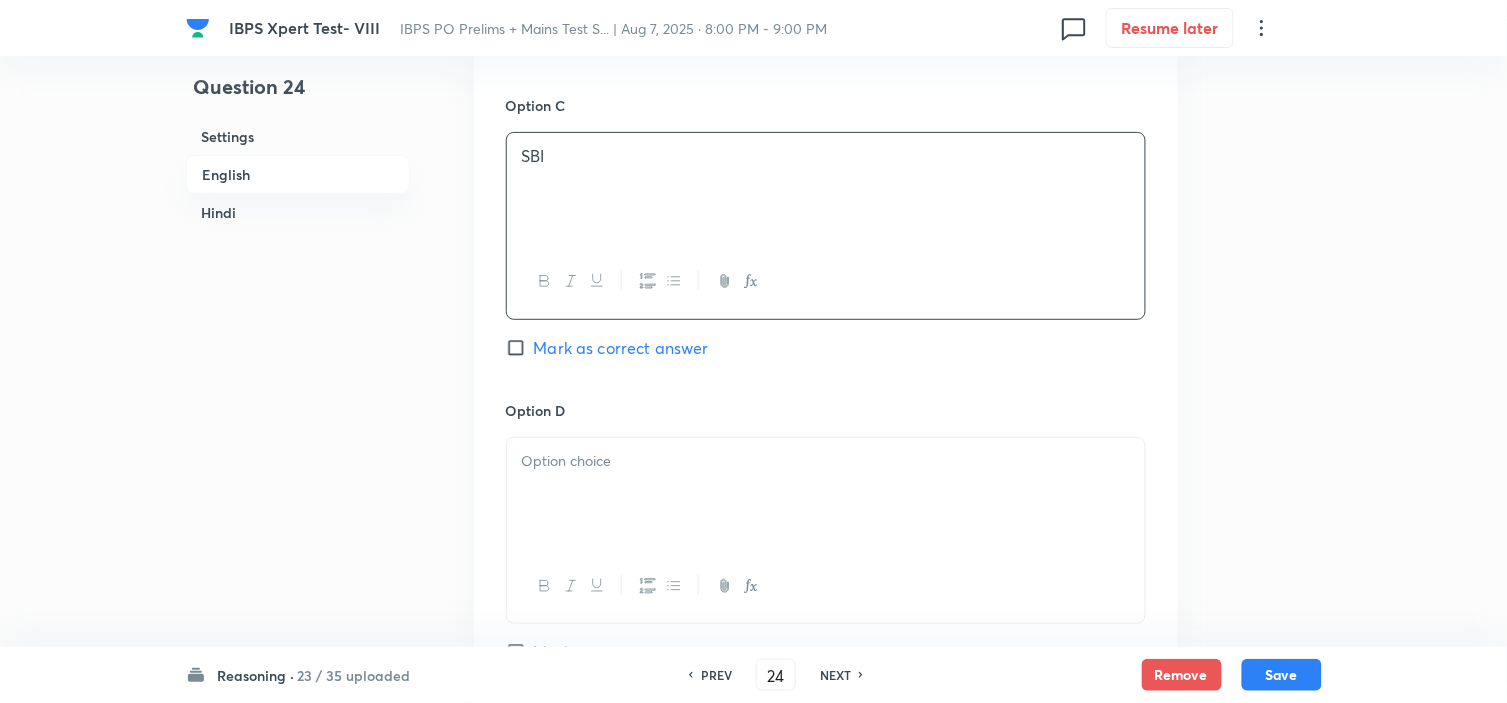 scroll, scrollTop: 2000, scrollLeft: 0, axis: vertical 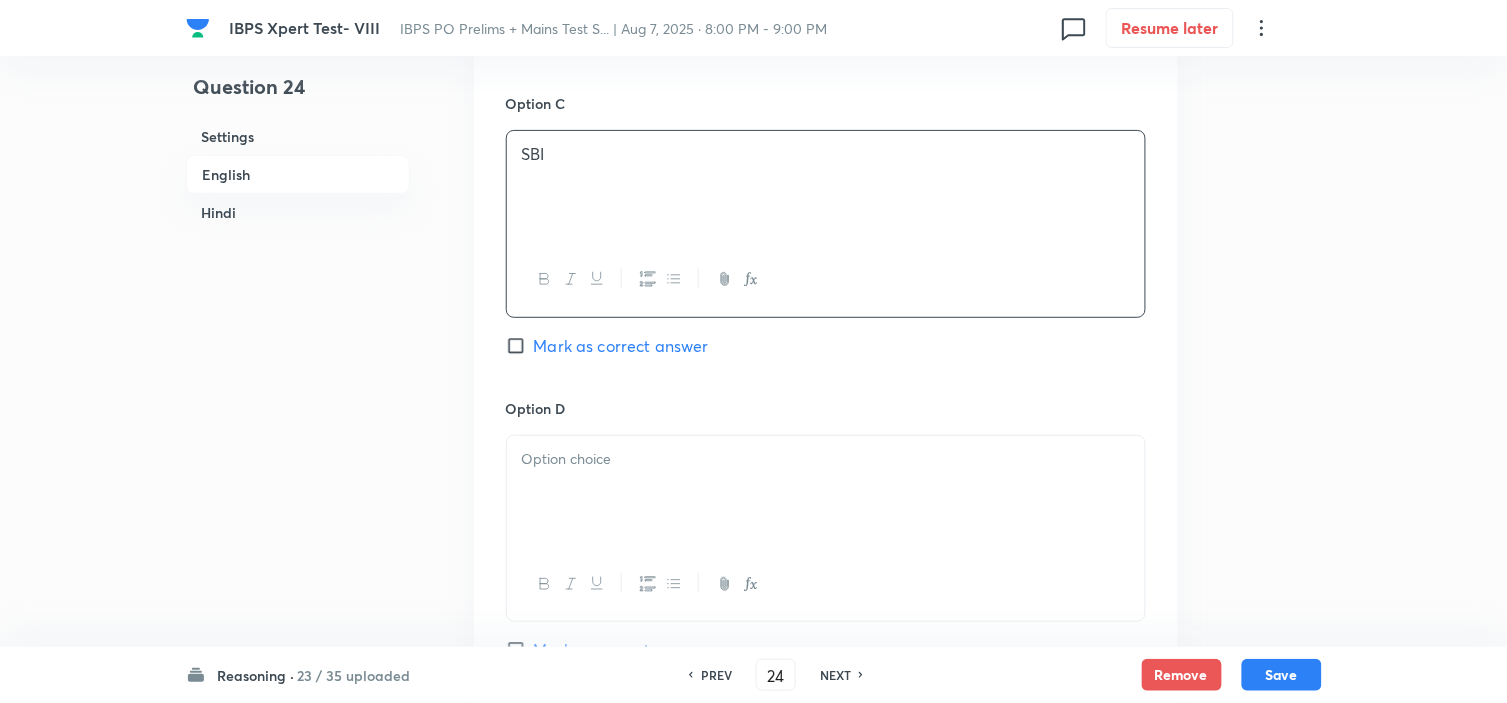 click at bounding box center (826, 459) 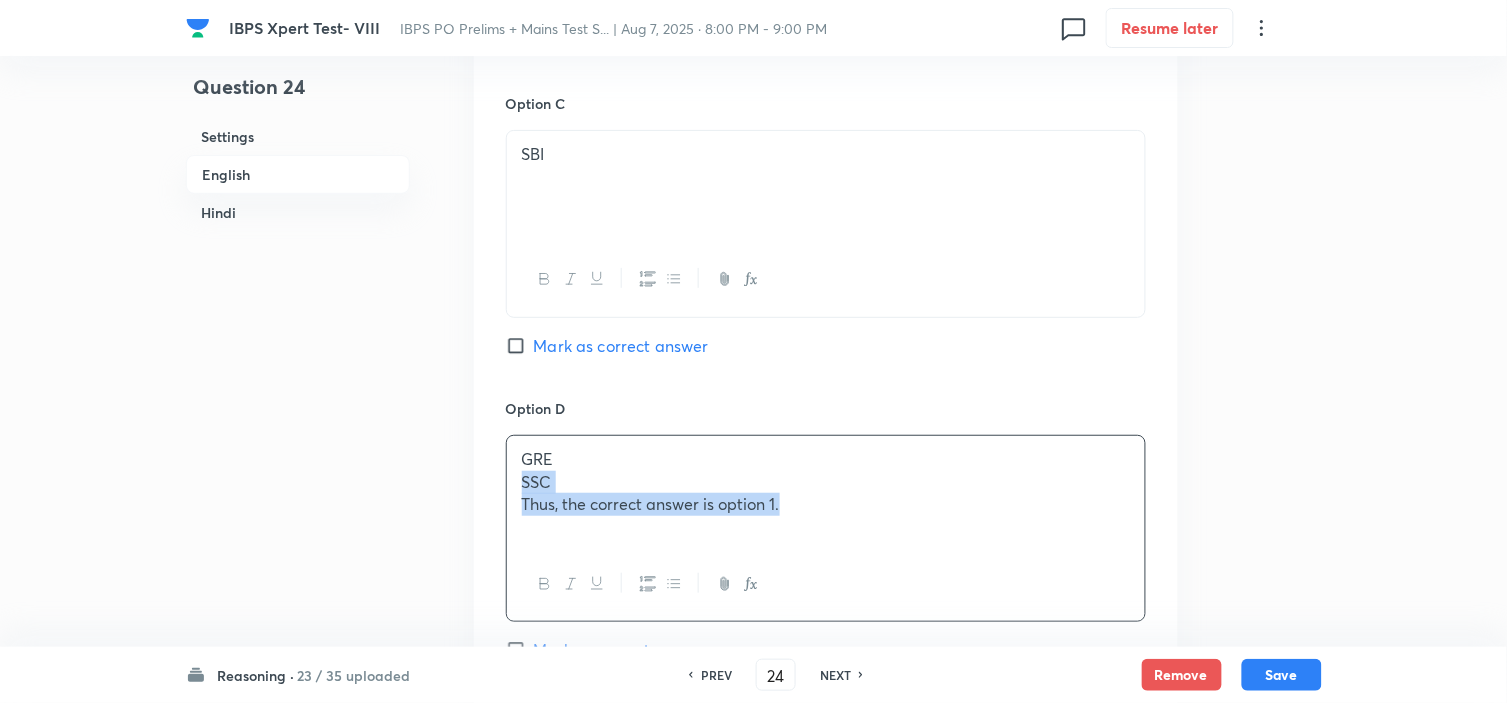 drag, startPoint x: 621, startPoint y: 506, endPoint x: 892, endPoint y: 562, distance: 276.7255 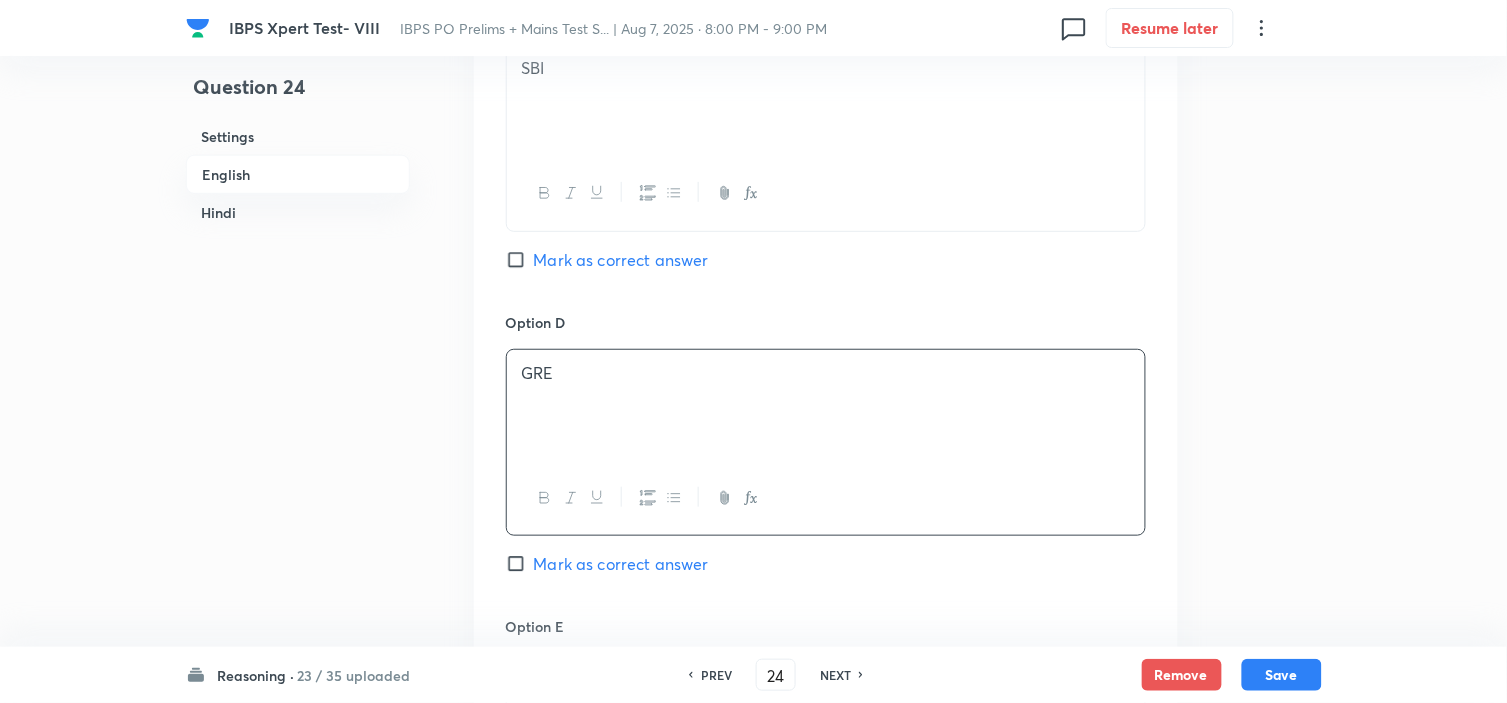 scroll, scrollTop: 2333, scrollLeft: 0, axis: vertical 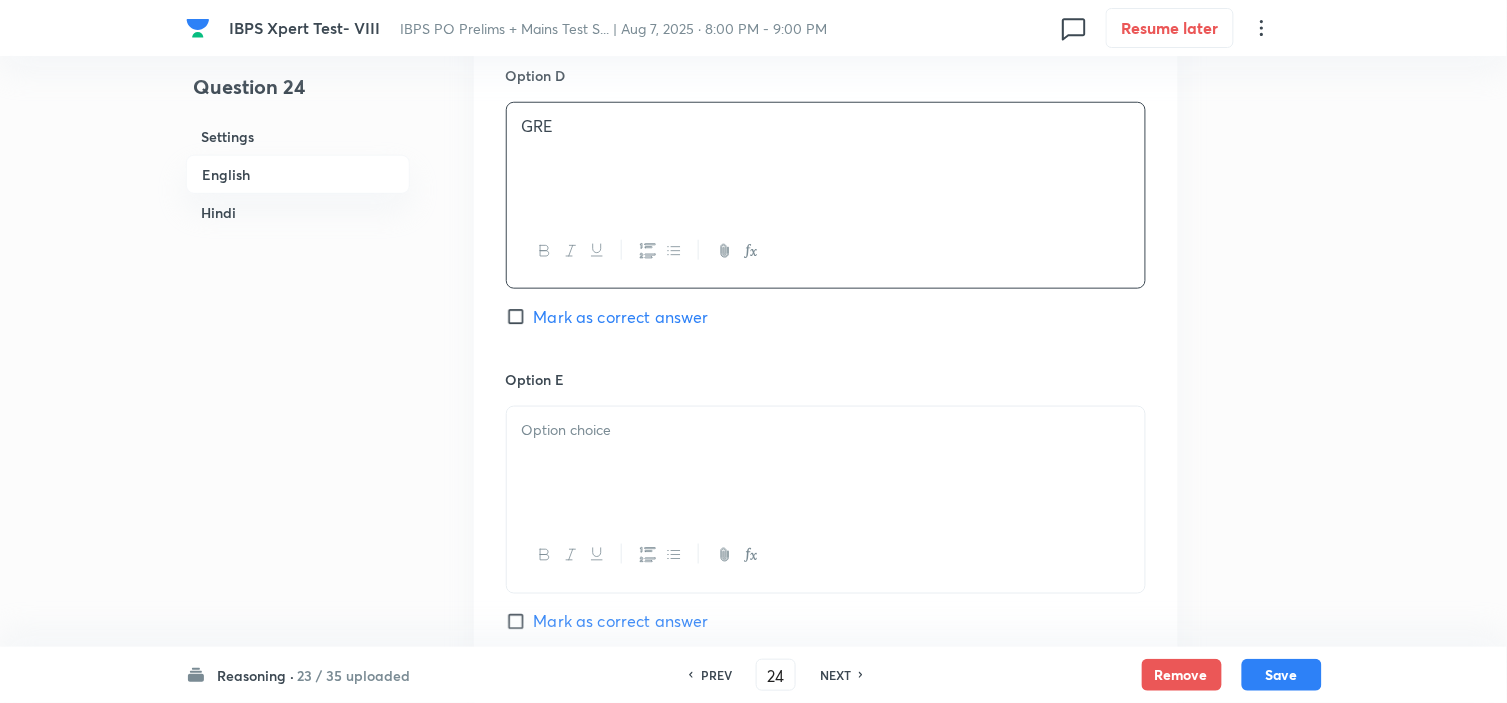 click at bounding box center [826, 463] 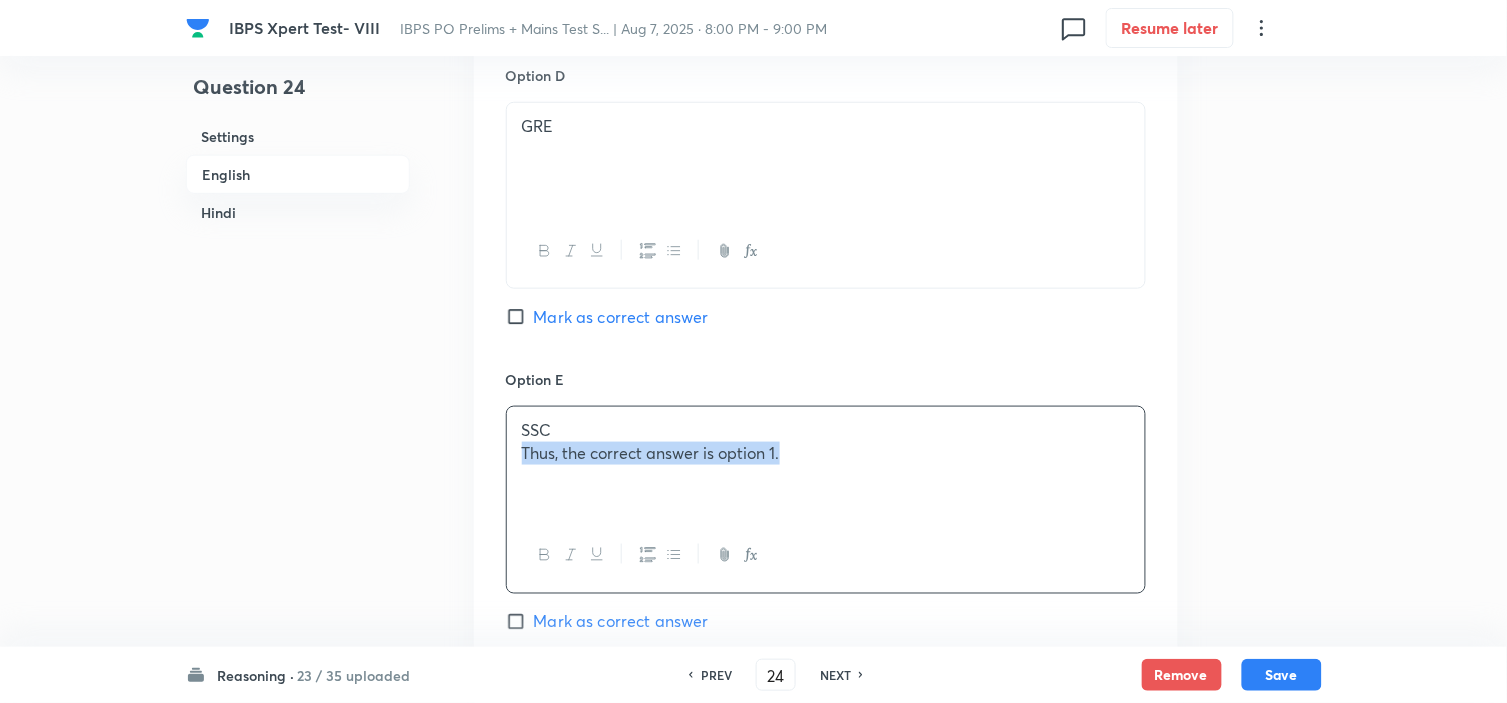 drag, startPoint x: 597, startPoint y: 471, endPoint x: 996, endPoint y: 497, distance: 399.84622 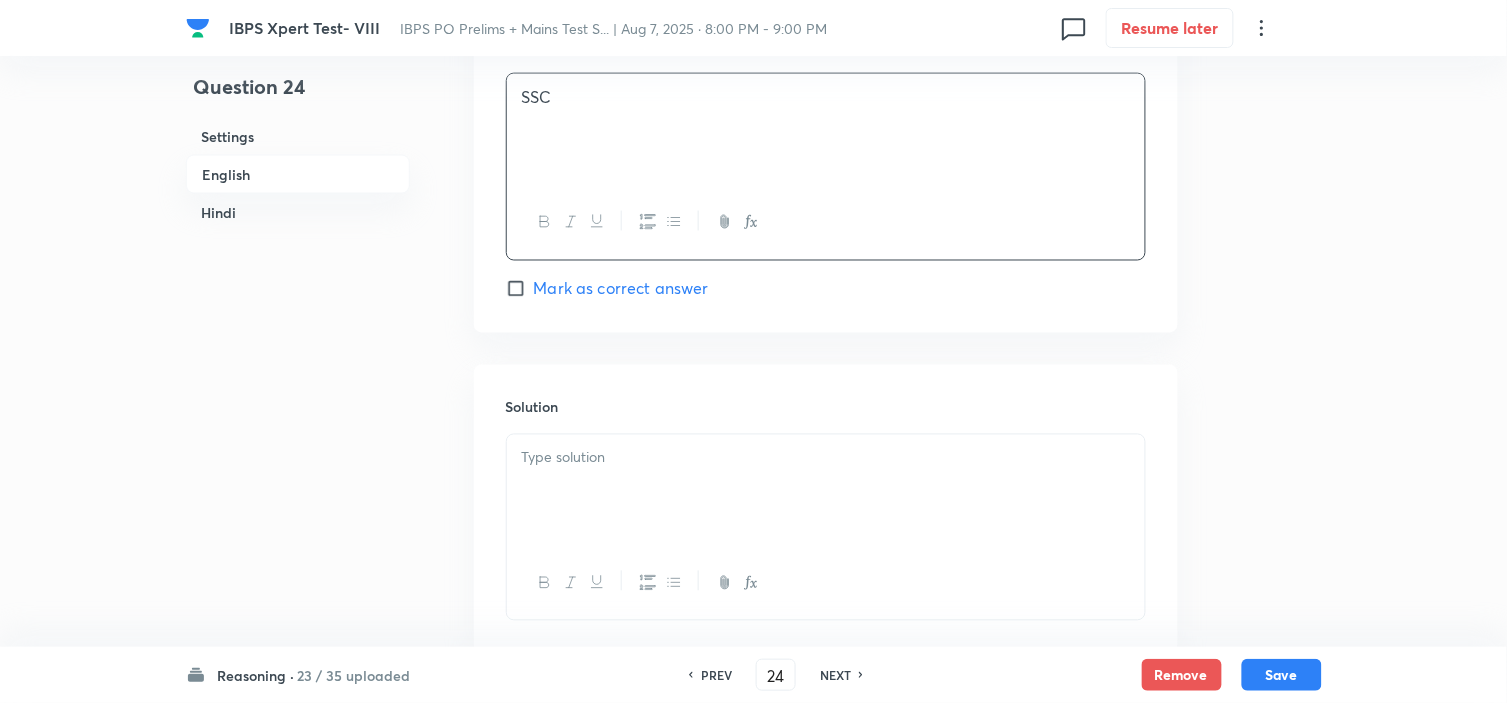 scroll, scrollTop: 2777, scrollLeft: 0, axis: vertical 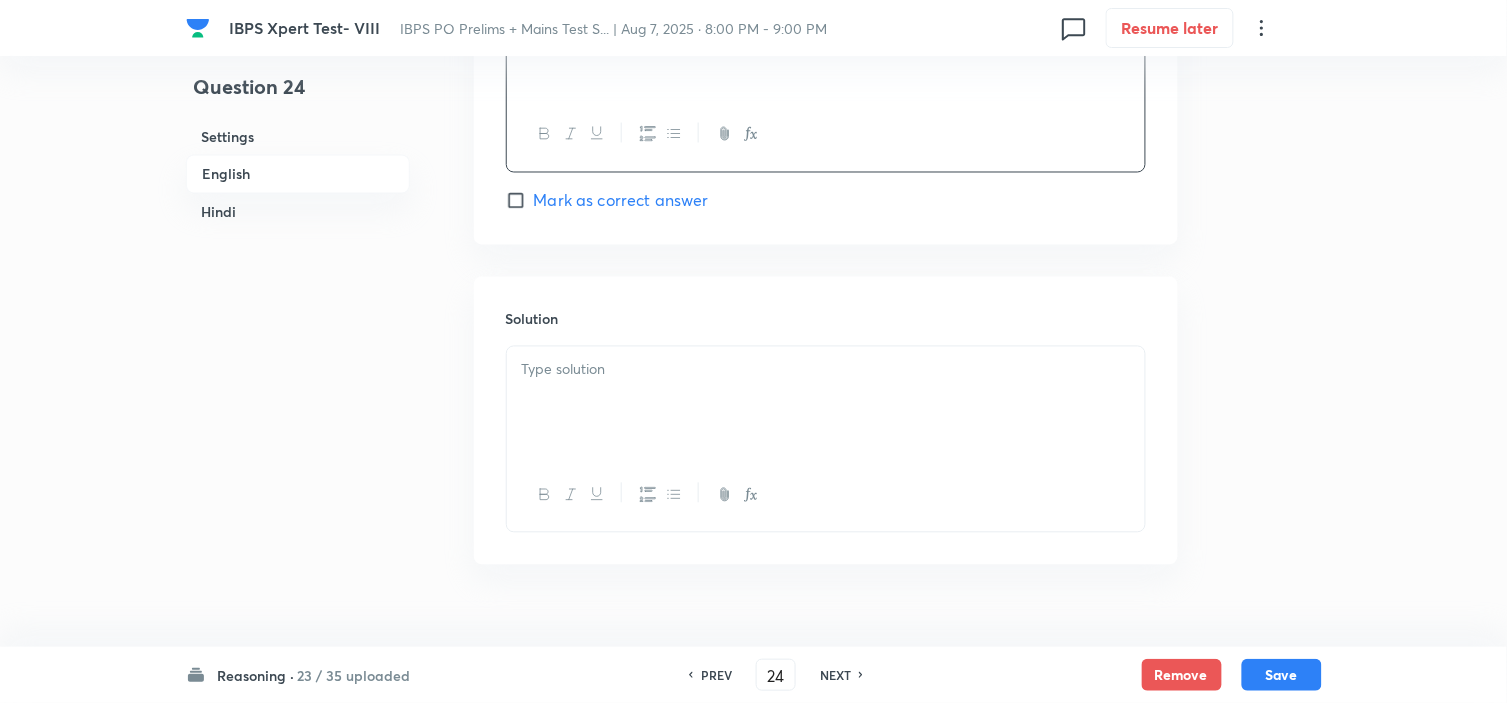 click at bounding box center [826, 439] 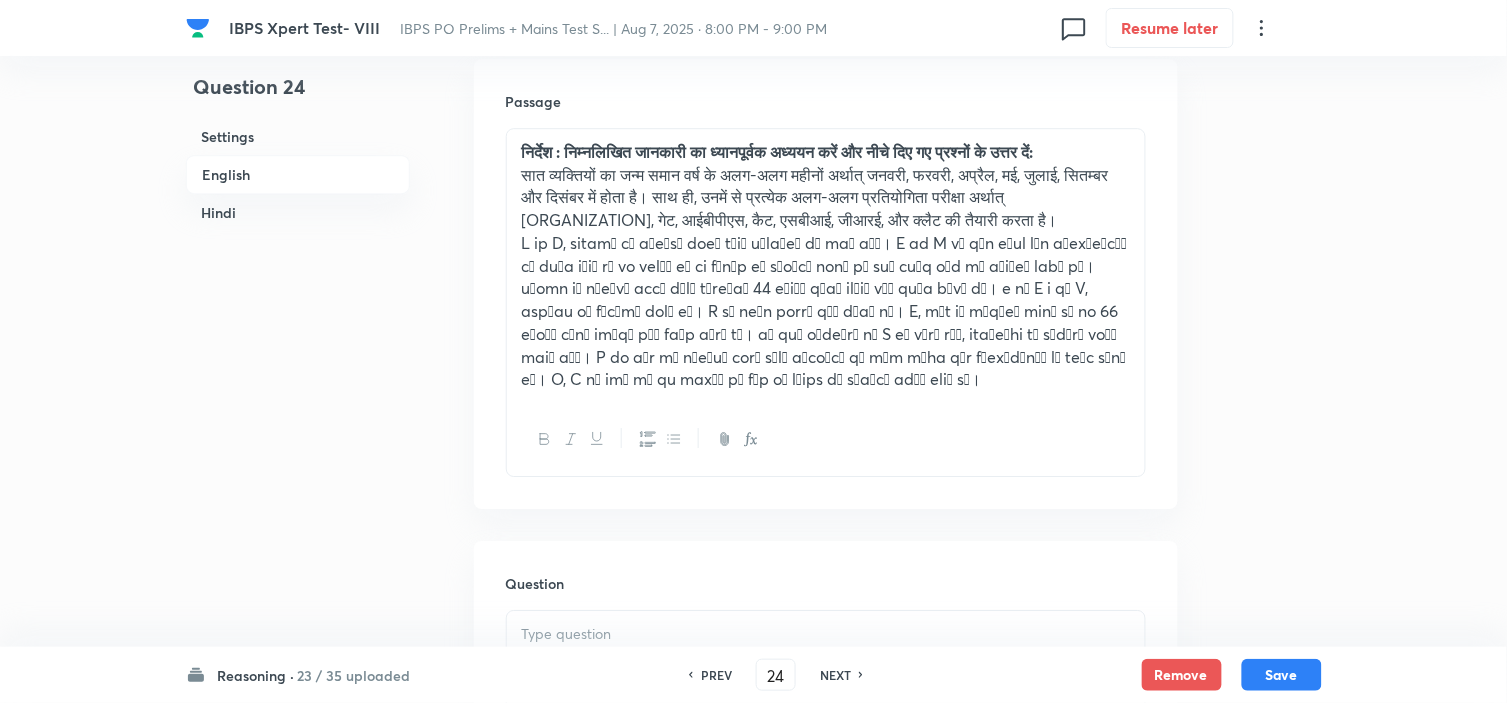 scroll, scrollTop: 3777, scrollLeft: 0, axis: vertical 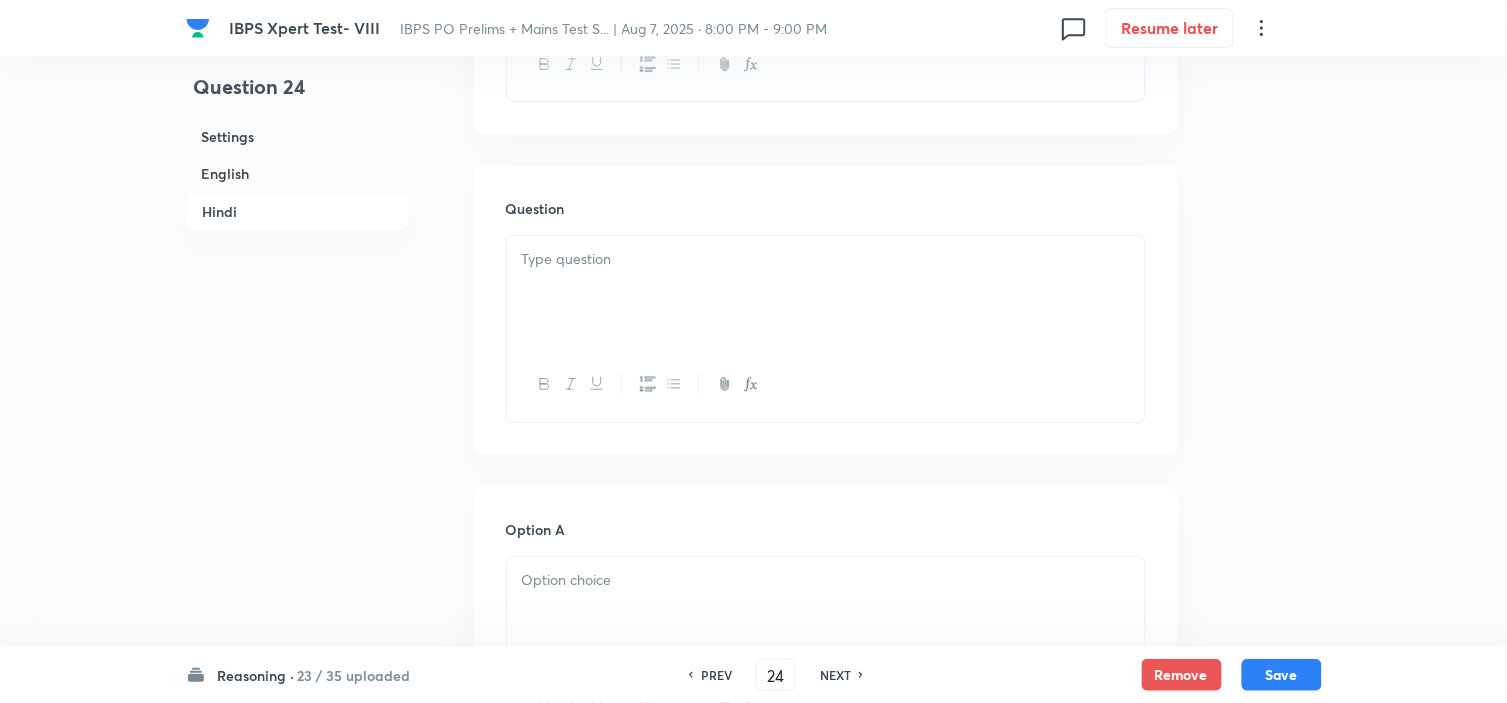 click at bounding box center [826, 292] 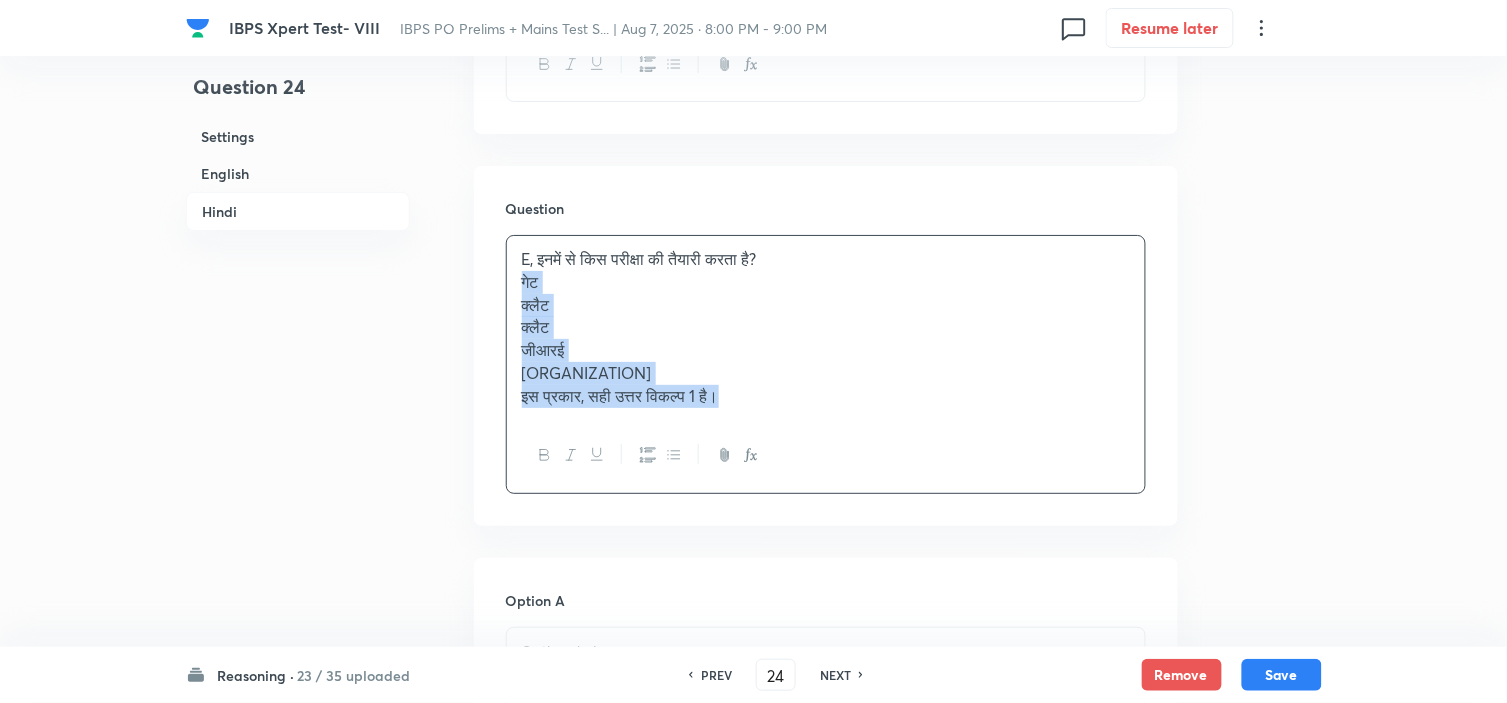 drag, startPoint x: 521, startPoint y: 278, endPoint x: 913, endPoint y: 485, distance: 443.29788 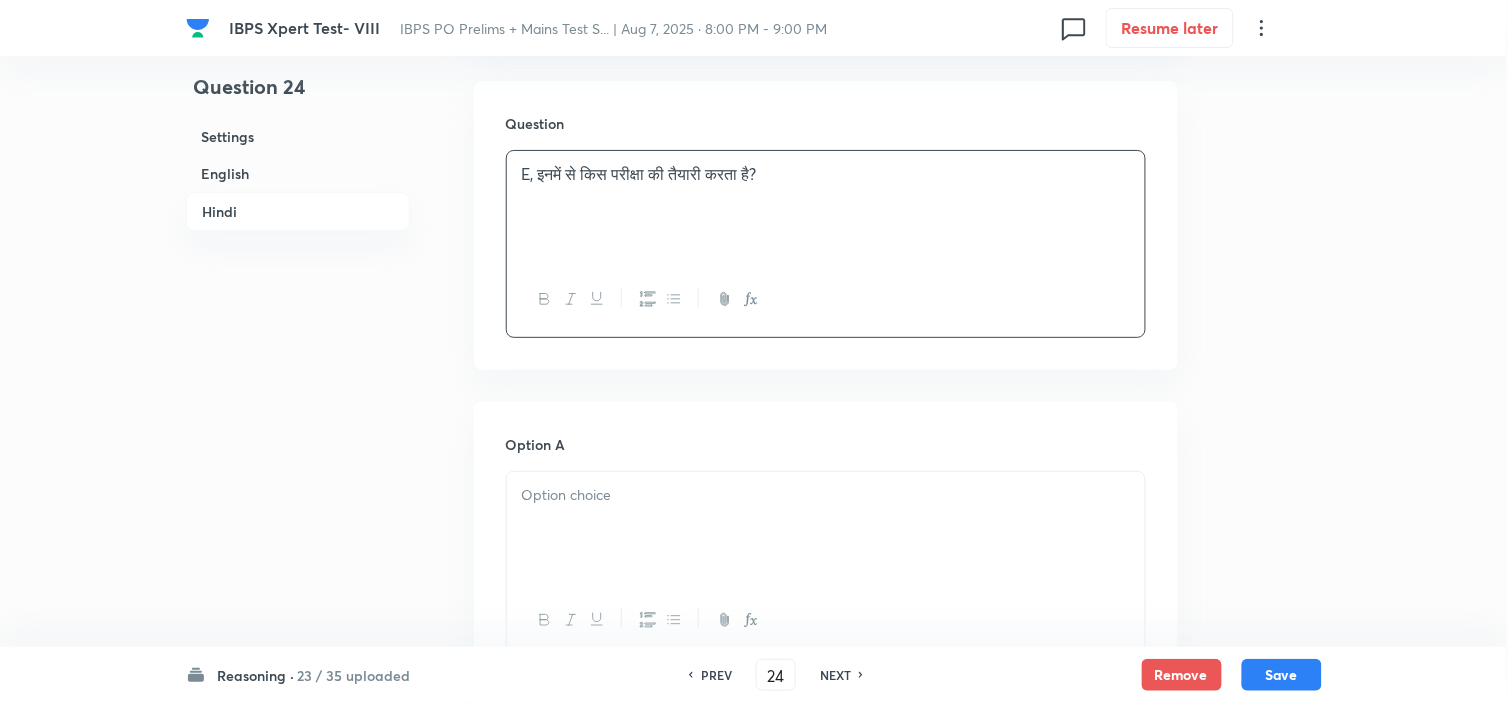 scroll, scrollTop: 4000, scrollLeft: 0, axis: vertical 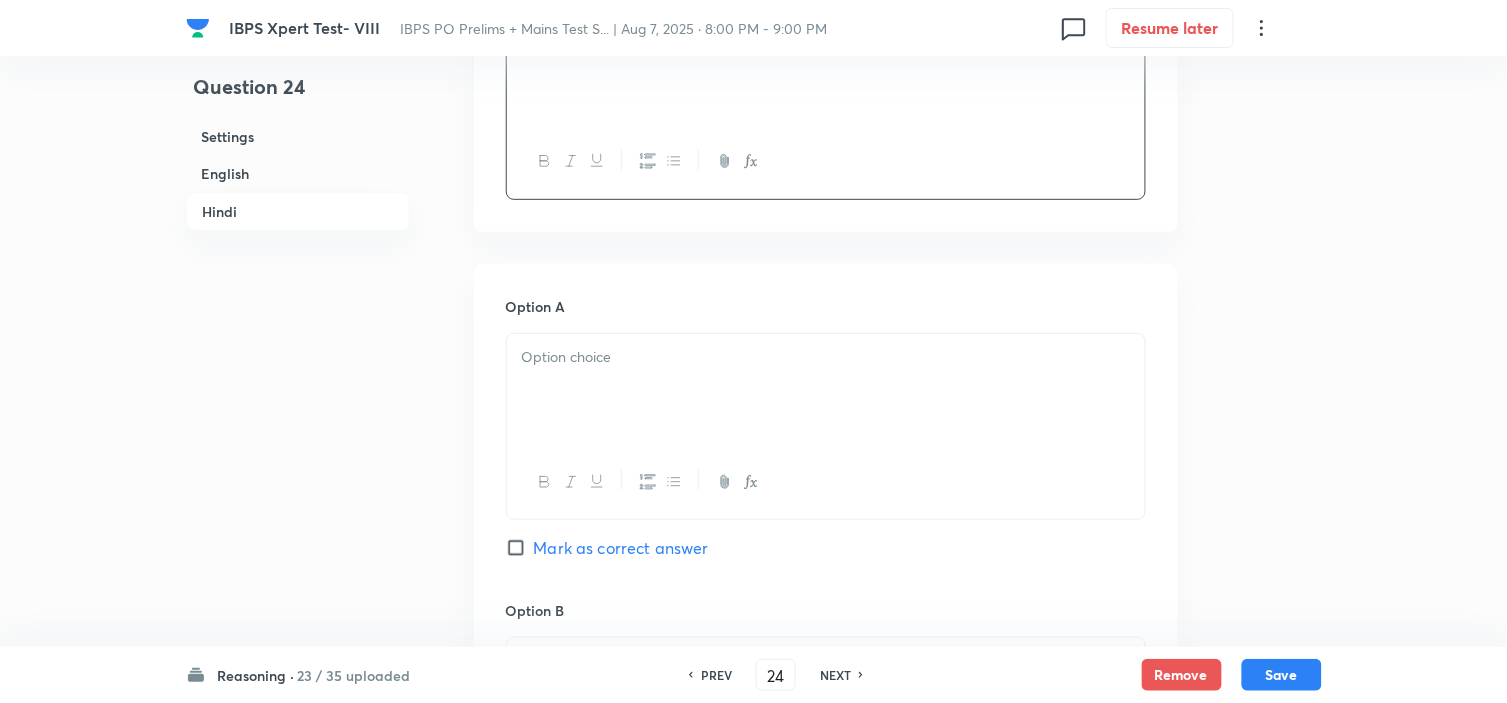 click at bounding box center [826, 390] 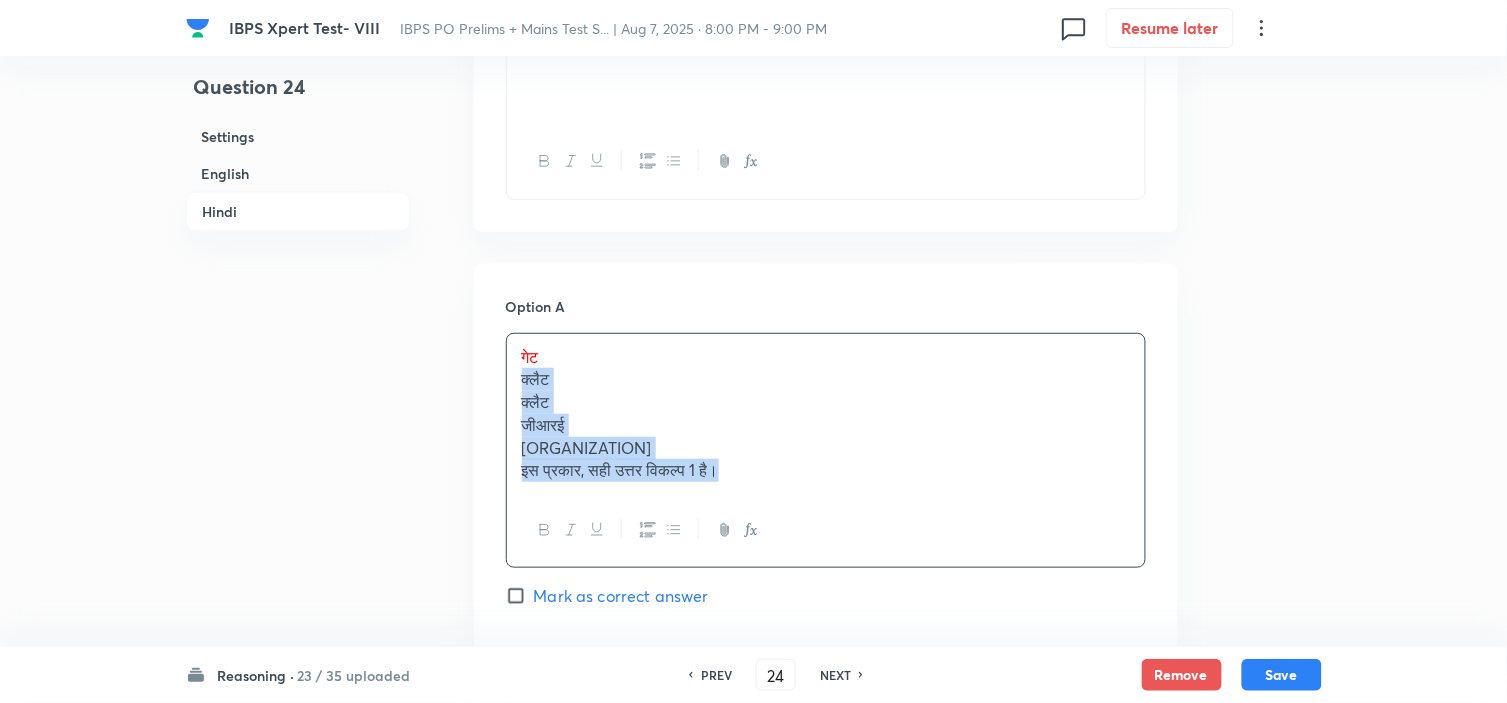 drag, startPoint x: 522, startPoint y: 387, endPoint x: 843, endPoint y: 524, distance: 349.0129 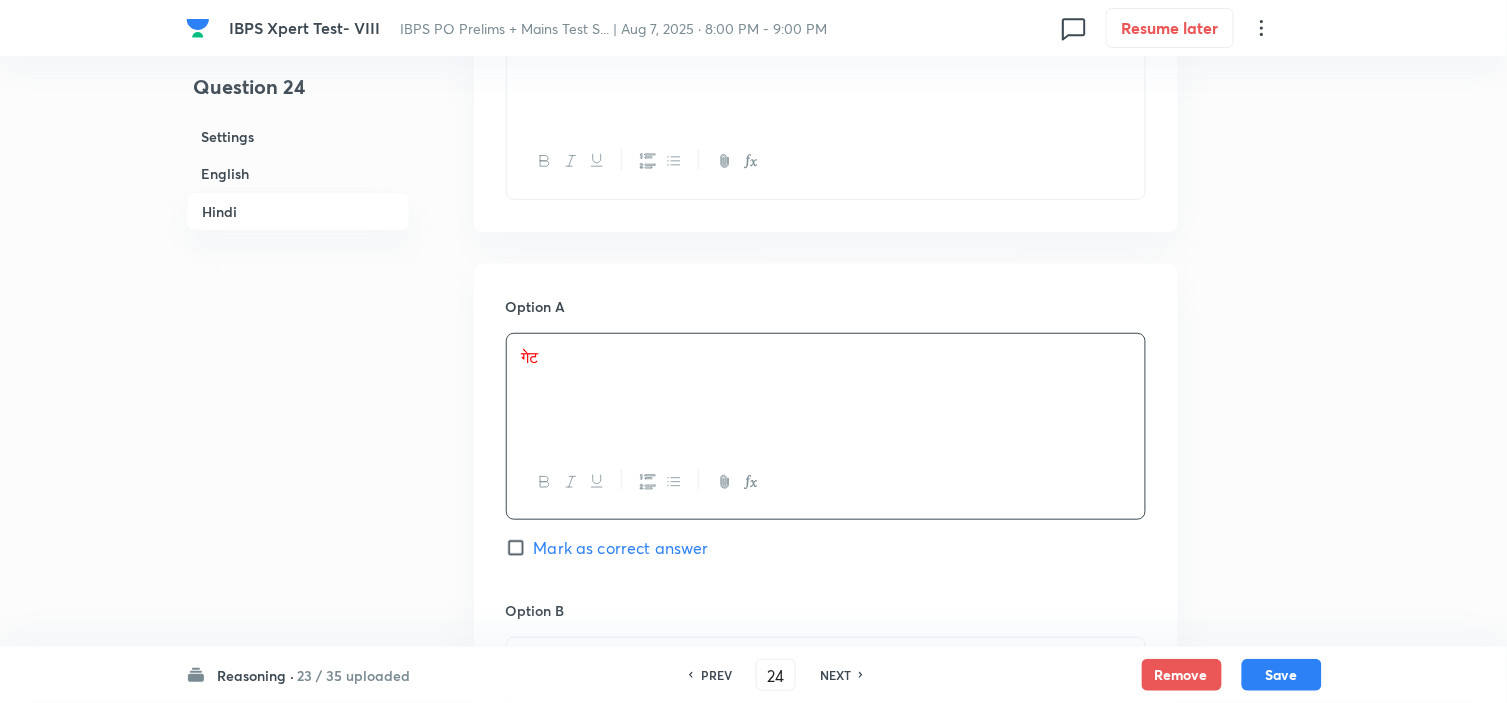 scroll, scrollTop: 4222, scrollLeft: 0, axis: vertical 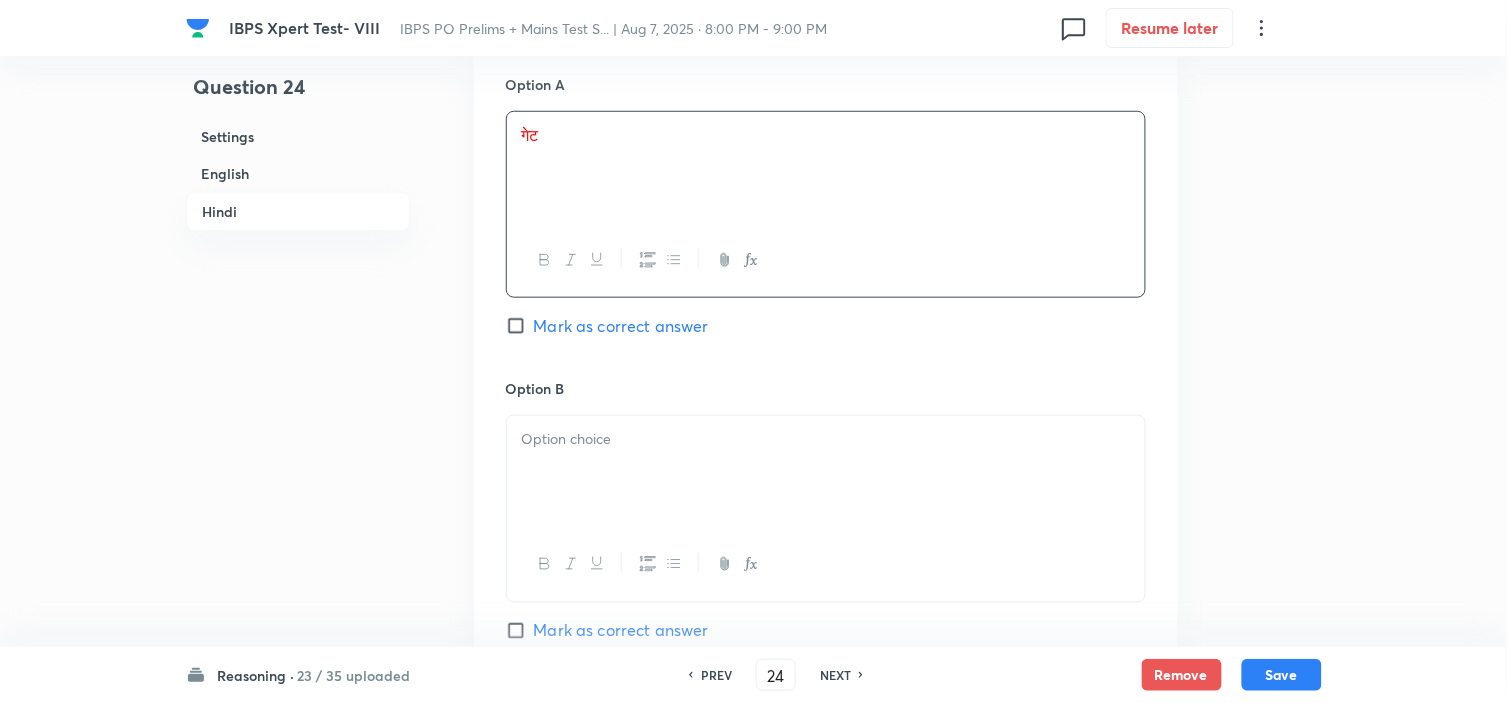 click at bounding box center [826, 472] 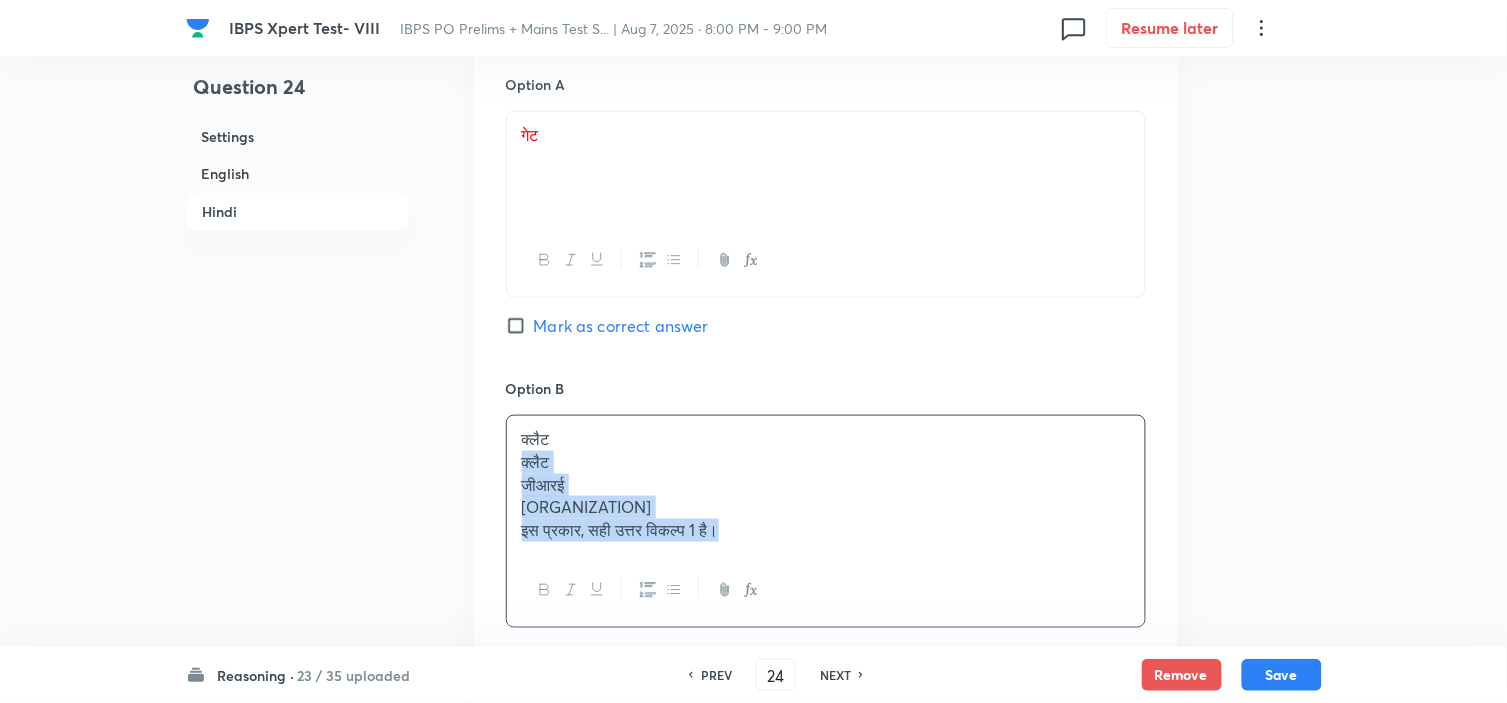drag, startPoint x: 525, startPoint y: 472, endPoint x: 794, endPoint y: 564, distance: 284.2974 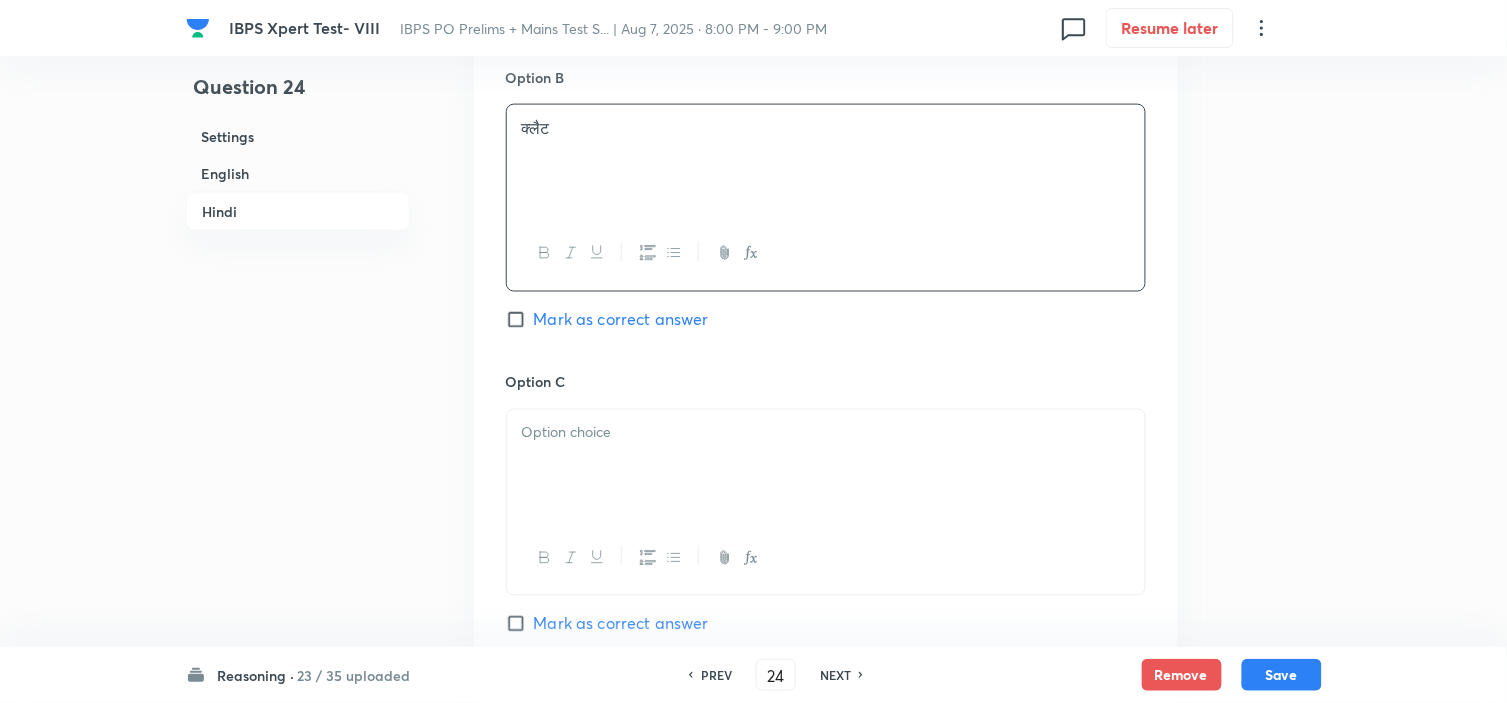 scroll, scrollTop: 4555, scrollLeft: 0, axis: vertical 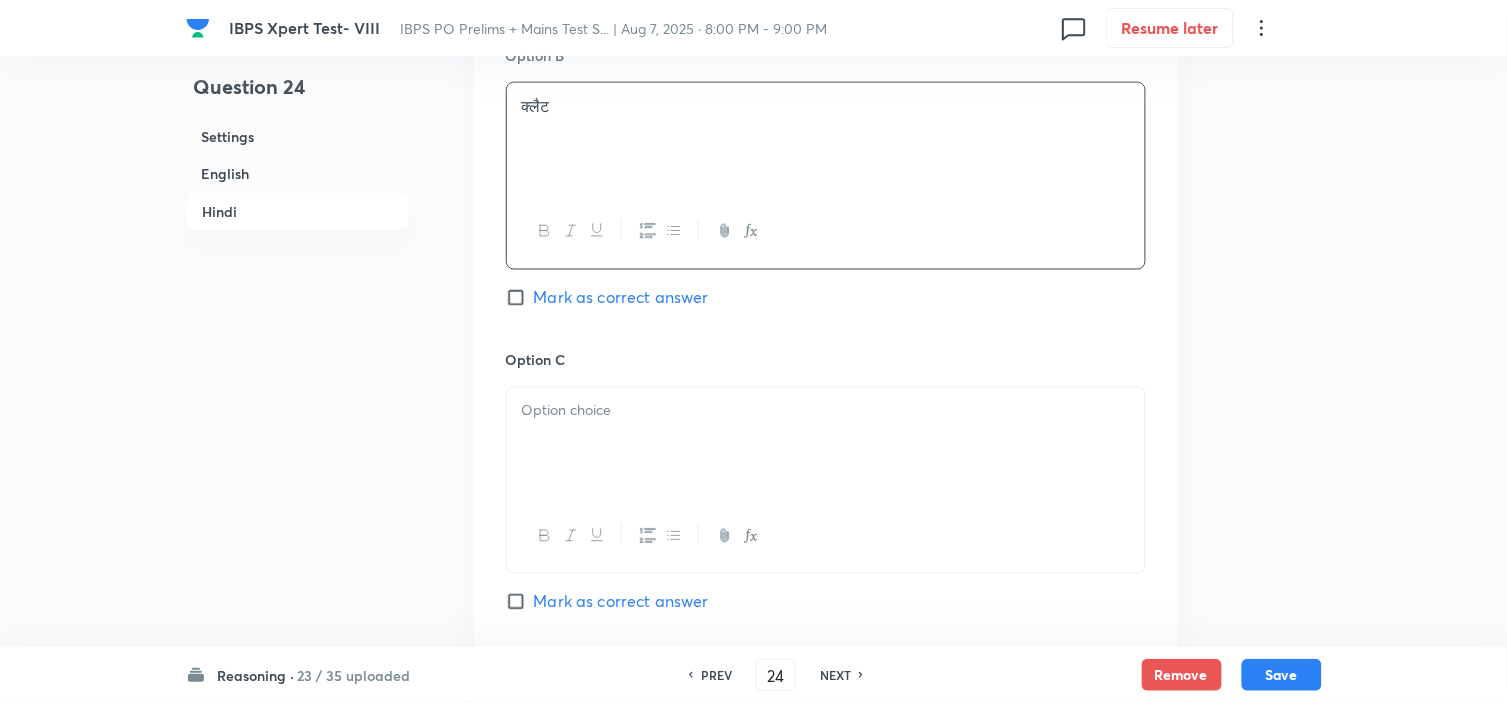 click at bounding box center (826, 444) 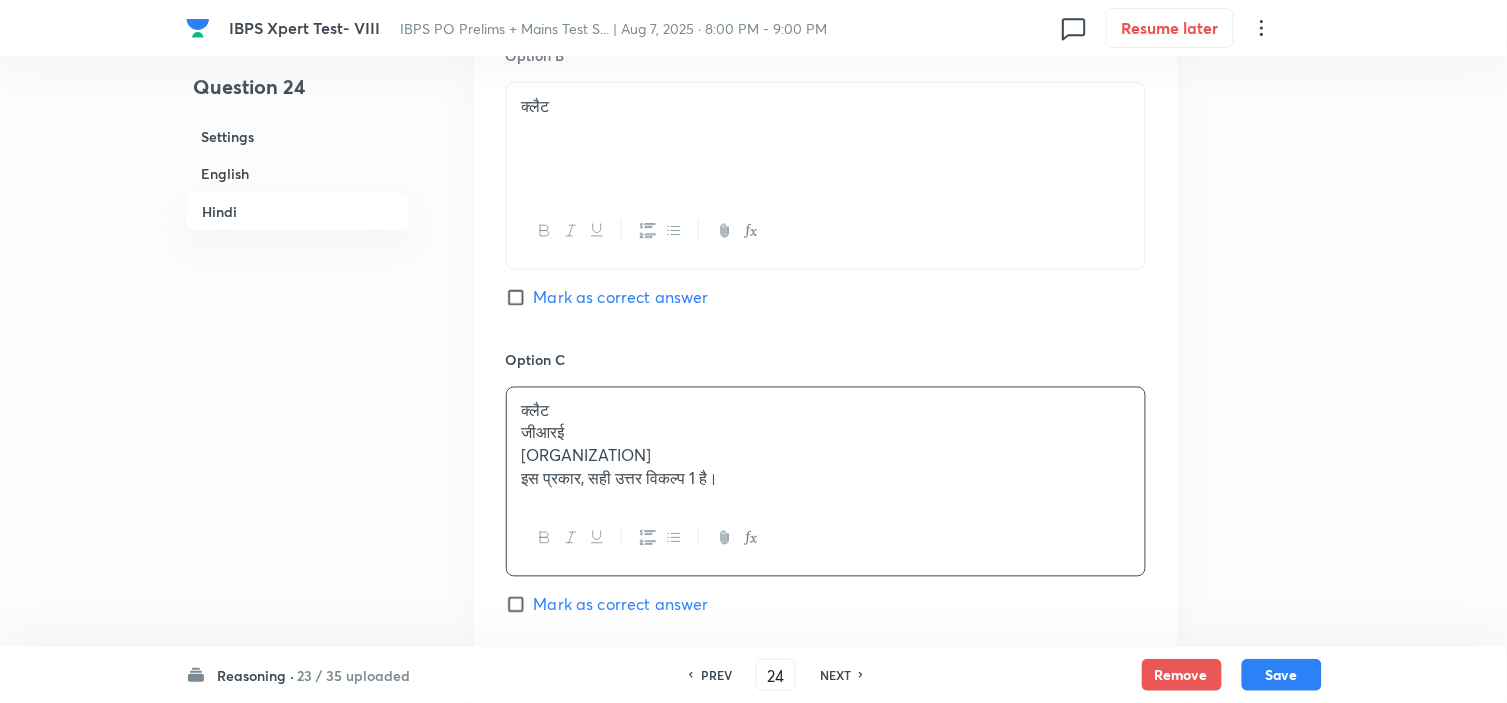 click at bounding box center [826, 538] 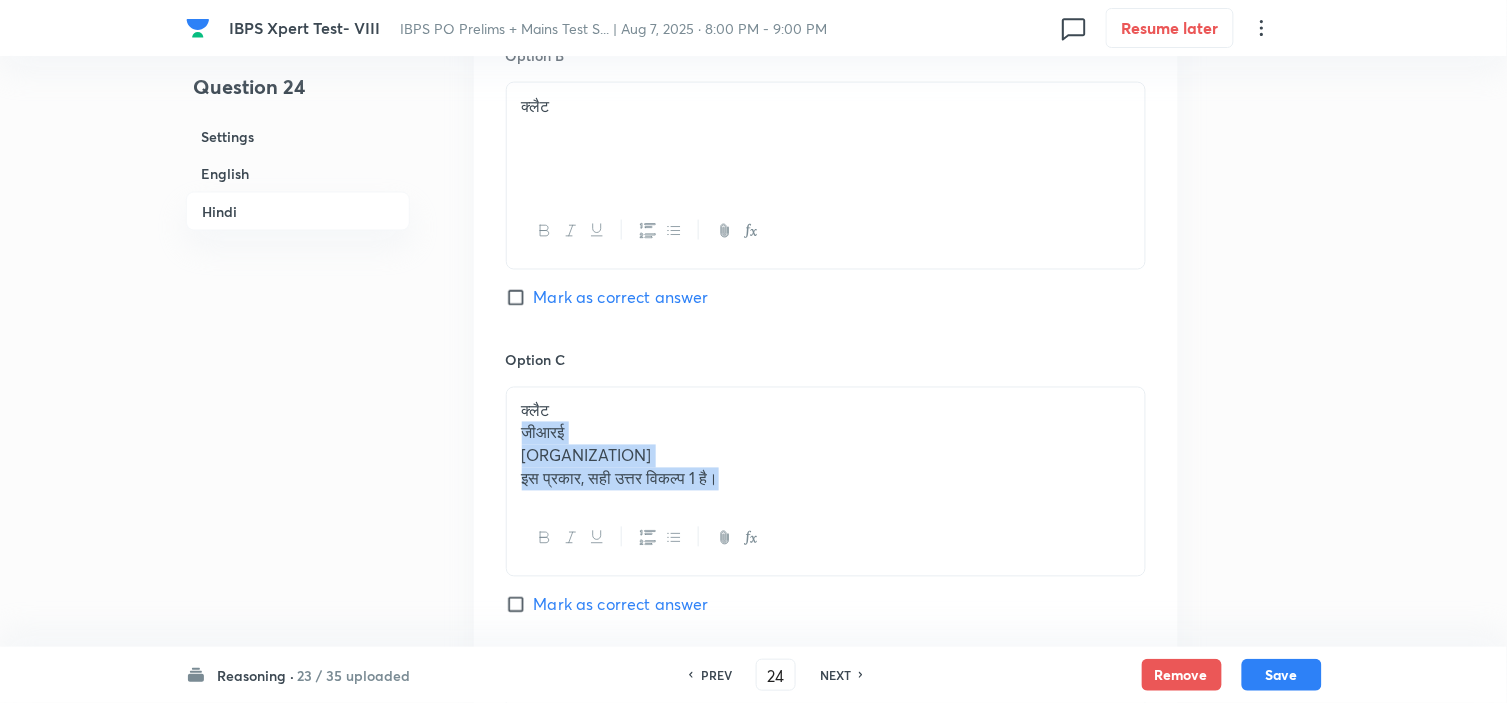 drag, startPoint x: 513, startPoint y: 450, endPoint x: 832, endPoint y: 537, distance: 330.65088 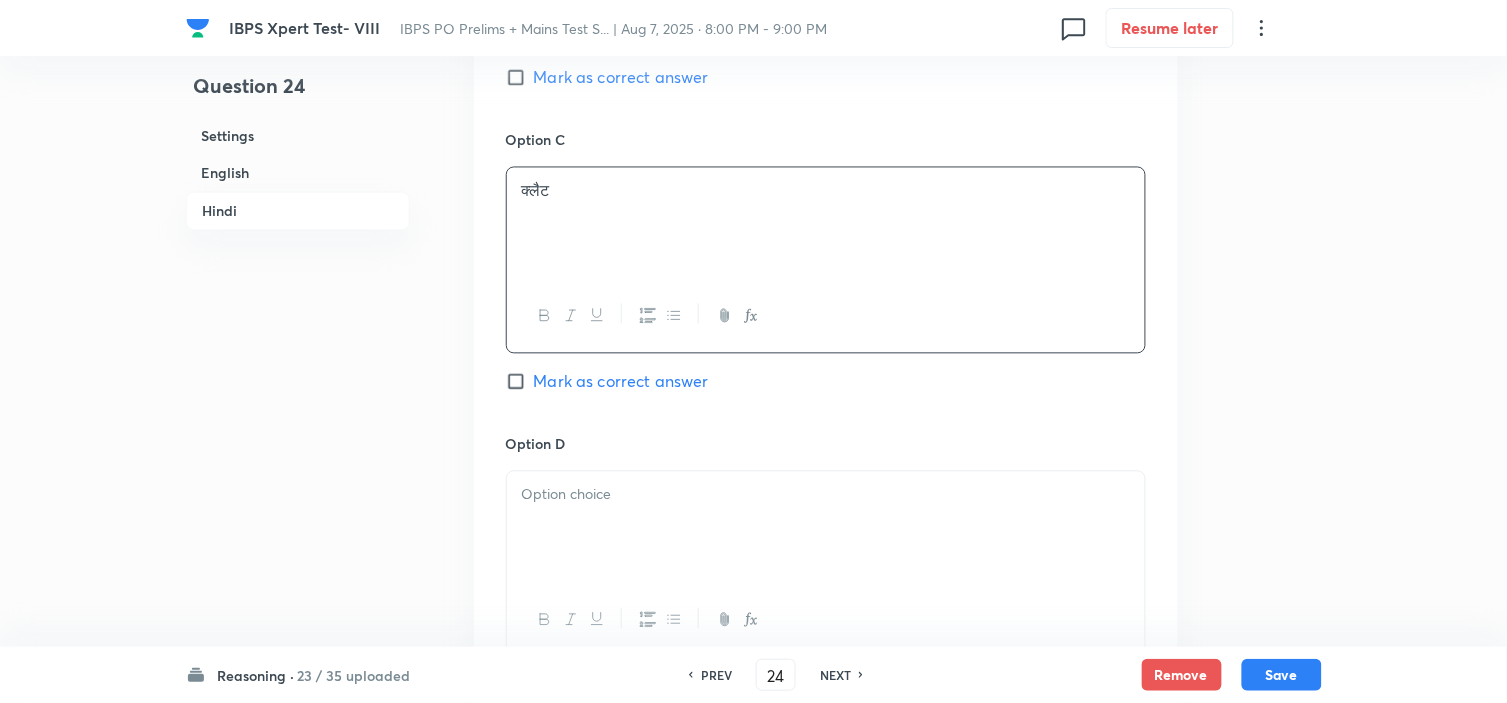 scroll, scrollTop: 4777, scrollLeft: 0, axis: vertical 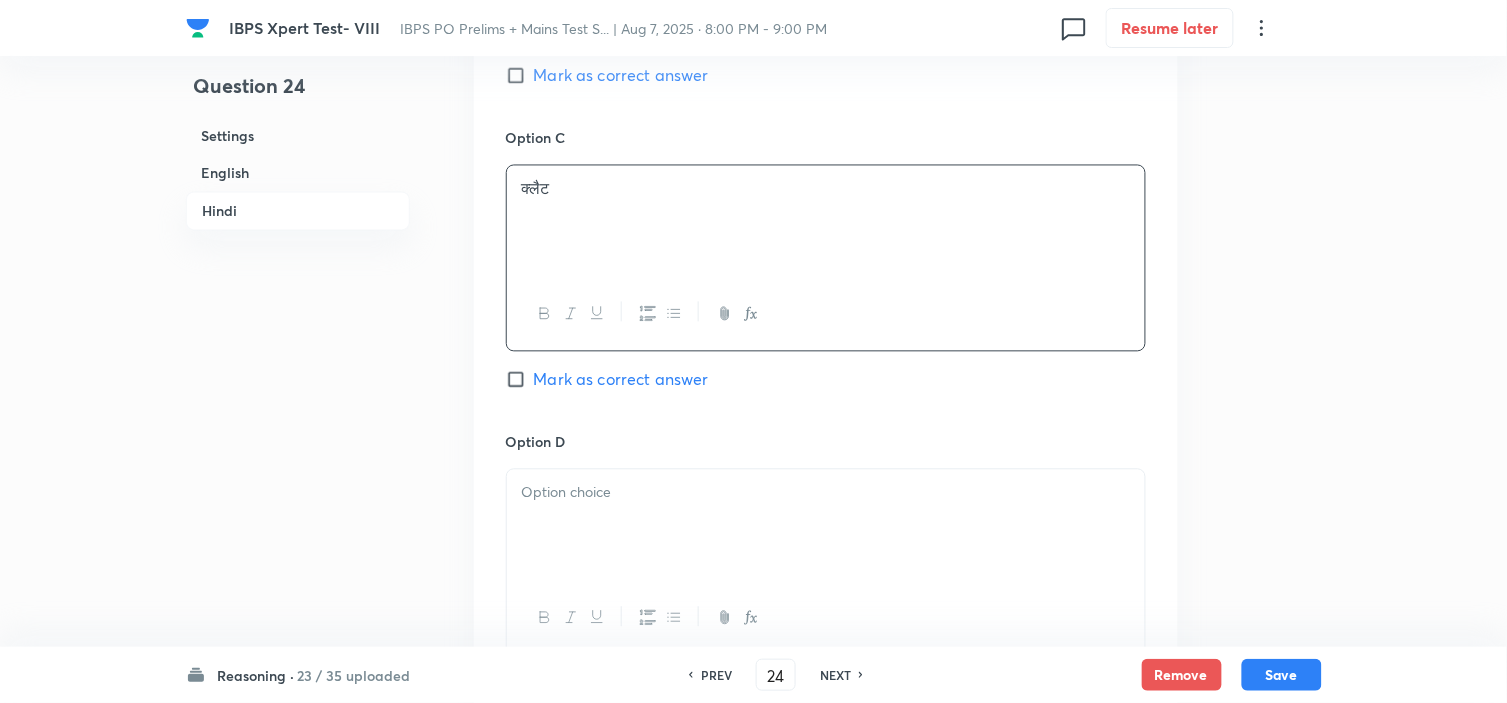 click at bounding box center (826, 493) 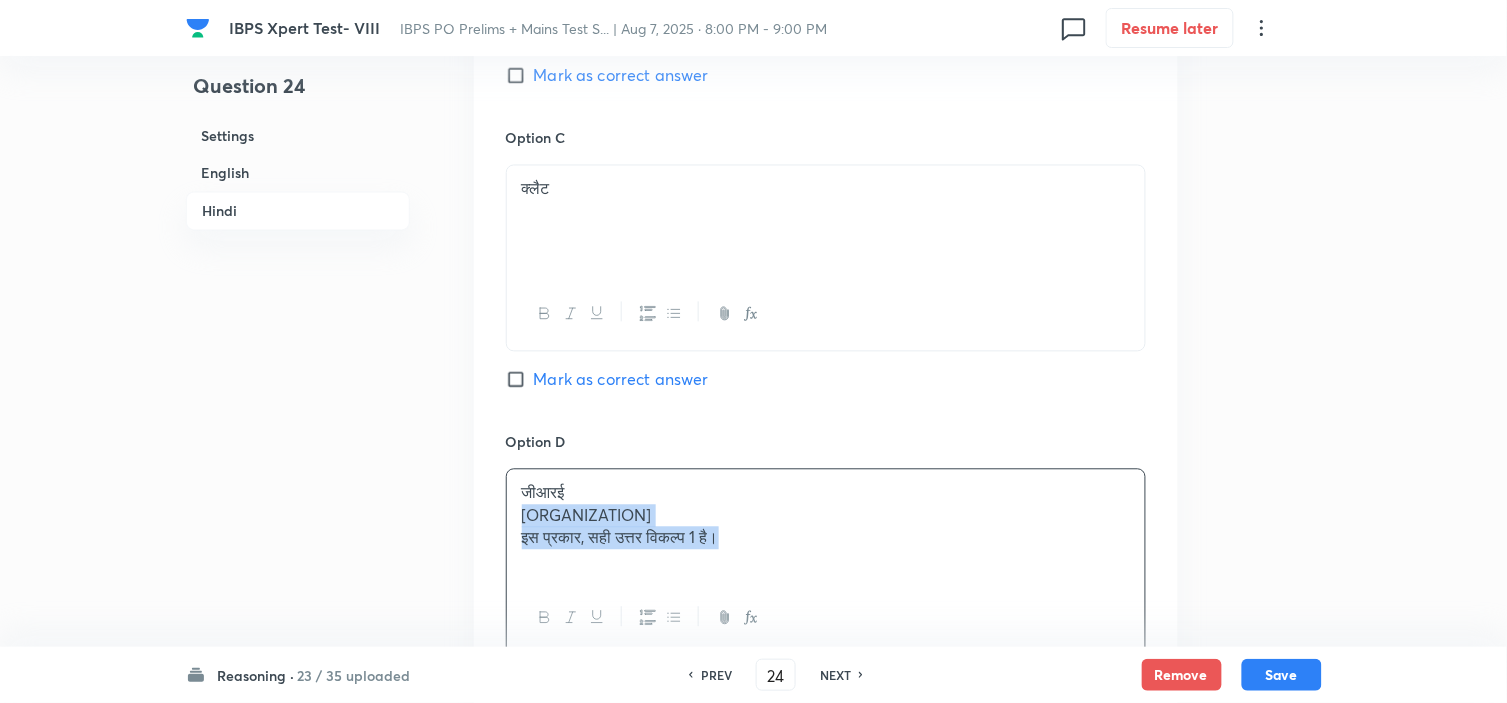 drag, startPoint x: 524, startPoint y: 527, endPoint x: 852, endPoint y: 590, distance: 333.9955 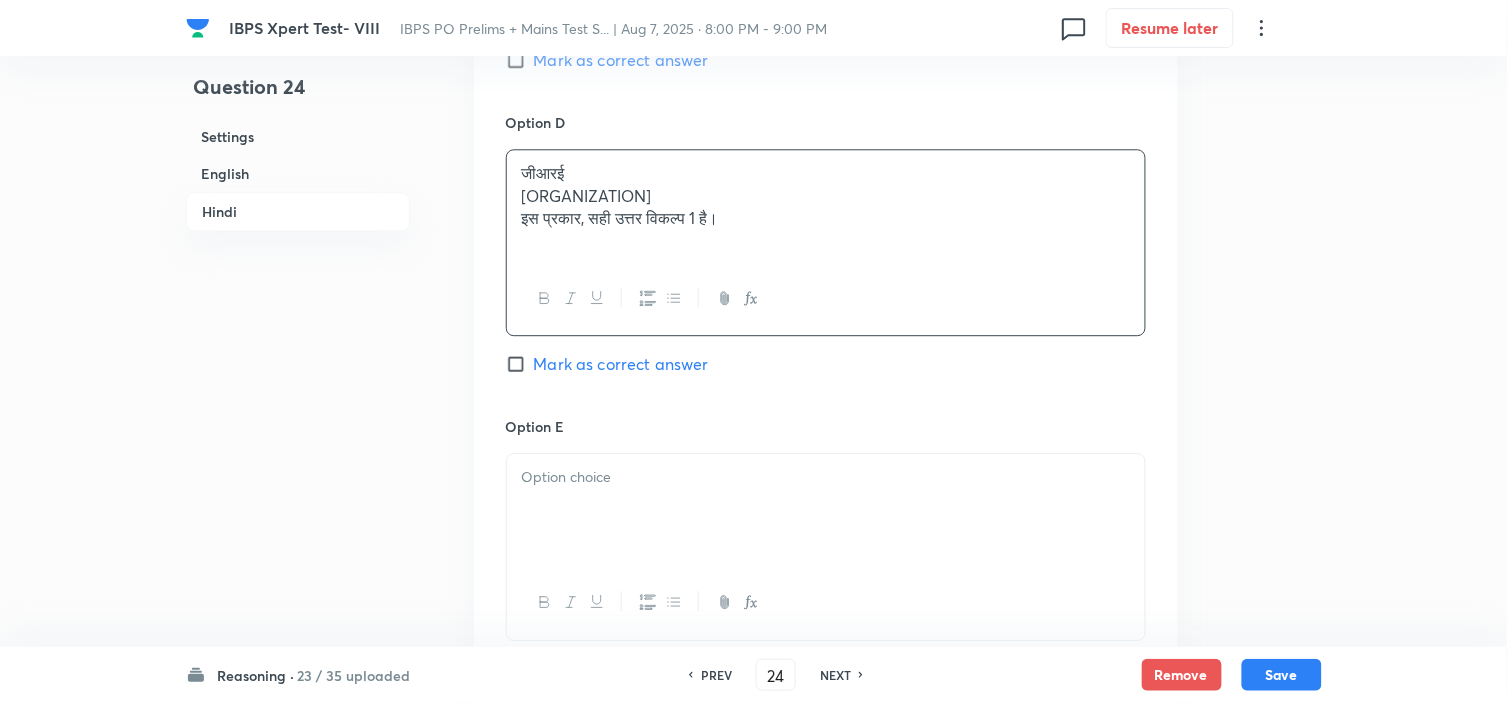 scroll, scrollTop: 5111, scrollLeft: 0, axis: vertical 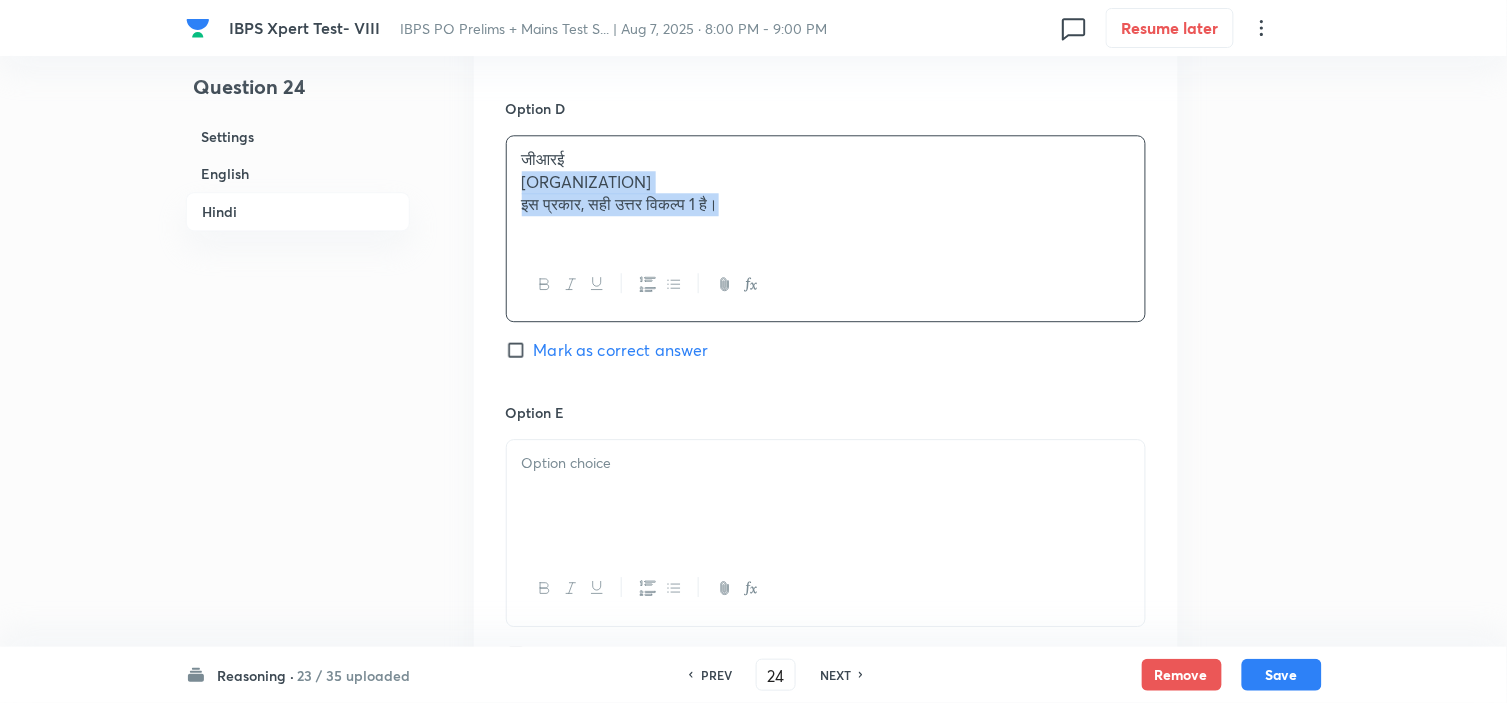 drag, startPoint x: 518, startPoint y: 183, endPoint x: 852, endPoint y: 356, distance: 376.14493 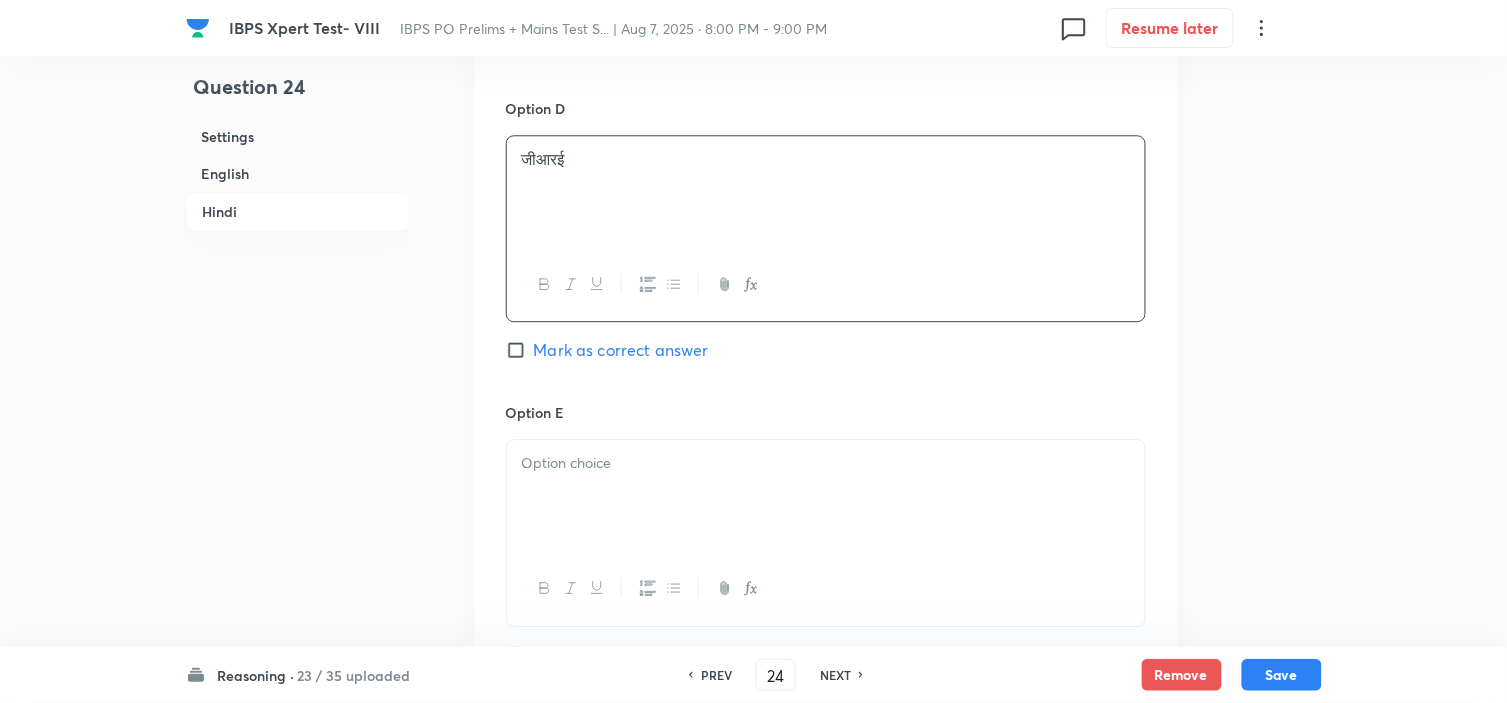 click at bounding box center [826, 496] 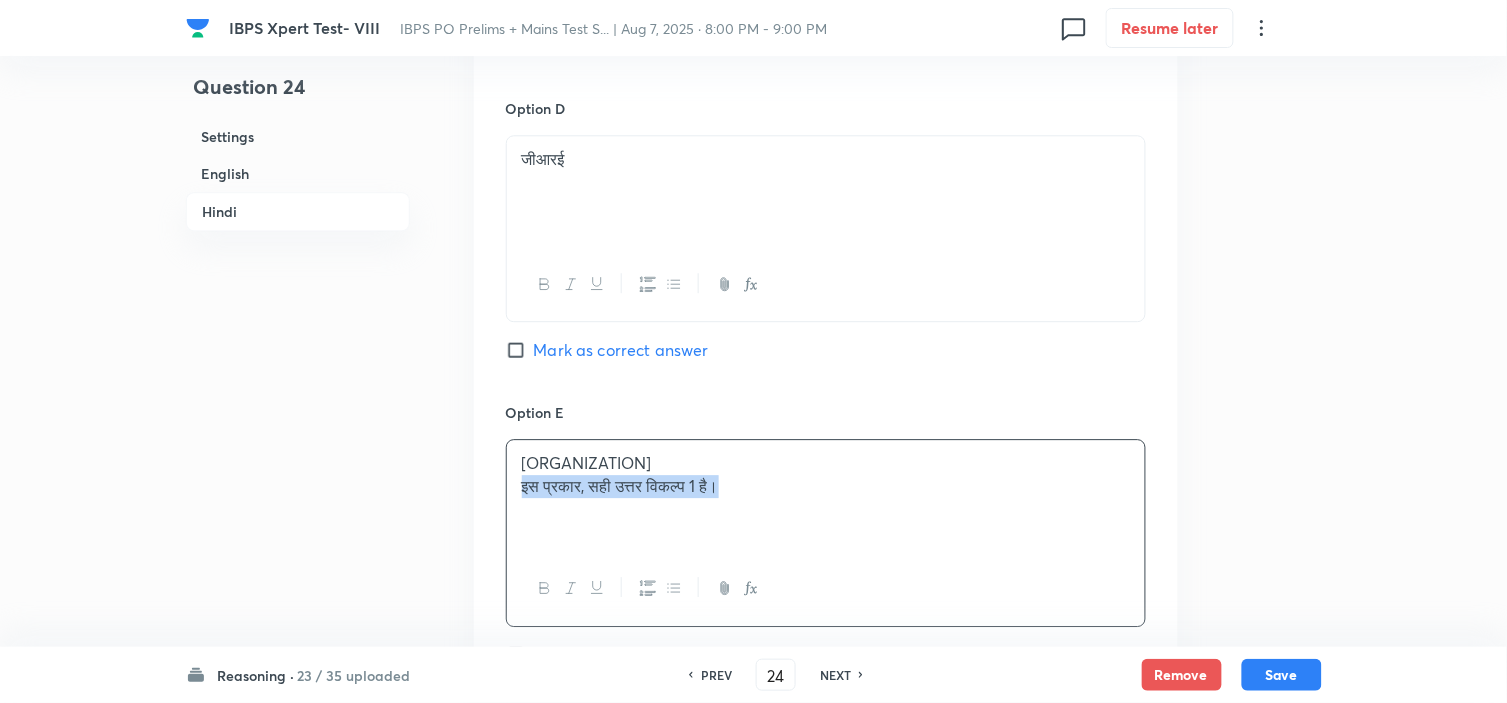 drag, startPoint x: 510, startPoint y: 500, endPoint x: 950, endPoint y: 565, distance: 444.77524 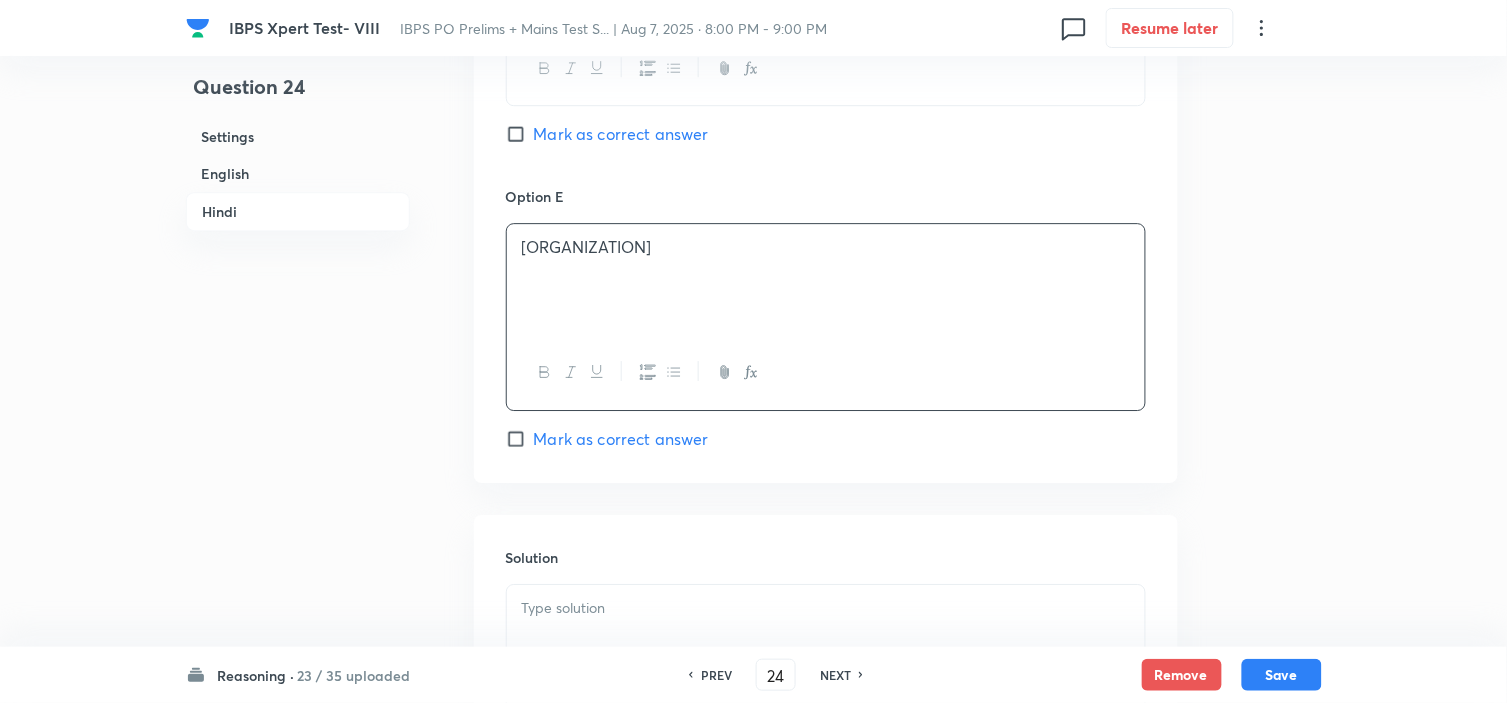 scroll, scrollTop: 5333, scrollLeft: 0, axis: vertical 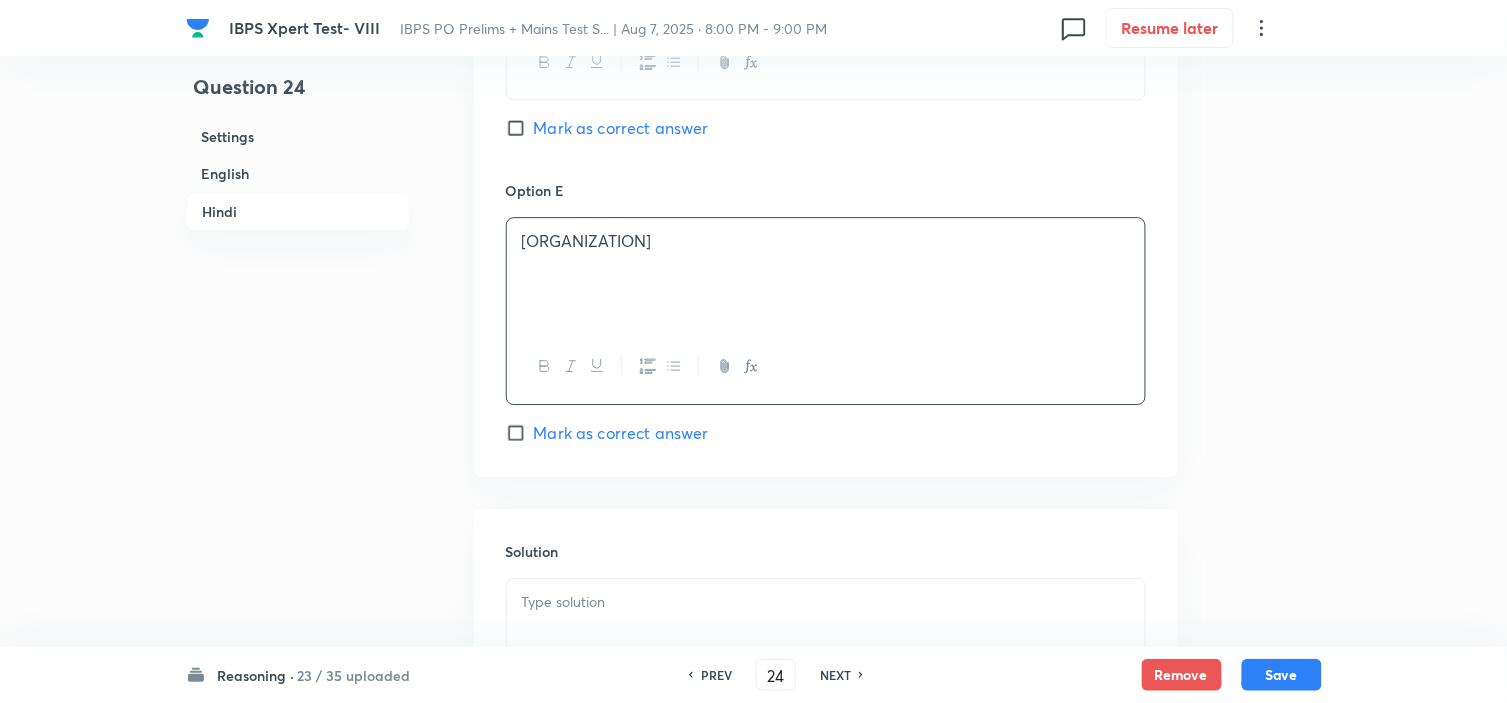 click on "Solution" at bounding box center (826, 551) 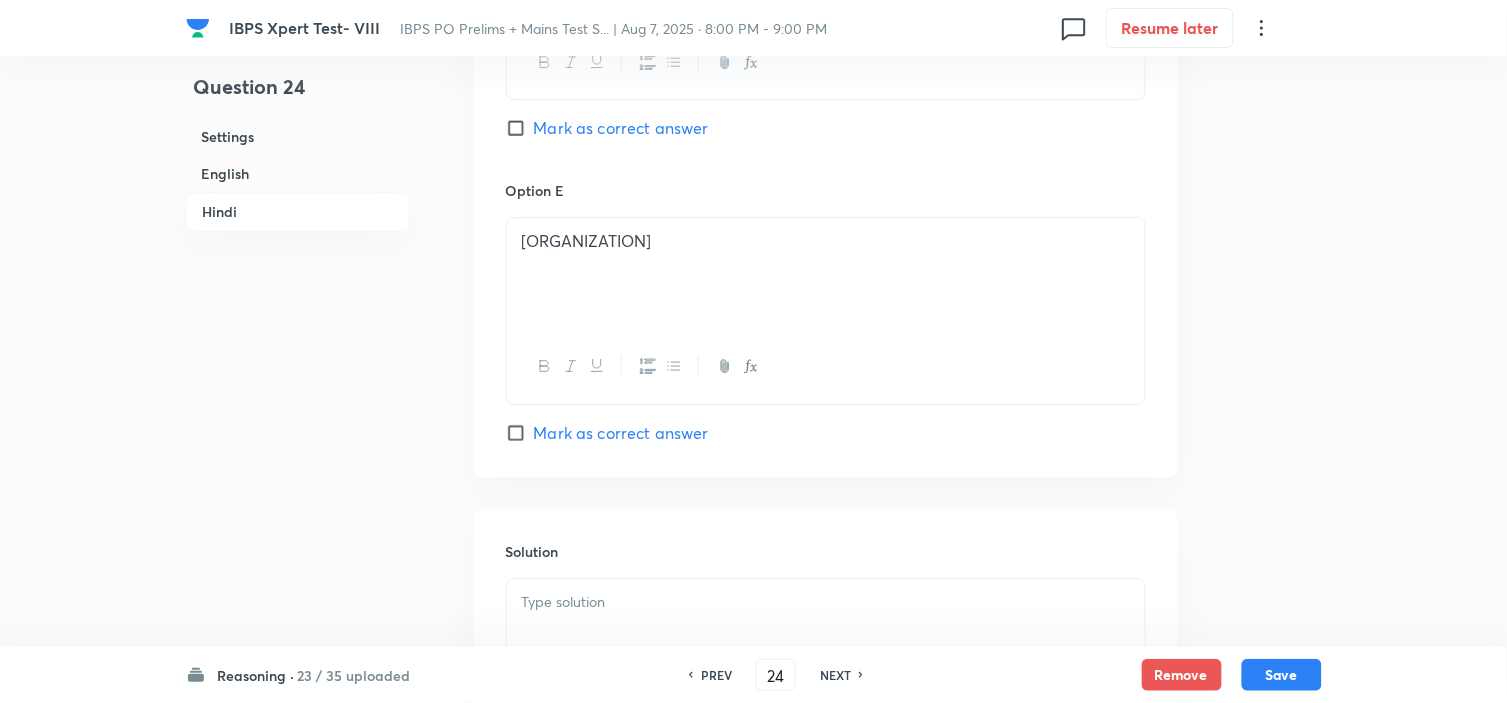 click at bounding box center (826, 602) 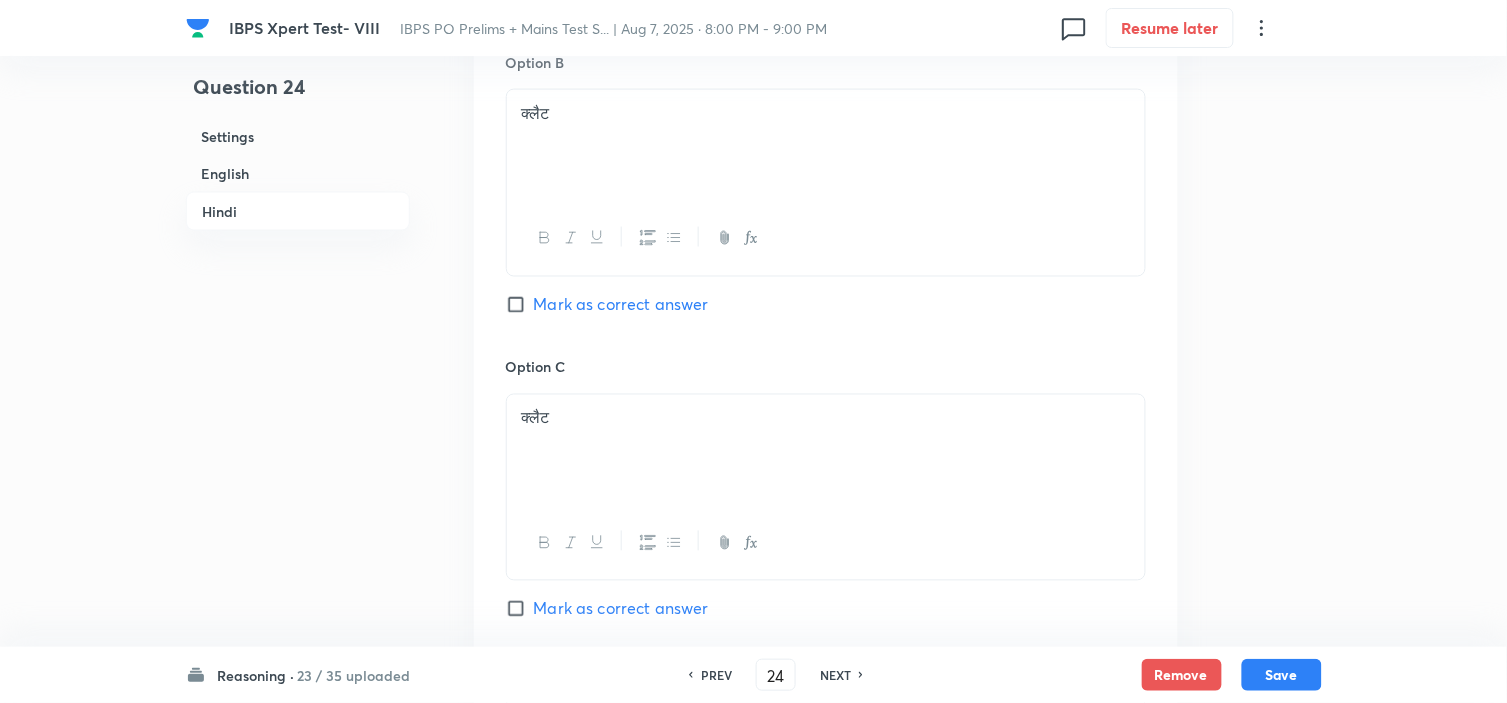 scroll, scrollTop: 4333, scrollLeft: 0, axis: vertical 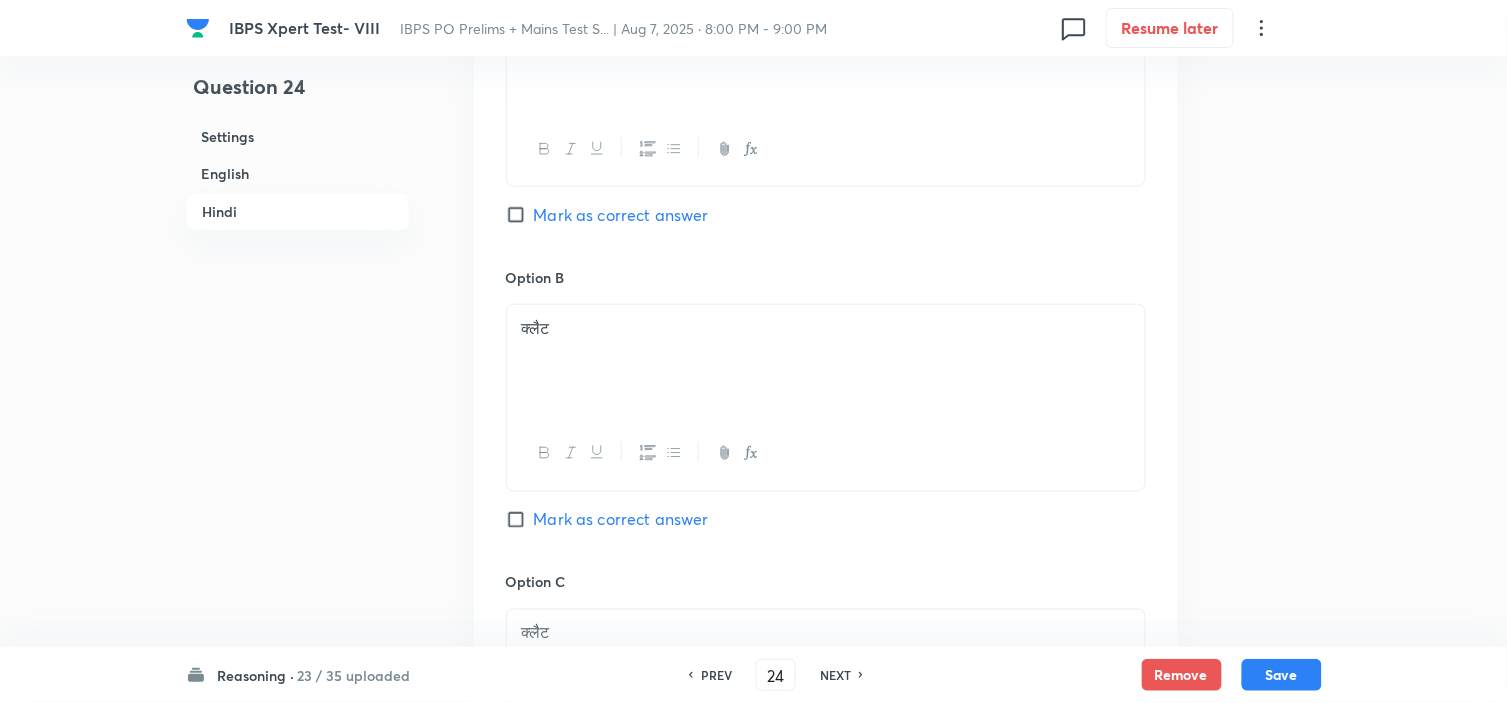 click on "Mark as correct answer" at bounding box center (621, 215) 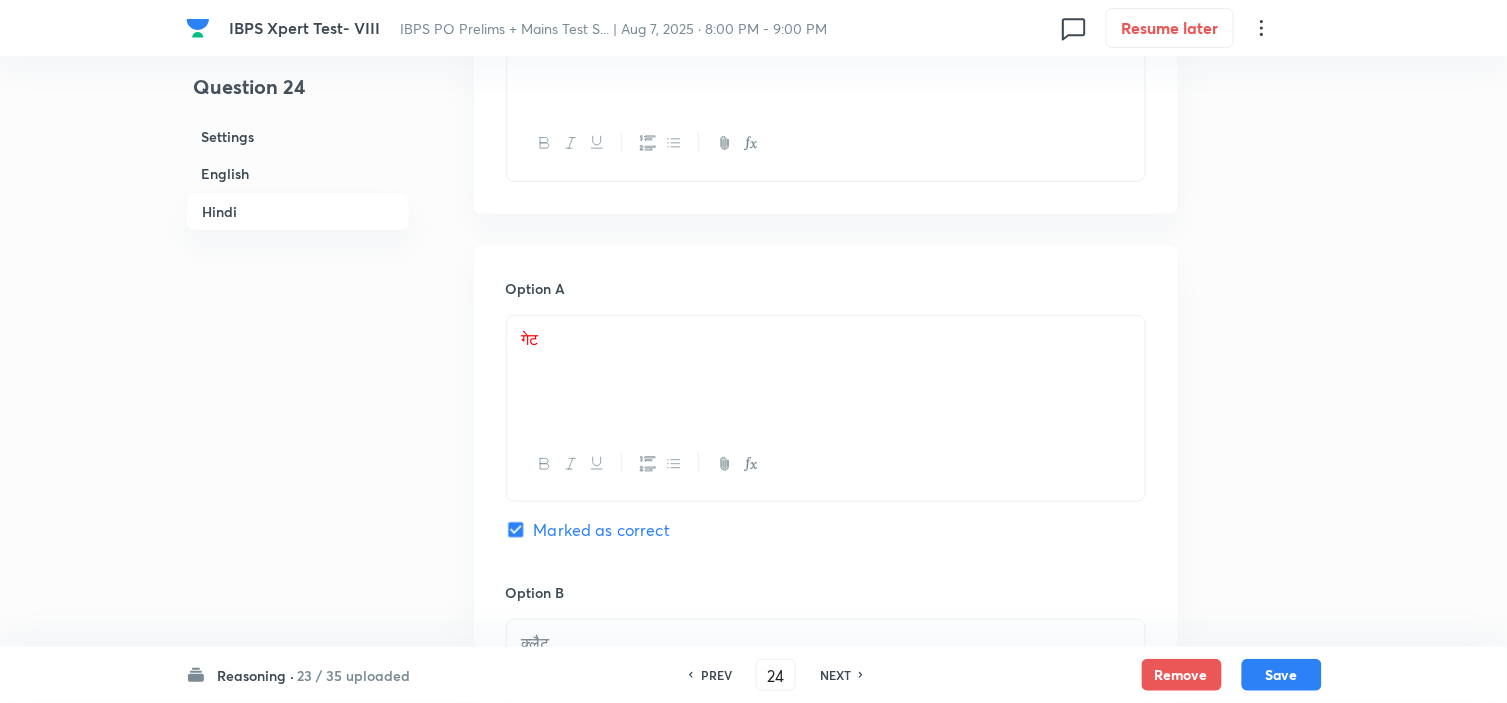 scroll, scrollTop: 4000, scrollLeft: 0, axis: vertical 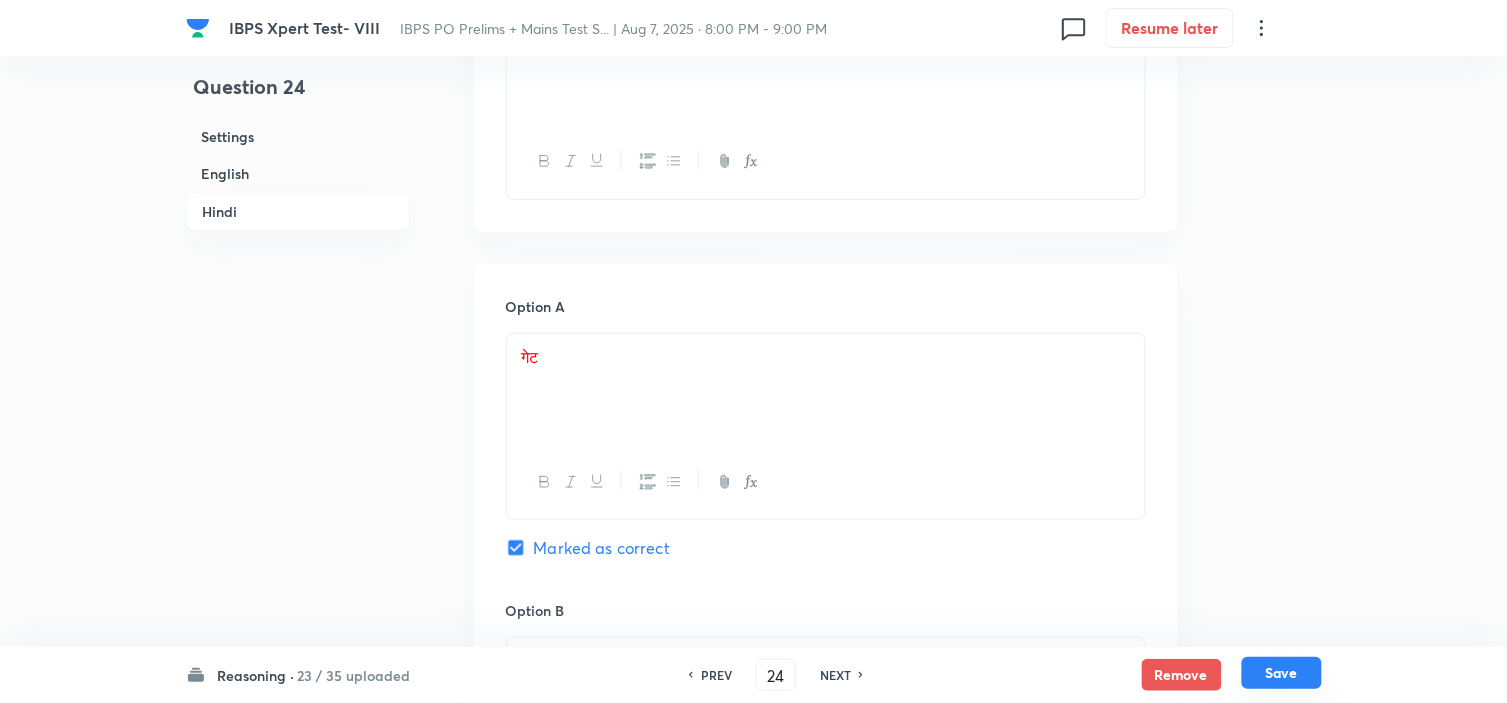 click on "Save" at bounding box center [1282, 673] 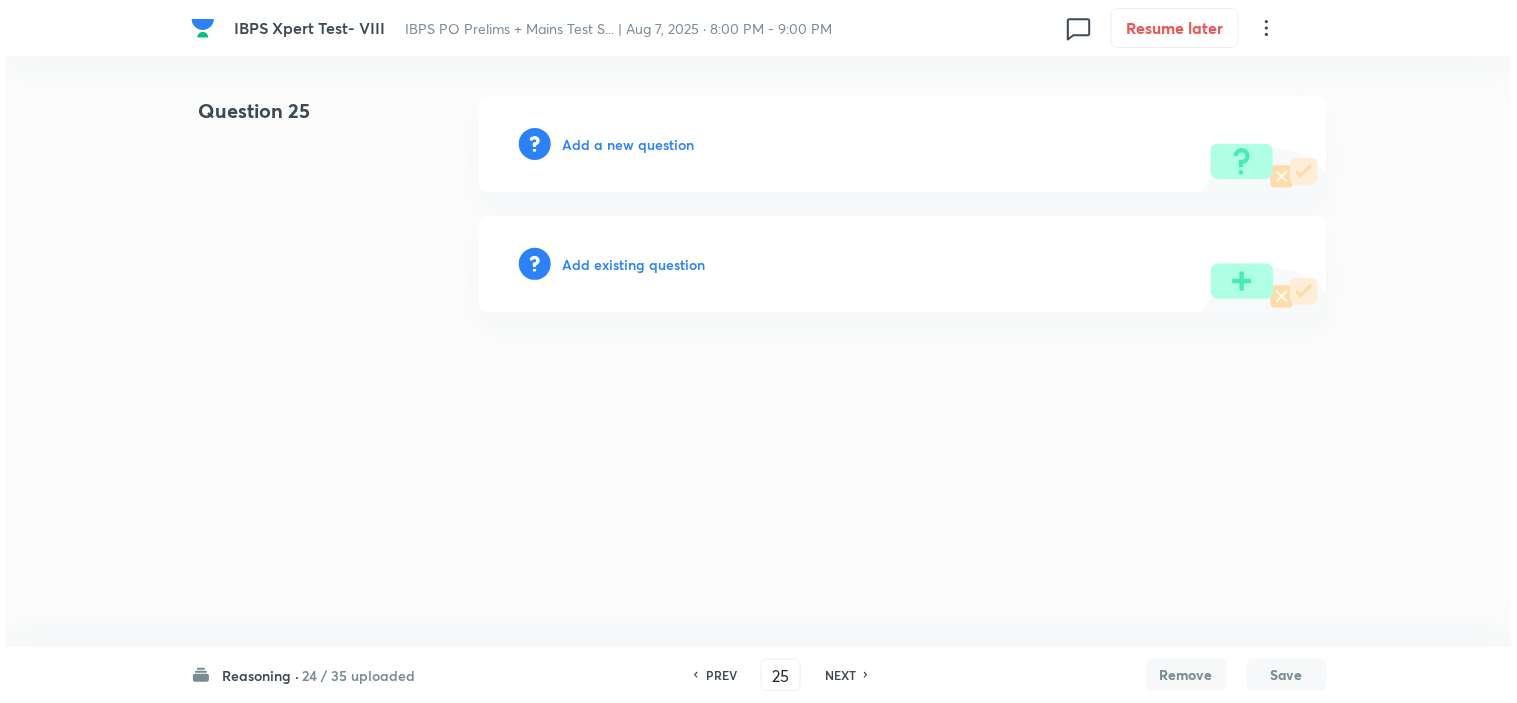 scroll, scrollTop: 0, scrollLeft: 0, axis: both 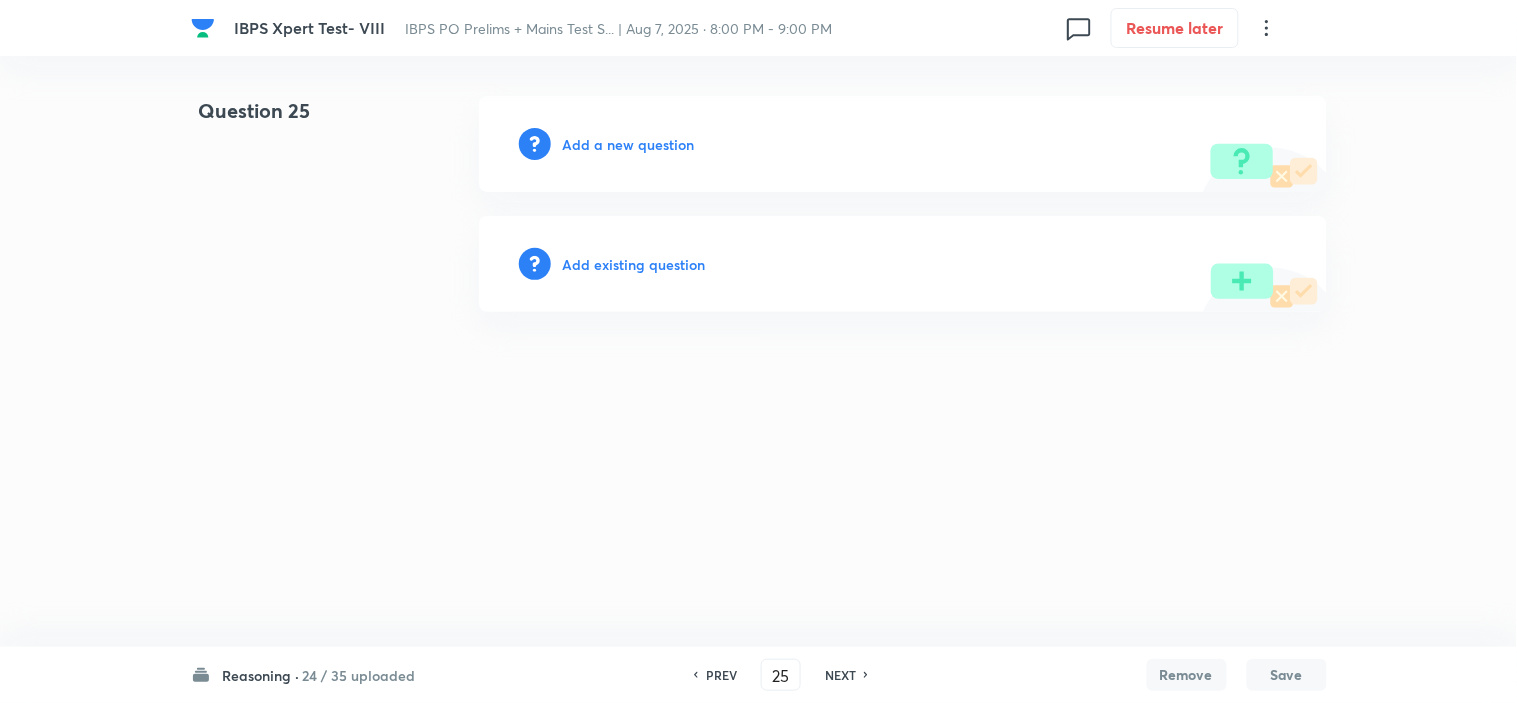 click on "Add a new question" at bounding box center (629, 144) 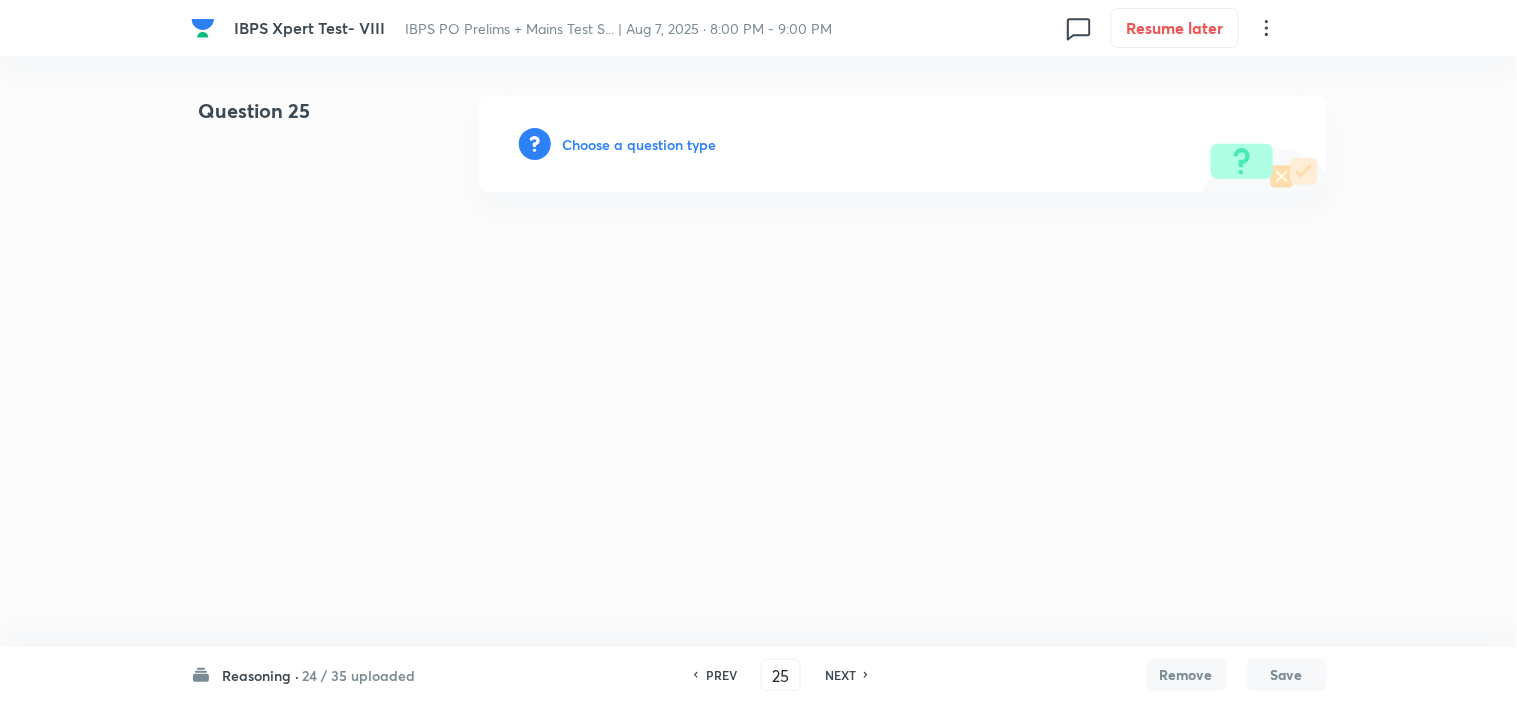 click on "Choose a question type" at bounding box center [640, 144] 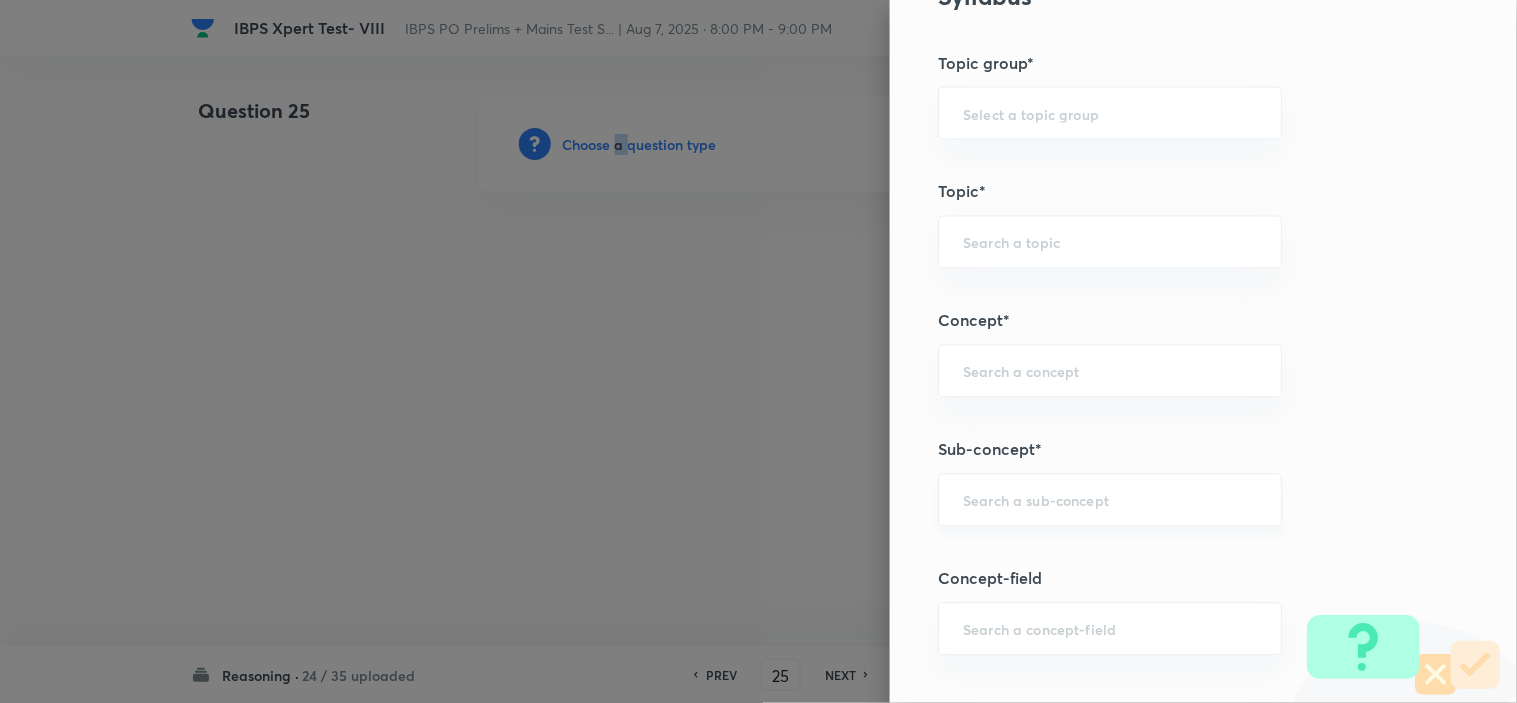 scroll, scrollTop: 888, scrollLeft: 0, axis: vertical 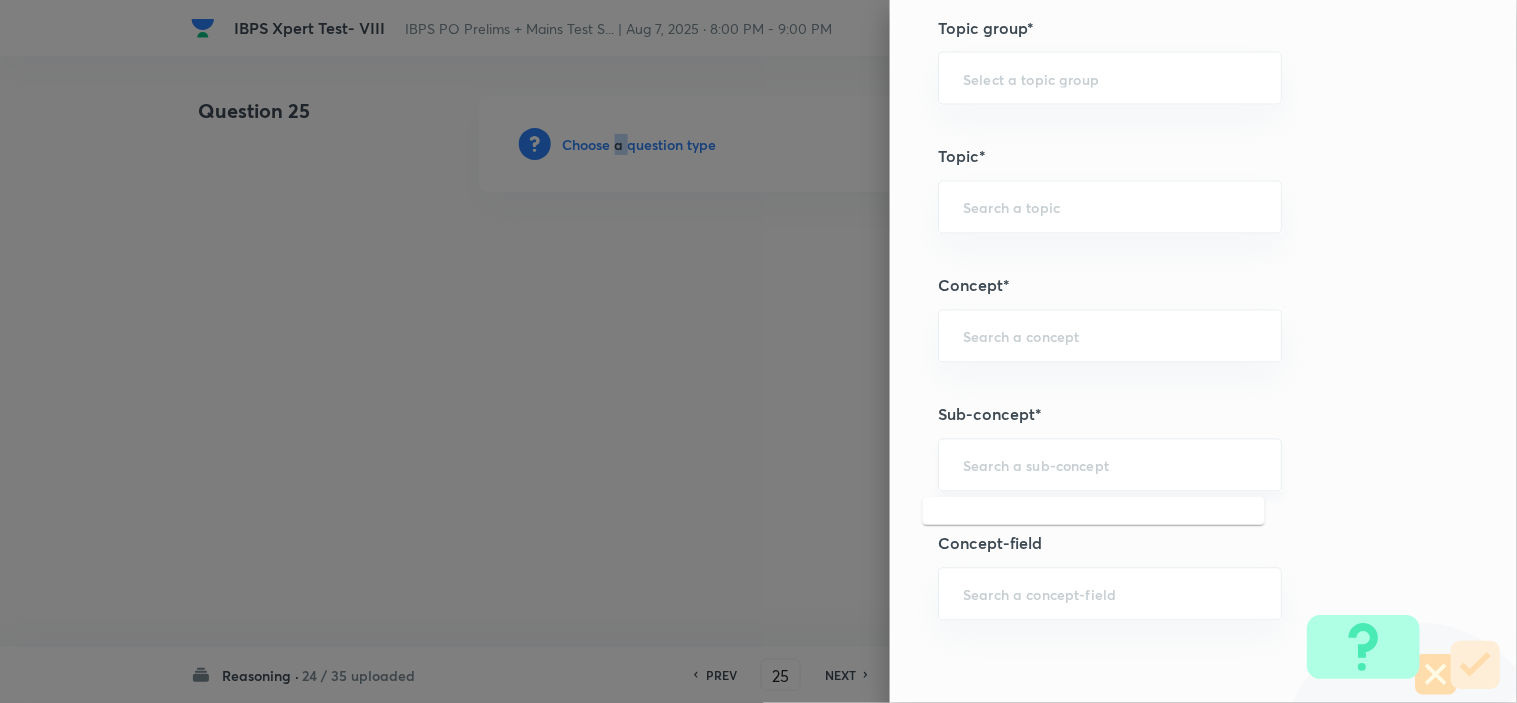 click at bounding box center (1110, 465) 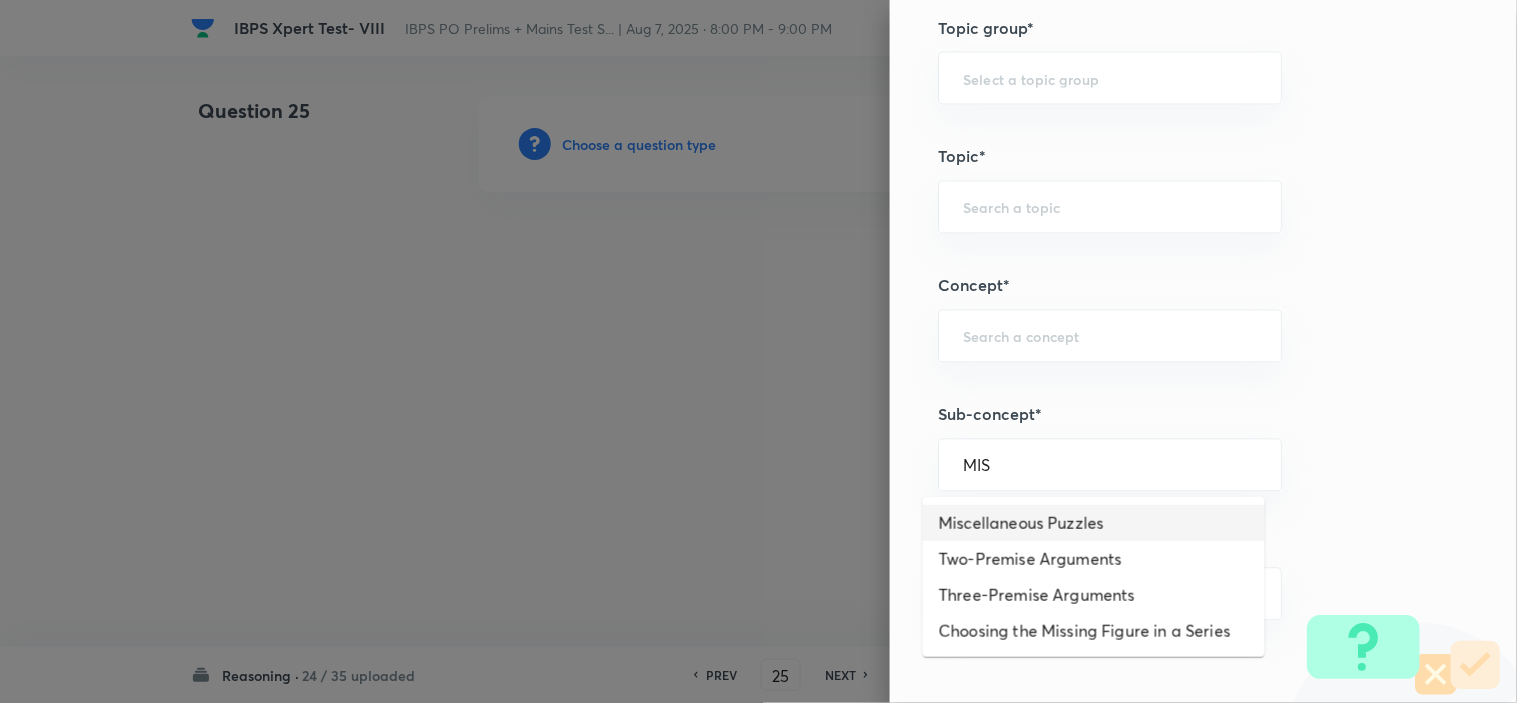 click on "Miscellaneous Puzzles" at bounding box center (1094, 523) 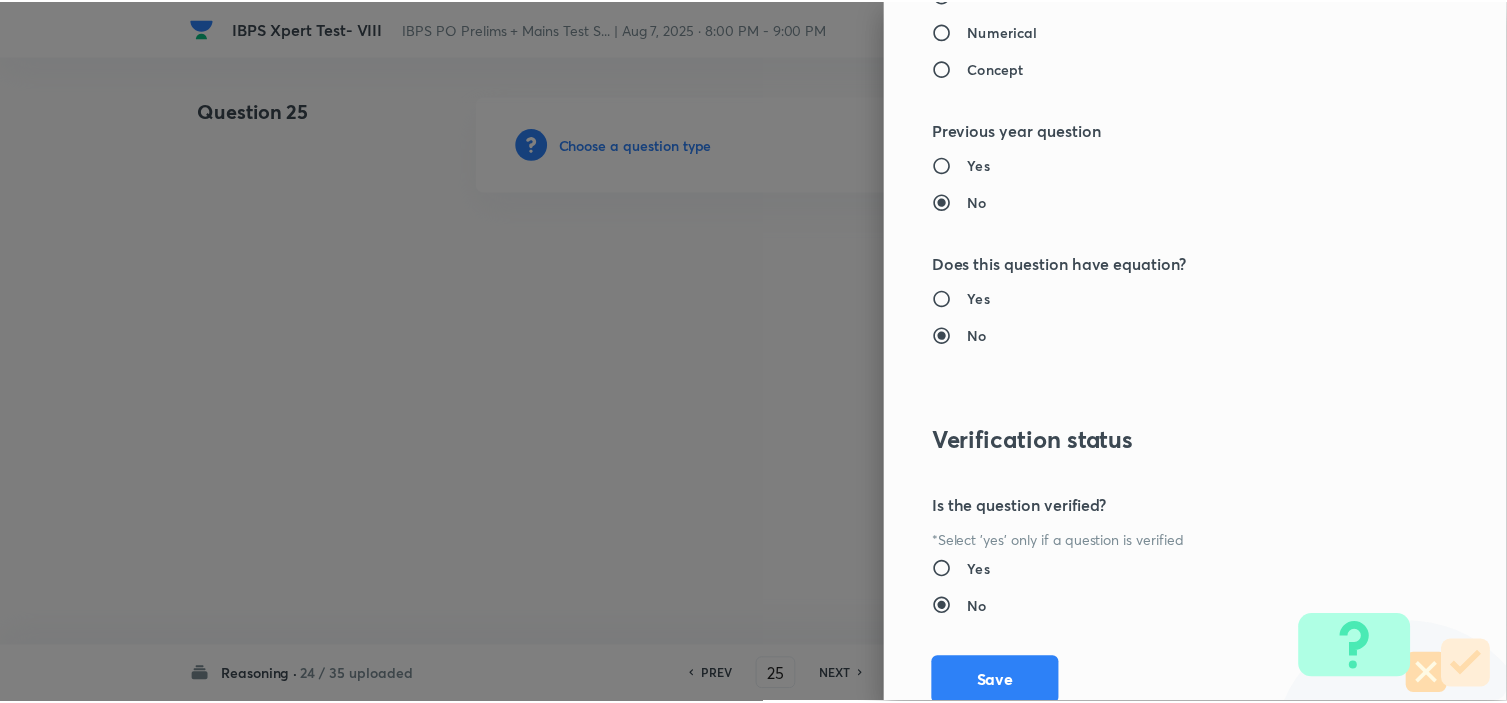 scroll, scrollTop: 2023, scrollLeft: 0, axis: vertical 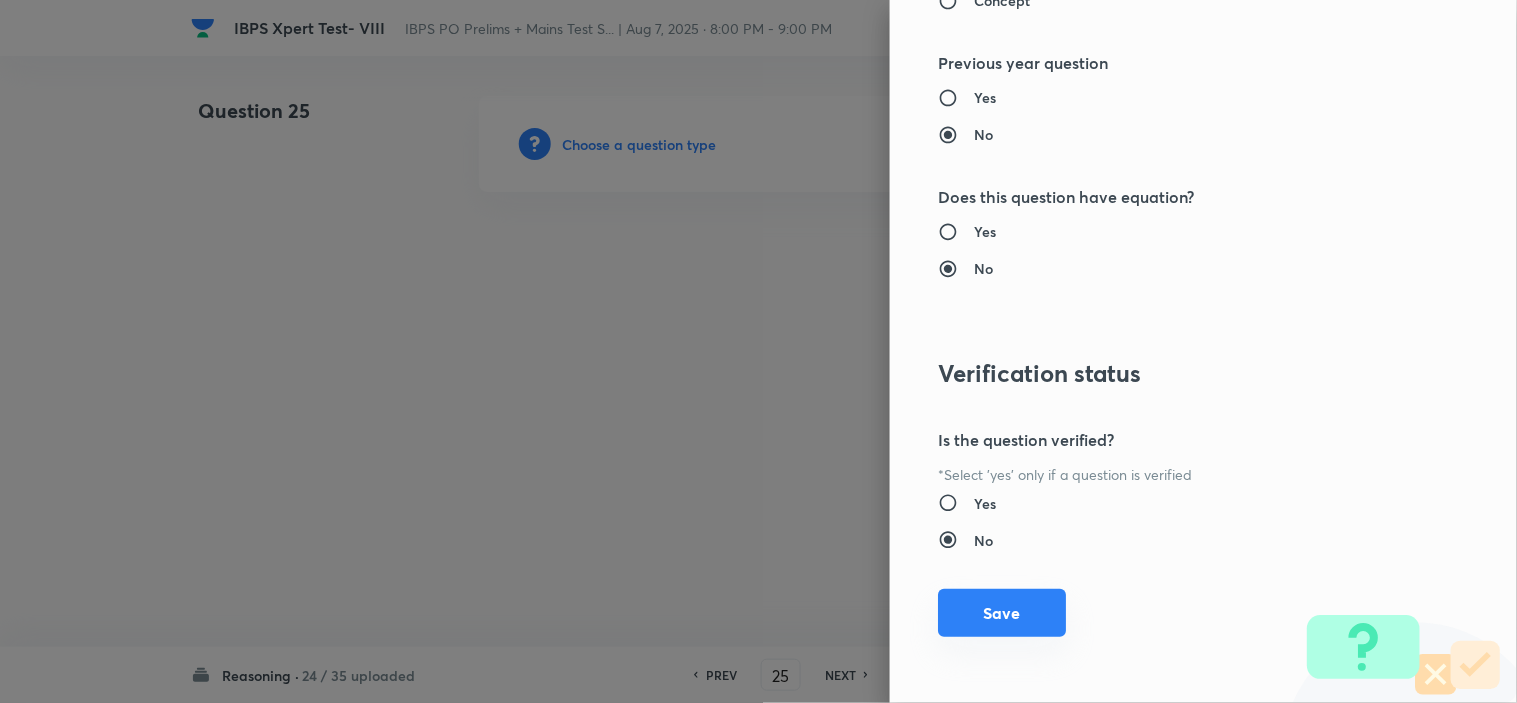 click on "Save" at bounding box center [1002, 613] 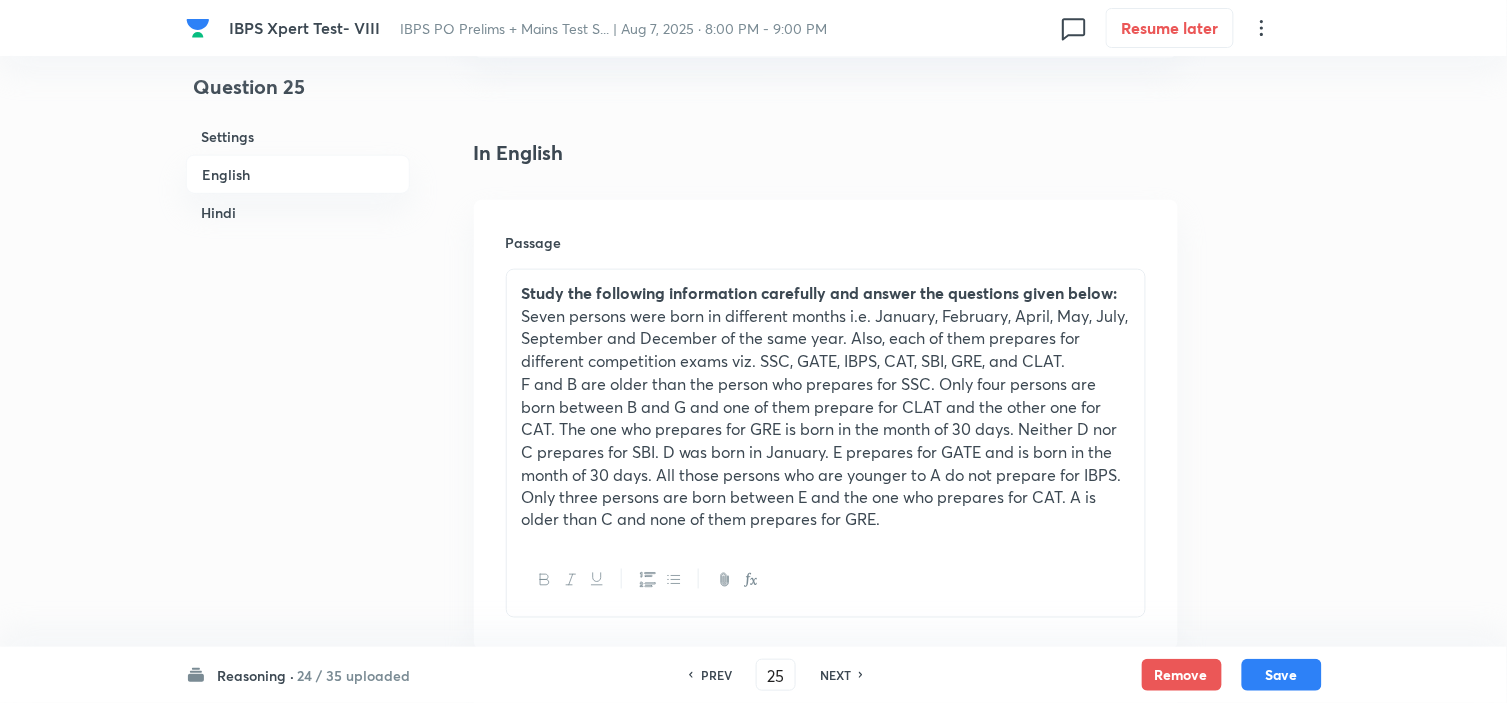 scroll, scrollTop: 777, scrollLeft: 0, axis: vertical 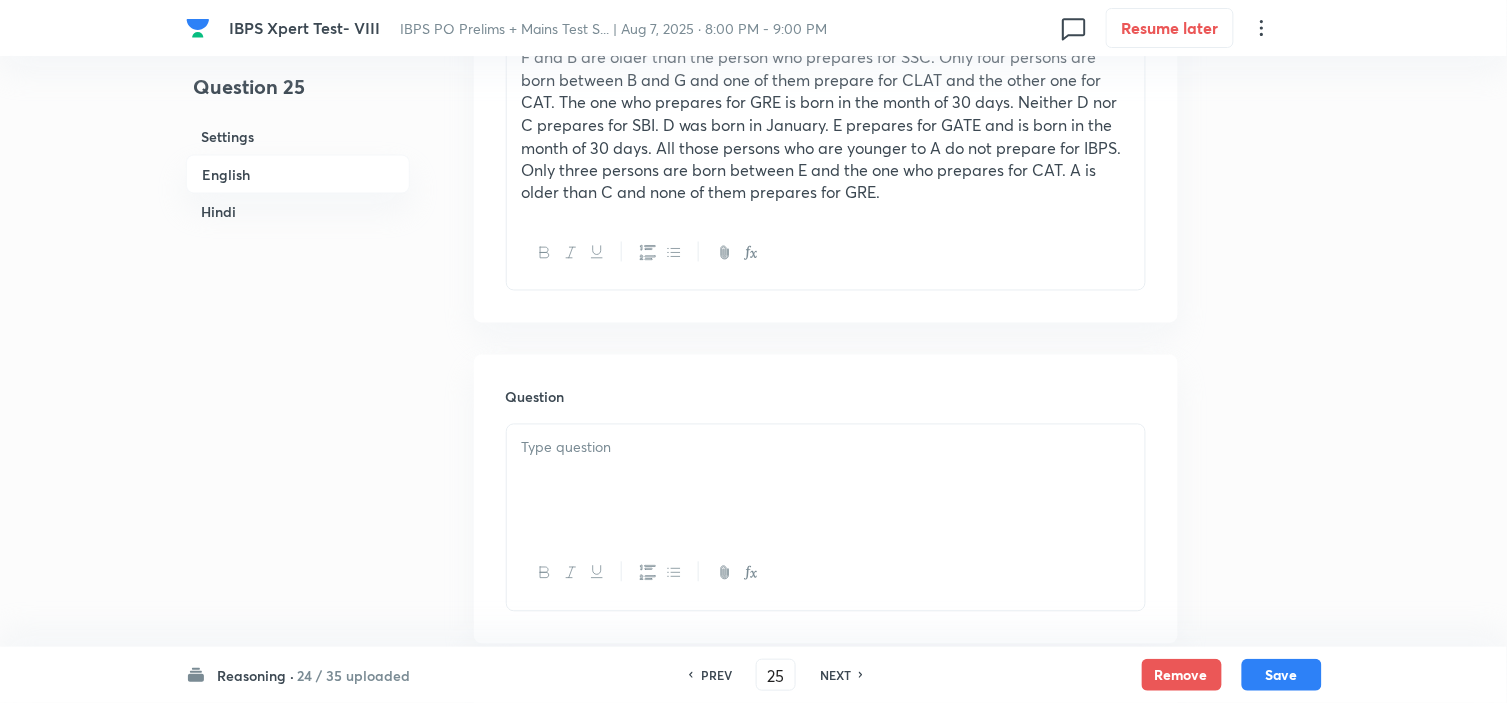 click at bounding box center (826, 481) 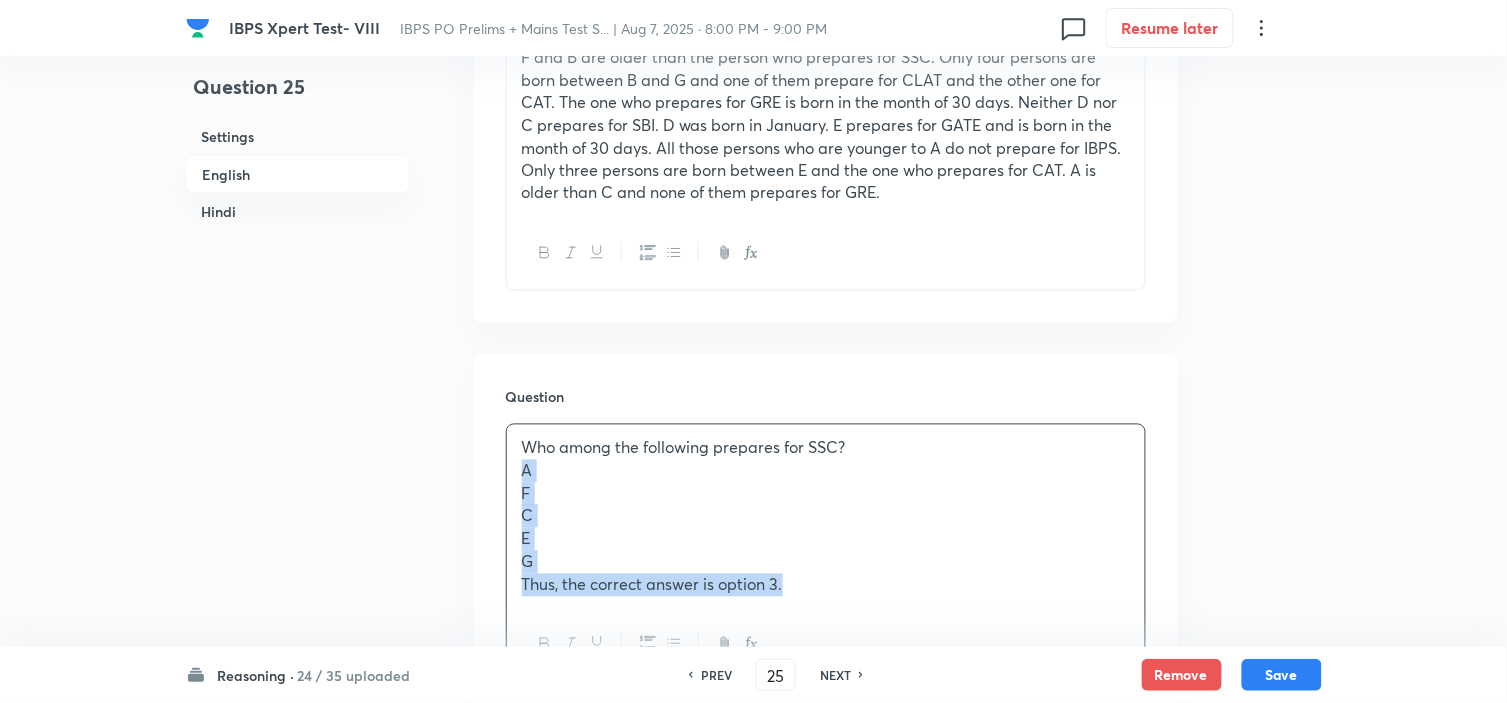 drag, startPoint x: 515, startPoint y: 472, endPoint x: 888, endPoint y: 601, distance: 394.6771 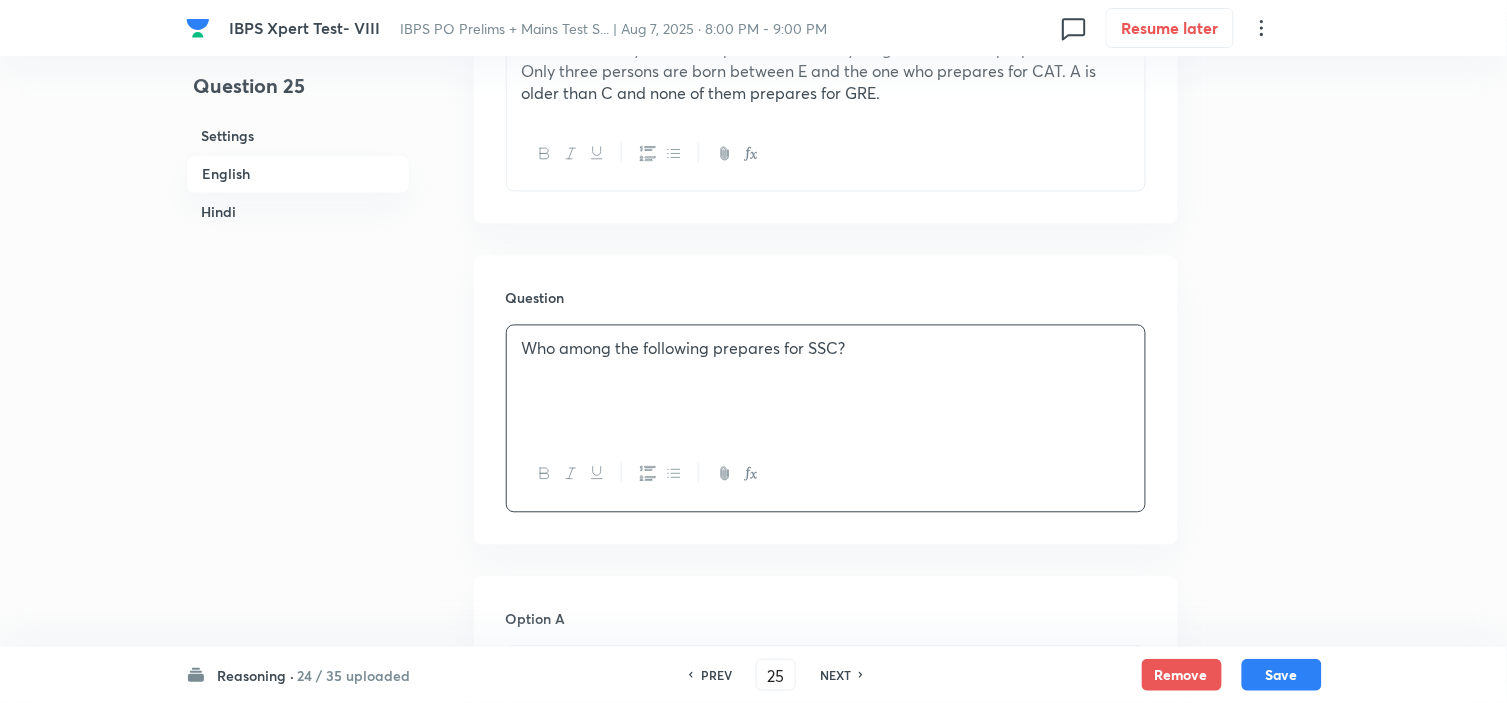 scroll, scrollTop: 1000, scrollLeft: 0, axis: vertical 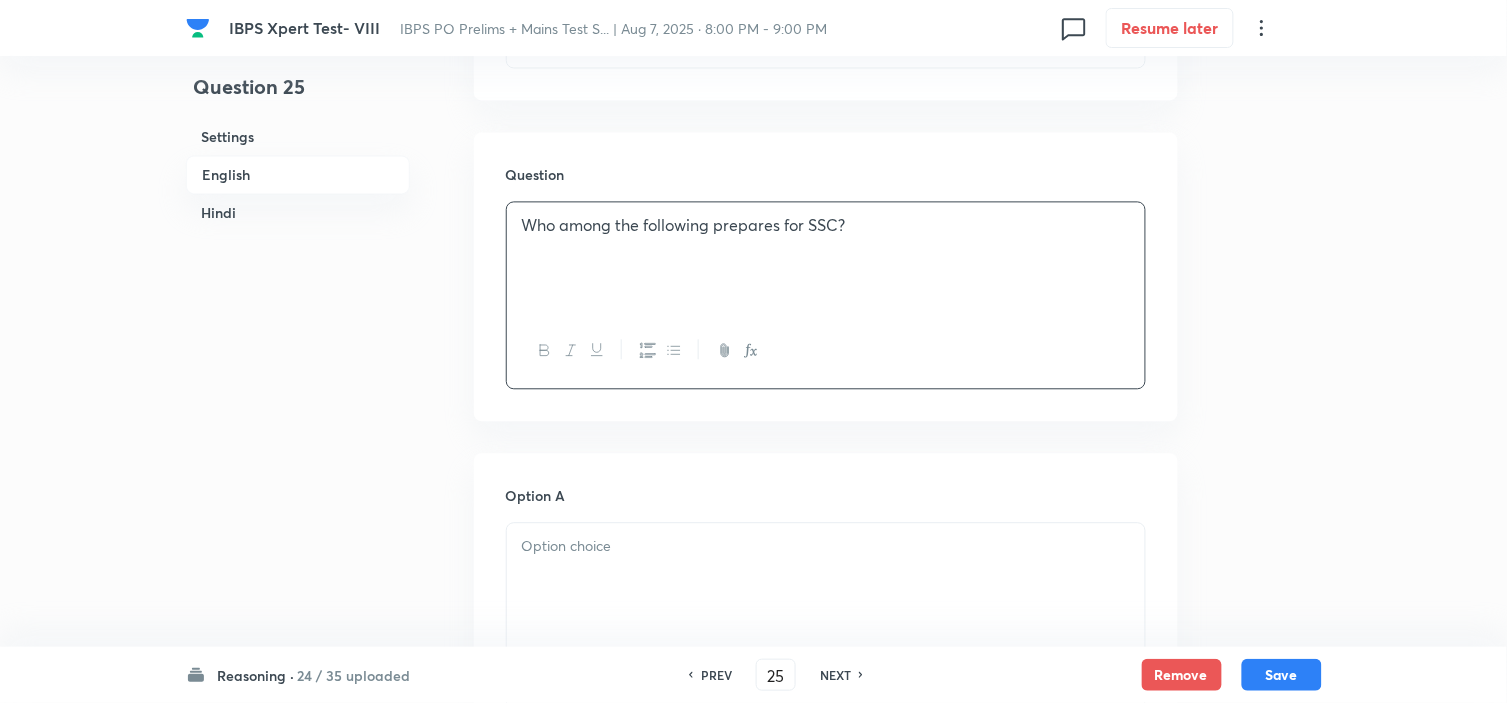 click at bounding box center [826, 579] 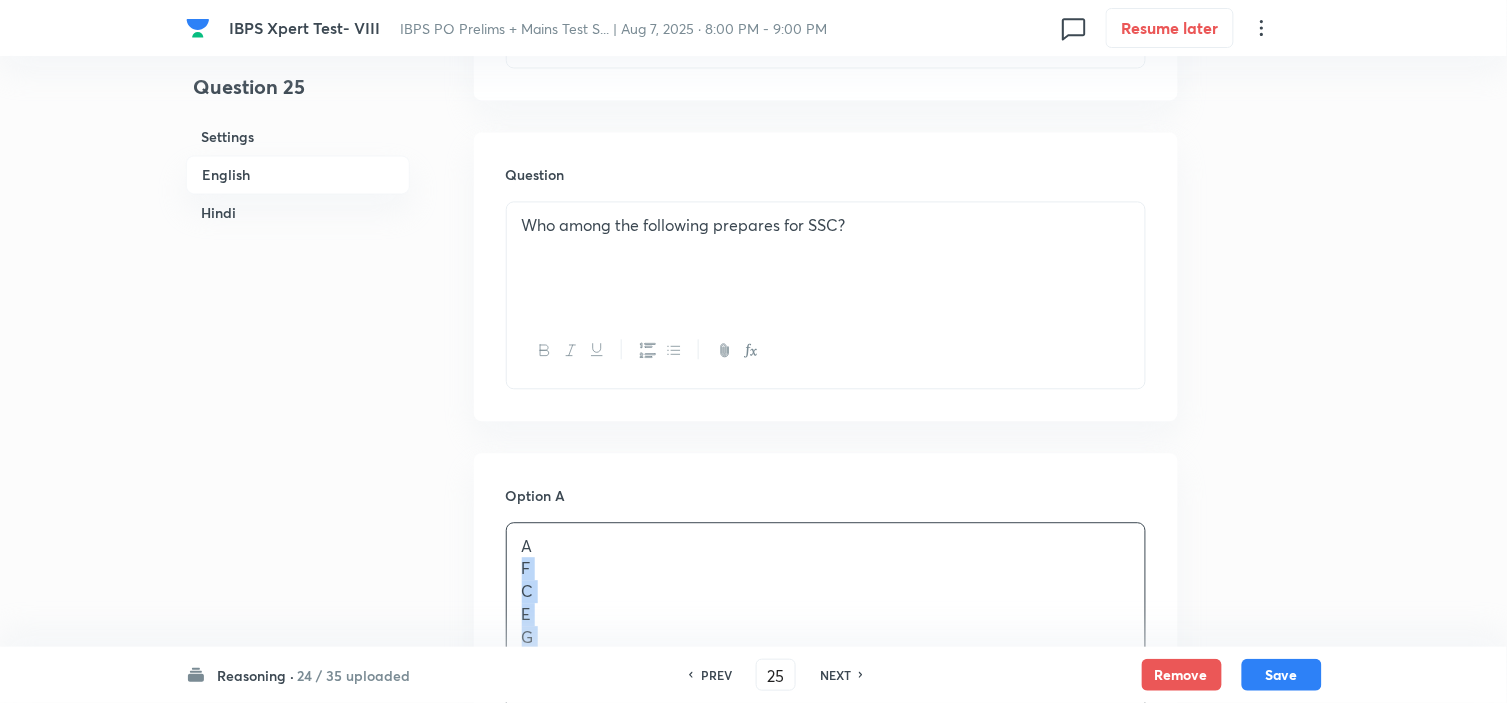drag, startPoint x: 526, startPoint y: 583, endPoint x: 623, endPoint y: 682, distance: 138.60014 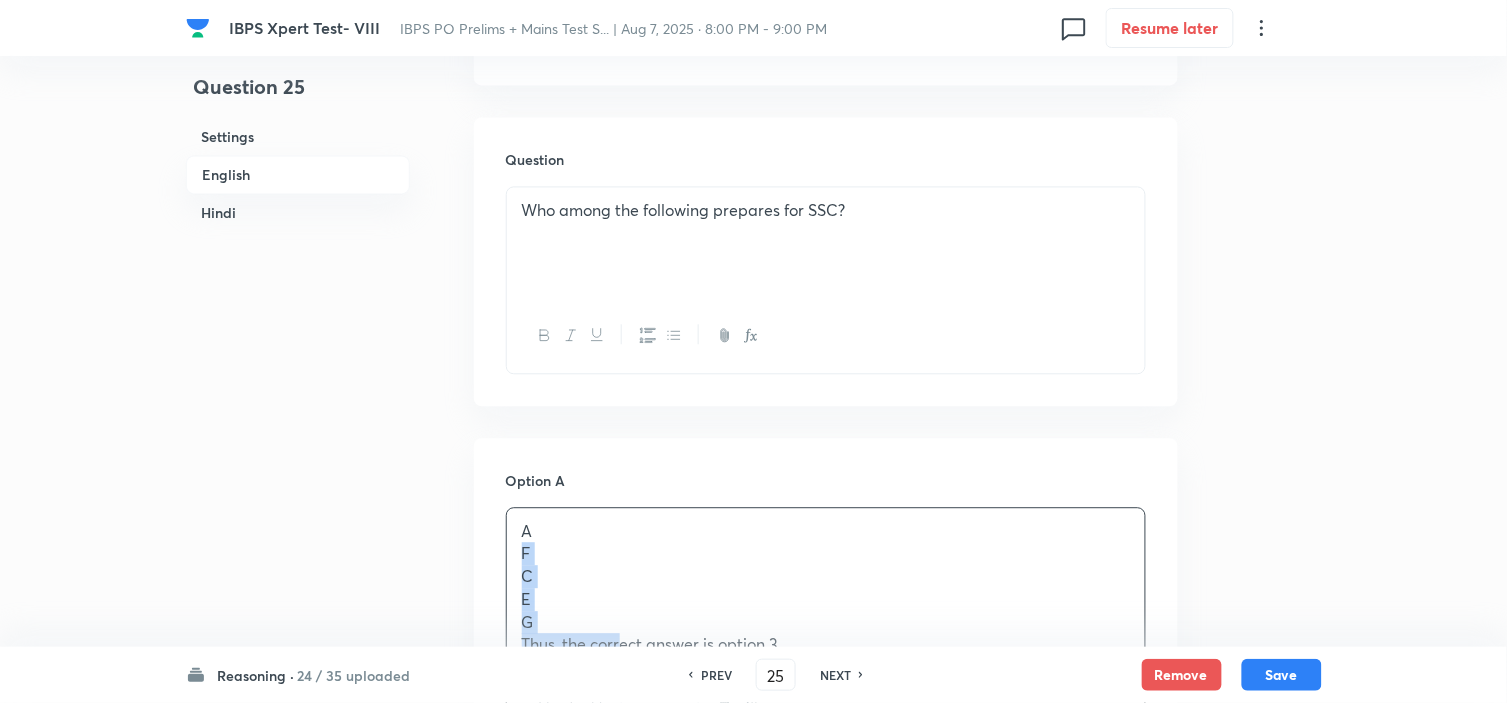 click on "G" at bounding box center [826, 622] 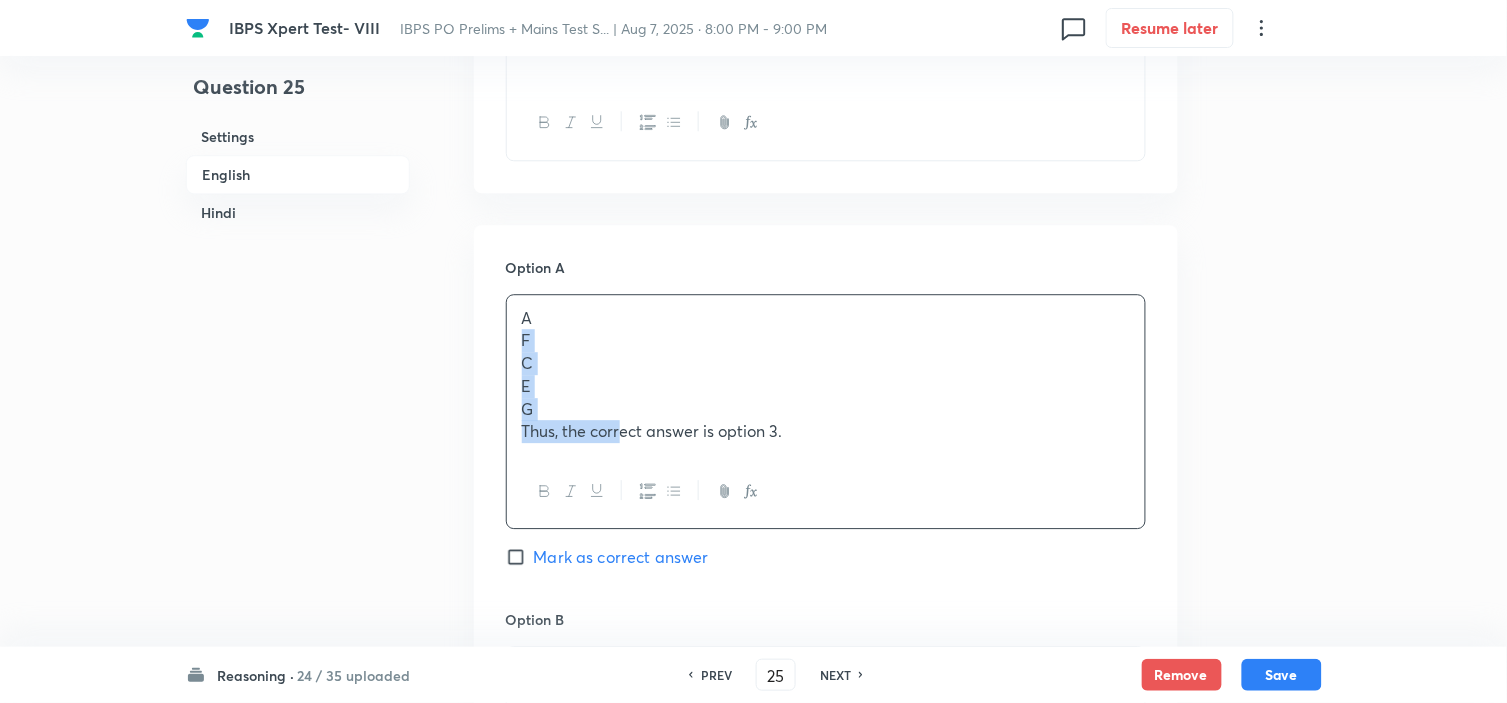 scroll, scrollTop: 1237, scrollLeft: 0, axis: vertical 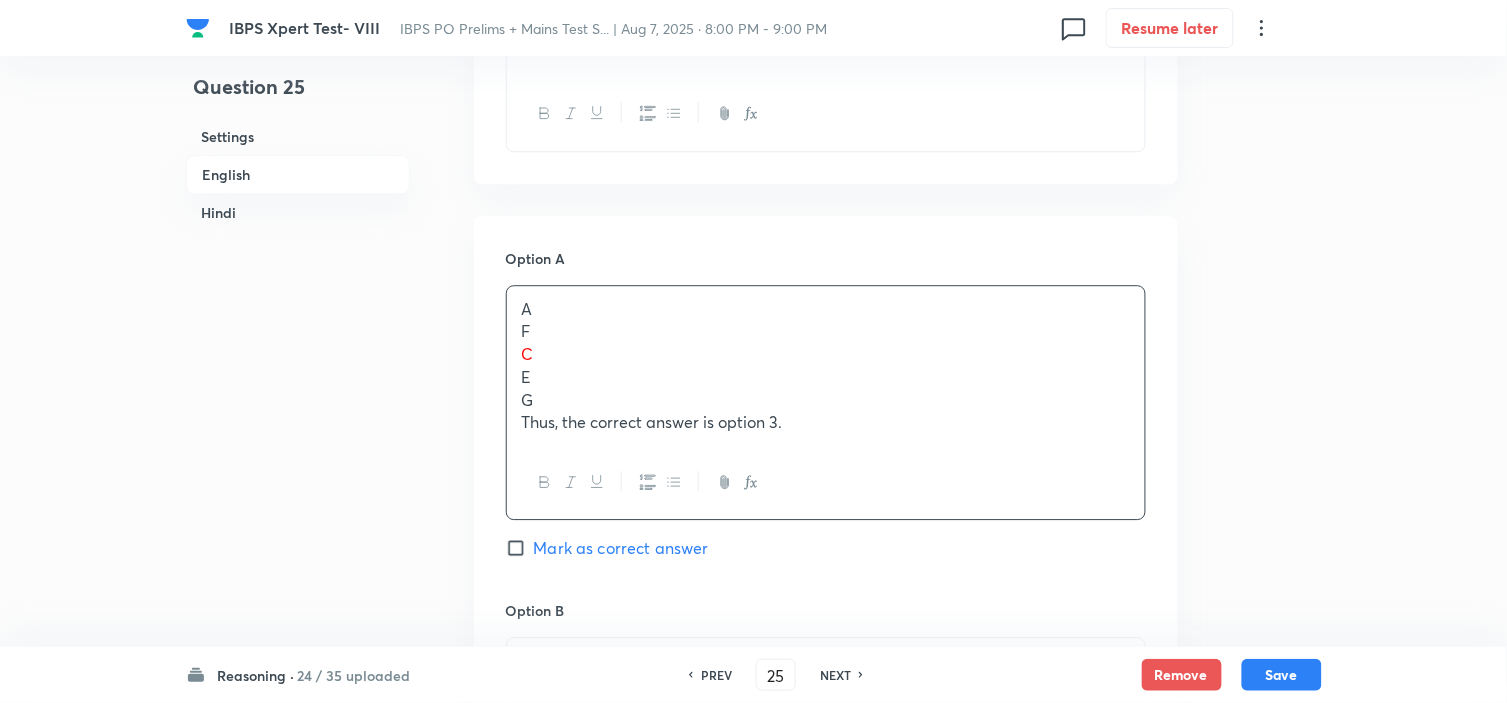 drag, startPoint x: 505, startPoint y: 334, endPoint x: 577, endPoint y: 370, distance: 80.49844 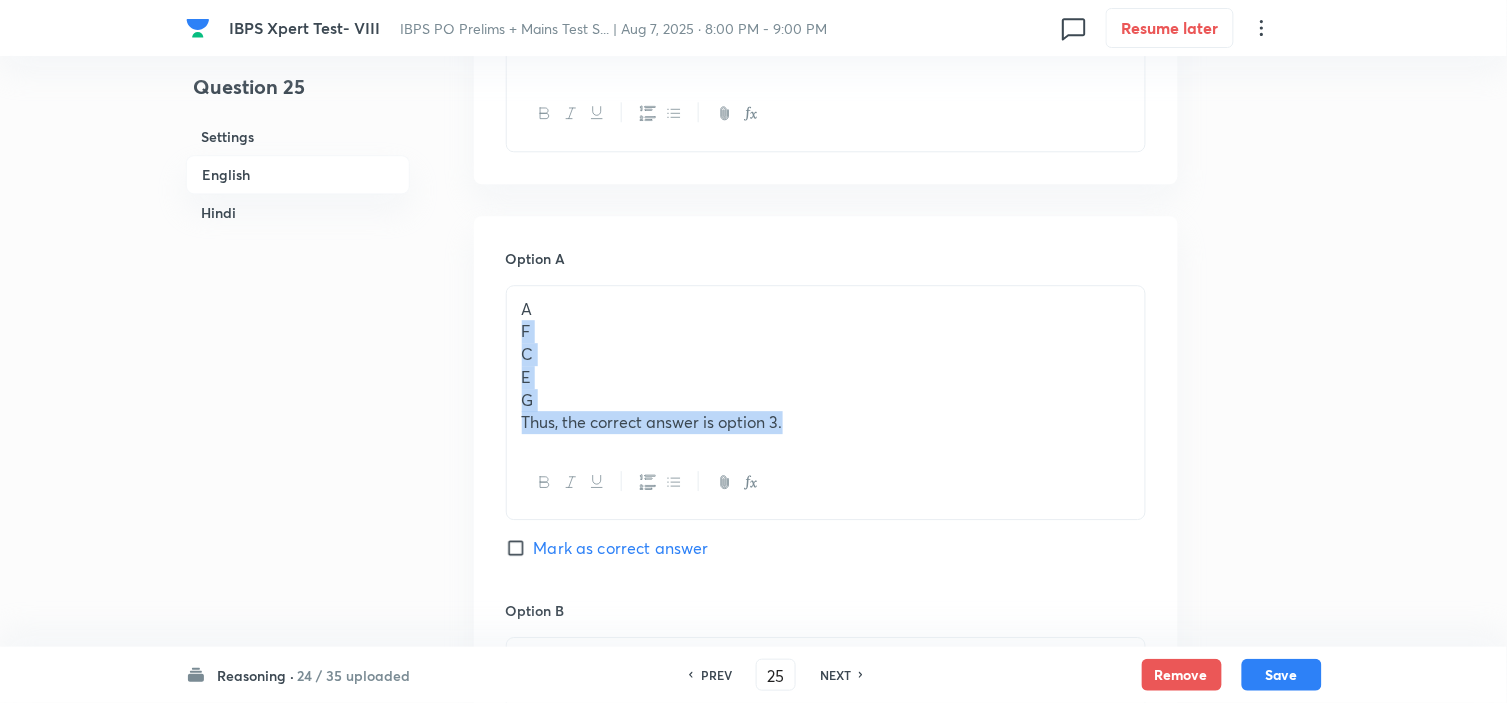 drag, startPoint x: 516, startPoint y: 337, endPoint x: 887, endPoint y: 468, distance: 393.44885 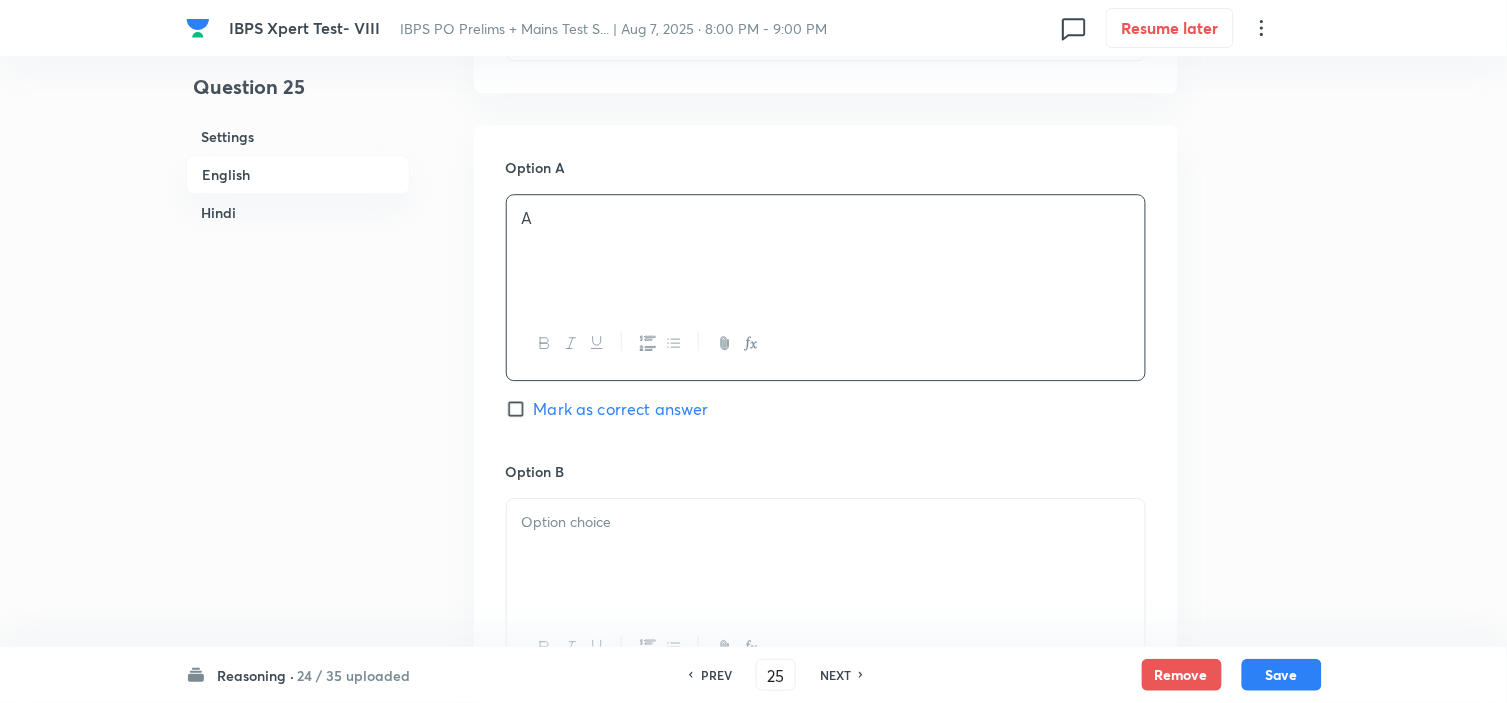 scroll, scrollTop: 1460, scrollLeft: 0, axis: vertical 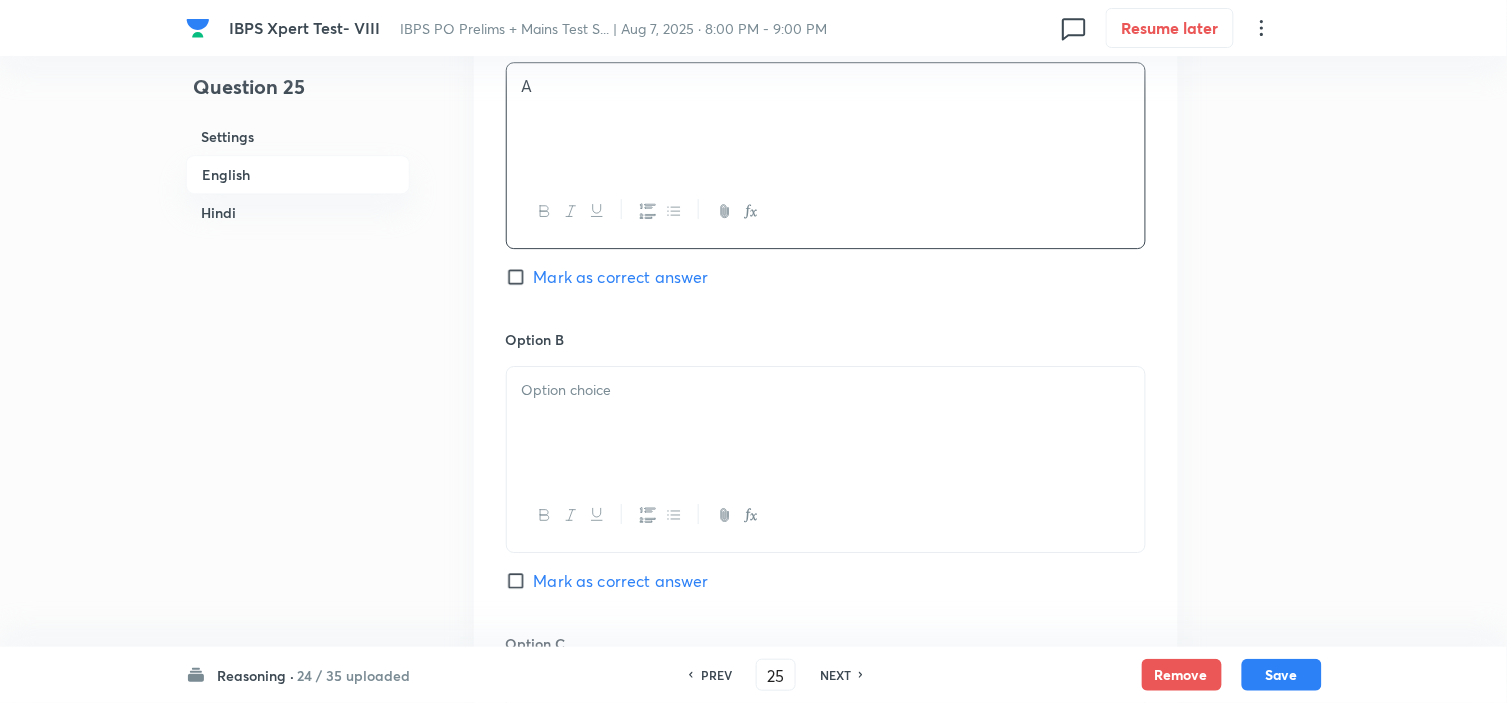click at bounding box center (826, 423) 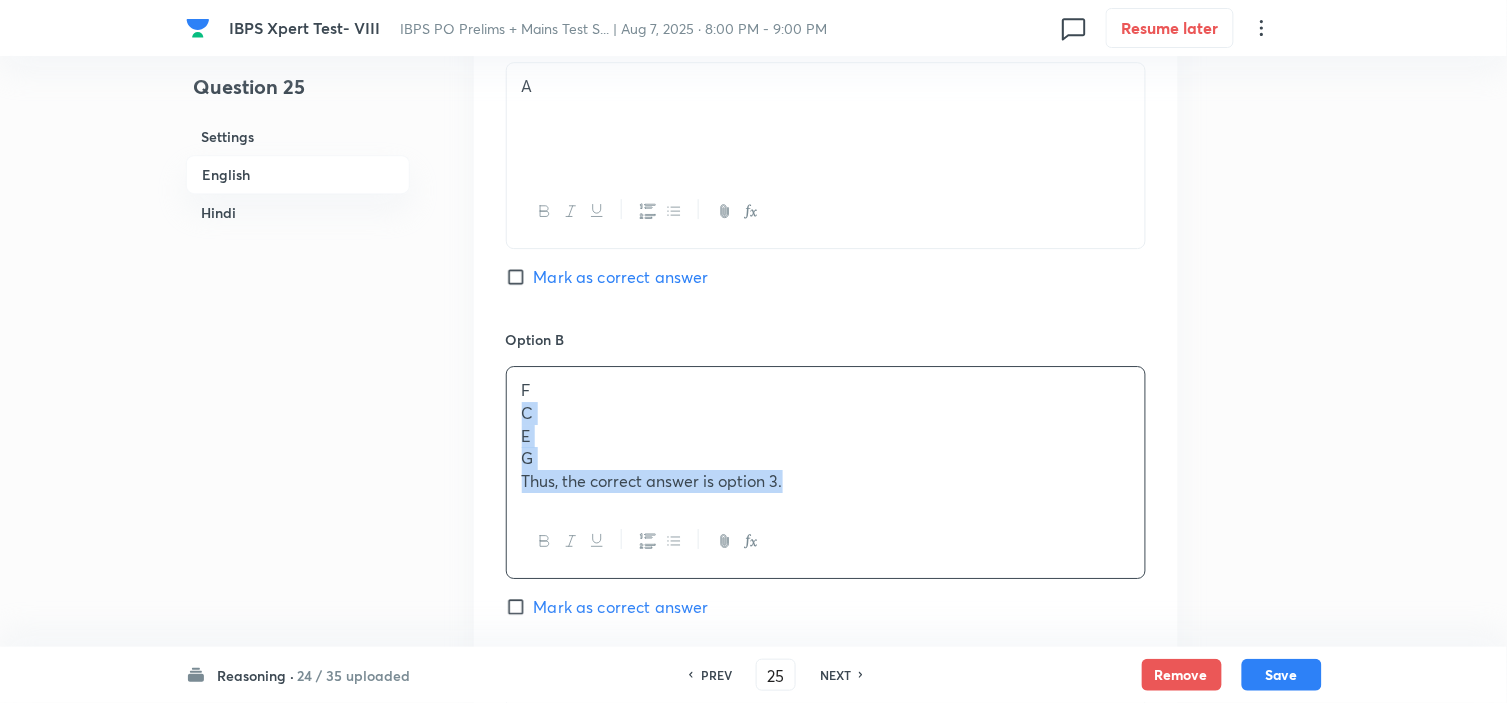 drag, startPoint x: 516, startPoint y: 417, endPoint x: 956, endPoint y: 523, distance: 452.5881 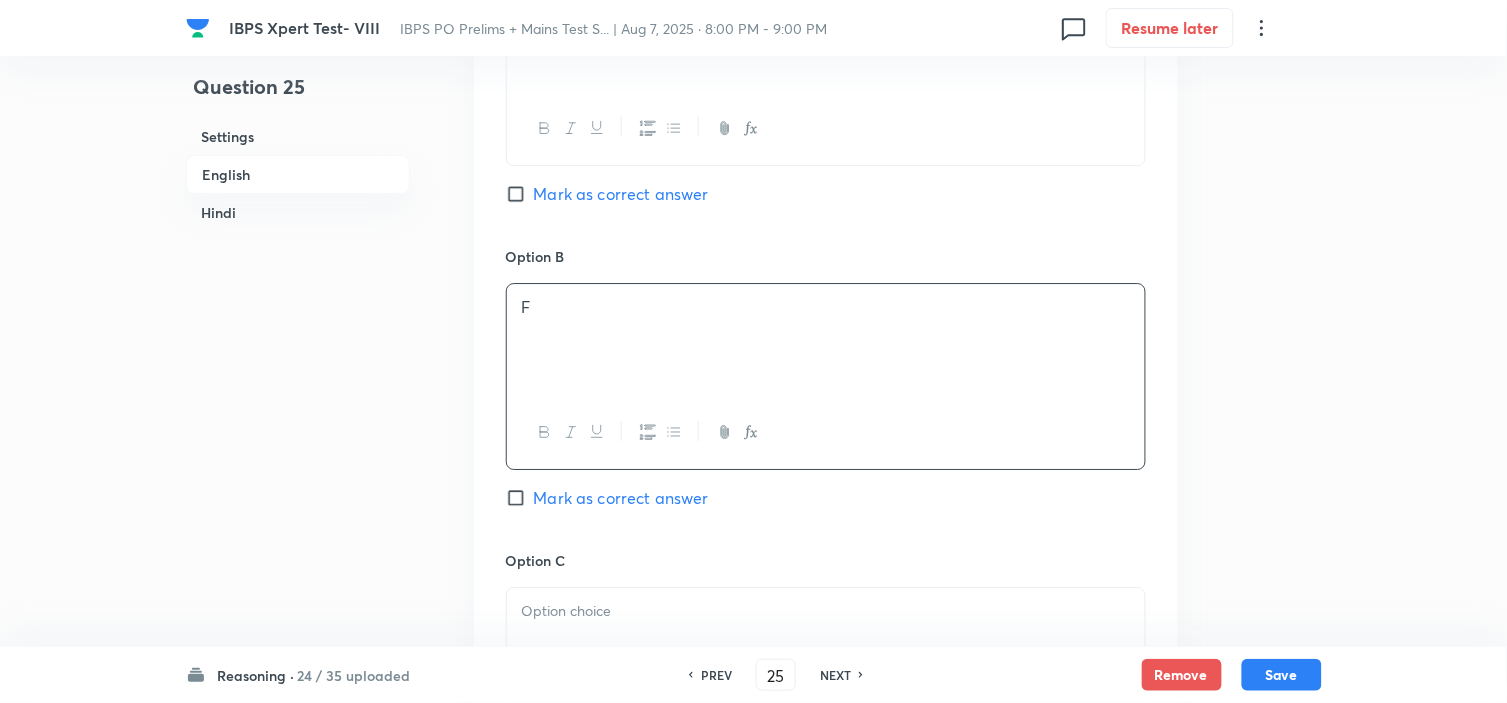 scroll, scrollTop: 1682, scrollLeft: 0, axis: vertical 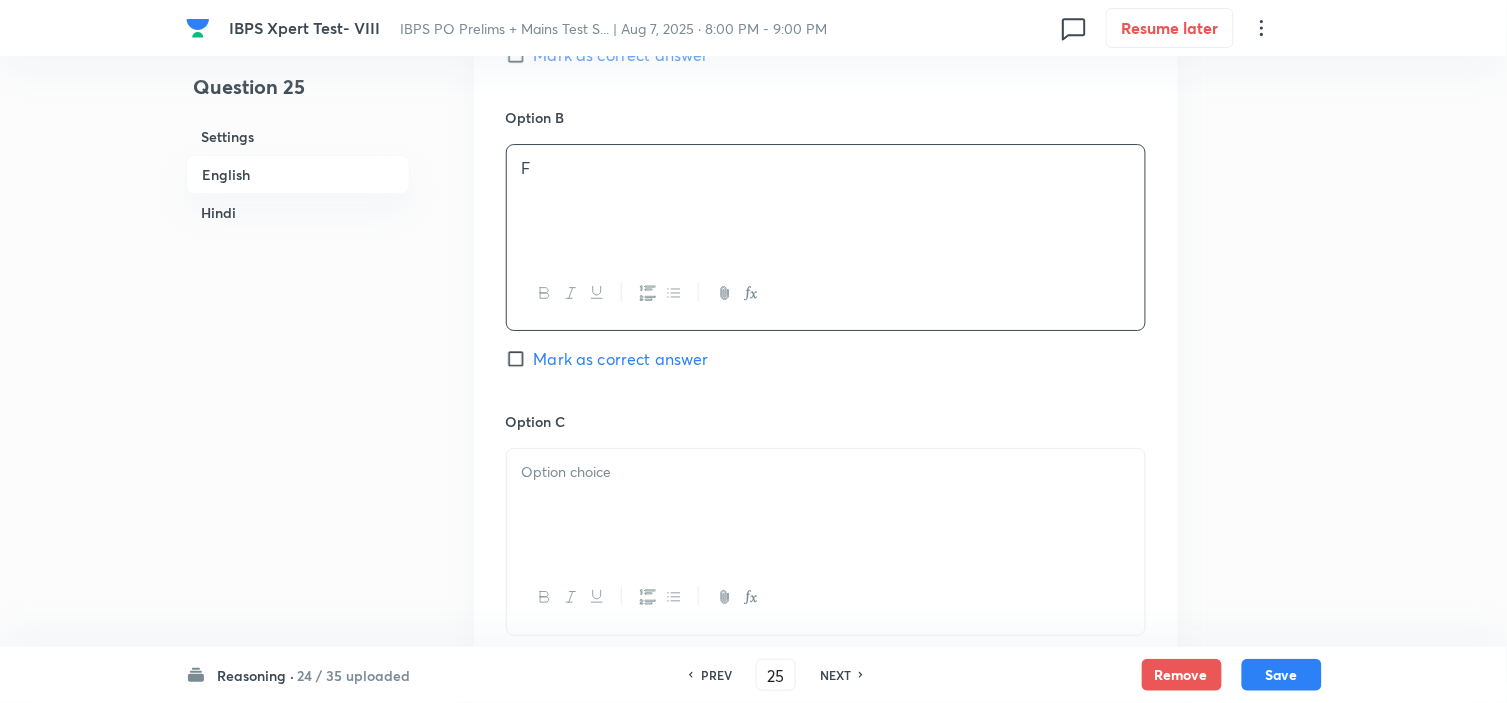click at bounding box center [826, 505] 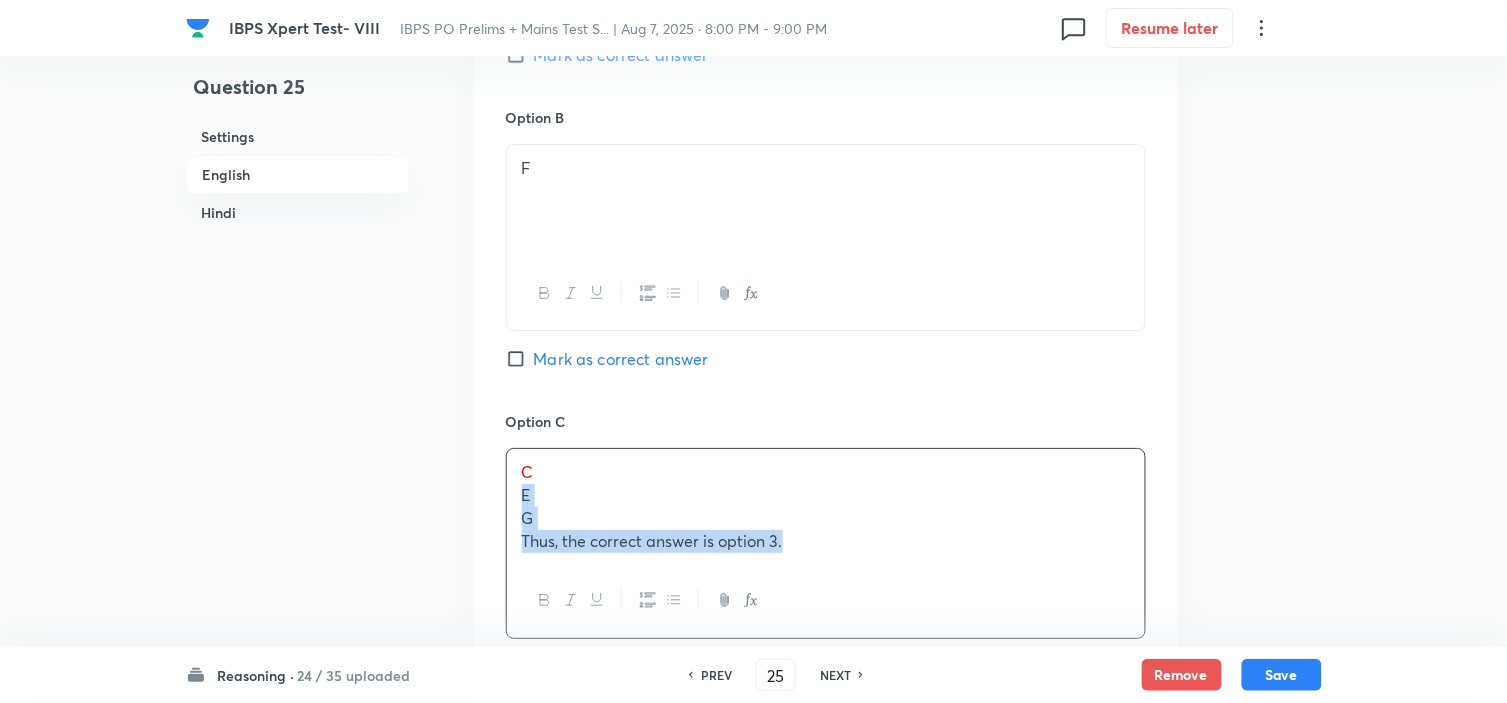 drag, startPoint x: 522, startPoint y: 500, endPoint x: 893, endPoint y: 542, distance: 373.36978 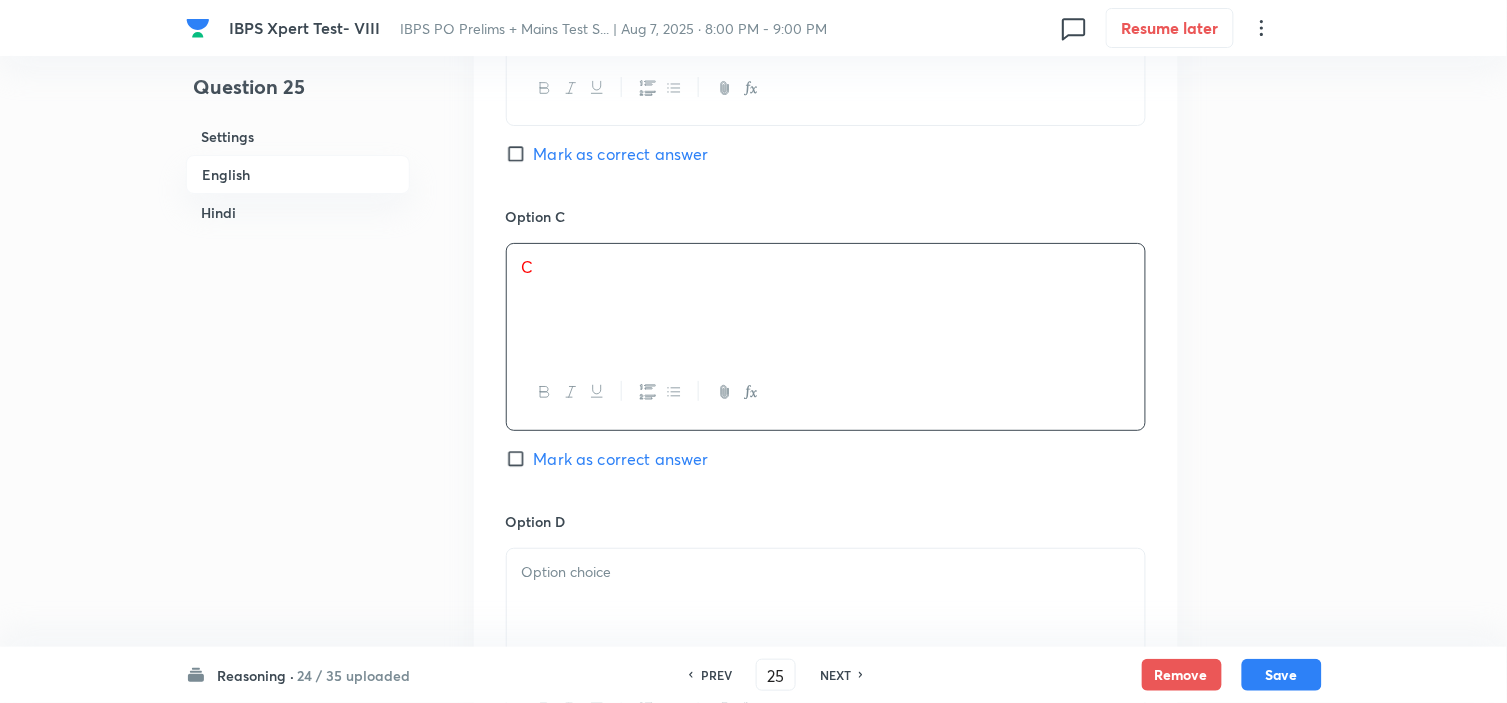 scroll, scrollTop: 1904, scrollLeft: 0, axis: vertical 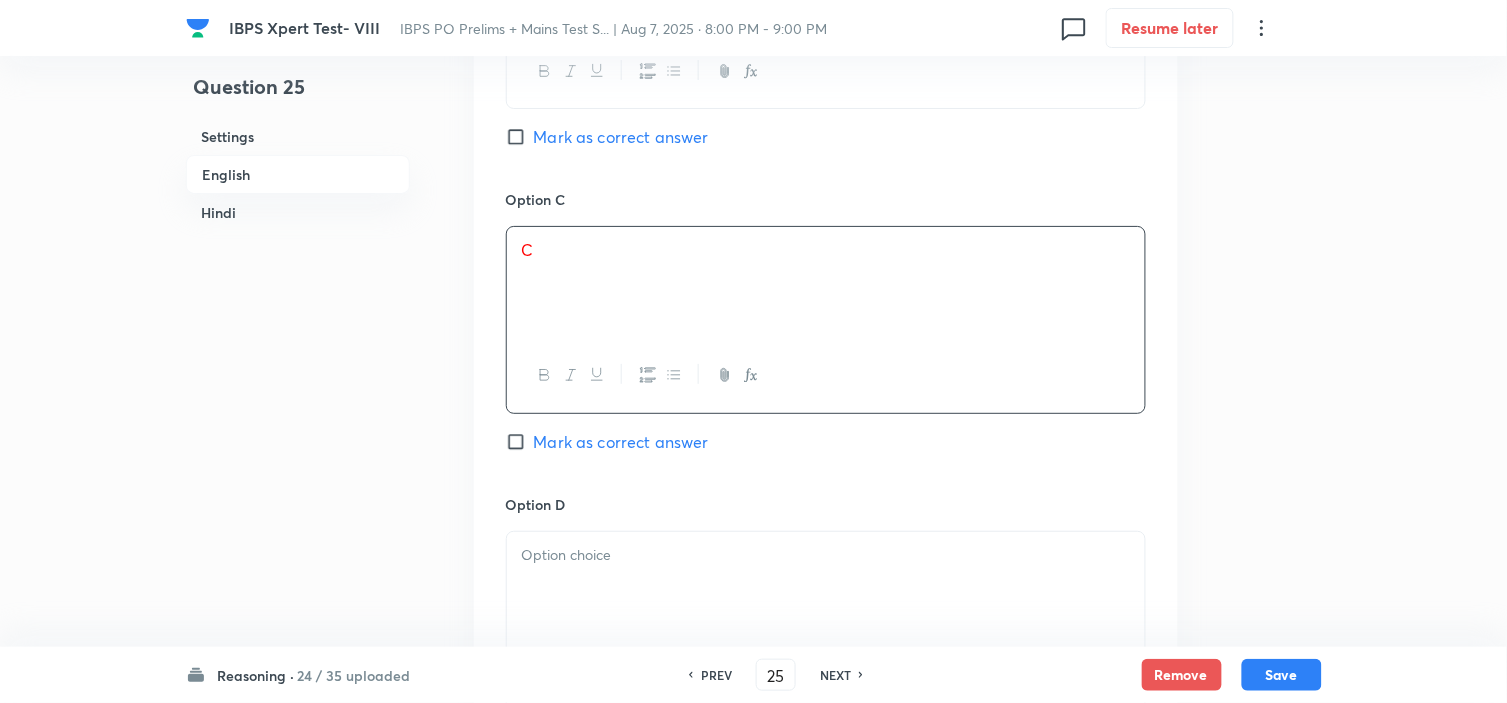 click on "Mark as correct answer" at bounding box center (621, 442) 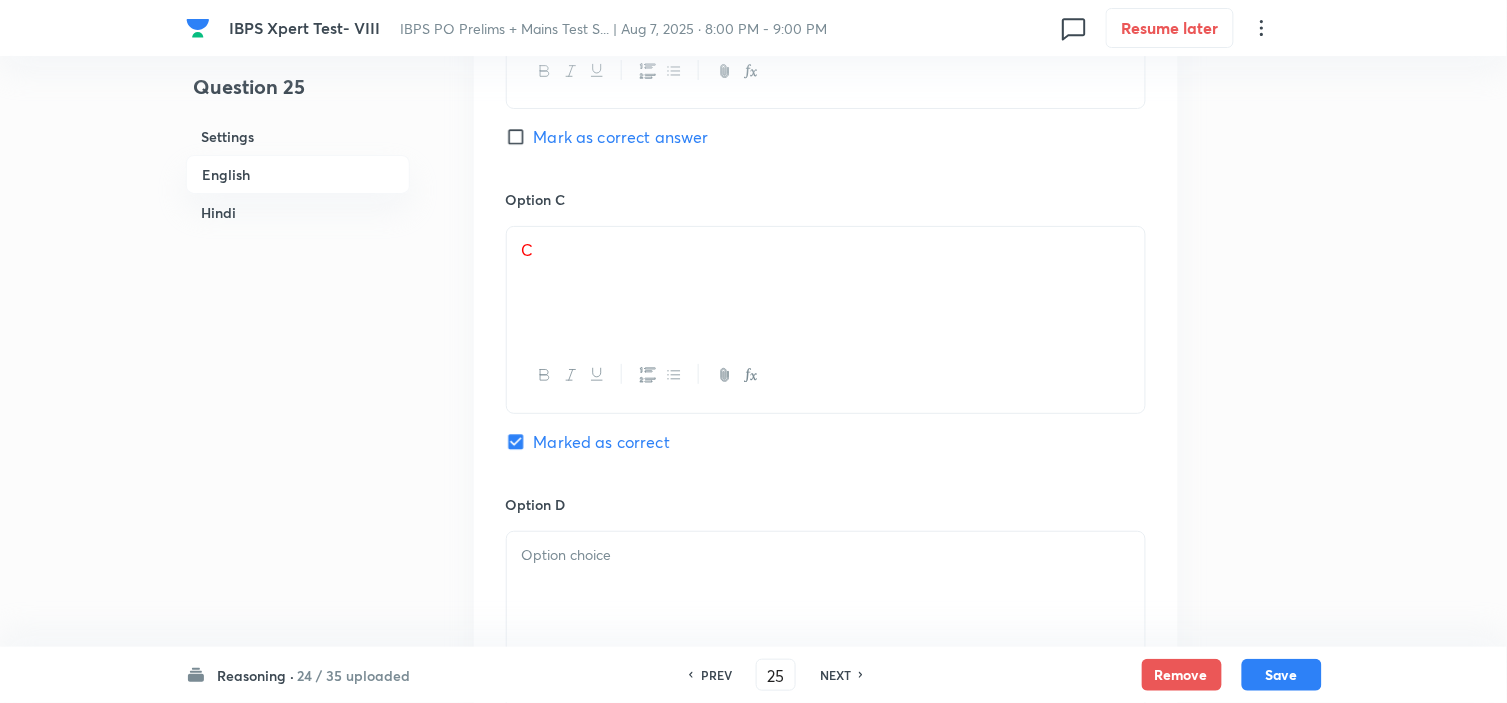 click at bounding box center [826, 588] 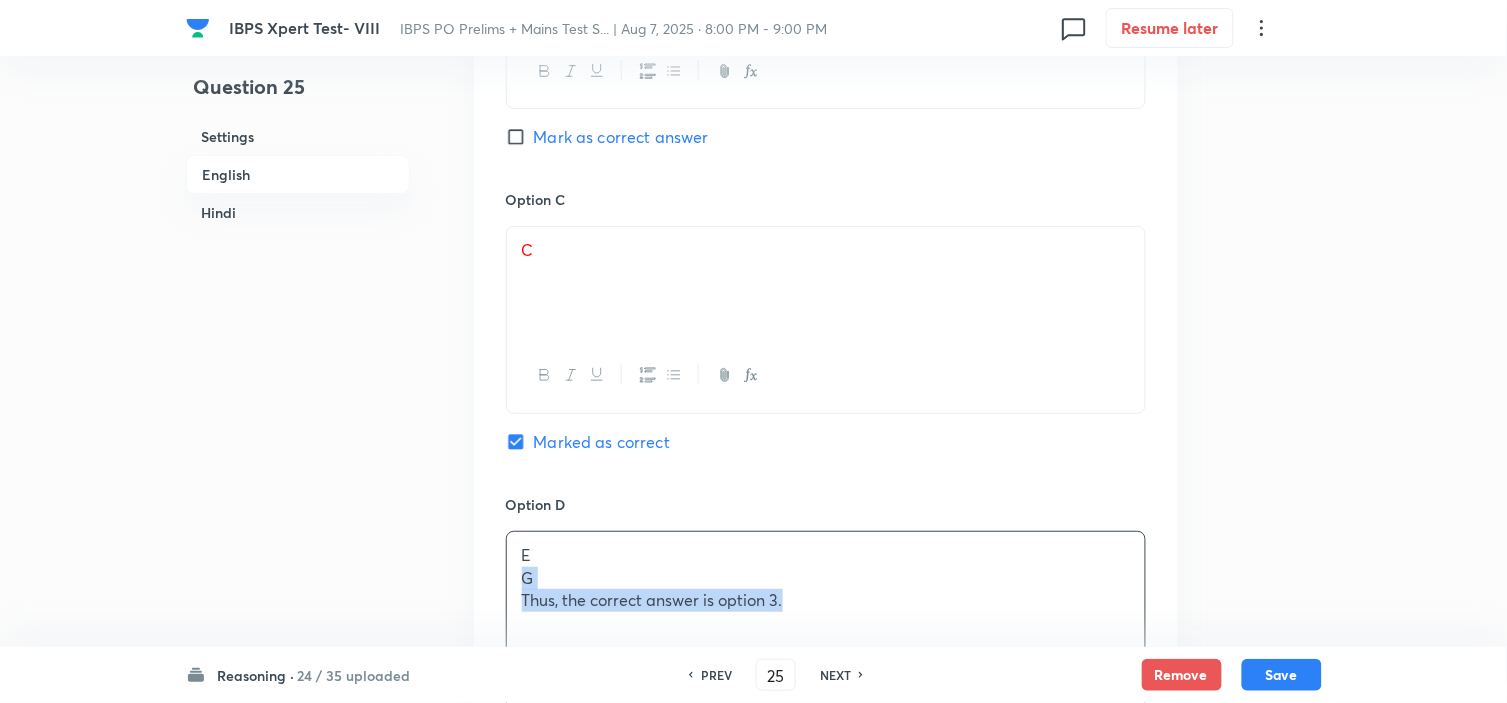 drag, startPoint x: 521, startPoint y: 578, endPoint x: 880, endPoint y: 671, distance: 370.85037 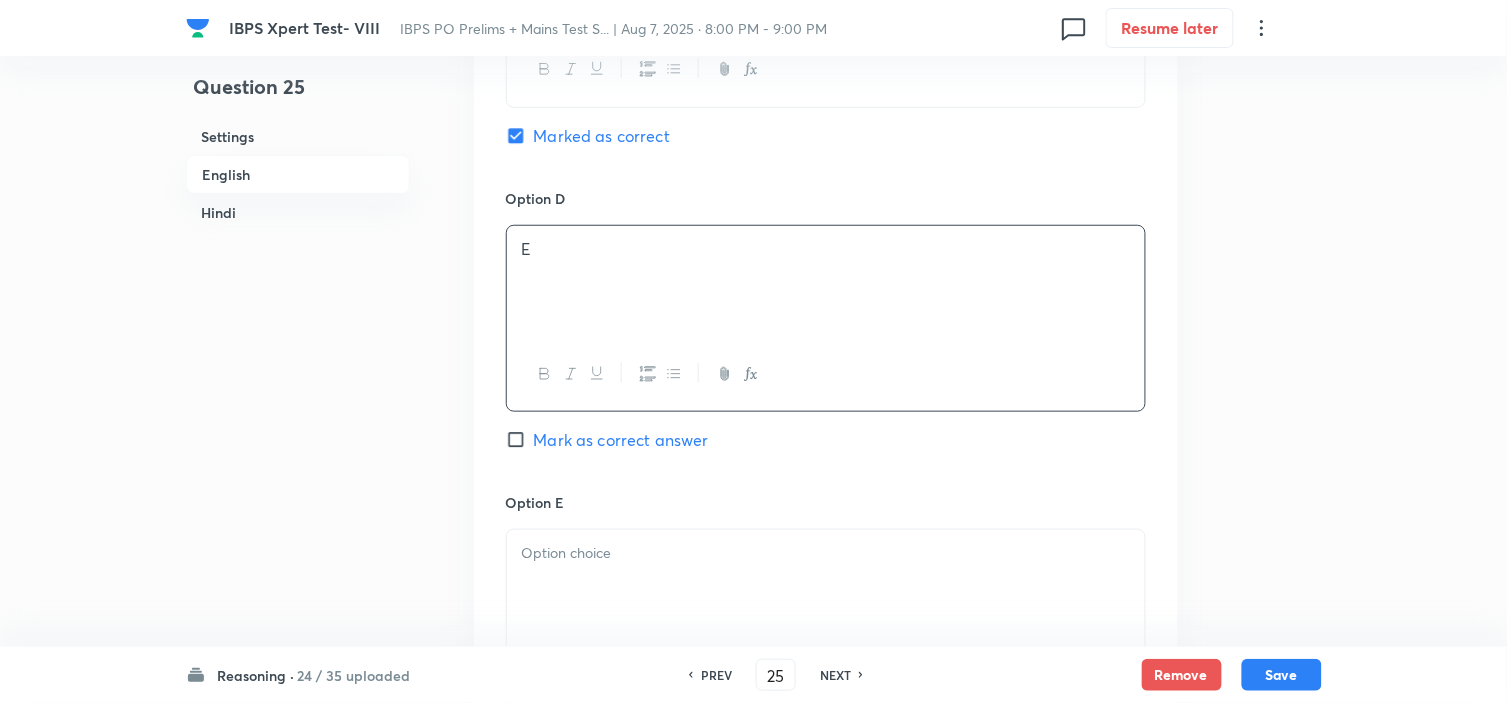 scroll, scrollTop: 2237, scrollLeft: 0, axis: vertical 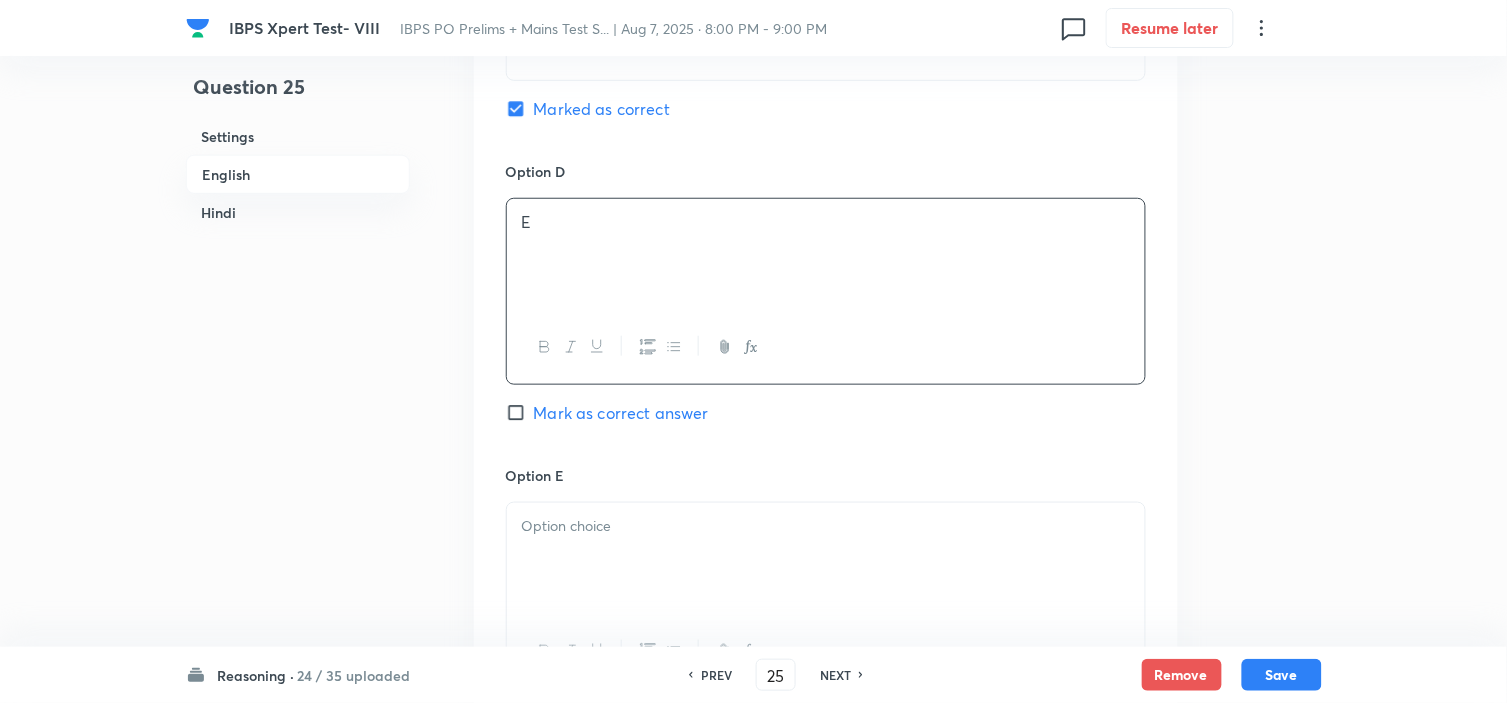 click at bounding box center (826, 559) 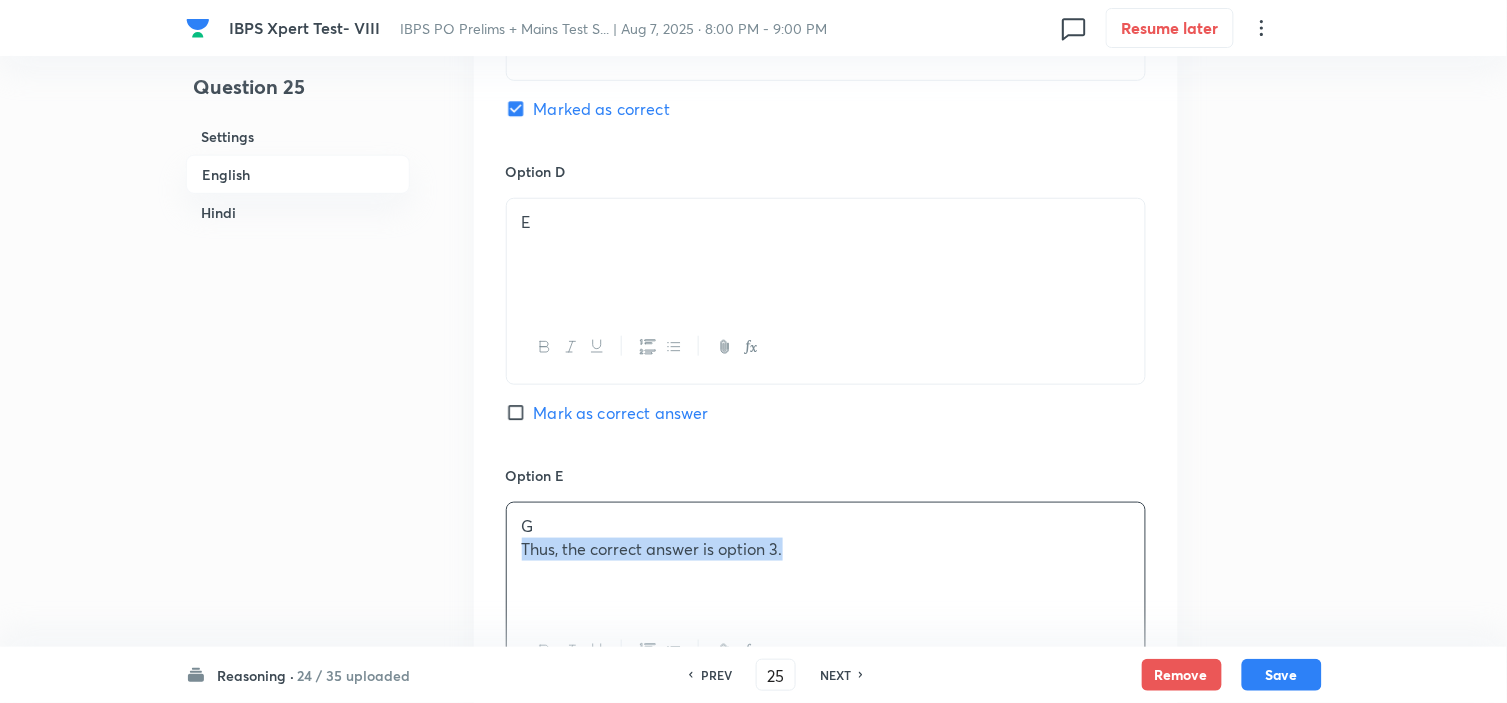 drag, startPoint x: 535, startPoint y: 557, endPoint x: 926, endPoint y: 570, distance: 391.21606 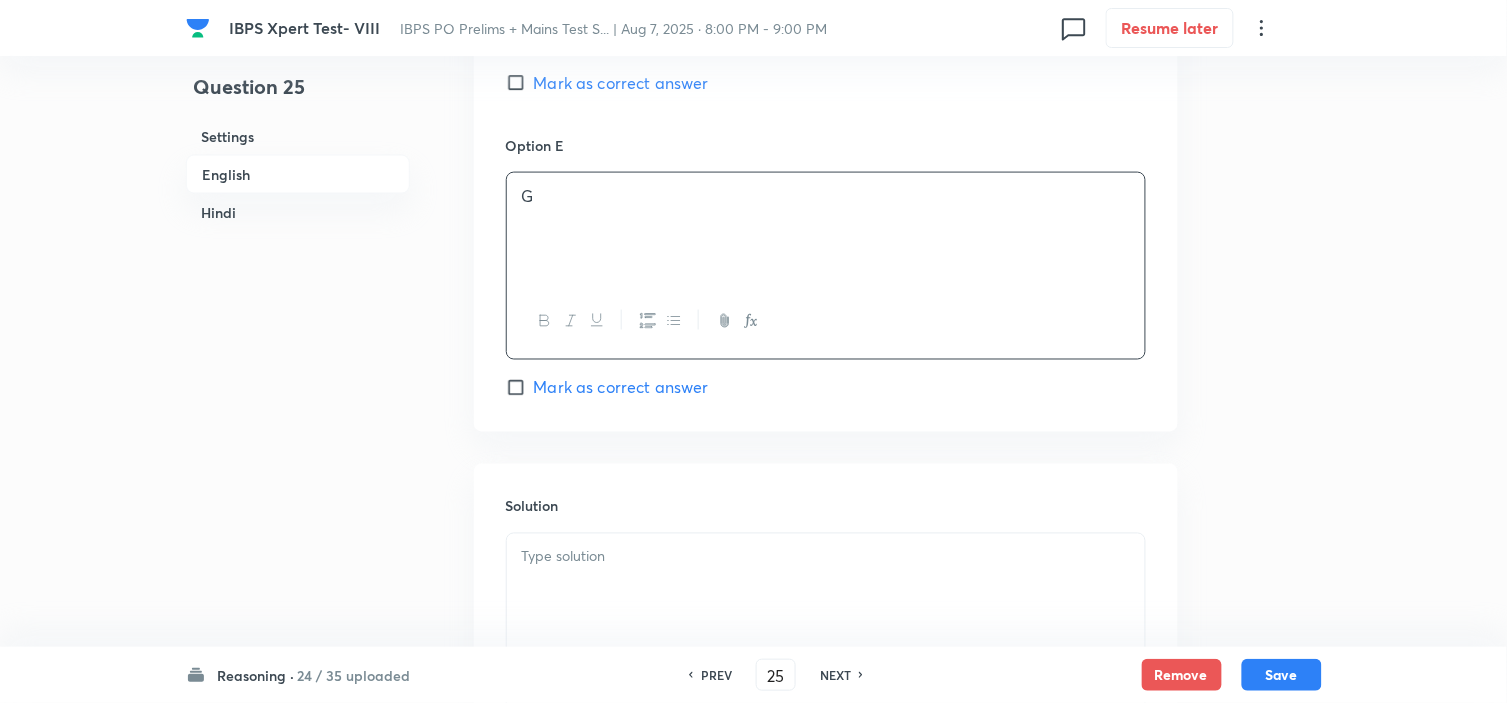 scroll, scrollTop: 2571, scrollLeft: 0, axis: vertical 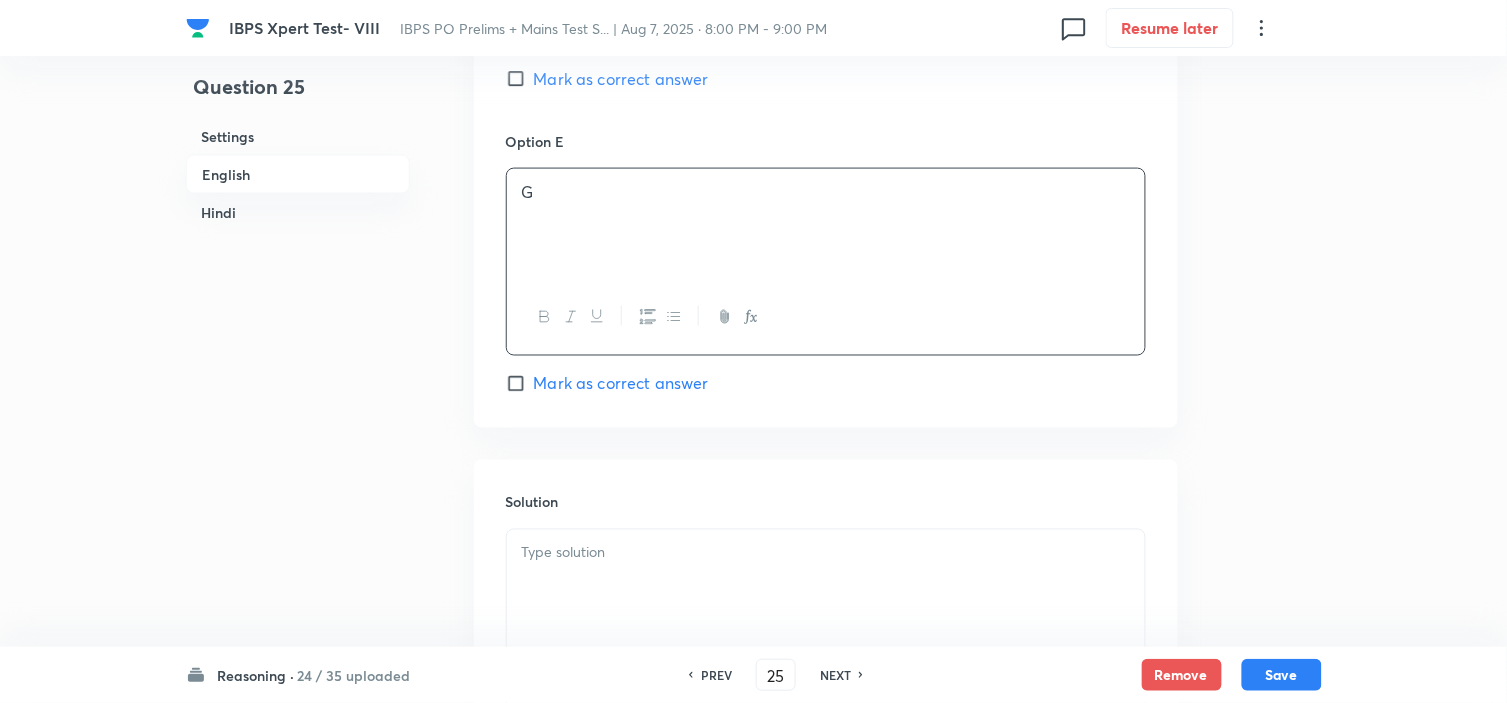 click at bounding box center [826, 586] 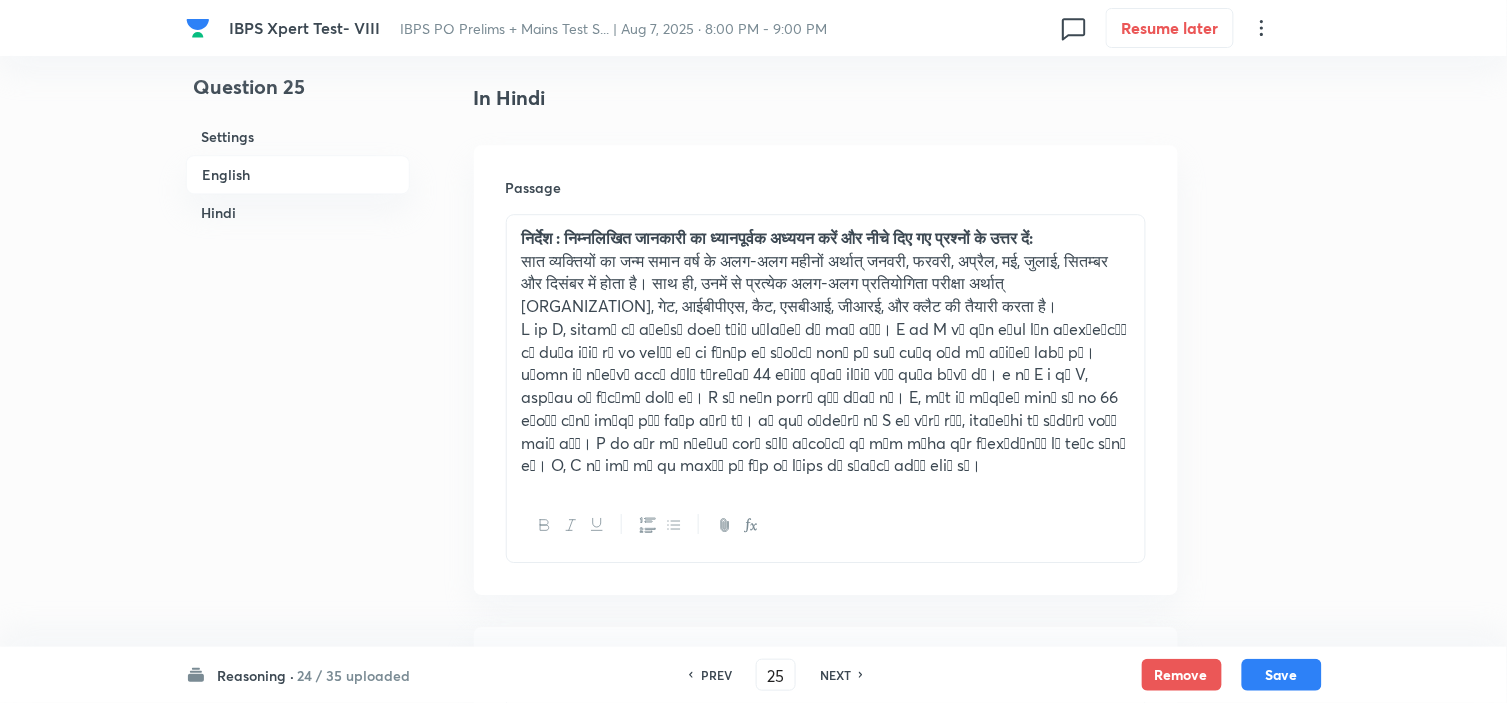 scroll, scrollTop: 3682, scrollLeft: 0, axis: vertical 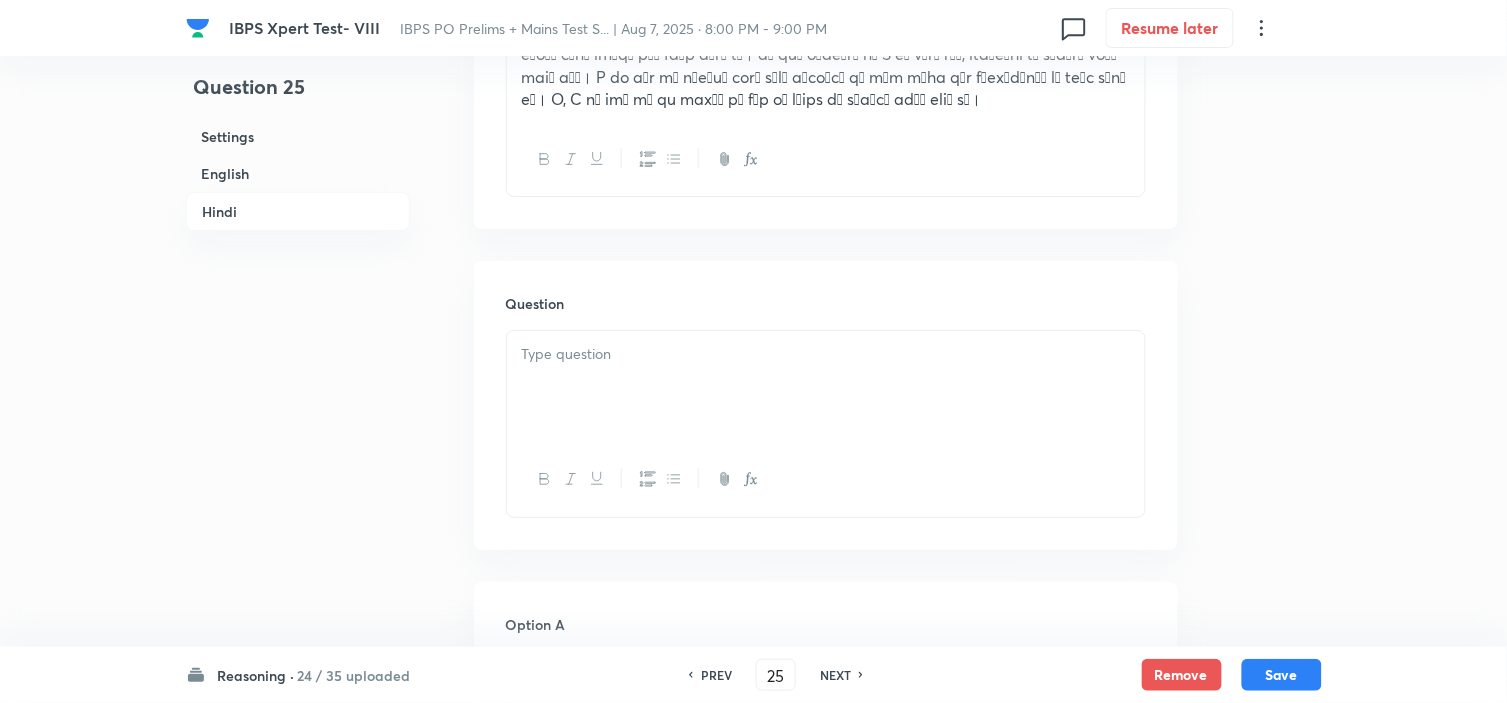 click at bounding box center [826, 387] 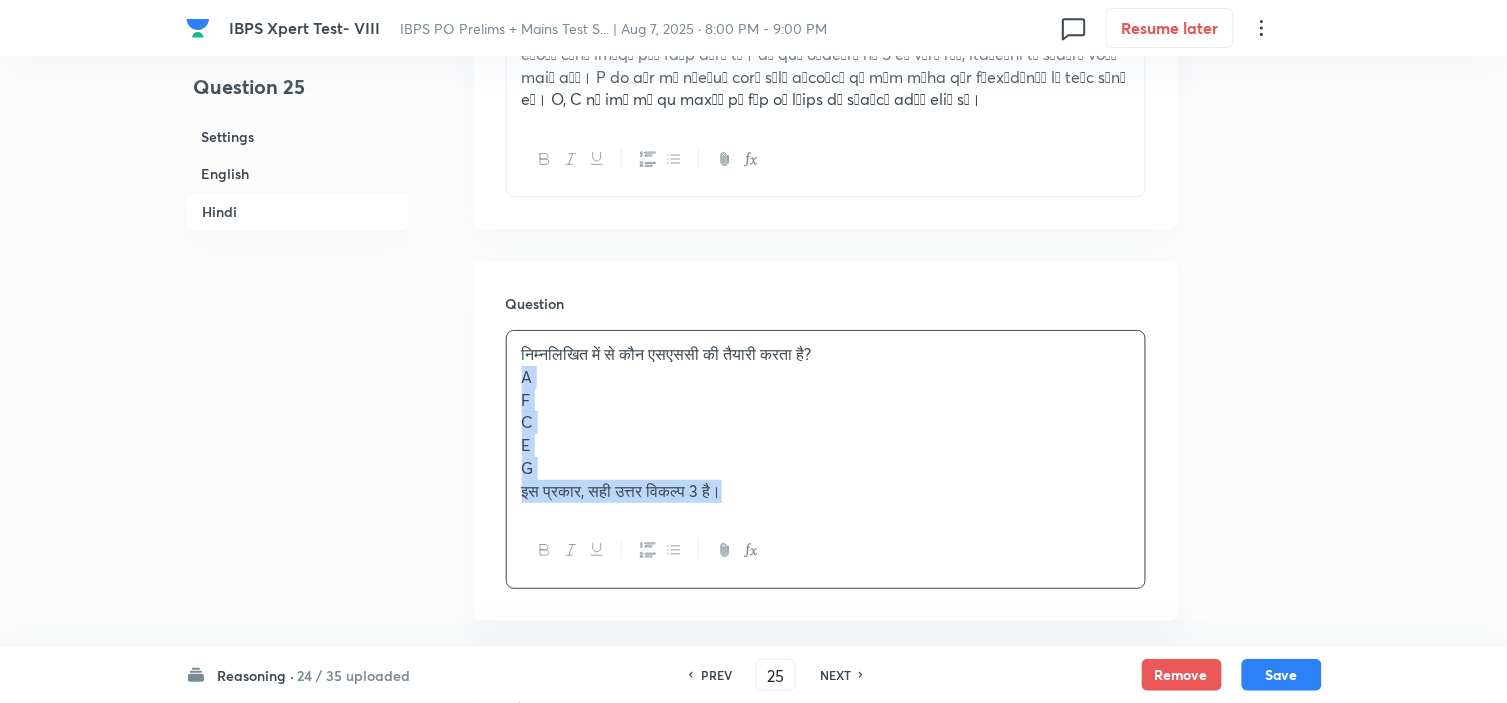 drag, startPoint x: 517, startPoint y: 393, endPoint x: 782, endPoint y: 557, distance: 311.64243 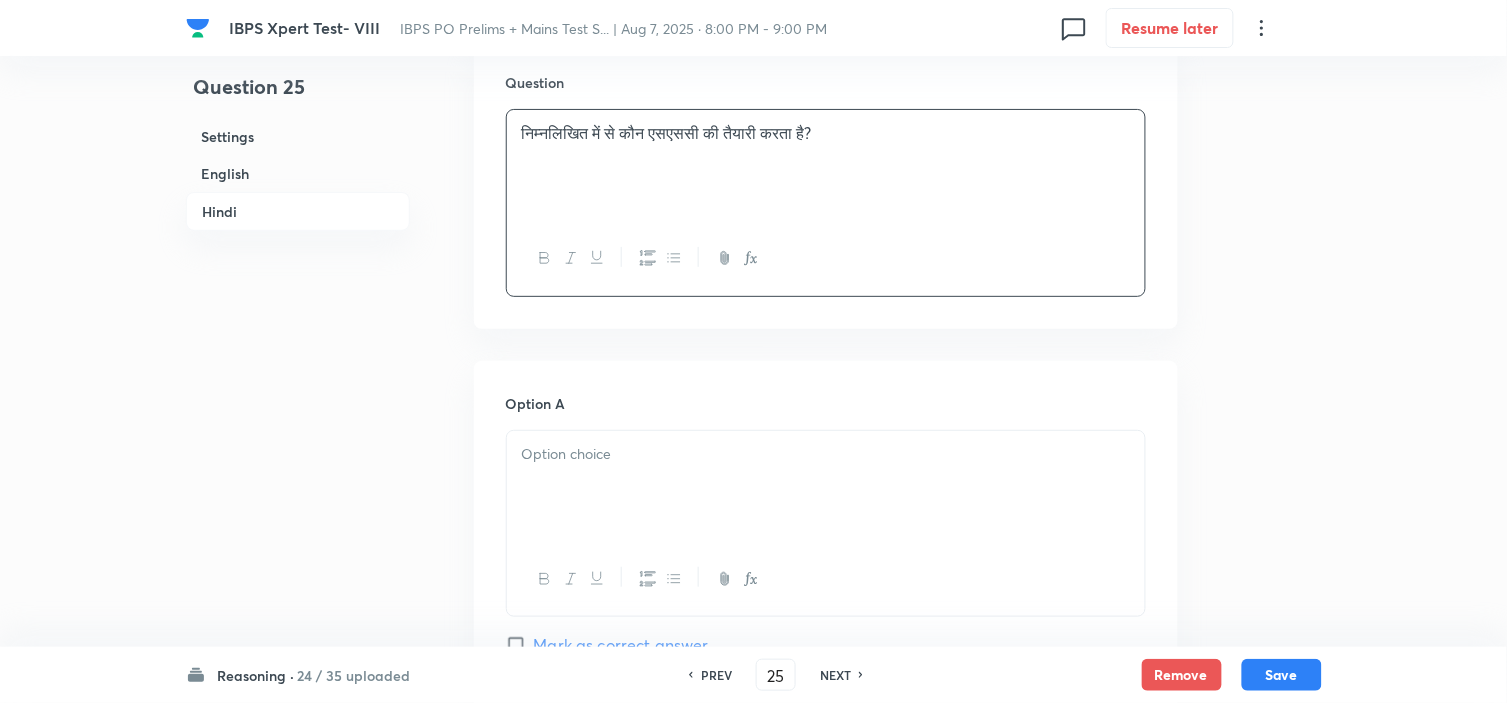 scroll, scrollTop: 3904, scrollLeft: 0, axis: vertical 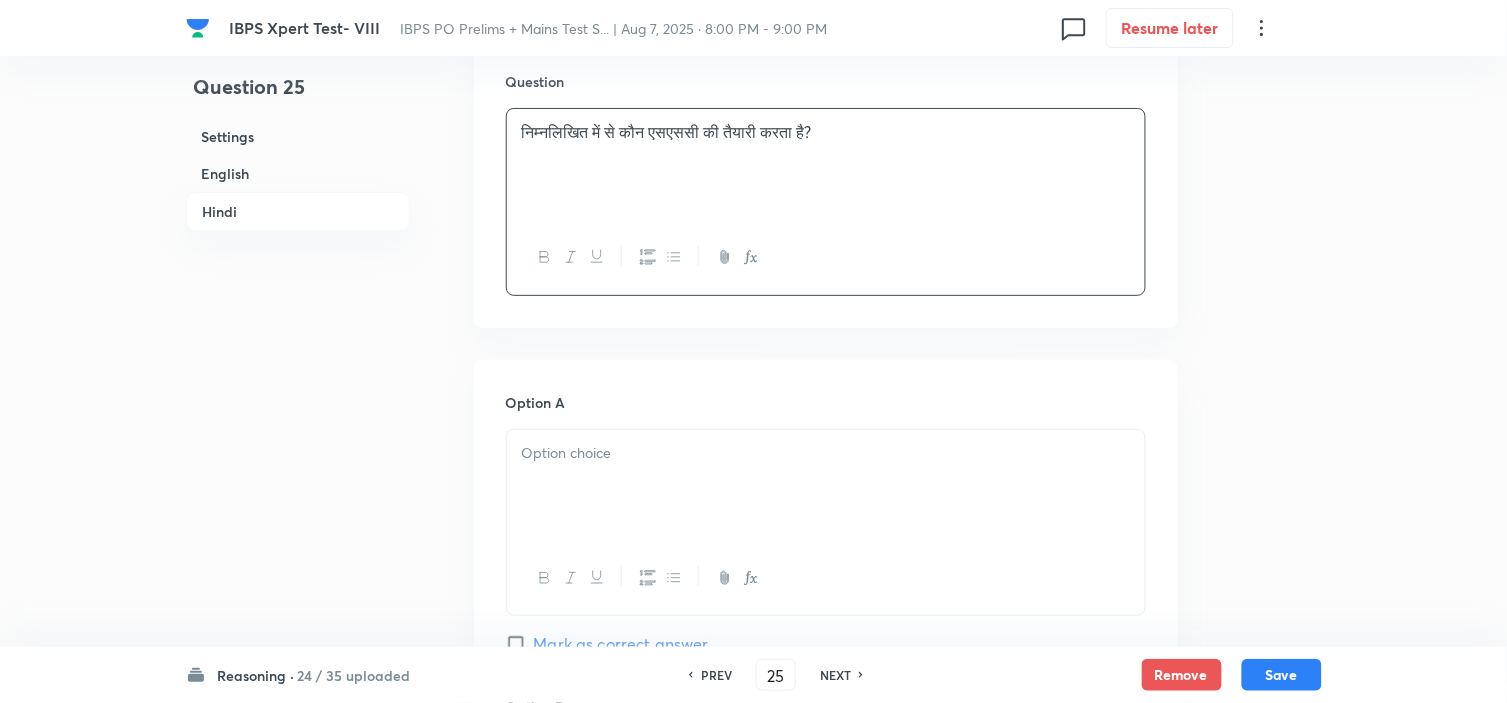 click at bounding box center [826, 486] 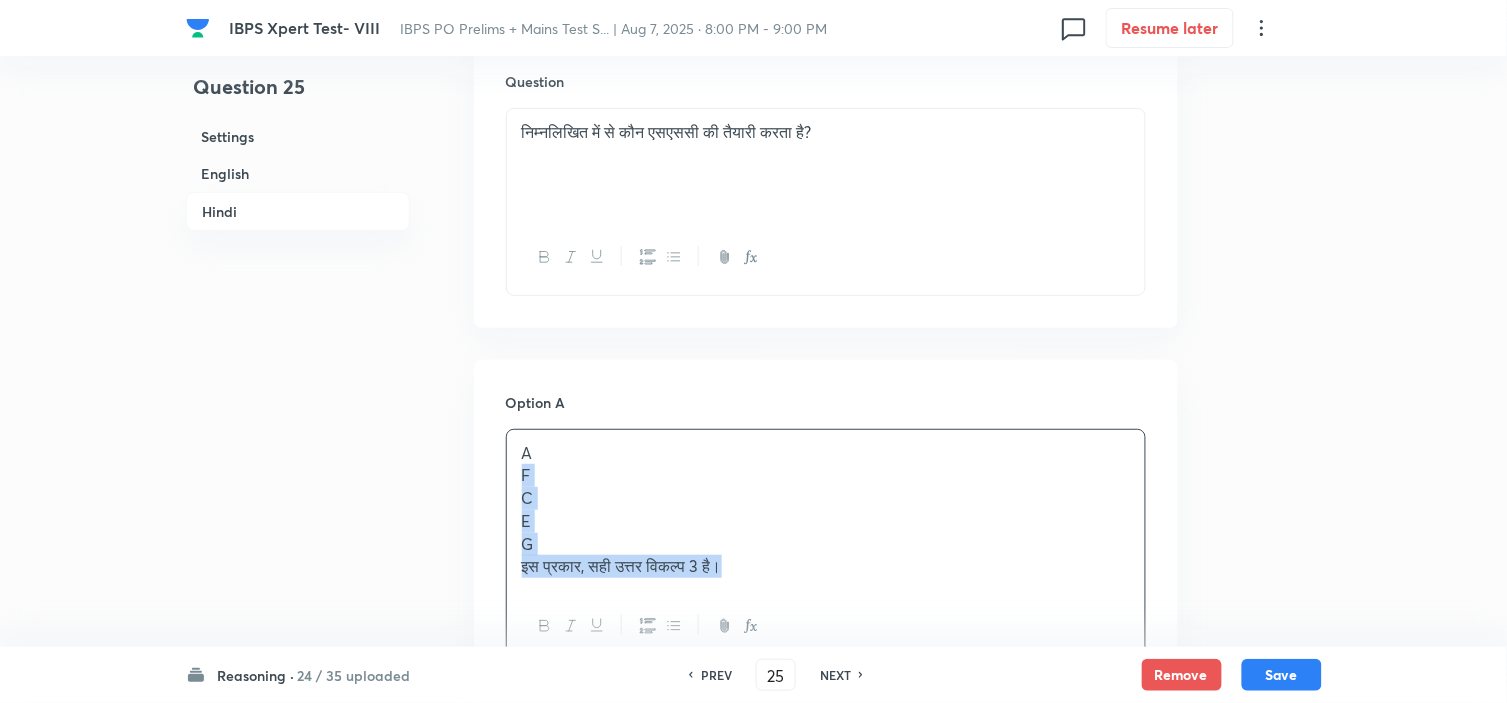 drag, startPoint x: 517, startPoint y: 487, endPoint x: 880, endPoint y: 603, distance: 381.08398 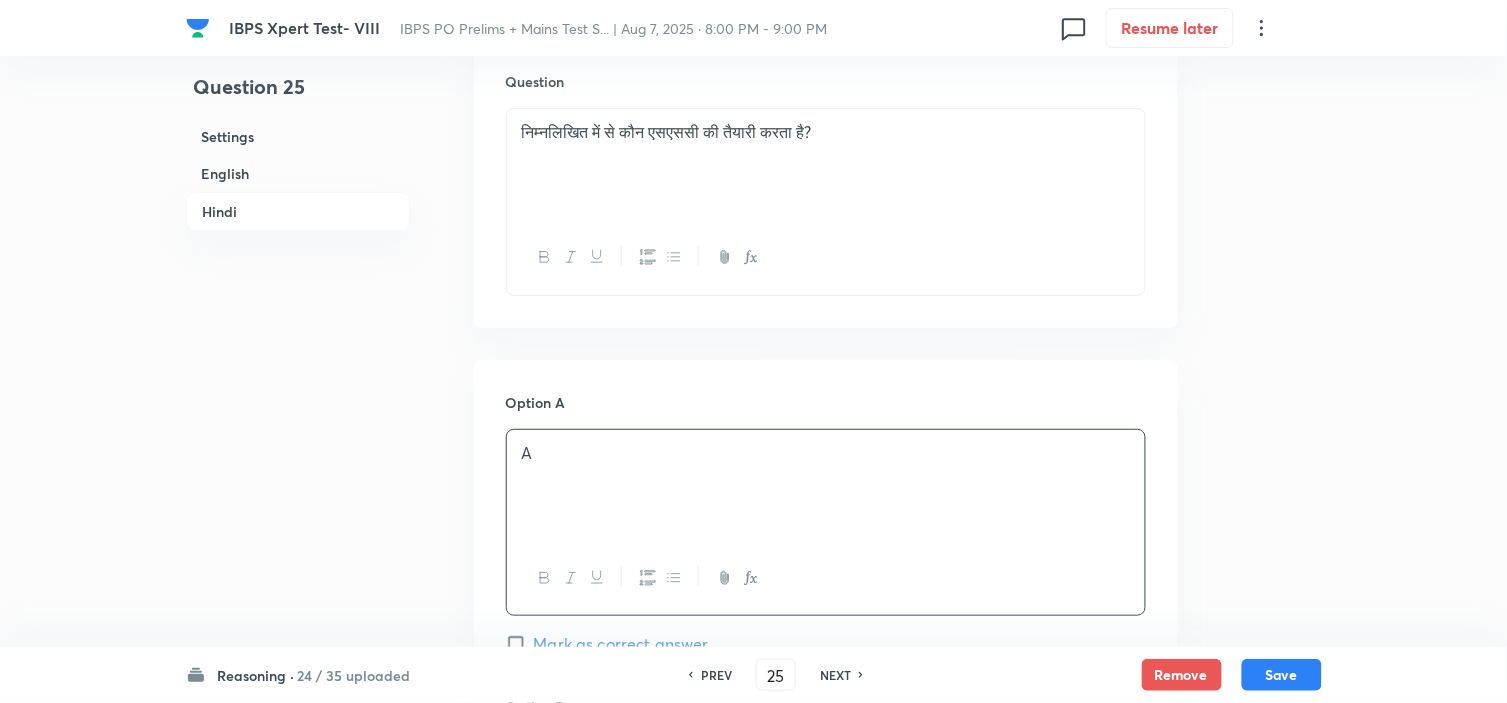 scroll, scrollTop: 4237, scrollLeft: 0, axis: vertical 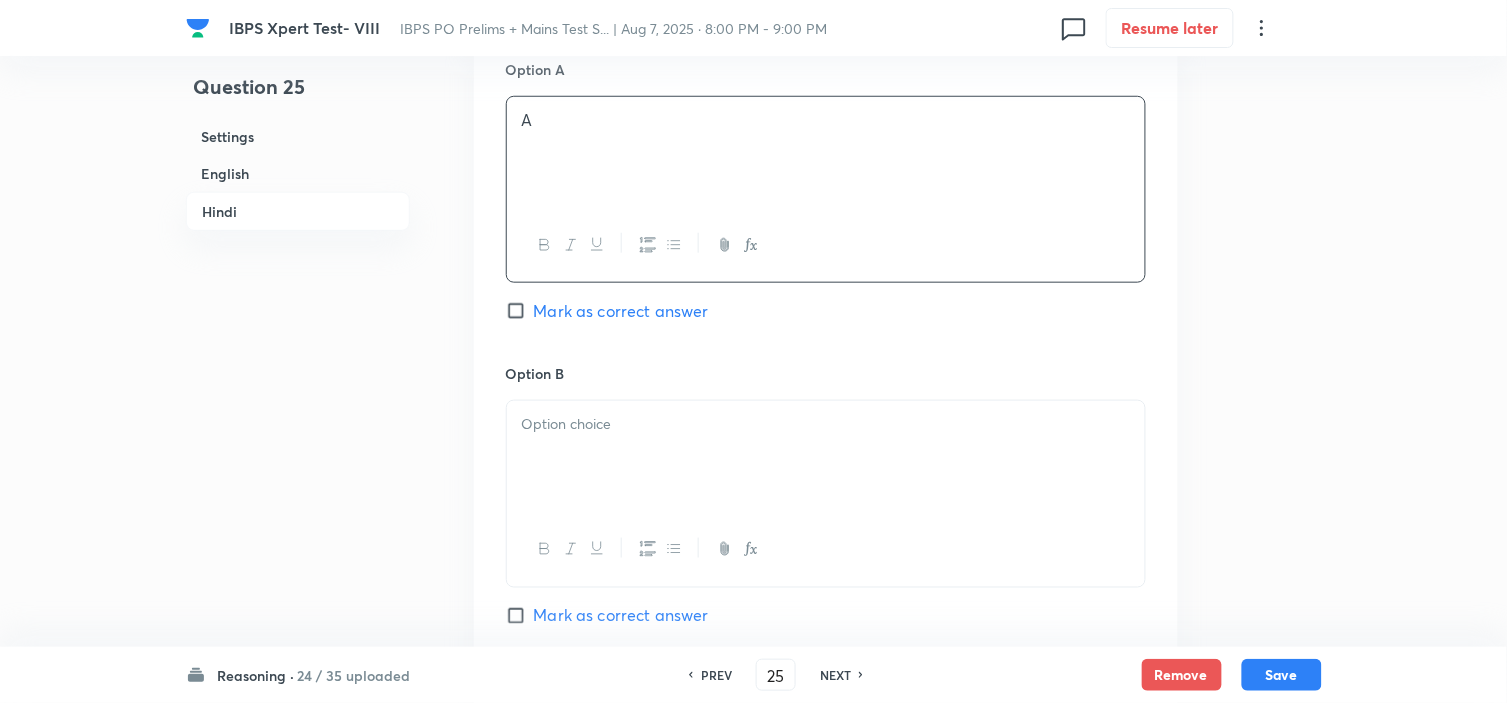 click at bounding box center (826, 457) 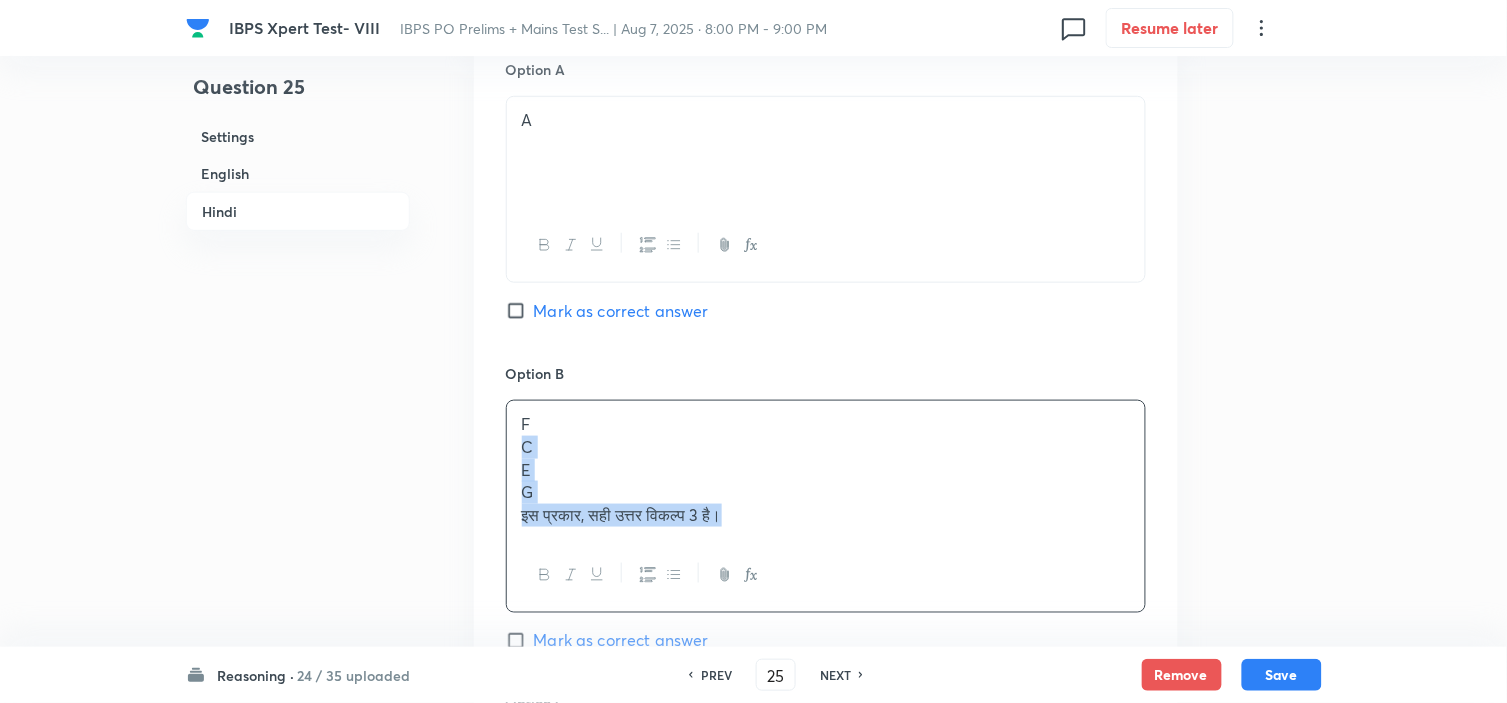 drag, startPoint x: 514, startPoint y: 454, endPoint x: 837, endPoint y: 588, distance: 349.69272 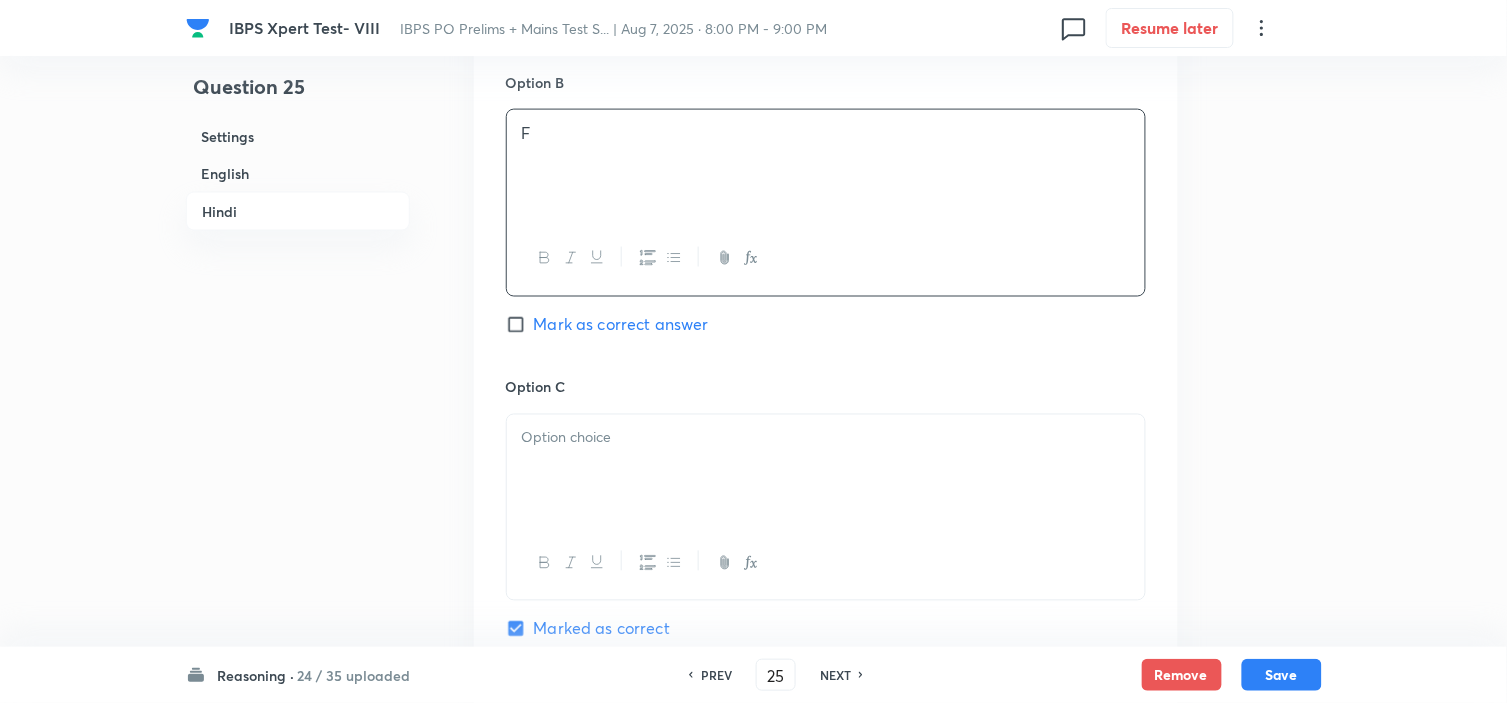 scroll, scrollTop: 4571, scrollLeft: 0, axis: vertical 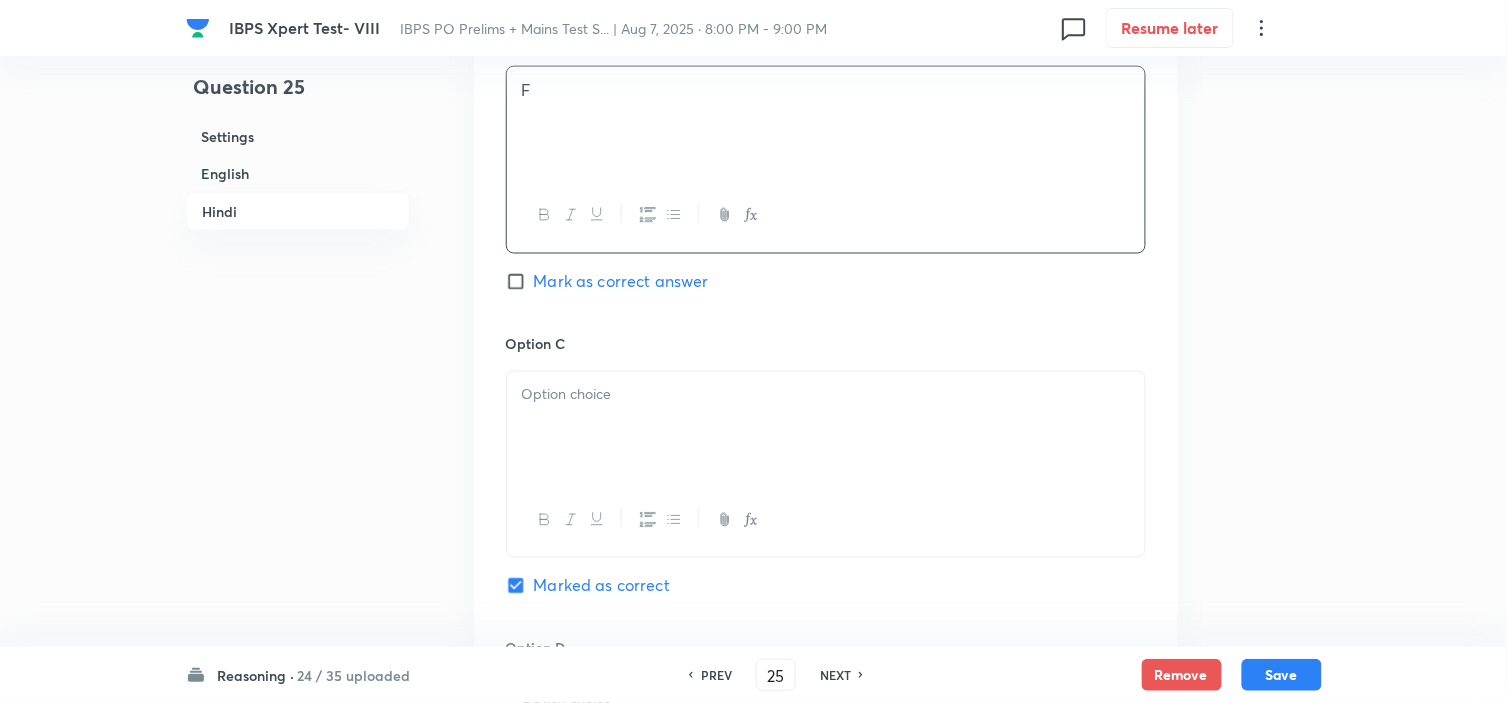 click at bounding box center [826, 428] 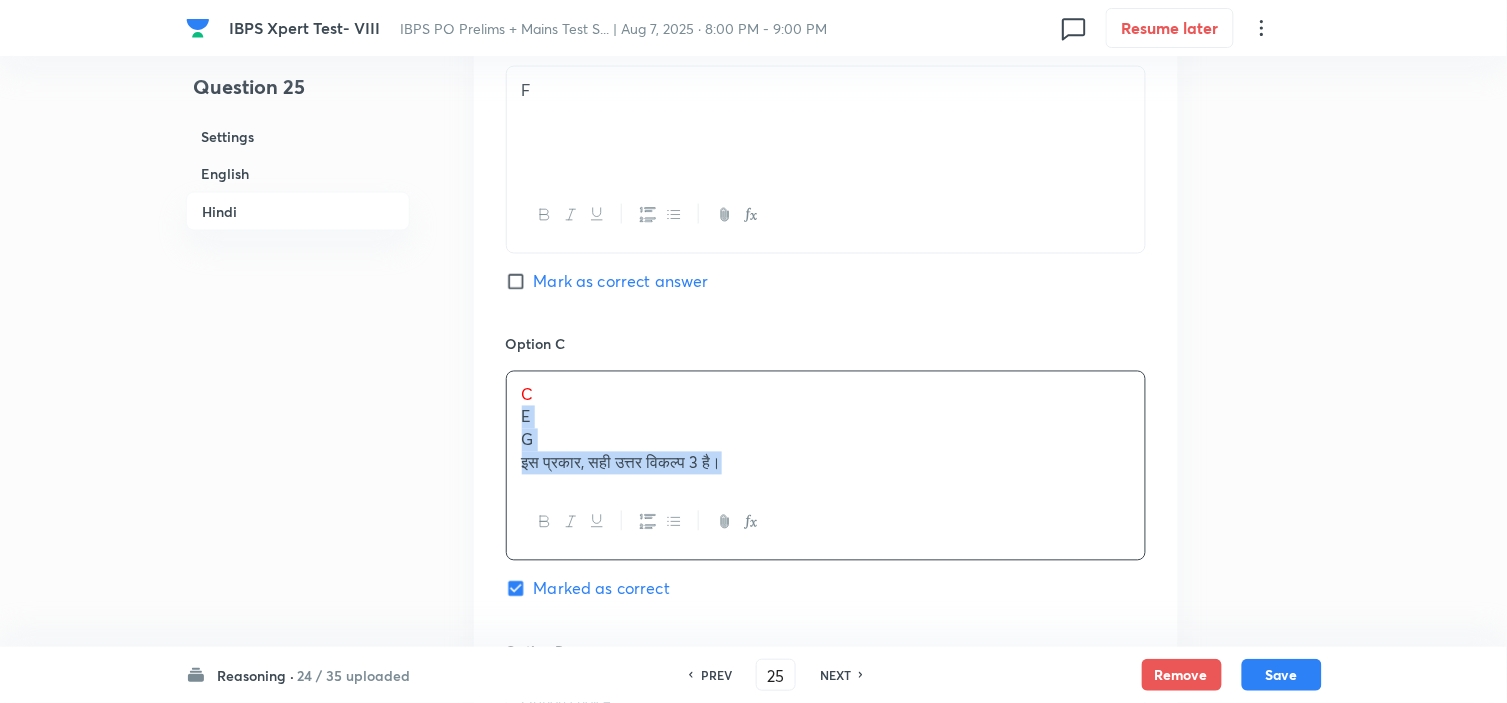 drag, startPoint x: 516, startPoint y: 436, endPoint x: 825, endPoint y: 505, distance: 316.61017 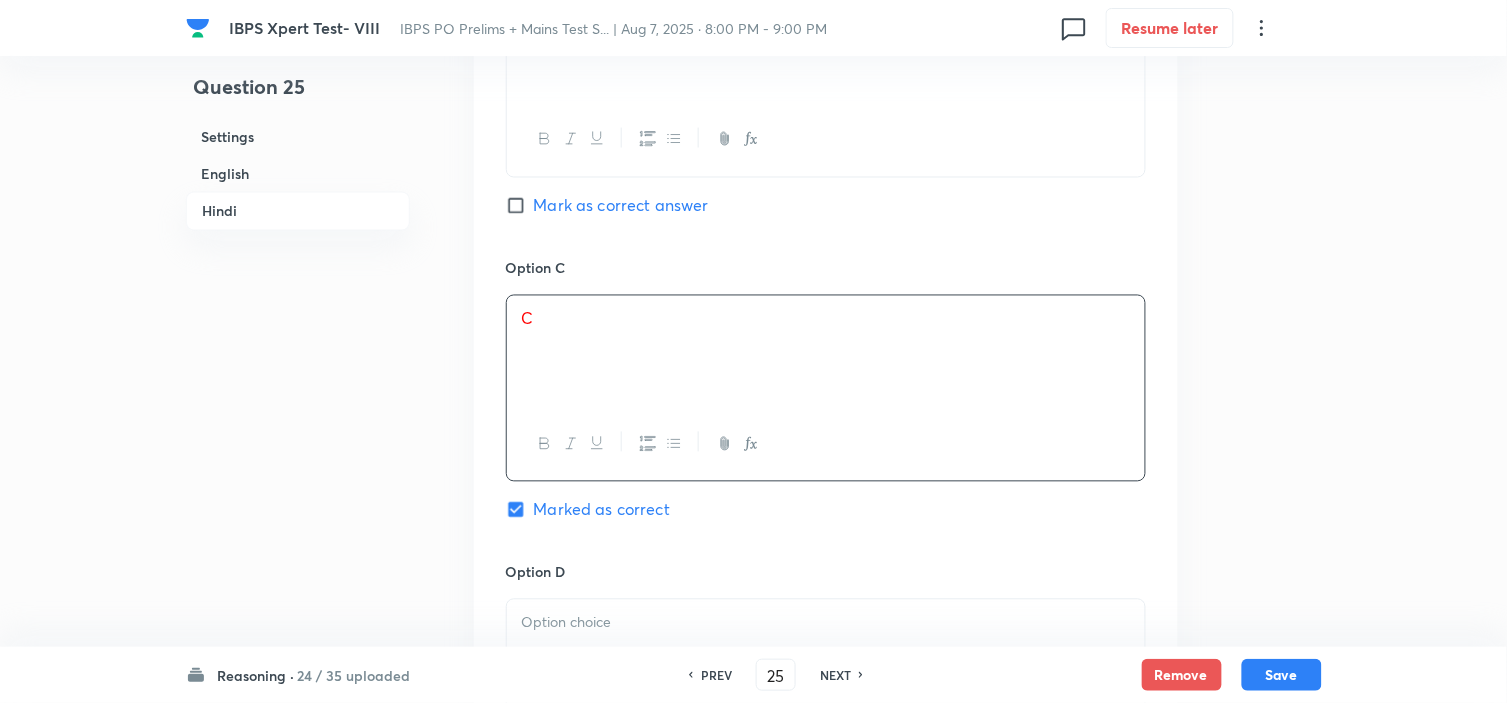 scroll, scrollTop: 4793, scrollLeft: 0, axis: vertical 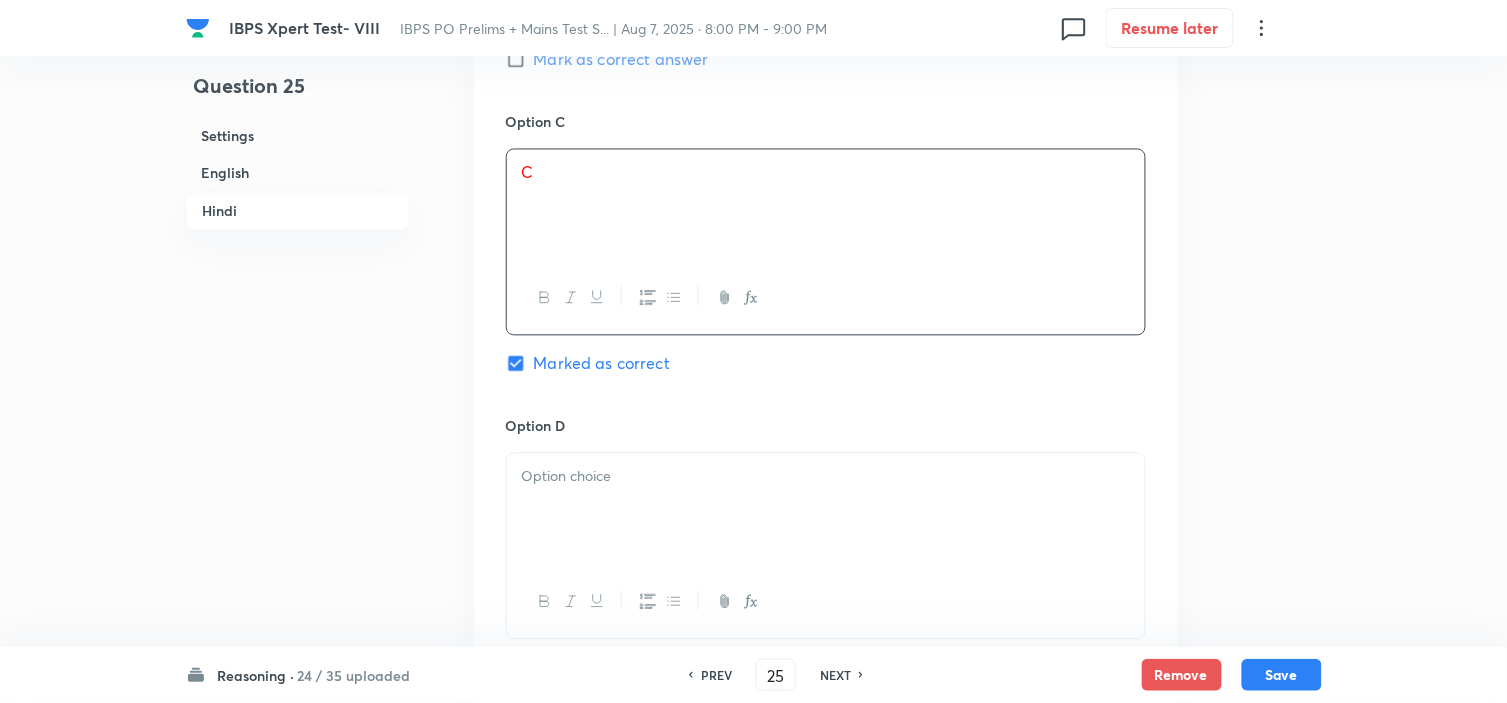 click at bounding box center (826, 510) 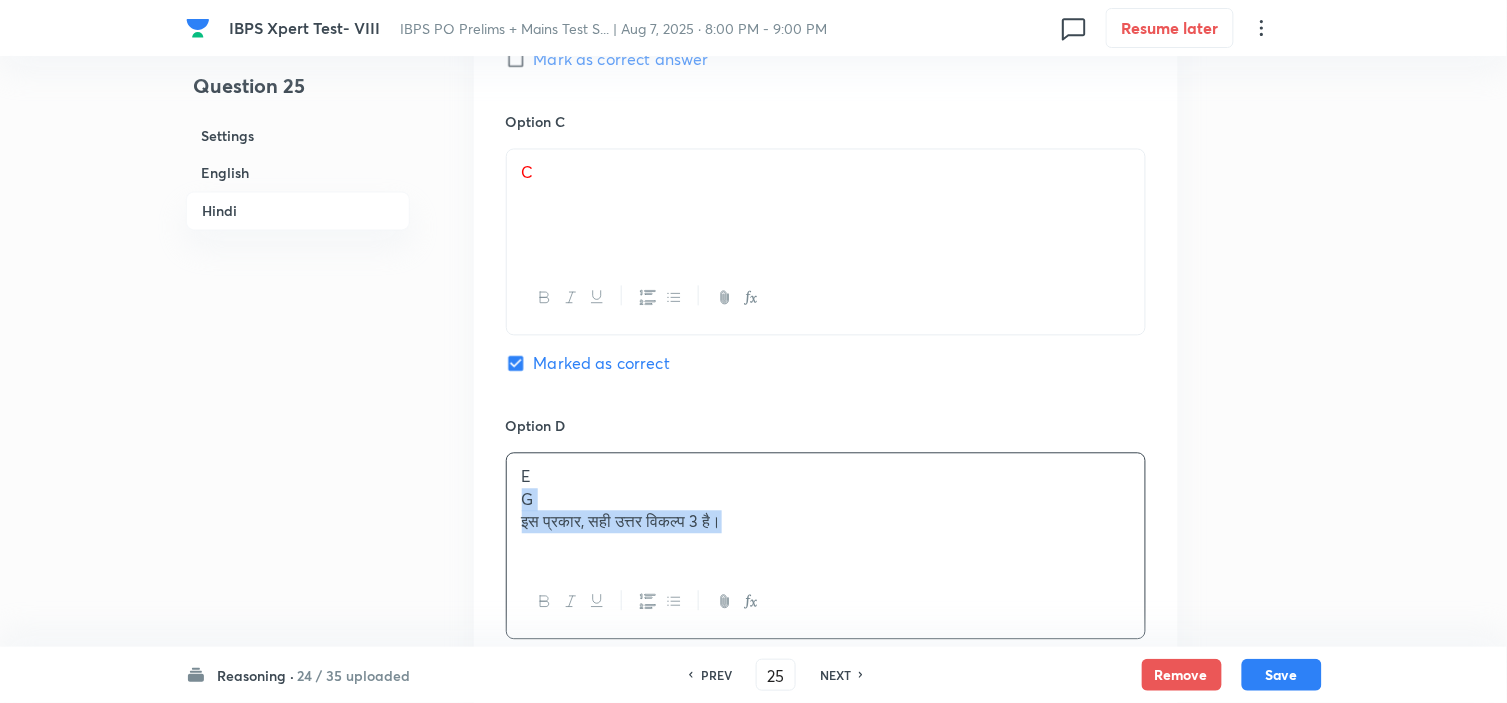 drag, startPoint x: 520, startPoint y: 514, endPoint x: 882, endPoint y: 551, distance: 363.886 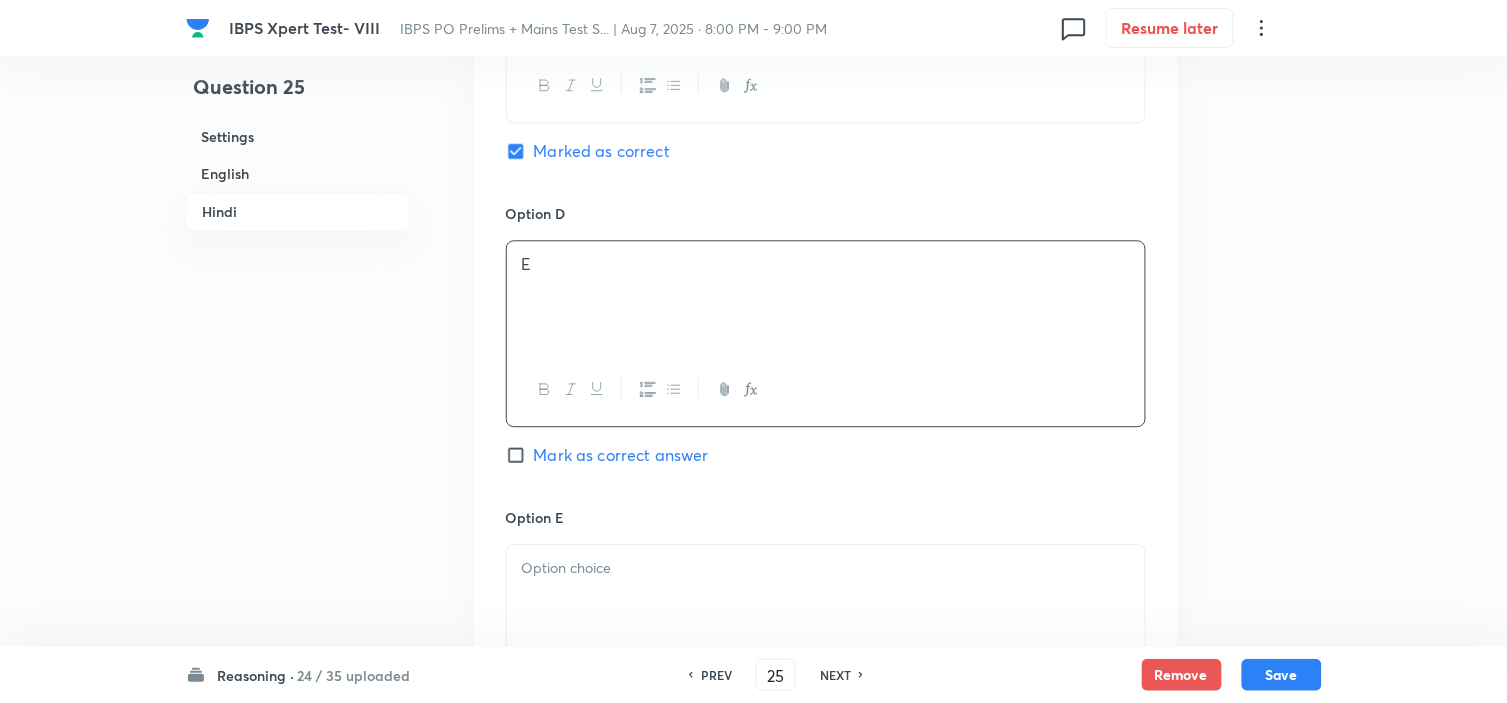 scroll, scrollTop: 5015, scrollLeft: 0, axis: vertical 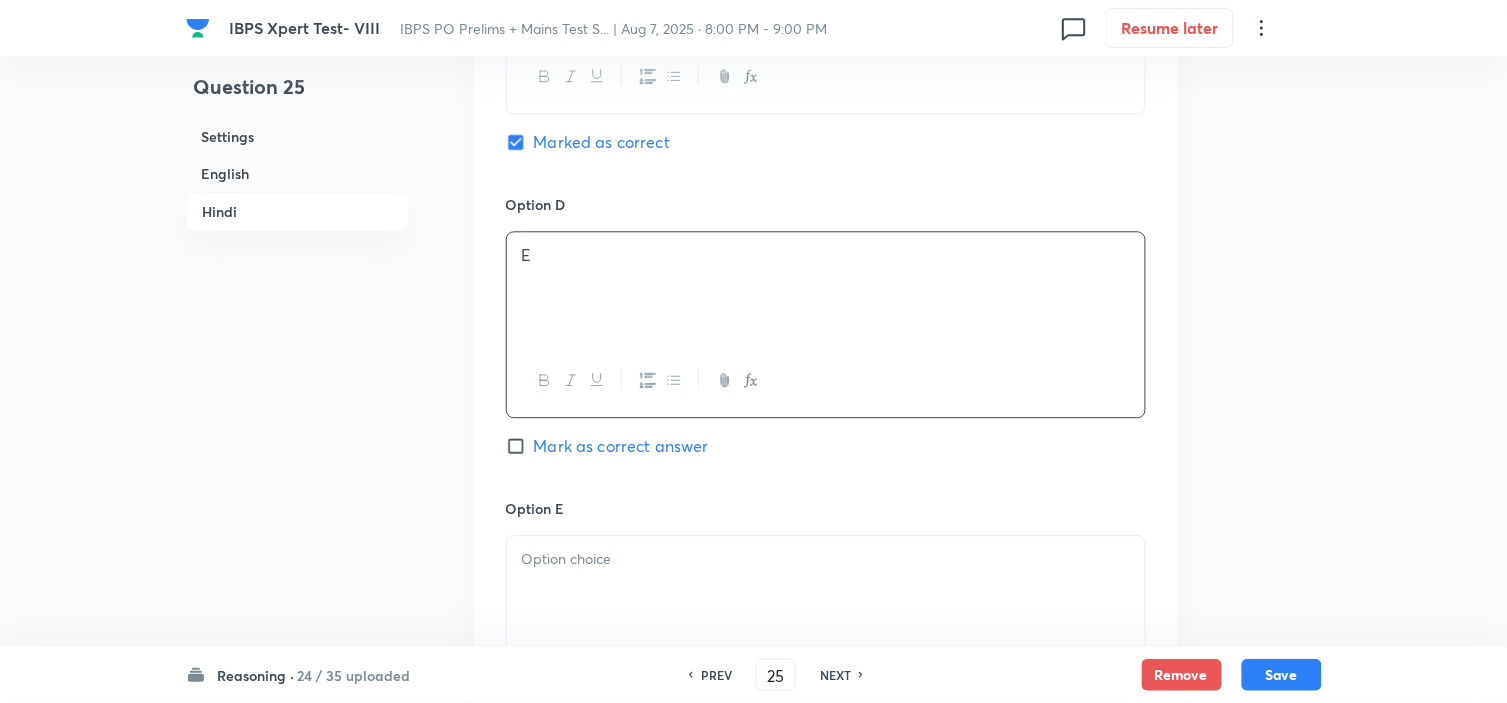 click at bounding box center (826, 559) 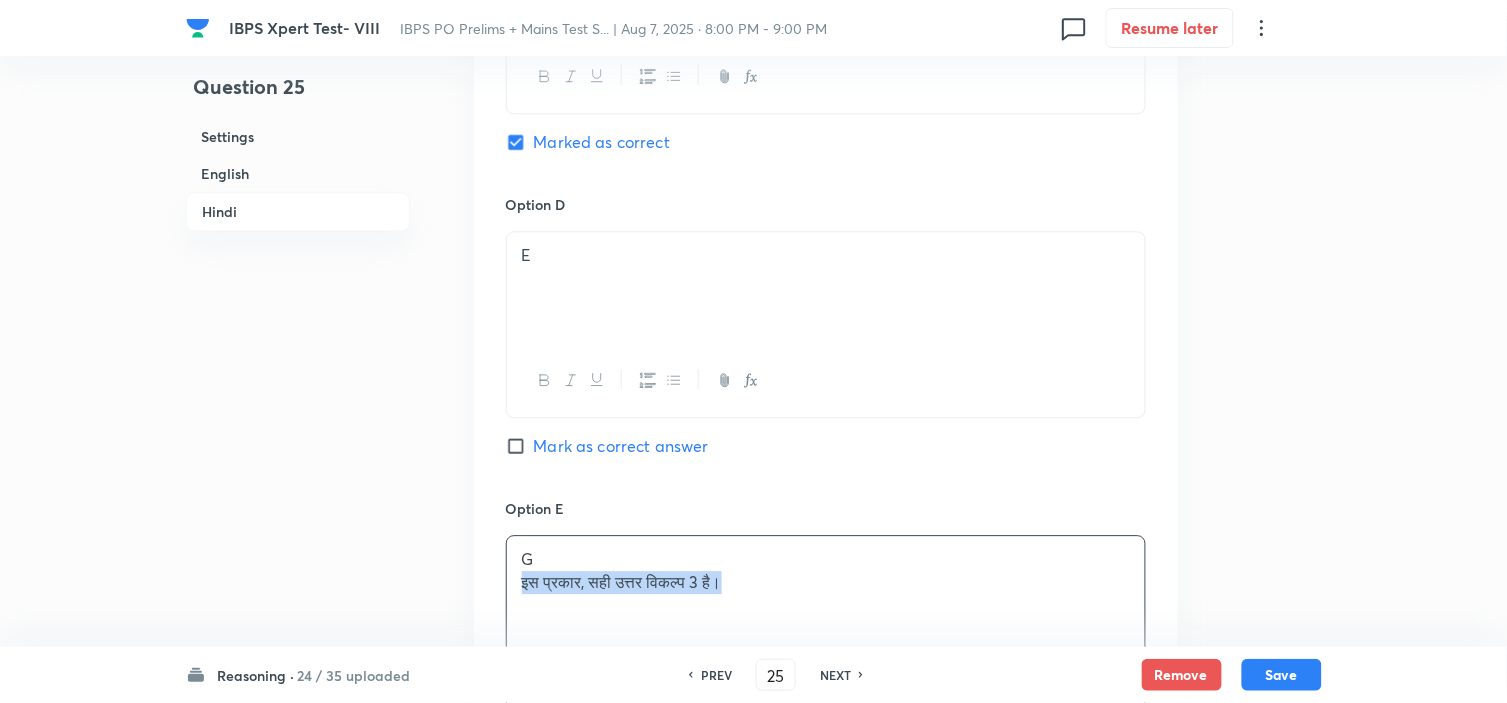 drag, startPoint x: 542, startPoint y: 602, endPoint x: 873, endPoint y: 602, distance: 331 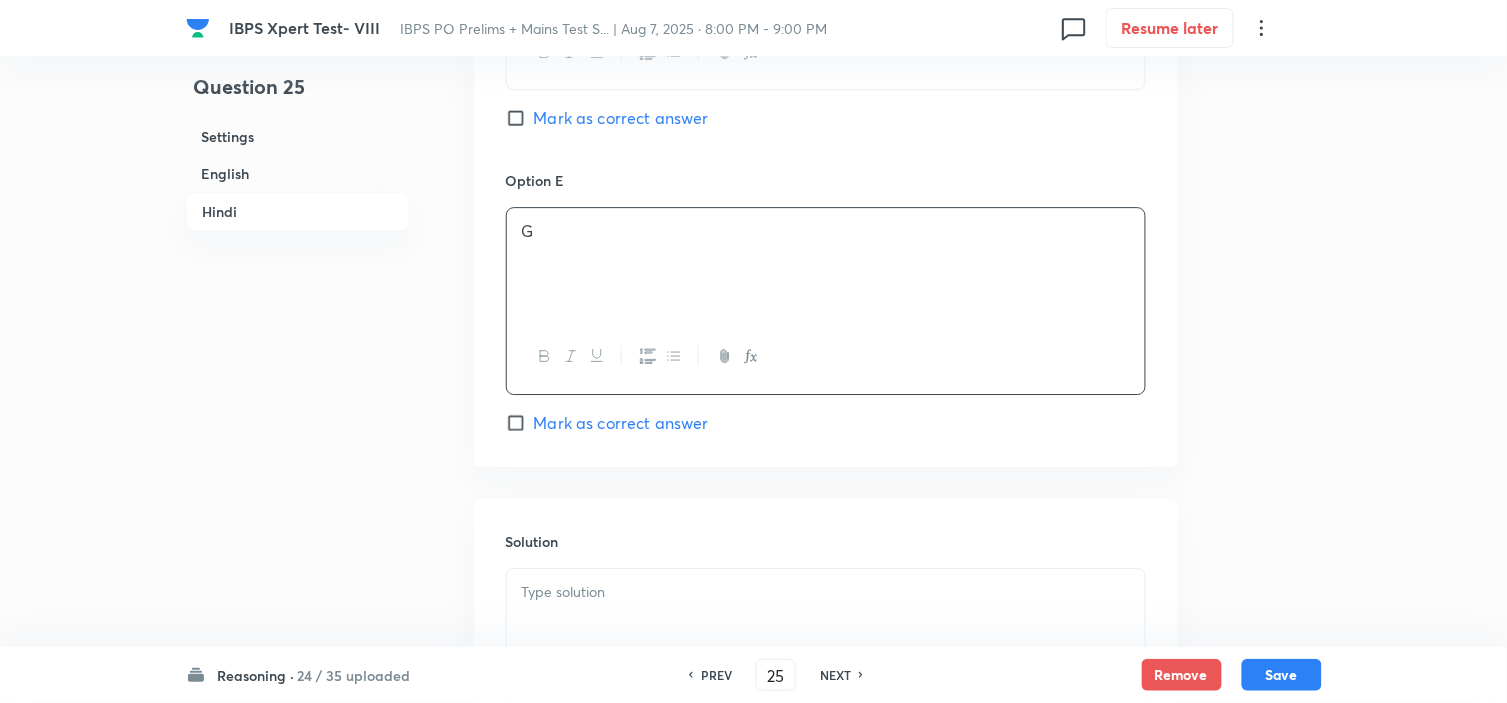 scroll, scrollTop: 5348, scrollLeft: 0, axis: vertical 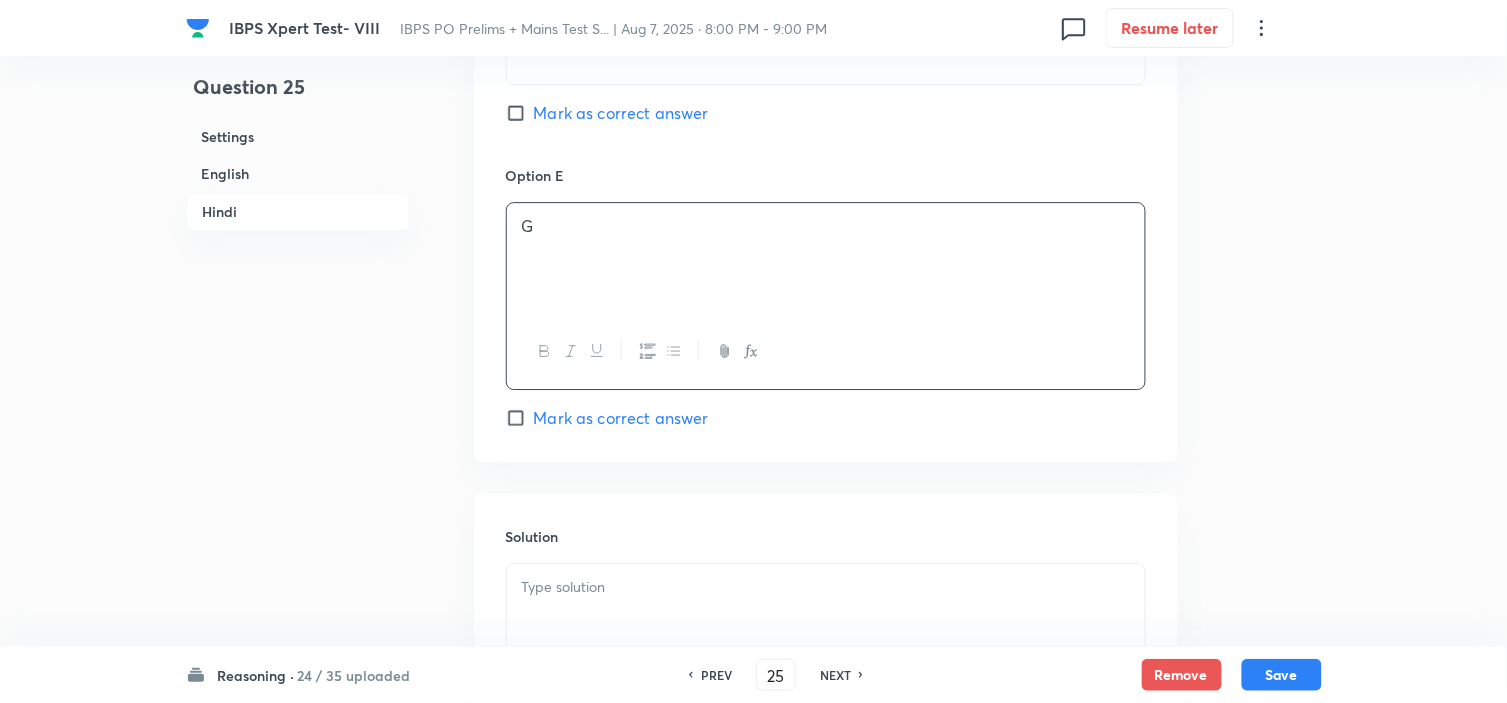 click at bounding box center (826, 587) 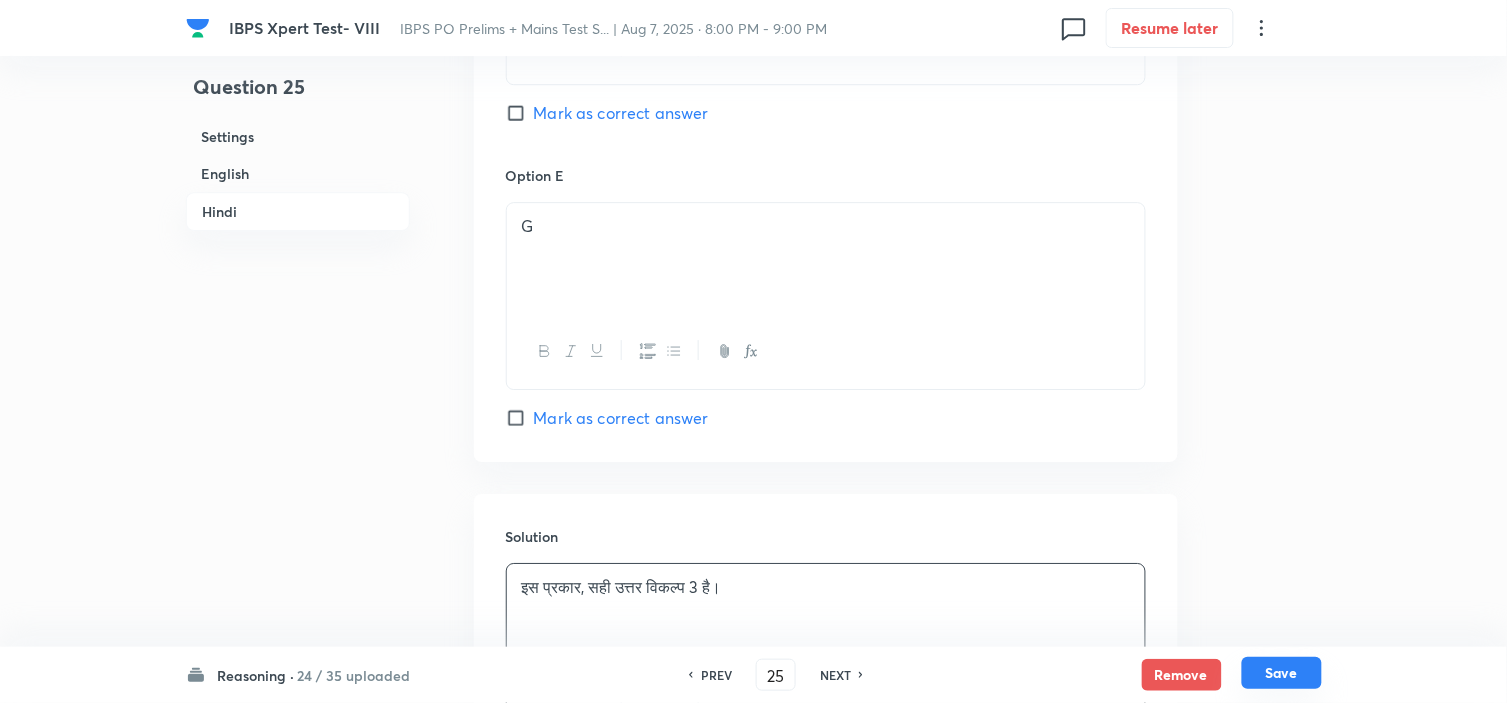 click on "Save" at bounding box center (1282, 673) 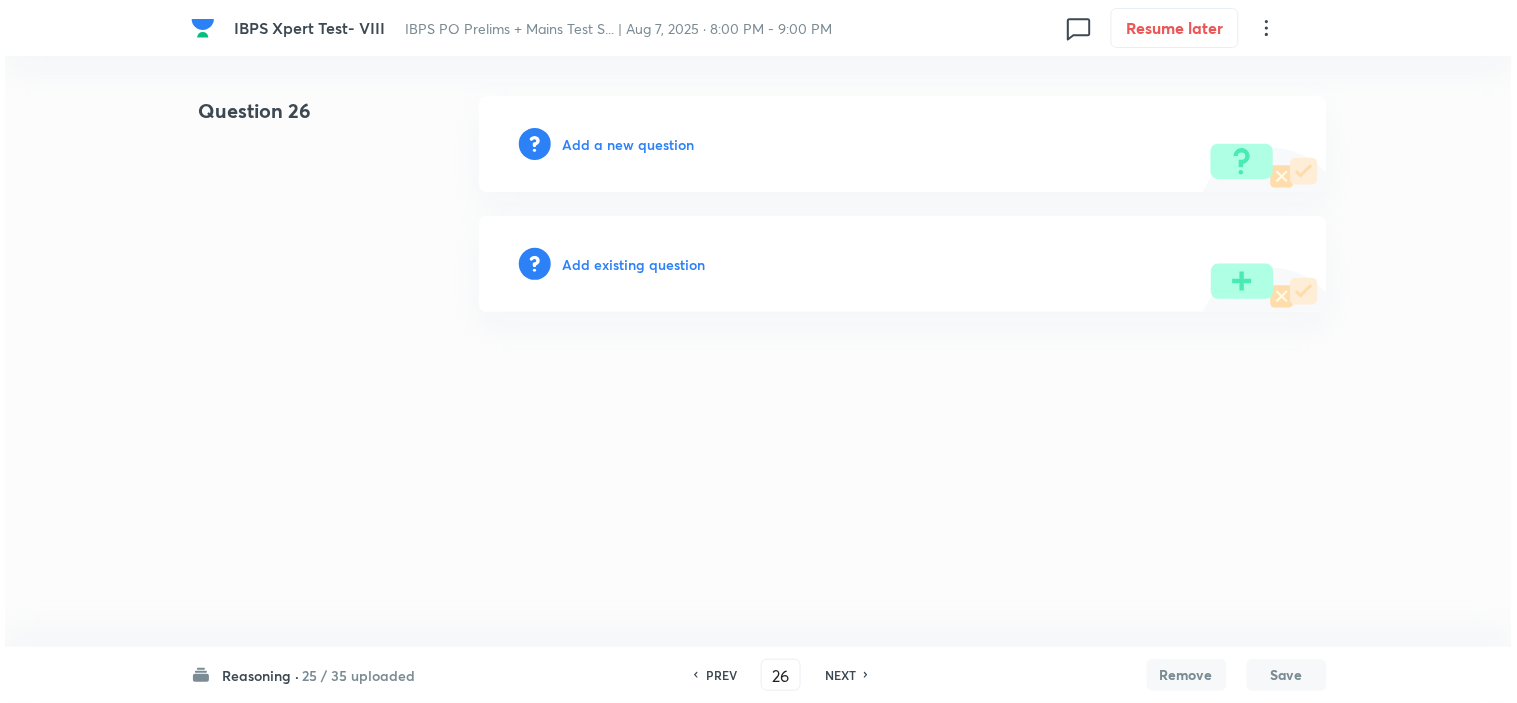 scroll, scrollTop: 0, scrollLeft: 0, axis: both 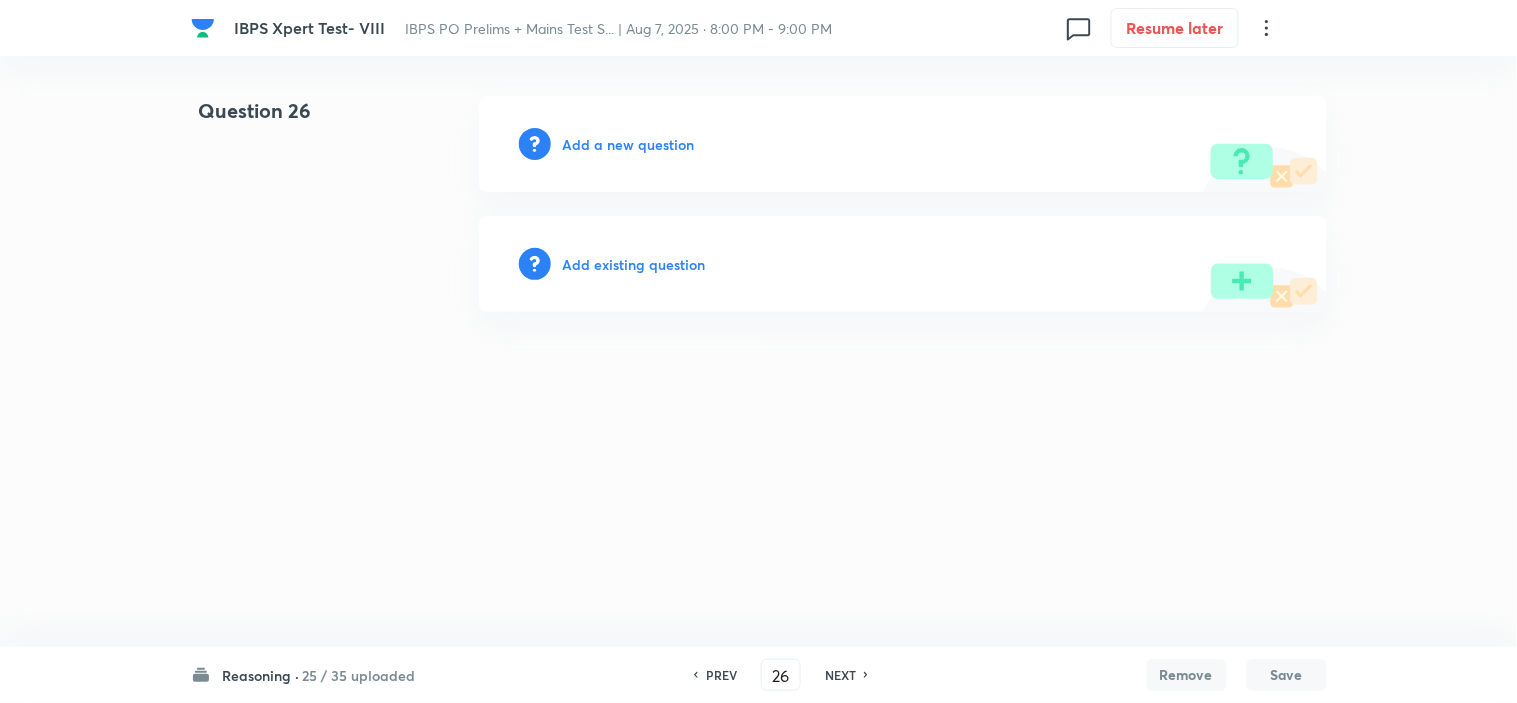 click on "Add a new question" at bounding box center [629, 144] 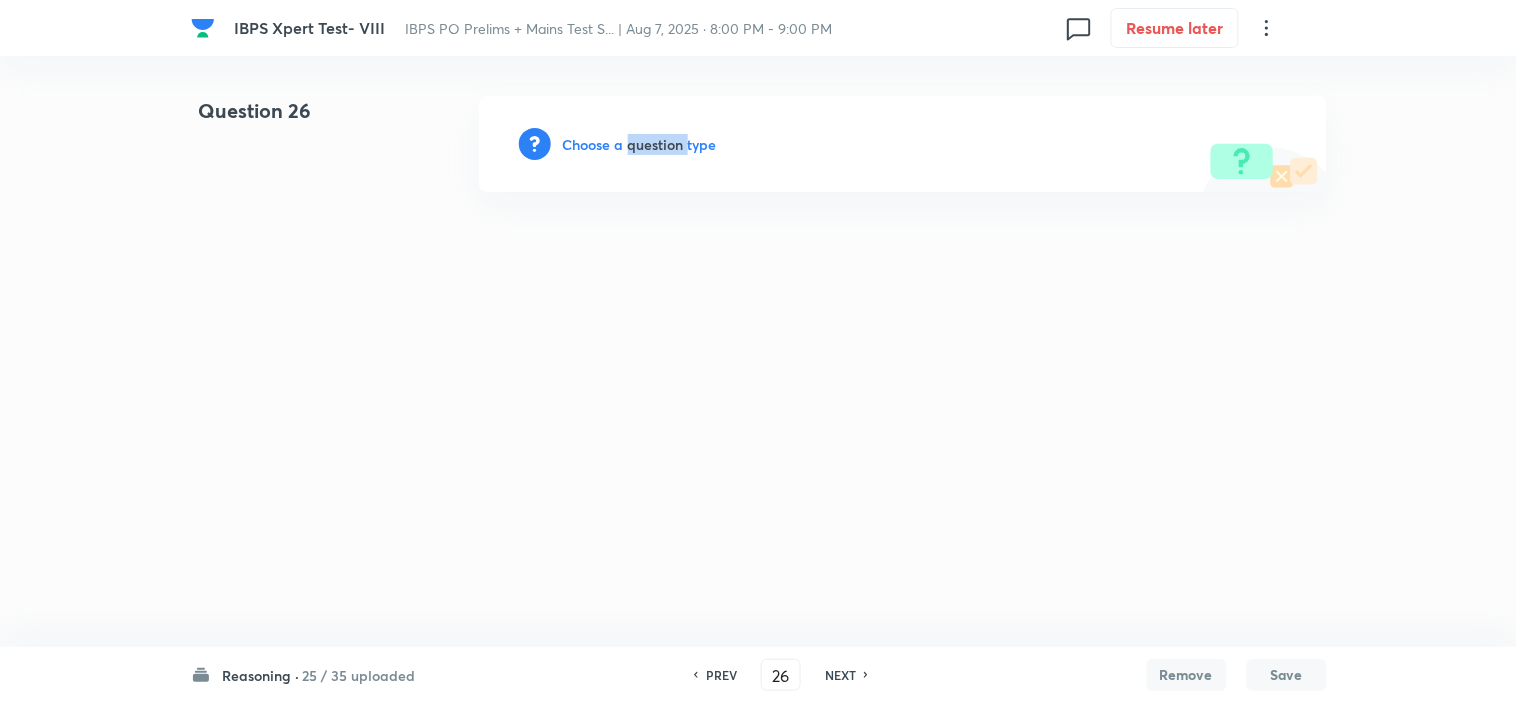 click on "Choose a question type" at bounding box center [640, 144] 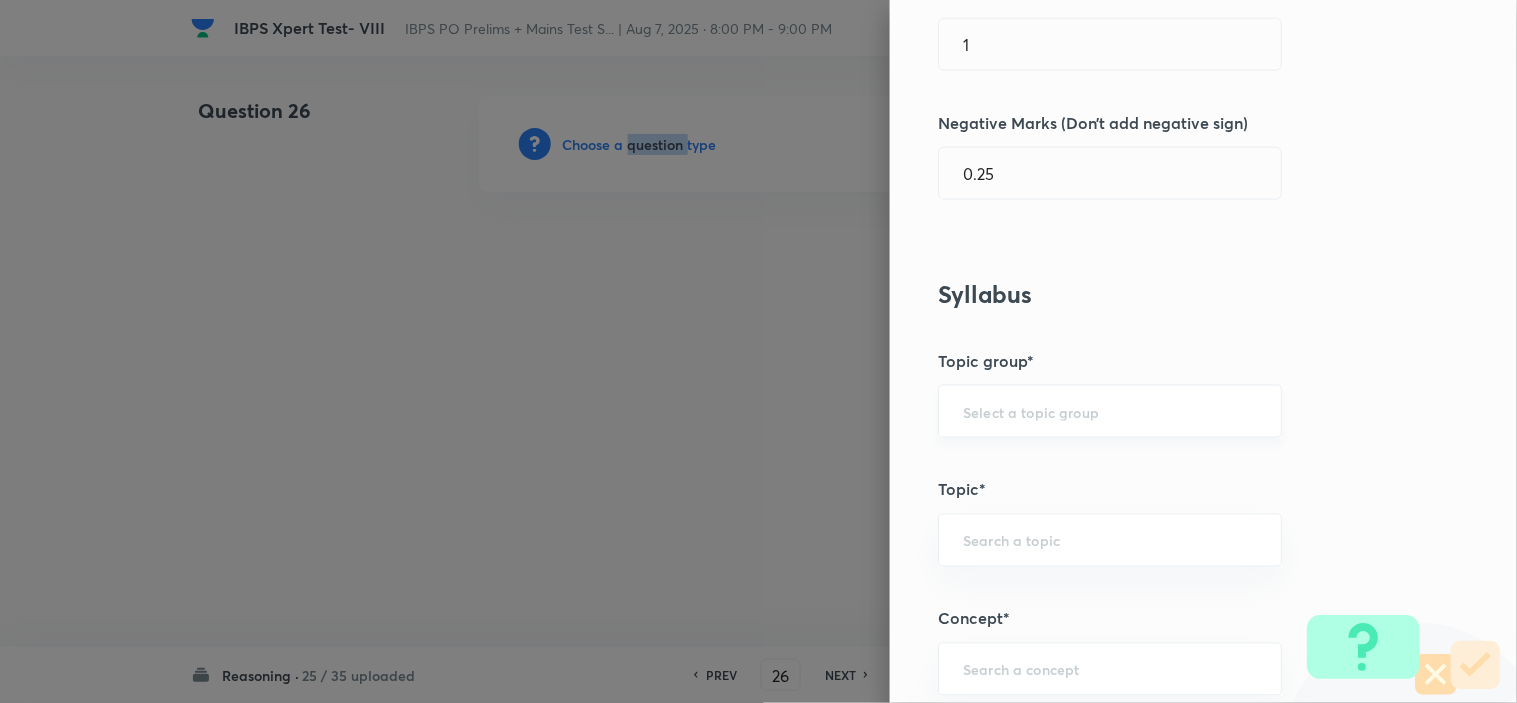 scroll, scrollTop: 1000, scrollLeft: 0, axis: vertical 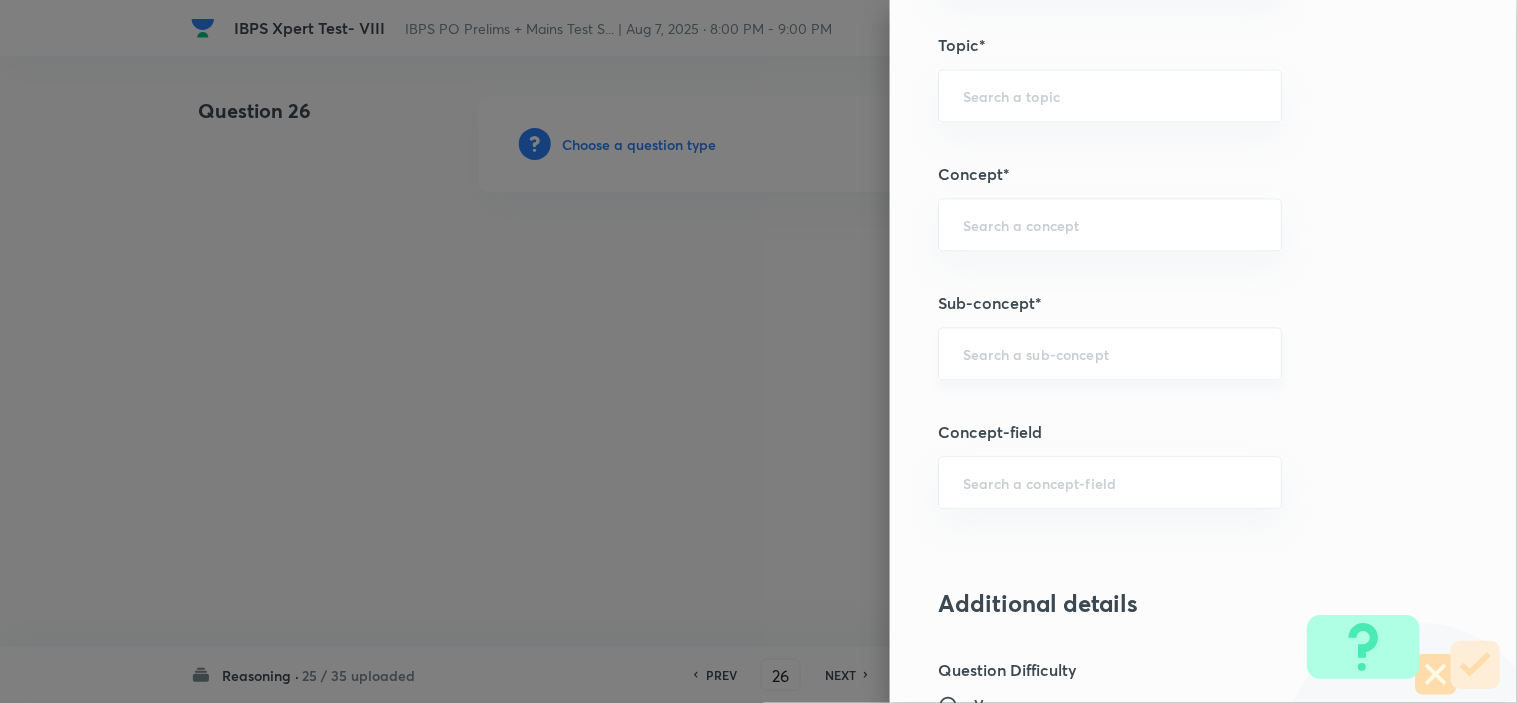 click at bounding box center [1110, 353] 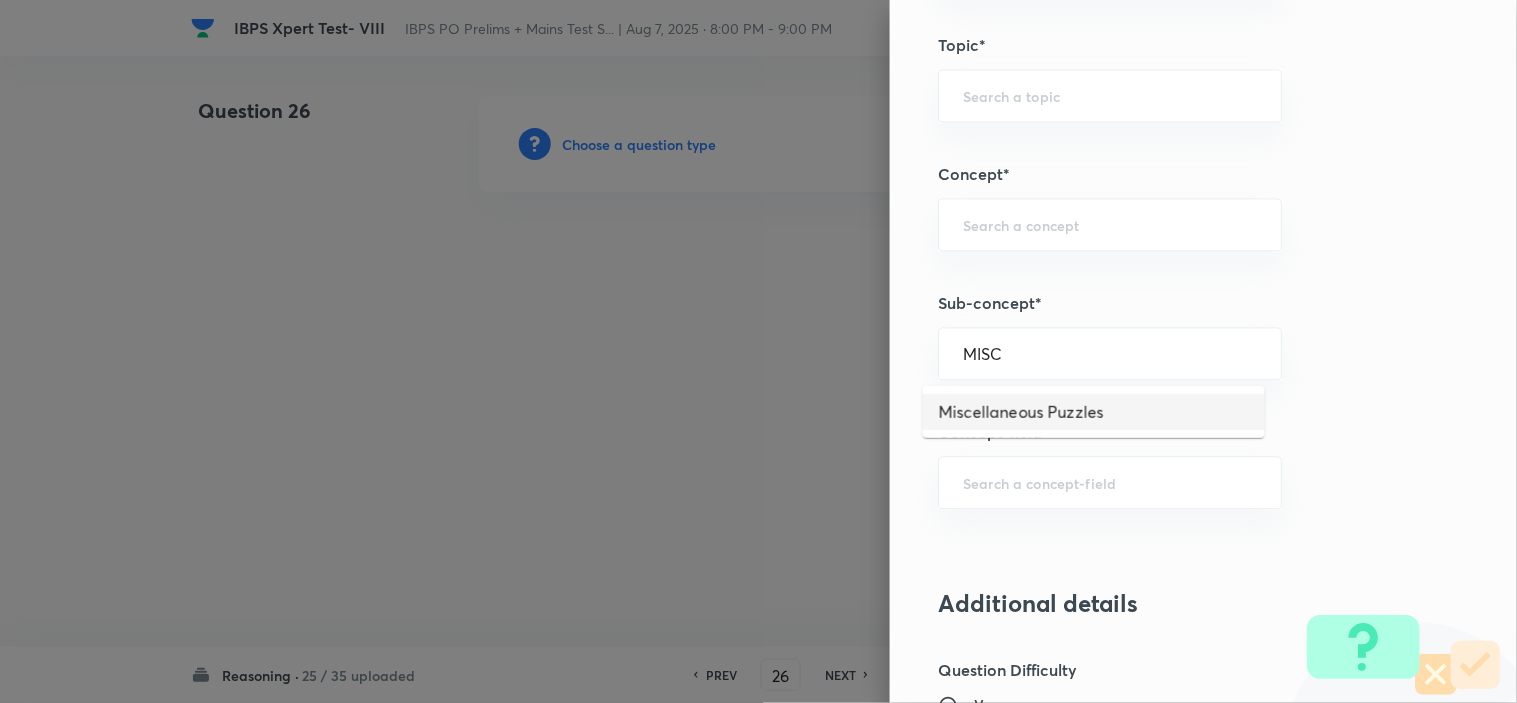 click on "Miscellaneous Puzzles" at bounding box center (1094, 412) 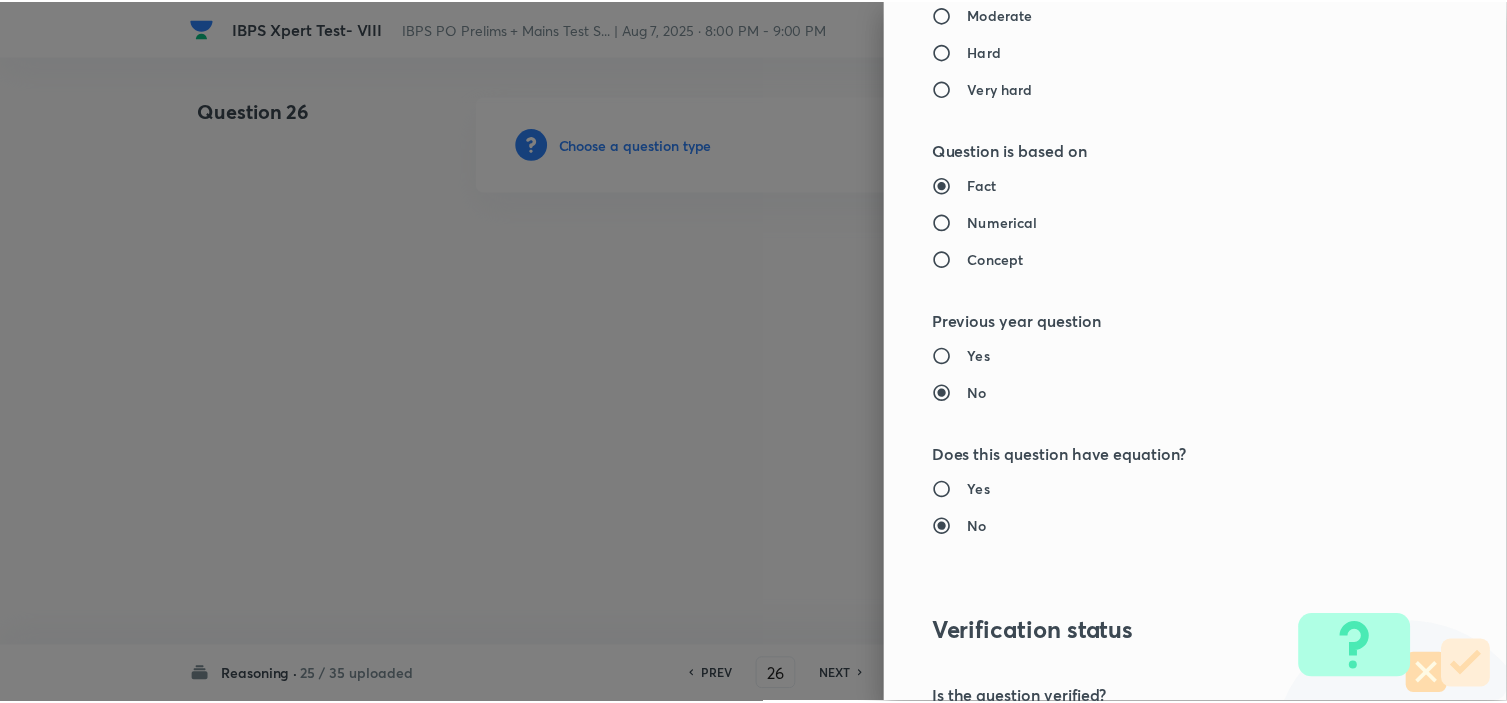 scroll, scrollTop: 2023, scrollLeft: 0, axis: vertical 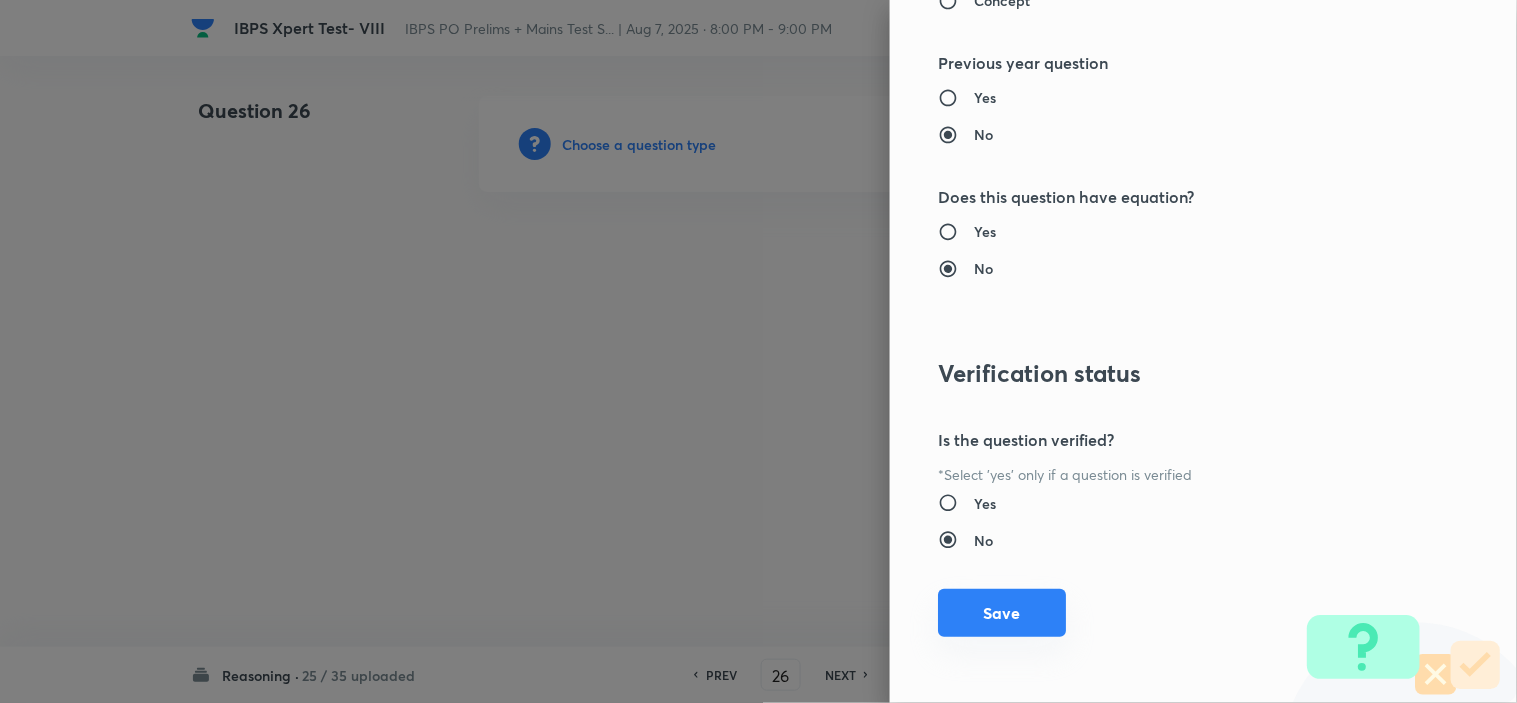click on "Save" at bounding box center [1002, 613] 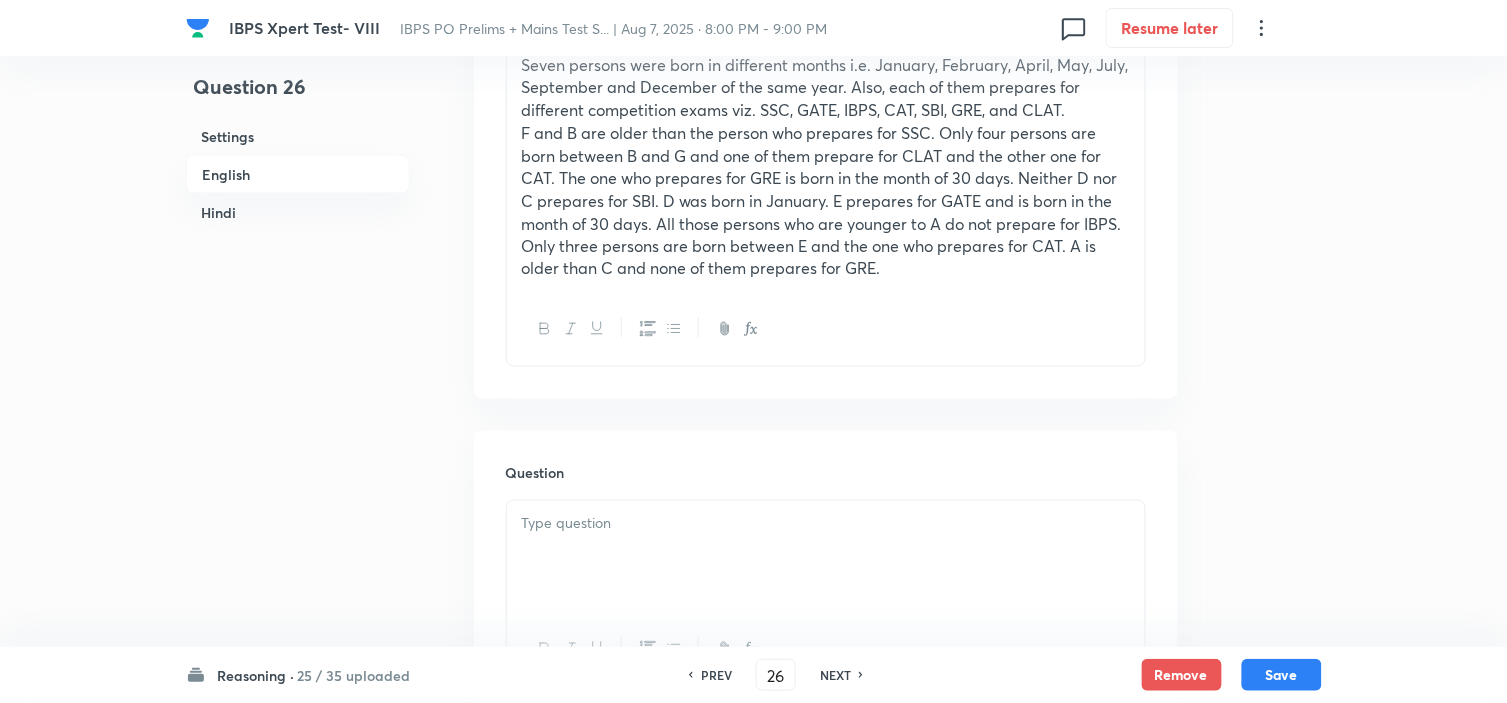 scroll, scrollTop: 888, scrollLeft: 0, axis: vertical 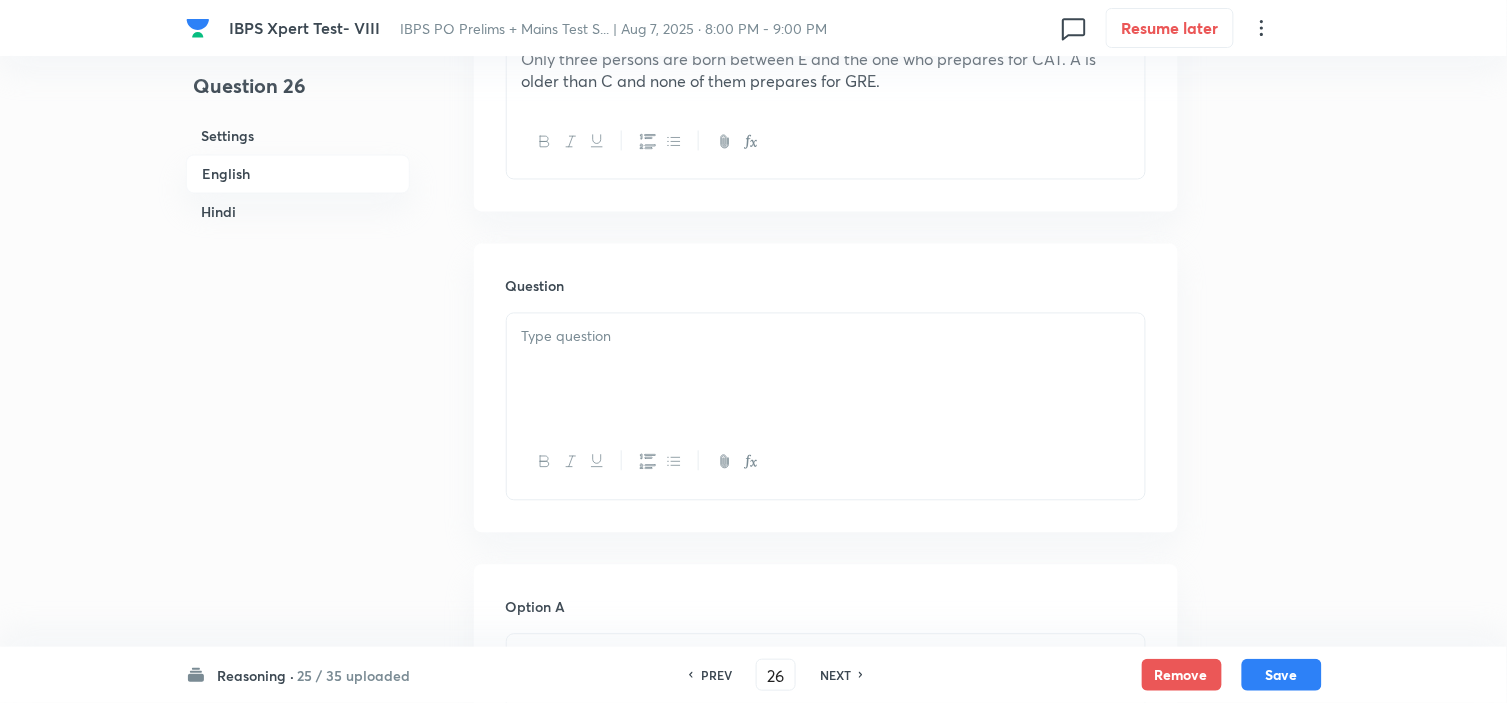 click at bounding box center [826, 370] 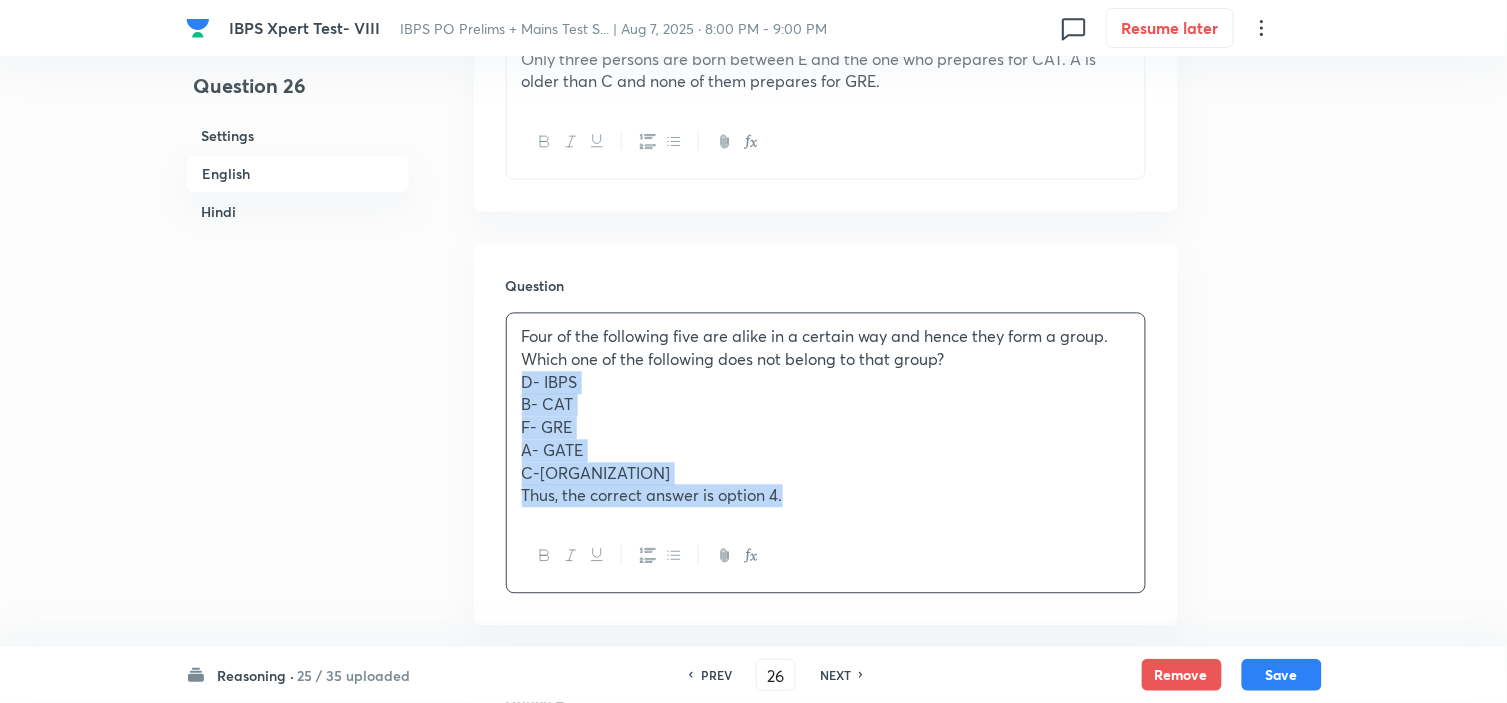 drag, startPoint x: 554, startPoint y: 412, endPoint x: 981, endPoint y: 540, distance: 445.77237 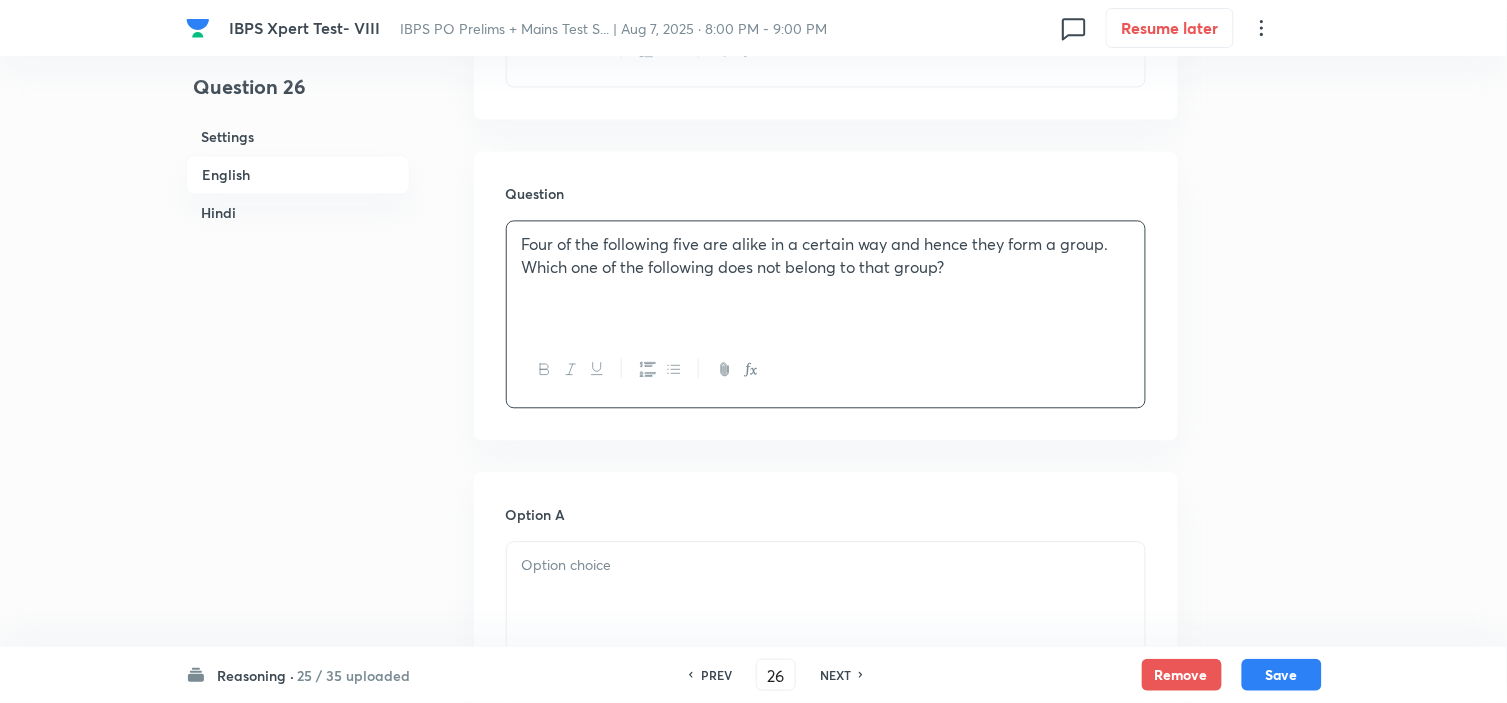scroll, scrollTop: 1111, scrollLeft: 0, axis: vertical 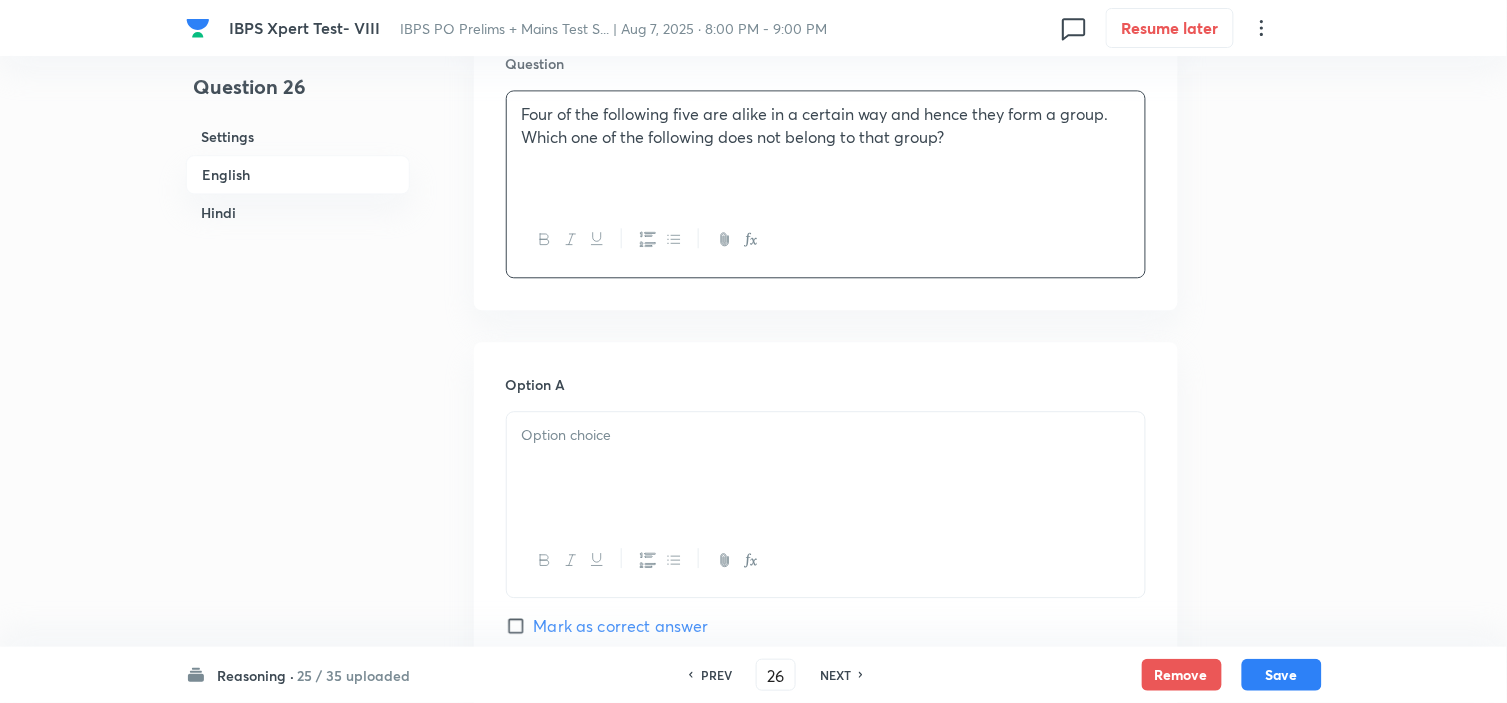 click at bounding box center [826, 468] 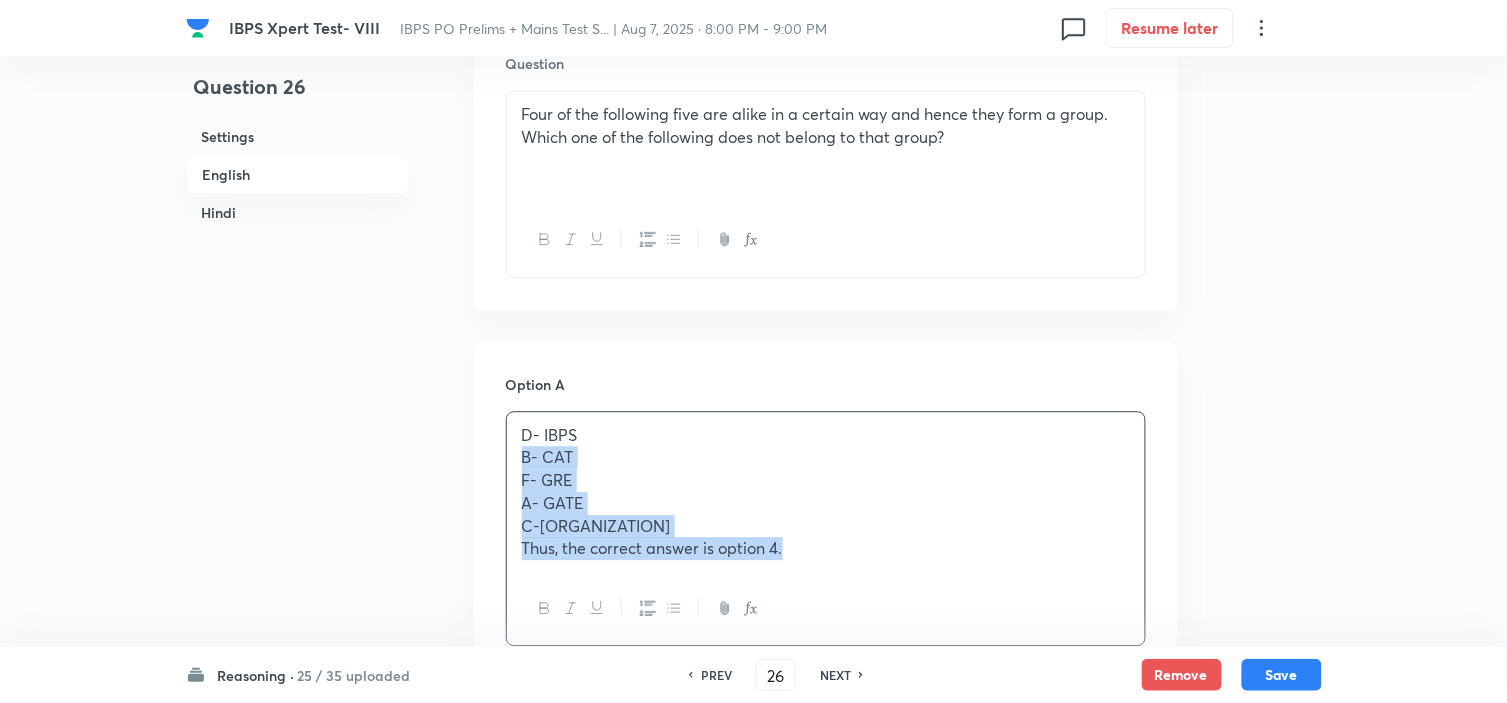 drag, startPoint x: 523, startPoint y: 466, endPoint x: 912, endPoint y: 618, distance: 417.64218 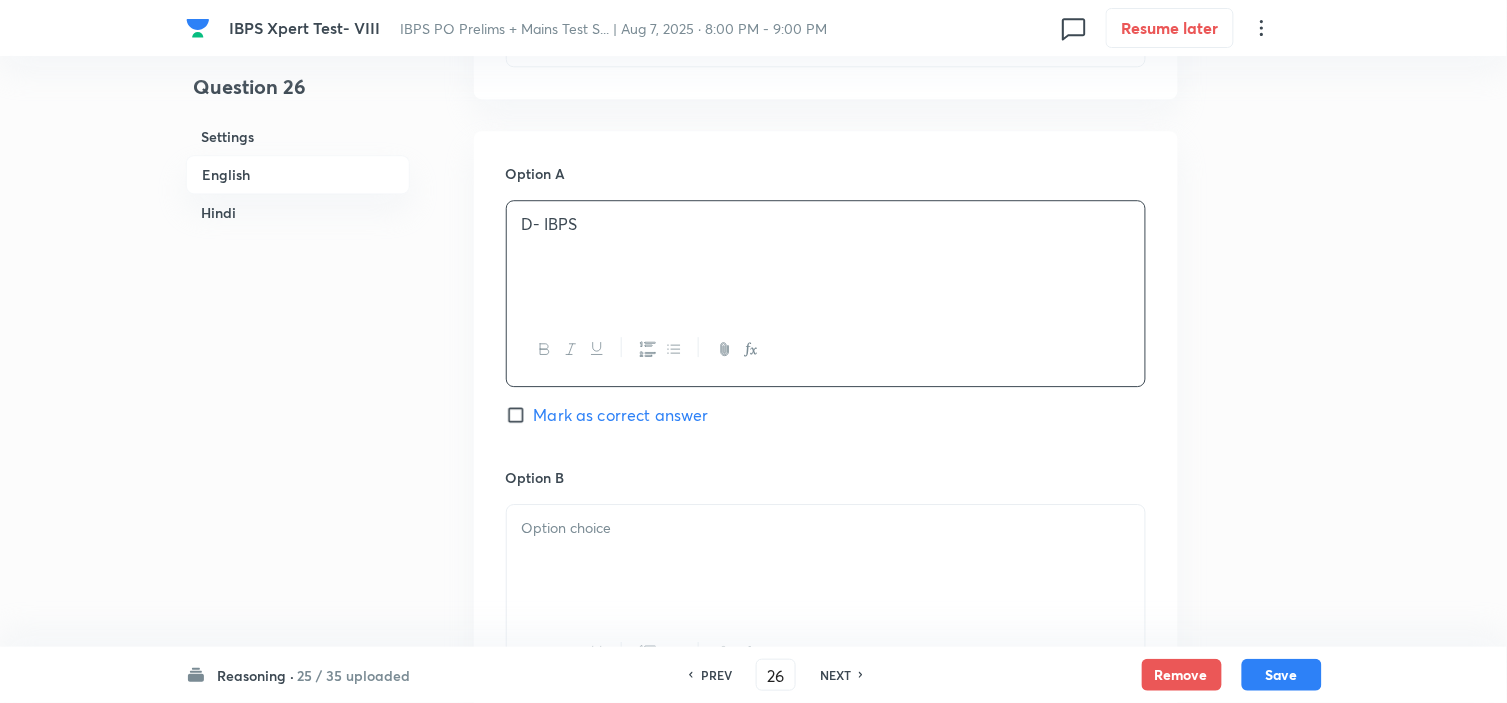 scroll, scrollTop: 1333, scrollLeft: 0, axis: vertical 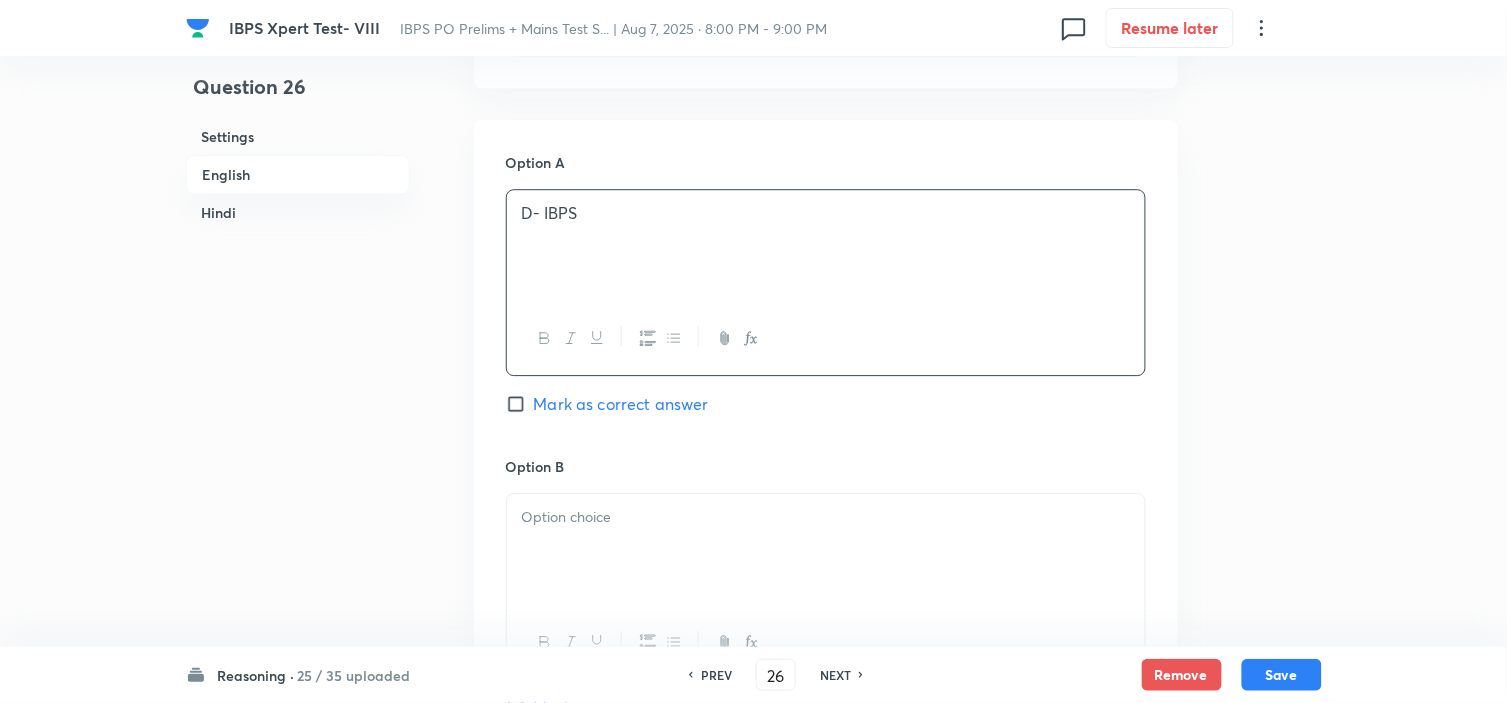 click at bounding box center [826, 550] 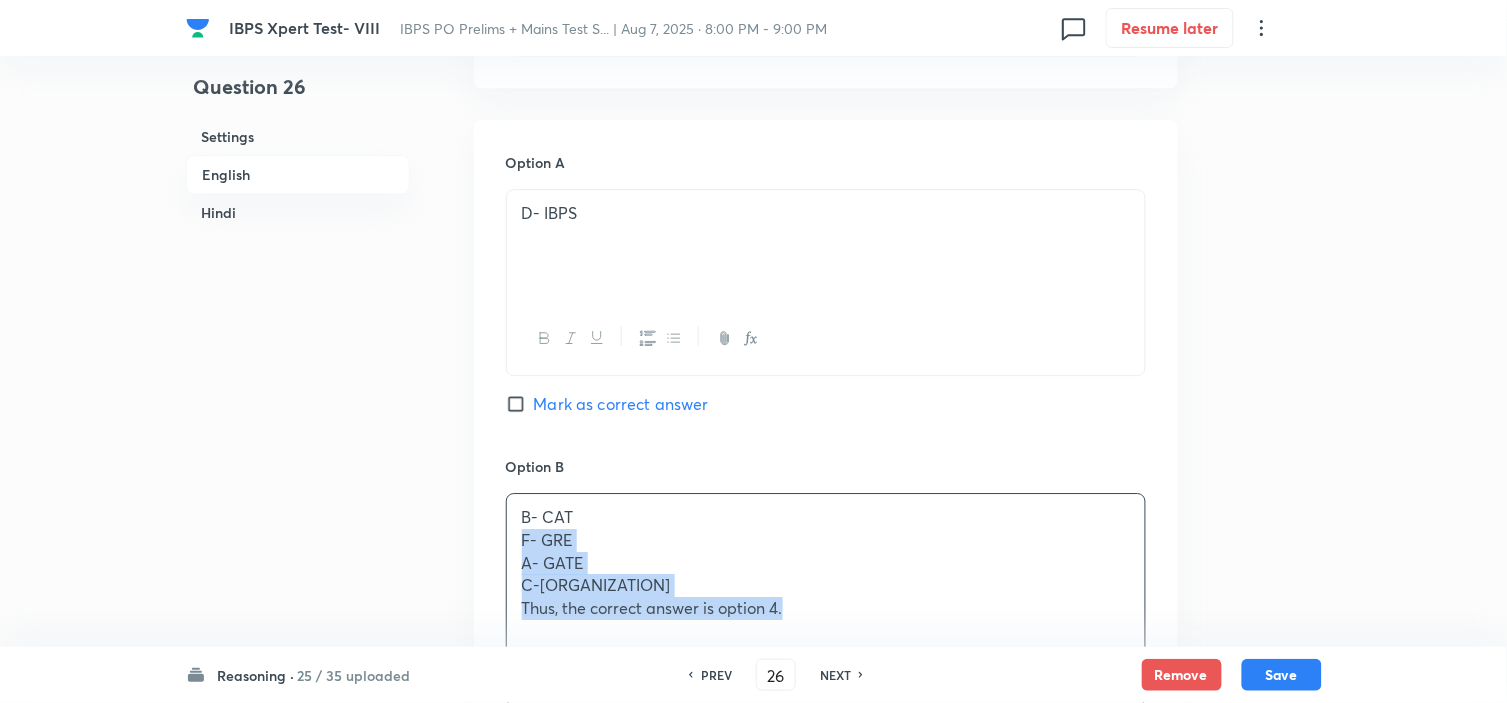 drag, startPoint x: 531, startPoint y: 550, endPoint x: 881, endPoint y: 627, distance: 358.36993 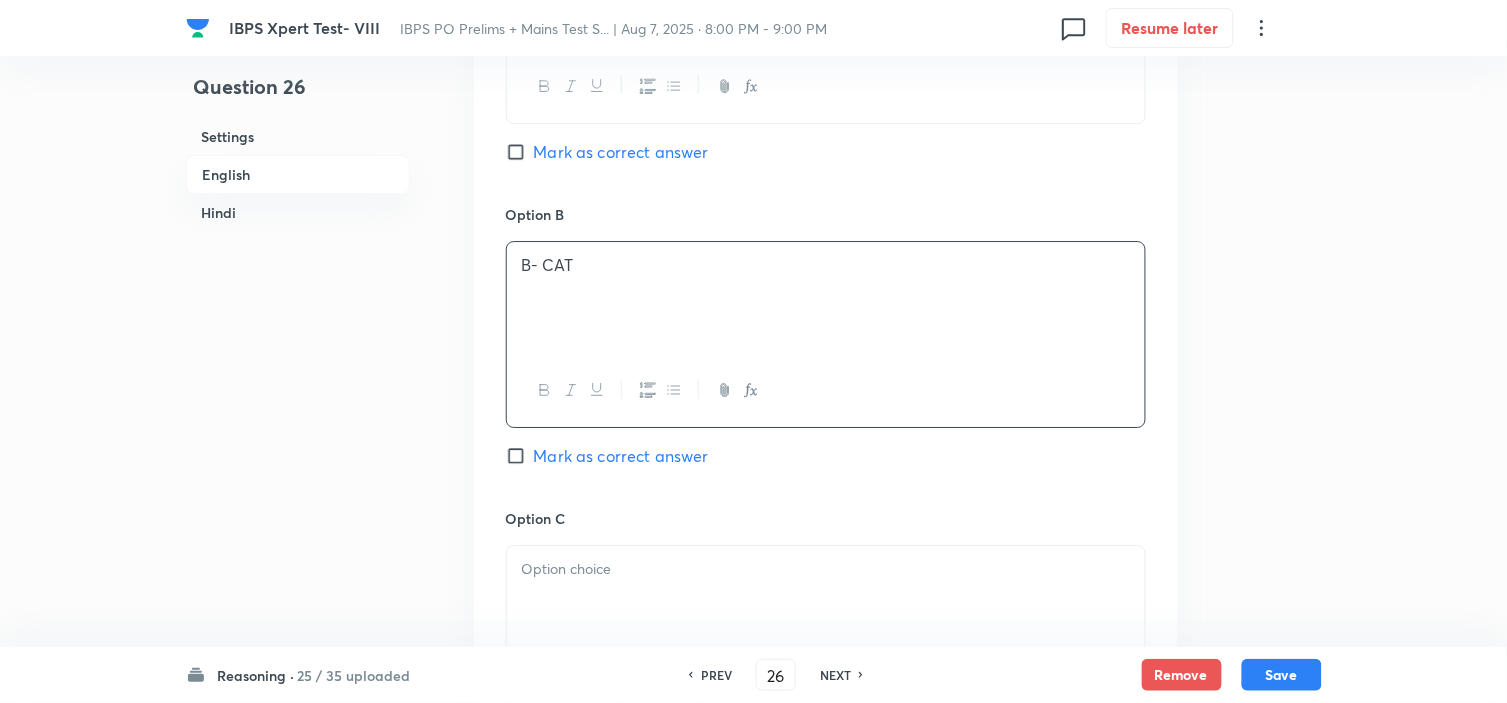 scroll, scrollTop: 1666, scrollLeft: 0, axis: vertical 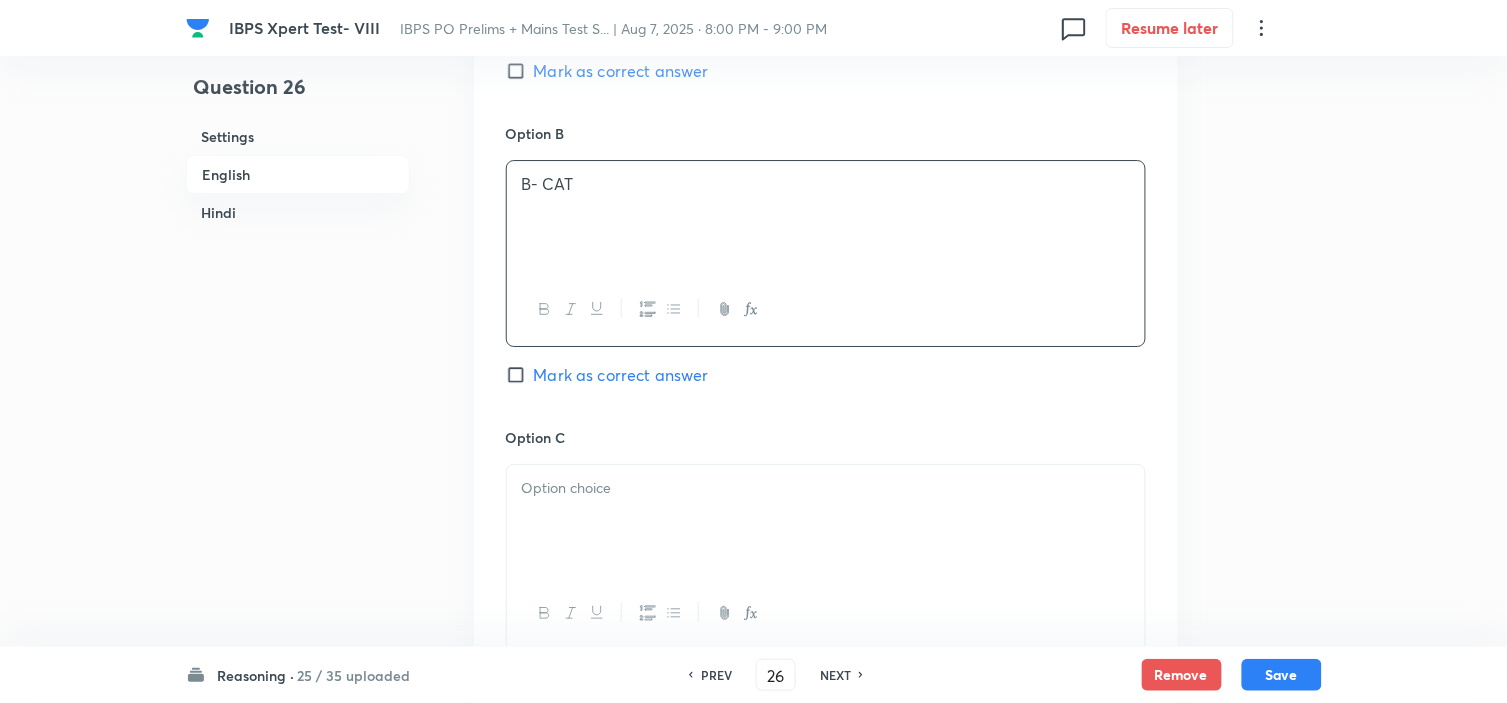 click at bounding box center (826, 521) 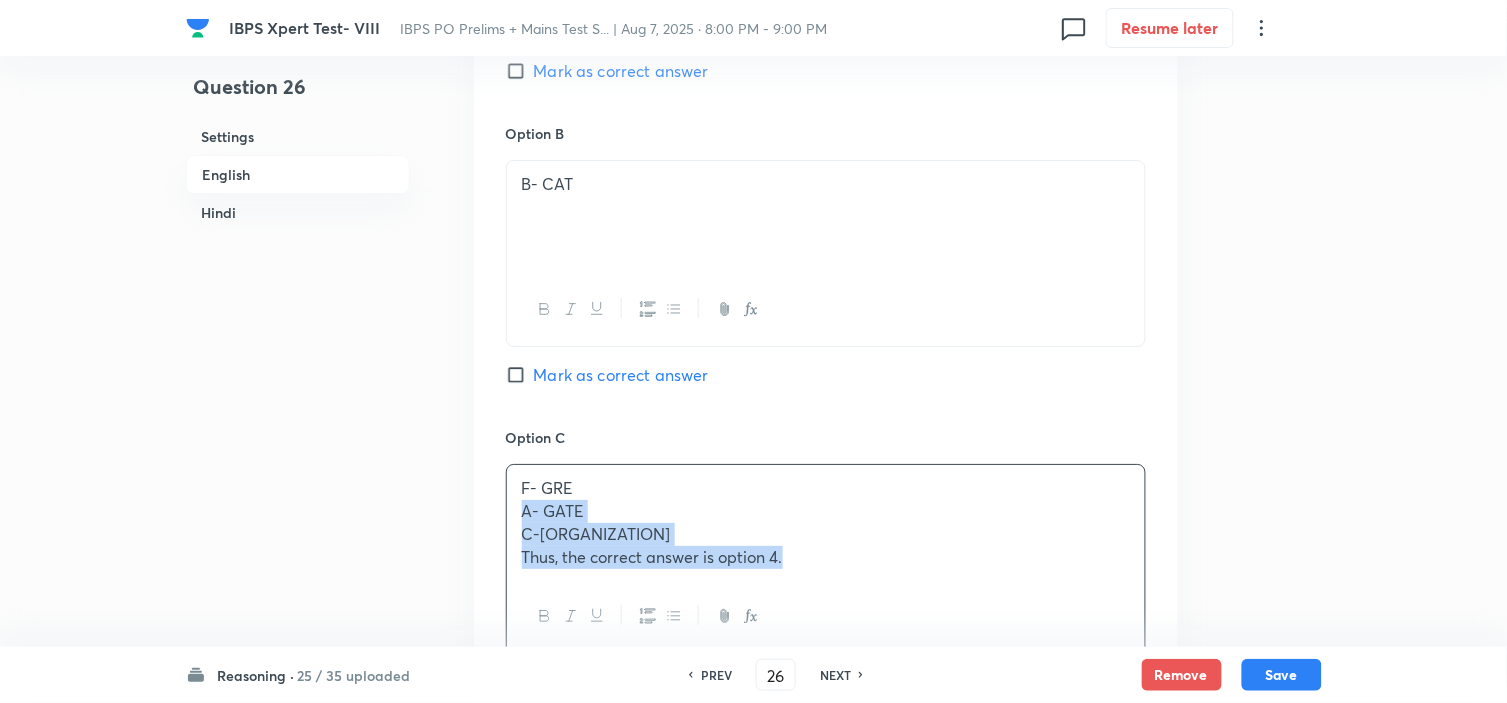 drag, startPoint x: 517, startPoint y: 522, endPoint x: 968, endPoint y: 628, distance: 463.28934 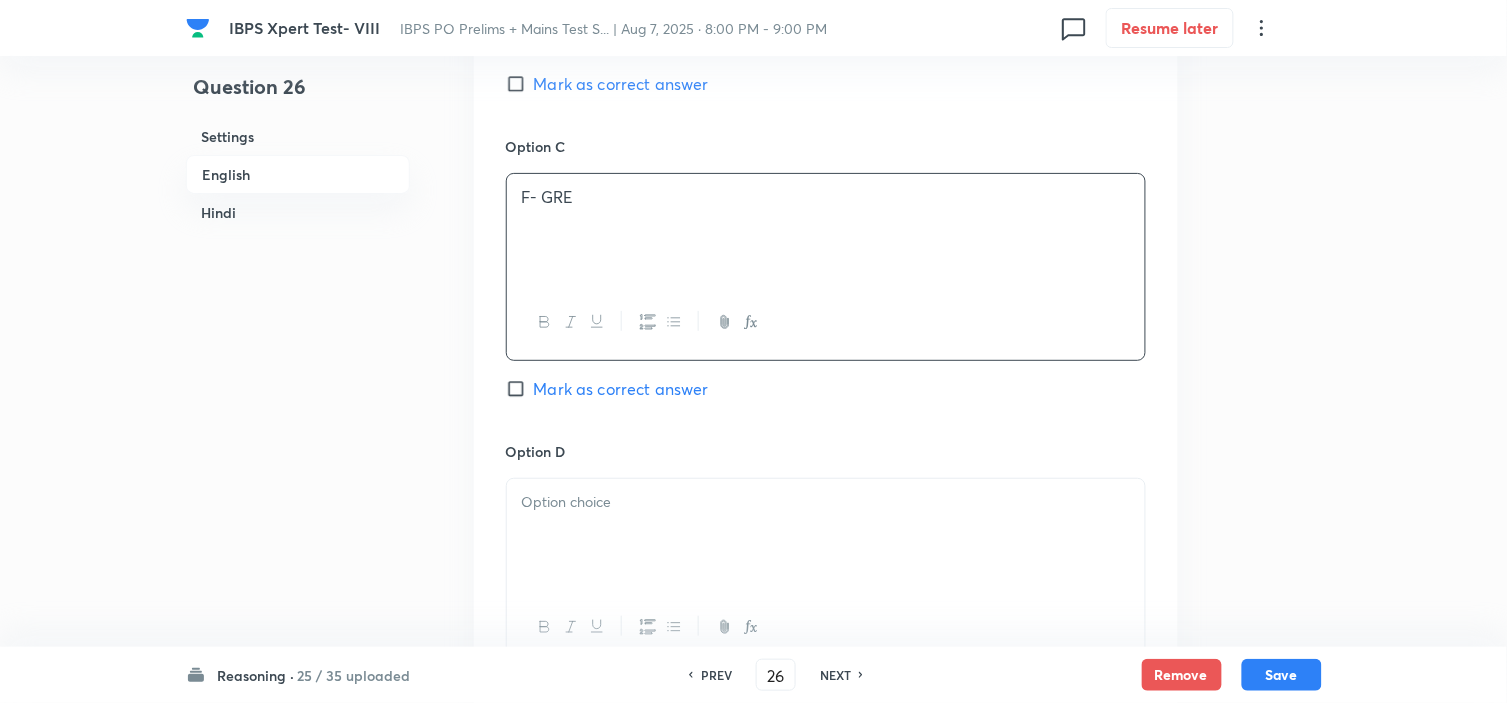 scroll, scrollTop: 2000, scrollLeft: 0, axis: vertical 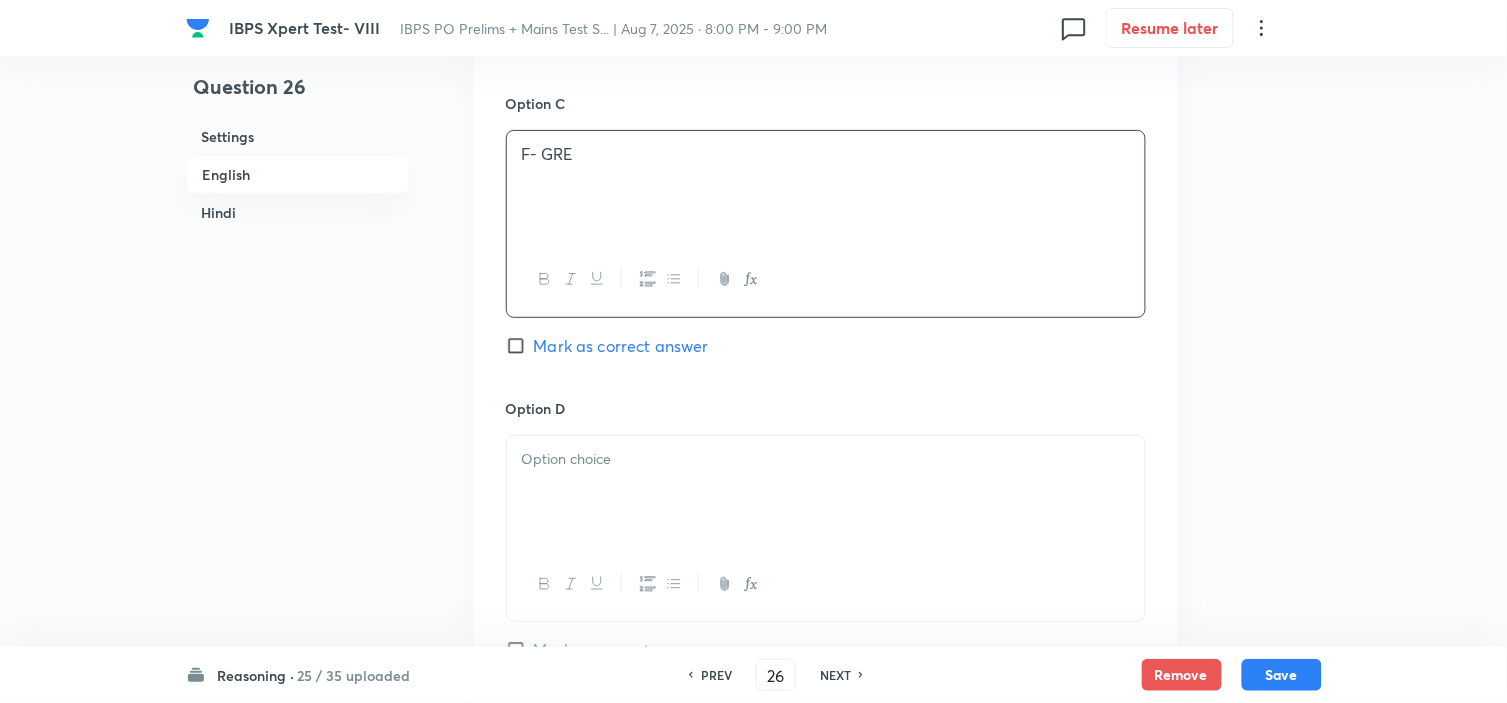 click at bounding box center [826, 492] 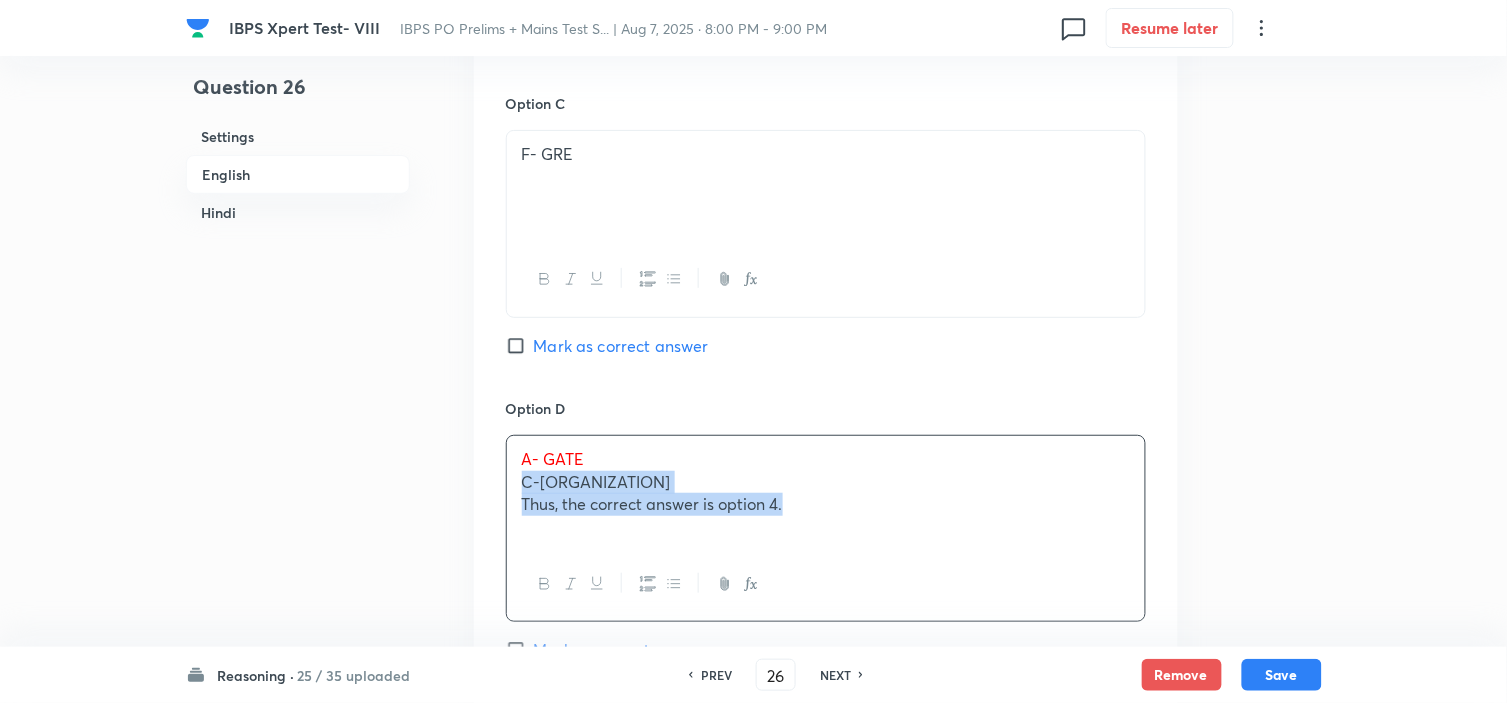 drag, startPoint x: 522, startPoint y: 494, endPoint x: 975, endPoint y: 570, distance: 459.33102 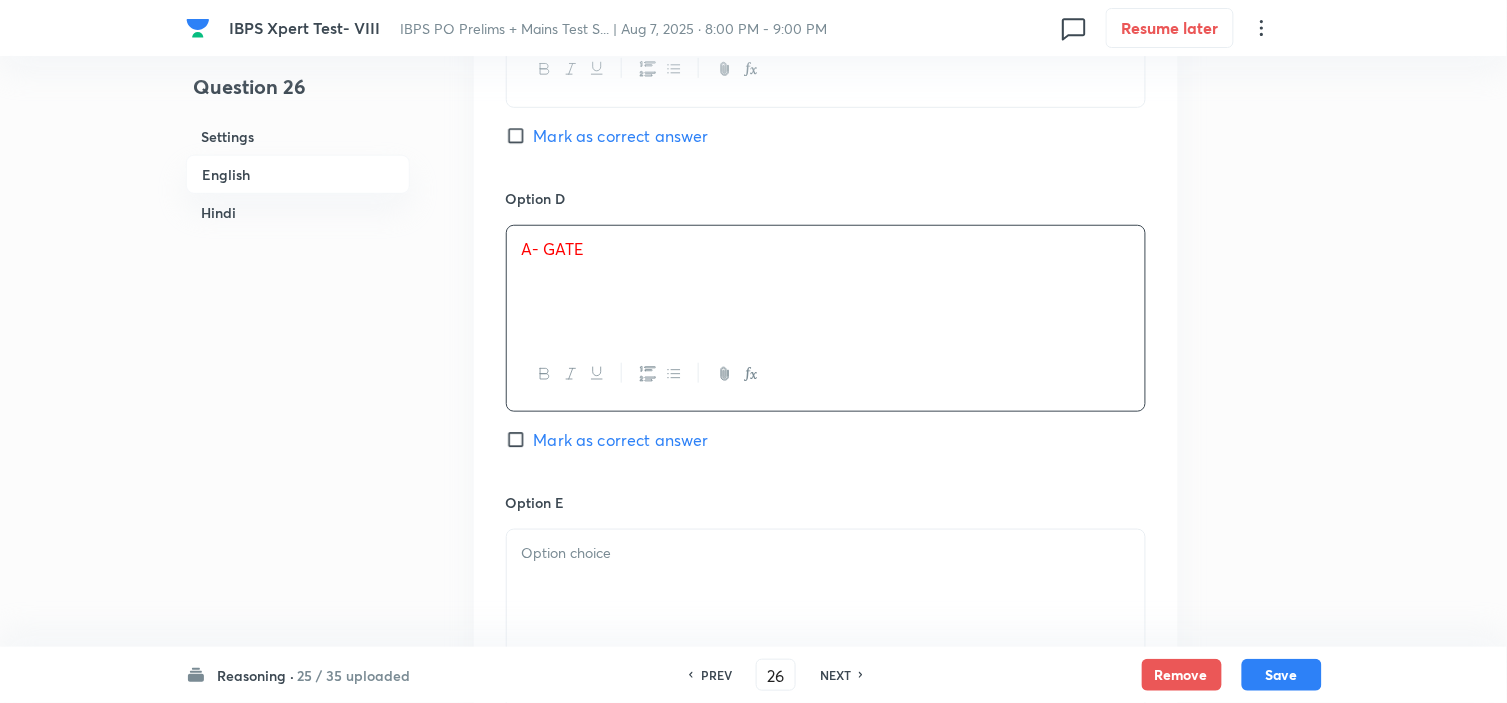 scroll, scrollTop: 2222, scrollLeft: 0, axis: vertical 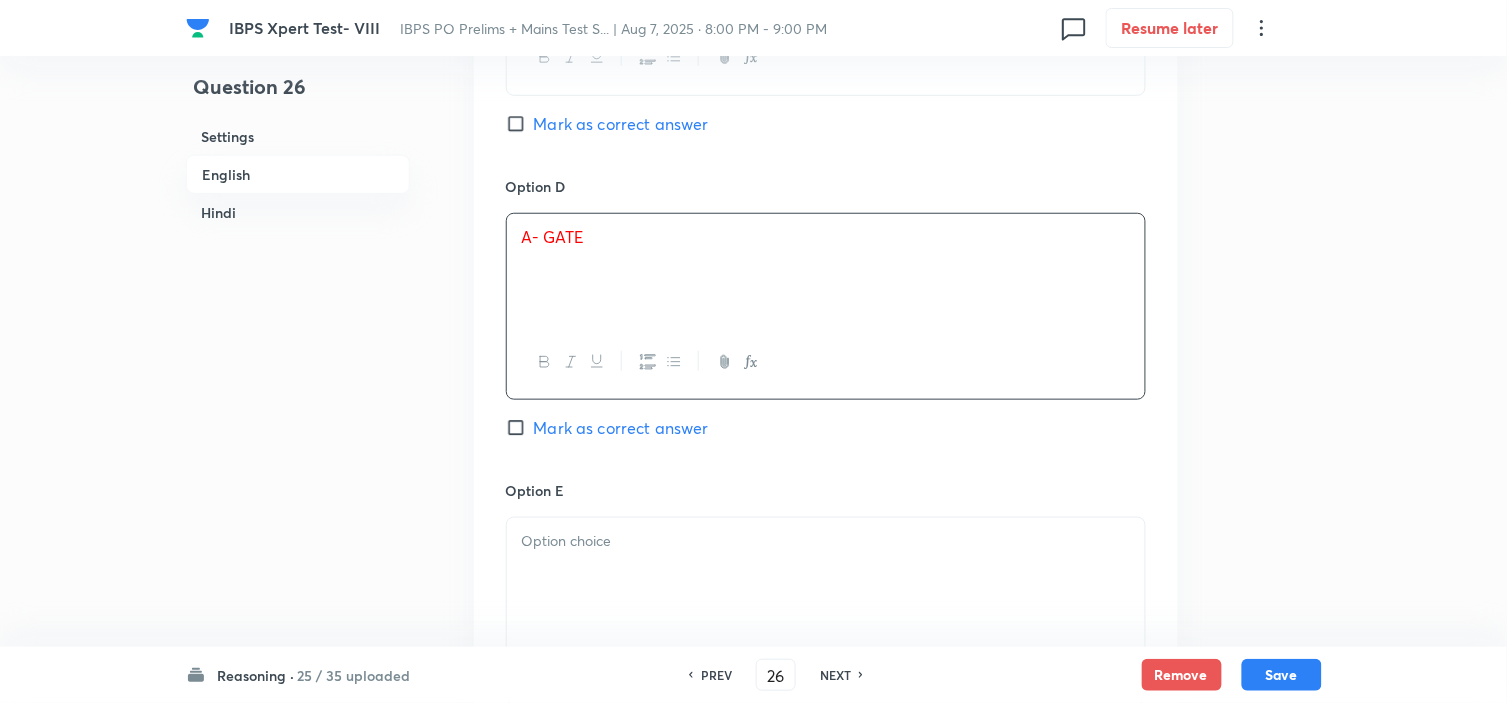 click at bounding box center [826, 574] 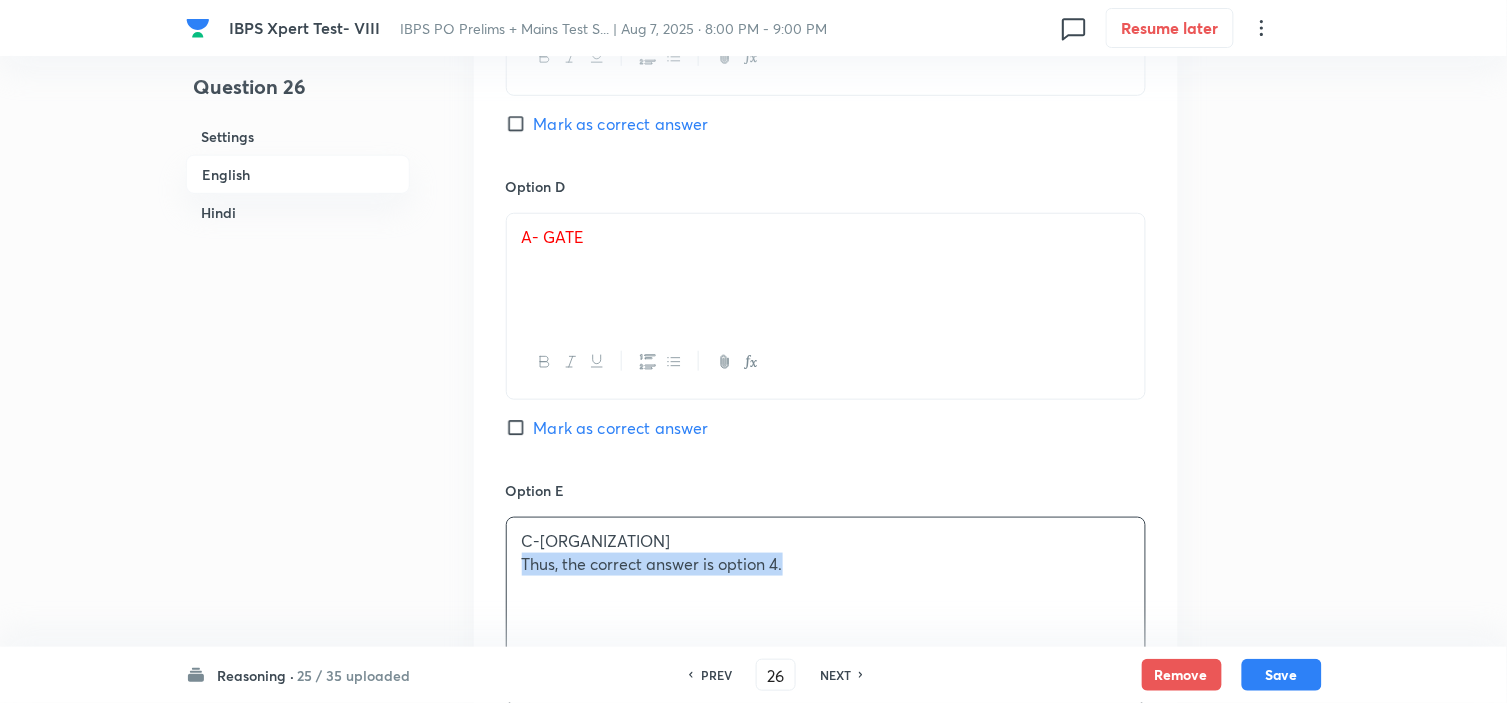 drag, startPoint x: 526, startPoint y: 574, endPoint x: 967, endPoint y: 600, distance: 441.76578 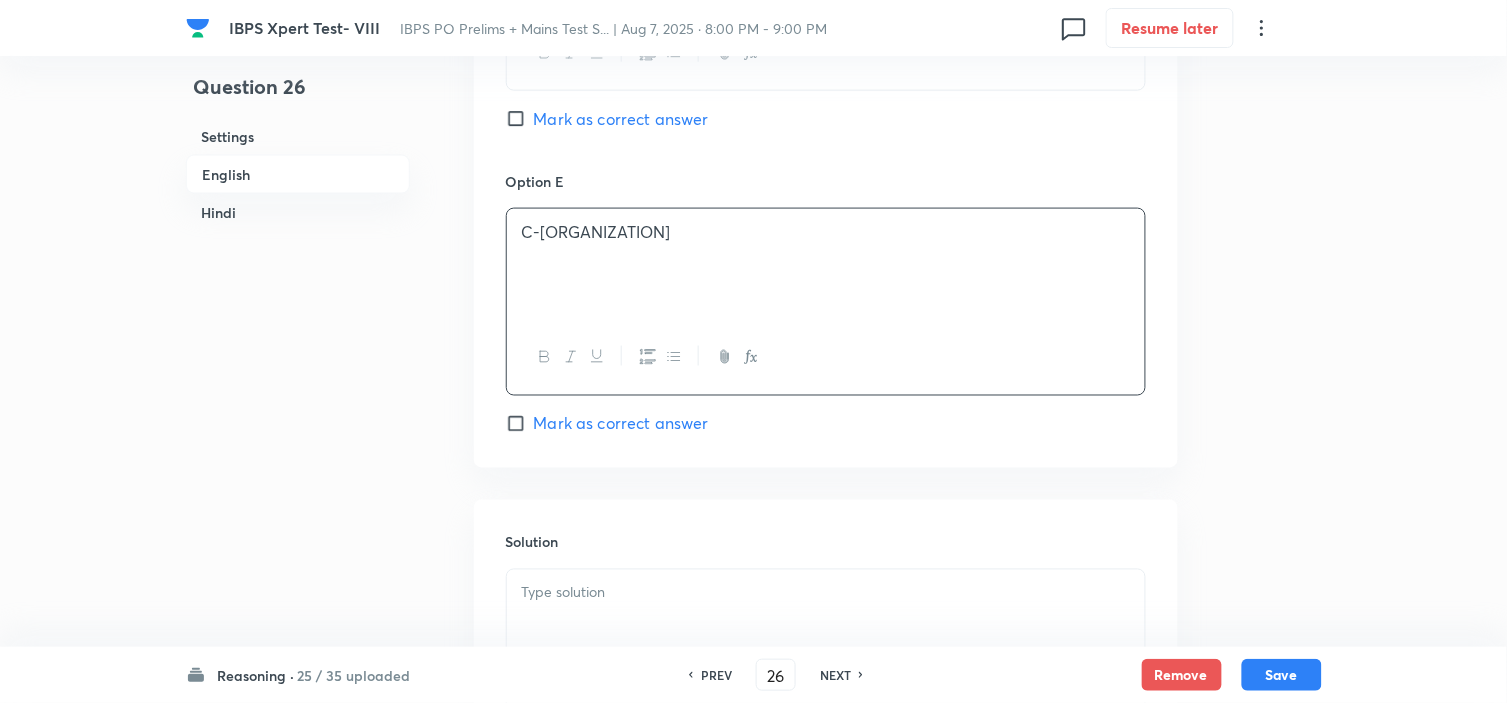 scroll, scrollTop: 2666, scrollLeft: 0, axis: vertical 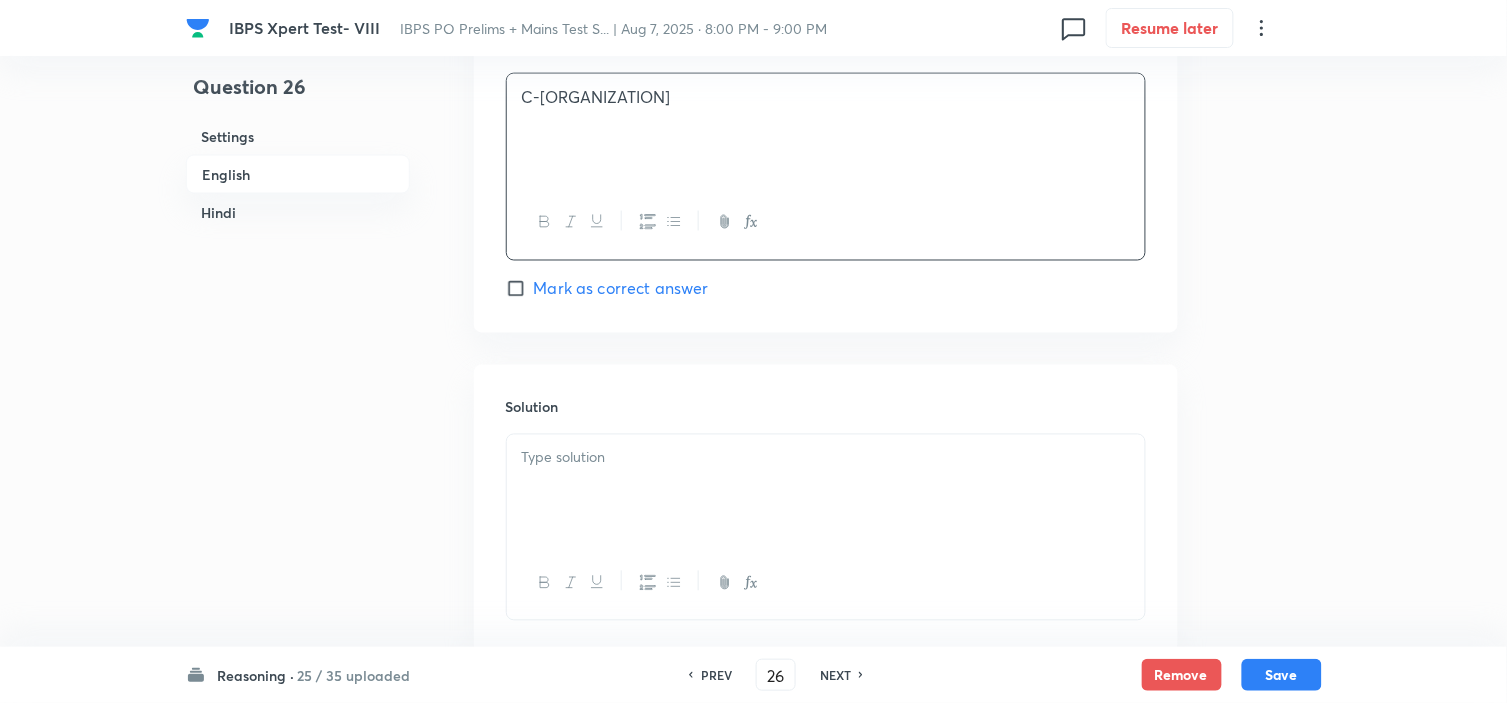 click at bounding box center [826, 491] 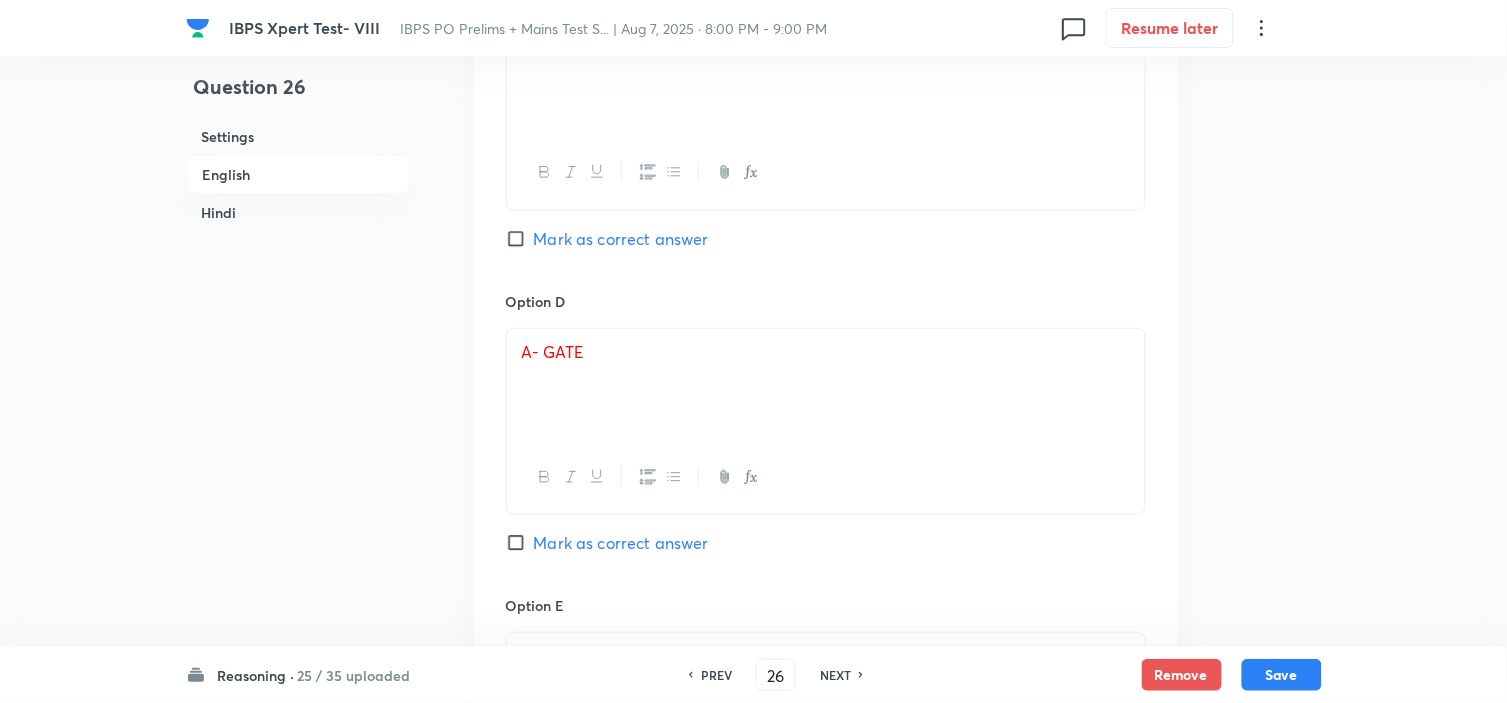 scroll, scrollTop: 2111, scrollLeft: 0, axis: vertical 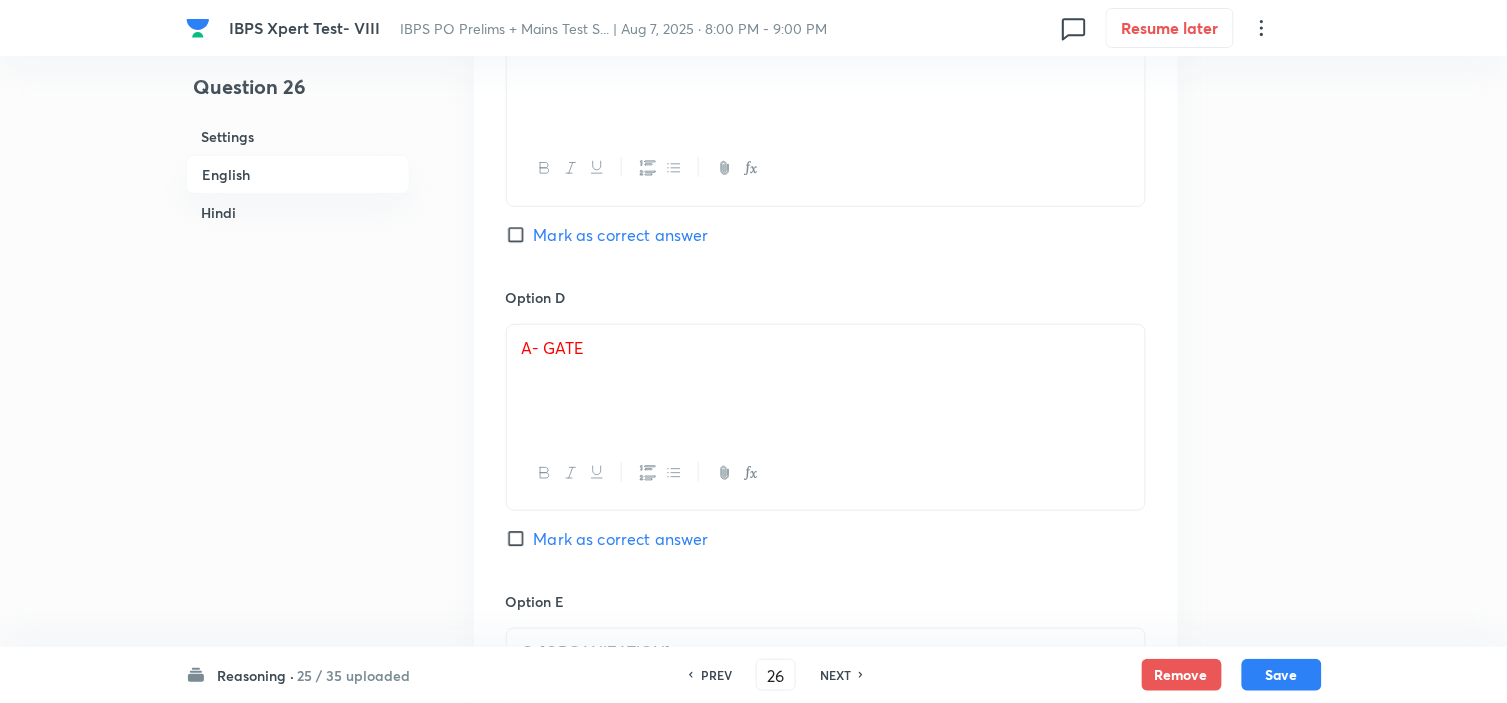 click on "Mark as correct answer" at bounding box center (621, 539) 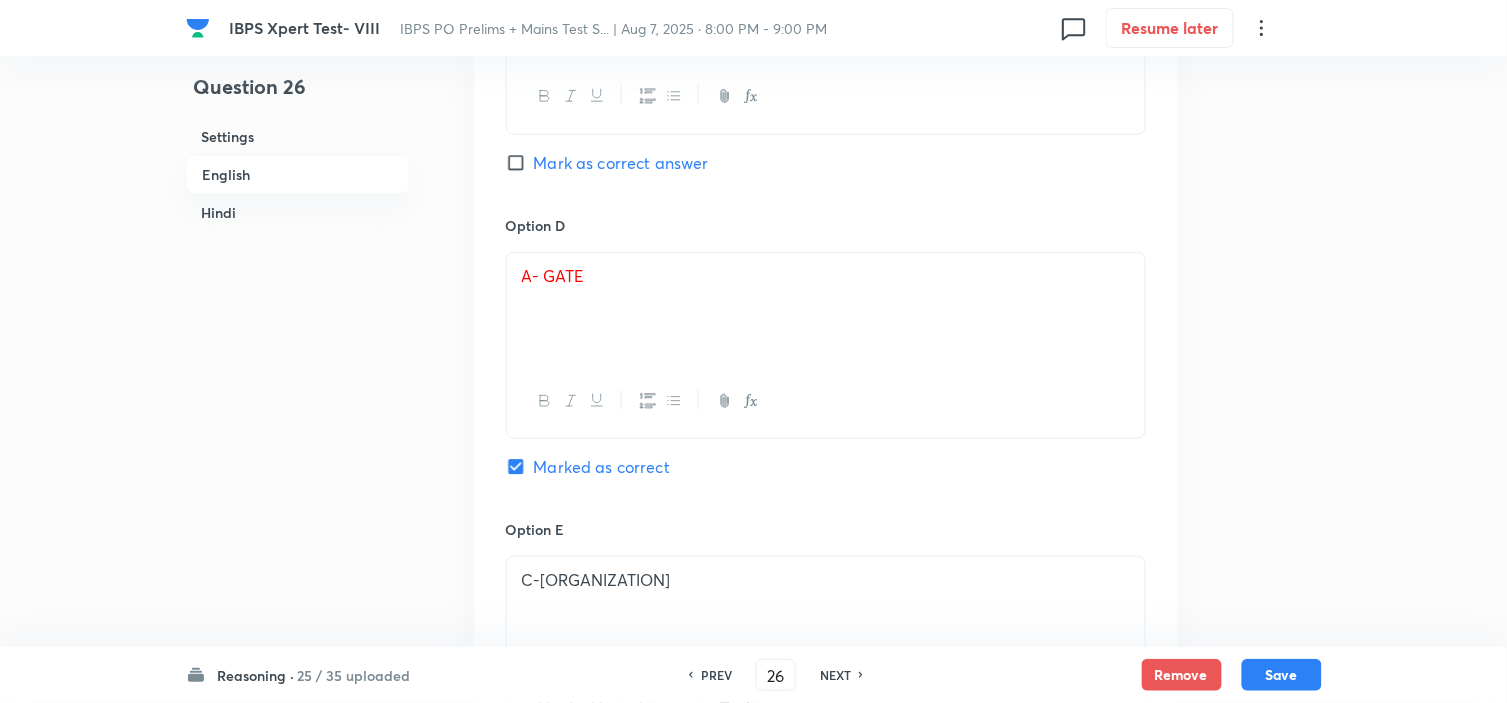 scroll, scrollTop: 2222, scrollLeft: 0, axis: vertical 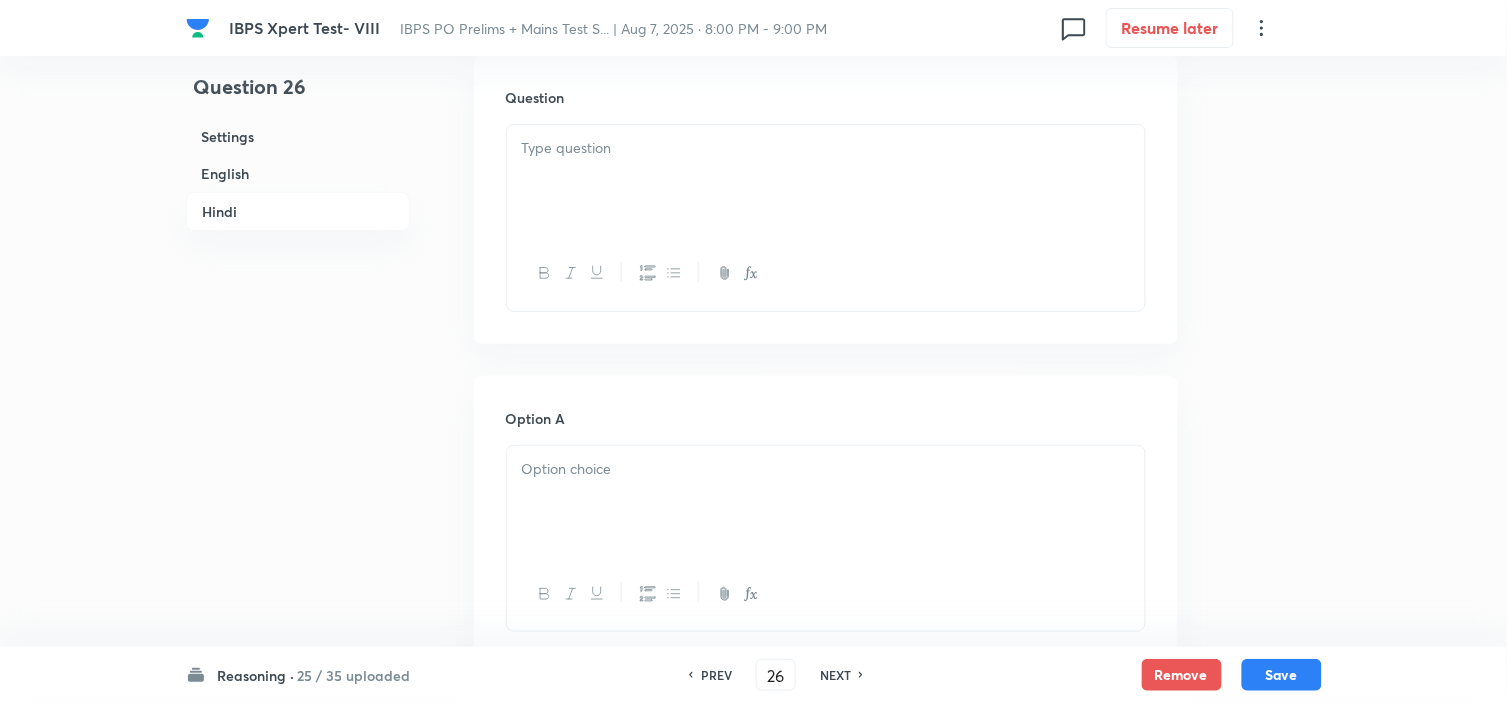 click at bounding box center (826, 181) 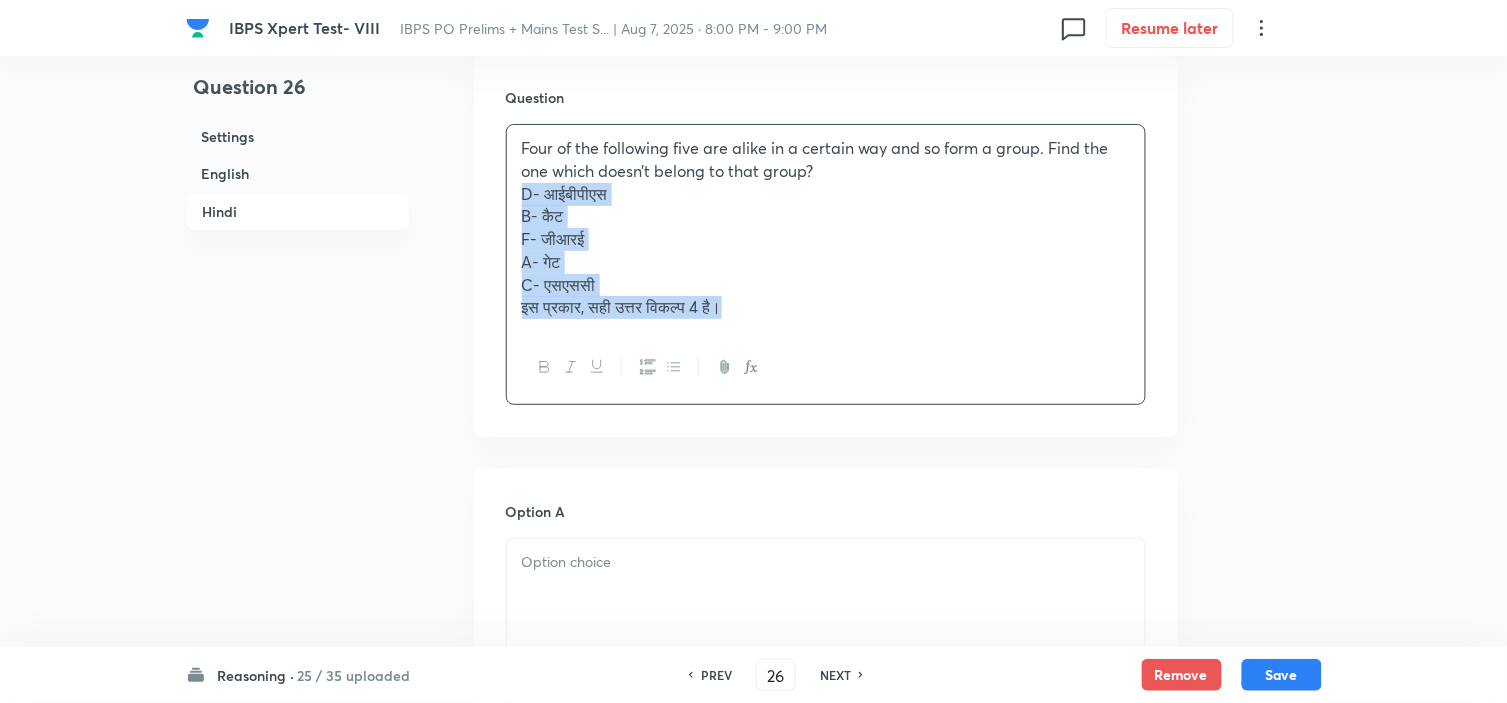 drag, startPoint x: 524, startPoint y: 201, endPoint x: 906, endPoint y: 372, distance: 418.5272 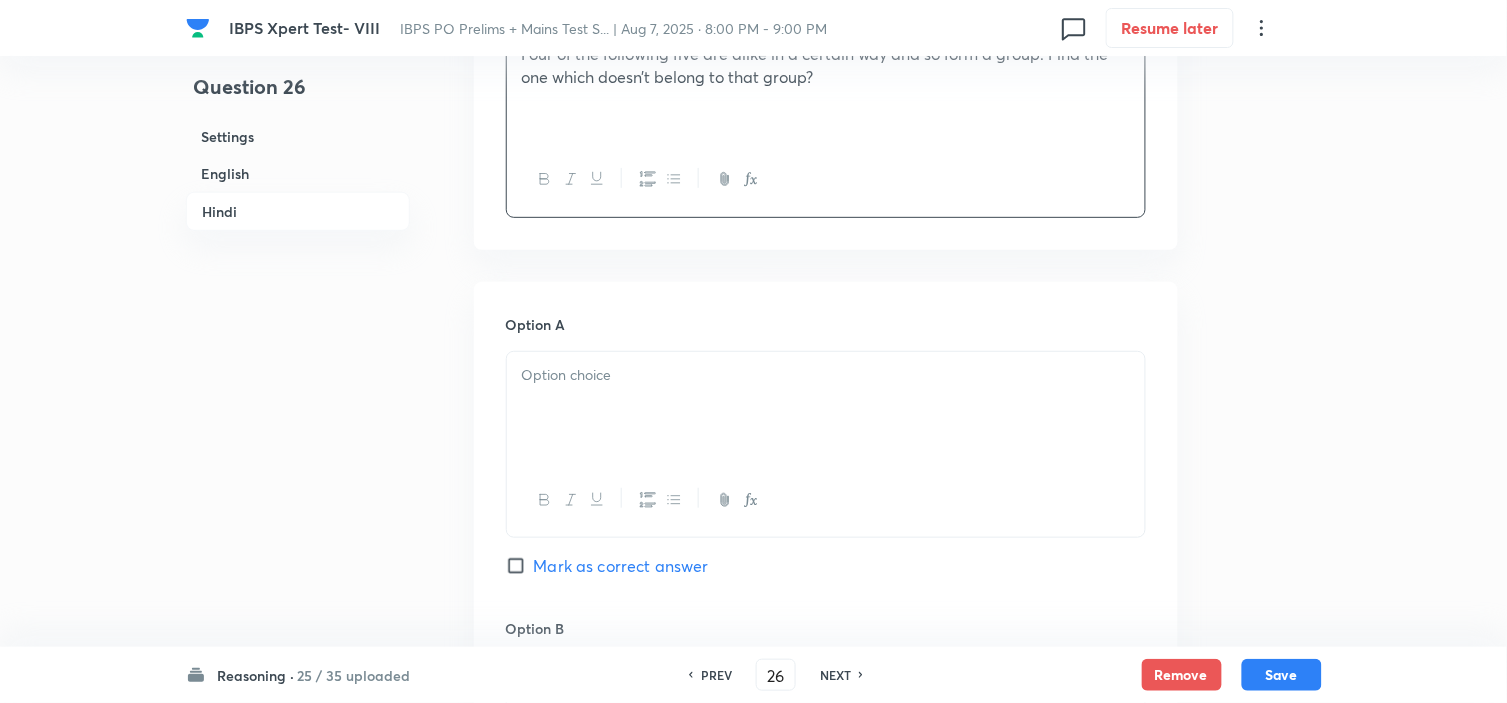 scroll, scrollTop: 4111, scrollLeft: 0, axis: vertical 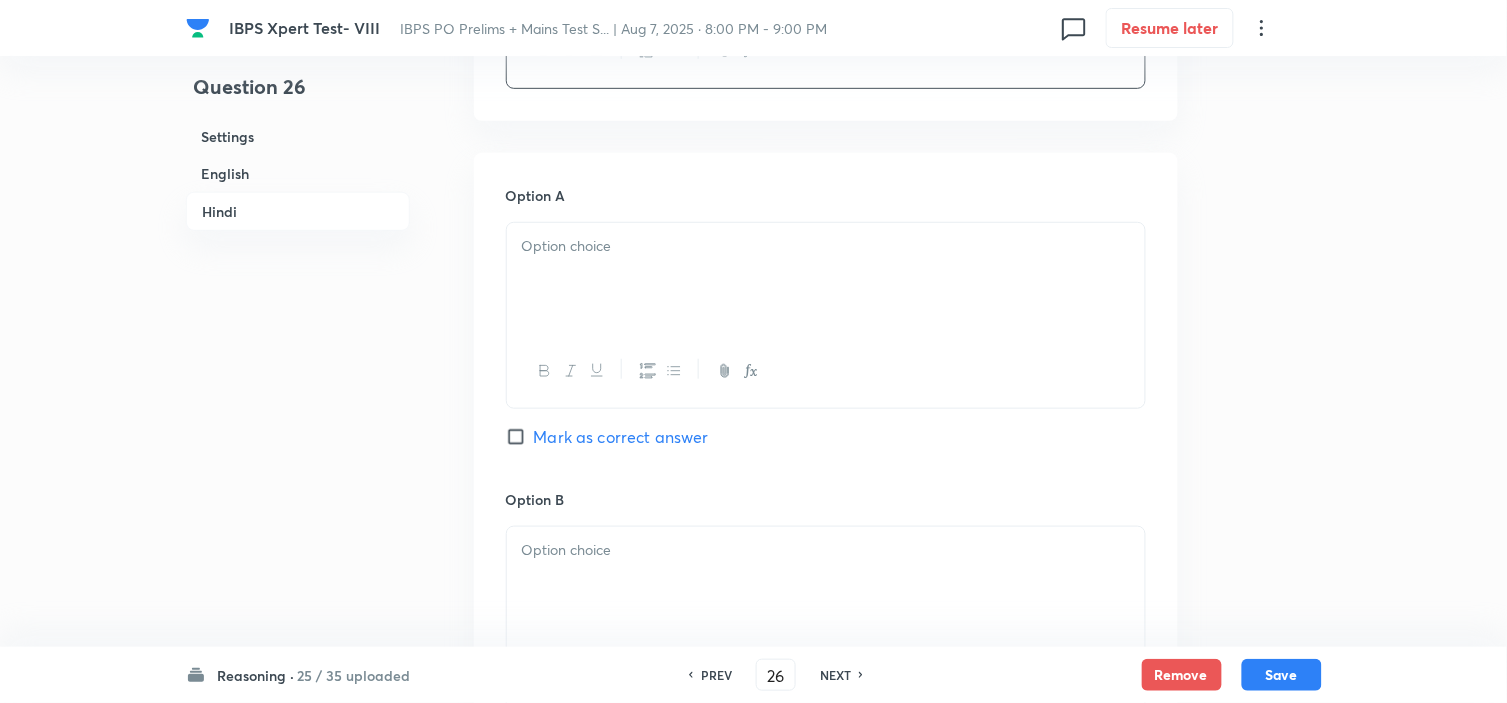 click at bounding box center (826, 246) 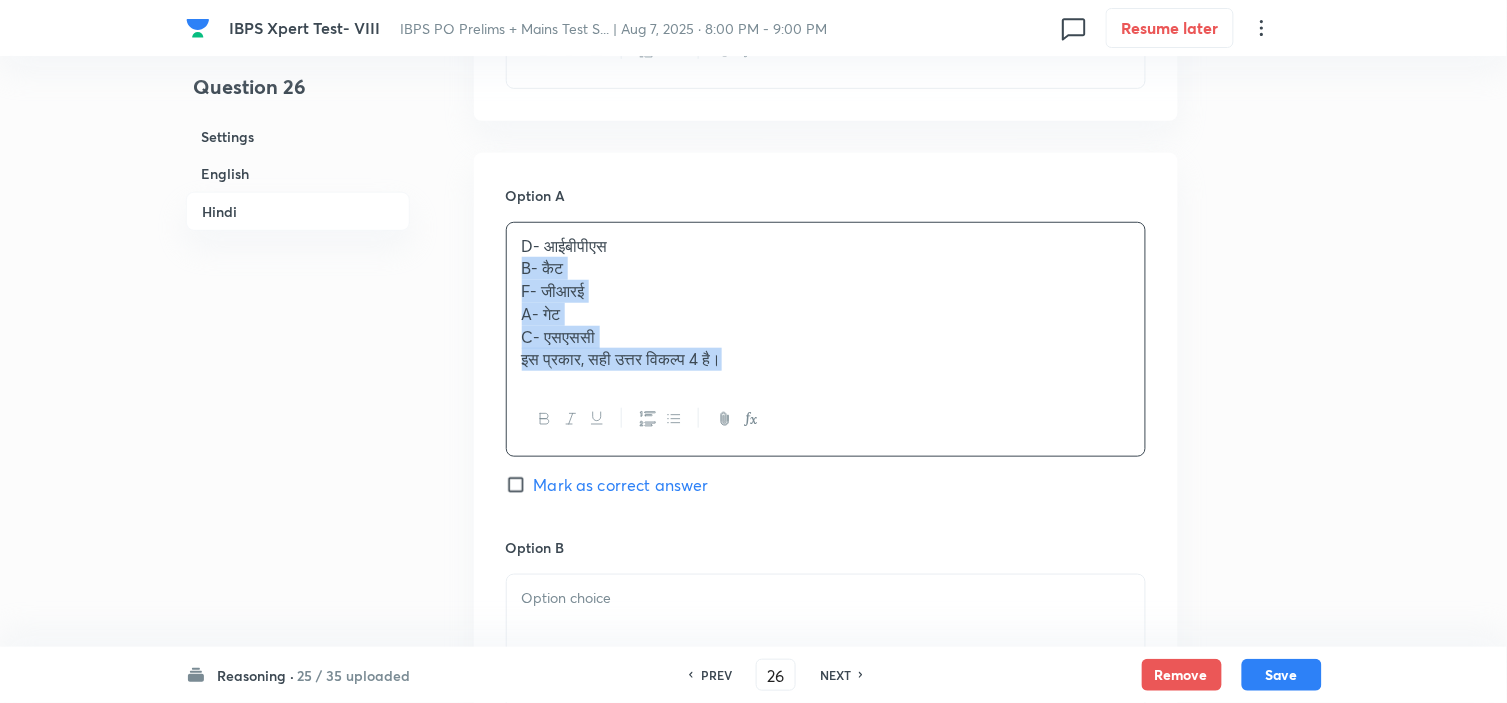 drag, startPoint x: 515, startPoint y: 277, endPoint x: 937, endPoint y: 447, distance: 454.95496 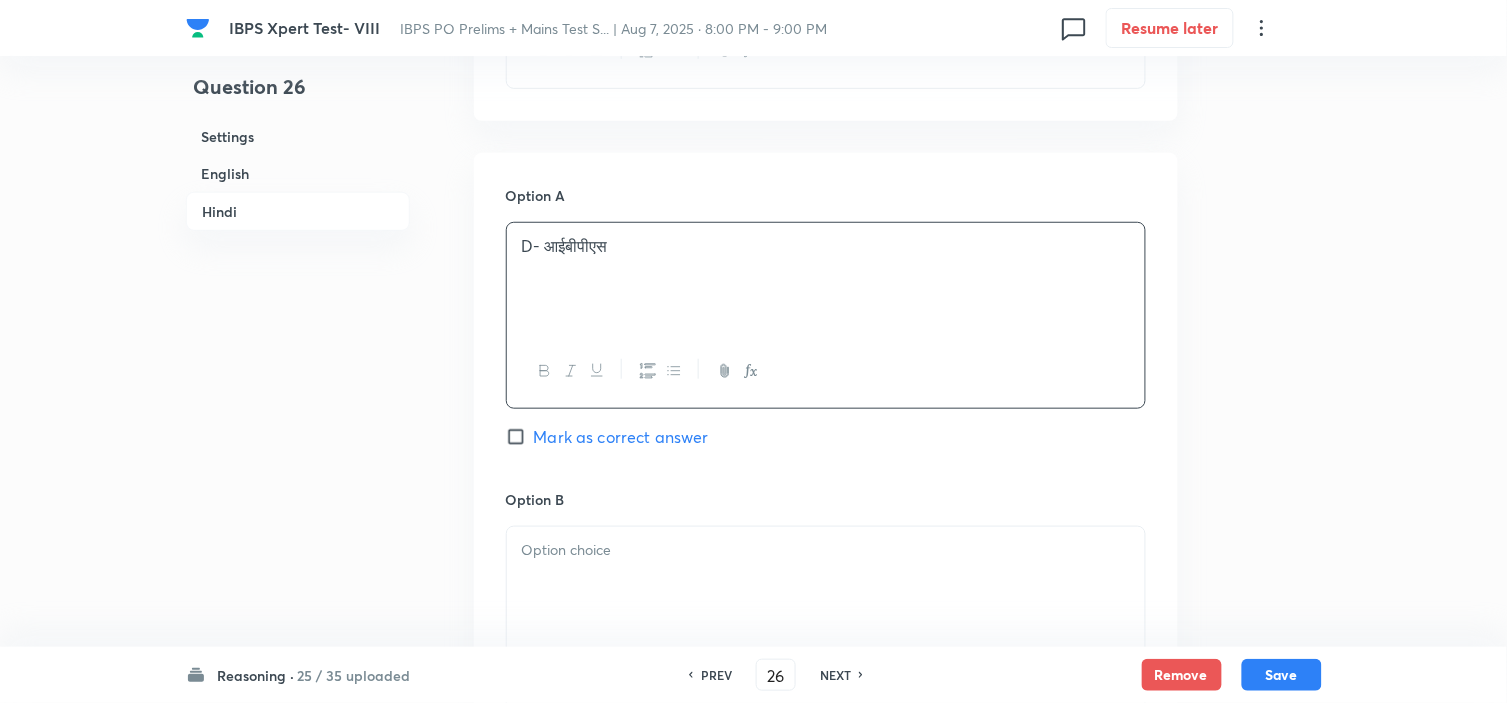 click at bounding box center [826, 583] 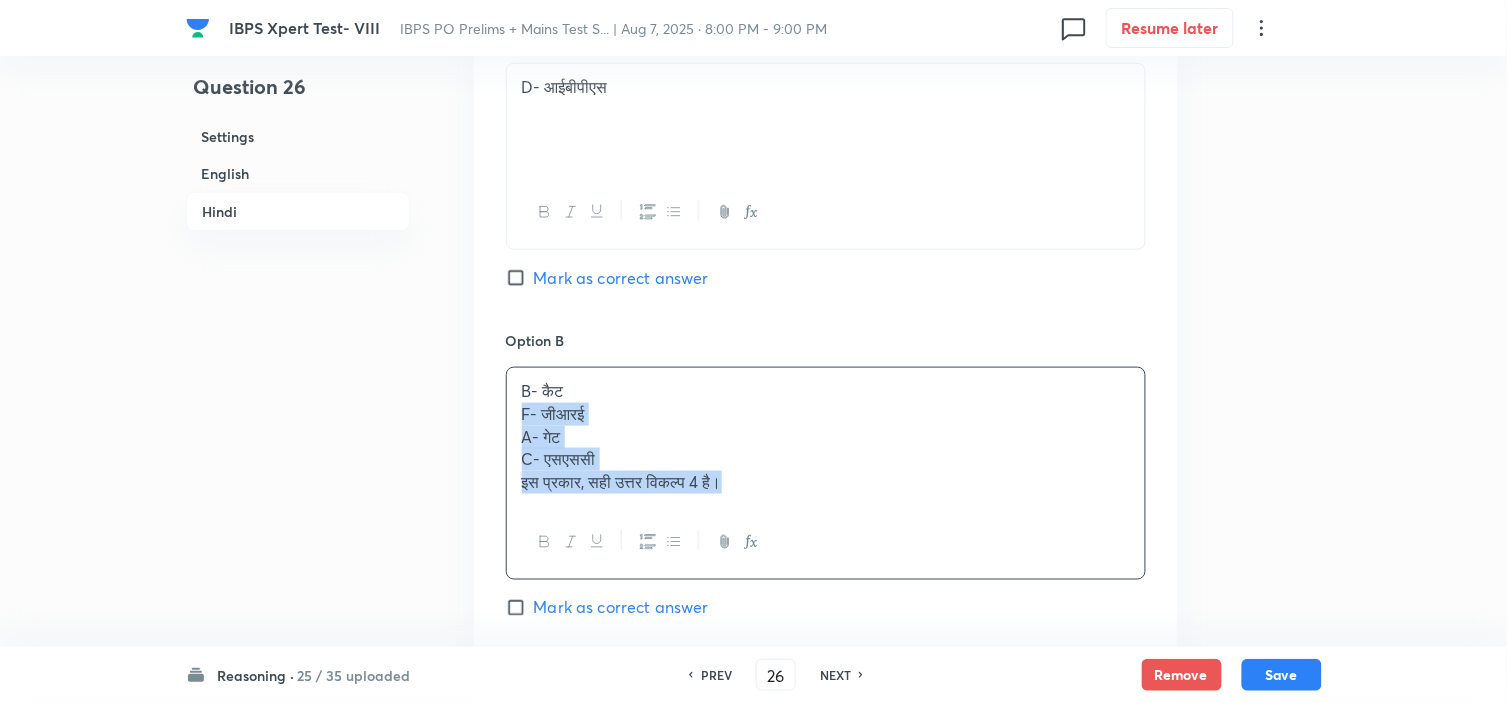 drag, startPoint x: 517, startPoint y: 580, endPoint x: 888, endPoint y: 706, distance: 391.81247 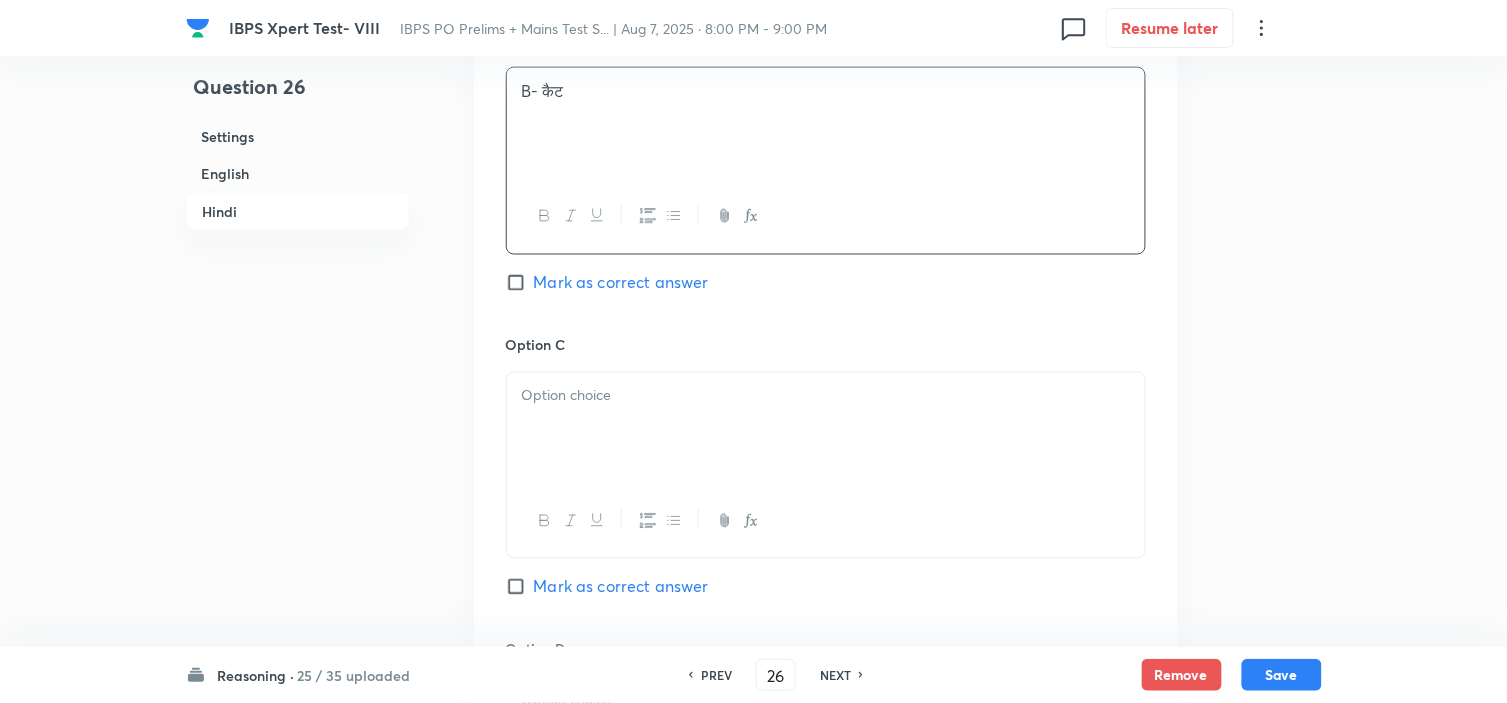 scroll, scrollTop: 4572, scrollLeft: 0, axis: vertical 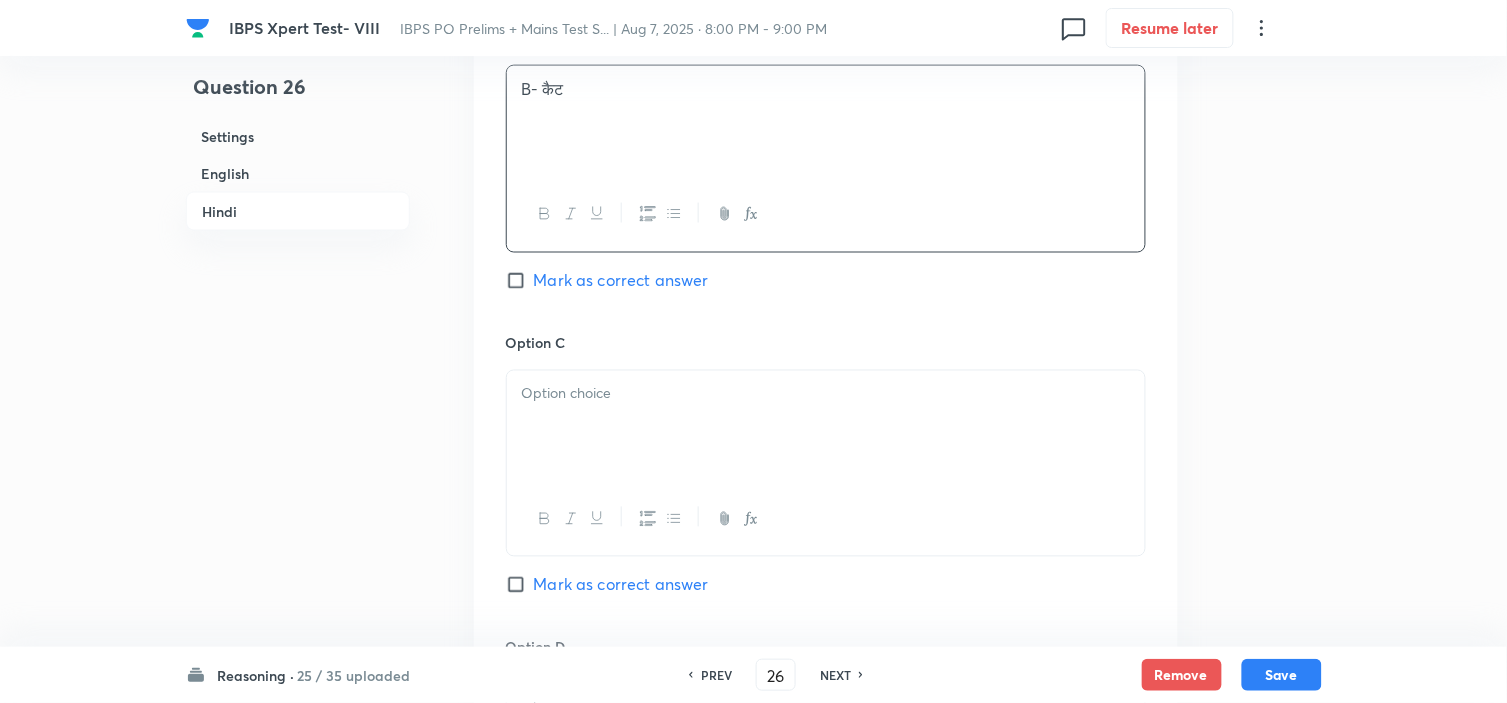 click at bounding box center [826, 427] 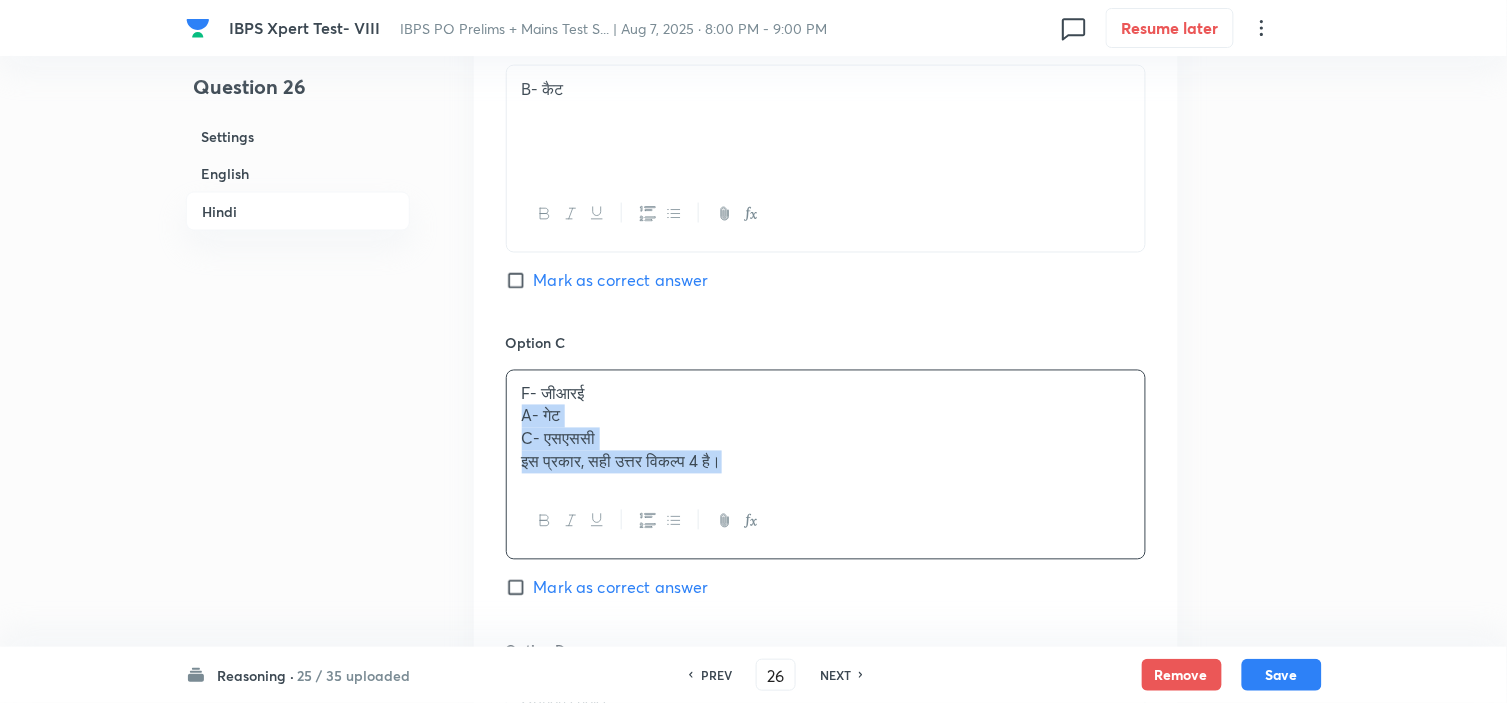 drag, startPoint x: 517, startPoint y: 428, endPoint x: 877, endPoint y: 555, distance: 381.7447 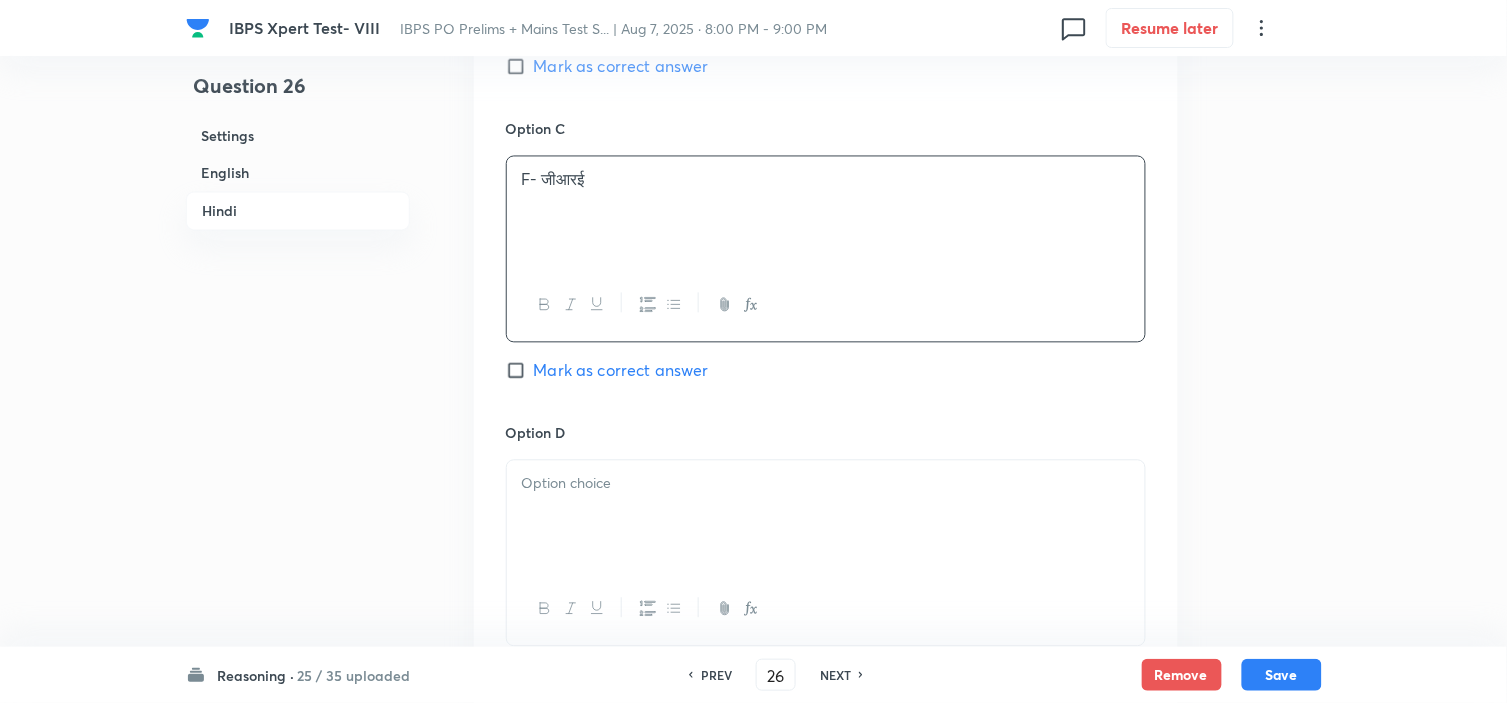 scroll, scrollTop: 4794, scrollLeft: 0, axis: vertical 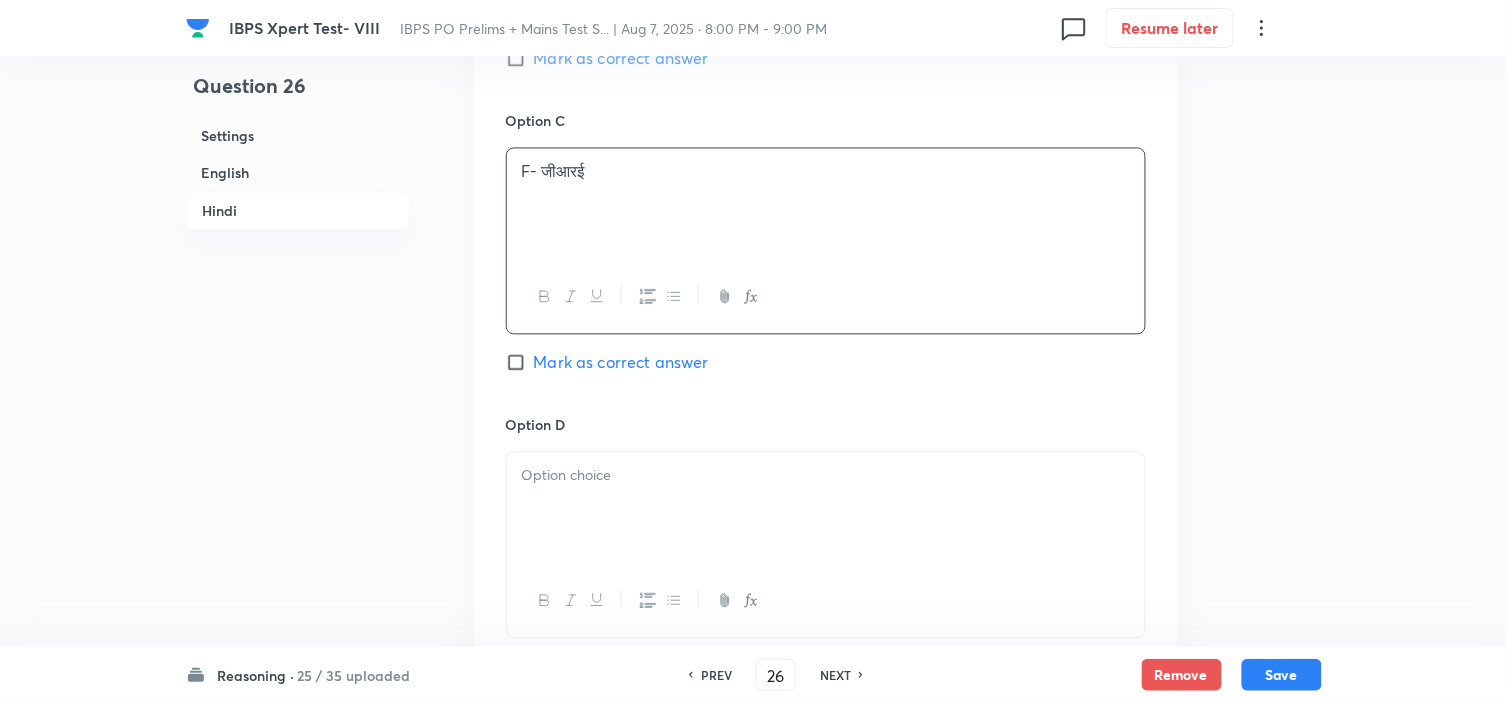 click at bounding box center [826, 509] 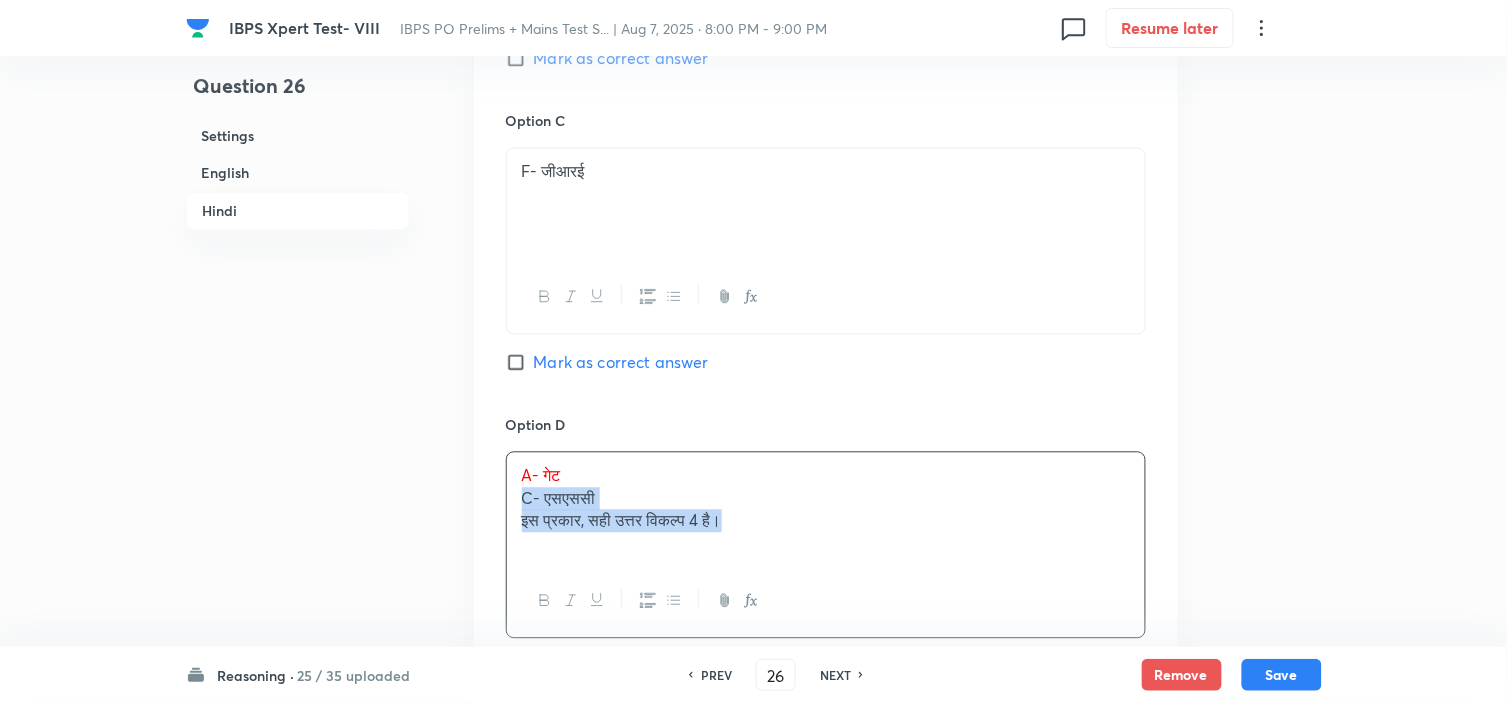 drag, startPoint x: 517, startPoint y: 514, endPoint x: 891, endPoint y: 600, distance: 383.76035 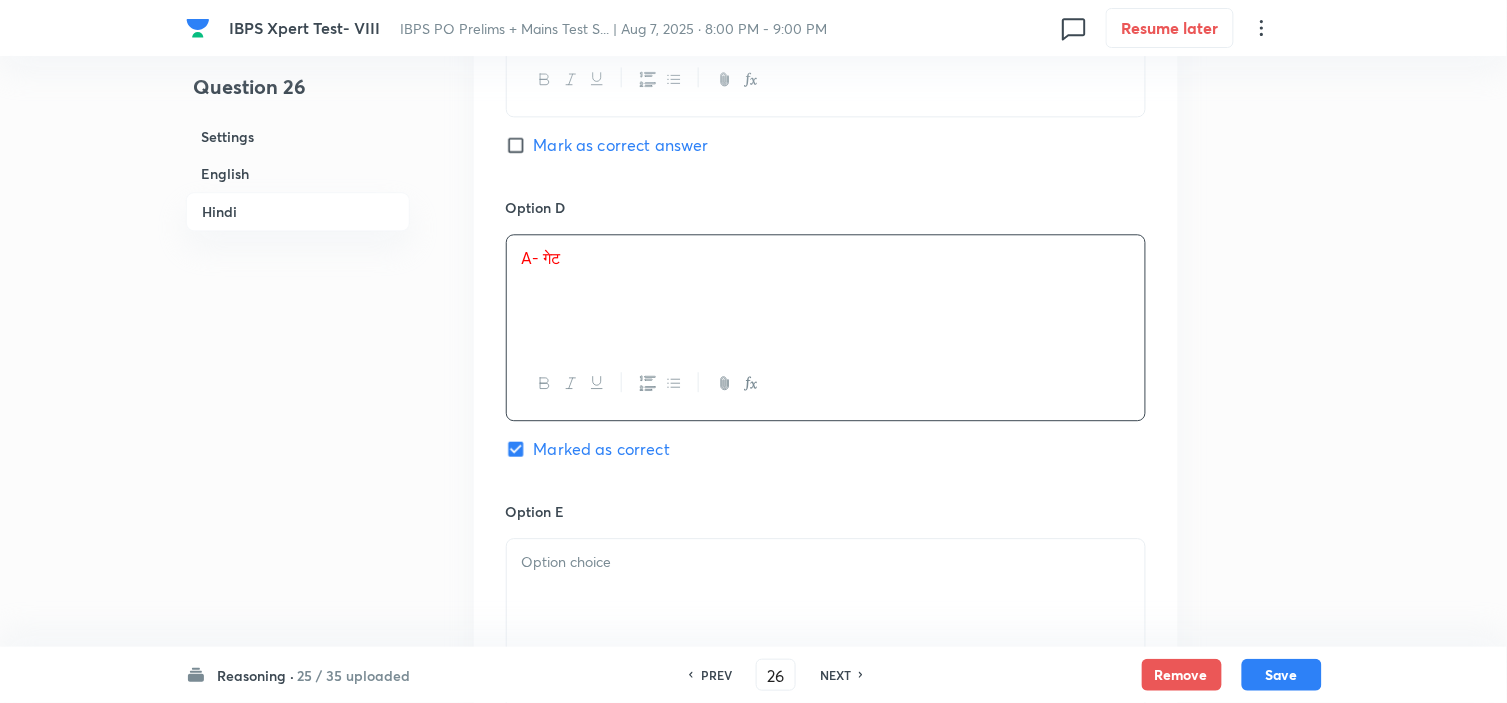 scroll, scrollTop: 5016, scrollLeft: 0, axis: vertical 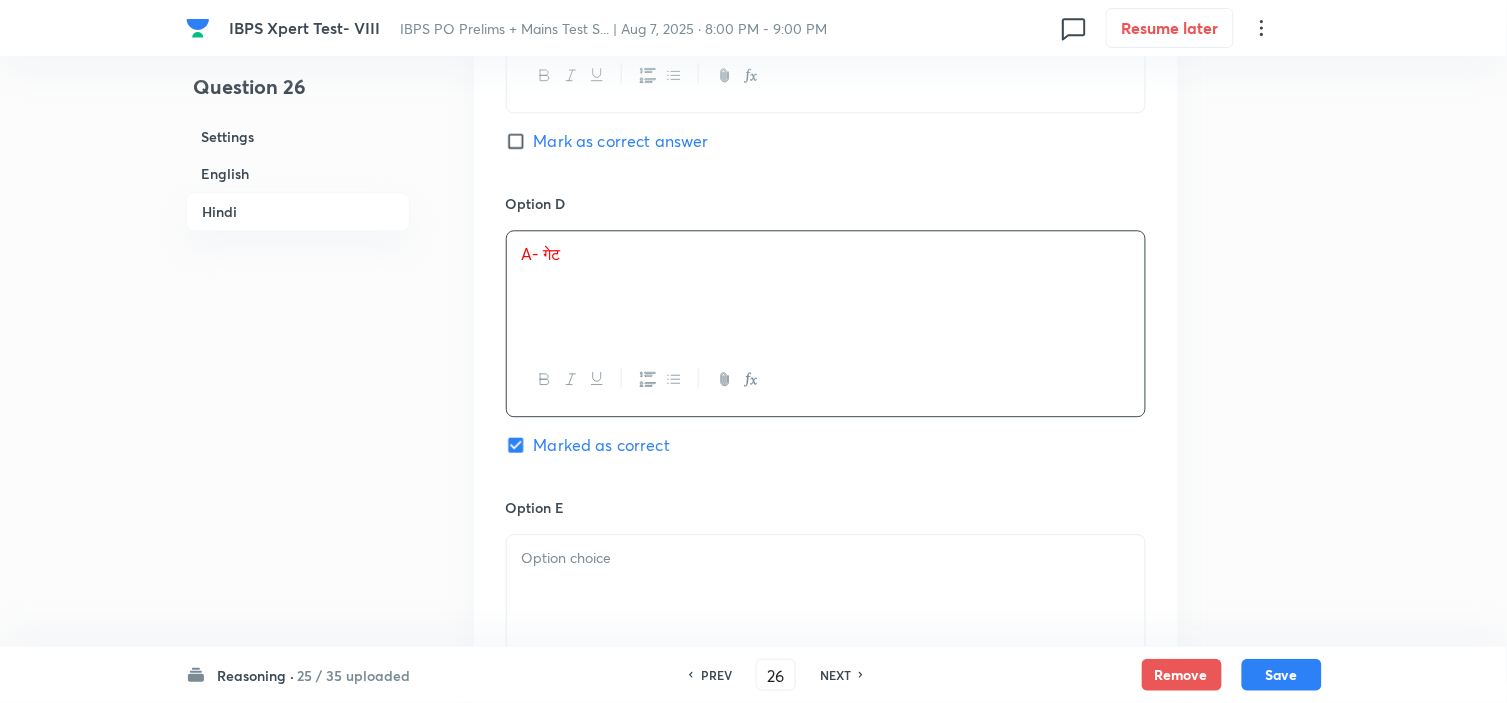 click at bounding box center (826, 558) 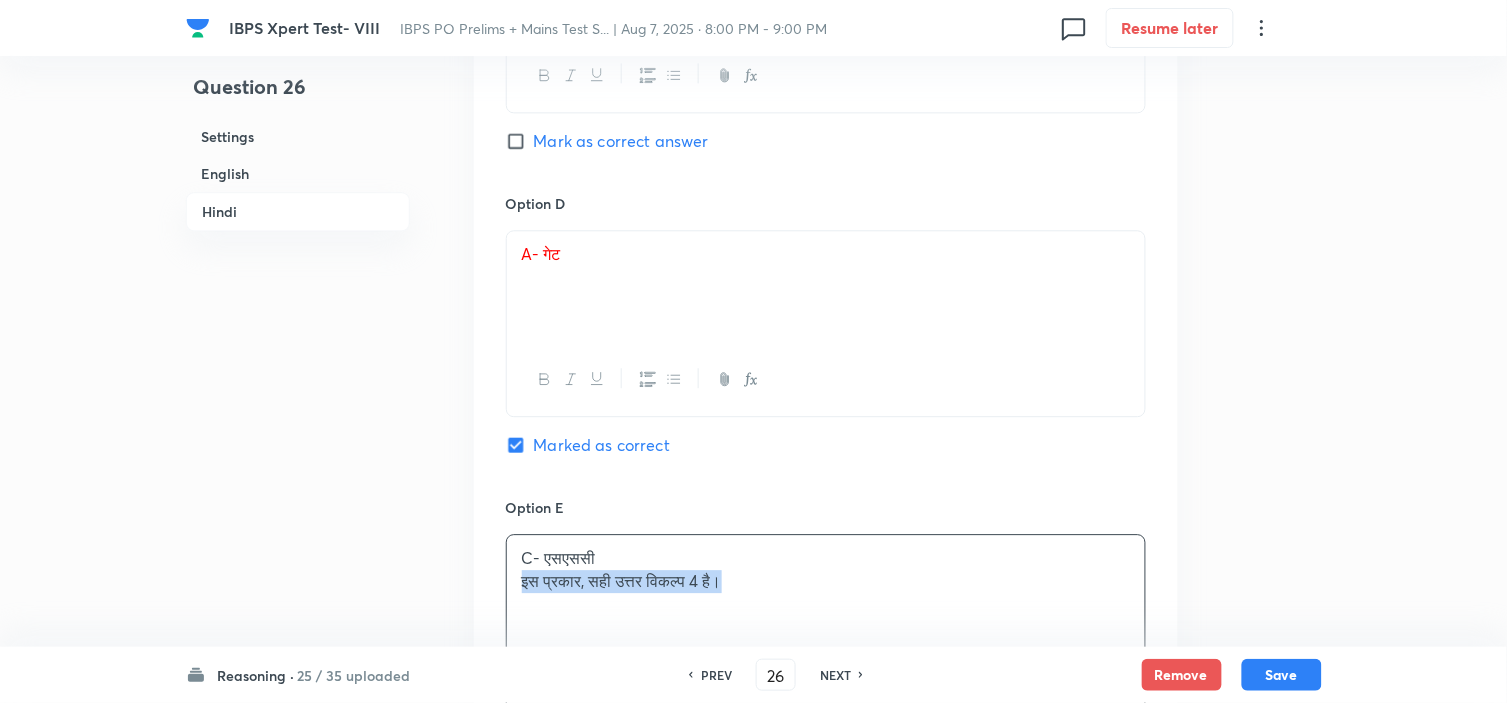 drag, startPoint x: 520, startPoint y: 587, endPoint x: 903, endPoint y: 638, distance: 386.38065 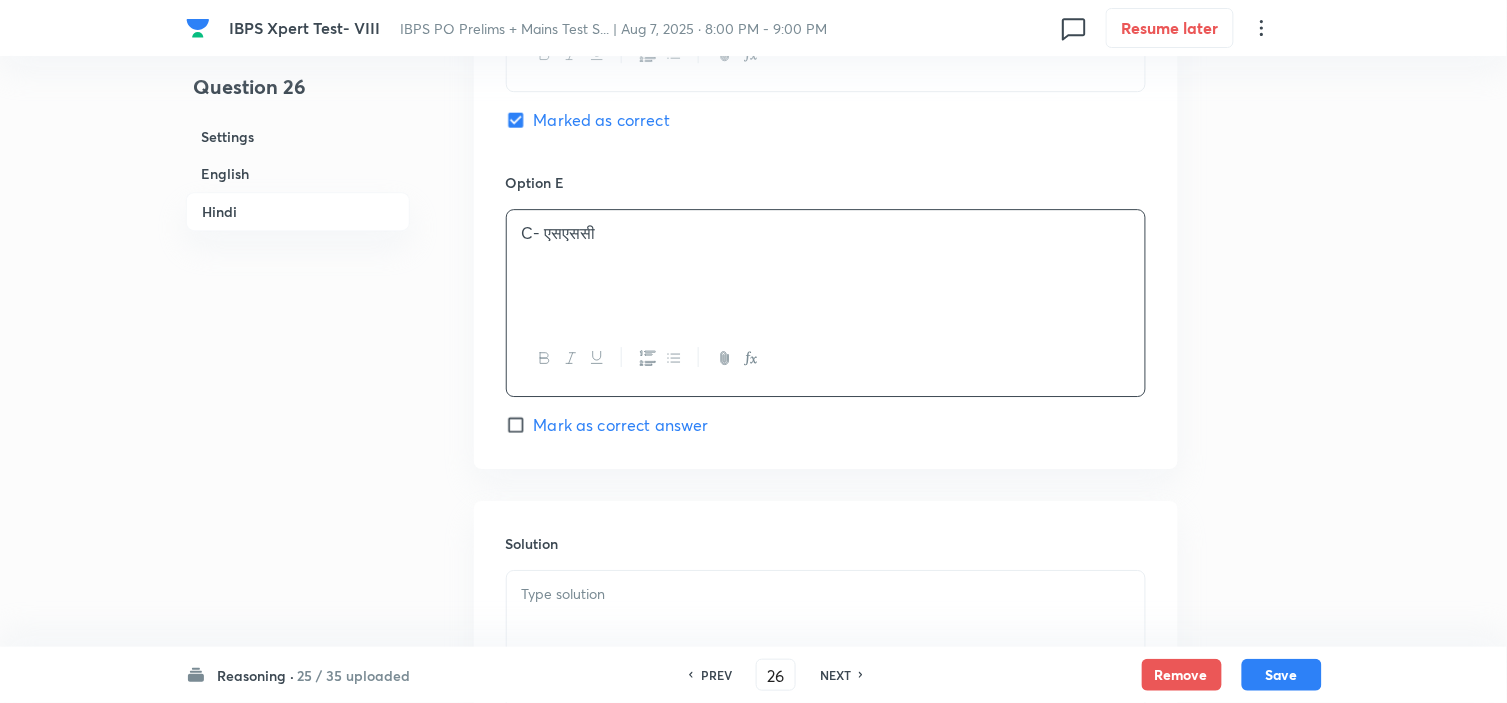 scroll, scrollTop: 5350, scrollLeft: 0, axis: vertical 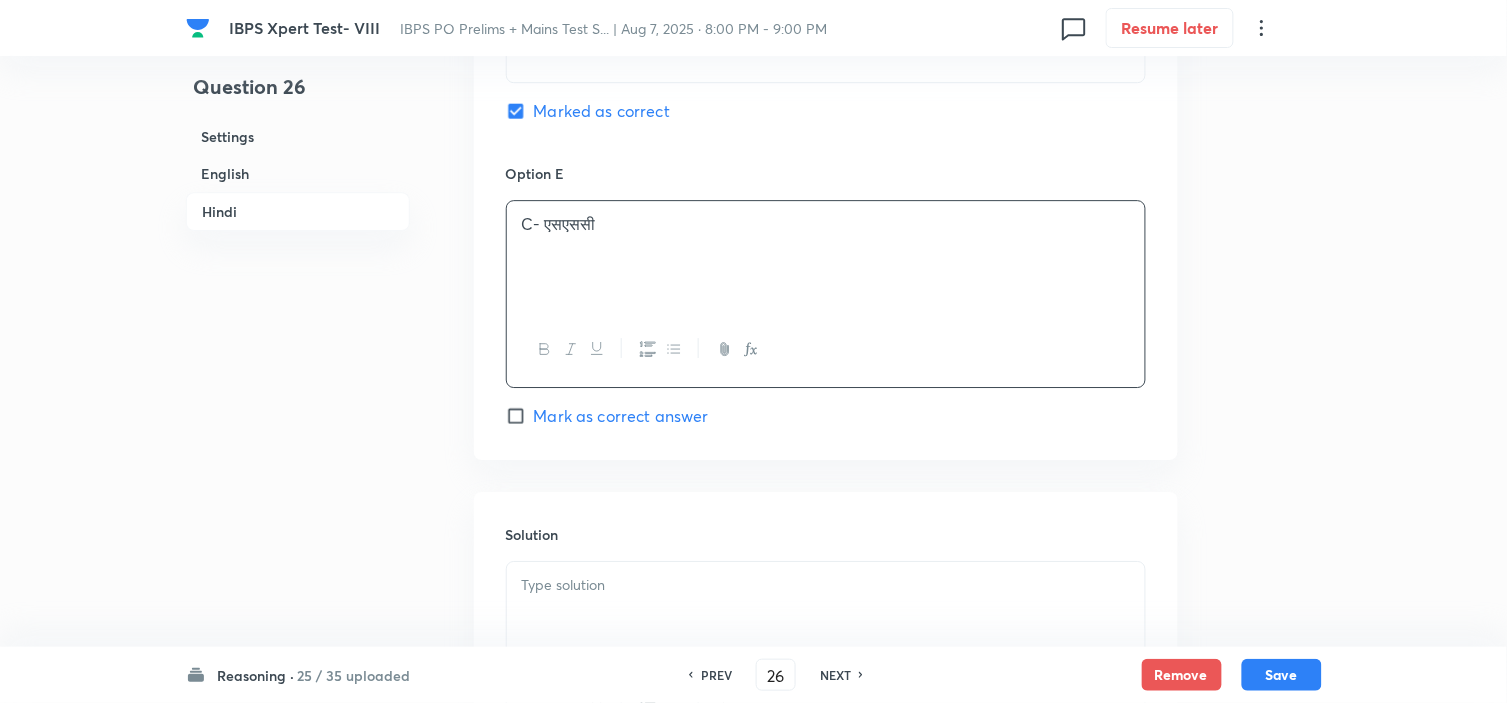 click on "Solution" at bounding box center (826, 636) 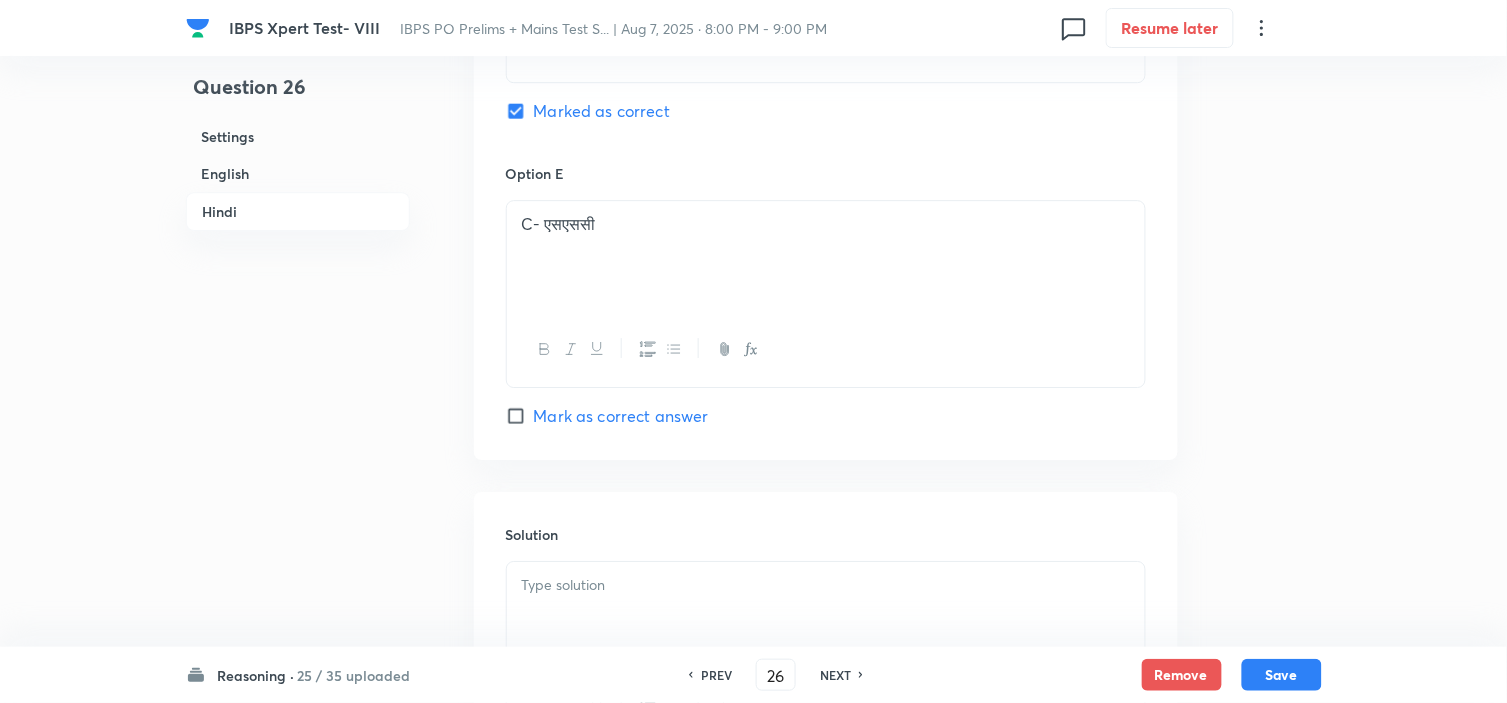 click at bounding box center [826, 585] 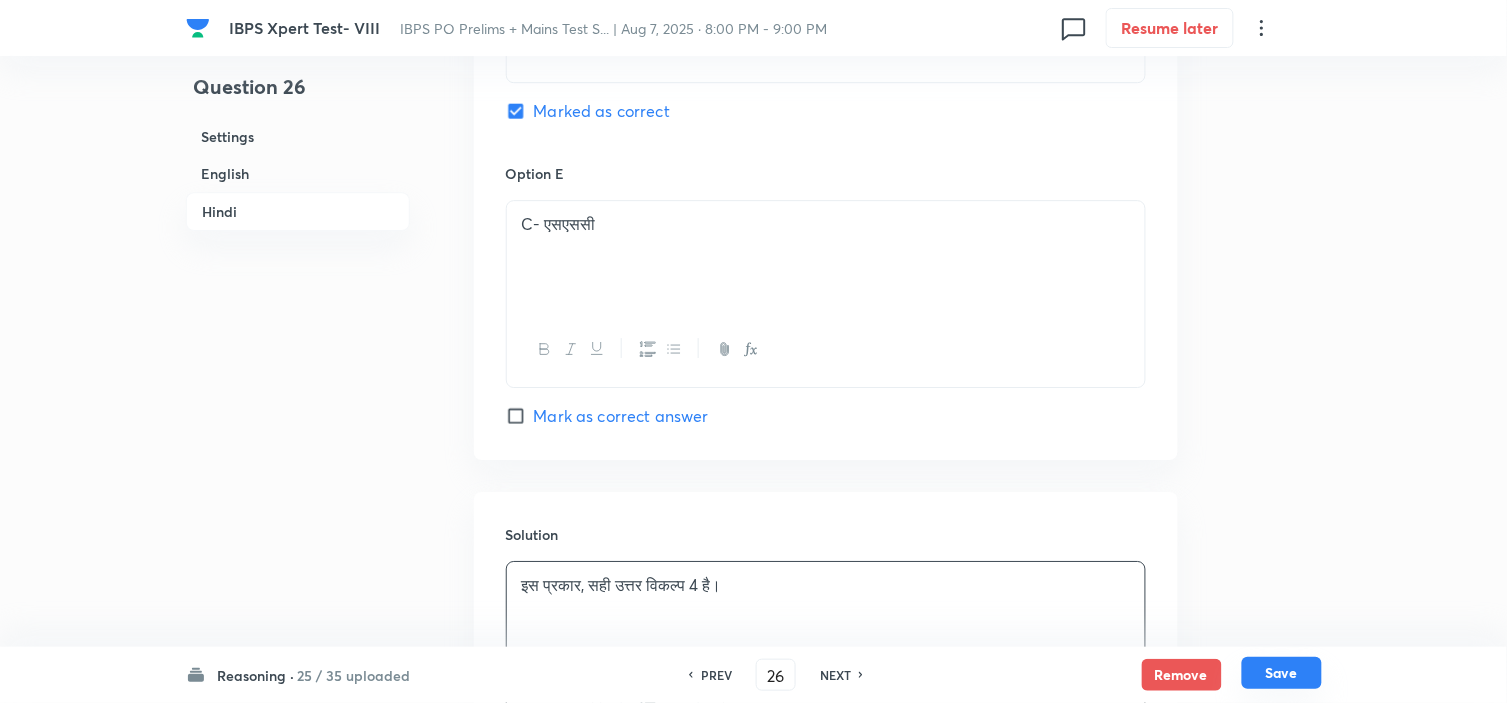 click on "Save" at bounding box center [1282, 673] 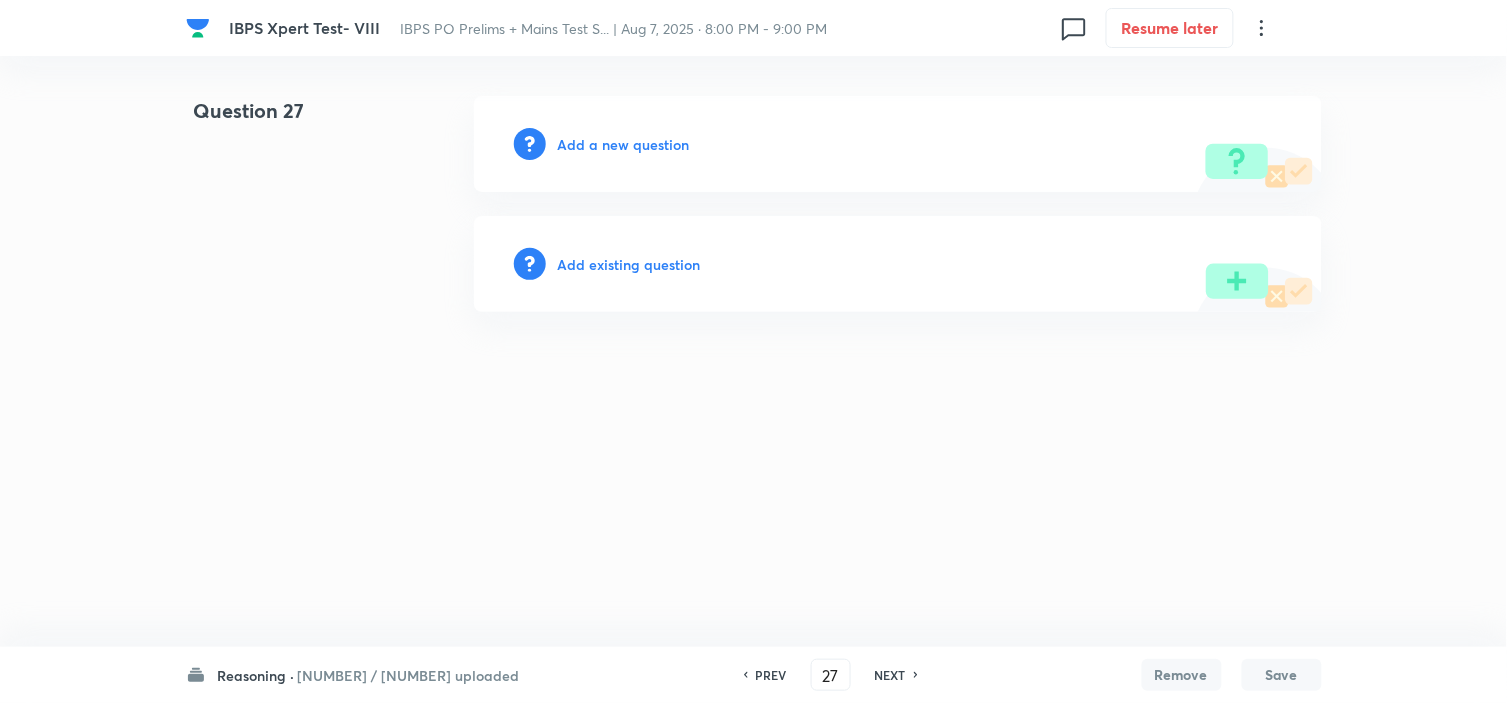 scroll, scrollTop: 0, scrollLeft: 0, axis: both 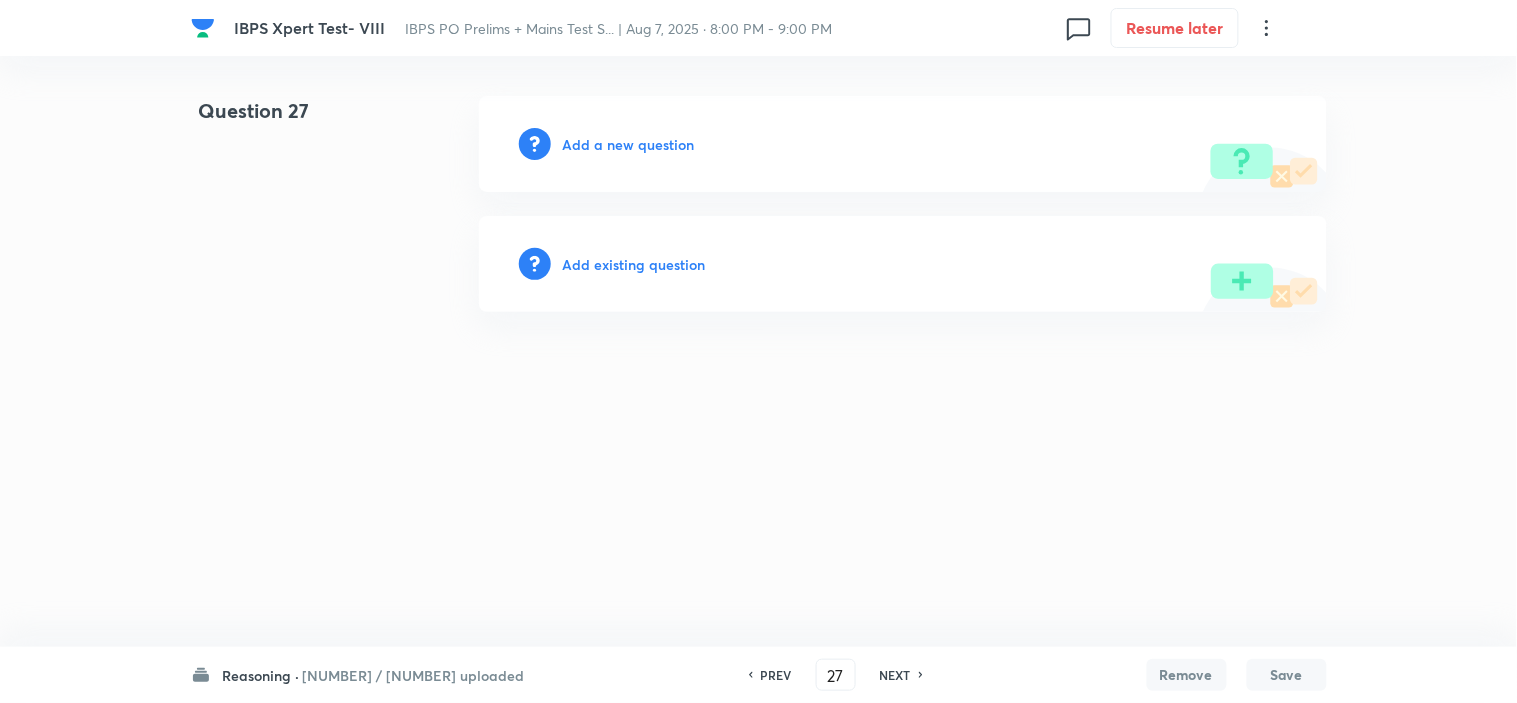 click on "PREV" at bounding box center [776, 675] 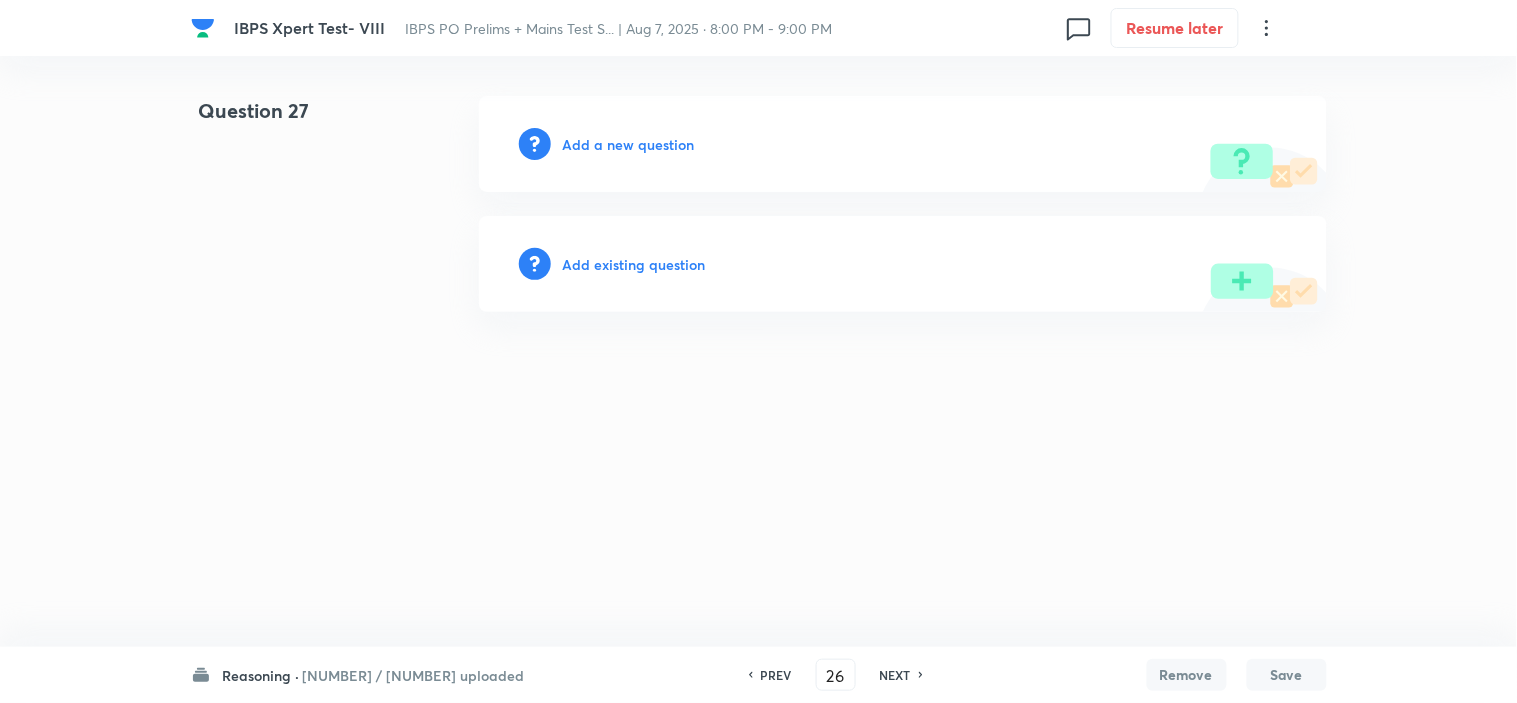 click on "PREV" at bounding box center (776, 675) 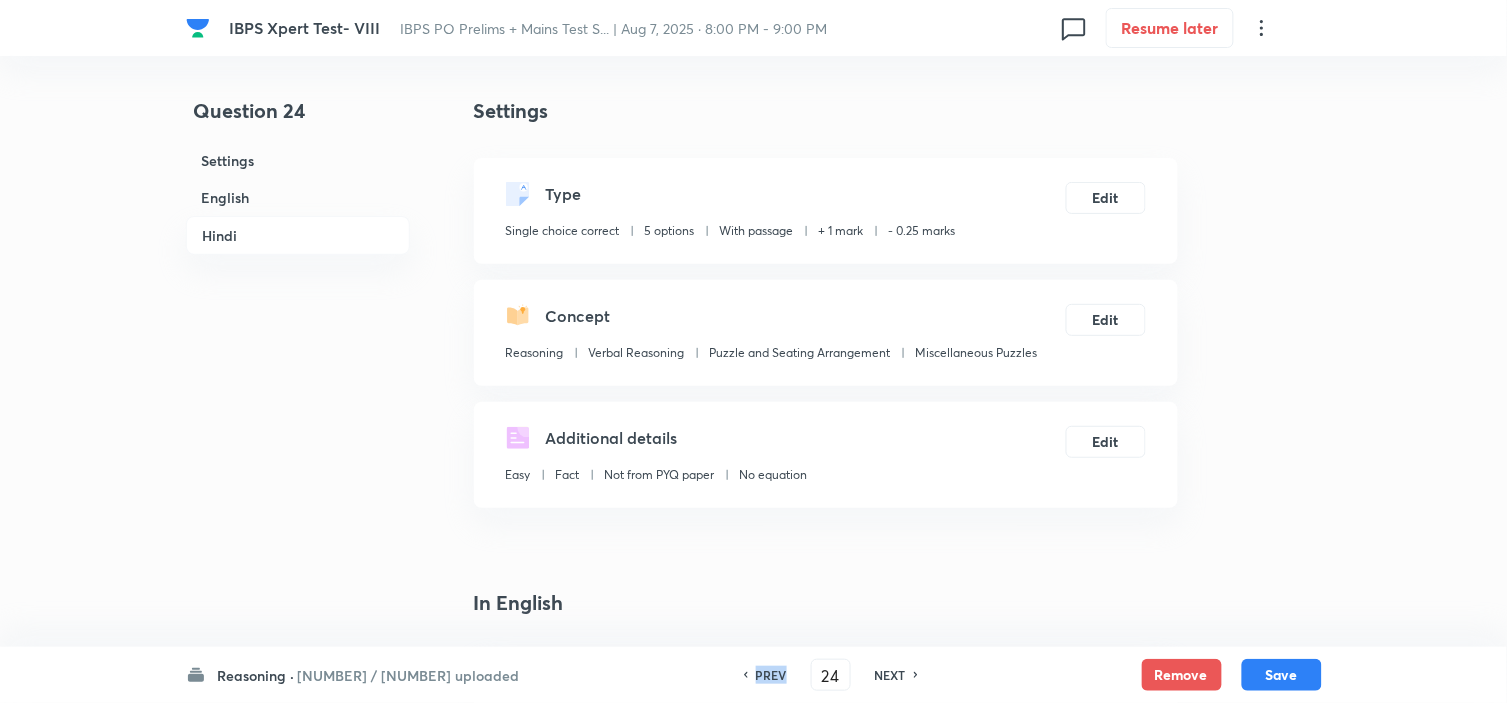 click on "PREV" at bounding box center [771, 675] 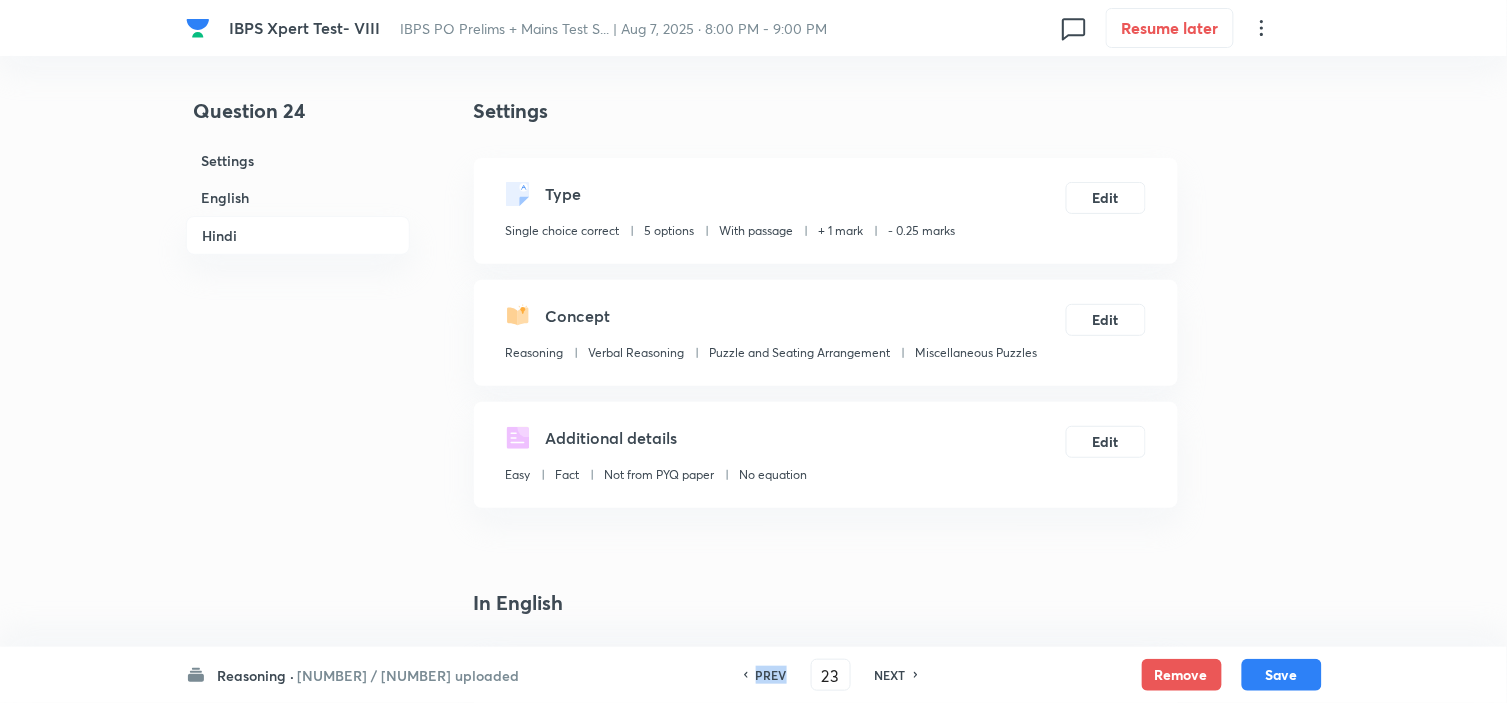 click on "PREV" at bounding box center [771, 675] 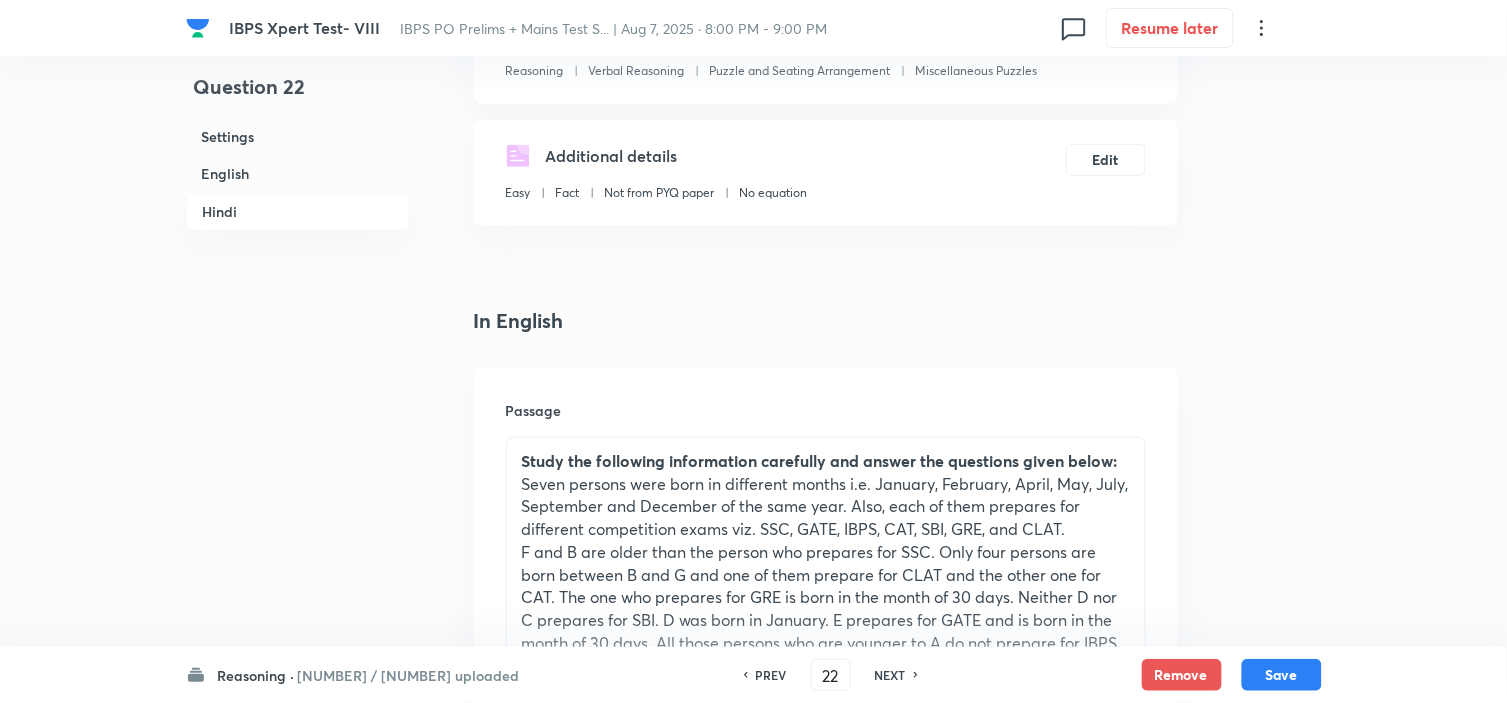 scroll, scrollTop: 777, scrollLeft: 0, axis: vertical 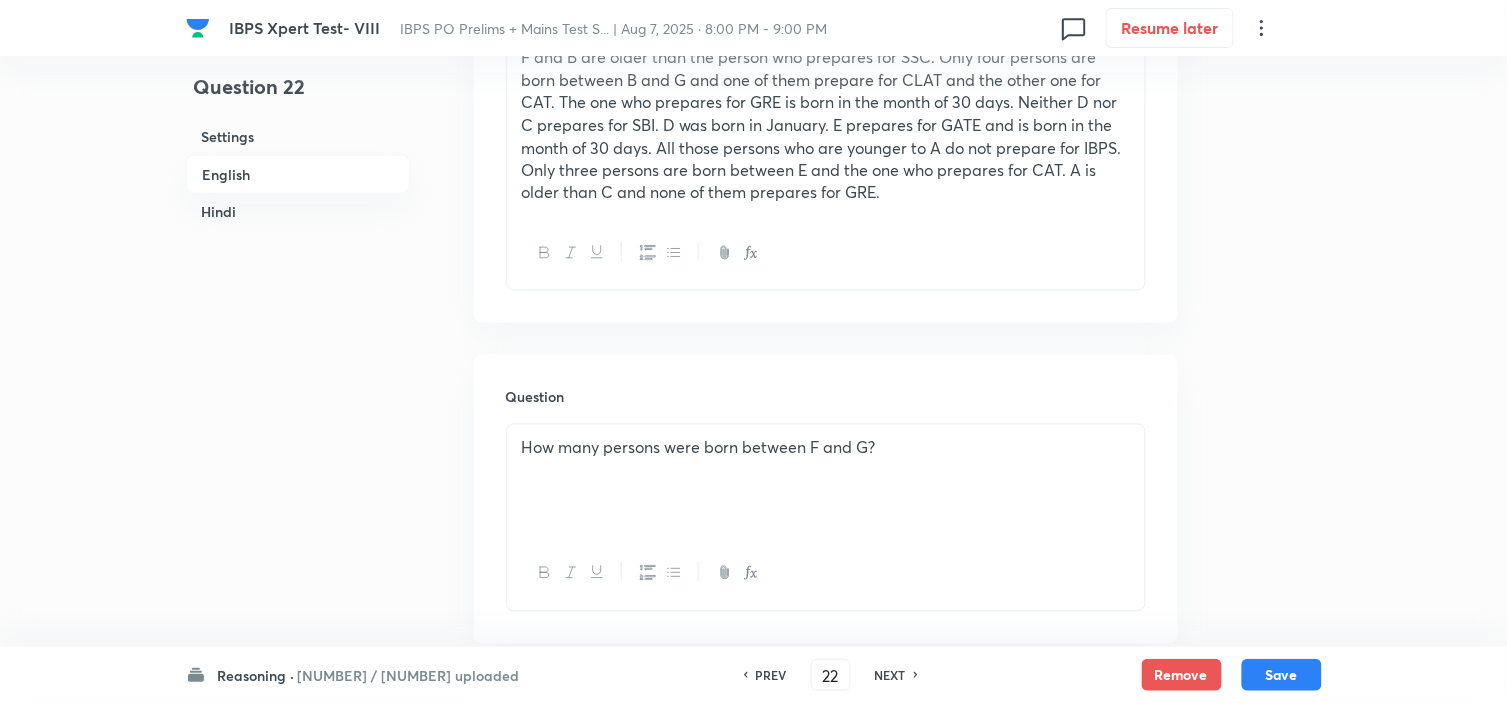click on "PREV" at bounding box center (771, 675) 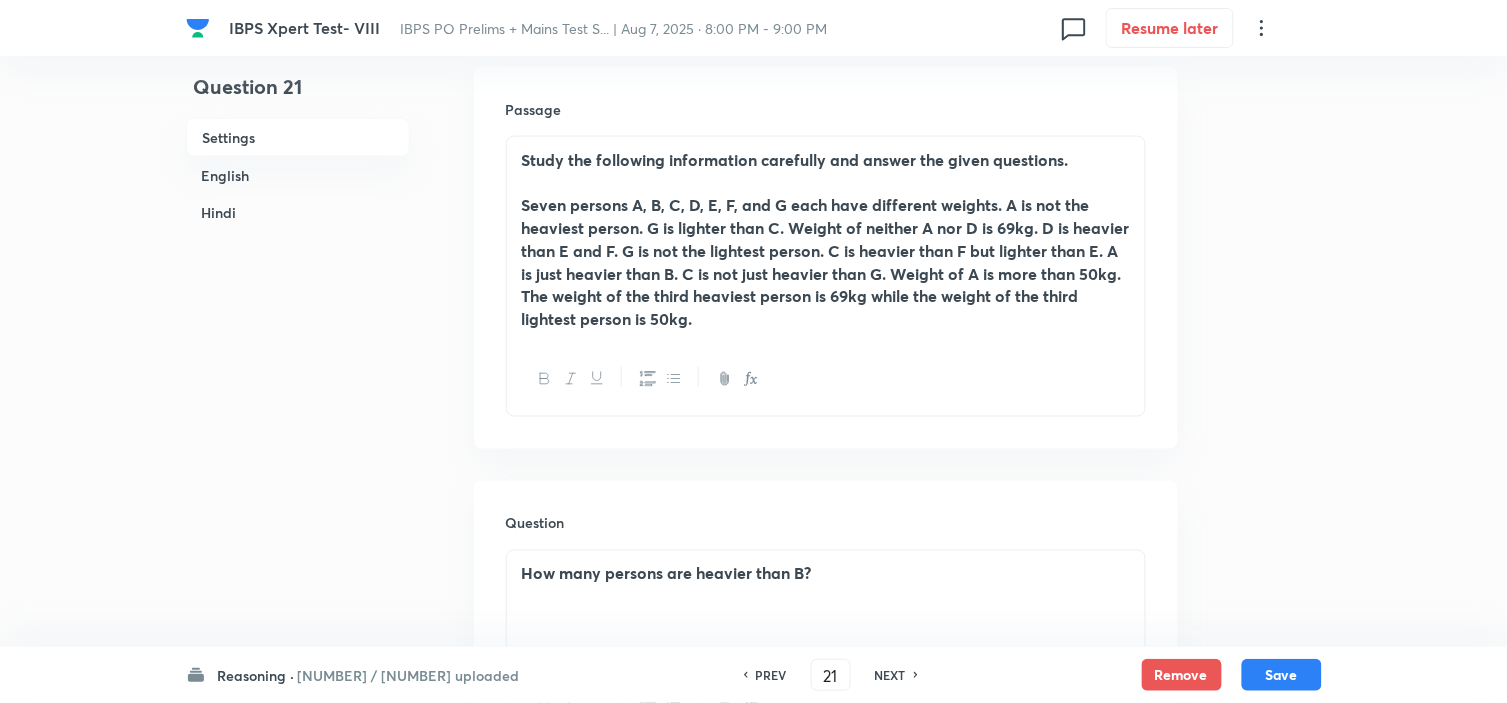 scroll, scrollTop: 333, scrollLeft: 0, axis: vertical 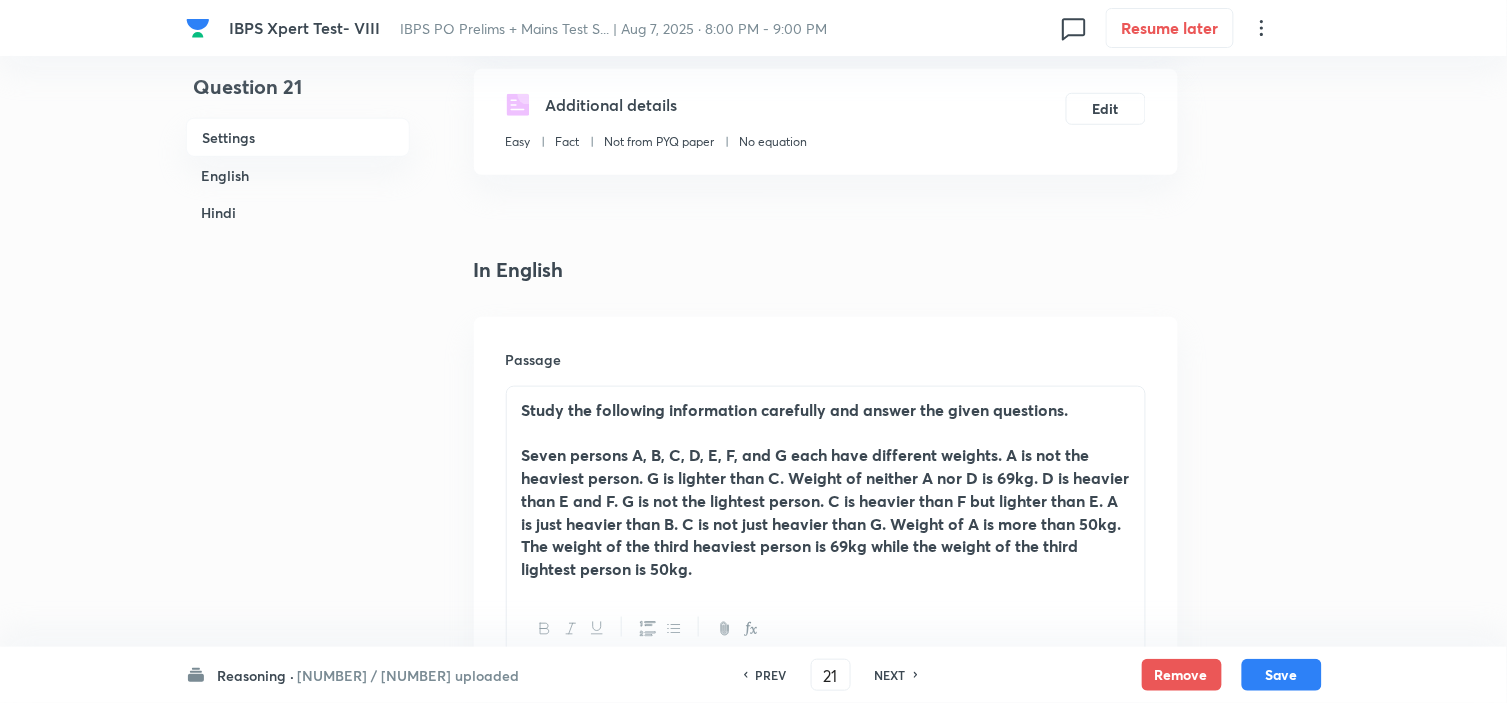click on "NEXT" at bounding box center (890, 675) 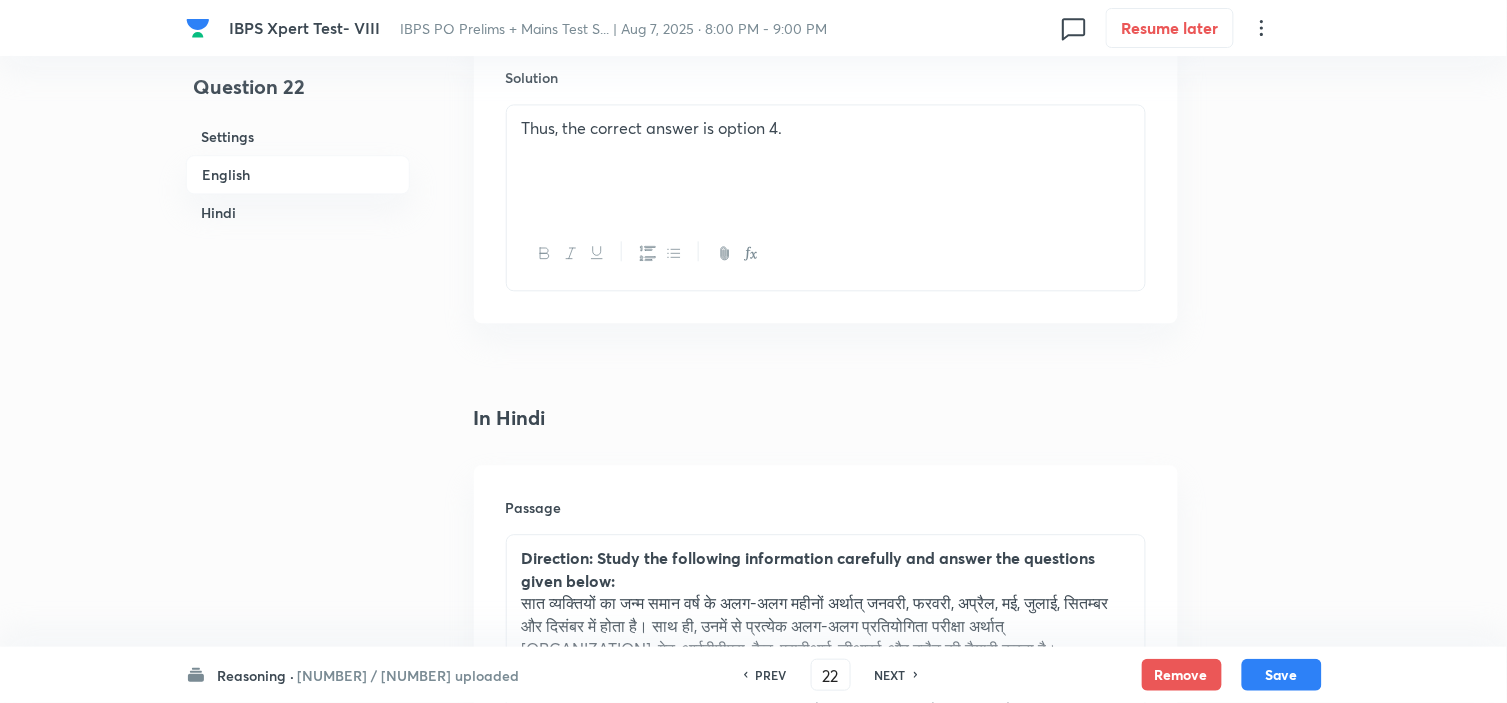 scroll, scrollTop: 2888, scrollLeft: 0, axis: vertical 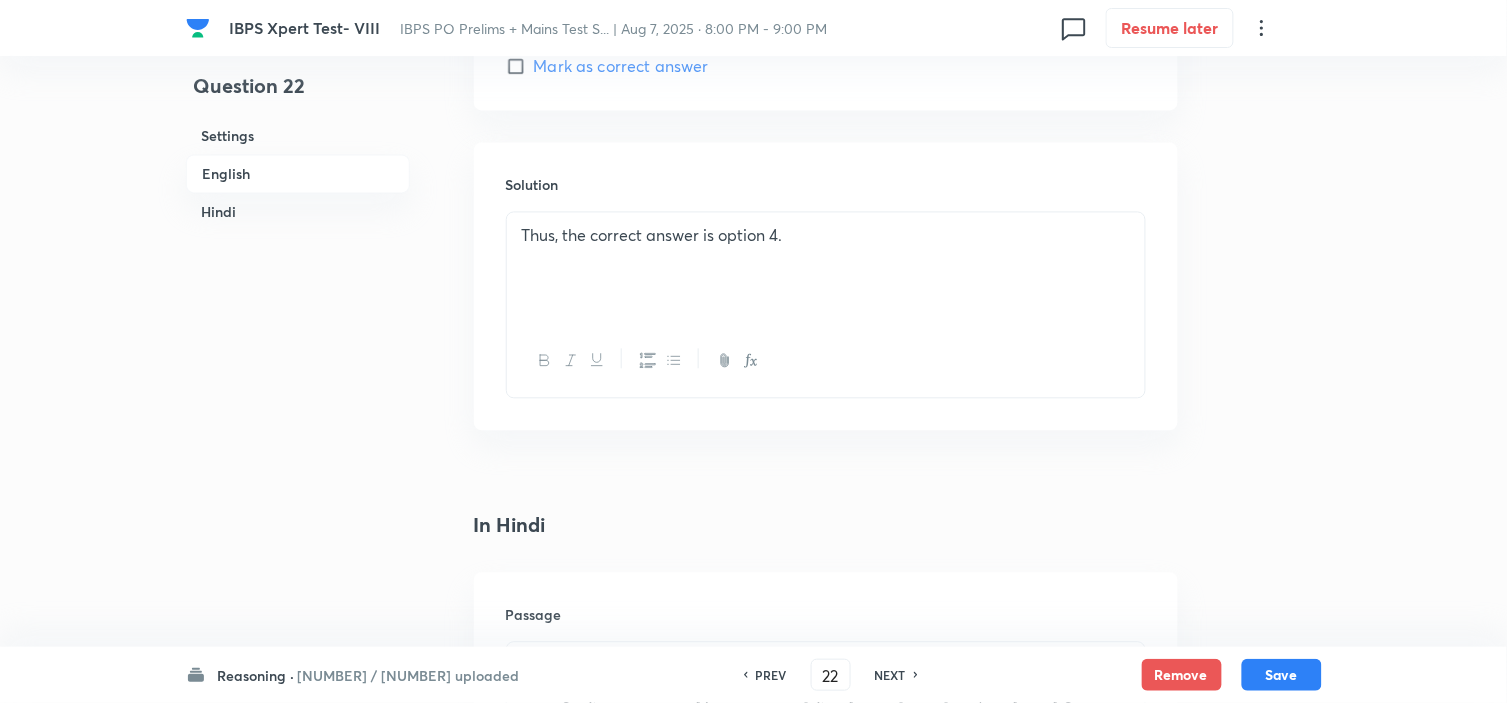 click on "Thus, the correct answer is option 4." at bounding box center (826, 269) 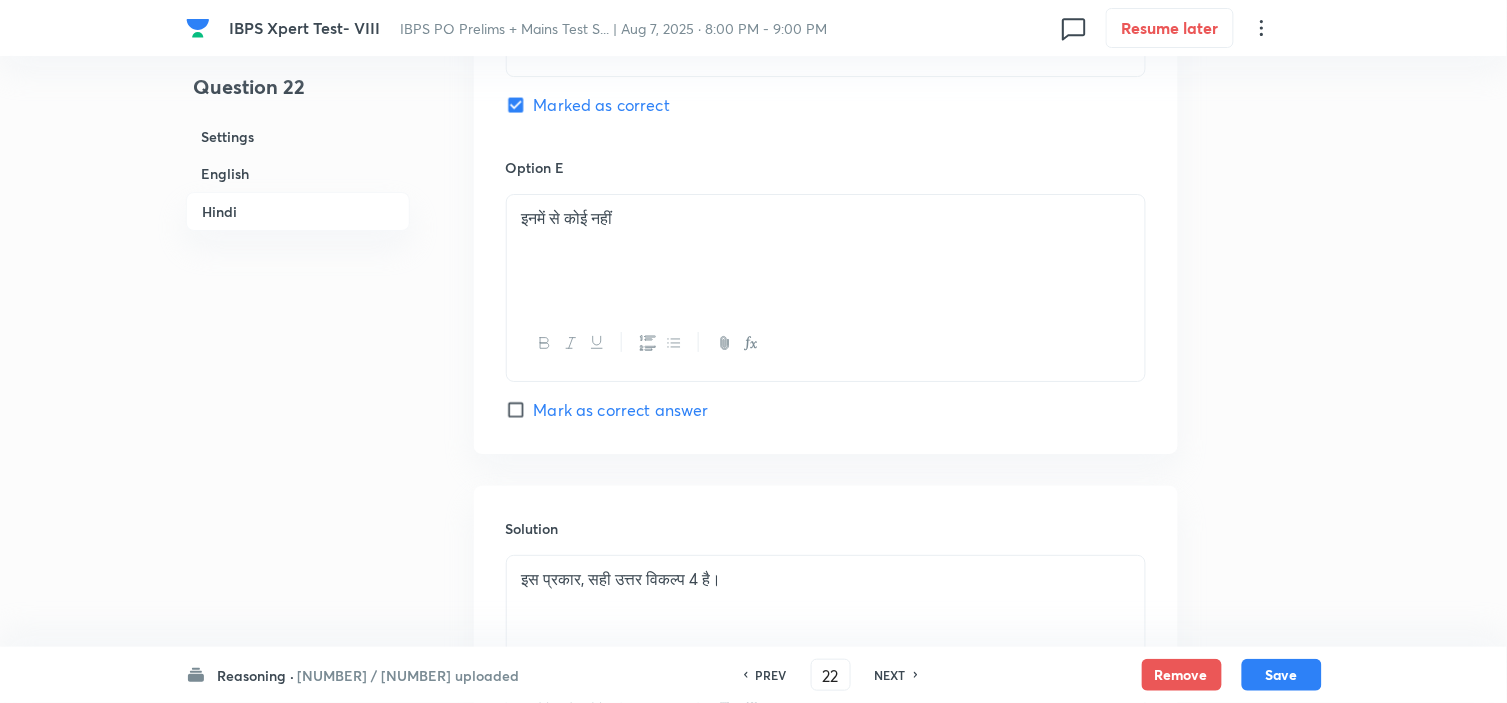 scroll, scrollTop: 5821, scrollLeft: 0, axis: vertical 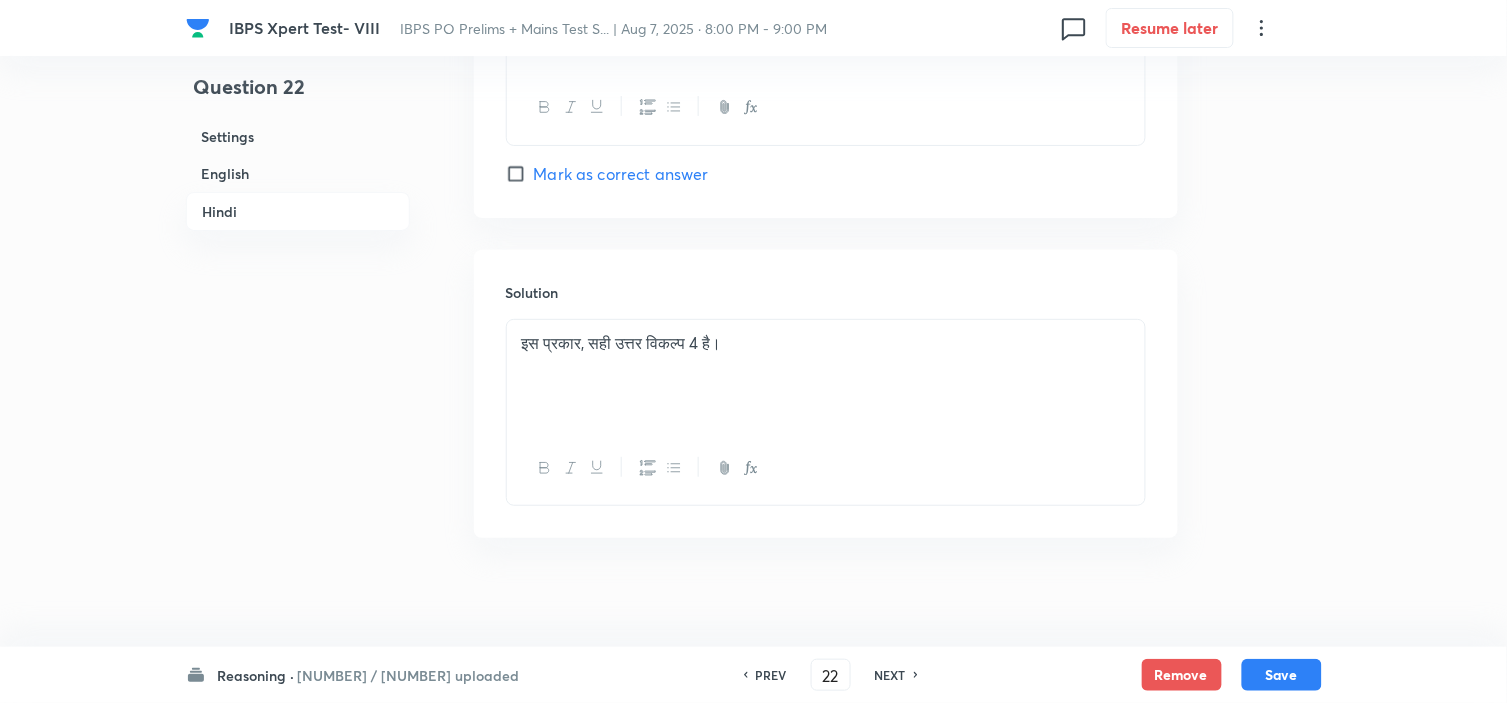 click on "इस प्रकार, सही उत्तर विकल्प 4 है।" at bounding box center (826, 376) 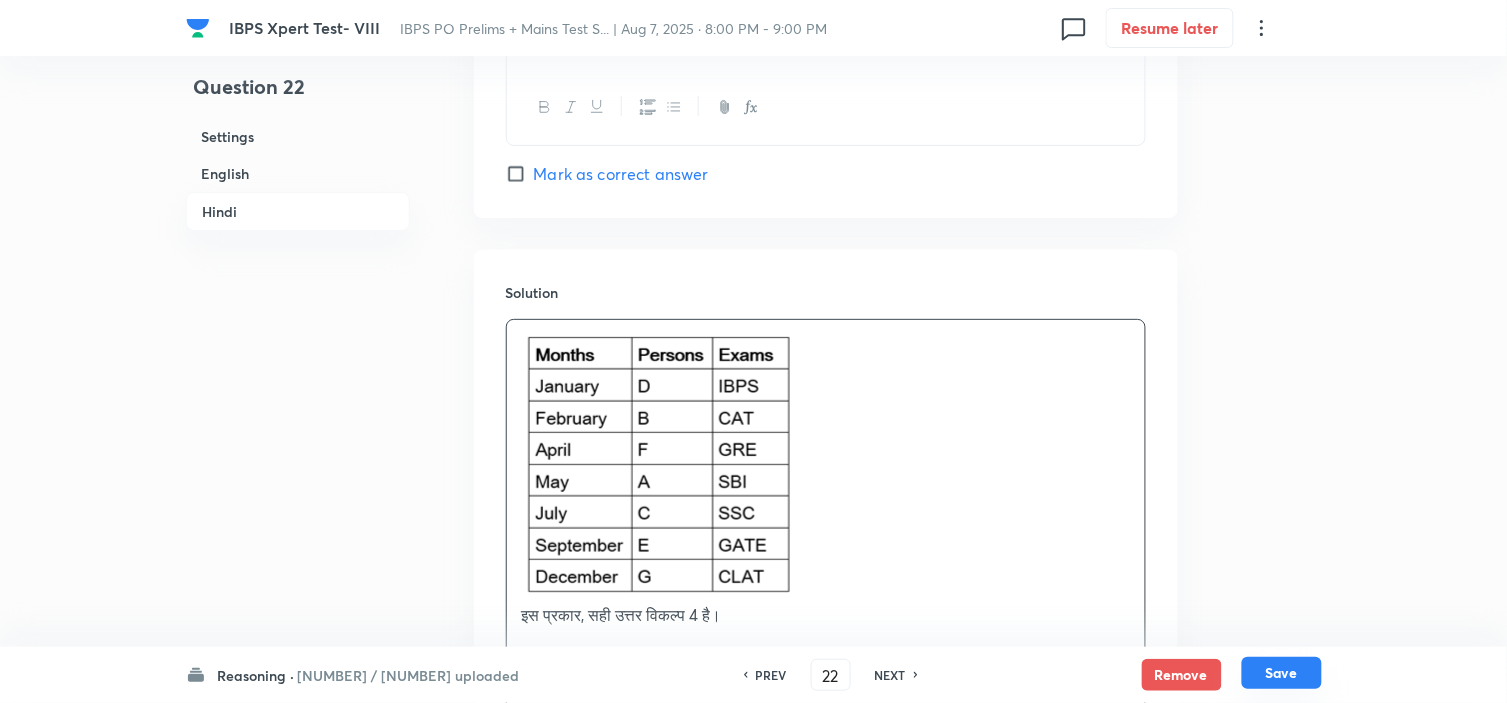 click on "Save" at bounding box center [1282, 673] 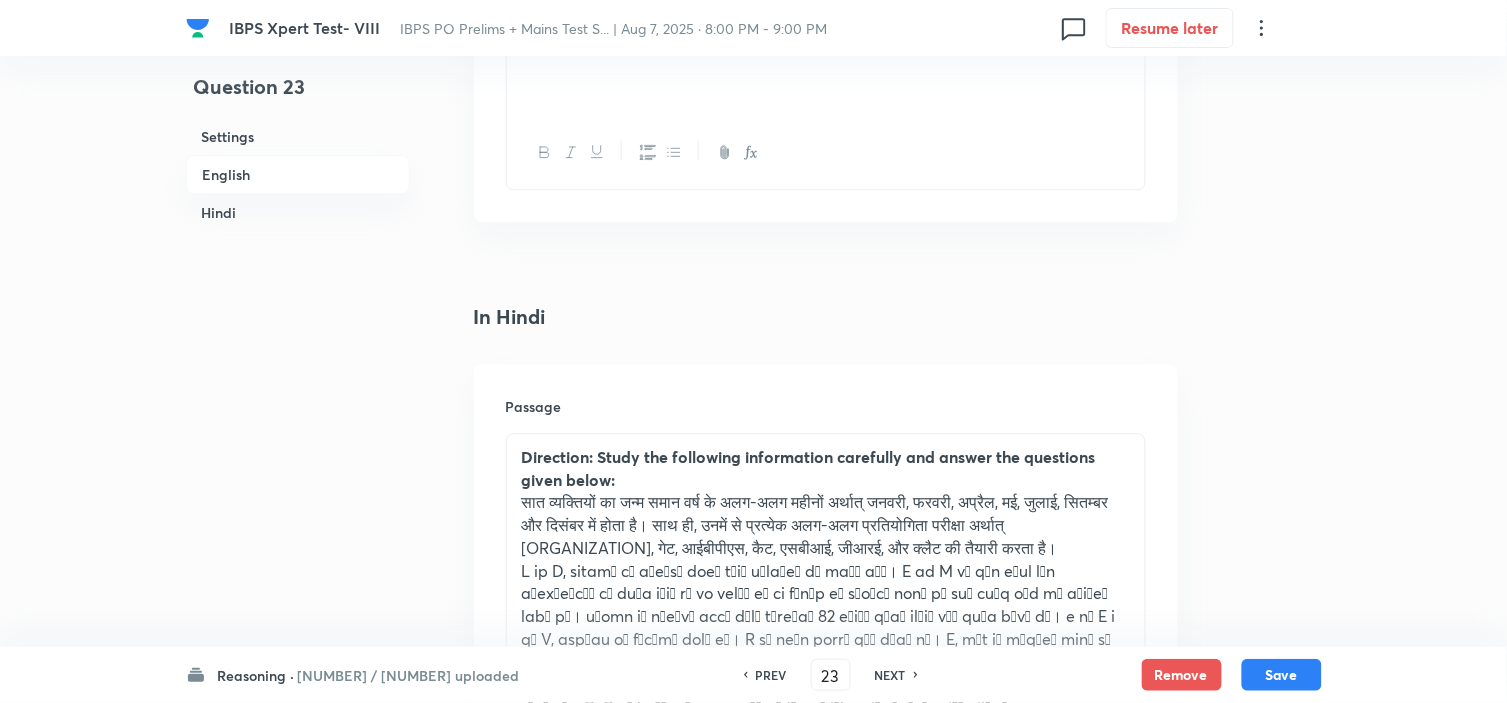 scroll, scrollTop: 2836, scrollLeft: 0, axis: vertical 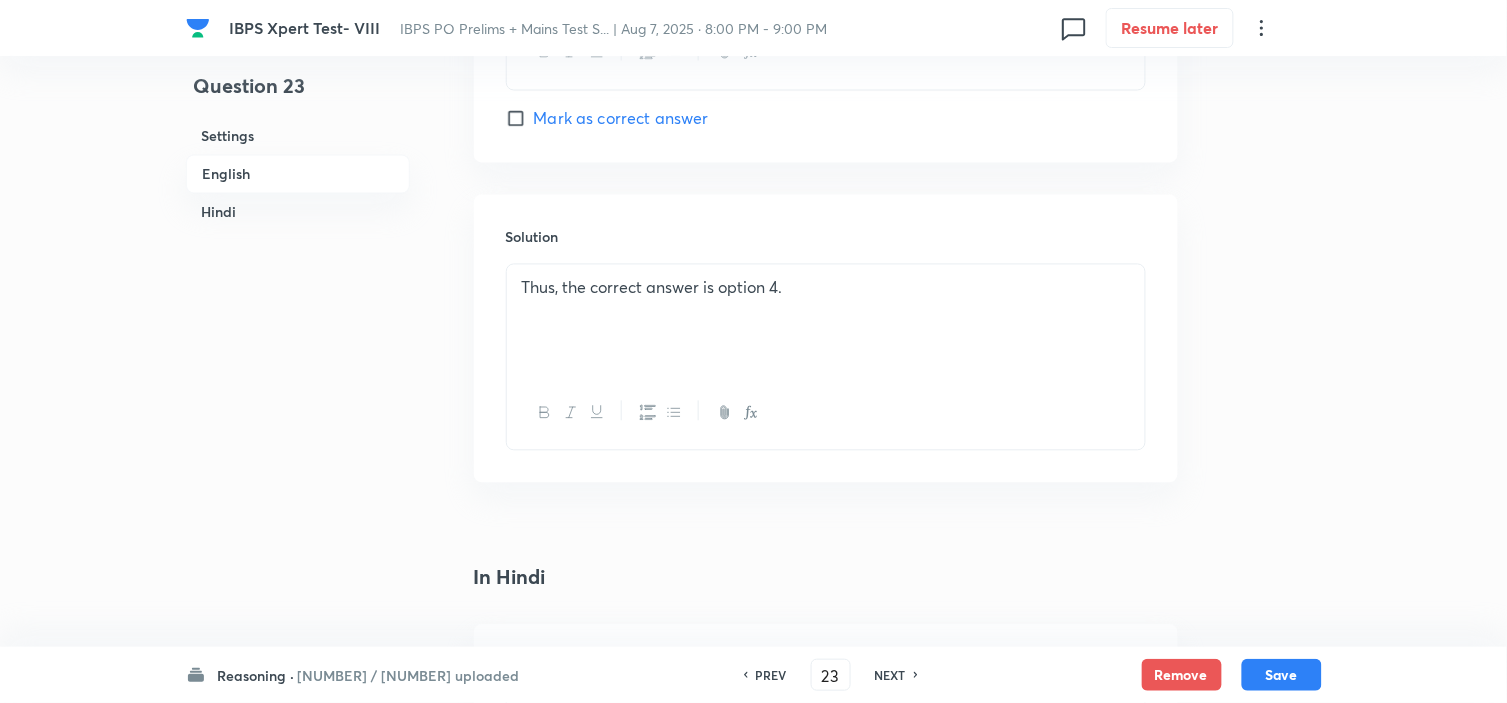 click on "Thus, the correct answer is option 4." at bounding box center [826, 288] 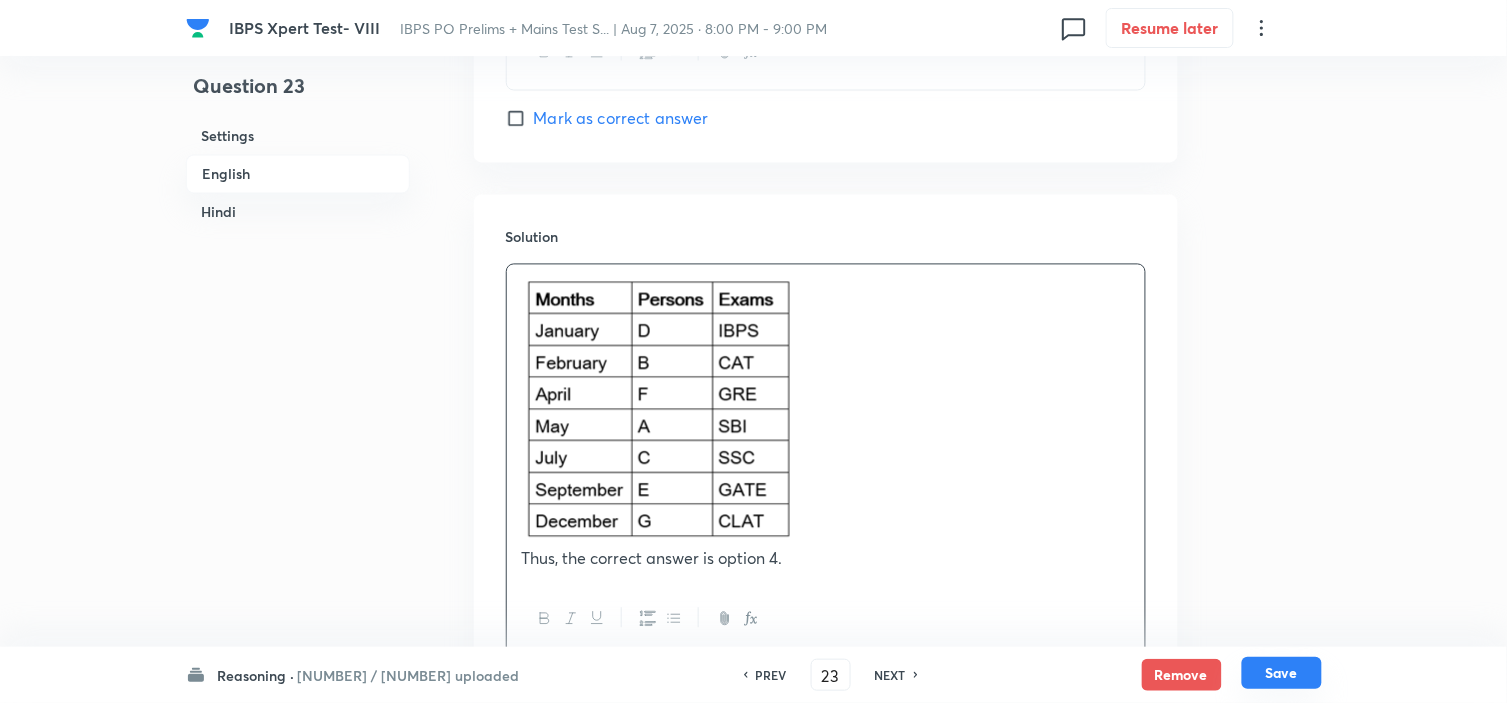 drag, startPoint x: 1267, startPoint y: 664, endPoint x: 1270, endPoint y: 654, distance: 10.440307 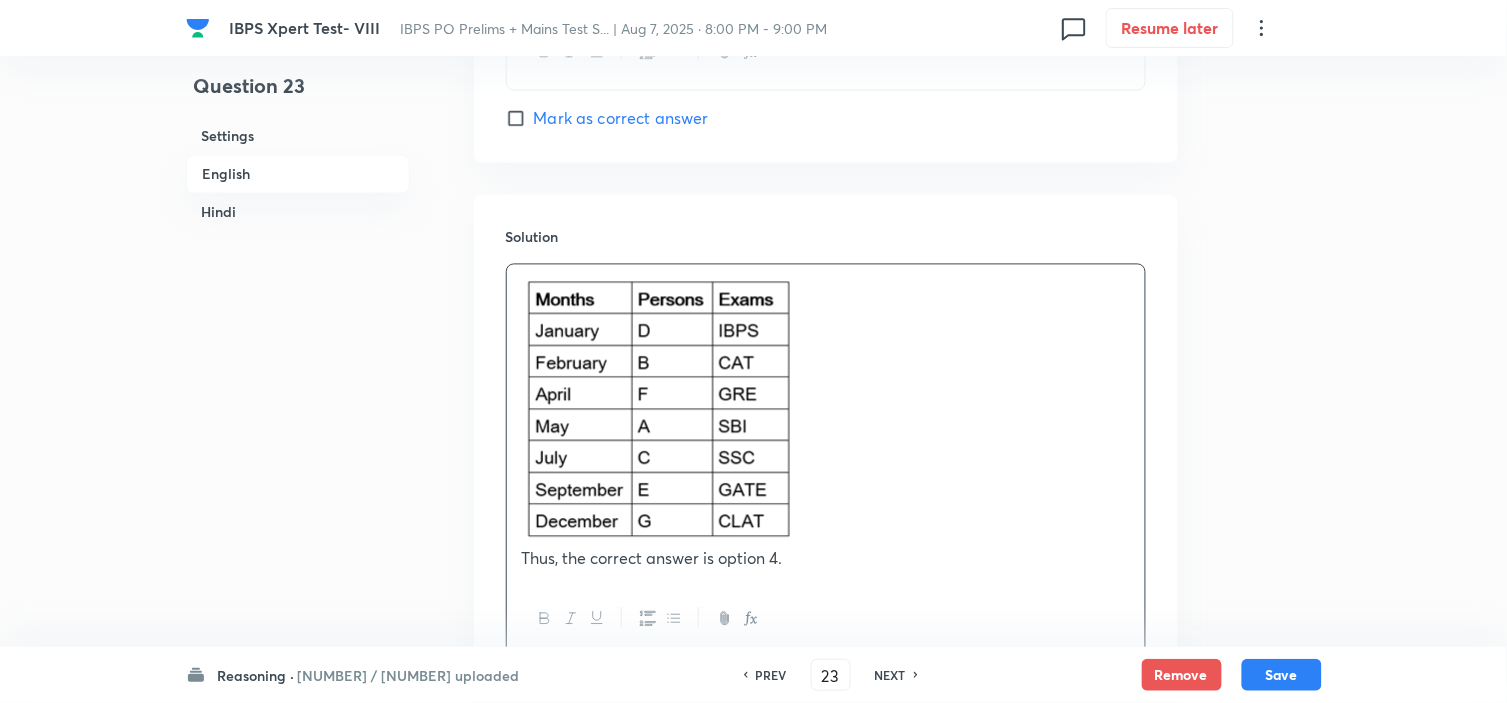 click on "Save" at bounding box center [1282, 675] 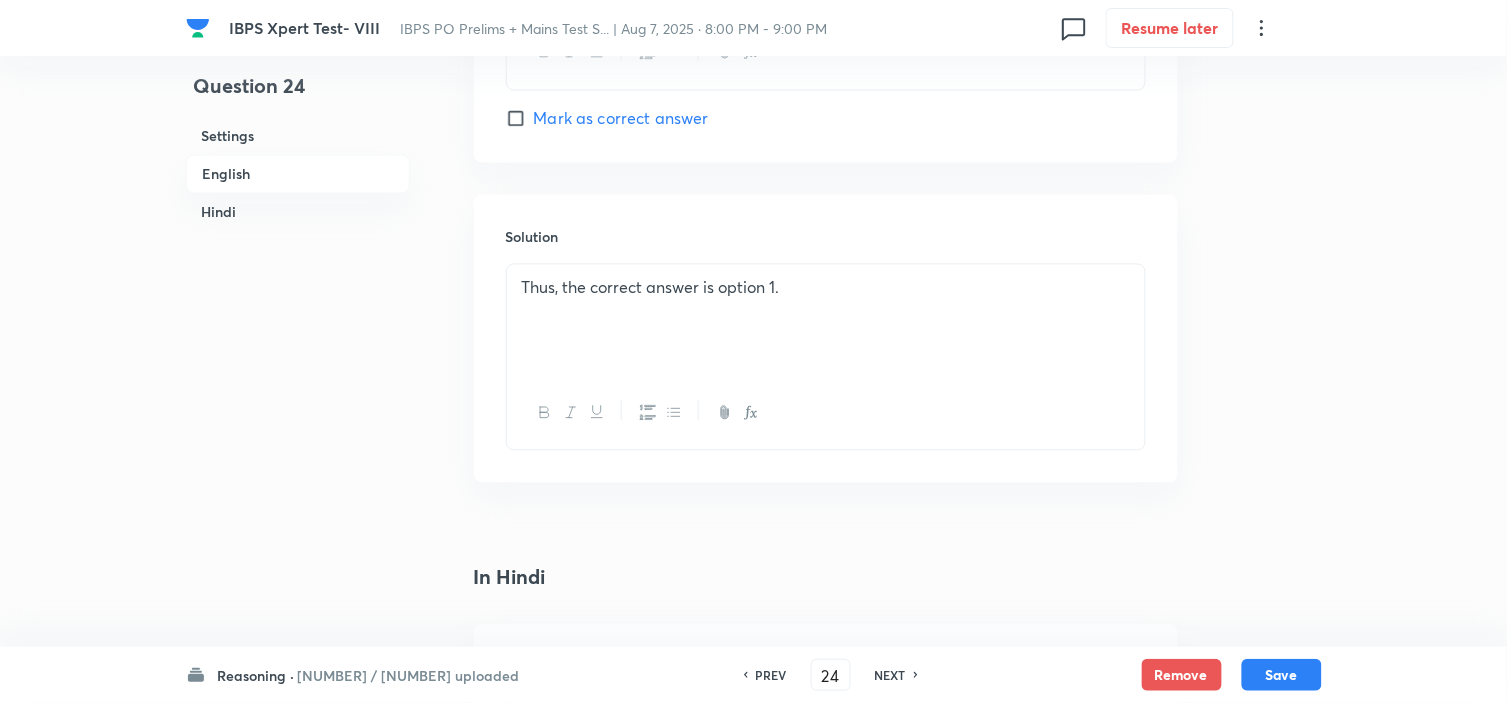 scroll, scrollTop: 2998, scrollLeft: 0, axis: vertical 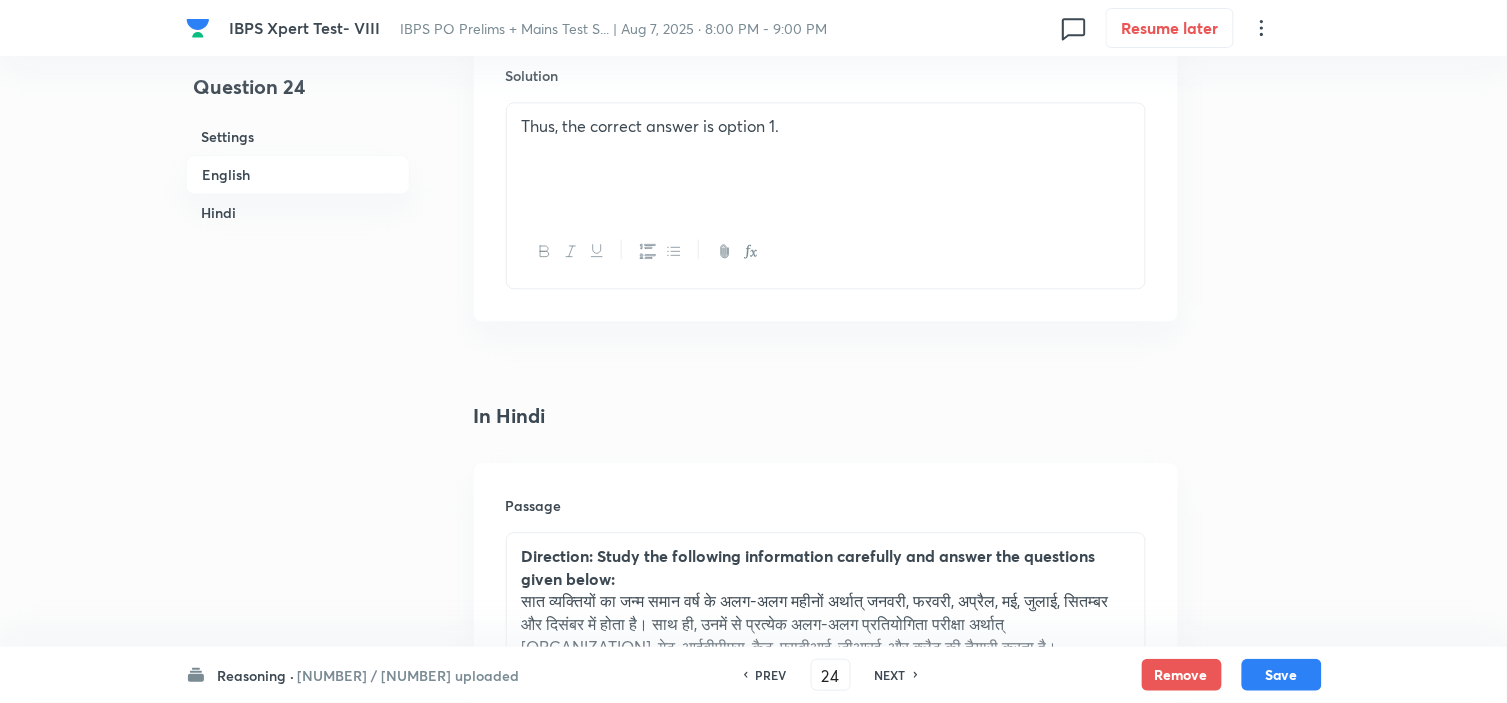 click on "Thus, the correct answer is option 1." at bounding box center (826, 159) 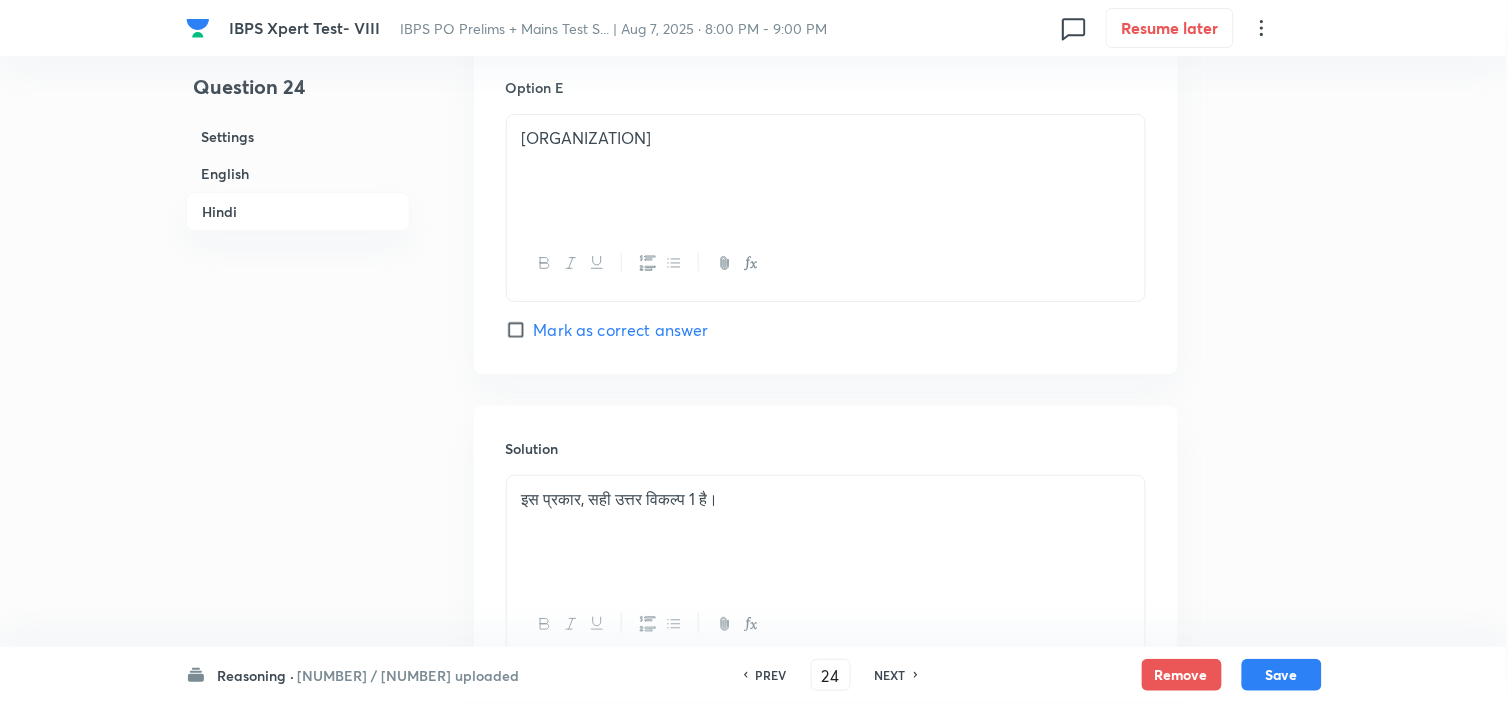 scroll, scrollTop: 5821, scrollLeft: 0, axis: vertical 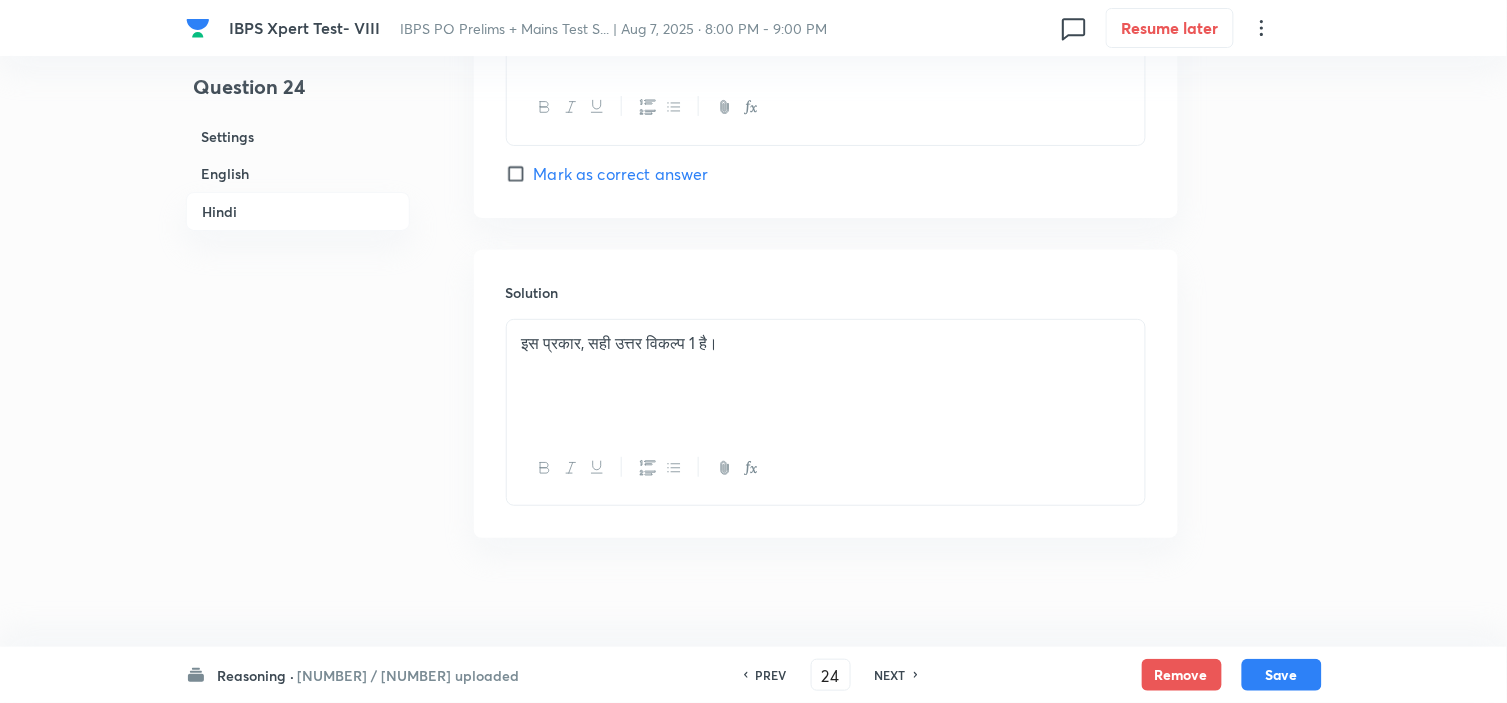 click on "इस प्रकार, सही उत्तर विकल्प 1 है।" at bounding box center (826, 343) 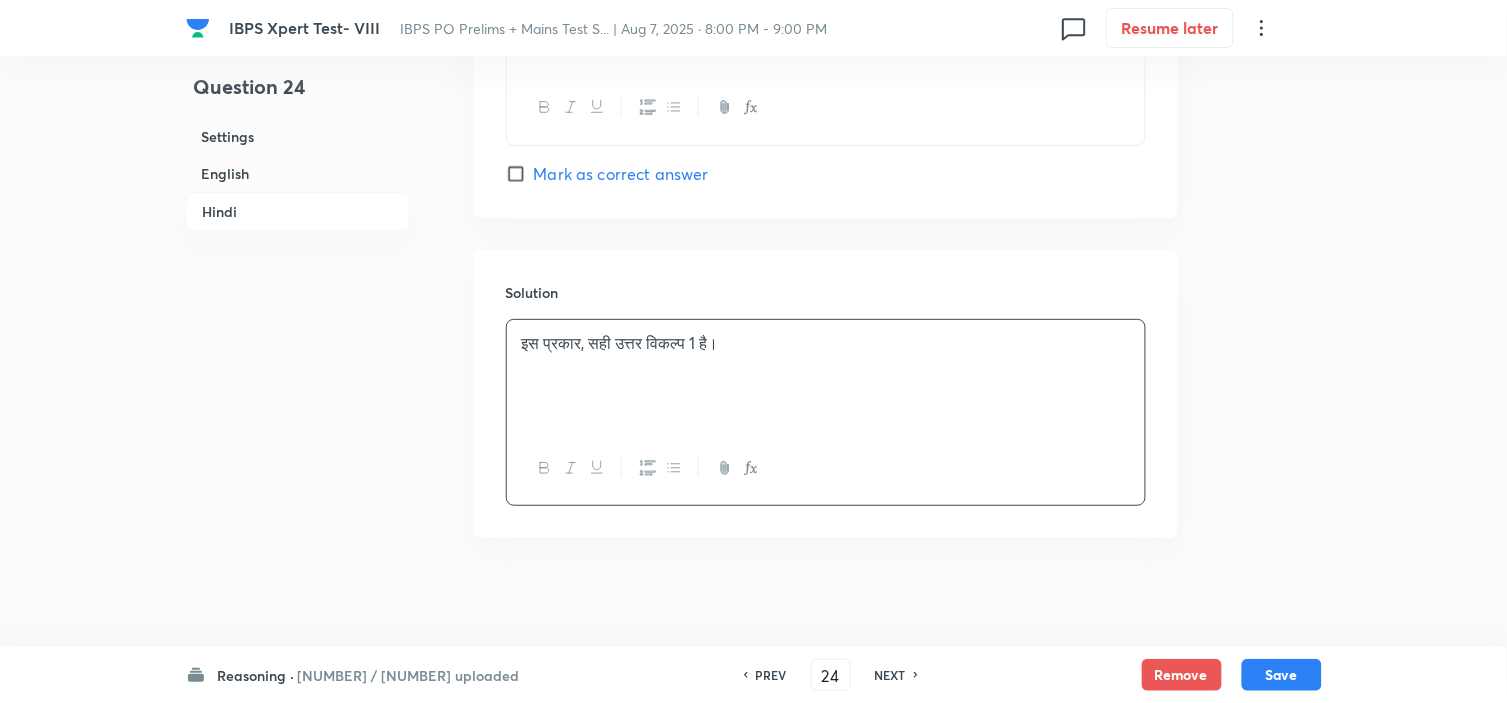 click on "इस प्रकार, सही उत्तर विकल्प 1 है।" at bounding box center (826, 343) 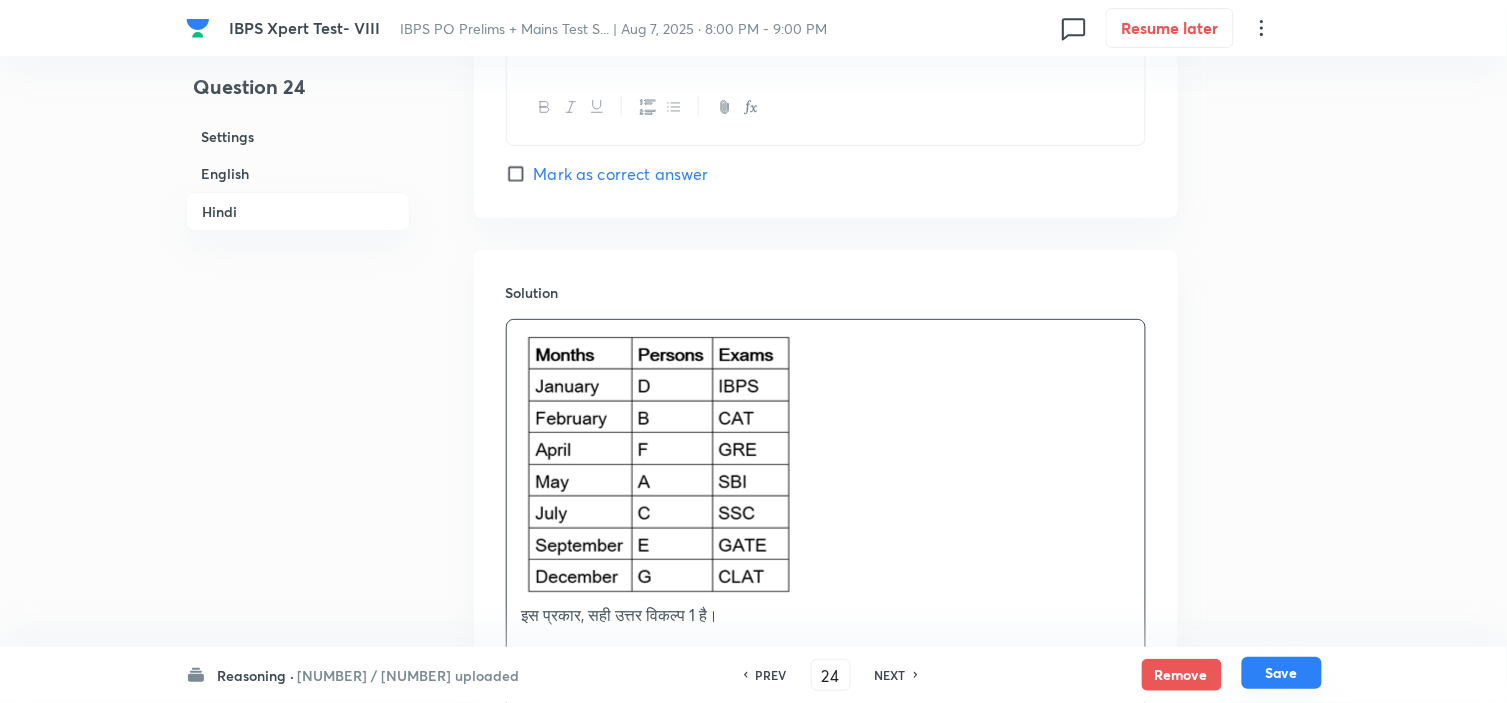 click on "Save" at bounding box center [1282, 673] 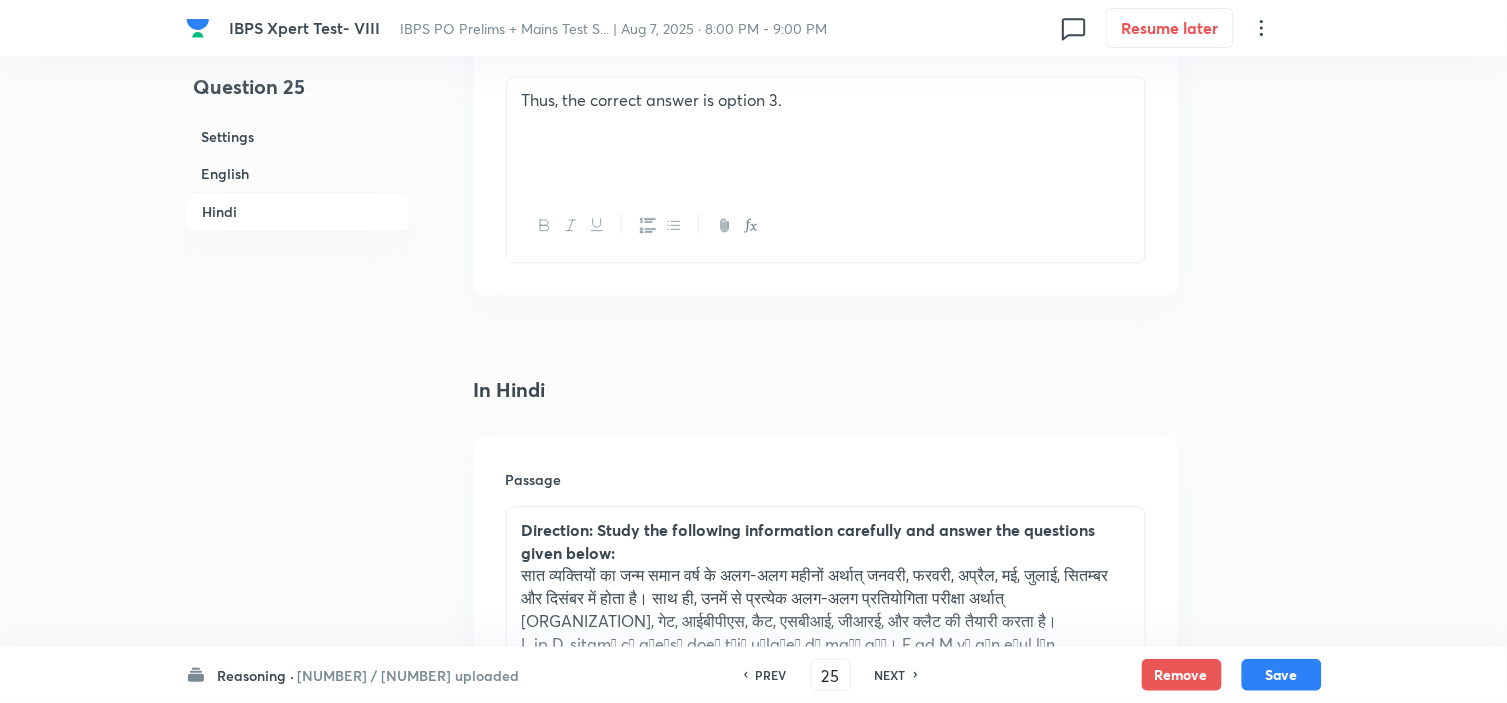scroll, scrollTop: 2836, scrollLeft: 0, axis: vertical 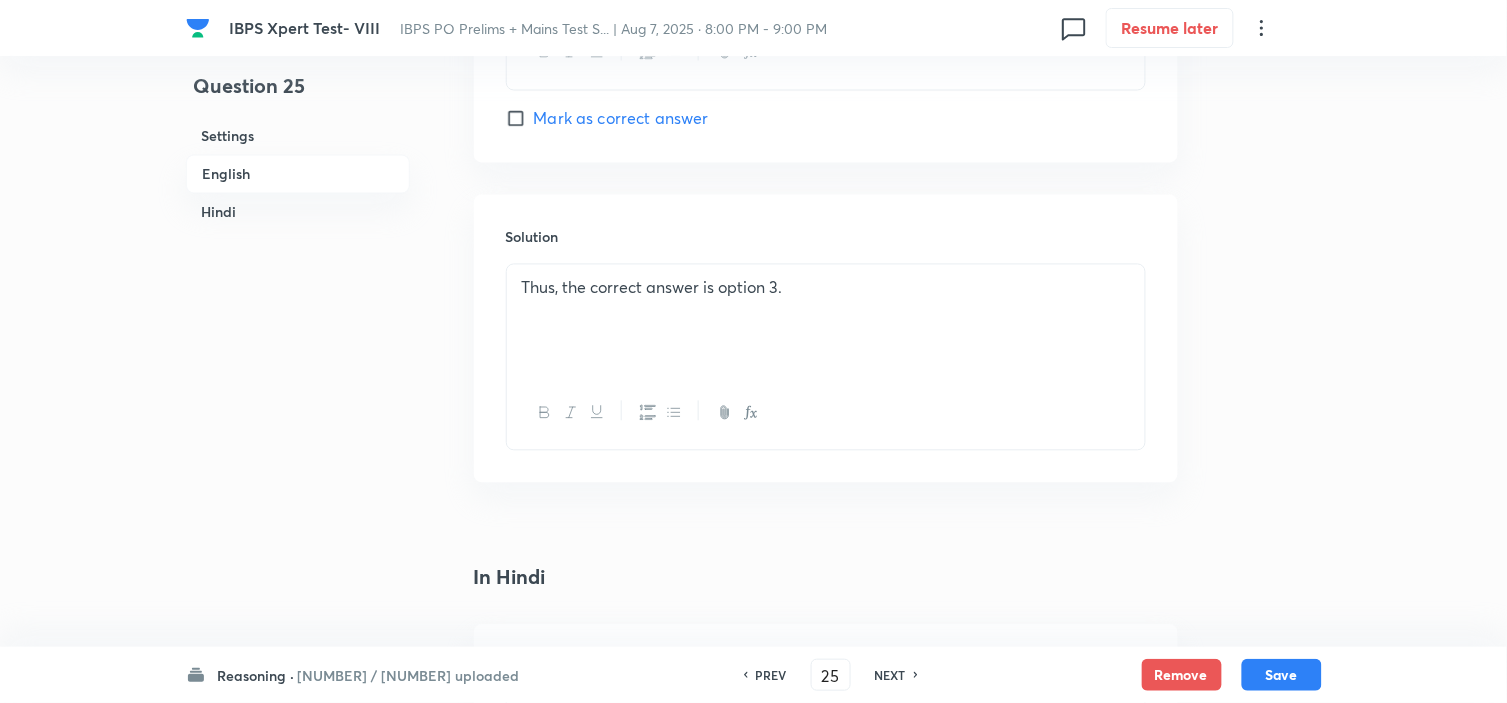 click on "Thus, the correct answer is option 3." at bounding box center [826, 321] 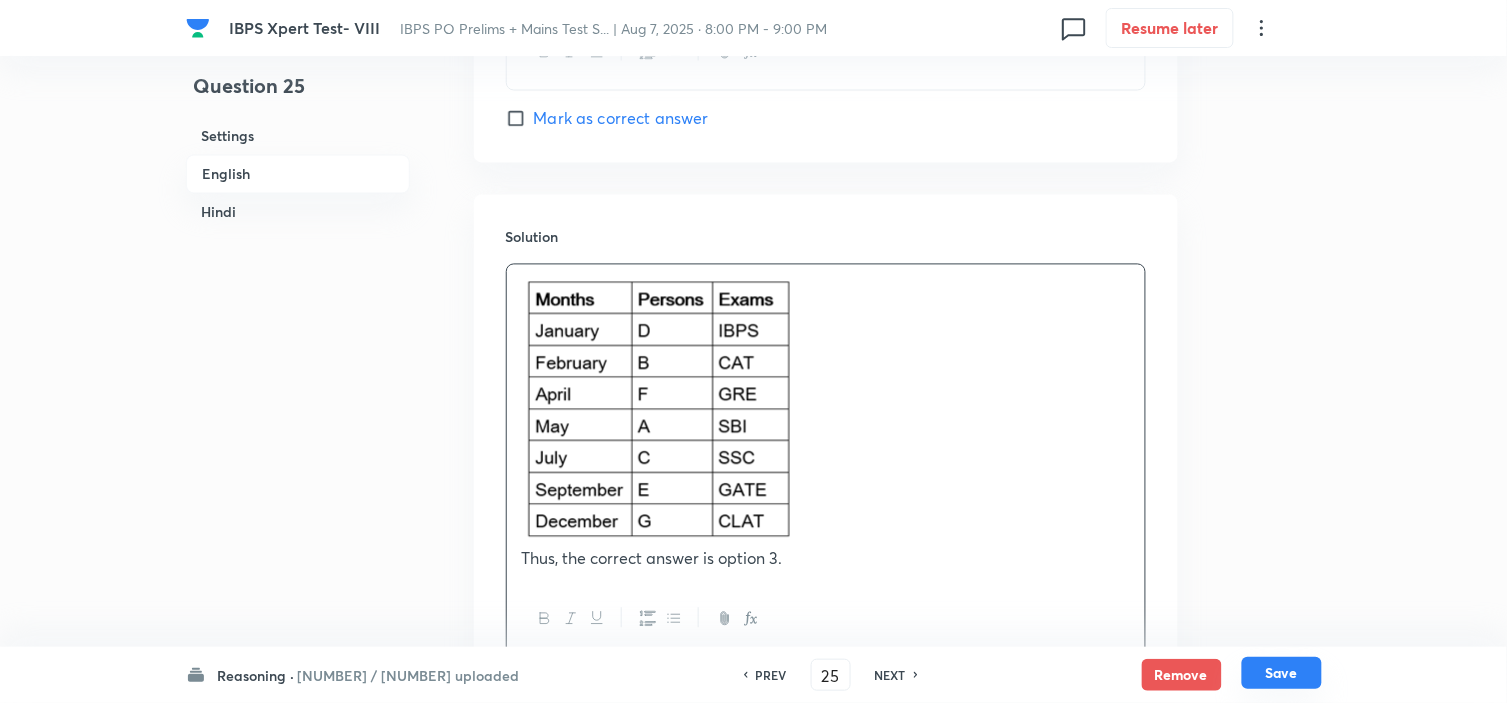 click on "Save" at bounding box center [1282, 673] 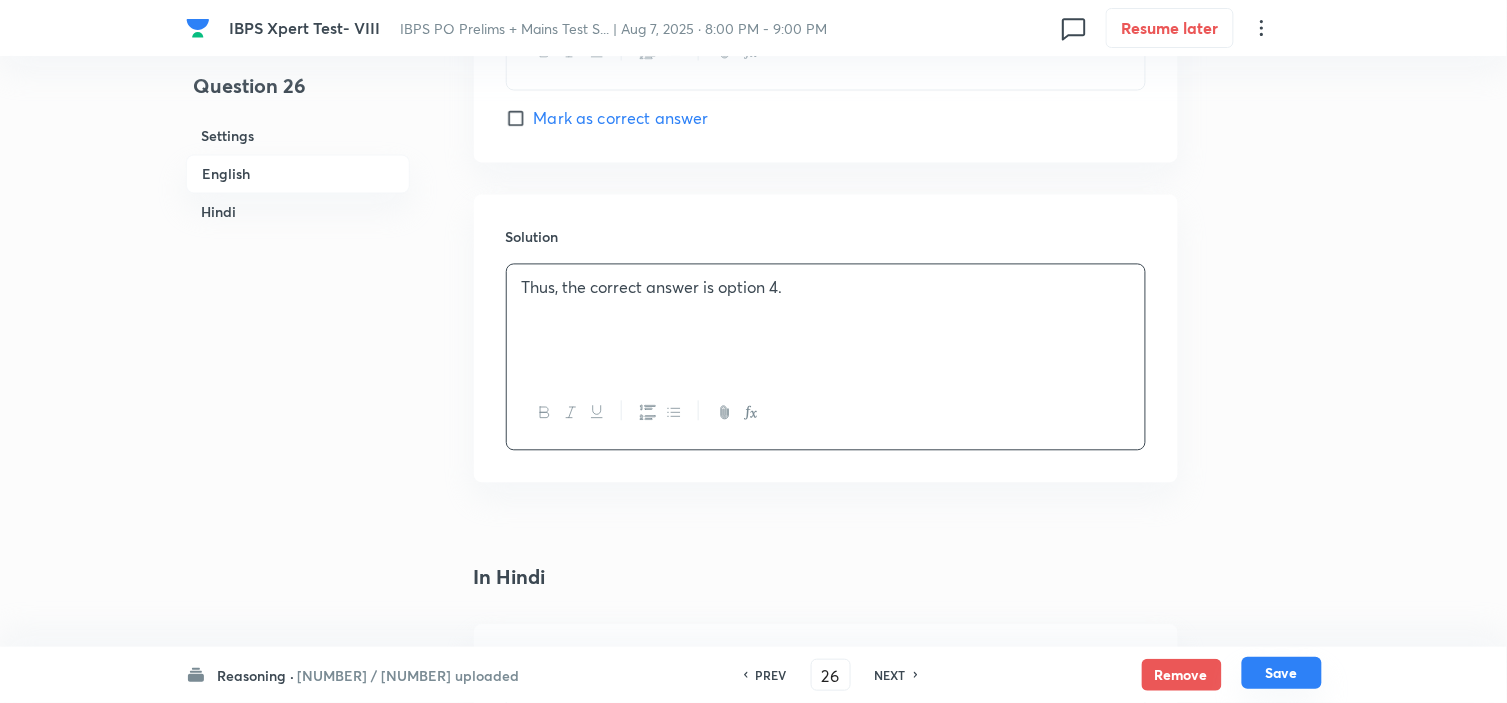 scroll, scrollTop: 2998, scrollLeft: 0, axis: vertical 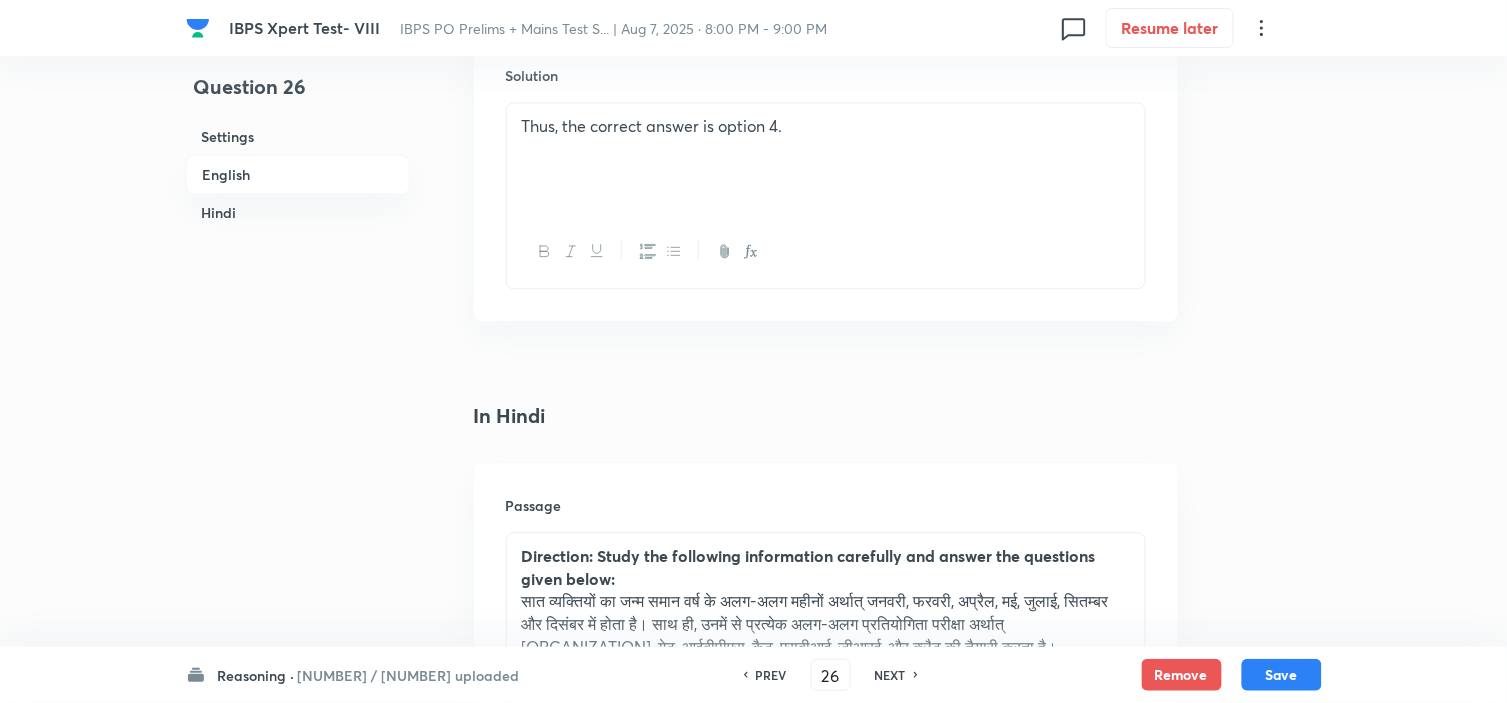 click on "Thus, the correct answer is option 4." at bounding box center [826, 159] 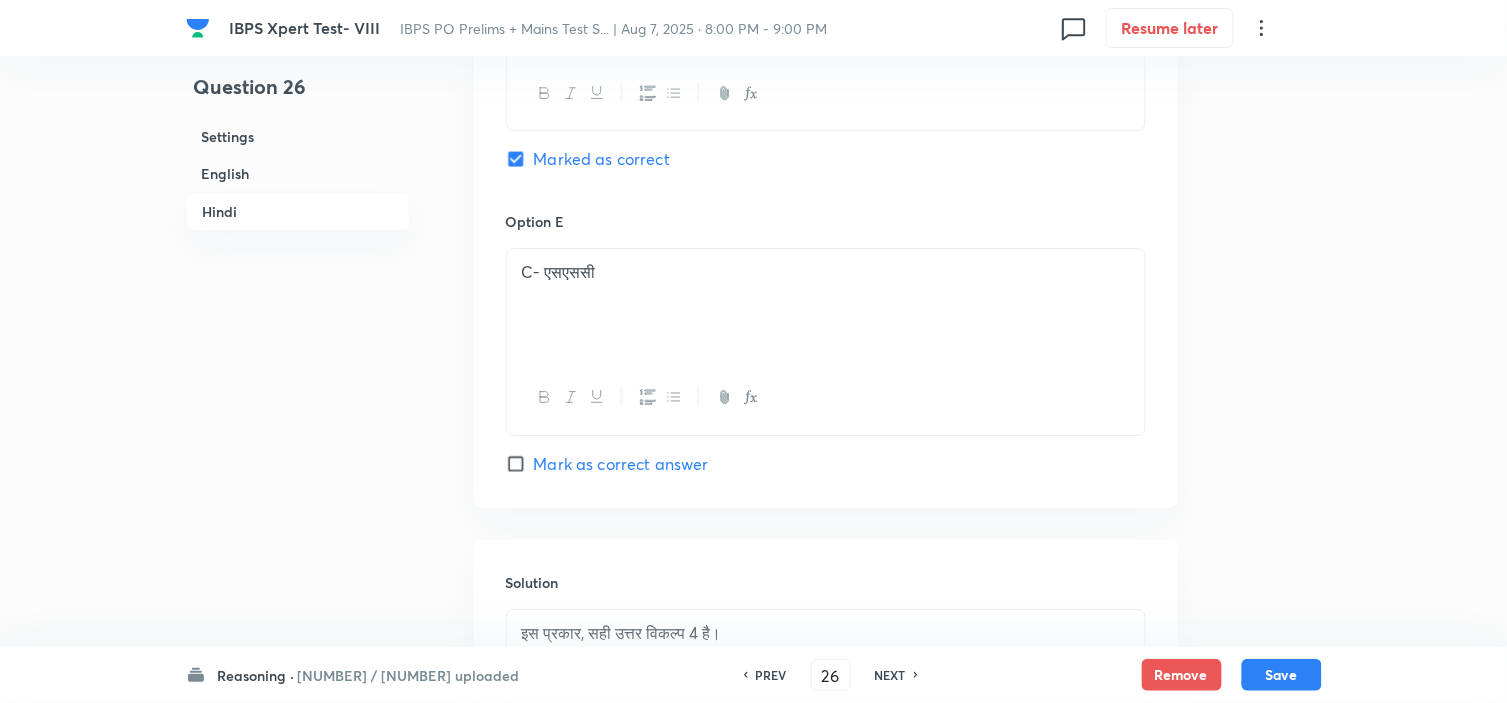 scroll, scrollTop: 5821, scrollLeft: 0, axis: vertical 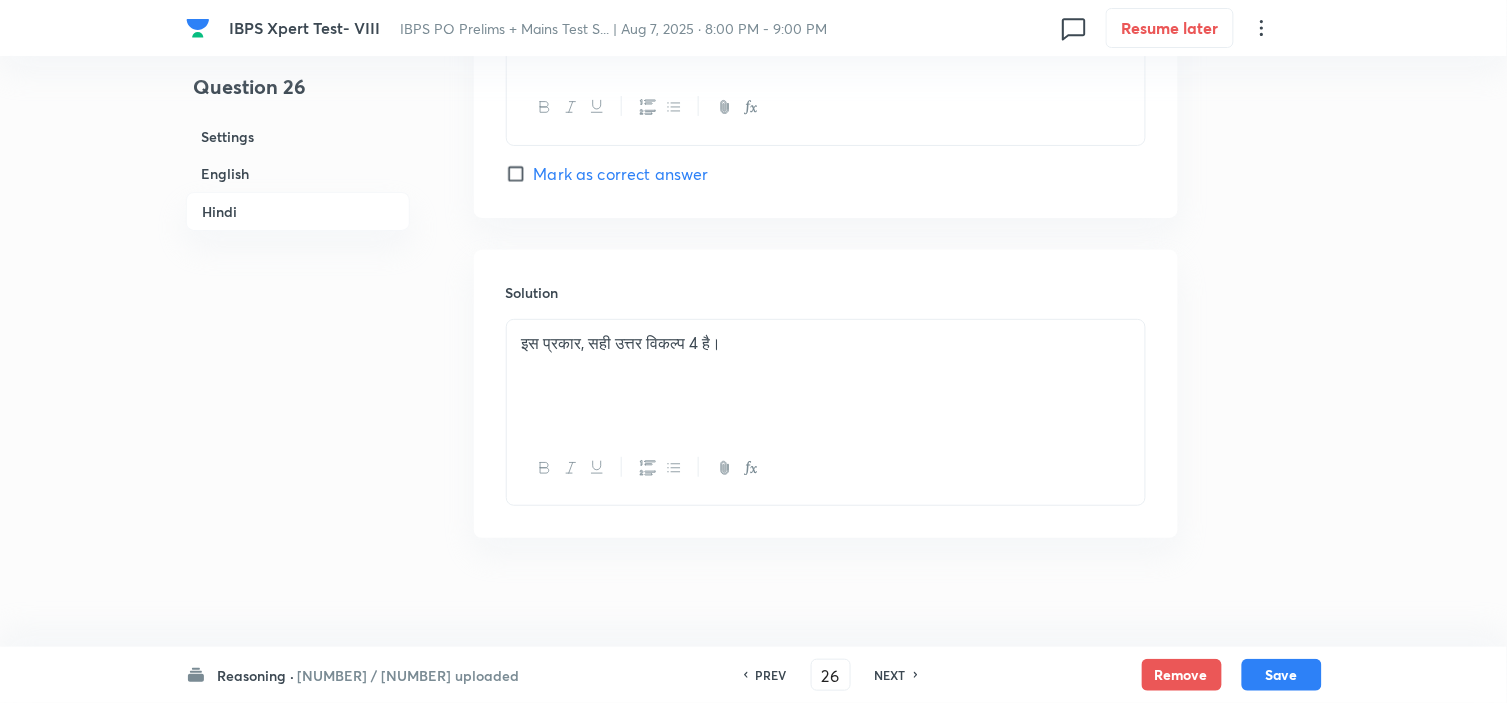 click on "इस प्रकार, सही उत्तर विकल्प 4 है।" at bounding box center [826, 376] 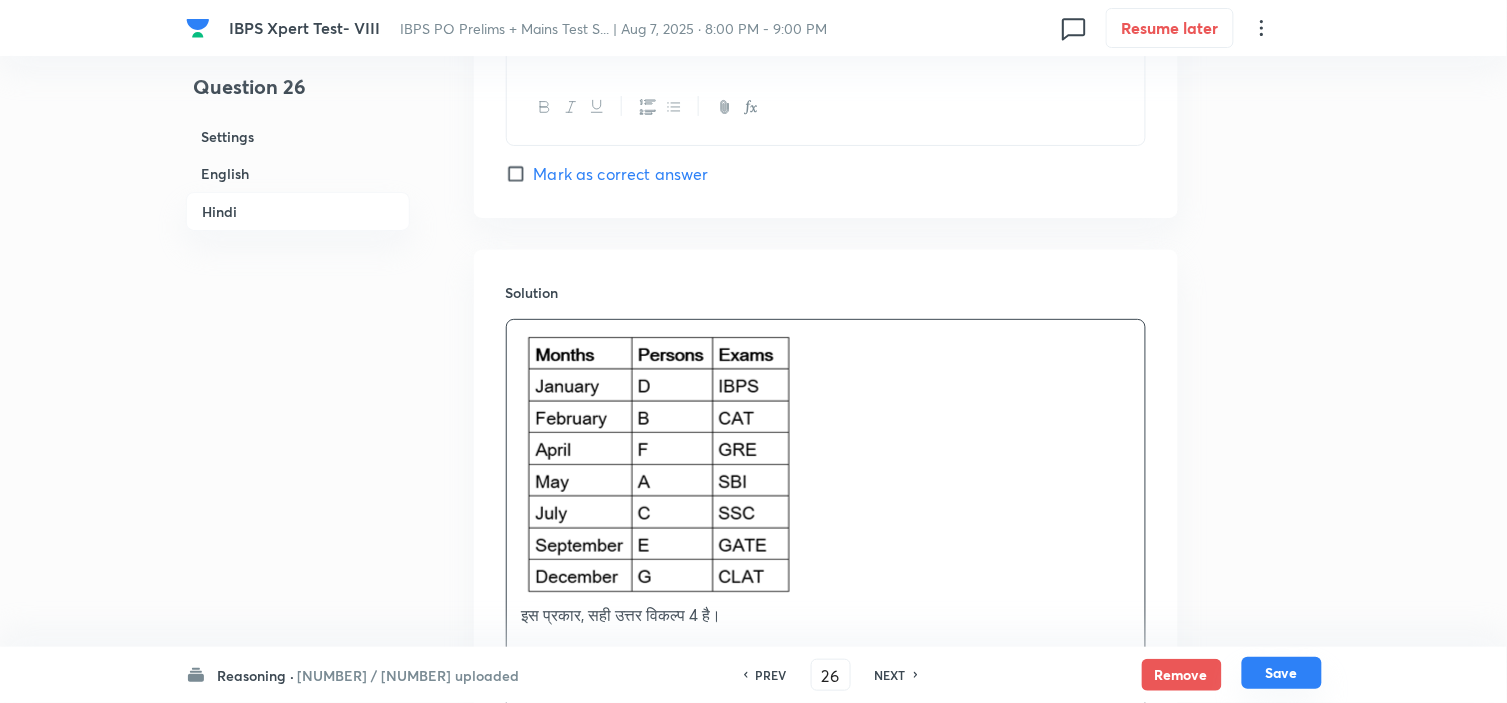 click on "Save" at bounding box center (1282, 673) 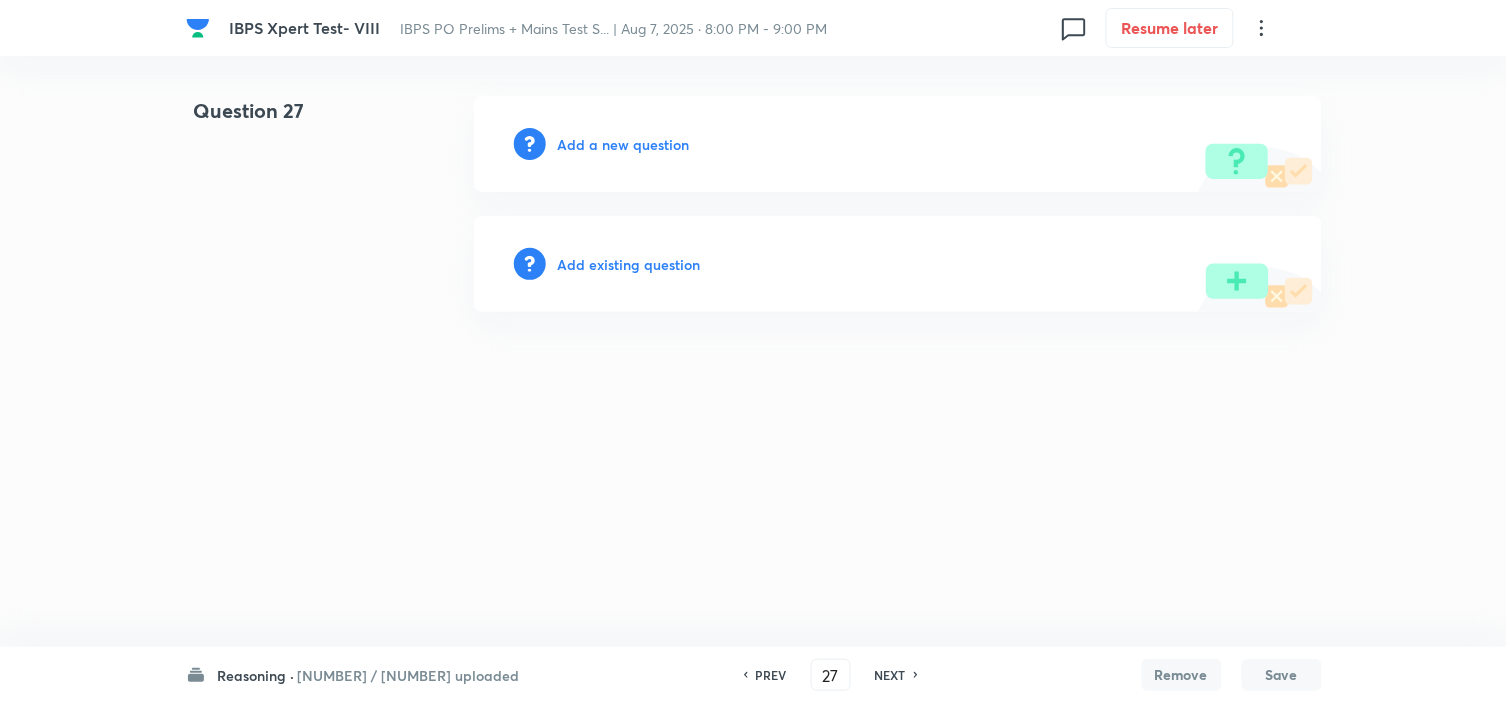 scroll, scrollTop: 0, scrollLeft: 0, axis: both 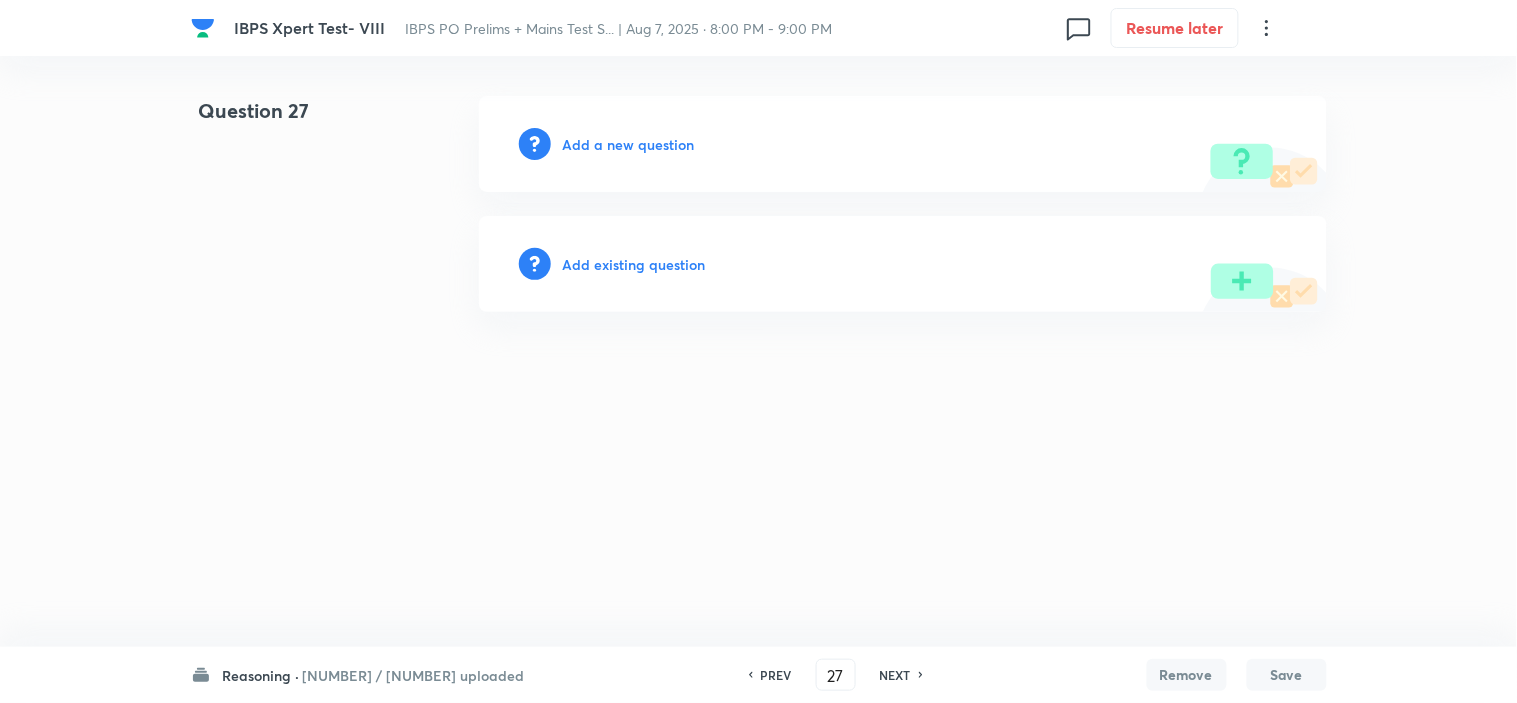 click on "PREV" at bounding box center (773, 675) 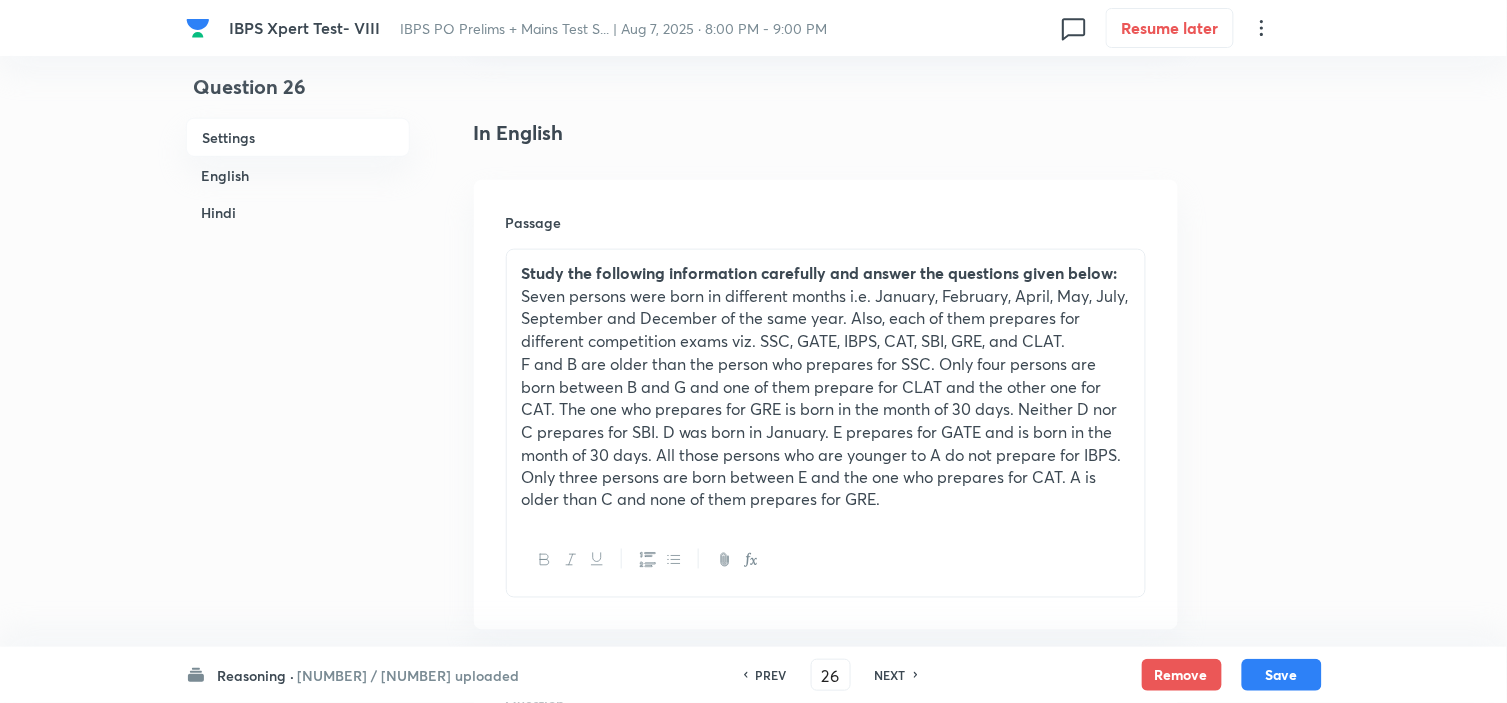 scroll, scrollTop: 444, scrollLeft: 0, axis: vertical 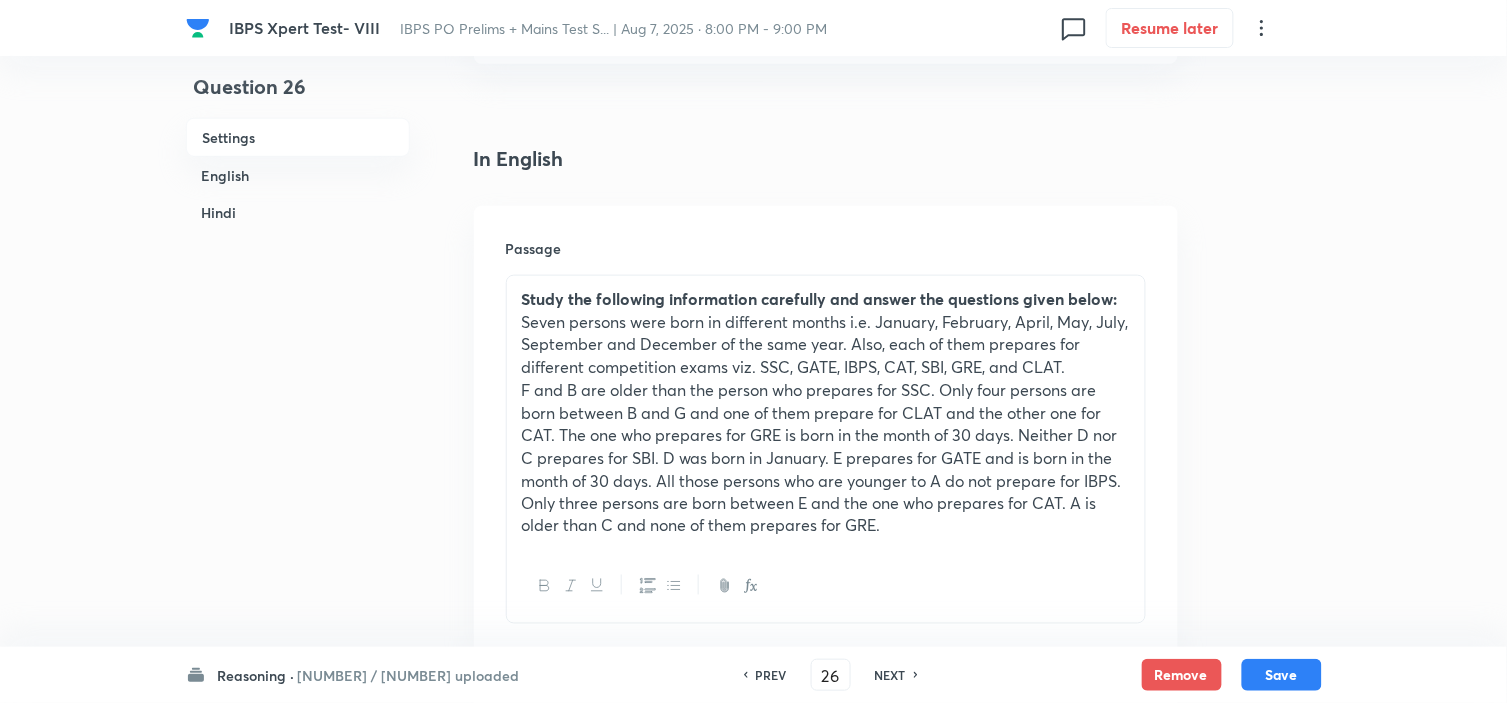 click on "PREV" at bounding box center [771, 675] 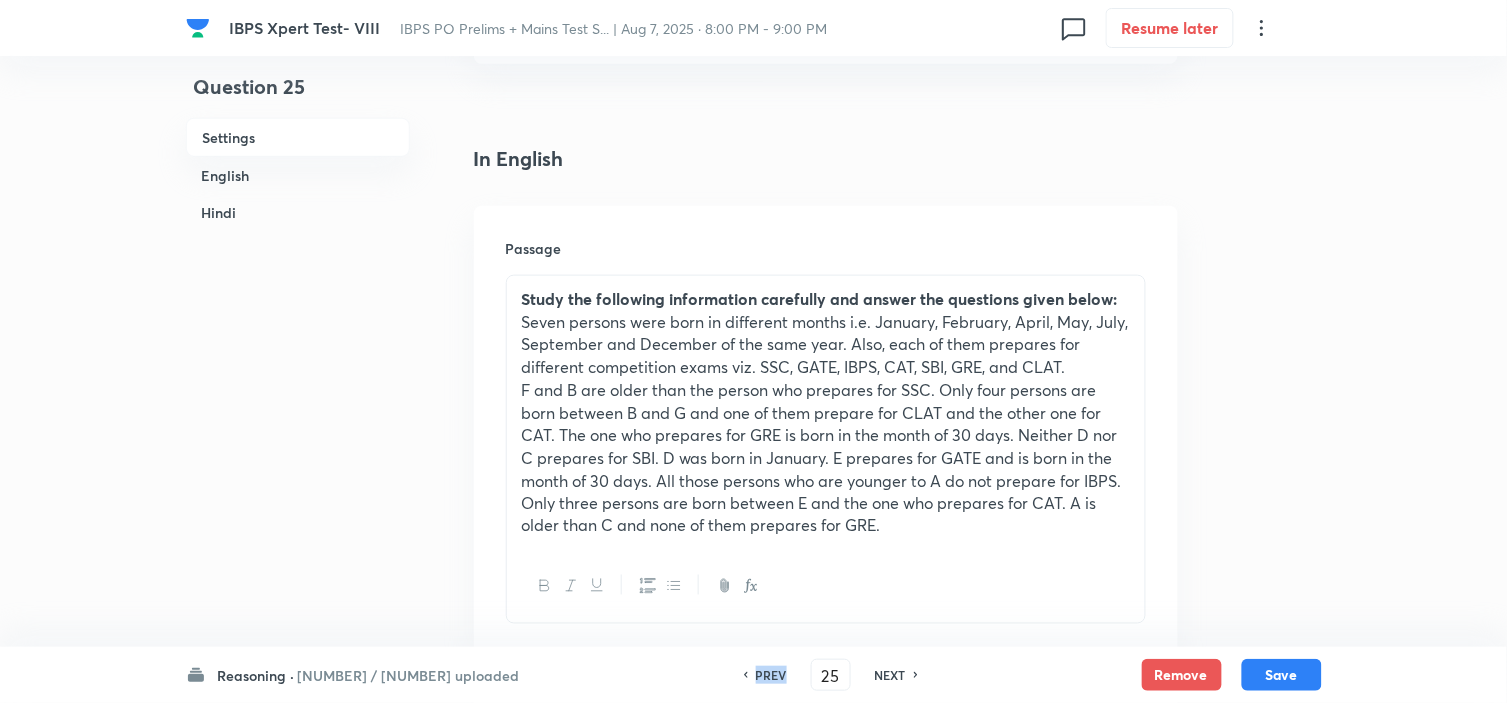 click on "PREV" at bounding box center (771, 675) 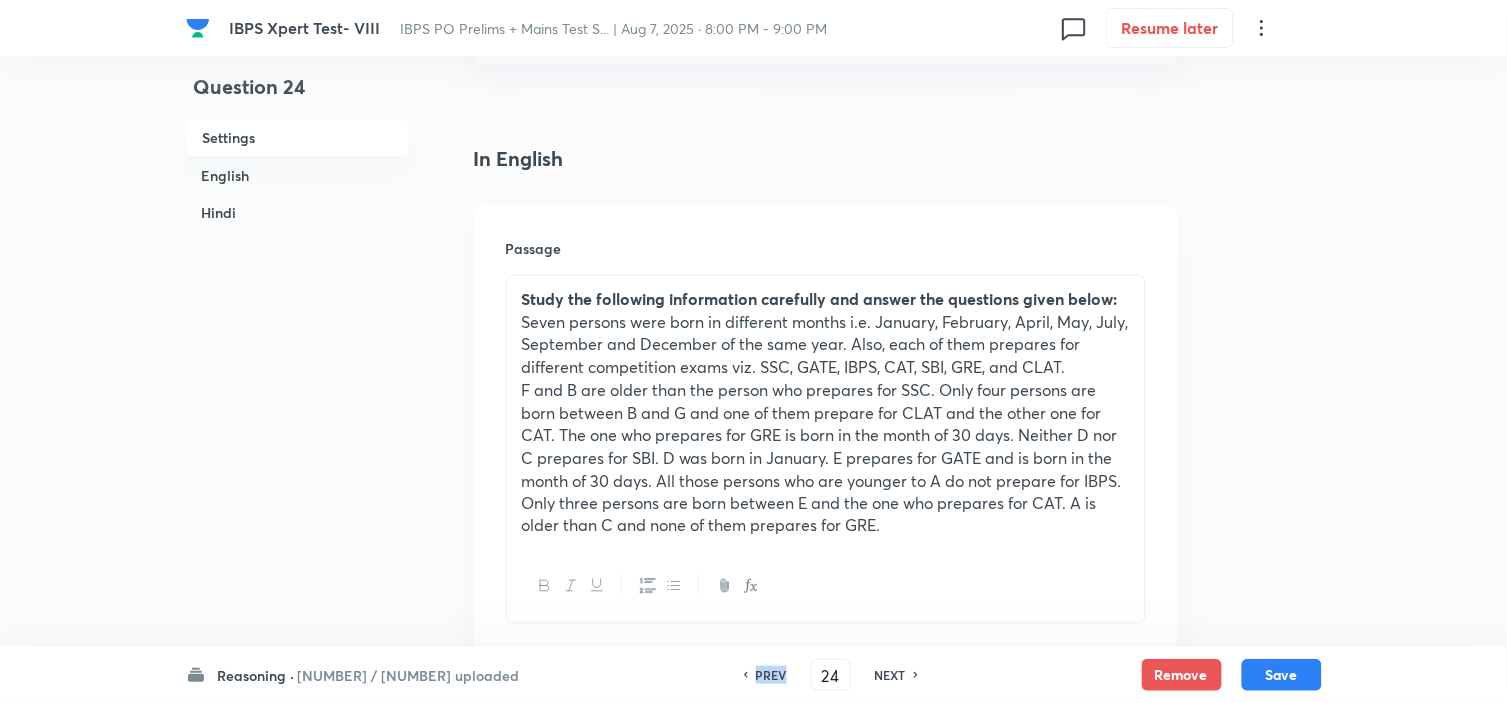 click on "PREV" at bounding box center (771, 675) 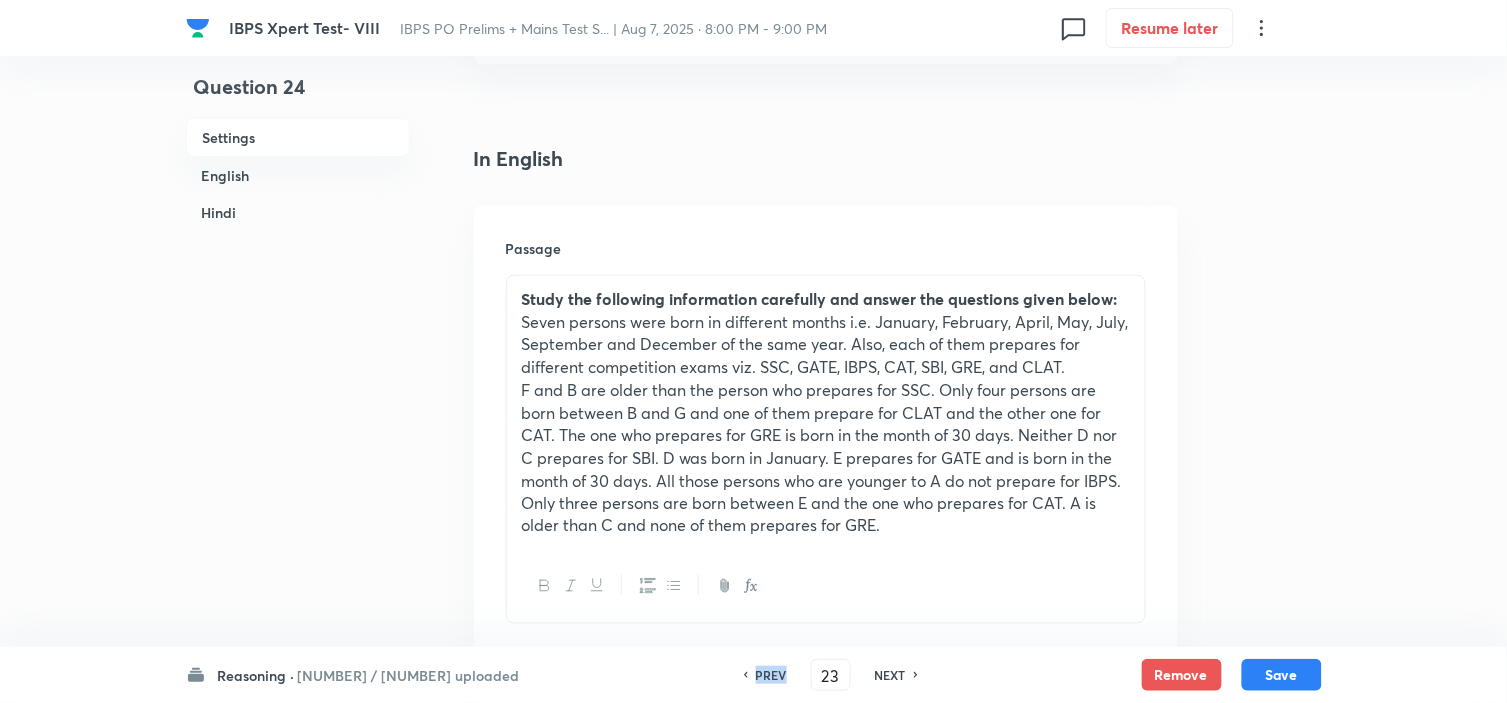 click on "PREV" at bounding box center [771, 675] 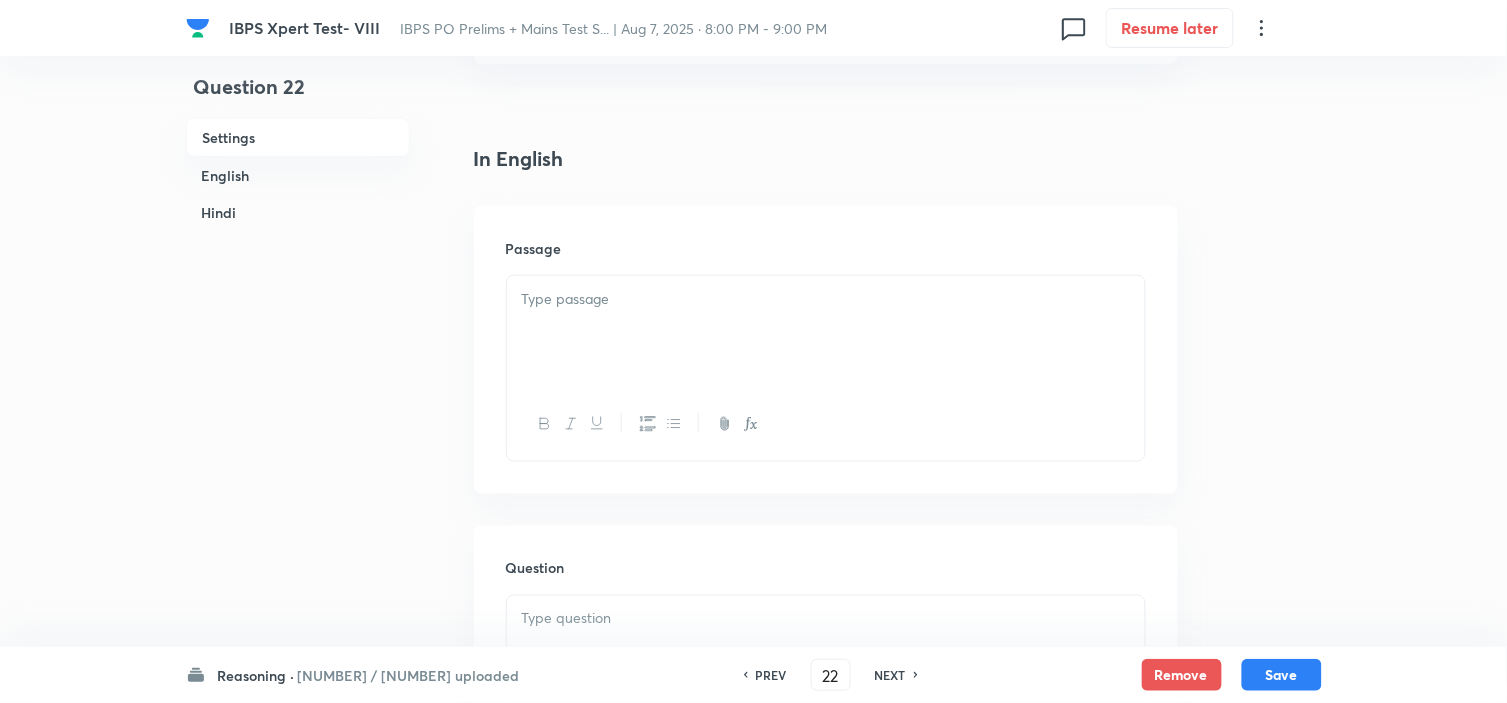 click on "PREV" at bounding box center [771, 675] 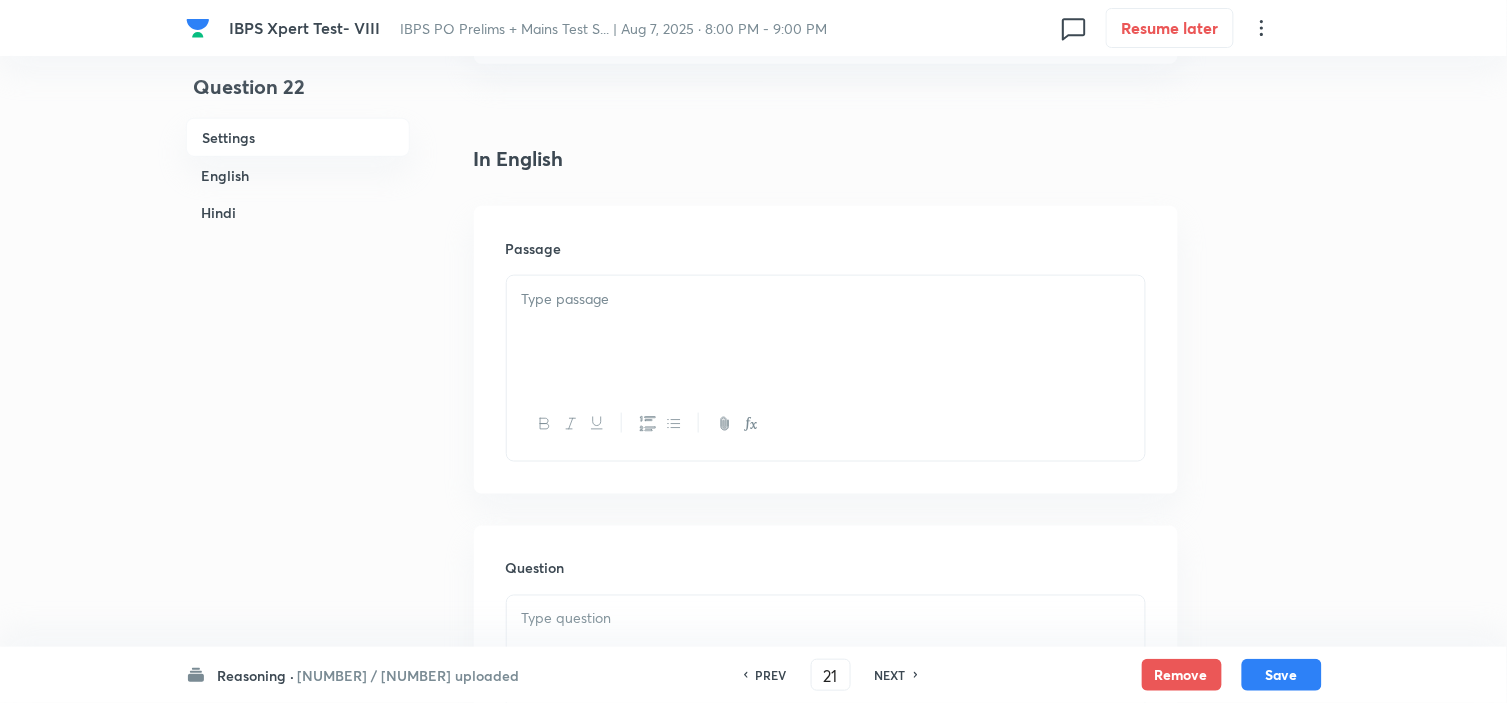 click on "PREV" at bounding box center [771, 675] 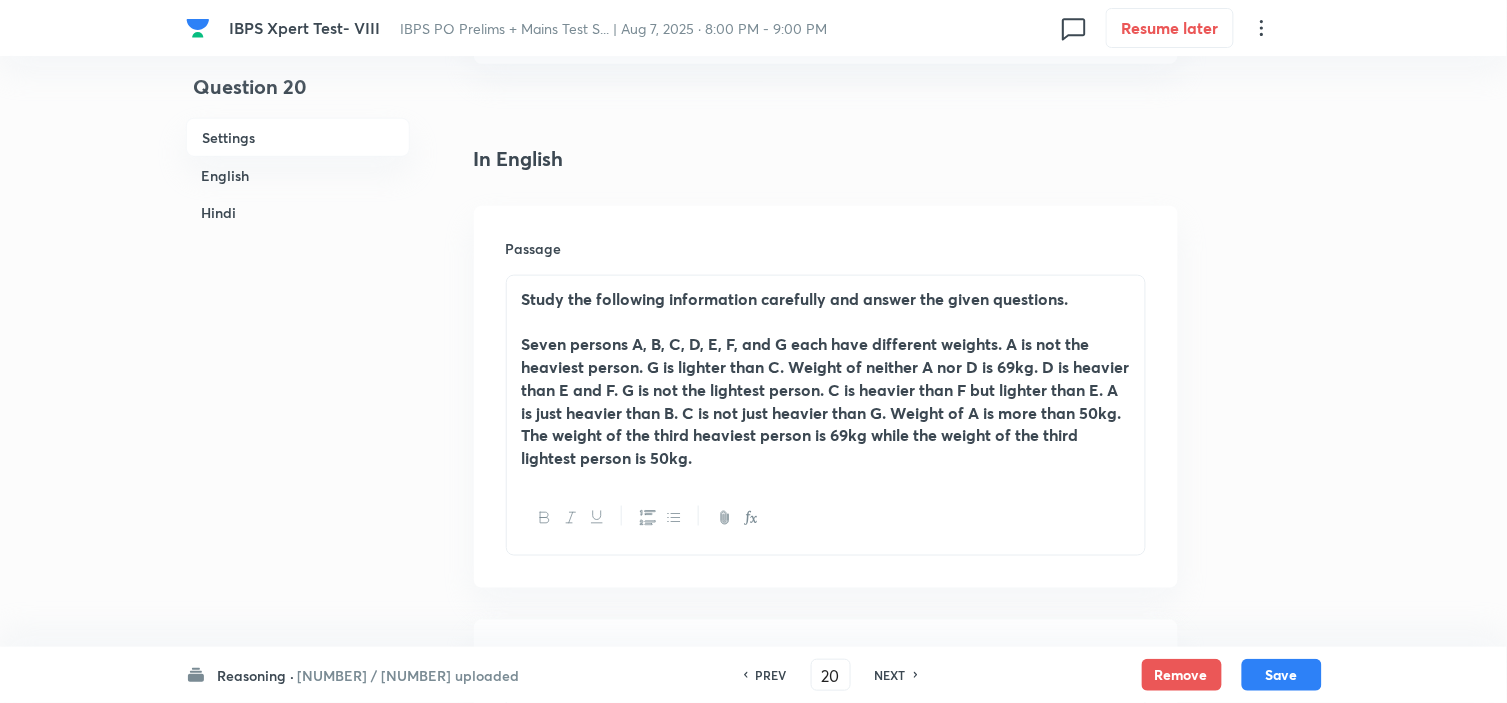 click on "PREV" at bounding box center (771, 675) 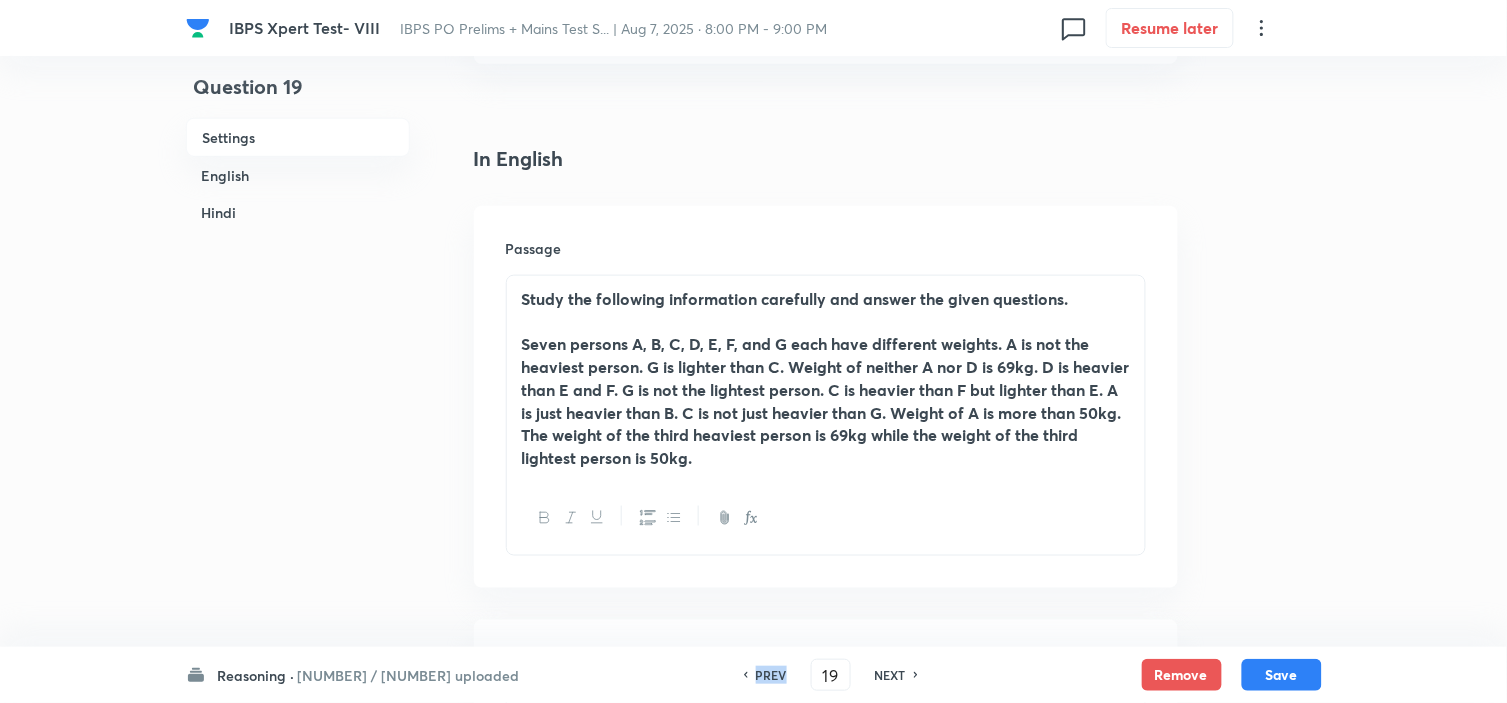 click on "PREV" at bounding box center [771, 675] 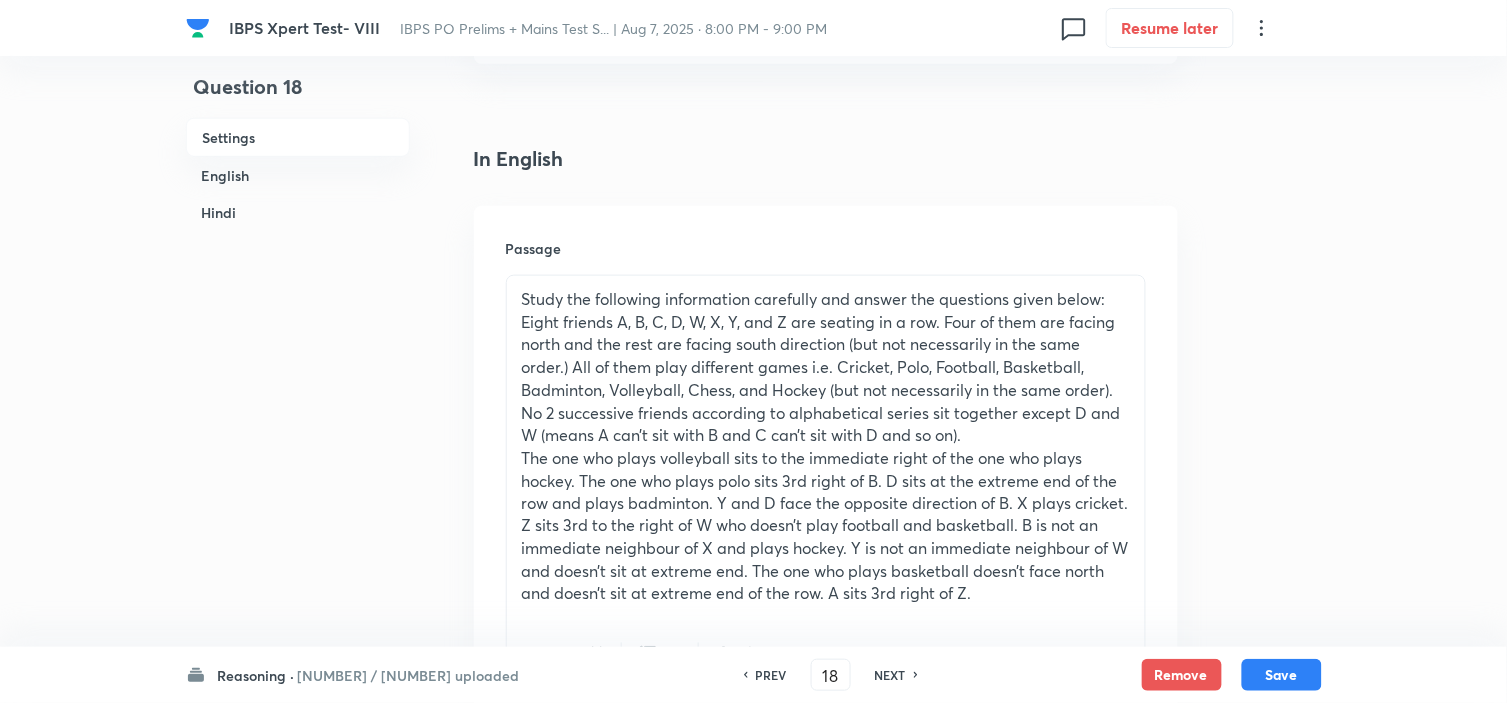 click on "PREV" at bounding box center (771, 675) 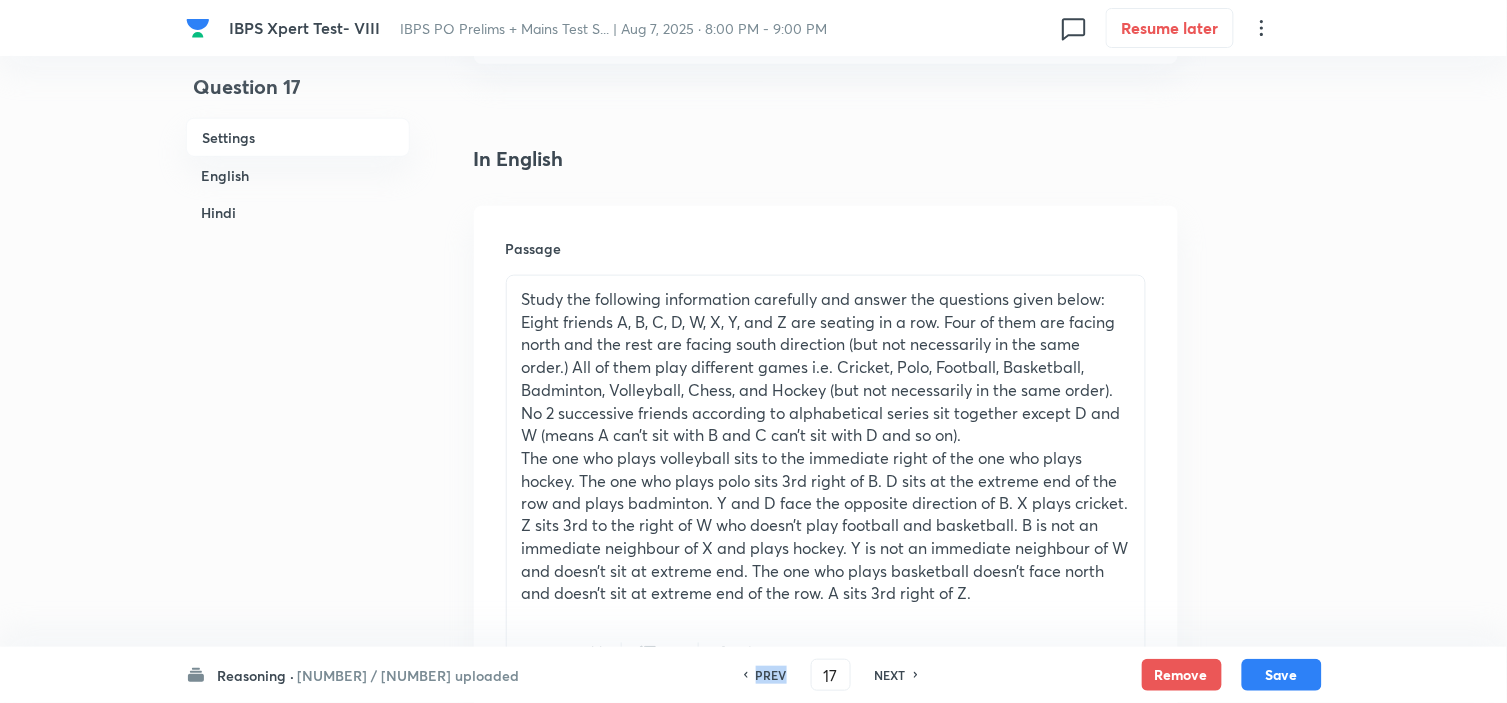 click on "PREV" at bounding box center (771, 675) 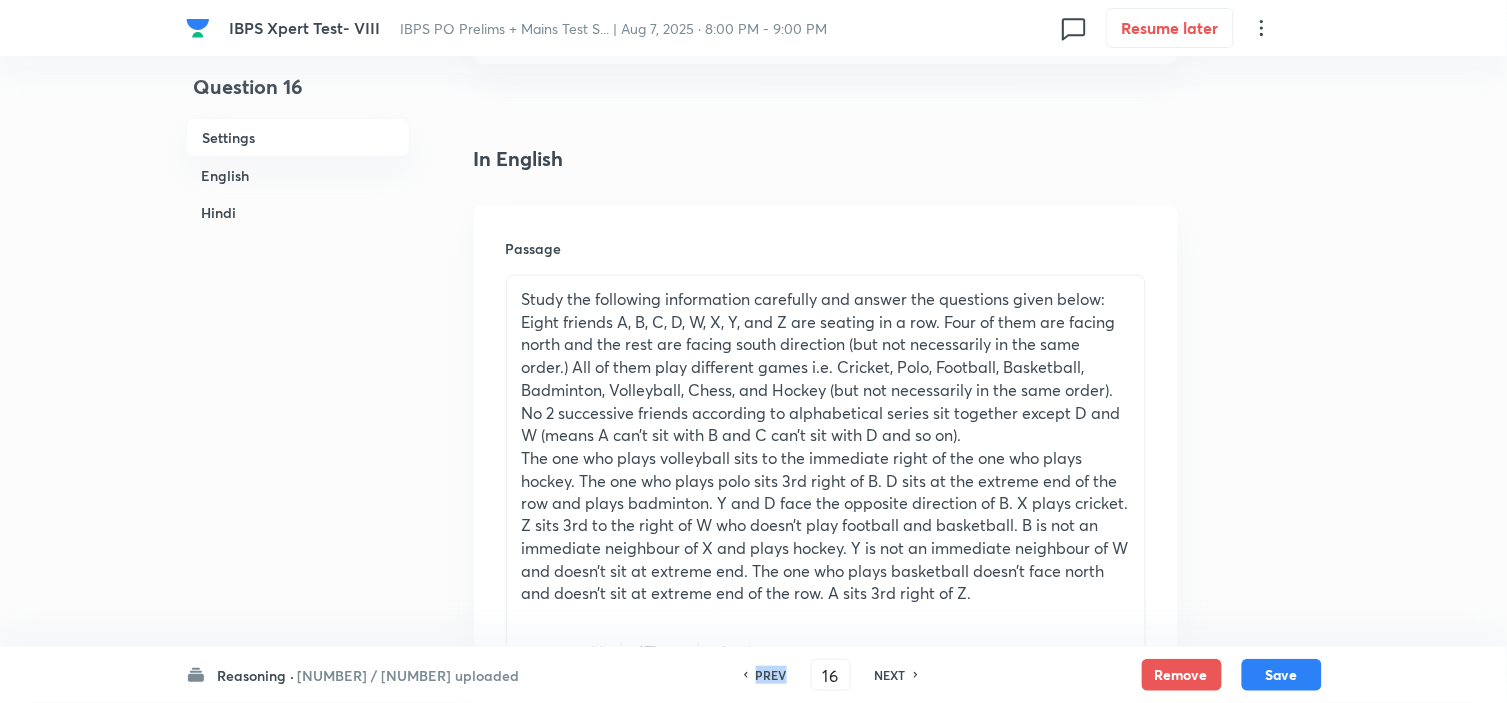 click on "PREV" at bounding box center [771, 675] 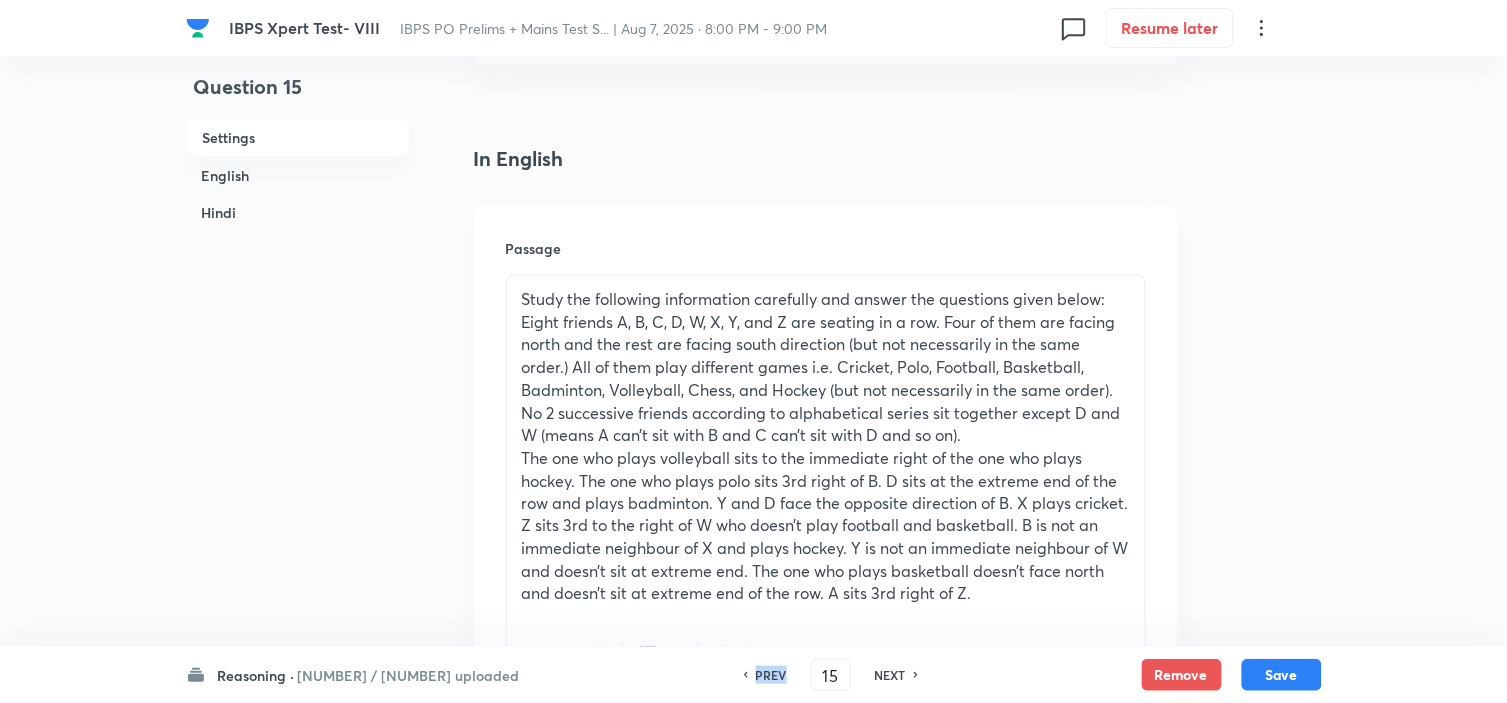click on "PREV" at bounding box center [771, 675] 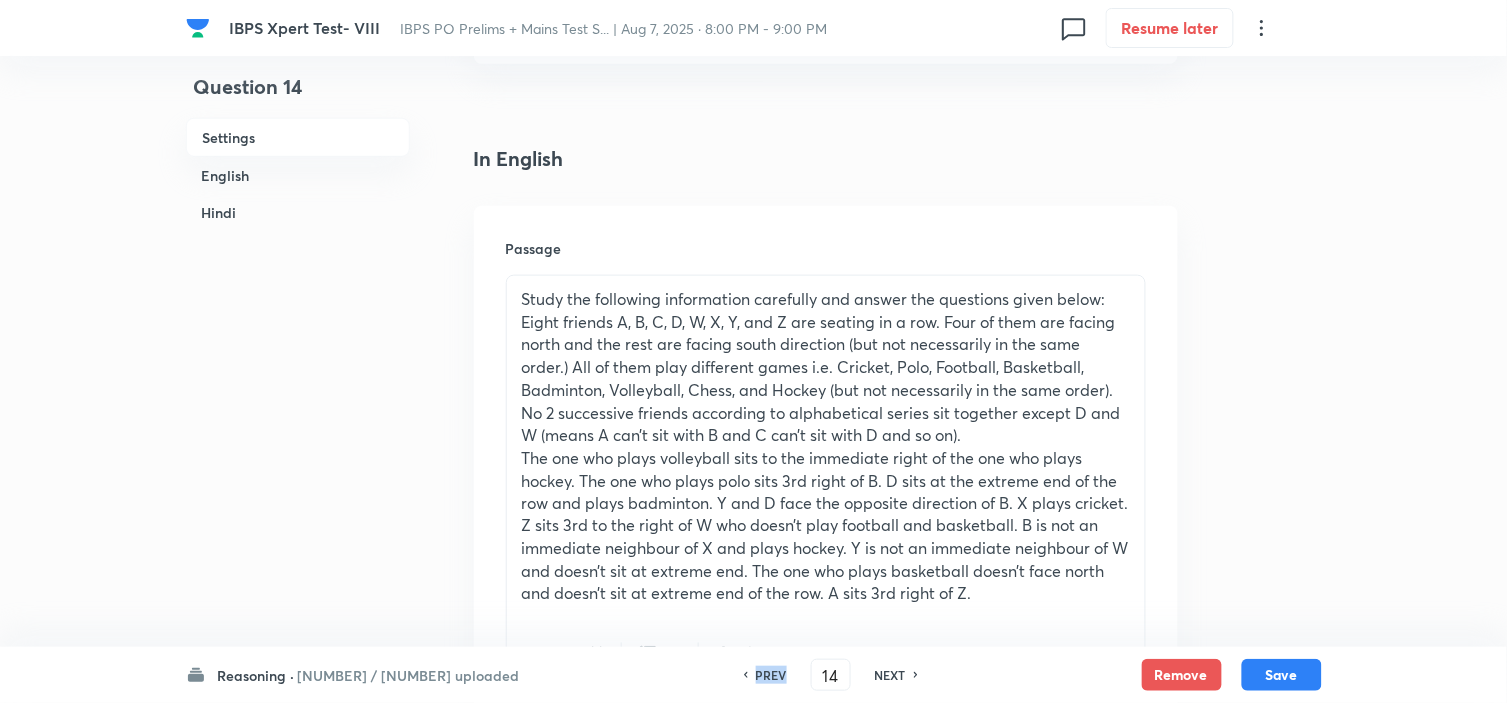 click on "PREV" at bounding box center [771, 675] 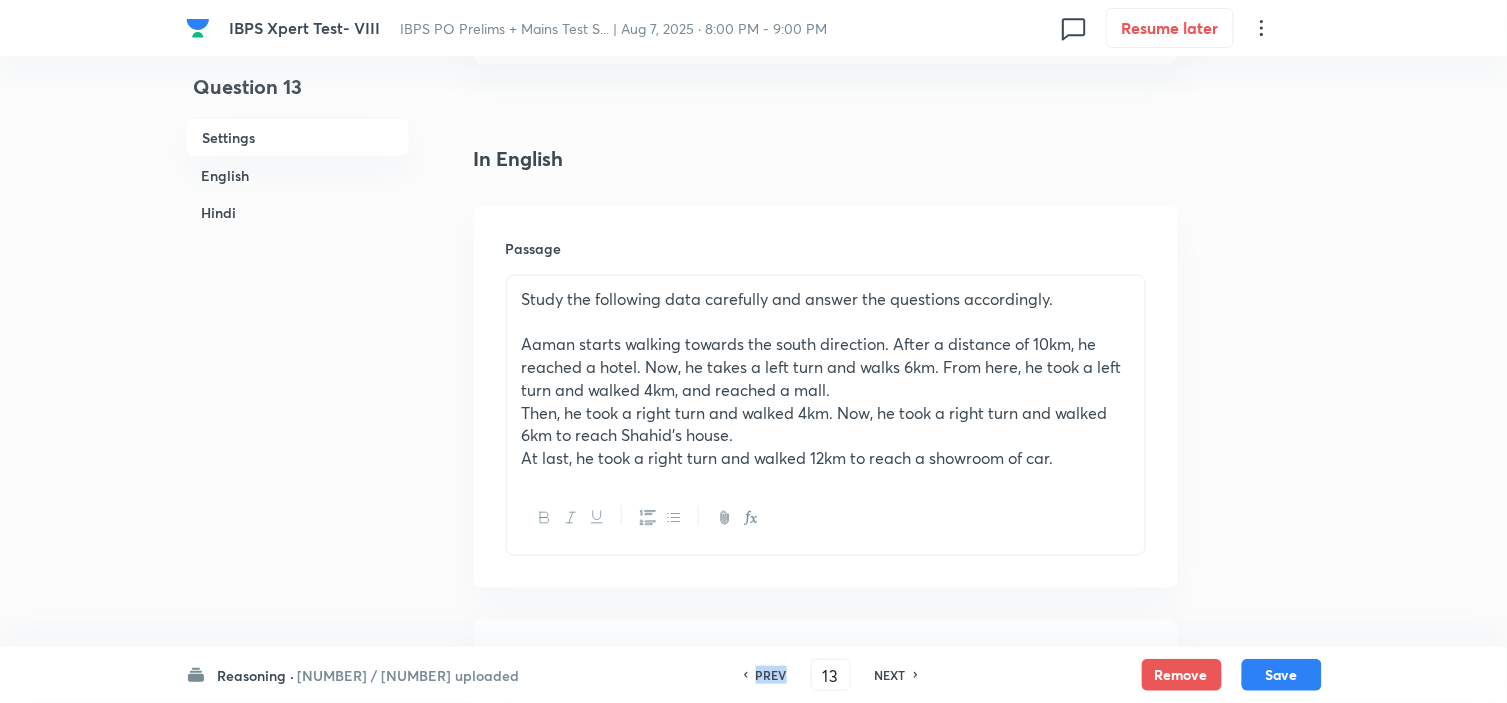 click on "PREV" at bounding box center (771, 675) 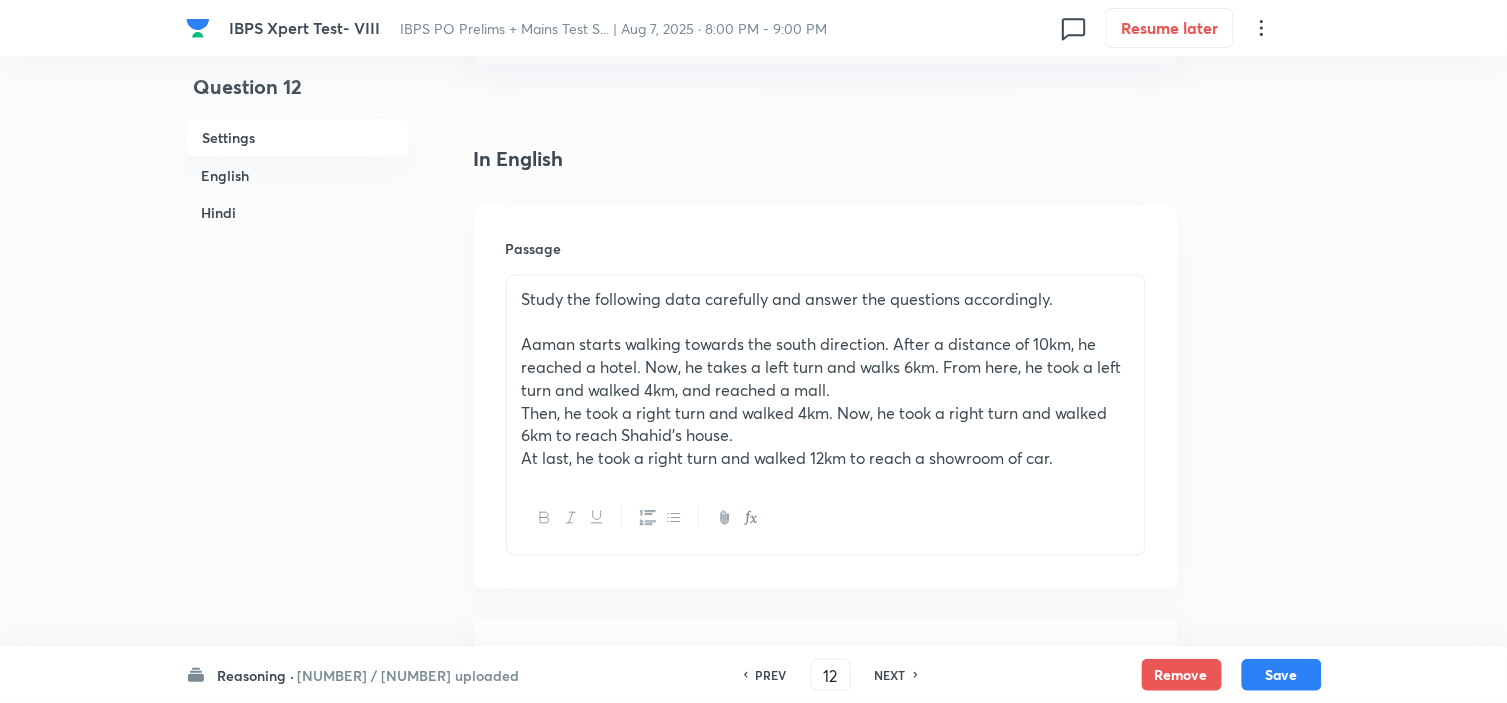 click on "PREV" at bounding box center [771, 675] 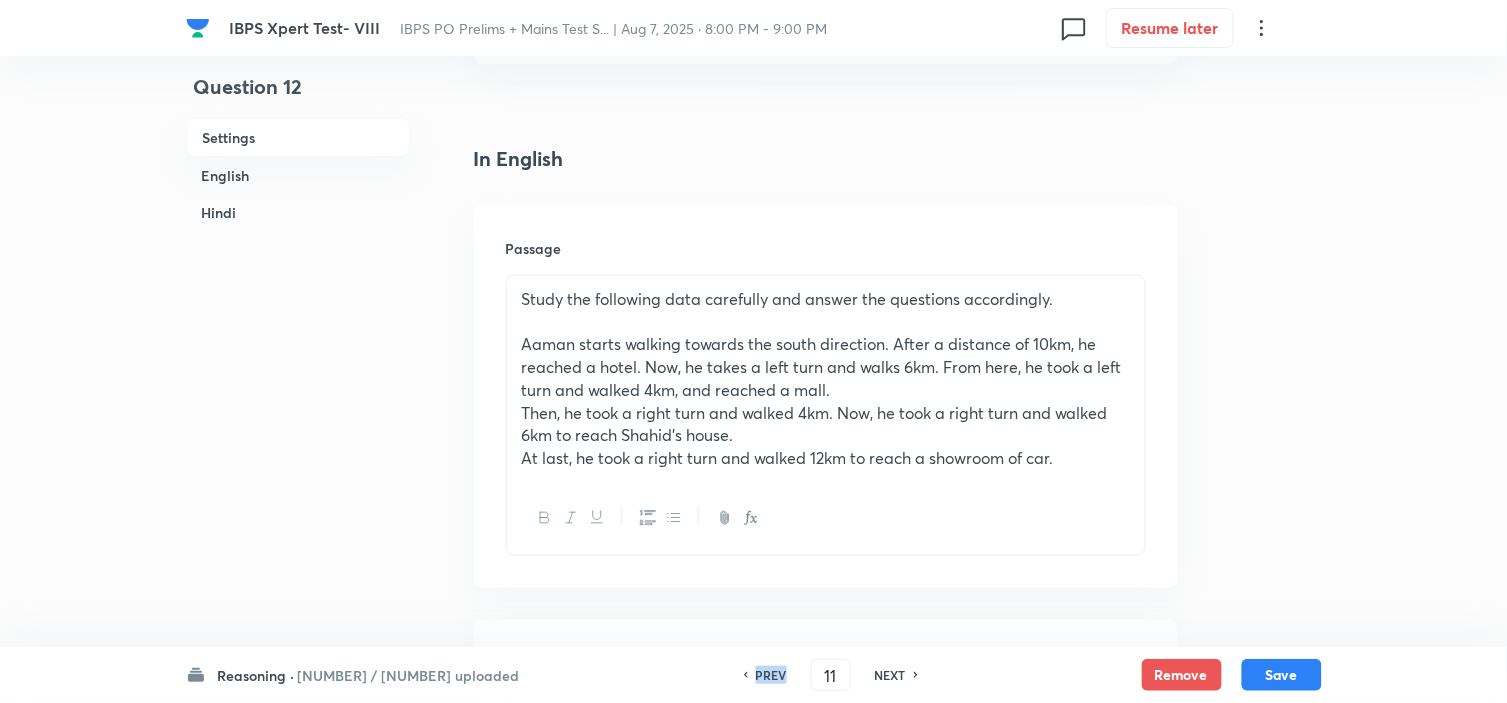 click on "PREV" at bounding box center [771, 675] 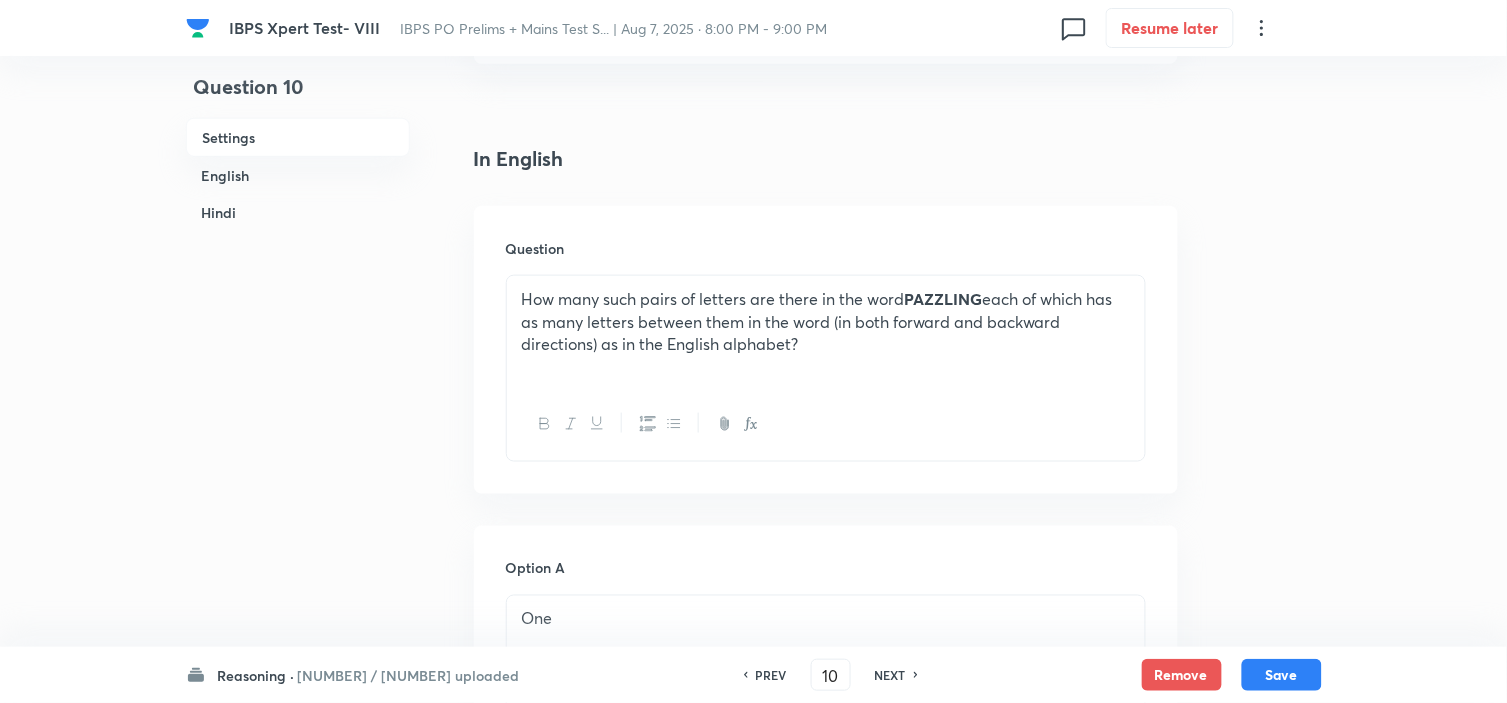click on "PREV" at bounding box center (771, 675) 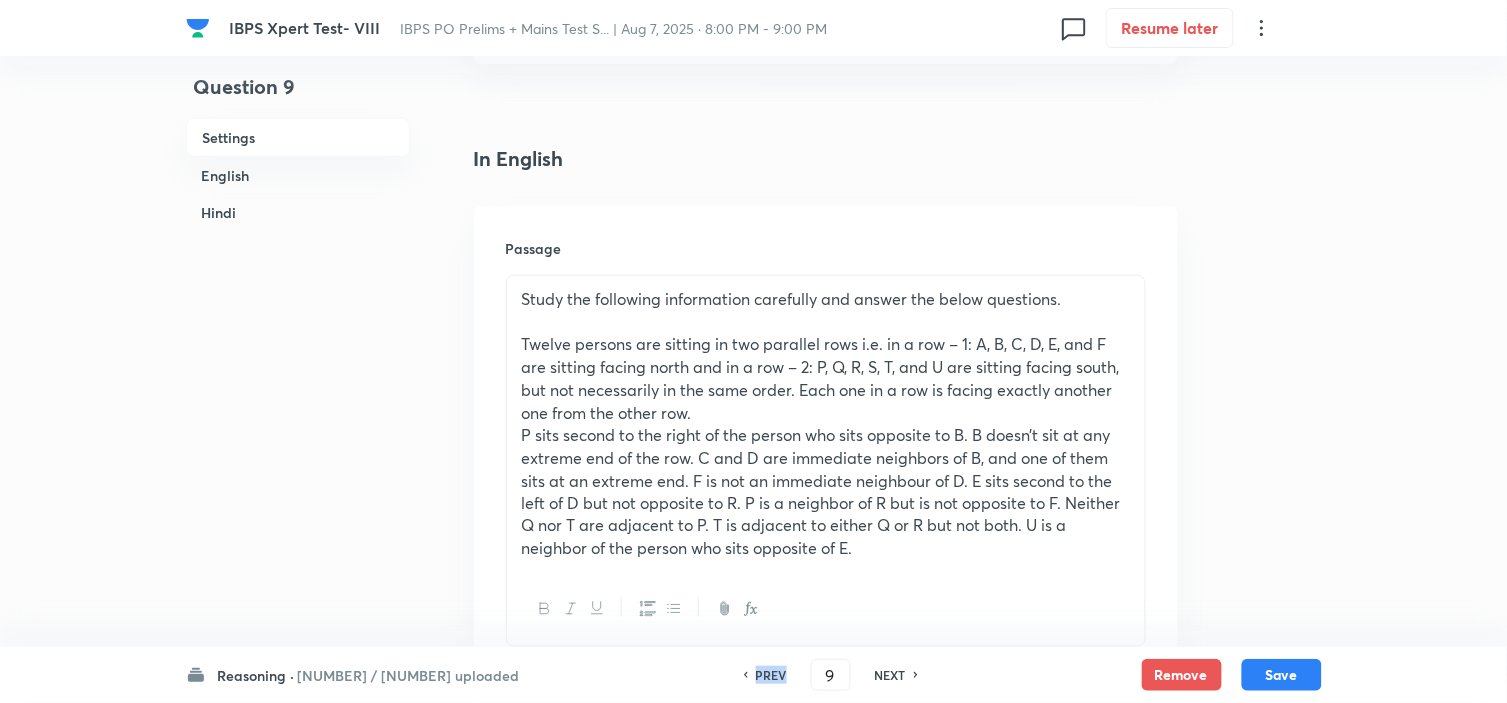 click on "PREV" at bounding box center [771, 675] 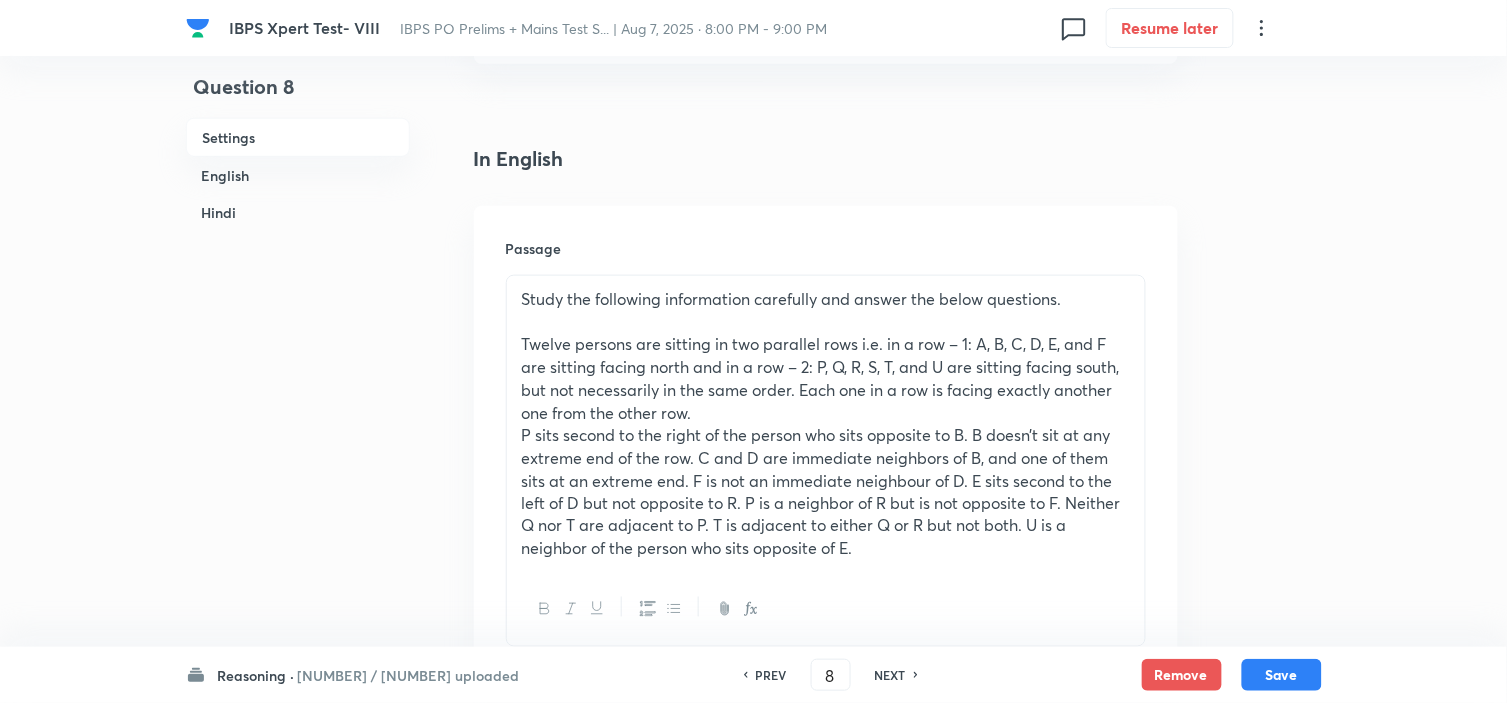 click on "PREV" at bounding box center [771, 675] 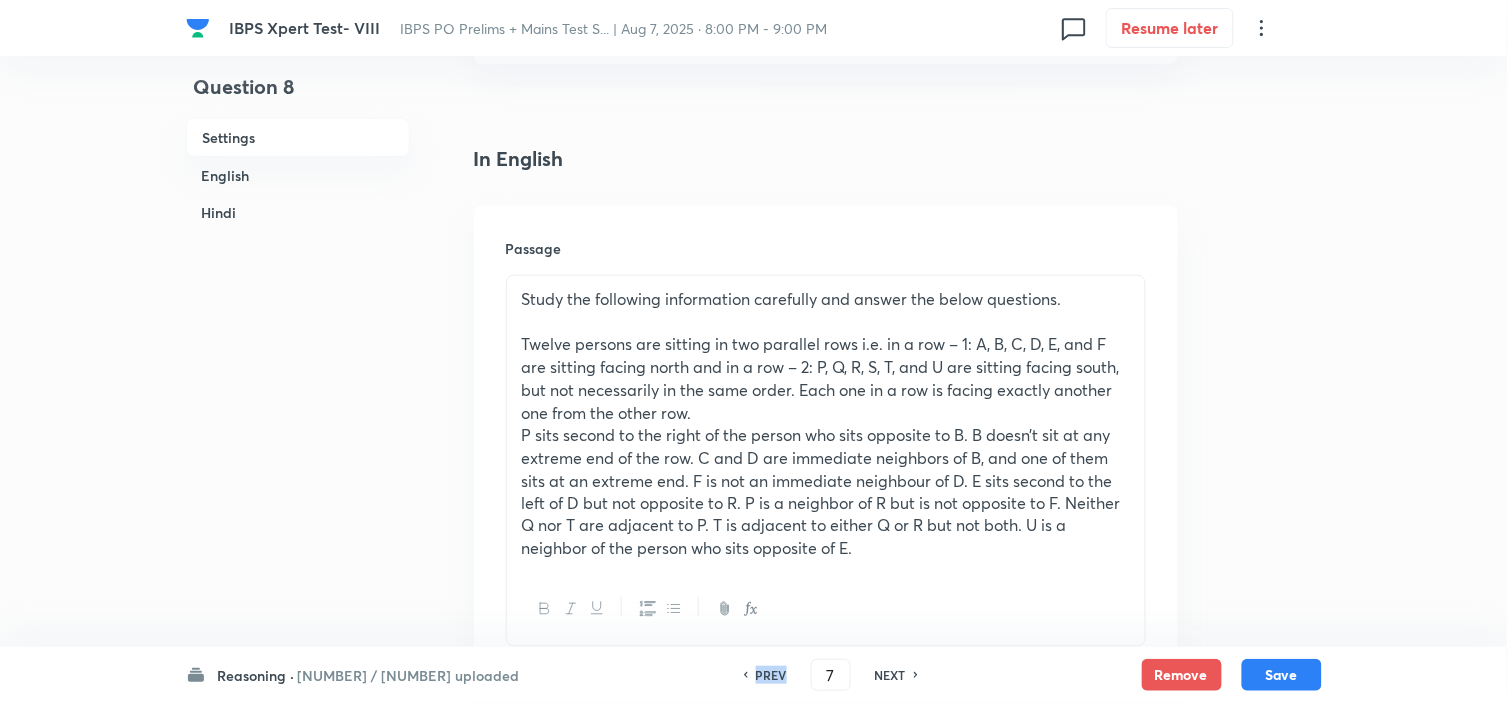 click on "PREV" at bounding box center (771, 675) 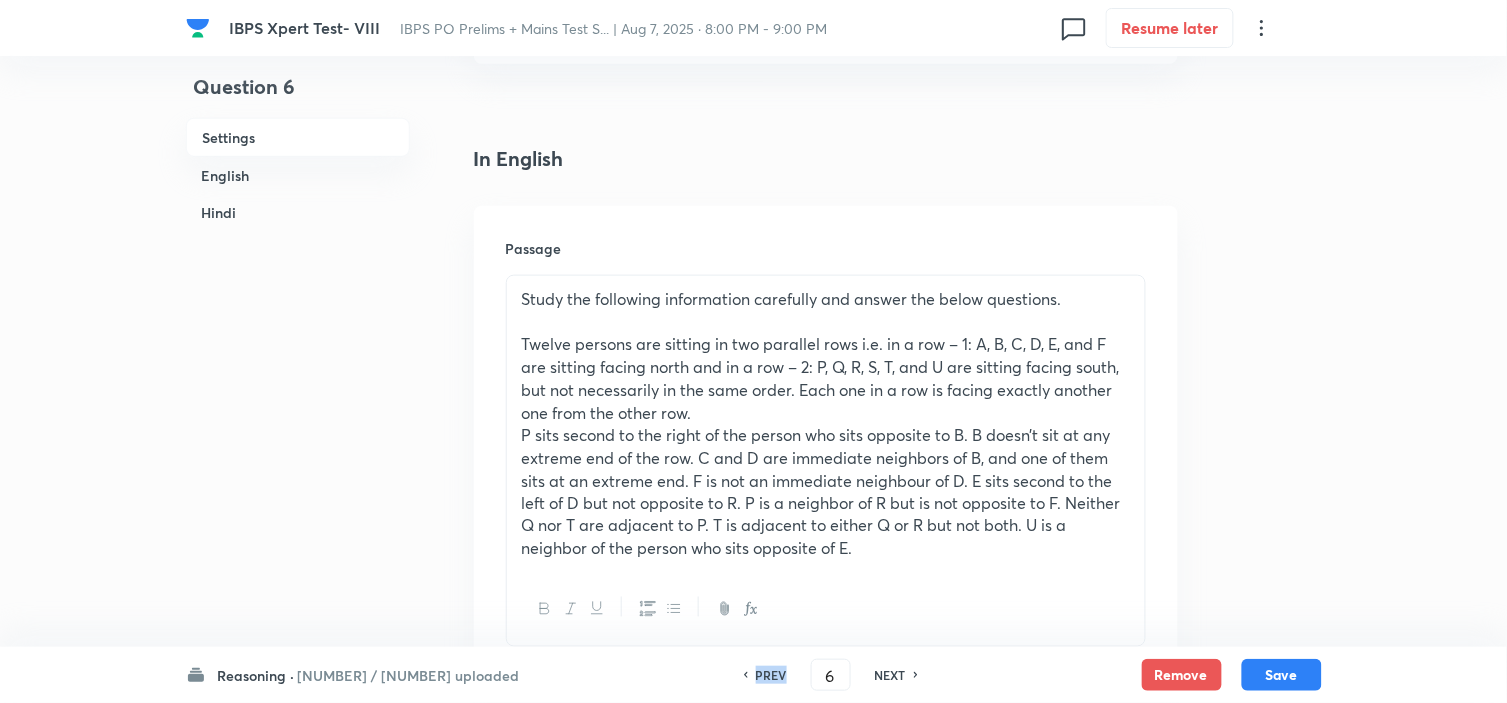 click on "PREV" at bounding box center (771, 675) 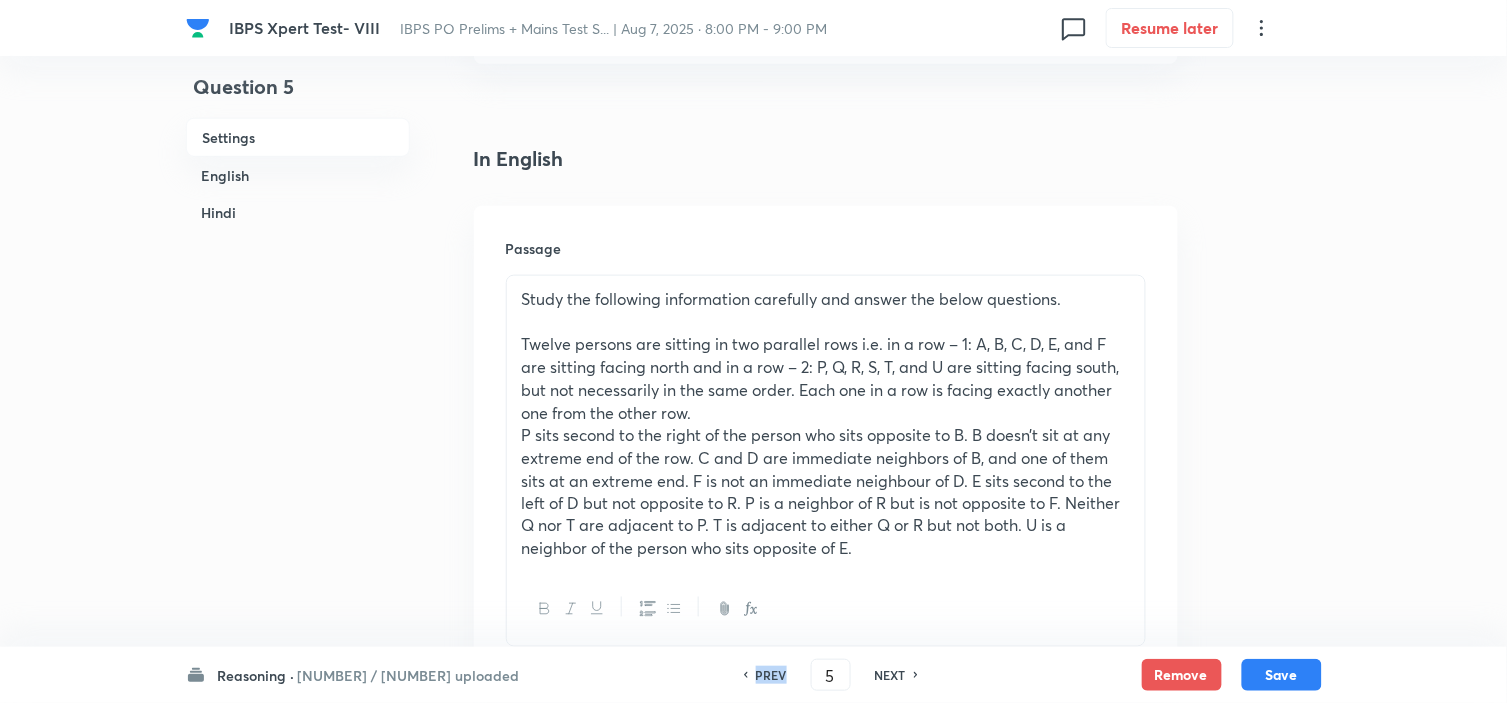 click on "PREV" at bounding box center [771, 675] 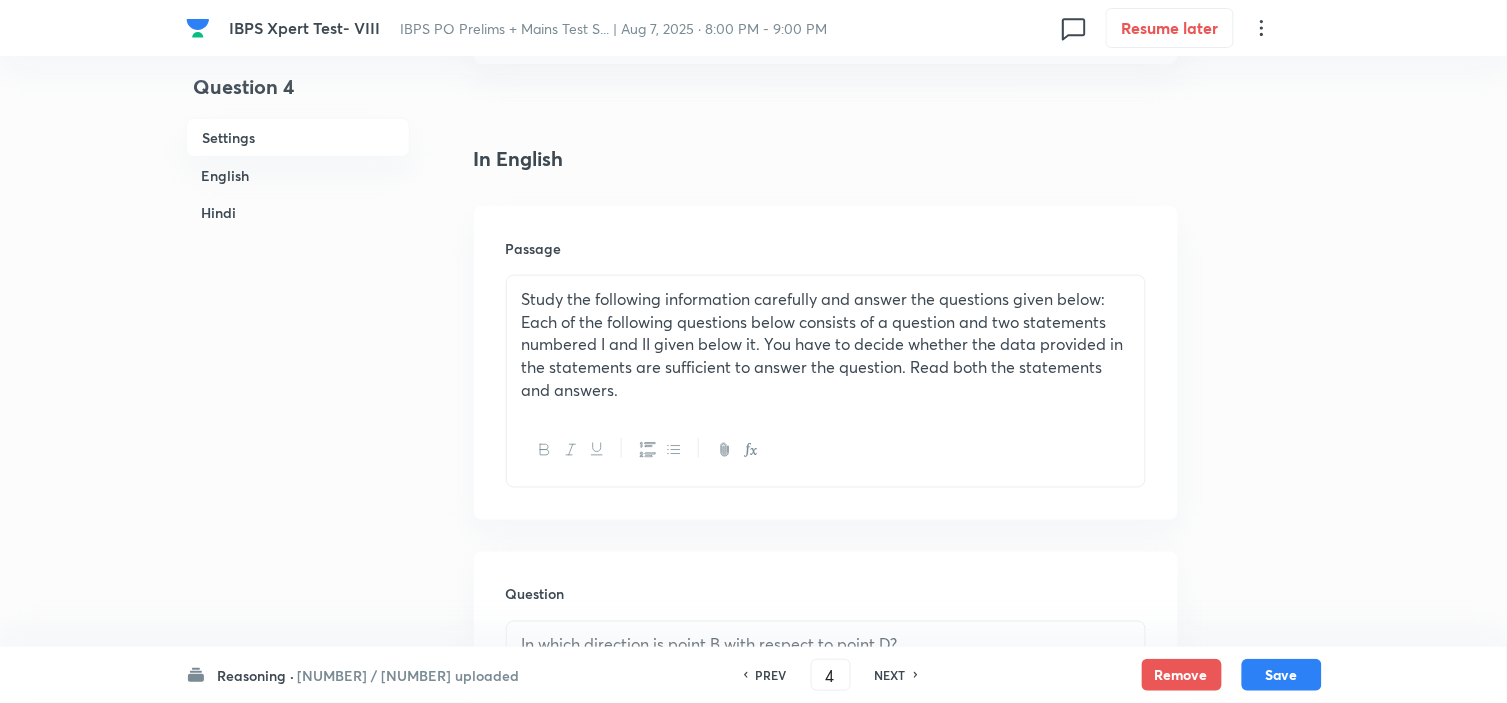 click on "PREV 4 ​ NEXT" at bounding box center [831, 675] 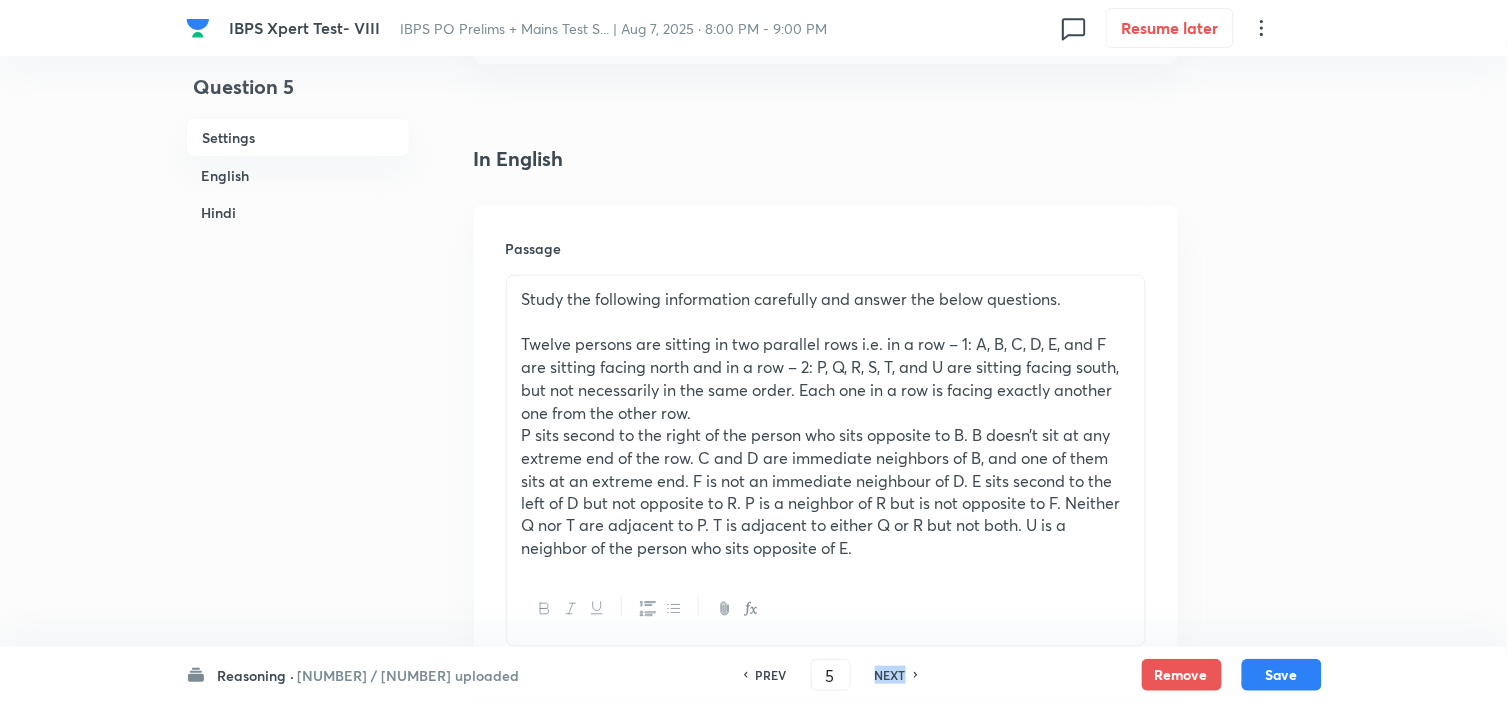 click on "NEXT" at bounding box center (890, 675) 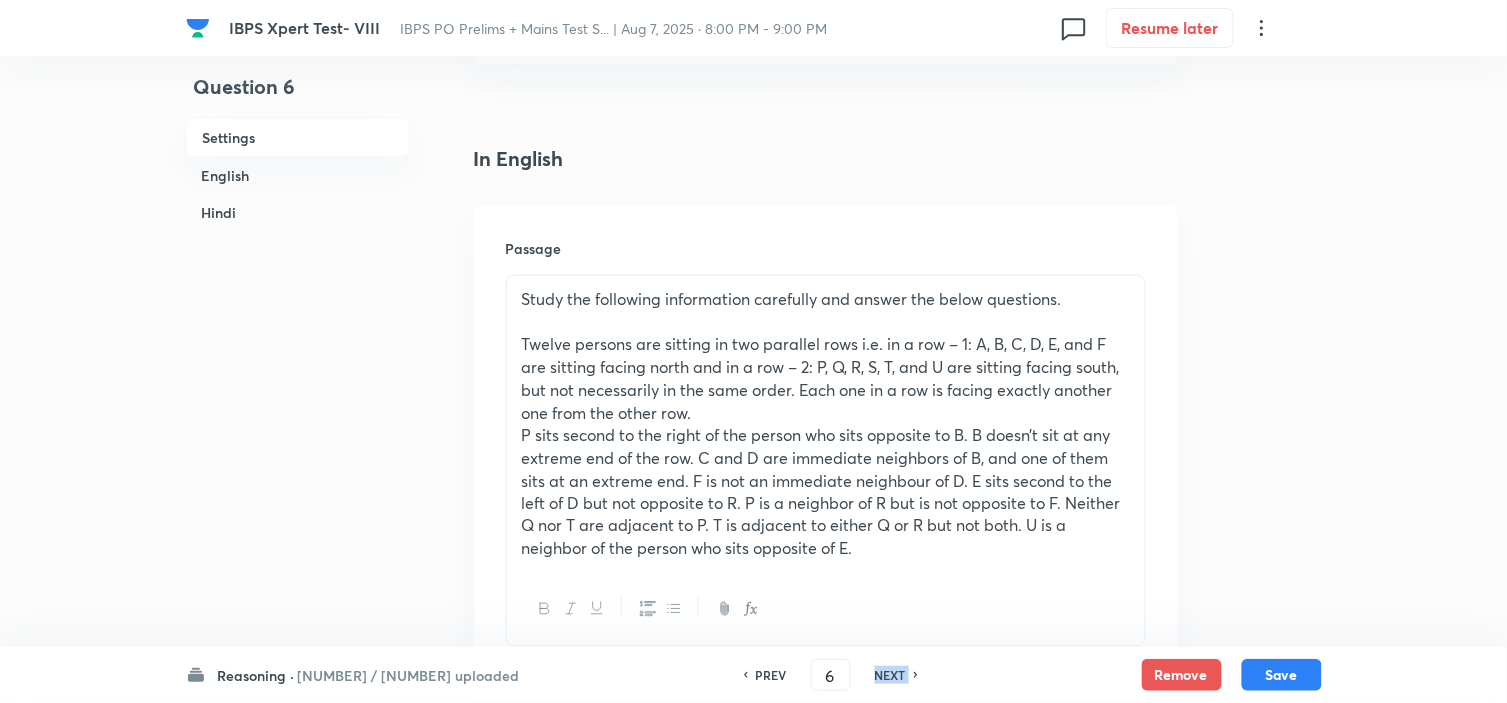 click on "NEXT" at bounding box center [890, 675] 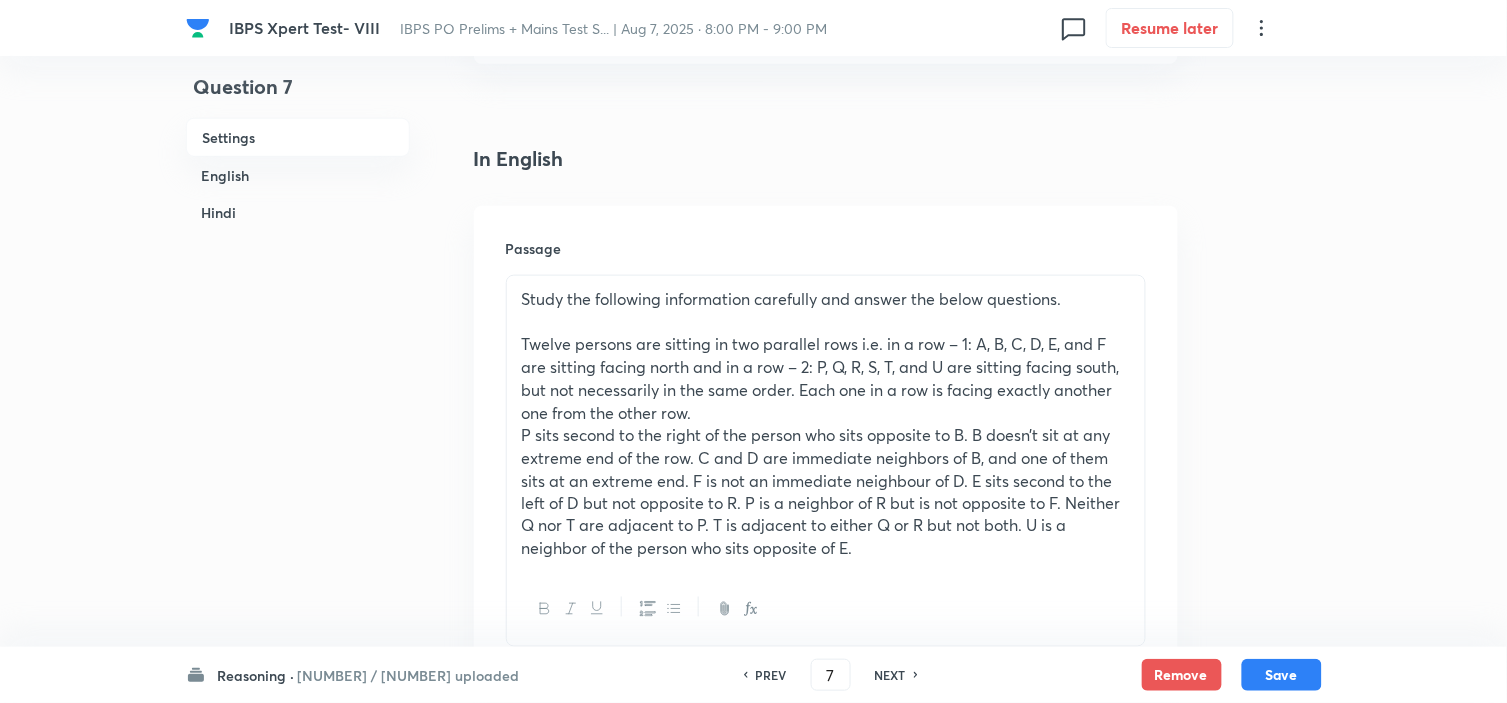 click on "NEXT" at bounding box center (890, 675) 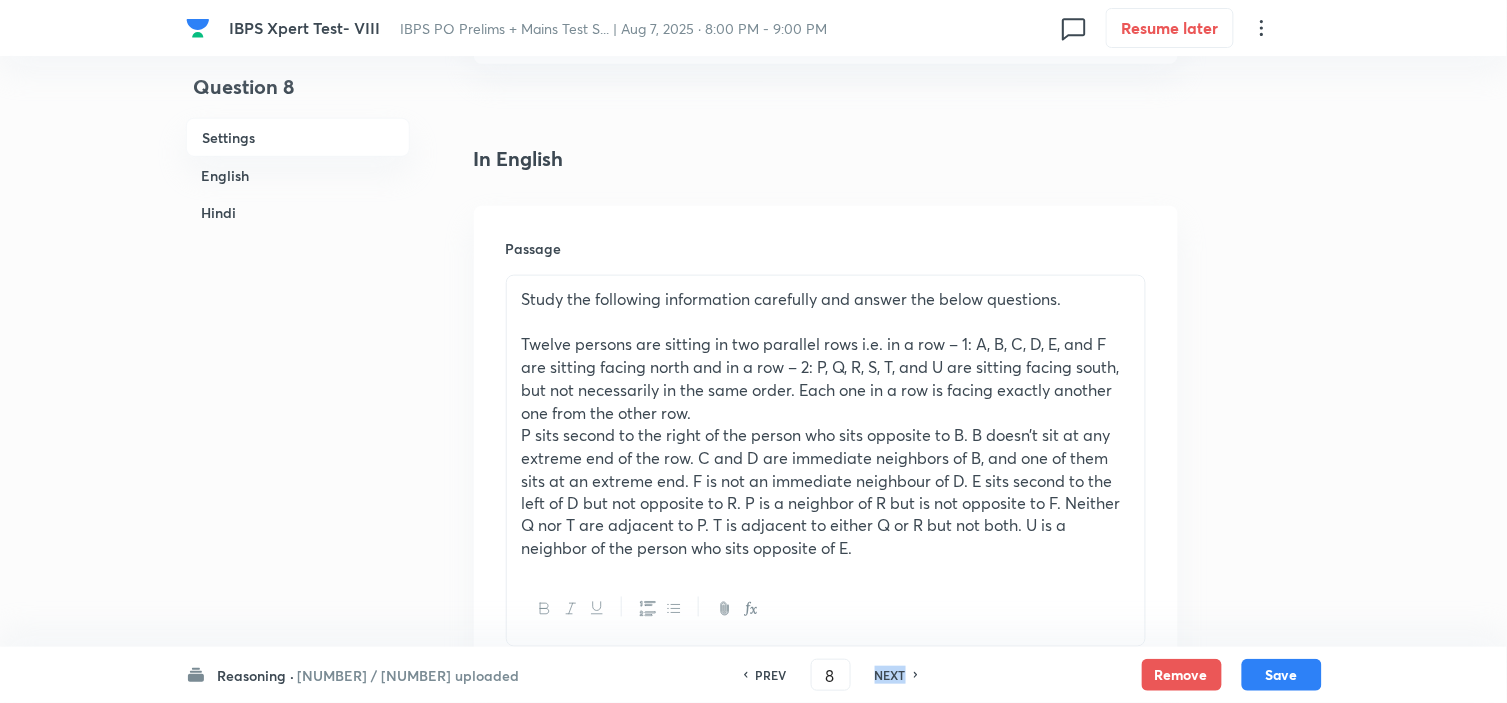 click on "NEXT" at bounding box center [890, 675] 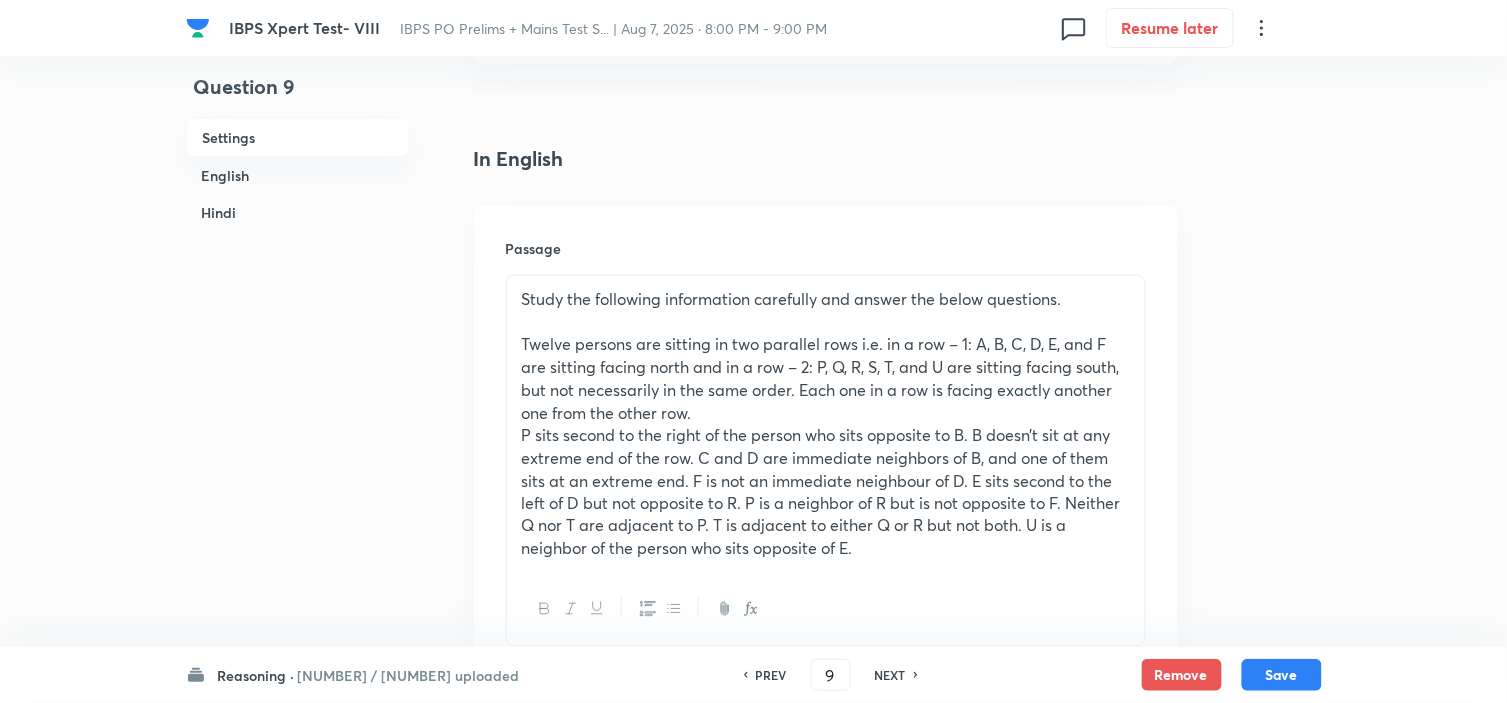 click on "NEXT" at bounding box center [890, 675] 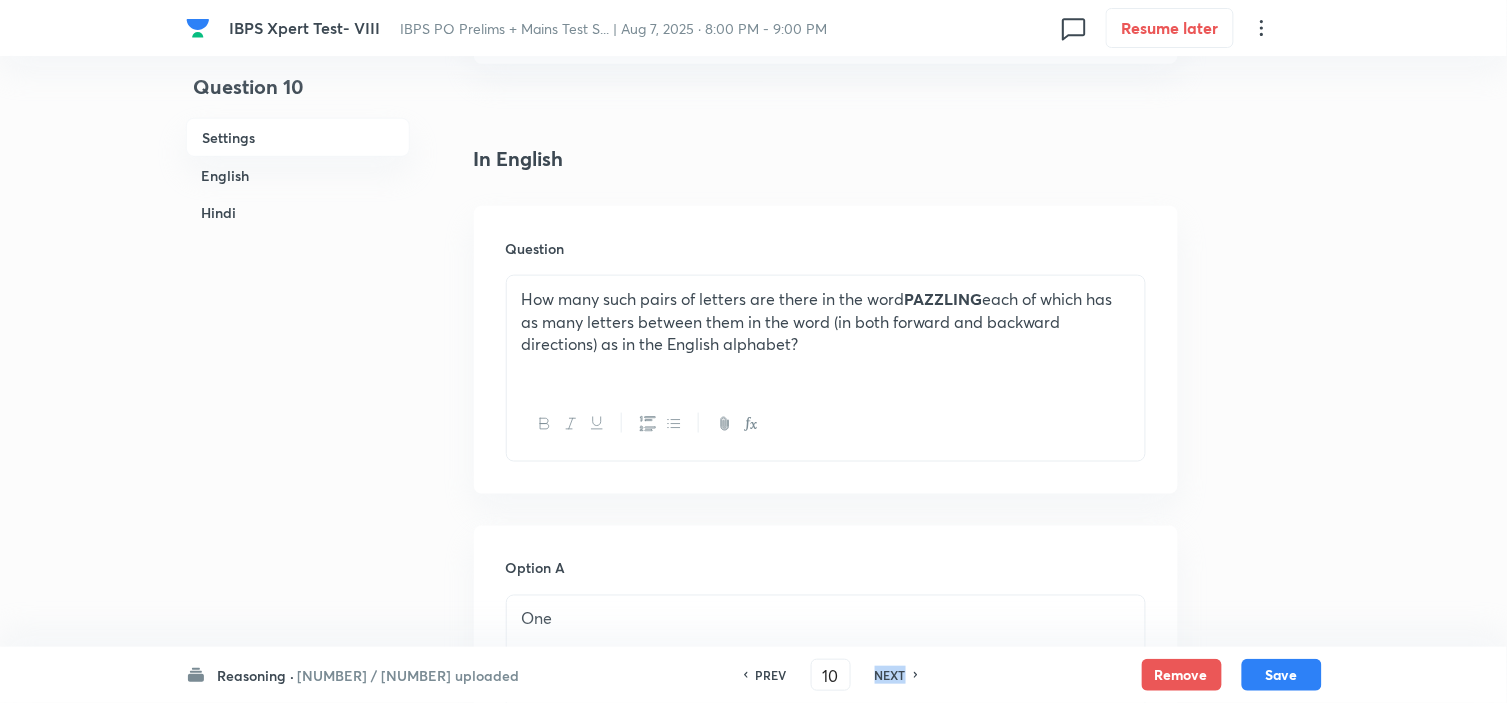 click on "NEXT" at bounding box center (890, 675) 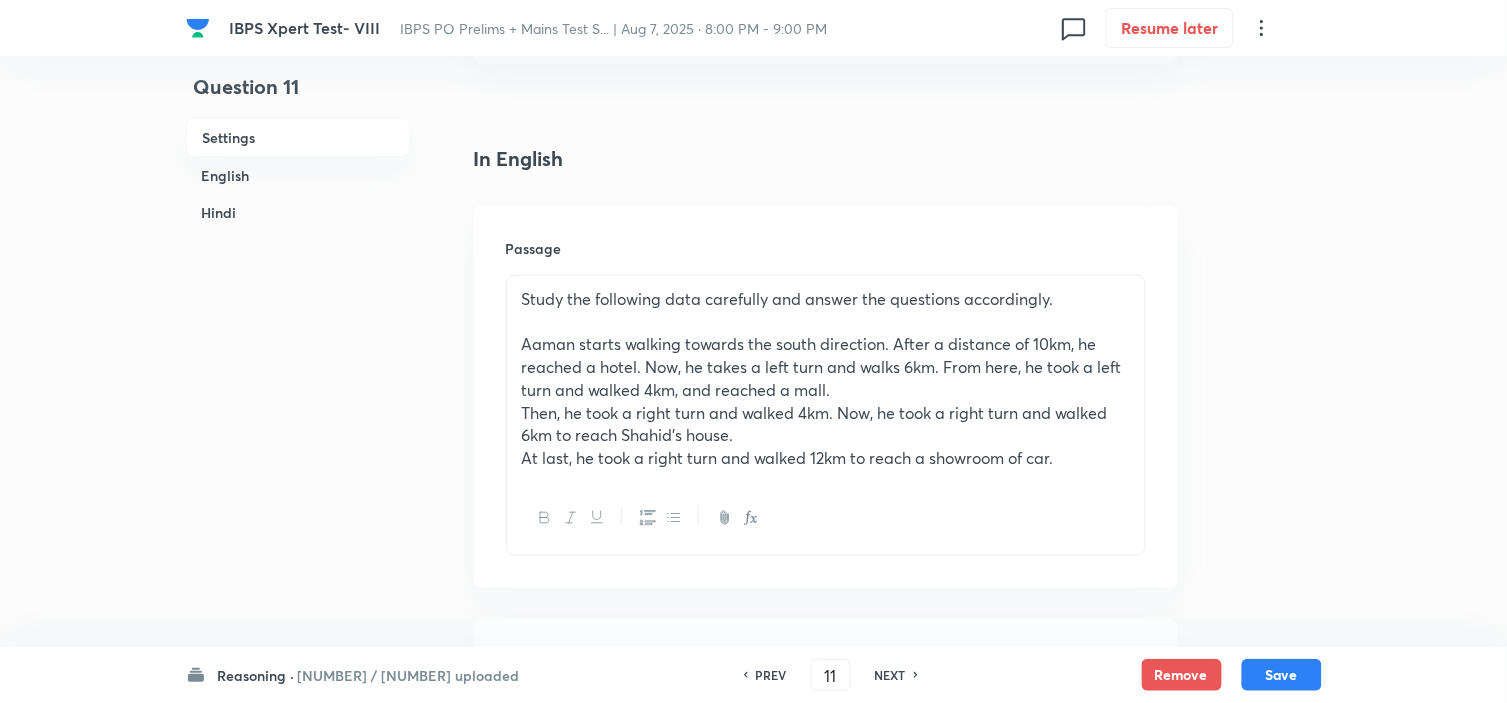 click on "NEXT" at bounding box center (890, 675) 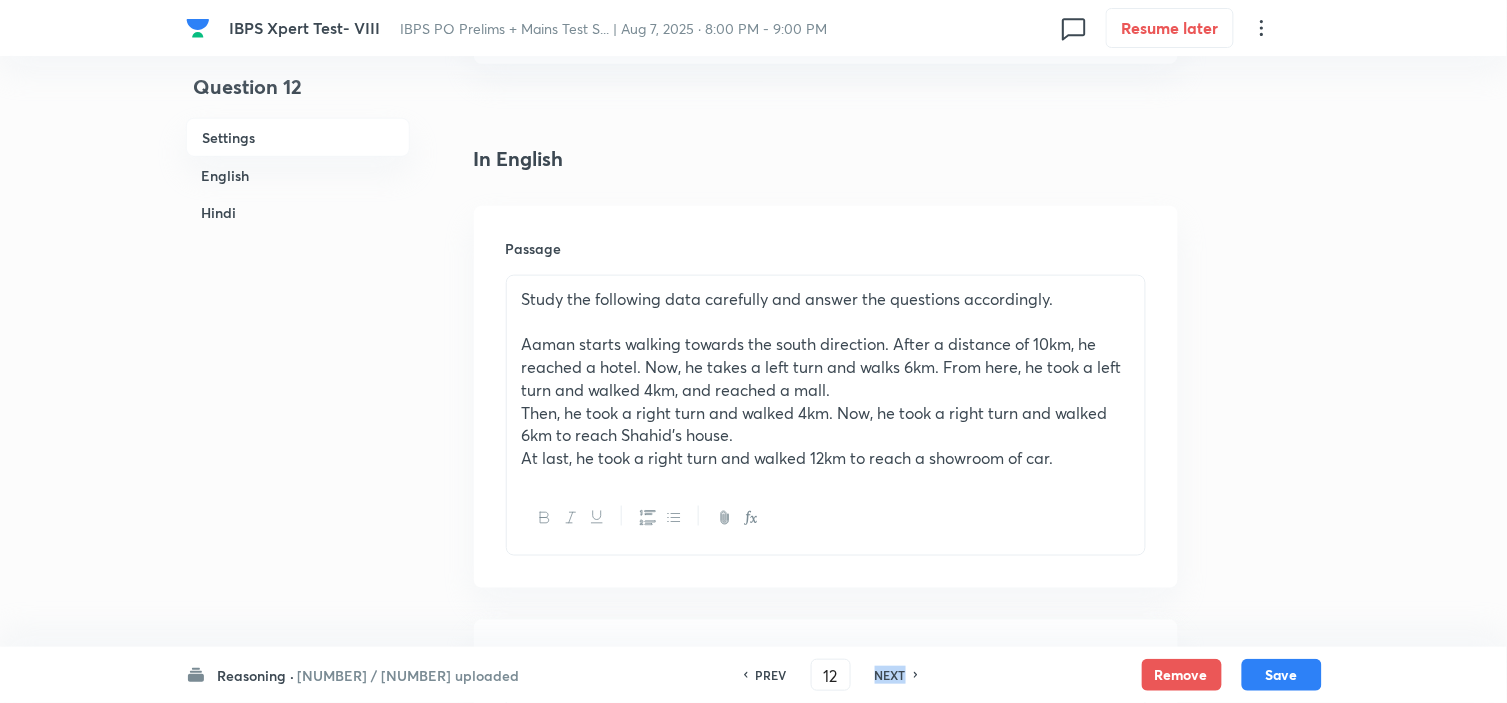 click on "NEXT" at bounding box center (890, 675) 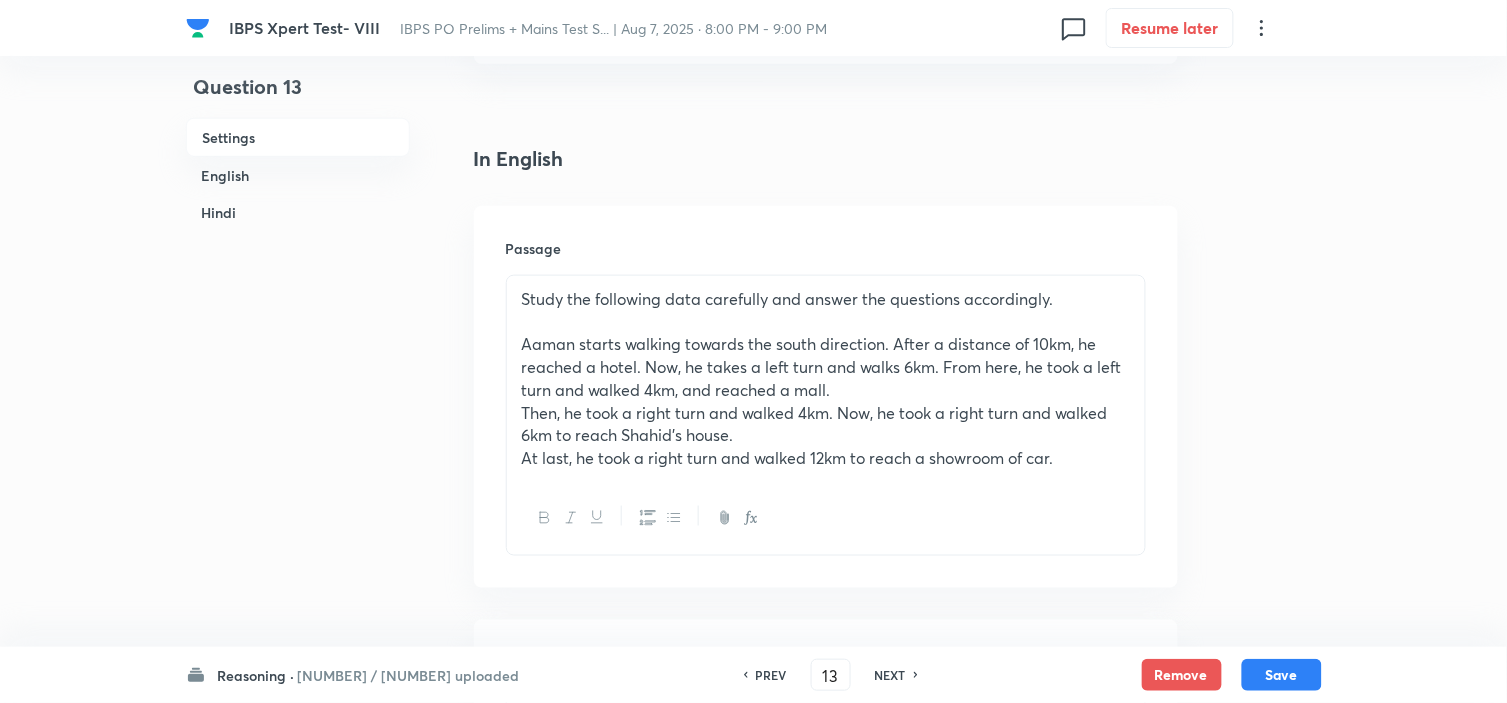 click on "NEXT" at bounding box center [890, 675] 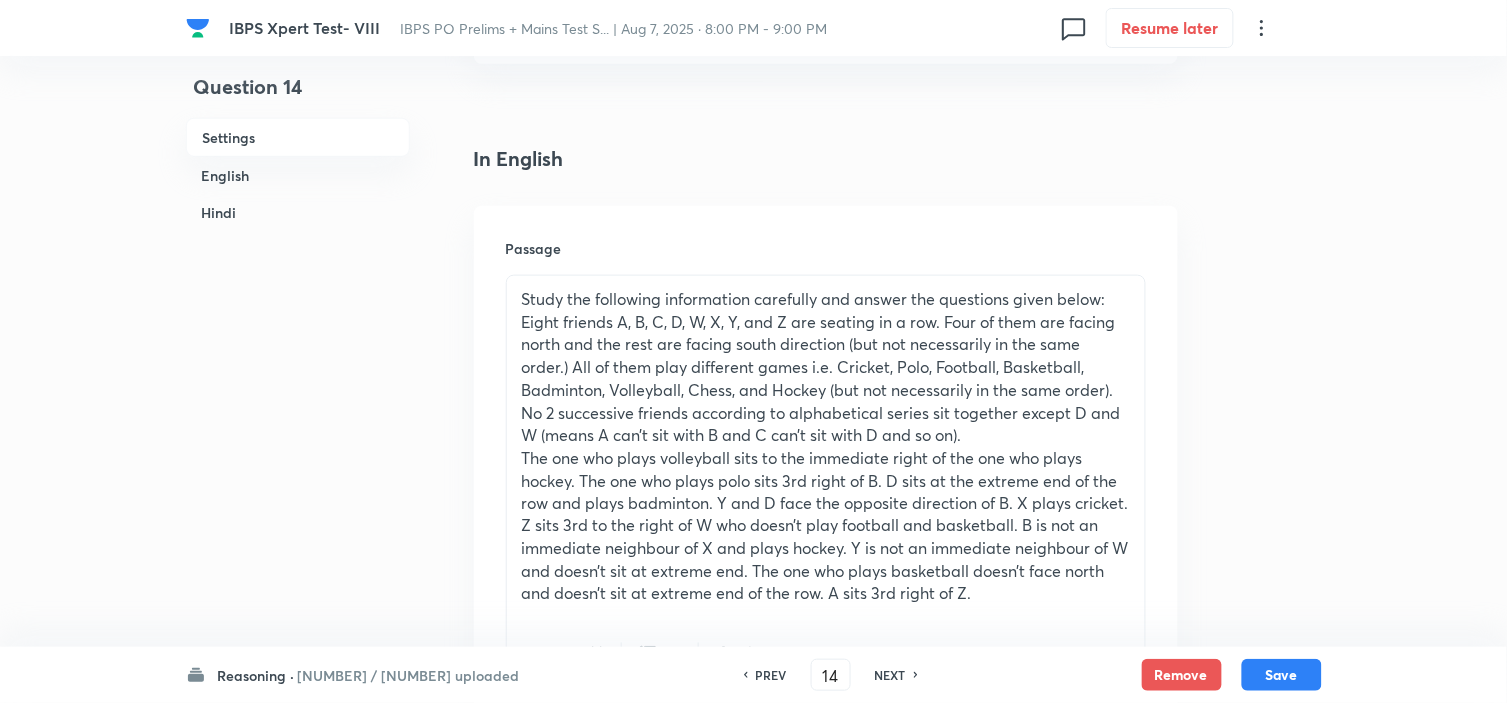 click on "NEXT" at bounding box center (890, 675) 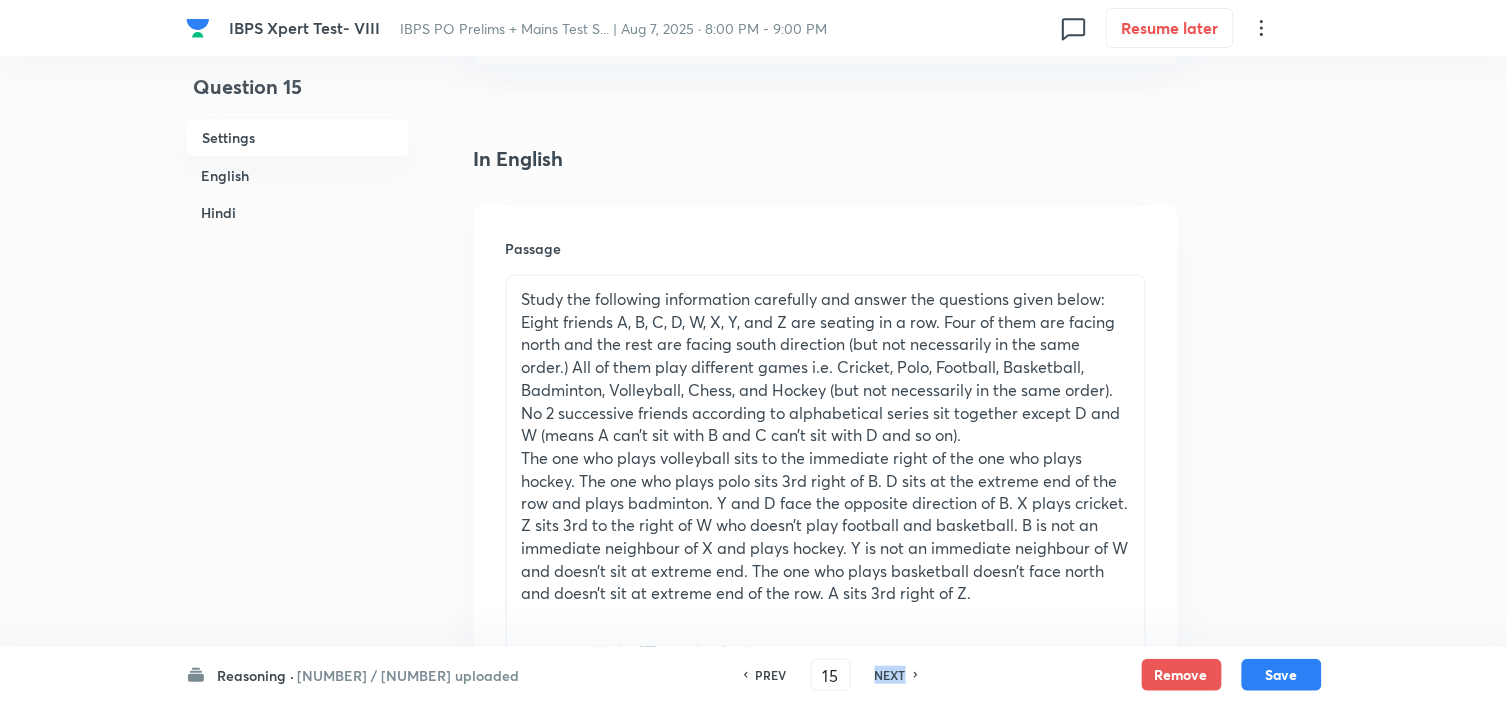 click on "NEXT" at bounding box center (890, 675) 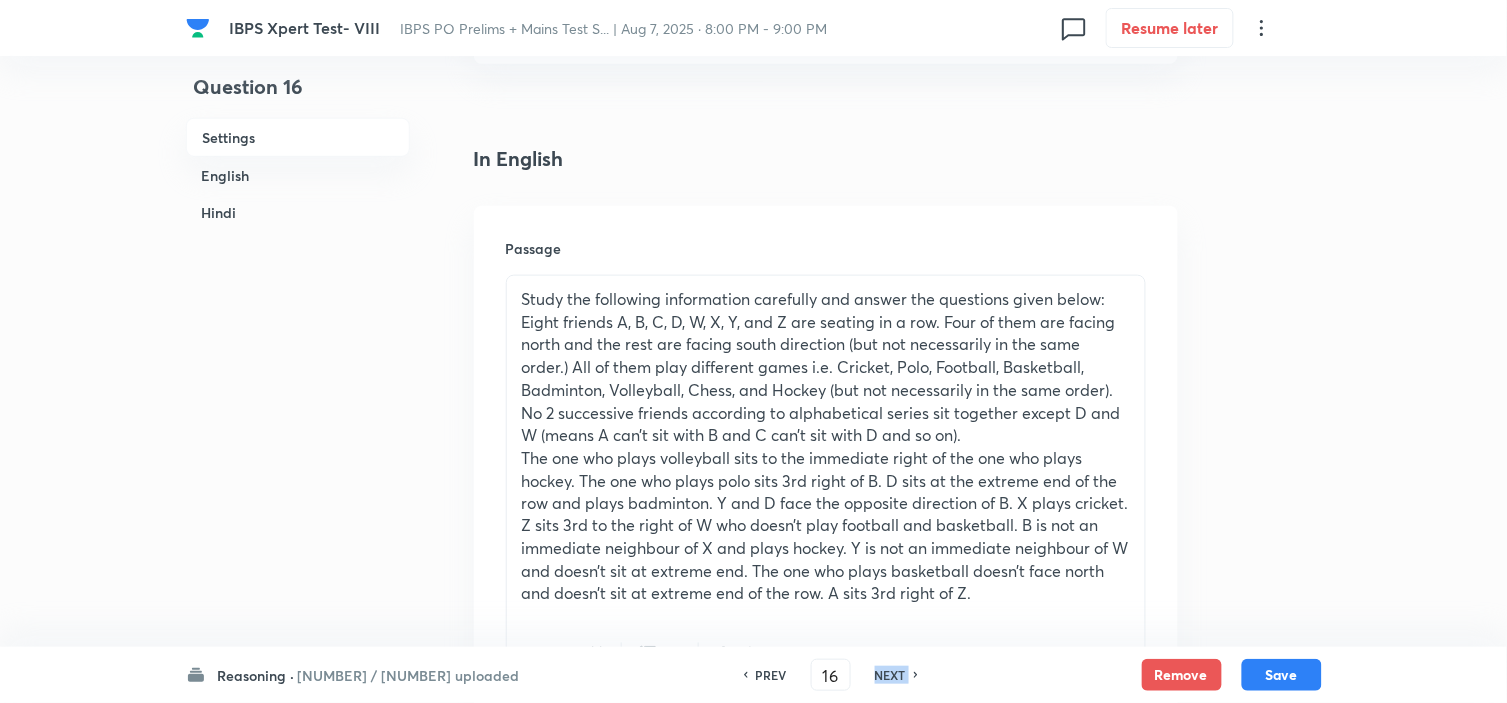 click on "NEXT" at bounding box center [890, 675] 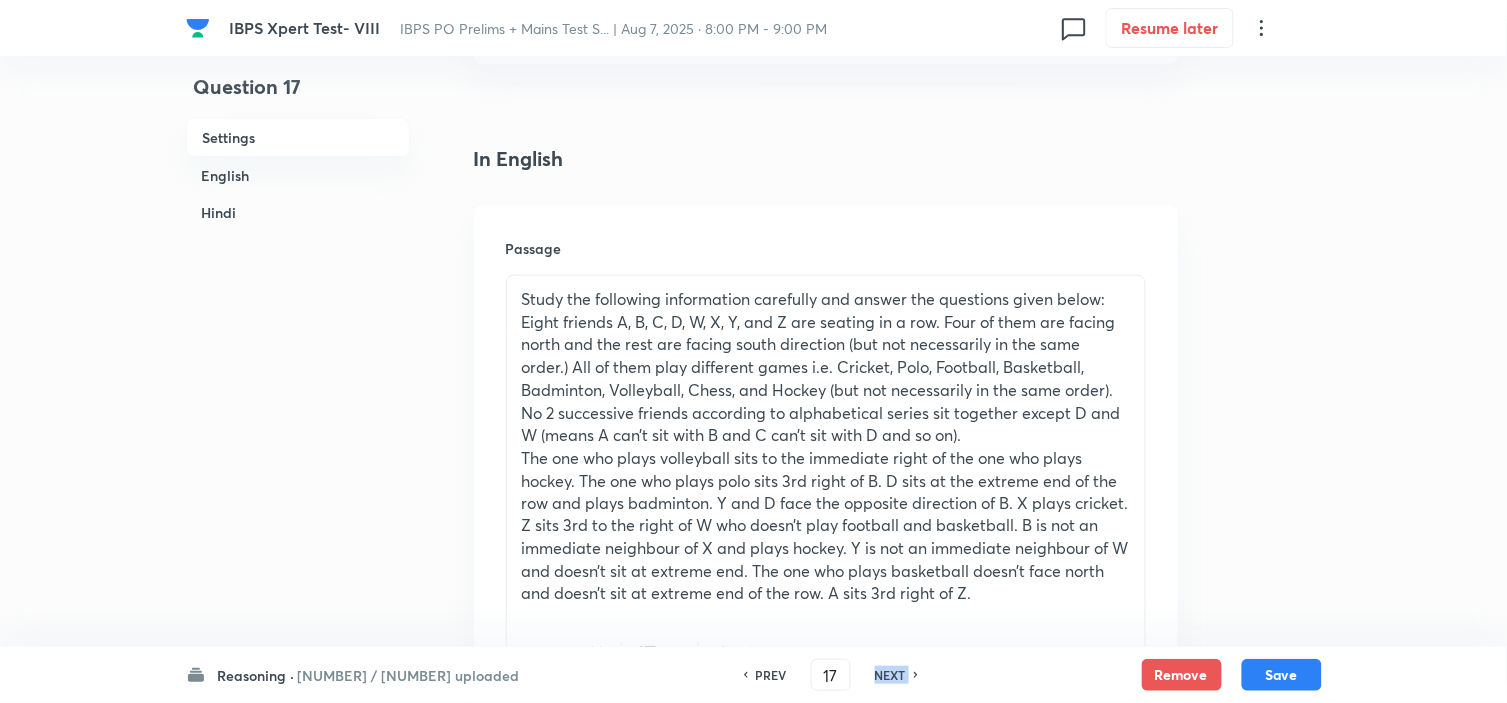 click on "NEXT" at bounding box center [890, 675] 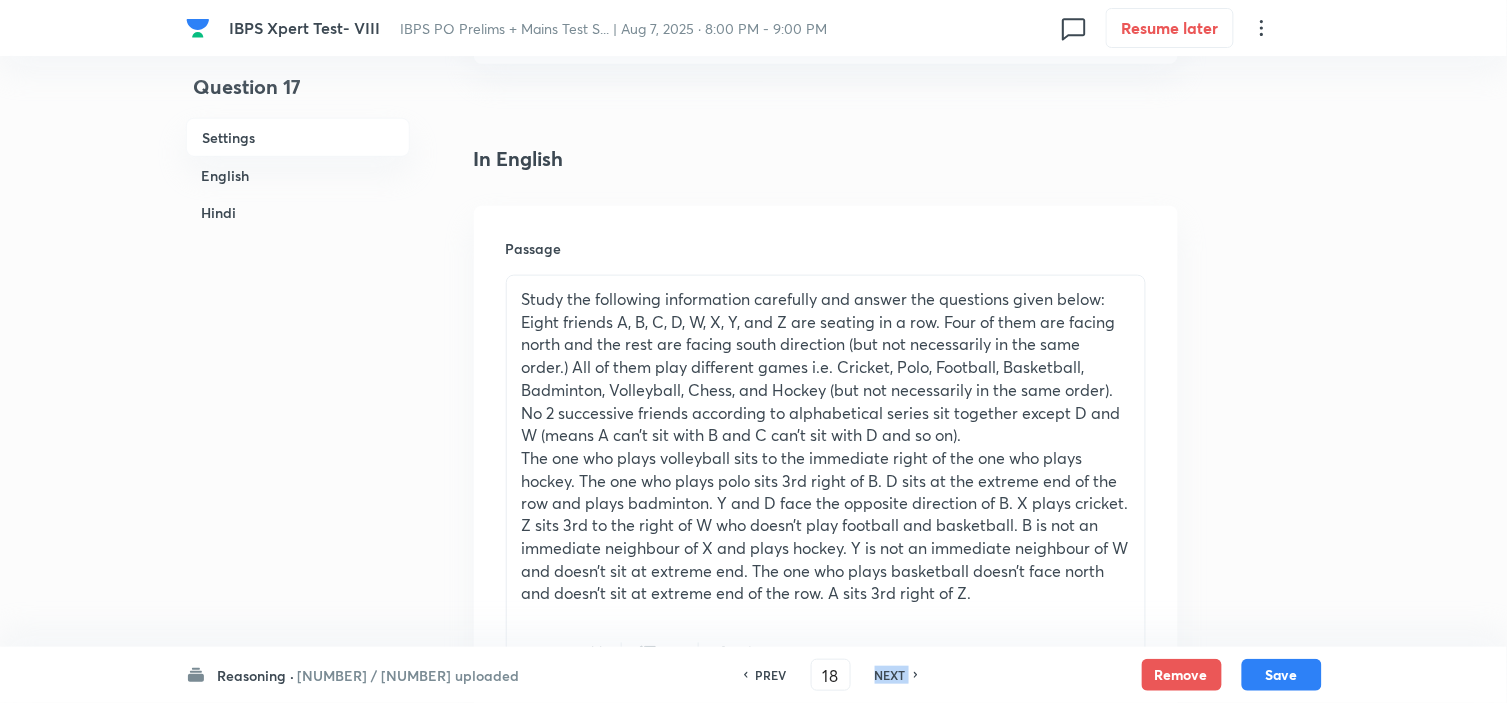 click on "NEXT" at bounding box center [890, 675] 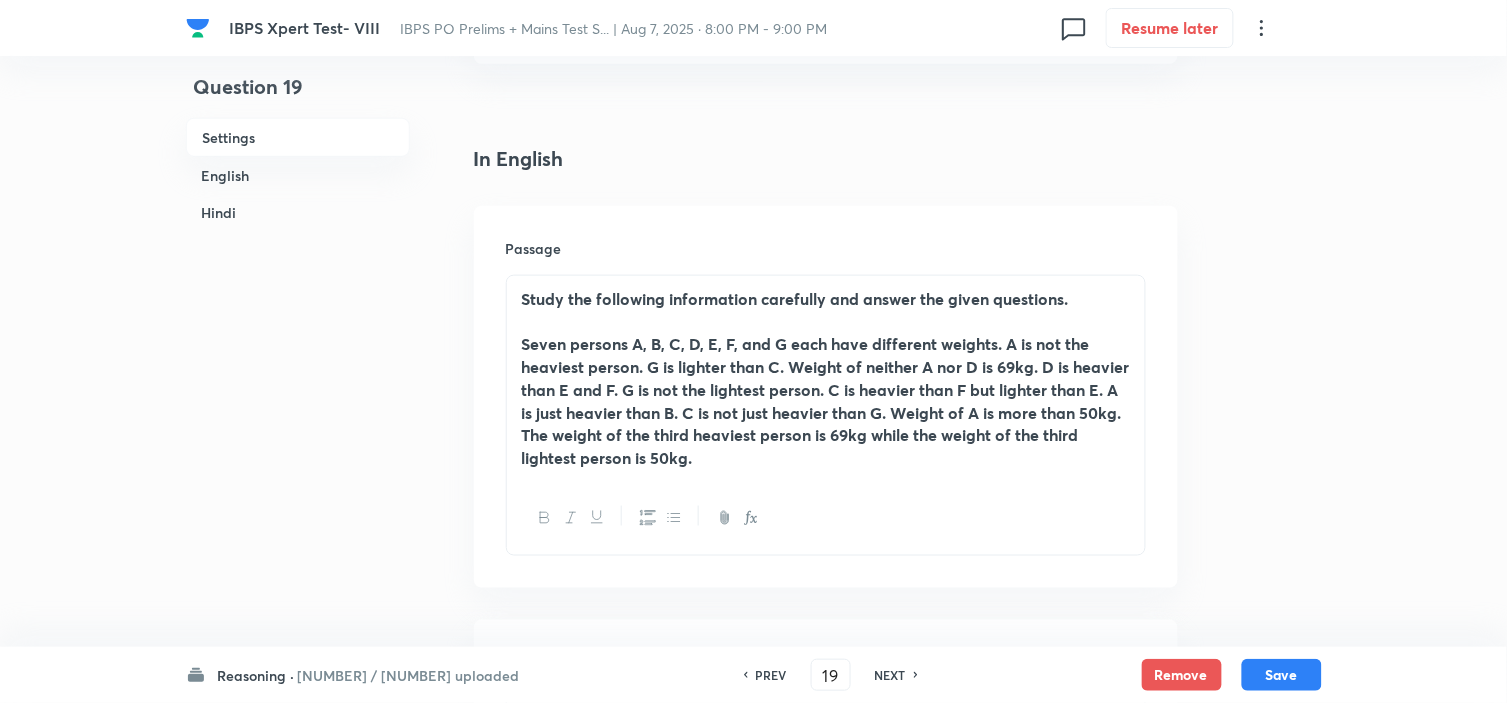 click on "NEXT" at bounding box center [890, 675] 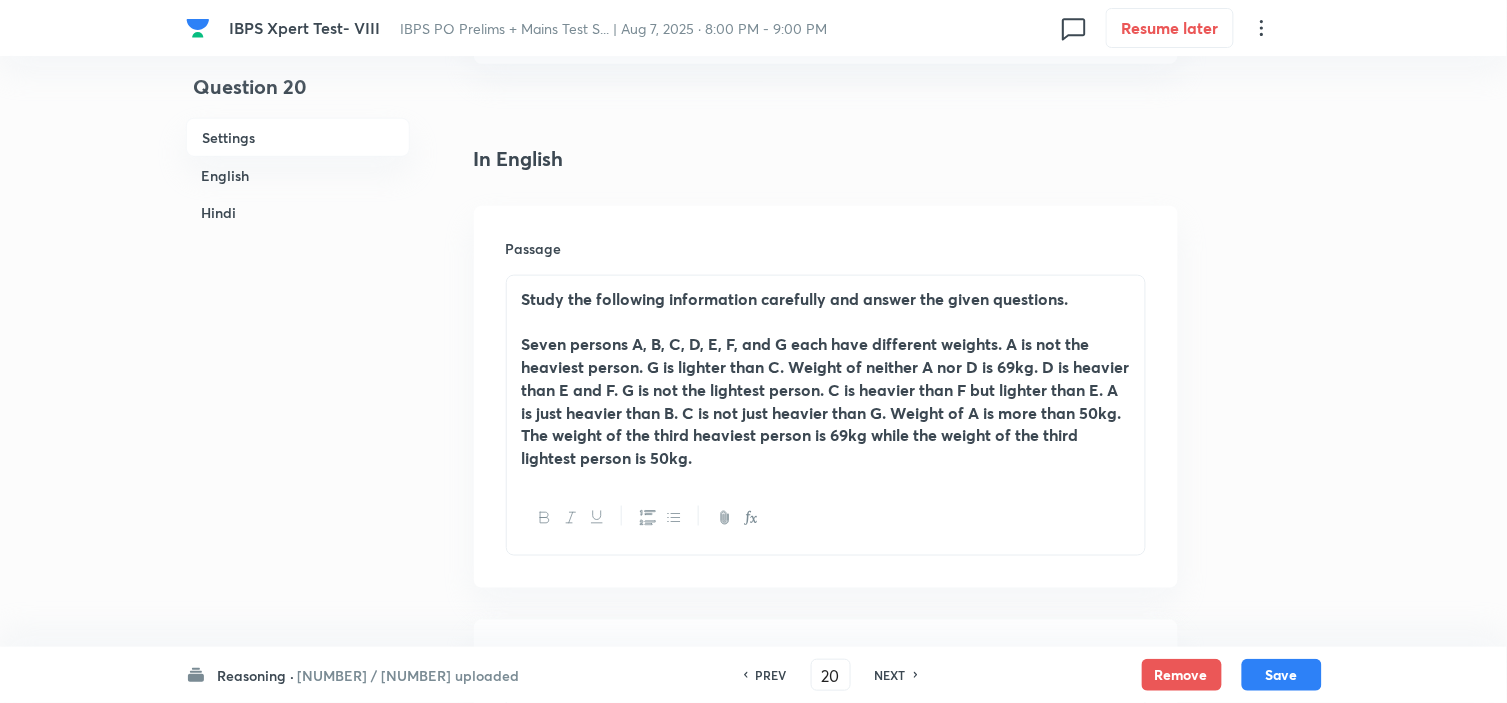 click on "NEXT" at bounding box center (890, 675) 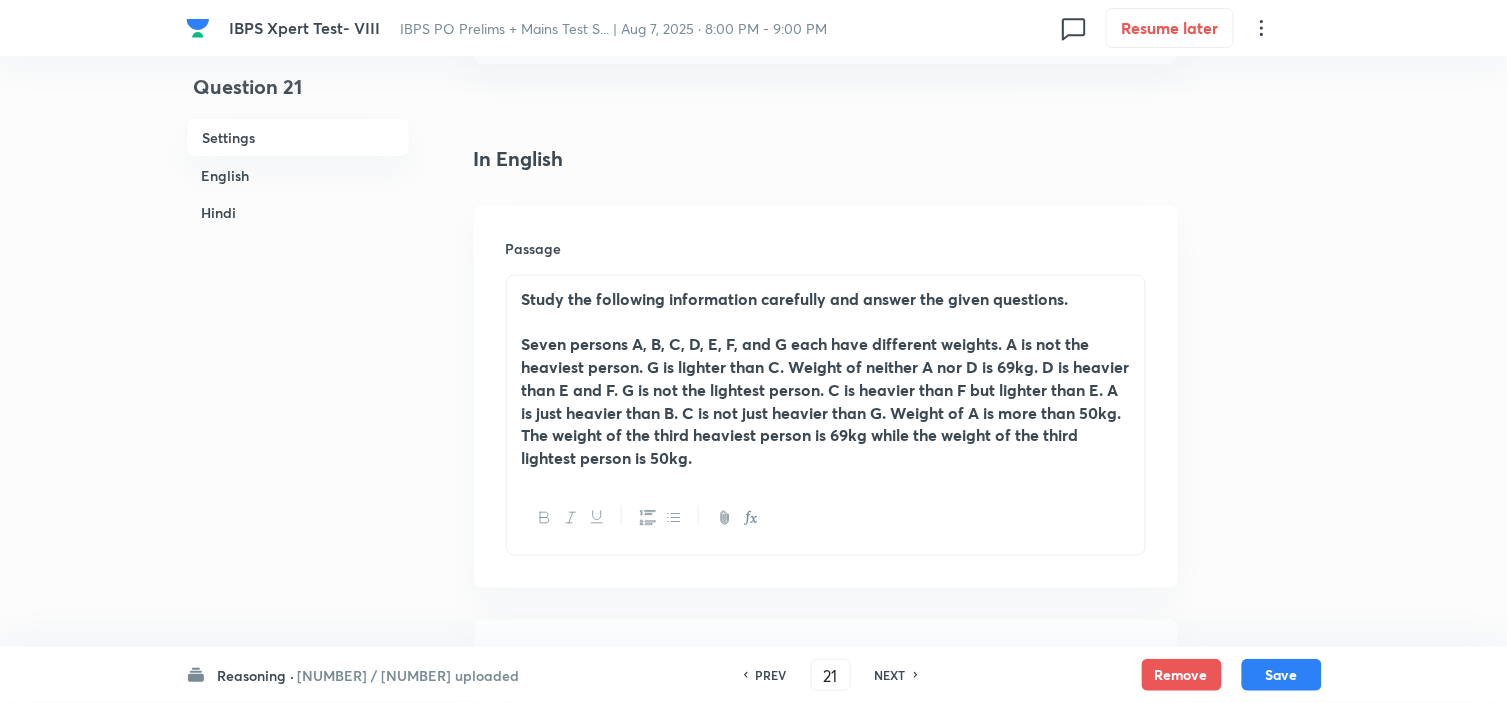 click on "NEXT" at bounding box center (890, 675) 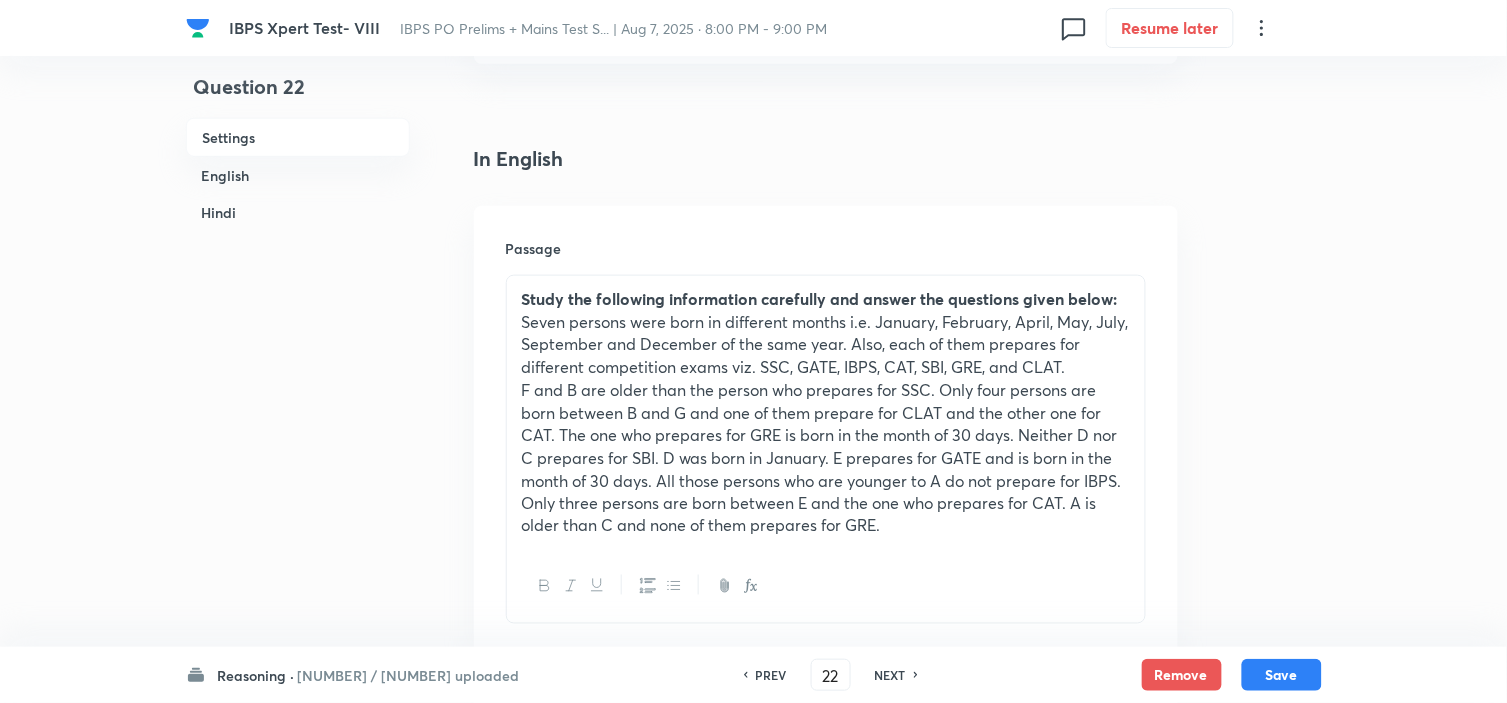 click on "NEXT" at bounding box center (890, 675) 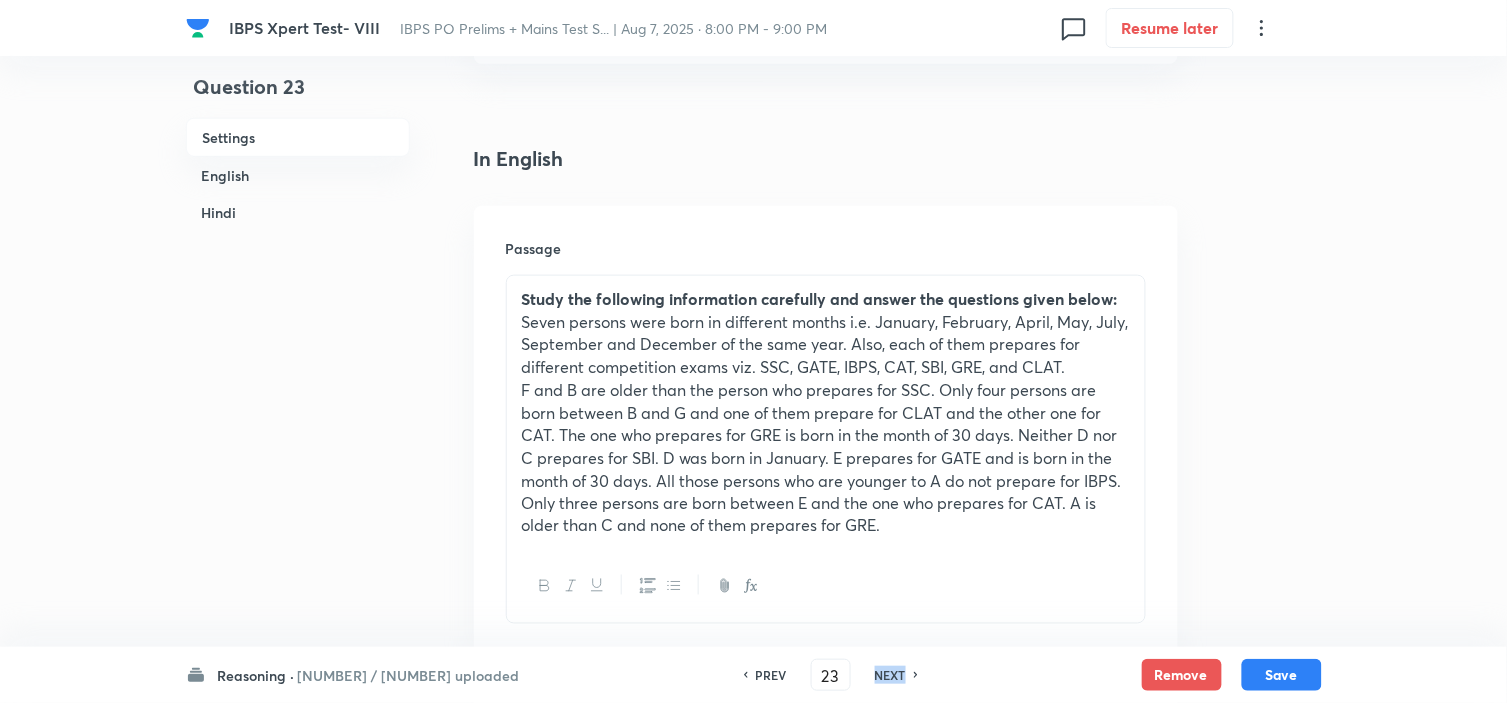 click on "NEXT" at bounding box center (890, 675) 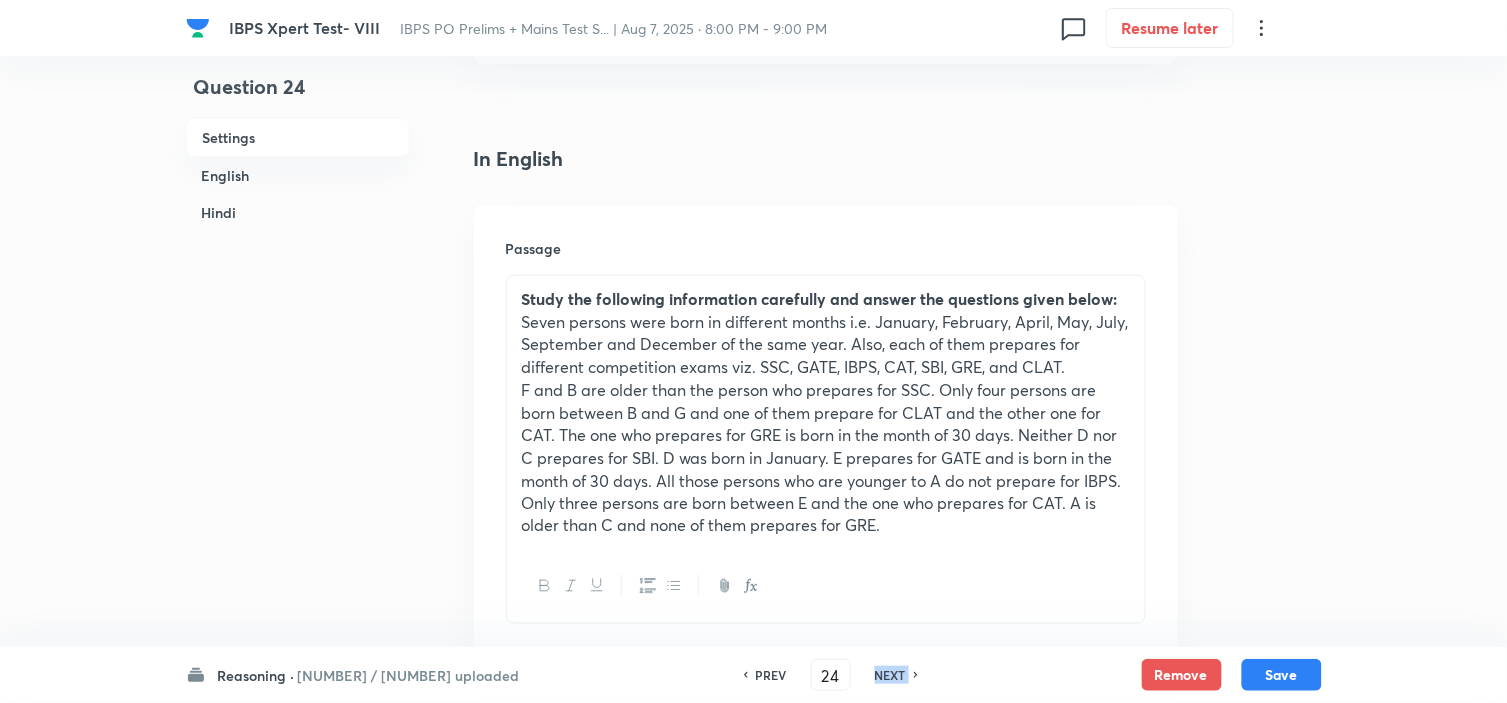 click on "NEXT" at bounding box center (890, 675) 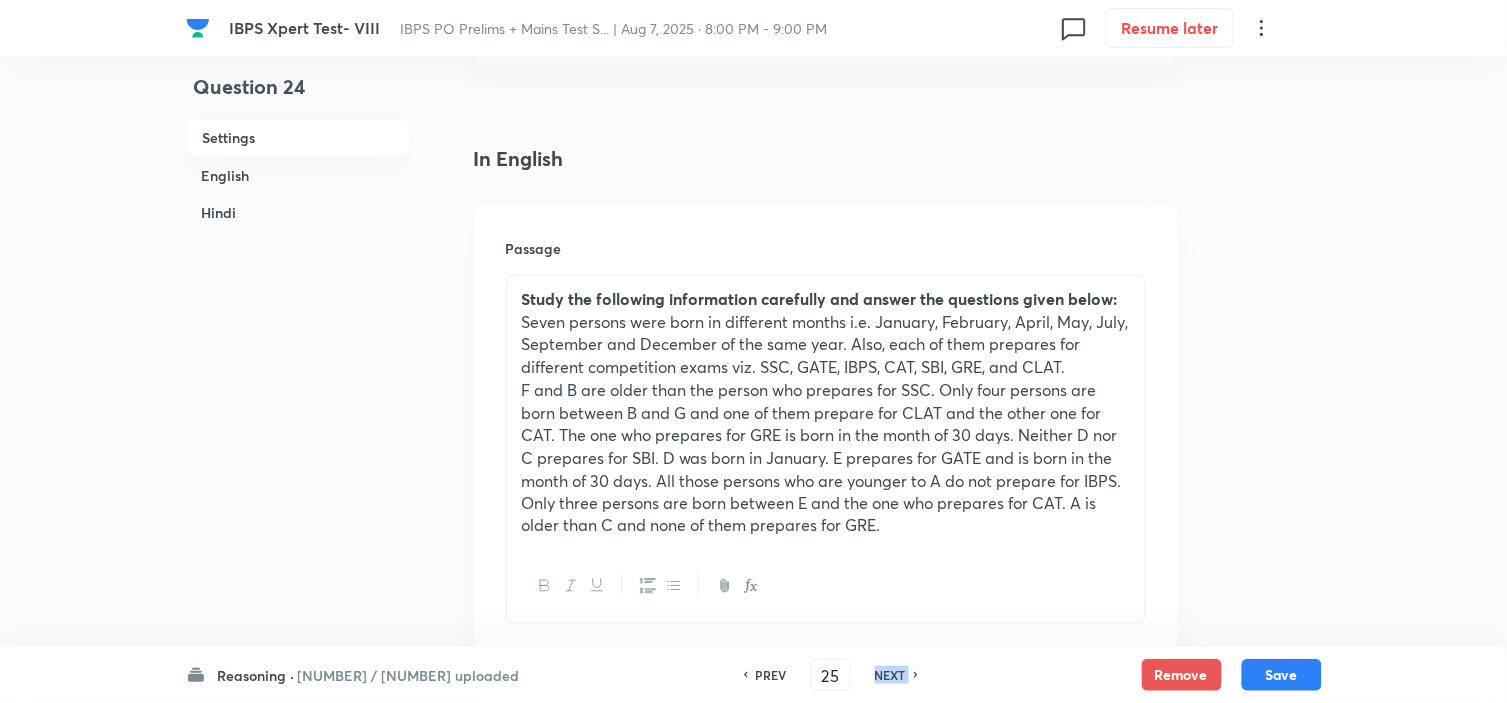 click on "NEXT" at bounding box center [890, 675] 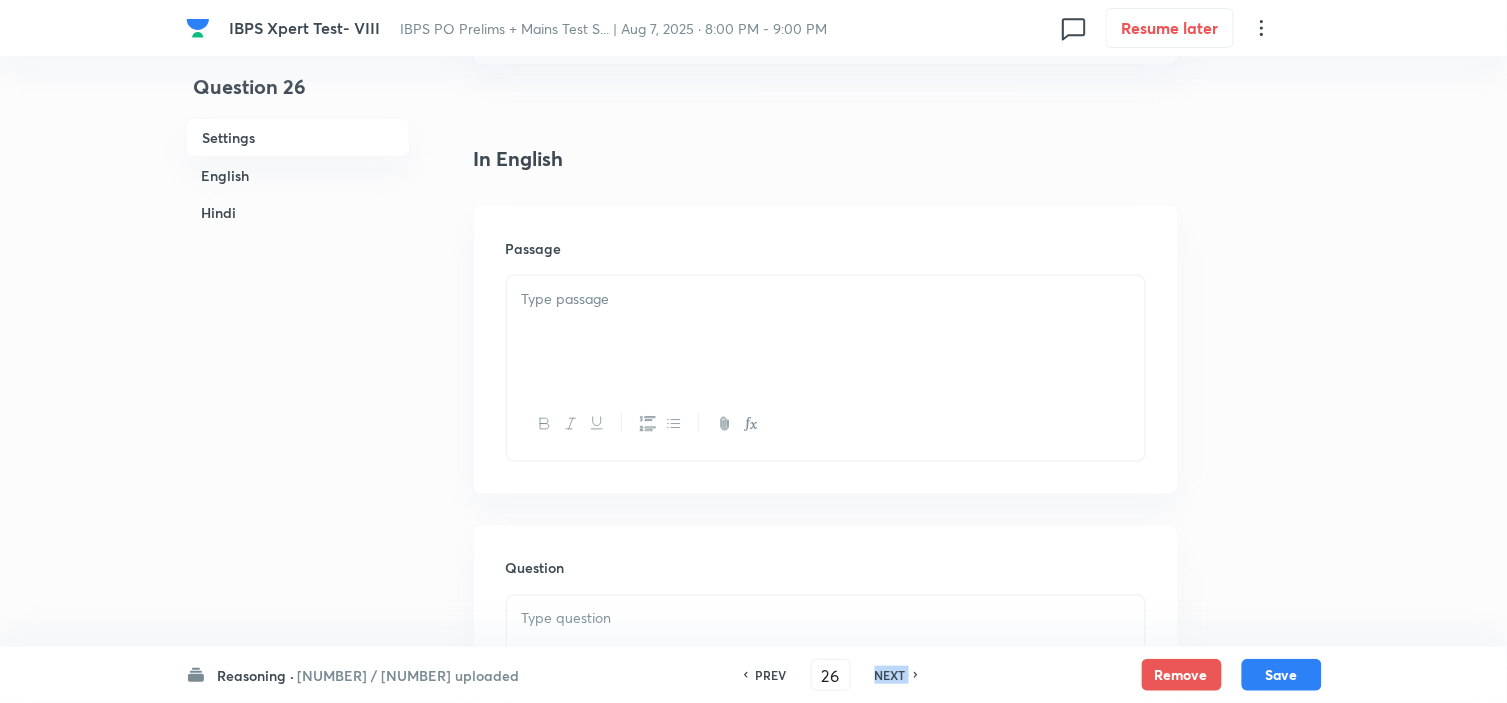 click on "NEXT" at bounding box center [890, 675] 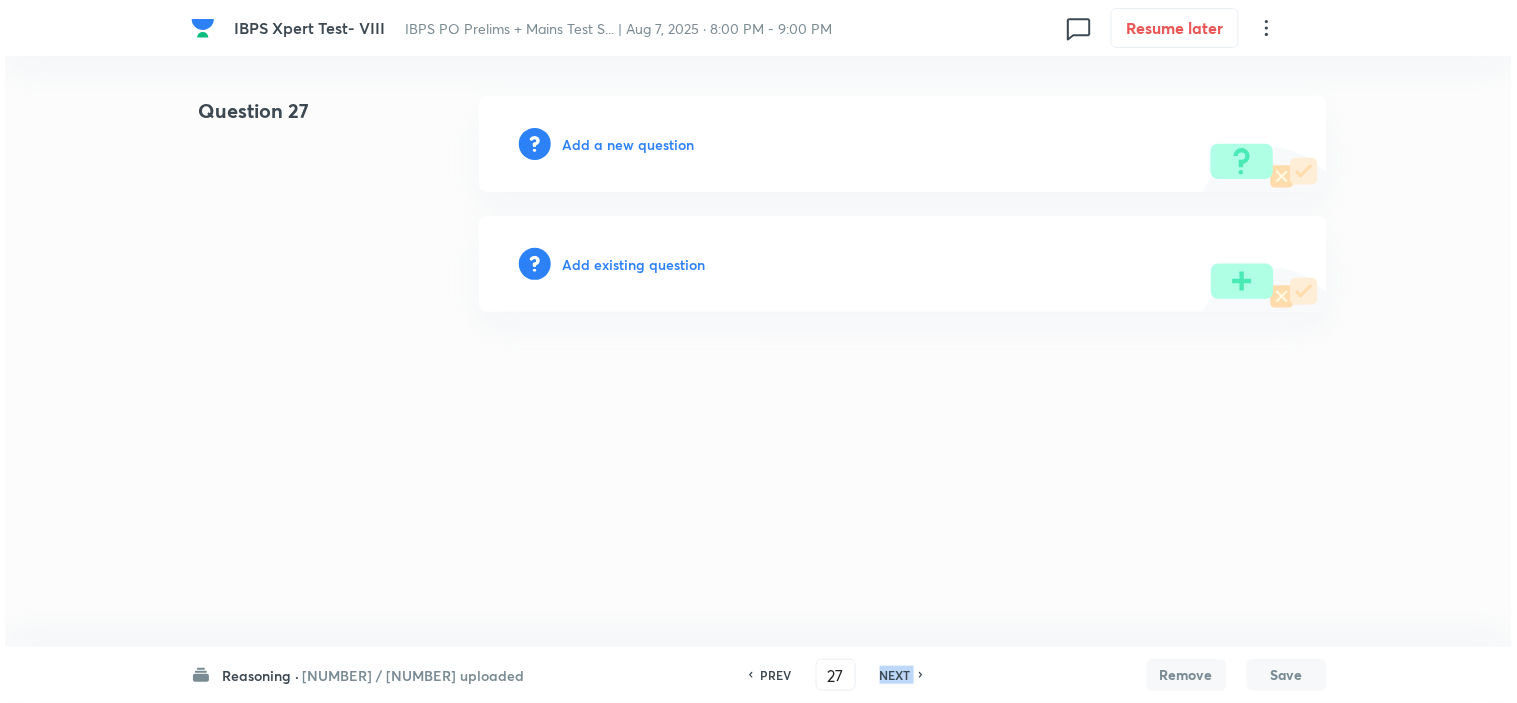 scroll, scrollTop: 0, scrollLeft: 0, axis: both 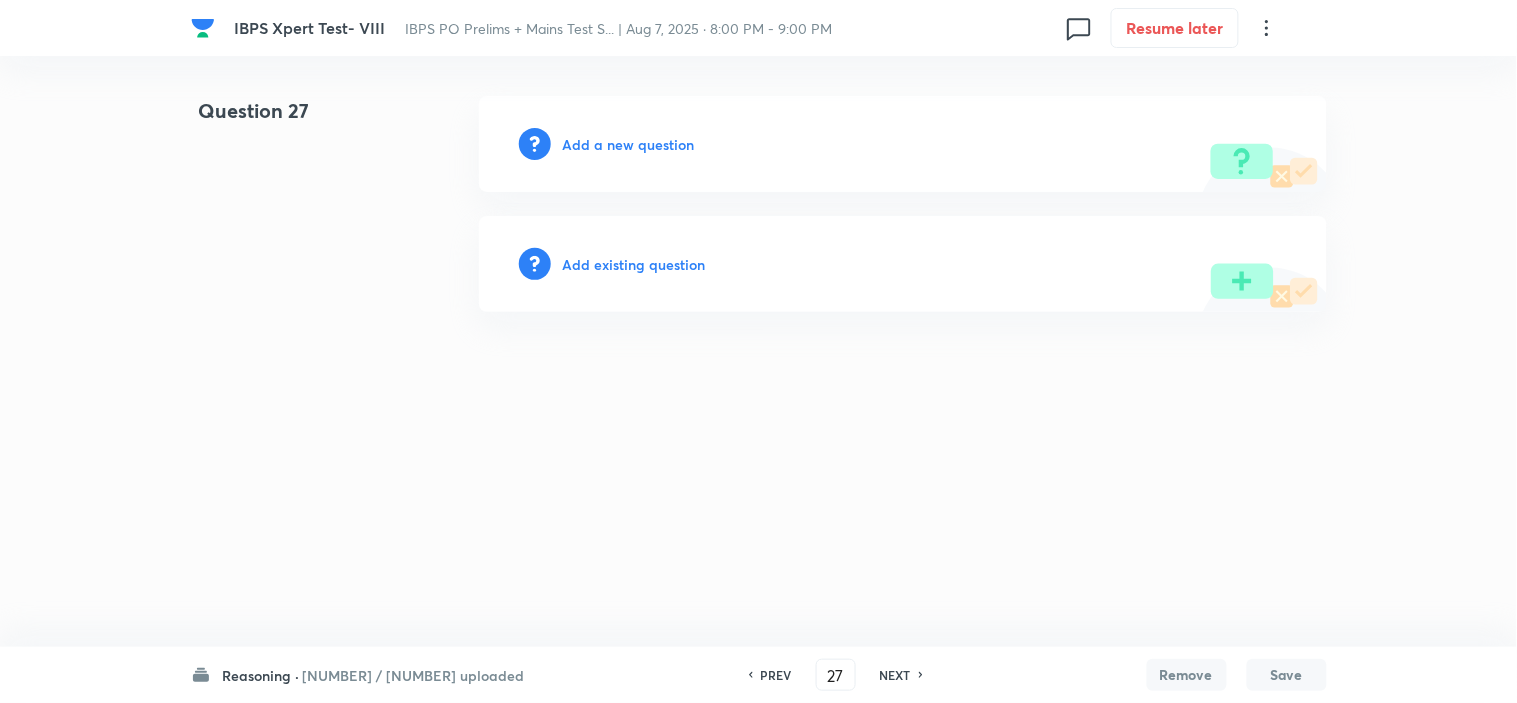 click on "PREV" at bounding box center [776, 675] 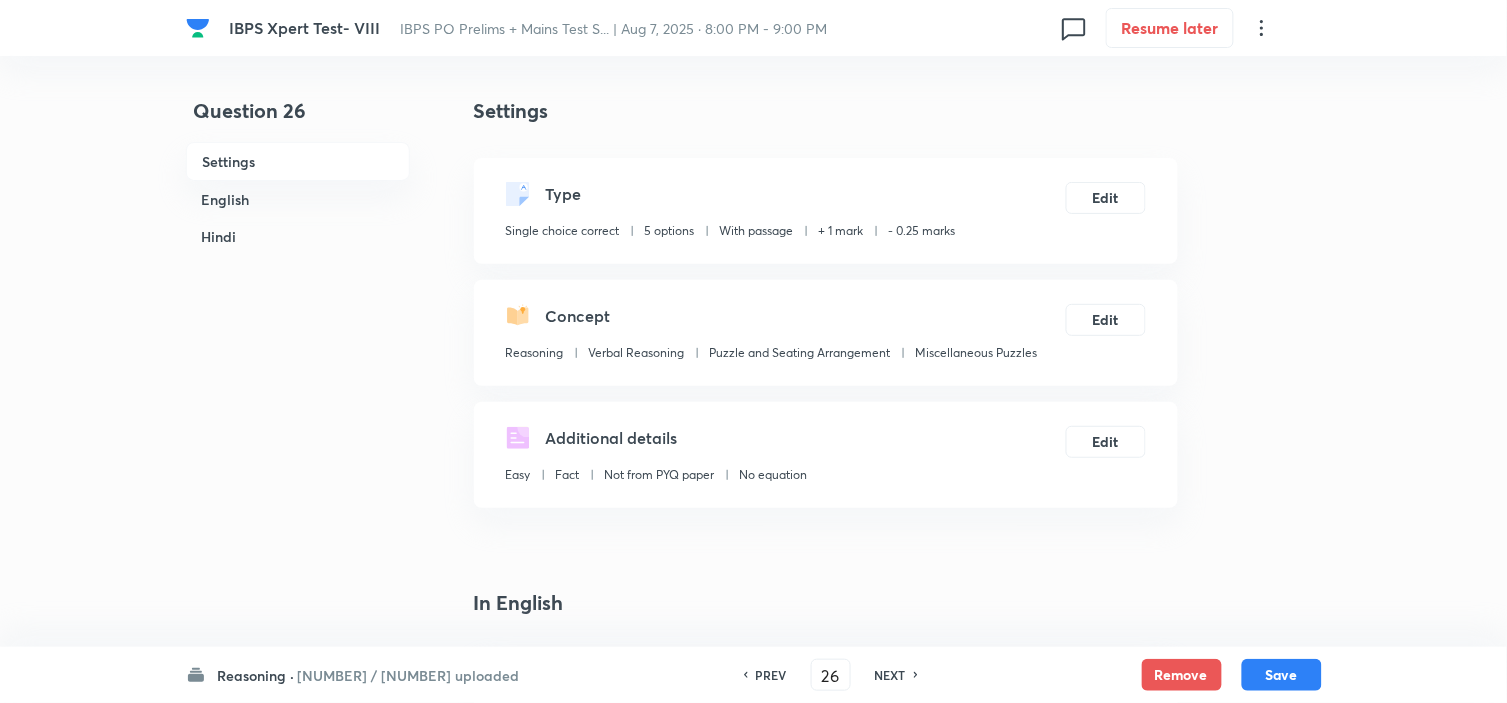 click 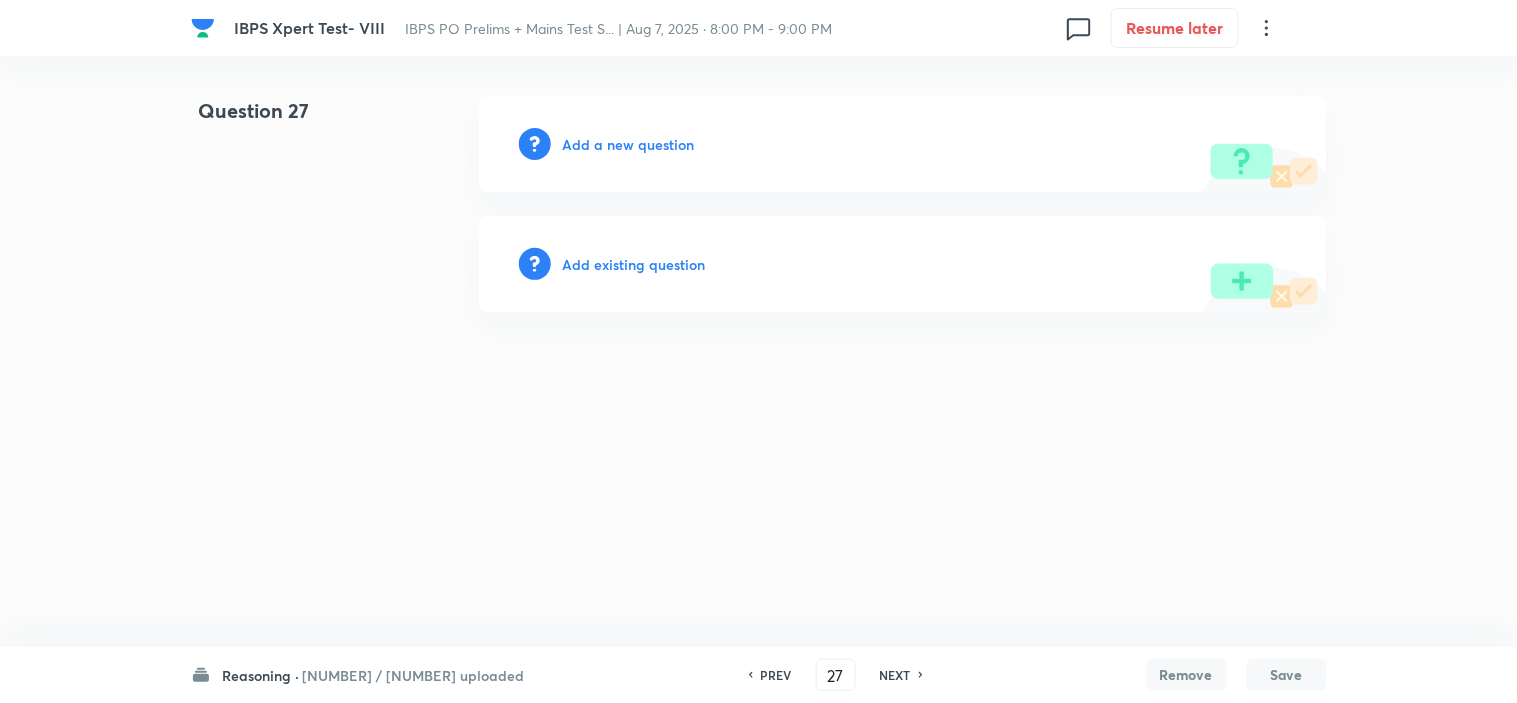 click on "Add a new question" at bounding box center (629, 144) 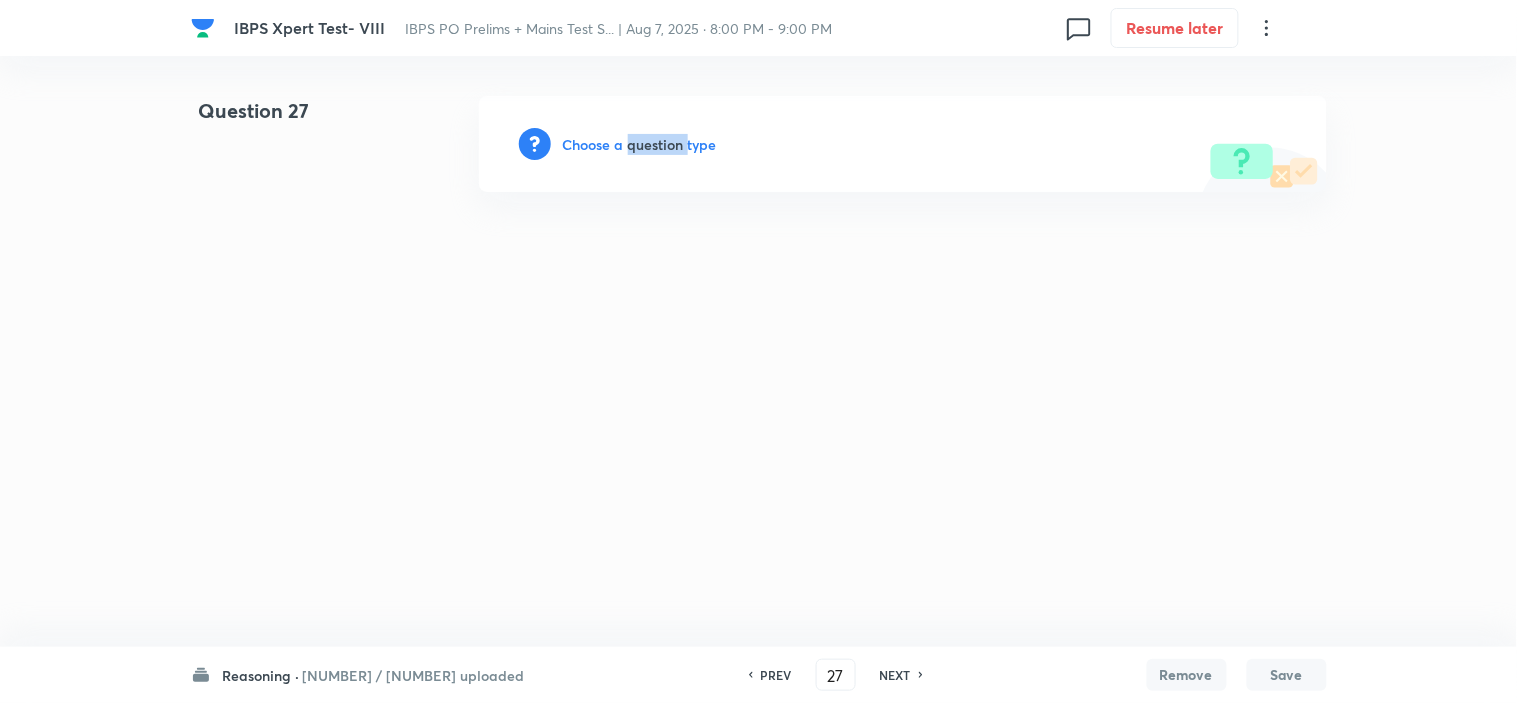 click on "Choose a question type" at bounding box center (640, 144) 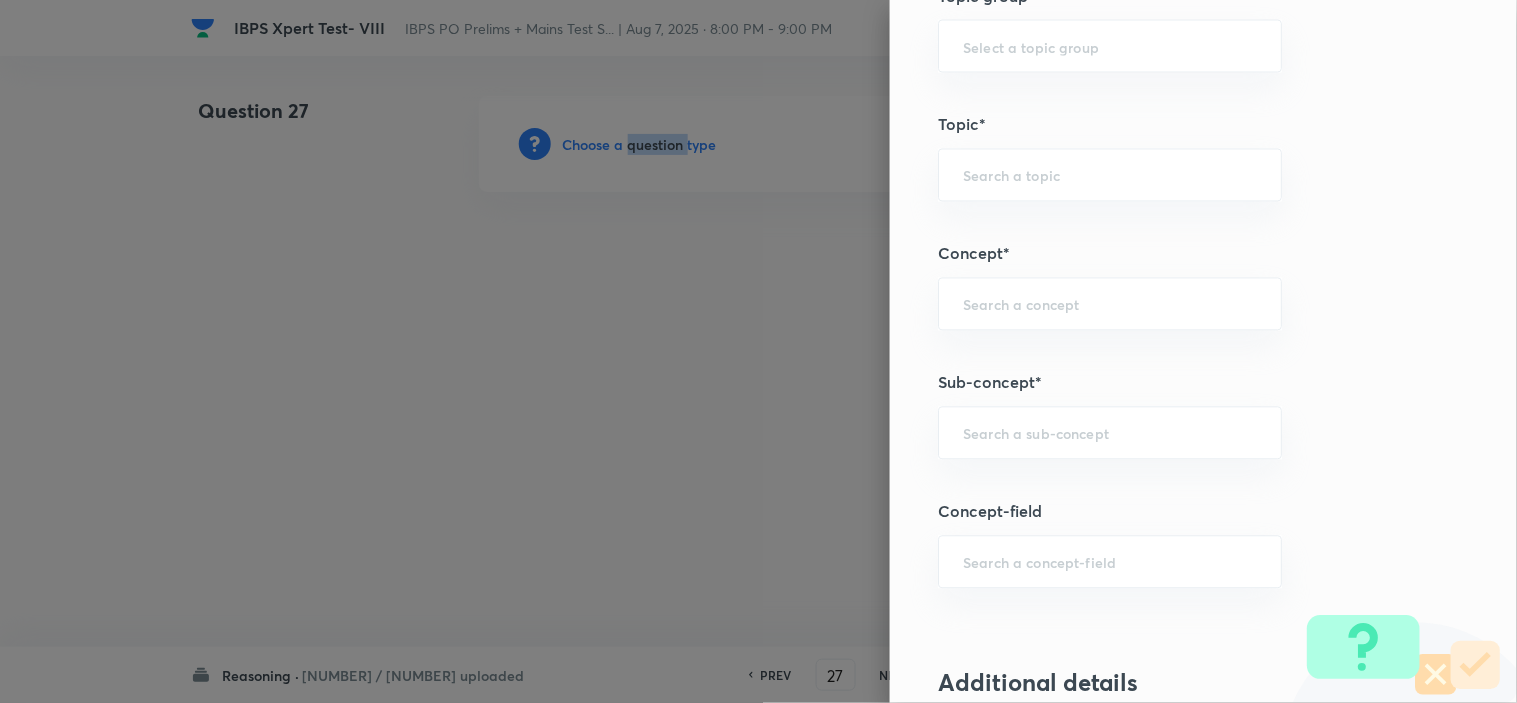 scroll, scrollTop: 1000, scrollLeft: 0, axis: vertical 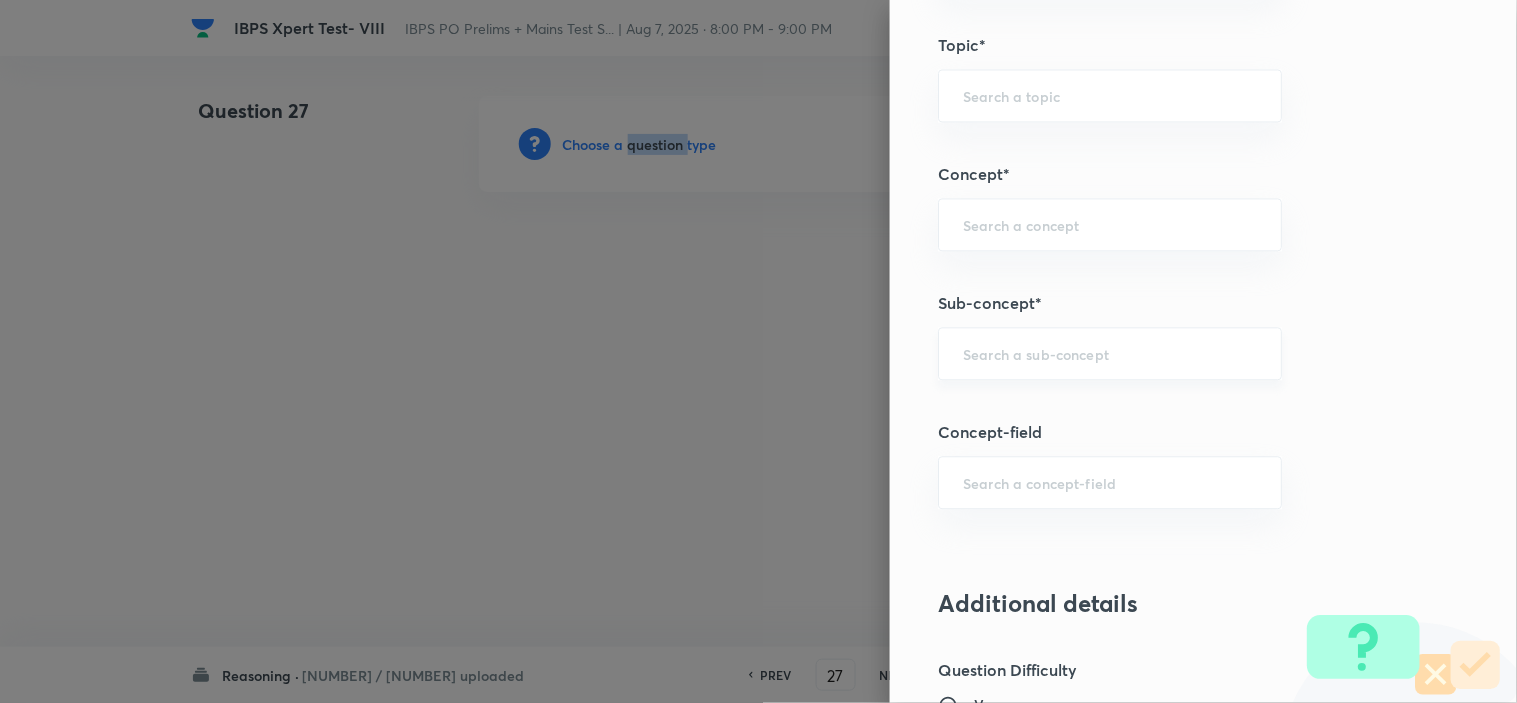 click on "​" at bounding box center (1110, 353) 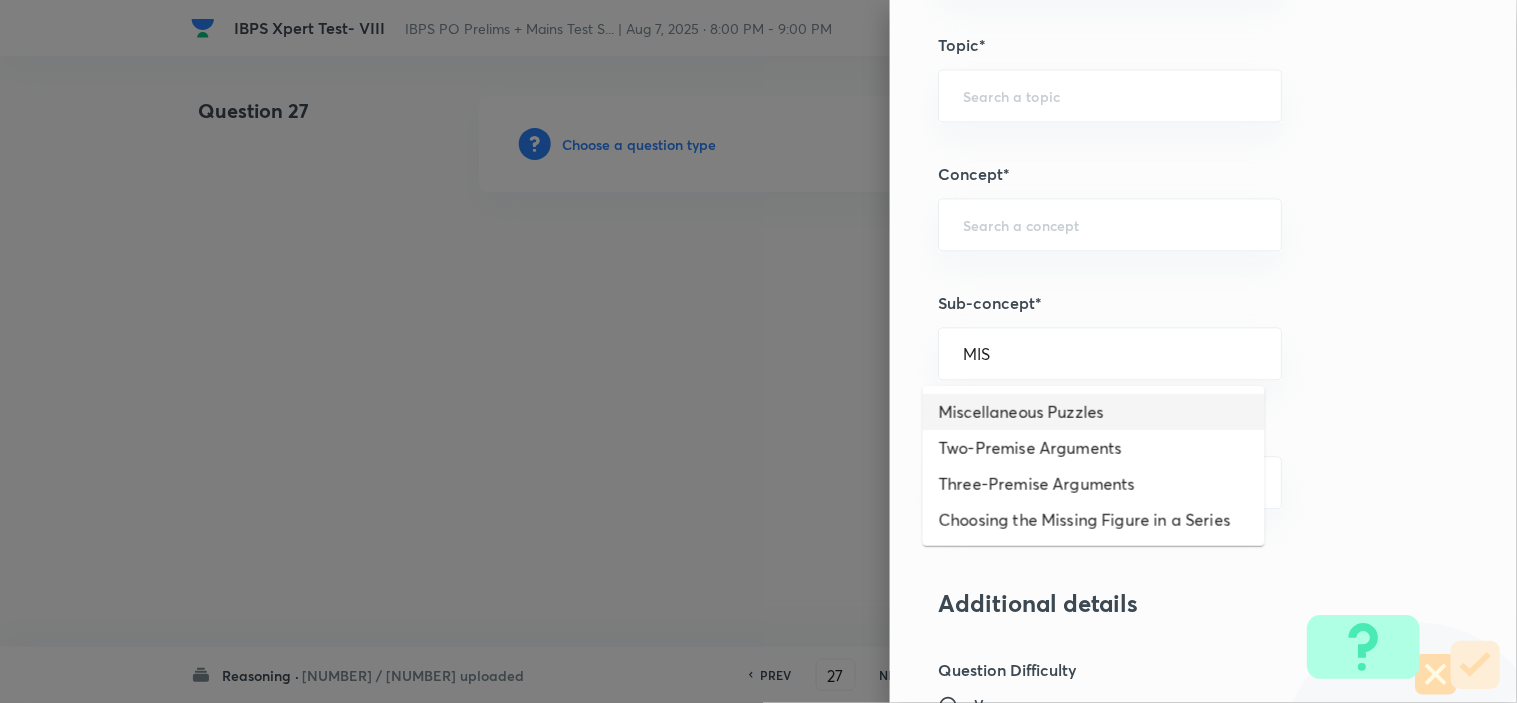 click on "Miscellaneous Puzzles" at bounding box center (1094, 412) 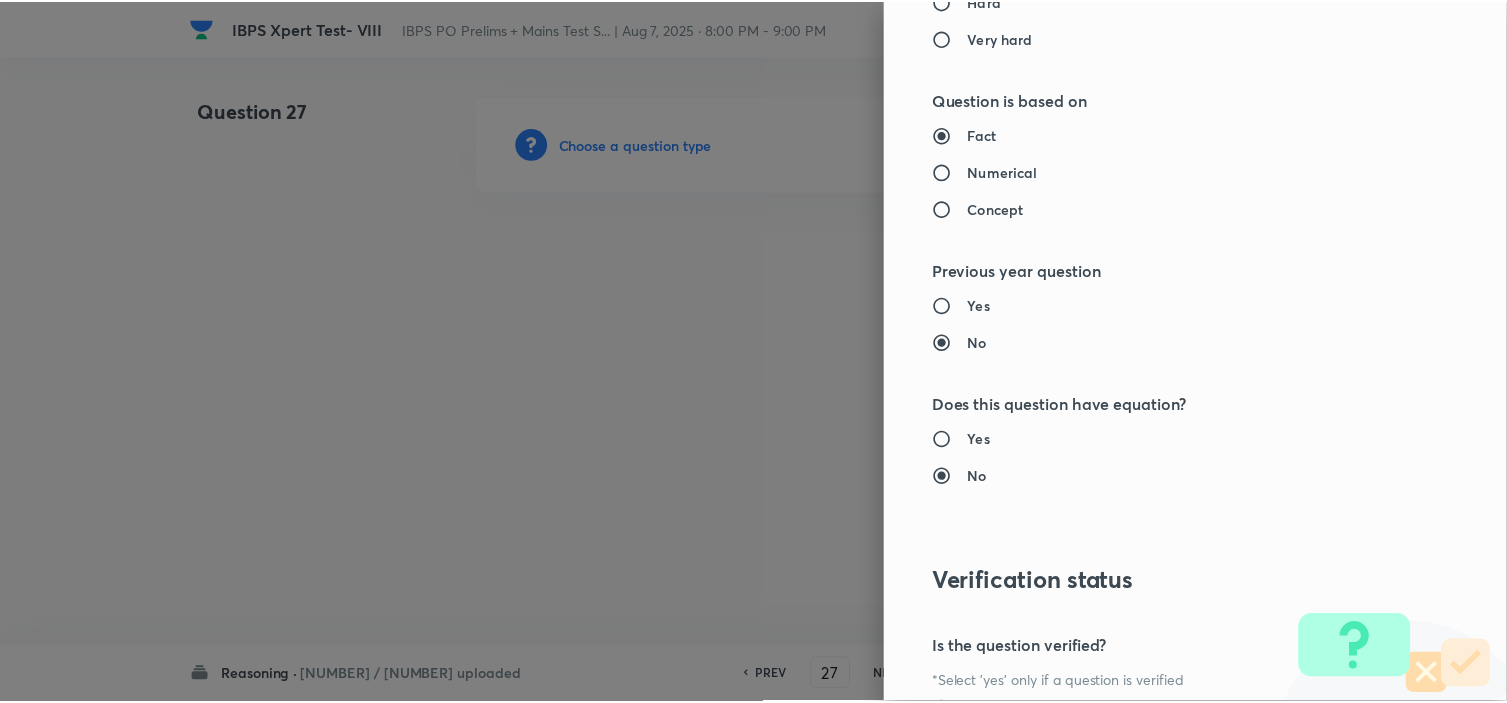 scroll, scrollTop: 2023, scrollLeft: 0, axis: vertical 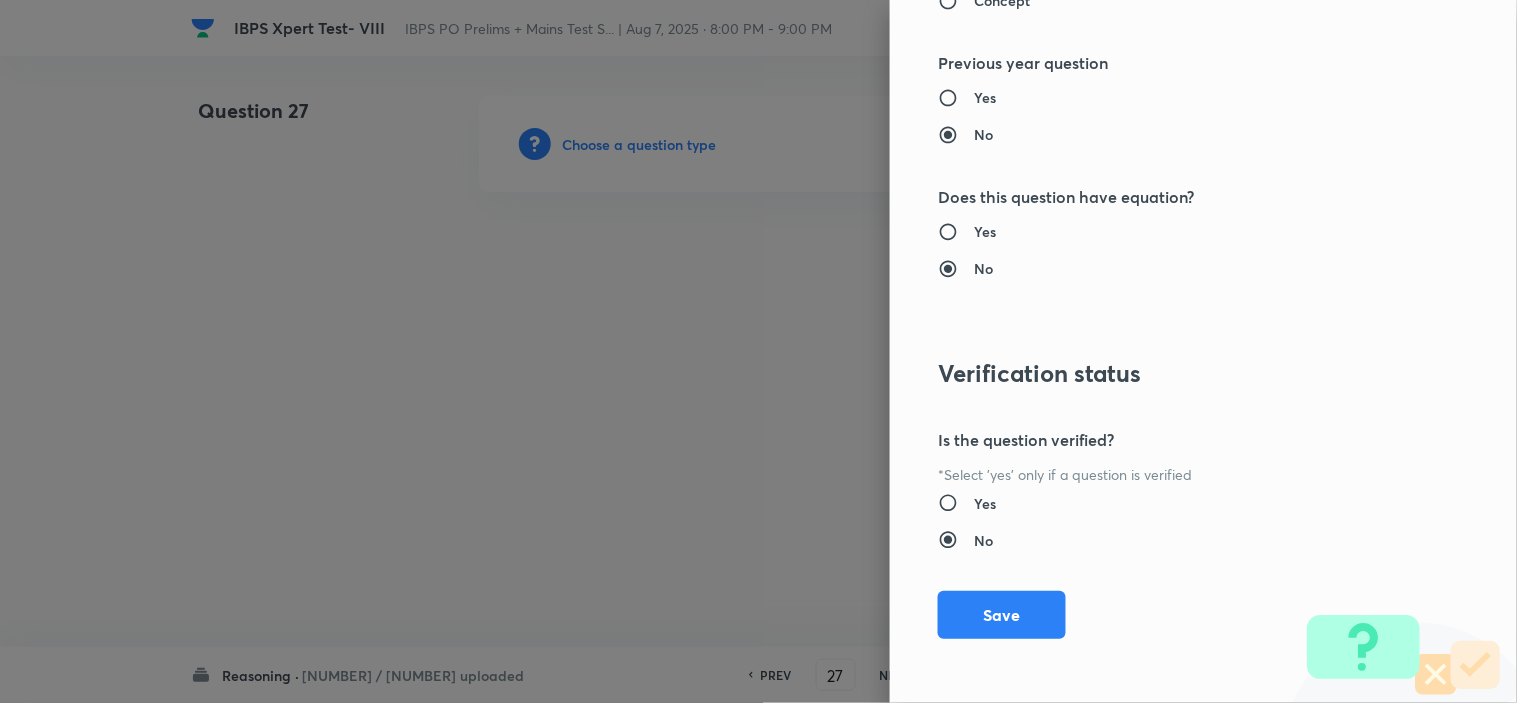 click on "Save" at bounding box center (1002, 615) 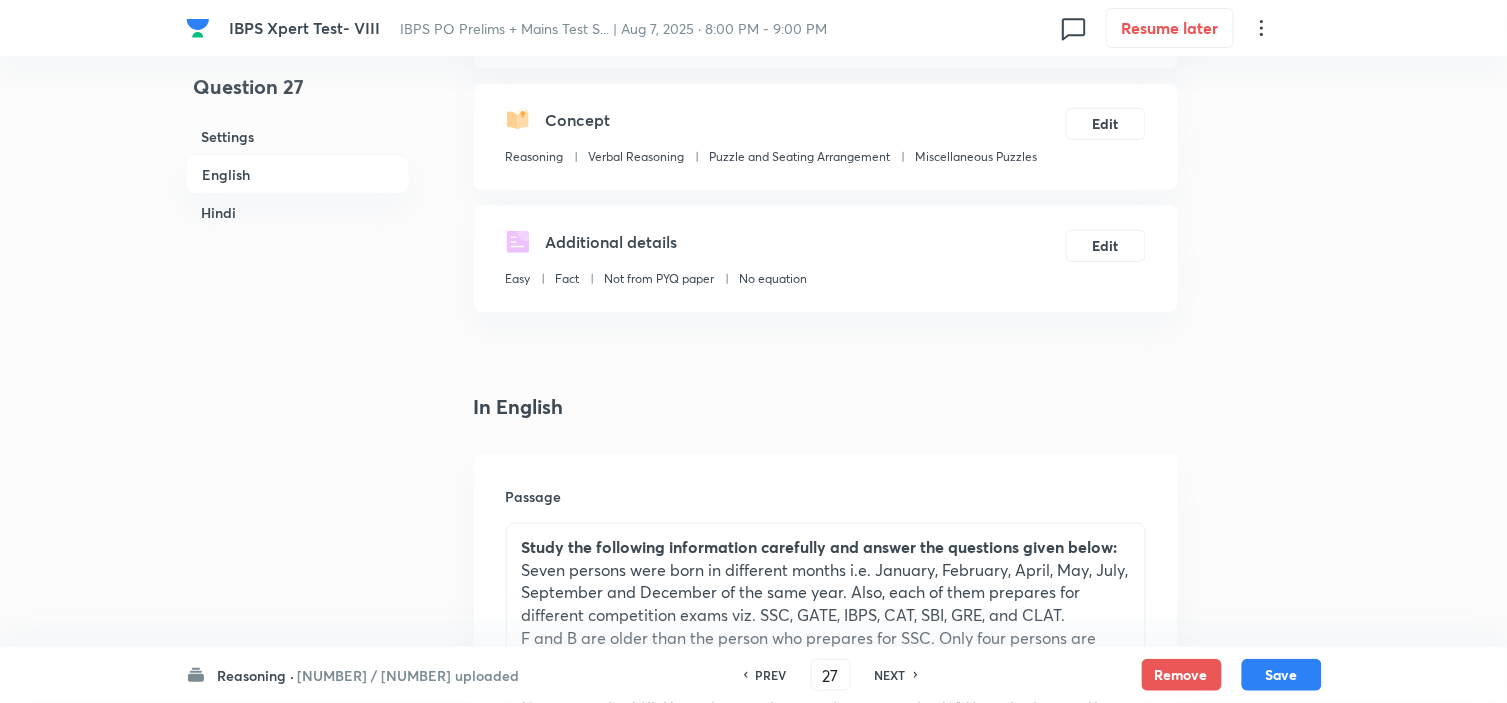 scroll, scrollTop: 555, scrollLeft: 0, axis: vertical 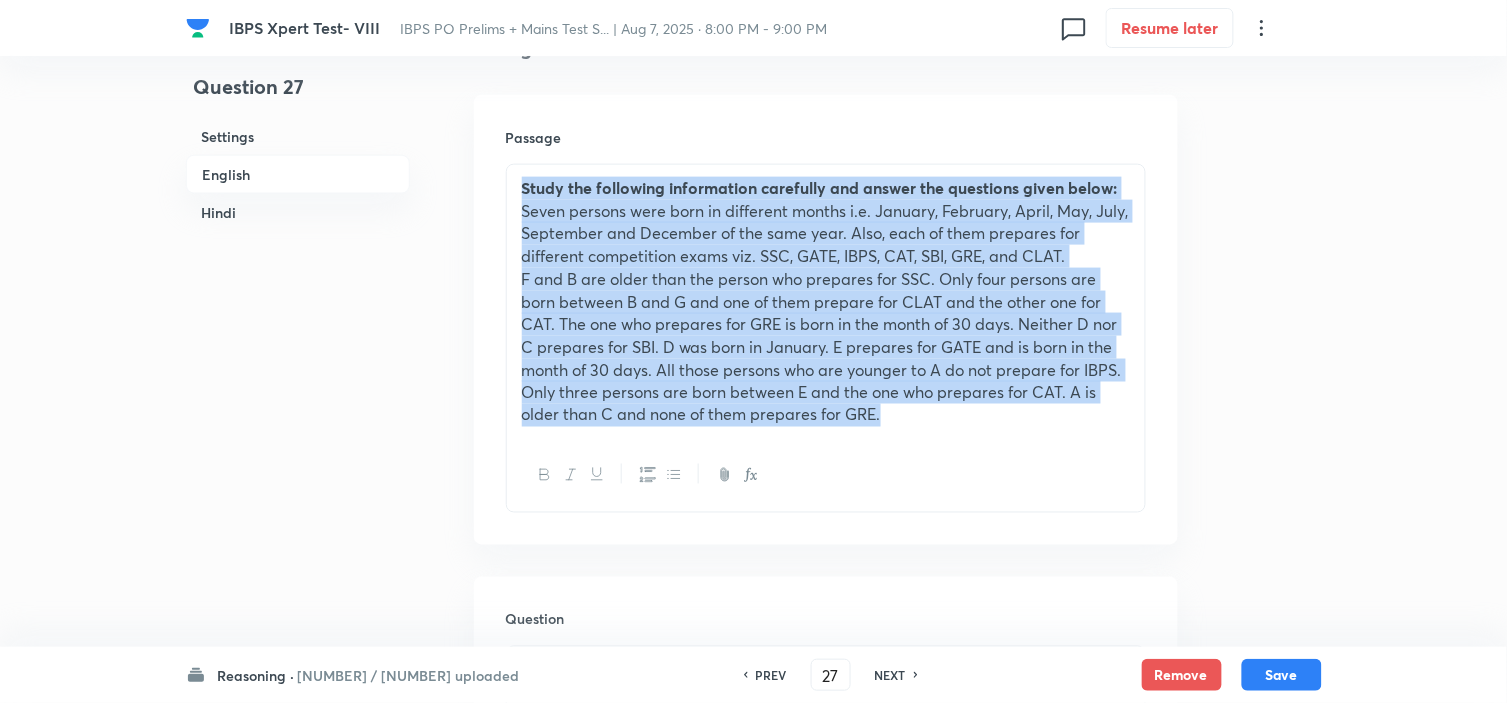 drag, startPoint x: 908, startPoint y: 406, endPoint x: 315, endPoint y: 66, distance: 683.55615 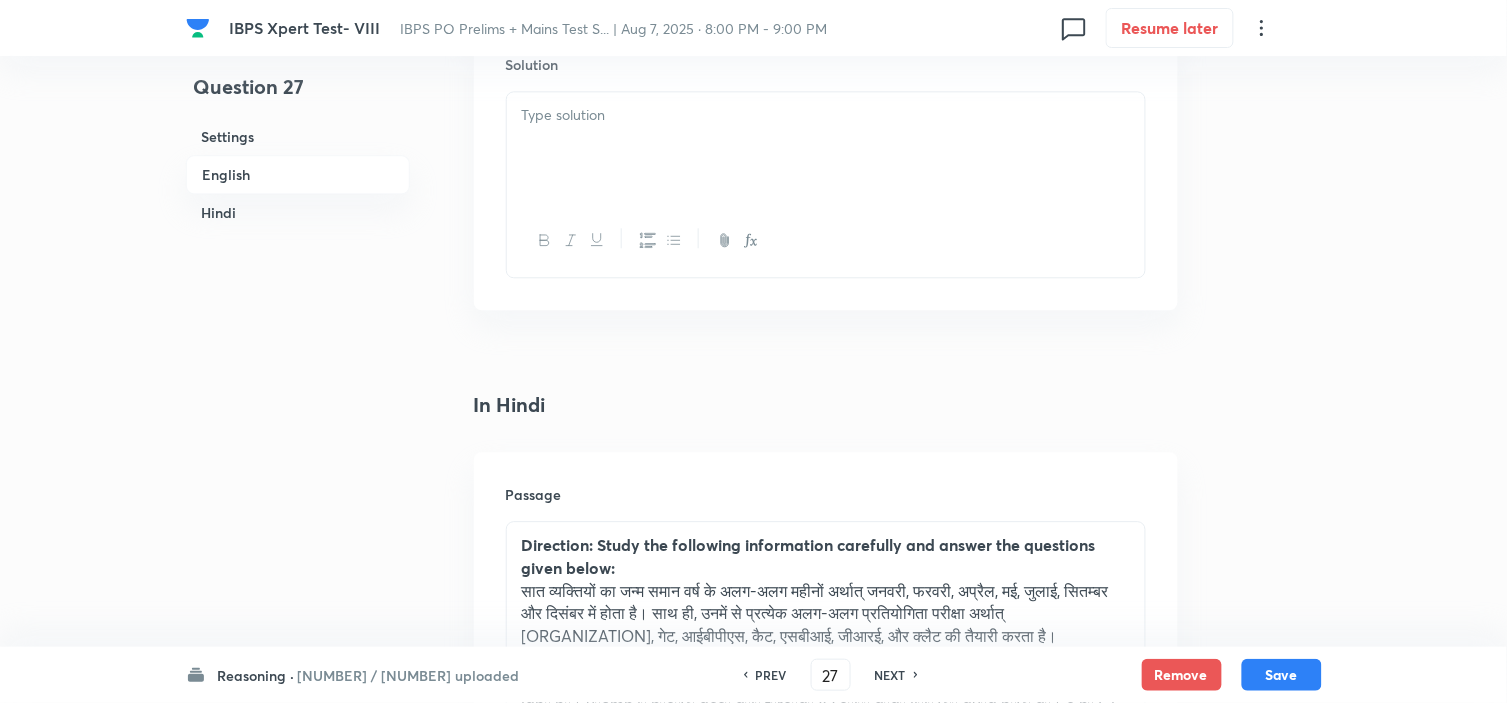 scroll, scrollTop: 3333, scrollLeft: 0, axis: vertical 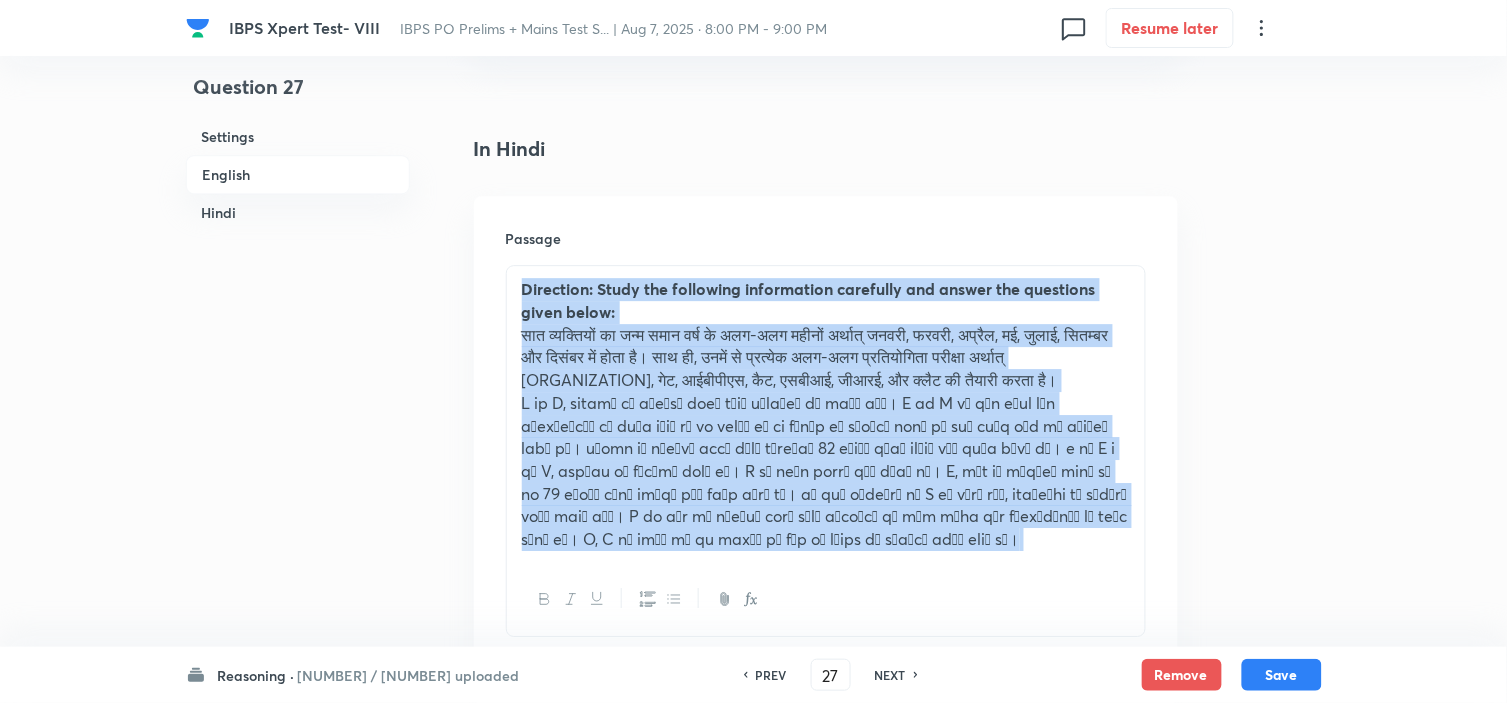 drag, startPoint x: 827, startPoint y: 528, endPoint x: 336, endPoint y: 260, distance: 559.37915 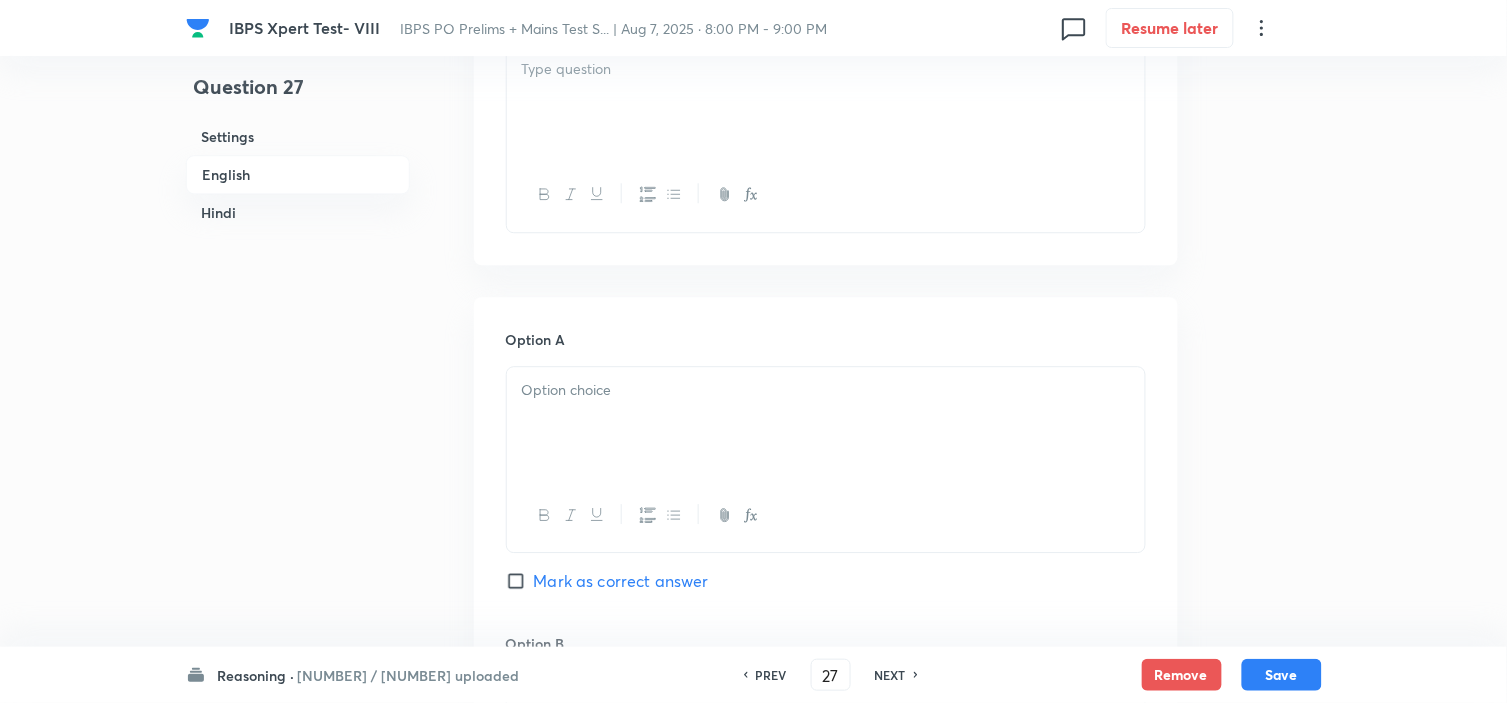 scroll, scrollTop: 1000, scrollLeft: 0, axis: vertical 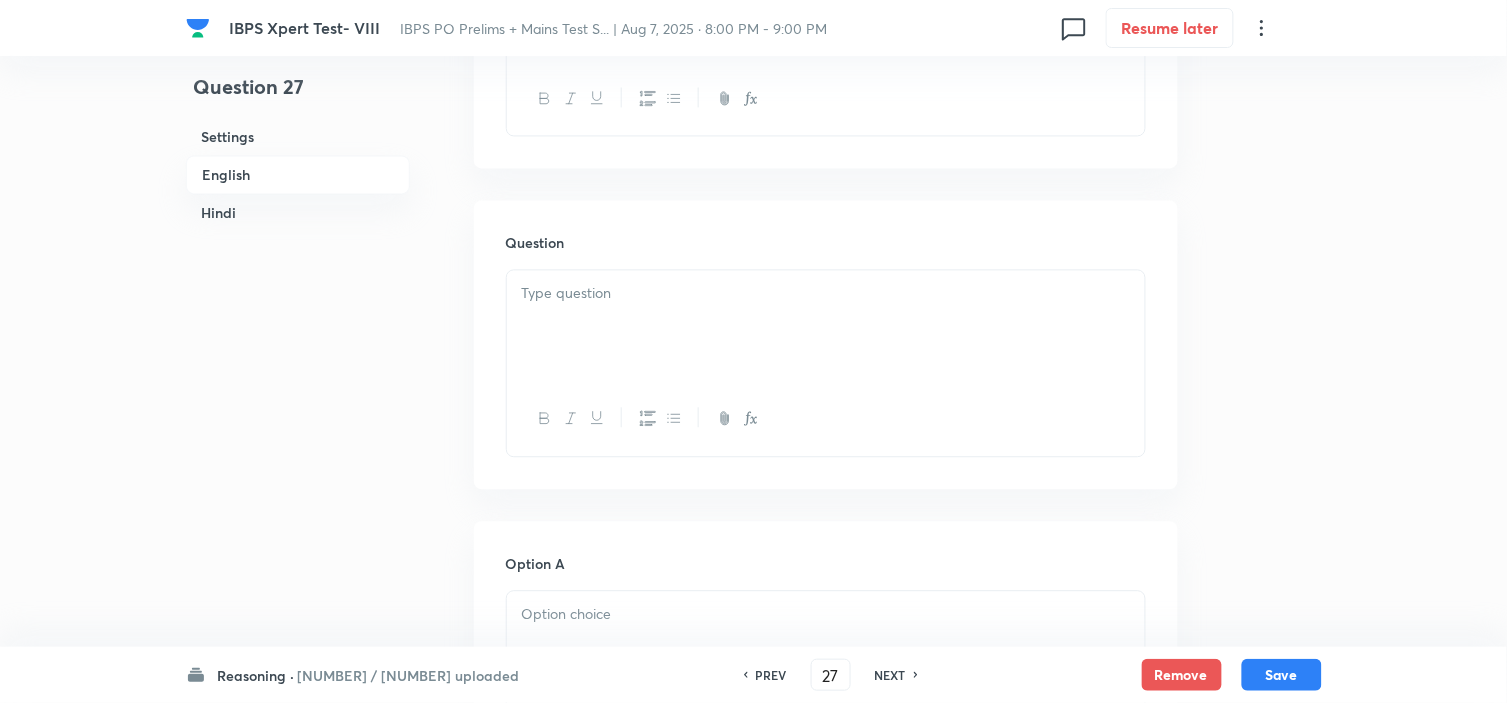 click at bounding box center [826, 326] 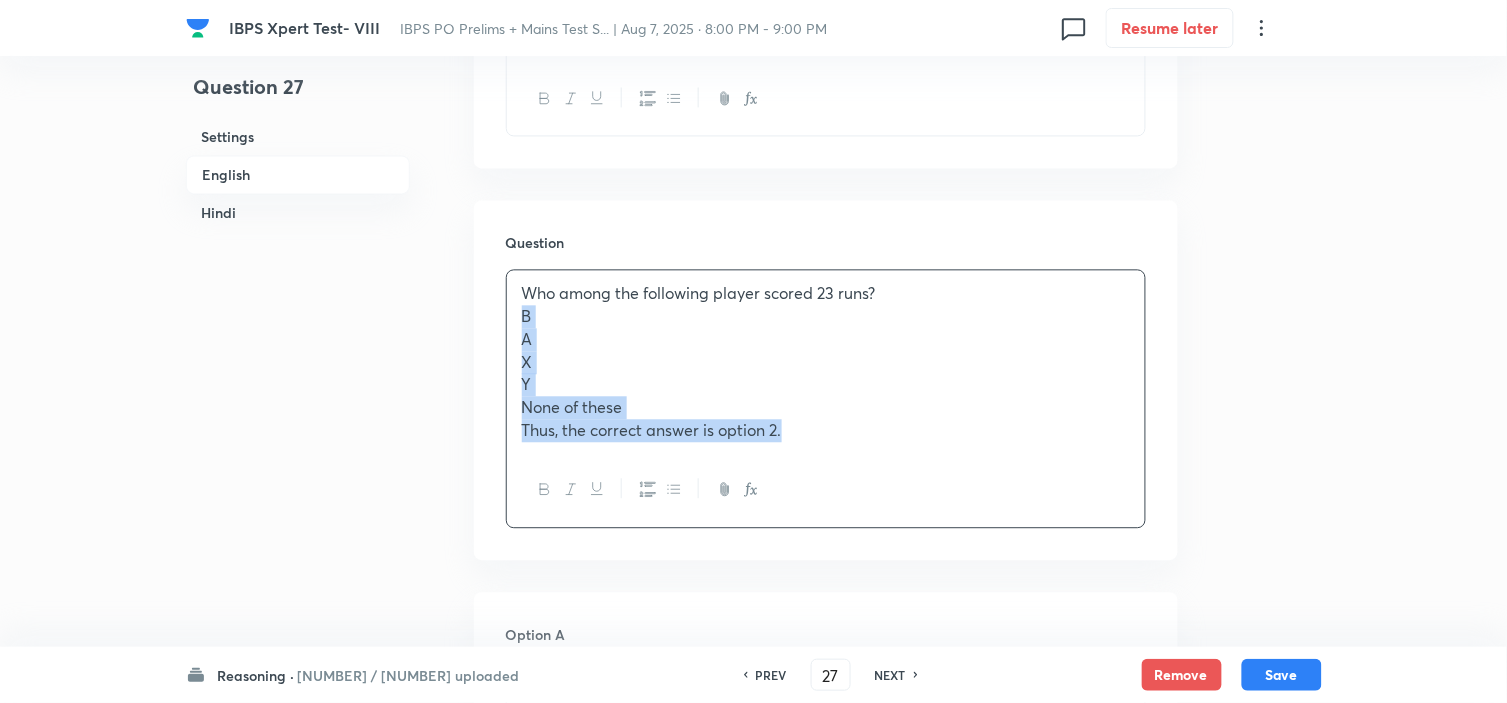 drag, startPoint x: 516, startPoint y: 324, endPoint x: 848, endPoint y: 525, distance: 388.10437 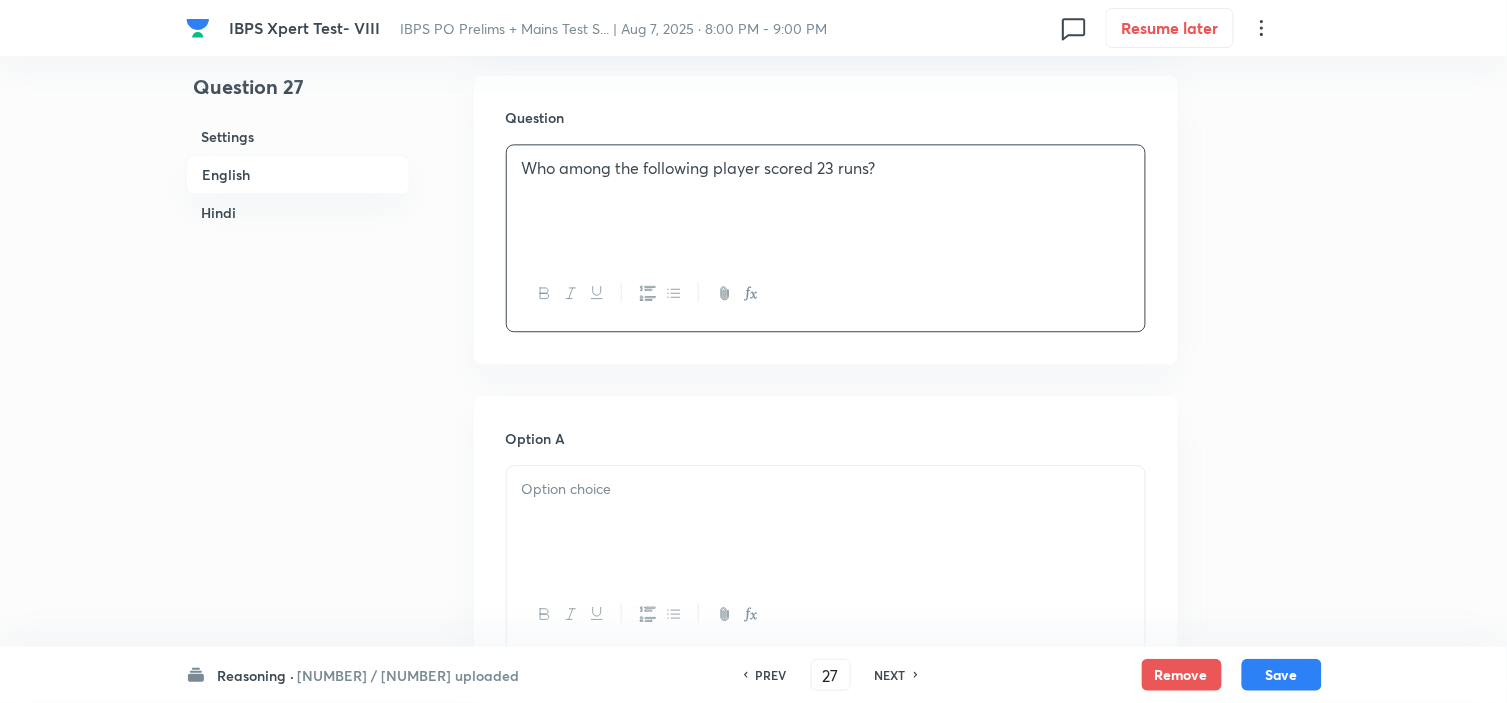 scroll, scrollTop: 1333, scrollLeft: 0, axis: vertical 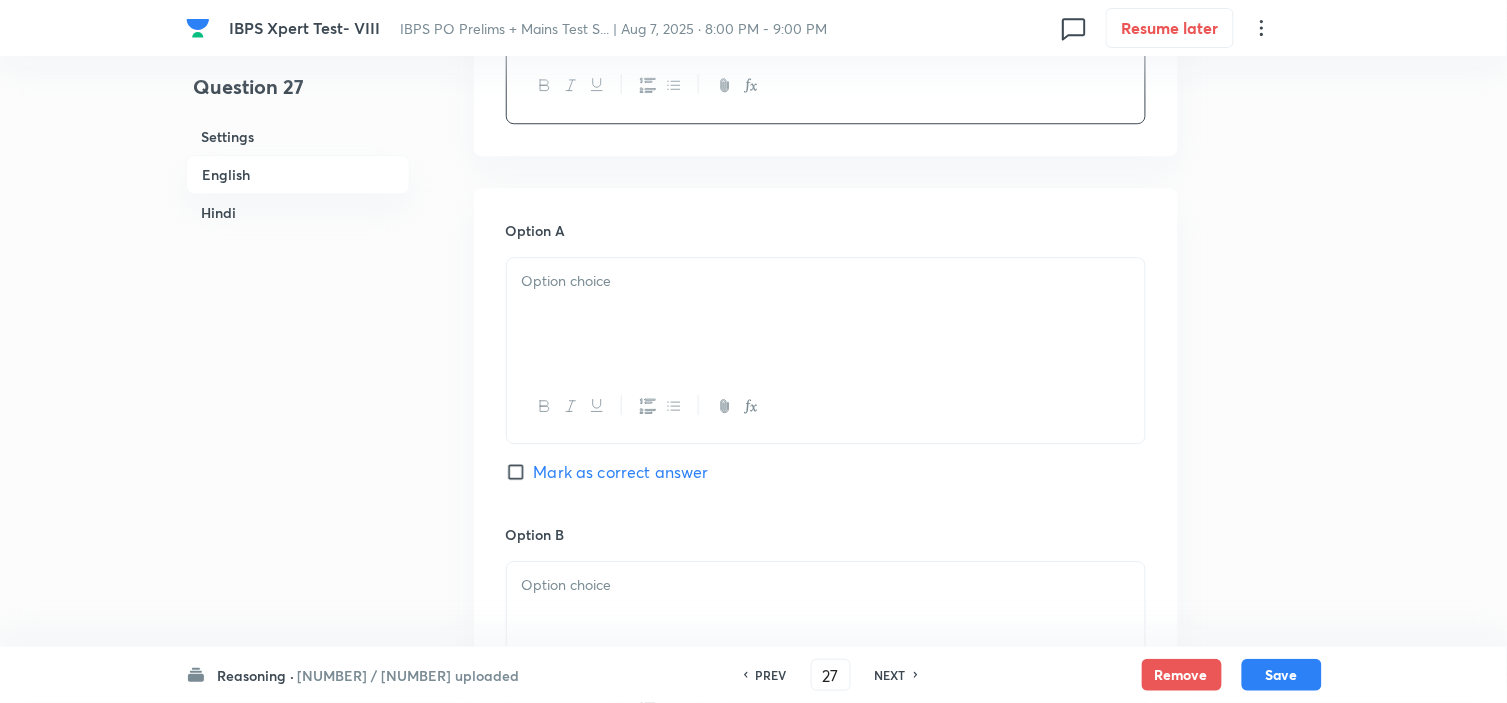 click at bounding box center [826, 314] 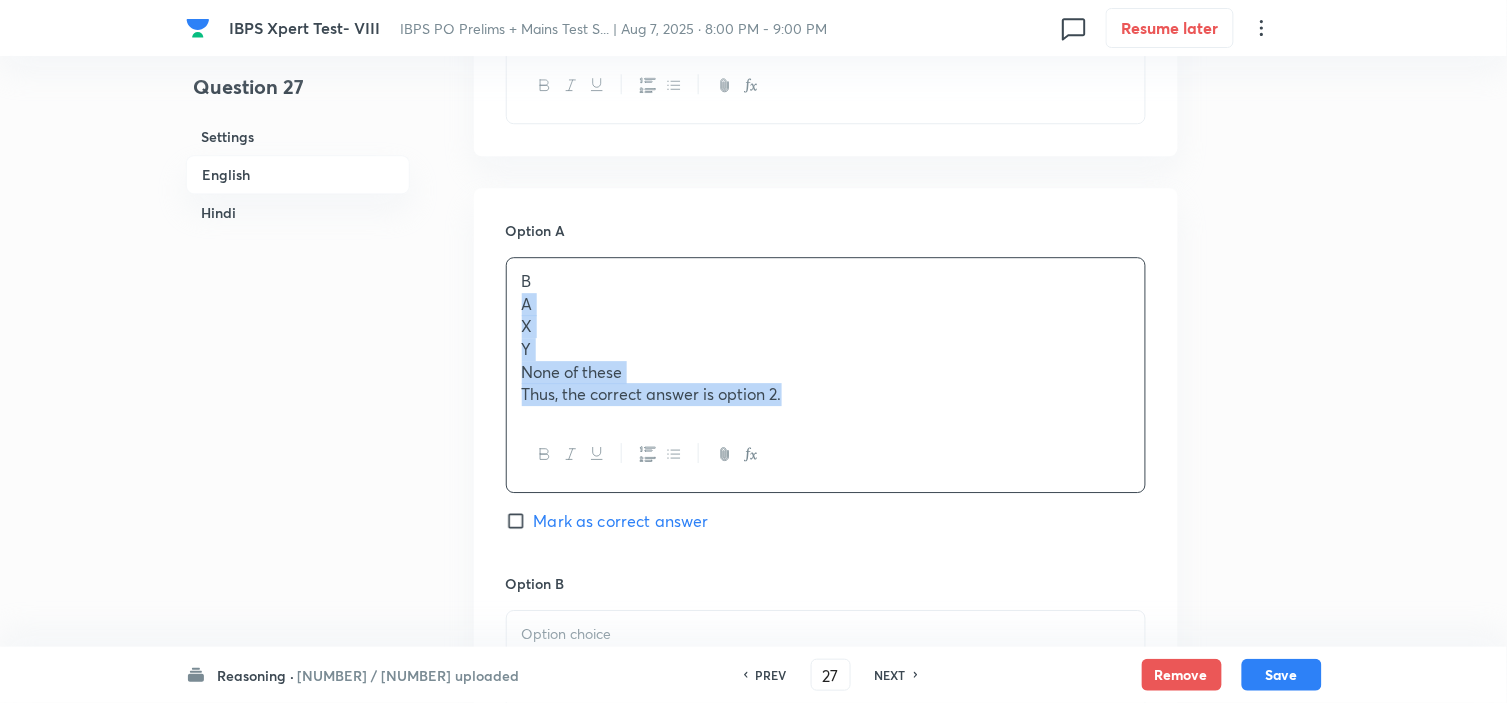 drag, startPoint x: 517, startPoint y: 312, endPoint x: 853, endPoint y: 501, distance: 385.50876 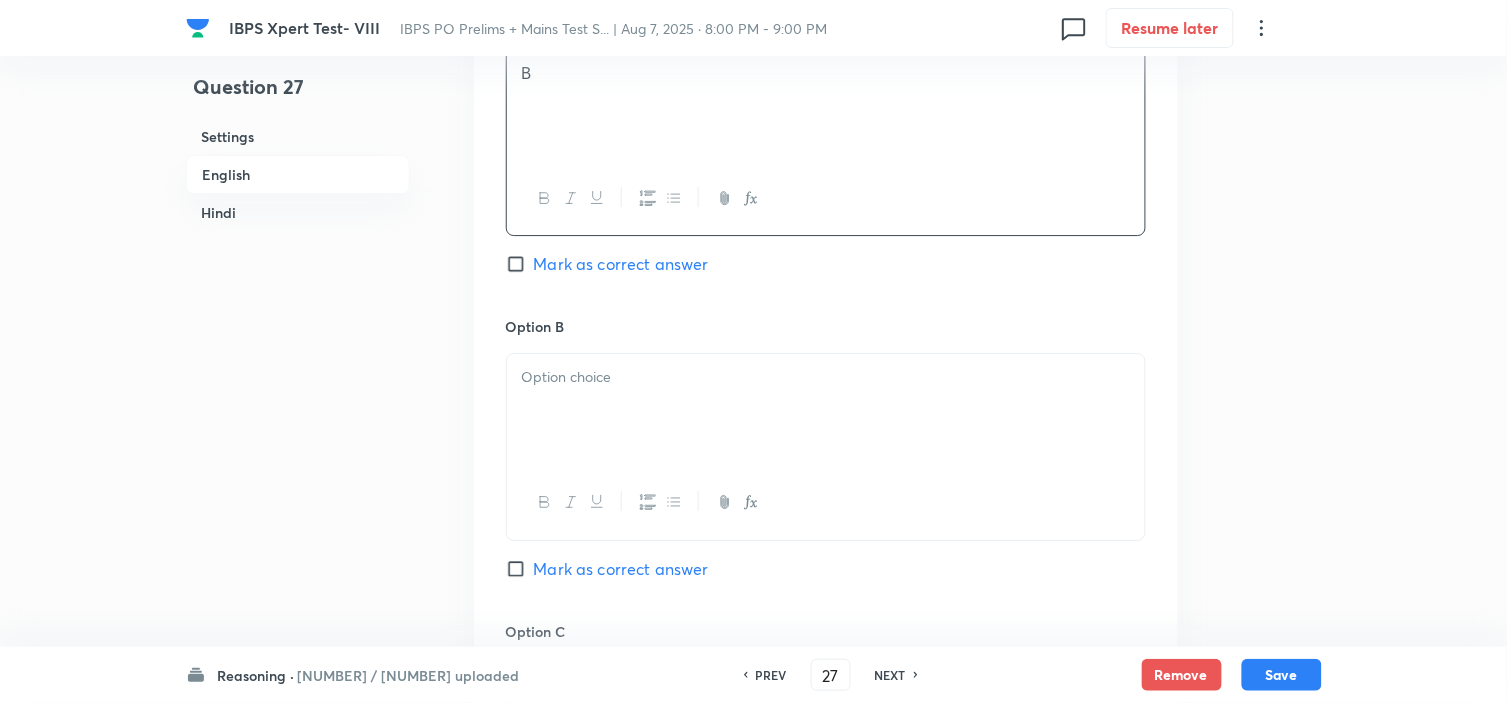 scroll, scrollTop: 1555, scrollLeft: 0, axis: vertical 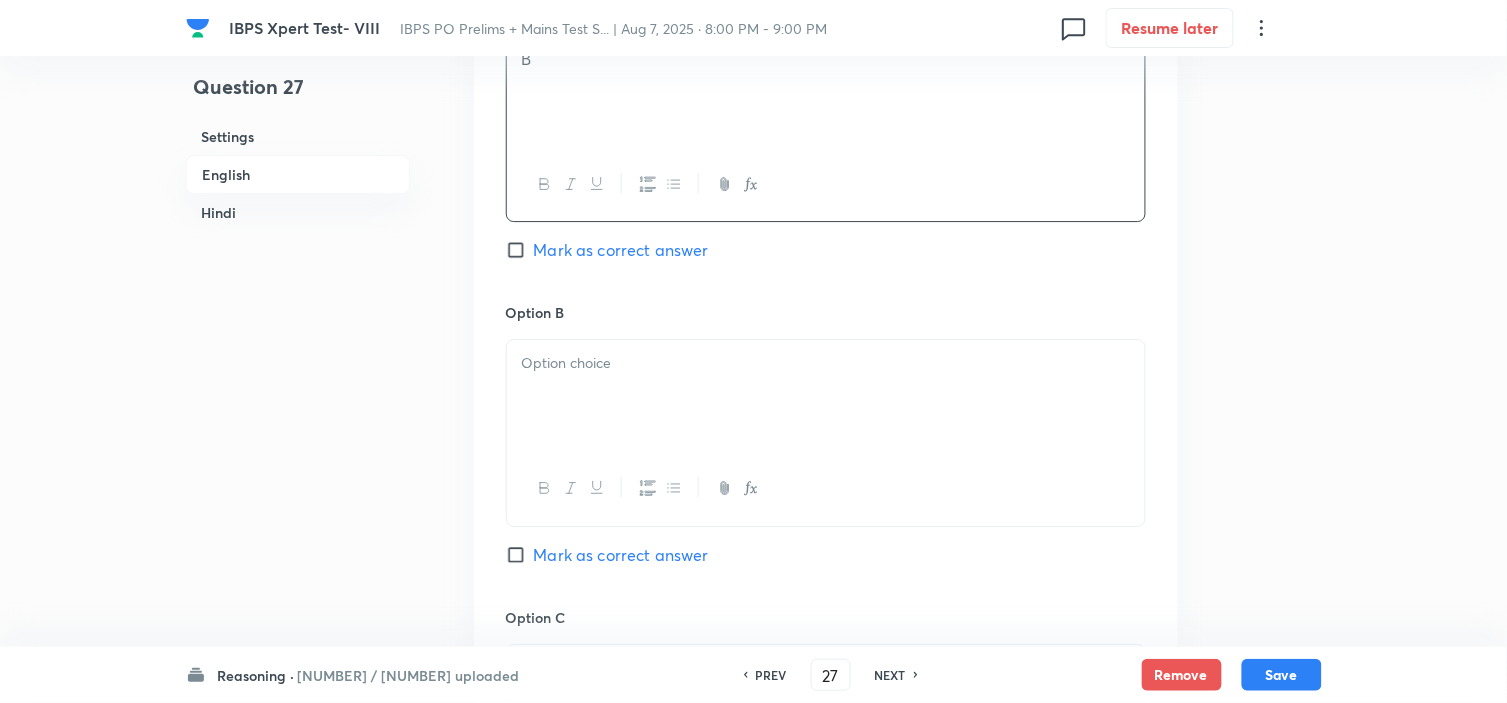 click at bounding box center [826, 363] 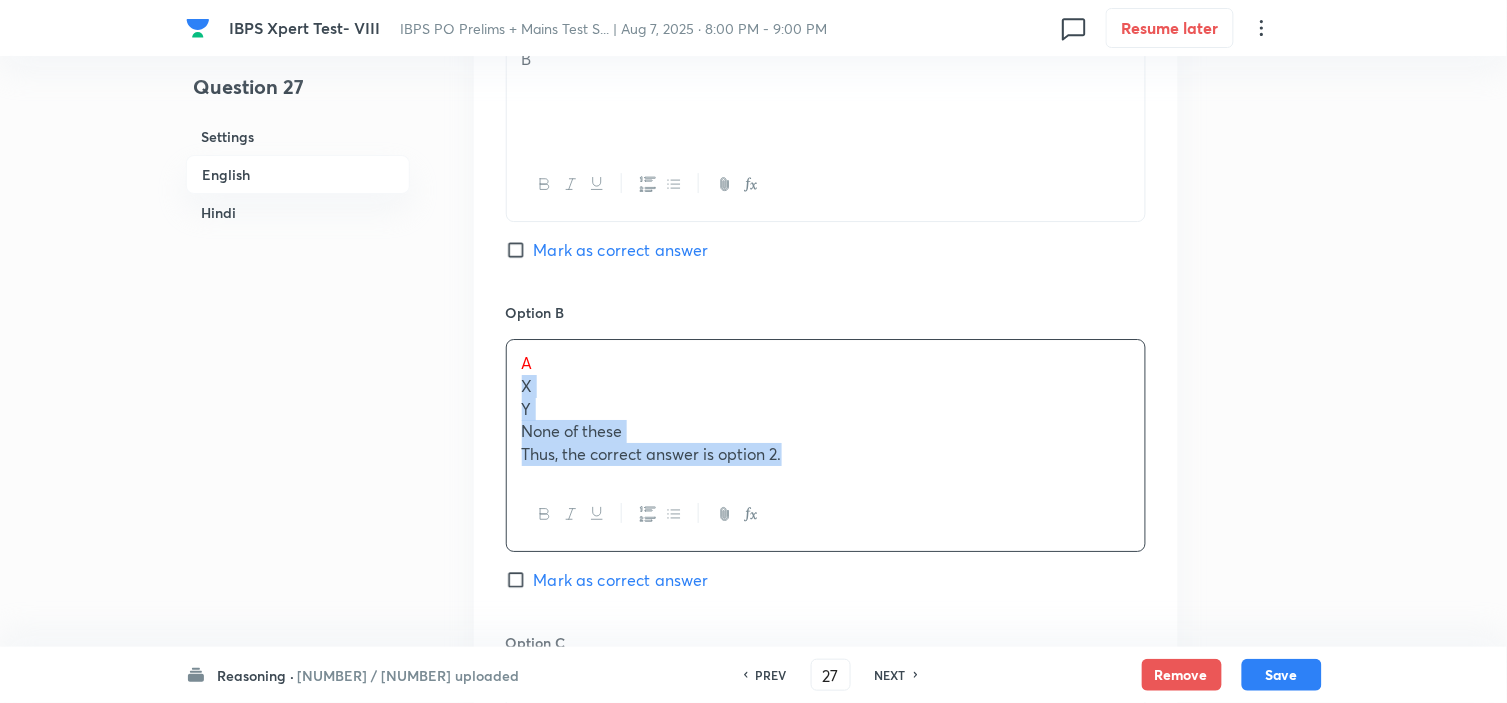 drag, startPoint x: 518, startPoint y: 384, endPoint x: 758, endPoint y: 532, distance: 281.96454 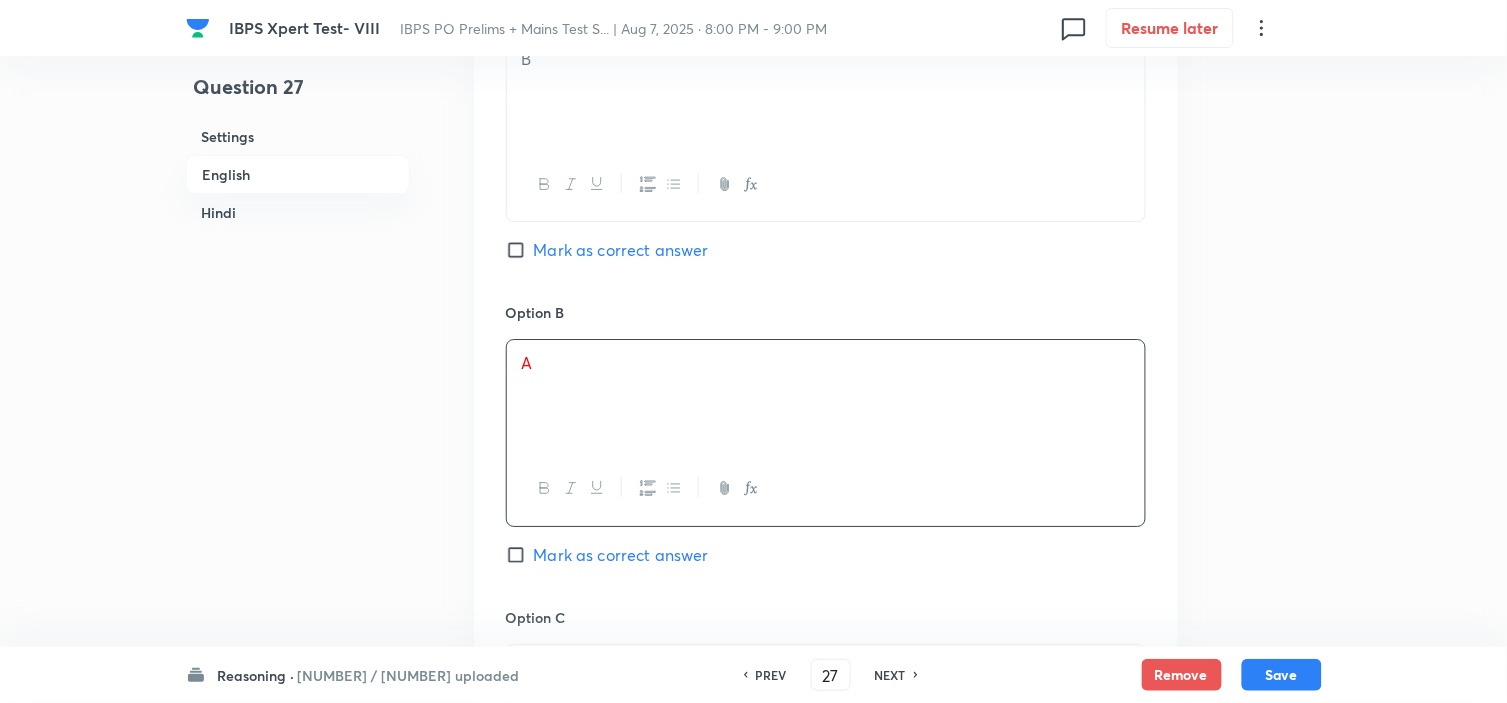 click on "Mark as correct answer" at bounding box center [621, 555] 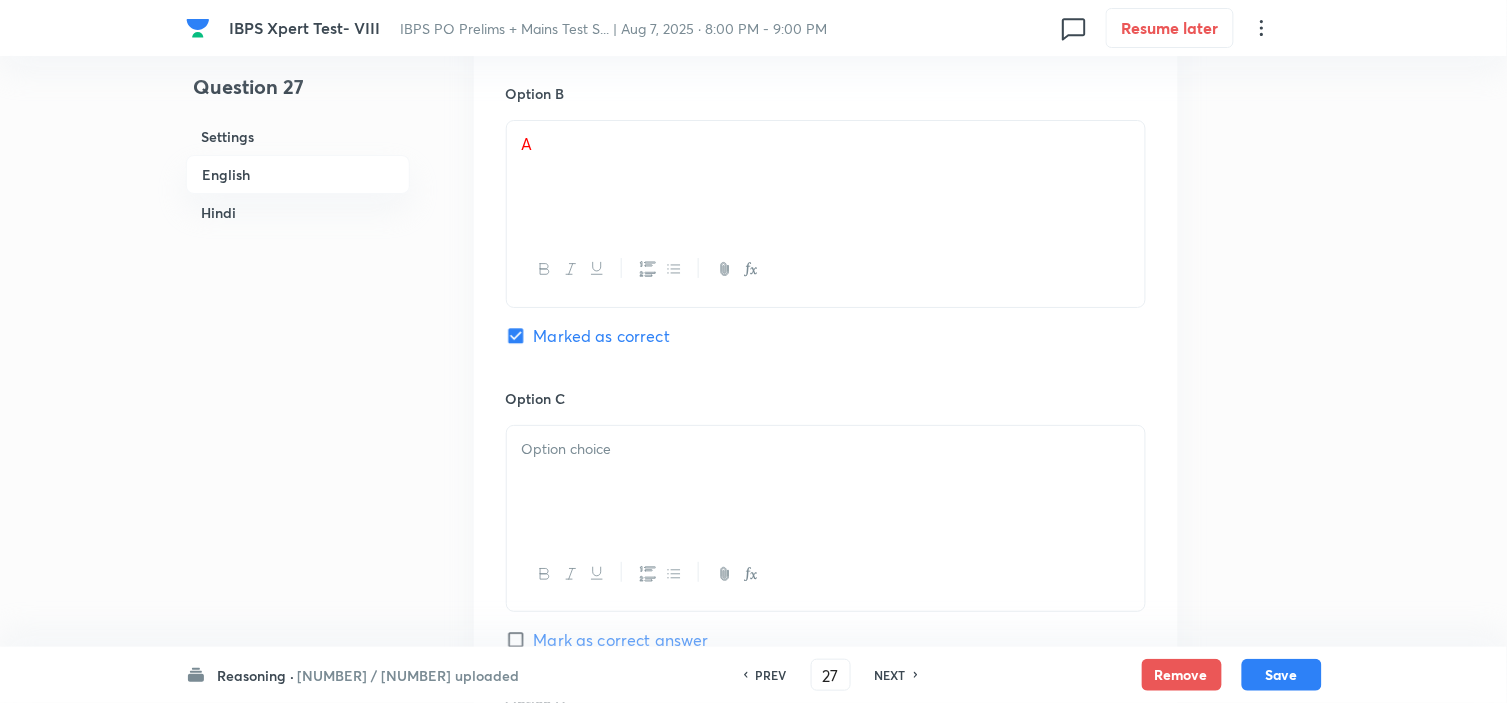 scroll, scrollTop: 1777, scrollLeft: 0, axis: vertical 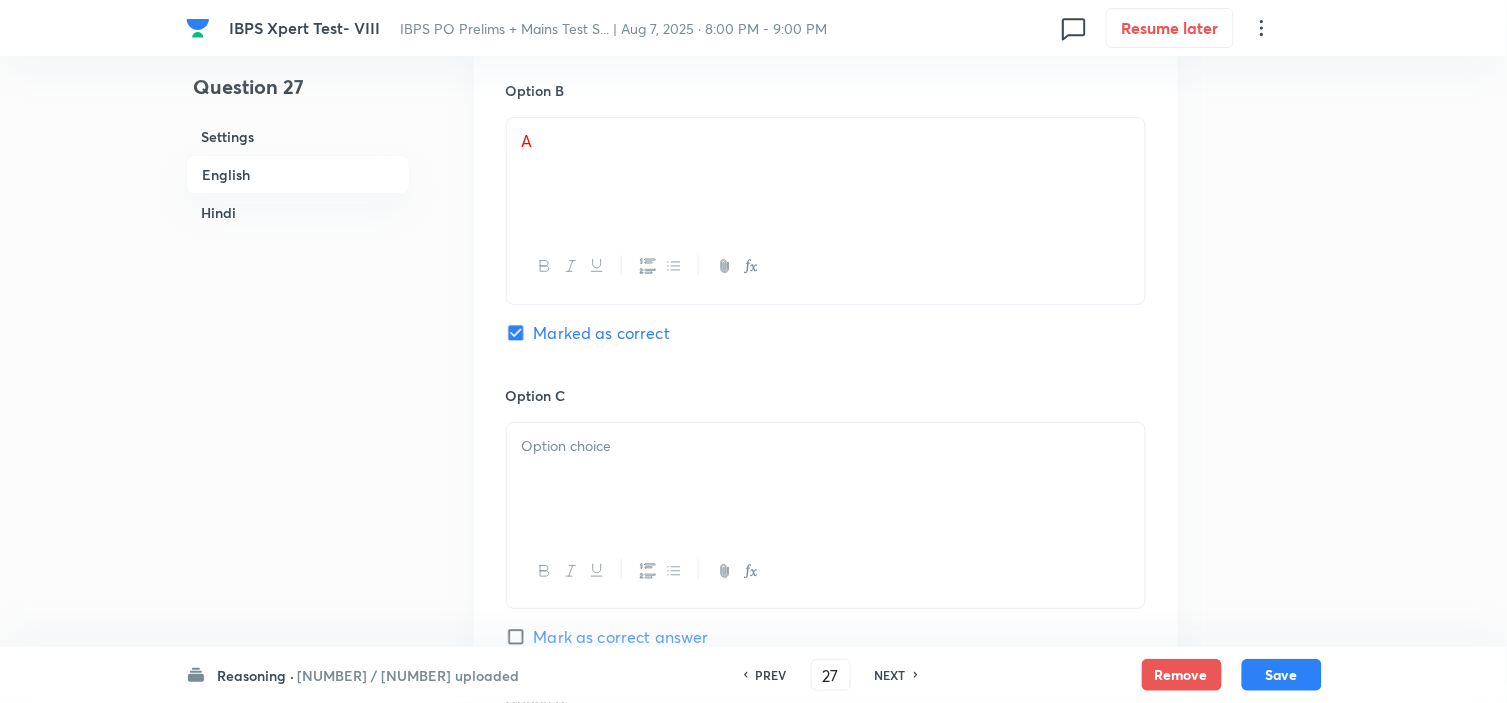 click at bounding box center (826, 479) 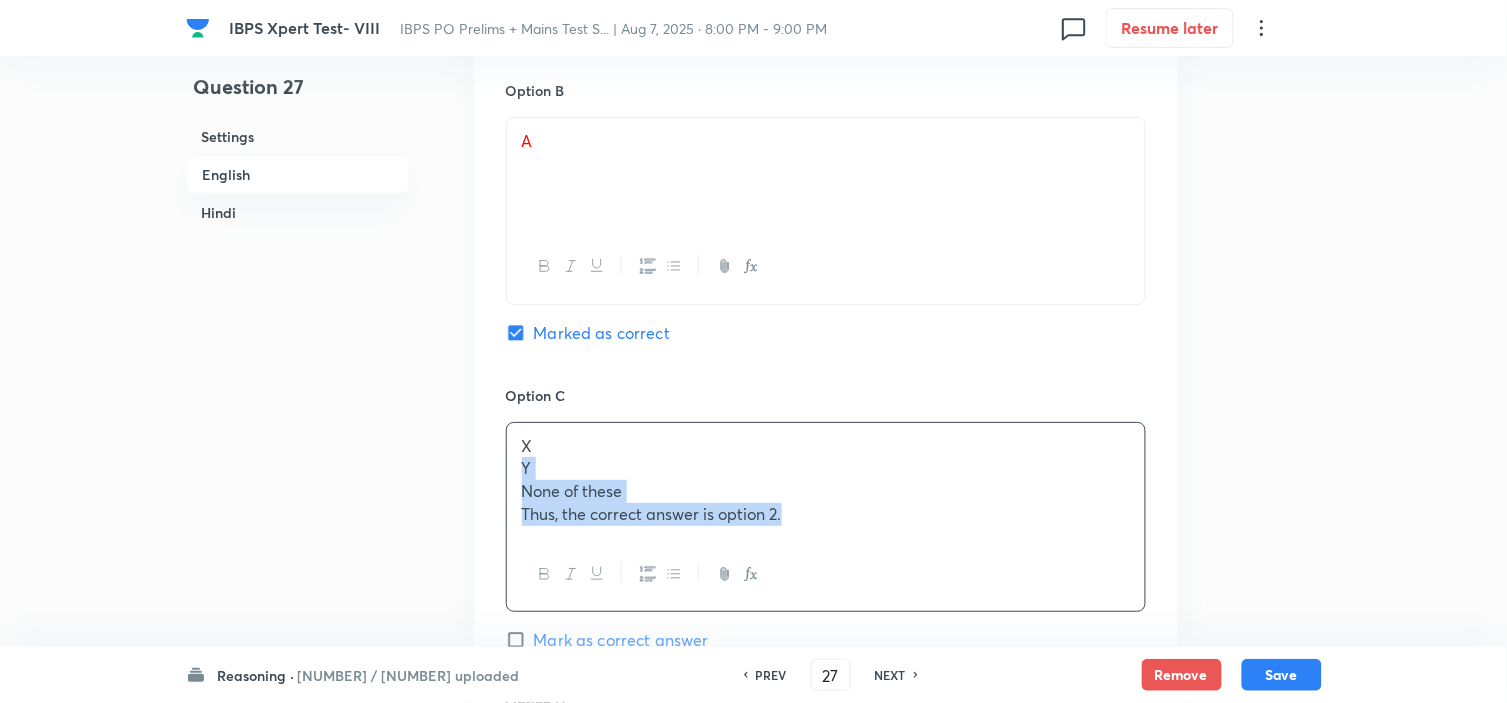 drag, startPoint x: 521, startPoint y: 465, endPoint x: 905, endPoint y: 573, distance: 398.8985 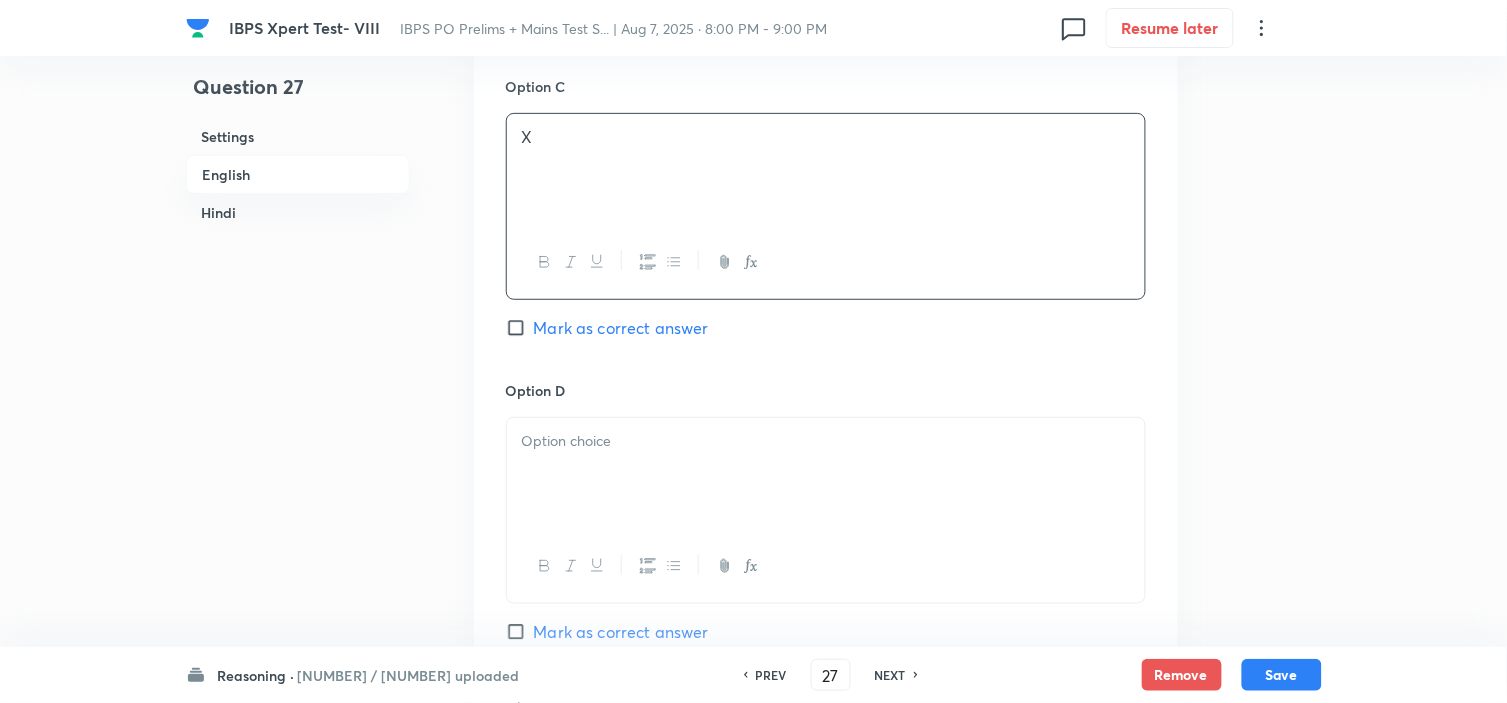 scroll, scrollTop: 2111, scrollLeft: 0, axis: vertical 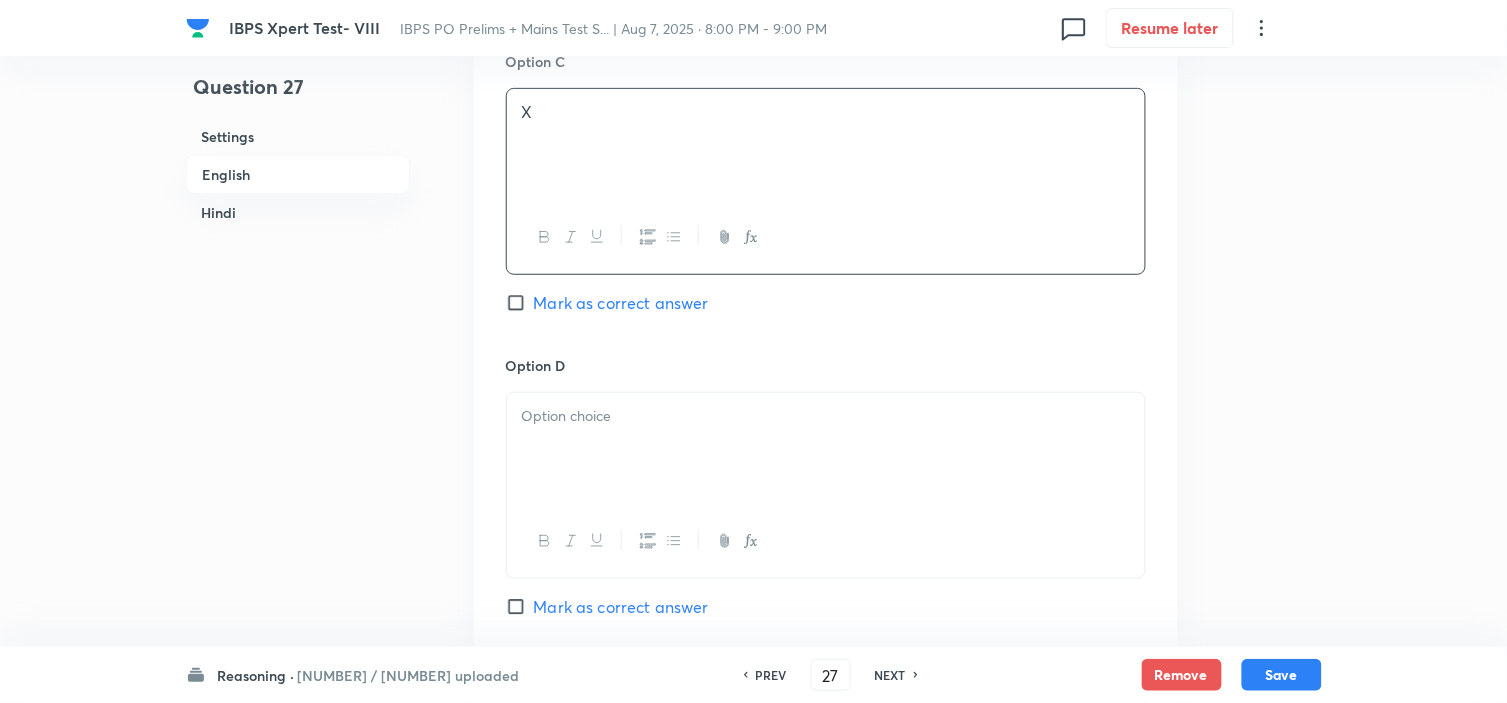 click at bounding box center [826, 449] 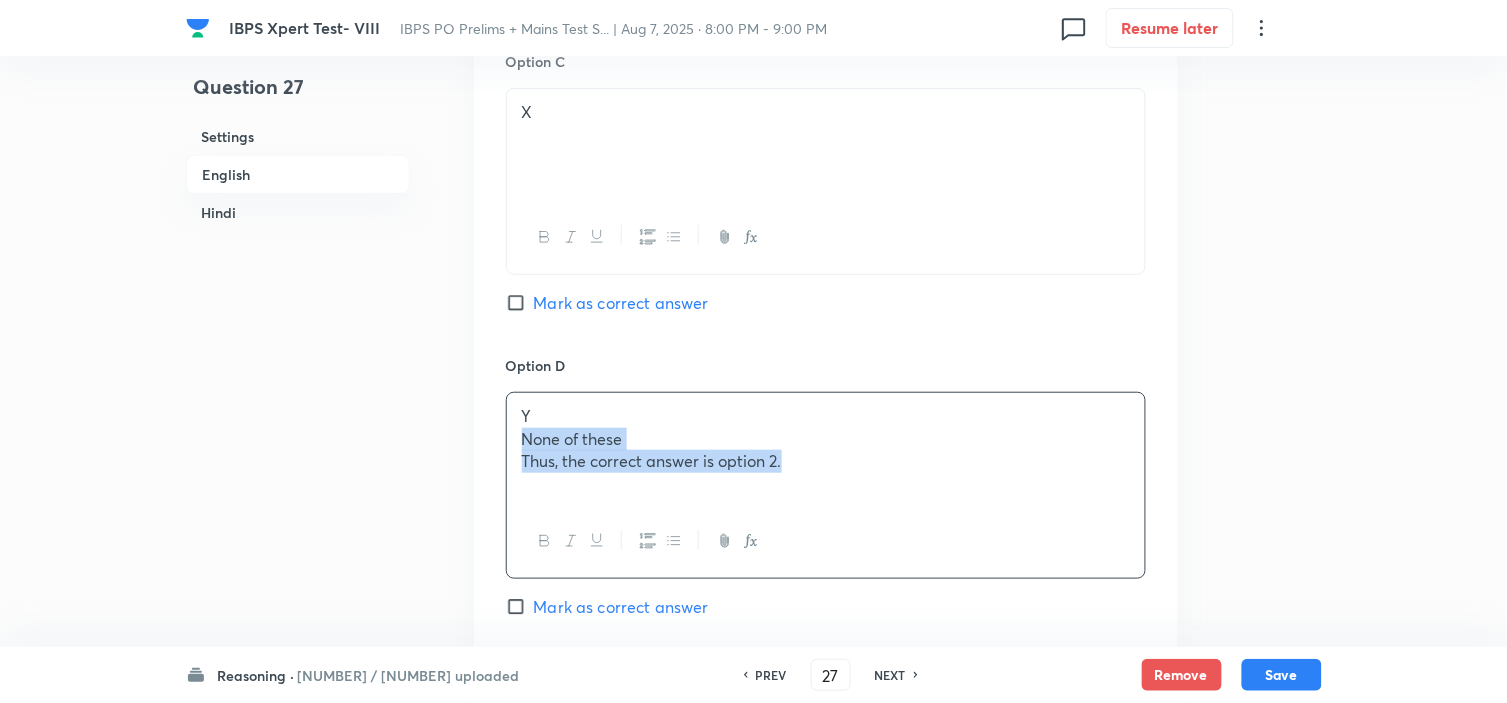 drag, startPoint x: 523, startPoint y: 438, endPoint x: 965, endPoint y: 557, distance: 457.739 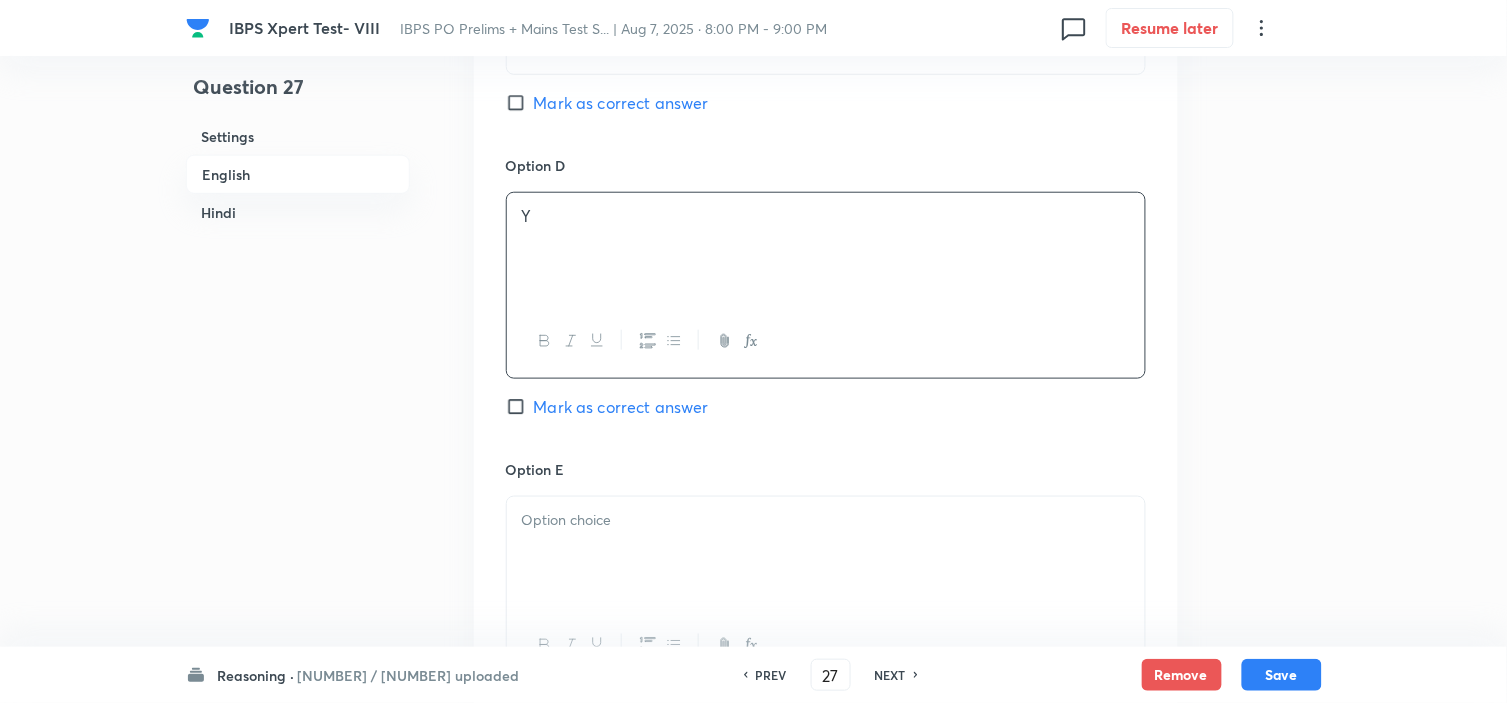 scroll, scrollTop: 2333, scrollLeft: 0, axis: vertical 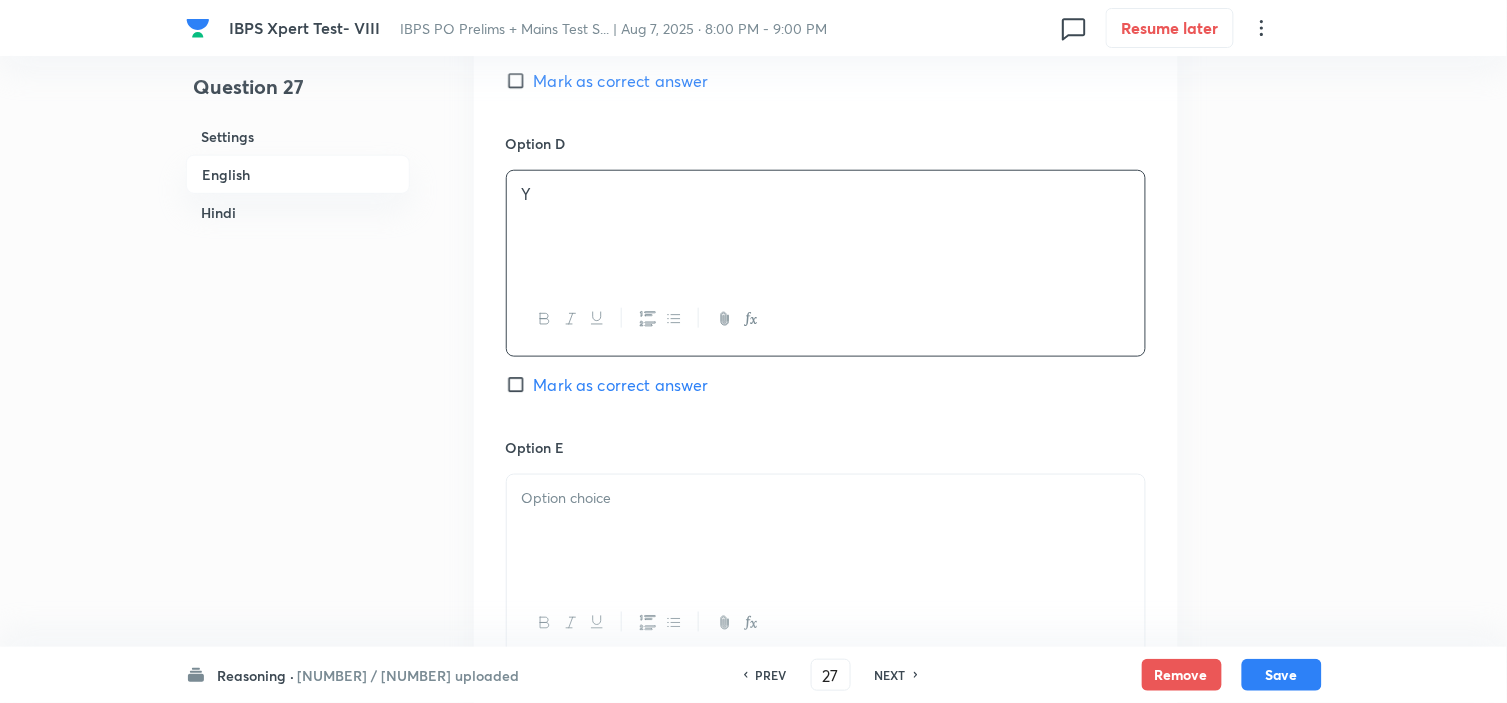 click at bounding box center (826, 531) 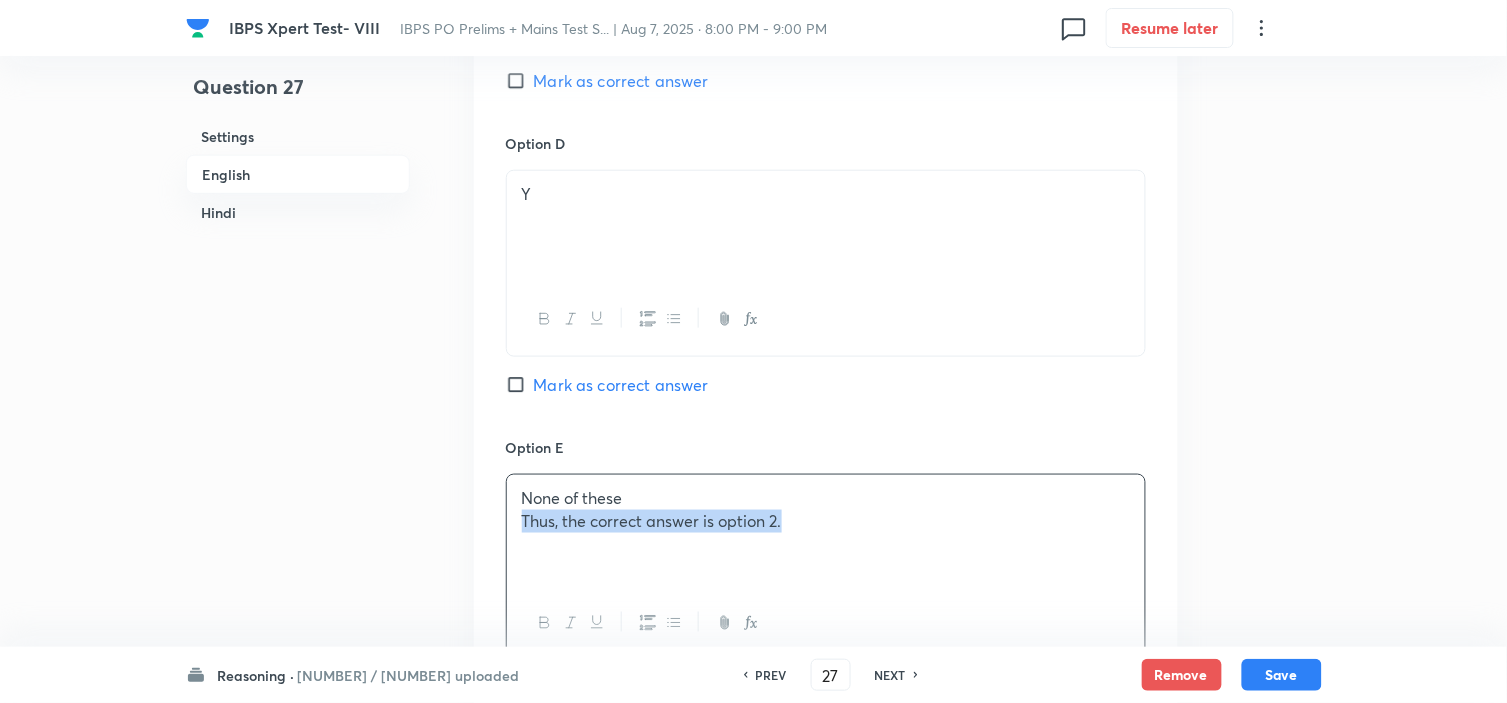 drag, startPoint x: 522, startPoint y: 532, endPoint x: 916, endPoint y: 608, distance: 401.263 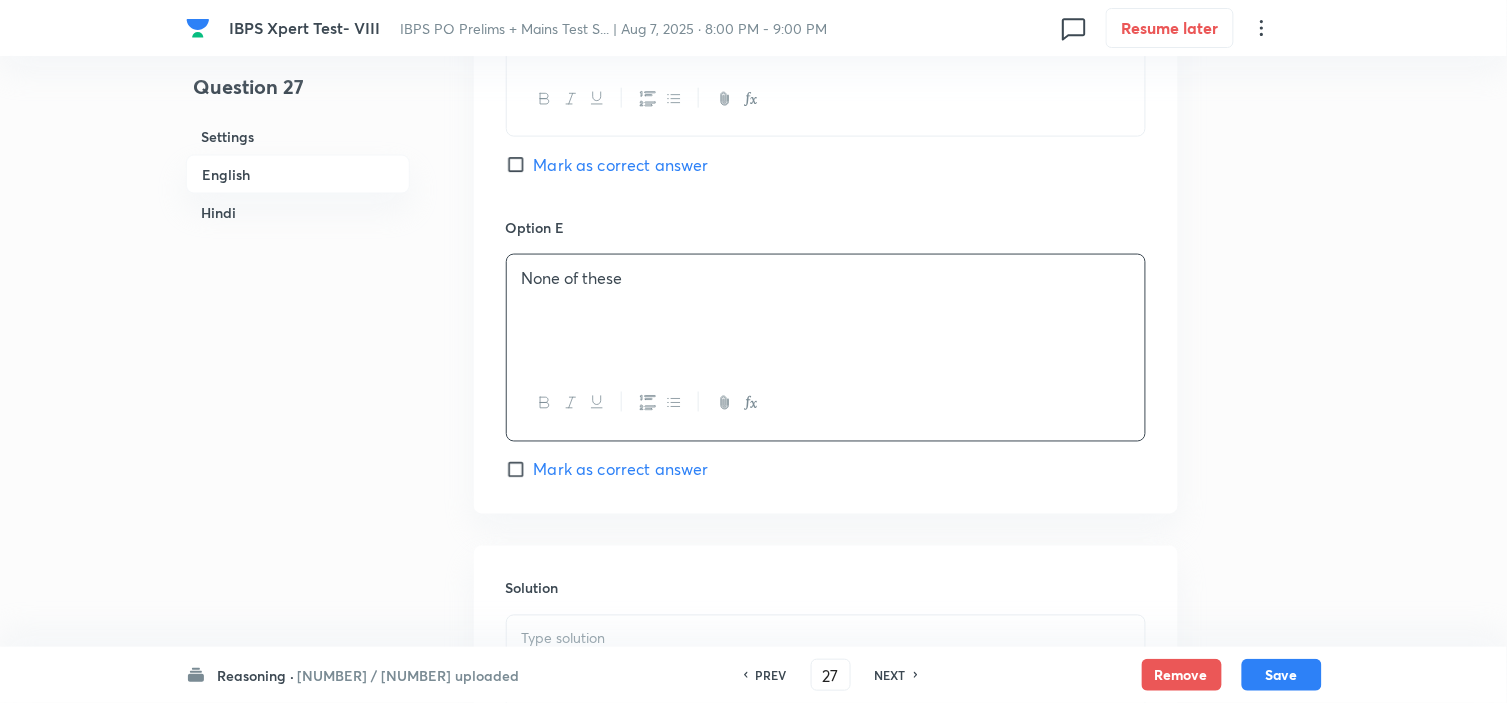 scroll, scrollTop: 2555, scrollLeft: 0, axis: vertical 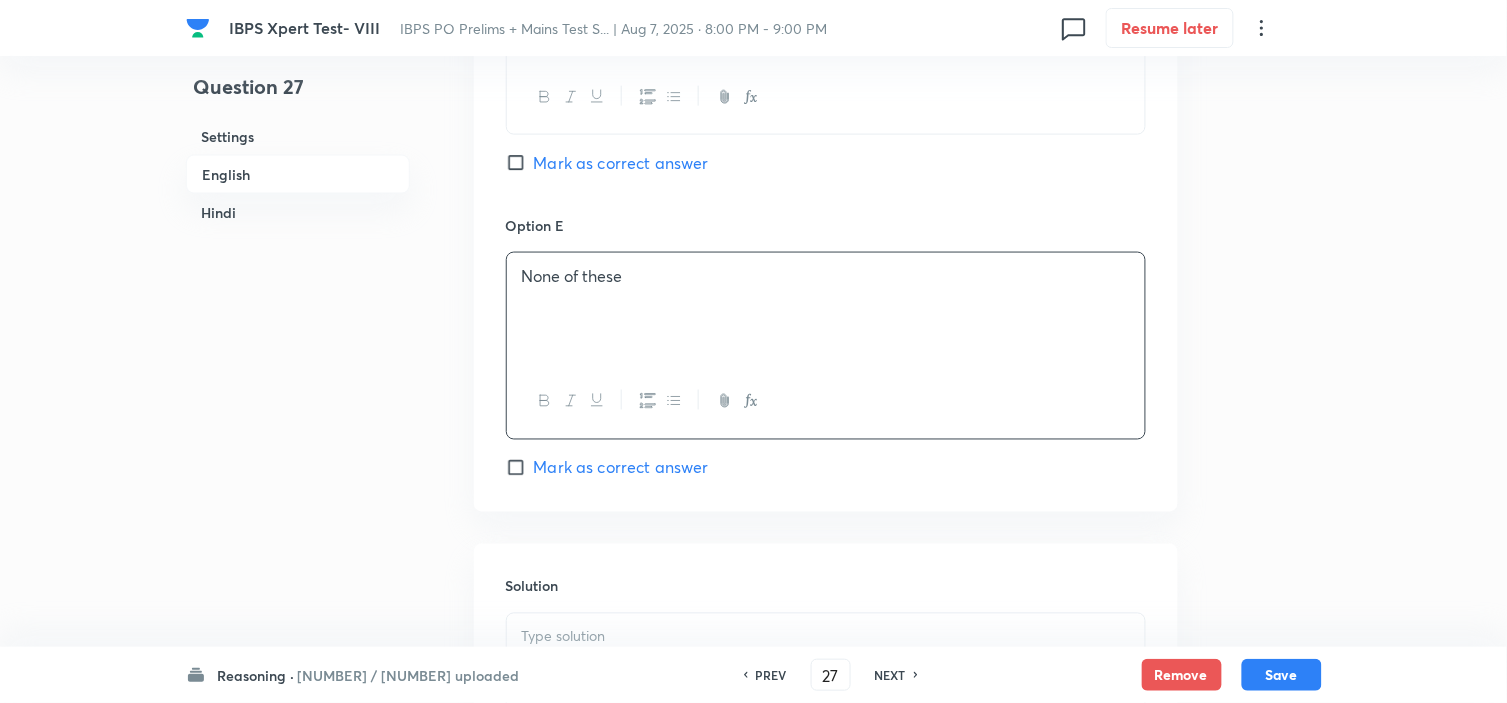click at bounding box center [826, 670] 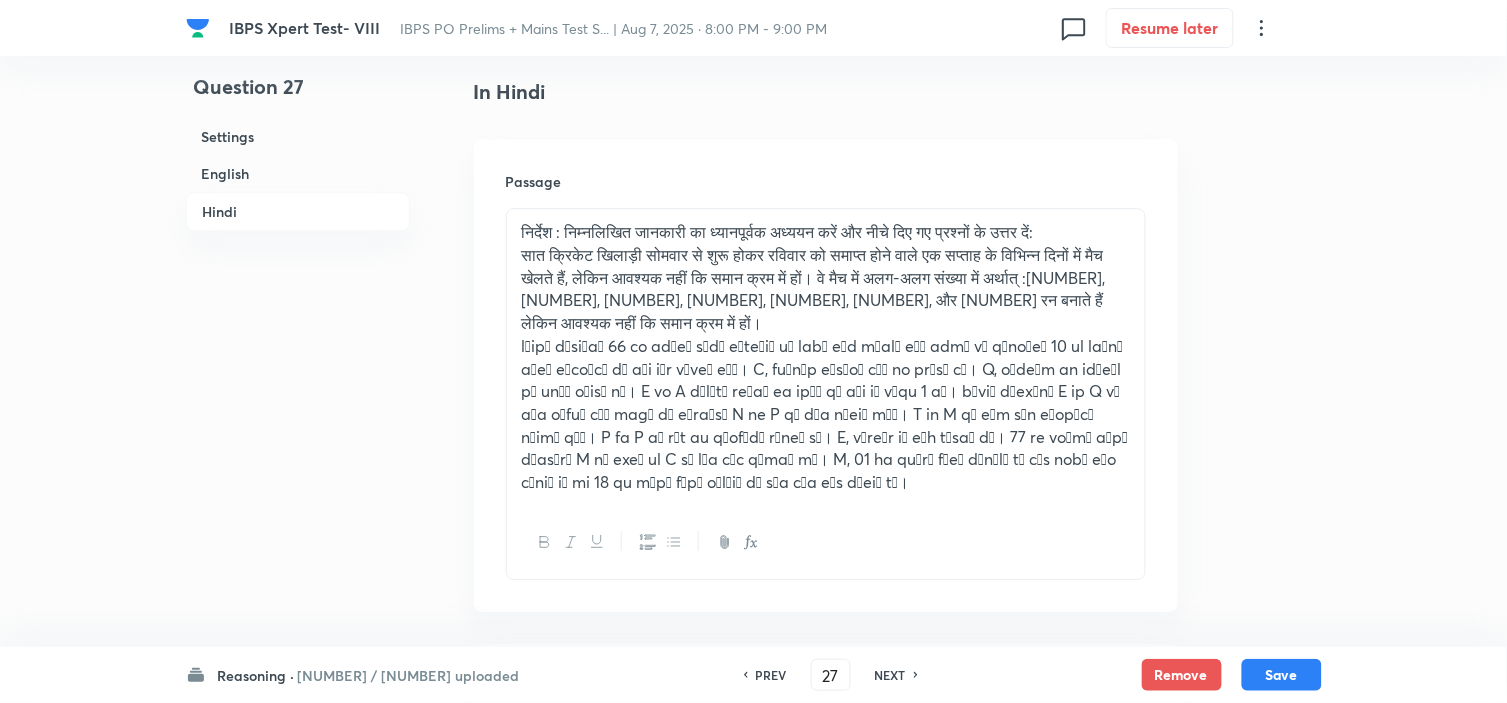 scroll, scrollTop: 3777, scrollLeft: 0, axis: vertical 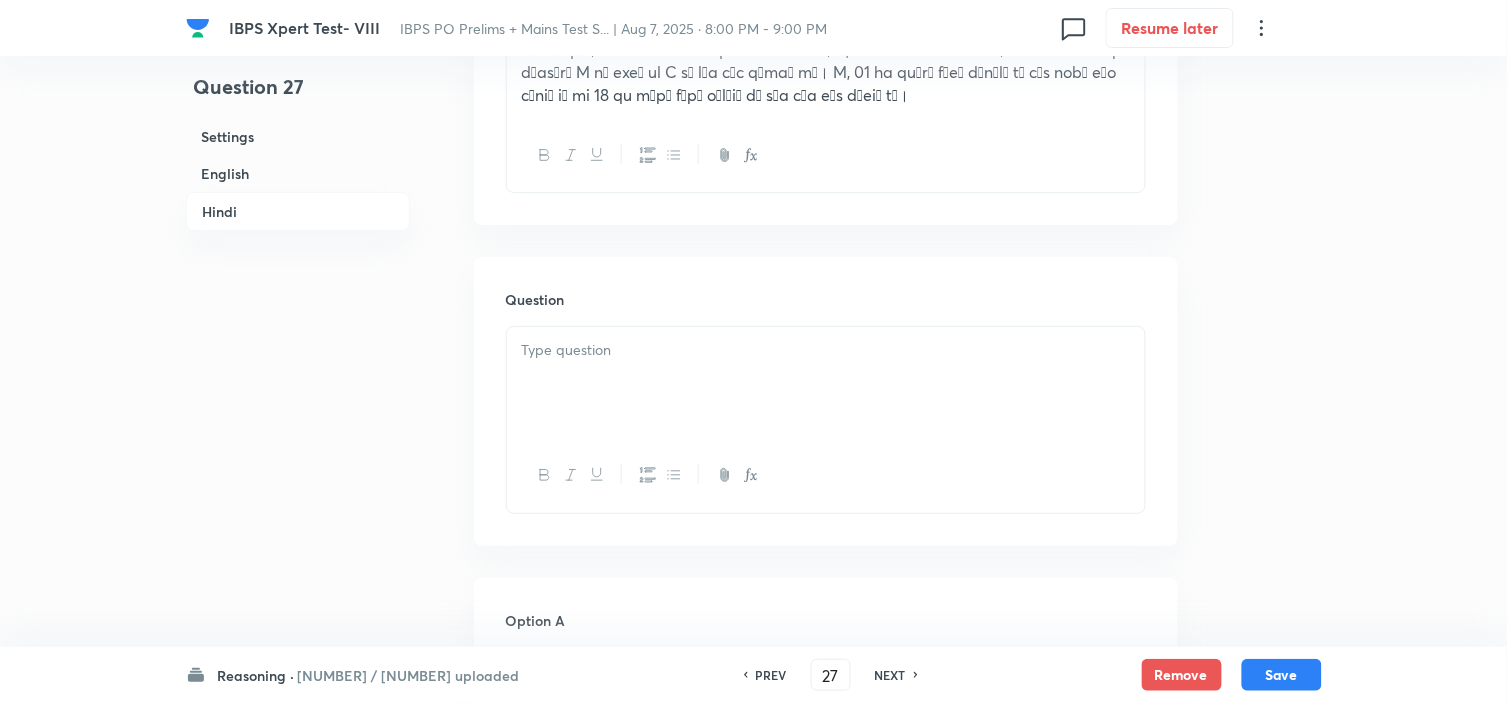 click at bounding box center [826, 383] 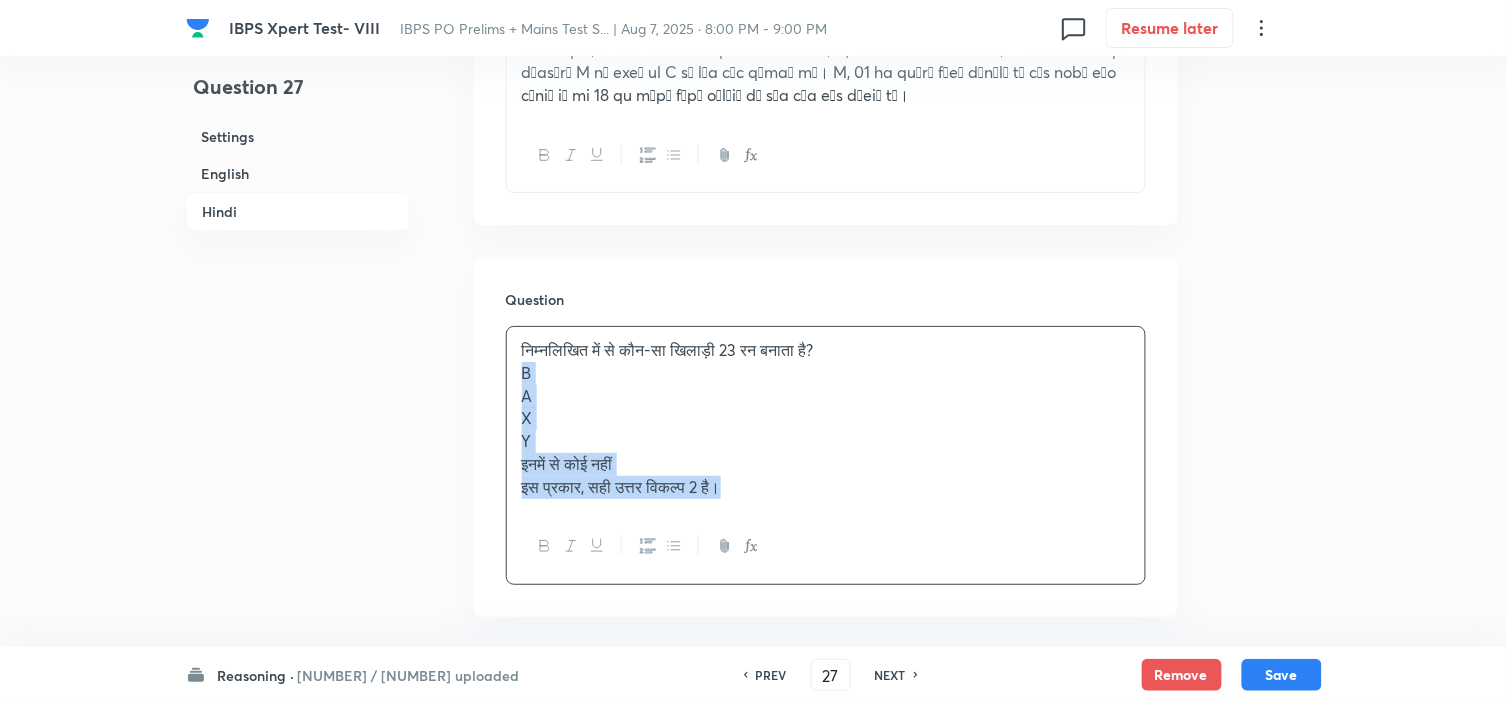drag, startPoint x: 508, startPoint y: 362, endPoint x: 853, endPoint y: 526, distance: 381.99606 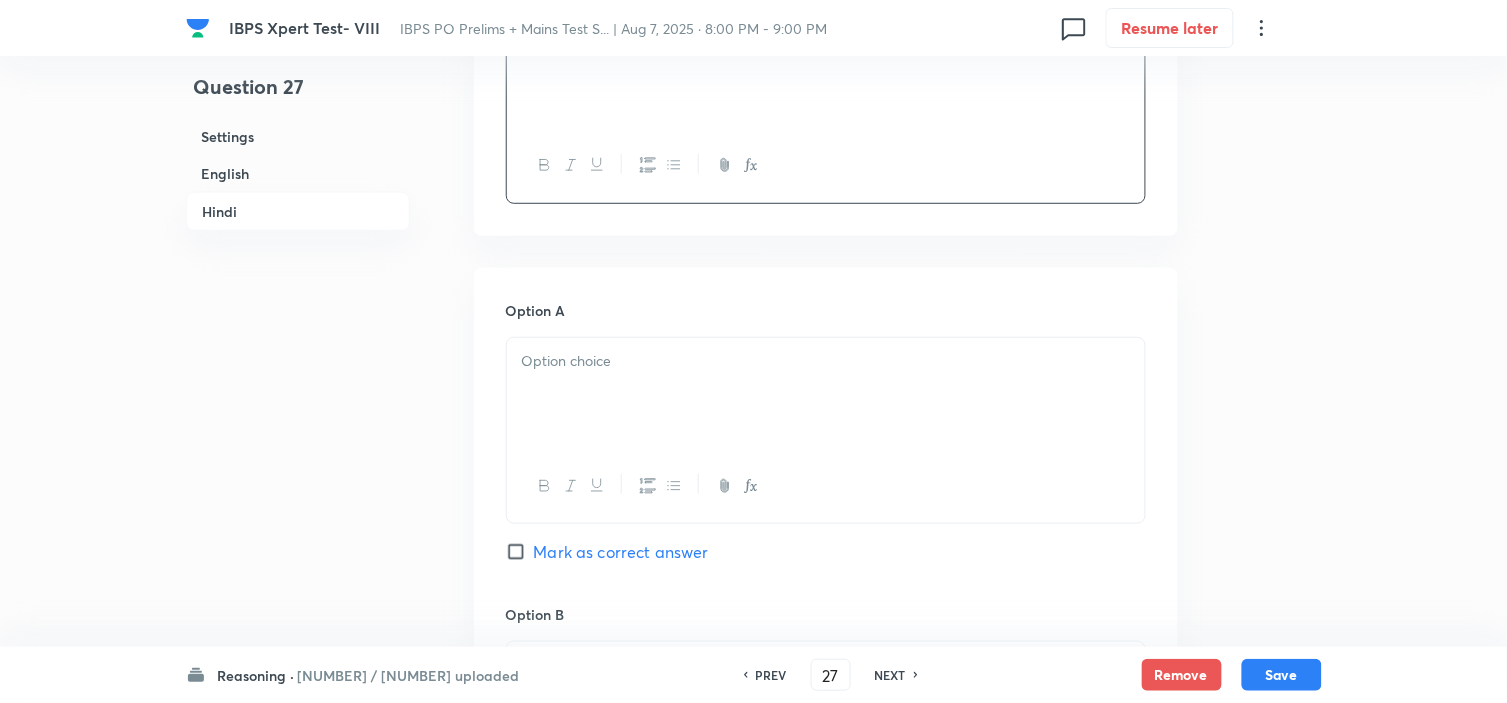 scroll, scrollTop: 4111, scrollLeft: 0, axis: vertical 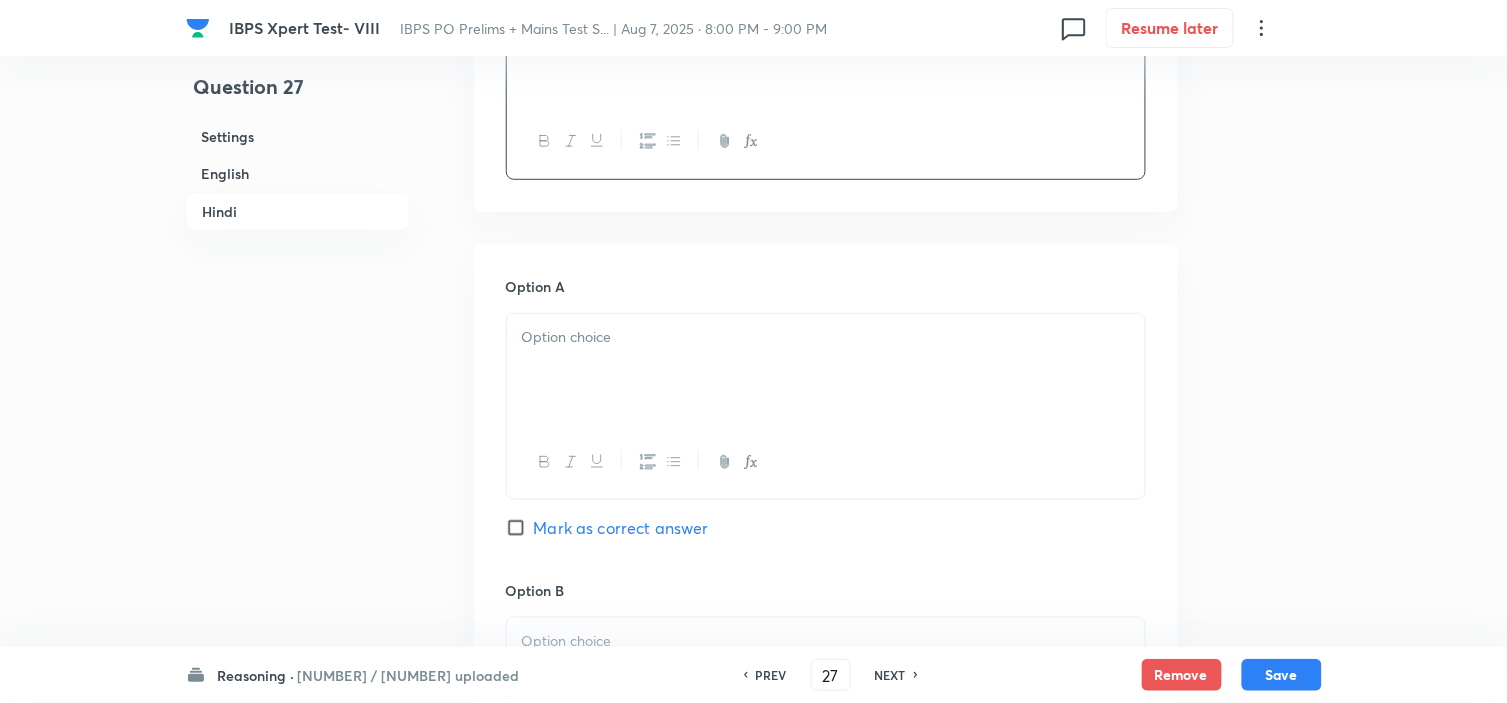 click at bounding box center (826, 370) 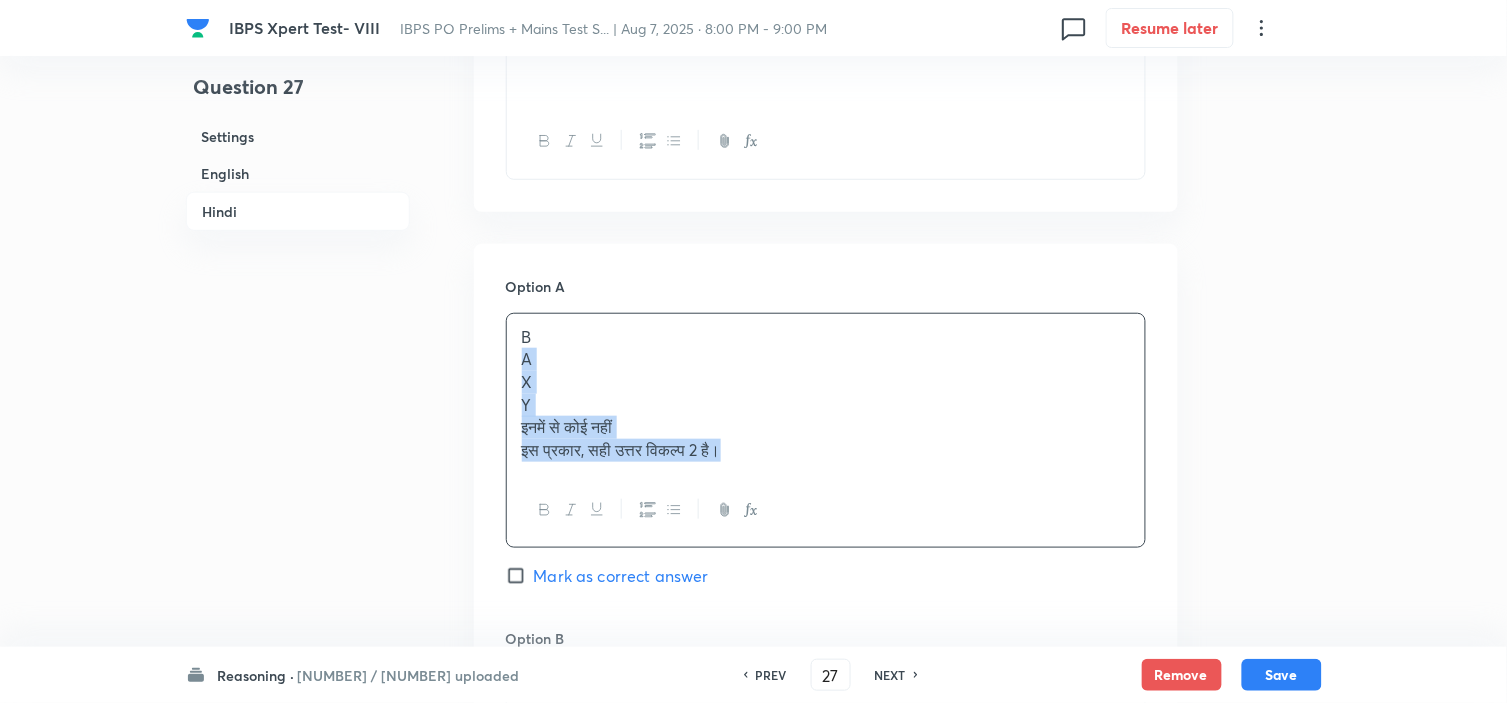 drag, startPoint x: 513, startPoint y: 351, endPoint x: 830, endPoint y: 503, distance: 351.55795 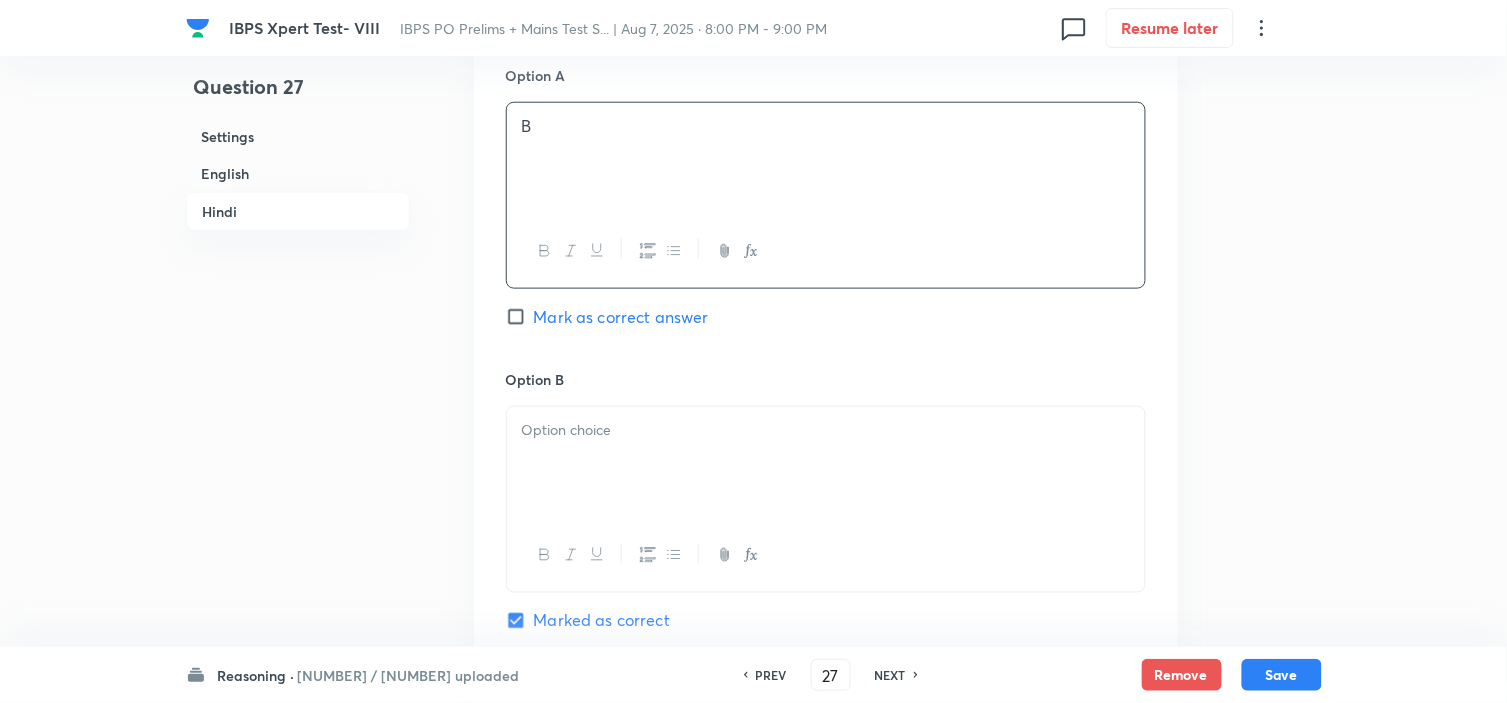 scroll, scrollTop: 4333, scrollLeft: 0, axis: vertical 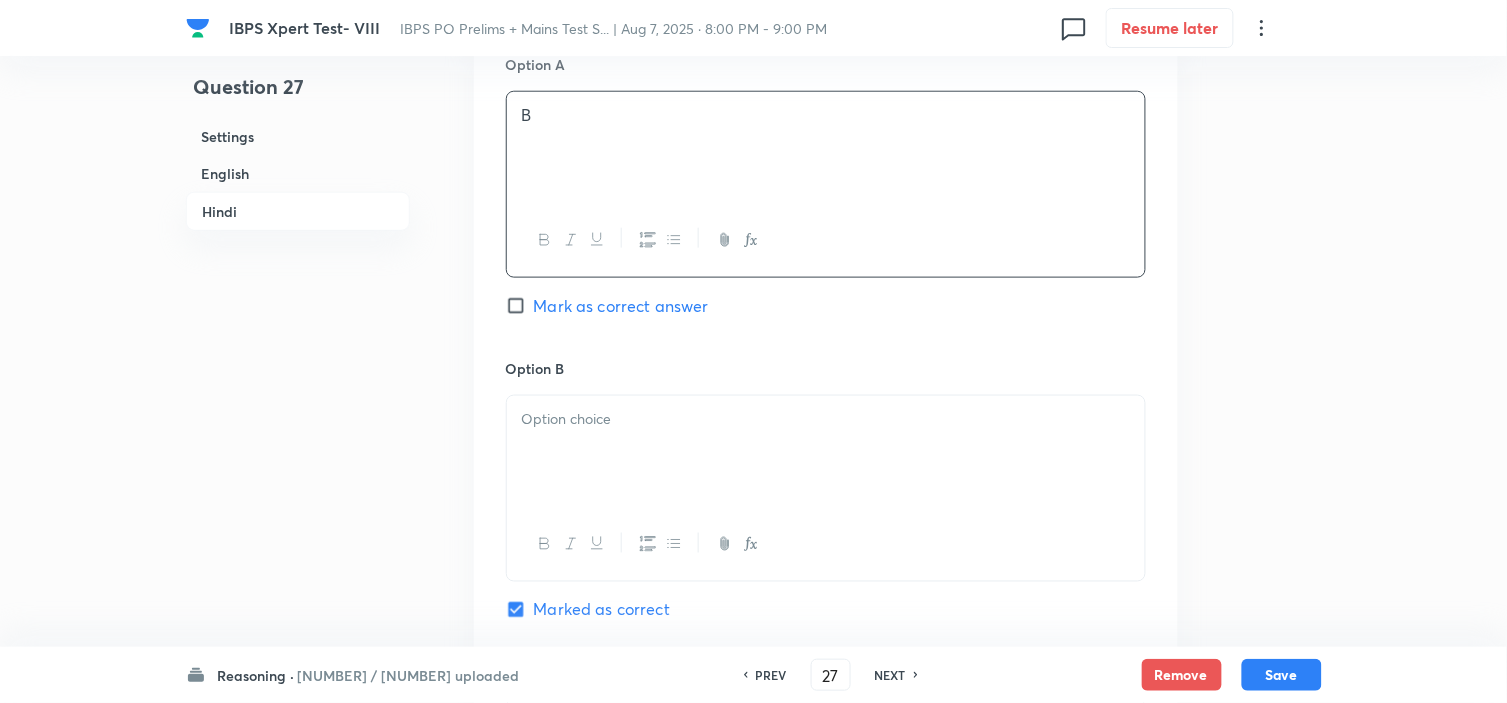 click at bounding box center [826, 452] 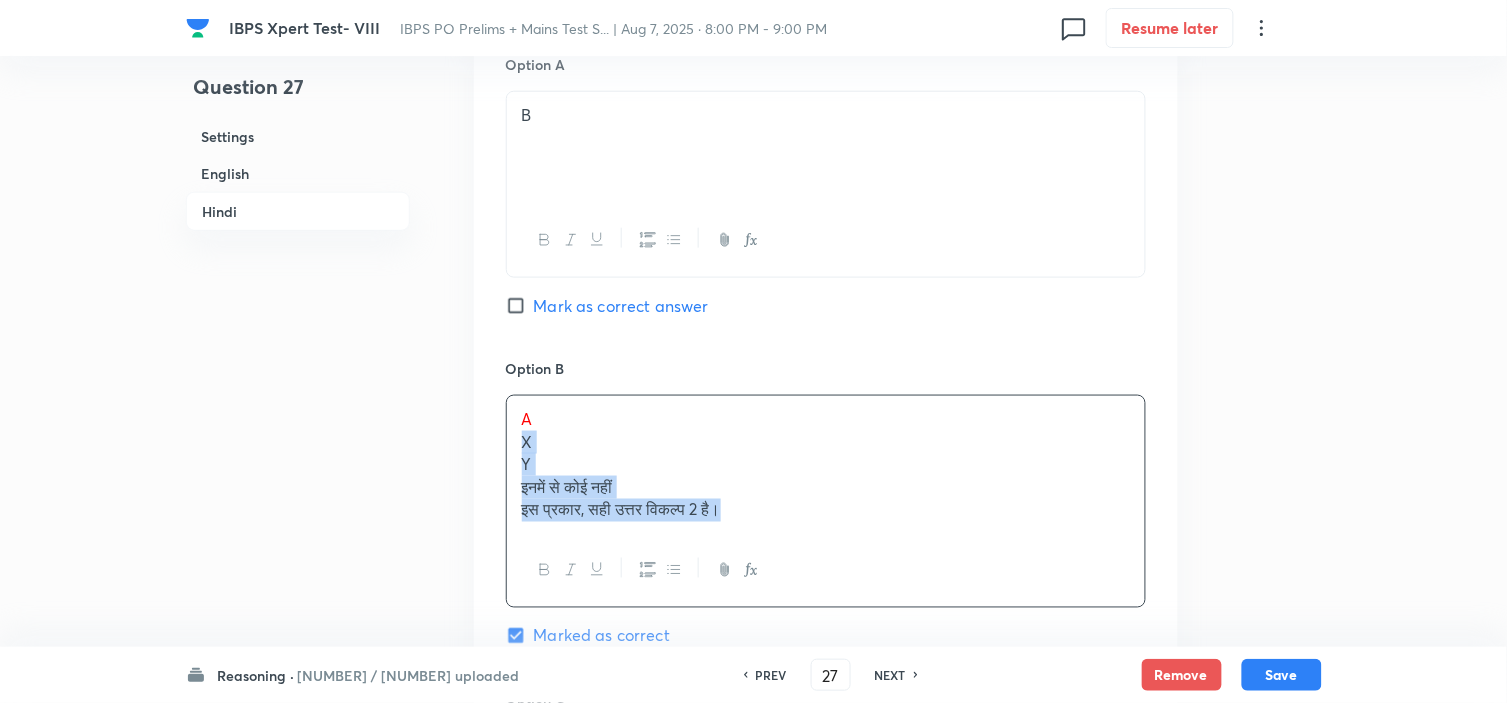 drag, startPoint x: 516, startPoint y: 422, endPoint x: 860, endPoint y: 573, distance: 375.68204 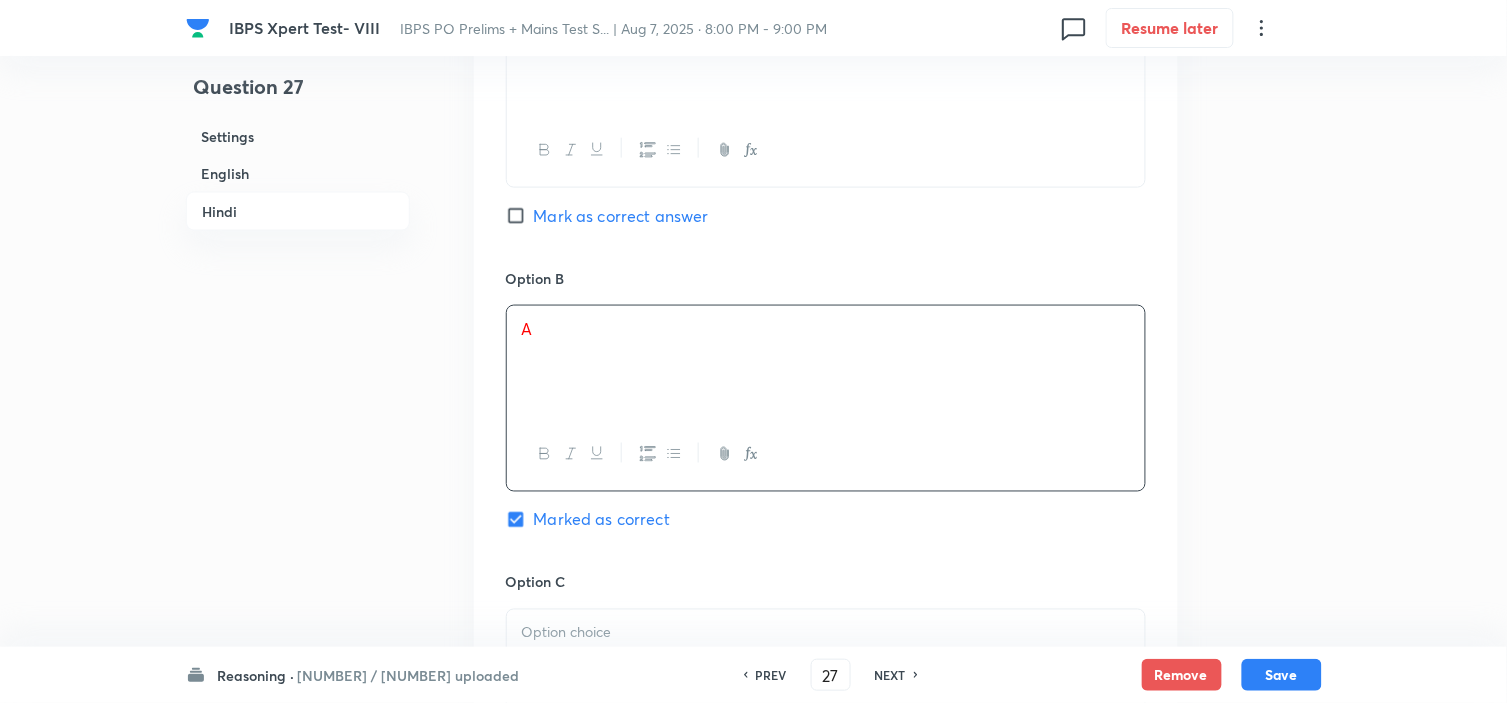scroll, scrollTop: 4555, scrollLeft: 0, axis: vertical 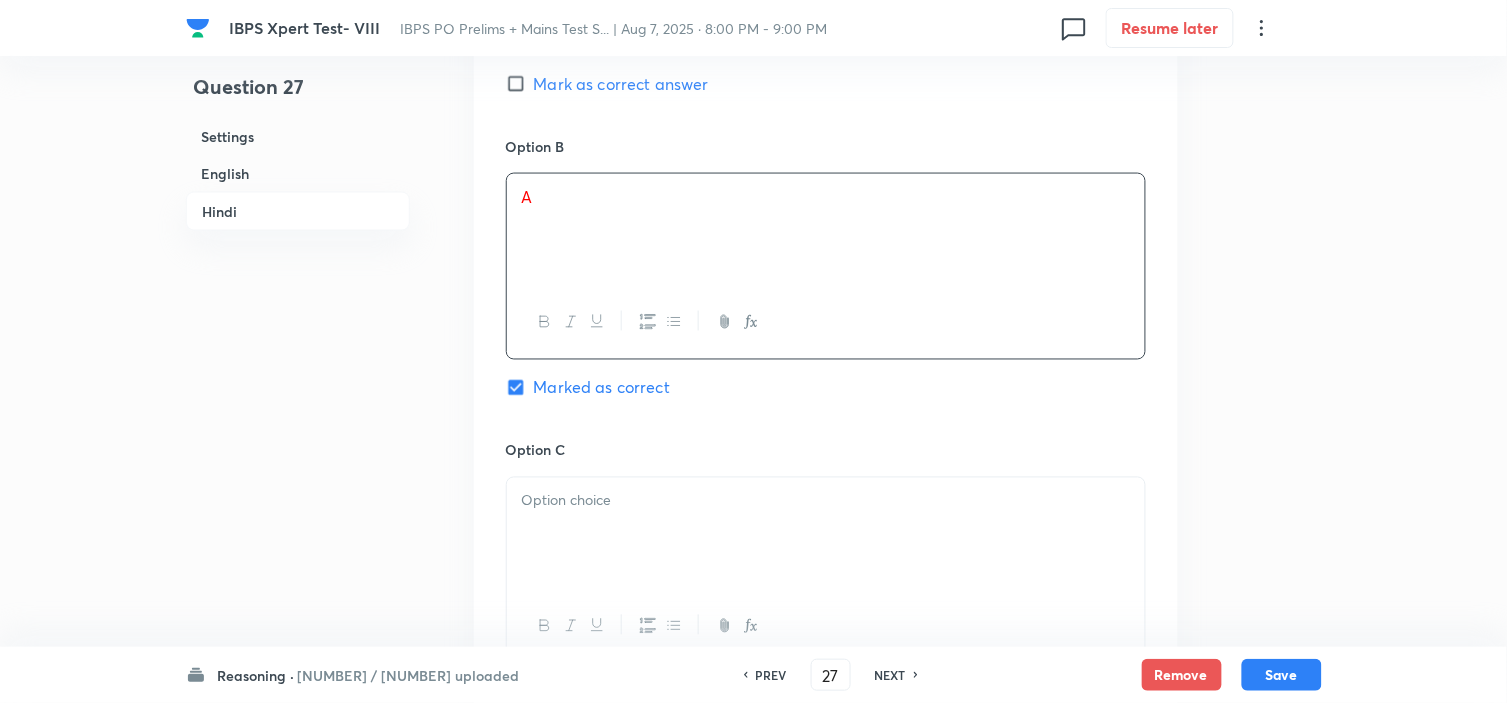 click at bounding box center [826, 534] 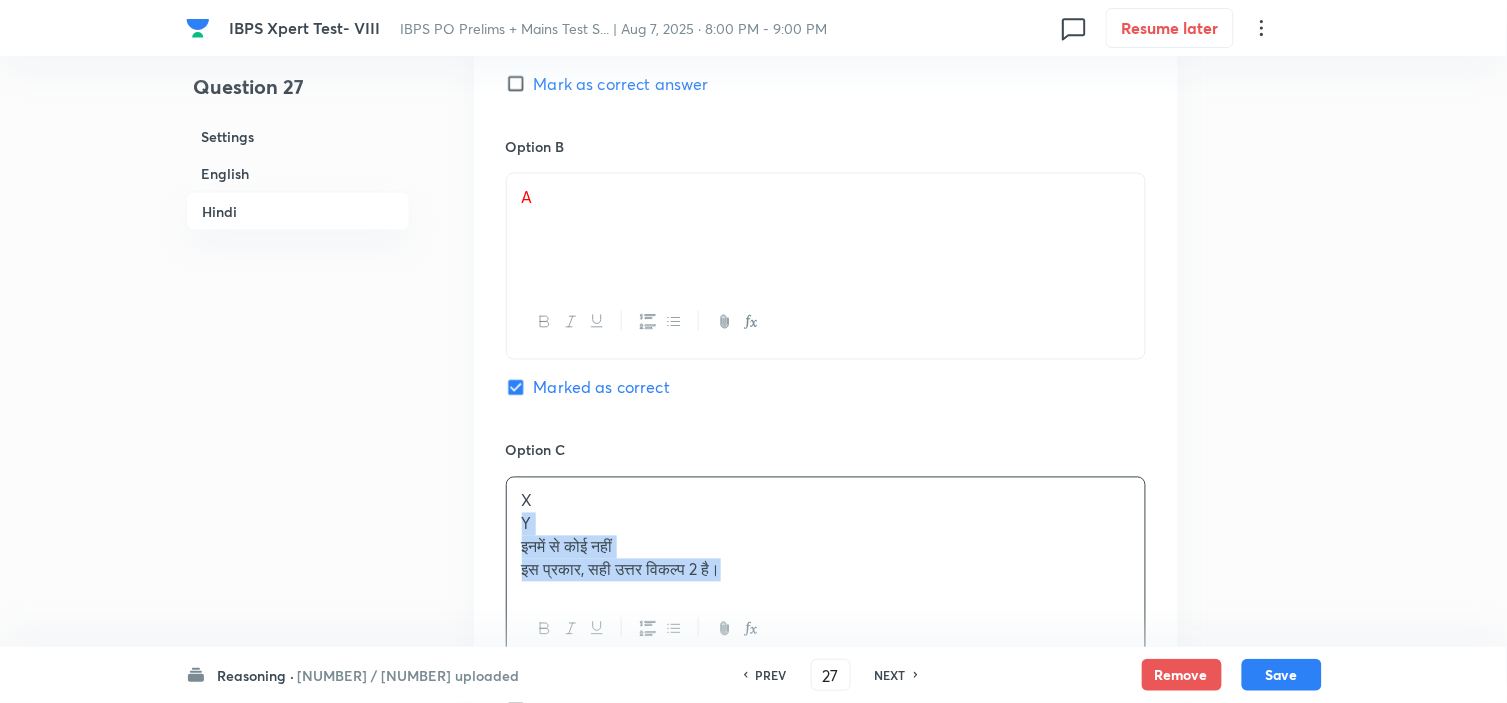 drag, startPoint x: 534, startPoint y: 528, endPoint x: 937, endPoint y: 623, distance: 414.0459 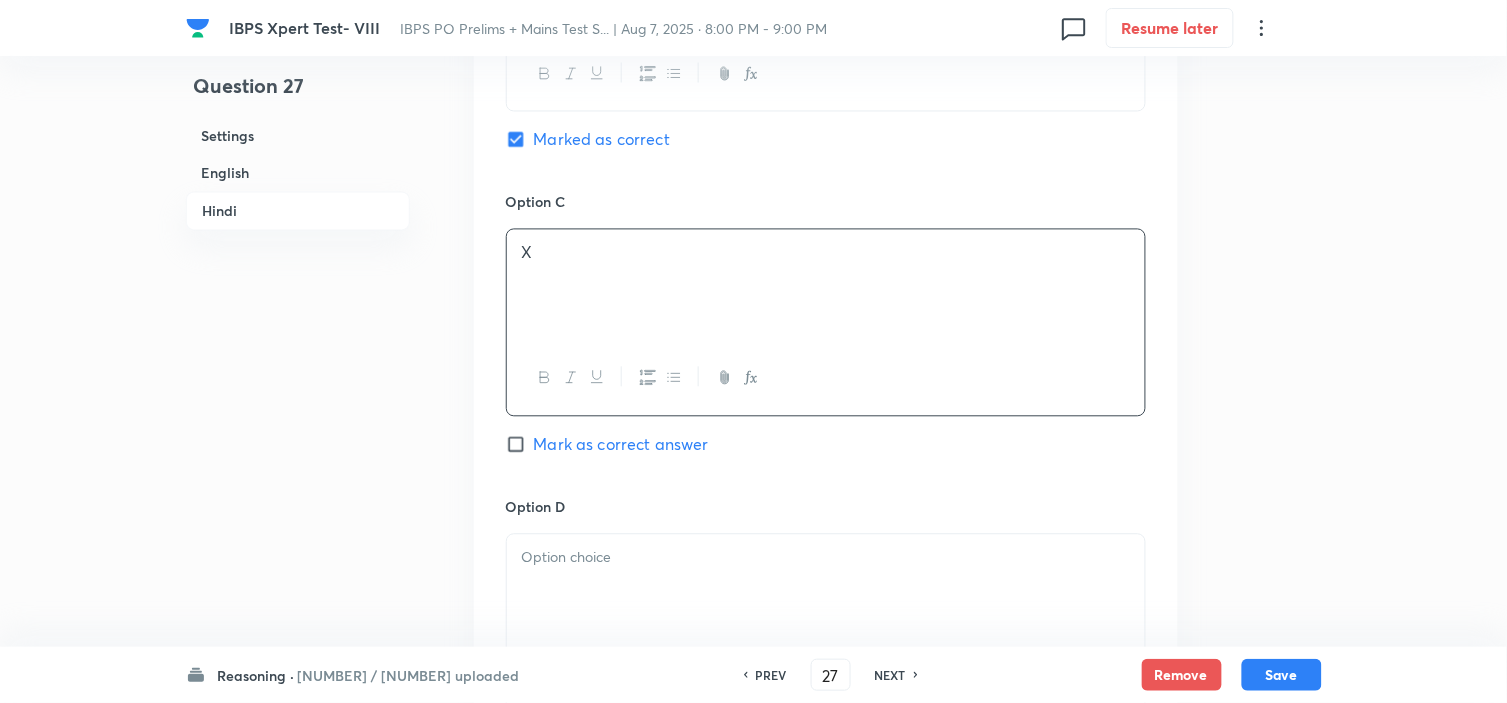 scroll, scrollTop: 4888, scrollLeft: 0, axis: vertical 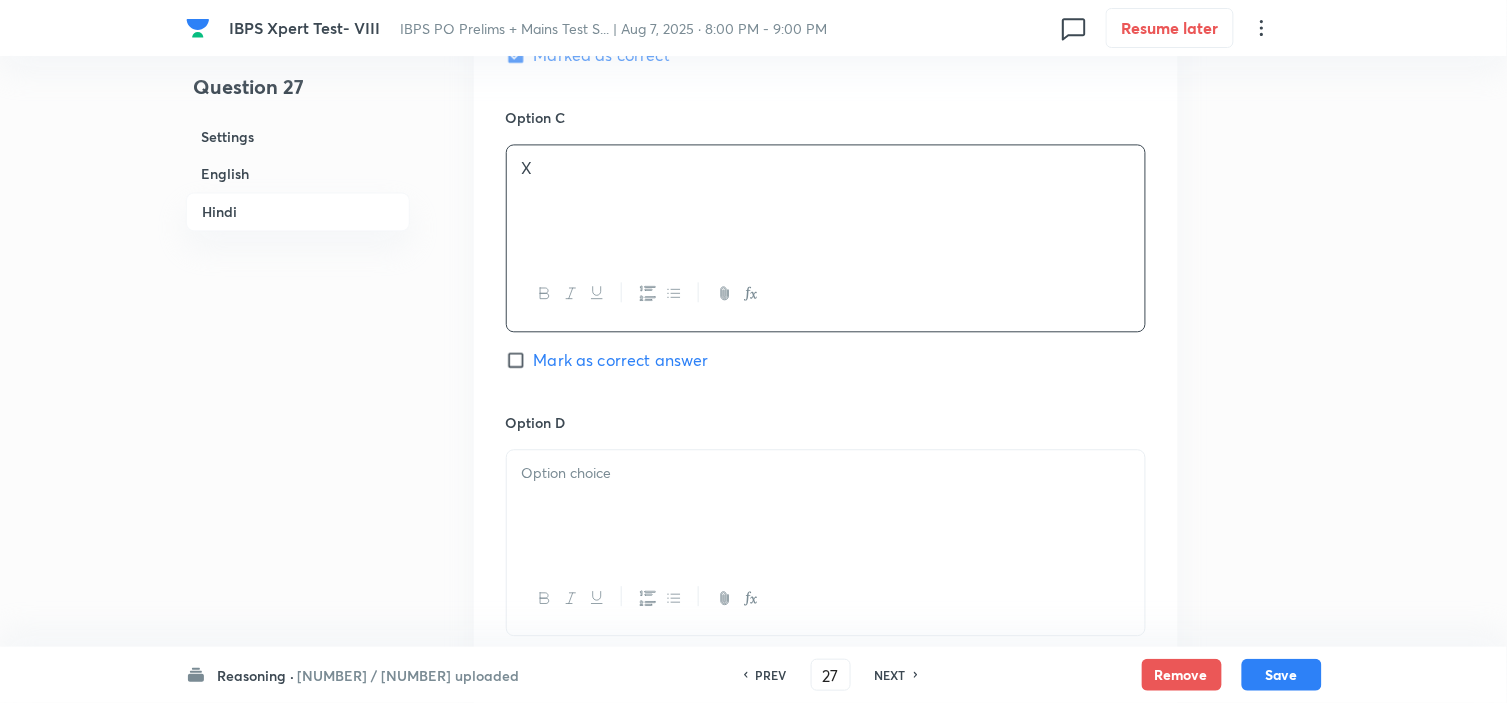 click at bounding box center (826, 506) 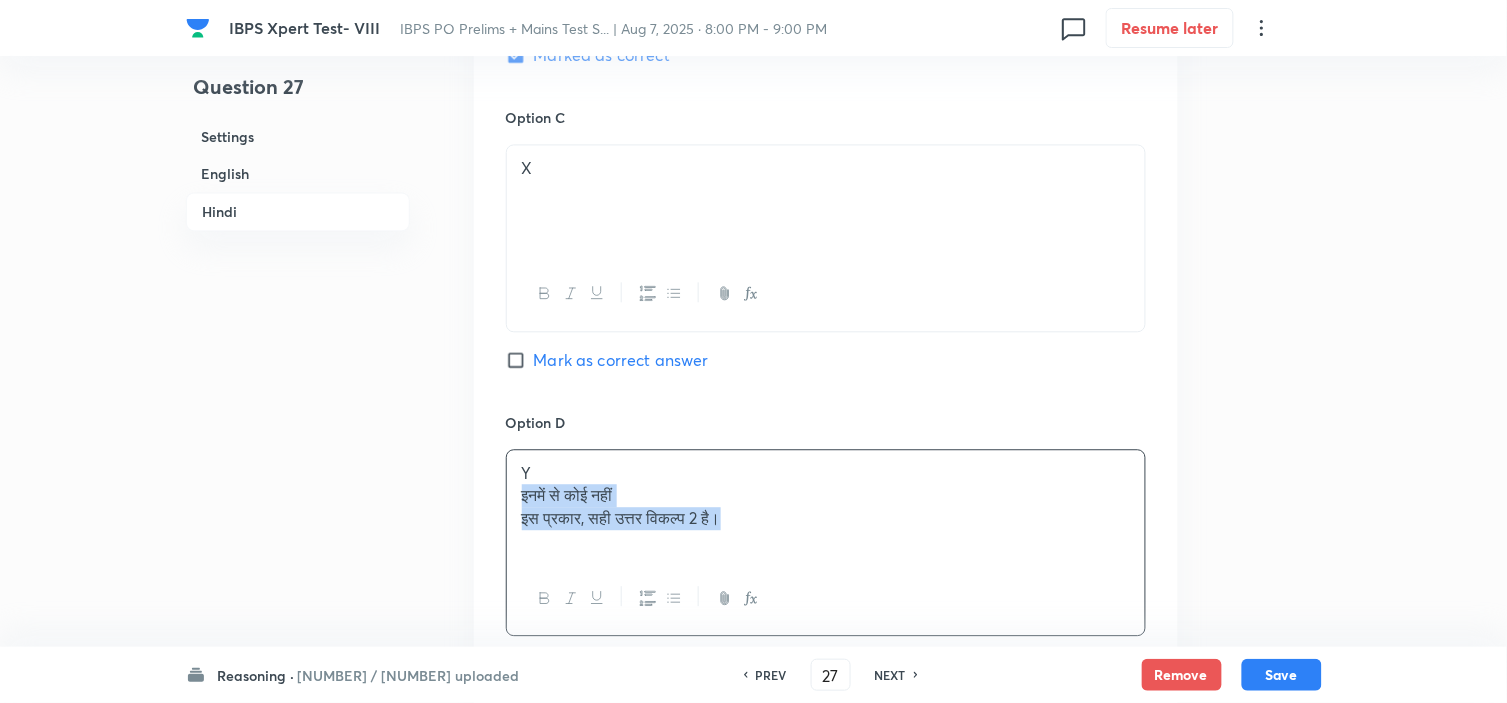 drag, startPoint x: 520, startPoint y: 484, endPoint x: 837, endPoint y: 546, distance: 323.0062 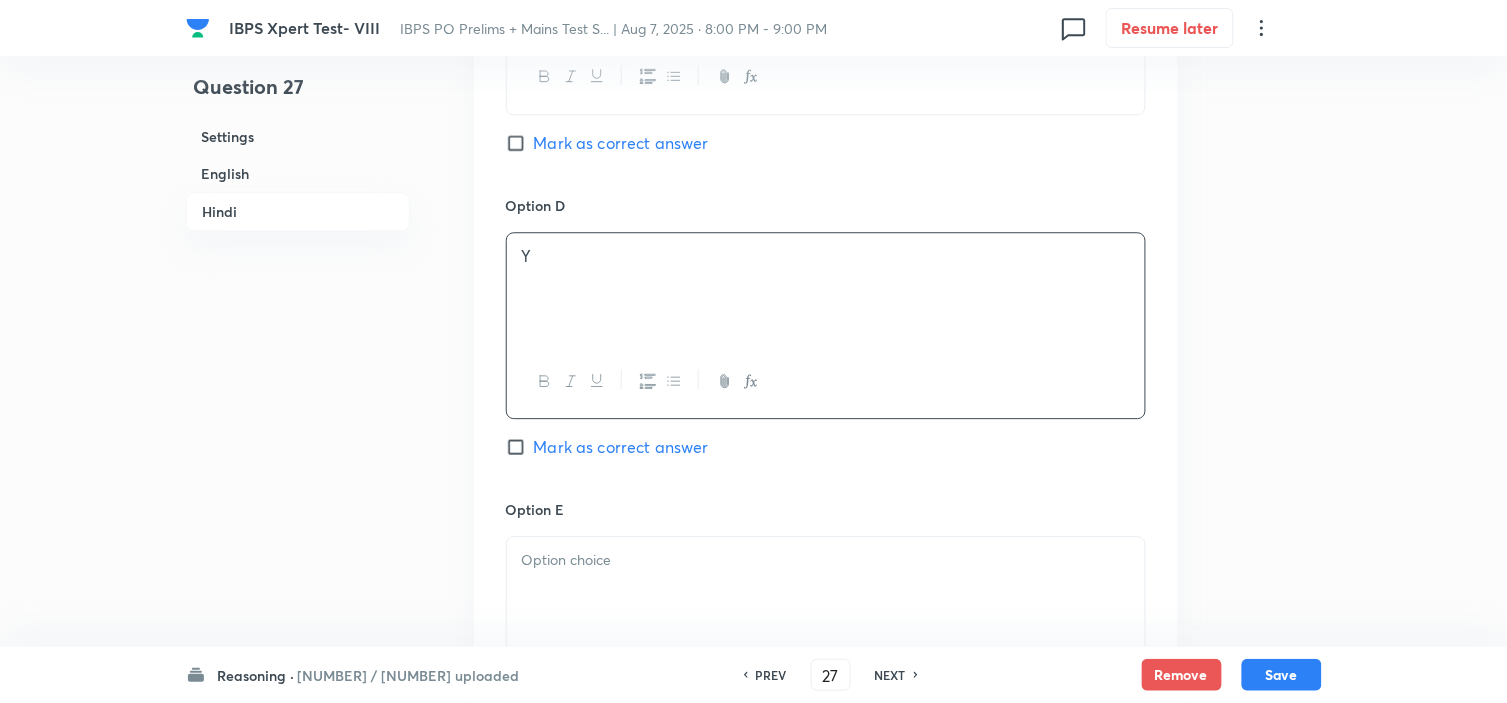 scroll, scrollTop: 5111, scrollLeft: 0, axis: vertical 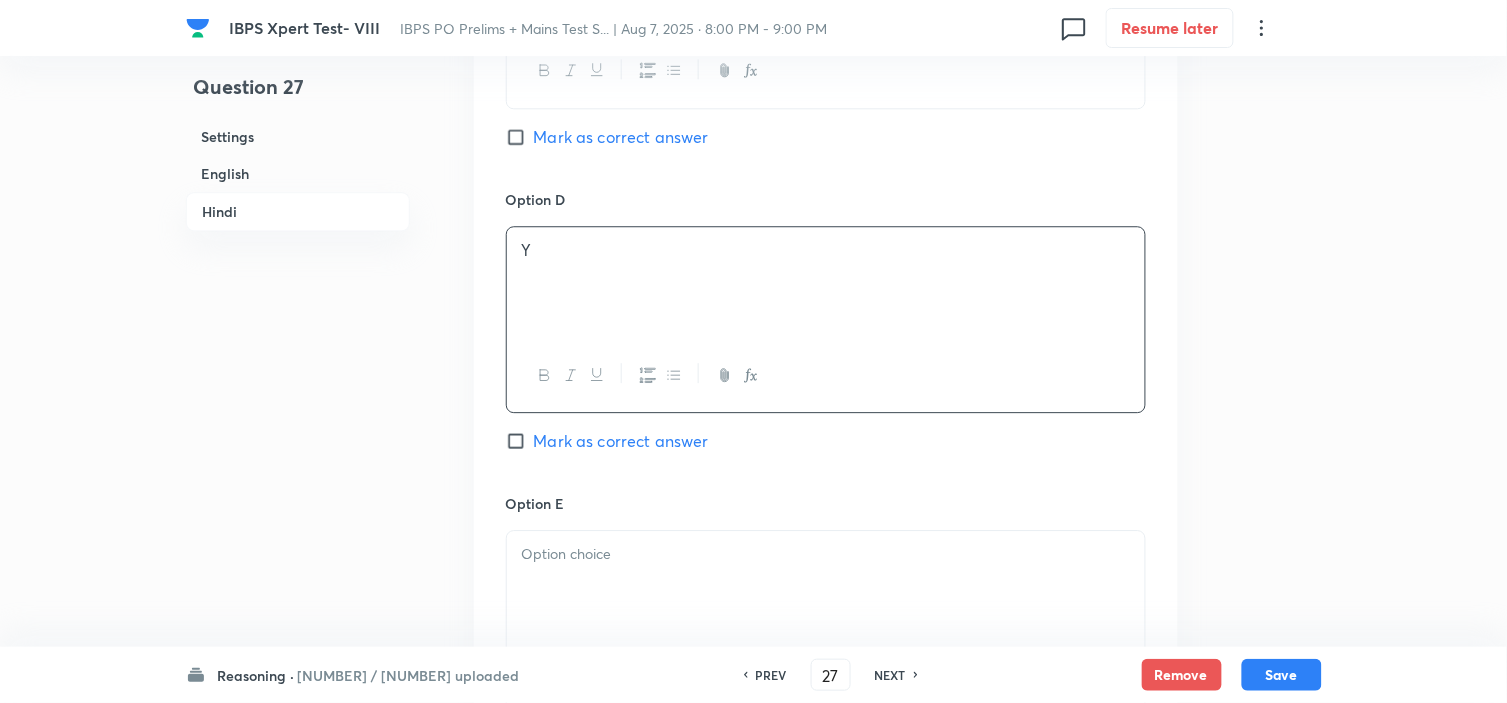 click at bounding box center [826, 554] 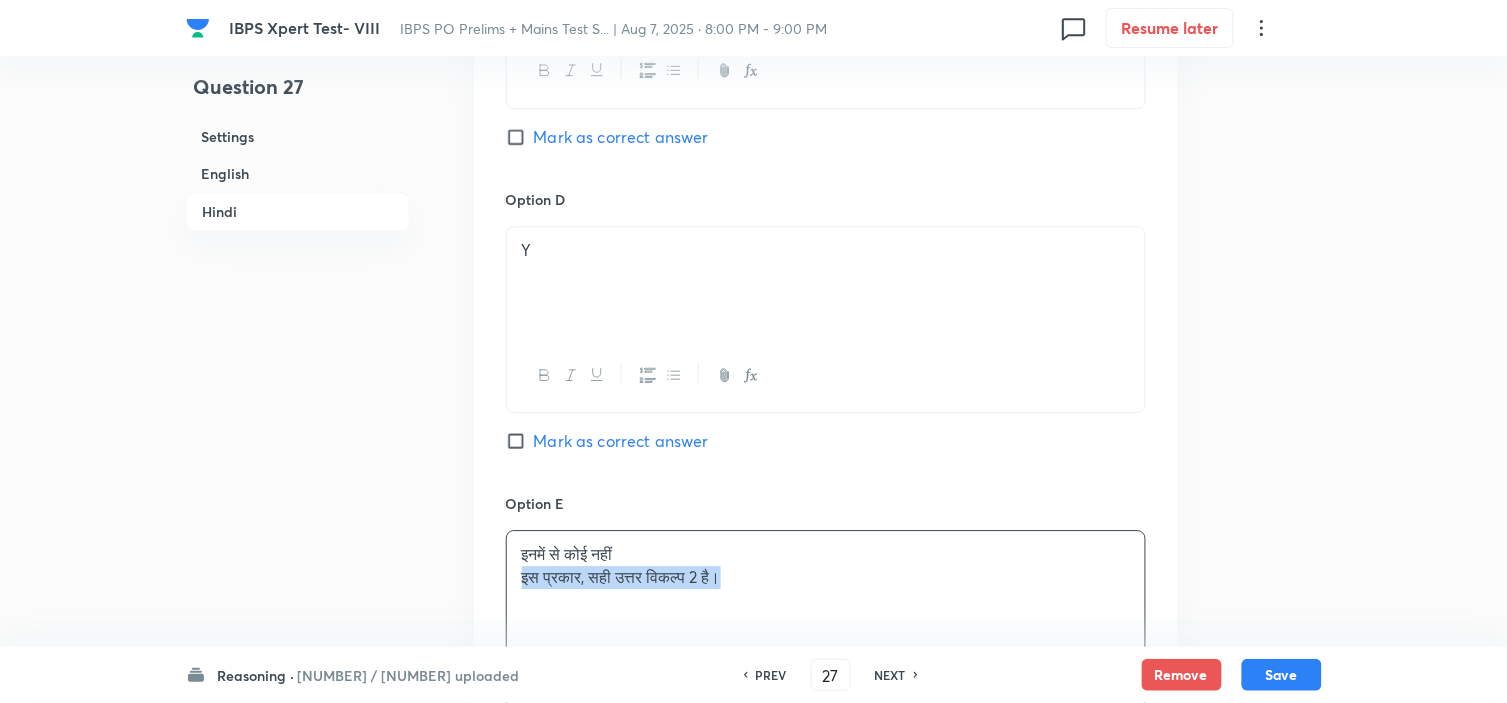 drag, startPoint x: 705, startPoint y: 583, endPoint x: 872, endPoint y: 587, distance: 167.0479 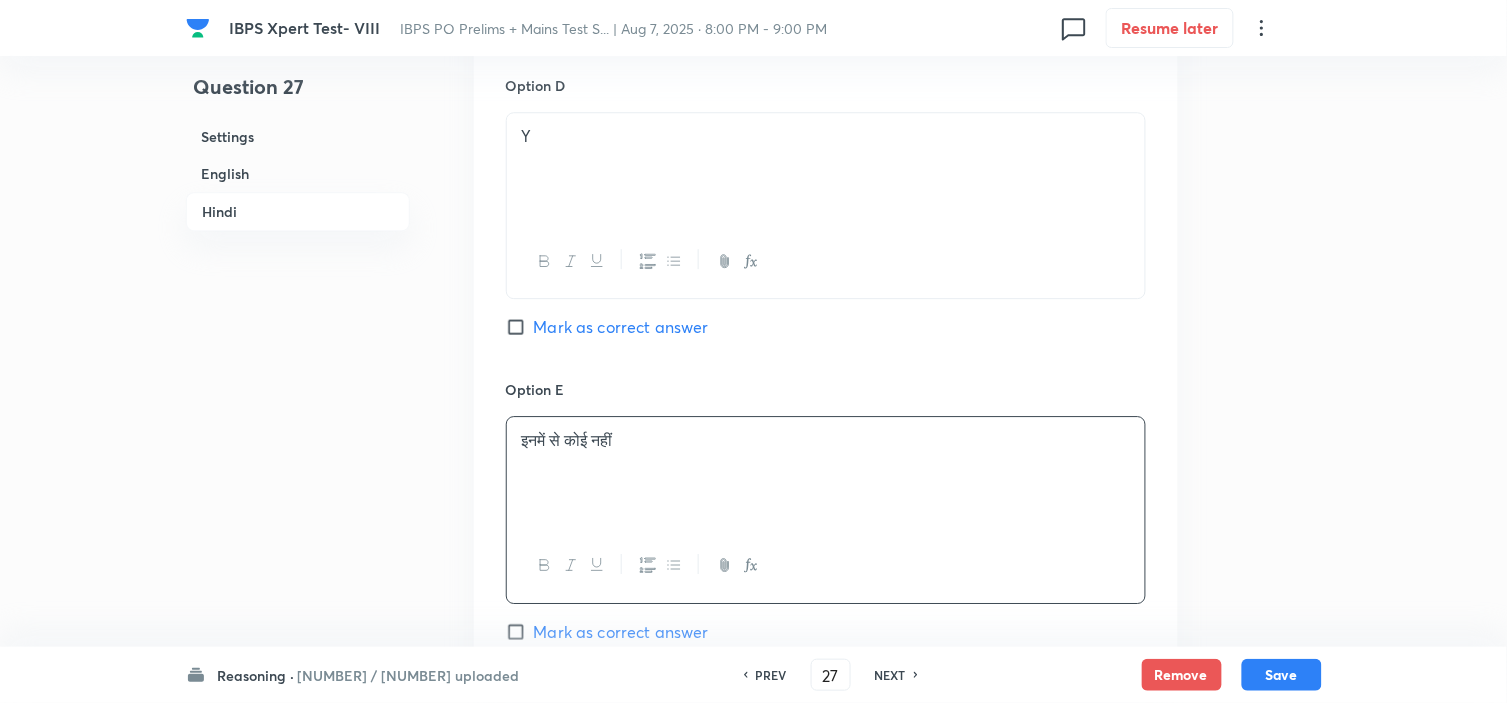 scroll, scrollTop: 5444, scrollLeft: 0, axis: vertical 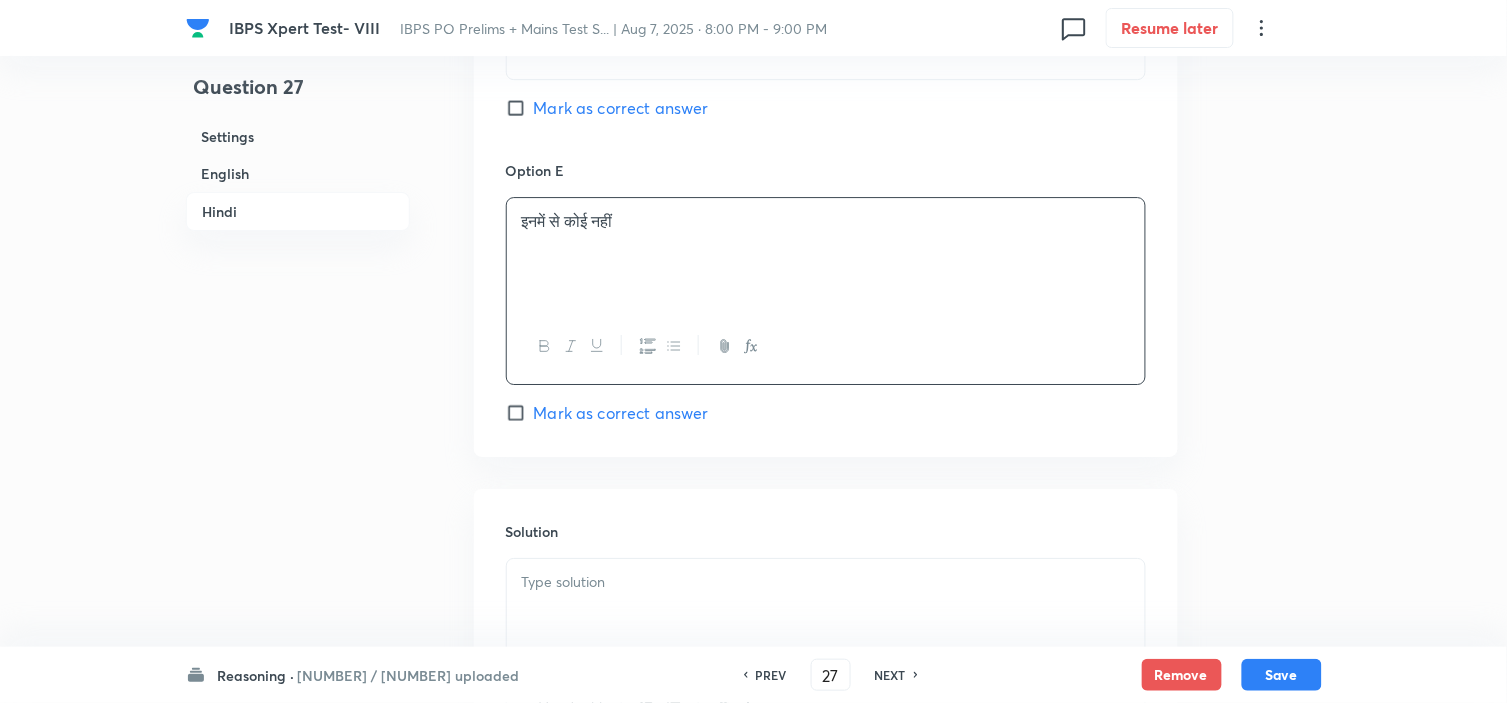 click at bounding box center [826, 615] 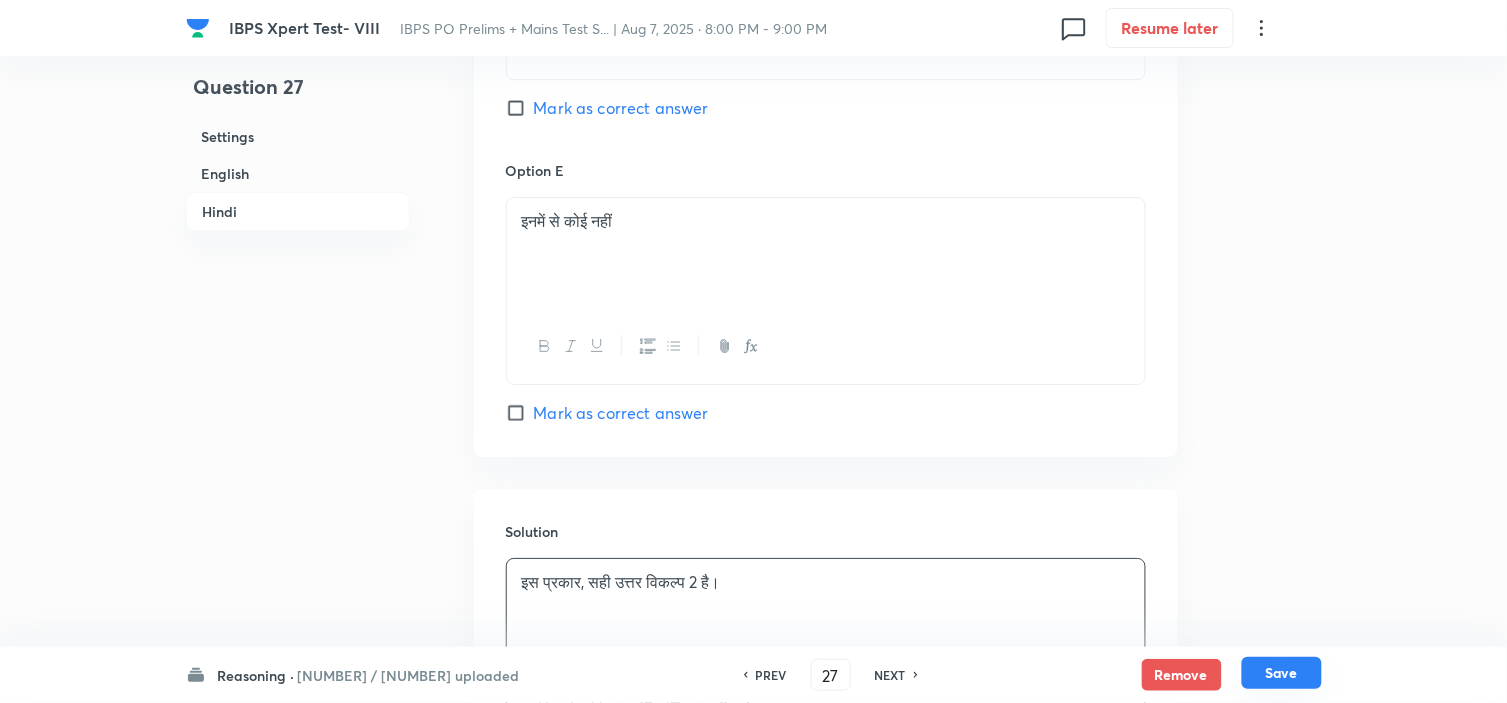 click on "Save" at bounding box center [1282, 673] 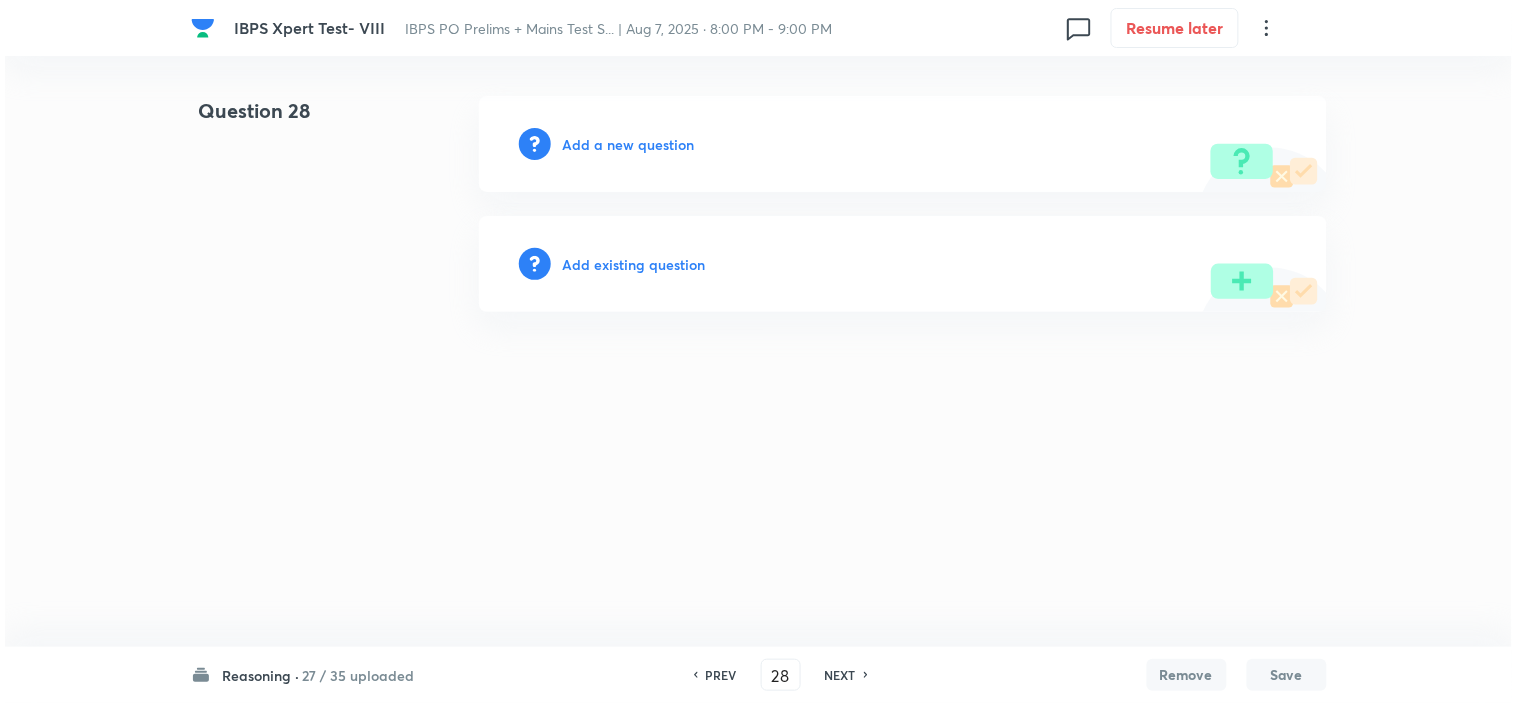 scroll, scrollTop: 0, scrollLeft: 0, axis: both 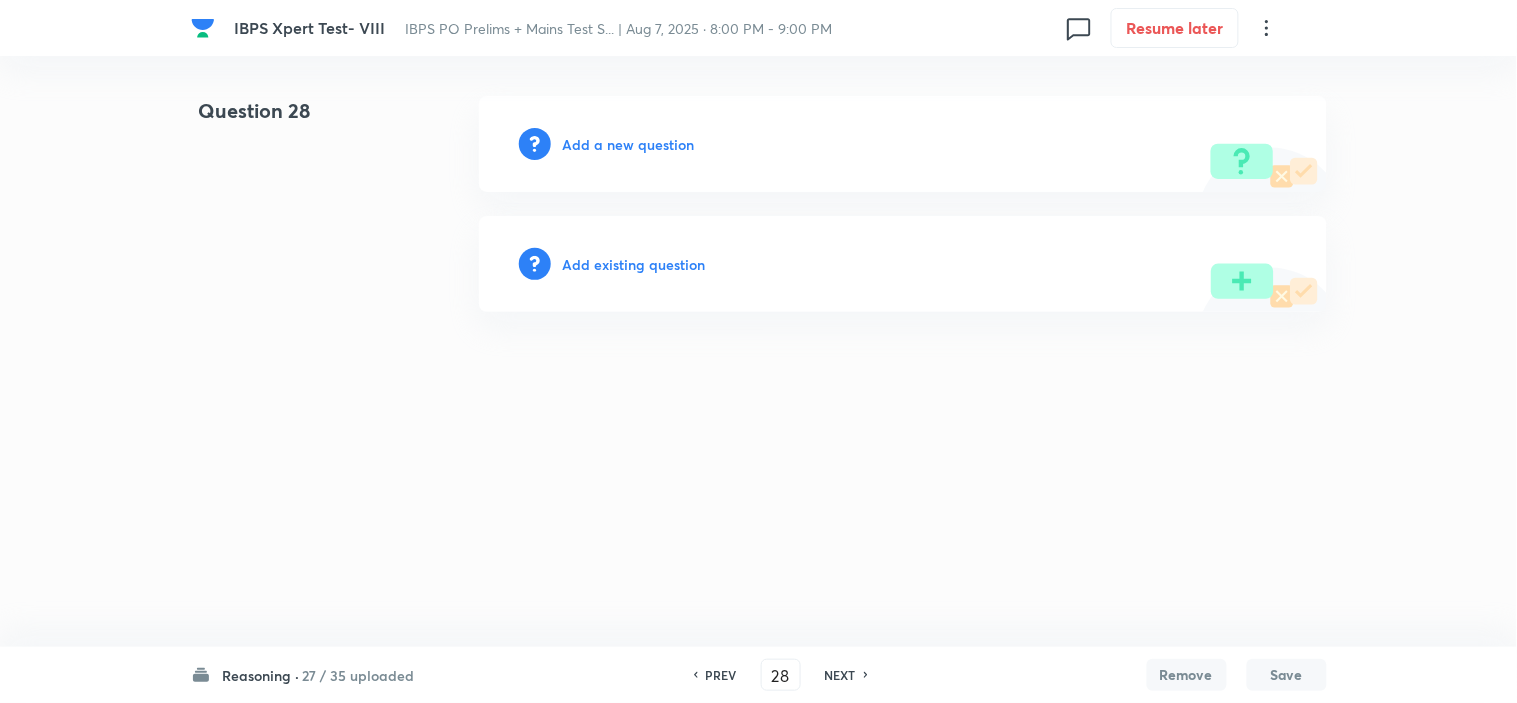 click on "Add a new question" at bounding box center (629, 144) 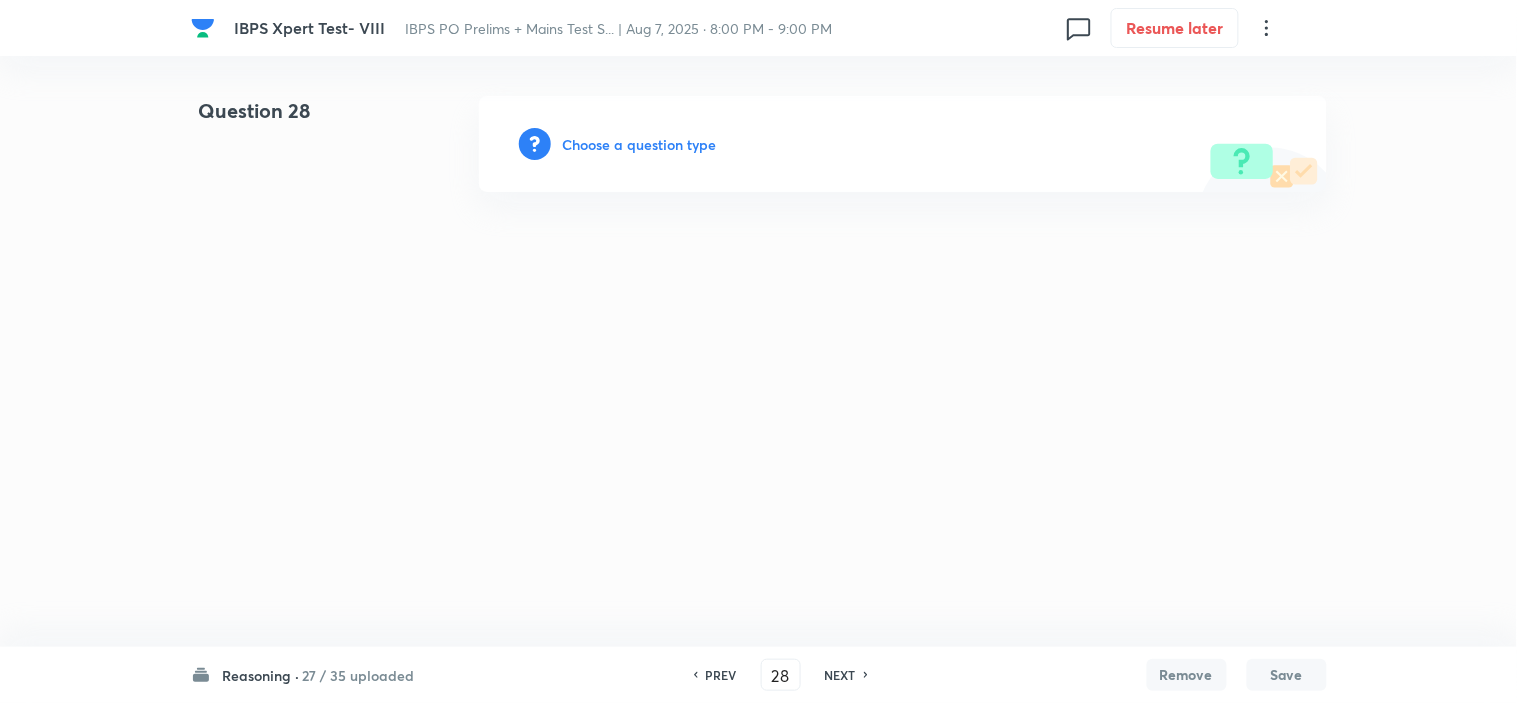 click on "Choose a question type" at bounding box center [640, 144] 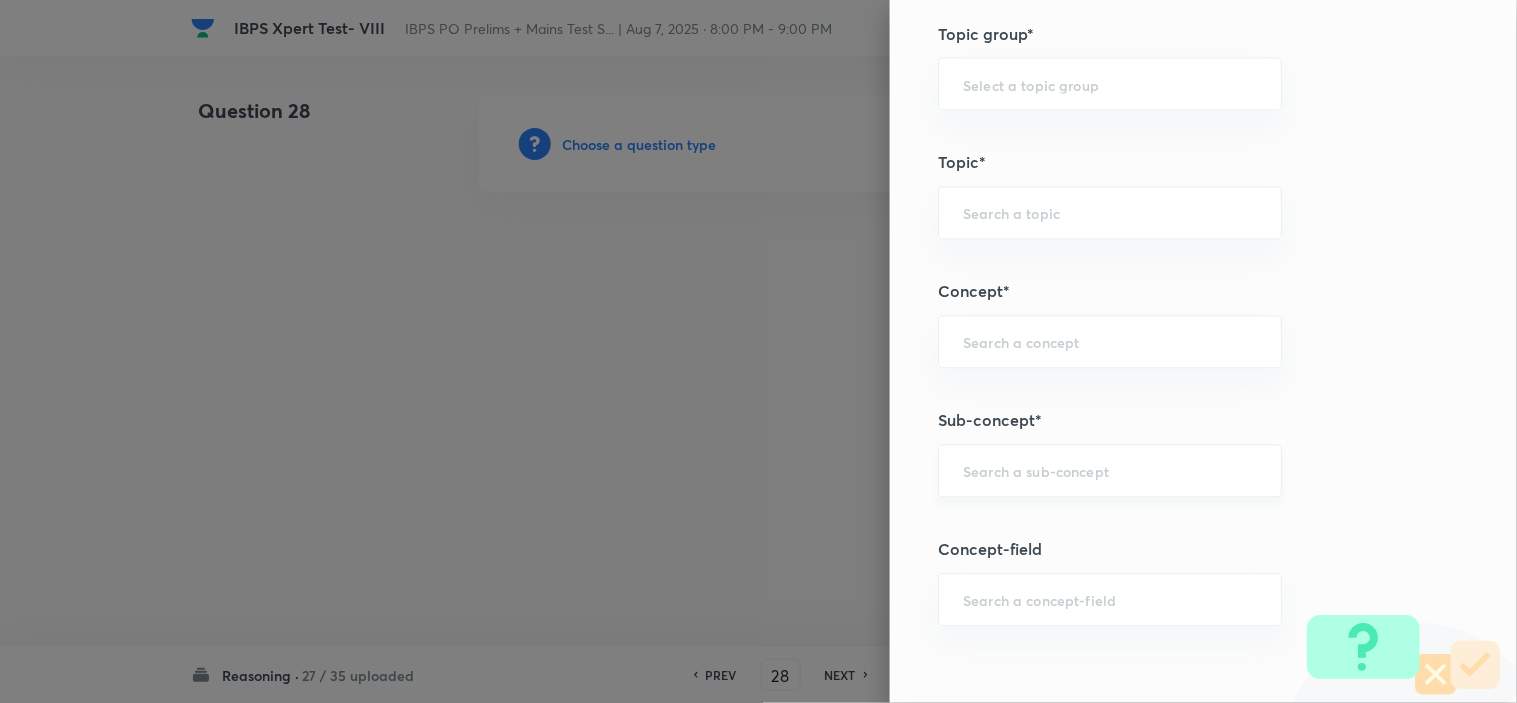 scroll, scrollTop: 888, scrollLeft: 0, axis: vertical 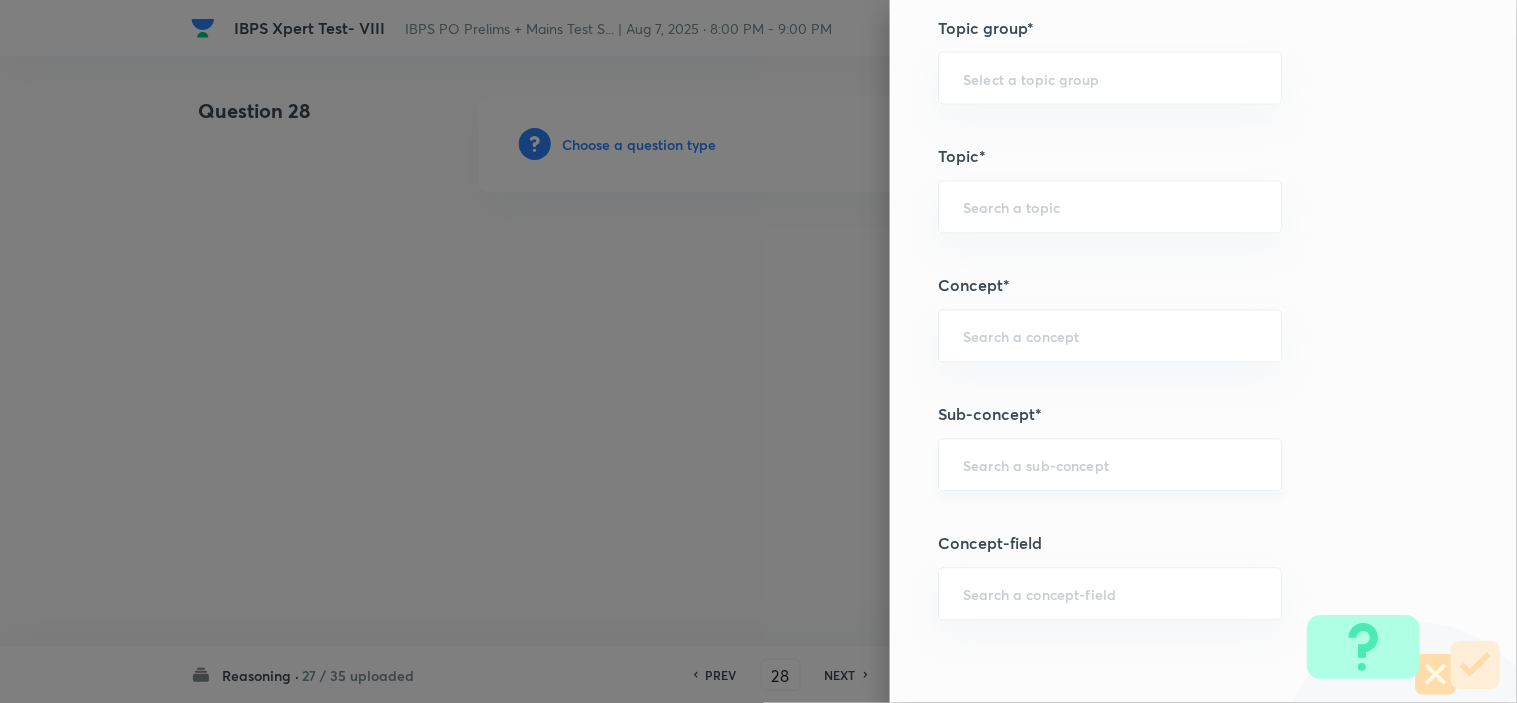 click on "​" at bounding box center (1110, 465) 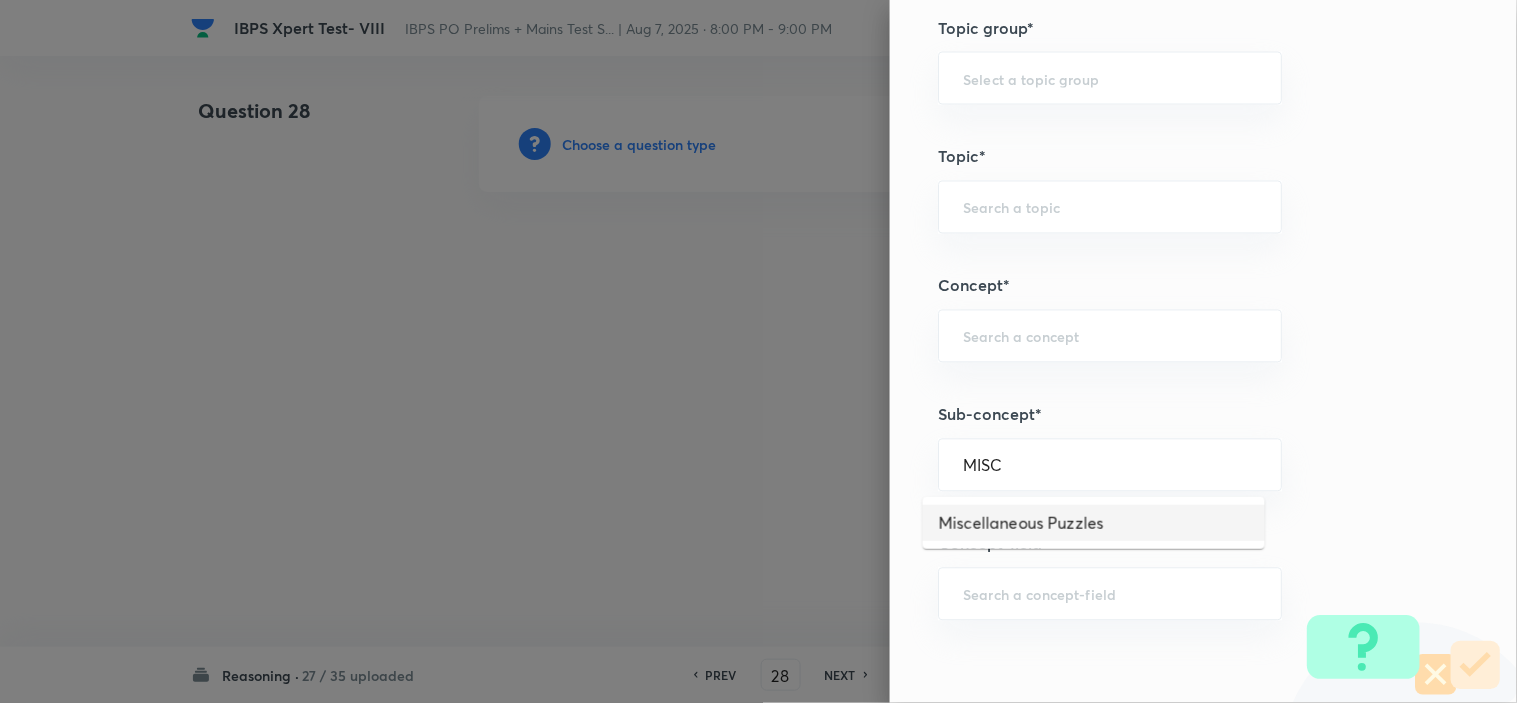 click on "Miscellaneous Puzzles" at bounding box center [1094, 523] 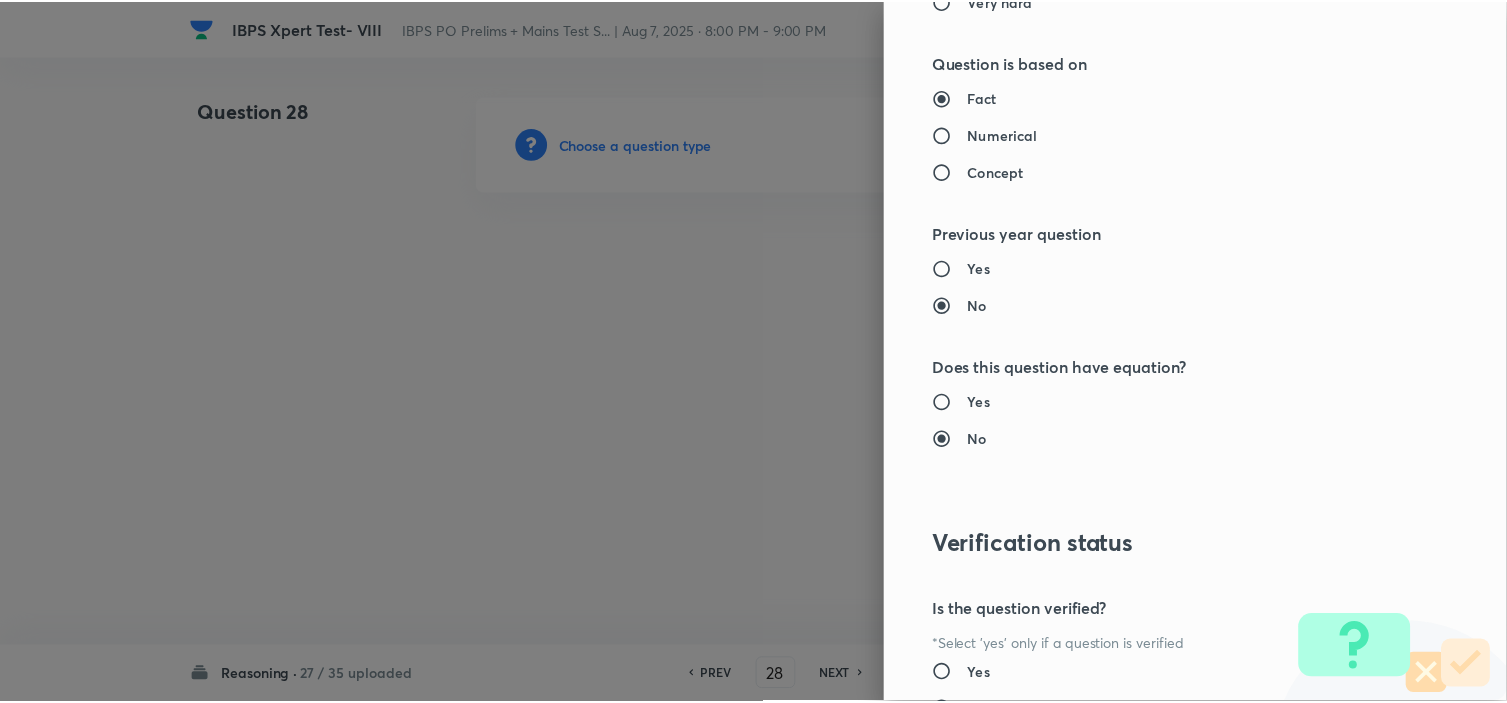 scroll, scrollTop: 2023, scrollLeft: 0, axis: vertical 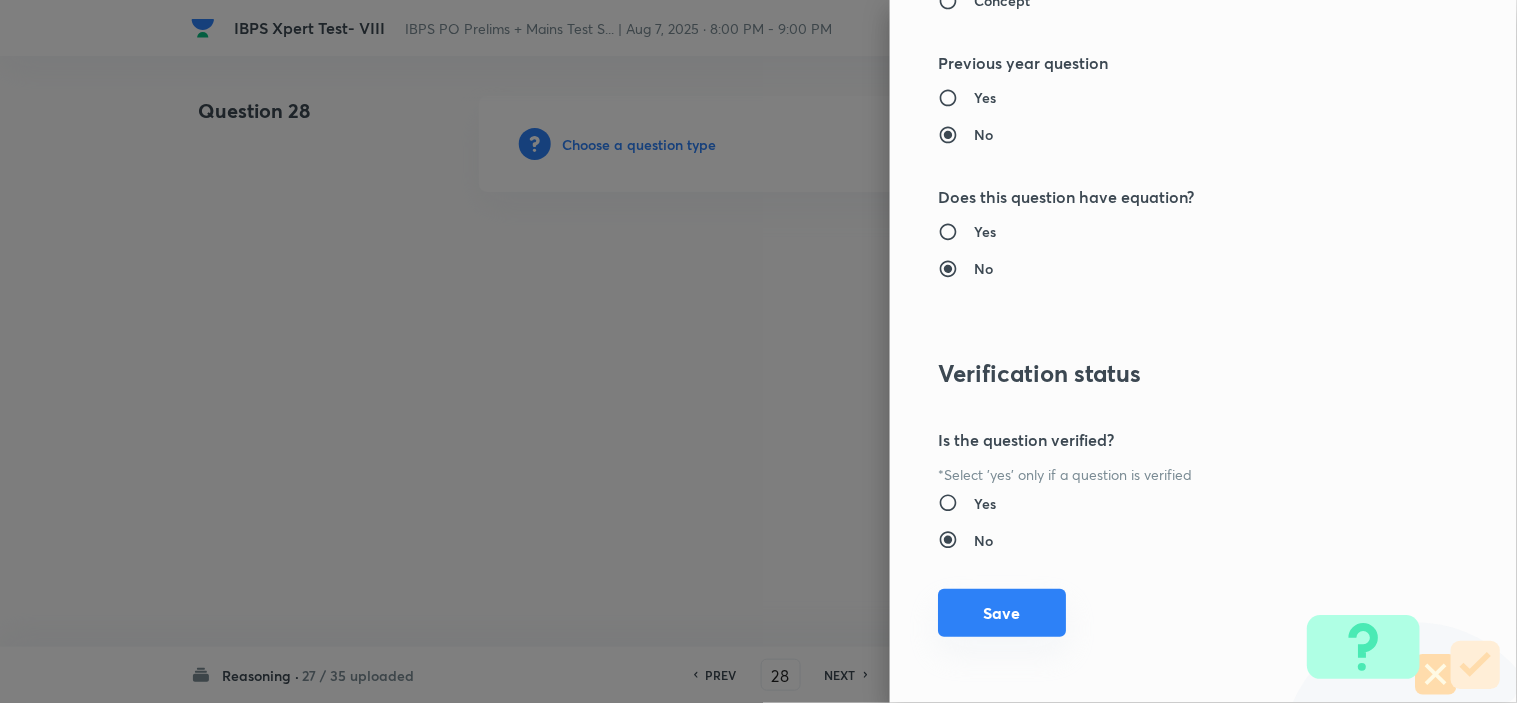 click on "Save" at bounding box center [1002, 613] 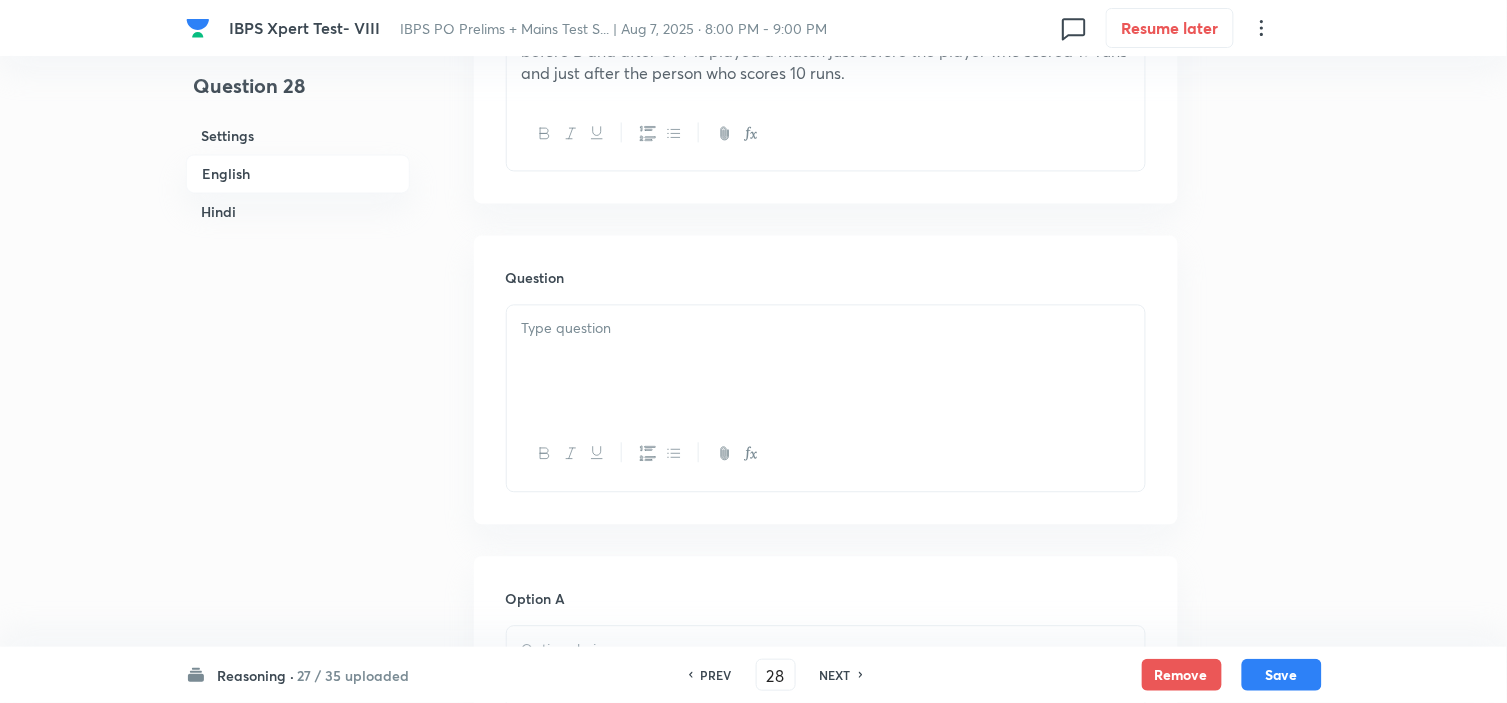 scroll, scrollTop: 1000, scrollLeft: 0, axis: vertical 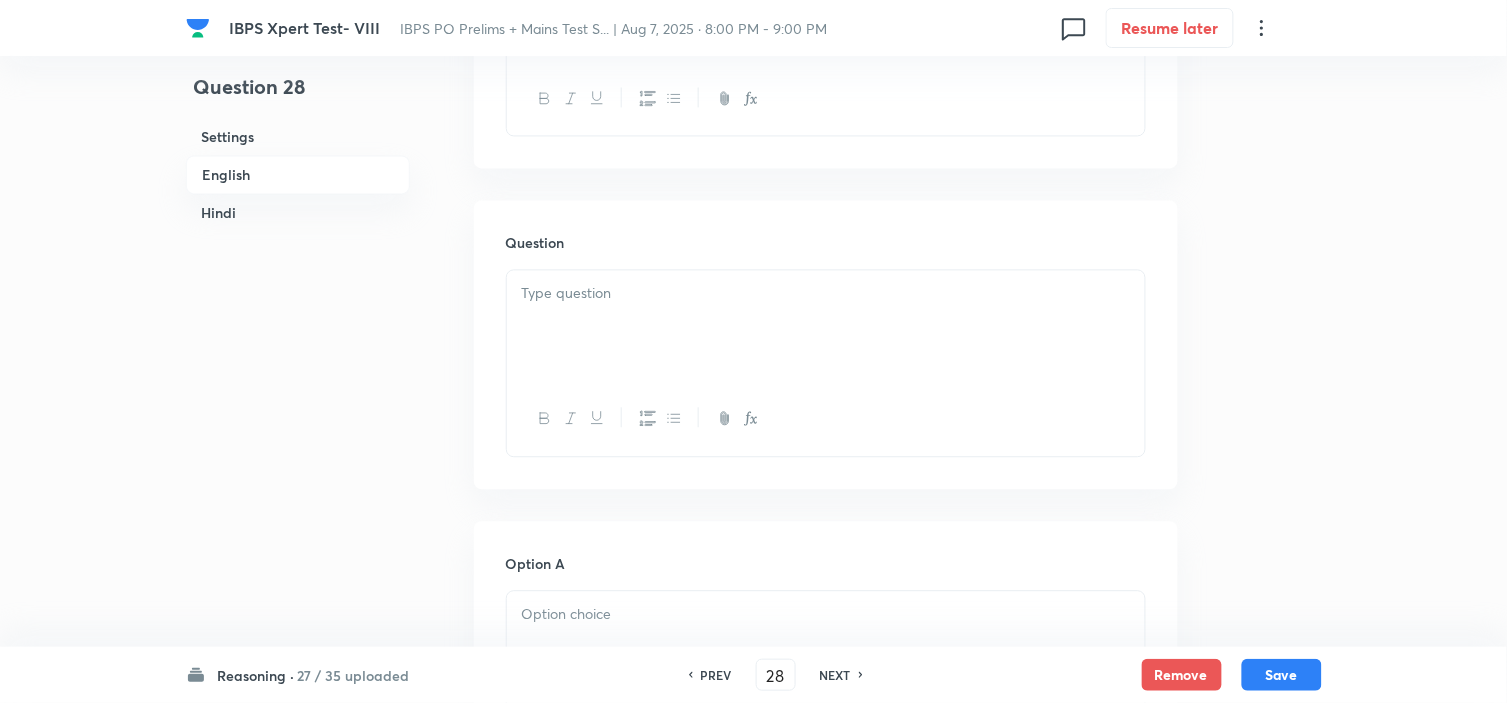 click at bounding box center [826, 326] 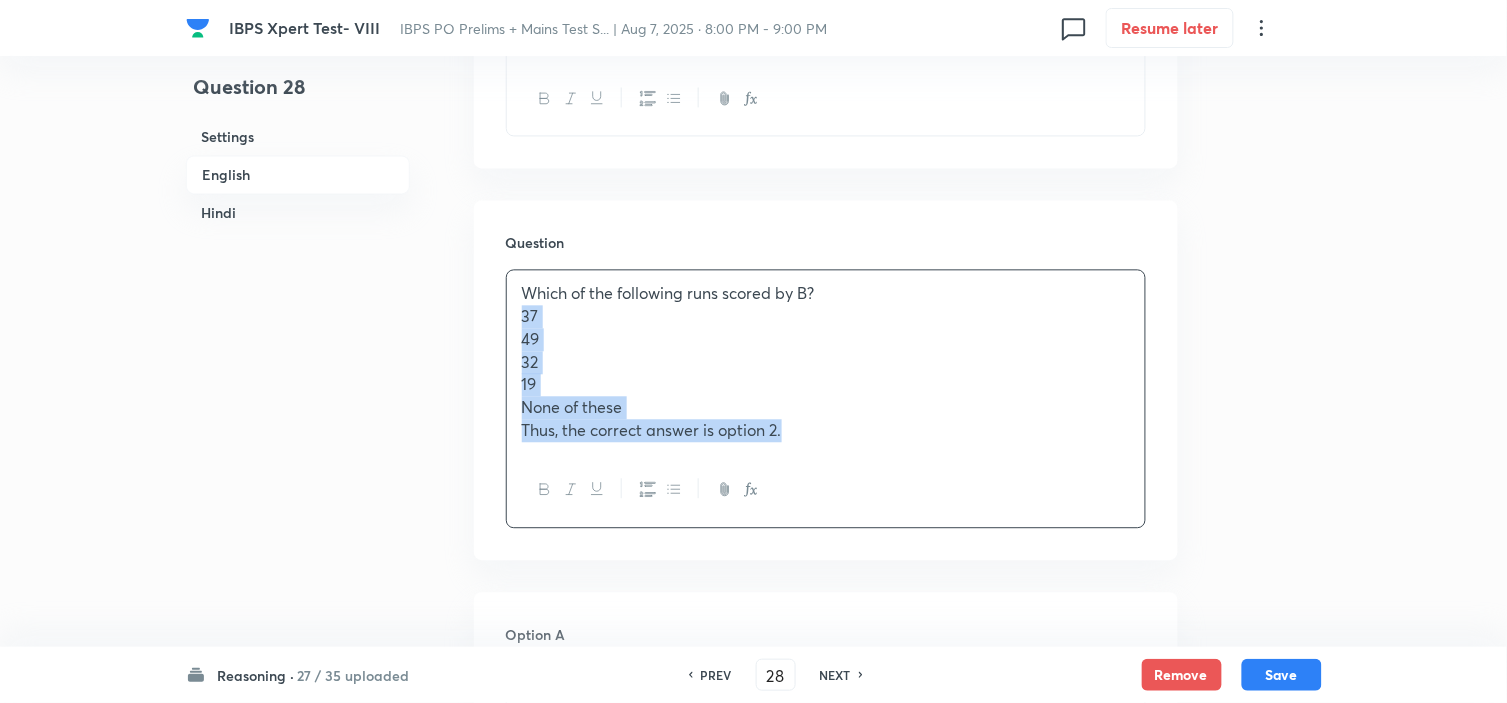 drag, startPoint x: 517, startPoint y: 322, endPoint x: 1027, endPoint y: 525, distance: 548.9162 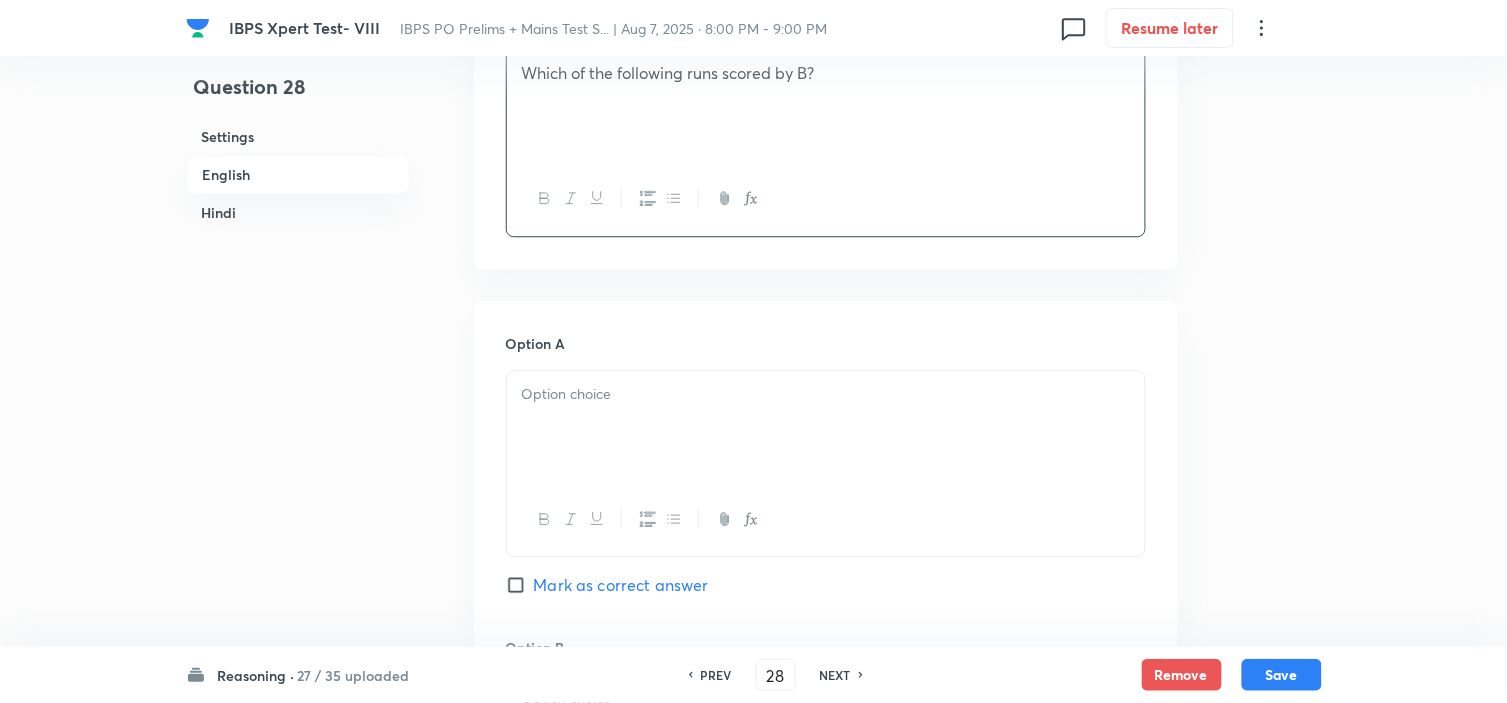 scroll, scrollTop: 1222, scrollLeft: 0, axis: vertical 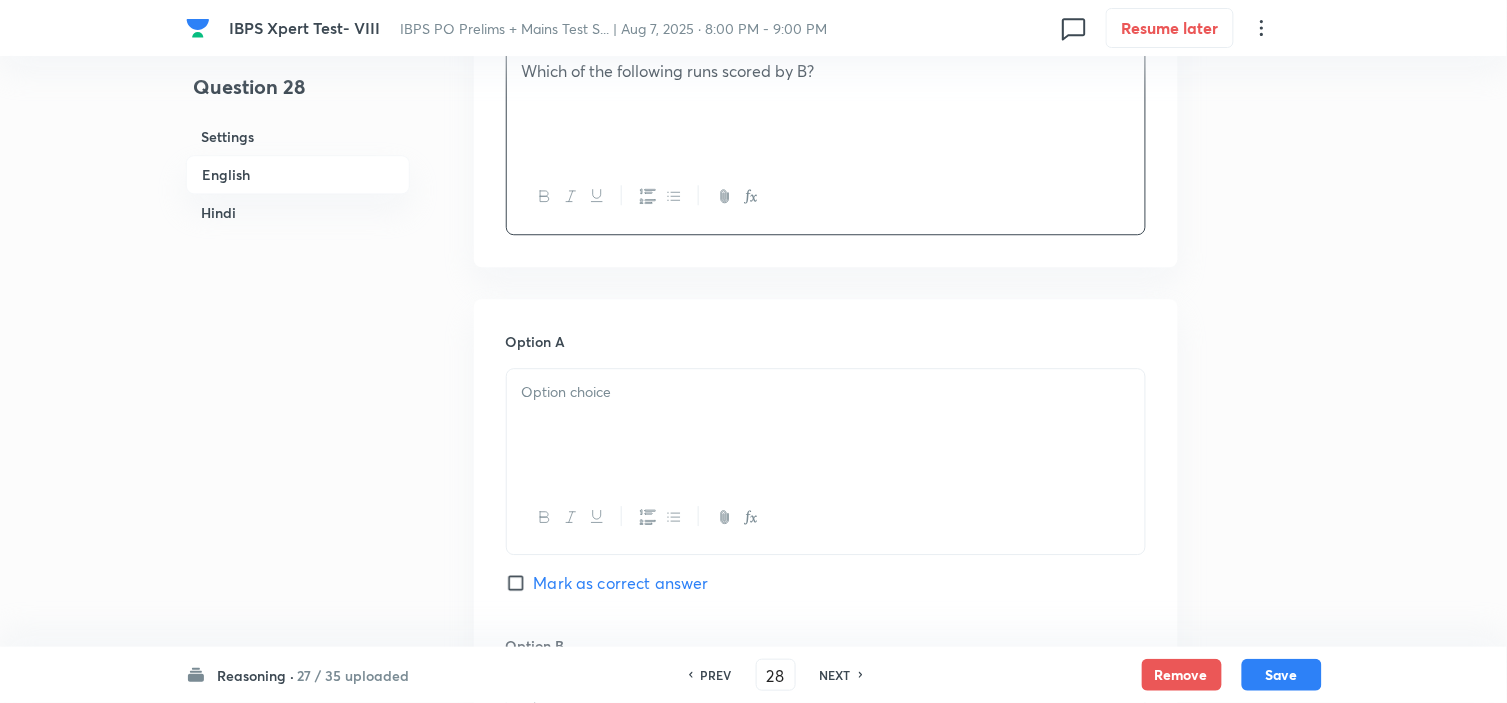 click at bounding box center [826, 425] 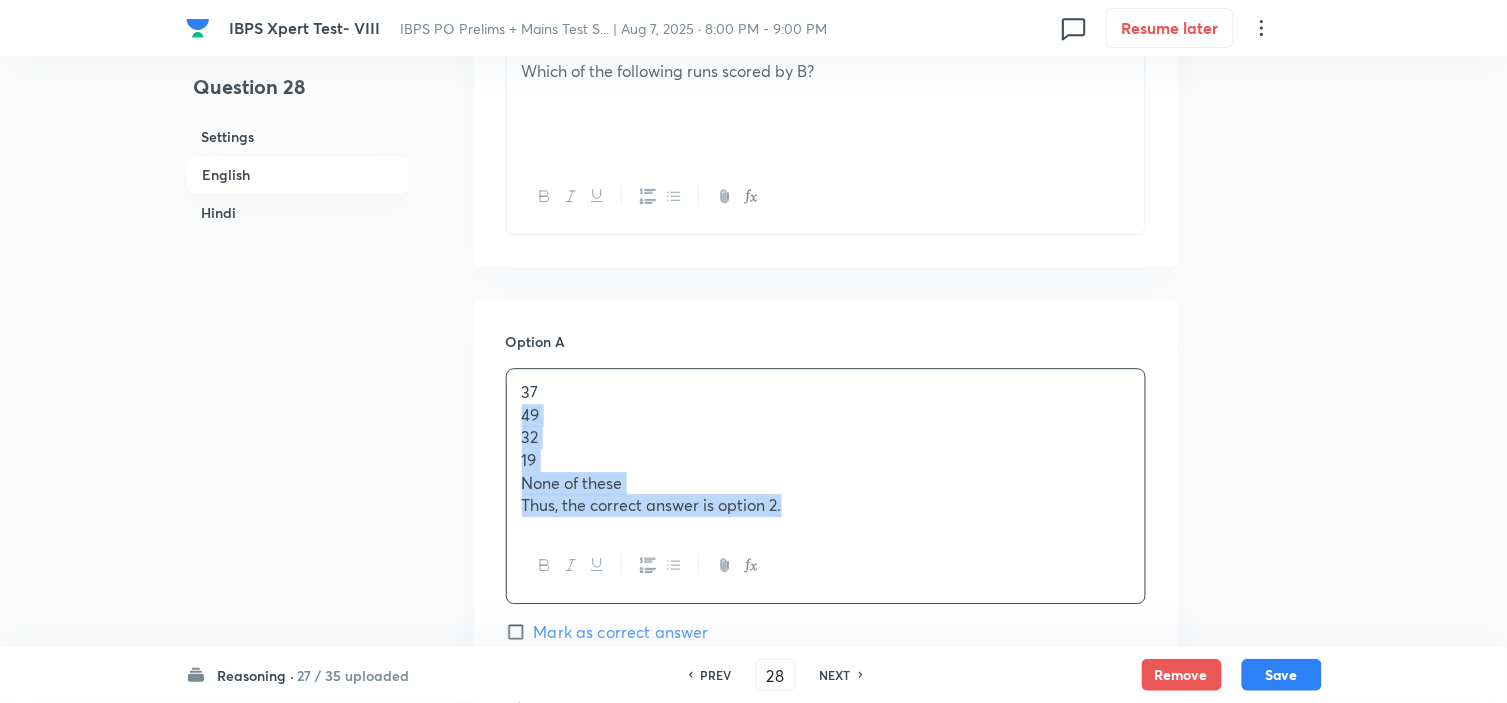 drag, startPoint x: 515, startPoint y: 420, endPoint x: 994, endPoint y: 620, distance: 519.0771 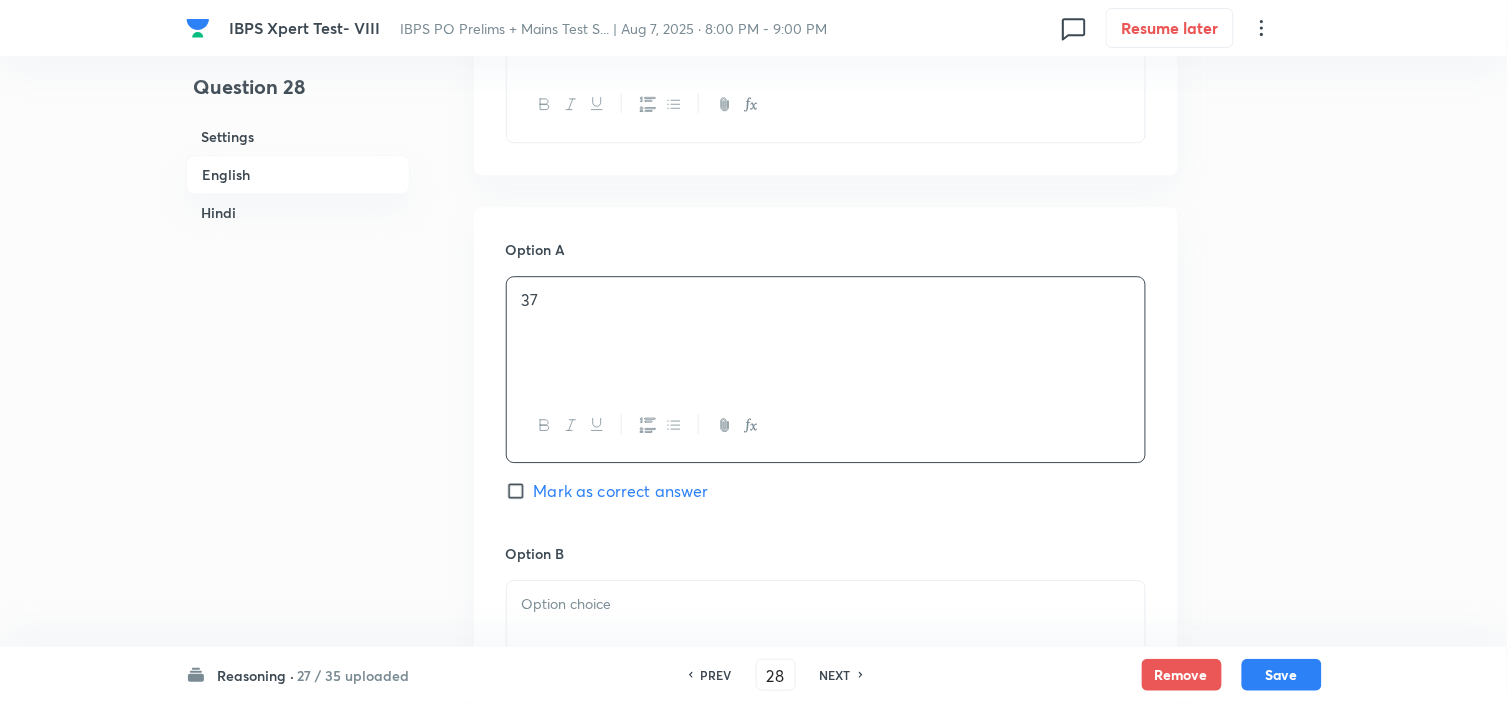 scroll, scrollTop: 1444, scrollLeft: 0, axis: vertical 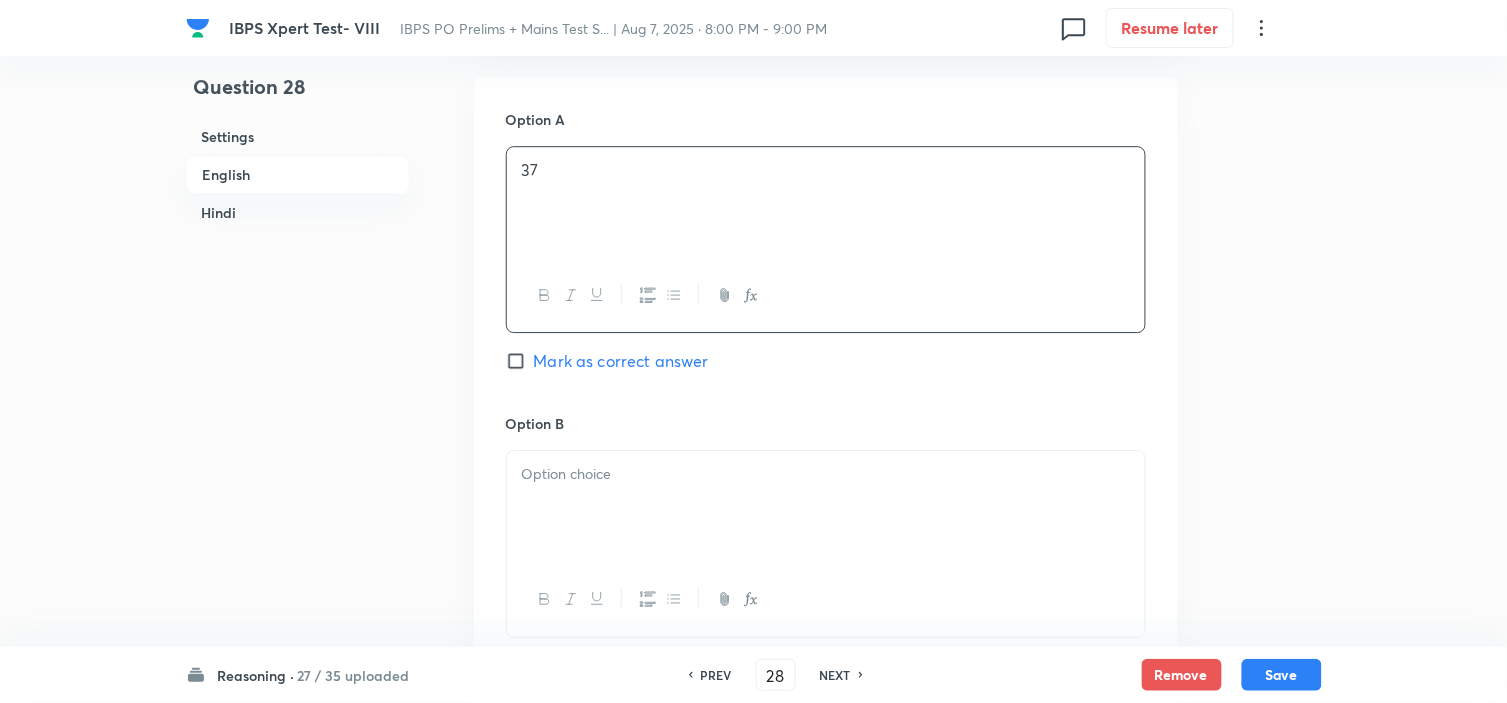 click at bounding box center [826, 507] 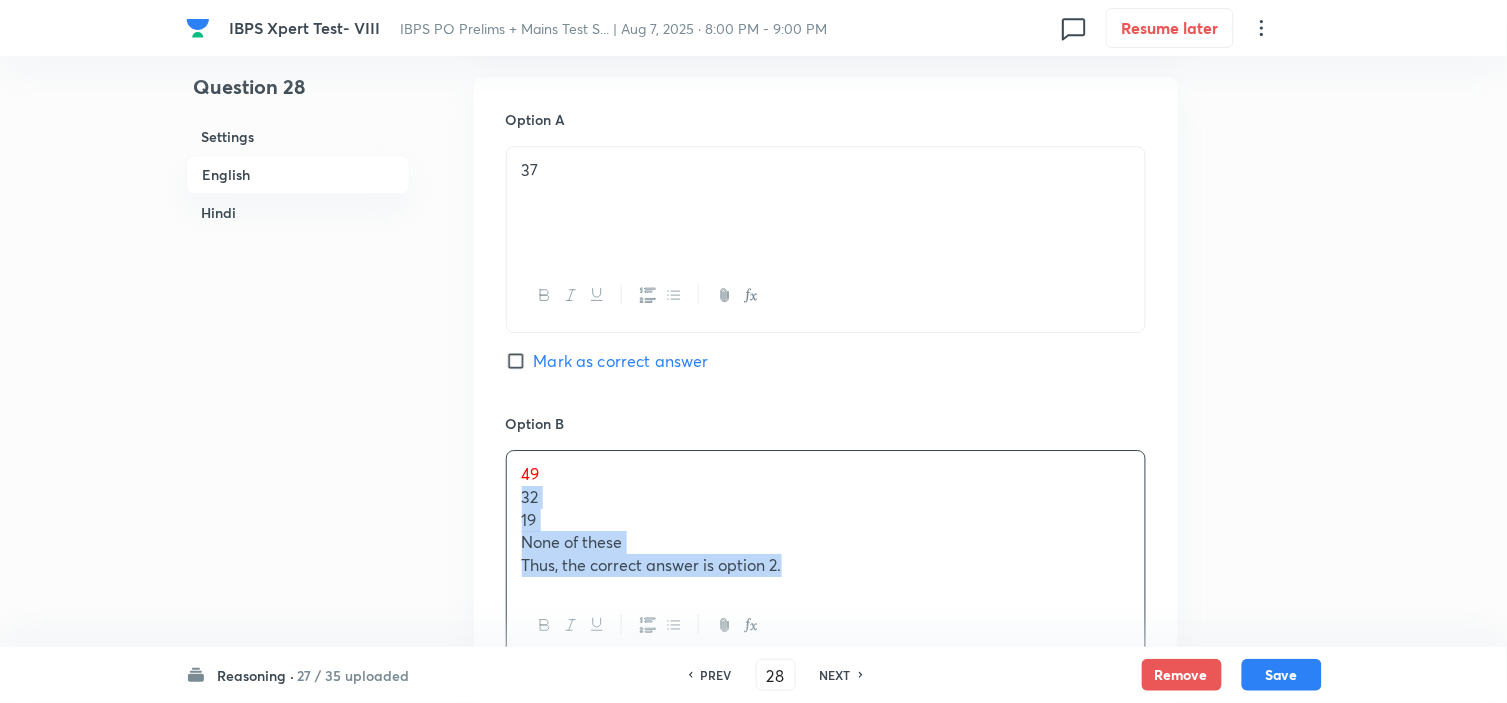 drag, startPoint x: 520, startPoint y: 502, endPoint x: 883, endPoint y: 604, distance: 377.05835 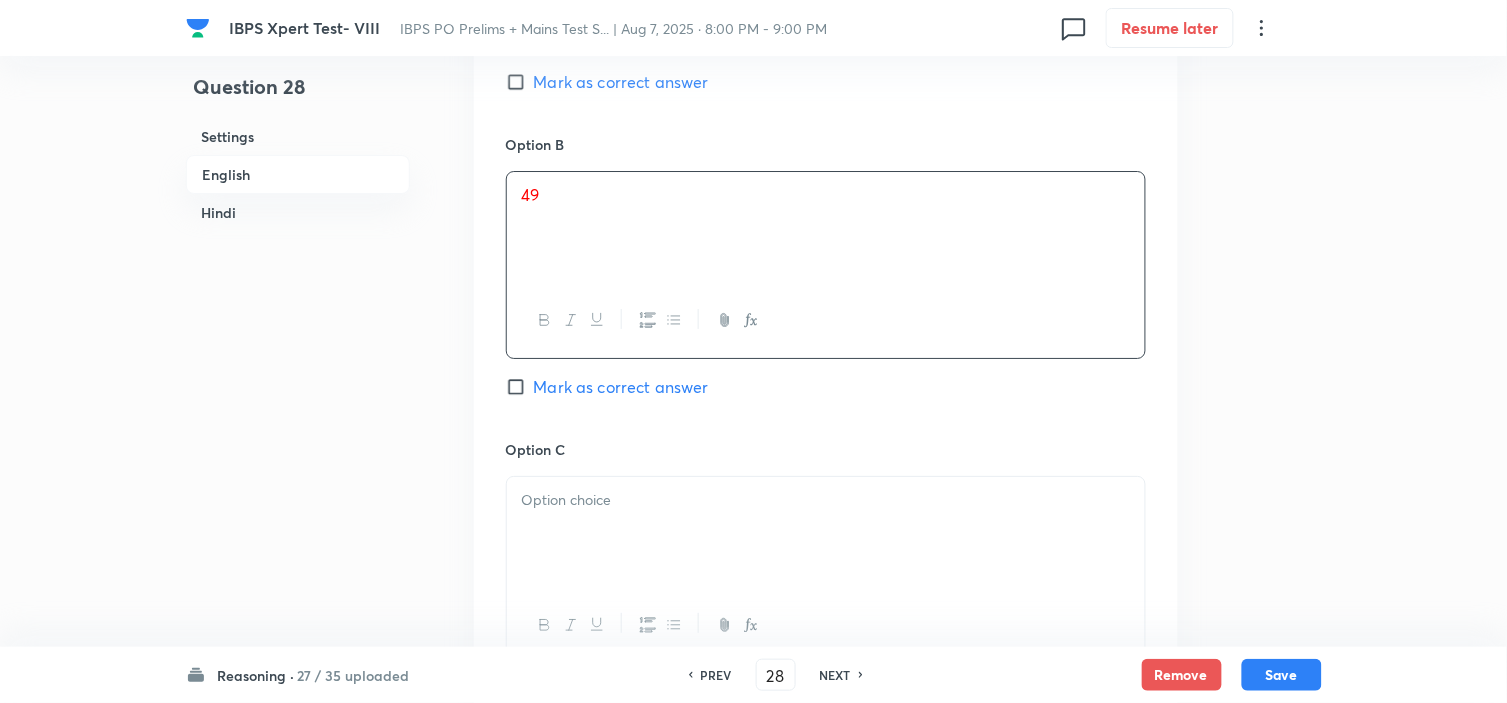 scroll, scrollTop: 1777, scrollLeft: 0, axis: vertical 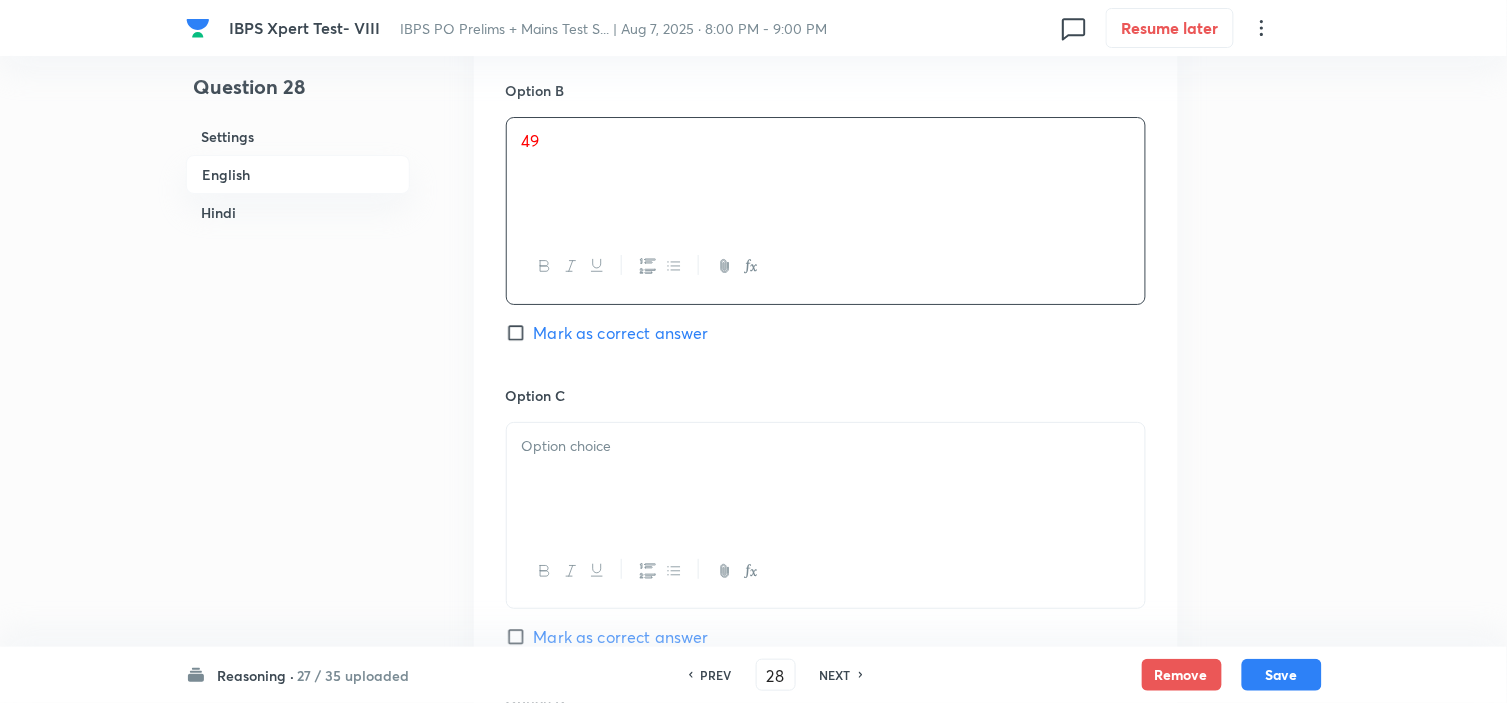 click on "Mark as correct answer" at bounding box center [621, 333] 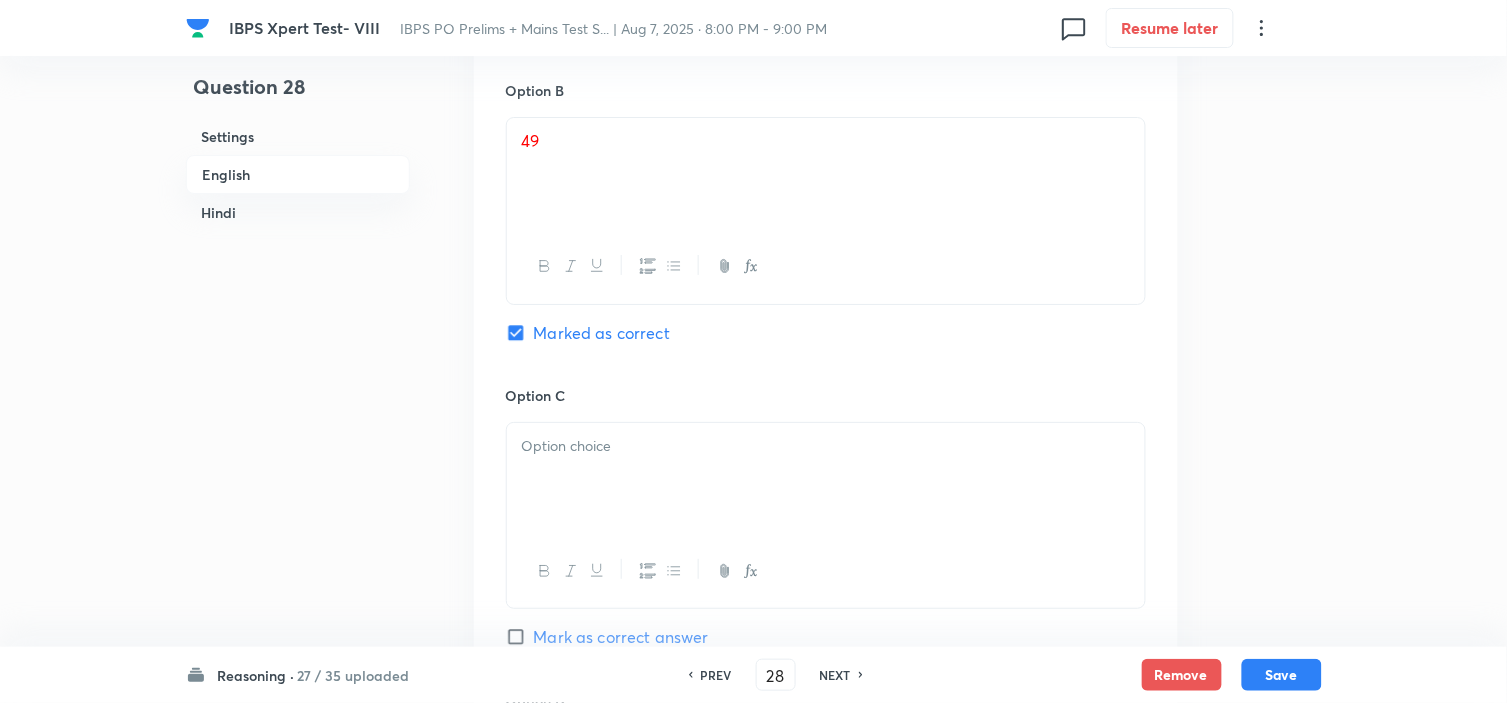 click at bounding box center [826, 479] 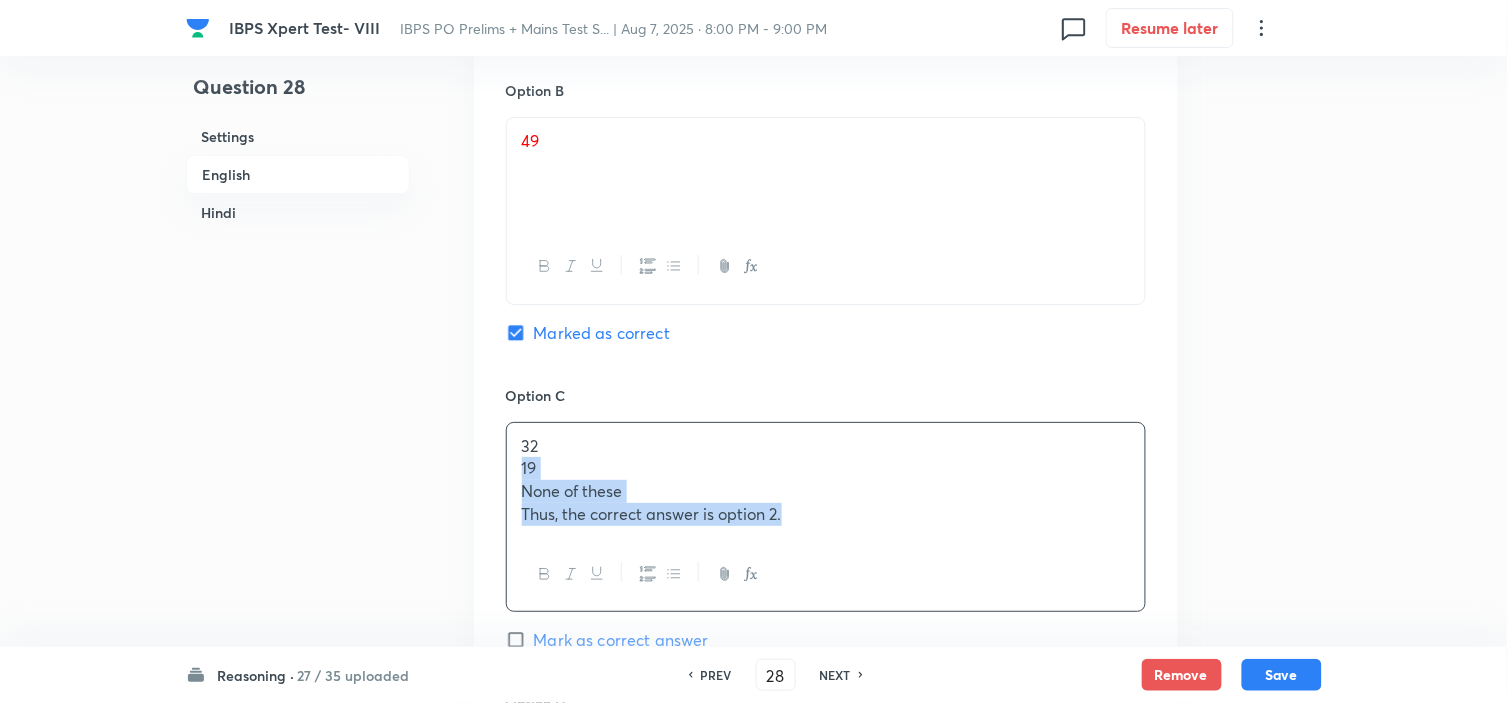 drag, startPoint x: 518, startPoint y: 462, endPoint x: 975, endPoint y: 610, distance: 480.36755 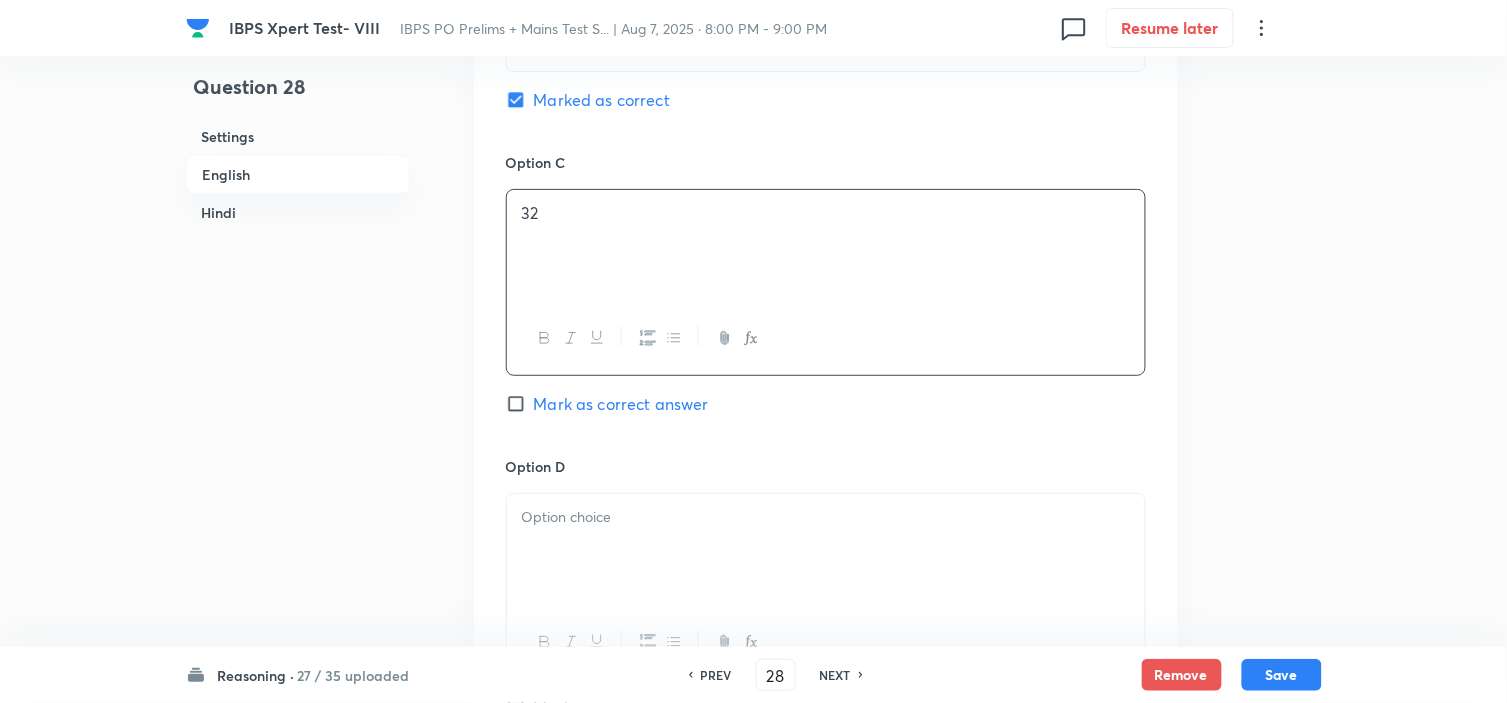 scroll, scrollTop: 2111, scrollLeft: 0, axis: vertical 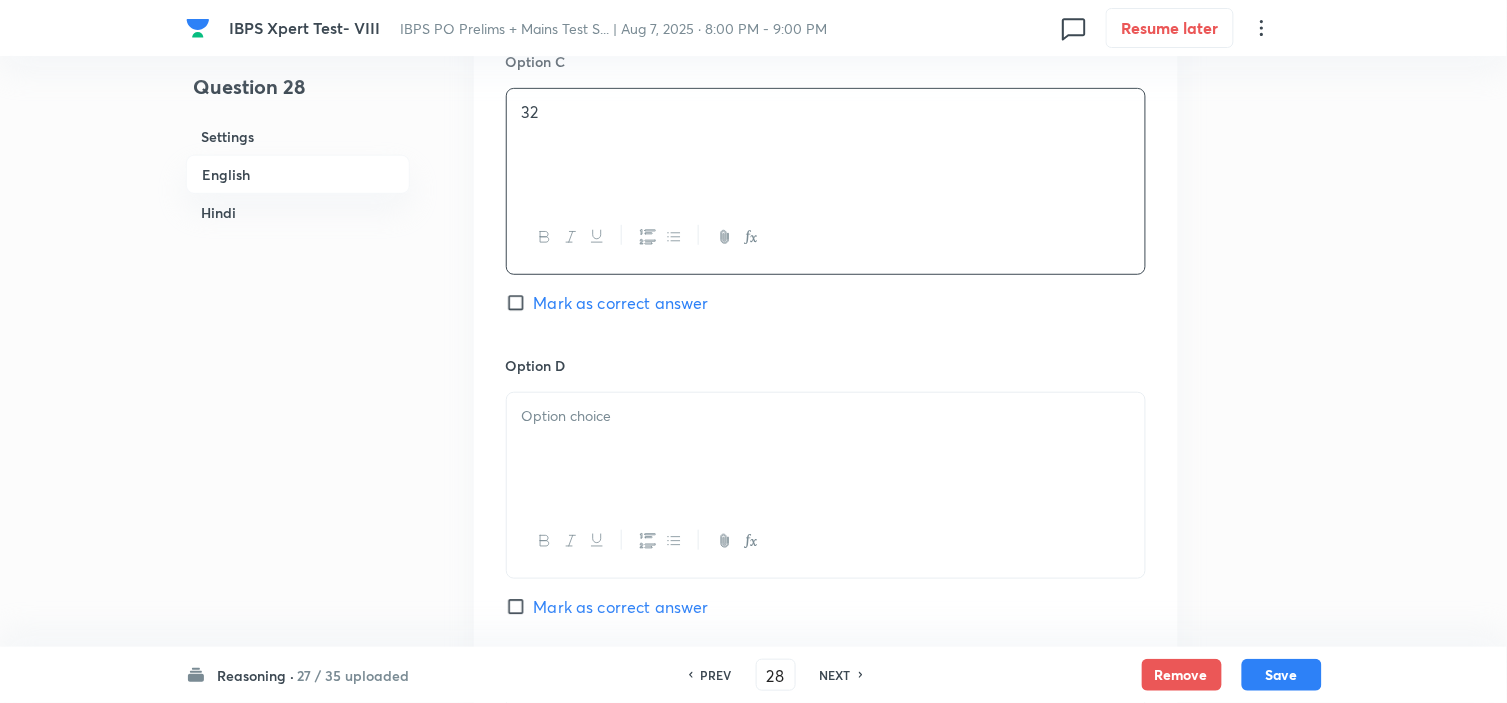 click at bounding box center (826, 449) 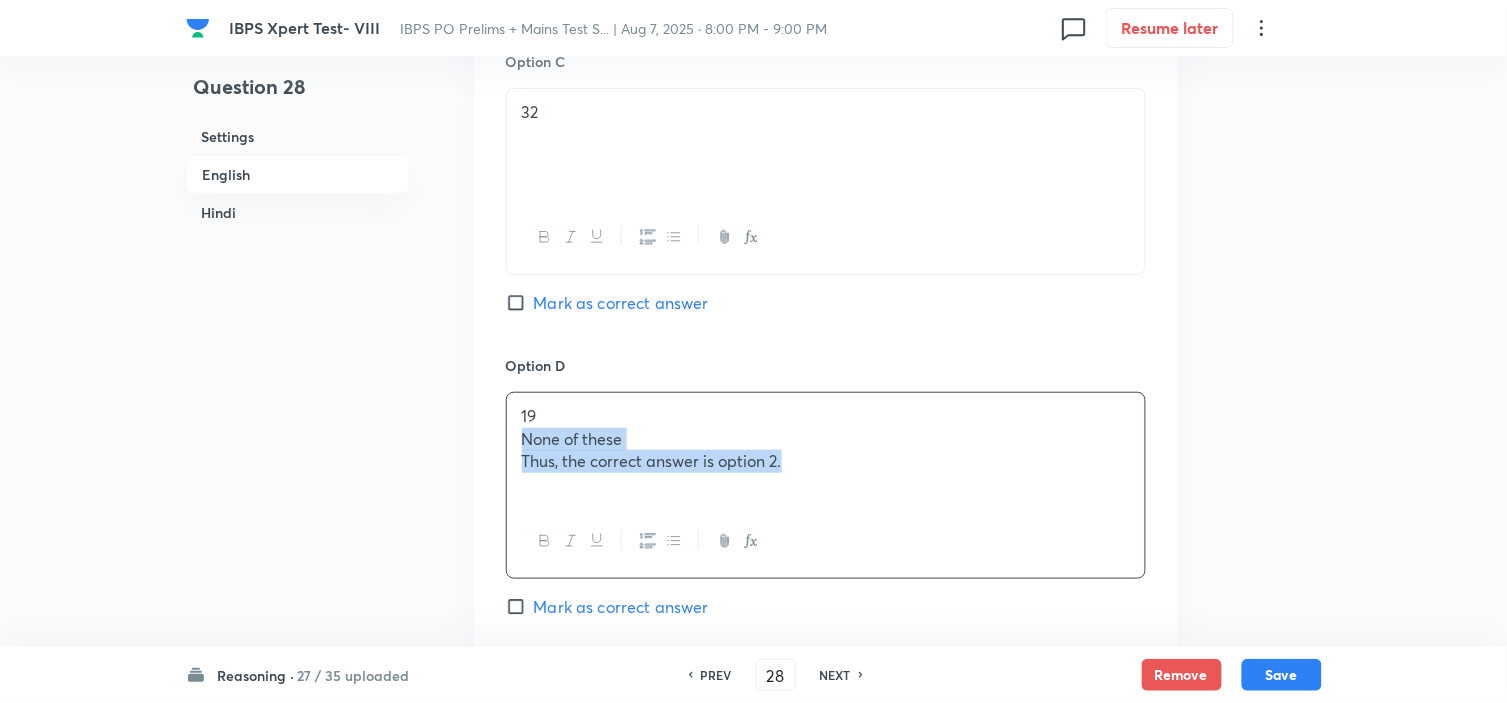 drag, startPoint x: 516, startPoint y: 451, endPoint x: 1071, endPoint y: 603, distance: 575.4381 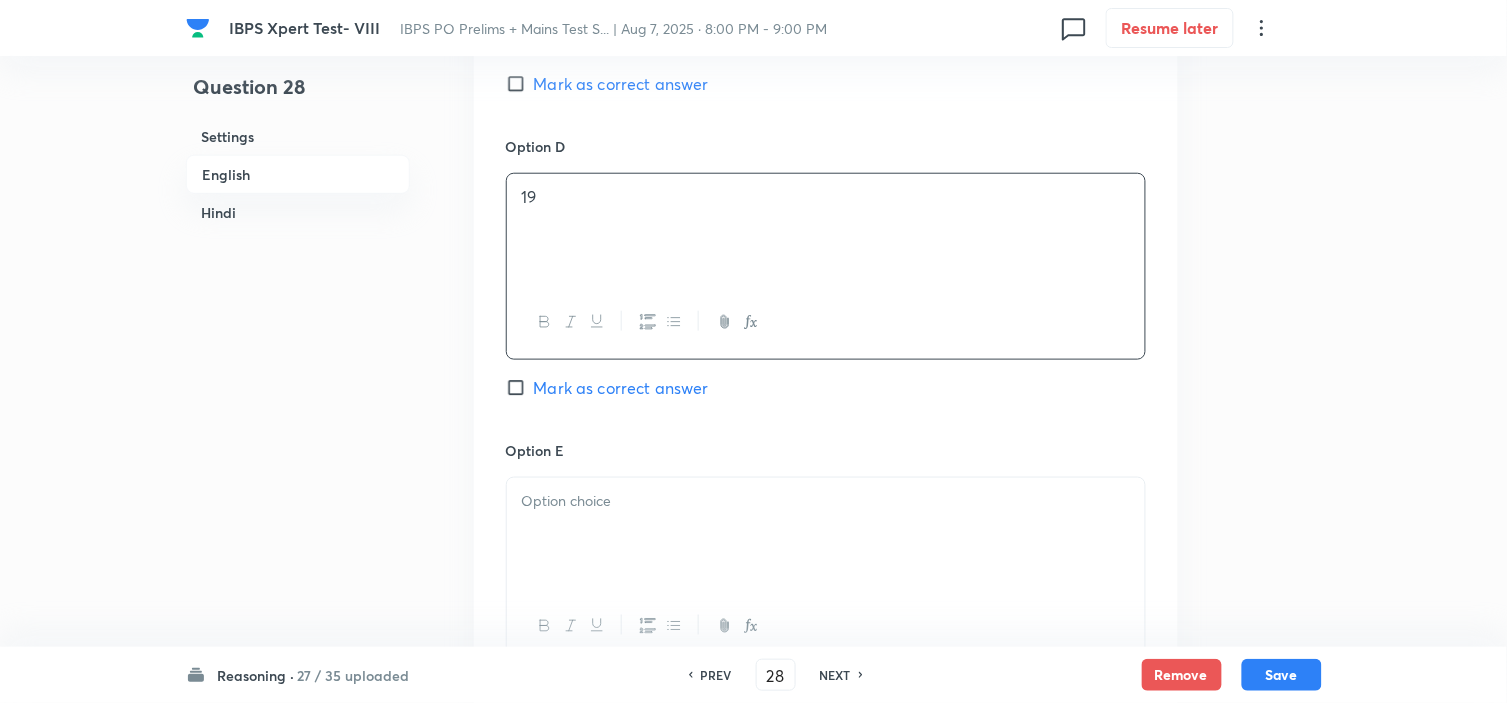 scroll, scrollTop: 2333, scrollLeft: 0, axis: vertical 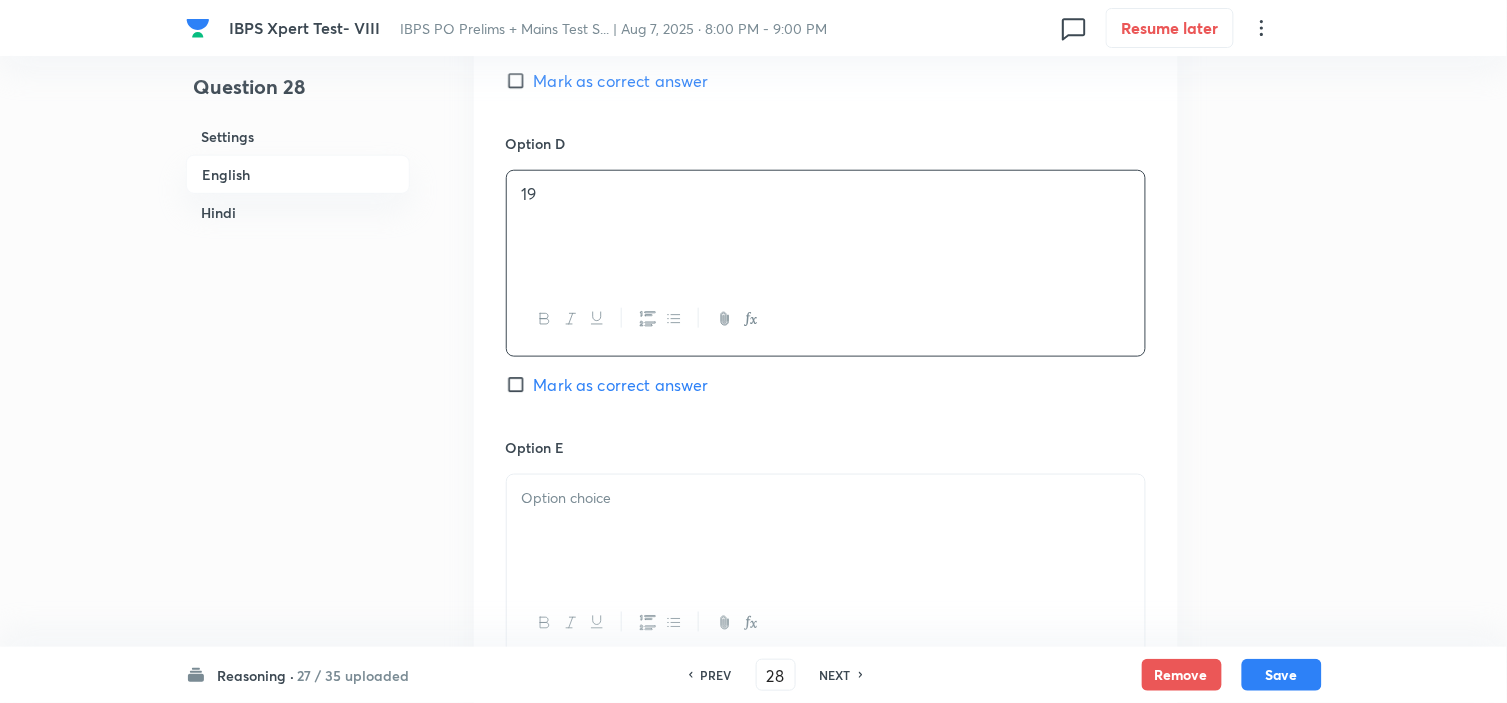click at bounding box center (826, 531) 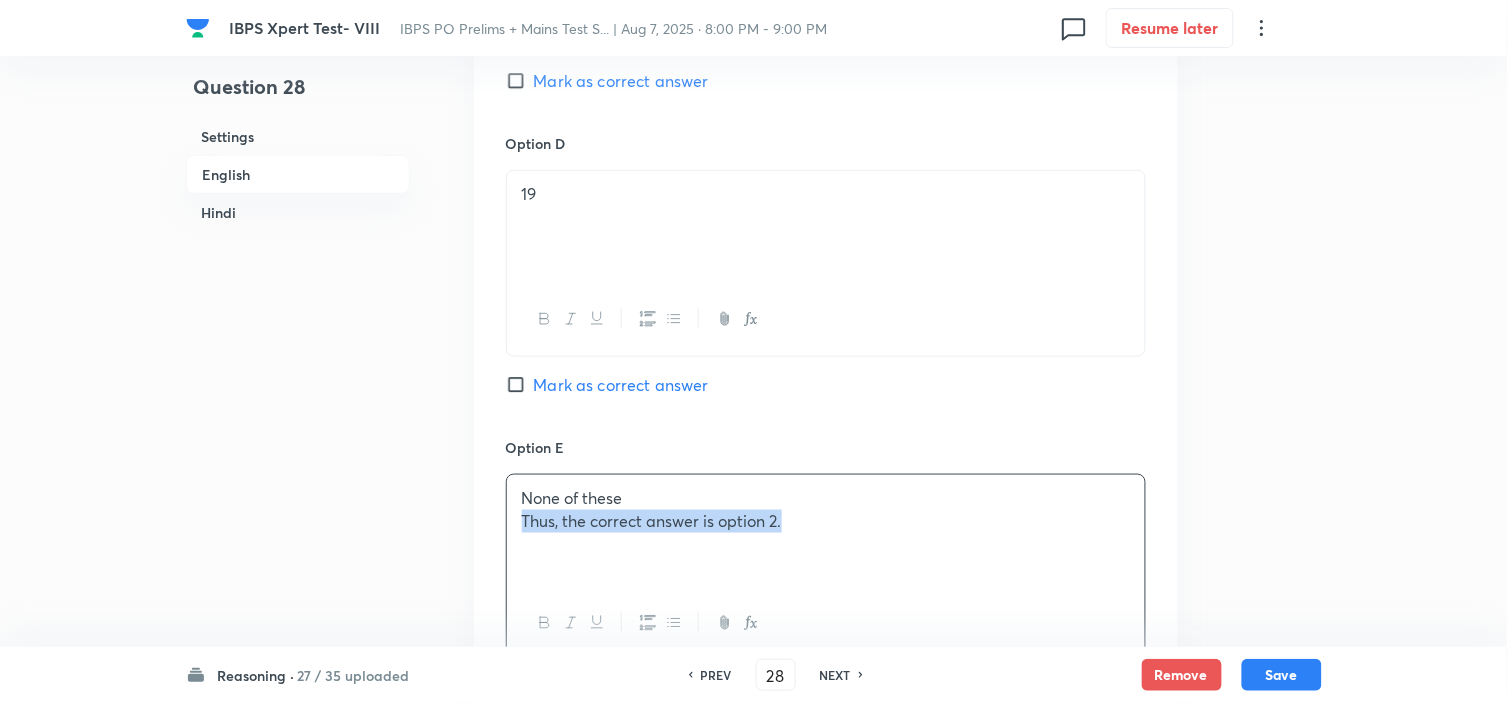 drag, startPoint x: 515, startPoint y: 521, endPoint x: 977, endPoint y: 583, distance: 466.1416 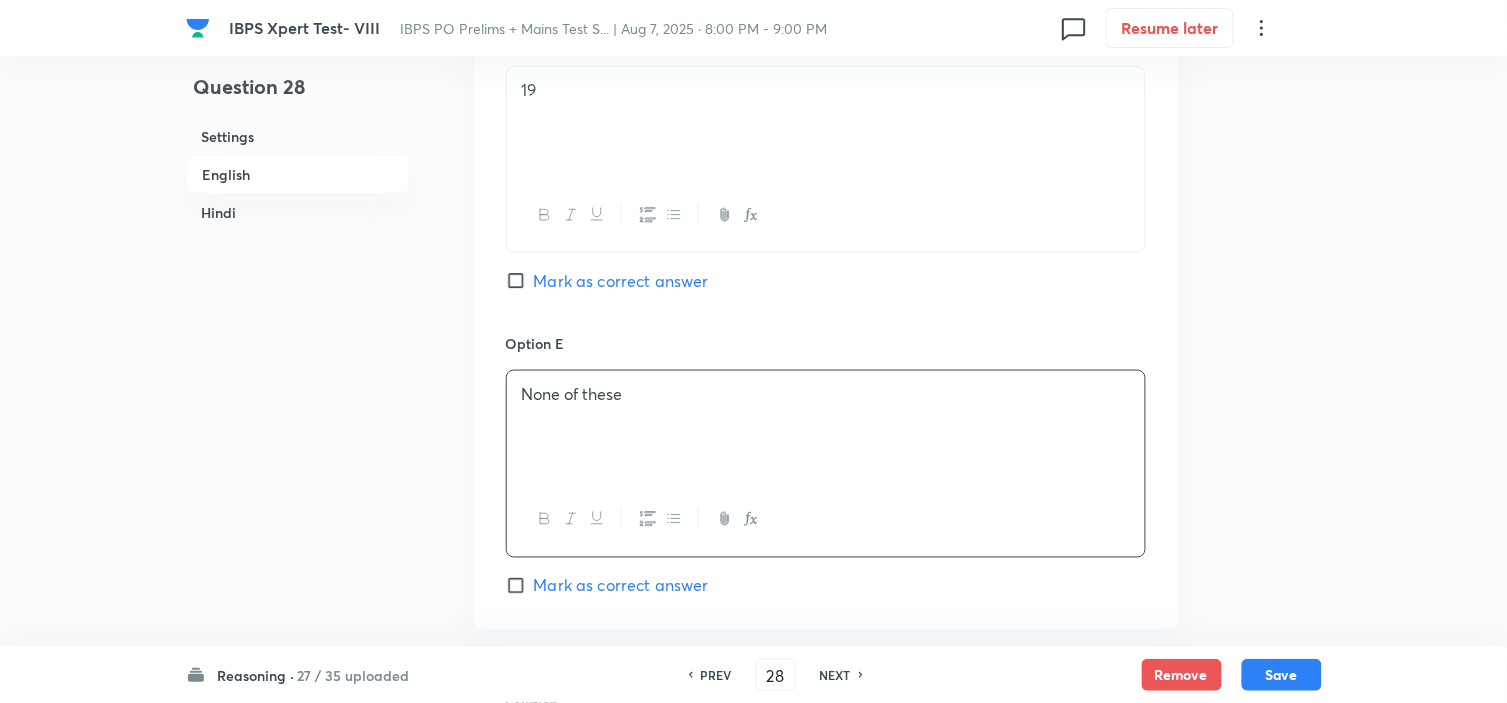 scroll, scrollTop: 2666, scrollLeft: 0, axis: vertical 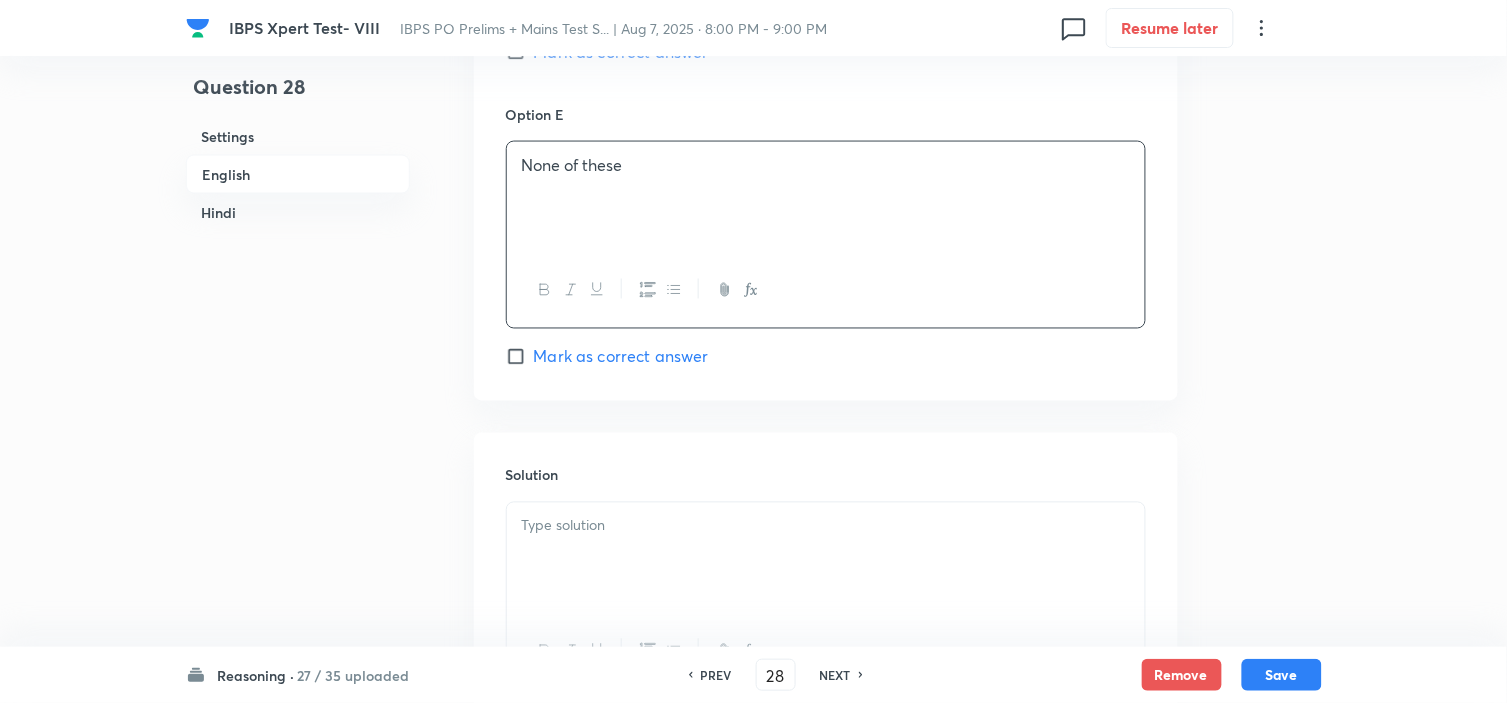 click at bounding box center [826, 526] 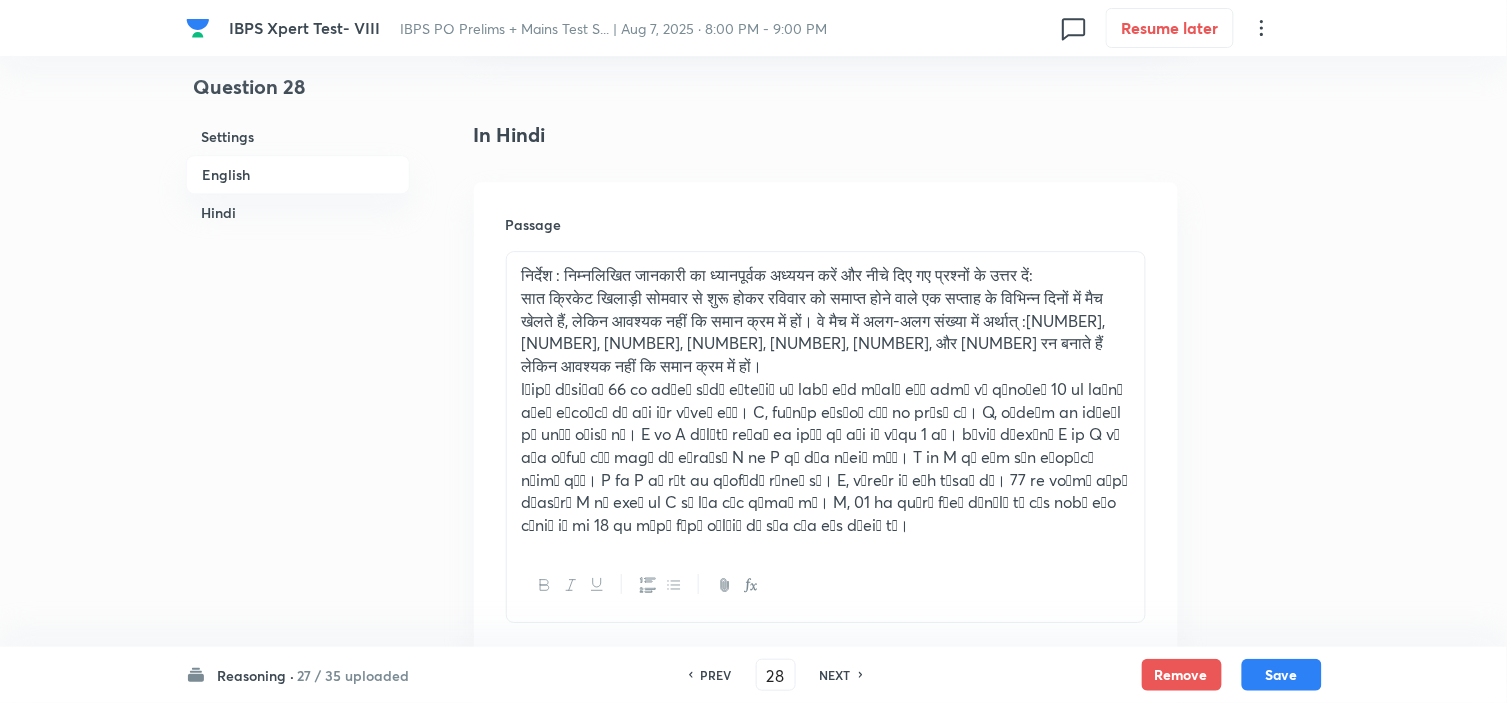 scroll, scrollTop: 3666, scrollLeft: 0, axis: vertical 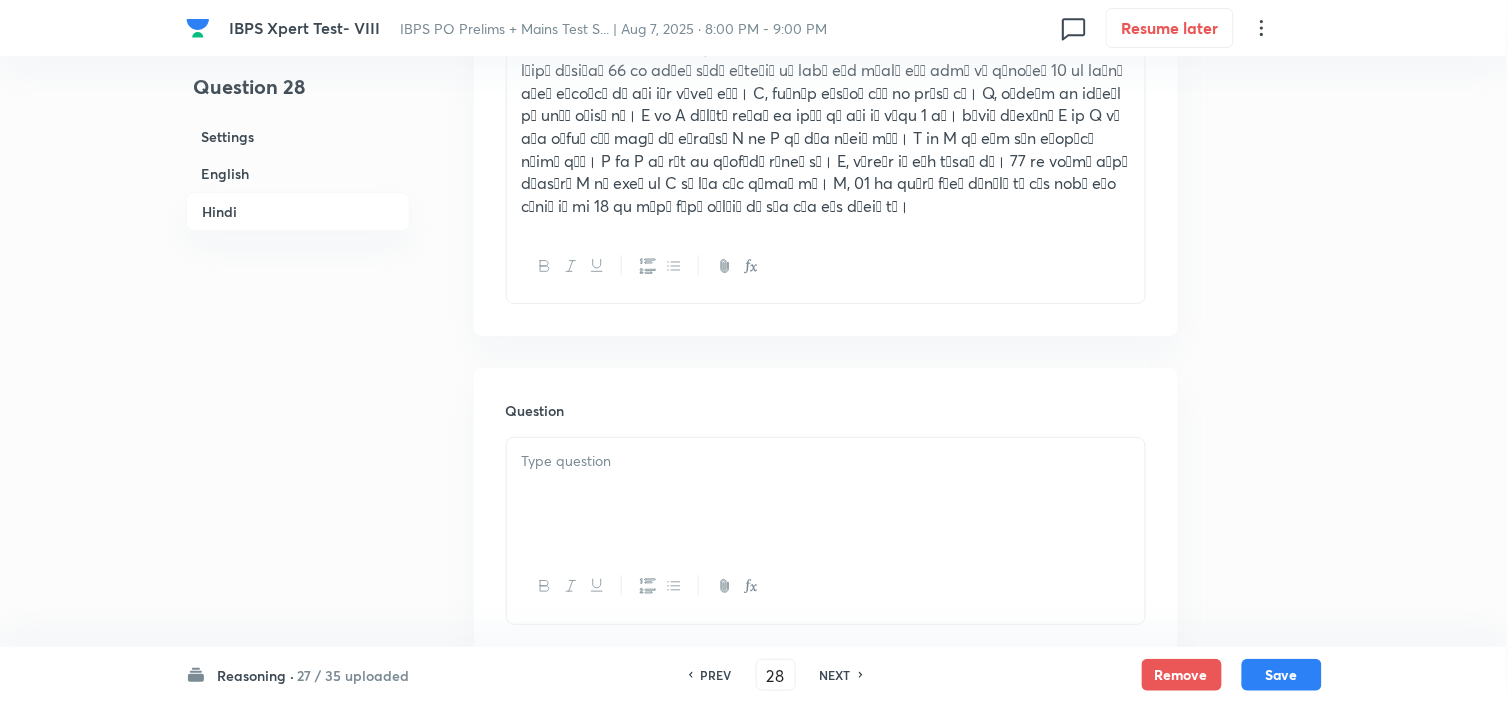 click at bounding box center (826, 461) 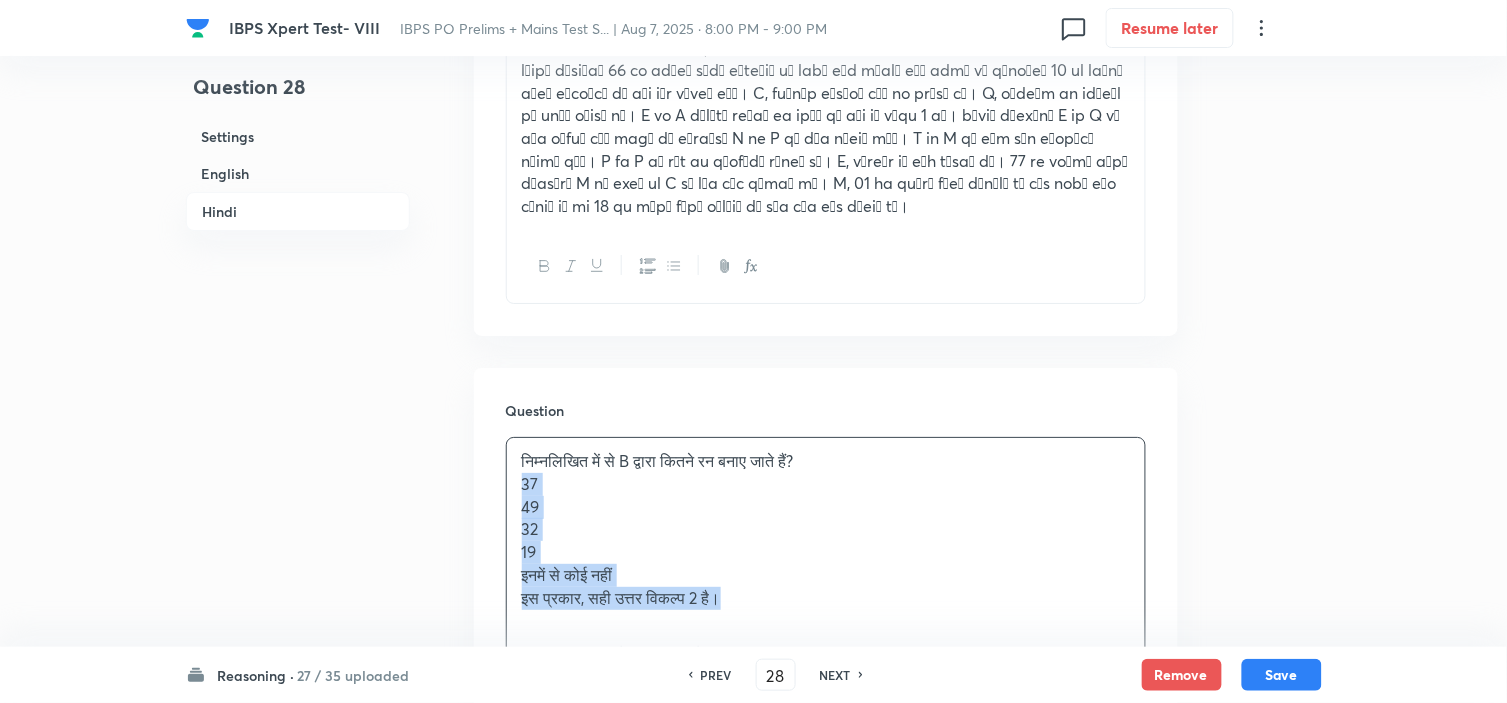 drag, startPoint x: 518, startPoint y: 473, endPoint x: 917, endPoint y: 643, distance: 433.70612 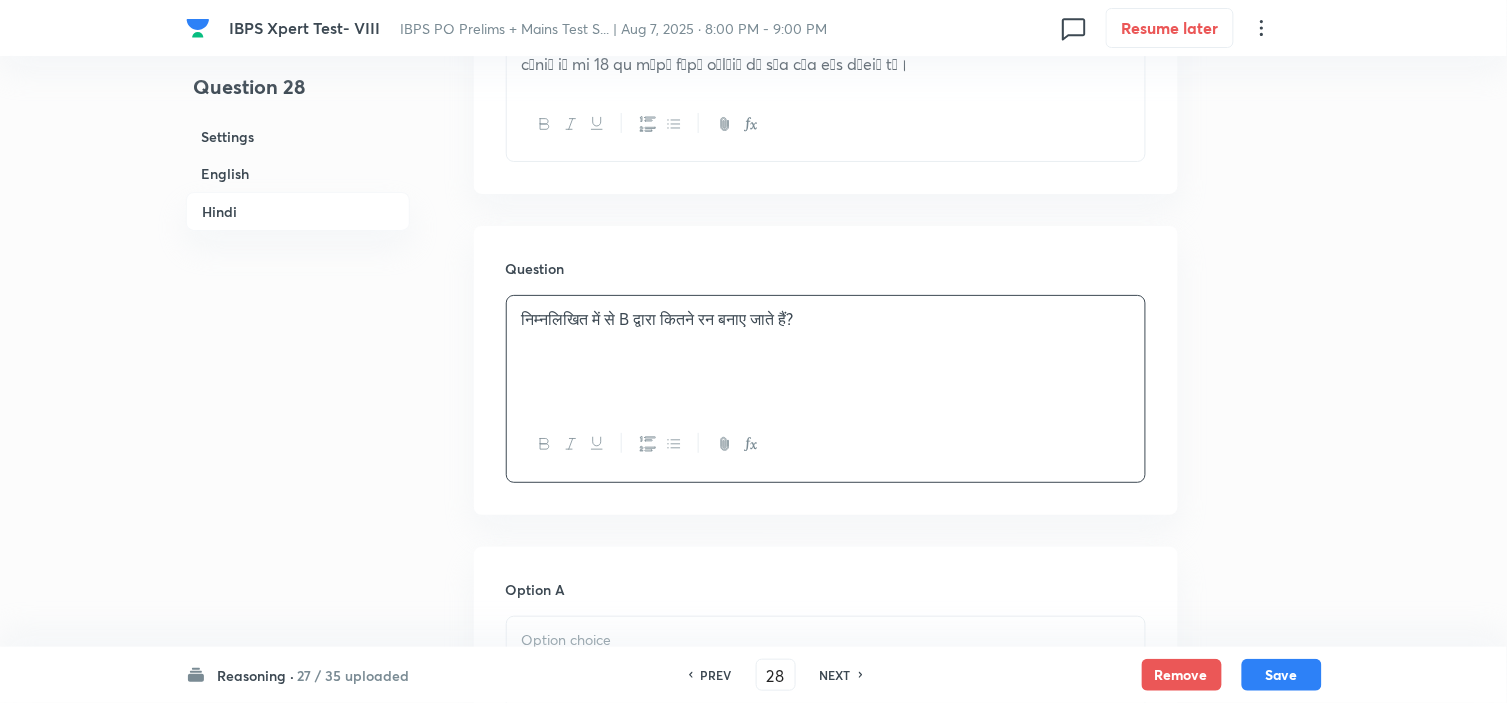 scroll, scrollTop: 4000, scrollLeft: 0, axis: vertical 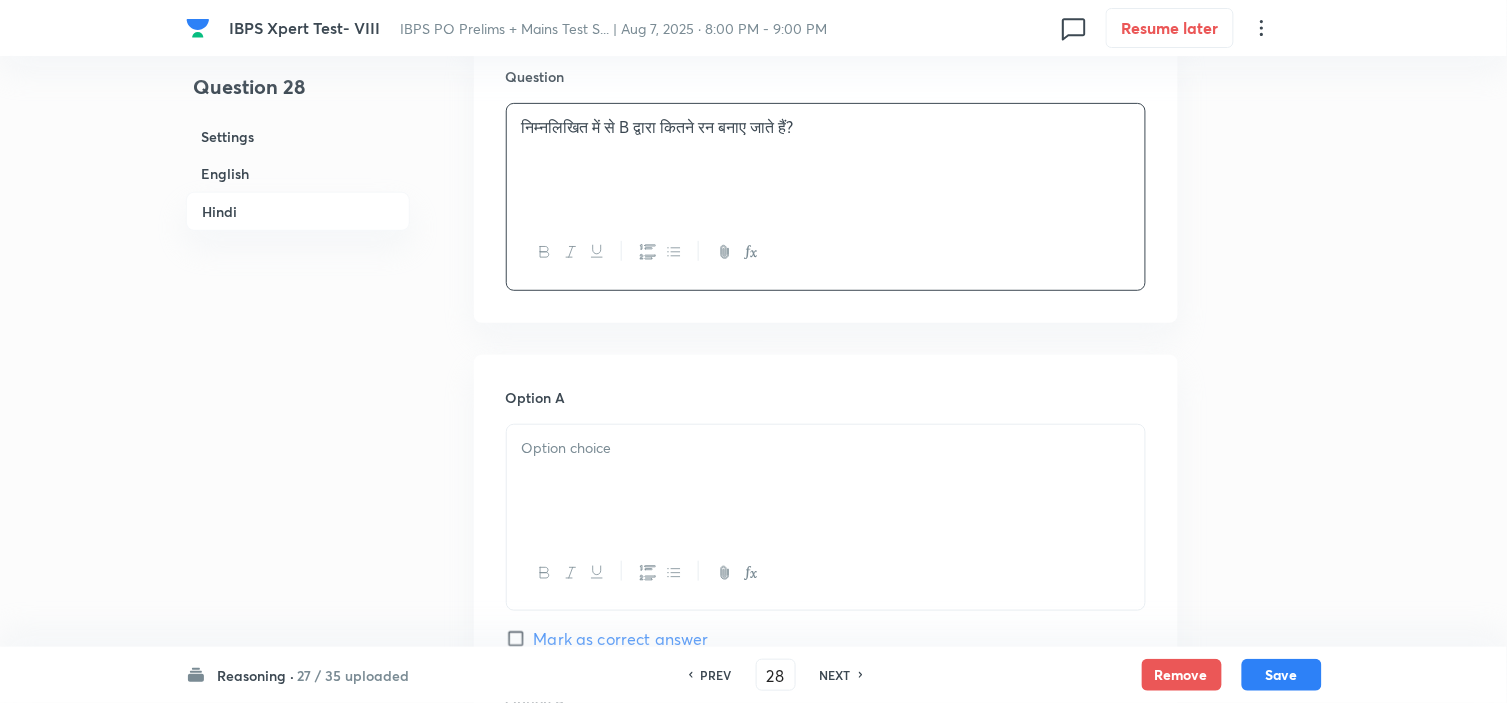 click at bounding box center [826, 481] 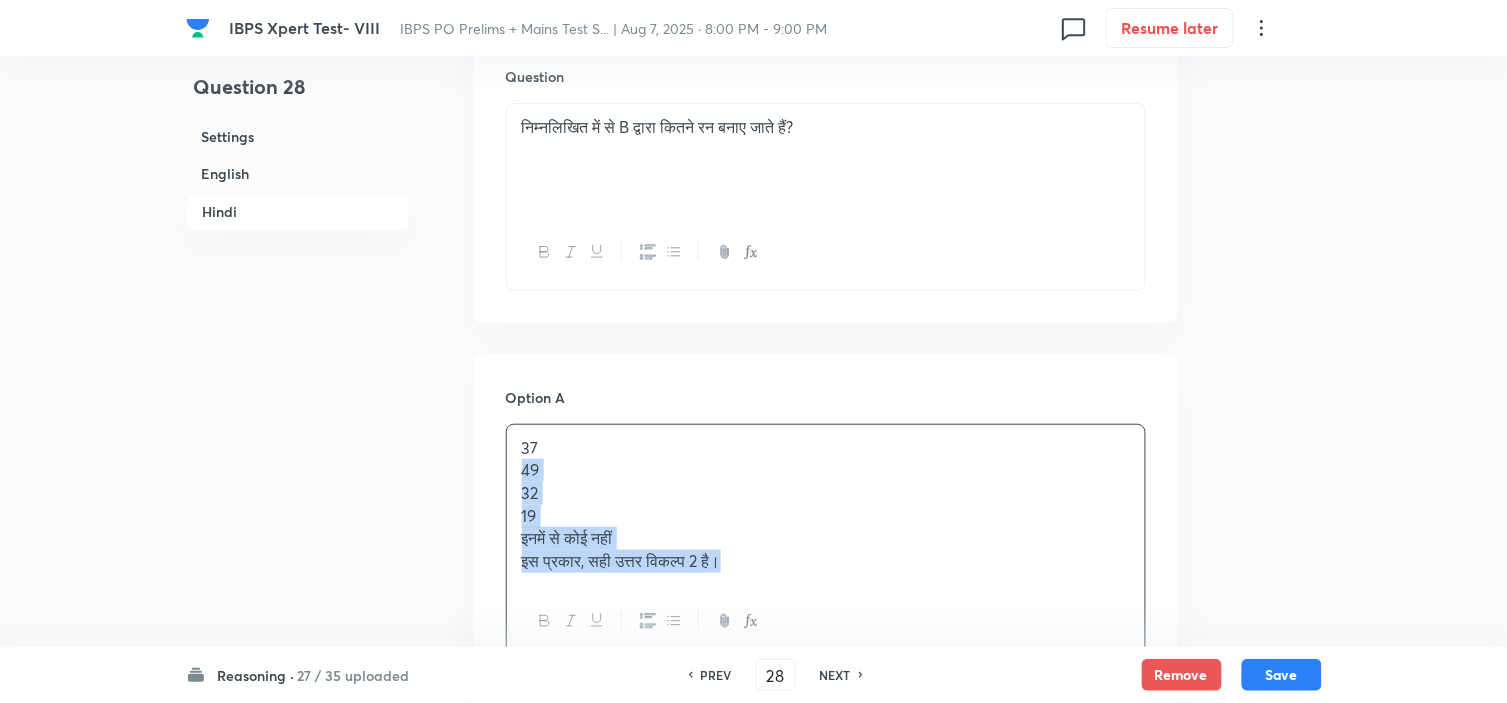 drag, startPoint x: 515, startPoint y: 458, endPoint x: 876, endPoint y: 643, distance: 405.6427 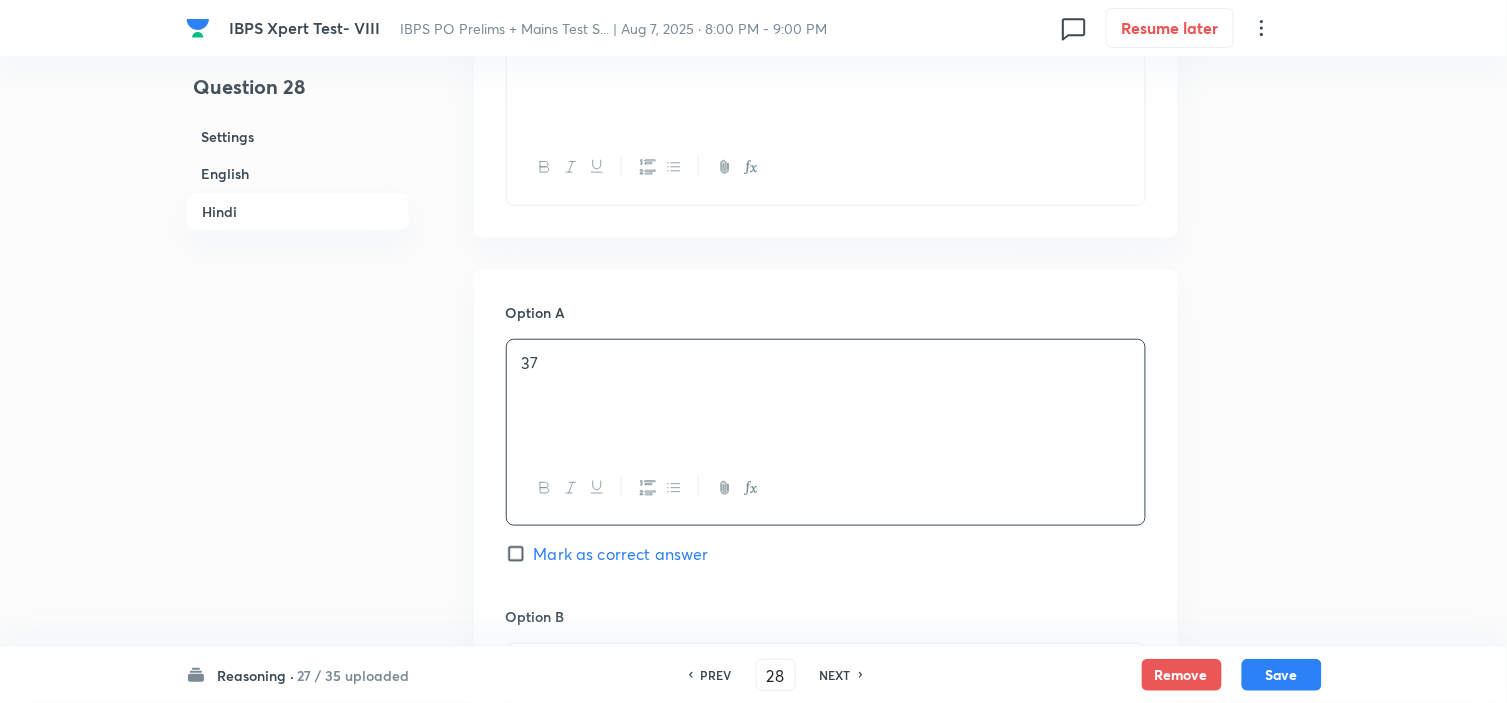 scroll, scrollTop: 4333, scrollLeft: 0, axis: vertical 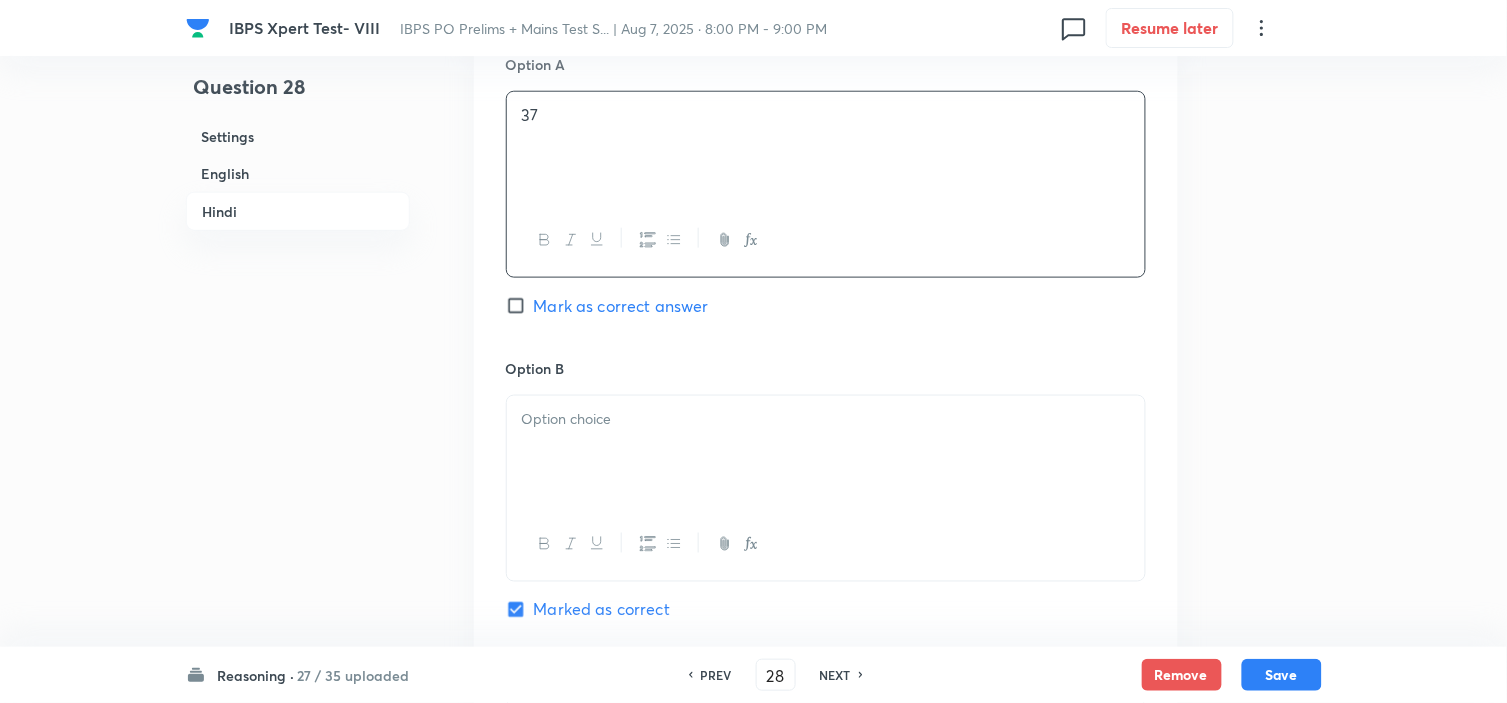 click at bounding box center [826, 419] 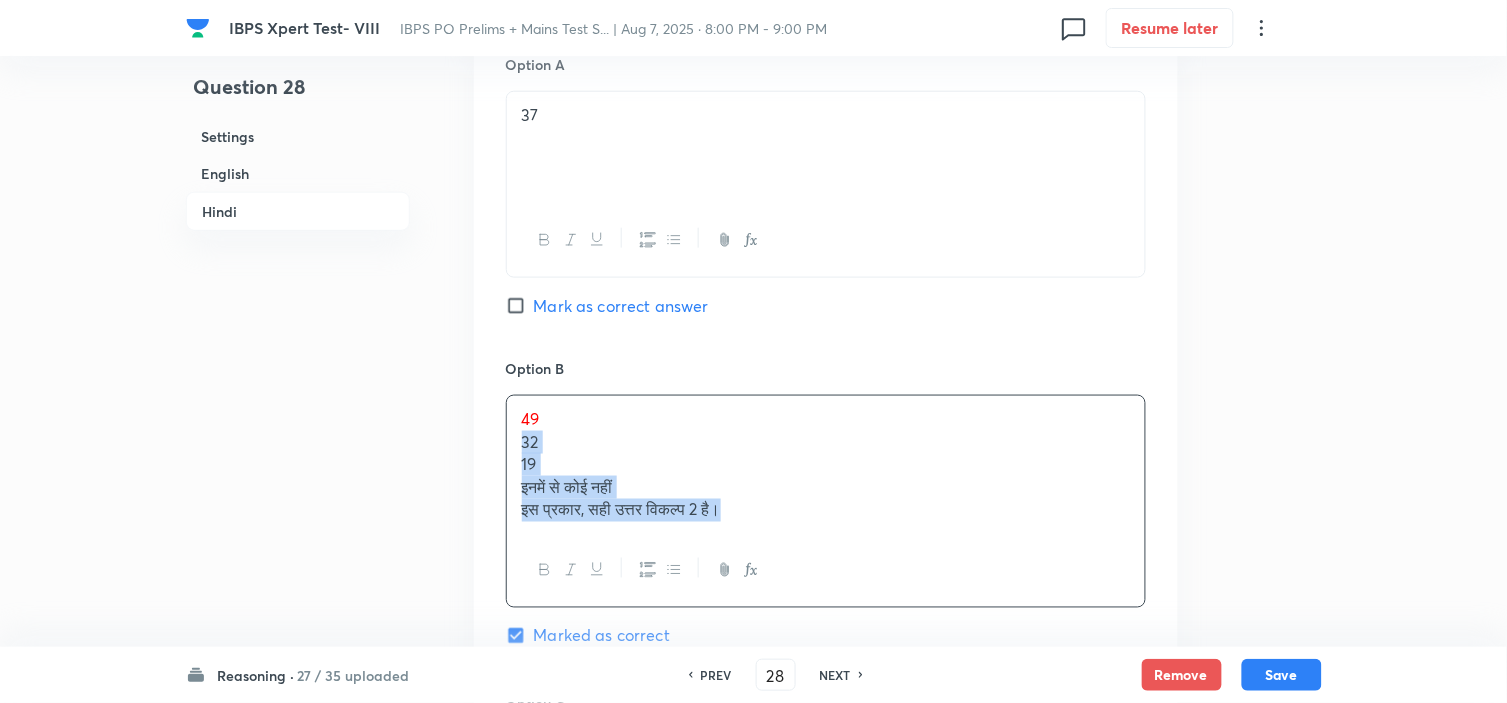 drag, startPoint x: 542, startPoint y: 456, endPoint x: 970, endPoint y: 622, distance: 459.06427 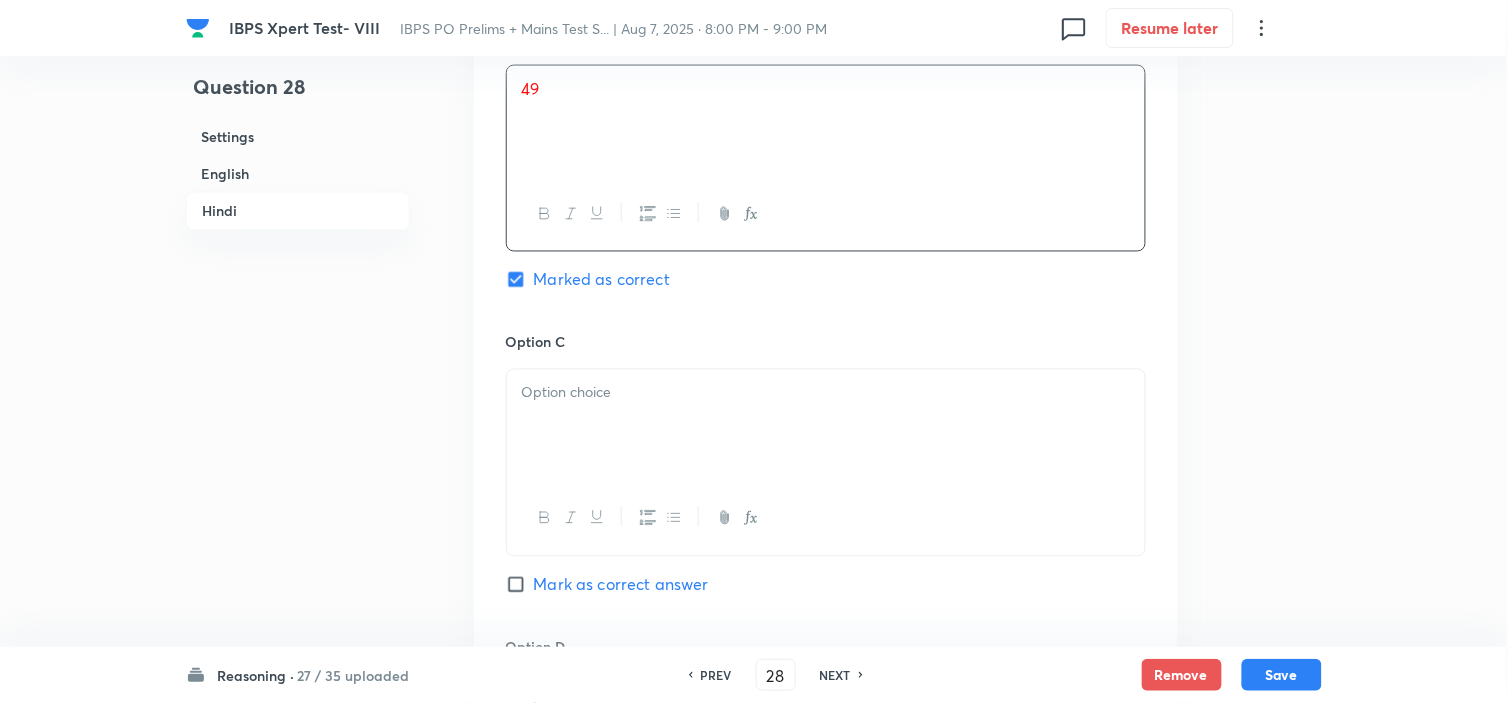 scroll, scrollTop: 4666, scrollLeft: 0, axis: vertical 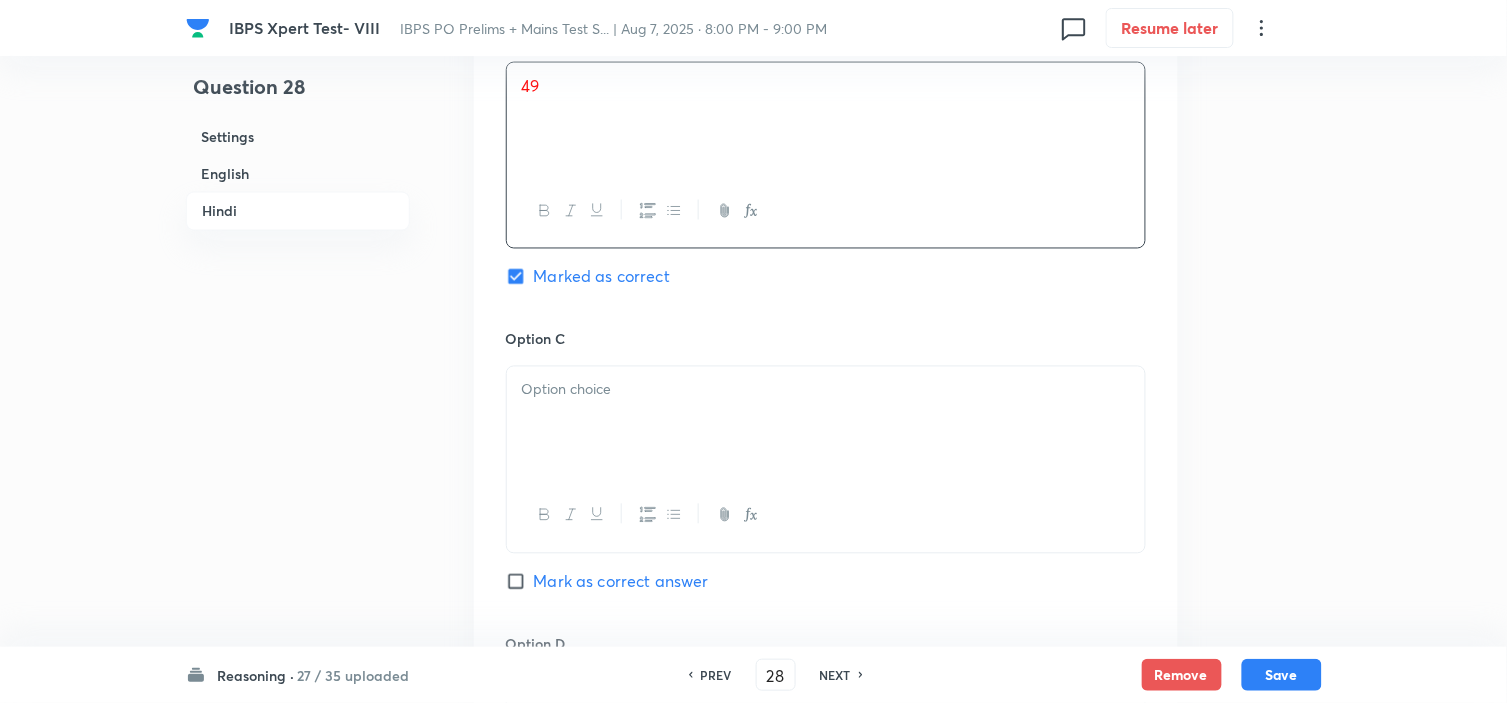 click at bounding box center [826, 423] 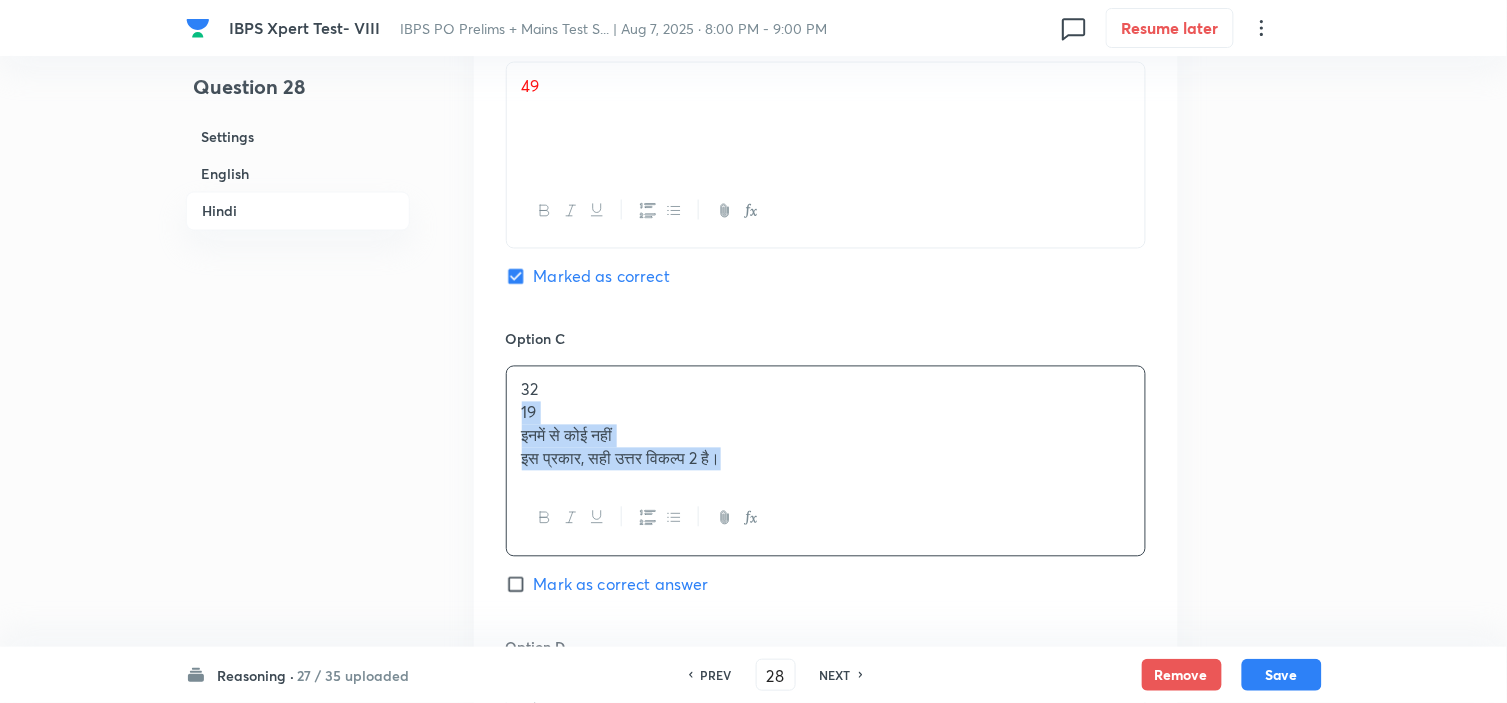 drag, startPoint x: 522, startPoint y: 402, endPoint x: 946, endPoint y: 568, distance: 455.33725 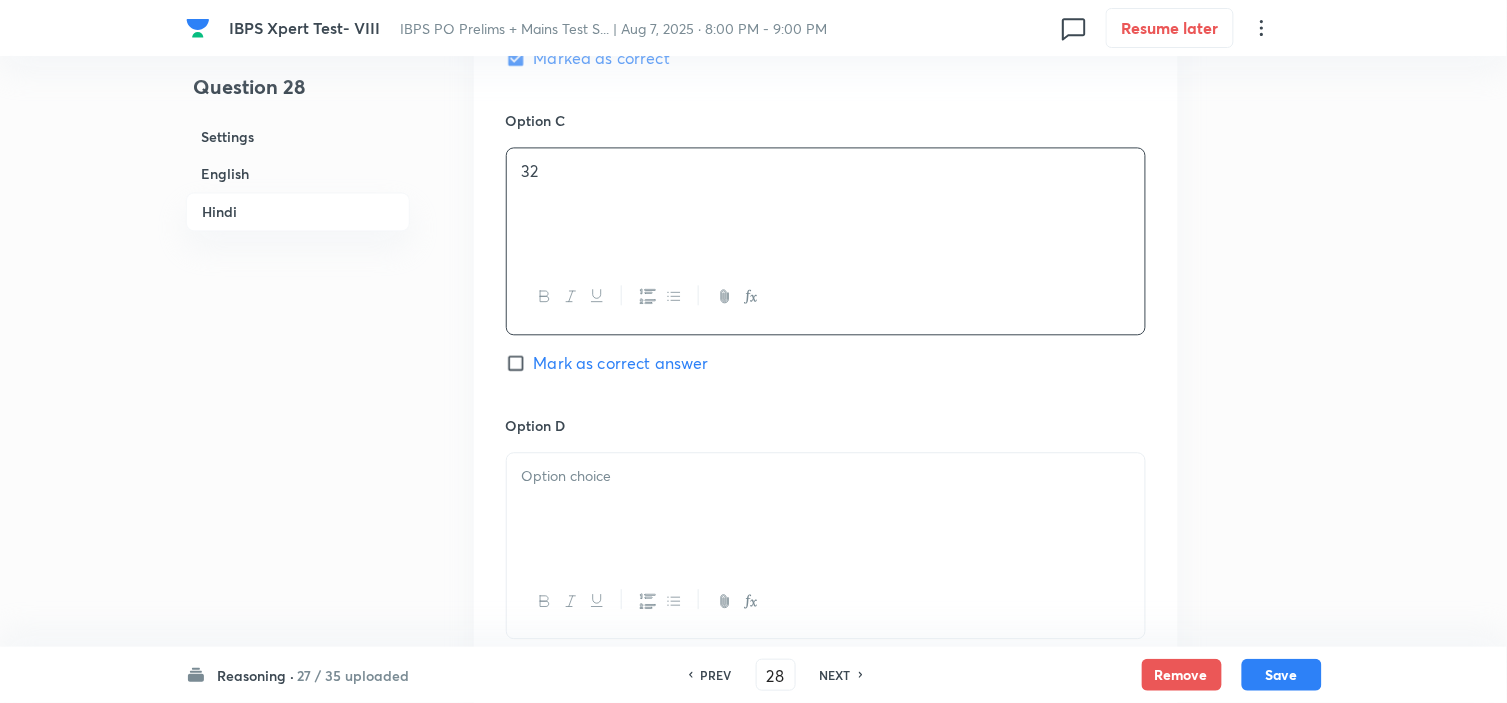 scroll, scrollTop: 4888, scrollLeft: 0, axis: vertical 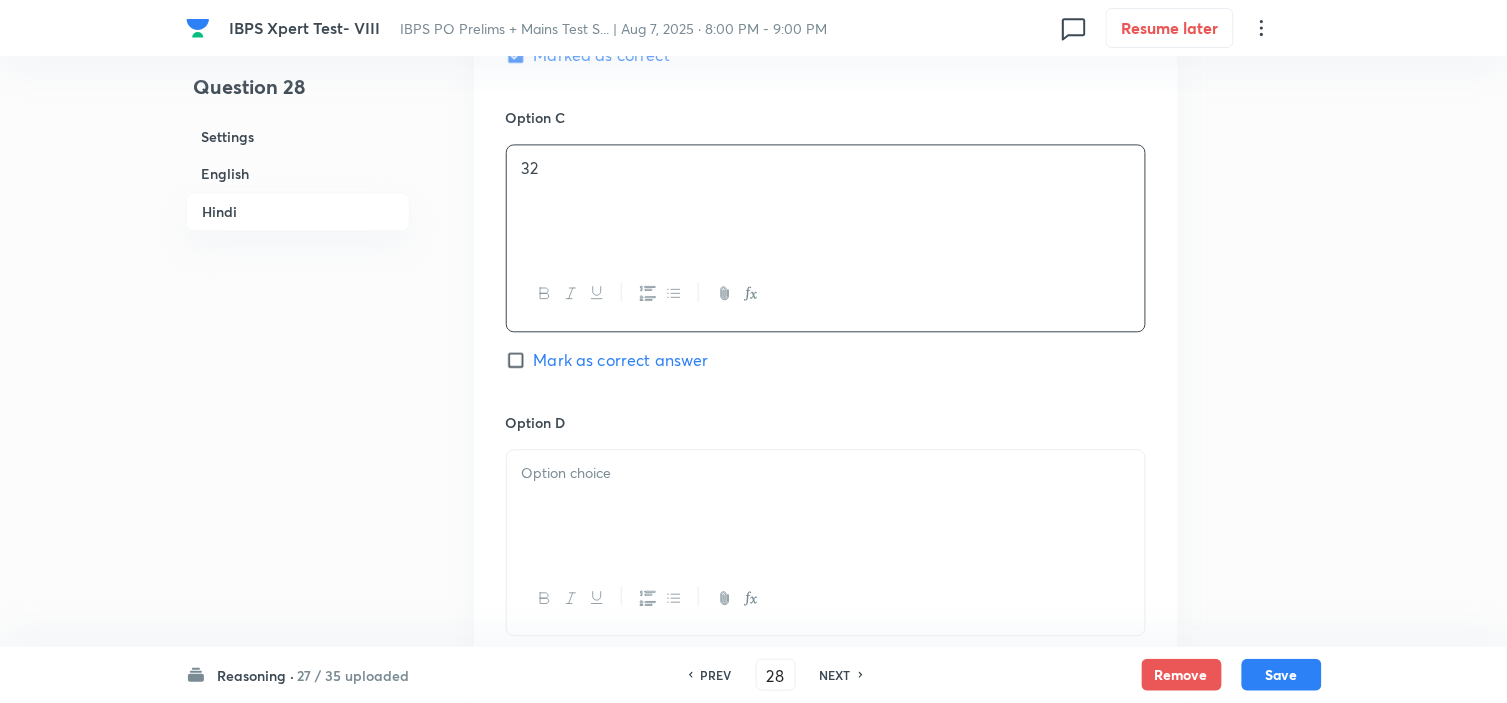 click at bounding box center [826, 473] 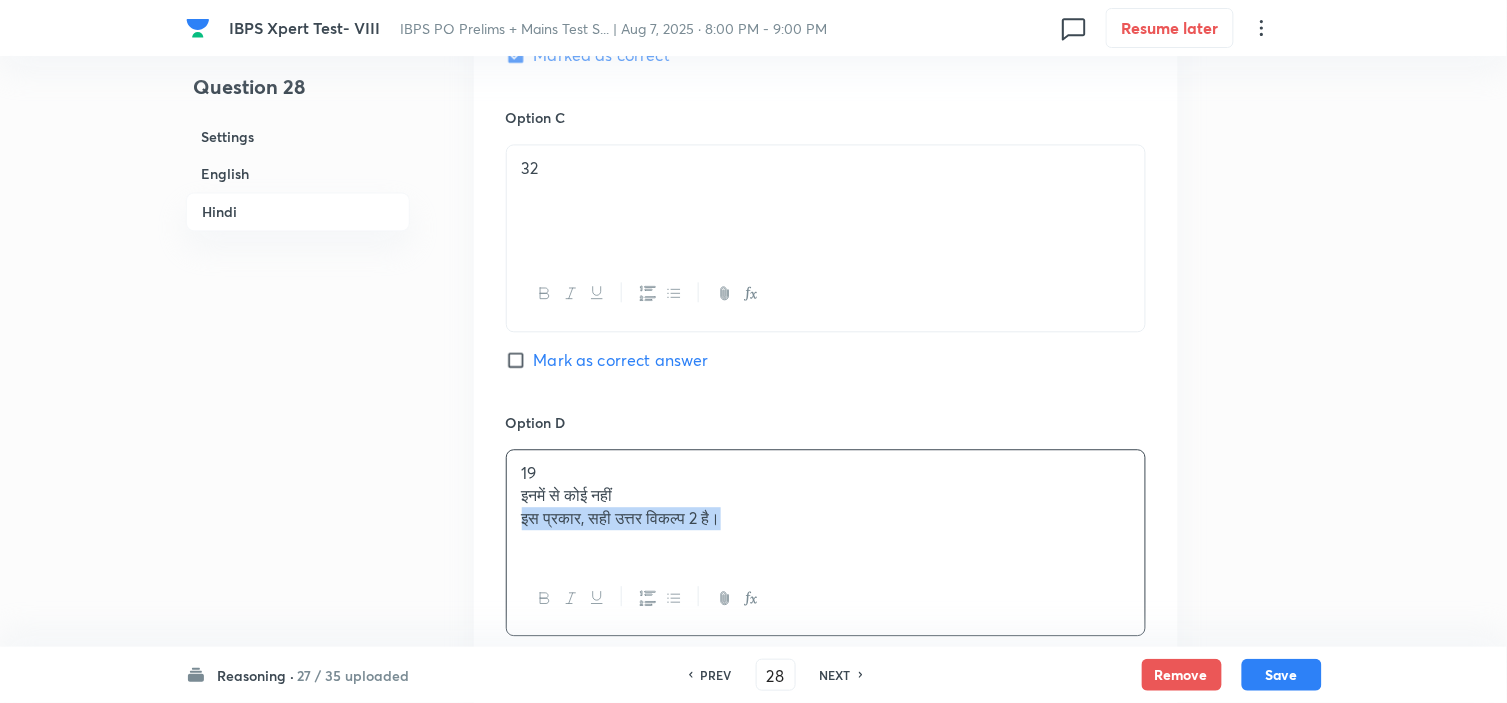 drag, startPoint x: 506, startPoint y: 495, endPoint x: 877, endPoint y: 590, distance: 382.96997 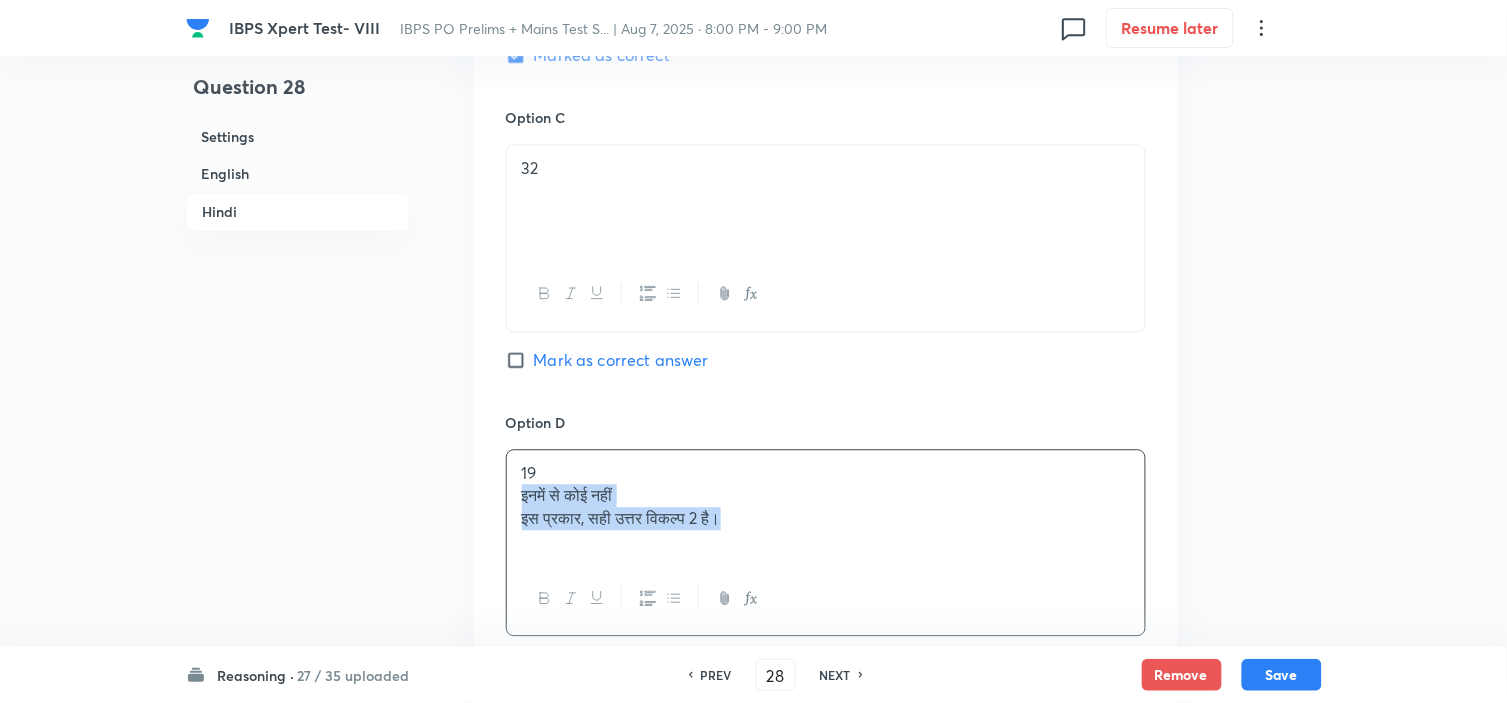 drag, startPoint x: 516, startPoint y: 481, endPoint x: 838, endPoint y: 550, distance: 329.30988 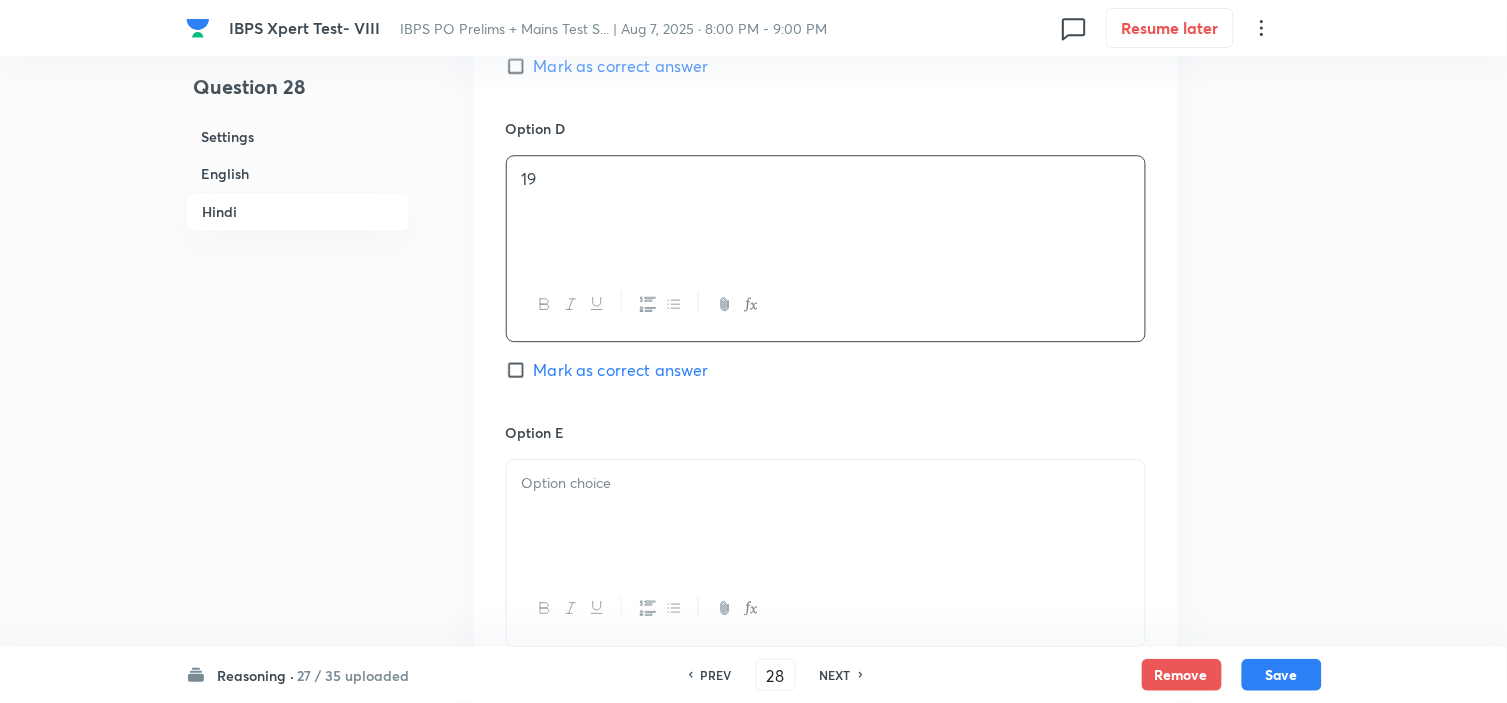 scroll, scrollTop: 5222, scrollLeft: 0, axis: vertical 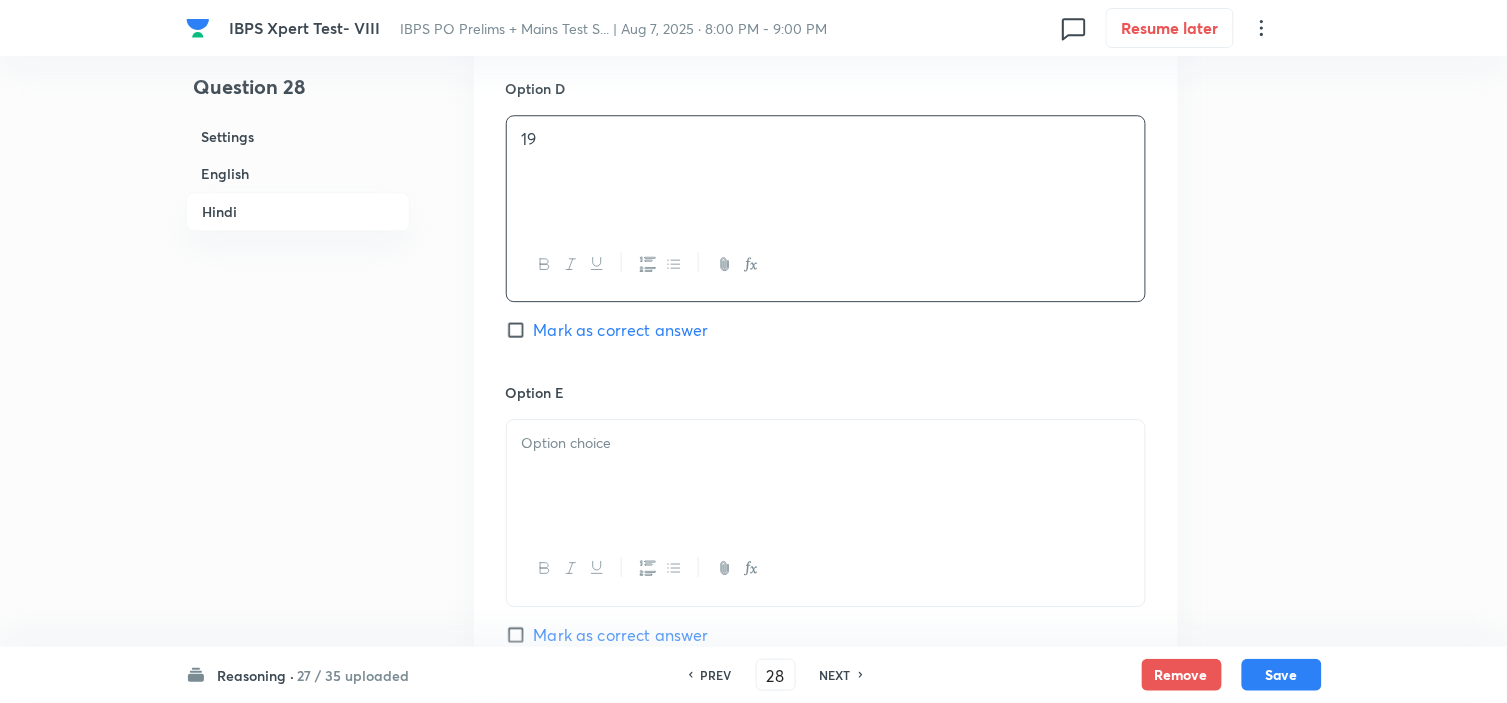 click at bounding box center (826, 476) 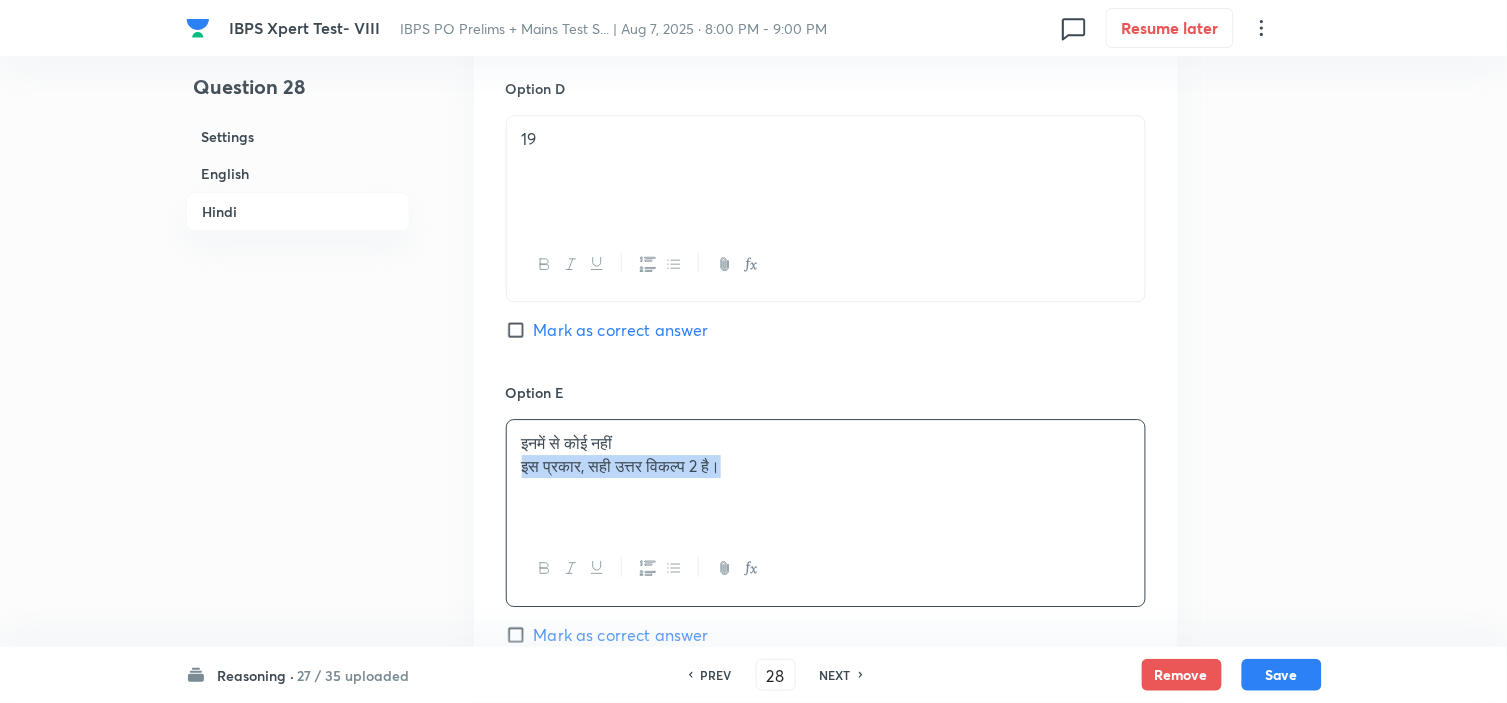 drag, startPoint x: 516, startPoint y: 451, endPoint x: 952, endPoint y: 504, distance: 439.2095 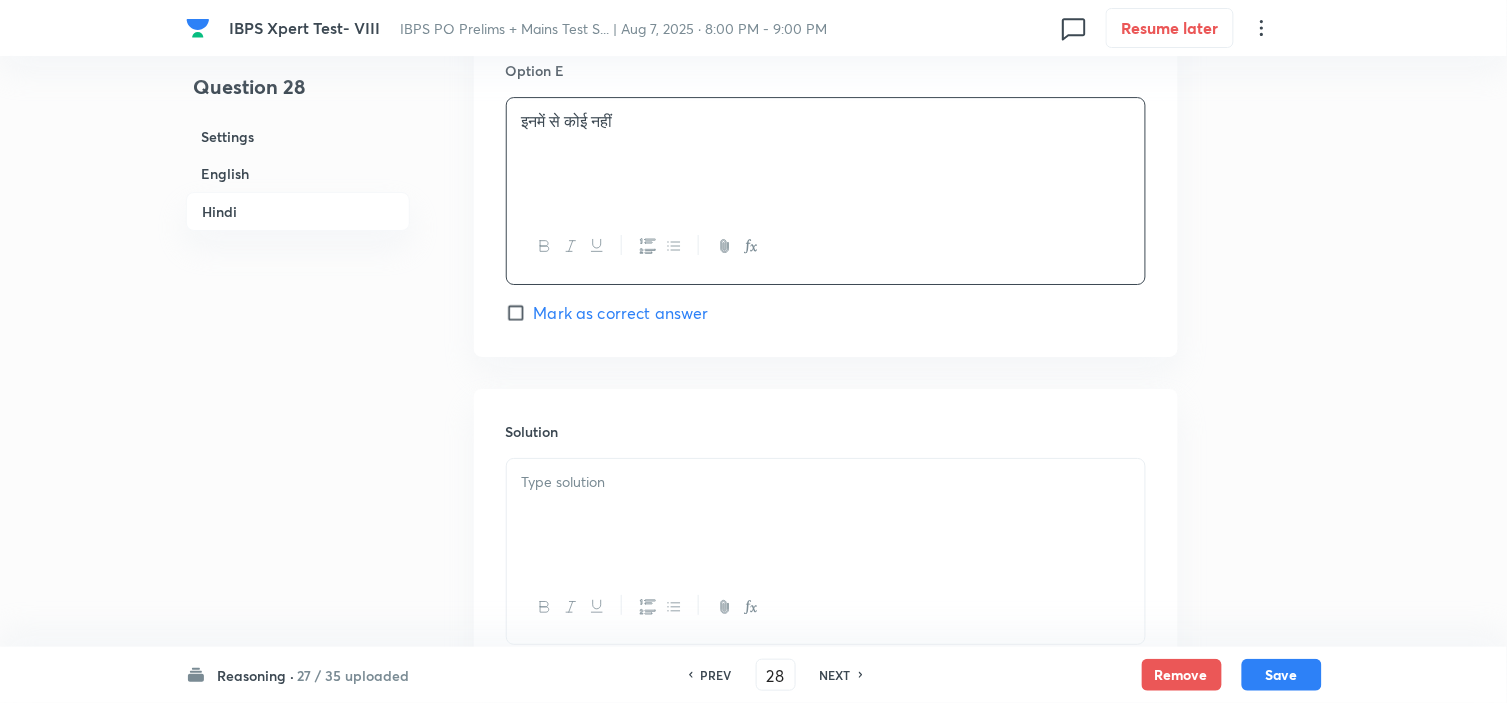 scroll, scrollTop: 5555, scrollLeft: 0, axis: vertical 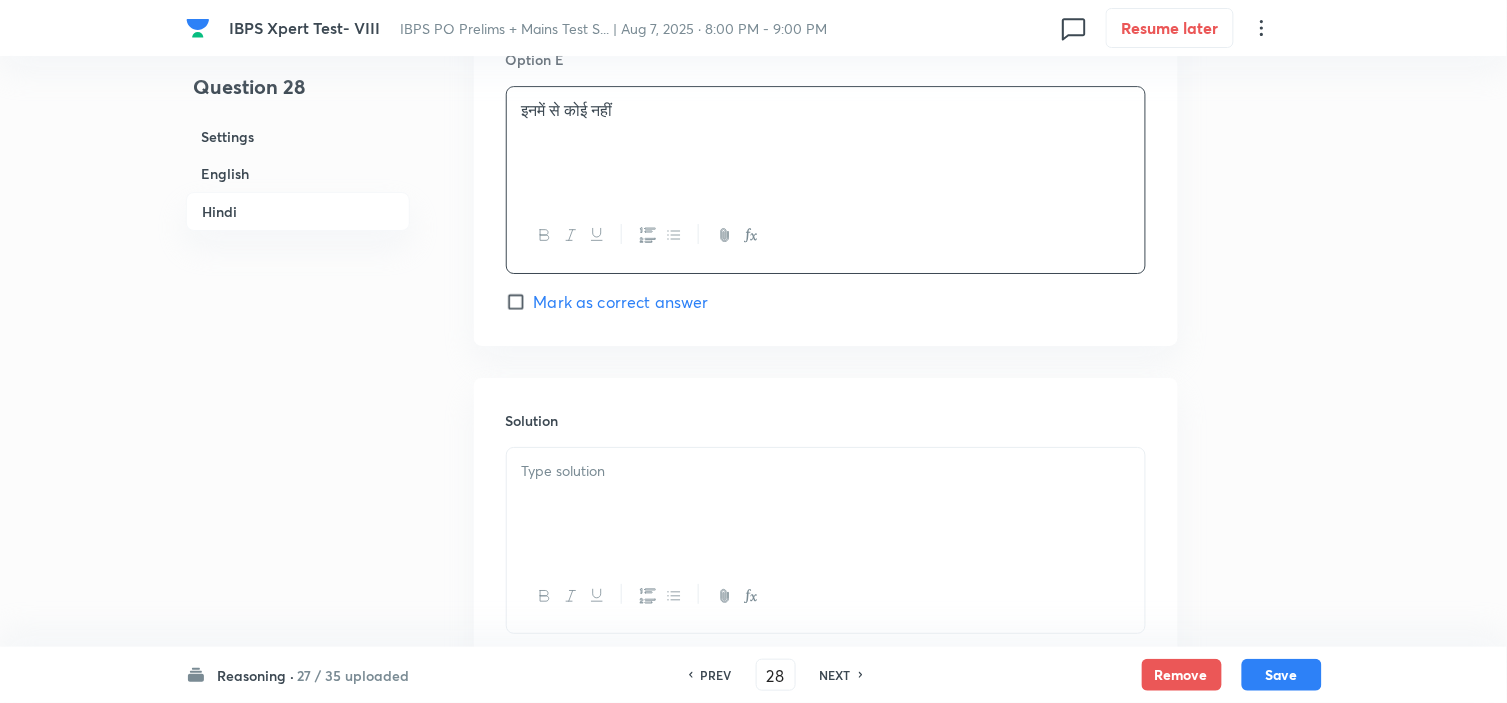click at bounding box center (826, 504) 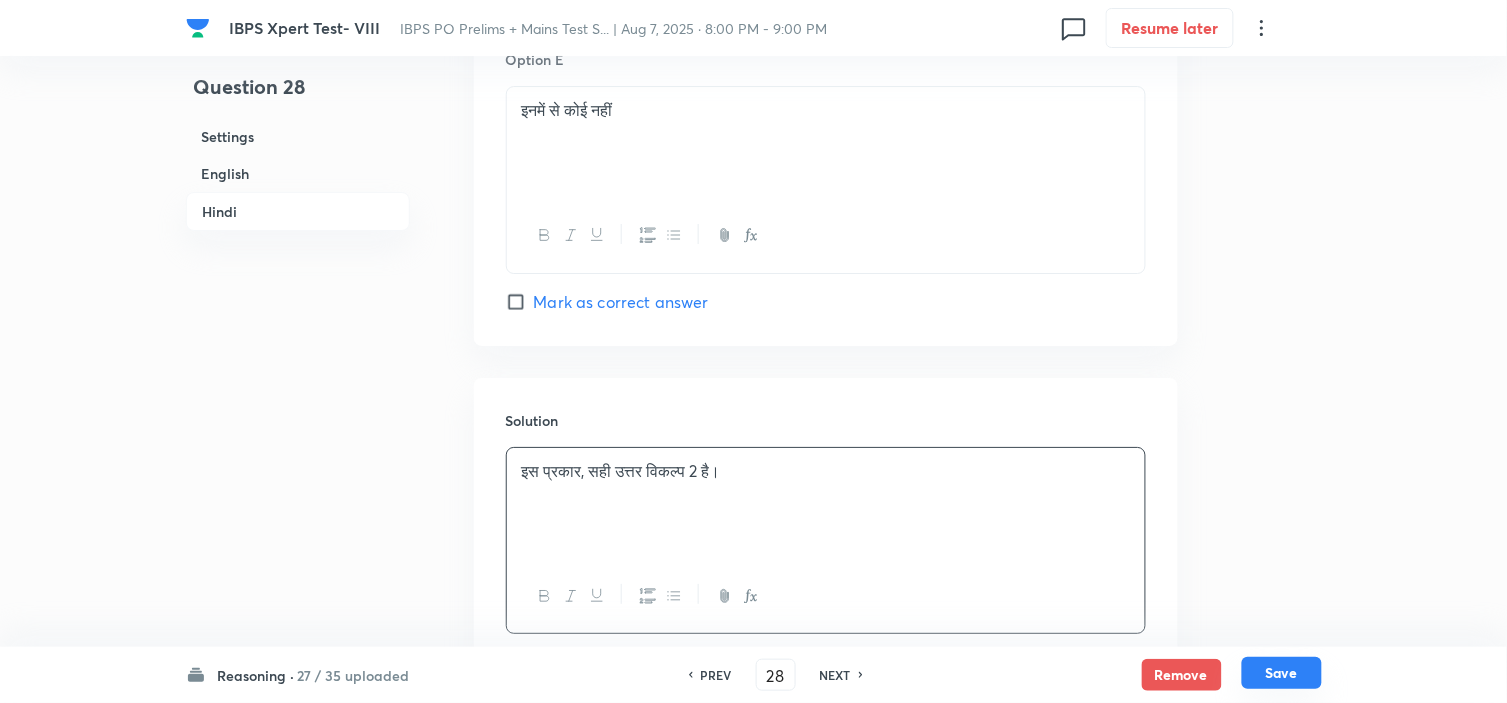 click on "Save" at bounding box center (1282, 673) 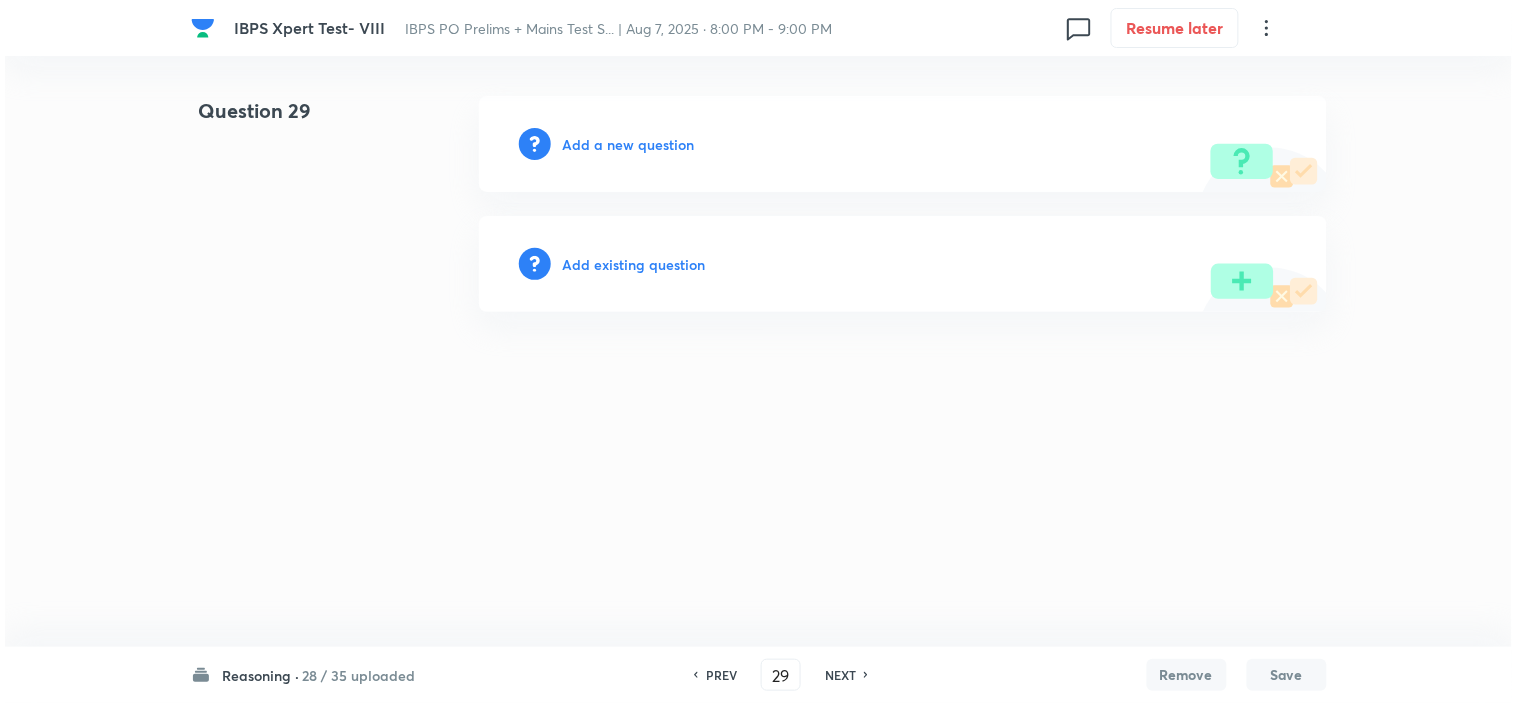 scroll, scrollTop: 0, scrollLeft: 0, axis: both 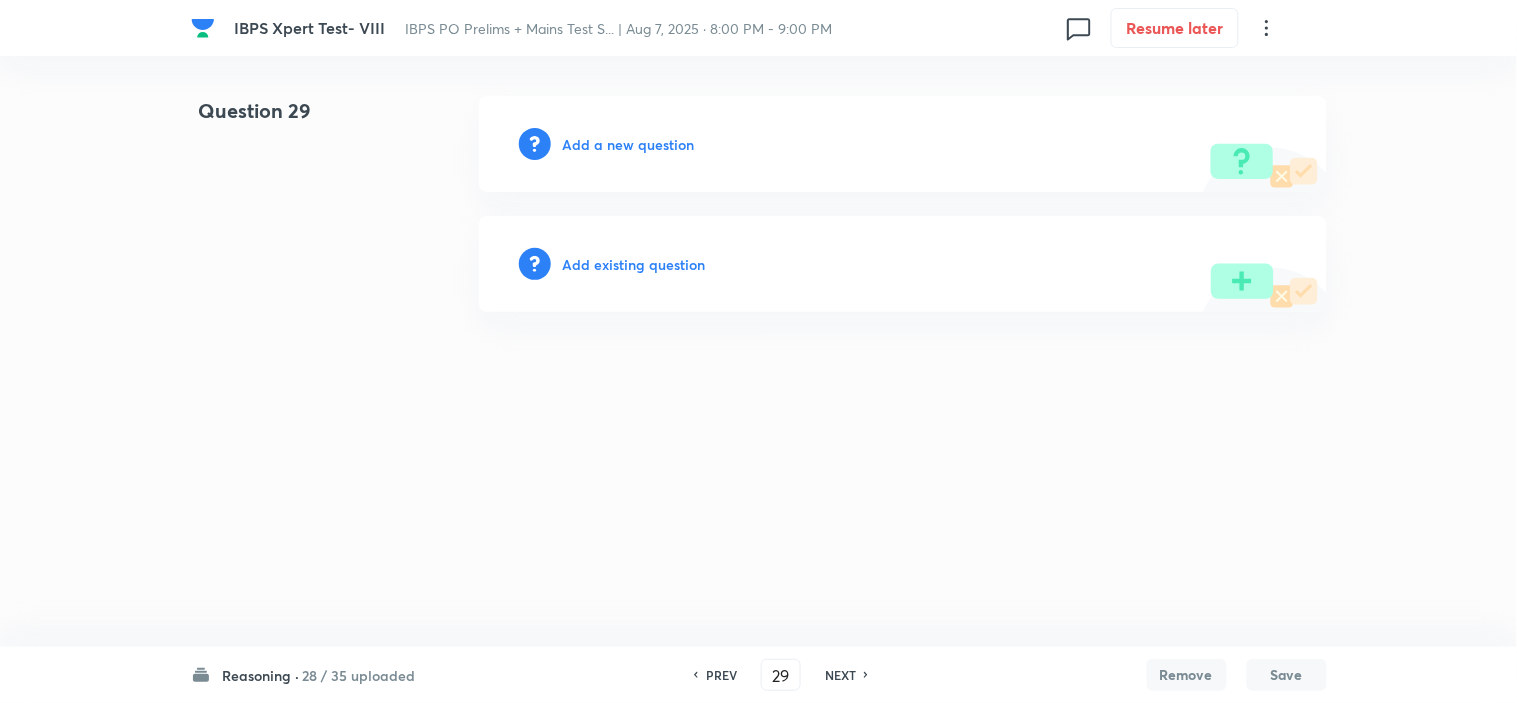 click on "Add a new question" at bounding box center [629, 144] 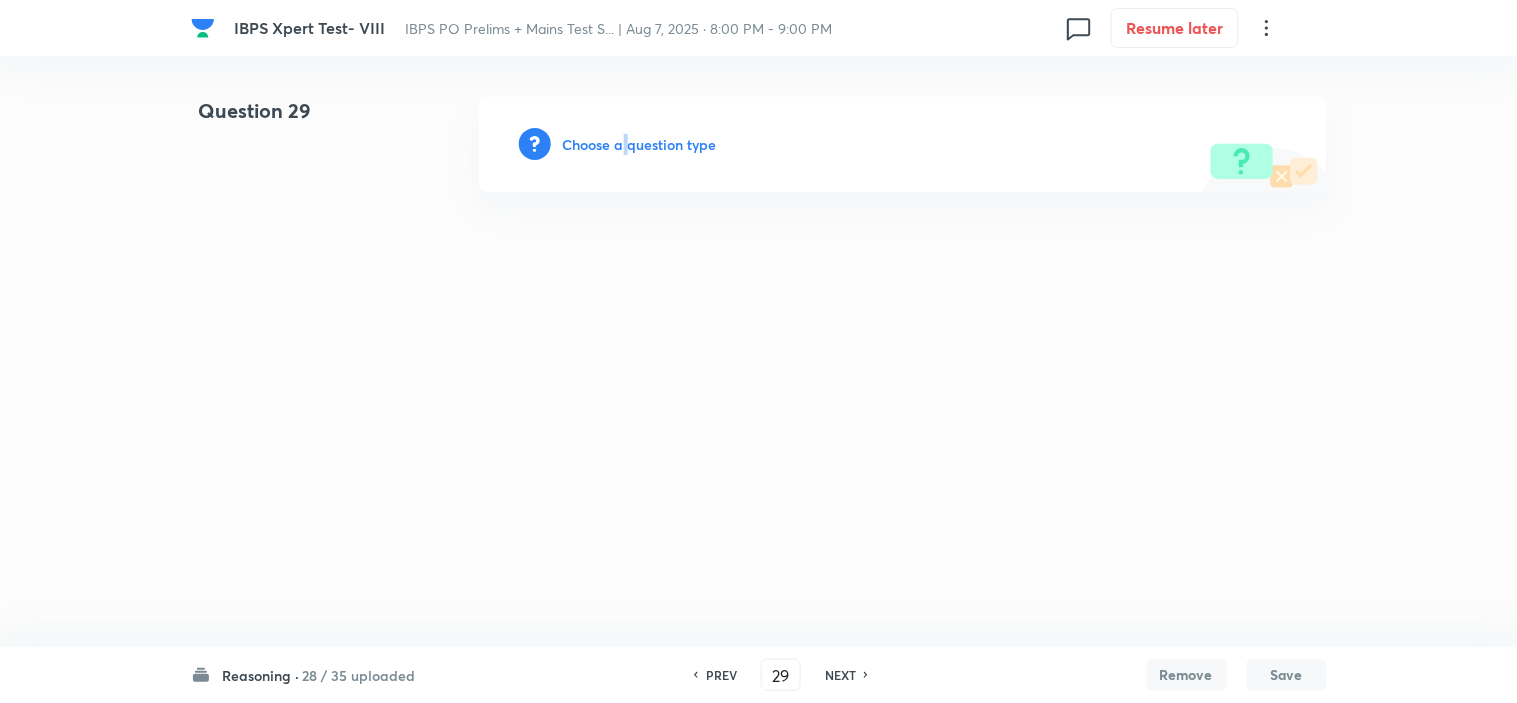 click on "Choose a question type" at bounding box center (640, 144) 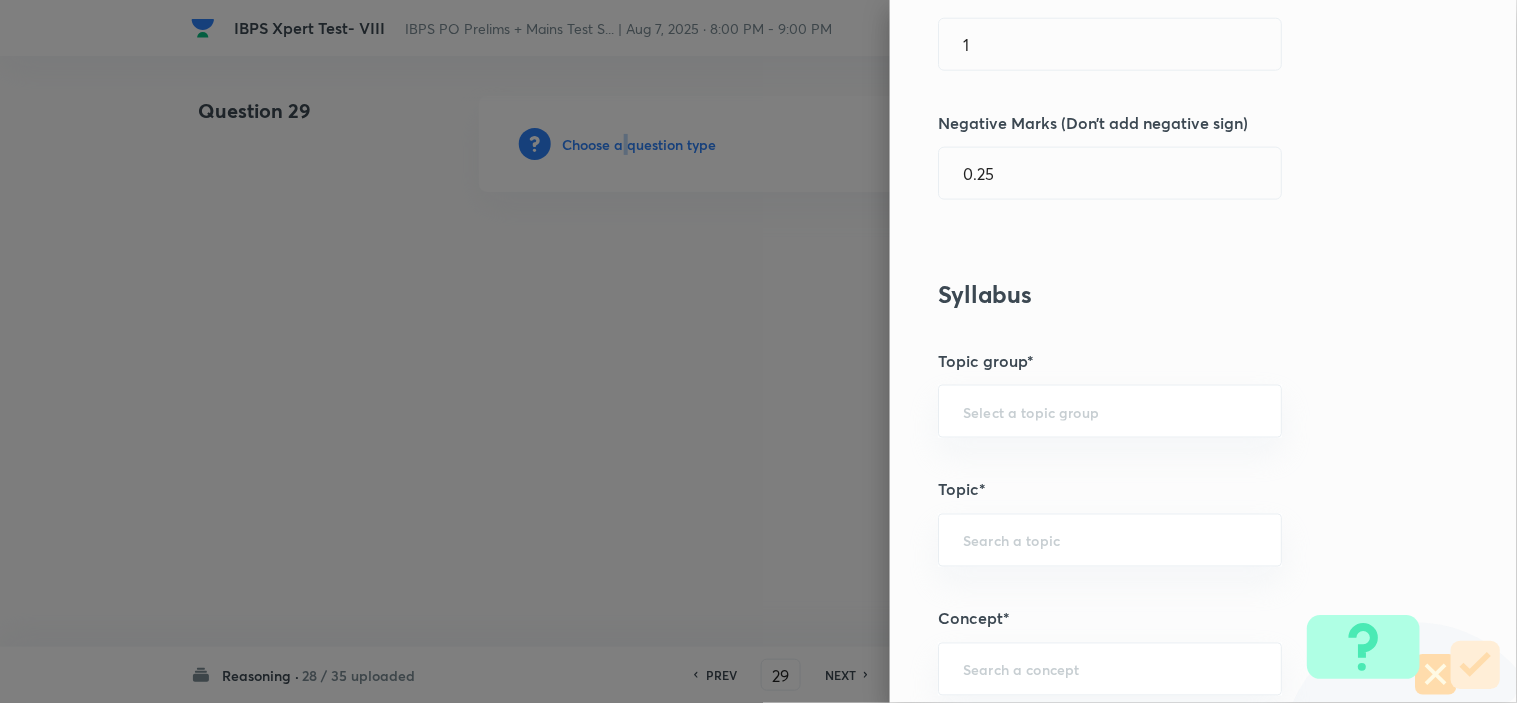 scroll, scrollTop: 1000, scrollLeft: 0, axis: vertical 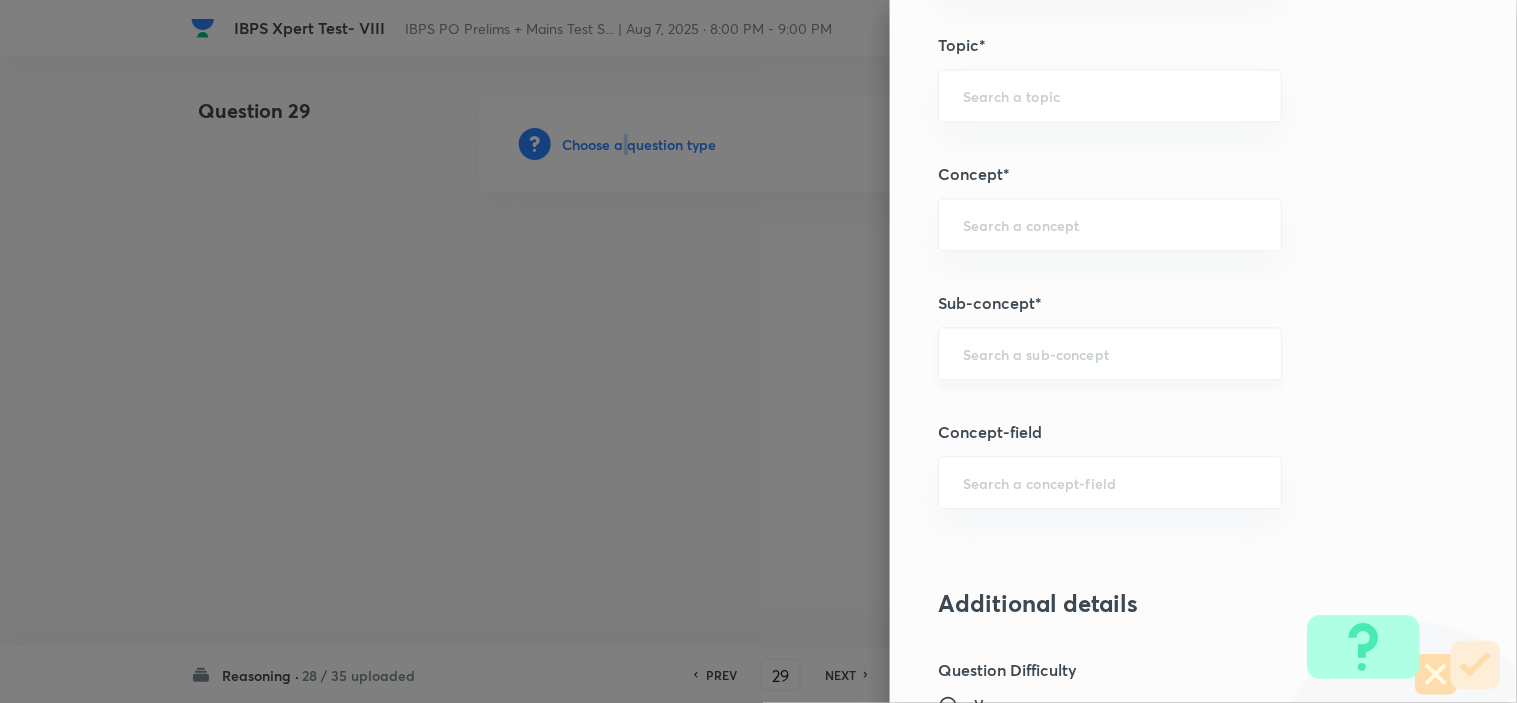 click on "​" at bounding box center [1110, 353] 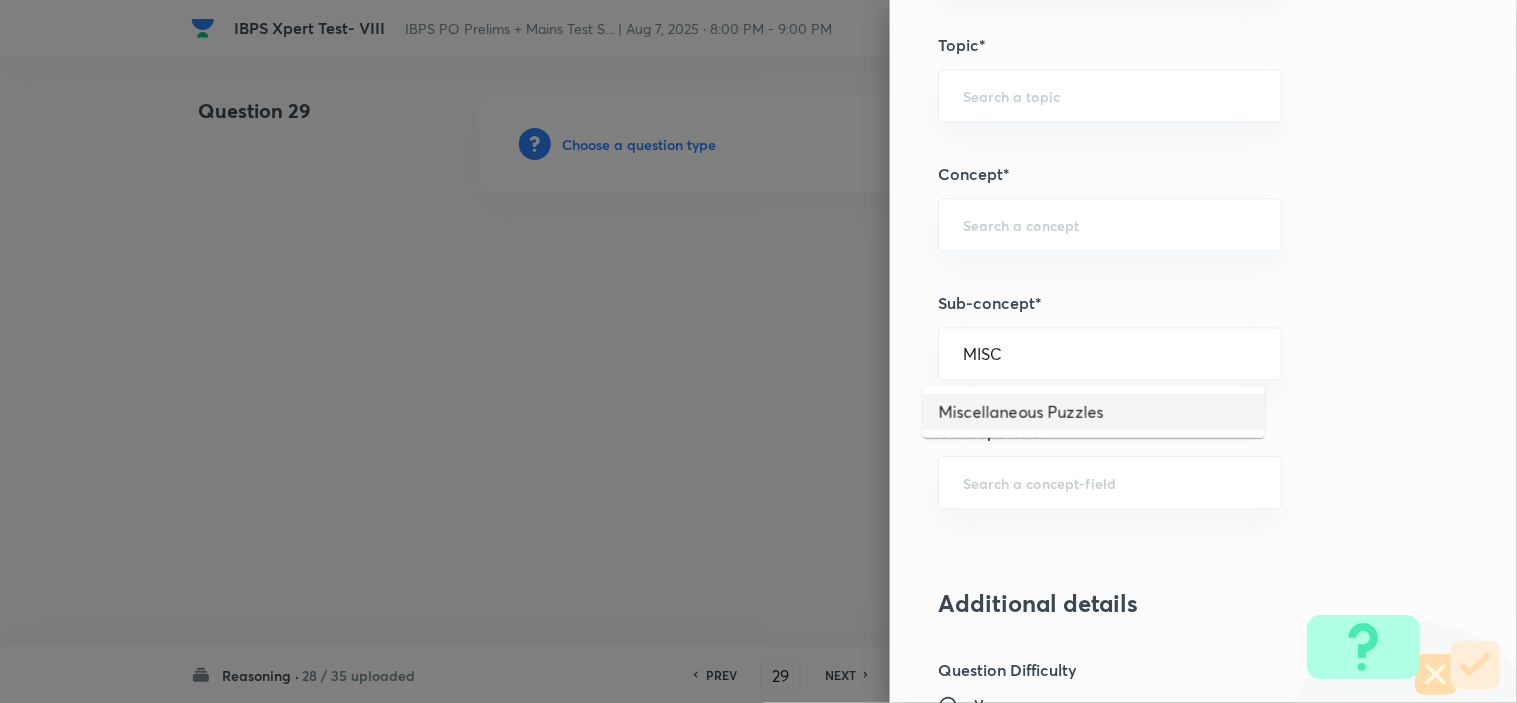 click on "Miscellaneous Puzzles" at bounding box center (1094, 412) 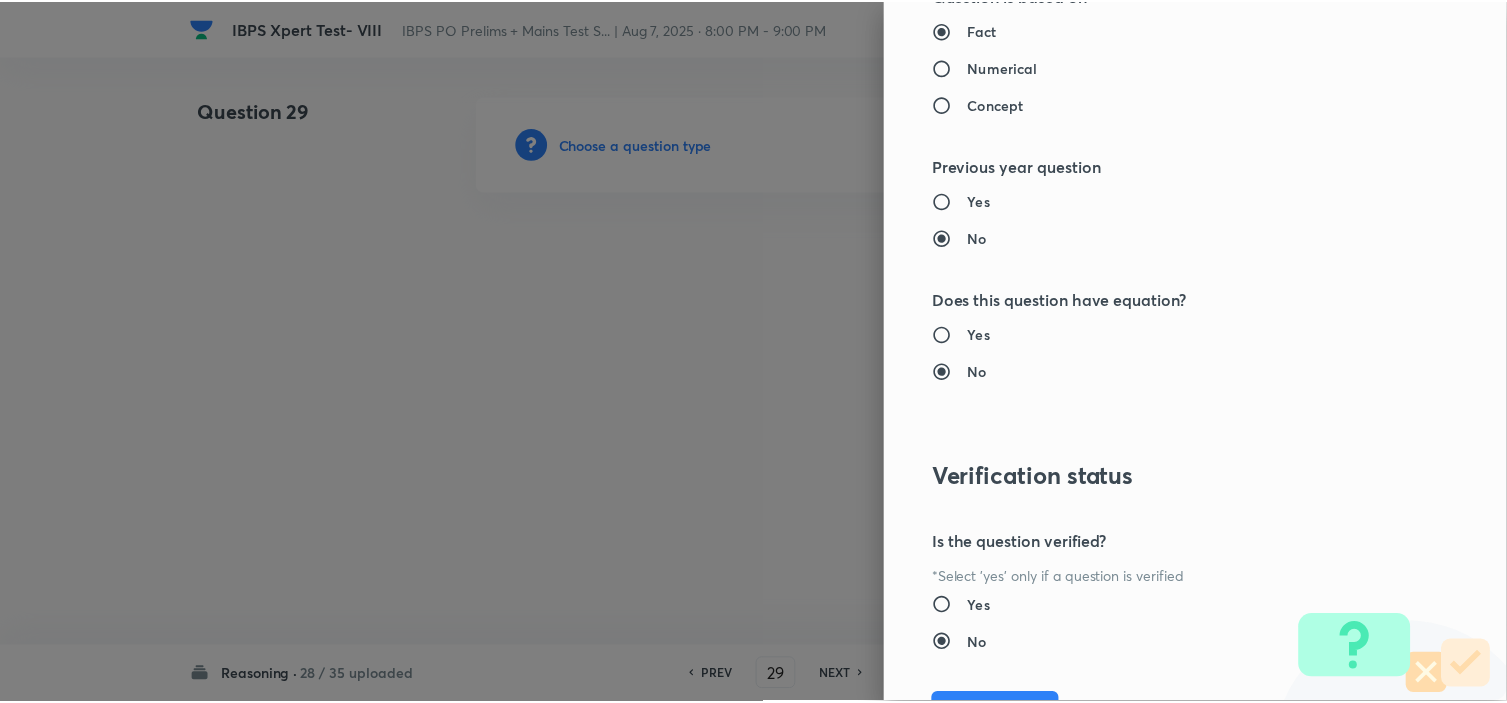 scroll, scrollTop: 2023, scrollLeft: 0, axis: vertical 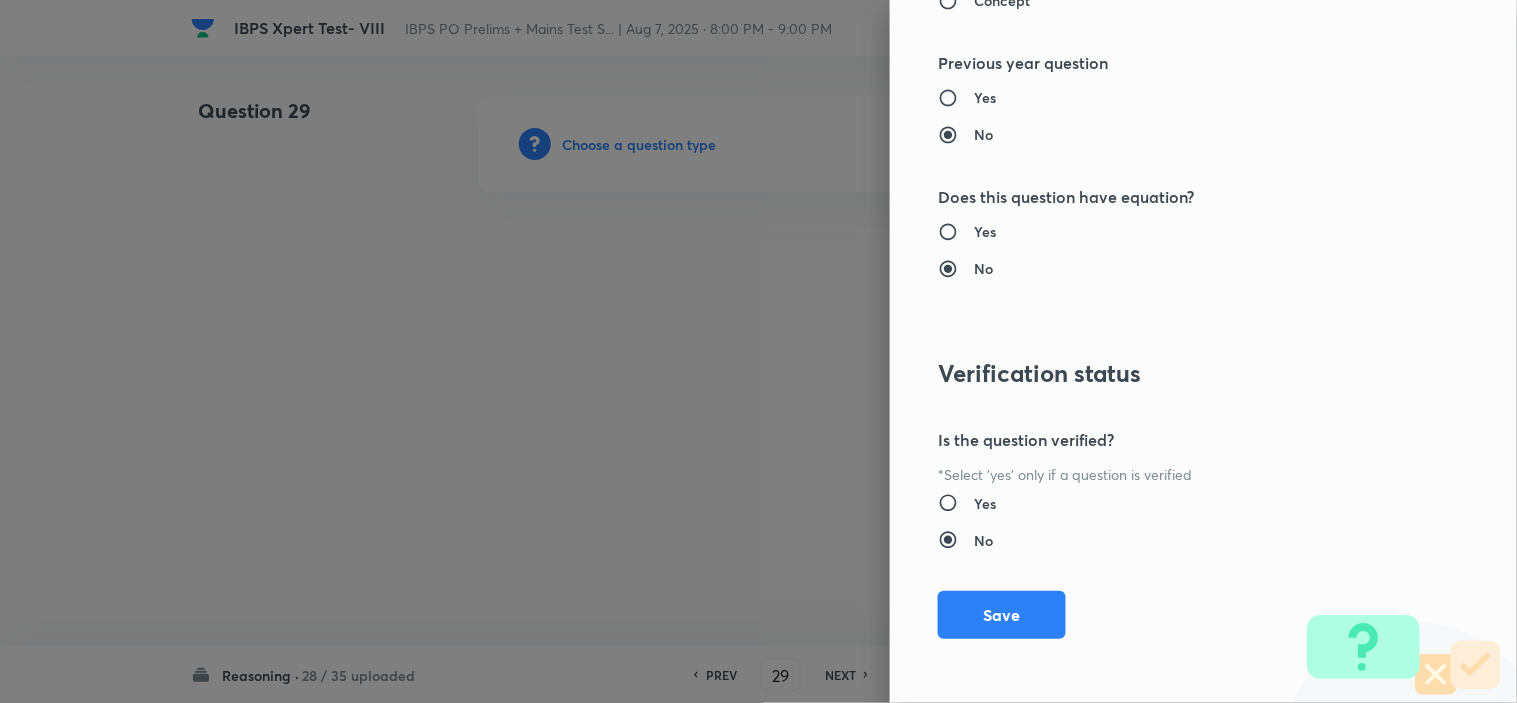 click on "Save" at bounding box center (1002, 615) 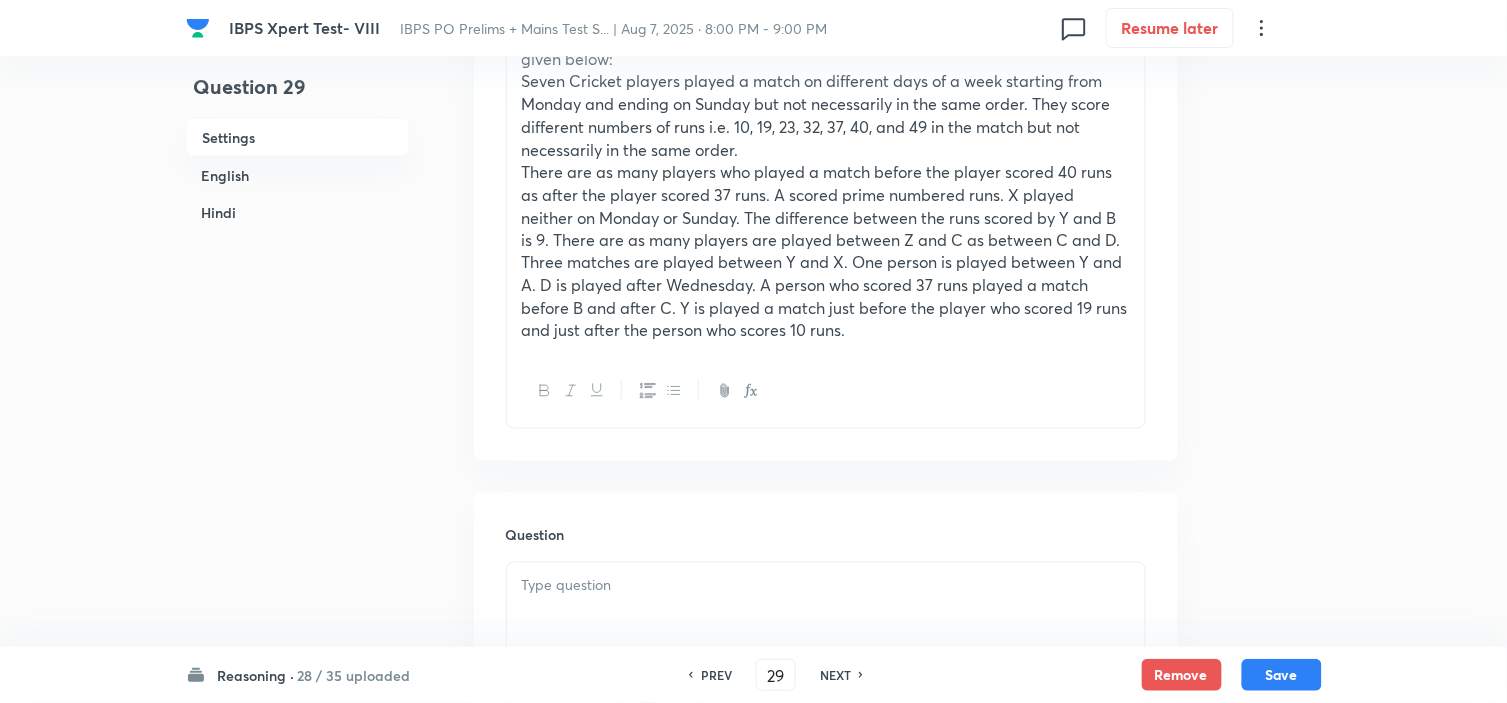 scroll, scrollTop: 1000, scrollLeft: 0, axis: vertical 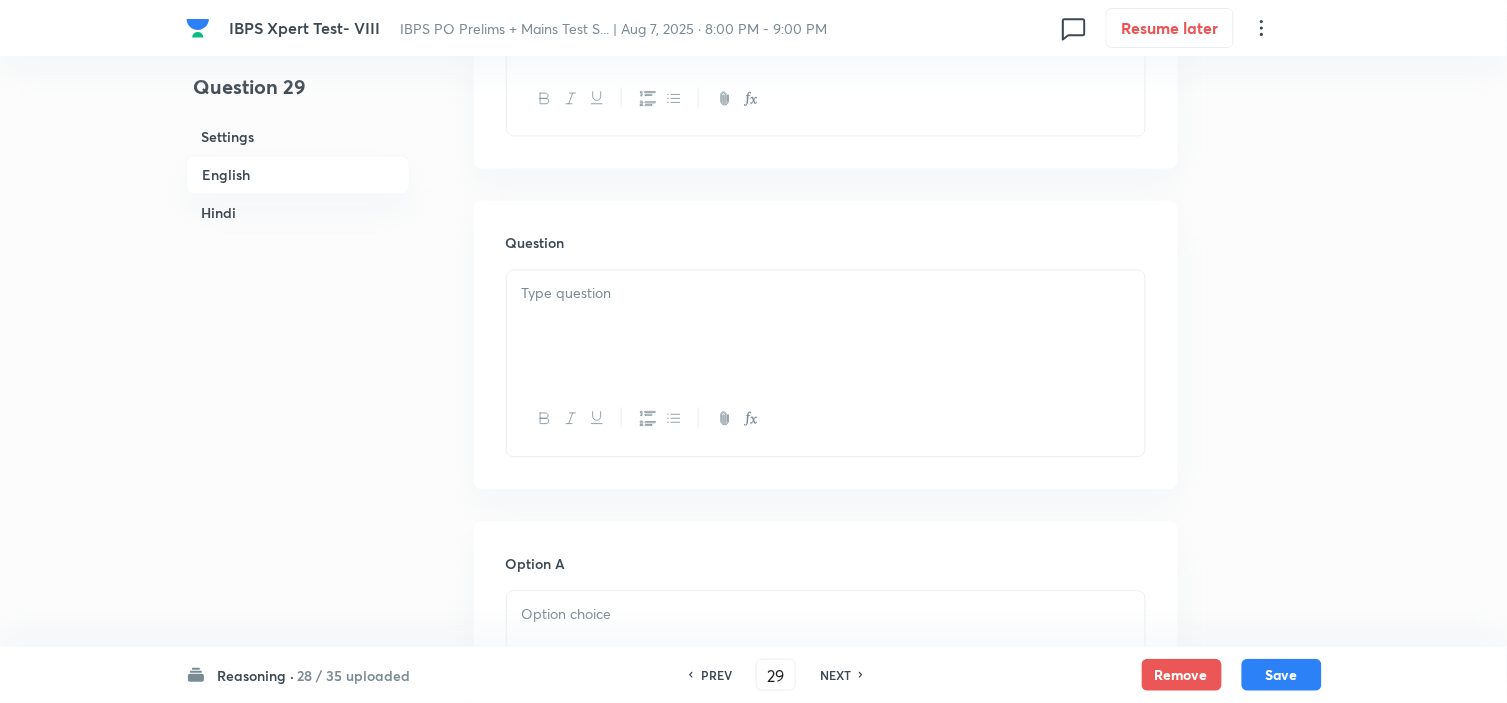 click at bounding box center [826, 293] 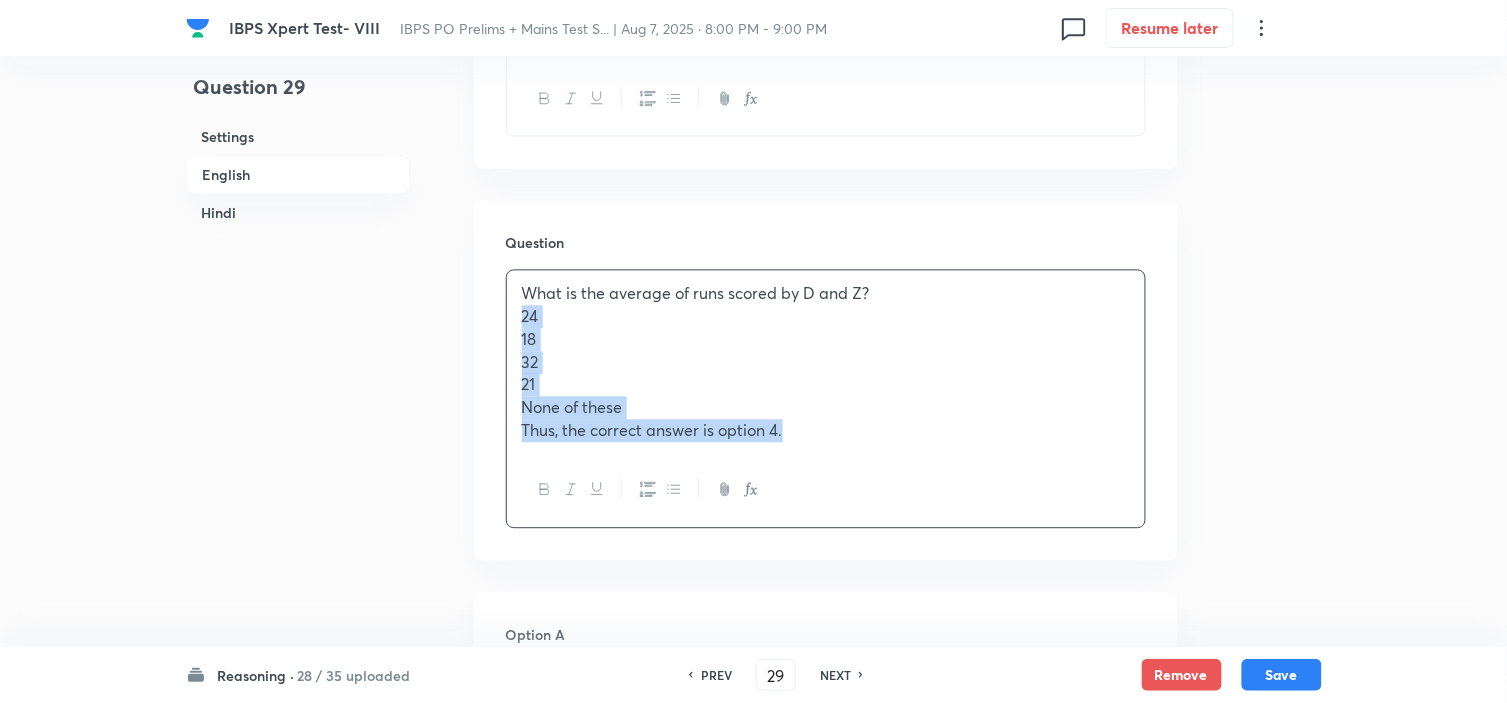 drag, startPoint x: 518, startPoint y: 327, endPoint x: 907, endPoint y: 436, distance: 403.98267 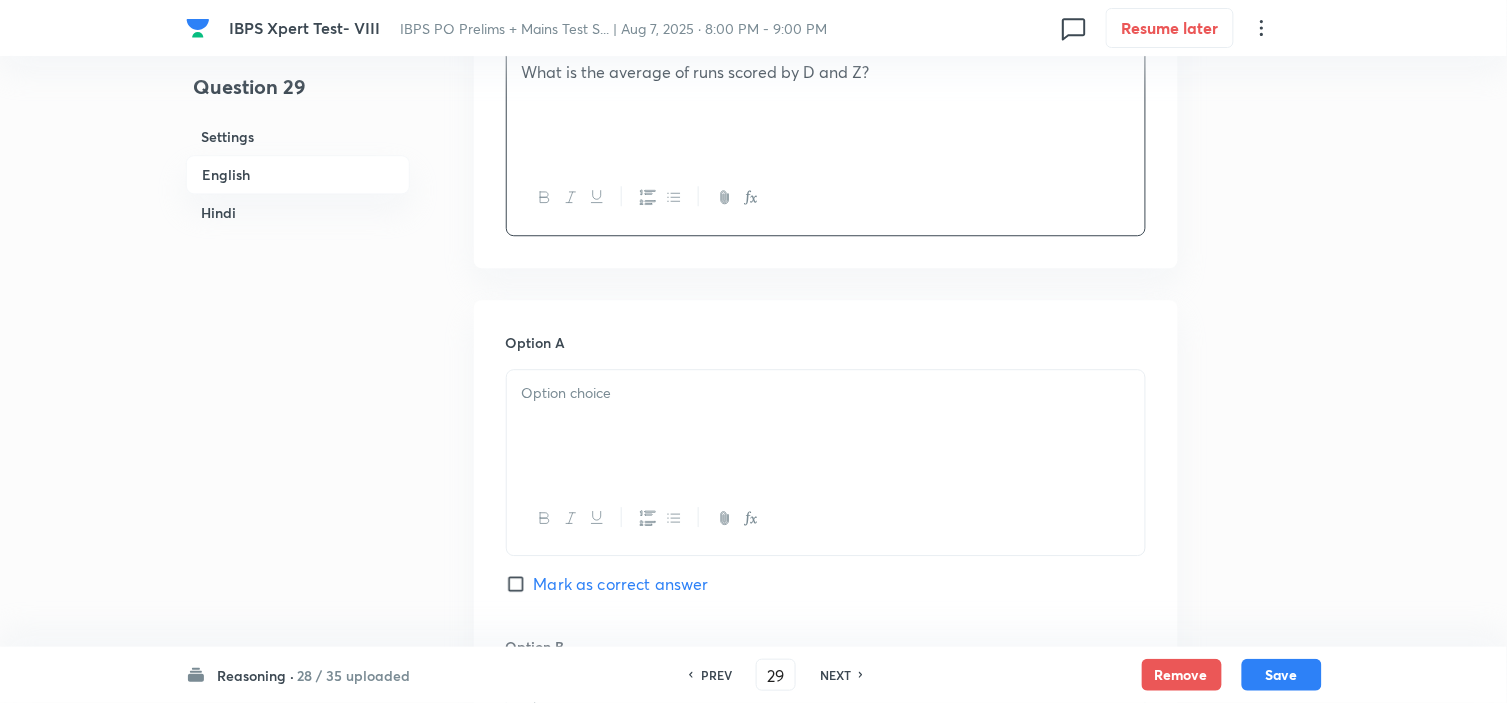 scroll, scrollTop: 1222, scrollLeft: 0, axis: vertical 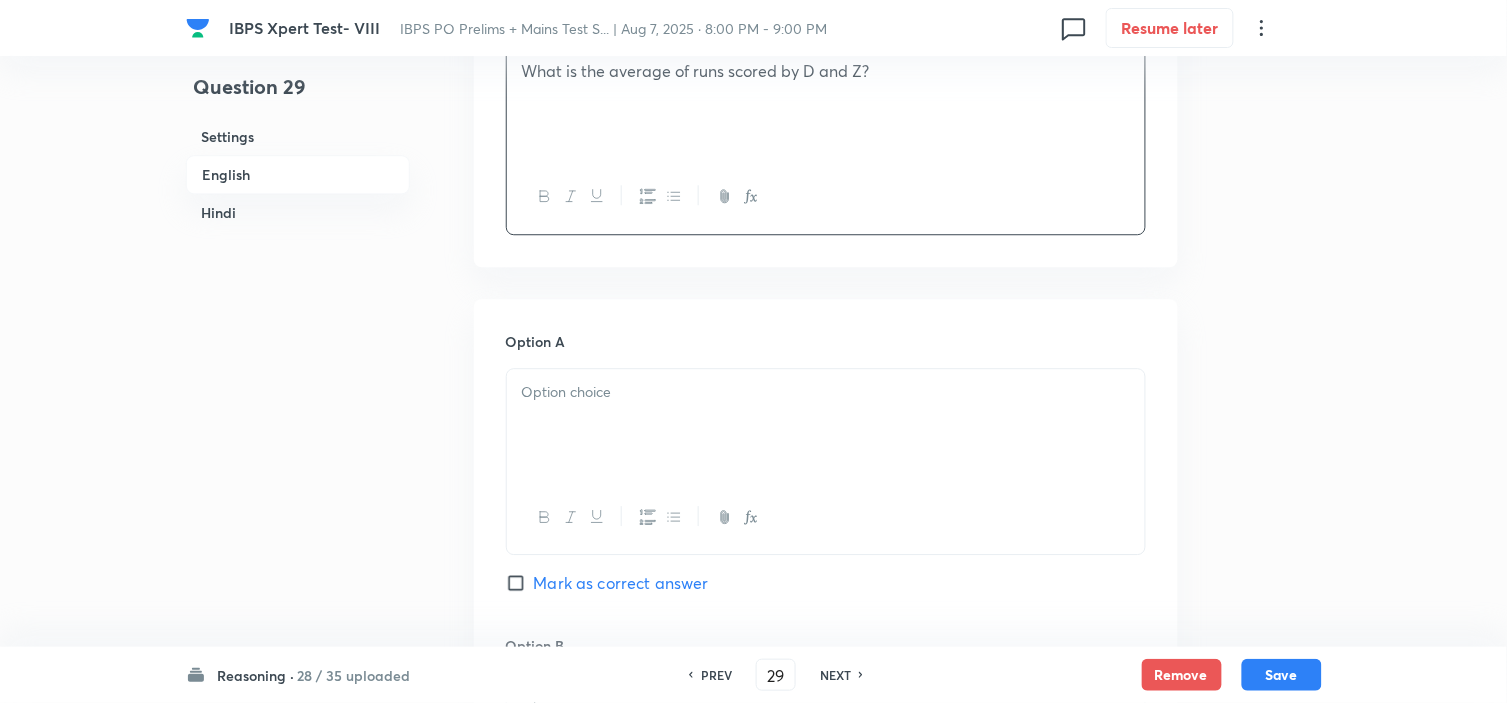 click at bounding box center [826, 392] 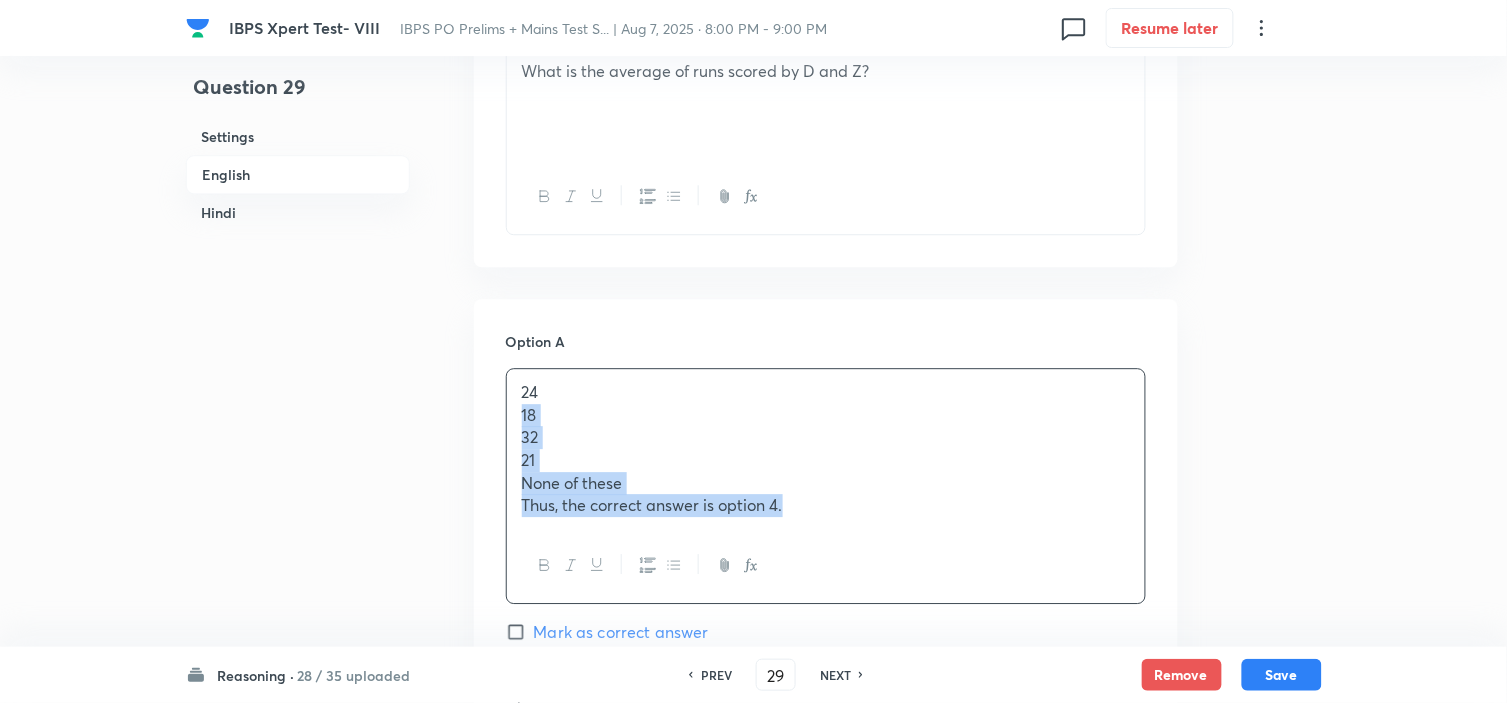 drag, startPoint x: 514, startPoint y: 425, endPoint x: 910, endPoint y: 522, distance: 407.707 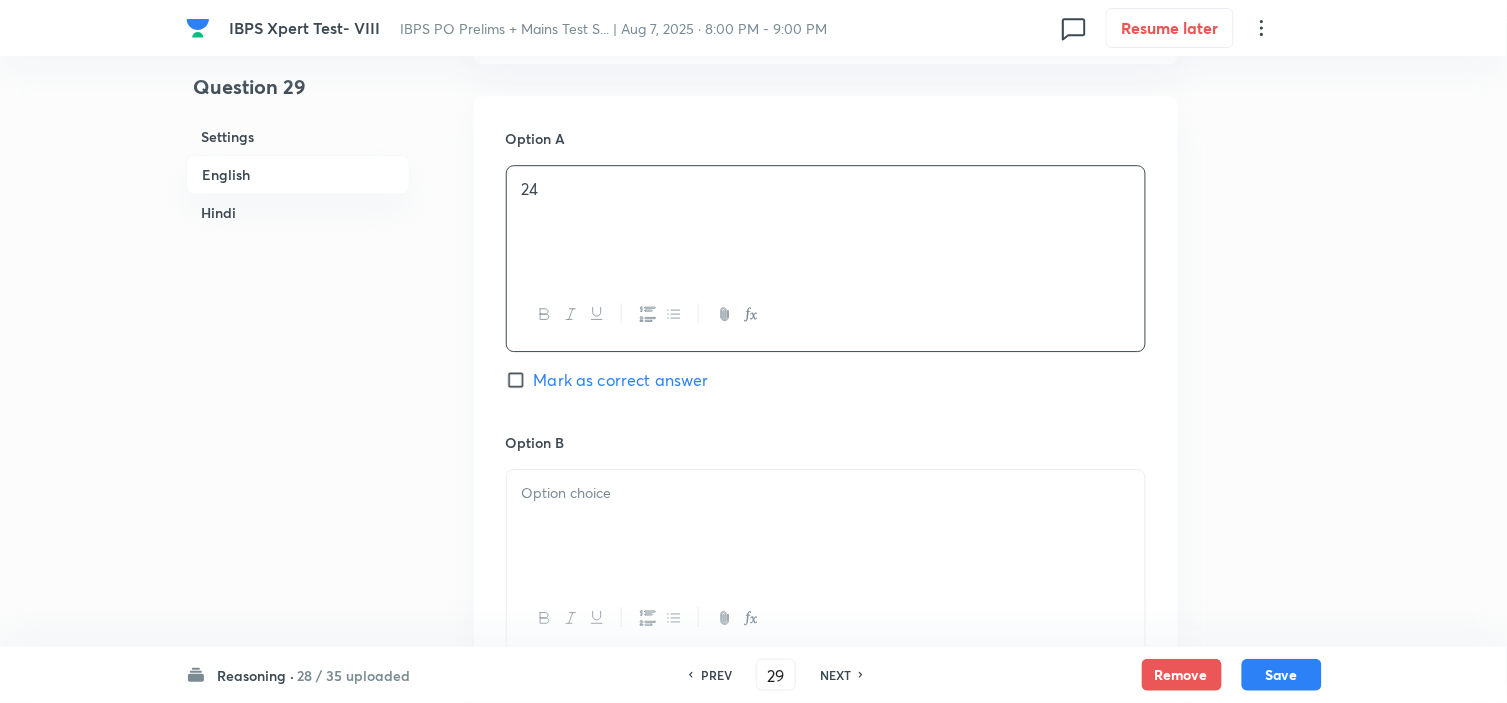scroll, scrollTop: 1444, scrollLeft: 0, axis: vertical 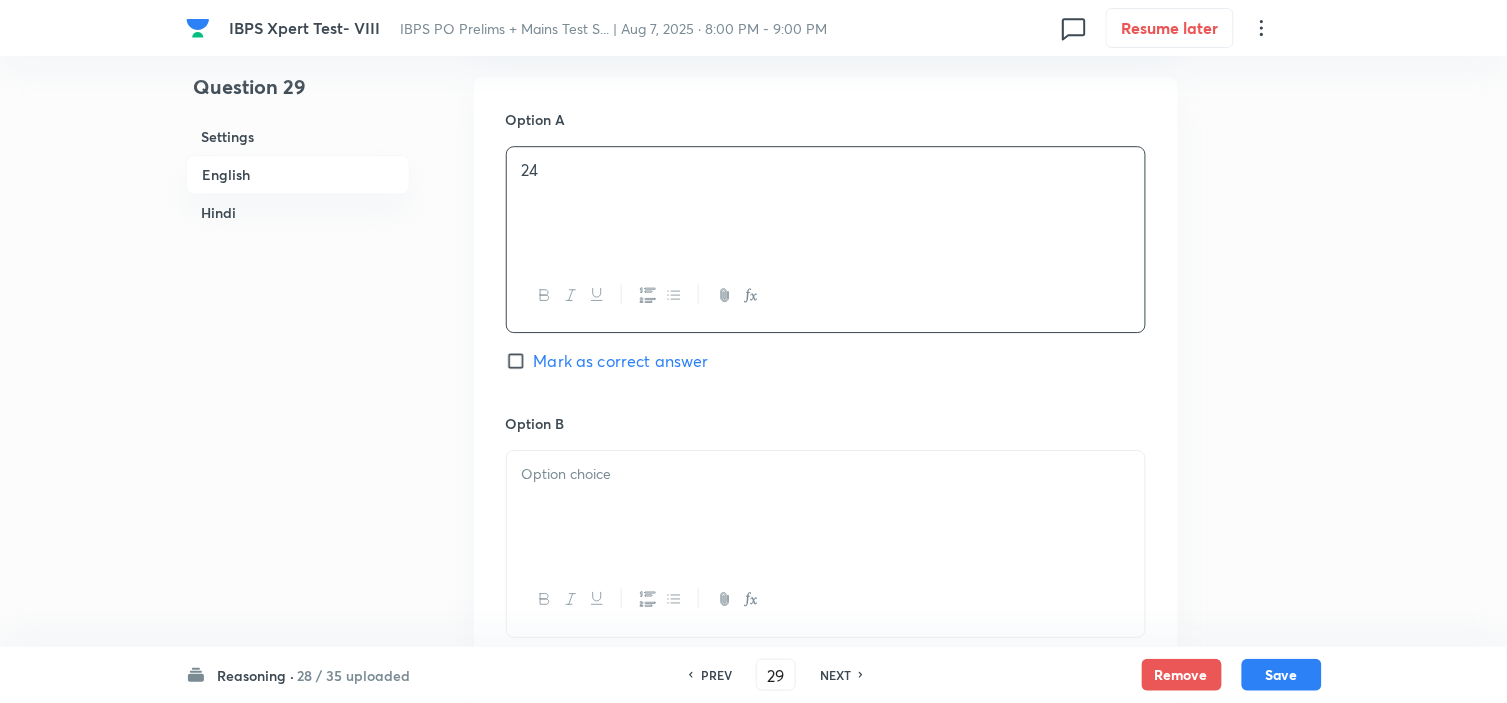 click at bounding box center (826, 507) 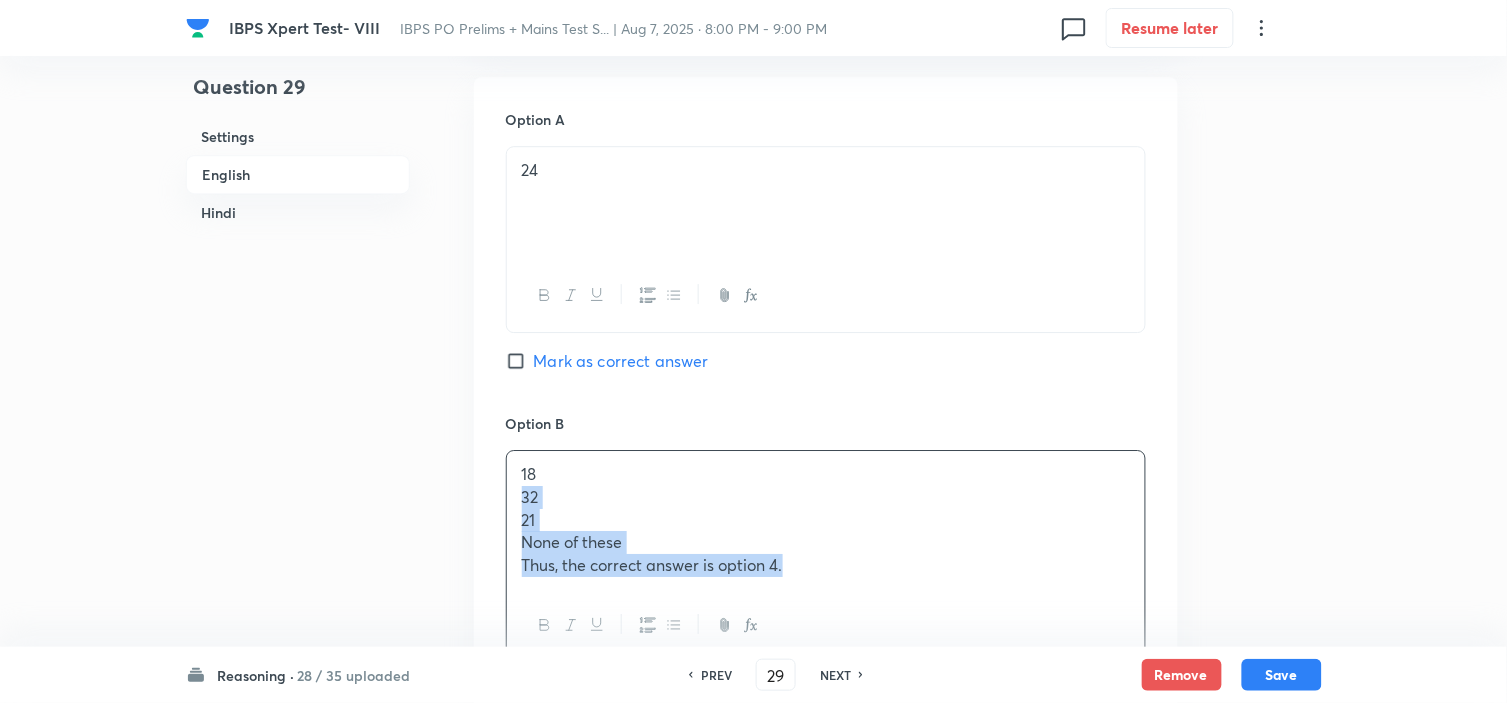 drag, startPoint x: 518, startPoint y: 502, endPoint x: 890, endPoint y: 604, distance: 385.73047 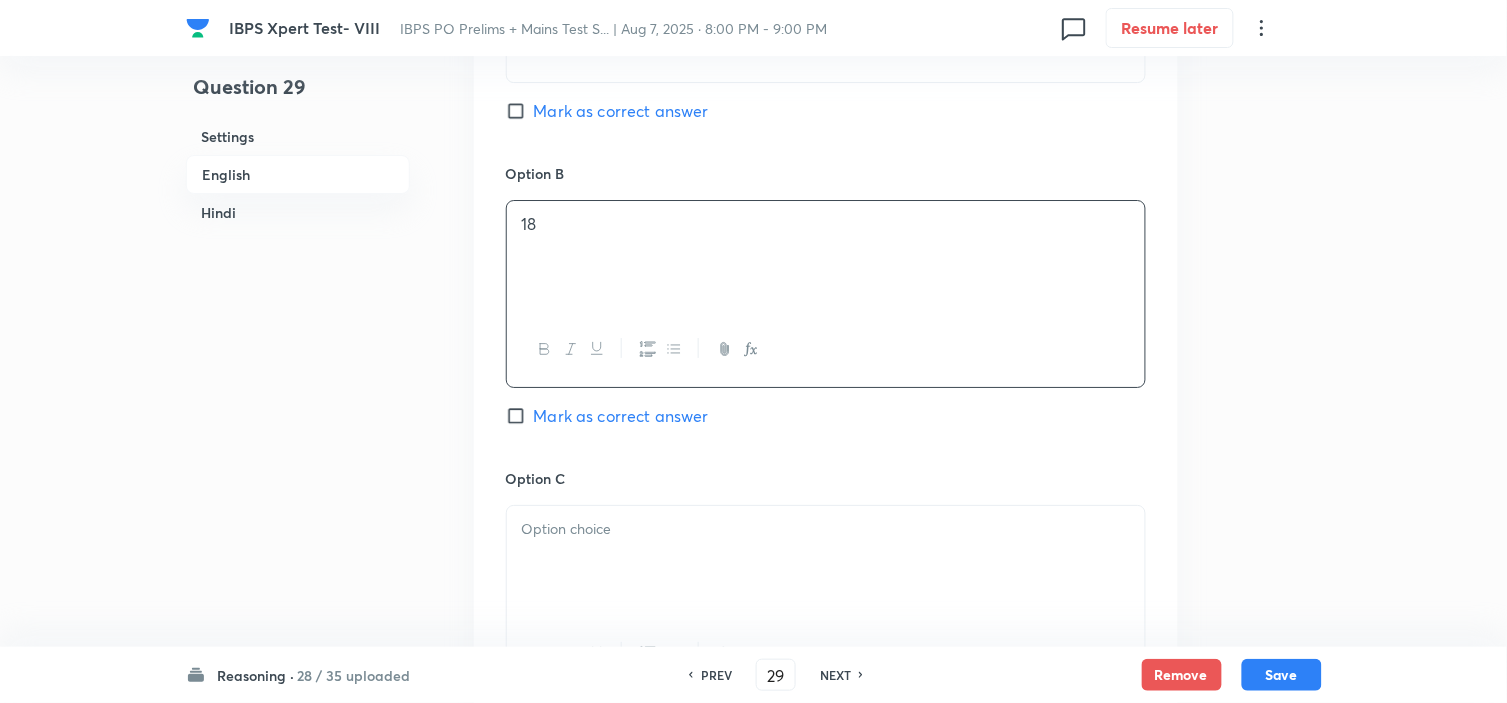 scroll, scrollTop: 1777, scrollLeft: 0, axis: vertical 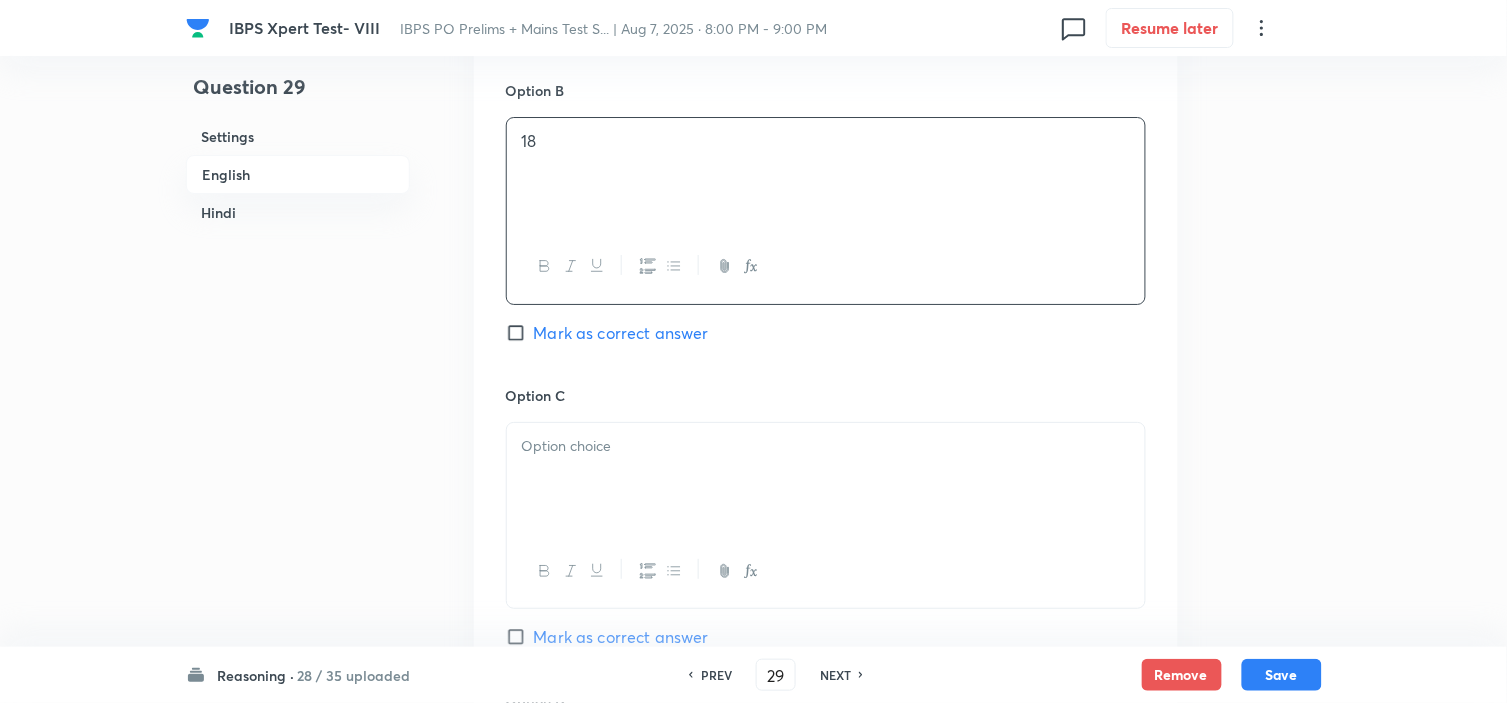 click at bounding box center (826, 479) 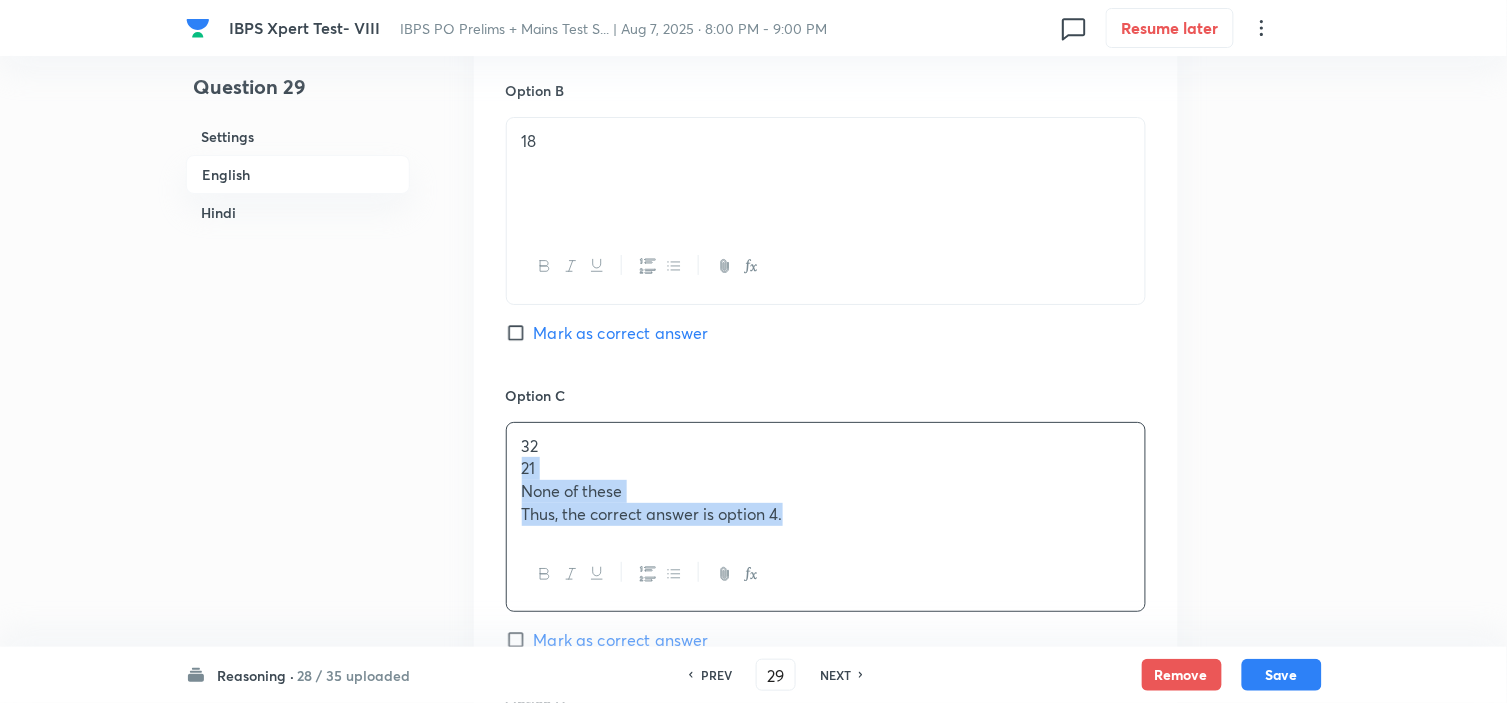 drag, startPoint x: 513, startPoint y: 475, endPoint x: 852, endPoint y: 586, distance: 356.70996 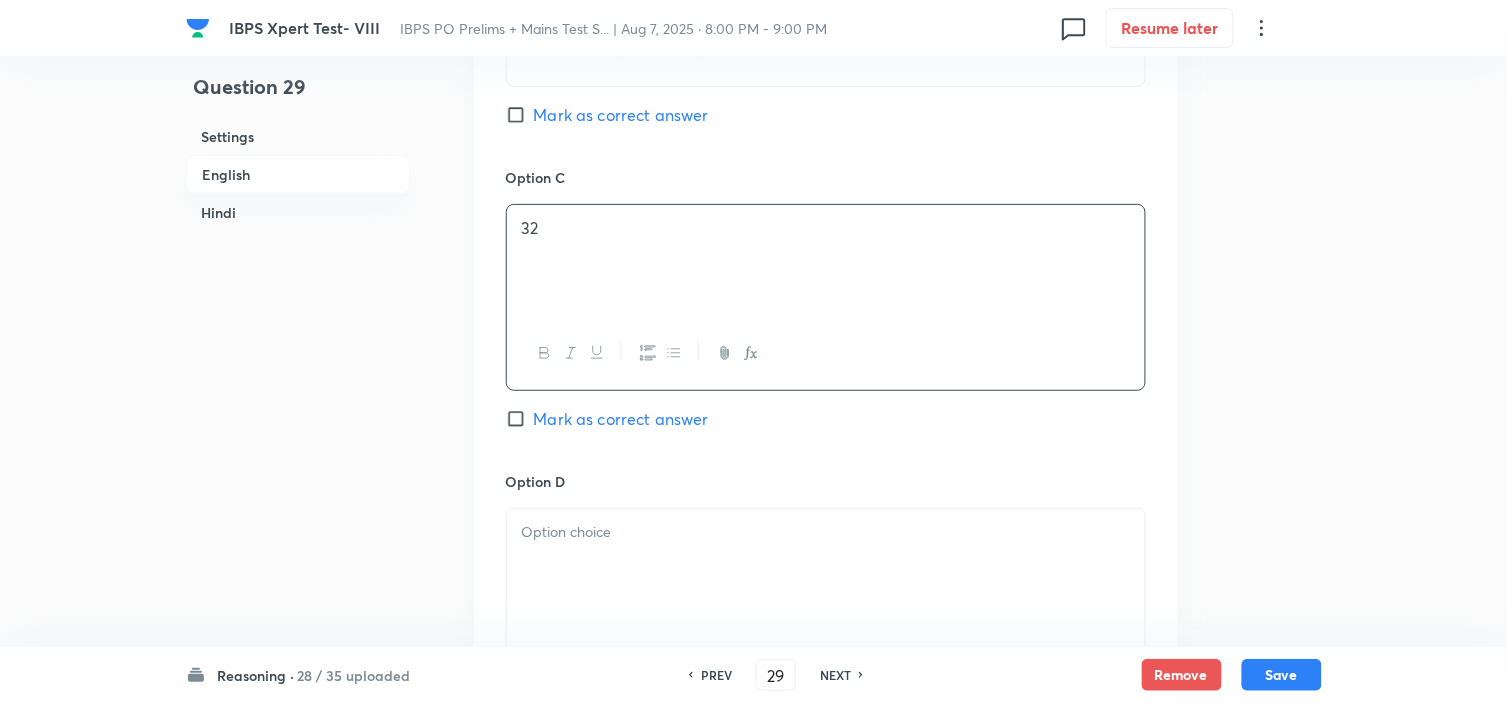 scroll, scrollTop: 2000, scrollLeft: 0, axis: vertical 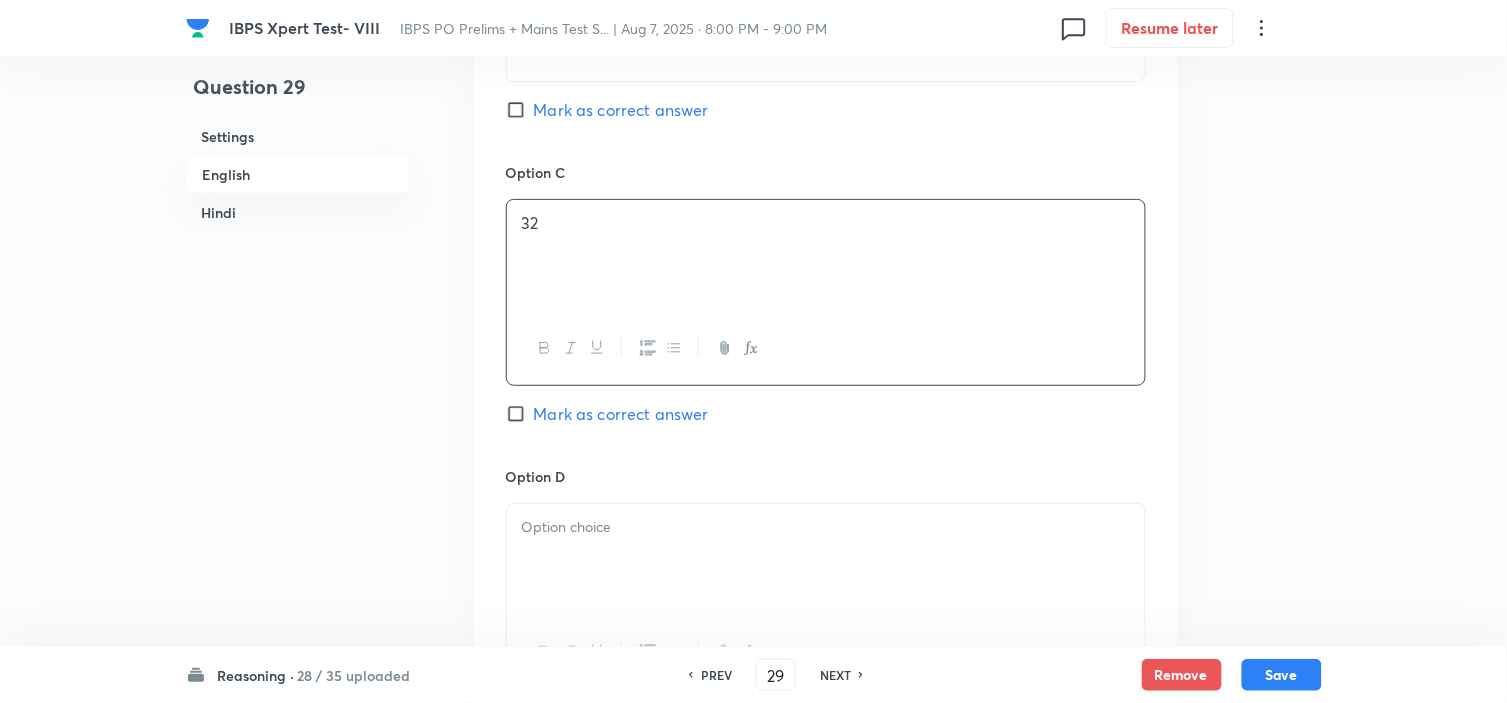 click at bounding box center [826, 560] 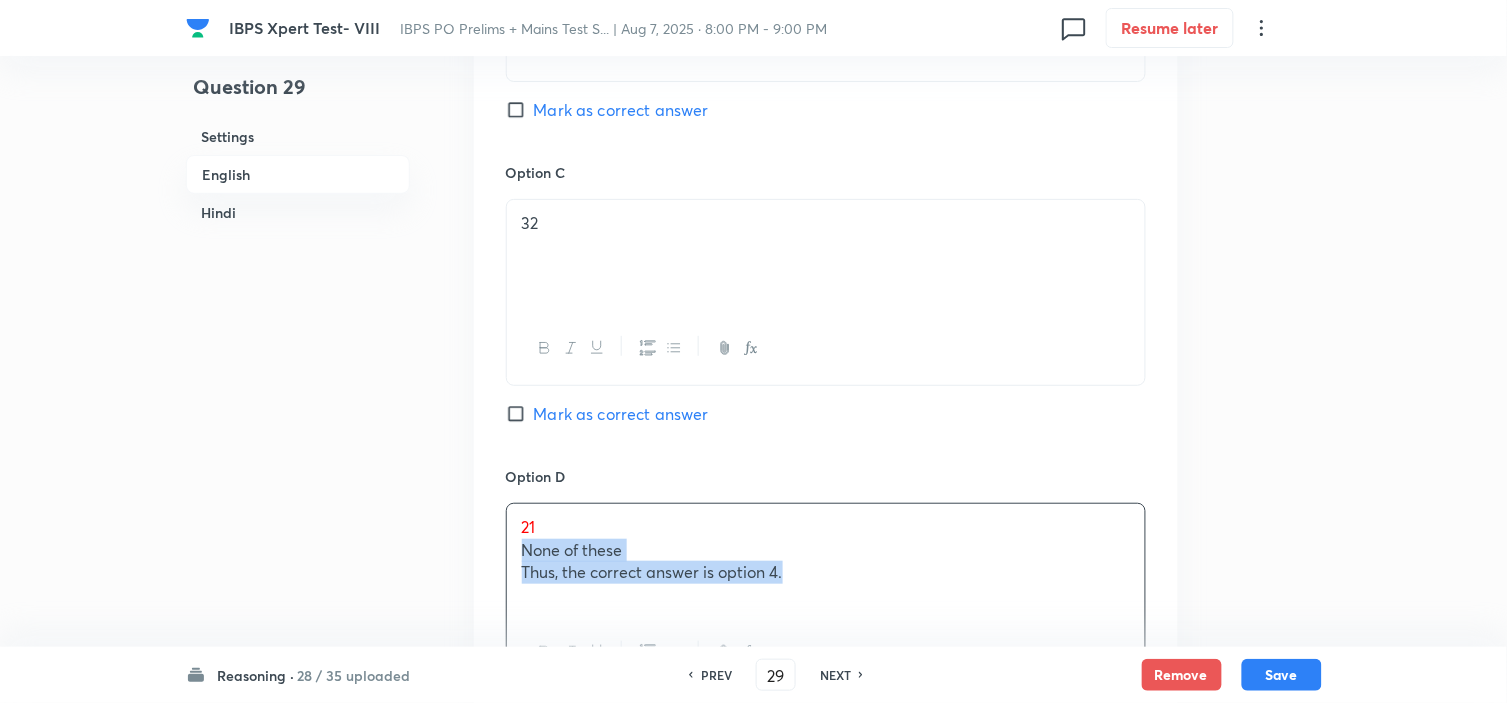 drag, startPoint x: 522, startPoint y: 551, endPoint x: 934, endPoint y: 640, distance: 421.50327 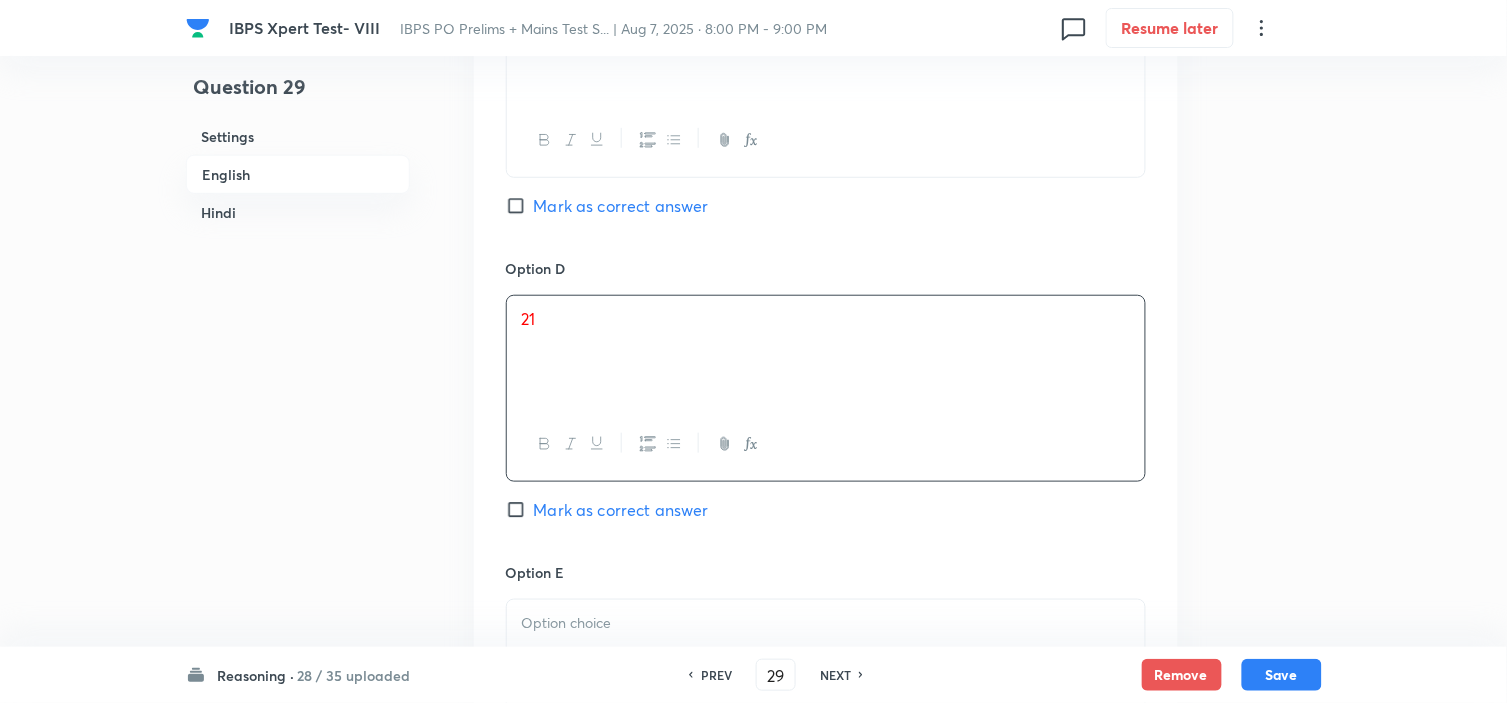 scroll, scrollTop: 2222, scrollLeft: 0, axis: vertical 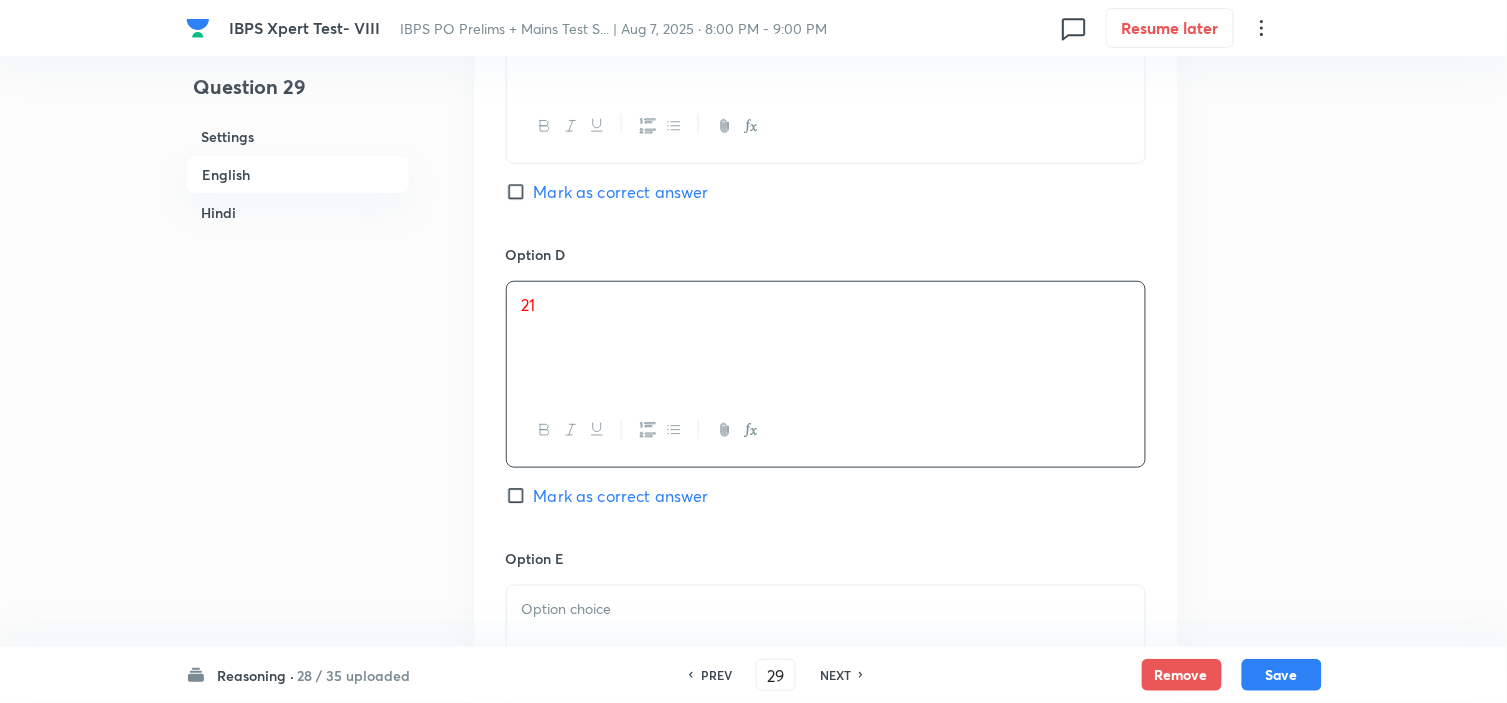 drag, startPoint x: 582, startPoint y: 618, endPoint x: 747, endPoint y: 645, distance: 167.1945 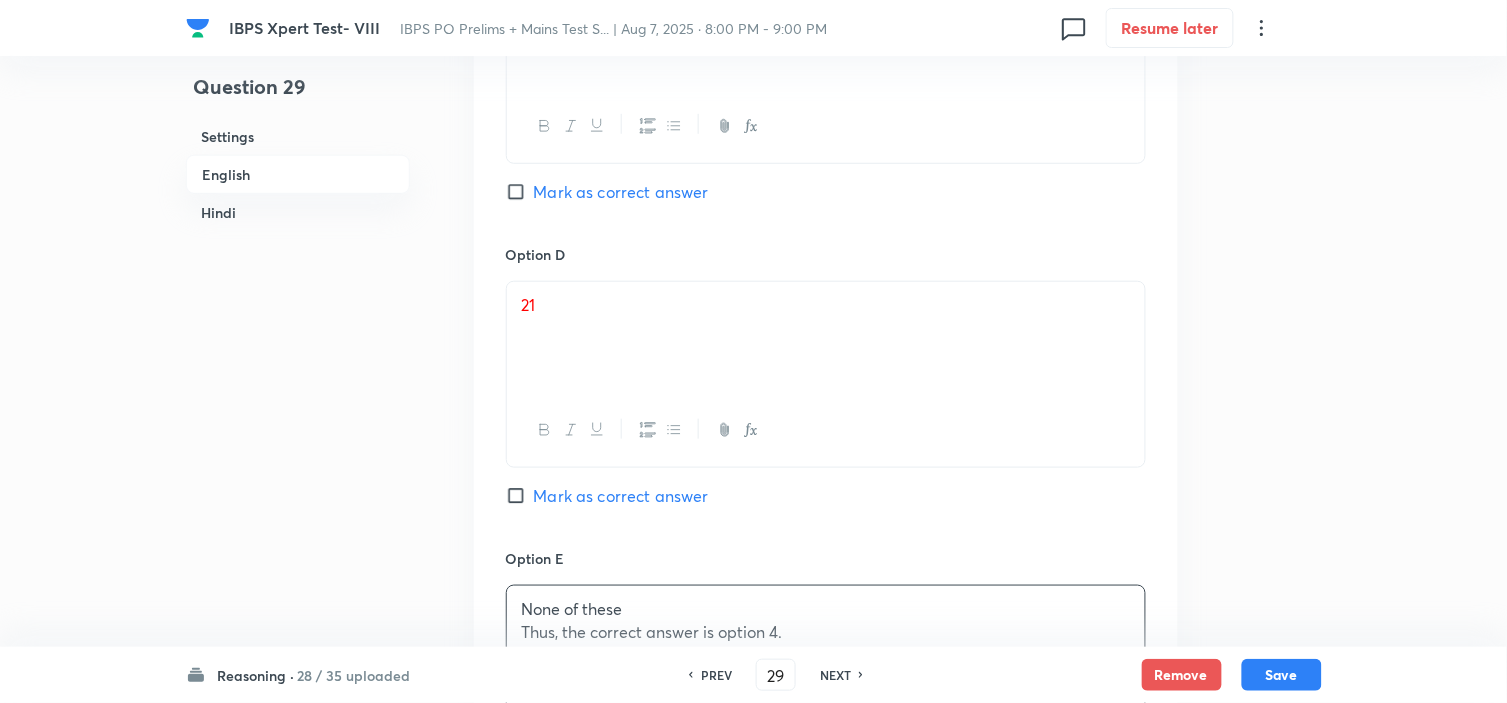 scroll, scrollTop: 2555, scrollLeft: 0, axis: vertical 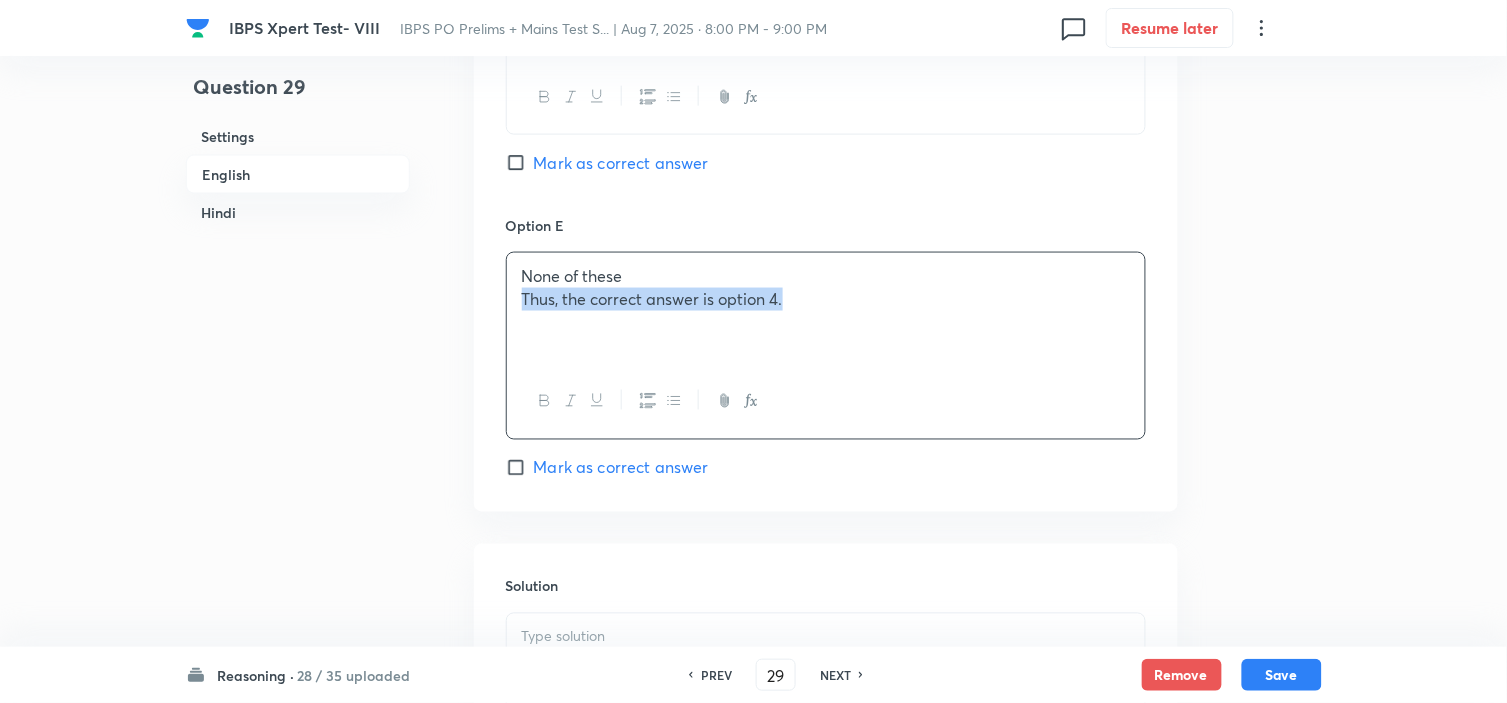 drag, startPoint x: 818, startPoint y: 321, endPoint x: 393, endPoint y: 313, distance: 425.0753 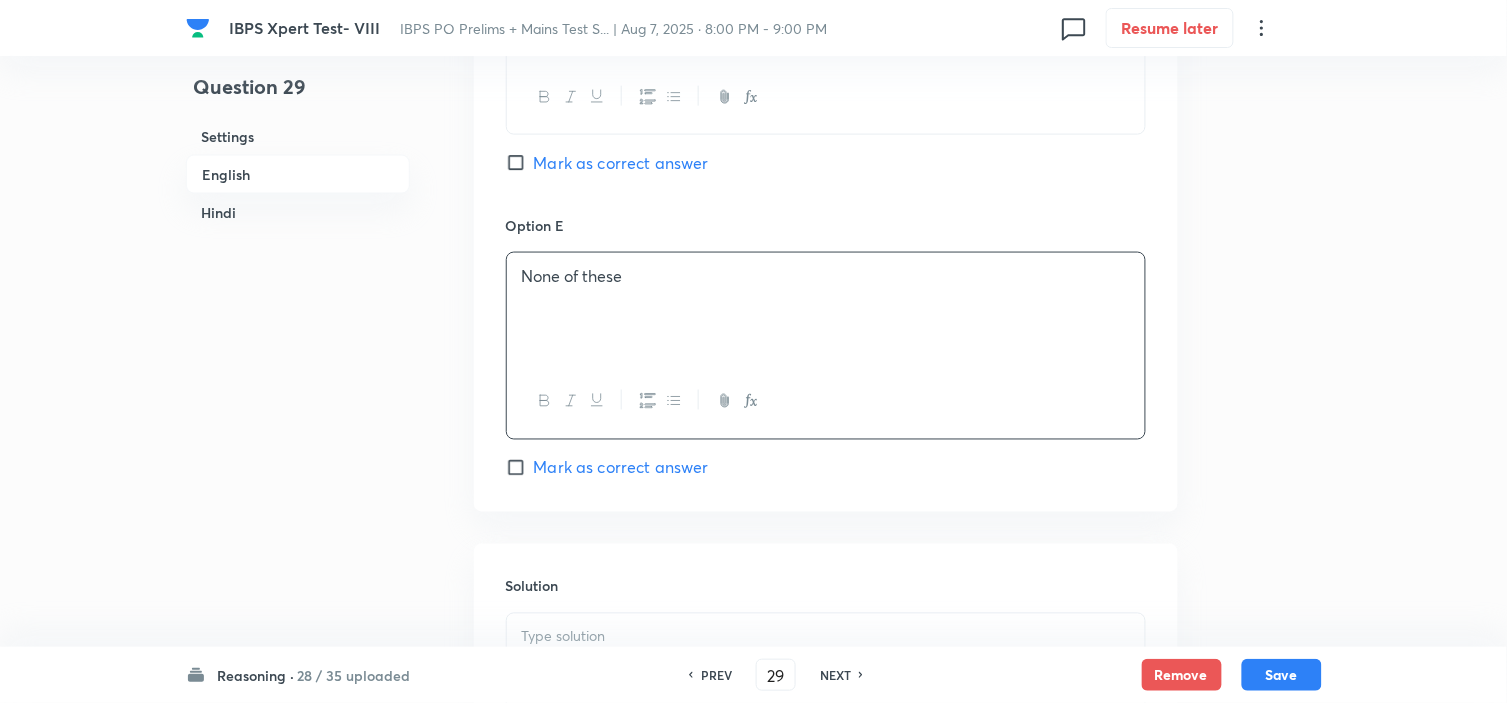 click at bounding box center (826, 670) 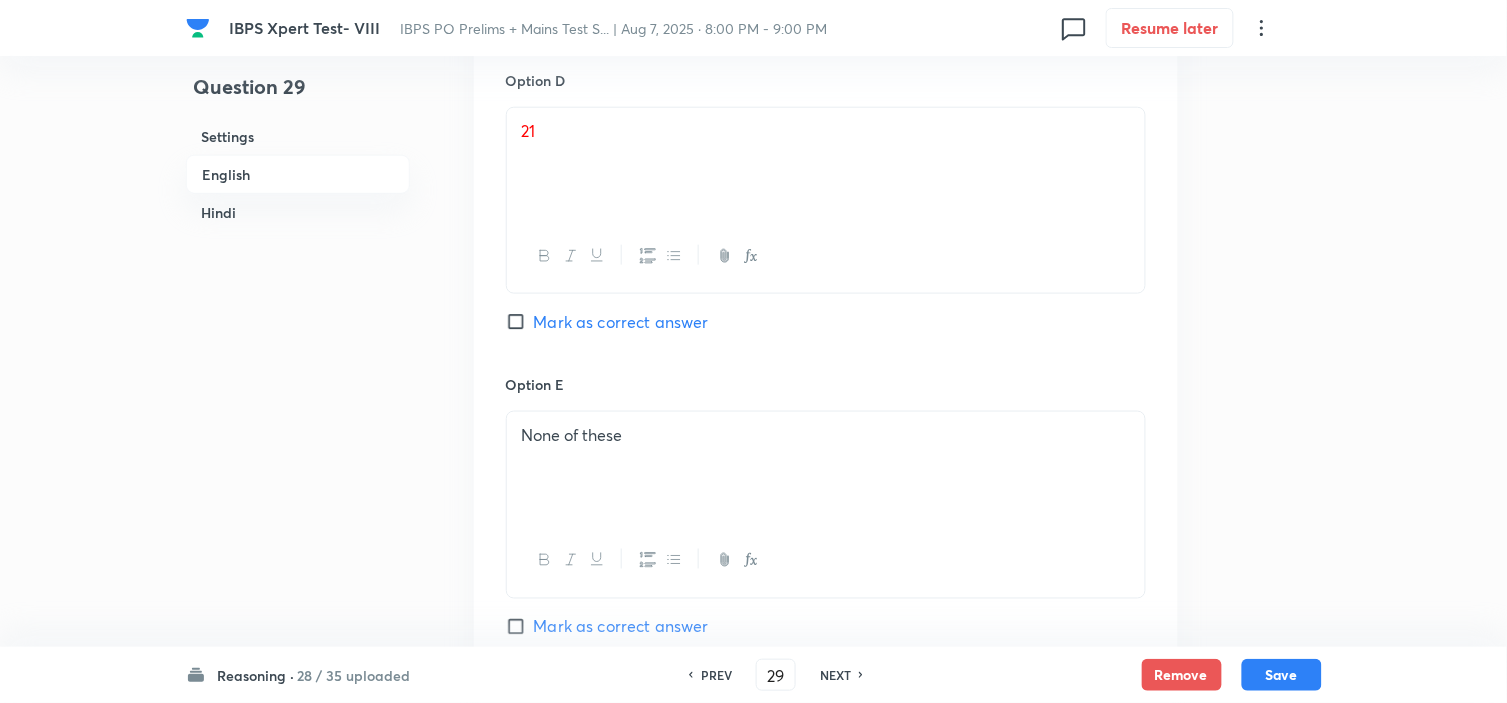 scroll, scrollTop: 2222, scrollLeft: 0, axis: vertical 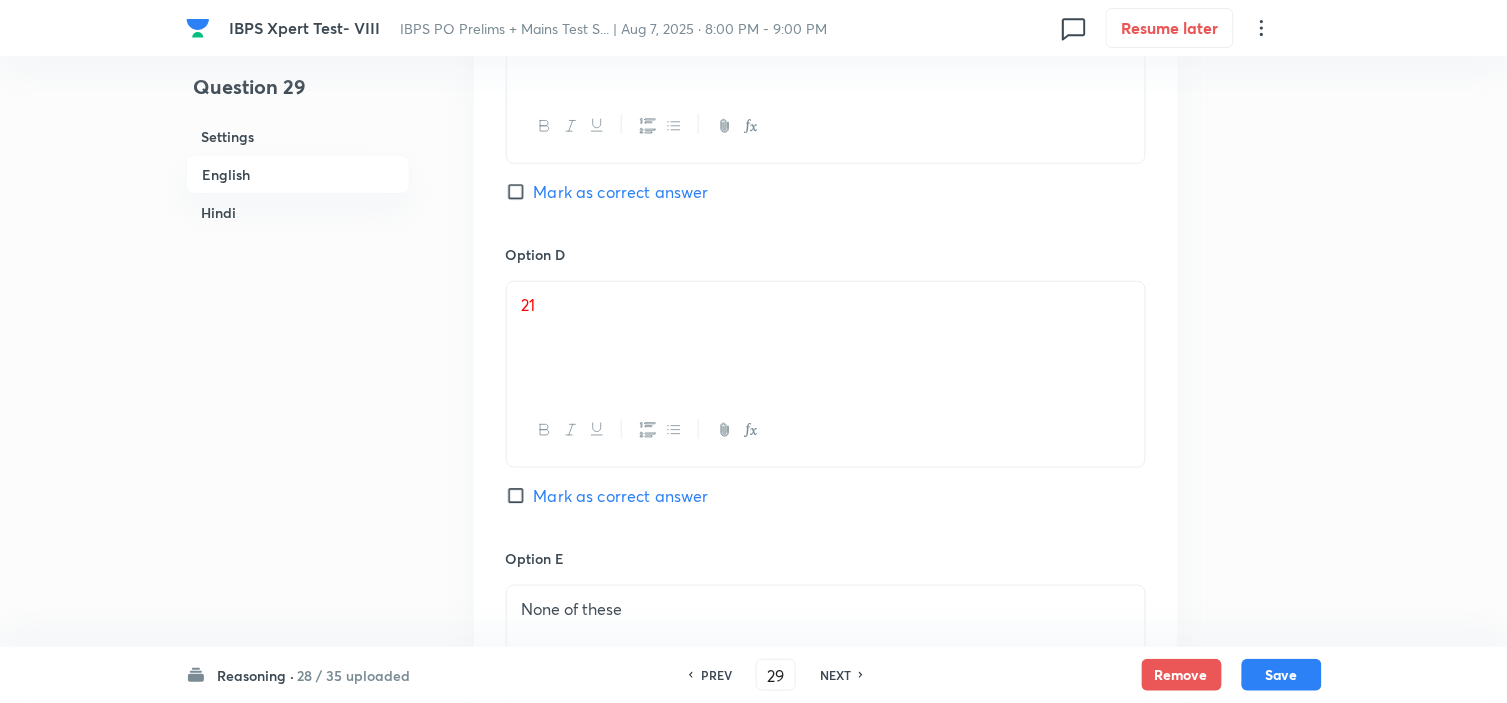 click on "Mark as correct answer" at bounding box center [621, 496] 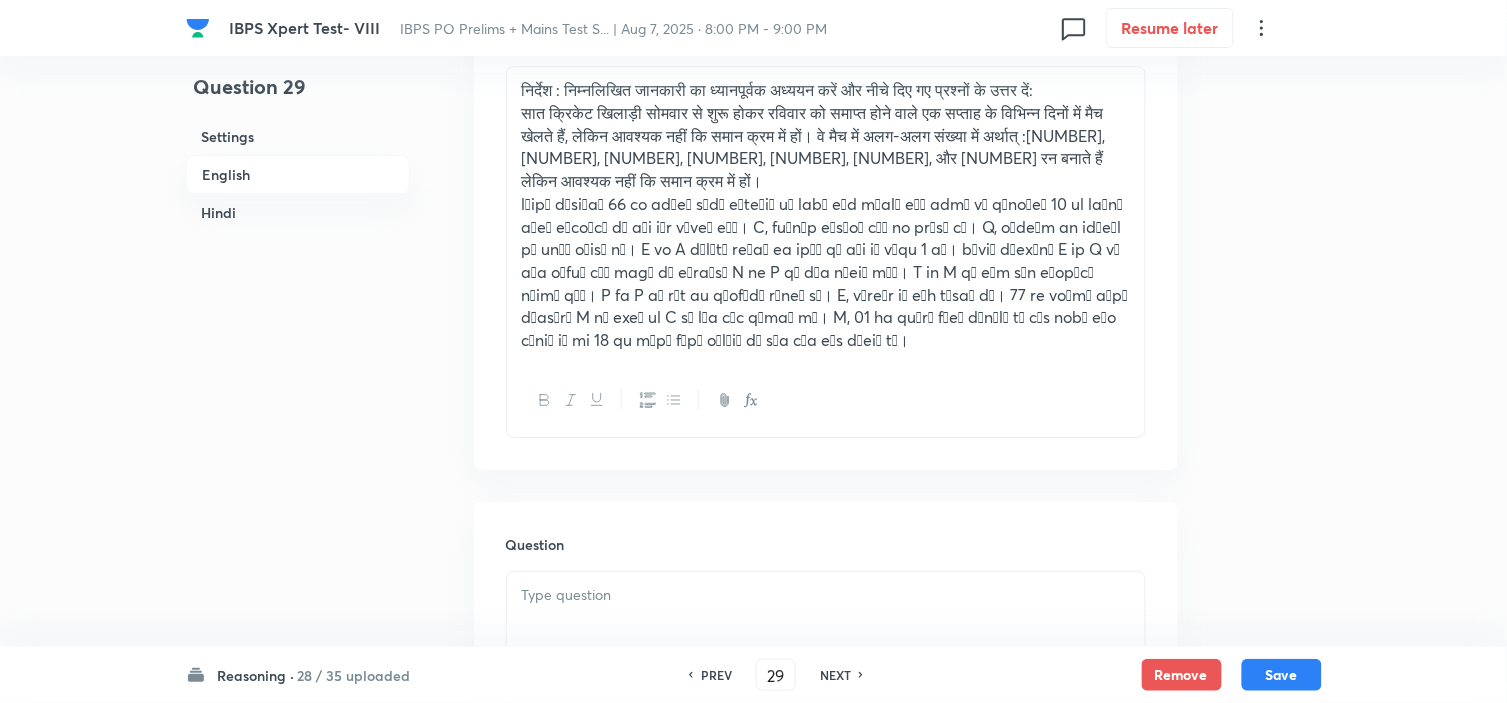 scroll, scrollTop: 3888, scrollLeft: 0, axis: vertical 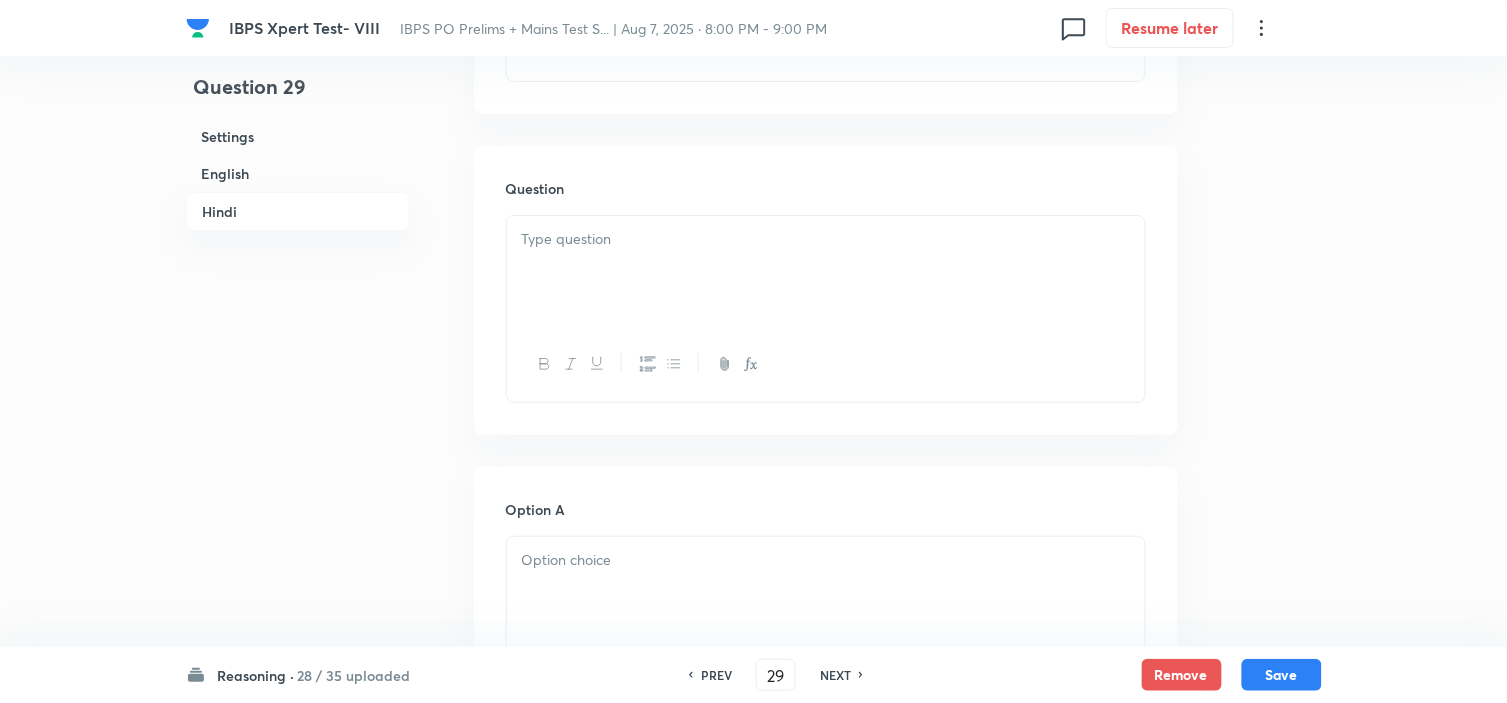 click at bounding box center [826, 272] 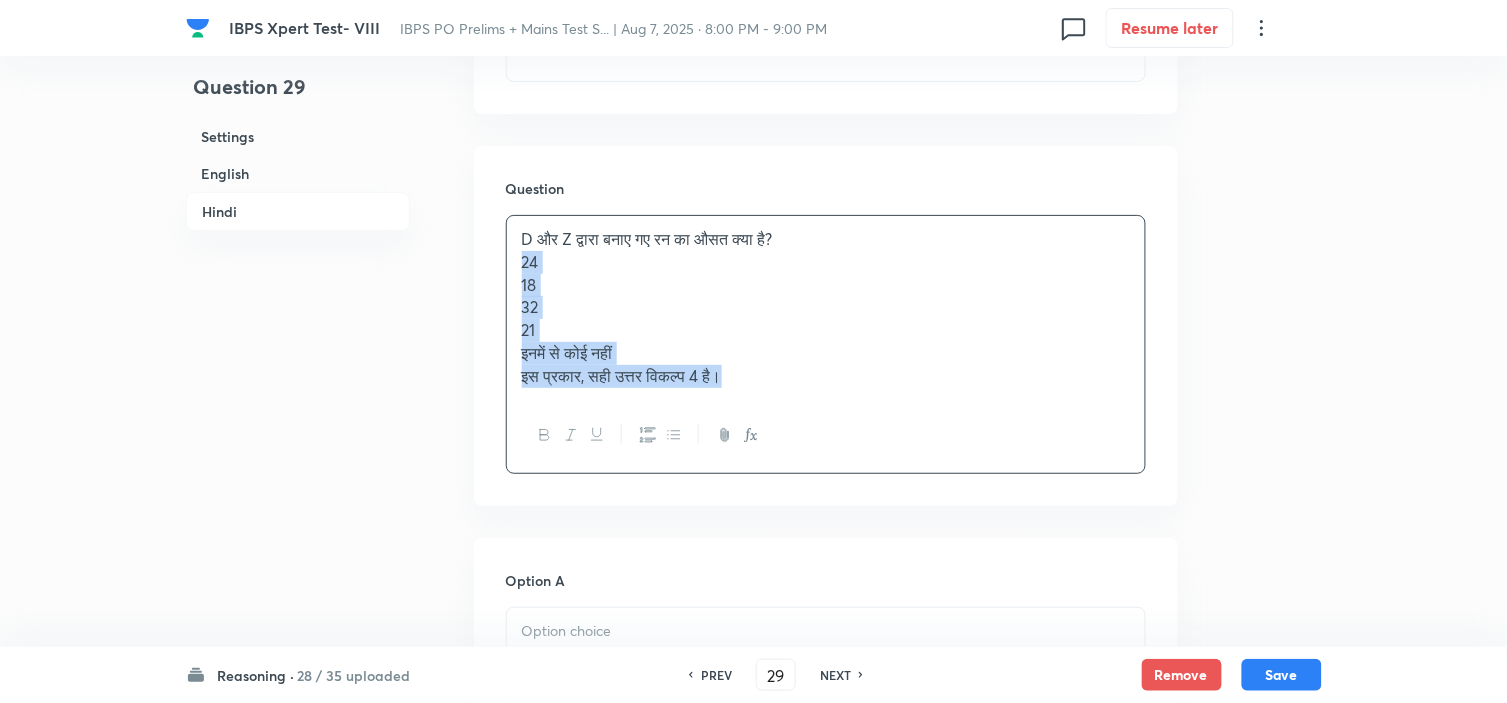 drag, startPoint x: 544, startPoint y: 287, endPoint x: 870, endPoint y: 424, distance: 353.61703 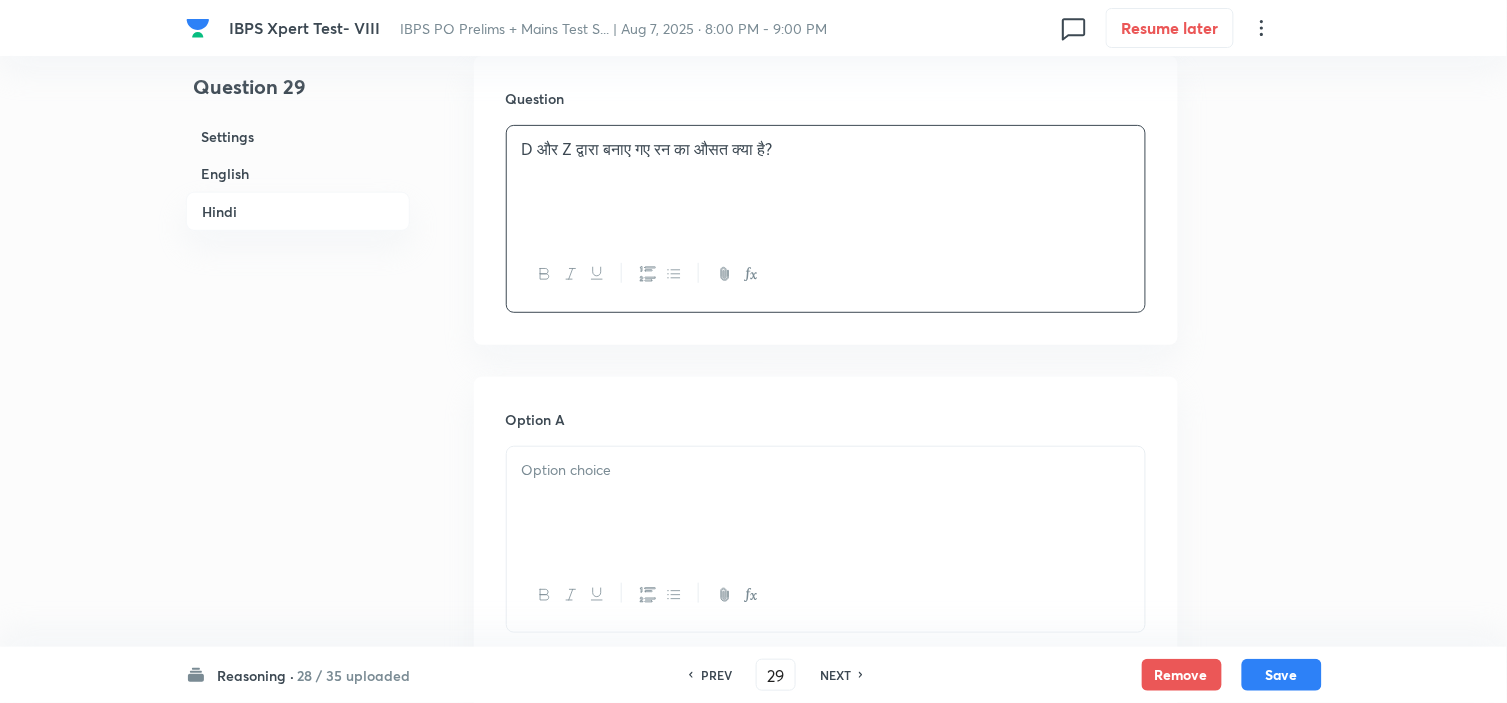 scroll, scrollTop: 4111, scrollLeft: 0, axis: vertical 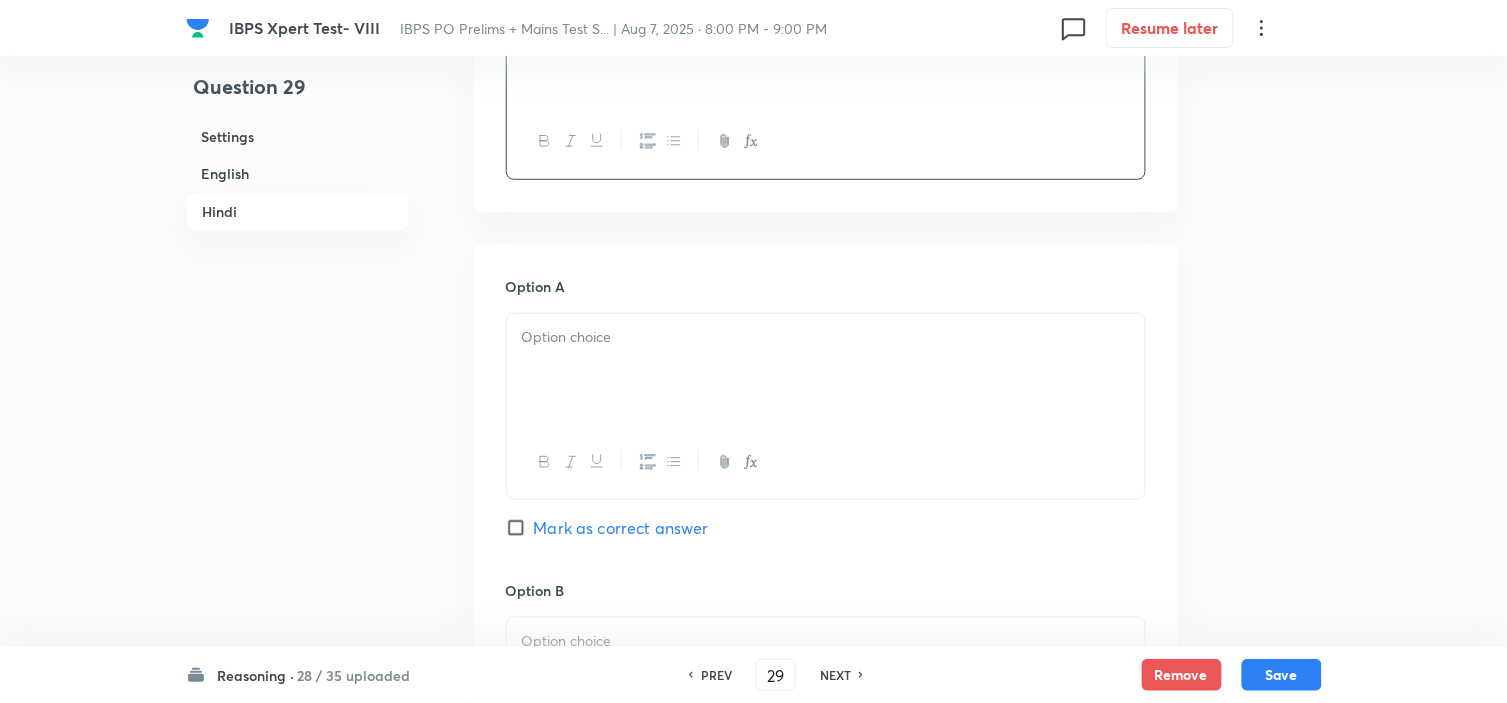click at bounding box center (826, 370) 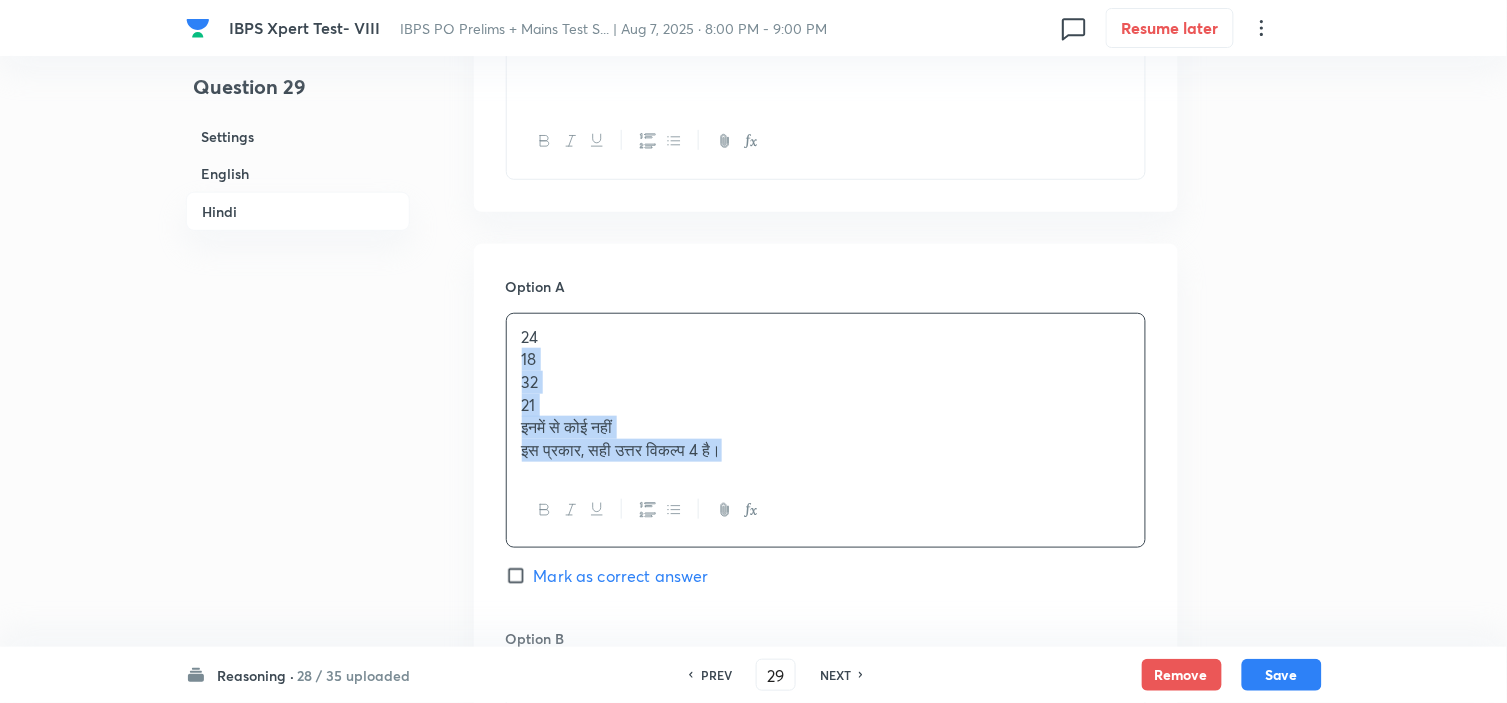 drag, startPoint x: 512, startPoint y: 348, endPoint x: 818, endPoint y: 516, distance: 349.0845 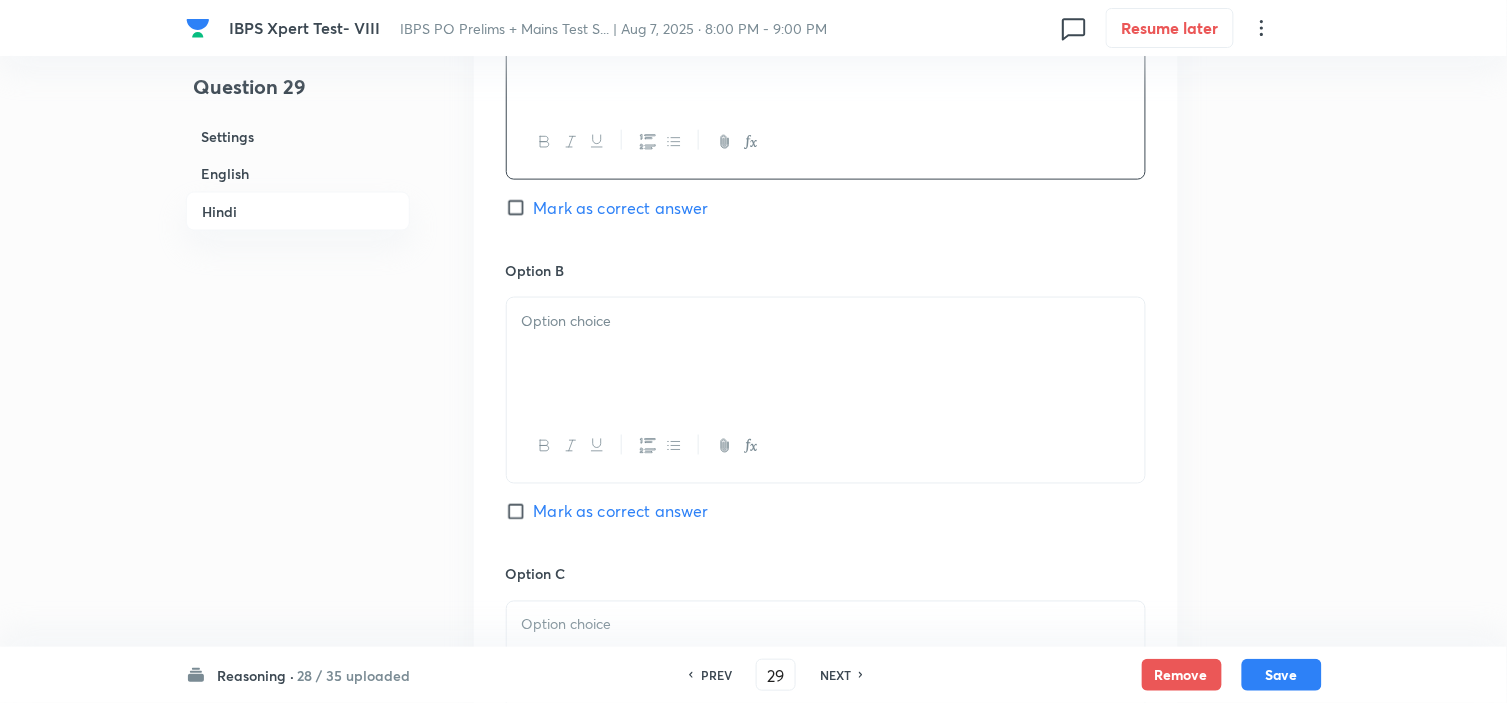 scroll, scrollTop: 4444, scrollLeft: 0, axis: vertical 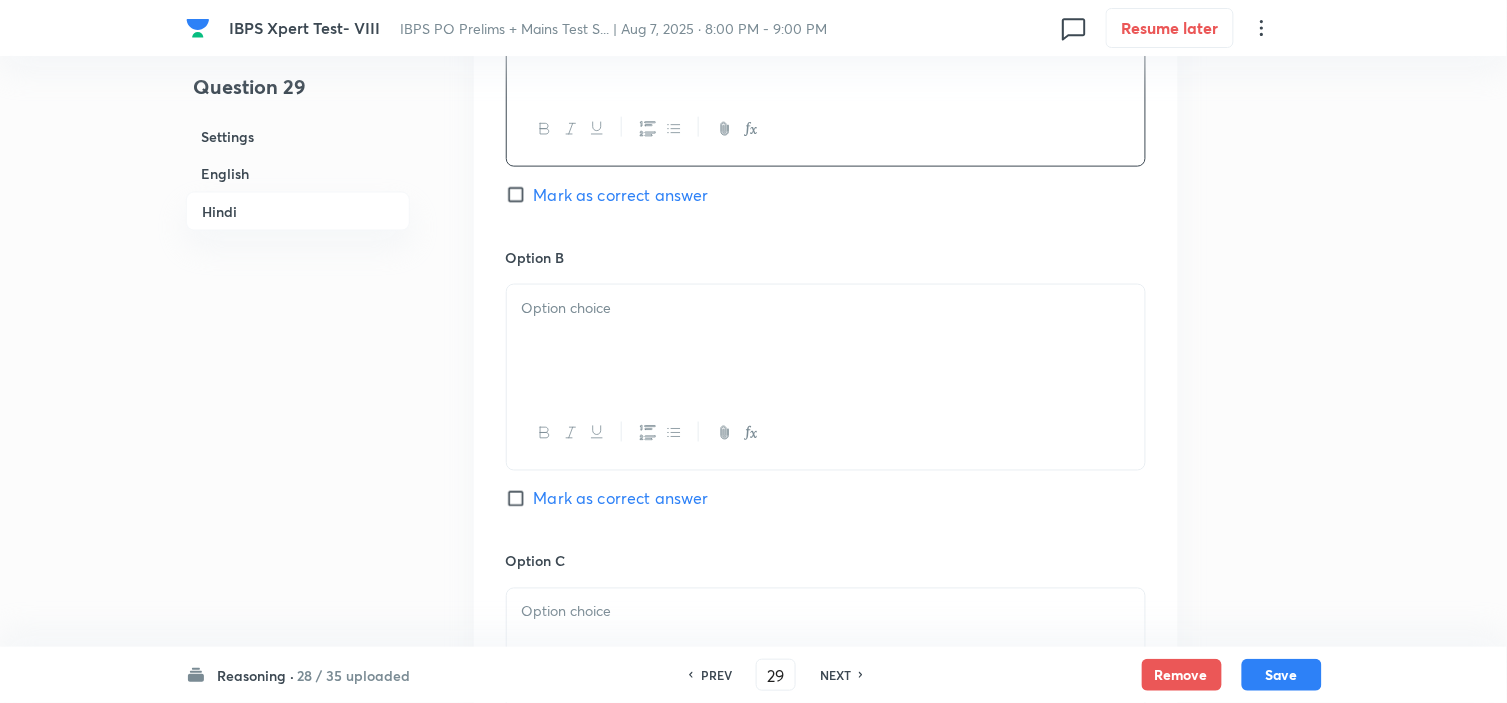 click at bounding box center [826, 341] 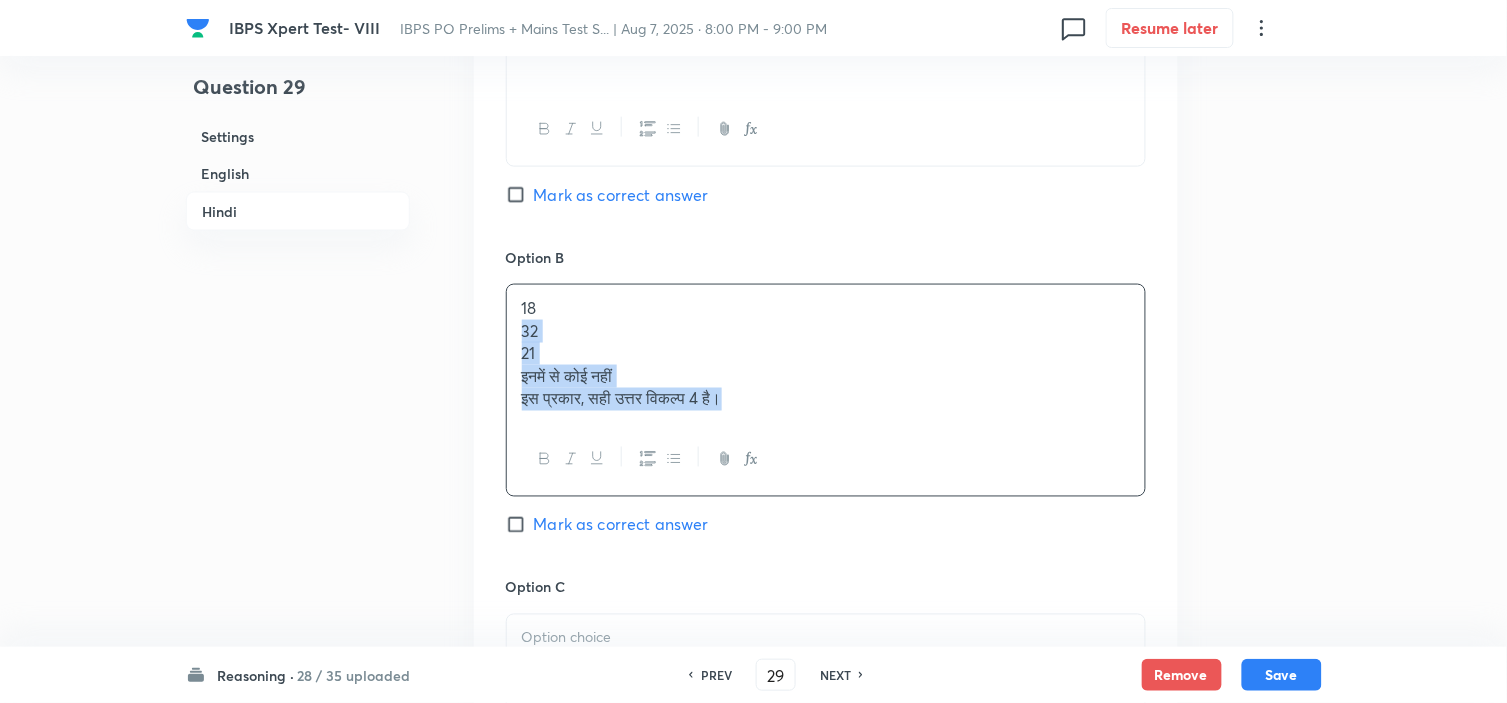 drag, startPoint x: 607, startPoint y: 375, endPoint x: 912, endPoint y: 530, distance: 342.1257 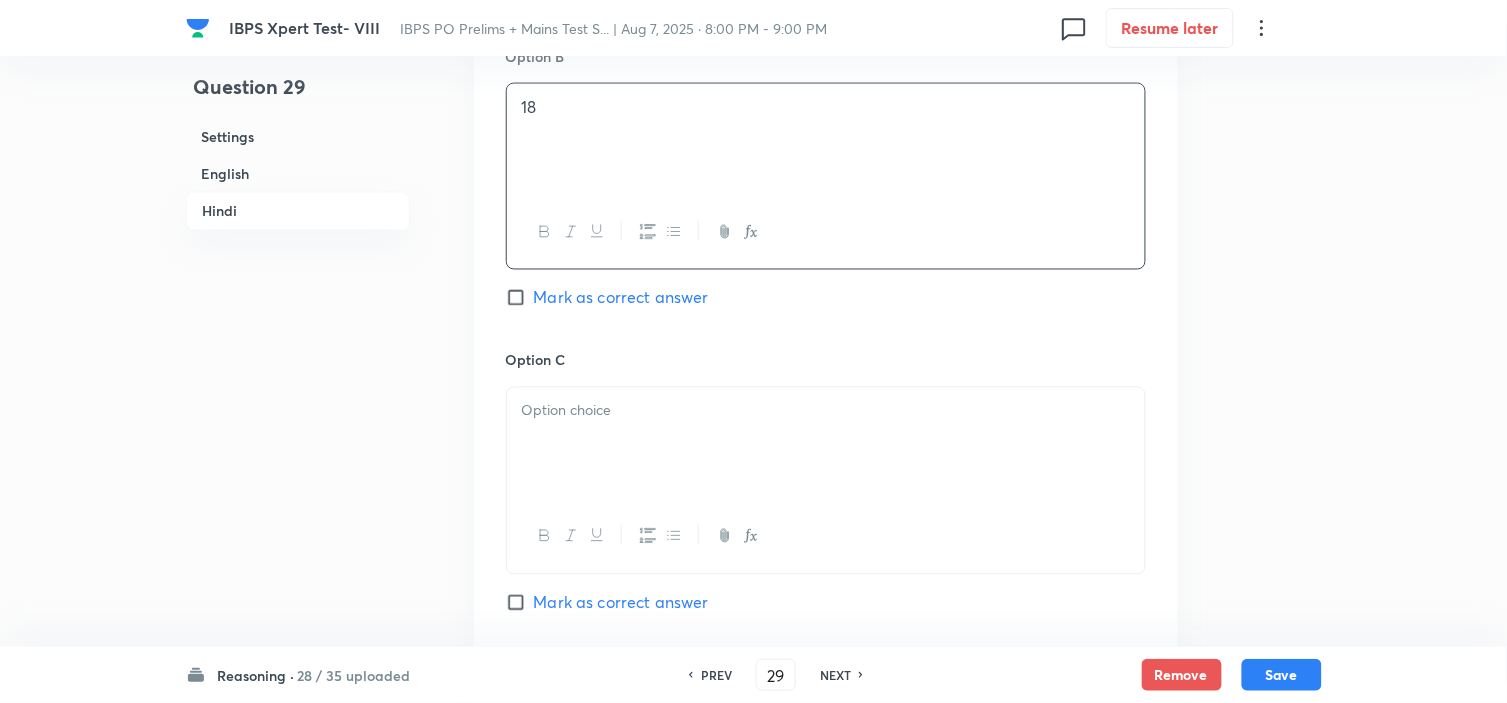 scroll, scrollTop: 4666, scrollLeft: 0, axis: vertical 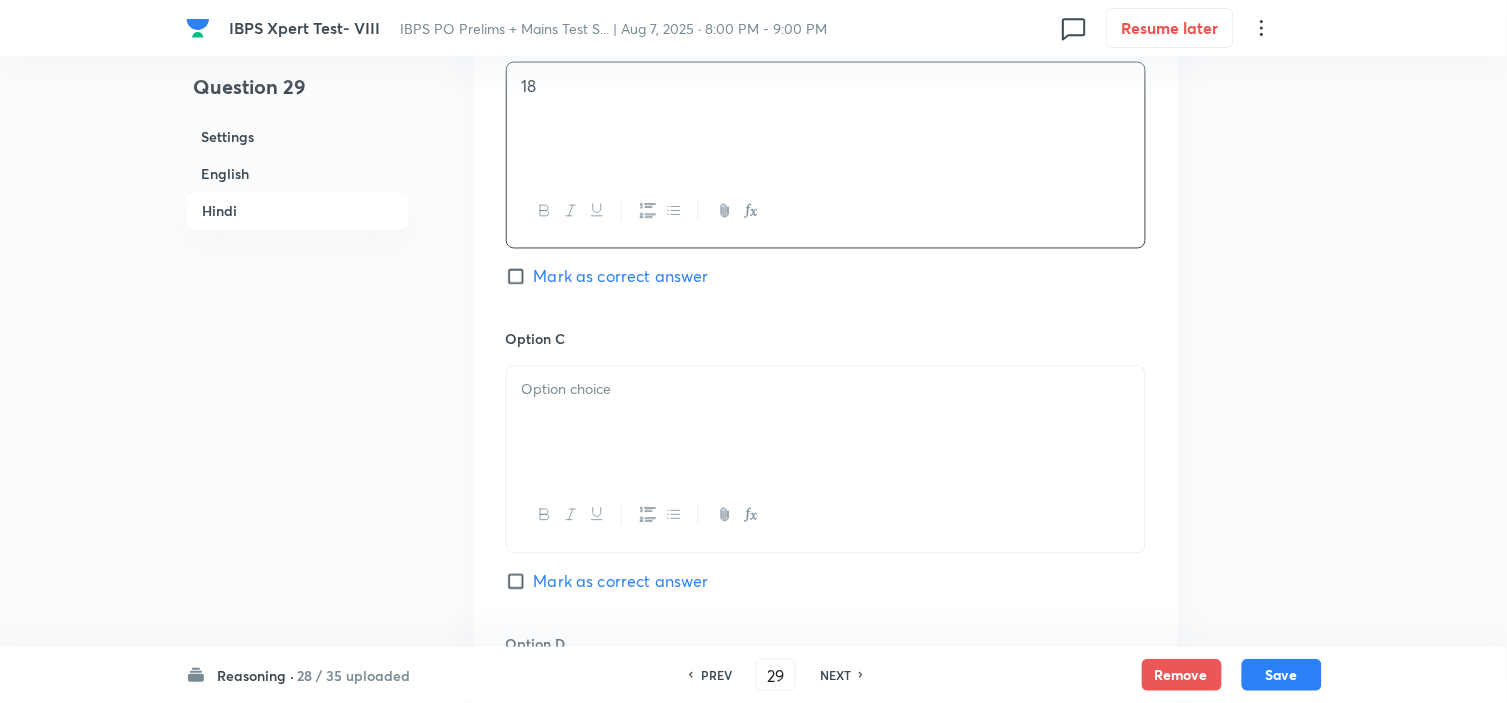 click at bounding box center (826, 423) 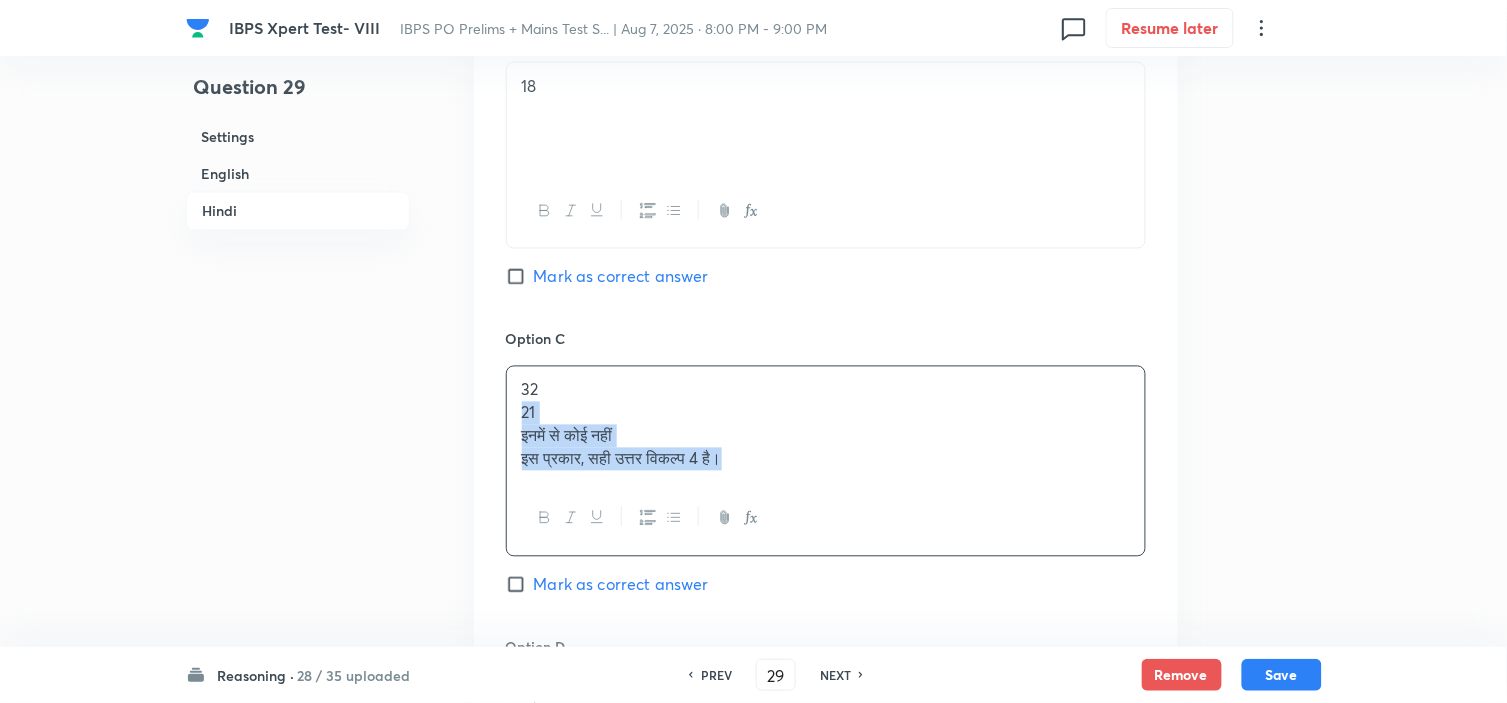 drag, startPoint x: 550, startPoint y: 414, endPoint x: 851, endPoint y: 504, distance: 314.16714 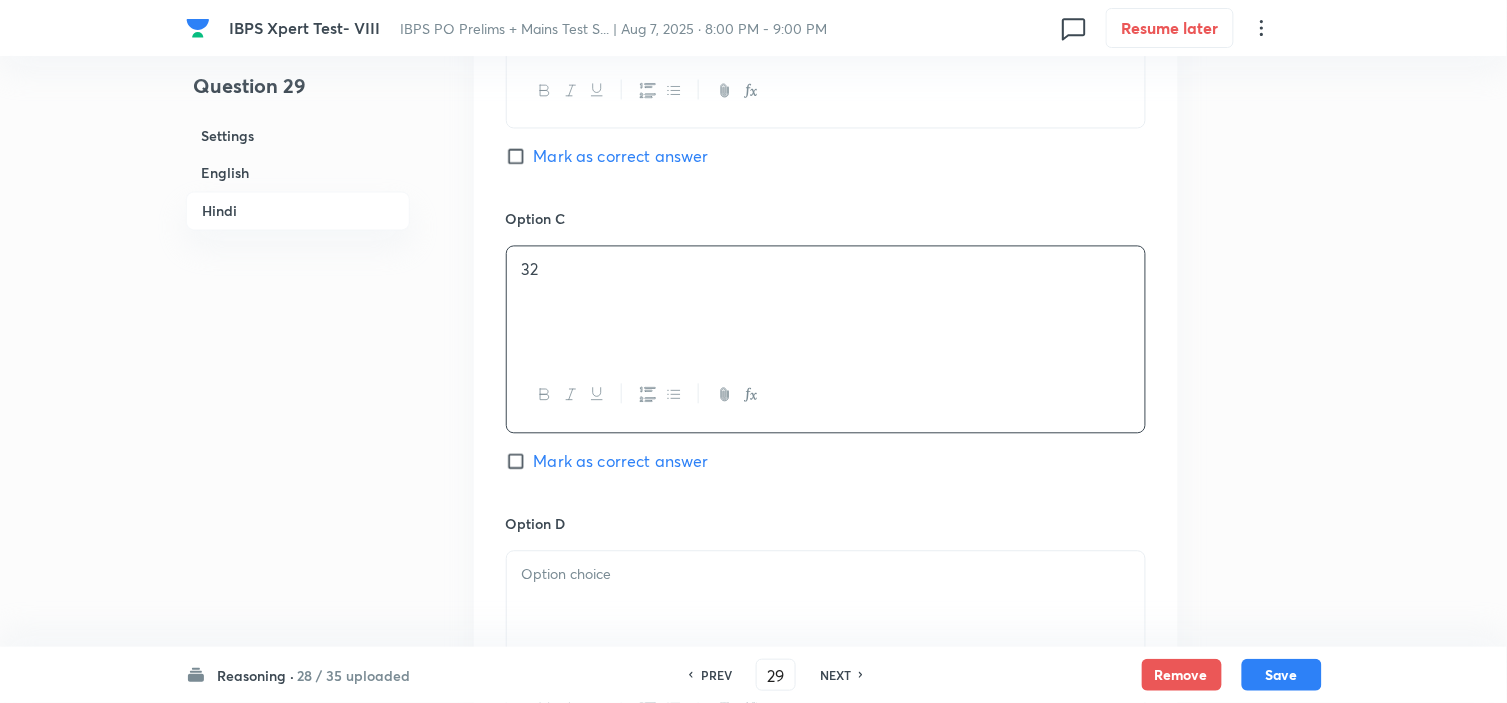 scroll, scrollTop: 4888, scrollLeft: 0, axis: vertical 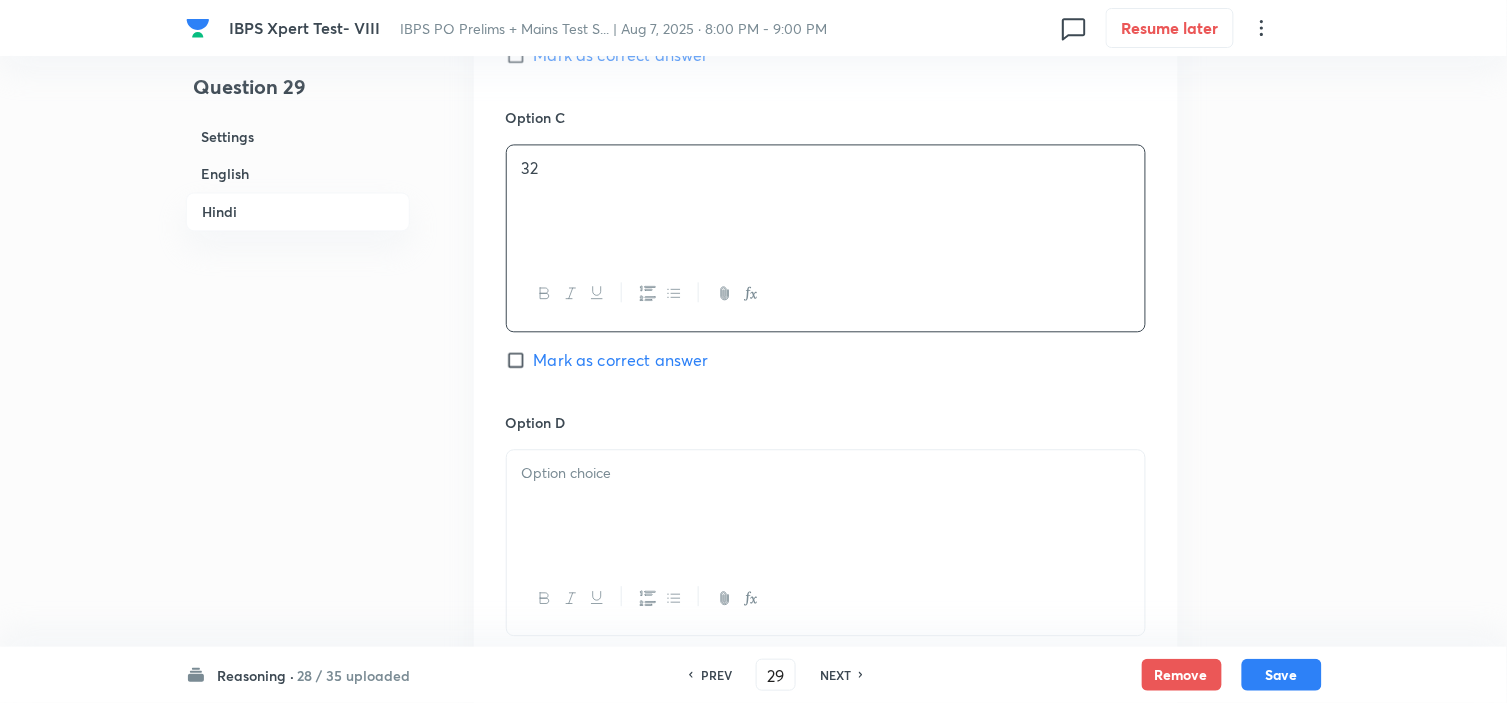 click at bounding box center (826, 506) 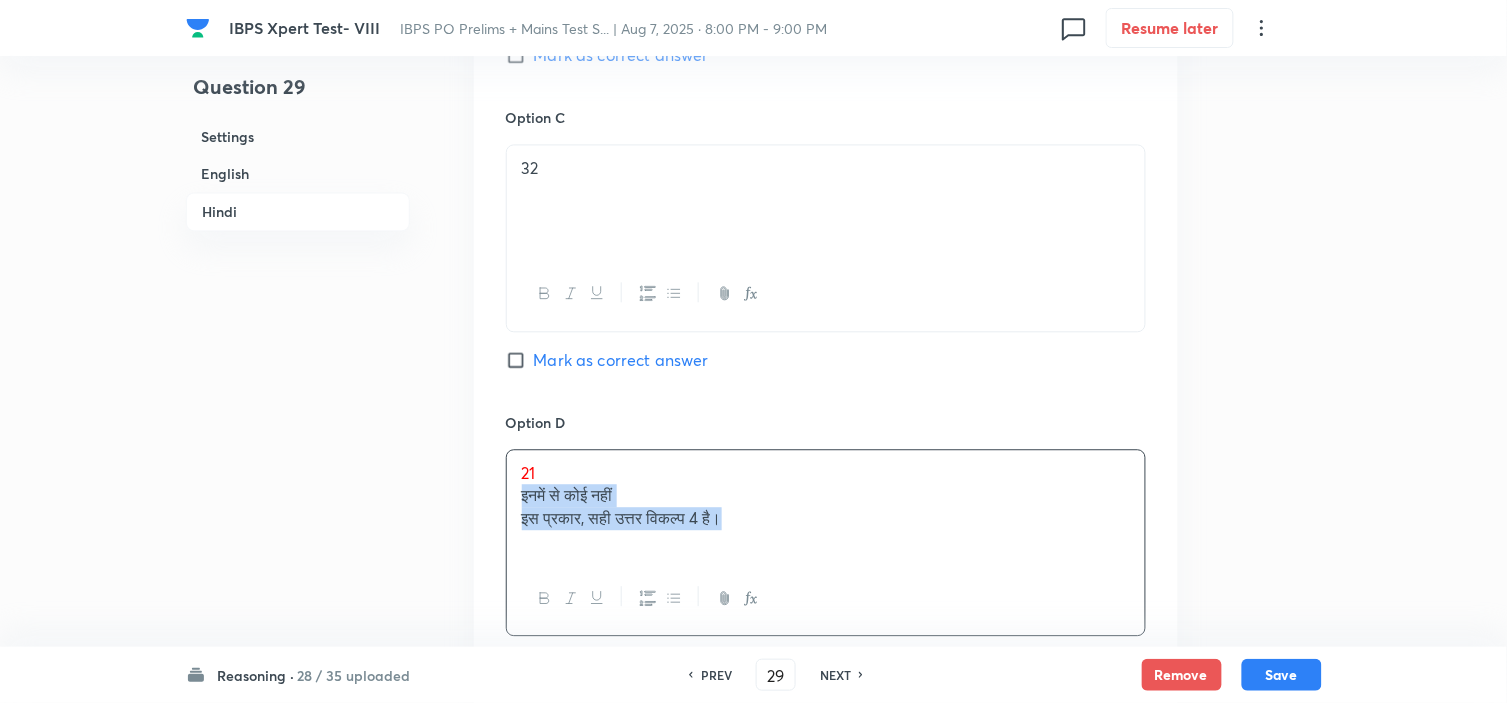 drag, startPoint x: 873, startPoint y: 584, endPoint x: 886, endPoint y: 586, distance: 13.152946 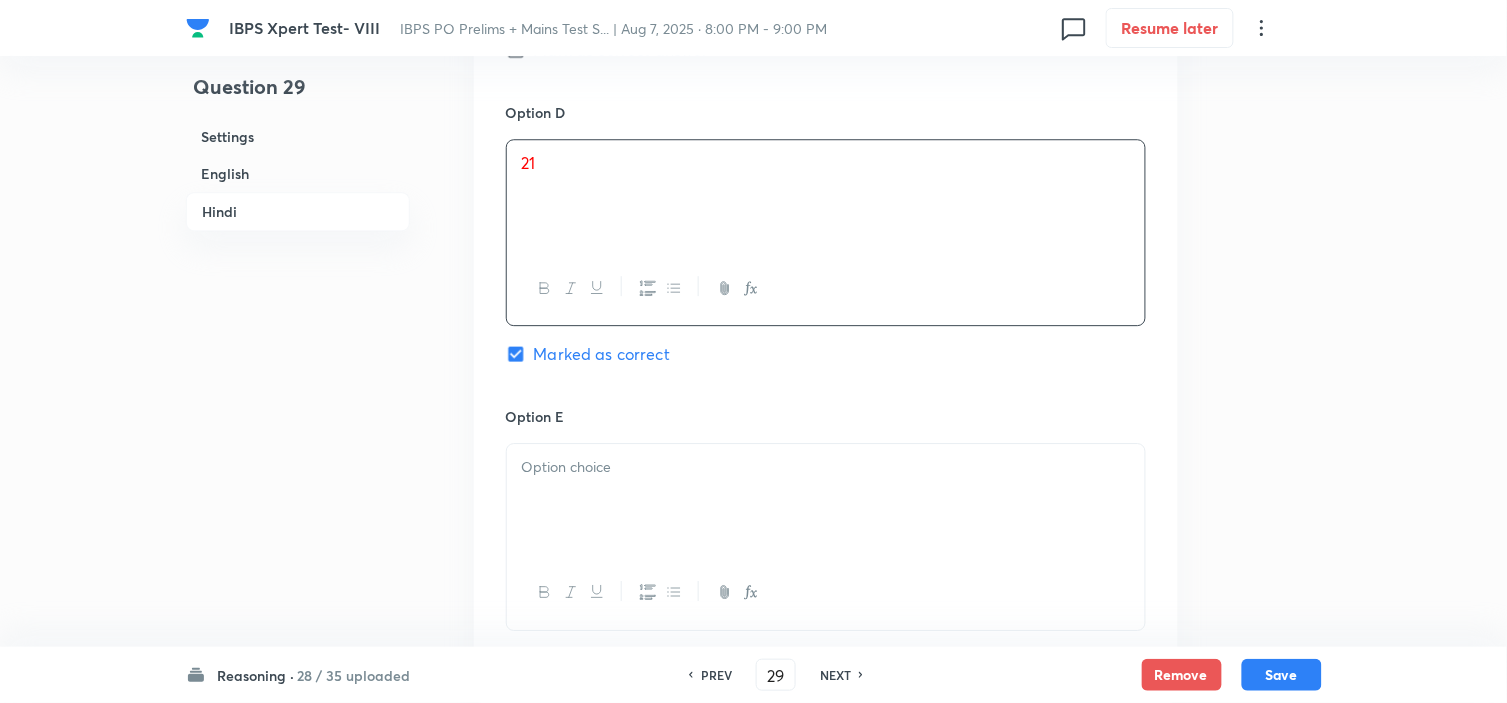 scroll, scrollTop: 5222, scrollLeft: 0, axis: vertical 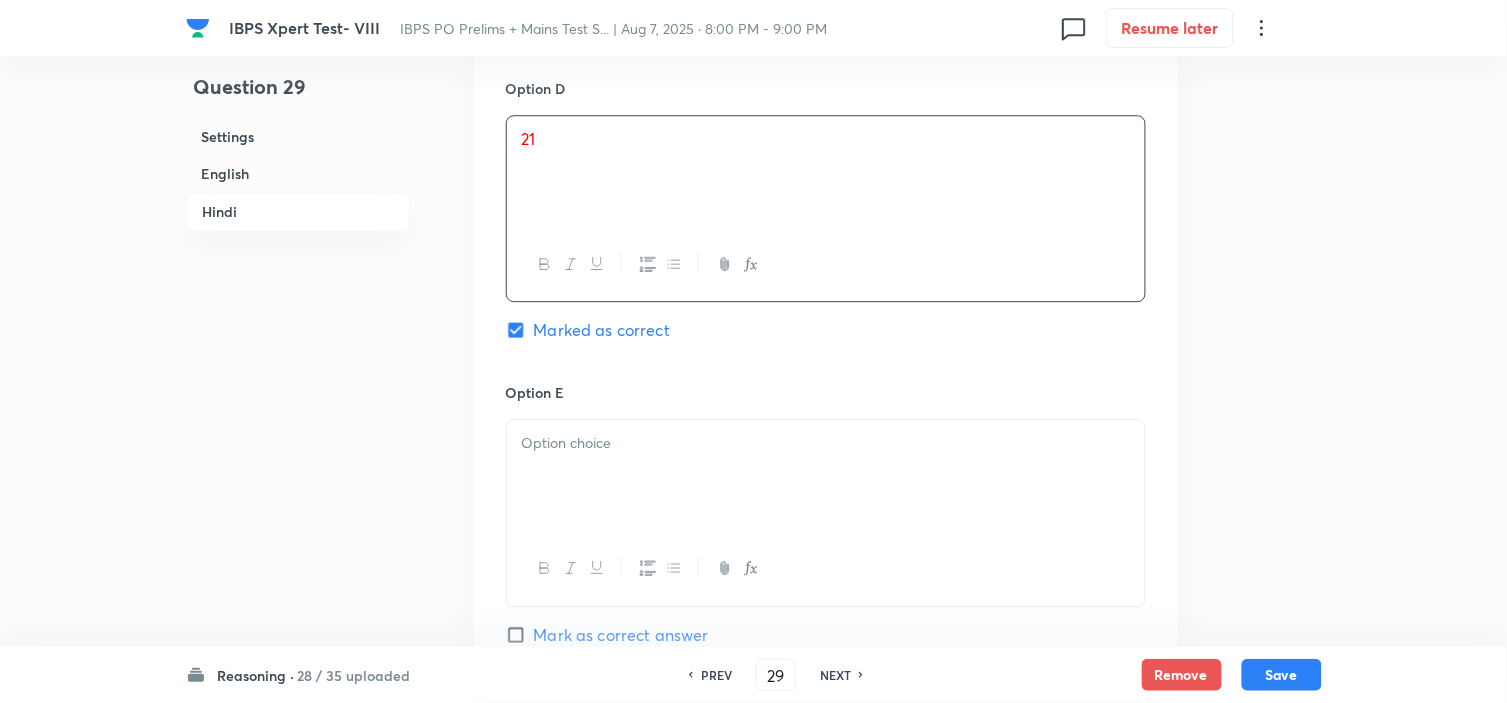 click at bounding box center (826, 476) 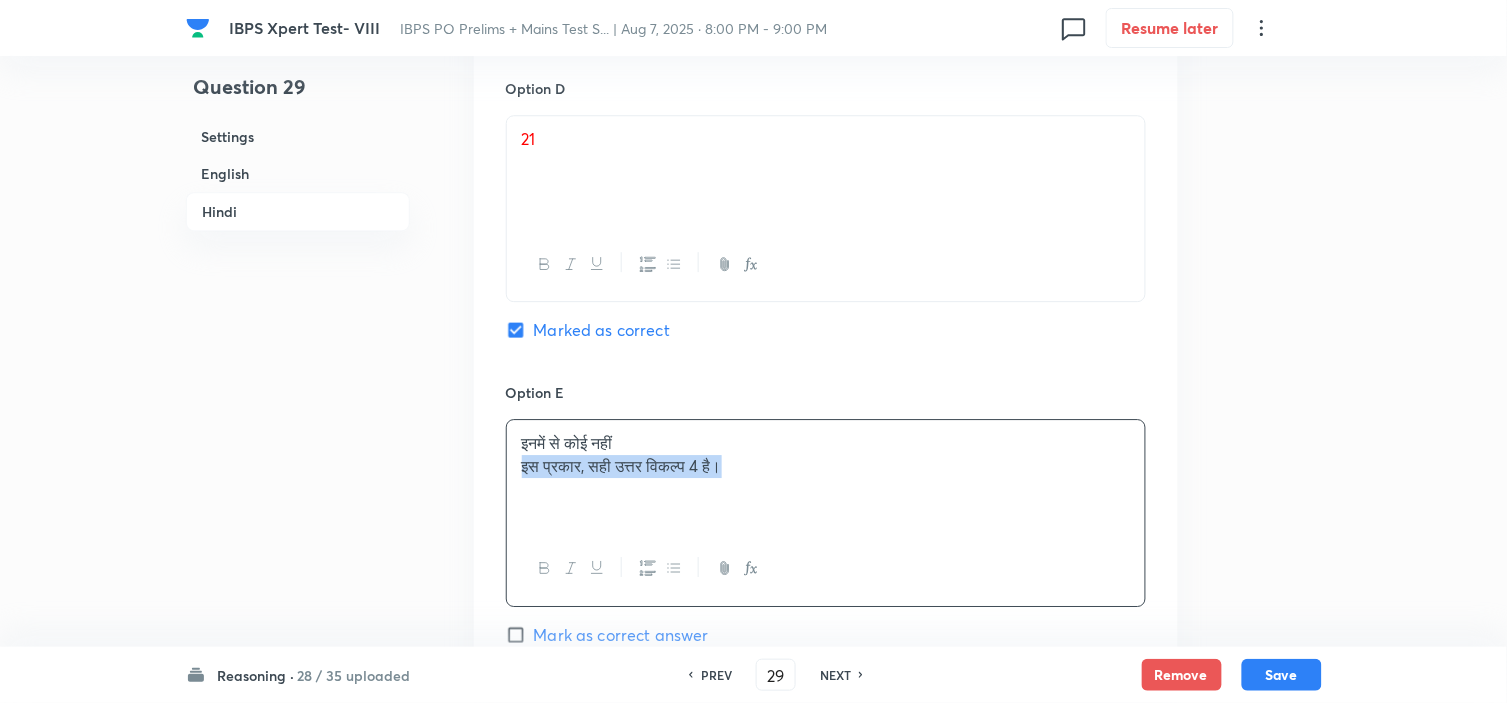 drag, startPoint x: 533, startPoint y: 463, endPoint x: 951, endPoint y: 526, distance: 422.72095 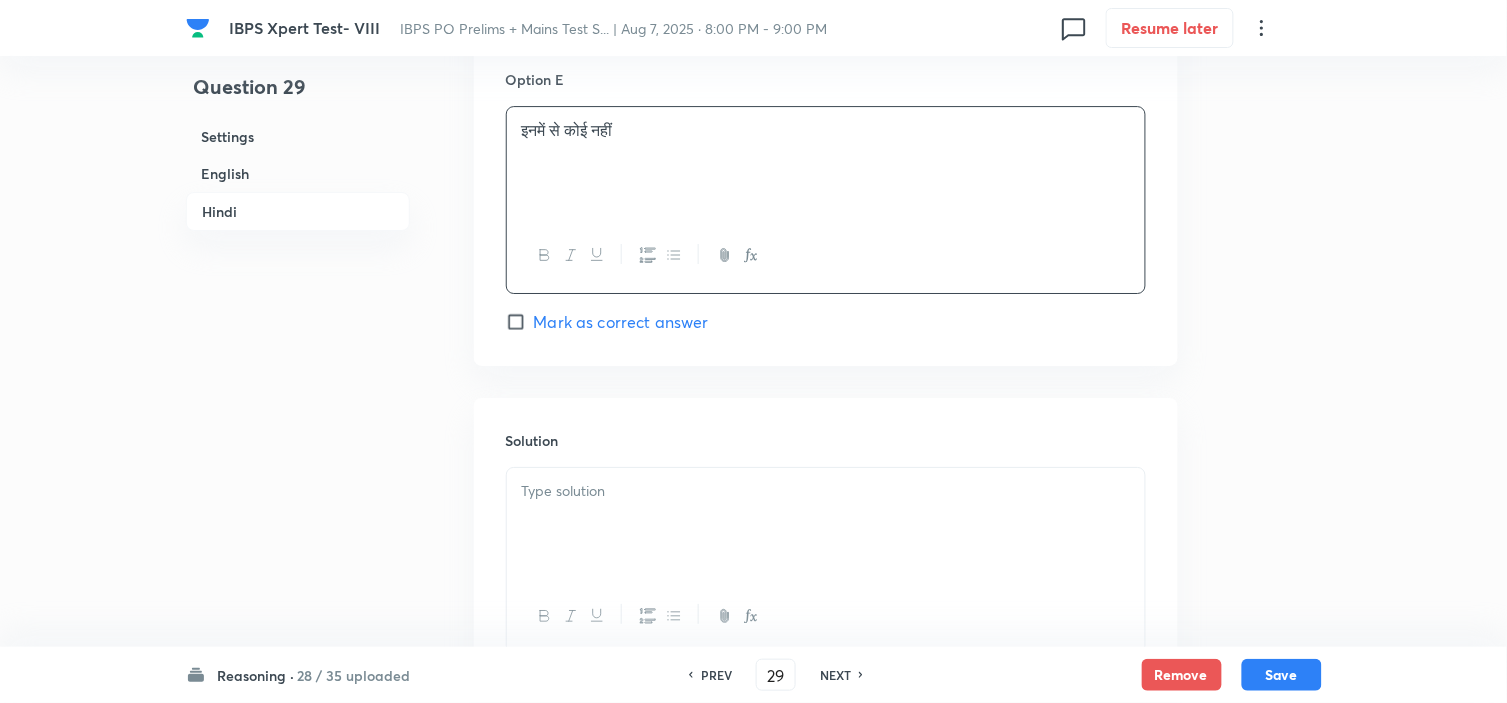 scroll, scrollTop: 5555, scrollLeft: 0, axis: vertical 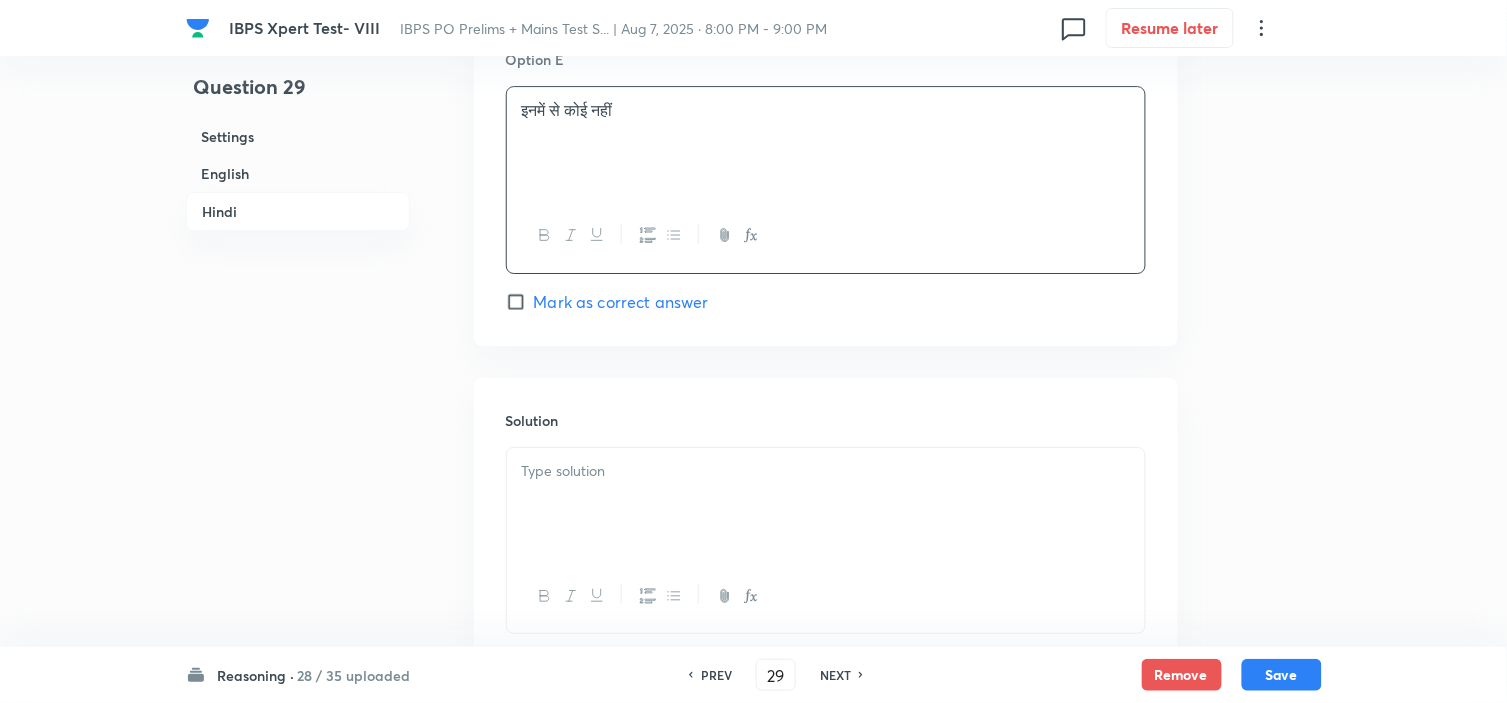 click at bounding box center [826, 504] 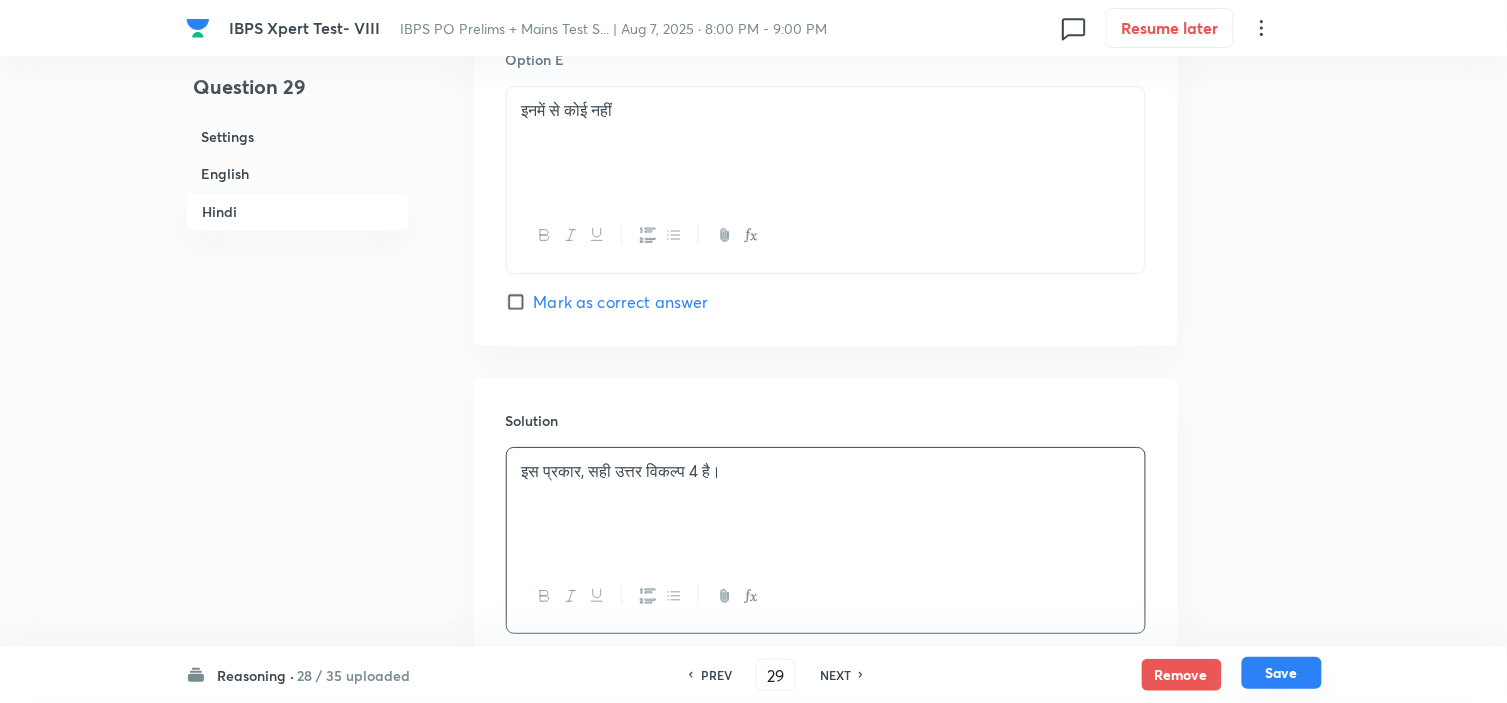 click on "Save" at bounding box center [1282, 673] 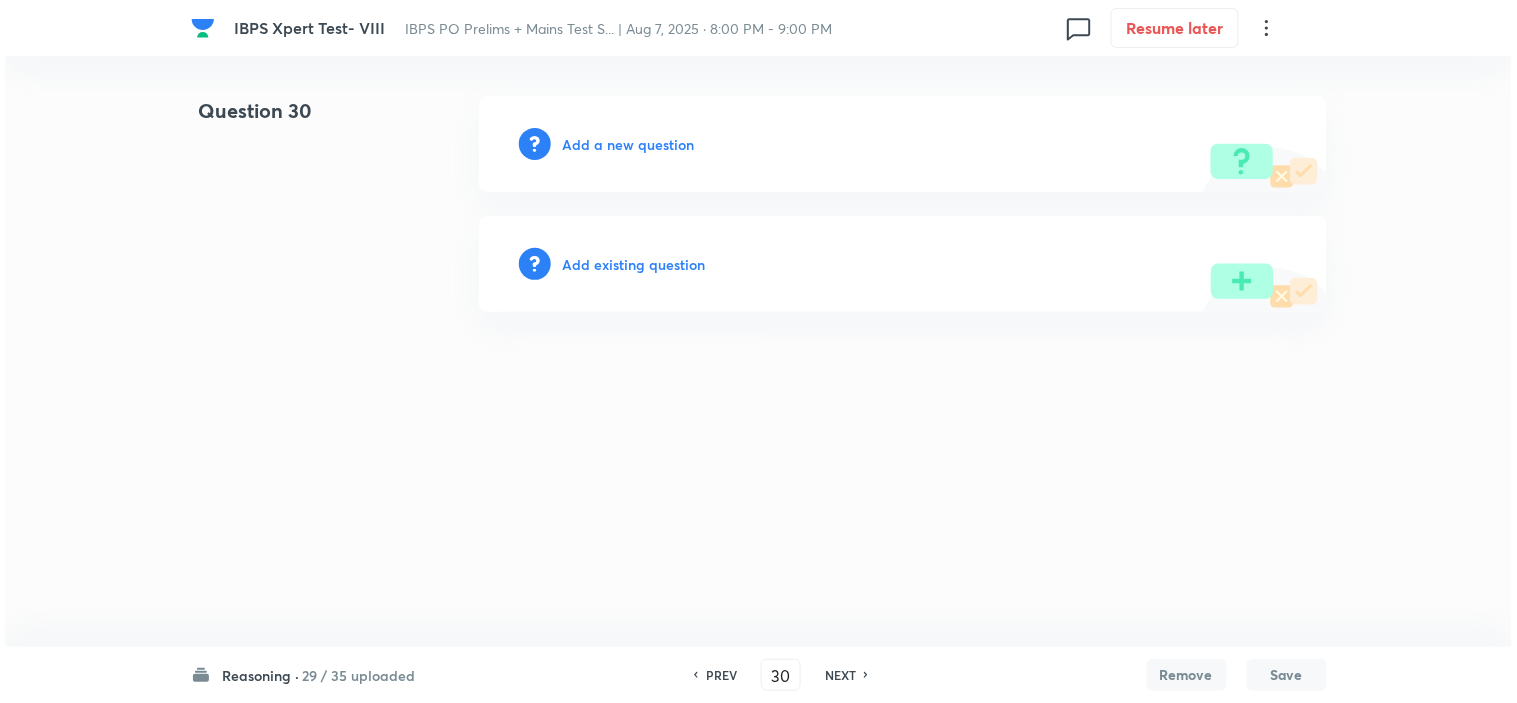 scroll, scrollTop: 0, scrollLeft: 0, axis: both 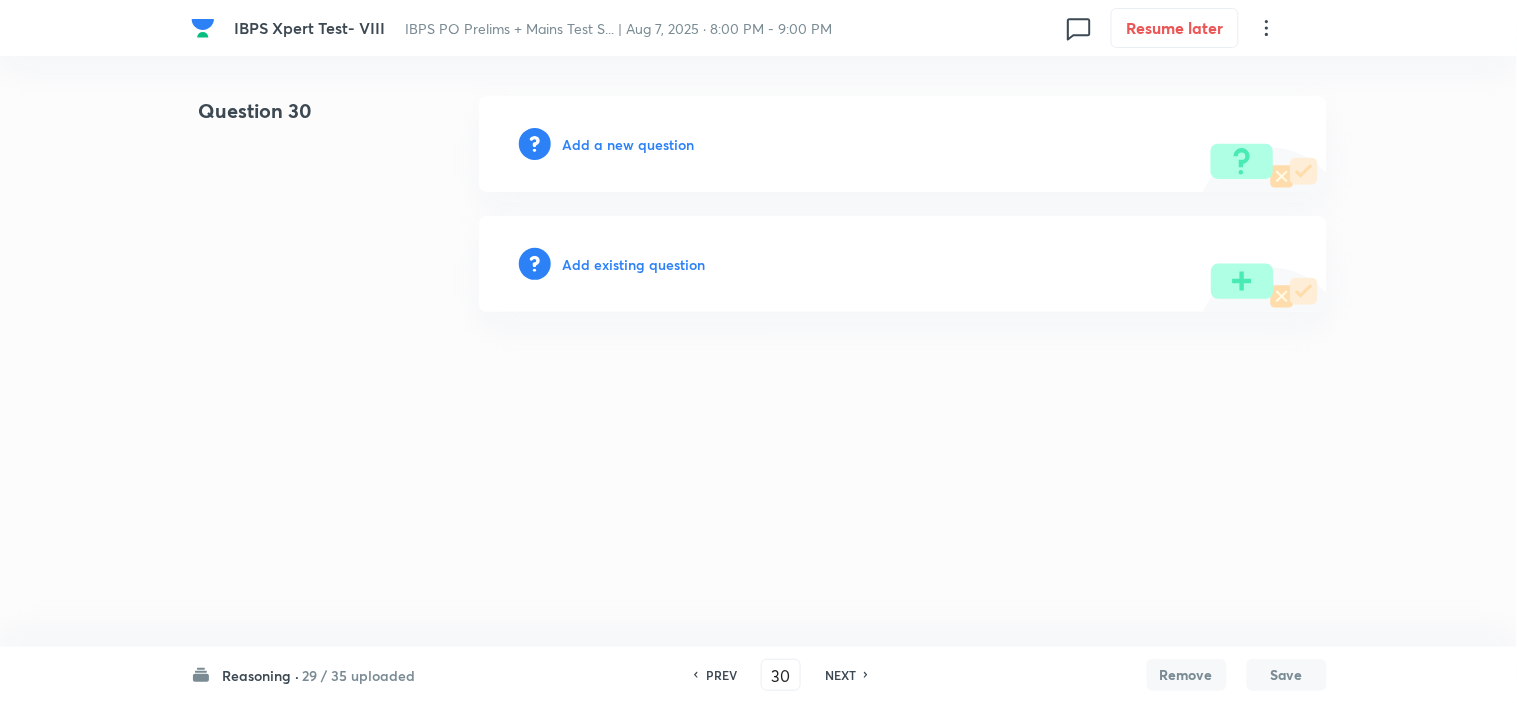 click on "Add a new question" at bounding box center [629, 144] 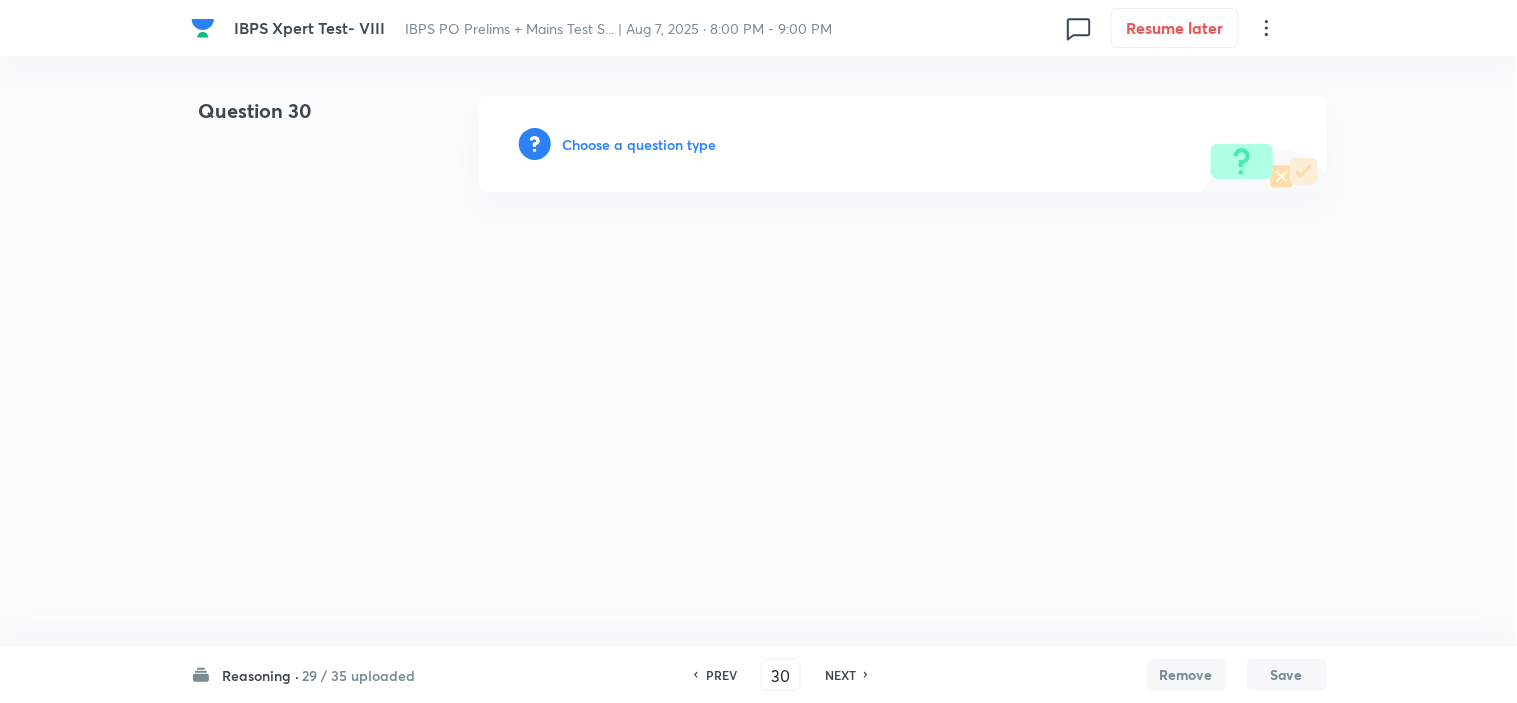 click on "Choose a question type" at bounding box center [640, 144] 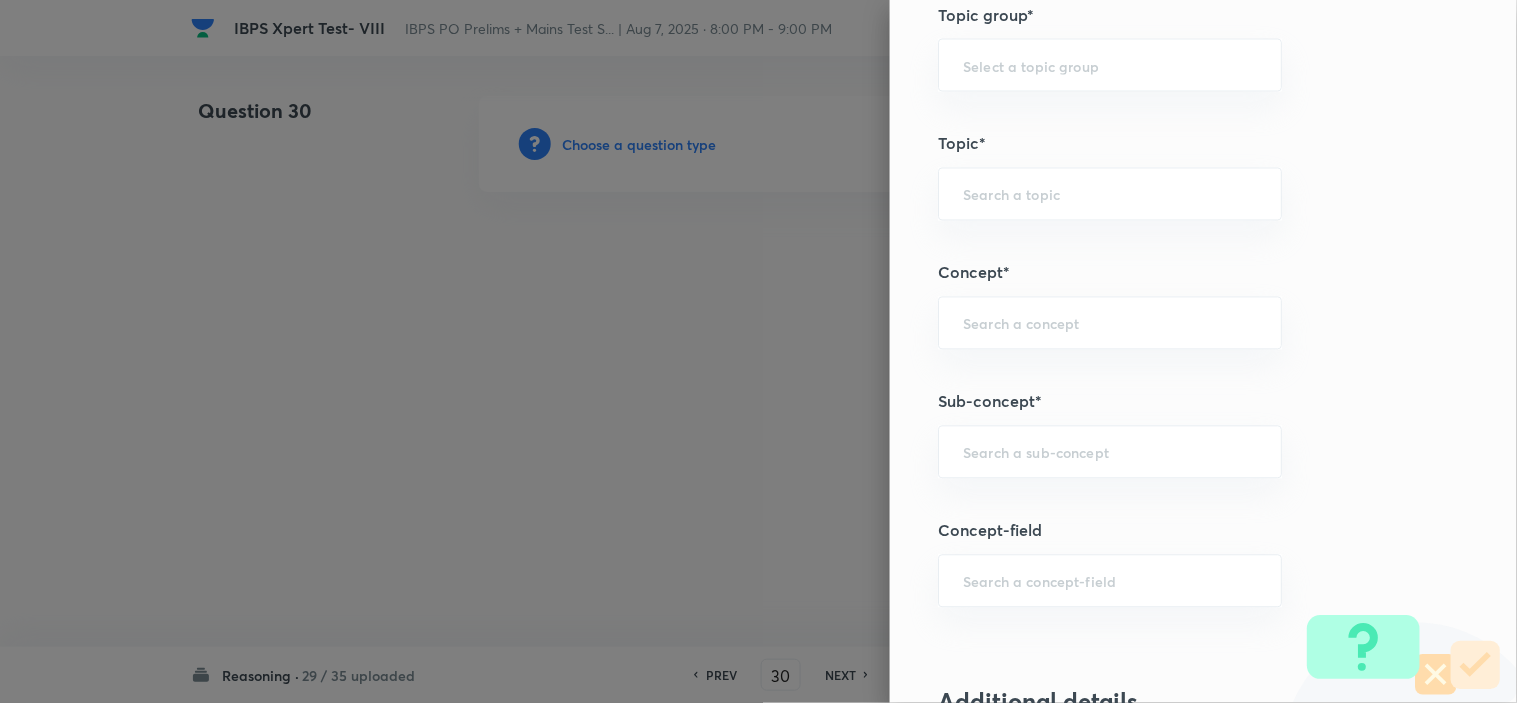 scroll, scrollTop: 1111, scrollLeft: 0, axis: vertical 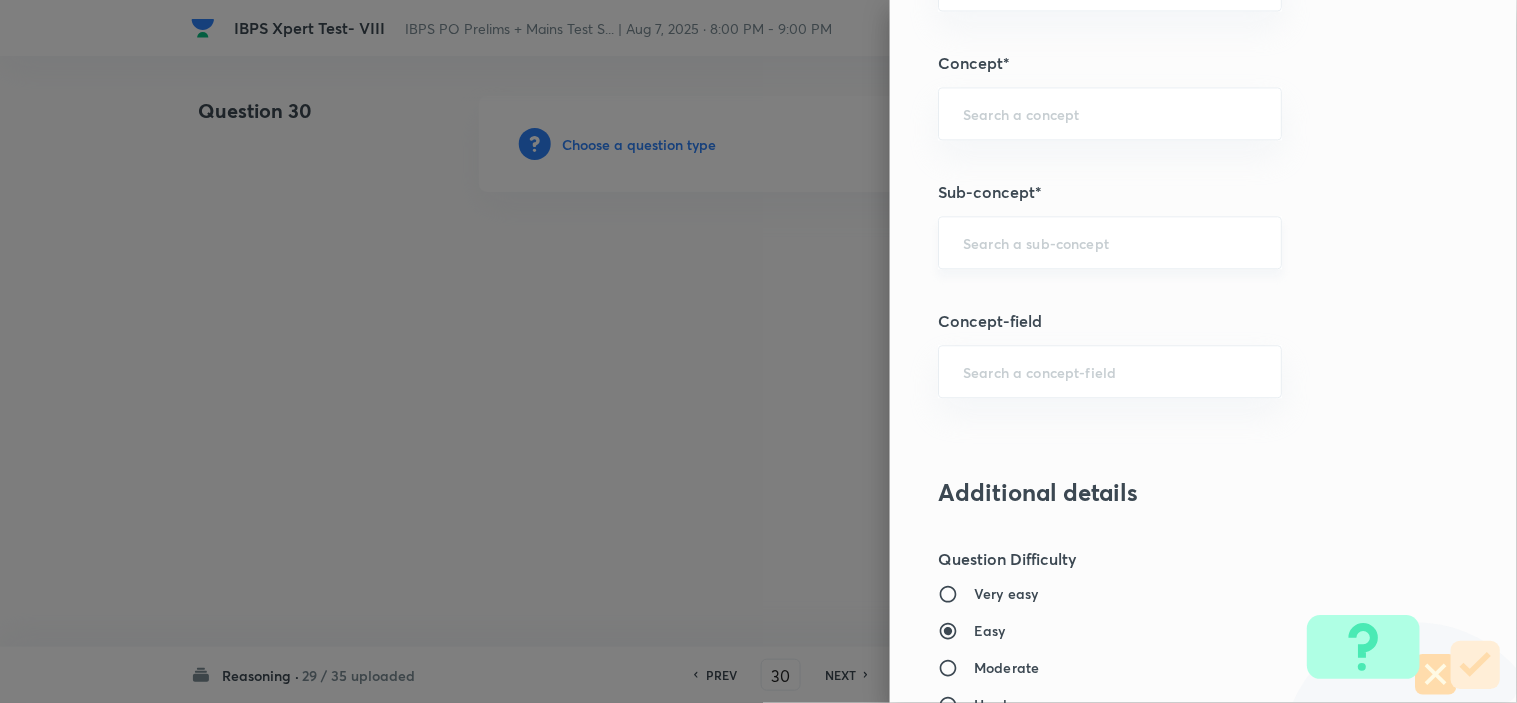 click at bounding box center [1110, 242] 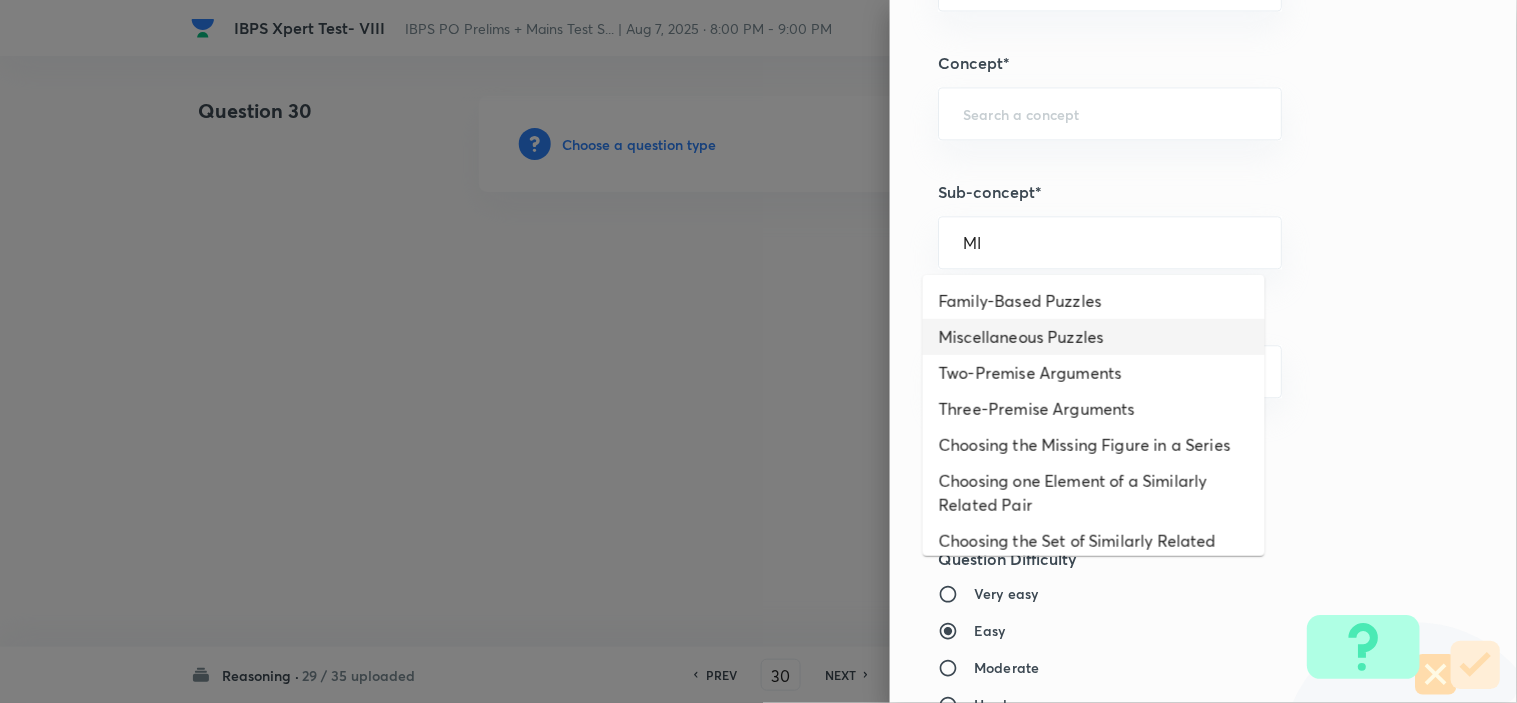 click on "Miscellaneous Puzzles" at bounding box center (1094, 337) 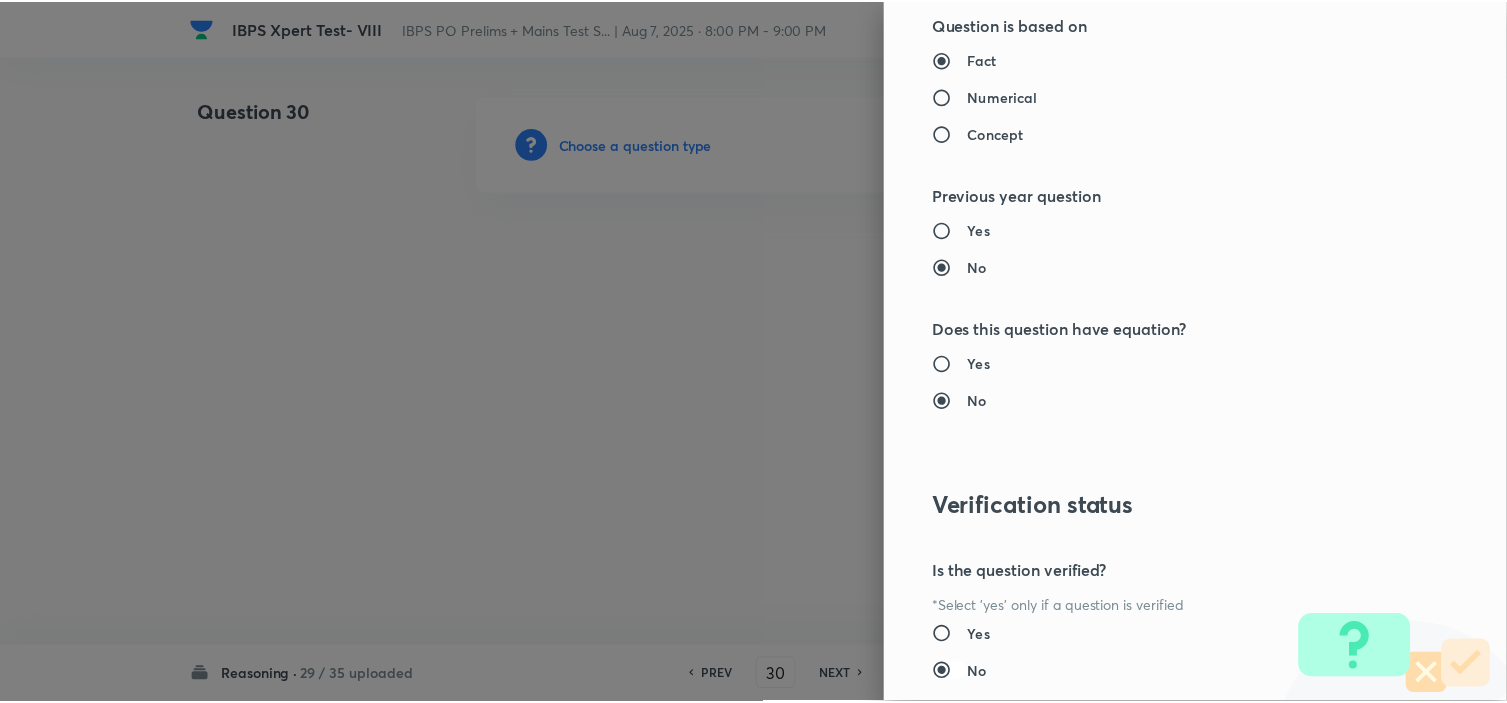 scroll, scrollTop: 2023, scrollLeft: 0, axis: vertical 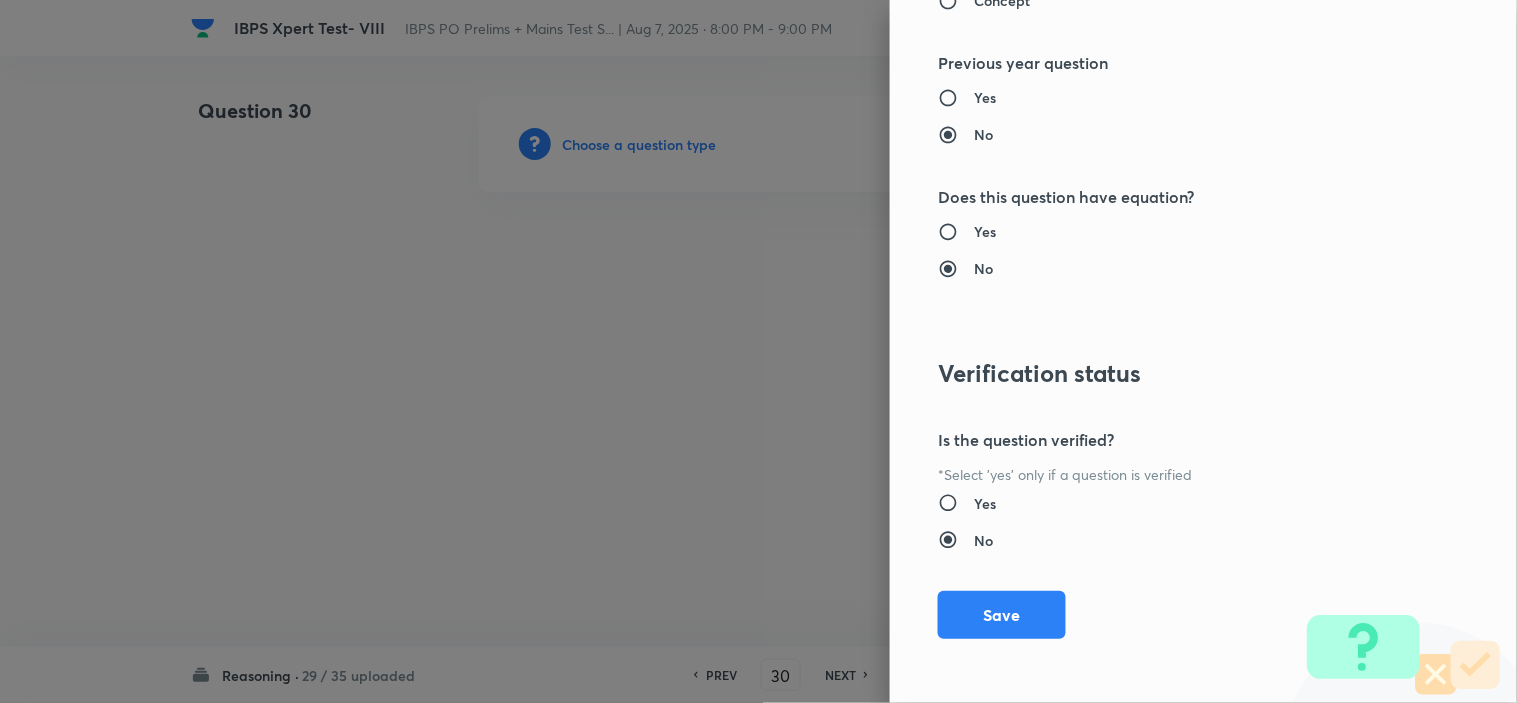 click on "Save" at bounding box center (1002, 615) 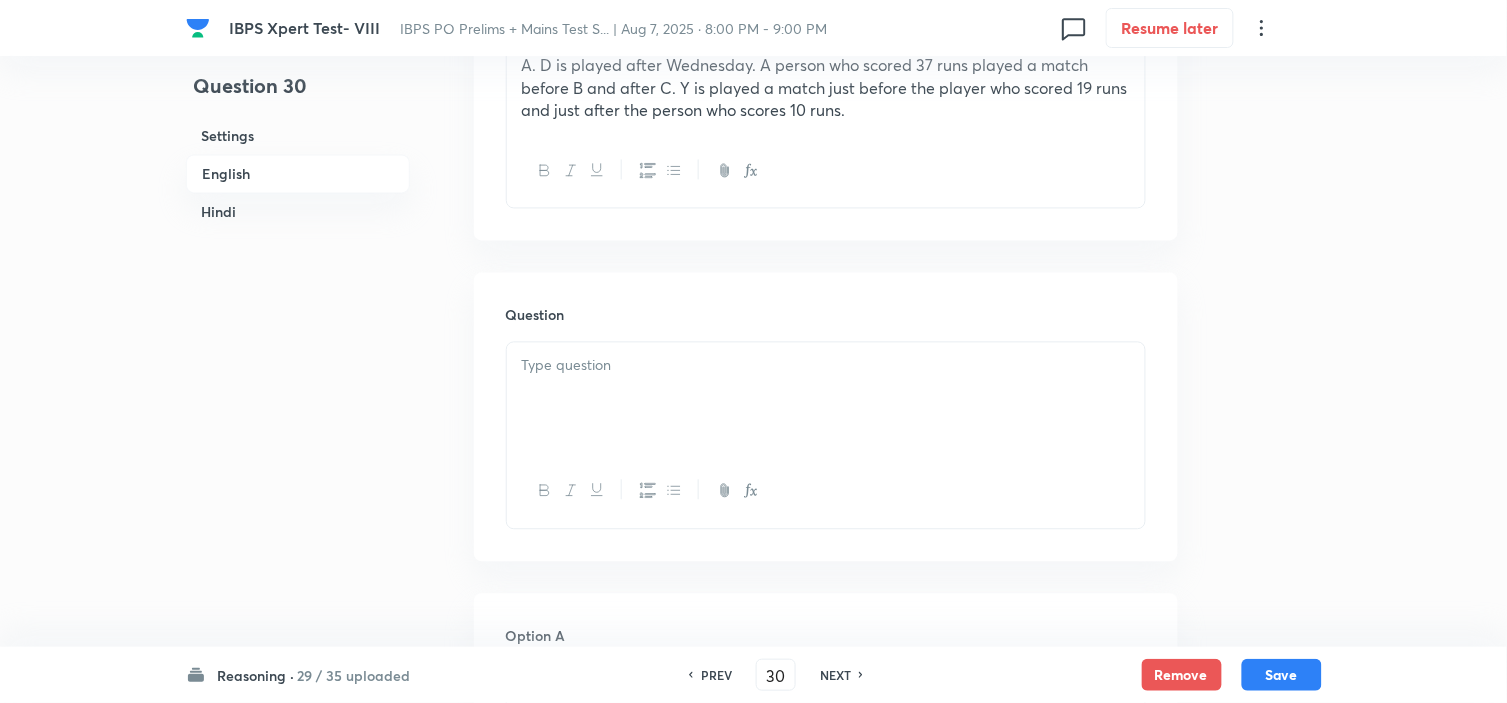 scroll, scrollTop: 1111, scrollLeft: 0, axis: vertical 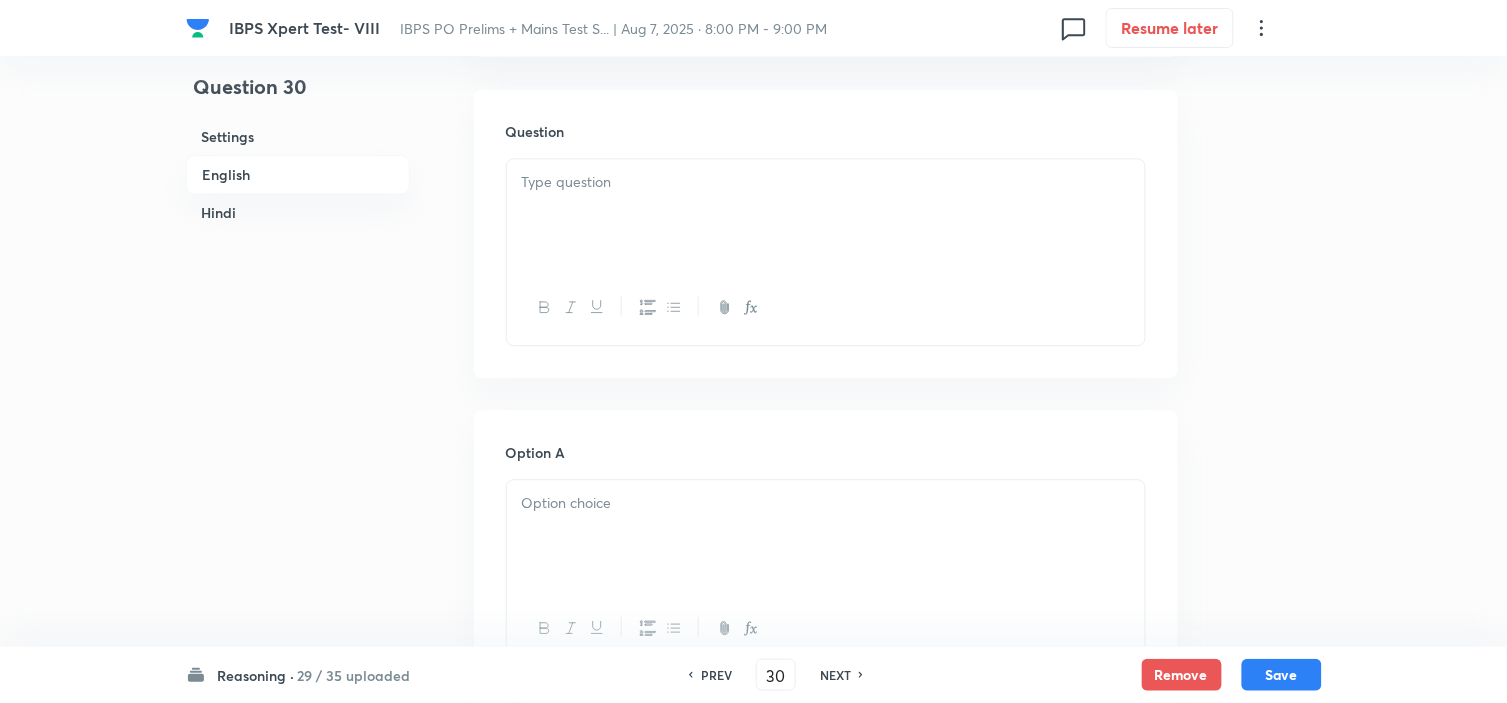 click at bounding box center [826, 215] 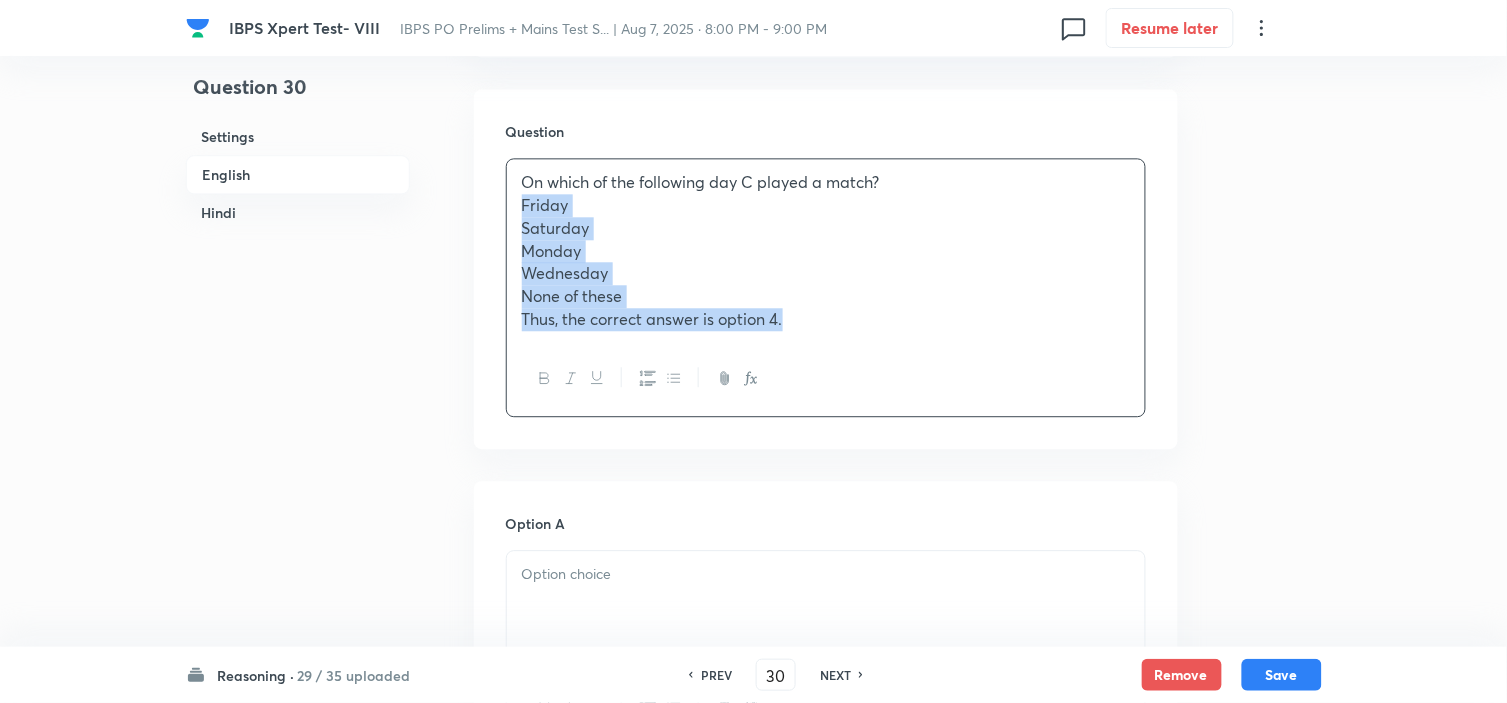 drag, startPoint x: 520, startPoint y: 214, endPoint x: 845, endPoint y: 368, distance: 359.6401 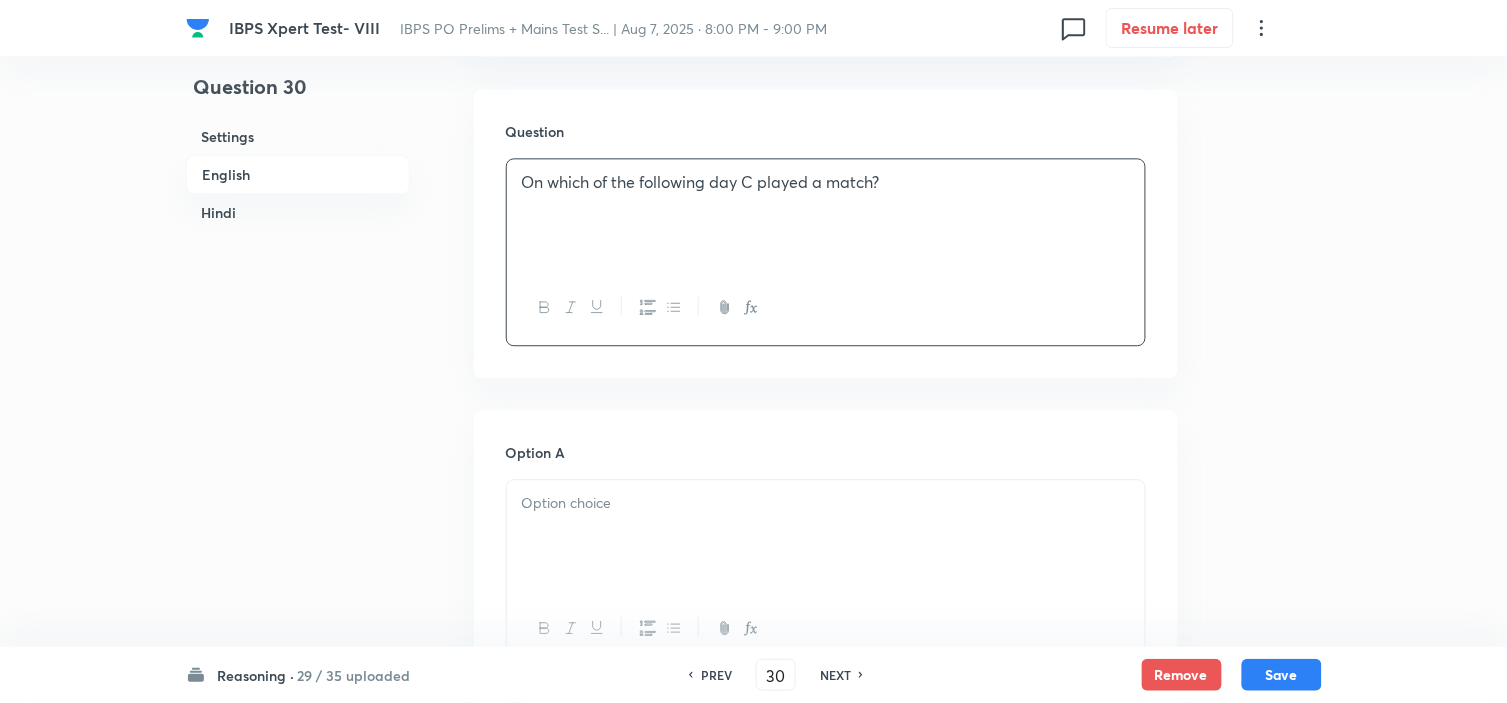 click at bounding box center (826, 536) 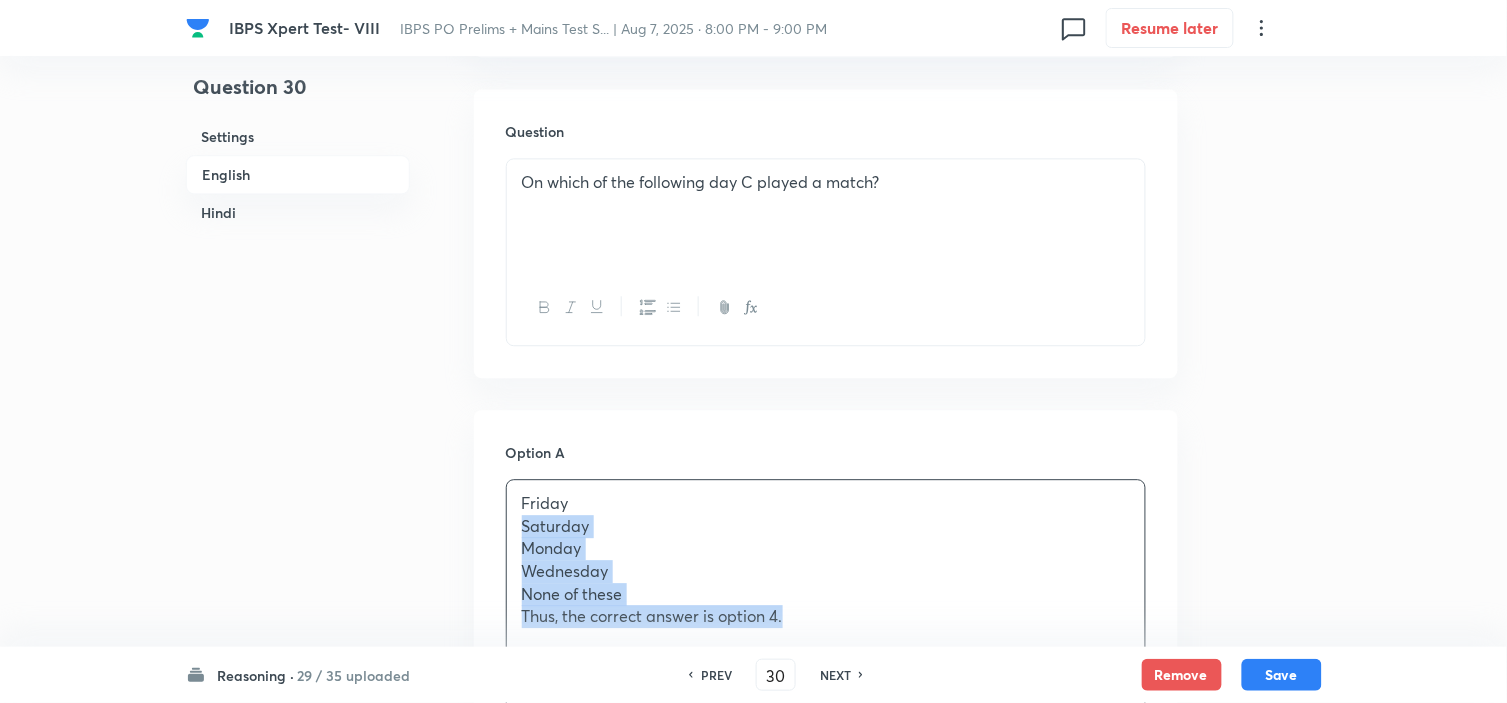 drag, startPoint x: 521, startPoint y: 527, endPoint x: 906, endPoint y: 637, distance: 400.40604 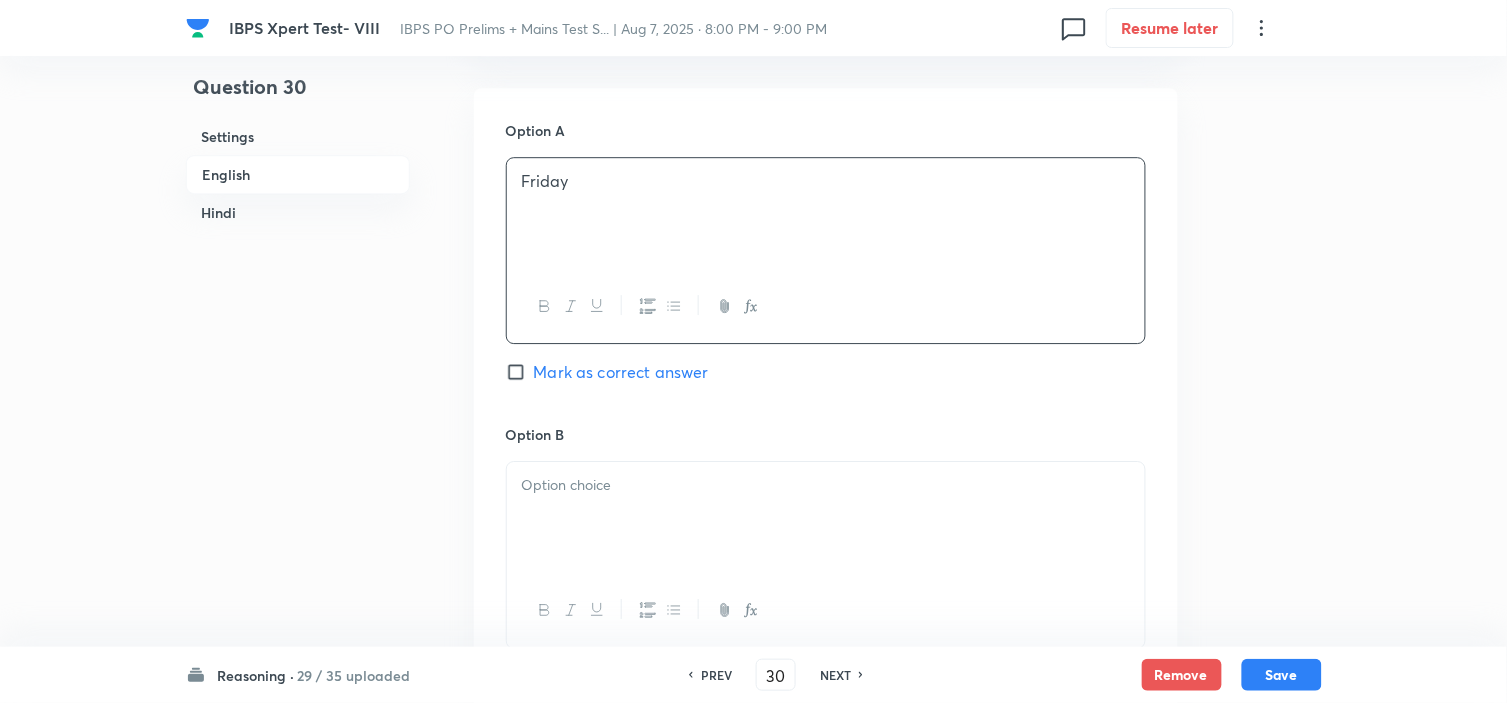 scroll, scrollTop: 1444, scrollLeft: 0, axis: vertical 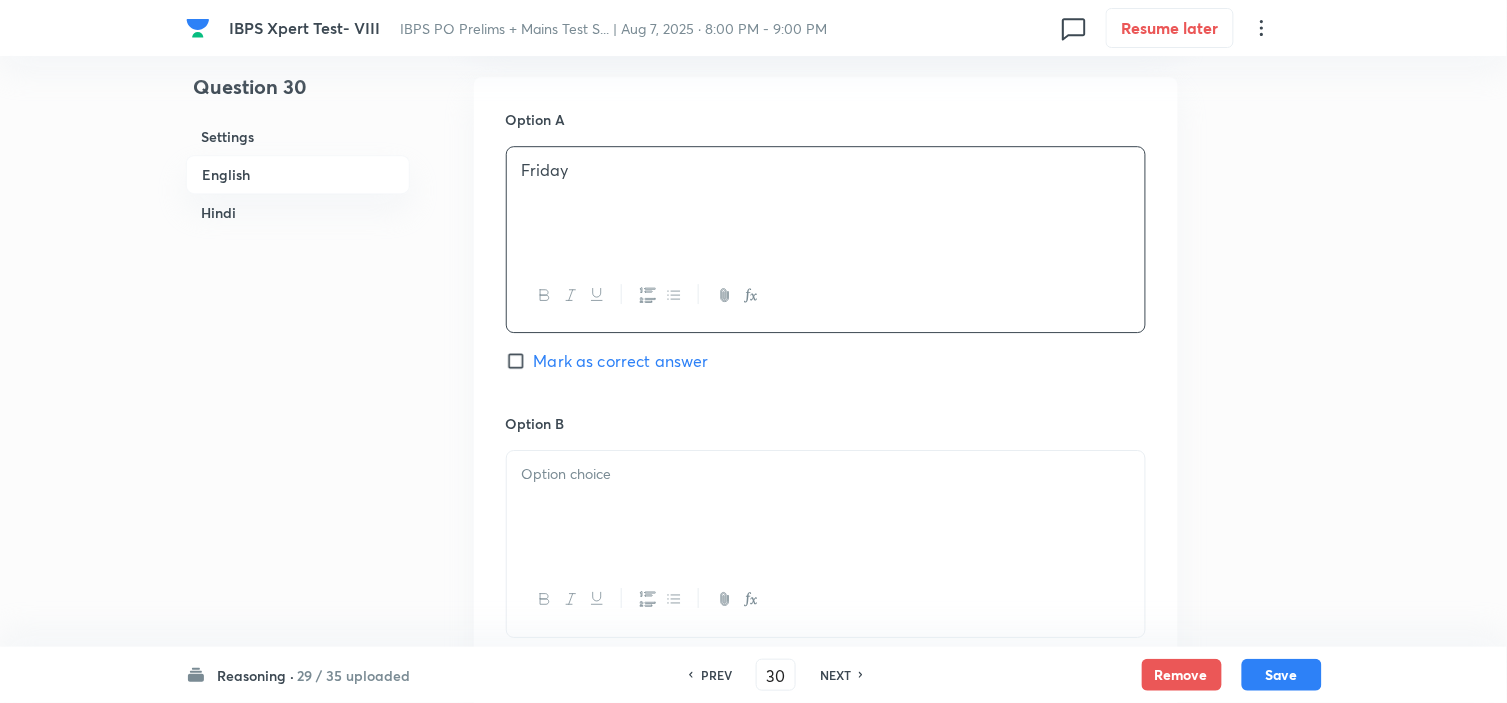 click at bounding box center [826, 507] 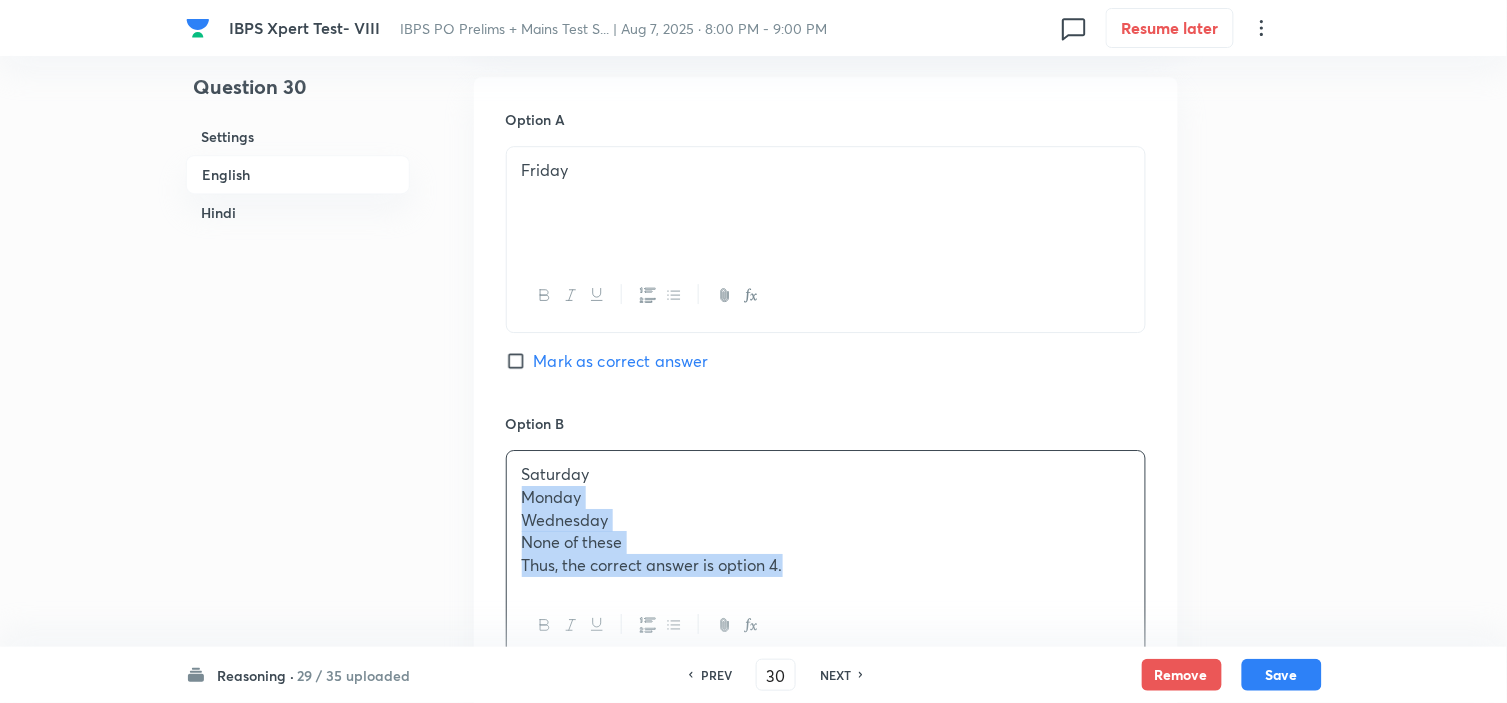 drag, startPoint x: 523, startPoint y: 496, endPoint x: 764, endPoint y: 574, distance: 253.3081 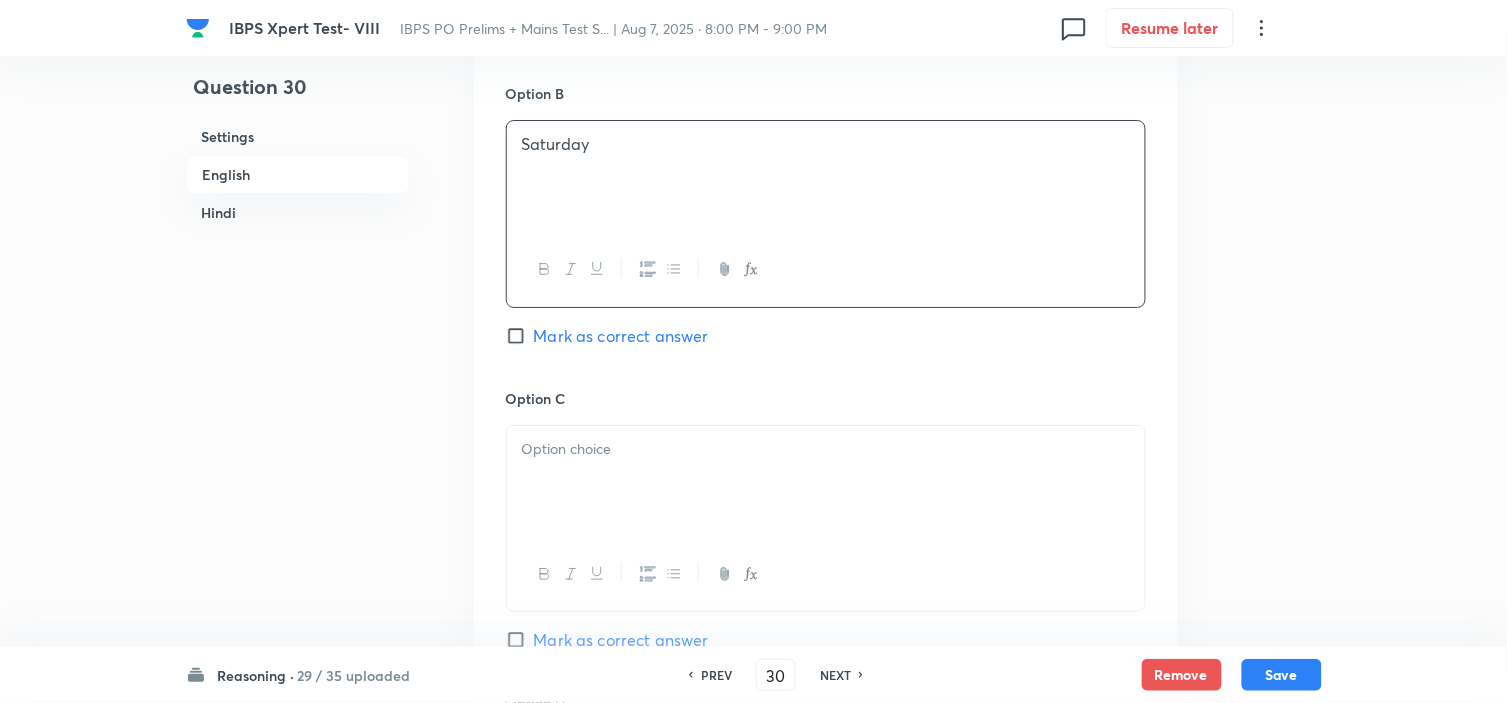 scroll, scrollTop: 1777, scrollLeft: 0, axis: vertical 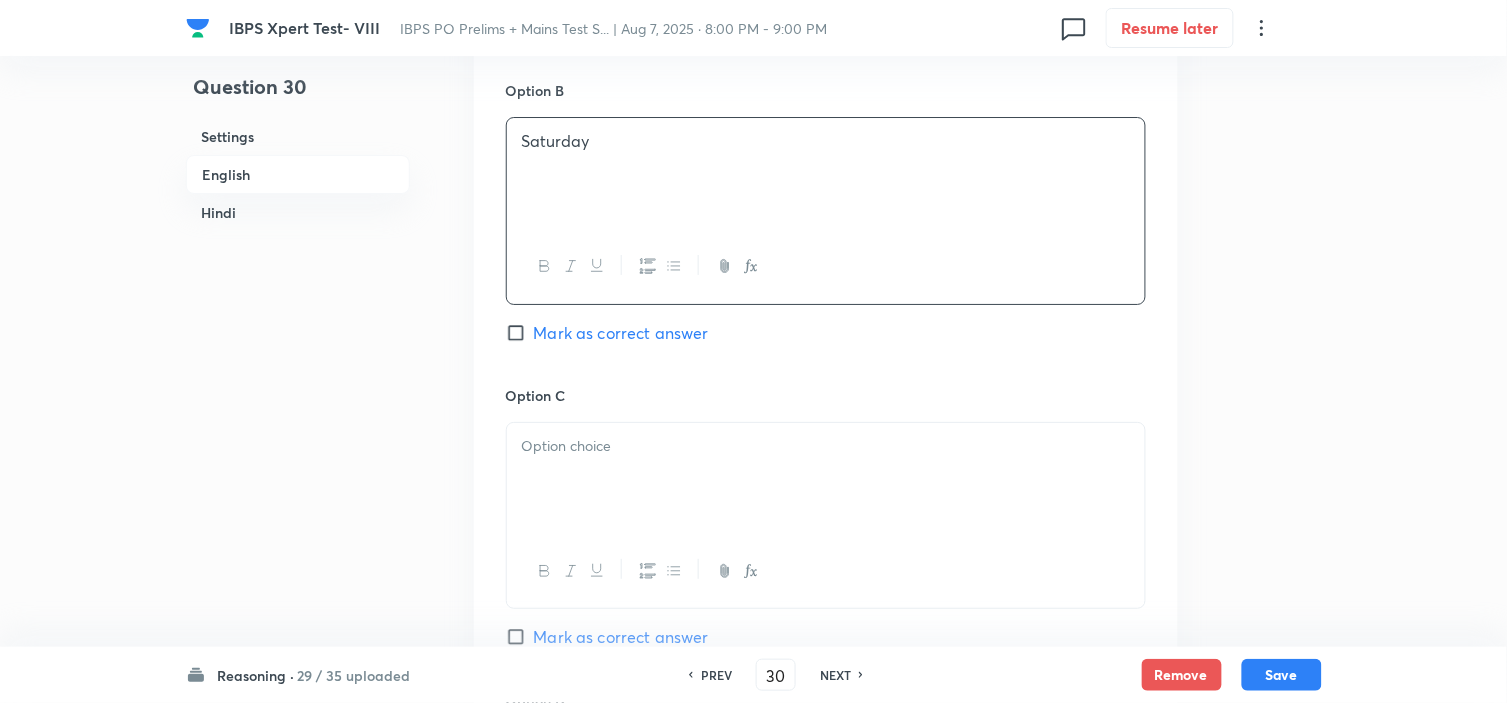 click at bounding box center (826, 479) 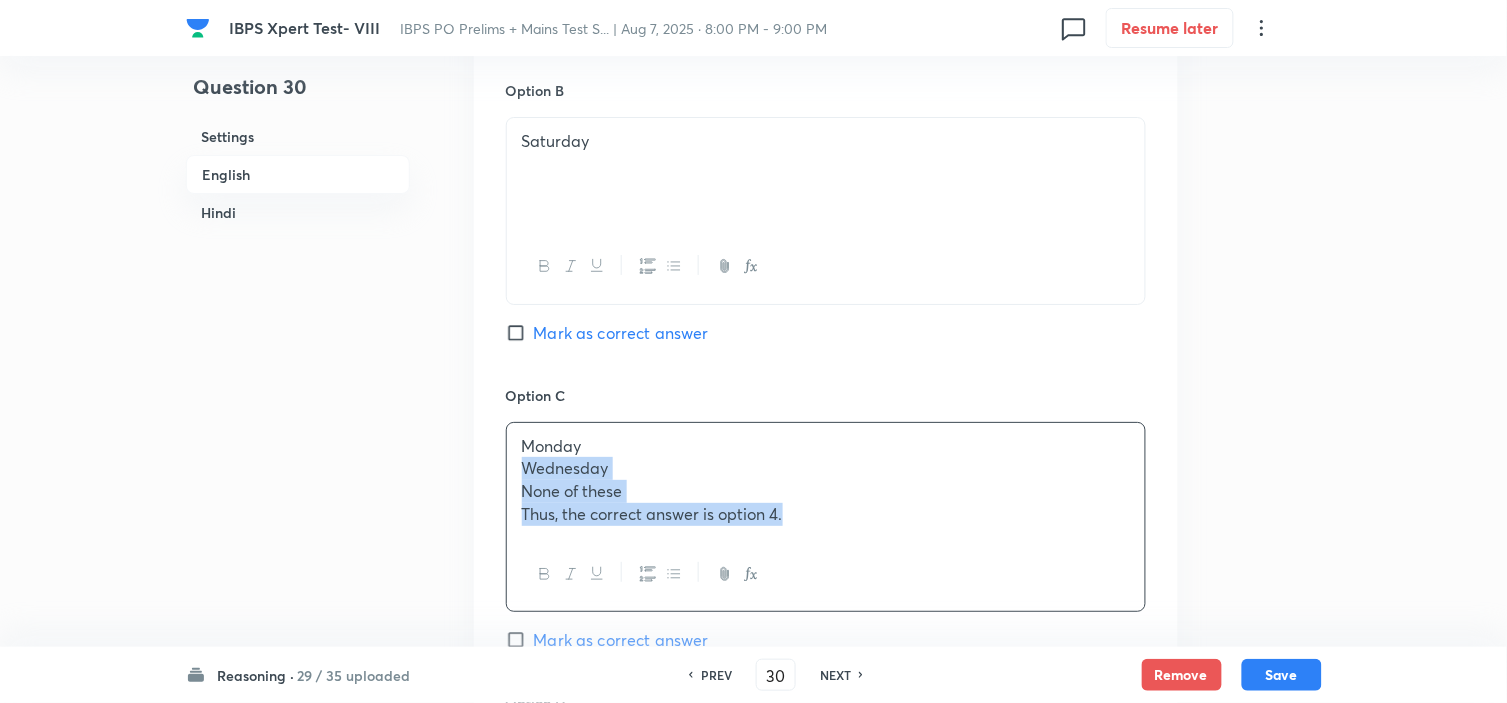 drag, startPoint x: 518, startPoint y: 473, endPoint x: 914, endPoint y: 592, distance: 413.49365 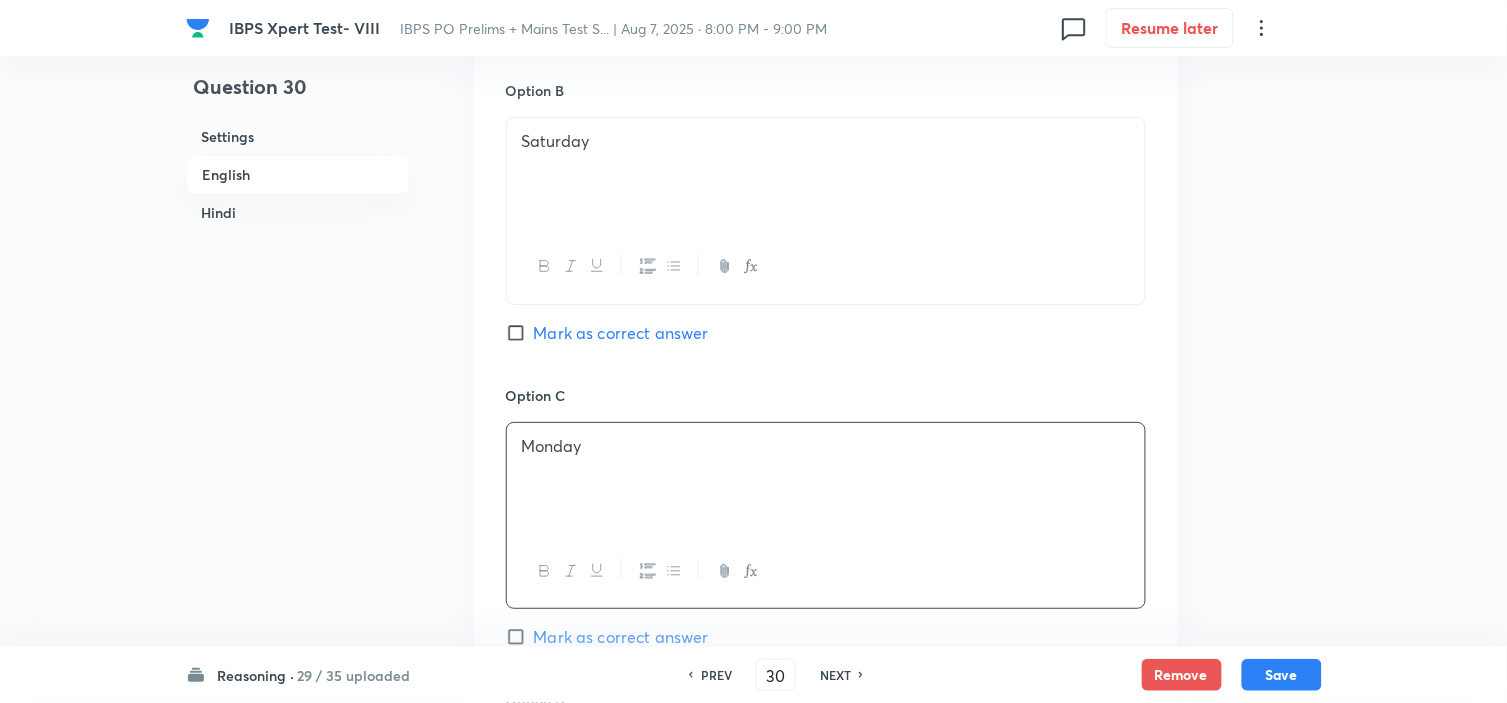 scroll, scrollTop: 2000, scrollLeft: 0, axis: vertical 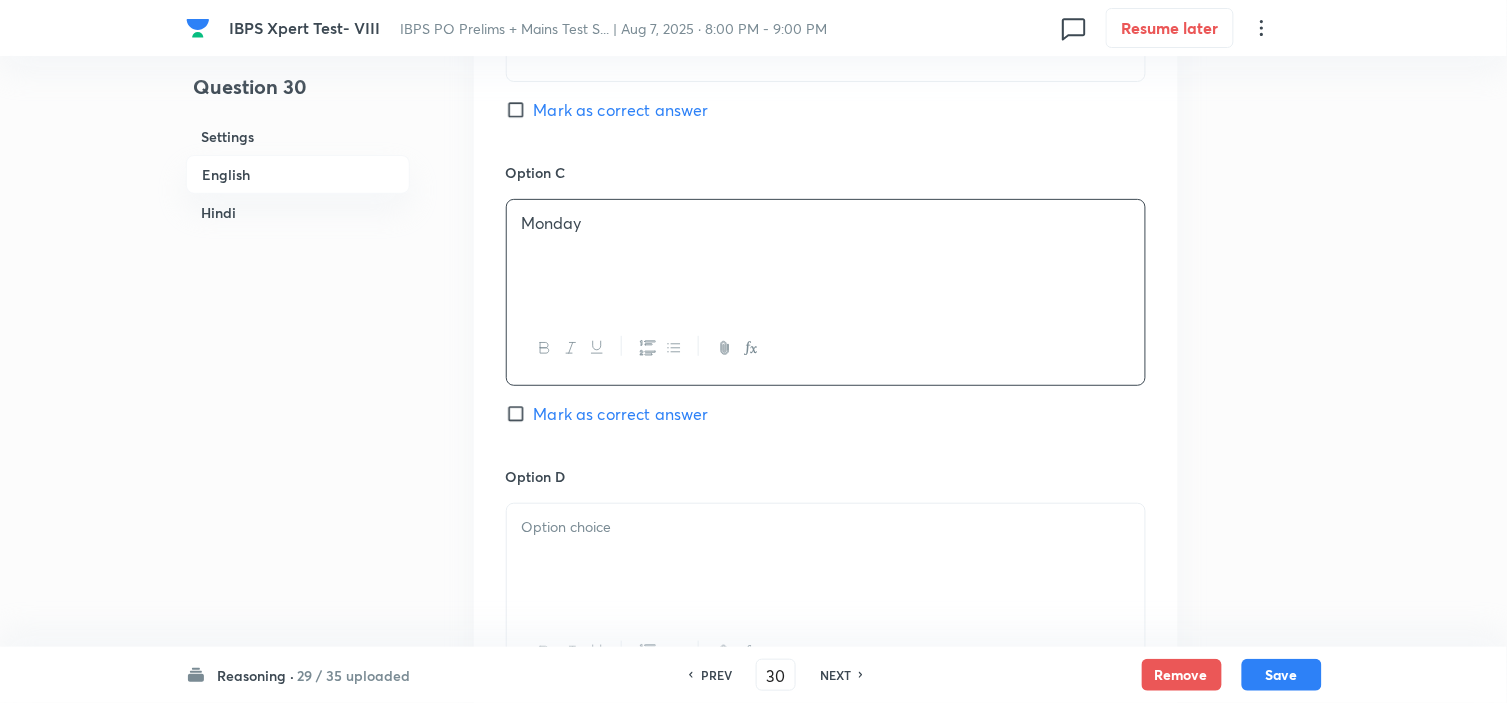 click at bounding box center [826, 560] 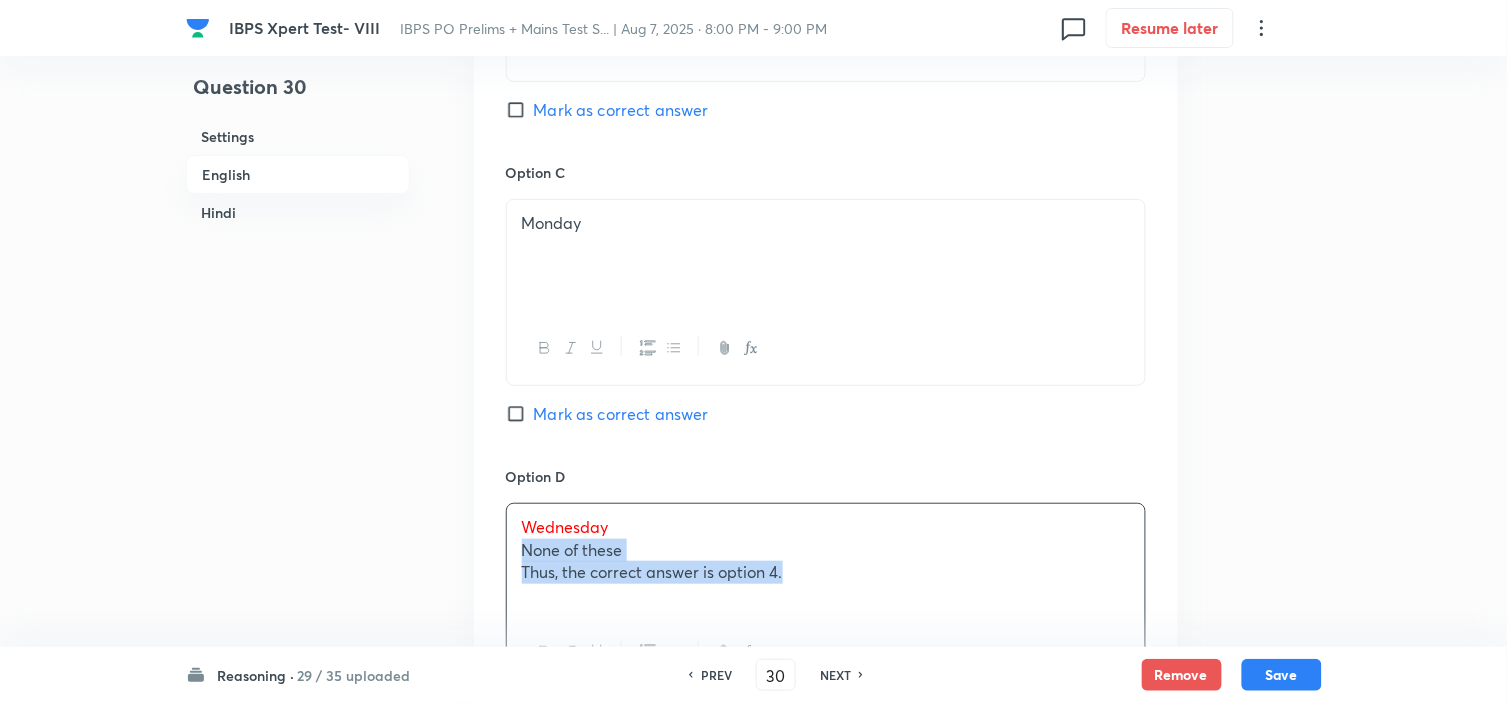 drag, startPoint x: 522, startPoint y: 553, endPoint x: 914, endPoint y: 625, distance: 398.5574 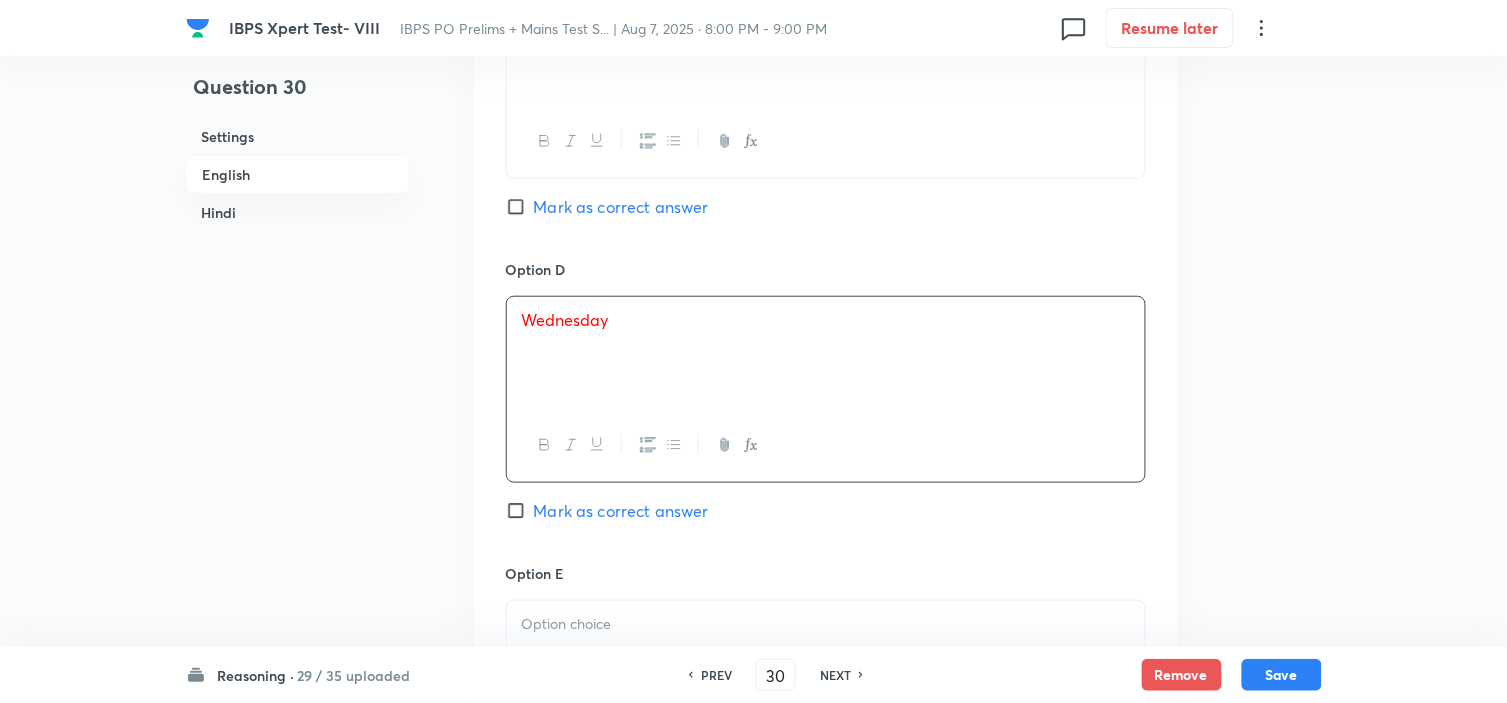 scroll, scrollTop: 2222, scrollLeft: 0, axis: vertical 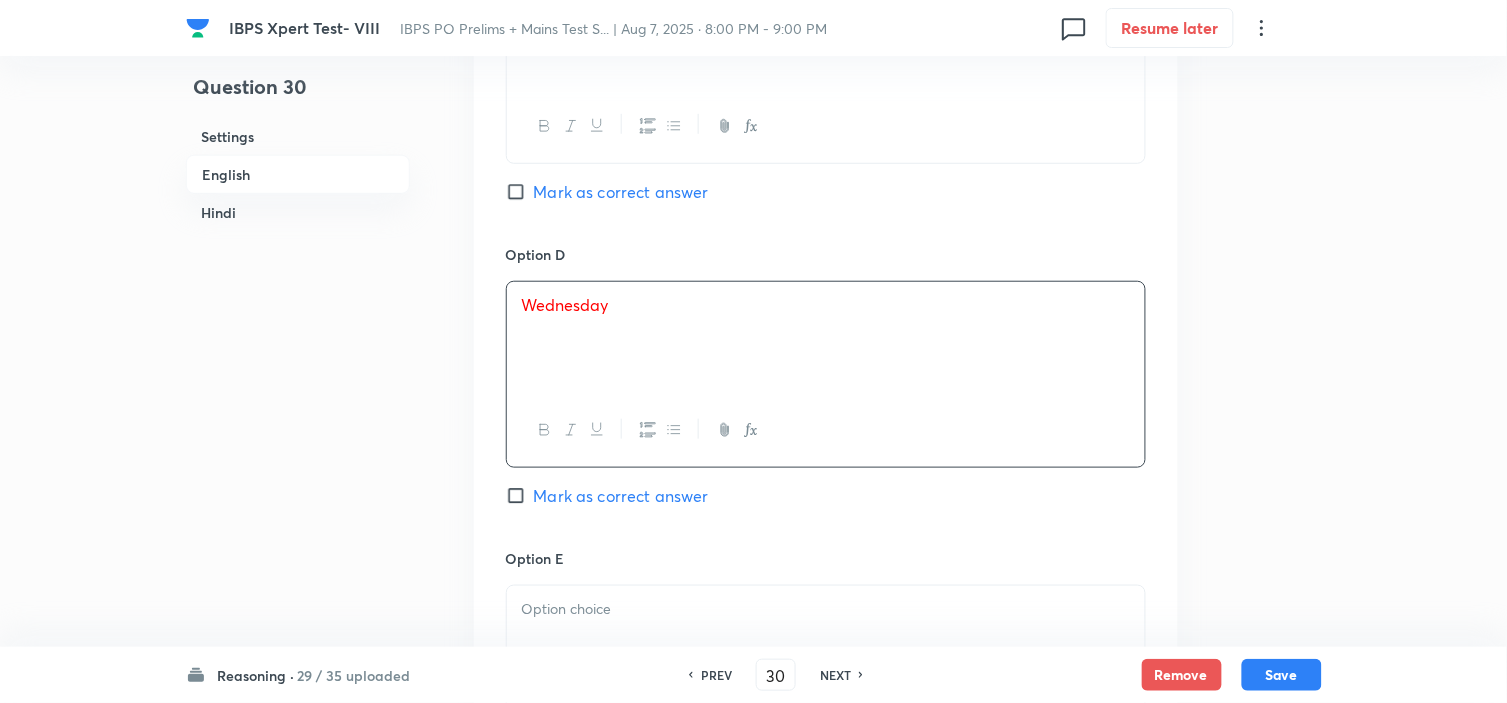 click on "Mark as correct answer" at bounding box center (621, 496) 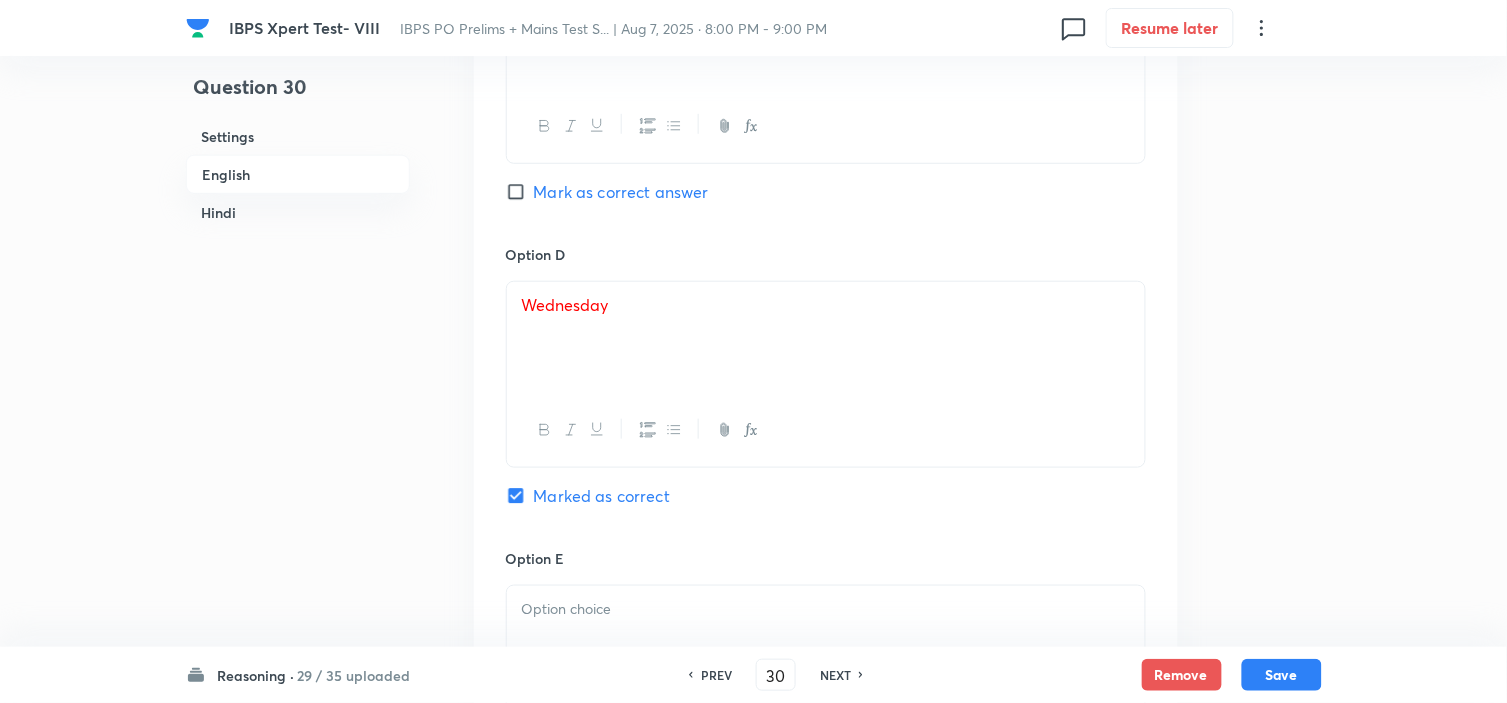 click on "Reasoning  ·
29 / 35 uploaded
PREV 30 ​ NEXT Remove Save" at bounding box center [754, 675] 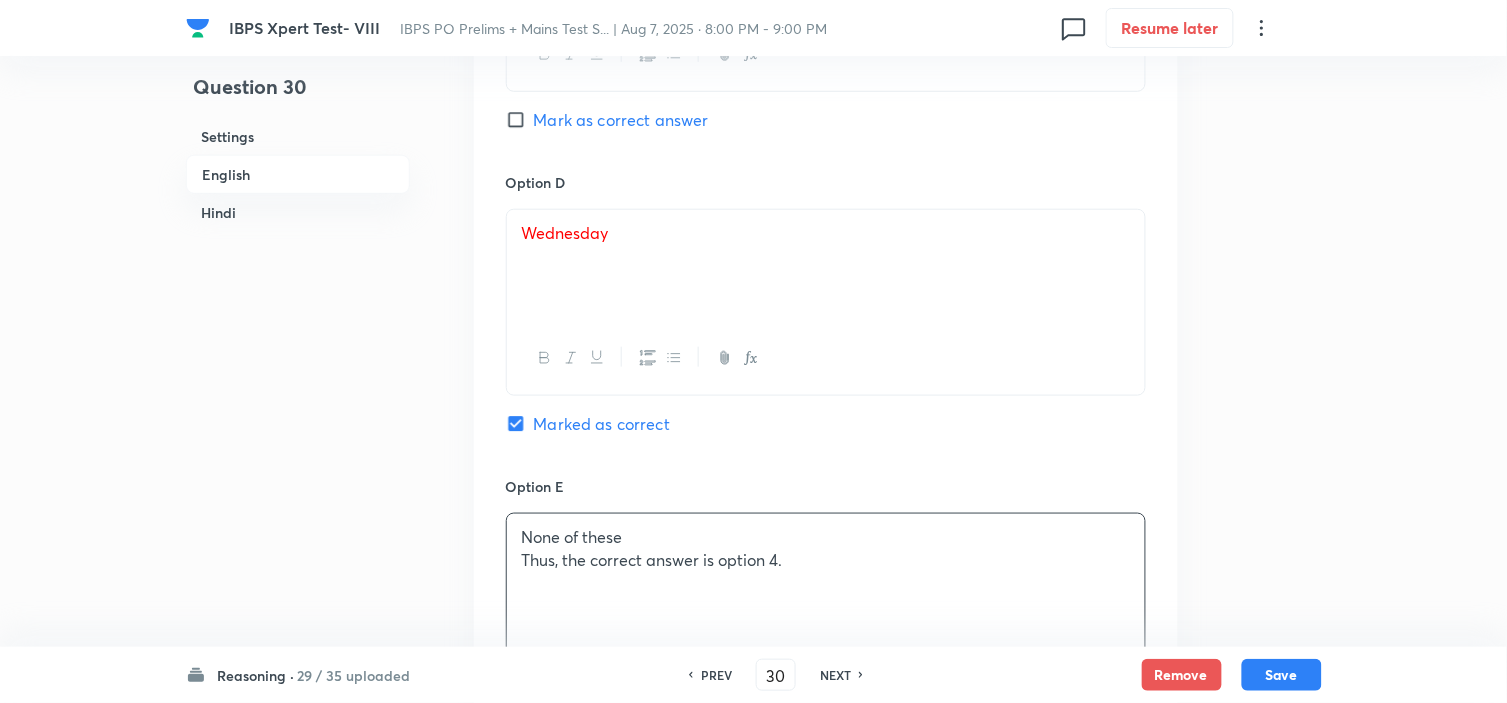scroll, scrollTop: 2333, scrollLeft: 0, axis: vertical 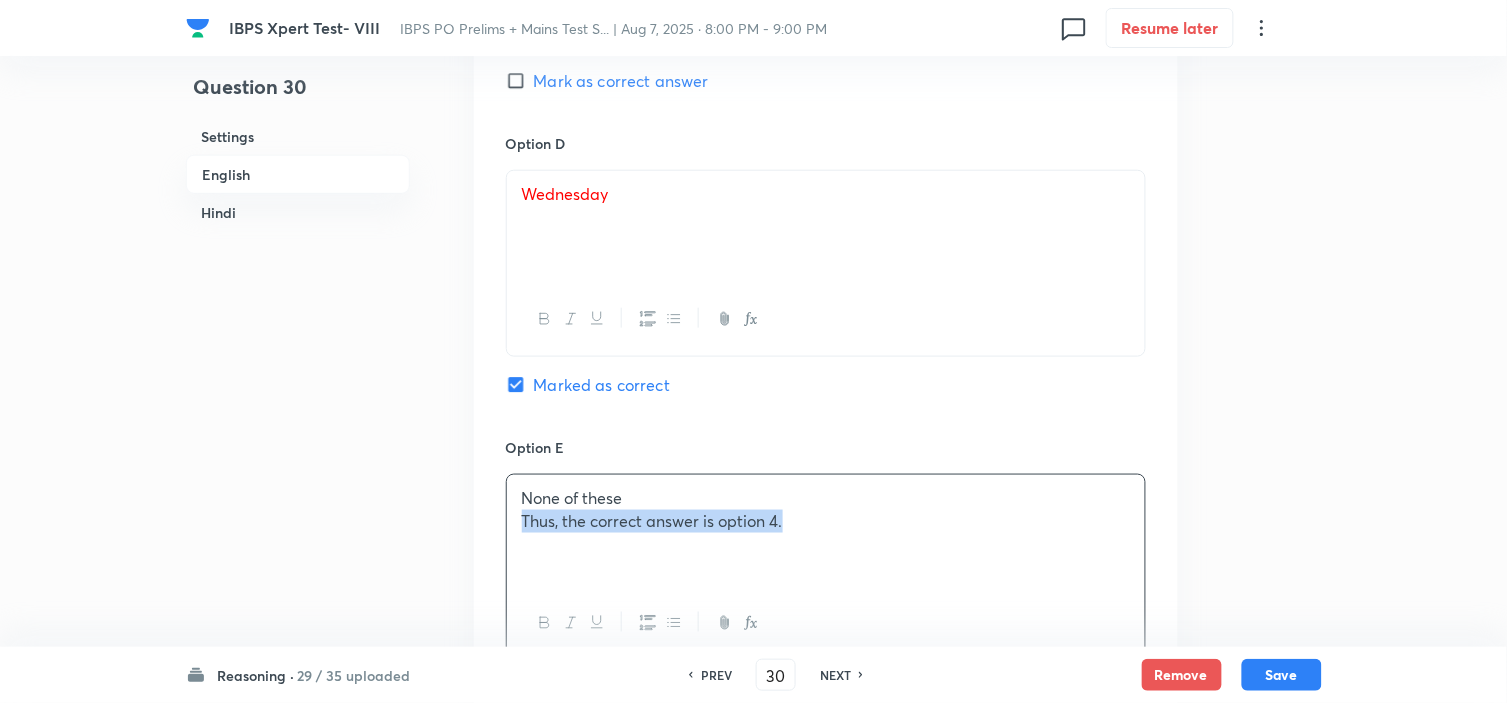 drag, startPoint x: 515, startPoint y: 537, endPoint x: 870, endPoint y: 594, distance: 359.54694 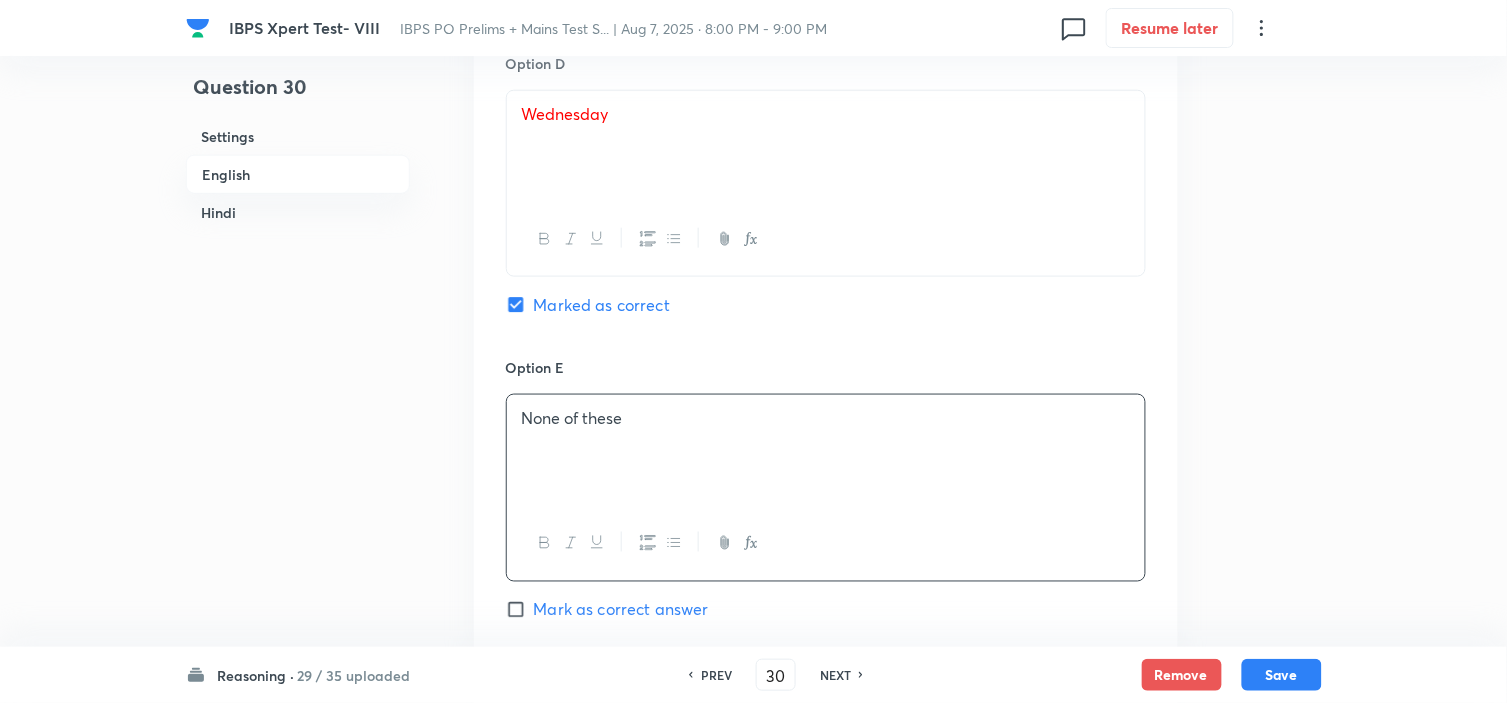 scroll, scrollTop: 2666, scrollLeft: 0, axis: vertical 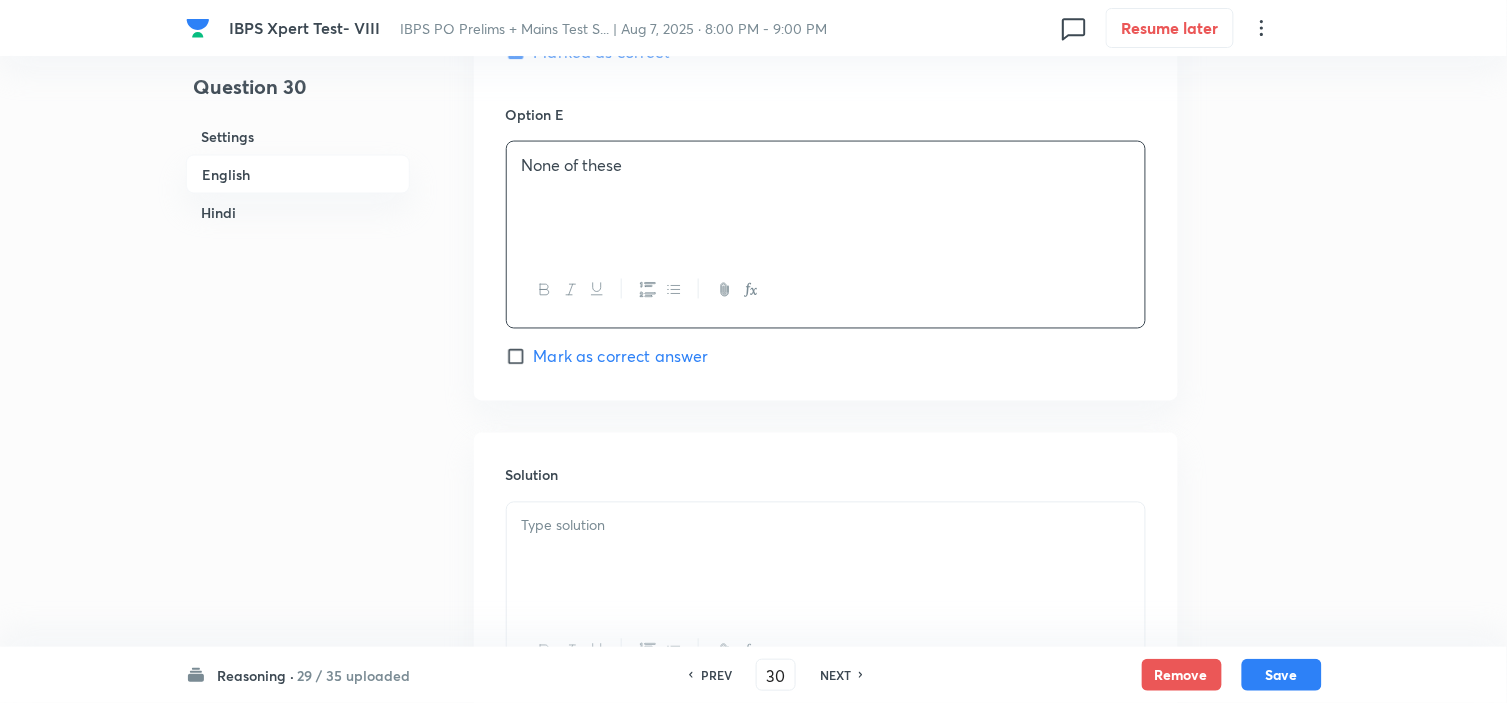 click at bounding box center (826, 559) 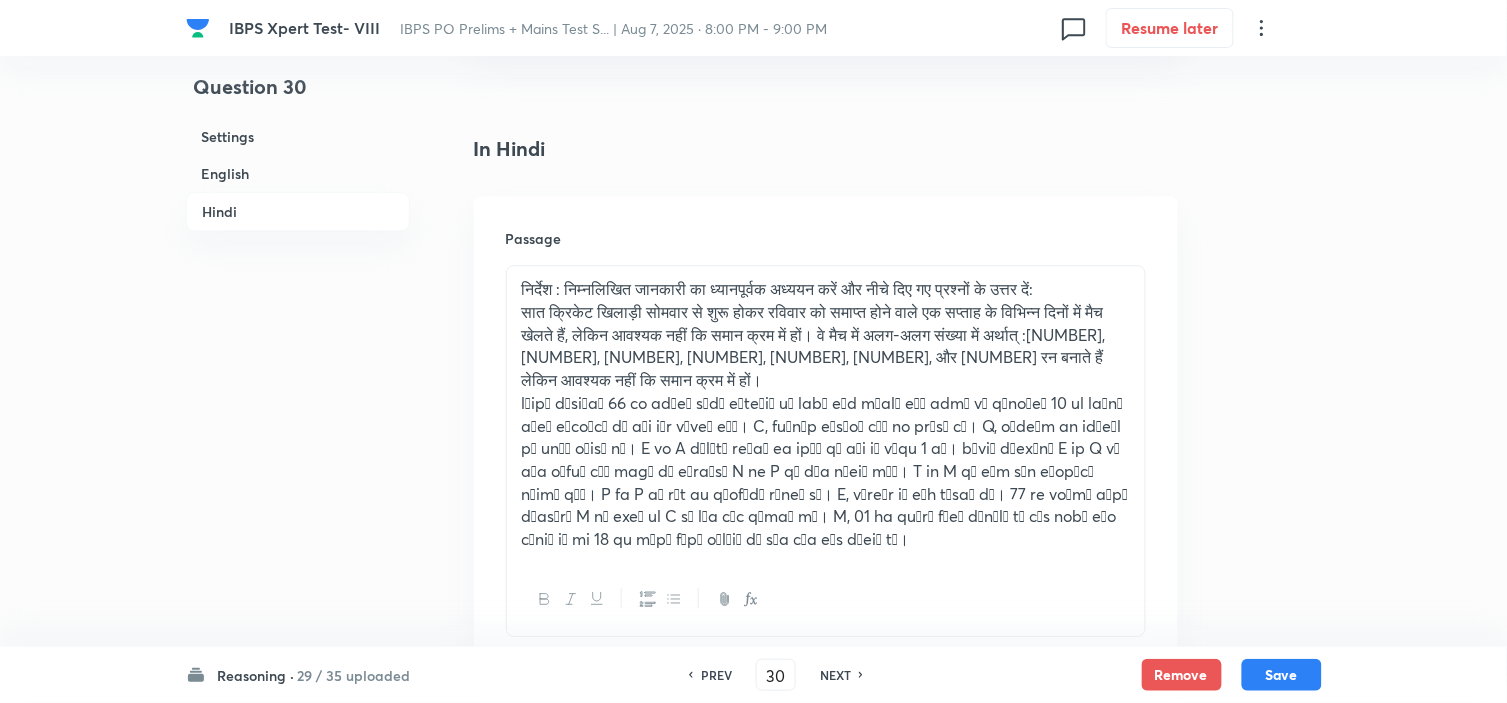 scroll, scrollTop: 3888, scrollLeft: 0, axis: vertical 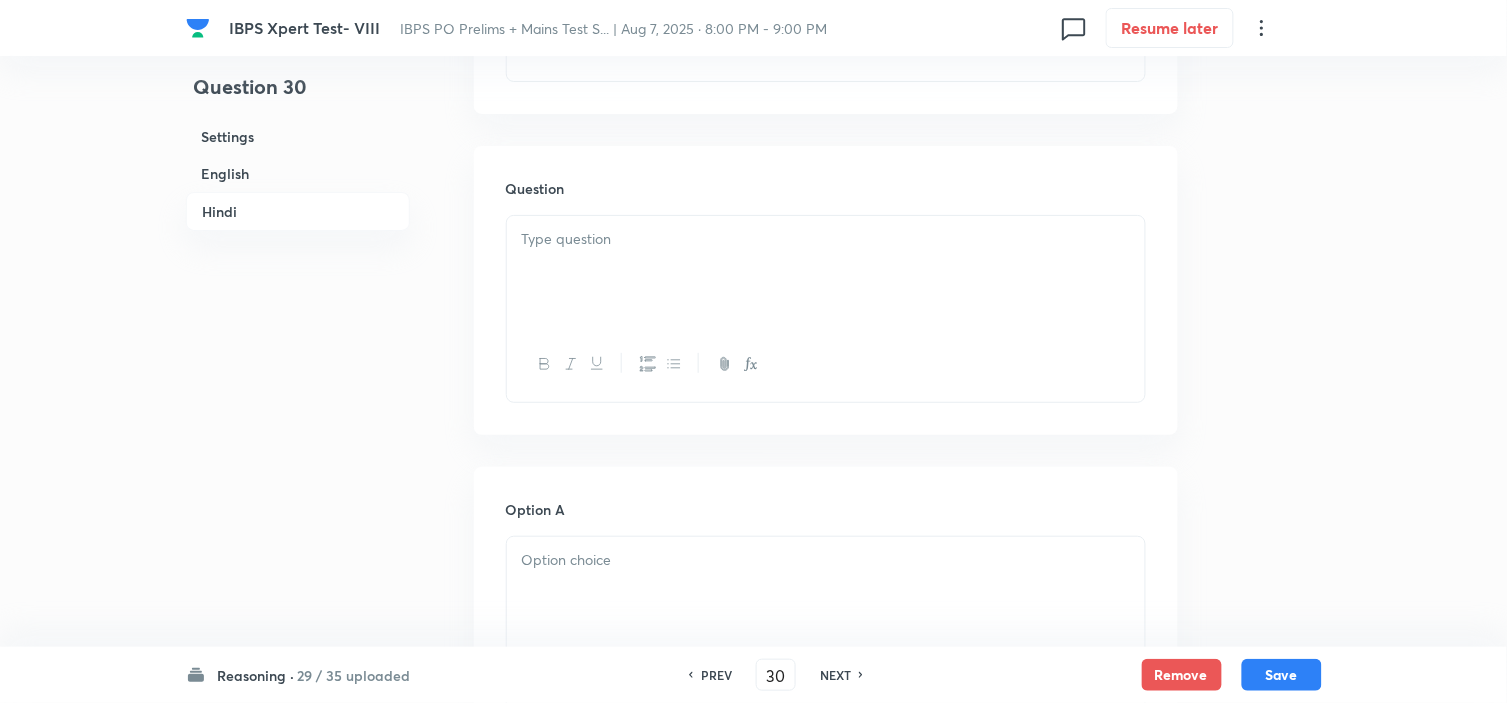 click at bounding box center [826, 239] 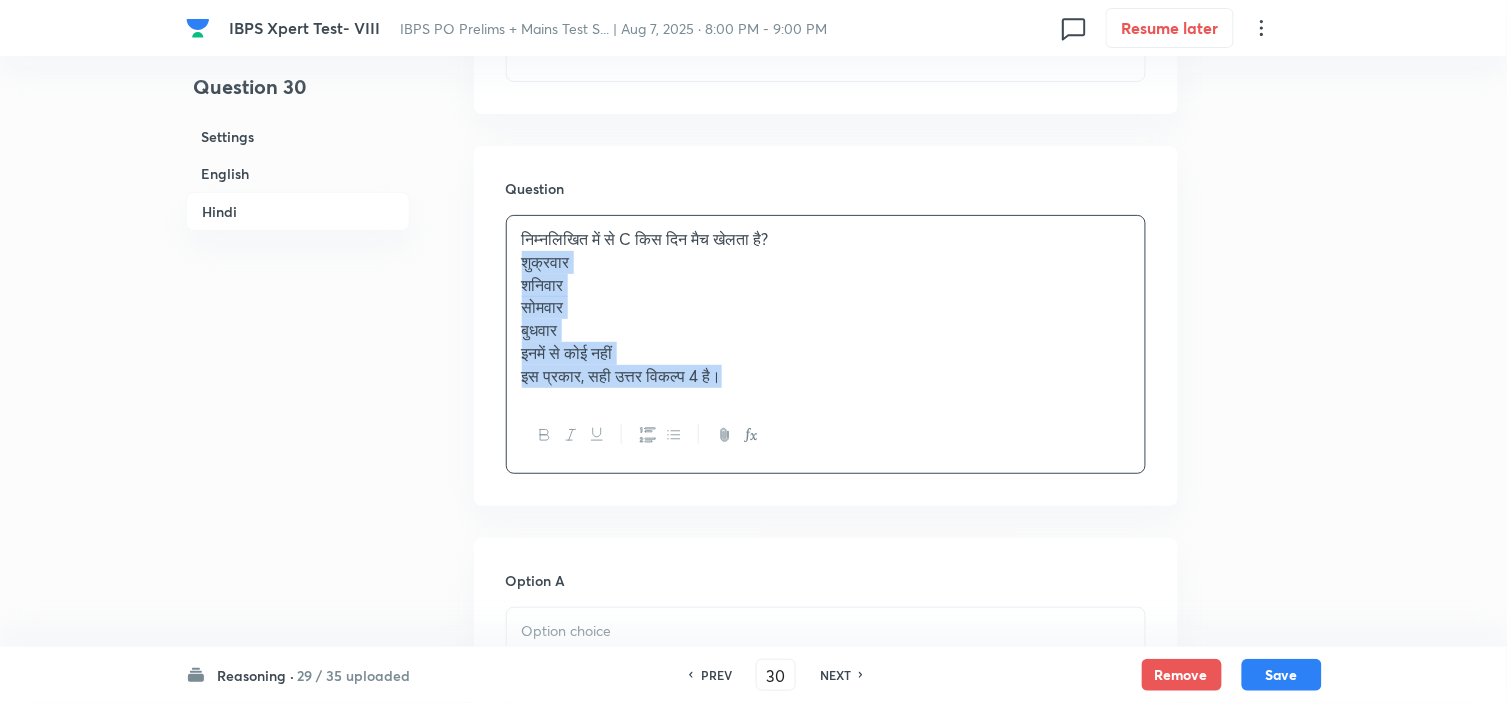 drag, startPoint x: 515, startPoint y: 250, endPoint x: 840, endPoint y: 494, distance: 406.40005 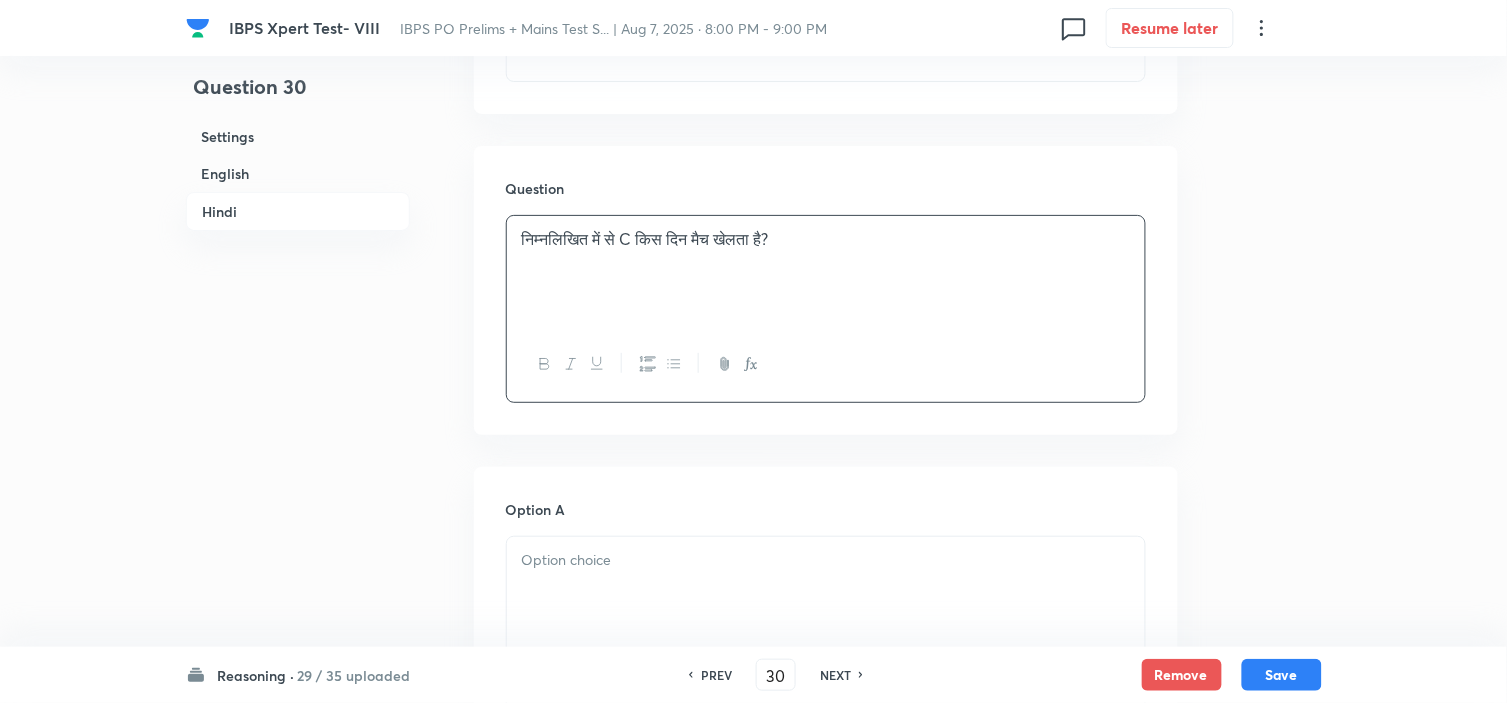 click at bounding box center [826, 560] 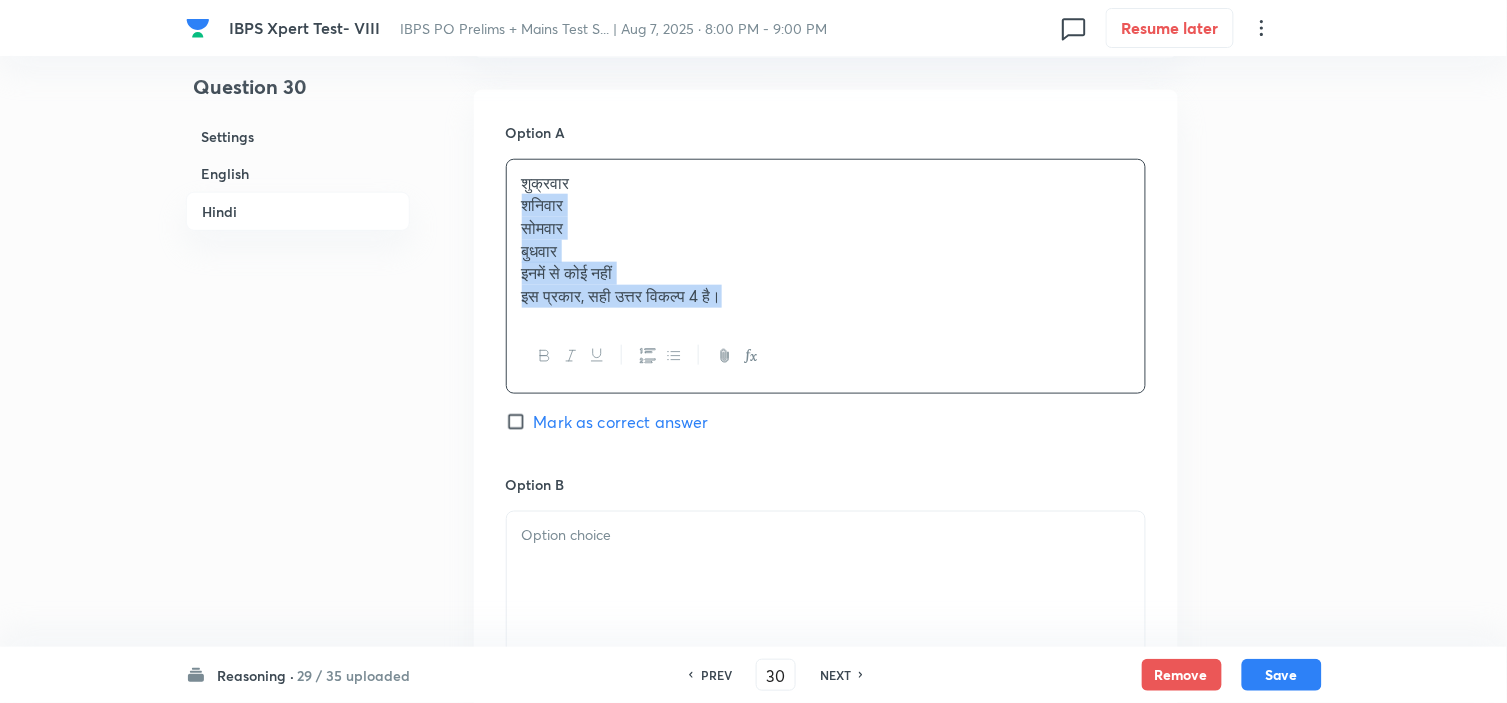 drag, startPoint x: 523, startPoint y: 568, endPoint x: 873, endPoint y: 643, distance: 357.94553 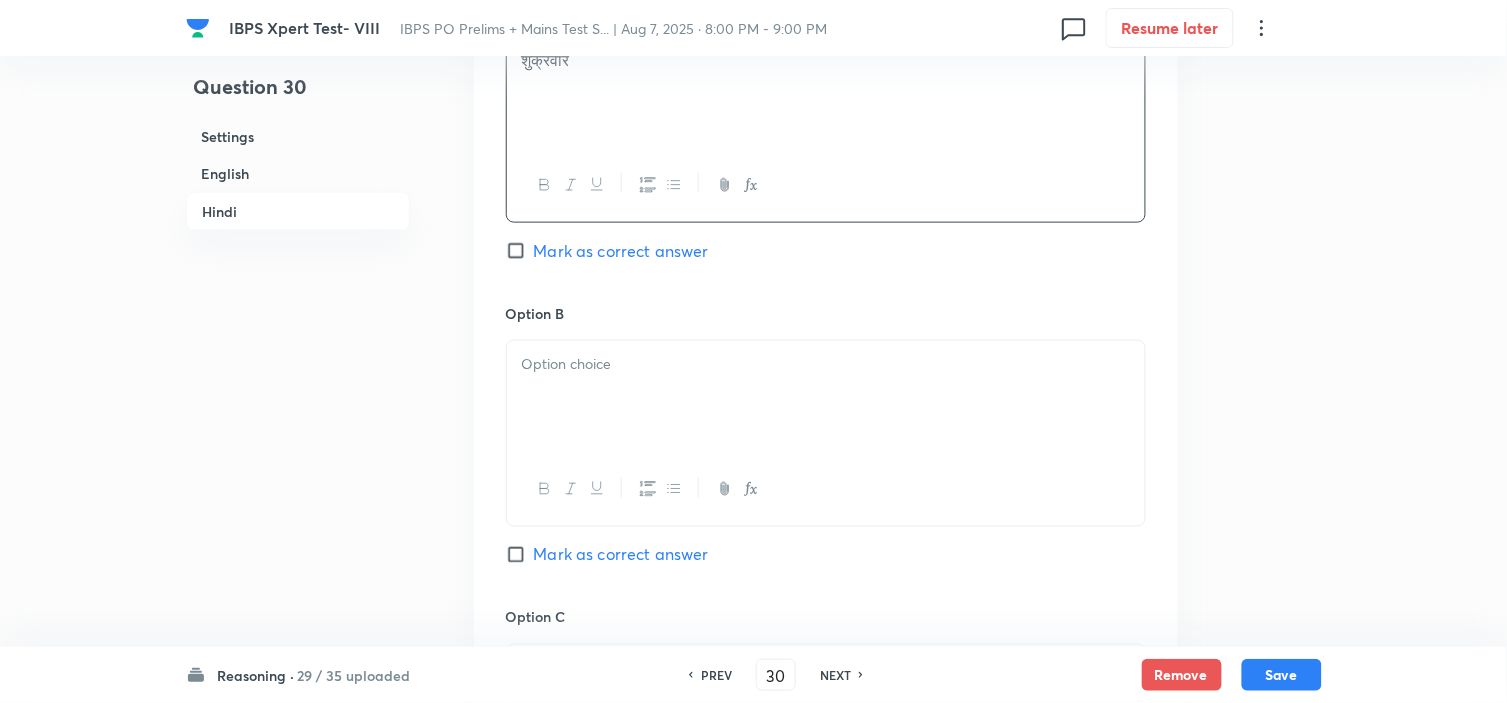 click at bounding box center (826, 397) 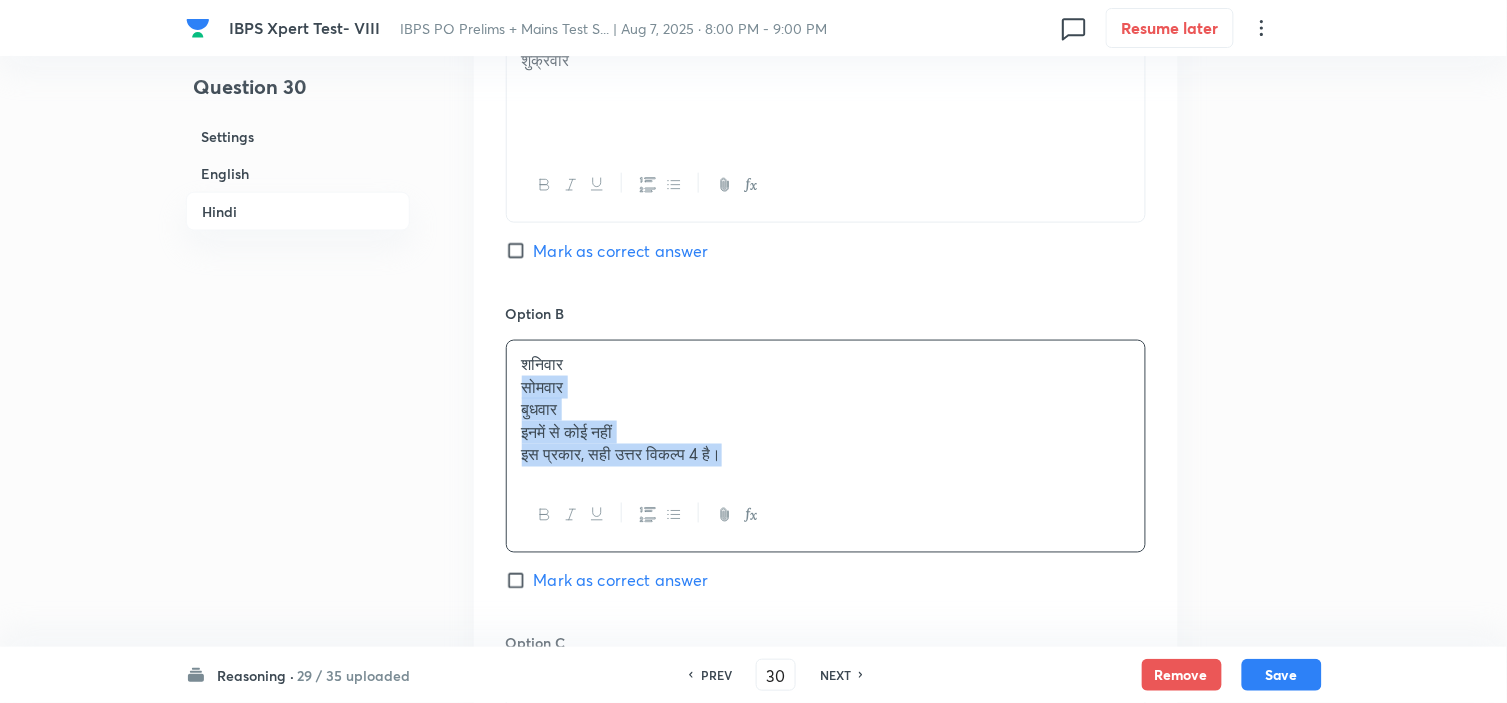 drag, startPoint x: 524, startPoint y: 373, endPoint x: 851, endPoint y: 488, distance: 346.6324 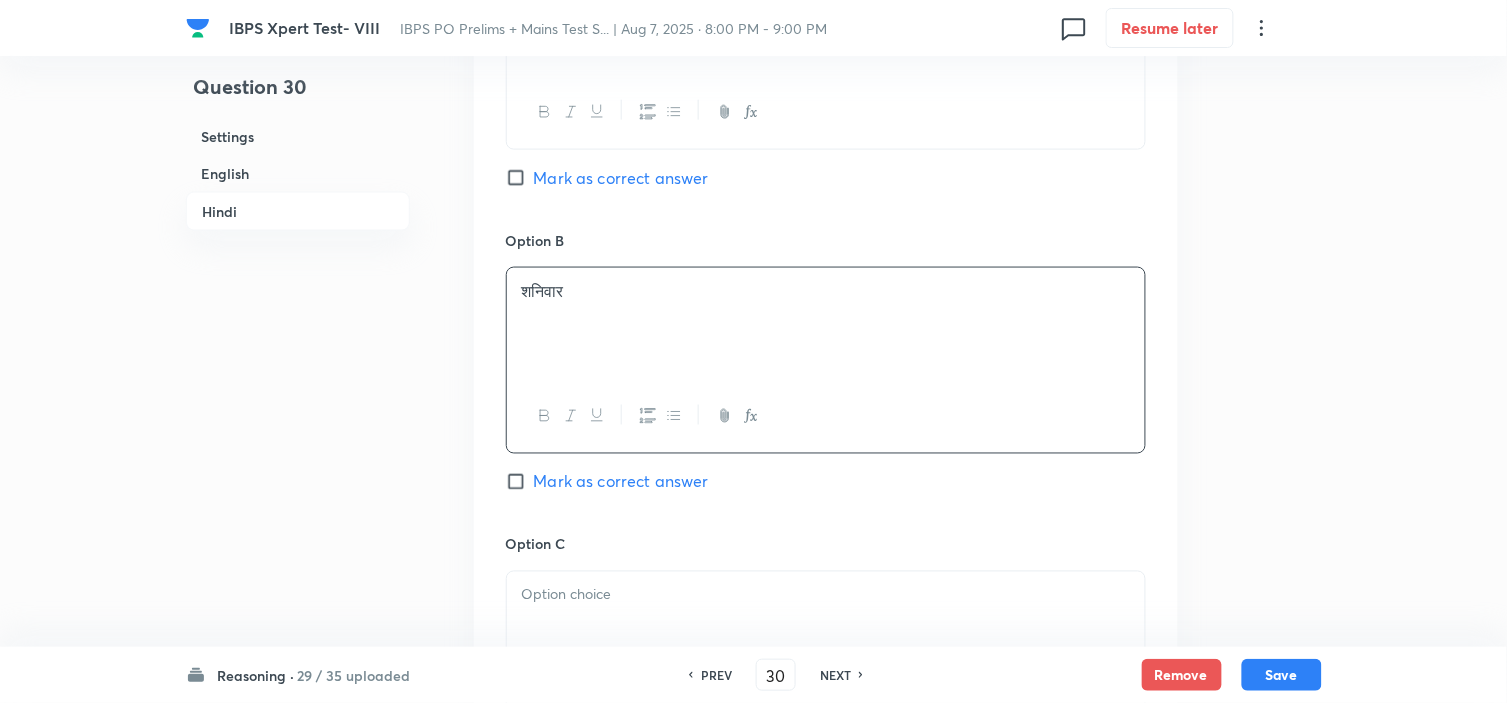 scroll, scrollTop: 4500, scrollLeft: 0, axis: vertical 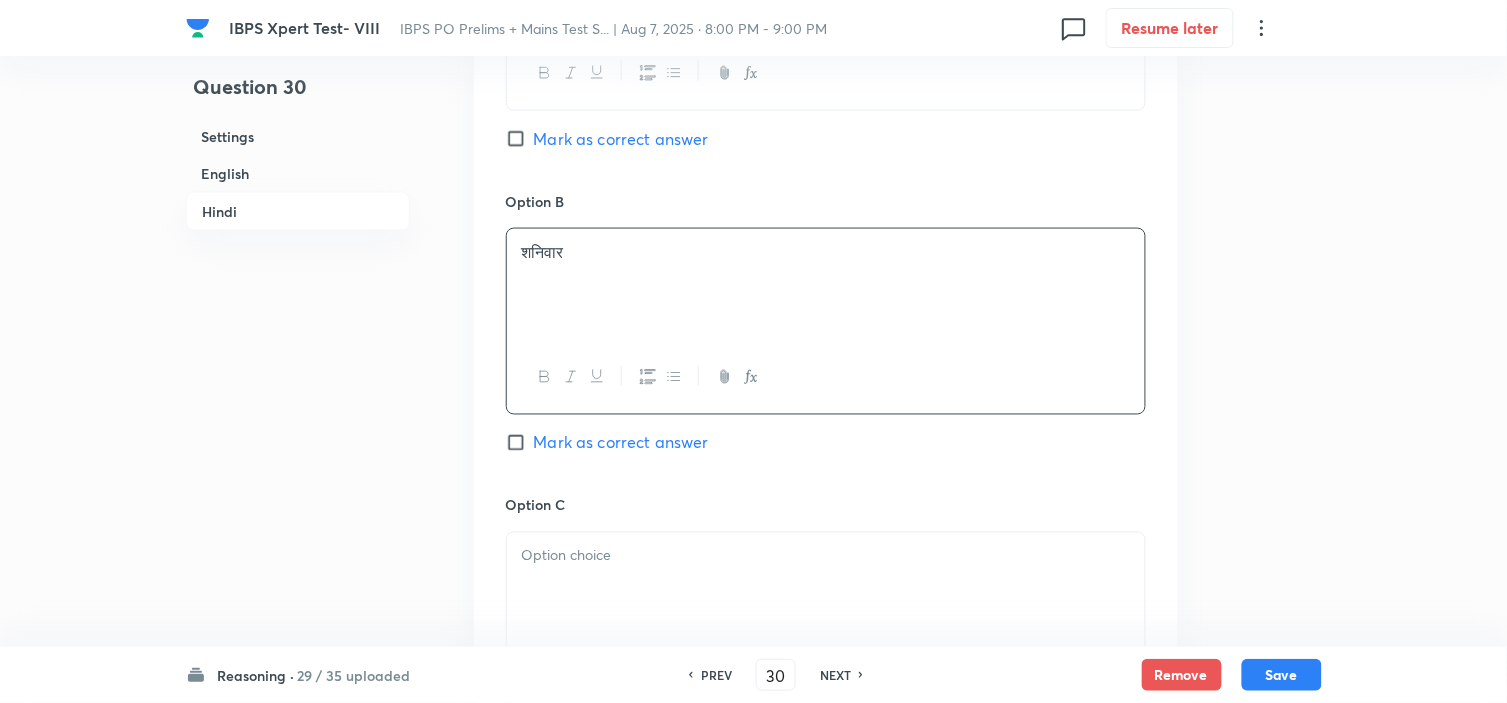 click at bounding box center (826, 556) 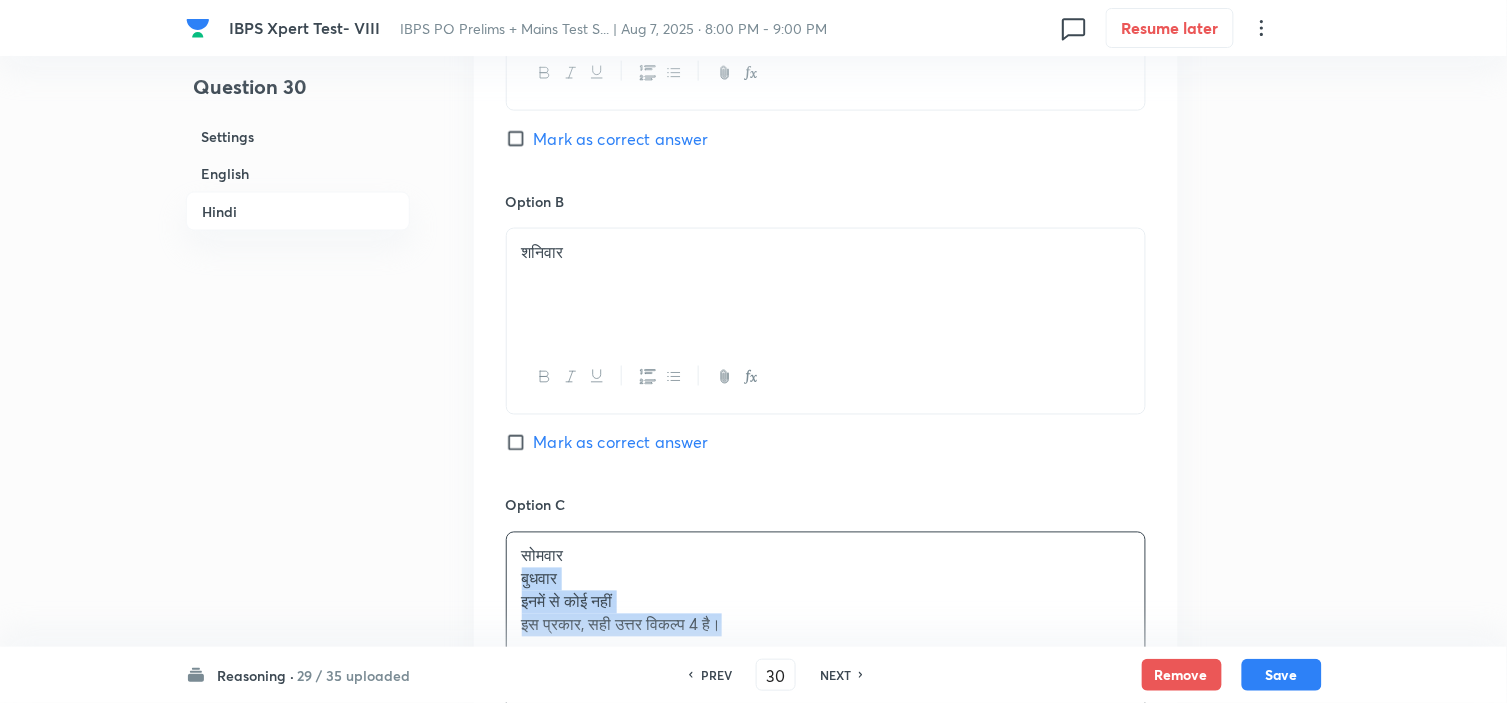drag, startPoint x: 518, startPoint y: 572, endPoint x: 878, endPoint y: 628, distance: 364.32953 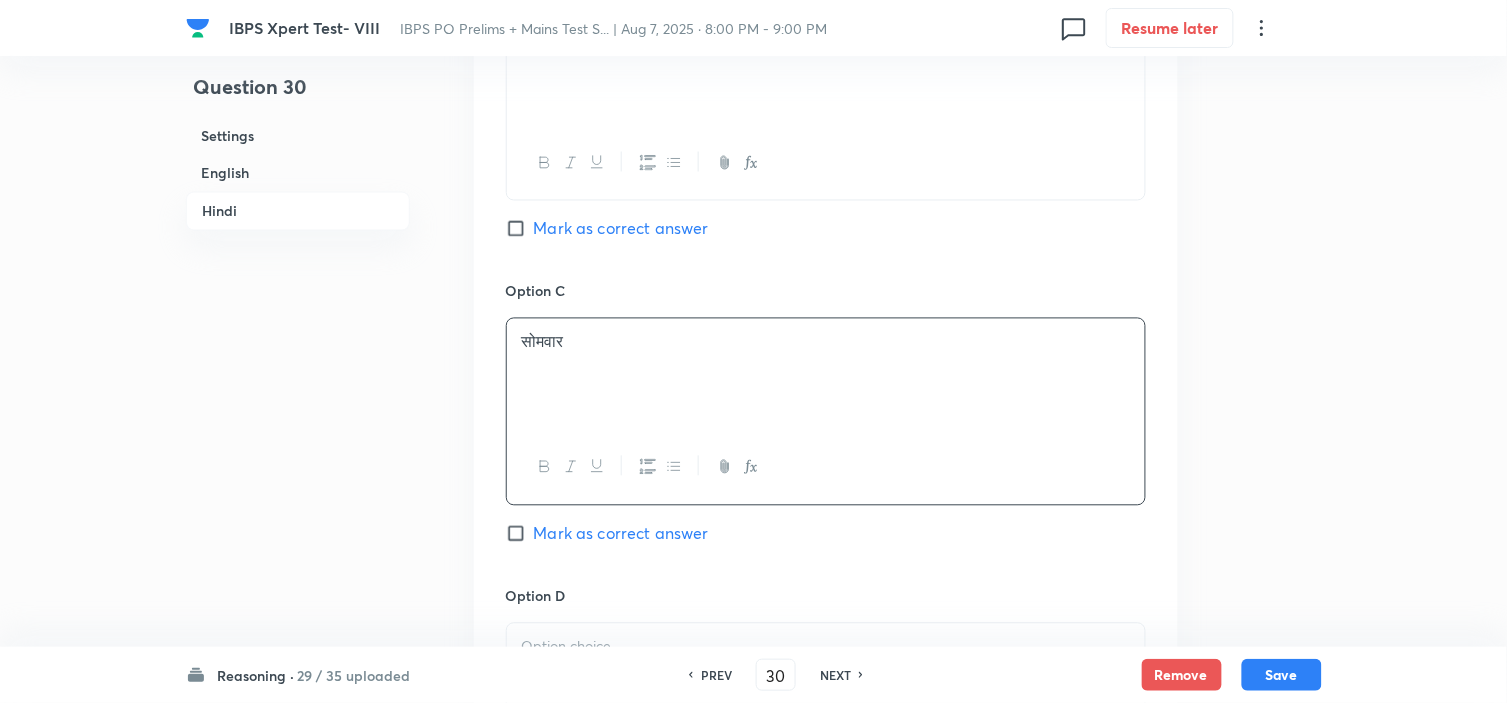 scroll, scrollTop: 4722, scrollLeft: 0, axis: vertical 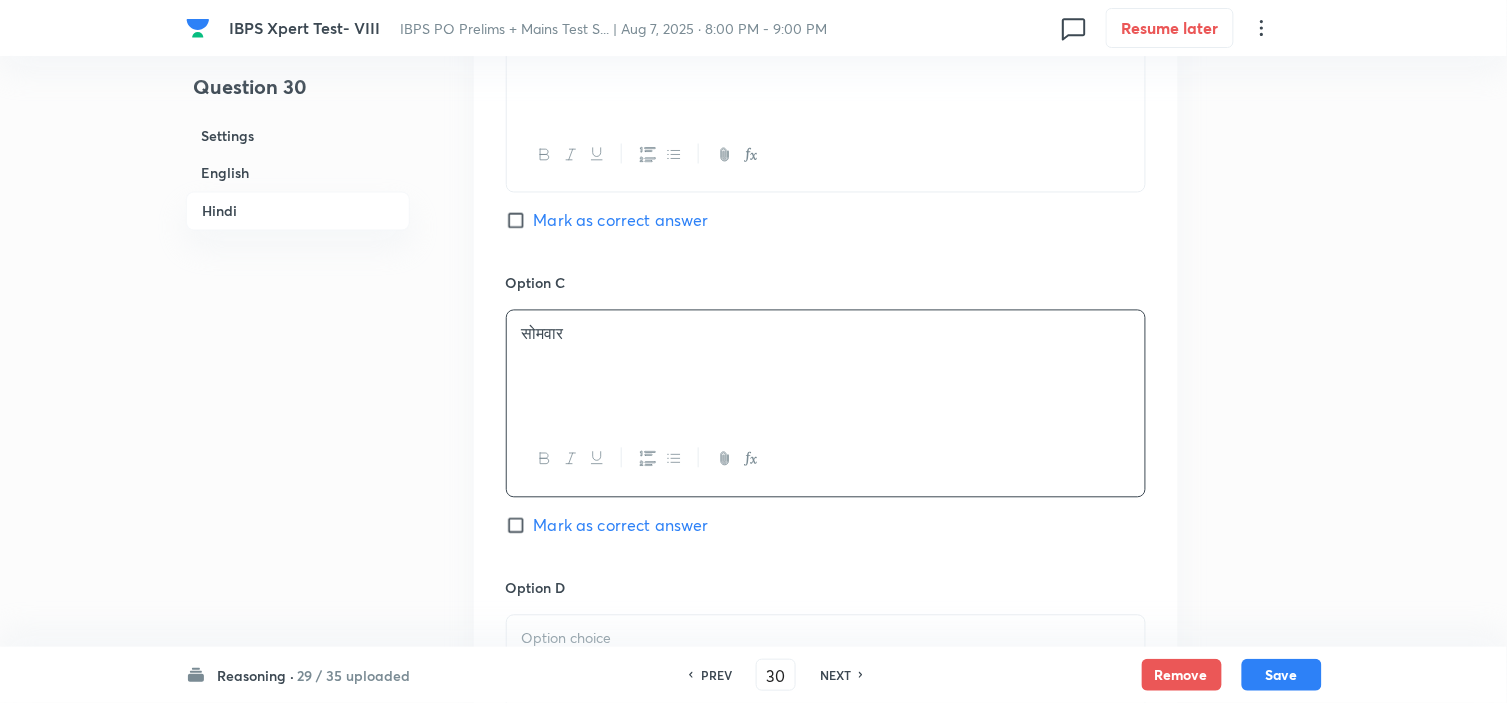 click at bounding box center [826, 639] 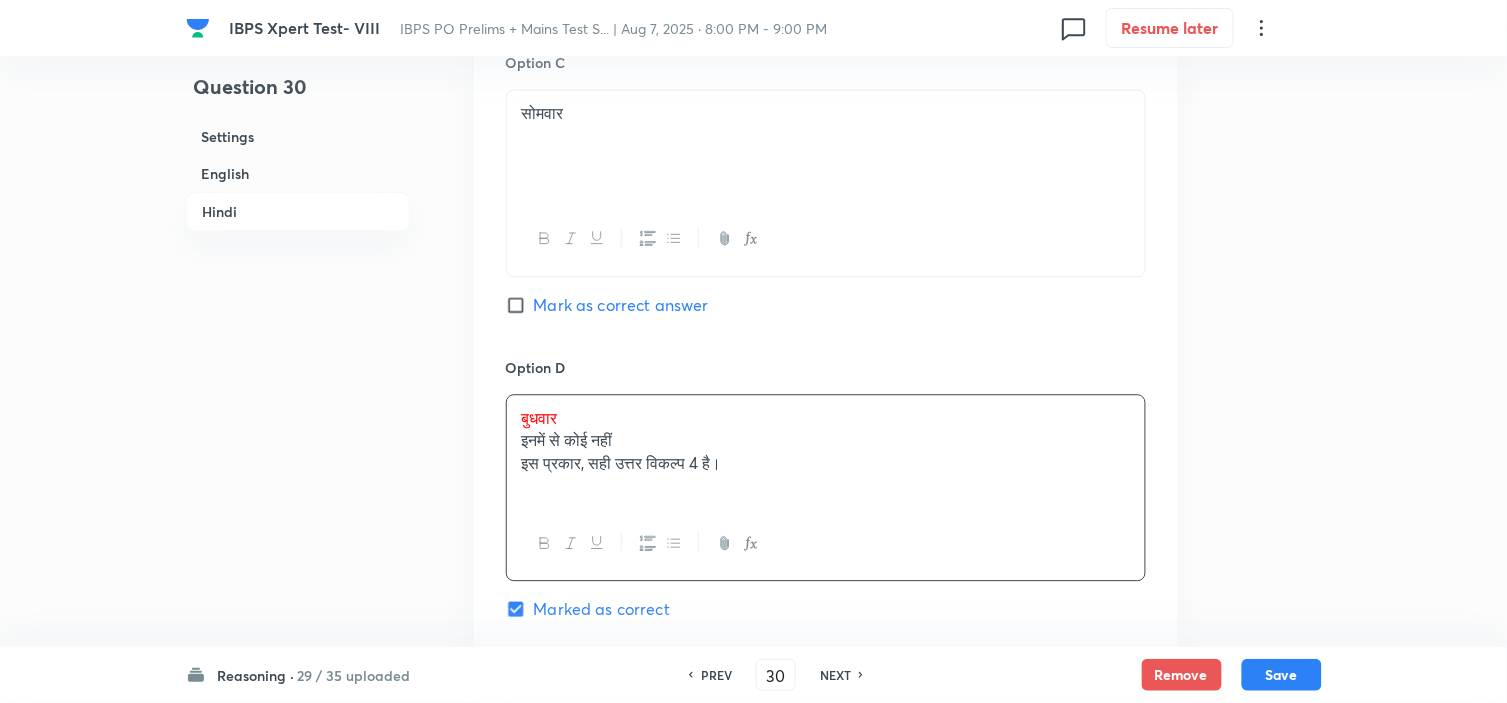scroll, scrollTop: 4944, scrollLeft: 0, axis: vertical 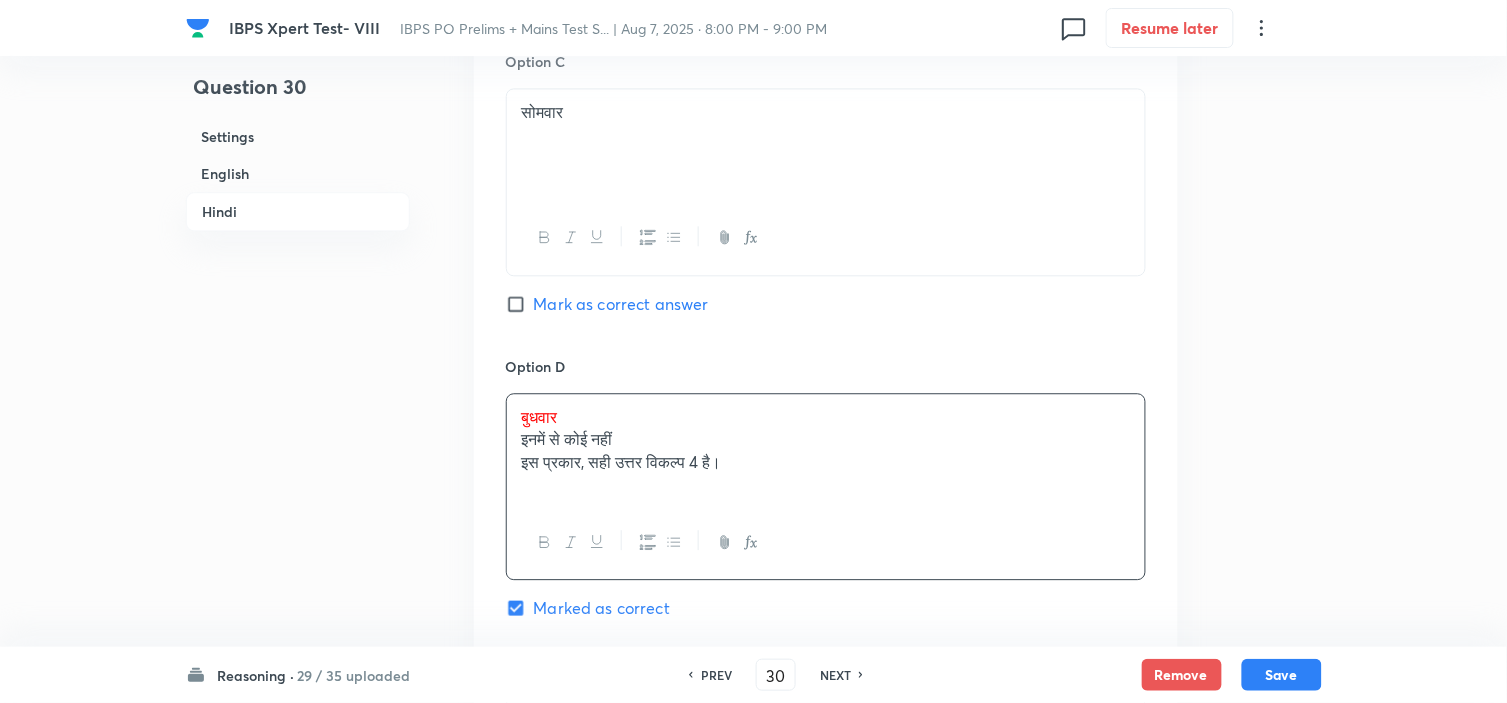 click on "इनमें से कोई नहीं" at bounding box center [826, 439] 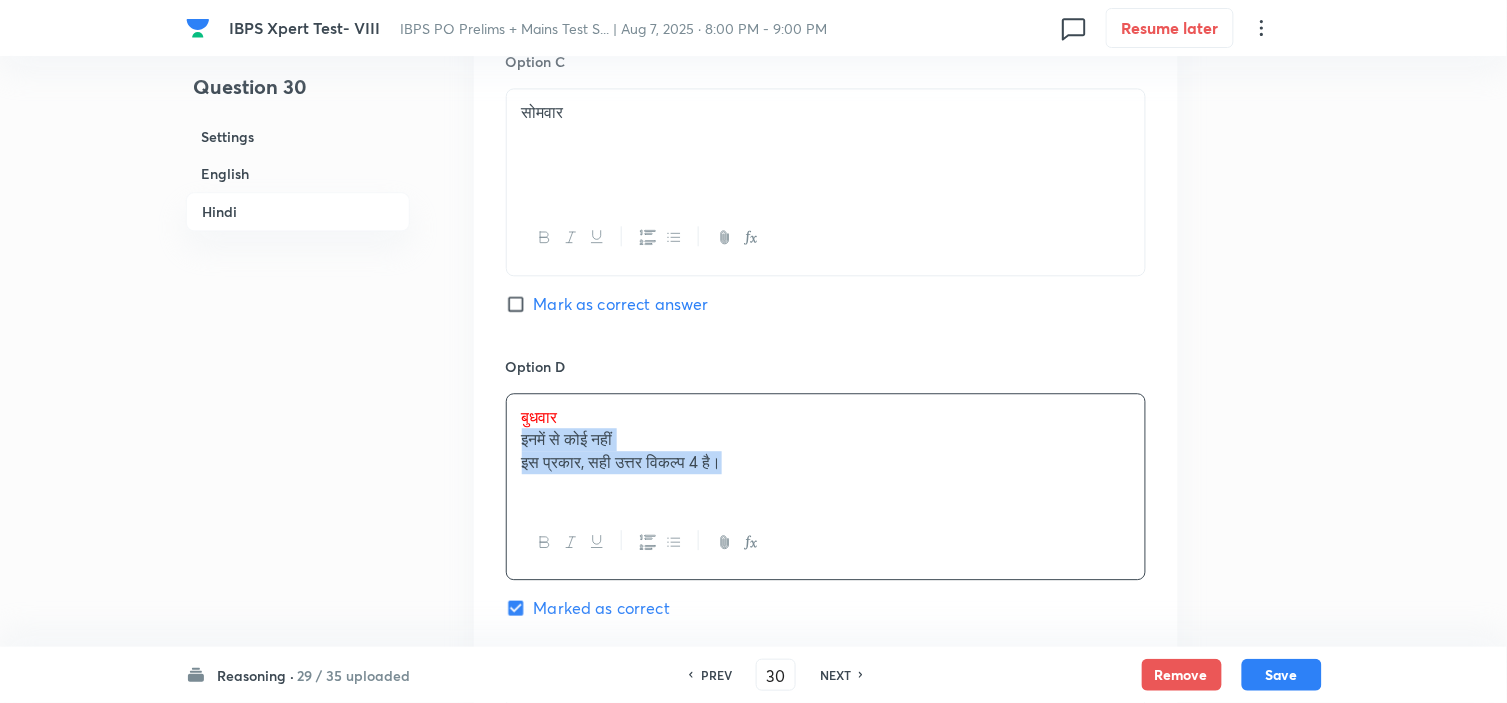 drag, startPoint x: 551, startPoint y: 445, endPoint x: 917, endPoint y: 518, distance: 373.20905 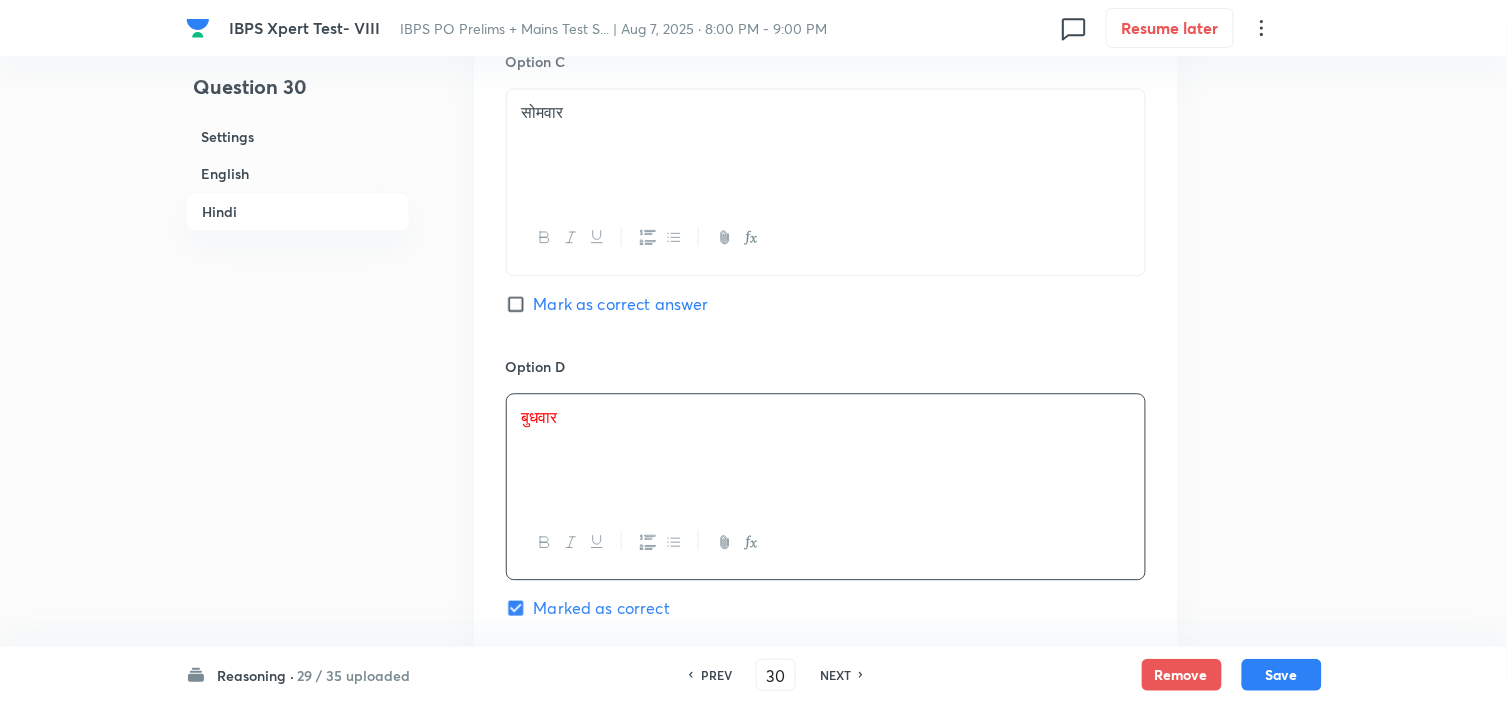 scroll, scrollTop: 5055, scrollLeft: 0, axis: vertical 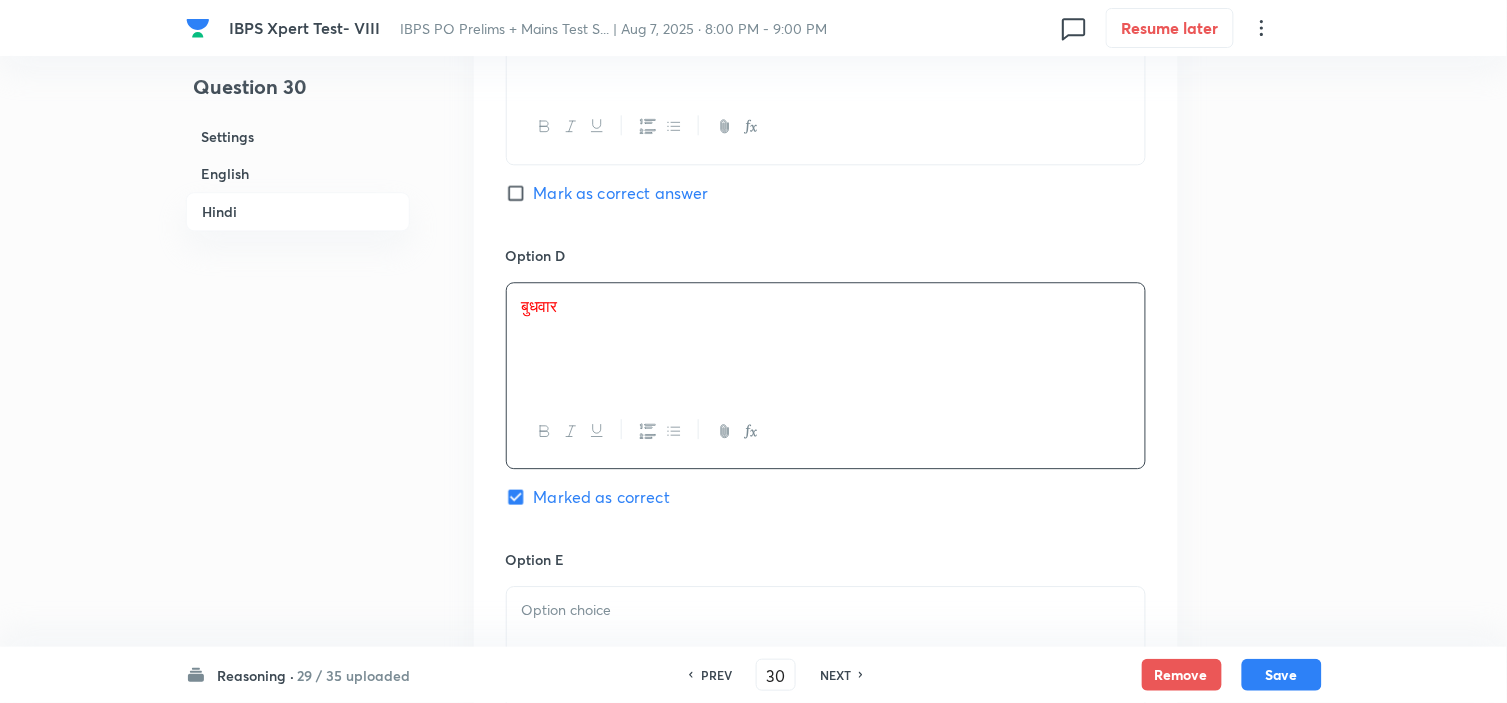 click at bounding box center (826, 643) 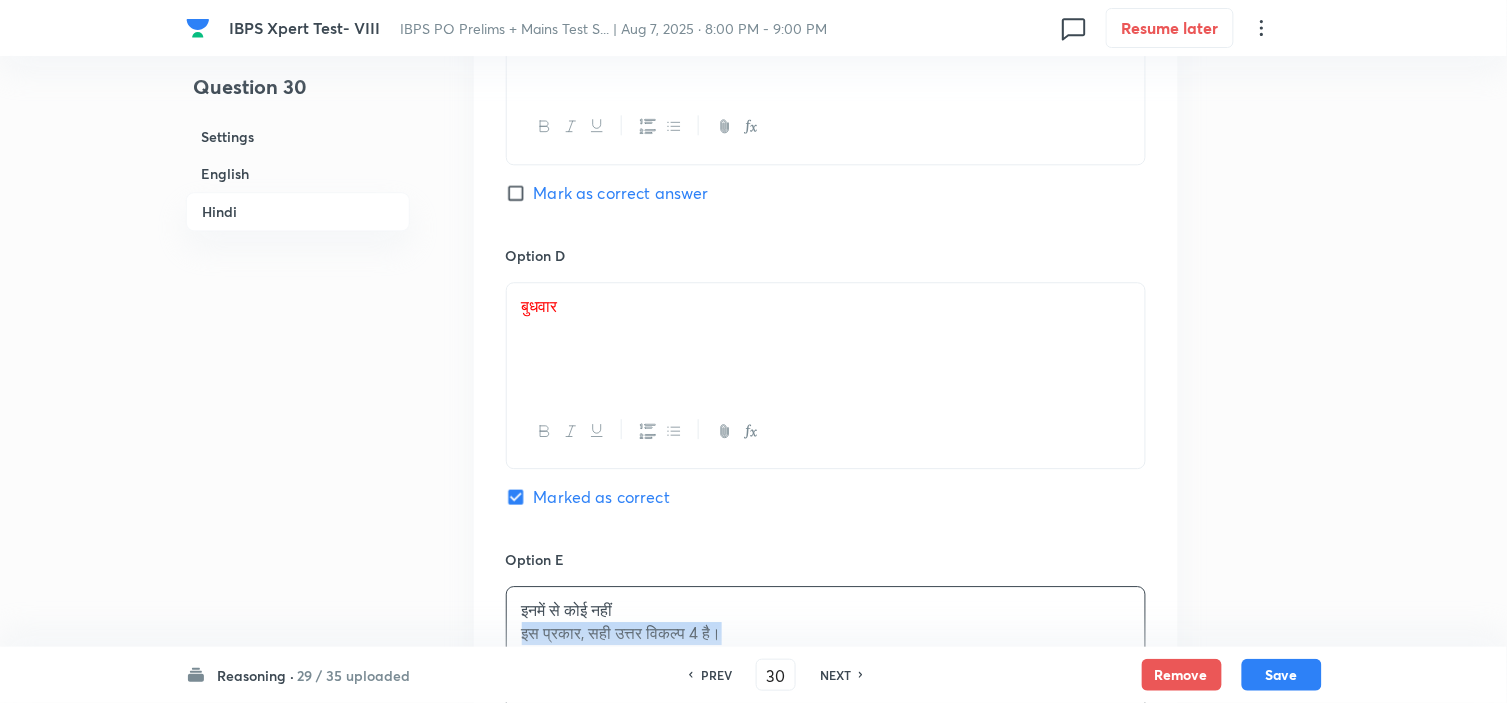drag, startPoint x: 512, startPoint y: 623, endPoint x: 844, endPoint y: 642, distance: 332.54324 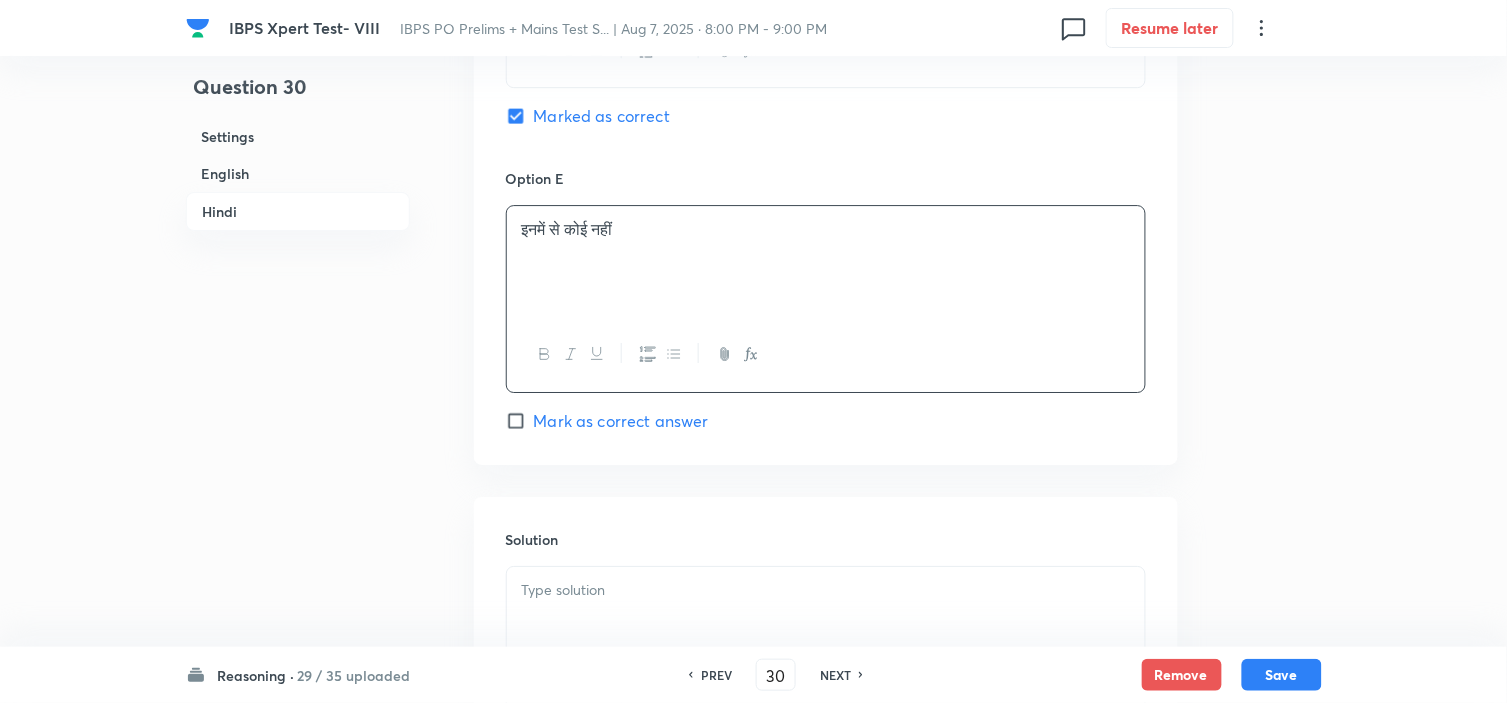 scroll, scrollTop: 5500, scrollLeft: 0, axis: vertical 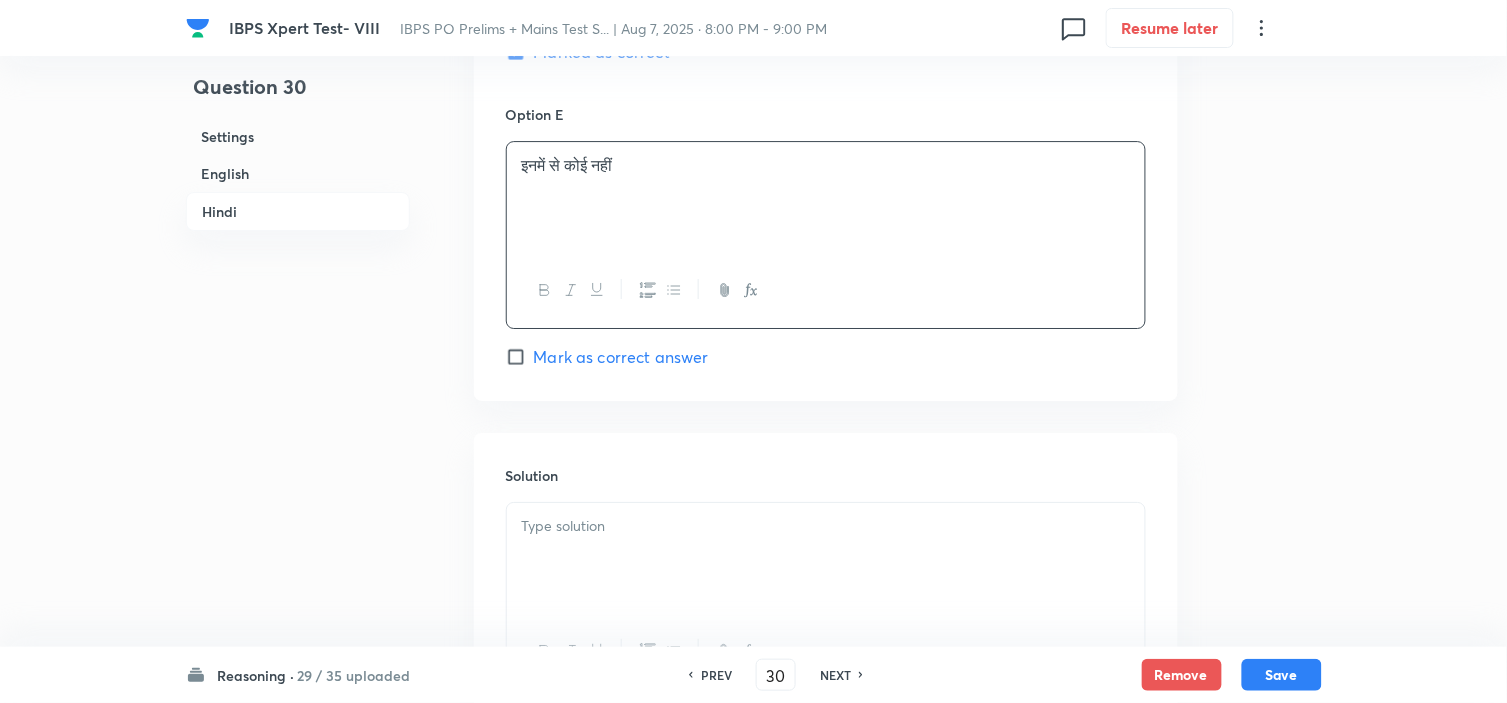 click at bounding box center (826, 559) 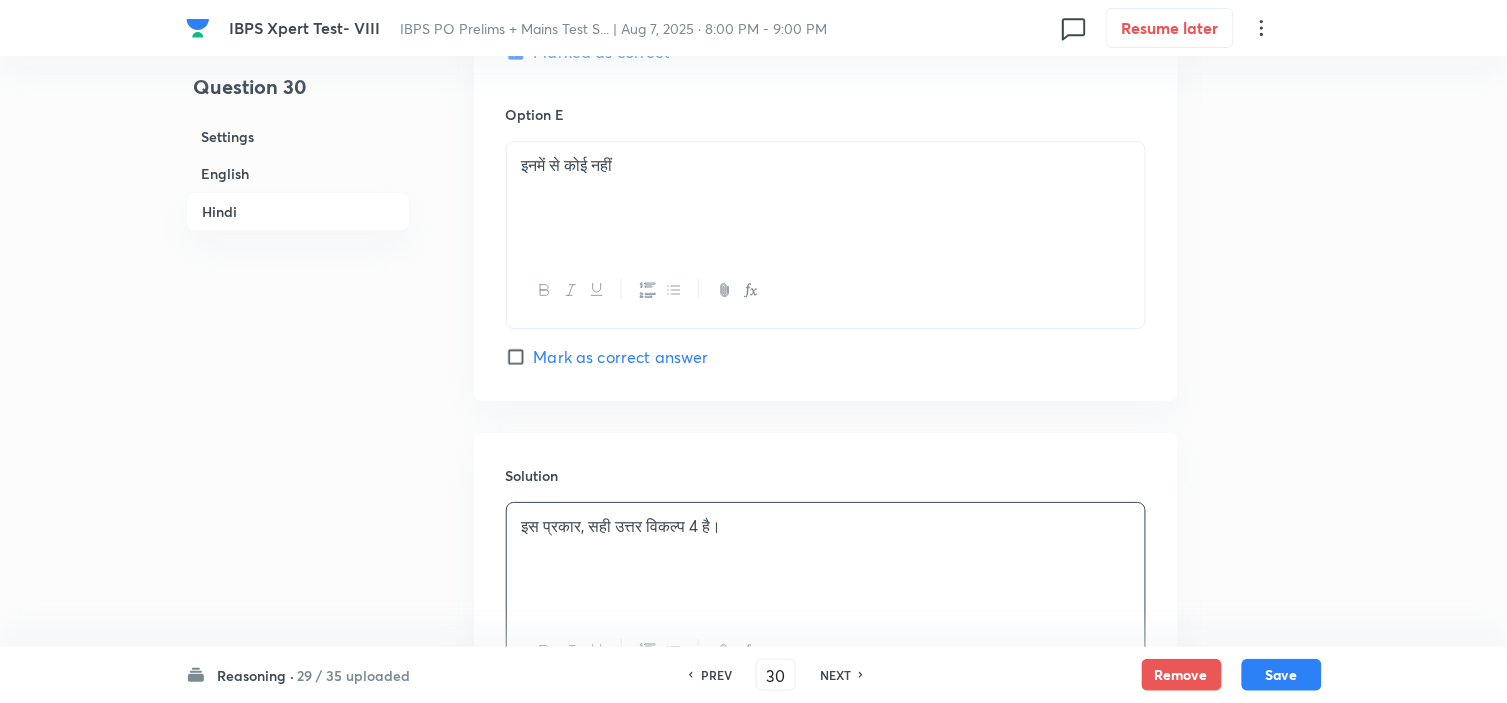 click on "इस प्रकार, सही उत्तर विकल्प 4 है।" at bounding box center [826, 526] 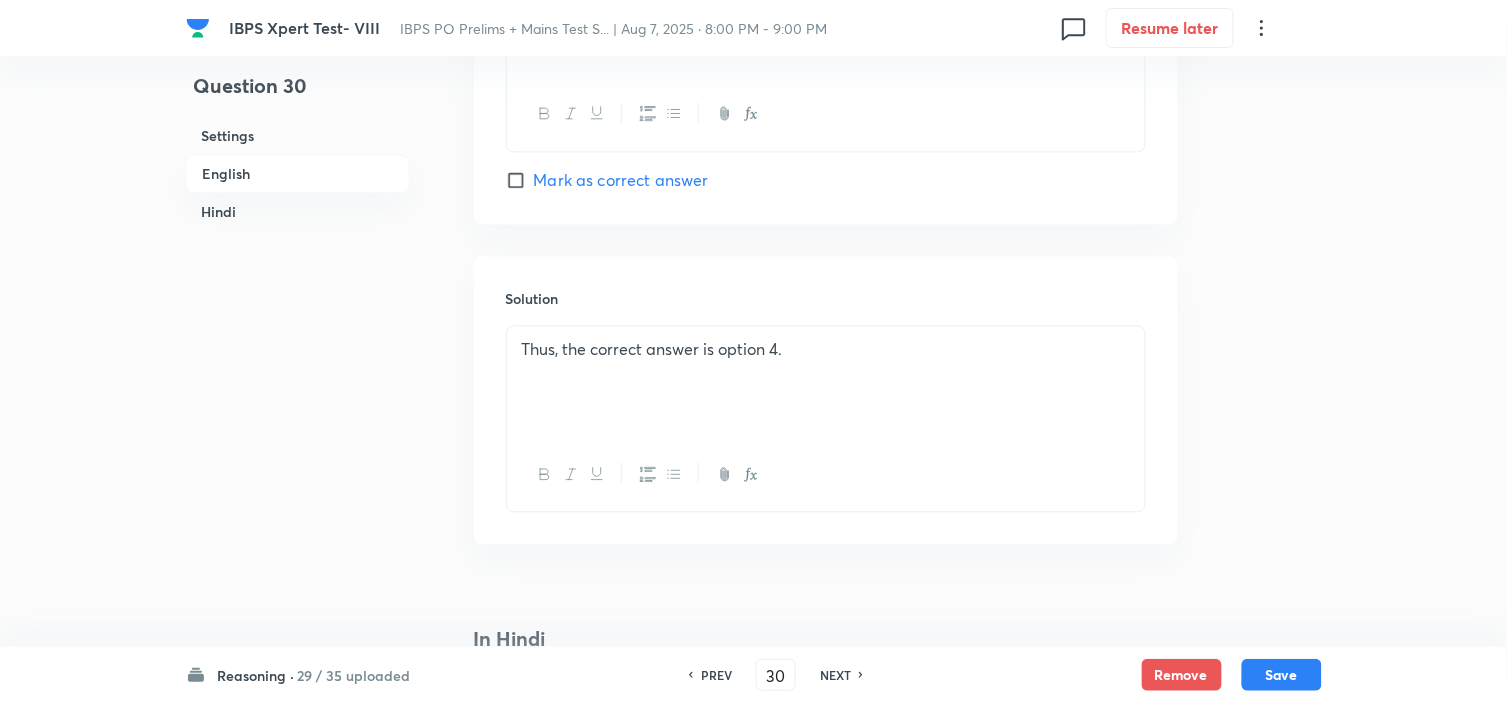 scroll, scrollTop: 2833, scrollLeft: 0, axis: vertical 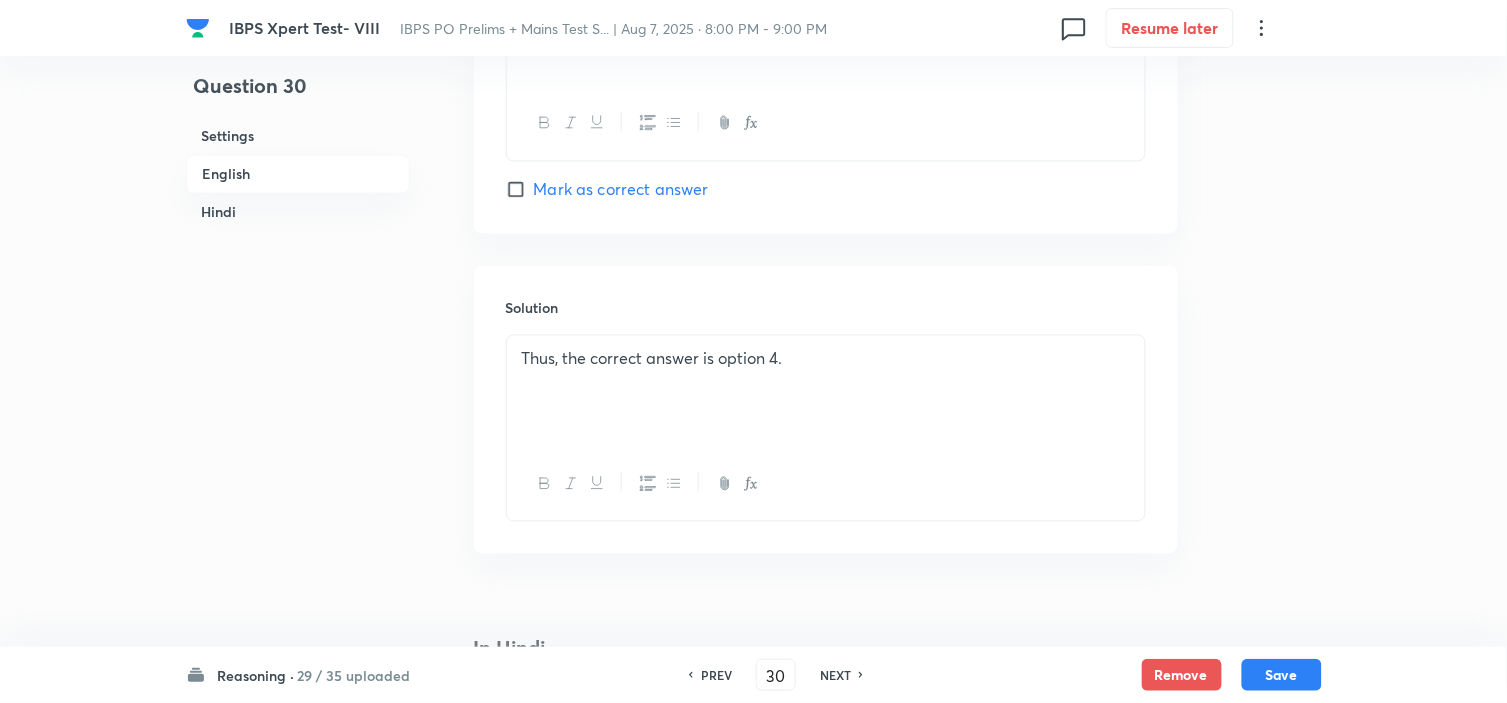 click on "Thus, the correct answer is option 4." at bounding box center [826, 392] 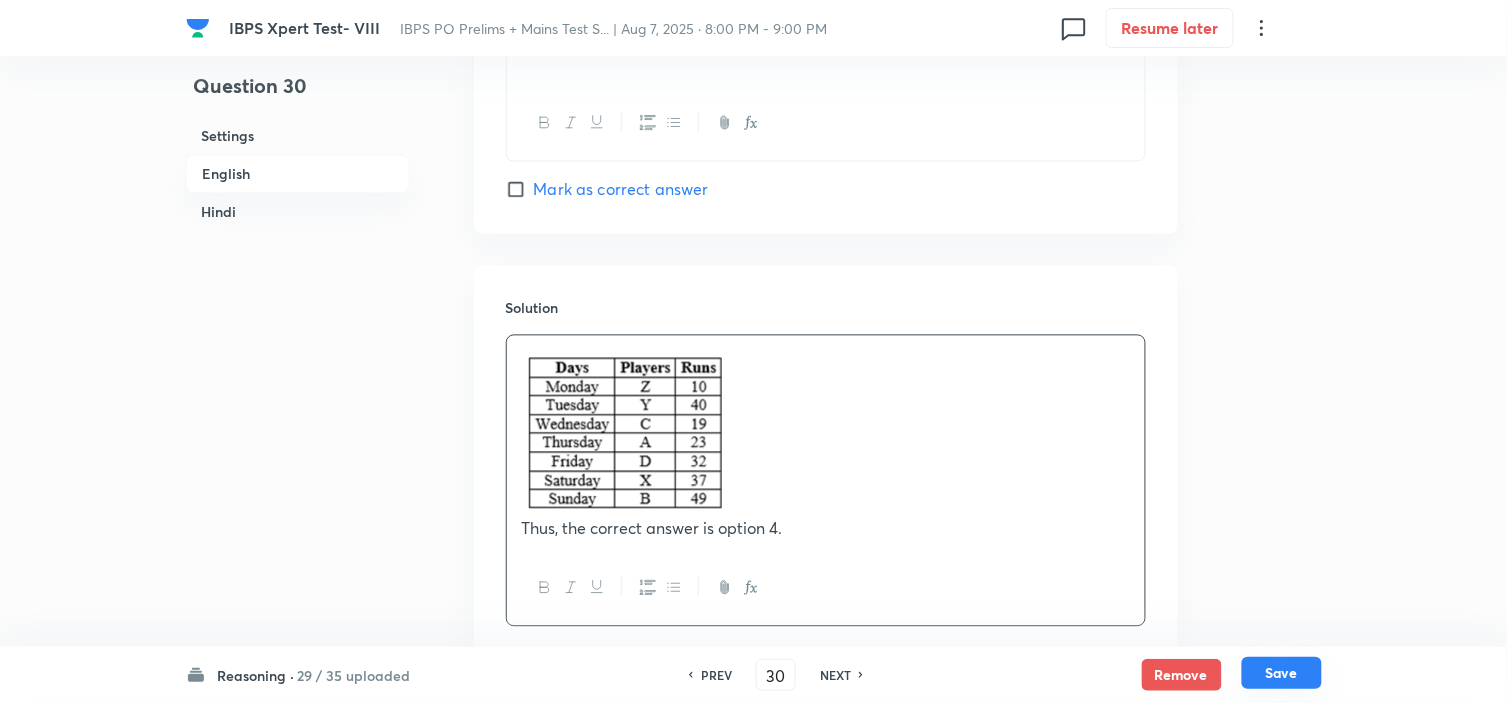 click on "Save" at bounding box center [1282, 673] 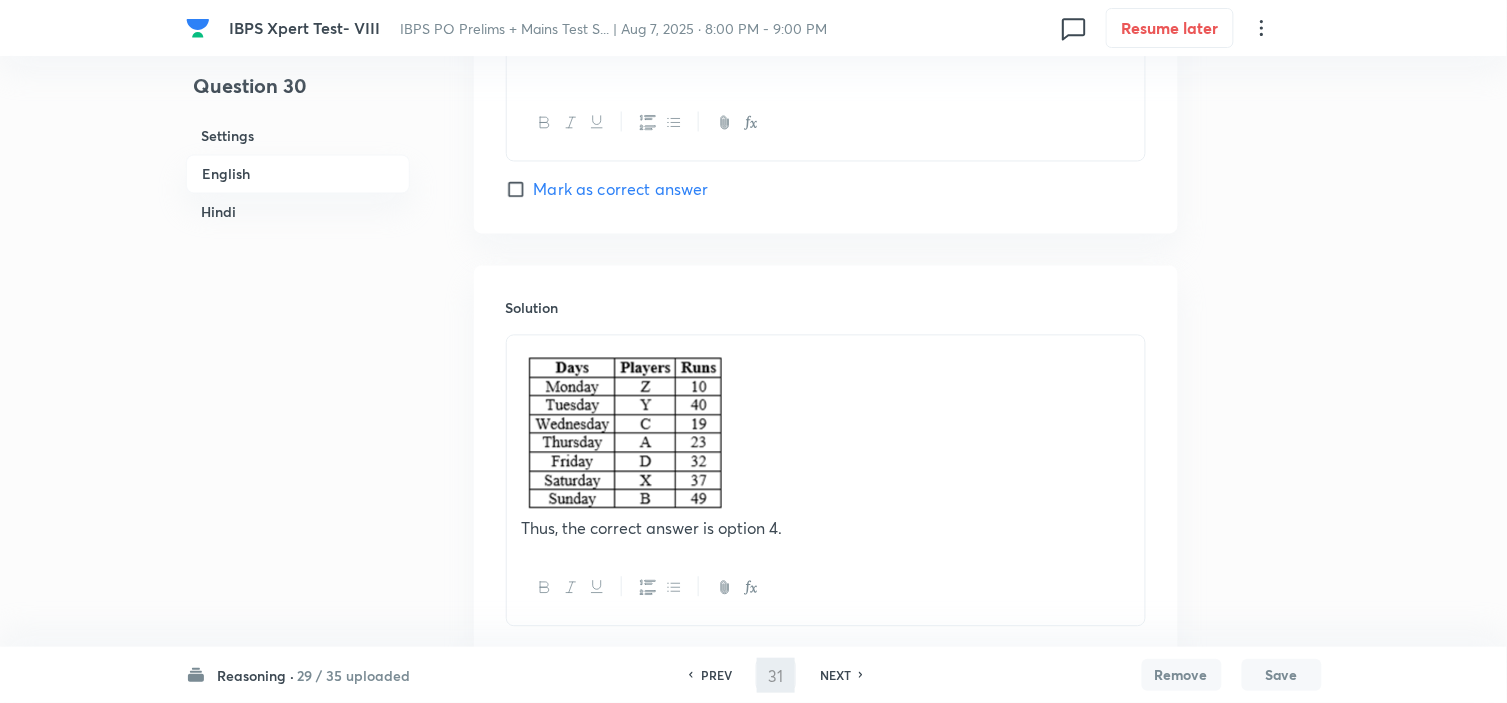 scroll, scrollTop: 0, scrollLeft: 0, axis: both 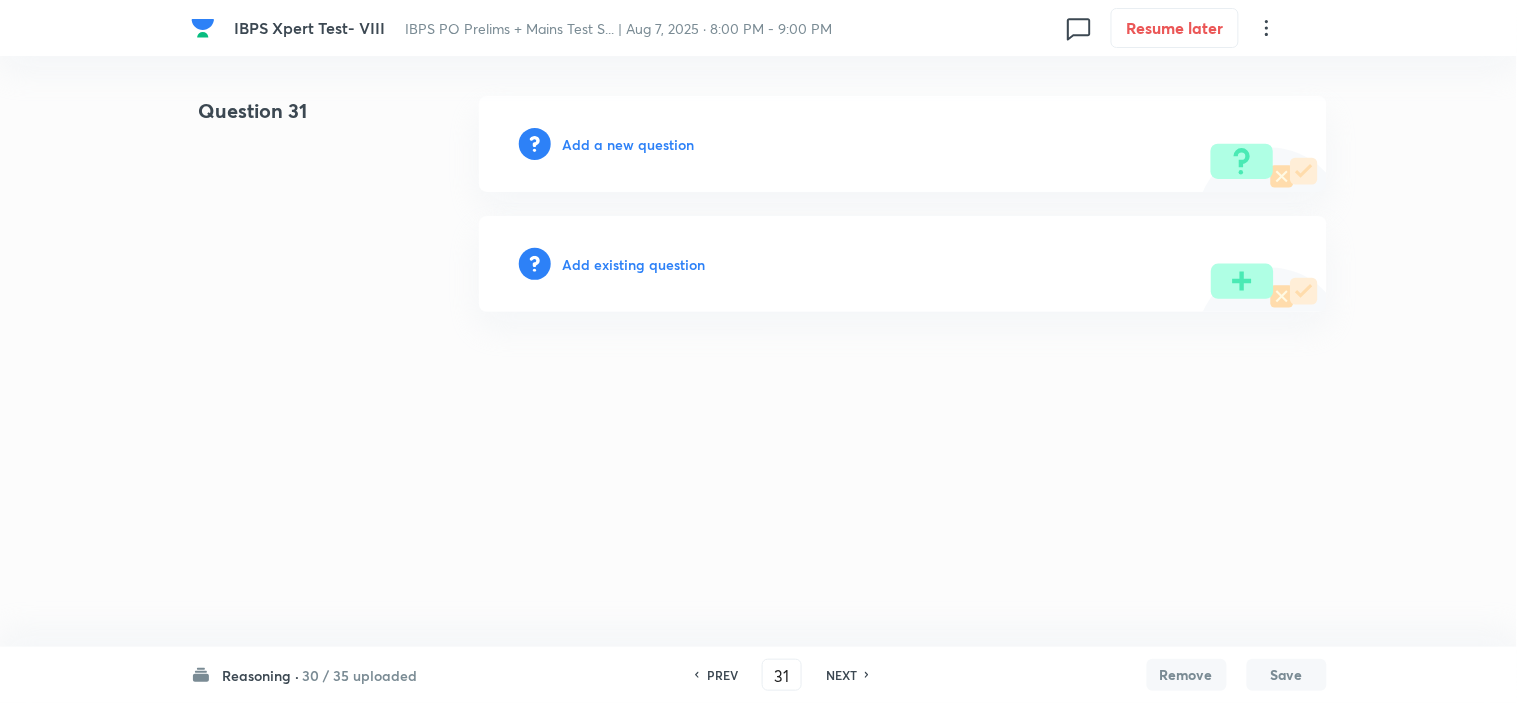click on "PREV" at bounding box center [722, 675] 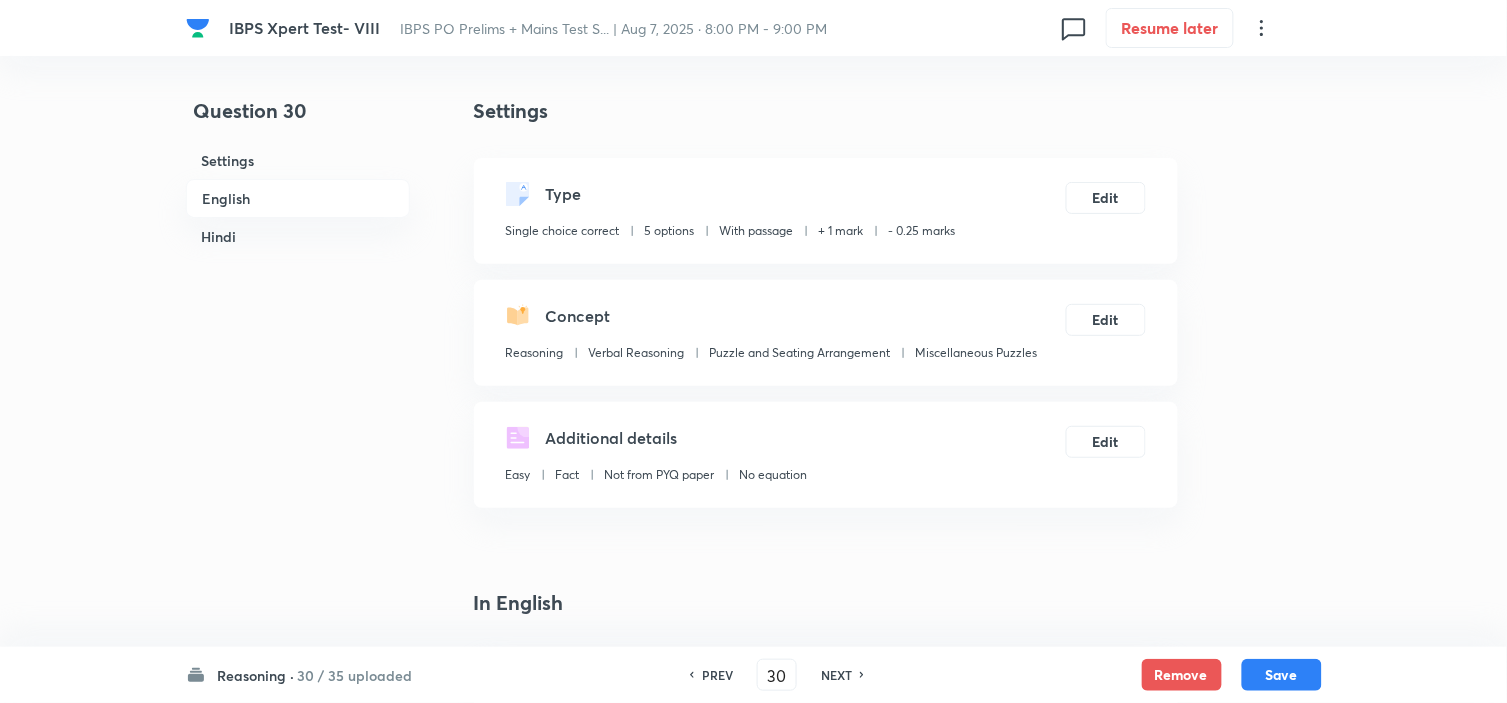 click on "PREV" at bounding box center [717, 675] 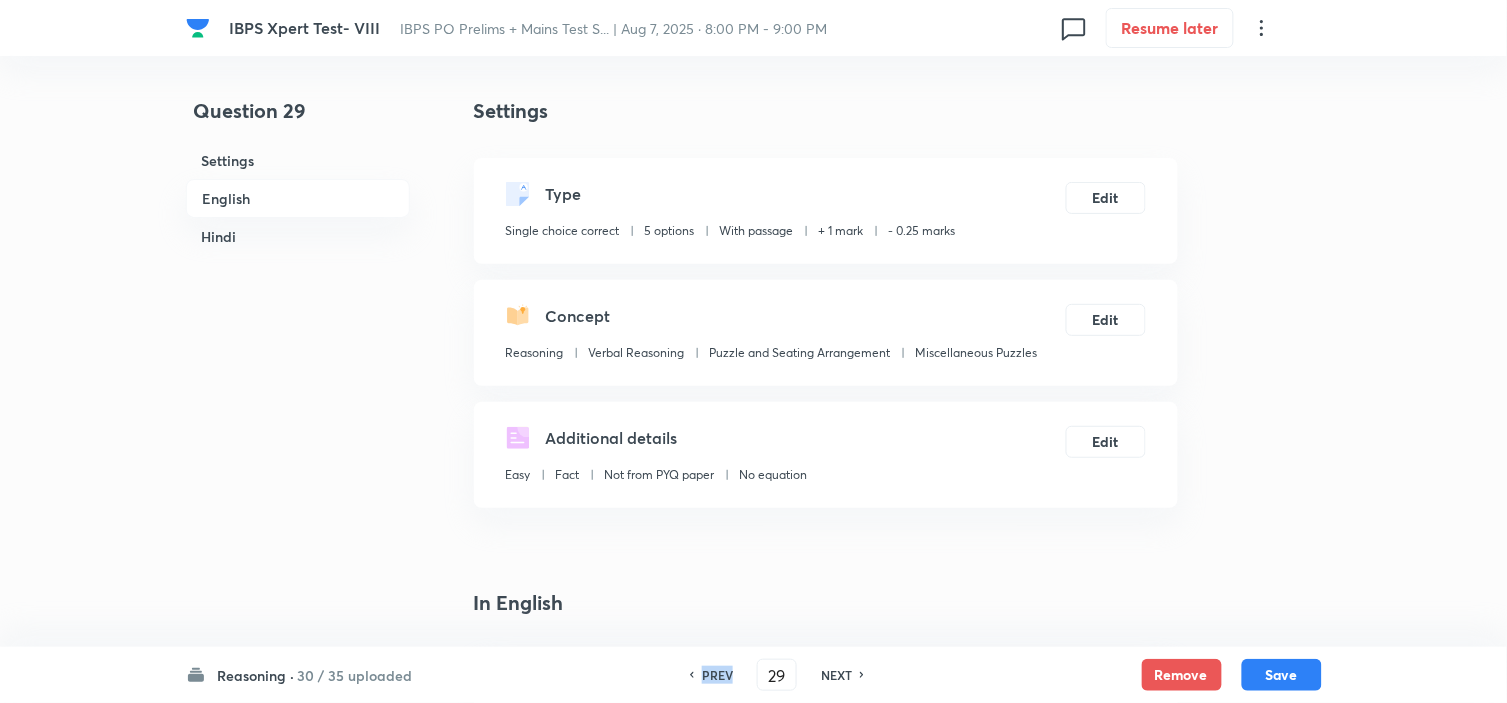 click on "PREV" at bounding box center [717, 675] 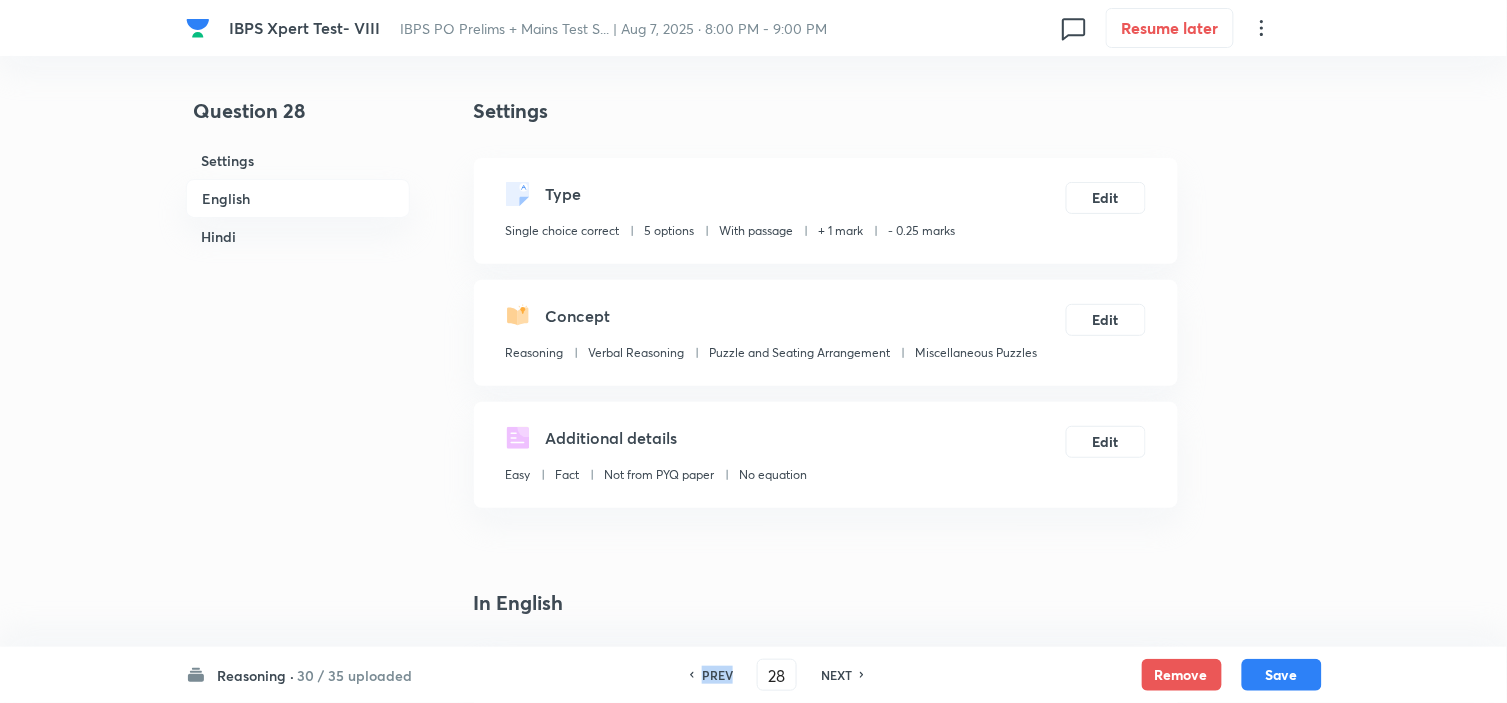 click on "PREV" at bounding box center [717, 675] 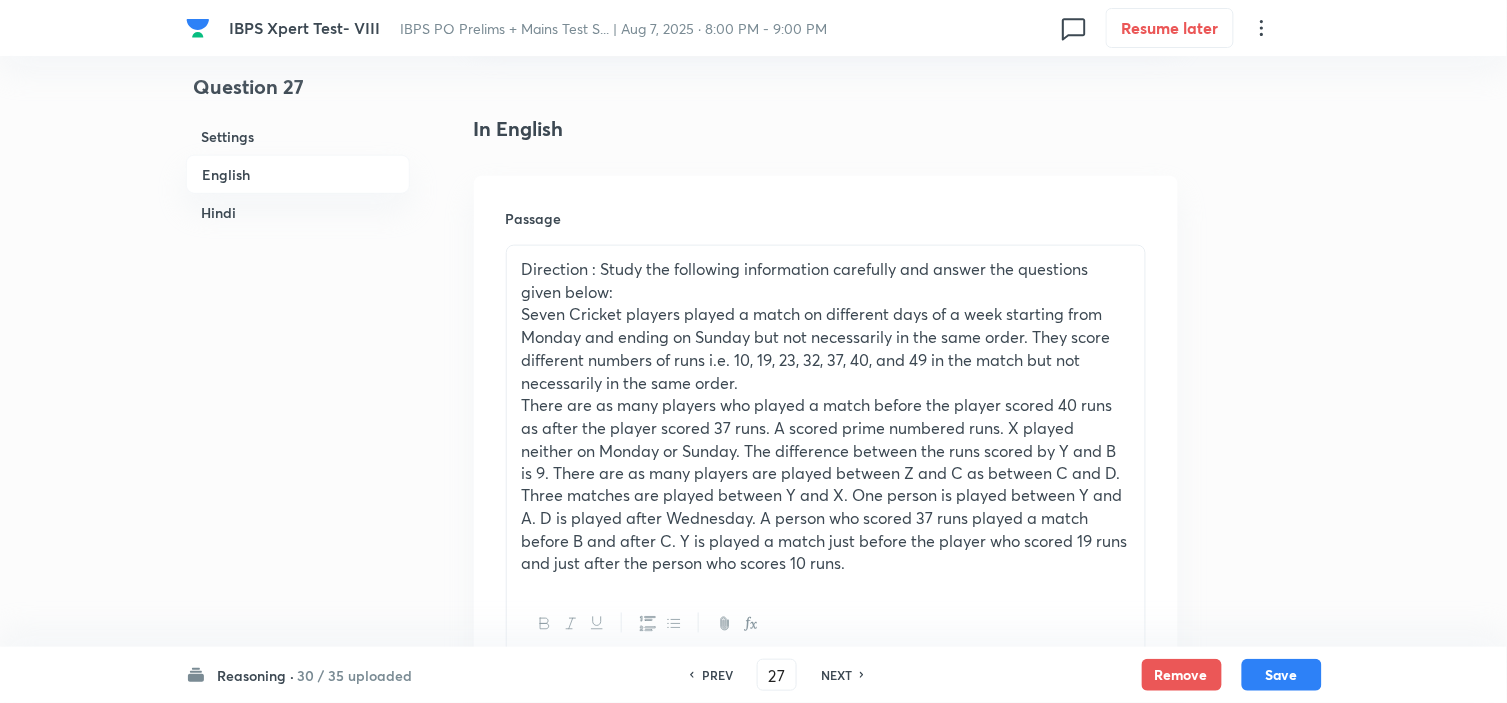 scroll, scrollTop: 666, scrollLeft: 0, axis: vertical 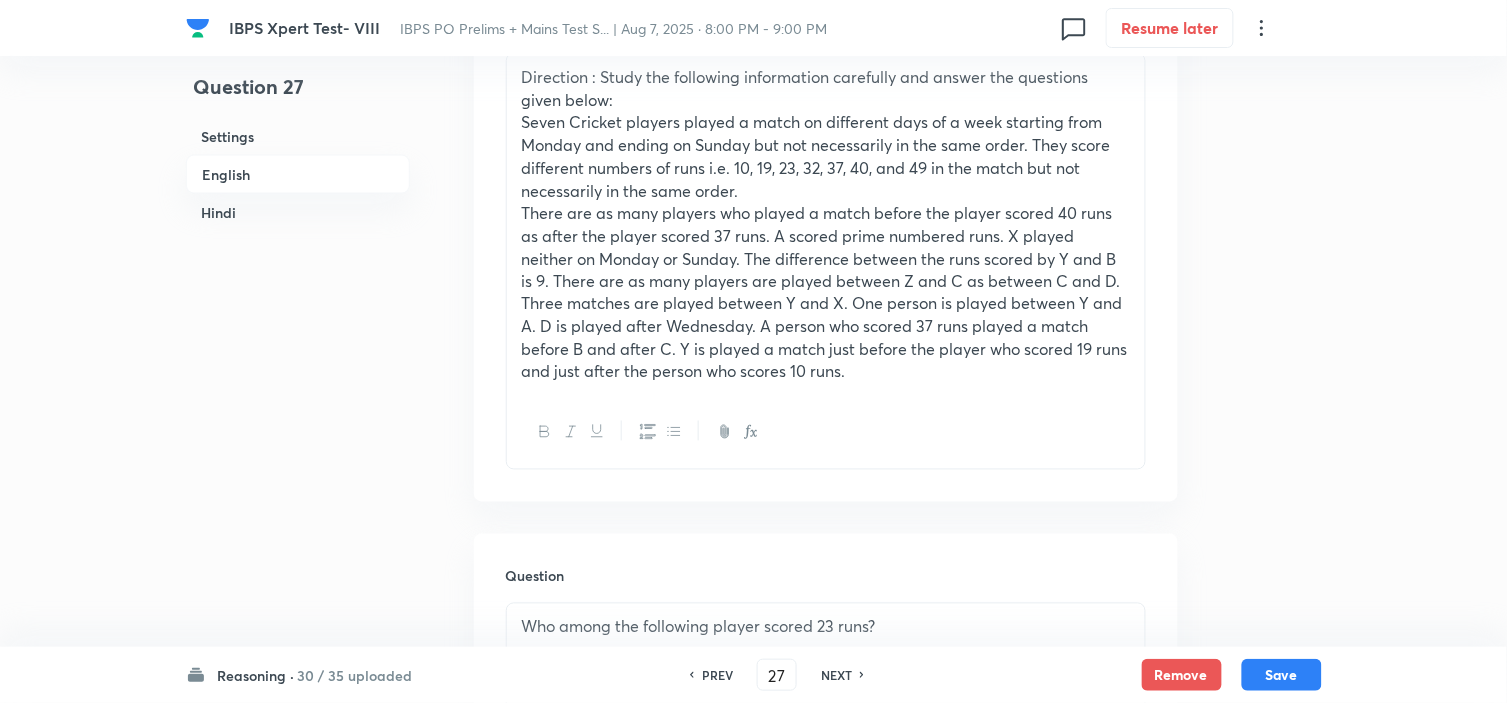 click on "PREV" at bounding box center (717, 675) 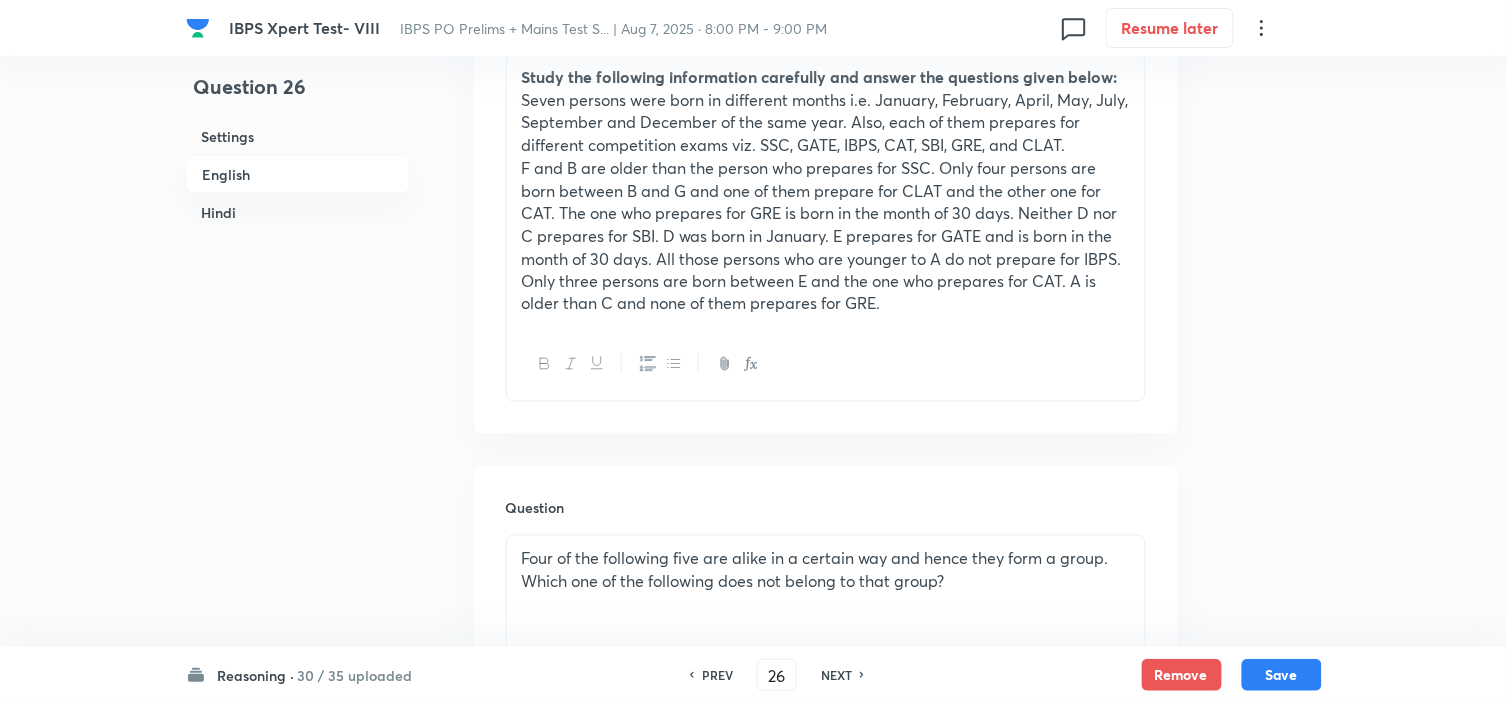 click on "NEXT" at bounding box center (836, 675) 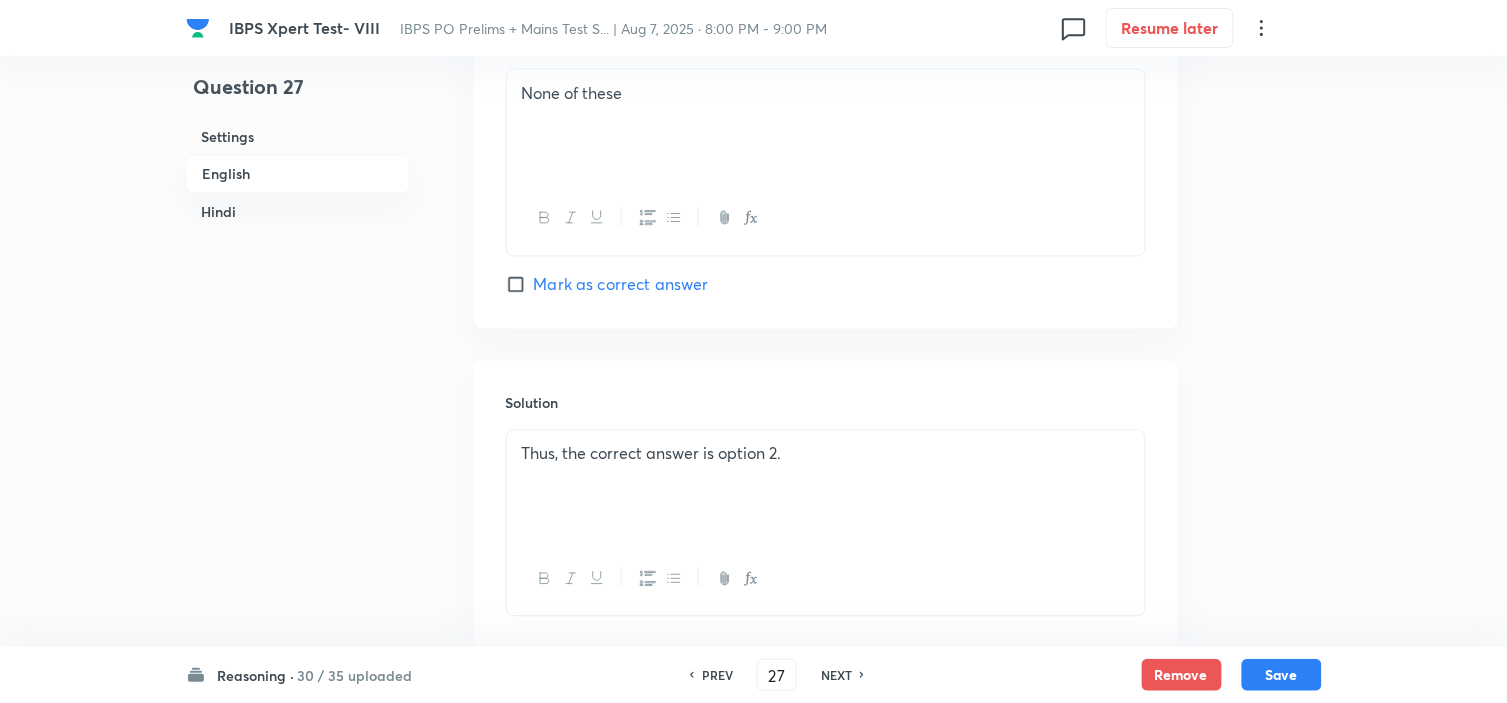 scroll, scrollTop: 3000, scrollLeft: 0, axis: vertical 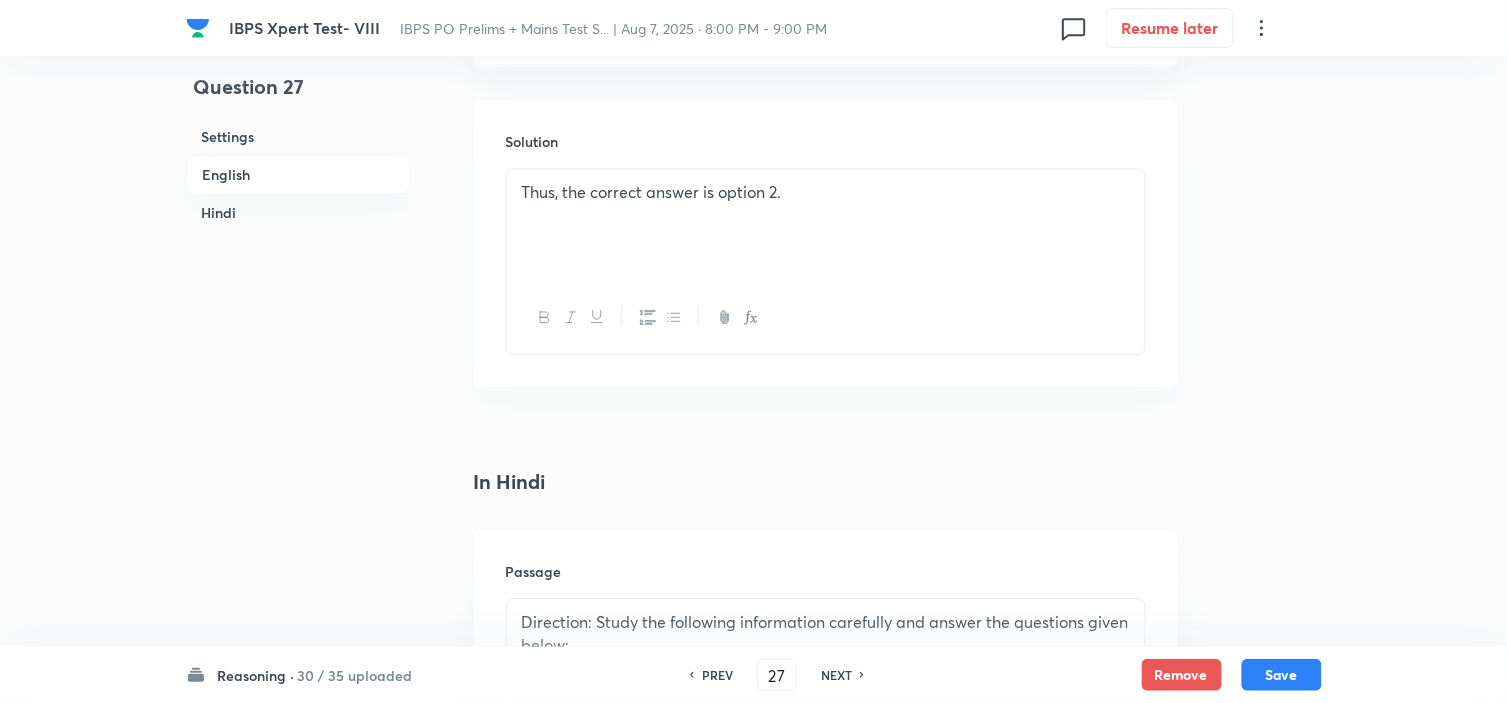 click on "Thus, the correct answer is option 2." at bounding box center (826, 225) 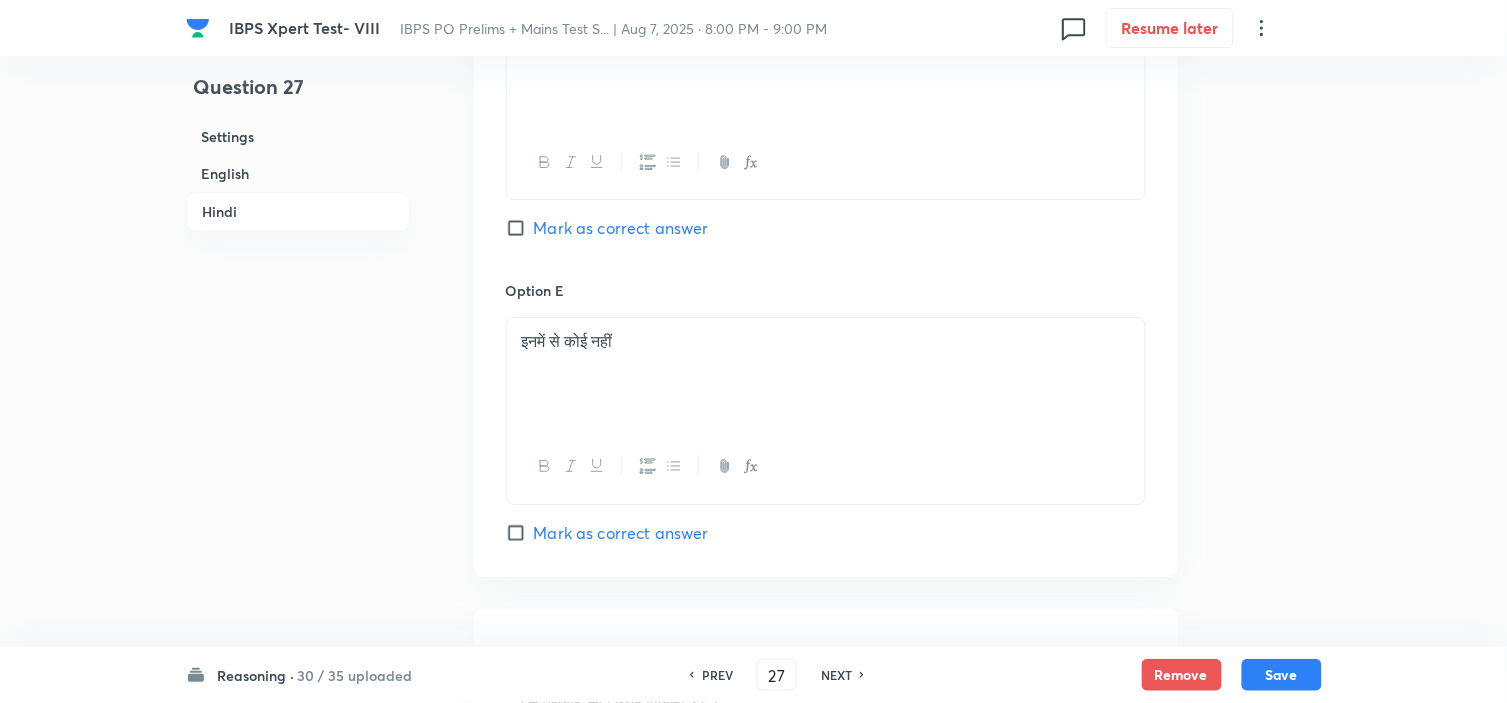 scroll, scrollTop: 5787, scrollLeft: 0, axis: vertical 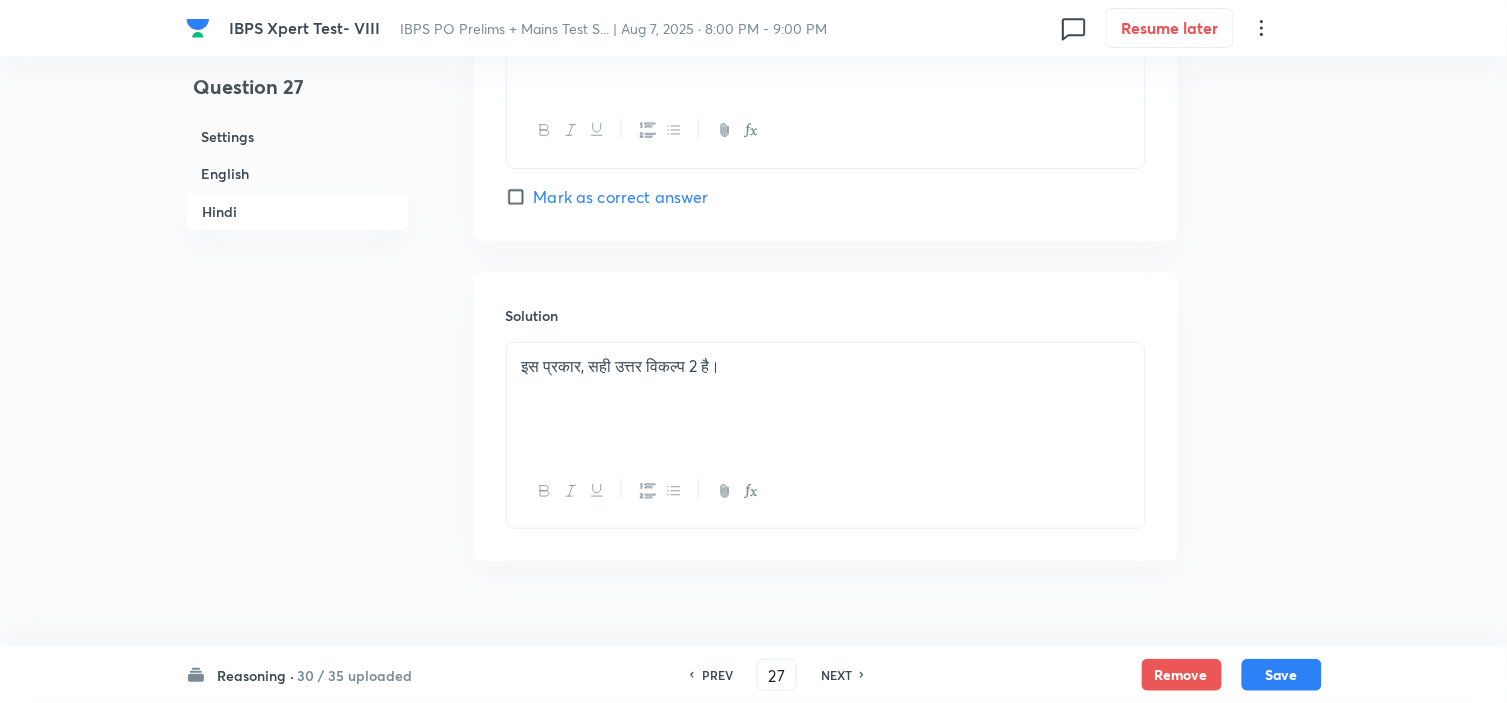 click on "इस प्रकार, सही उत्तर विकल्प 2 है।" at bounding box center [826, 399] 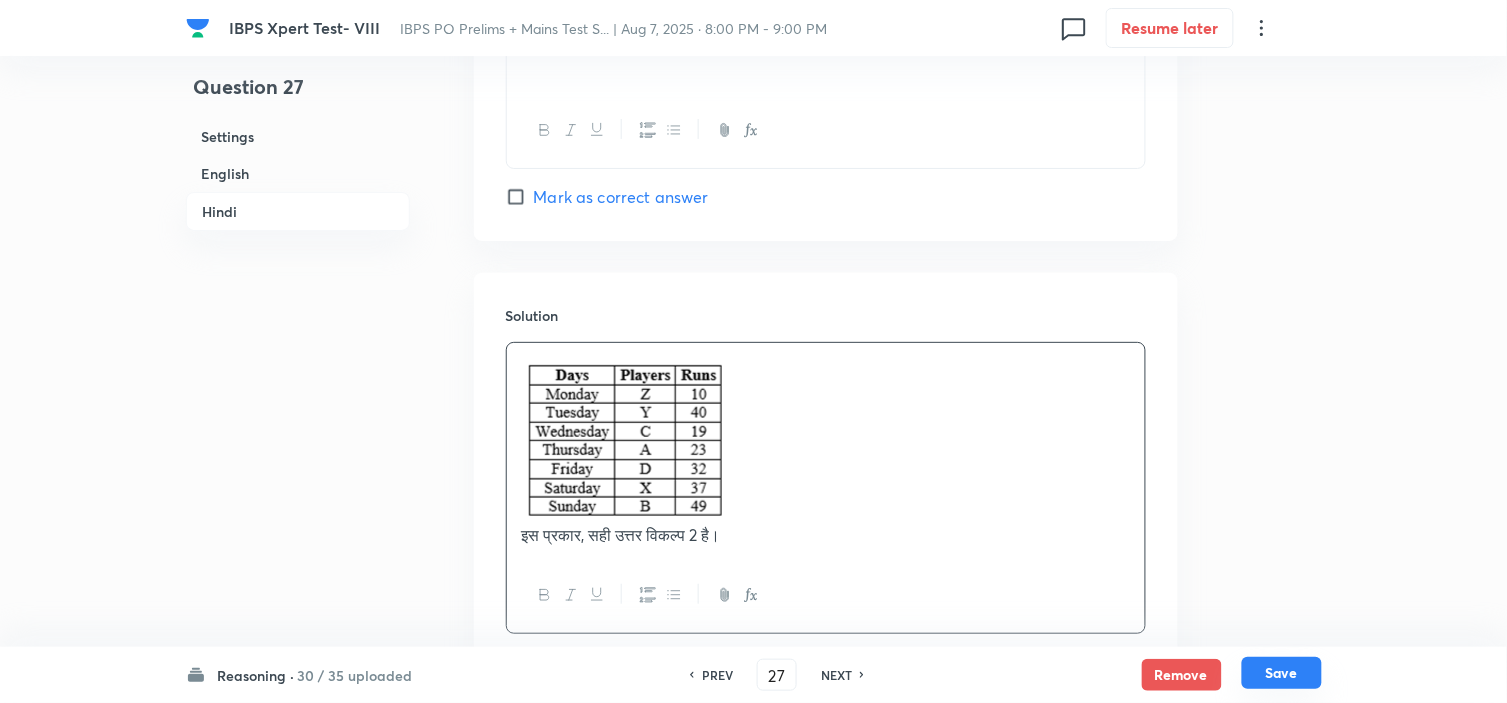 click on "Save" at bounding box center [1282, 673] 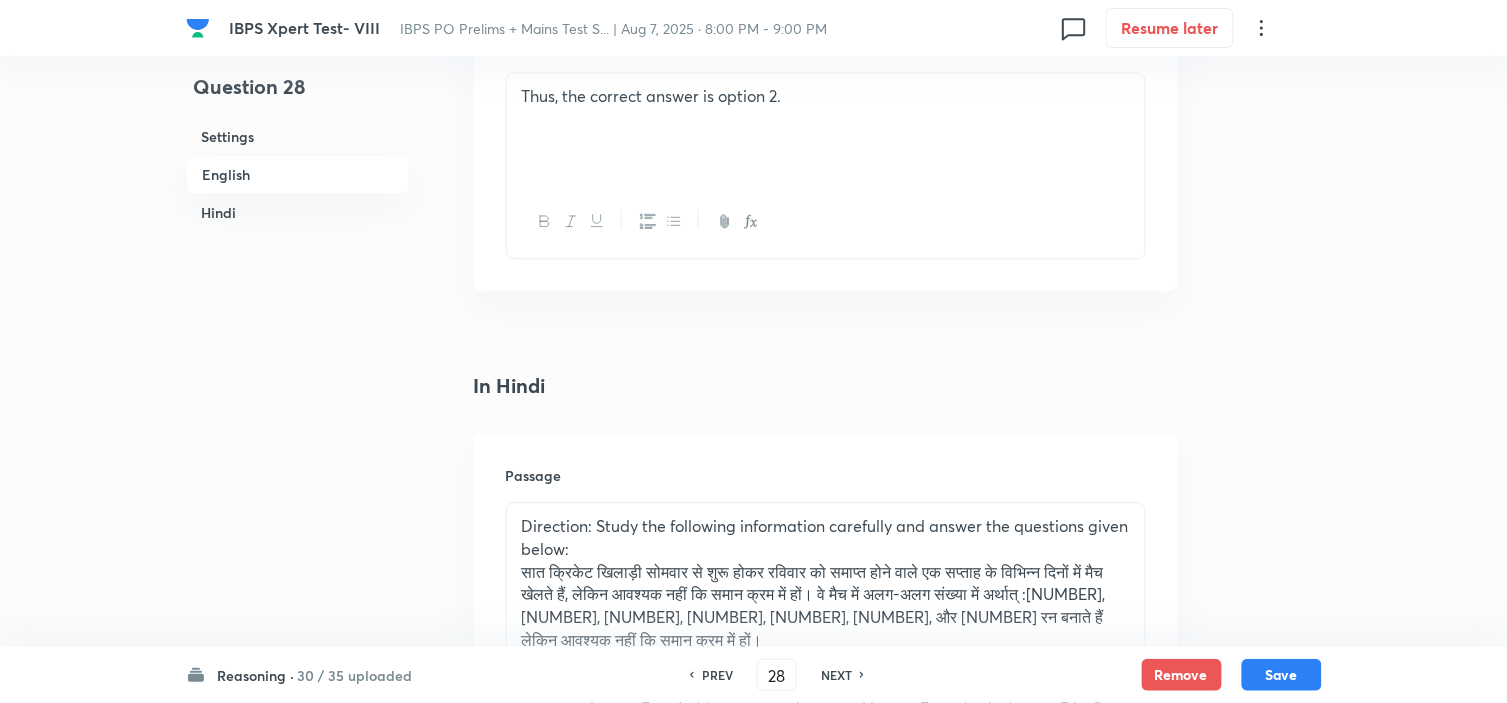 scroll, scrollTop: 2682, scrollLeft: 0, axis: vertical 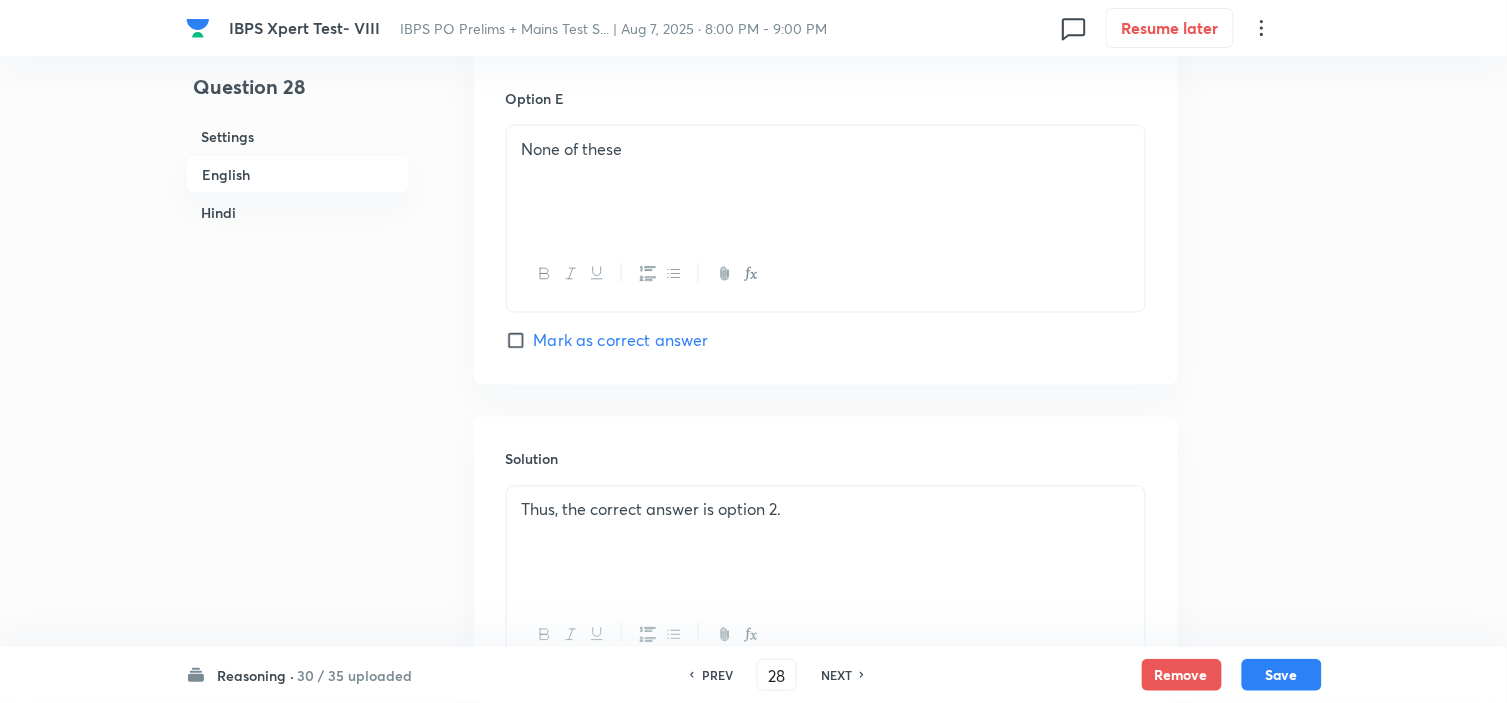 click on "Thus, the correct answer is option 2." at bounding box center (826, 543) 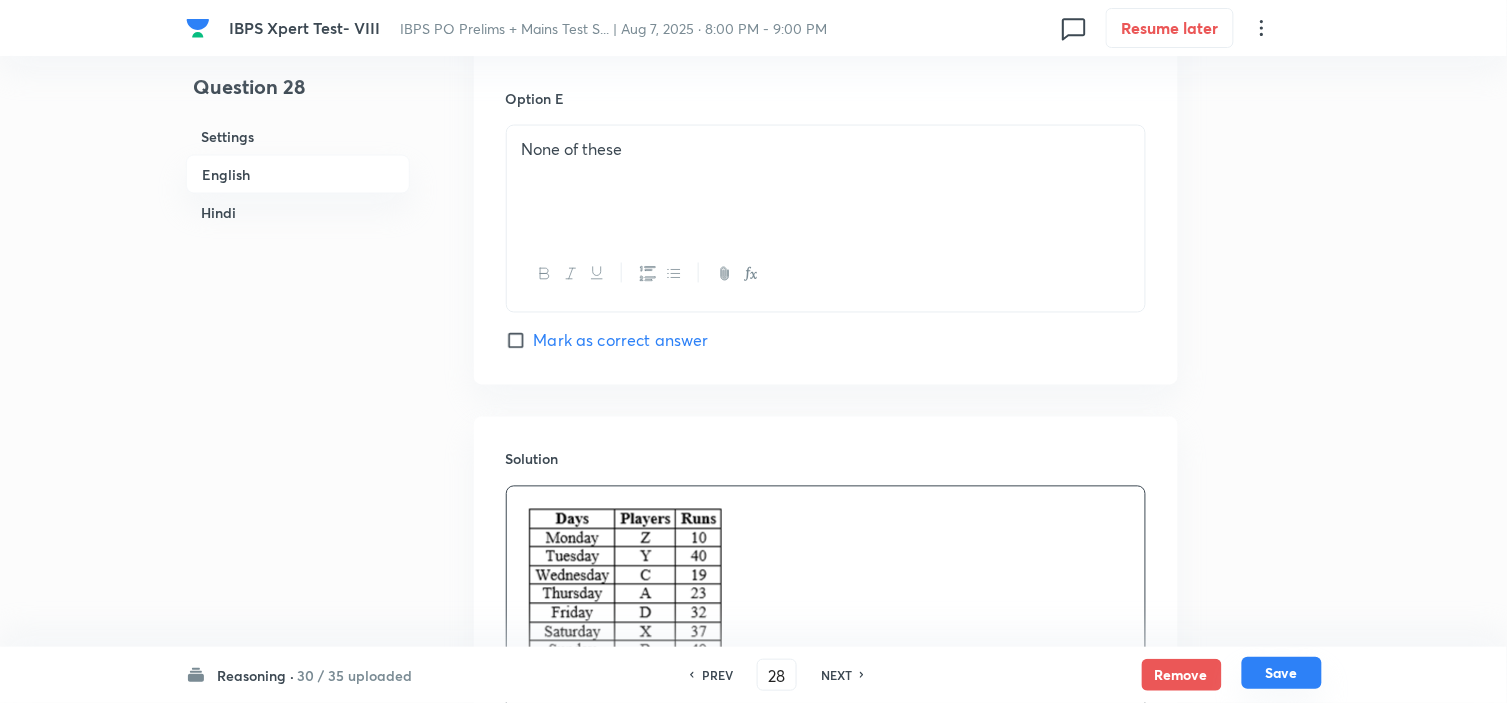 click on "Save" at bounding box center [1282, 673] 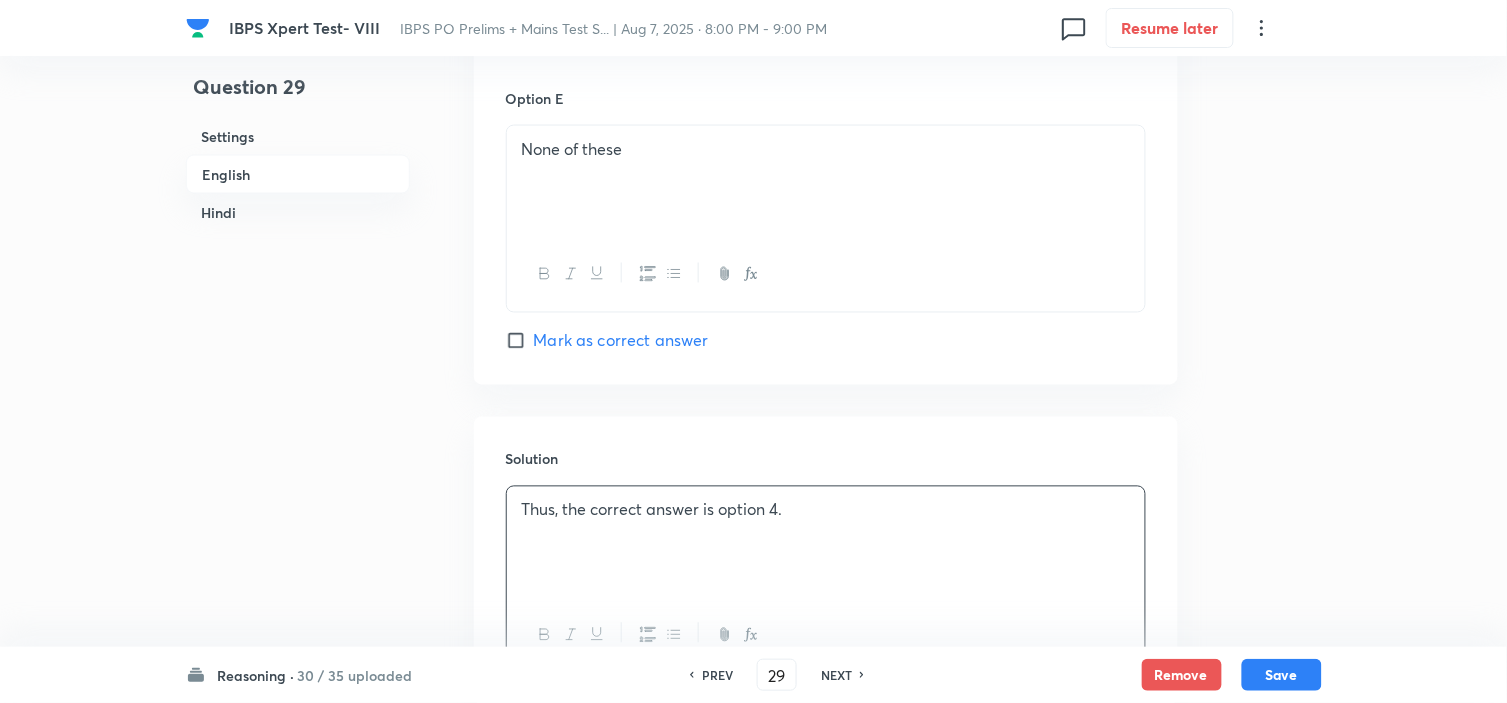 scroll, scrollTop: 2913, scrollLeft: 0, axis: vertical 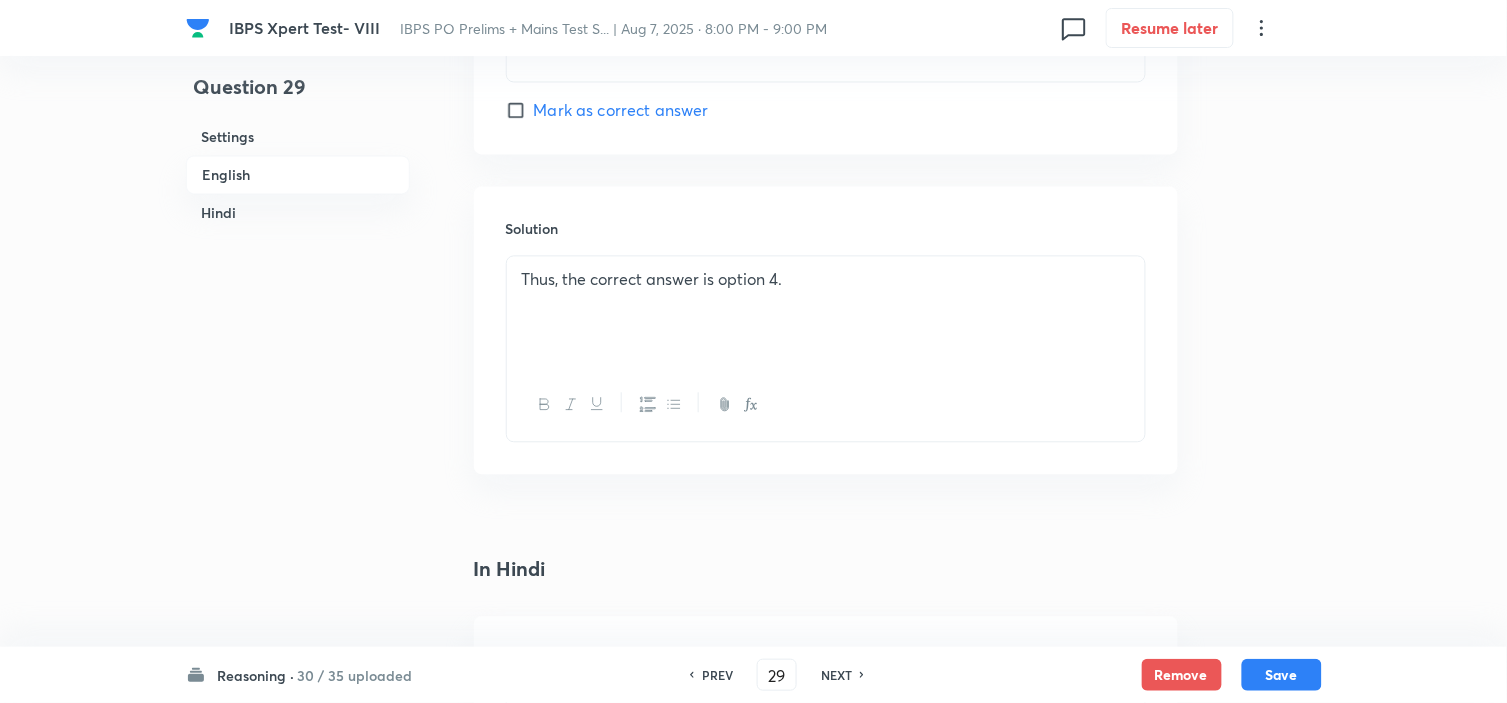 click on "Thus, the correct answer is option 4." at bounding box center (826, 312) 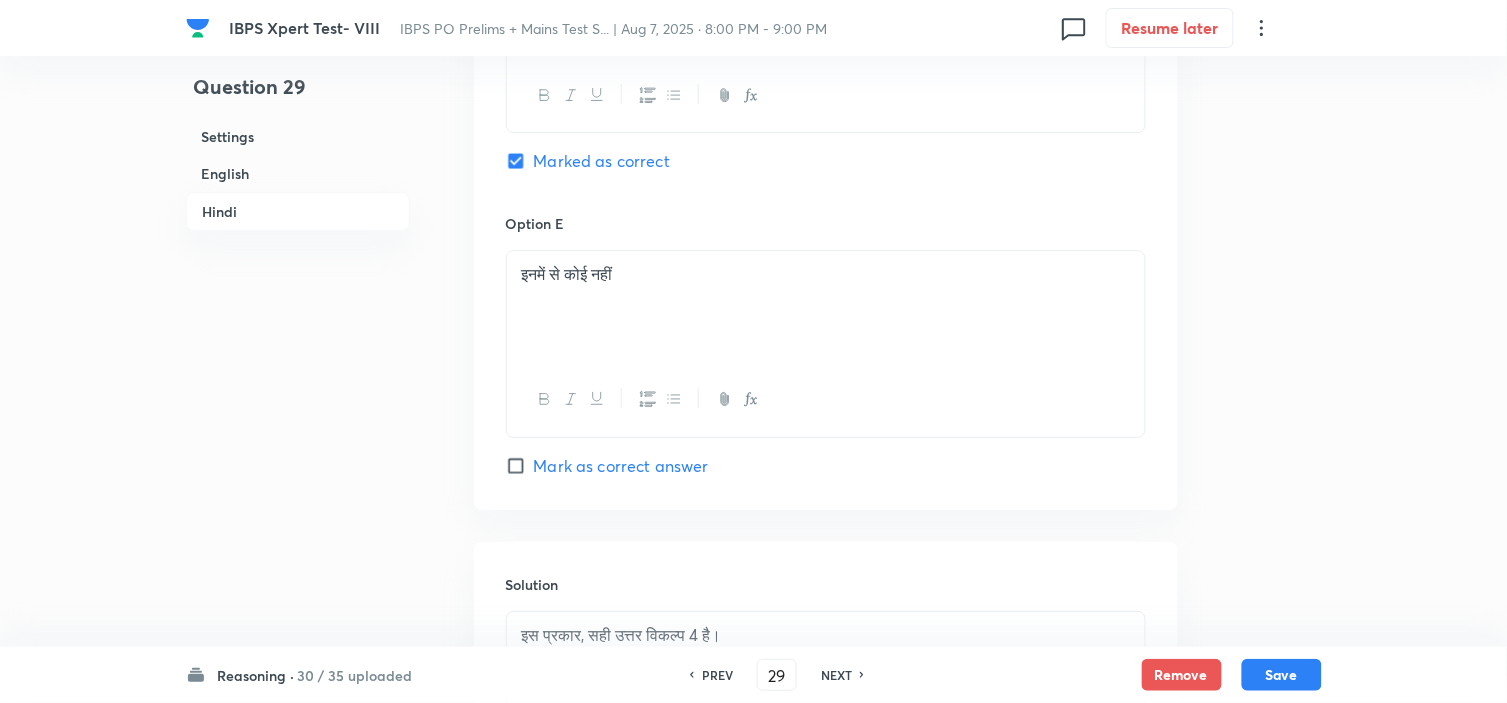 scroll, scrollTop: 5691, scrollLeft: 0, axis: vertical 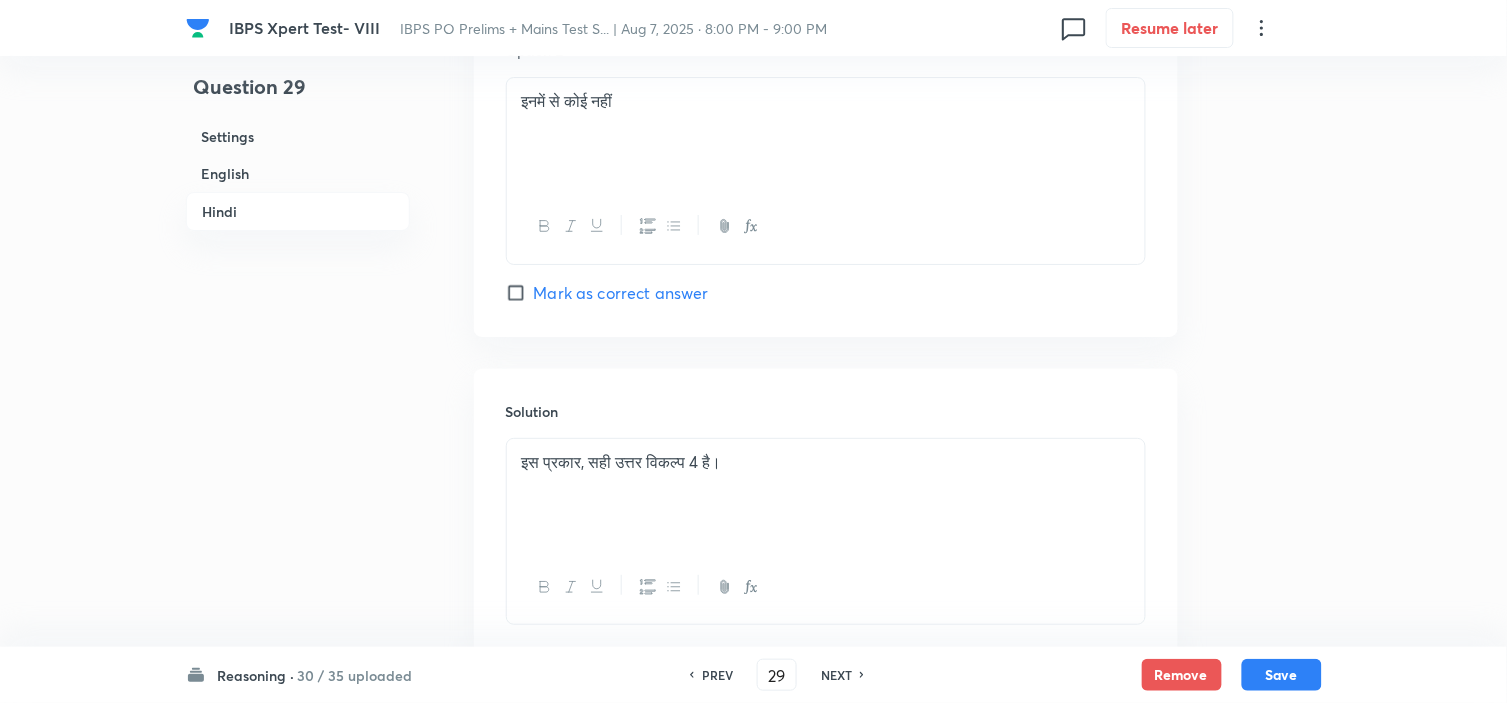 click on "इस प्रकार, सही उत्तर विकल्प 4 है।" at bounding box center (826, 462) 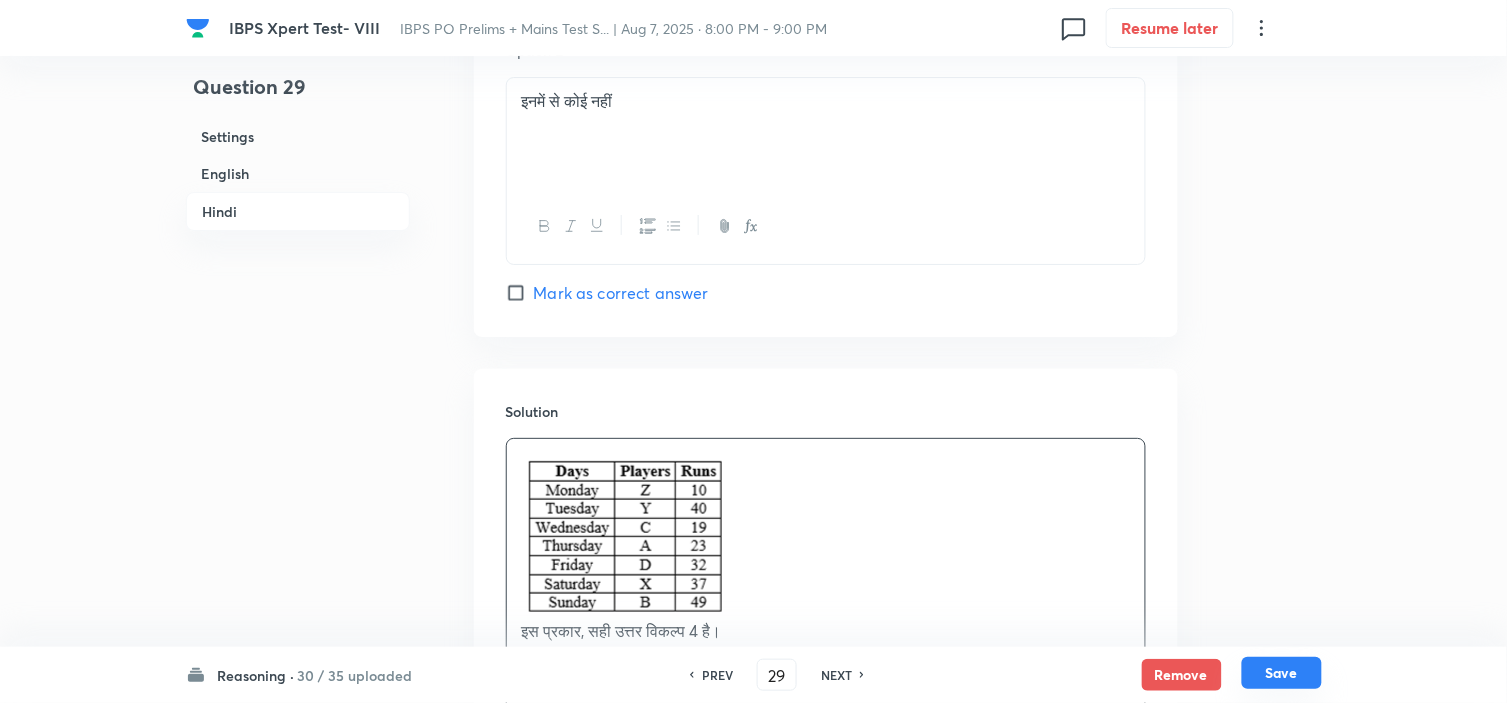 click on "Save" at bounding box center [1282, 673] 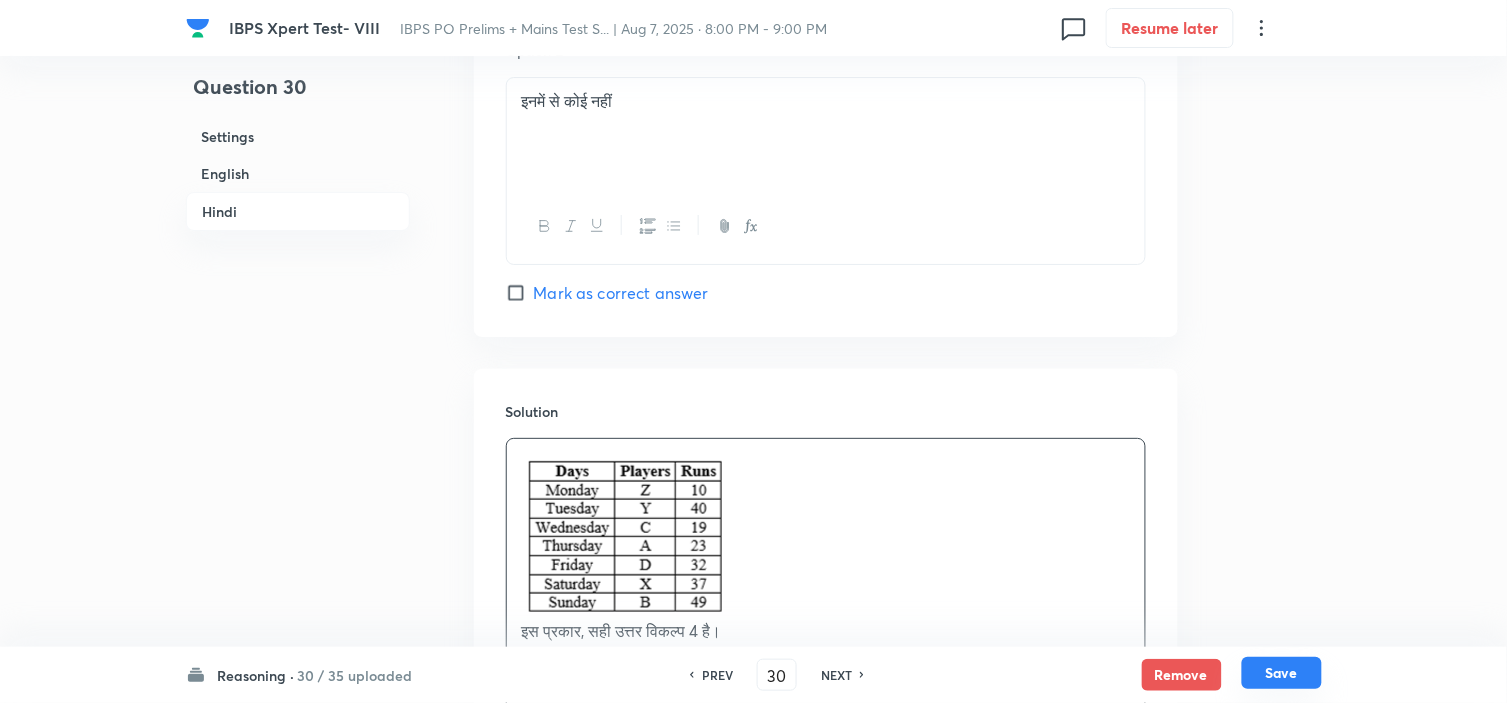 scroll, scrollTop: 5787, scrollLeft: 0, axis: vertical 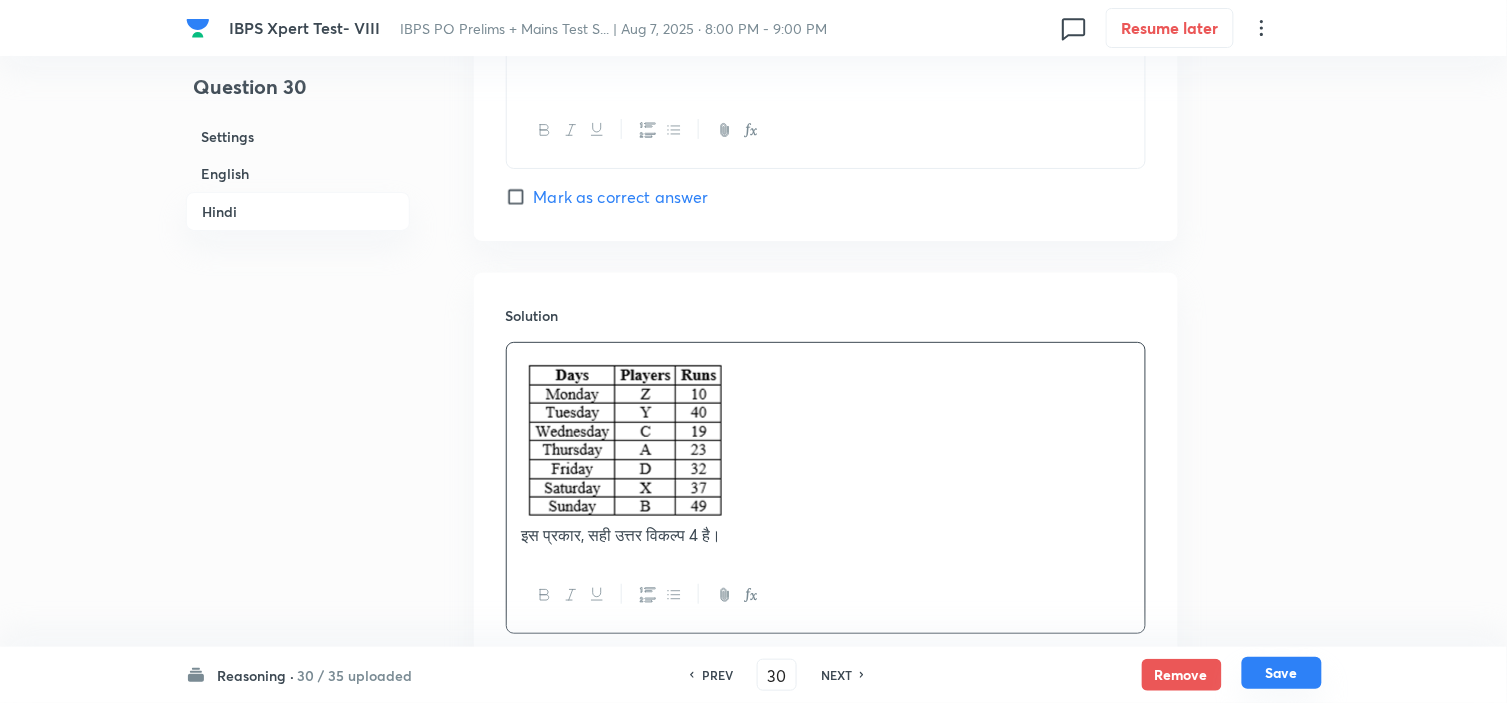 click on "Save" at bounding box center (1282, 673) 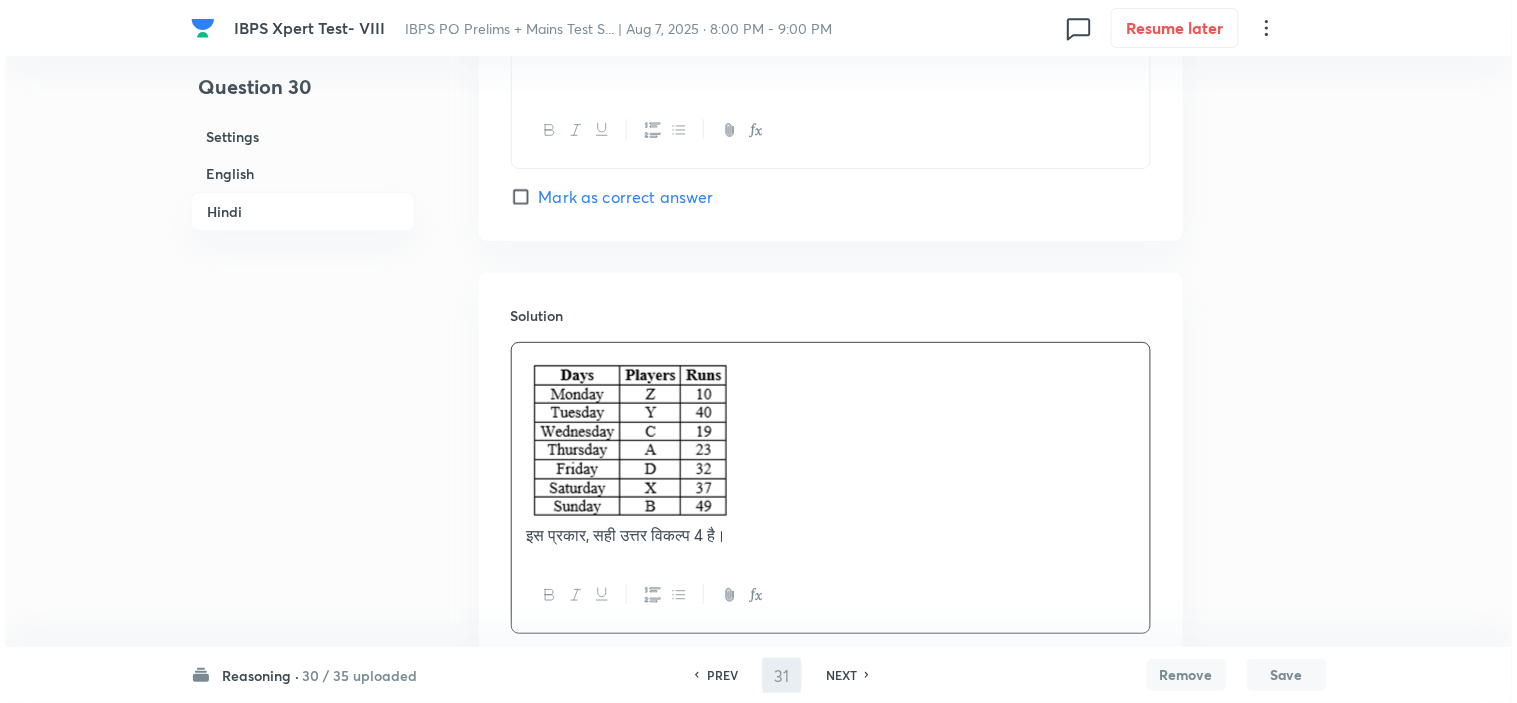 scroll, scrollTop: 0, scrollLeft: 0, axis: both 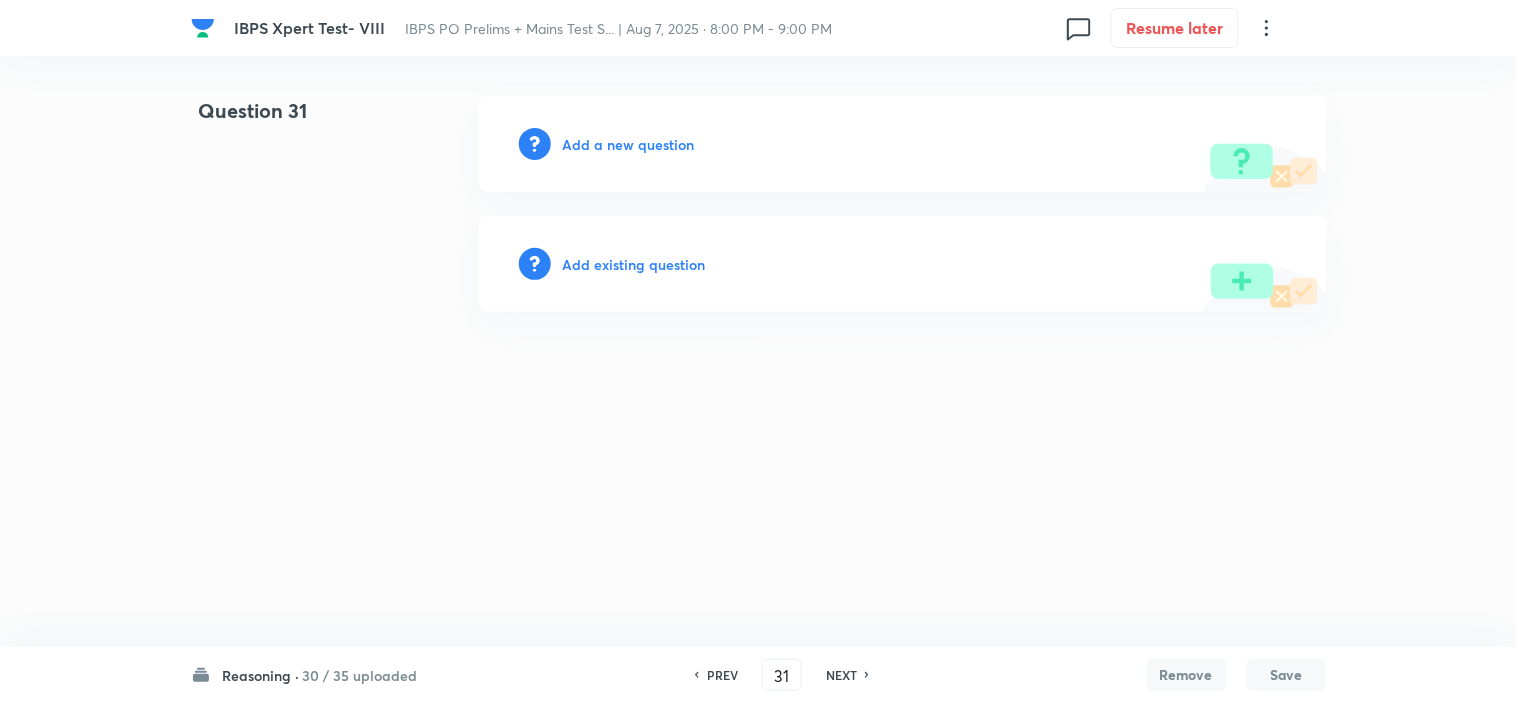 click on "Add a new question" at bounding box center (629, 144) 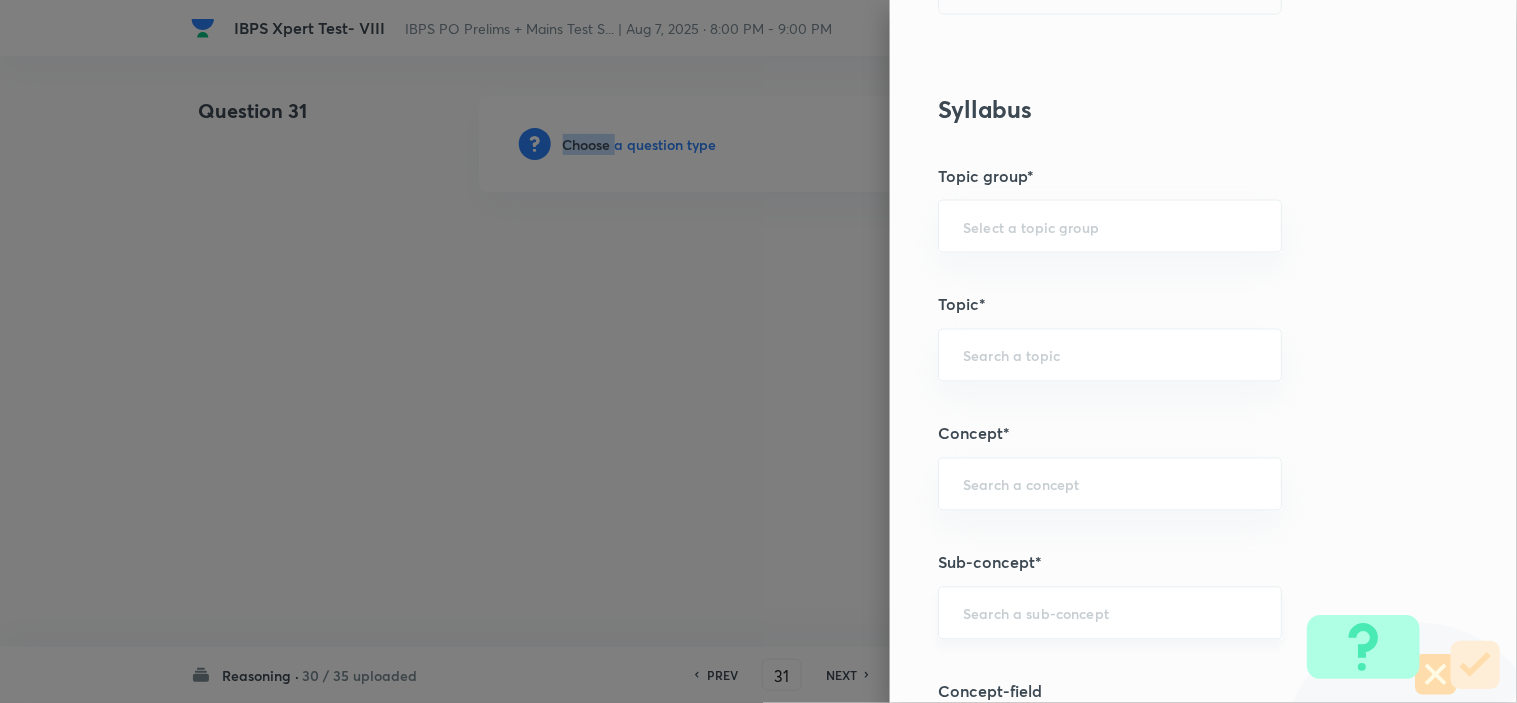 scroll, scrollTop: 777, scrollLeft: 0, axis: vertical 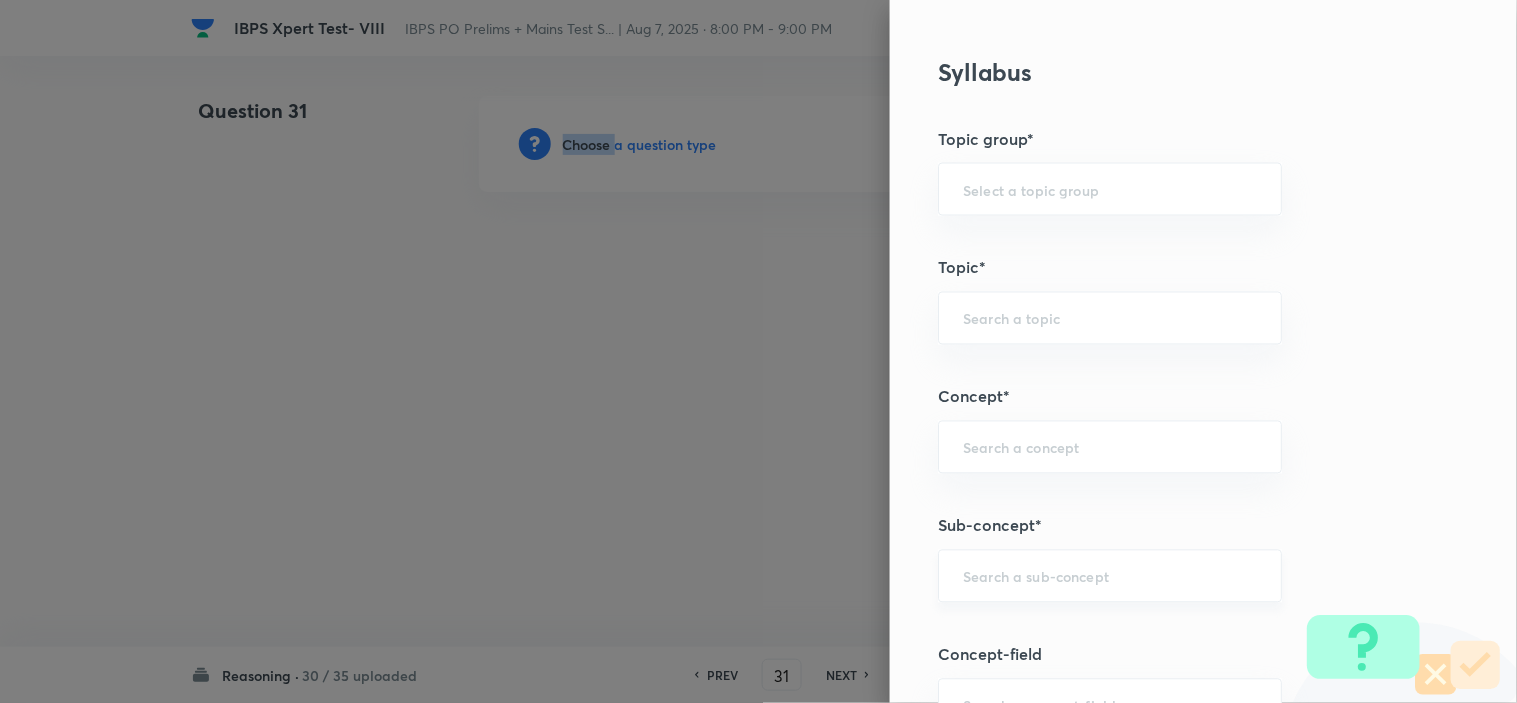click at bounding box center (1110, 576) 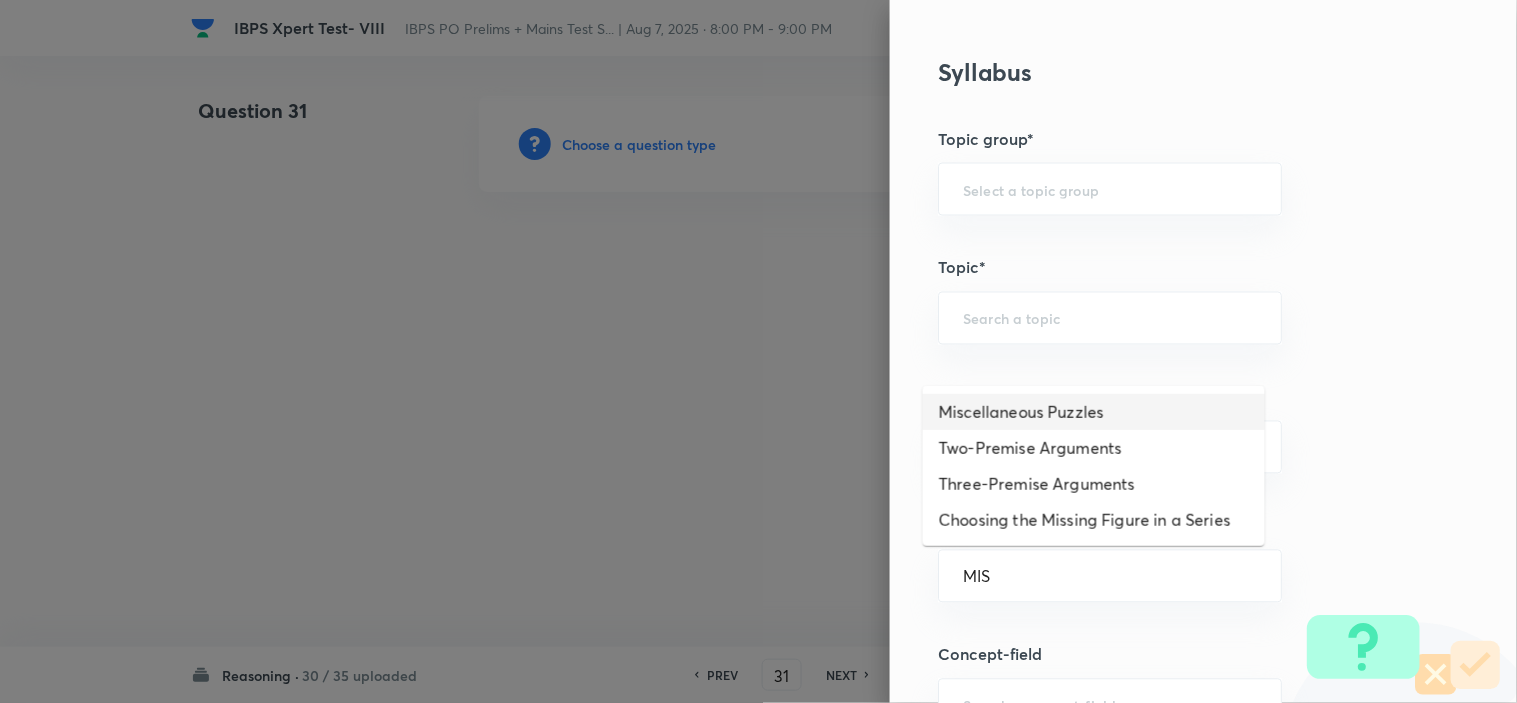 click on "Miscellaneous Puzzles" at bounding box center (1094, 412) 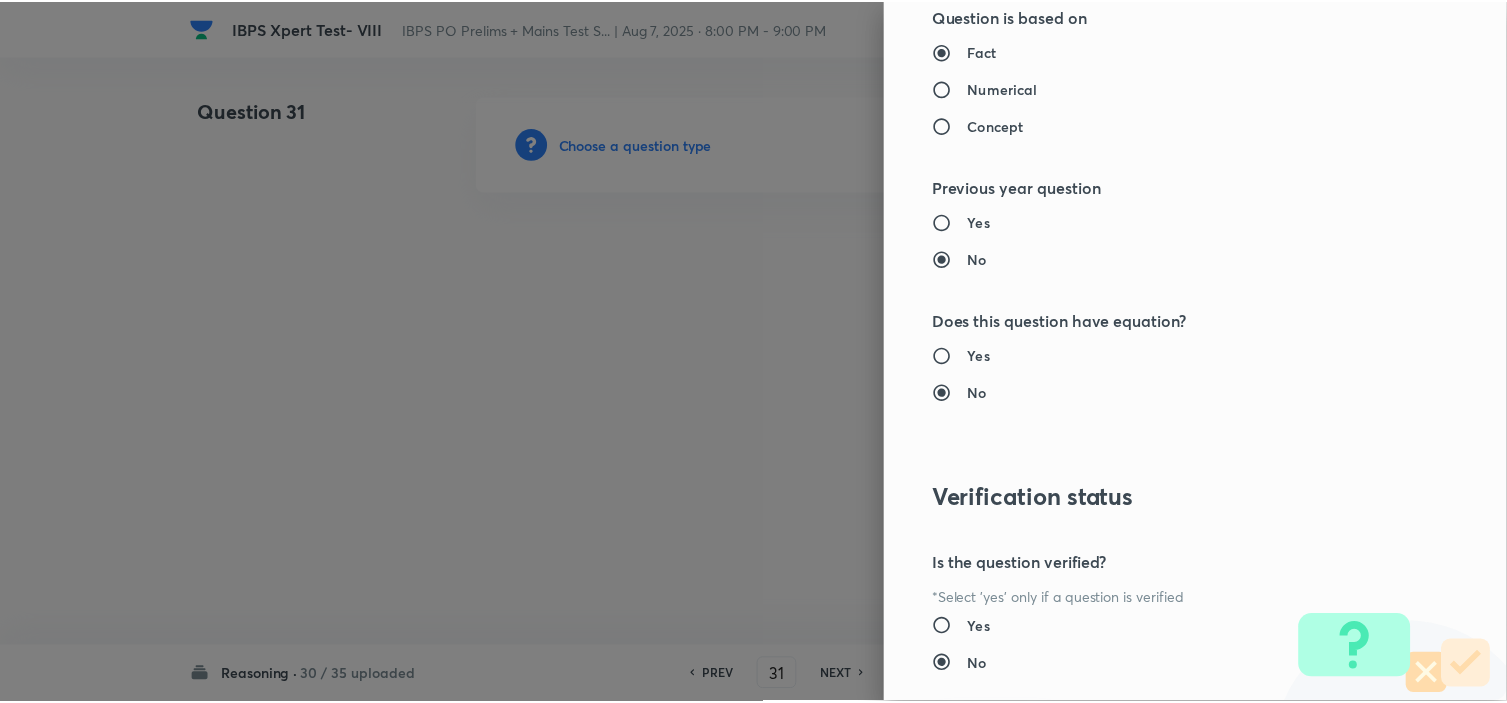scroll, scrollTop: 2023, scrollLeft: 0, axis: vertical 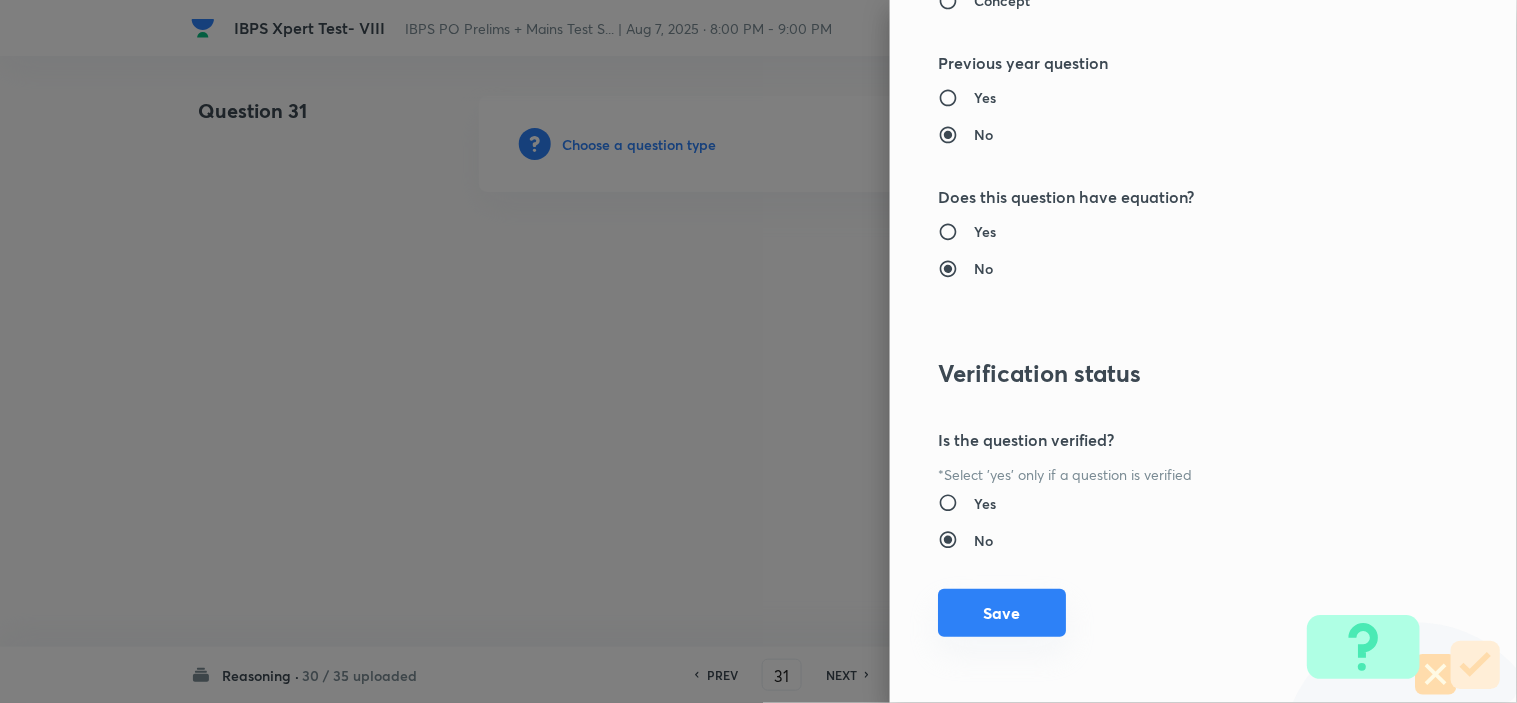 click on "Save" at bounding box center (1002, 613) 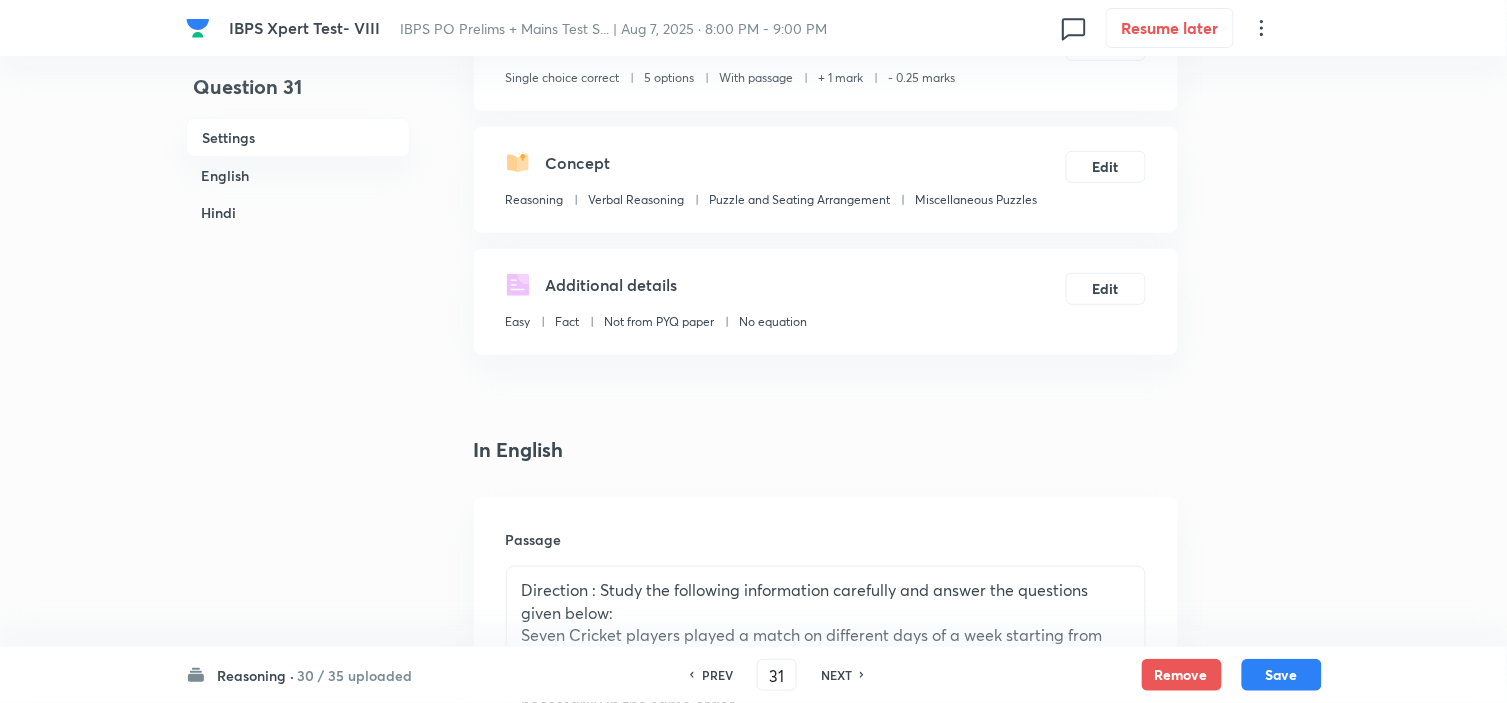 scroll, scrollTop: 444, scrollLeft: 0, axis: vertical 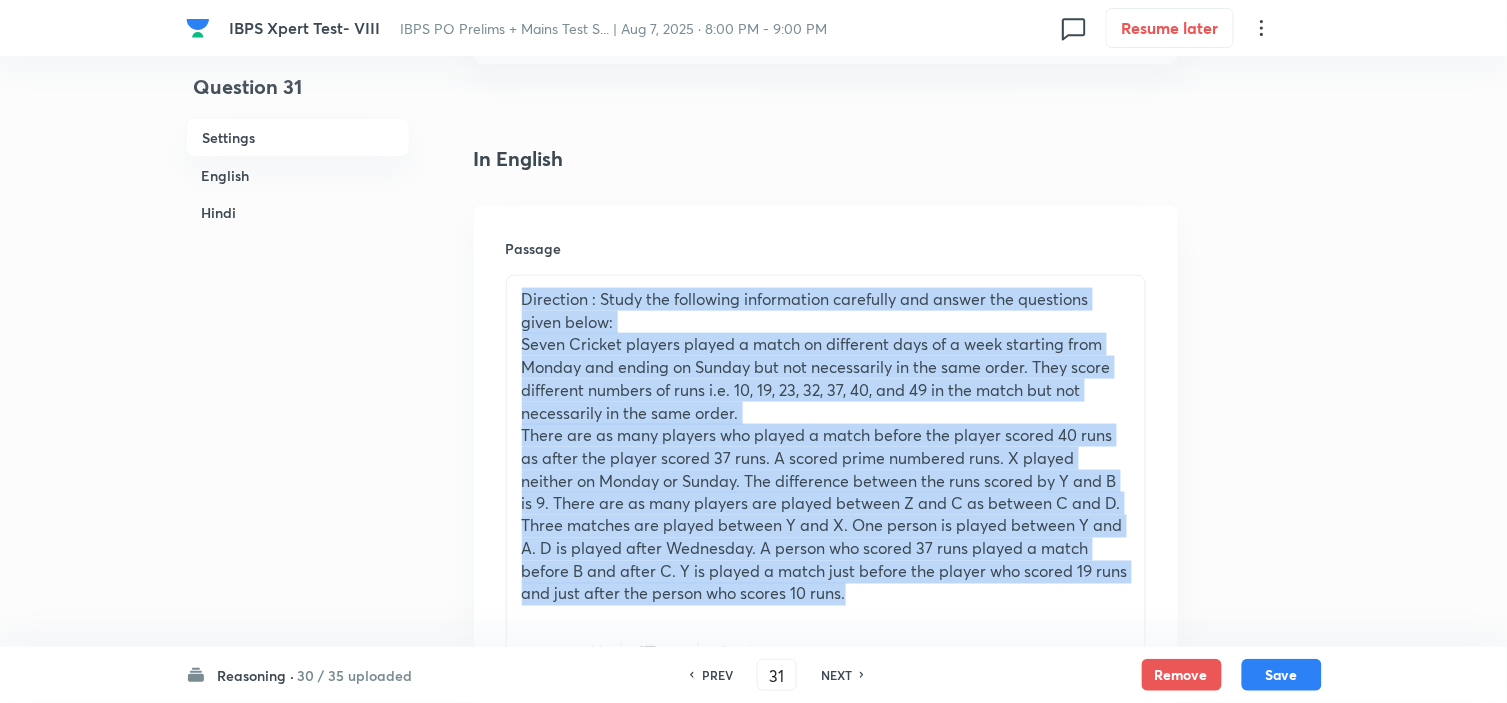 drag, startPoint x: 524, startPoint y: 301, endPoint x: 894, endPoint y: 627, distance: 493.12878 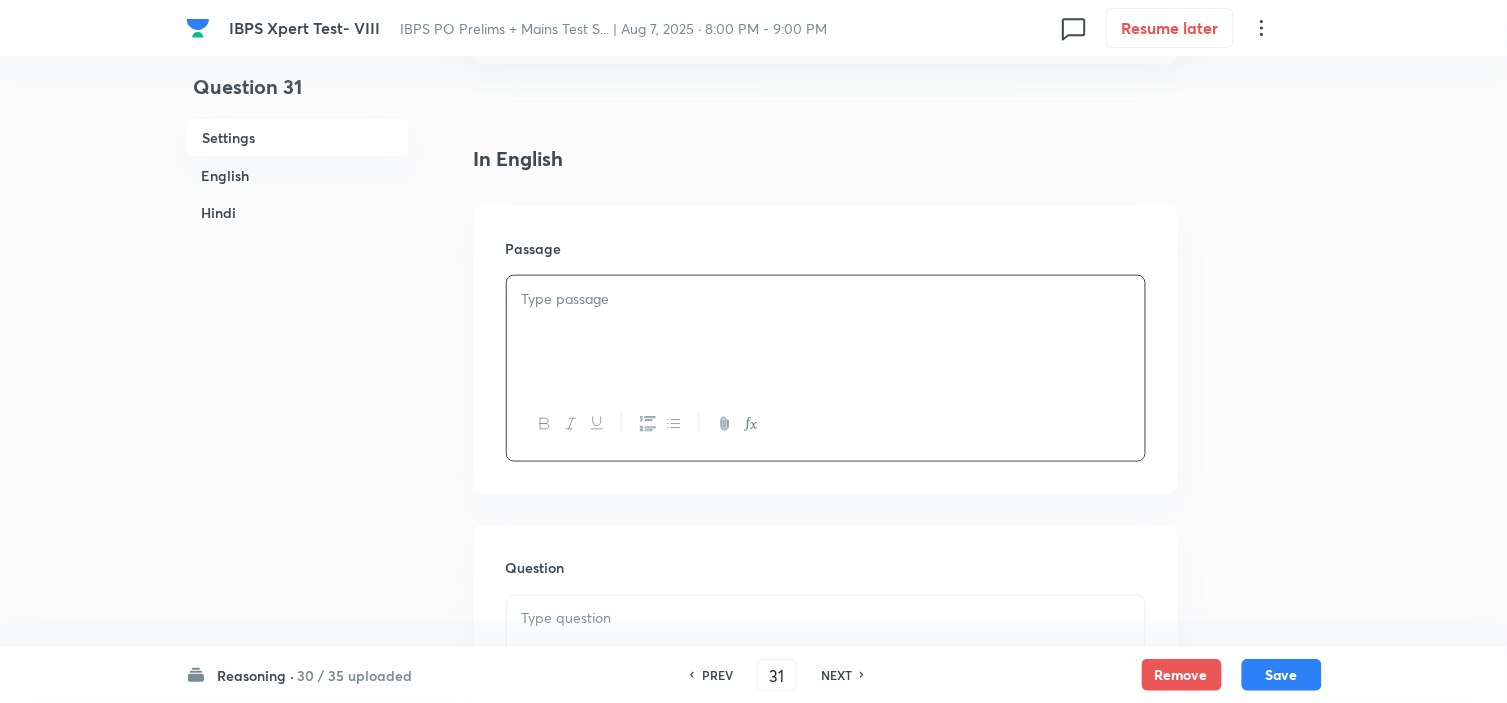 paste 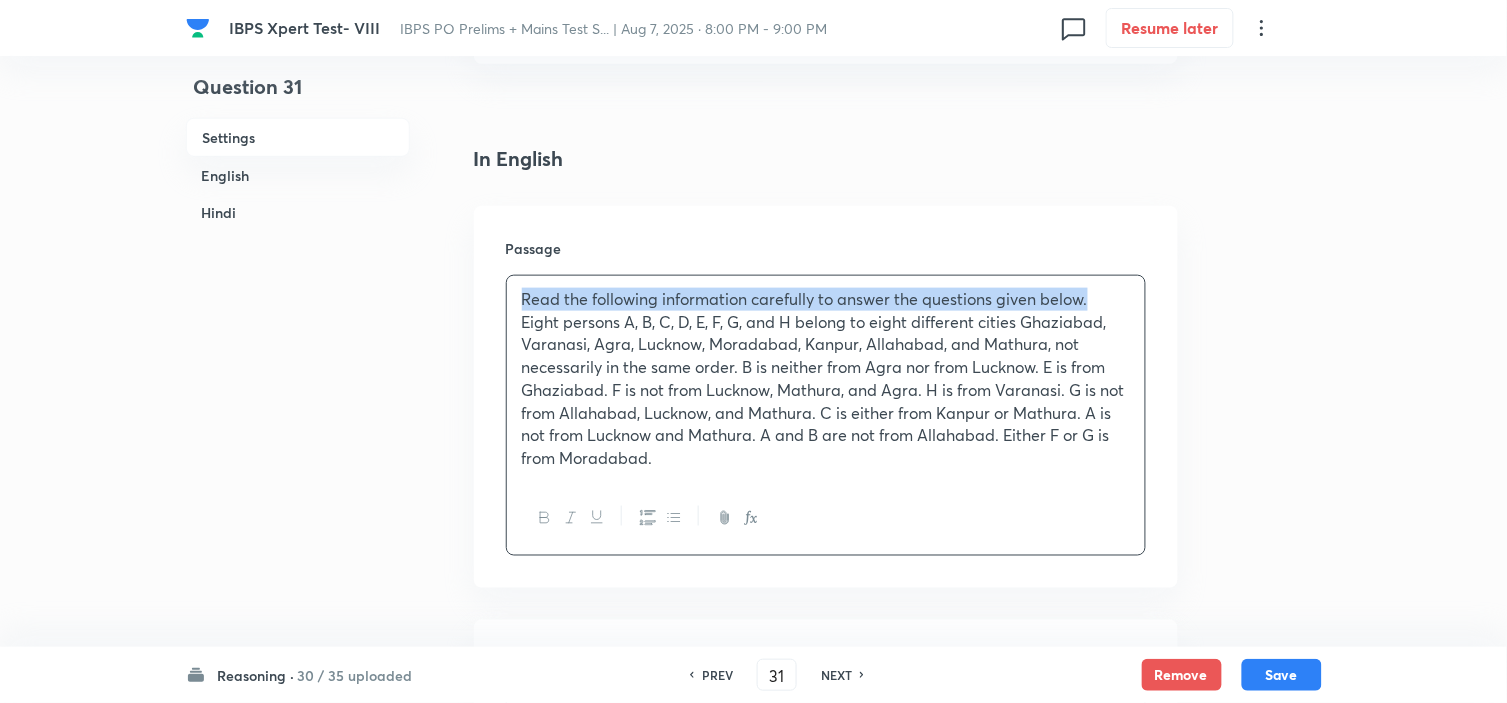 drag, startPoint x: 1097, startPoint y: 307, endPoint x: 478, endPoint y: 297, distance: 619.08075 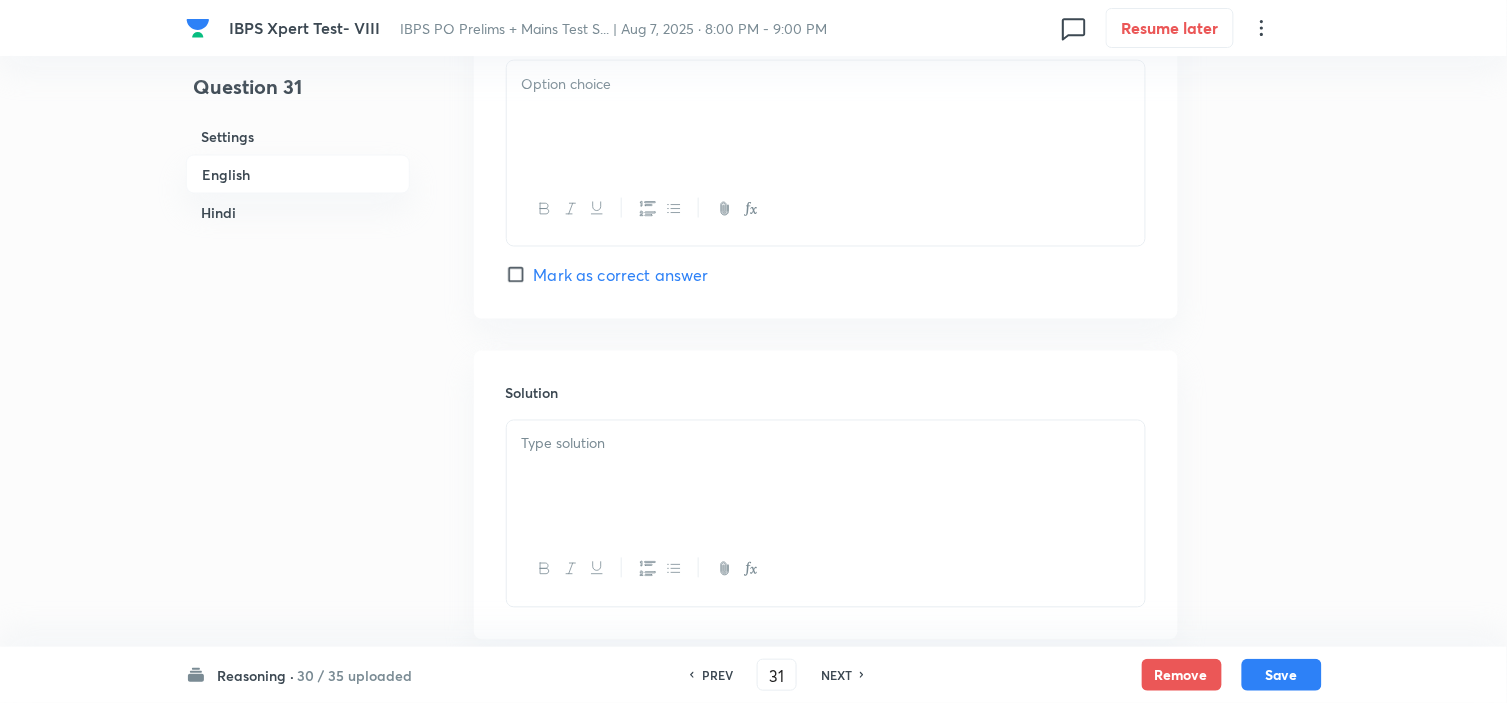 scroll, scrollTop: 3111, scrollLeft: 0, axis: vertical 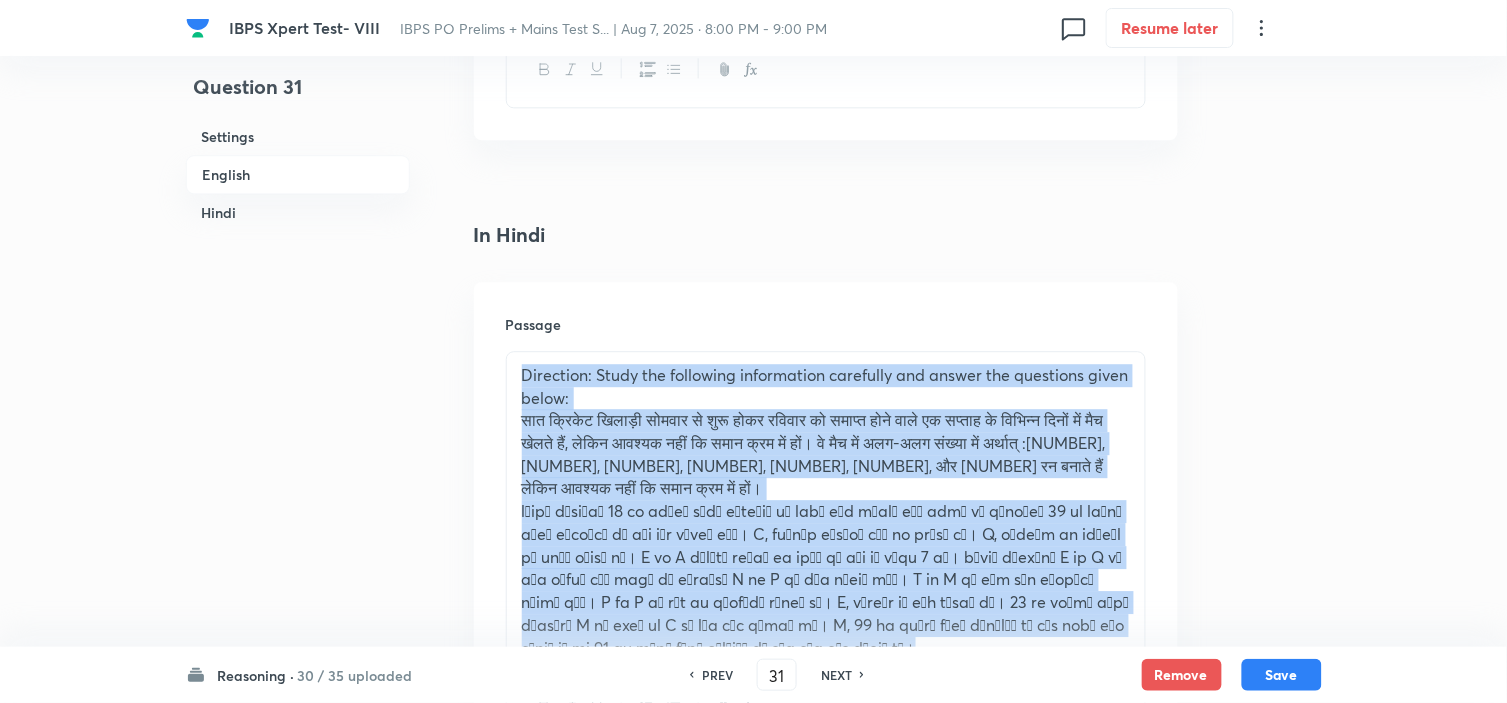 drag, startPoint x: 763, startPoint y: 613, endPoint x: 435, endPoint y: 296, distance: 456.1502 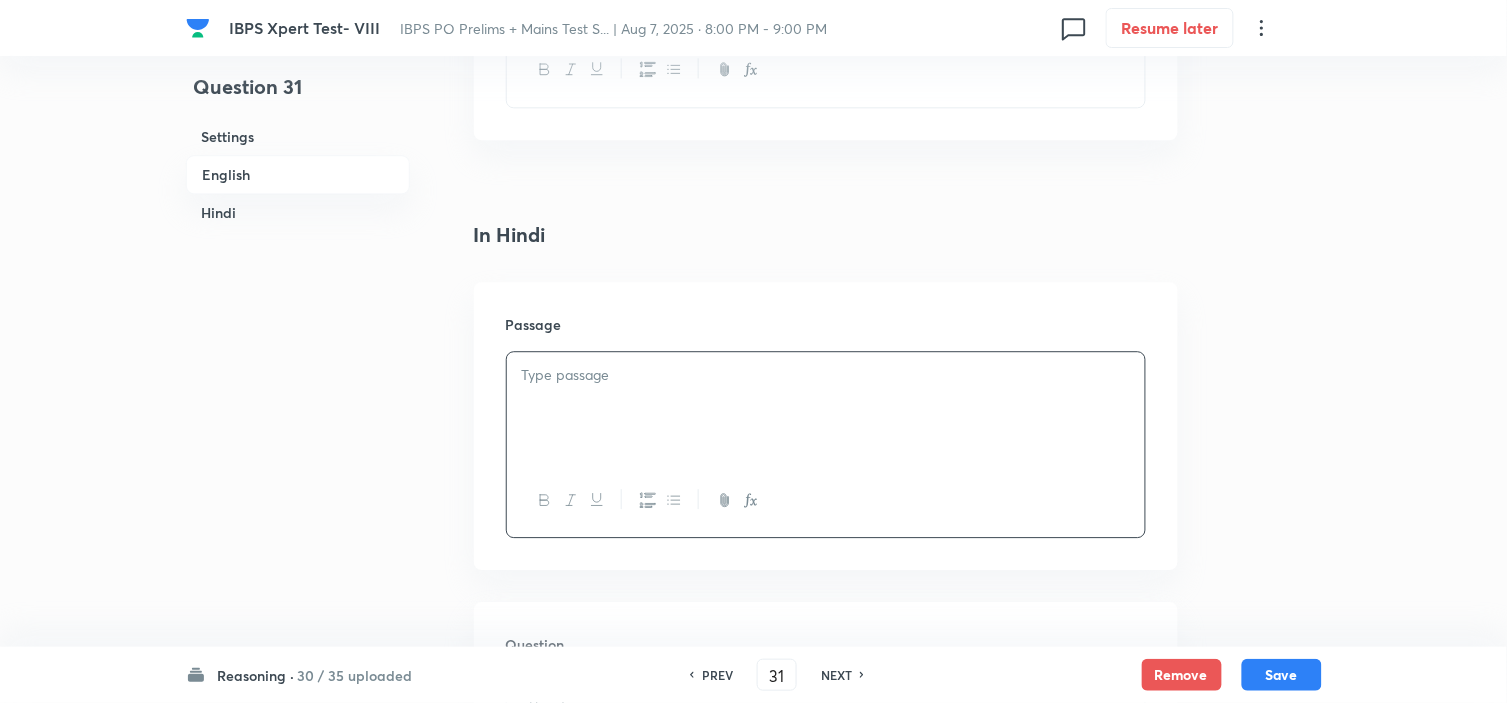 paste 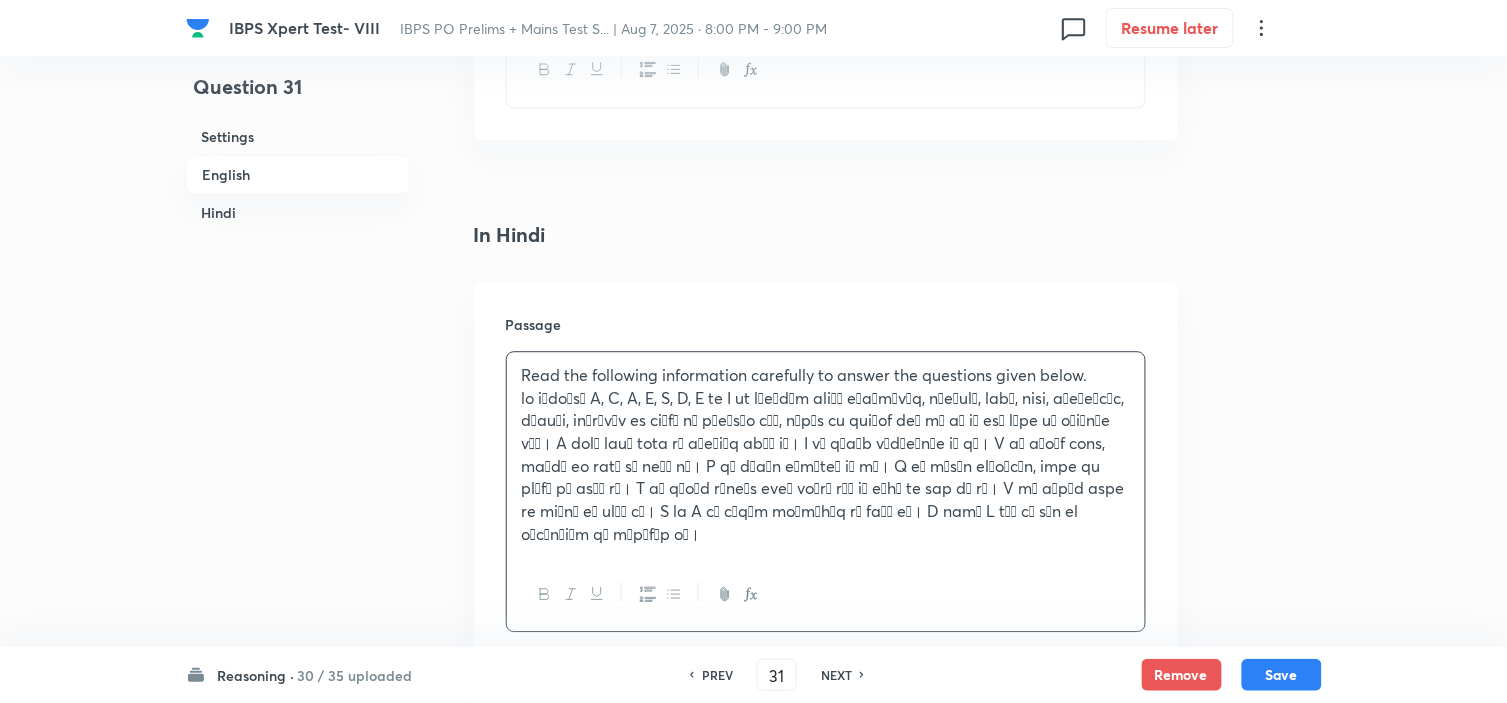 drag, startPoint x: 913, startPoint y: 370, endPoint x: 332, endPoint y: 320, distance: 583.1475 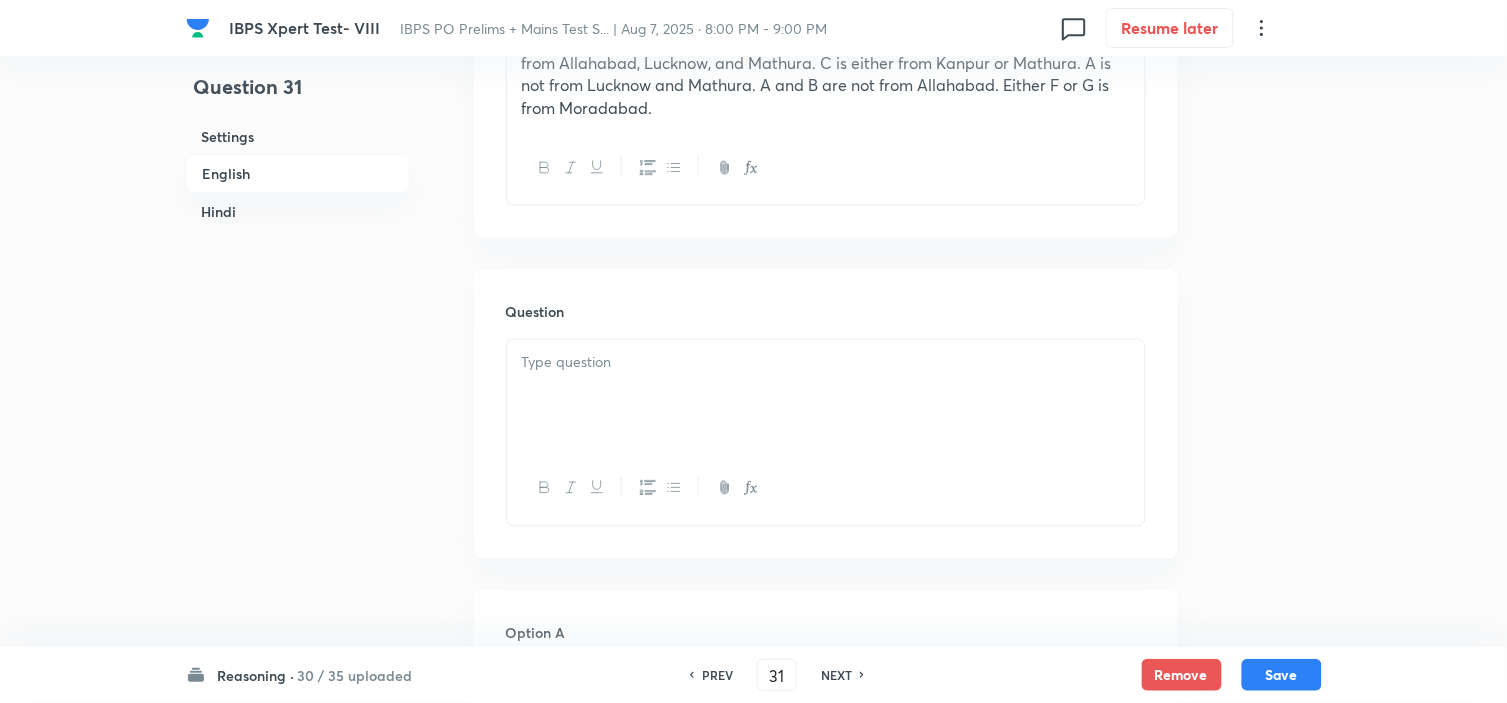 scroll, scrollTop: 1000, scrollLeft: 0, axis: vertical 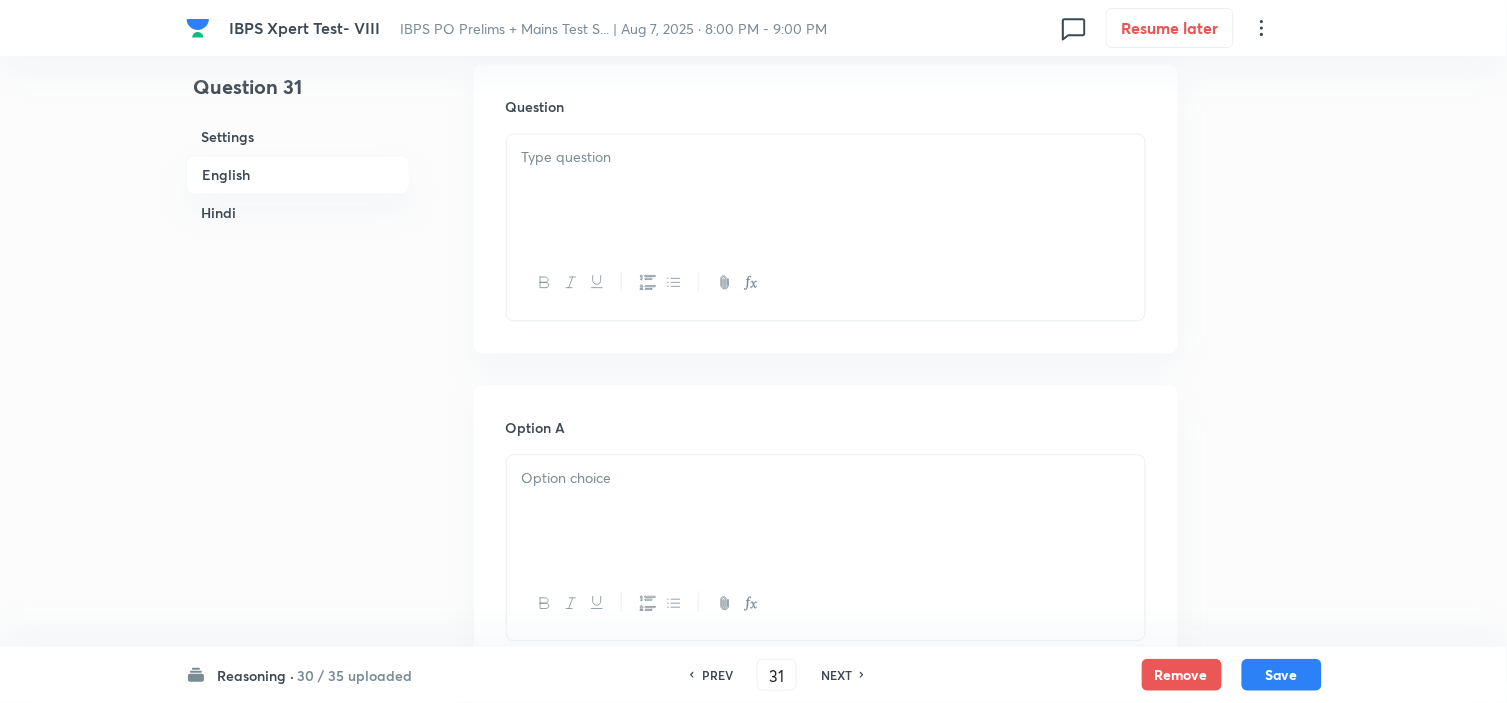 click at bounding box center (826, 190) 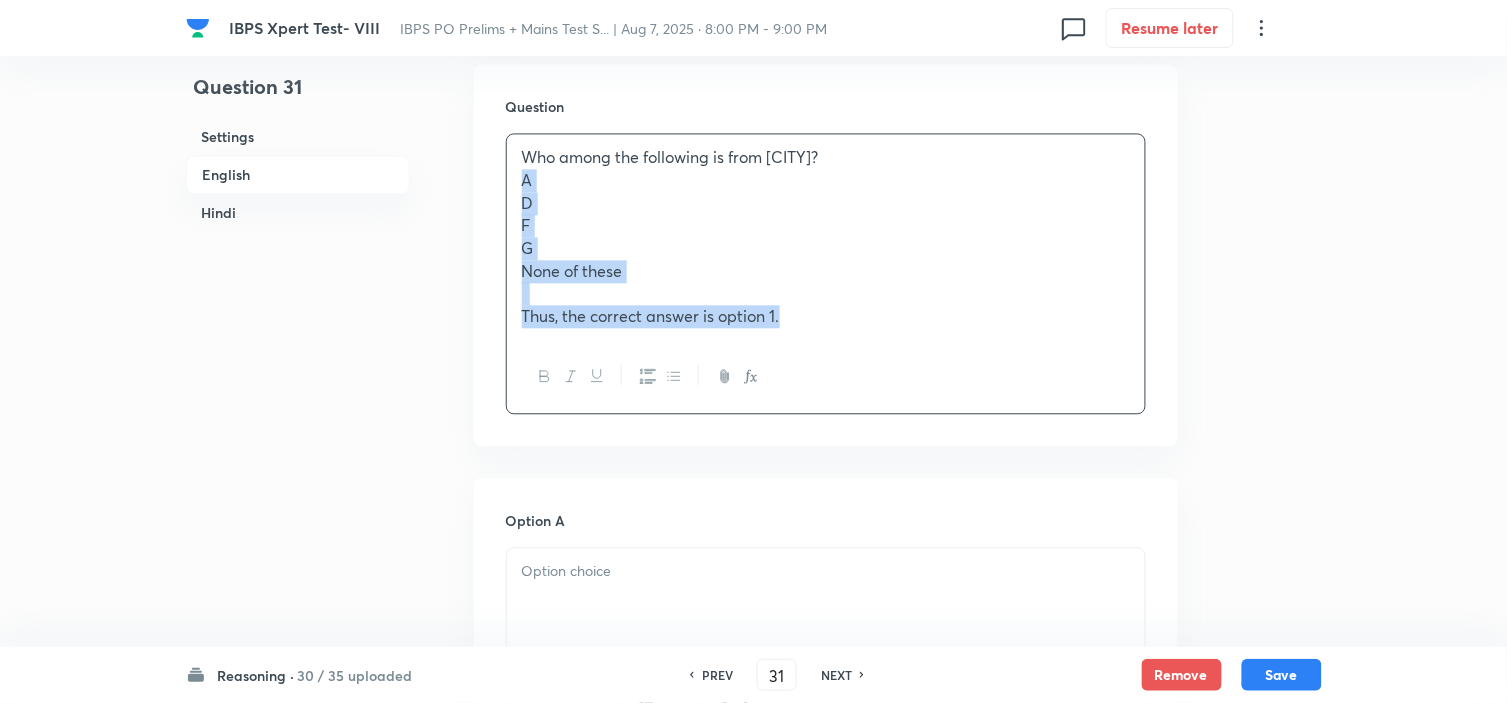 drag, startPoint x: 518, startPoint y: 182, endPoint x: 1050, endPoint y: 417, distance: 581.5918 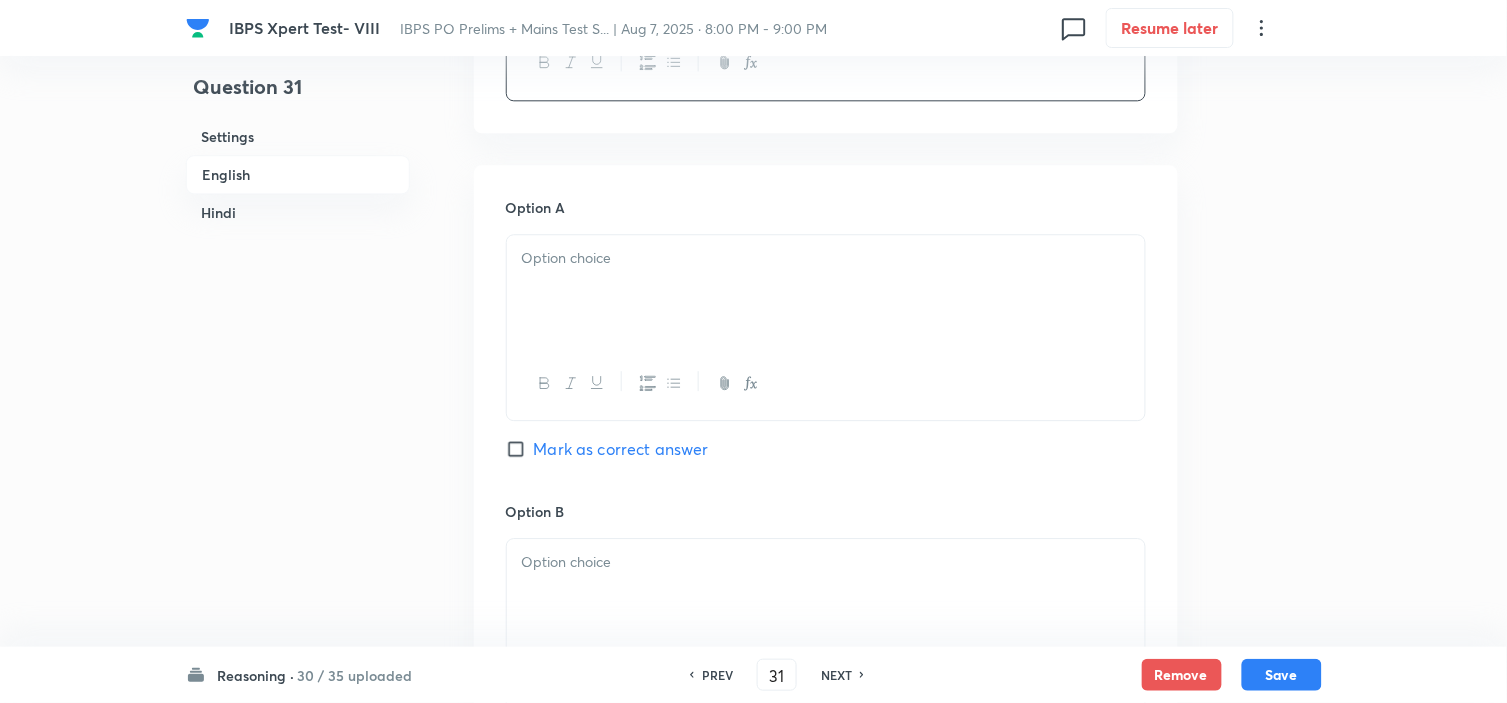 scroll, scrollTop: 1222, scrollLeft: 0, axis: vertical 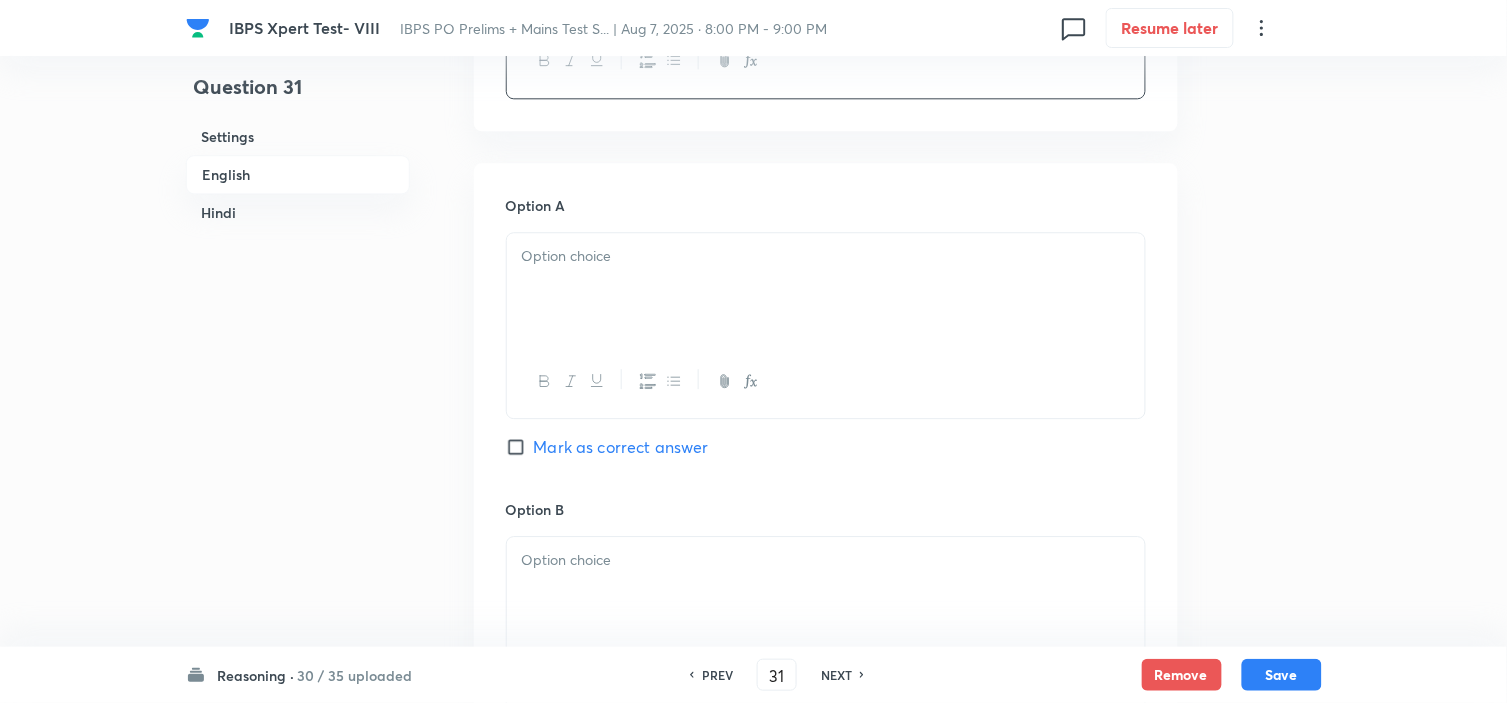click at bounding box center (826, 289) 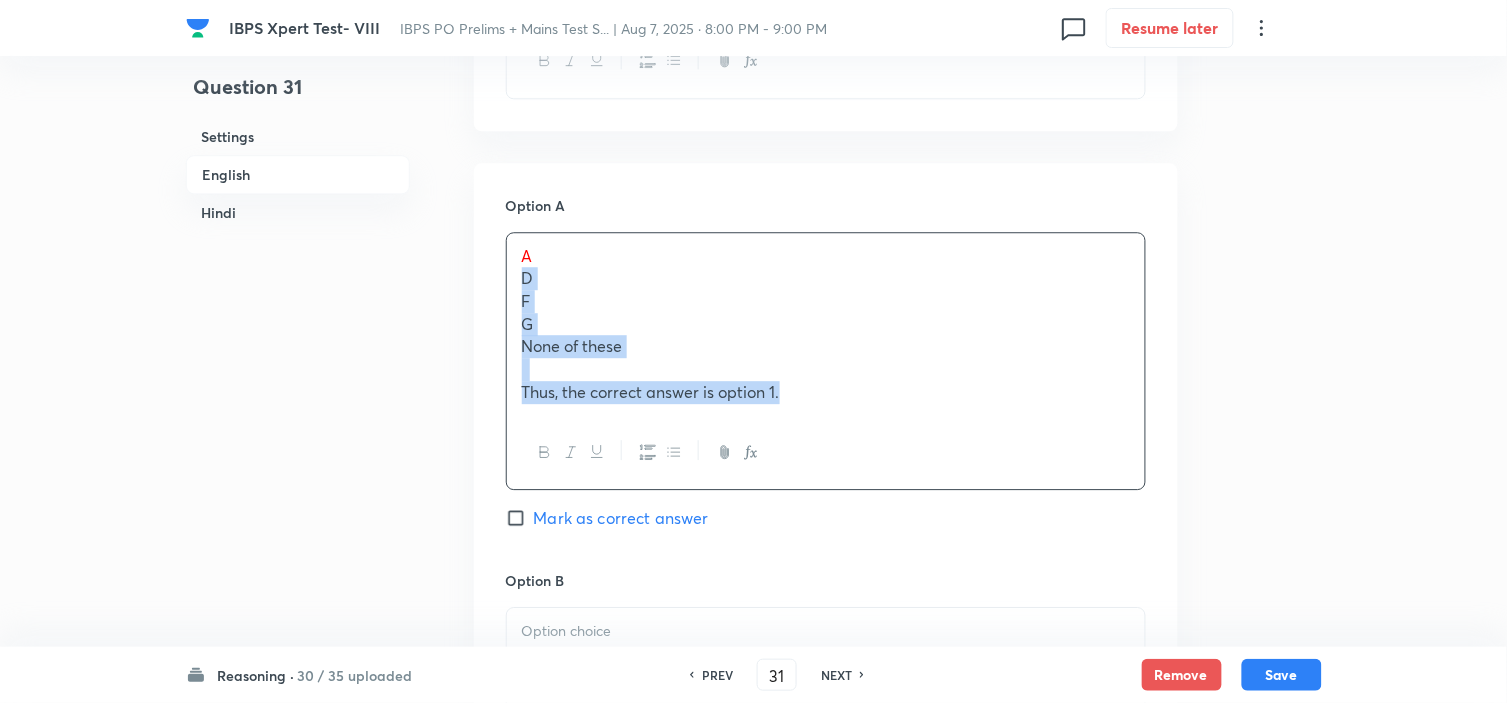 drag, startPoint x: 514, startPoint y: 286, endPoint x: 965, endPoint y: 437, distance: 475.607 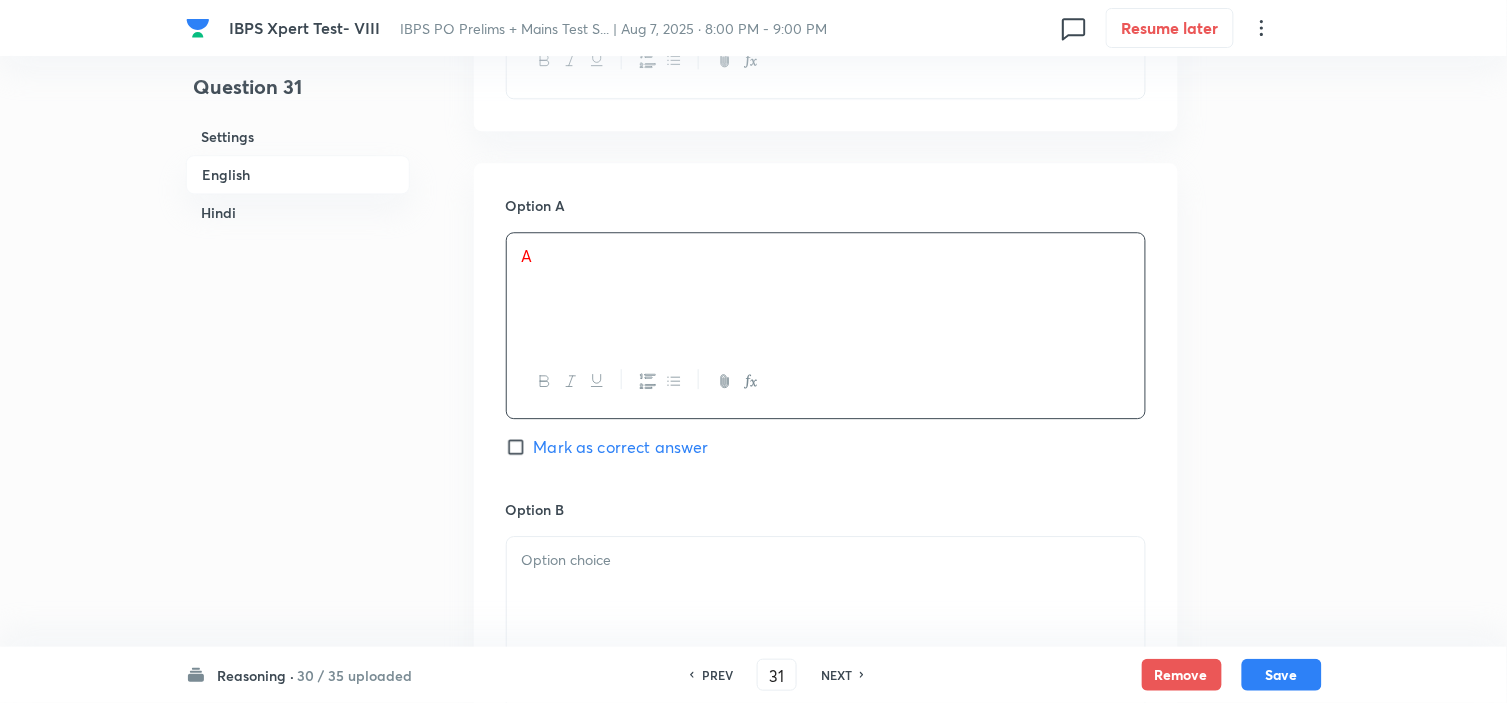 click on "Mark as correct answer" at bounding box center [621, 447] 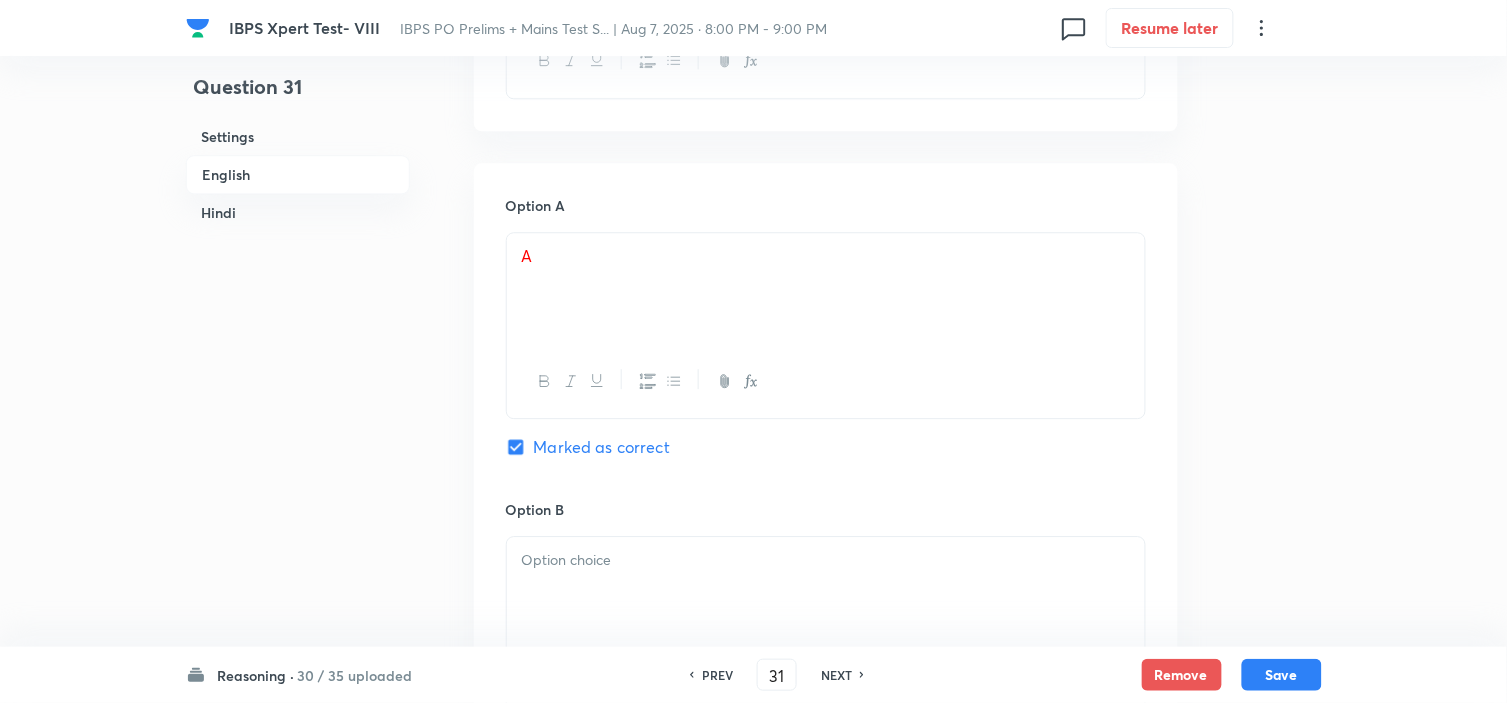 click at bounding box center (826, 560) 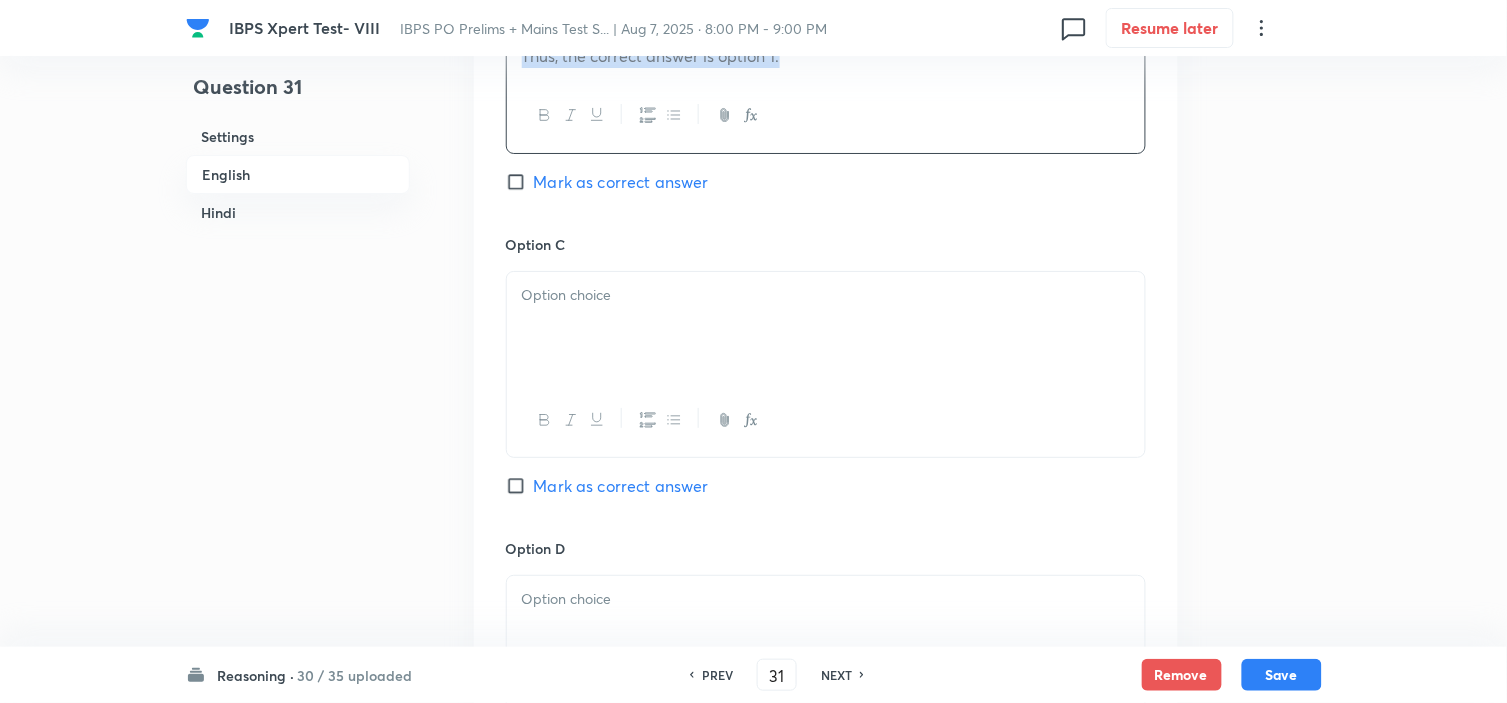 drag, startPoint x: 517, startPoint y: 588, endPoint x: 838, endPoint y: 603, distance: 321.35028 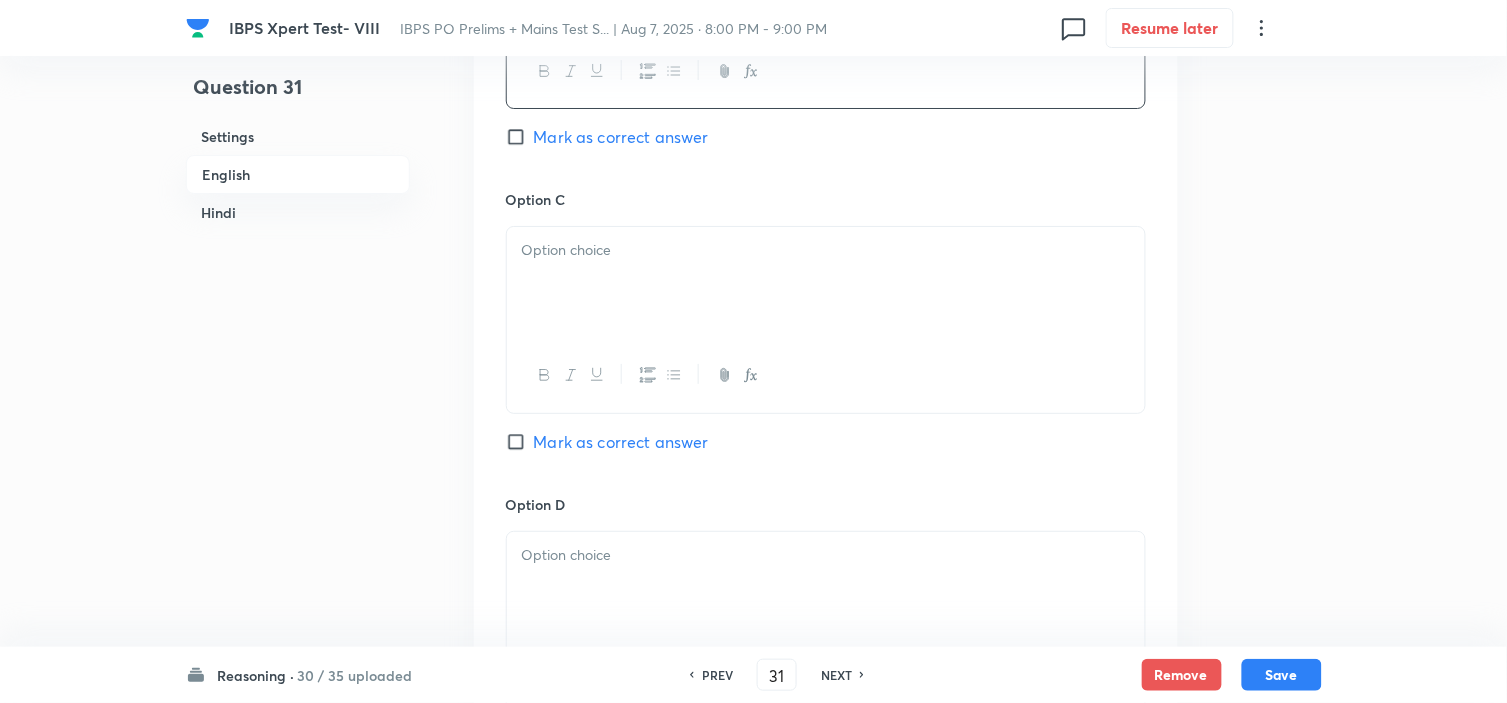 scroll, scrollTop: 1818, scrollLeft: 0, axis: vertical 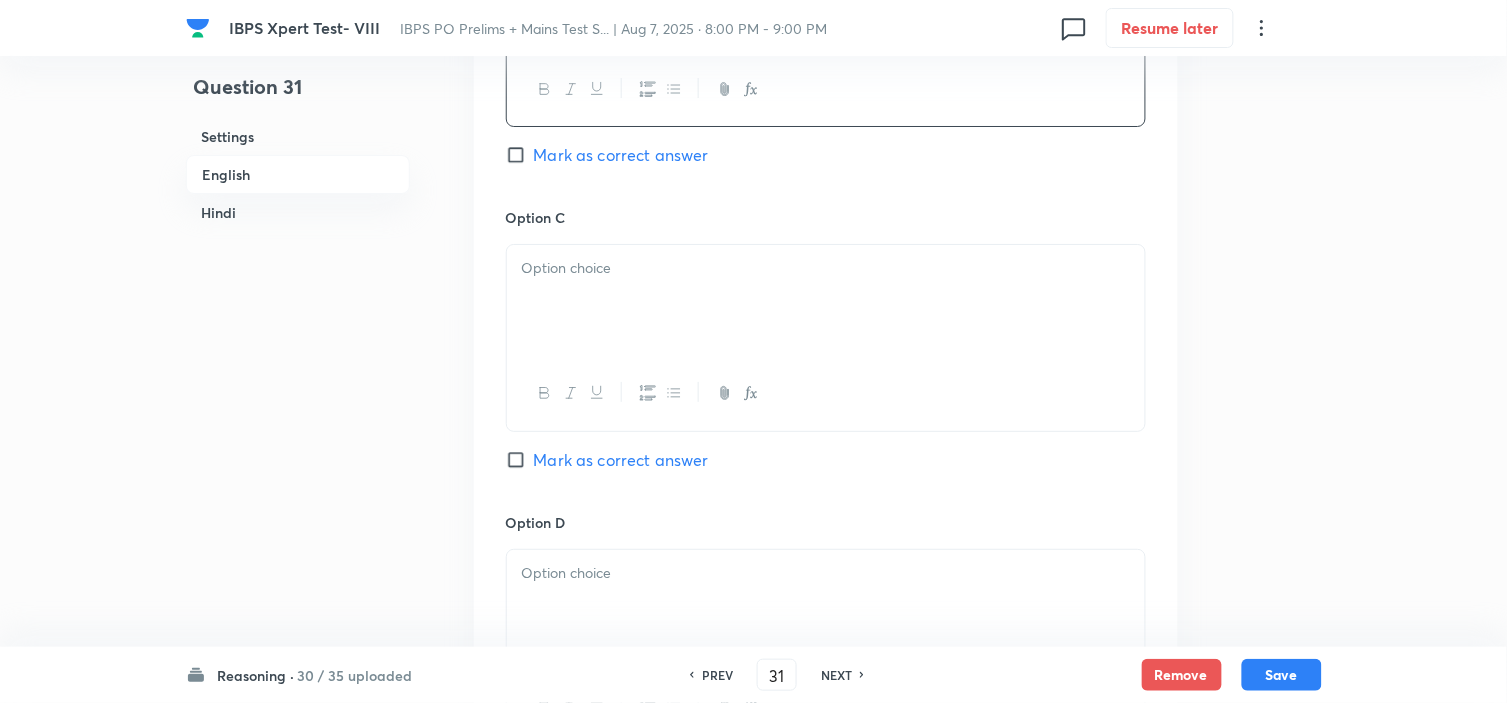 click at bounding box center (826, 301) 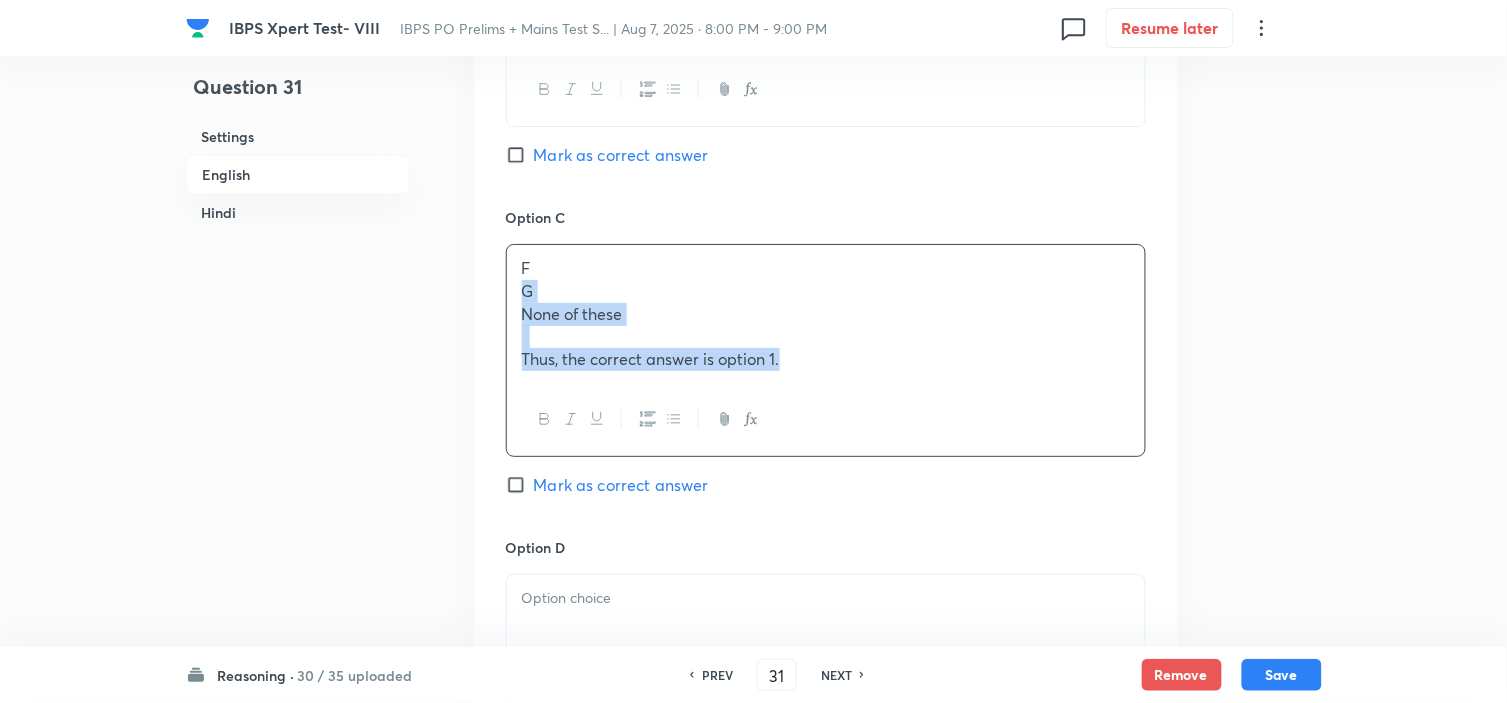 drag, startPoint x: 514, startPoint y: 296, endPoint x: 907, endPoint y: 446, distance: 420.65308 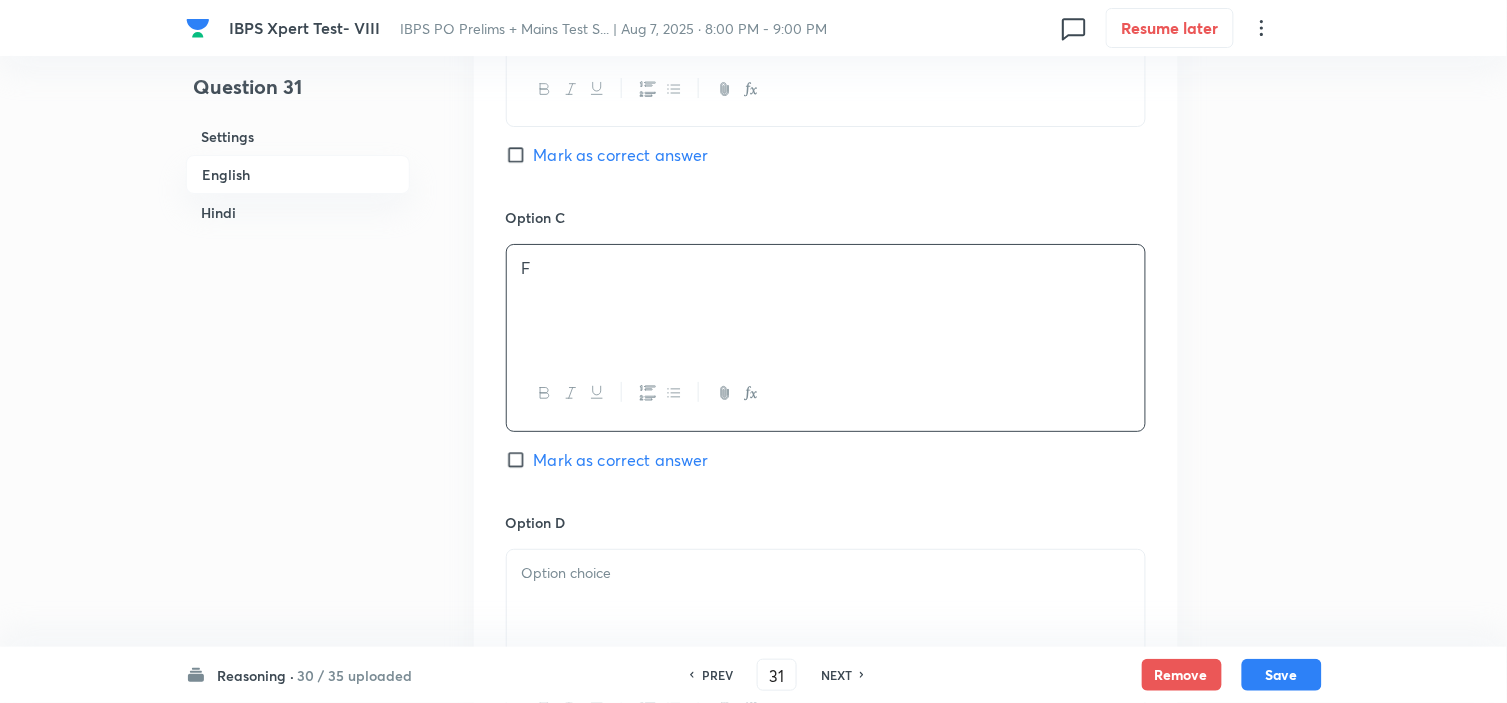 click at bounding box center [826, 606] 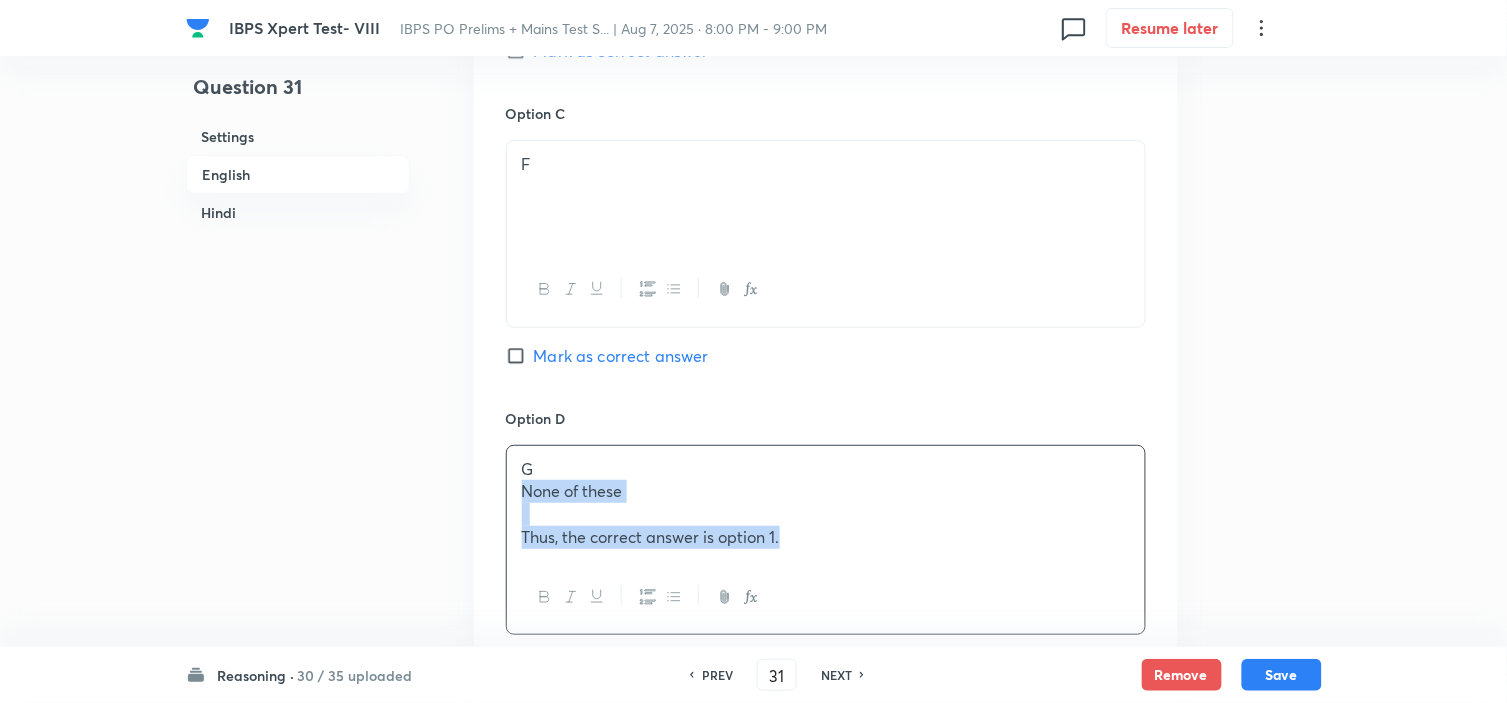 drag, startPoint x: 523, startPoint y: 603, endPoint x: 916, endPoint y: 677, distance: 399.90625 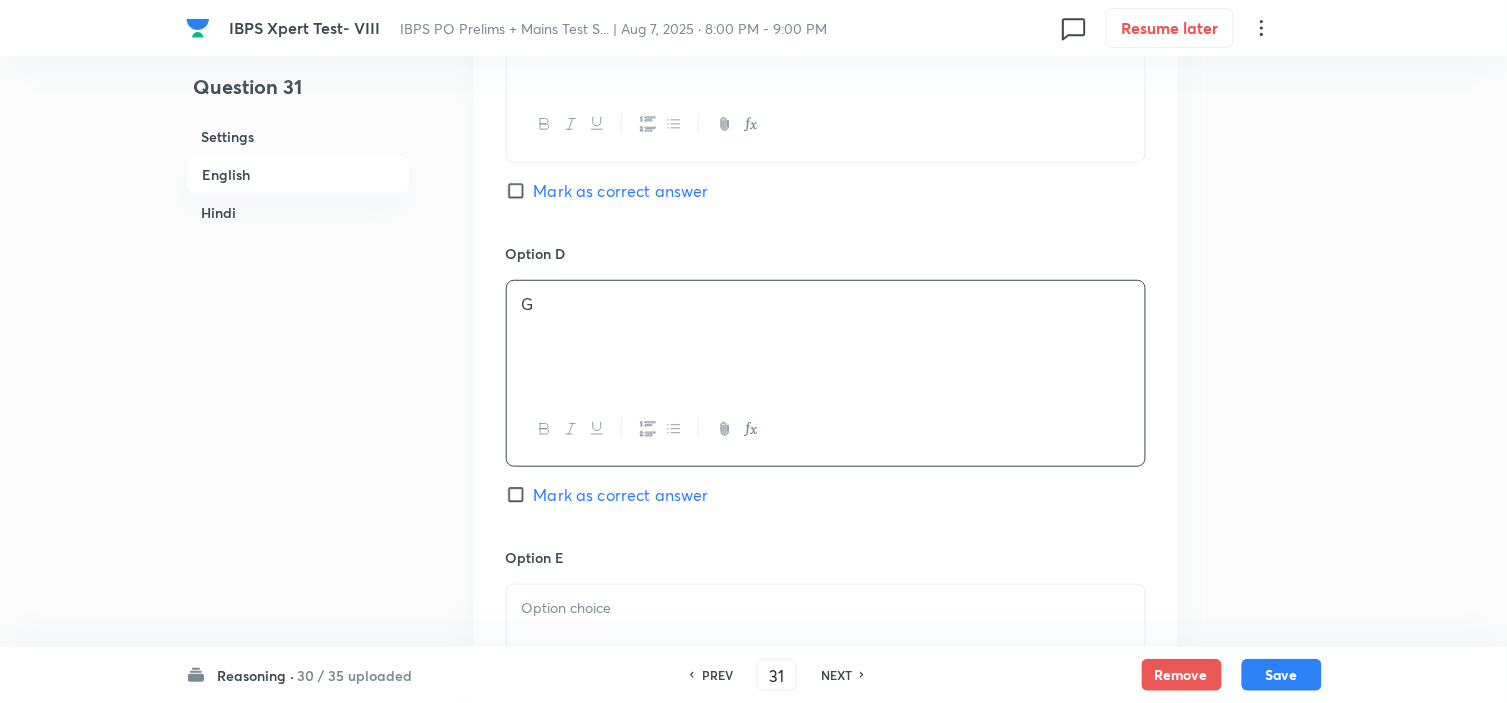scroll, scrollTop: 2126, scrollLeft: 0, axis: vertical 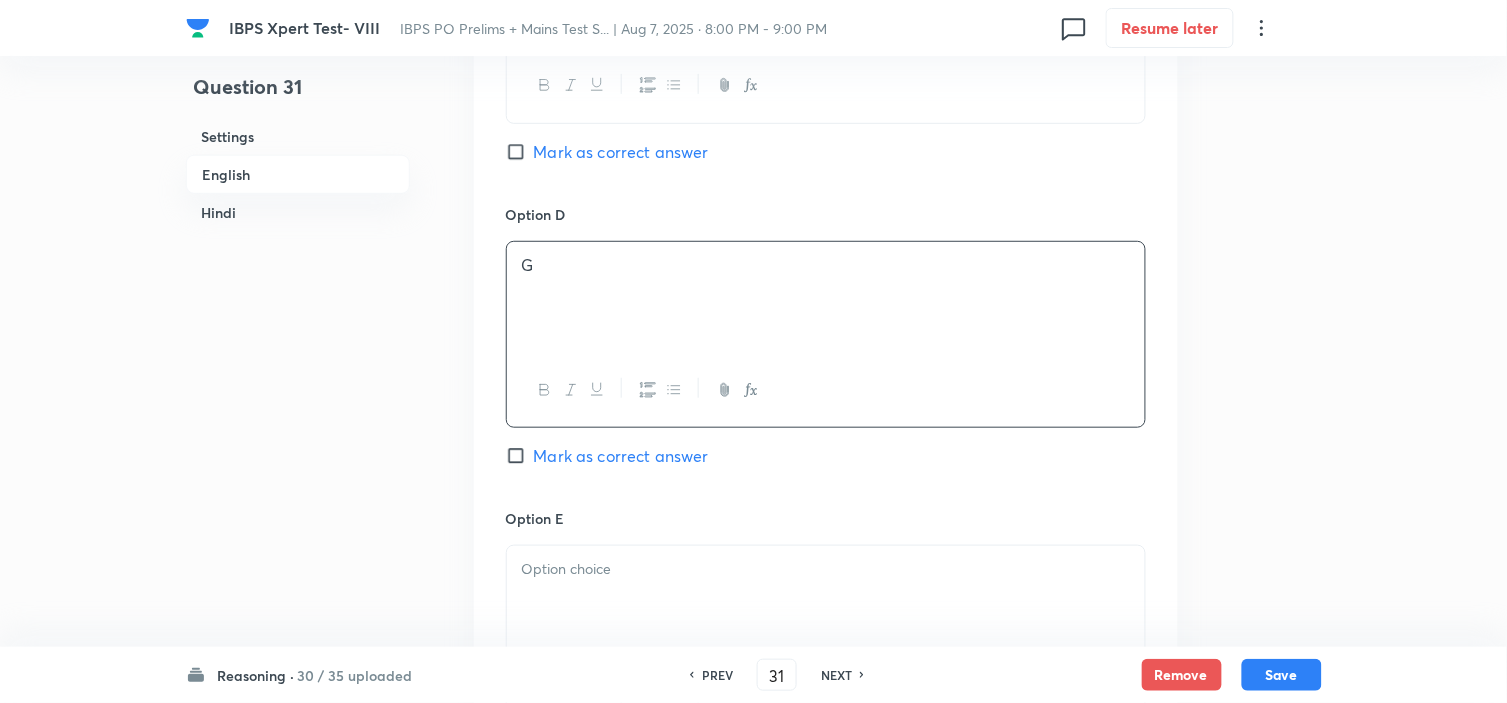 click at bounding box center (826, 602) 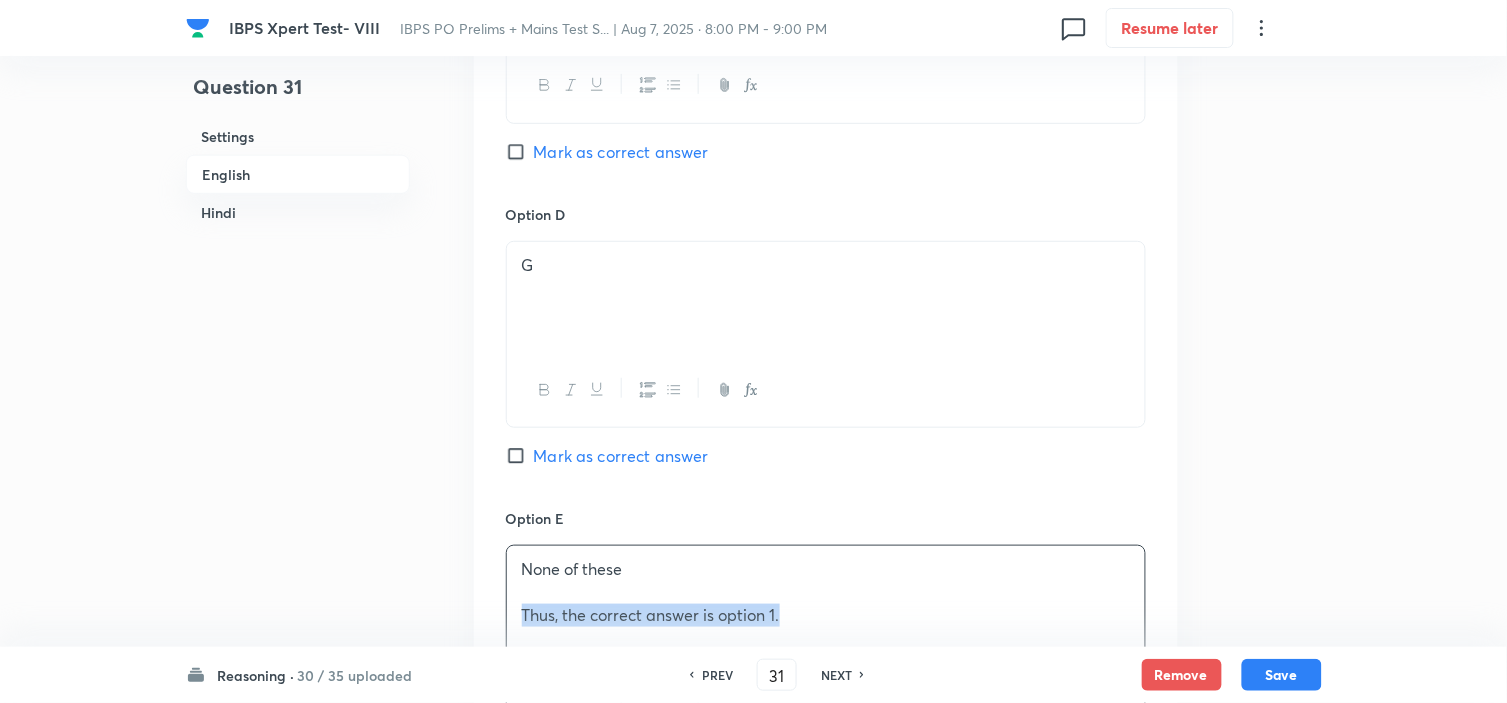drag, startPoint x: 557, startPoint y: 622, endPoint x: 940, endPoint y: 658, distance: 384.68817 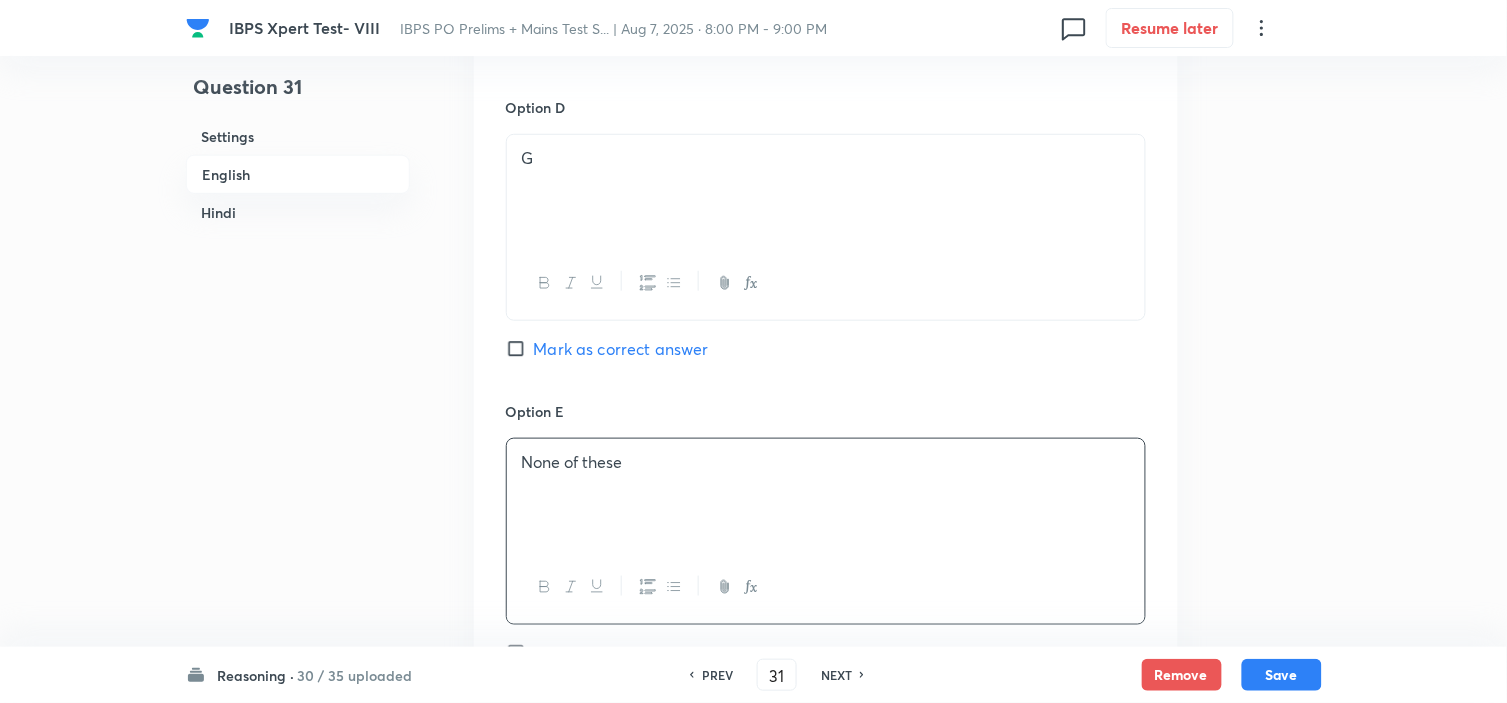 scroll, scrollTop: 2682, scrollLeft: 0, axis: vertical 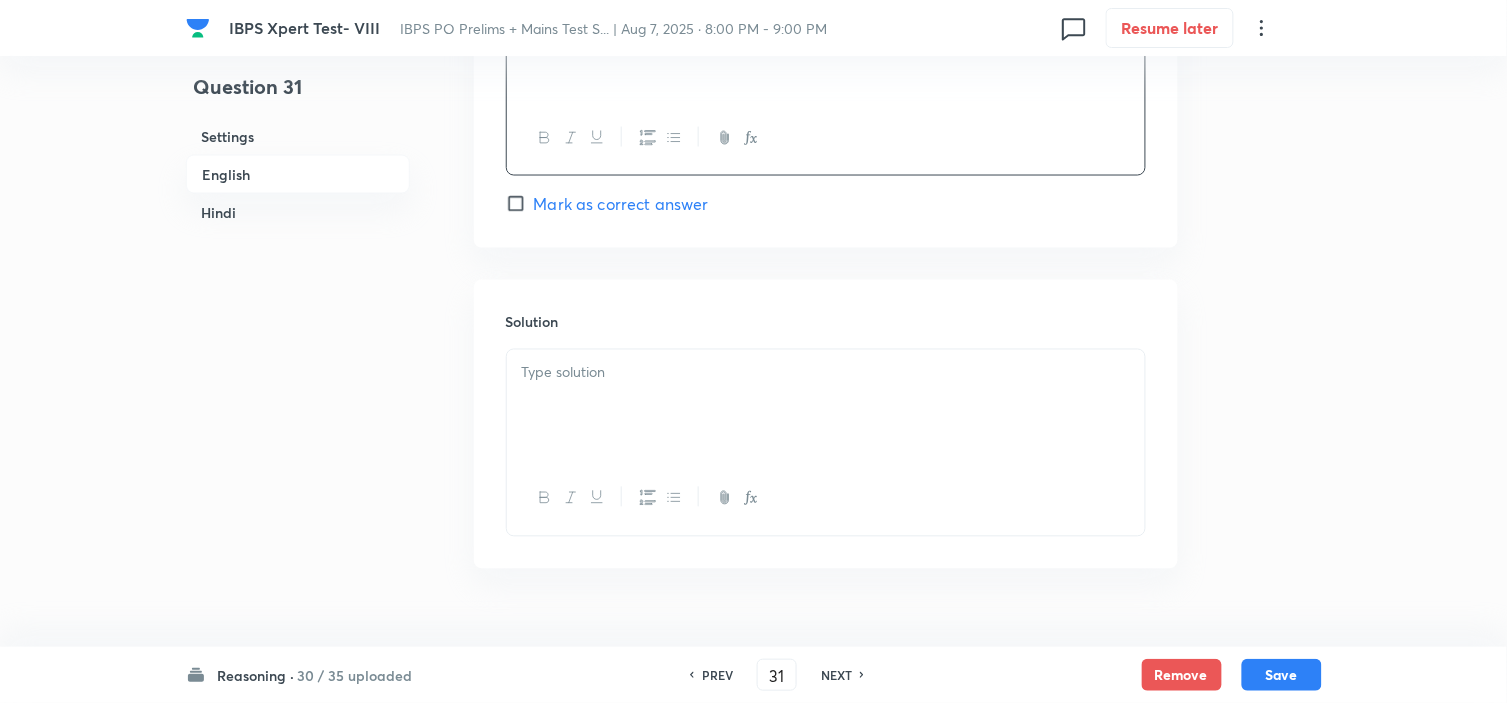click at bounding box center [826, 406] 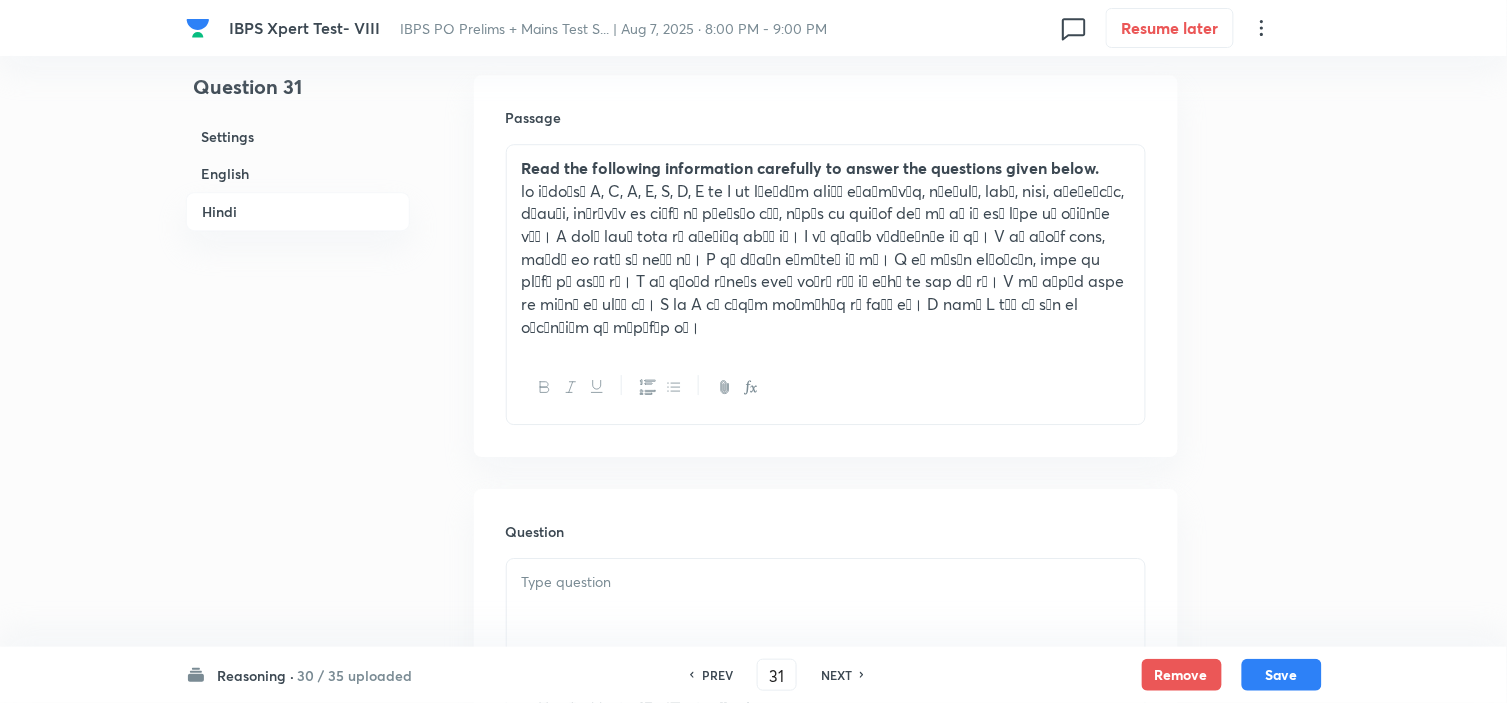 scroll, scrollTop: 3571, scrollLeft: 0, axis: vertical 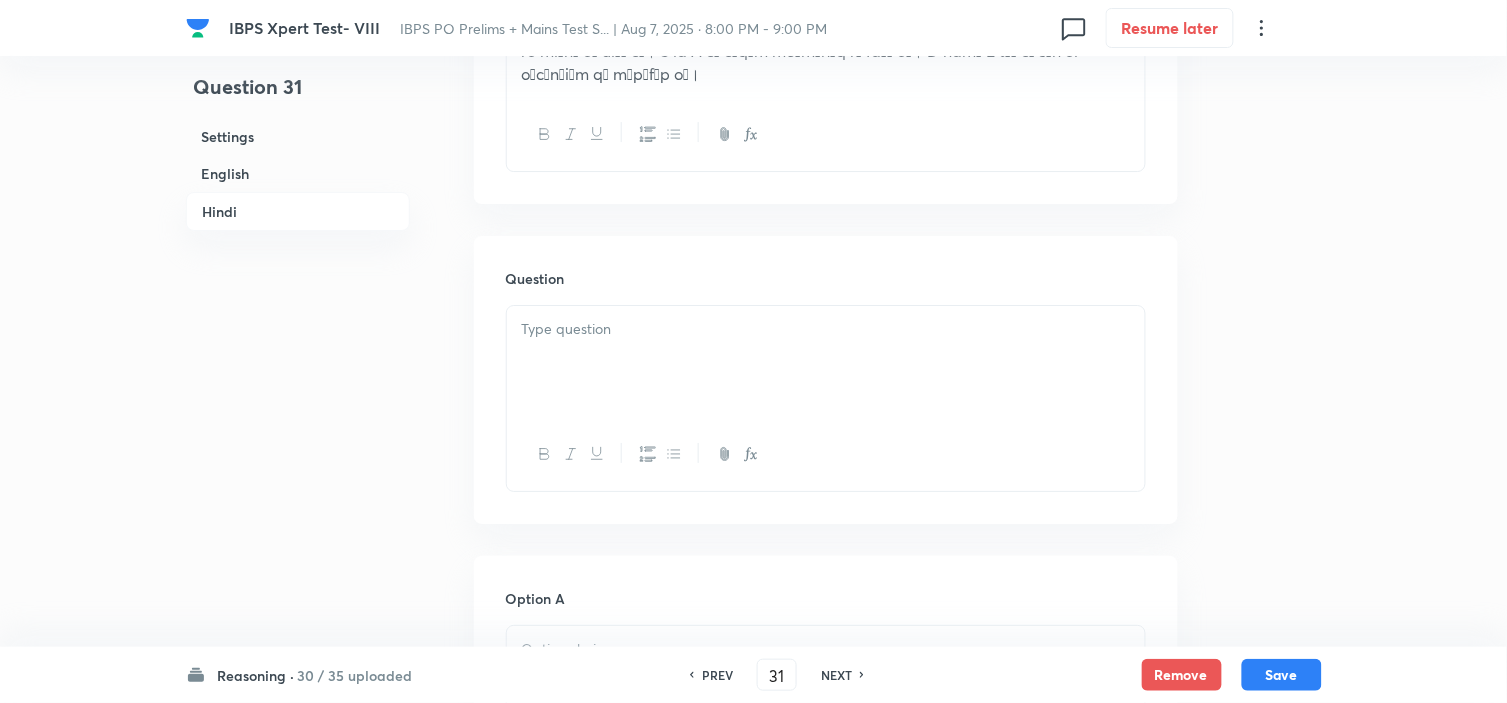 click at bounding box center [826, 362] 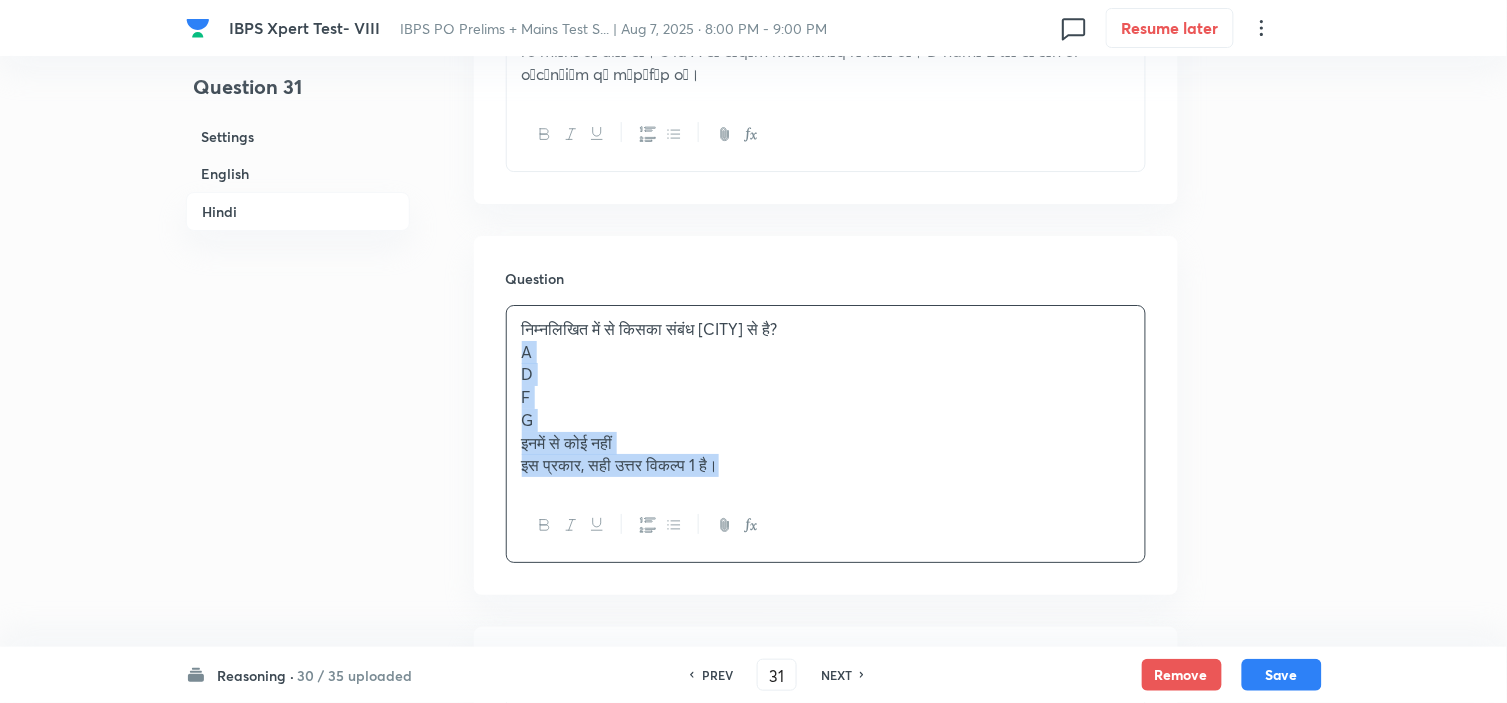 drag, startPoint x: 522, startPoint y: 361, endPoint x: 952, endPoint y: 566, distance: 476.36646 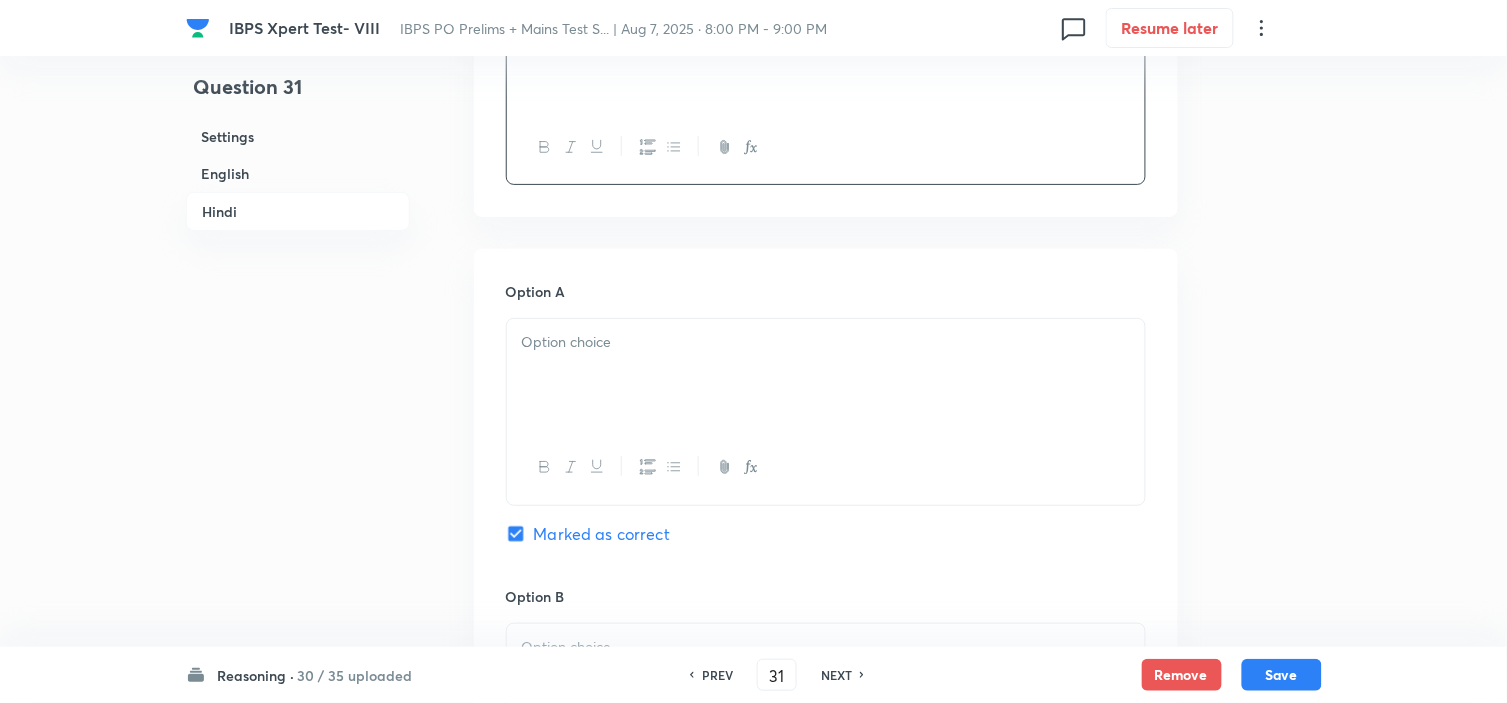 scroll, scrollTop: 3904, scrollLeft: 0, axis: vertical 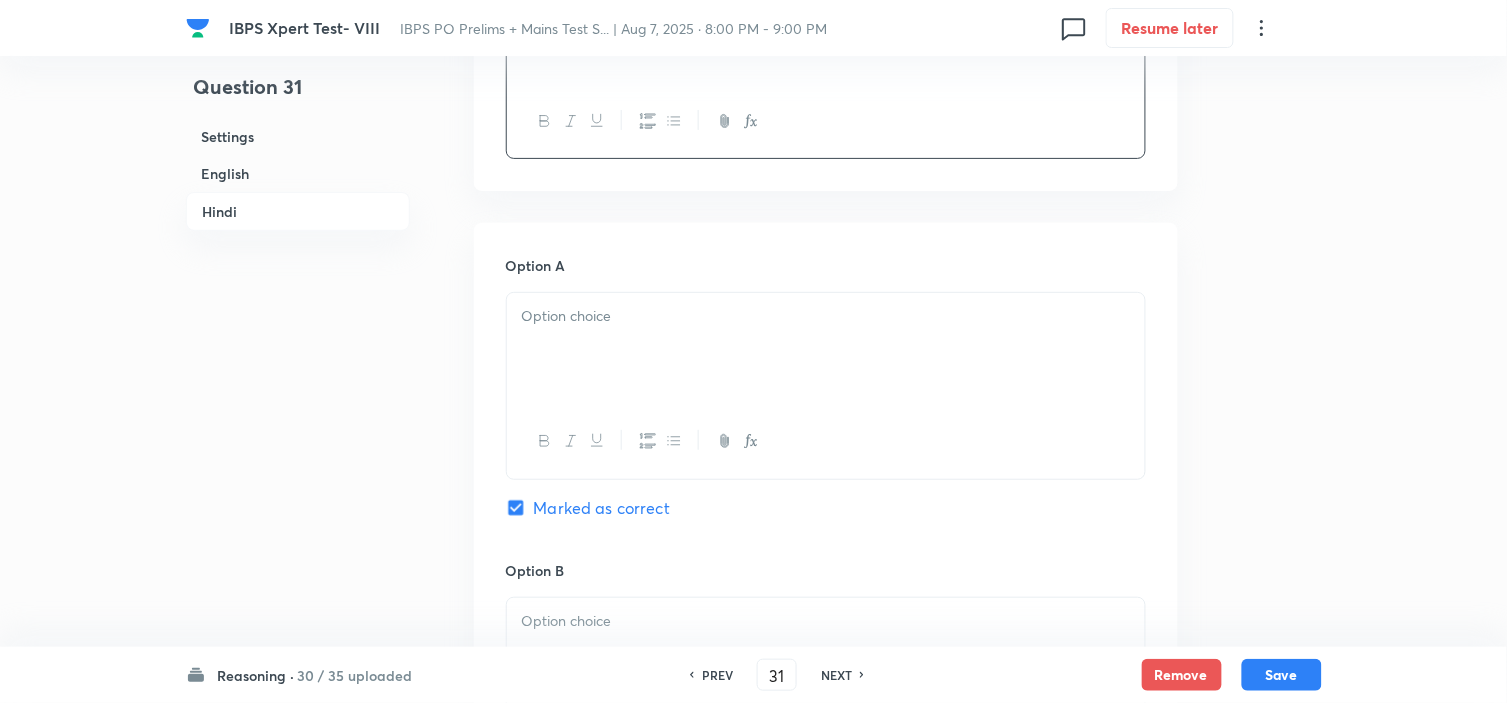 click at bounding box center (826, 441) 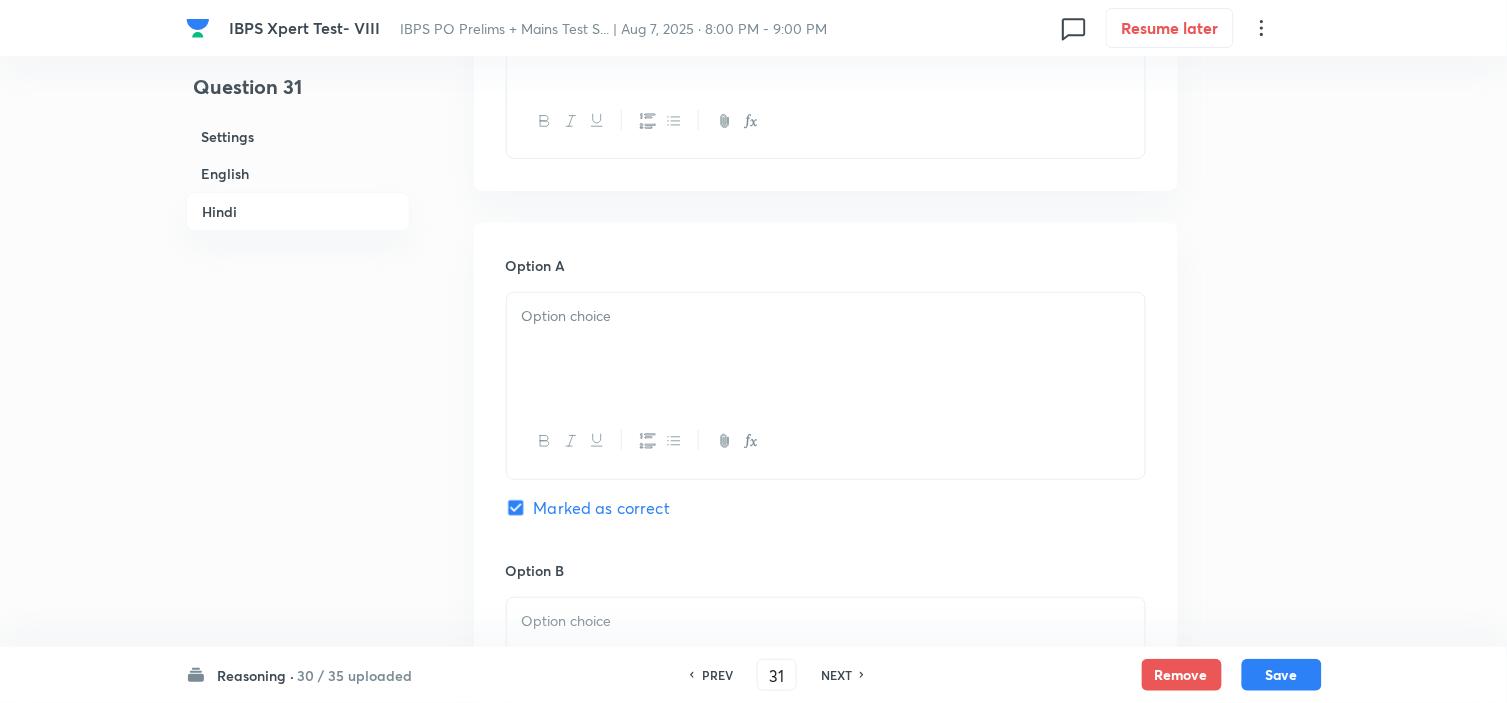 click at bounding box center [826, 349] 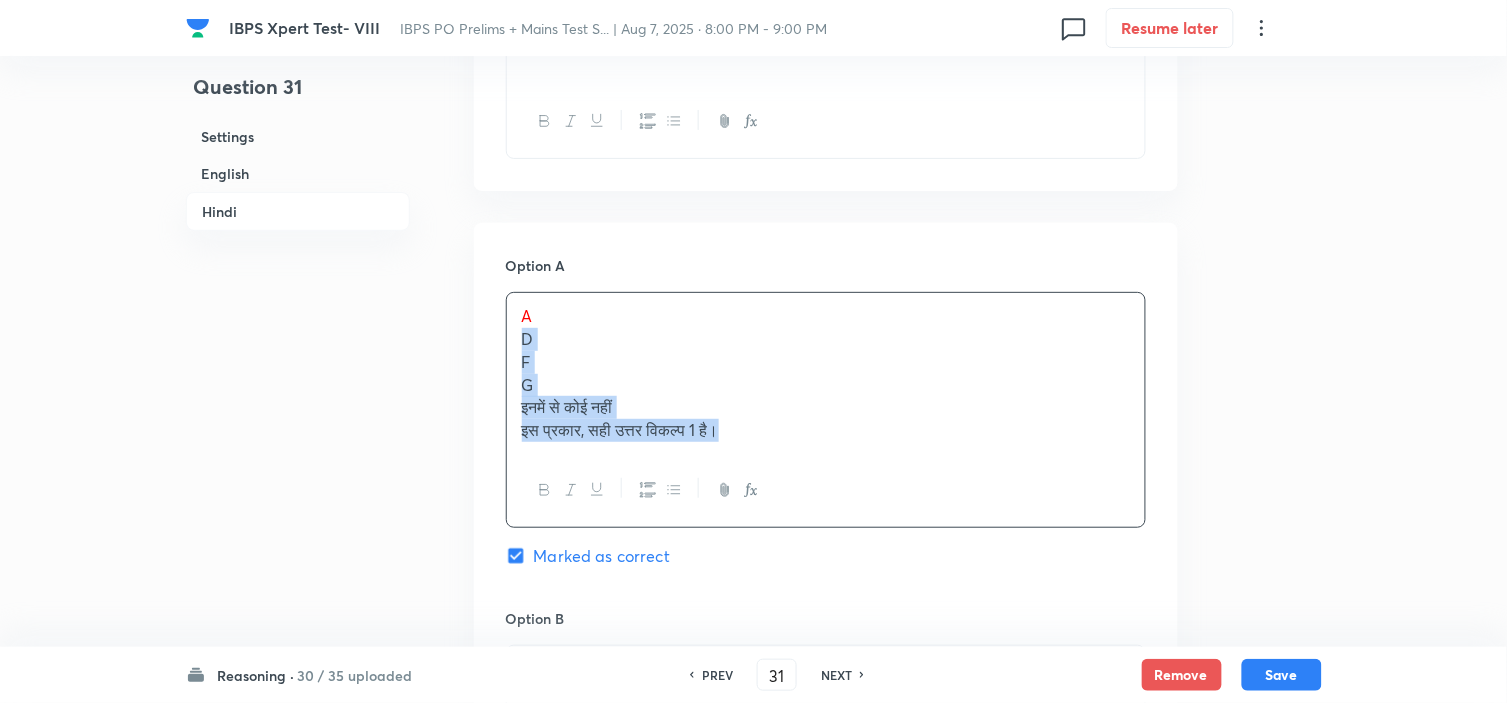 drag, startPoint x: 521, startPoint y: 347, endPoint x: 900, endPoint y: 504, distance: 410.23163 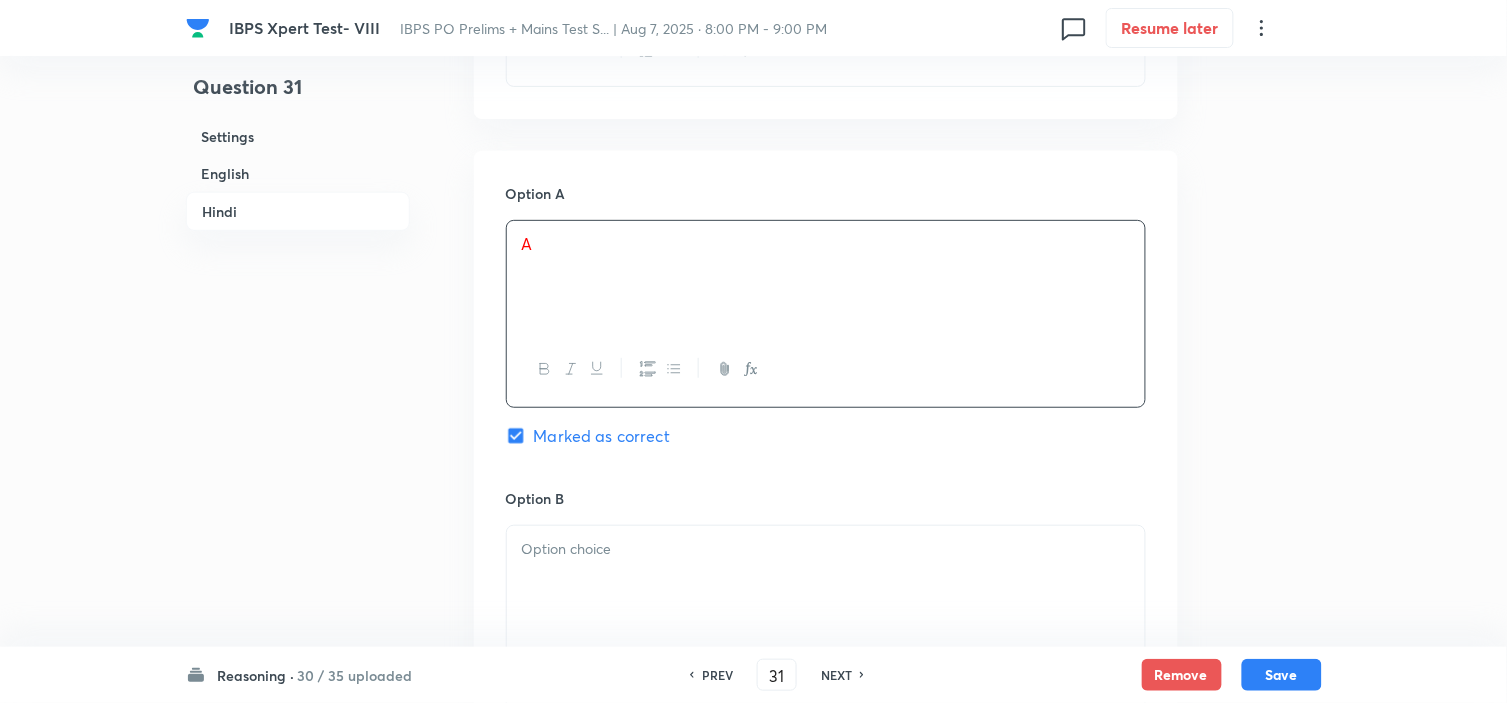 scroll, scrollTop: 4015, scrollLeft: 0, axis: vertical 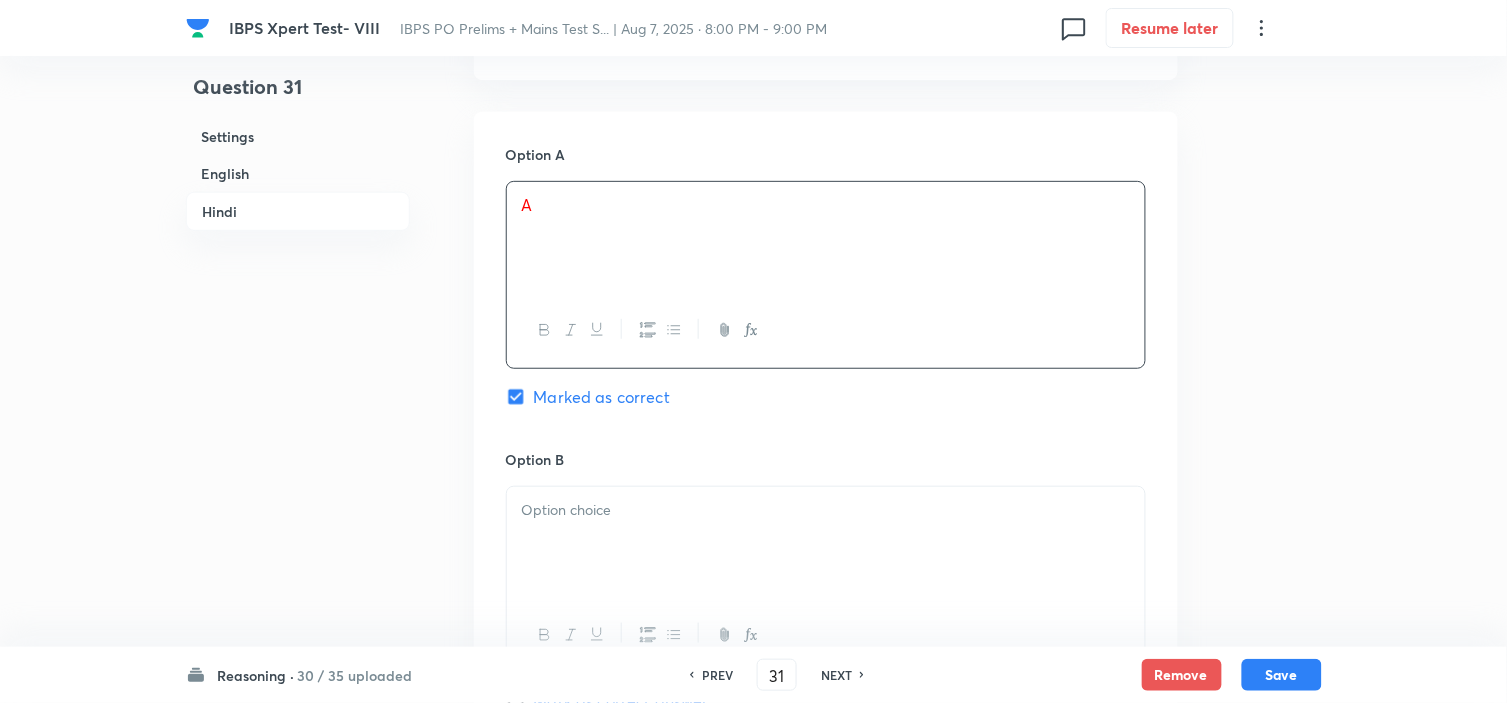 click at bounding box center (826, 510) 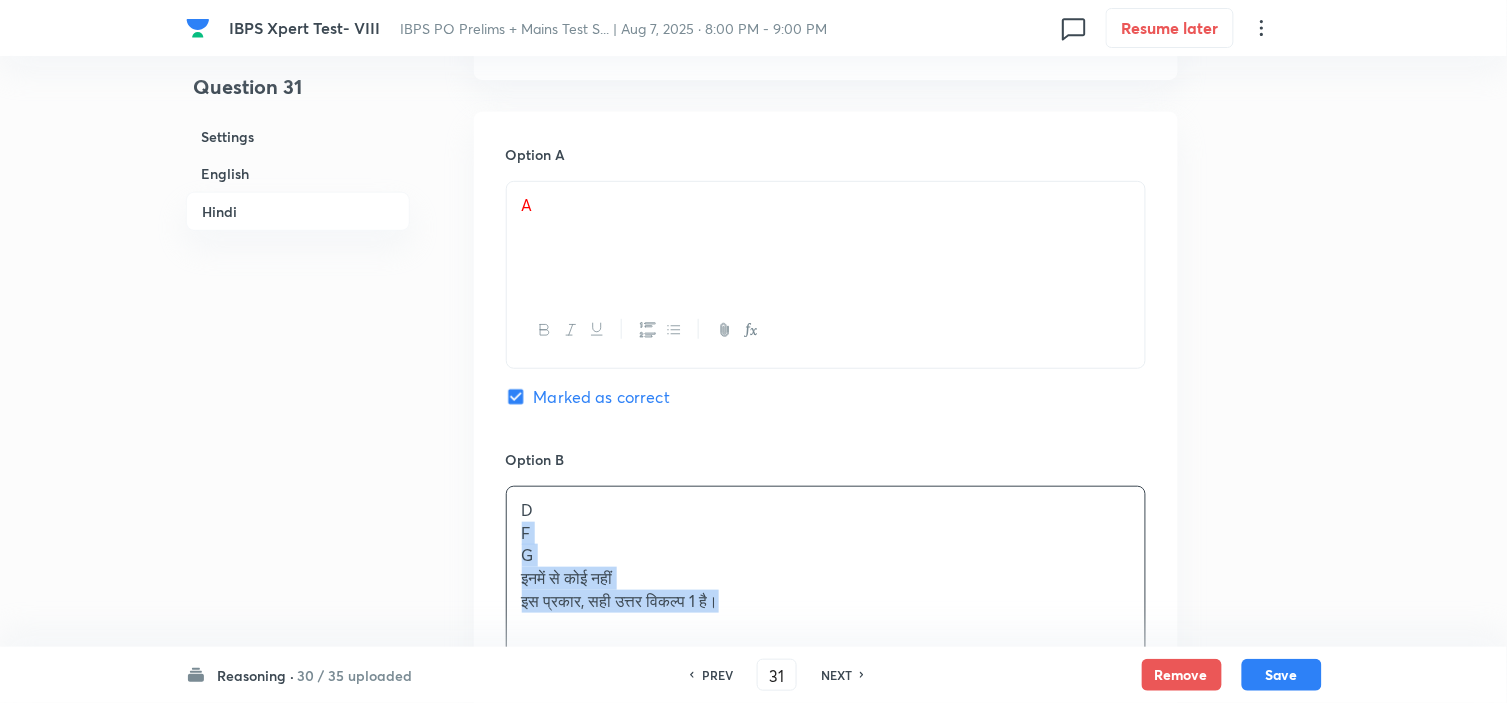 drag, startPoint x: 516, startPoint y: 538, endPoint x: 858, endPoint y: 654, distance: 361.1371 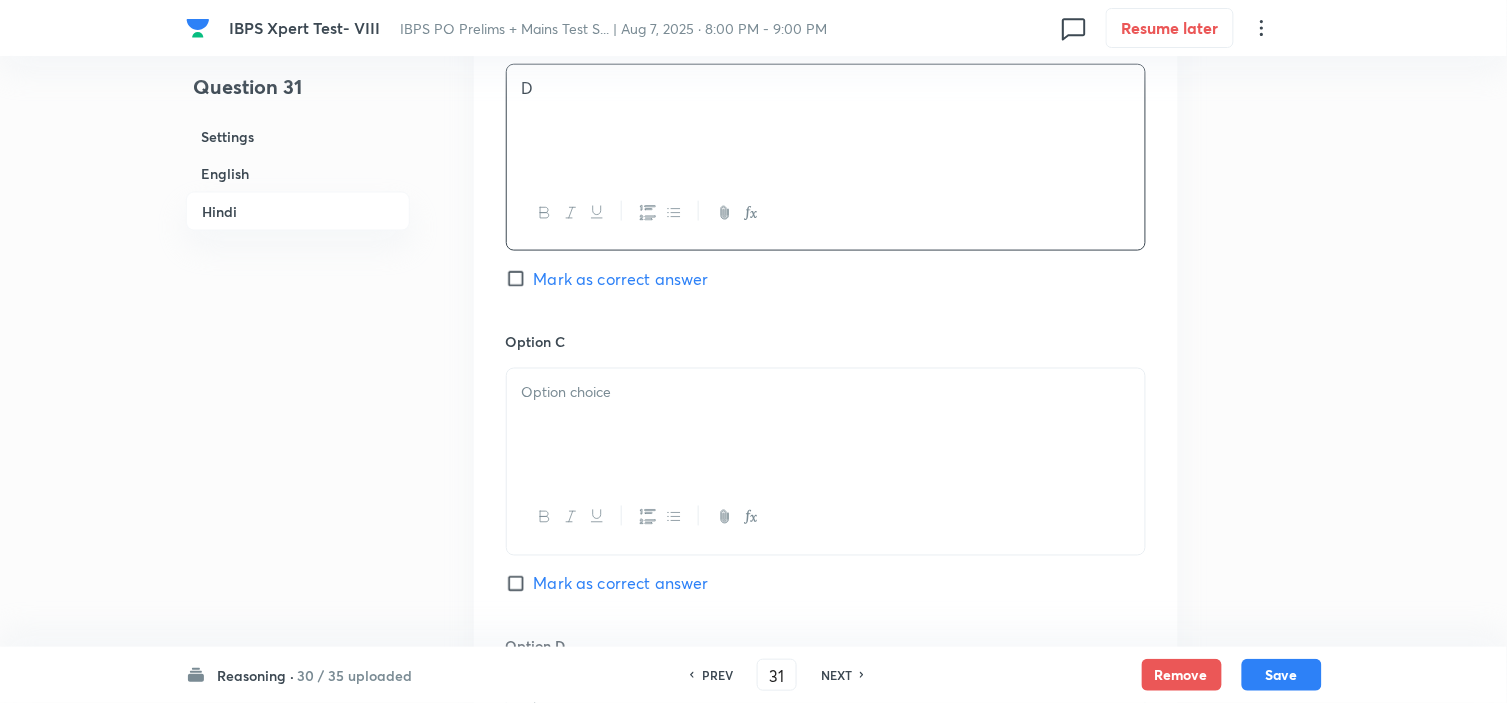 scroll, scrollTop: 4460, scrollLeft: 0, axis: vertical 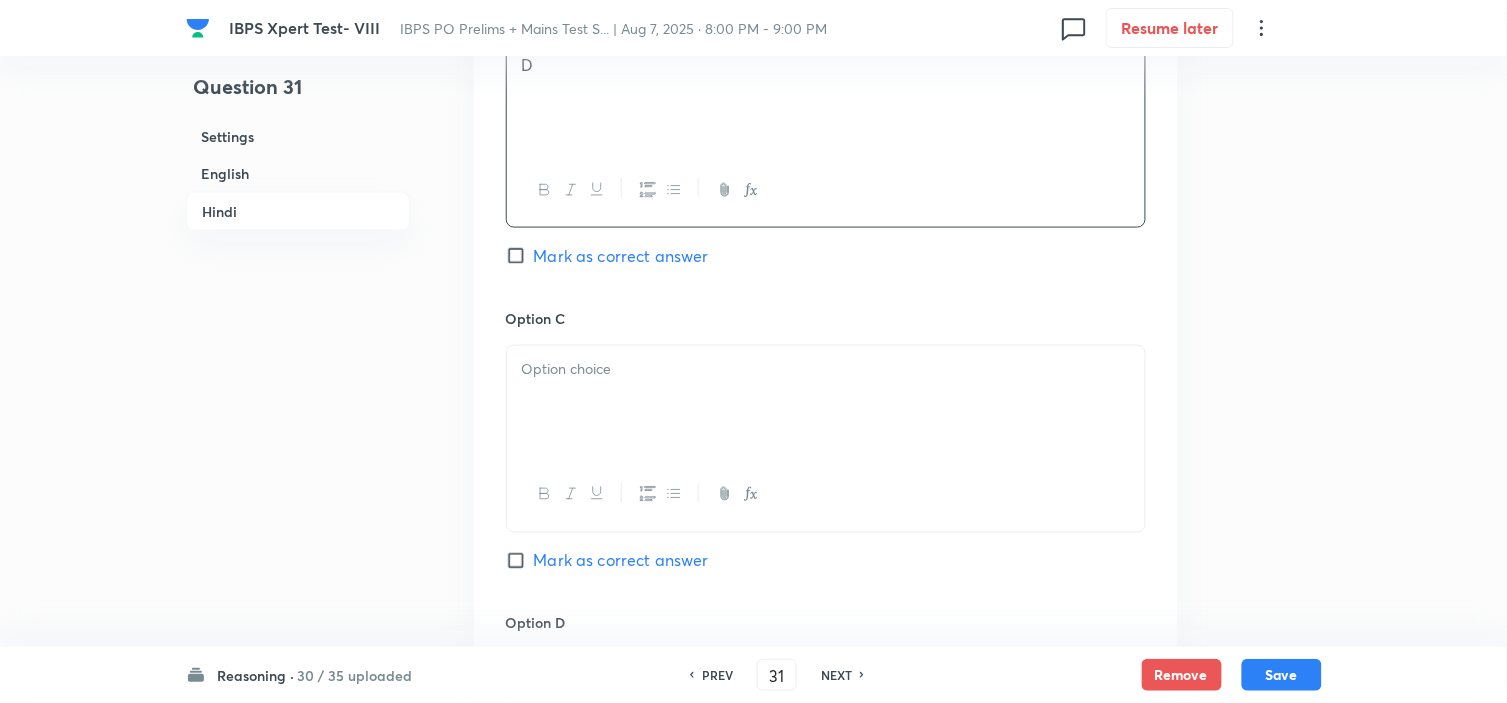 click at bounding box center [826, 402] 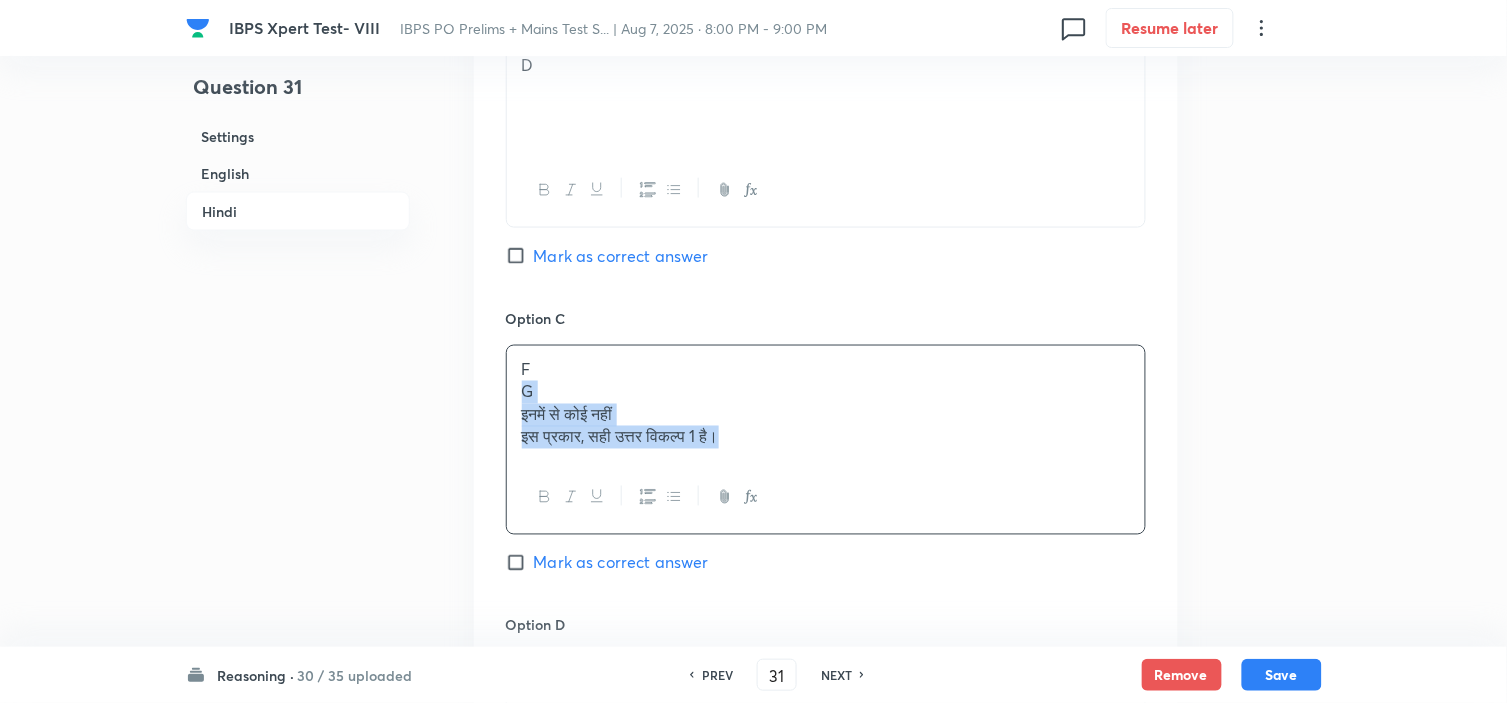 drag, startPoint x: 518, startPoint y: 395, endPoint x: 870, endPoint y: 514, distance: 371.57098 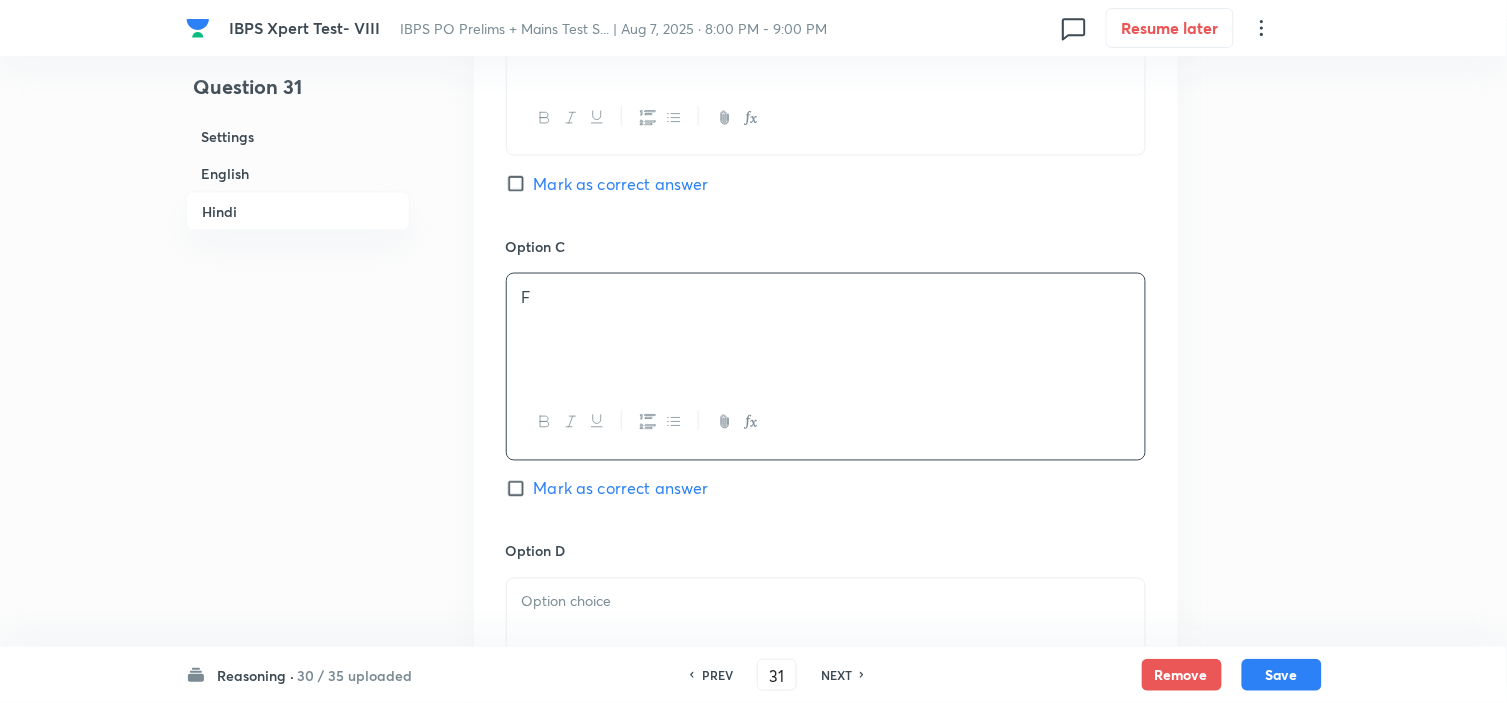 scroll, scrollTop: 4571, scrollLeft: 0, axis: vertical 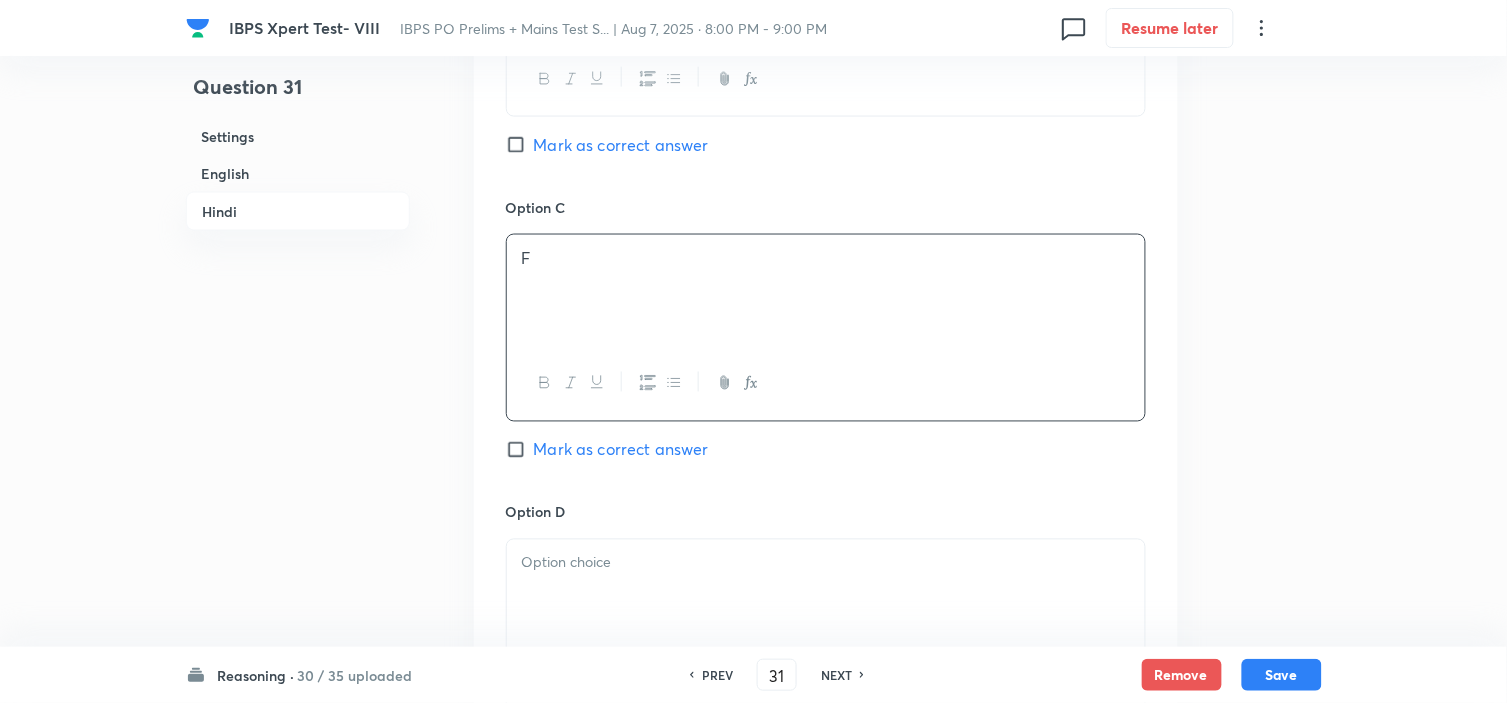 click at bounding box center [826, 563] 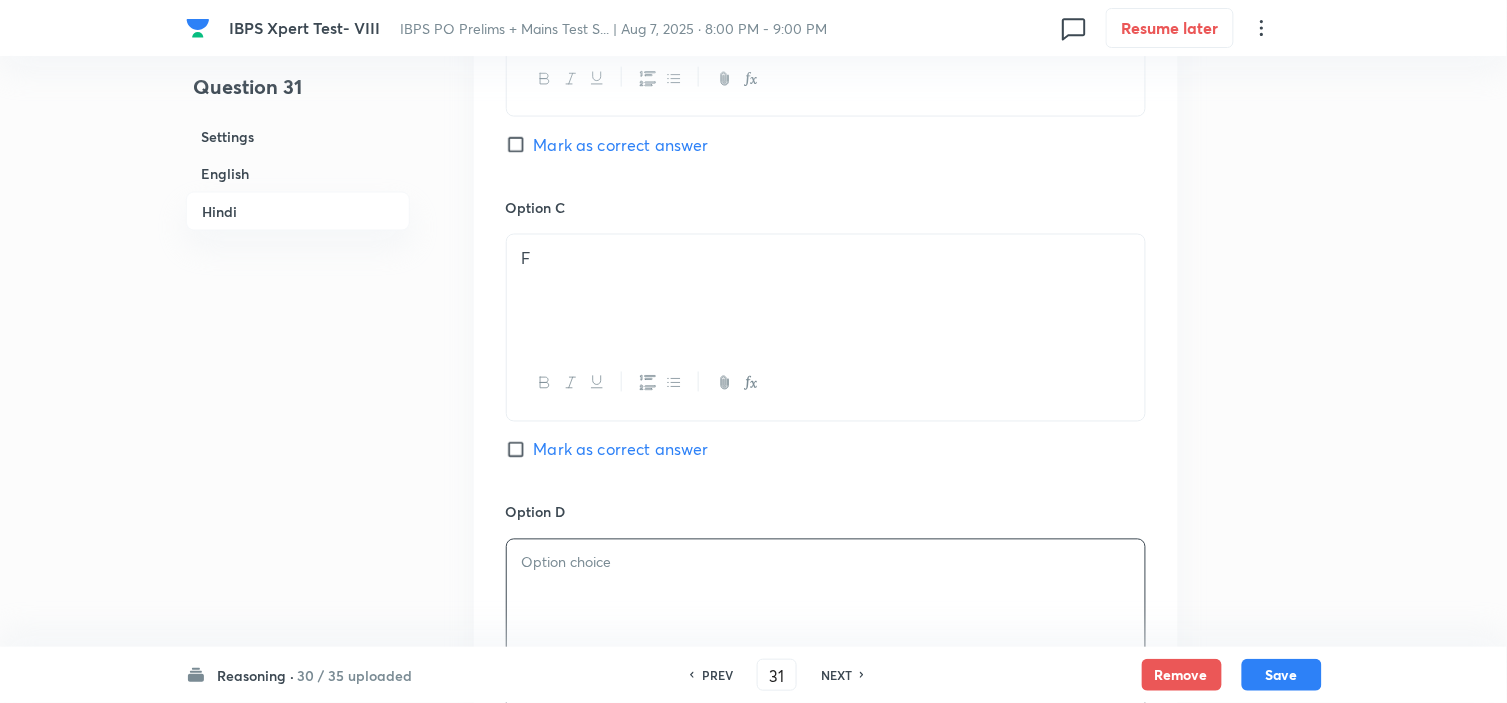 paste 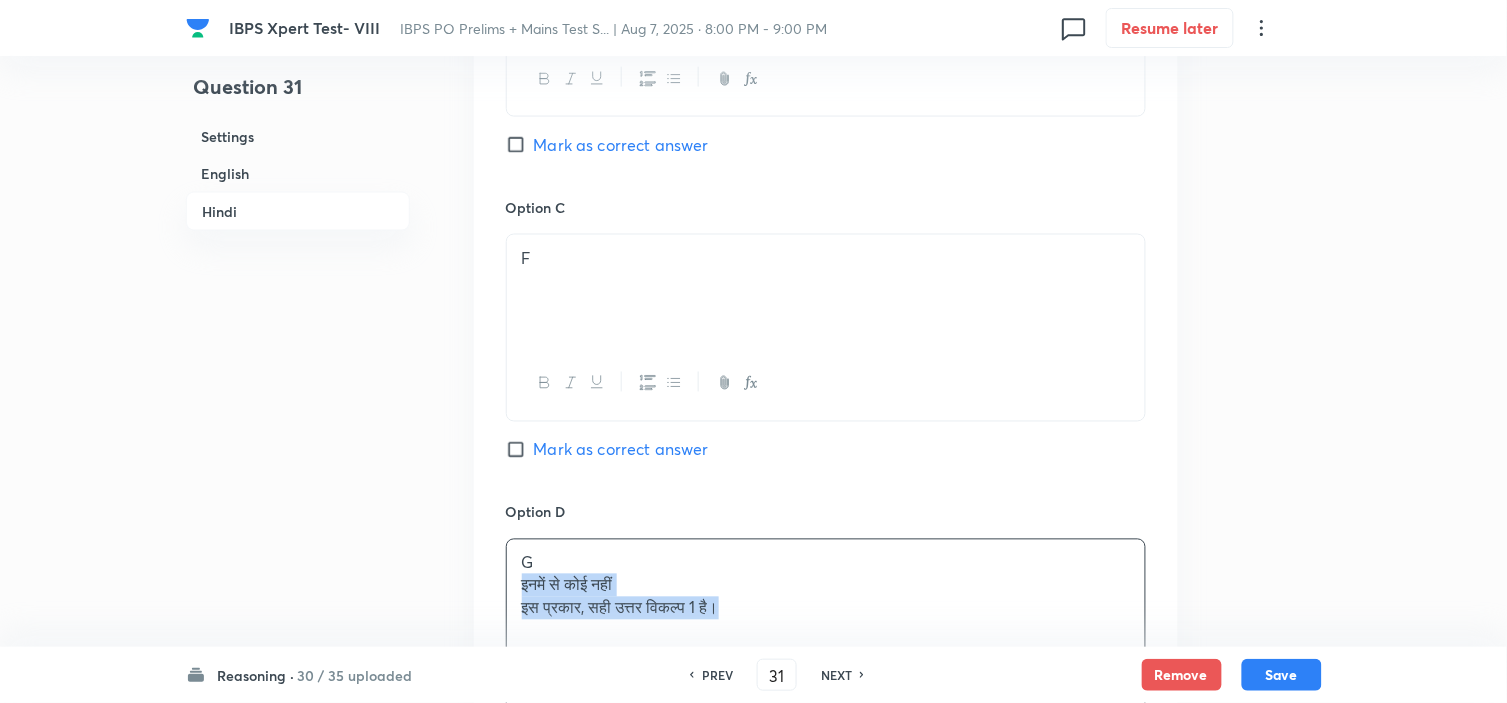 drag, startPoint x: 522, startPoint y: 593, endPoint x: 871, endPoint y: 673, distance: 358.05167 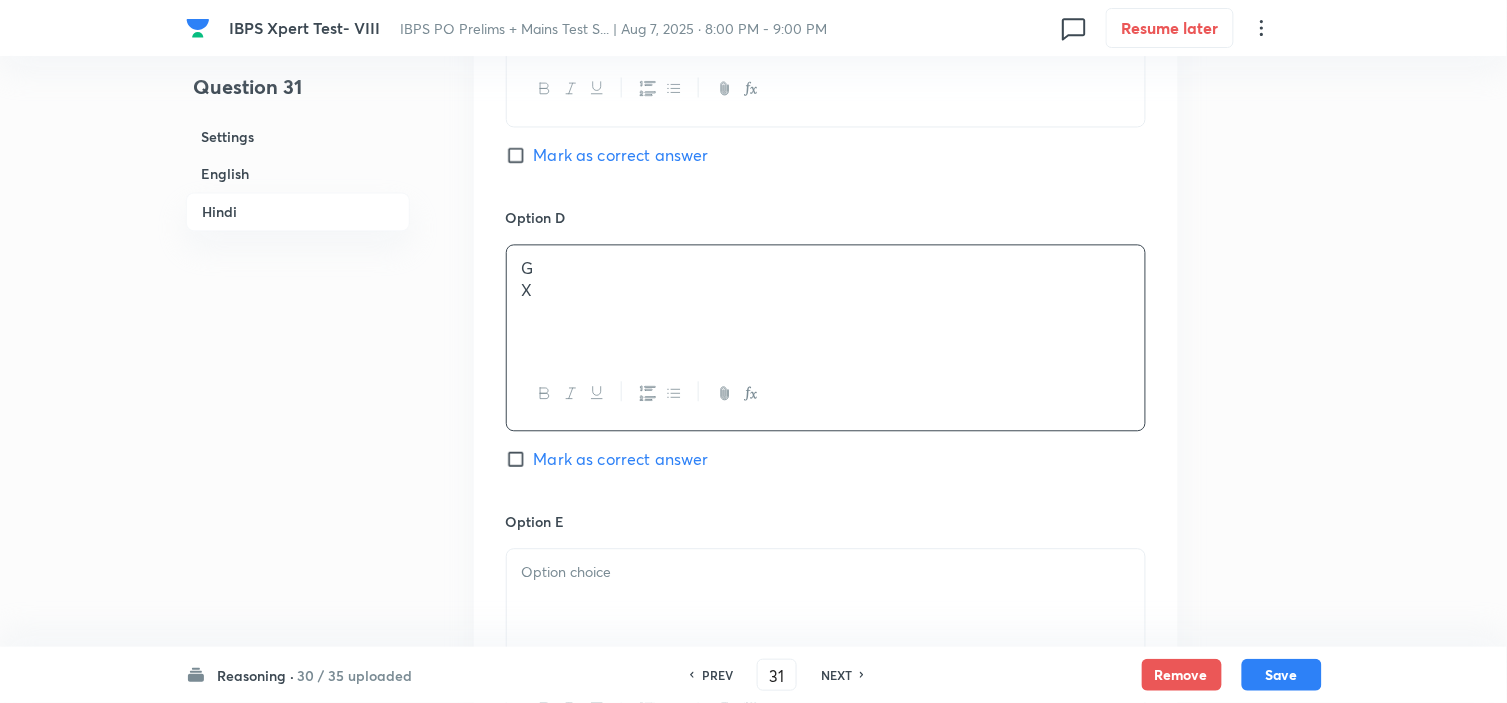 scroll, scrollTop: 4904, scrollLeft: 0, axis: vertical 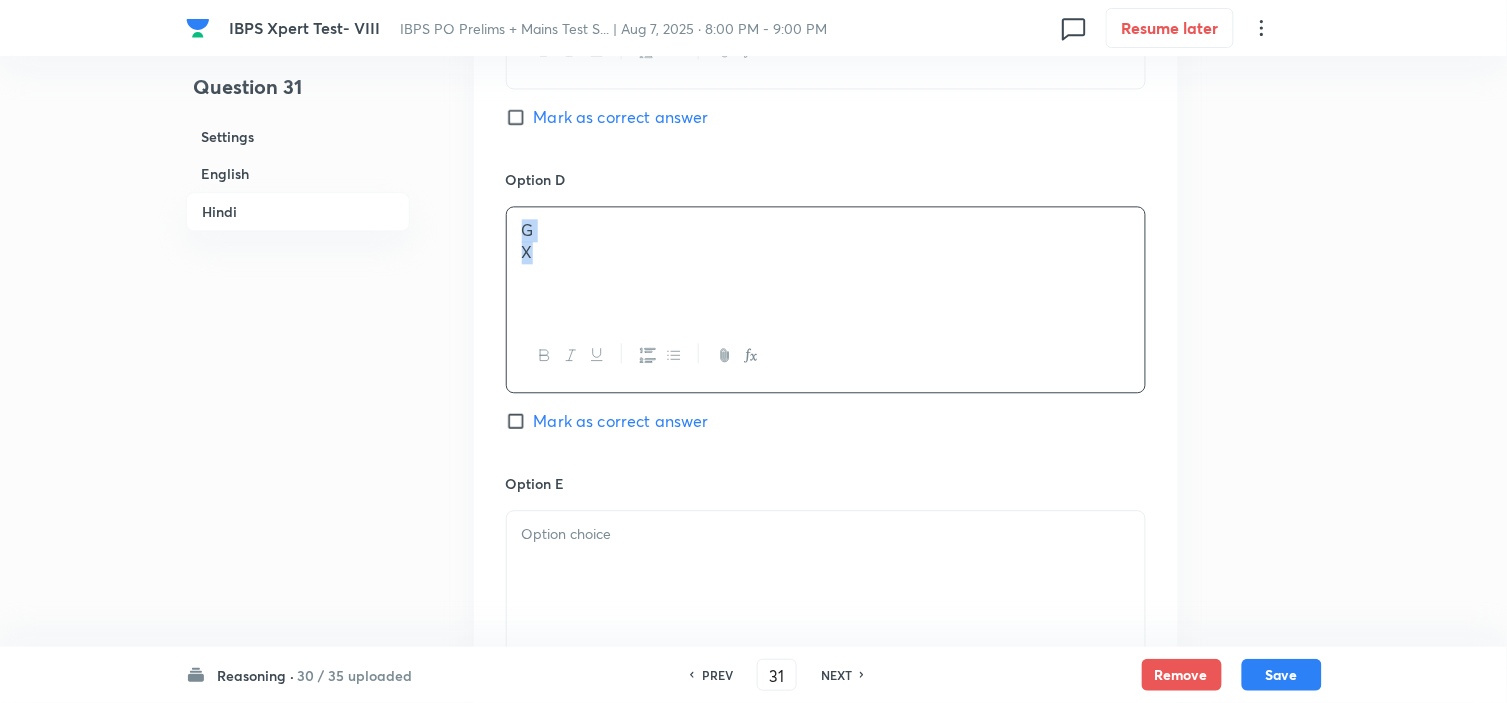 drag, startPoint x: 555, startPoint y: 281, endPoint x: 301, endPoint y: 203, distance: 265.7066 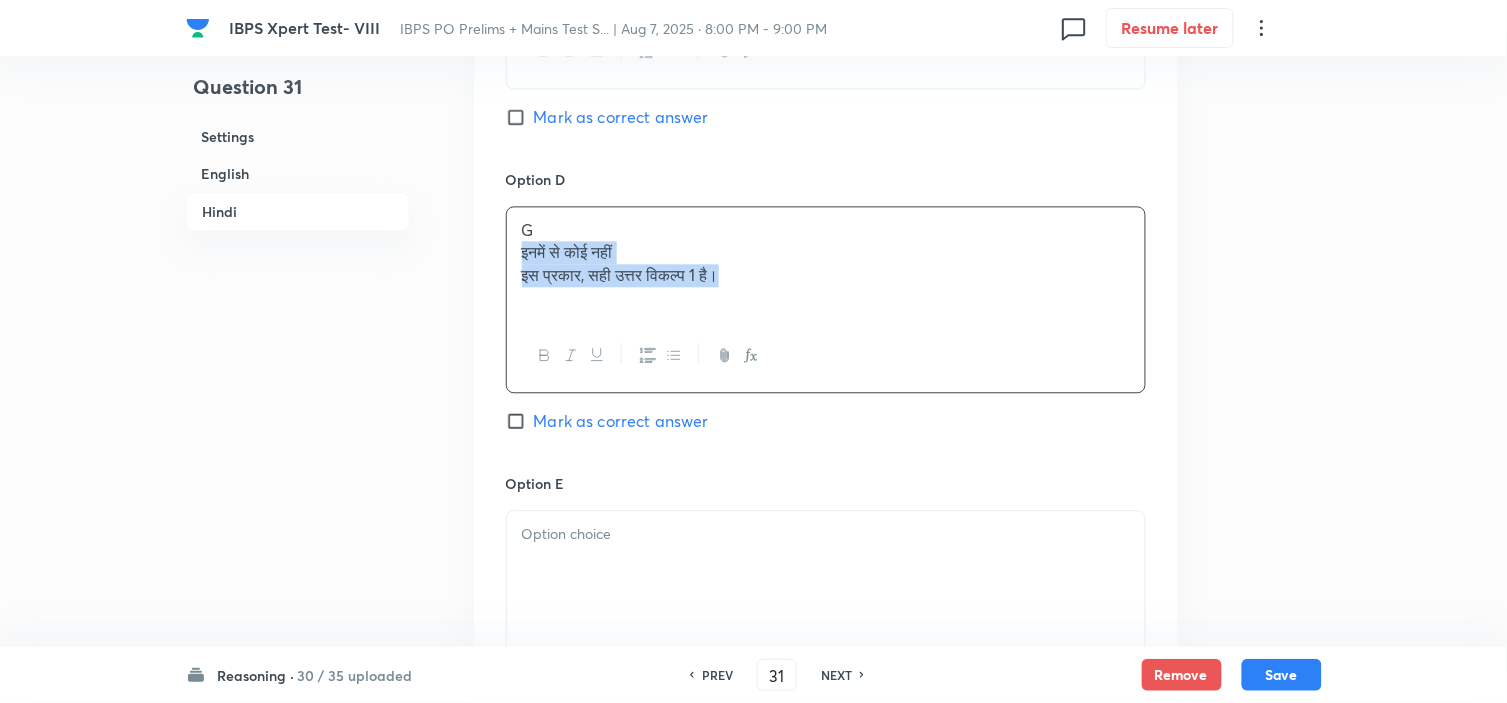 drag, startPoint x: 520, startPoint y: 267, endPoint x: 1031, endPoint y: 407, distance: 529.8311 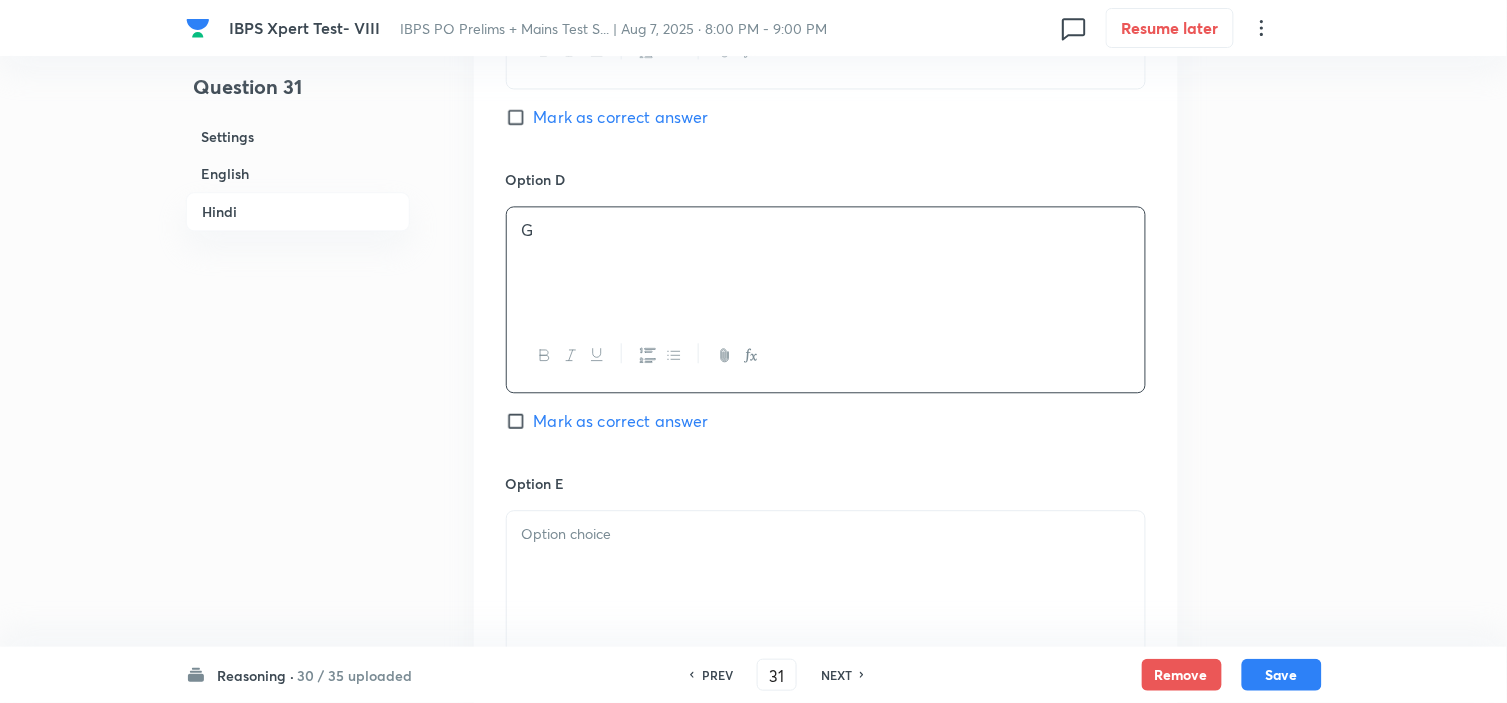 click at bounding box center (826, 534) 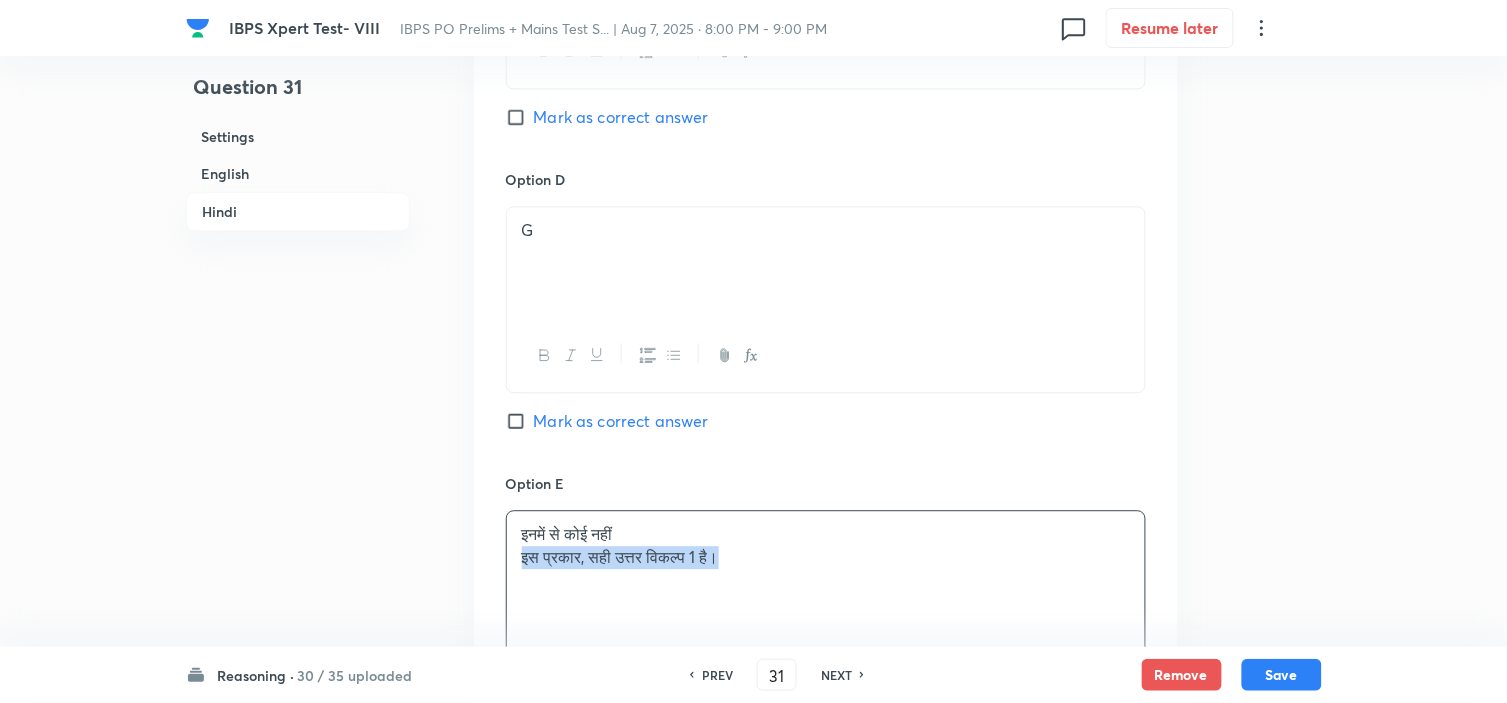 drag, startPoint x: 515, startPoint y: 568, endPoint x: 928, endPoint y: 583, distance: 413.2723 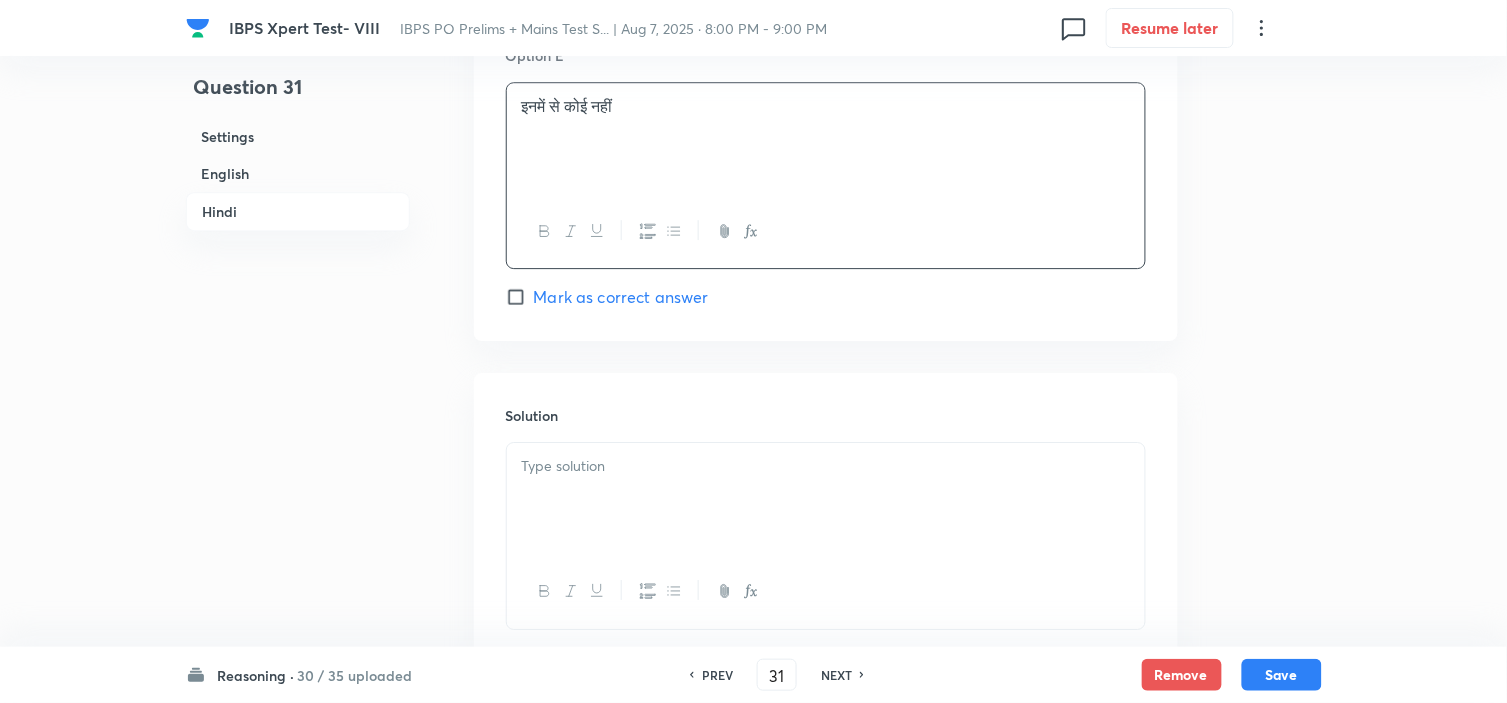 scroll, scrollTop: 5348, scrollLeft: 0, axis: vertical 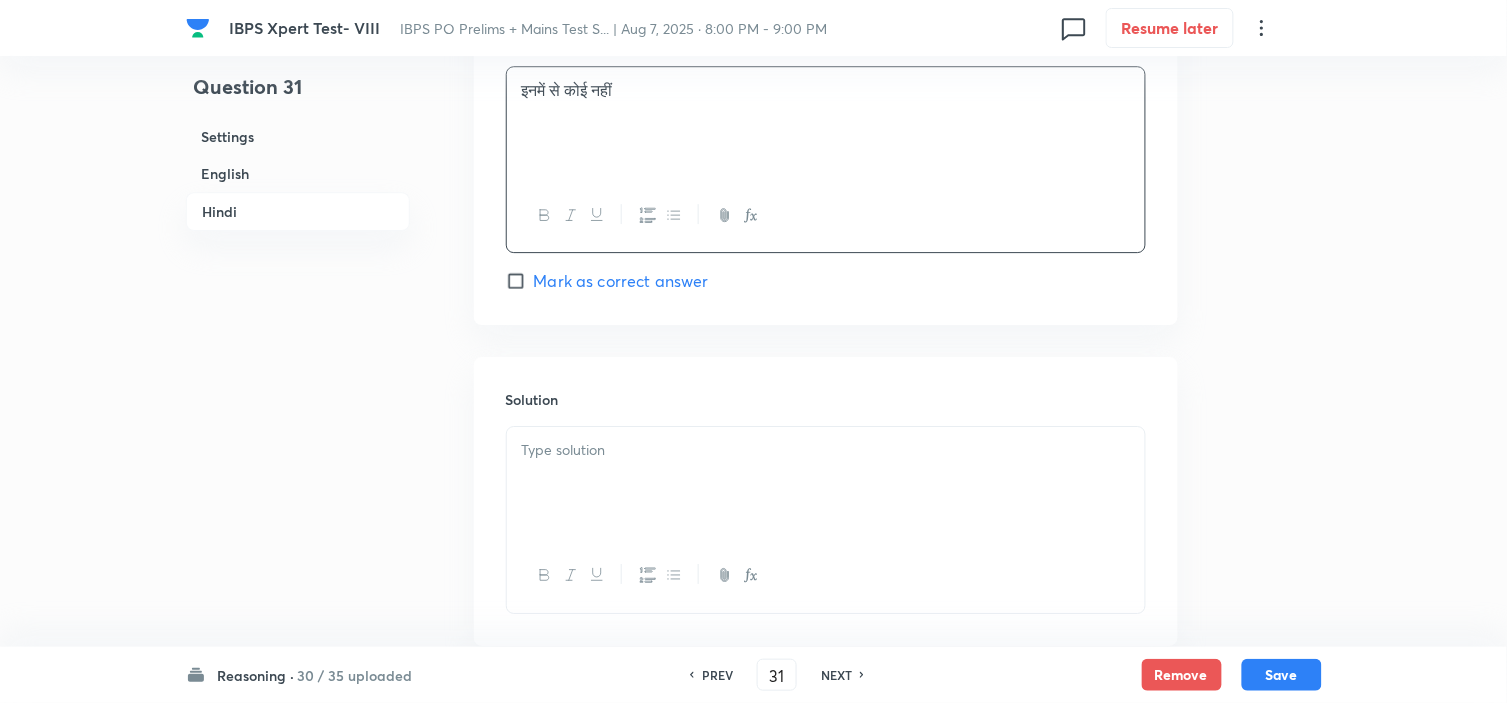 click at bounding box center (826, 483) 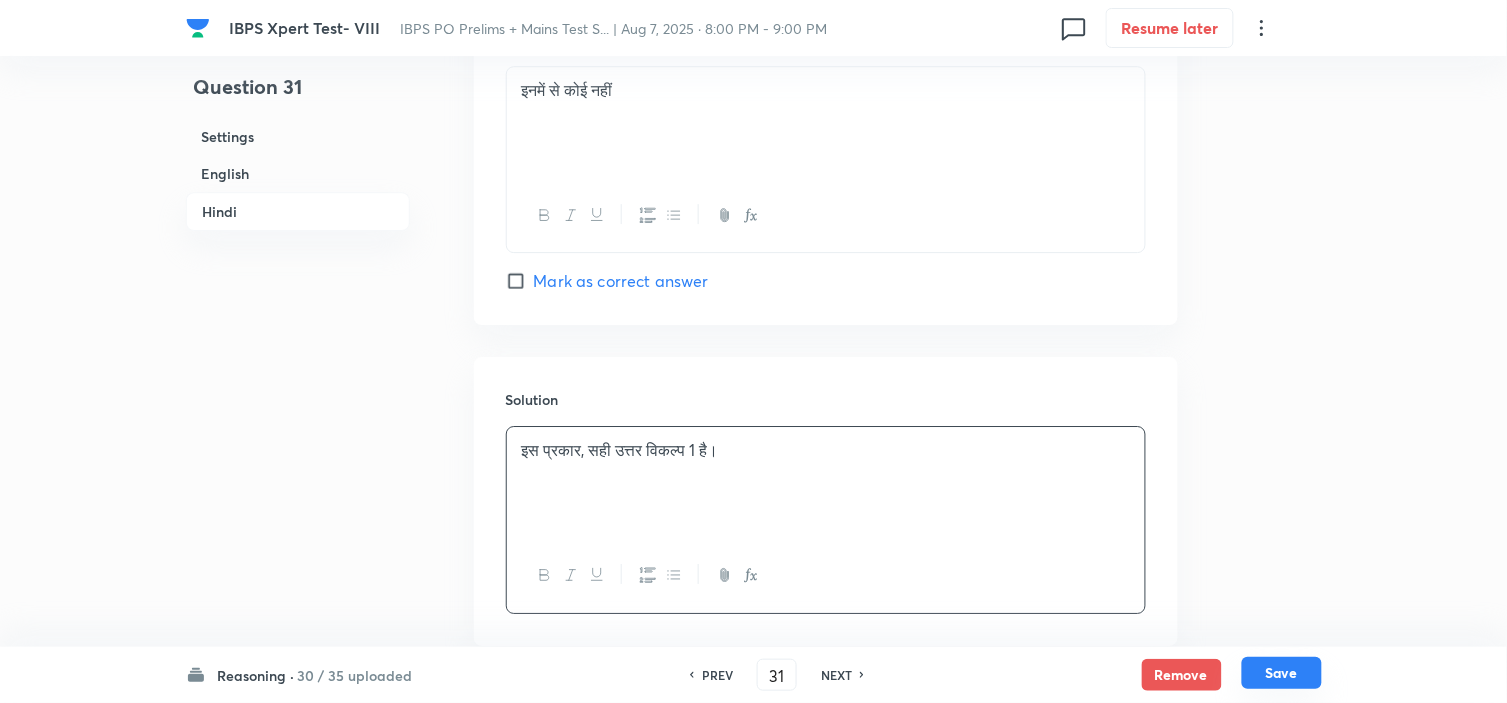click on "Save" at bounding box center [1282, 673] 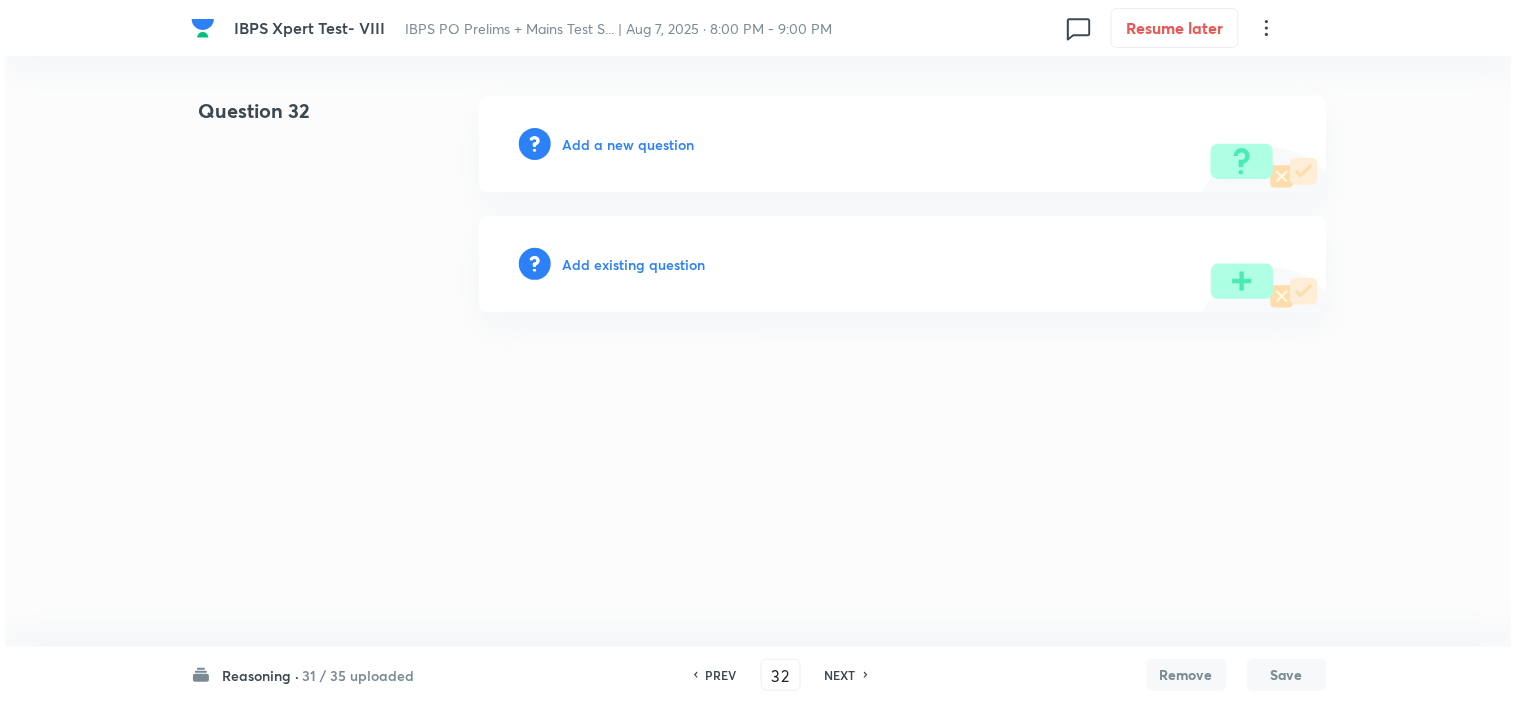 scroll, scrollTop: 0, scrollLeft: 0, axis: both 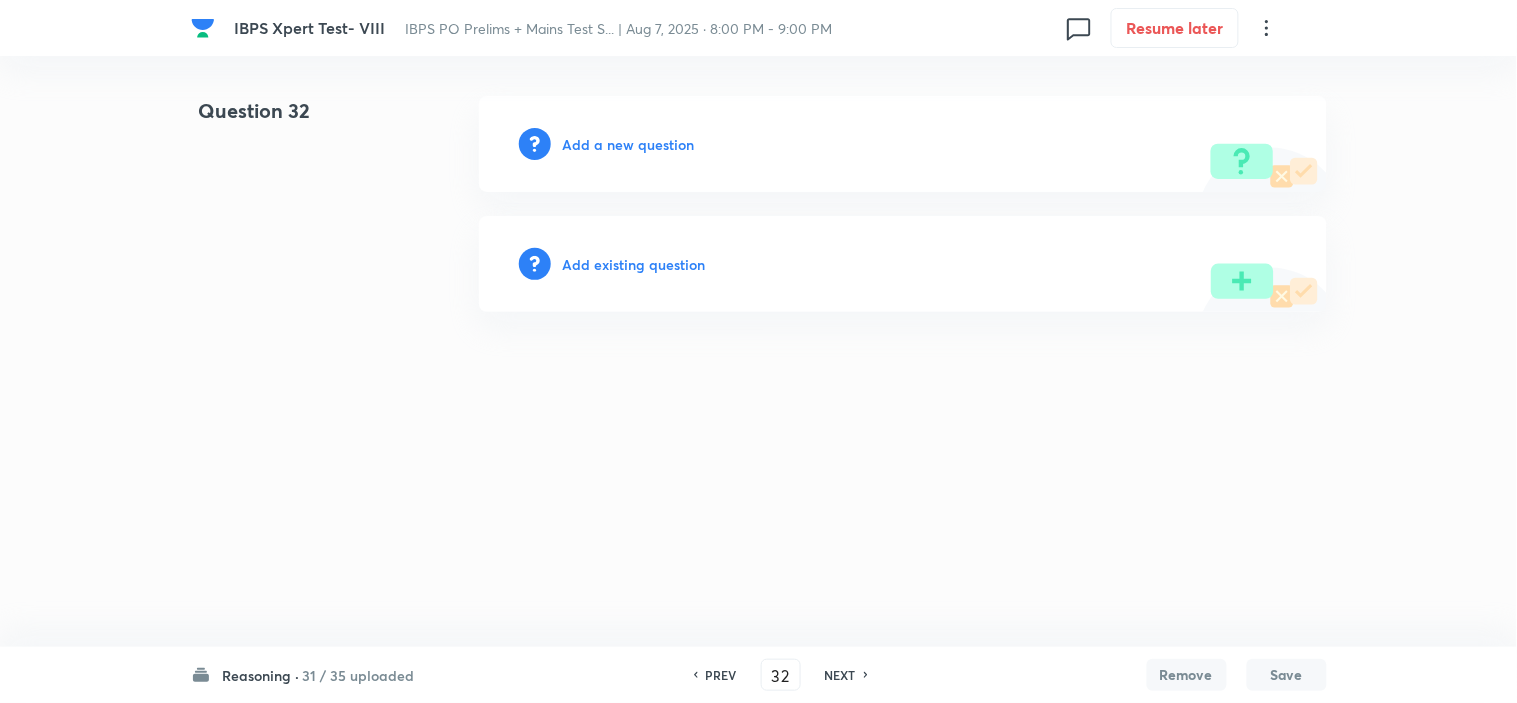 click on "Add a new question" at bounding box center [629, 144] 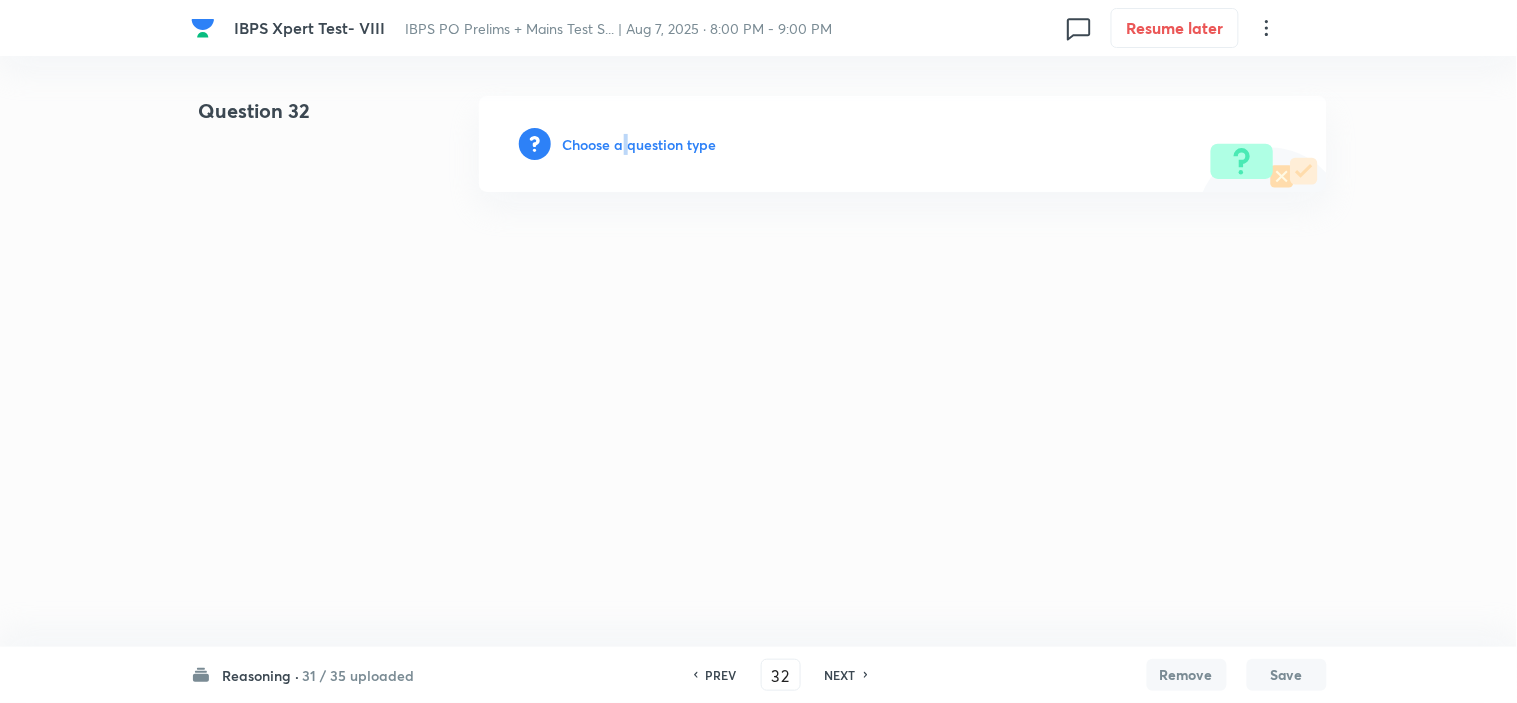 click on "Choose a question type" at bounding box center [640, 144] 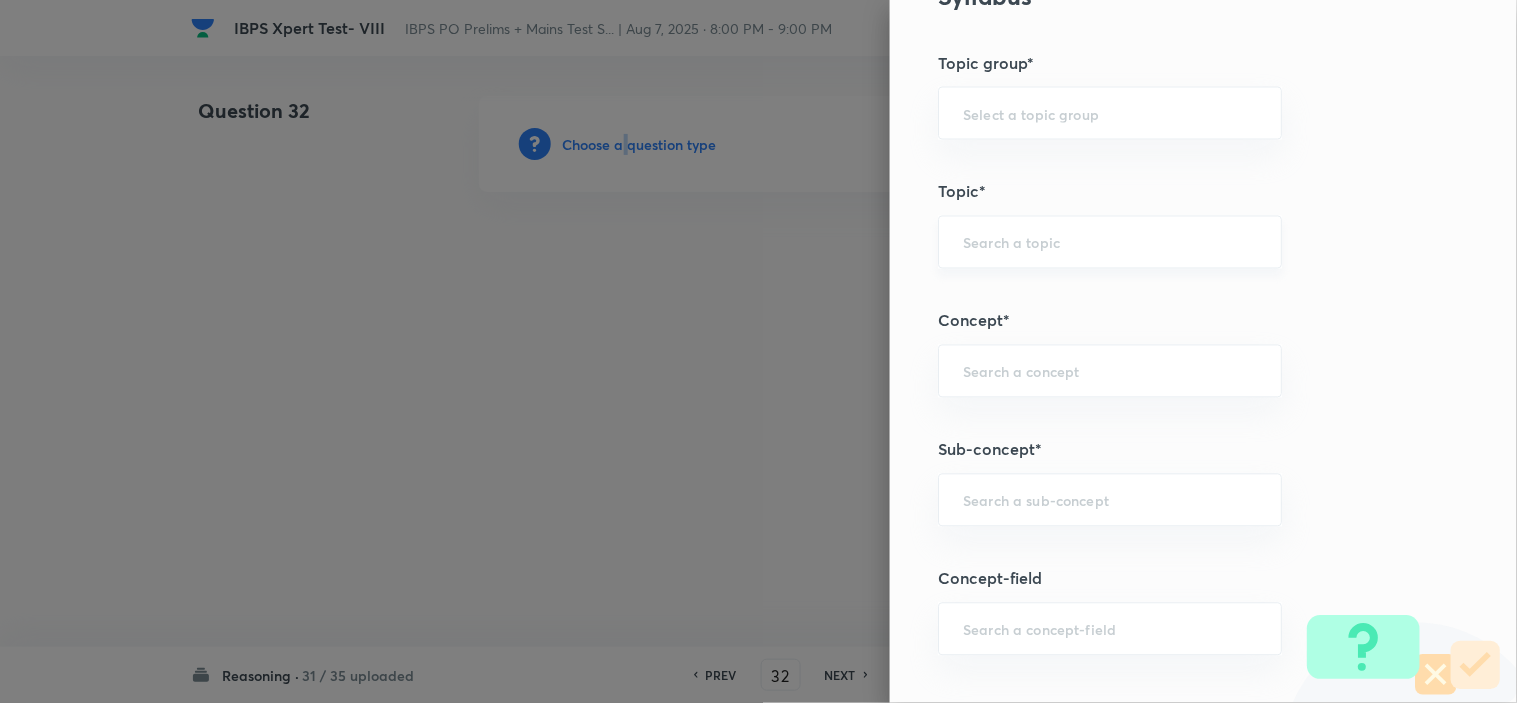 scroll, scrollTop: 1000, scrollLeft: 0, axis: vertical 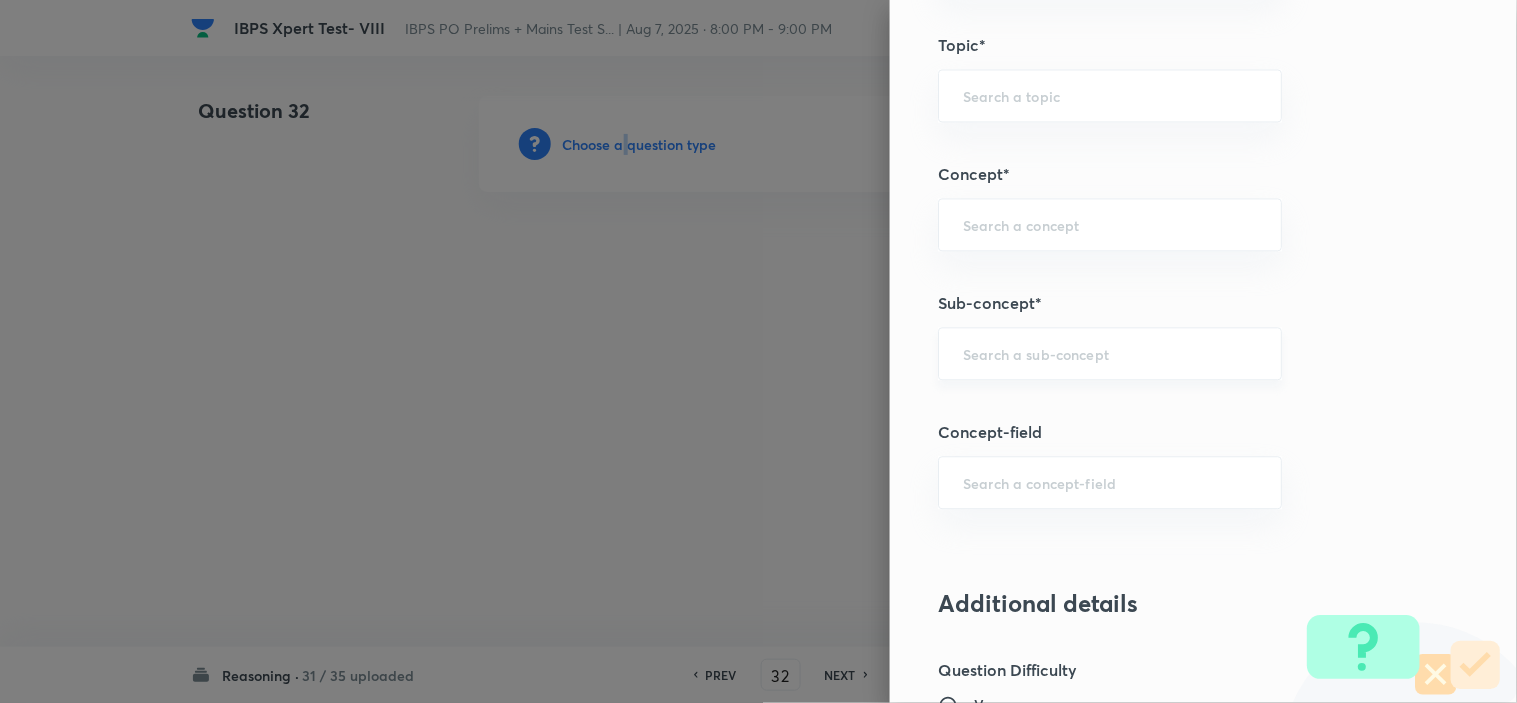 click on "​" at bounding box center (1110, 353) 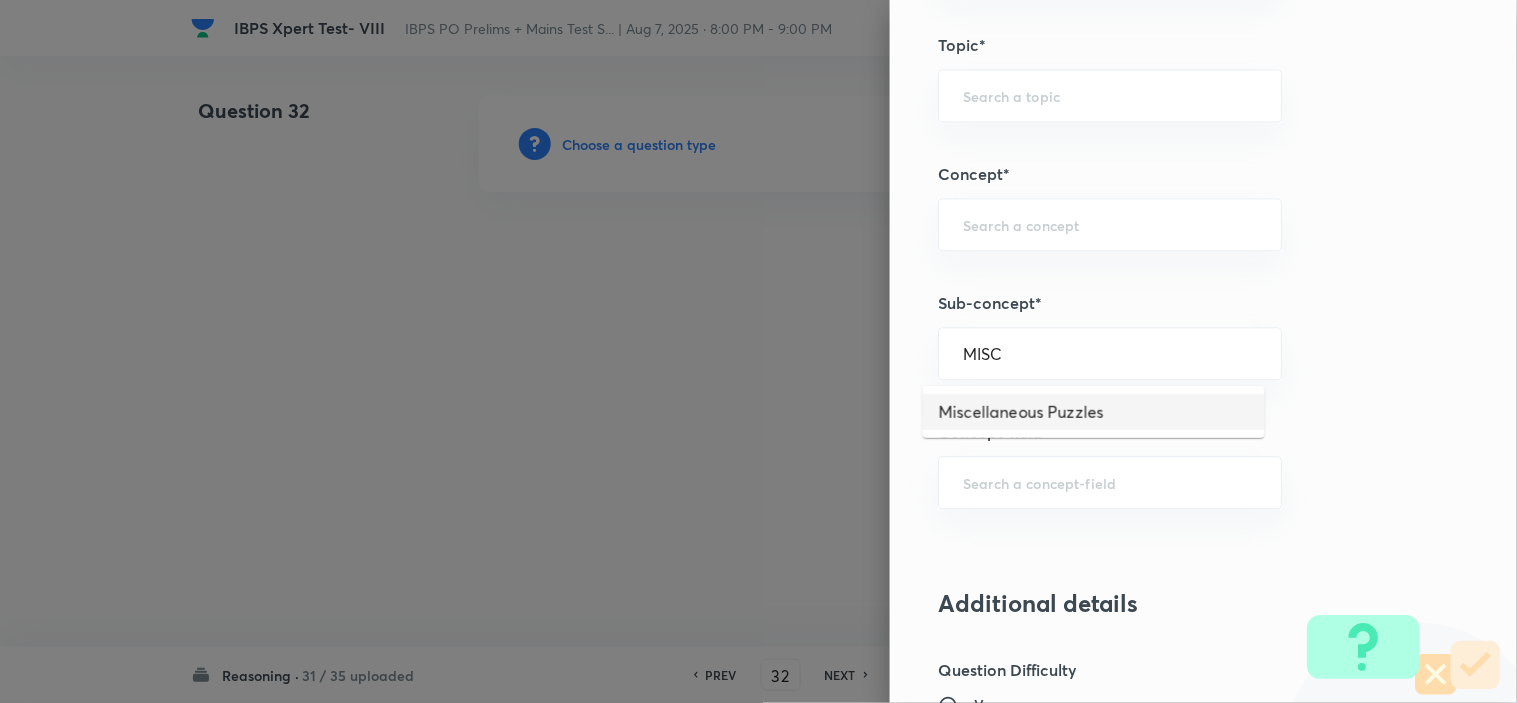 click on "Miscellaneous Puzzles" at bounding box center [1094, 412] 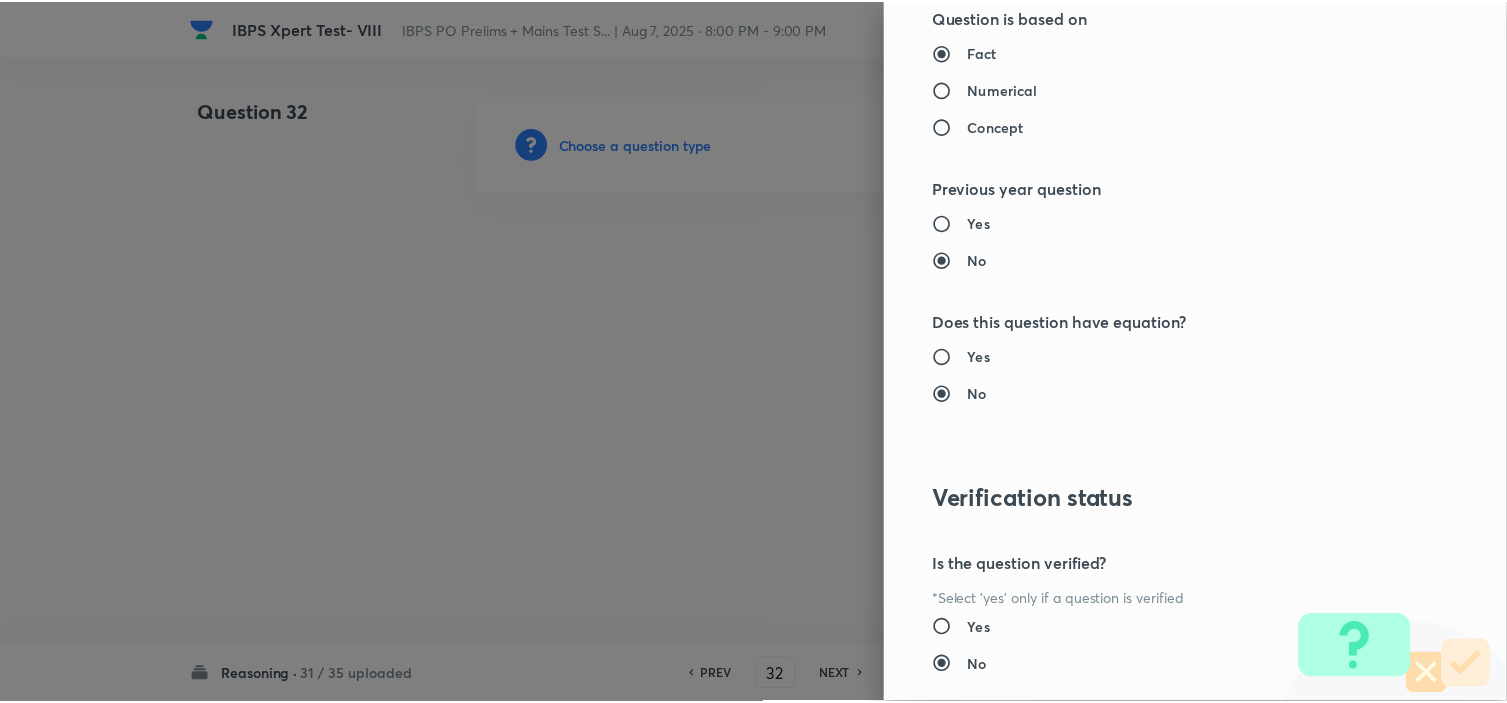 scroll, scrollTop: 2023, scrollLeft: 0, axis: vertical 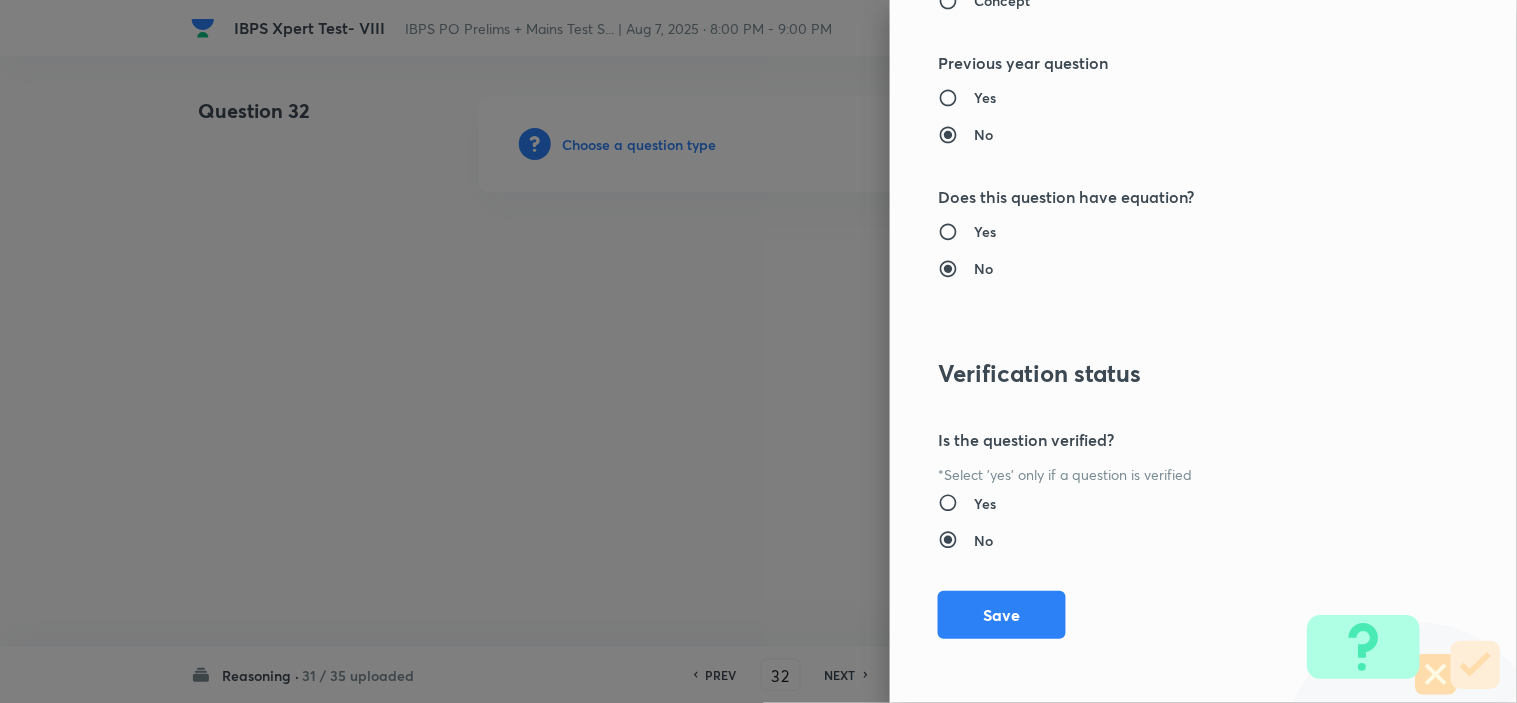 click on "Save" at bounding box center (1002, 615) 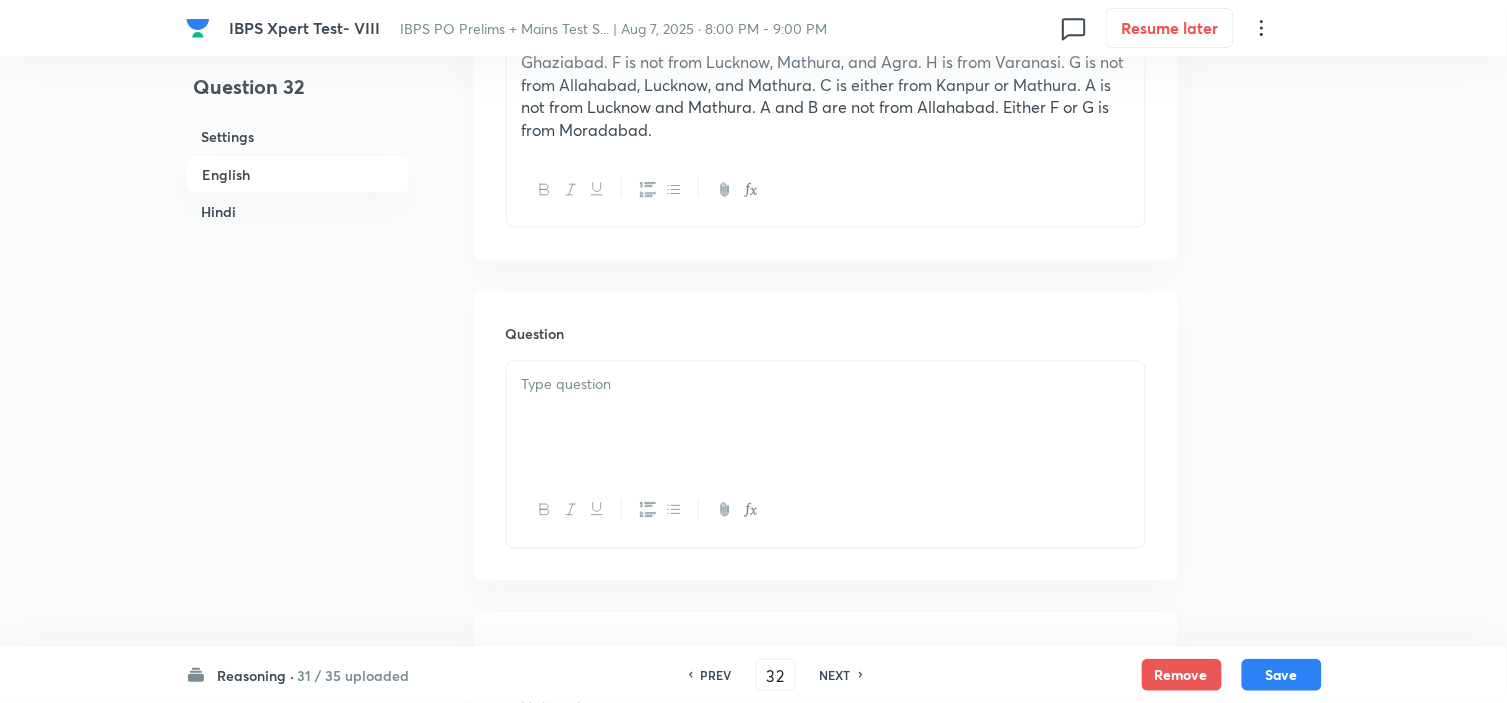 scroll, scrollTop: 777, scrollLeft: 0, axis: vertical 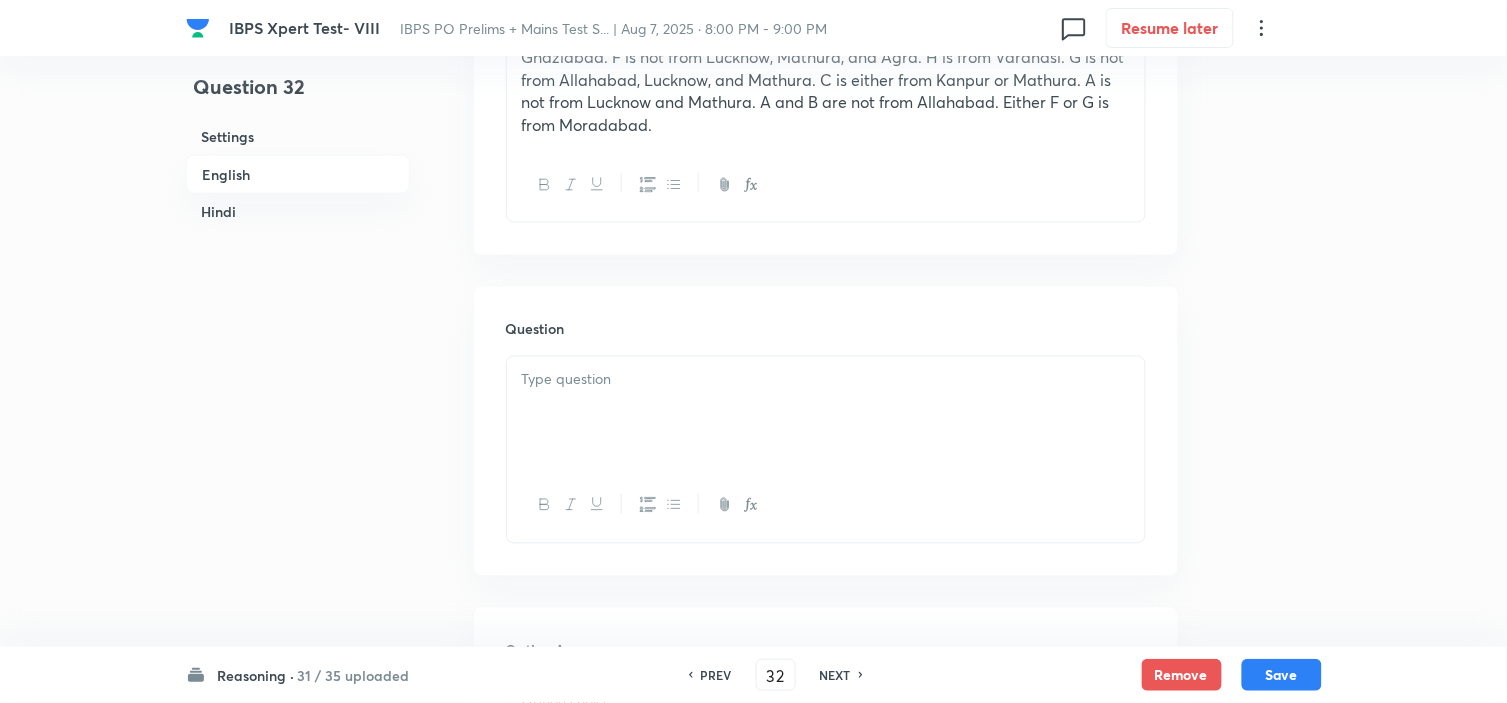 click at bounding box center [826, 380] 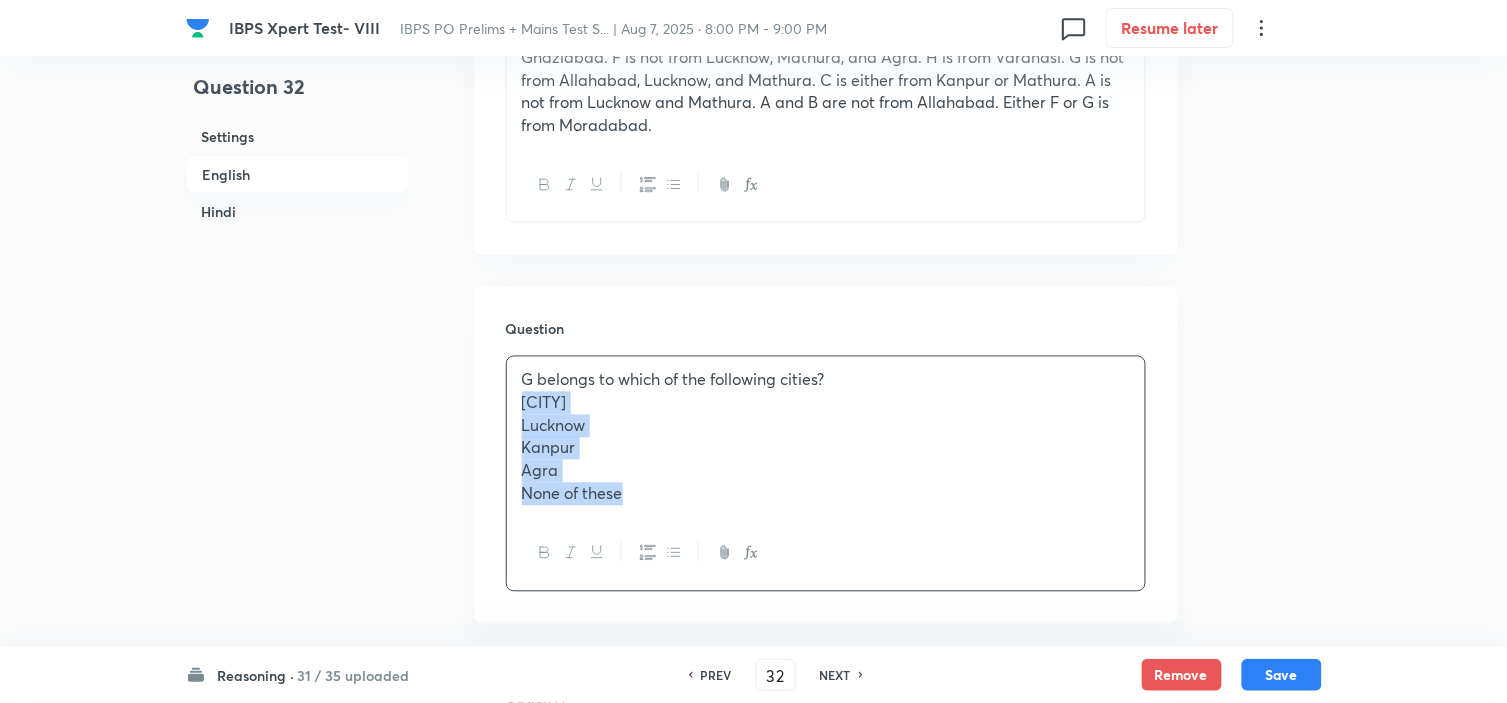 drag, startPoint x: 567, startPoint y: 453, endPoint x: 707, endPoint y: 518, distance: 154.35349 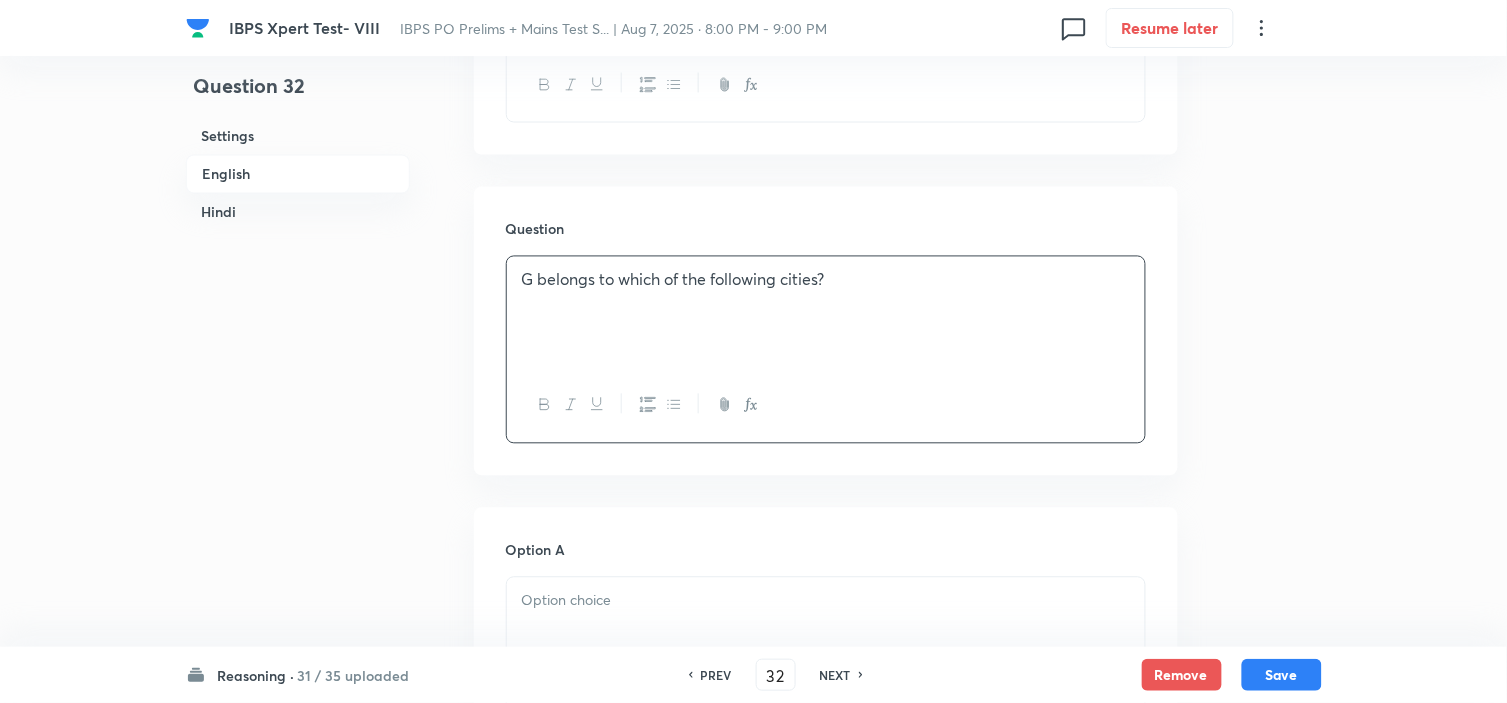 scroll, scrollTop: 1000, scrollLeft: 0, axis: vertical 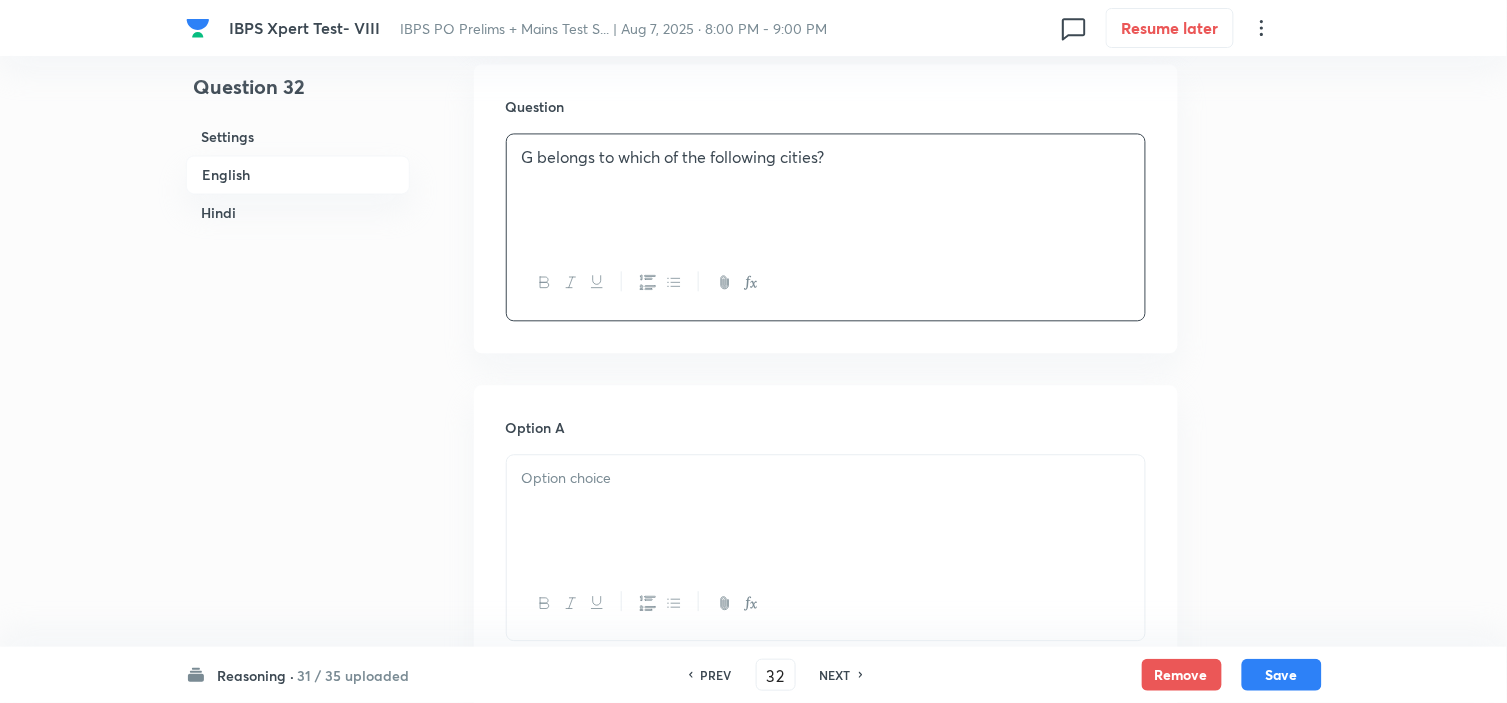 click at bounding box center [826, 511] 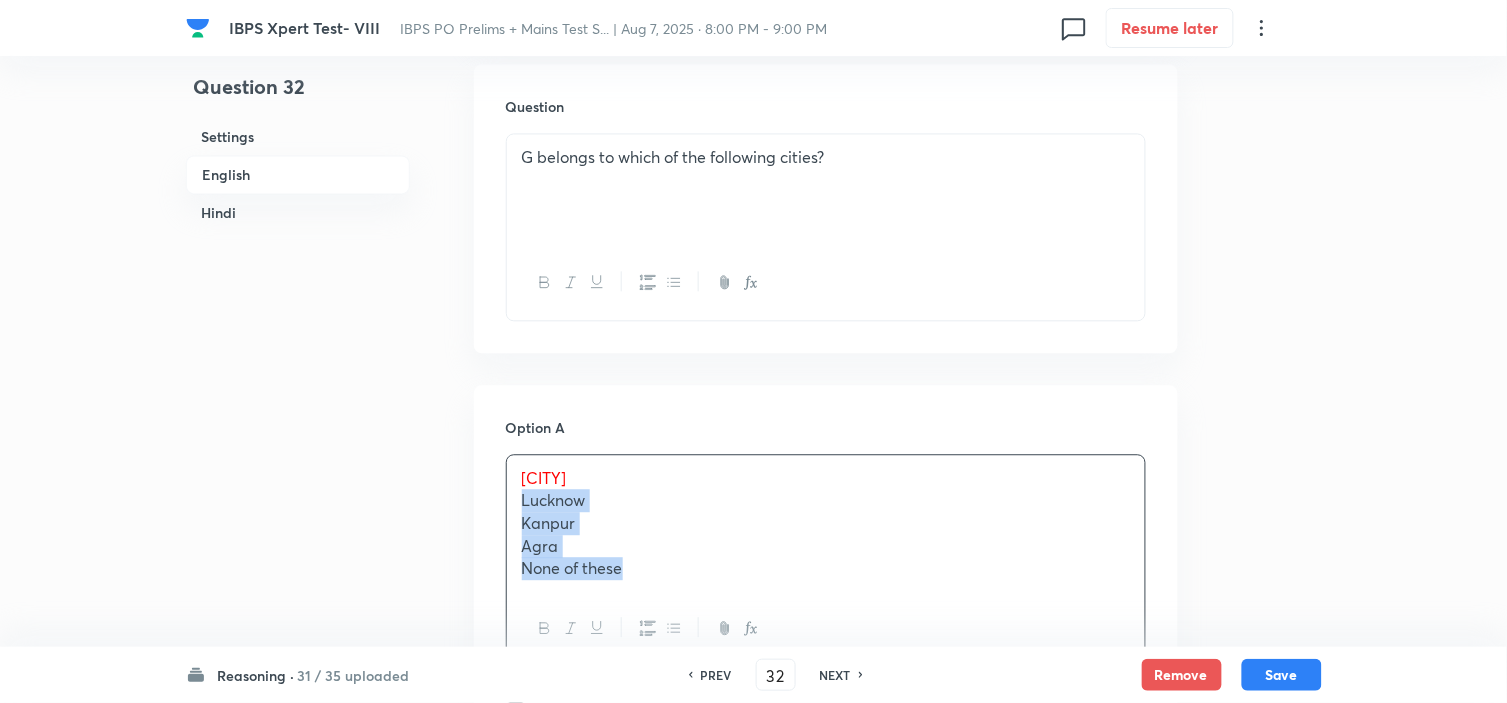 drag, startPoint x: 516, startPoint y: 508, endPoint x: 798, endPoint y: 587, distance: 292.85663 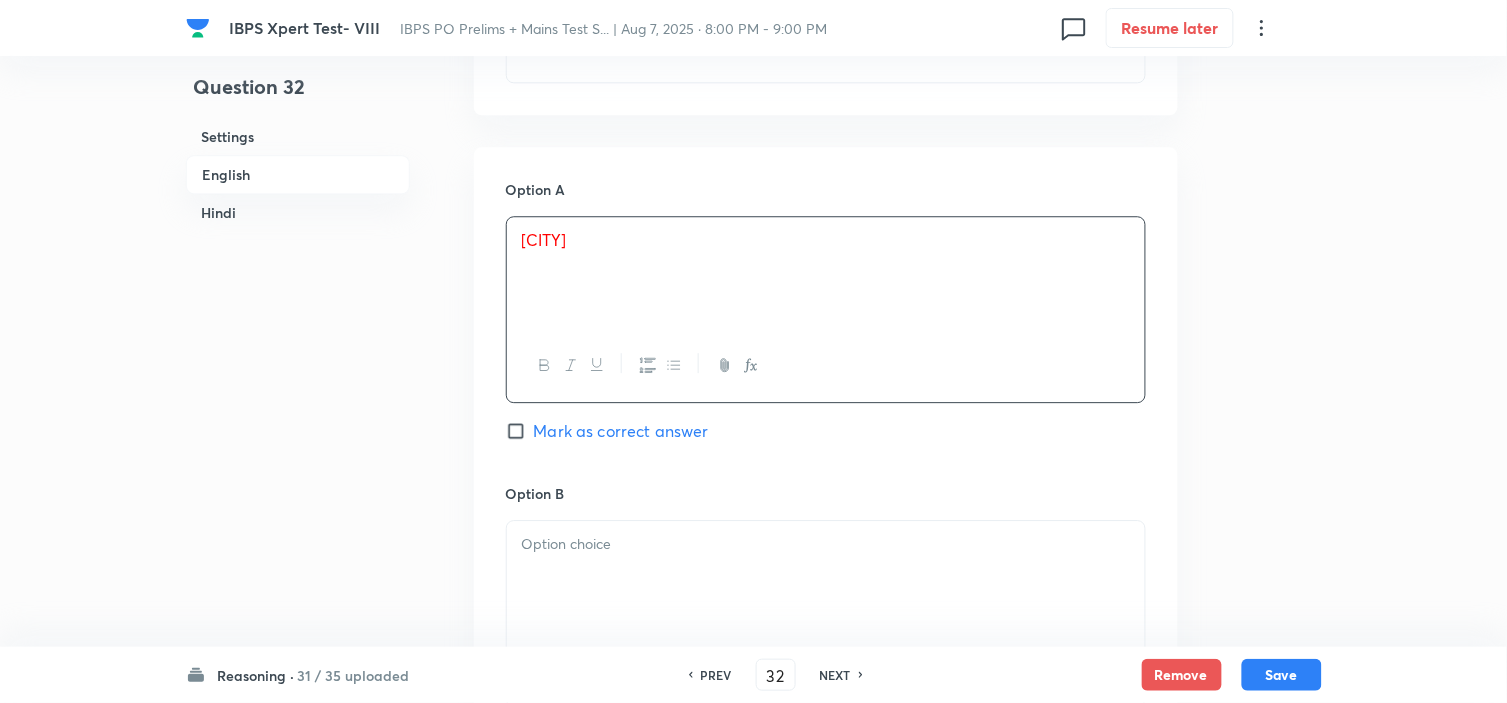 scroll, scrollTop: 1333, scrollLeft: 0, axis: vertical 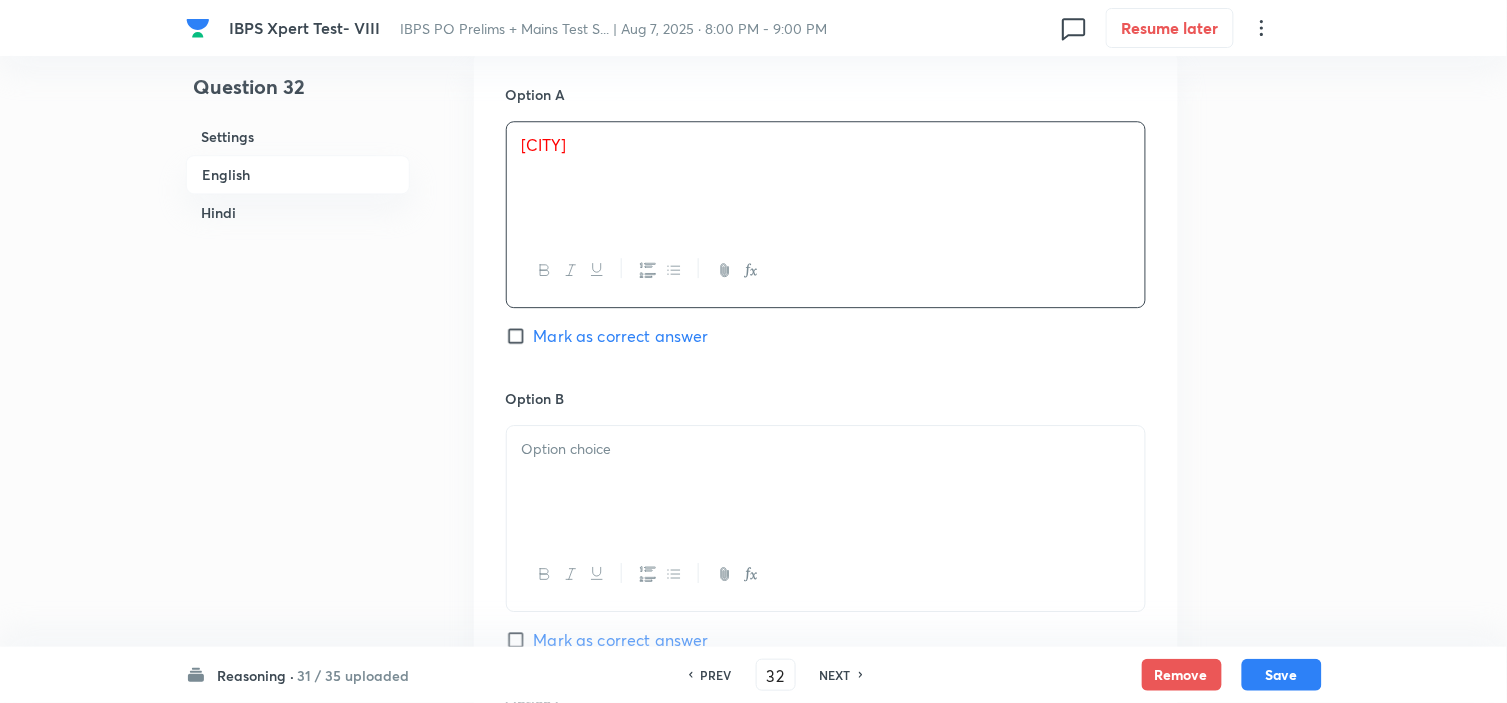 click at bounding box center [826, 482] 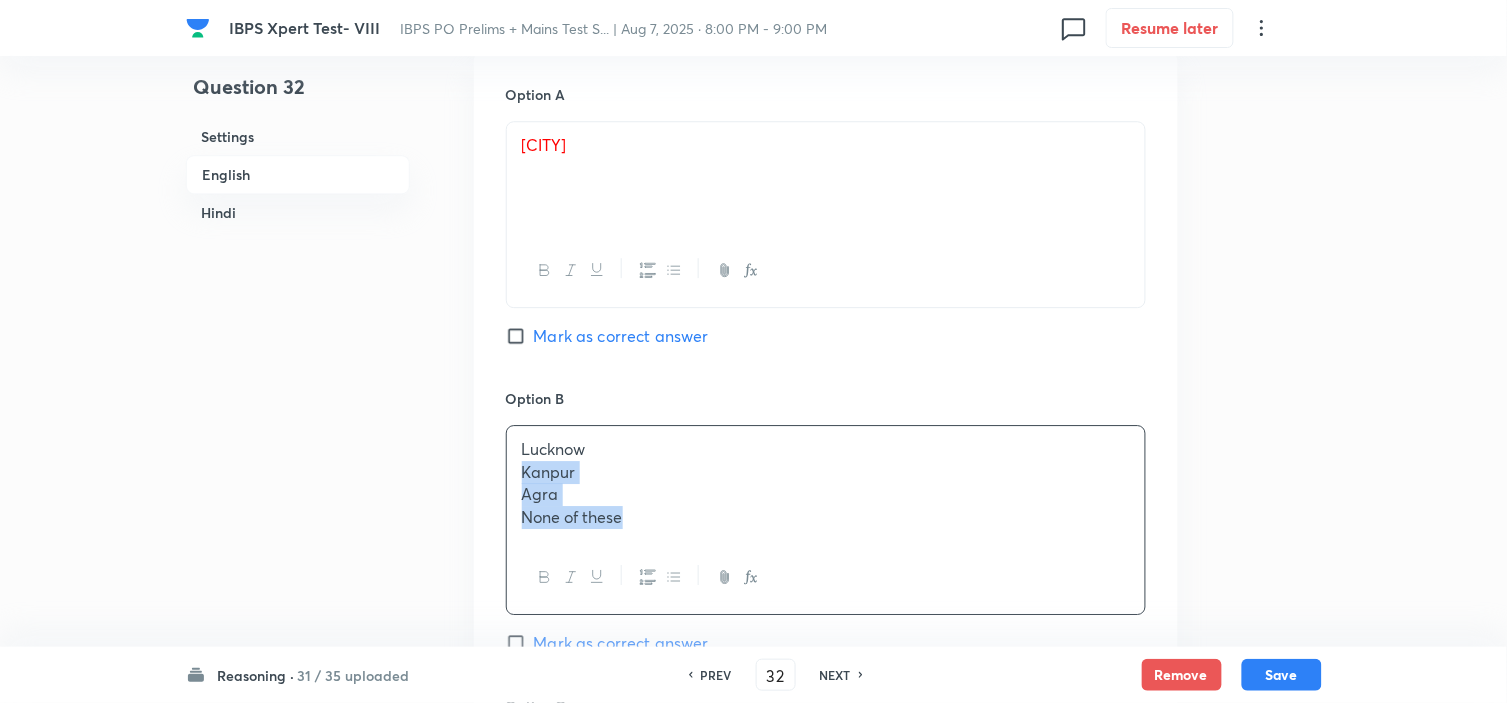 drag, startPoint x: 521, startPoint y: 477, endPoint x: 780, endPoint y: 572, distance: 275.87317 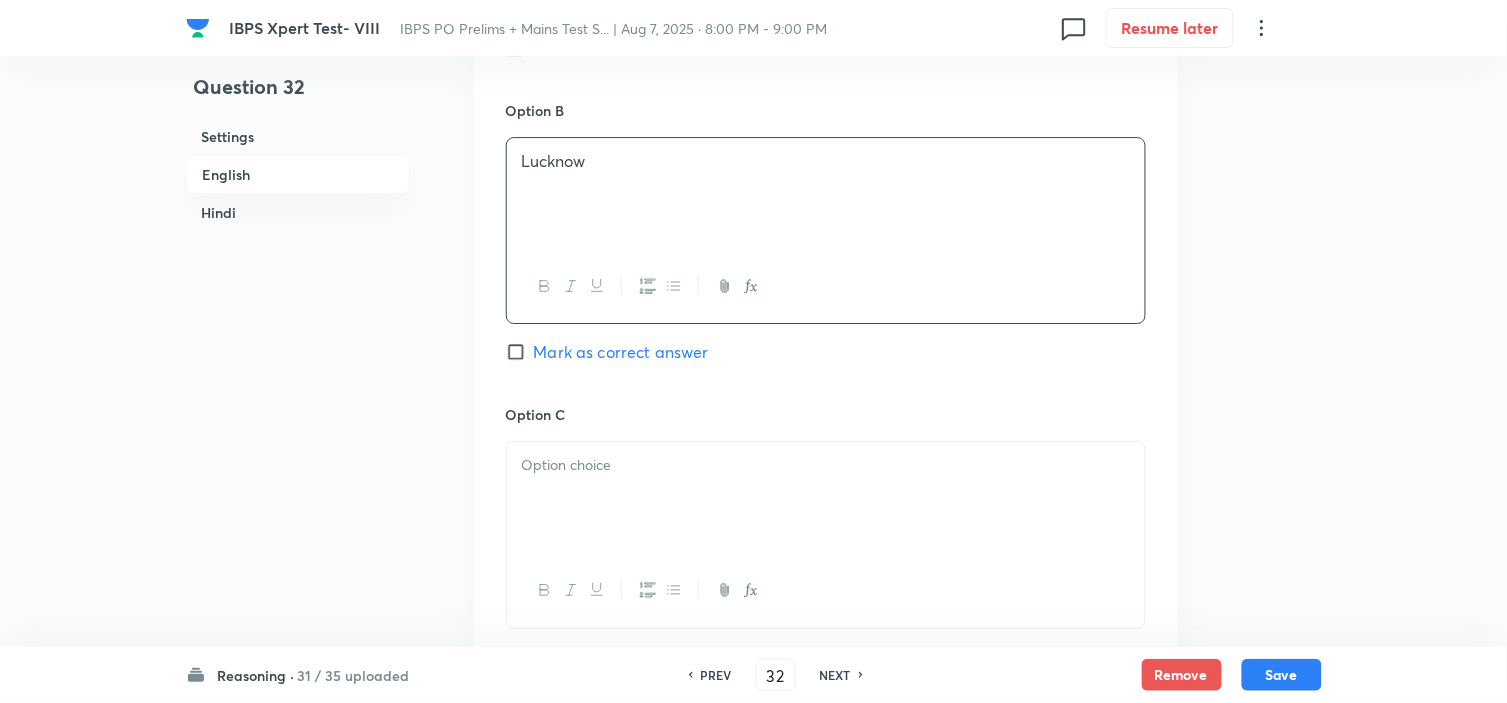 scroll, scrollTop: 1666, scrollLeft: 0, axis: vertical 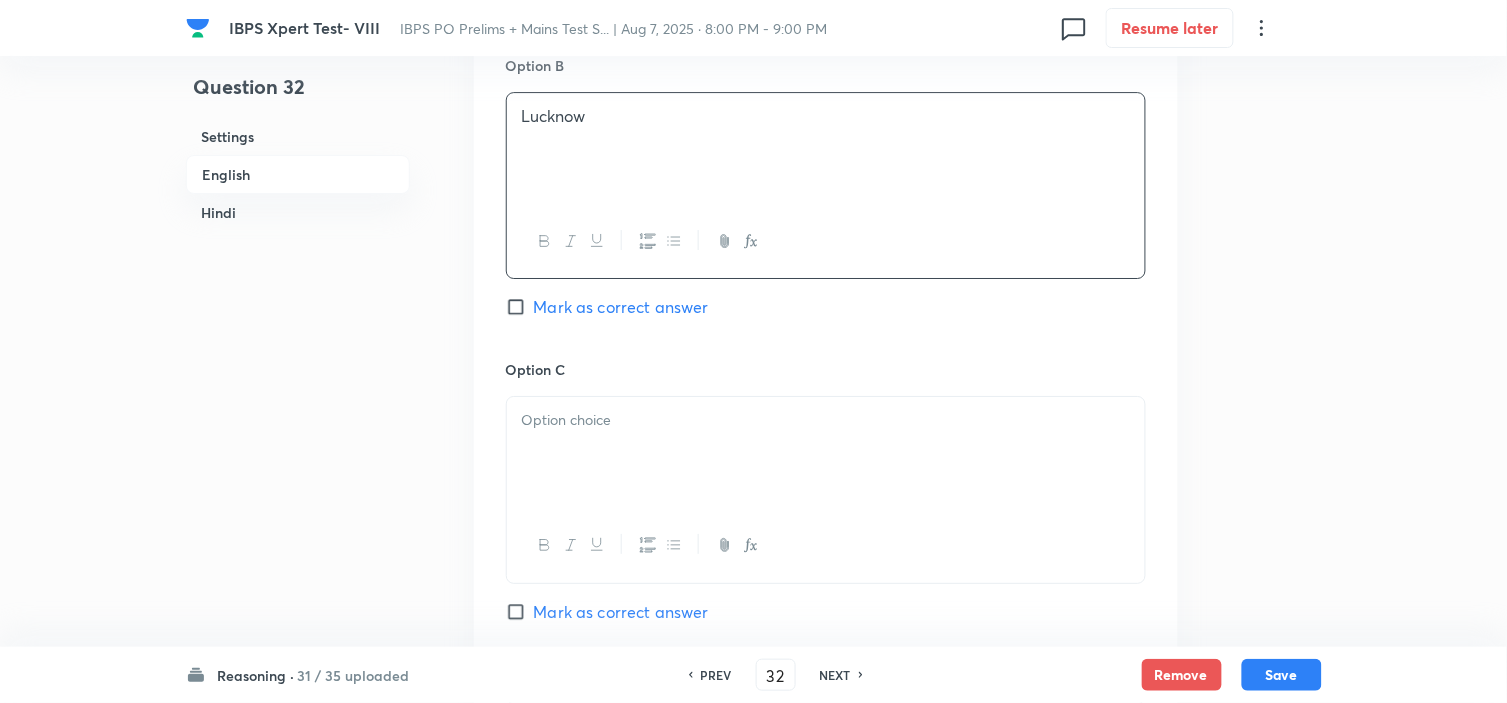 click at bounding box center (826, 453) 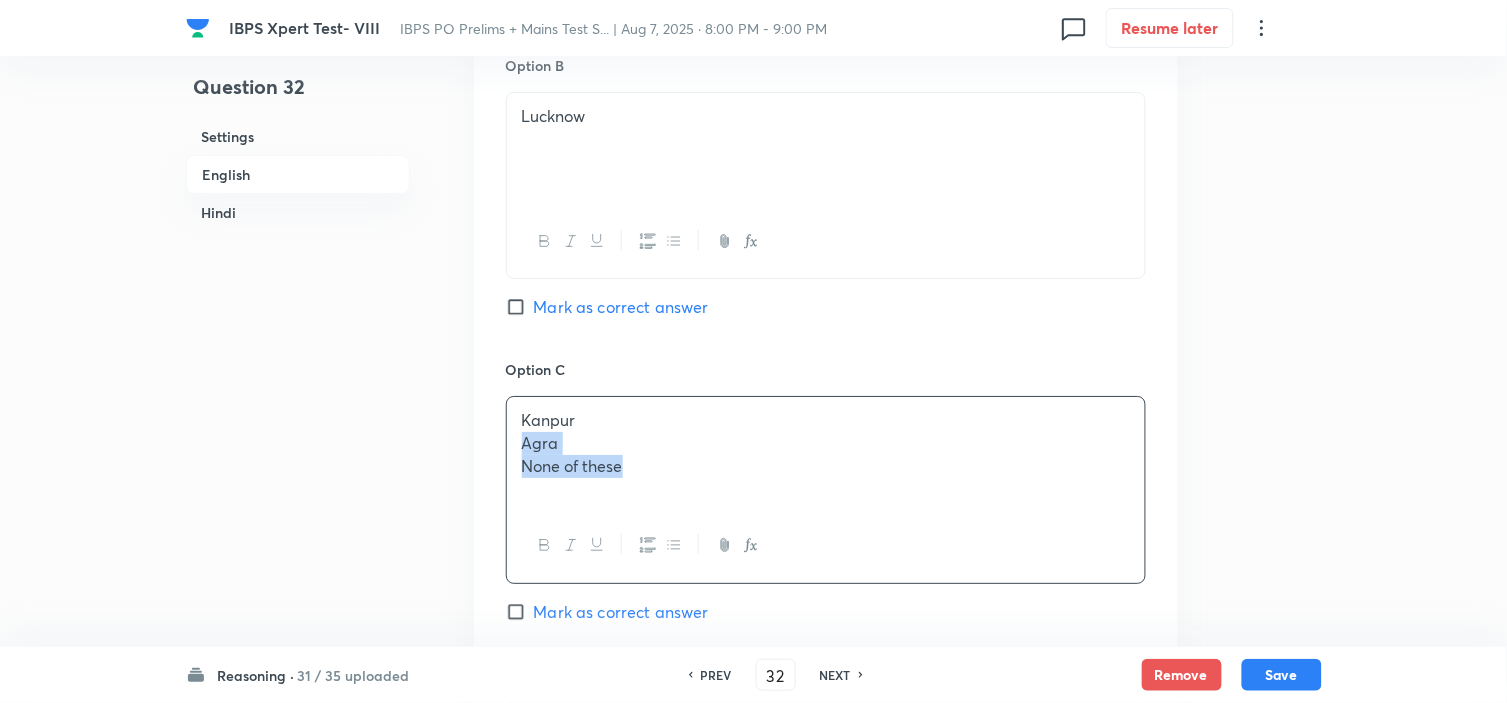 drag, startPoint x: 522, startPoint y: 448, endPoint x: 712, endPoint y: 498, distance: 196.46883 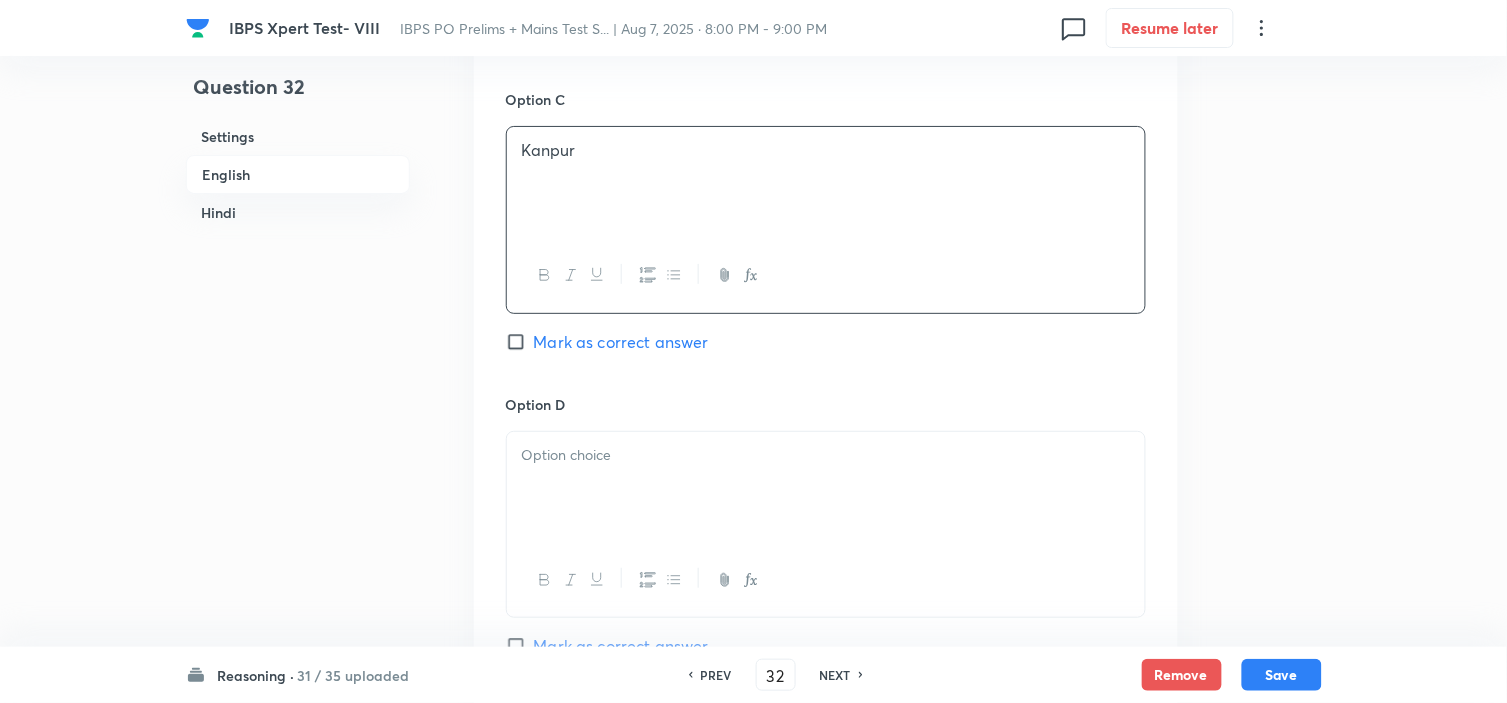 scroll, scrollTop: 2000, scrollLeft: 0, axis: vertical 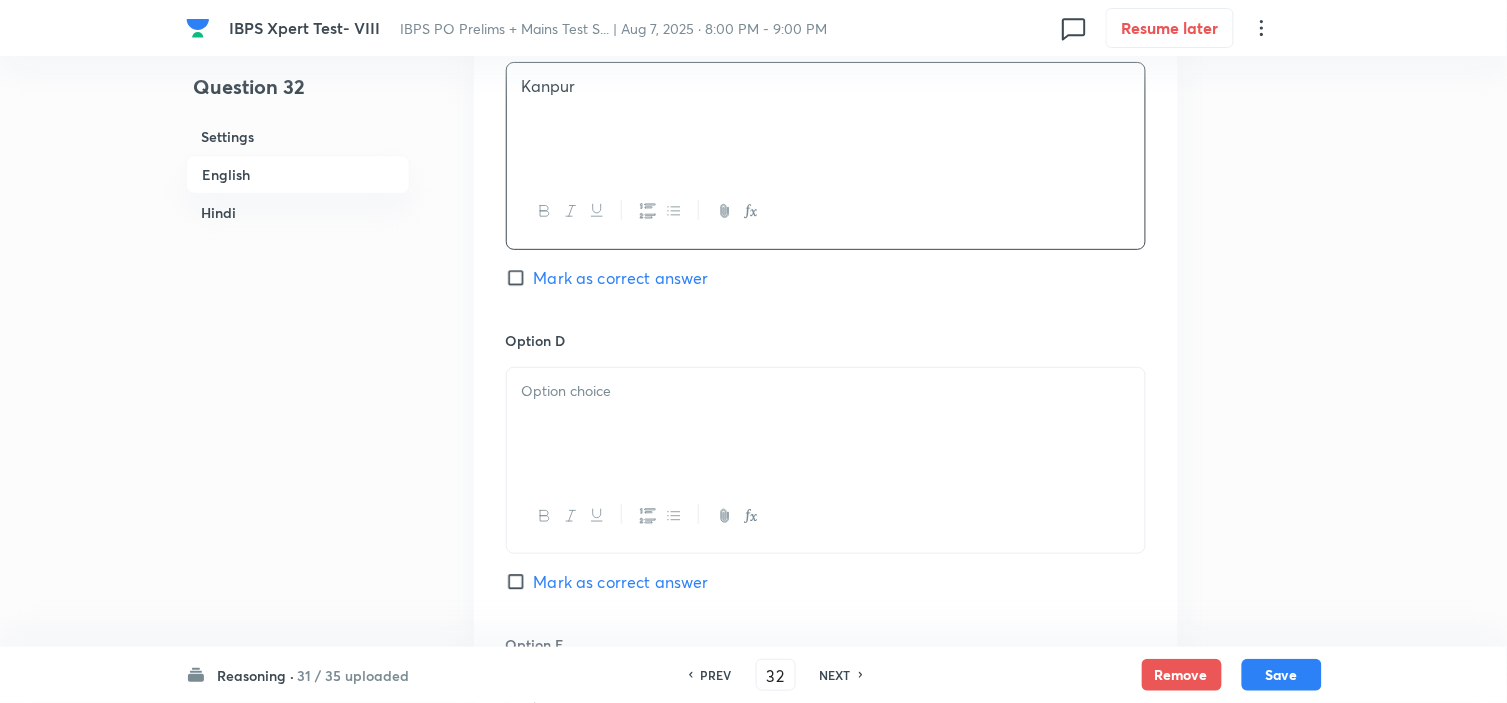 click at bounding box center [826, 424] 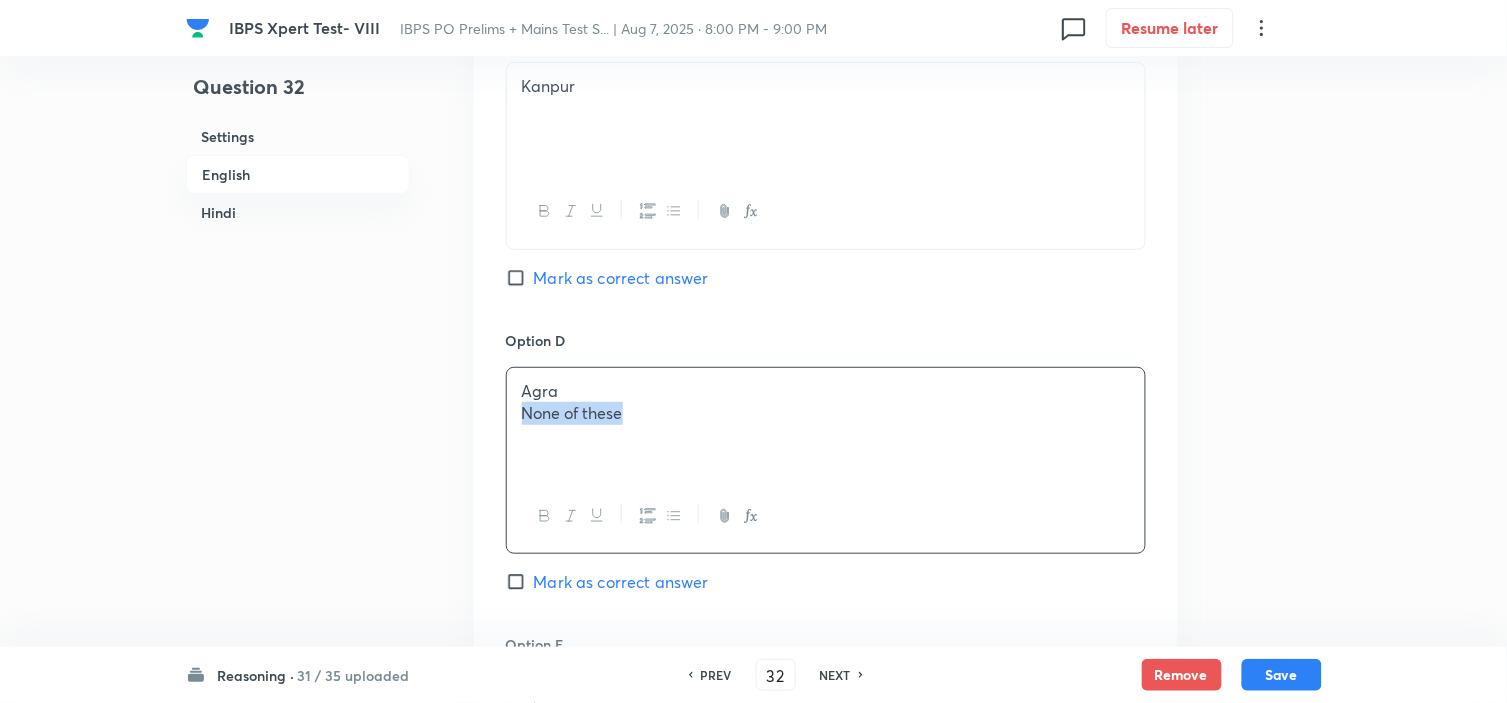 drag, startPoint x: 516, startPoint y: 422, endPoint x: 815, endPoint y: 487, distance: 305.98367 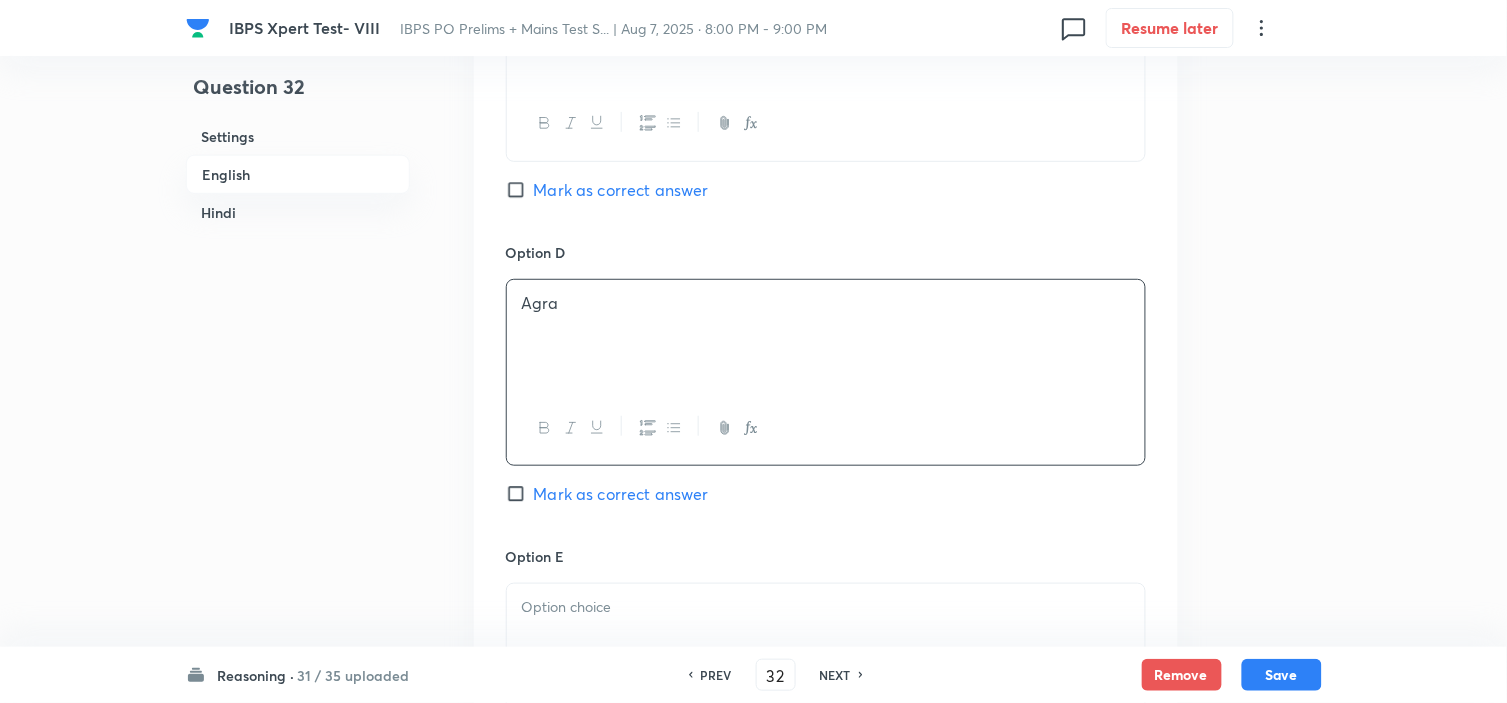 scroll, scrollTop: 2222, scrollLeft: 0, axis: vertical 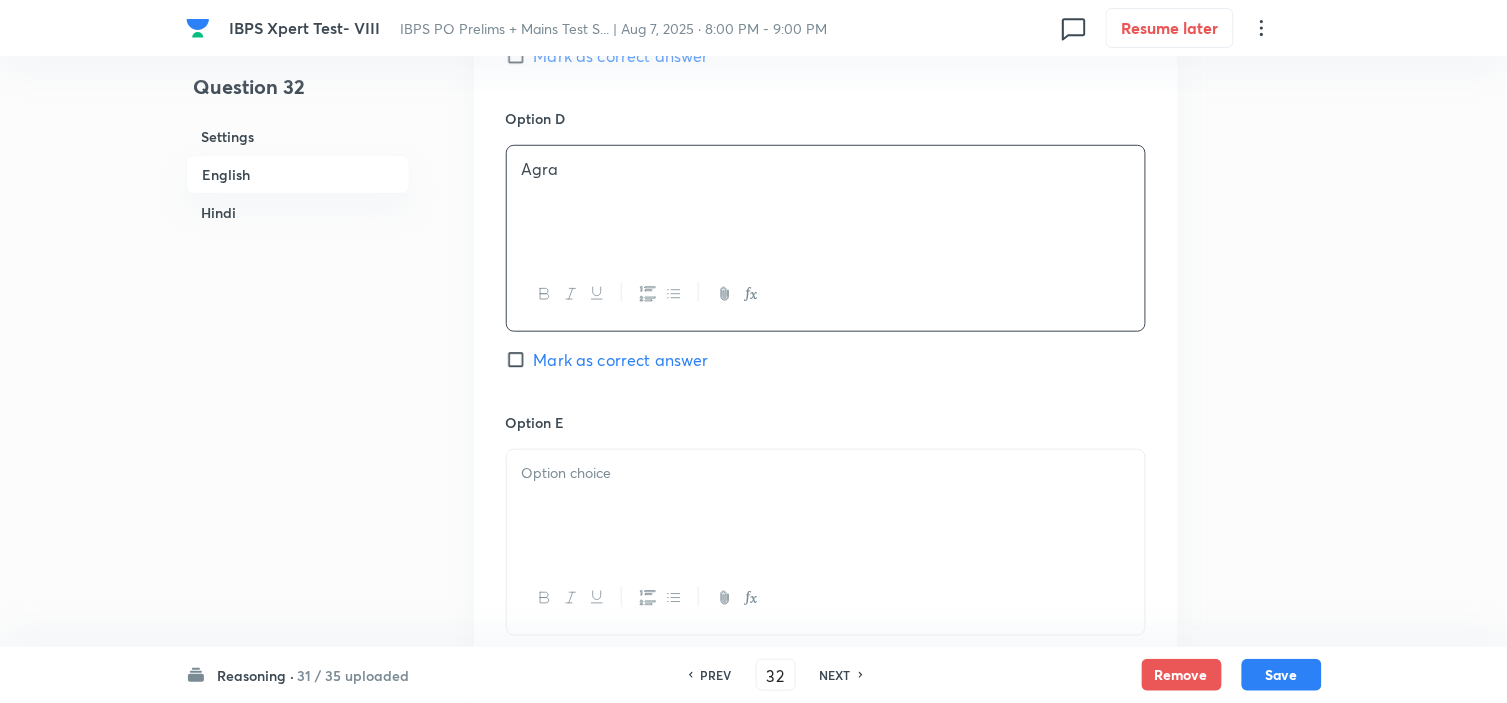 click at bounding box center (826, 506) 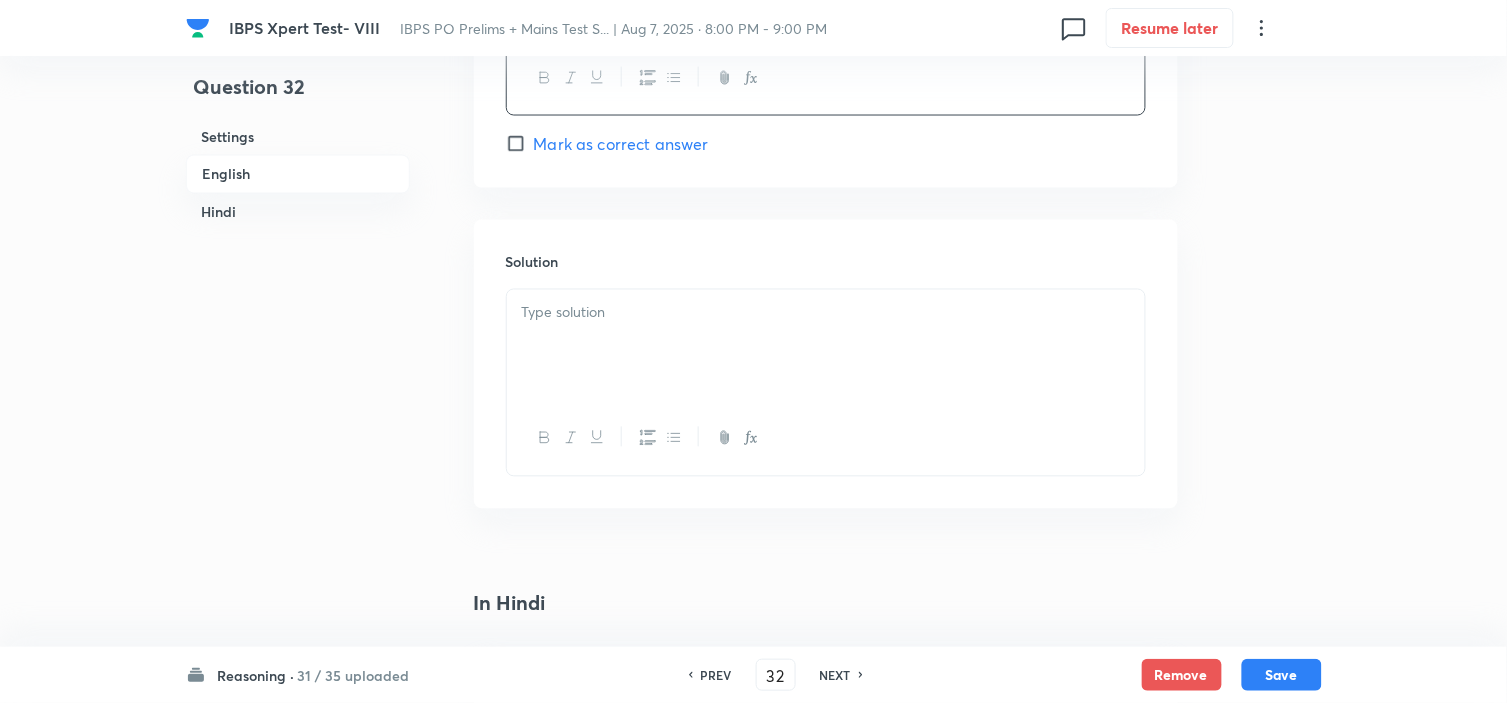 scroll, scrollTop: 2777, scrollLeft: 0, axis: vertical 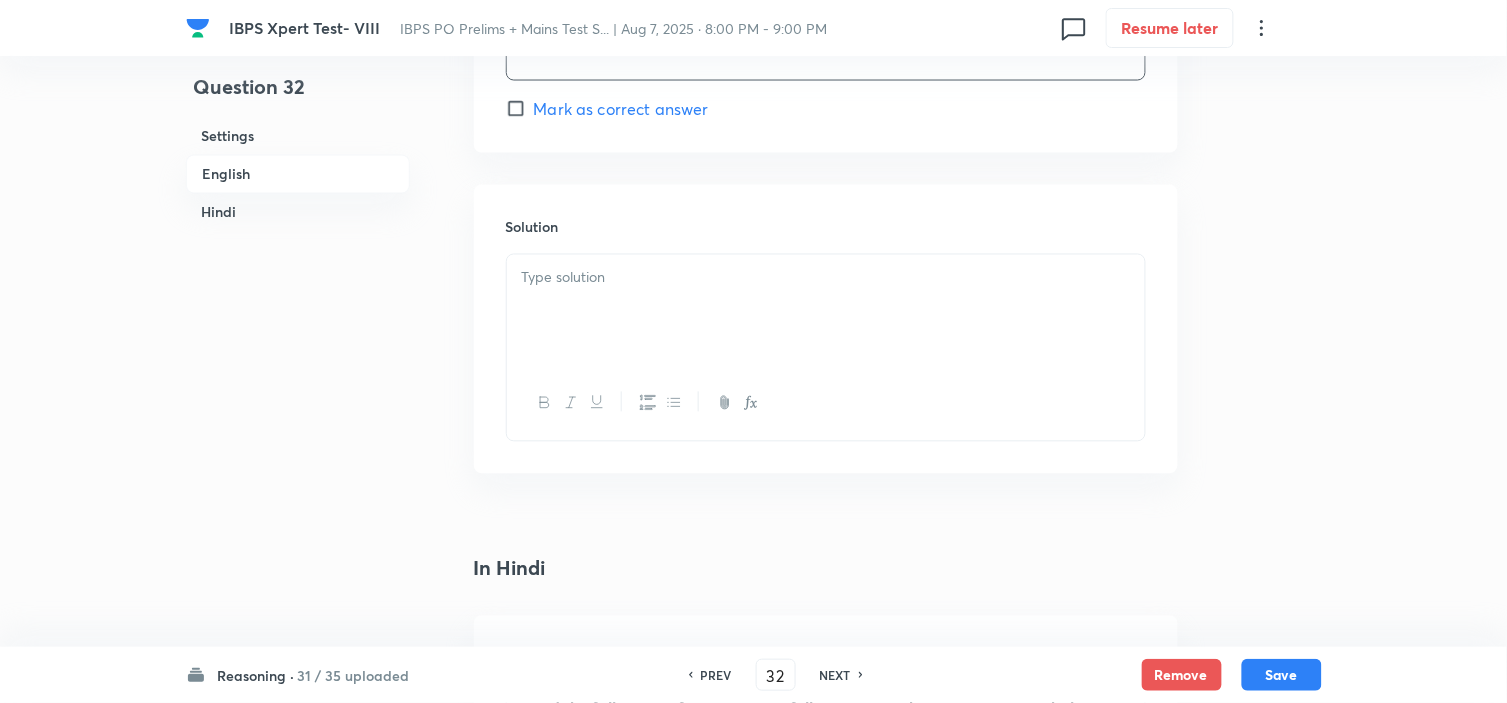 click at bounding box center (826, 311) 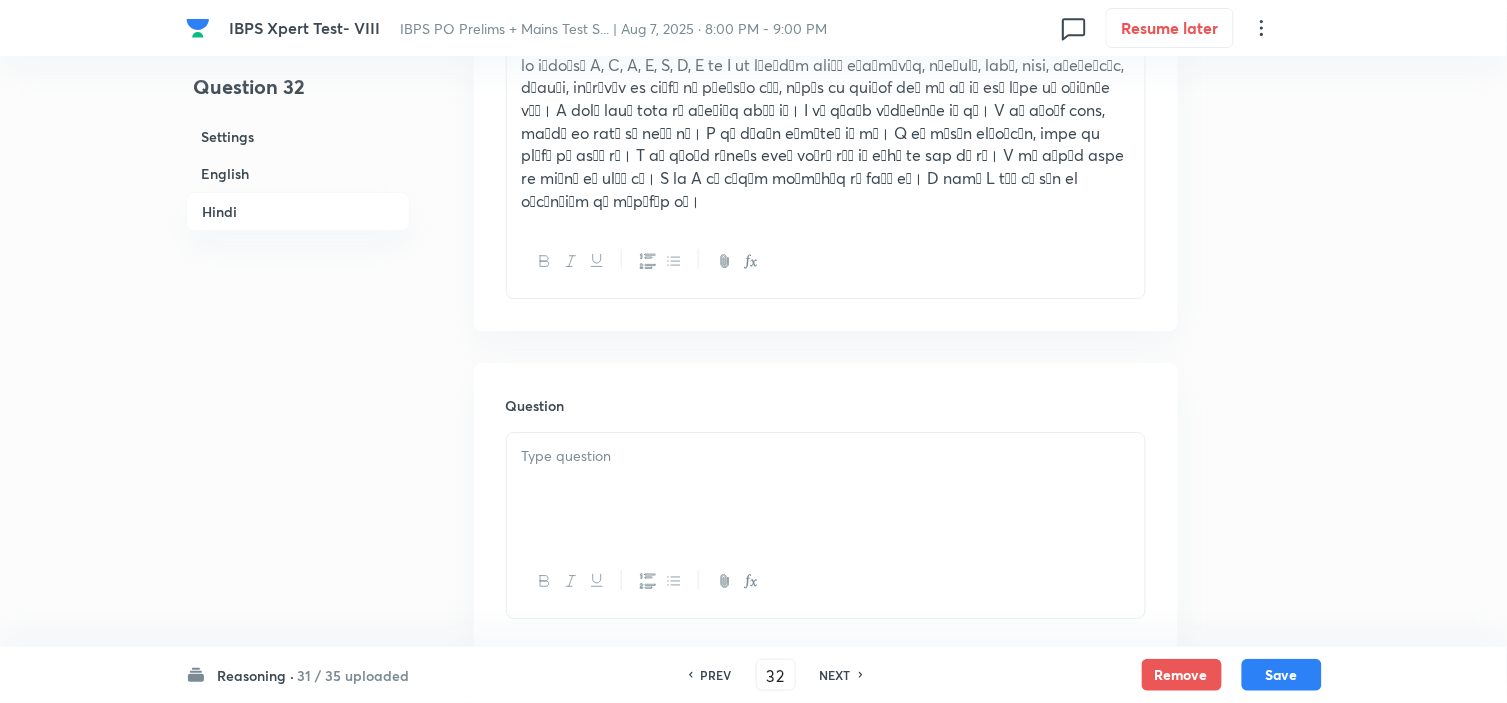 scroll, scrollTop: 3777, scrollLeft: 0, axis: vertical 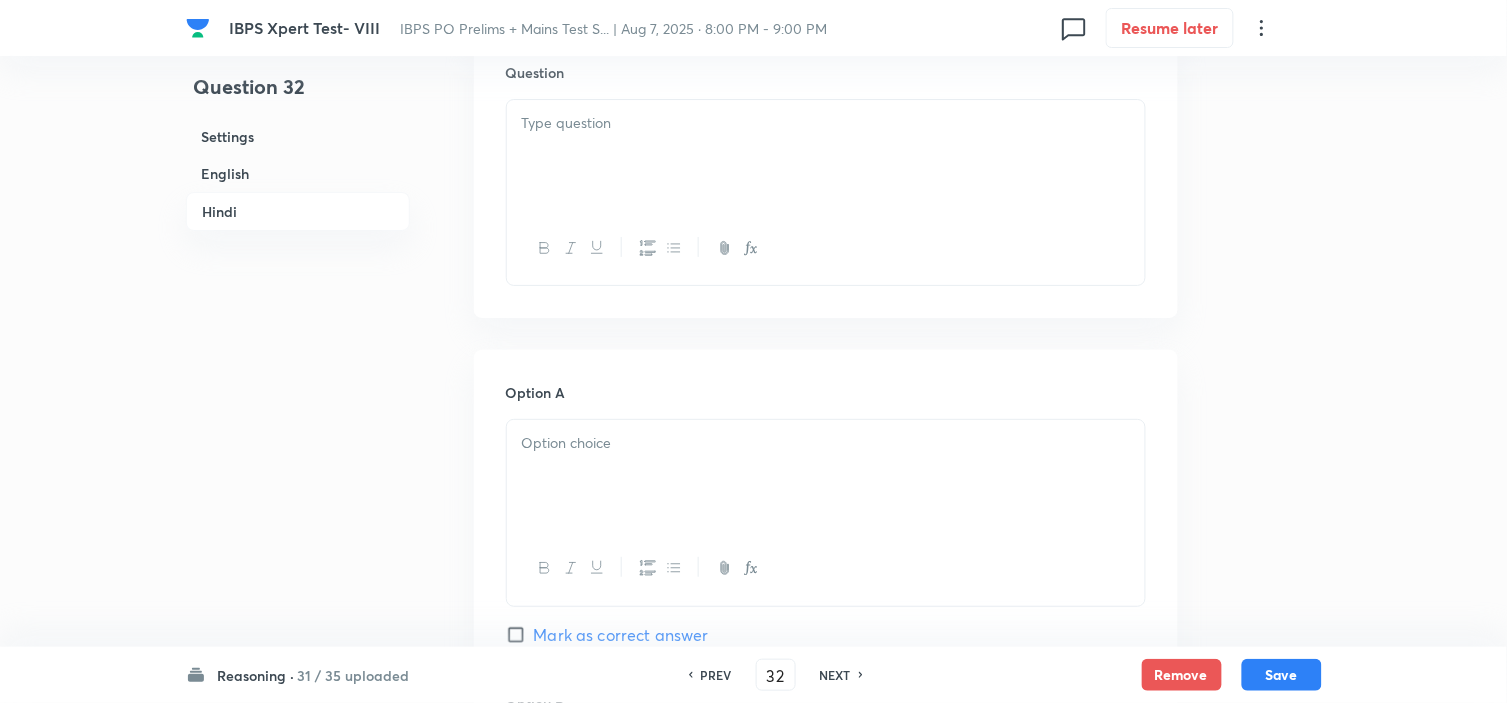 click at bounding box center [826, 156] 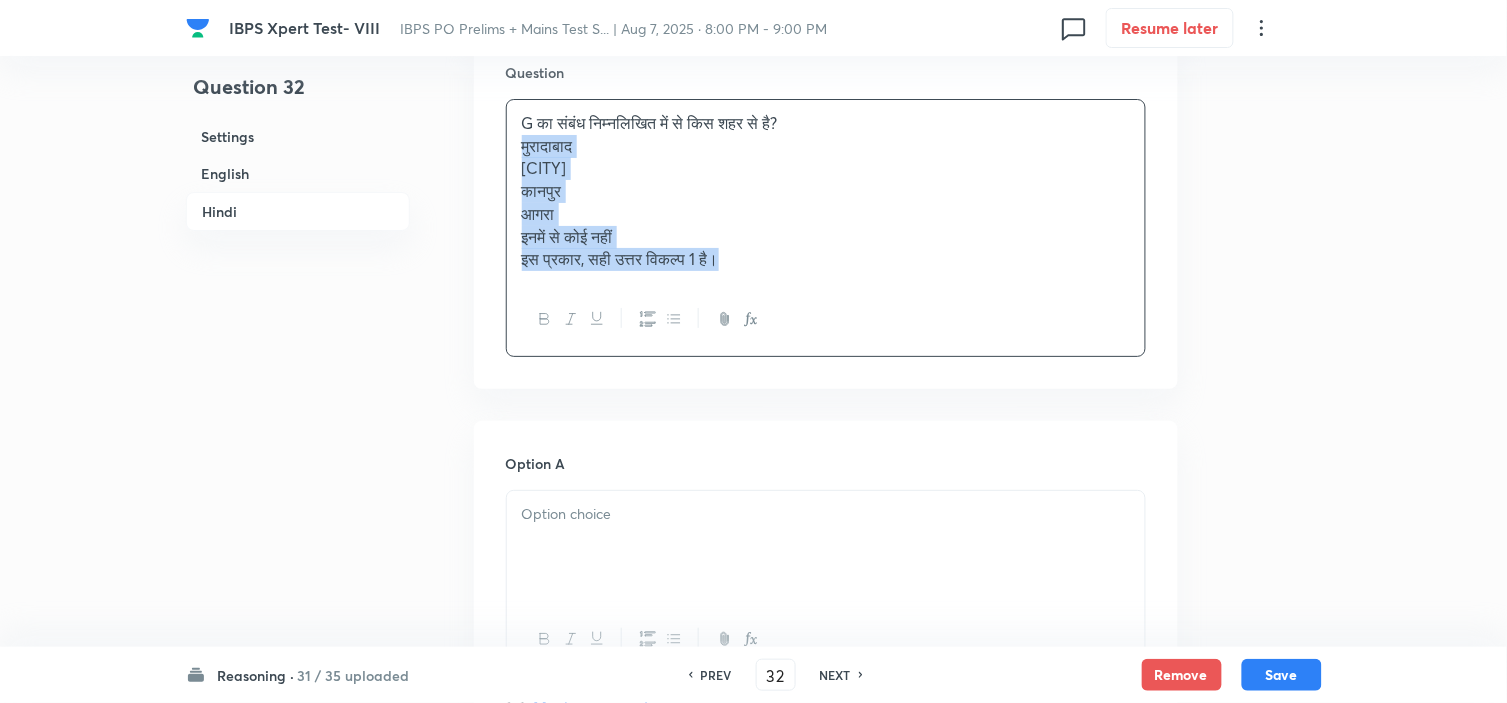 drag, startPoint x: 512, startPoint y: 155, endPoint x: 832, endPoint y: 347, distance: 373.1809 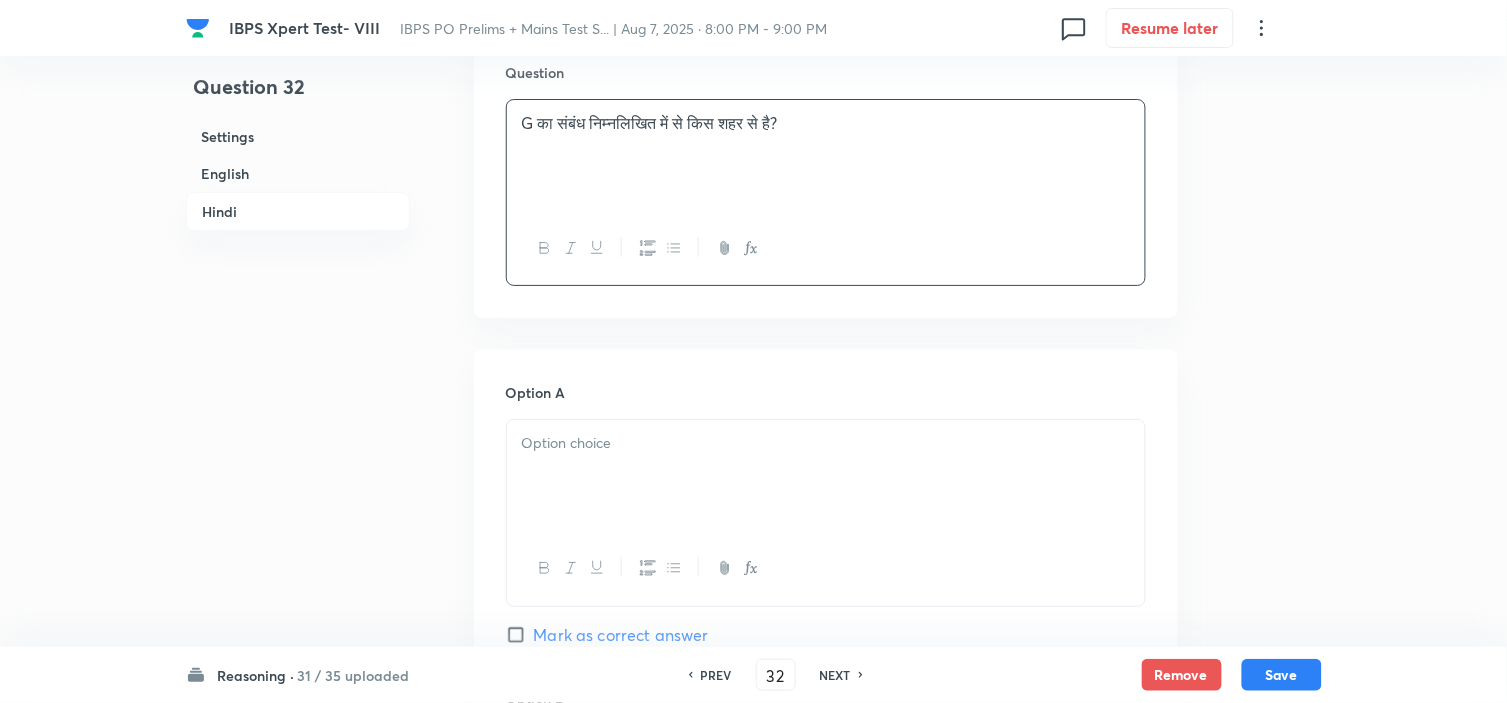click at bounding box center [826, 476] 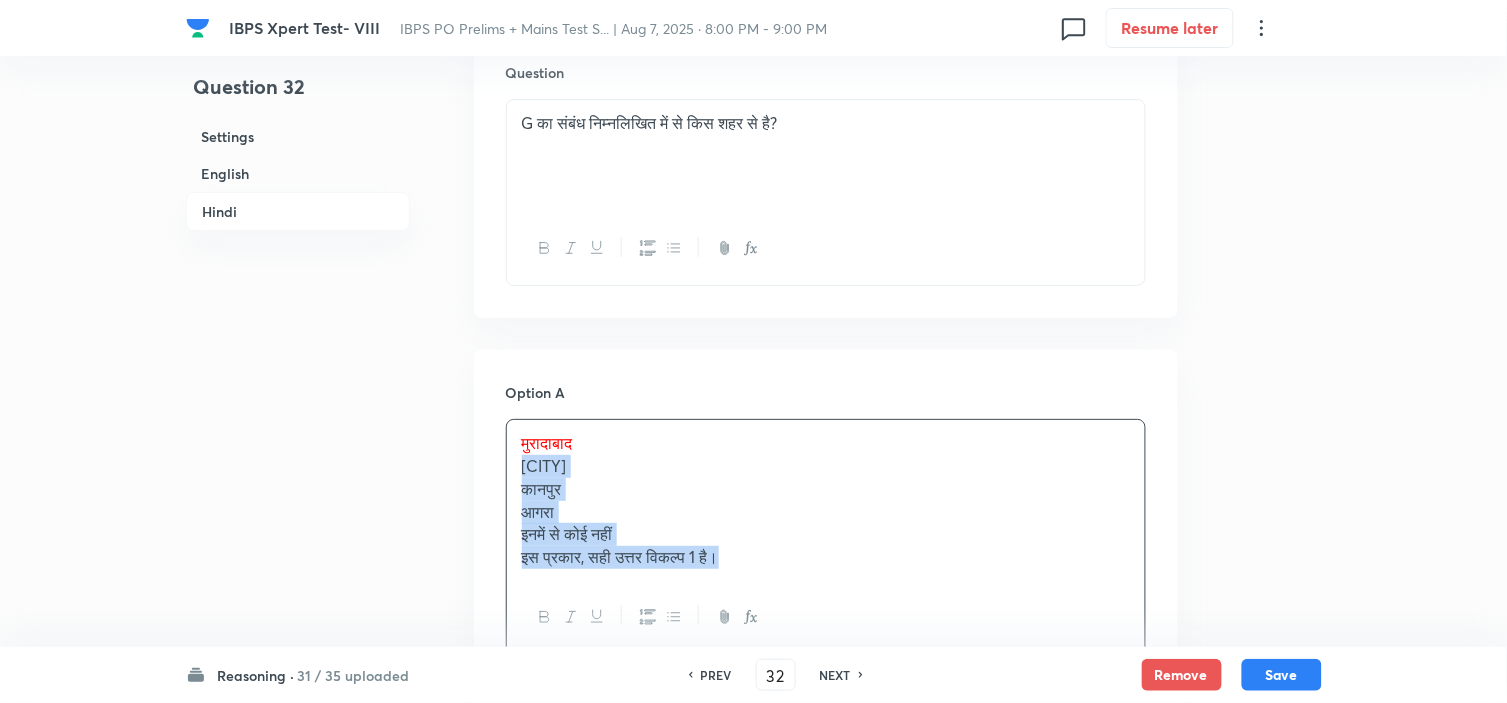 drag, startPoint x: 510, startPoint y: 482, endPoint x: 796, endPoint y: 648, distance: 330.68414 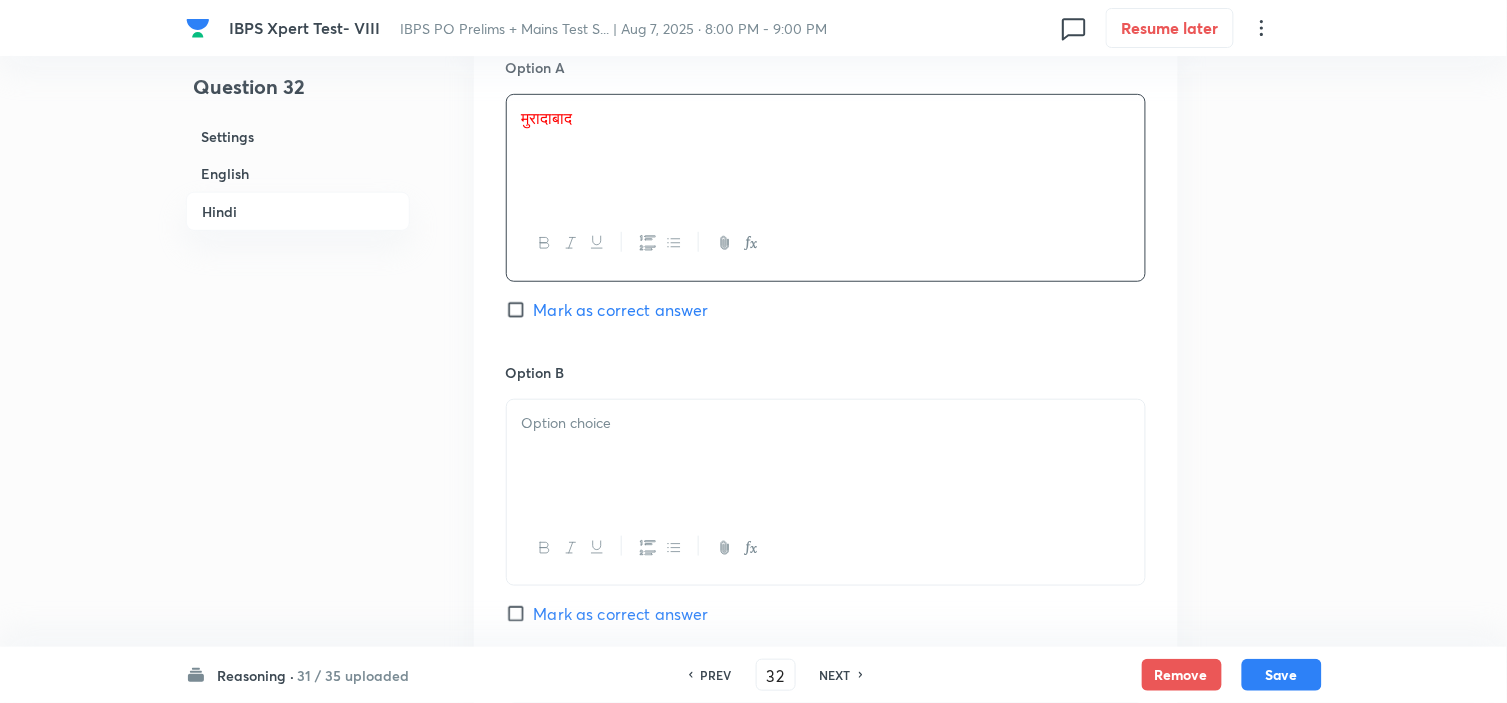 scroll, scrollTop: 4111, scrollLeft: 0, axis: vertical 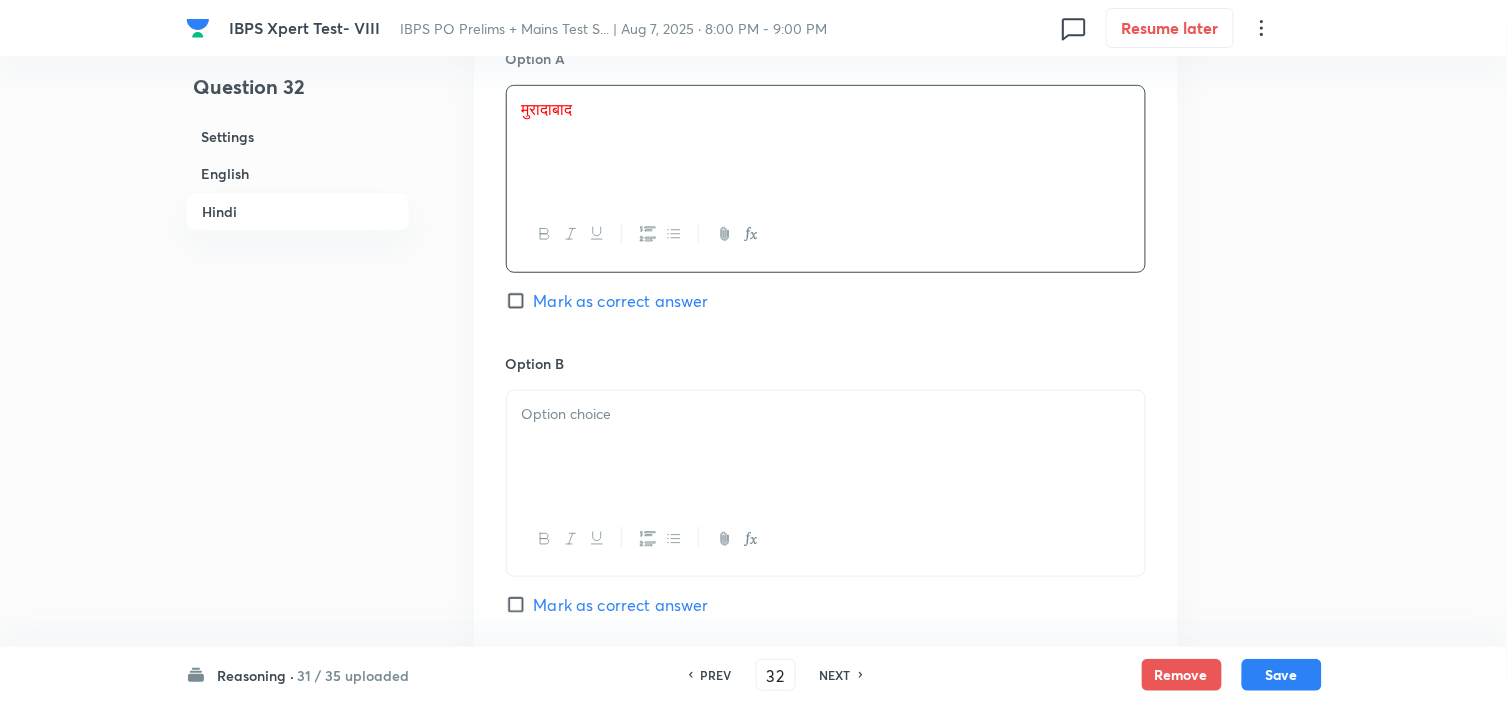 click at bounding box center (826, 447) 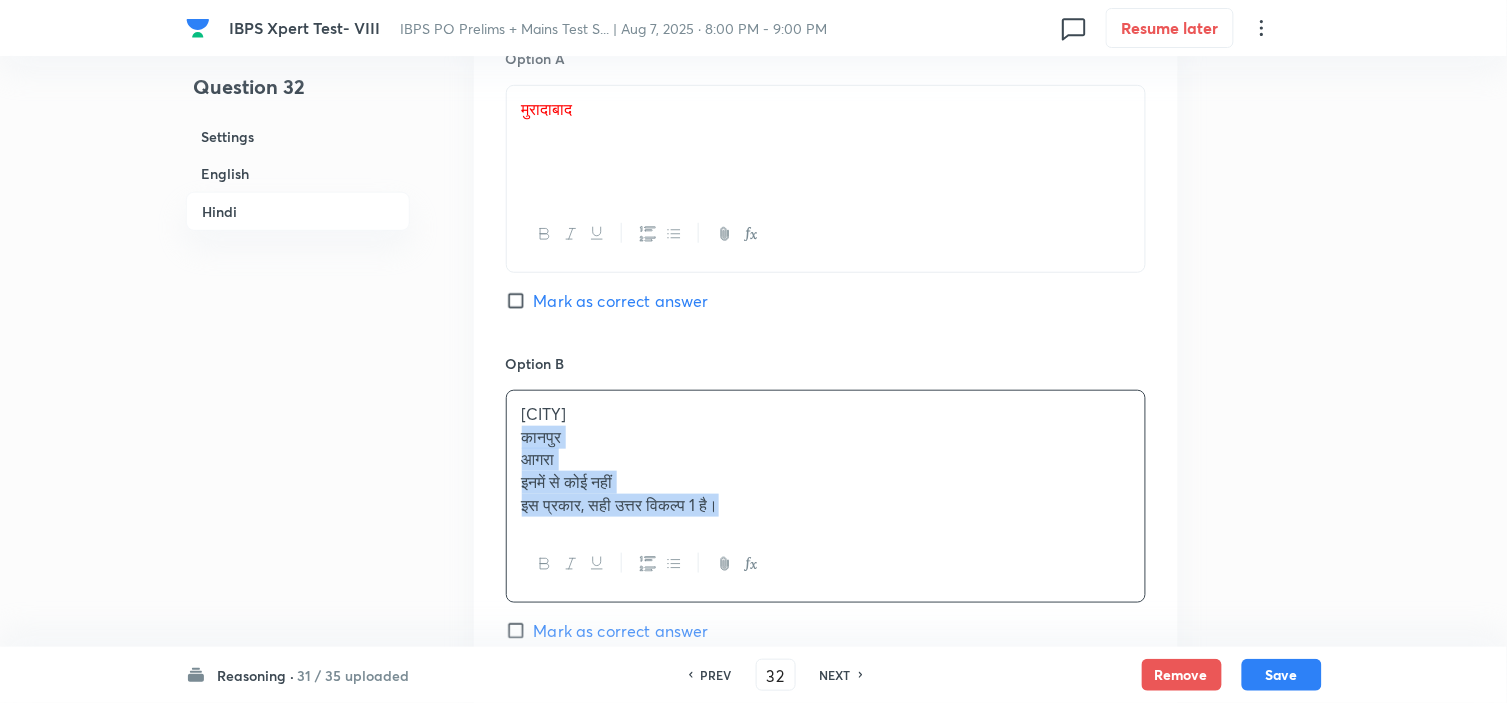 drag, startPoint x: 514, startPoint y: 443, endPoint x: 910, endPoint y: 597, distance: 424.89056 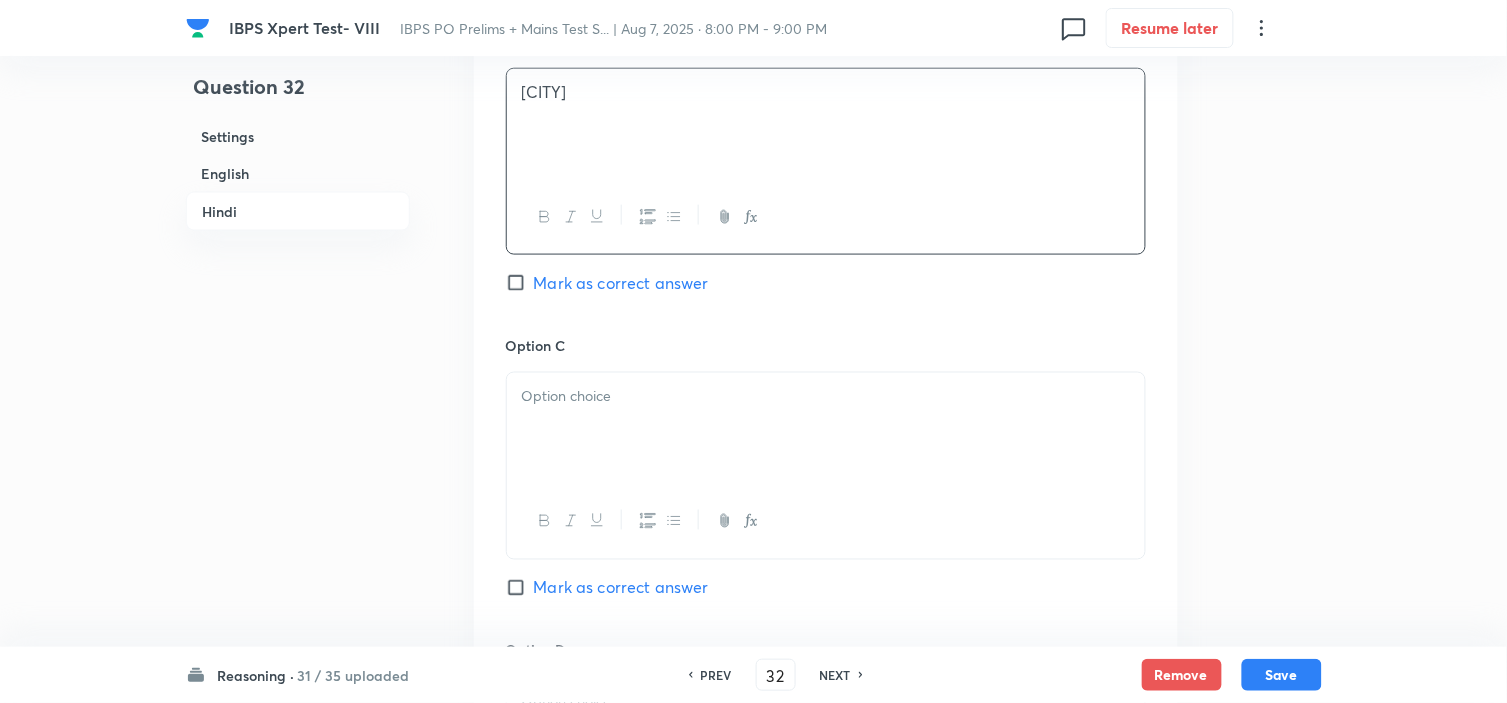 scroll, scrollTop: 4444, scrollLeft: 0, axis: vertical 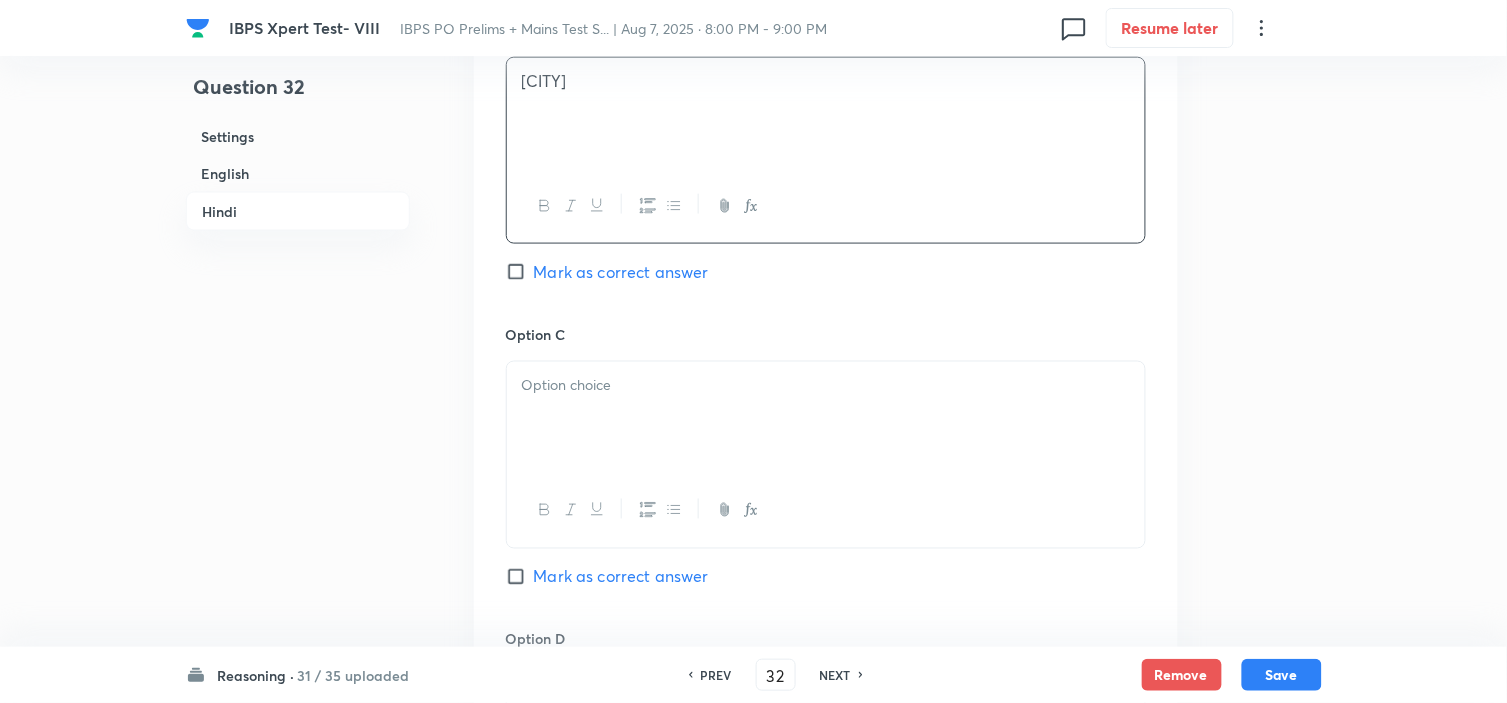 click at bounding box center [826, 418] 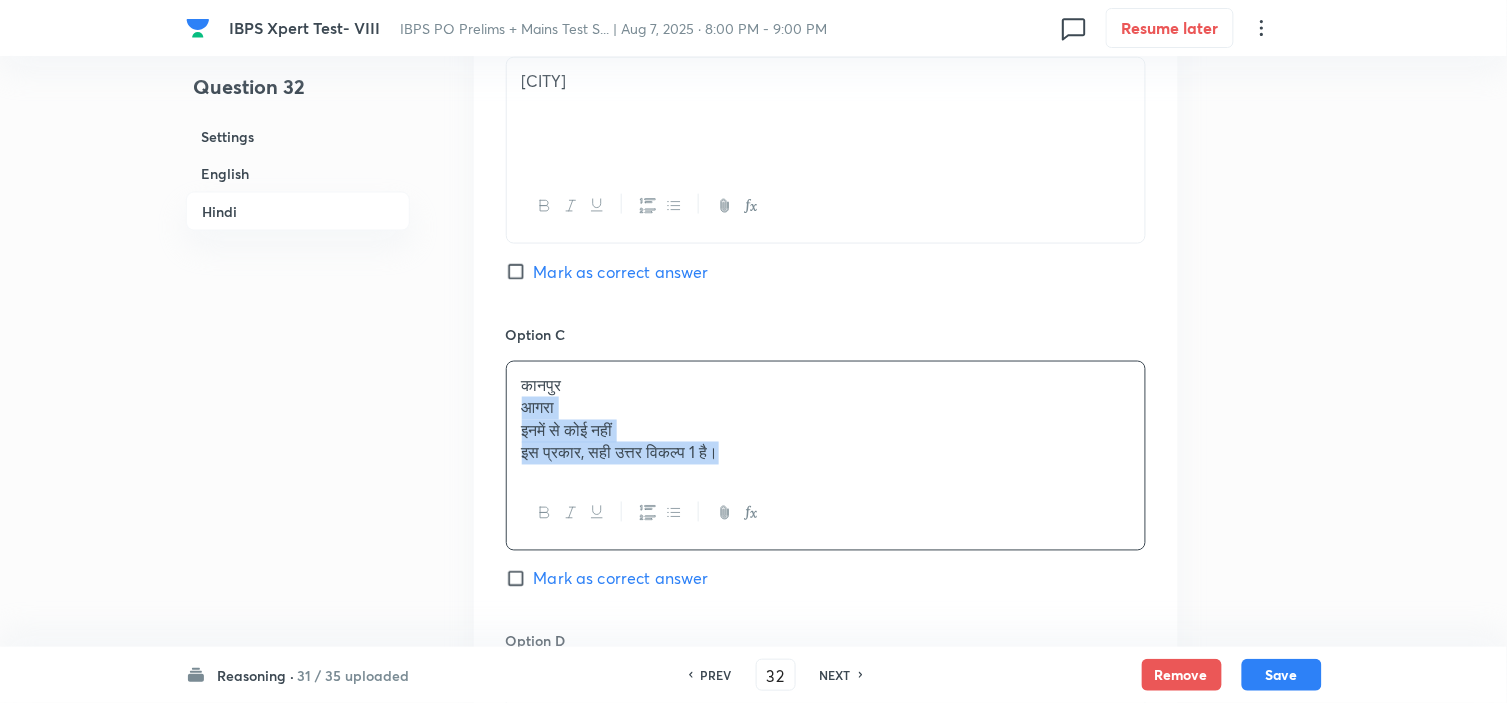drag, startPoint x: 525, startPoint y: 416, endPoint x: 843, endPoint y: 534, distance: 339.18726 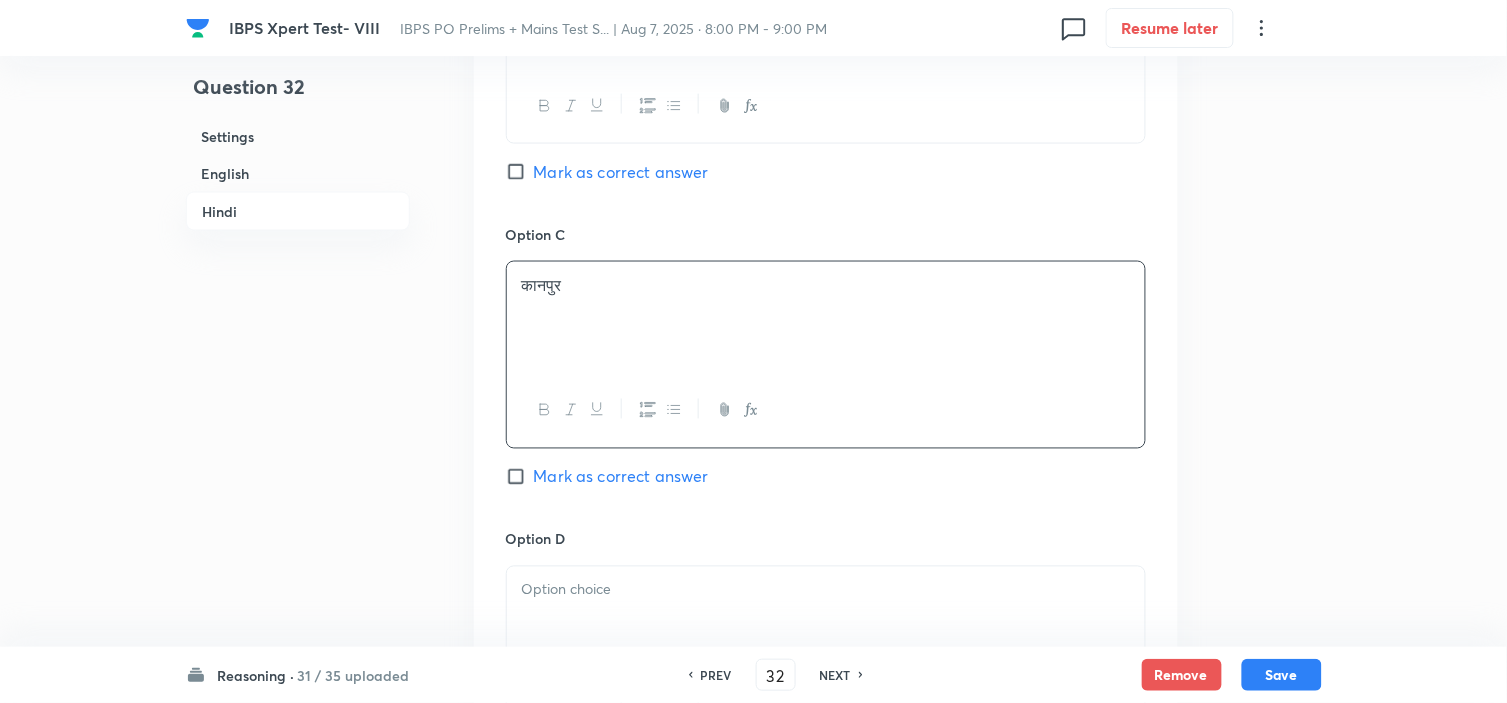 scroll, scrollTop: 4666, scrollLeft: 0, axis: vertical 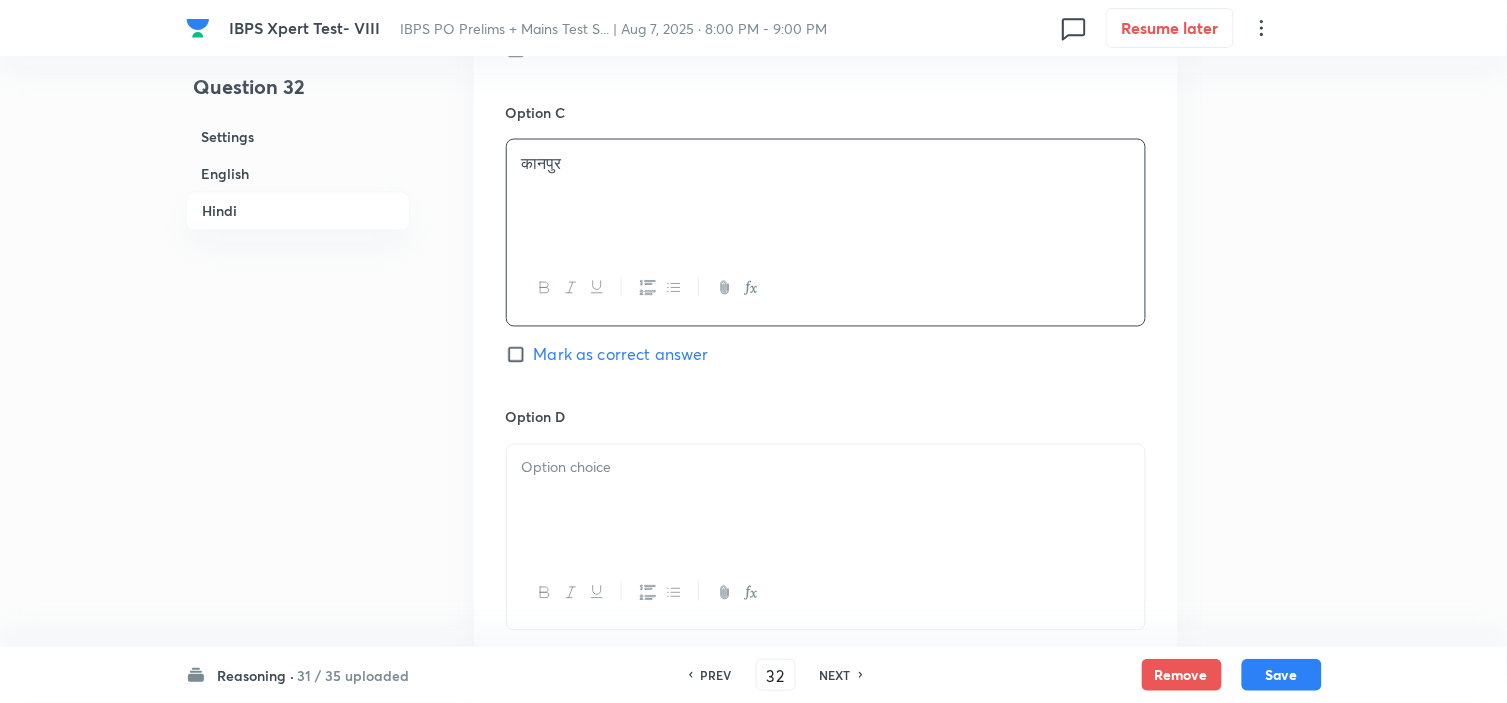 click at bounding box center [826, 468] 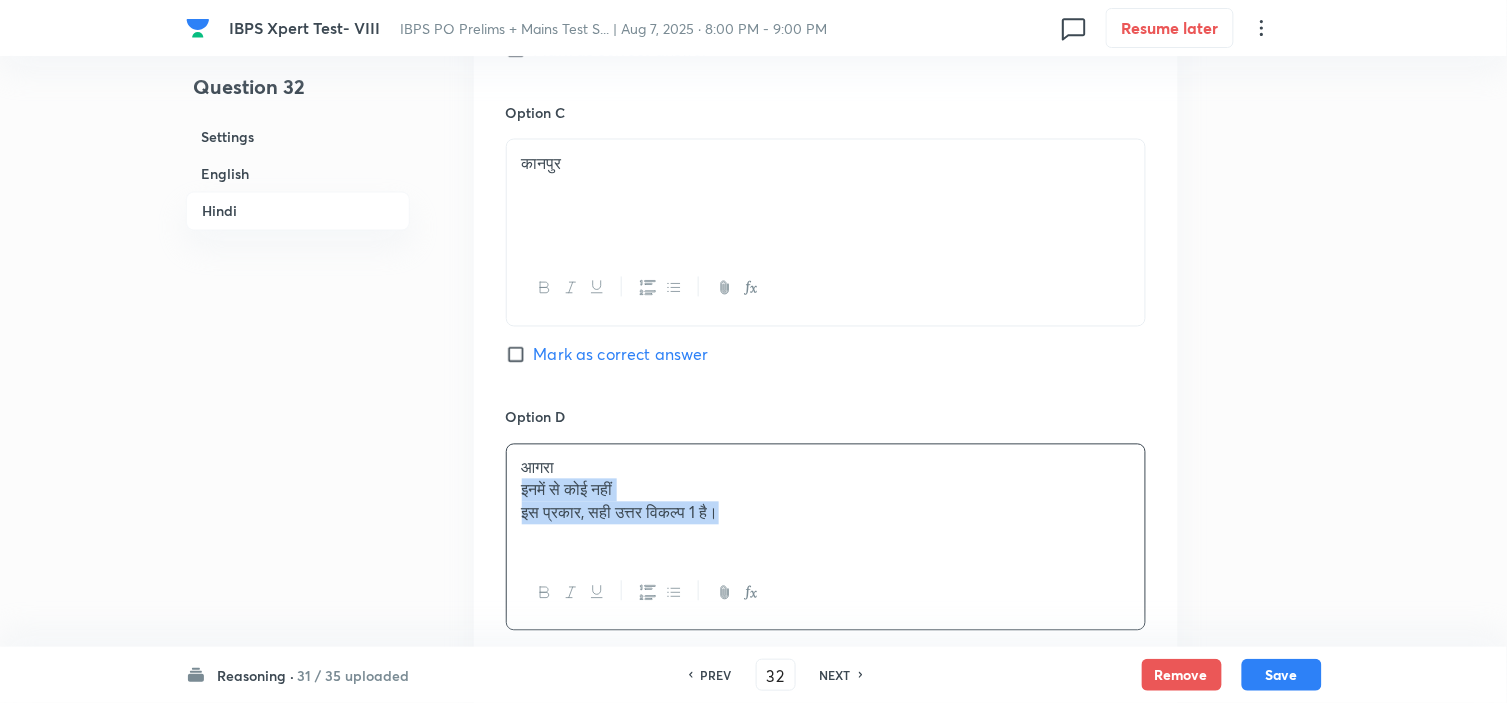drag, startPoint x: 574, startPoint y: 525, endPoint x: 915, endPoint y: 584, distance: 346.06647 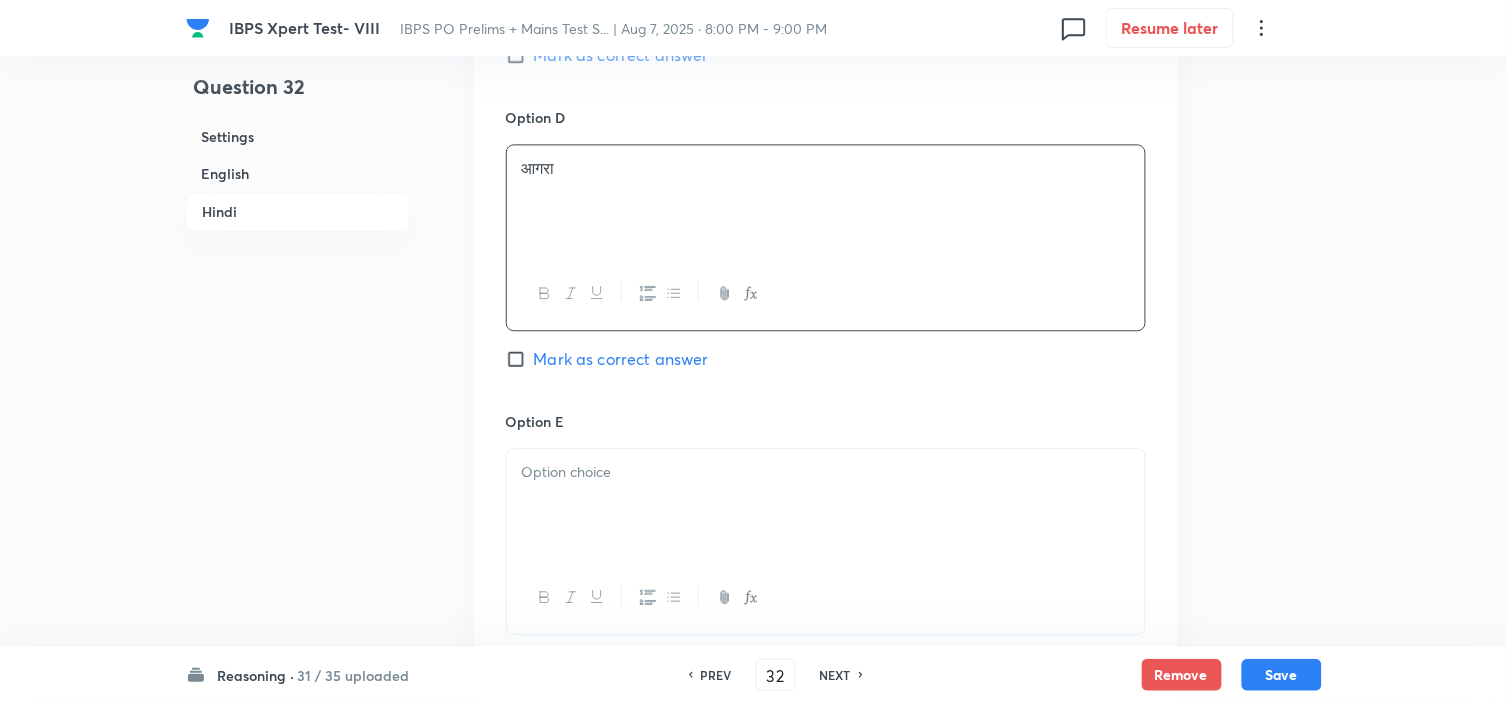 scroll, scrollTop: 5000, scrollLeft: 0, axis: vertical 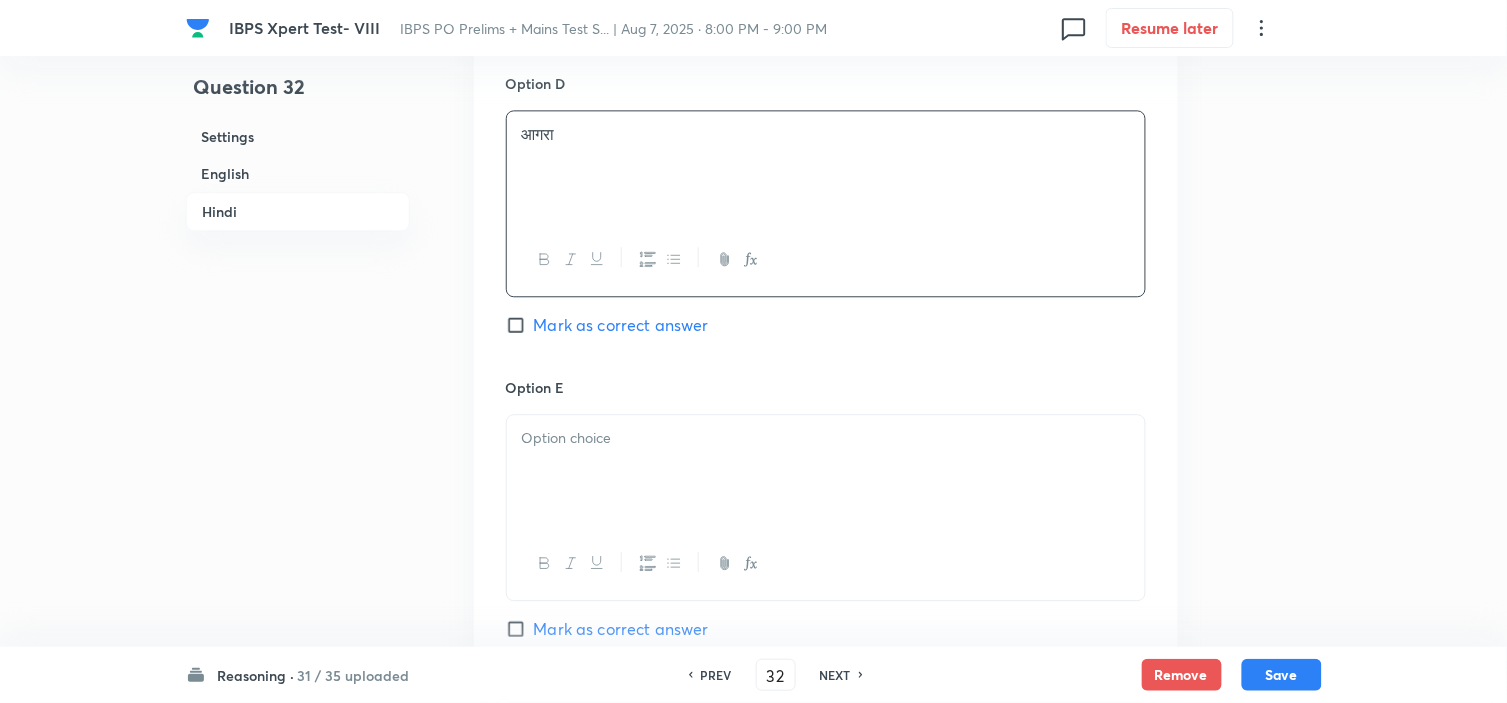 click at bounding box center [826, 471] 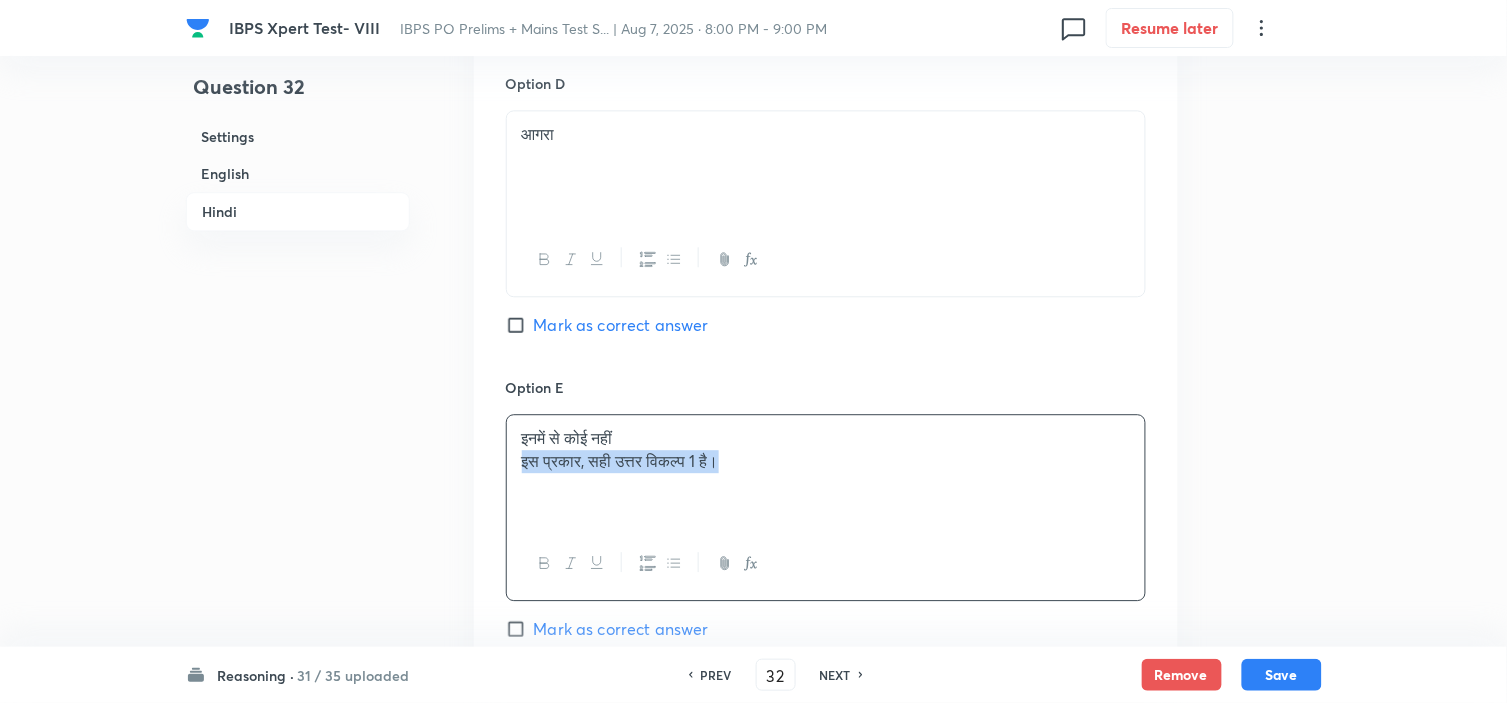 drag, startPoint x: 521, startPoint y: 480, endPoint x: 870, endPoint y: 523, distance: 351.639 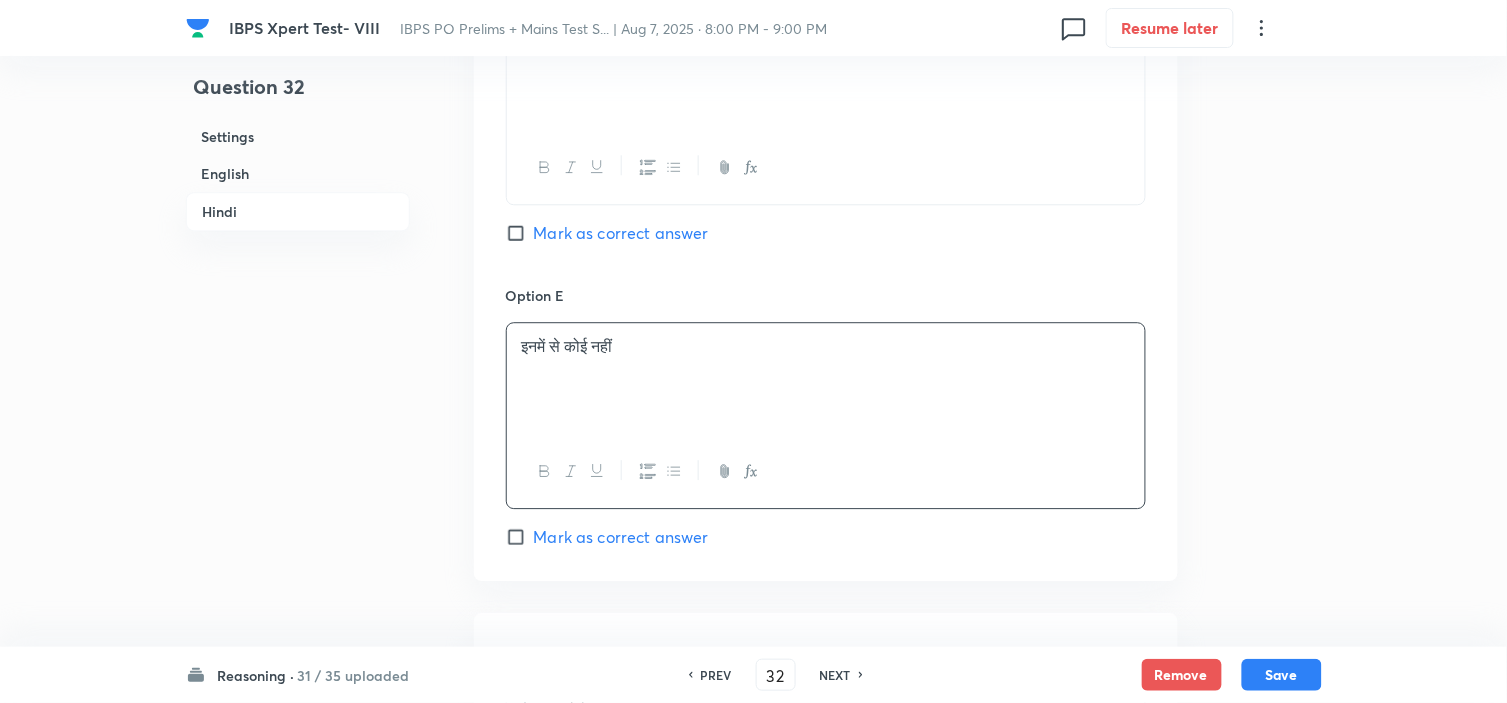 scroll, scrollTop: 5222, scrollLeft: 0, axis: vertical 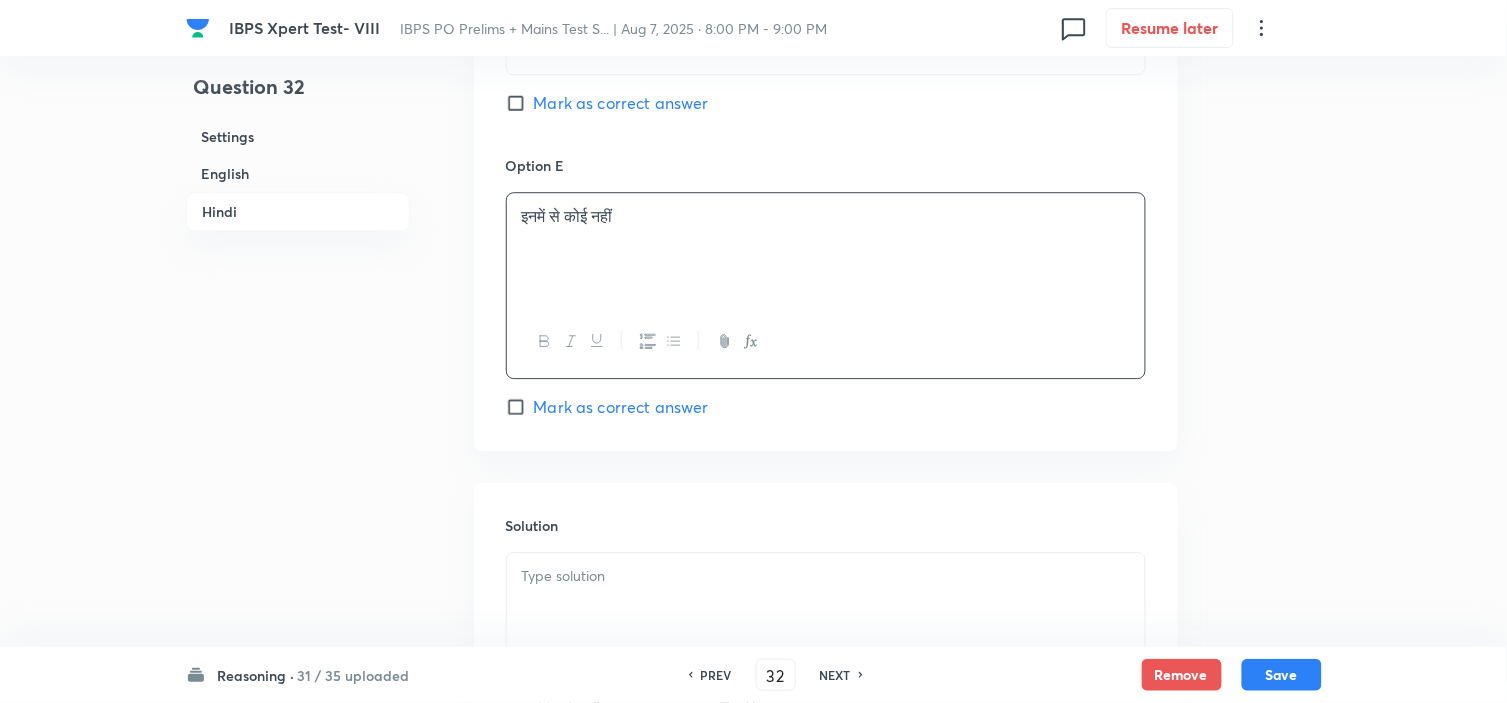 click on "Solution" at bounding box center [826, 627] 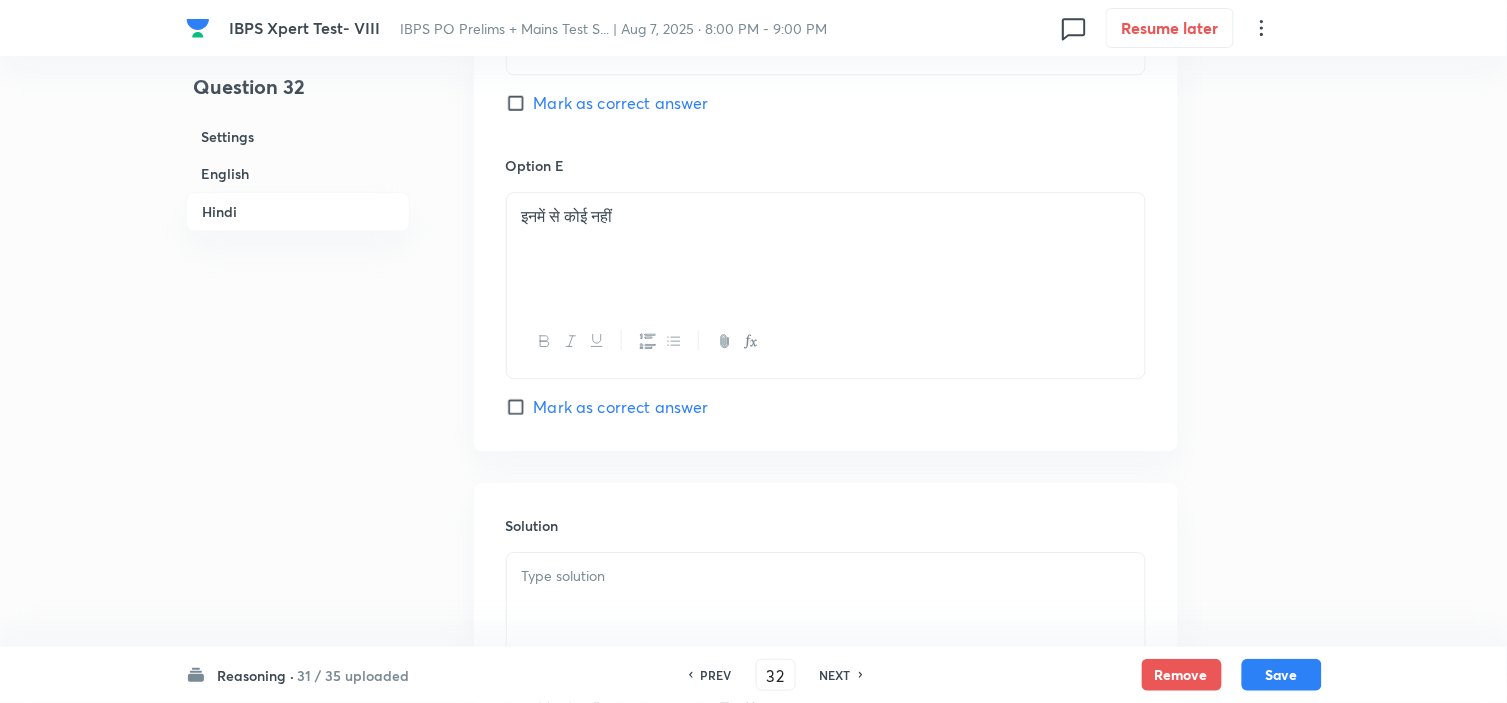 click at bounding box center (826, 576) 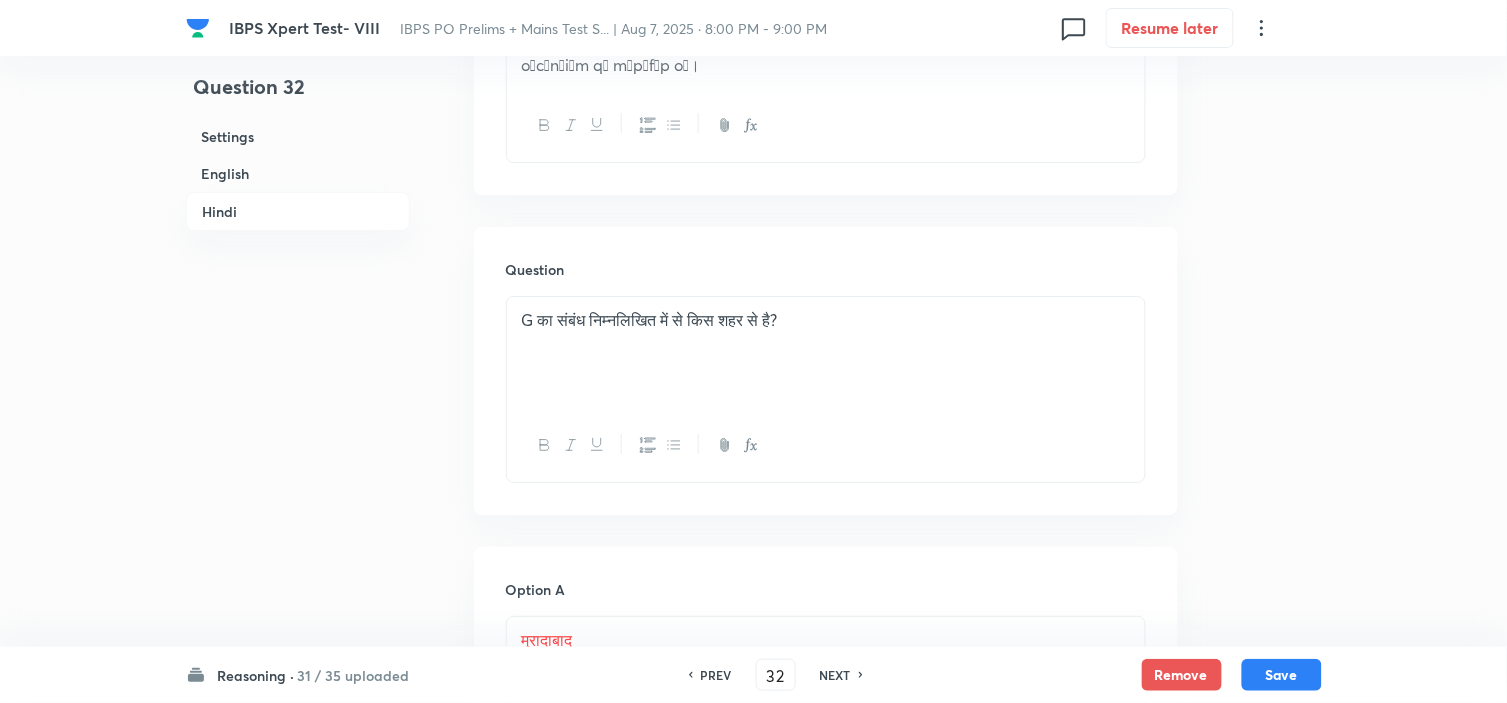 scroll, scrollTop: 3888, scrollLeft: 0, axis: vertical 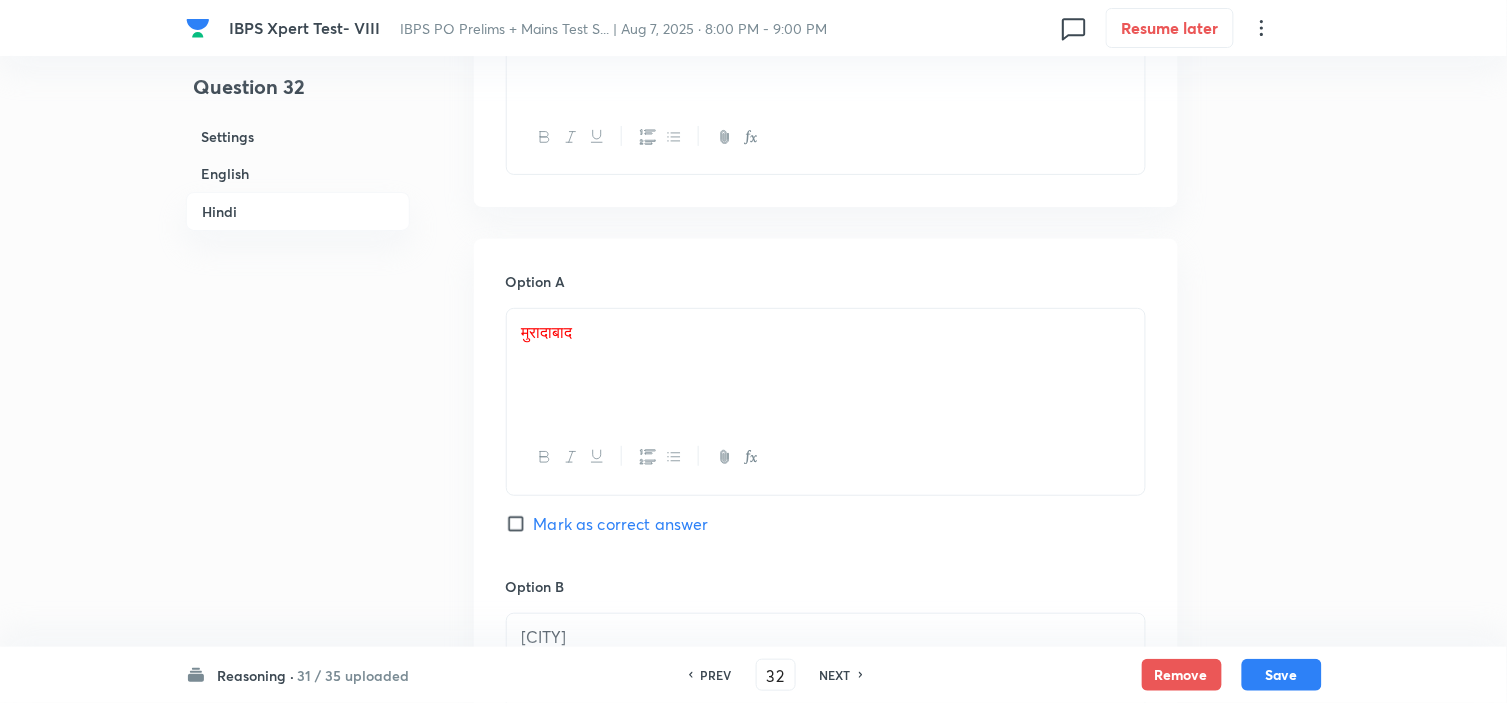 click on "Mark as correct answer" at bounding box center [621, 524] 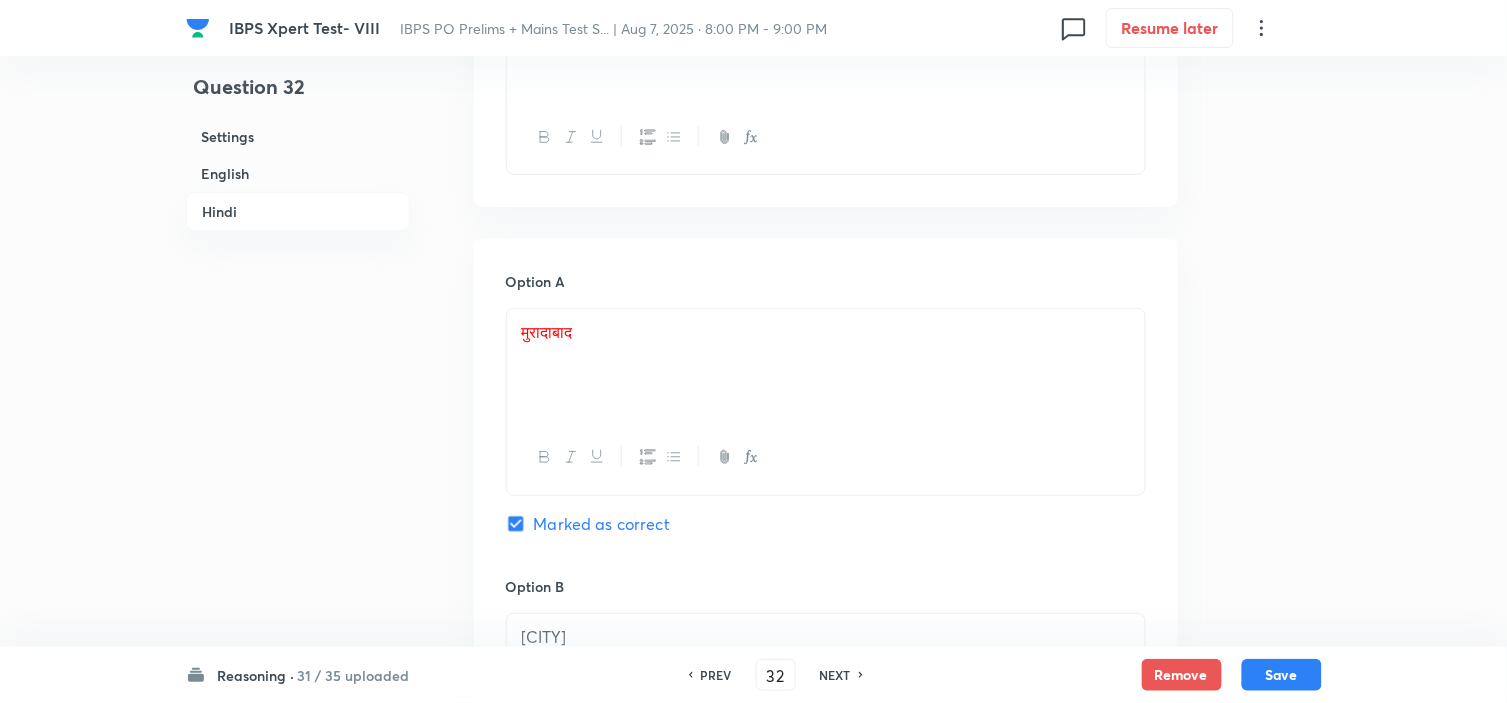 click on "Save" at bounding box center (1282, 675) 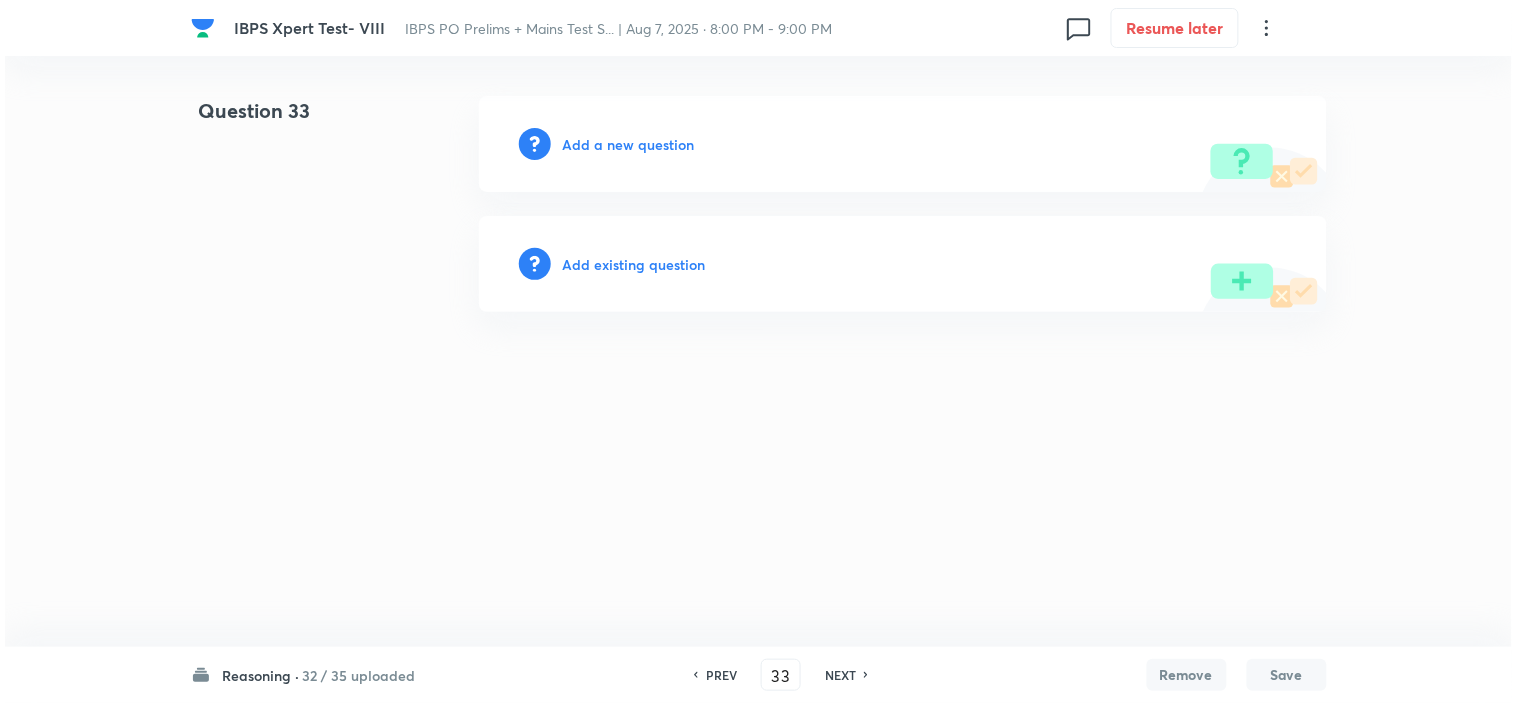 scroll, scrollTop: 0, scrollLeft: 0, axis: both 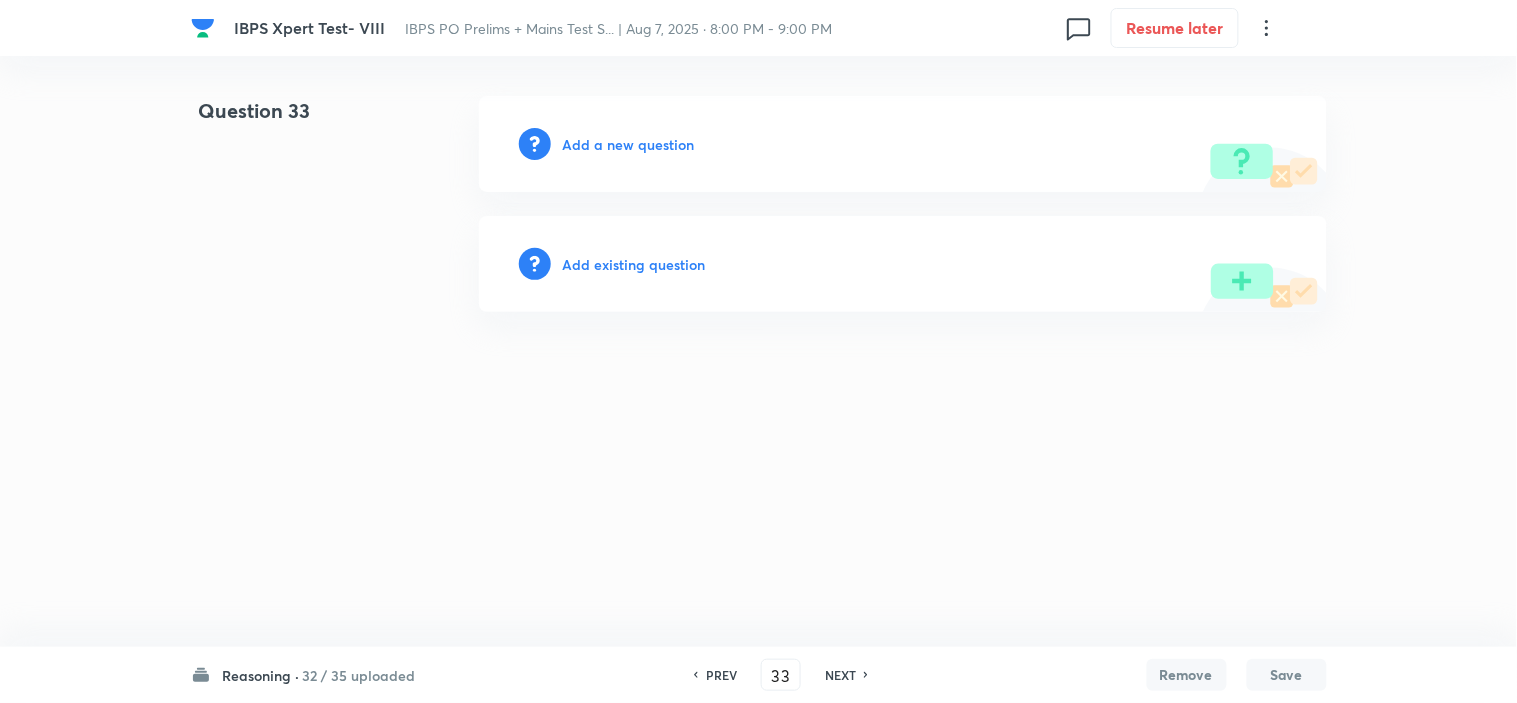 click on "Add a new question" at bounding box center (629, 144) 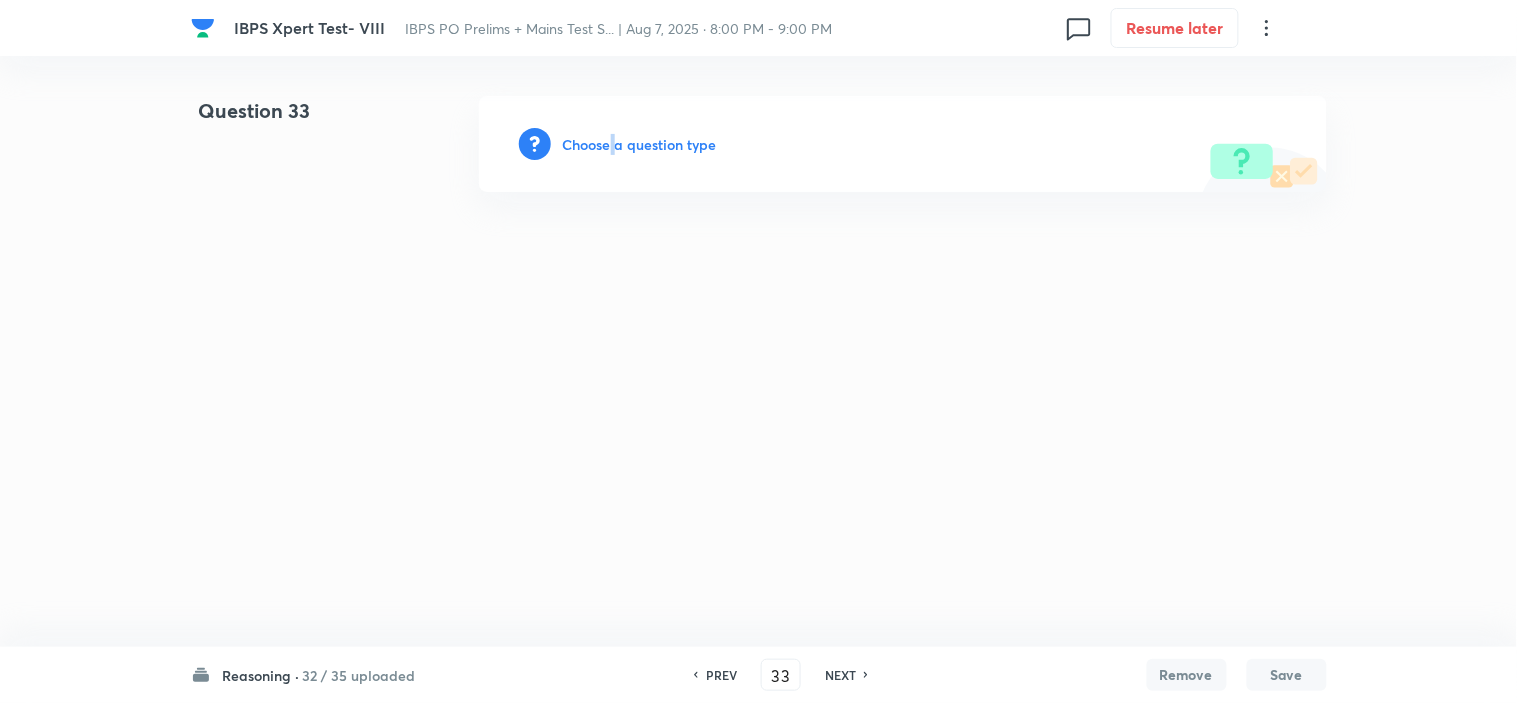 click on "Choose a question type" at bounding box center [640, 144] 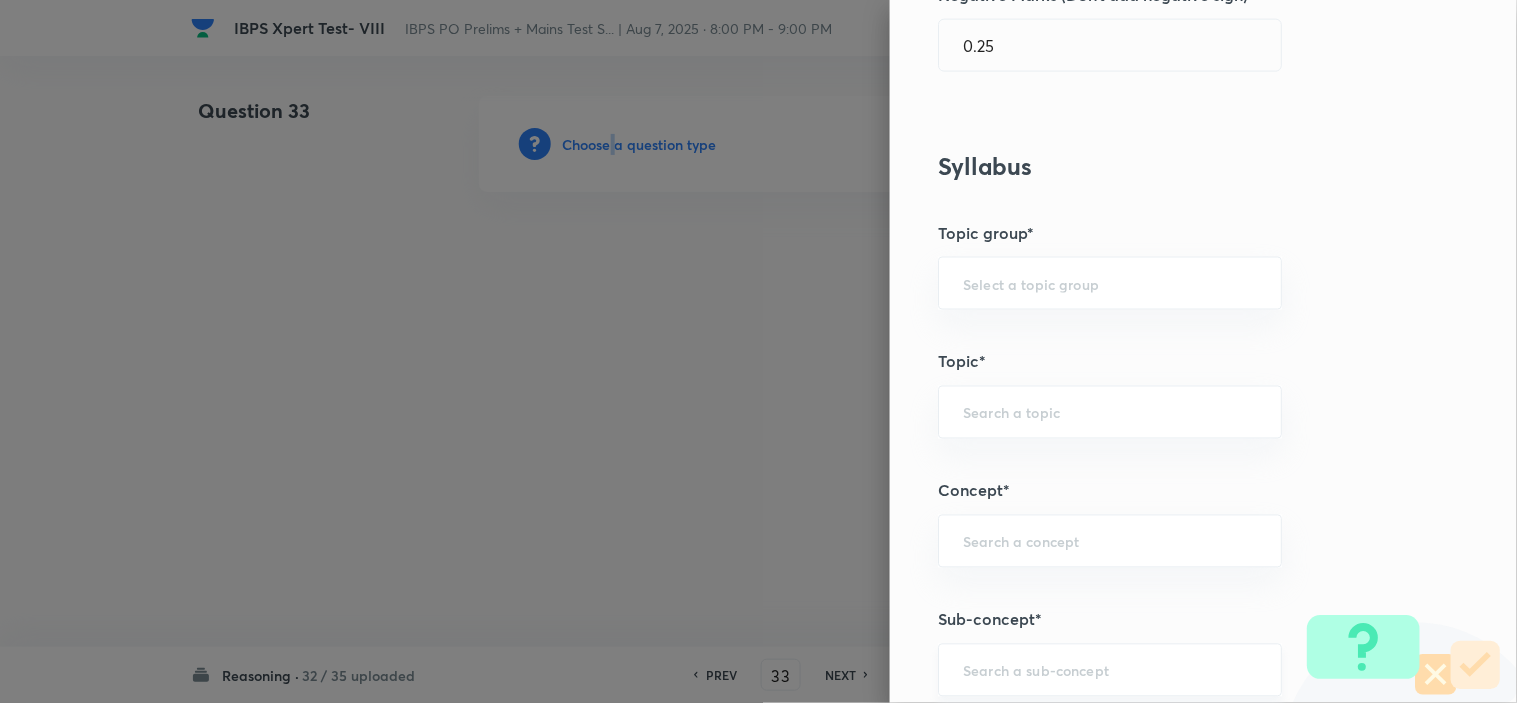 scroll, scrollTop: 888, scrollLeft: 0, axis: vertical 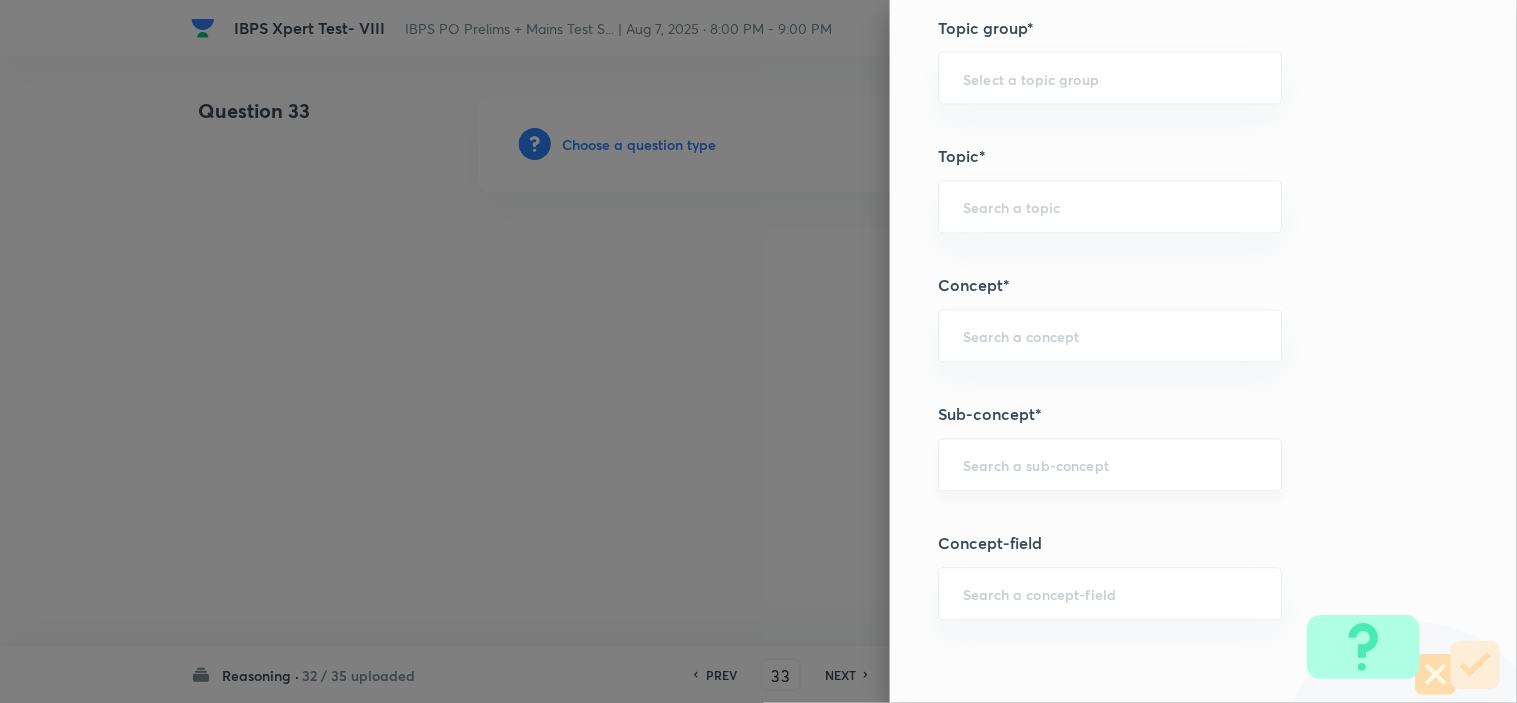 click at bounding box center (1110, 465) 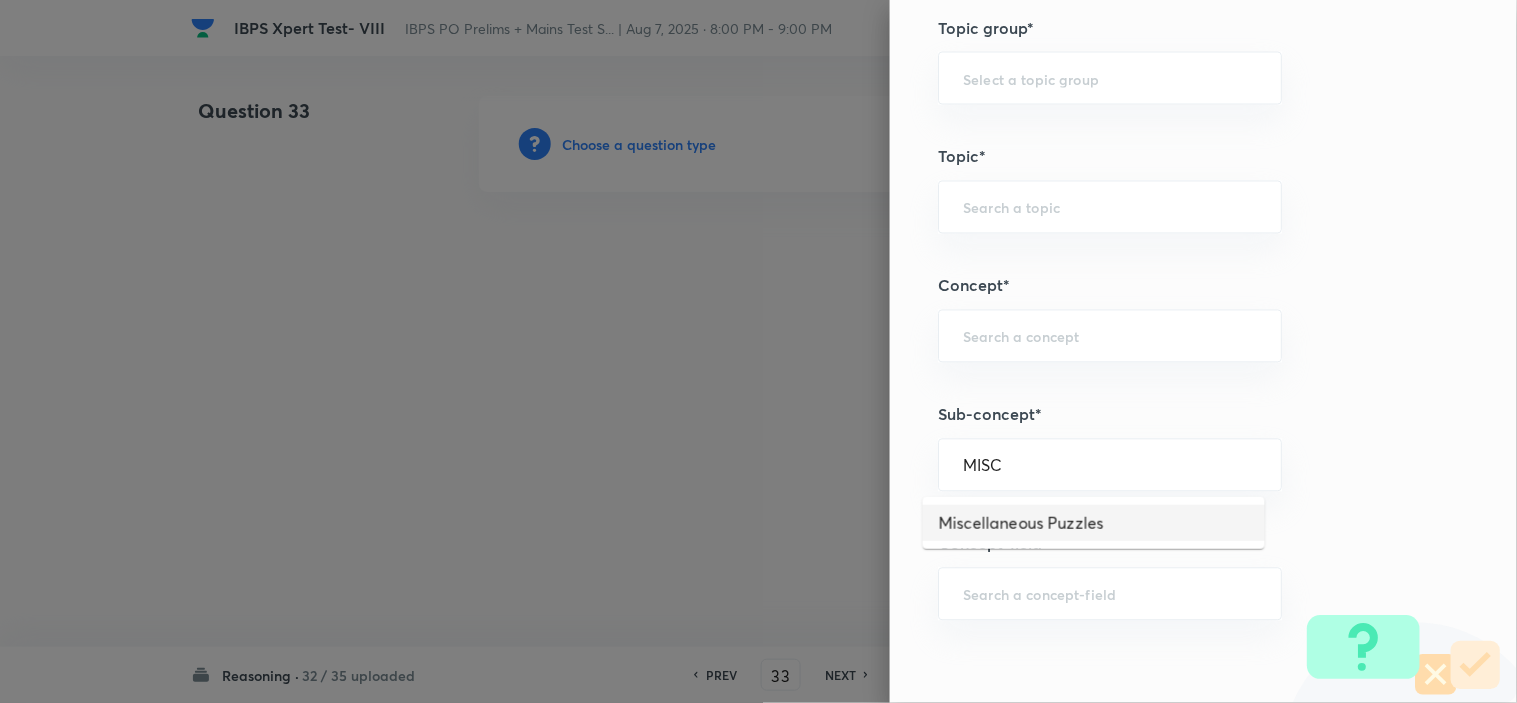 click on "Miscellaneous Puzzles" at bounding box center (1094, 523) 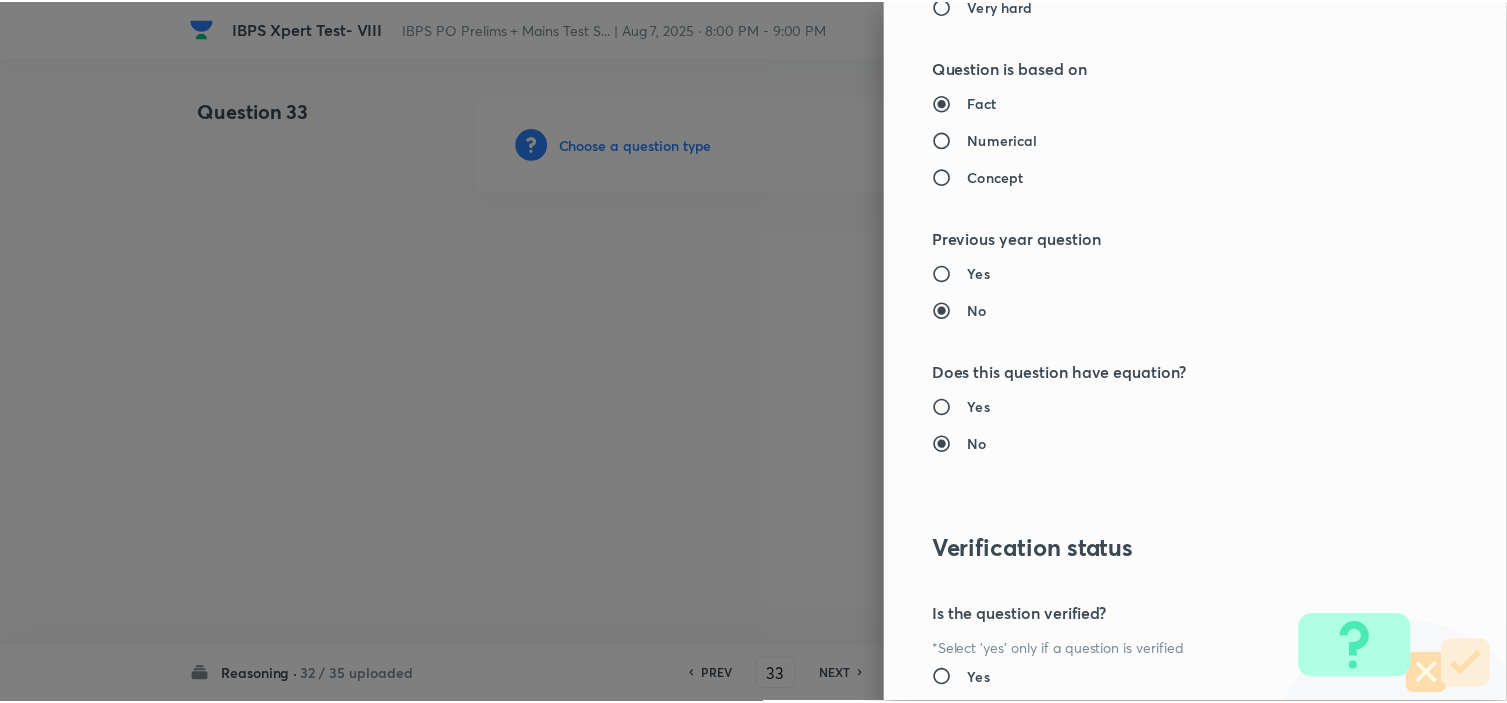 scroll, scrollTop: 2023, scrollLeft: 0, axis: vertical 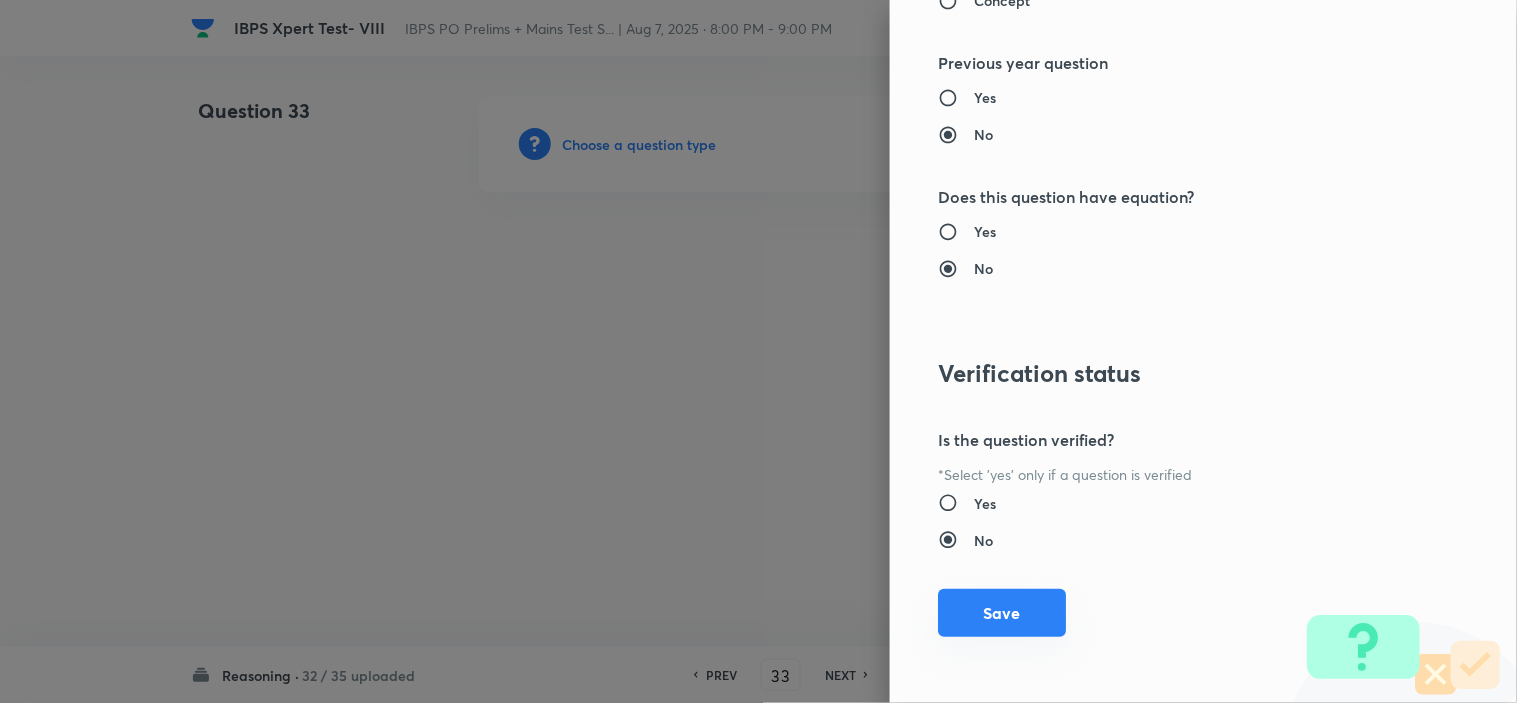 click on "Save" at bounding box center [1002, 613] 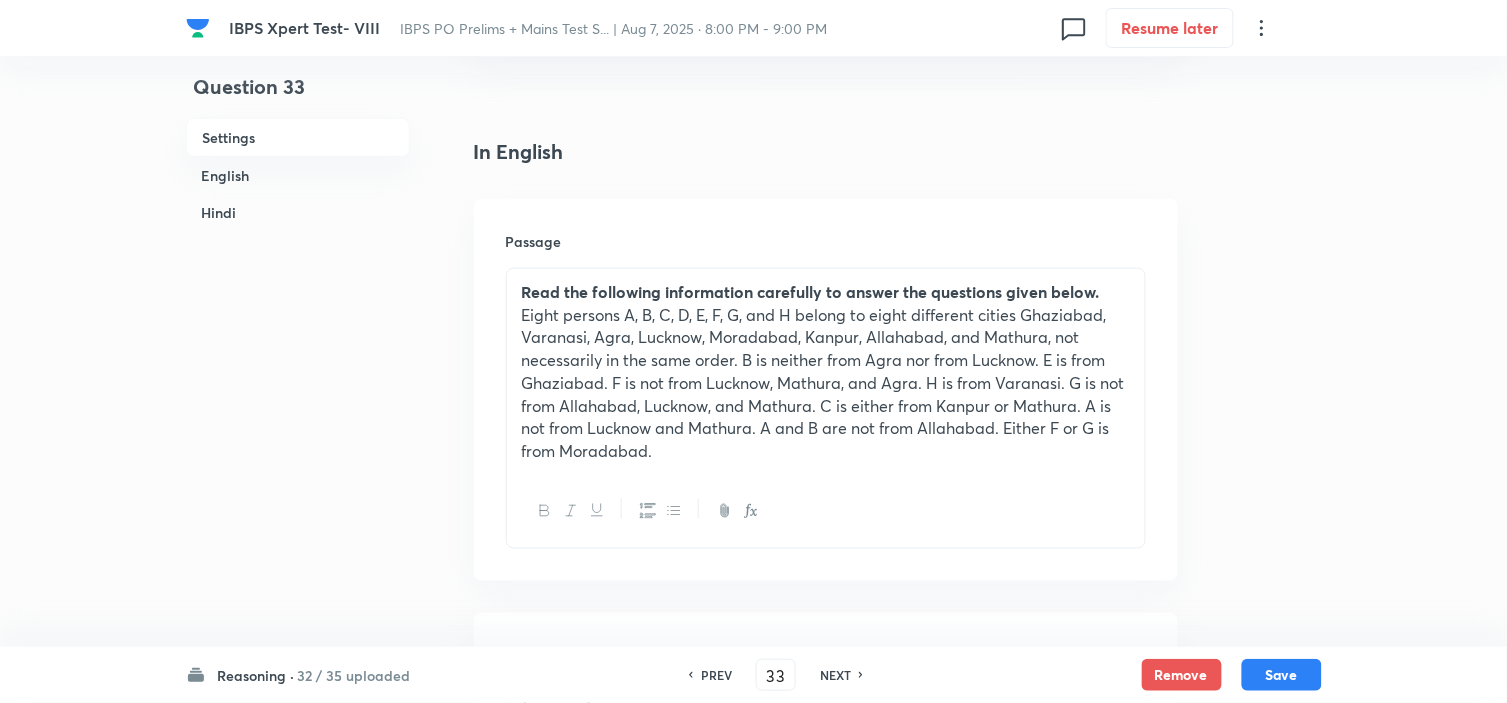 scroll, scrollTop: 777, scrollLeft: 0, axis: vertical 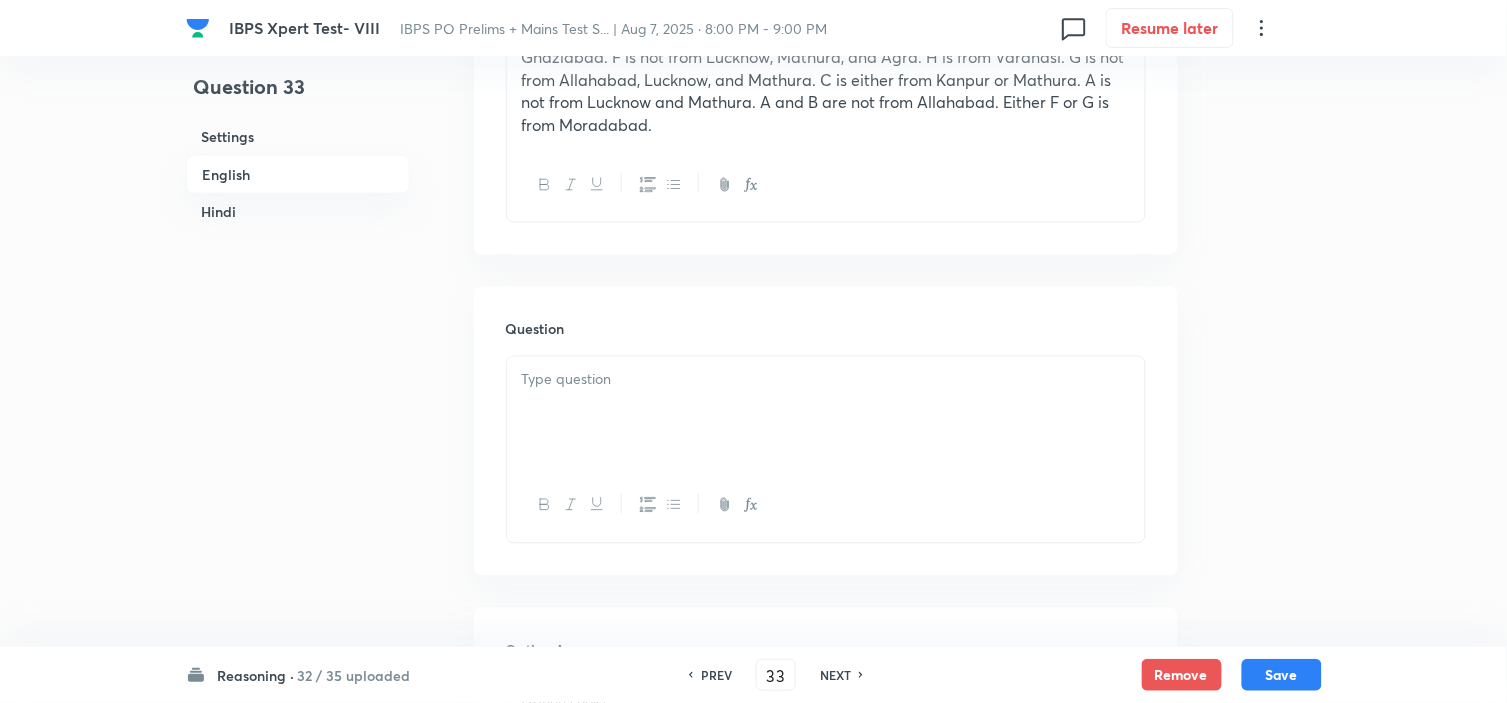 click at bounding box center [826, 413] 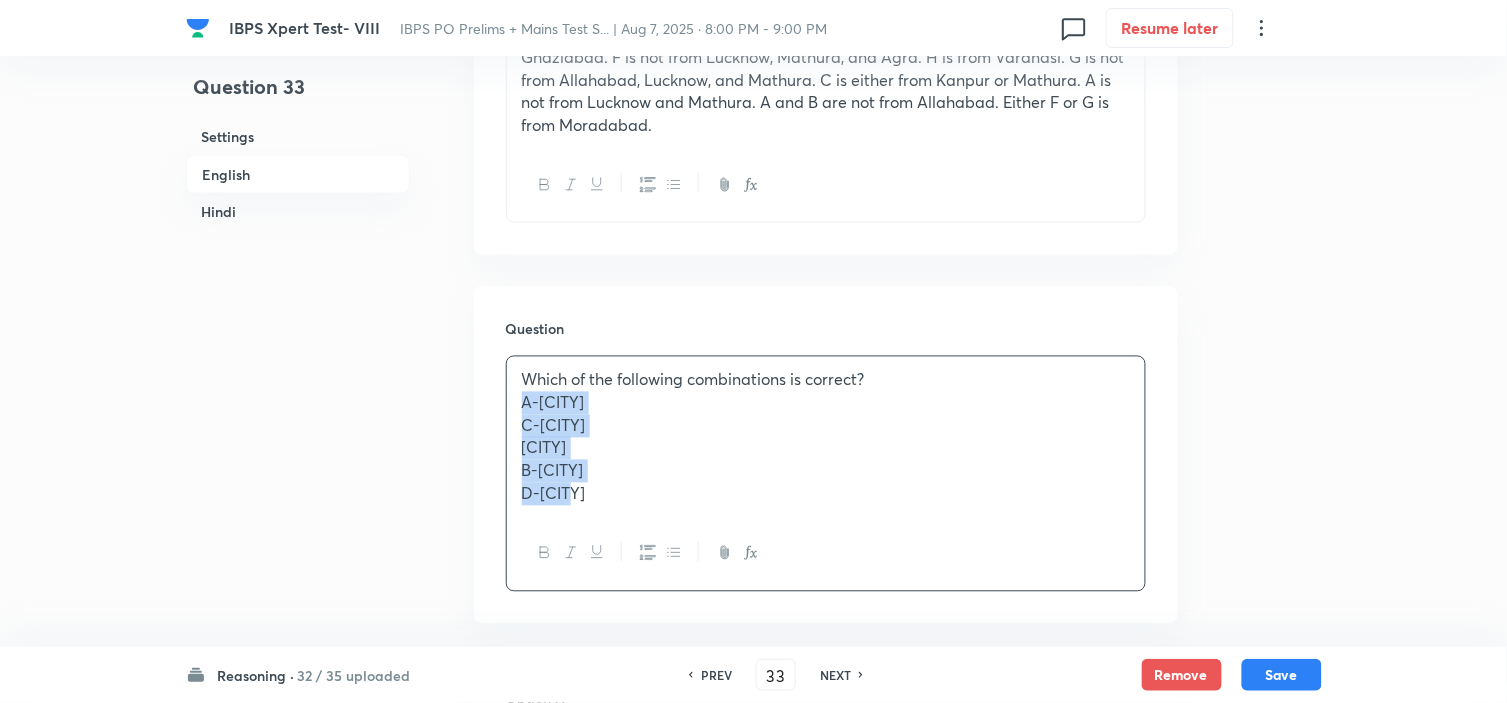drag, startPoint x: 527, startPoint y: 417, endPoint x: 677, endPoint y: 528, distance: 186.60385 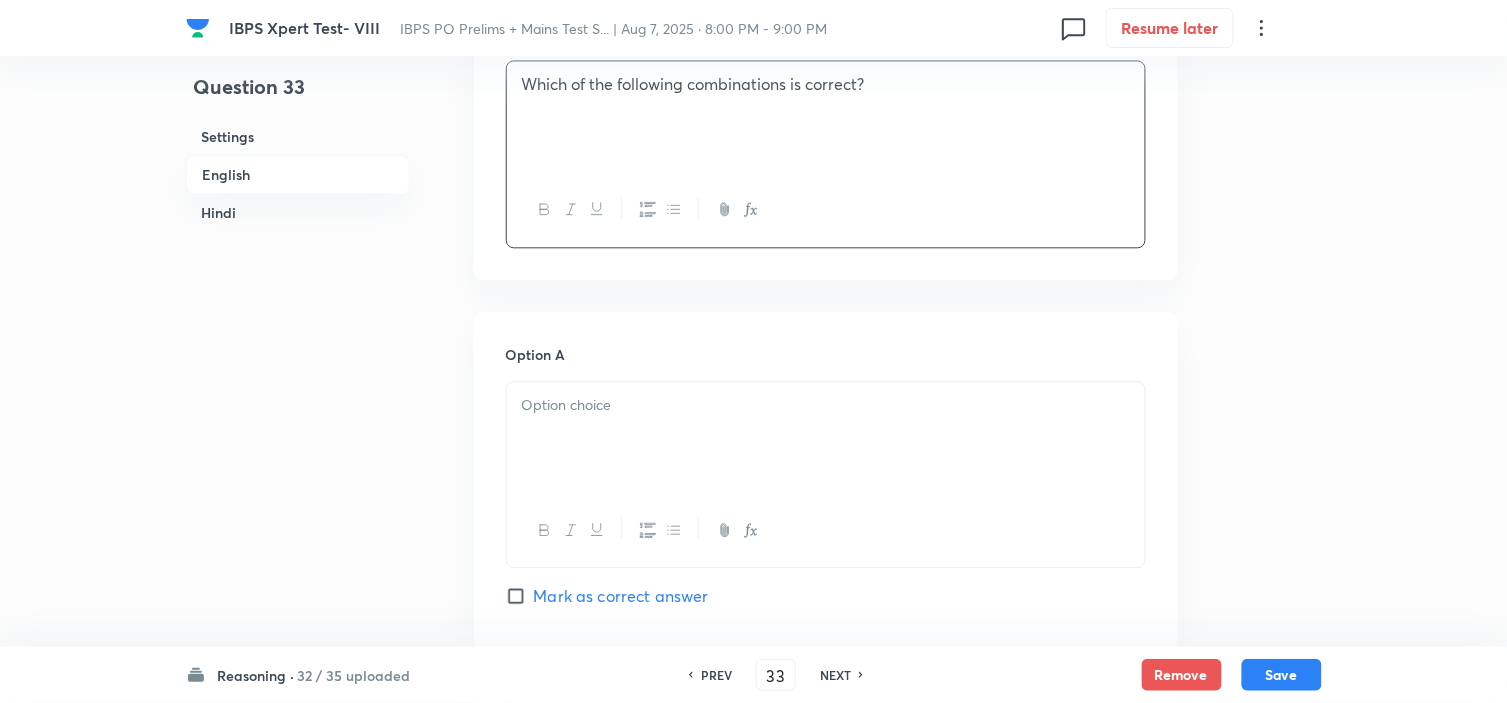 scroll, scrollTop: 1111, scrollLeft: 0, axis: vertical 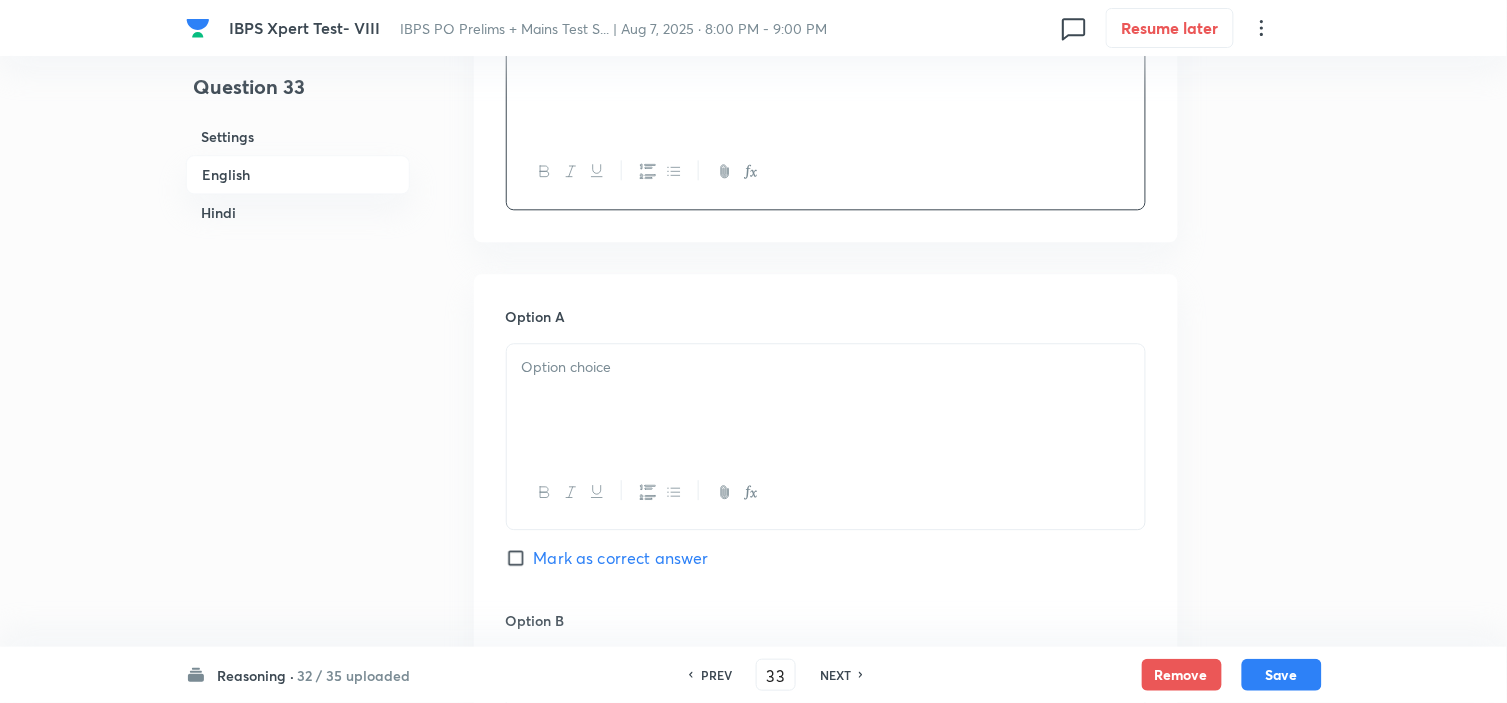 click at bounding box center (826, 400) 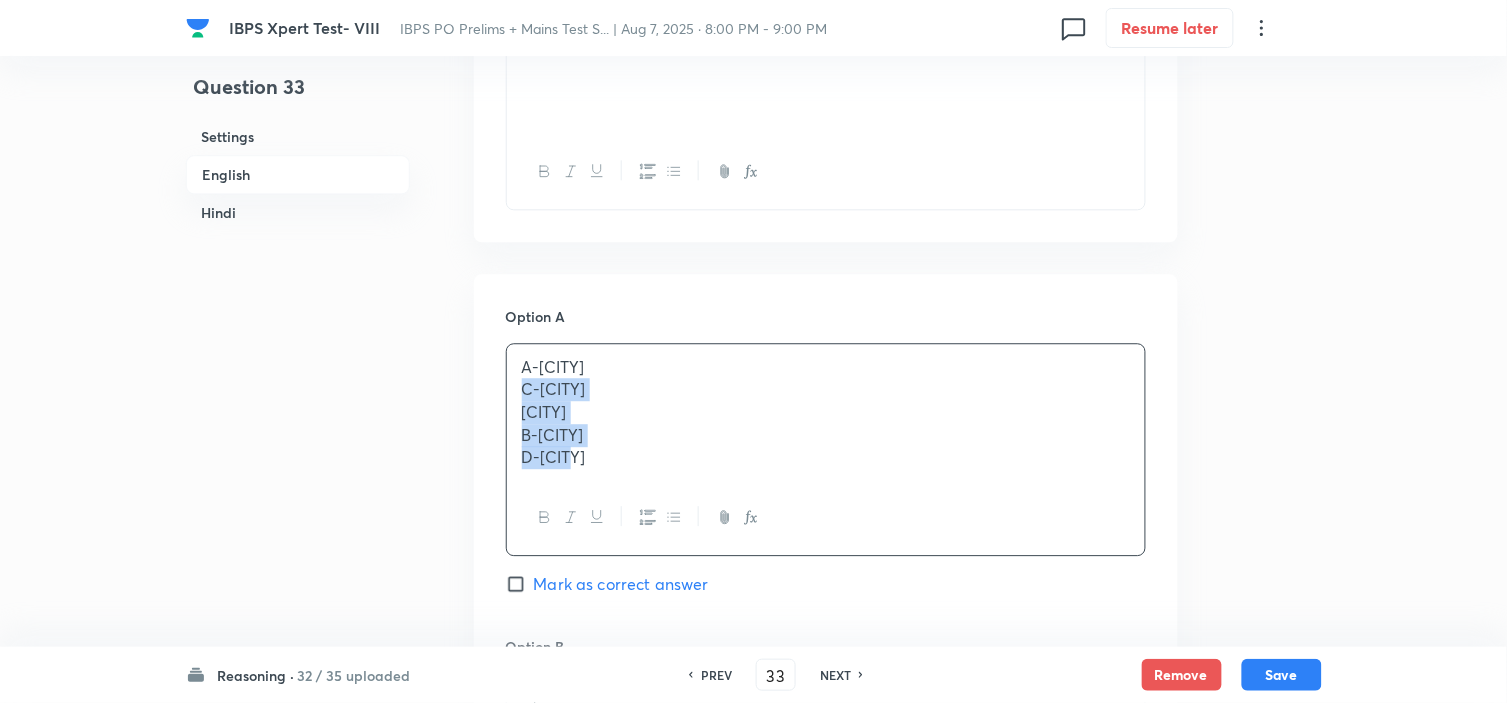drag, startPoint x: 514, startPoint y: 393, endPoint x: 701, endPoint y: 571, distance: 258.17242 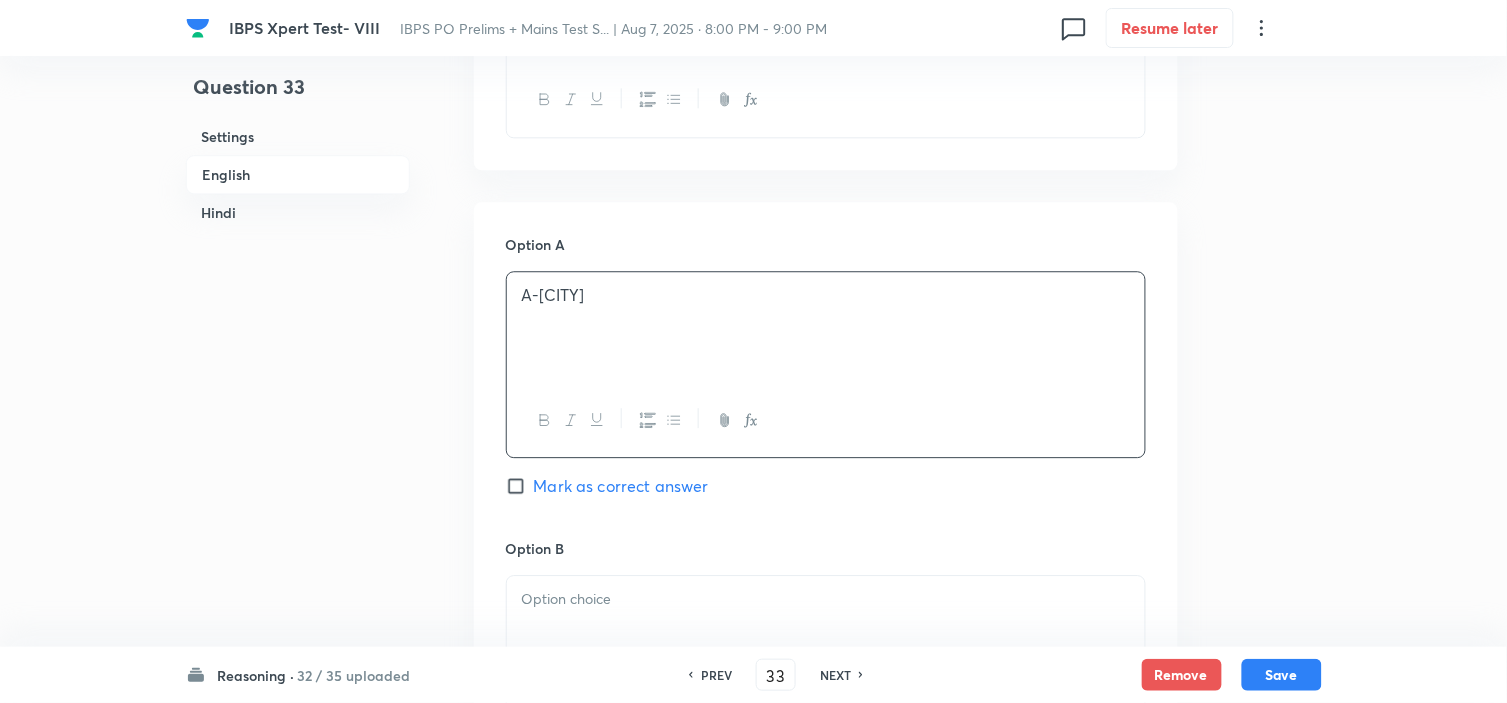scroll, scrollTop: 1222, scrollLeft: 0, axis: vertical 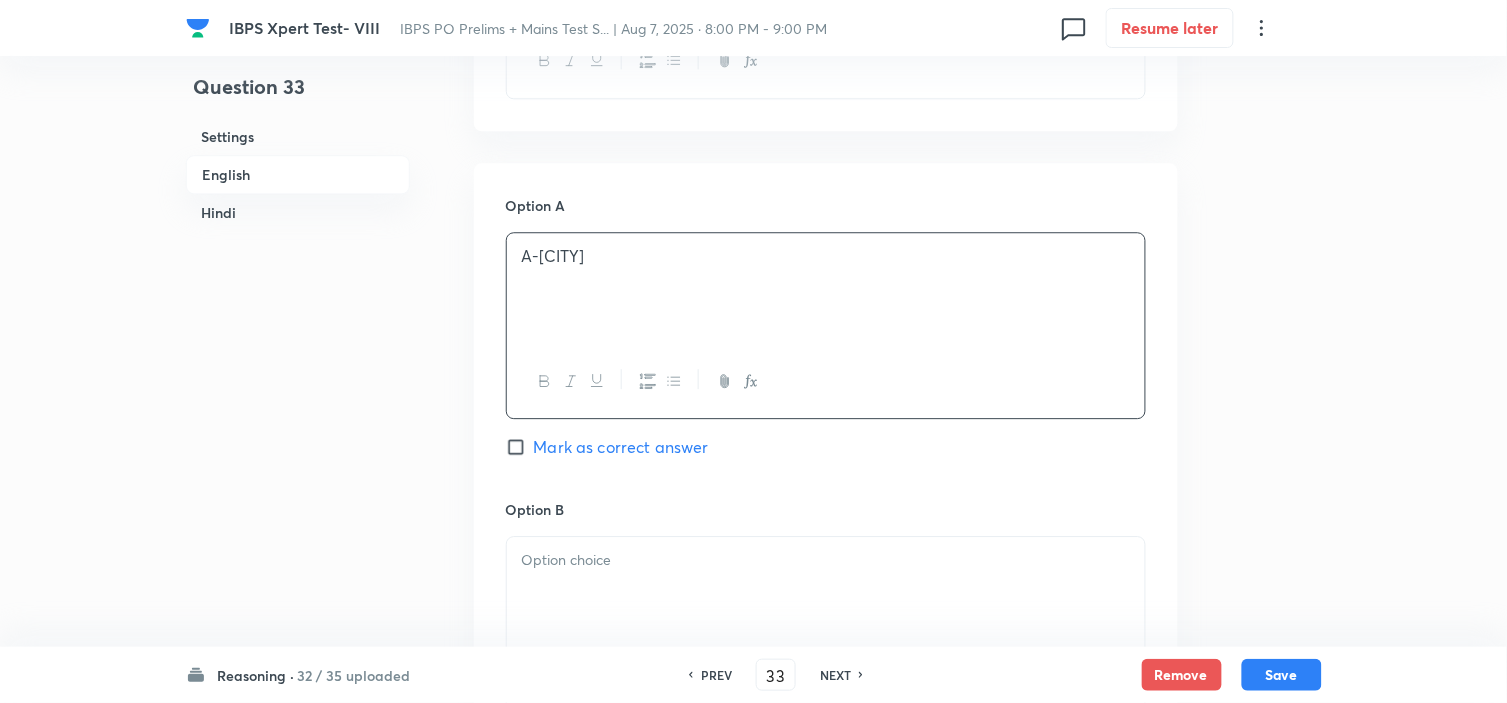click at bounding box center [826, 560] 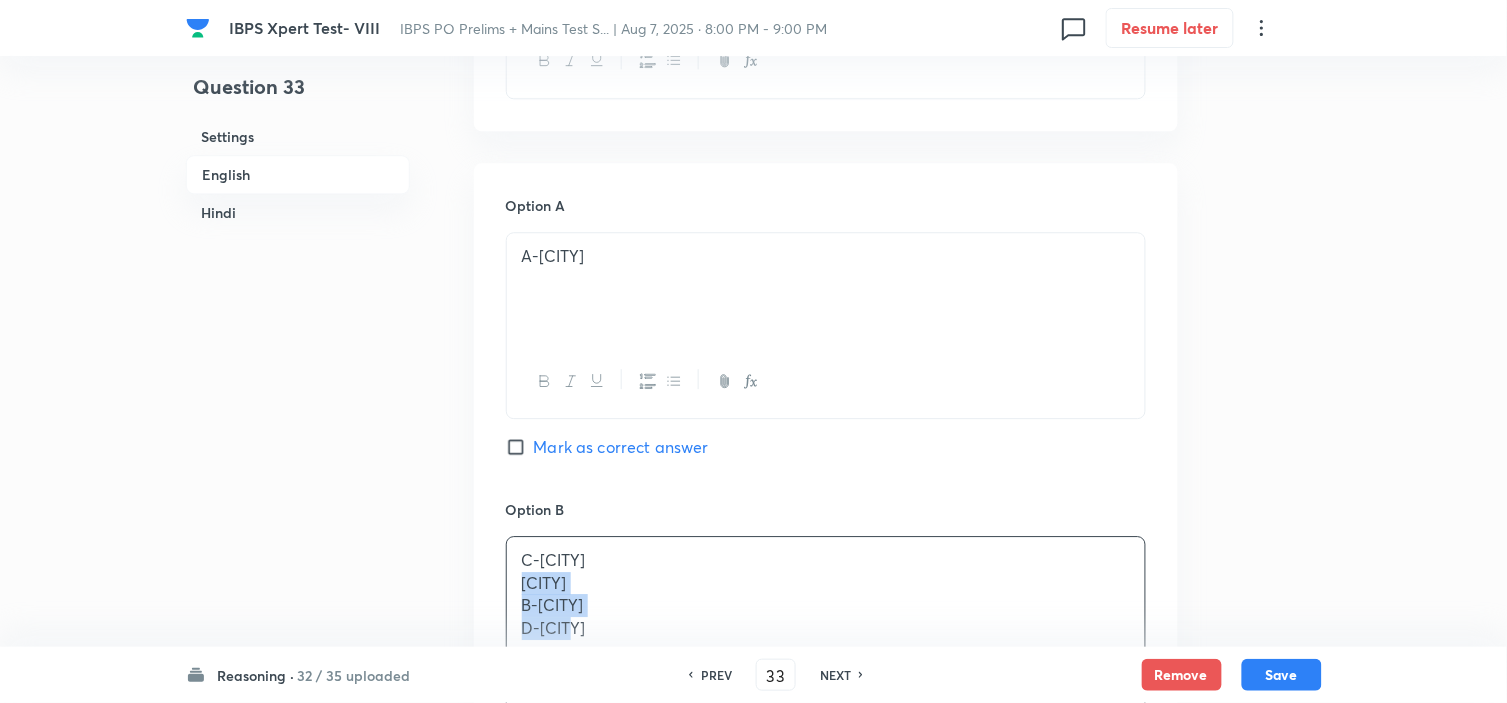 drag, startPoint x: 520, startPoint y: 594, endPoint x: 686, endPoint y: 670, distance: 182.57054 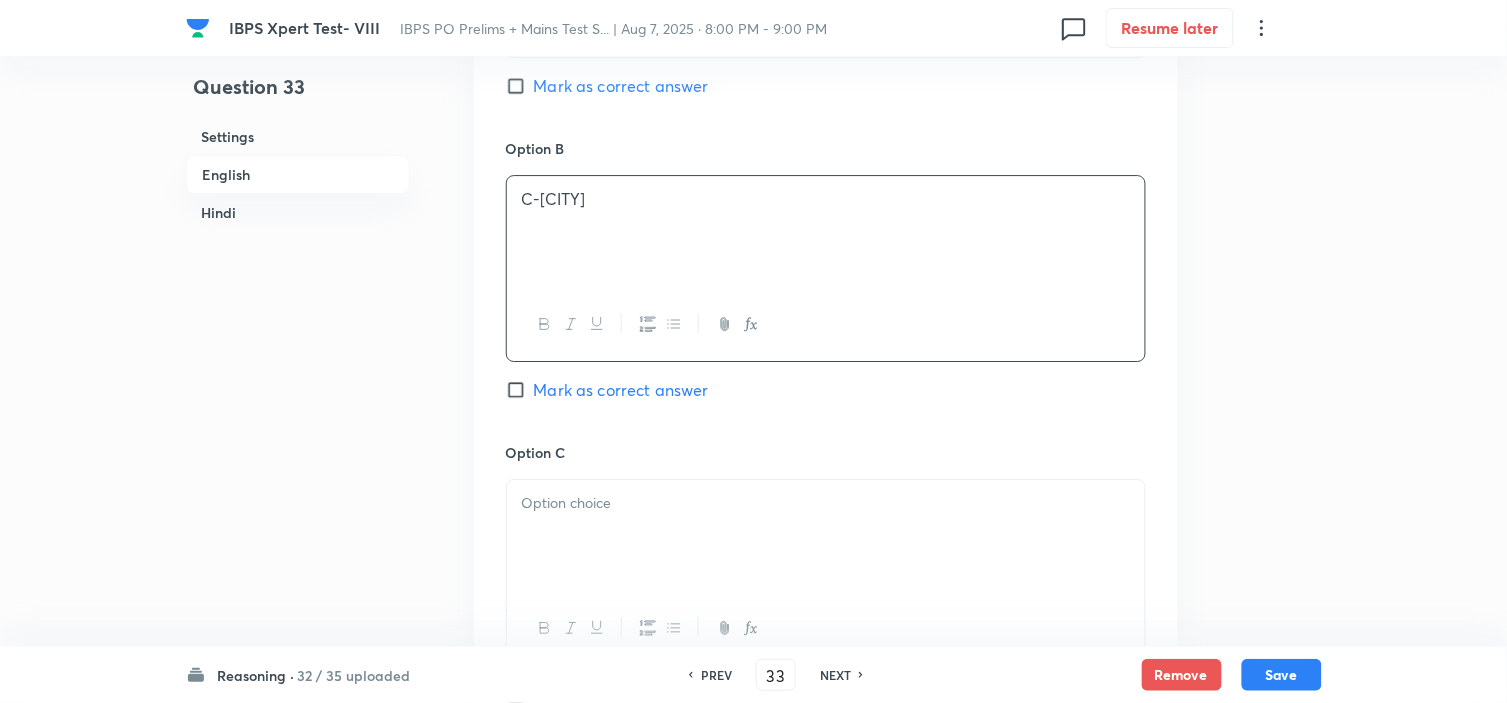 scroll, scrollTop: 1666, scrollLeft: 0, axis: vertical 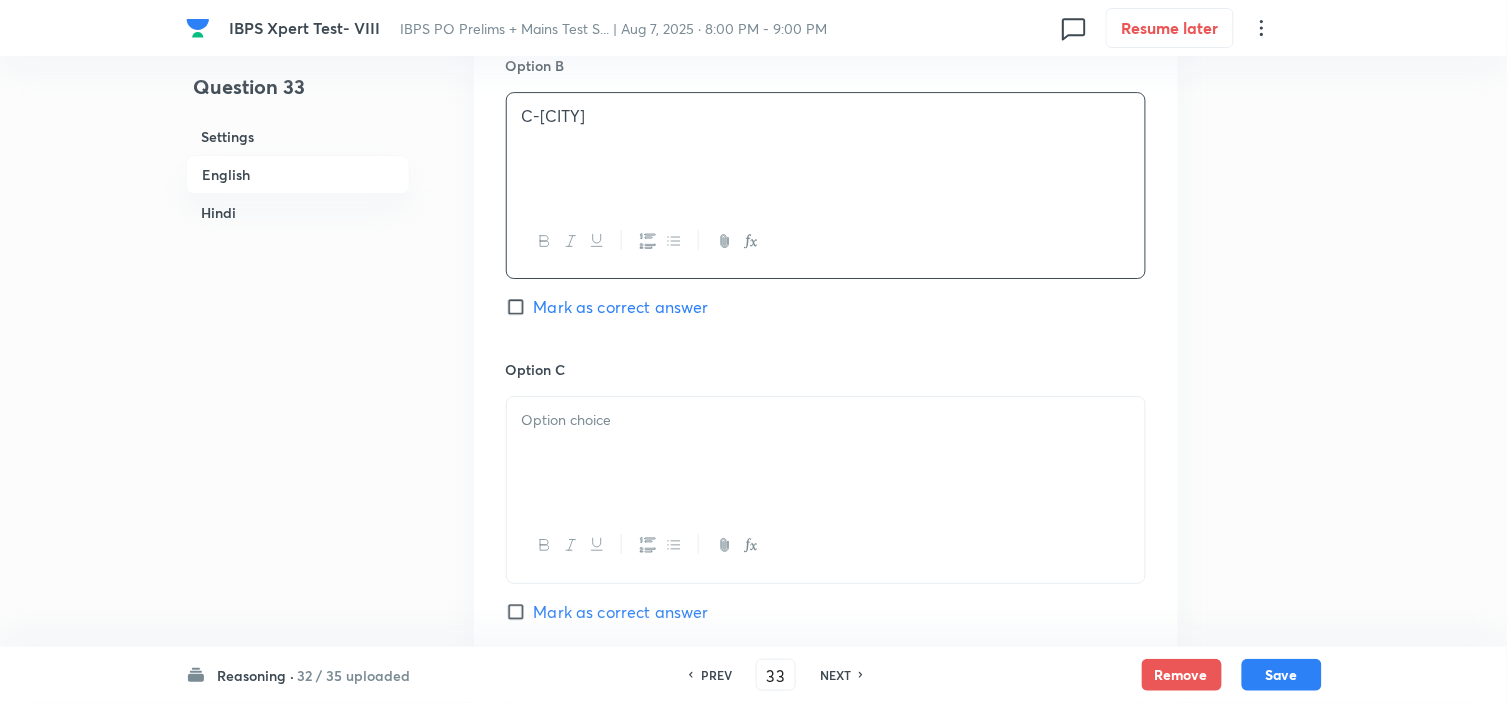 click at bounding box center (826, 453) 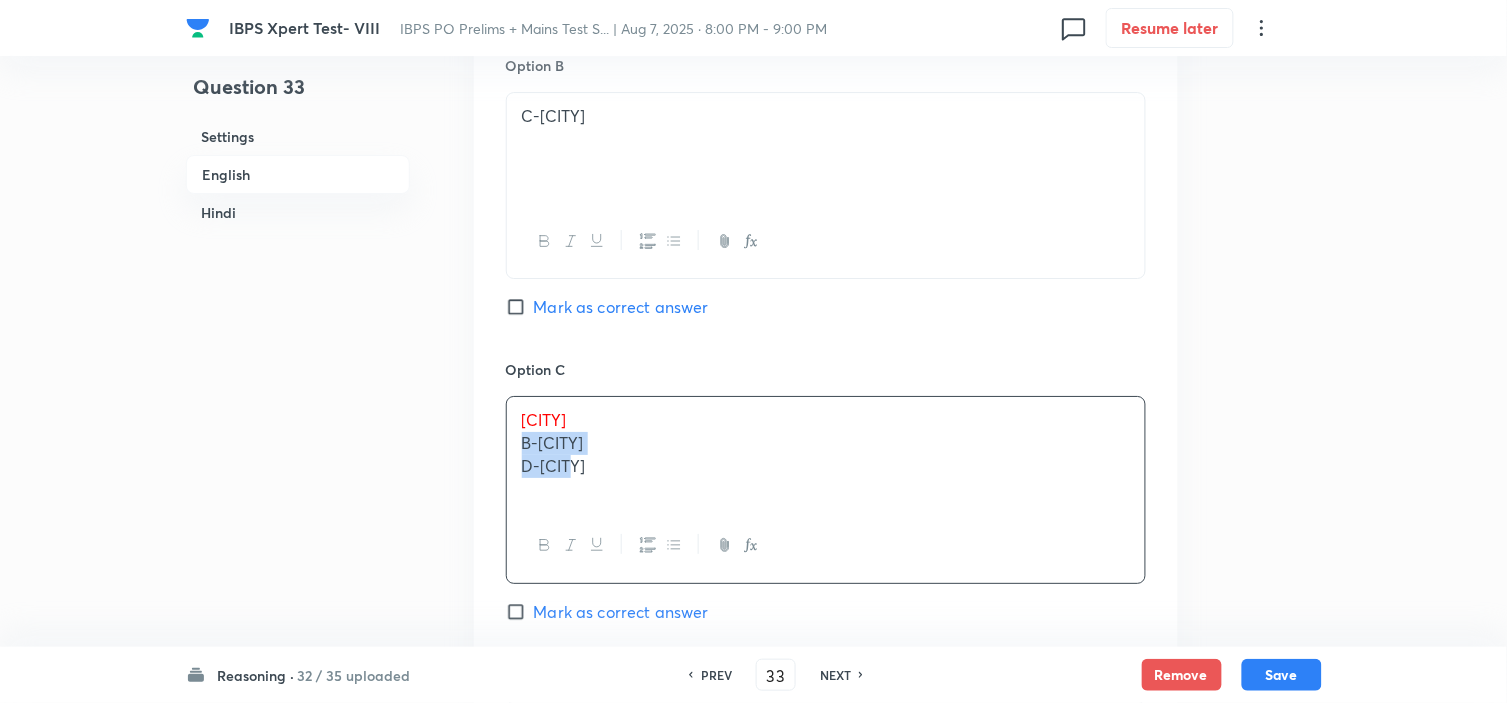 drag, startPoint x: 523, startPoint y: 450, endPoint x: 676, endPoint y: 528, distance: 171.73526 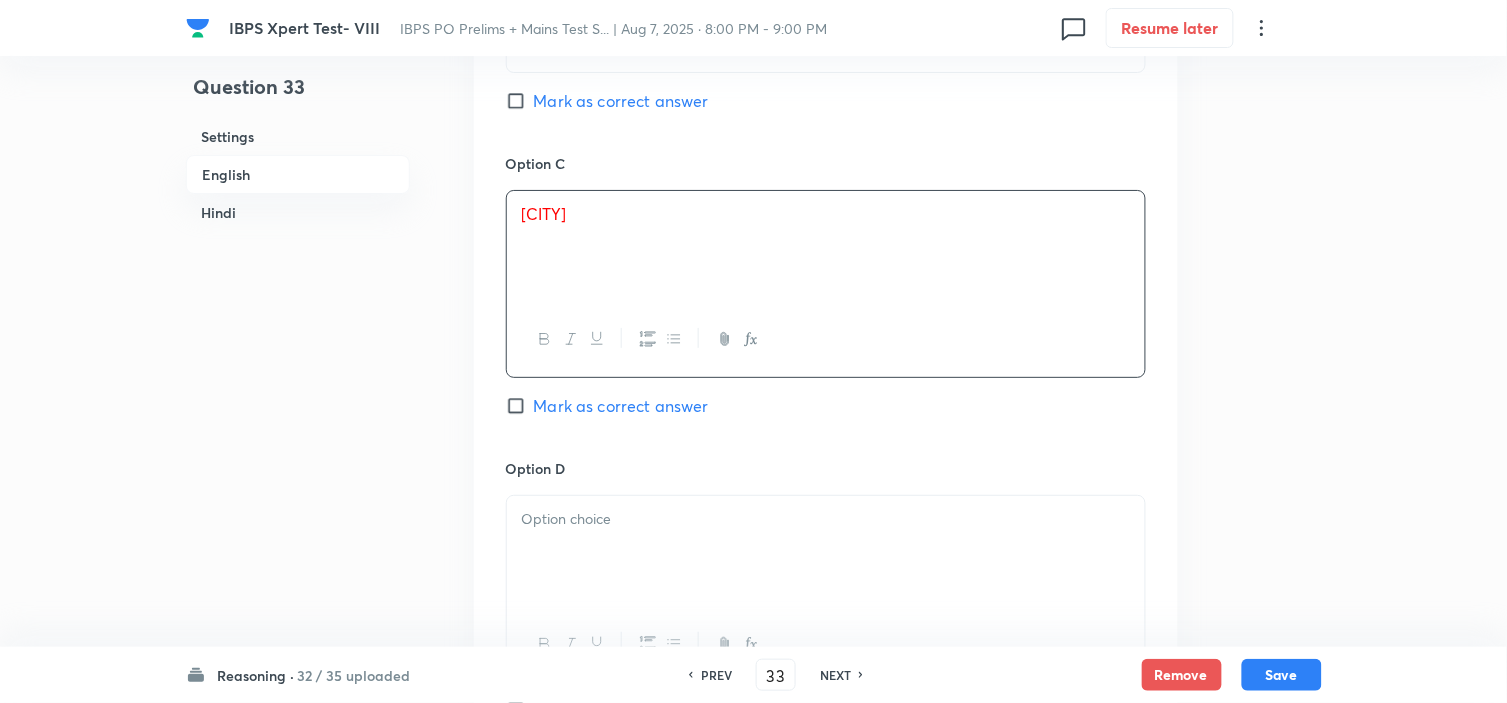 scroll, scrollTop: 1888, scrollLeft: 0, axis: vertical 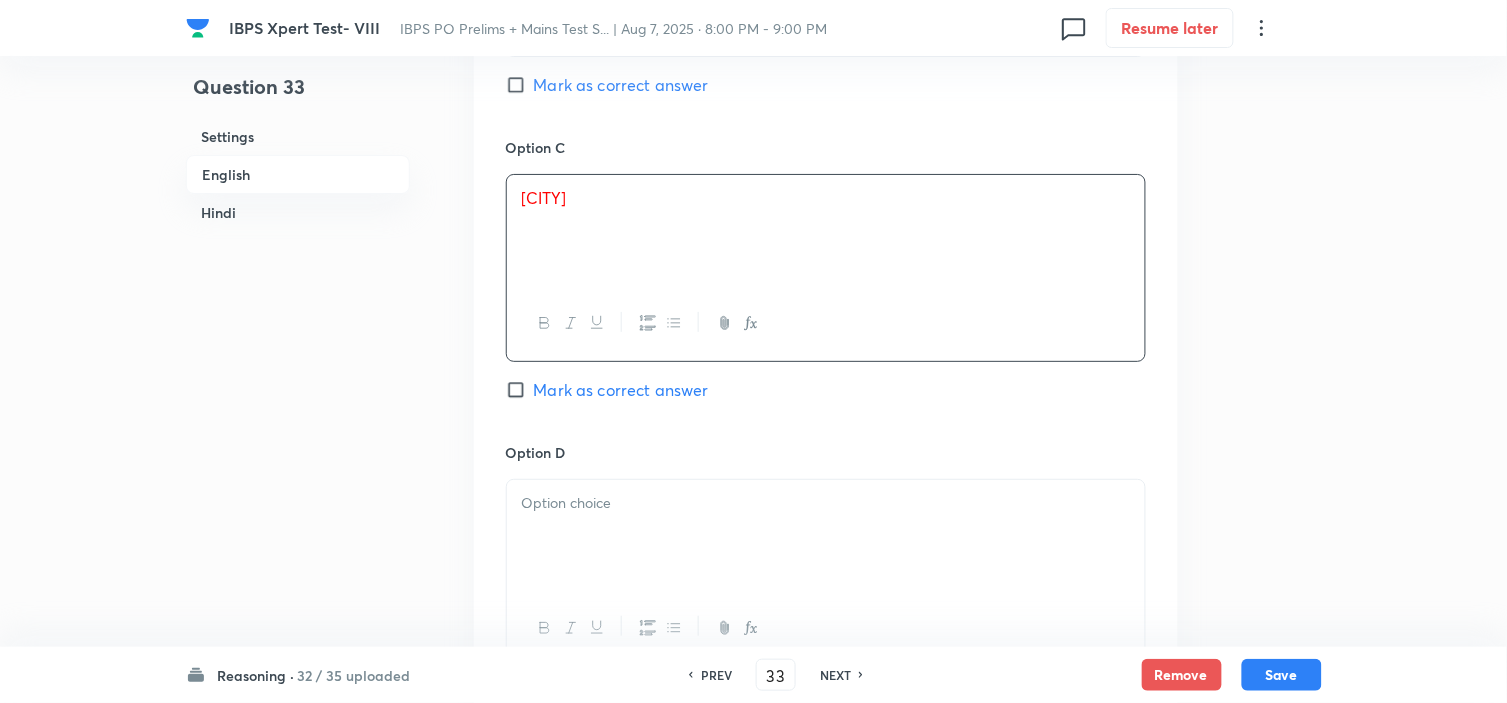 click on "Mark as correct answer" at bounding box center [621, 390] 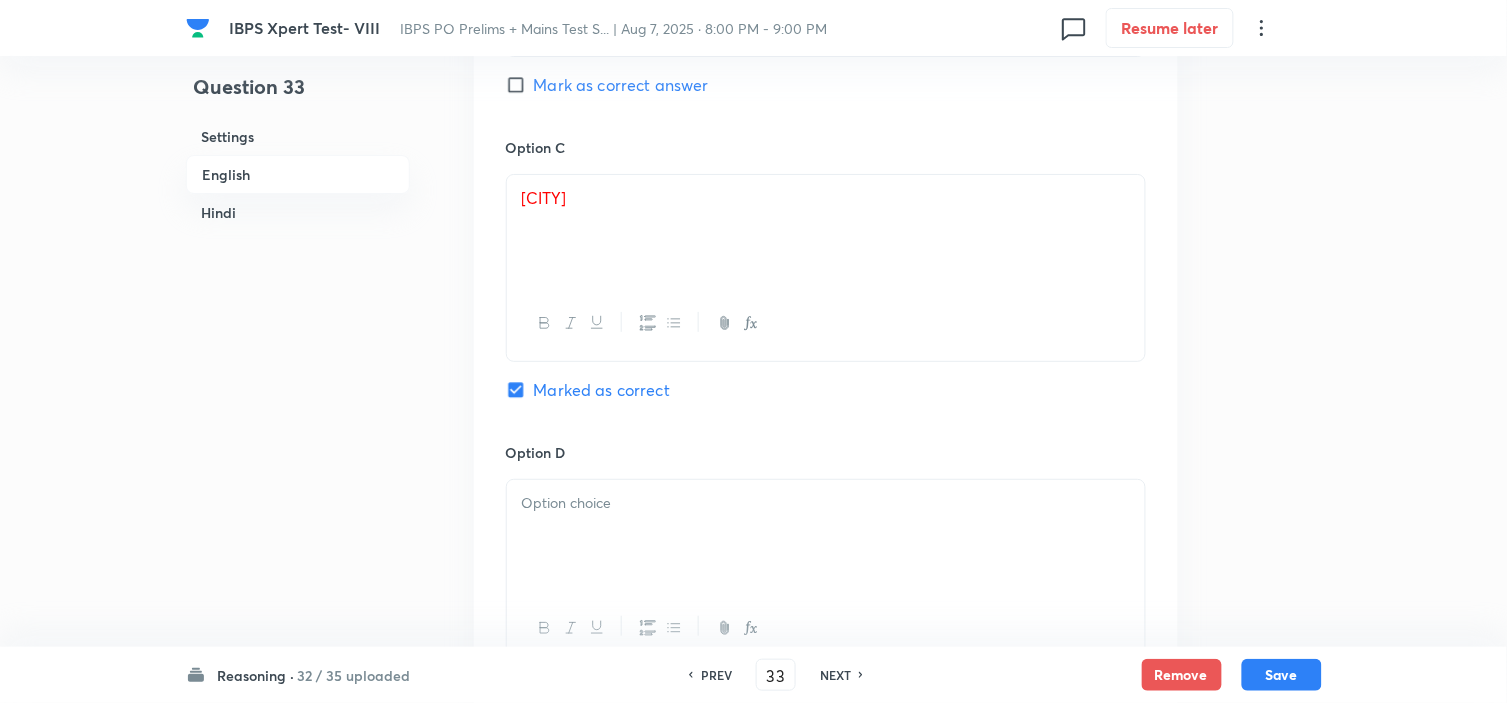 click at bounding box center [826, 503] 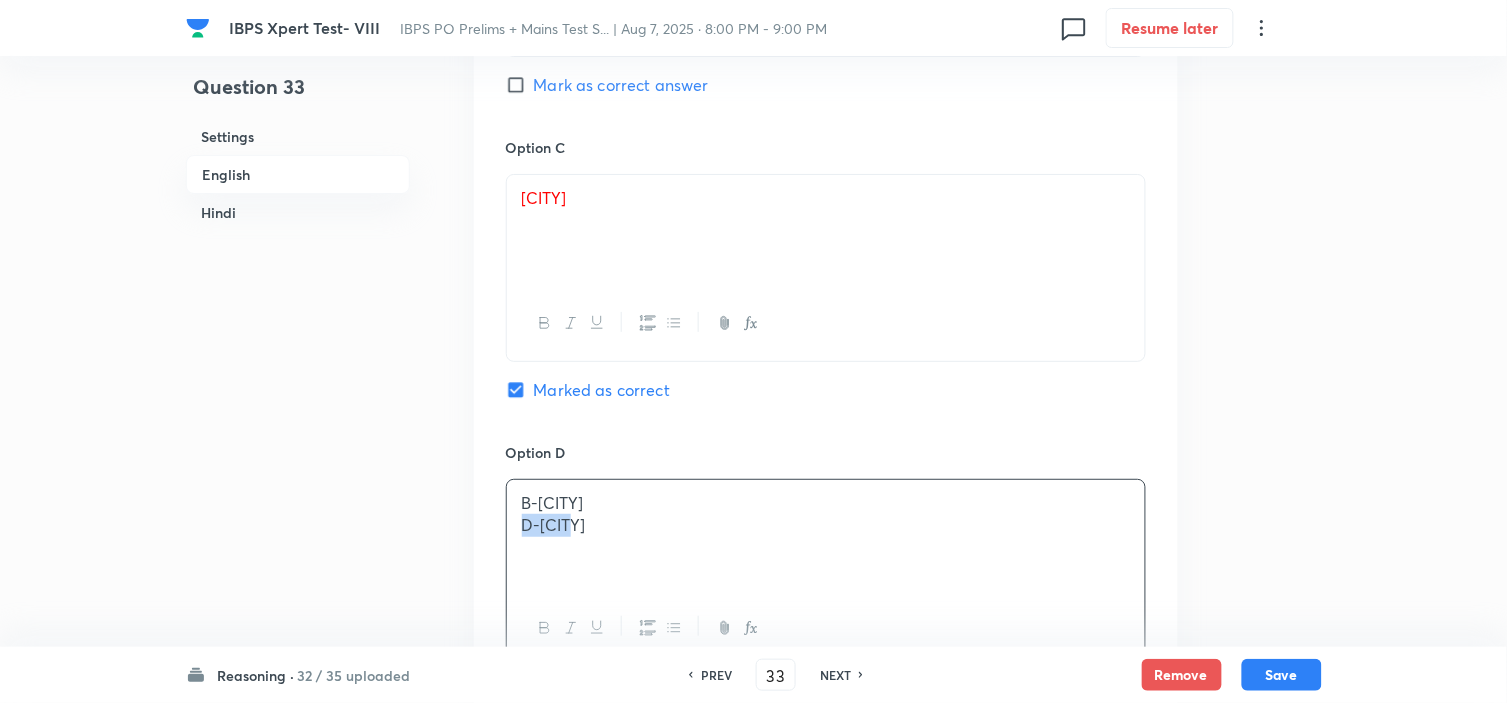 drag, startPoint x: 508, startPoint y: 537, endPoint x: 721, endPoint y: 577, distance: 216.72333 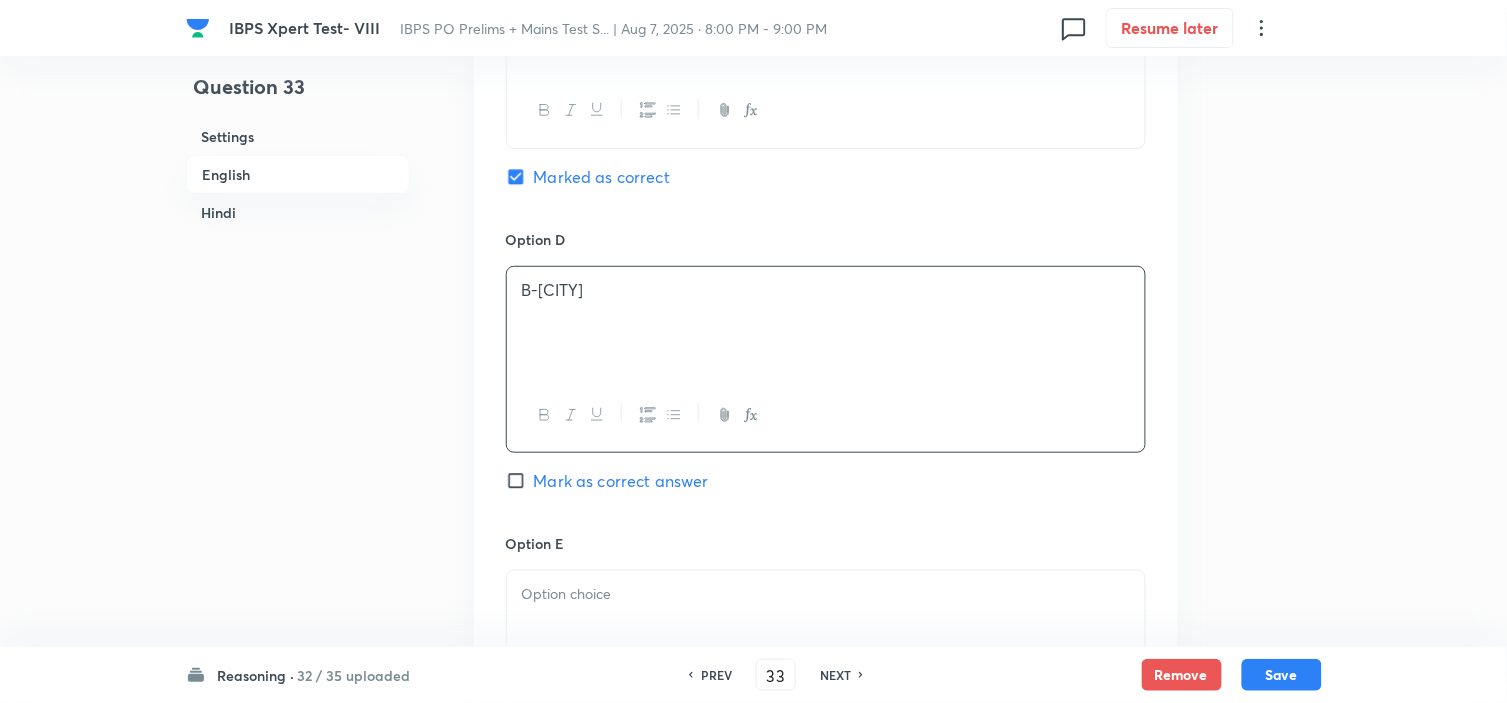 scroll, scrollTop: 2111, scrollLeft: 0, axis: vertical 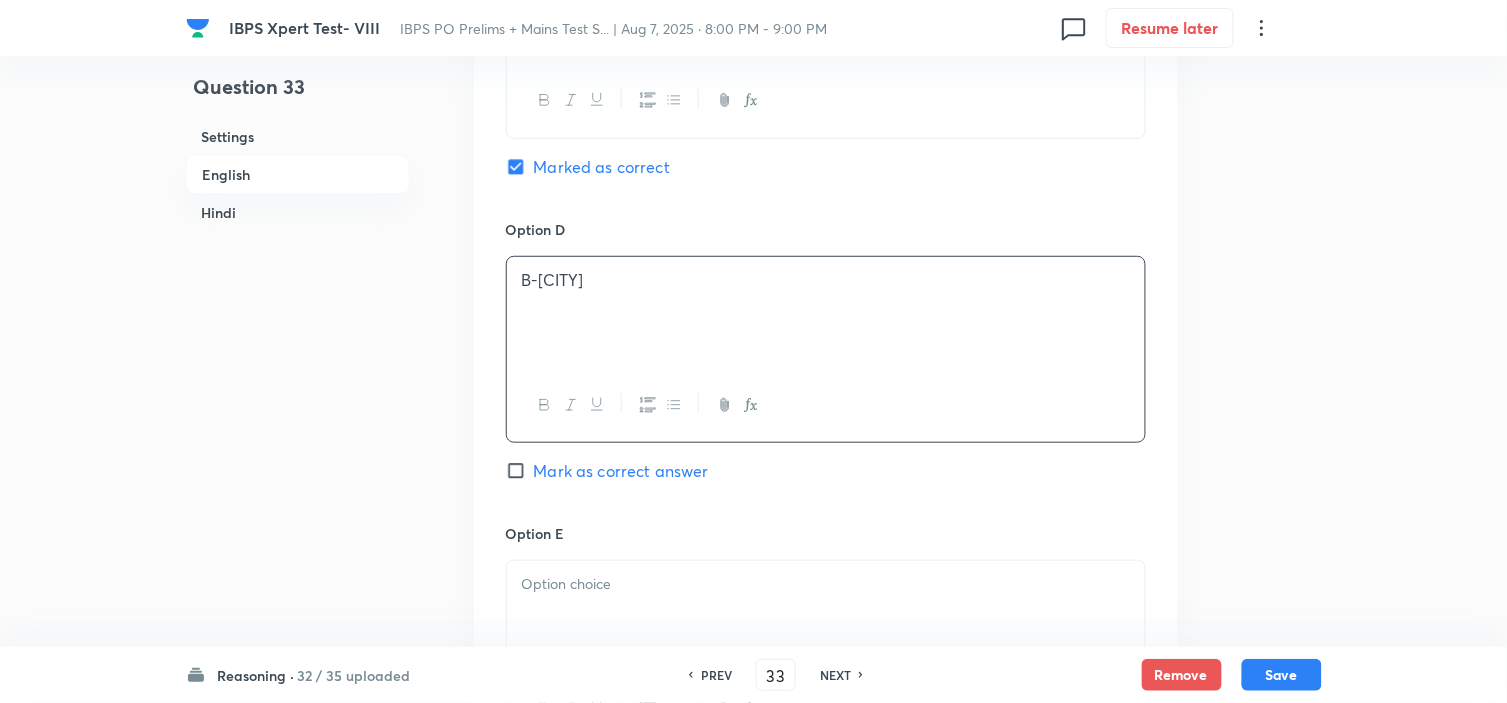 click at bounding box center (826, 584) 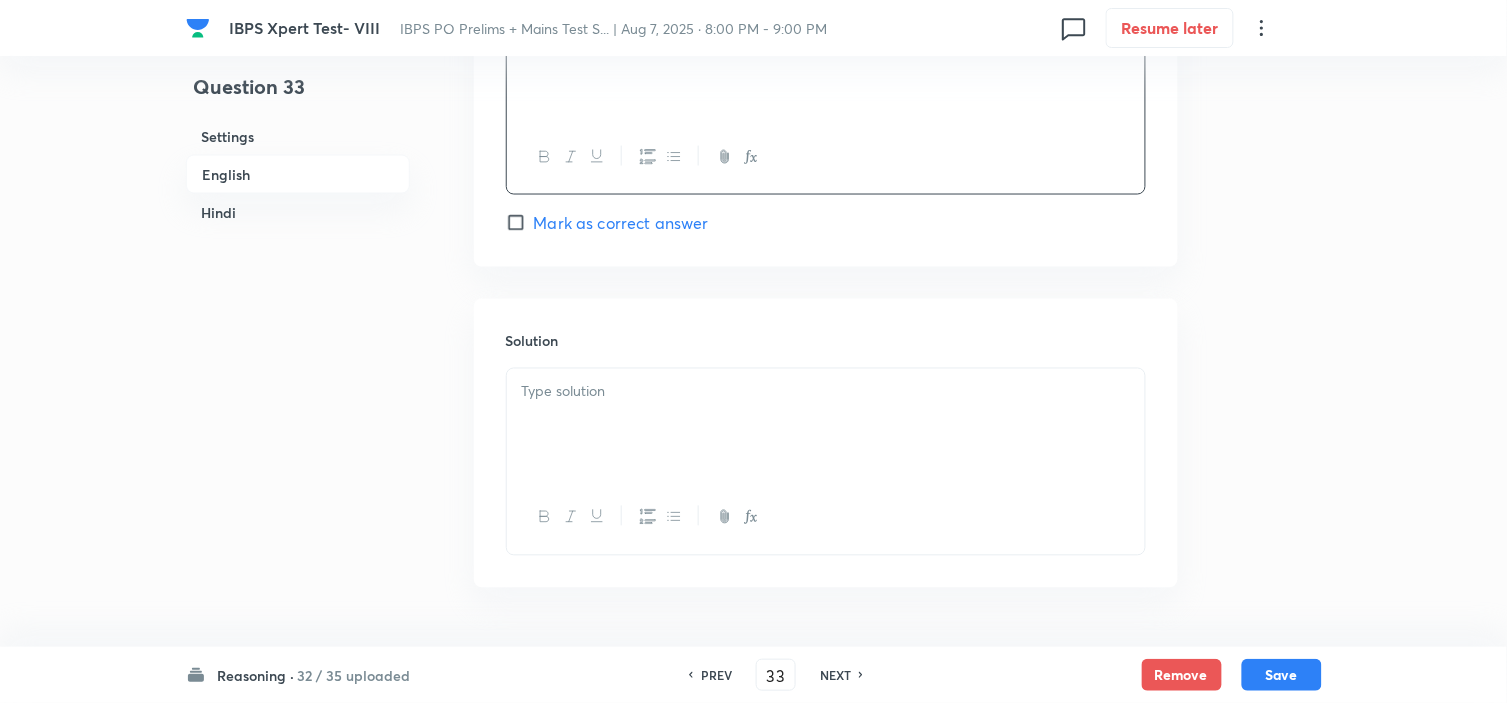 scroll, scrollTop: 2666, scrollLeft: 0, axis: vertical 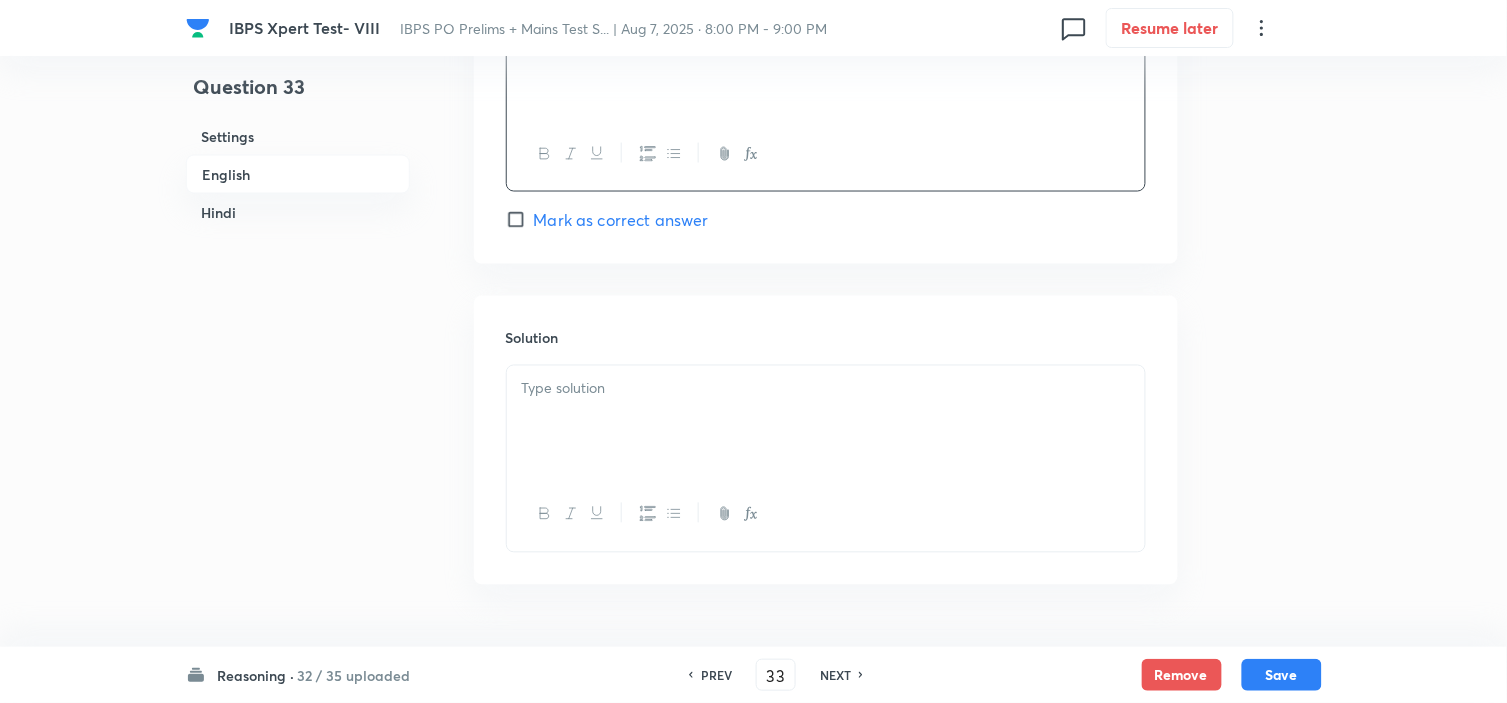 click at bounding box center [826, 422] 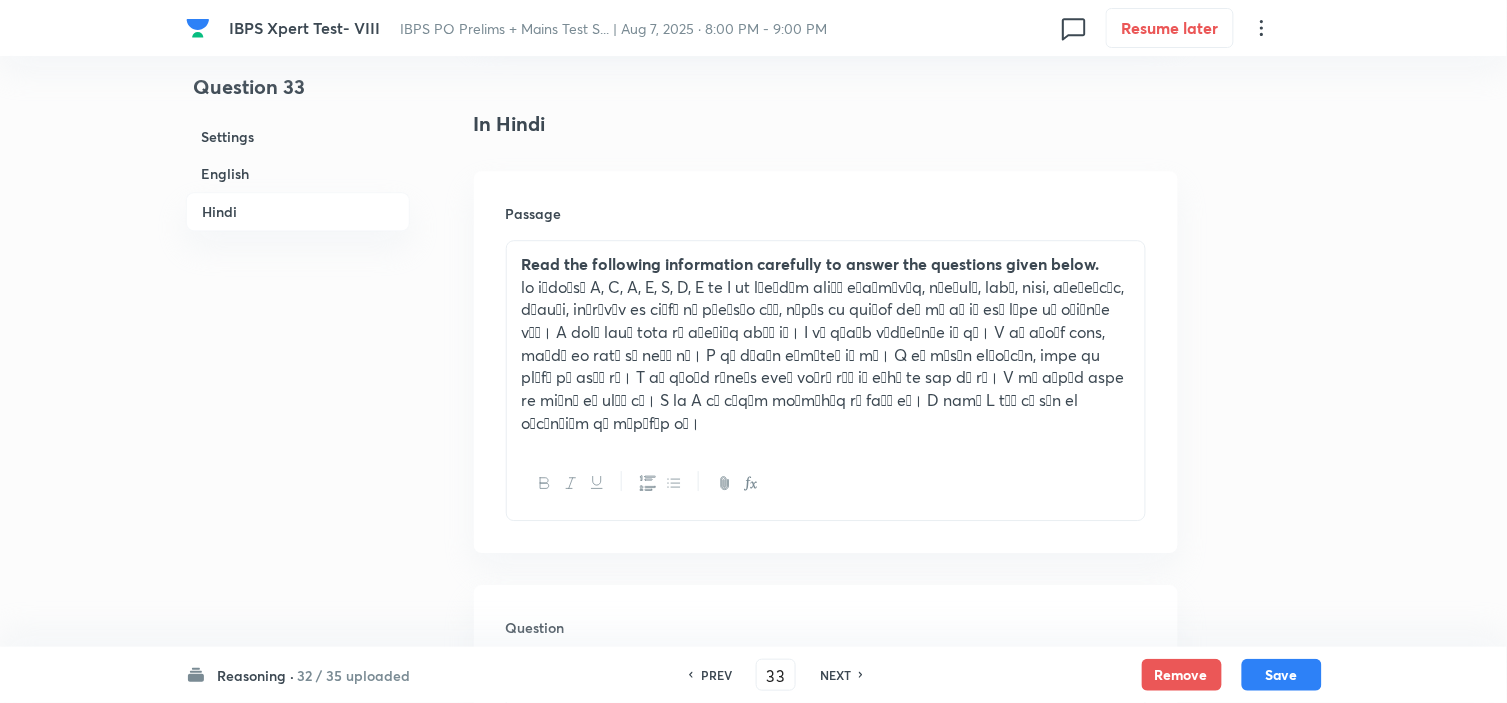 scroll, scrollTop: 3666, scrollLeft: 0, axis: vertical 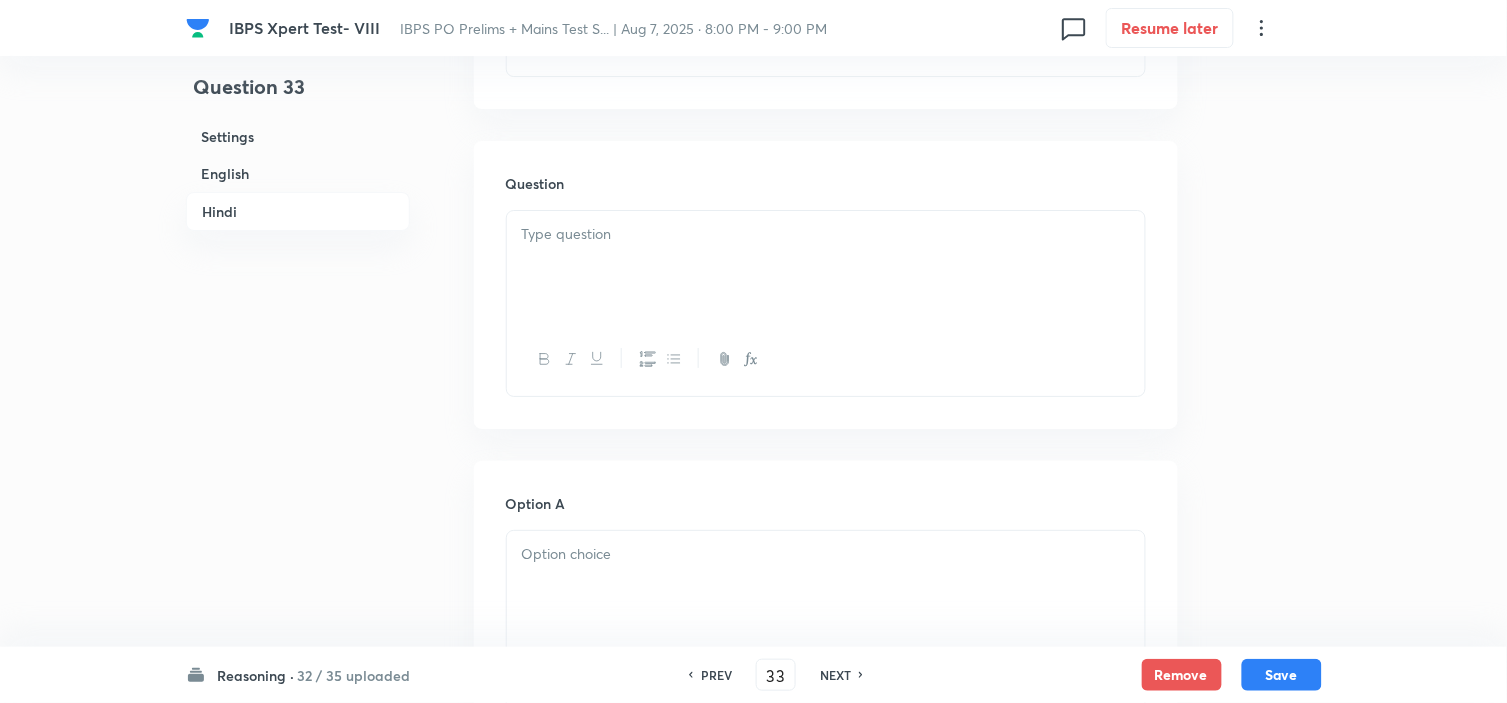 click at bounding box center (826, 267) 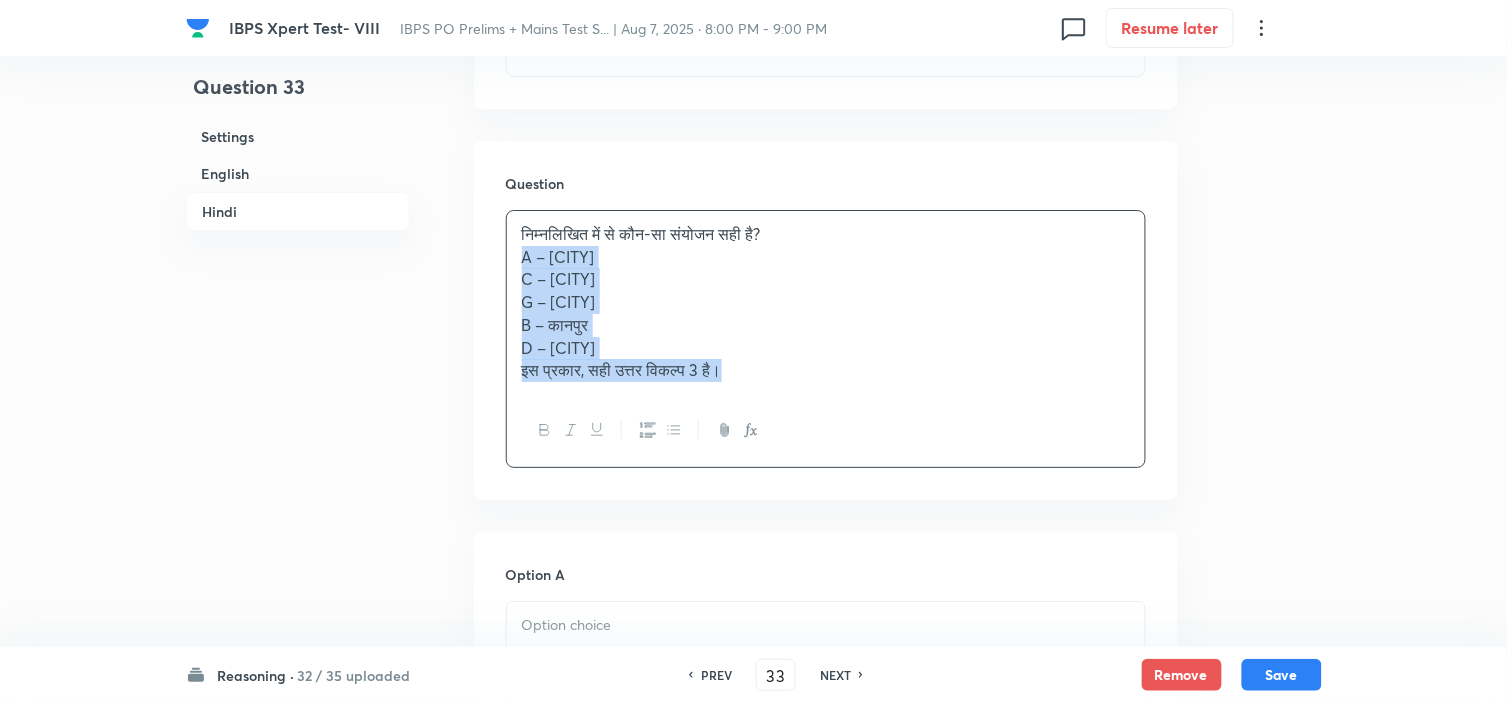 drag, startPoint x: 537, startPoint y: 272, endPoint x: 955, endPoint y: 487, distance: 470.05212 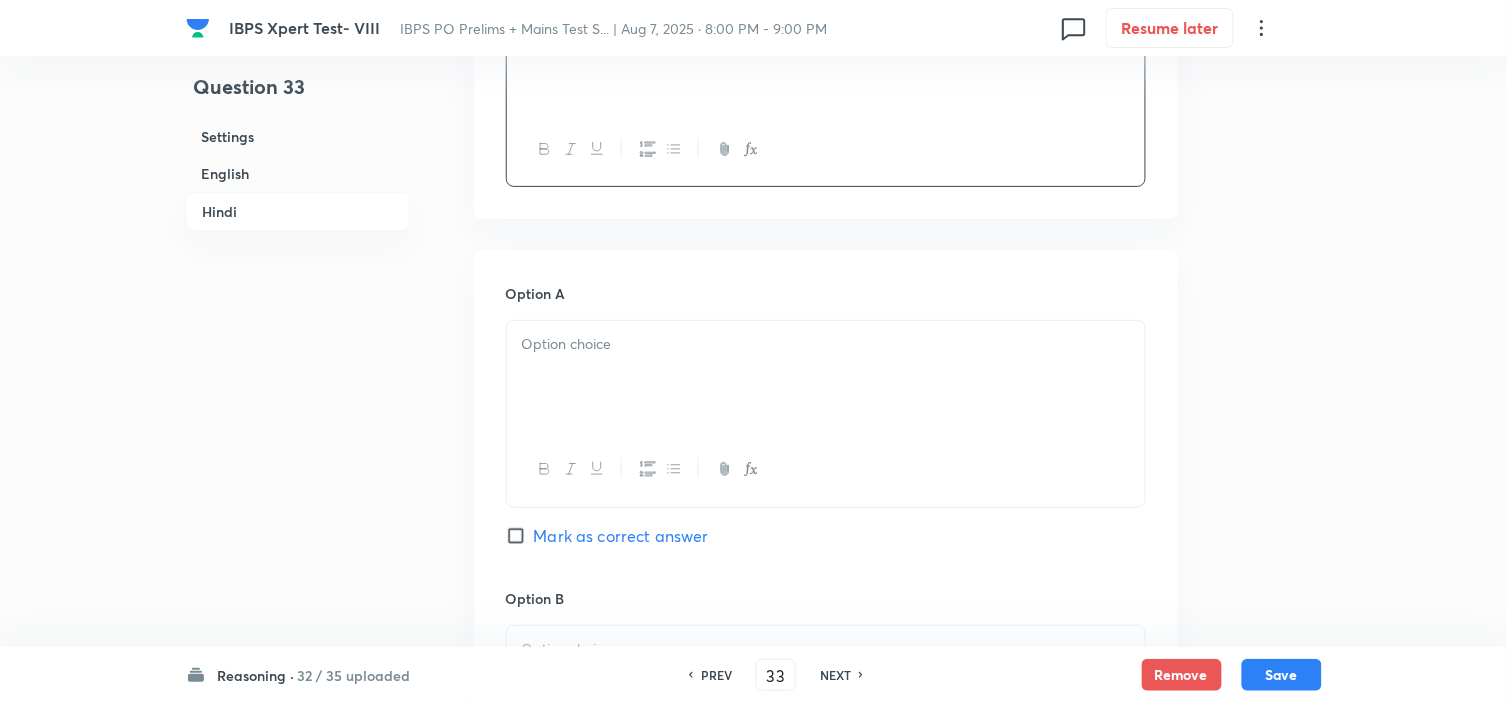 scroll, scrollTop: 3888, scrollLeft: 0, axis: vertical 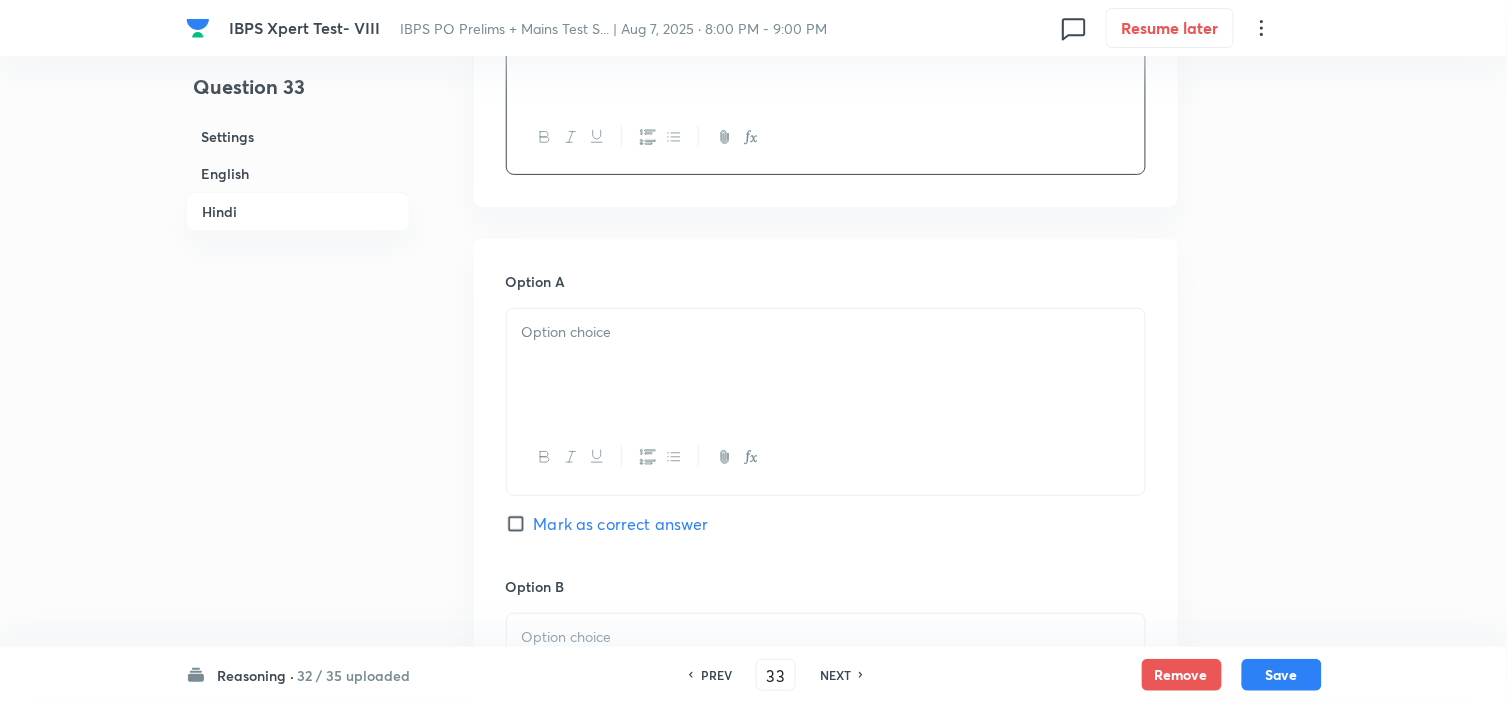 click at bounding box center [826, 365] 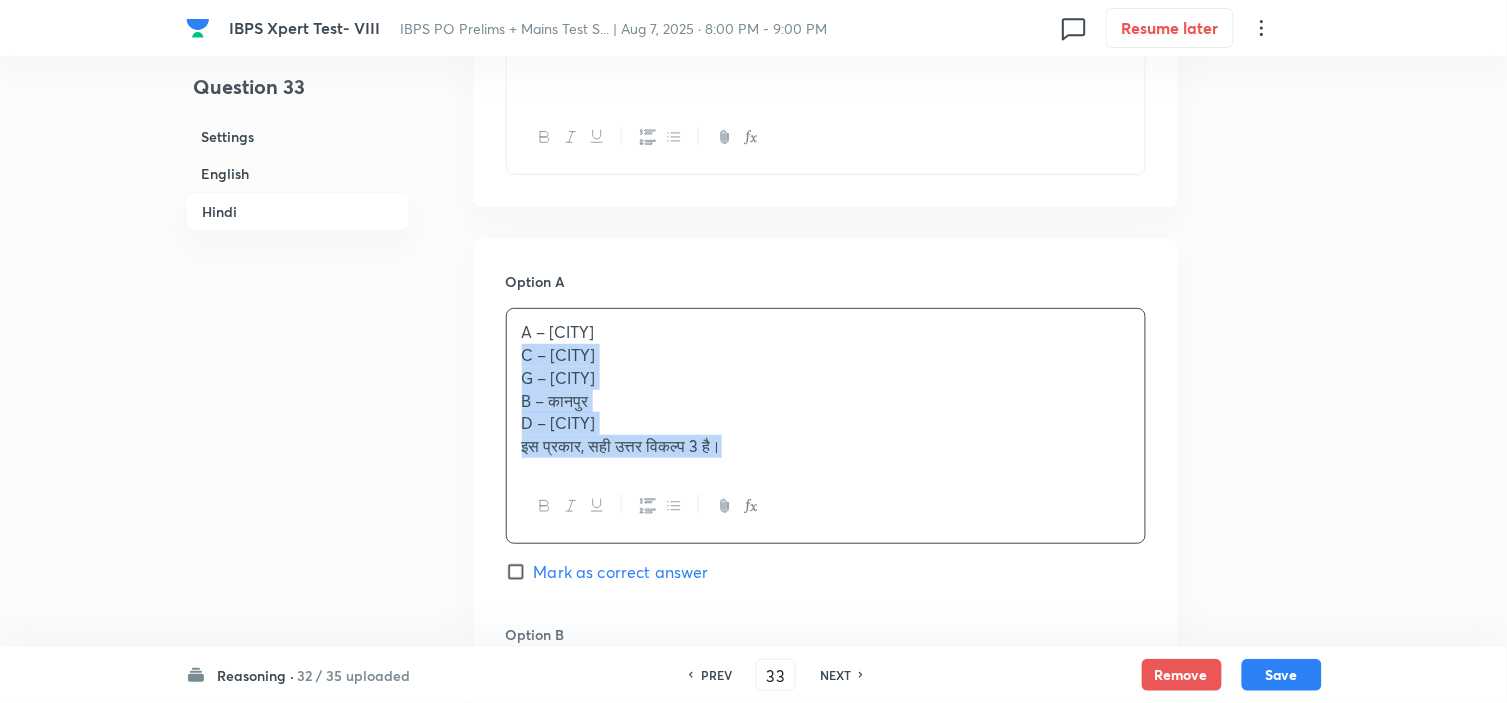 drag, startPoint x: 528, startPoint y: 370, endPoint x: 845, endPoint y: 551, distance: 365.03424 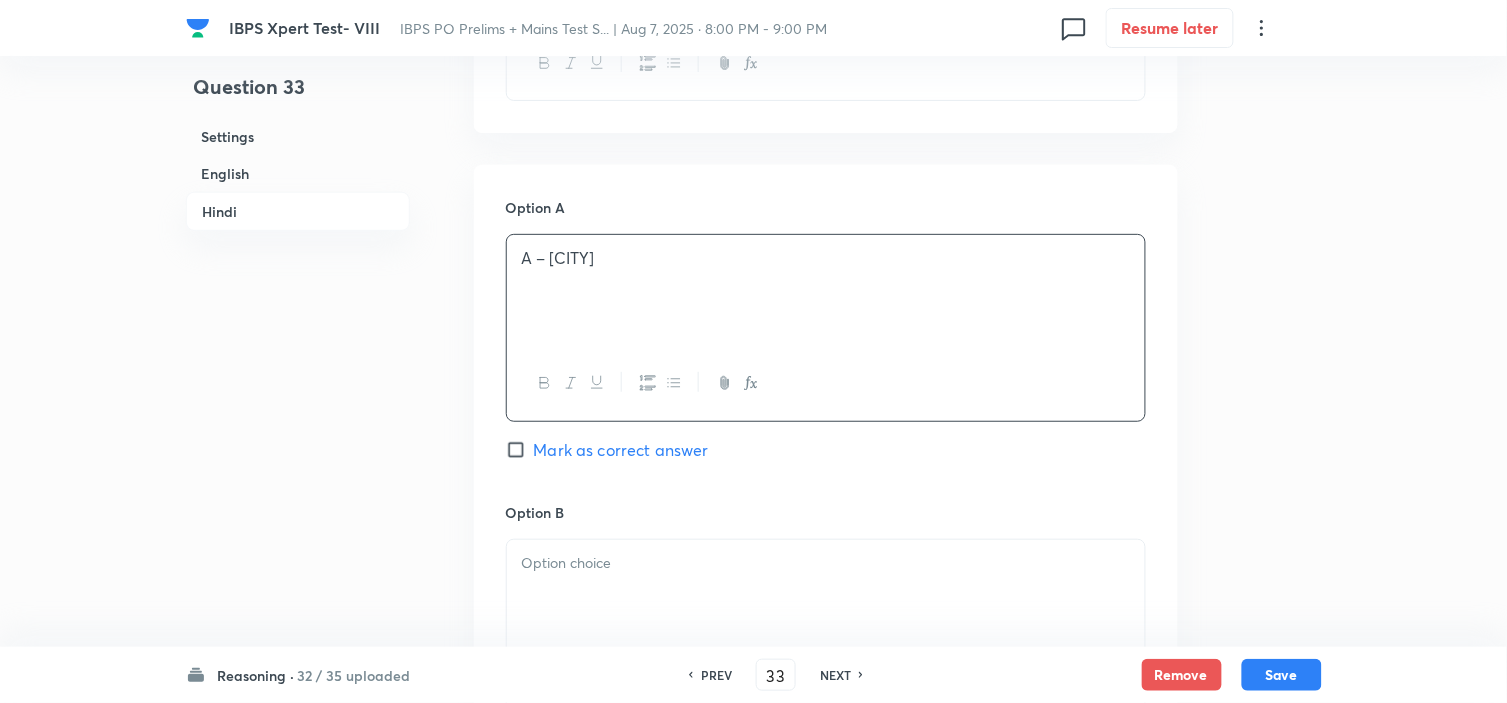 scroll, scrollTop: 4000, scrollLeft: 0, axis: vertical 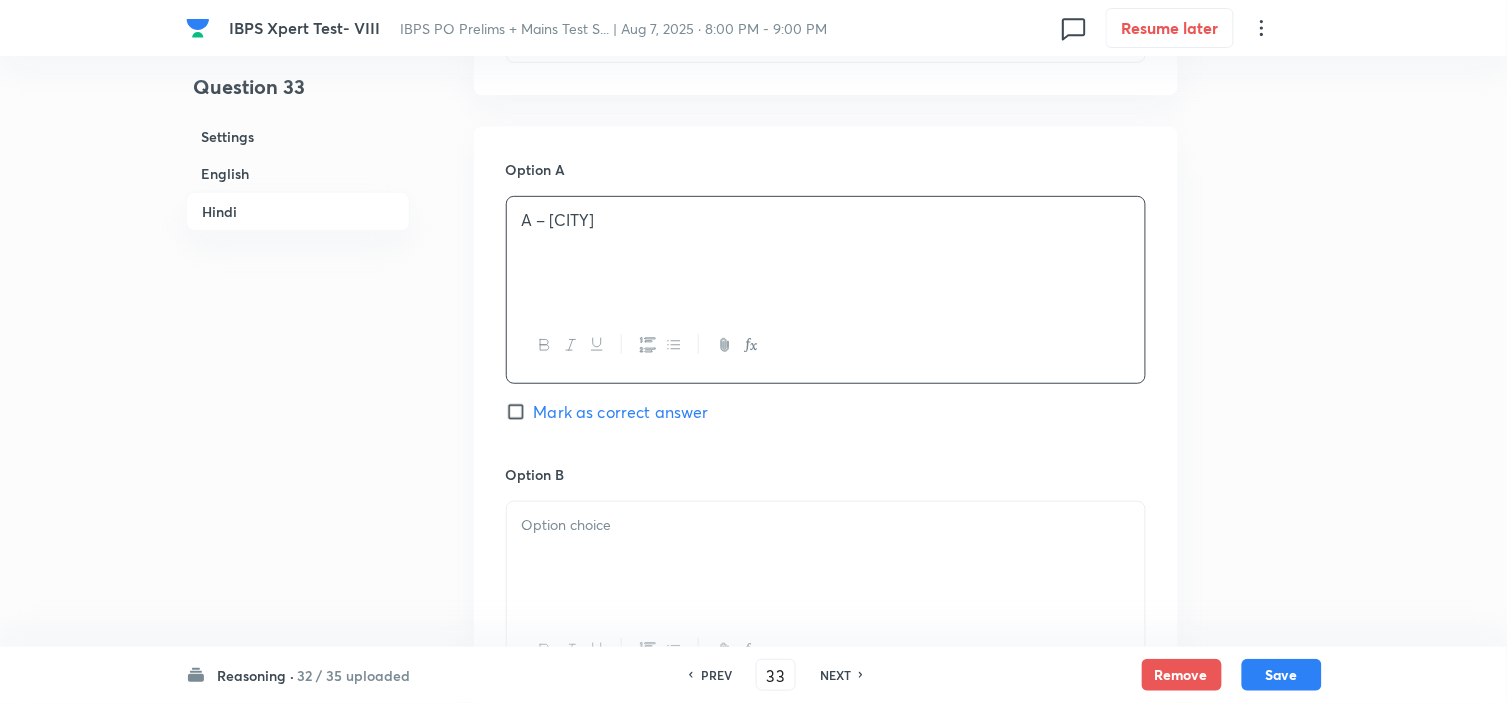 click at bounding box center [826, 525] 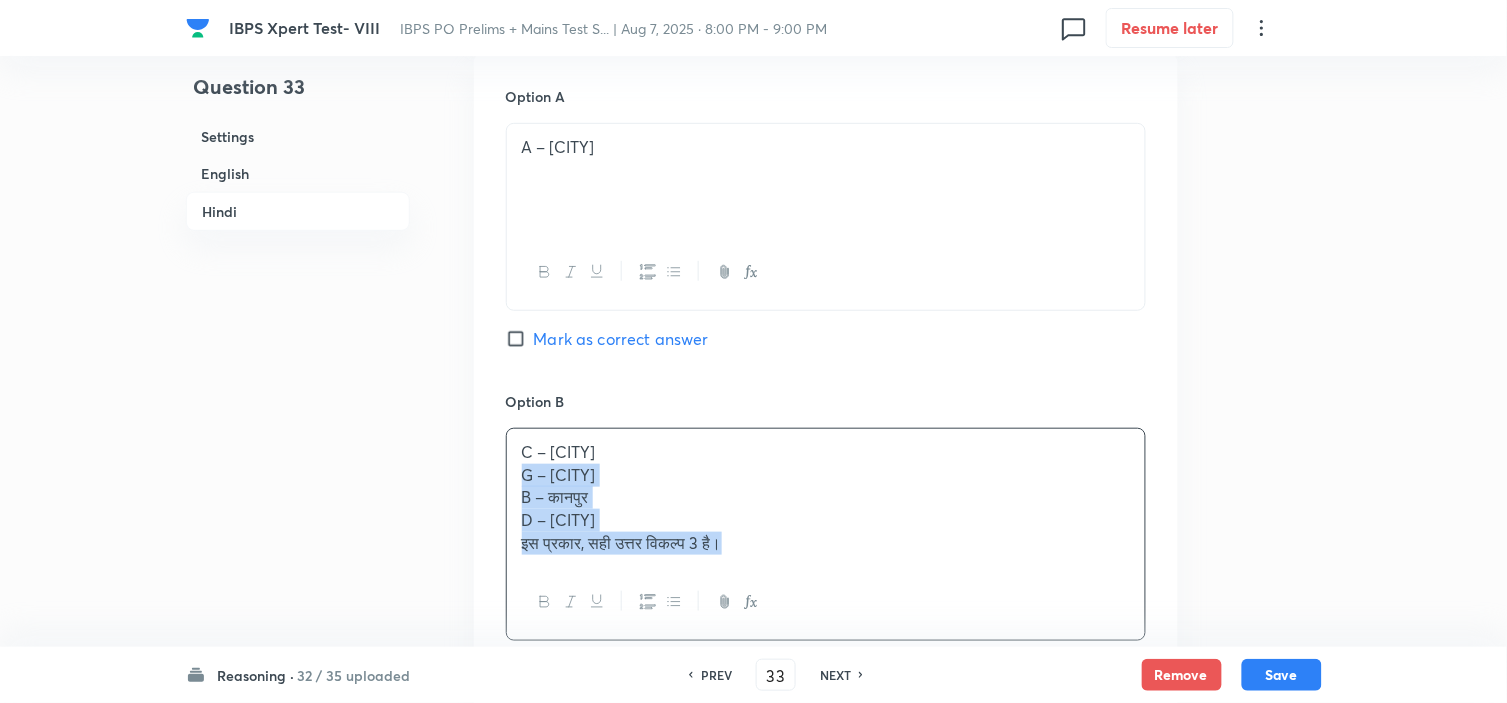 scroll, scrollTop: 4624, scrollLeft: 0, axis: vertical 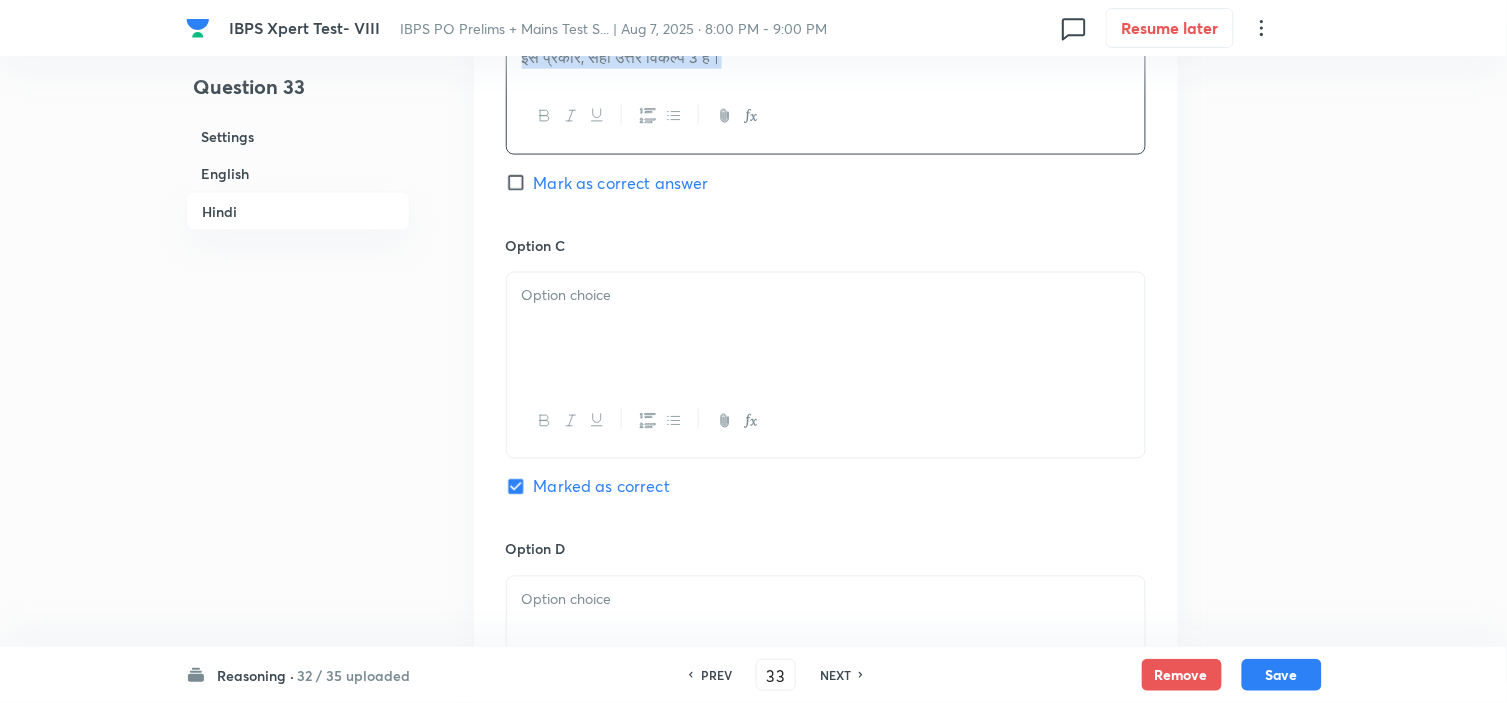 drag, startPoint x: 536, startPoint y: 566, endPoint x: 991, endPoint y: 740, distance: 487.1355 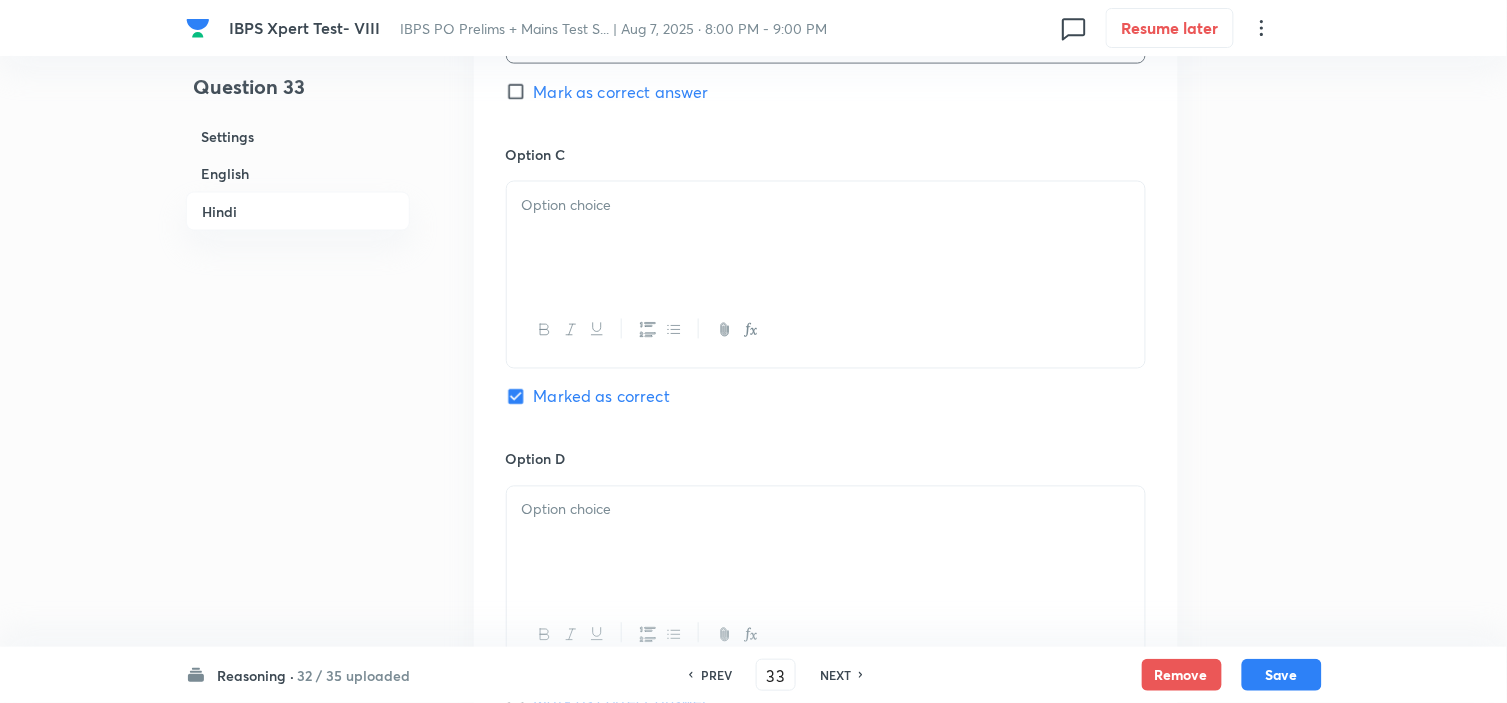 click at bounding box center (826, 238) 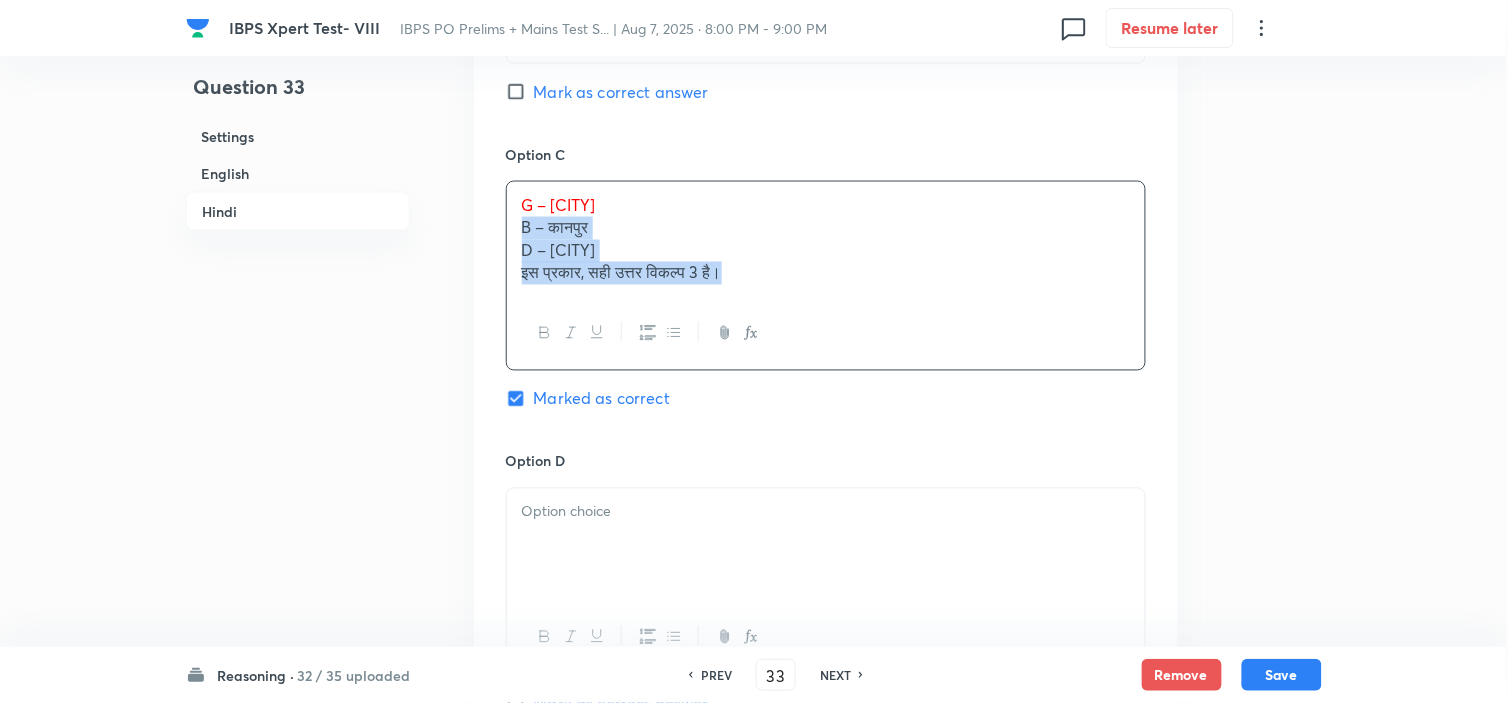 drag, startPoint x: 516, startPoint y: 237, endPoint x: 846, endPoint y: 350, distance: 348.81085 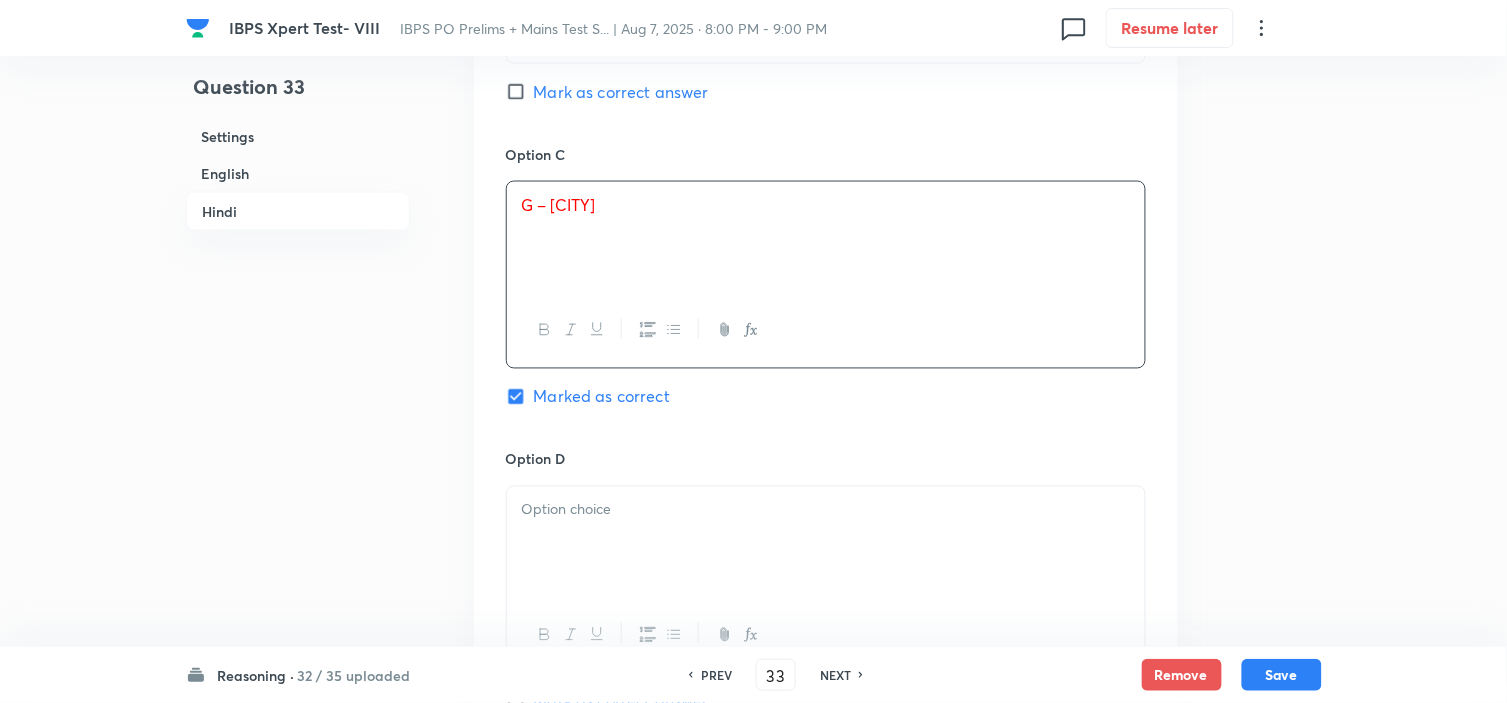 click at bounding box center (826, 543) 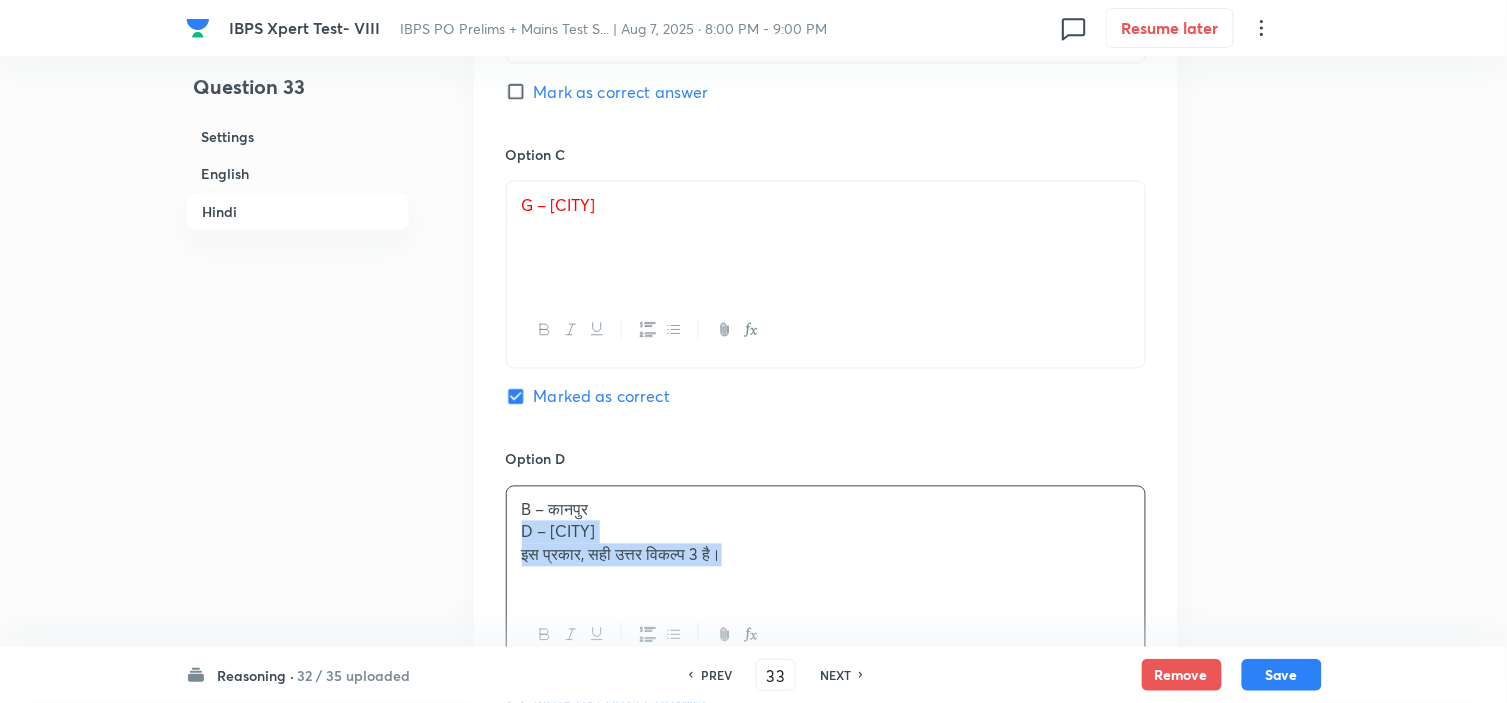 drag, startPoint x: 523, startPoint y: 542, endPoint x: 888, endPoint y: 618, distance: 372.82837 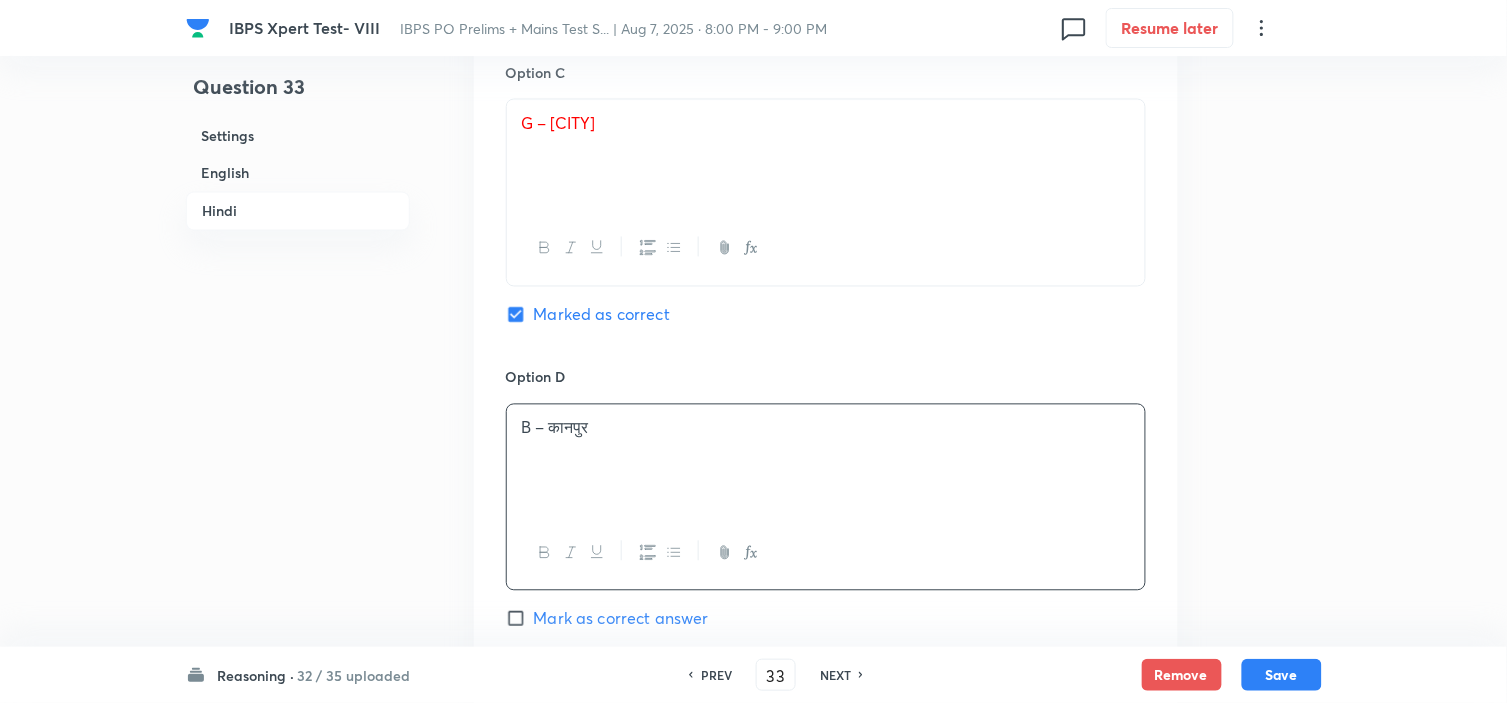 scroll, scrollTop: 4957, scrollLeft: 0, axis: vertical 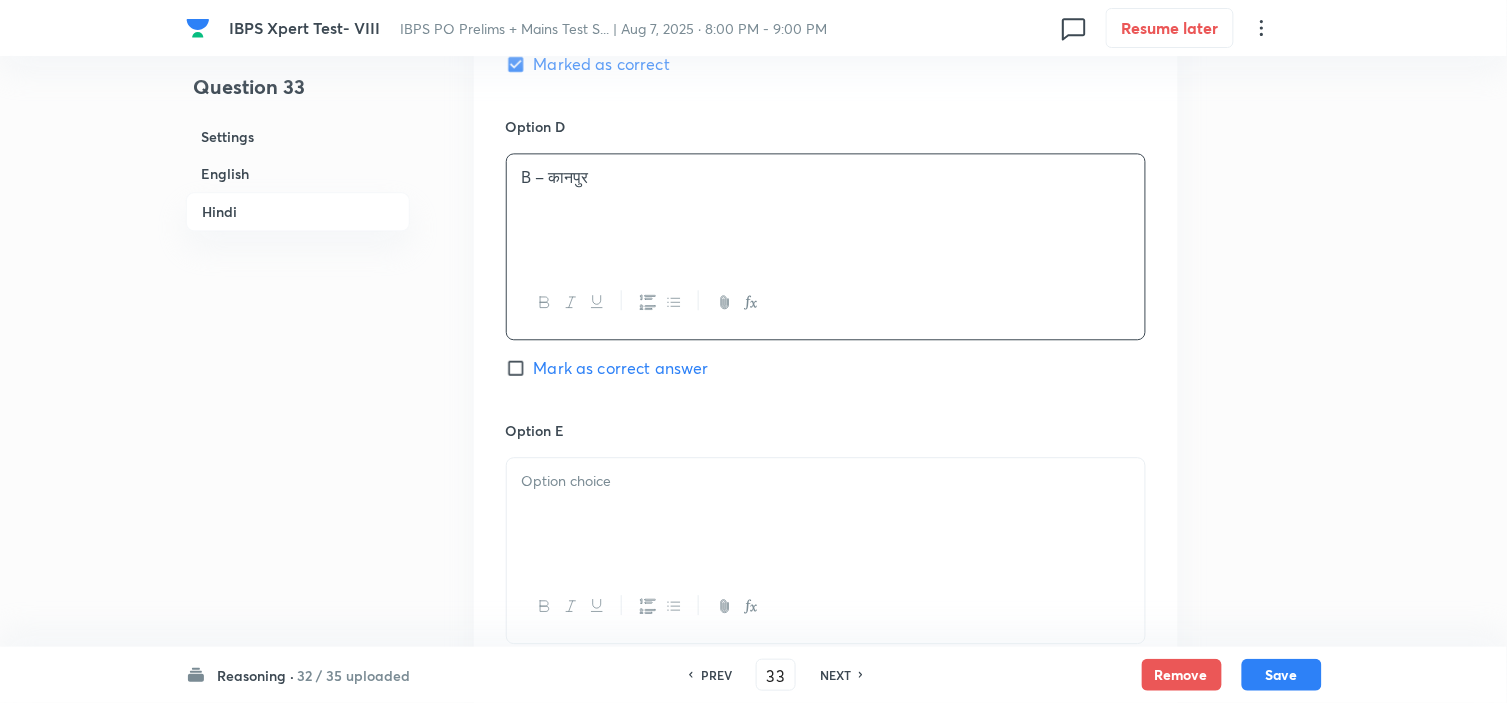 click at bounding box center [826, 514] 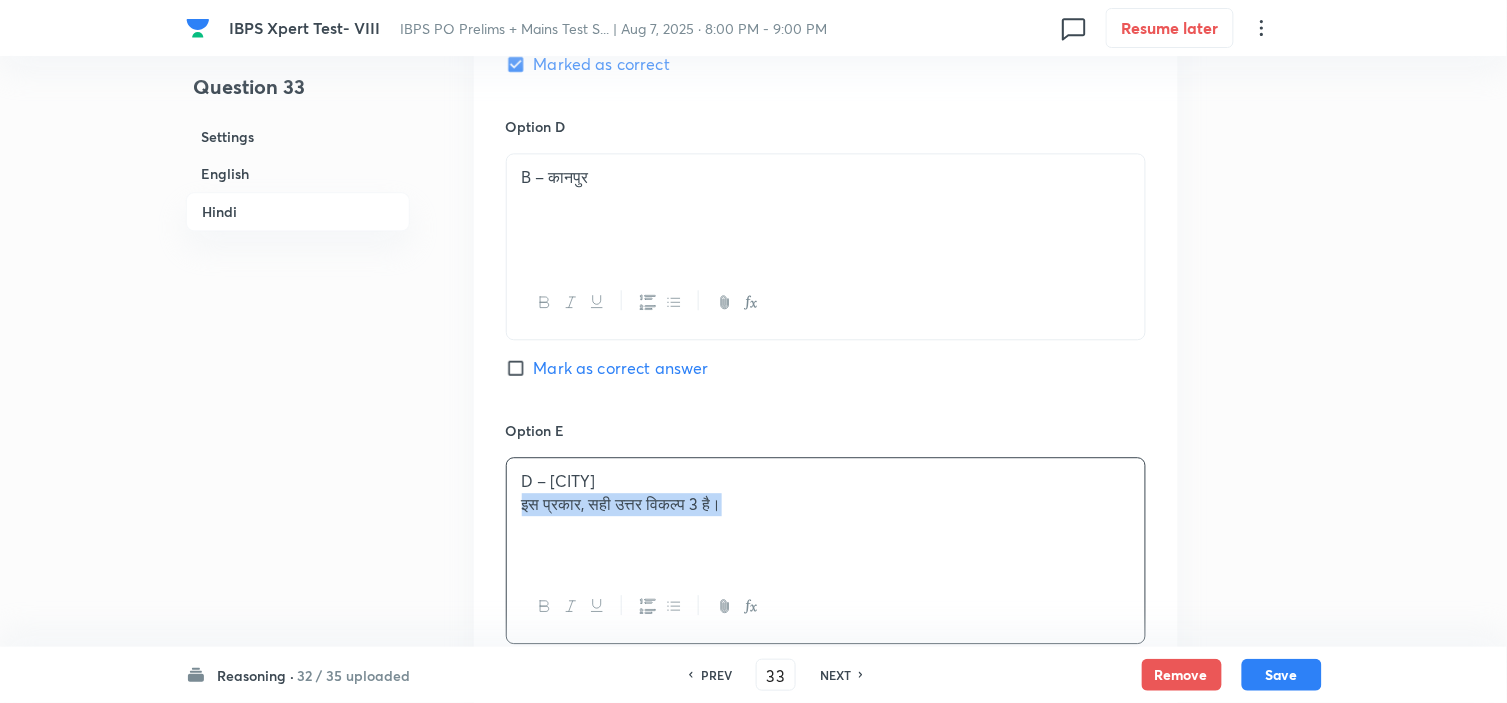 drag, startPoint x: 522, startPoint y: 511, endPoint x: 865, endPoint y: 570, distance: 348.03735 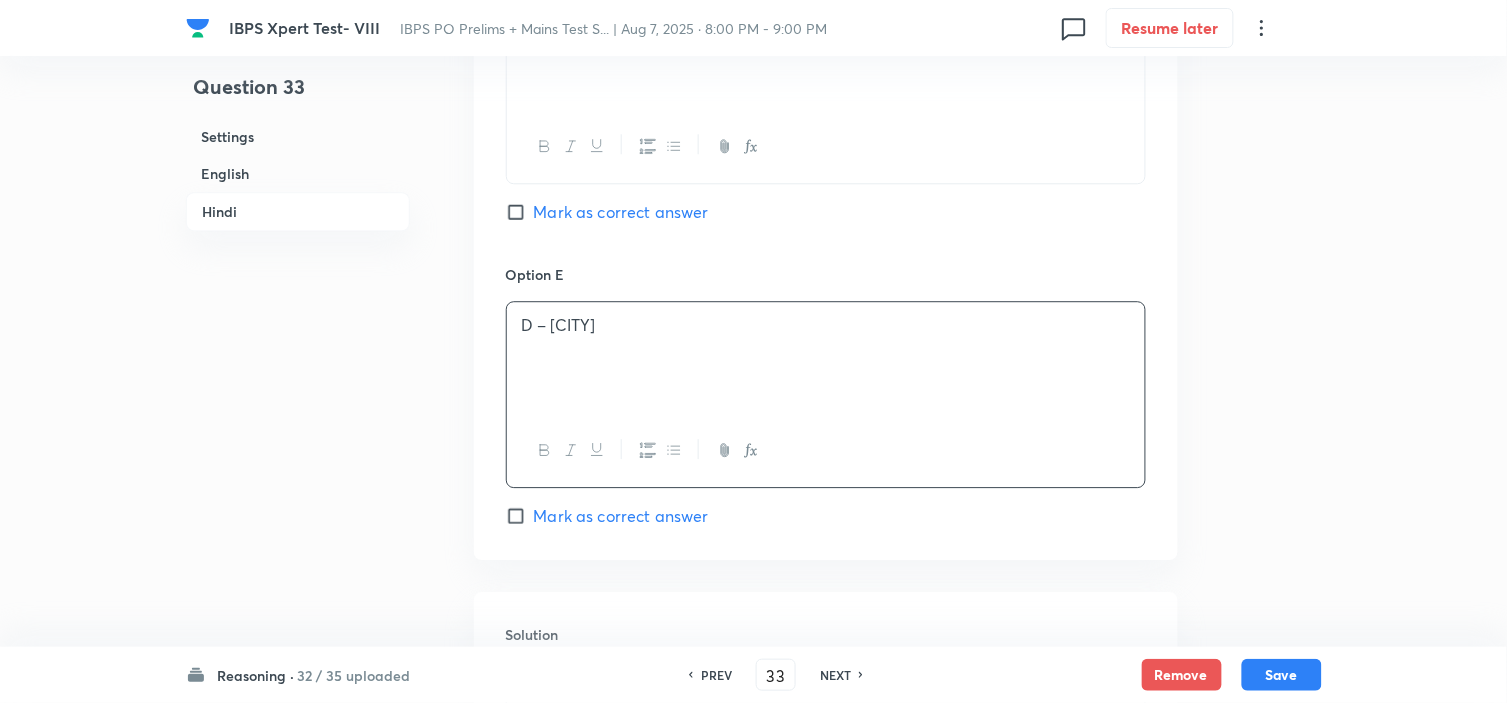scroll, scrollTop: 5180, scrollLeft: 0, axis: vertical 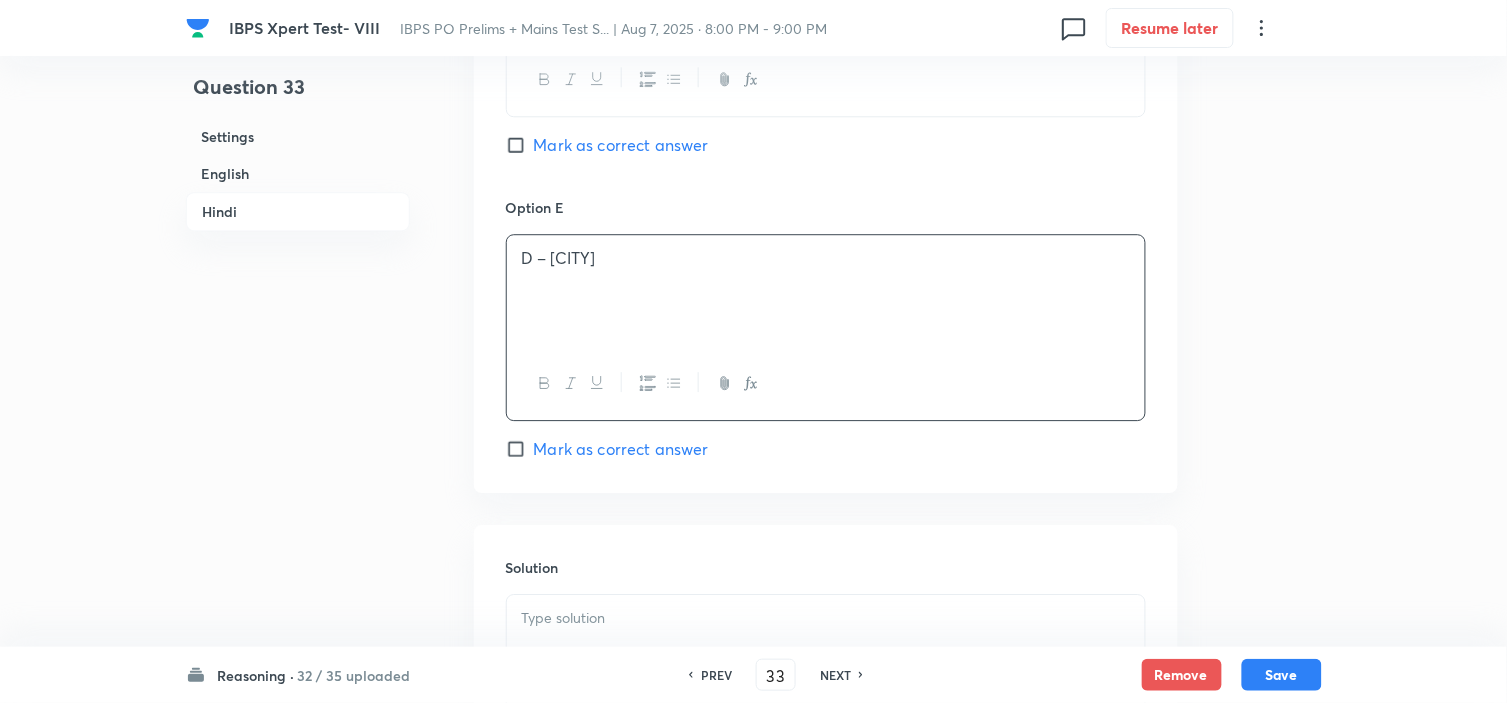 click on "Solution" at bounding box center (826, 567) 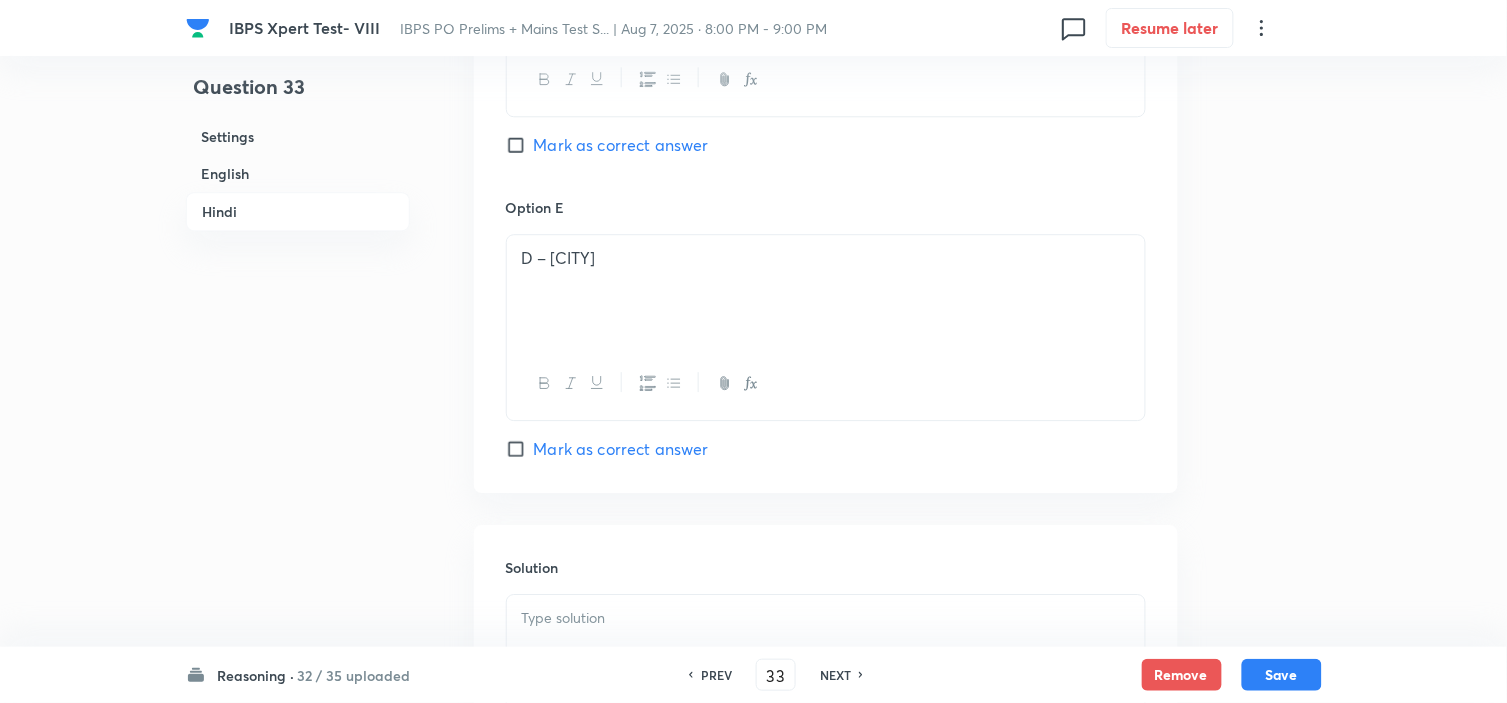 click at bounding box center [826, 651] 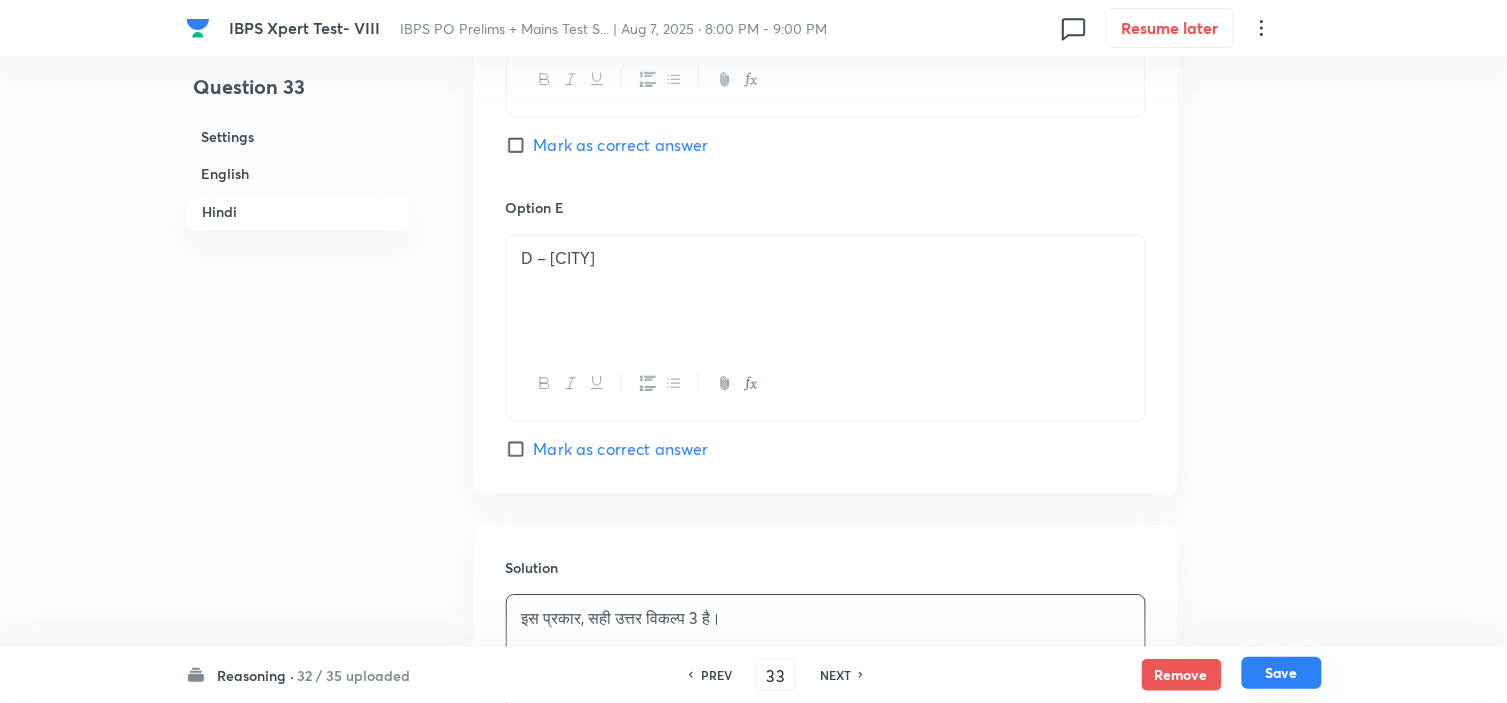 click on "Save" at bounding box center (1282, 673) 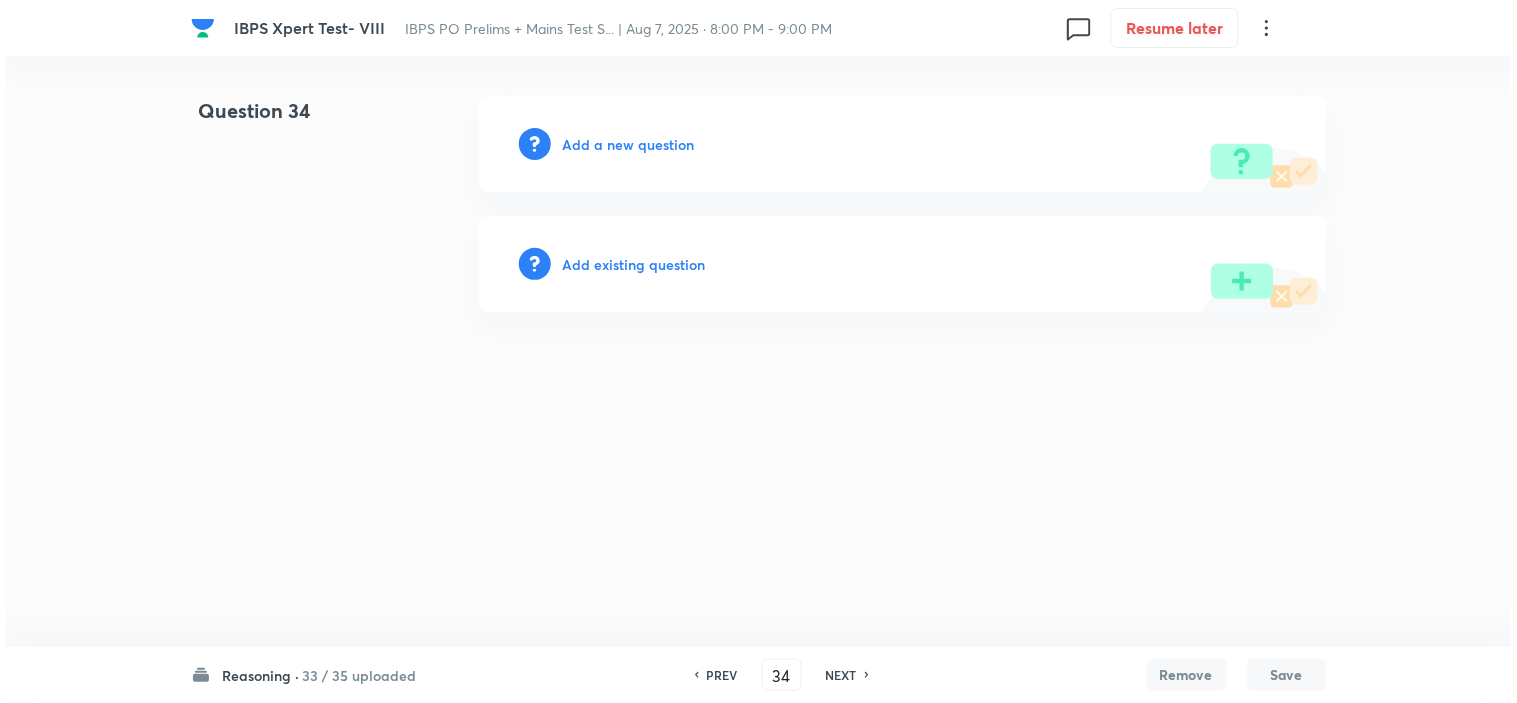 scroll, scrollTop: 0, scrollLeft: 0, axis: both 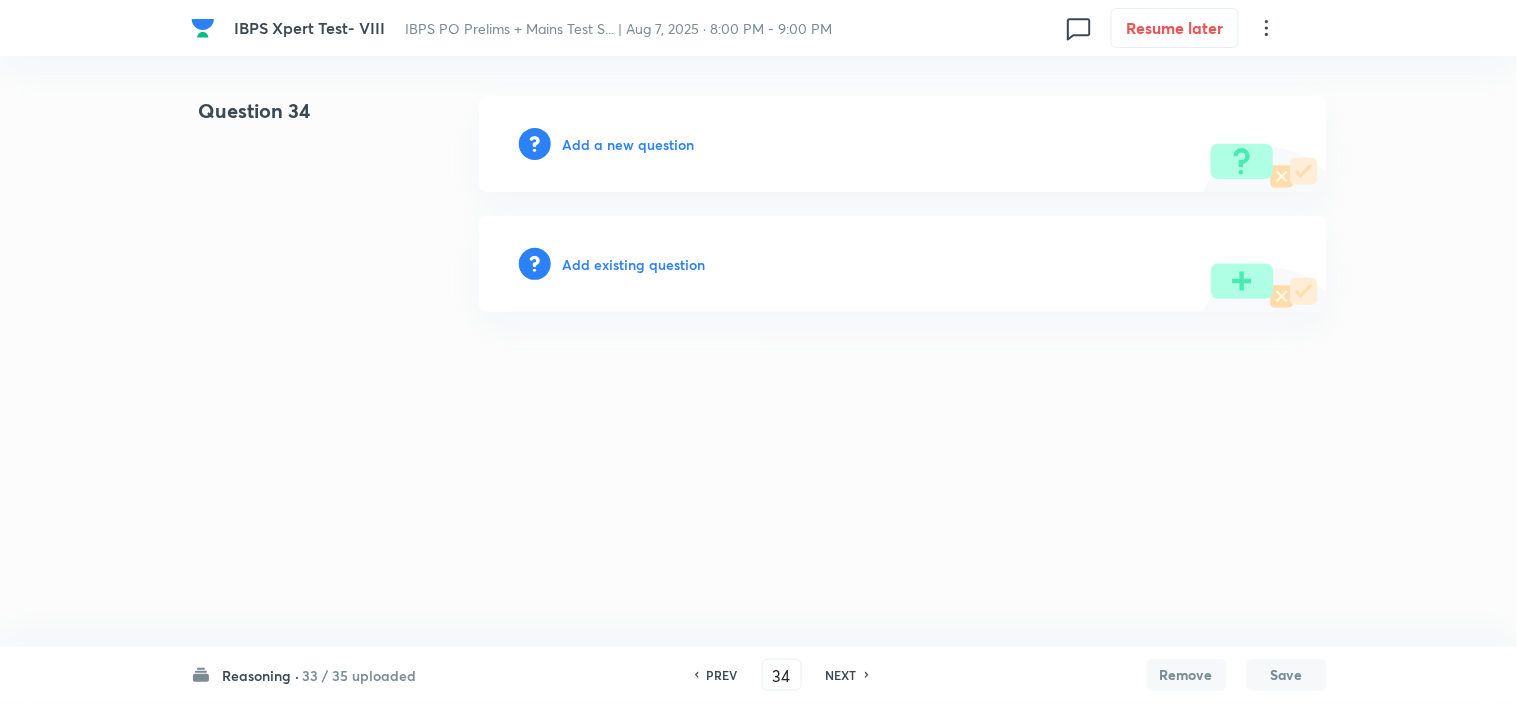click on "Add a new question" at bounding box center (629, 144) 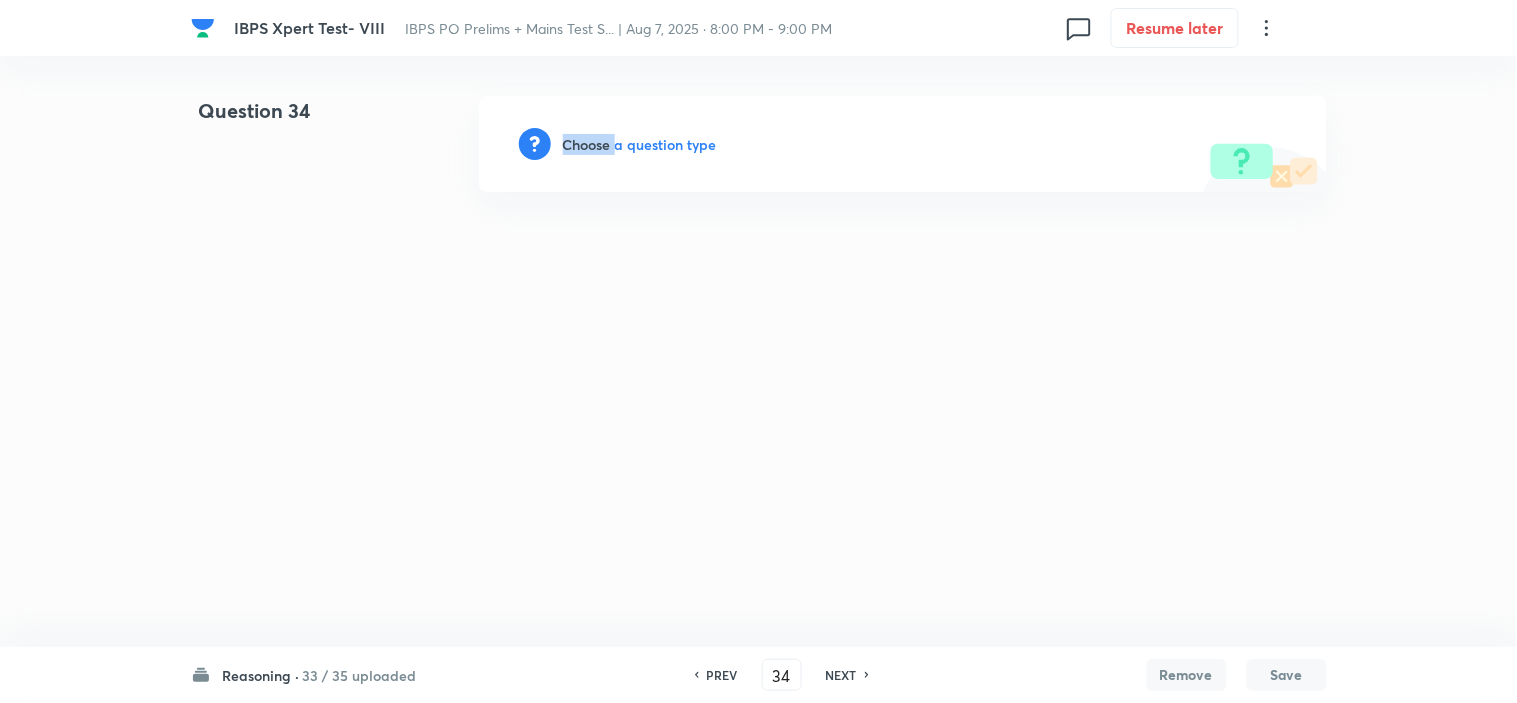 click on "Choose a question type" at bounding box center (640, 144) 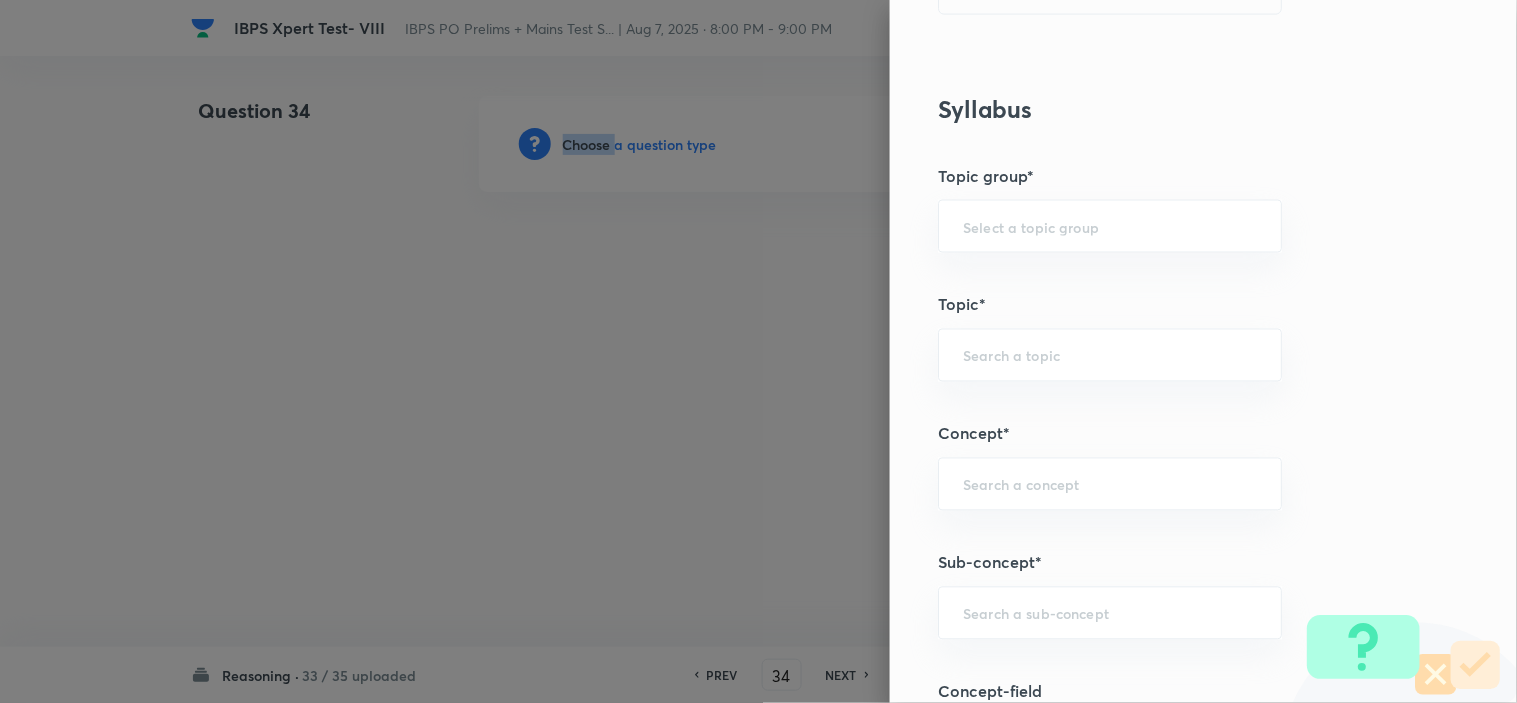 scroll, scrollTop: 777, scrollLeft: 0, axis: vertical 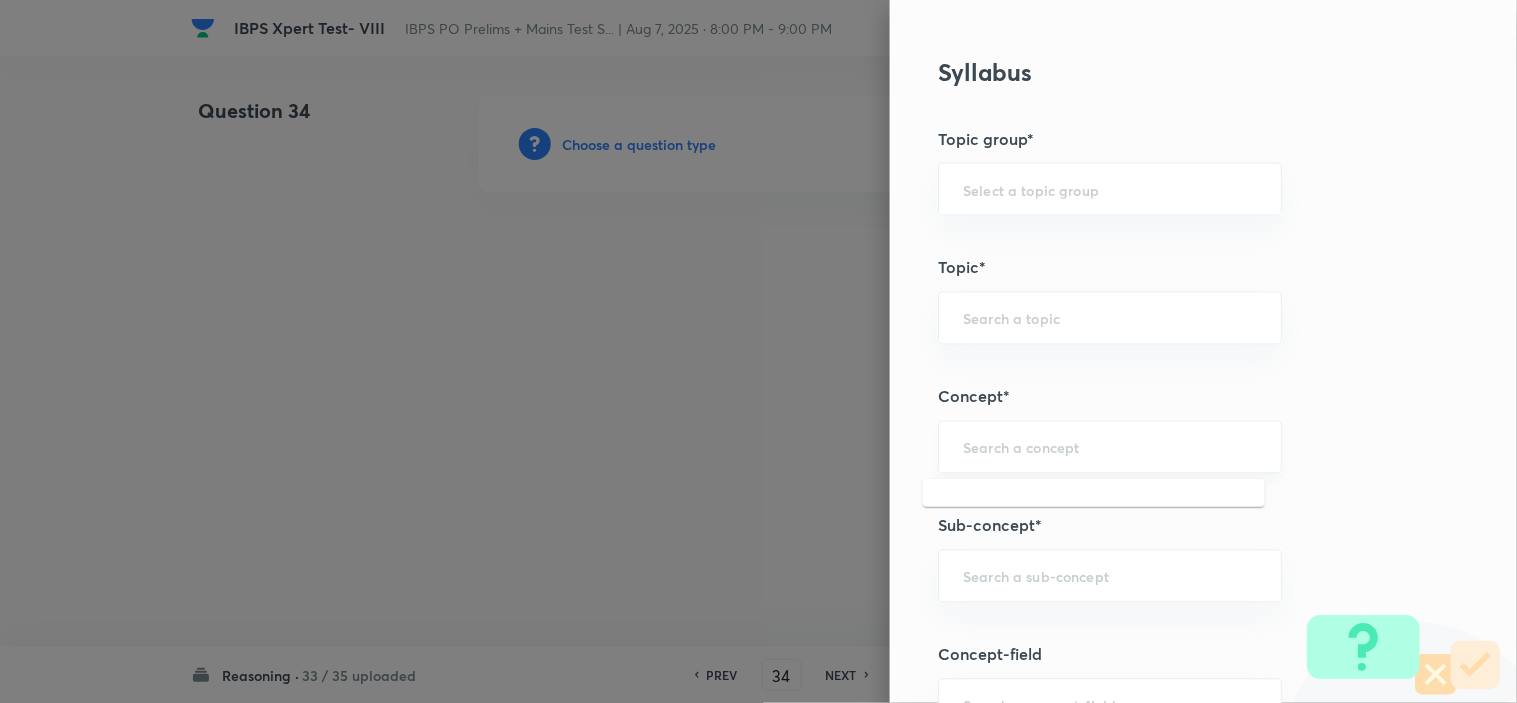 click at bounding box center [1110, 447] 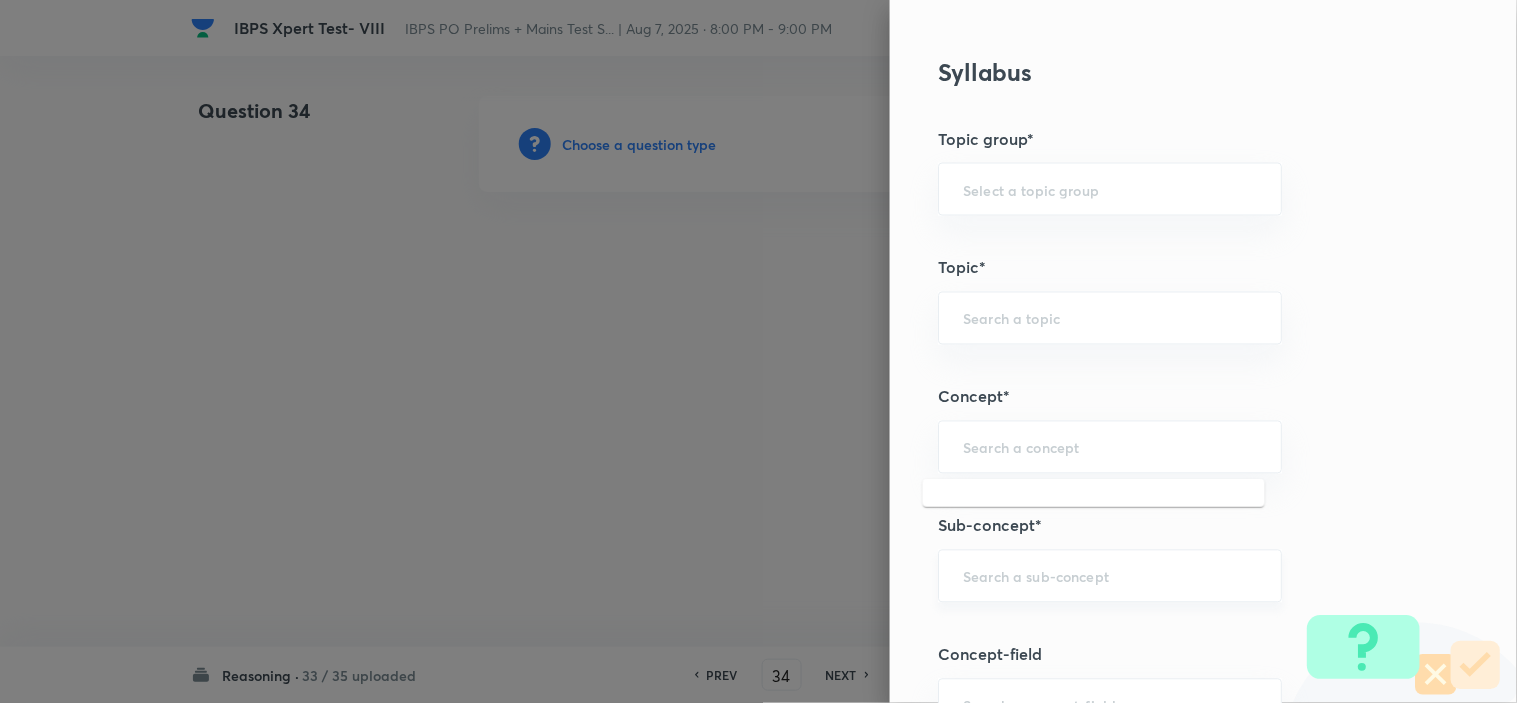 click on "​" at bounding box center (1110, 576) 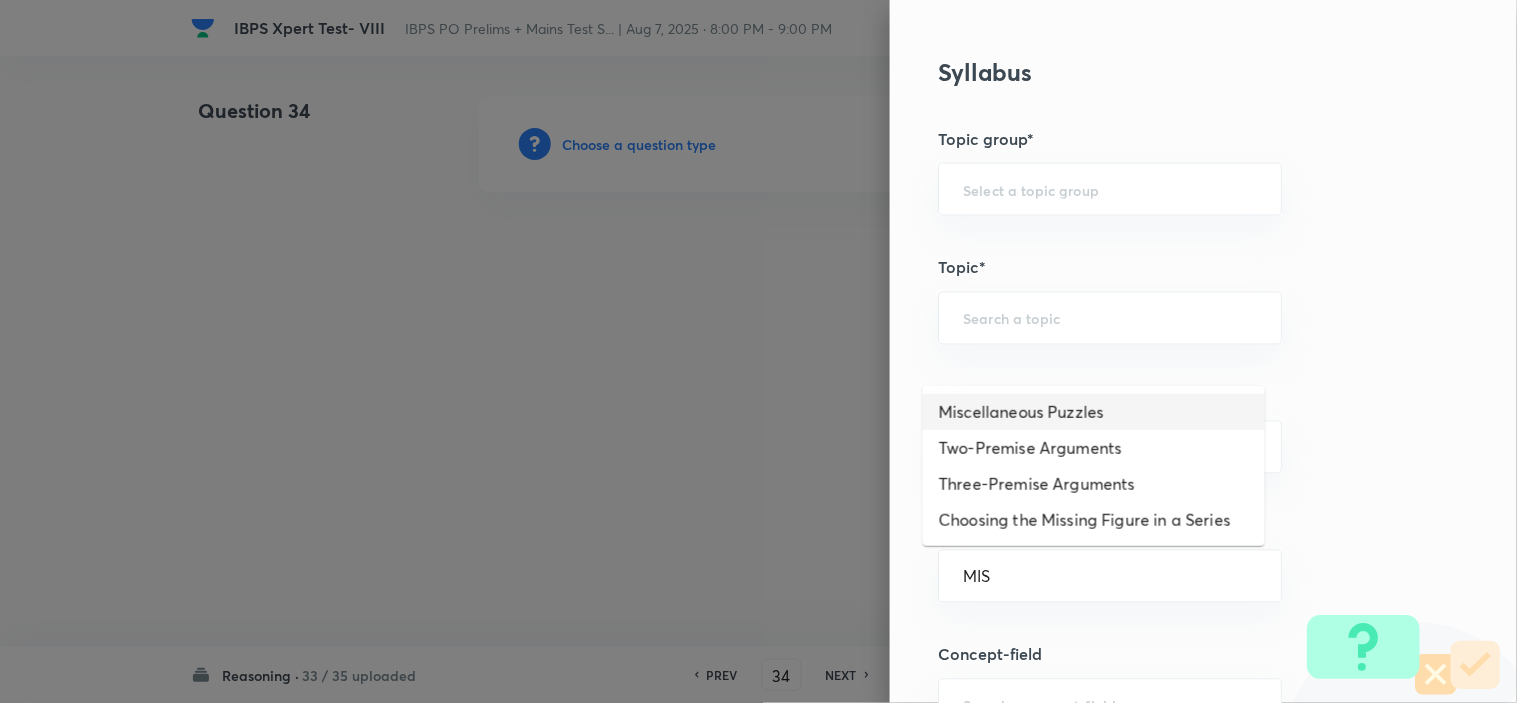 click on "Miscellaneous Puzzles" at bounding box center (1094, 412) 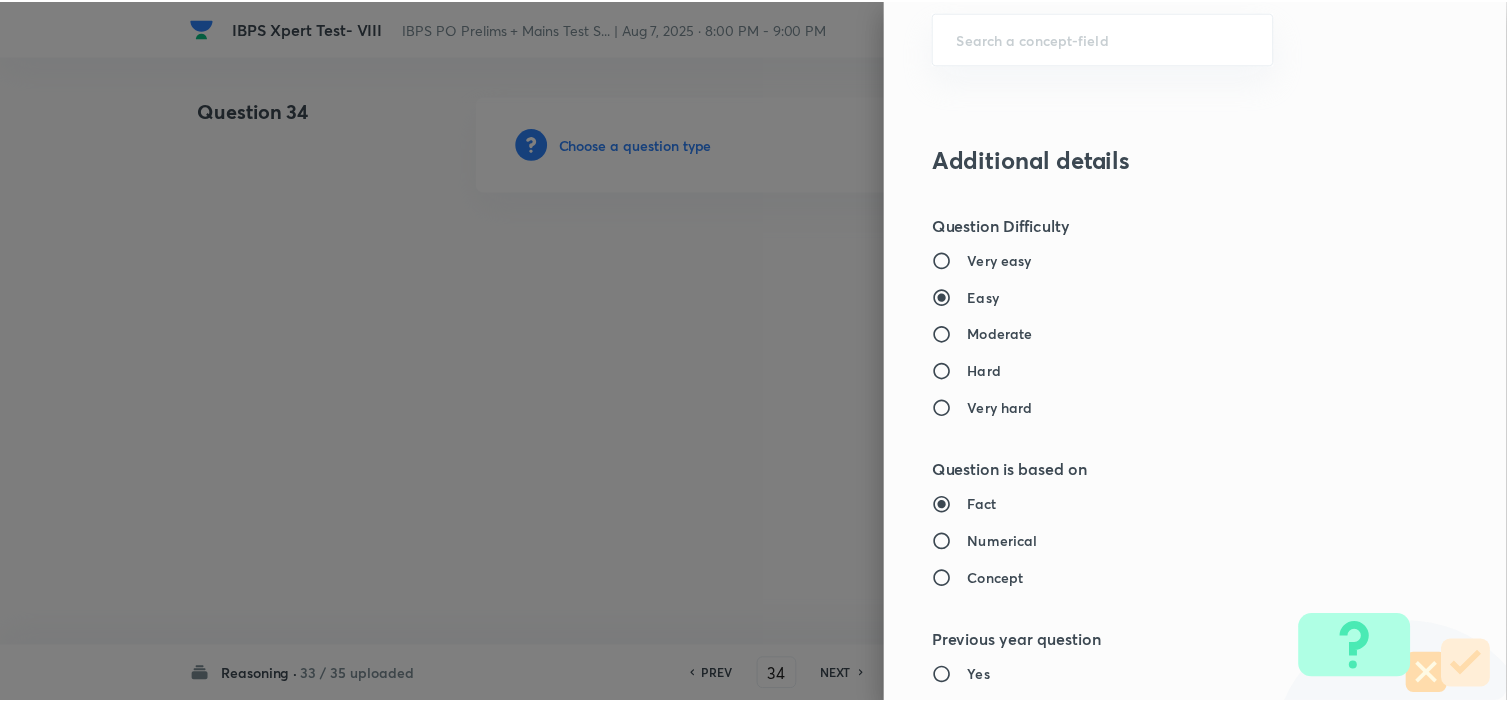scroll, scrollTop: 2023, scrollLeft: 0, axis: vertical 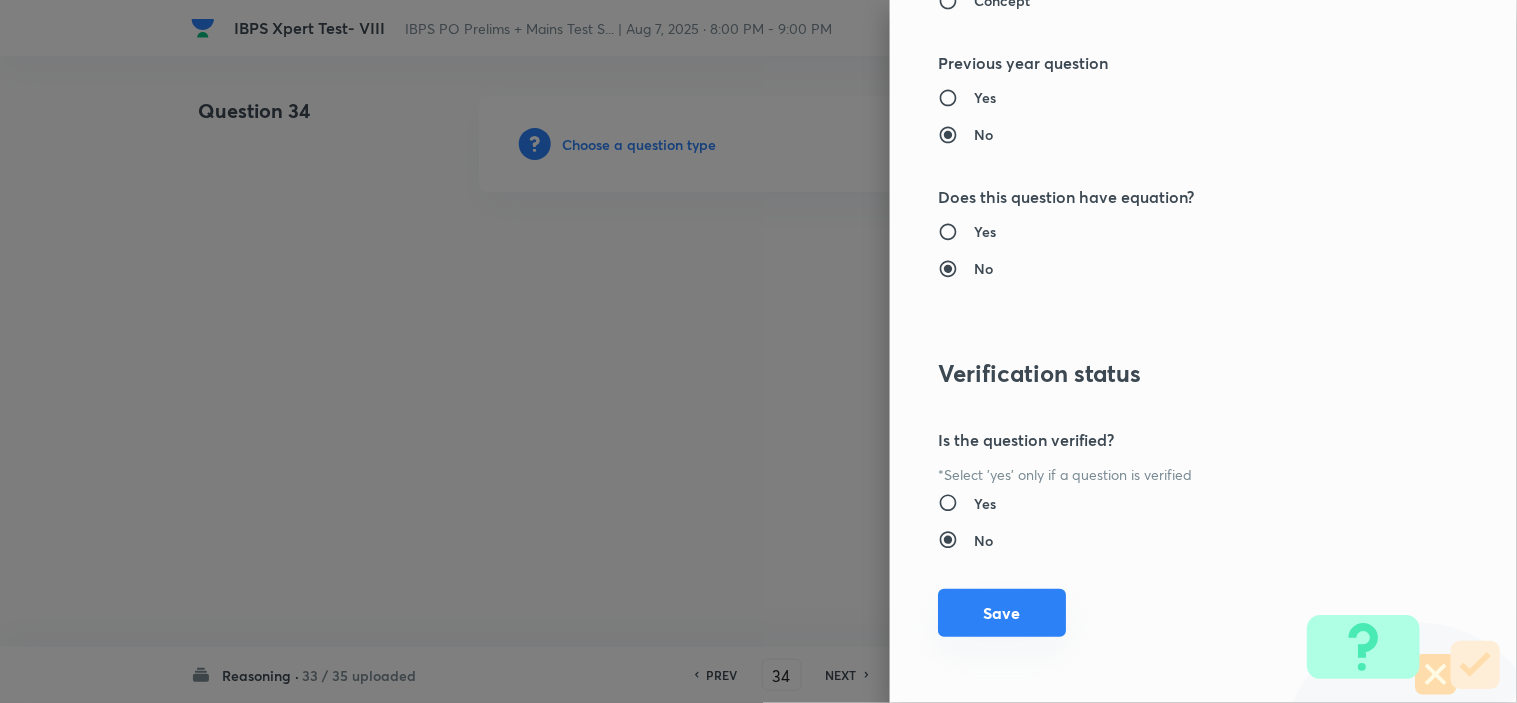 click on "Save" at bounding box center [1002, 613] 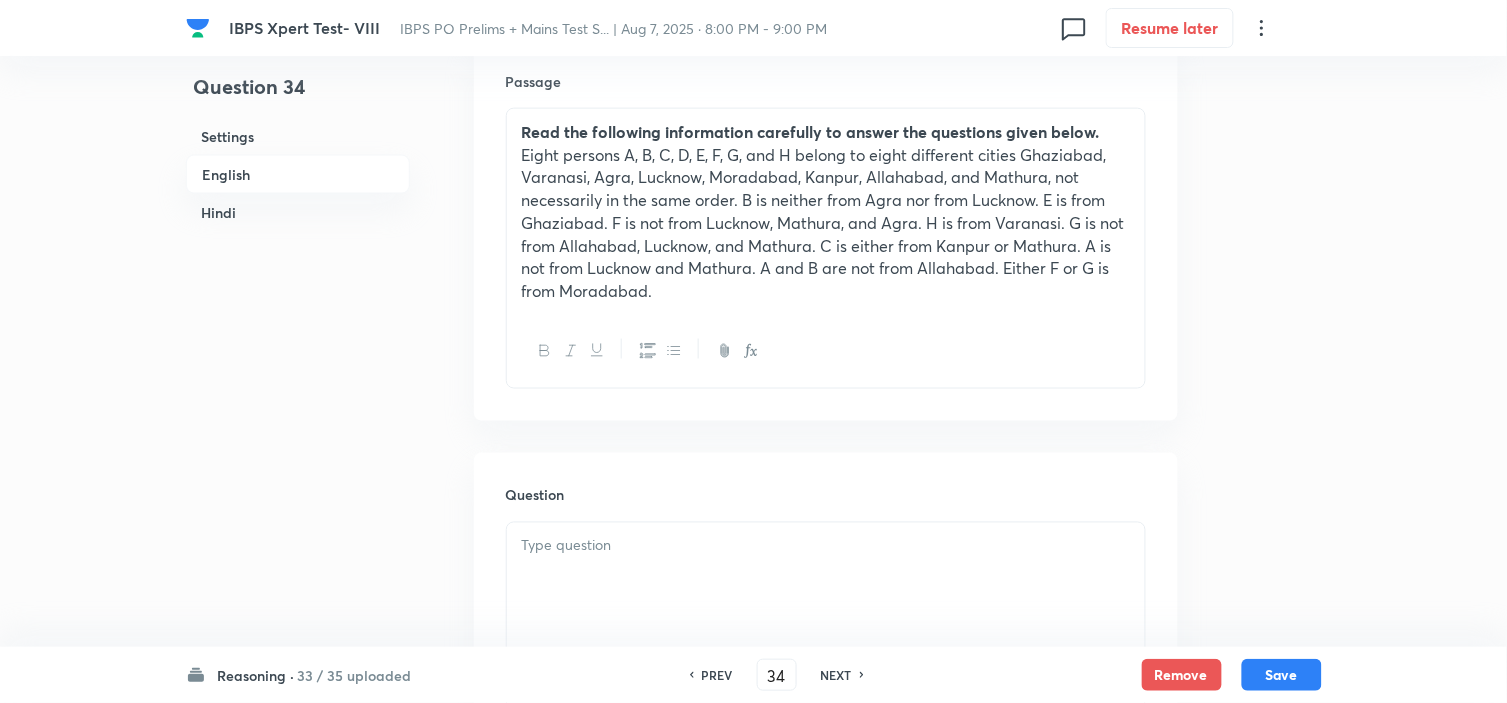 scroll, scrollTop: 888, scrollLeft: 0, axis: vertical 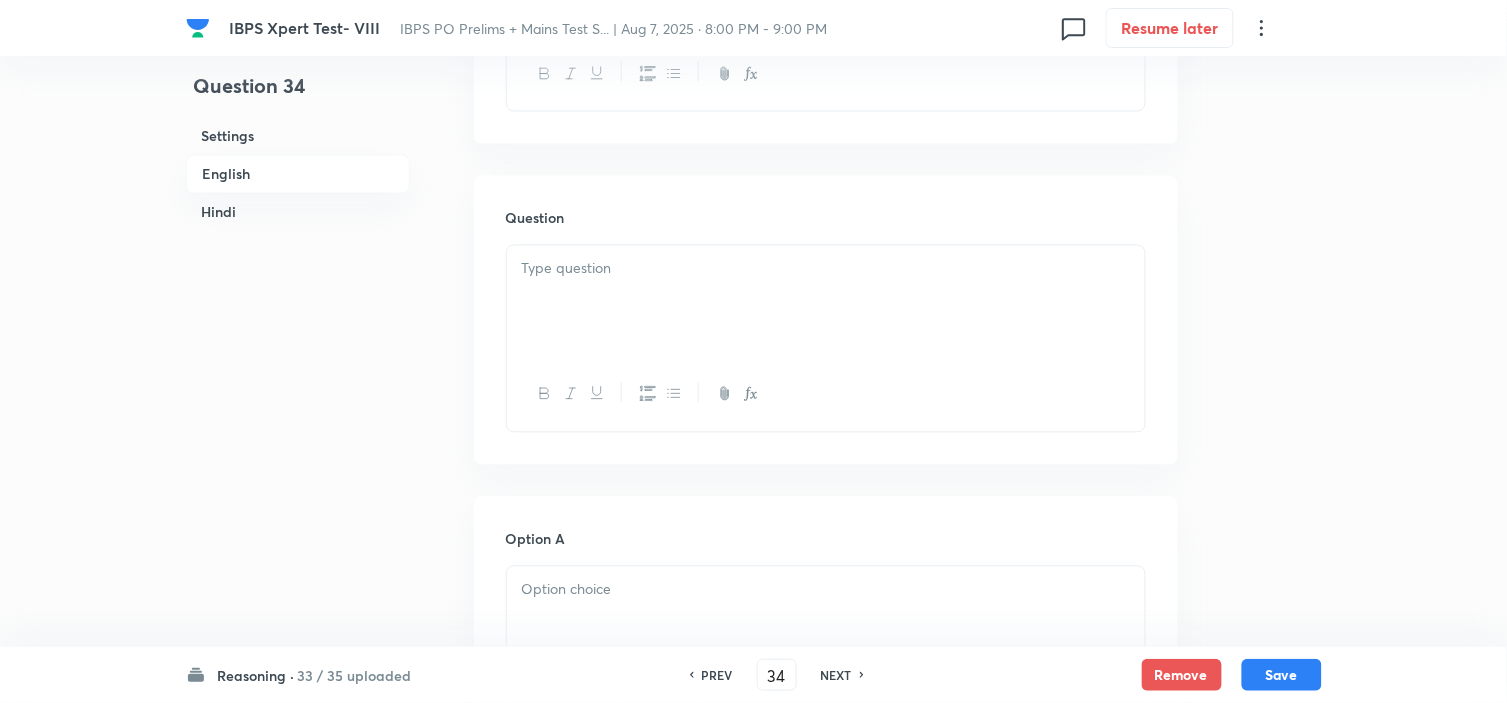 click at bounding box center (826, 302) 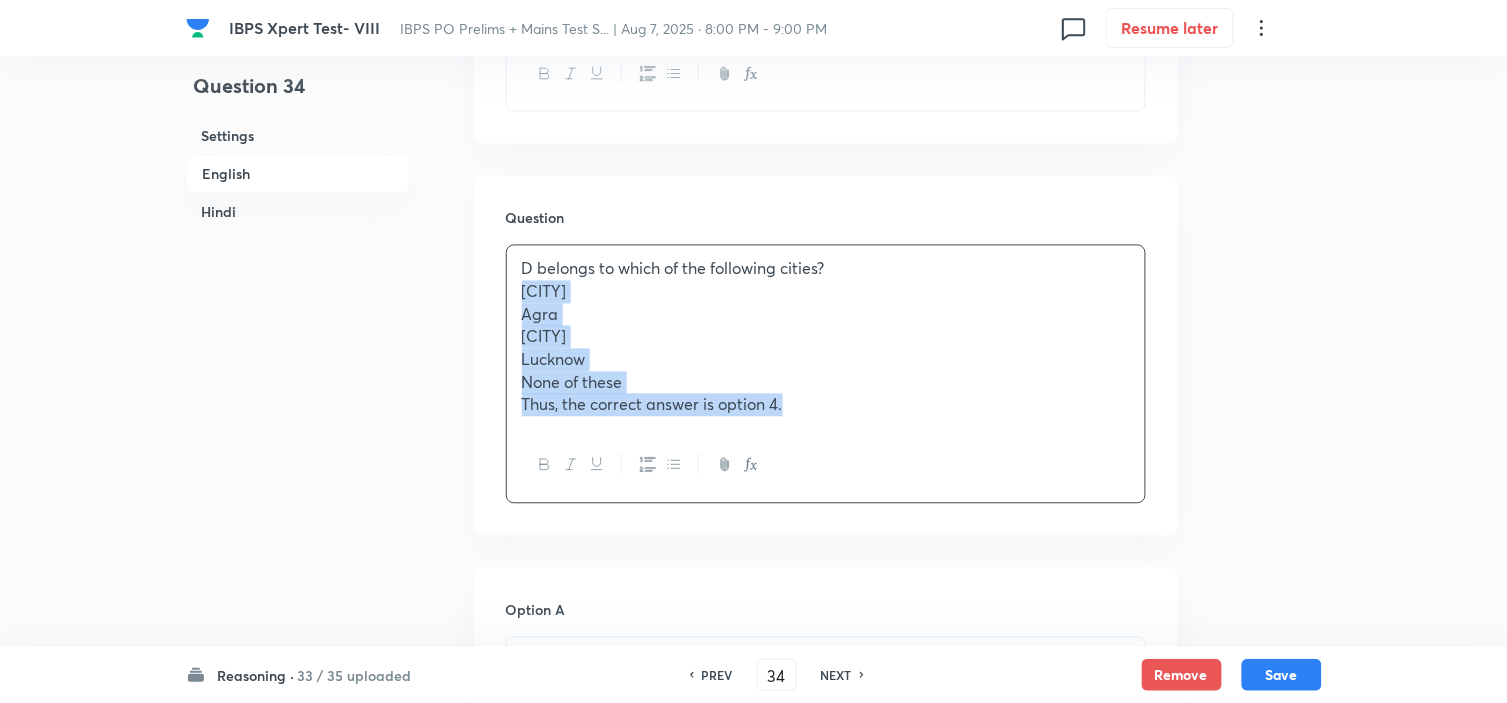 drag, startPoint x: 522, startPoint y: 304, endPoint x: 905, endPoint y: 484, distance: 423.1891 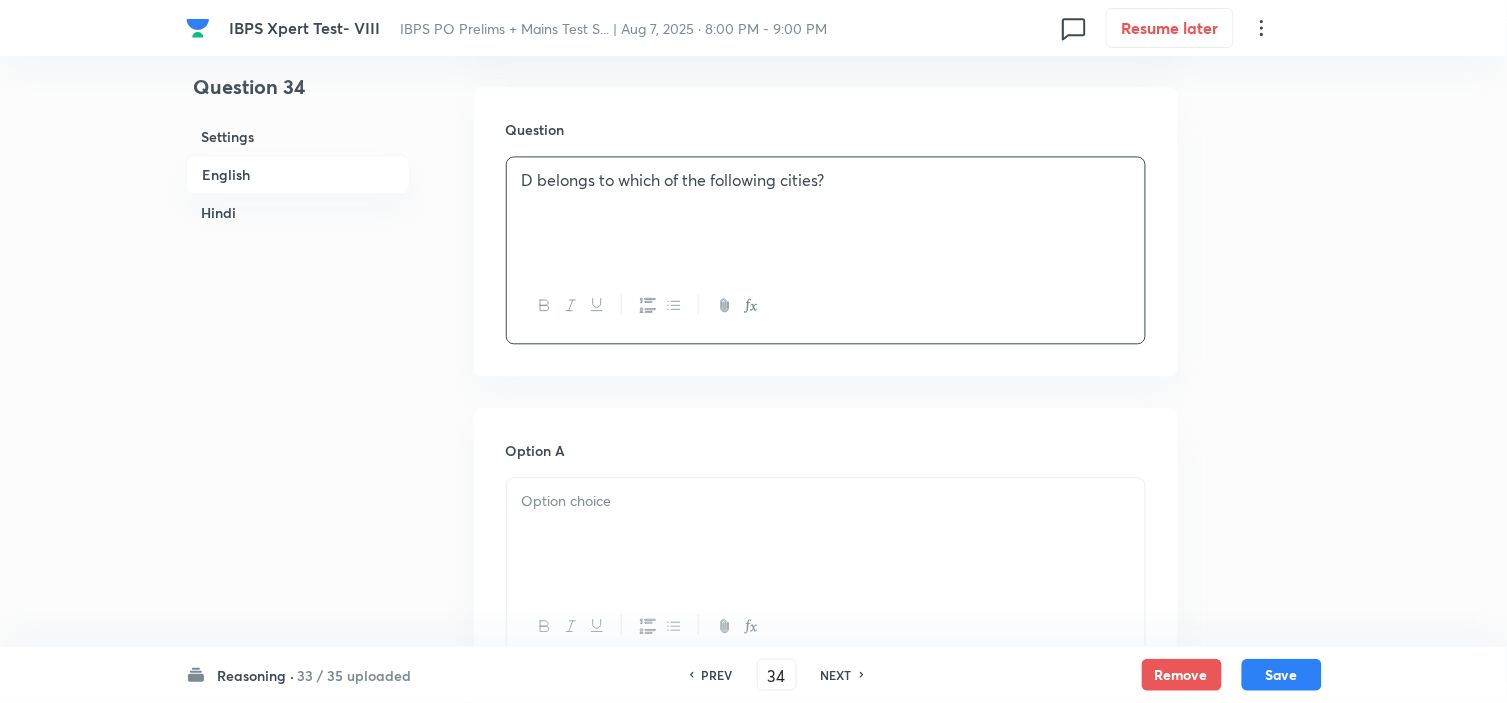 scroll, scrollTop: 1111, scrollLeft: 0, axis: vertical 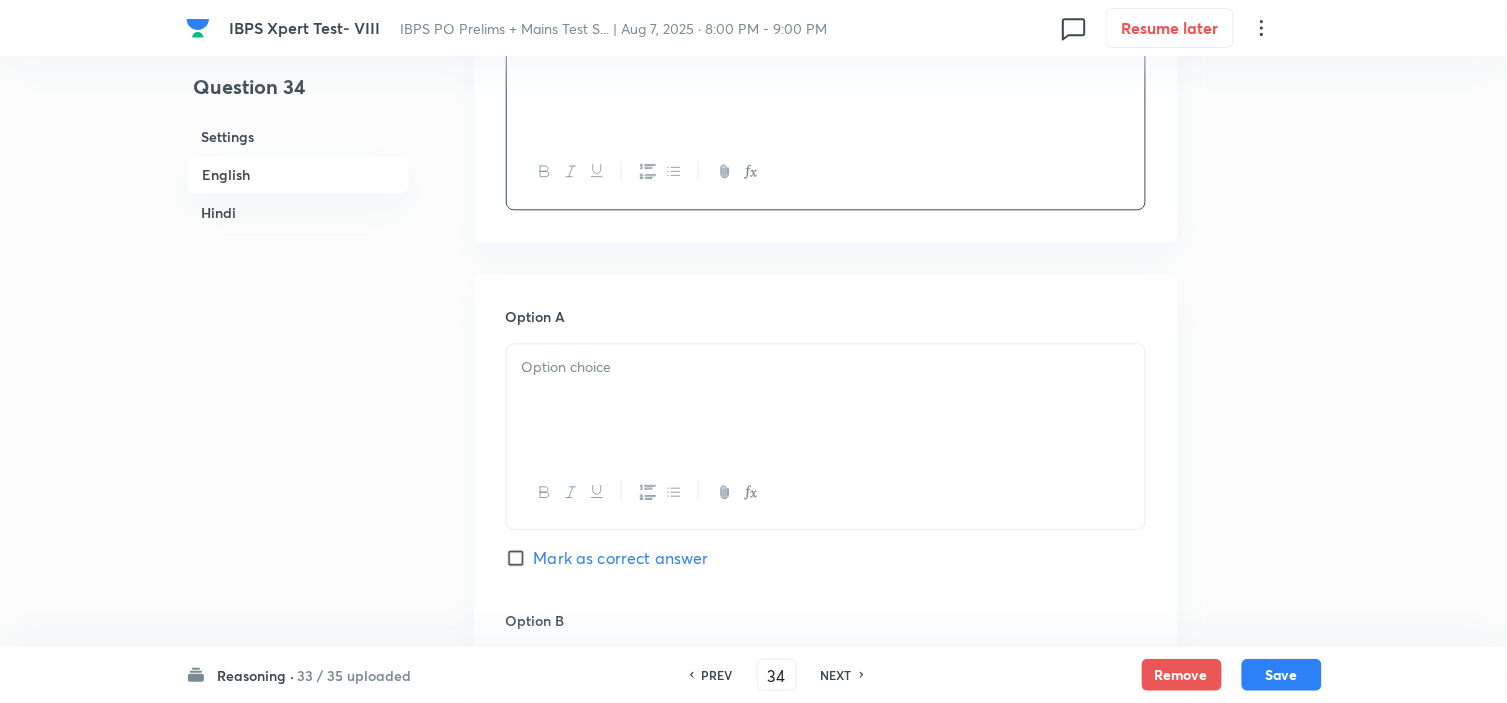click at bounding box center (826, 400) 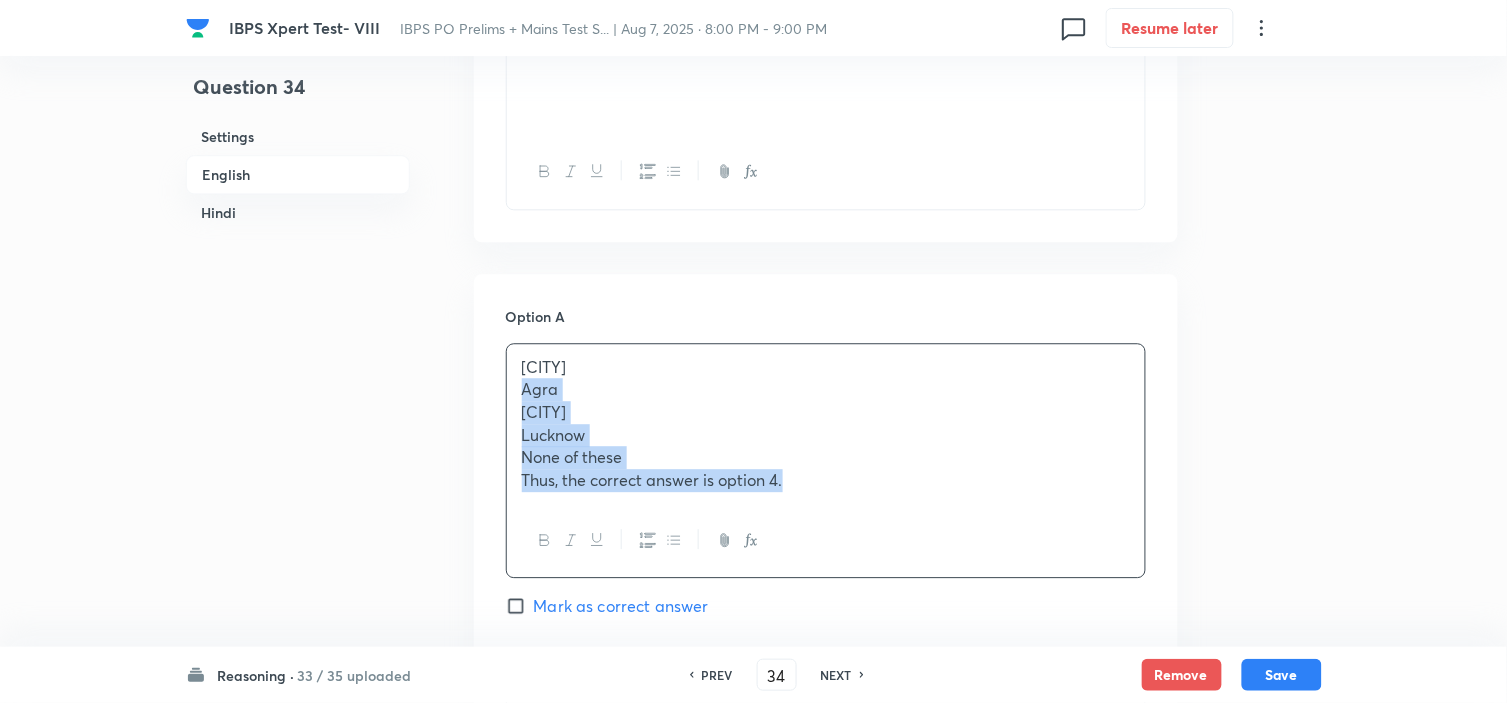 drag, startPoint x: 523, startPoint y: 401, endPoint x: 906, endPoint y: 544, distance: 408.82513 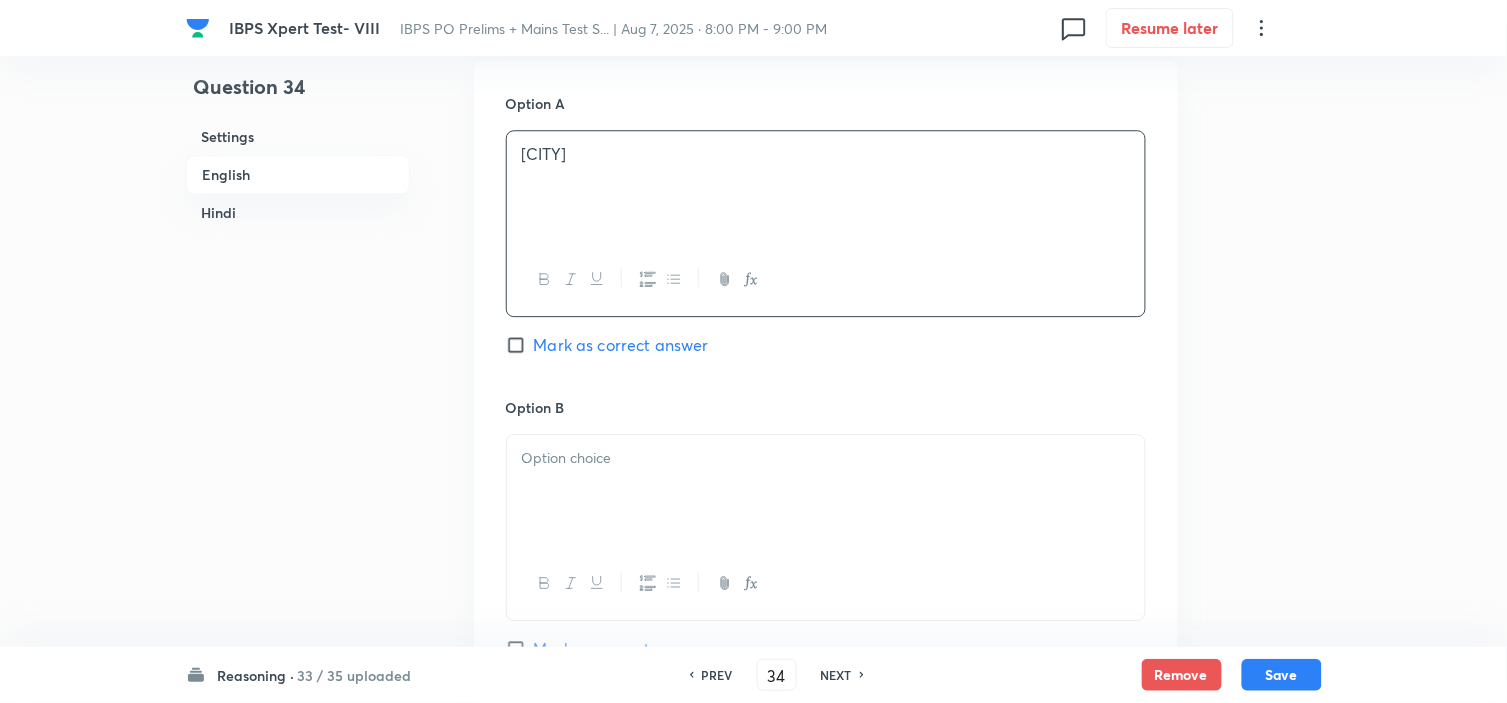 scroll, scrollTop: 1333, scrollLeft: 0, axis: vertical 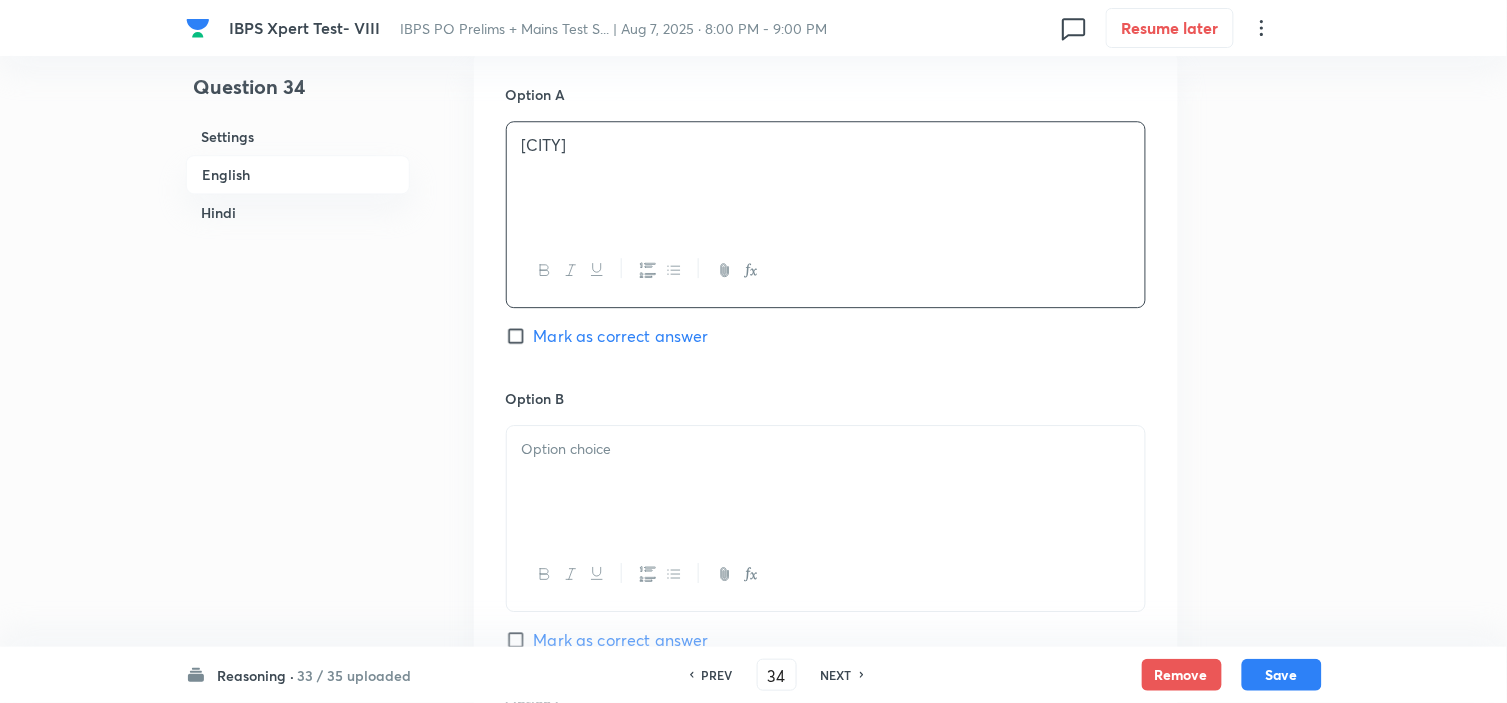 click at bounding box center (826, 482) 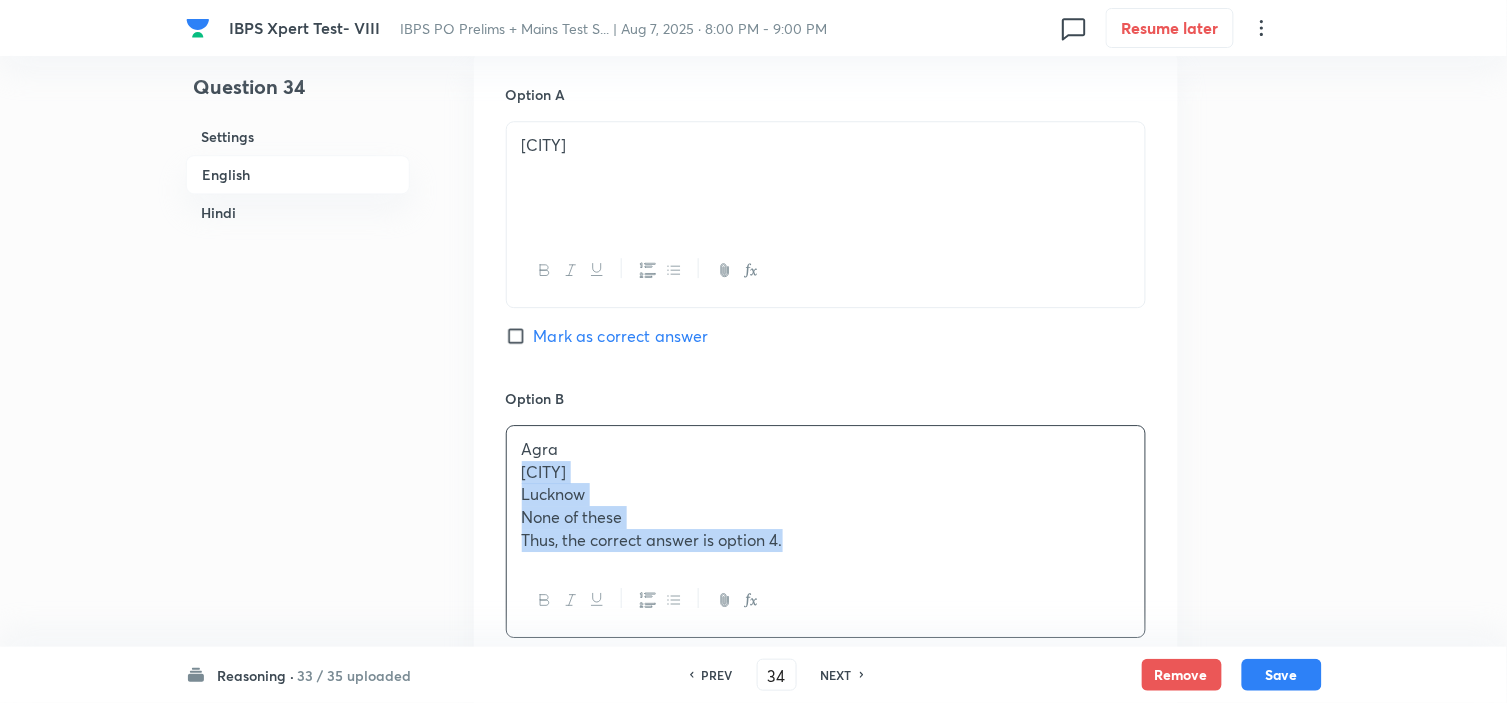 drag, startPoint x: 804, startPoint y: 594, endPoint x: 1045, endPoint y: 640, distance: 245.35077 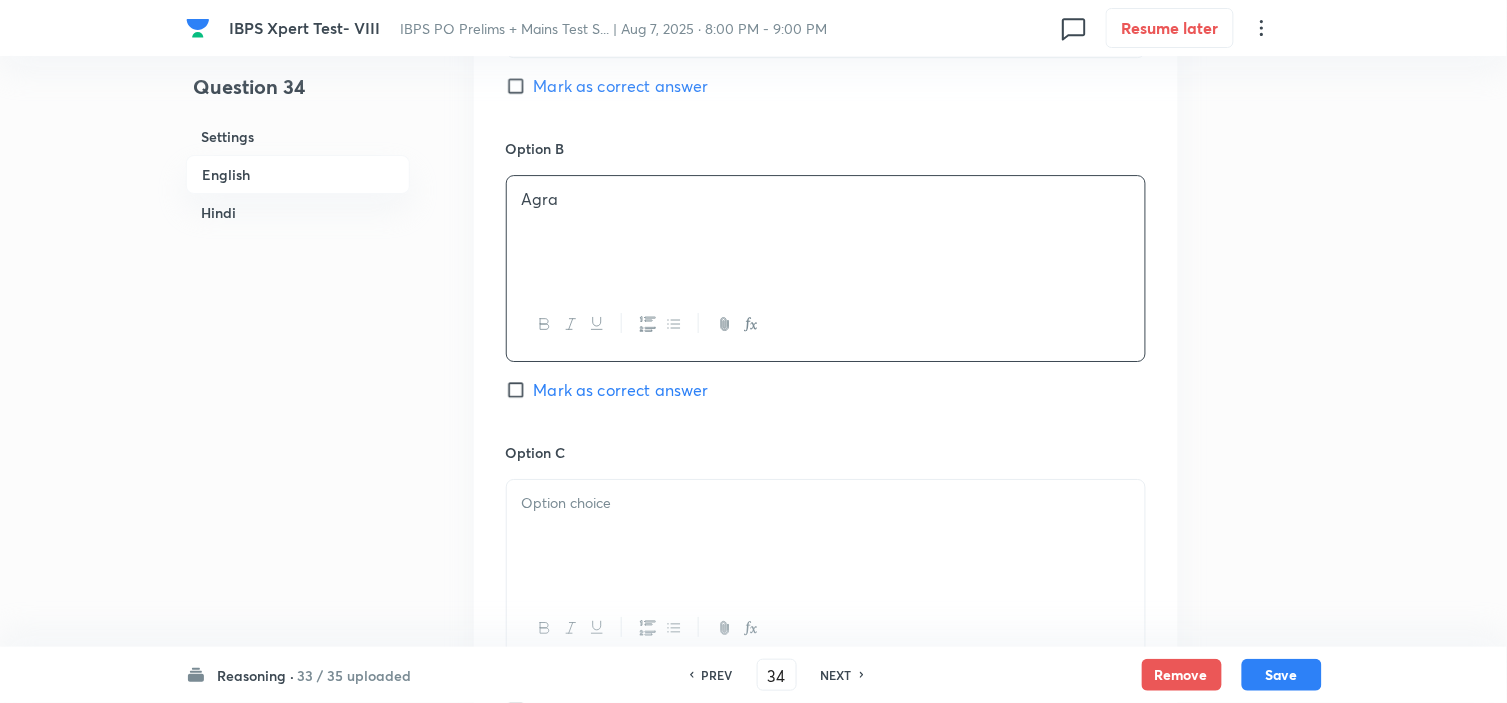 scroll, scrollTop: 1666, scrollLeft: 0, axis: vertical 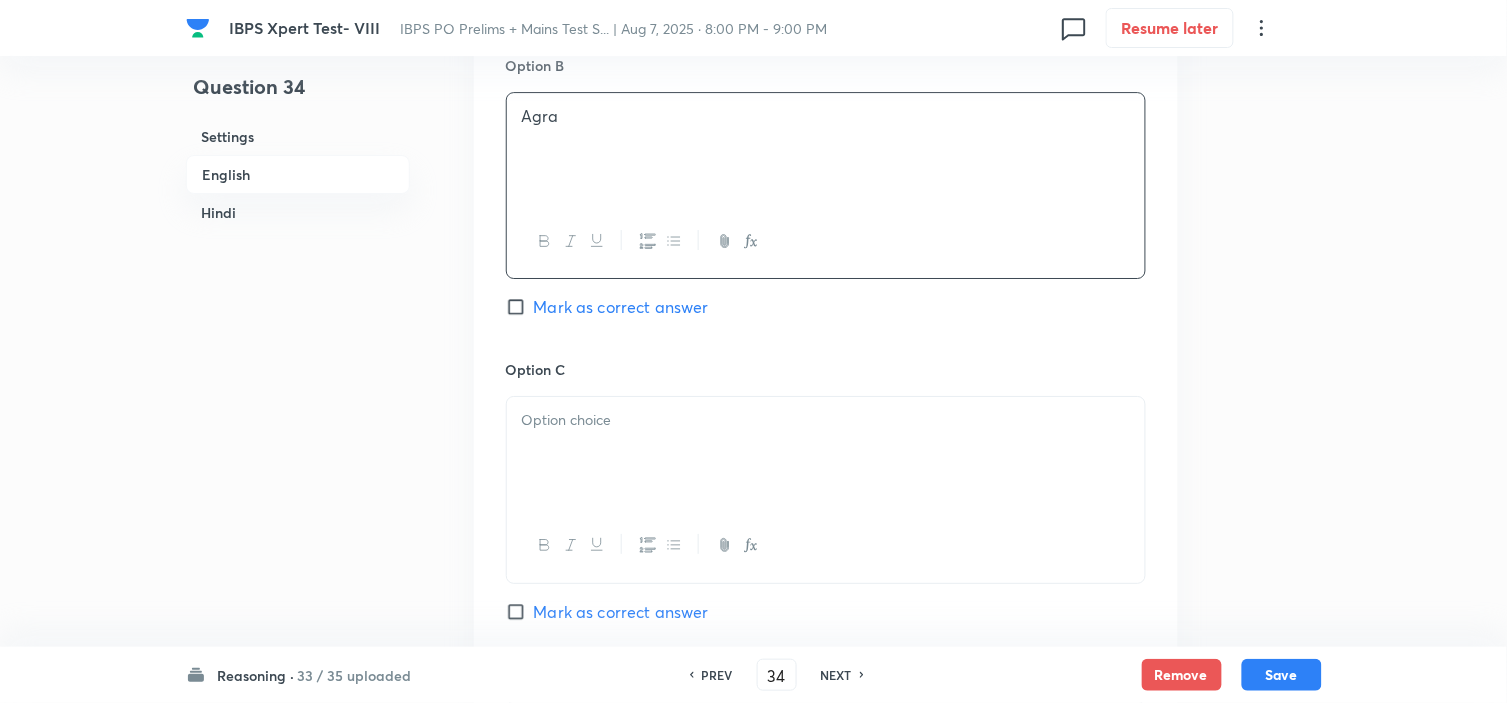 click at bounding box center [826, 453] 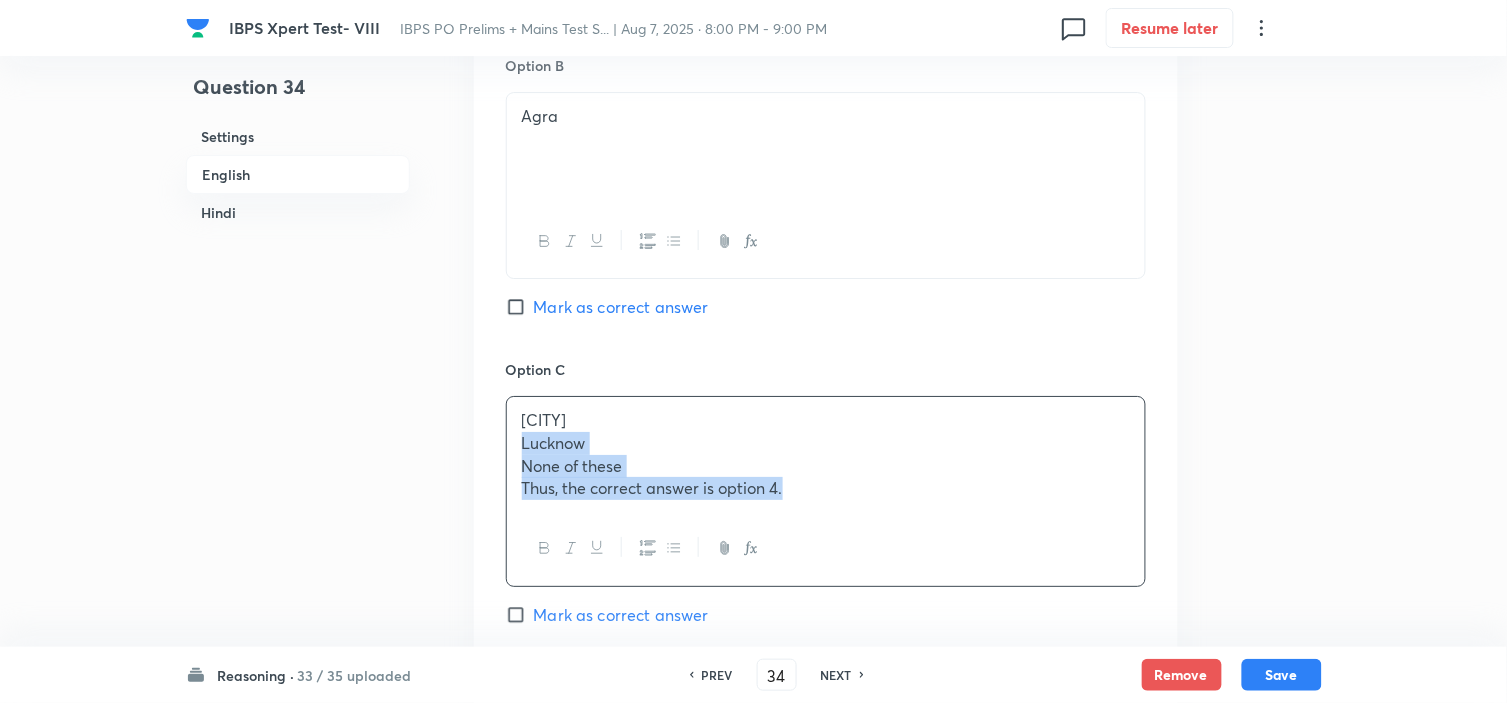 drag, startPoint x: 530, startPoint y: 453, endPoint x: 998, endPoint y: 578, distance: 484.40582 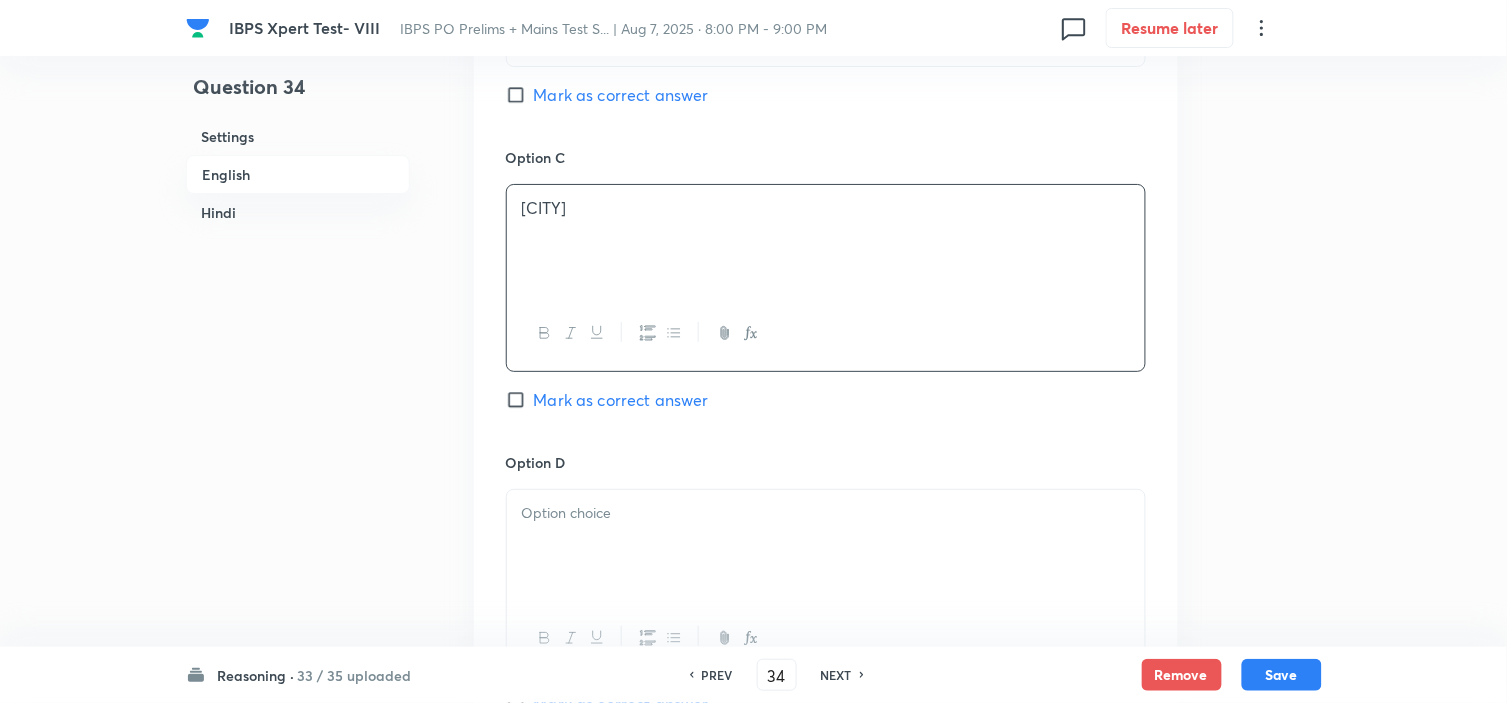scroll, scrollTop: 1888, scrollLeft: 0, axis: vertical 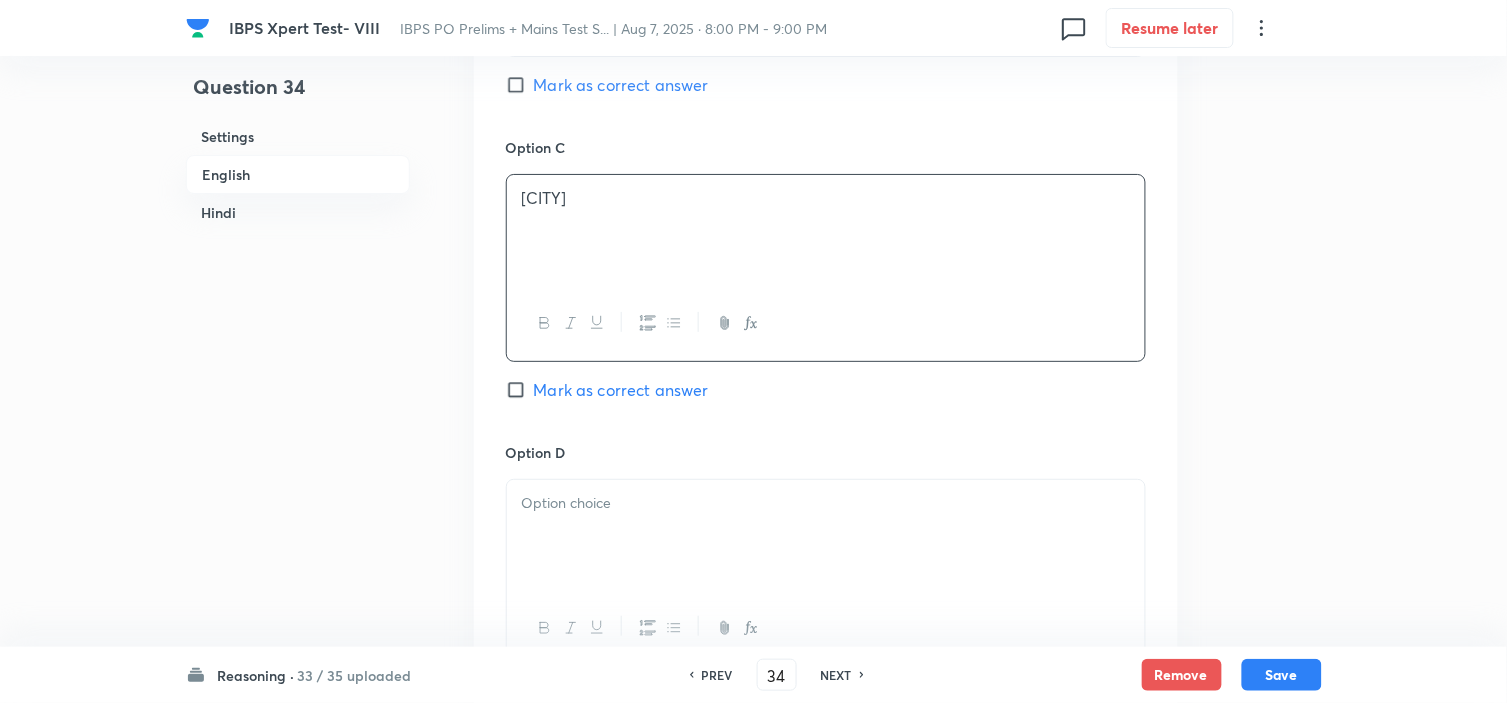 click at bounding box center [826, 536] 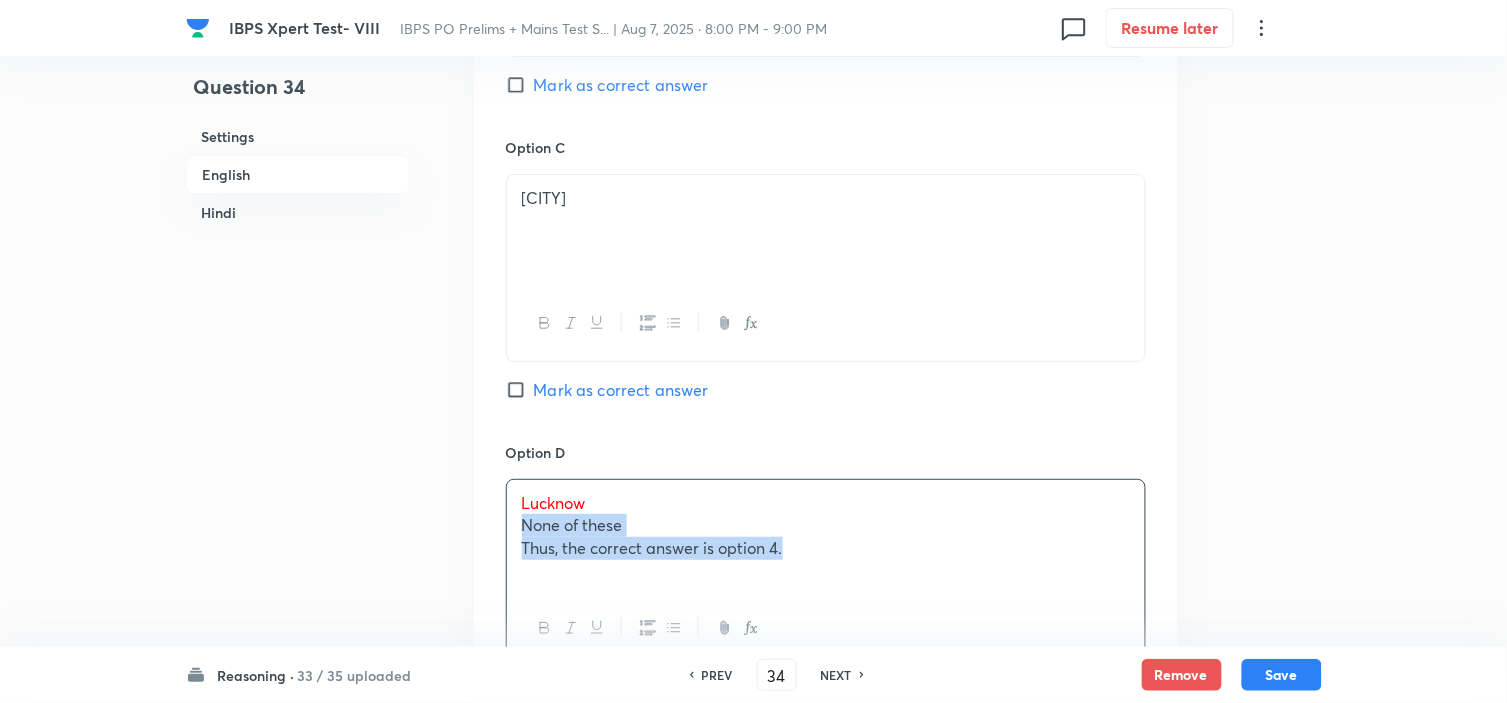 drag, startPoint x: 520, startPoint y: 528, endPoint x: 971, endPoint y: 626, distance: 461.52466 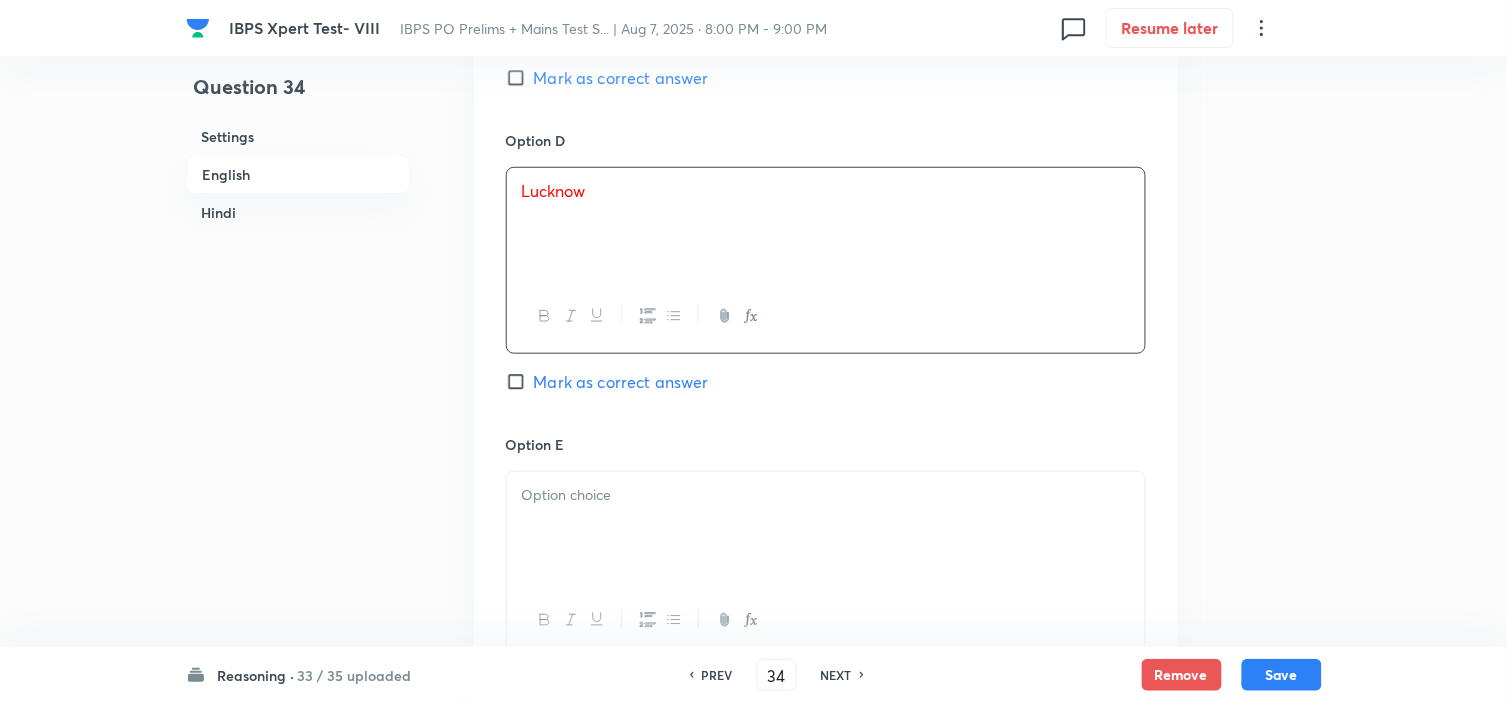 scroll, scrollTop: 2222, scrollLeft: 0, axis: vertical 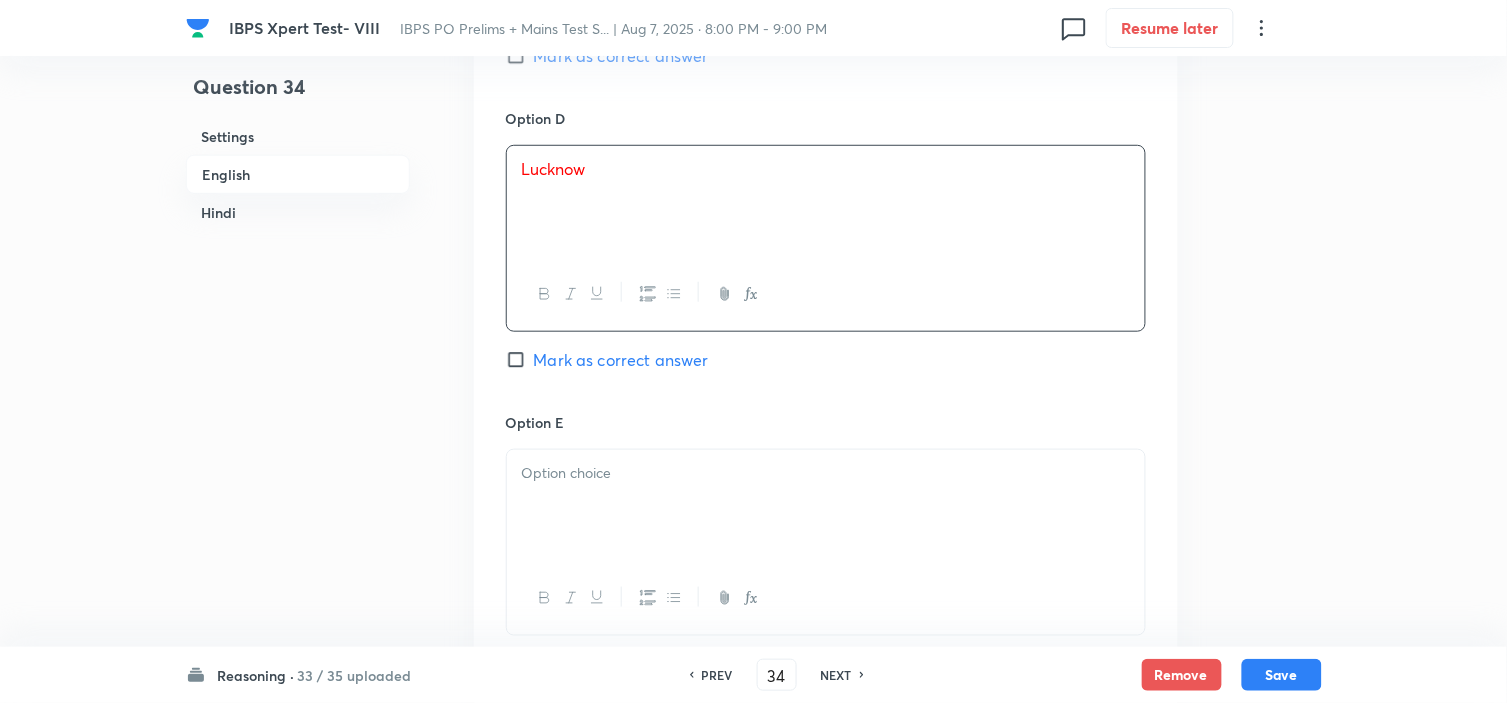 click at bounding box center (826, 506) 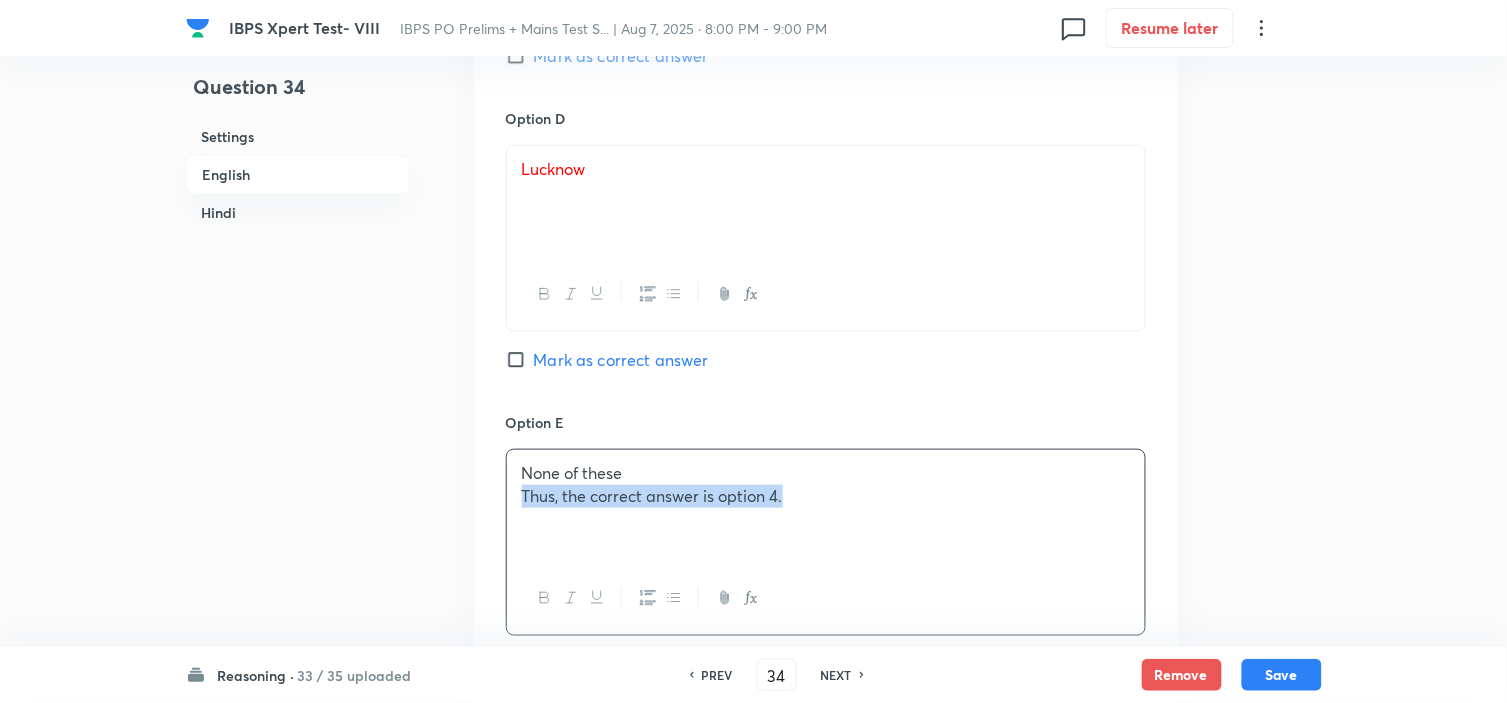 drag, startPoint x: 797, startPoint y: 565, endPoint x: 1012, endPoint y: 600, distance: 217.83022 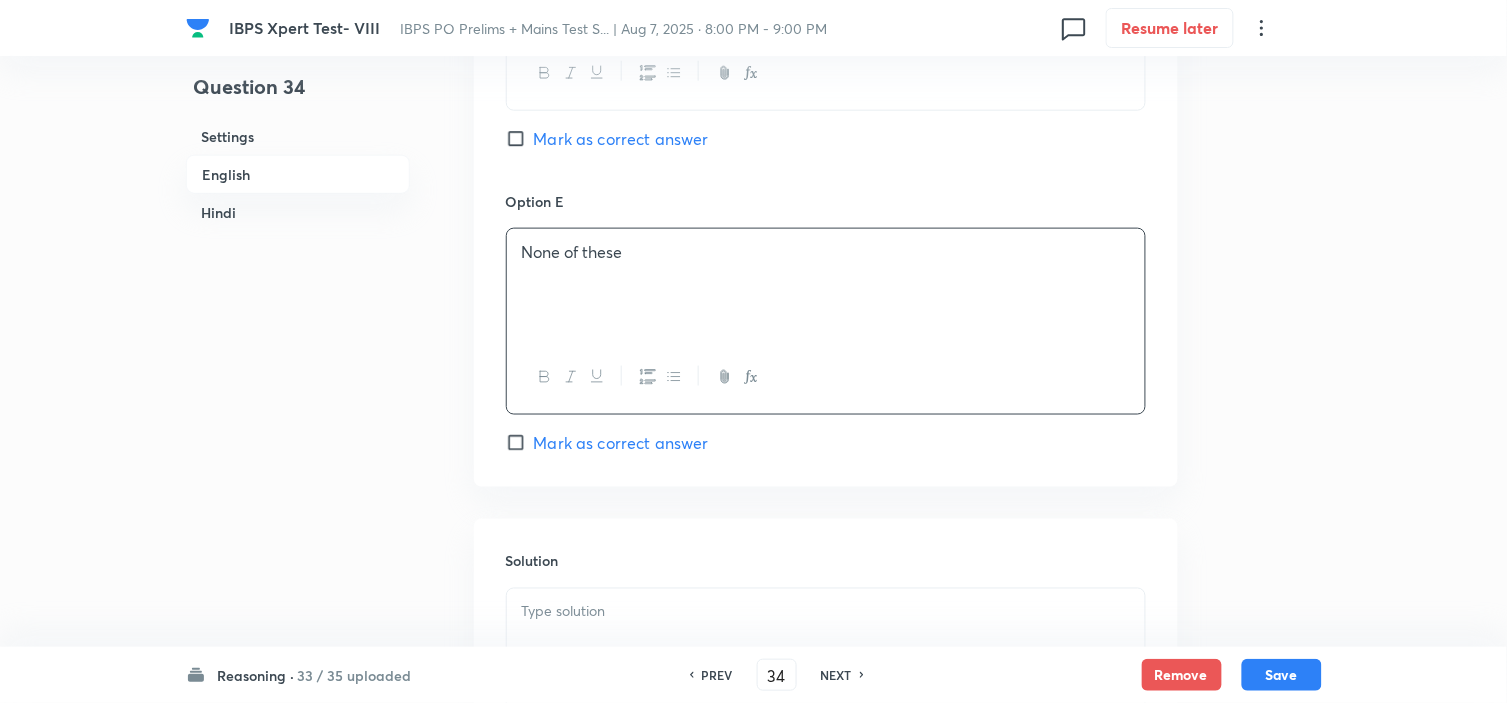 scroll, scrollTop: 2444, scrollLeft: 0, axis: vertical 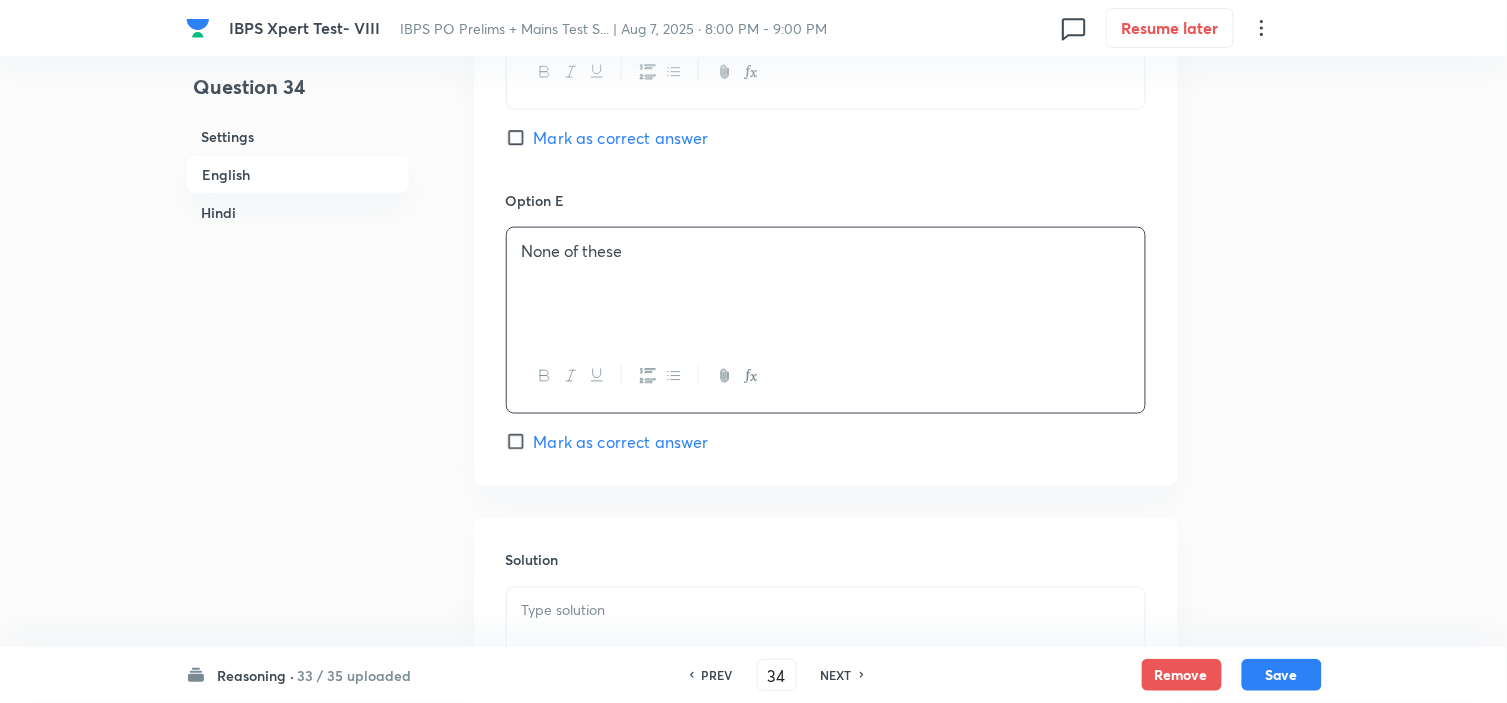 click on "Solution" at bounding box center [826, 662] 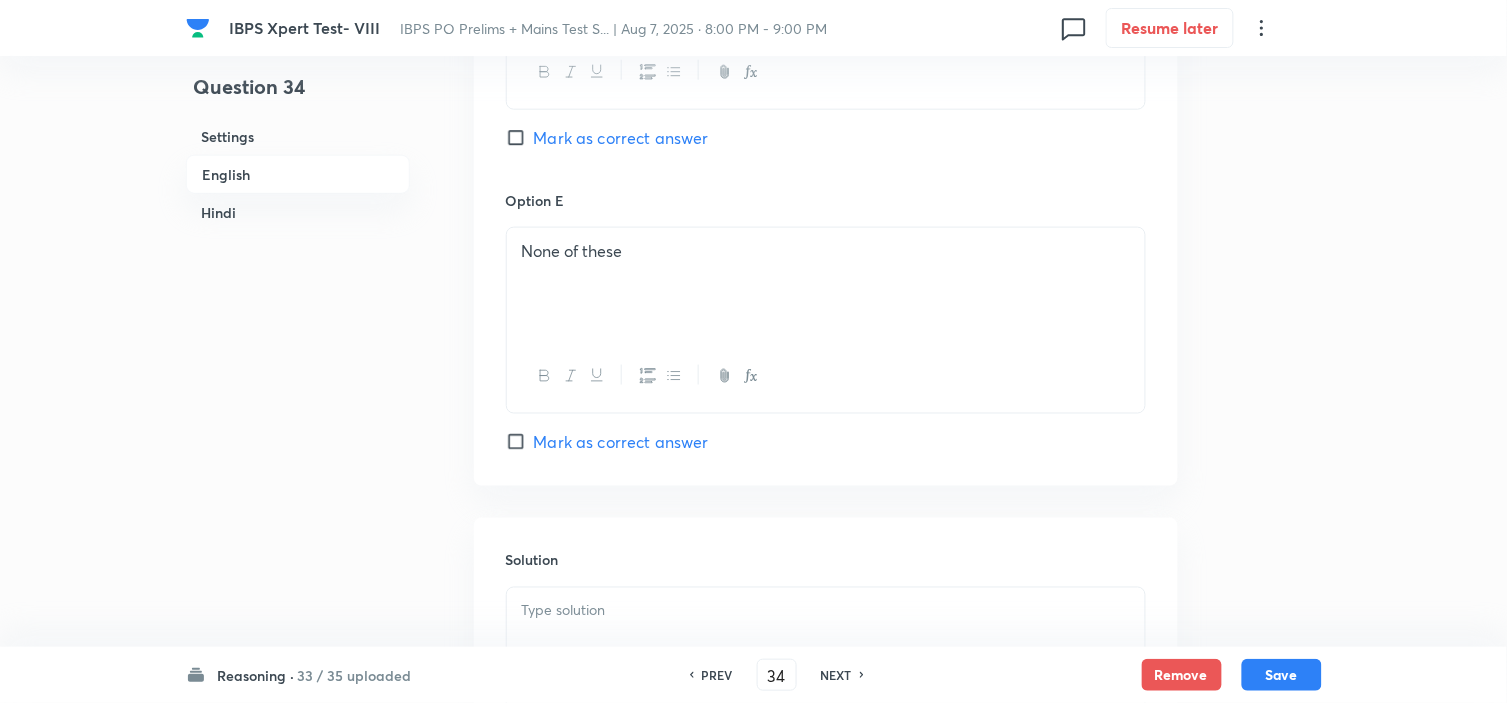 click at bounding box center [826, 644] 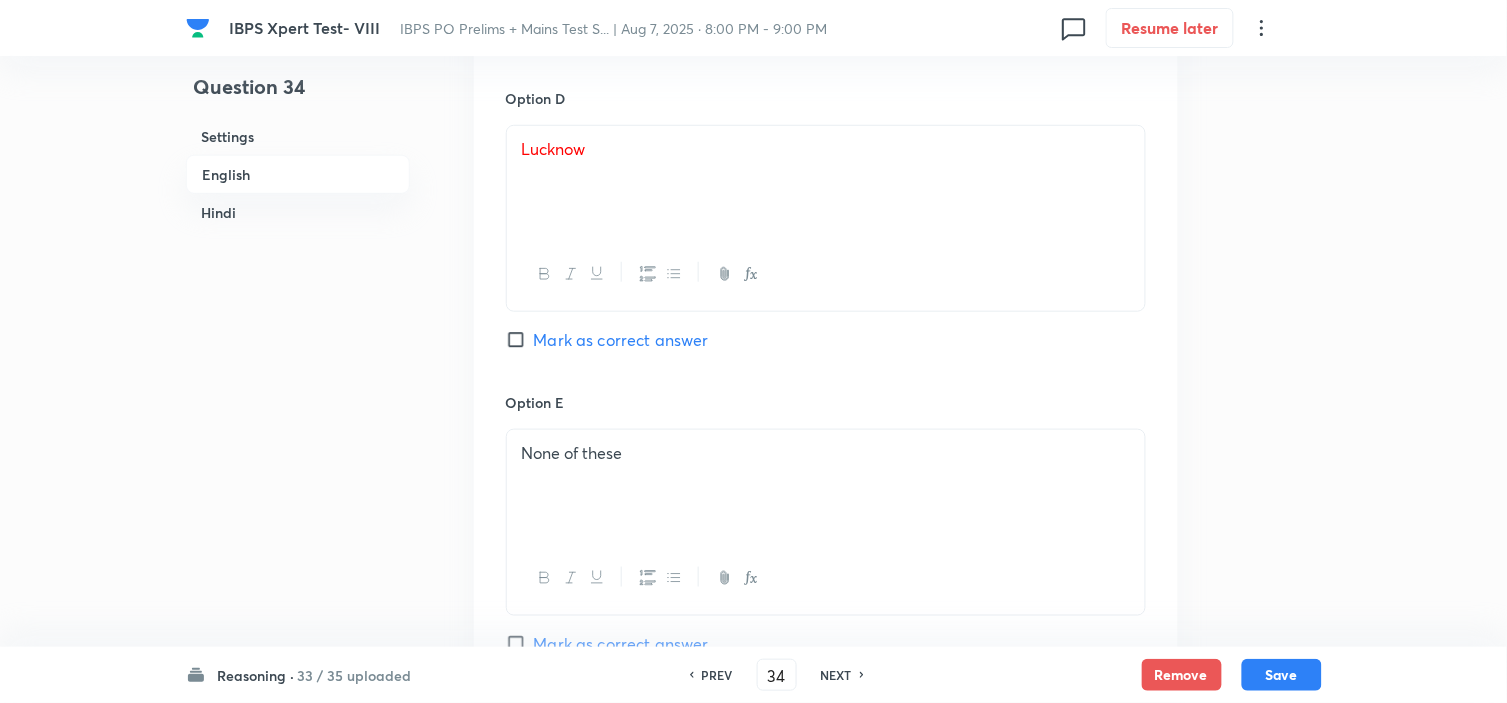 scroll, scrollTop: 2222, scrollLeft: 0, axis: vertical 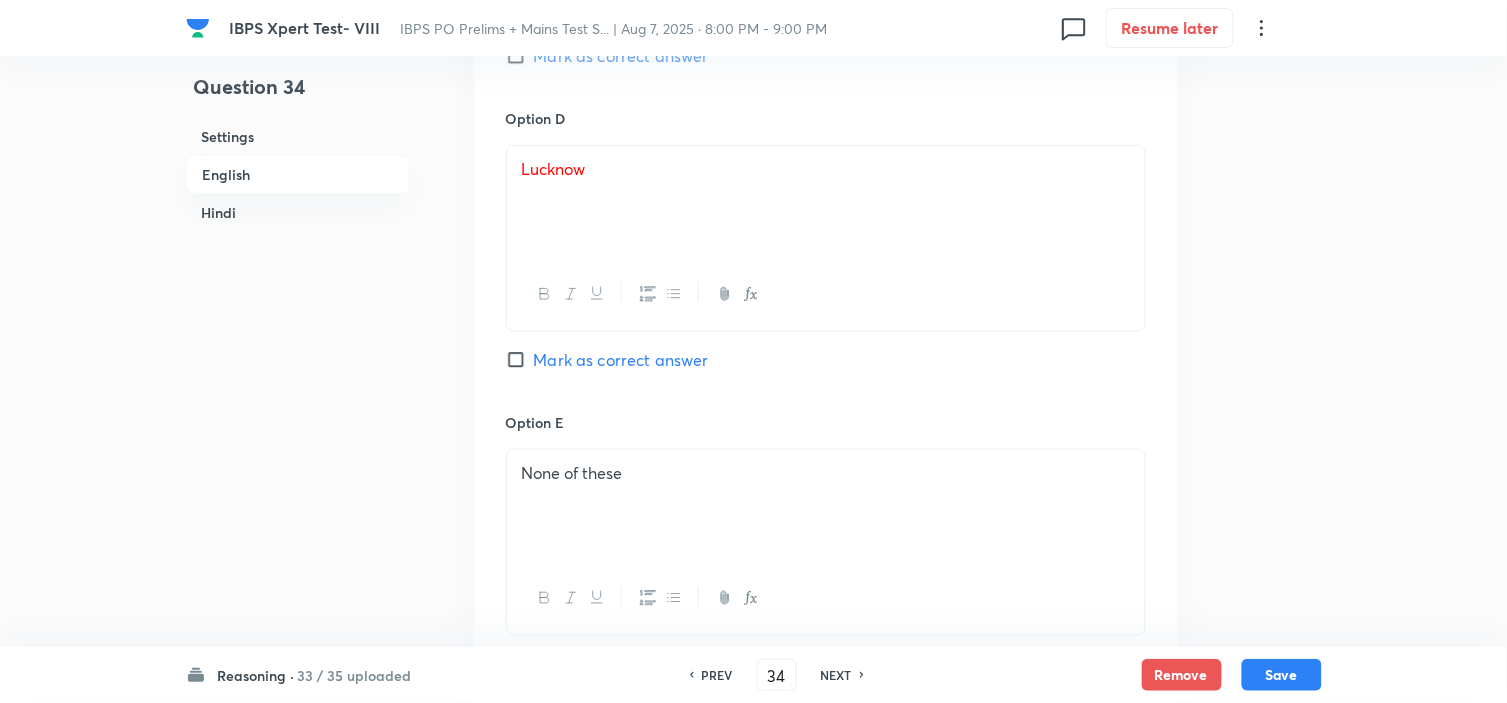 click on "Mark as correct answer" at bounding box center [621, 360] 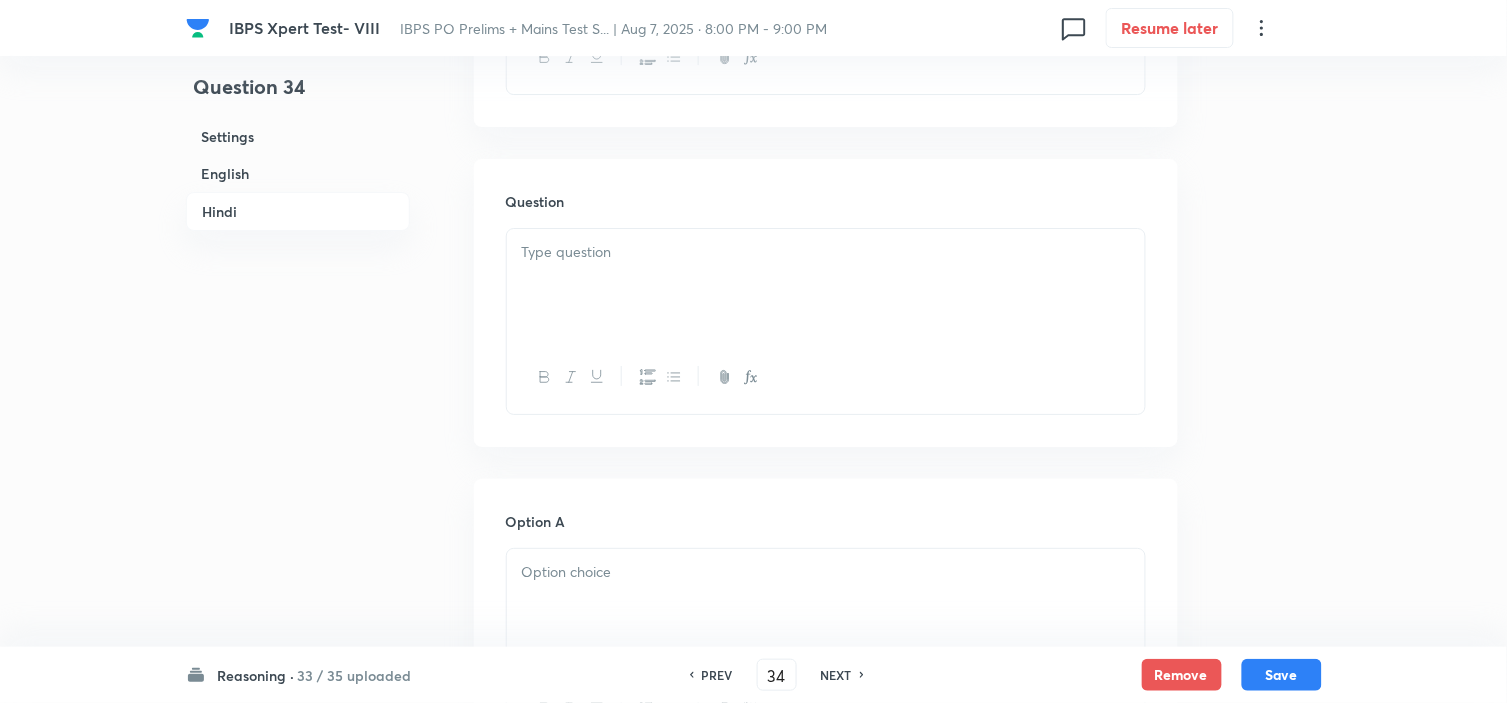 scroll, scrollTop: 3666, scrollLeft: 0, axis: vertical 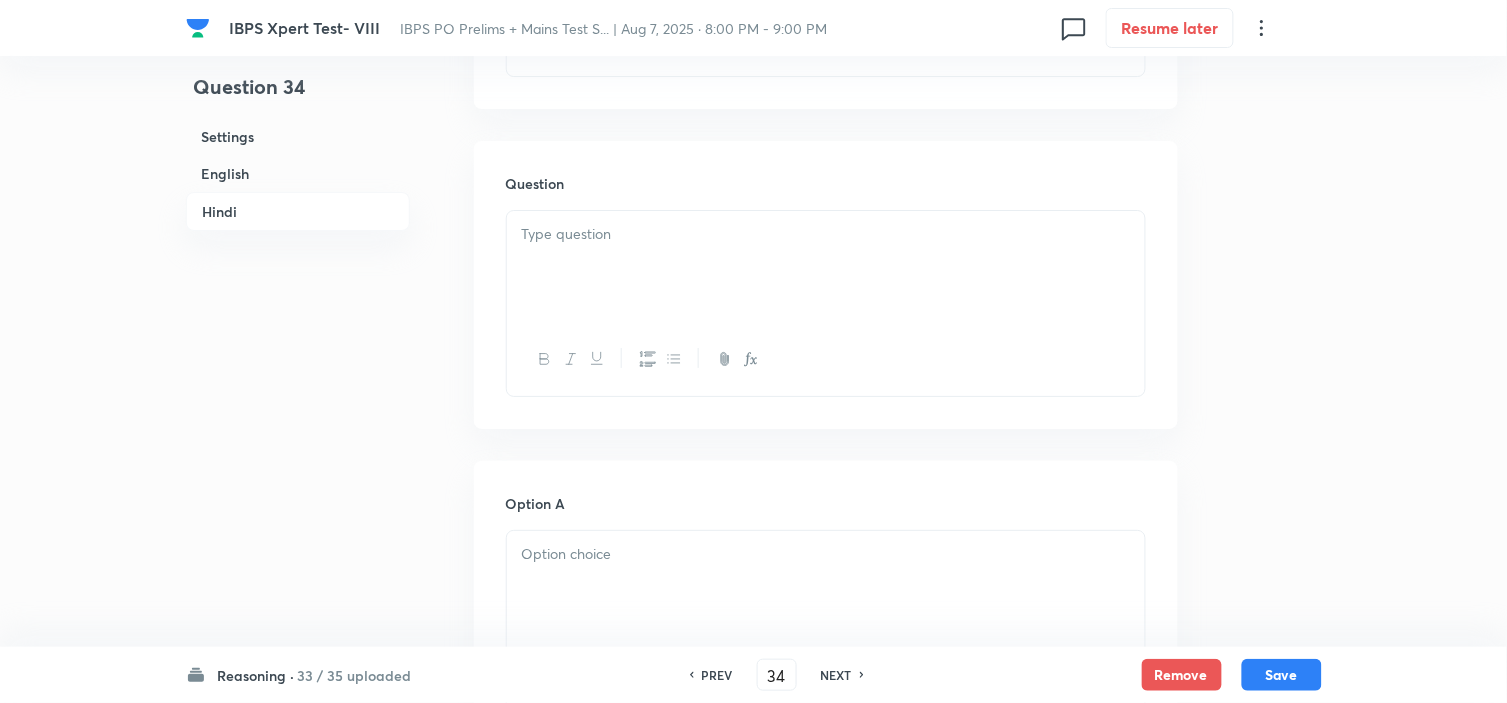 click at bounding box center (826, 267) 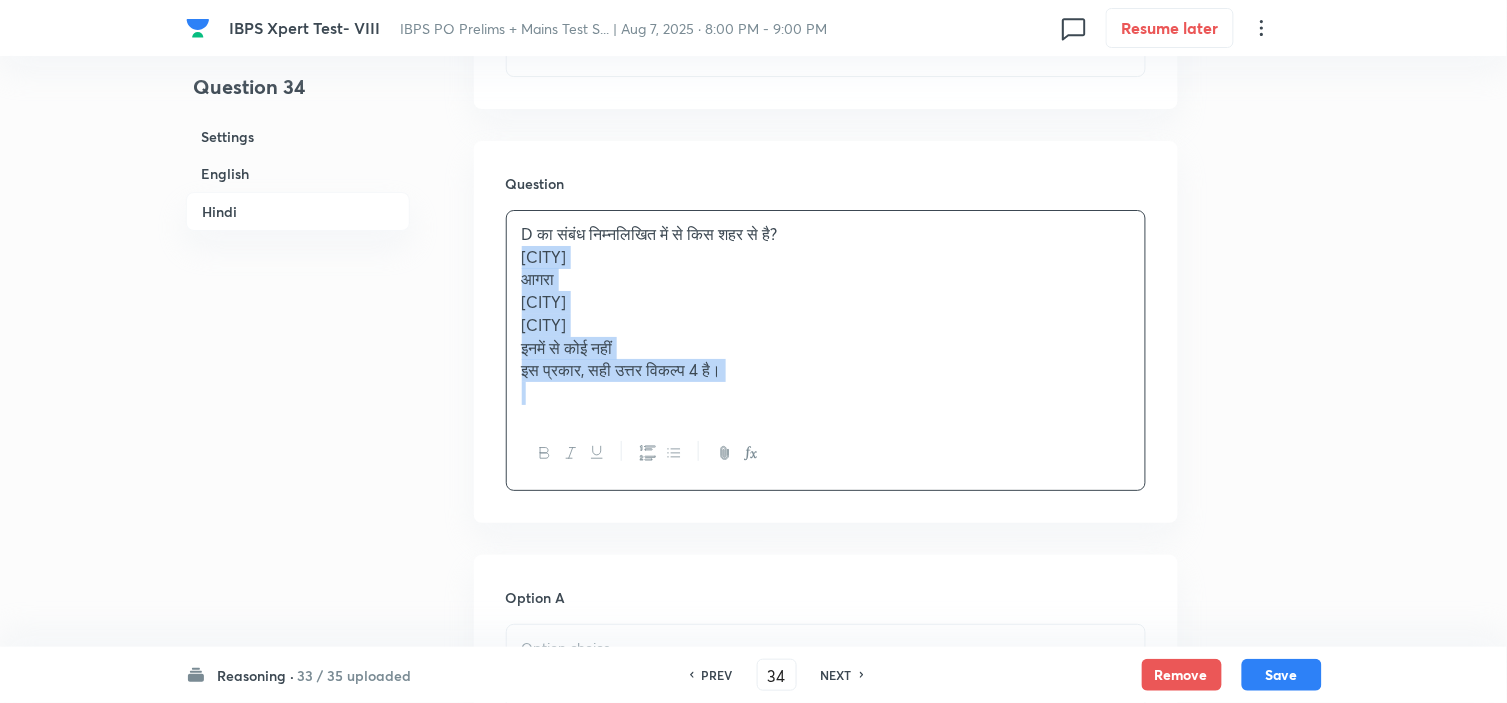 drag, startPoint x: 521, startPoint y: 264, endPoint x: 898, endPoint y: 468, distance: 428.65488 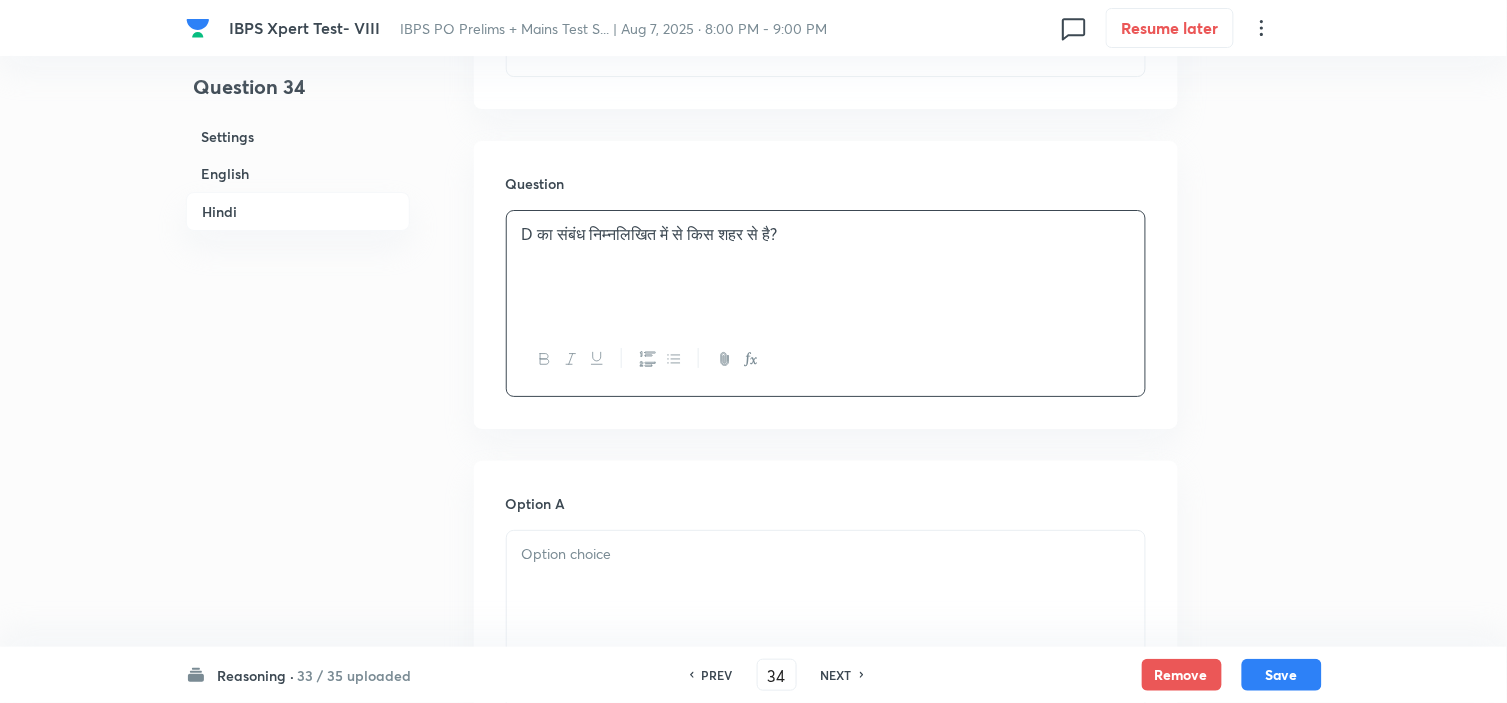 click at bounding box center (826, 587) 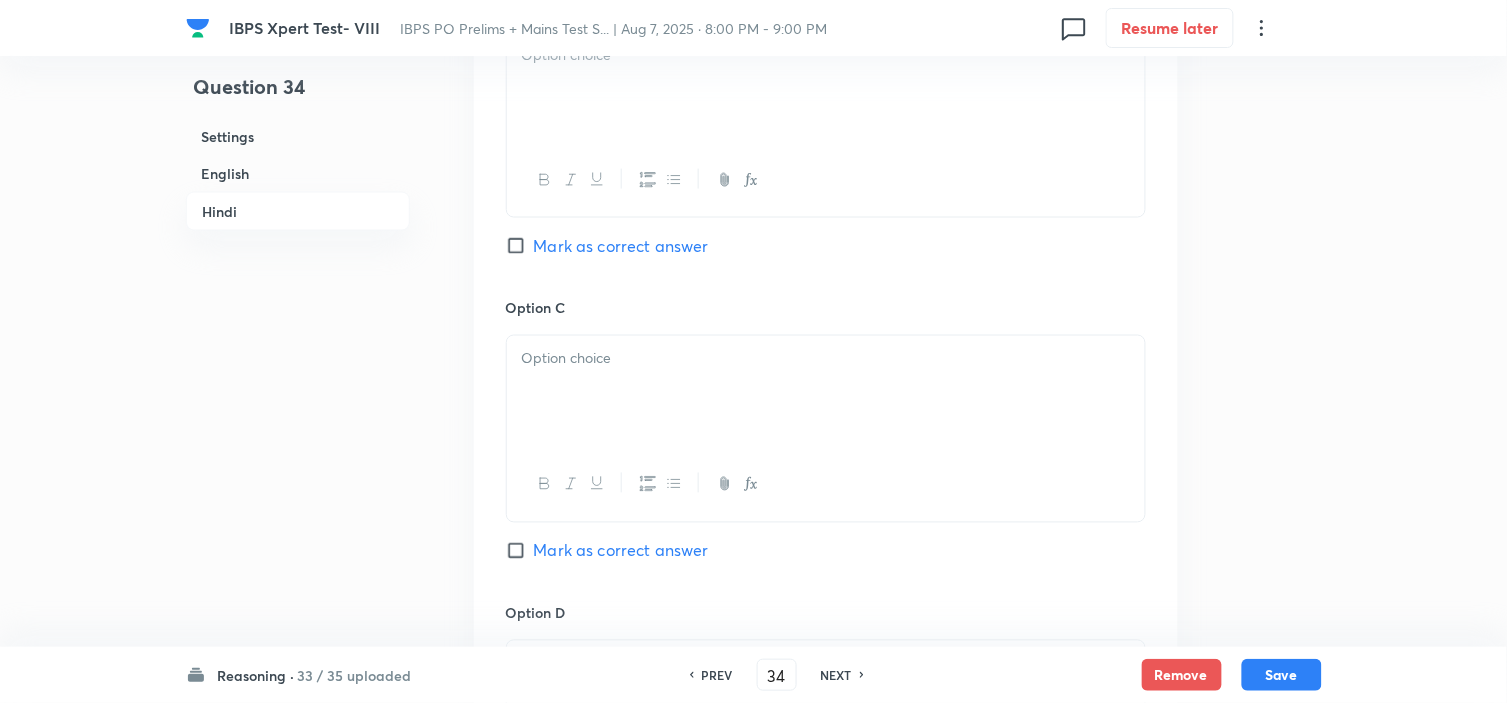 drag, startPoint x: 522, startPoint y: 584, endPoint x: 907, endPoint y: 742, distance: 416.15982 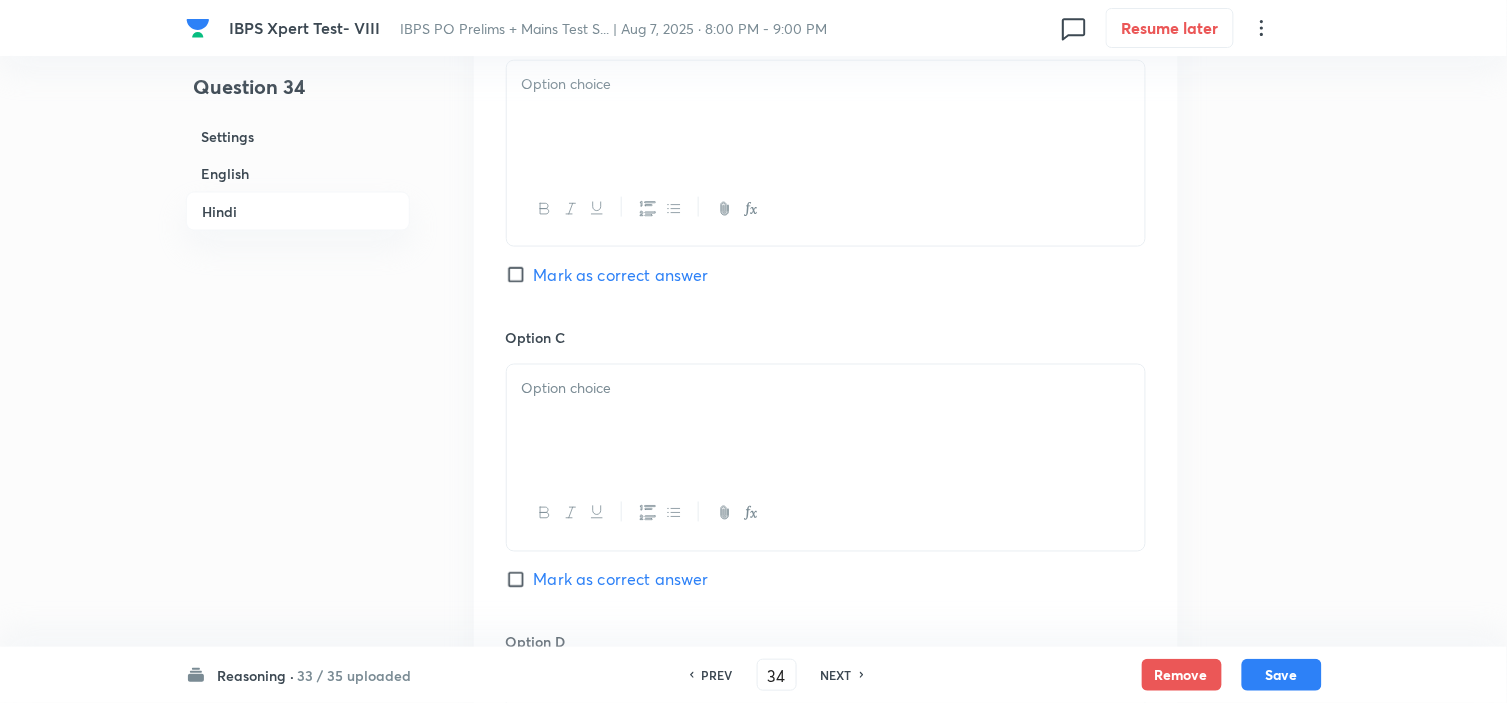 scroll, scrollTop: 4318, scrollLeft: 0, axis: vertical 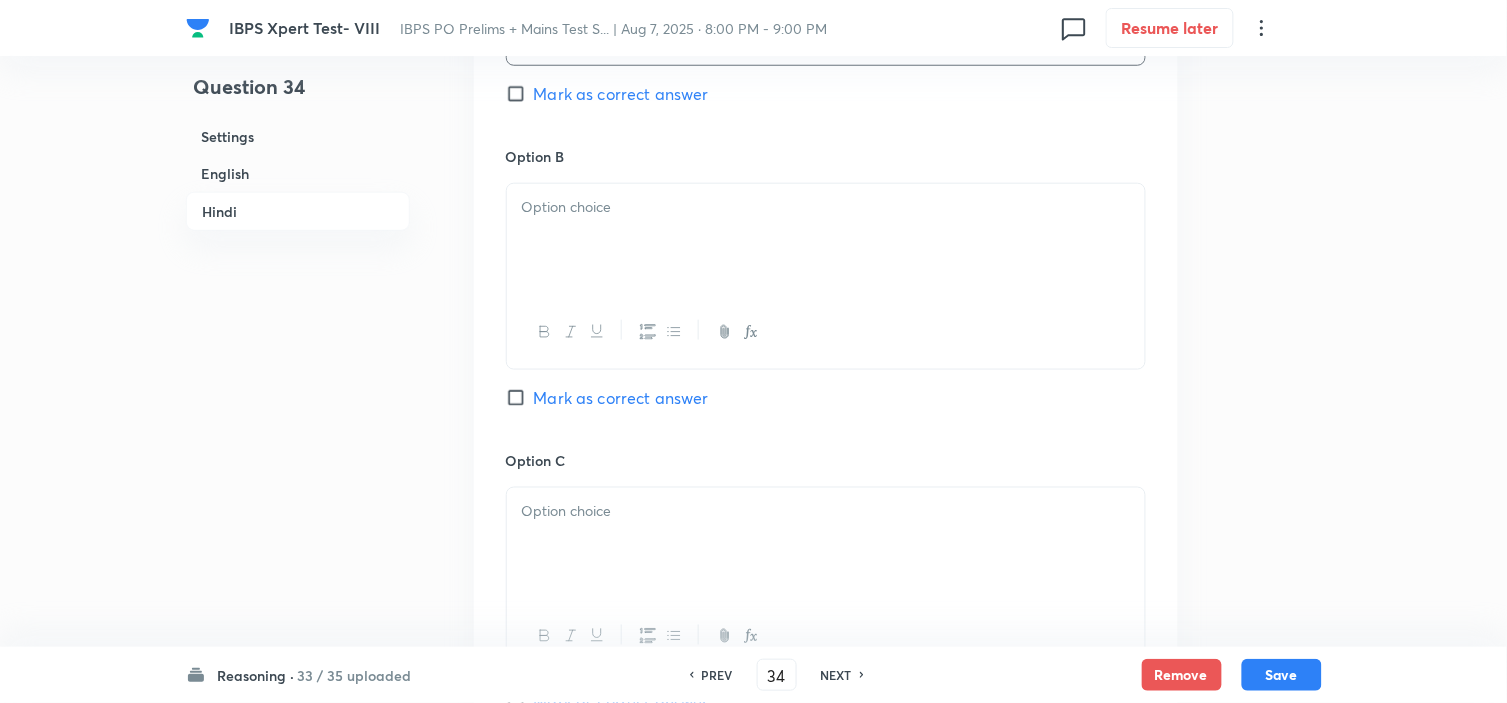 click on "Option A [CITY]" at bounding box center [826, -7] 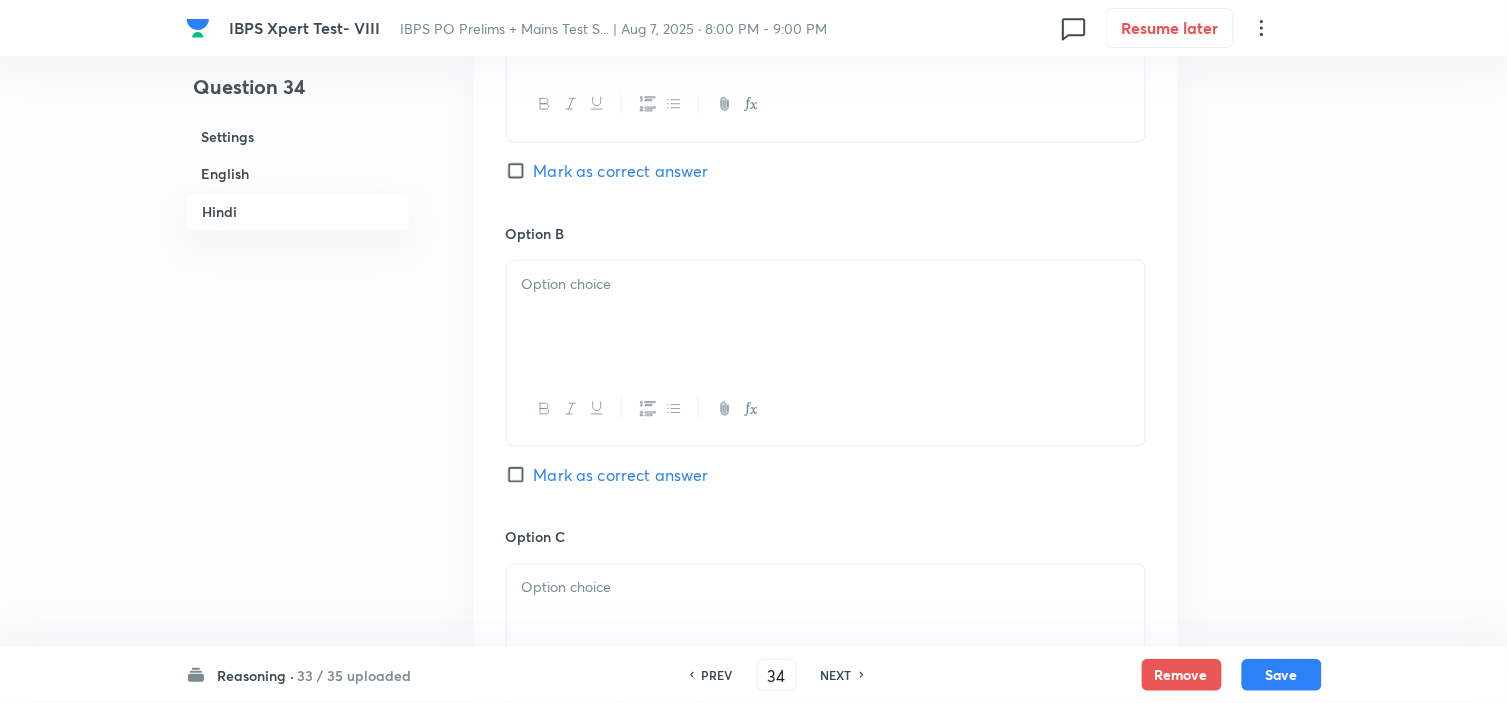 scroll, scrollTop: 3985, scrollLeft: 0, axis: vertical 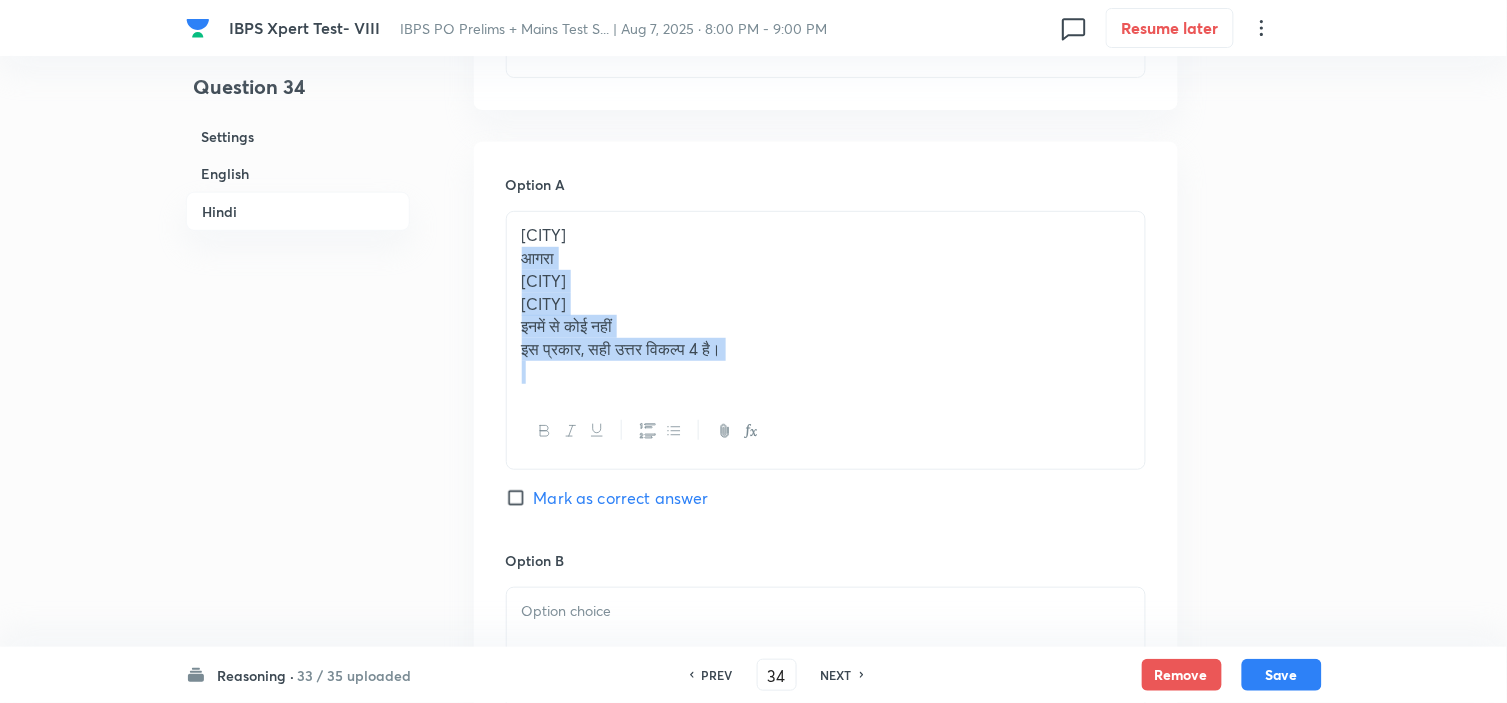 drag, startPoint x: 534, startPoint y: 276, endPoint x: 956, endPoint y: 414, distance: 443.991 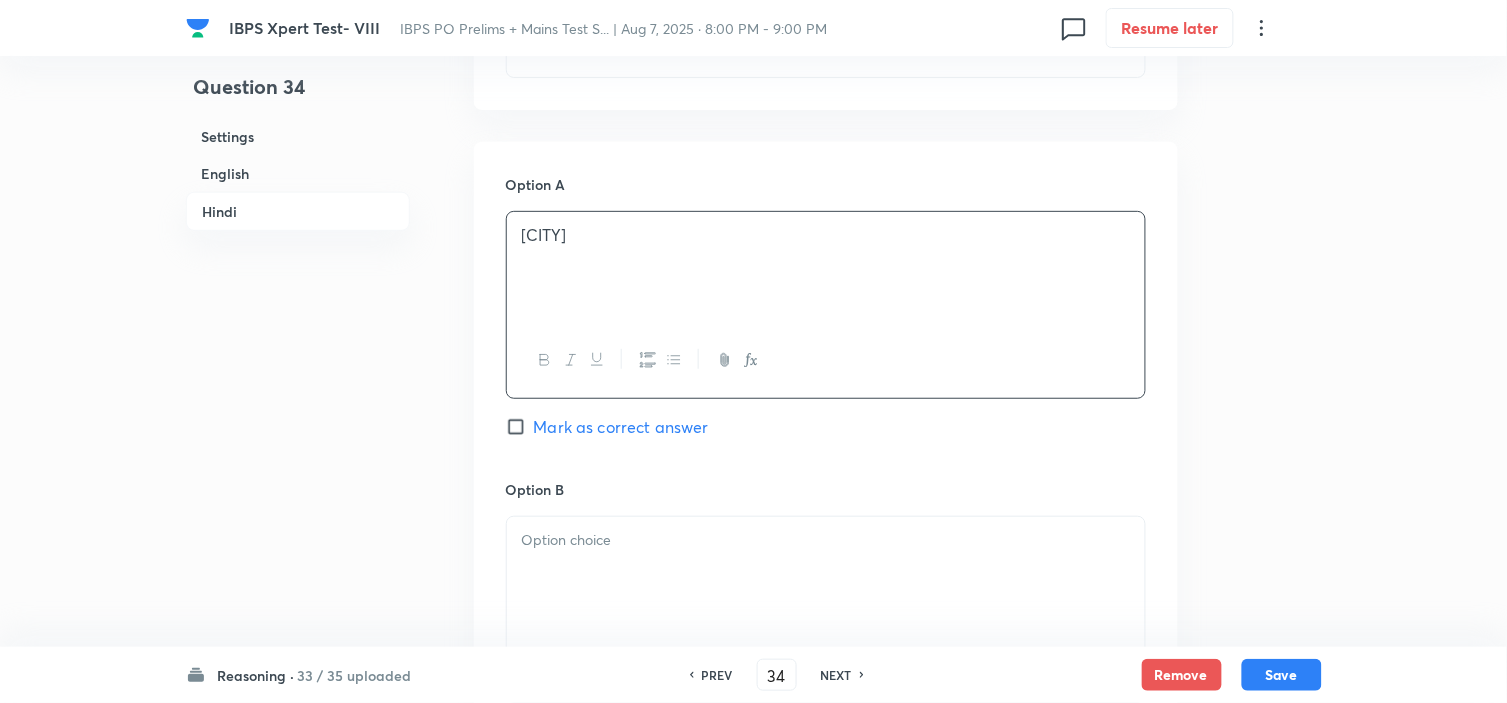 click at bounding box center (826, 540) 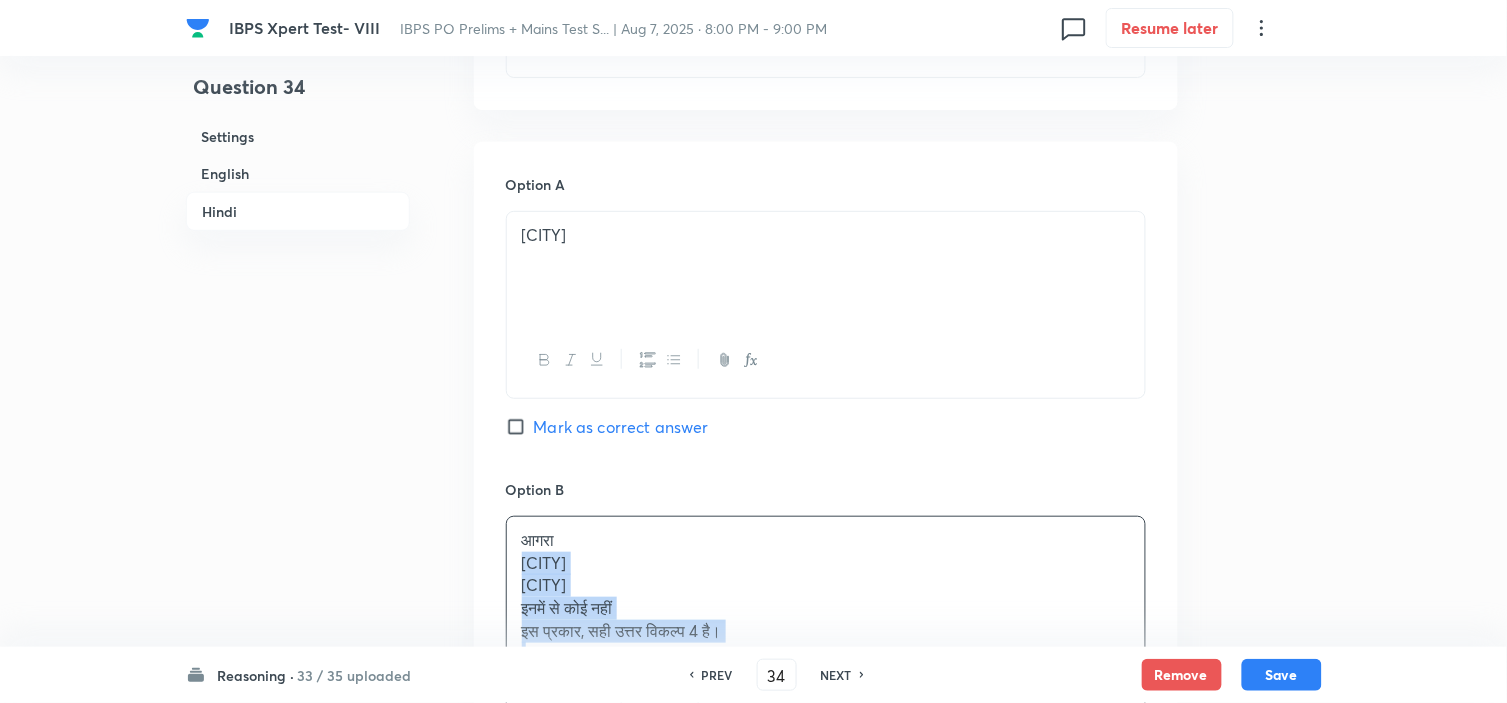 scroll, scrollTop: 4214, scrollLeft: 0, axis: vertical 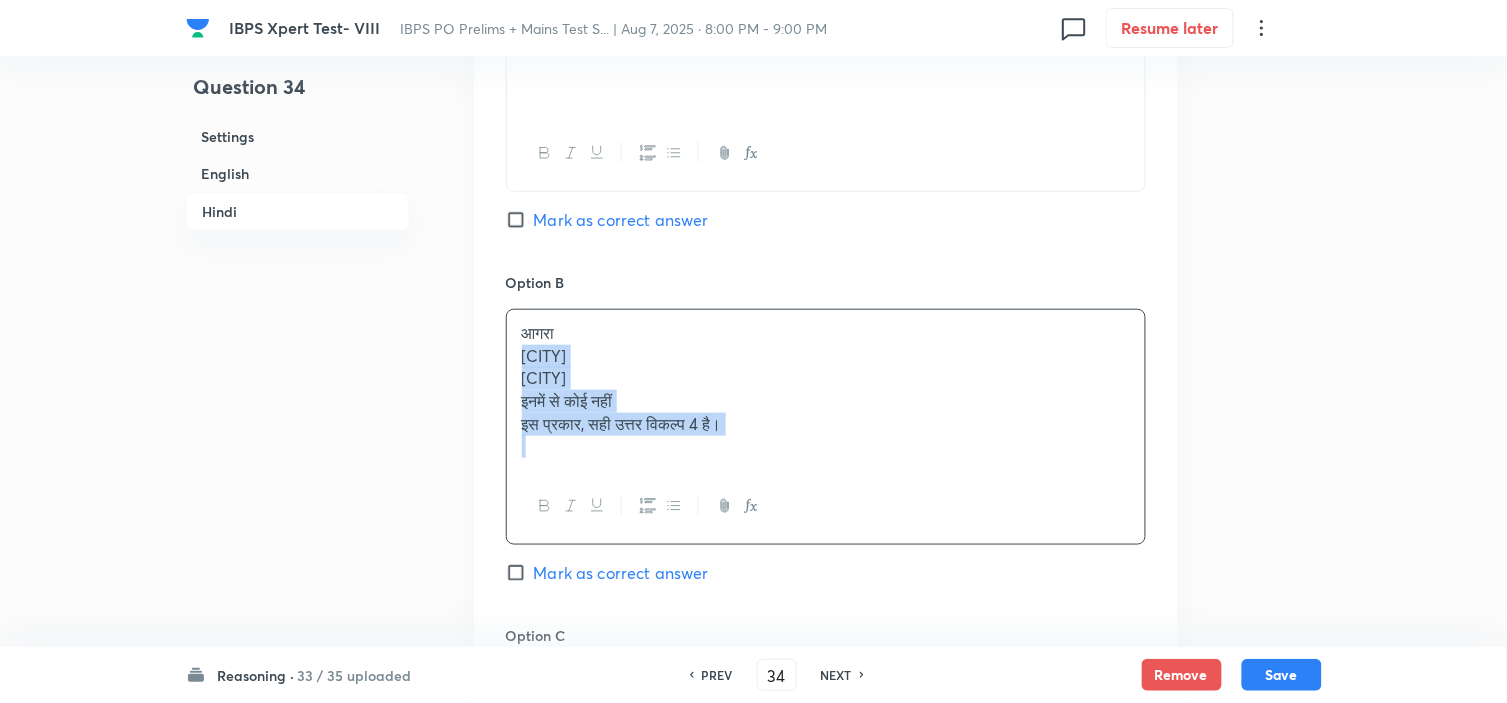 drag, startPoint x: 515, startPoint y: 567, endPoint x: 898, endPoint y: 704, distance: 406.7653 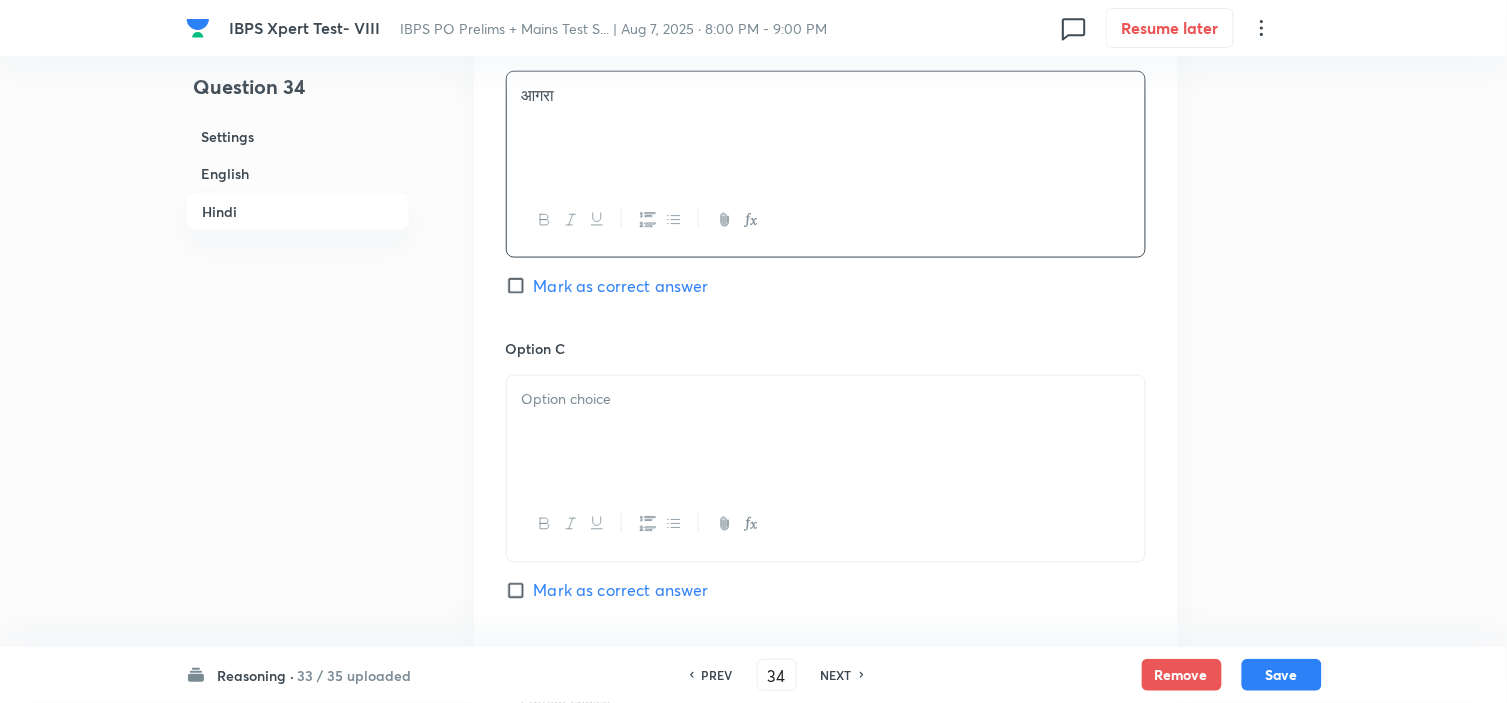 scroll, scrollTop: 4436, scrollLeft: 0, axis: vertical 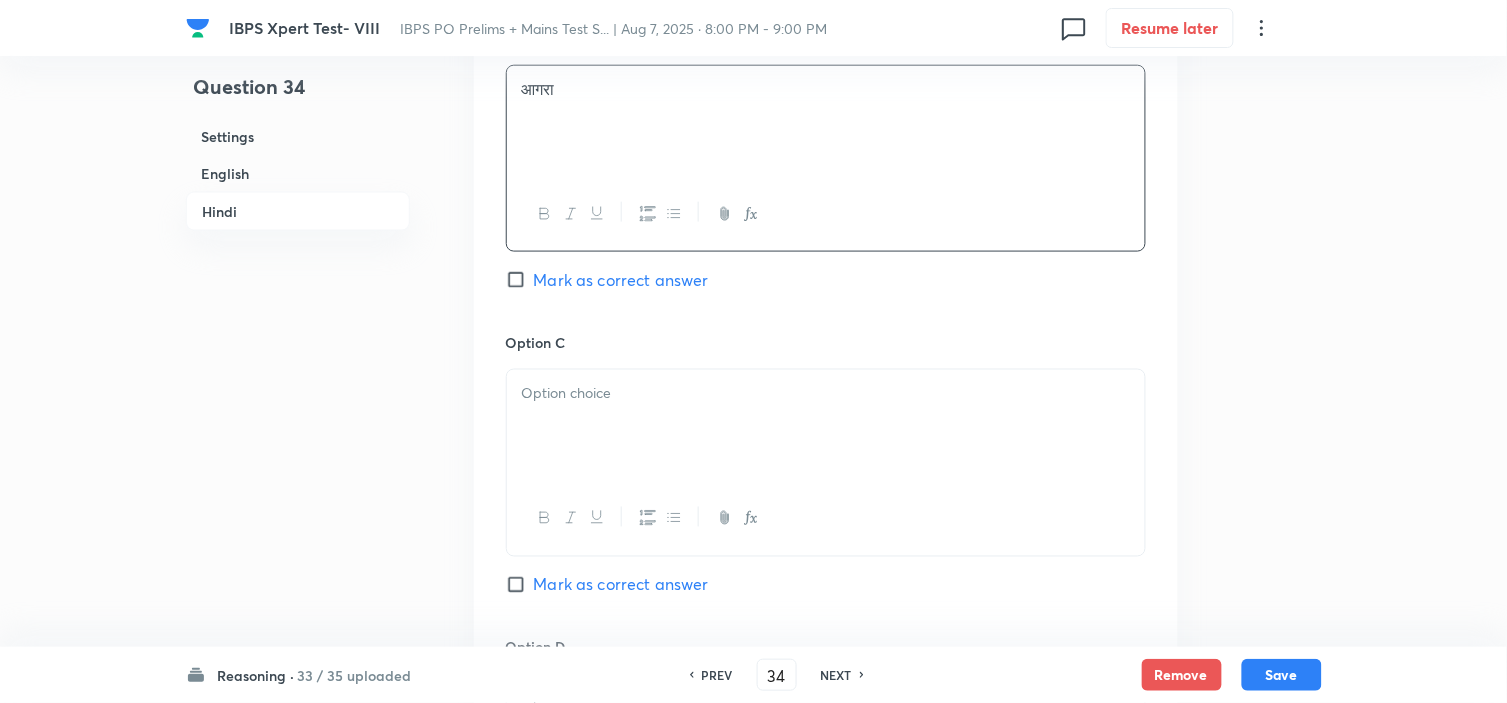 click at bounding box center (826, 426) 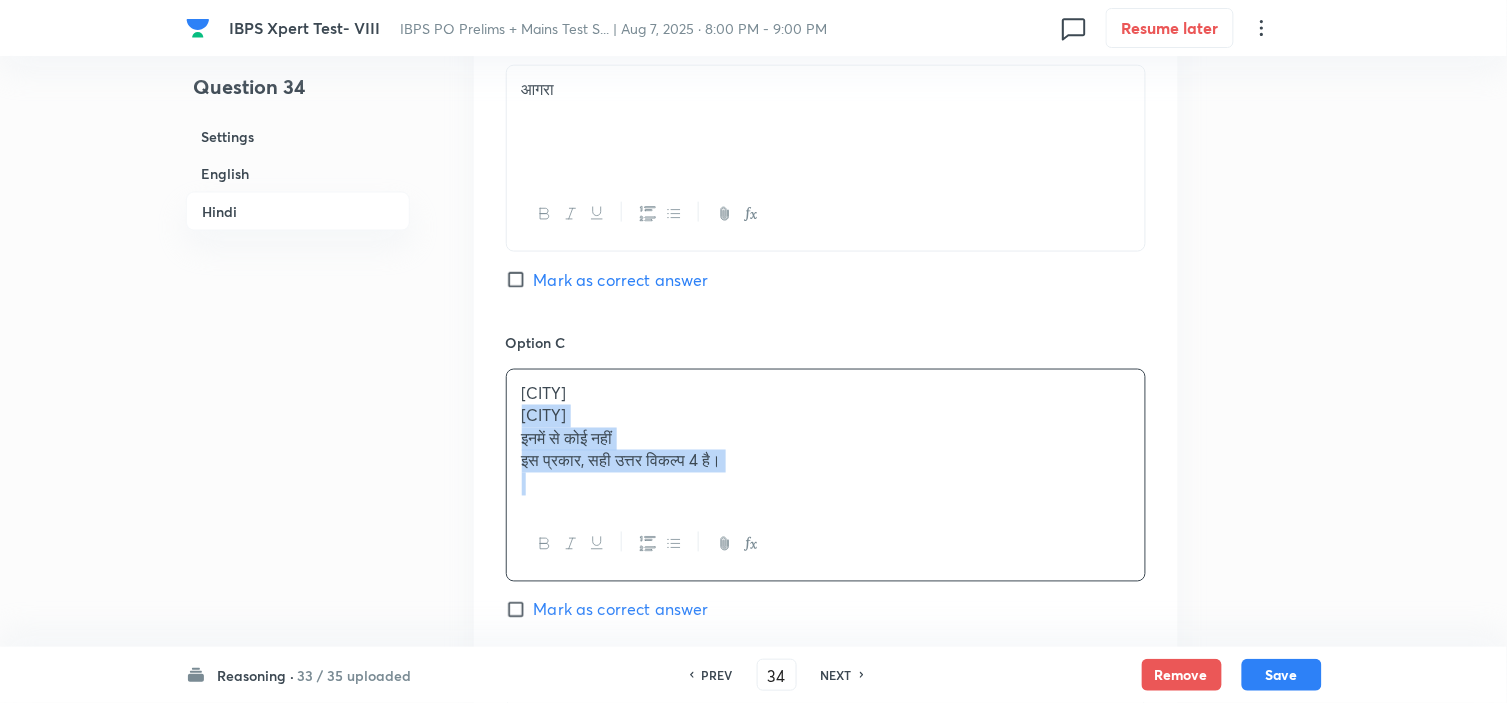 drag, startPoint x: 524, startPoint y: 433, endPoint x: 938, endPoint y: 551, distance: 430.4881 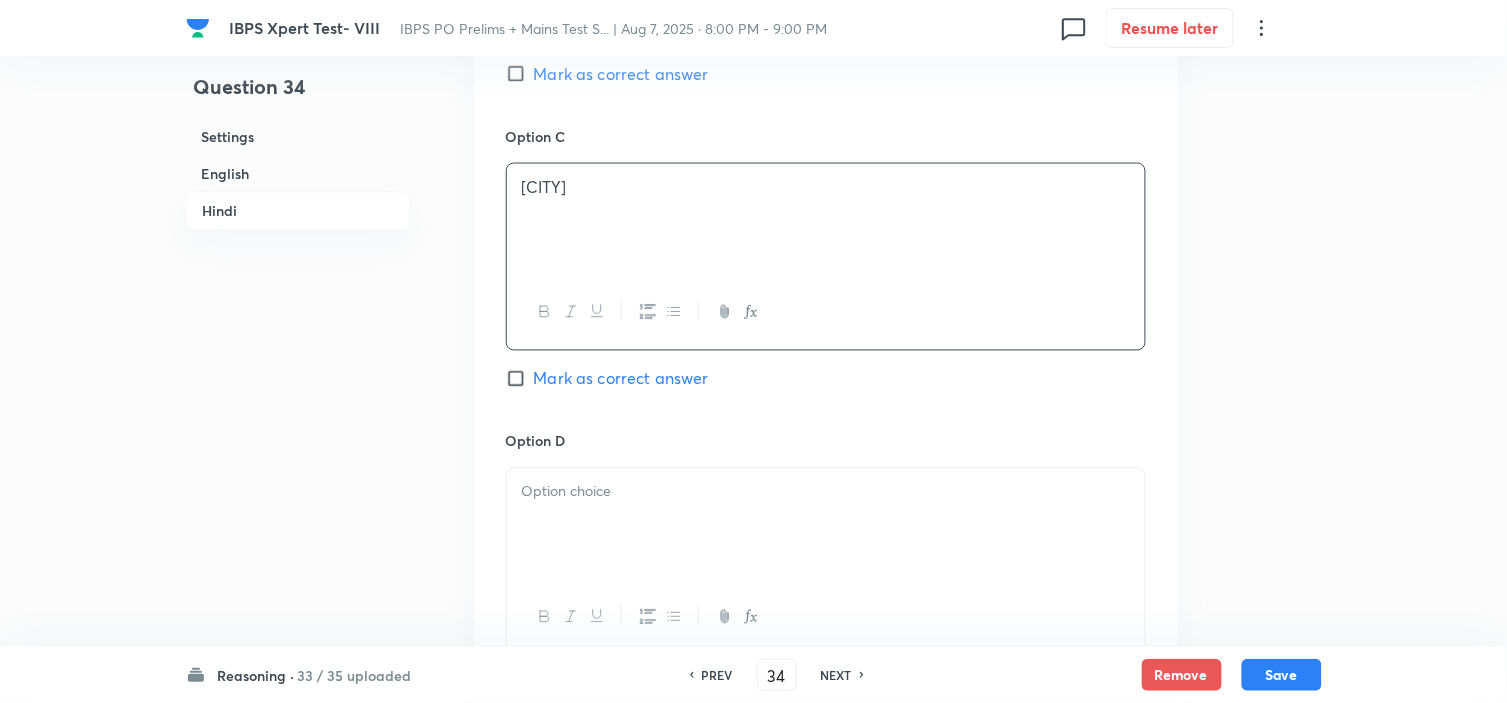 scroll, scrollTop: 4658, scrollLeft: 0, axis: vertical 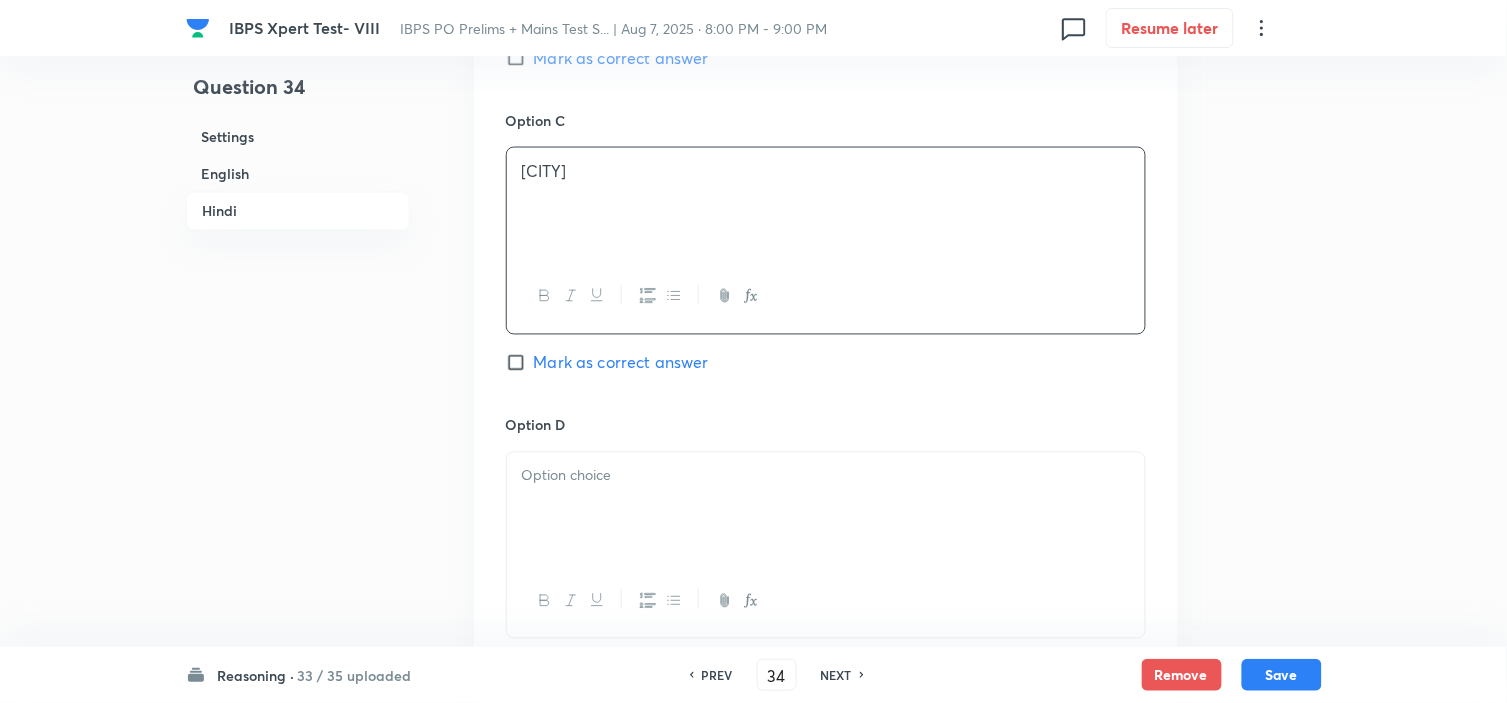 click at bounding box center [826, 509] 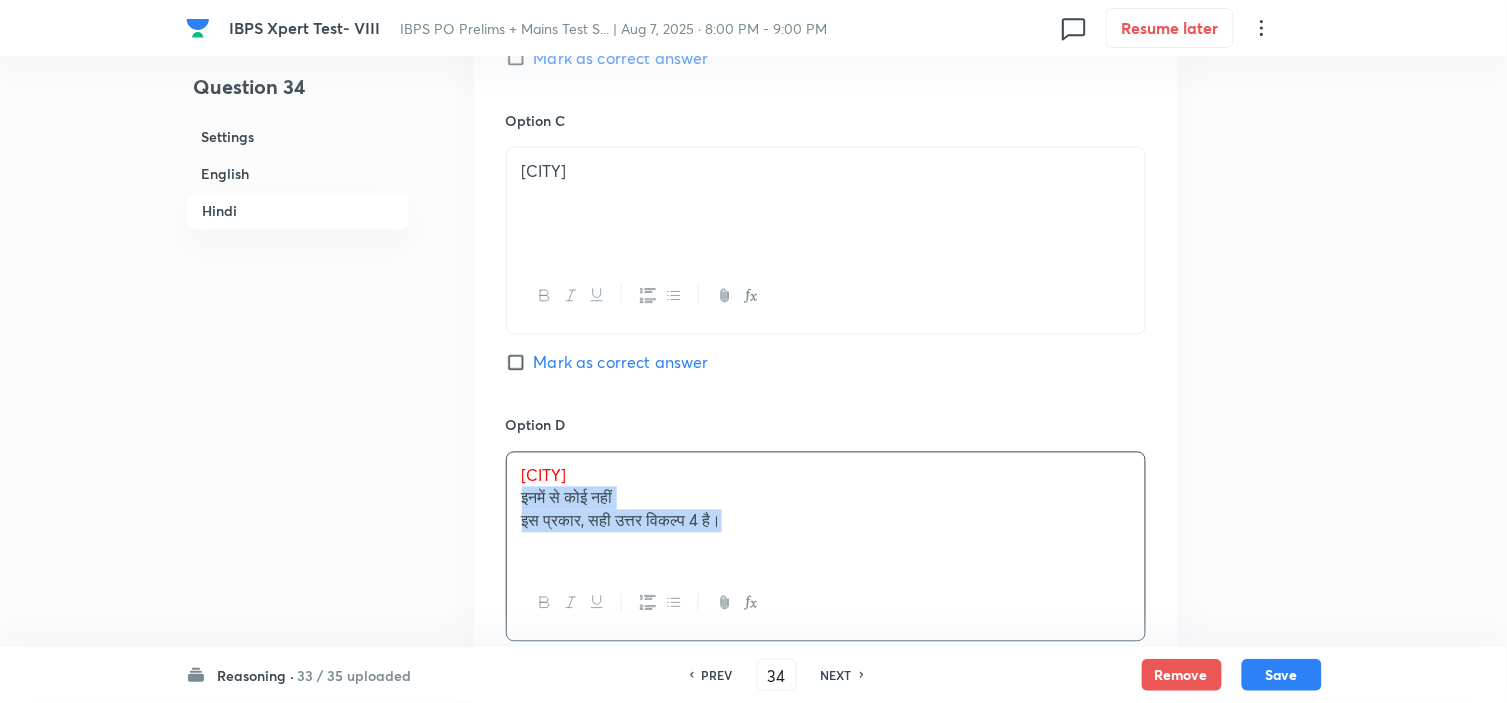 drag, startPoint x: 523, startPoint y: 508, endPoint x: 820, endPoint y: 532, distance: 297.9681 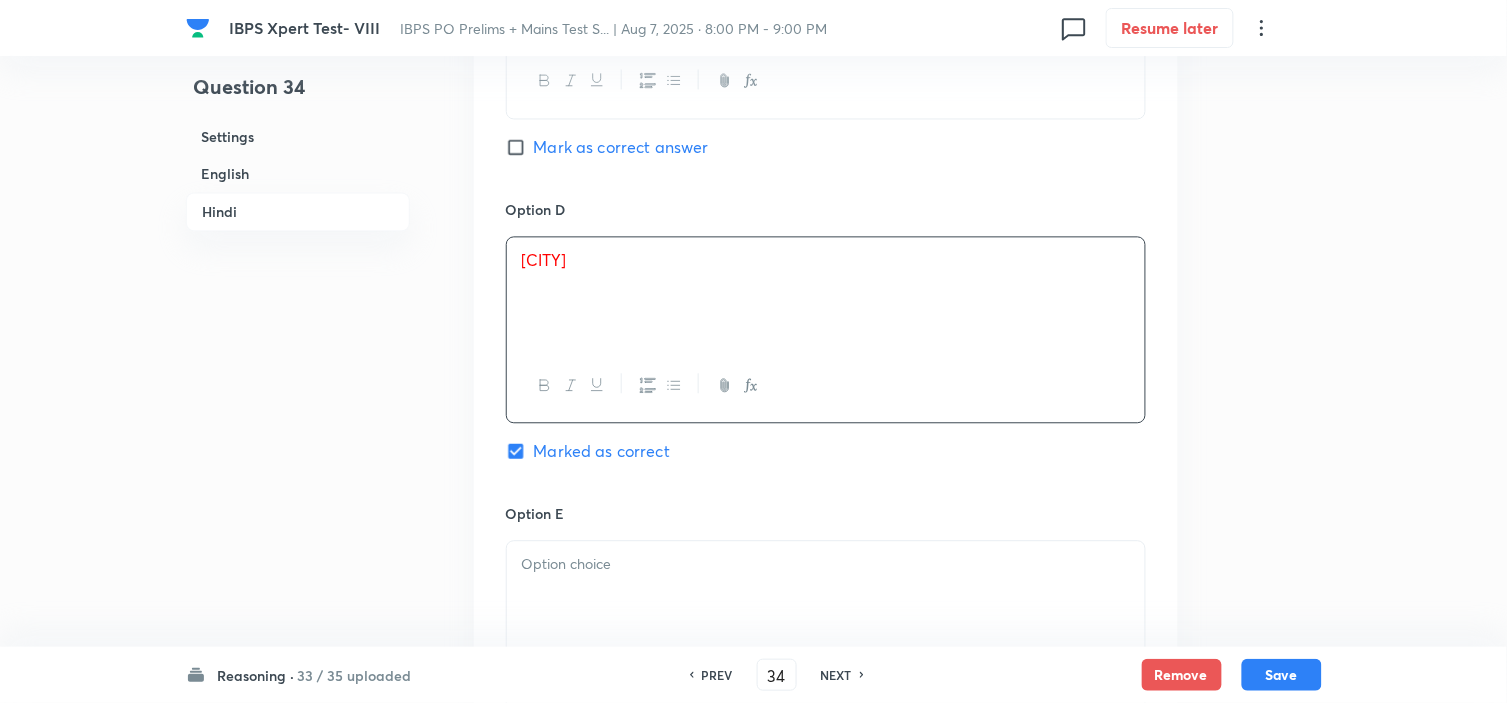 scroll, scrollTop: 4881, scrollLeft: 0, axis: vertical 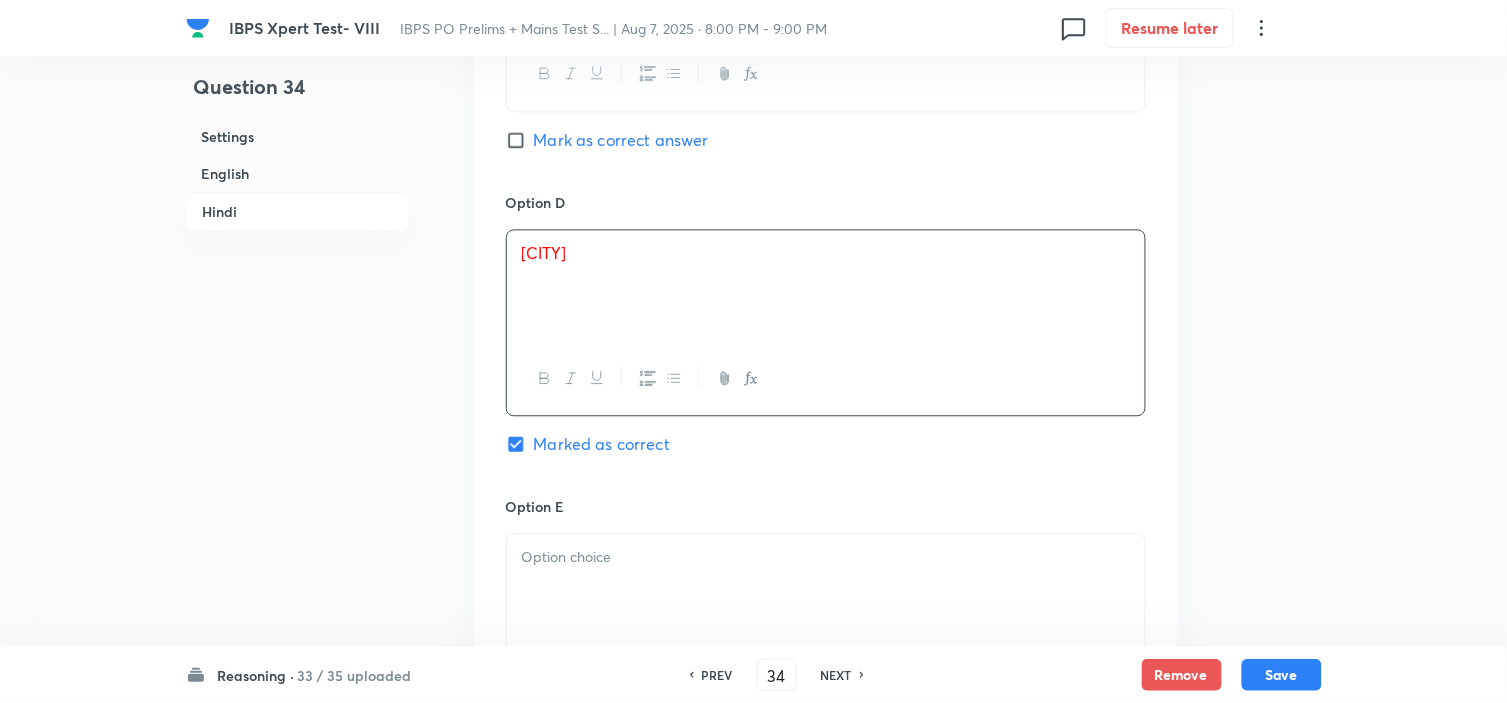 click at bounding box center (826, 590) 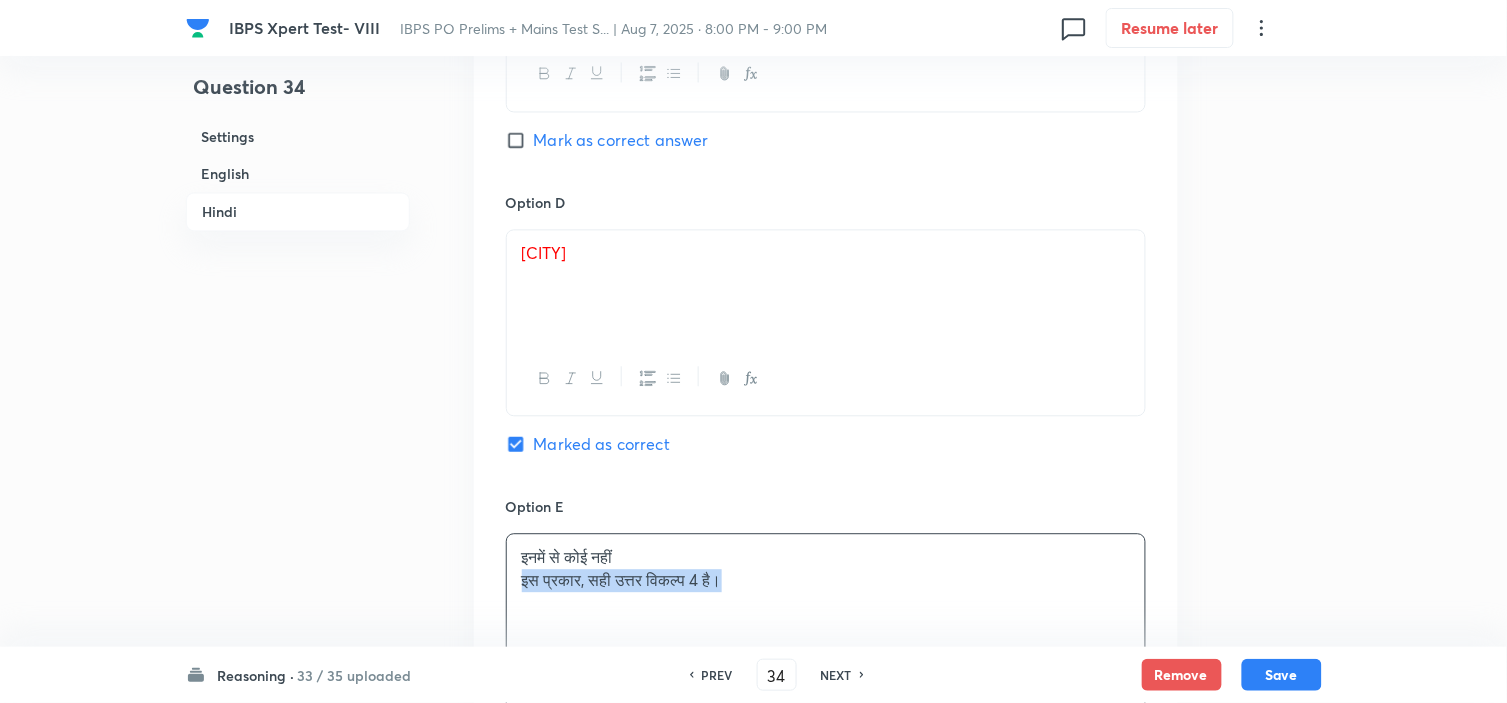 drag, startPoint x: 510, startPoint y: 595, endPoint x: 882, endPoint y: 606, distance: 372.1626 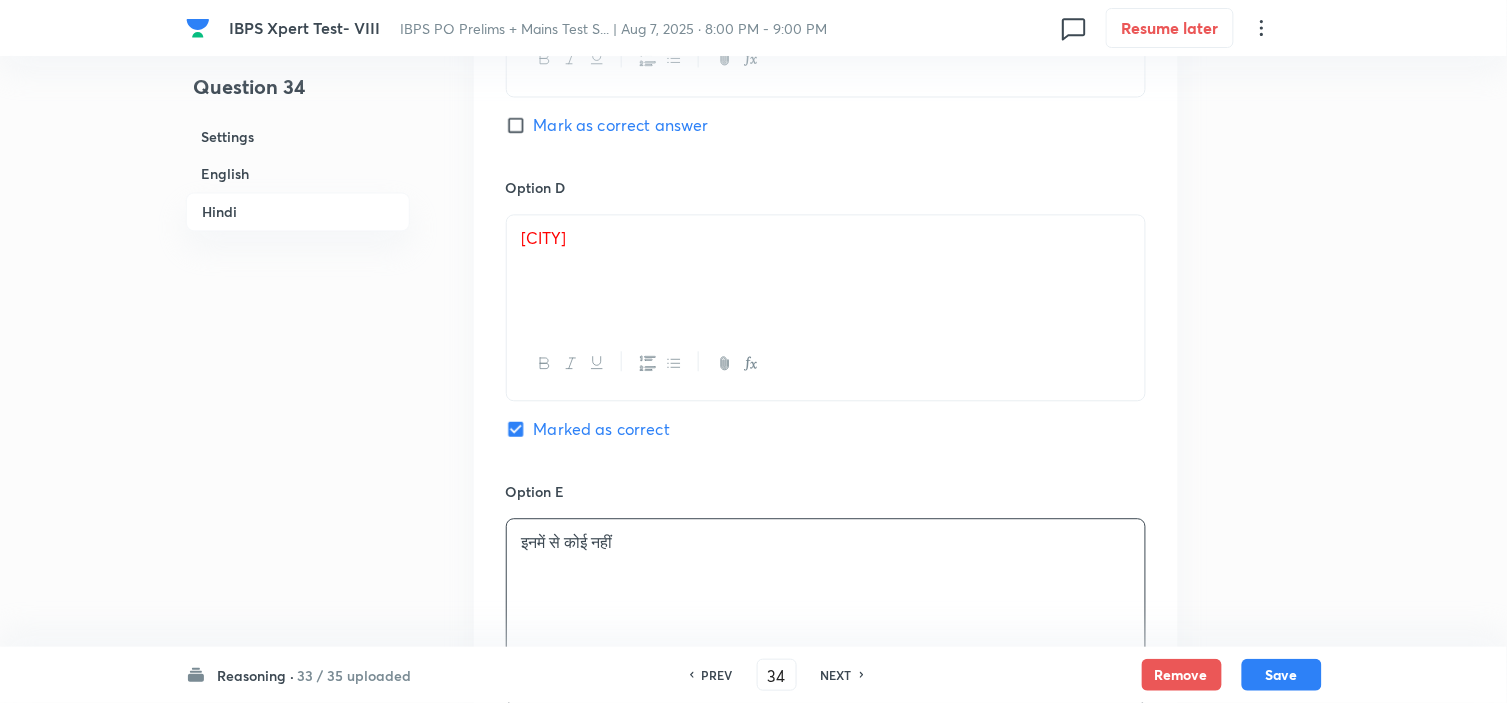 scroll, scrollTop: 5214, scrollLeft: 0, axis: vertical 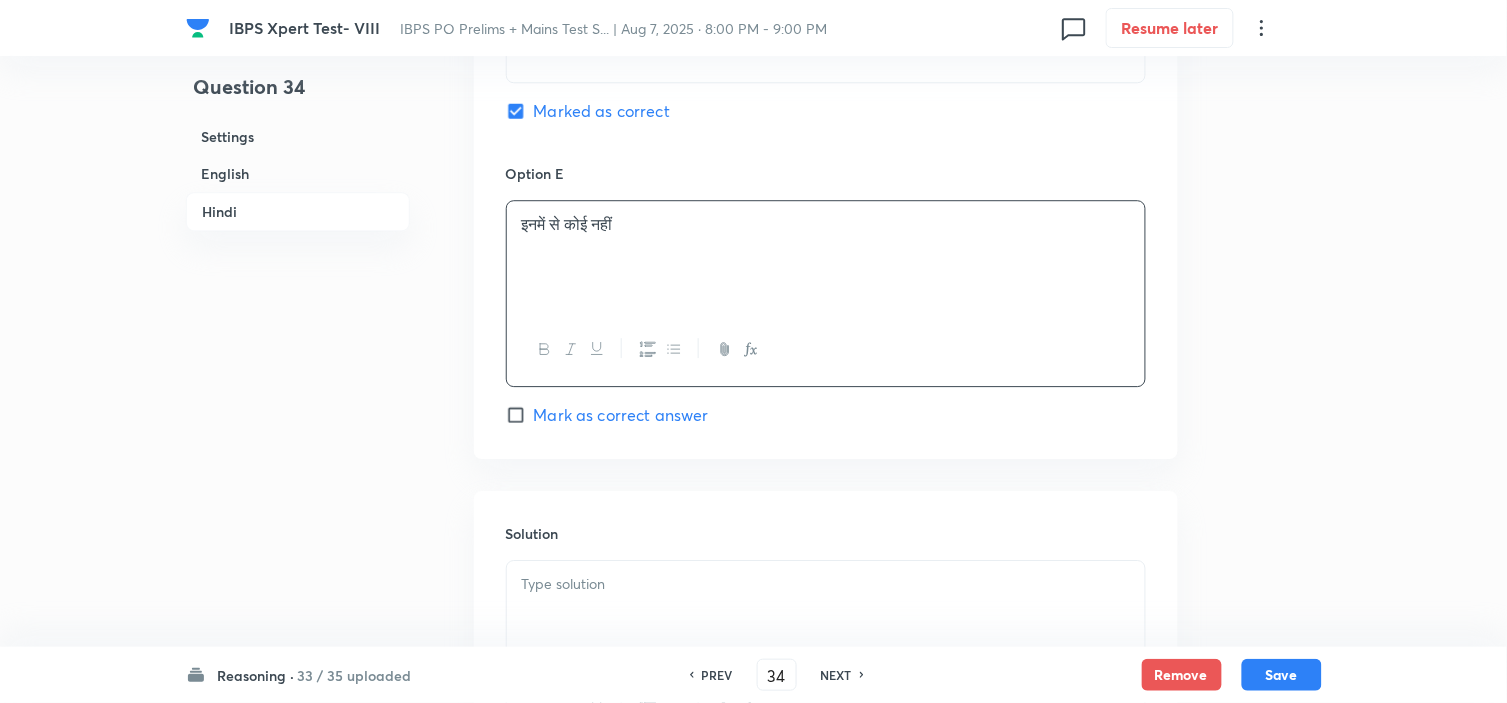 click at bounding box center [826, 584] 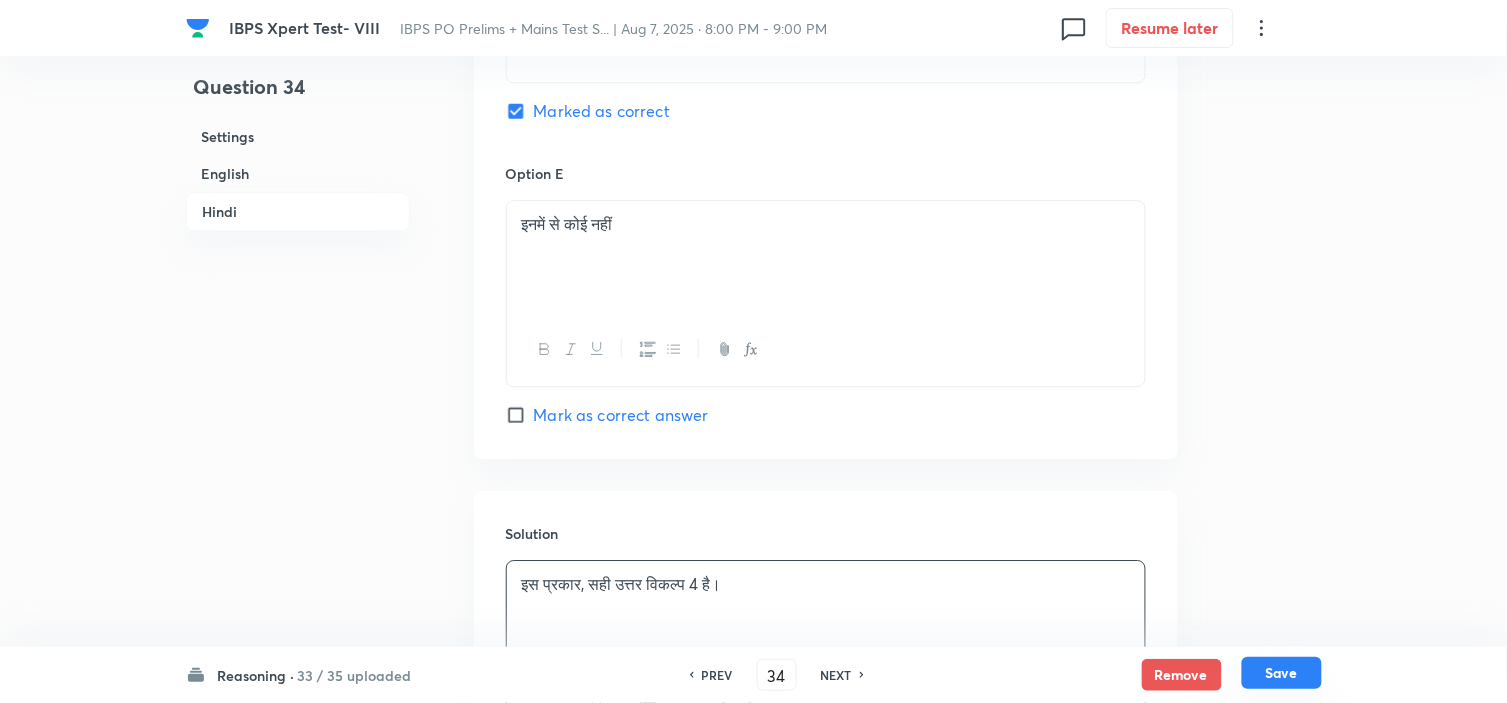 click on "Save" at bounding box center (1282, 673) 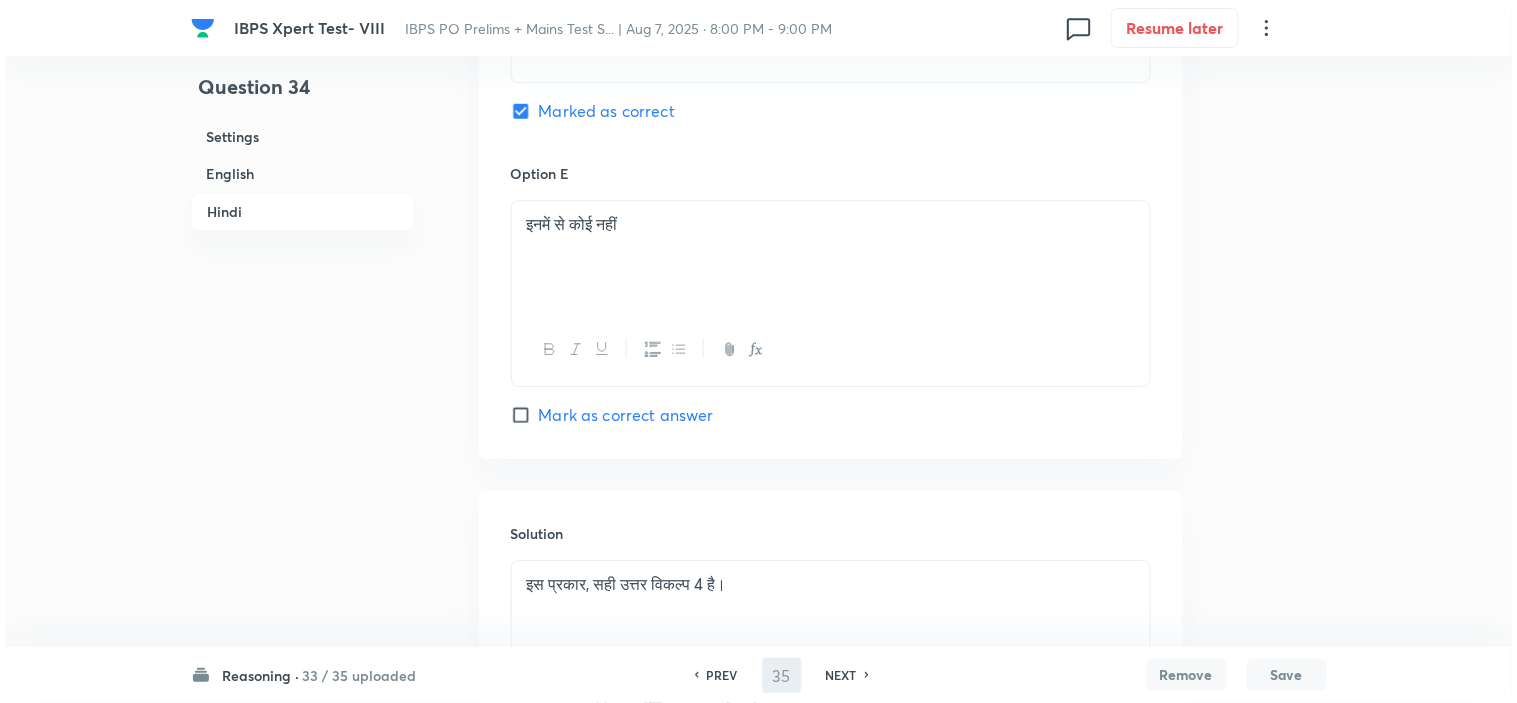 scroll, scrollTop: 0, scrollLeft: 0, axis: both 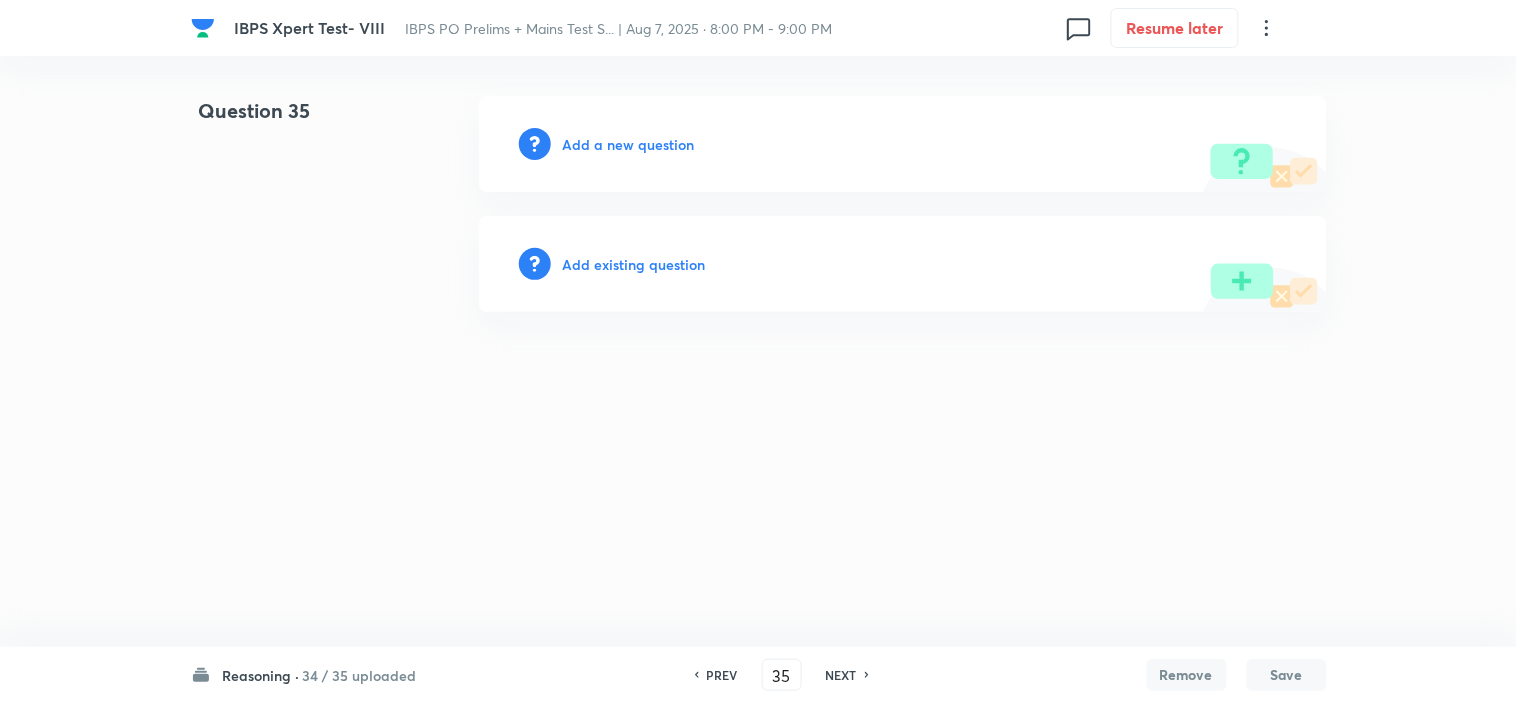 click on "Add a new question" at bounding box center (629, 144) 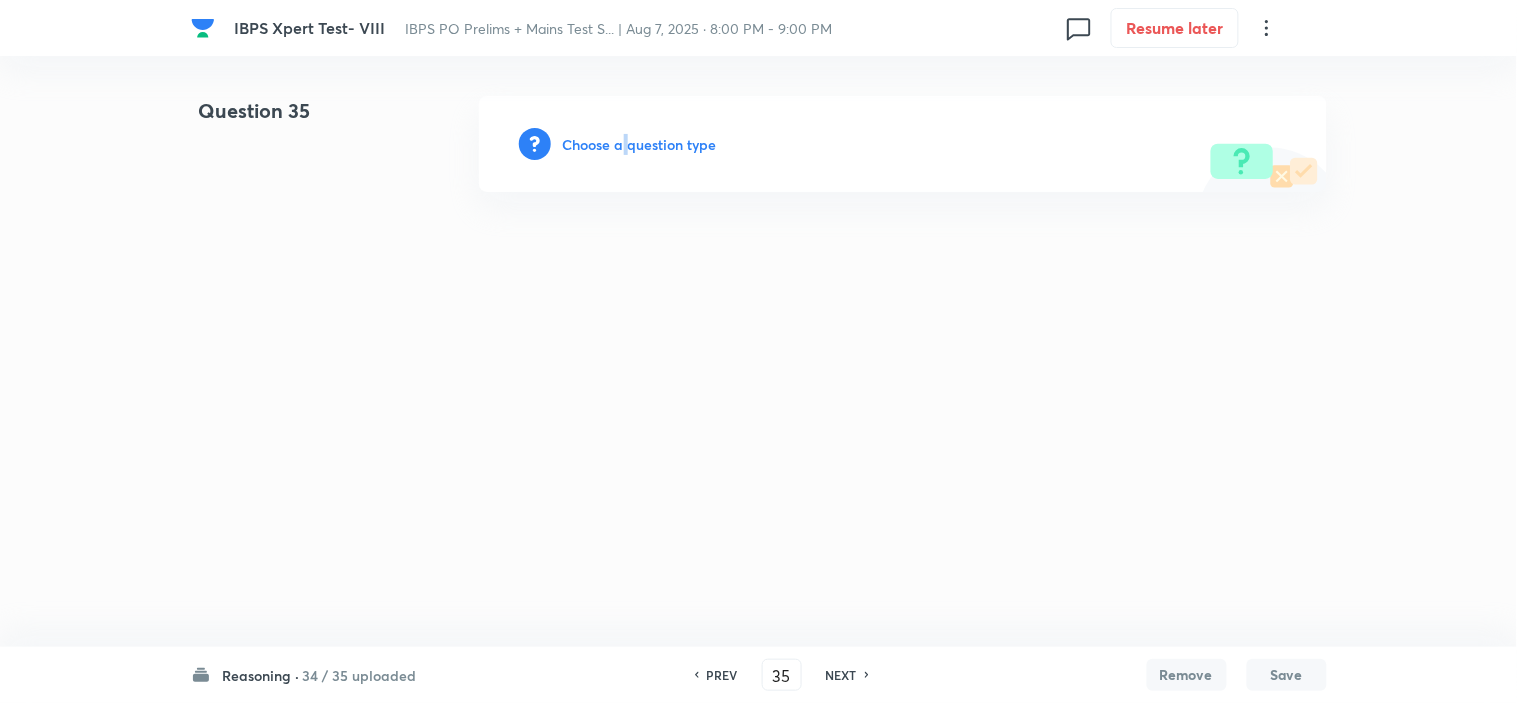 click on "Choose a question type" at bounding box center (640, 144) 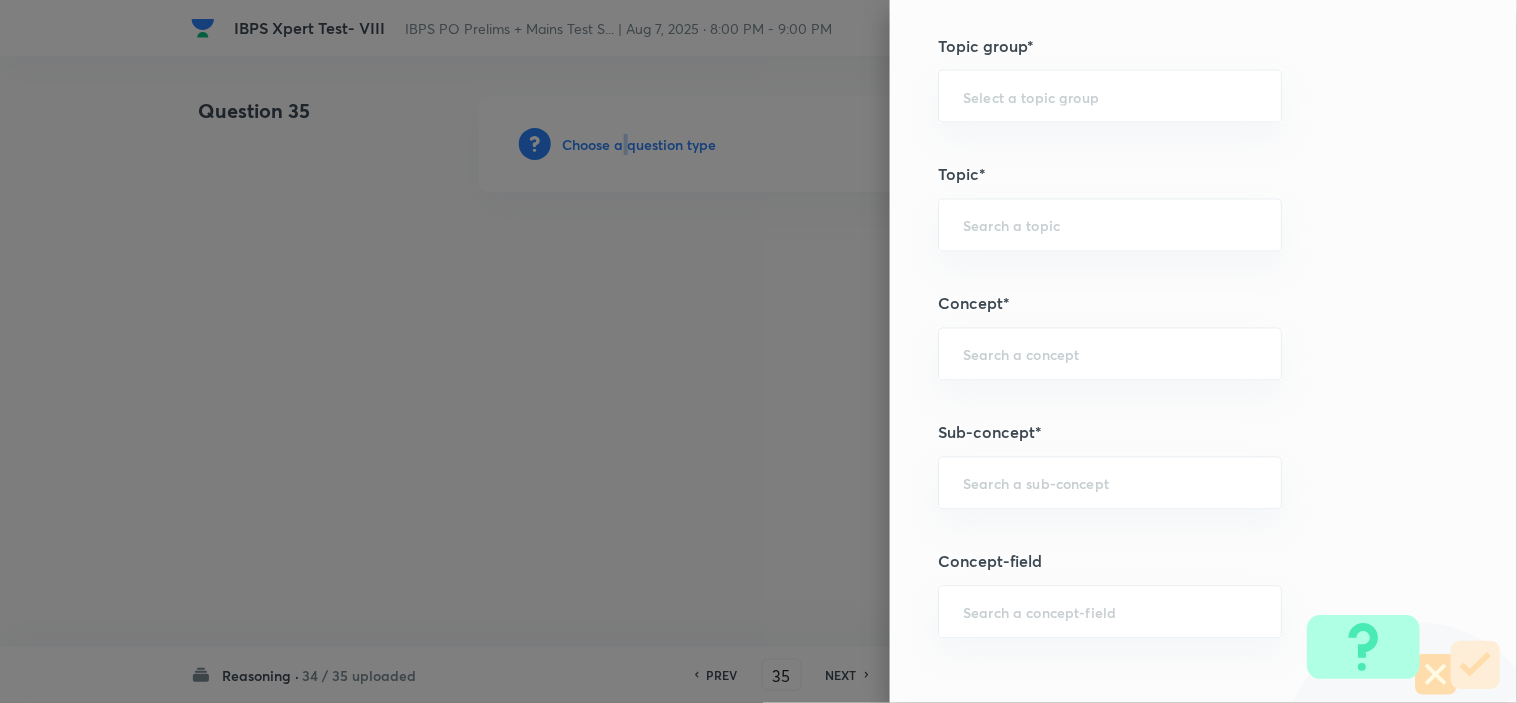 scroll, scrollTop: 1222, scrollLeft: 0, axis: vertical 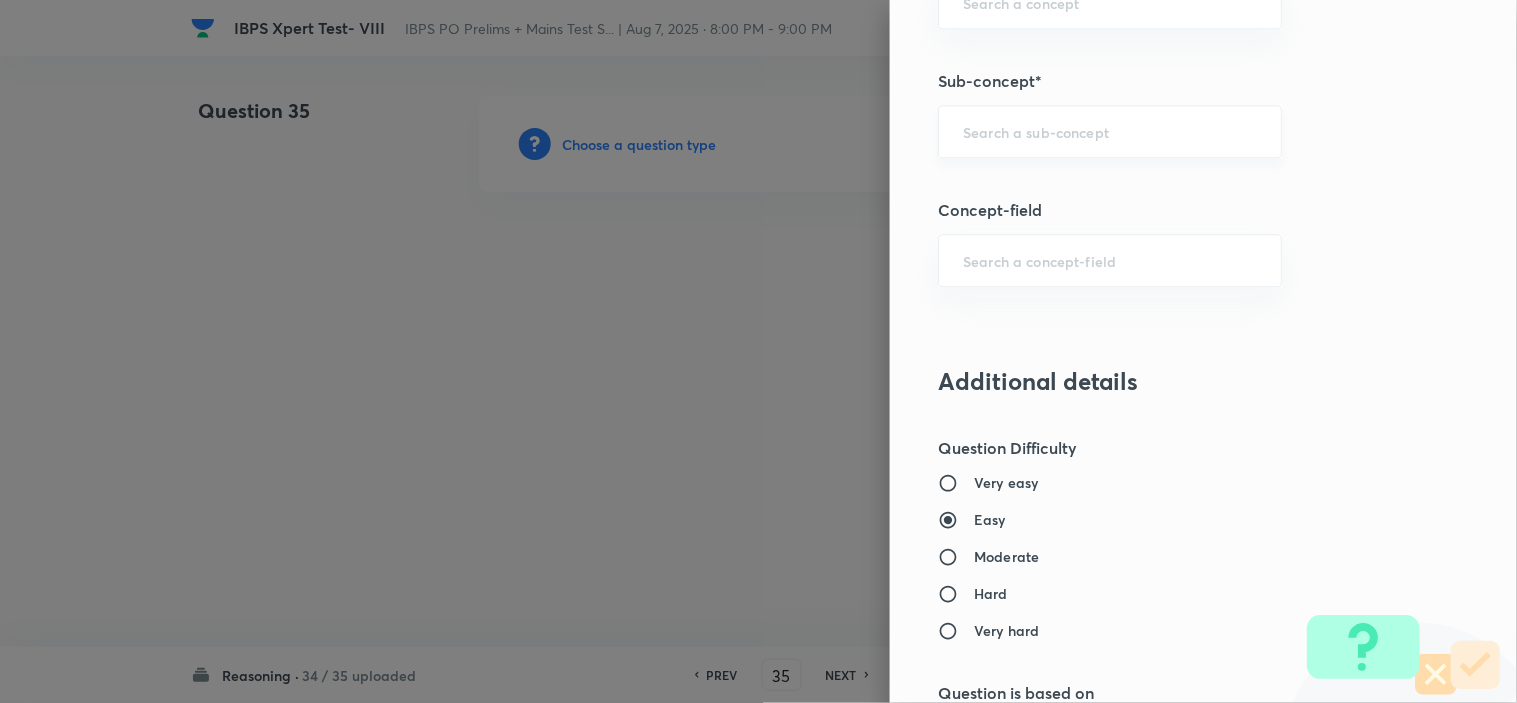 click at bounding box center [1110, 131] 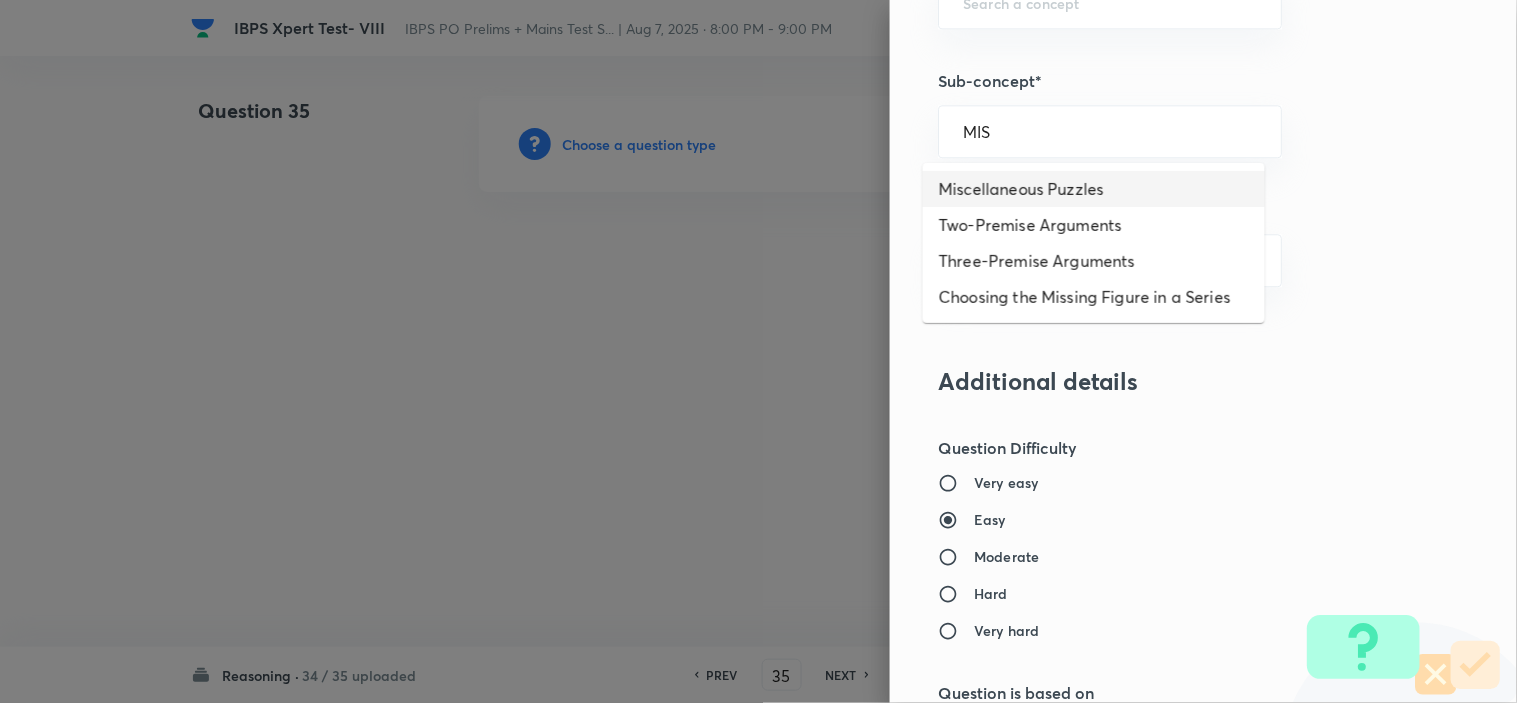 click on "Miscellaneous Puzzles" at bounding box center (1094, 189) 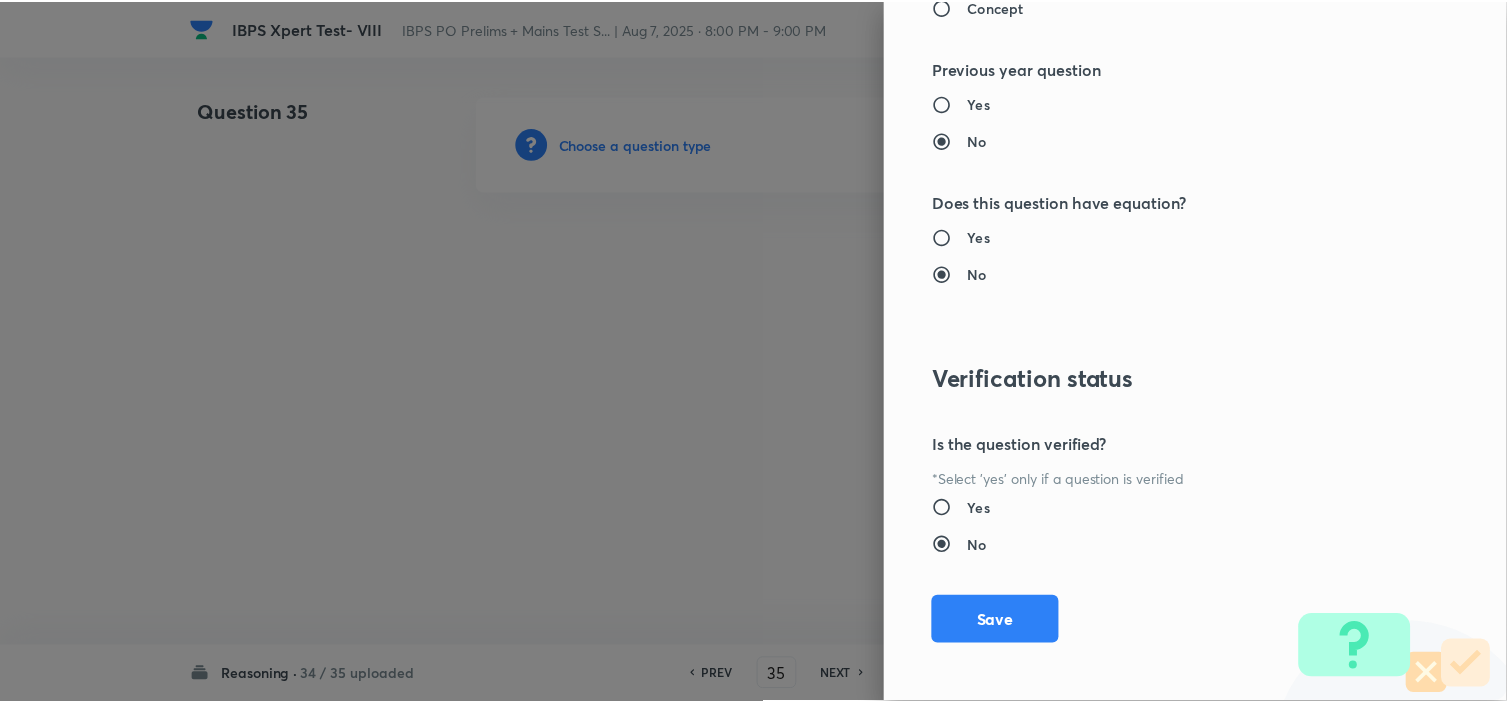 scroll, scrollTop: 2023, scrollLeft: 0, axis: vertical 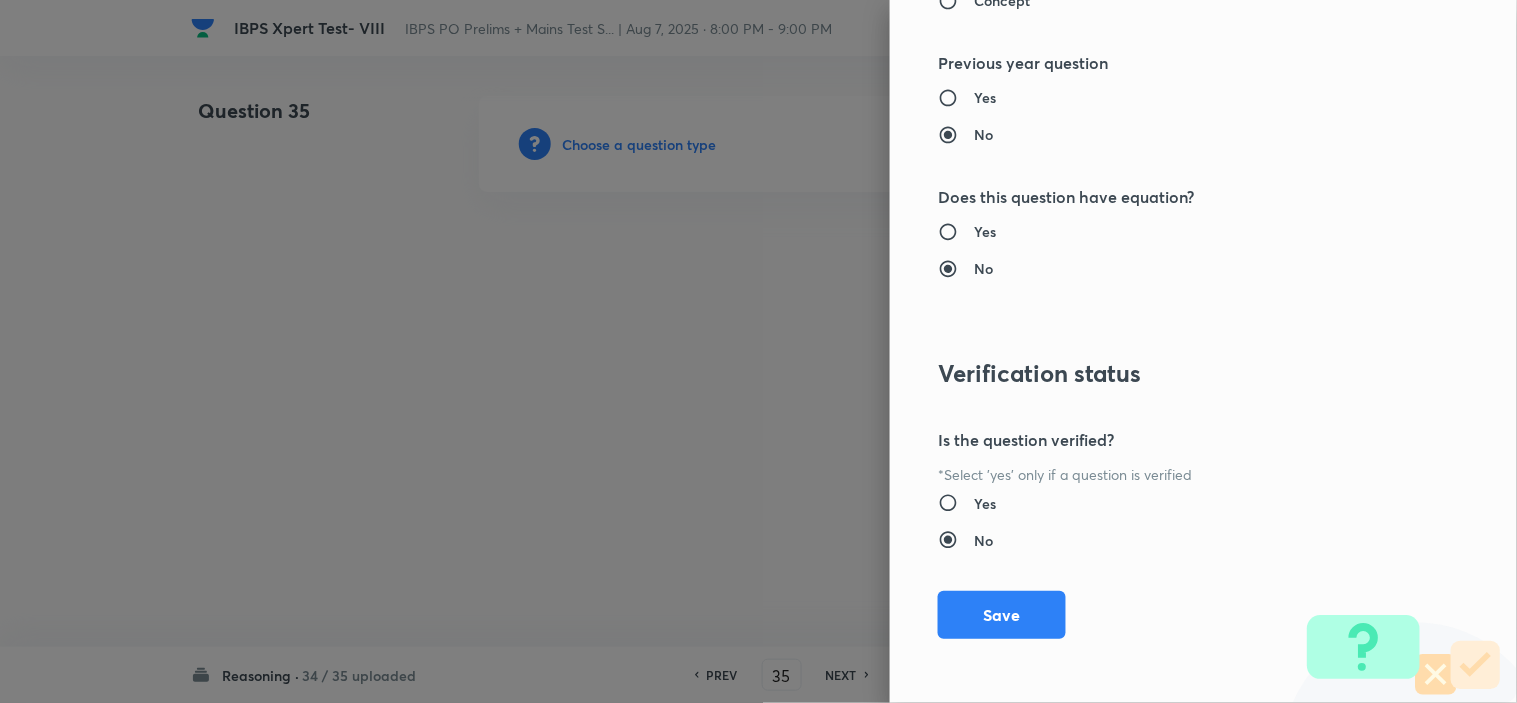 click on "Save" at bounding box center (1002, 615) 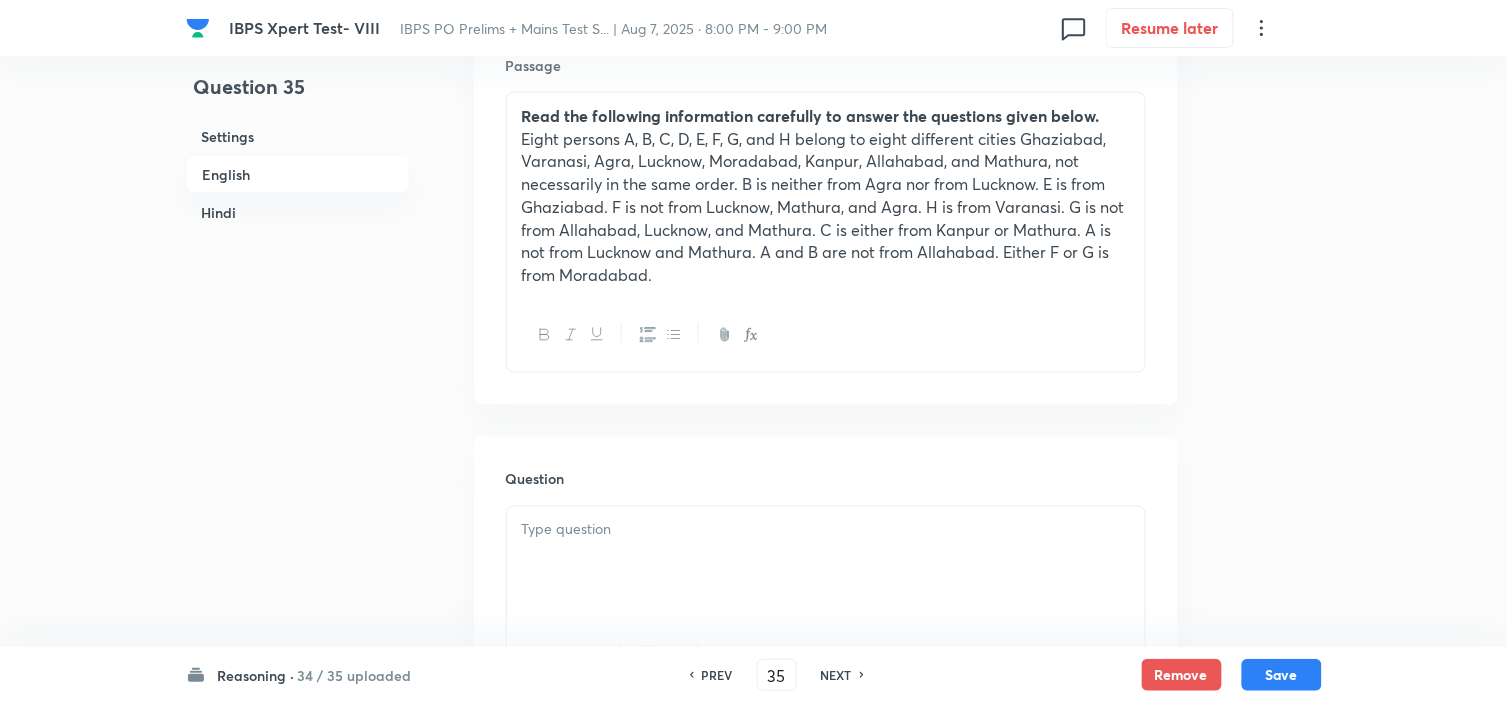 scroll, scrollTop: 666, scrollLeft: 0, axis: vertical 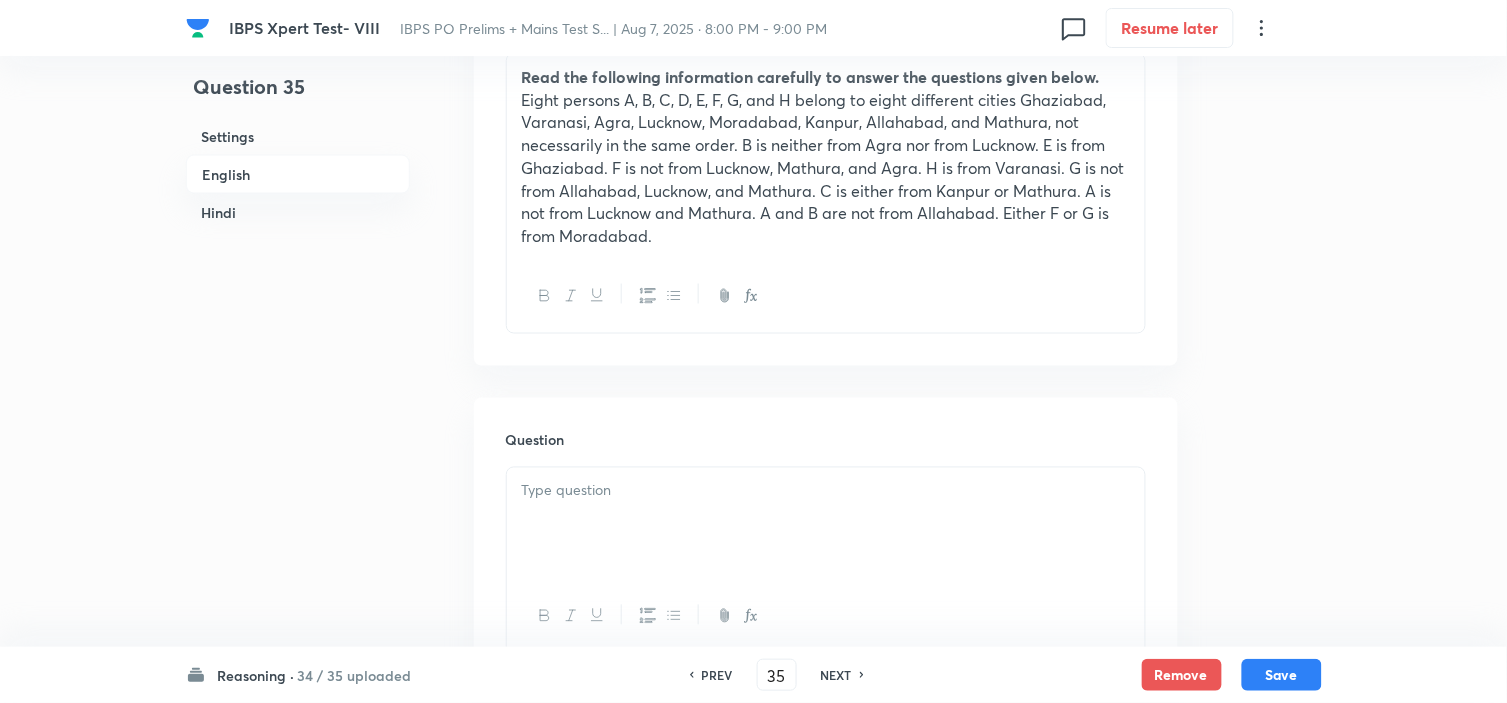 drag, startPoint x: 547, startPoint y: 487, endPoint x: 544, endPoint y: 515, distance: 28.160255 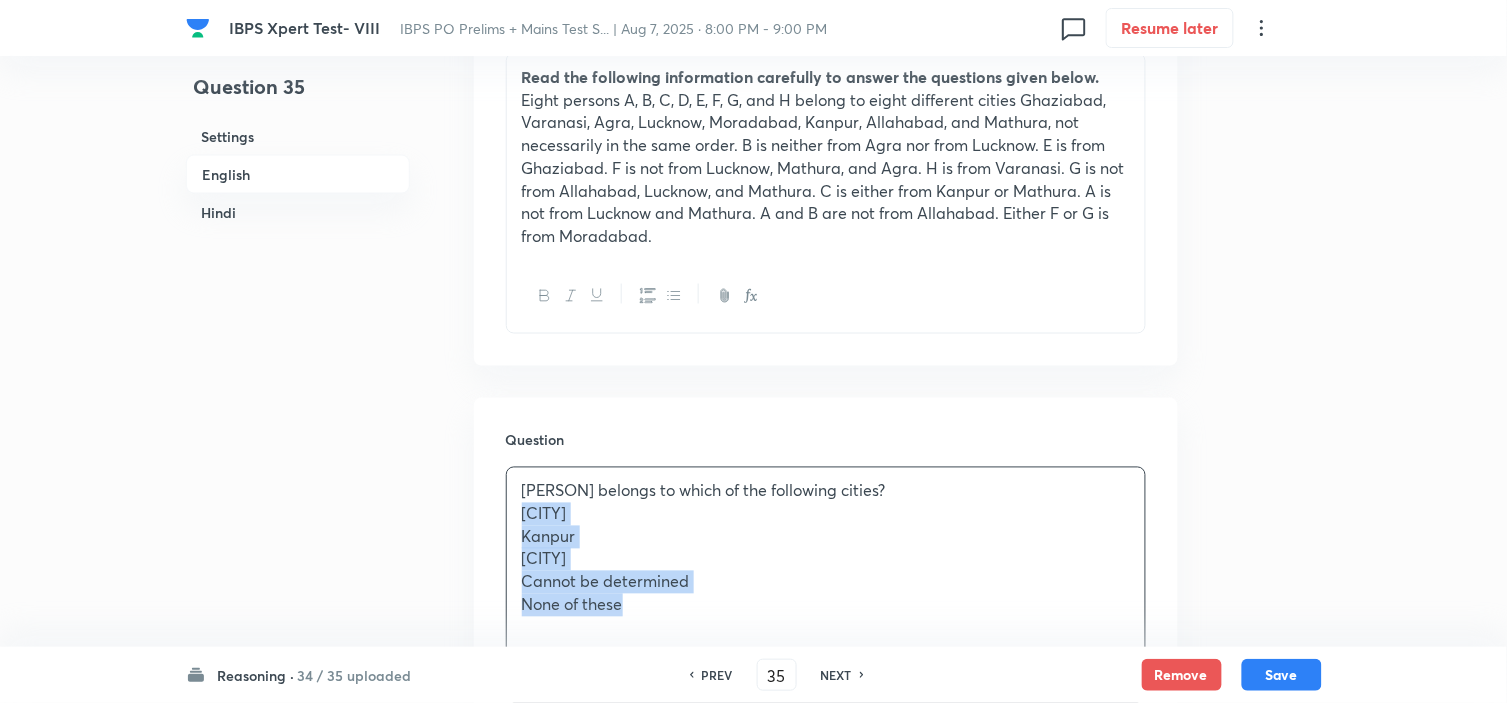 drag, startPoint x: 520, startPoint y: 523, endPoint x: 751, endPoint y: 624, distance: 252.11505 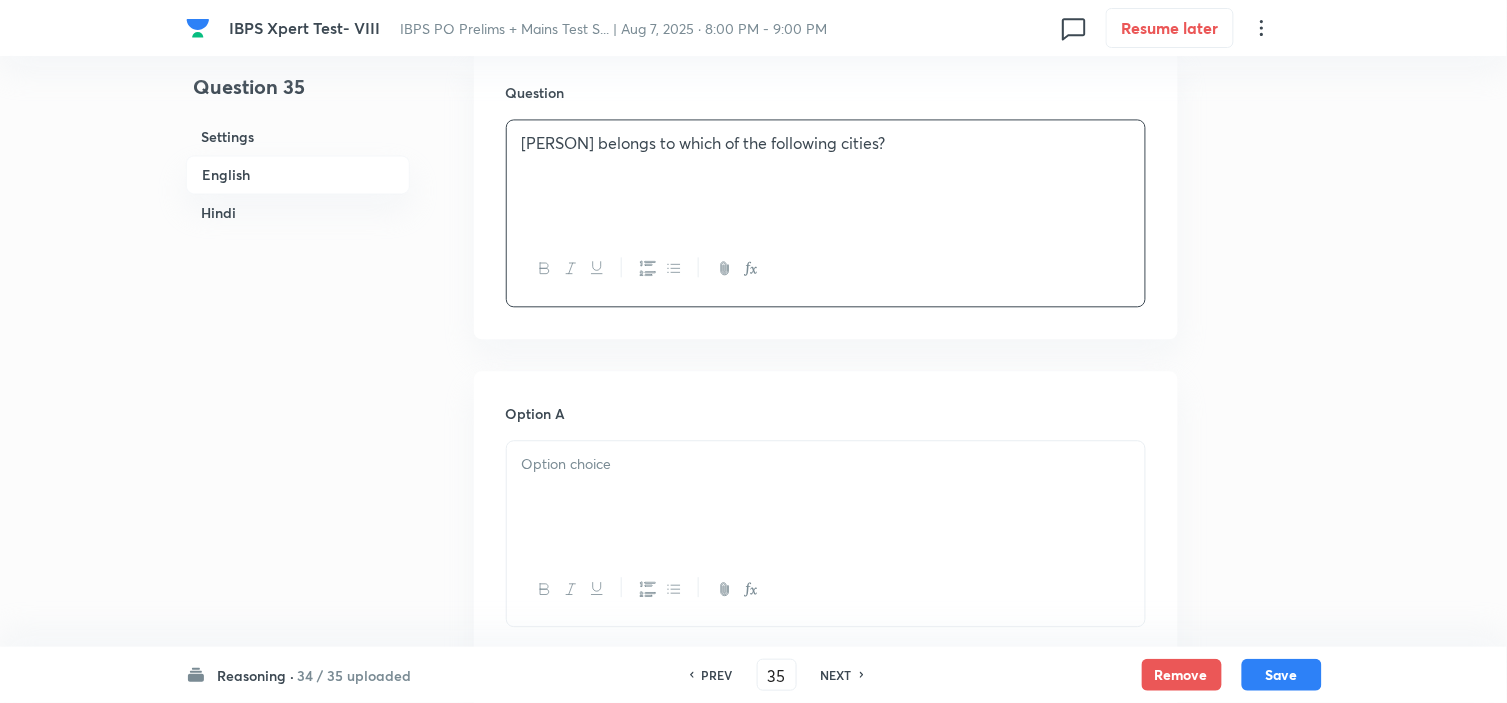 scroll, scrollTop: 1111, scrollLeft: 0, axis: vertical 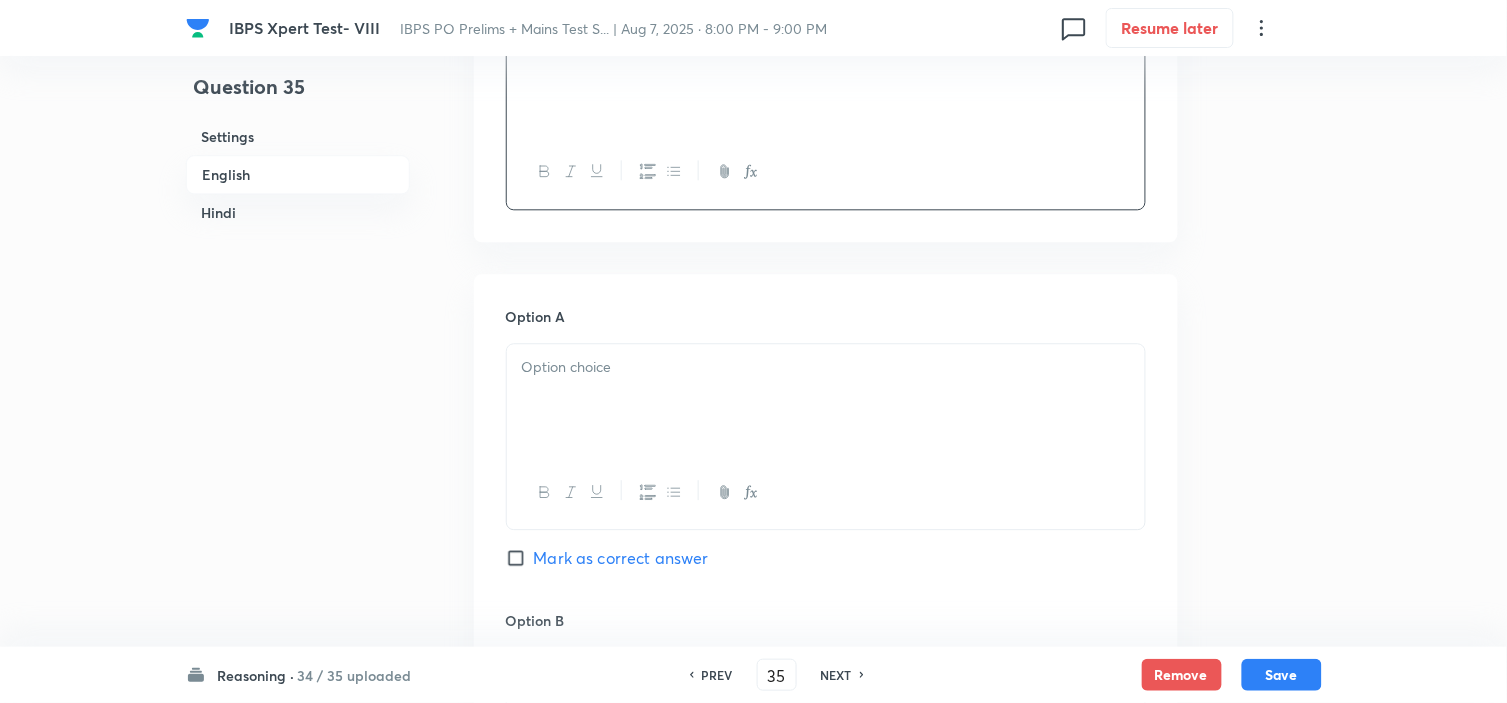 click at bounding box center (826, 400) 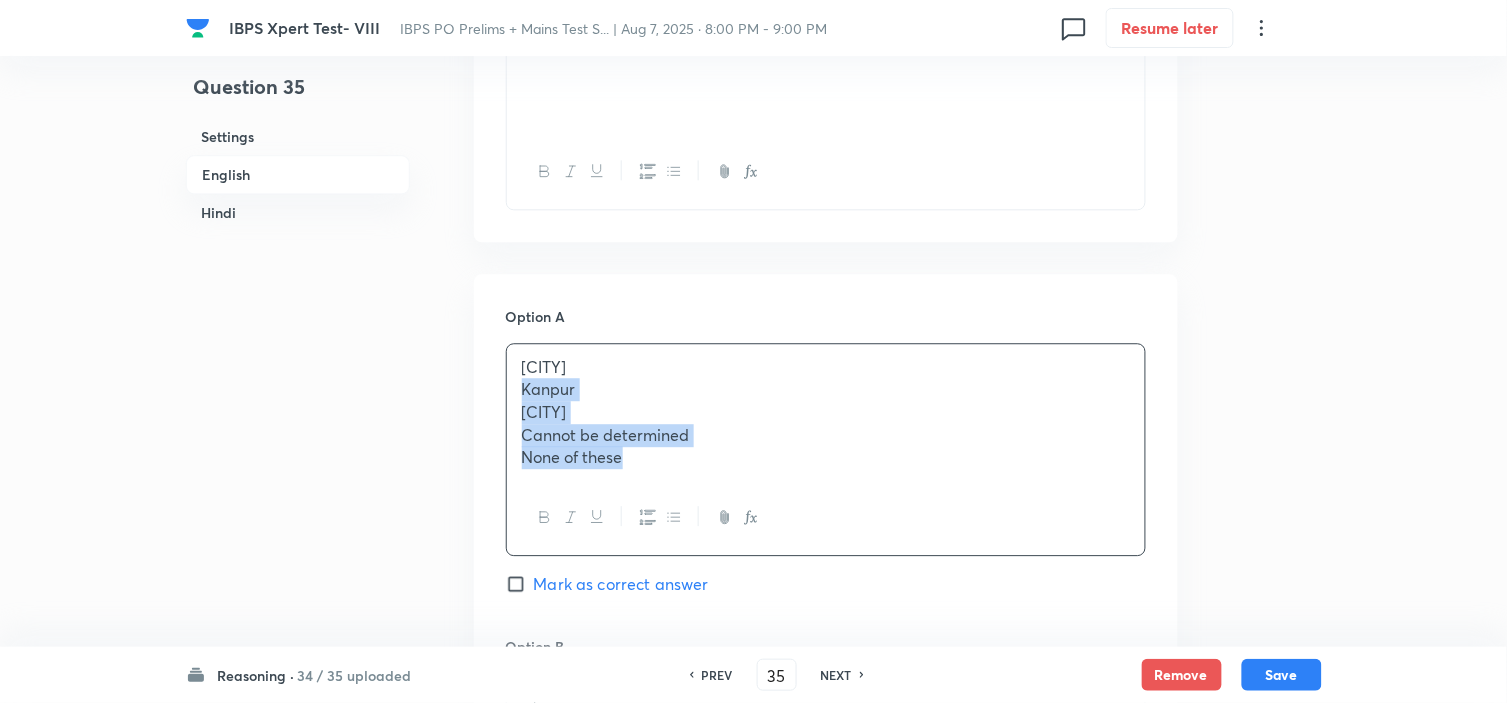 drag, startPoint x: 517, startPoint y: 393, endPoint x: 772, endPoint y: 532, distance: 290.42383 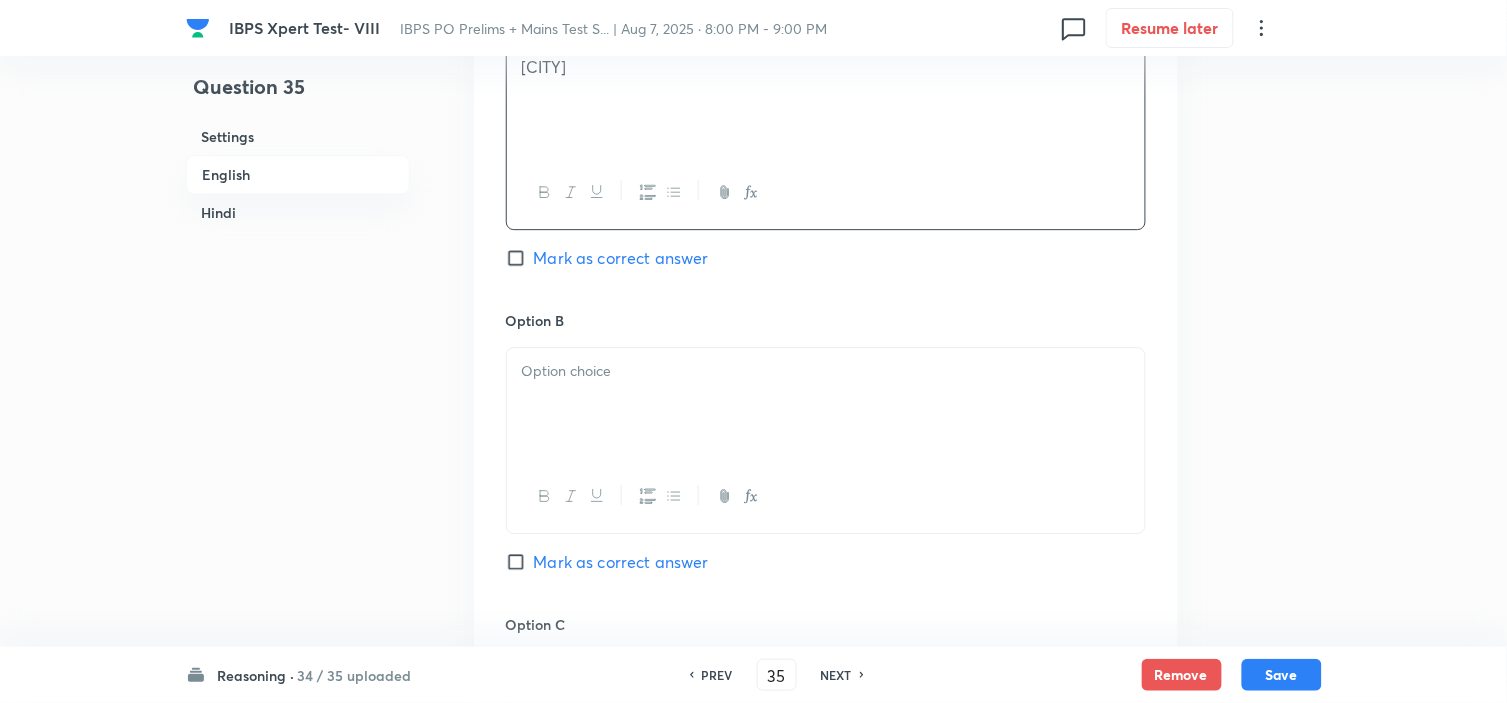 scroll, scrollTop: 1444, scrollLeft: 0, axis: vertical 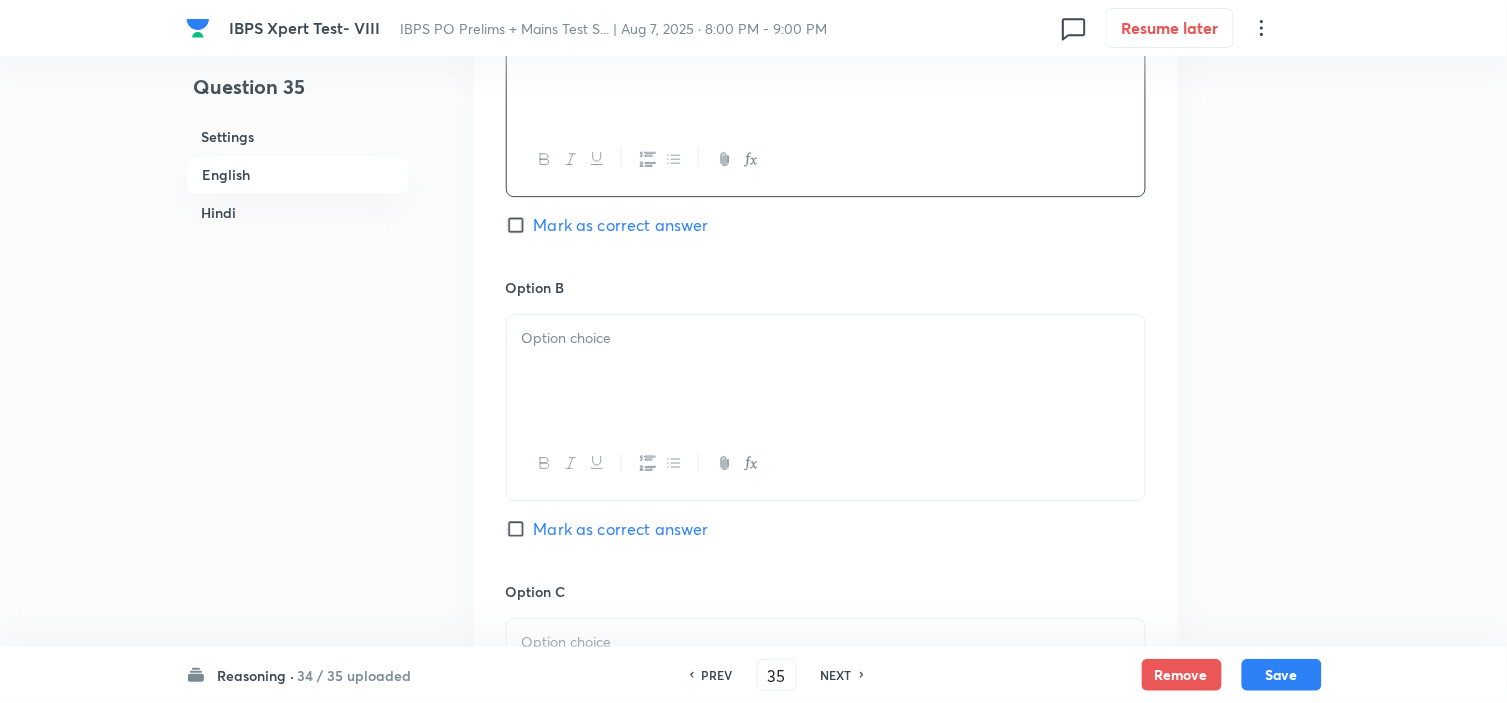 click at bounding box center [826, 338] 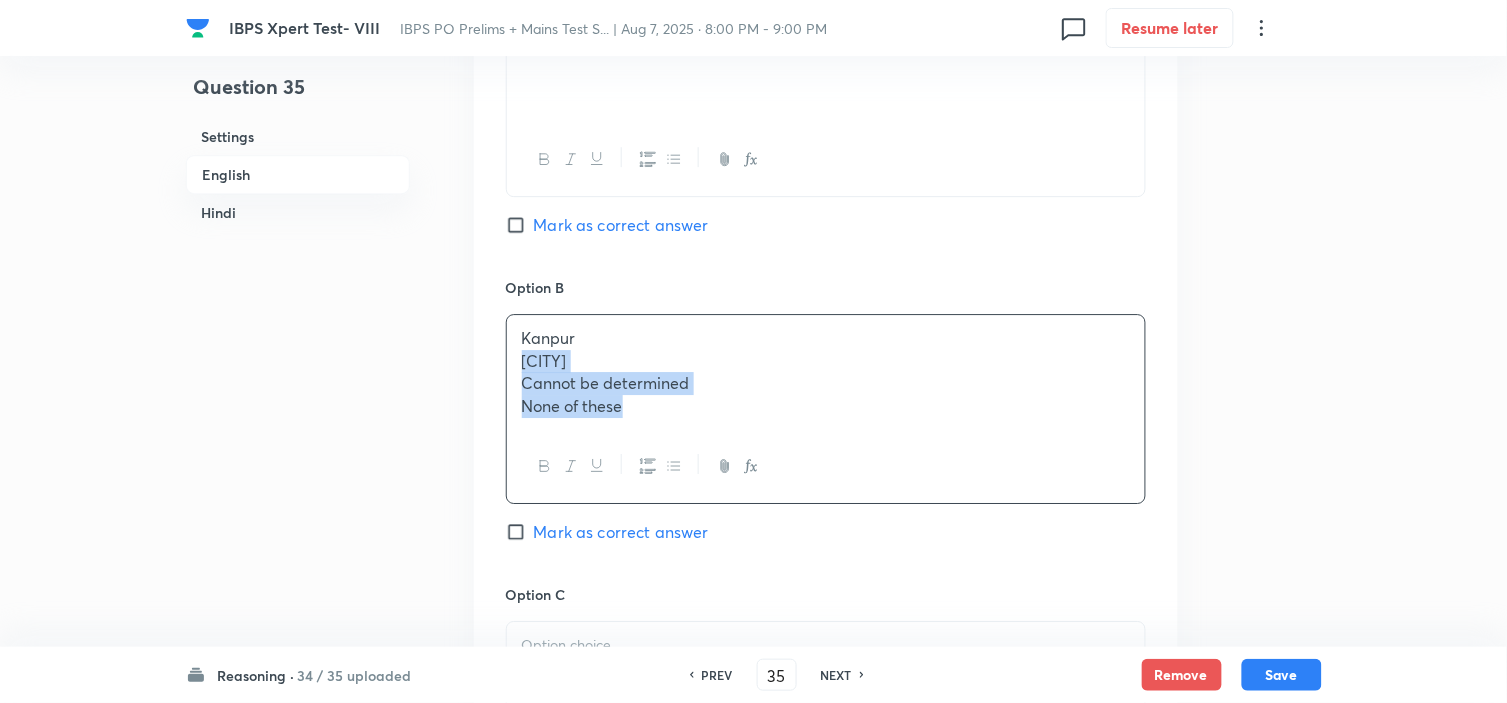 drag, startPoint x: 513, startPoint y: 354, endPoint x: 833, endPoint y: 531, distance: 365.68976 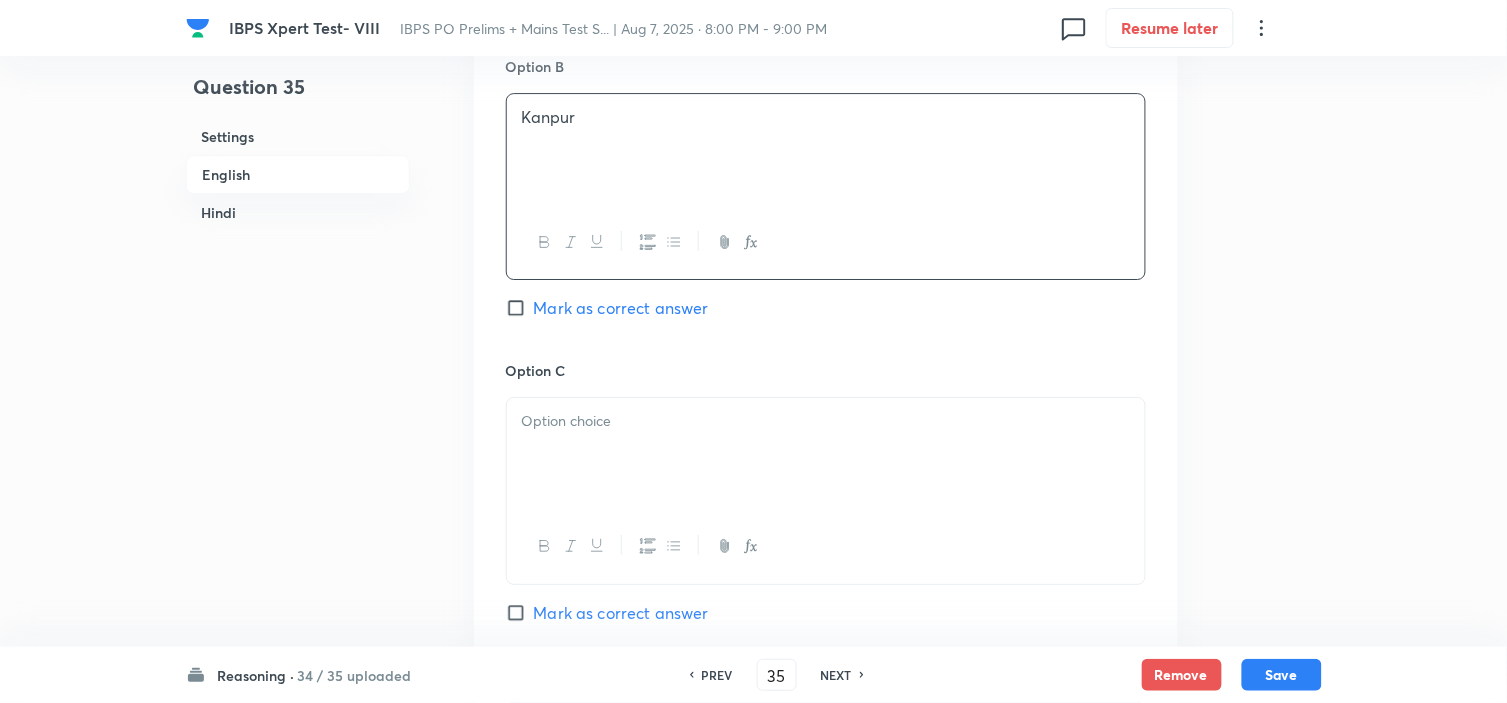 scroll, scrollTop: 1666, scrollLeft: 0, axis: vertical 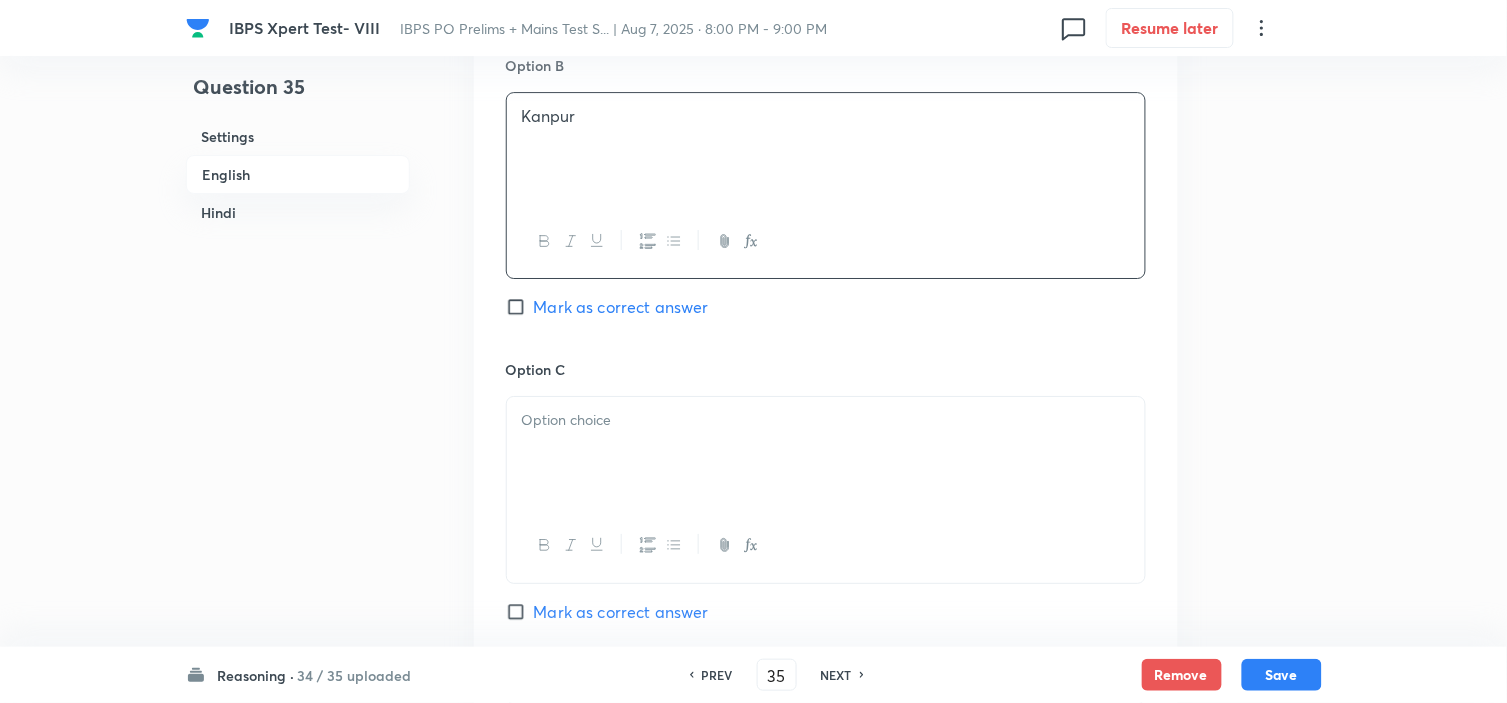 click at bounding box center [826, 453] 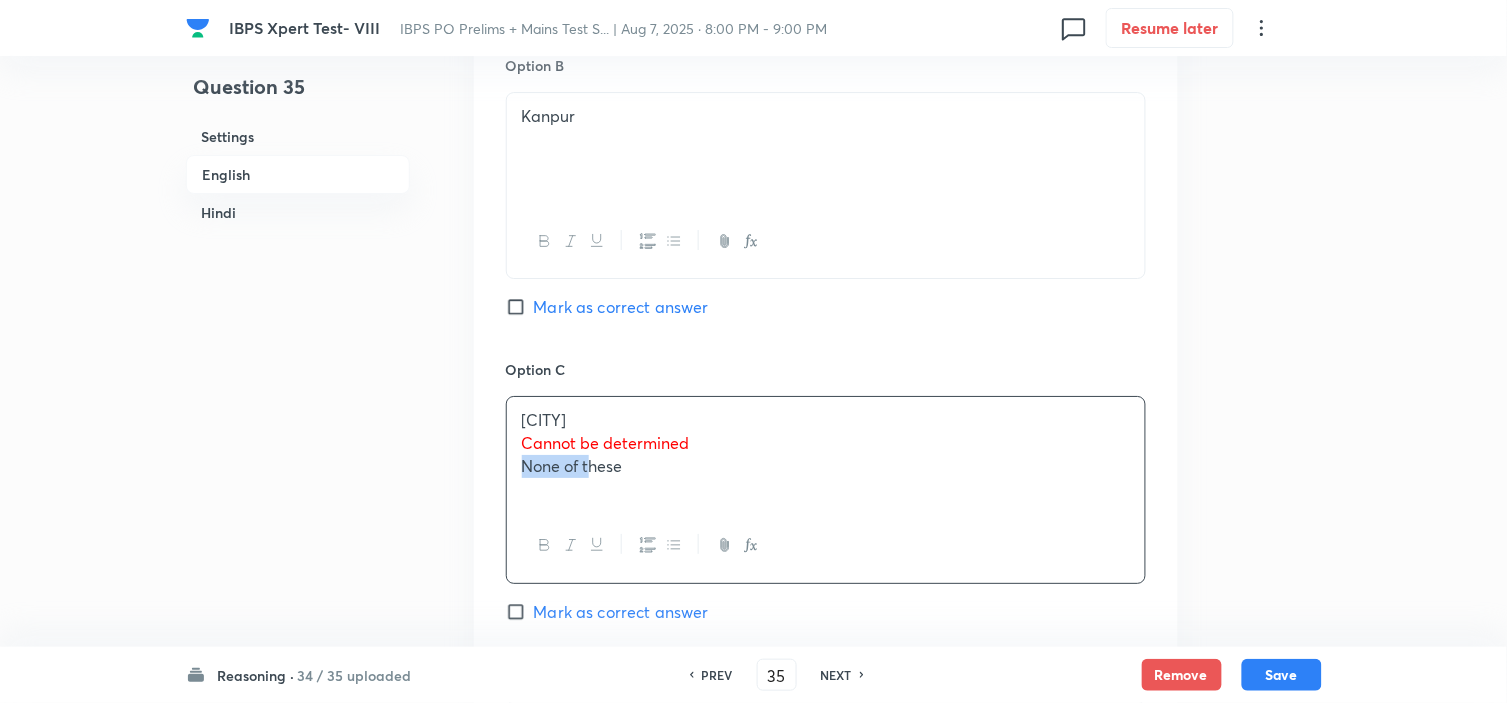 drag, startPoint x: 522, startPoint y: 457, endPoint x: 593, endPoint y: 472, distance: 72.56721 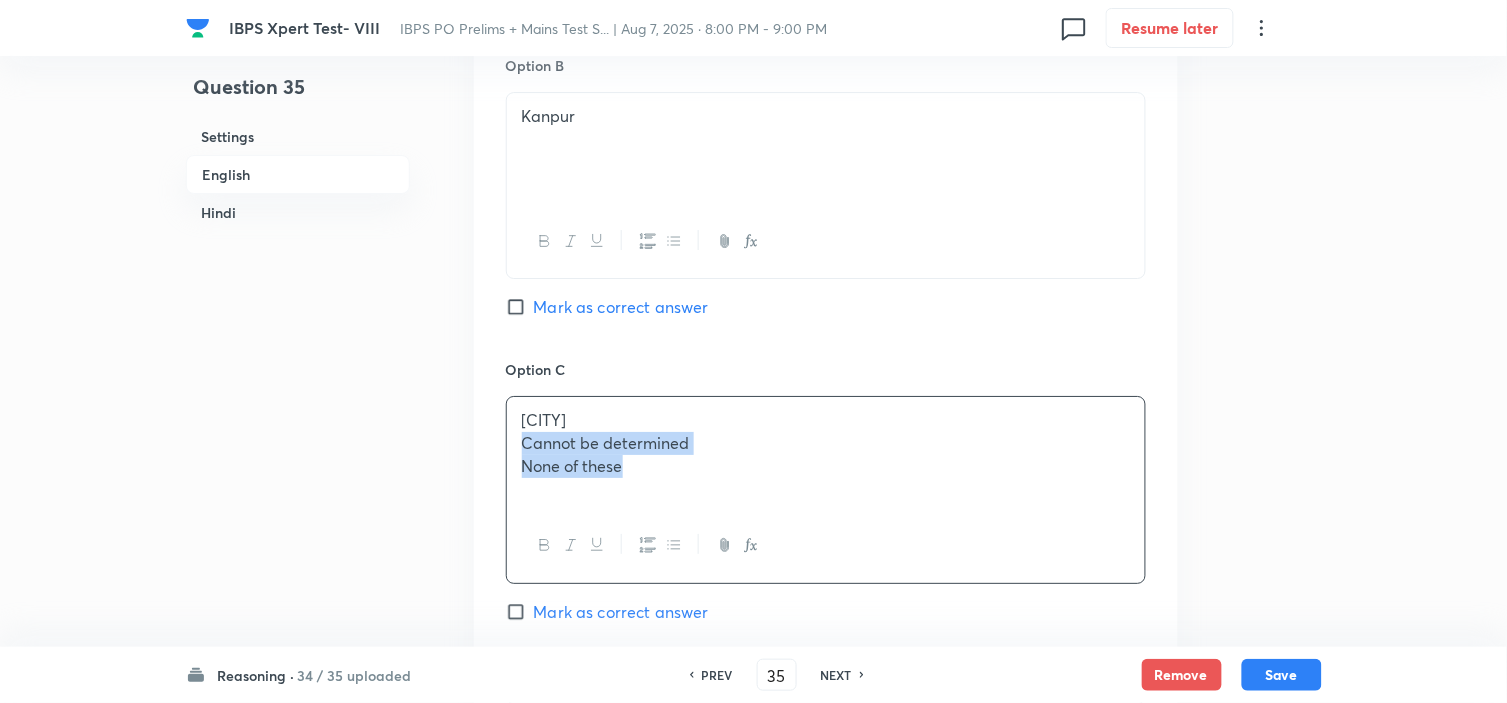 drag, startPoint x: 523, startPoint y: 446, endPoint x: 745, endPoint y: 486, distance: 225.57481 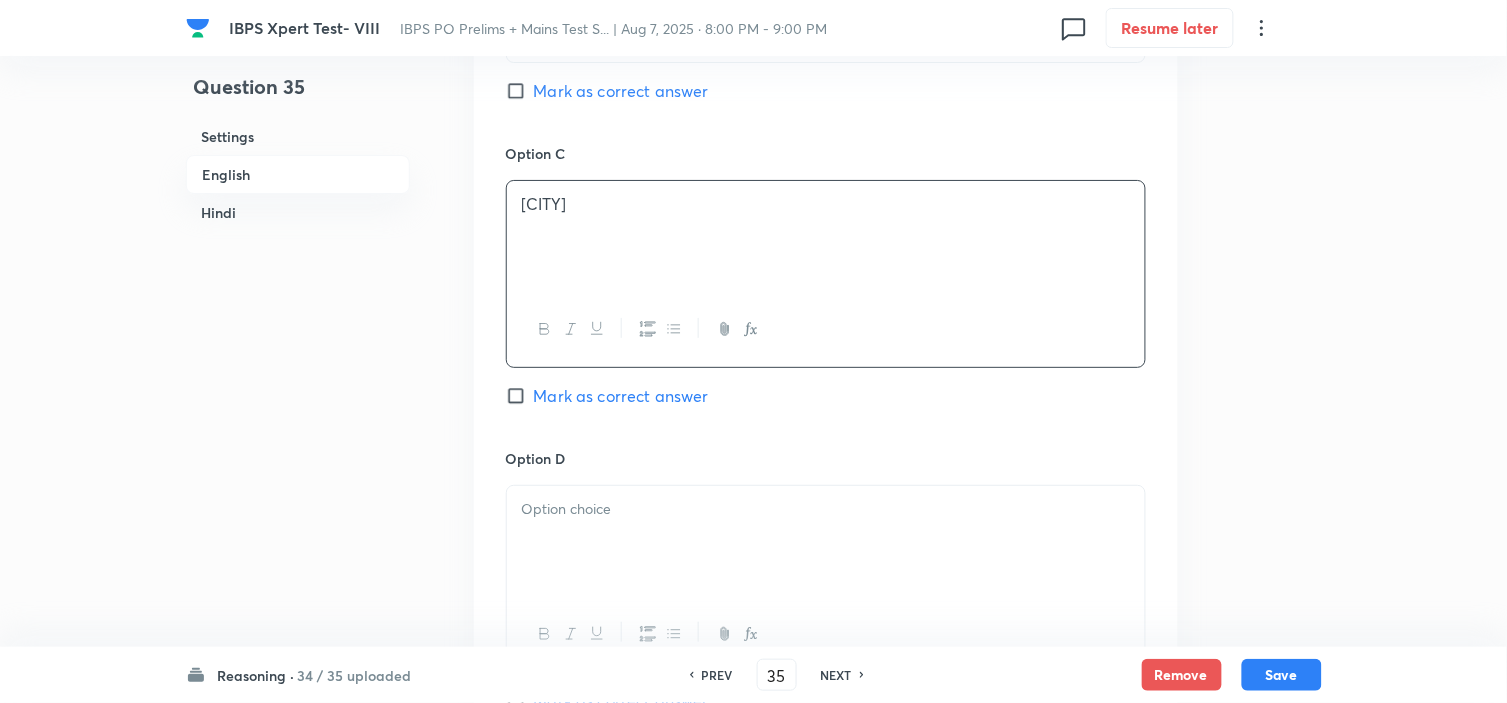 scroll, scrollTop: 1888, scrollLeft: 0, axis: vertical 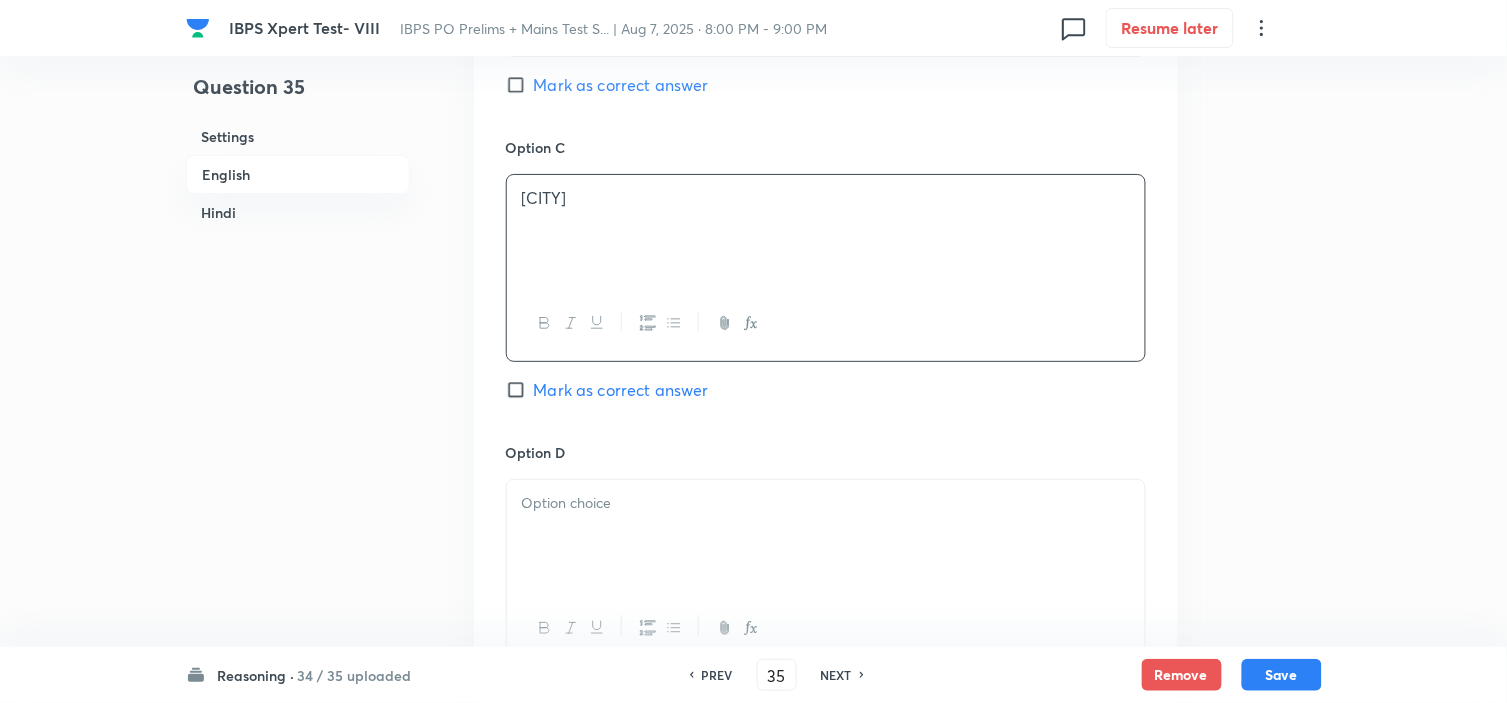 click at bounding box center [826, 536] 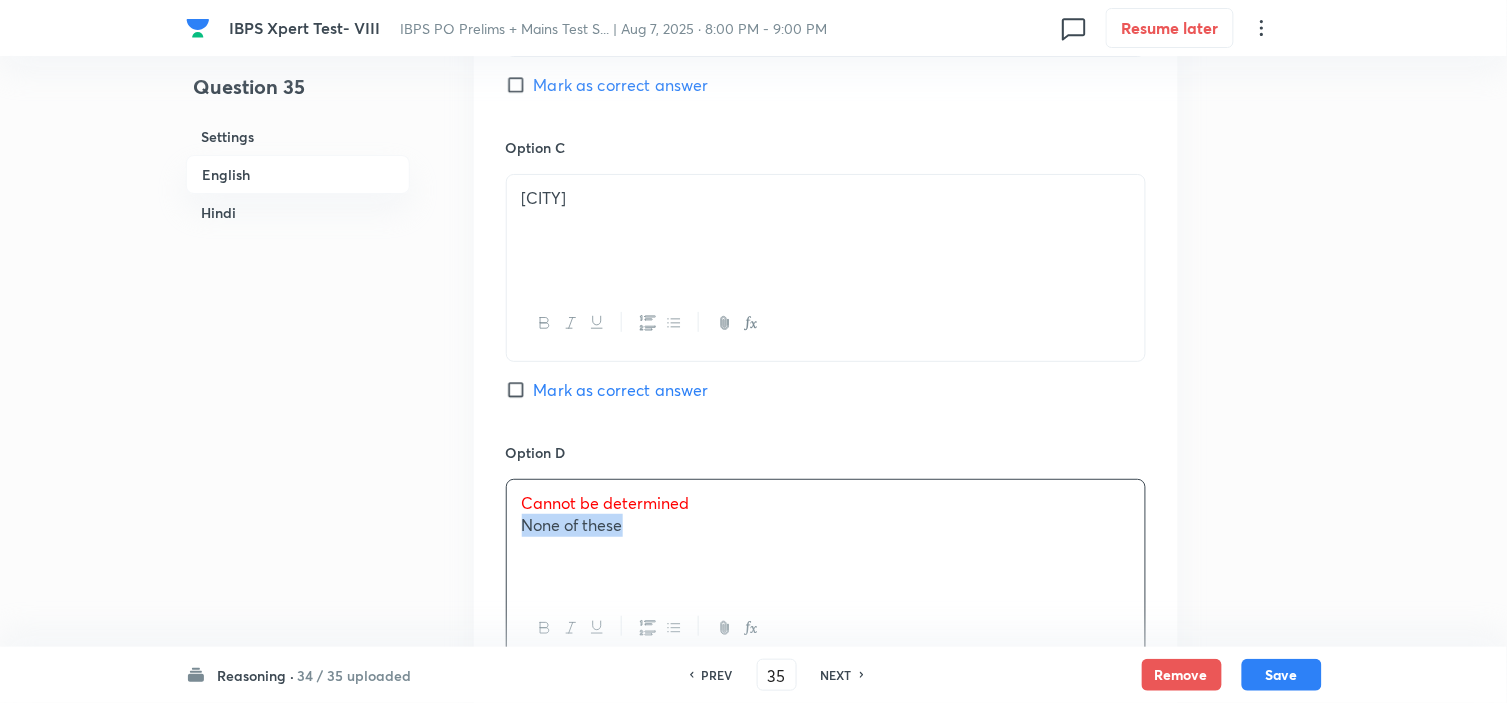 drag, startPoint x: 525, startPoint y: 526, endPoint x: 761, endPoint y: 544, distance: 236.68544 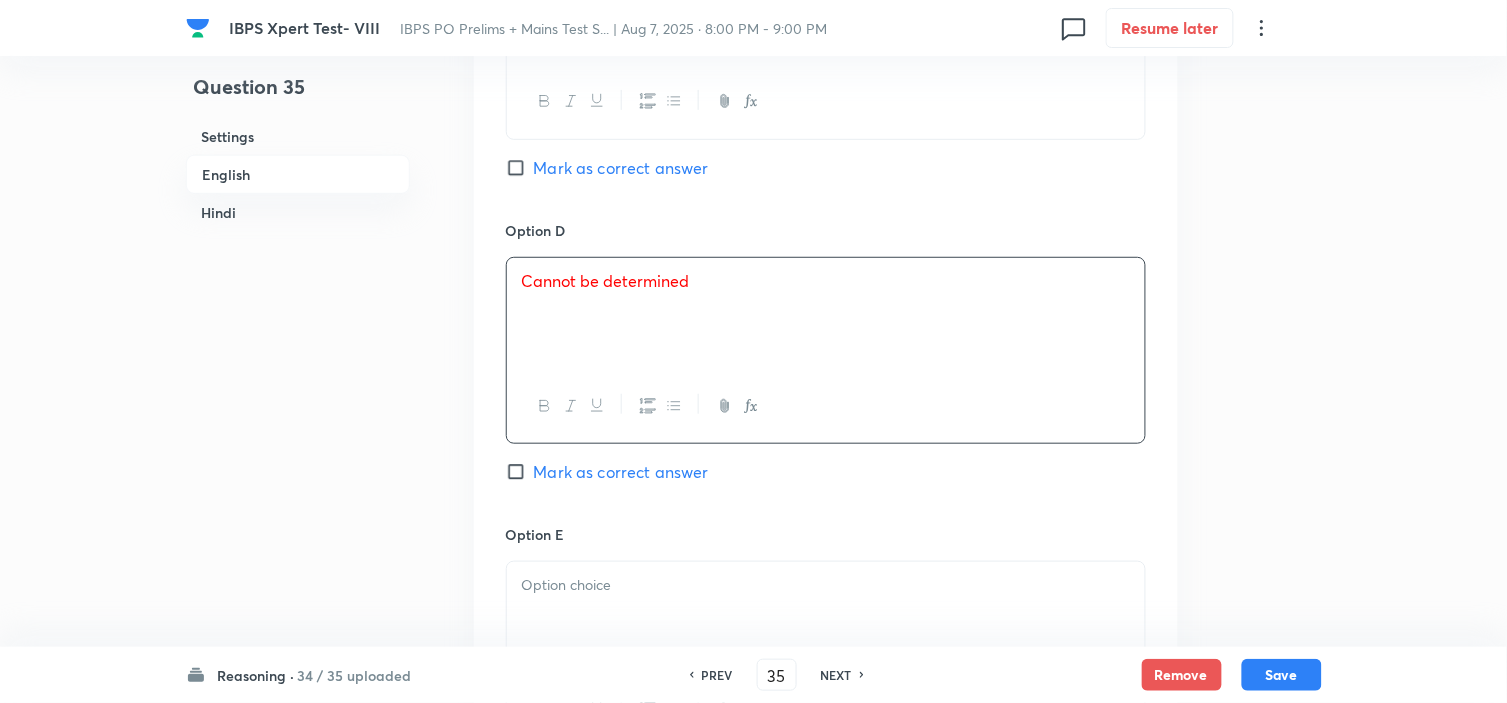 scroll, scrollTop: 2111, scrollLeft: 0, axis: vertical 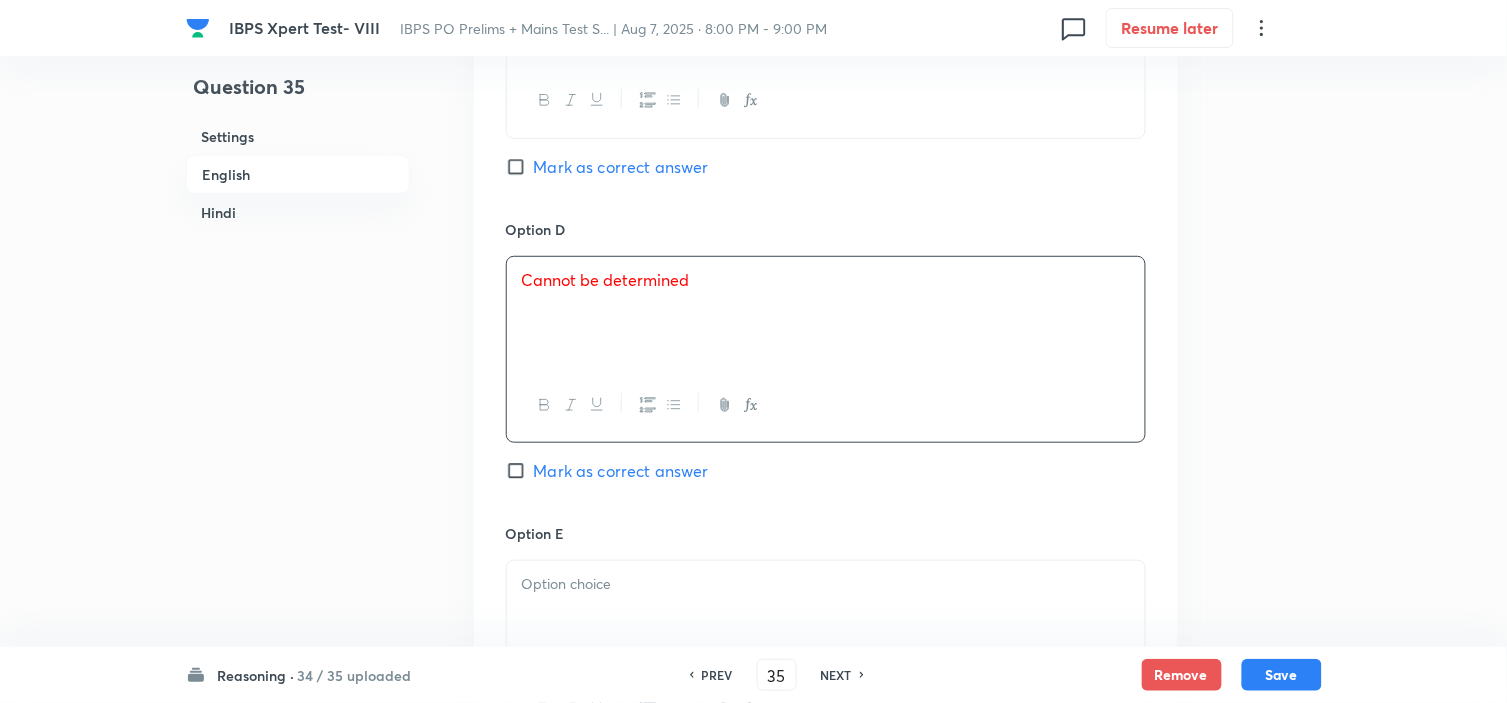 click at bounding box center [826, 617] 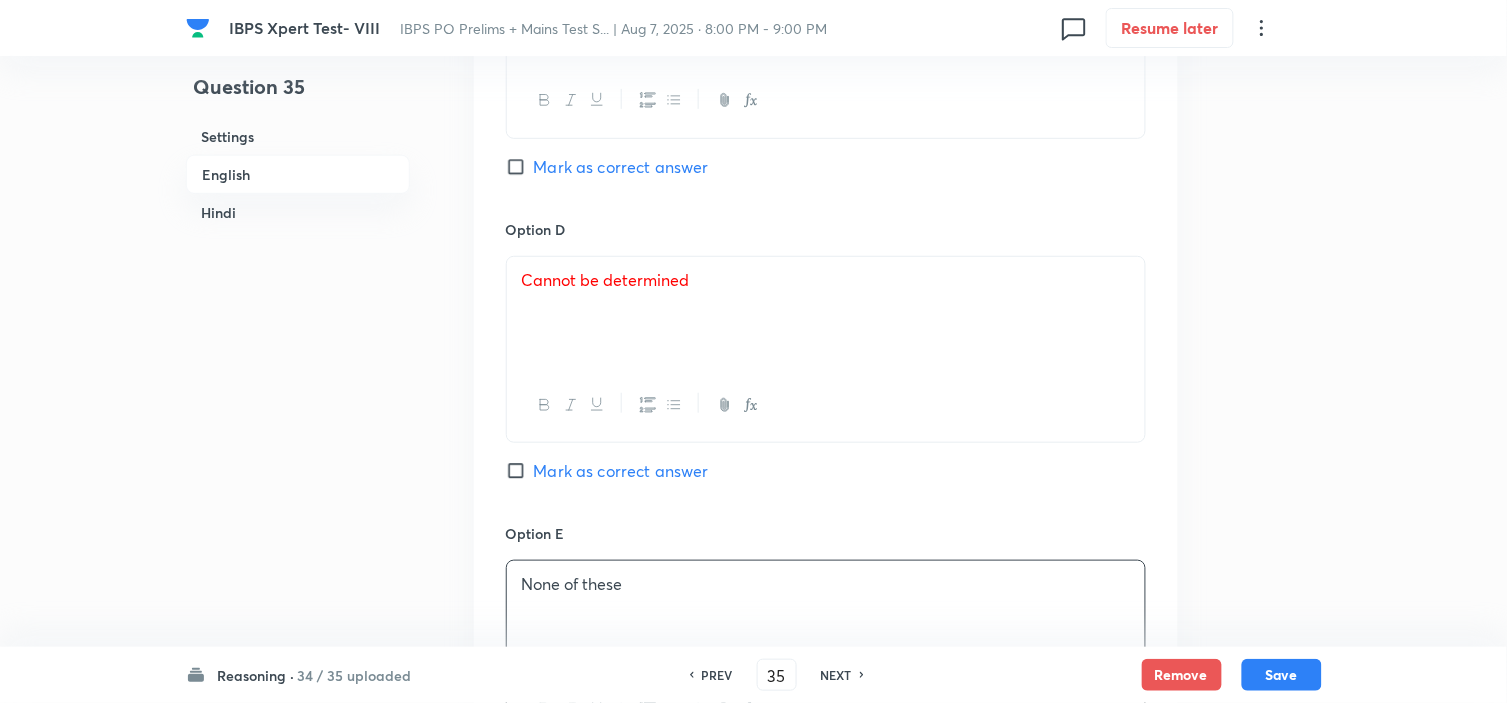 click on "Mark as correct answer" at bounding box center (621, 471) 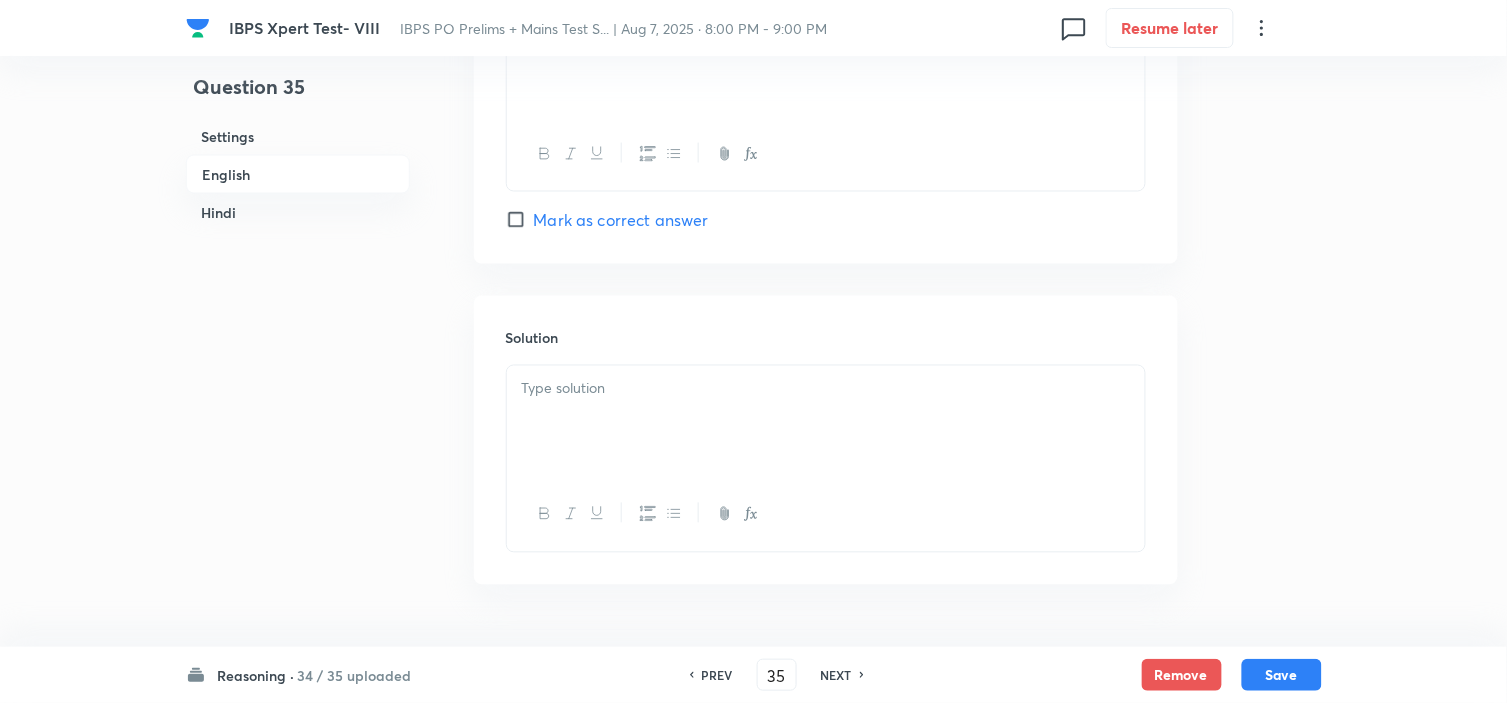 scroll, scrollTop: 2555, scrollLeft: 0, axis: vertical 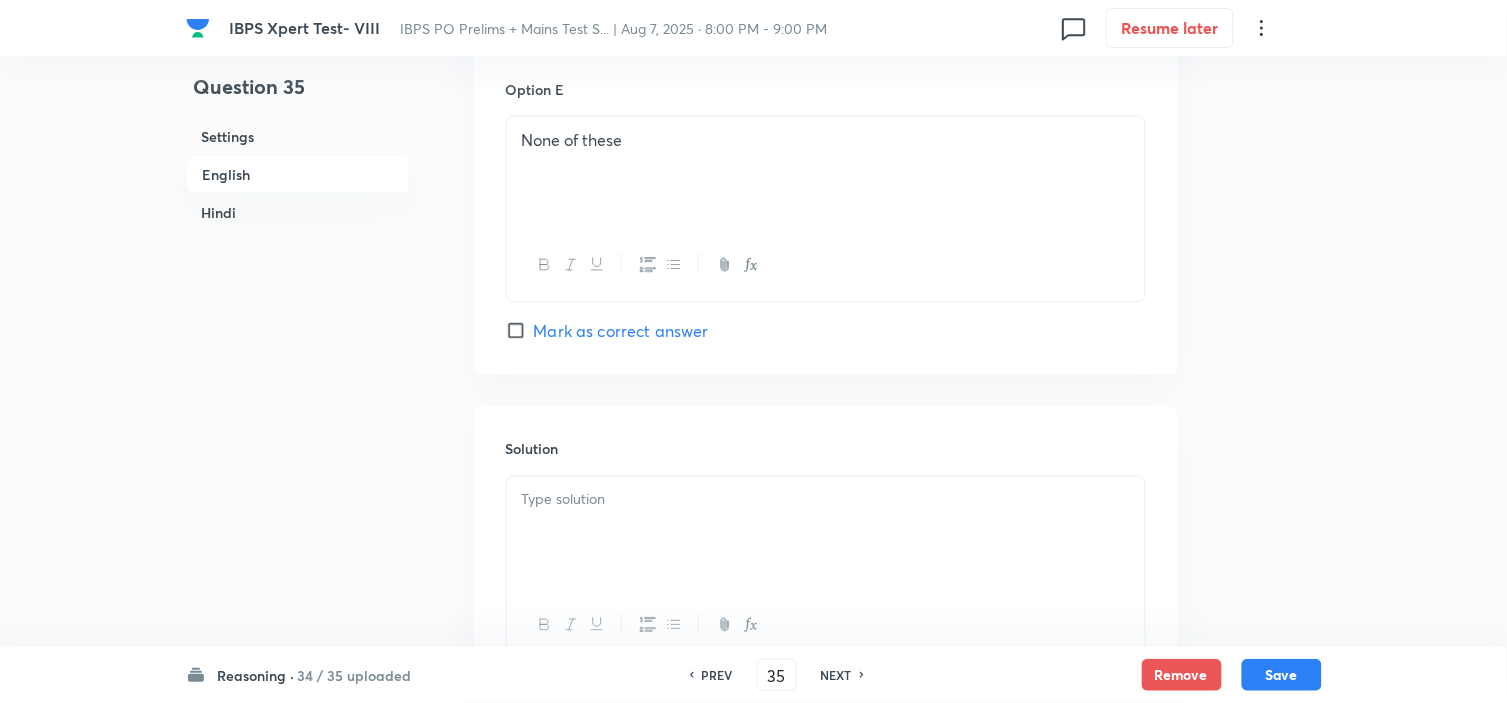 click on "None of these" at bounding box center (826, 173) 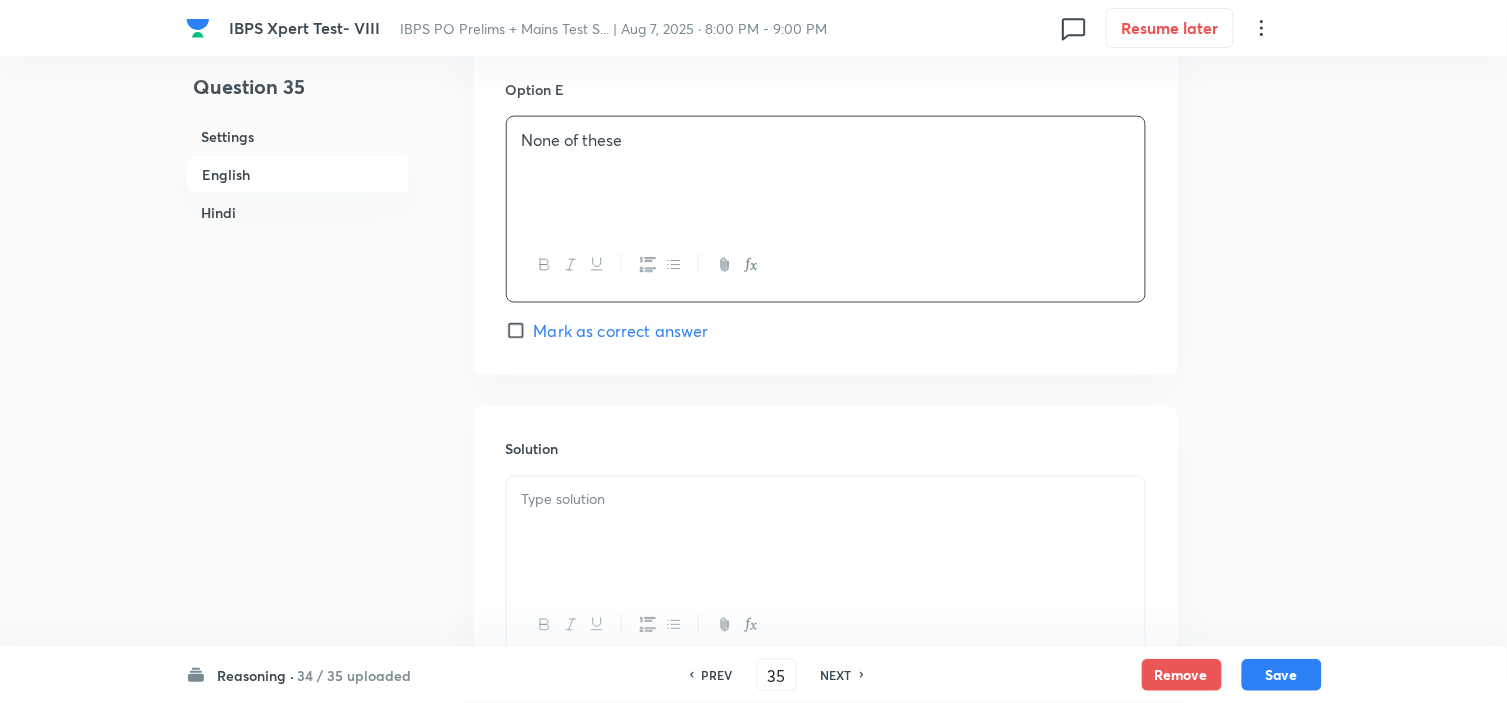 click at bounding box center (826, 533) 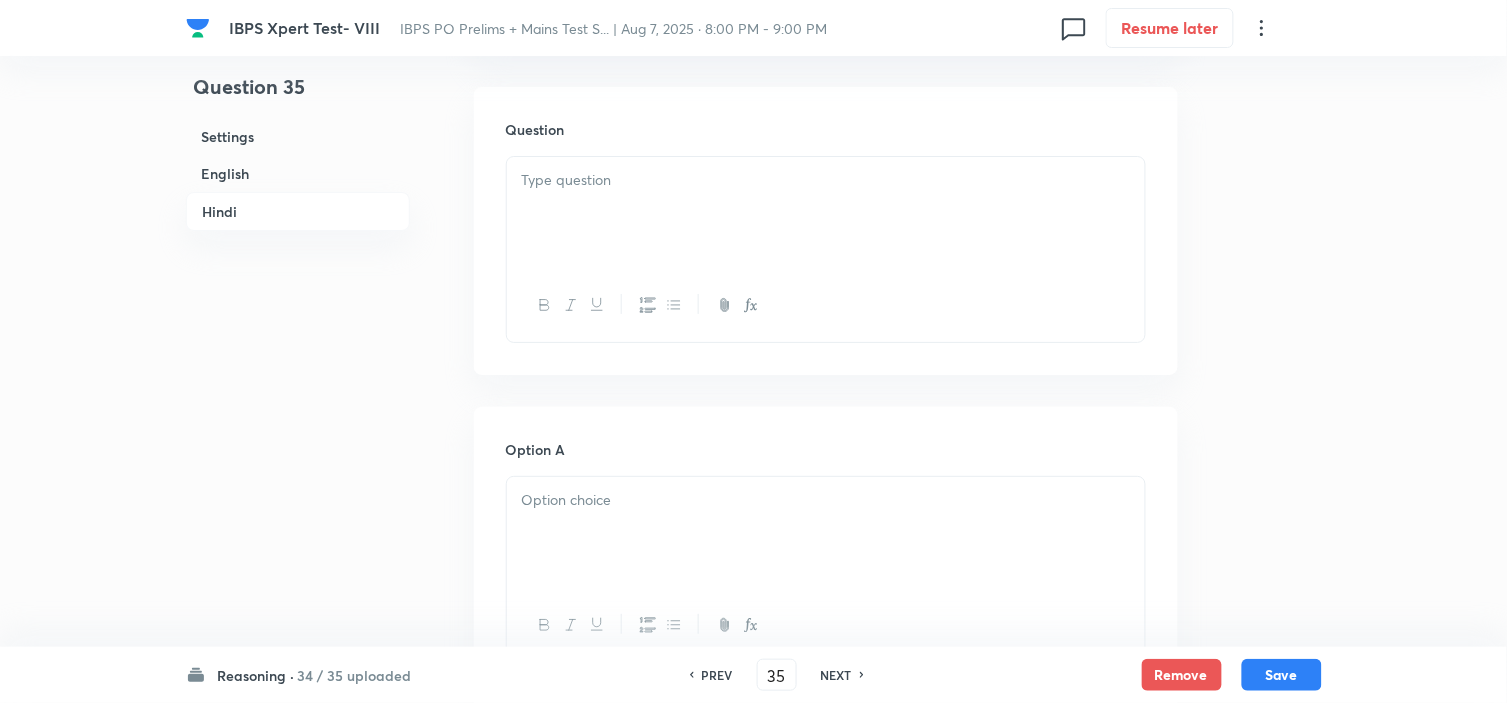 scroll, scrollTop: 3777, scrollLeft: 0, axis: vertical 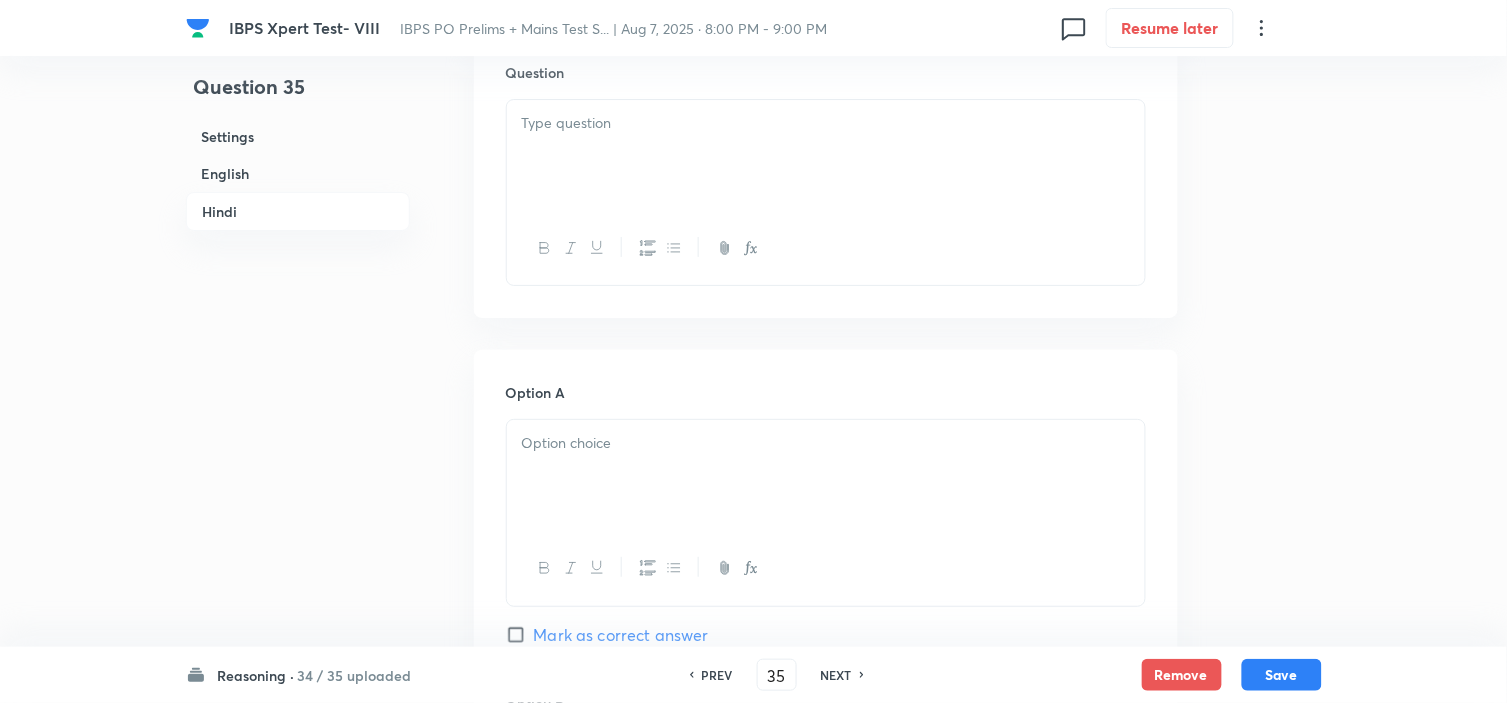click at bounding box center (826, 156) 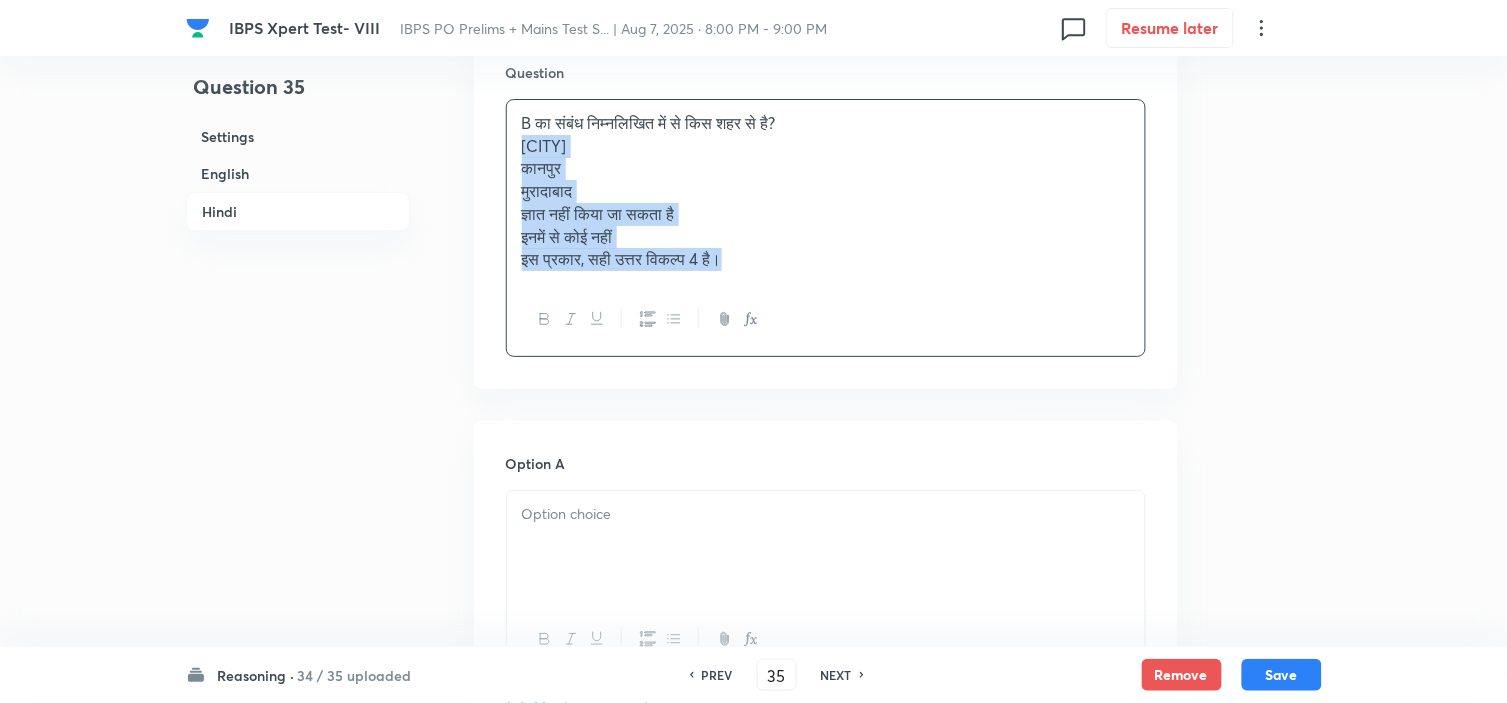 drag, startPoint x: 514, startPoint y: 155, endPoint x: 885, endPoint y: 386, distance: 437.03775 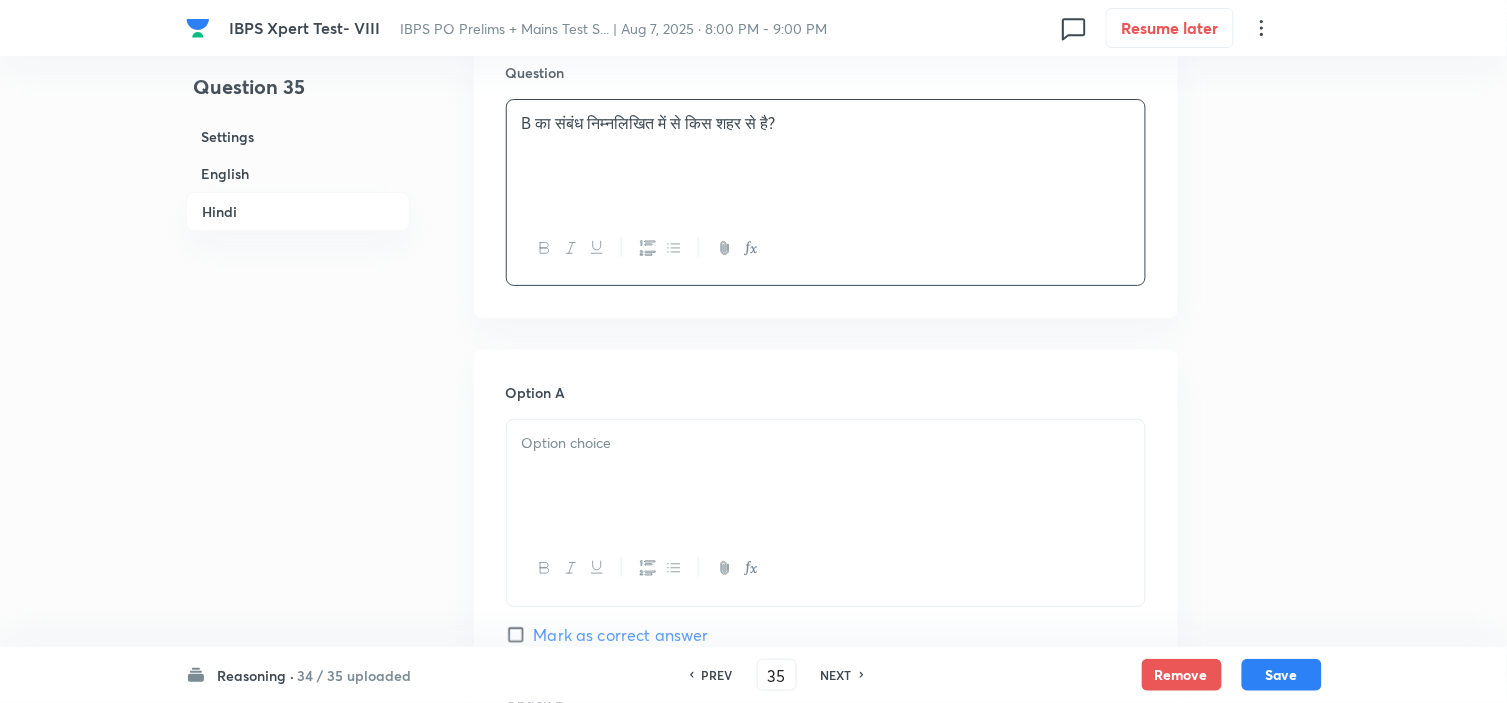 click at bounding box center (826, 476) 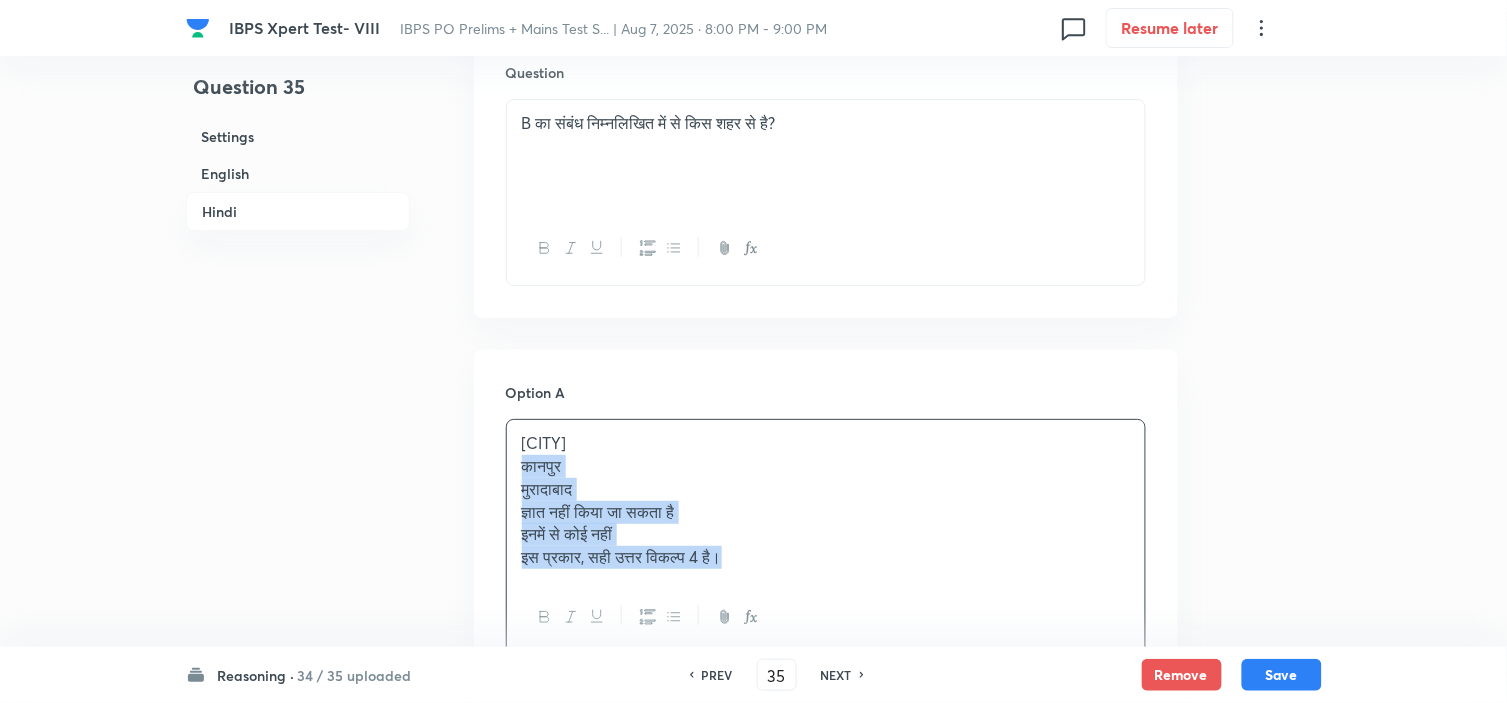 drag, startPoint x: 522, startPoint y: 473, endPoint x: 868, endPoint y: 625, distance: 377.91534 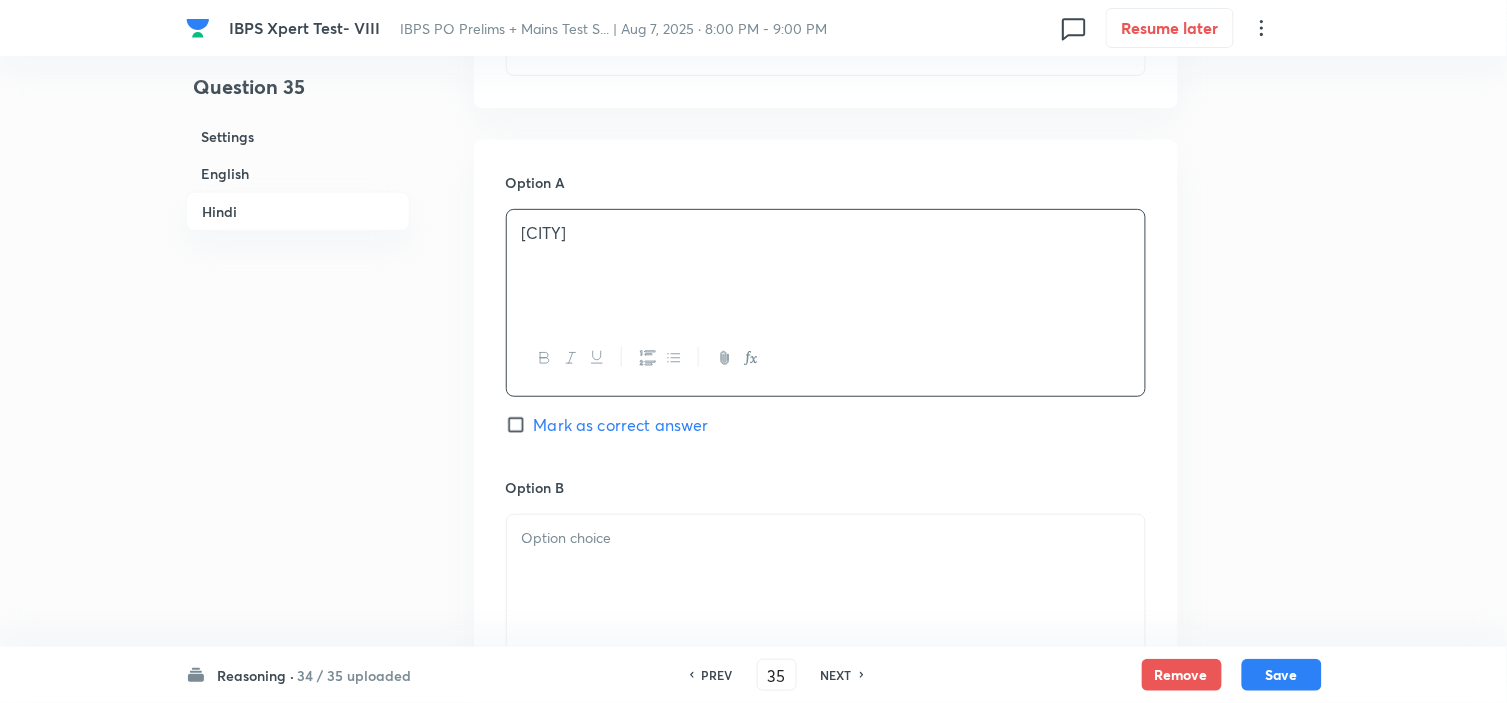 scroll, scrollTop: 4000, scrollLeft: 0, axis: vertical 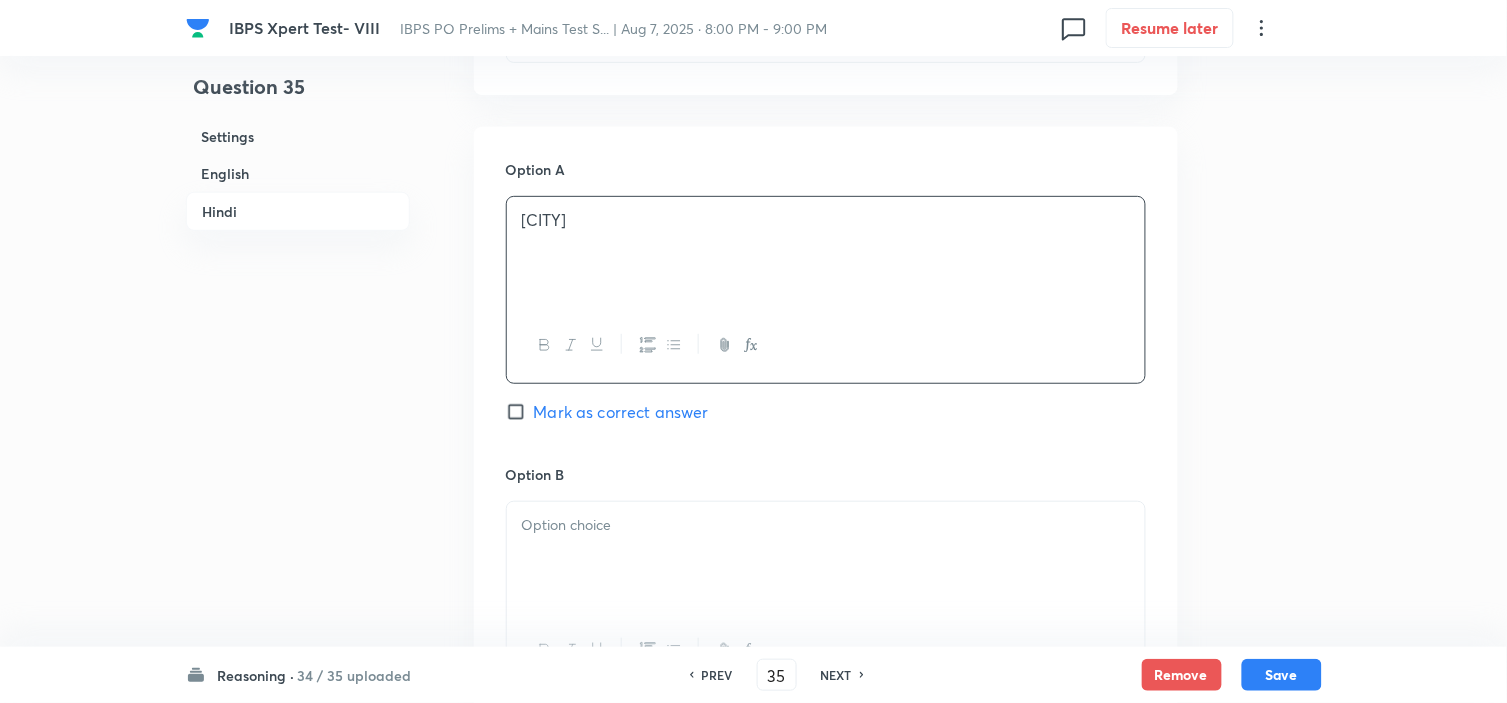 click at bounding box center [826, 558] 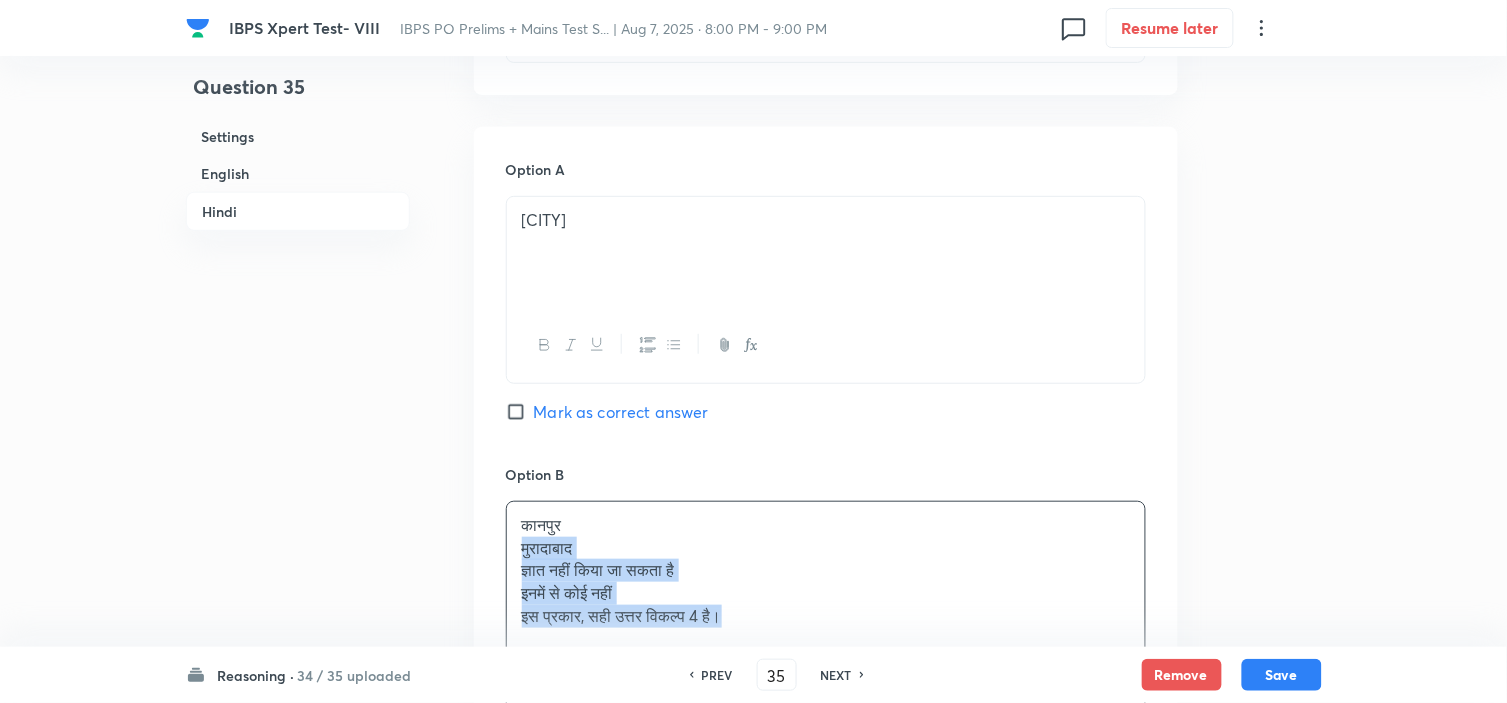 drag, startPoint x: 512, startPoint y: 562, endPoint x: 870, endPoint y: 681, distance: 377.25986 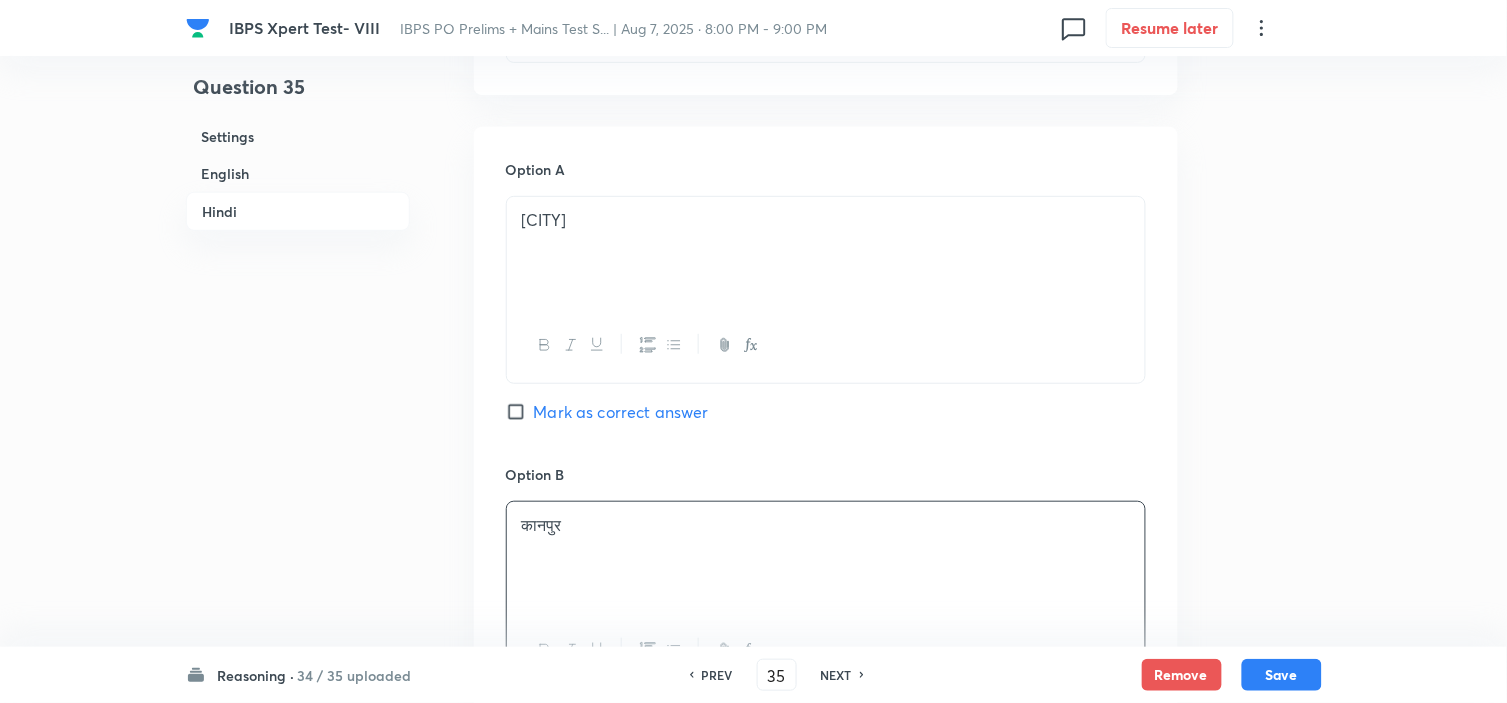 scroll, scrollTop: 4333, scrollLeft: 0, axis: vertical 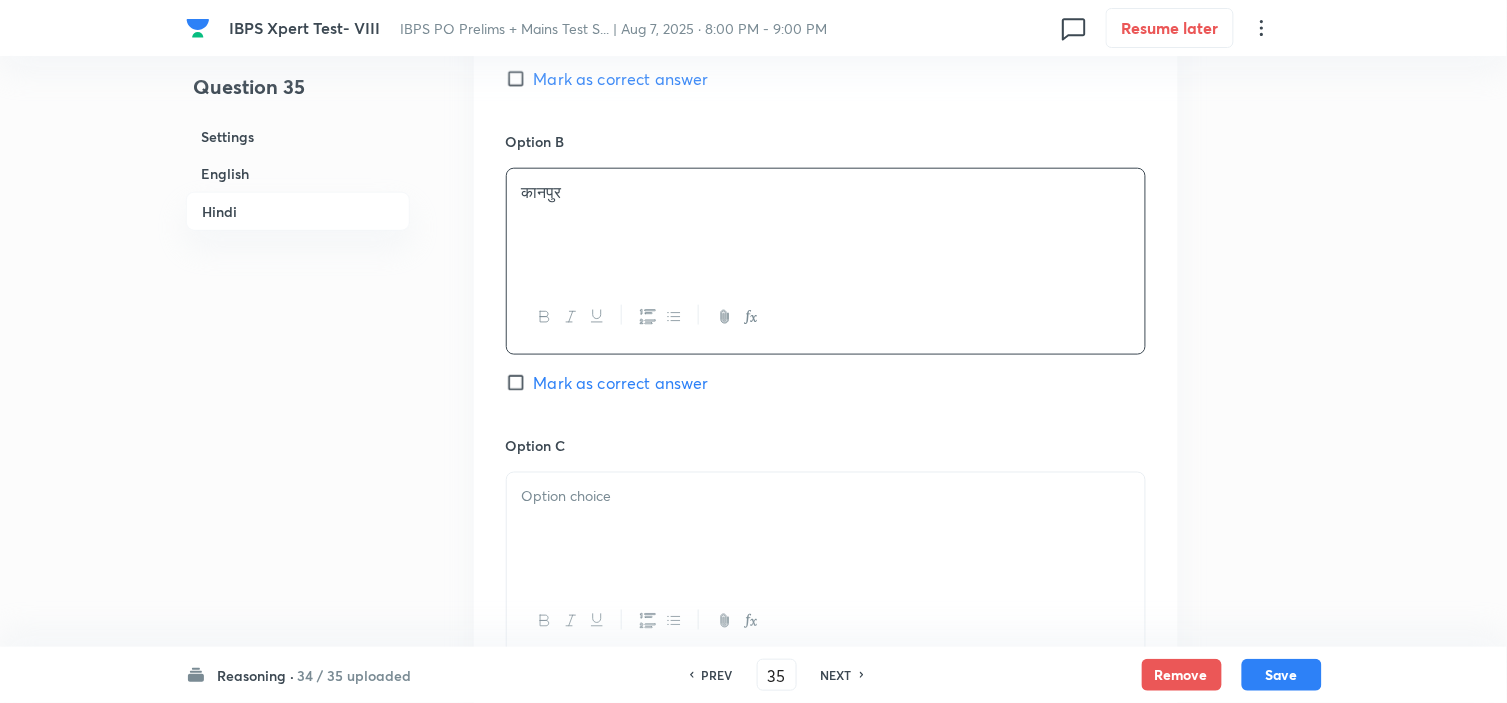 click at bounding box center [826, 529] 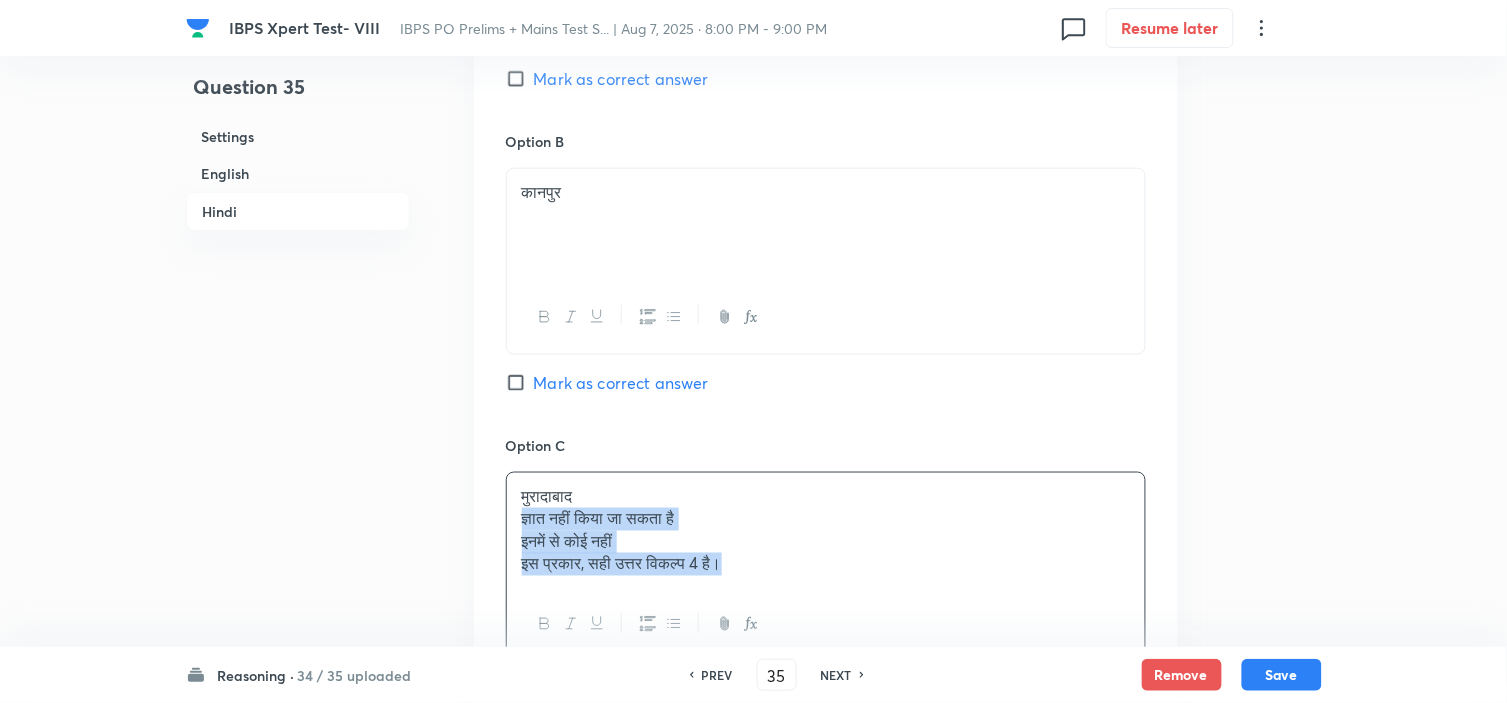 drag, startPoint x: 523, startPoint y: 533, endPoint x: 907, endPoint y: 603, distance: 390.32806 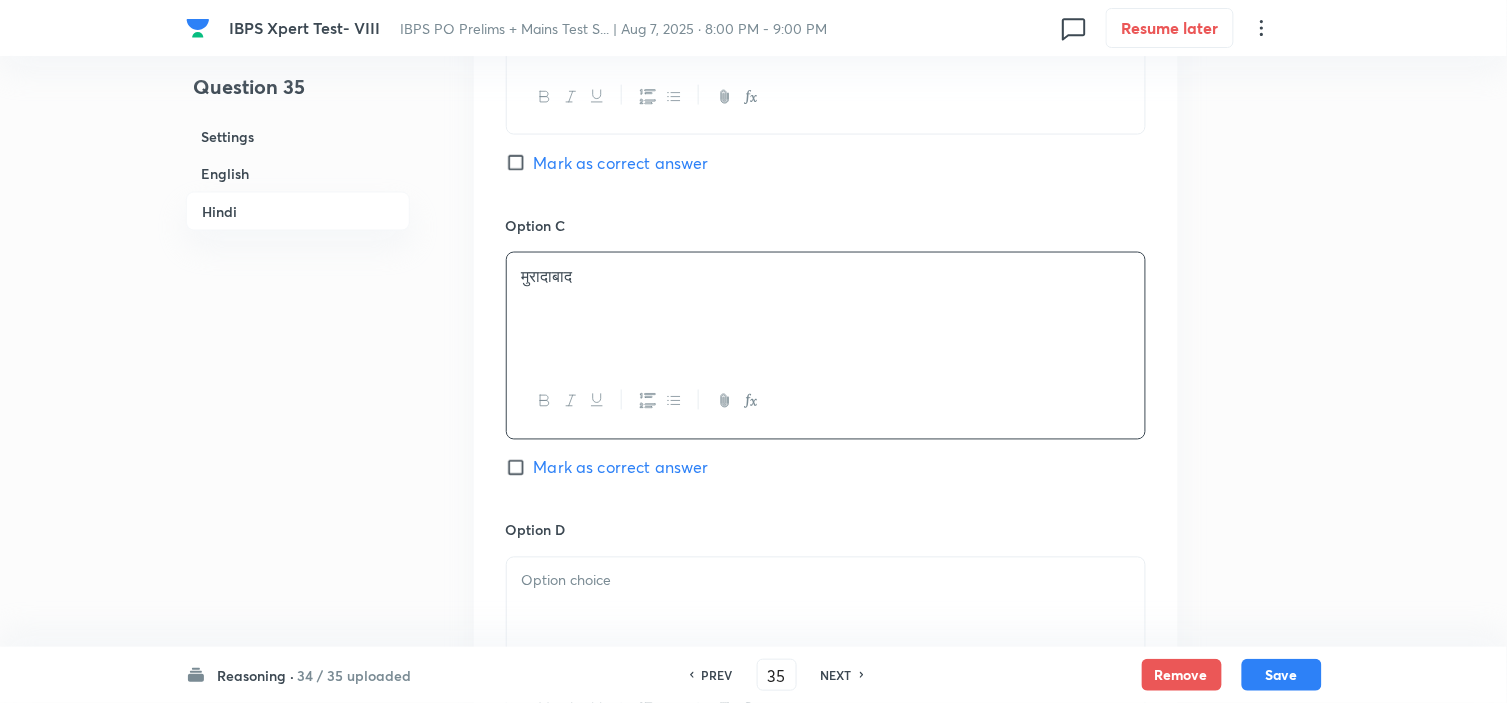 scroll, scrollTop: 4555, scrollLeft: 0, axis: vertical 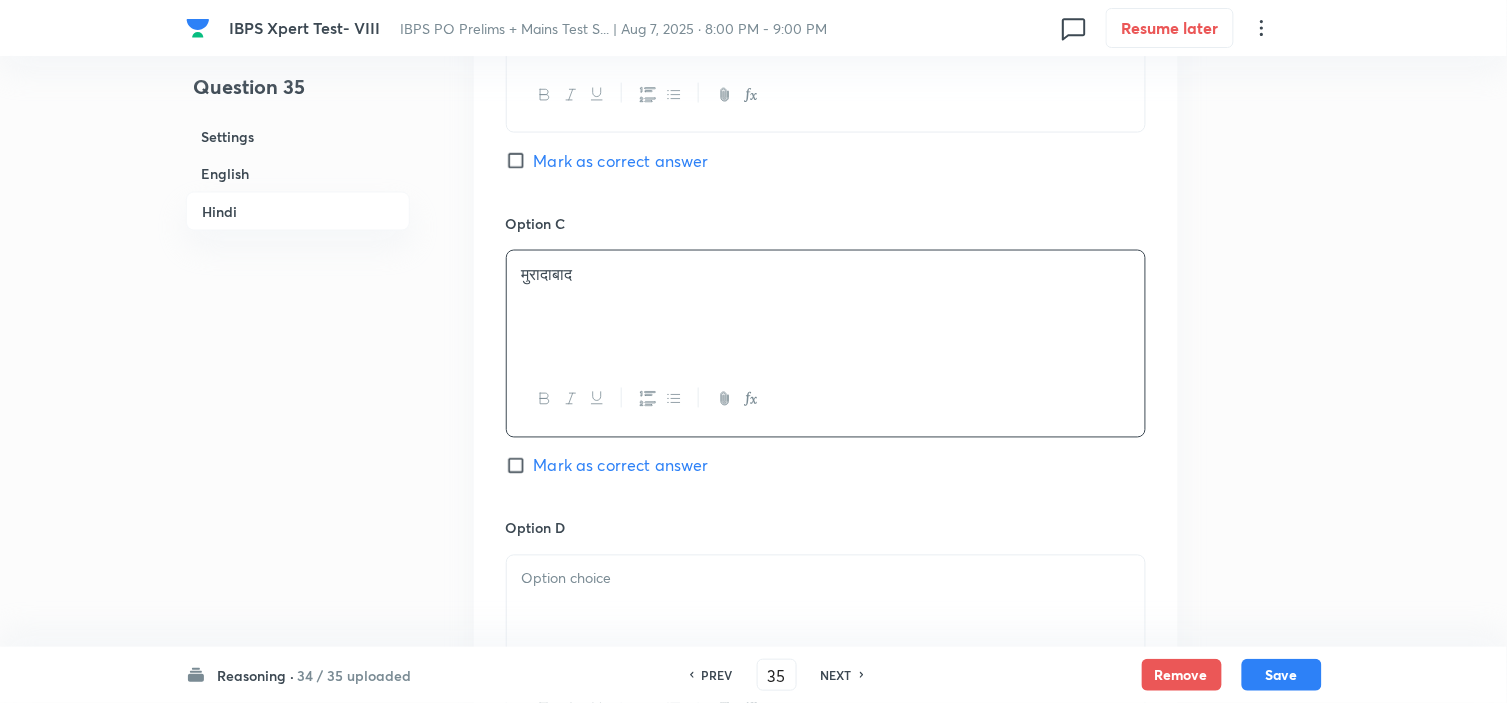 click at bounding box center [826, 579] 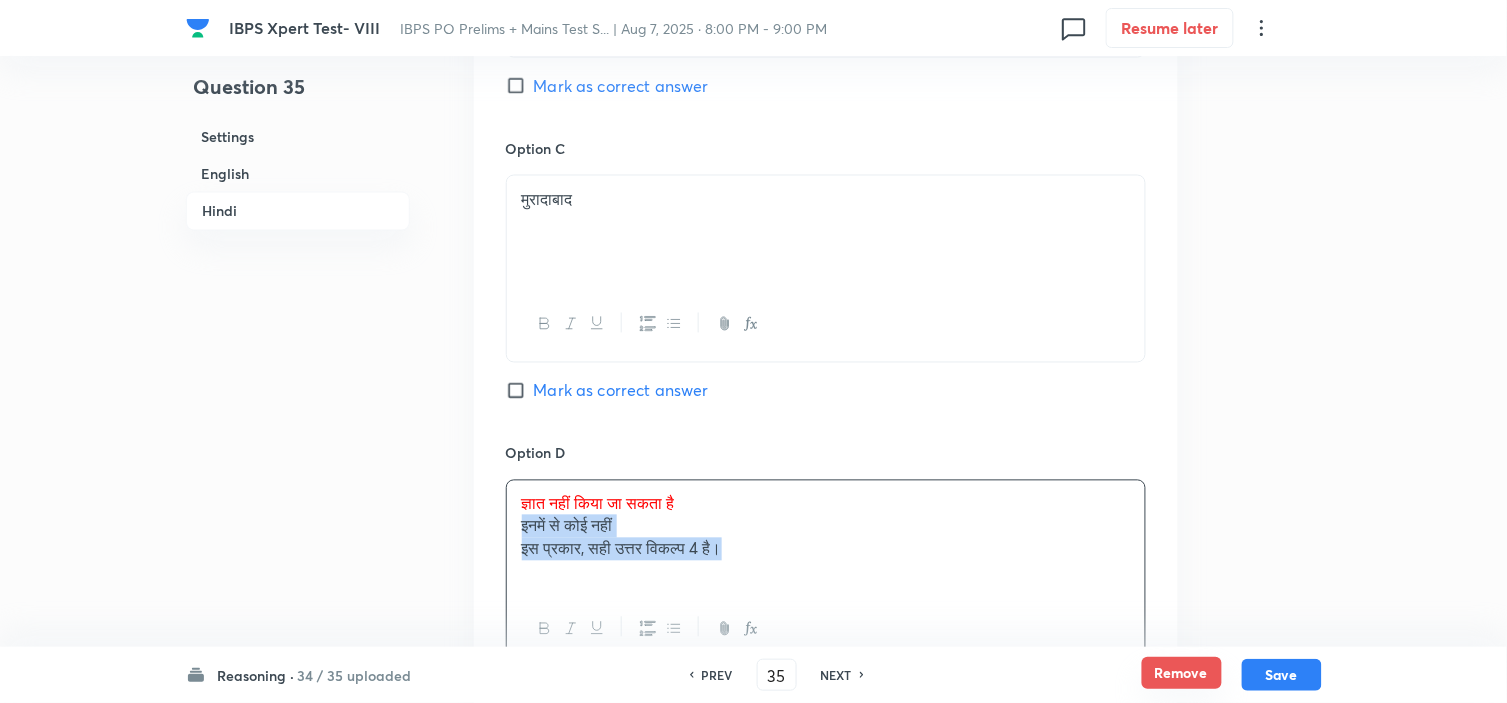 drag, startPoint x: 512, startPoint y: 612, endPoint x: 1207, endPoint y: 688, distance: 699.14307 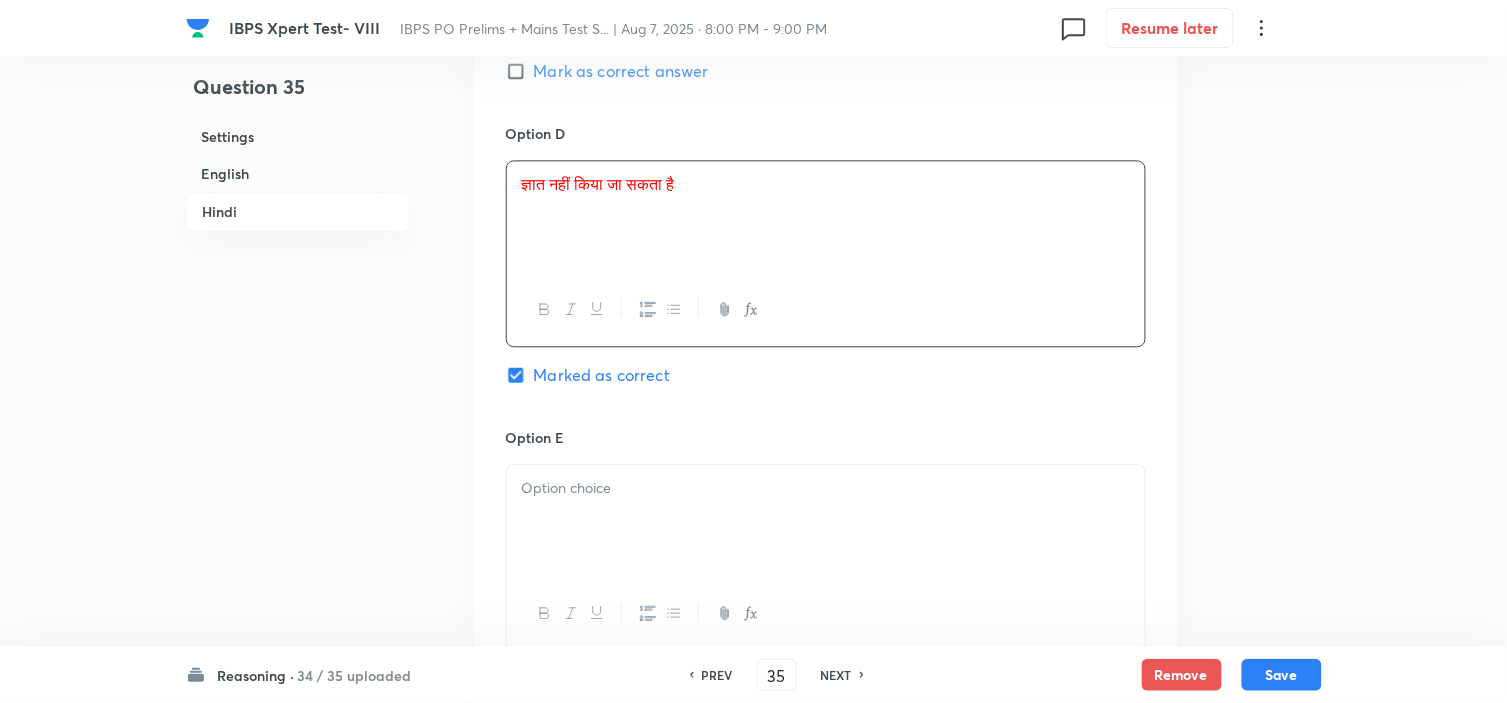 scroll, scrollTop: 4981, scrollLeft: 0, axis: vertical 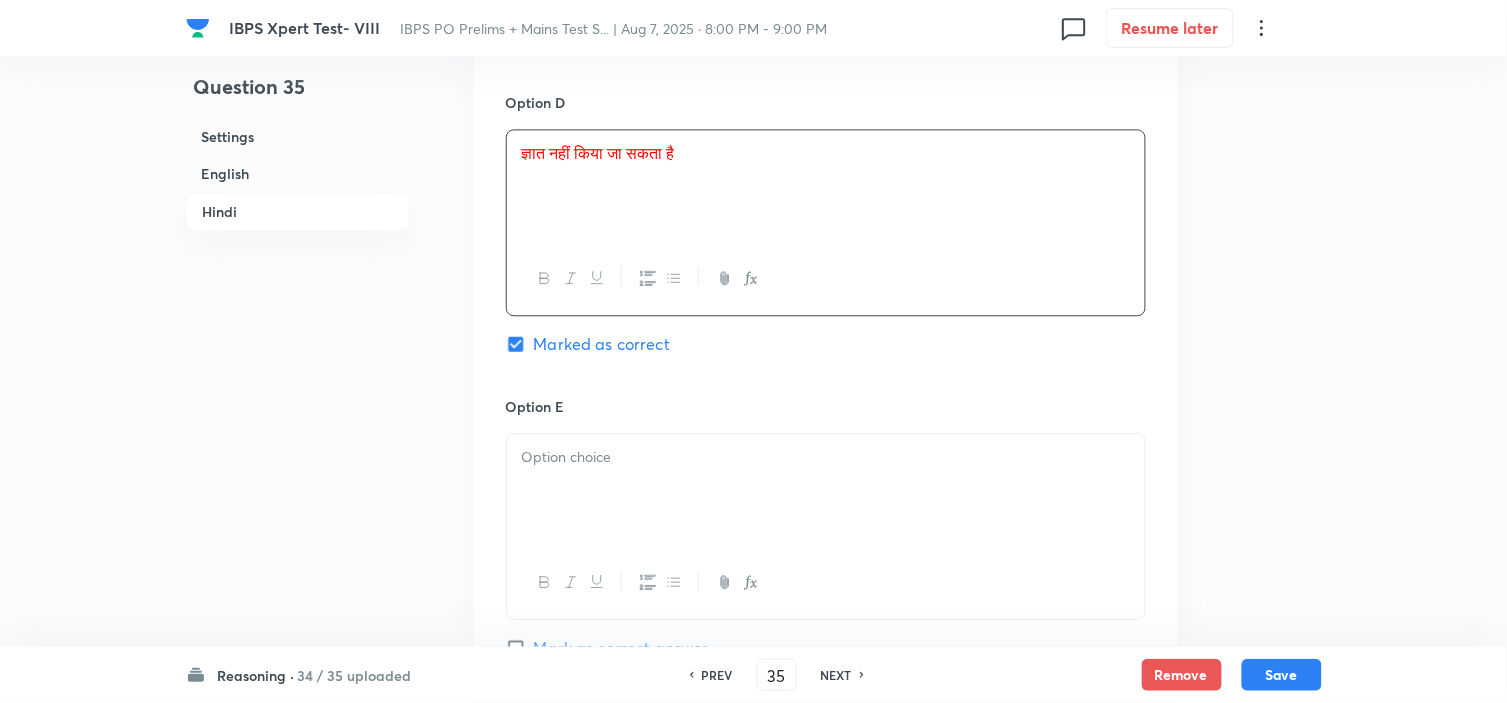 click at bounding box center (826, 490) 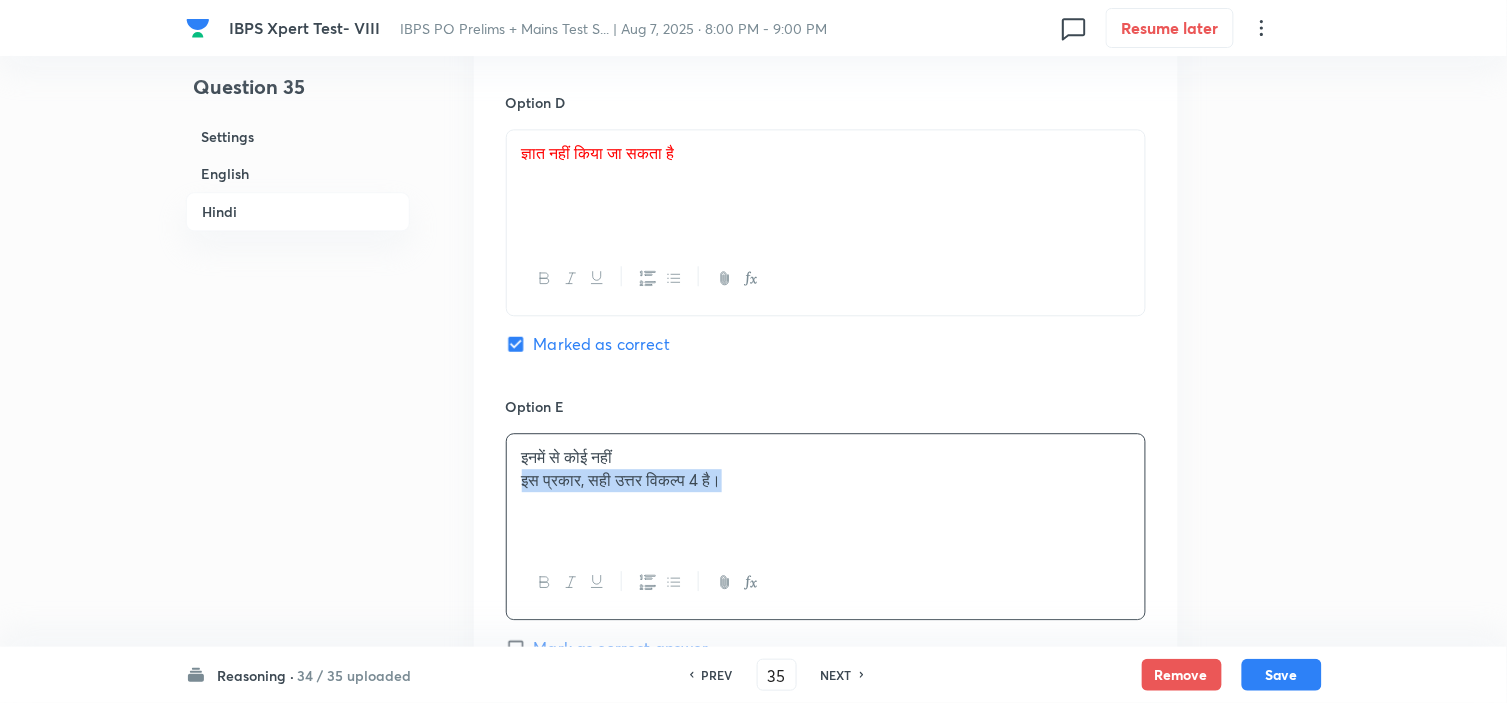 drag, startPoint x: 523, startPoint y: 492, endPoint x: 866, endPoint y: 520, distance: 344.14096 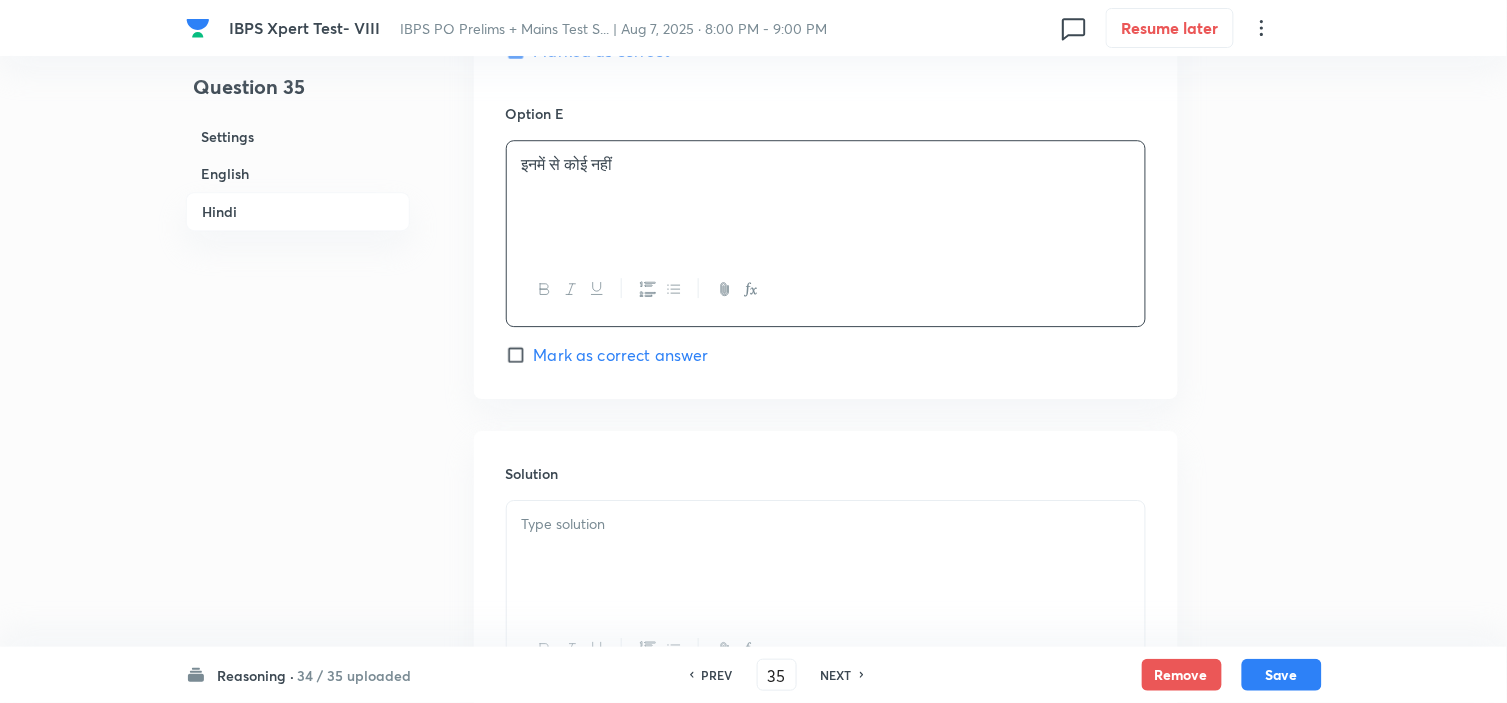 scroll, scrollTop: 5314, scrollLeft: 0, axis: vertical 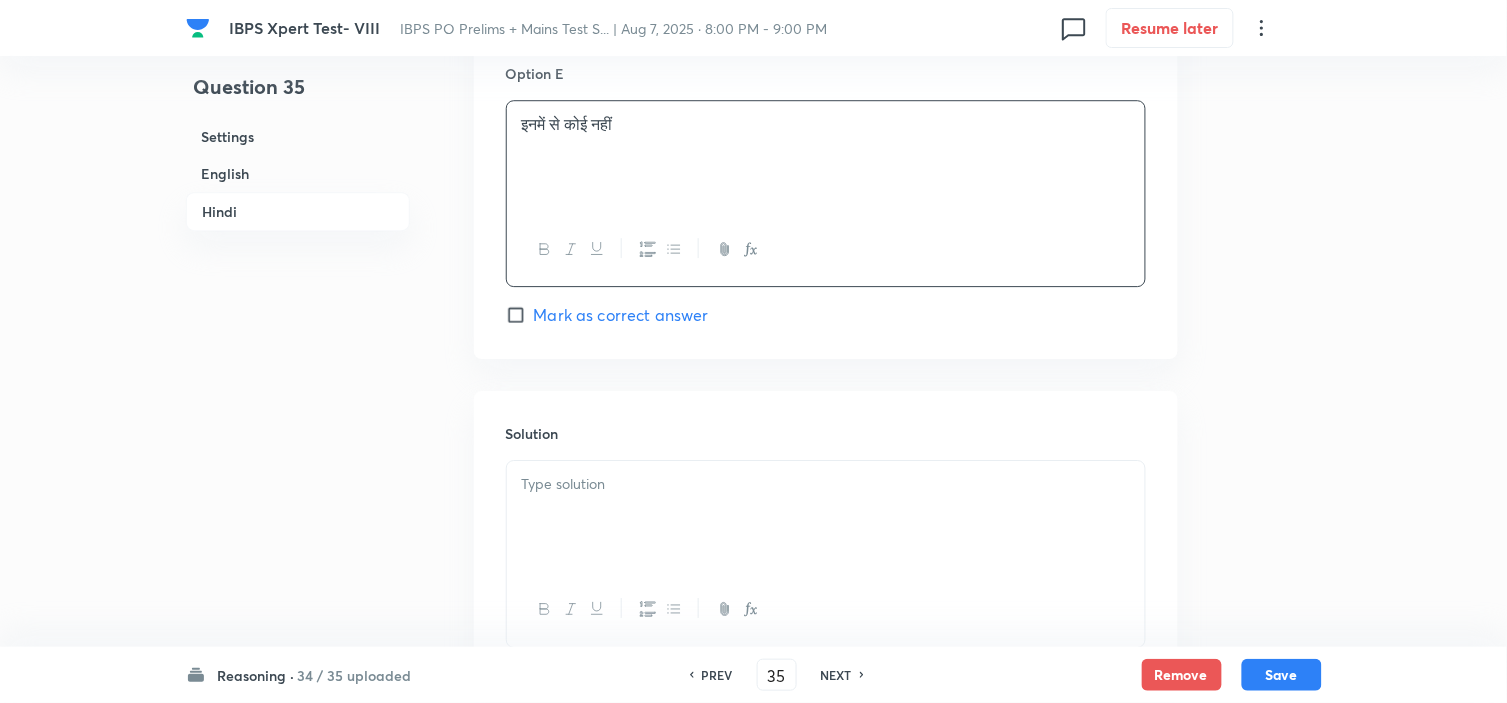 click at bounding box center (826, 517) 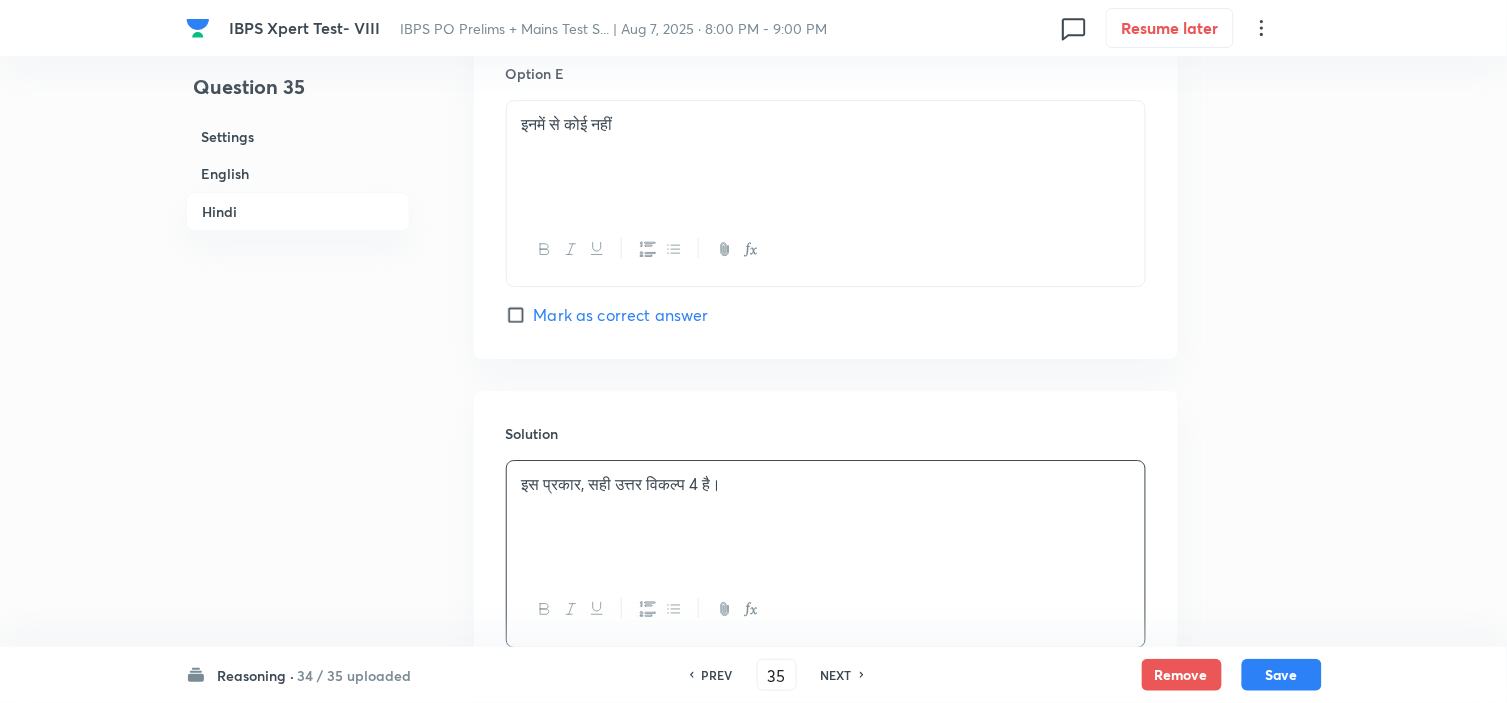 click on "इस प्रकार, सही उत्तर विकल्प 4 है।" at bounding box center [826, 484] 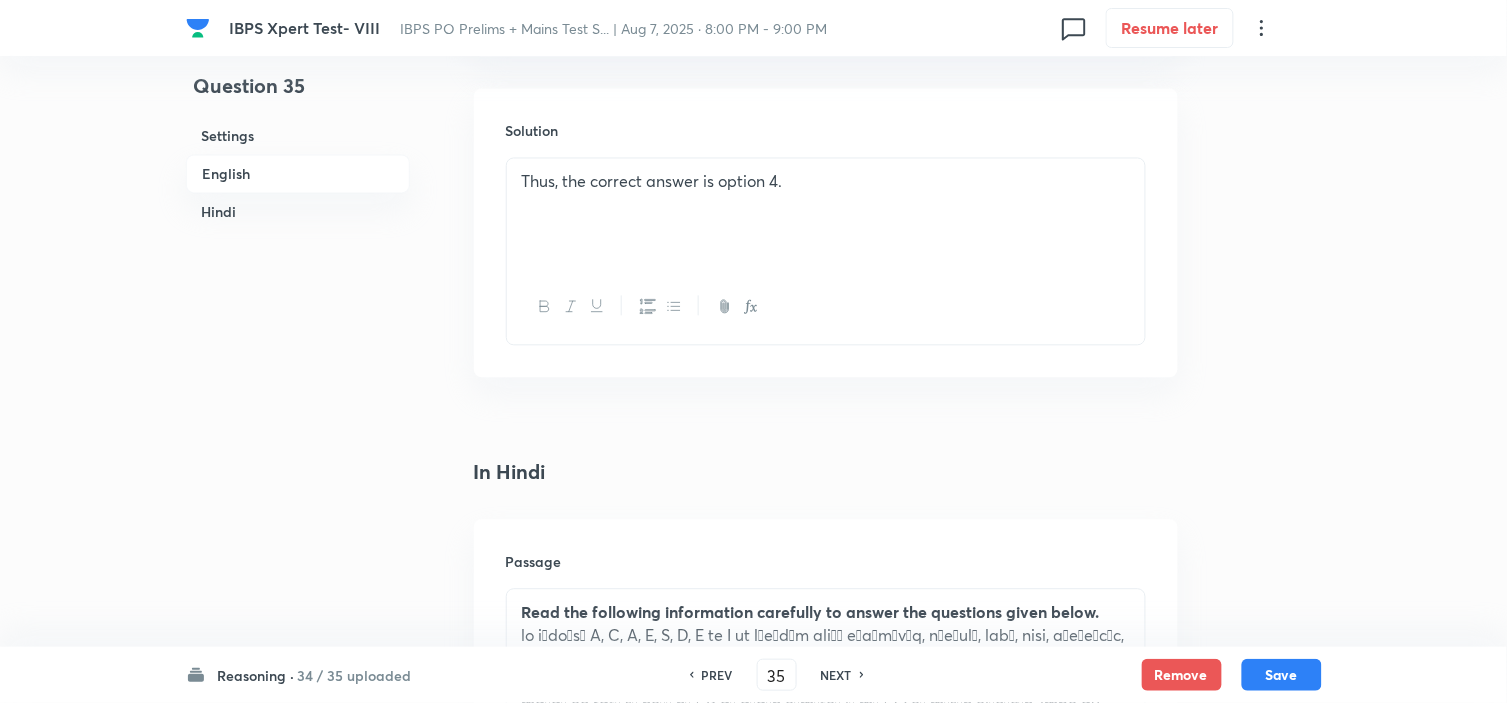 scroll, scrollTop: 2870, scrollLeft: 0, axis: vertical 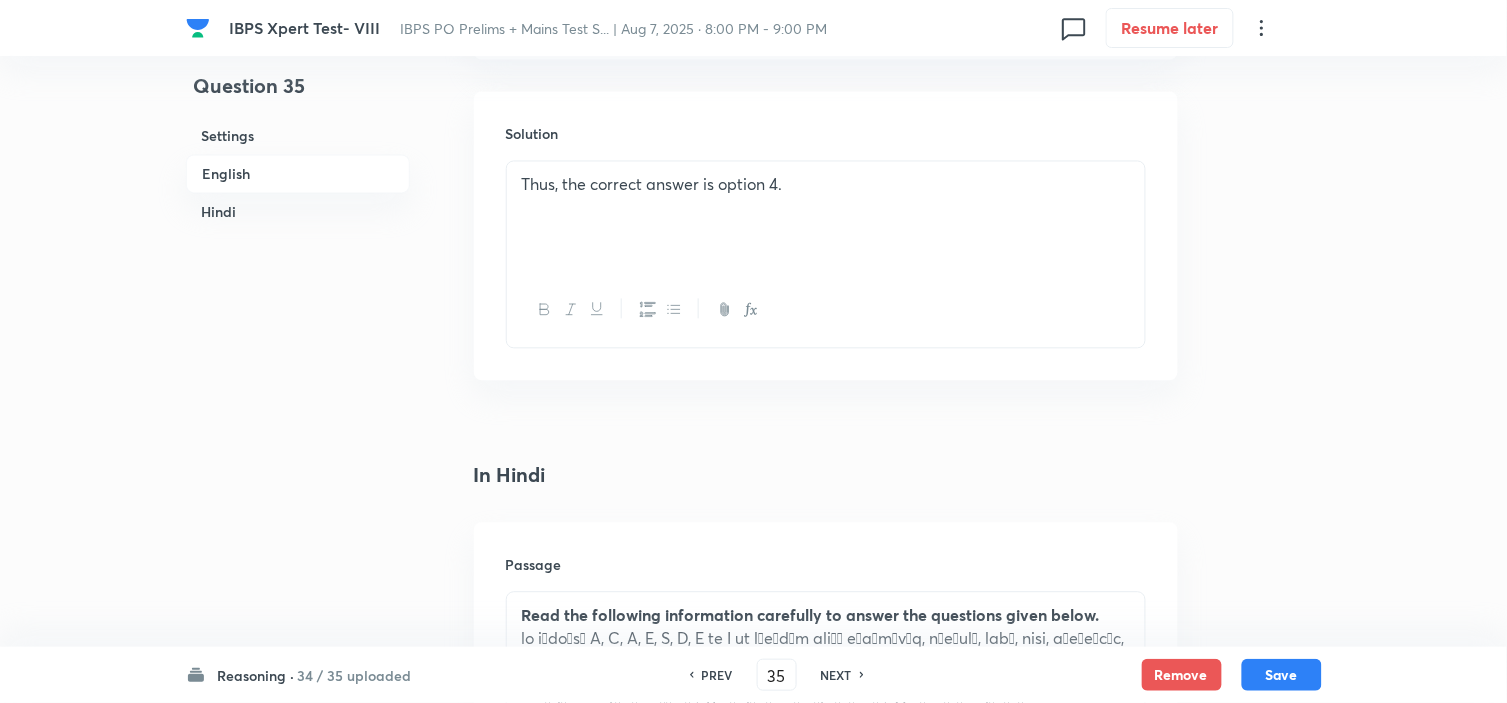 click on "Thus, the correct answer is option 4." at bounding box center [826, 185] 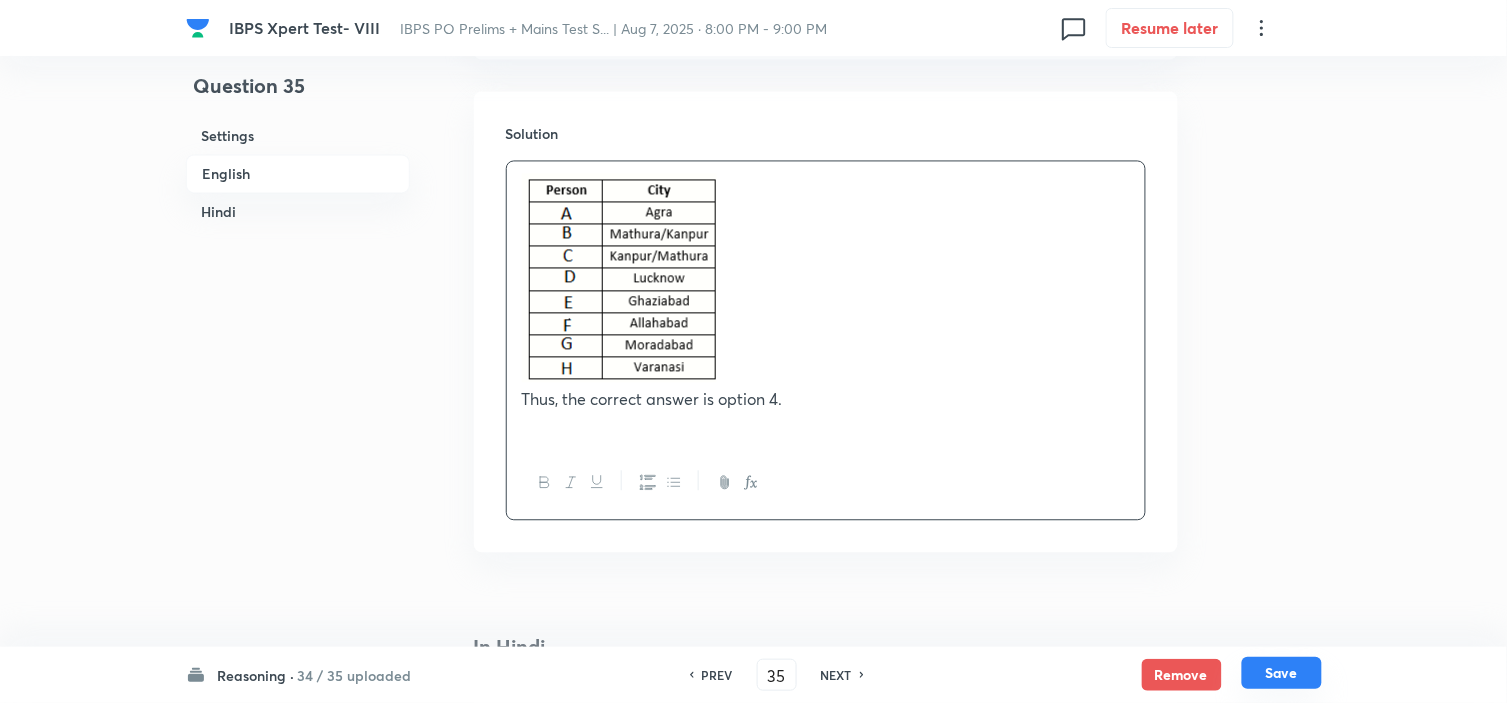 click on "Save" at bounding box center [1282, 673] 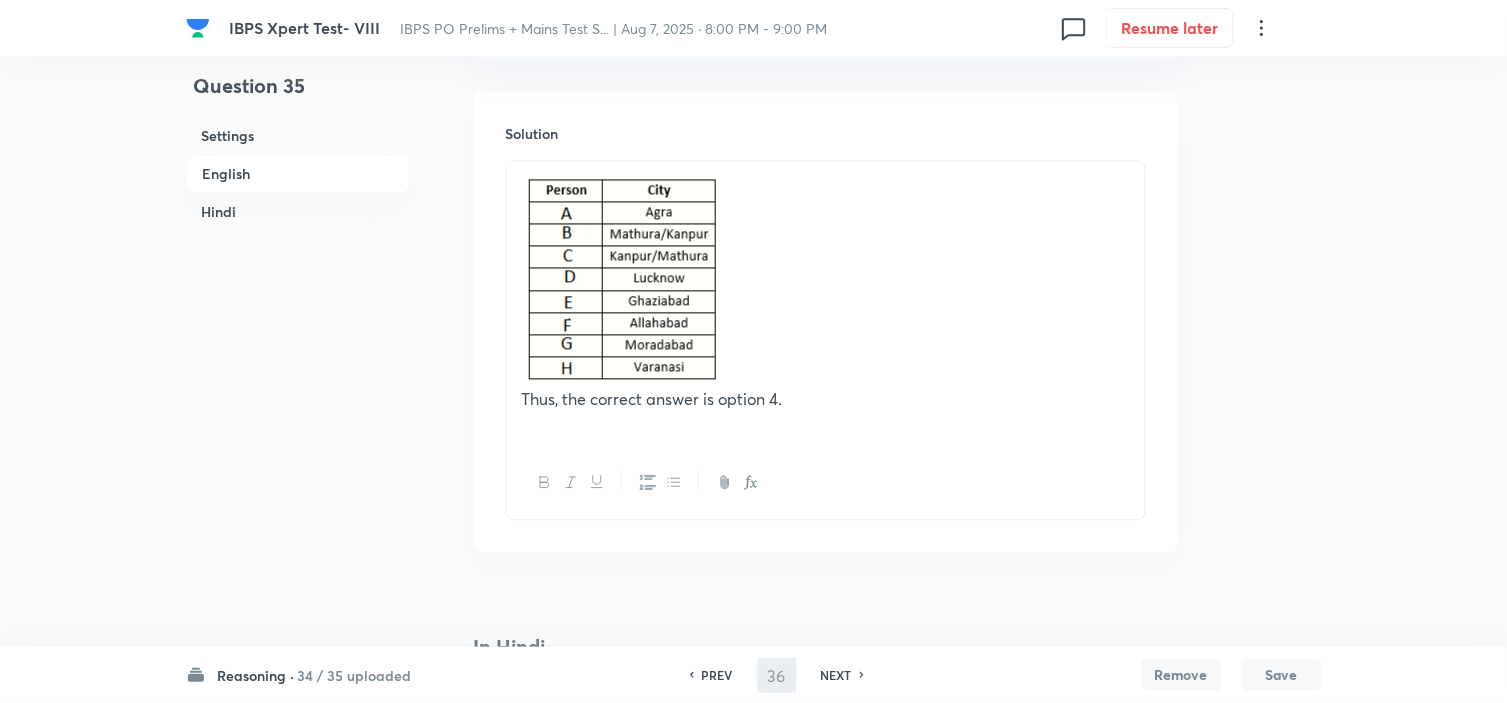 scroll, scrollTop: 0, scrollLeft: 0, axis: both 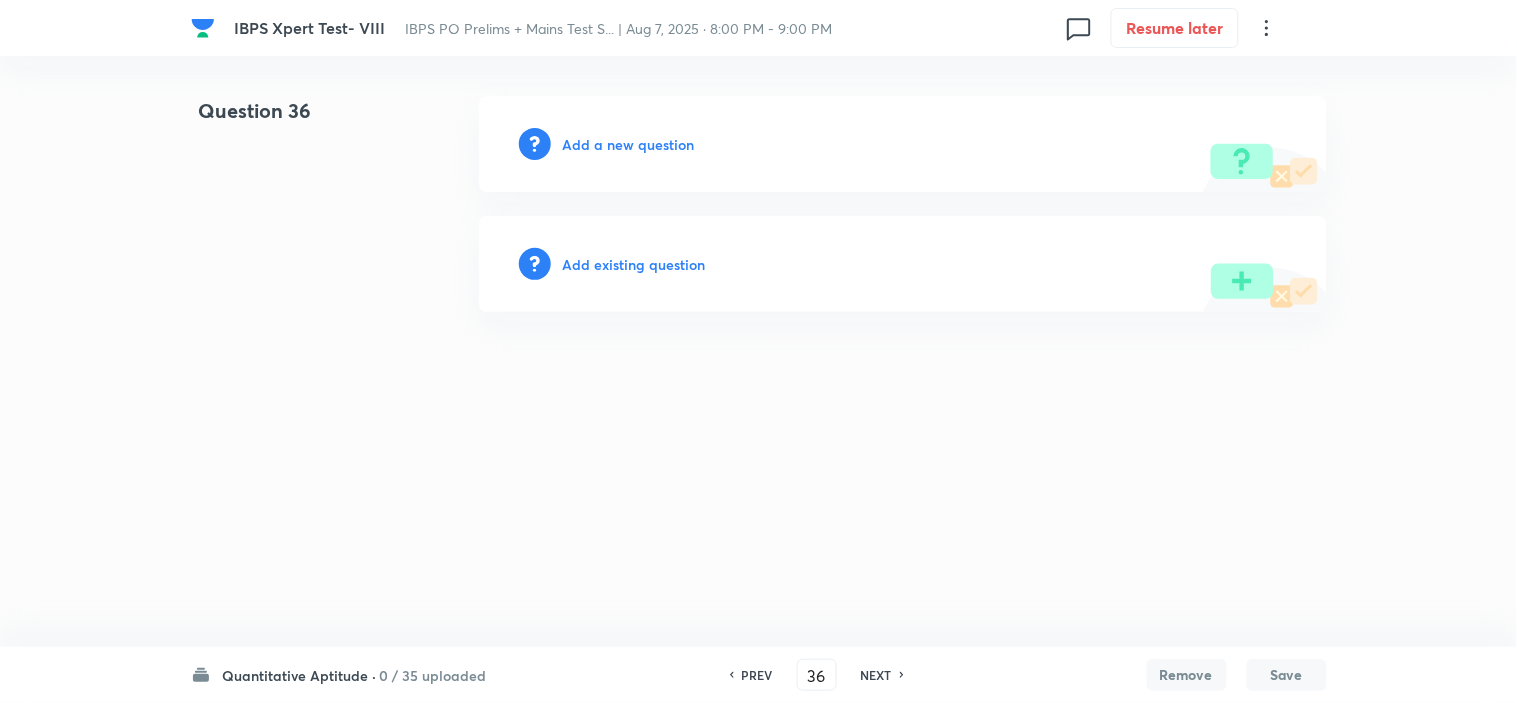 click on "PREV" at bounding box center [757, 675] 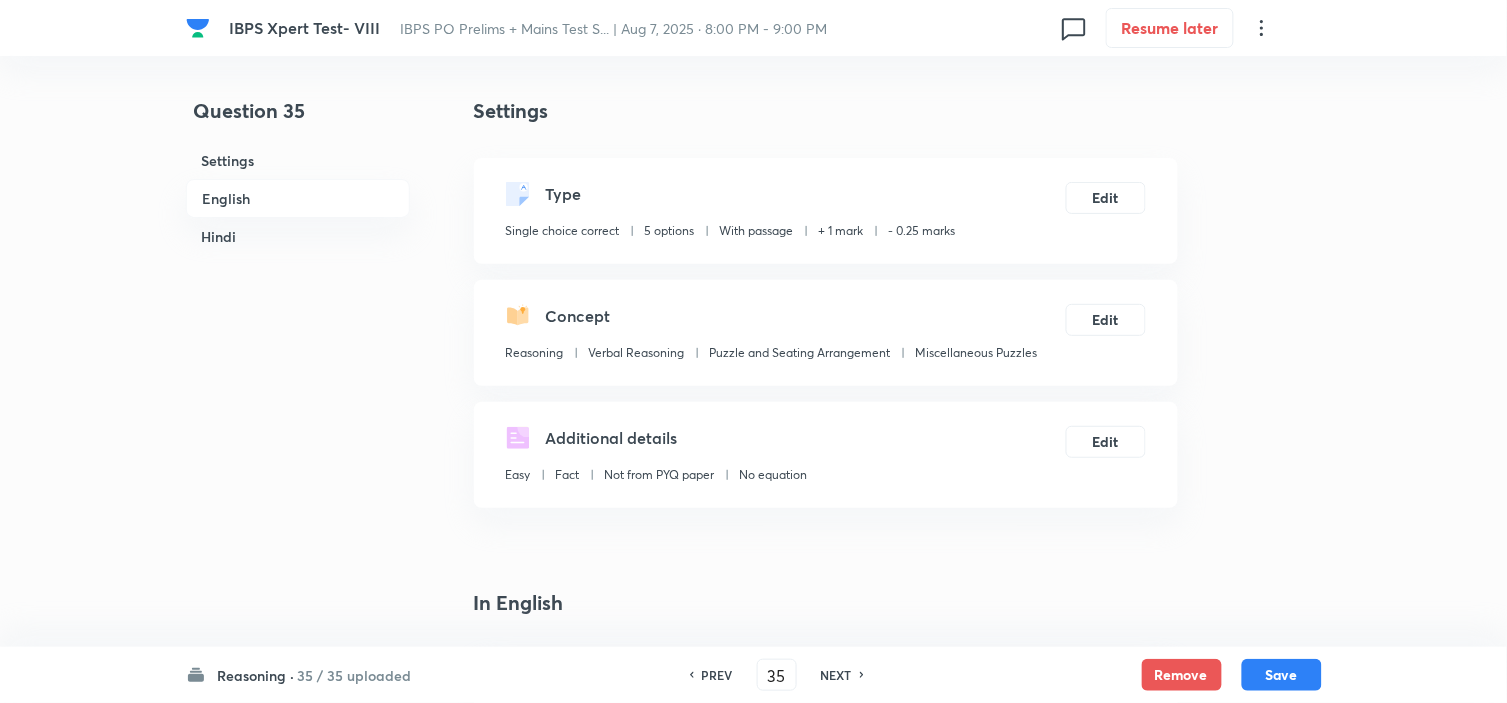 click on "PREV" at bounding box center (717, 675) 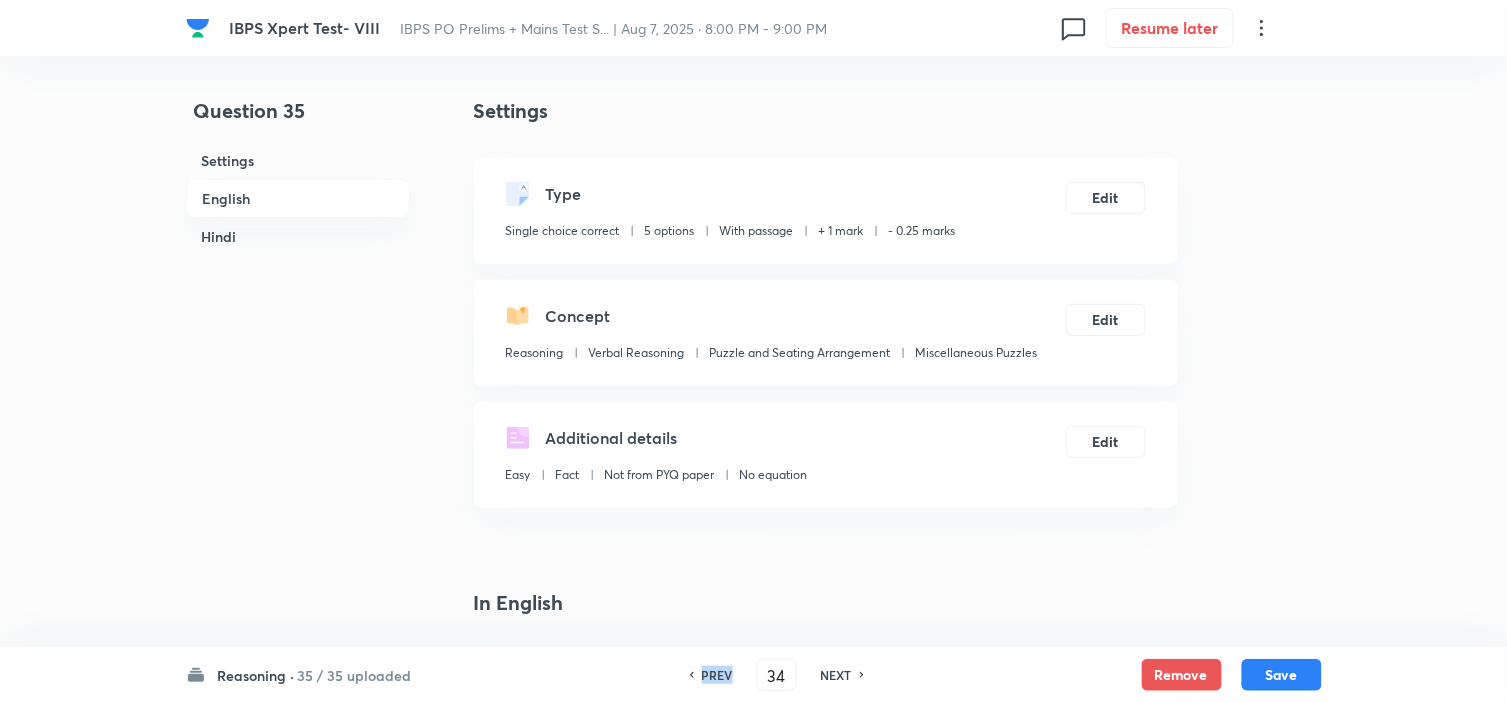 click on "PREV" at bounding box center (717, 675) 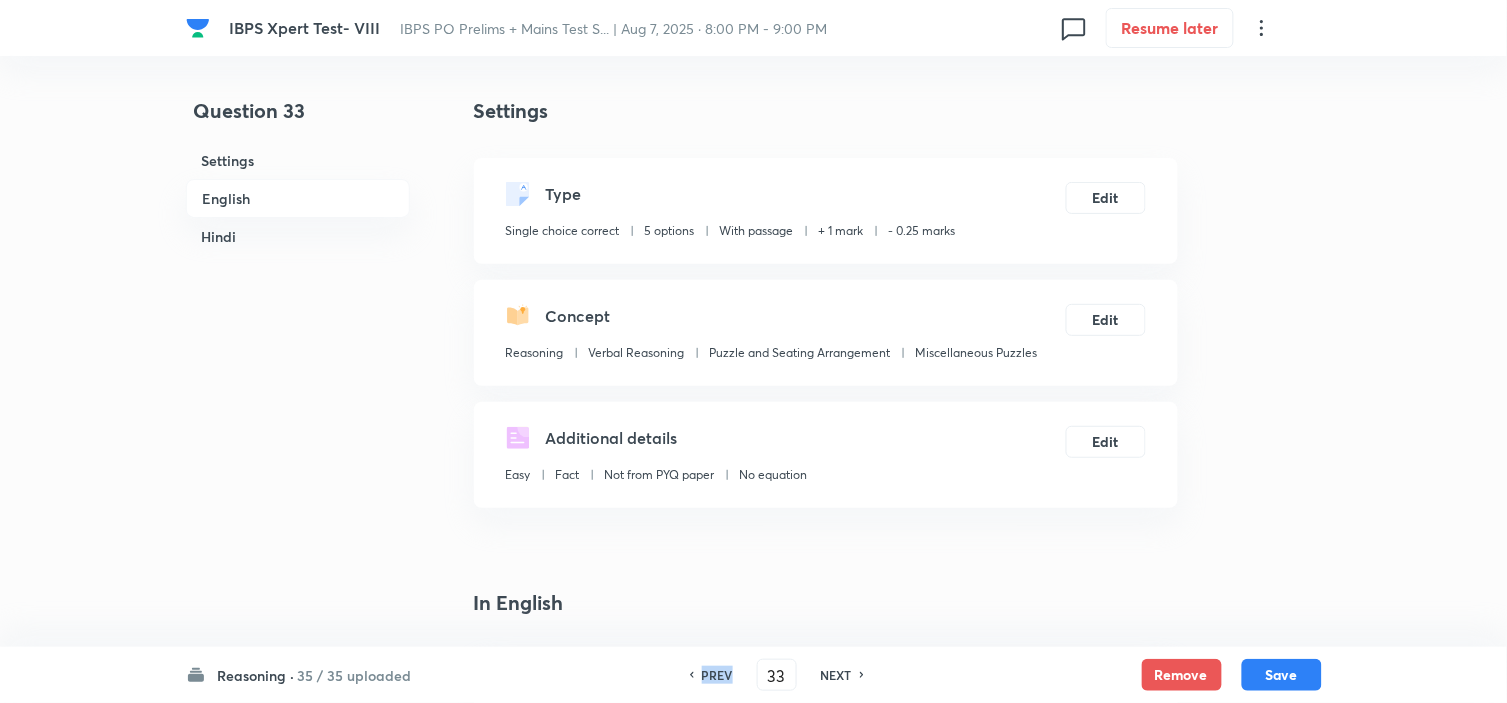 click on "PREV" at bounding box center (717, 675) 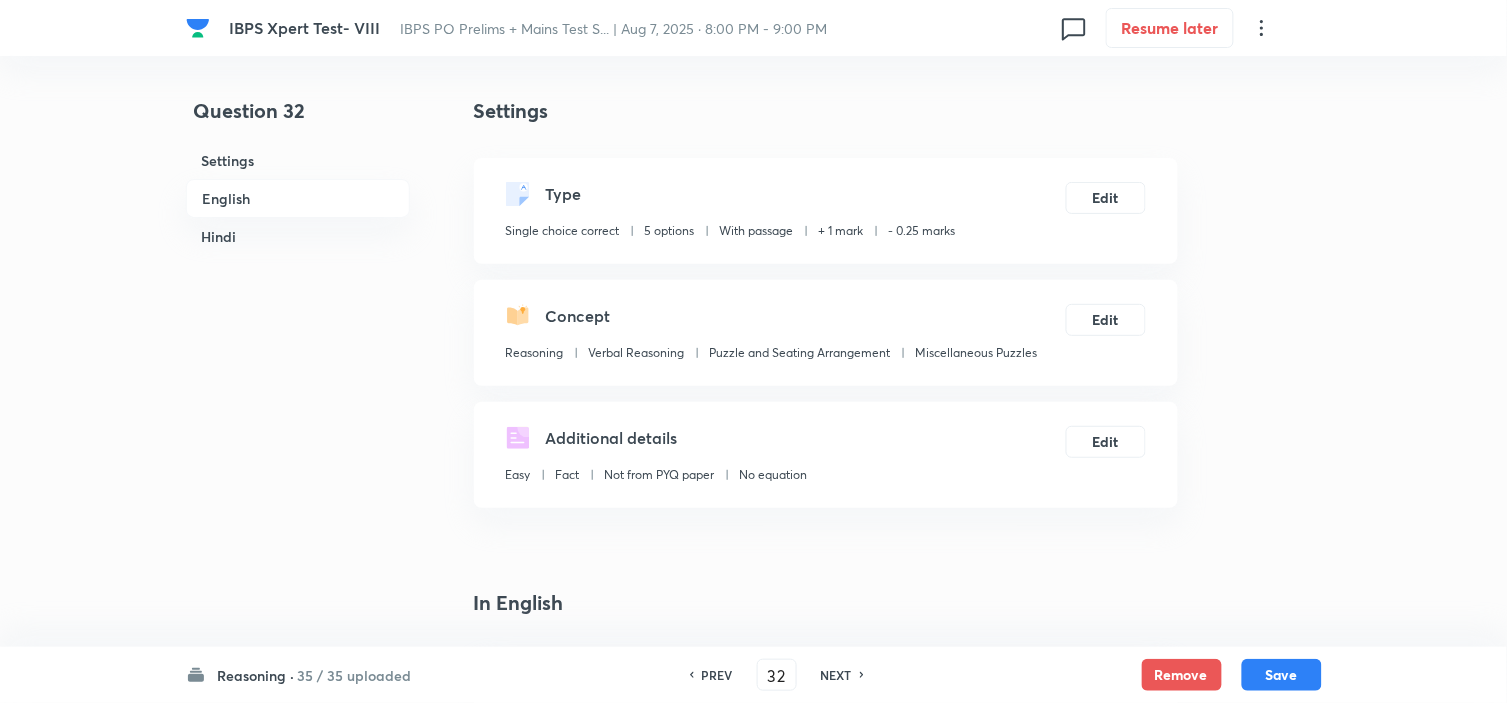 click on "PREV" at bounding box center [717, 675] 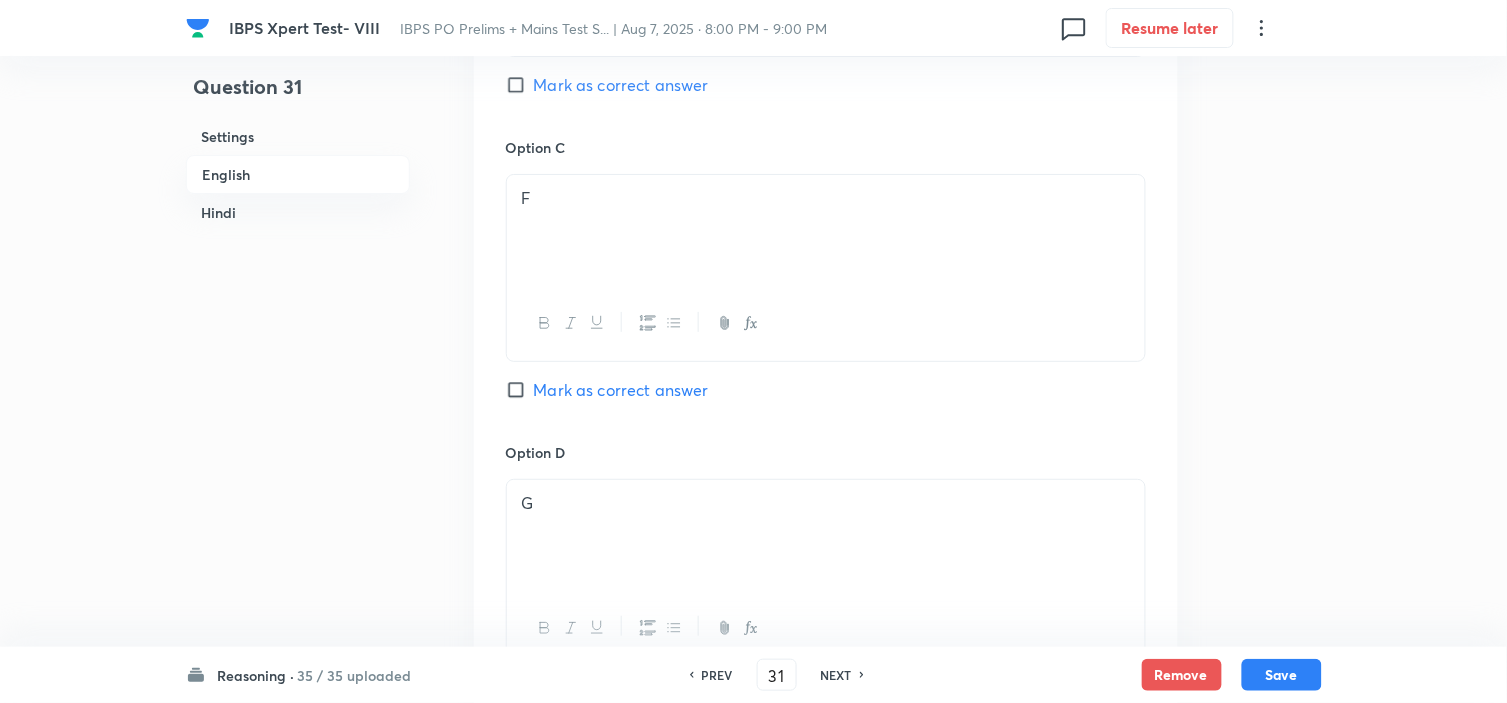 scroll, scrollTop: 2666, scrollLeft: 0, axis: vertical 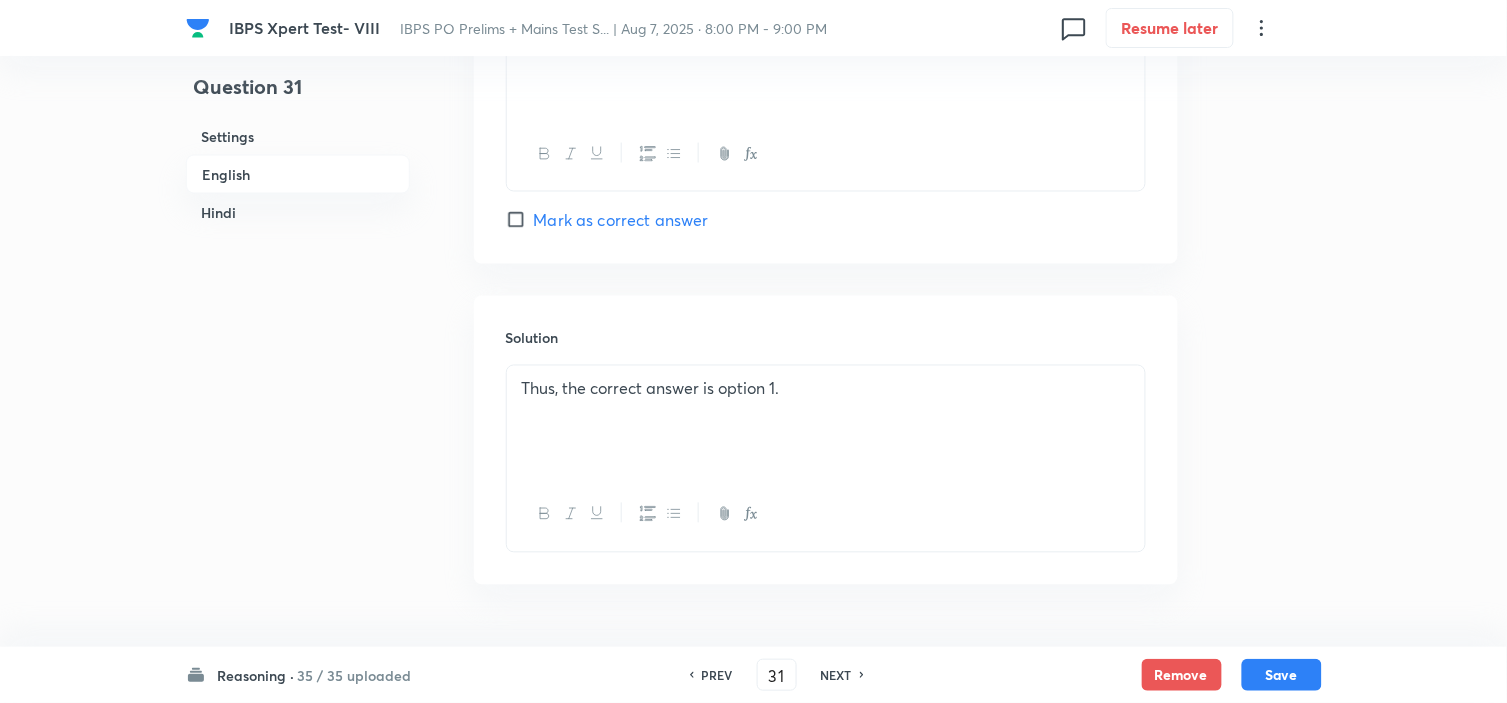 click on "Thus, the correct answer is option 1." at bounding box center (826, 422) 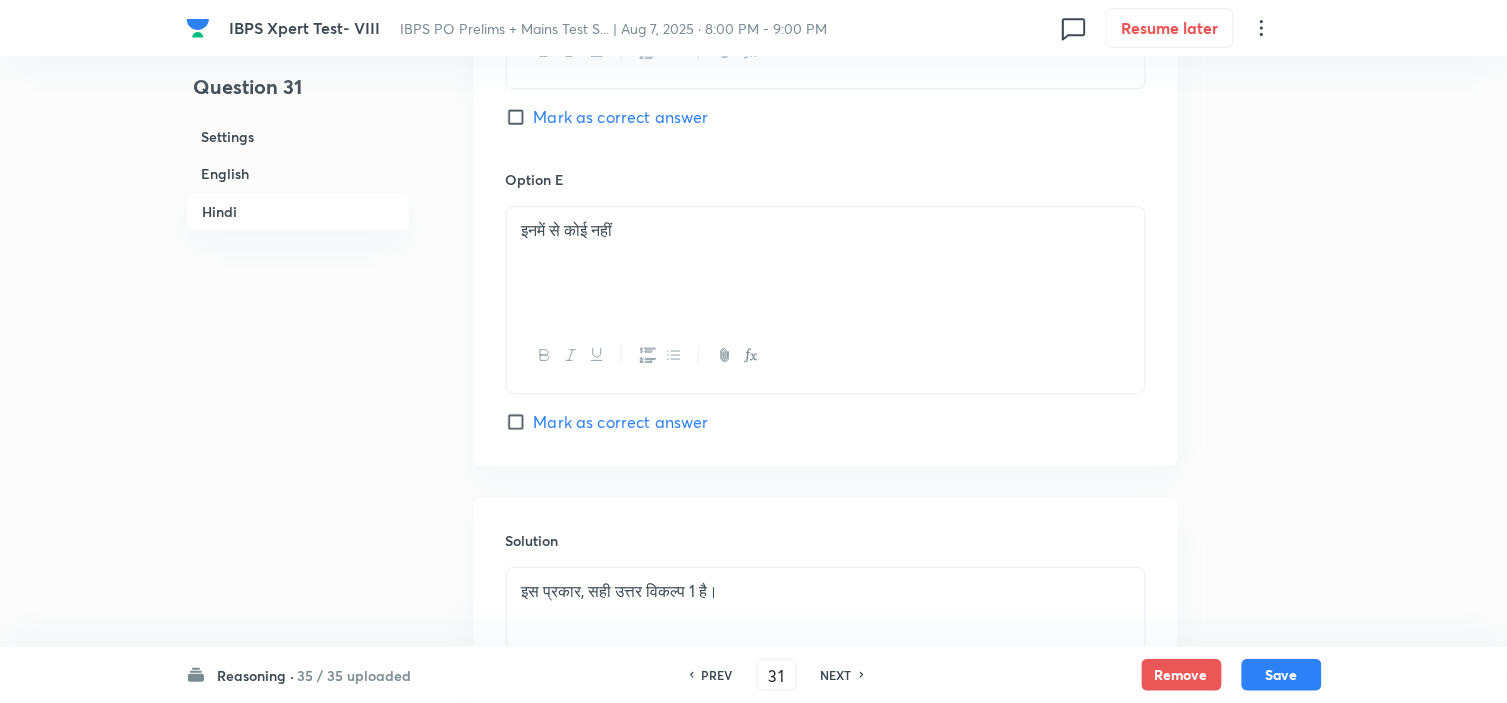 scroll, scrollTop: 5627, scrollLeft: 0, axis: vertical 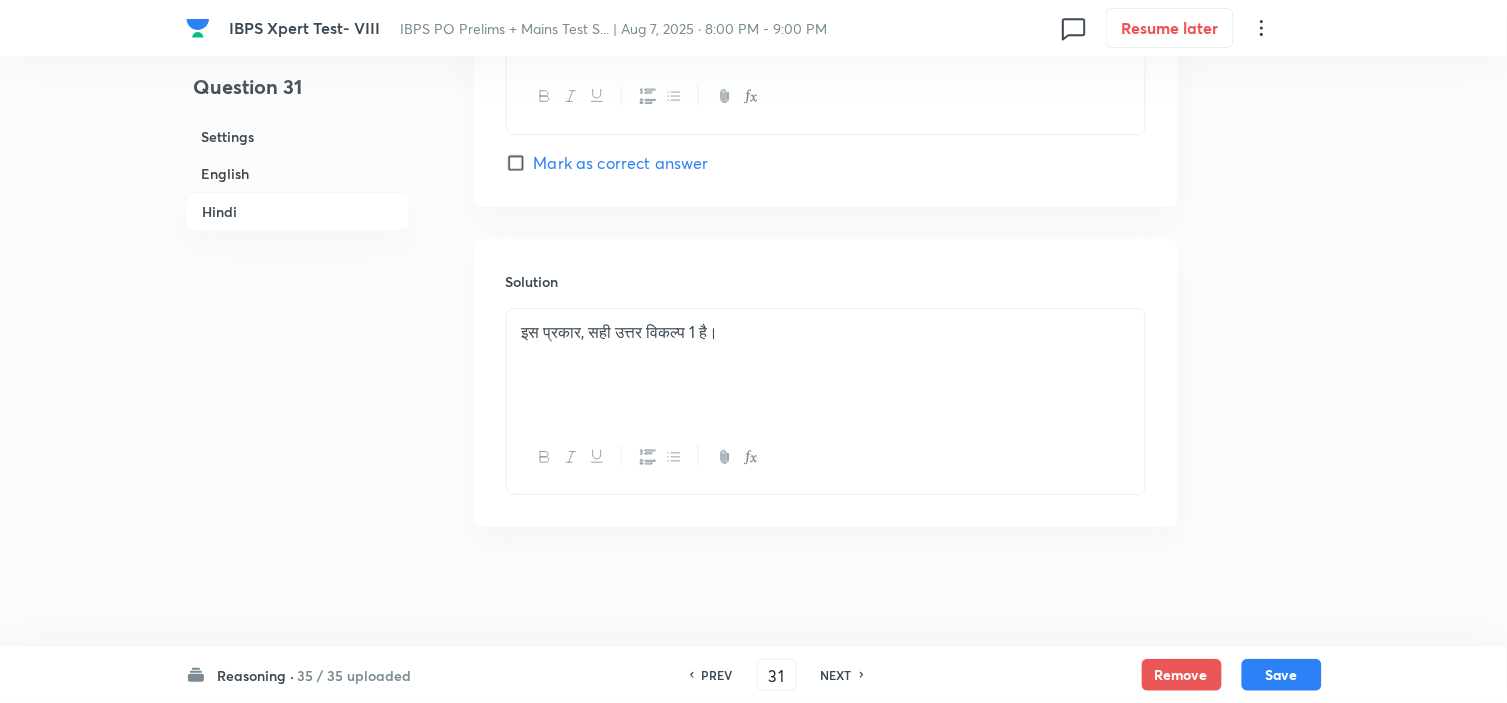 click on "इस प्रकार, सही उत्तर विकल्प 1 है।" at bounding box center [826, 365] 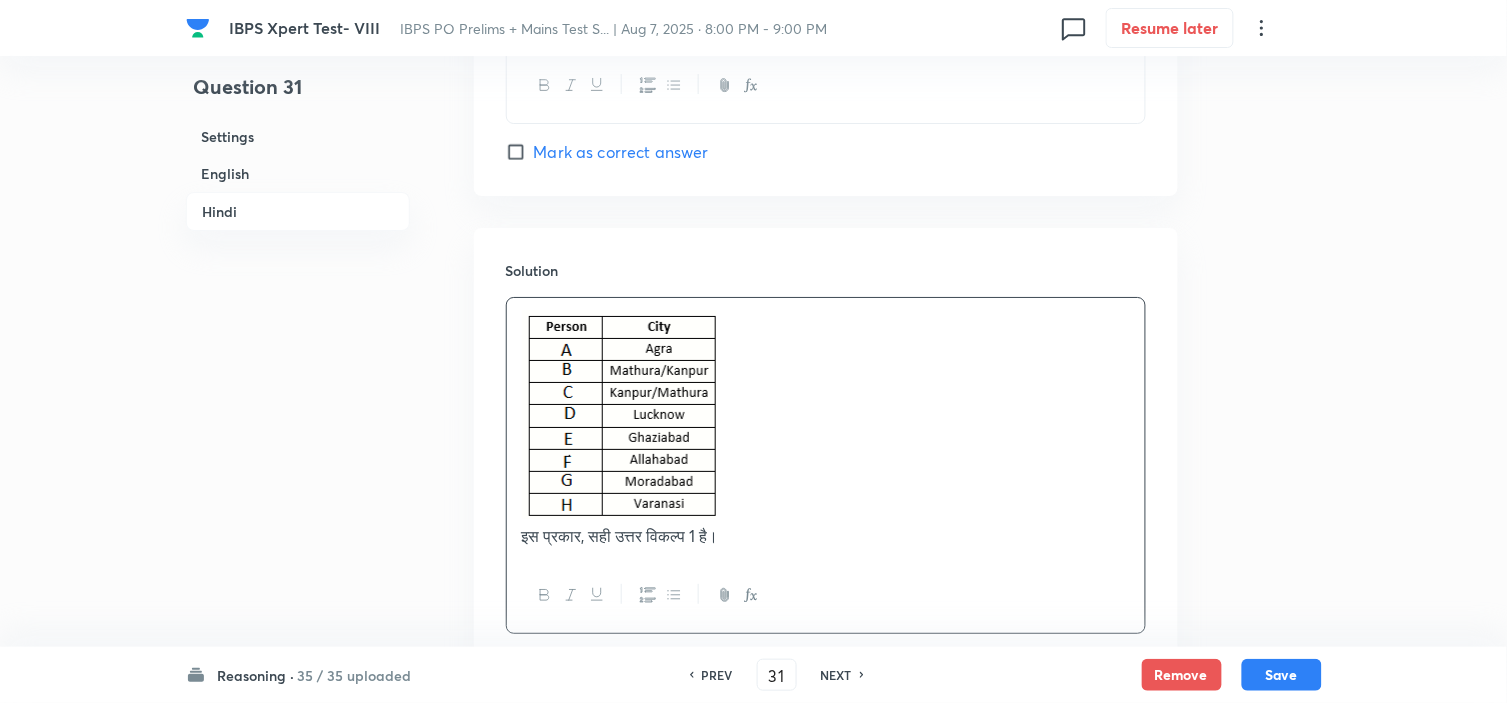 click on "Save" at bounding box center [1282, 675] 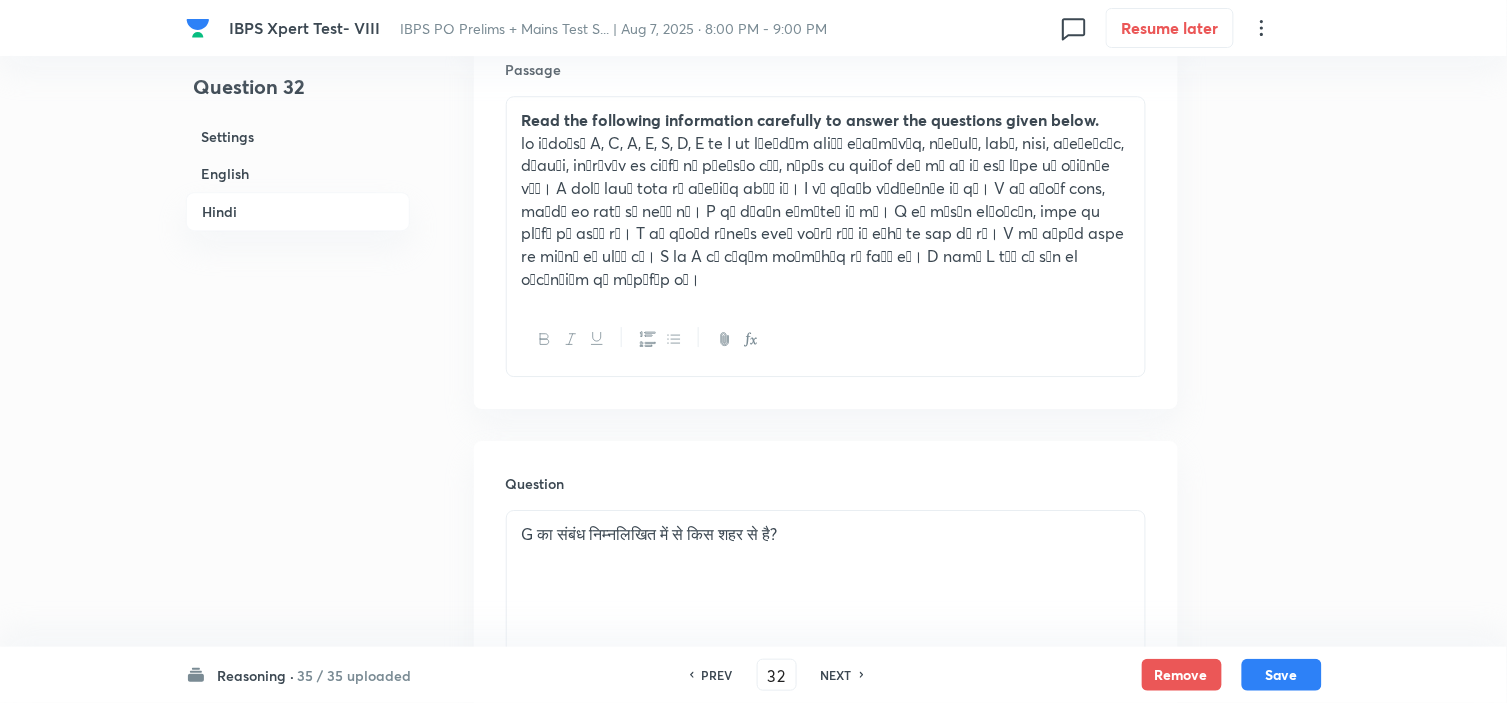 scroll, scrollTop: 2811, scrollLeft: 0, axis: vertical 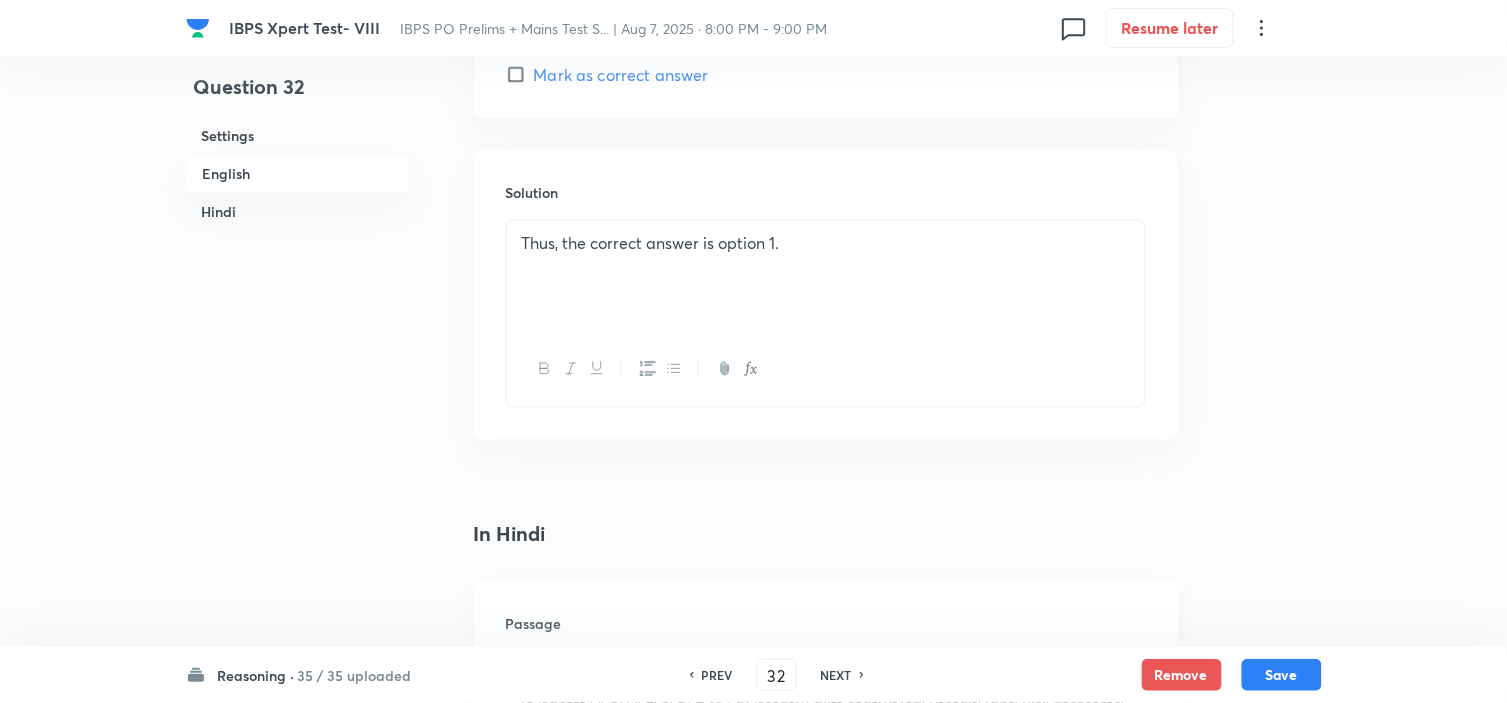 click on "Thus, the correct answer is option 1." at bounding box center (826, 244) 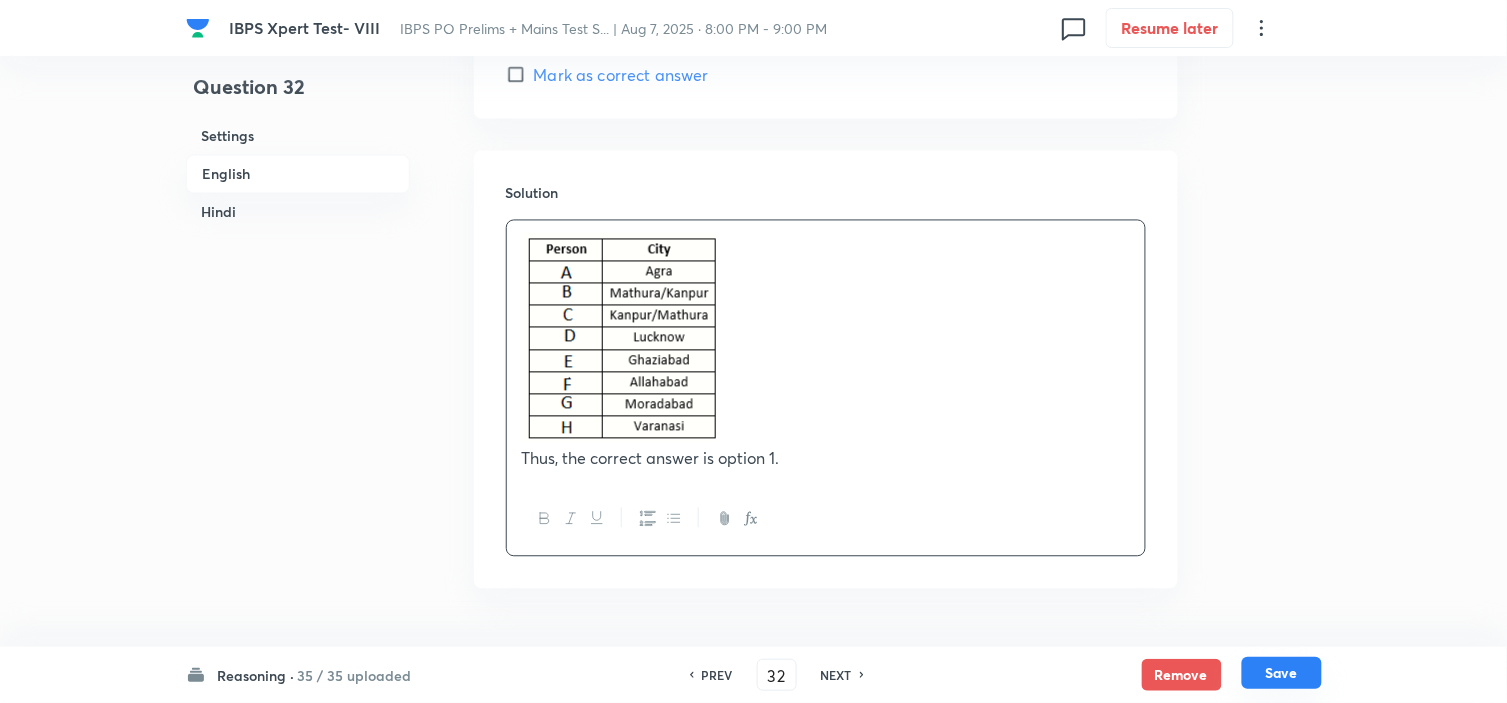 click on "Save" at bounding box center (1282, 673) 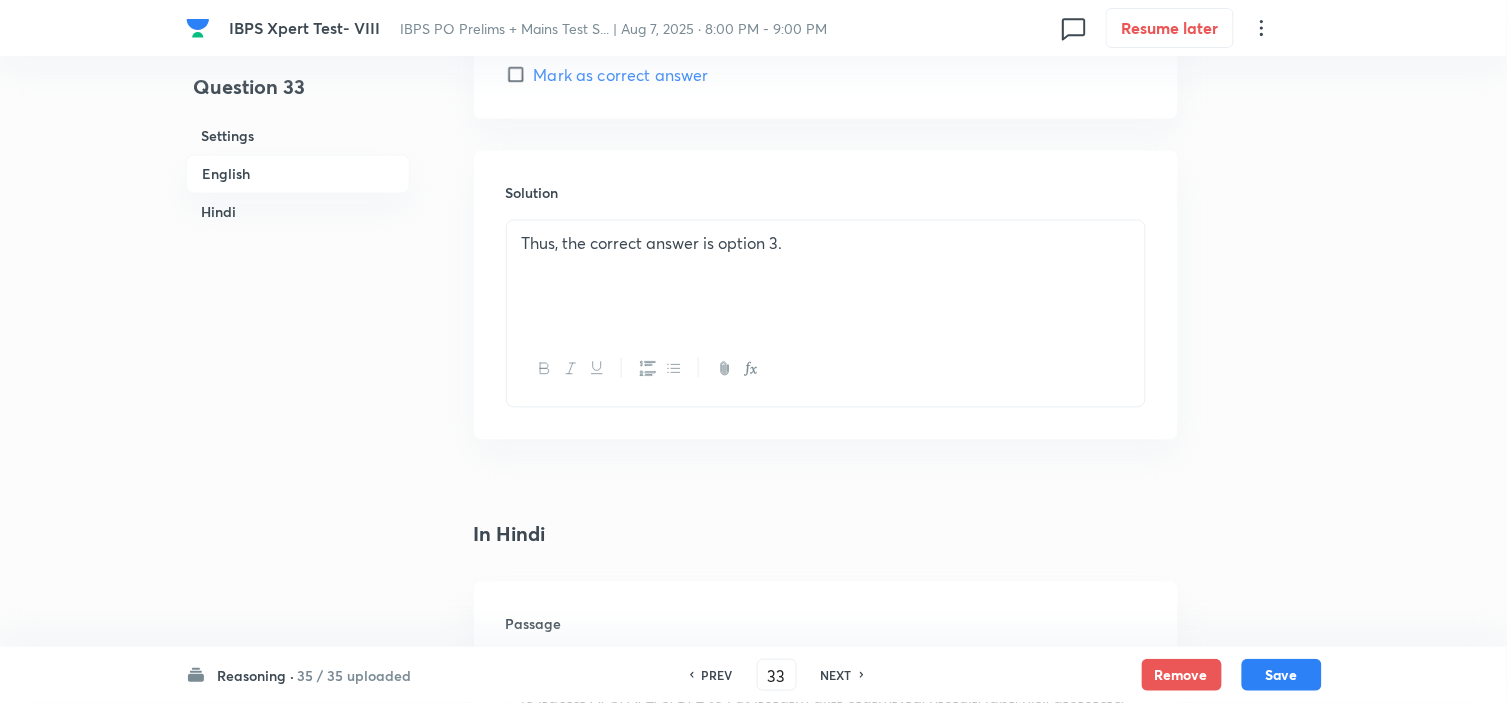 scroll, scrollTop: 2905, scrollLeft: 0, axis: vertical 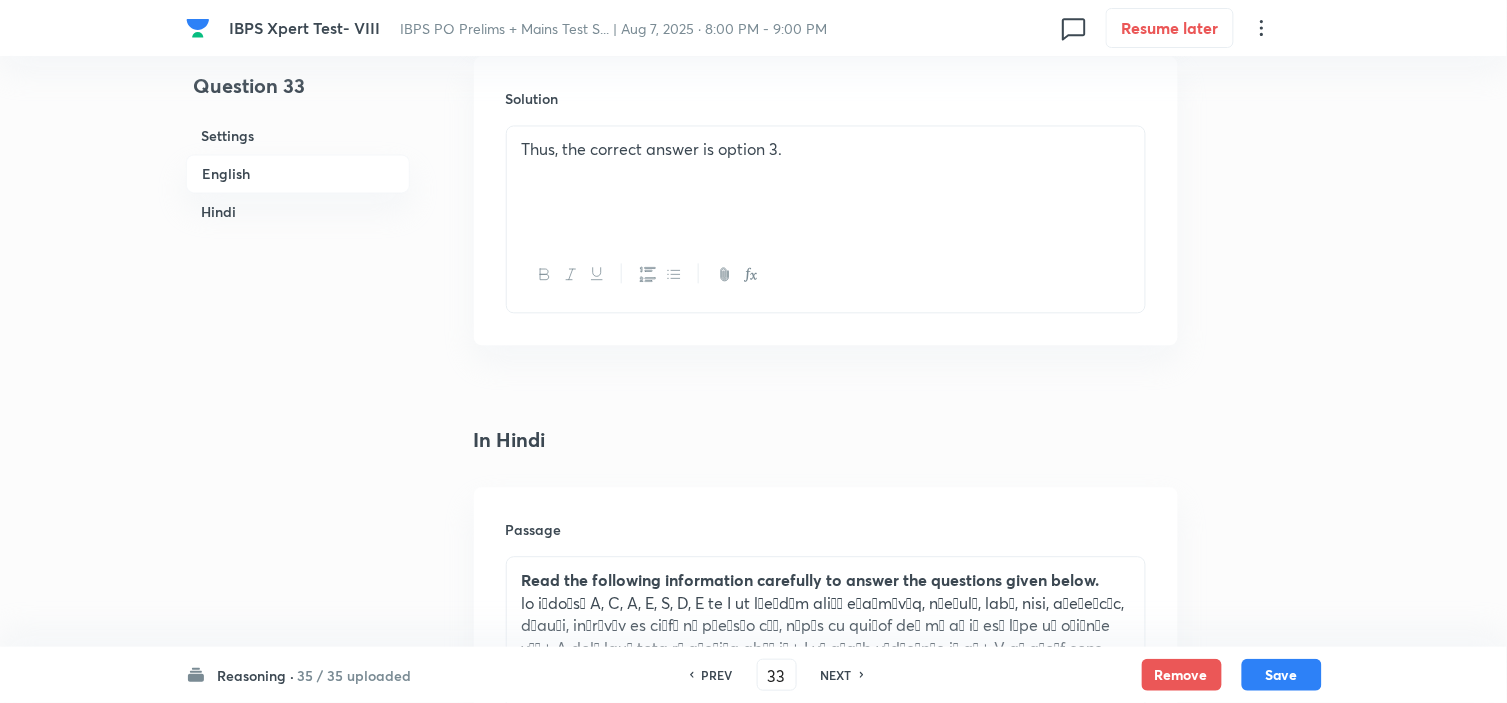 click on "Thus, the correct answer is option 3." at bounding box center [826, 183] 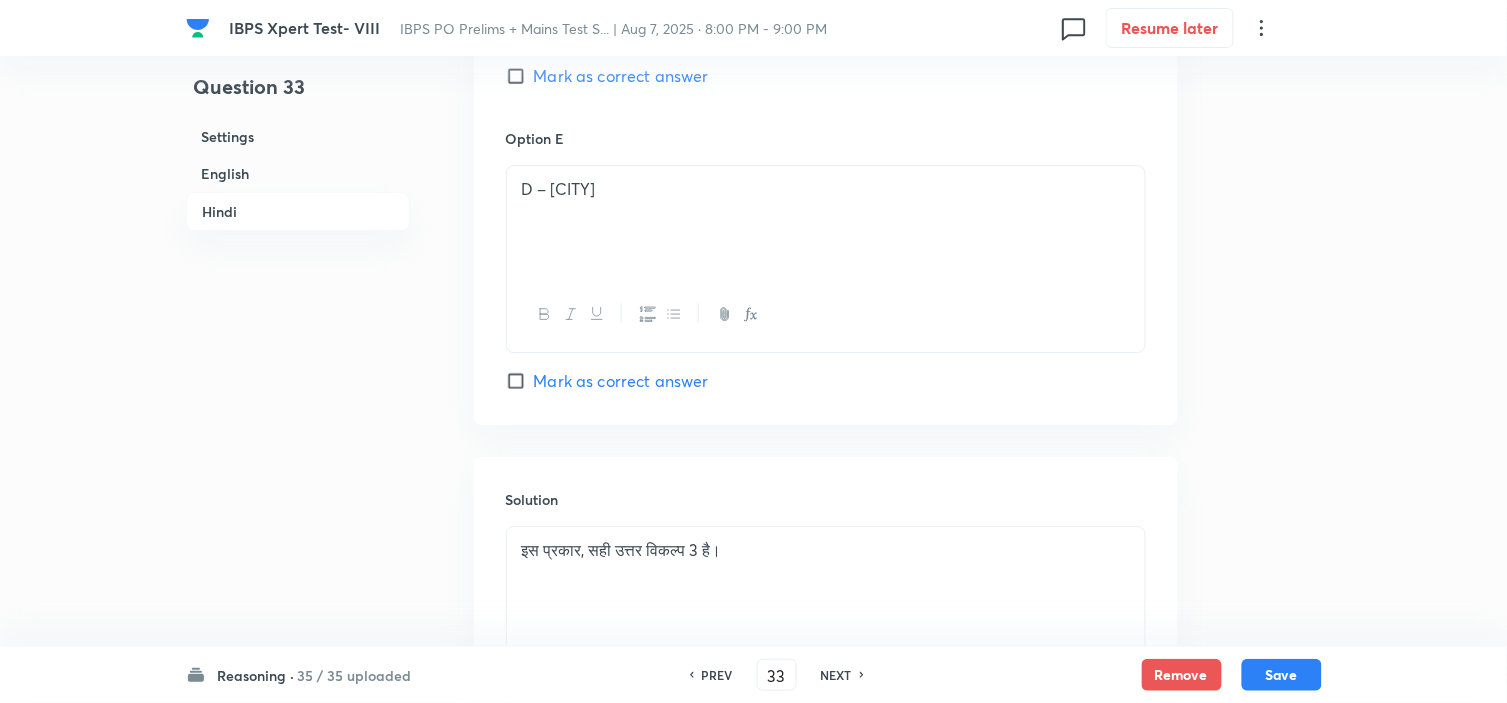 scroll, scrollTop: 5627, scrollLeft: 0, axis: vertical 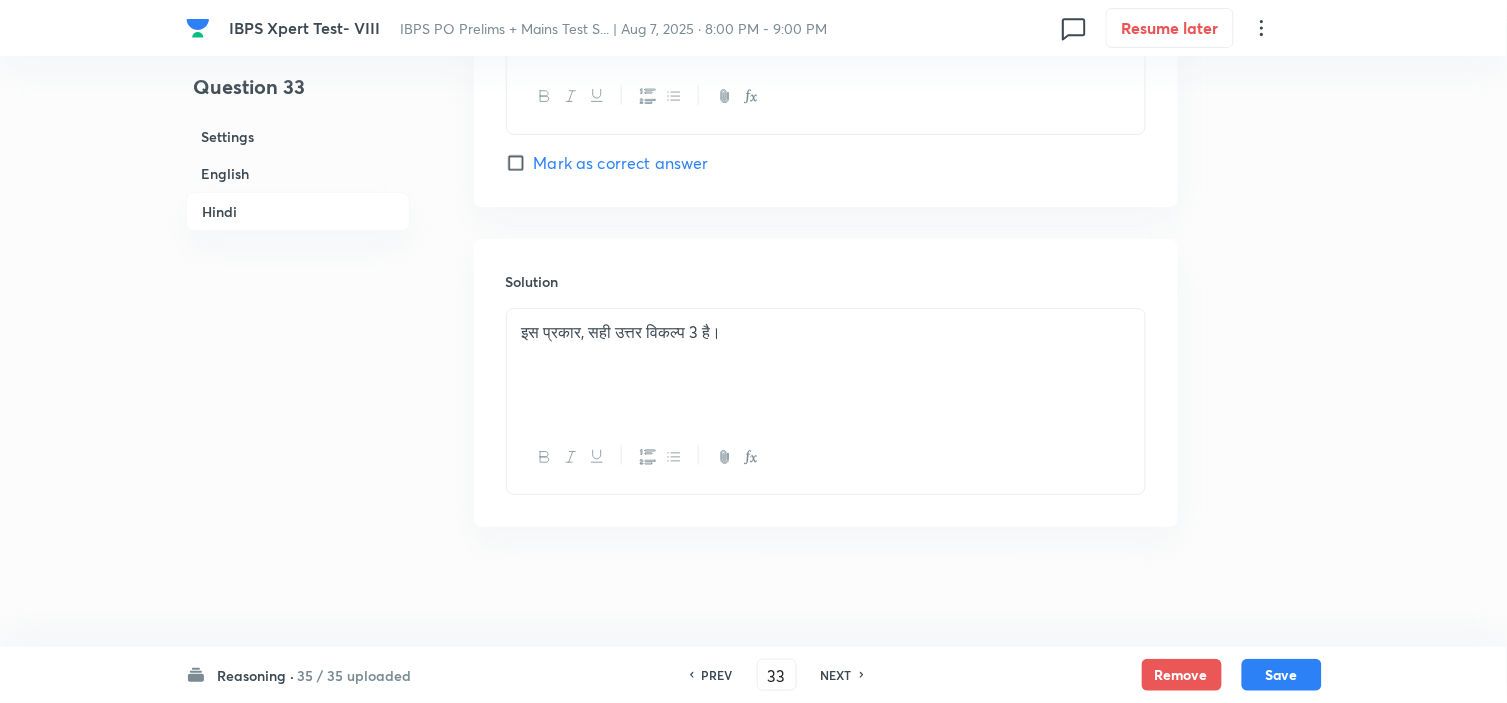 click on "इस प्रकार, सही उत्तर विकल्प 3 है।" at bounding box center (826, 365) 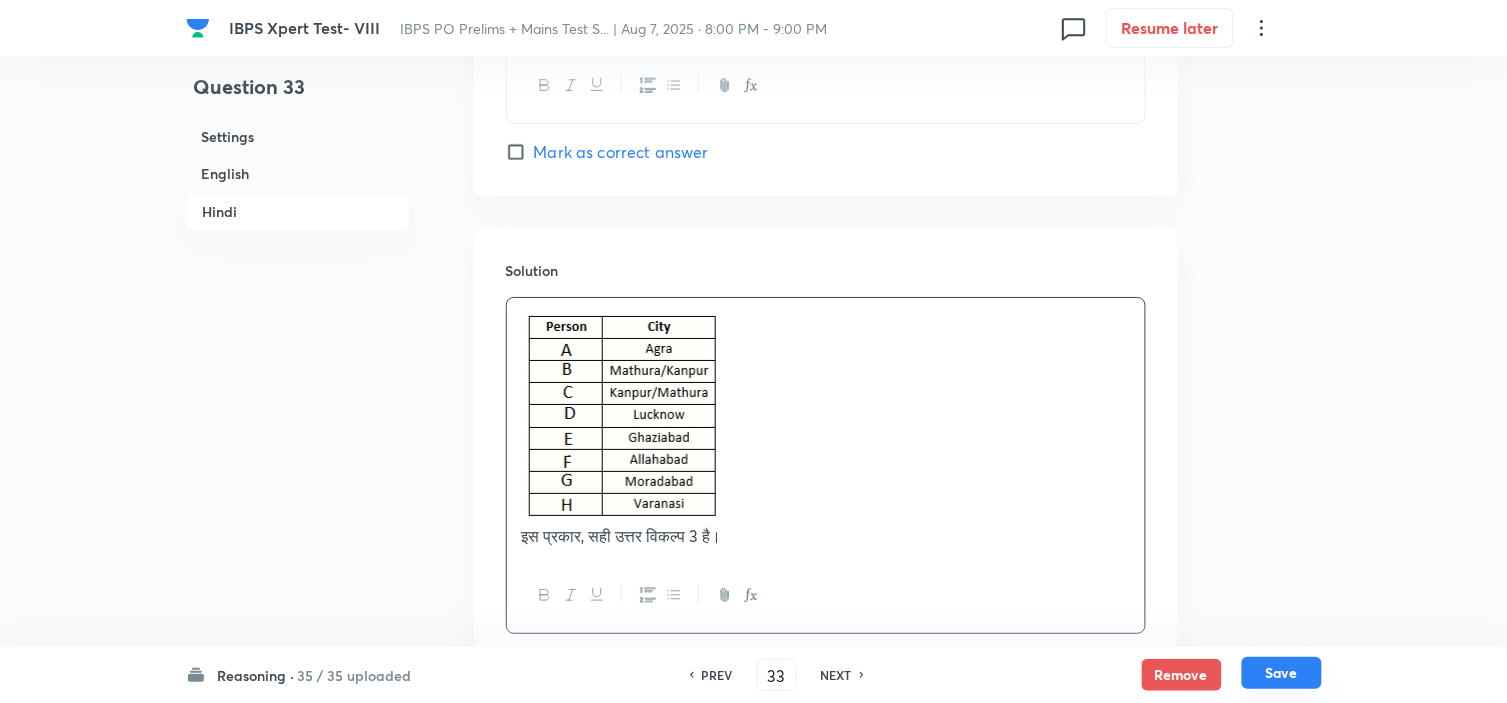 click on "Save" at bounding box center [1282, 673] 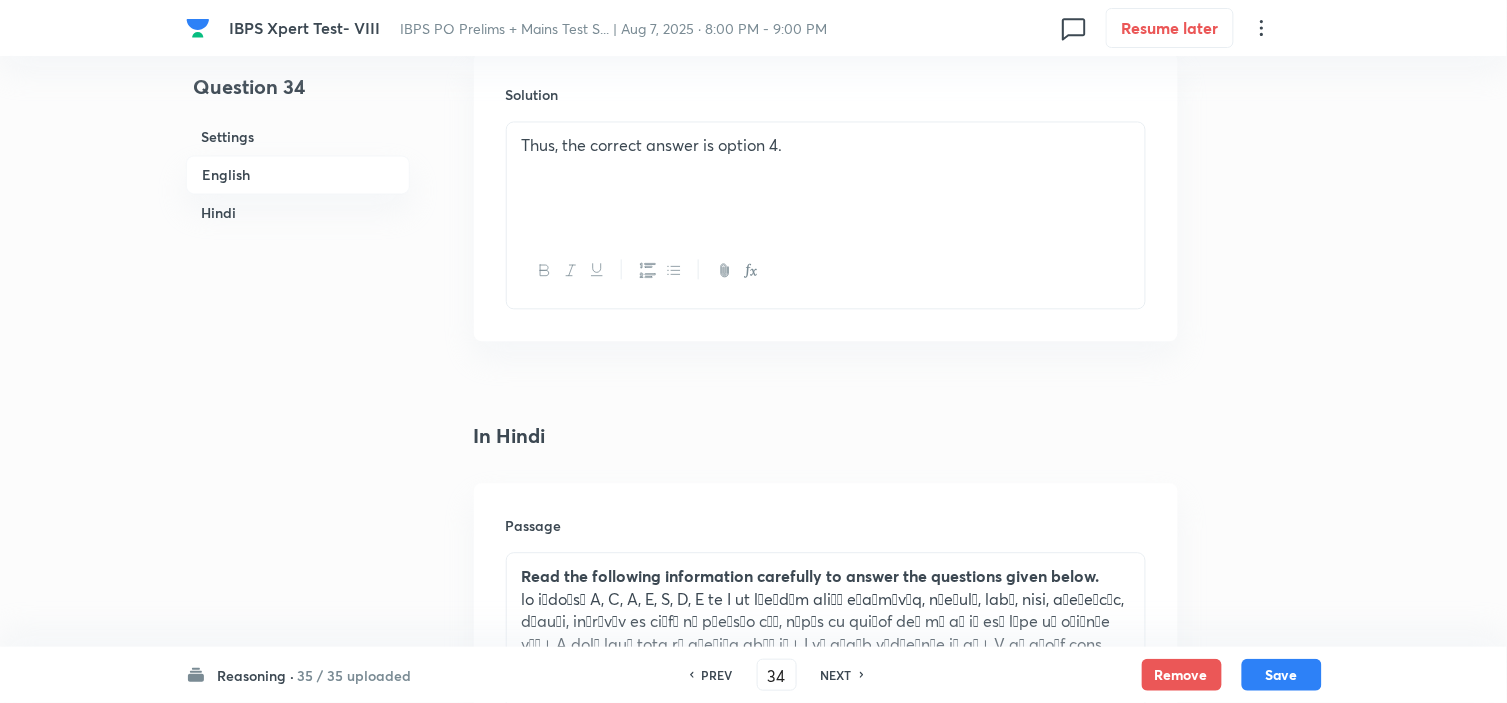 scroll, scrollTop: 2700, scrollLeft: 0, axis: vertical 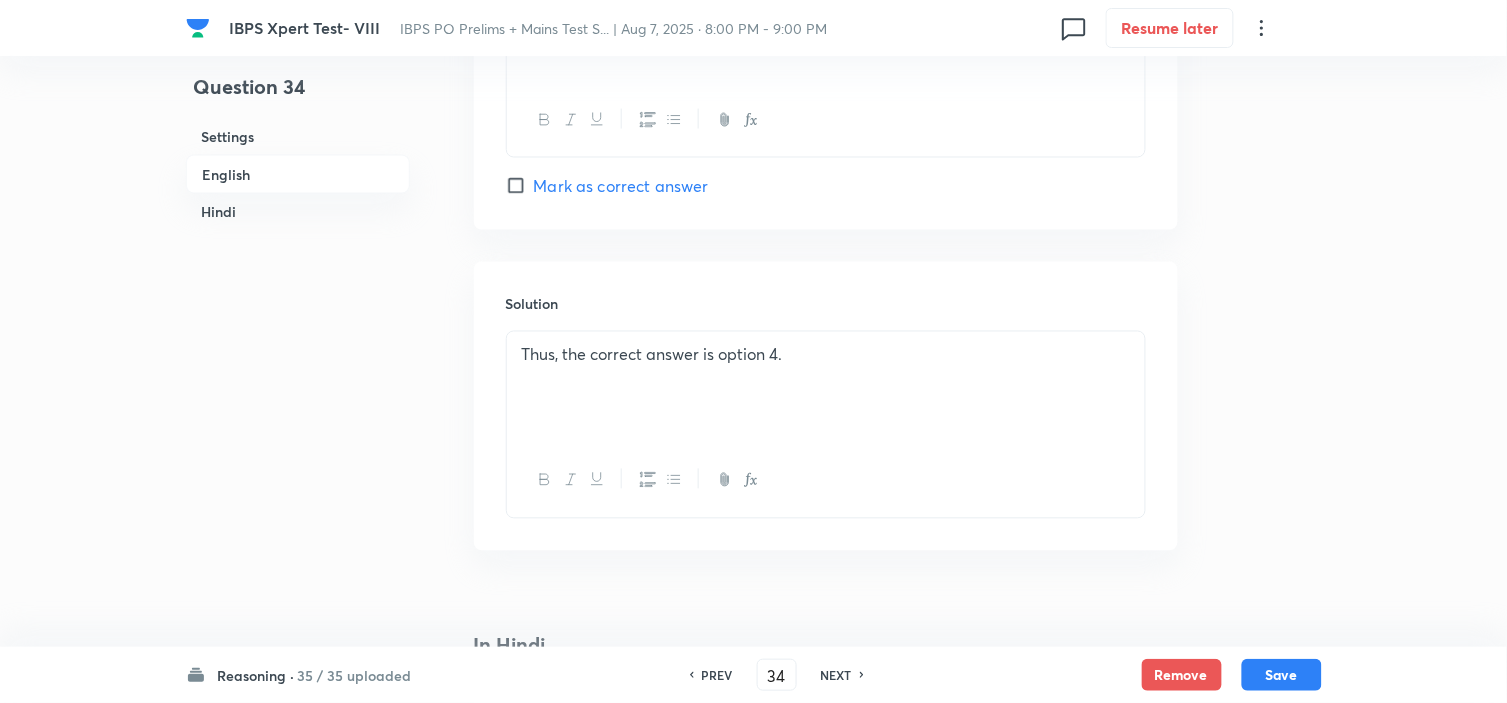 click on "Thus, the correct answer is option 4." at bounding box center (826, 388) 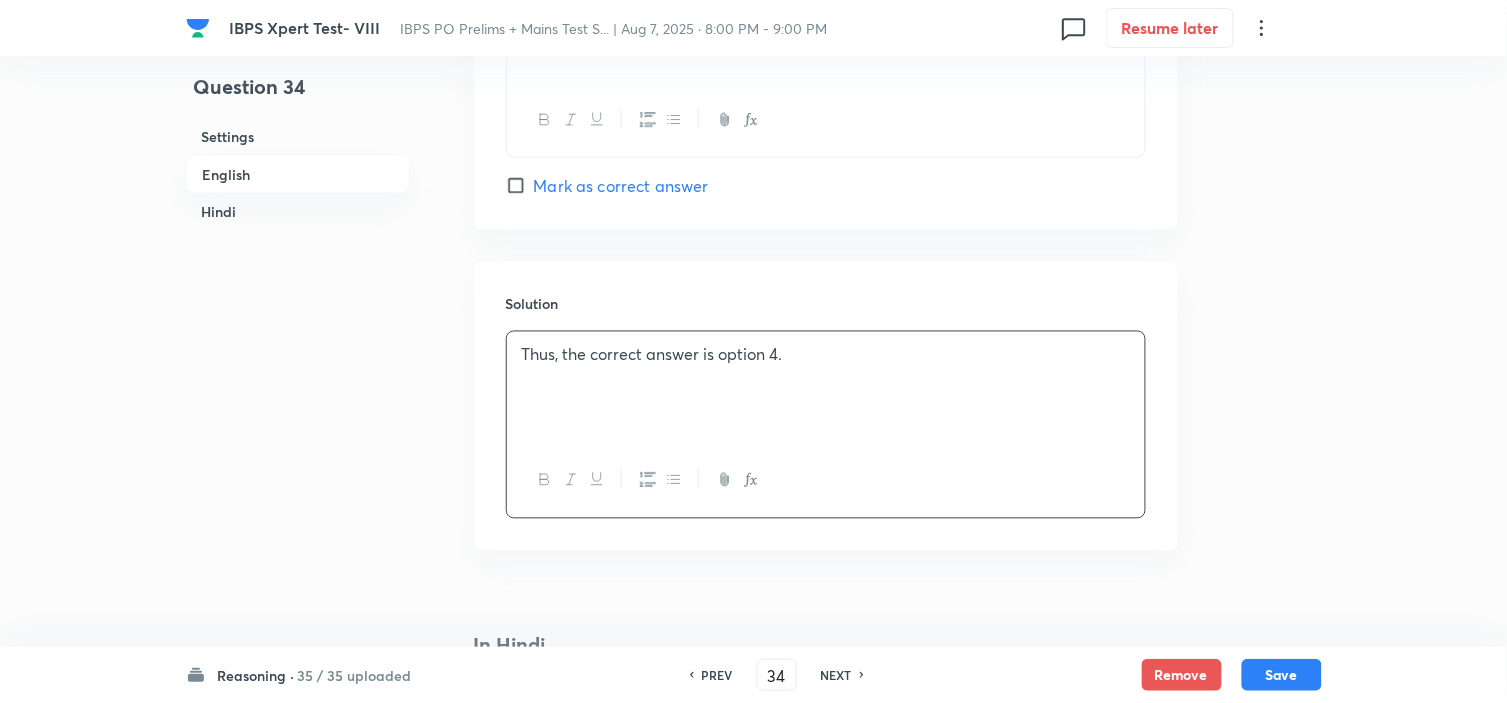 click on "Thus, the correct answer is option 4." at bounding box center [826, 388] 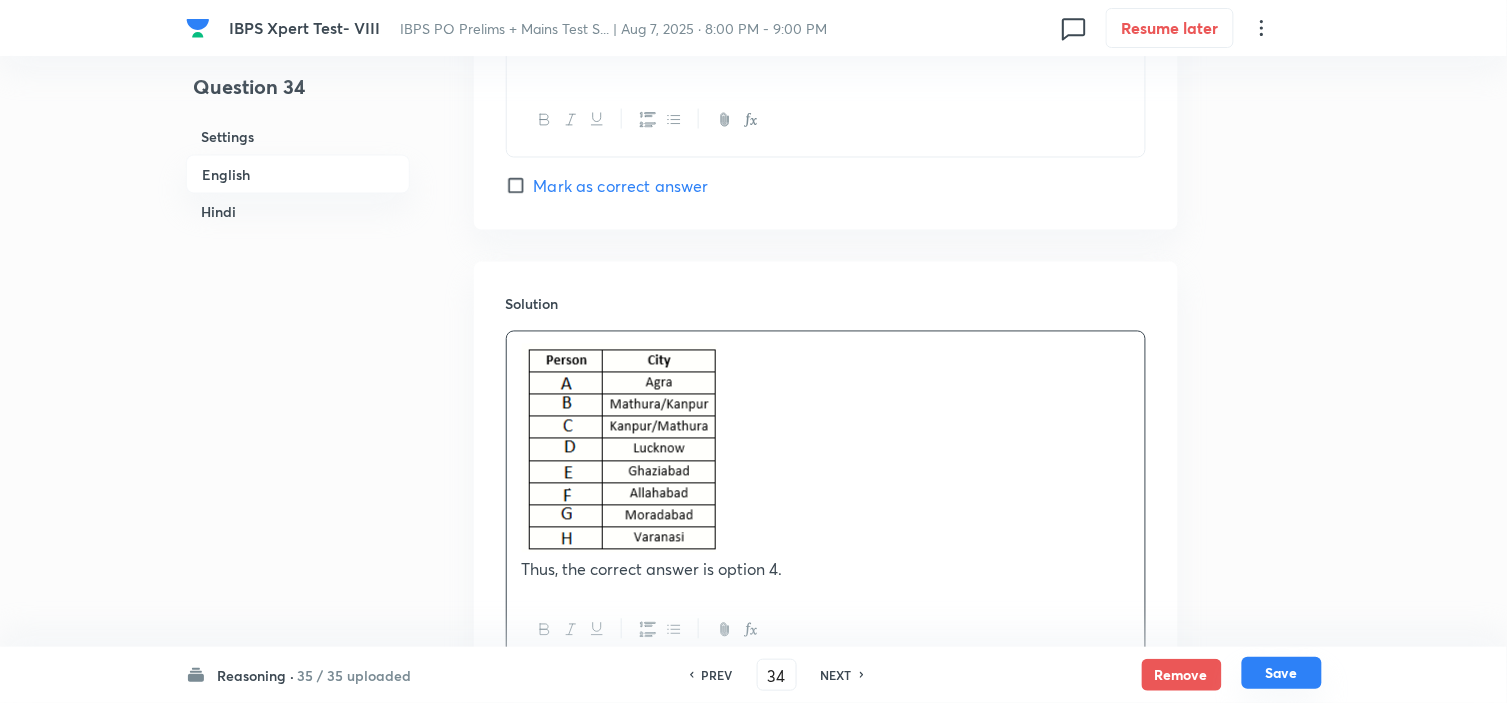 click on "Save" at bounding box center (1282, 673) 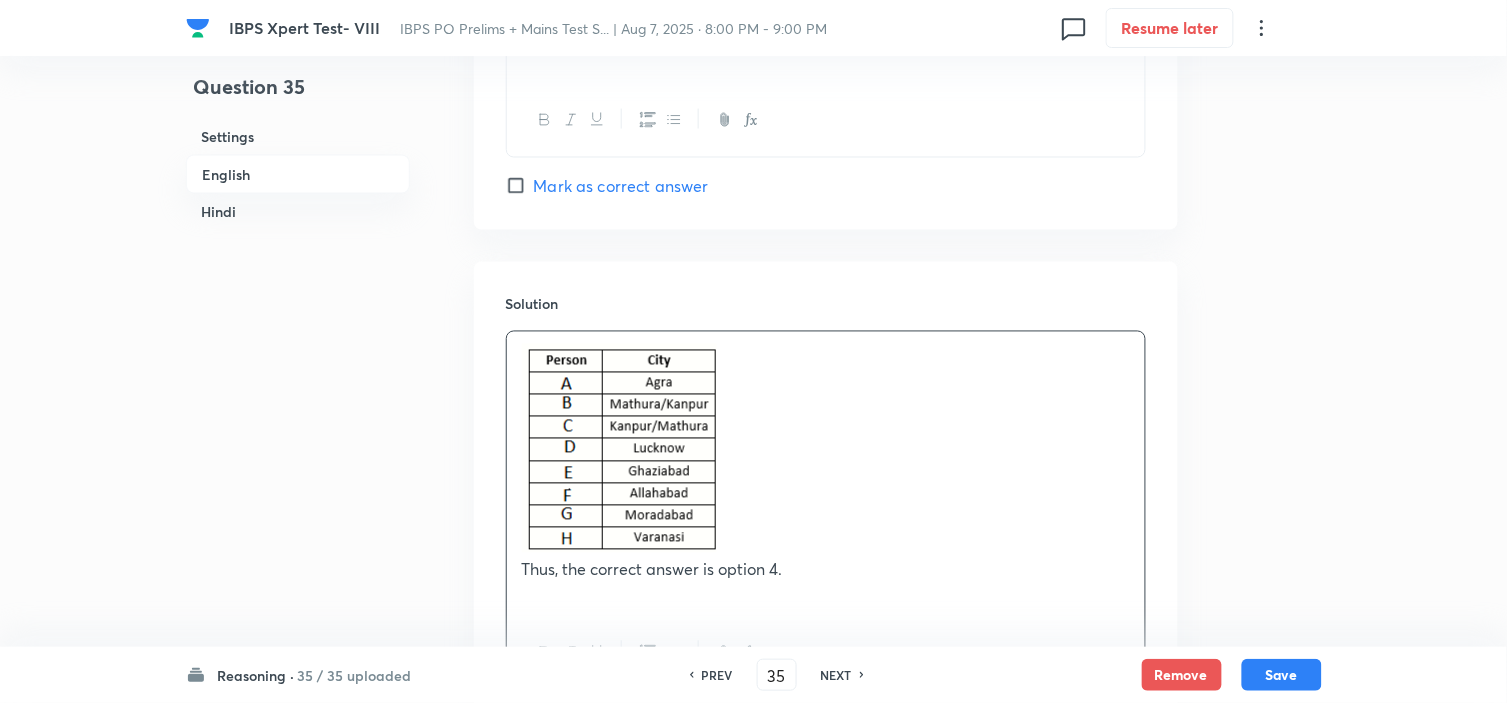 scroll, scrollTop: 2794, scrollLeft: 0, axis: vertical 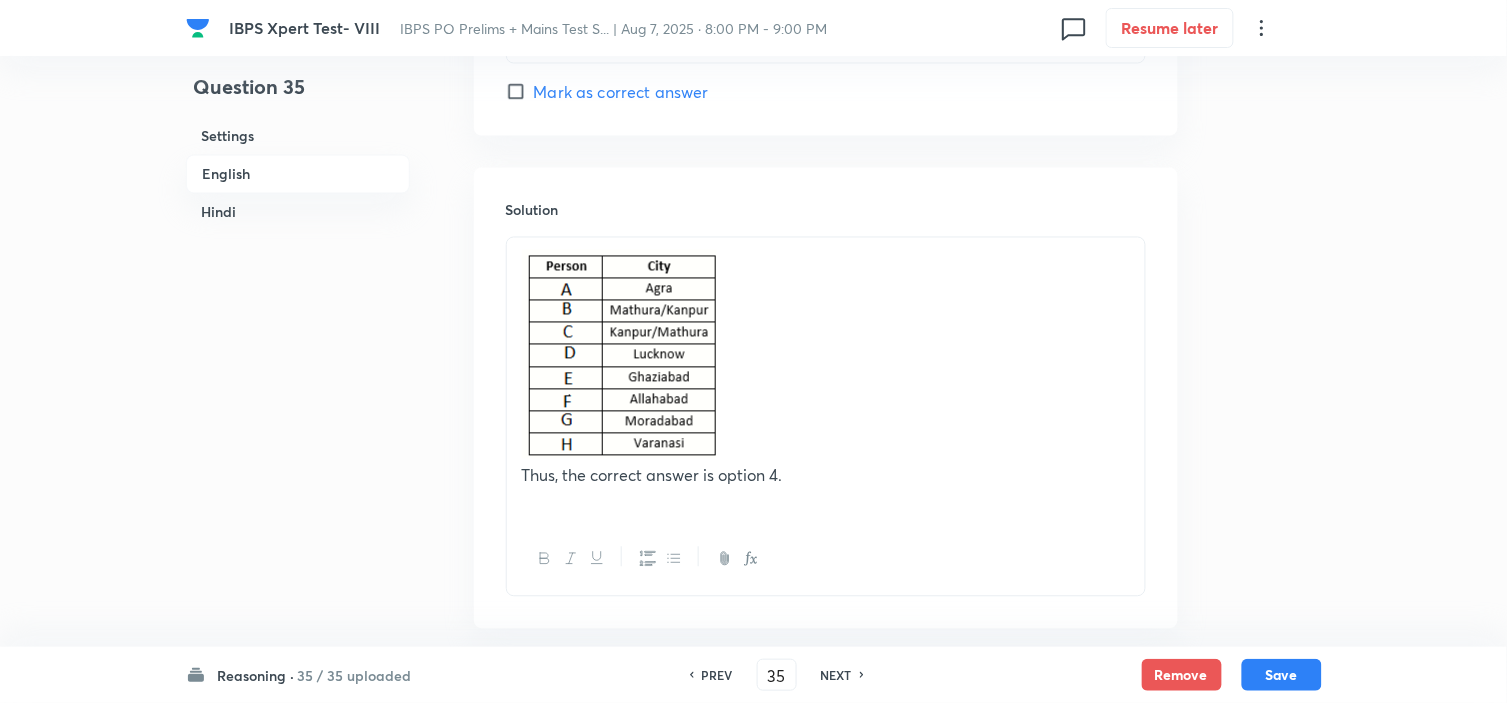 click on "Thus, the correct answer is option 4." at bounding box center [826, 476] 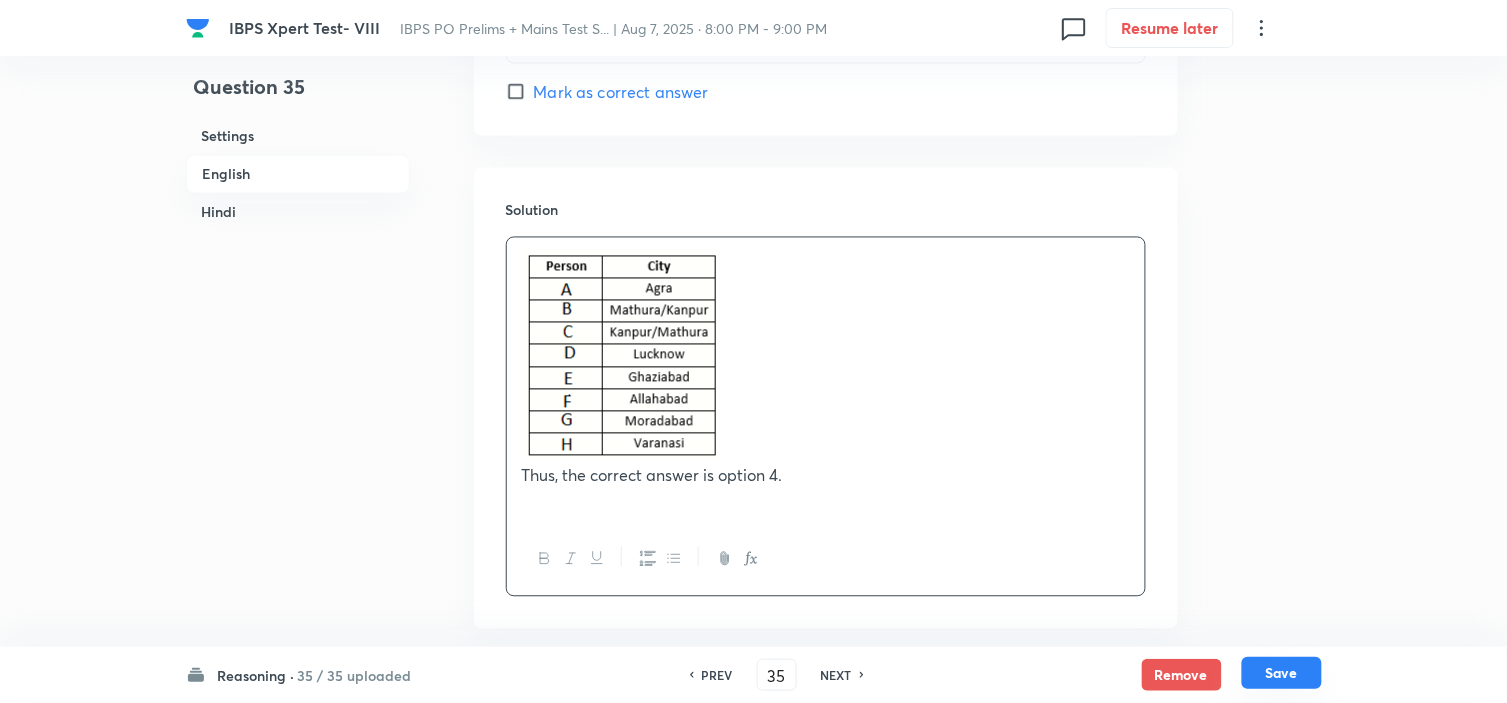 click on "Save" at bounding box center [1282, 673] 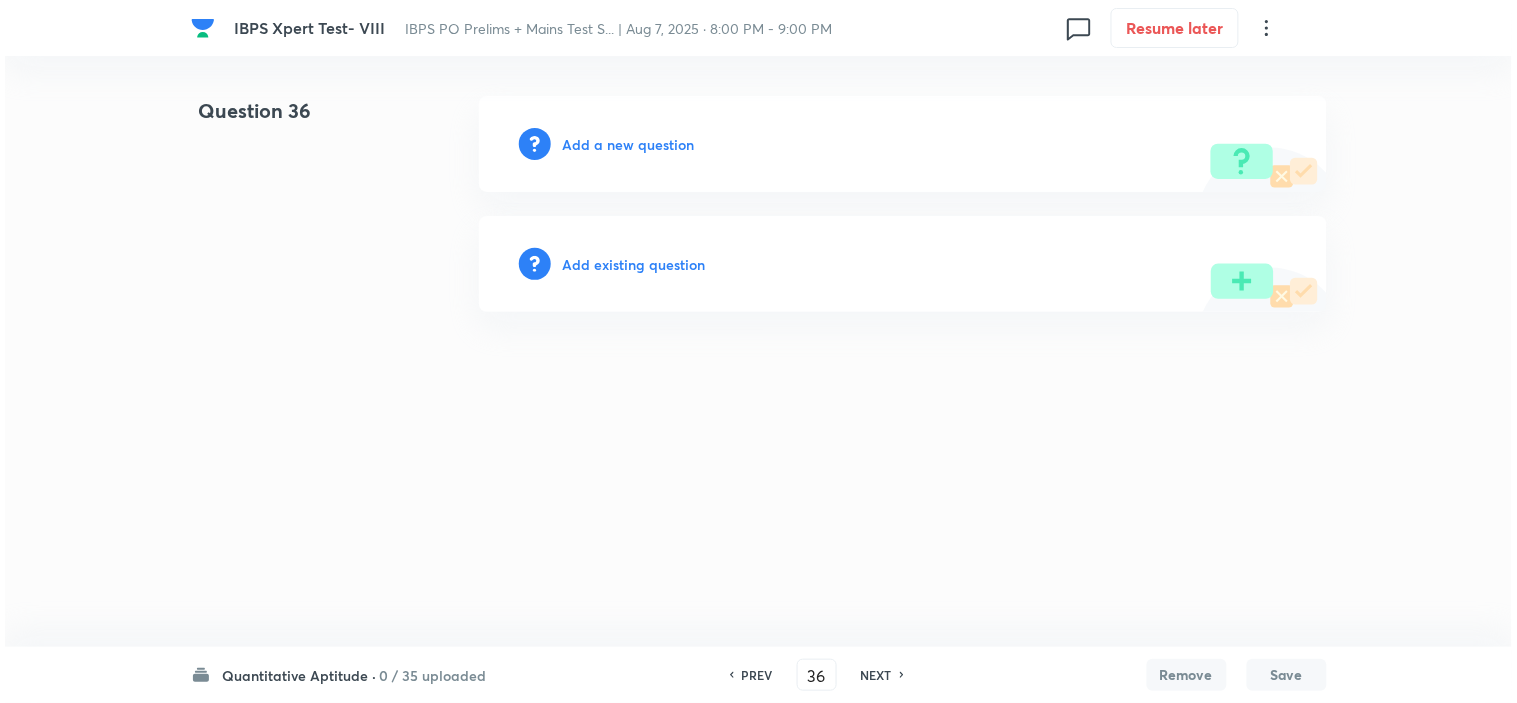 scroll, scrollTop: 0, scrollLeft: 0, axis: both 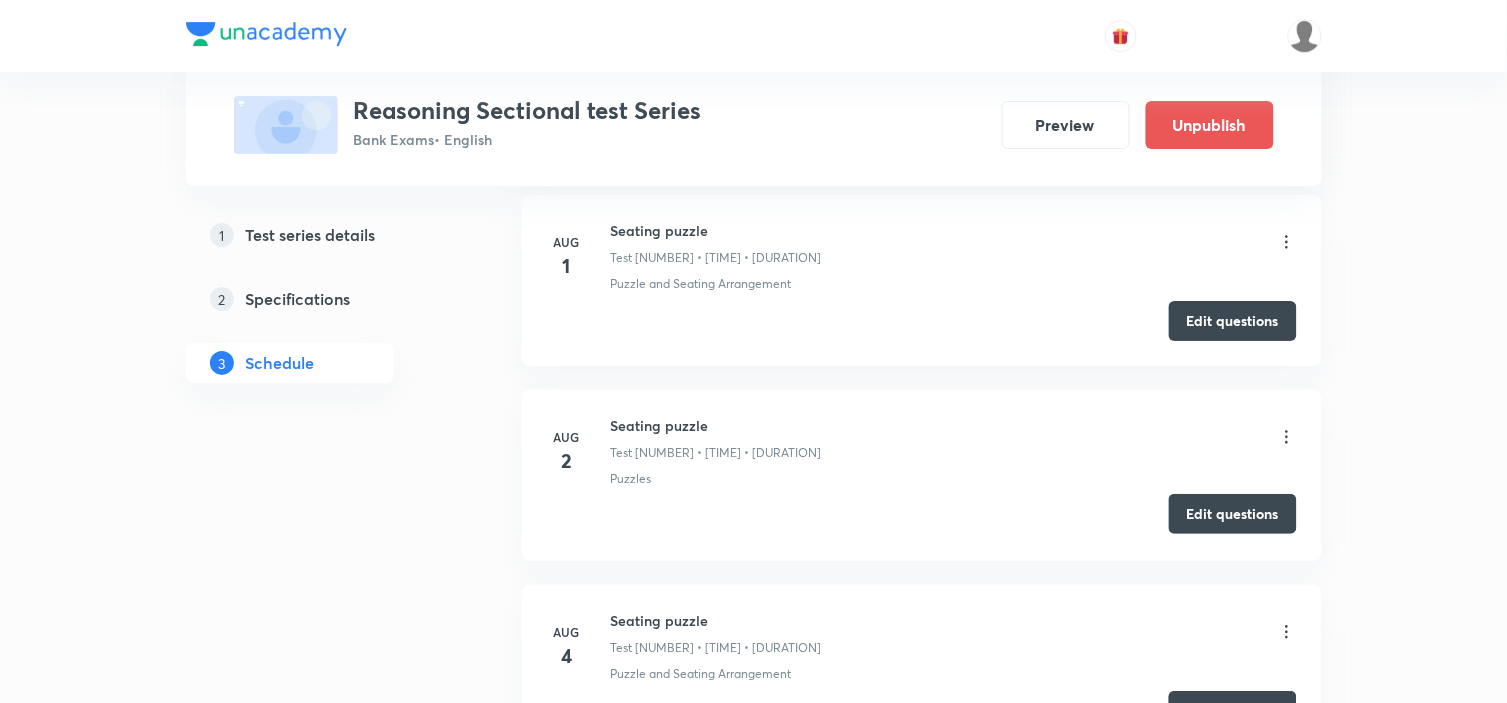 click on "Edit questions" at bounding box center [1233, 514] 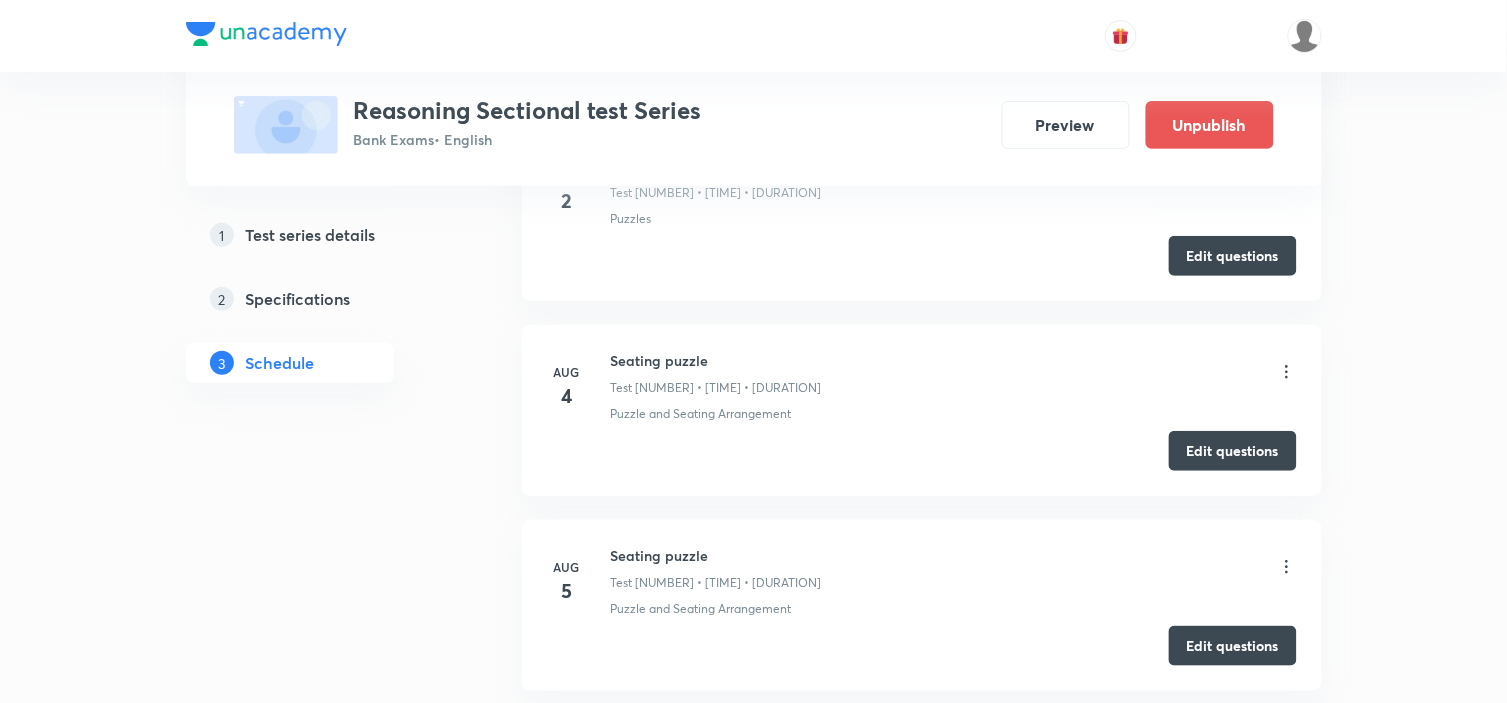 scroll, scrollTop: 5888, scrollLeft: 0, axis: vertical 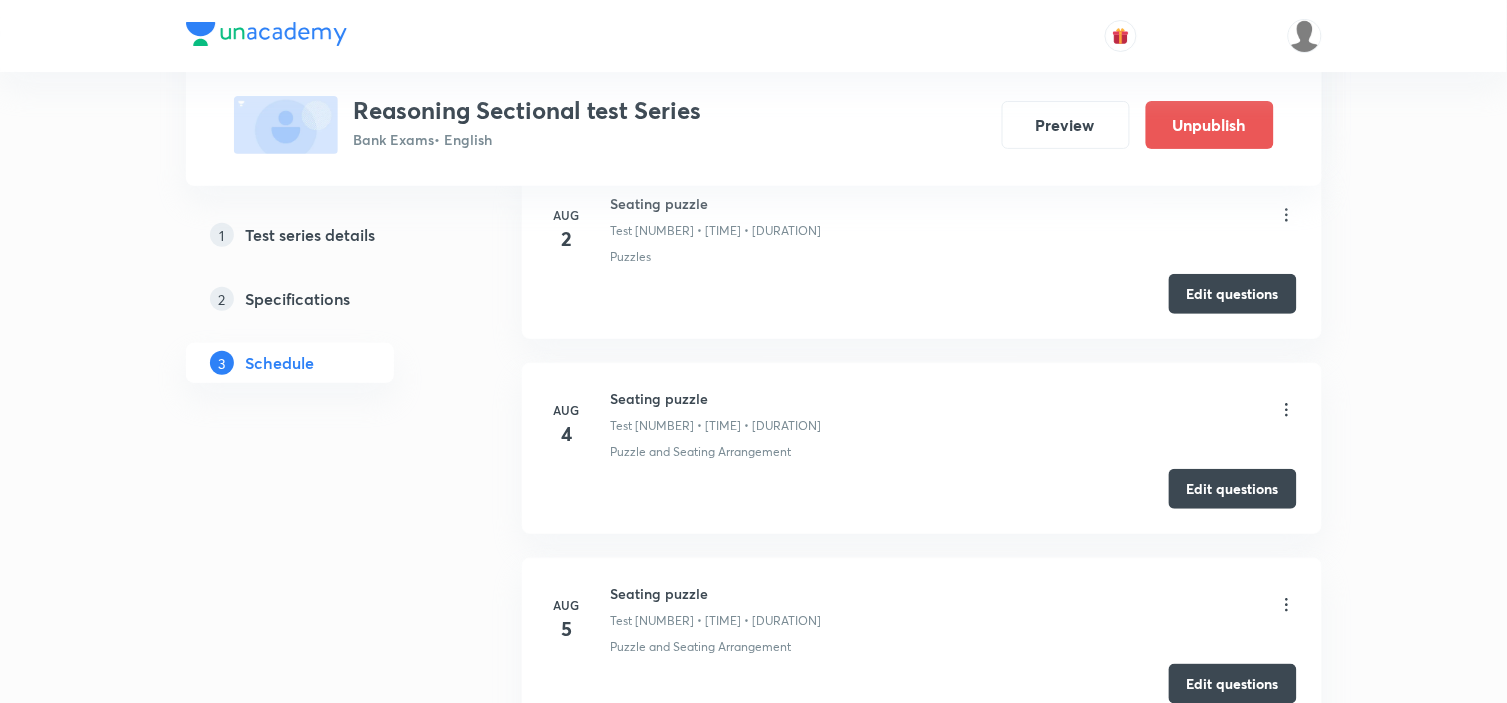 click 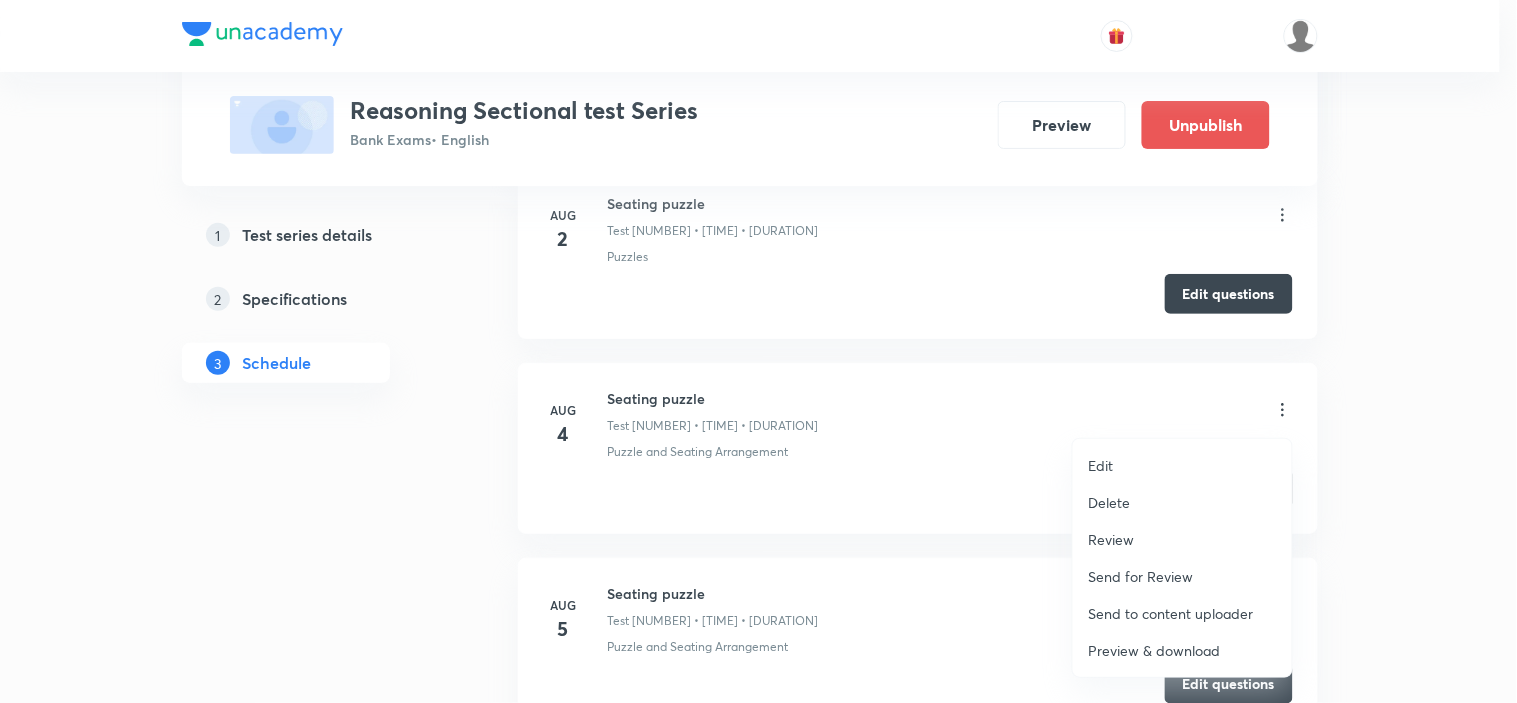 click on "Preview & download" at bounding box center (1155, 650) 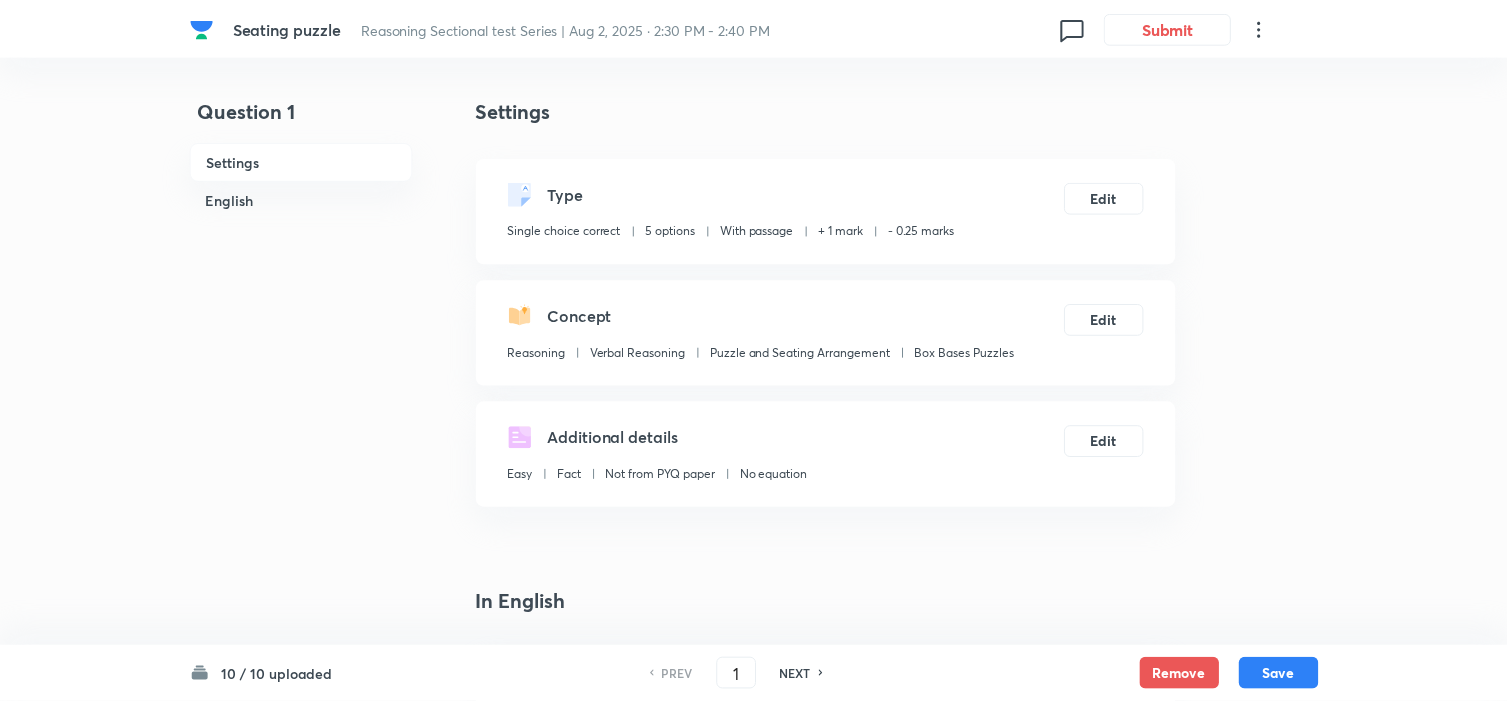 scroll, scrollTop: 0, scrollLeft: 0, axis: both 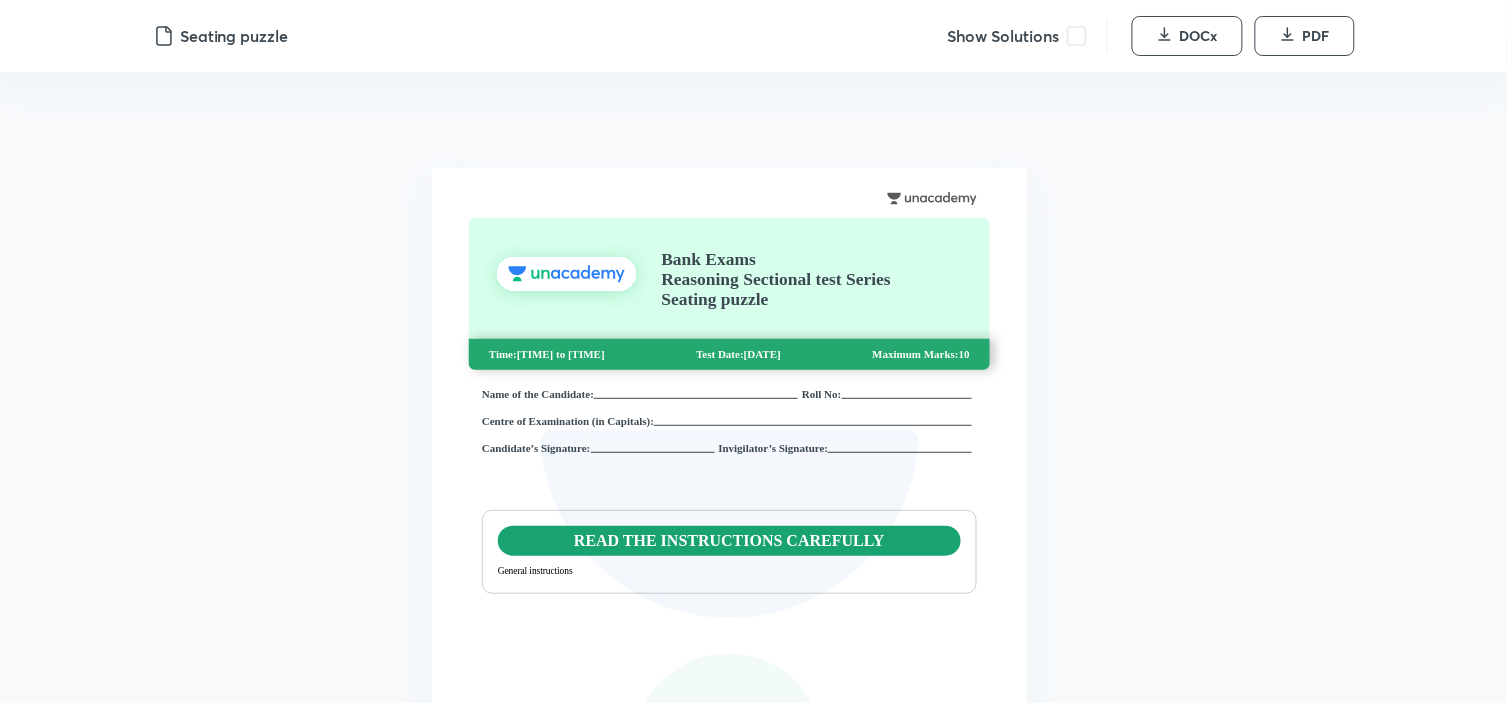 click at bounding box center (1077, 36) 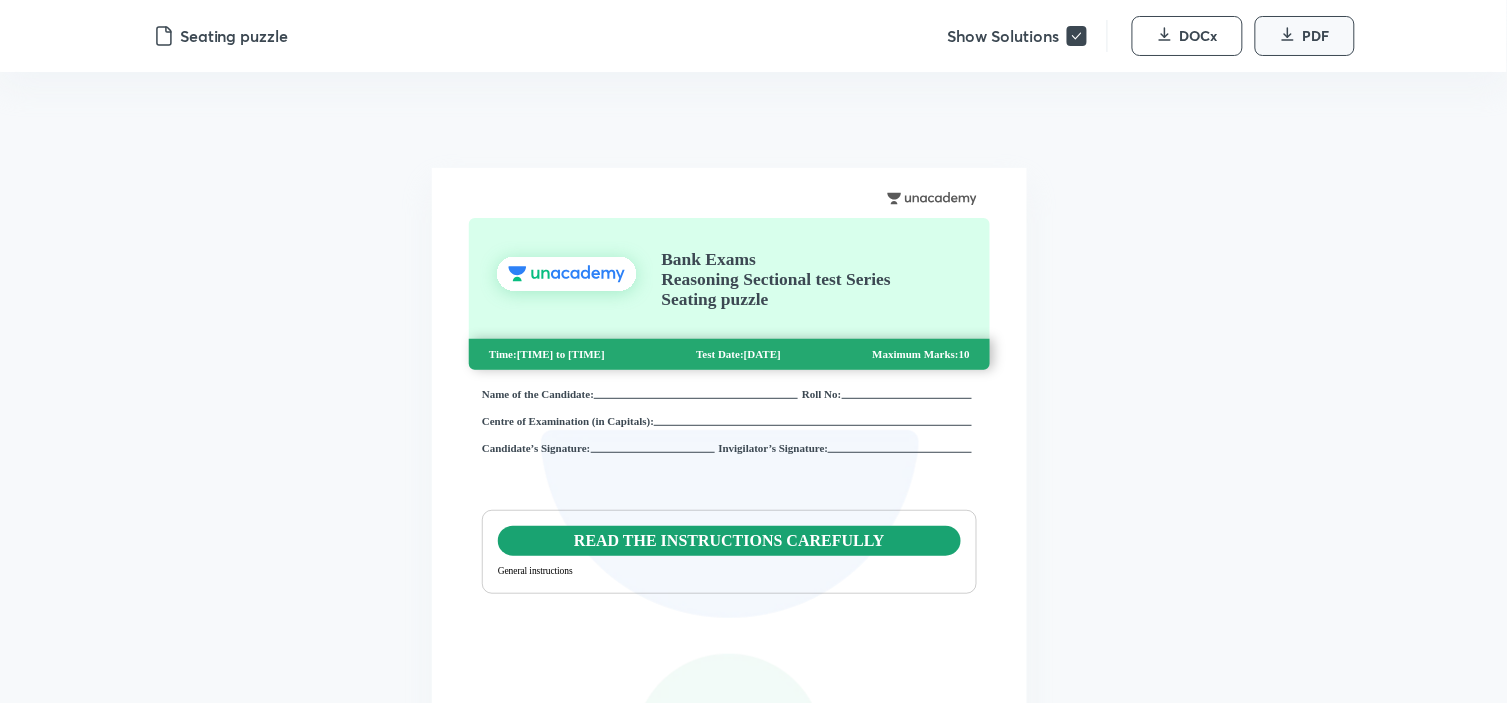 click on "PDF" at bounding box center [1316, 36] 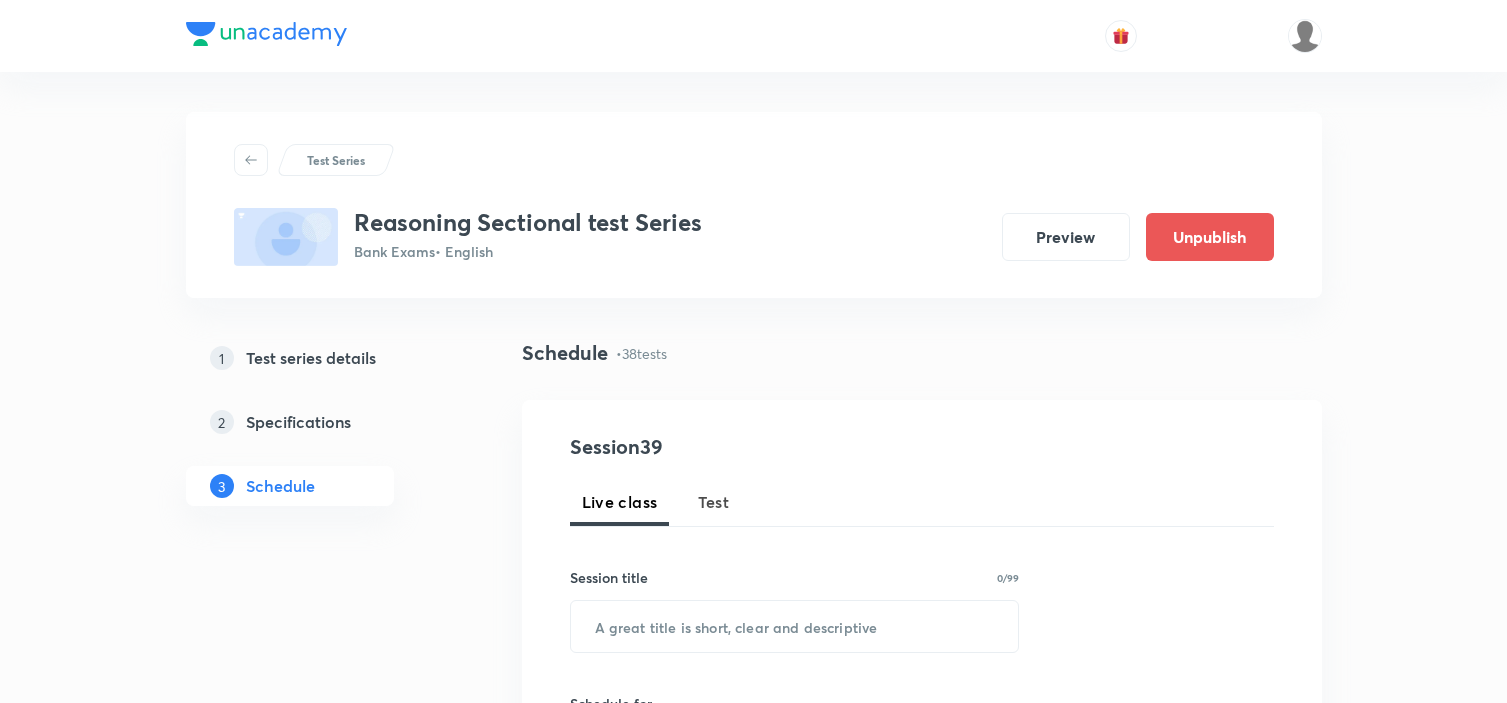 scroll, scrollTop: 0, scrollLeft: 0, axis: both 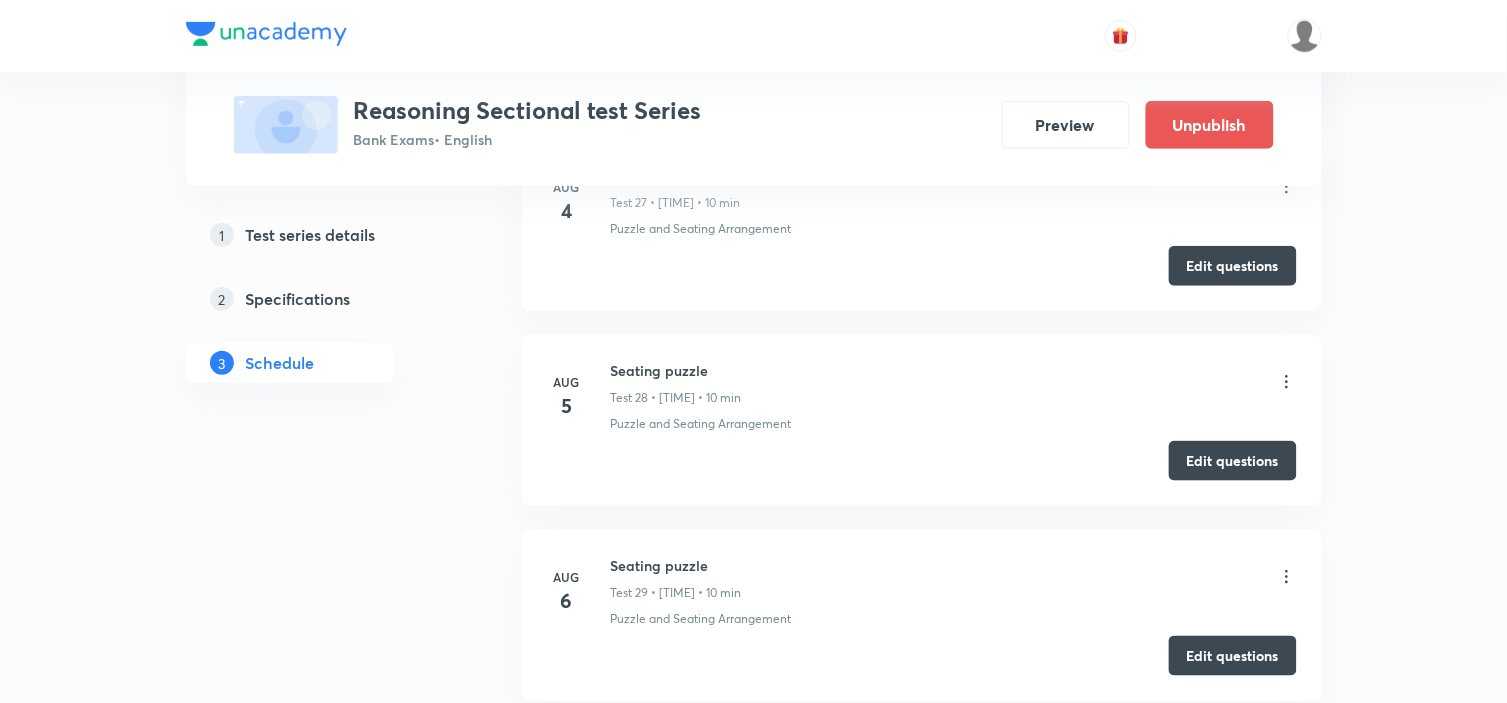 click 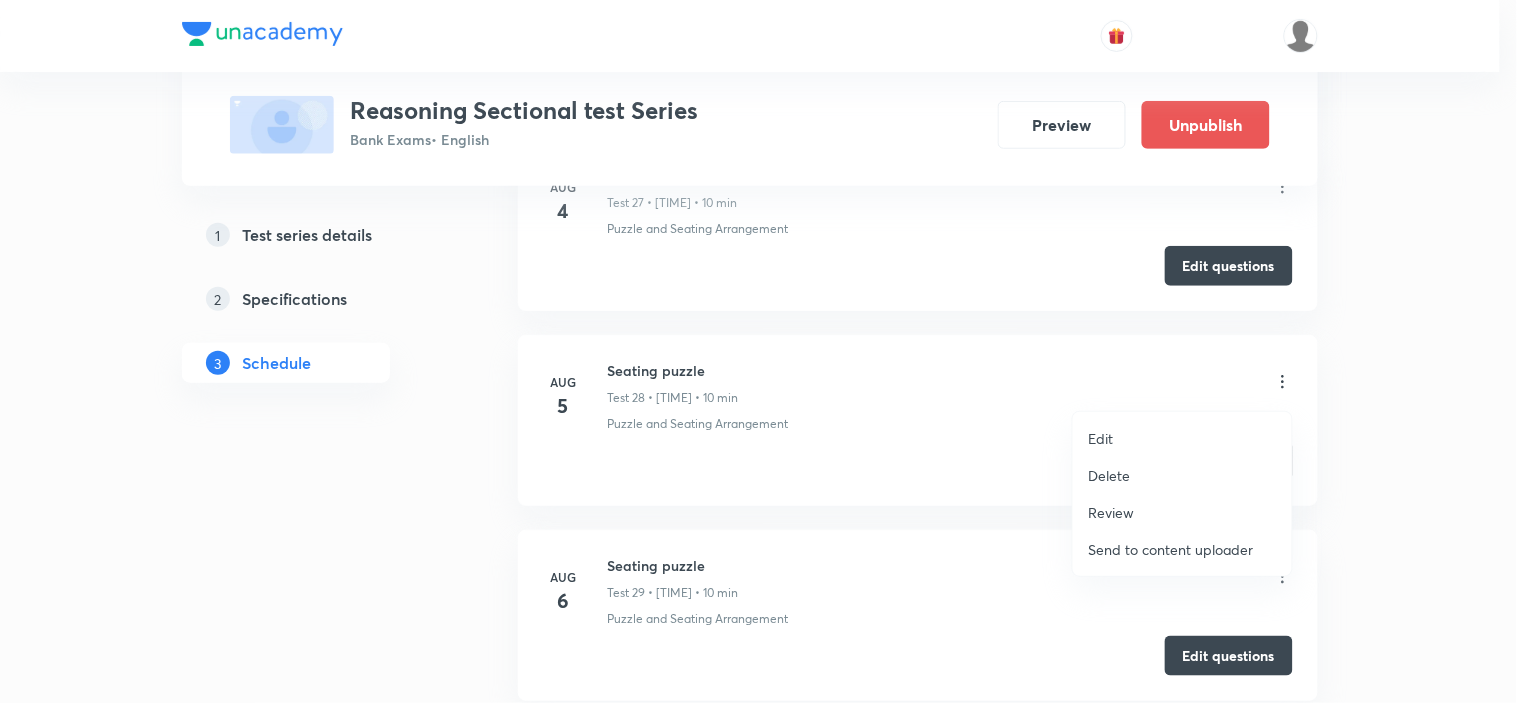 click at bounding box center [758, 351] 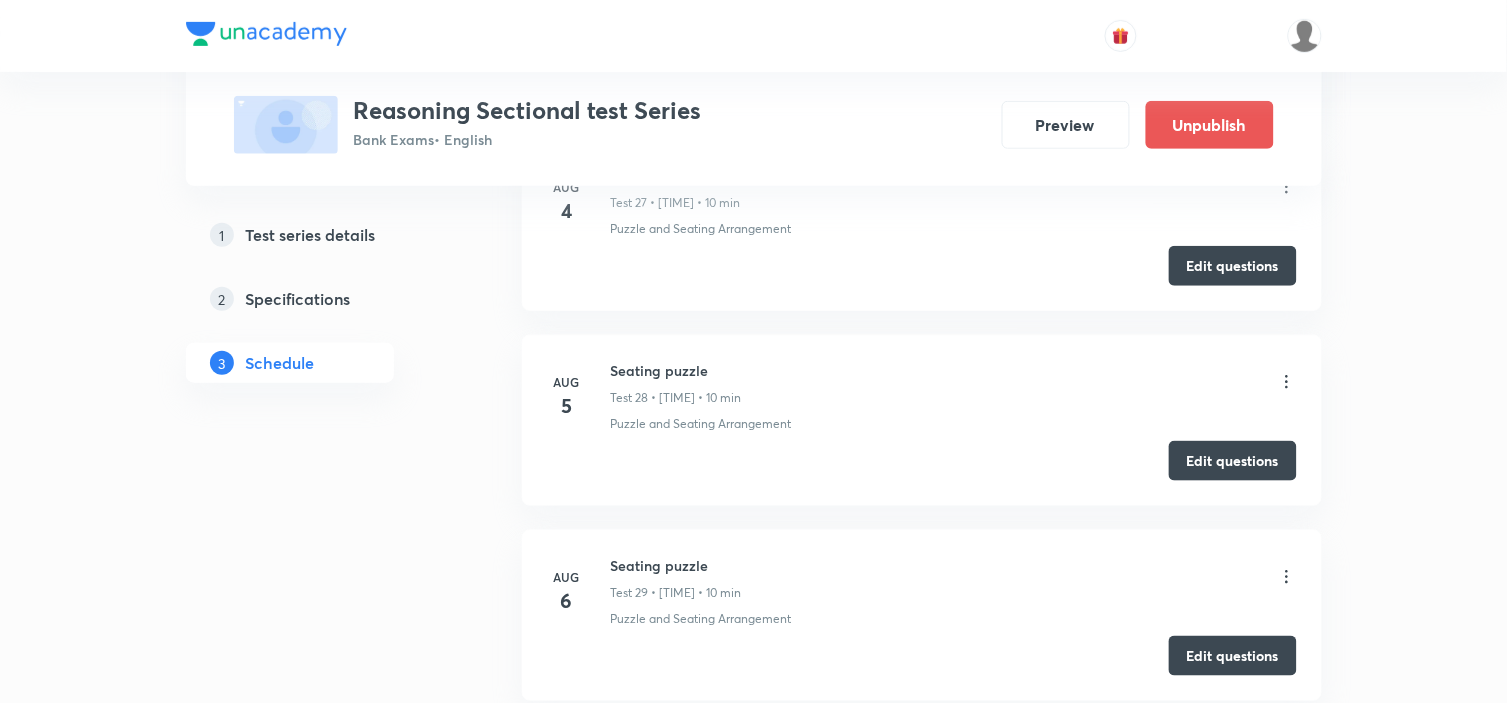 click 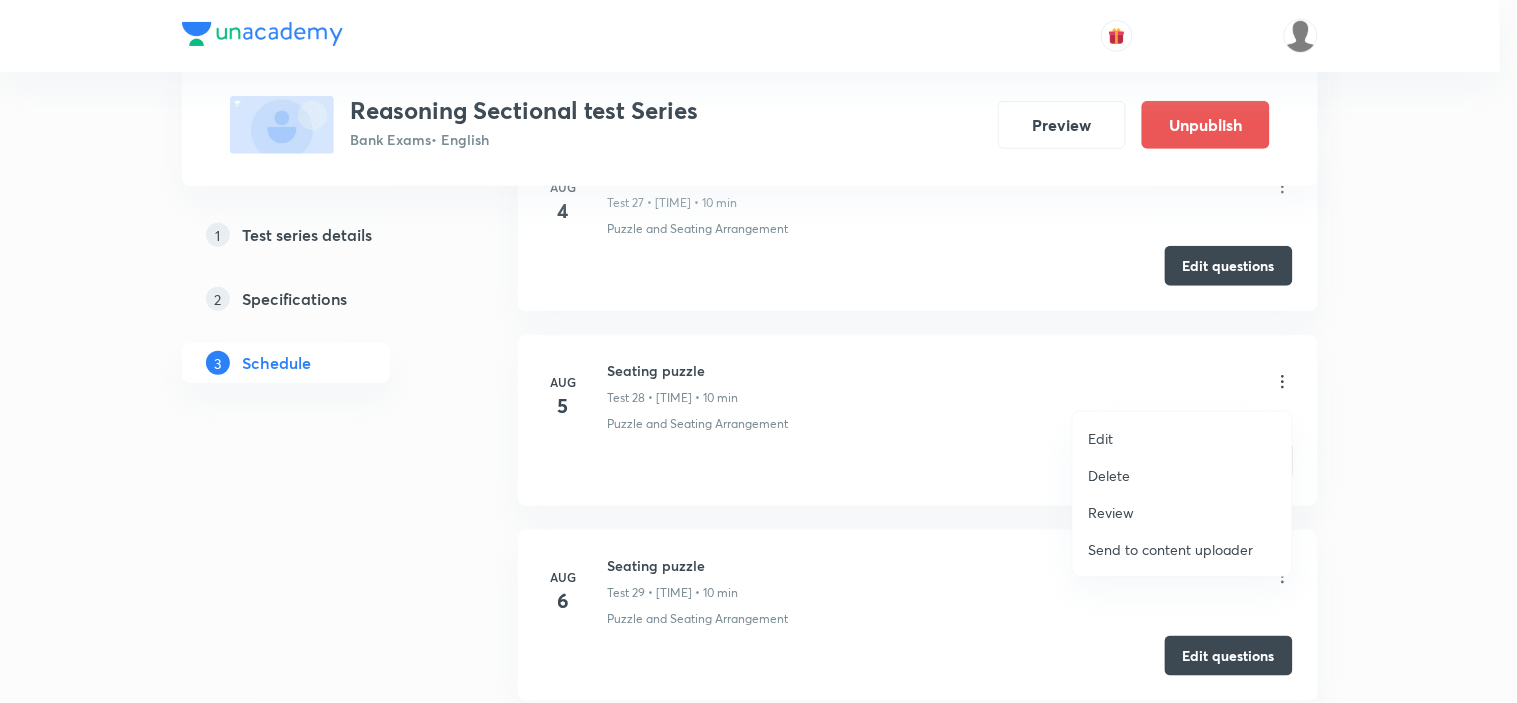 click at bounding box center [758, 351] 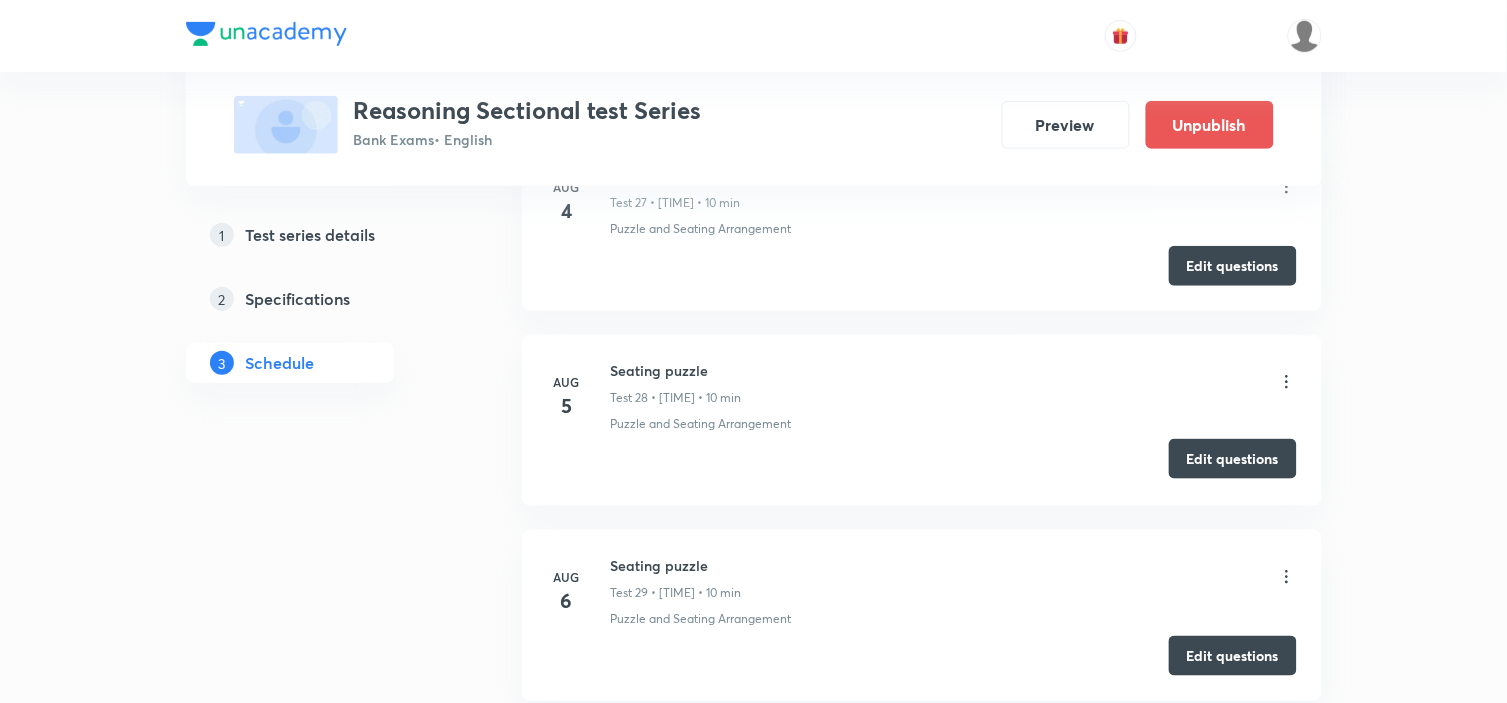 click on "Edit questions" at bounding box center [1233, 459] 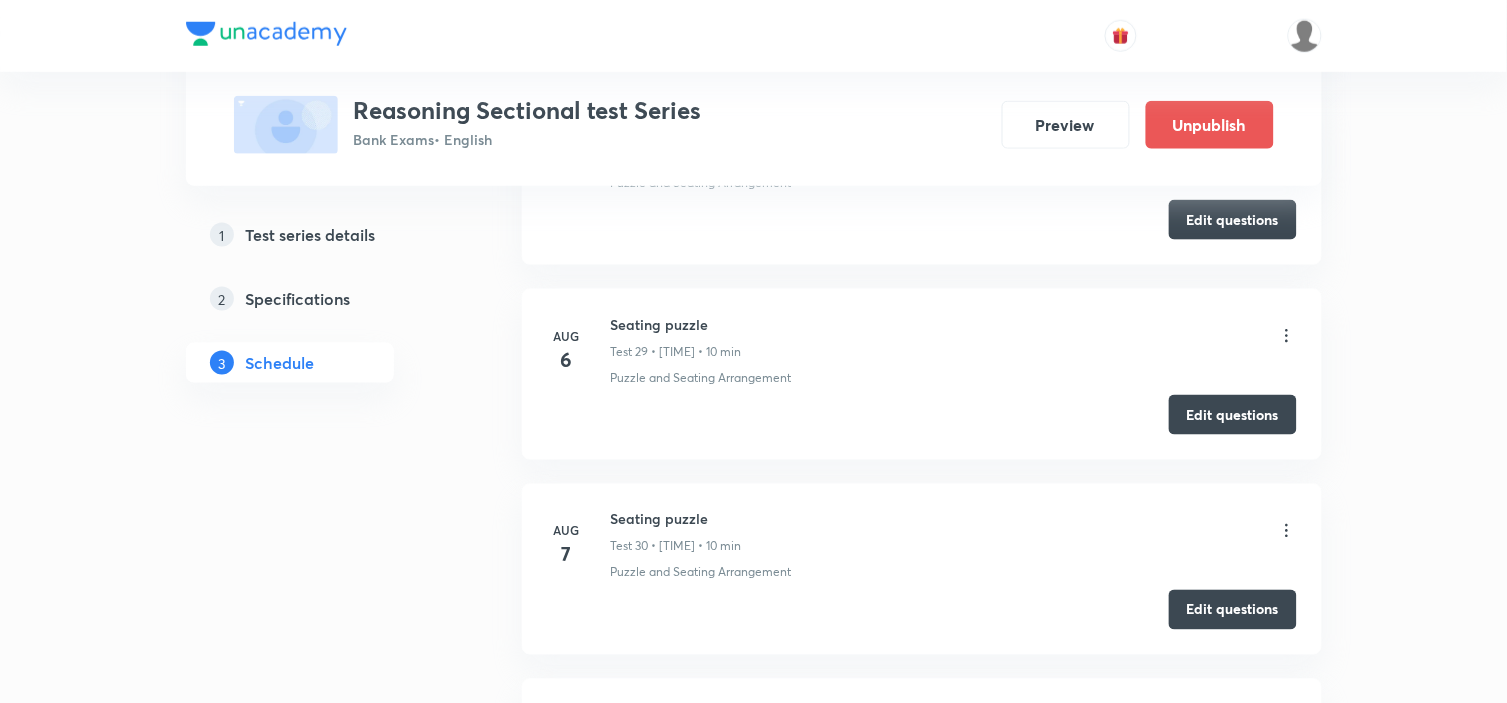scroll, scrollTop: 6444, scrollLeft: 0, axis: vertical 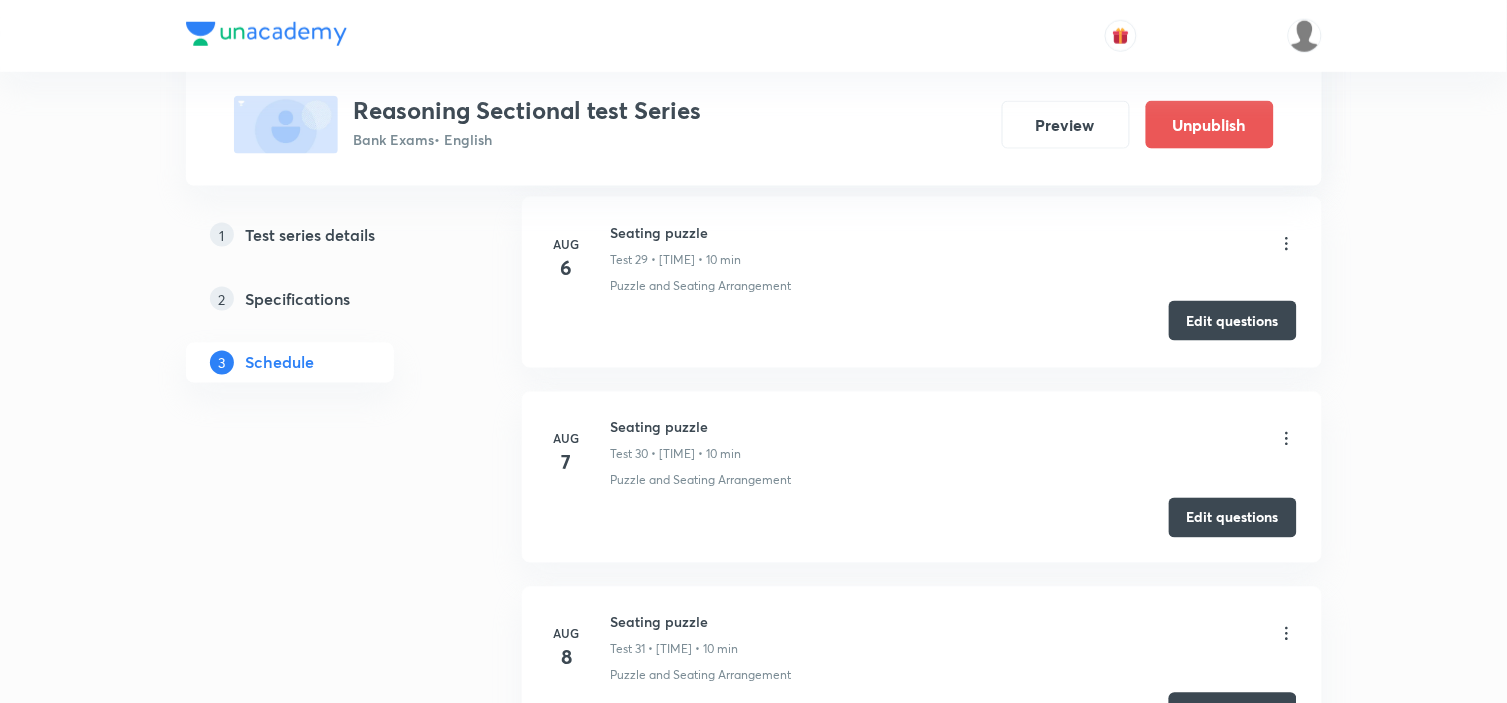 click on "Edit questions" at bounding box center (1233, 321) 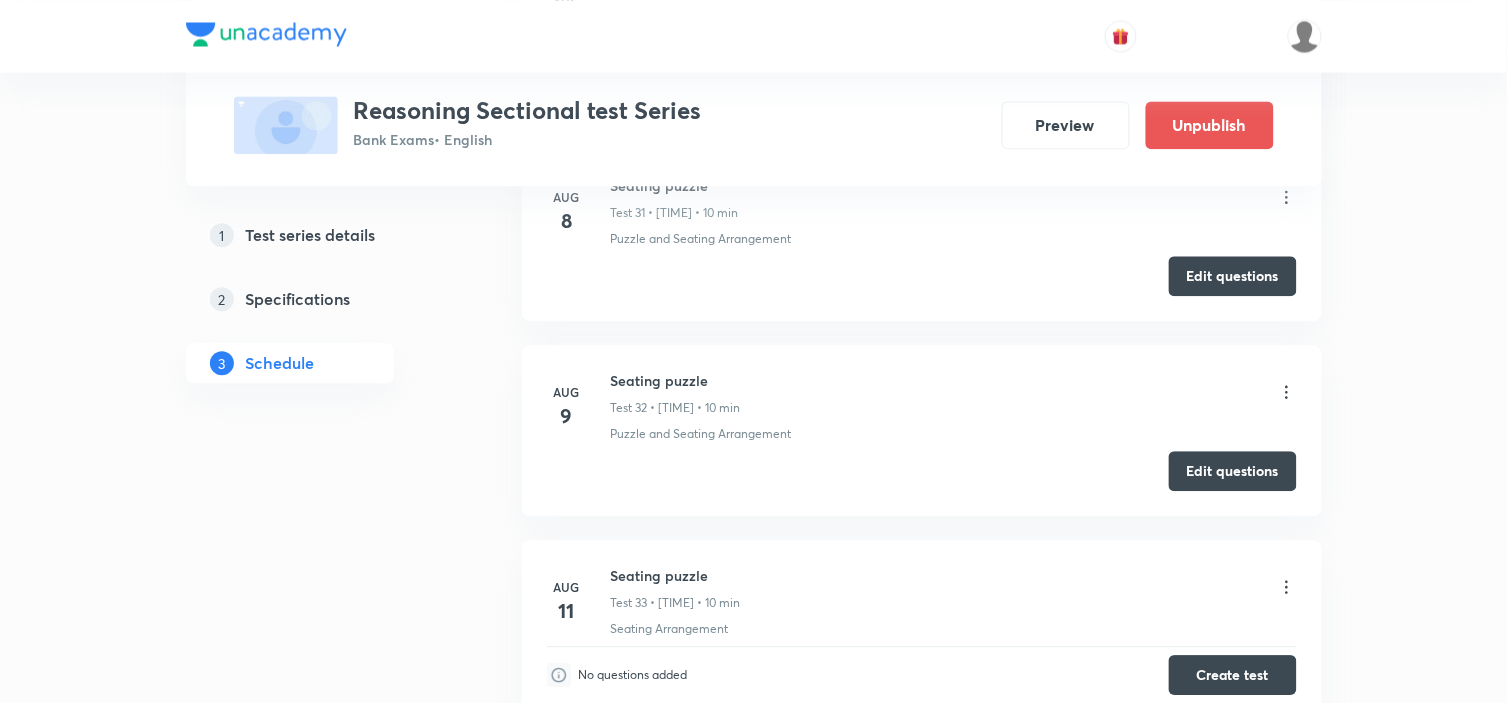 scroll, scrollTop: 6888, scrollLeft: 0, axis: vertical 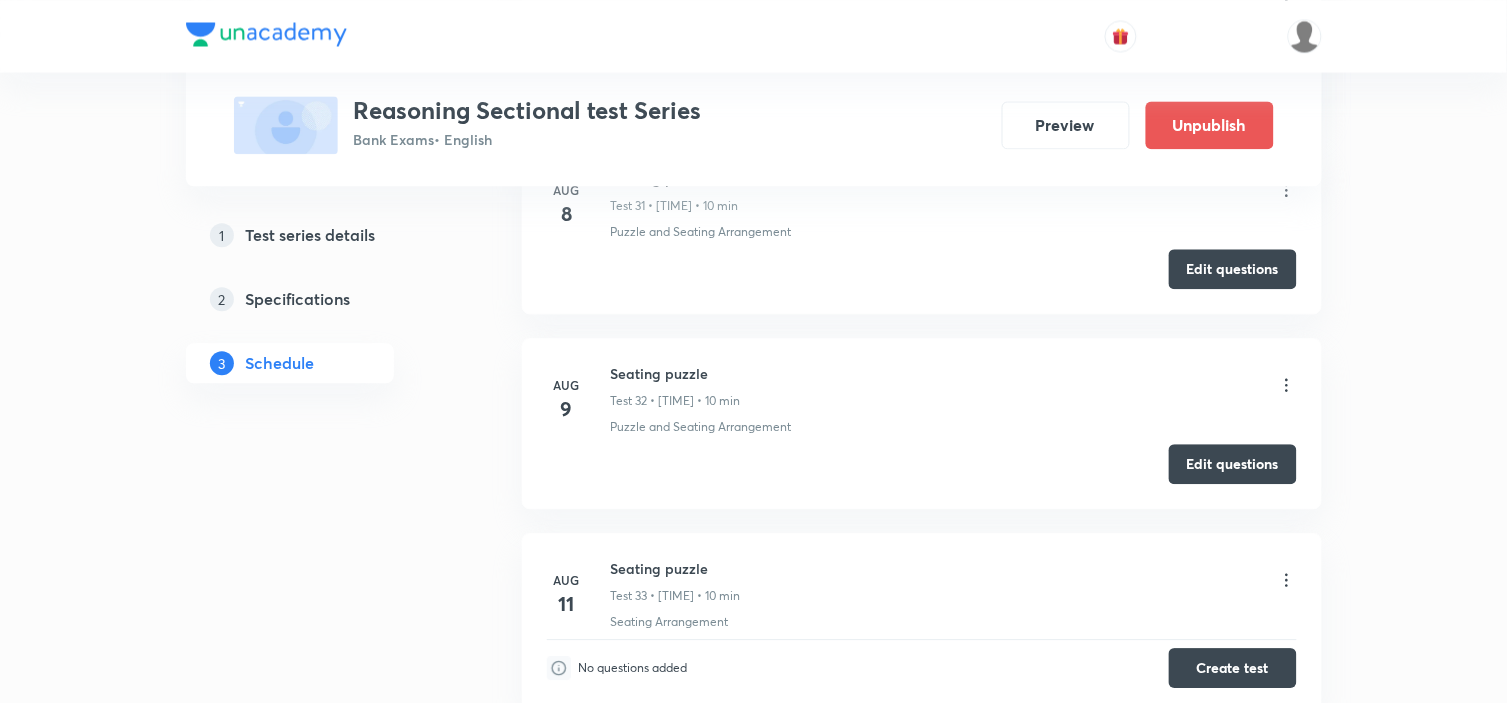 click 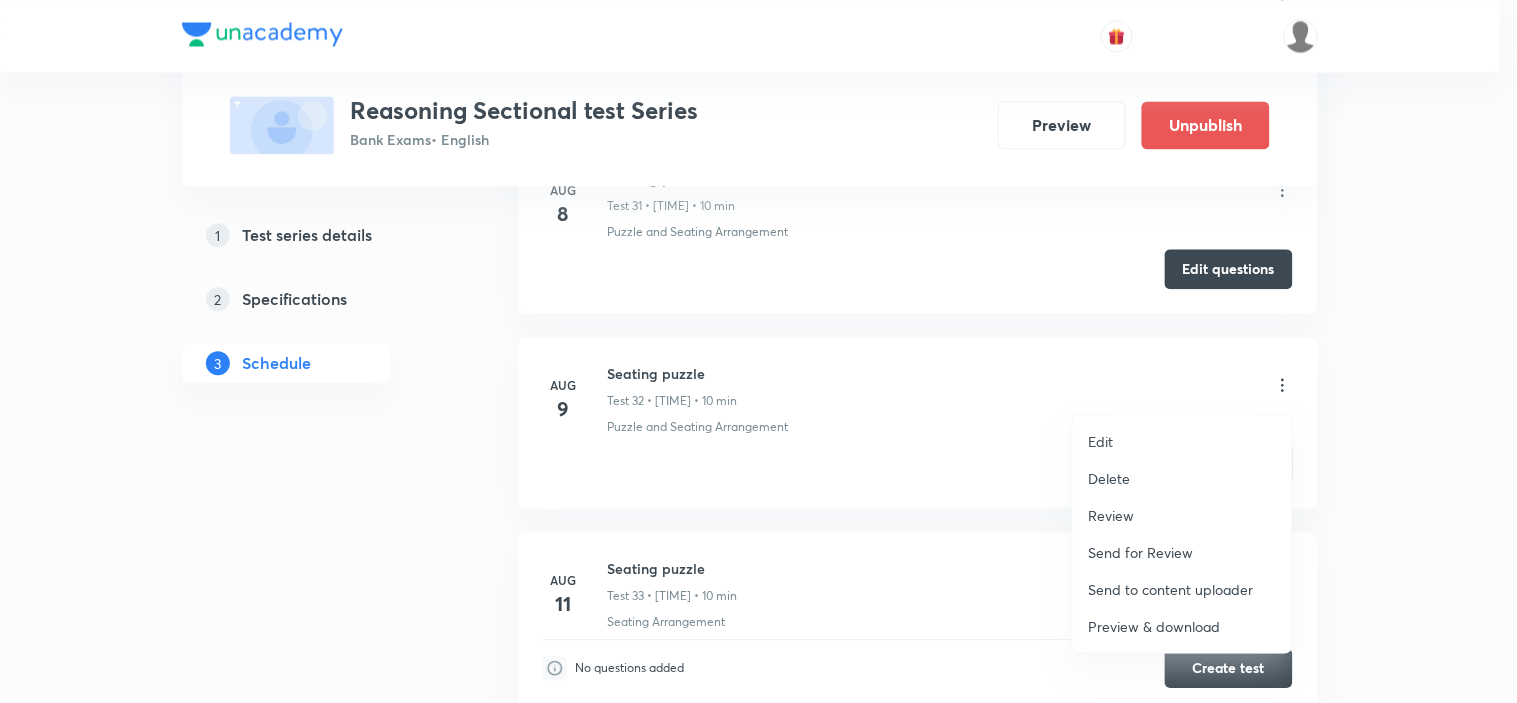 click on "Edit" at bounding box center [1182, 441] 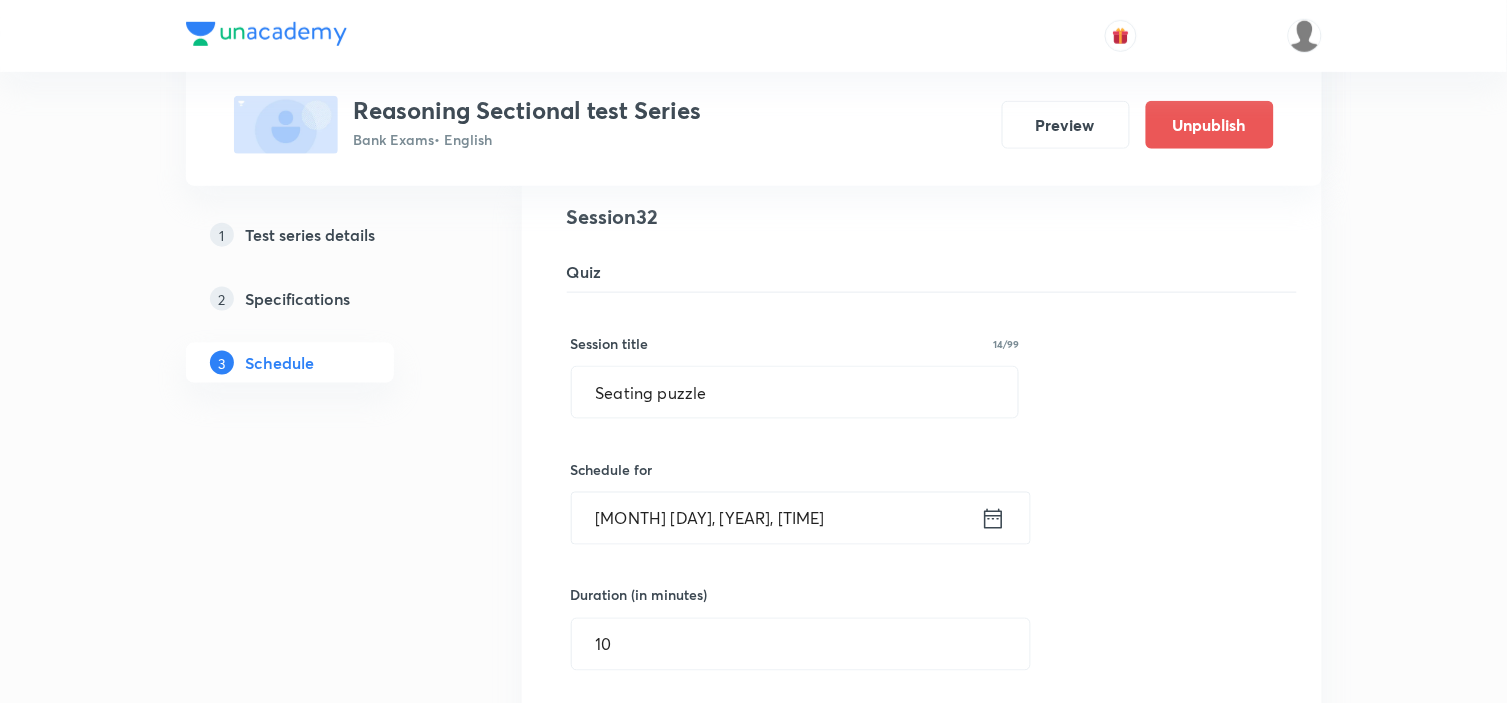 scroll, scrollTop: 6222, scrollLeft: 0, axis: vertical 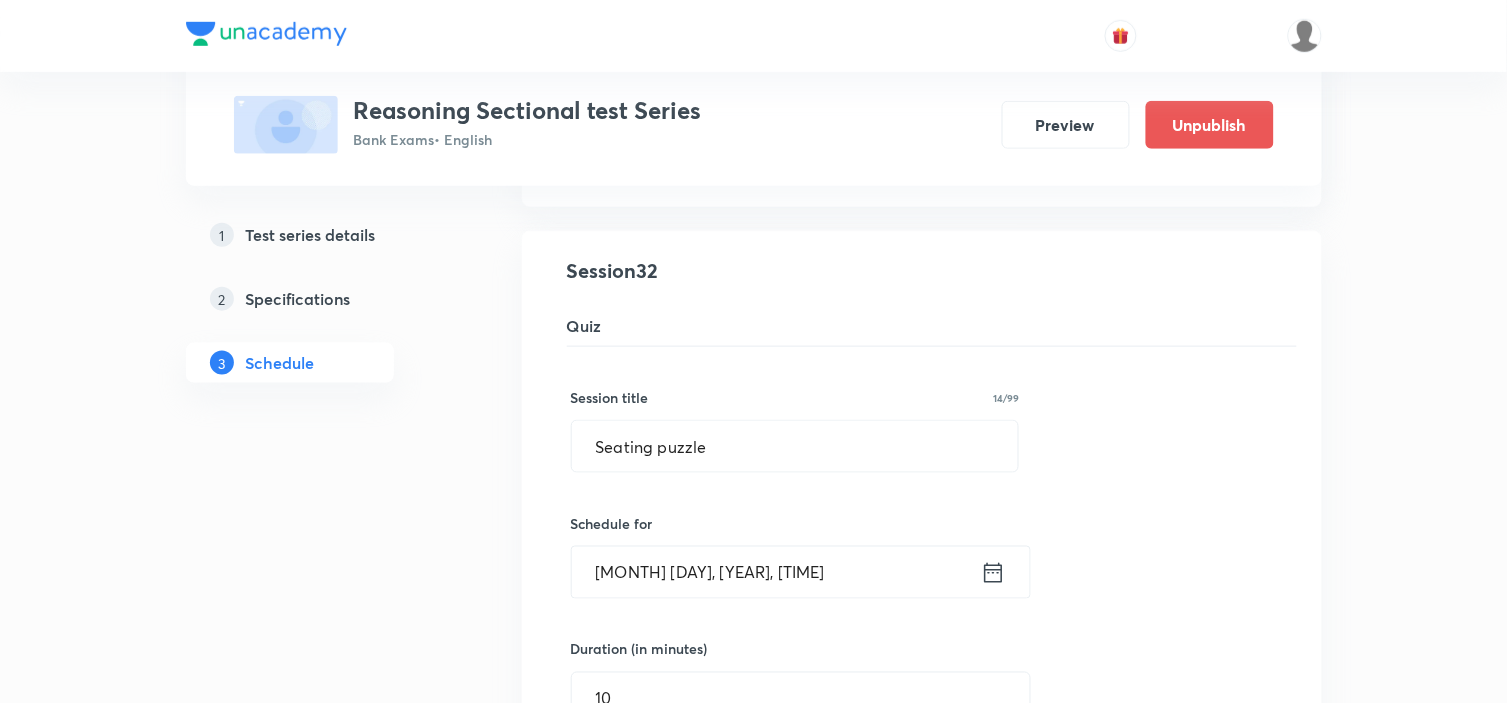 click 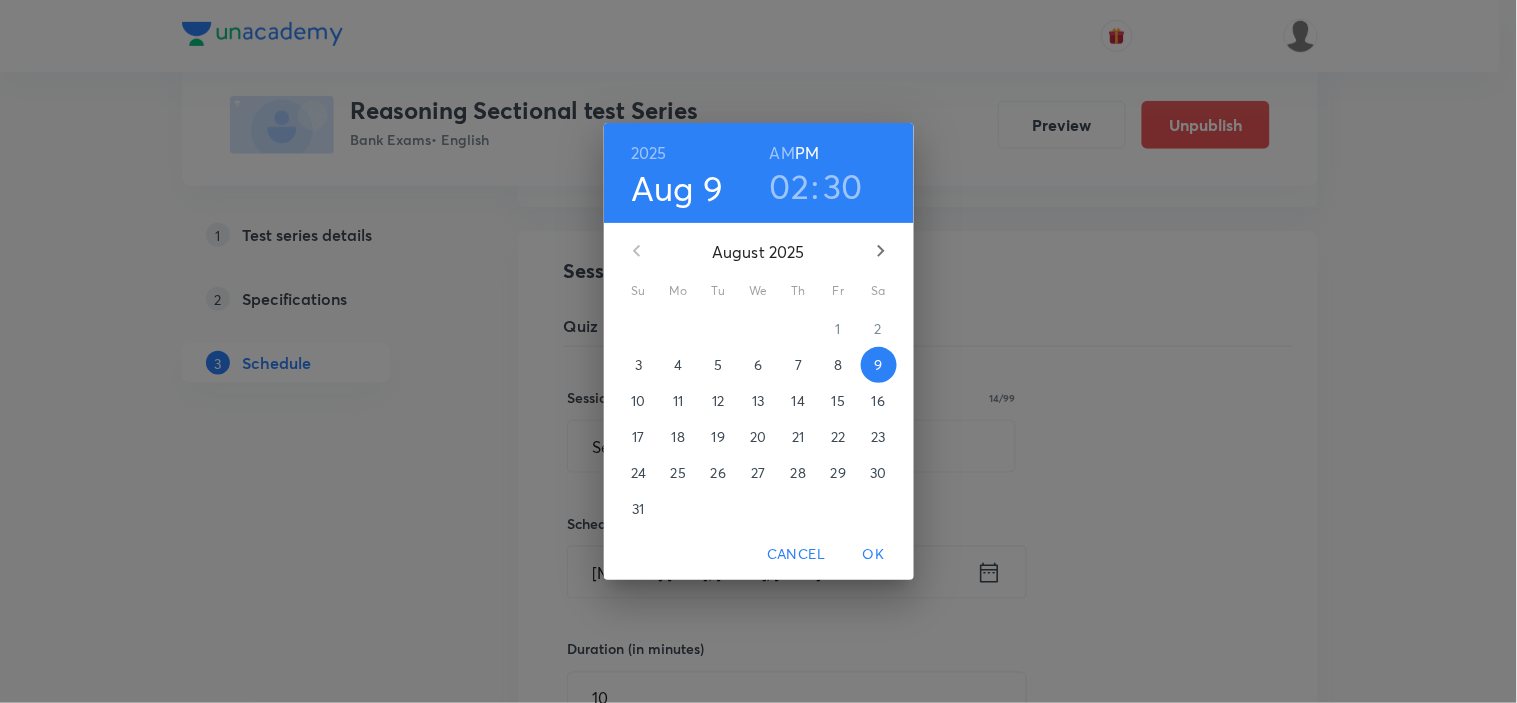 click on "5" at bounding box center (718, 365) 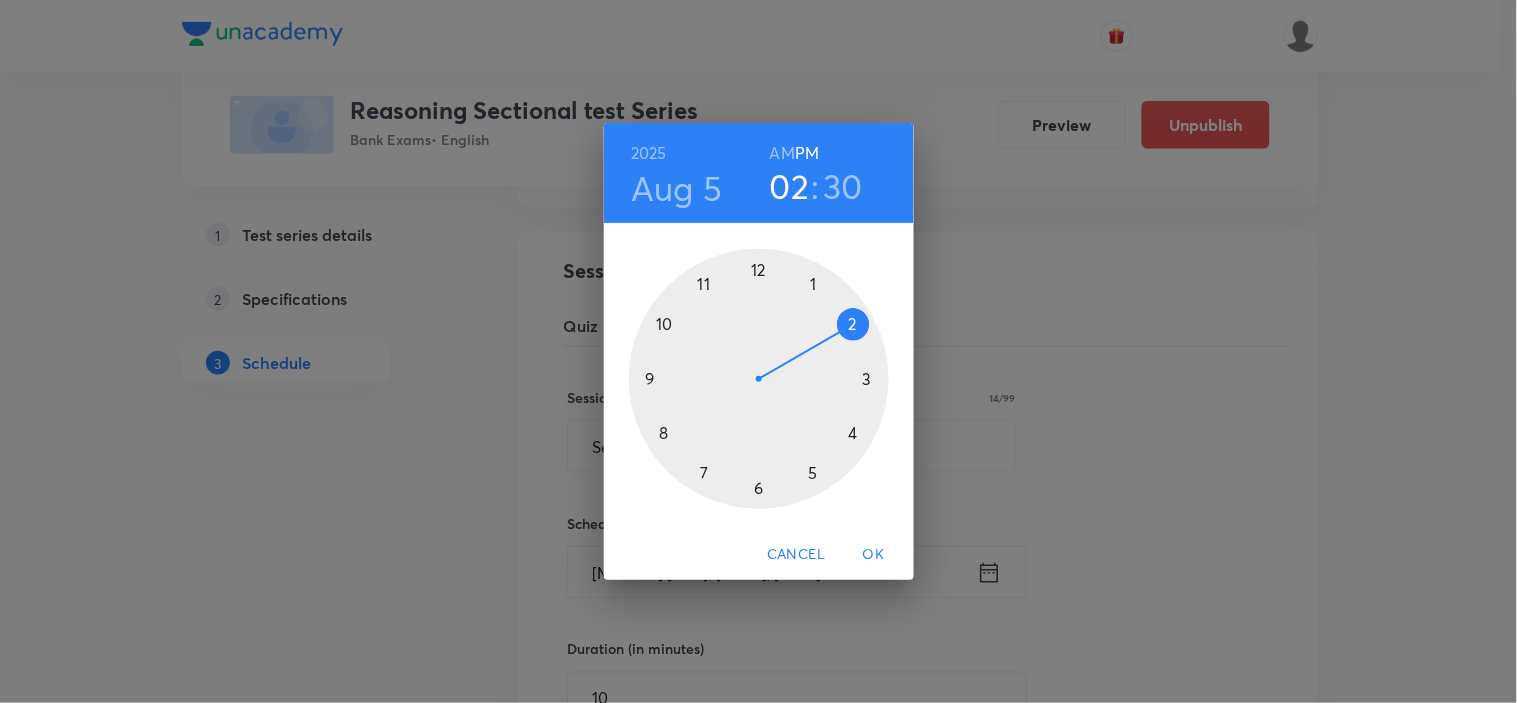 drag, startPoint x: 854, startPoint y: 561, endPoint x: 885, endPoint y: 538, distance: 38.600517 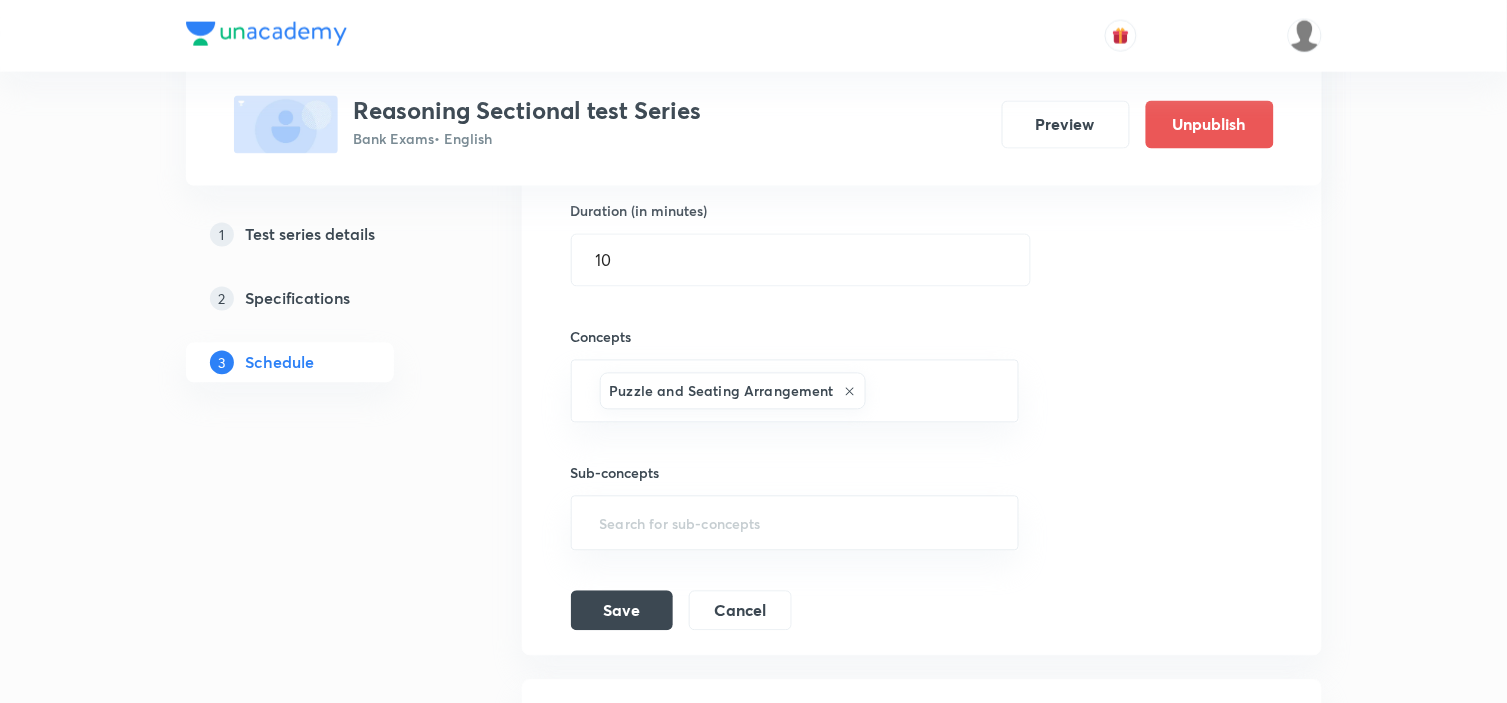 scroll, scrollTop: 6333, scrollLeft: 0, axis: vertical 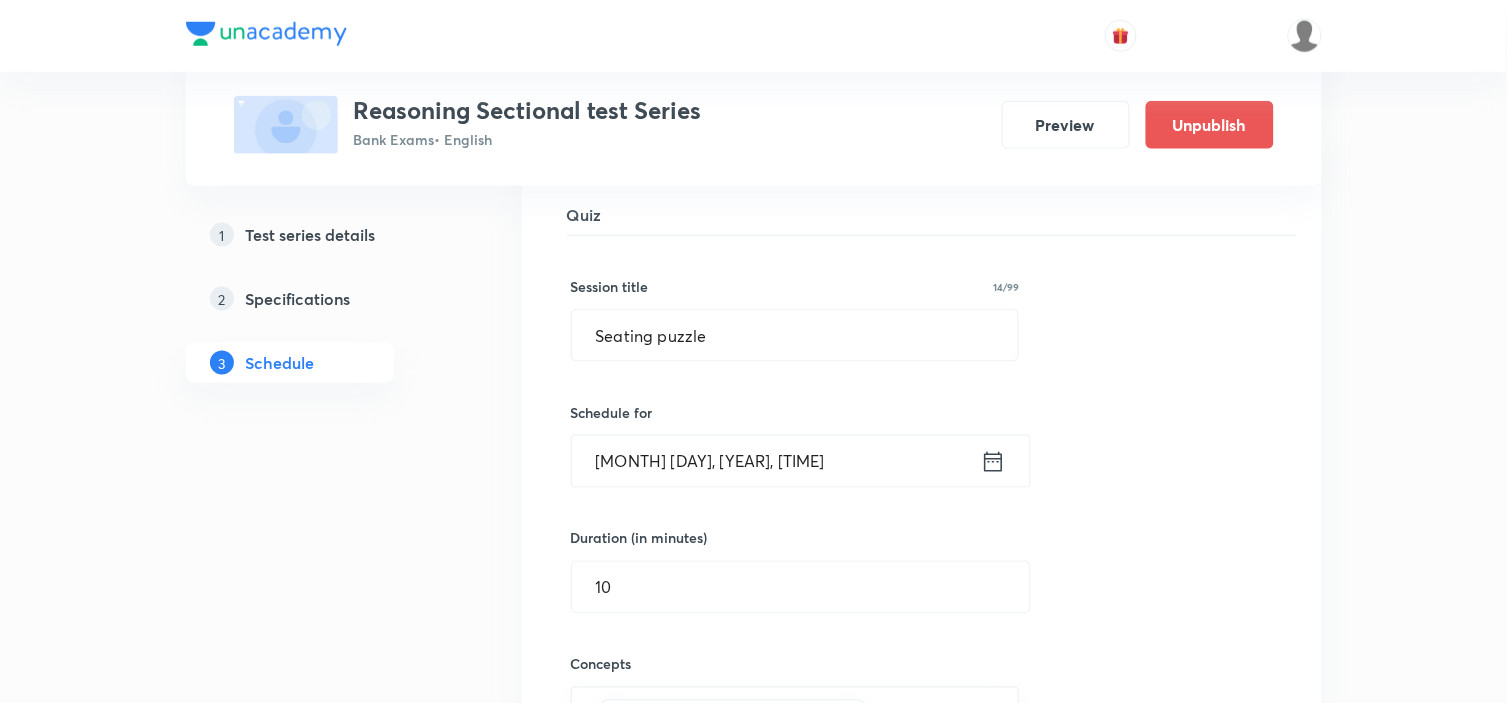 click on "Aug 5, 2025, 2:30 PM" at bounding box center (776, 461) 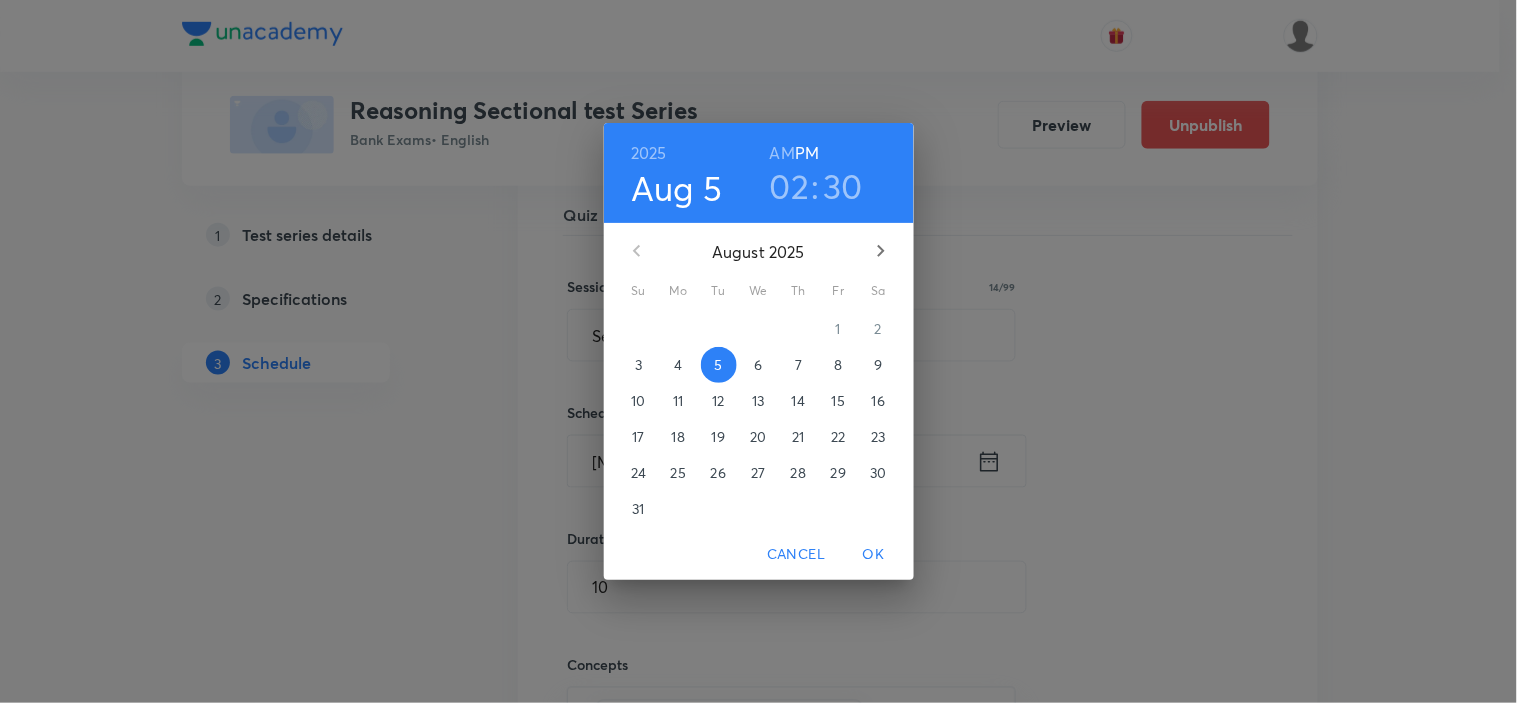 click on "30" at bounding box center (844, 186) 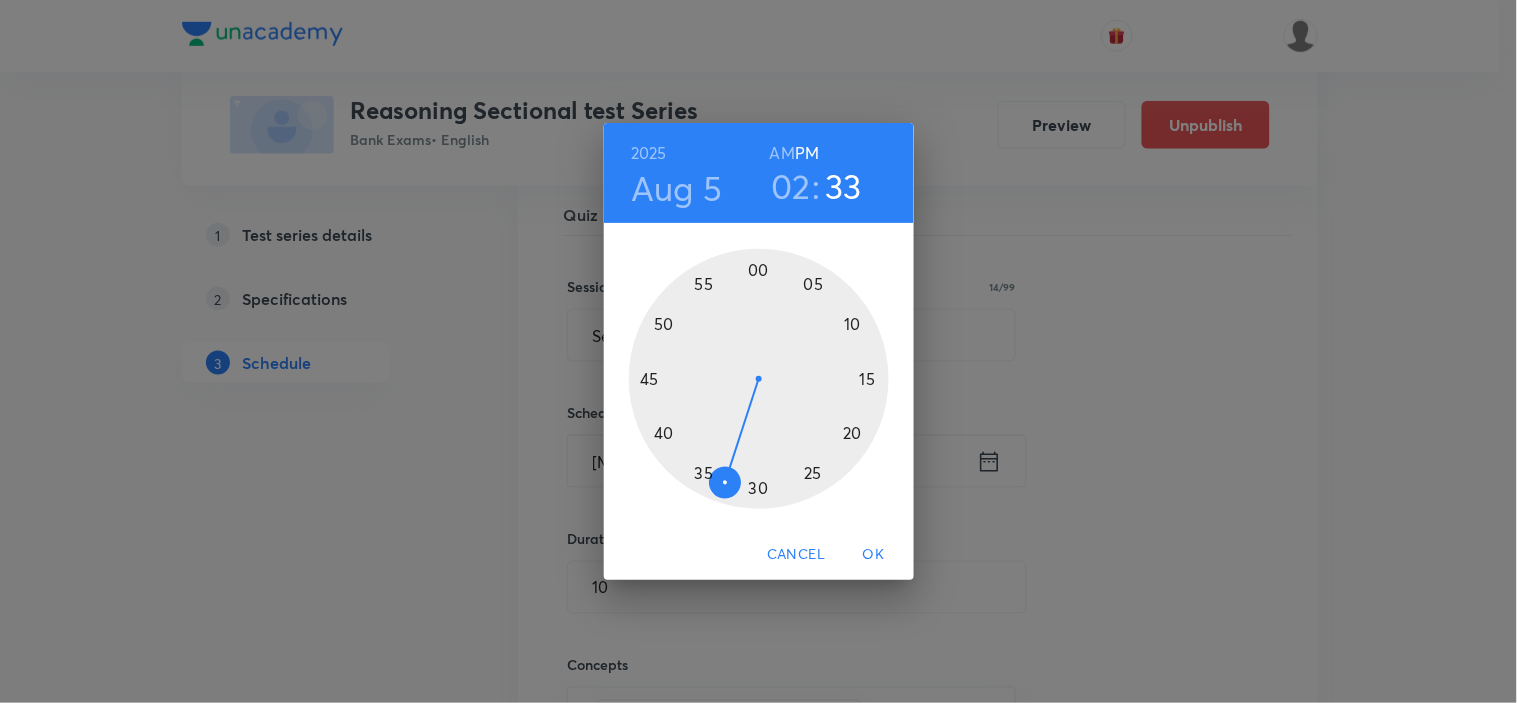 drag, startPoint x: 743, startPoint y: 477, endPoint x: 733, endPoint y: 473, distance: 10.770329 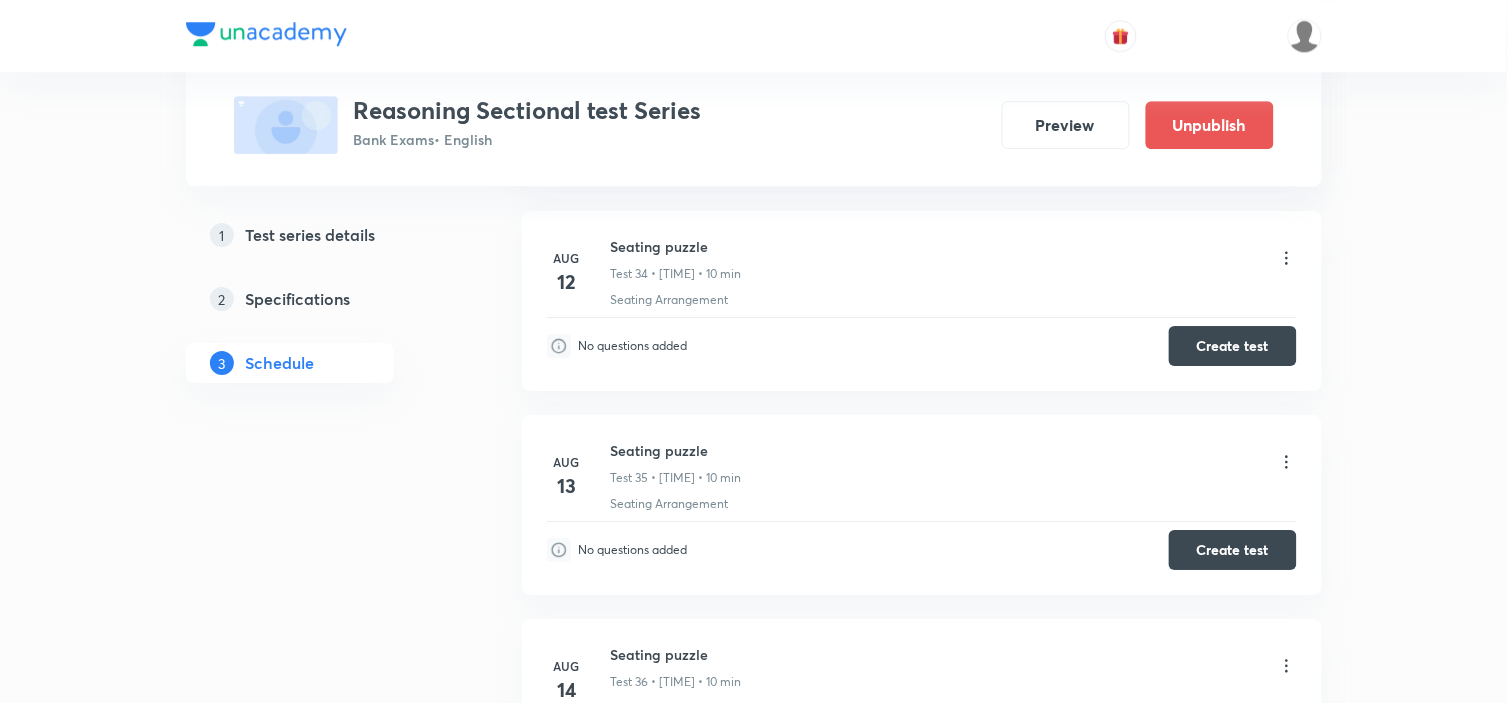 scroll, scrollTop: 7000, scrollLeft: 0, axis: vertical 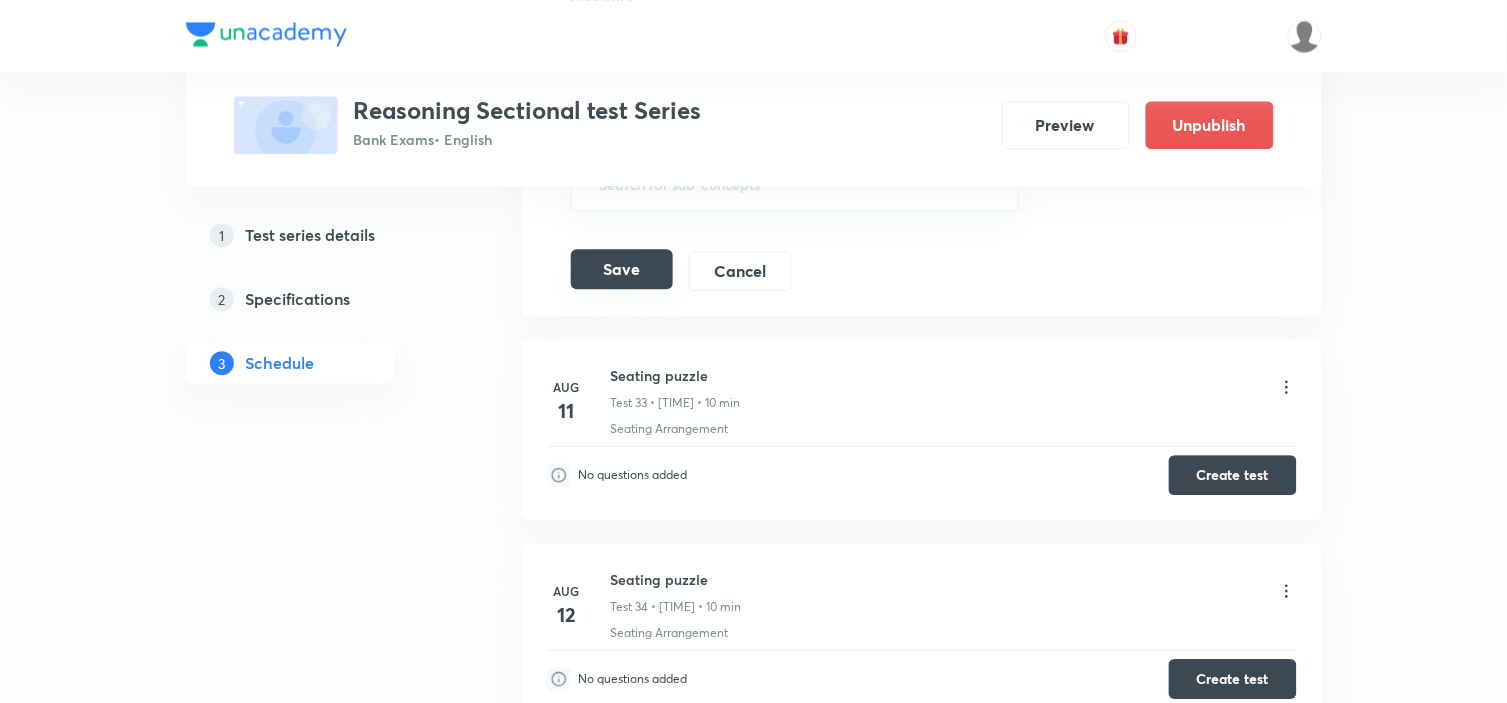 click on "Save" at bounding box center [622, 269] 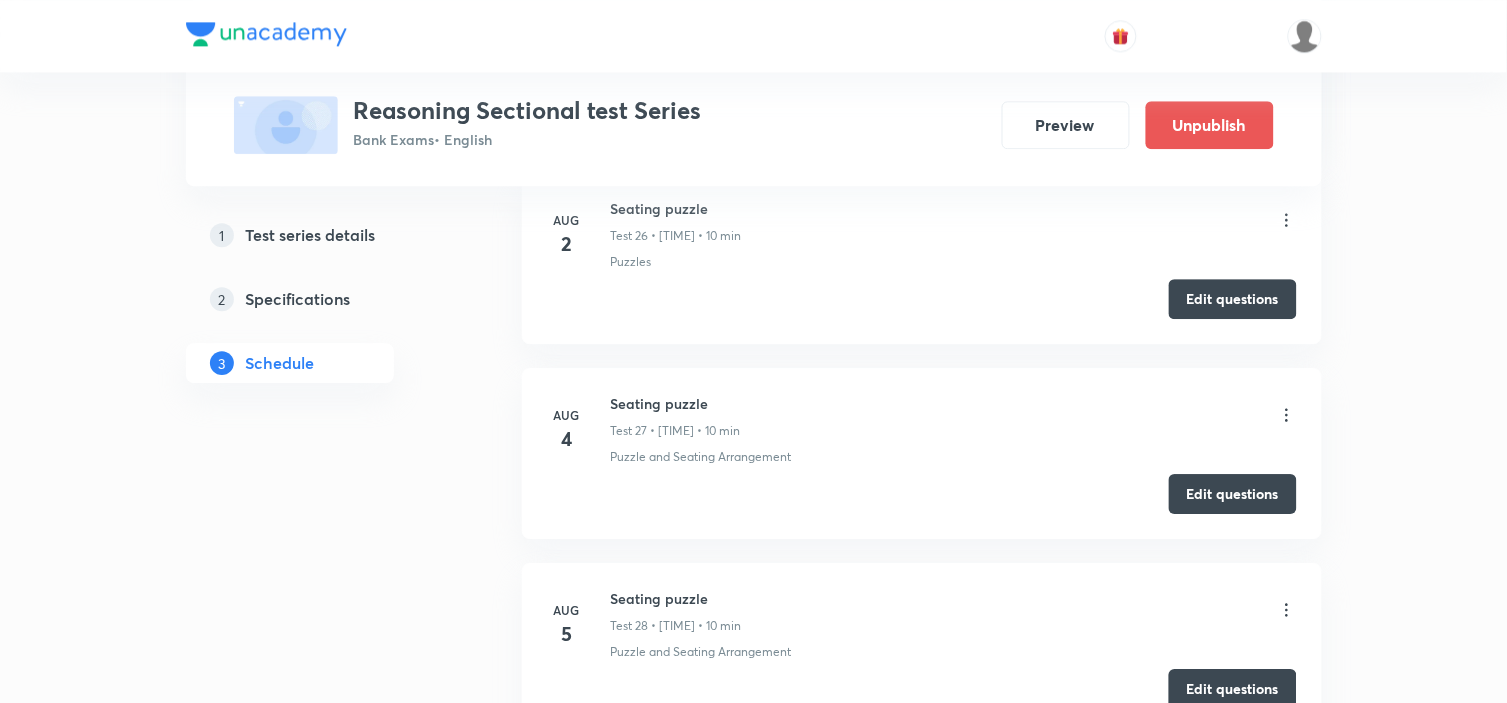 scroll, scrollTop: 5444, scrollLeft: 0, axis: vertical 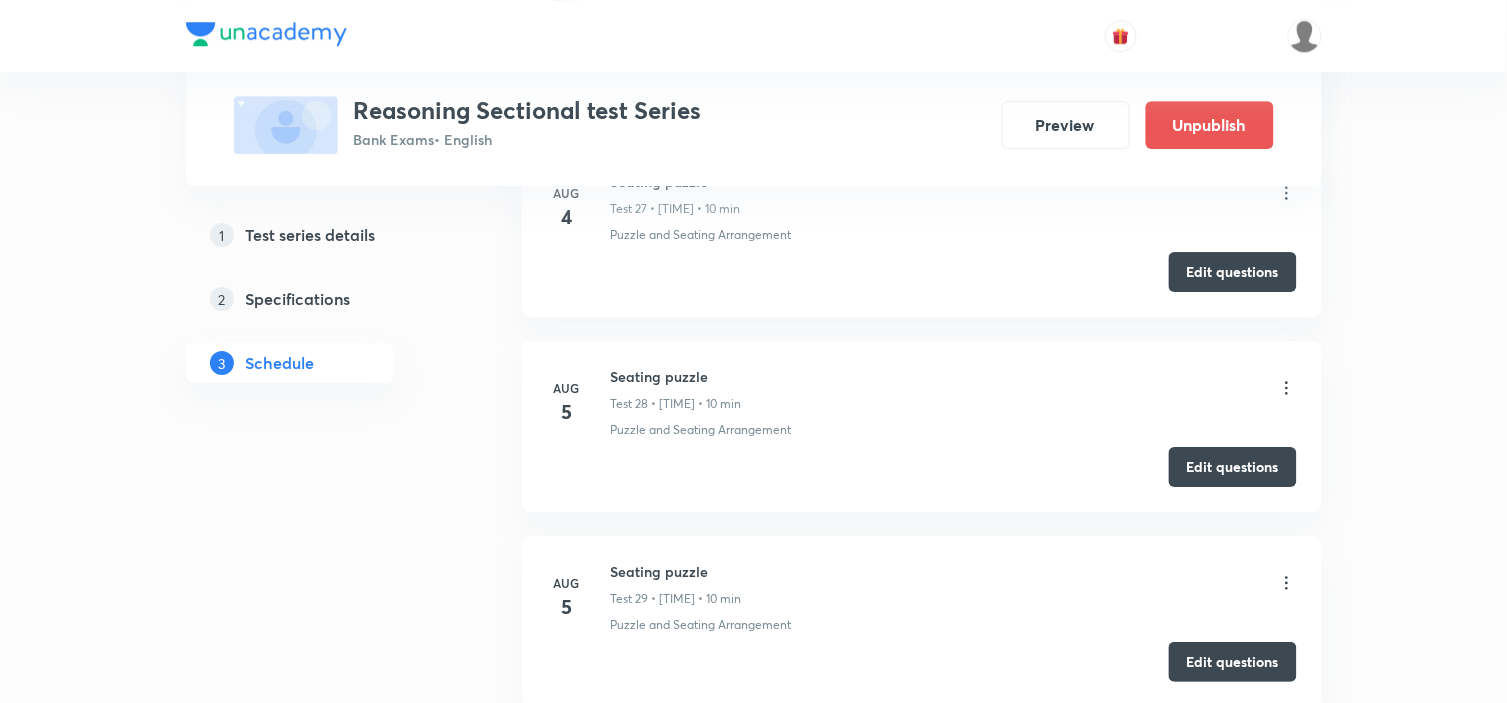 click 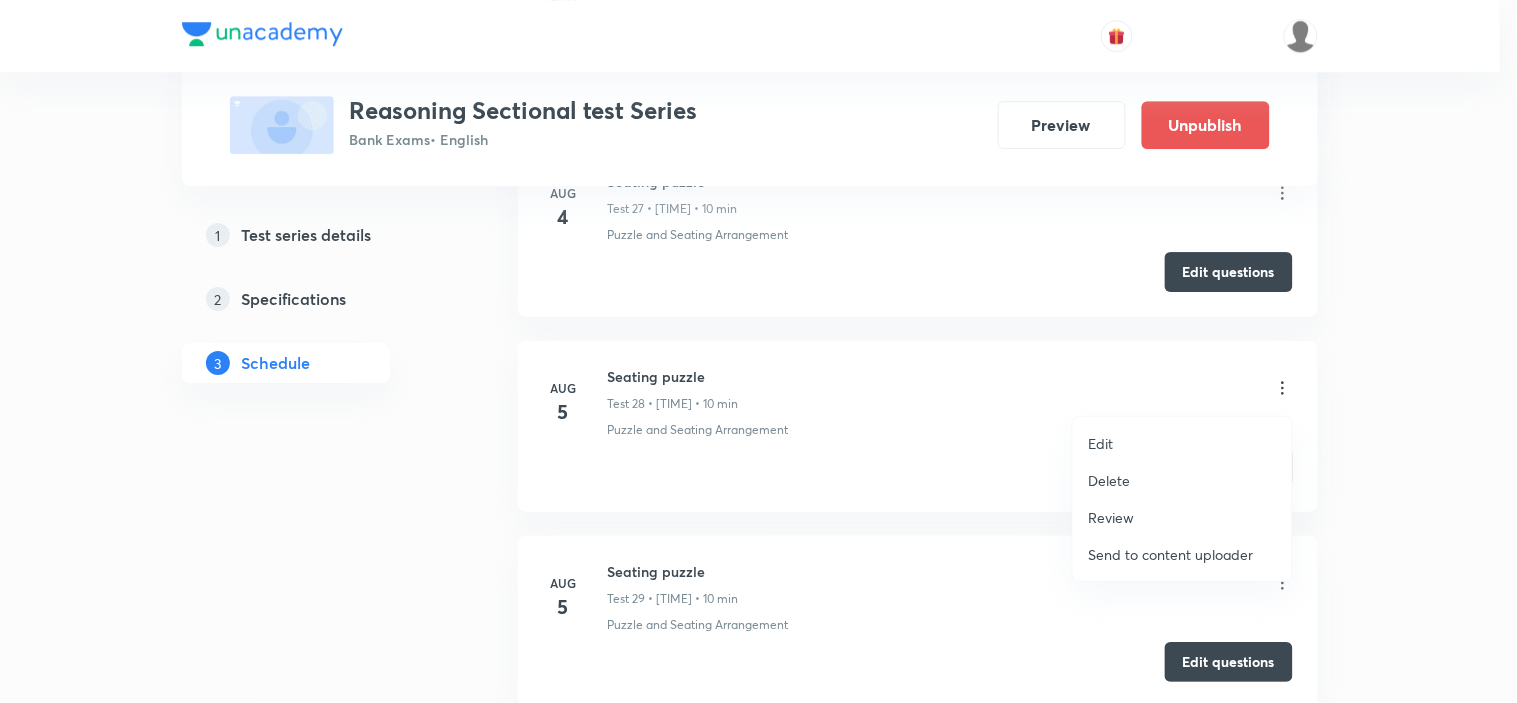 click on "Edit" at bounding box center (1182, 443) 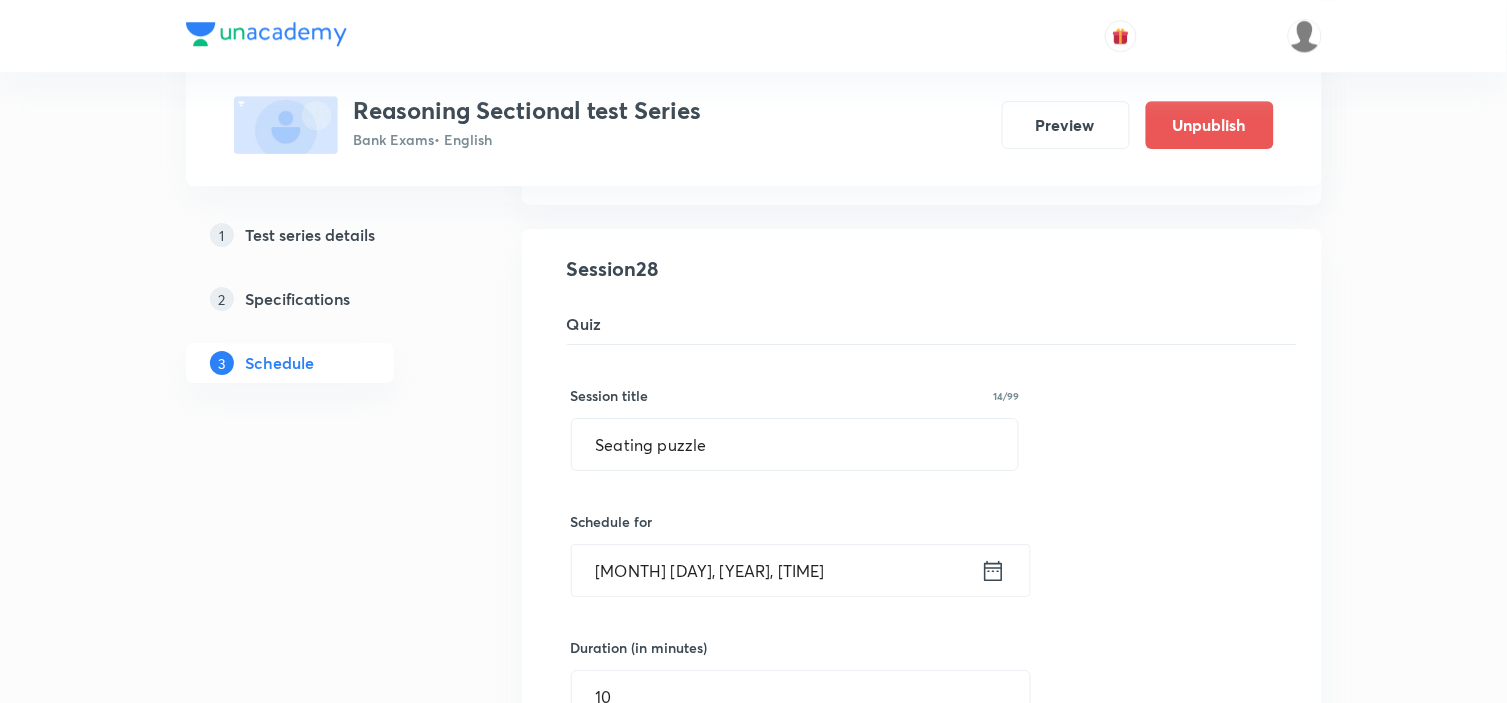 click on "Aug 5, 2025, 2:30 PM" at bounding box center [776, 570] 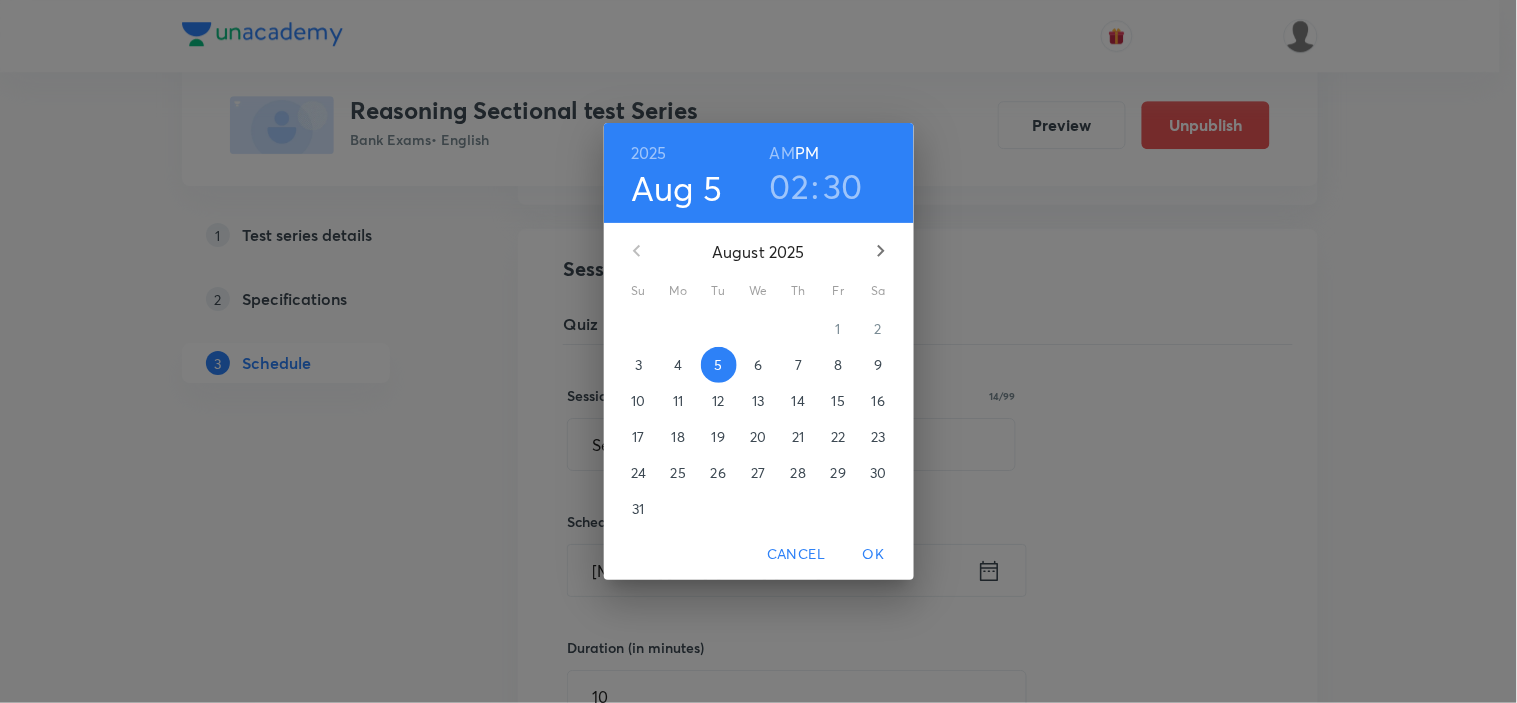 click on "9" at bounding box center [878, 365] 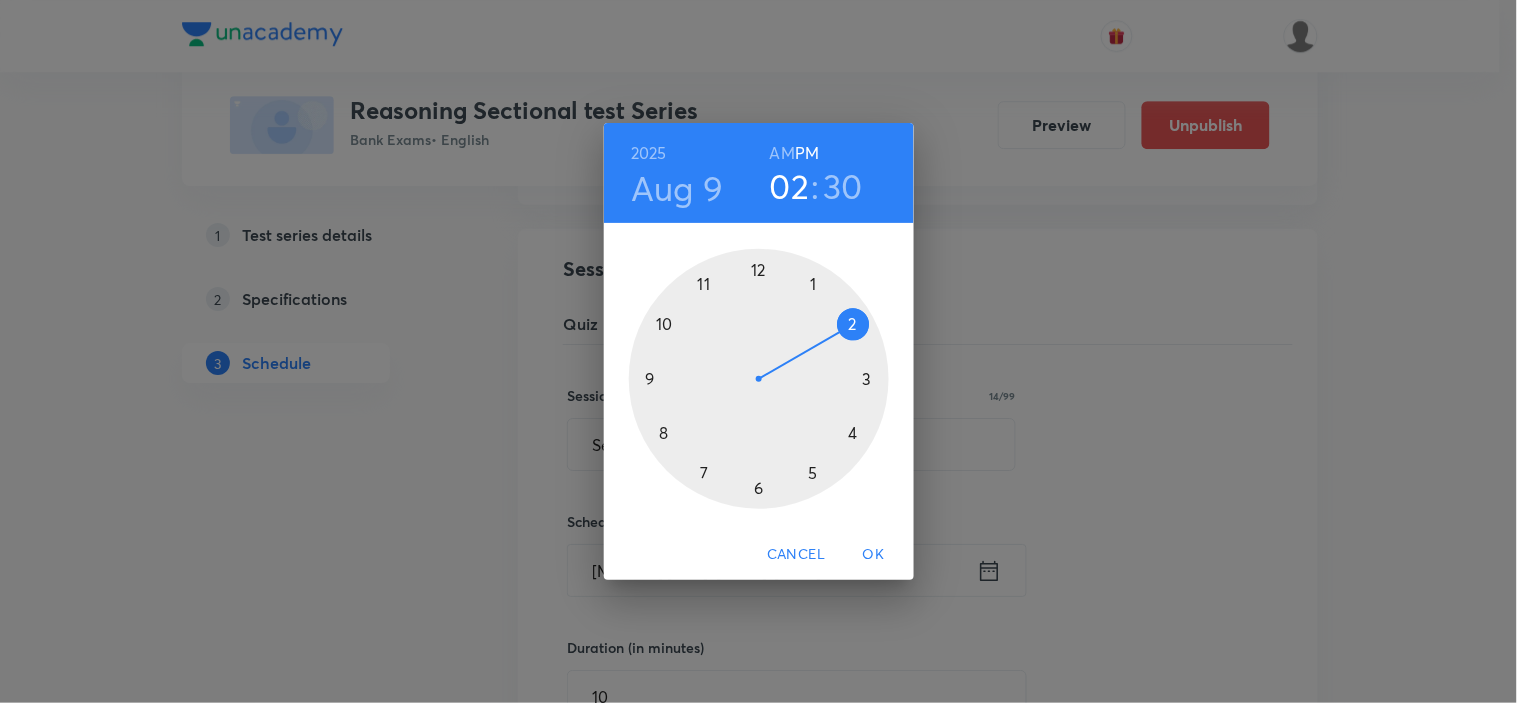 click on "OK" at bounding box center (874, 554) 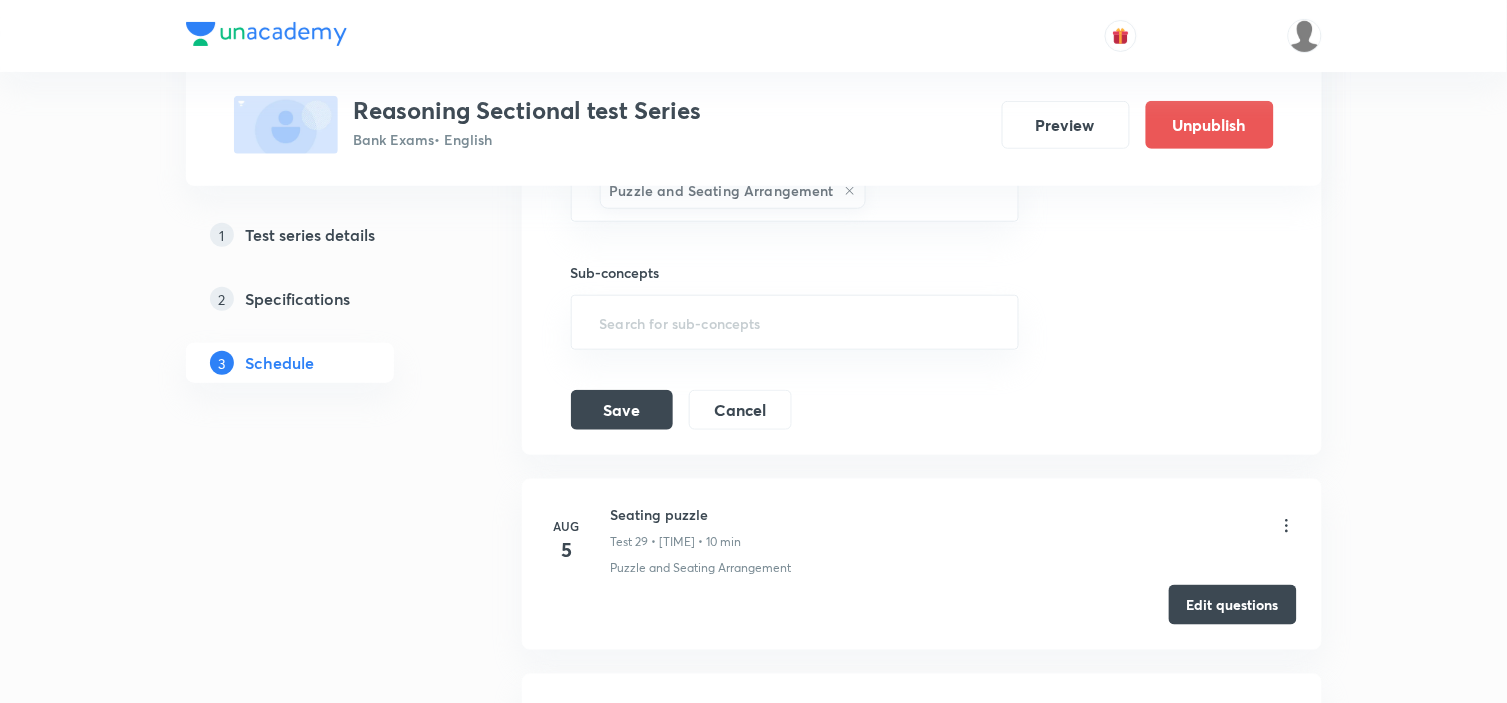 scroll, scrollTop: 6222, scrollLeft: 0, axis: vertical 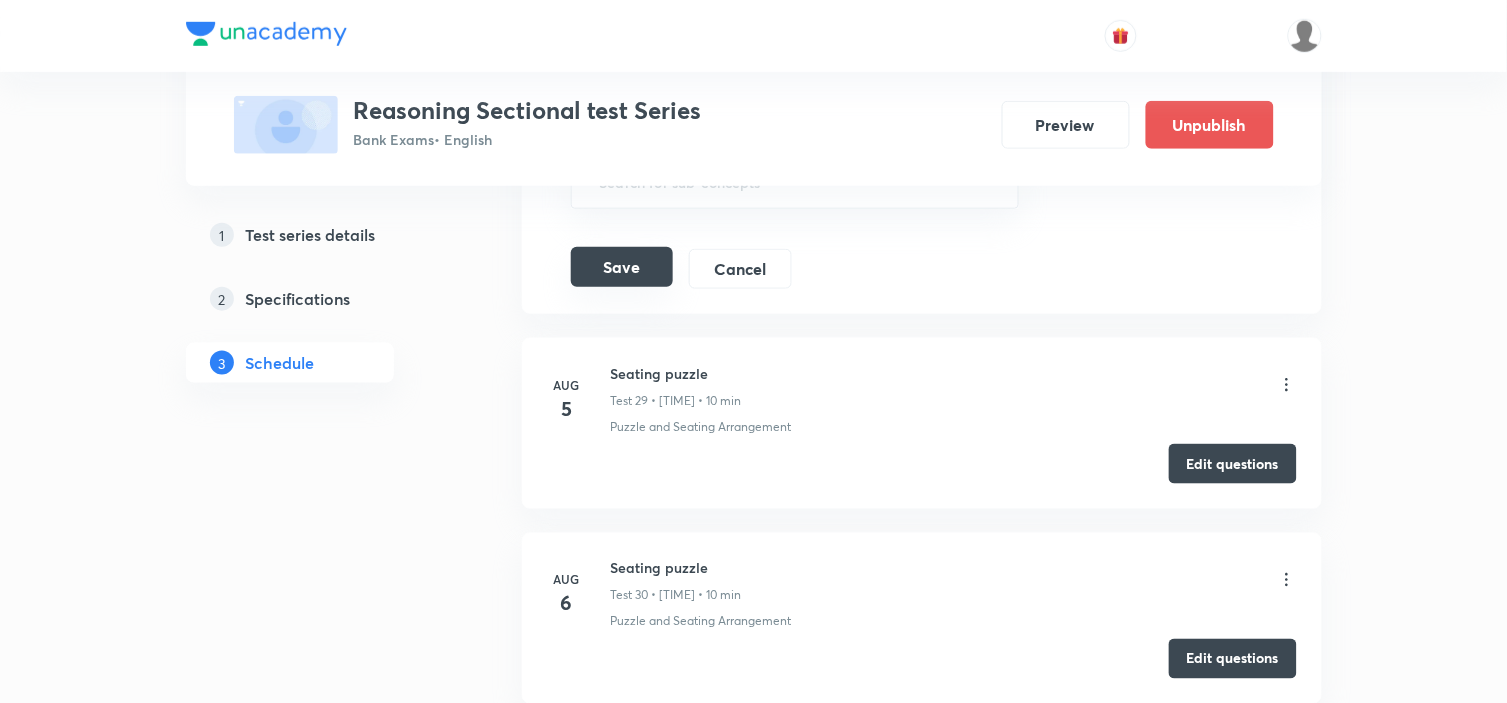click on "Save" at bounding box center (622, 267) 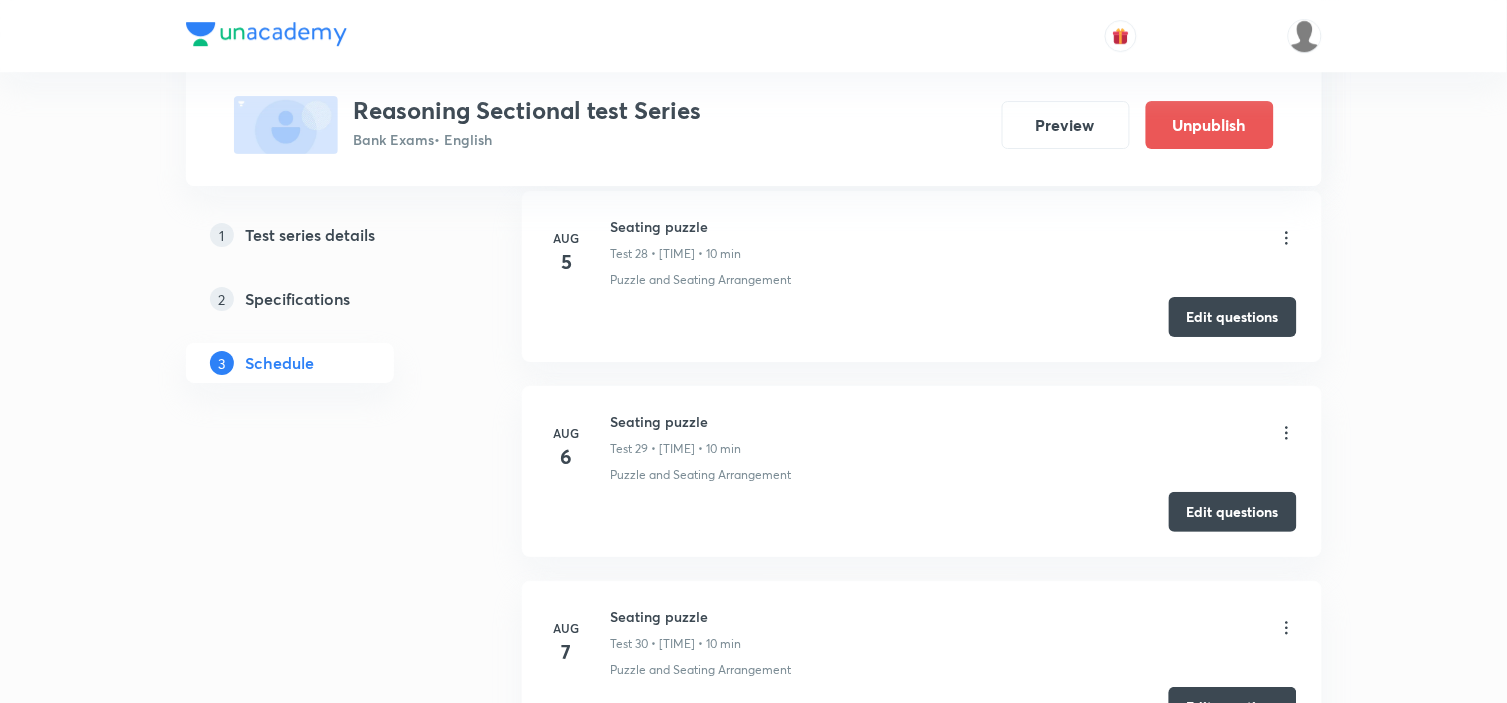 scroll, scrollTop: 5555, scrollLeft: 0, axis: vertical 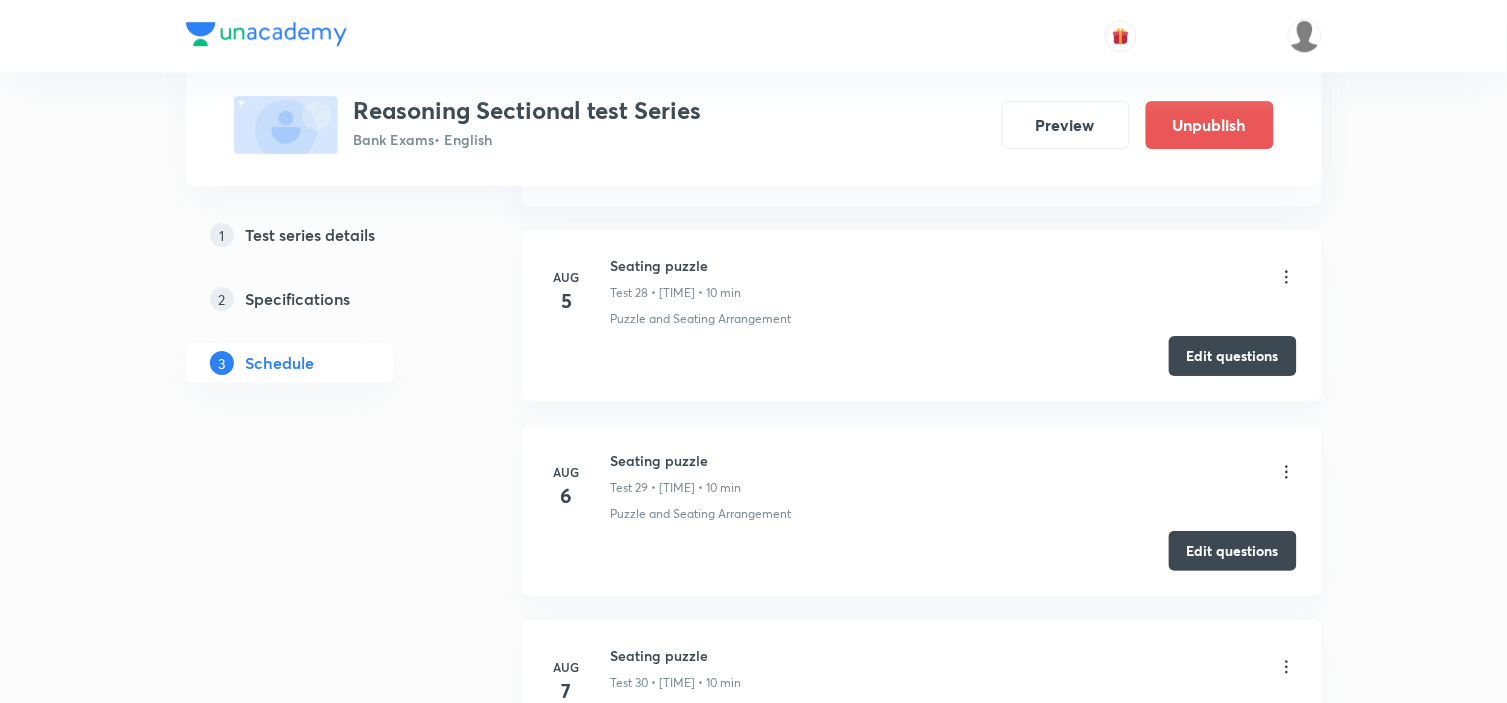 click 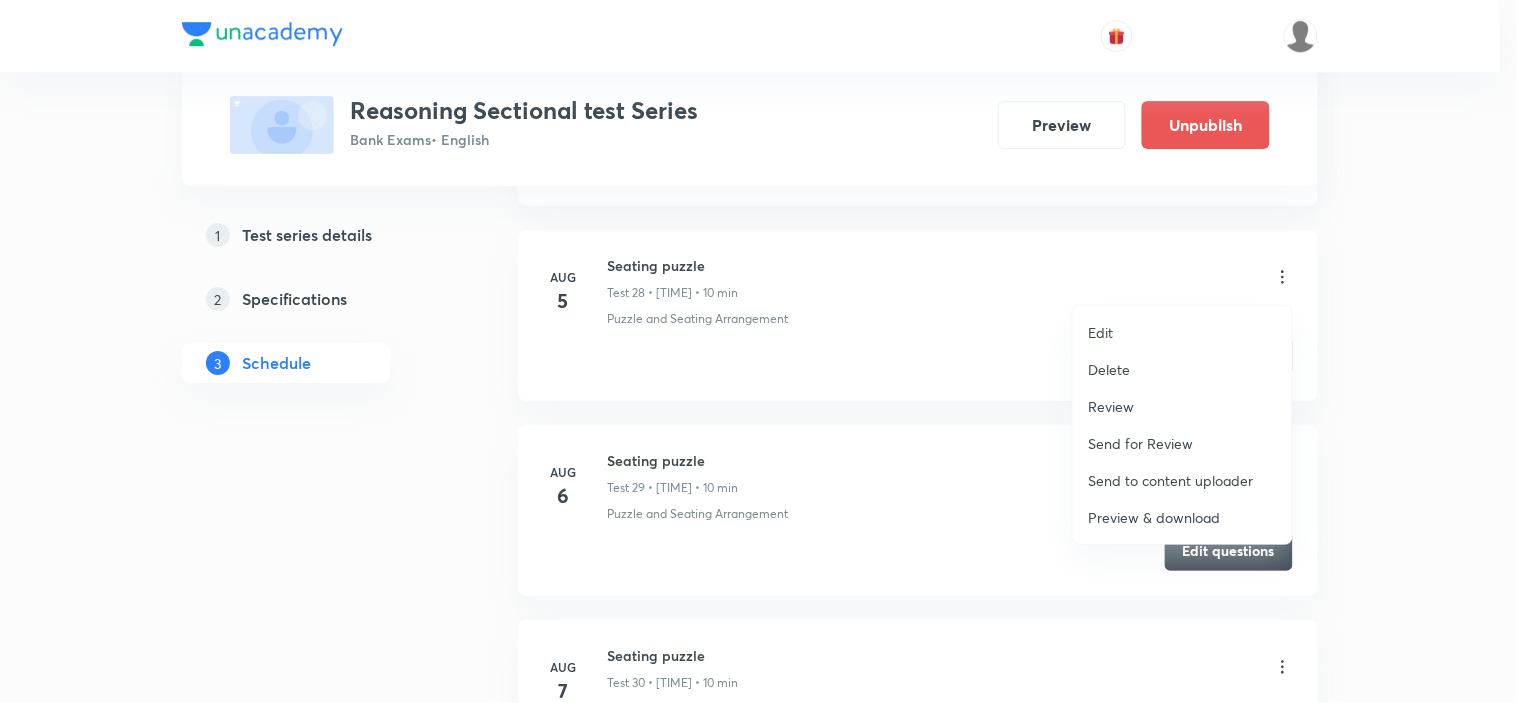 click on "Preview & download" at bounding box center [1155, 517] 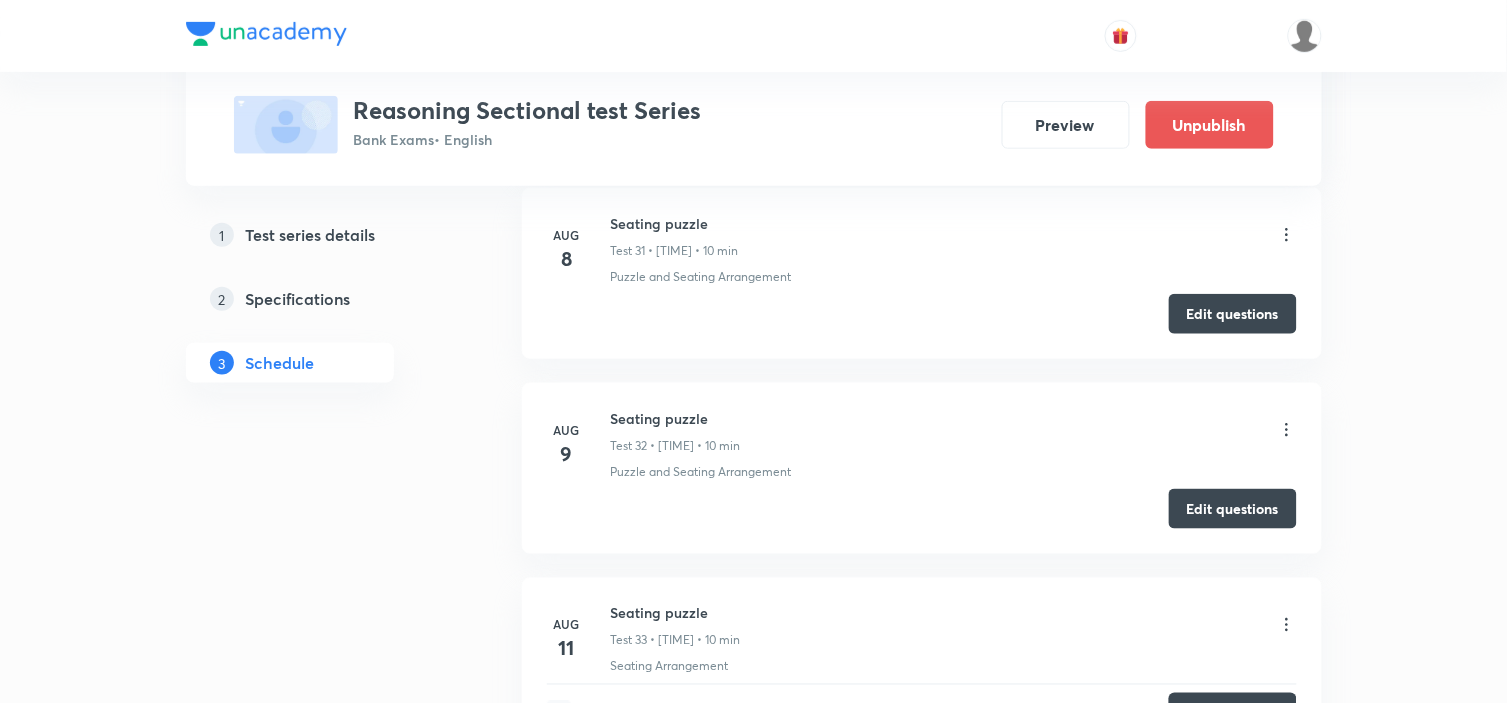 scroll, scrollTop: 6222, scrollLeft: 0, axis: vertical 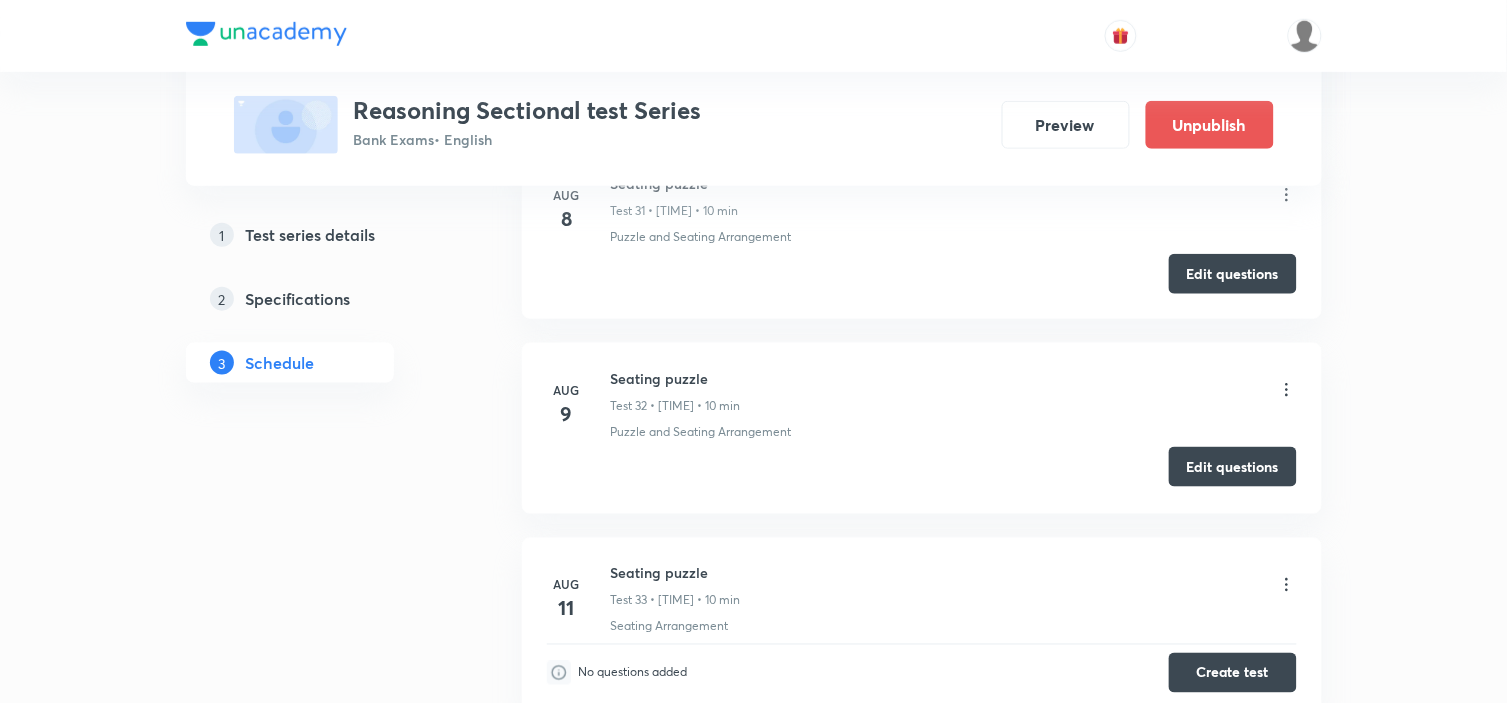 click on "Edit questions" at bounding box center [1233, 467] 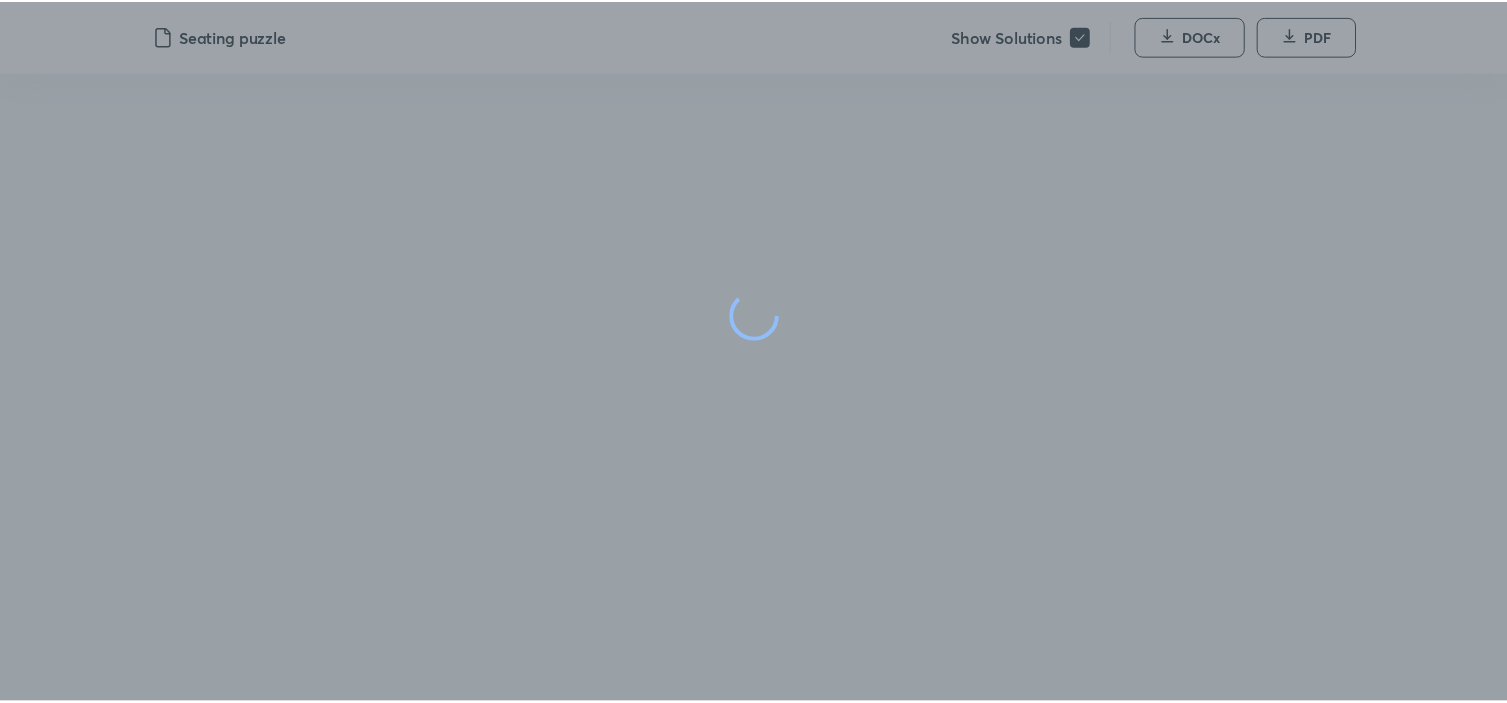 scroll, scrollTop: 0, scrollLeft: 0, axis: both 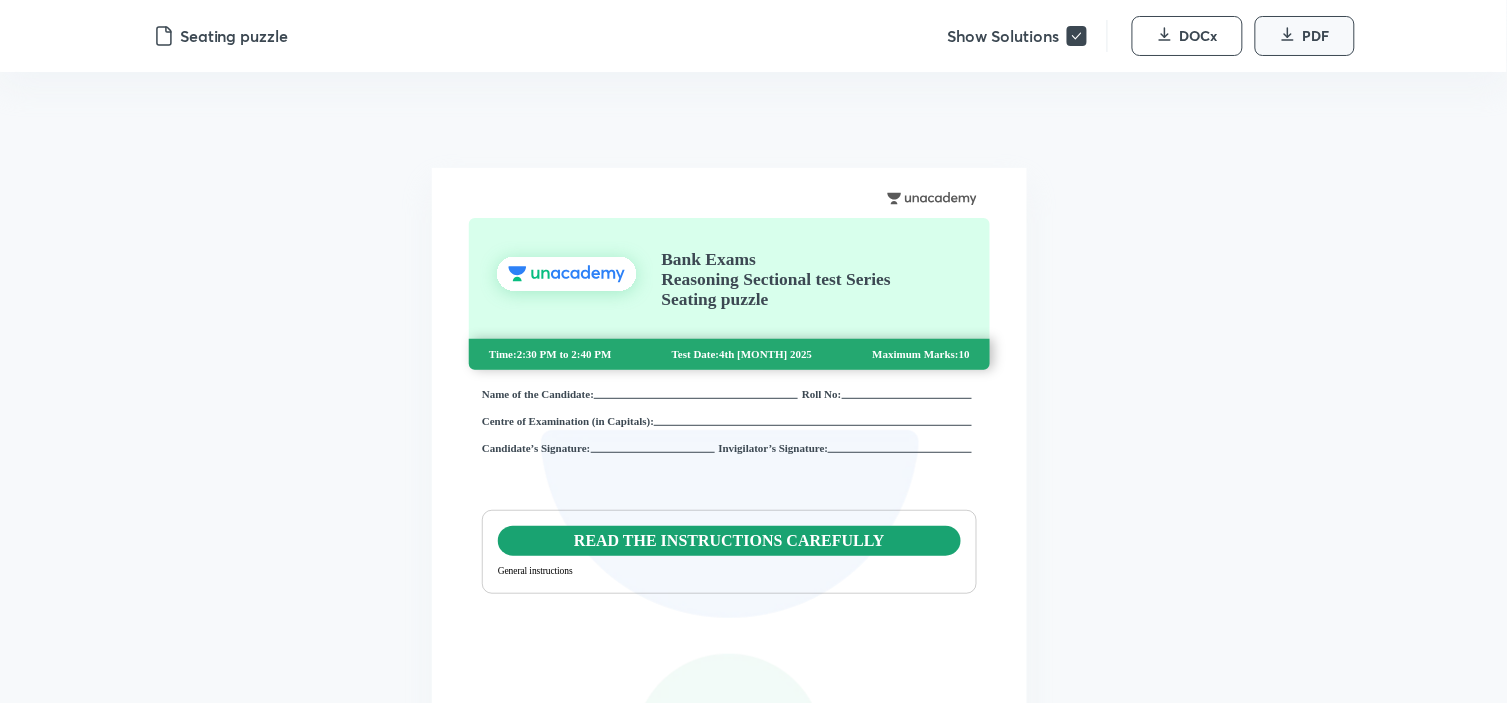 click on "PDF" at bounding box center (1305, 36) 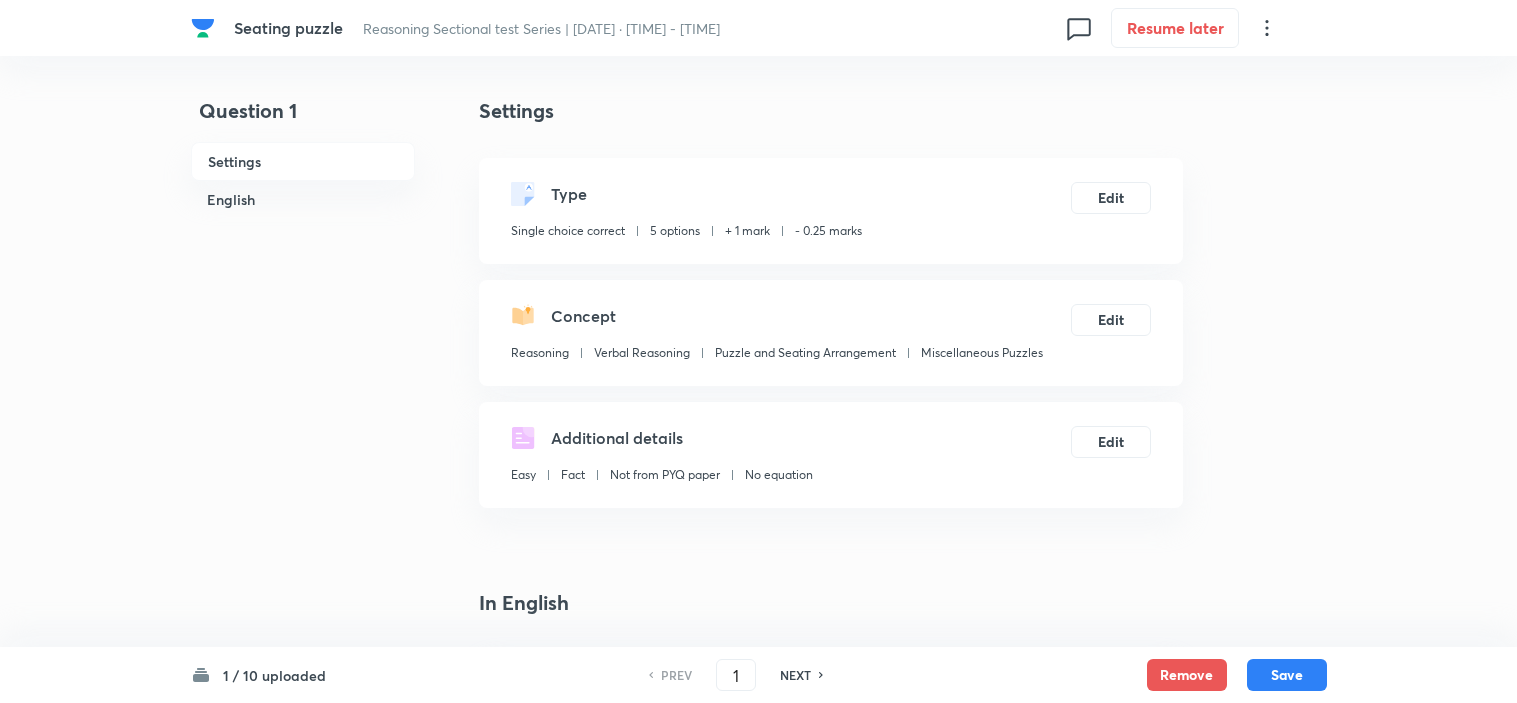 checkbox on "true" 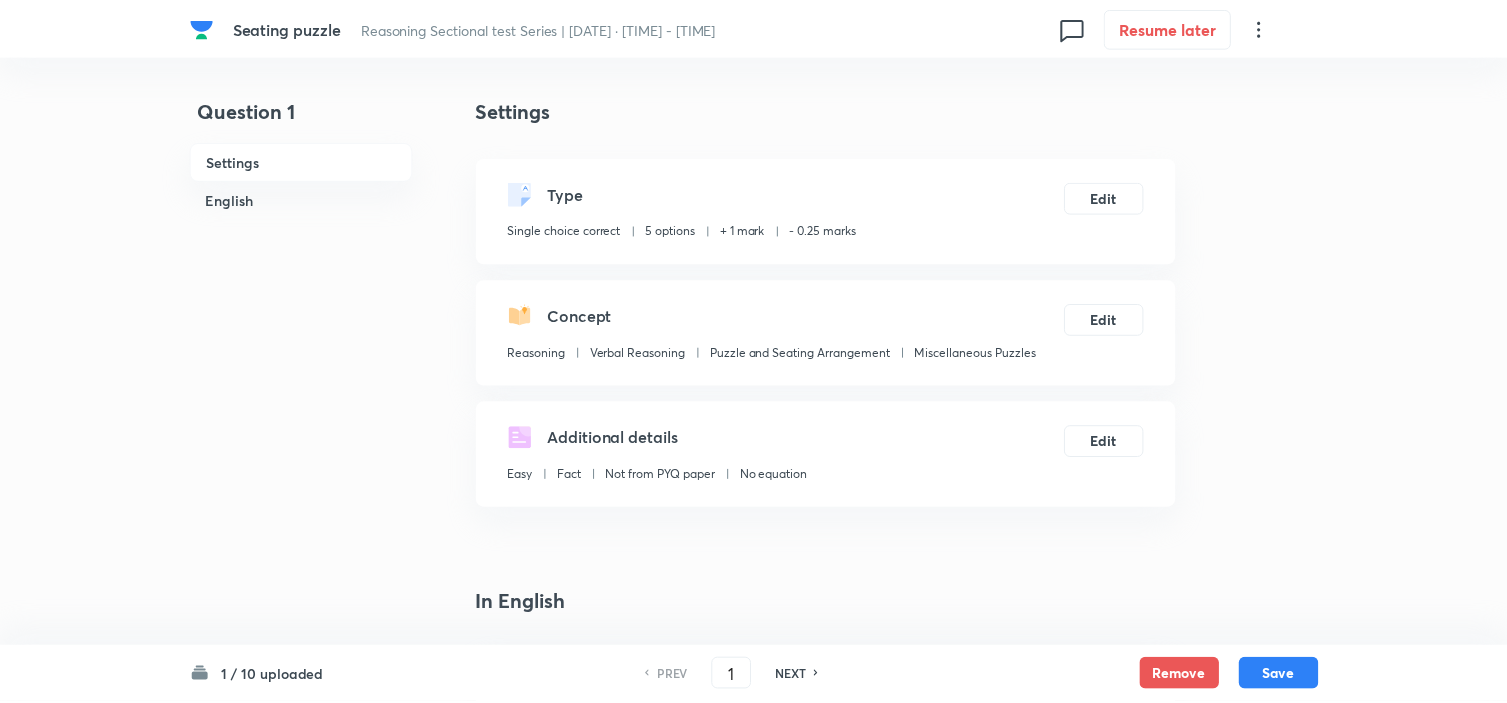 scroll, scrollTop: 0, scrollLeft: 0, axis: both 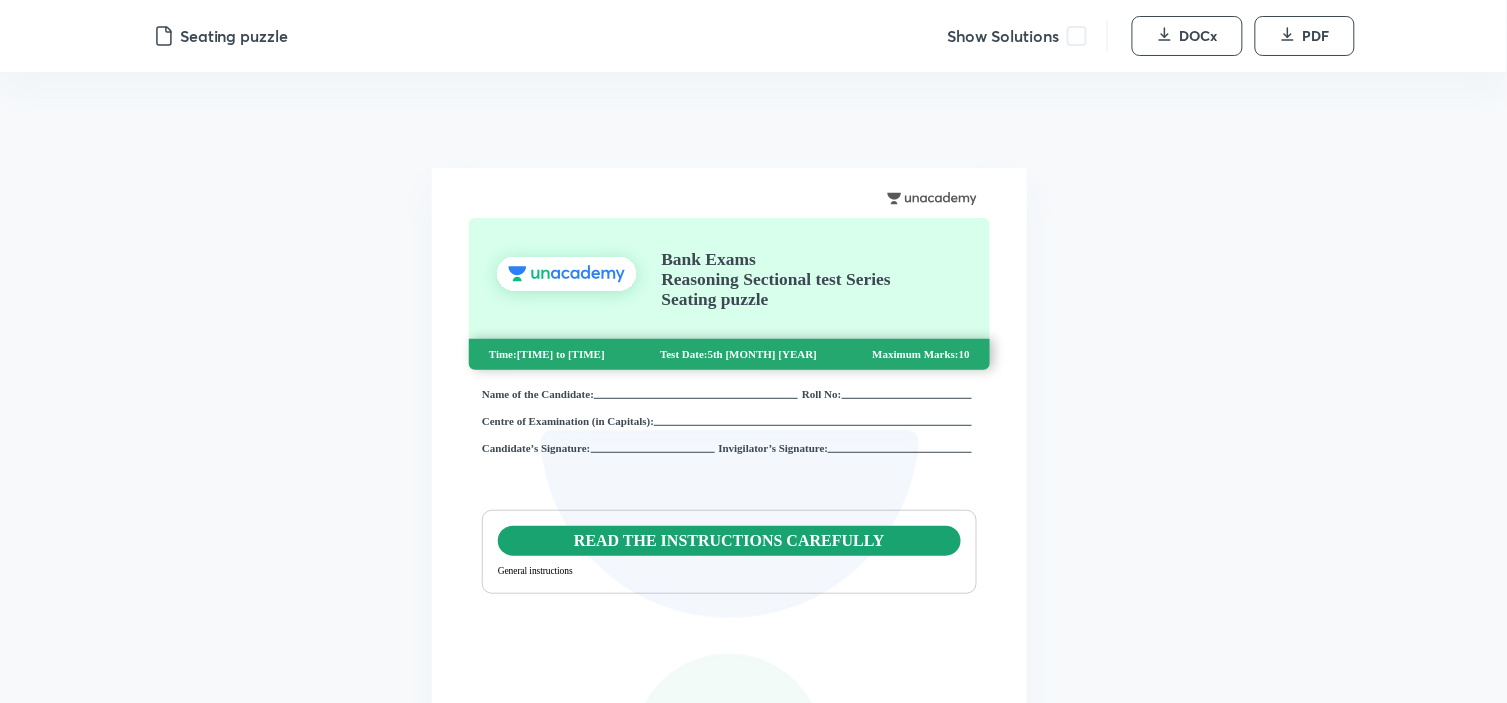 click at bounding box center [1077, 36] 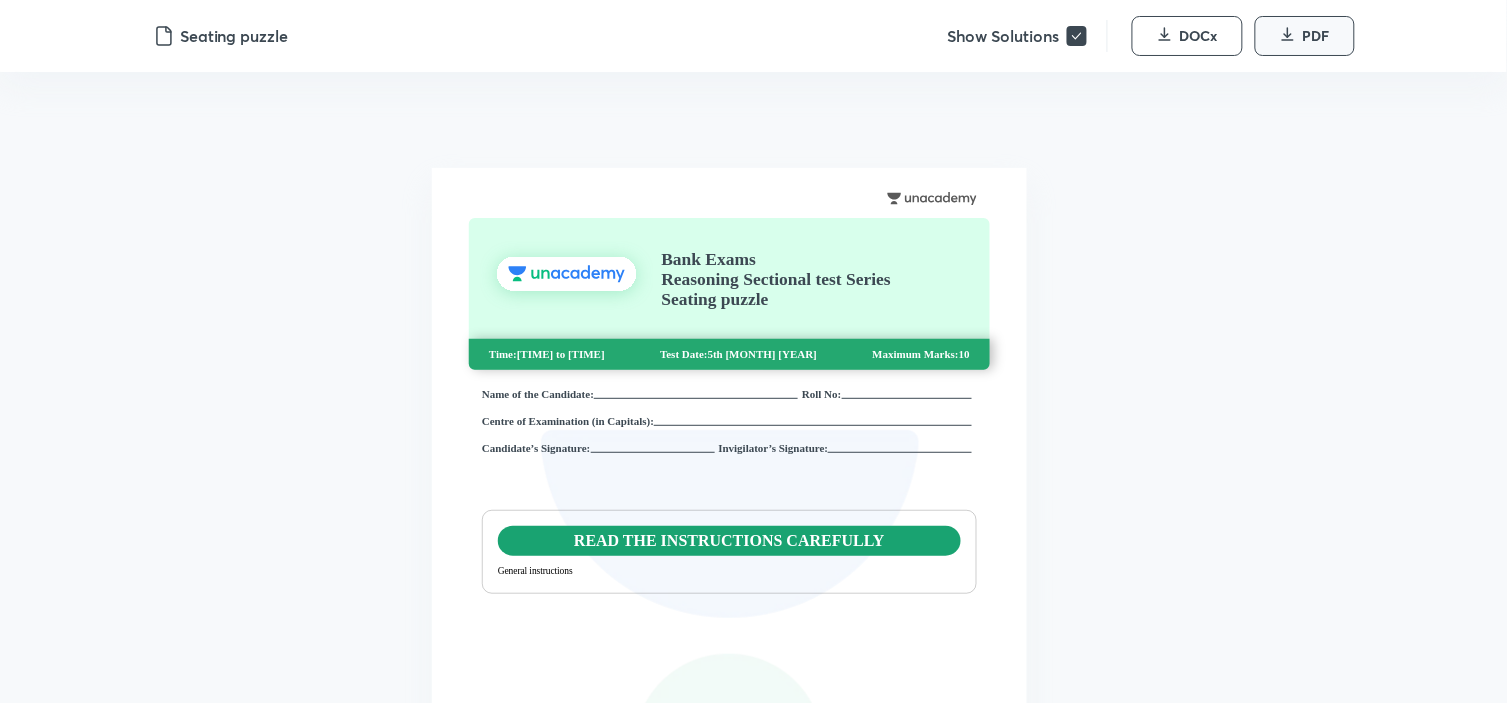 click on "PDF" at bounding box center [1316, 36] 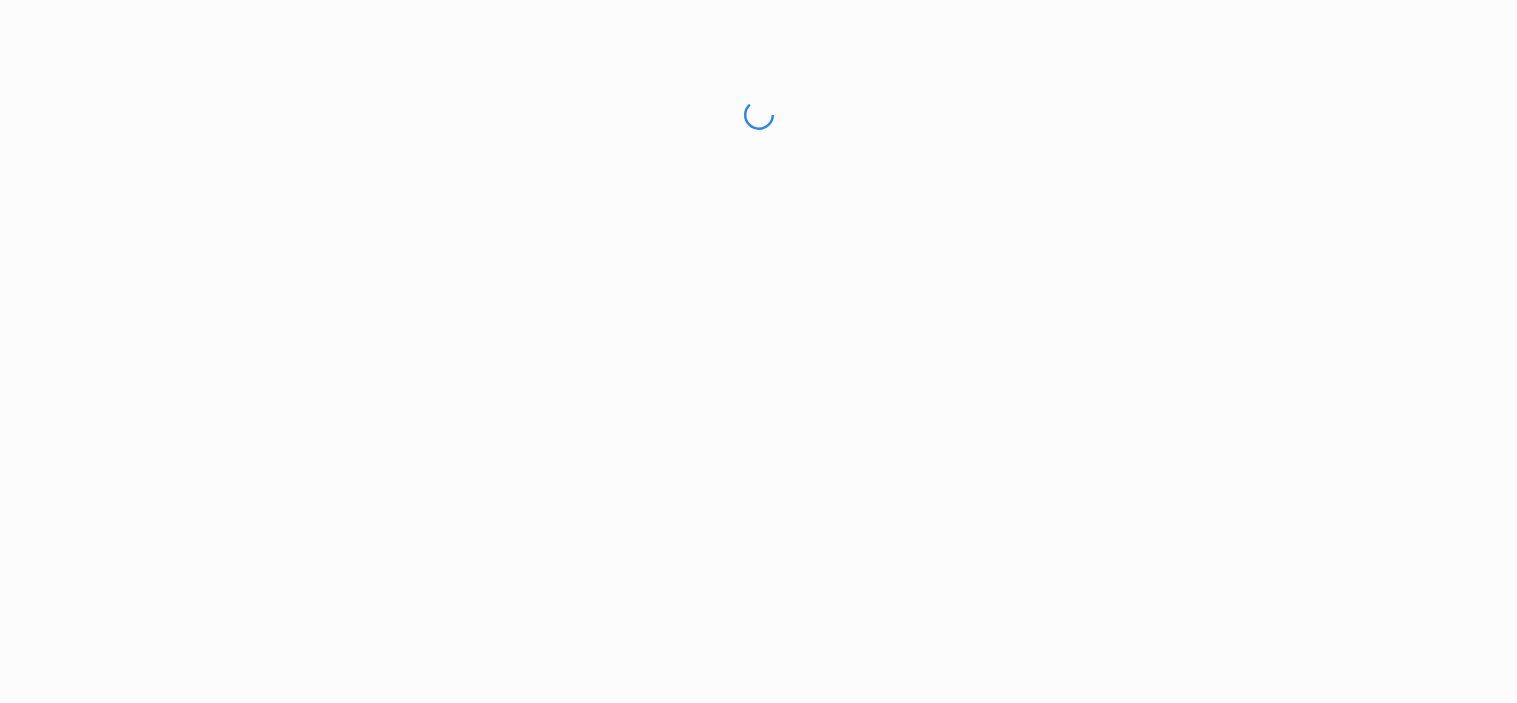 scroll, scrollTop: 0, scrollLeft: 0, axis: both 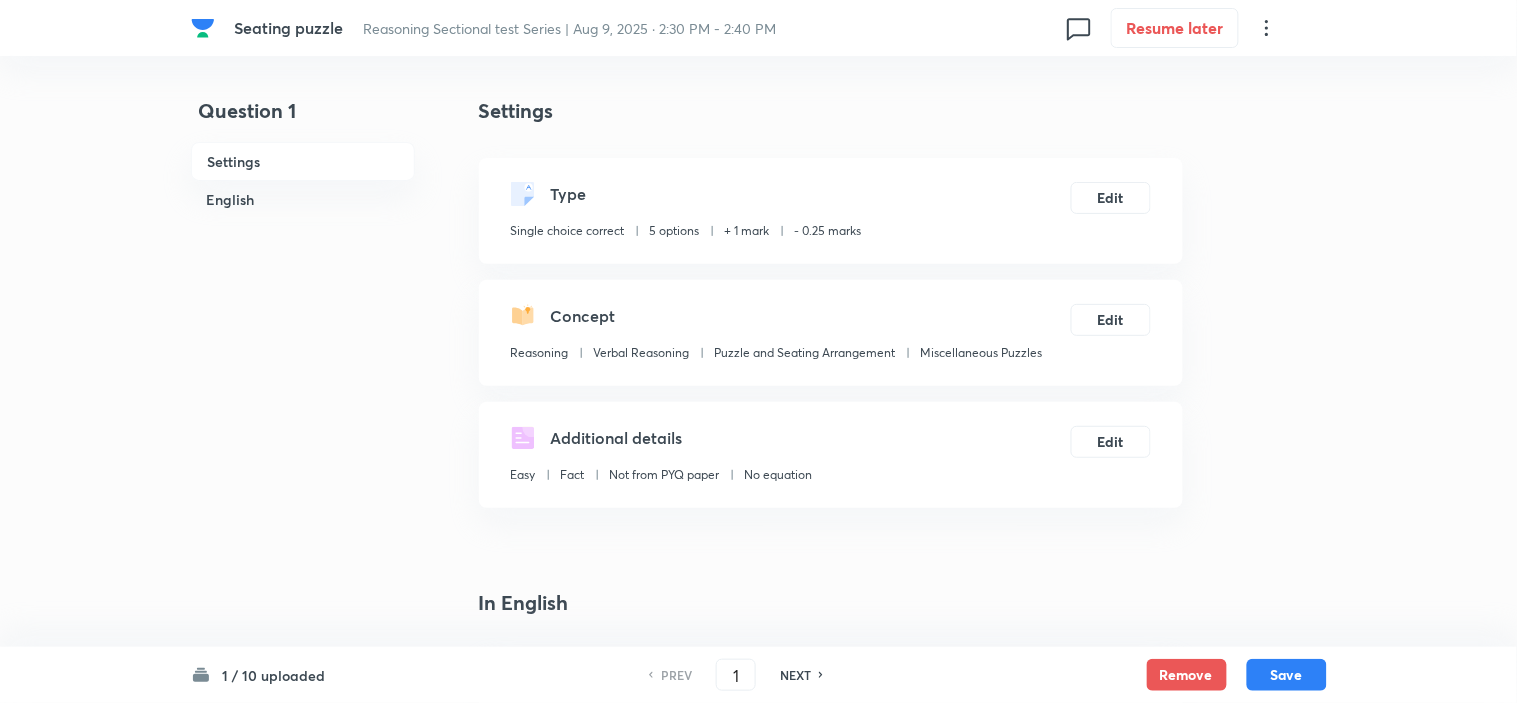 checkbox on "true" 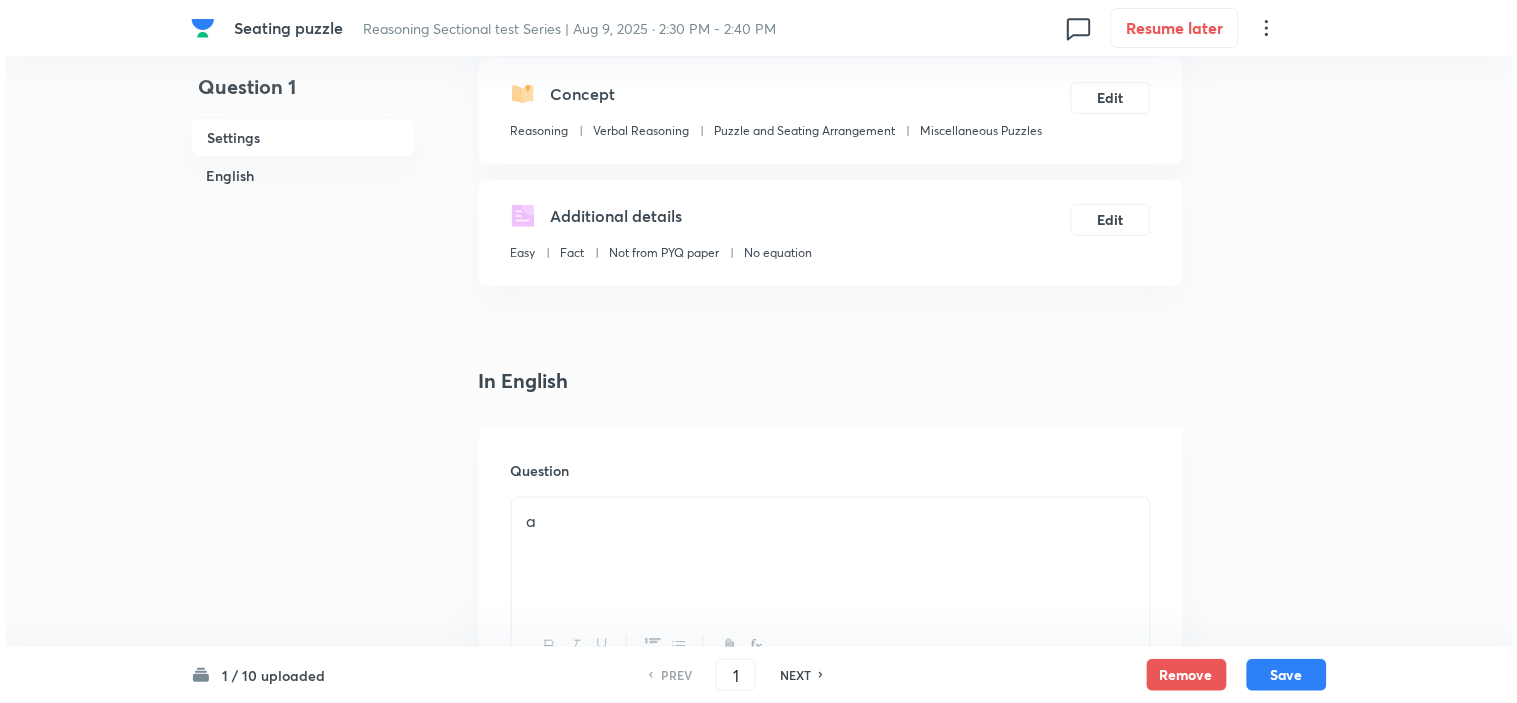 scroll, scrollTop: 0, scrollLeft: 0, axis: both 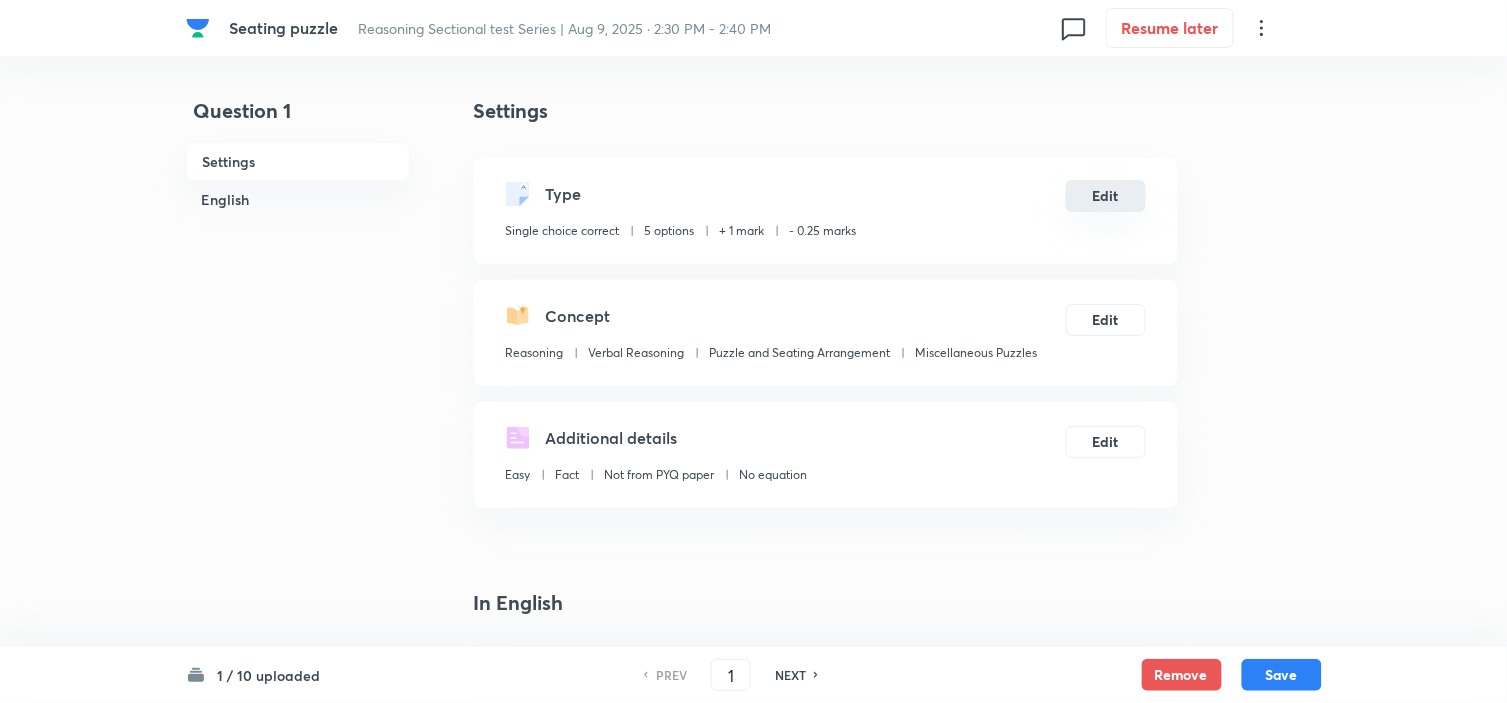 click on "Edit" at bounding box center [1106, 196] 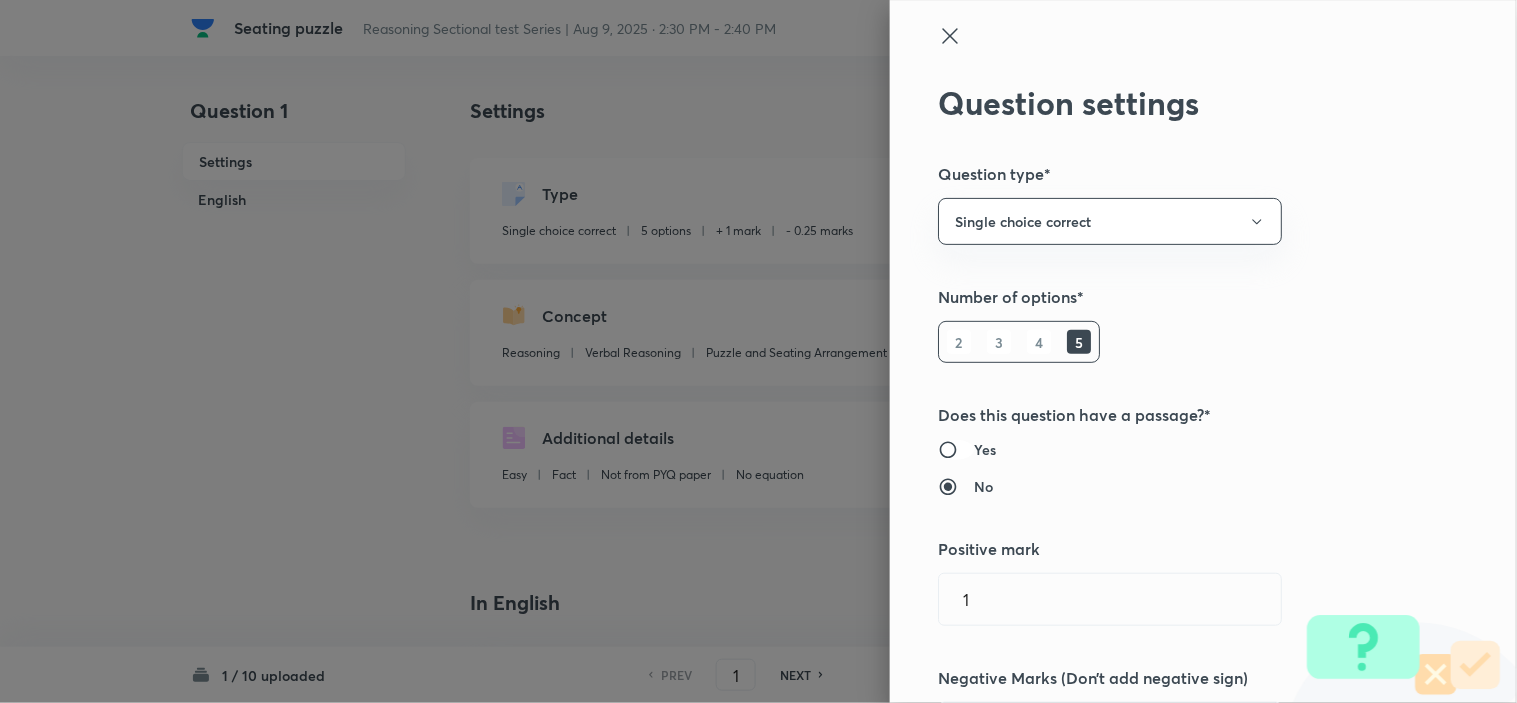 click on "Yes" at bounding box center (956, 450) 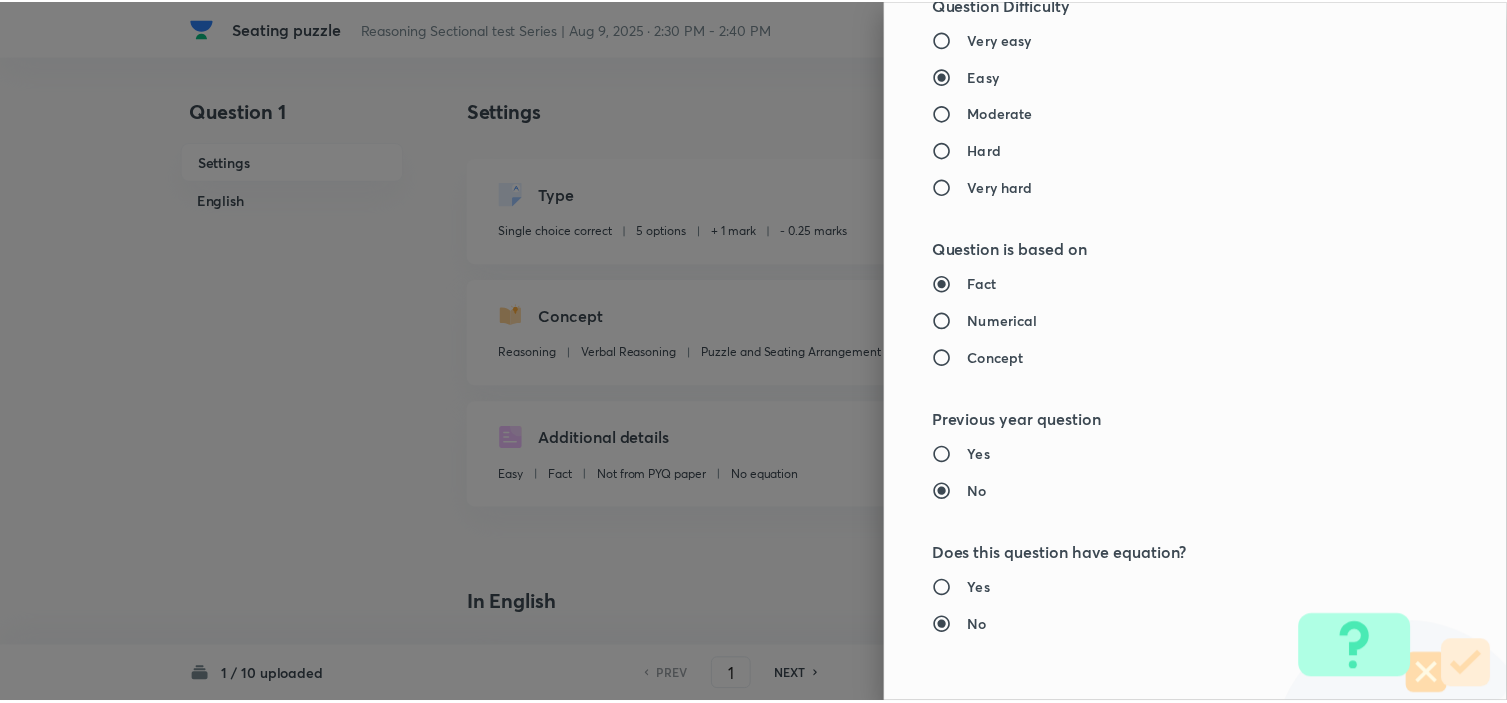 scroll, scrollTop: 2023, scrollLeft: 0, axis: vertical 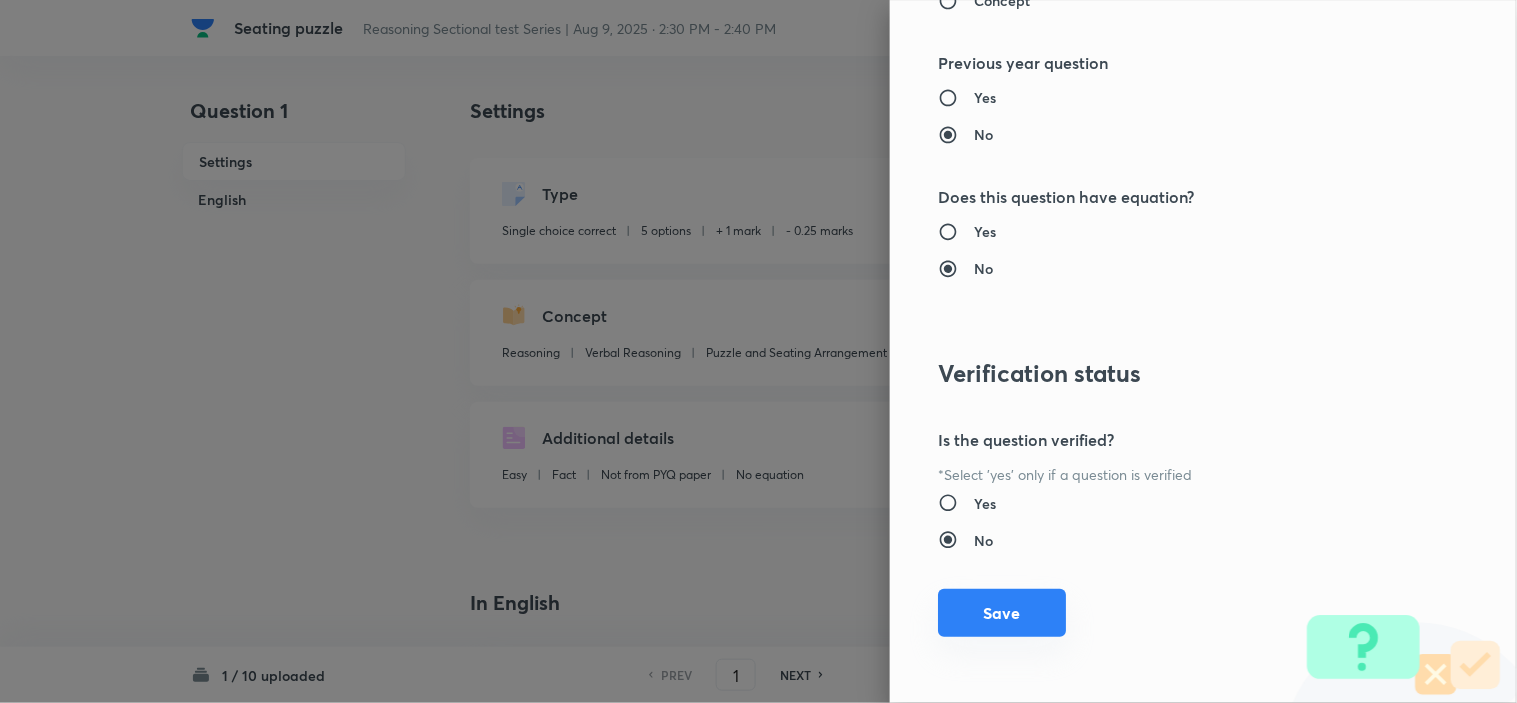 click on "Save" at bounding box center (1002, 613) 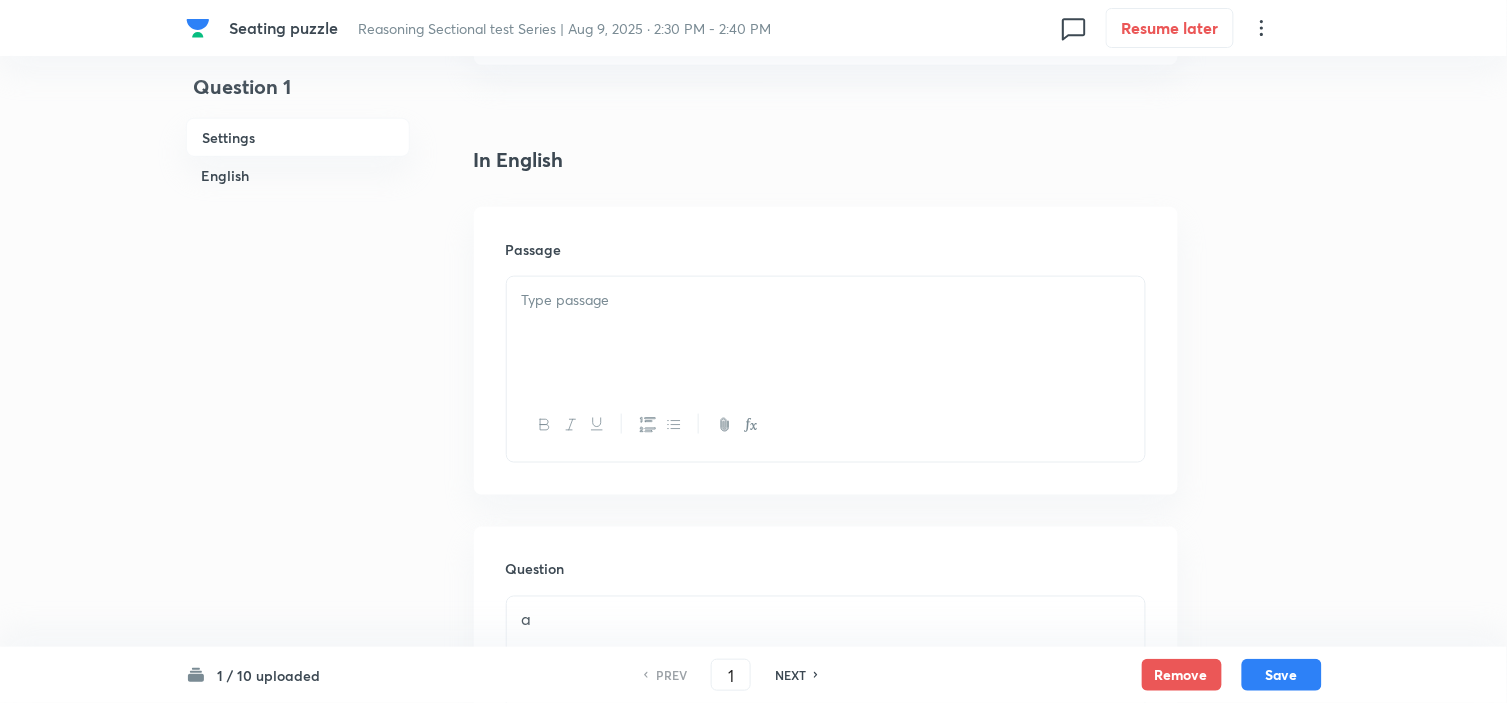 scroll, scrollTop: 444, scrollLeft: 0, axis: vertical 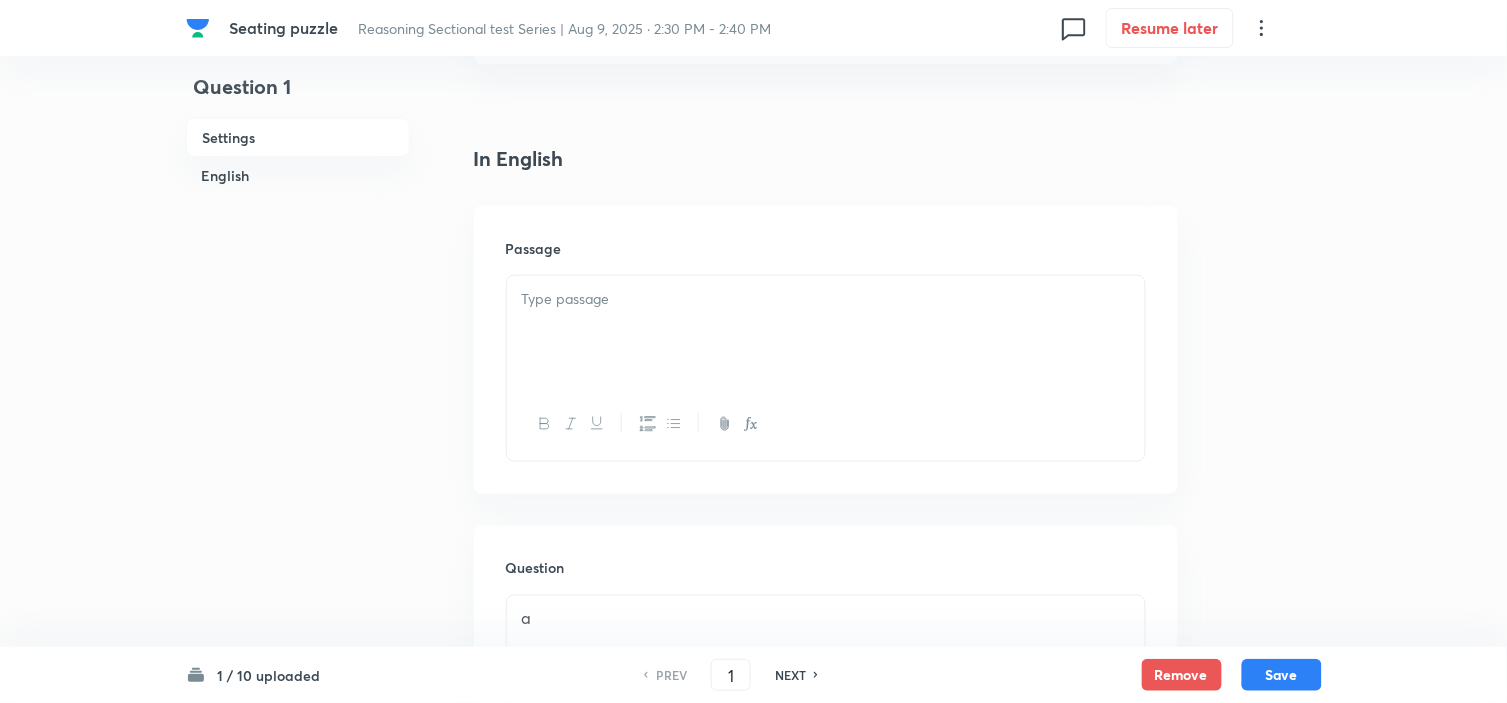 click at bounding box center (826, 332) 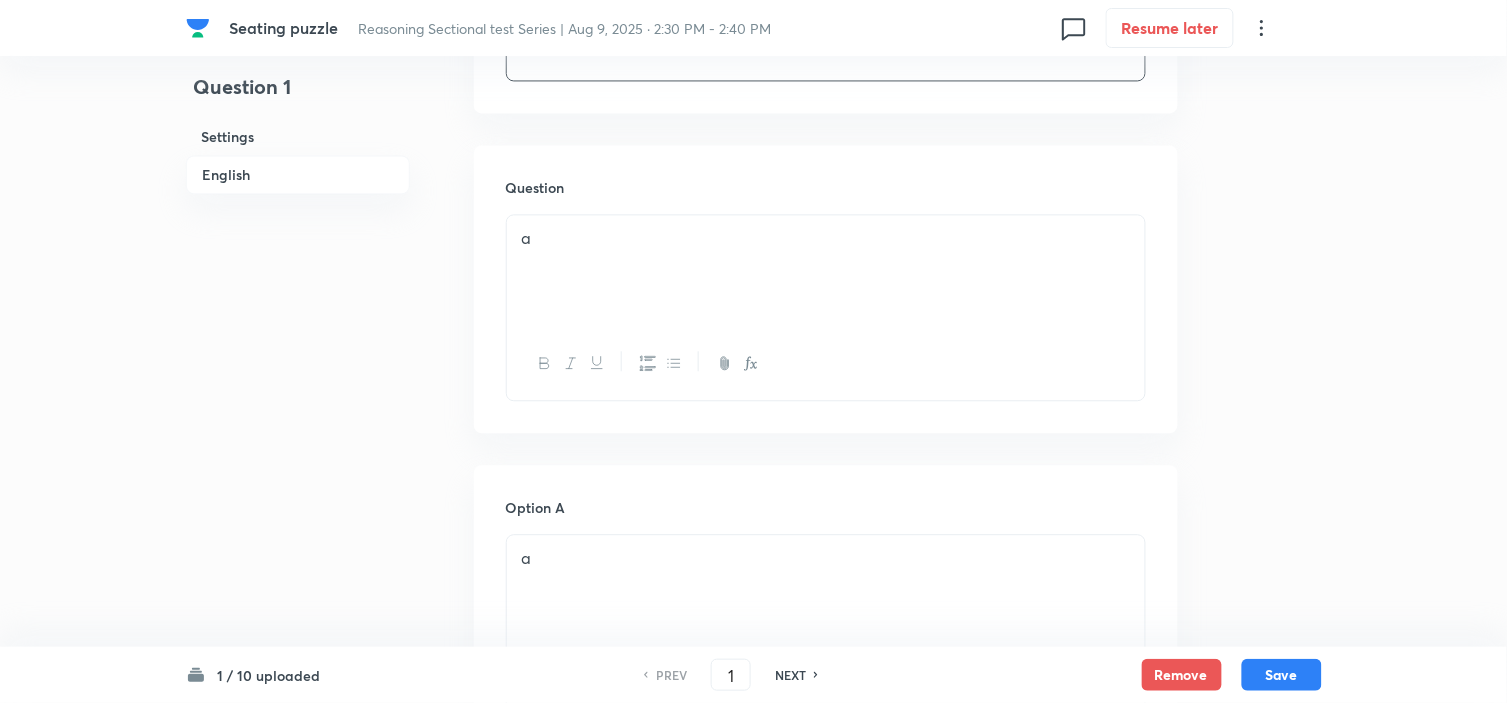 scroll, scrollTop: 1111, scrollLeft: 0, axis: vertical 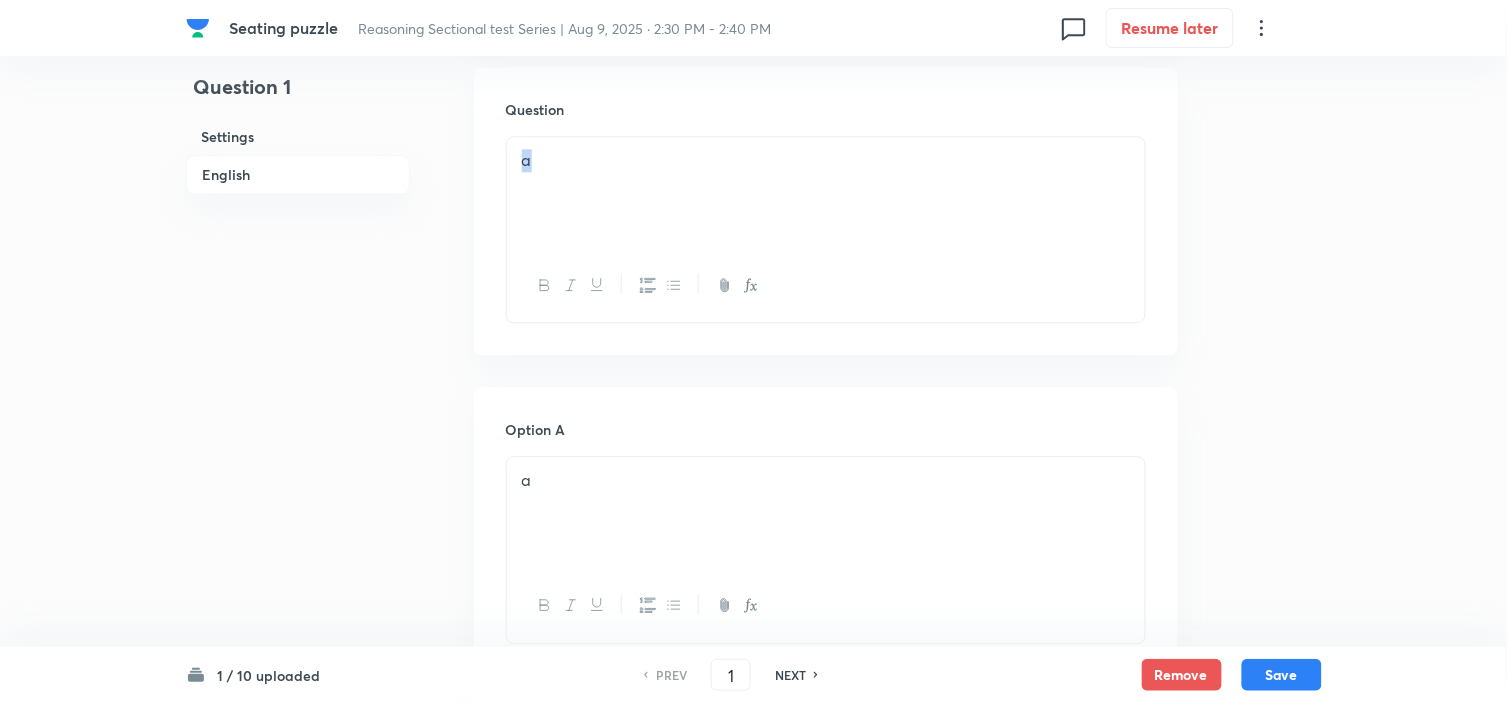 drag, startPoint x: 540, startPoint y: 177, endPoint x: 400, endPoint y: 182, distance: 140.08926 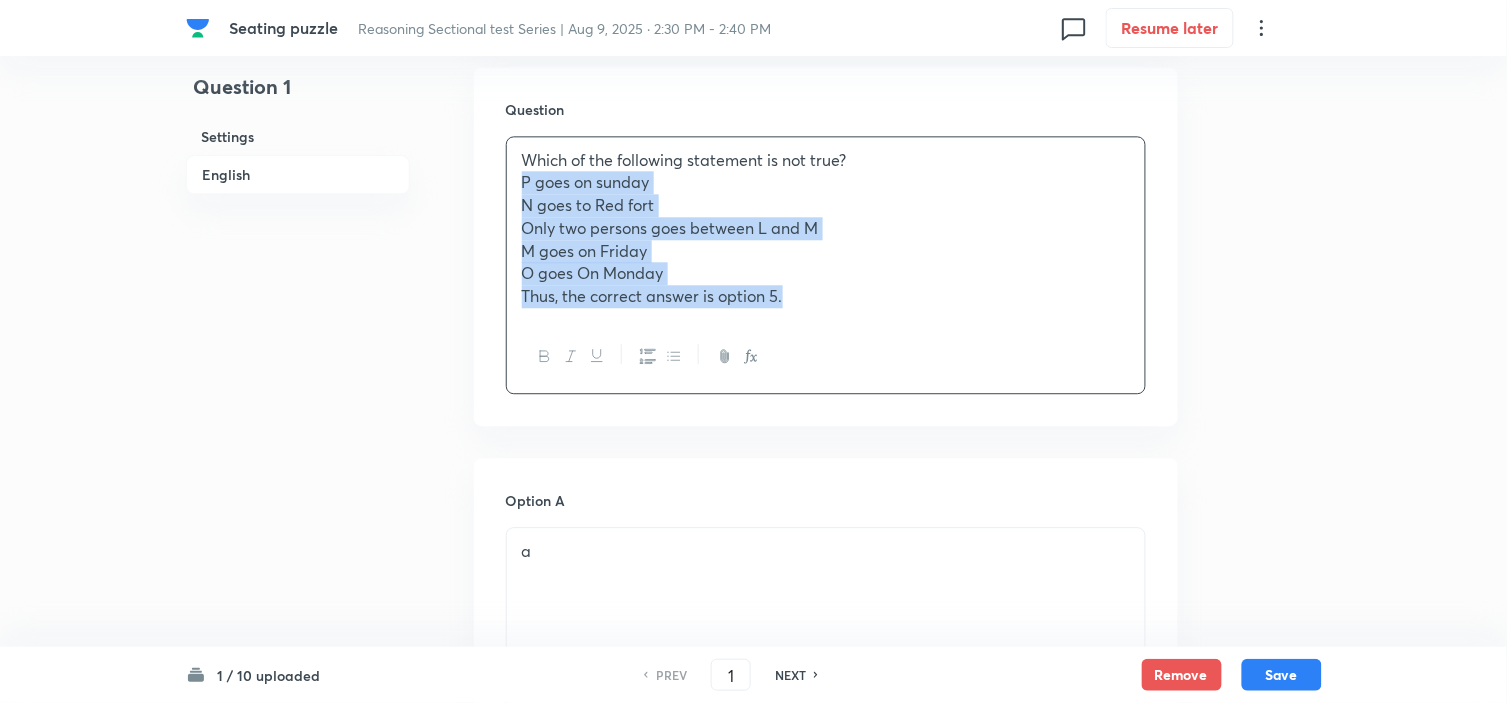 drag, startPoint x: 516, startPoint y: 178, endPoint x: 921, endPoint y: 335, distance: 434.3662 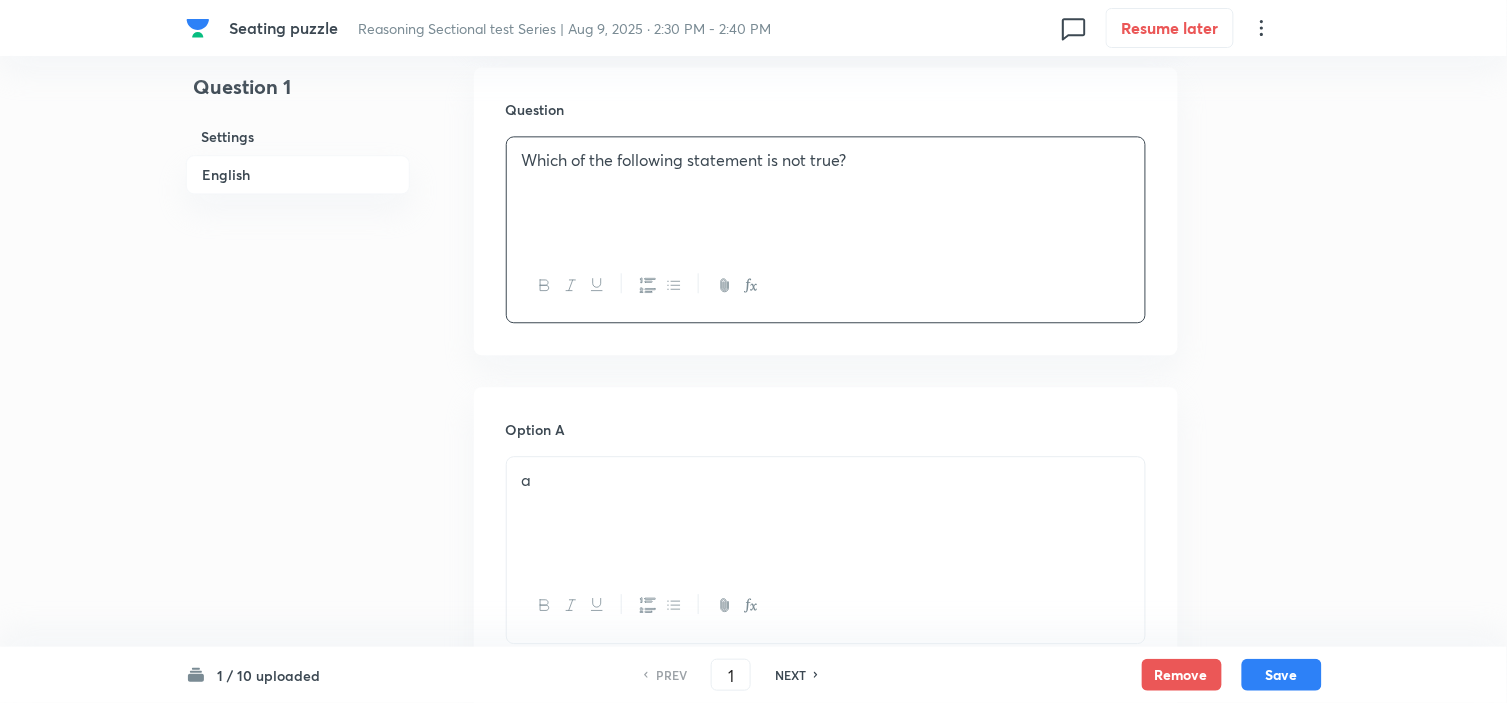 scroll, scrollTop: 1222, scrollLeft: 0, axis: vertical 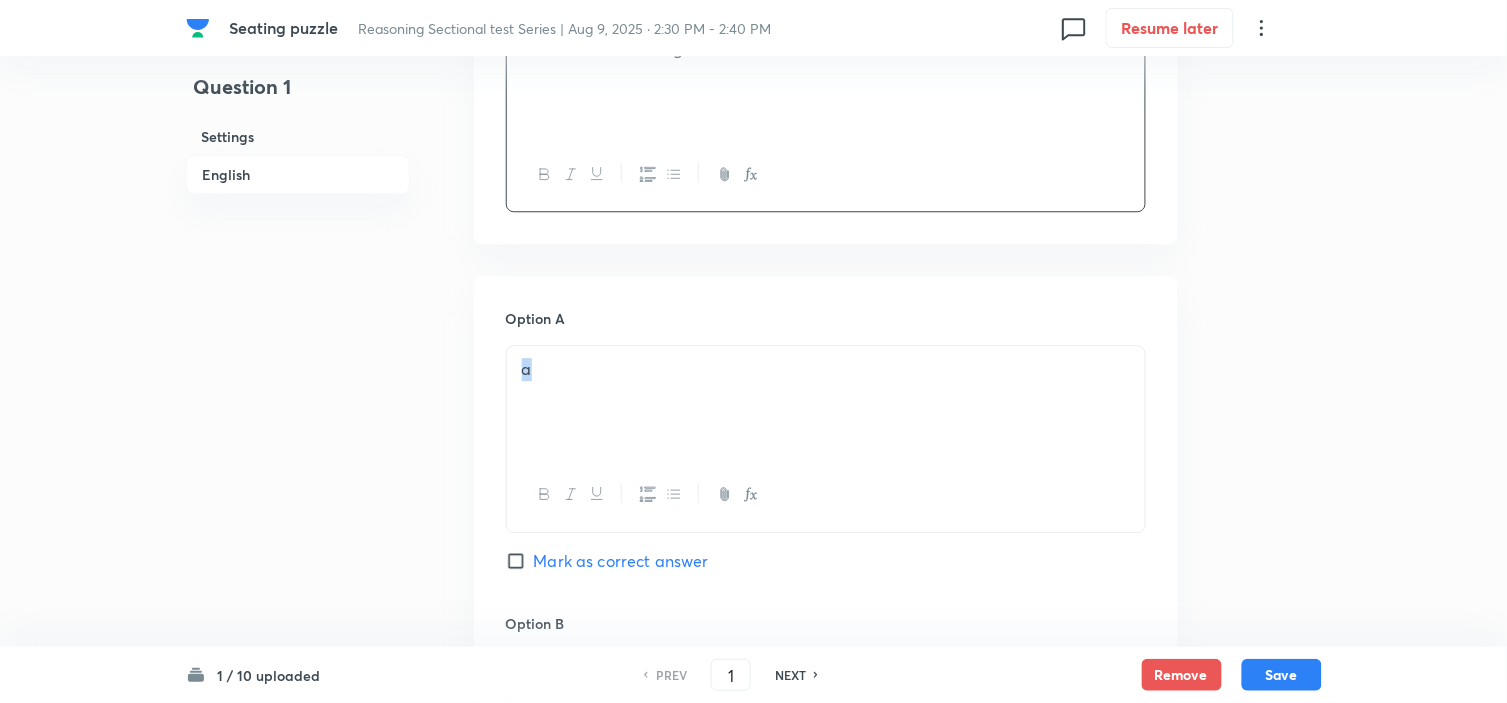 drag, startPoint x: 614, startPoint y: 400, endPoint x: 335, endPoint y: 394, distance: 279.0645 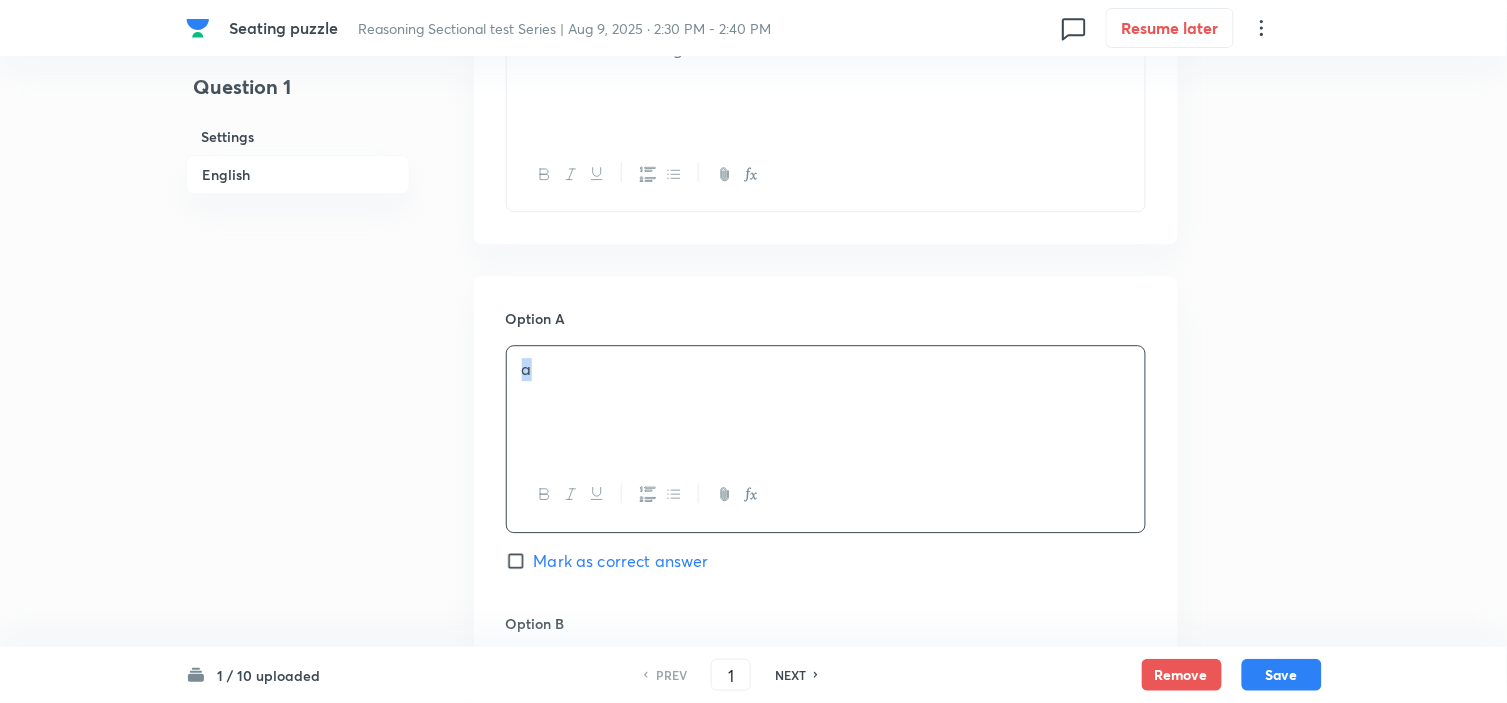 type 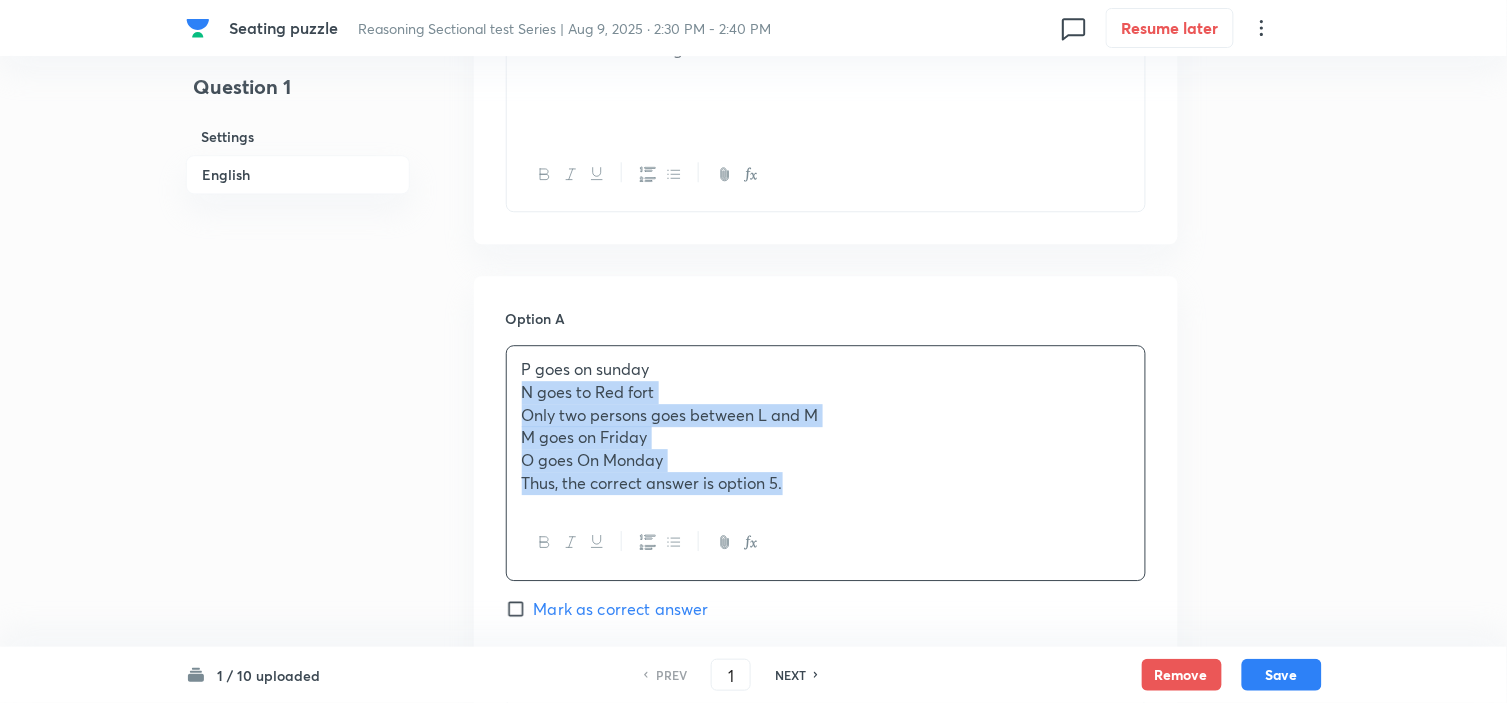 drag, startPoint x: 518, startPoint y: 395, endPoint x: 1137, endPoint y: 578, distance: 645.4843 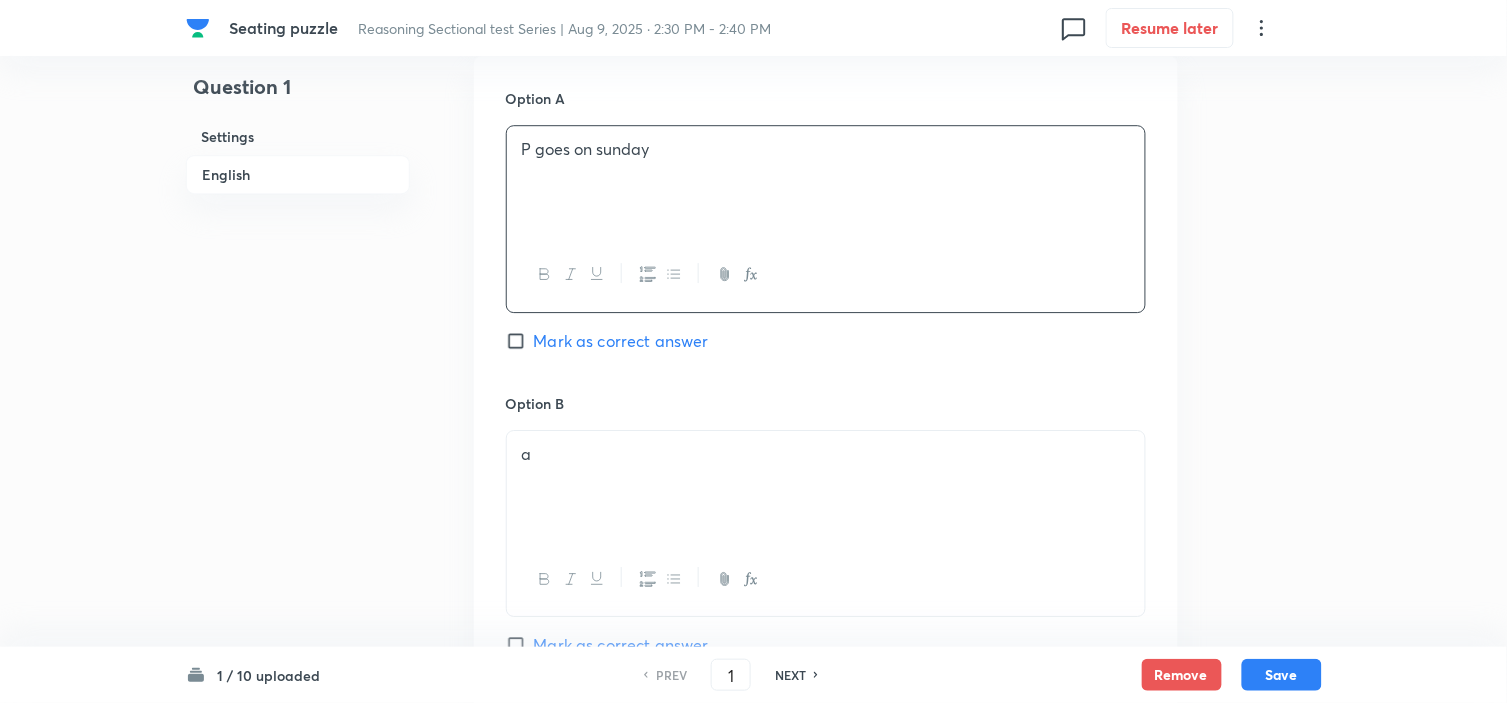 scroll, scrollTop: 1444, scrollLeft: 0, axis: vertical 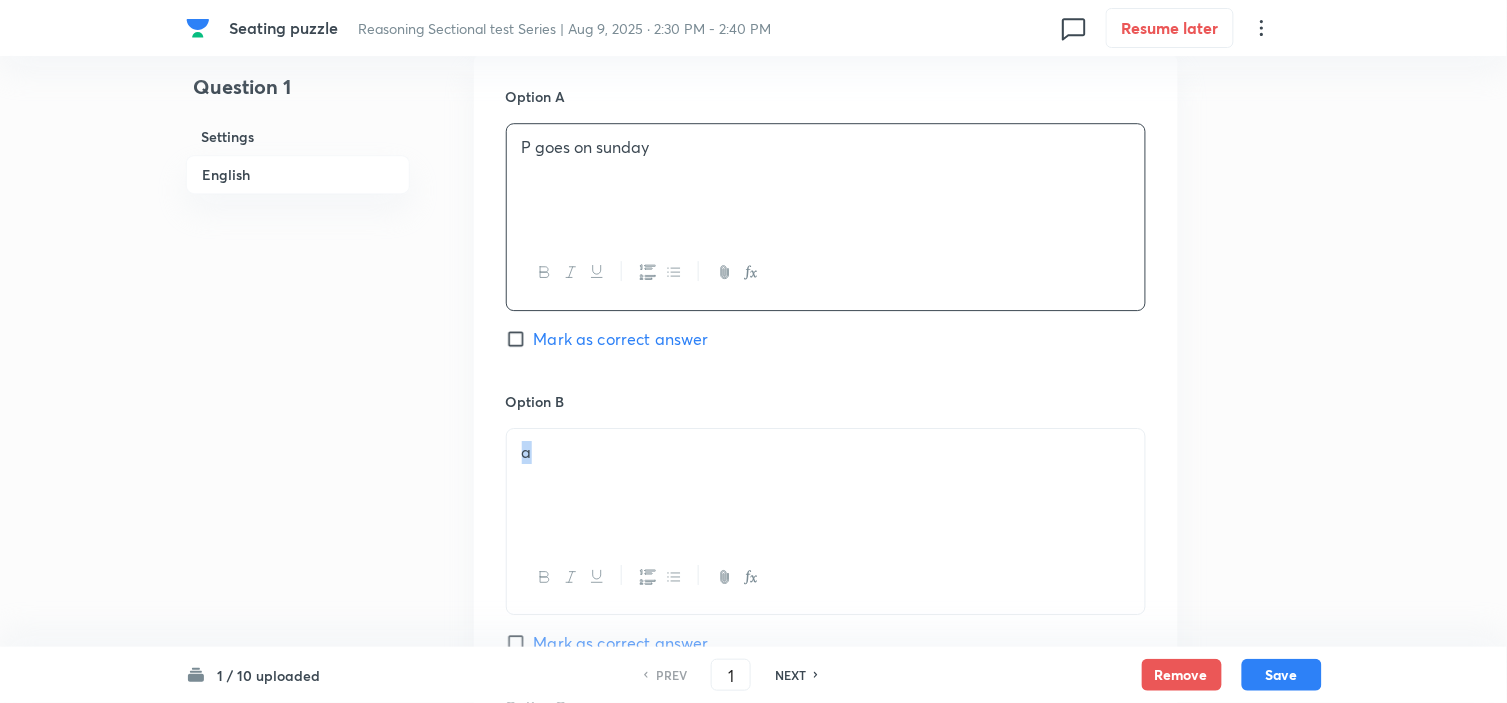 drag, startPoint x: 675, startPoint y: 498, endPoint x: 330, endPoint y: 468, distance: 346.30188 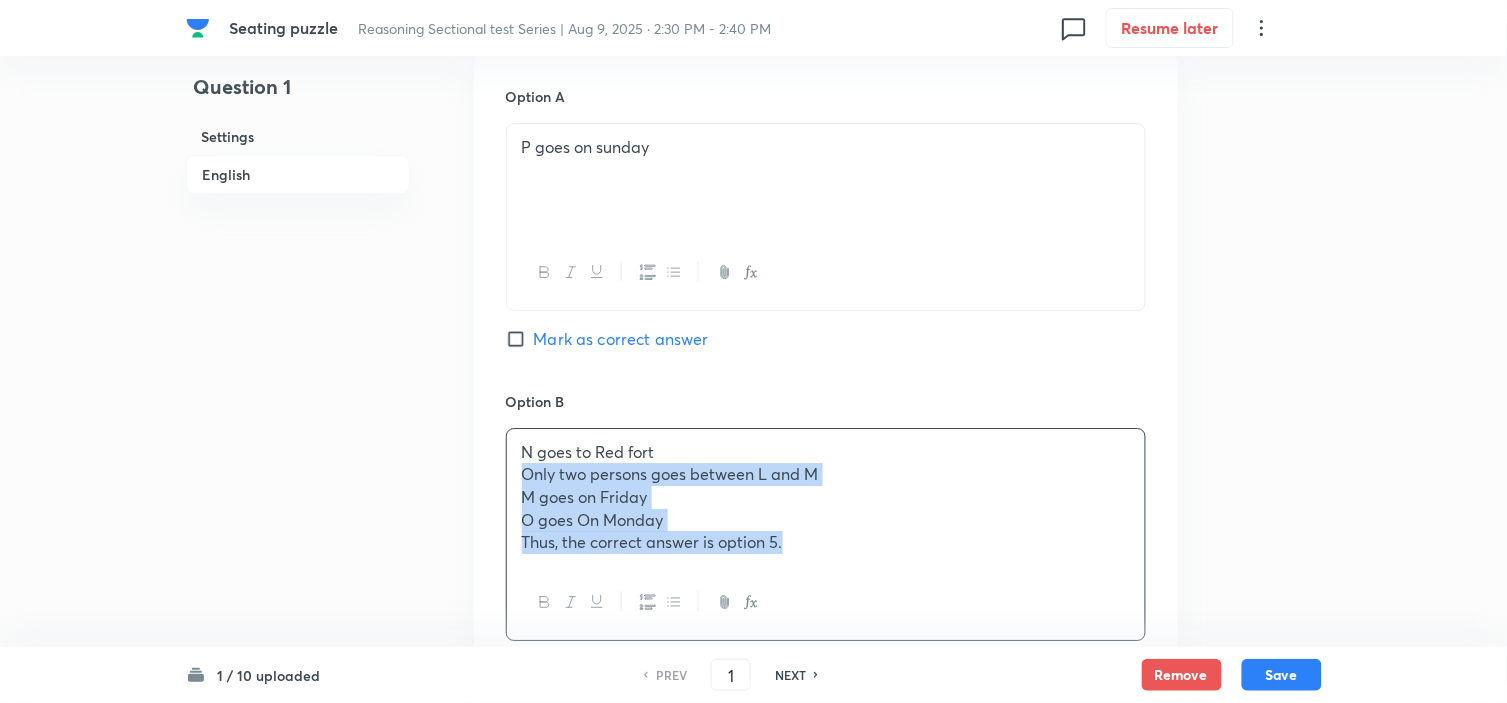 drag, startPoint x: 522, startPoint y: 471, endPoint x: 1137, endPoint y: 627, distance: 634.4769 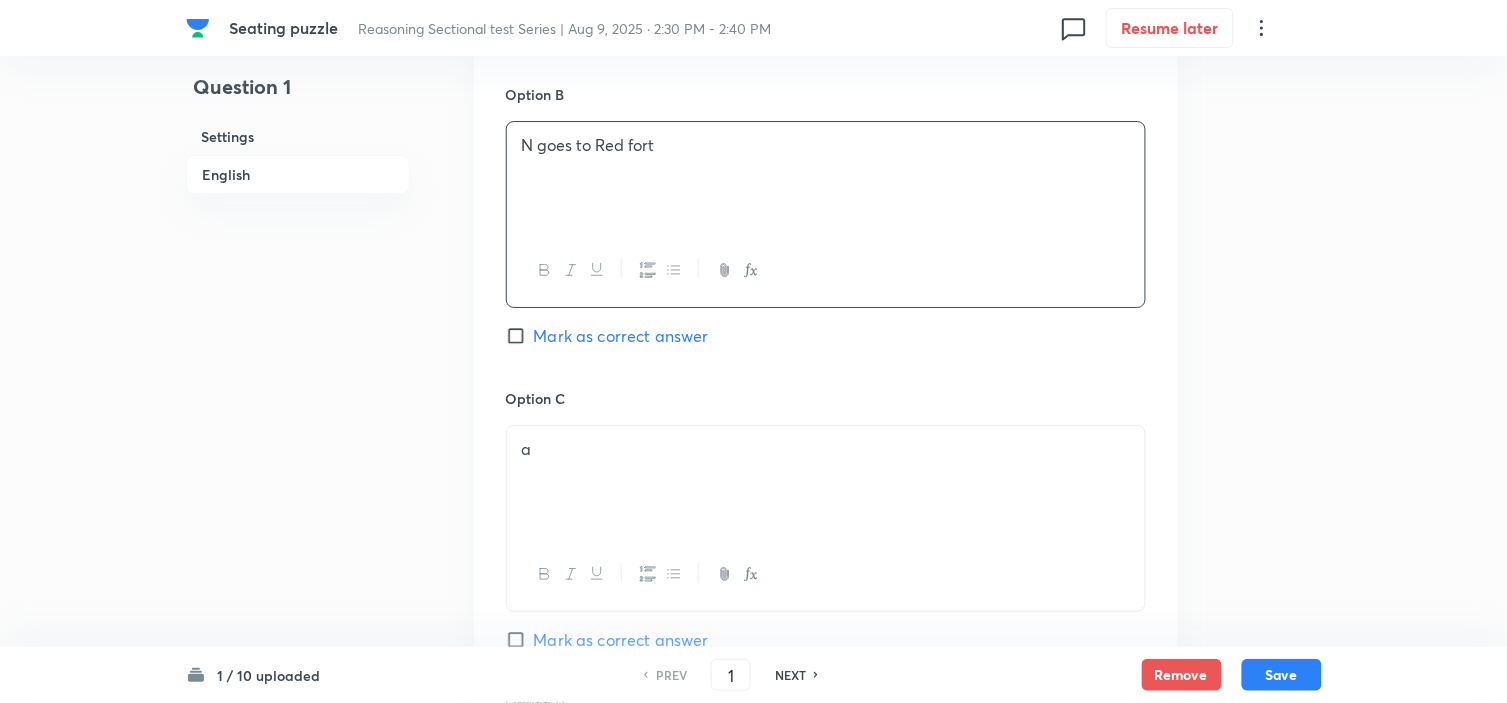 scroll, scrollTop: 1777, scrollLeft: 0, axis: vertical 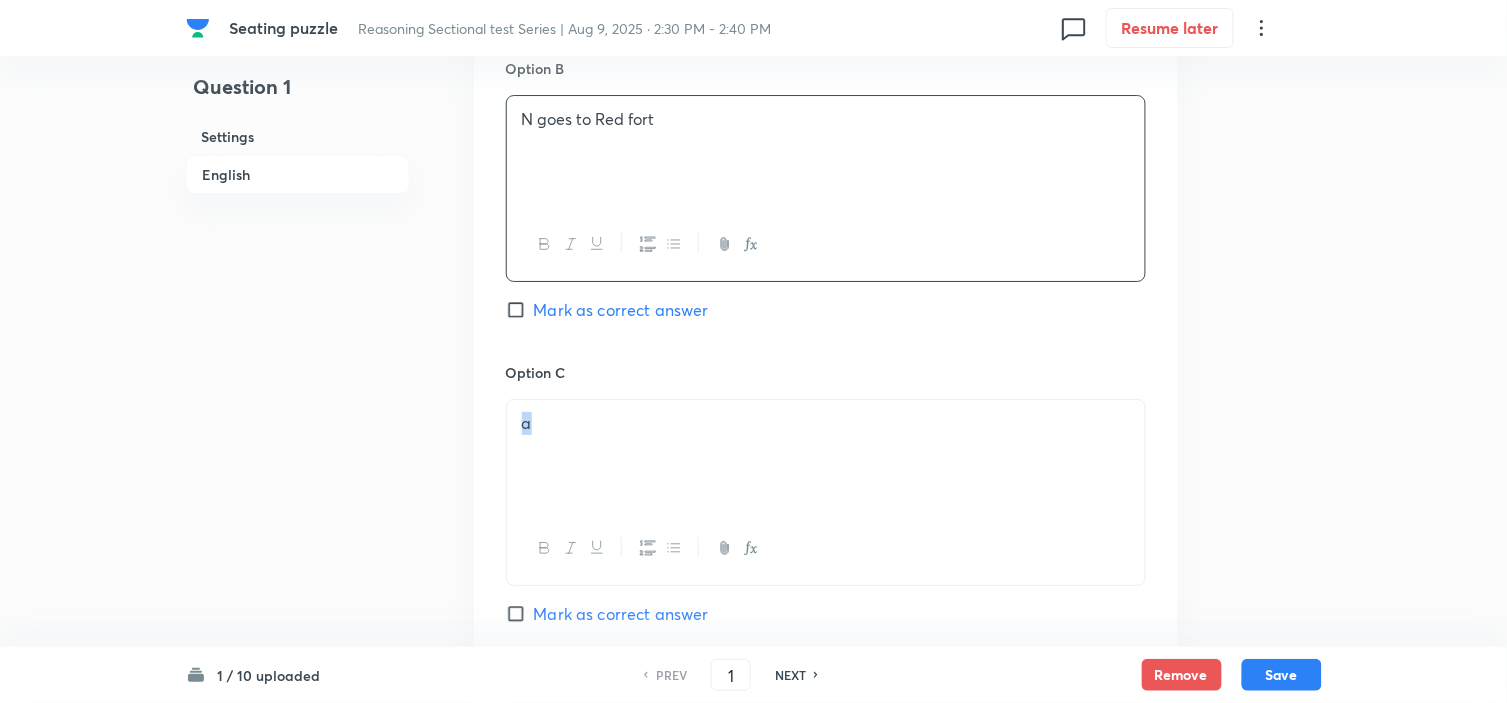 drag, startPoint x: 705, startPoint y: 426, endPoint x: 282, endPoint y: 387, distance: 424.79407 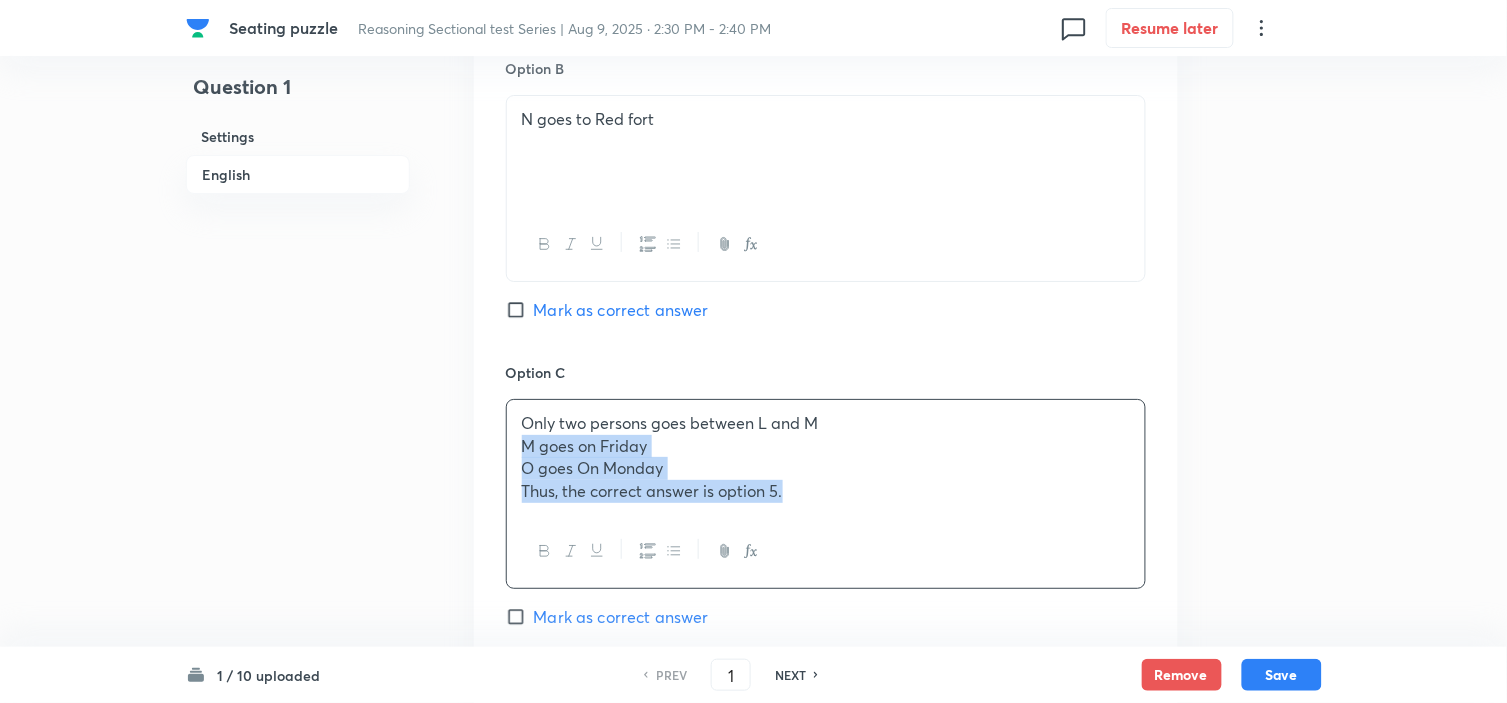drag, startPoint x: 513, startPoint y: 443, endPoint x: 1046, endPoint y: 613, distance: 559.4542 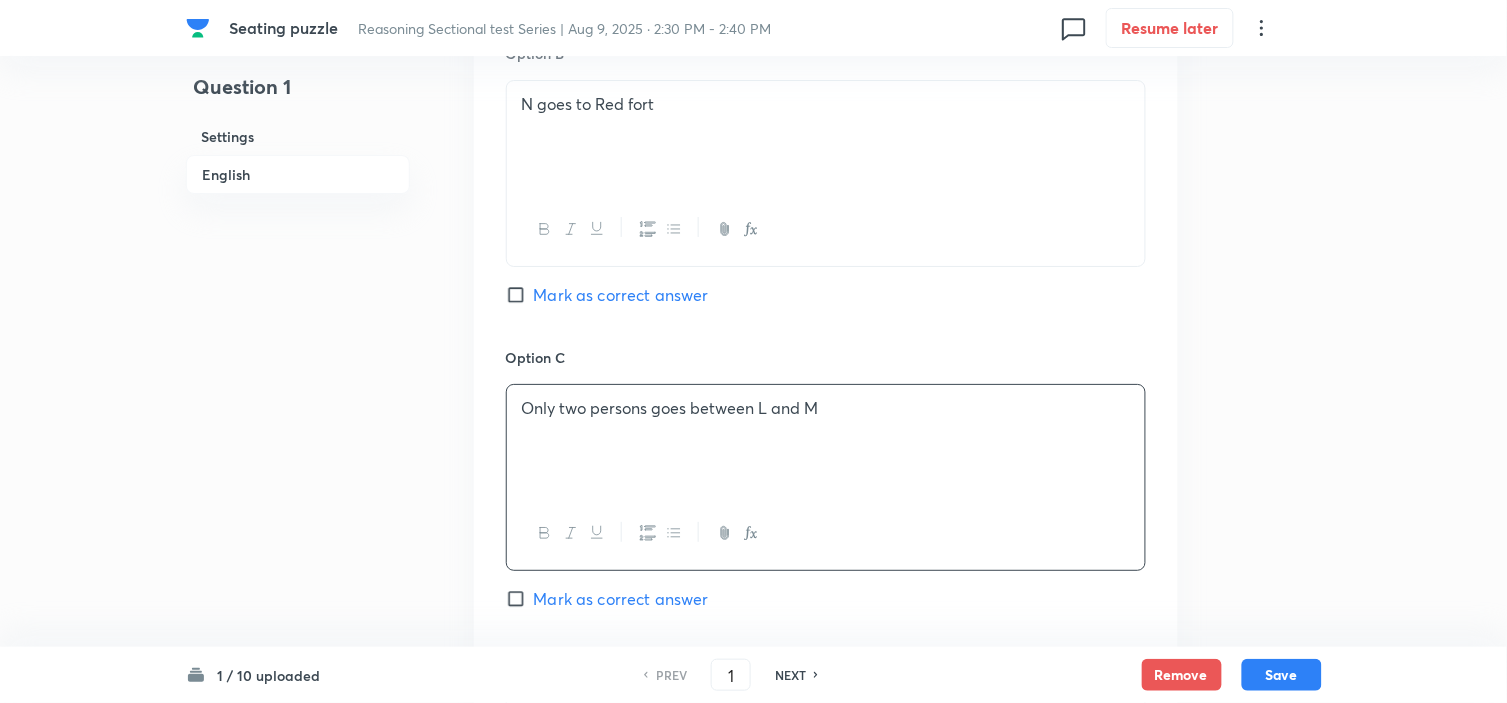 scroll, scrollTop: 2000, scrollLeft: 0, axis: vertical 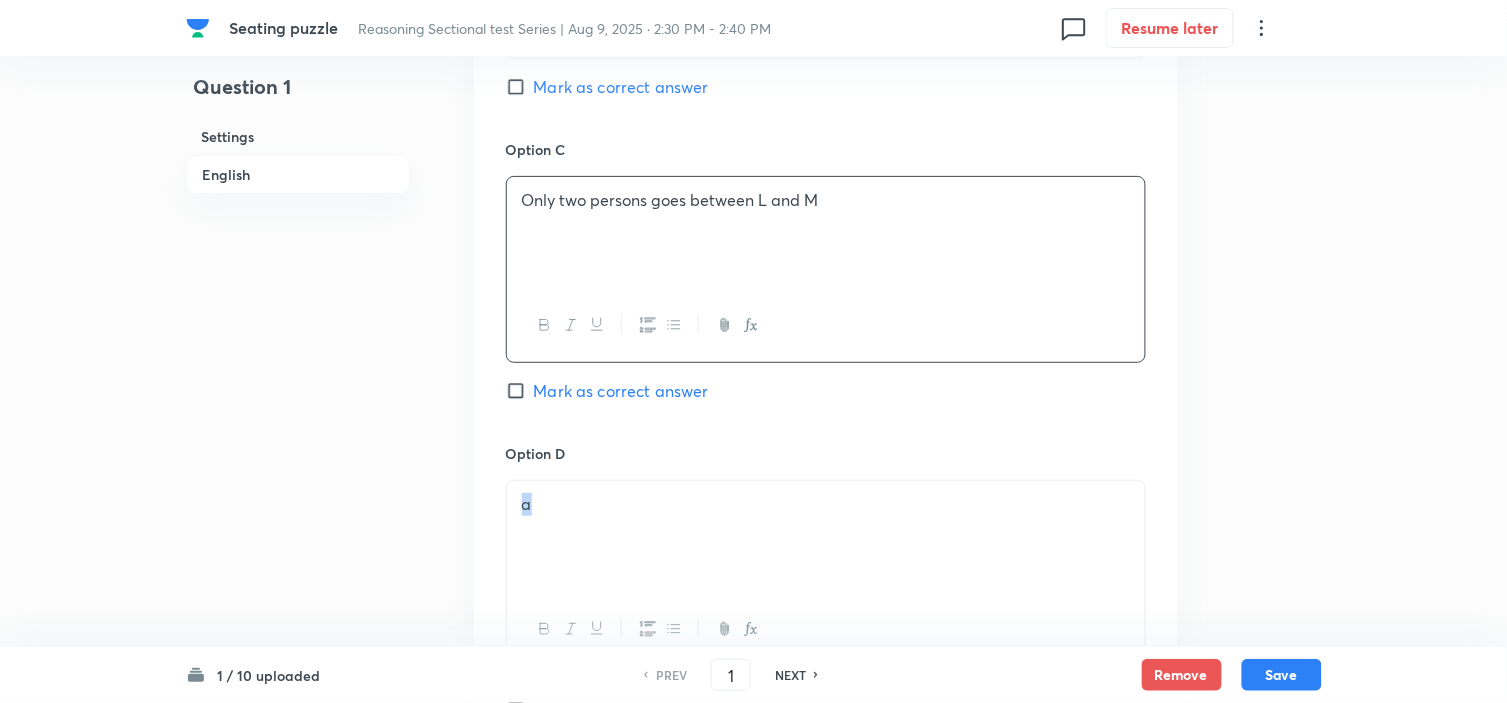 drag, startPoint x: 695, startPoint y: 513, endPoint x: 237, endPoint y: 543, distance: 458.98148 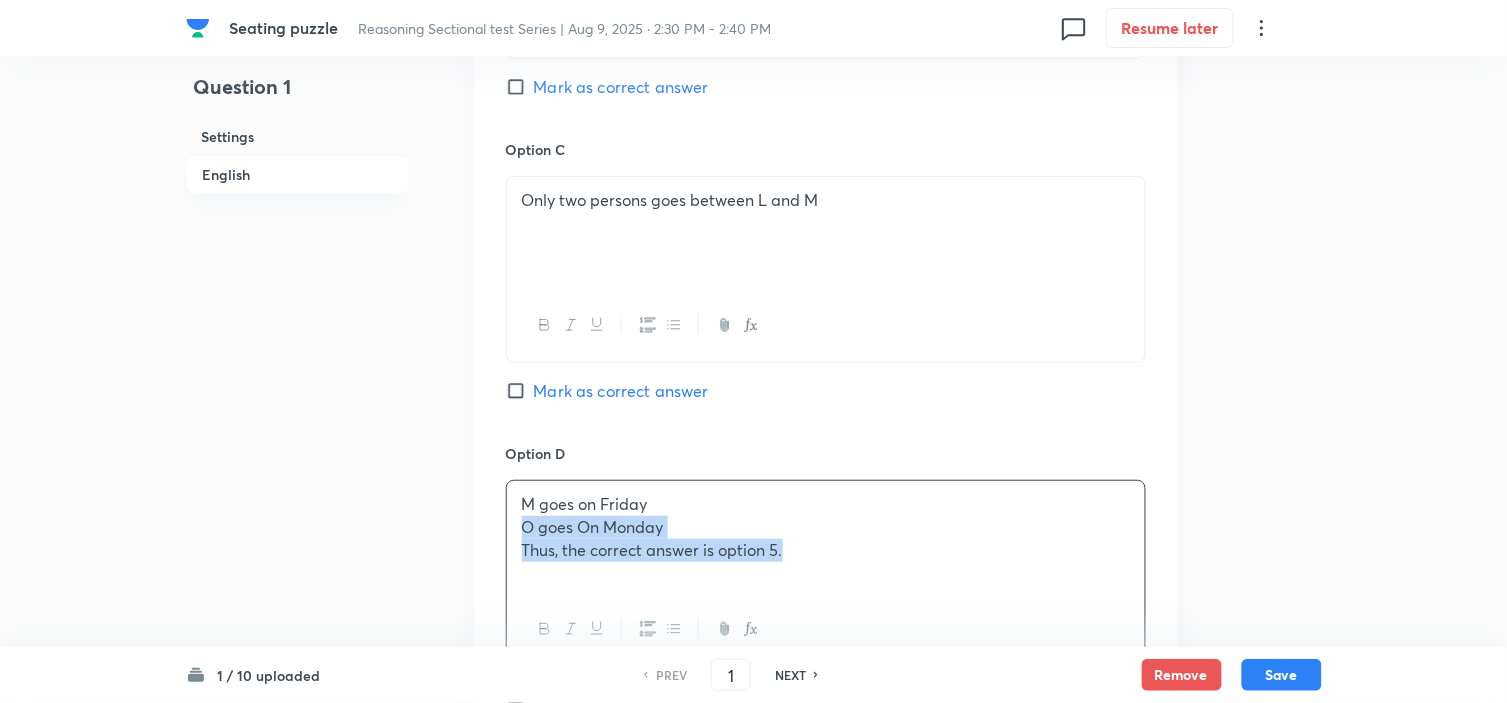 drag, startPoint x: 511, startPoint y: 534, endPoint x: 1010, endPoint y: 637, distance: 509.51938 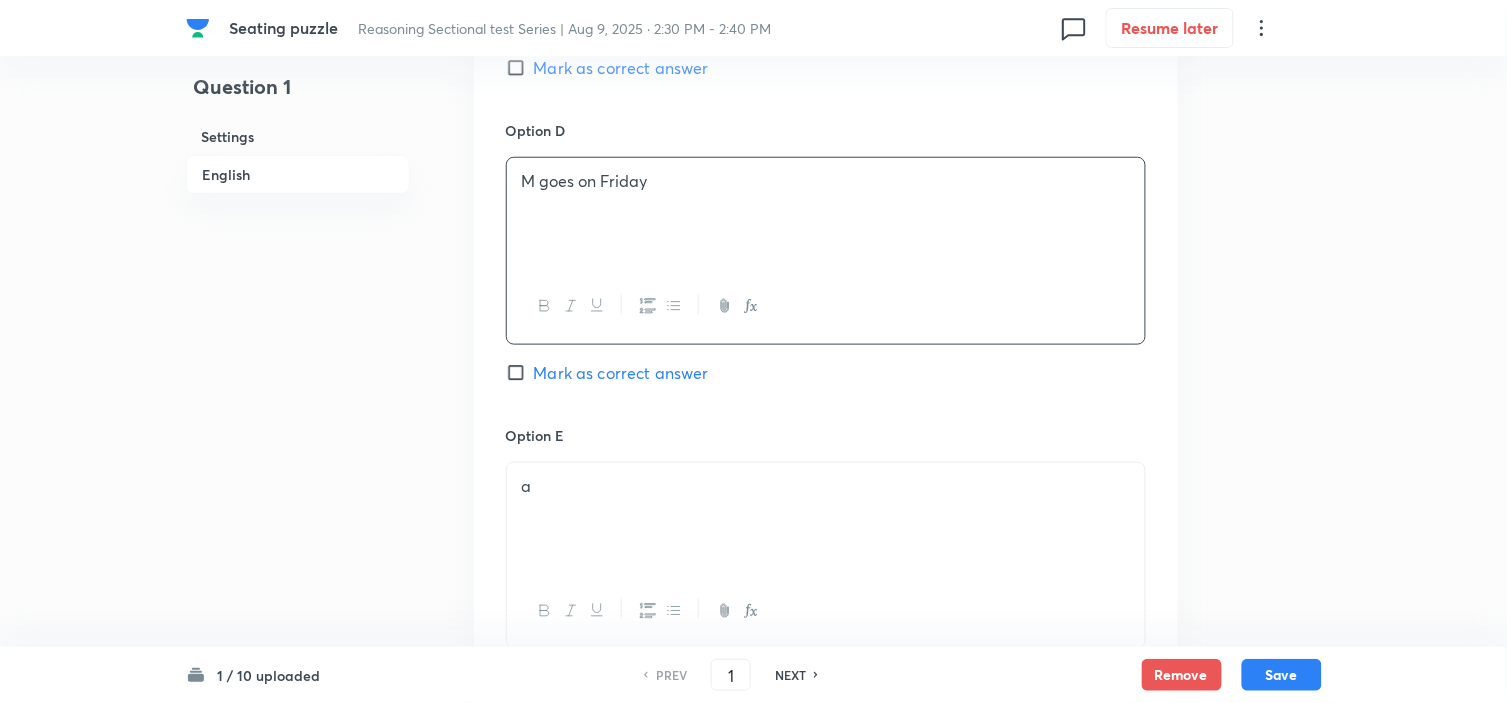 scroll, scrollTop: 2333, scrollLeft: 0, axis: vertical 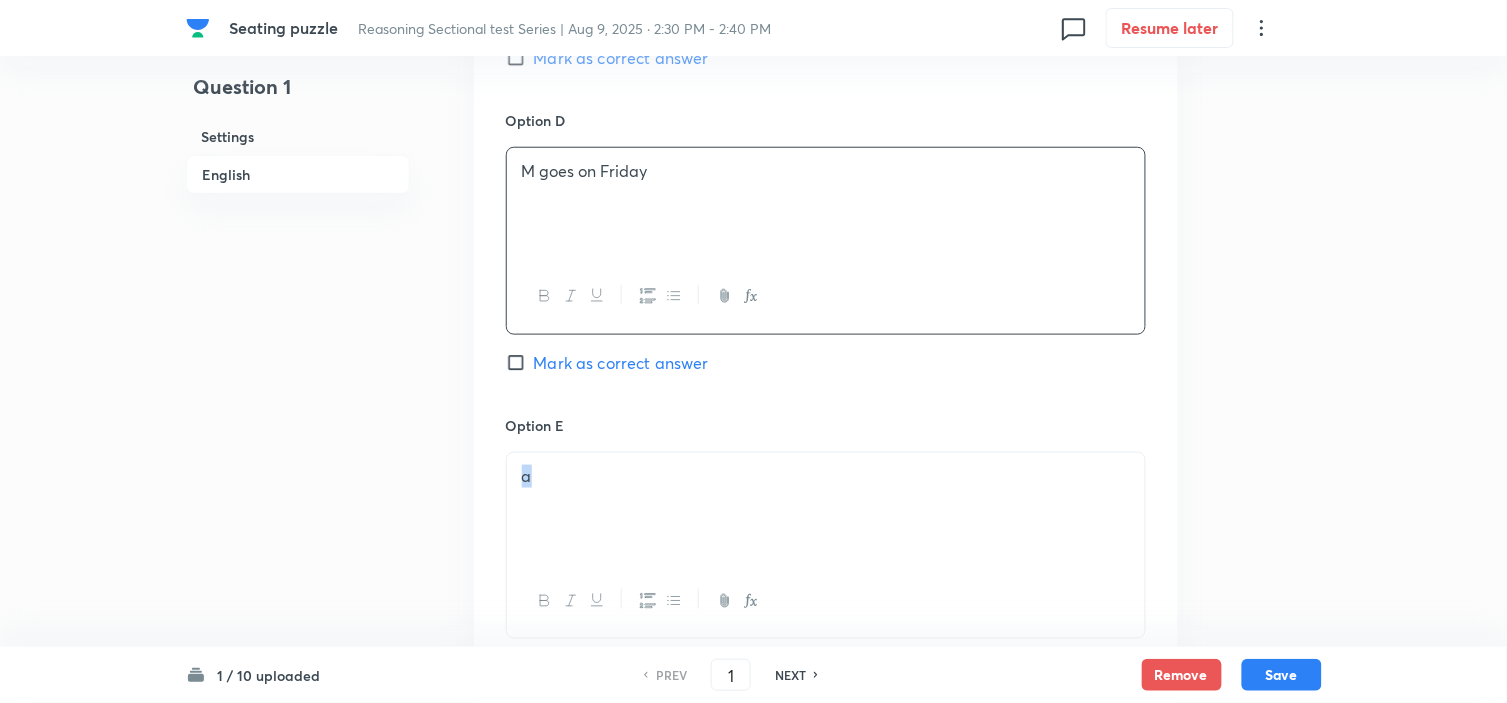 drag, startPoint x: 695, startPoint y: 511, endPoint x: 164, endPoint y: 501, distance: 531.0942 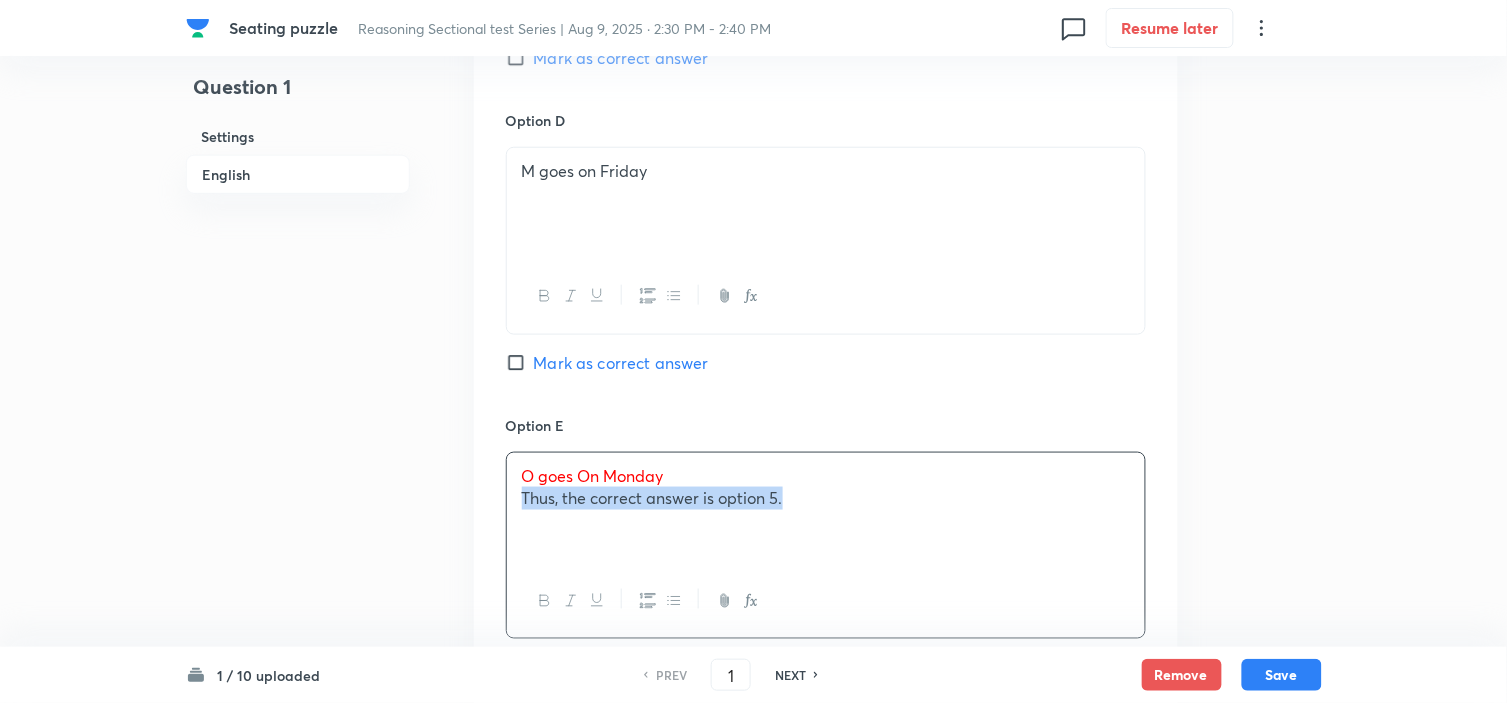 drag, startPoint x: 523, startPoint y: 503, endPoint x: 1215, endPoint y: 598, distance: 698.49054 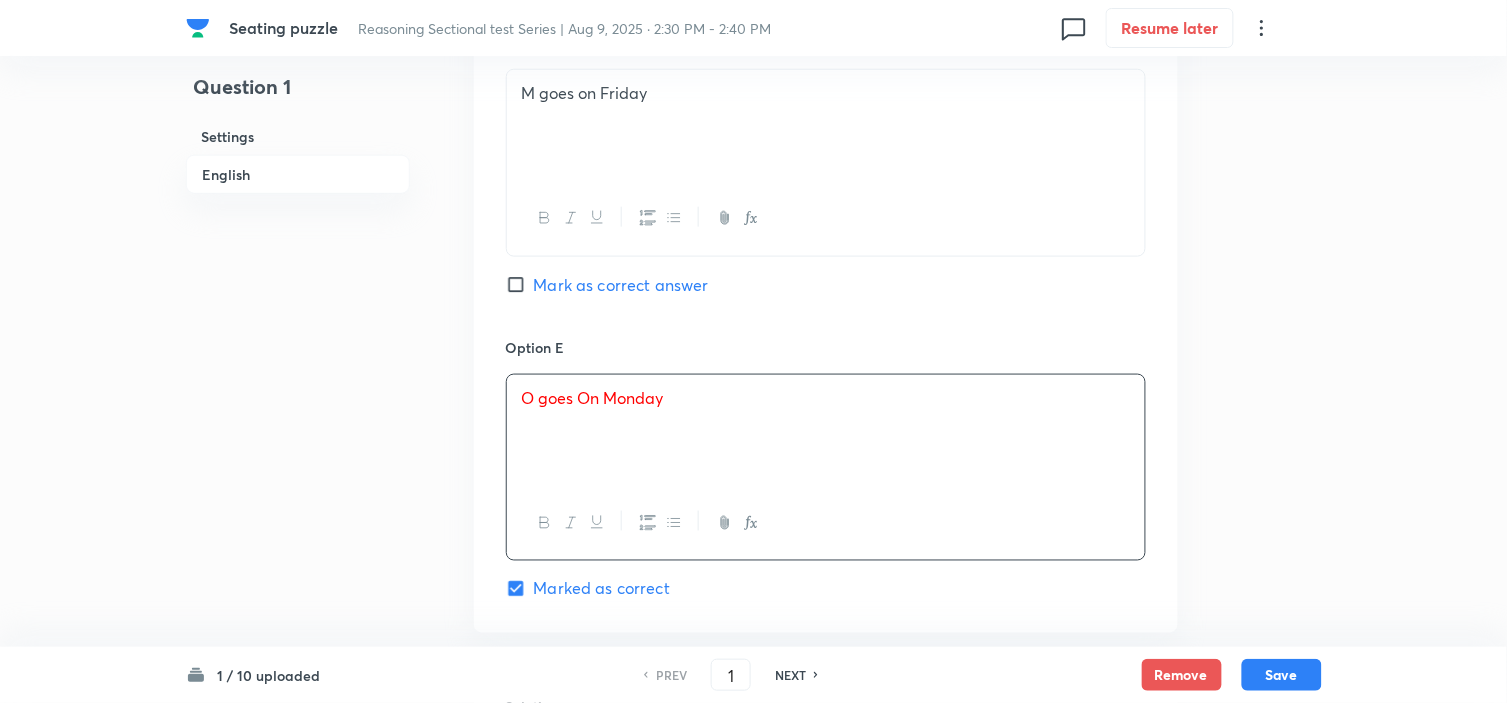 scroll, scrollTop: 2666, scrollLeft: 0, axis: vertical 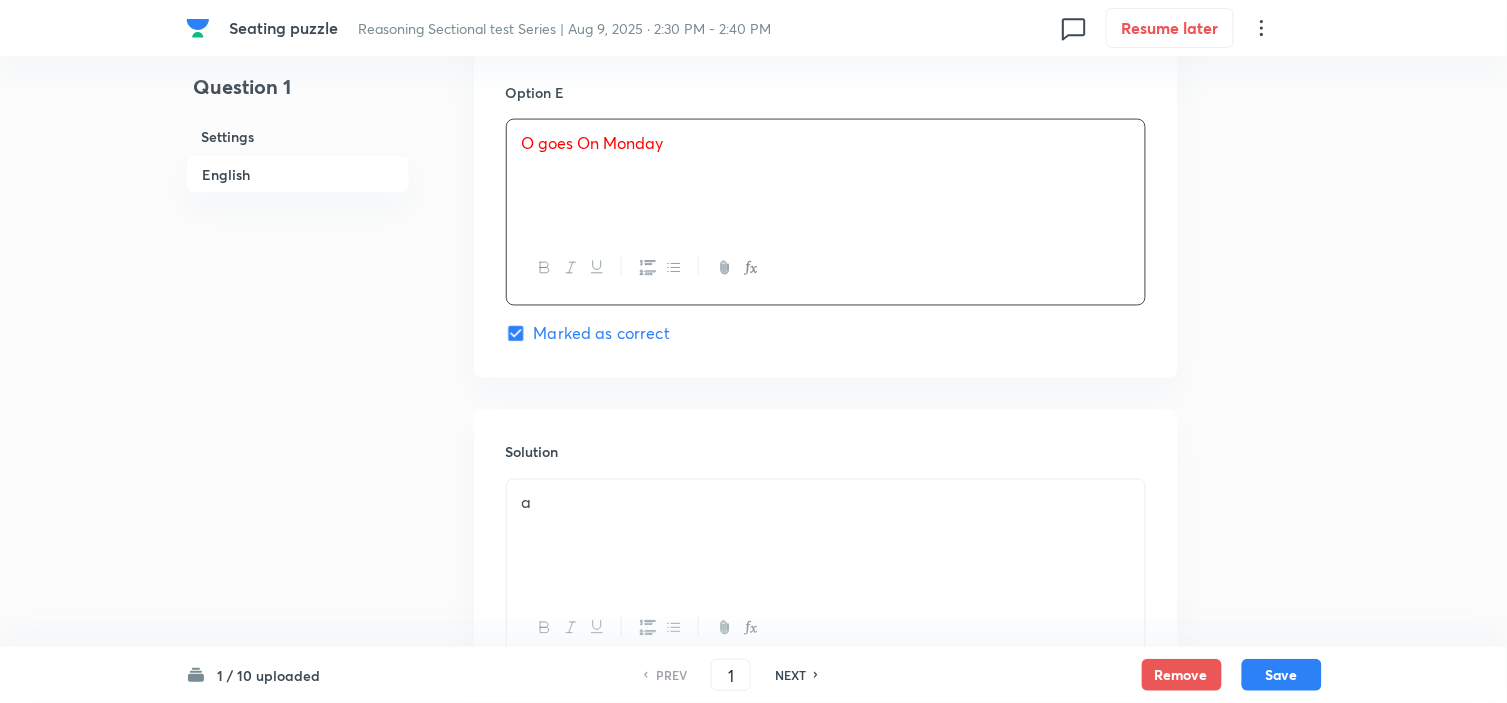 drag, startPoint x: 696, startPoint y: 484, endPoint x: 703, endPoint y: 517, distance: 33.734257 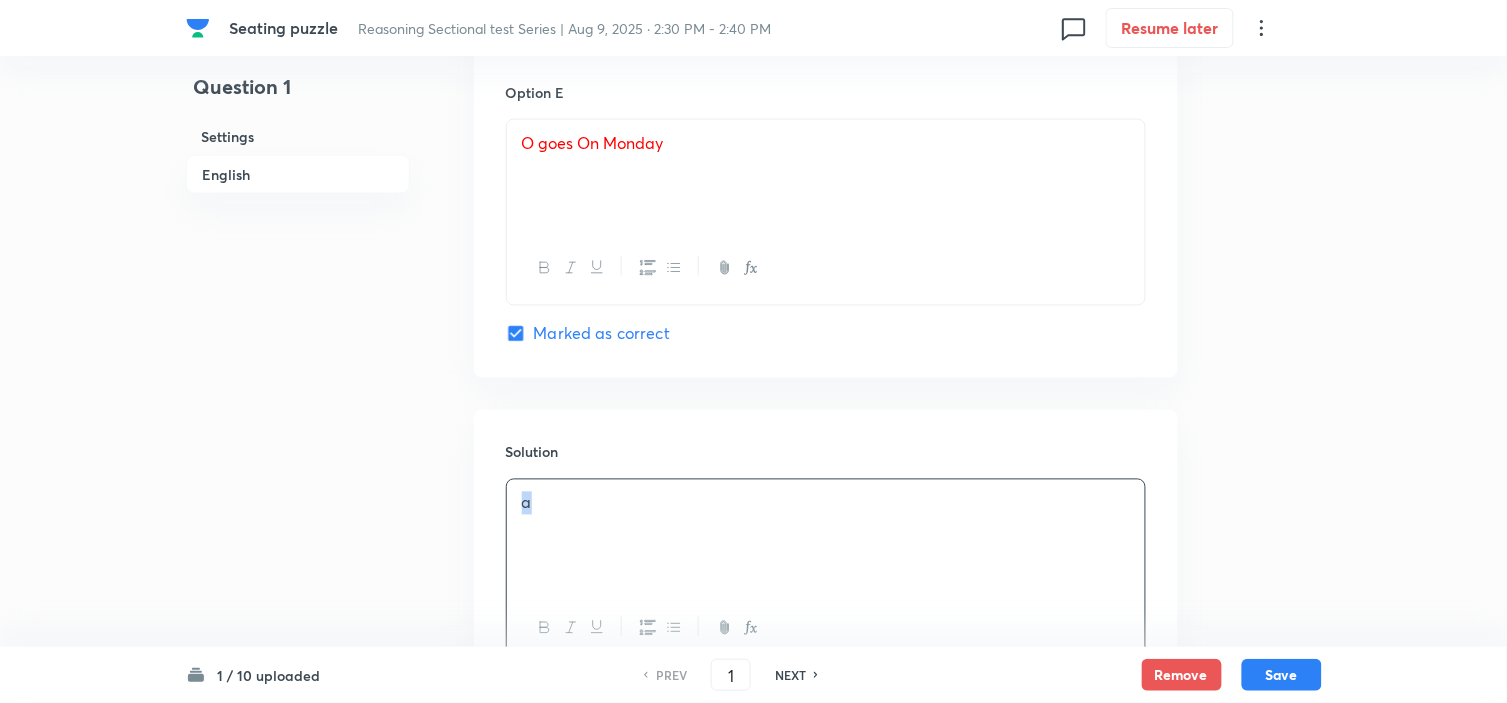 drag, startPoint x: 685, startPoint y: 523, endPoint x: 265, endPoint y: 517, distance: 420.04285 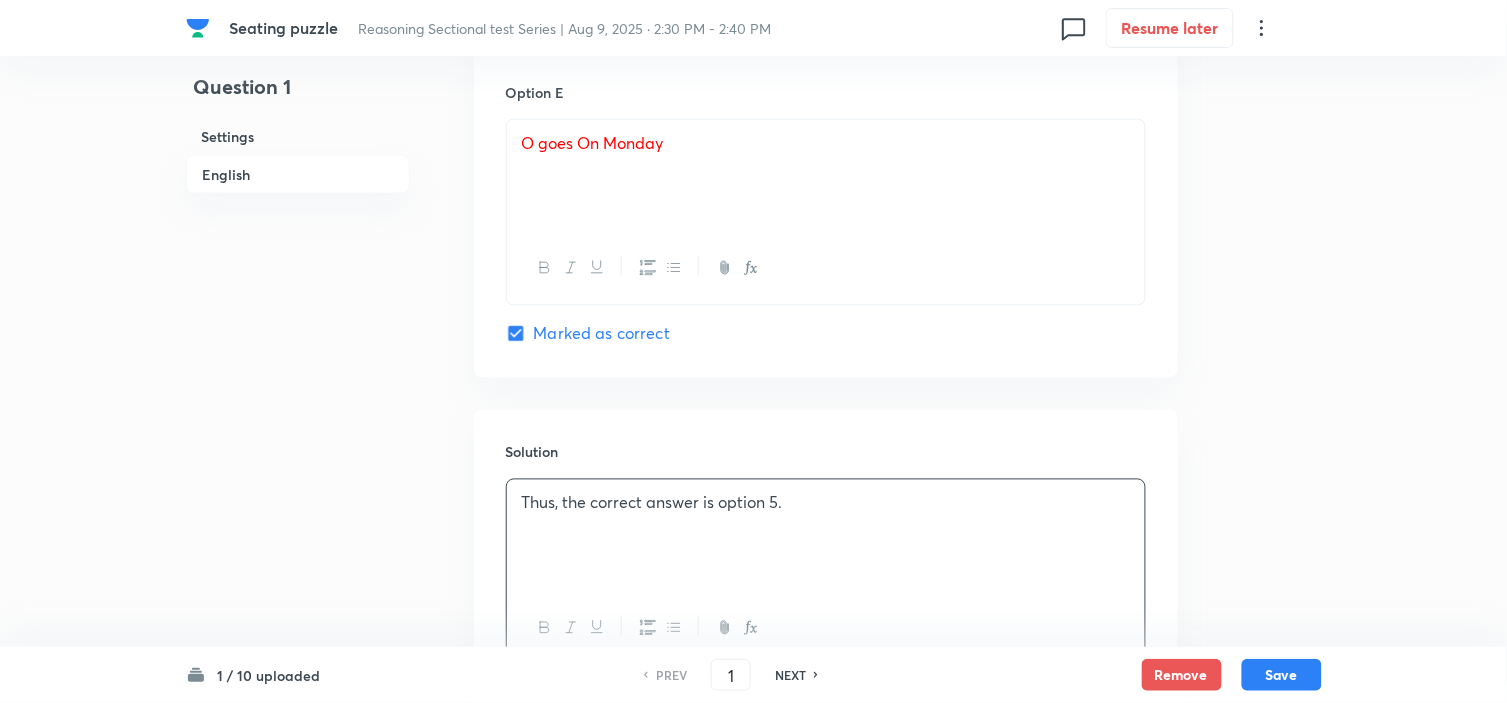 click on "1 / 10 uploaded
PREV 1 ​ NEXT Remove Save" at bounding box center (754, 675) 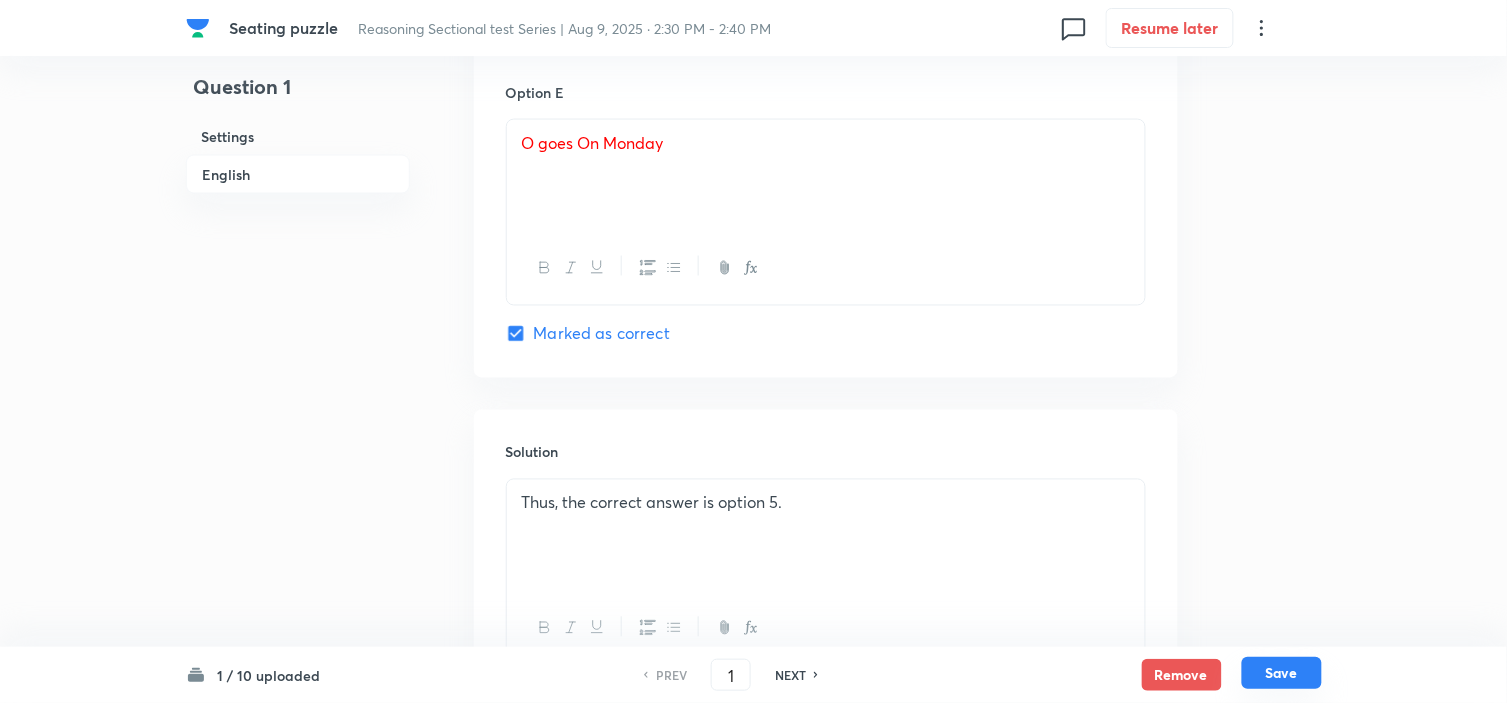 click on "Save" at bounding box center (1282, 673) 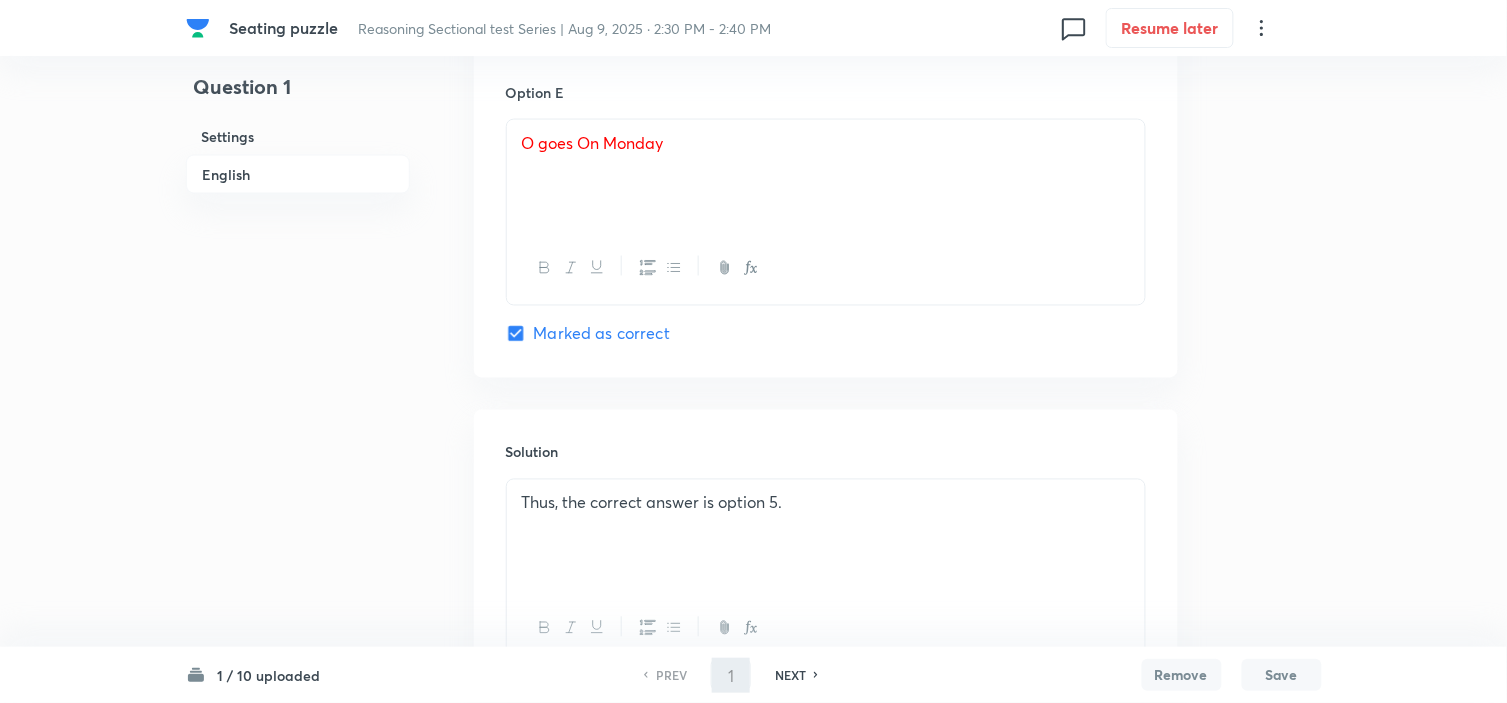 type on "2" 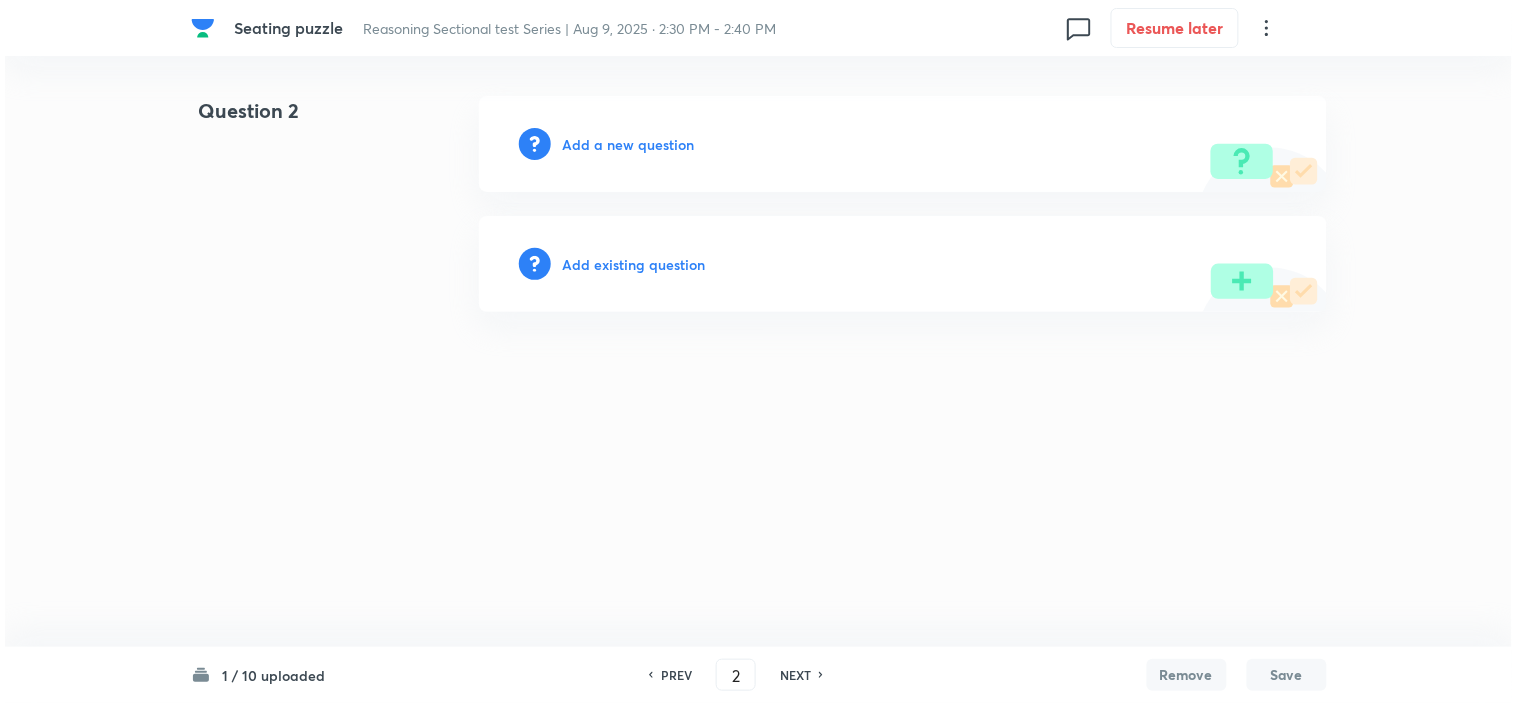 scroll, scrollTop: 0, scrollLeft: 0, axis: both 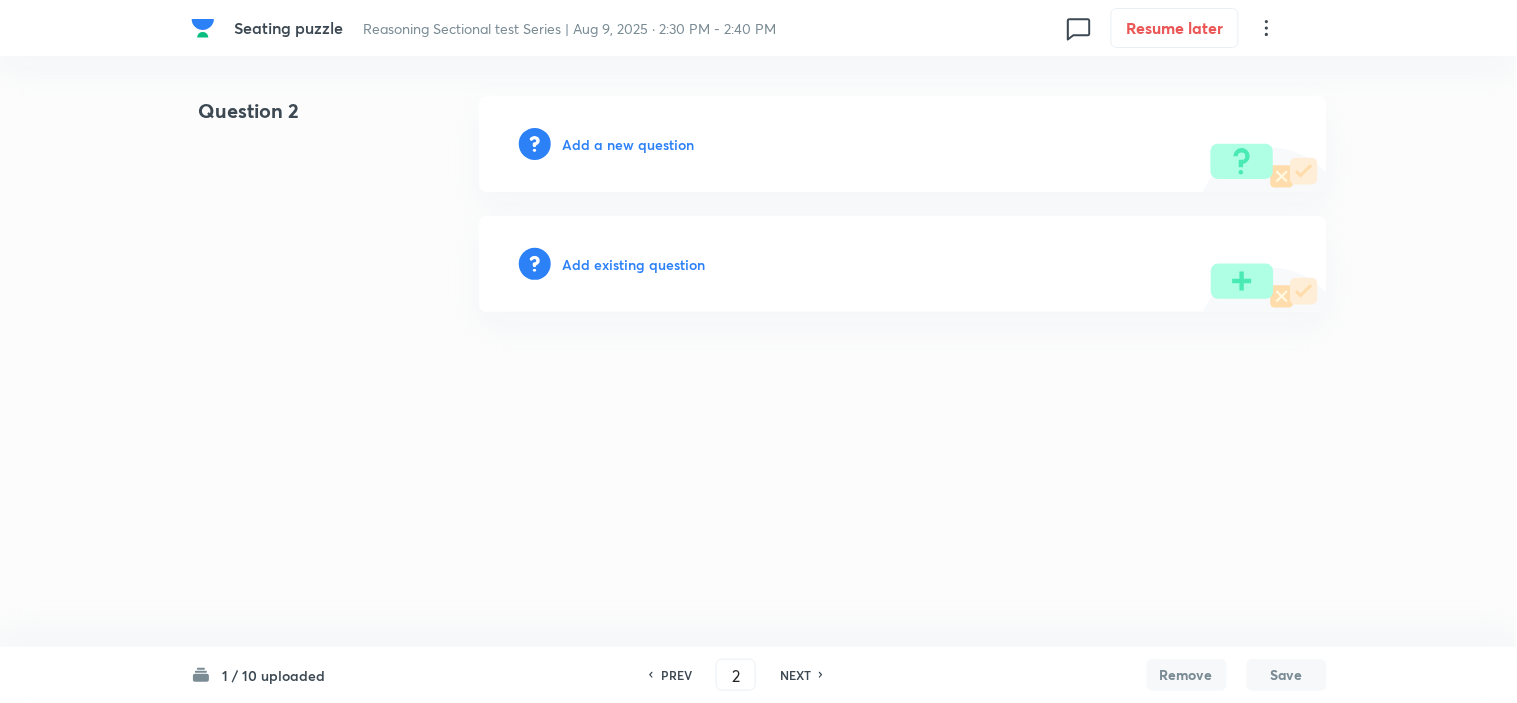 click on "Add a new question" at bounding box center [903, 144] 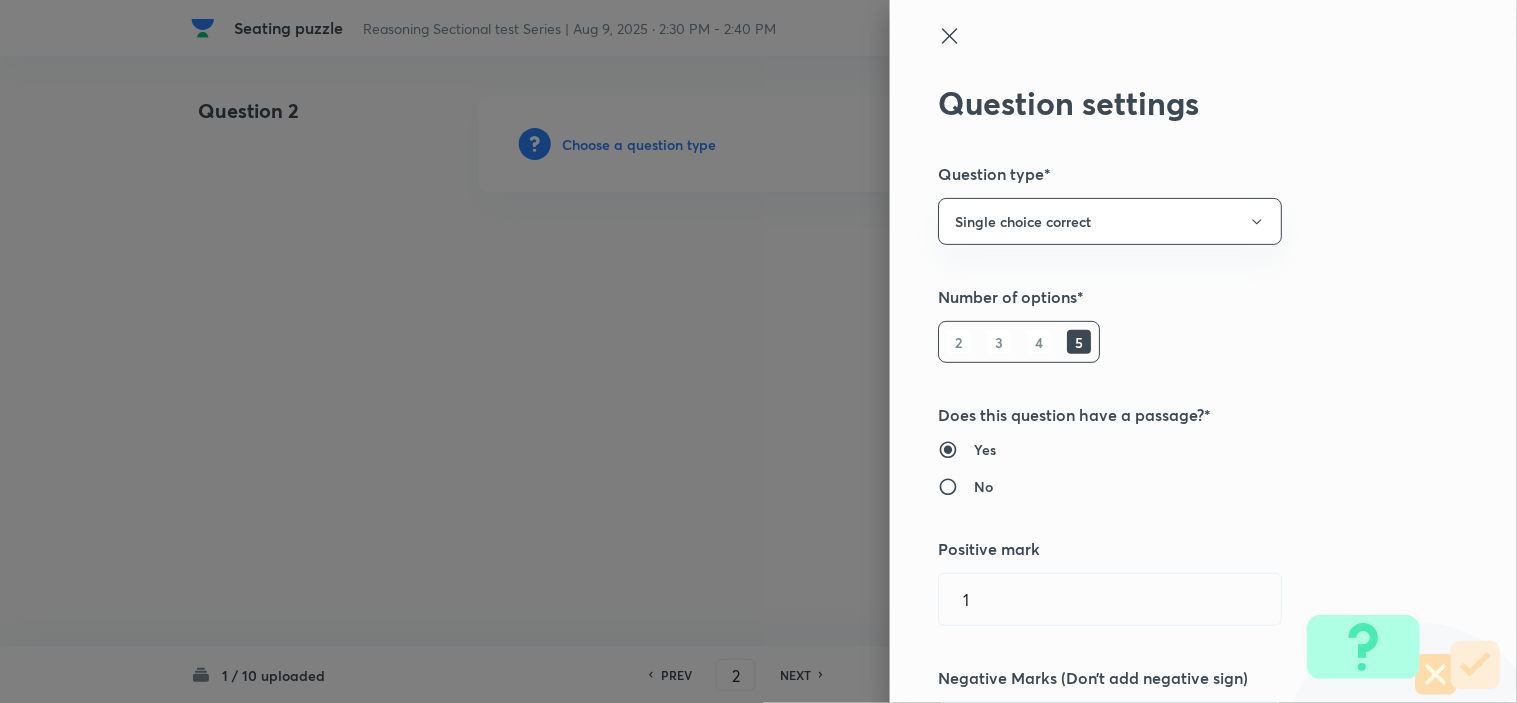 type 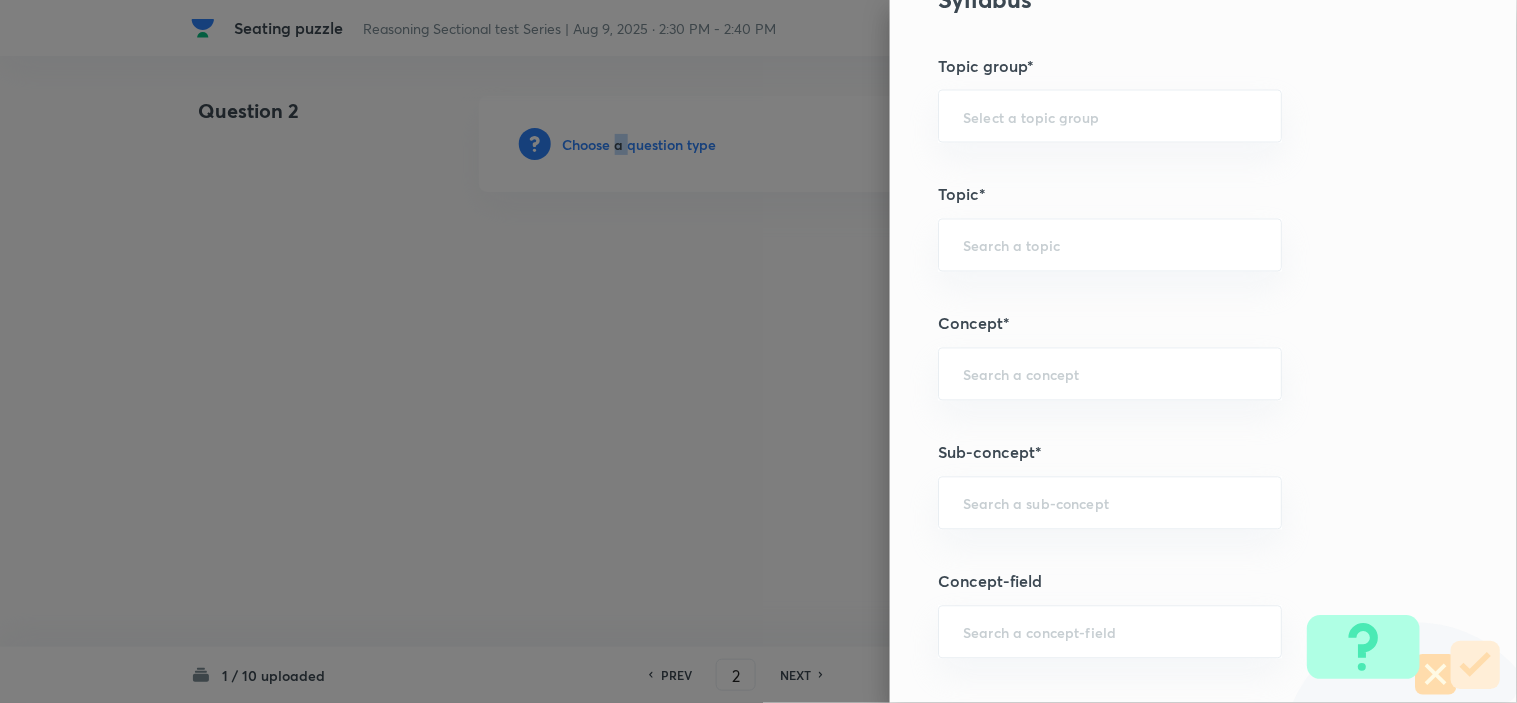 scroll, scrollTop: 888, scrollLeft: 0, axis: vertical 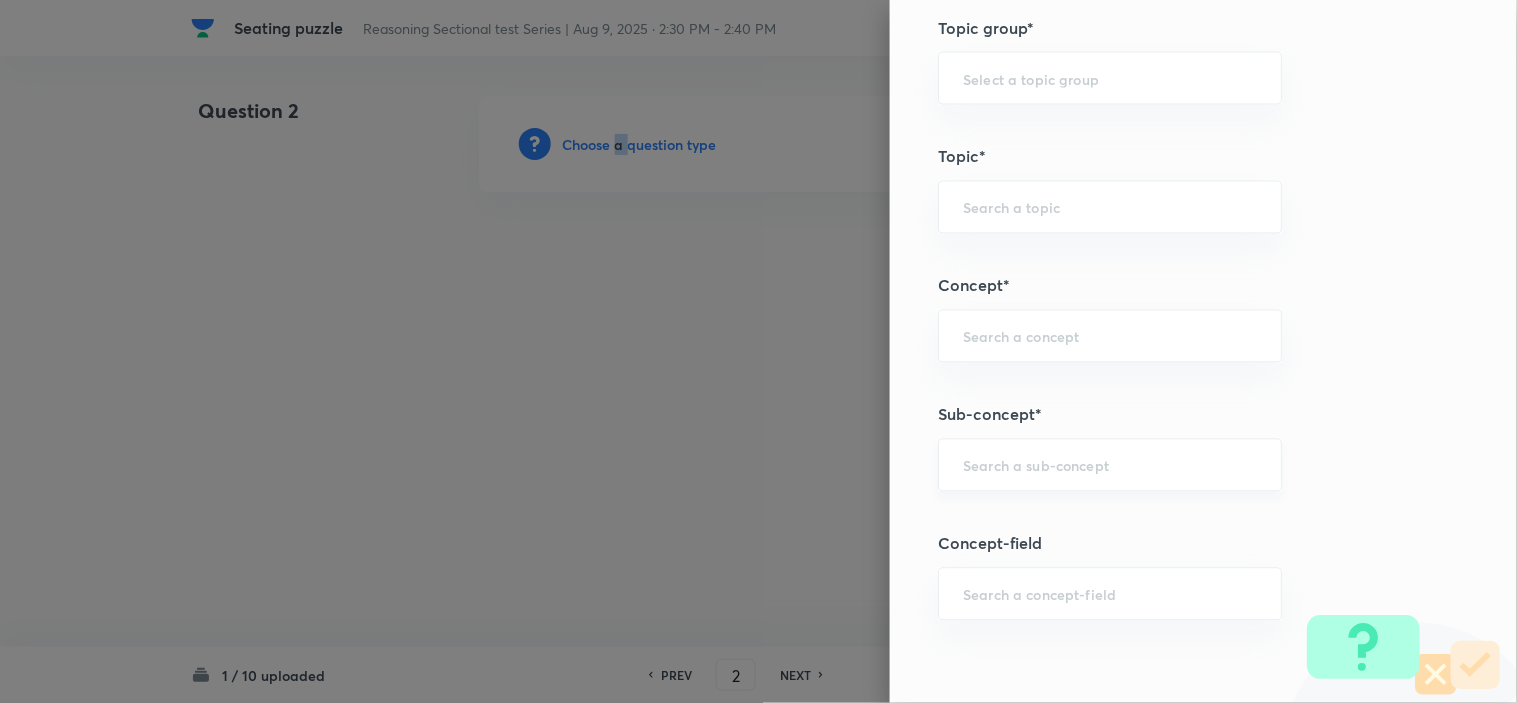 click on "​" at bounding box center [1110, 465] 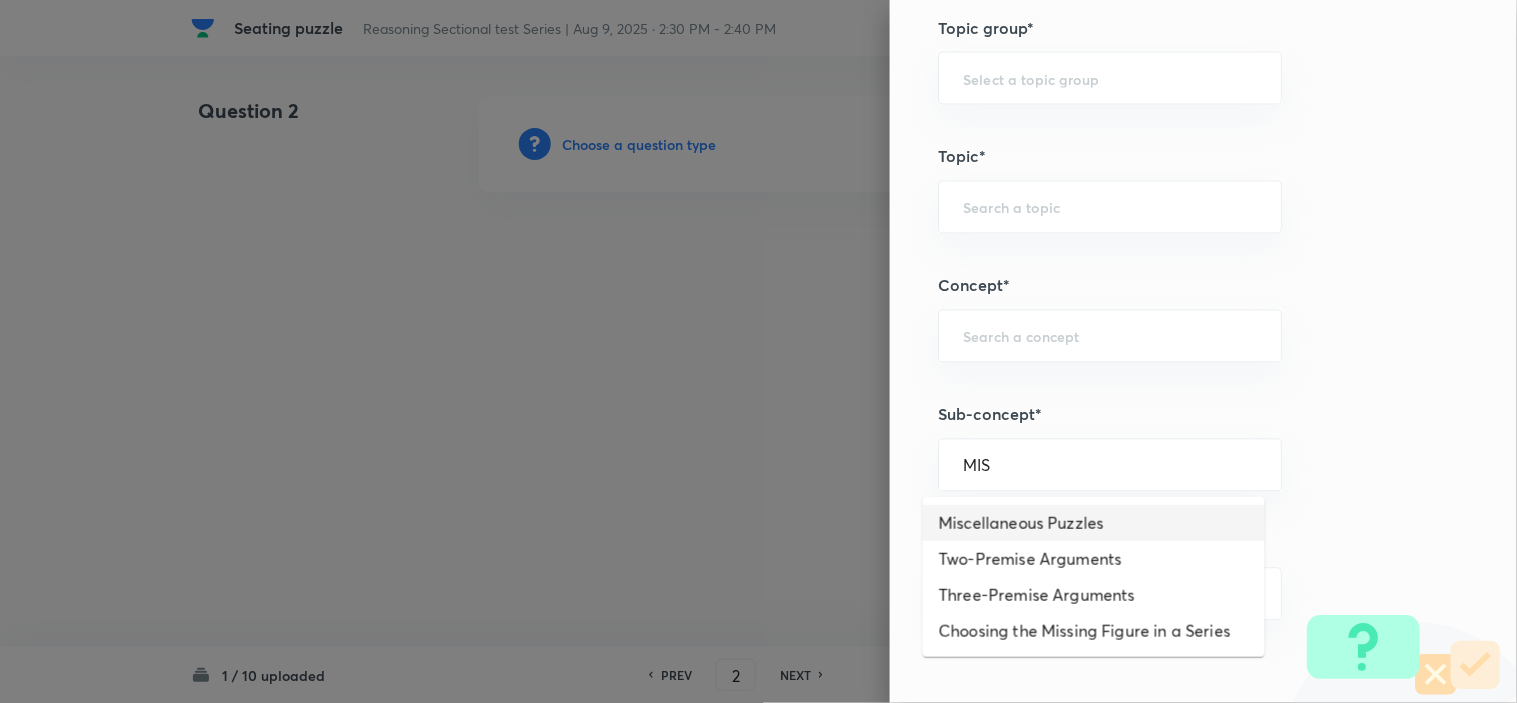 click on "Miscellaneous Puzzles" at bounding box center [1094, 523] 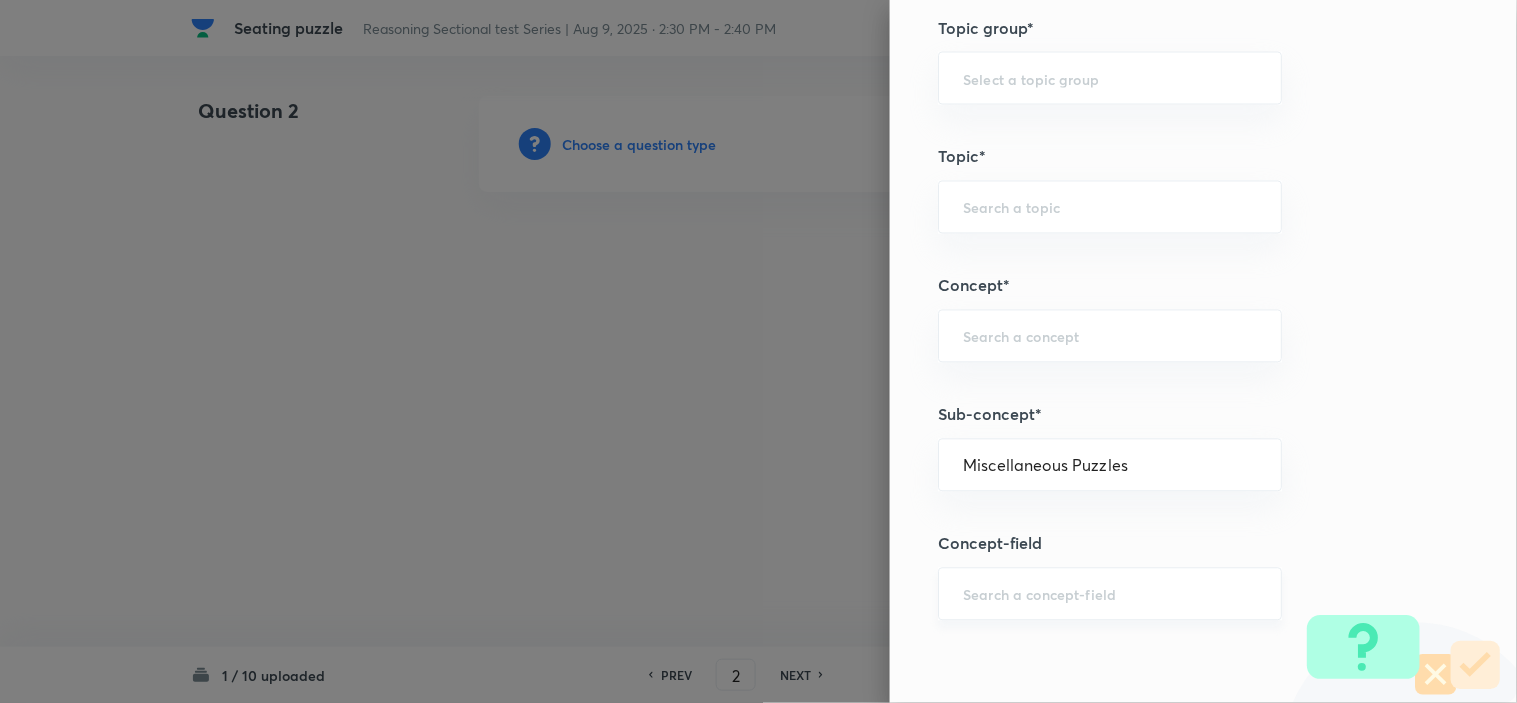 type on "Reasoning" 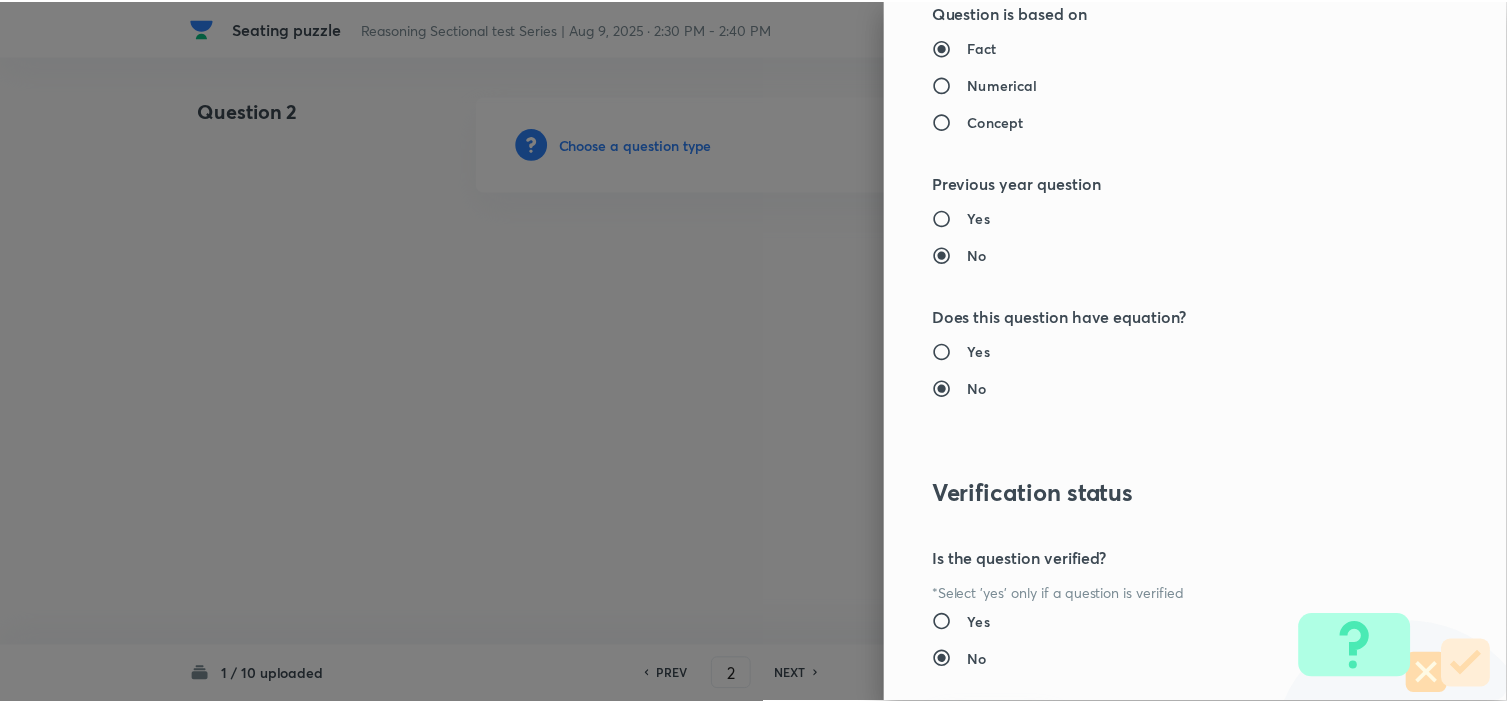 scroll, scrollTop: 2023, scrollLeft: 0, axis: vertical 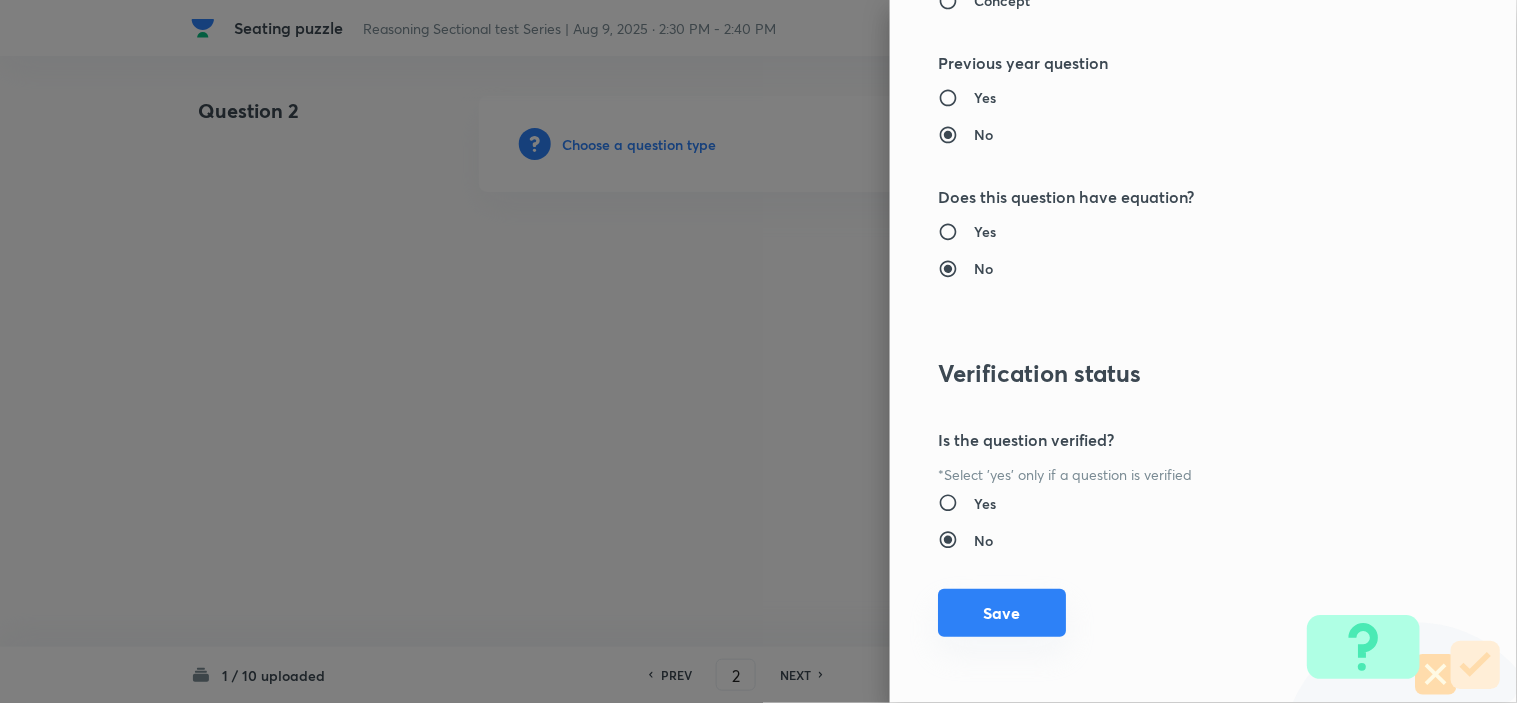 click on "Save" at bounding box center (1002, 613) 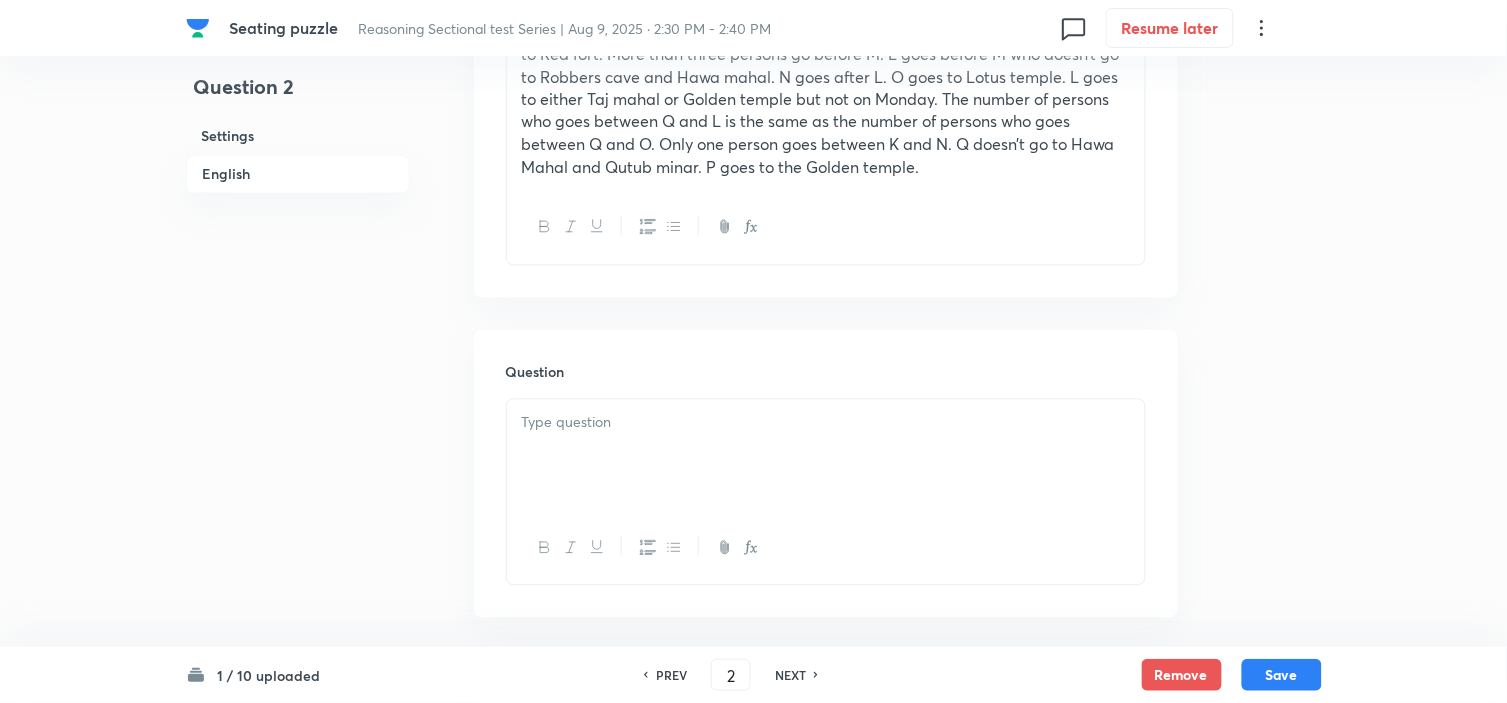 scroll, scrollTop: 1000, scrollLeft: 0, axis: vertical 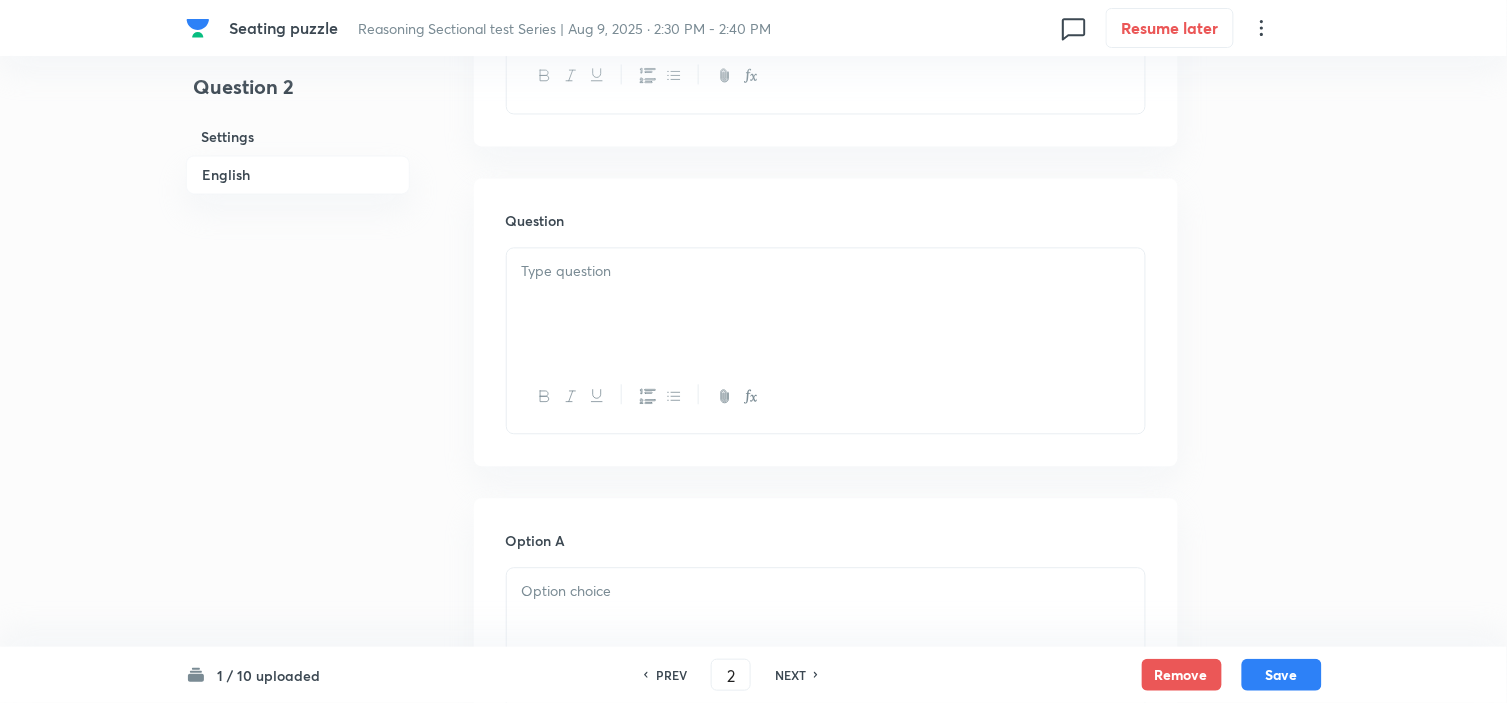 click at bounding box center [826, 304] 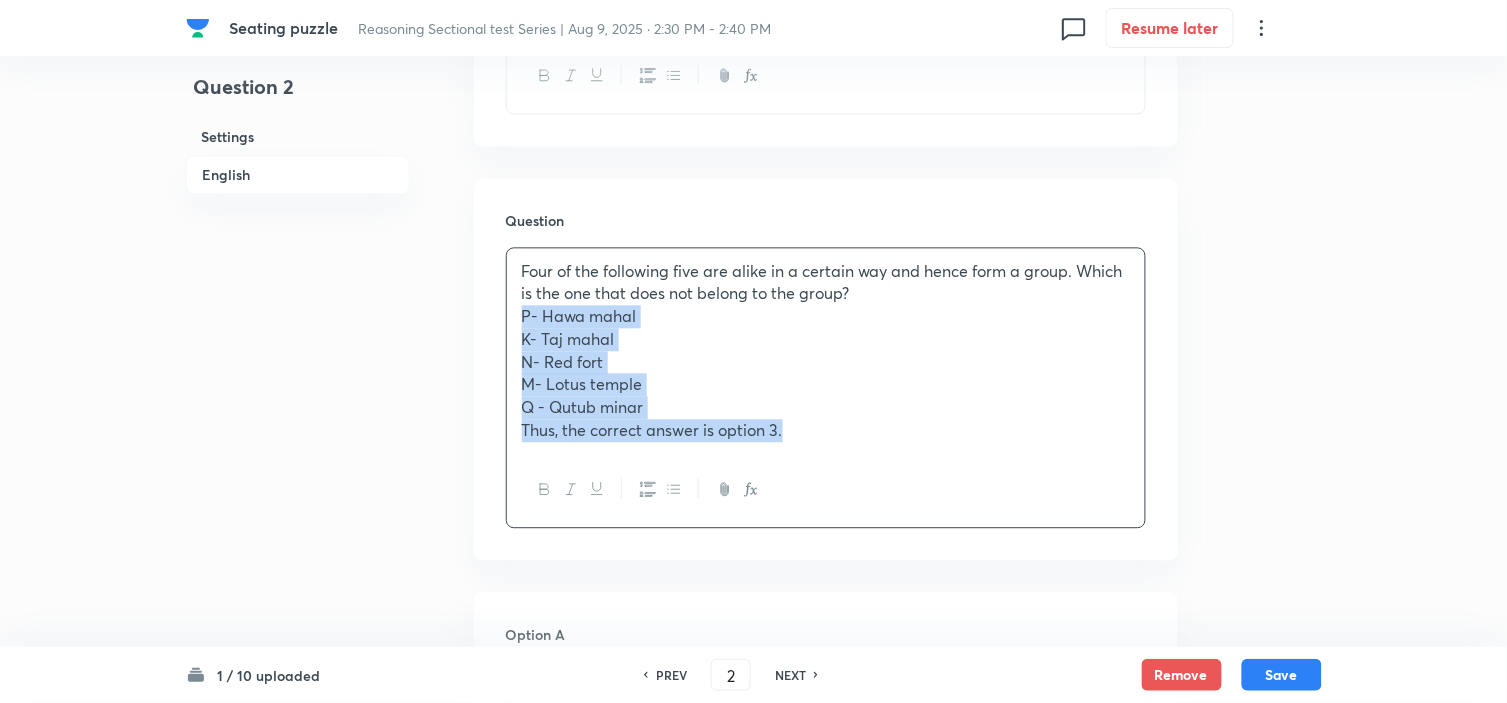 drag, startPoint x: 523, startPoint y: 315, endPoint x: 892, endPoint y: 542, distance: 433.23203 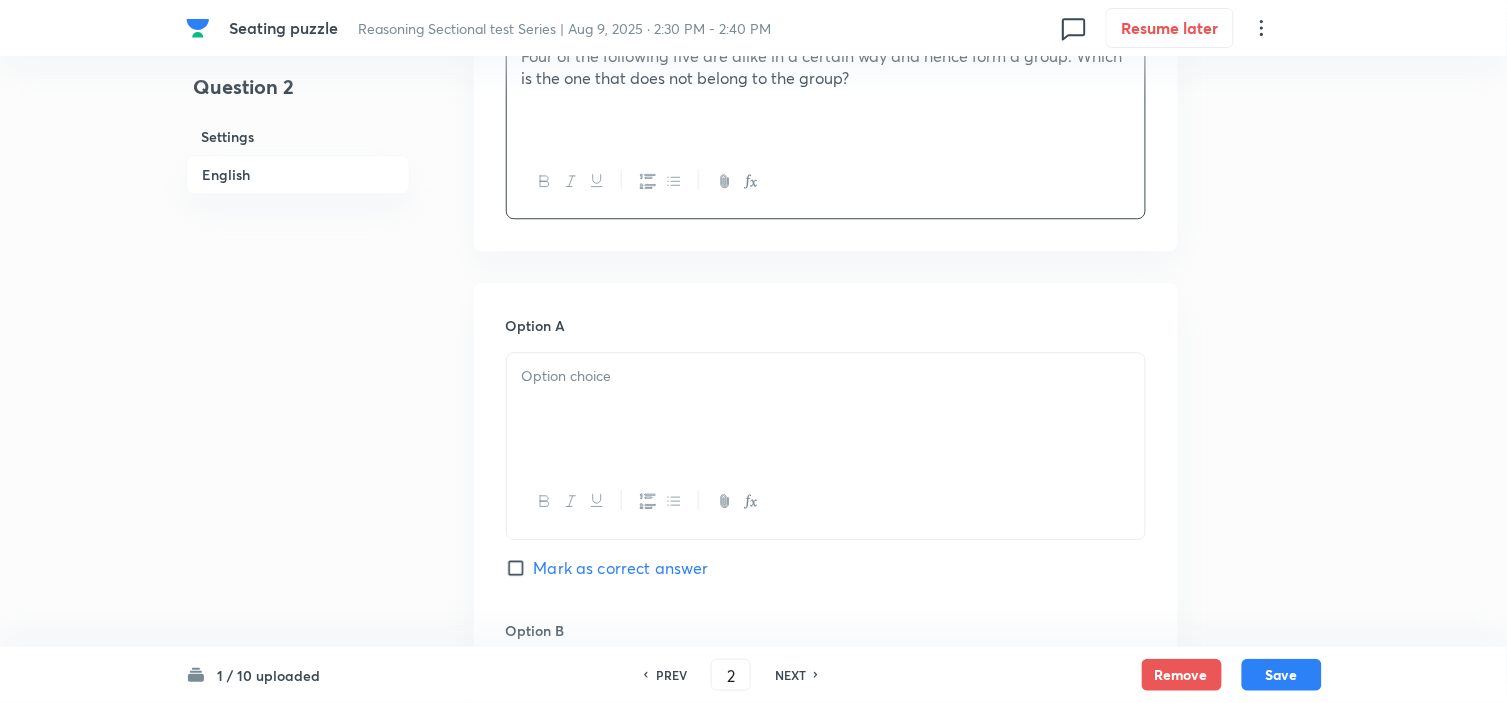 scroll, scrollTop: 1222, scrollLeft: 0, axis: vertical 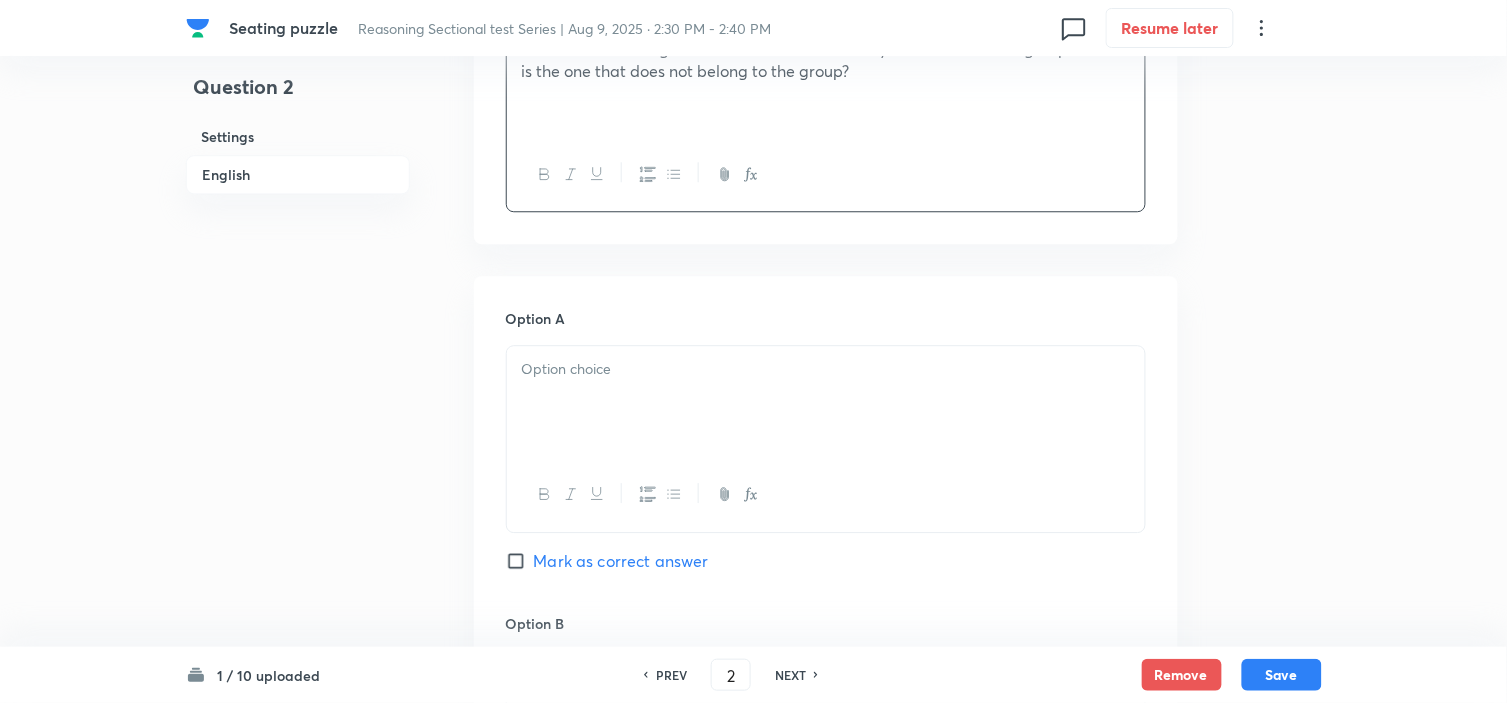 click at bounding box center [826, 402] 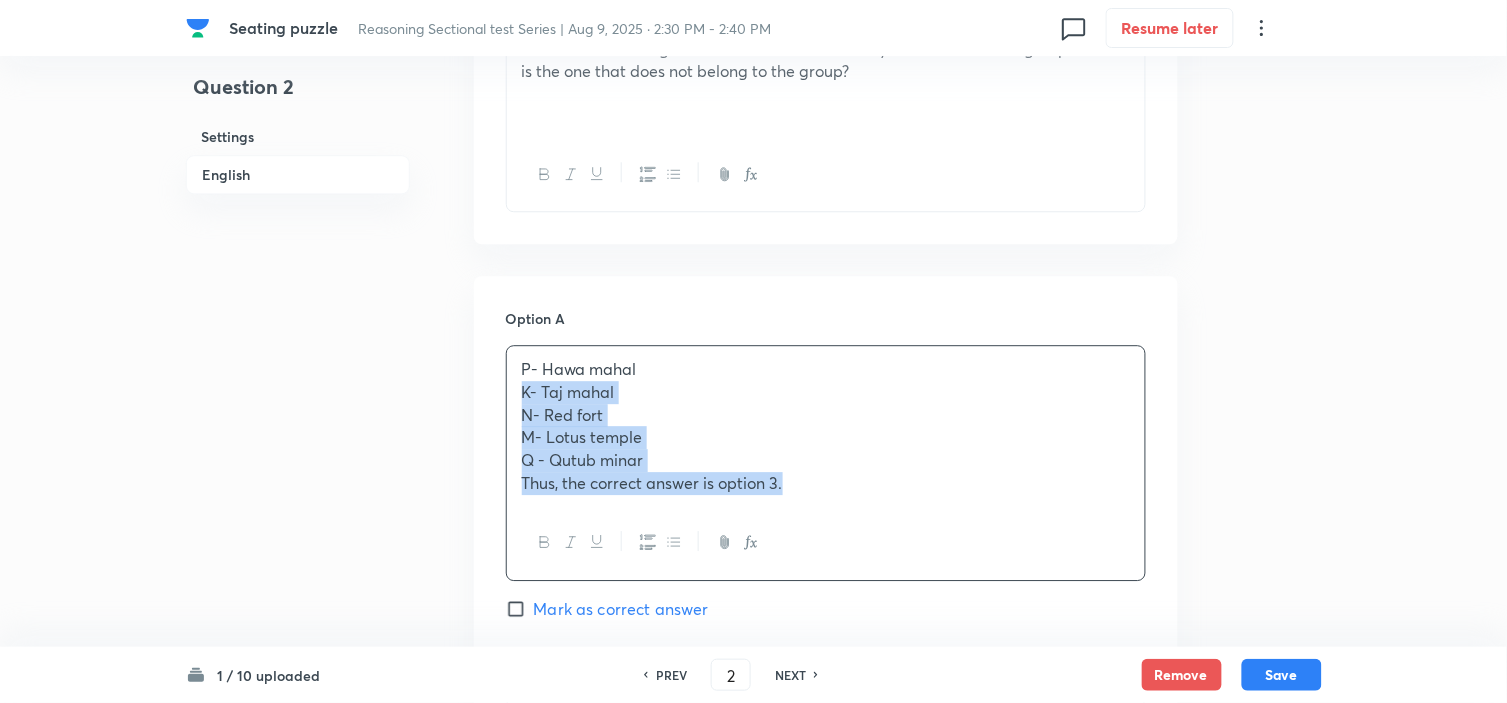 drag, startPoint x: 543, startPoint y: 418, endPoint x: 994, endPoint y: 606, distance: 488.6154 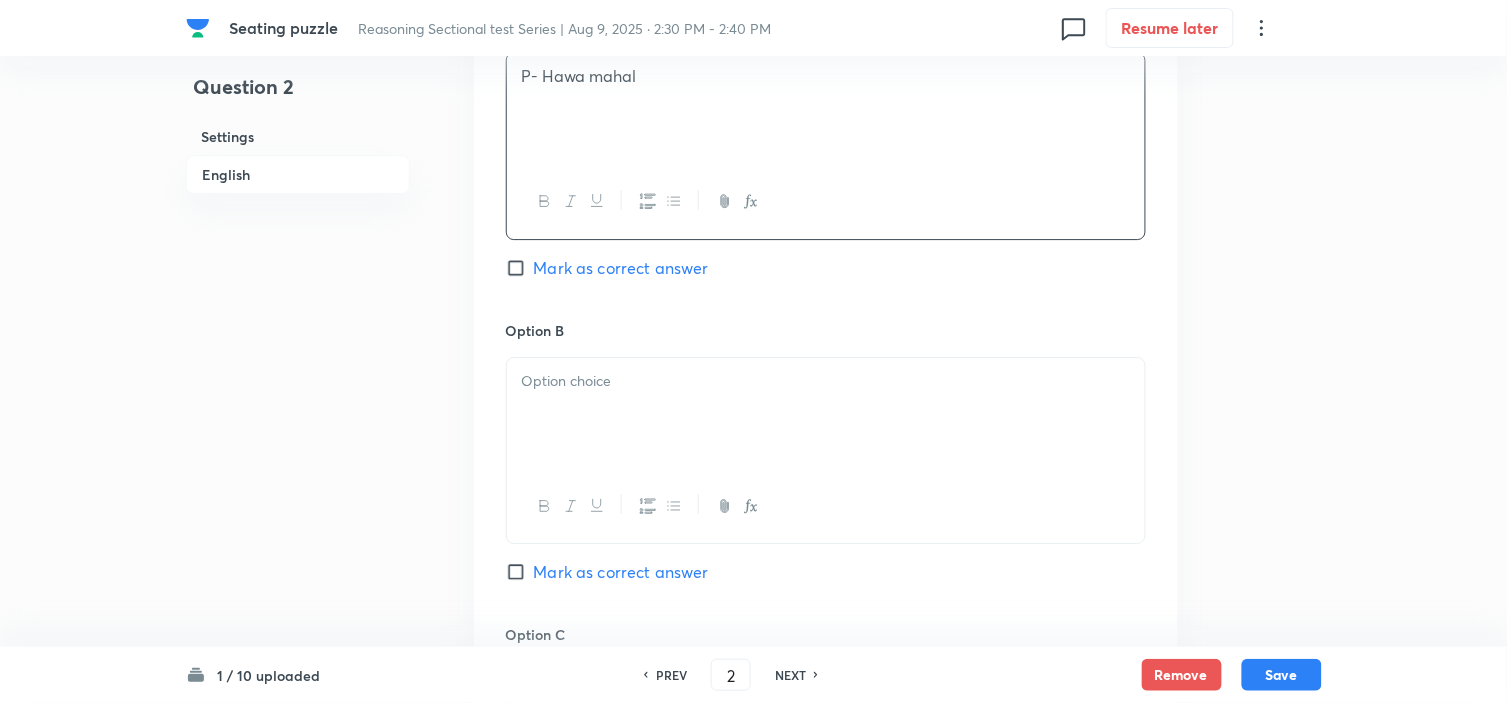 scroll, scrollTop: 1555, scrollLeft: 0, axis: vertical 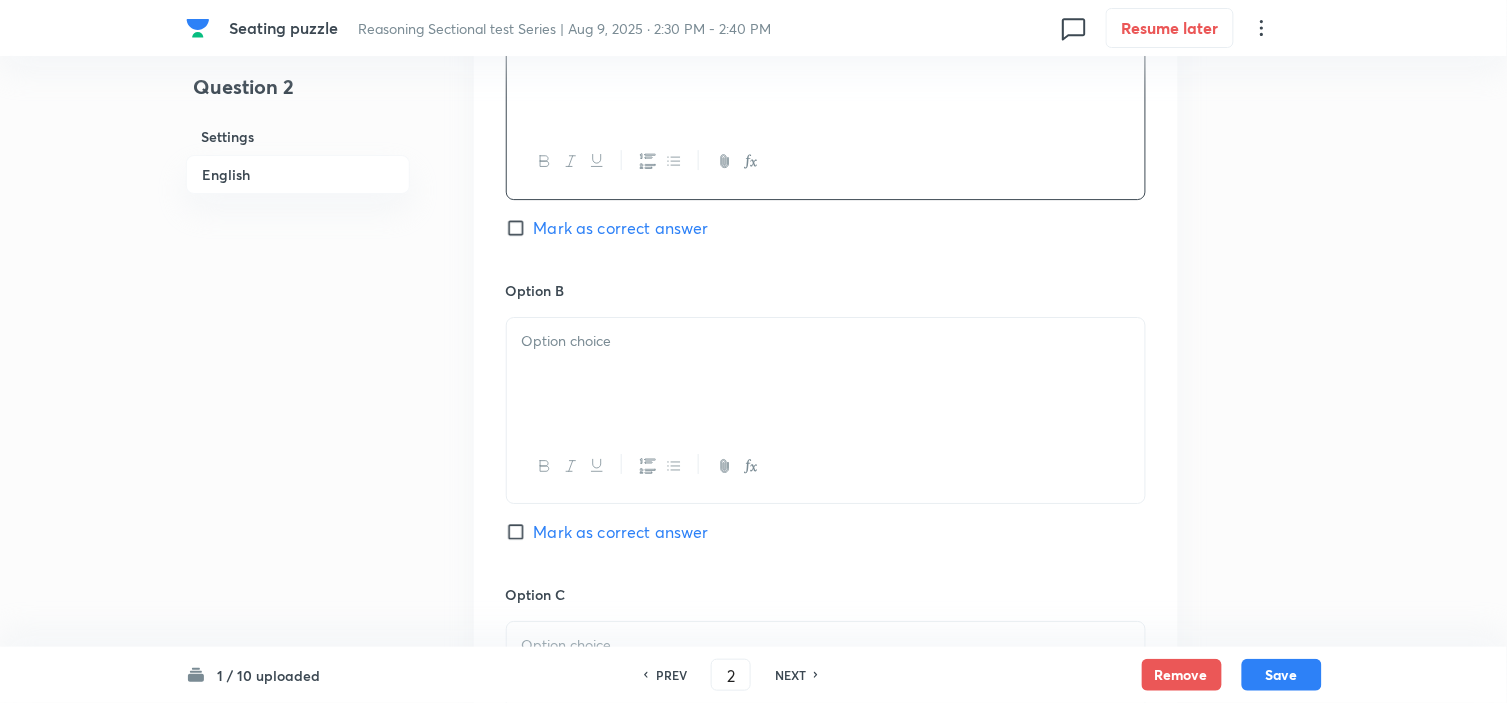 click at bounding box center (826, 341) 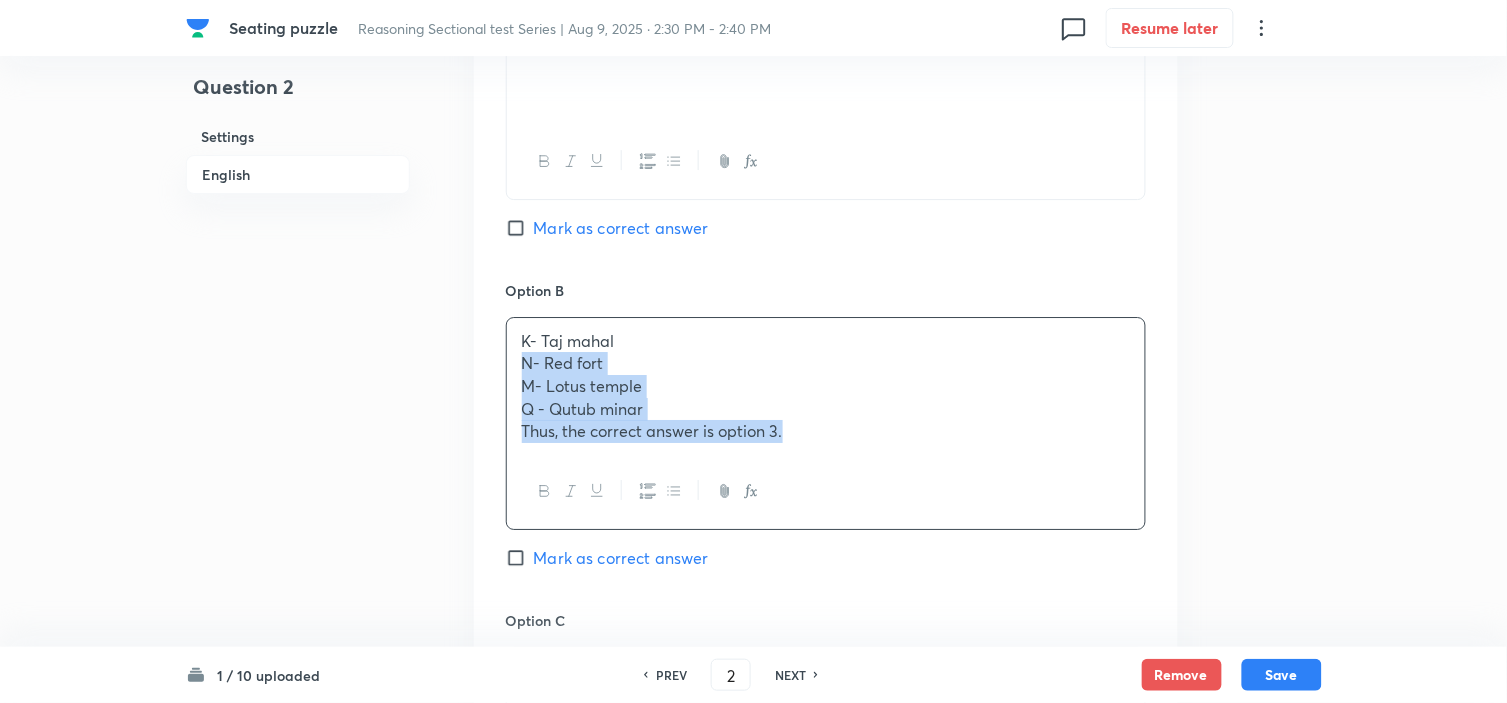 drag, startPoint x: 515, startPoint y: 367, endPoint x: 902, endPoint y: 517, distance: 415.053 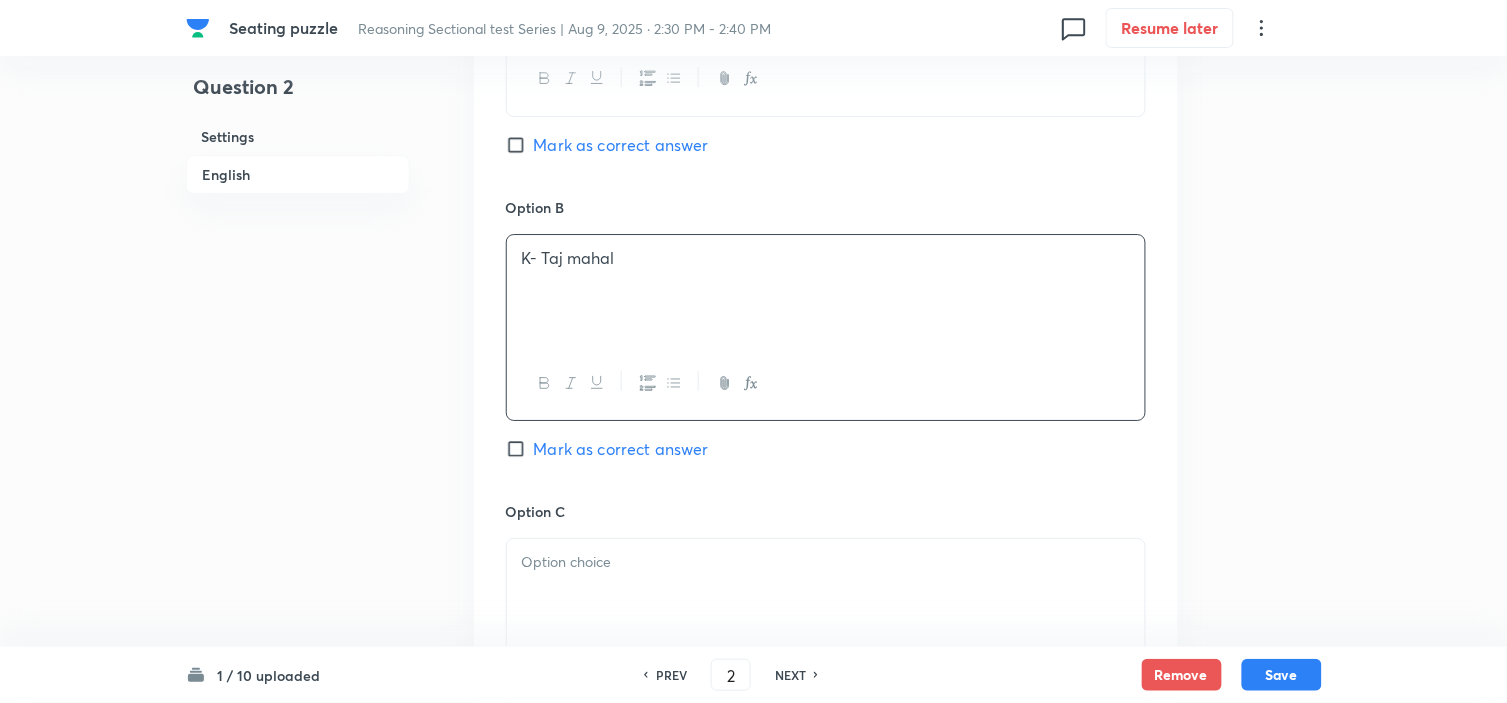 scroll, scrollTop: 1777, scrollLeft: 0, axis: vertical 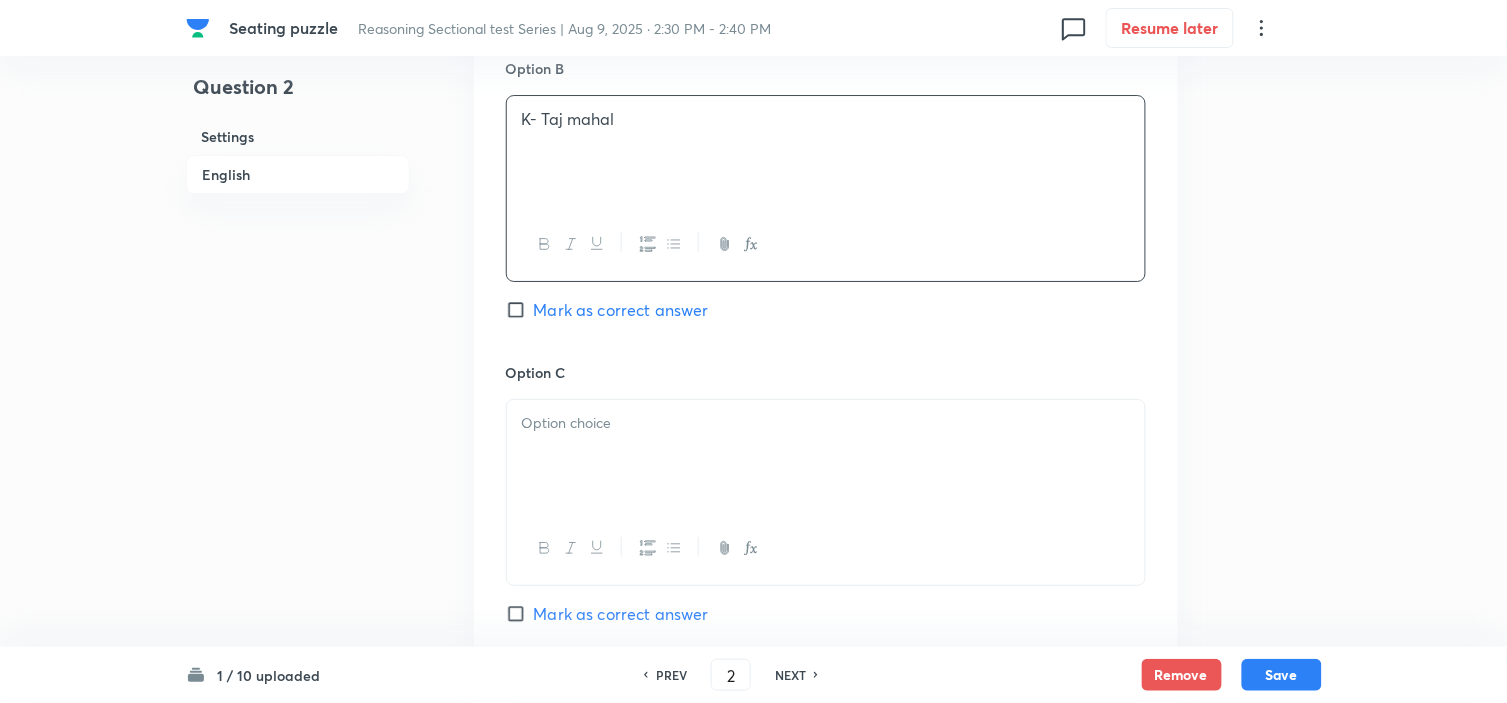 click at bounding box center [826, 456] 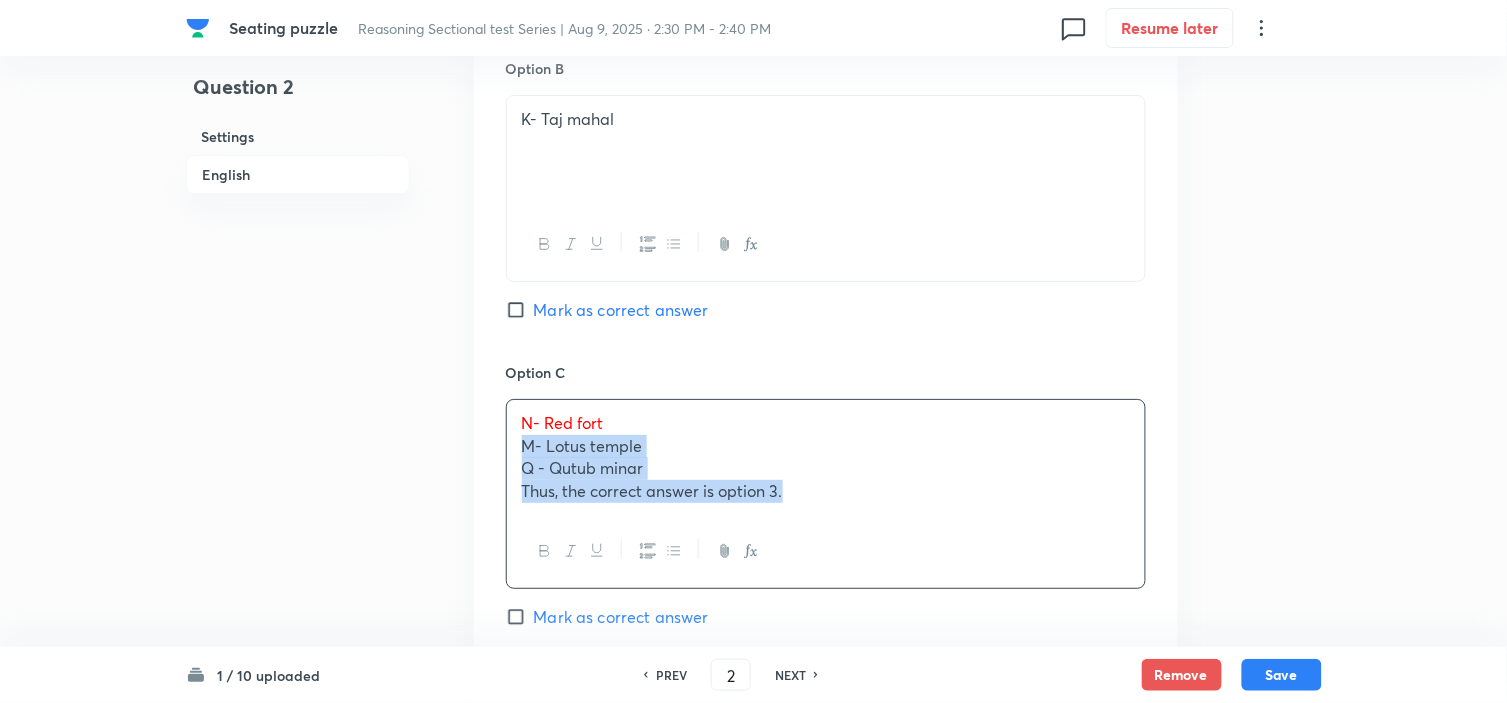 drag, startPoint x: 567, startPoint y: 476, endPoint x: 910, endPoint y: 586, distance: 360.20688 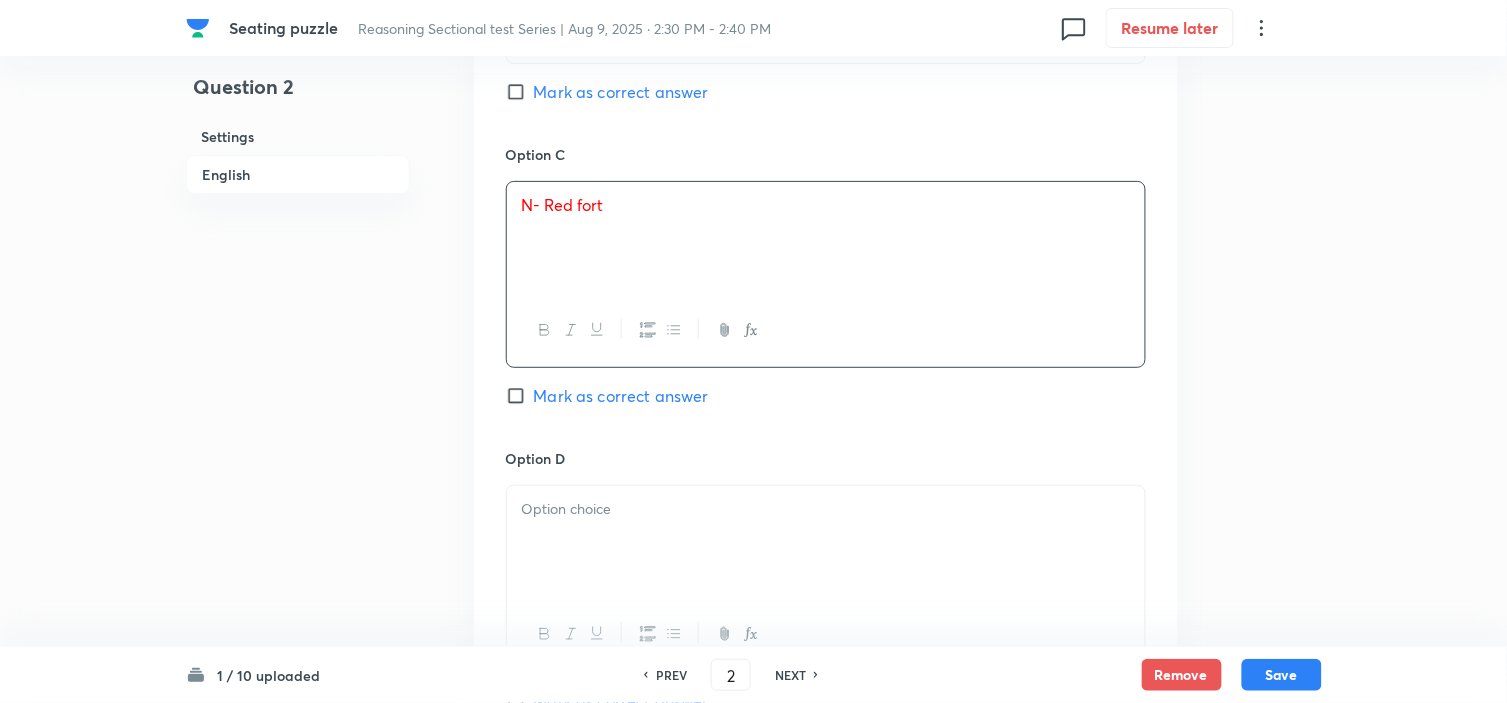 scroll, scrollTop: 2000, scrollLeft: 0, axis: vertical 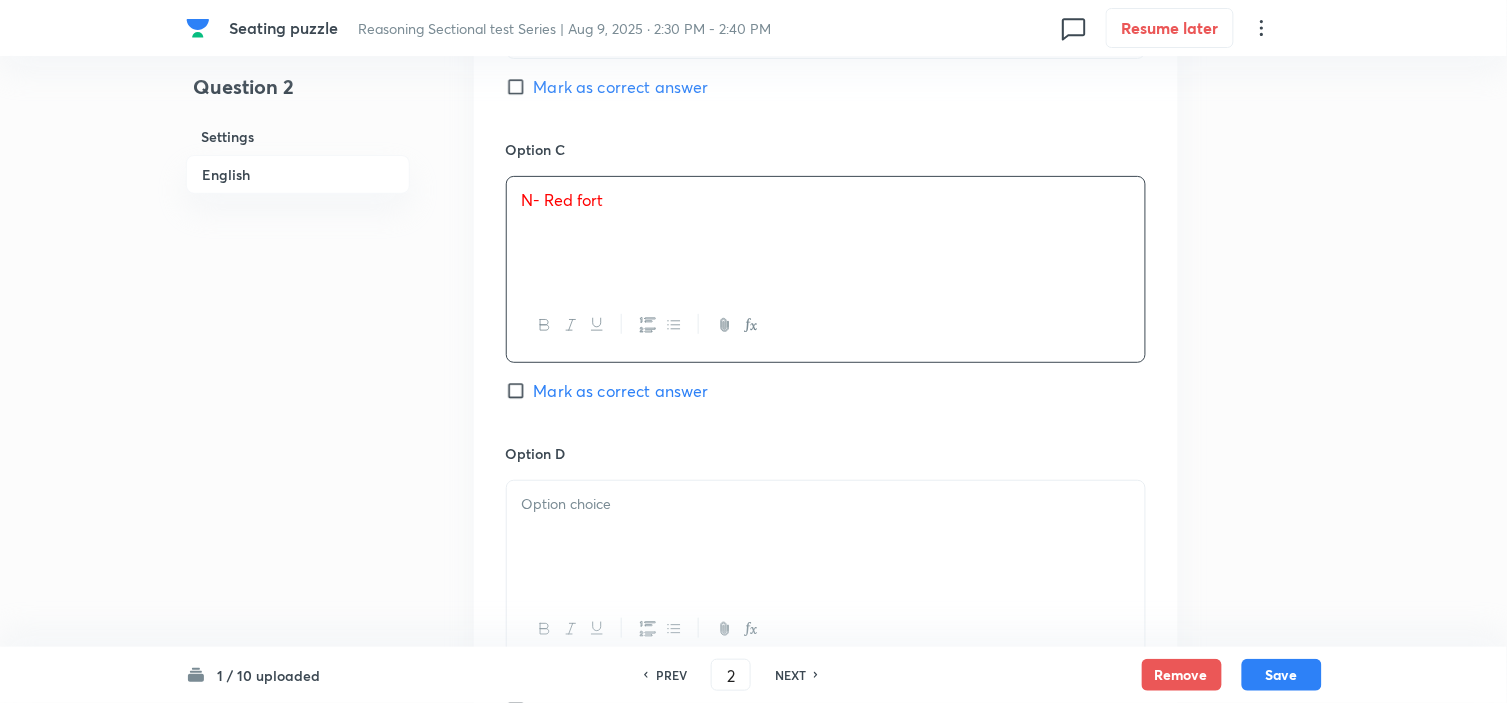 click at bounding box center (826, 537) 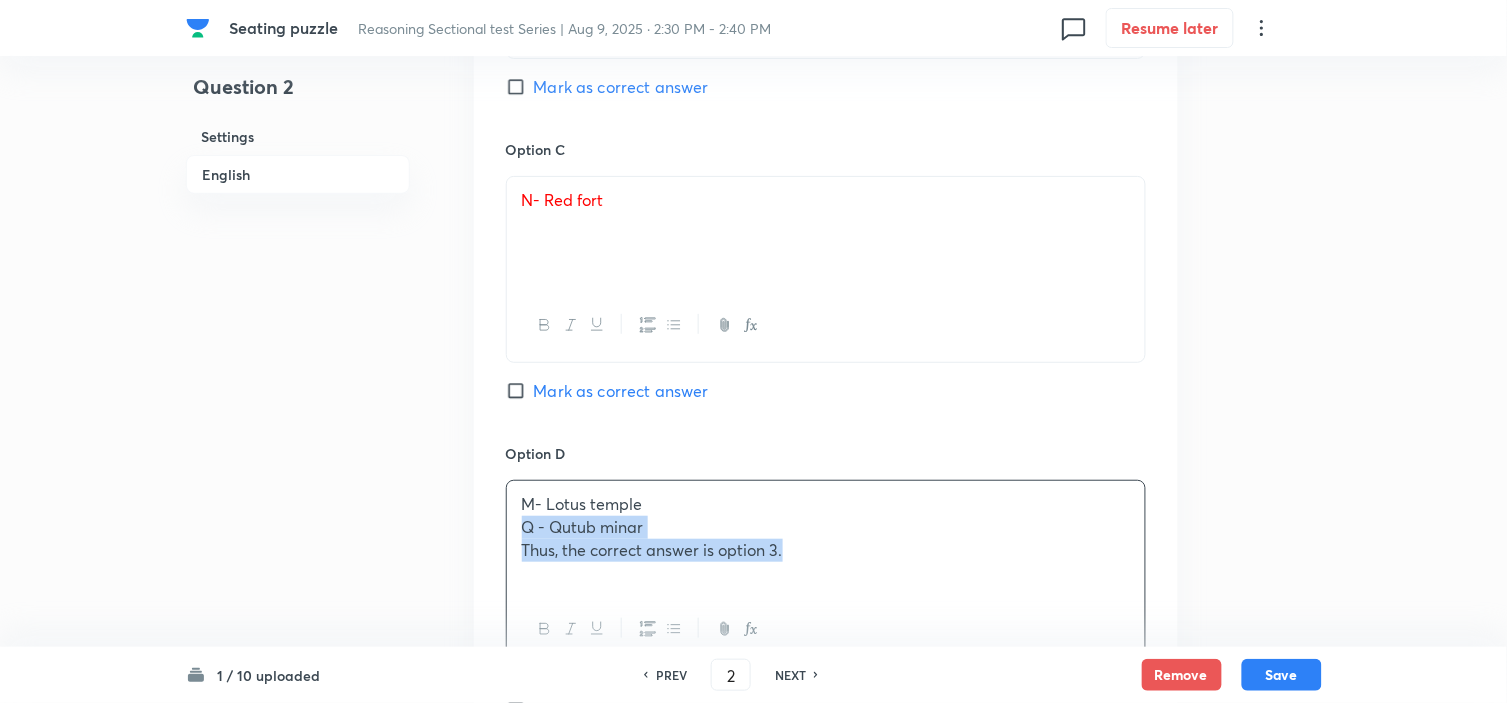 drag, startPoint x: 713, startPoint y: 583, endPoint x: 1027, endPoint y: 616, distance: 315.7293 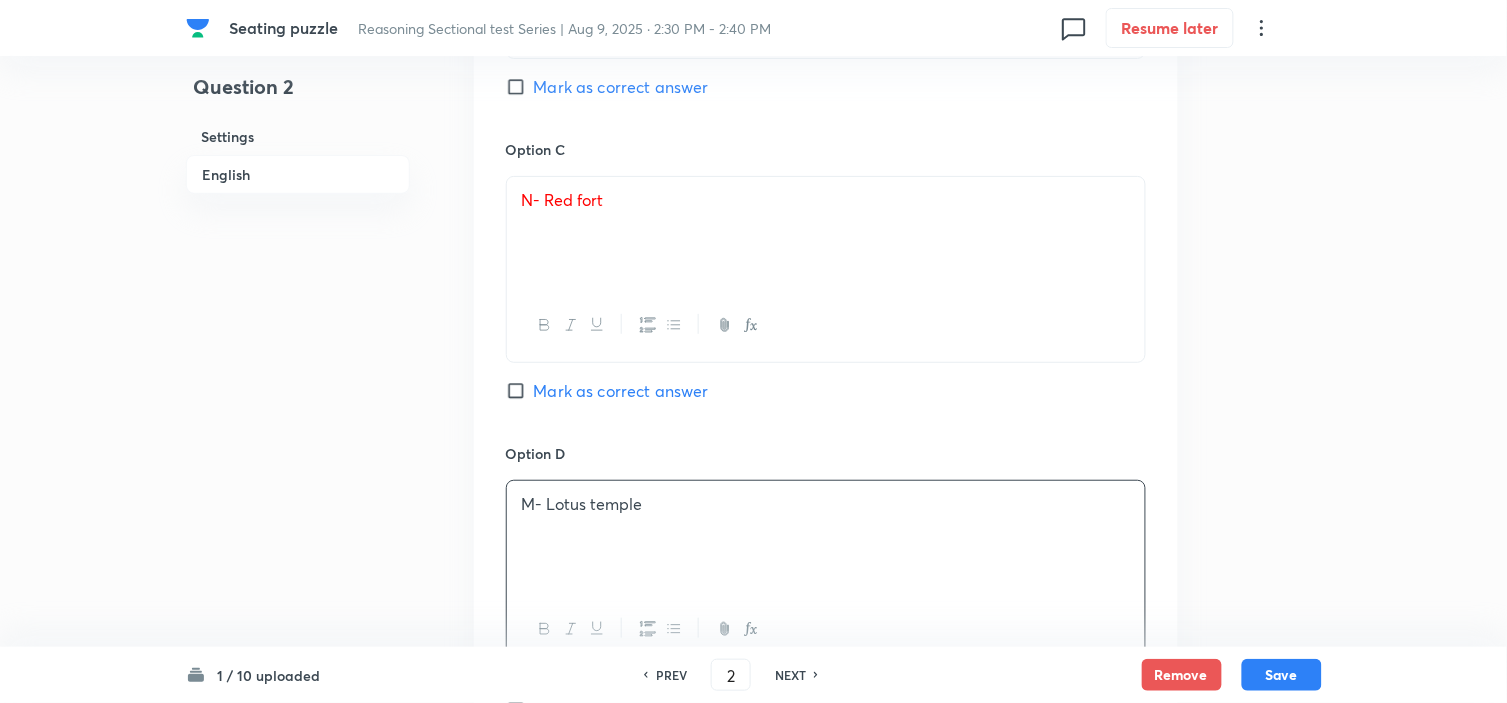 scroll, scrollTop: 2222, scrollLeft: 0, axis: vertical 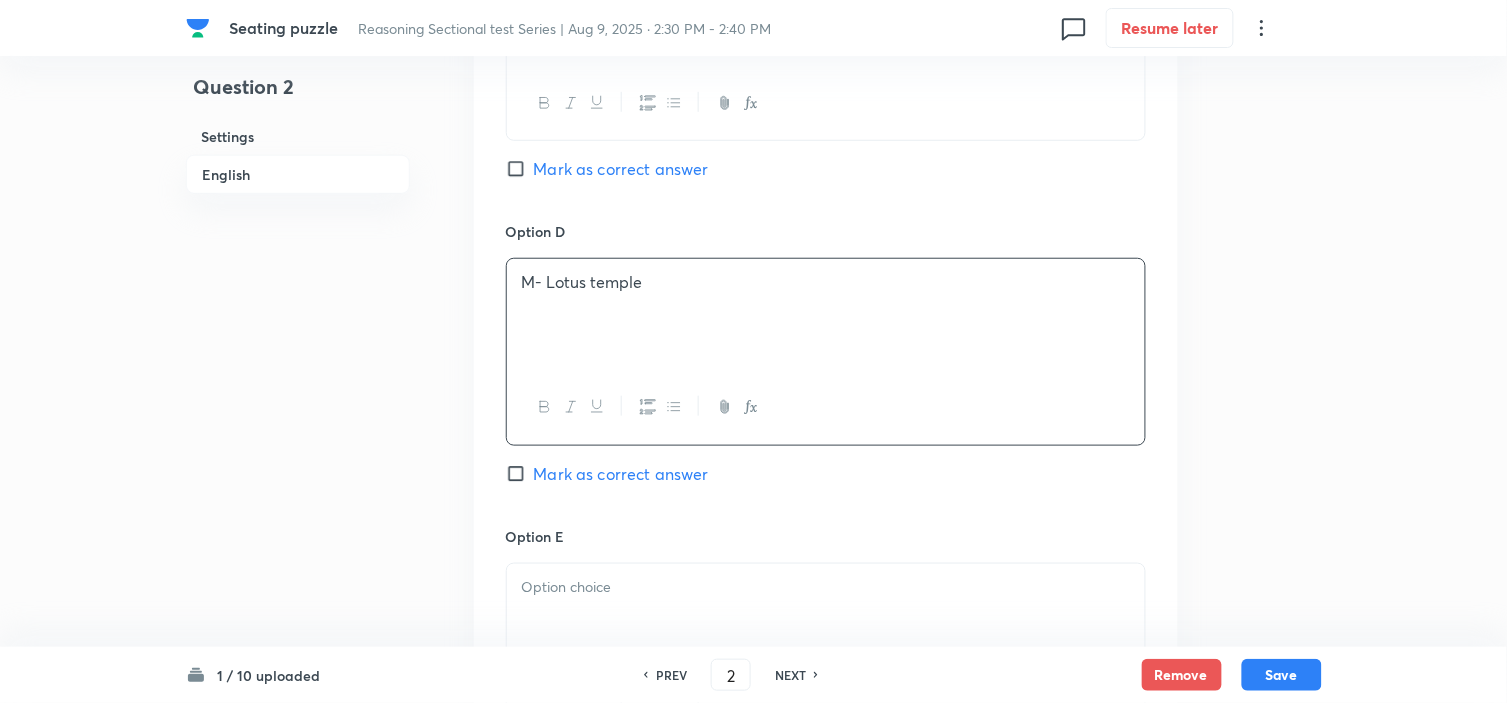 click at bounding box center [826, 587] 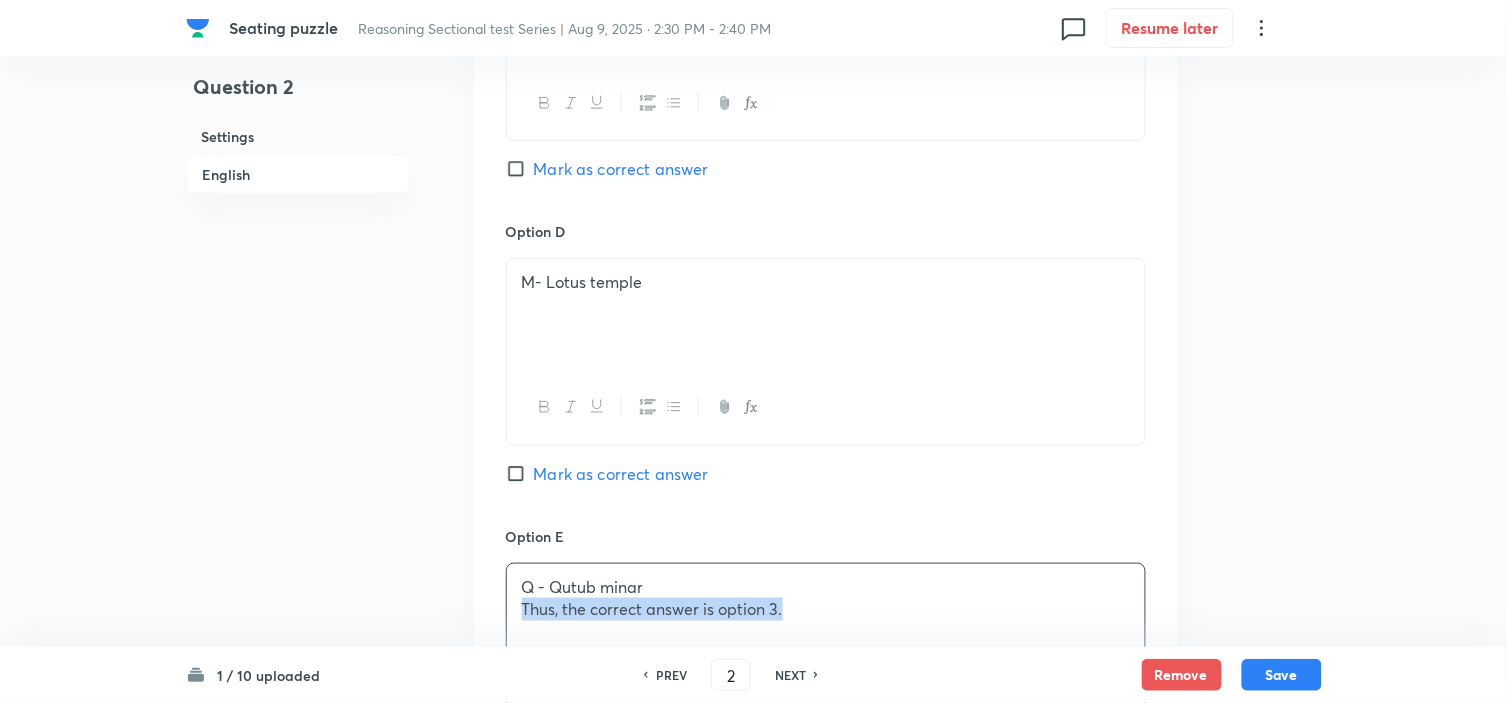 drag, startPoint x: 987, startPoint y: 662, endPoint x: 905, endPoint y: 643, distance: 84.17244 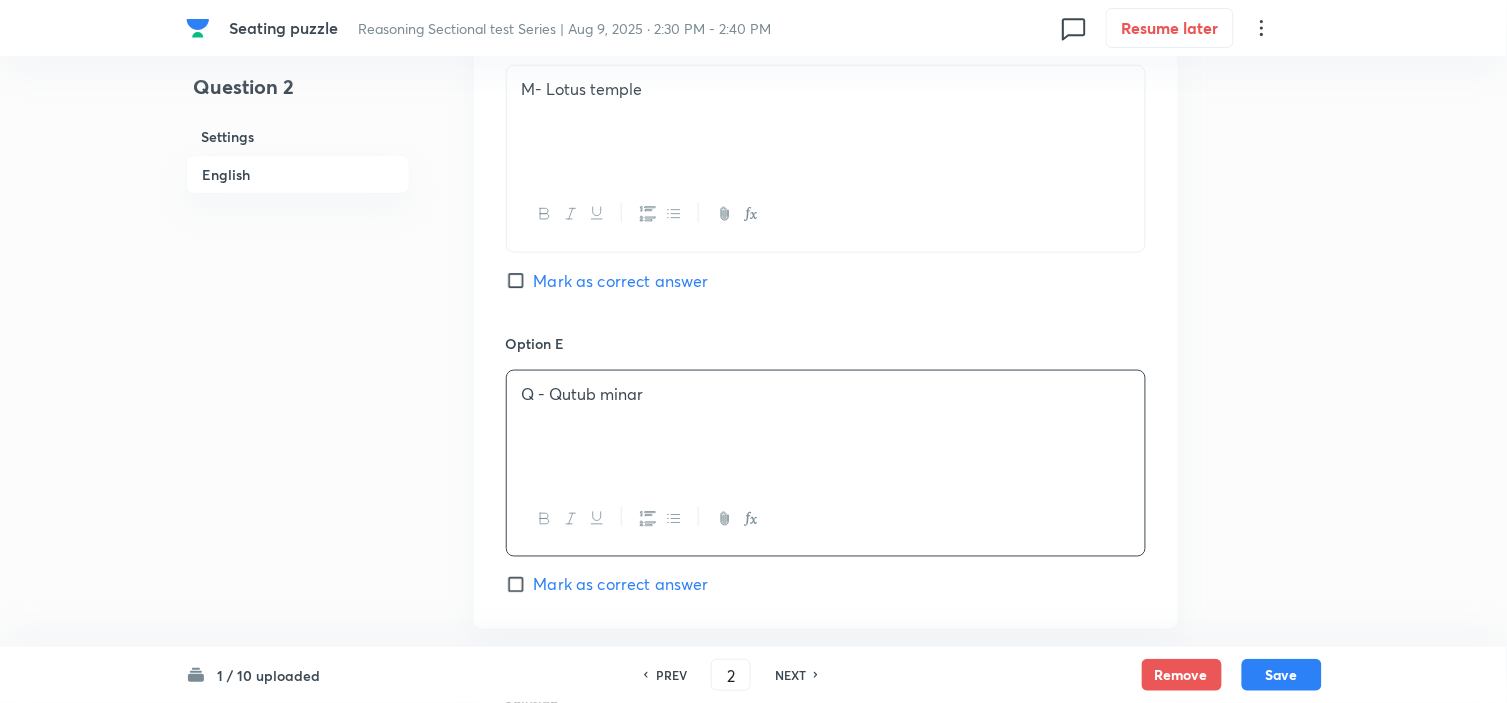 scroll, scrollTop: 2444, scrollLeft: 0, axis: vertical 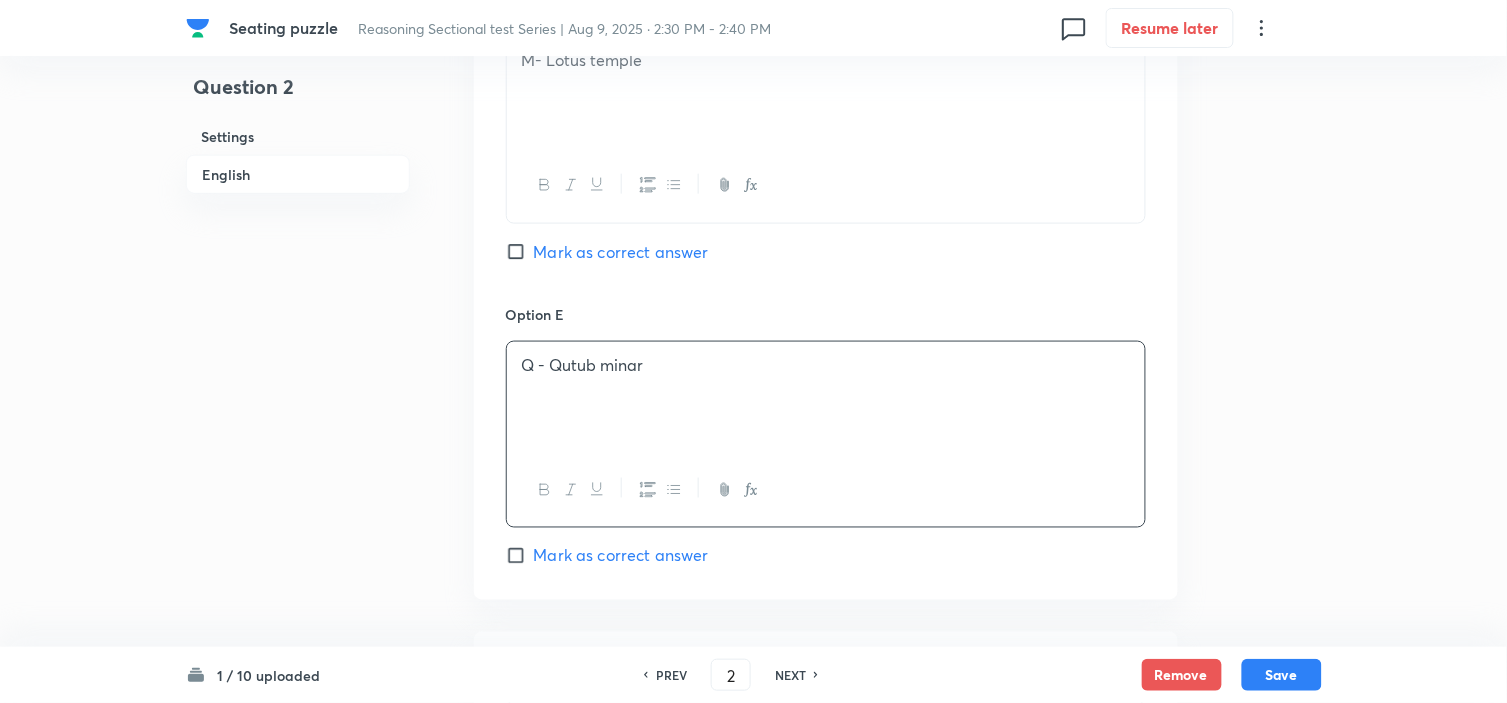 click on "In English Passage Direction (1-5):   Study the following information carefully and answer the questions given below: Seven friends K, L, M, N, O, P and Q are going to visit famous places of India named as Hawa mahal, Robbers cave, Qutub Minar, Golden temple, Lotus temple, Red Fort, and Taj mahal. Each of them goes on different days of the same week starting from Sunday. All the information is not necessarily in the same order. M goes just after Q but not on the last day. The one who goes on Wednesday goes to Red fort. More than three persons go before M. L goes before M who doesn’t go to Robbers cave and Hawa mahal. N goes after L. O goes to Lotus temple. L goes to either Taj mahal or Golden temple but not on Monday. The number of persons who goes between Q and L is the same as the number of persons who goes between Q and O. Only one person goes between K and N. Q doesn’t go to Hawa Mahal and Qutub minar. P goes to the Golden temple. Question Option A P- Hawa mahal Mark as correct answer Option B" at bounding box center (826, -468) 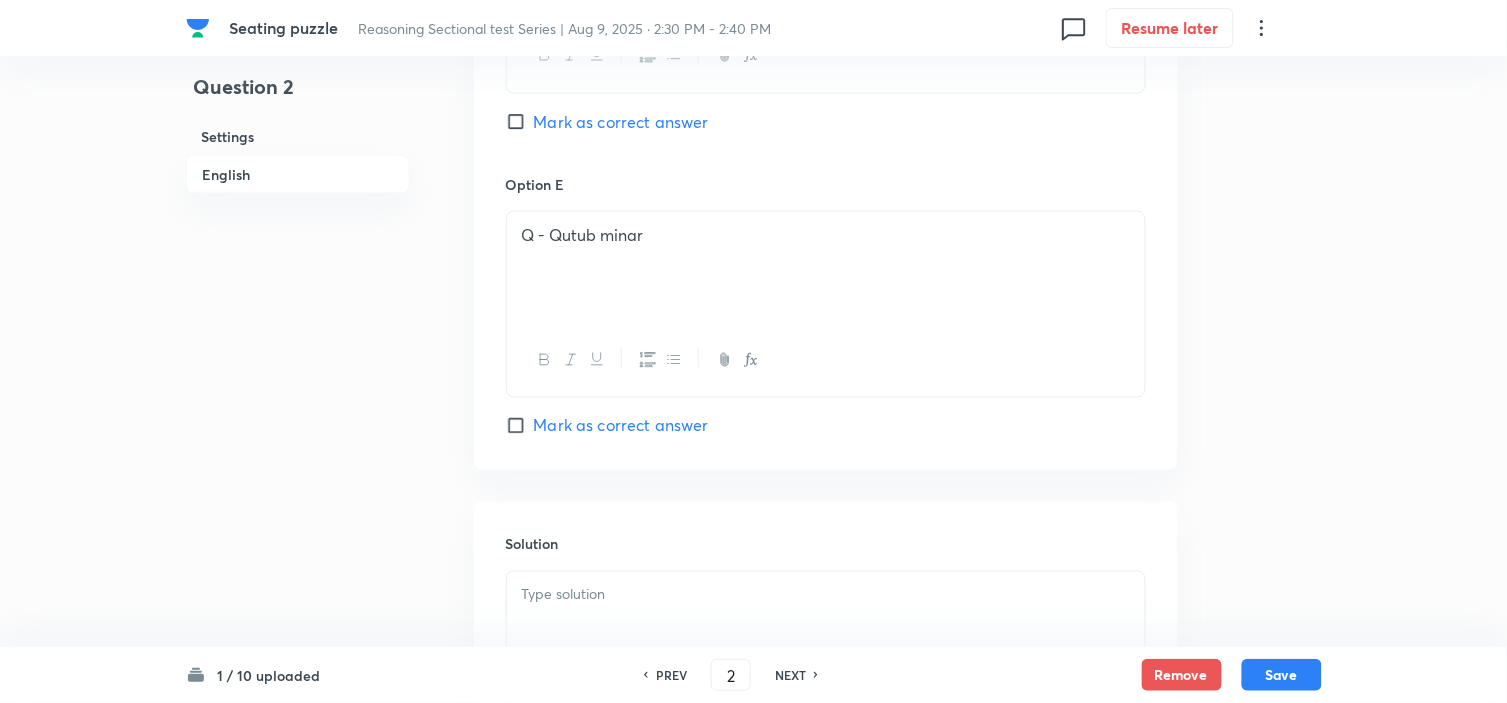 scroll, scrollTop: 2843, scrollLeft: 0, axis: vertical 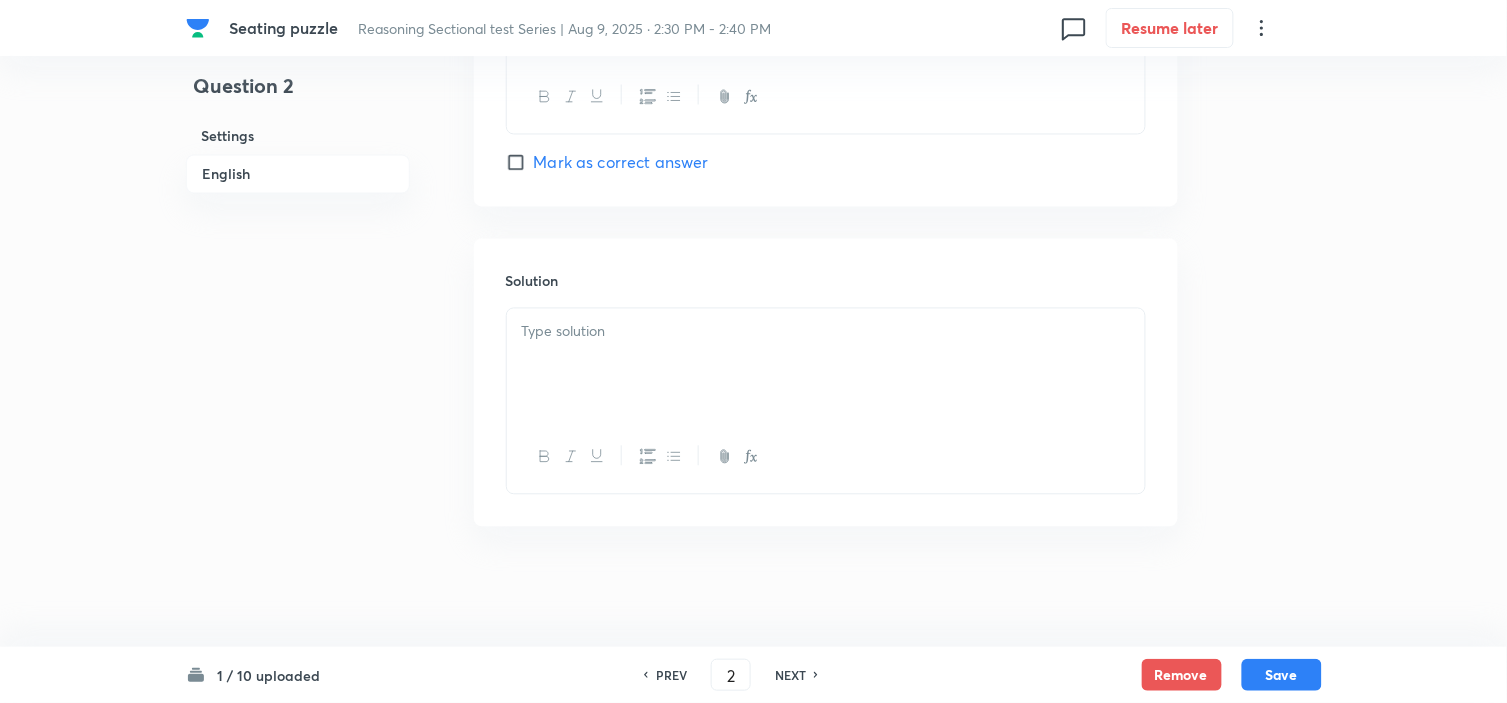 click at bounding box center [826, 365] 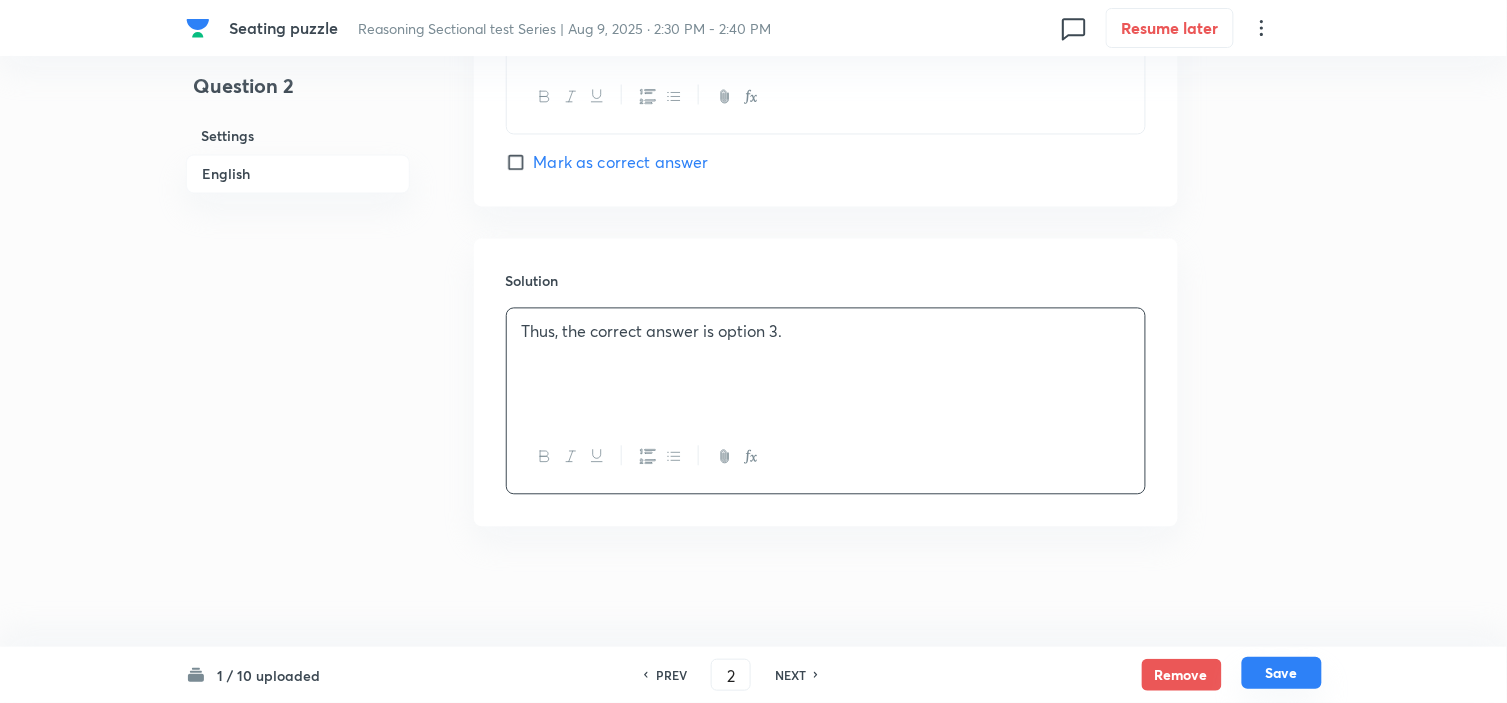 click on "Save" at bounding box center [1282, 673] 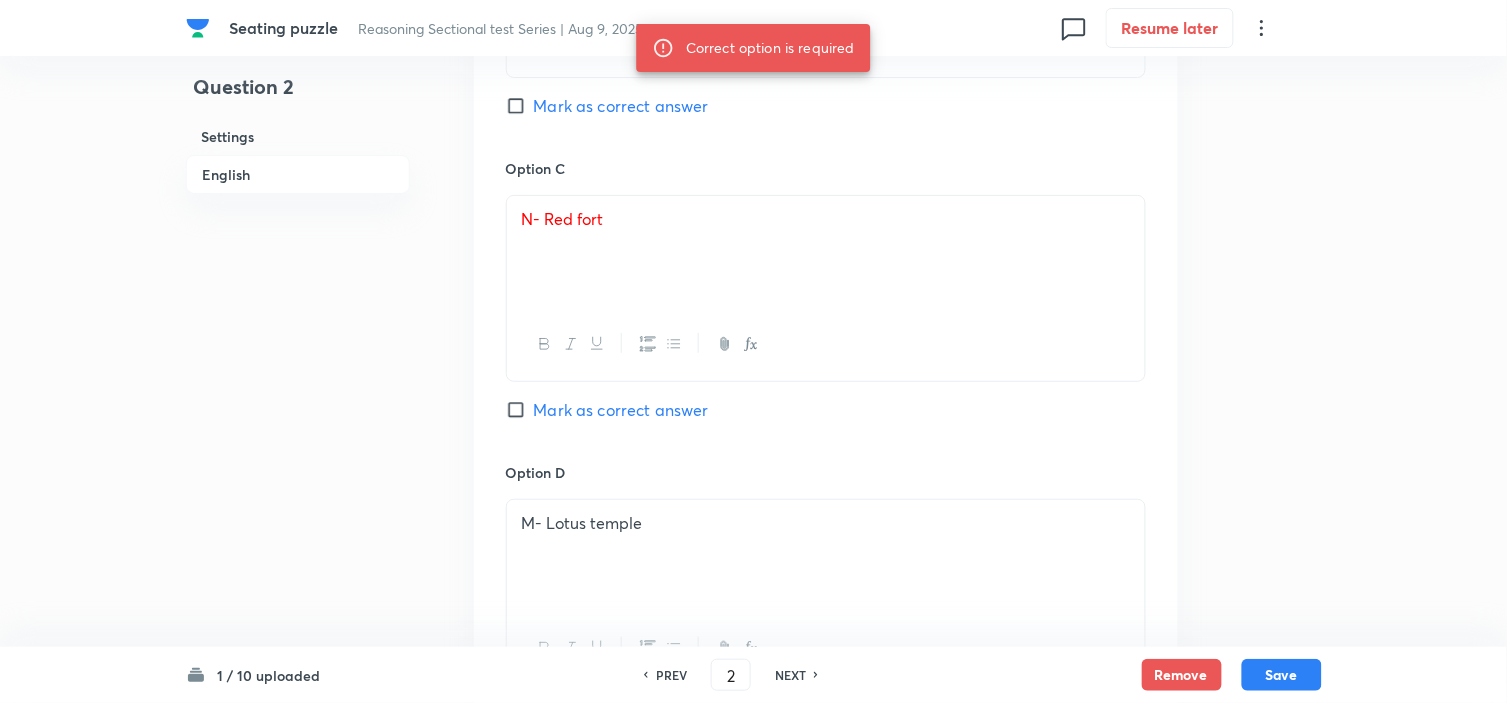 scroll, scrollTop: 1843, scrollLeft: 0, axis: vertical 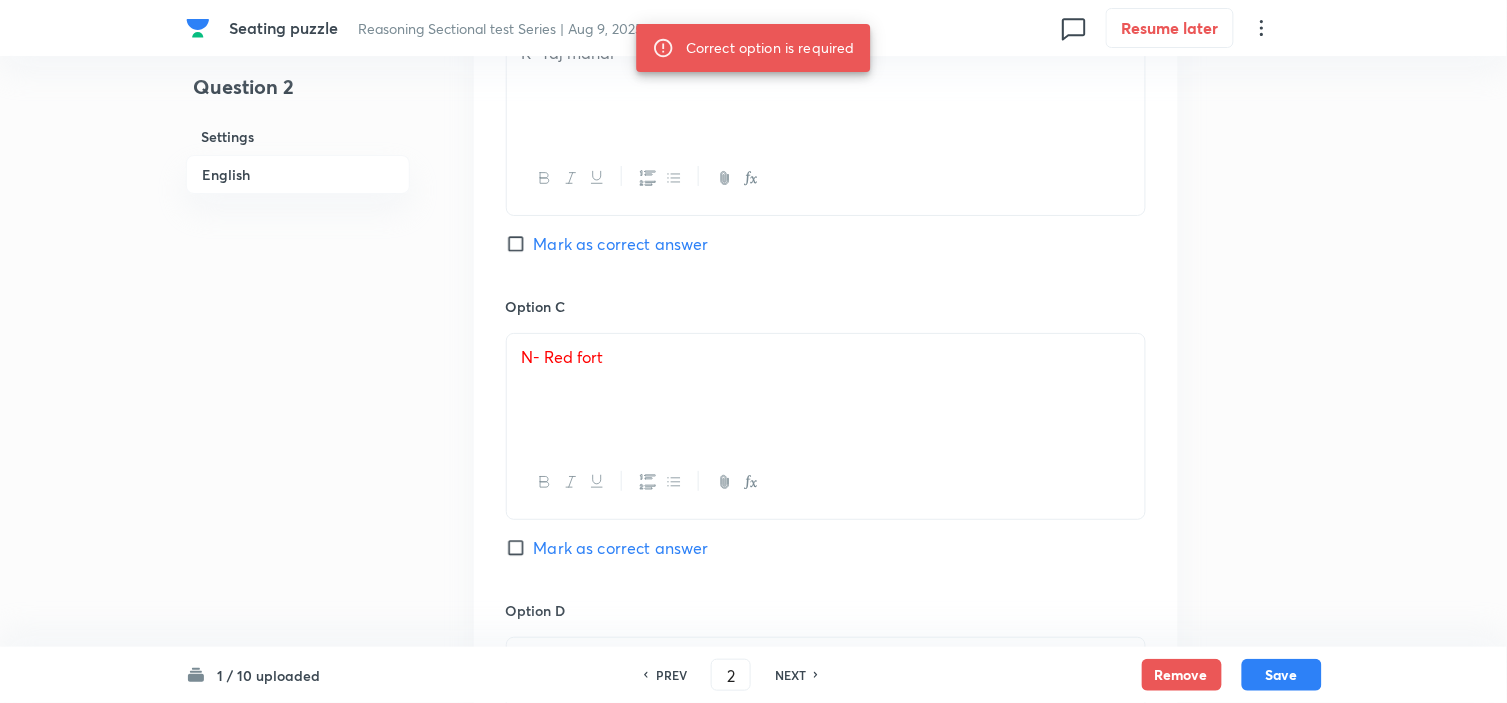 click on "Mark as correct answer" at bounding box center [520, 548] 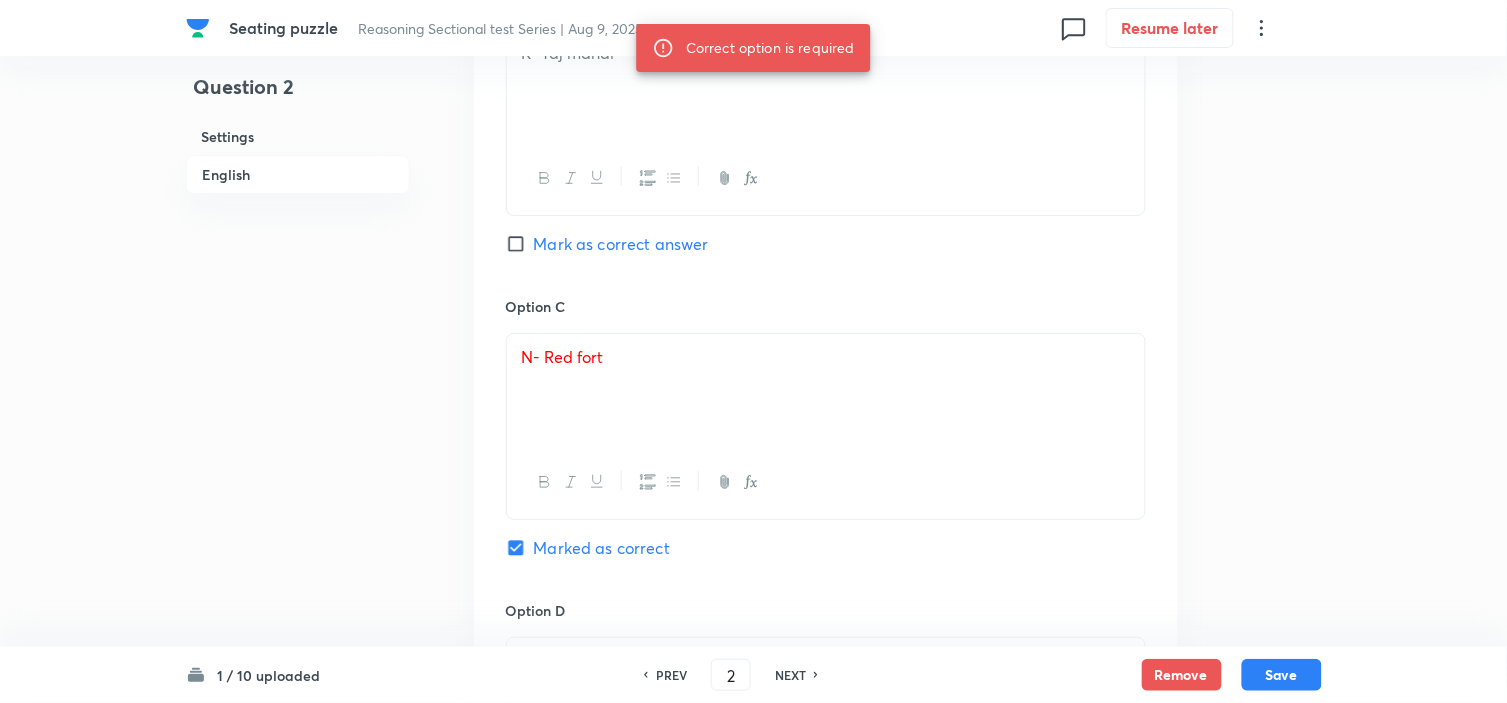 click on "1 / 10 uploaded
PREV 2 ​ NEXT Remove Save" at bounding box center [754, 675] 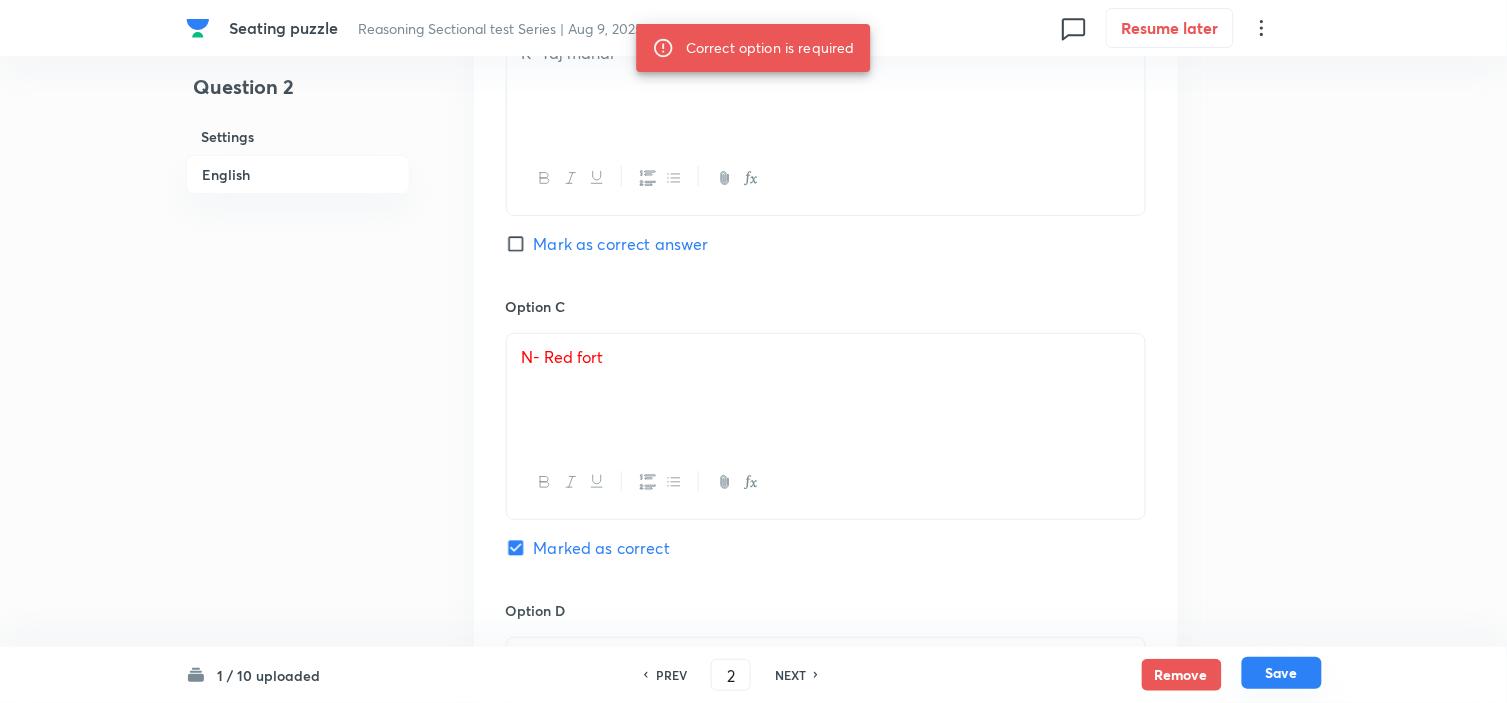 click on "Save" at bounding box center (1282, 673) 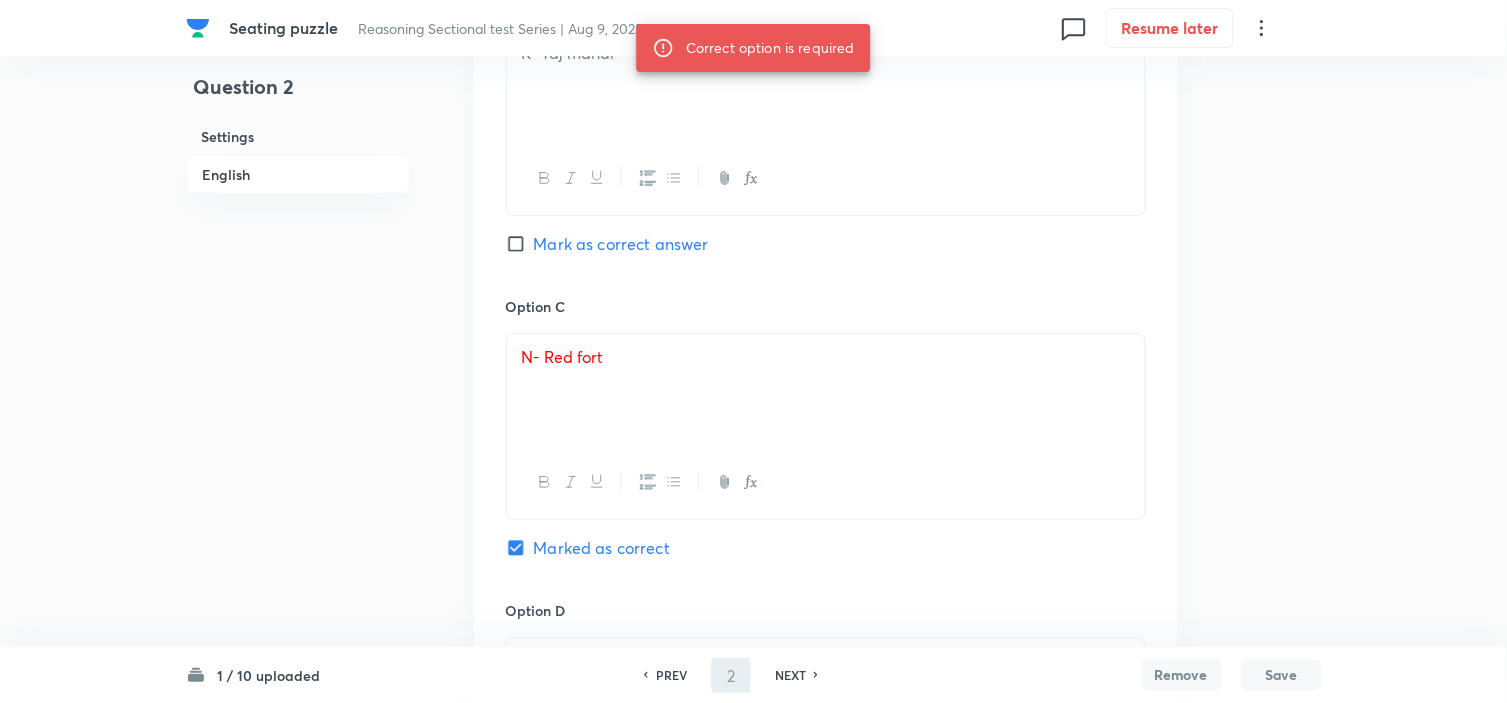 type on "3" 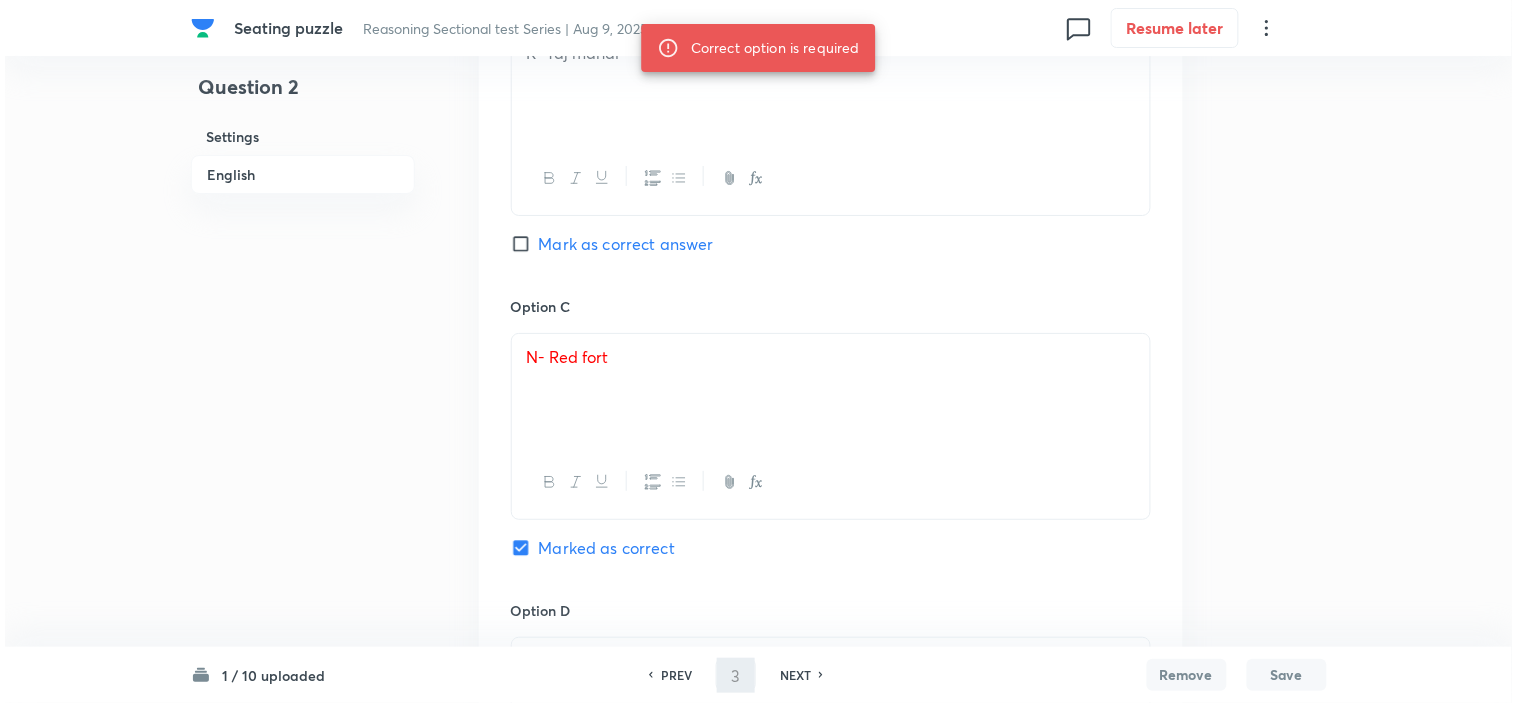 scroll, scrollTop: 0, scrollLeft: 0, axis: both 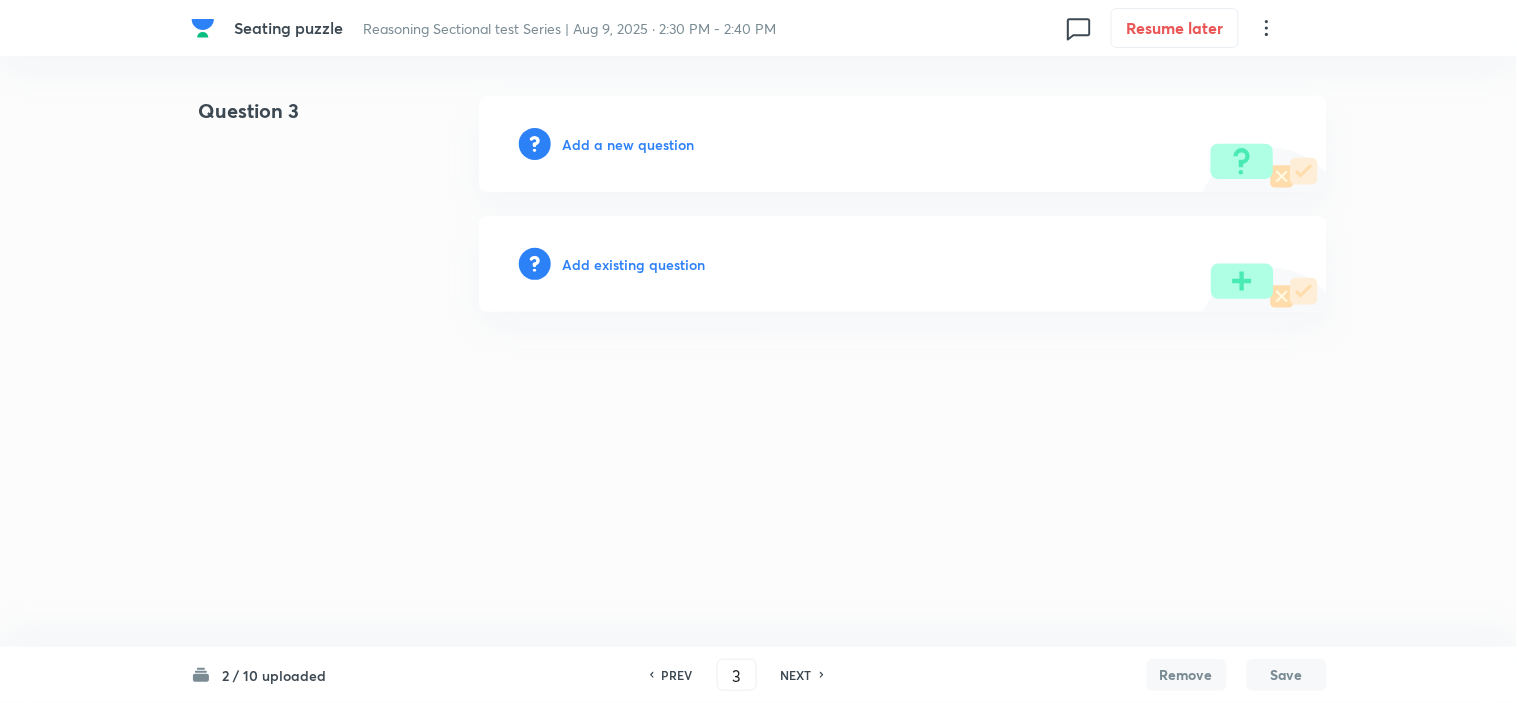 click on "Add a new question" at bounding box center [903, 144] 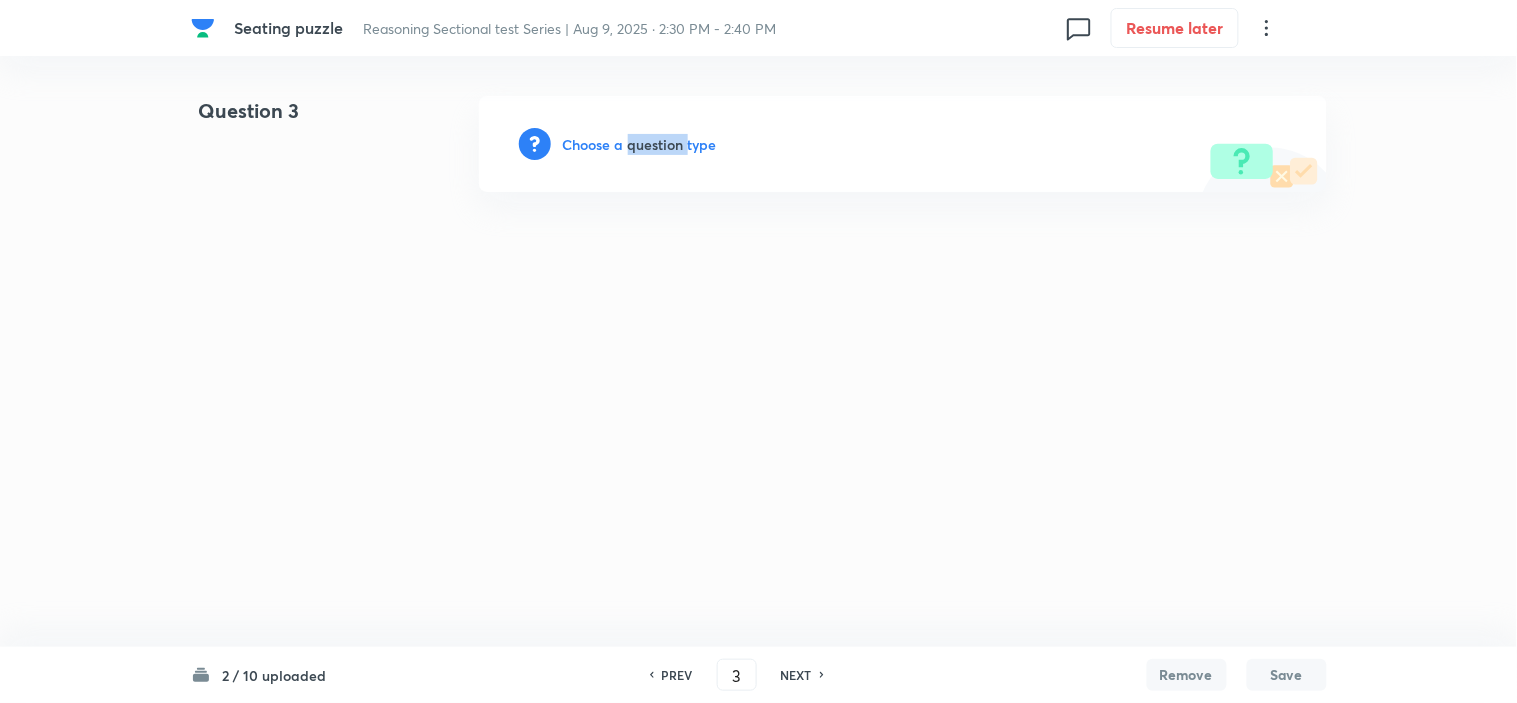 click on "Choose a question type" at bounding box center (640, 144) 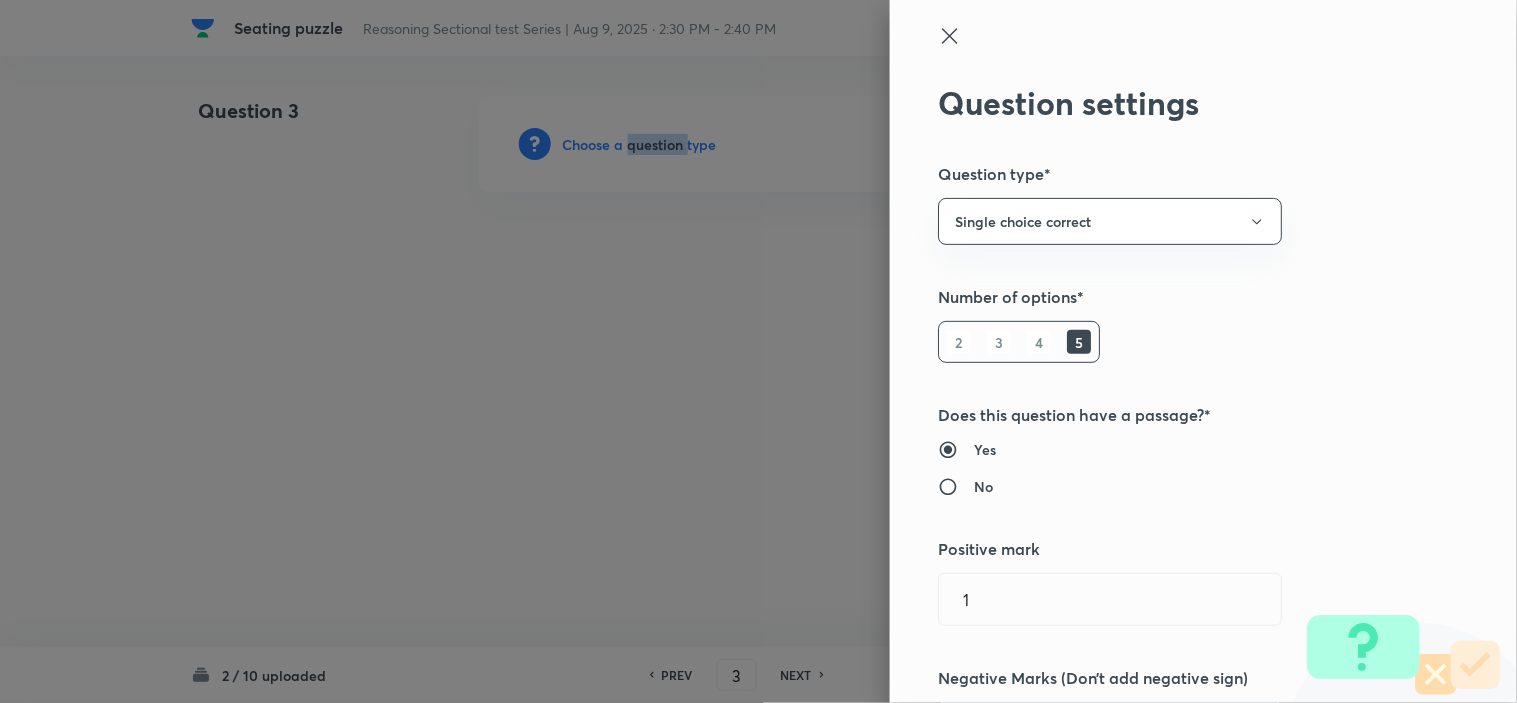 type 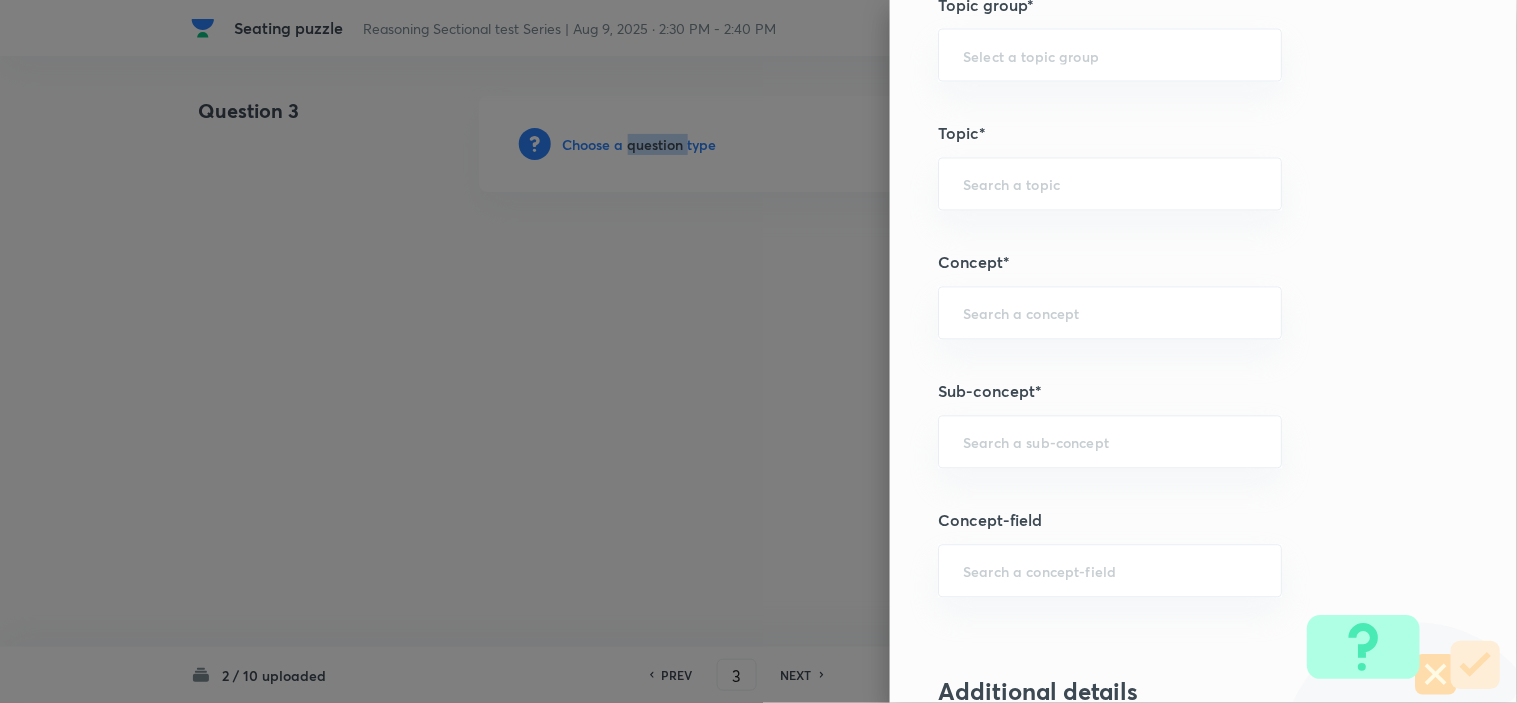 scroll, scrollTop: 888, scrollLeft: 0, axis: vertical 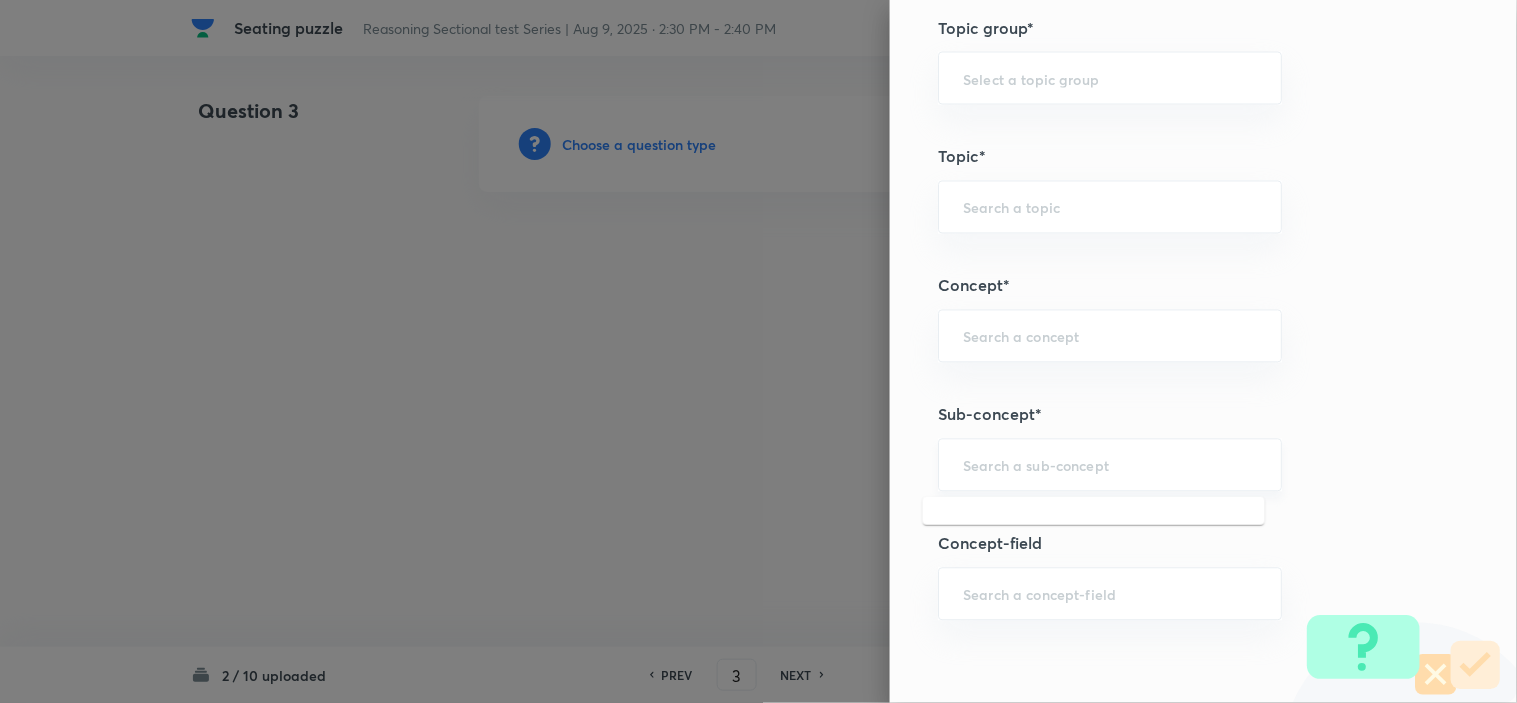 click at bounding box center [1110, 465] 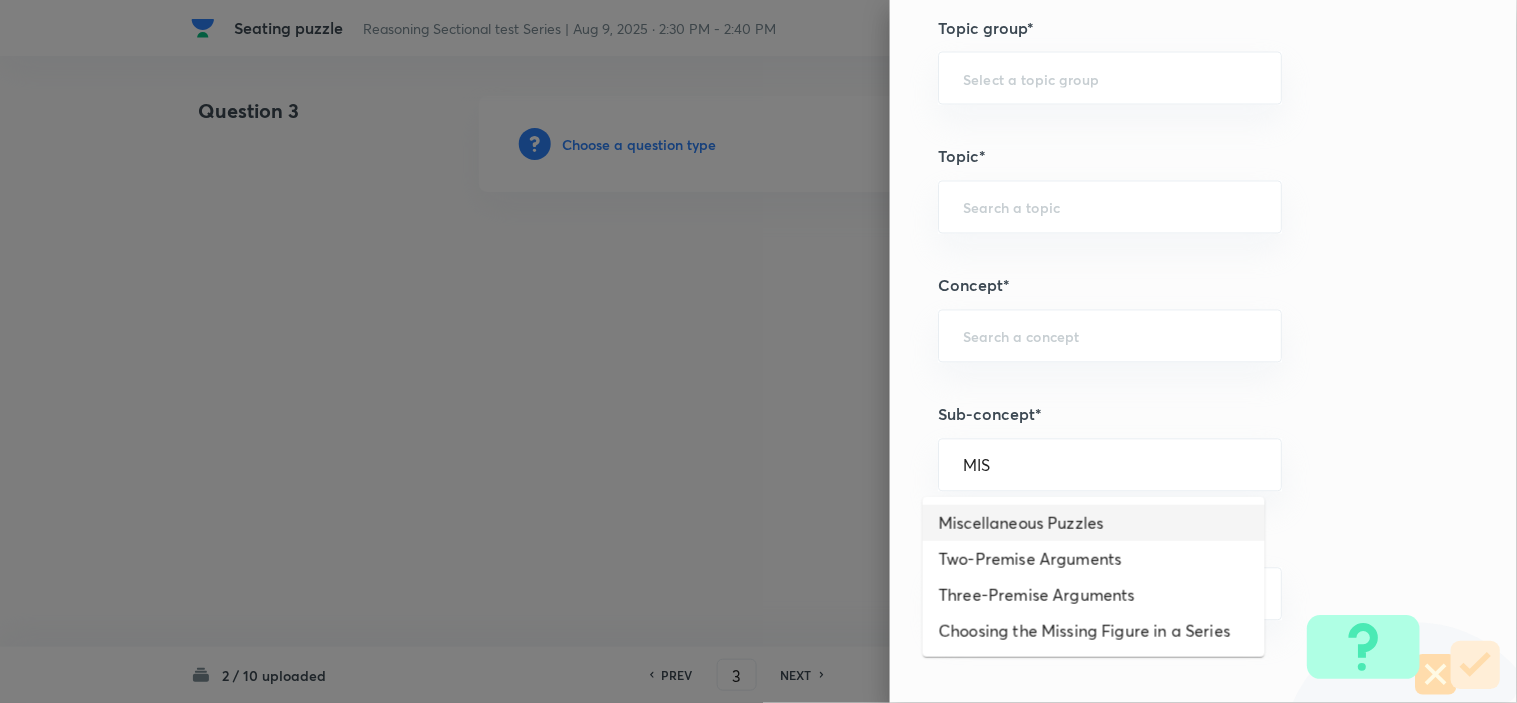 click on "Miscellaneous Puzzles" at bounding box center [1094, 523] 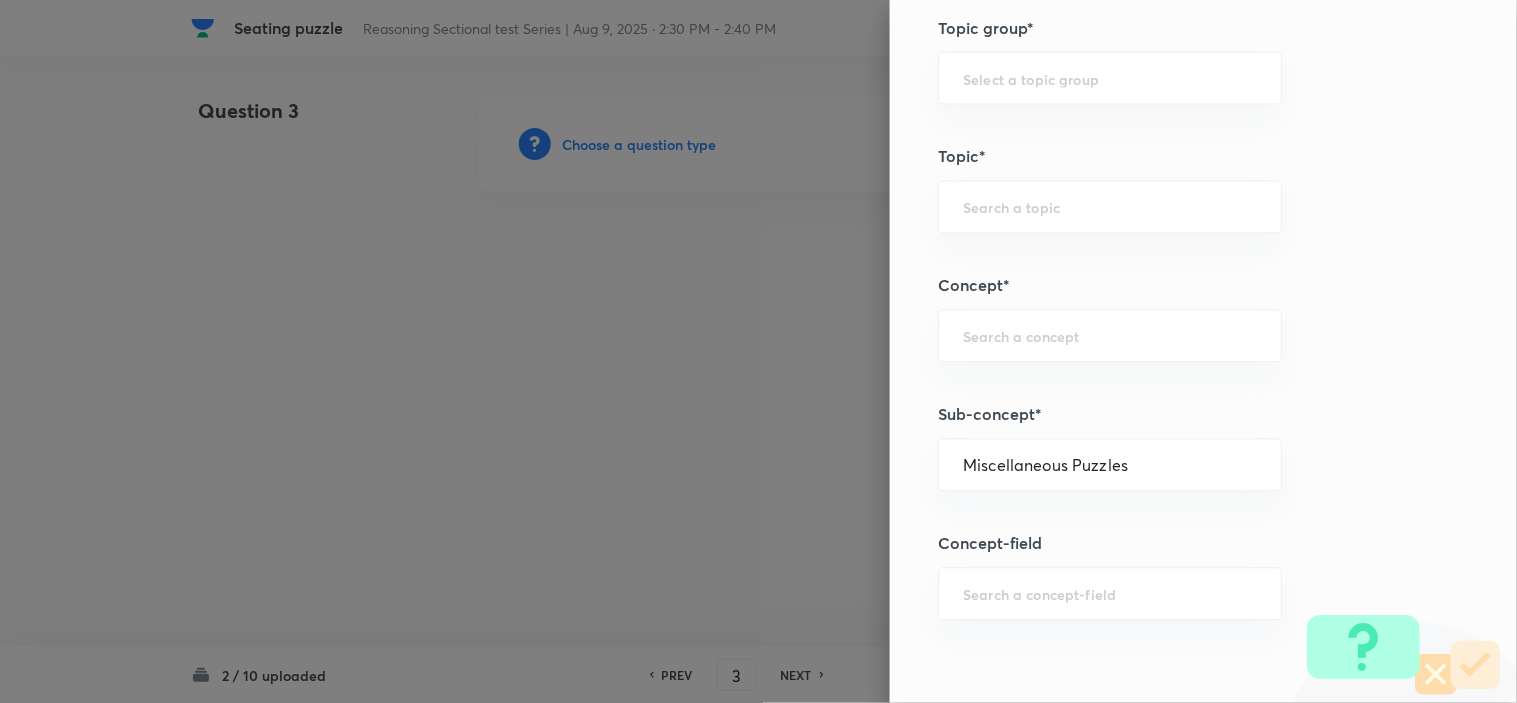 type on "Reasoning" 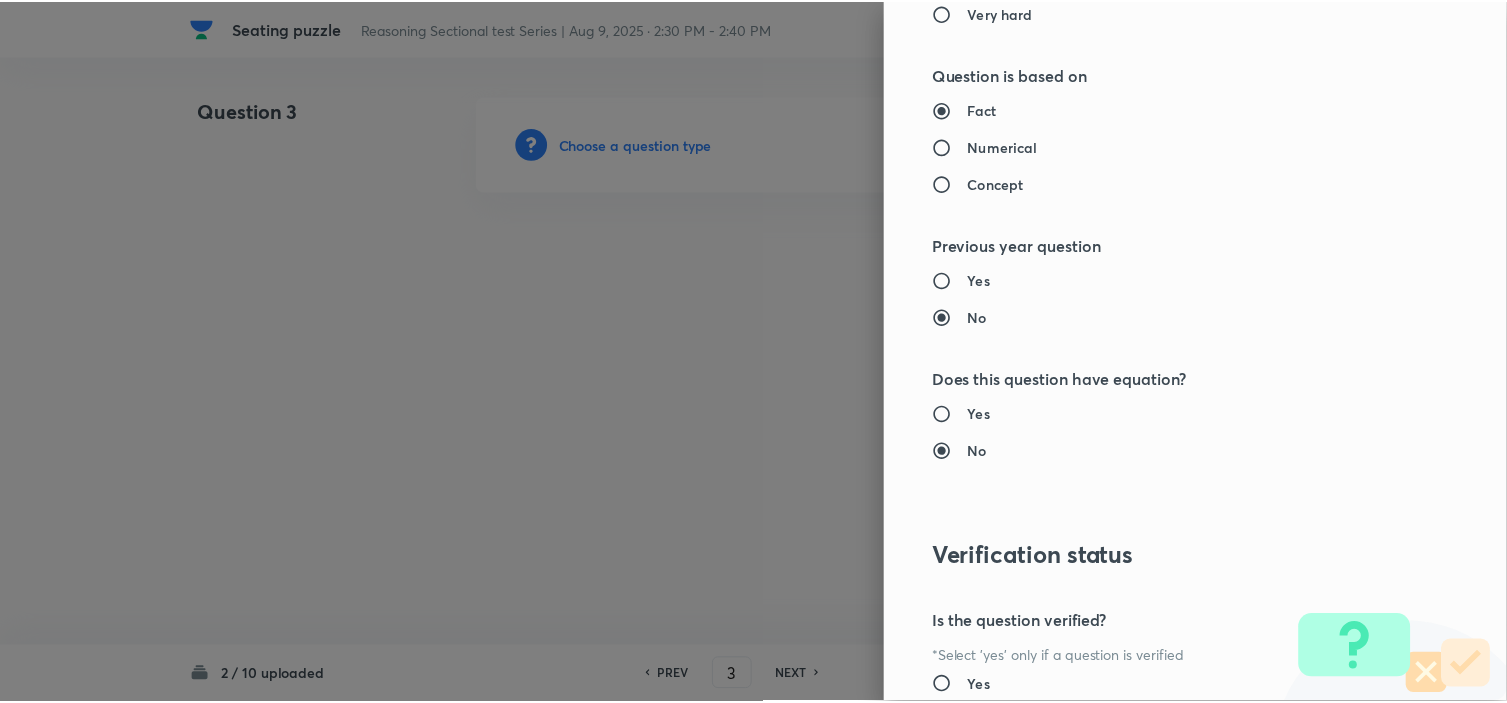 scroll, scrollTop: 2023, scrollLeft: 0, axis: vertical 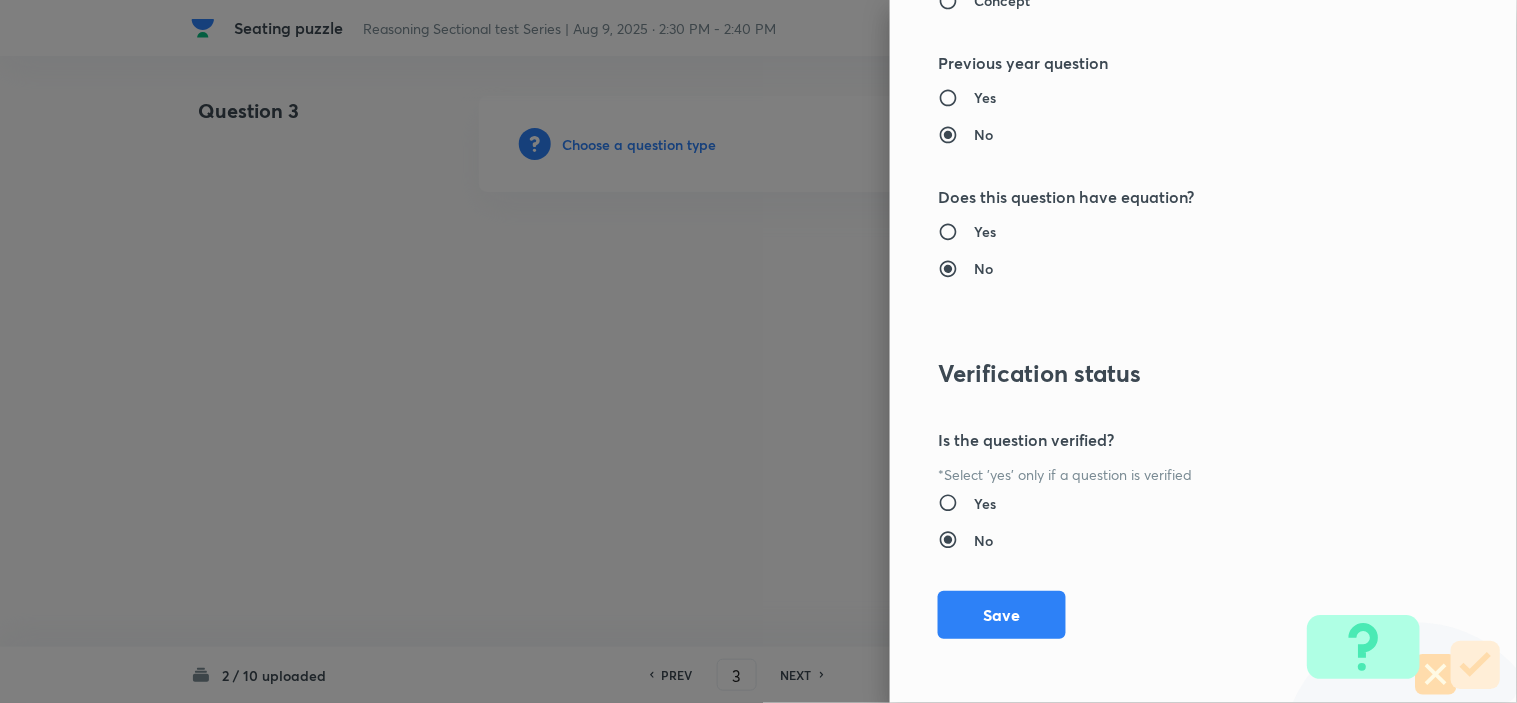 click on "Save" at bounding box center [1002, 615] 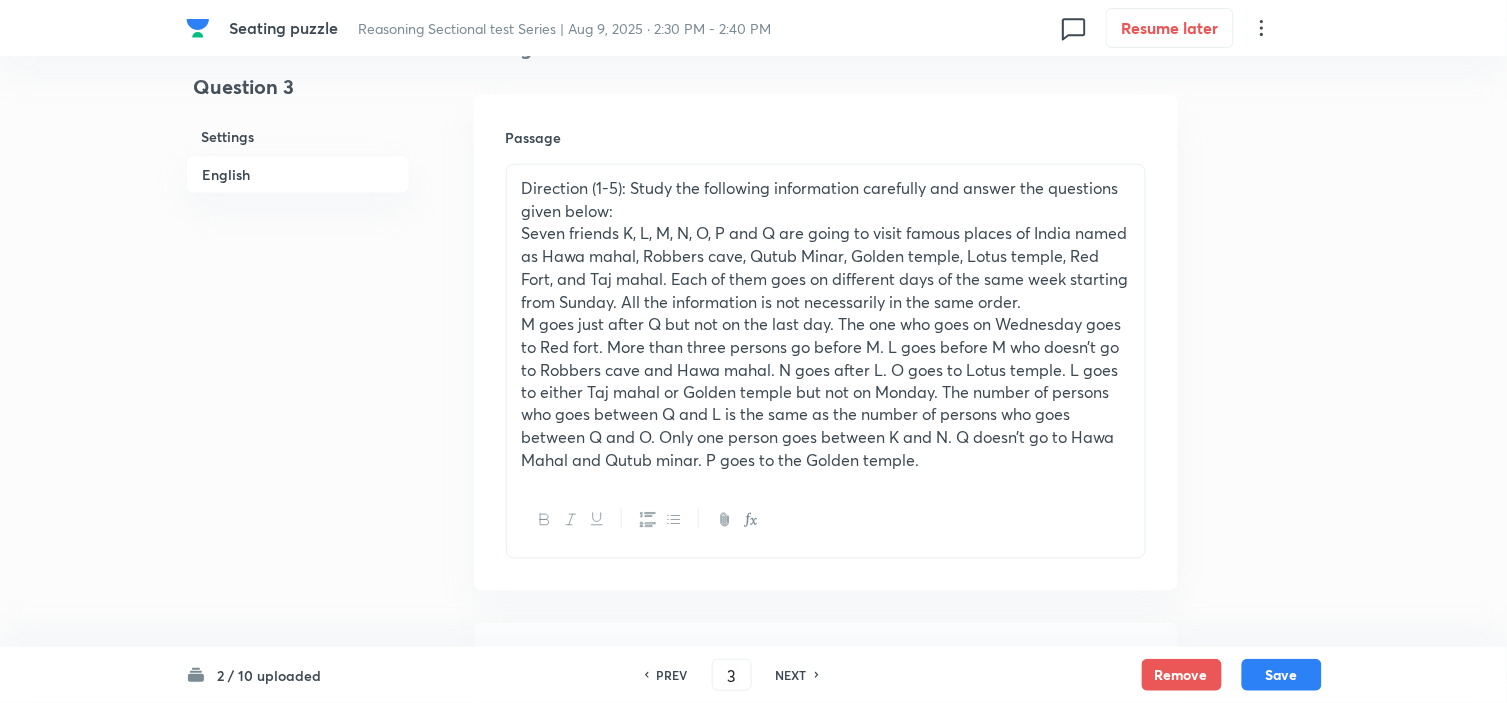 scroll, scrollTop: 1111, scrollLeft: 0, axis: vertical 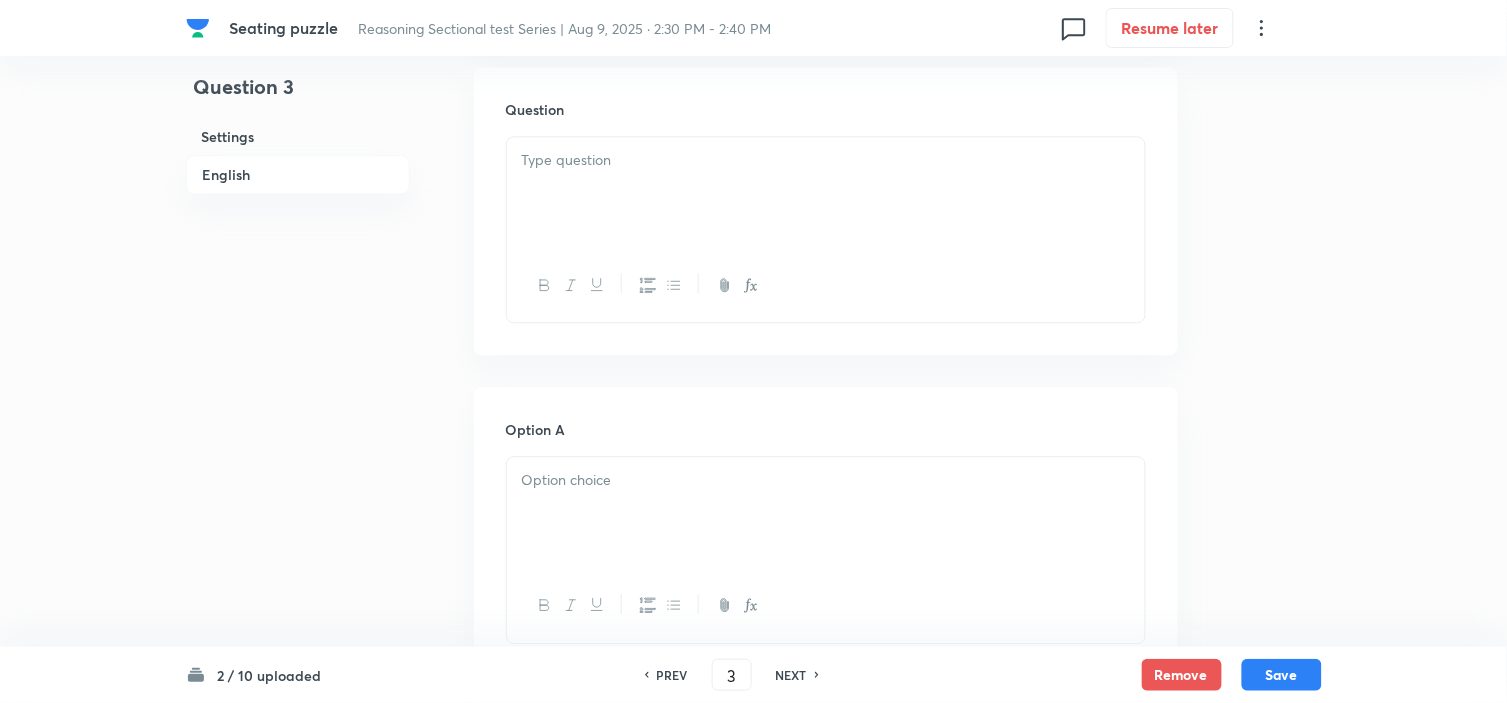click at bounding box center [826, 193] 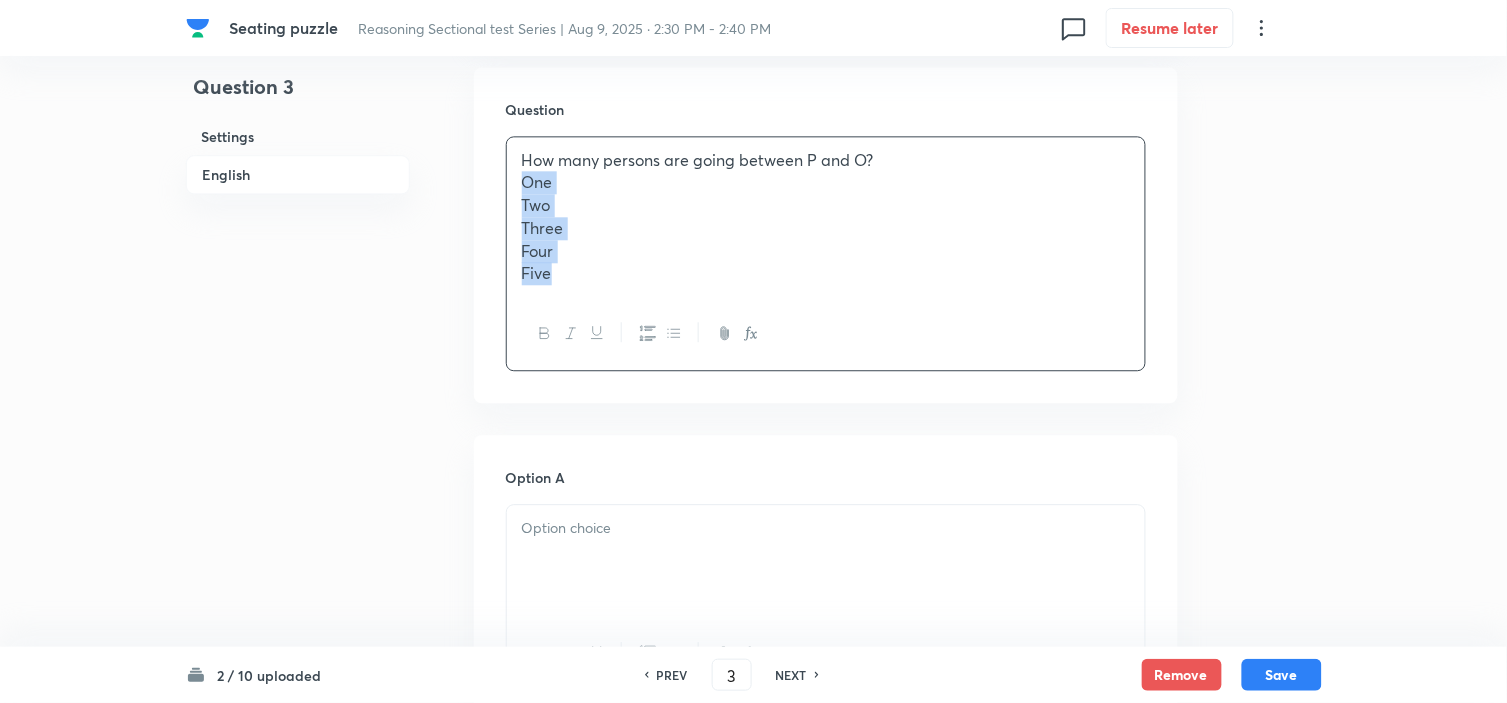 drag, startPoint x: 561, startPoint y: 258, endPoint x: 670, endPoint y: 397, distance: 176.64088 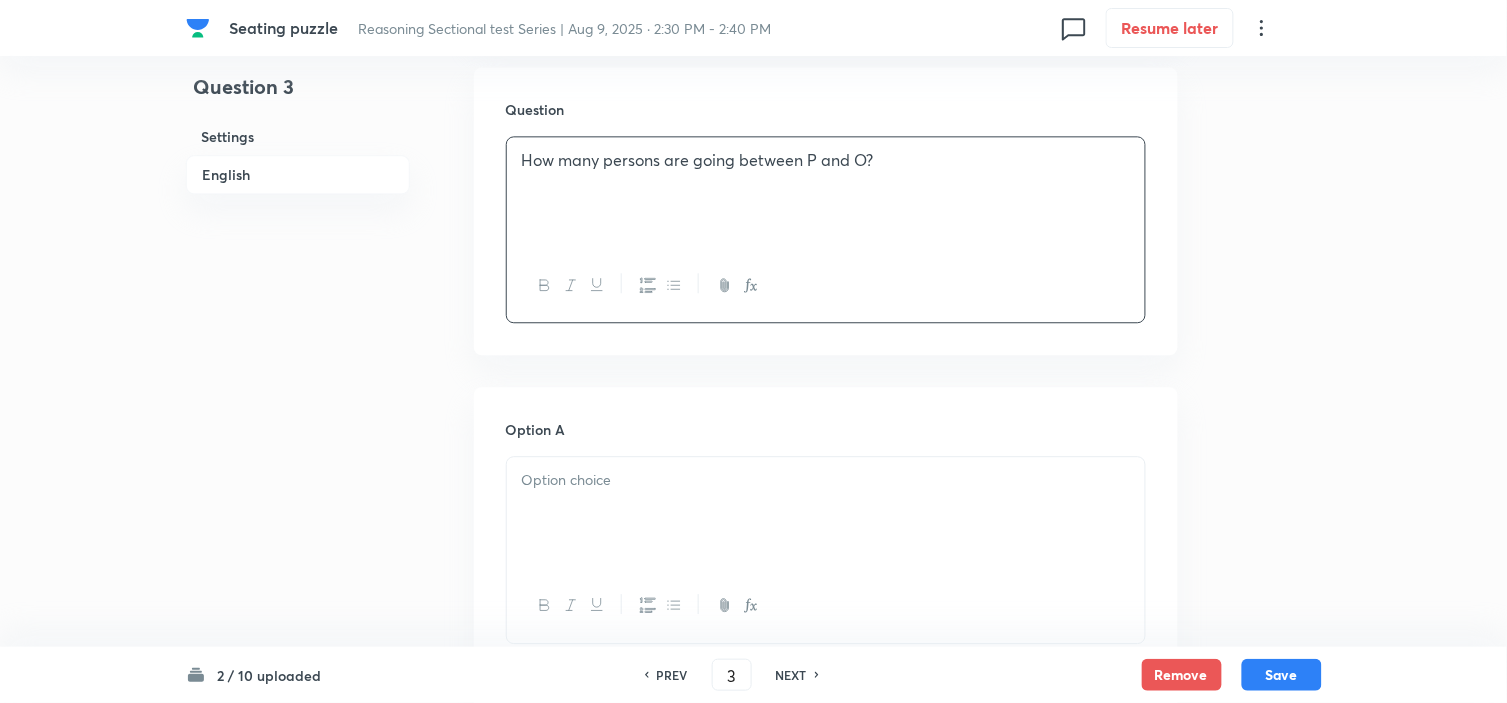 click at bounding box center (826, 513) 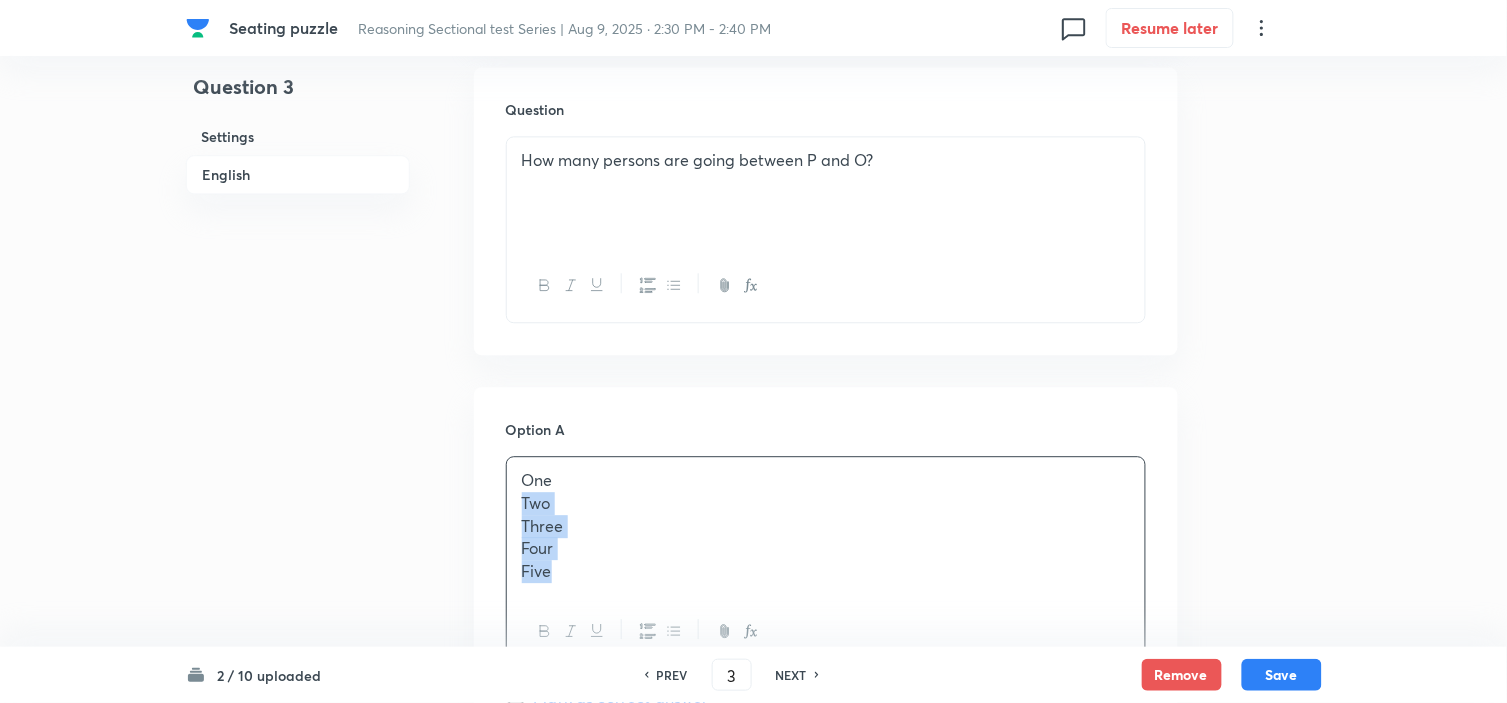 drag, startPoint x: 514, startPoint y: 503, endPoint x: 771, endPoint y: 675, distance: 309.24585 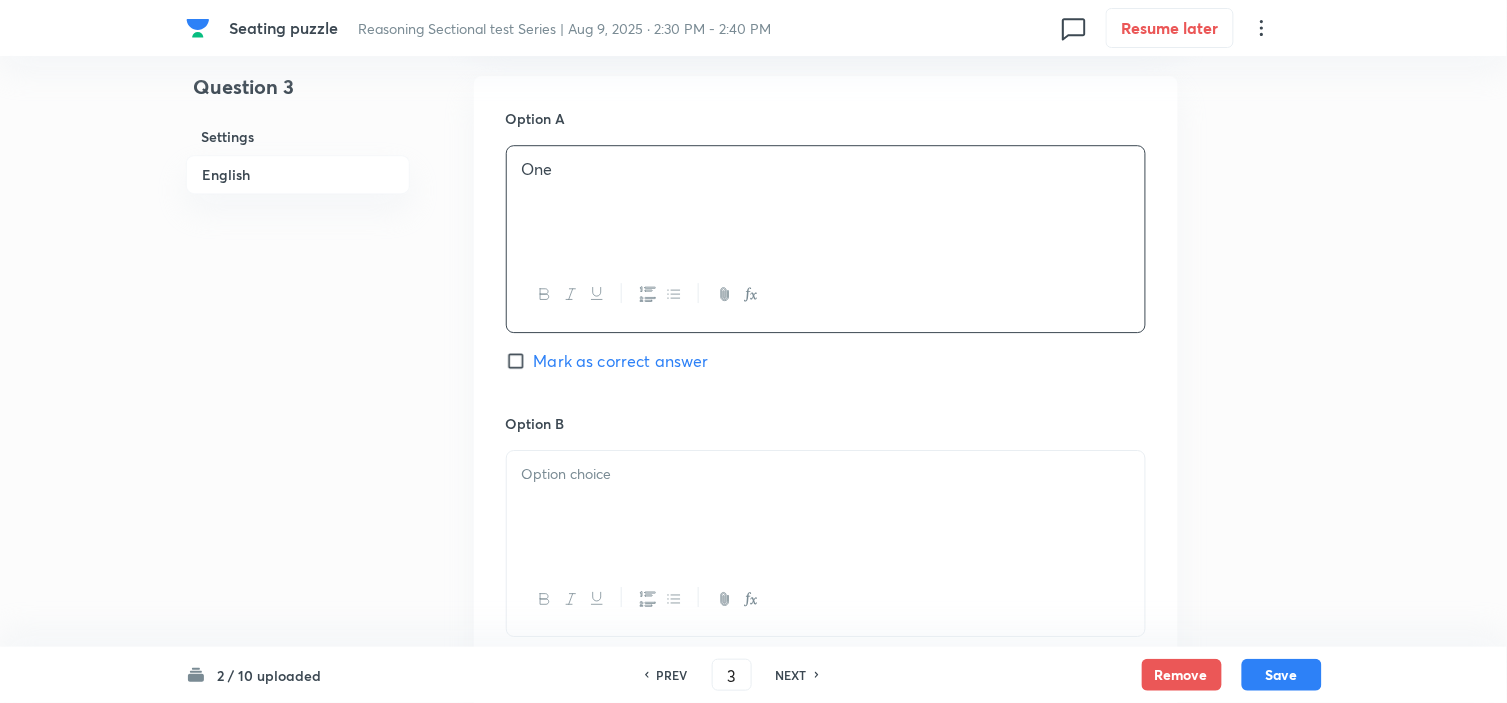 scroll, scrollTop: 1444, scrollLeft: 0, axis: vertical 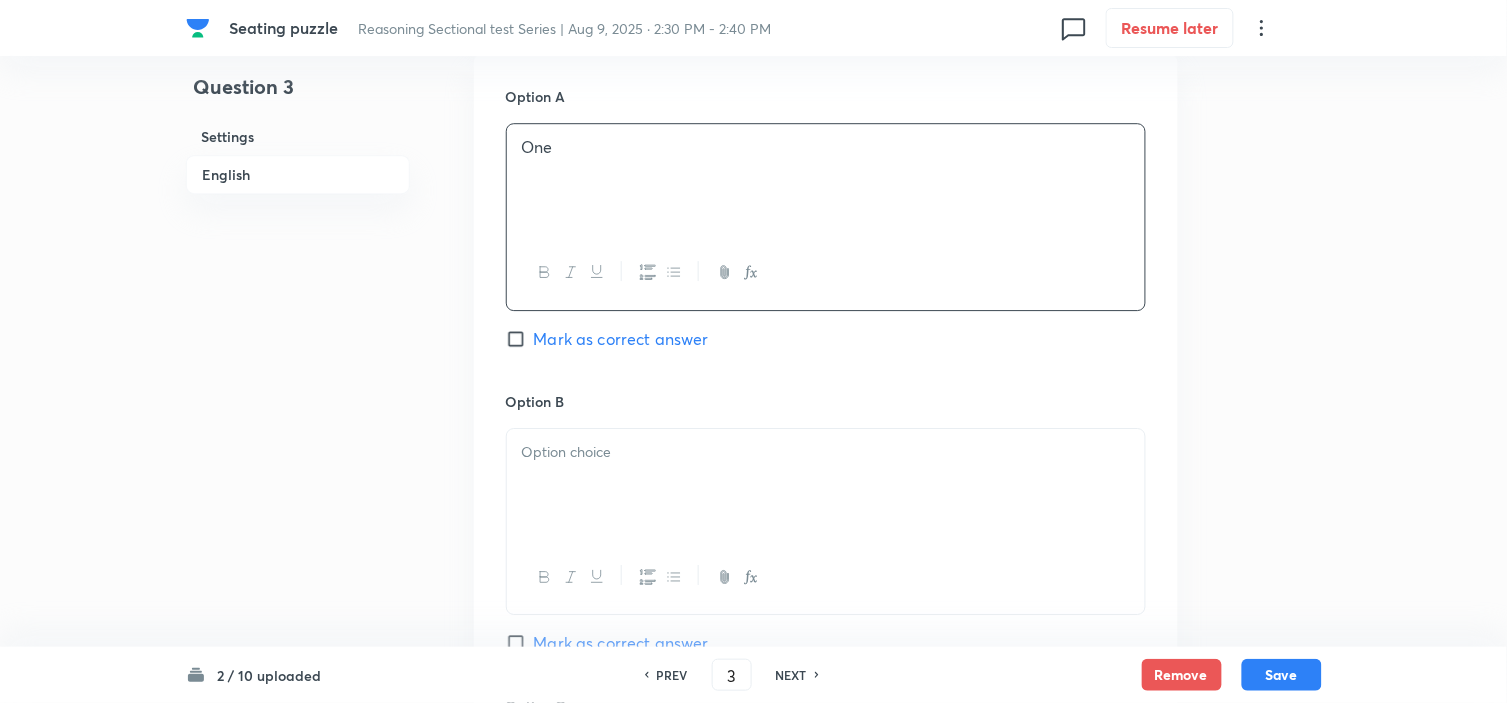 click at bounding box center (826, 485) 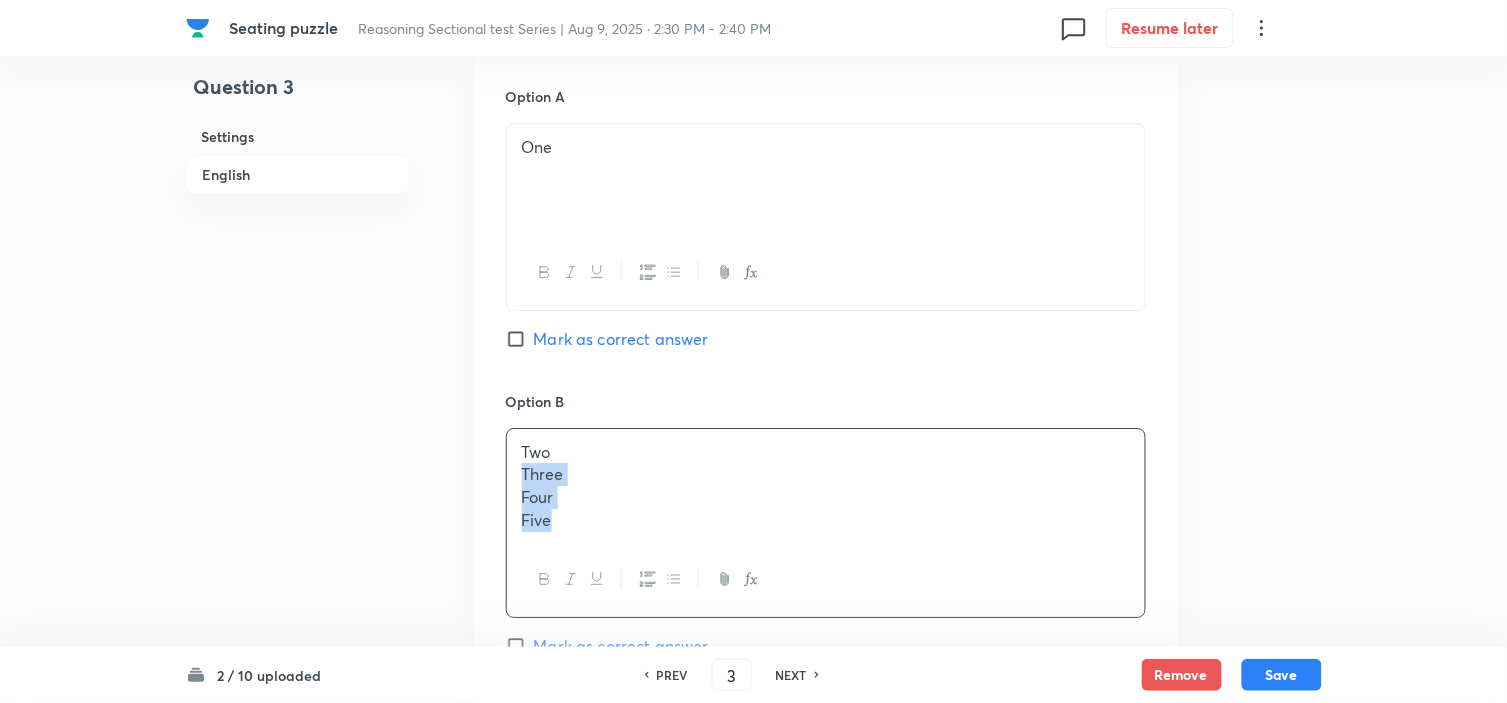 drag, startPoint x: 523, startPoint y: 478, endPoint x: 763, endPoint y: 630, distance: 284.0845 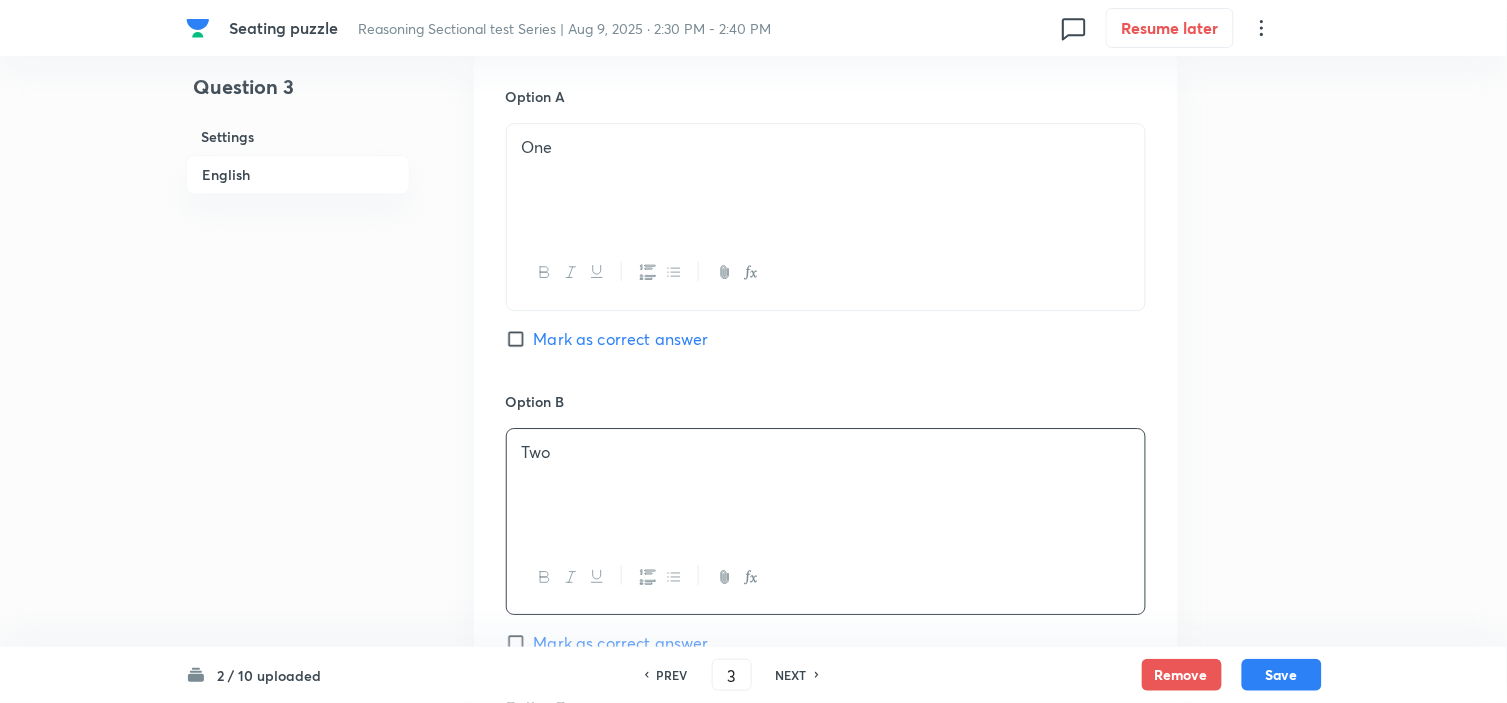 scroll, scrollTop: 1777, scrollLeft: 0, axis: vertical 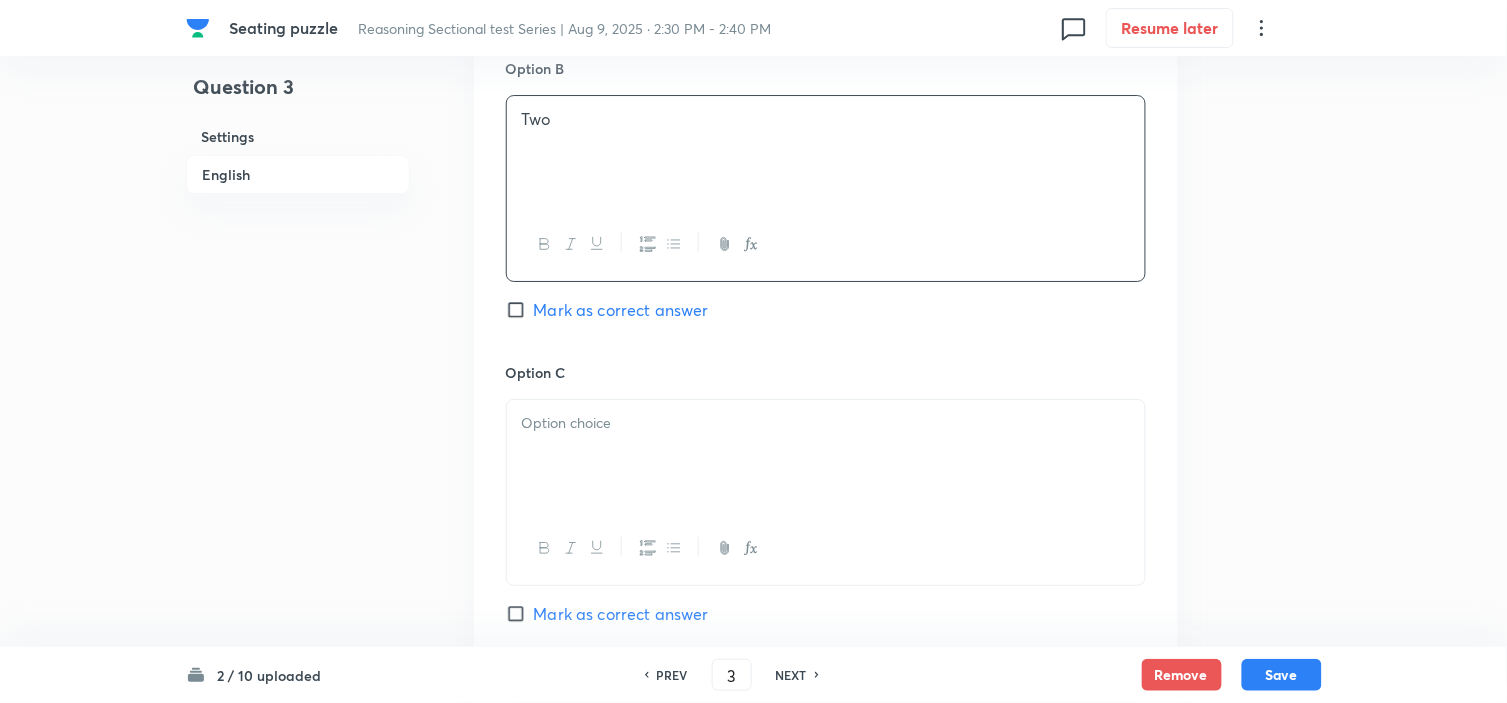 click at bounding box center [826, 456] 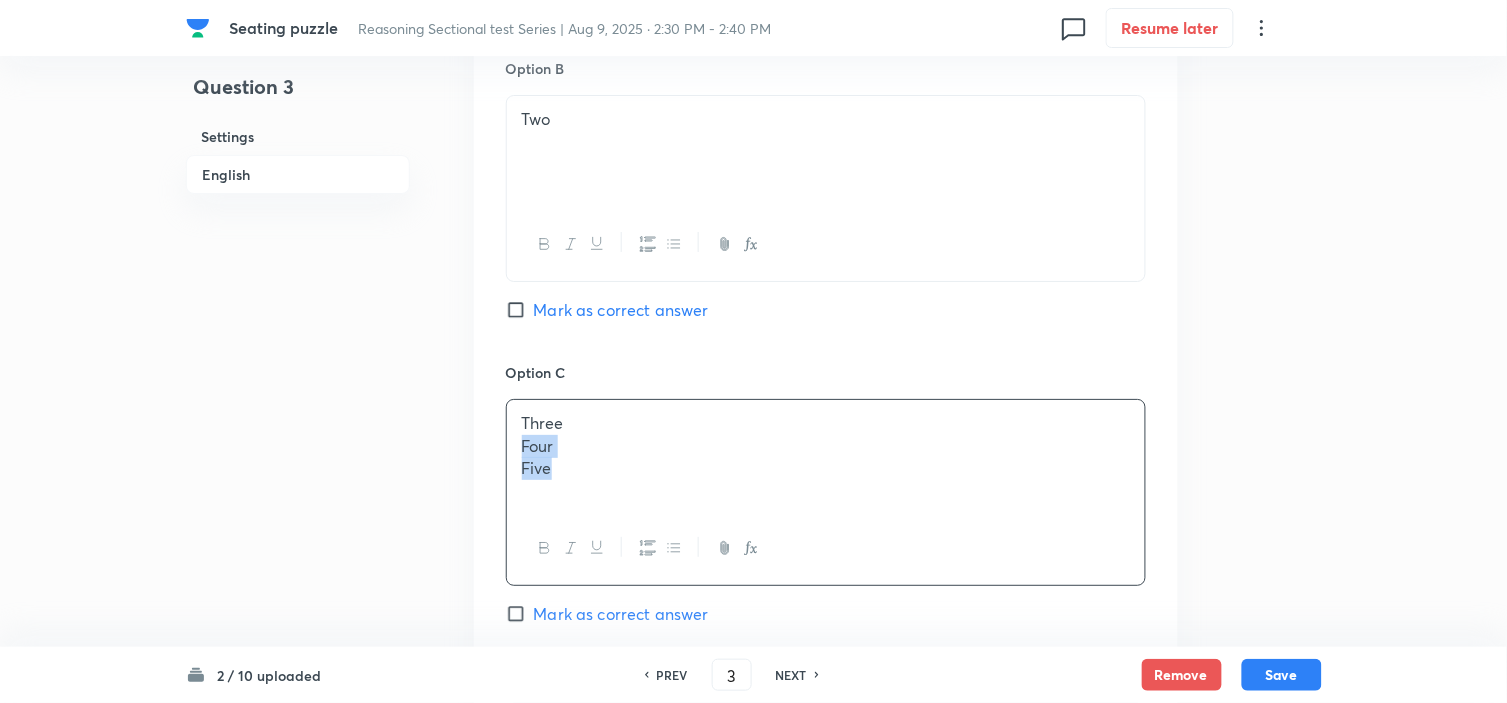 drag, startPoint x: 525, startPoint y: 453, endPoint x: 682, endPoint y: 544, distance: 181.46625 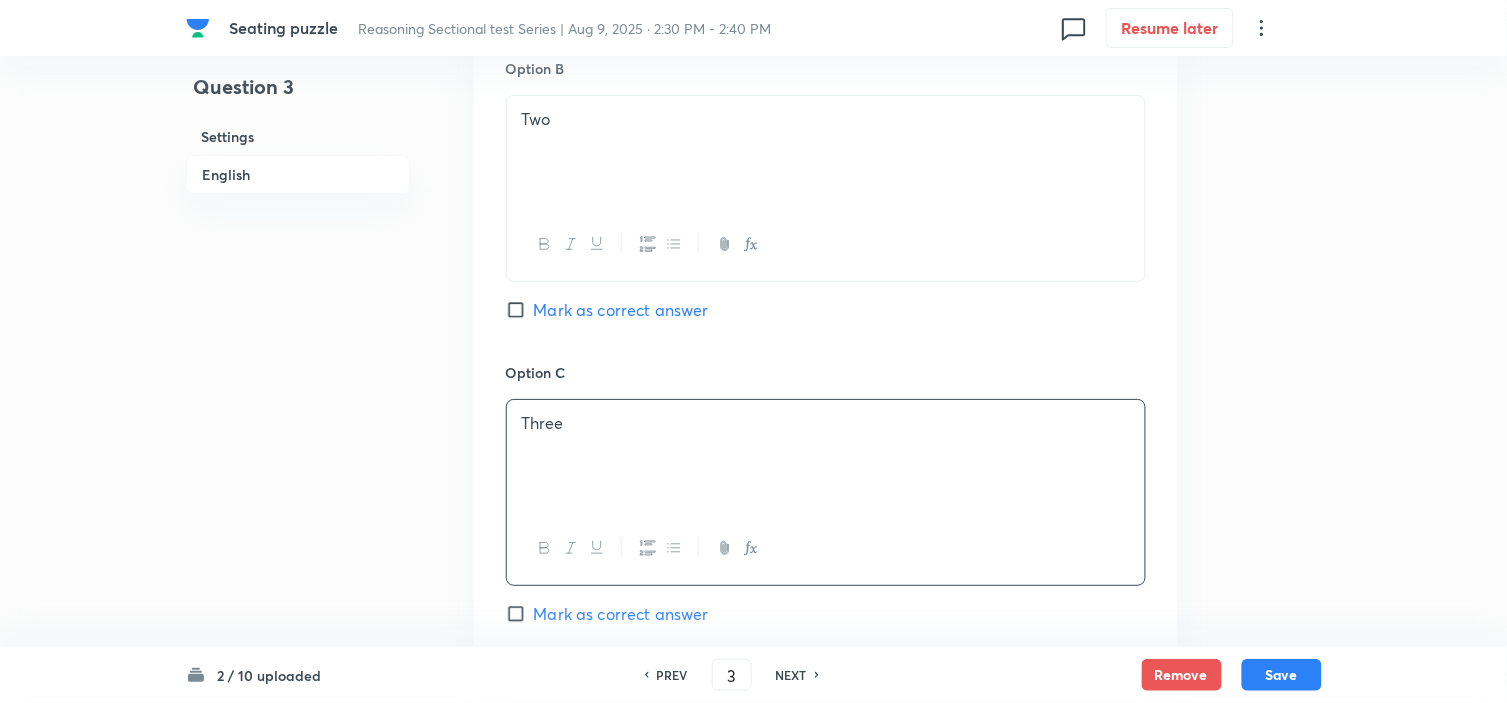 scroll, scrollTop: 2000, scrollLeft: 0, axis: vertical 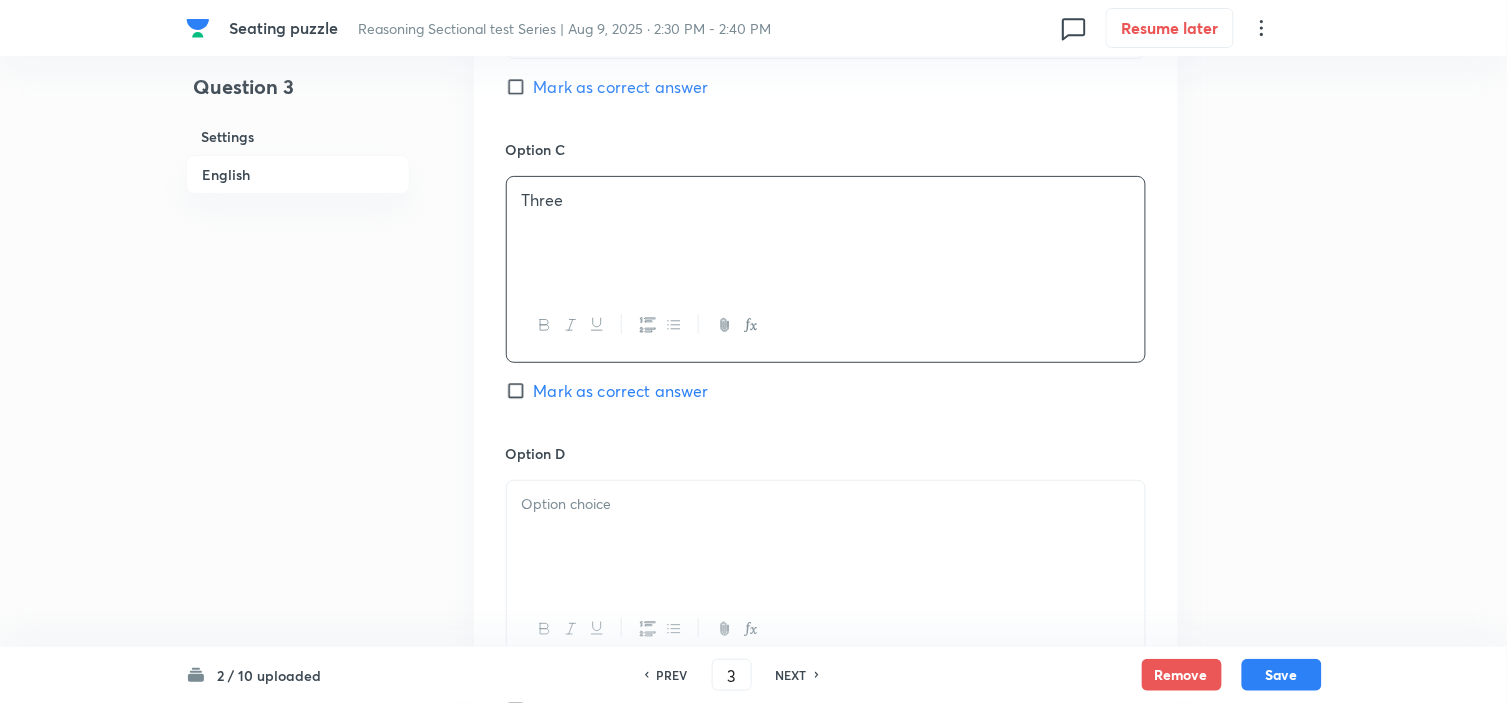 click at bounding box center [826, 537] 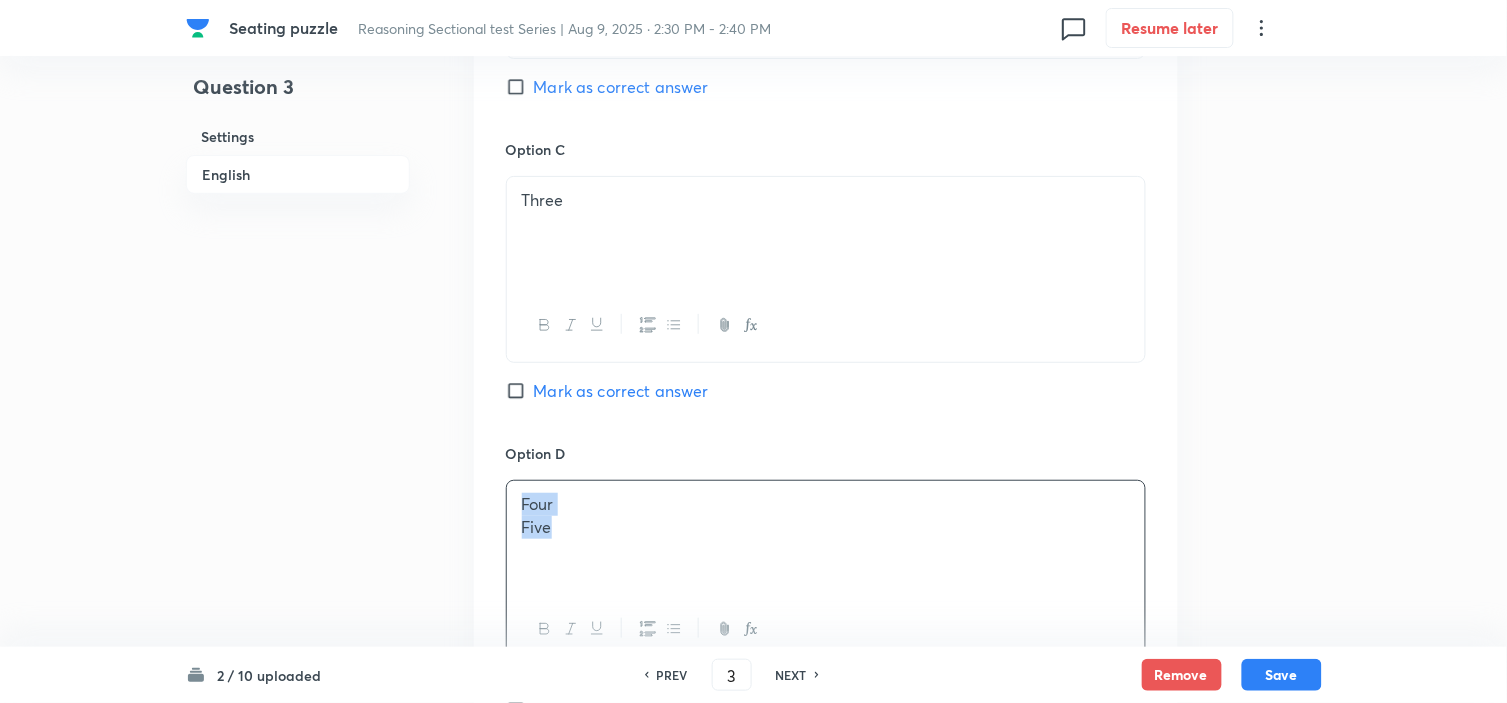 drag, startPoint x: 515, startPoint y: 516, endPoint x: 814, endPoint y: 598, distance: 310.0403 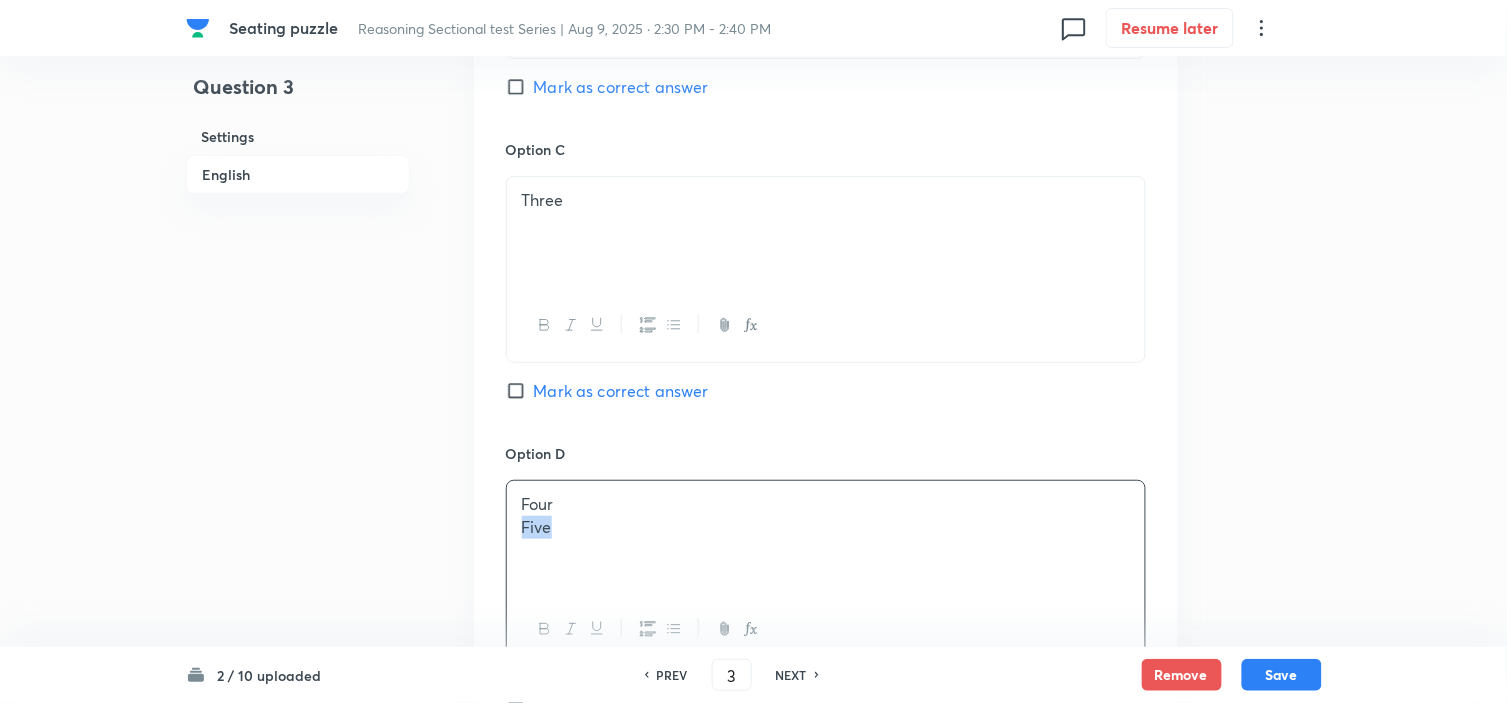 drag, startPoint x: 612, startPoint y: 557, endPoint x: 344, endPoint y: 520, distance: 270.54205 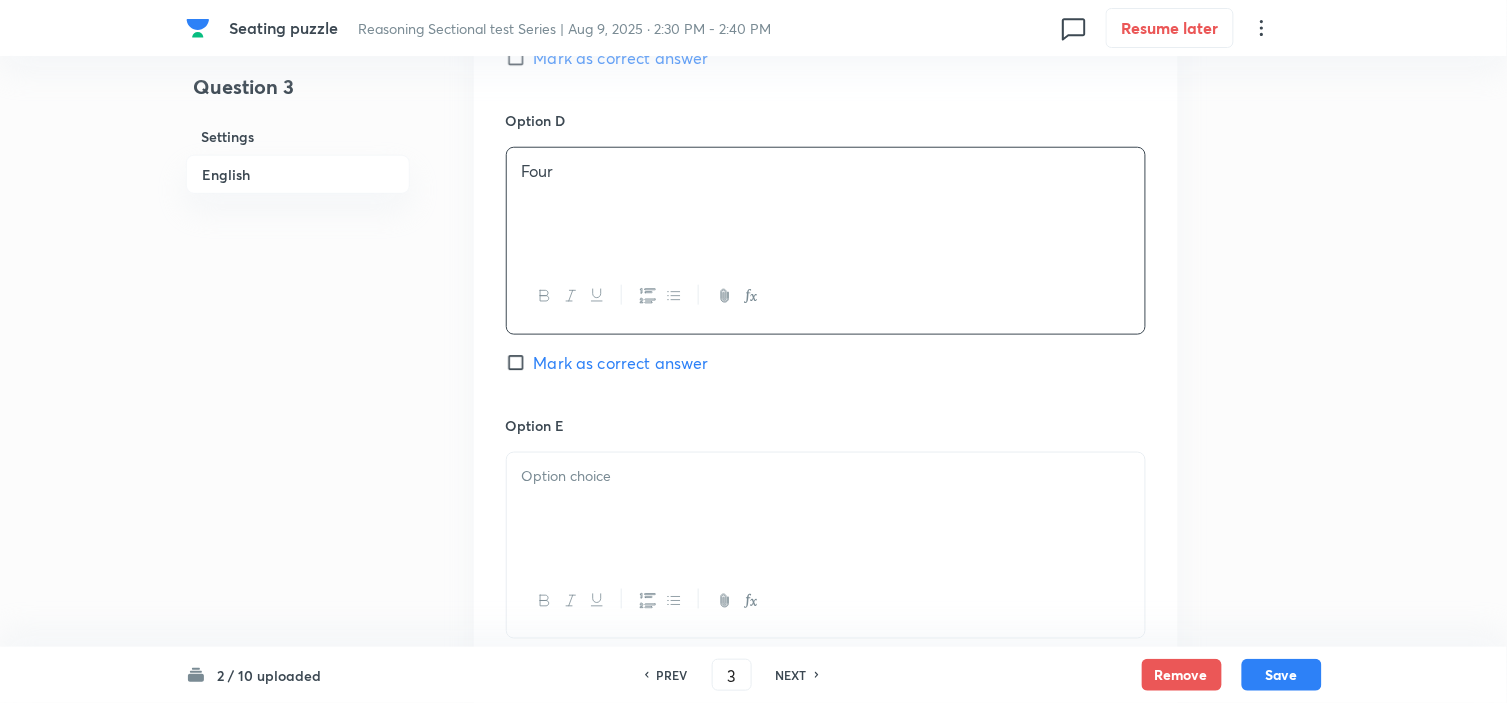 click at bounding box center [826, 509] 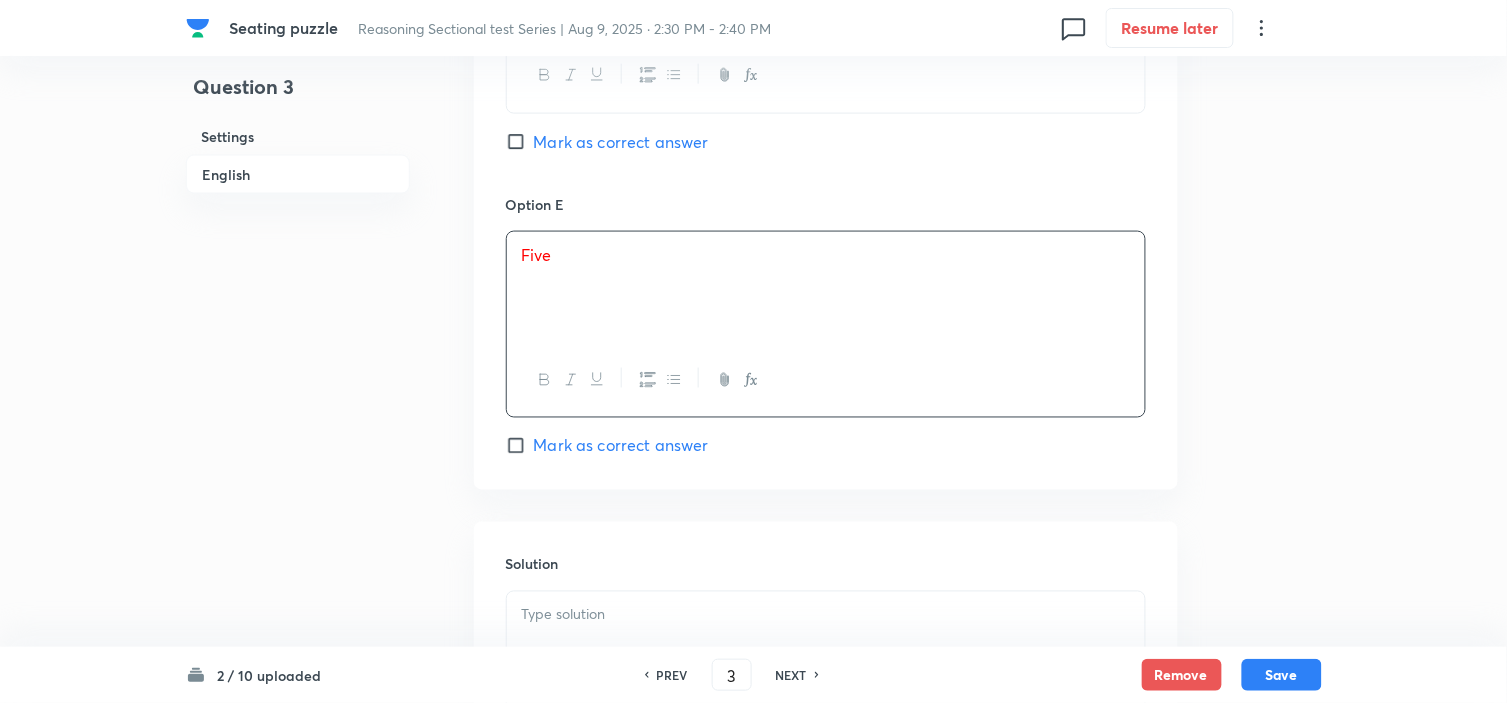 scroll, scrollTop: 2555, scrollLeft: 0, axis: vertical 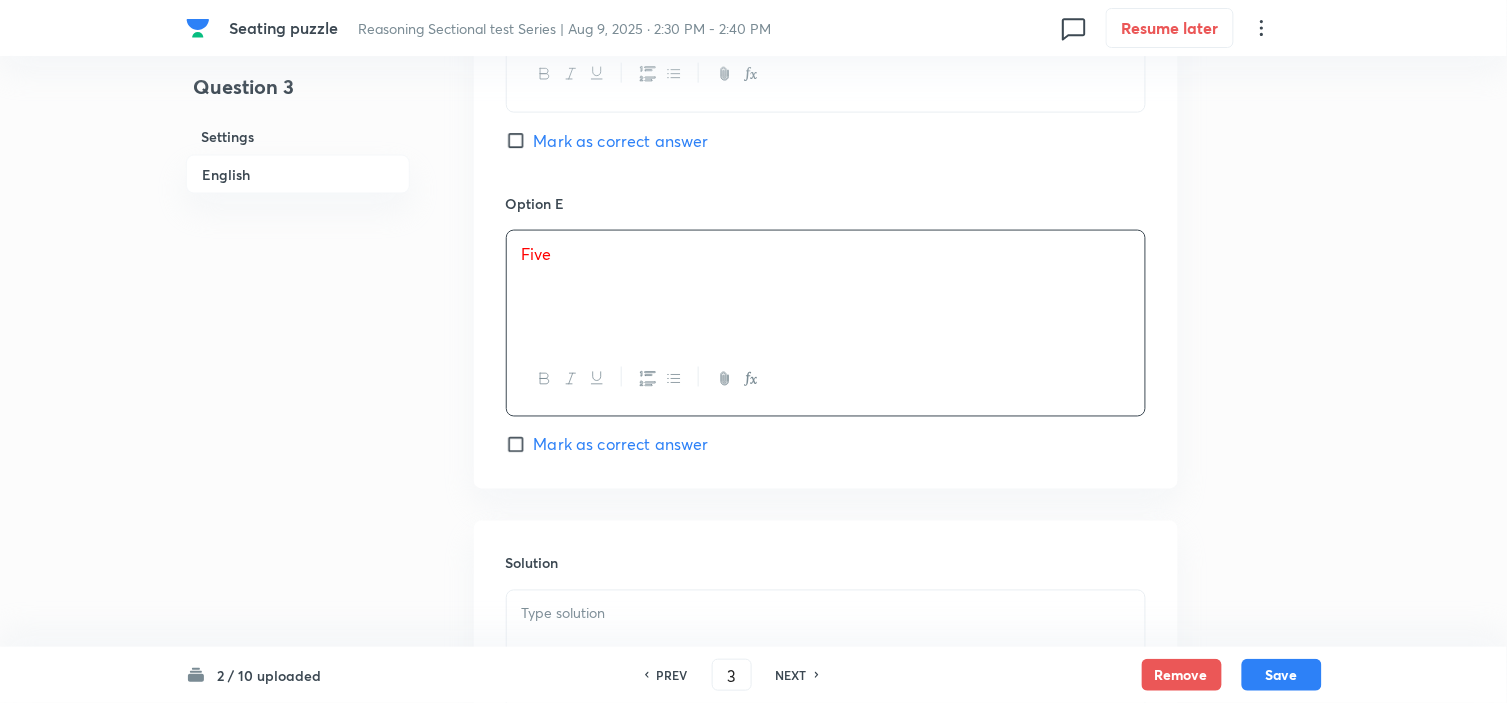 click on "Option A One Mark as correct answer Option B Two Mark as correct answer Option C Three Mark as correct answer Option D Four Mark as correct answer Option E Five Mark as correct answer" at bounding box center [826, -284] 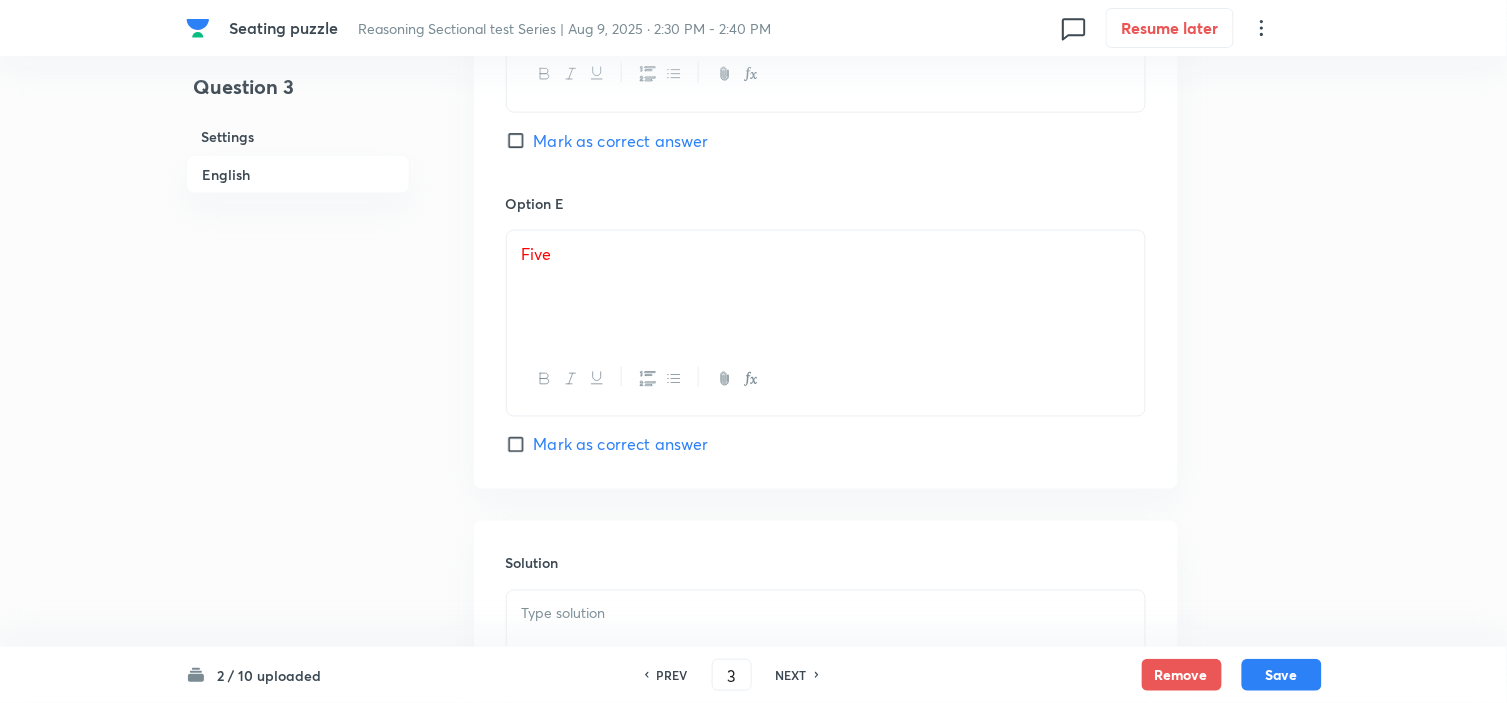 click on "Mark as correct answer" at bounding box center (621, 445) 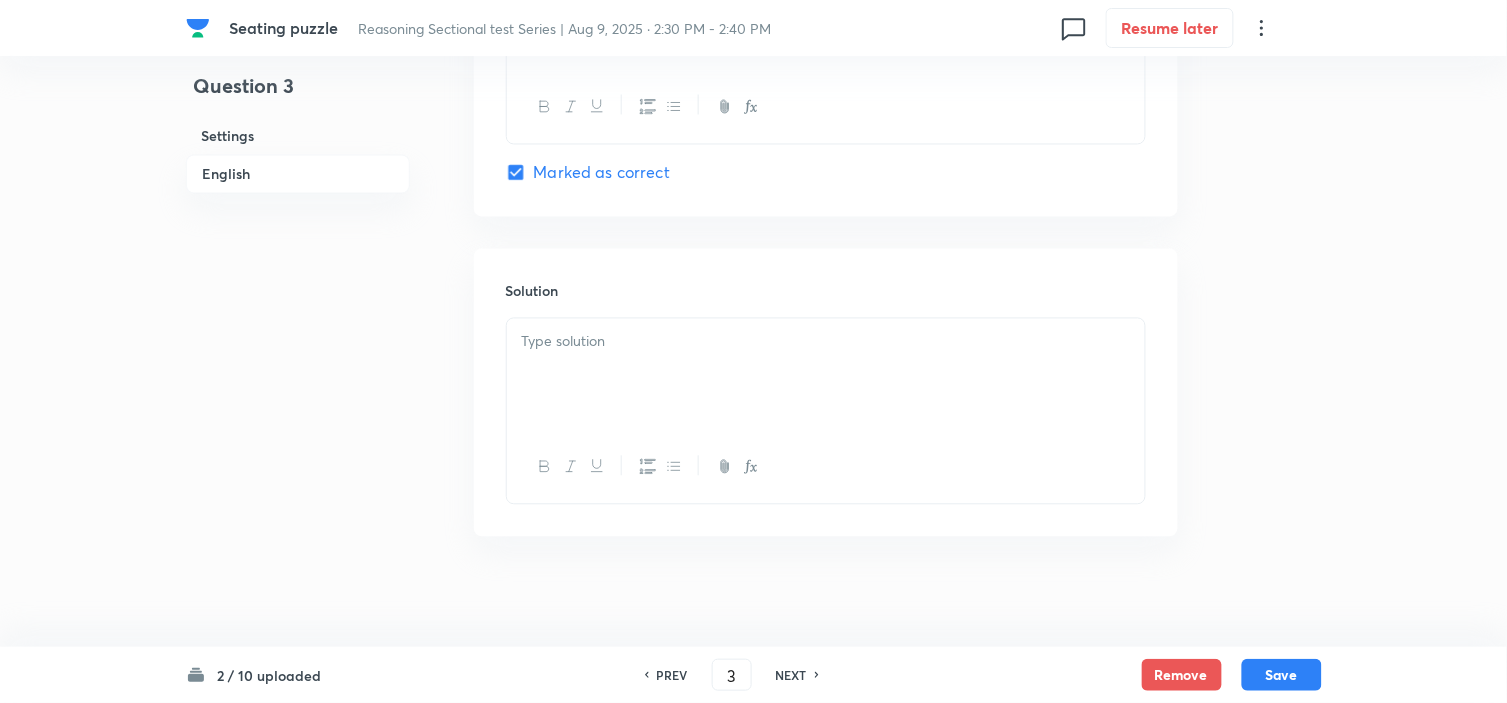 scroll, scrollTop: 2843, scrollLeft: 0, axis: vertical 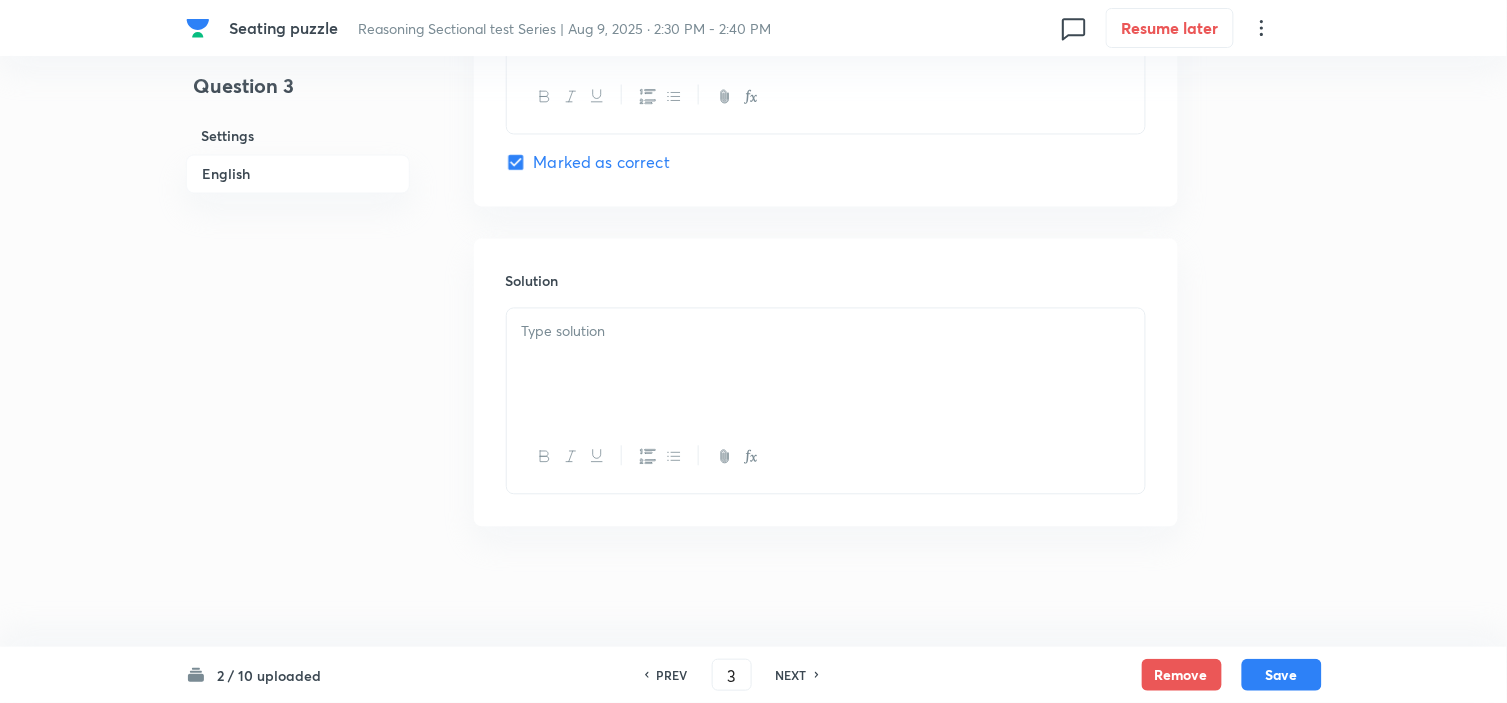 click at bounding box center [826, 365] 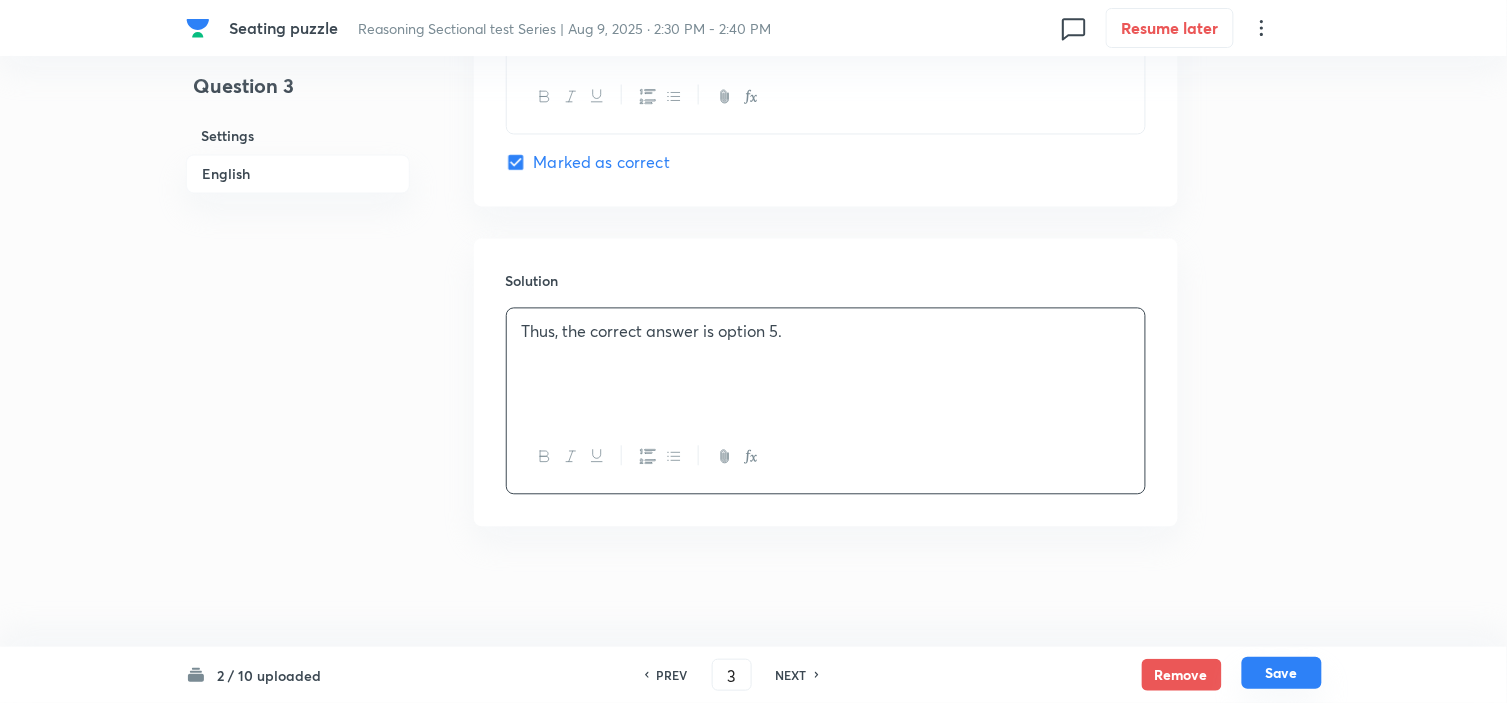 drag, startPoint x: 1276, startPoint y: 674, endPoint x: 1221, endPoint y: 663, distance: 56.089214 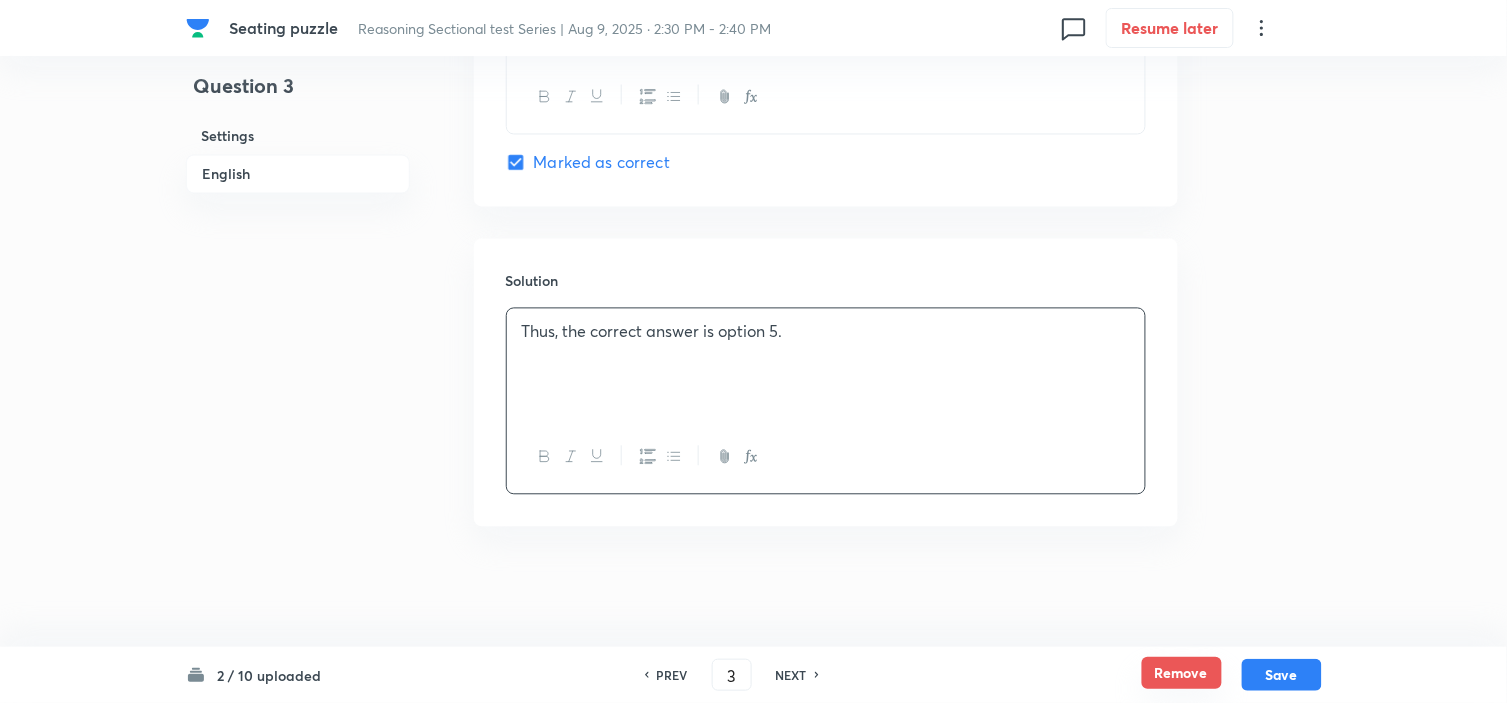 click on "Save" at bounding box center (1282, 675) 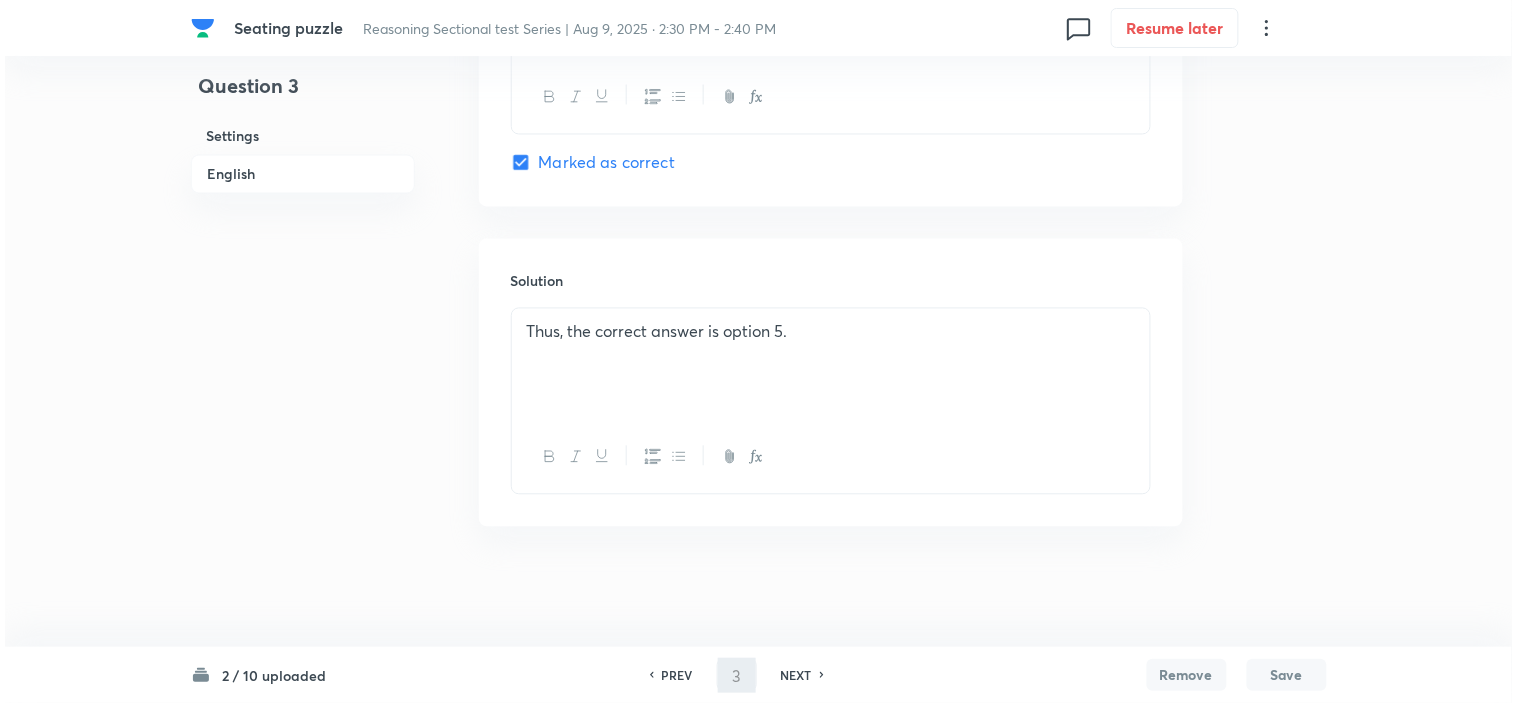 scroll, scrollTop: 0, scrollLeft: 0, axis: both 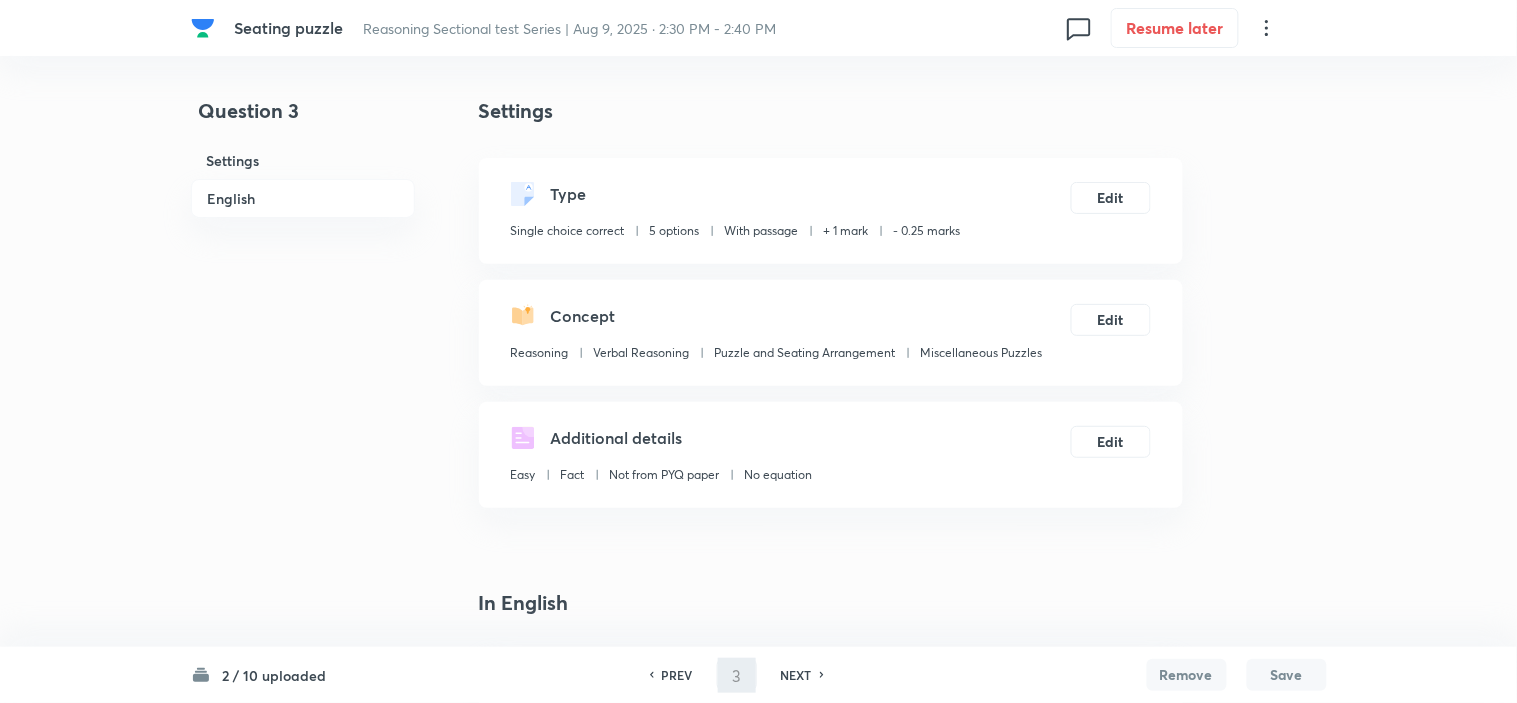 type on "4" 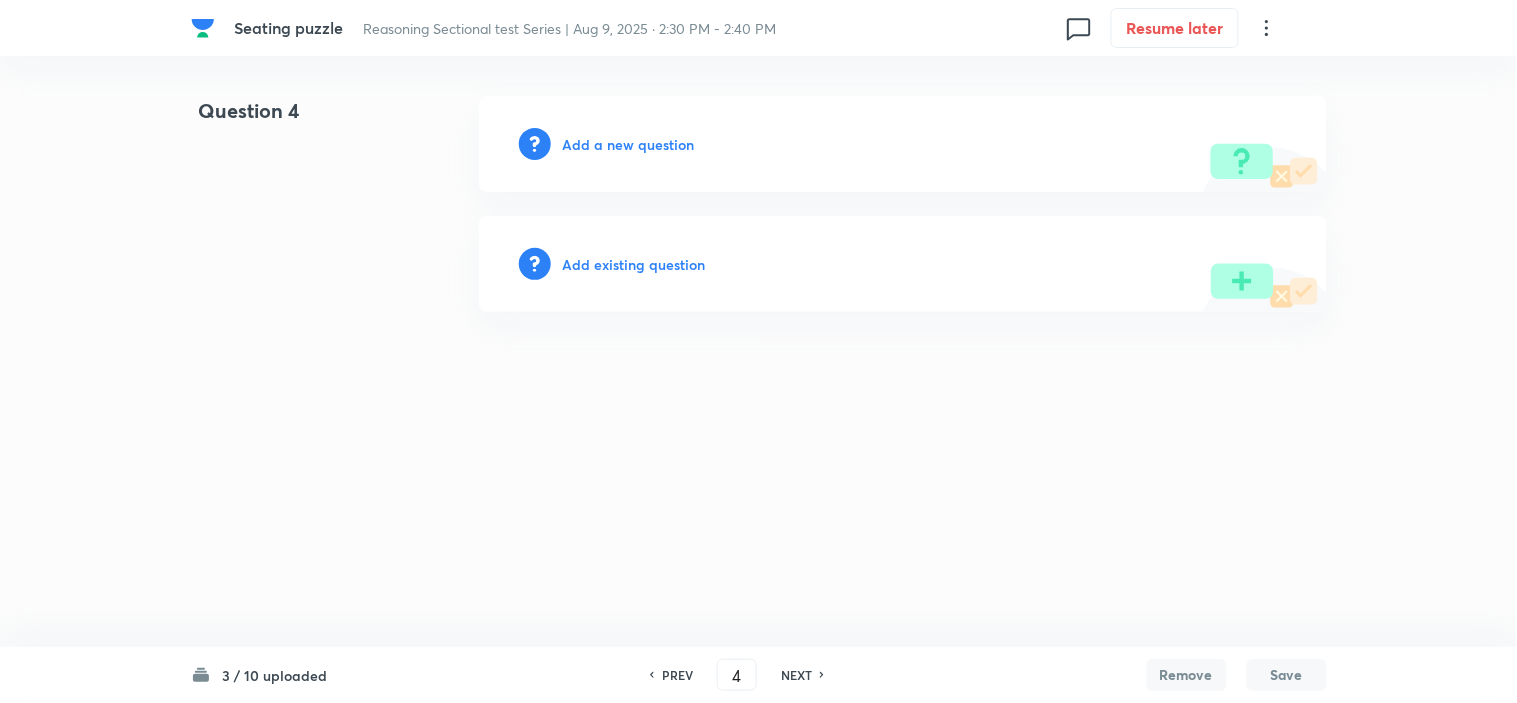click on "Add a new question" at bounding box center (629, 144) 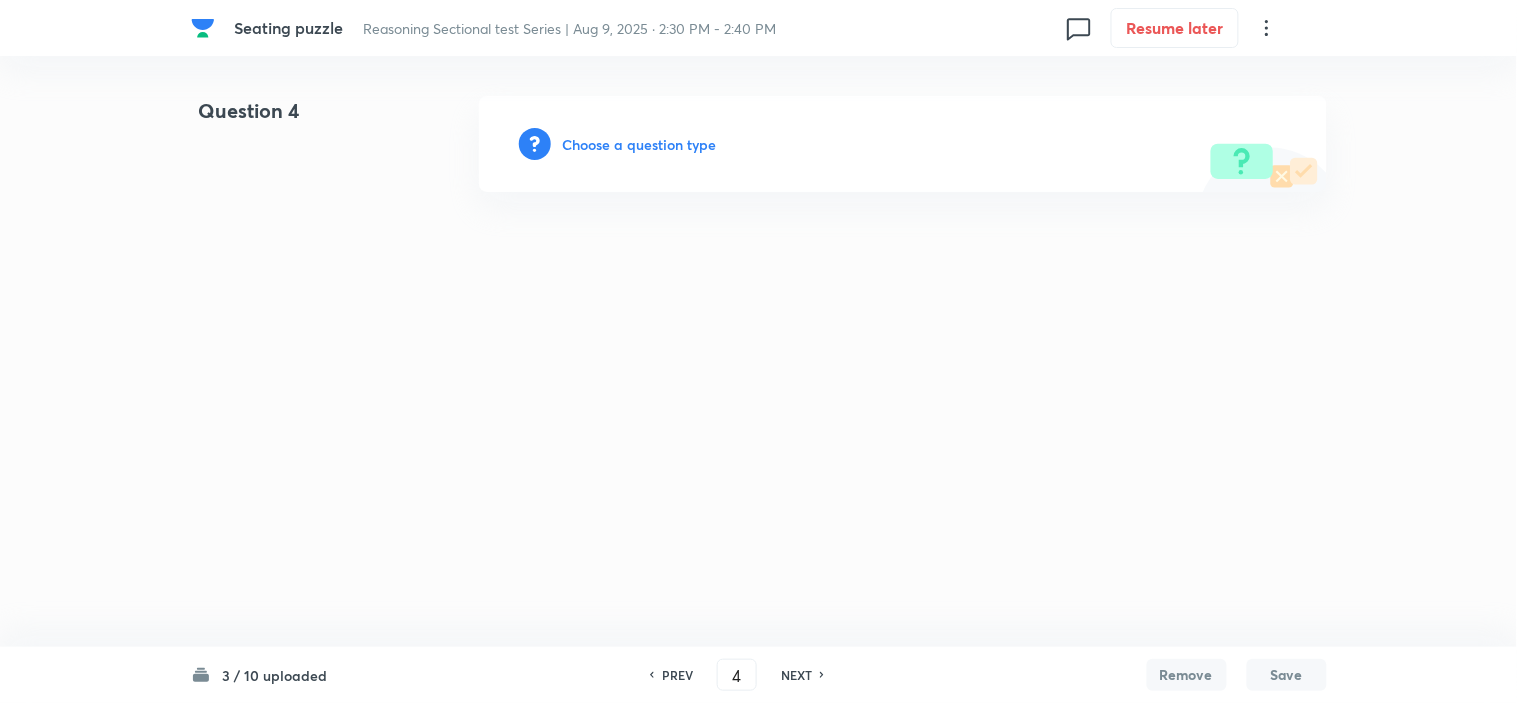 click on "Choose a question type" at bounding box center [640, 144] 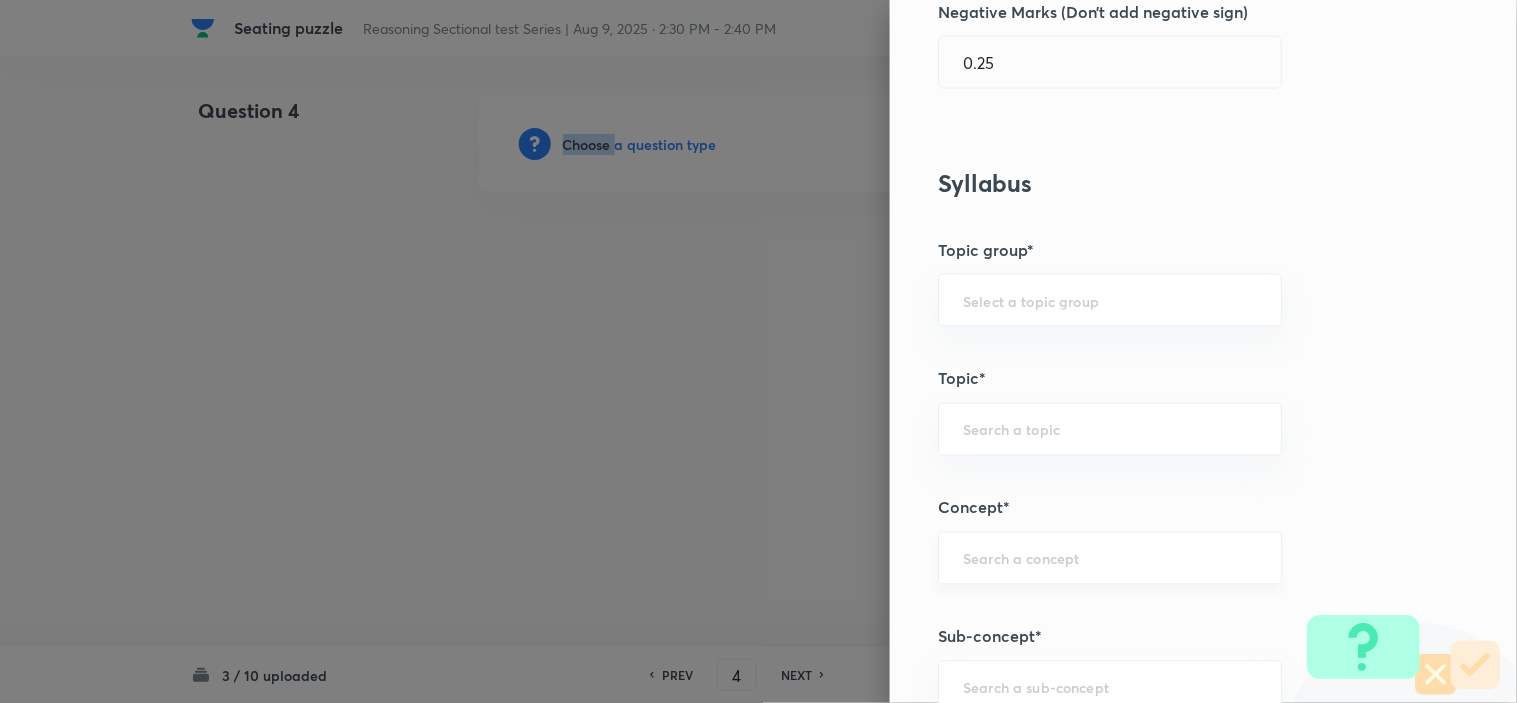 scroll, scrollTop: 1222, scrollLeft: 0, axis: vertical 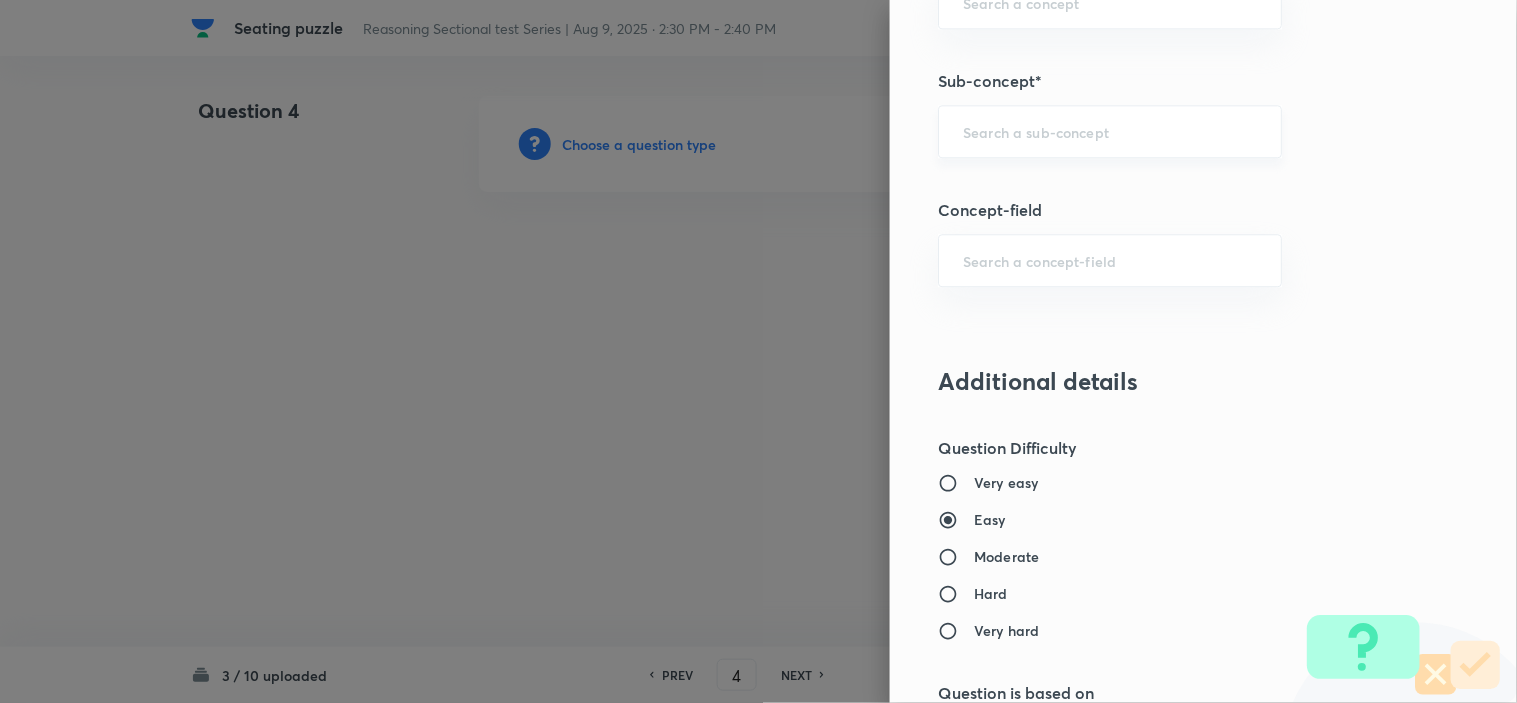 click at bounding box center (1110, 131) 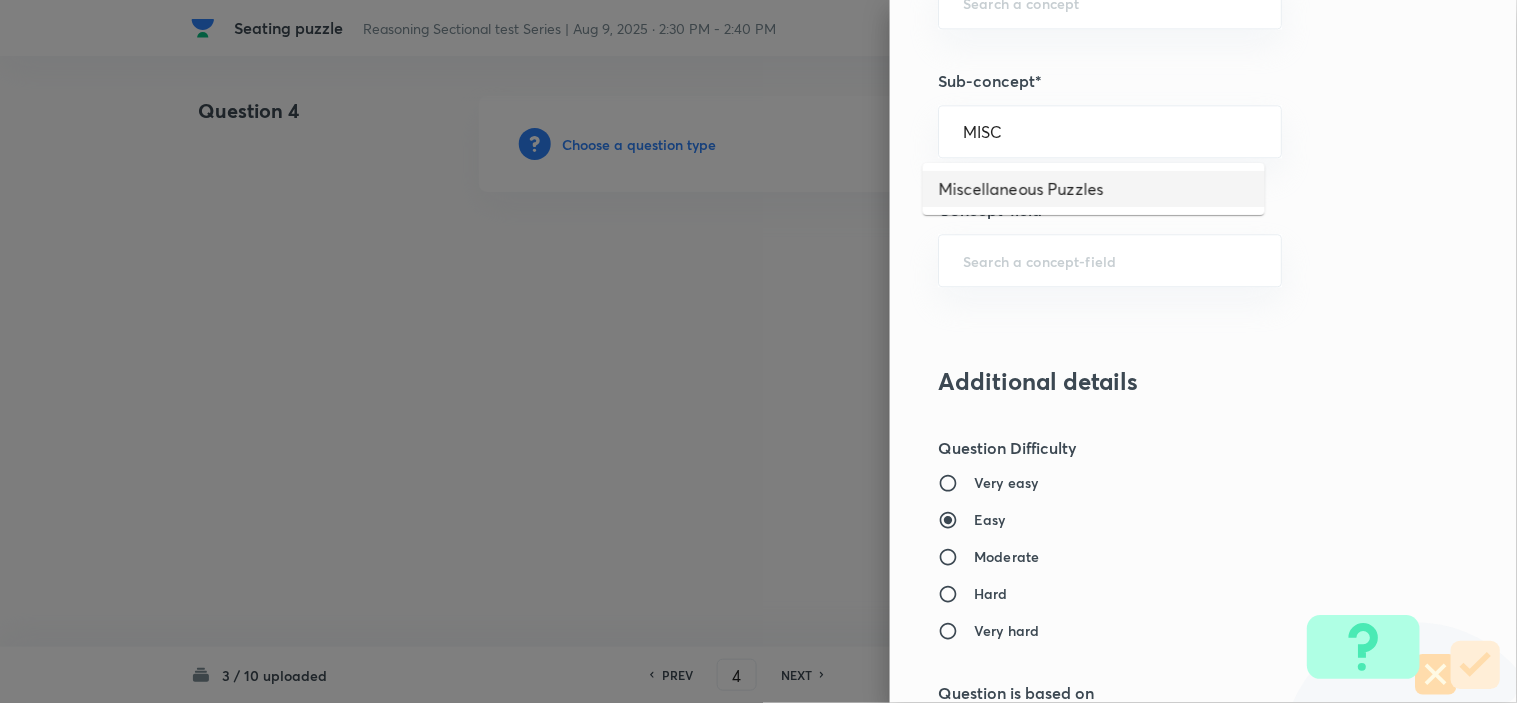 click on "Miscellaneous Puzzles" at bounding box center (1094, 189) 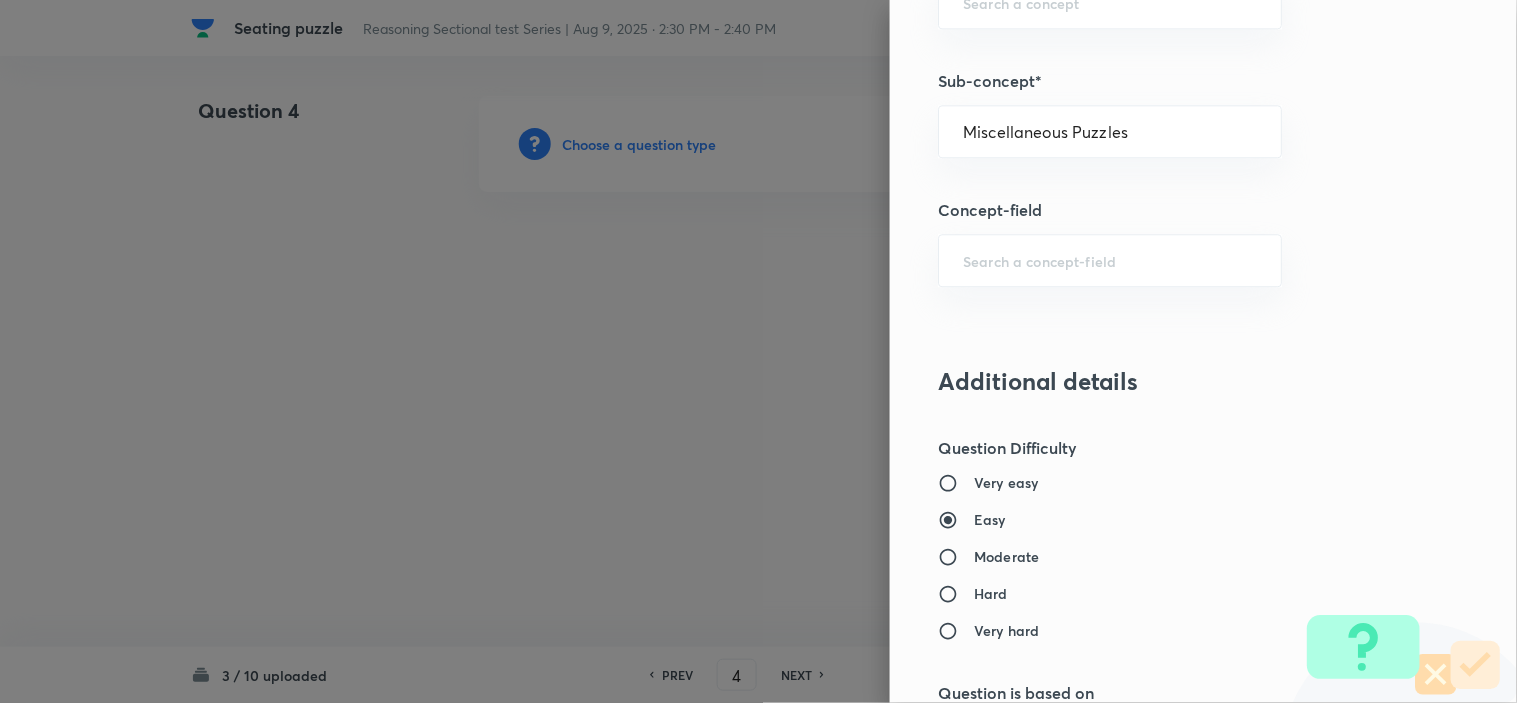 type on "Reasoning" 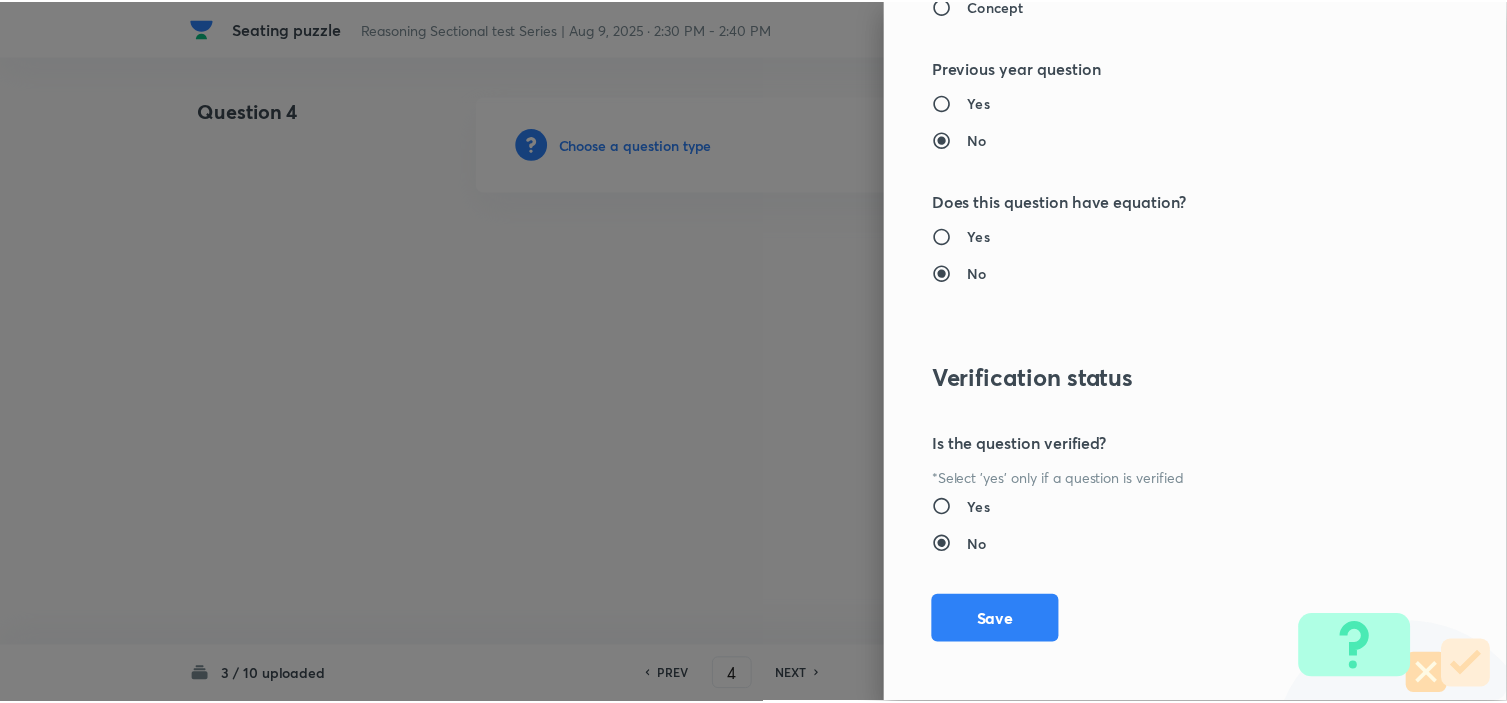 scroll, scrollTop: 2023, scrollLeft: 0, axis: vertical 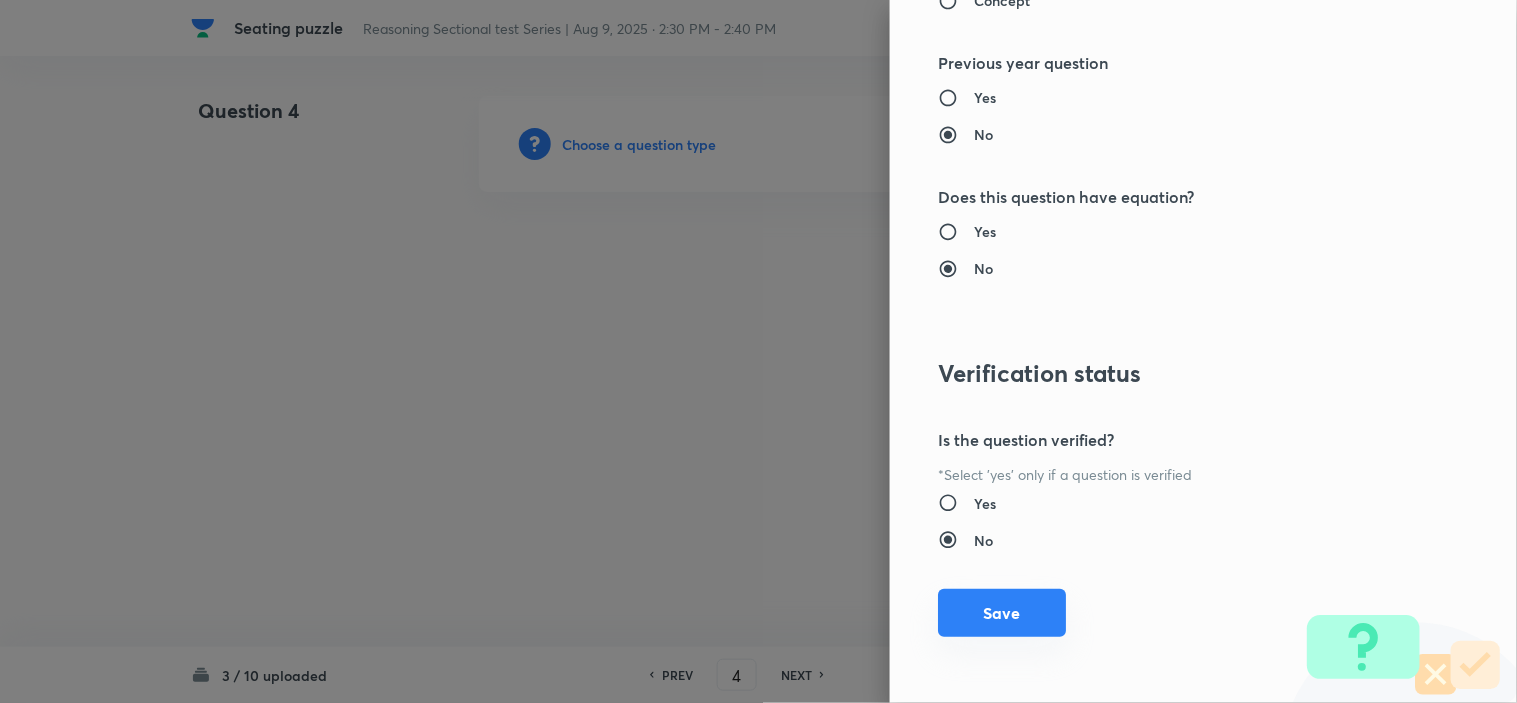 click on "Save" at bounding box center (1002, 613) 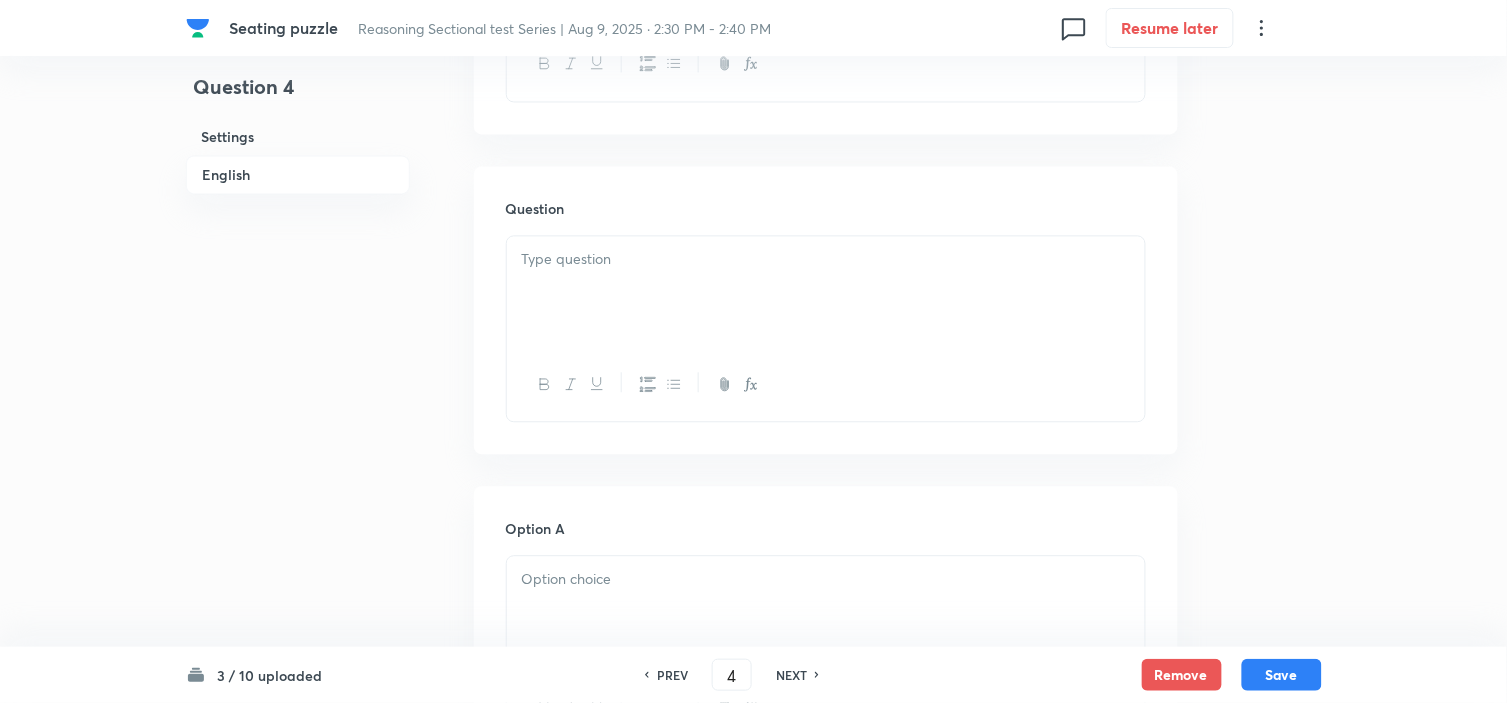 scroll, scrollTop: 1000, scrollLeft: 0, axis: vertical 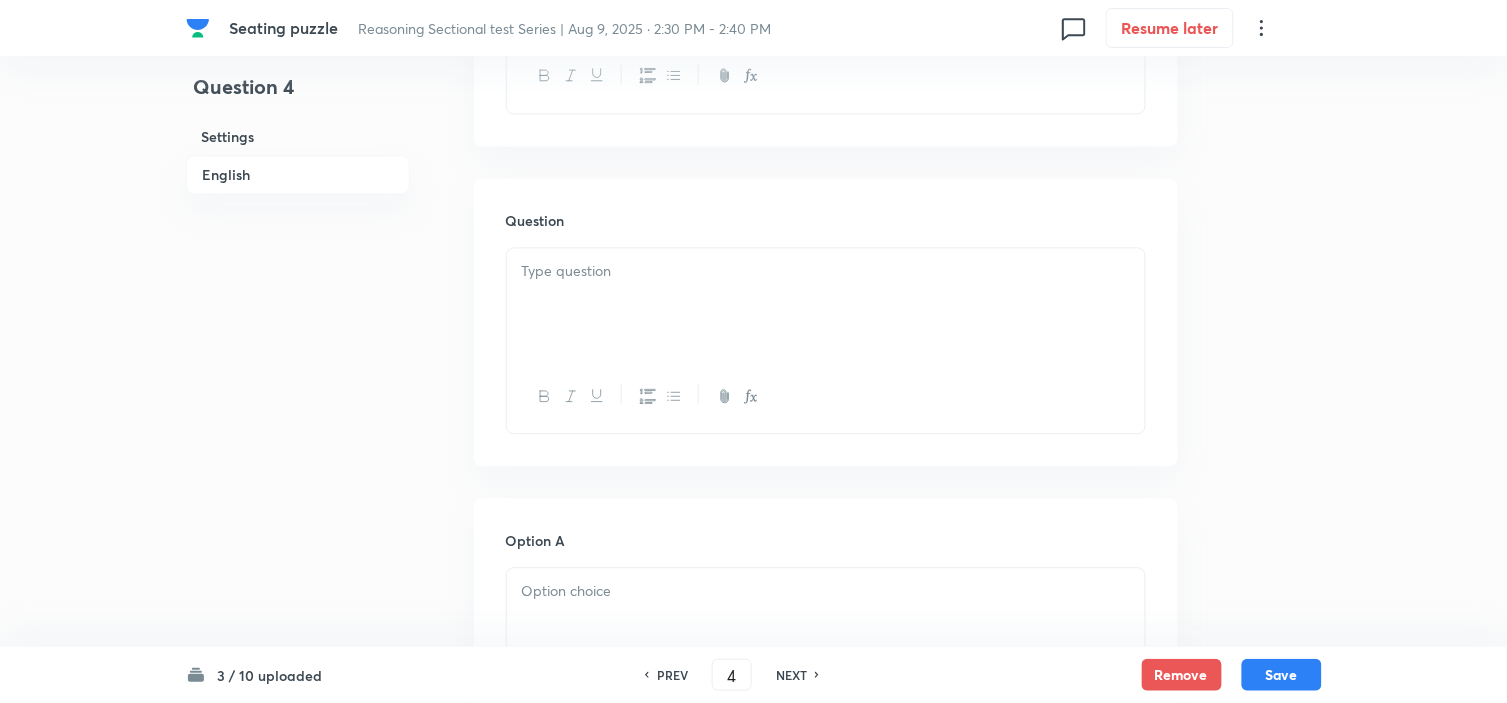 click at bounding box center [826, 304] 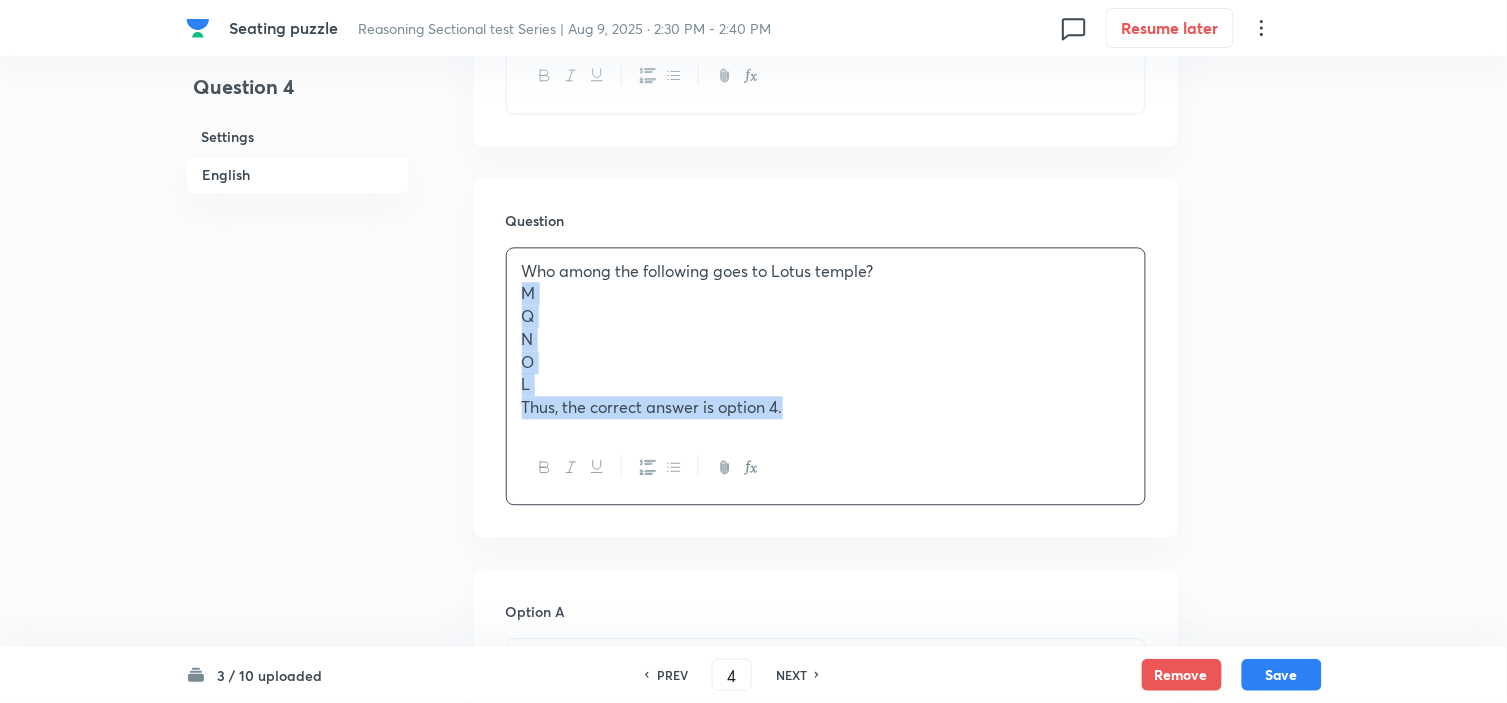 drag, startPoint x: 521, startPoint y: 286, endPoint x: 1022, endPoint y: 522, distance: 553.8023 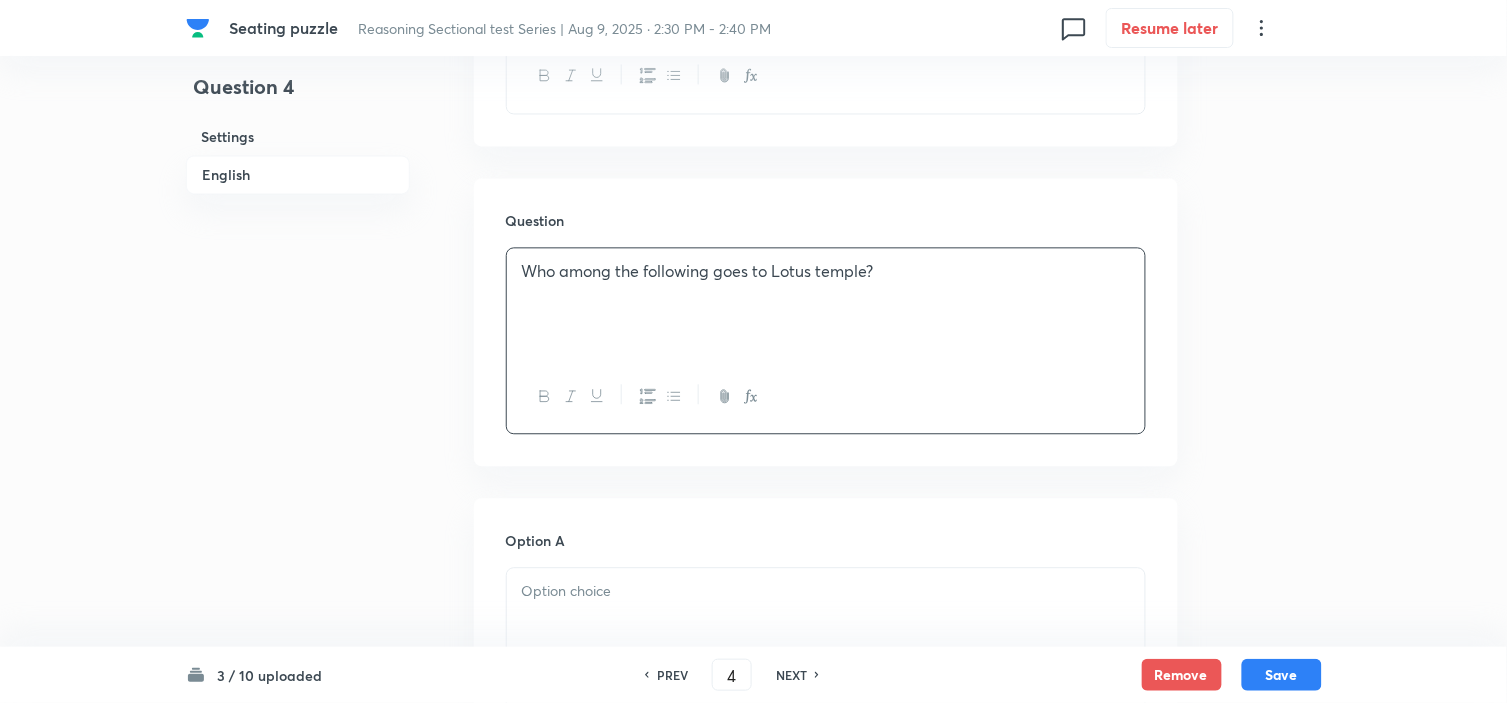 scroll, scrollTop: 1222, scrollLeft: 0, axis: vertical 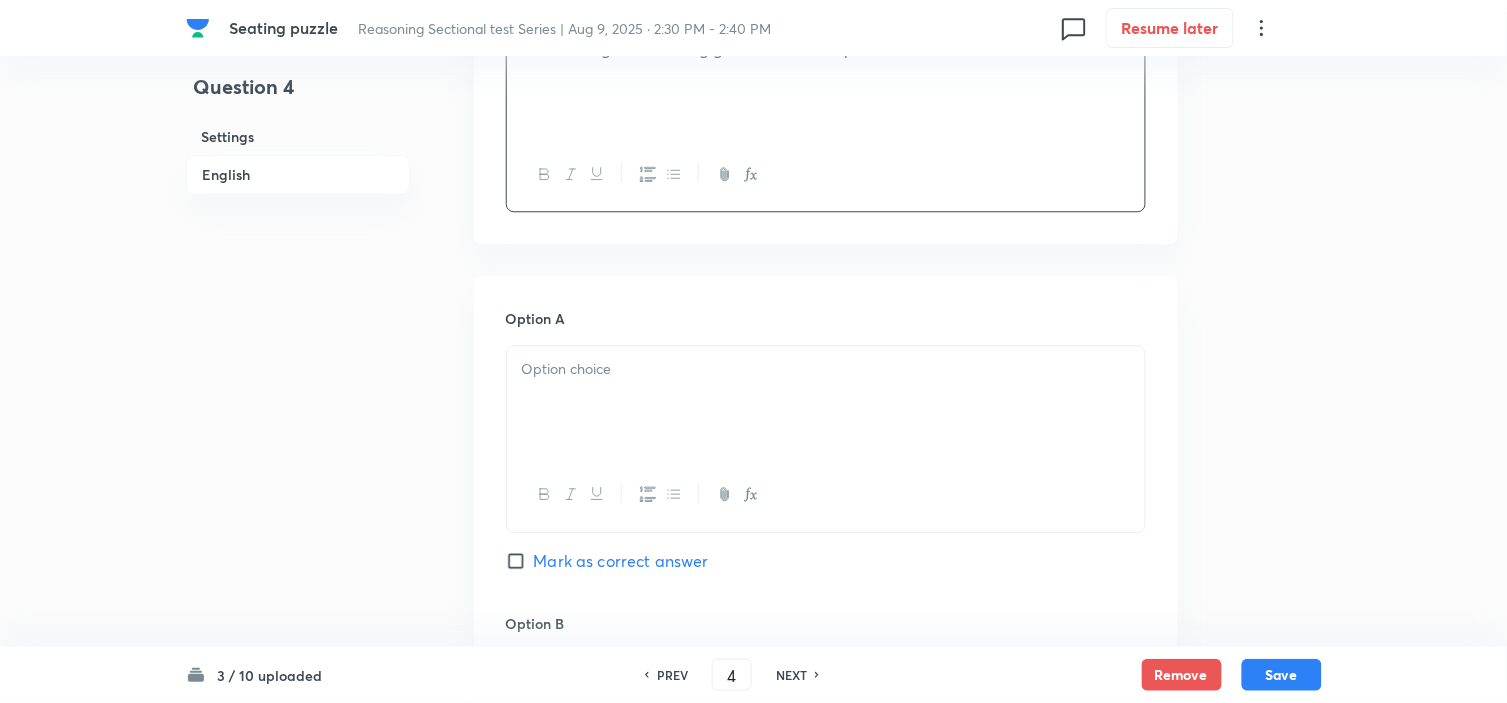 click on "Option A Mark as correct answer Option B Mark as correct answer Option C Mark as correct answer Option D Mark as correct answer Option E Mark as correct answer" at bounding box center (826, 1049) 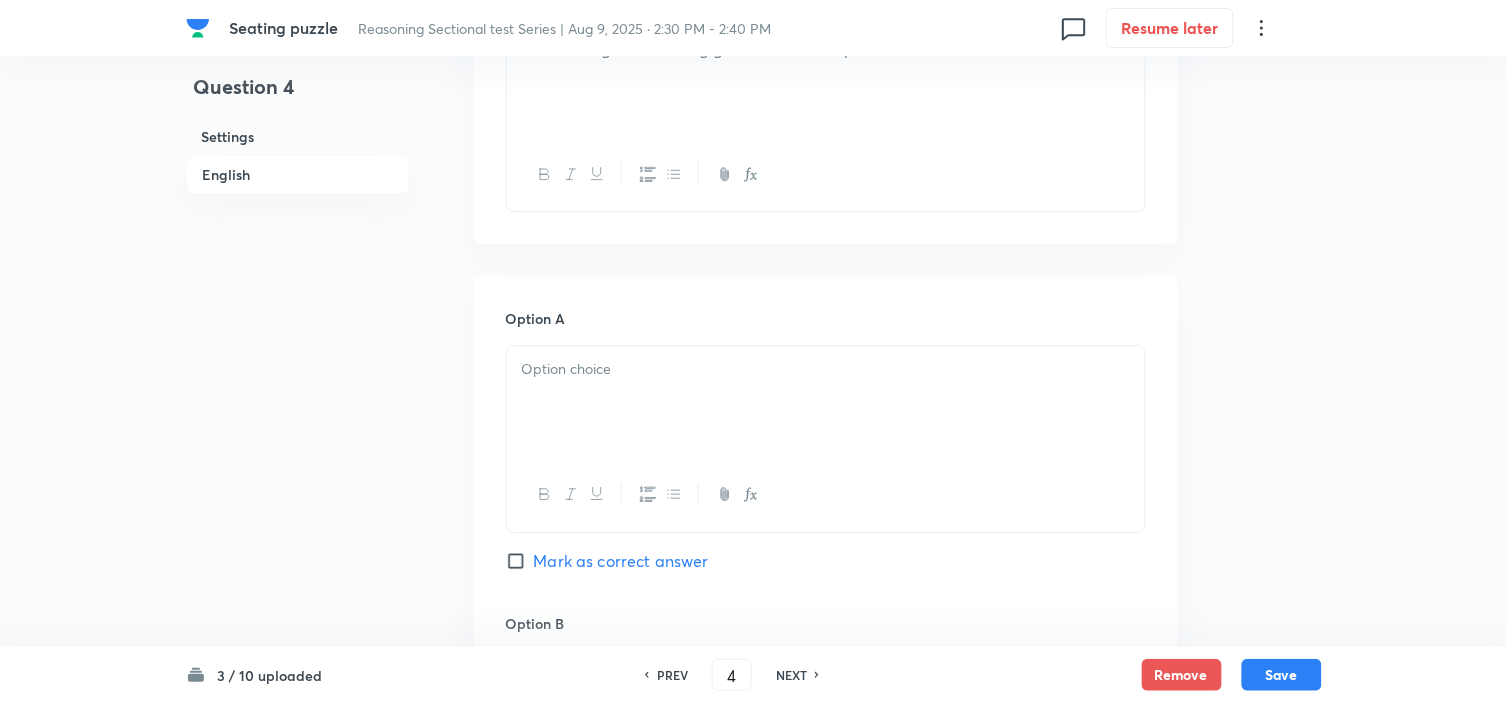 click at bounding box center [826, 402] 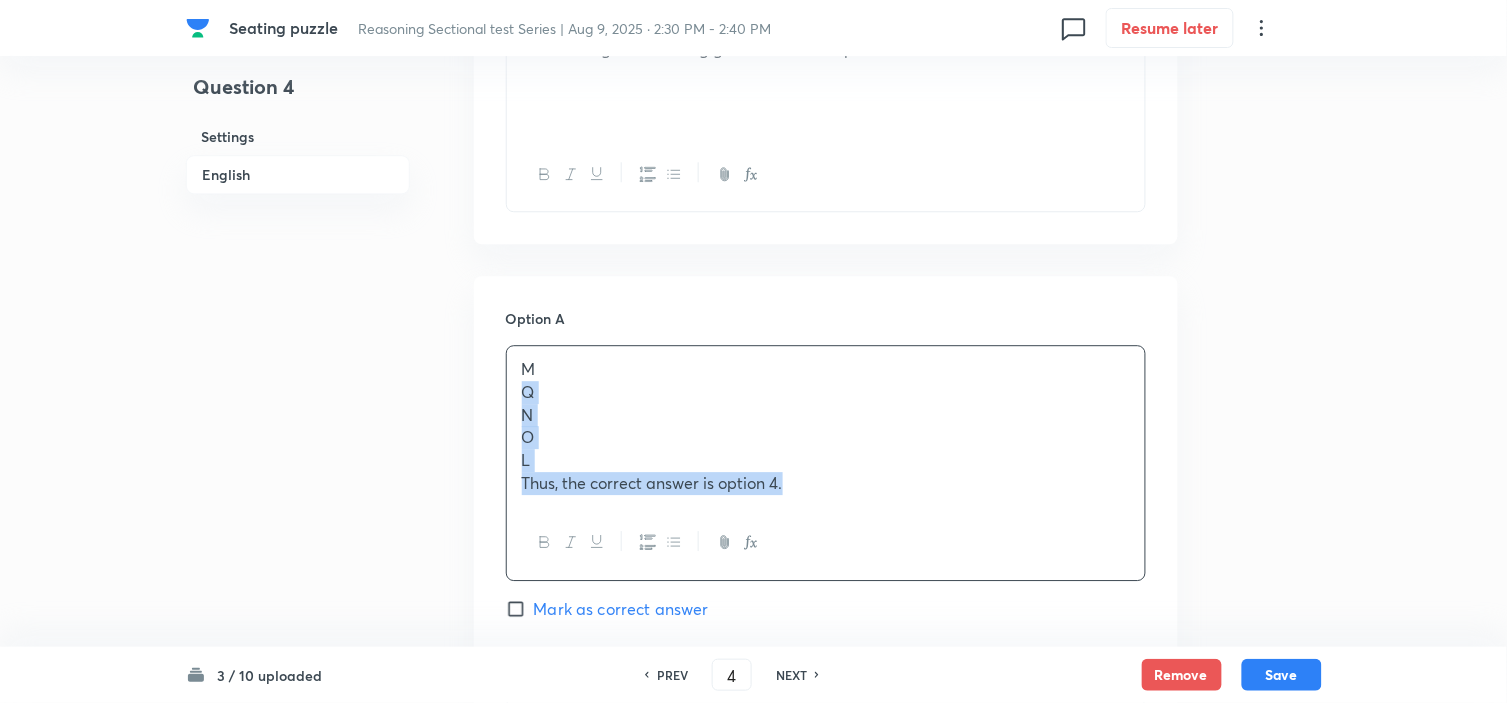 drag, startPoint x: 517, startPoint y: 387, endPoint x: 914, endPoint y: 546, distance: 427.6564 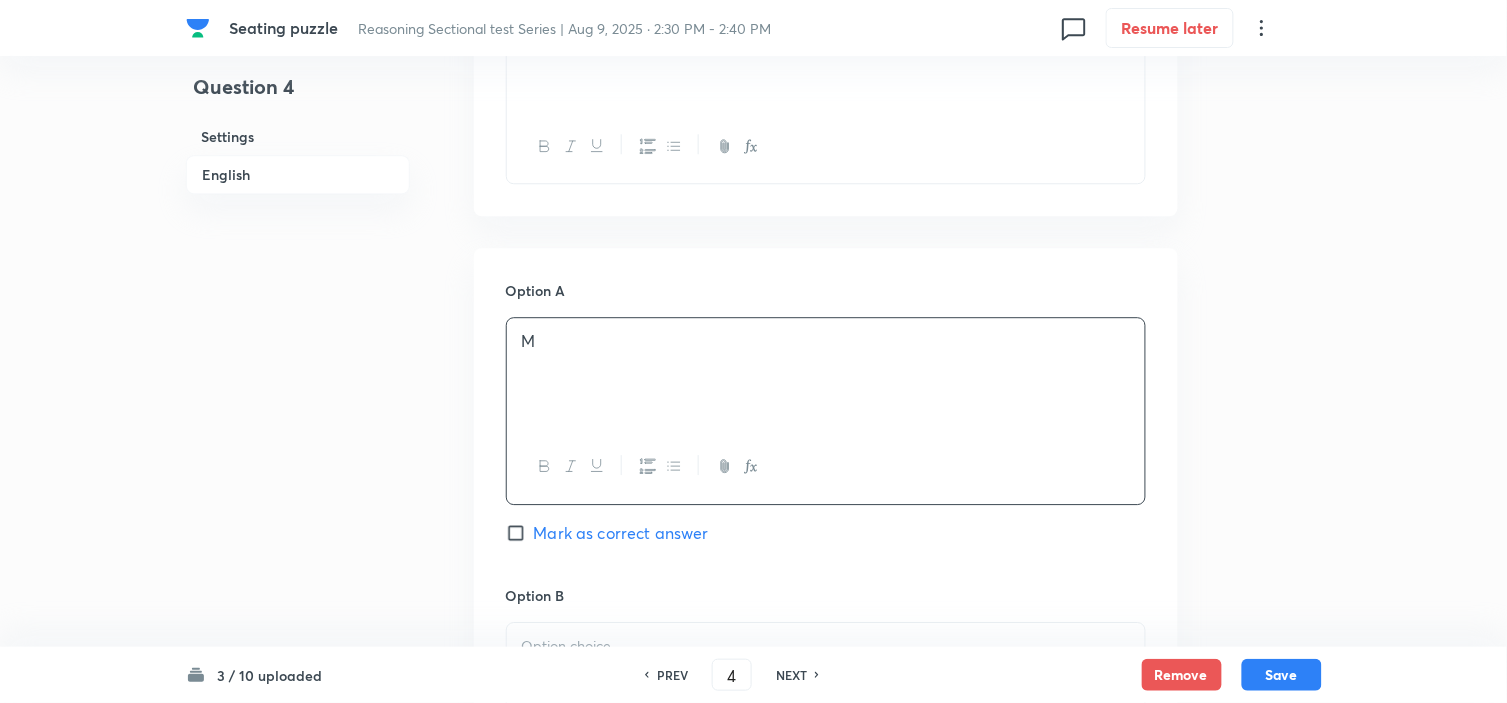 scroll, scrollTop: 1444, scrollLeft: 0, axis: vertical 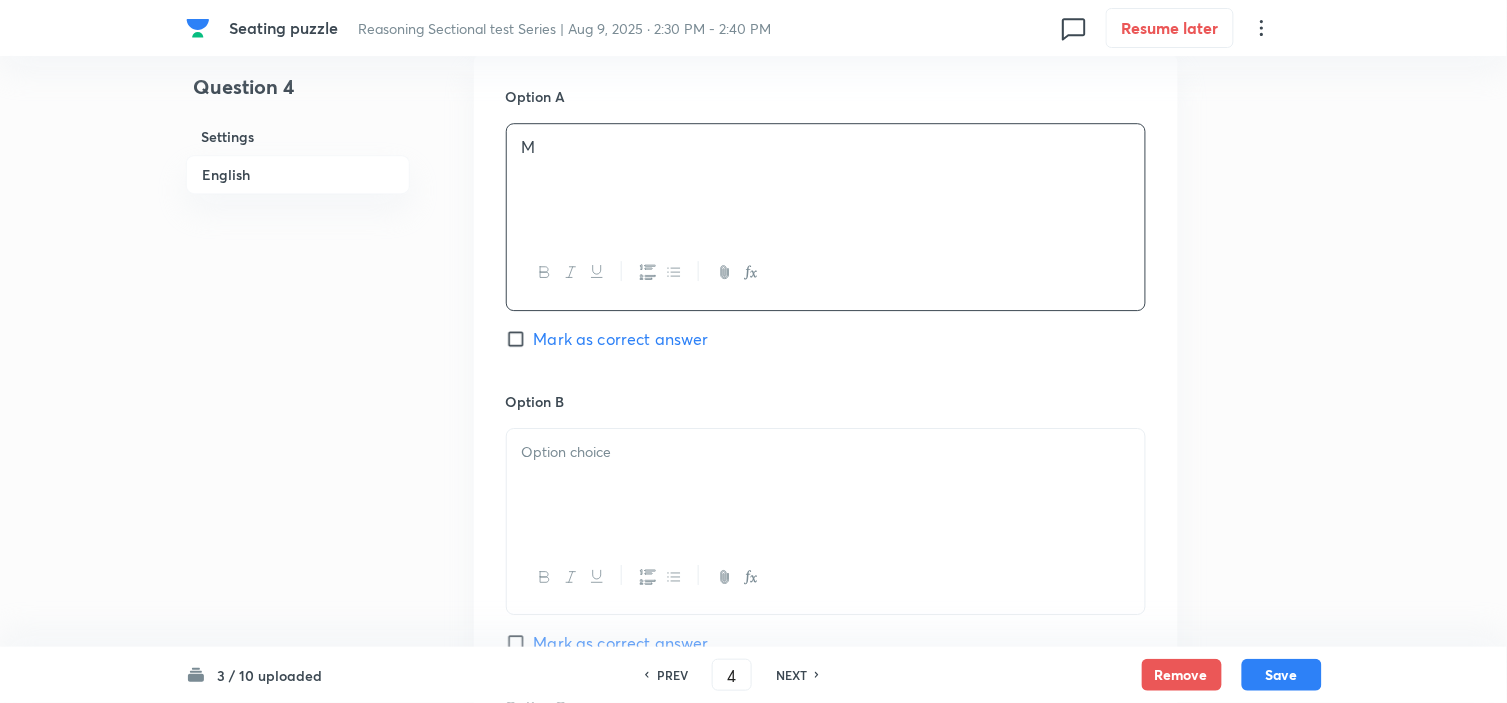 click at bounding box center [826, 485] 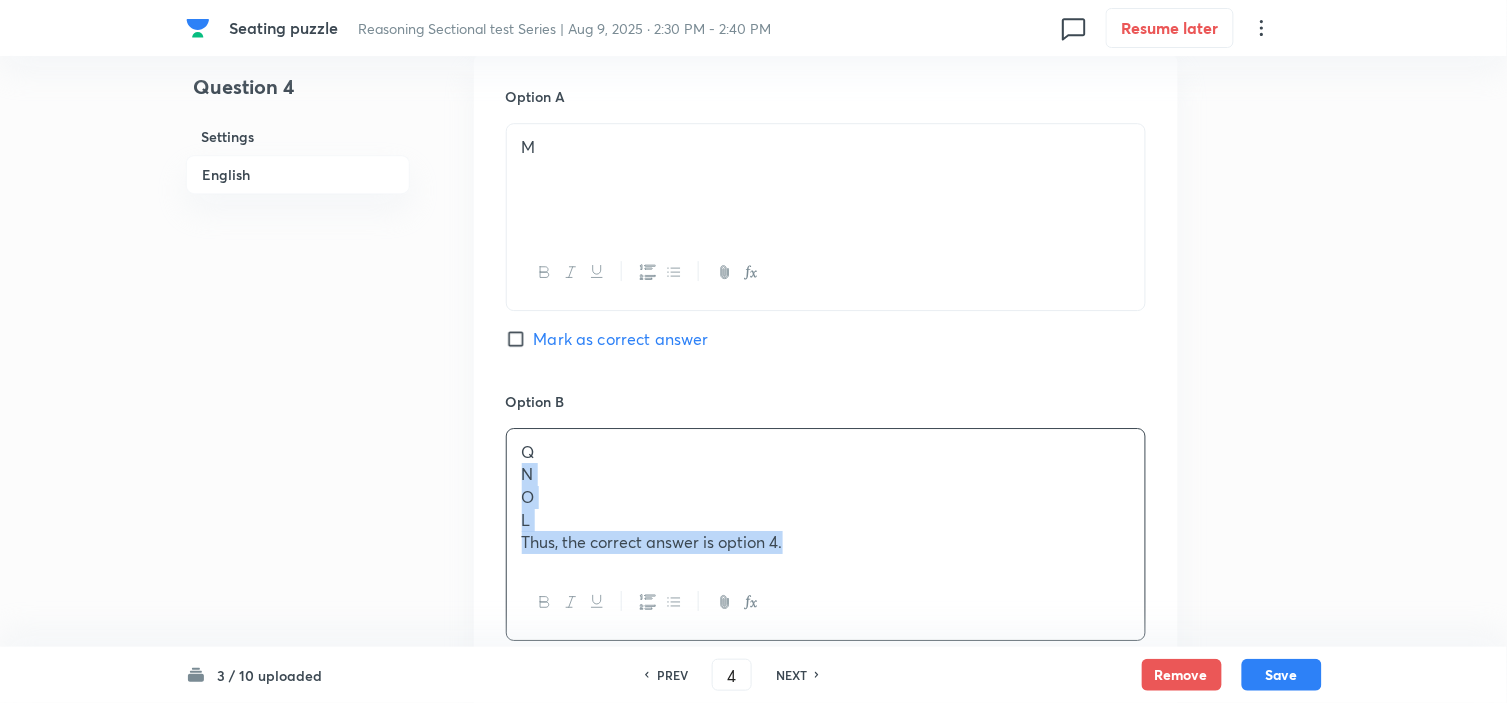 drag, startPoint x: 511, startPoint y: 475, endPoint x: 864, endPoint y: 568, distance: 365.0452 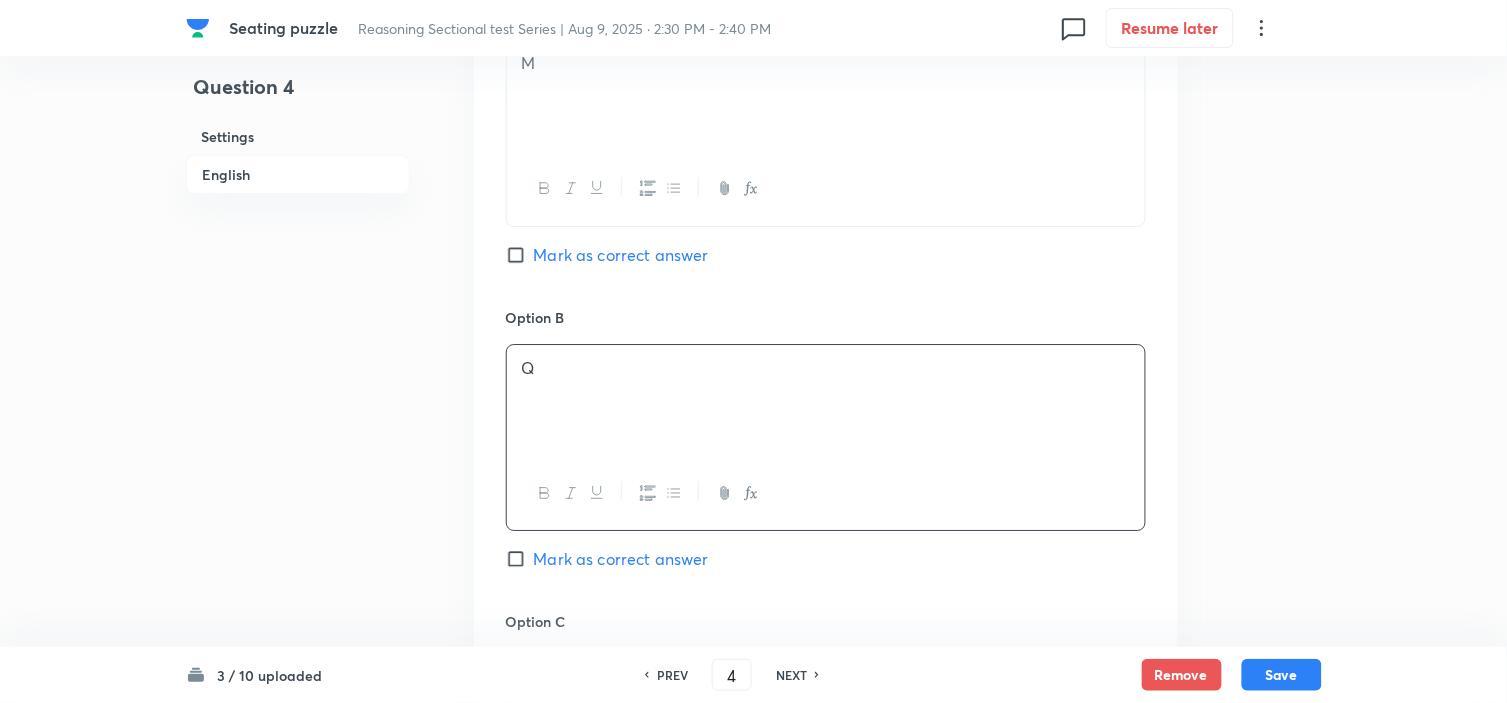 scroll, scrollTop: 1777, scrollLeft: 0, axis: vertical 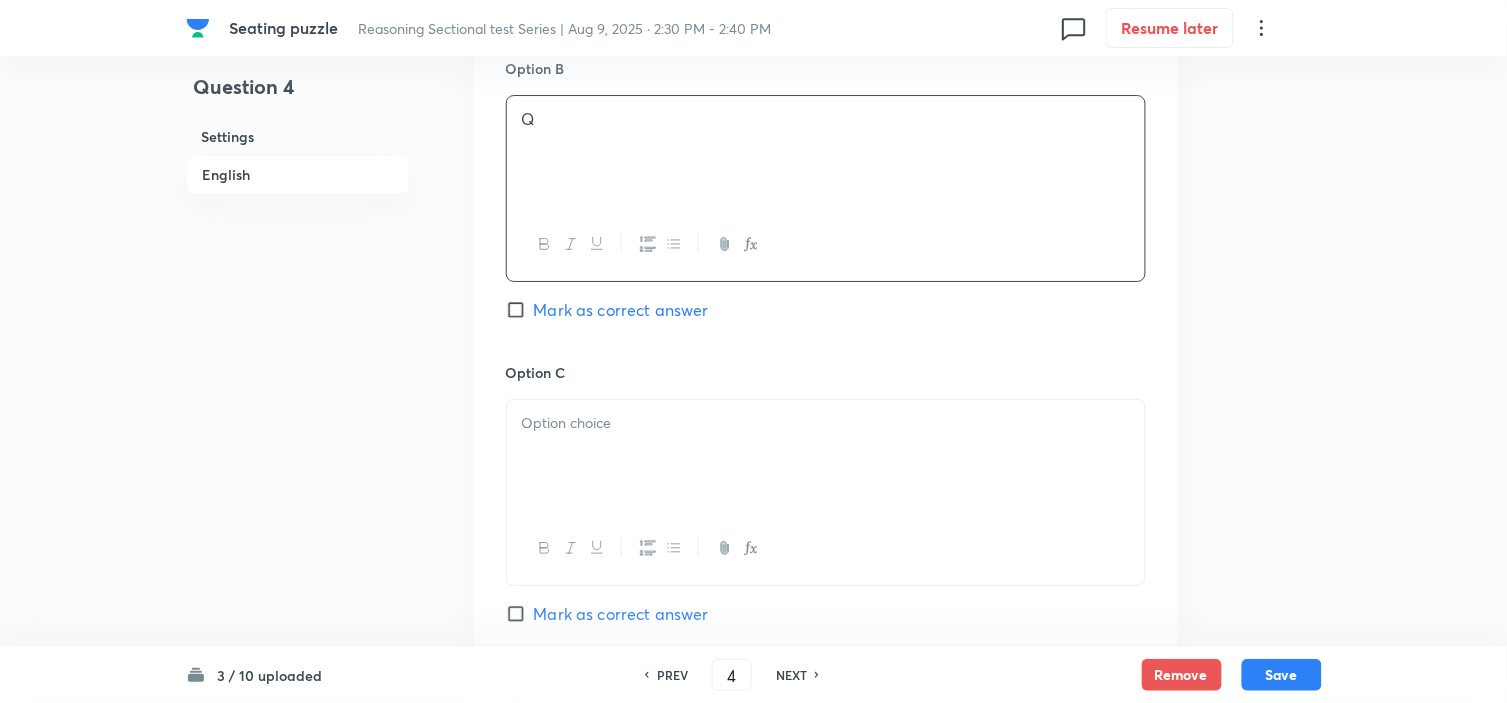 click at bounding box center [826, 456] 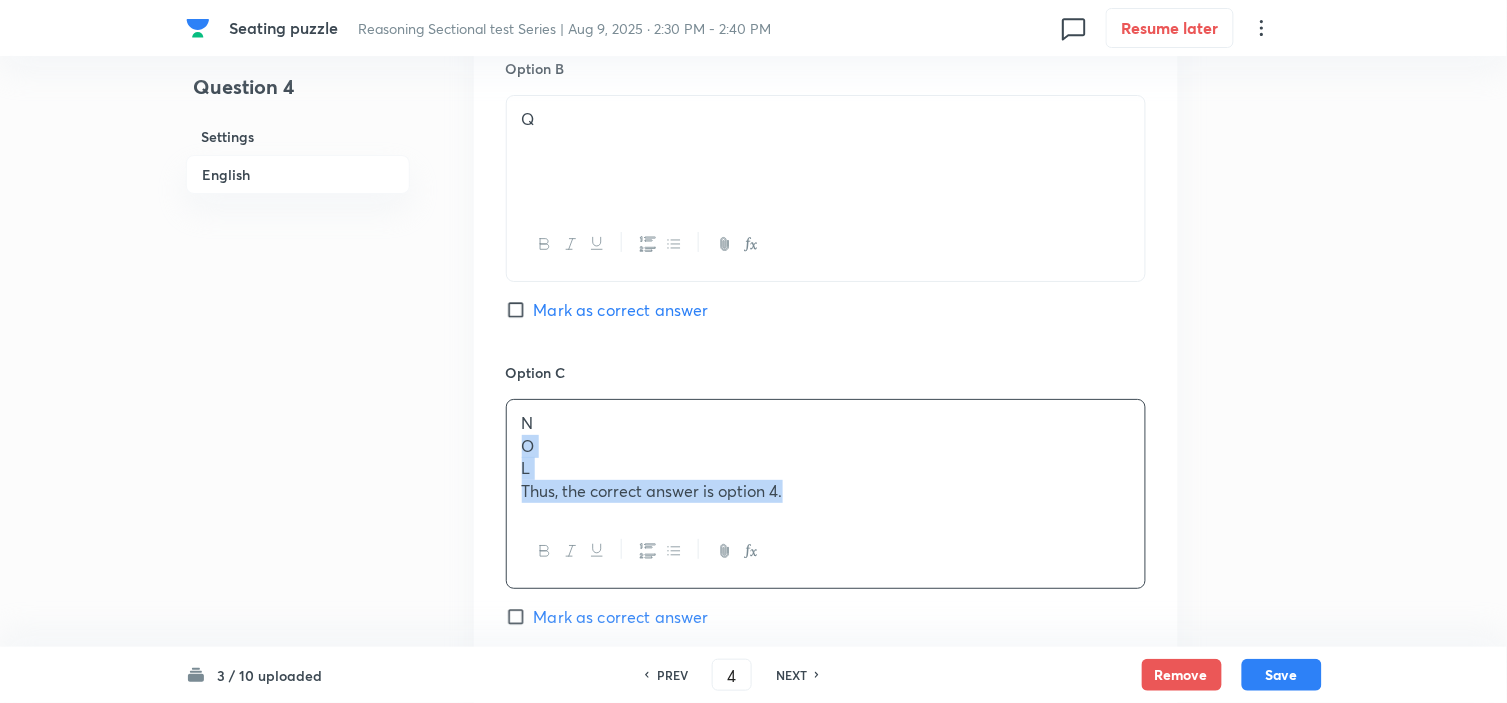 drag, startPoint x: 514, startPoint y: 450, endPoint x: 1078, endPoint y: 604, distance: 584.6469 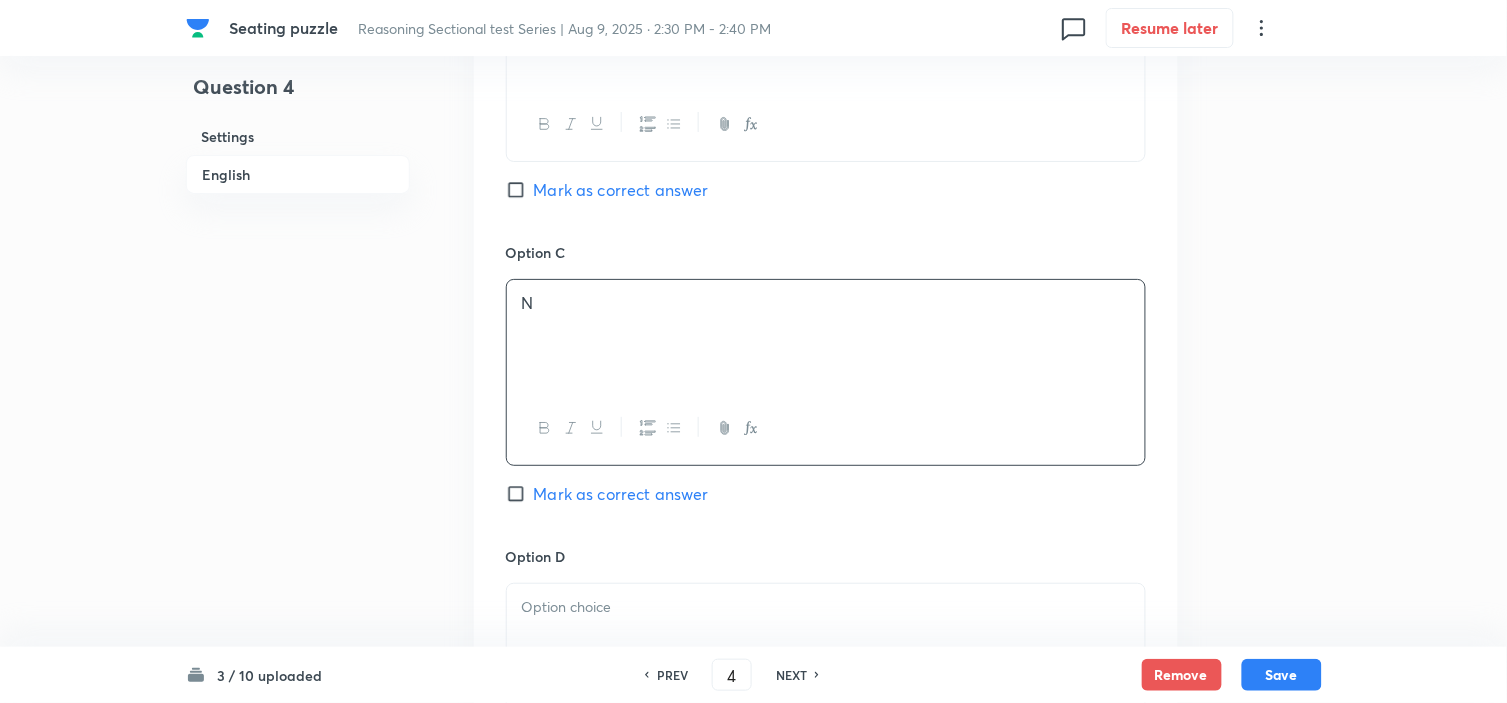scroll, scrollTop: 2111, scrollLeft: 0, axis: vertical 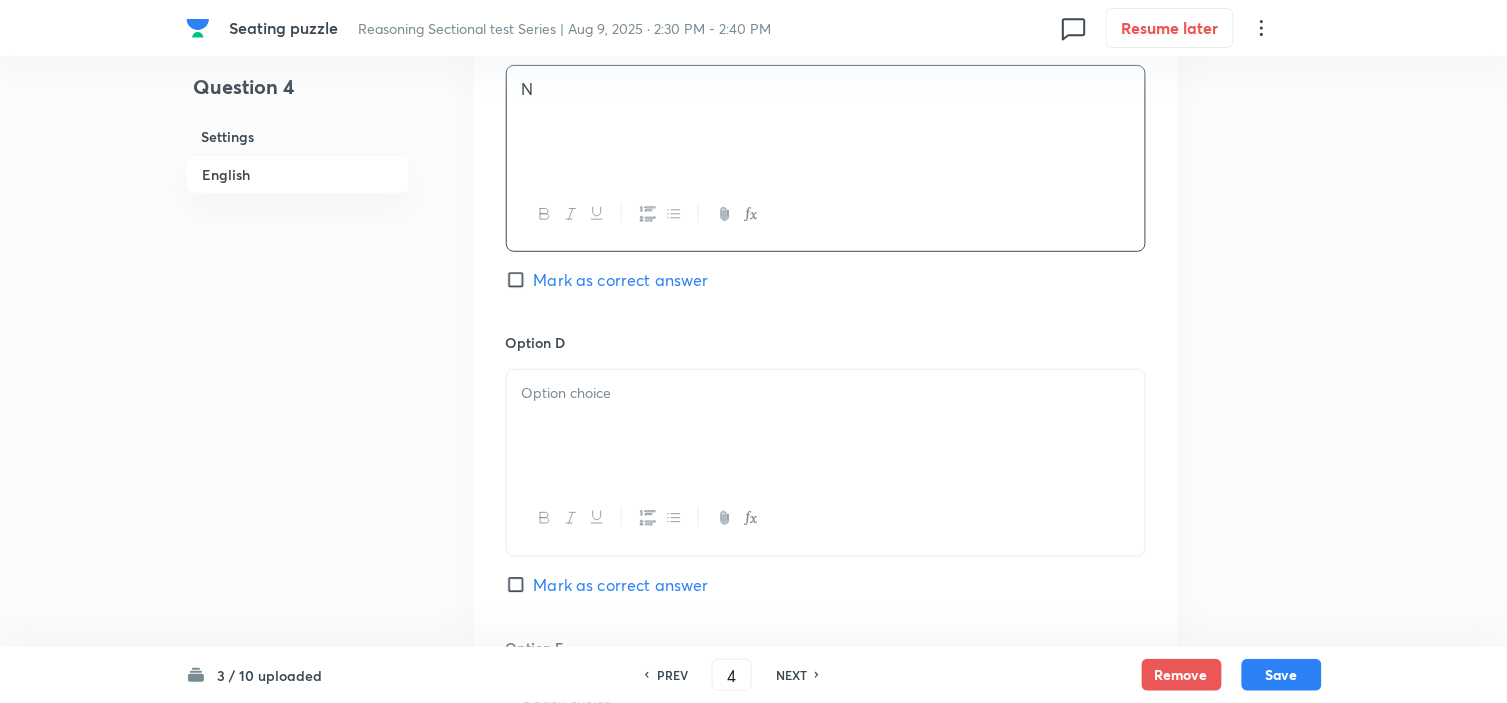 click at bounding box center [826, 426] 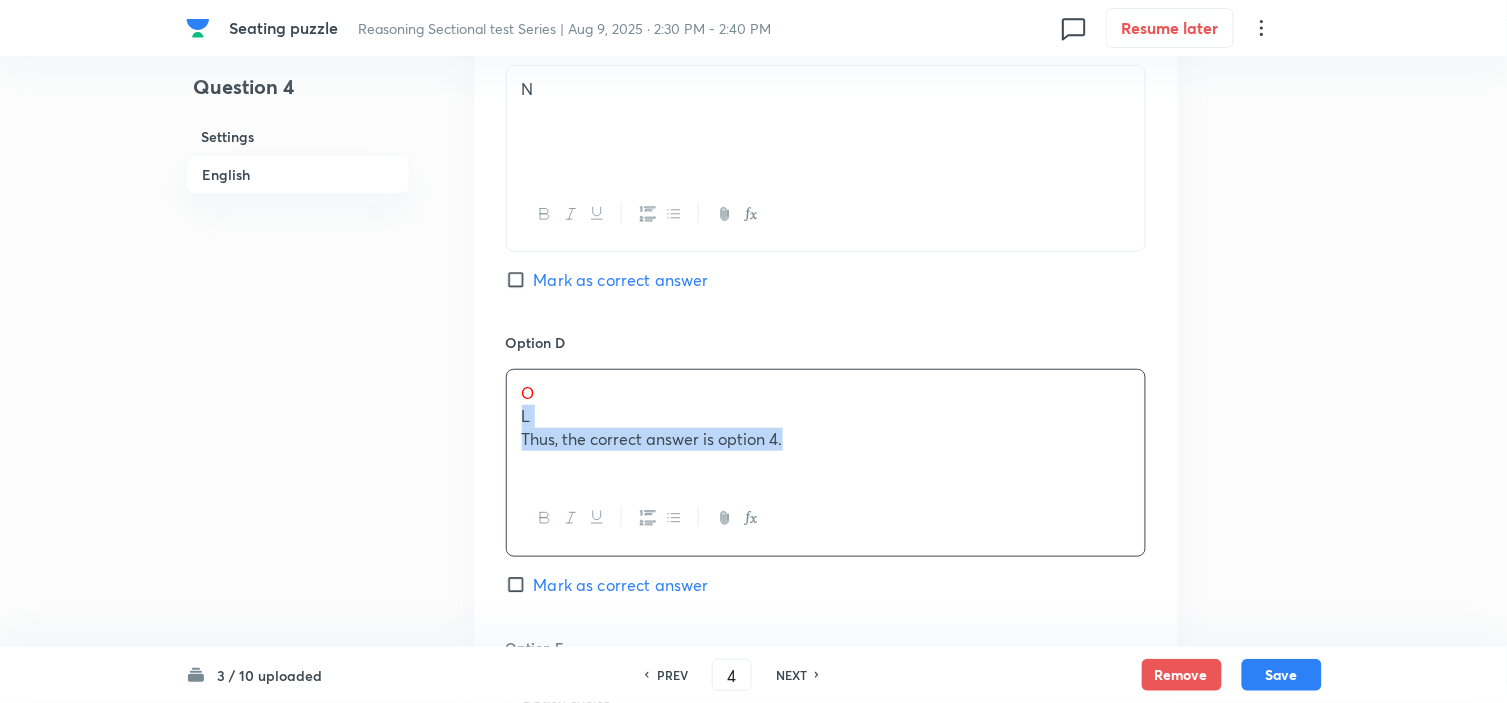 drag, startPoint x: 517, startPoint y: 416, endPoint x: 884, endPoint y: 524, distance: 382.5611 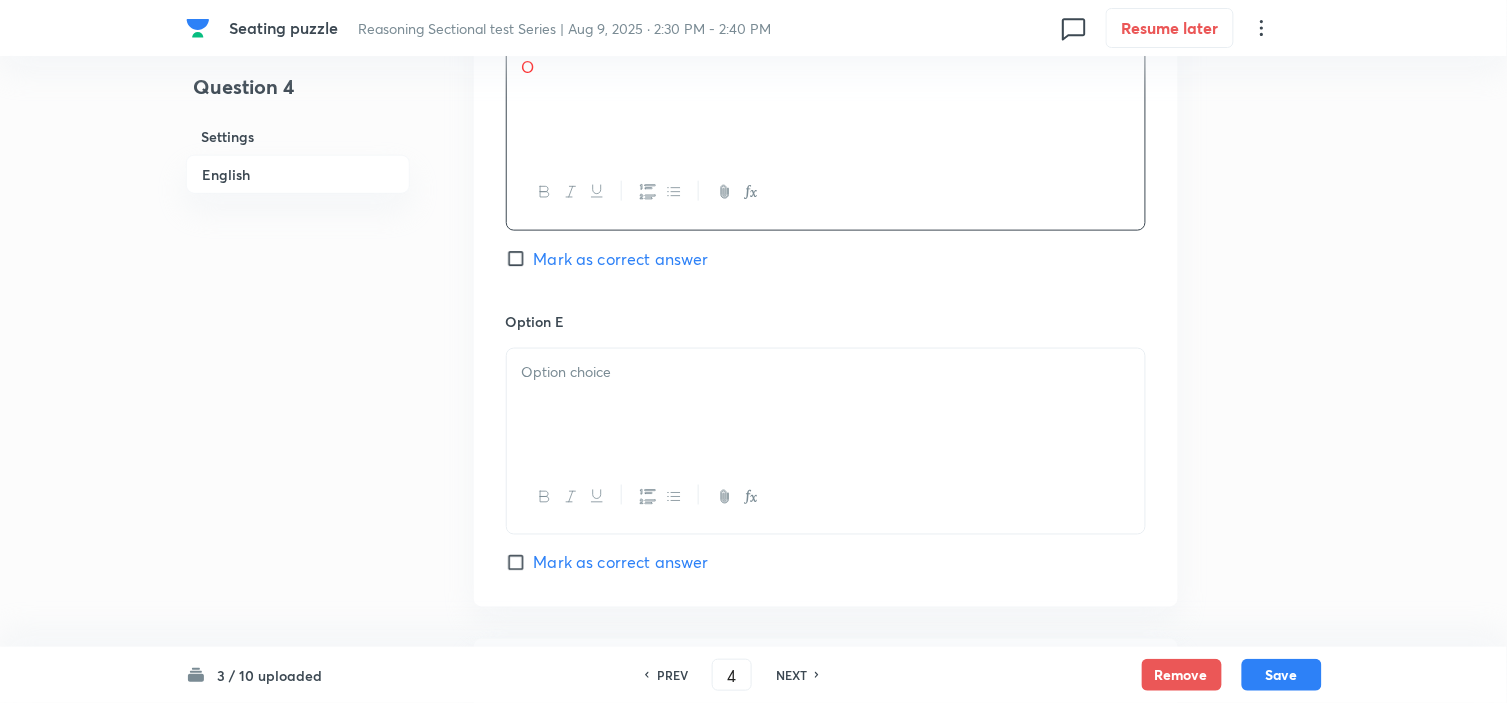 scroll, scrollTop: 2444, scrollLeft: 0, axis: vertical 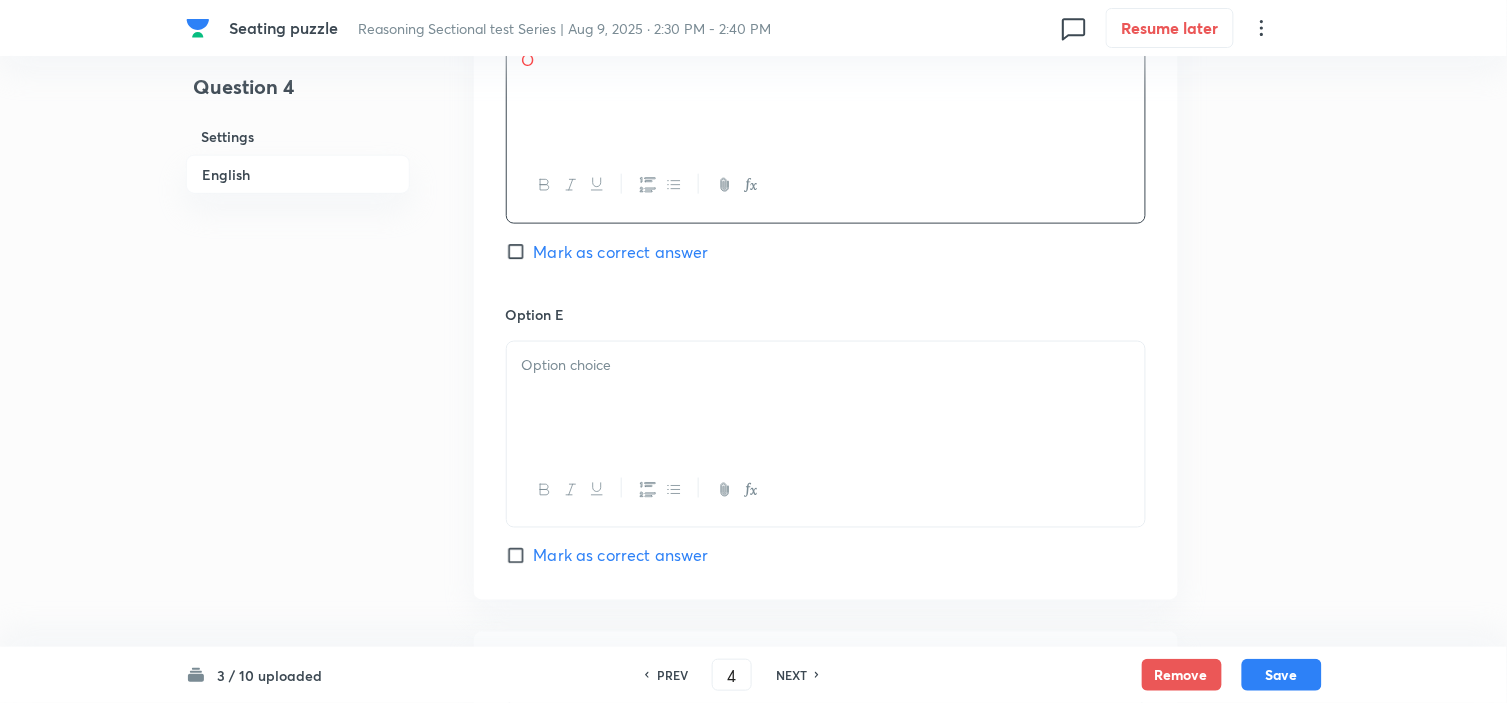 click at bounding box center (826, 398) 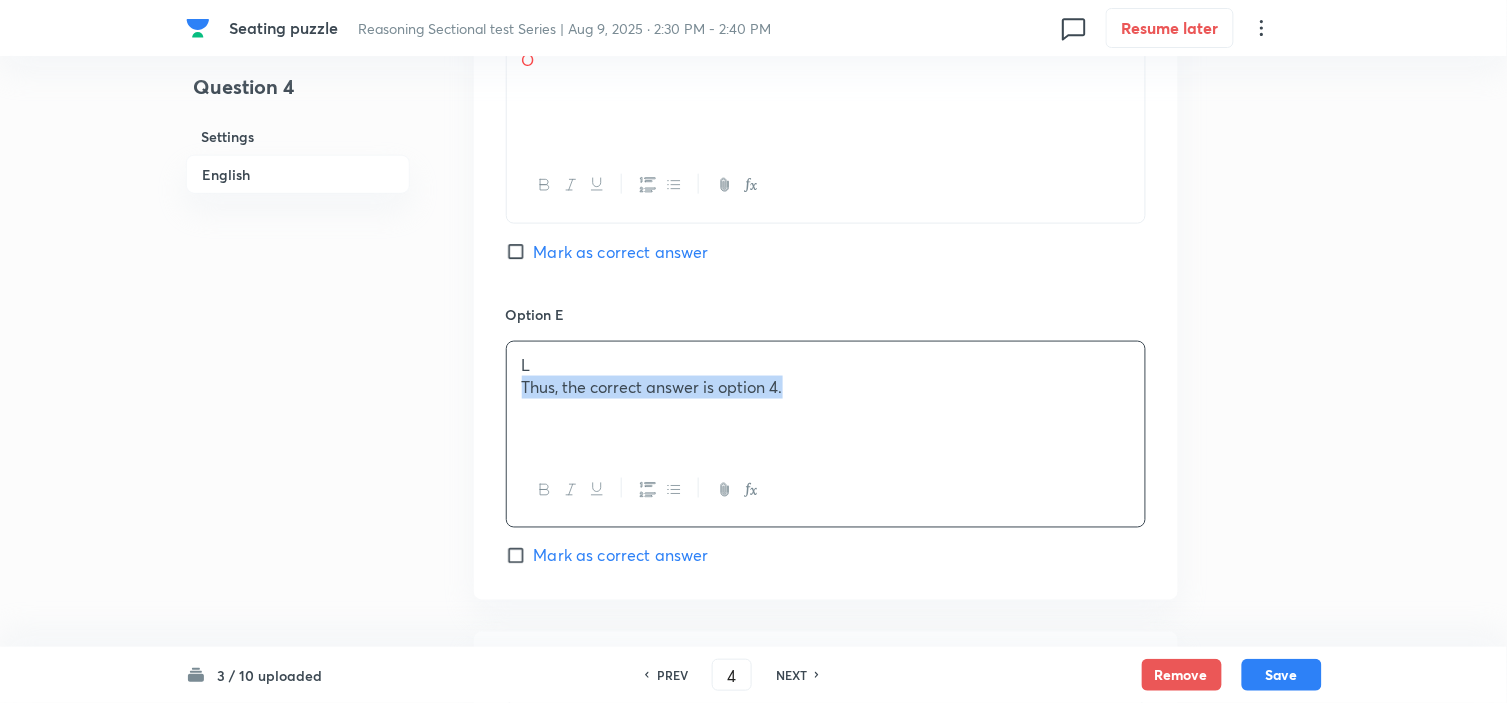 drag, startPoint x: 520, startPoint y: 401, endPoint x: 915, endPoint y: 481, distance: 403.01984 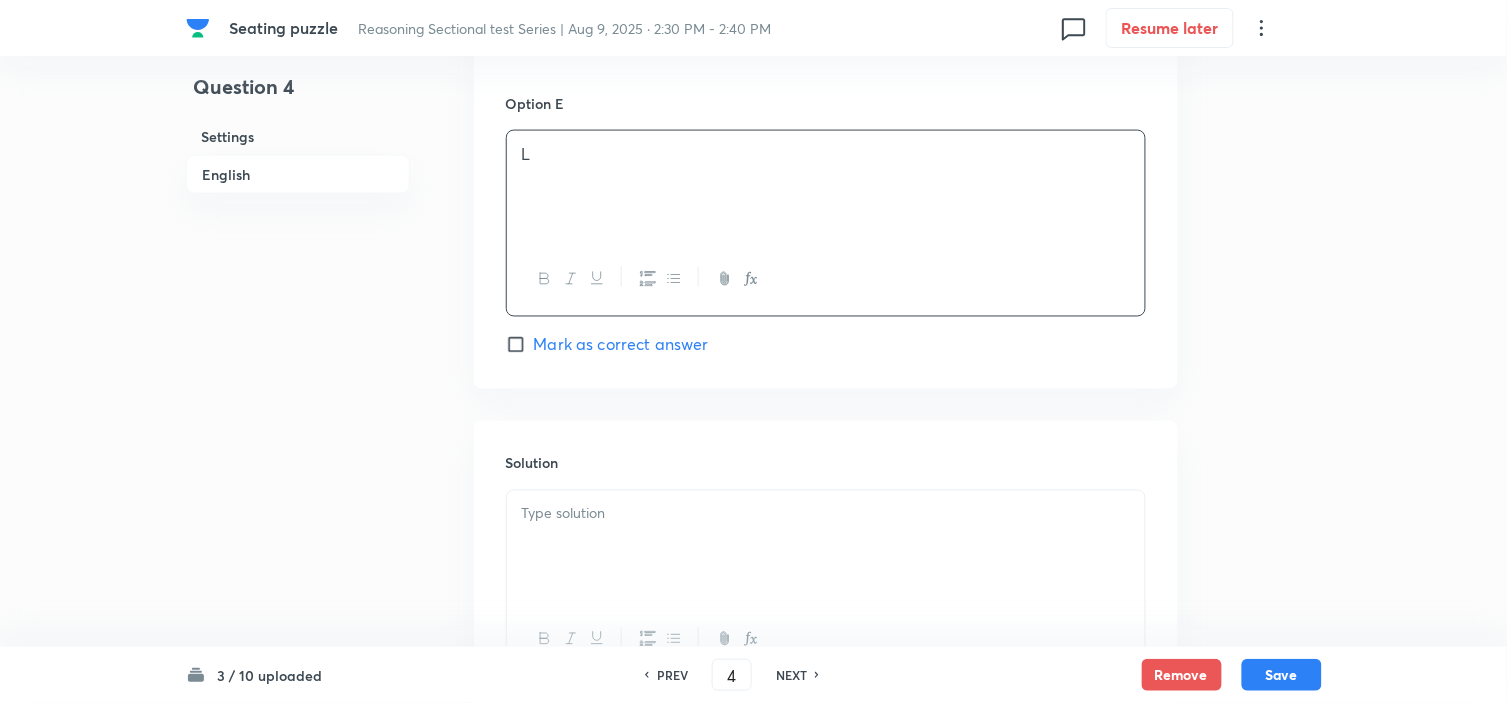 scroll, scrollTop: 2666, scrollLeft: 0, axis: vertical 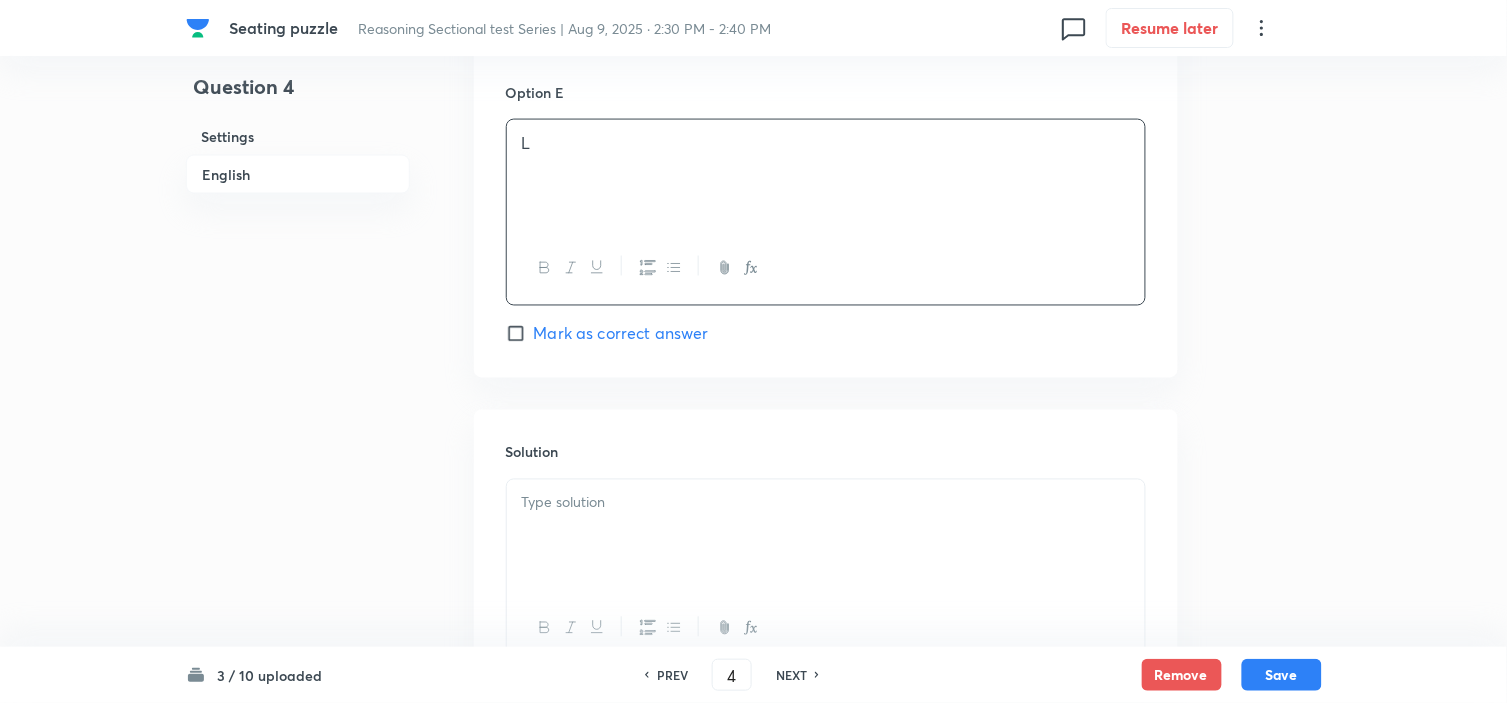 click at bounding box center (826, 503) 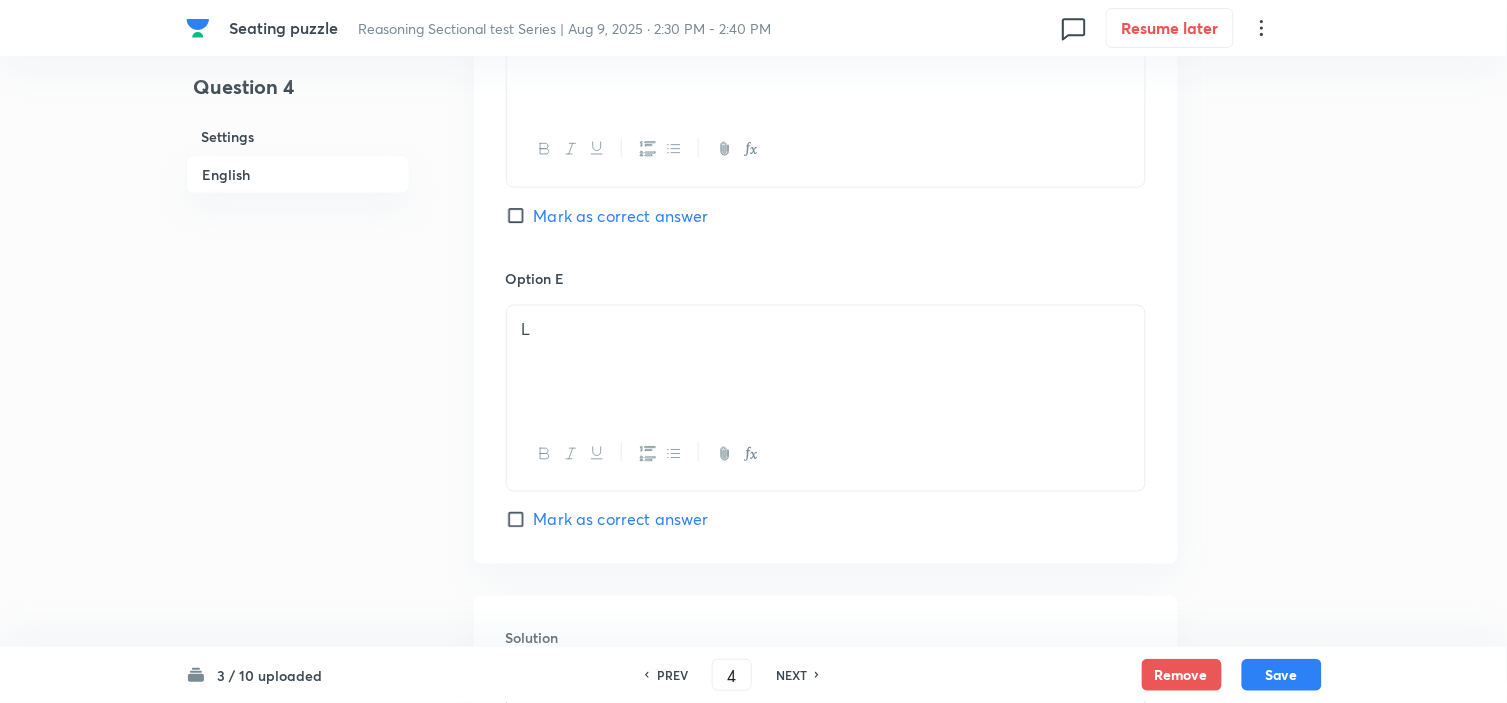scroll, scrollTop: 2222, scrollLeft: 0, axis: vertical 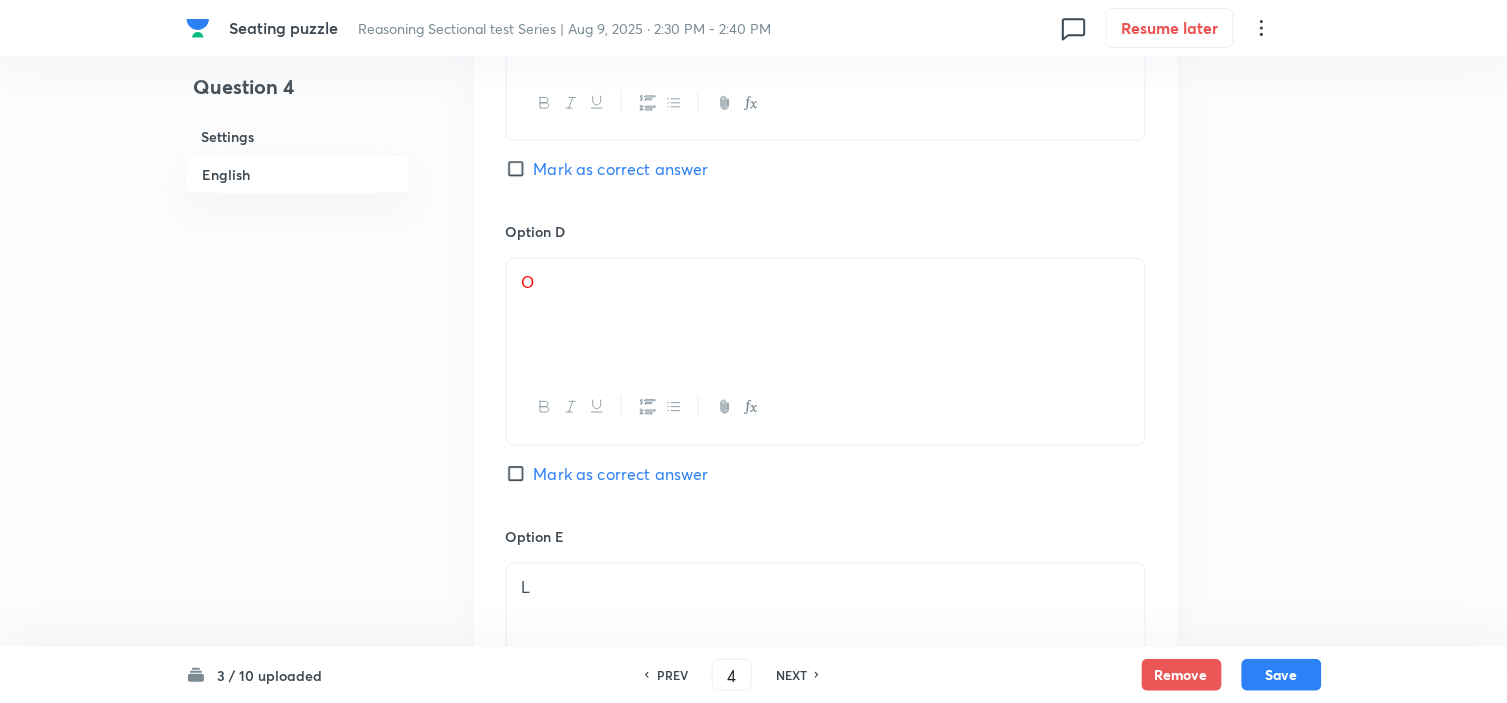 click on "Mark as correct answer" at bounding box center (621, 474) 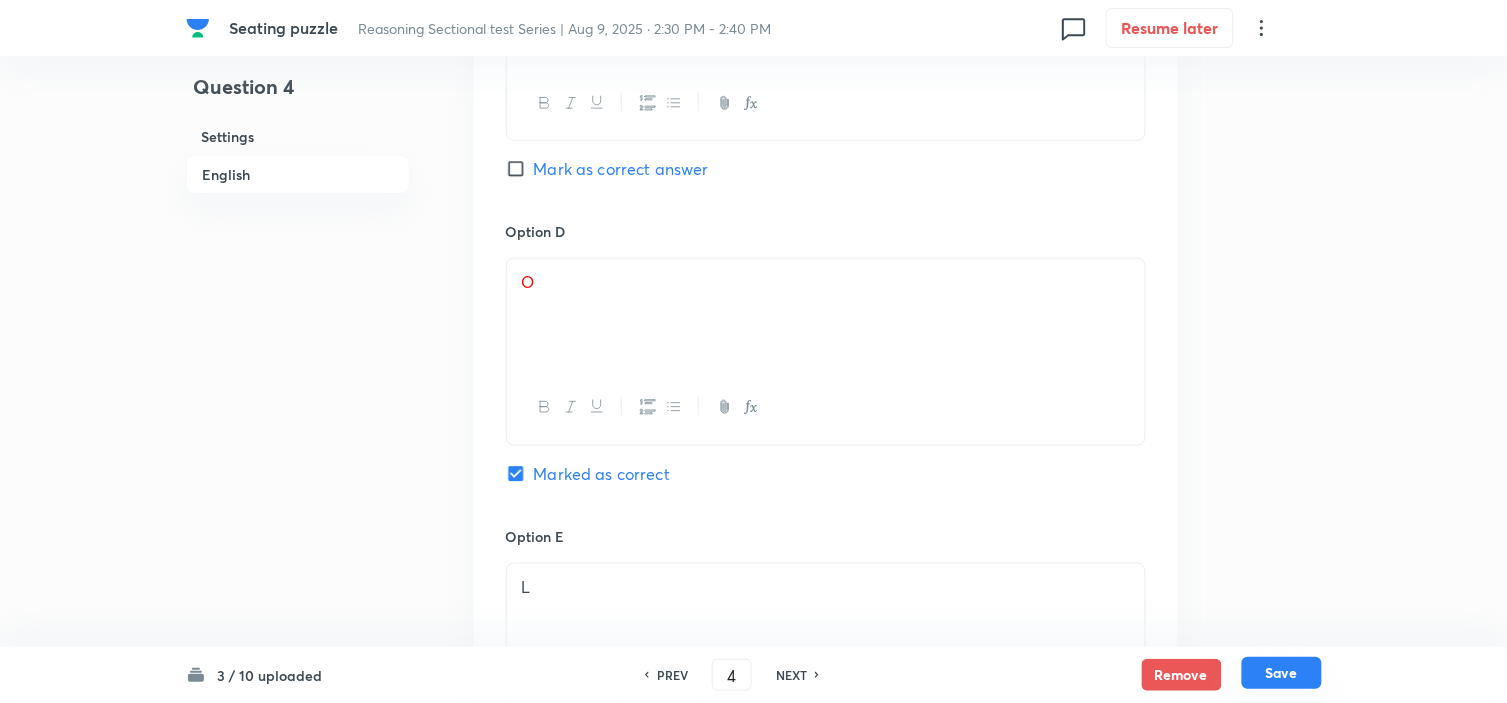 click on "Save" at bounding box center [1282, 673] 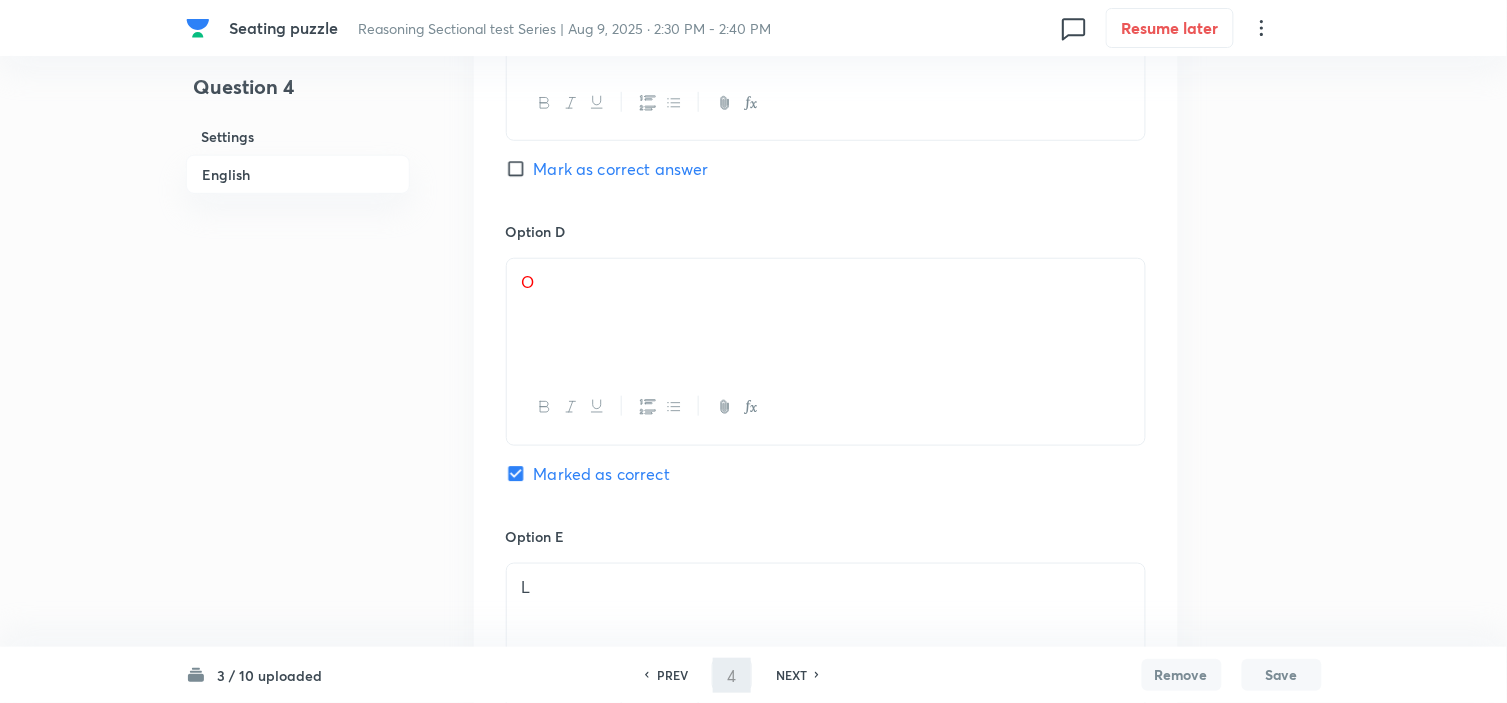 type on "5" 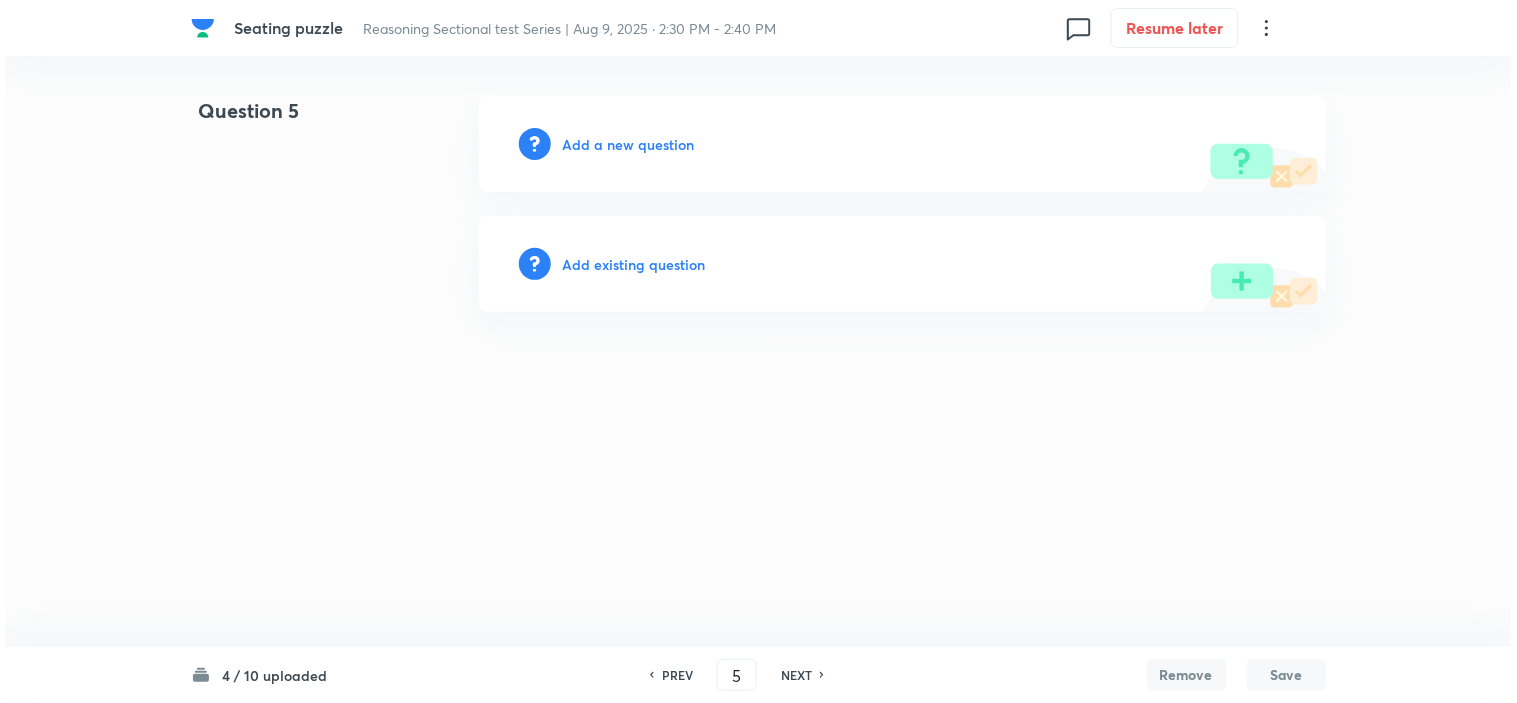 scroll, scrollTop: 0, scrollLeft: 0, axis: both 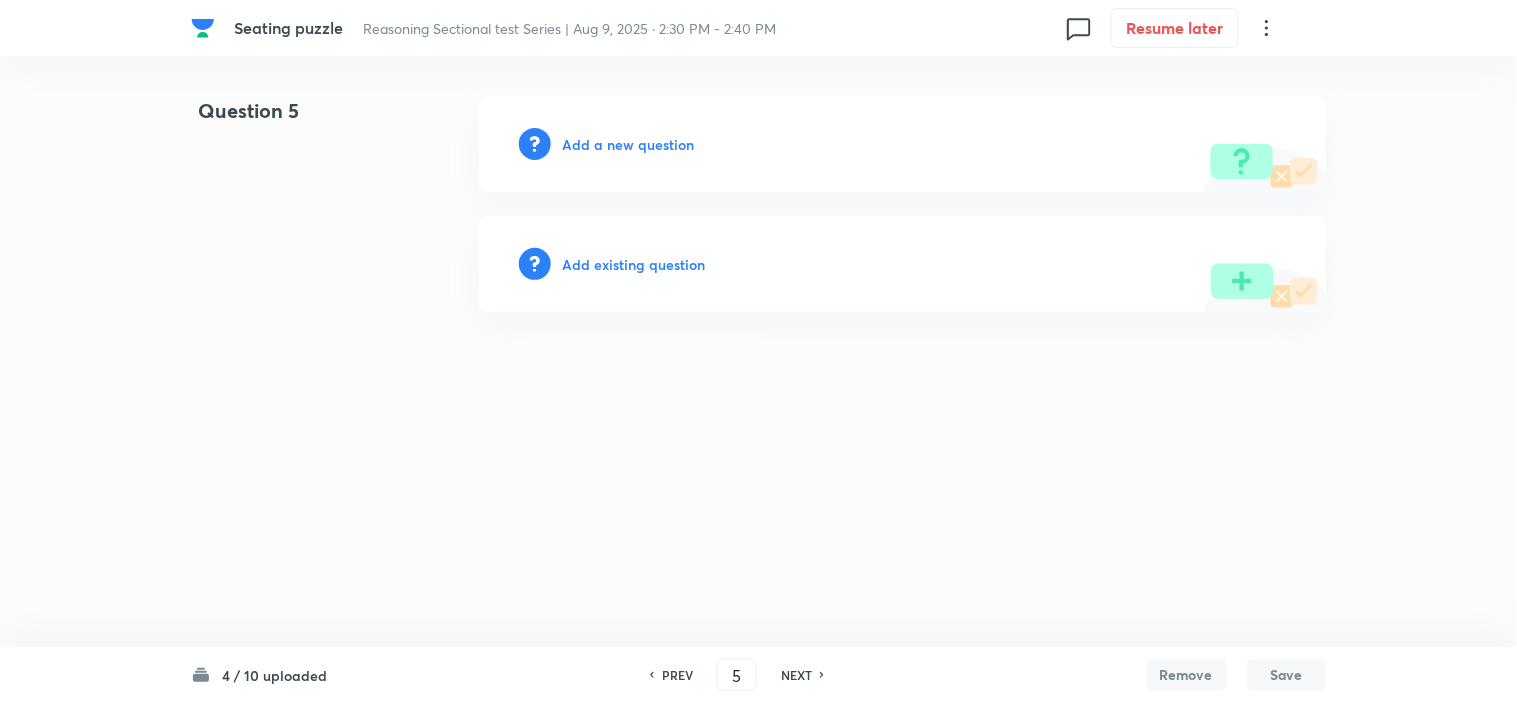 click on "Add a new question" at bounding box center (629, 144) 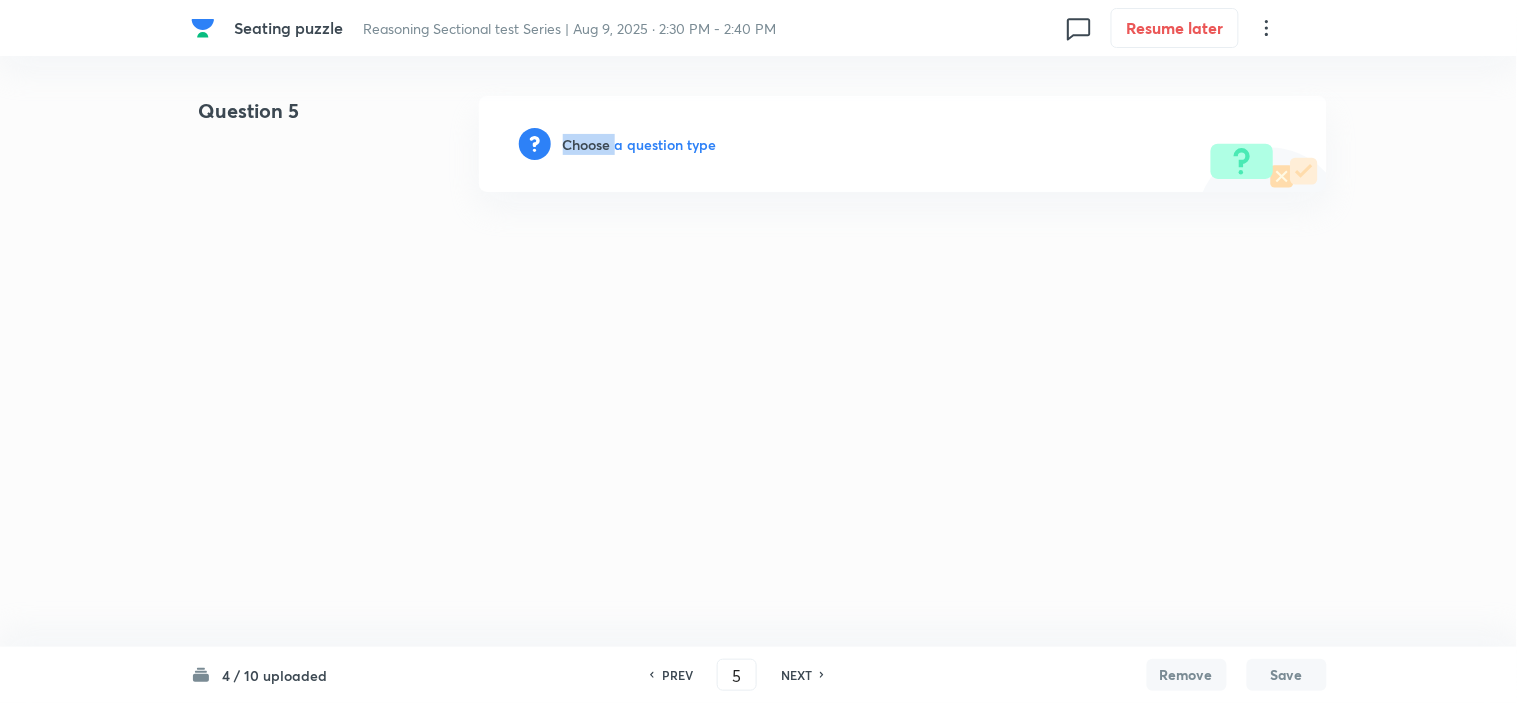 click on "Choose a question type" at bounding box center (640, 144) 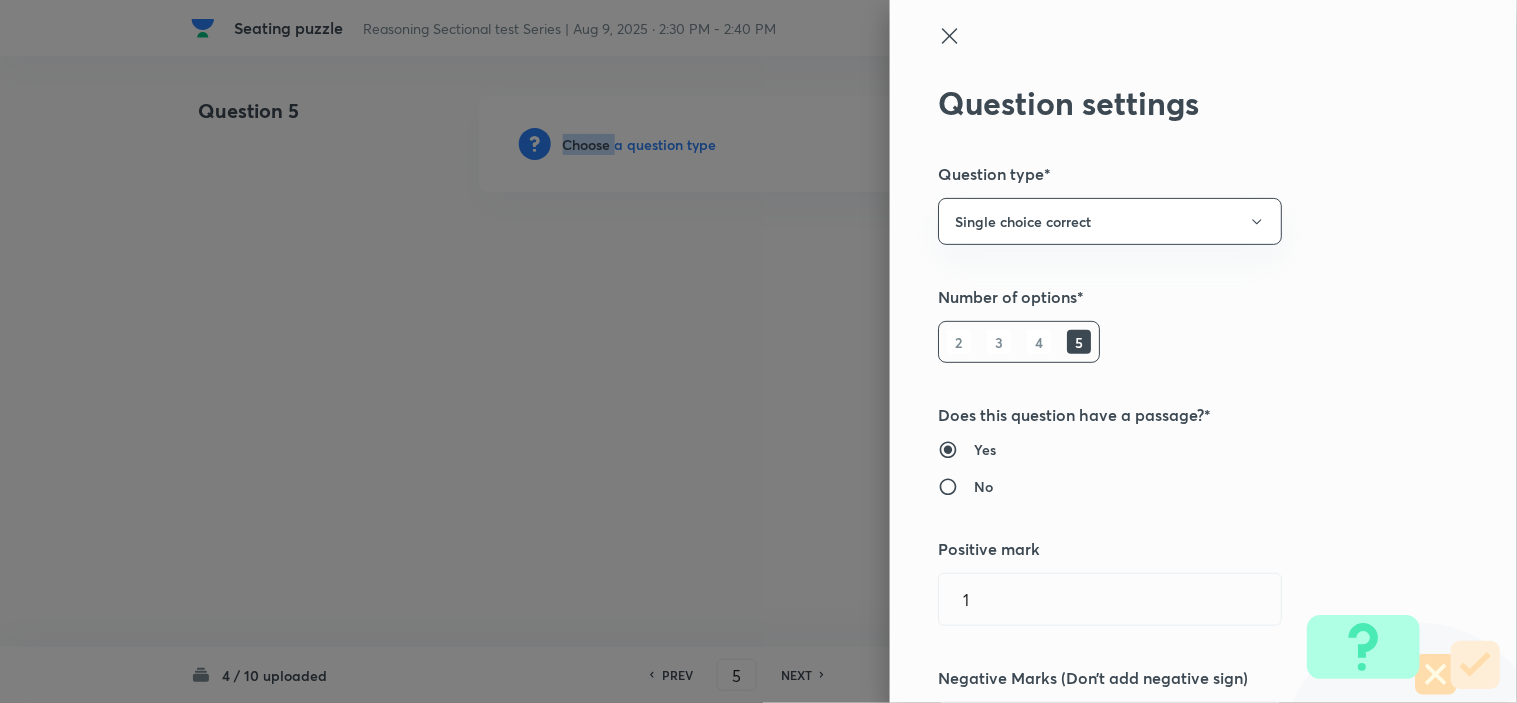 type 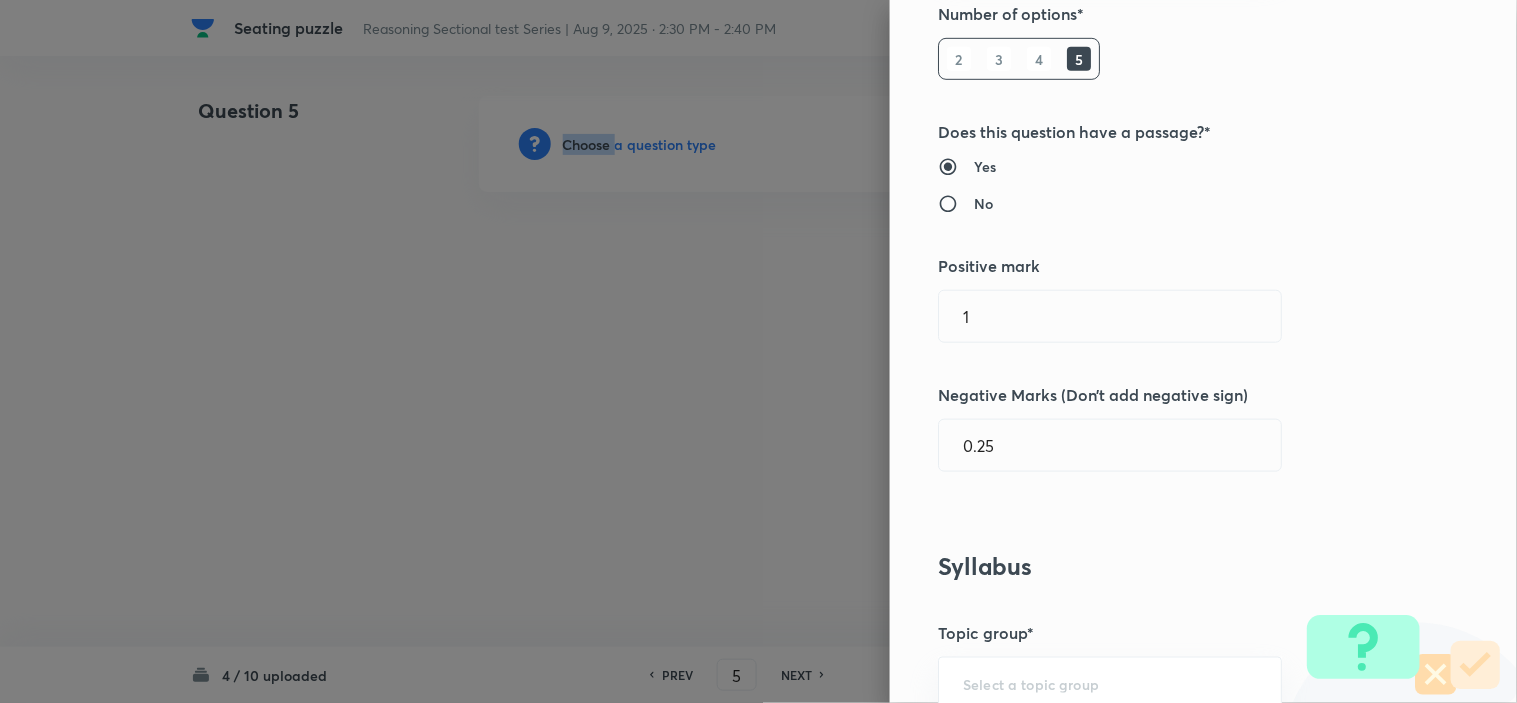 scroll, scrollTop: 777, scrollLeft: 0, axis: vertical 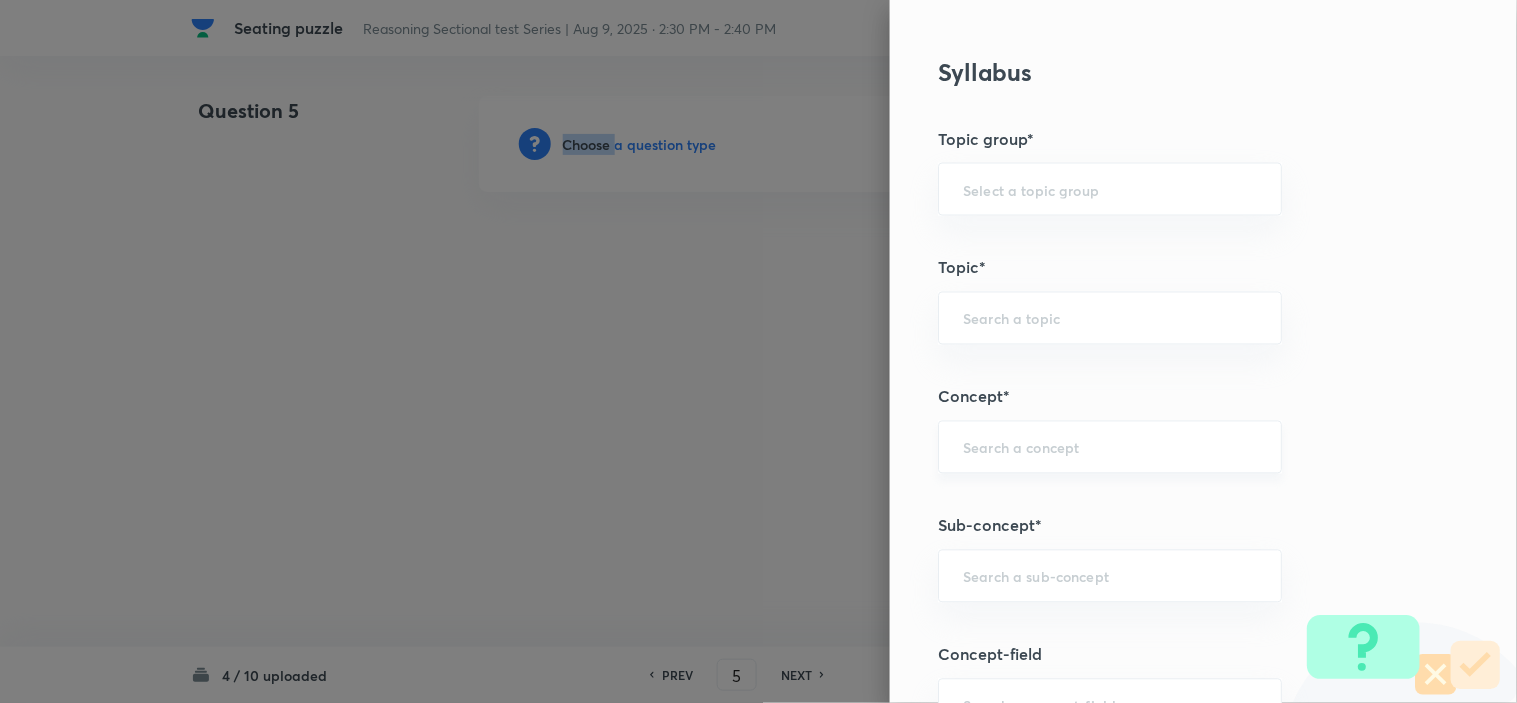 click on "​" at bounding box center (1110, 447) 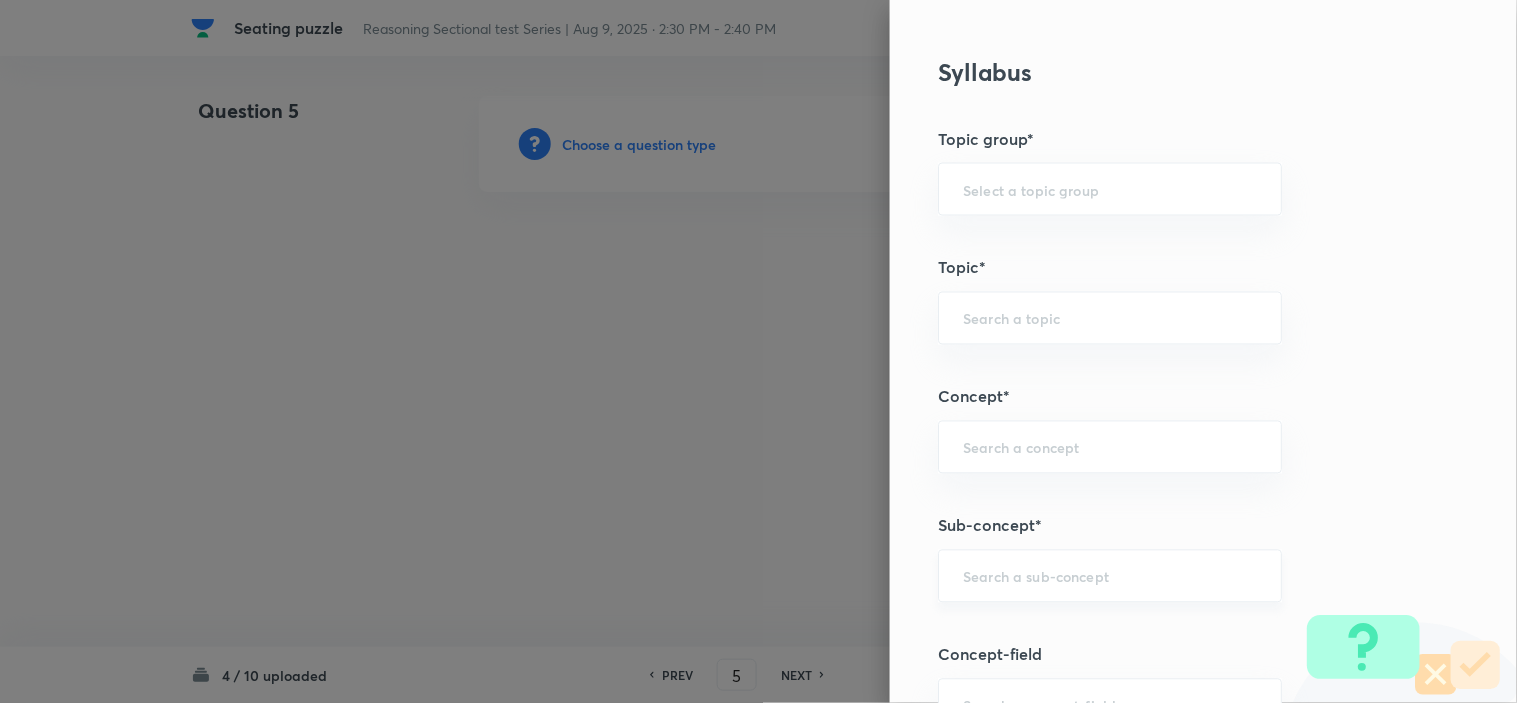 click at bounding box center (1110, 576) 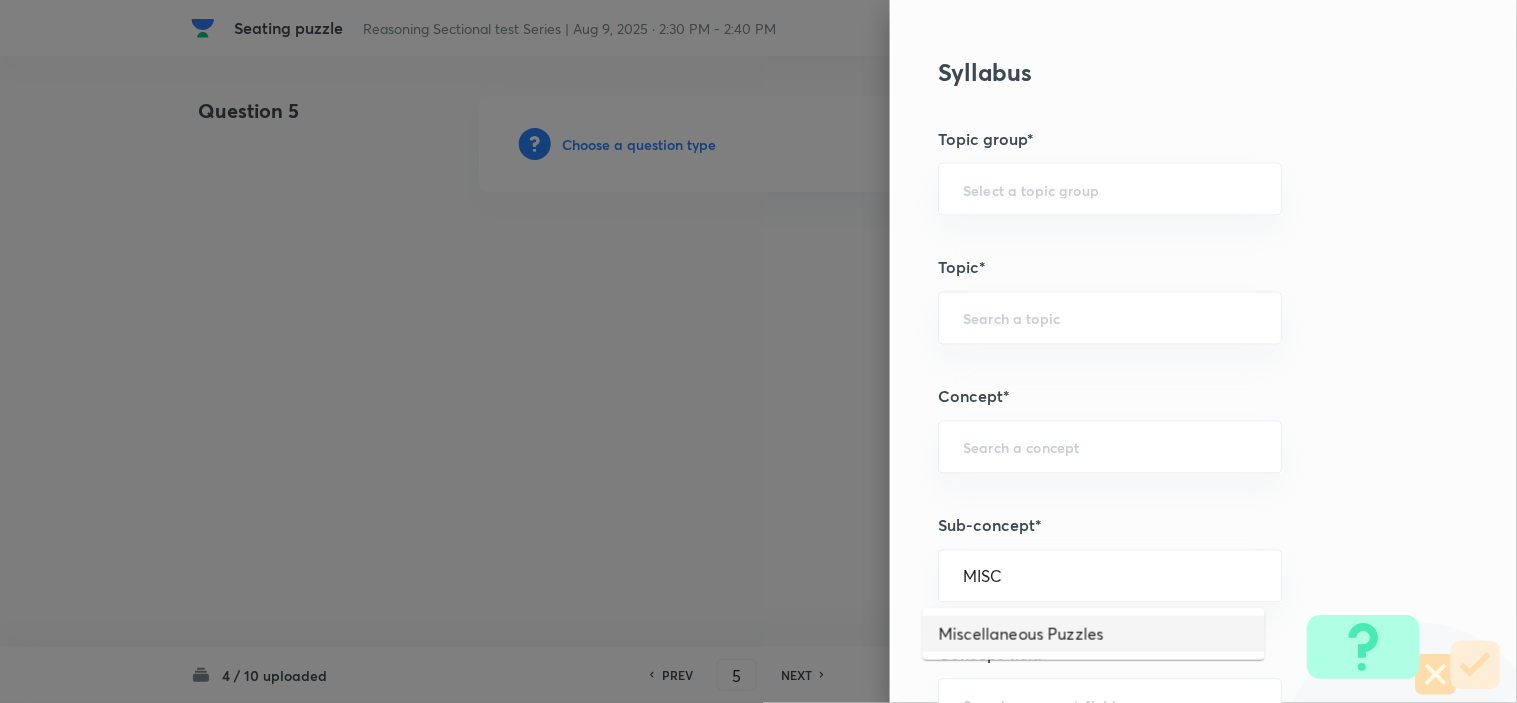 click on "Miscellaneous Puzzles" at bounding box center [1094, 634] 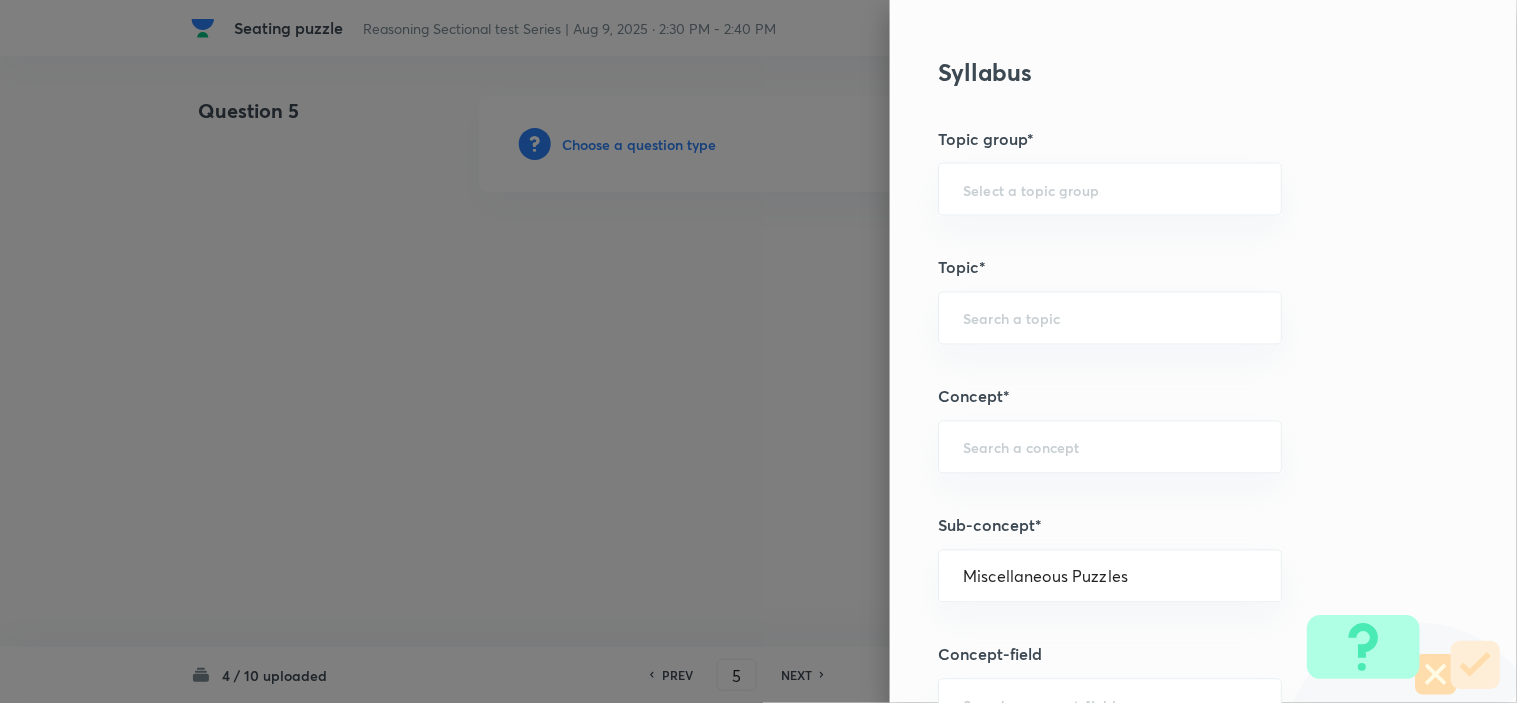 type on "Reasoning" 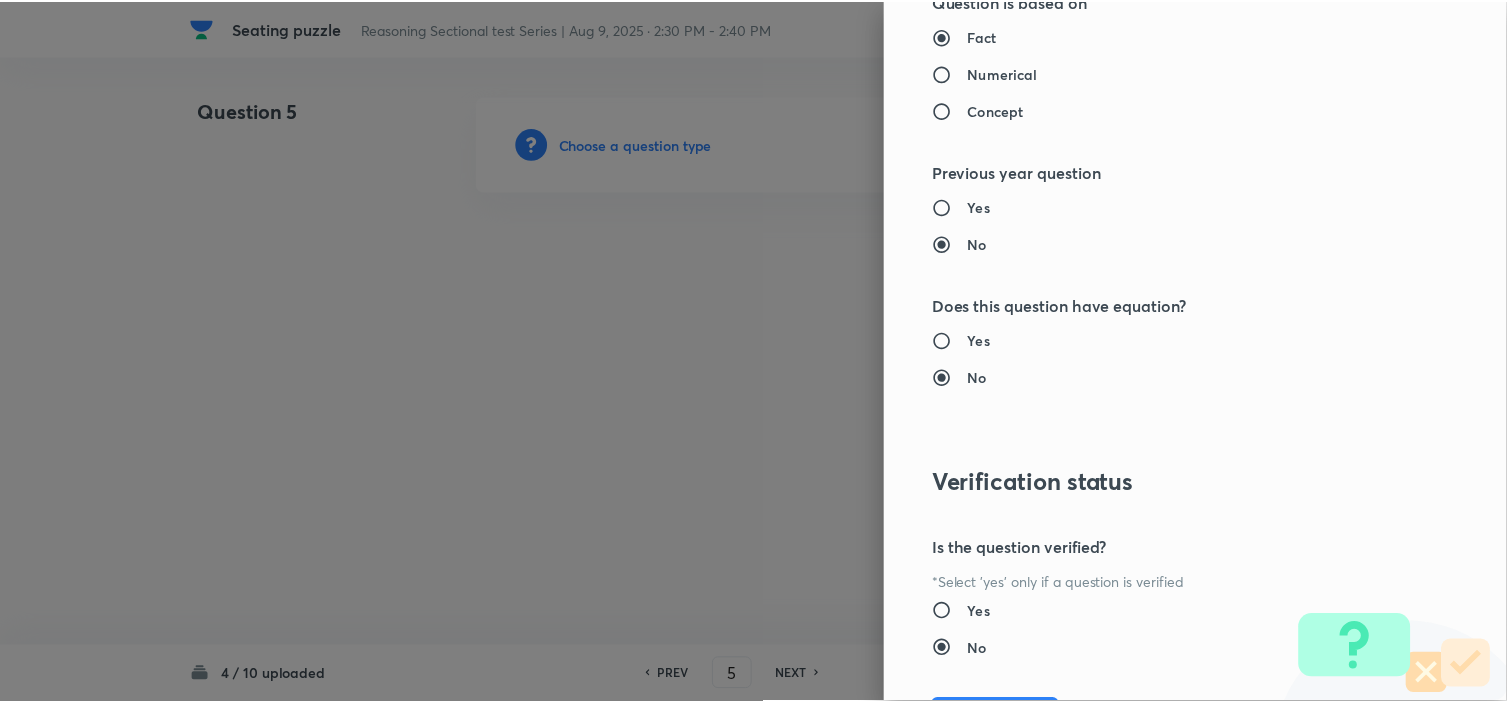 scroll, scrollTop: 2023, scrollLeft: 0, axis: vertical 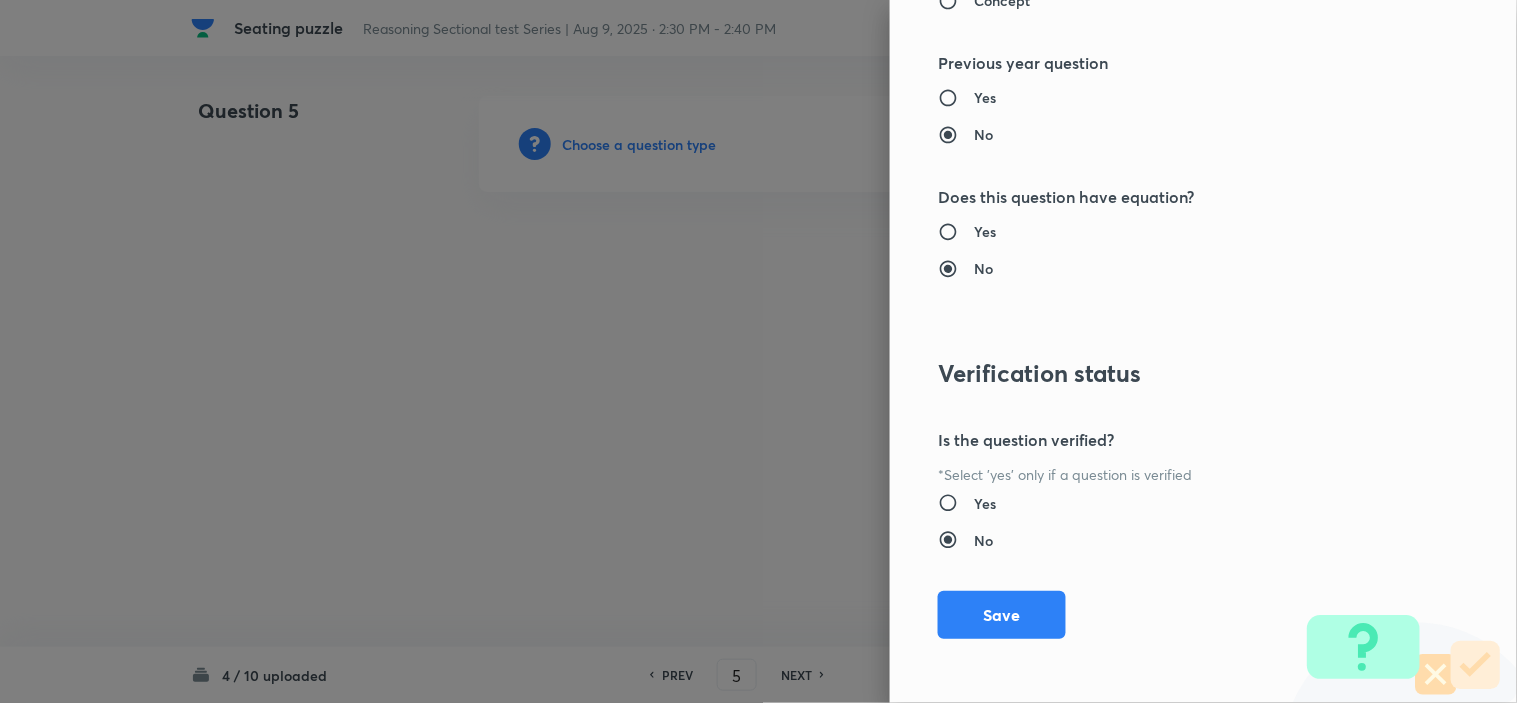 drag, startPoint x: 1014, startPoint y: 618, endPoint x: 868, endPoint y: 588, distance: 149.05032 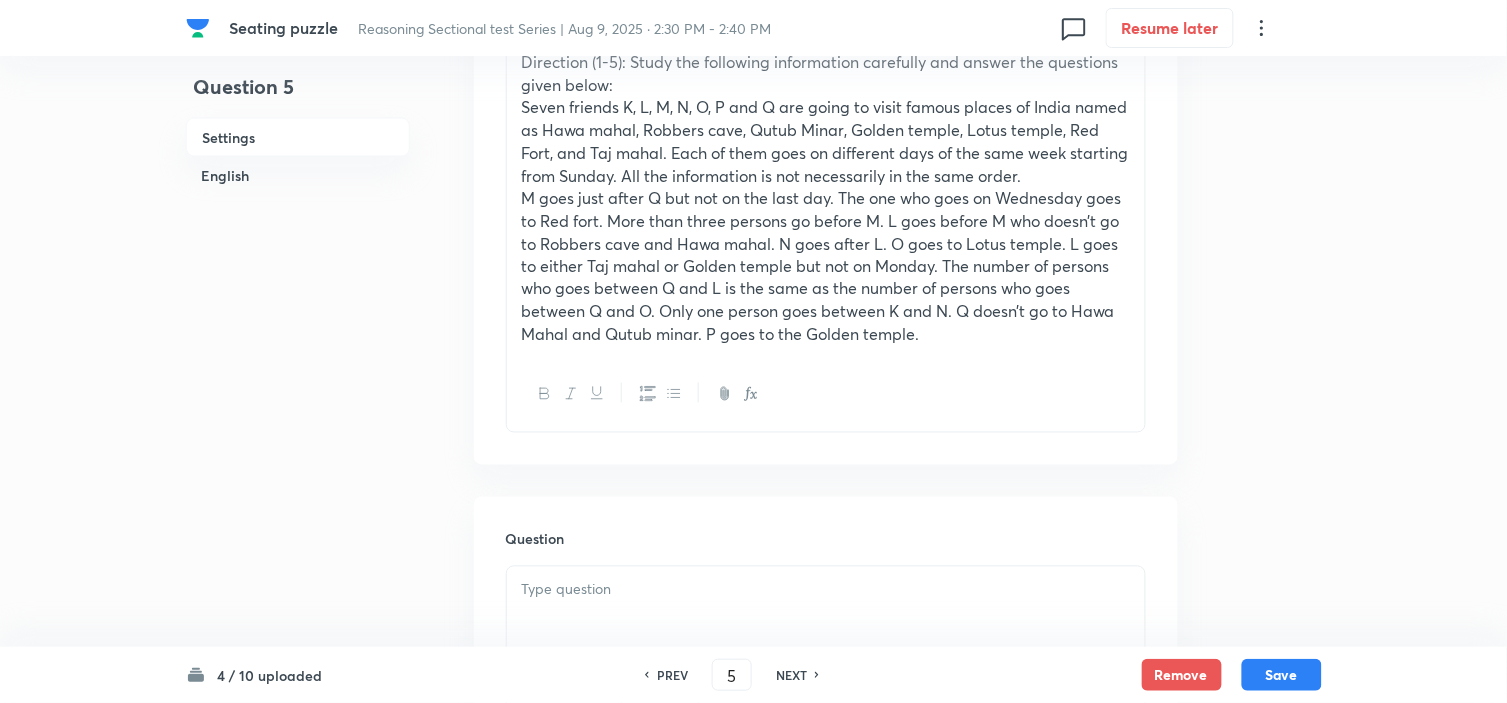 scroll, scrollTop: 1000, scrollLeft: 0, axis: vertical 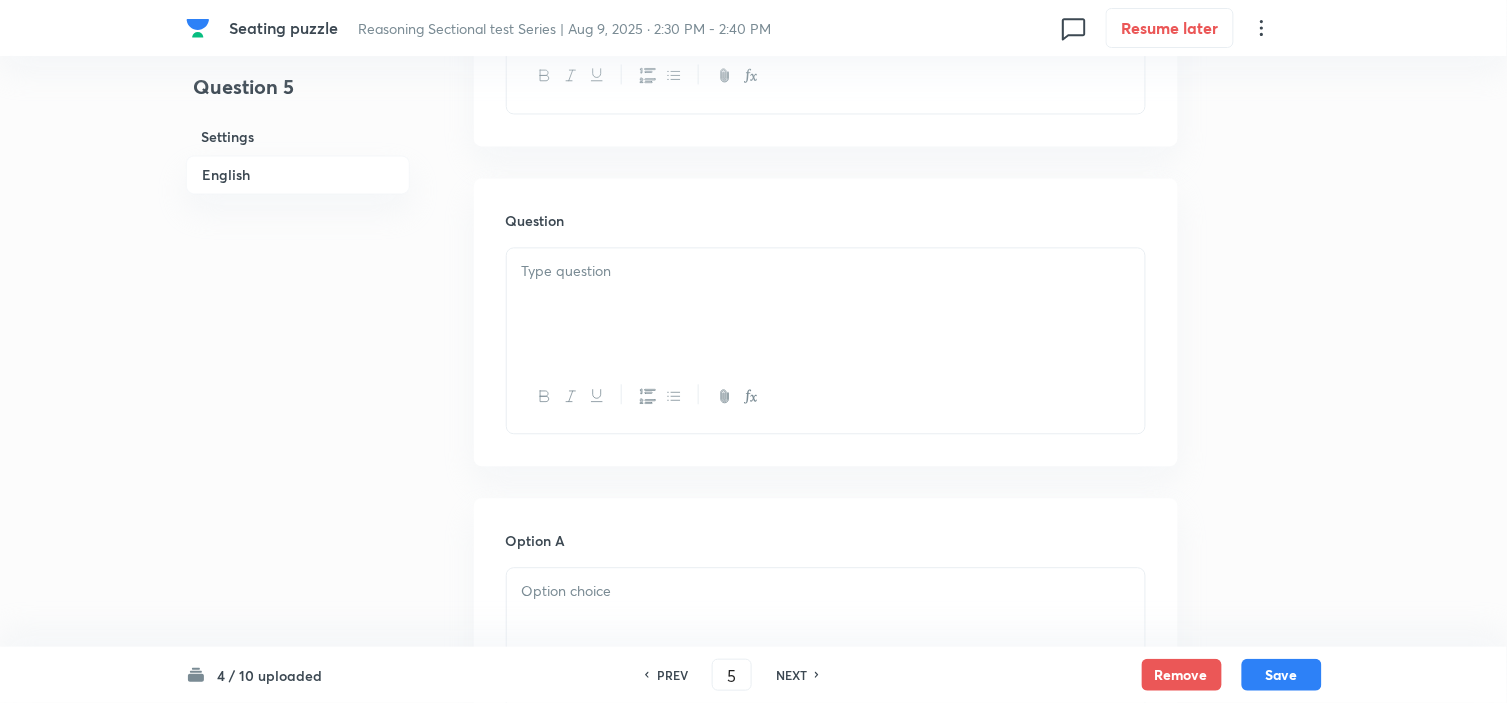 click at bounding box center [826, 304] 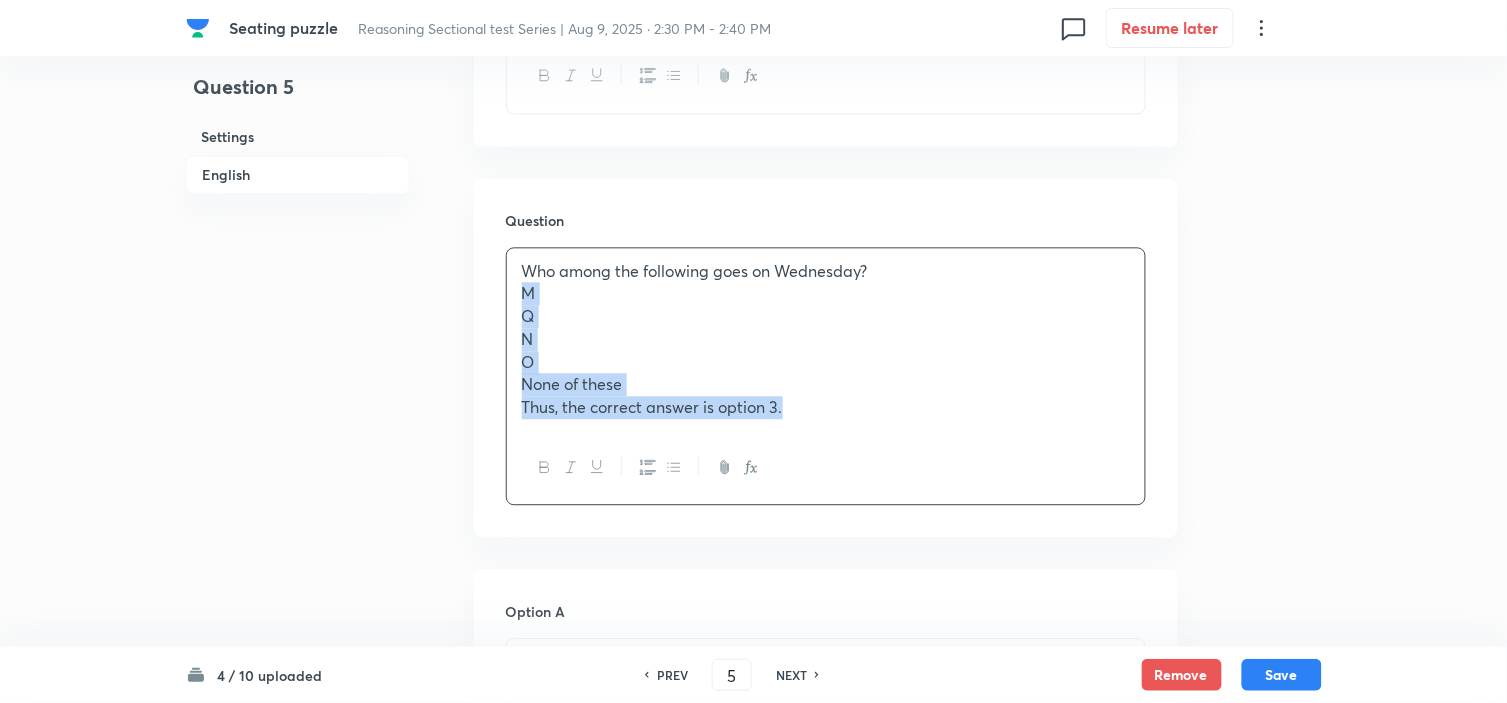 drag, startPoint x: 516, startPoint y: 304, endPoint x: 835, endPoint y: 563, distance: 410.90387 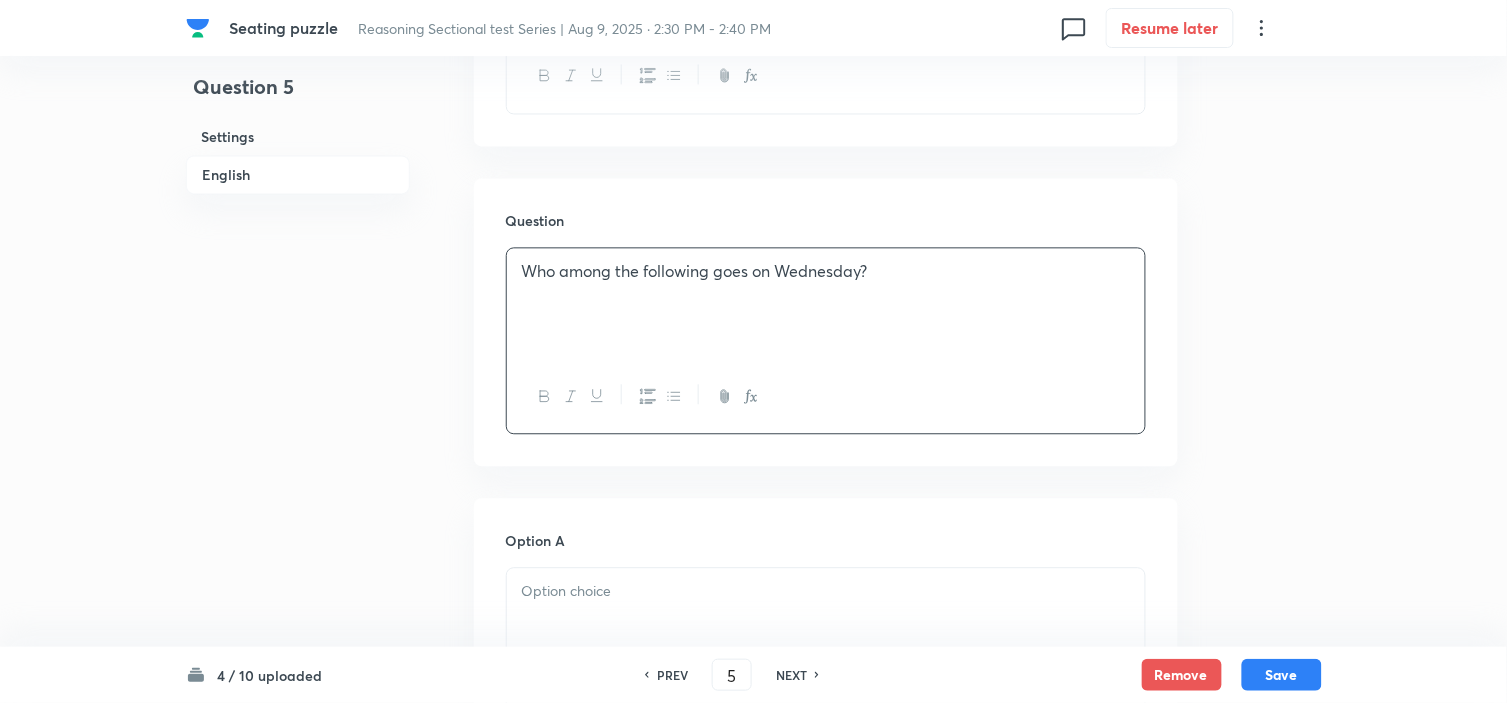 click at bounding box center (826, 624) 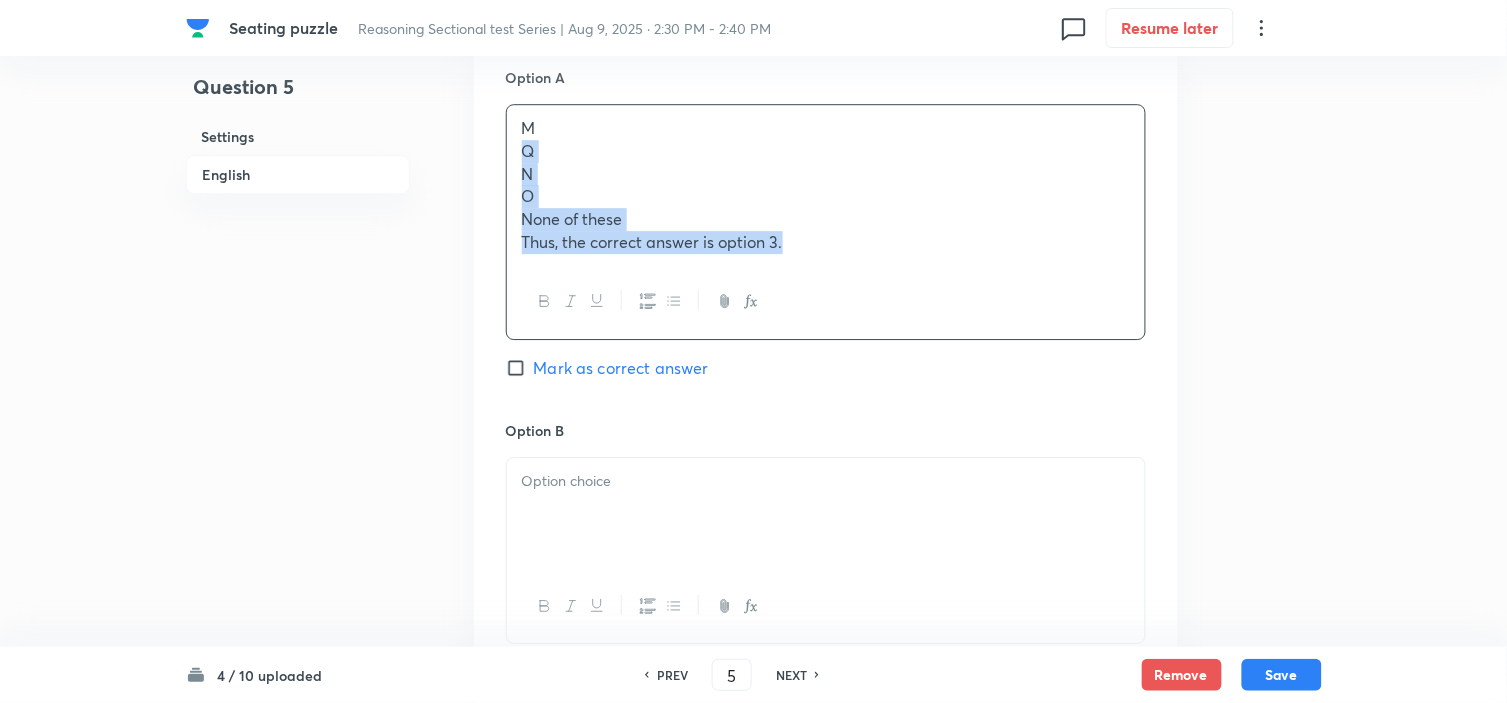 scroll, scrollTop: 1992, scrollLeft: 0, axis: vertical 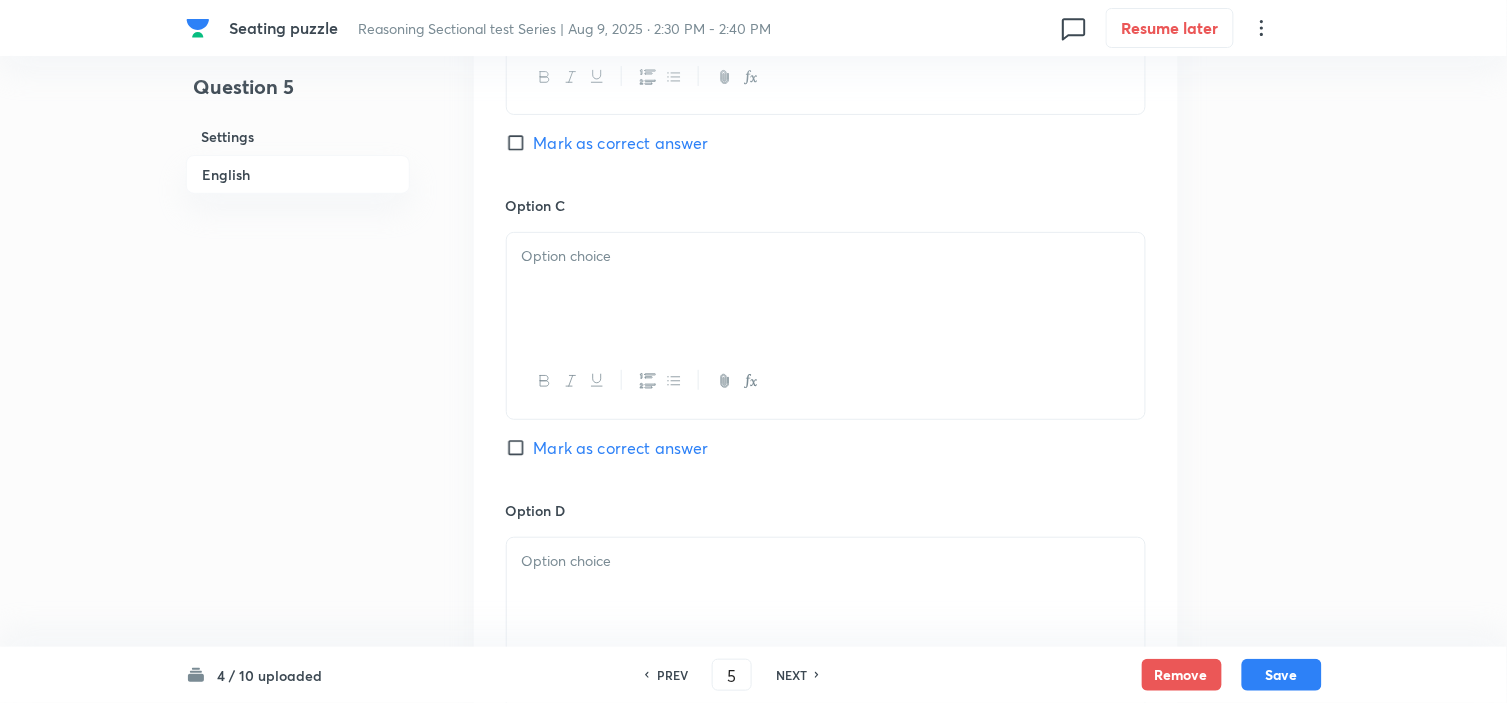 drag, startPoint x: 516, startPoint y: 626, endPoint x: 940, endPoint y: 755, distance: 443.18958 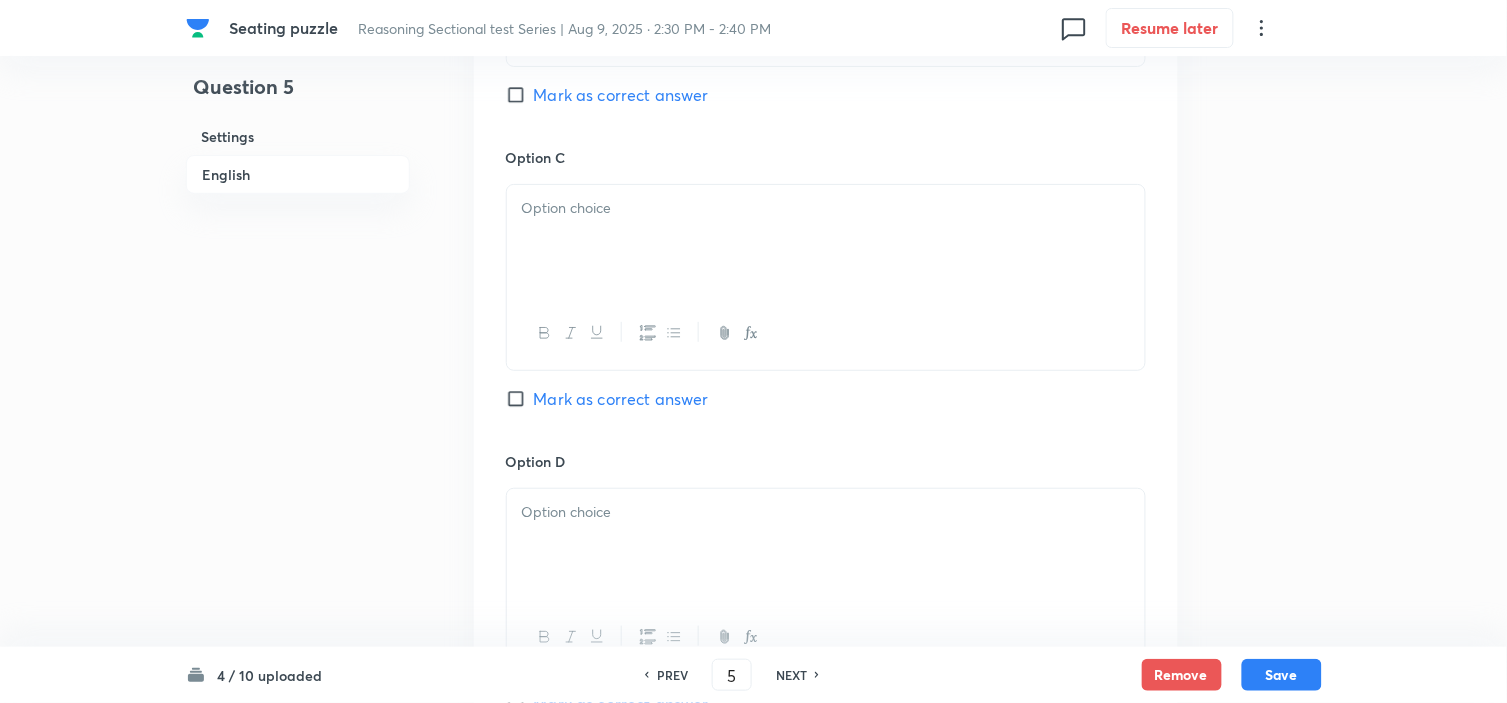 click at bounding box center (826, 241) 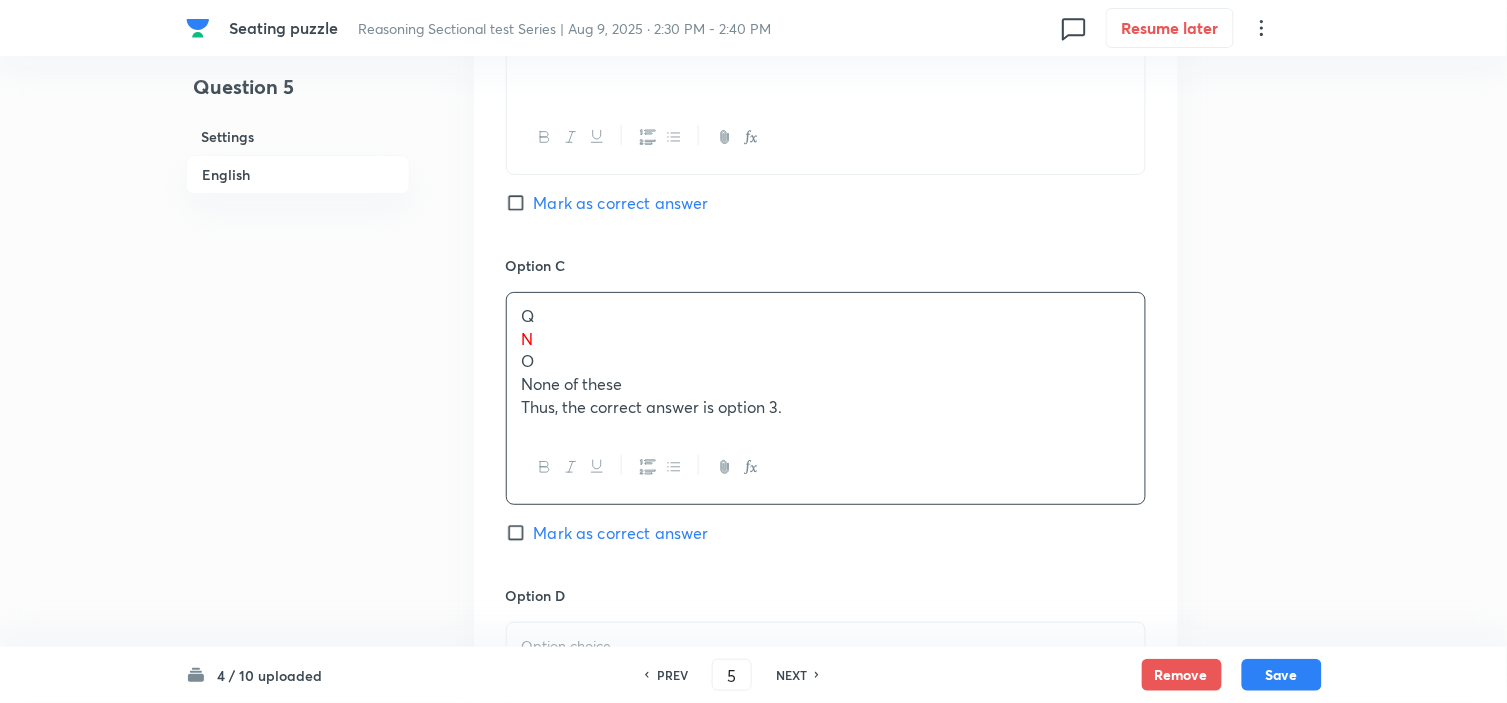 scroll, scrollTop: 1770, scrollLeft: 0, axis: vertical 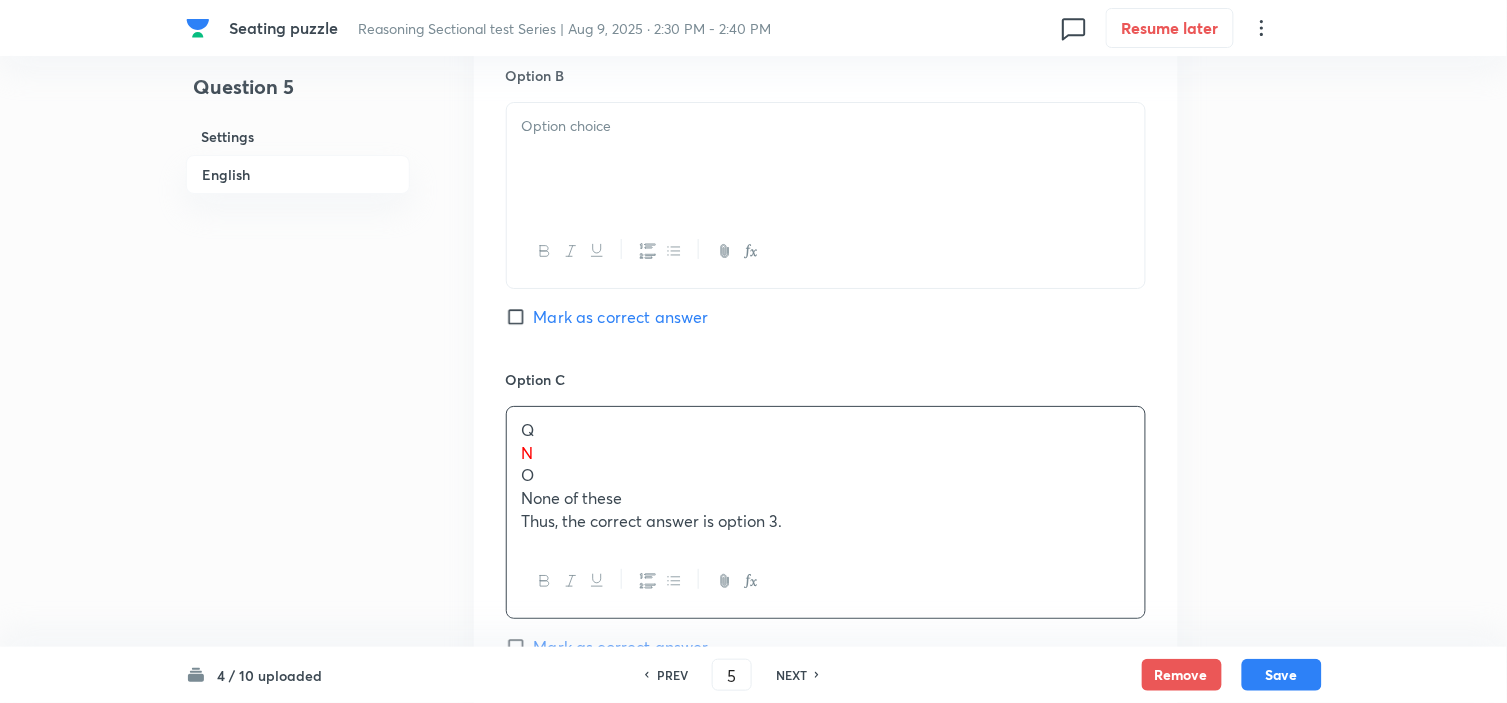 click at bounding box center (826, 159) 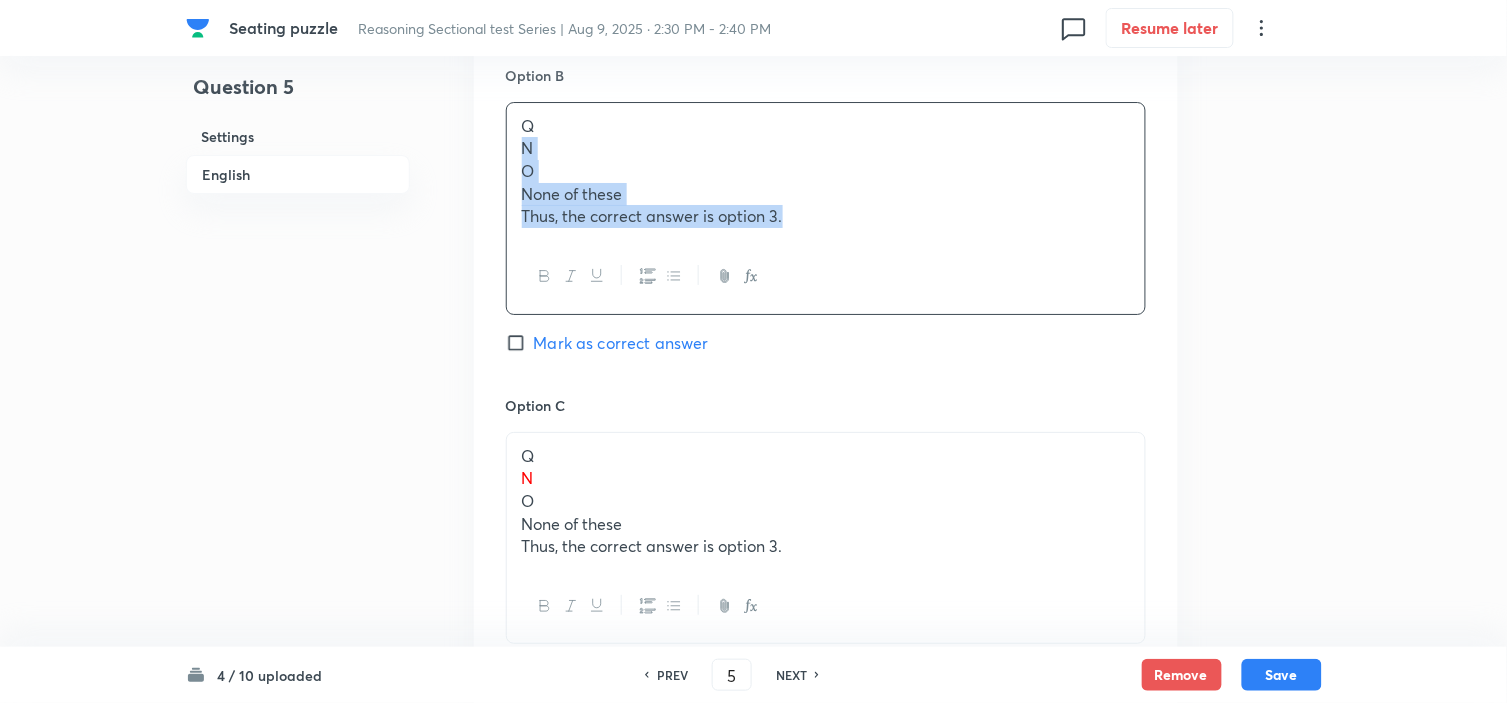 drag, startPoint x: 518, startPoint y: 156, endPoint x: 1058, endPoint y: 313, distance: 562.3602 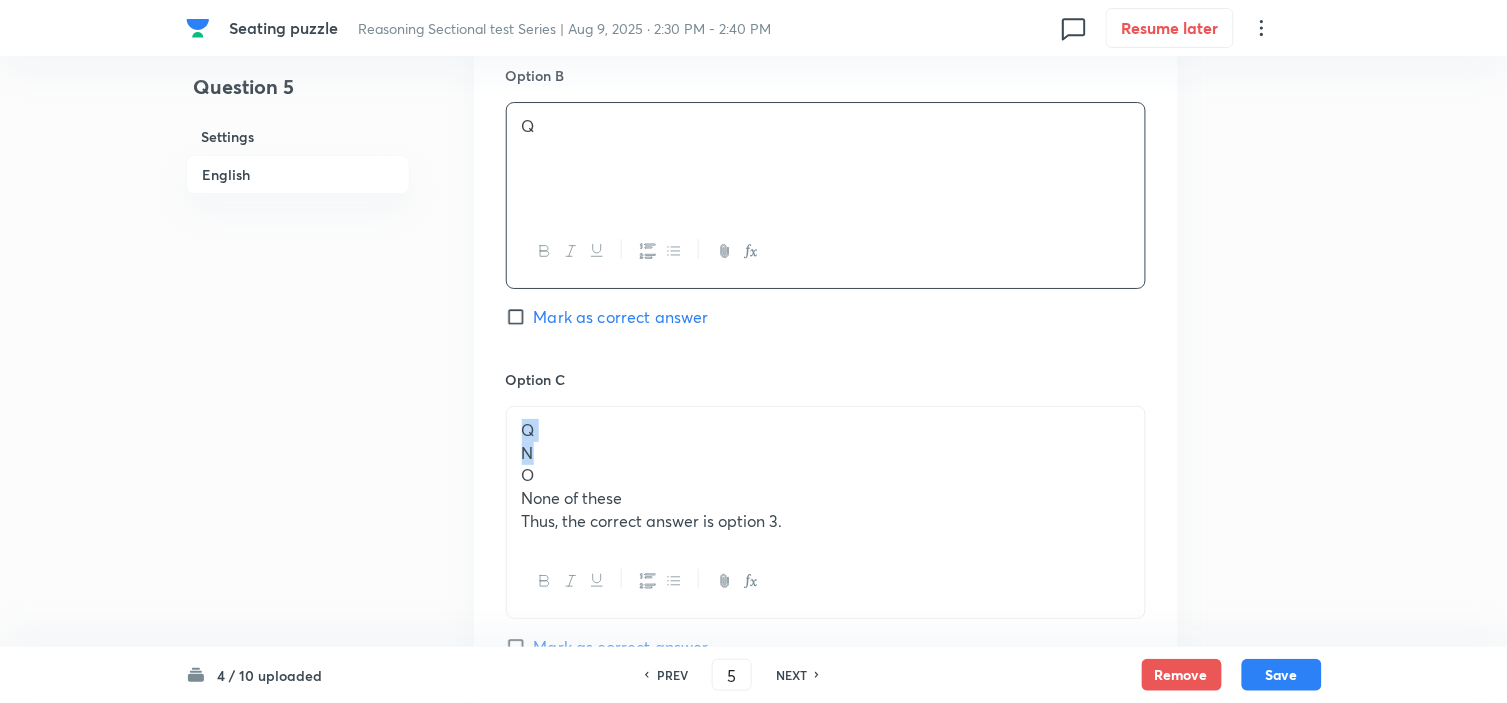 drag, startPoint x: 623, startPoint y: 455, endPoint x: 442, endPoint y: 420, distance: 184.35292 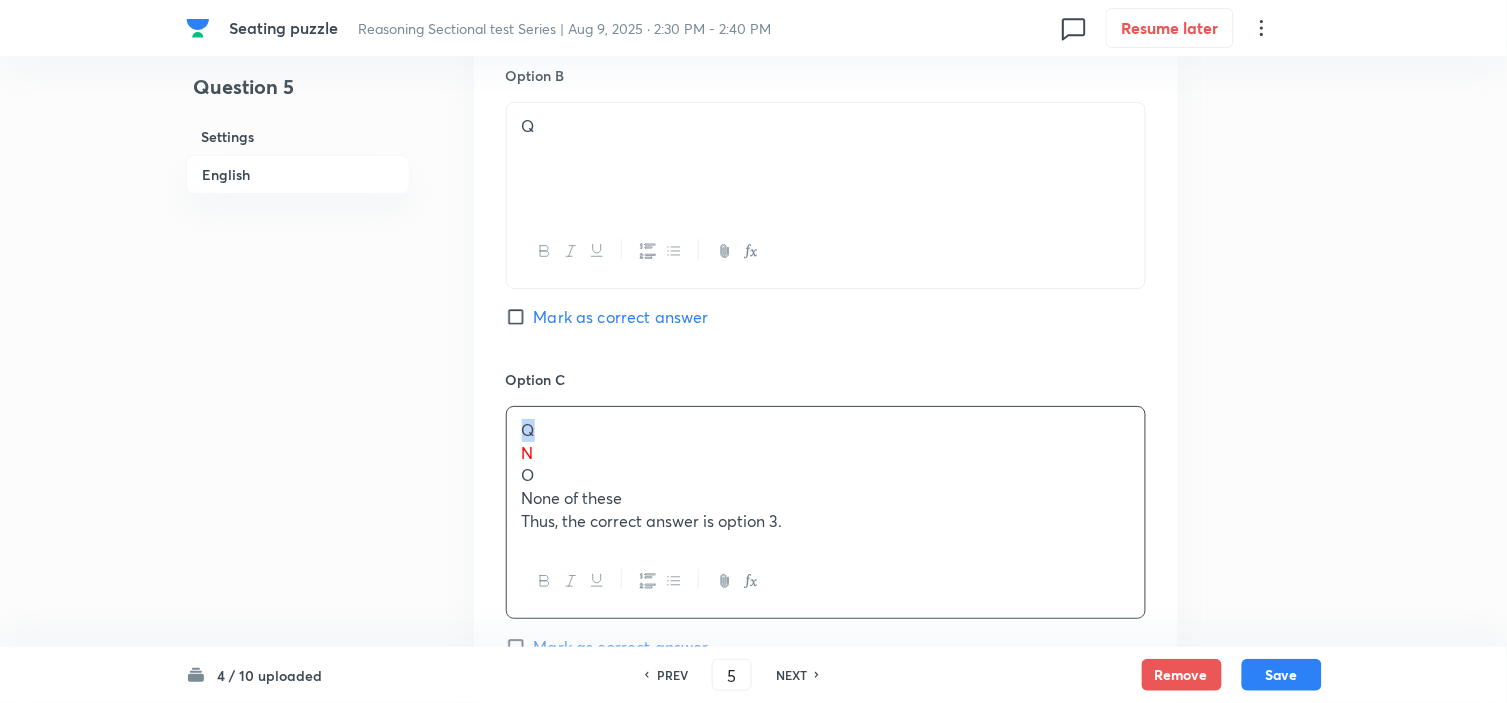 drag, startPoint x: 551, startPoint y: 427, endPoint x: 477, endPoint y: 430, distance: 74.06078 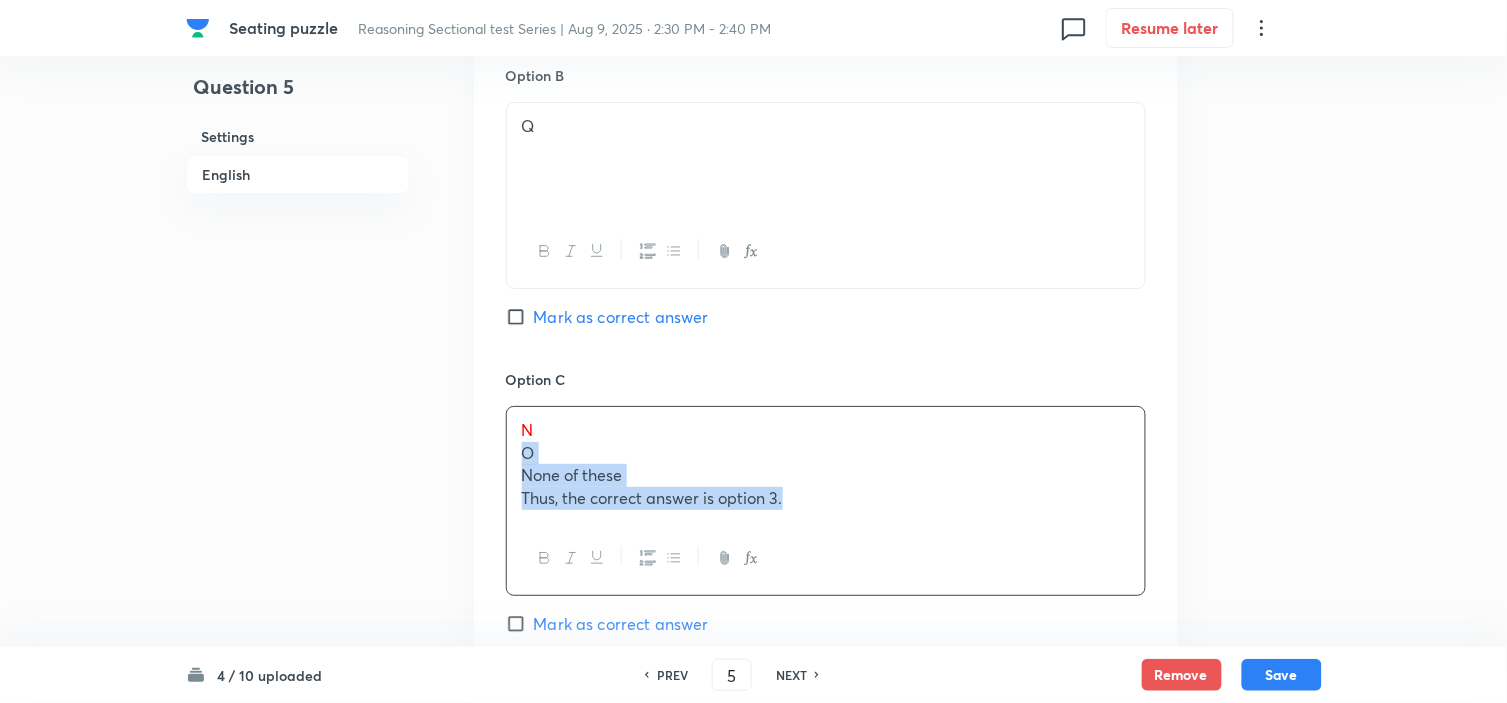 drag, startPoint x: 516, startPoint y: 446, endPoint x: 977, endPoint y: 578, distance: 479.52582 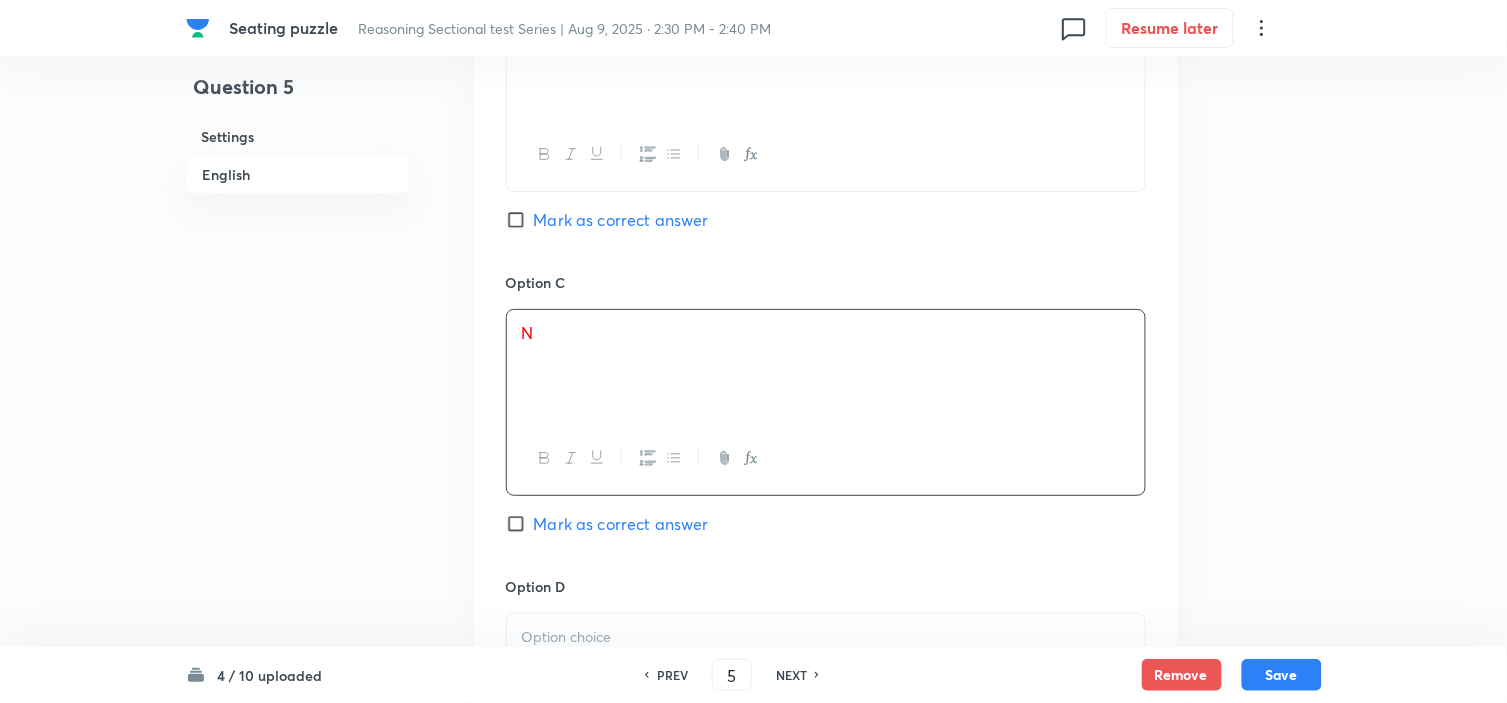 scroll, scrollTop: 1992, scrollLeft: 0, axis: vertical 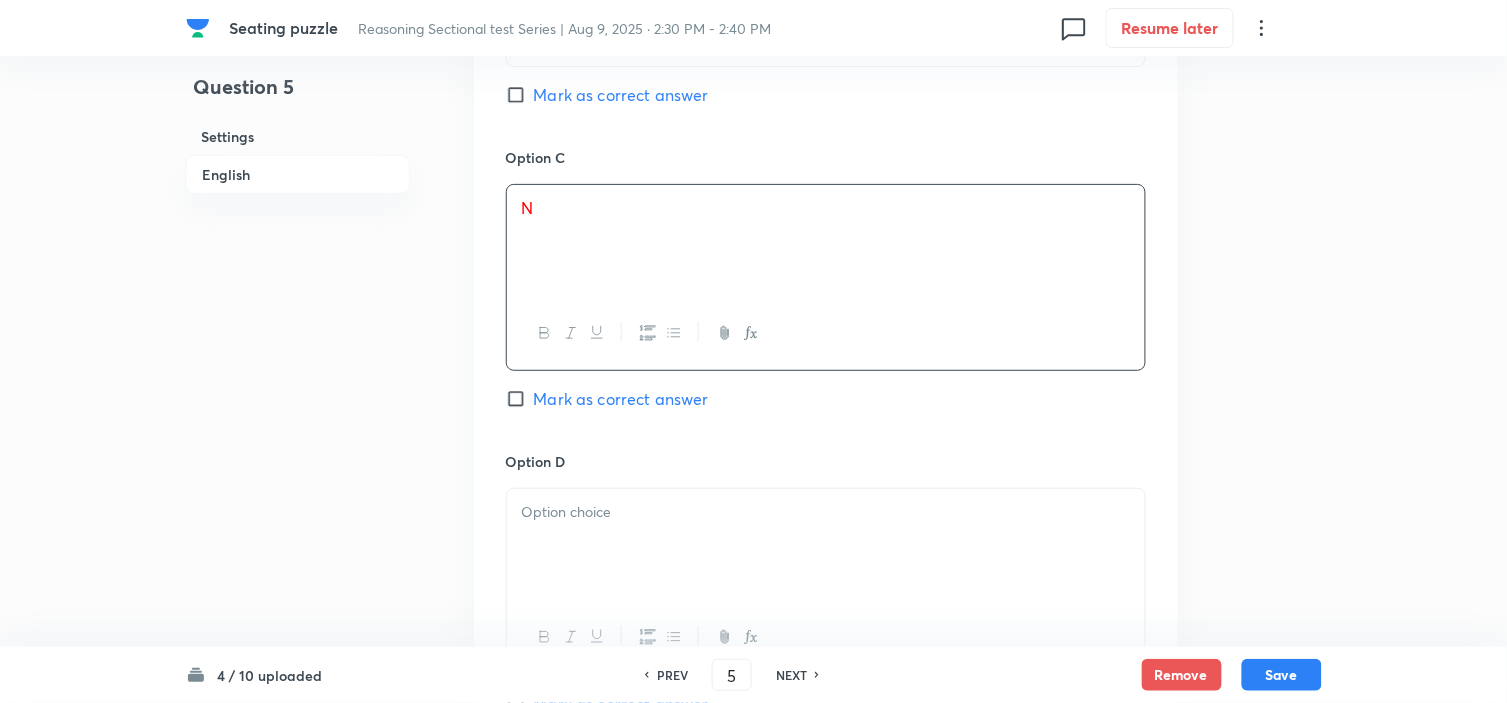 click at bounding box center [826, 545] 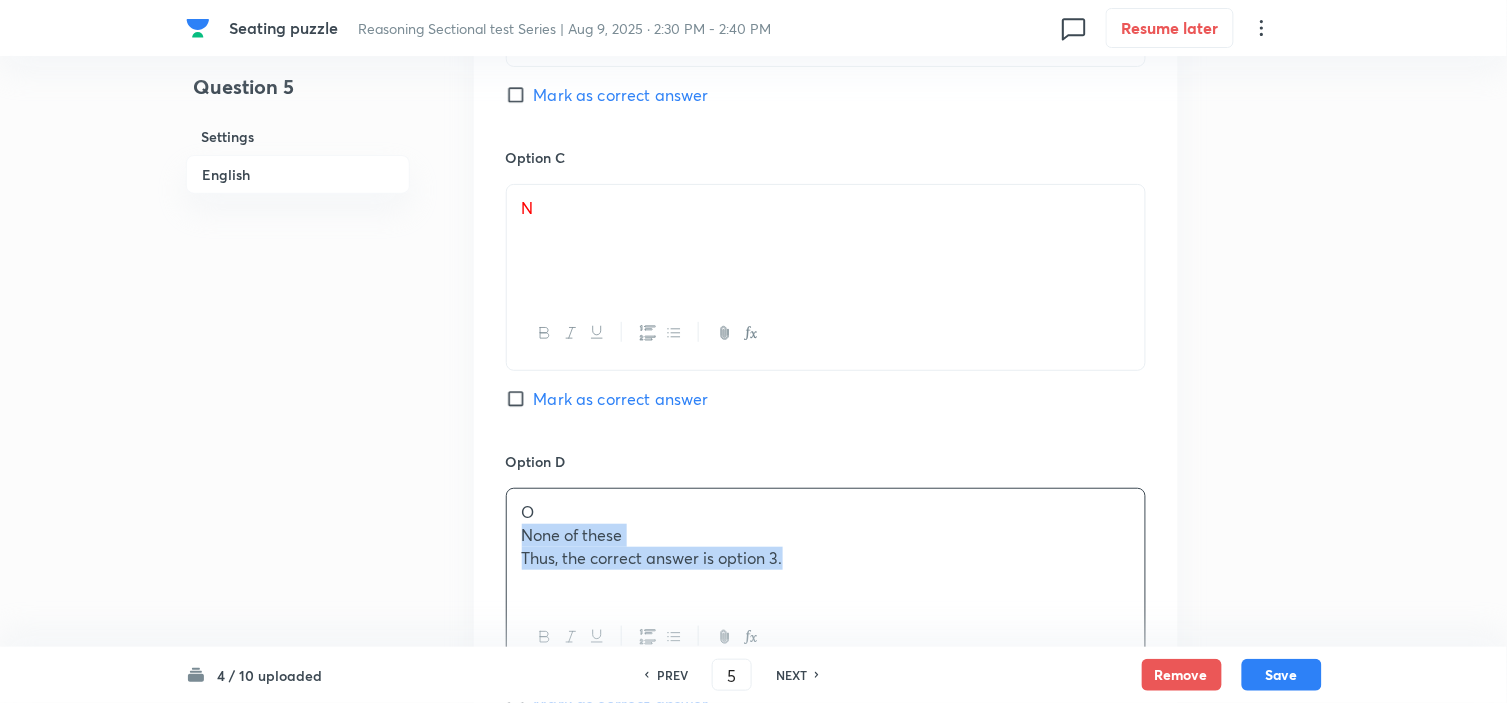 drag, startPoint x: 516, startPoint y: 538, endPoint x: 1004, endPoint y: 636, distance: 497.74292 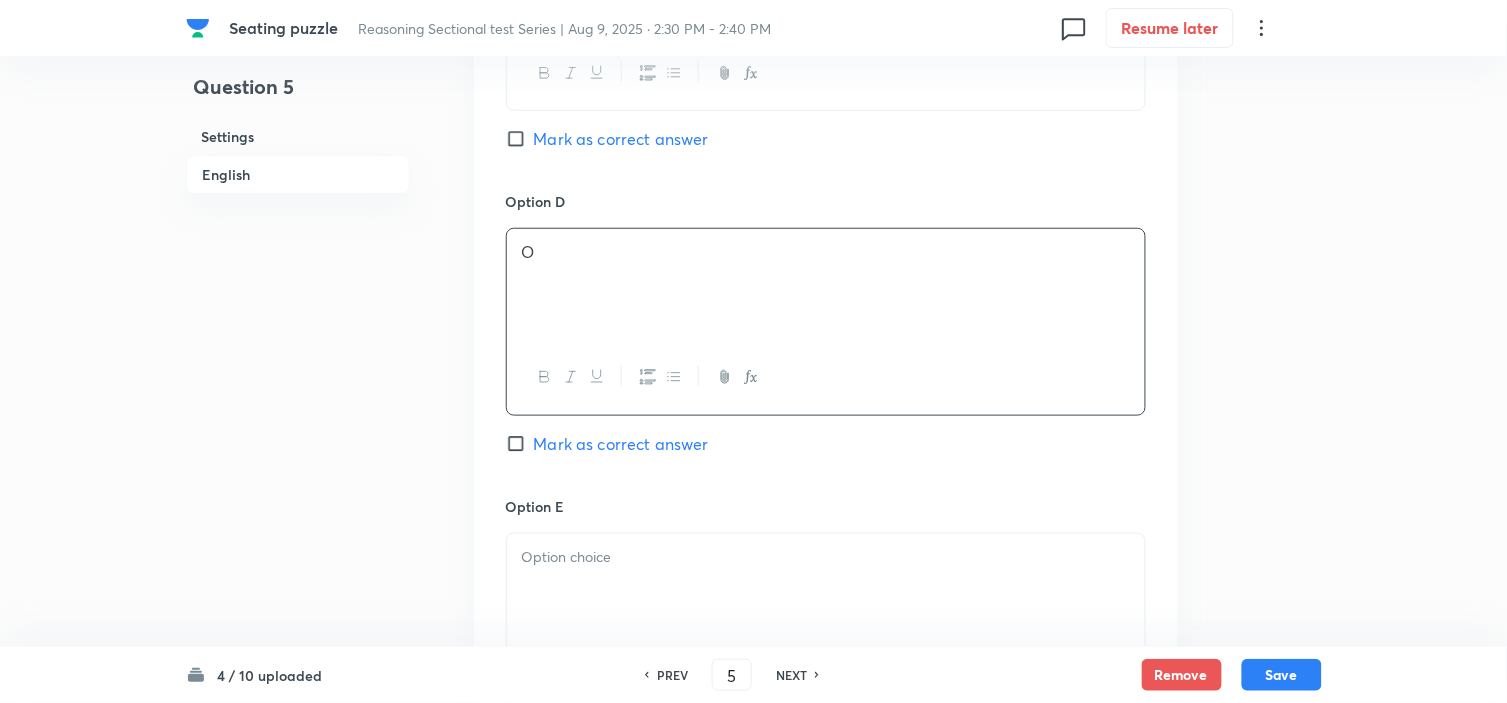 scroll, scrollTop: 2325, scrollLeft: 0, axis: vertical 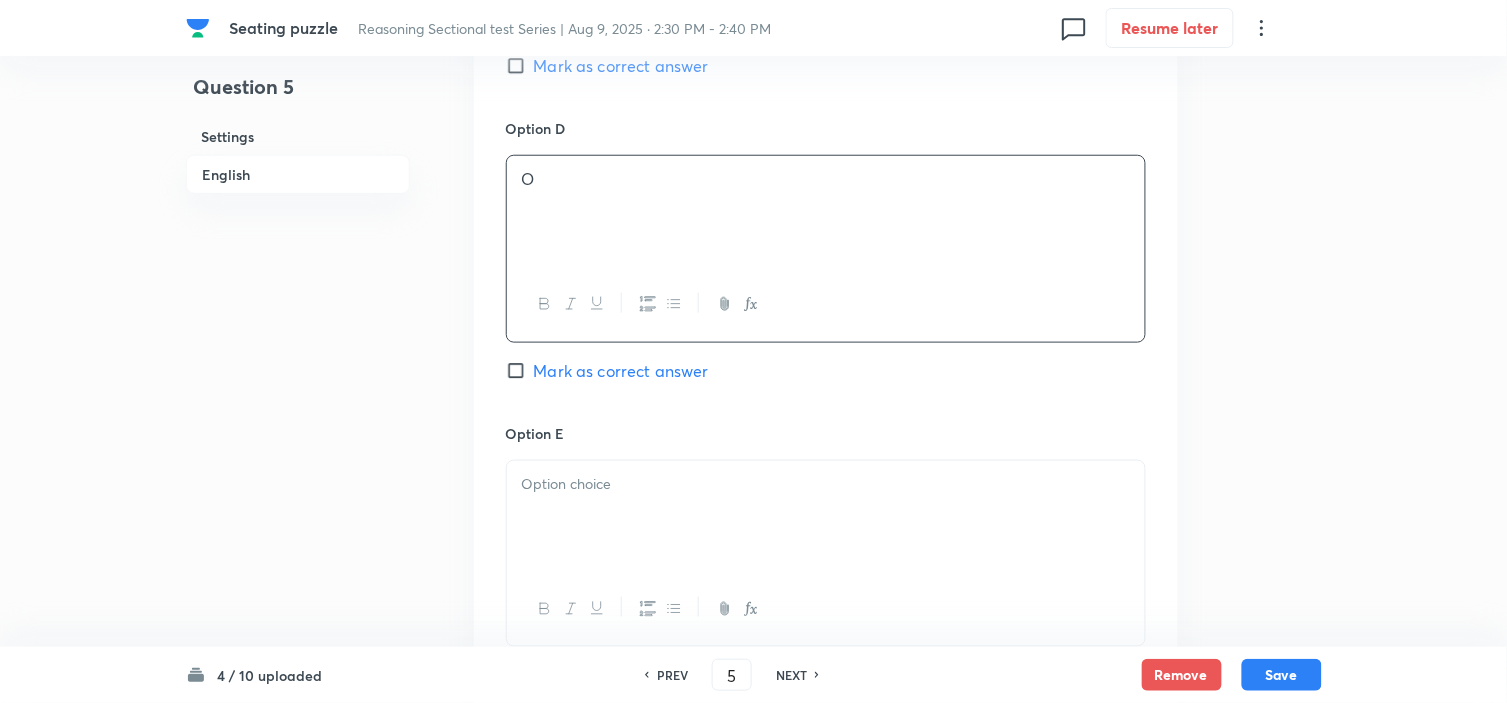 click at bounding box center (826, 517) 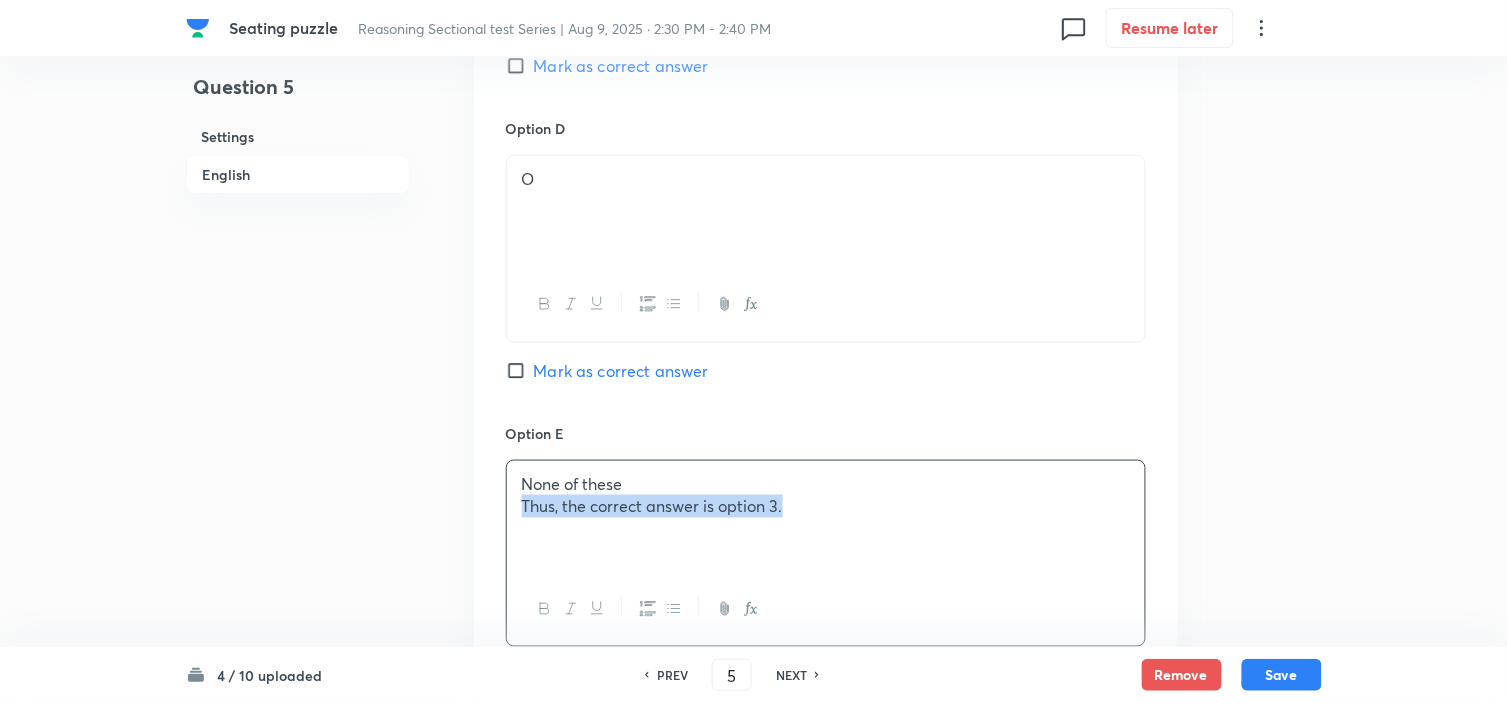 drag, startPoint x: 517, startPoint y: 516, endPoint x: 1032, endPoint y: 620, distance: 525.39606 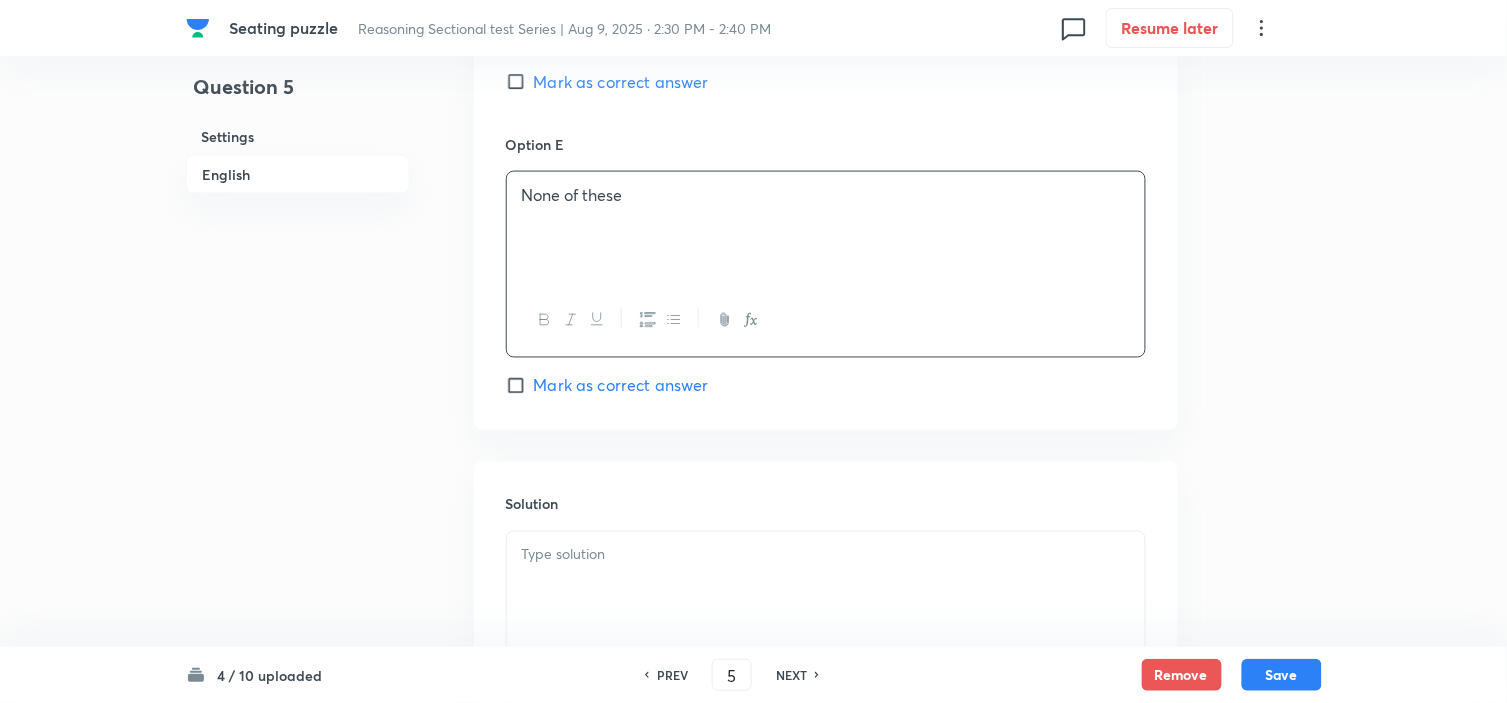 scroll, scrollTop: 2658, scrollLeft: 0, axis: vertical 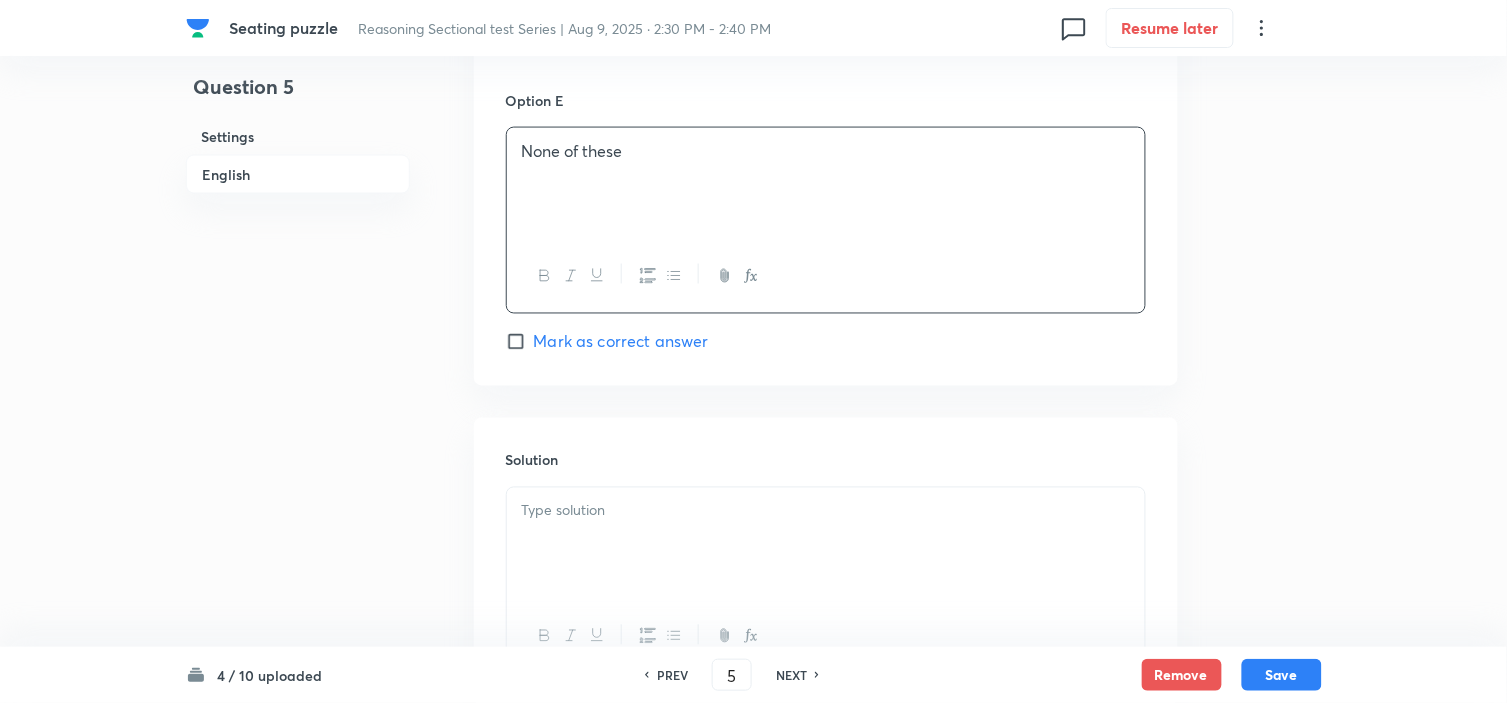 click at bounding box center (826, 511) 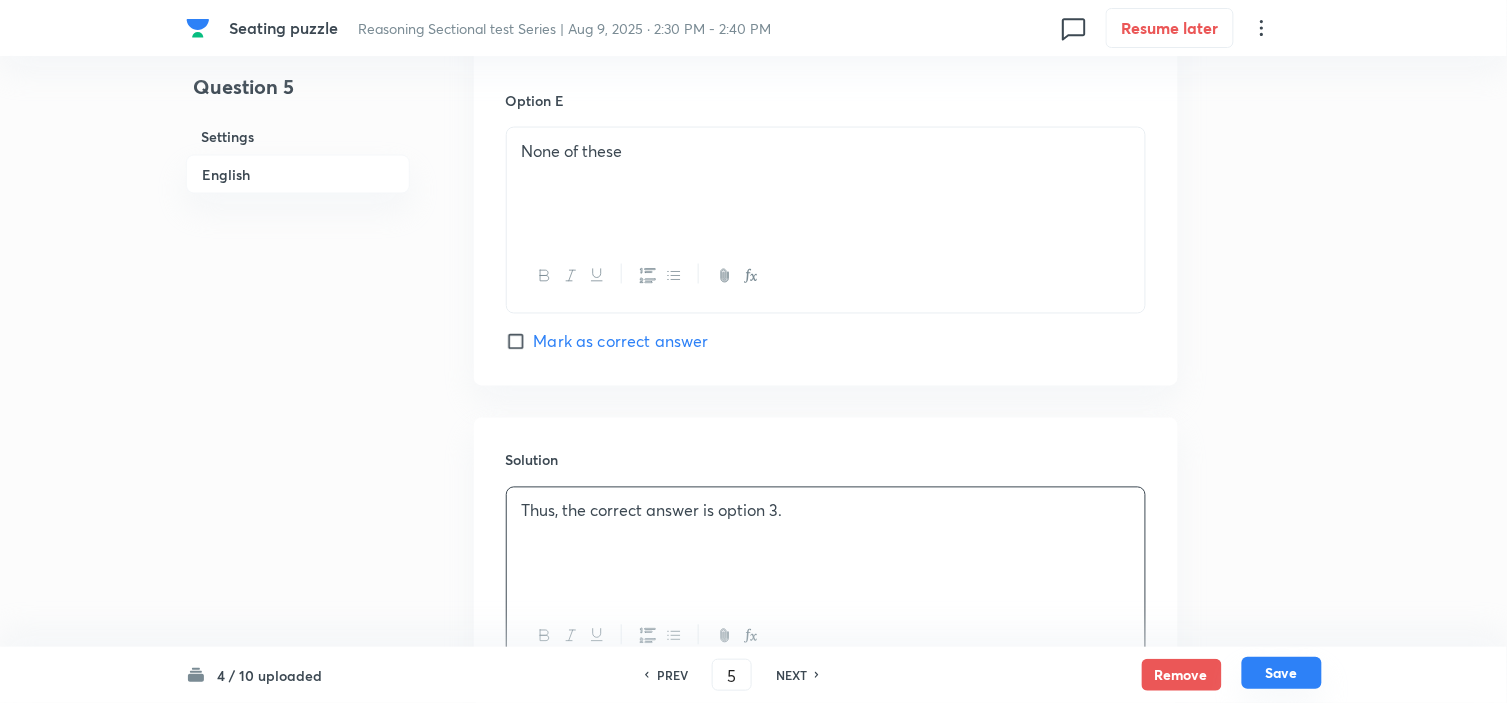 click on "Save" at bounding box center [1282, 673] 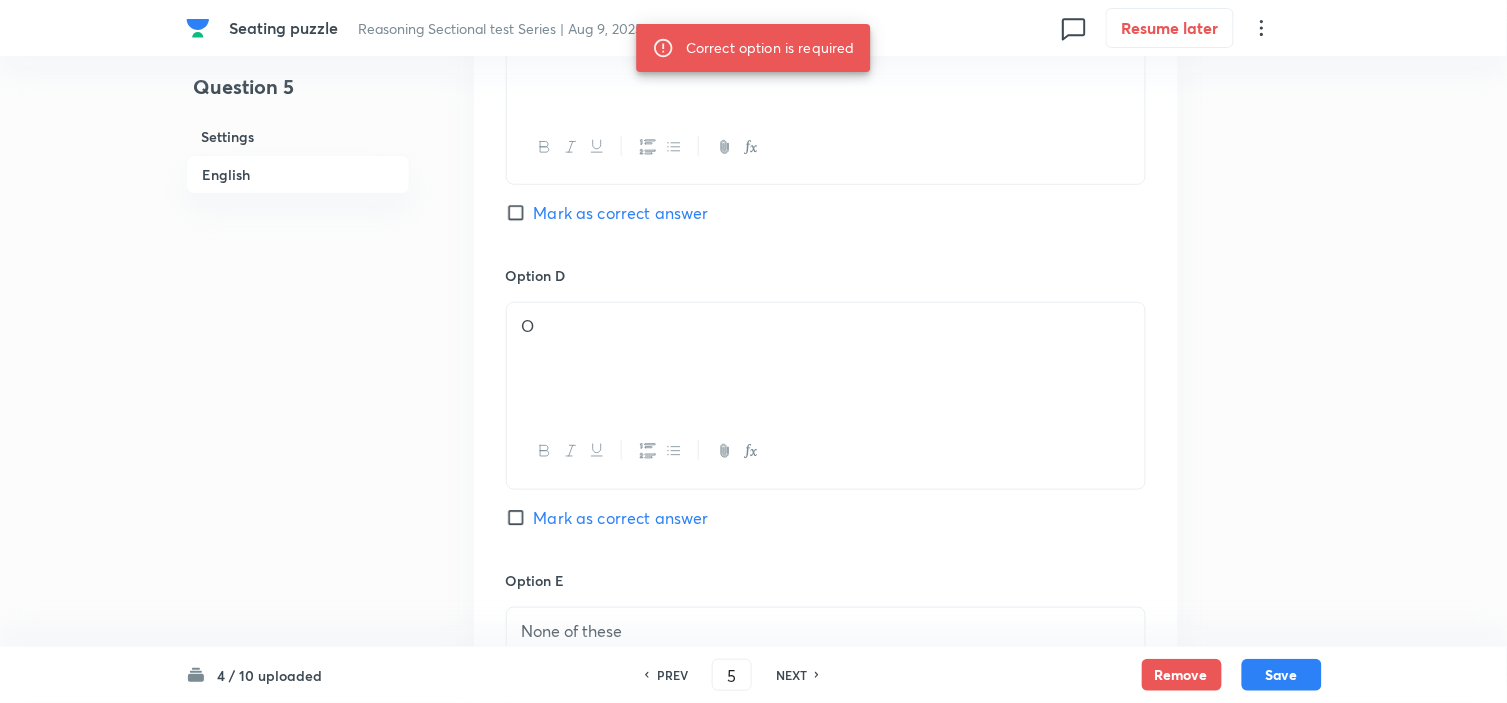 scroll, scrollTop: 2103, scrollLeft: 0, axis: vertical 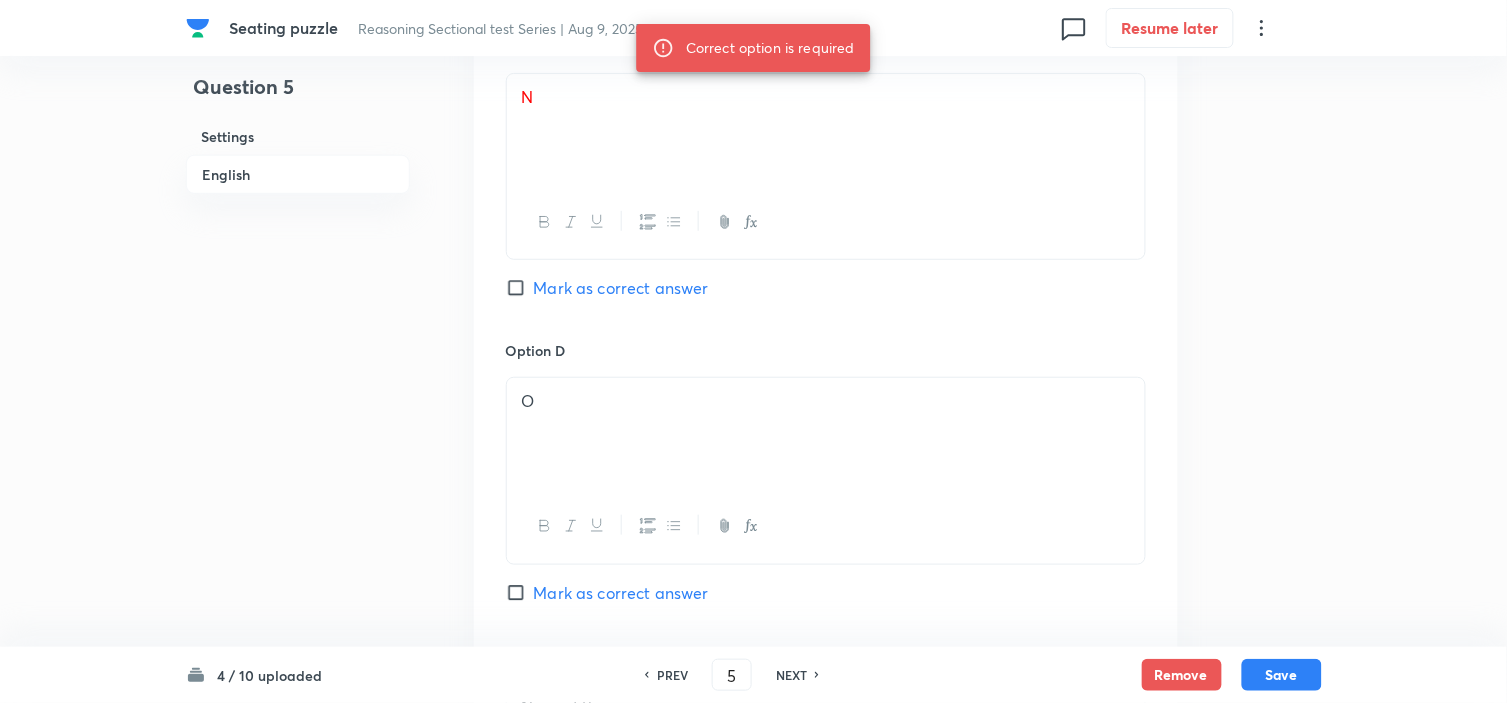 click on "Mark as correct answer" at bounding box center [621, 288] 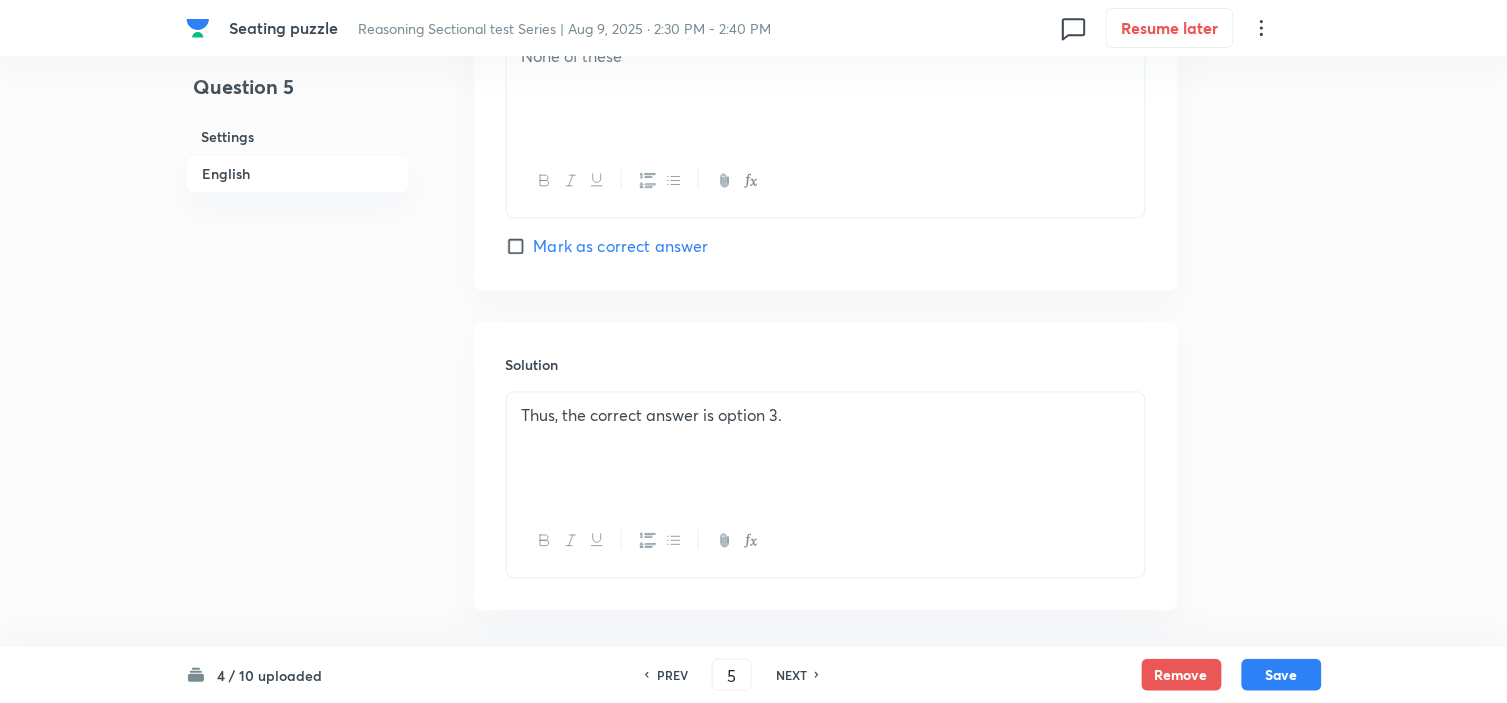 scroll, scrollTop: 2843, scrollLeft: 0, axis: vertical 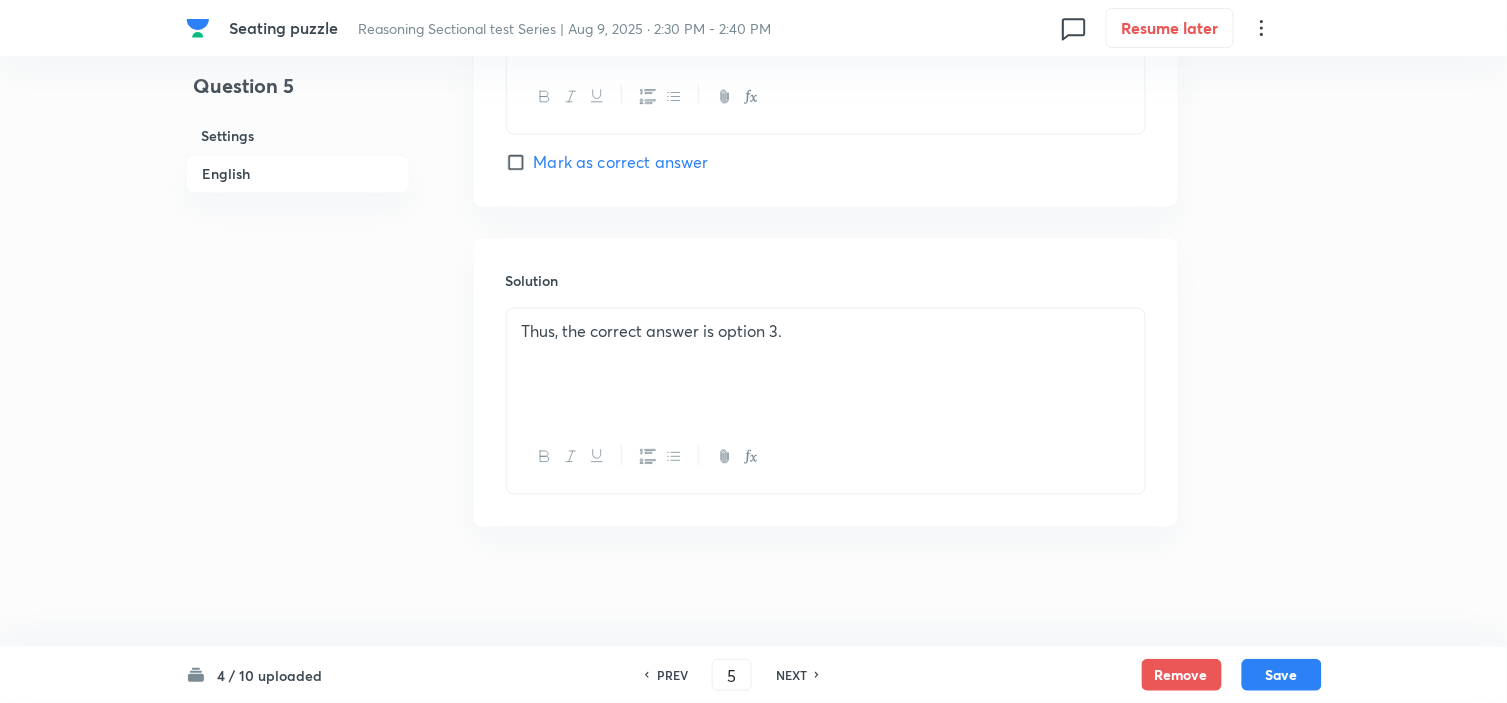 click on "Thus, the correct answer is option 3." at bounding box center [826, 332] 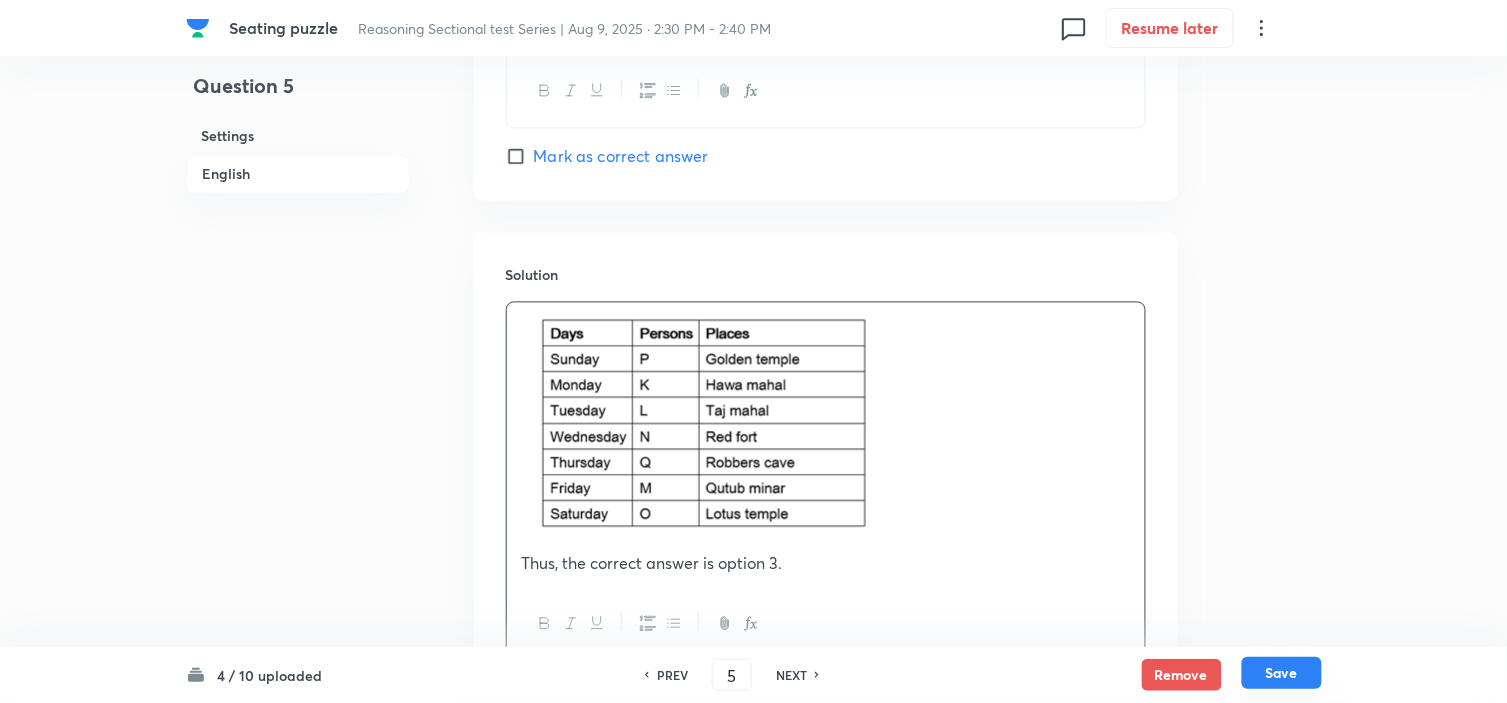 click on "Save" at bounding box center (1282, 673) 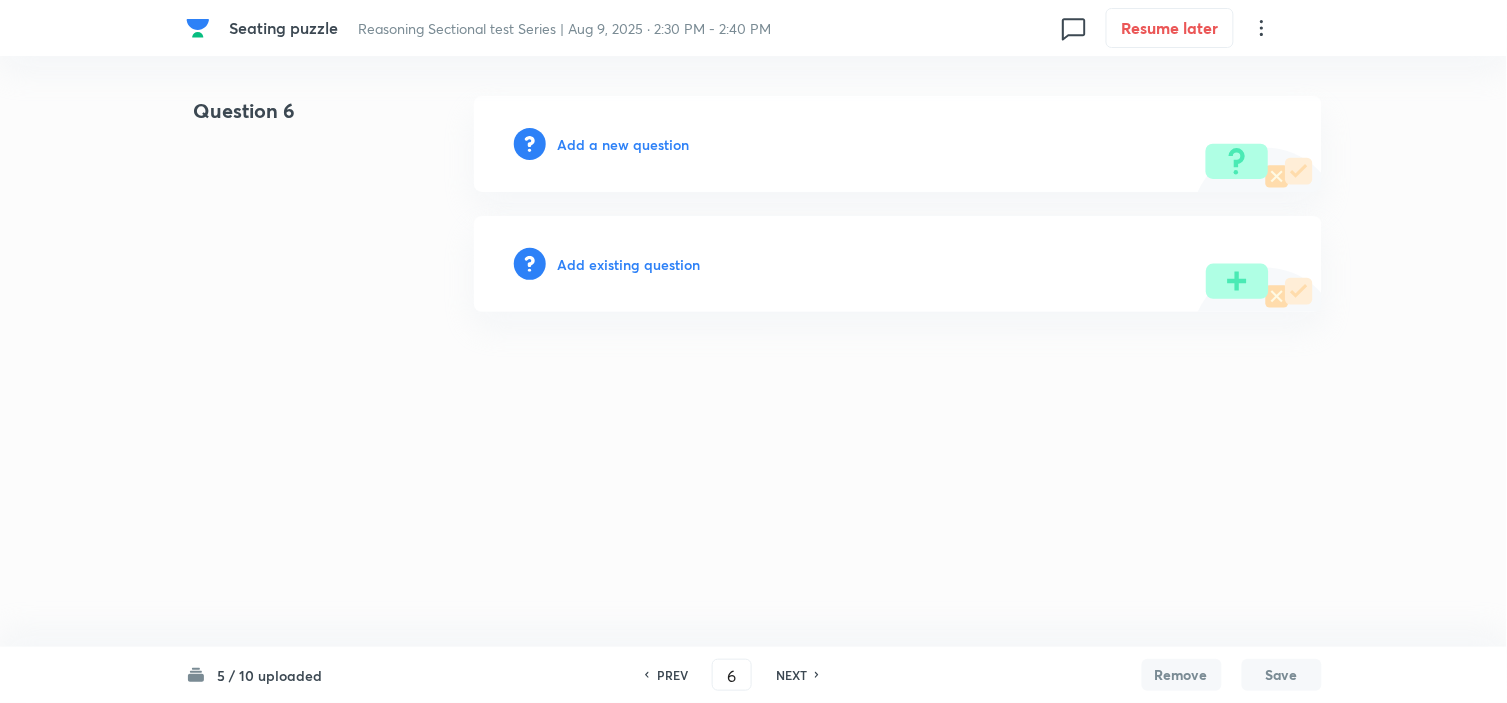scroll, scrollTop: 0, scrollLeft: 0, axis: both 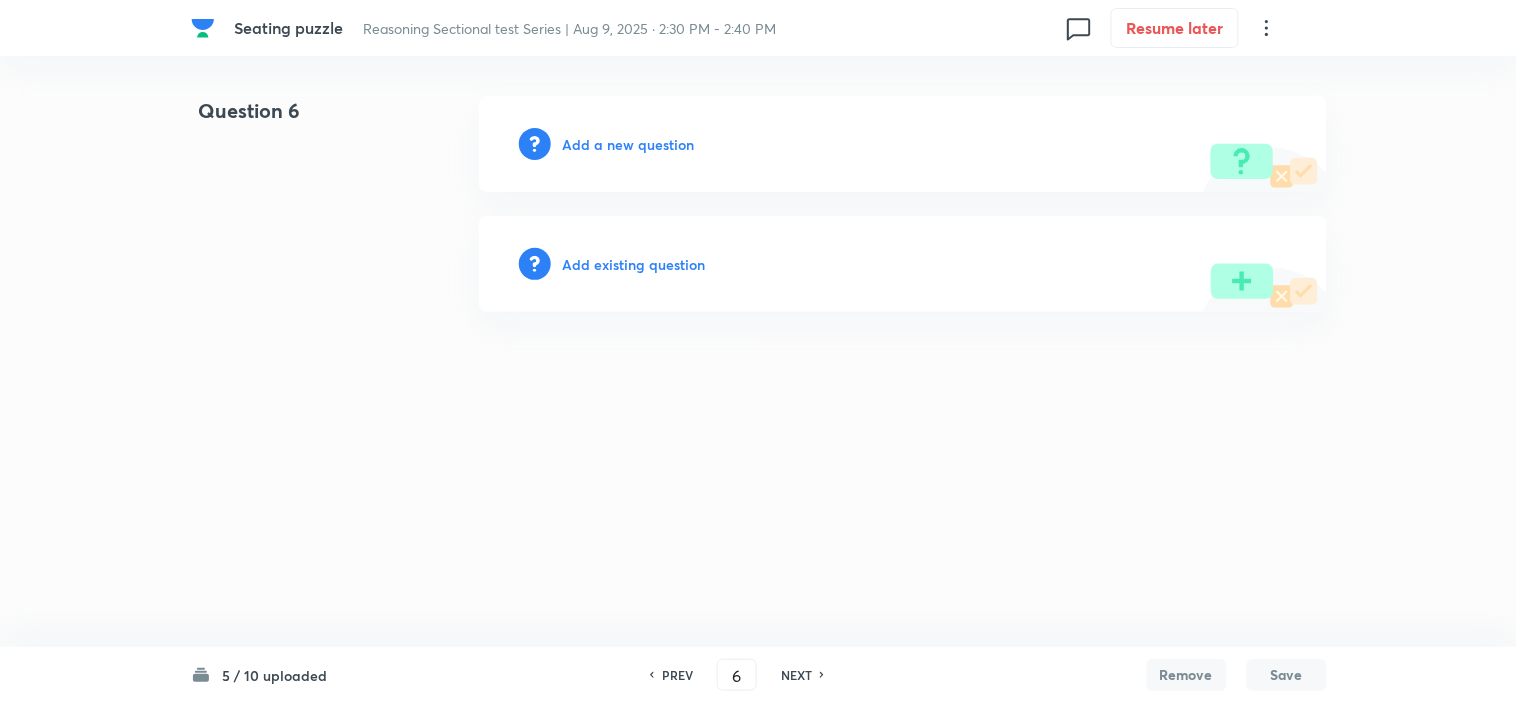 click on "PREV" at bounding box center [677, 675] 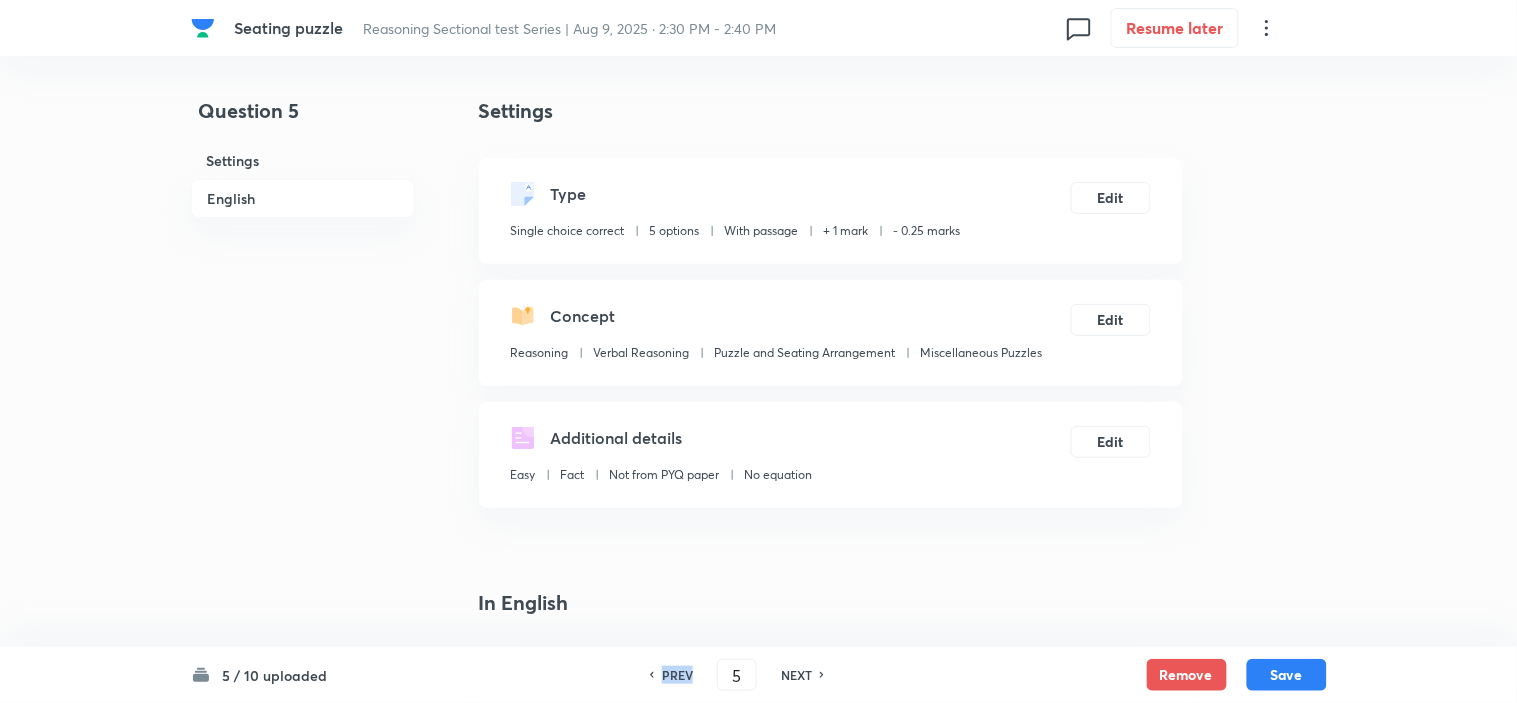 click on "PREV" at bounding box center (677, 675) 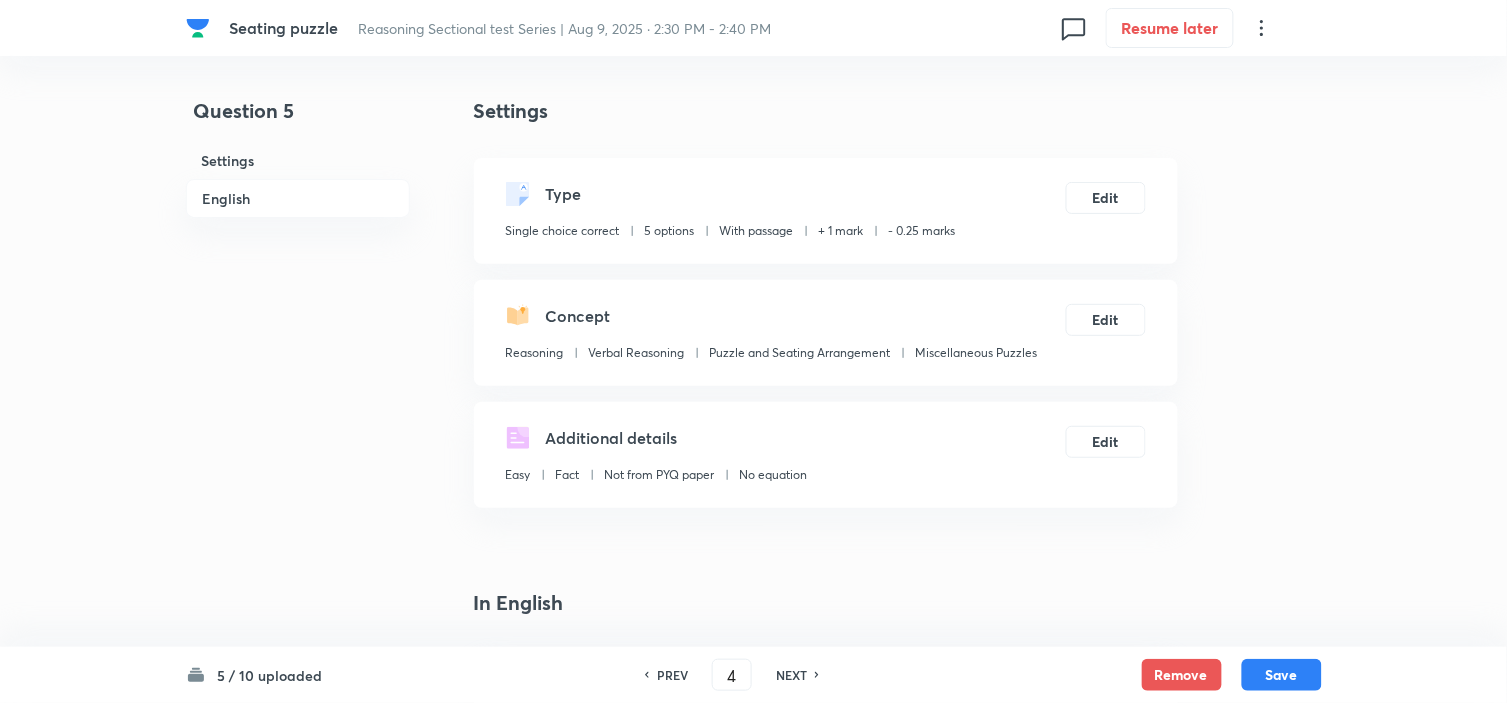 checkbox on "false" 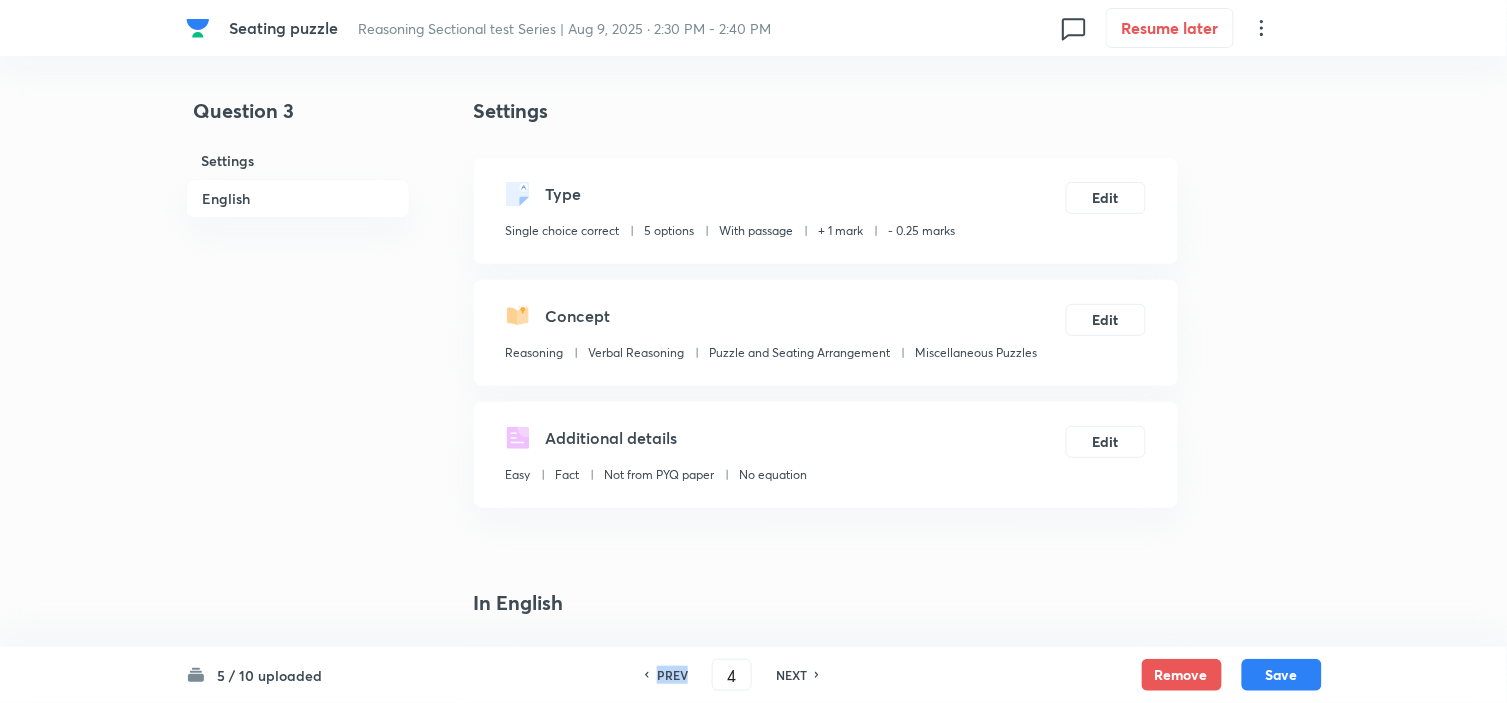 type on "3" 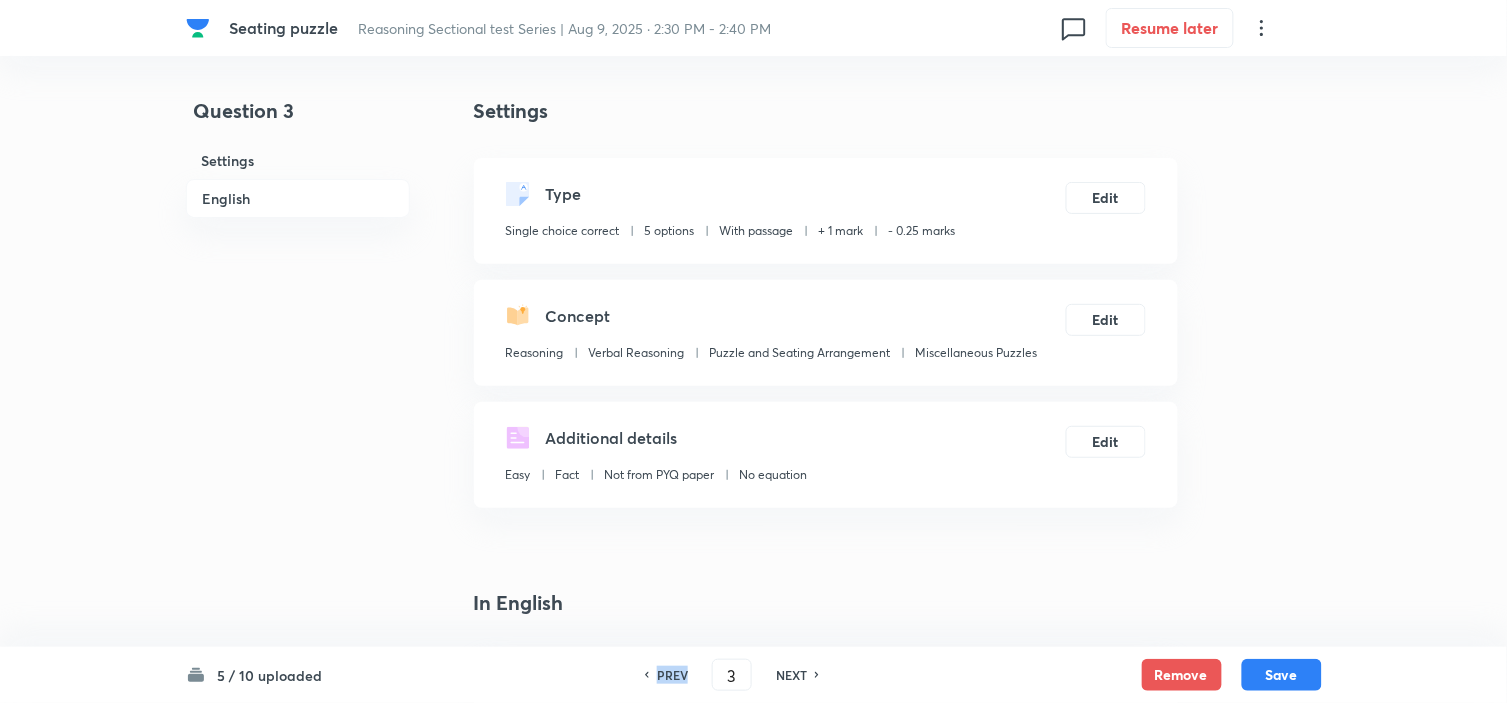 checkbox on "false" 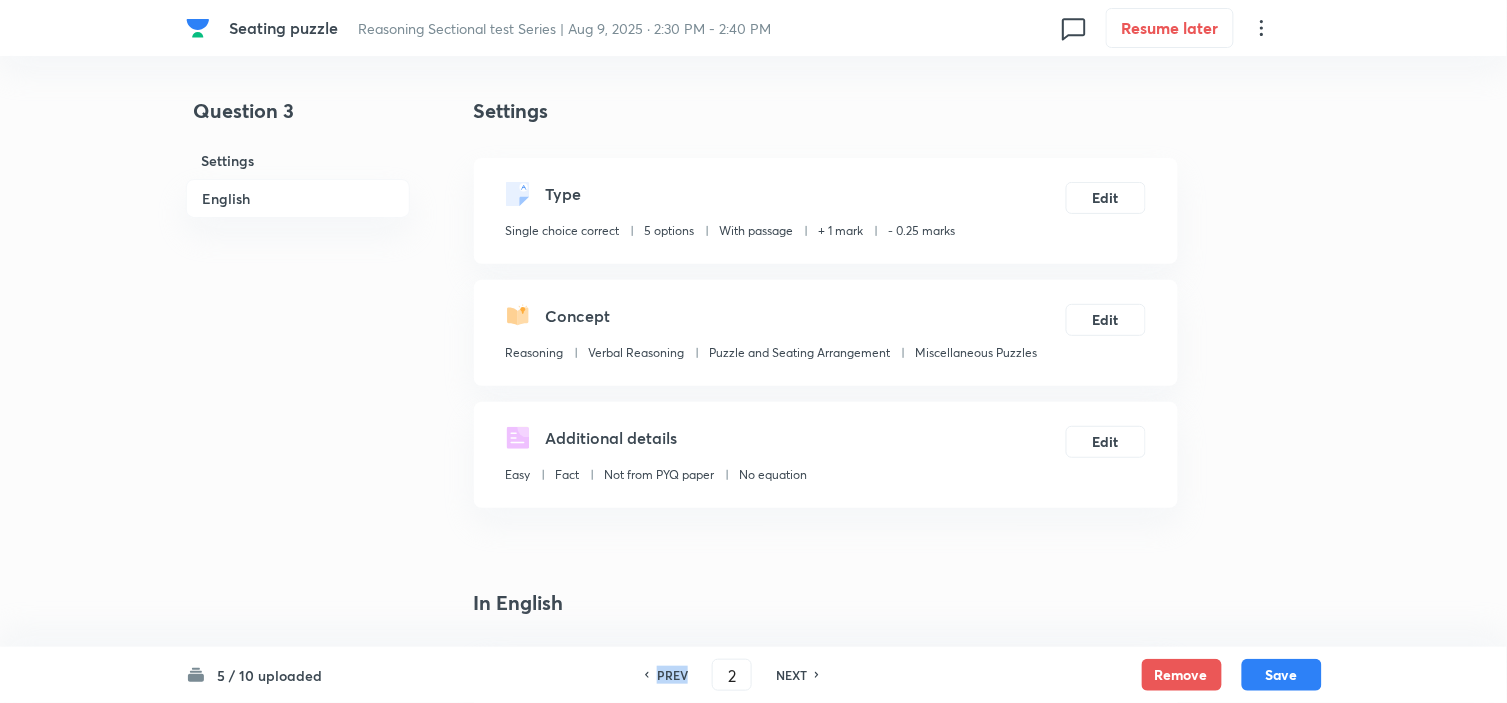 checkbox on "false" 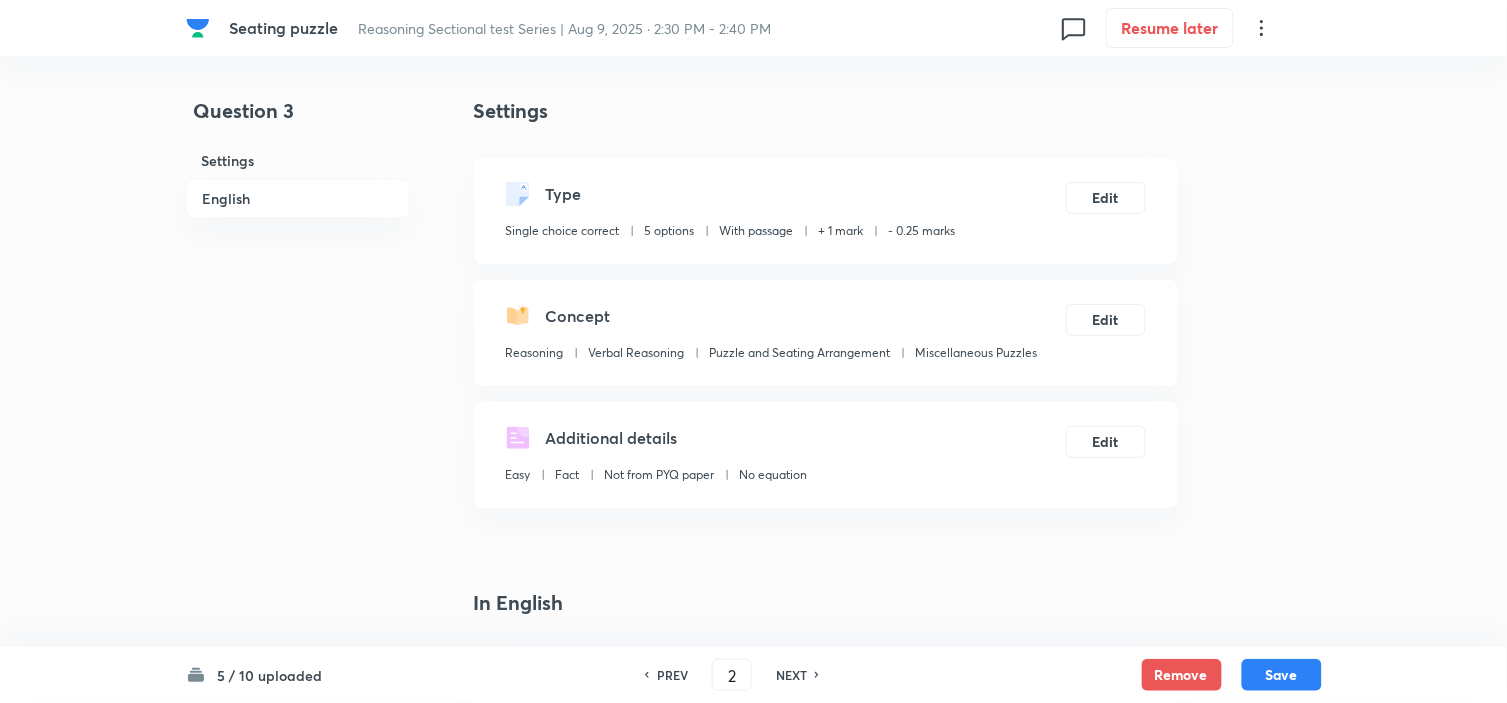 checkbox on "true" 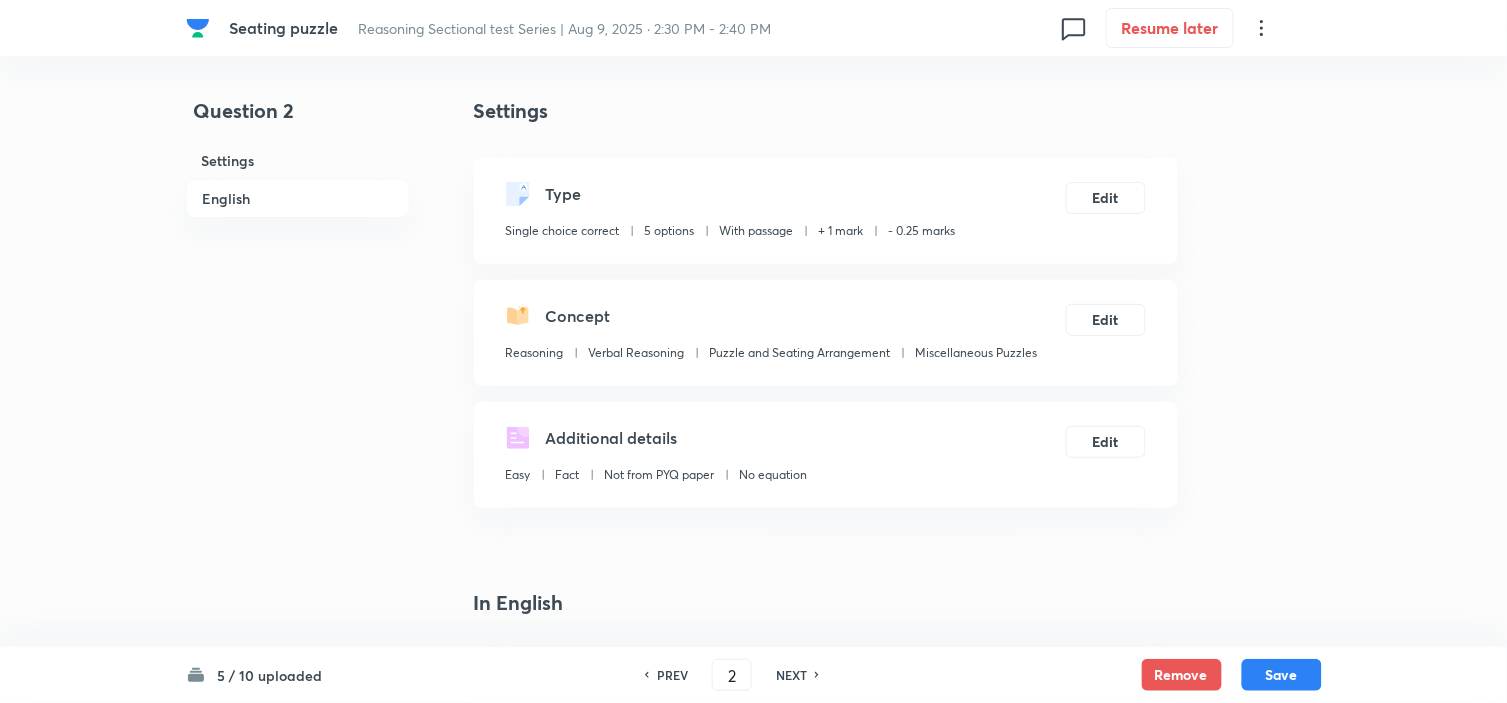 click on "PREV" at bounding box center (672, 675) 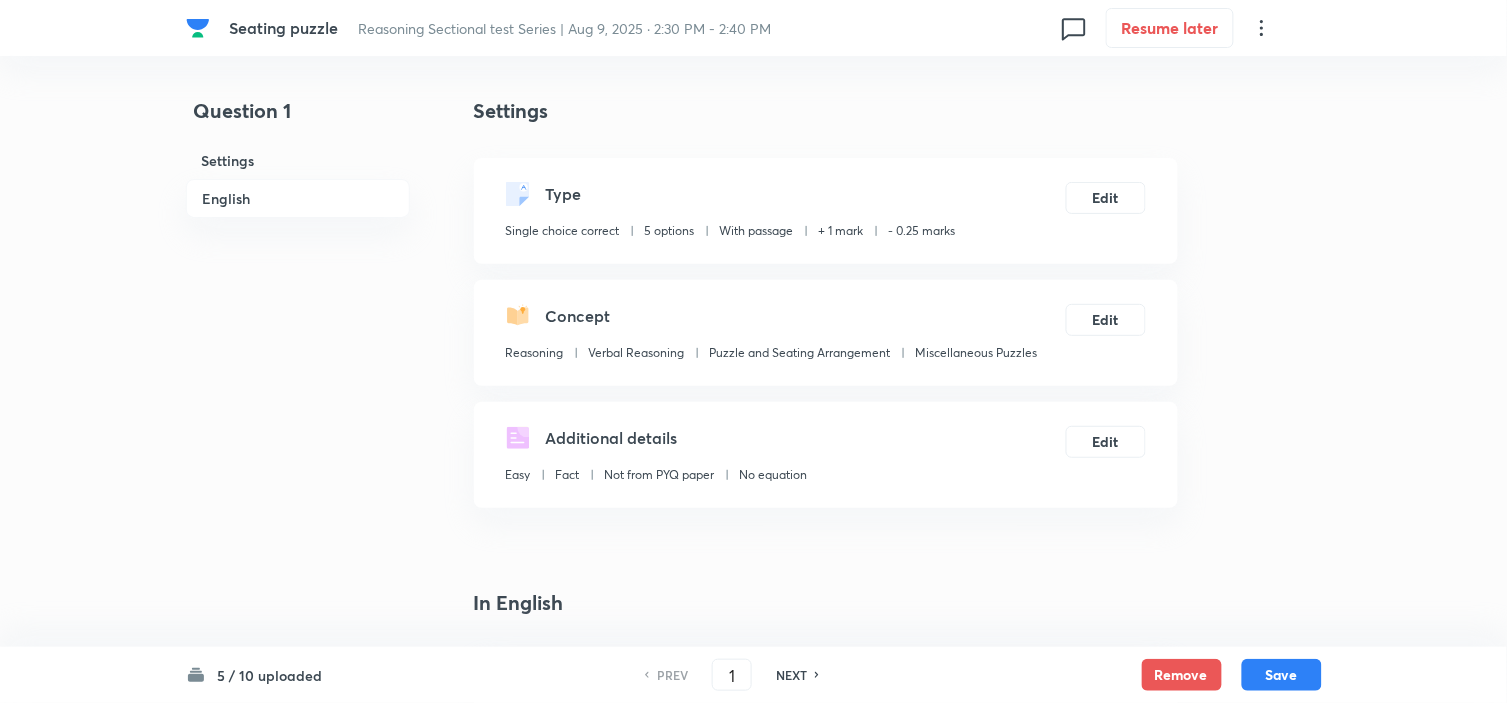 checkbox on "false" 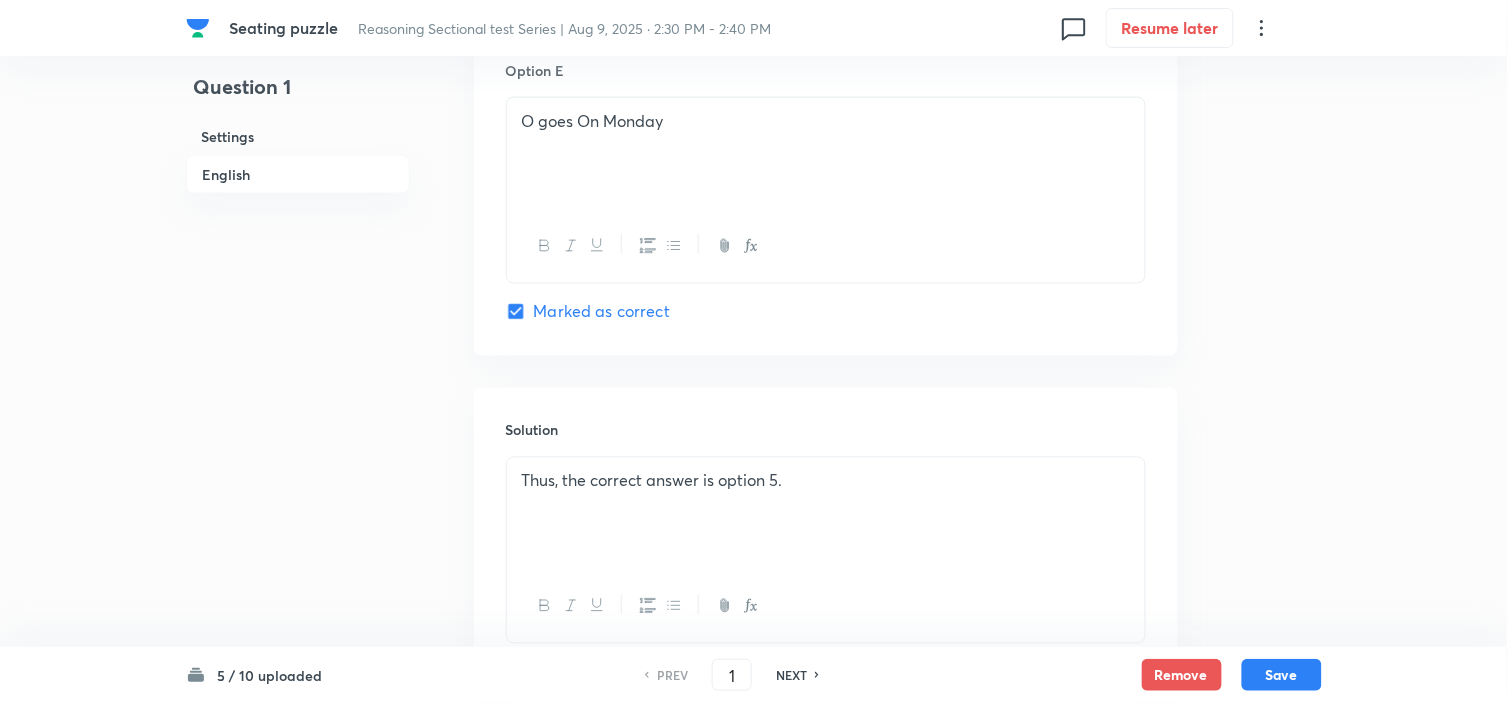 scroll, scrollTop: 2843, scrollLeft: 0, axis: vertical 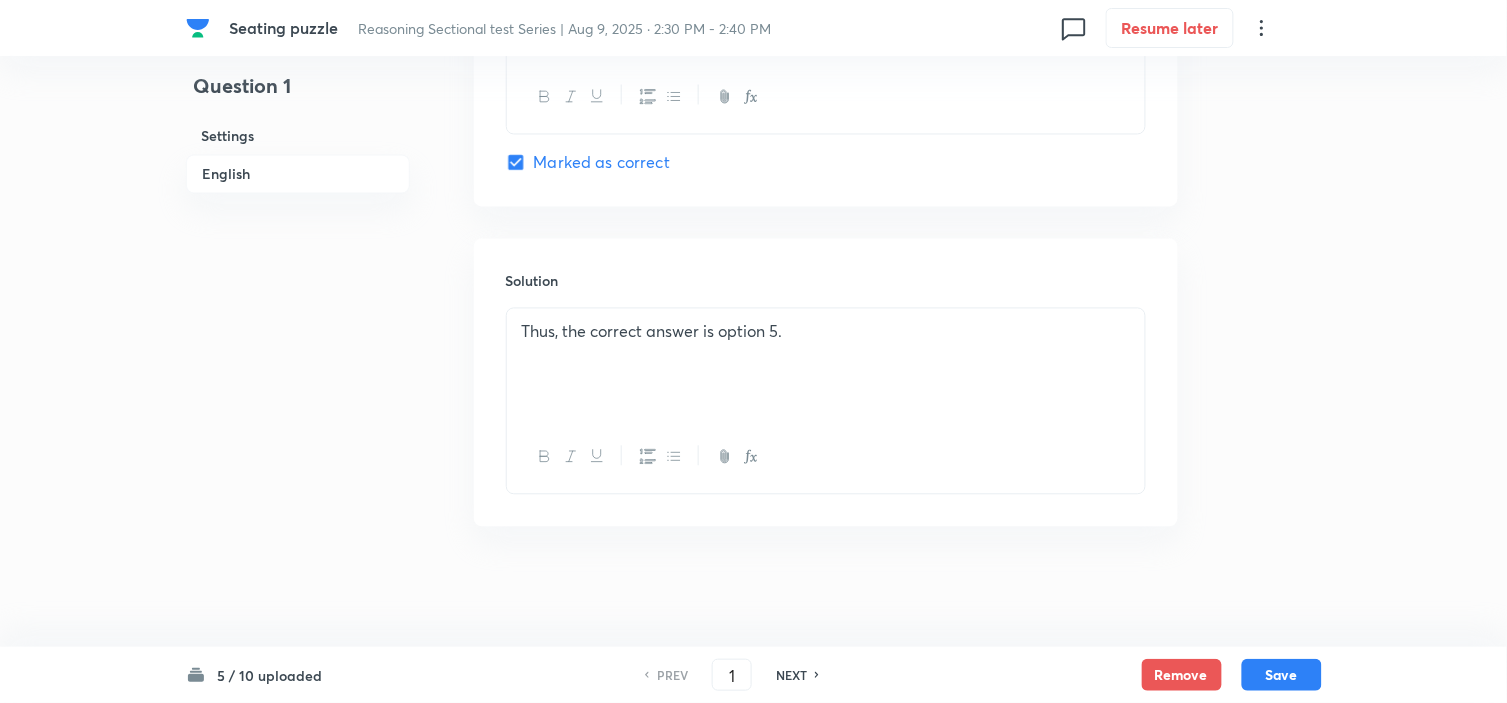 click on "Thus, the correct answer is option 5." at bounding box center (826, 365) 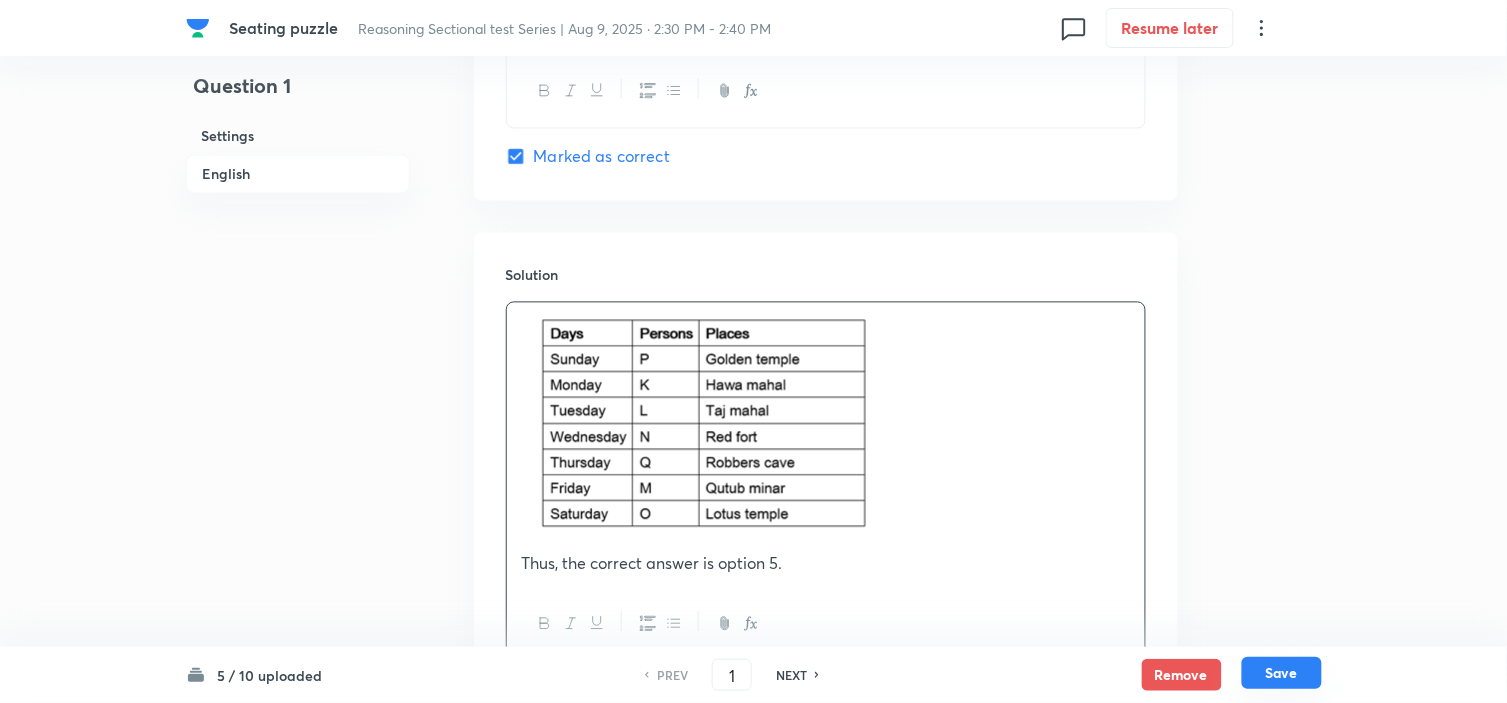 drag, startPoint x: 1304, startPoint y: 664, endPoint x: 1137, endPoint y: 555, distance: 199.42416 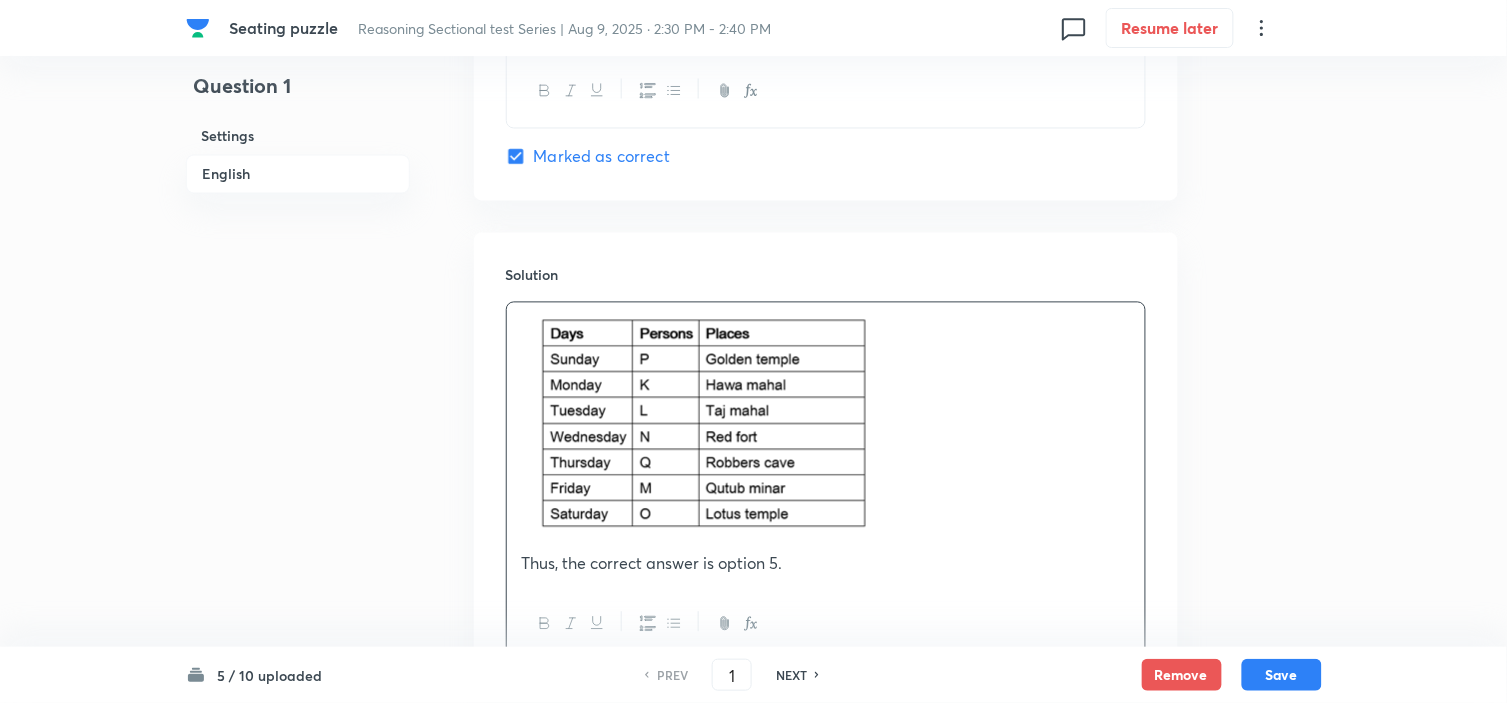 click on "Save" at bounding box center (1282, 675) 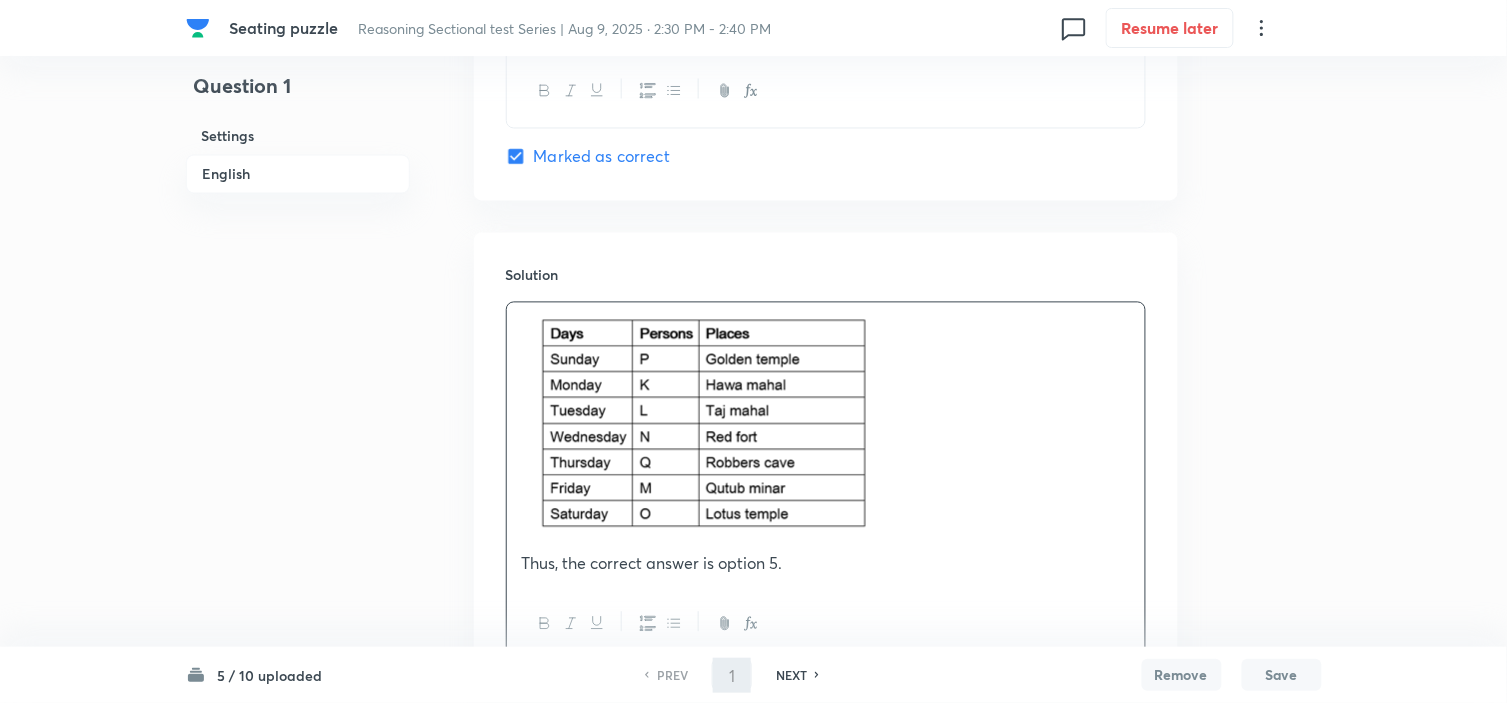 type on "2" 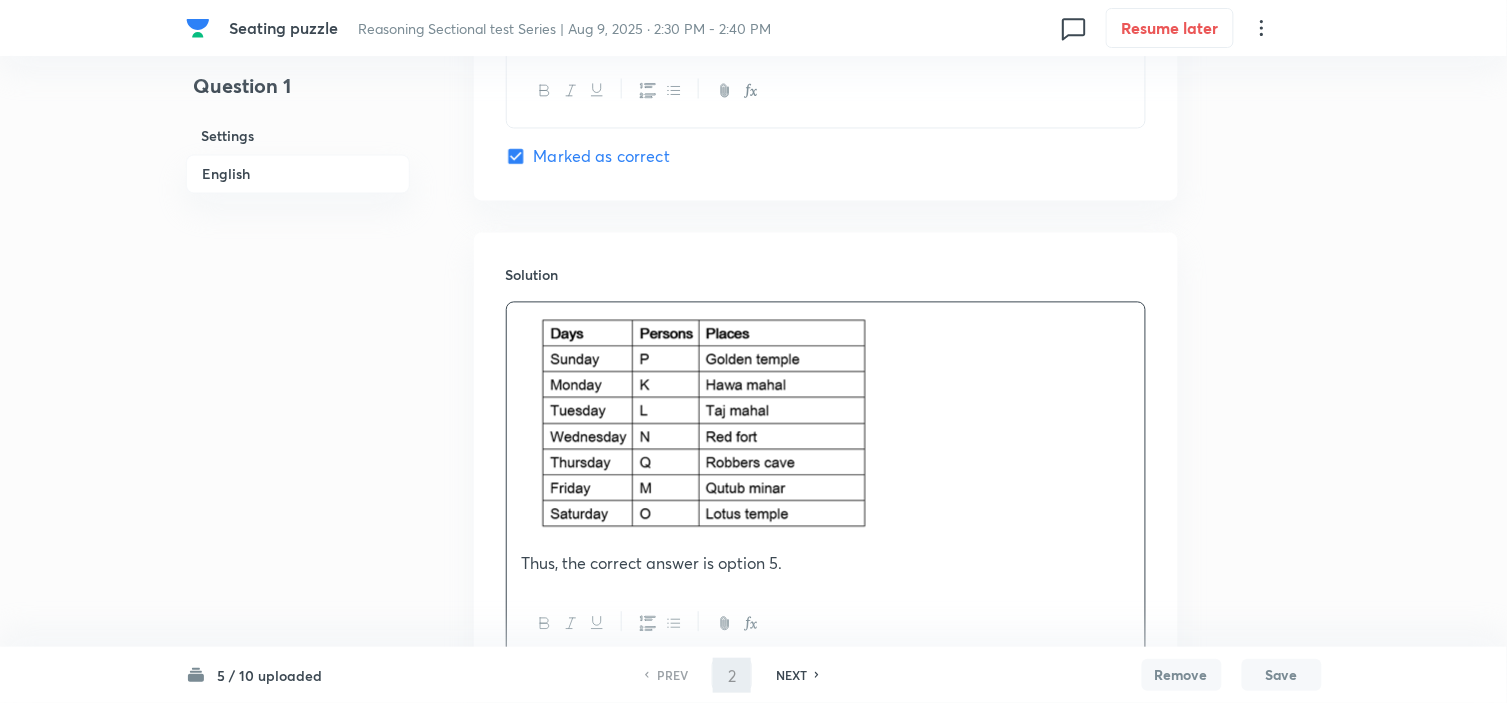 checkbox on "false" 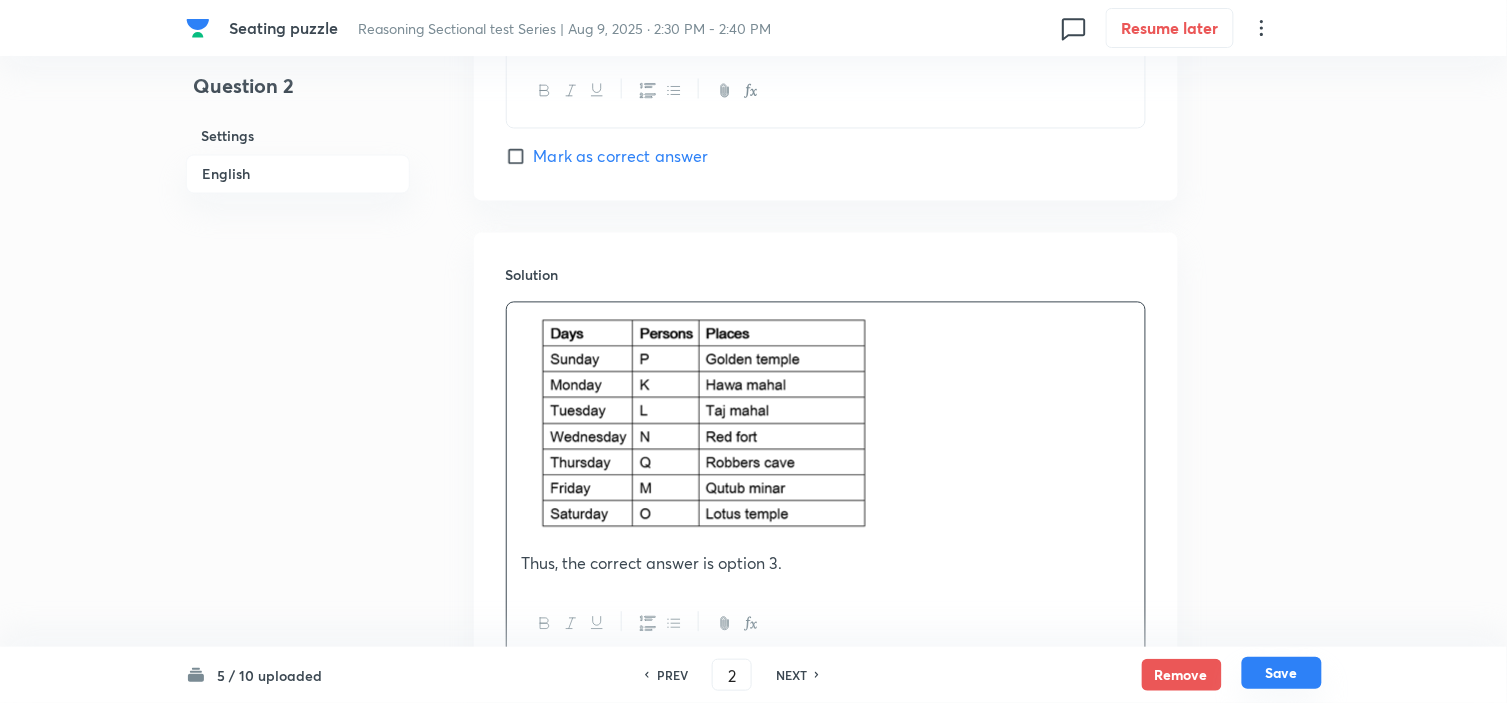 click on "Save" at bounding box center (1282, 673) 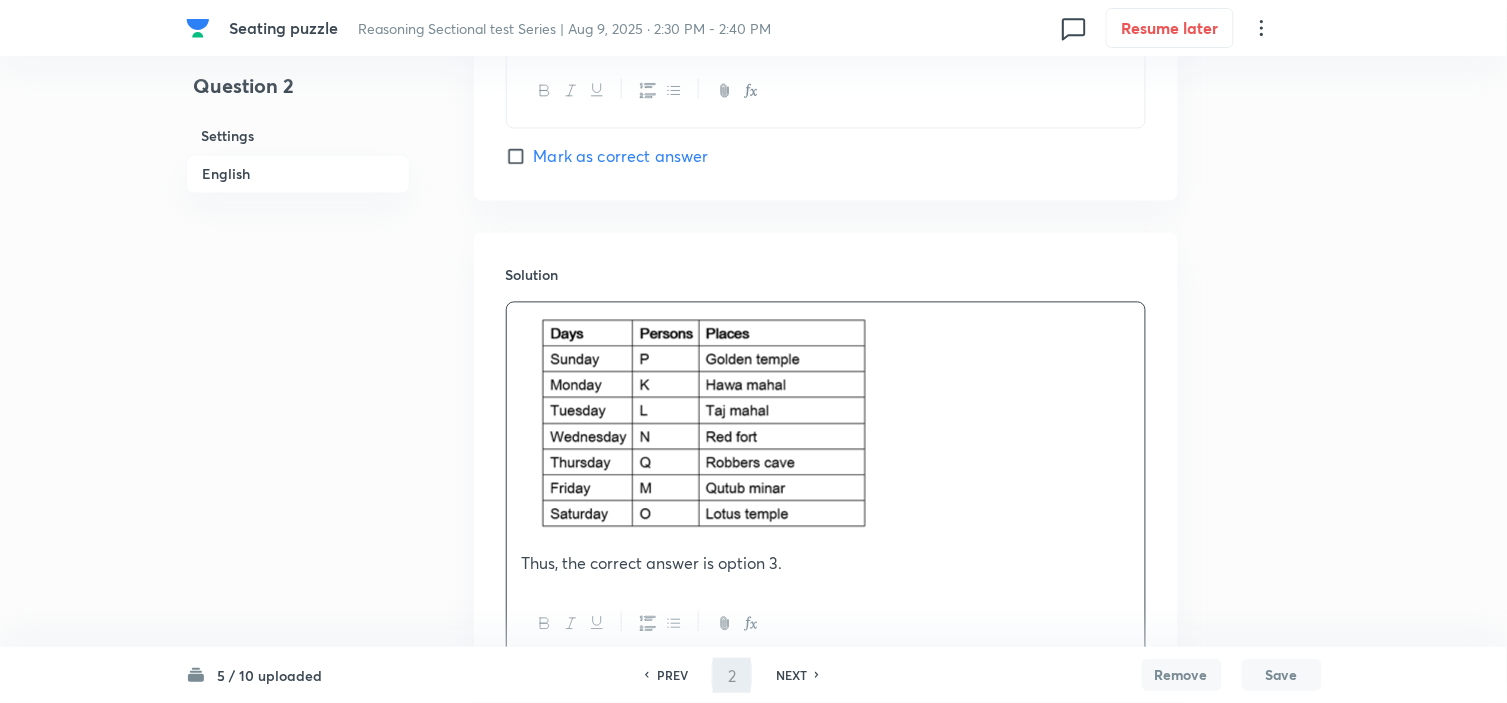 type on "3" 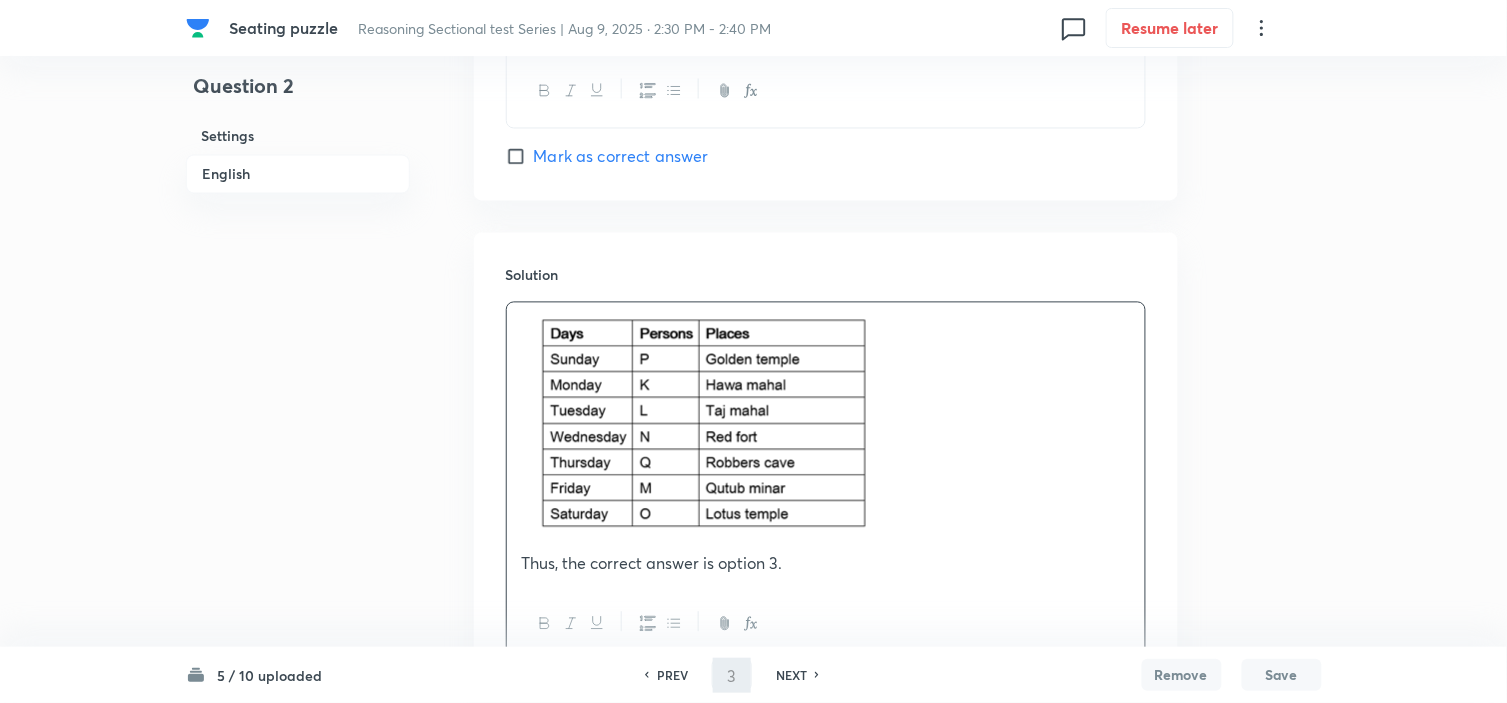 checkbox on "false" 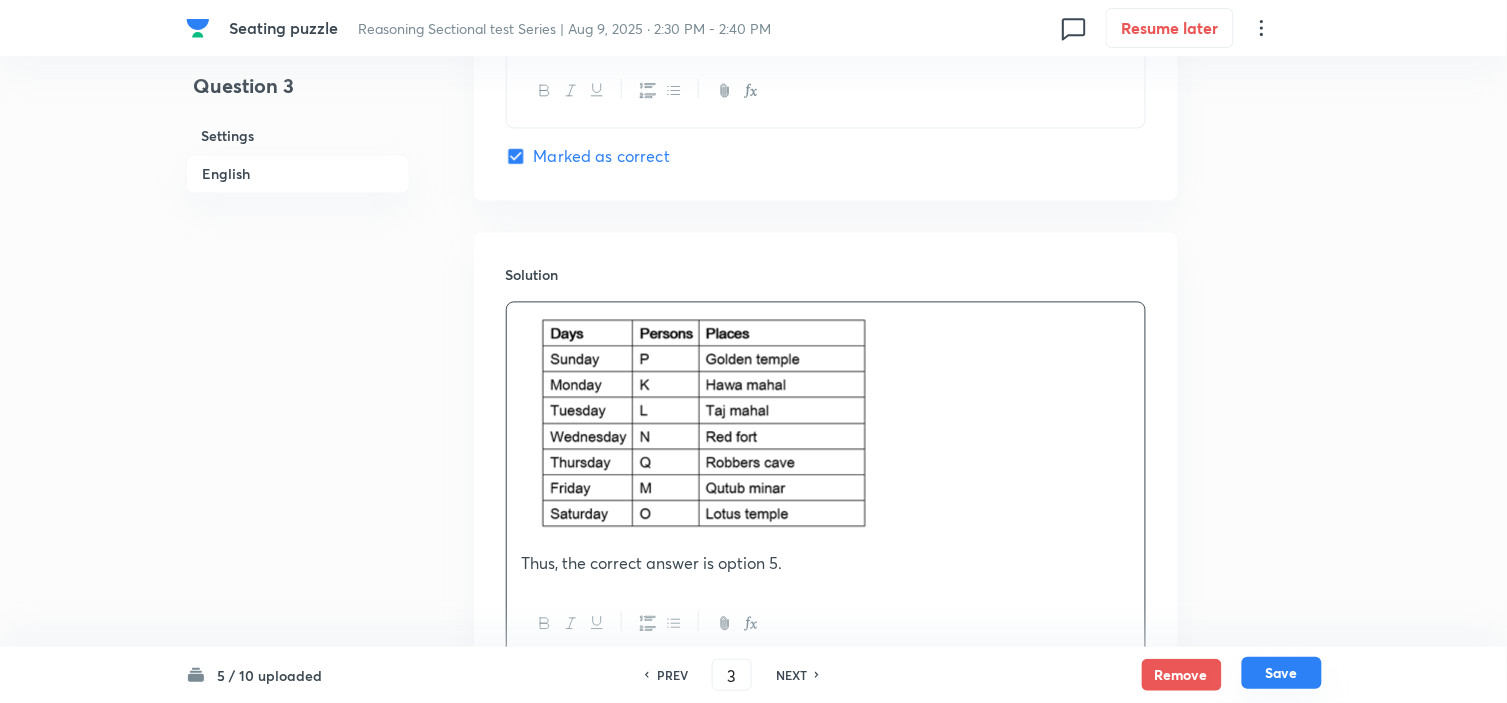 click on "Save" at bounding box center (1282, 673) 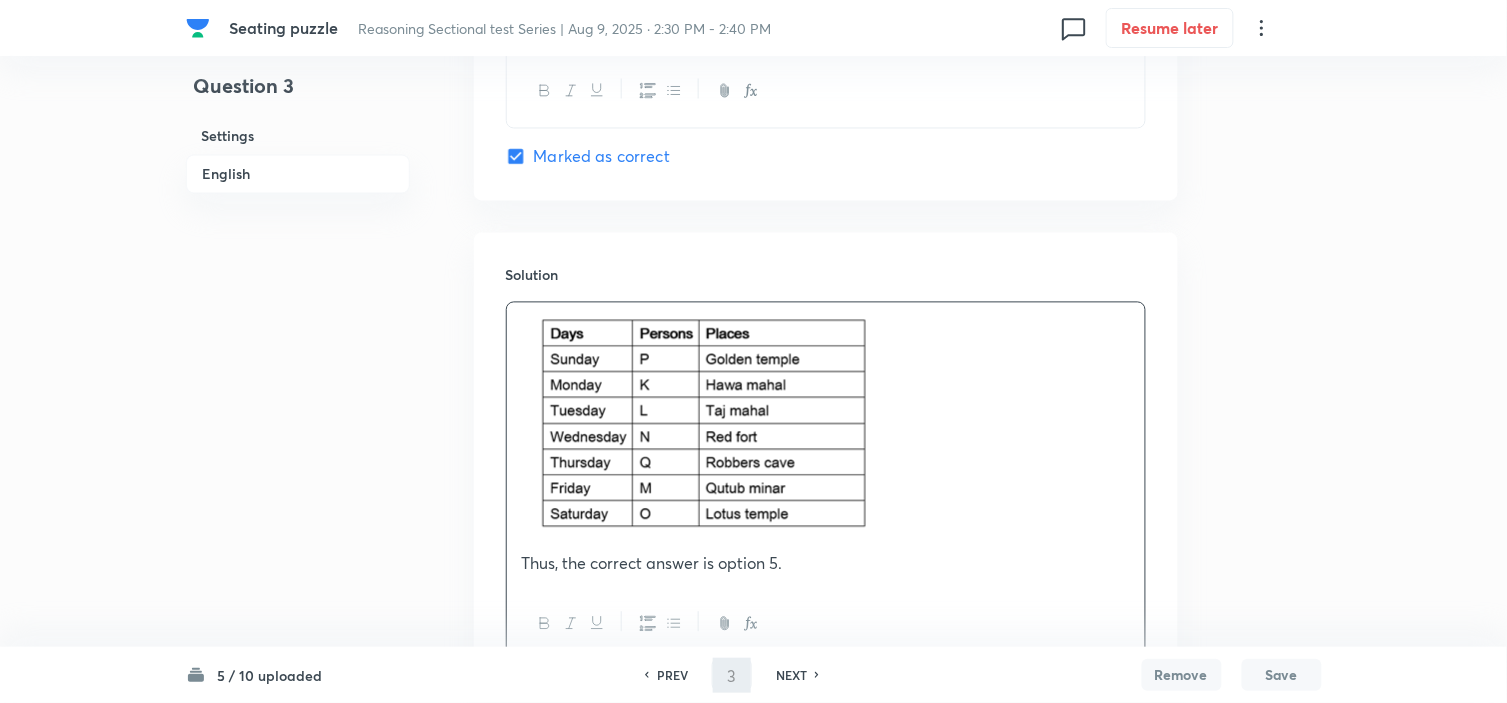 type on "4" 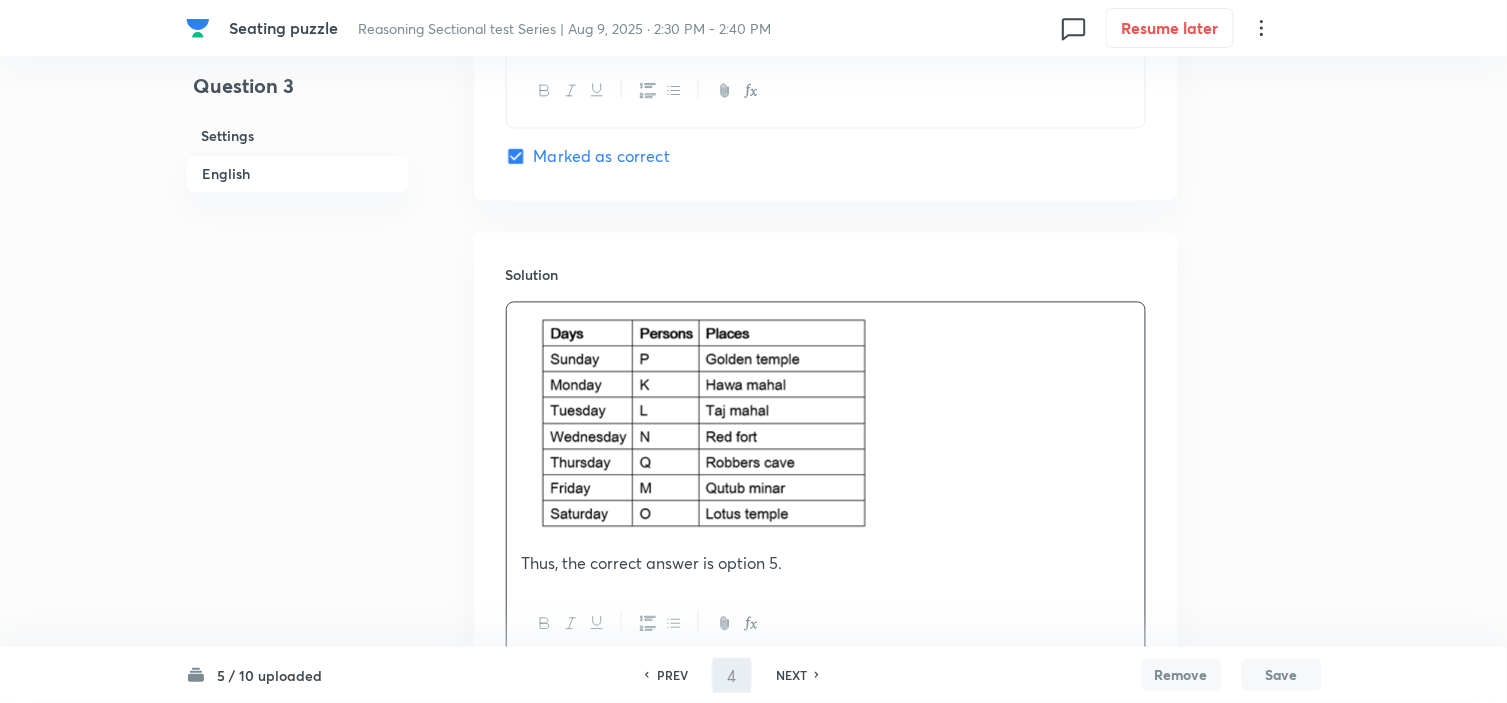 checkbox on "false" 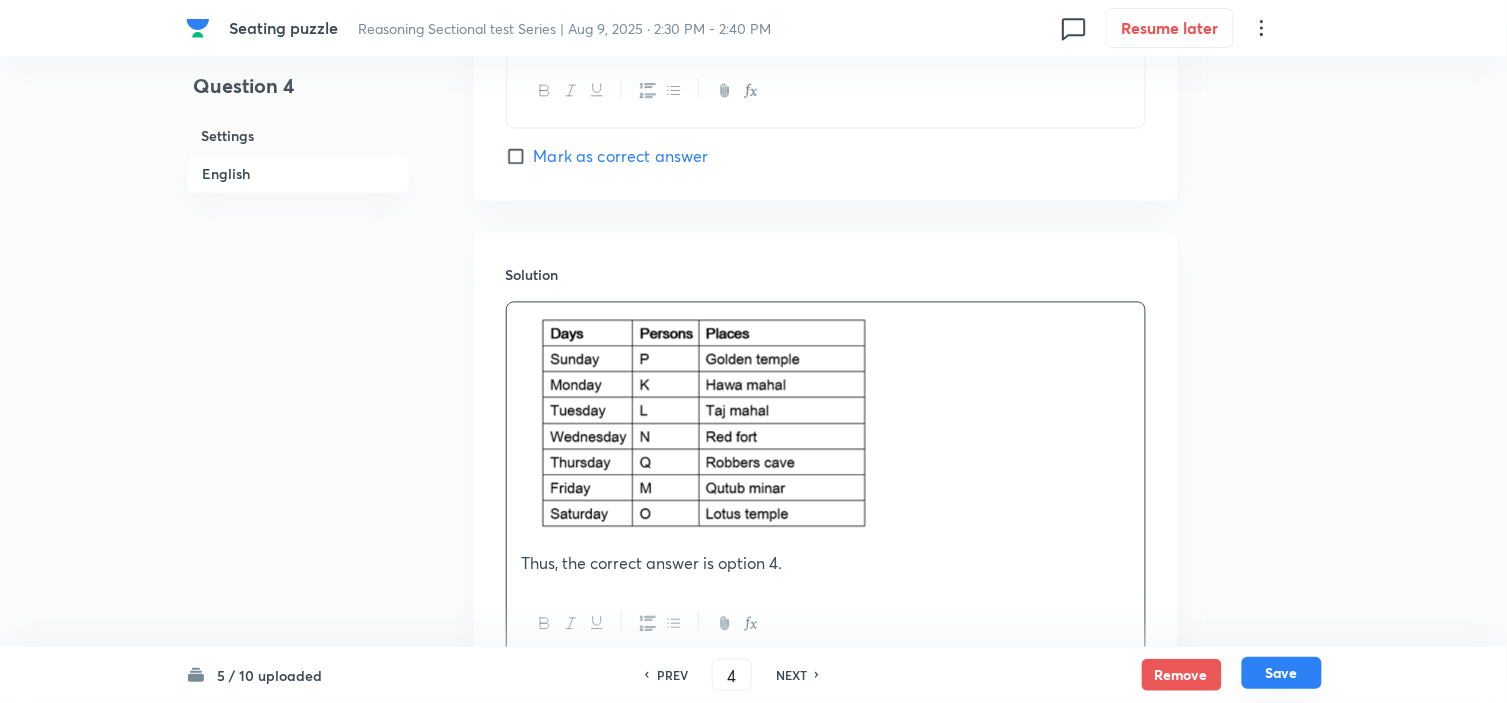 click on "Save" at bounding box center [1282, 673] 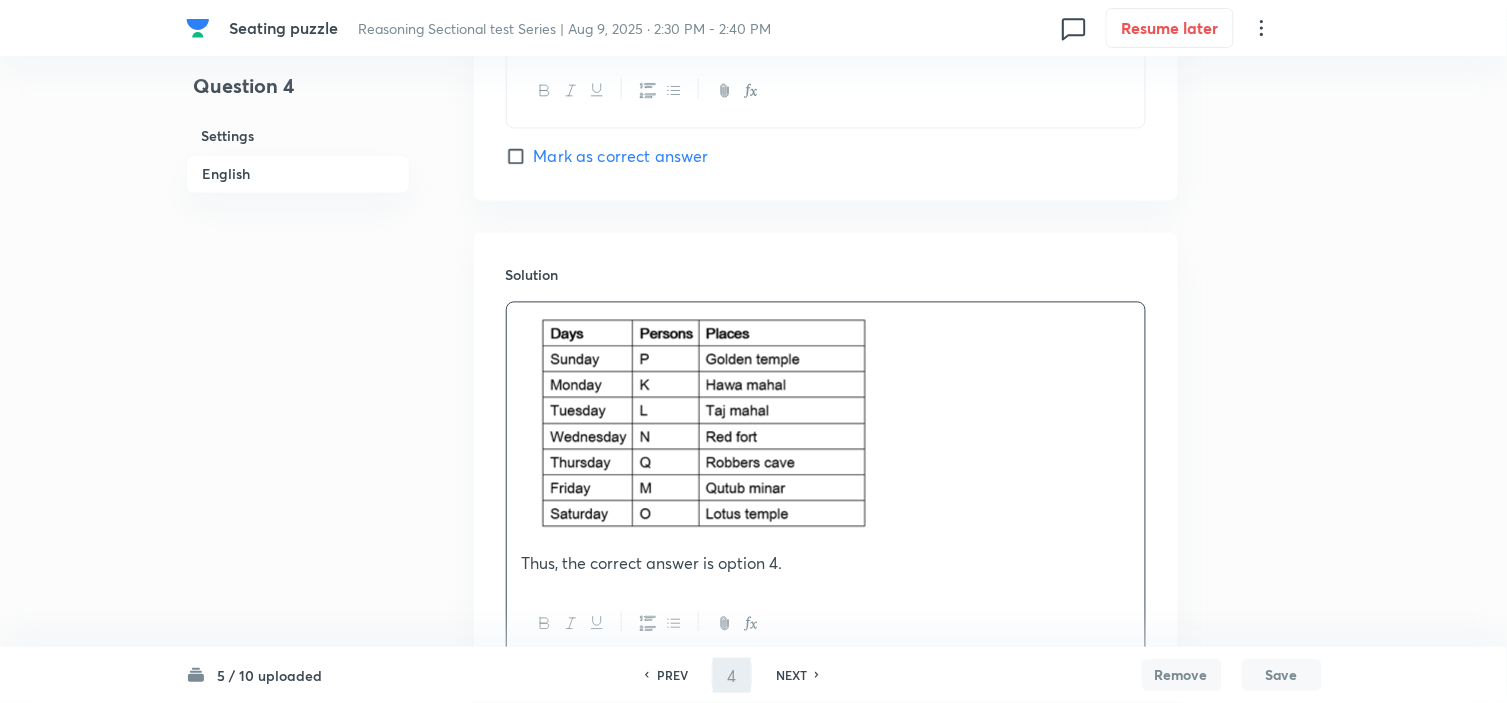 type on "5" 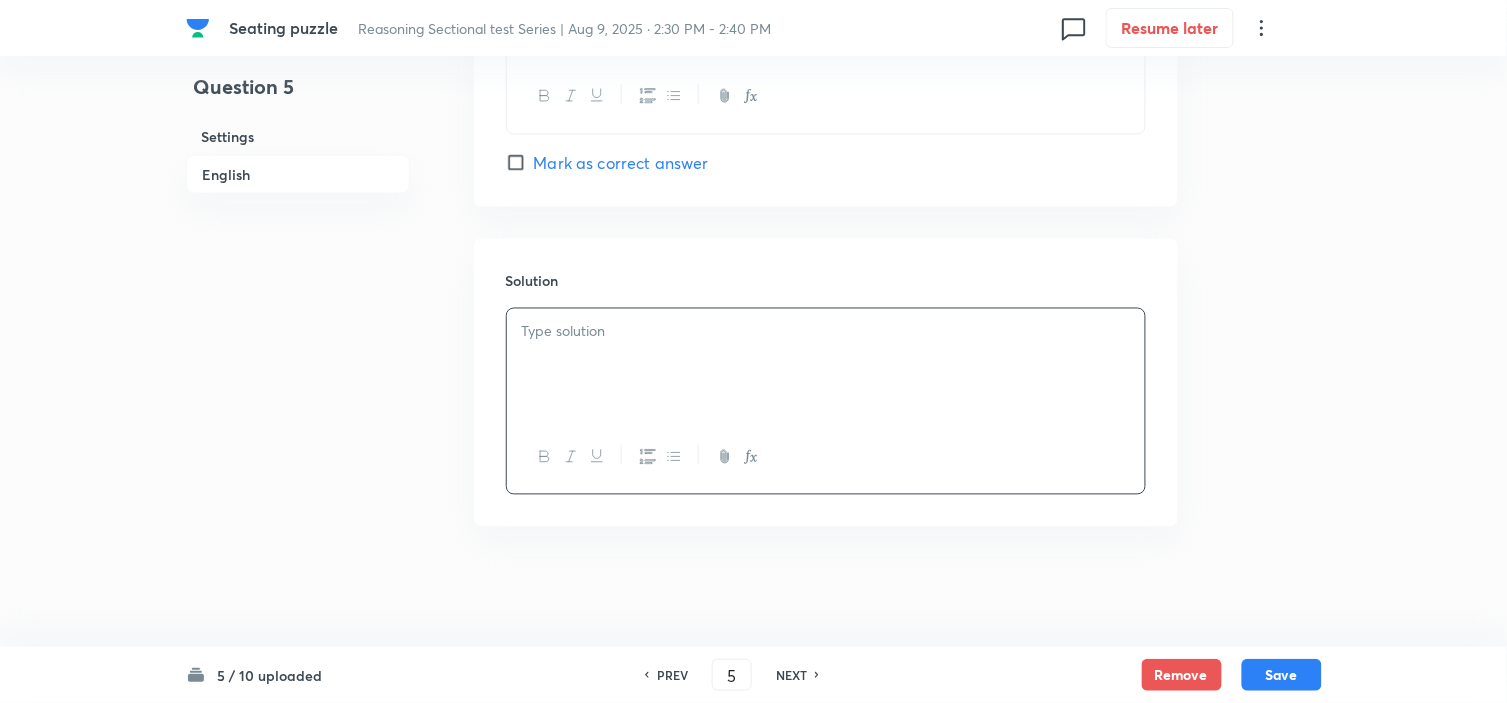checkbox on "false" 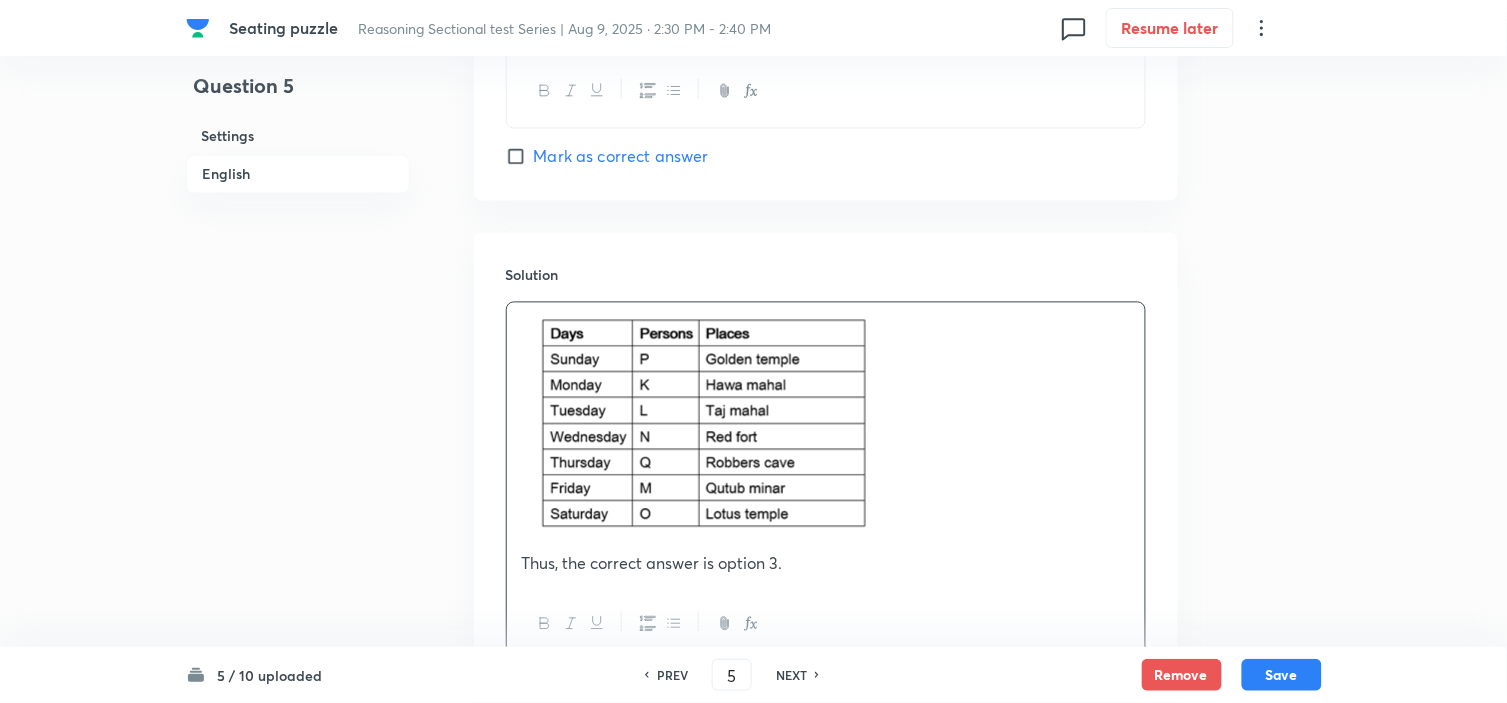 checkbox on "true" 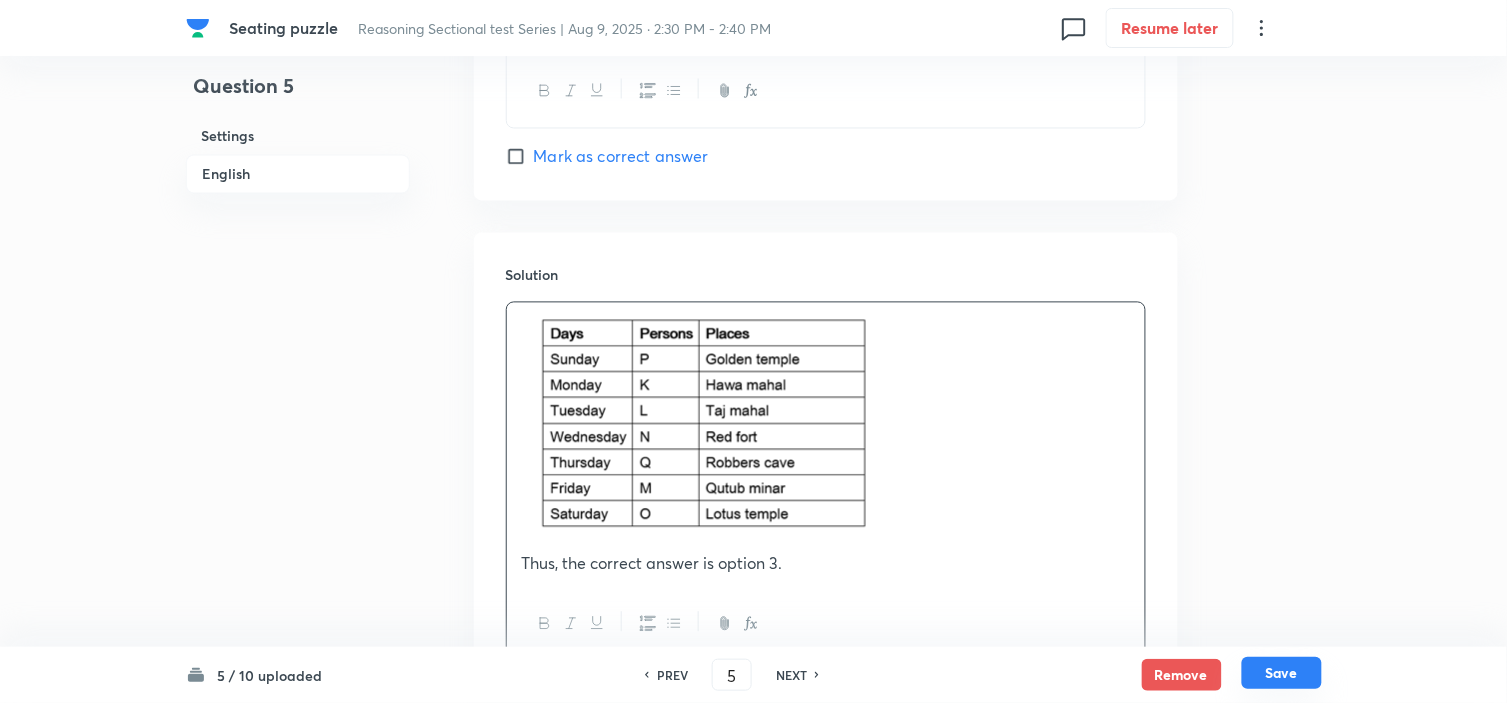 click on "Save" at bounding box center (1282, 673) 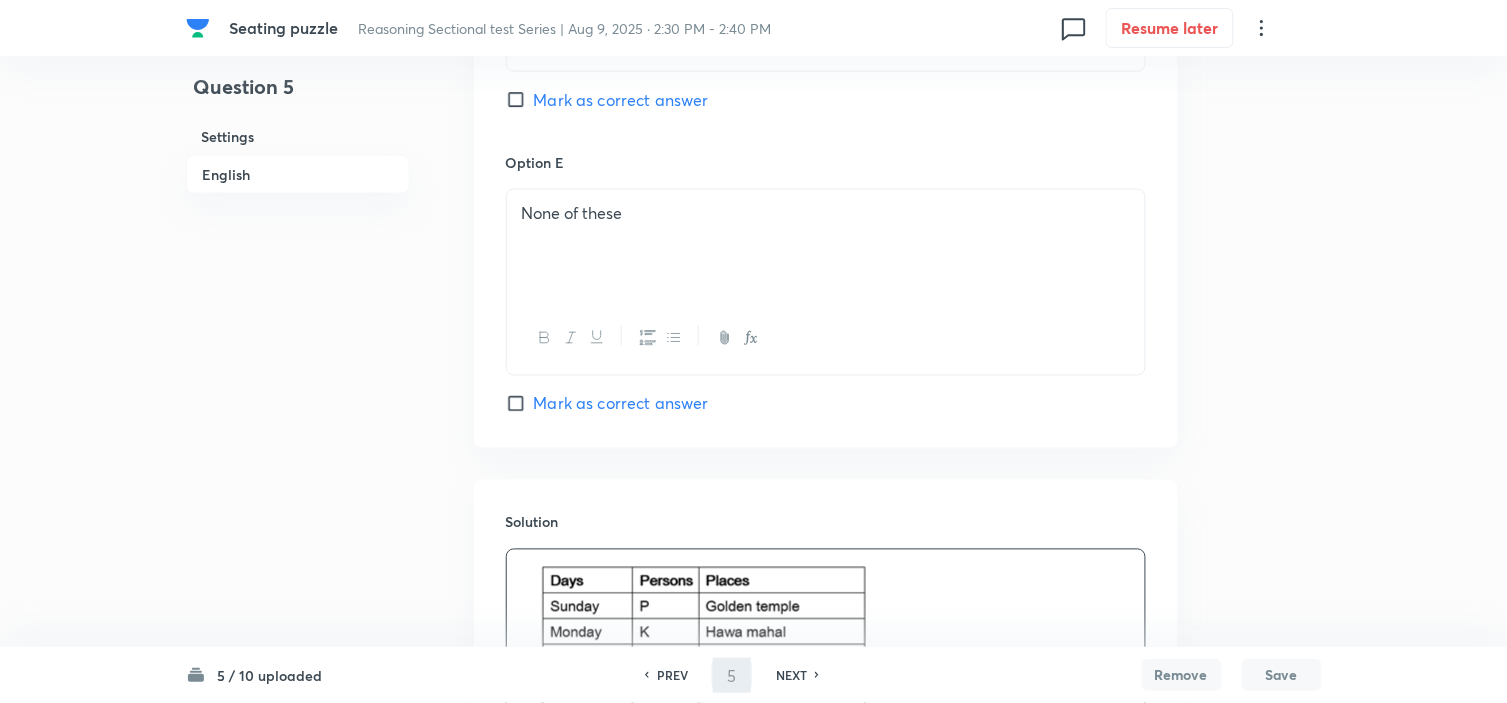 scroll, scrollTop: 2510, scrollLeft: 0, axis: vertical 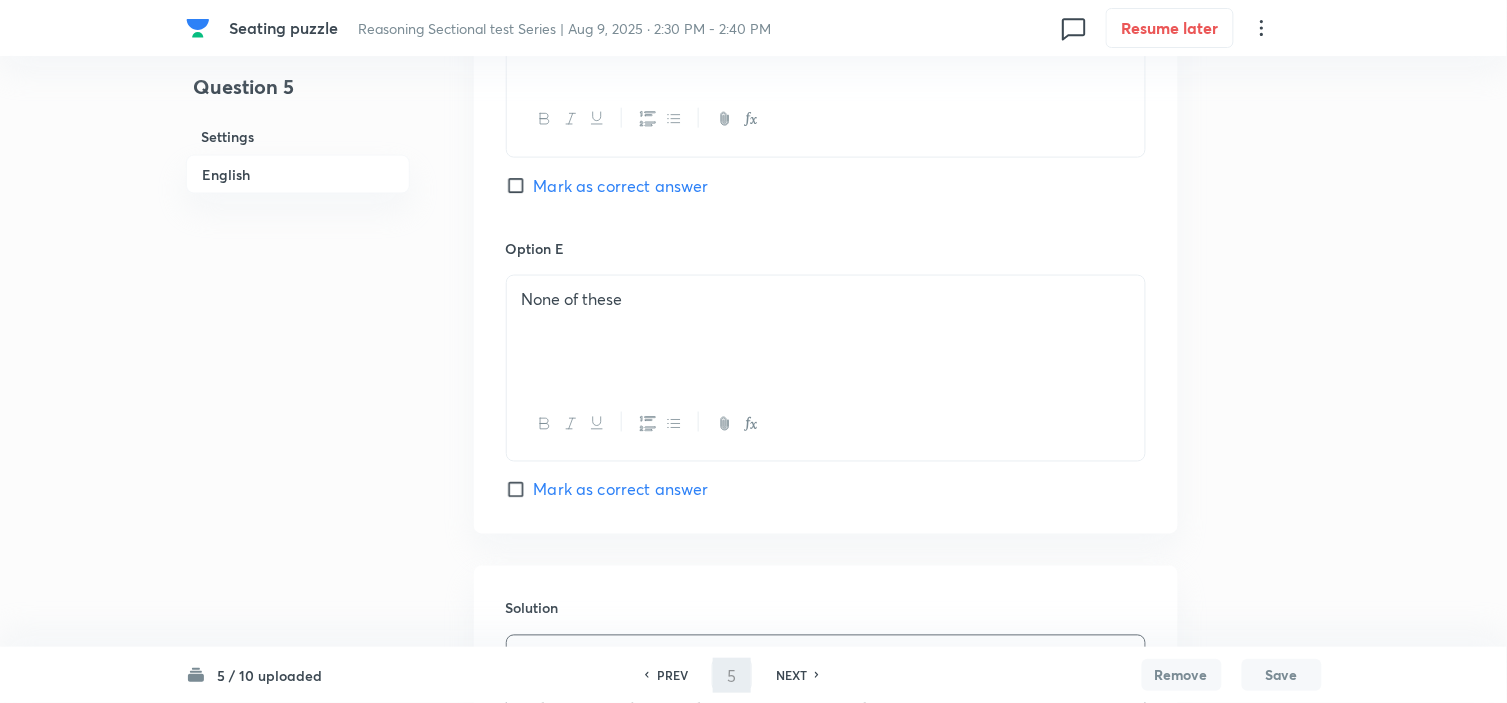 type on "6" 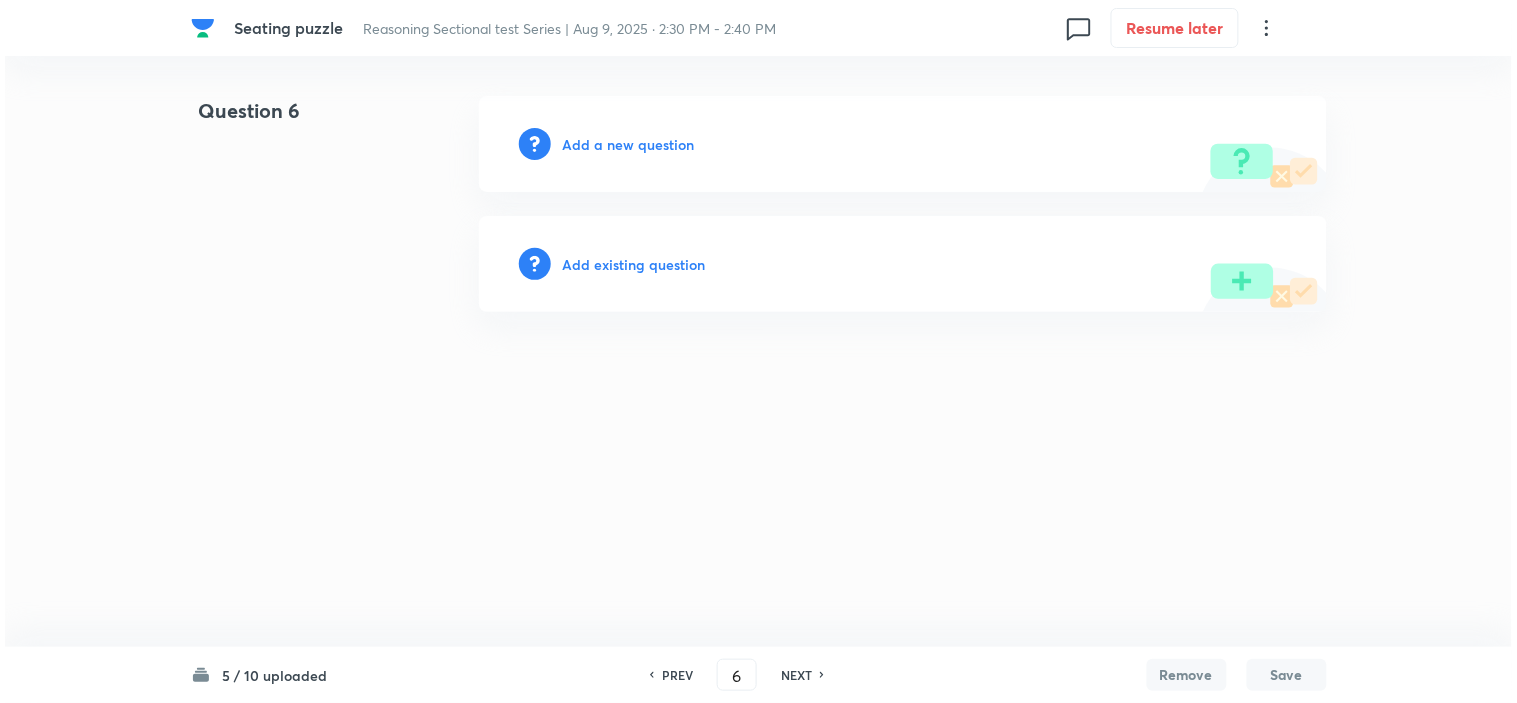 scroll, scrollTop: 0, scrollLeft: 0, axis: both 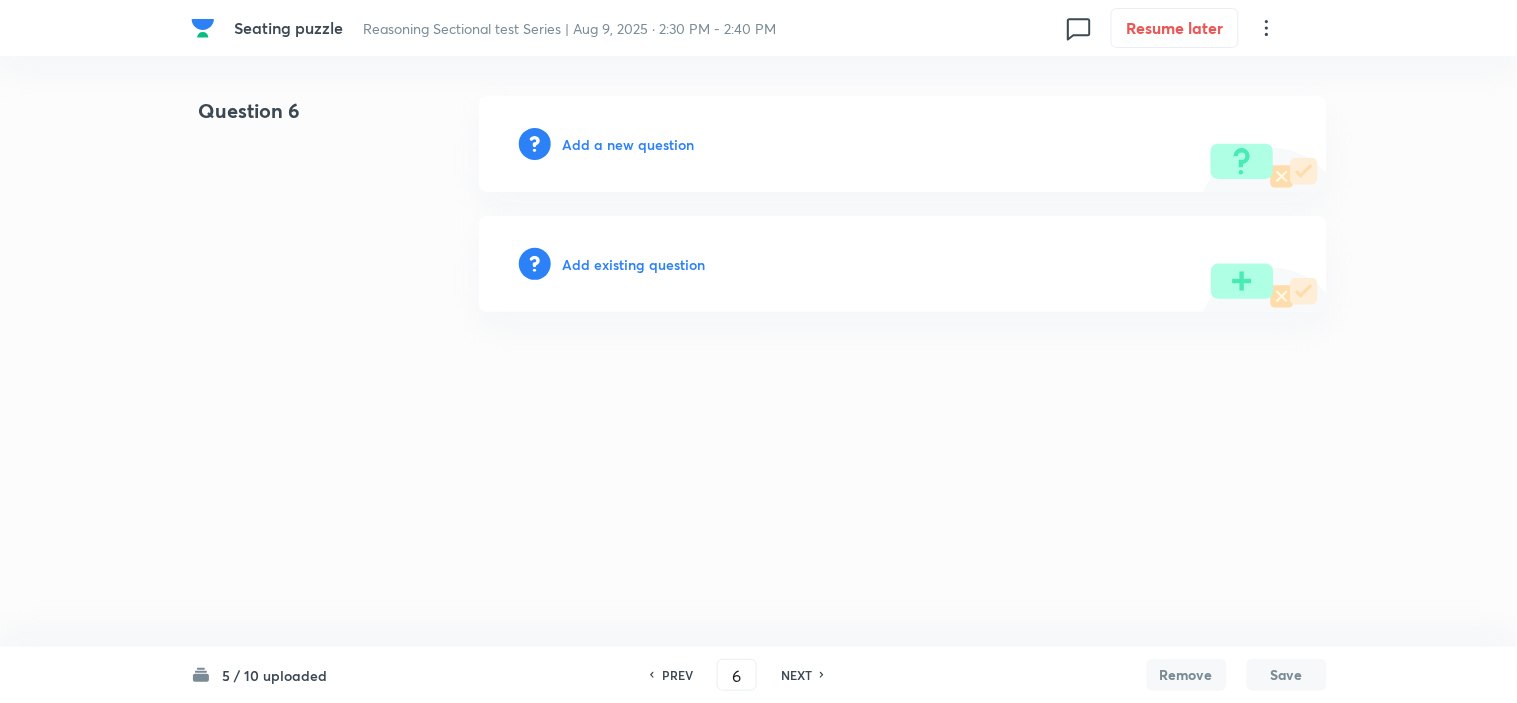 click on "Add a new question" at bounding box center [629, 144] 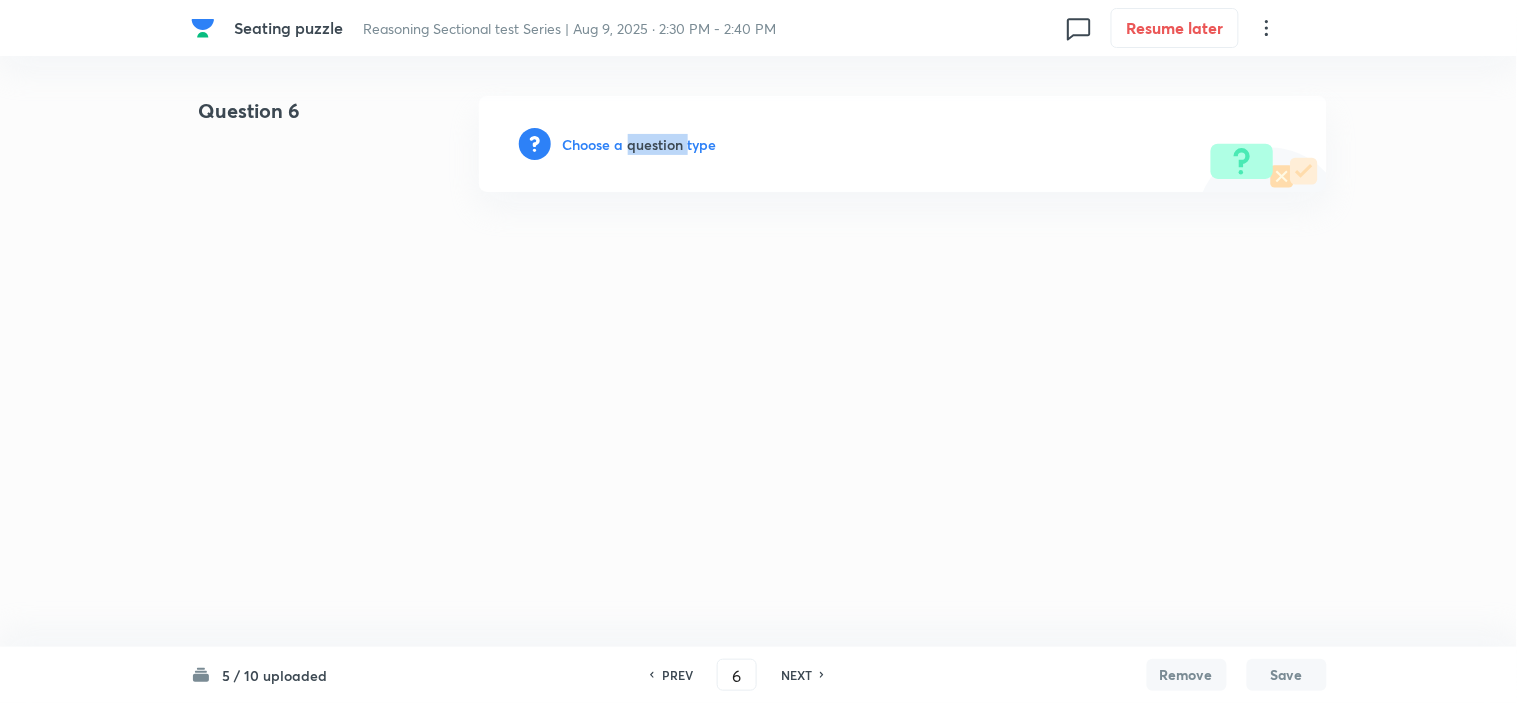 click on "Choose a question type" at bounding box center [640, 144] 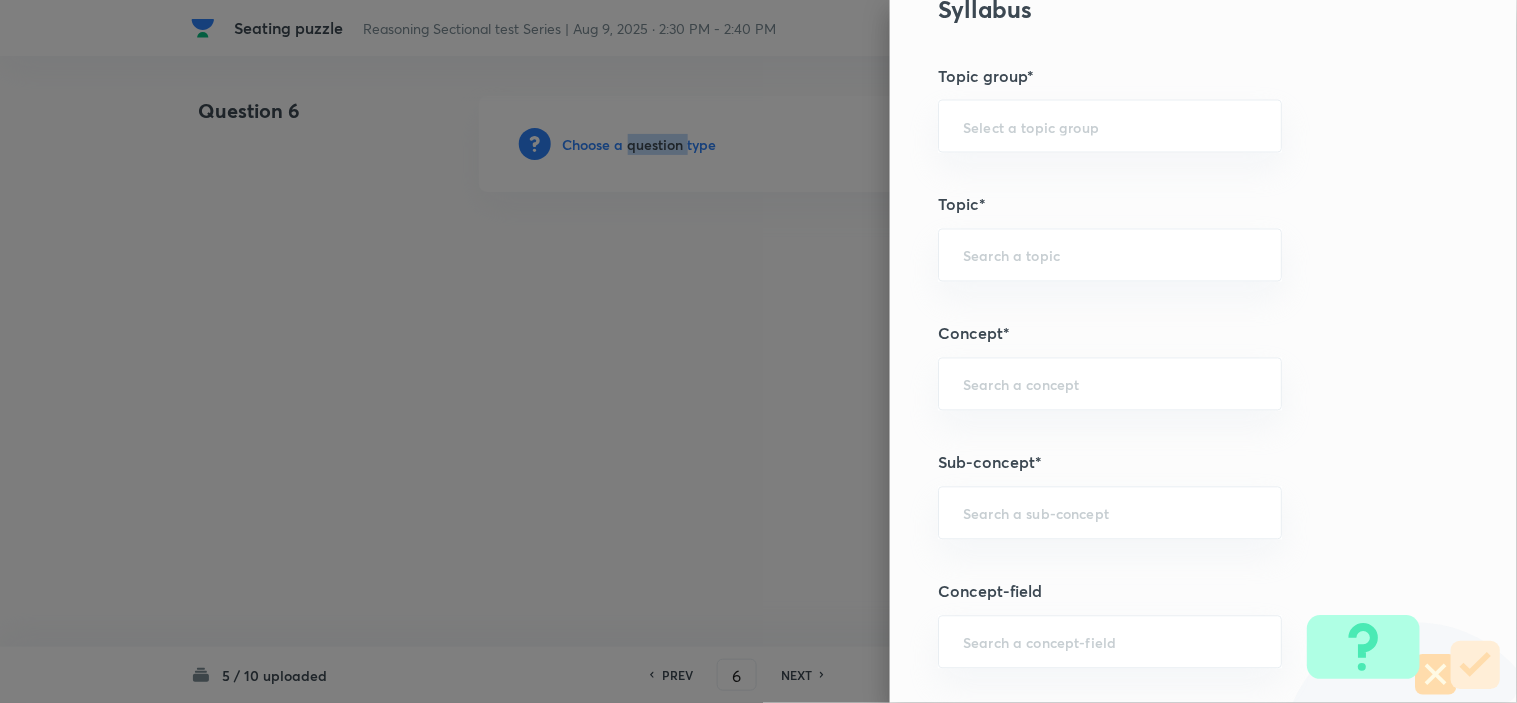 scroll, scrollTop: 1111, scrollLeft: 0, axis: vertical 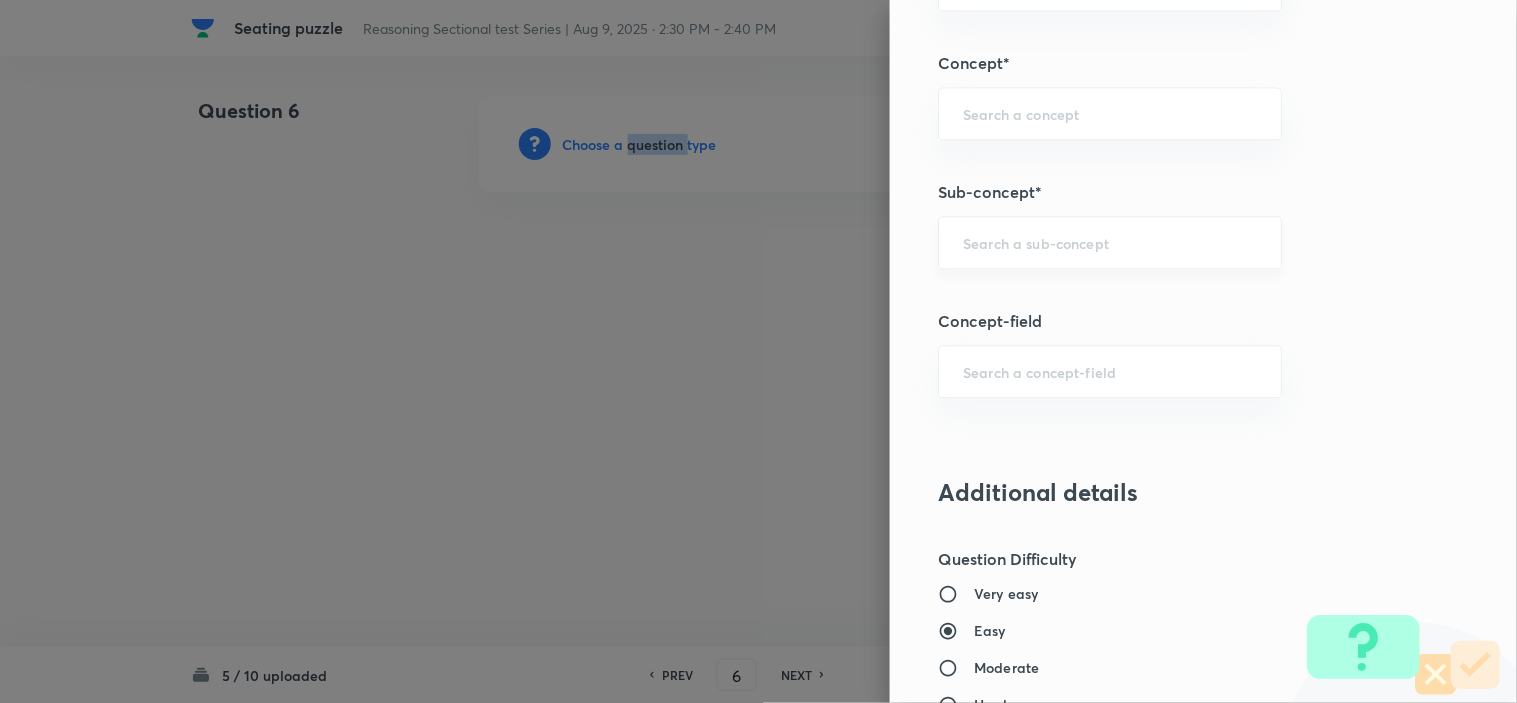 click on "​" at bounding box center (1110, 242) 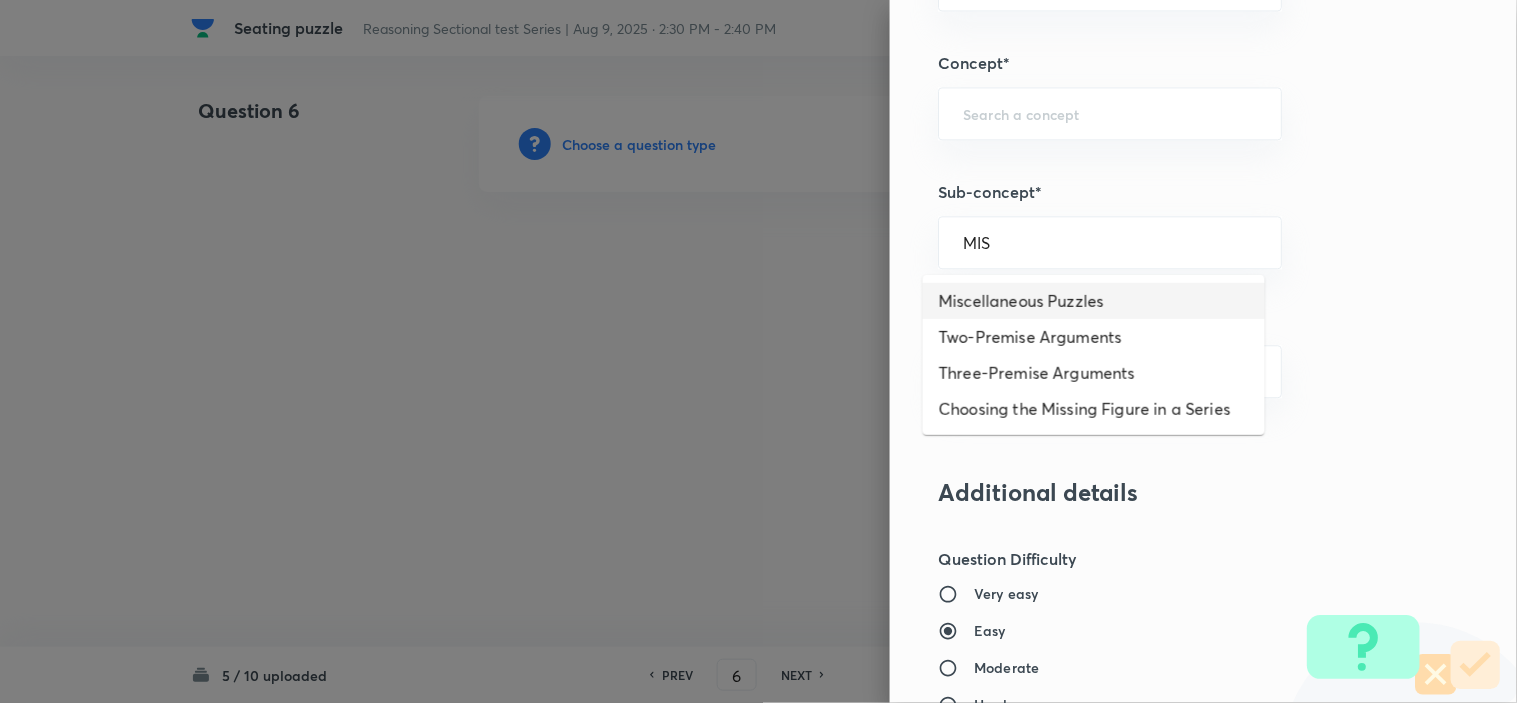 click on "Miscellaneous Puzzles" at bounding box center [1094, 301] 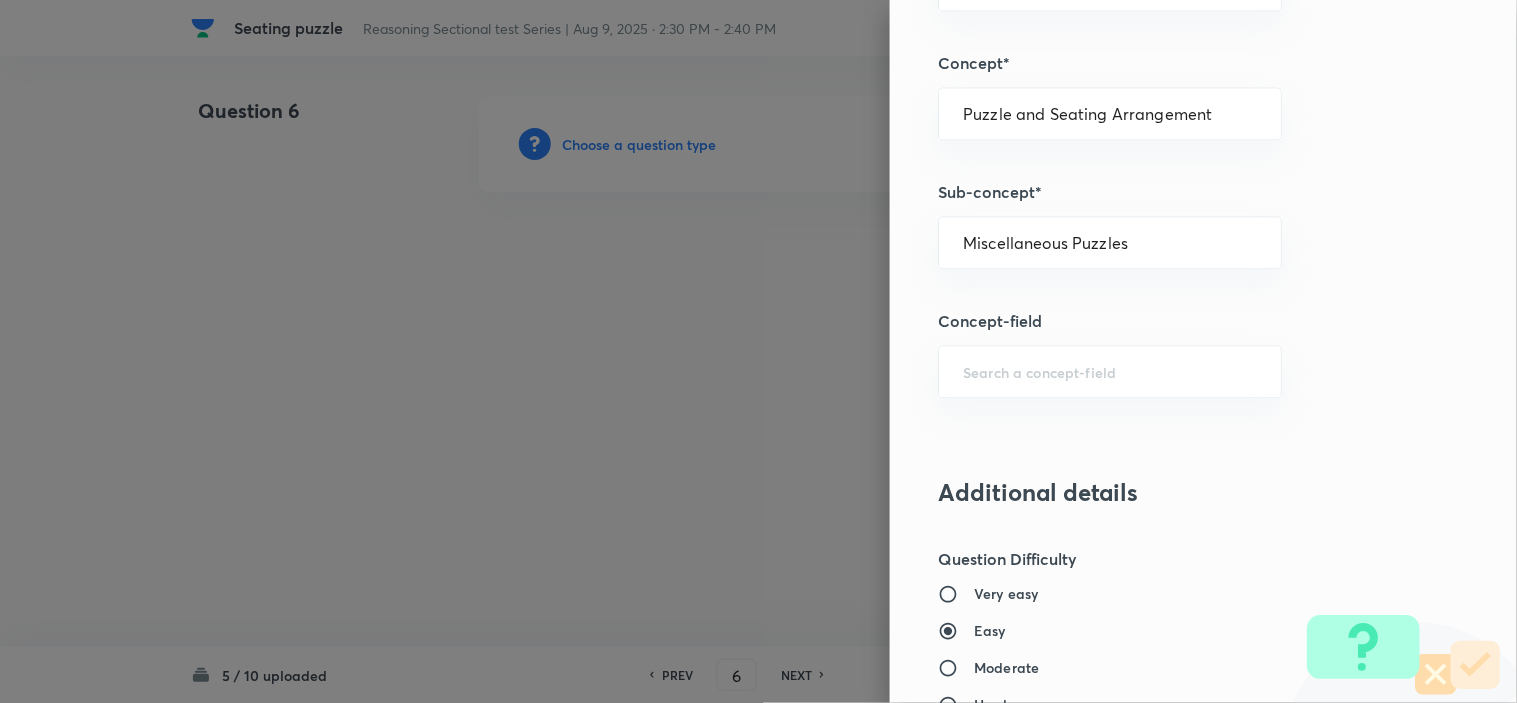 type on "Reasoning" 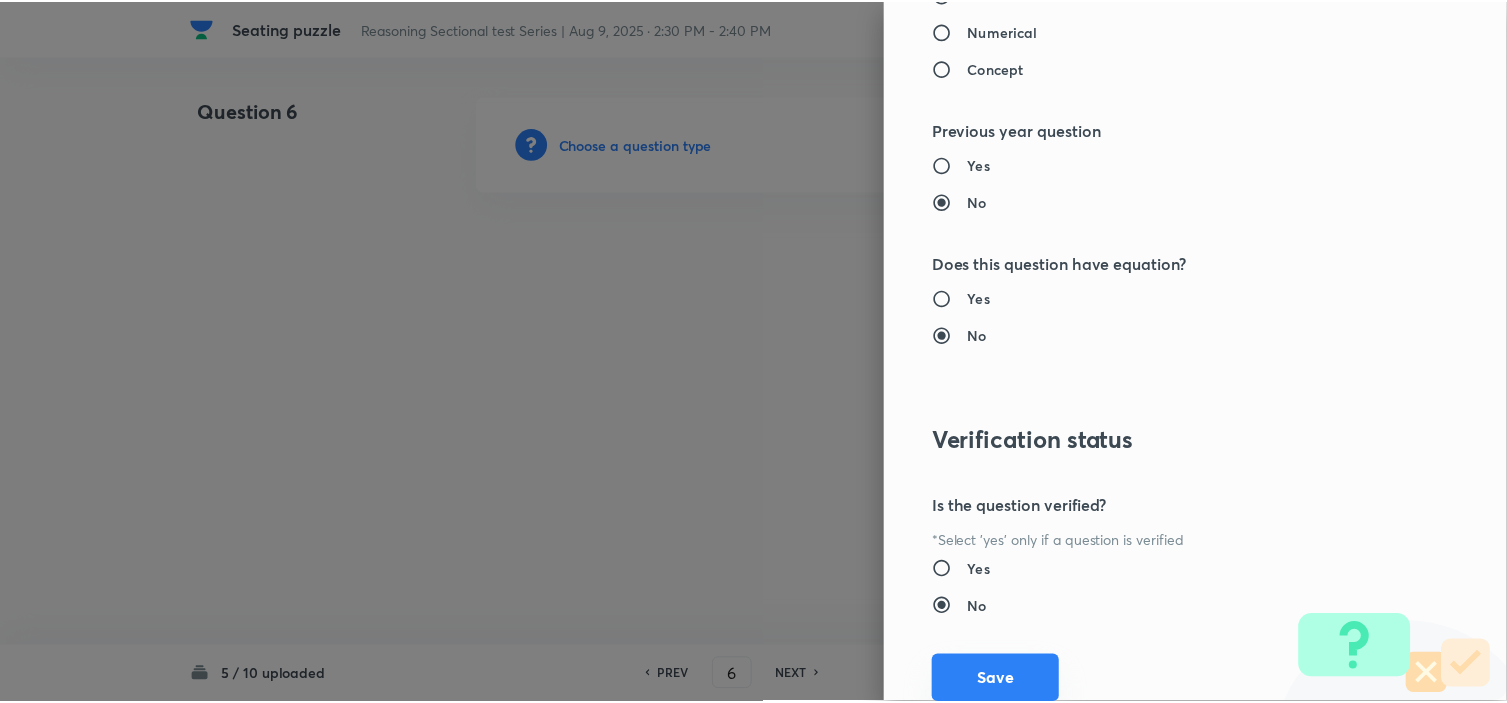 scroll, scrollTop: 2023, scrollLeft: 0, axis: vertical 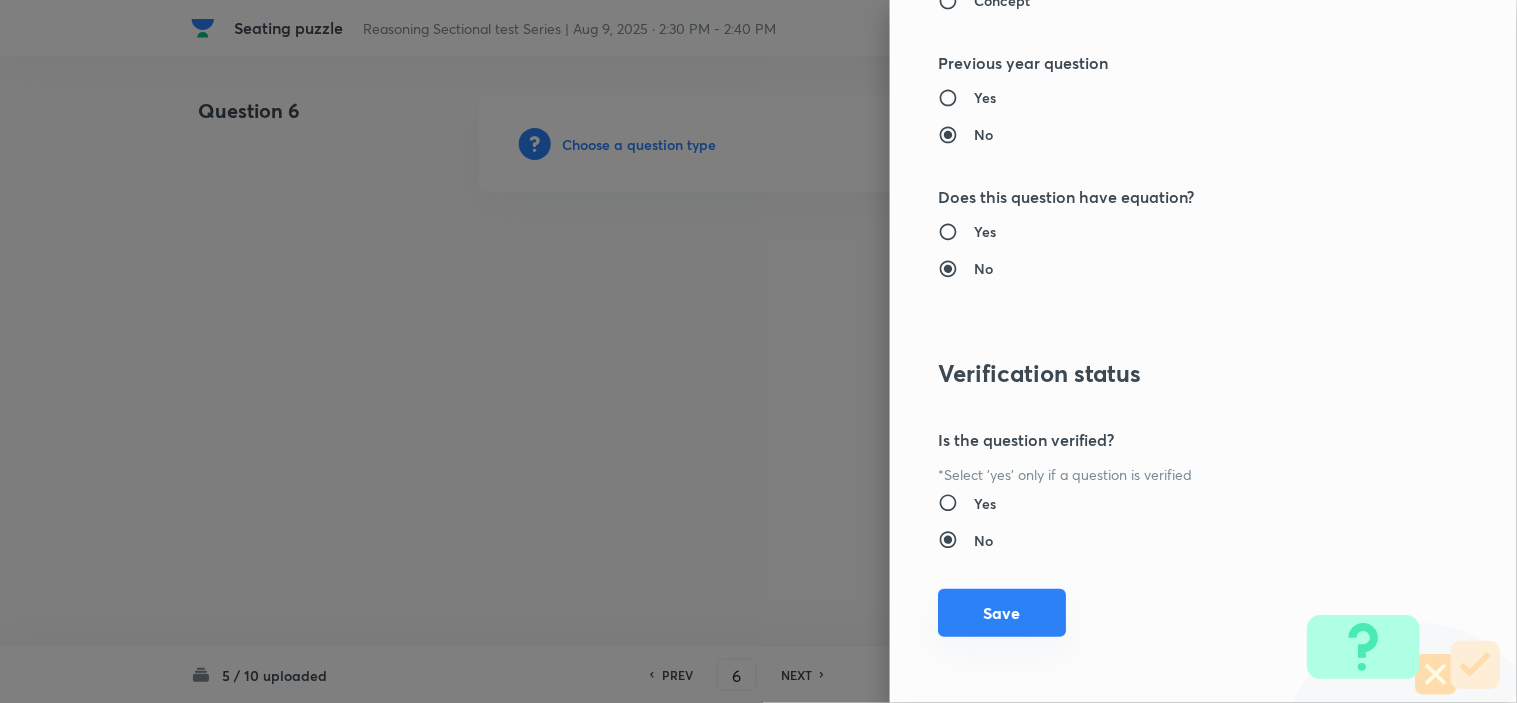 click on "Save" at bounding box center [1002, 613] 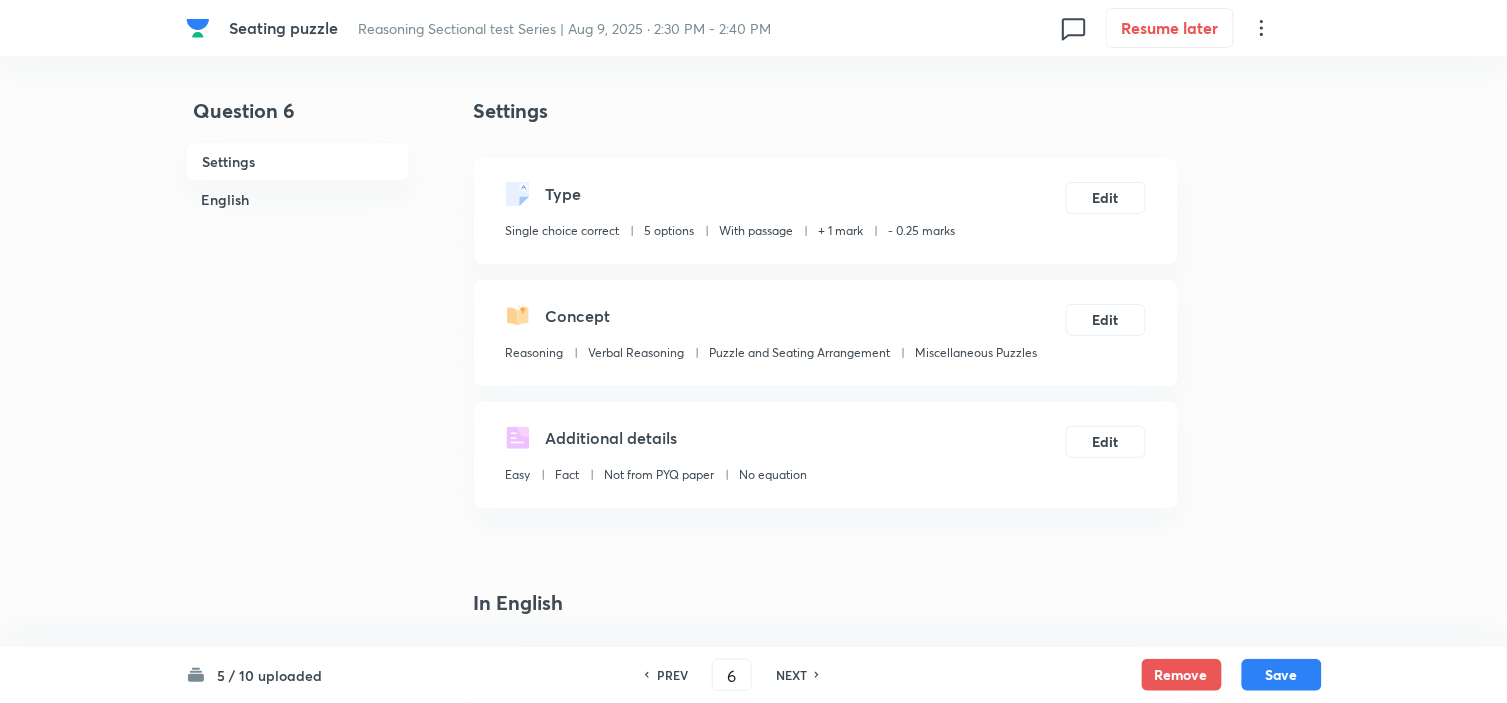 scroll, scrollTop: 555, scrollLeft: 0, axis: vertical 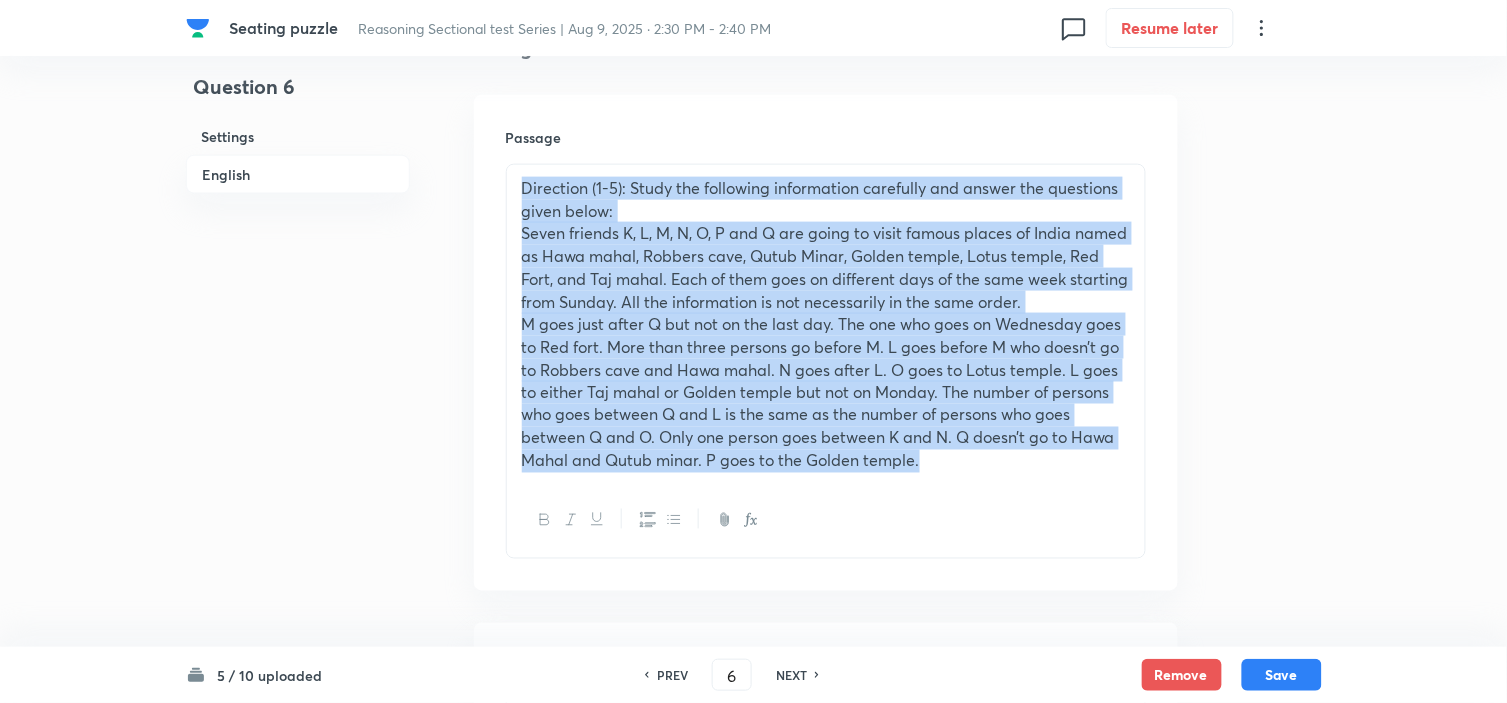 drag, startPoint x: 573, startPoint y: 370, endPoint x: 254, endPoint y: 186, distance: 368.26215 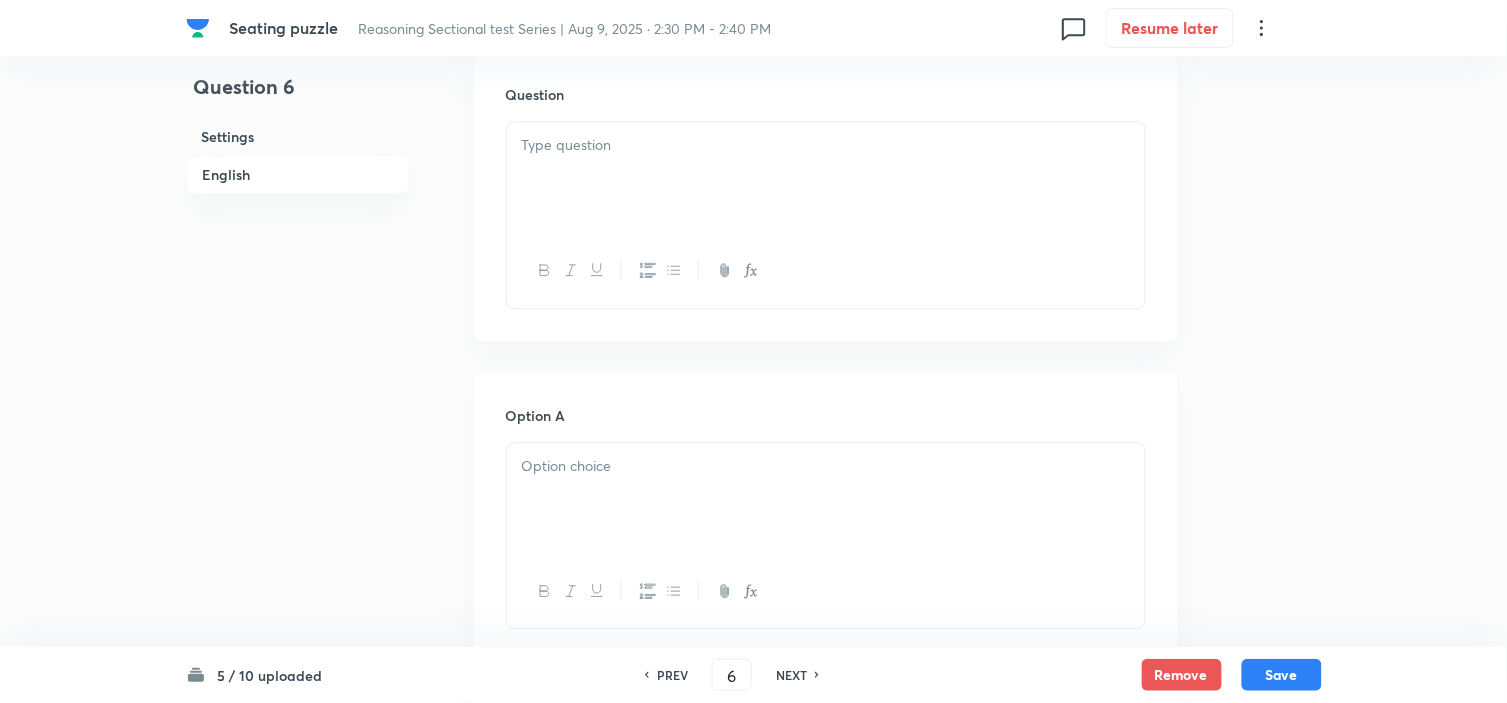 scroll, scrollTop: 1111, scrollLeft: 0, axis: vertical 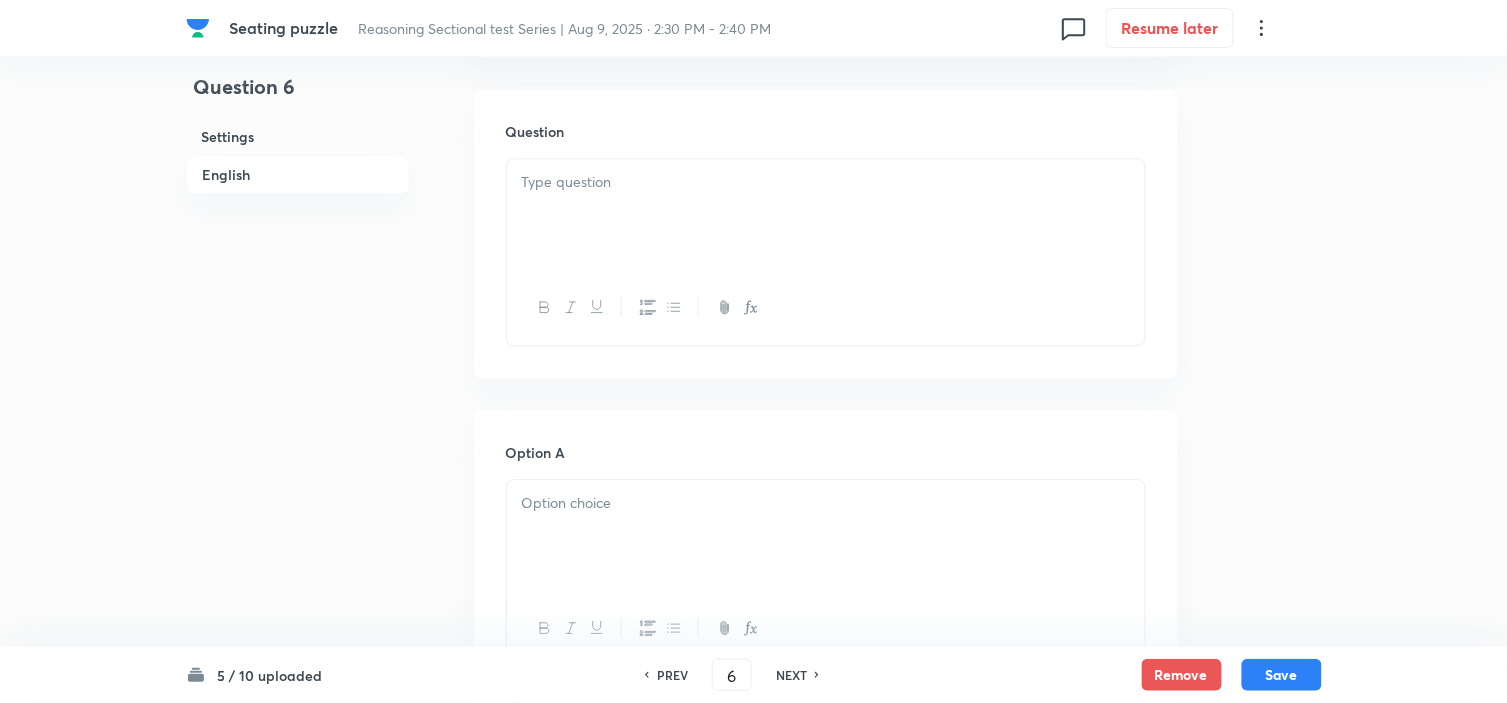 click at bounding box center (826, 215) 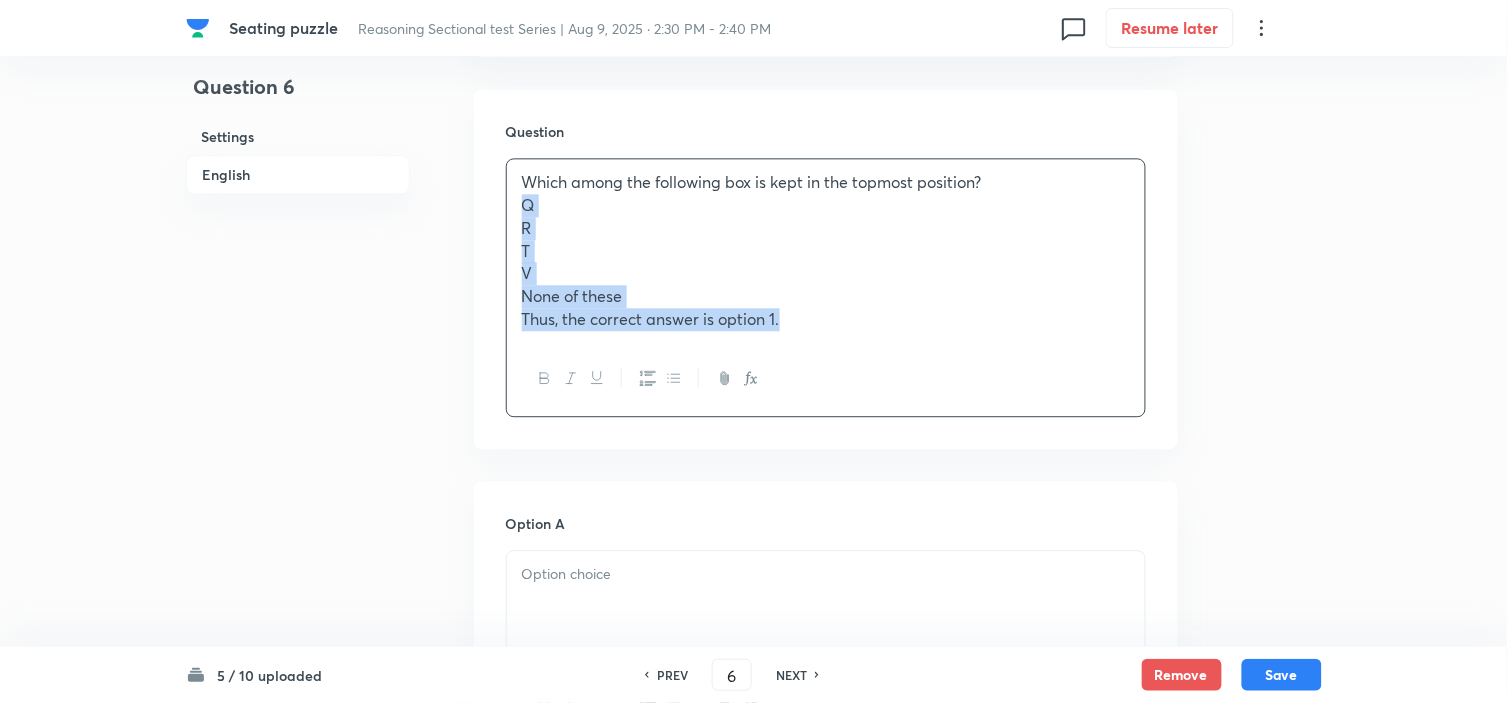 drag, startPoint x: 515, startPoint y: 210, endPoint x: 870, endPoint y: 373, distance: 390.6328 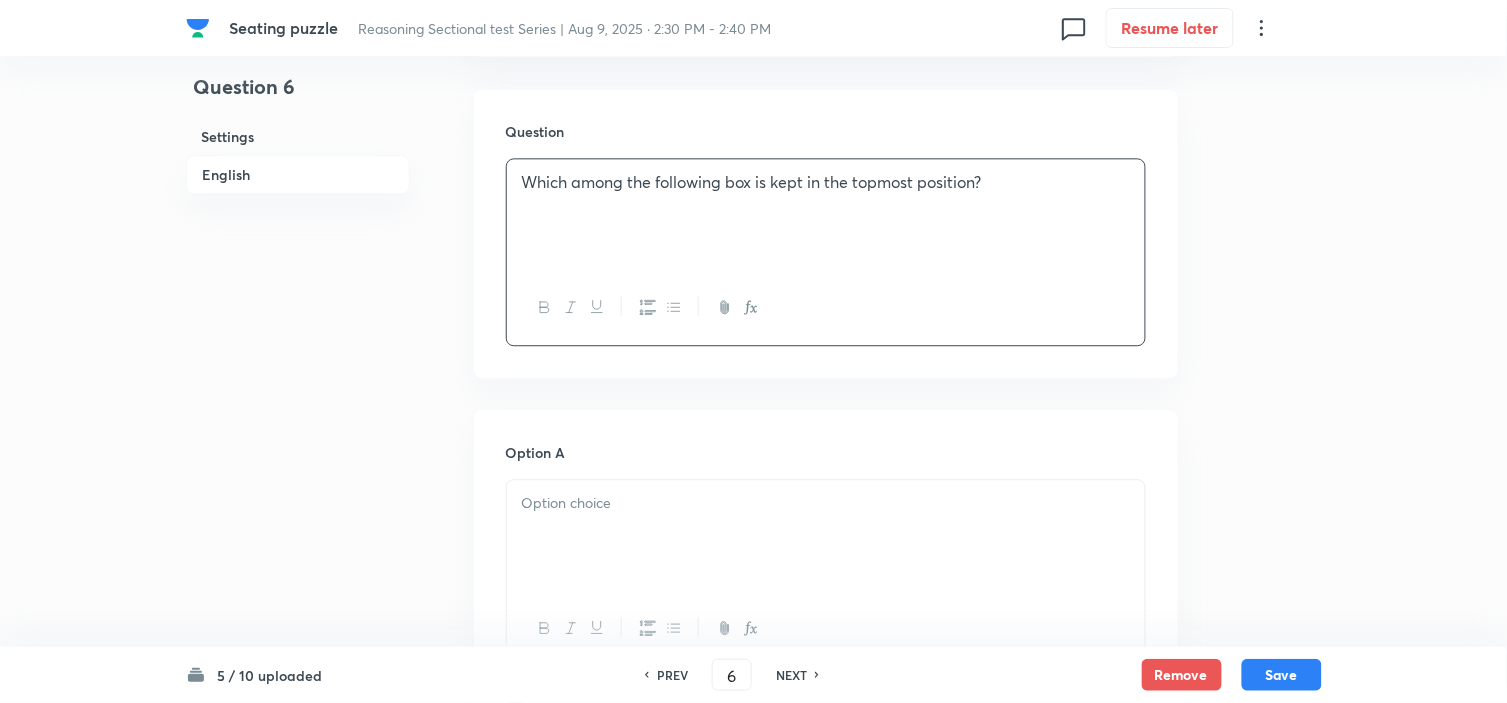 click at bounding box center [826, 536] 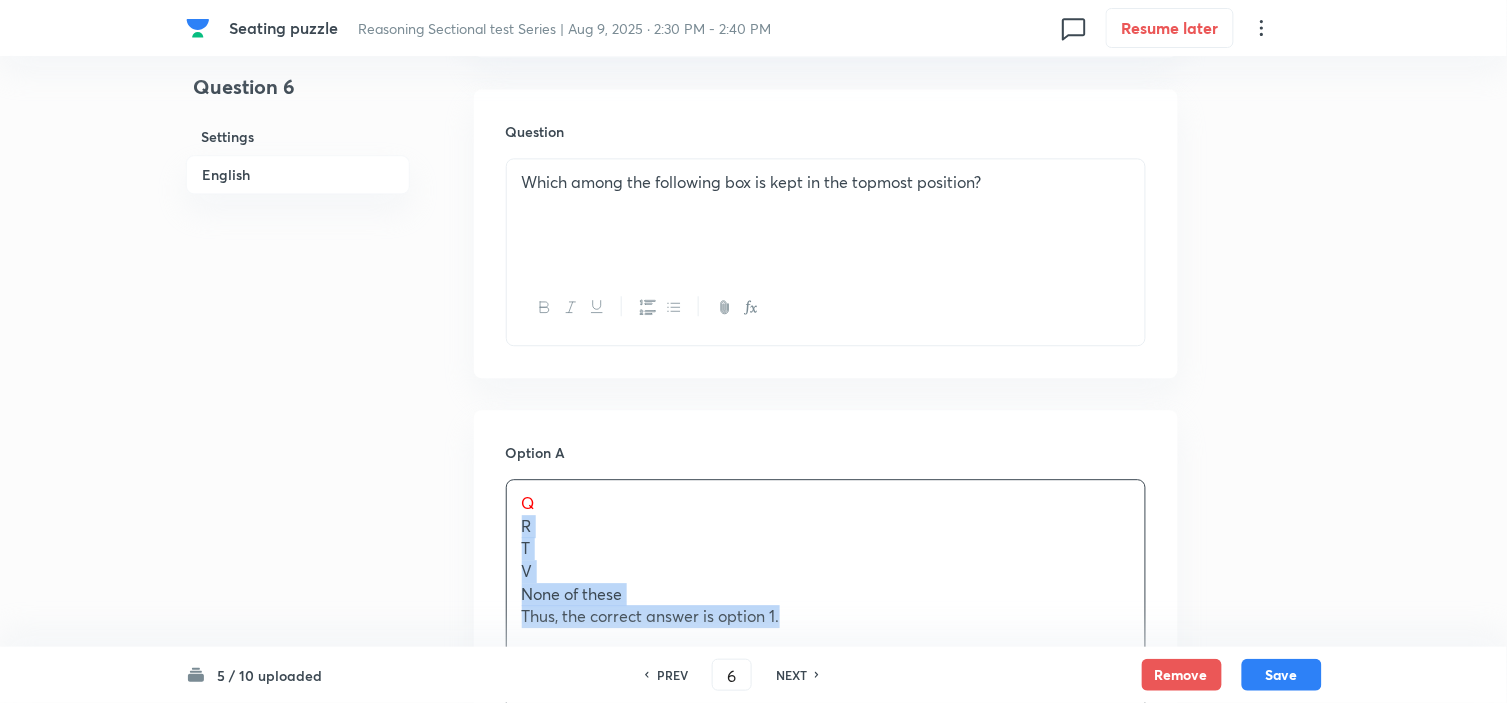 drag, startPoint x: 522, startPoint y: 528, endPoint x: 963, endPoint y: 655, distance: 458.92264 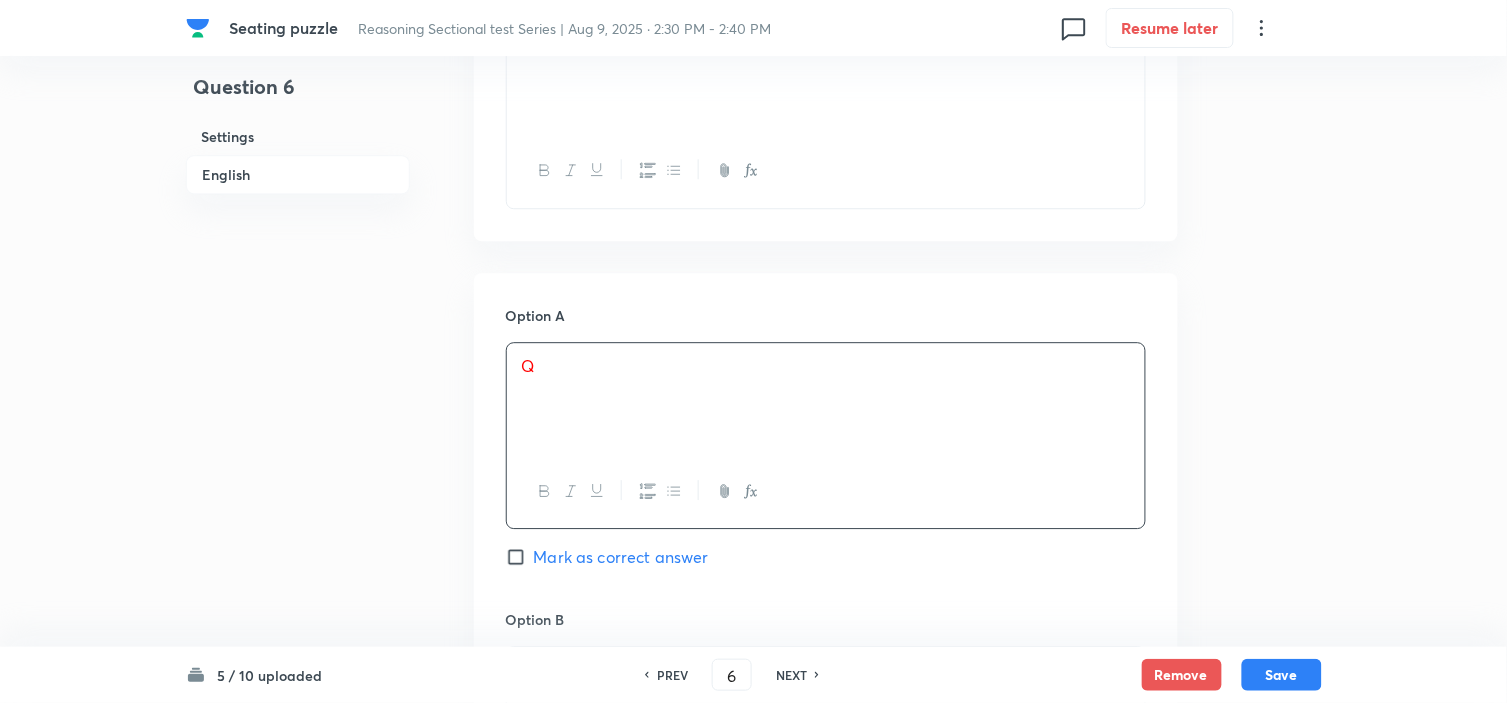 scroll, scrollTop: 1555, scrollLeft: 0, axis: vertical 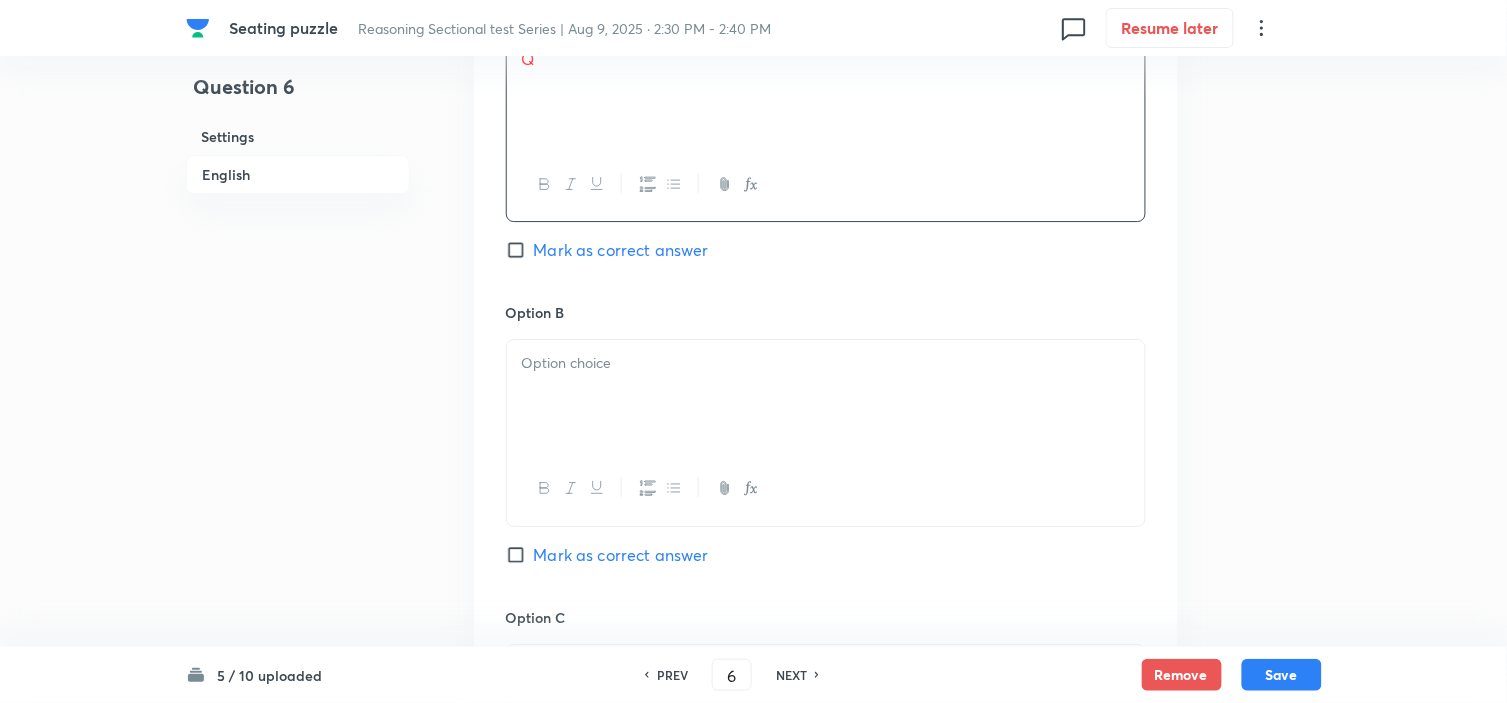click at bounding box center (826, 396) 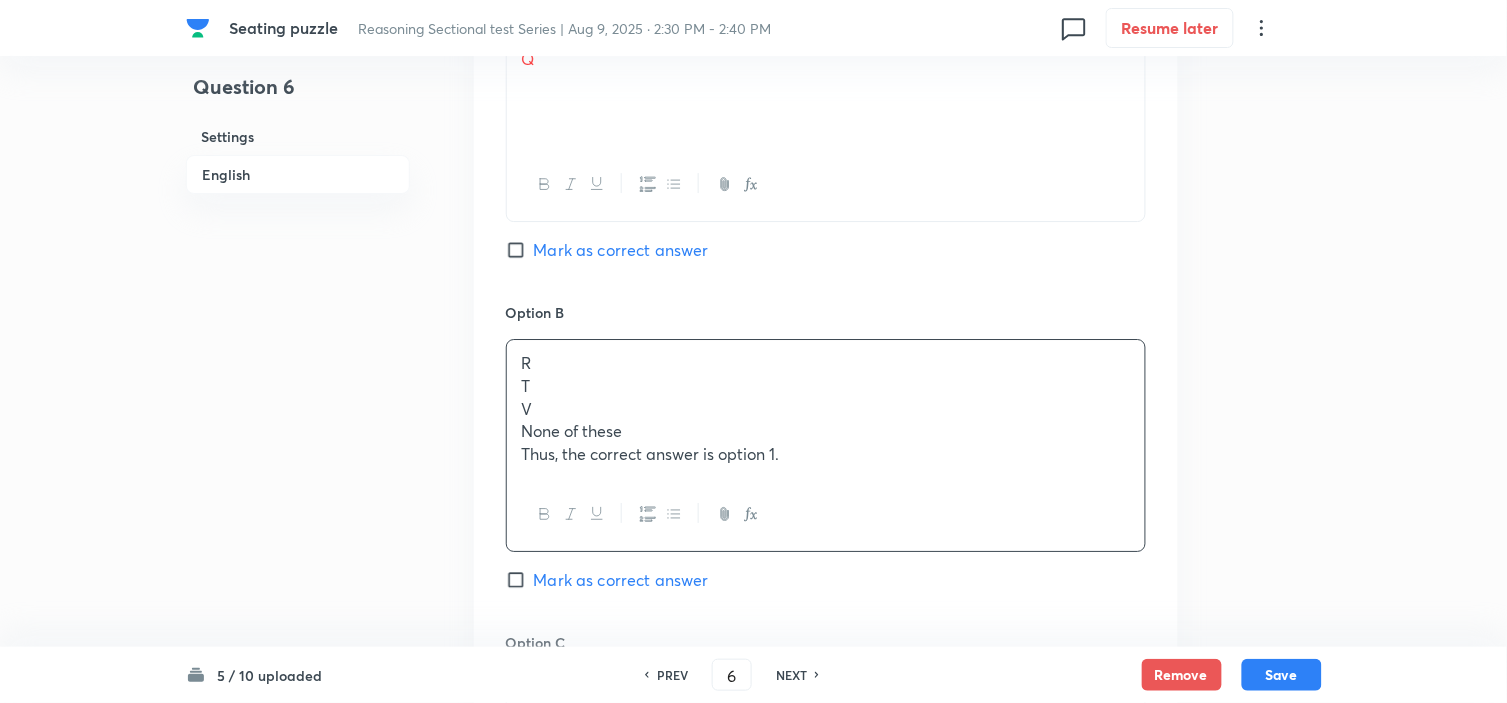 click on "Mark as correct answer" at bounding box center (621, 250) 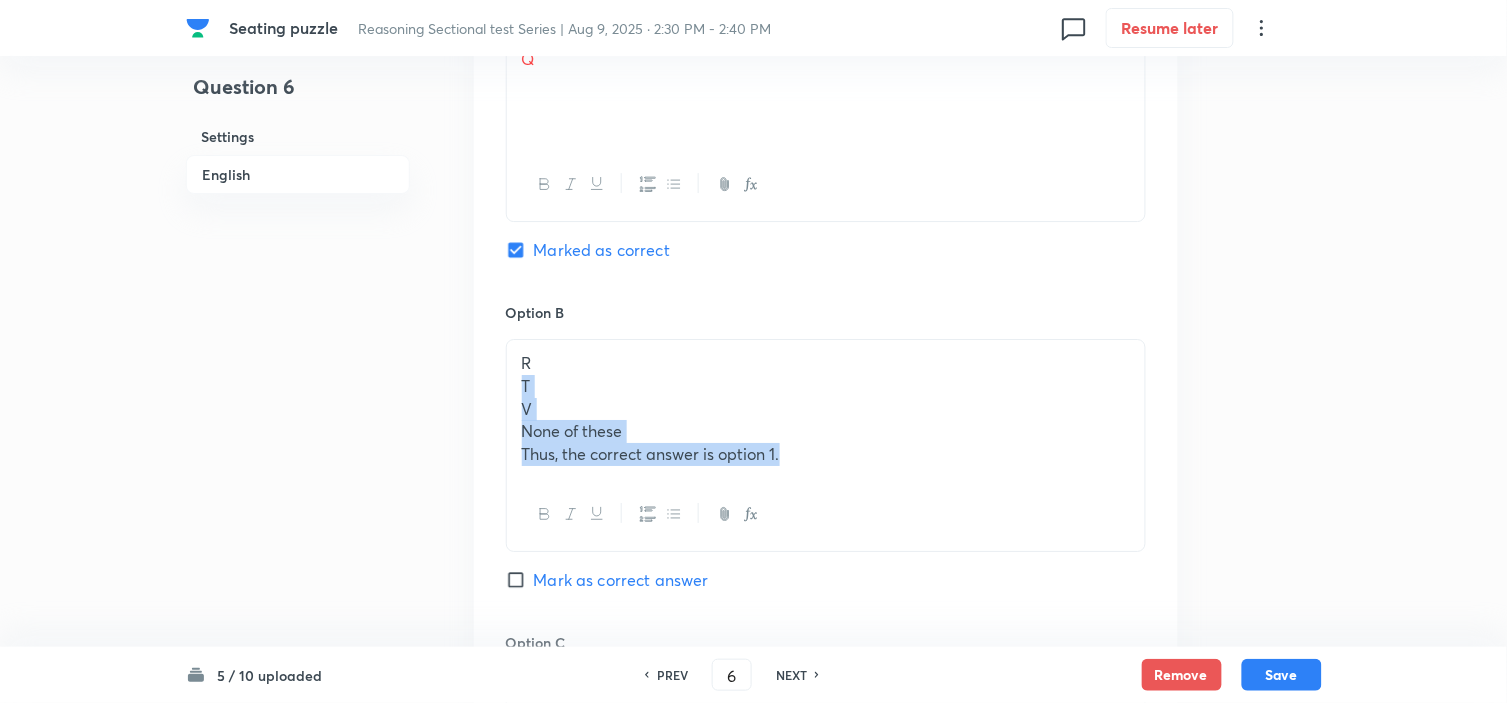 drag, startPoint x: 517, startPoint y: 383, endPoint x: 892, endPoint y: 516, distance: 397.88693 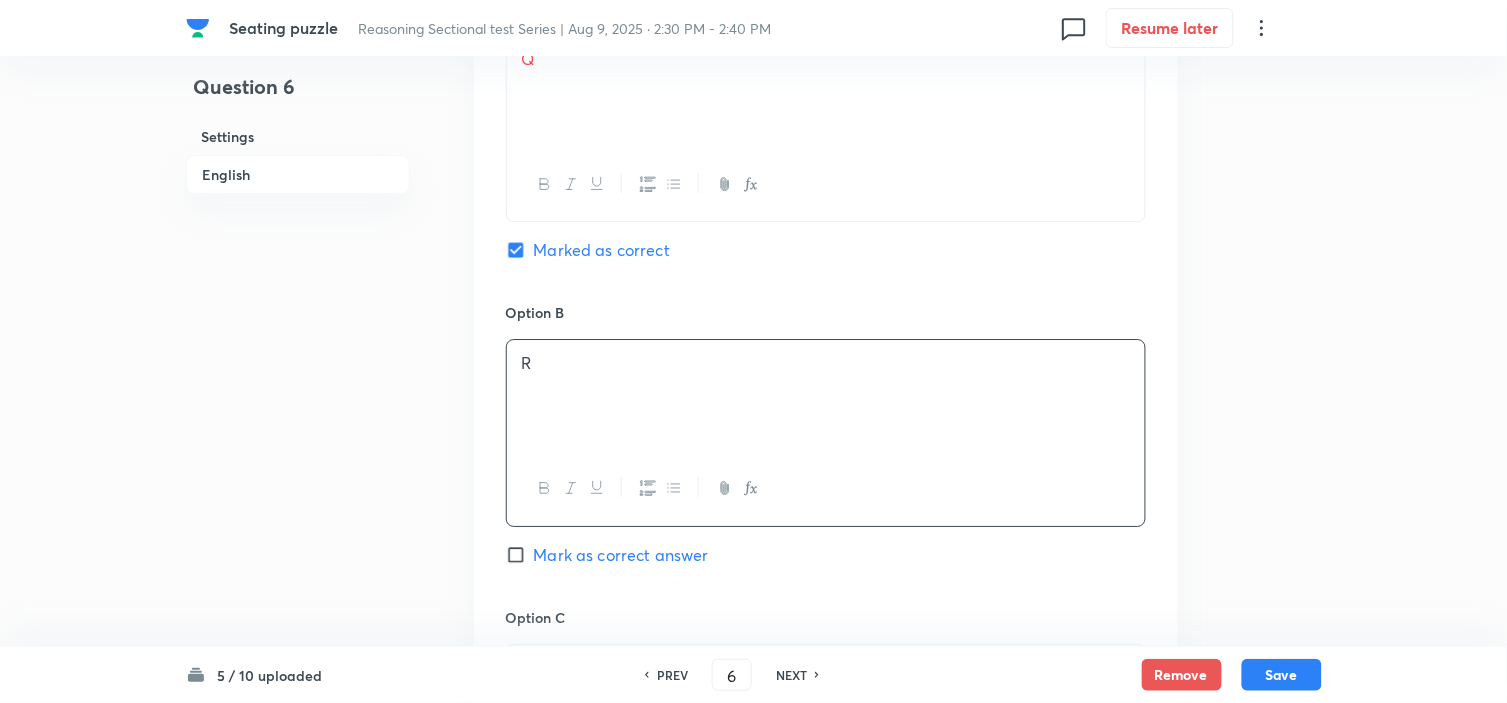 scroll, scrollTop: 1666, scrollLeft: 0, axis: vertical 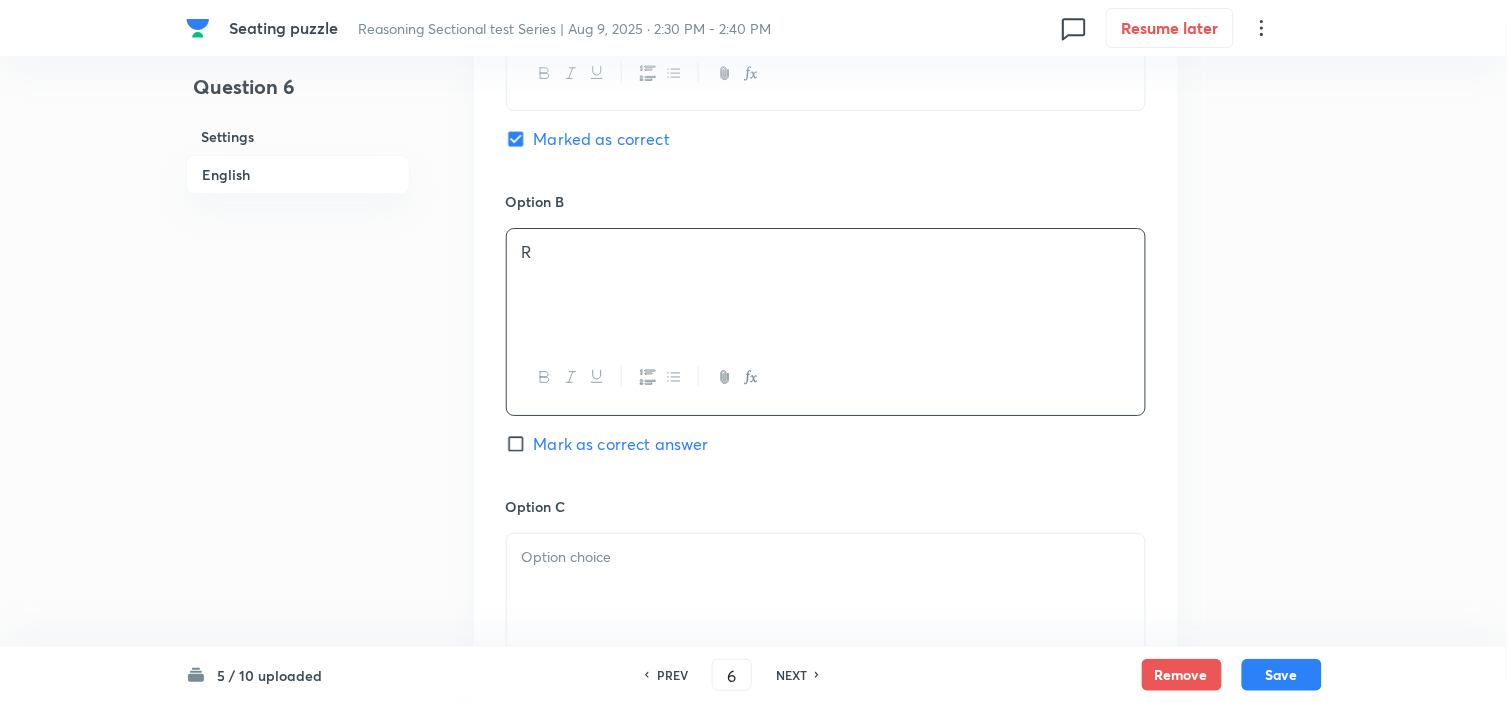 click at bounding box center [826, 557] 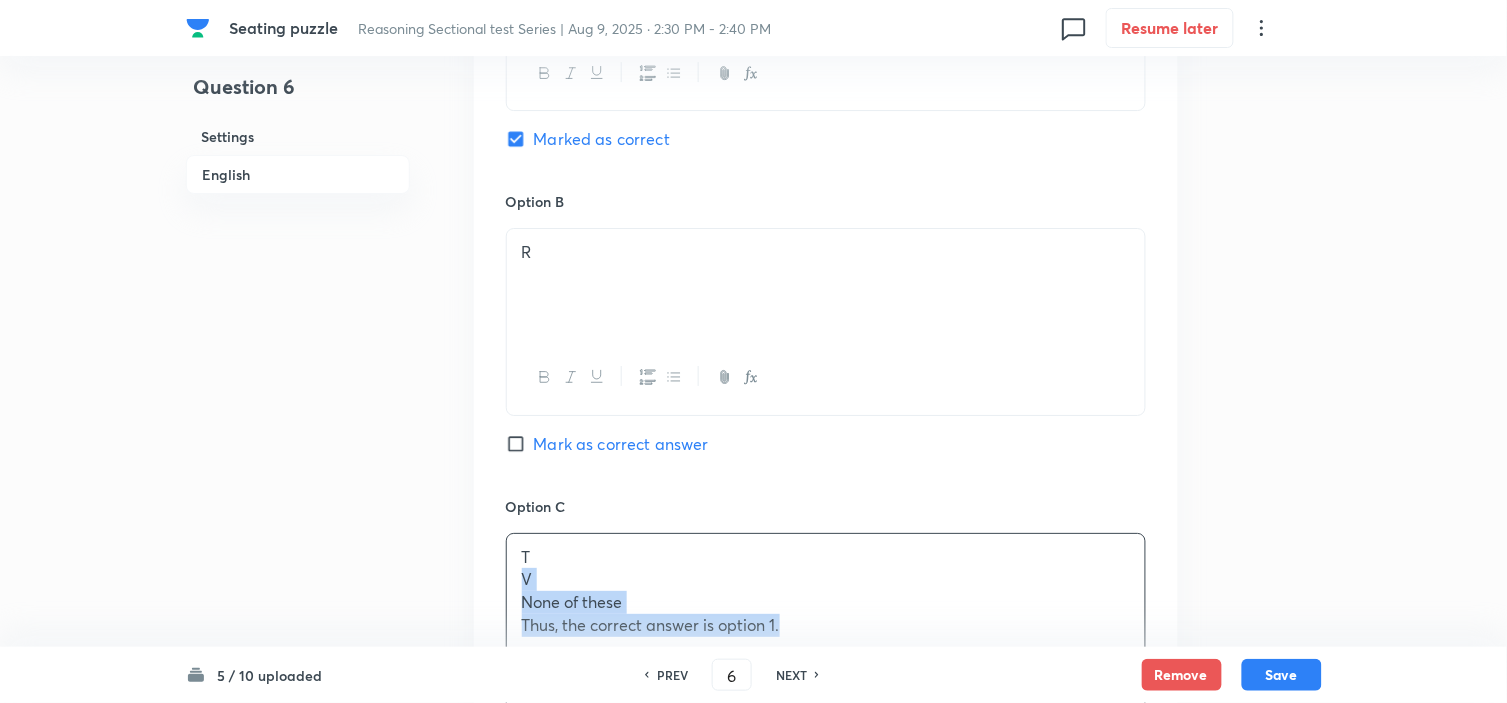 drag, startPoint x: 516, startPoint y: 582, endPoint x: 967, endPoint y: 651, distance: 456.24774 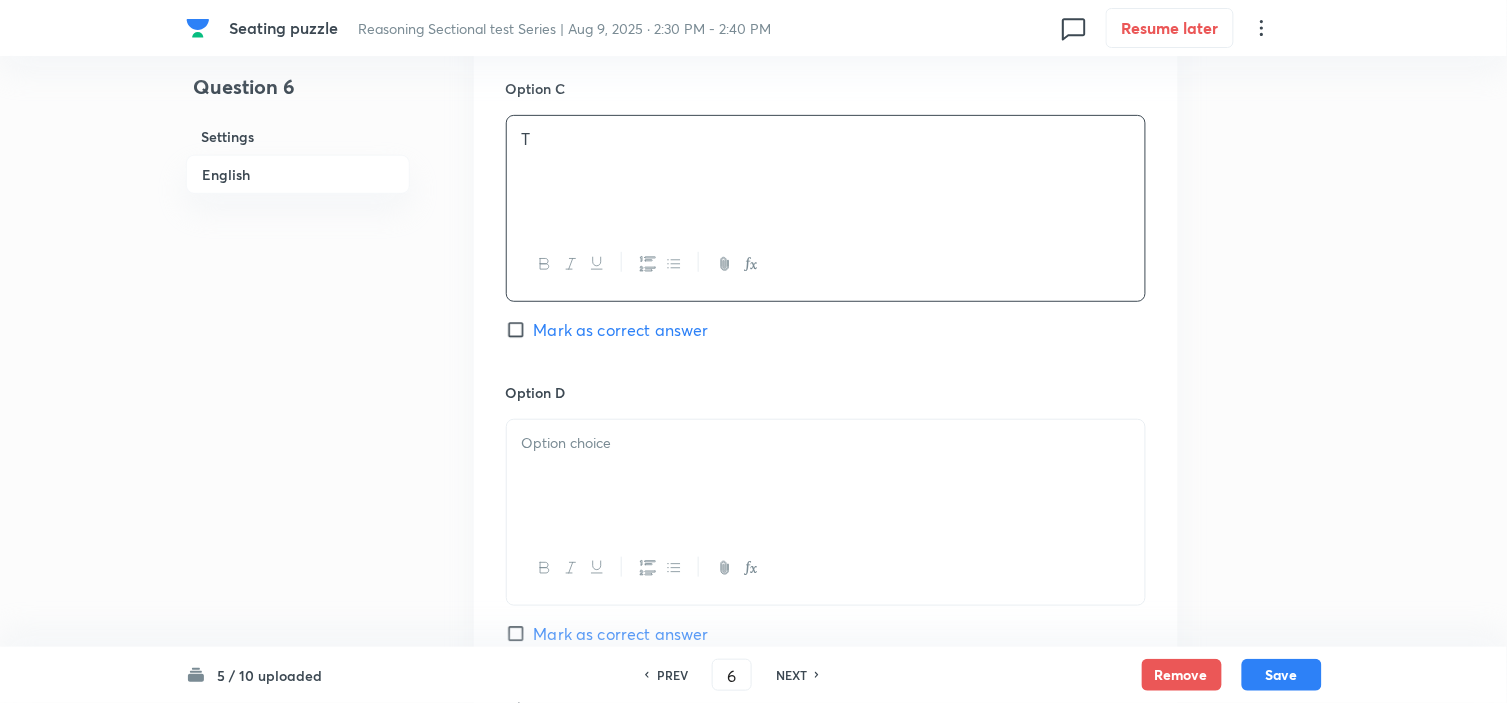 scroll, scrollTop: 2111, scrollLeft: 0, axis: vertical 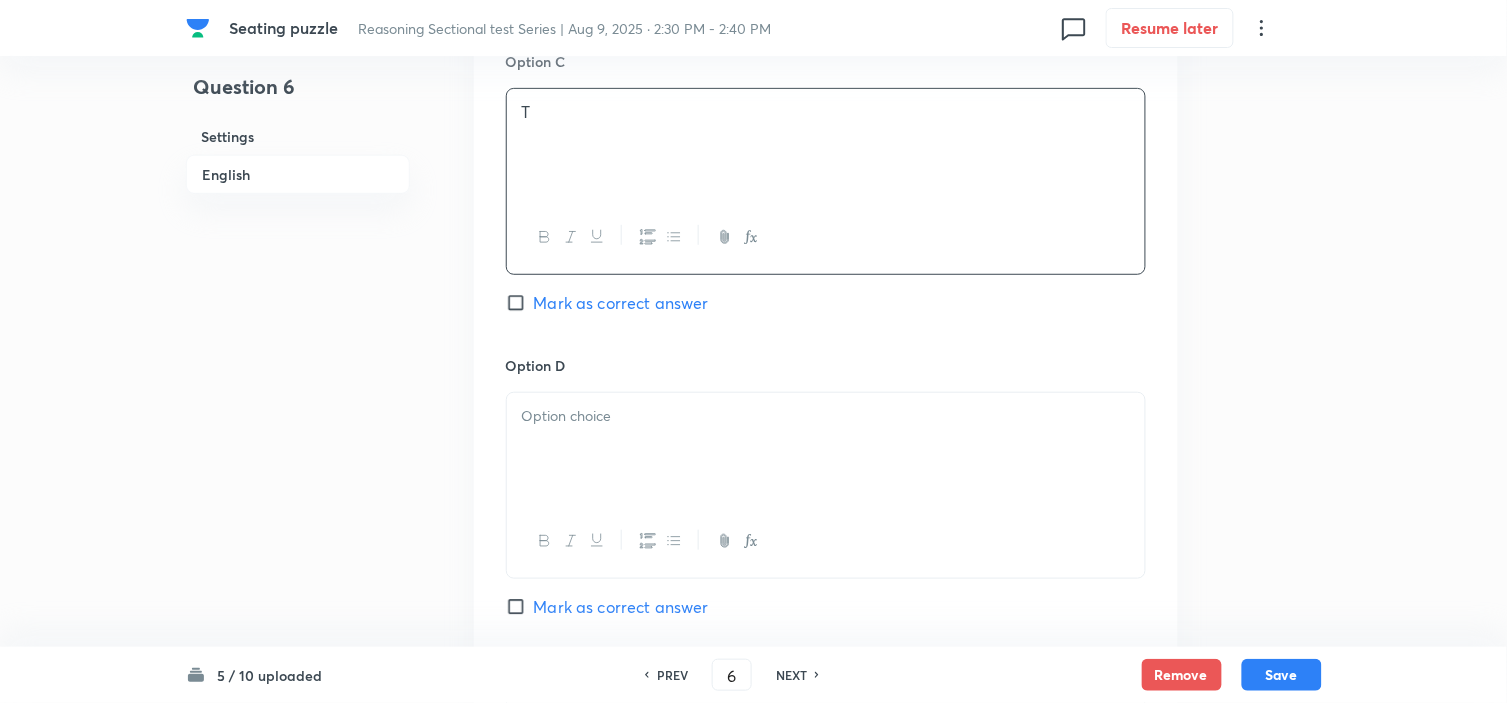 click at bounding box center (826, 449) 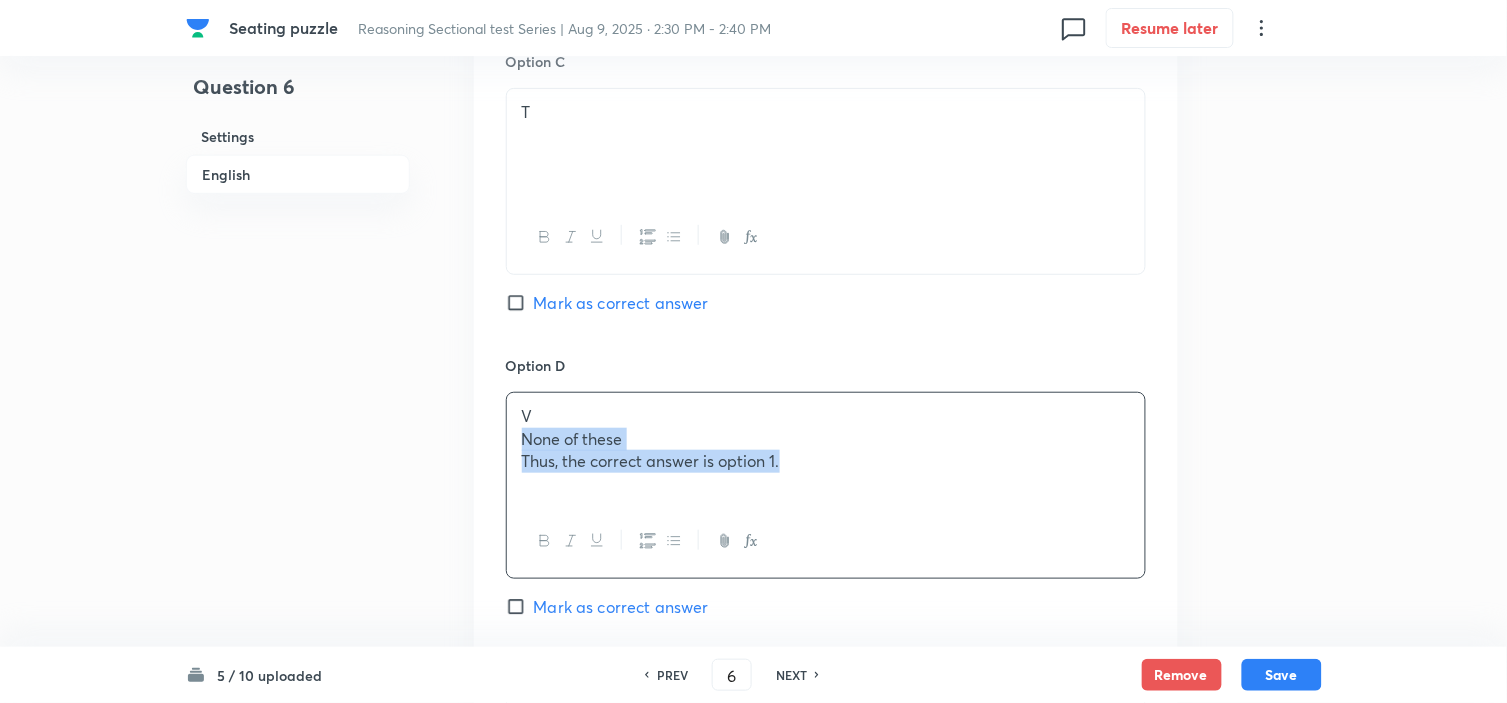 drag, startPoint x: 517, startPoint y: 452, endPoint x: 871, endPoint y: 545, distance: 366.0123 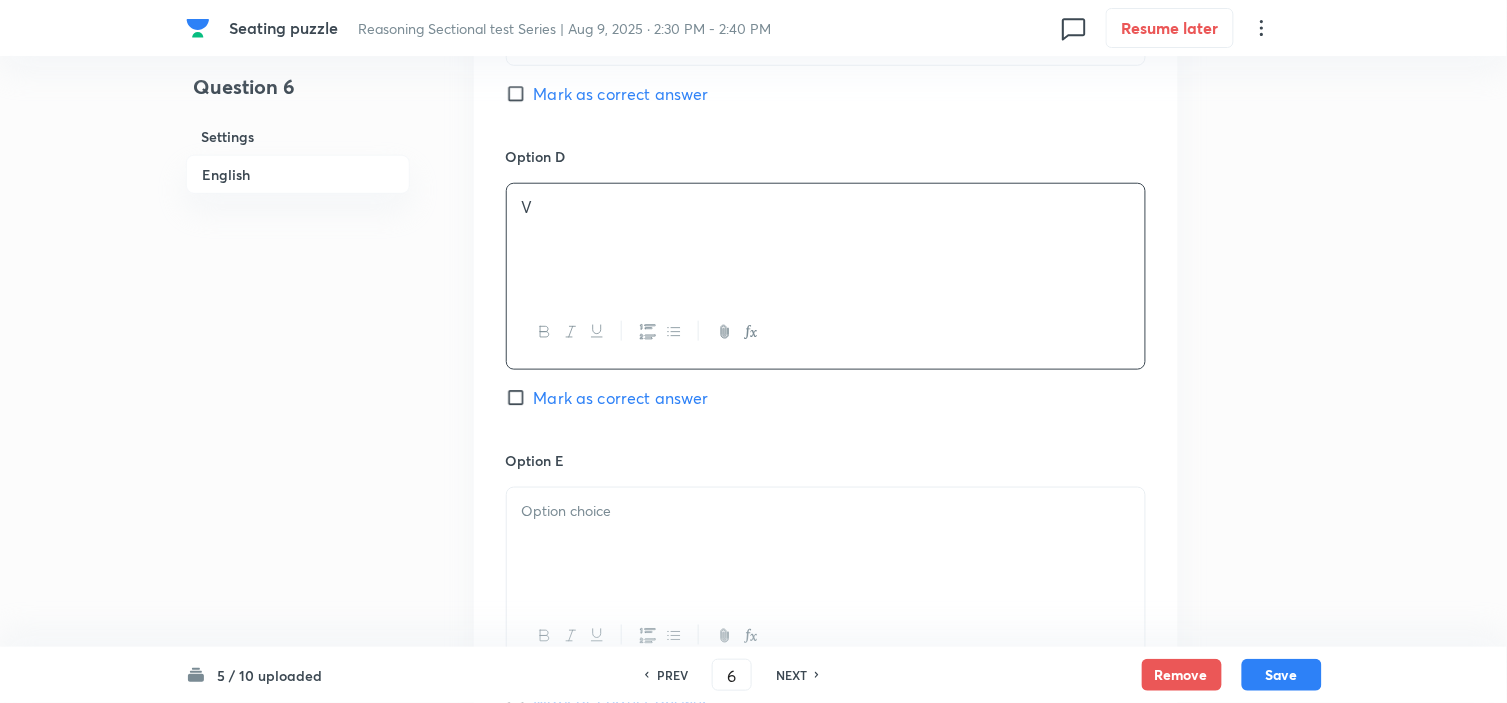 scroll, scrollTop: 2333, scrollLeft: 0, axis: vertical 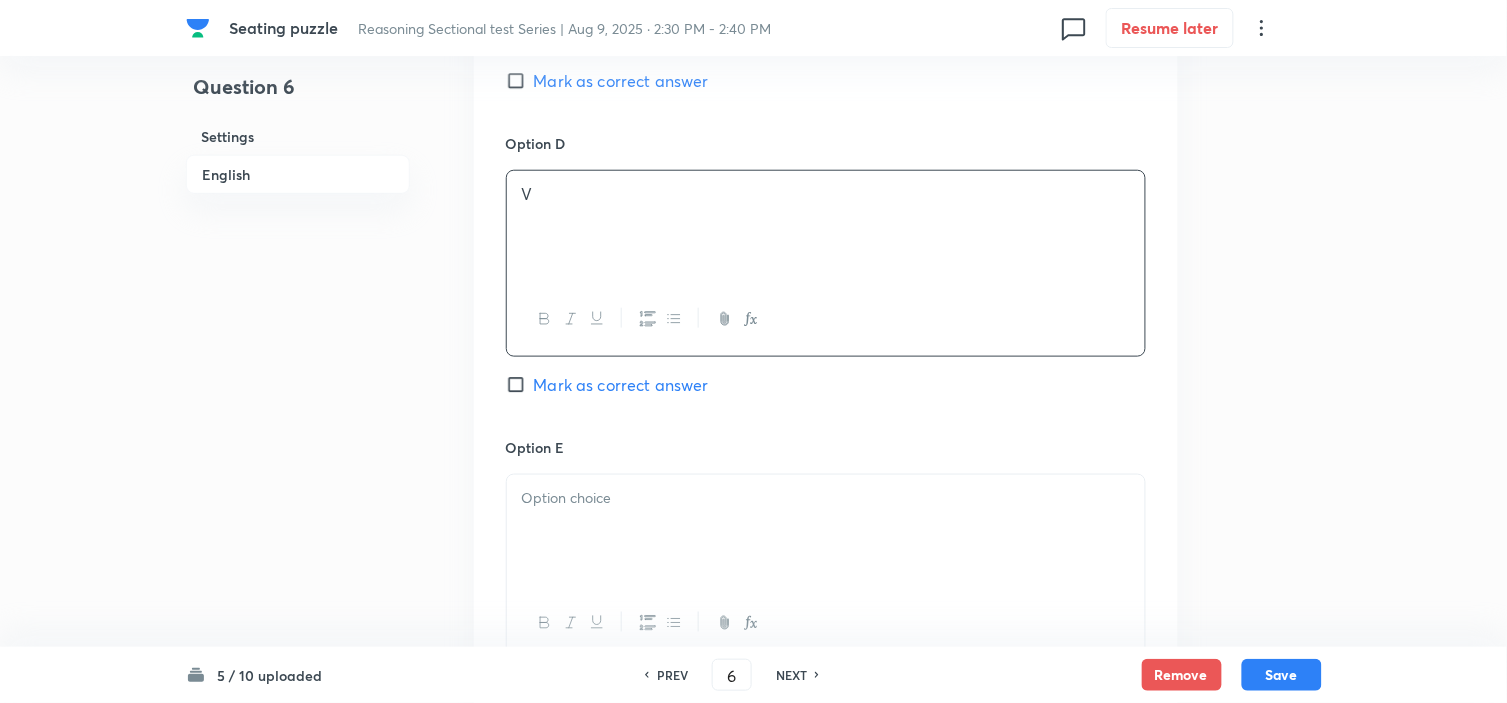 click at bounding box center (826, 531) 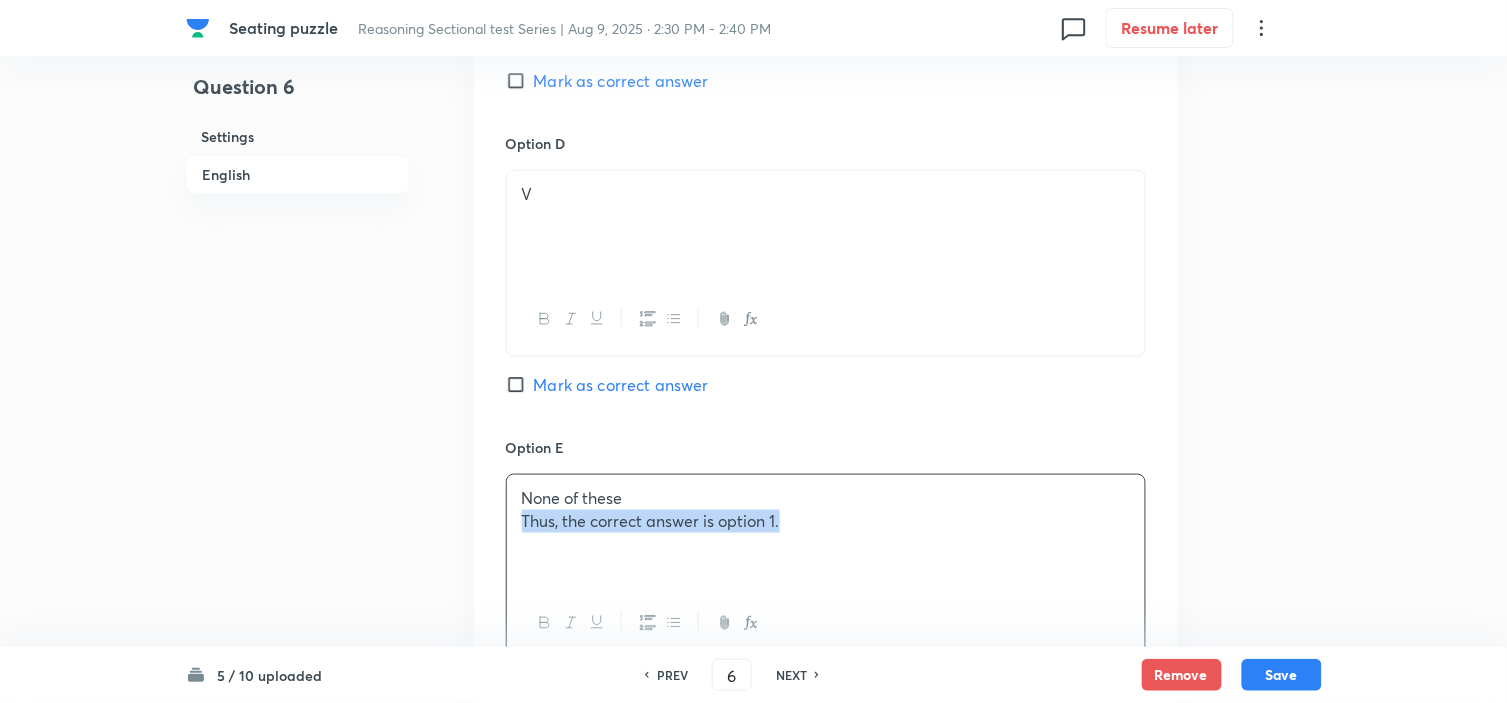 drag, startPoint x: 512, startPoint y: 518, endPoint x: 925, endPoint y: 576, distance: 417.05276 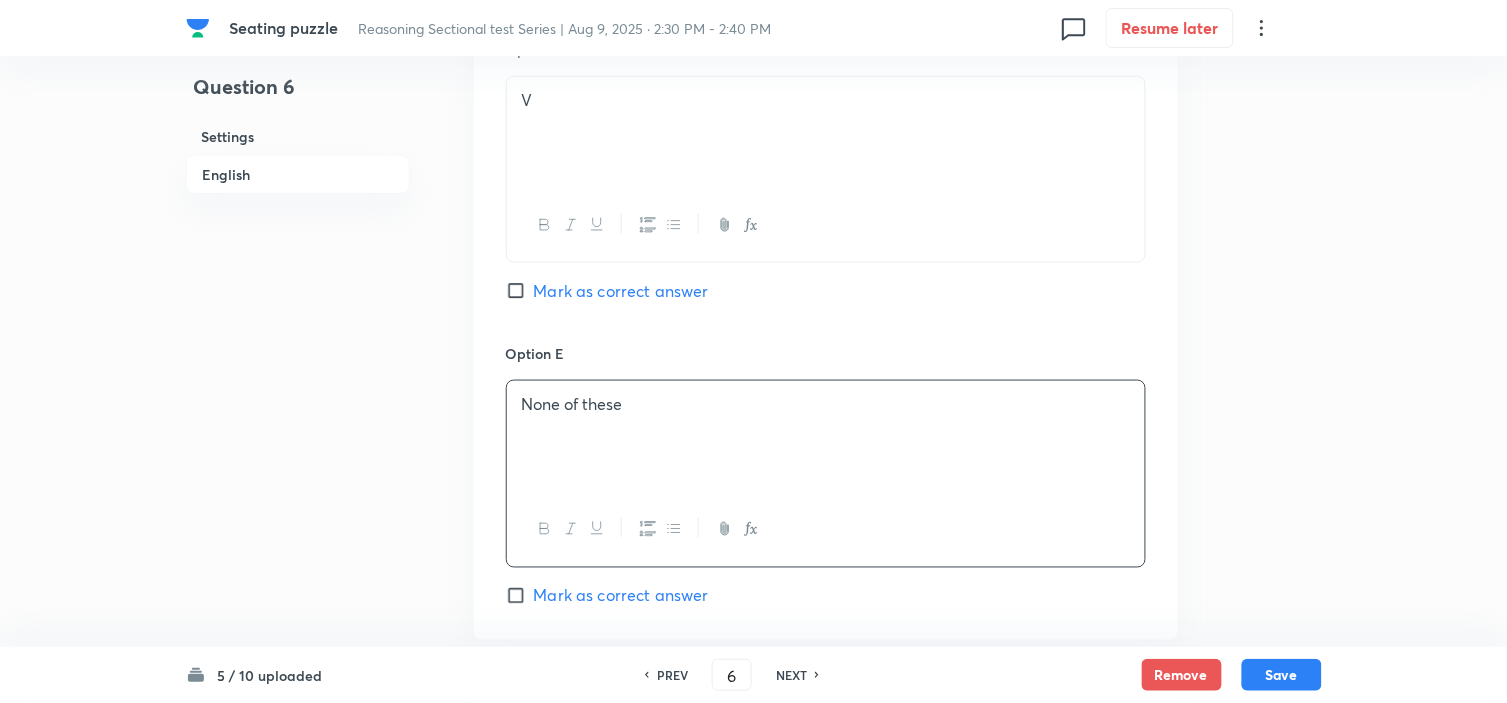 scroll, scrollTop: 2555, scrollLeft: 0, axis: vertical 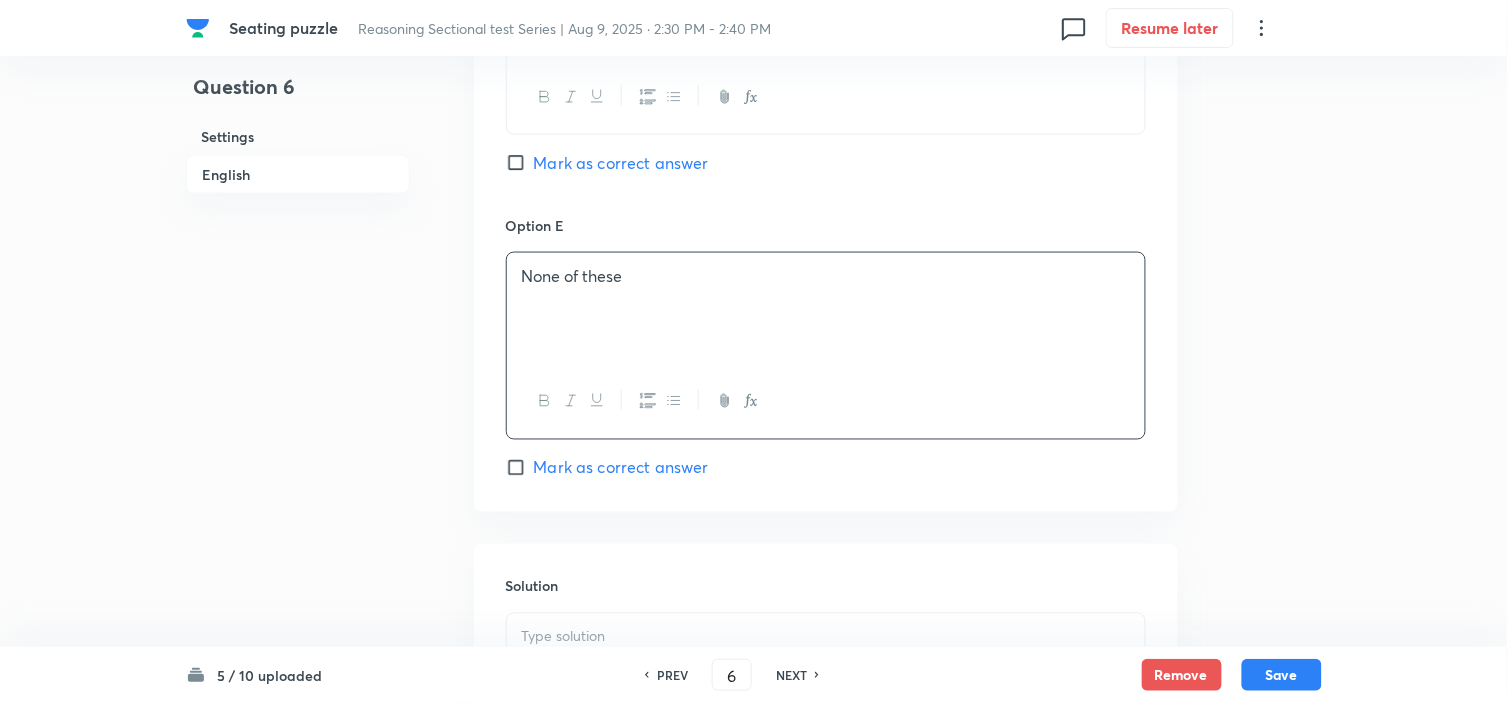 click on "Solution" at bounding box center [826, 586] 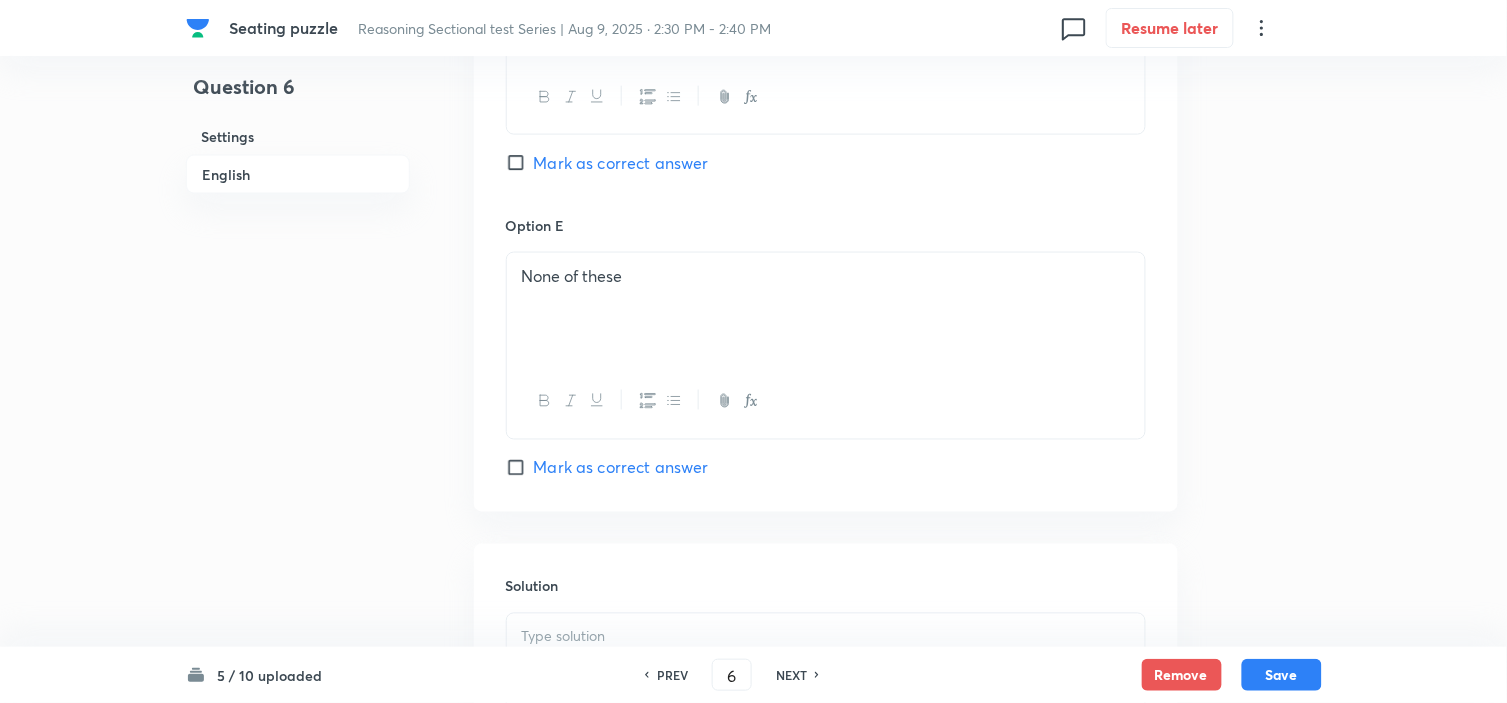 drag, startPoint x: 571, startPoint y: 638, endPoint x: 587, endPoint y: 641, distance: 16.27882 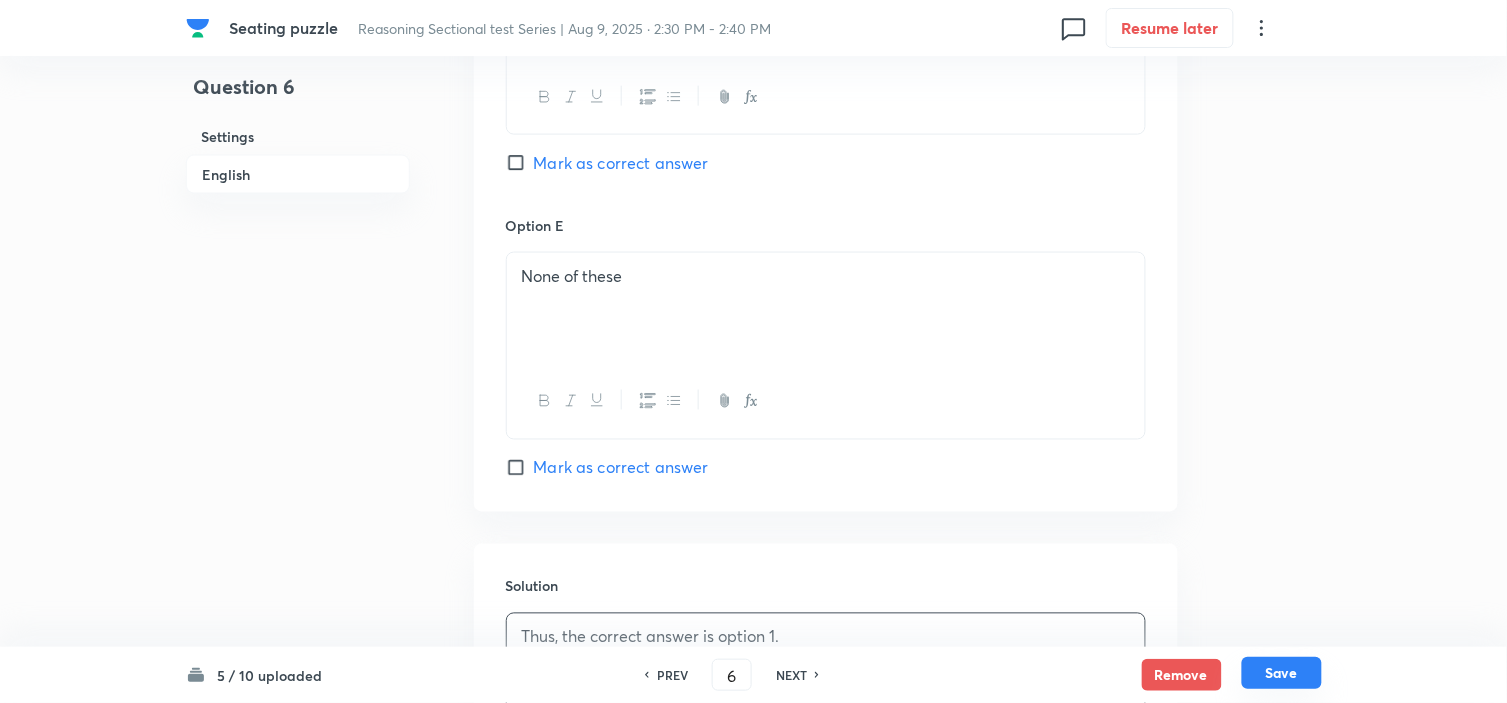 click on "Save" at bounding box center [1282, 673] 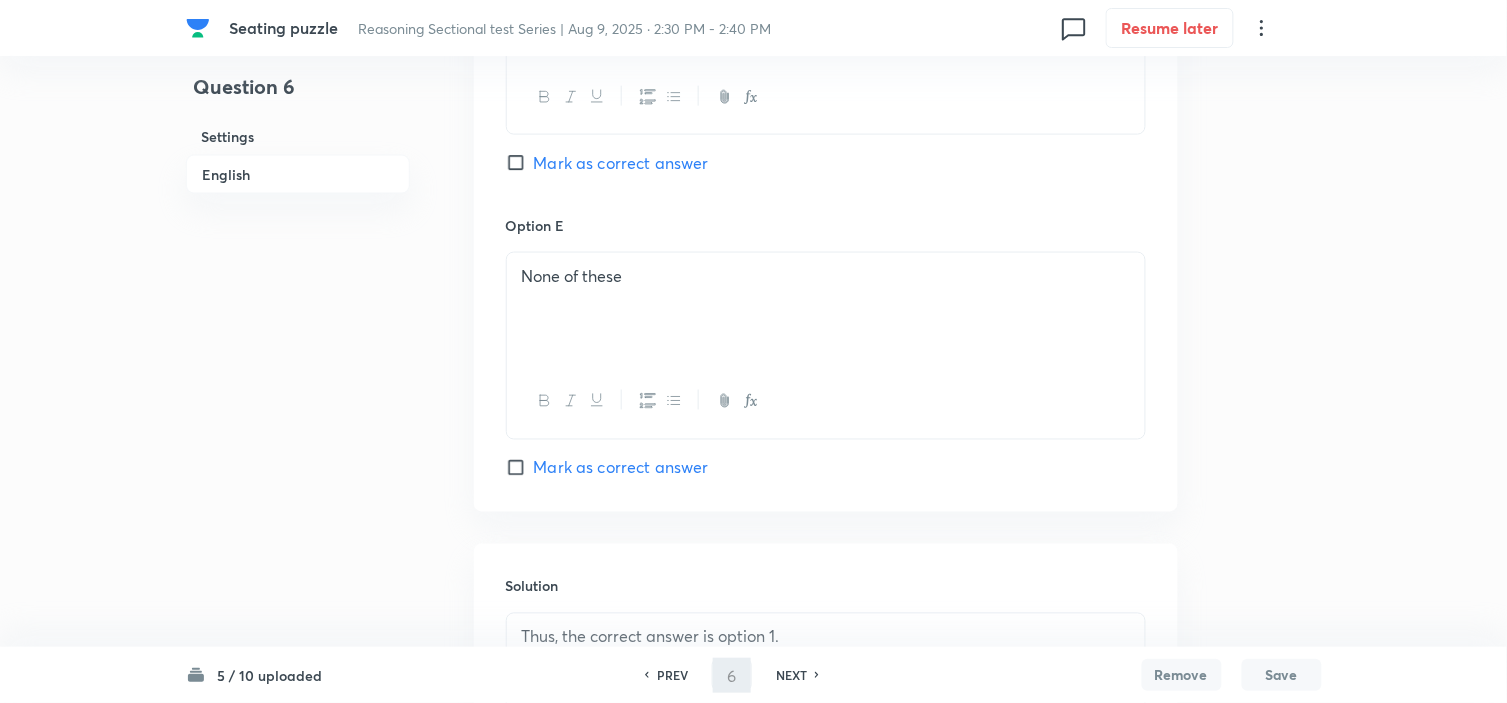 type on "7" 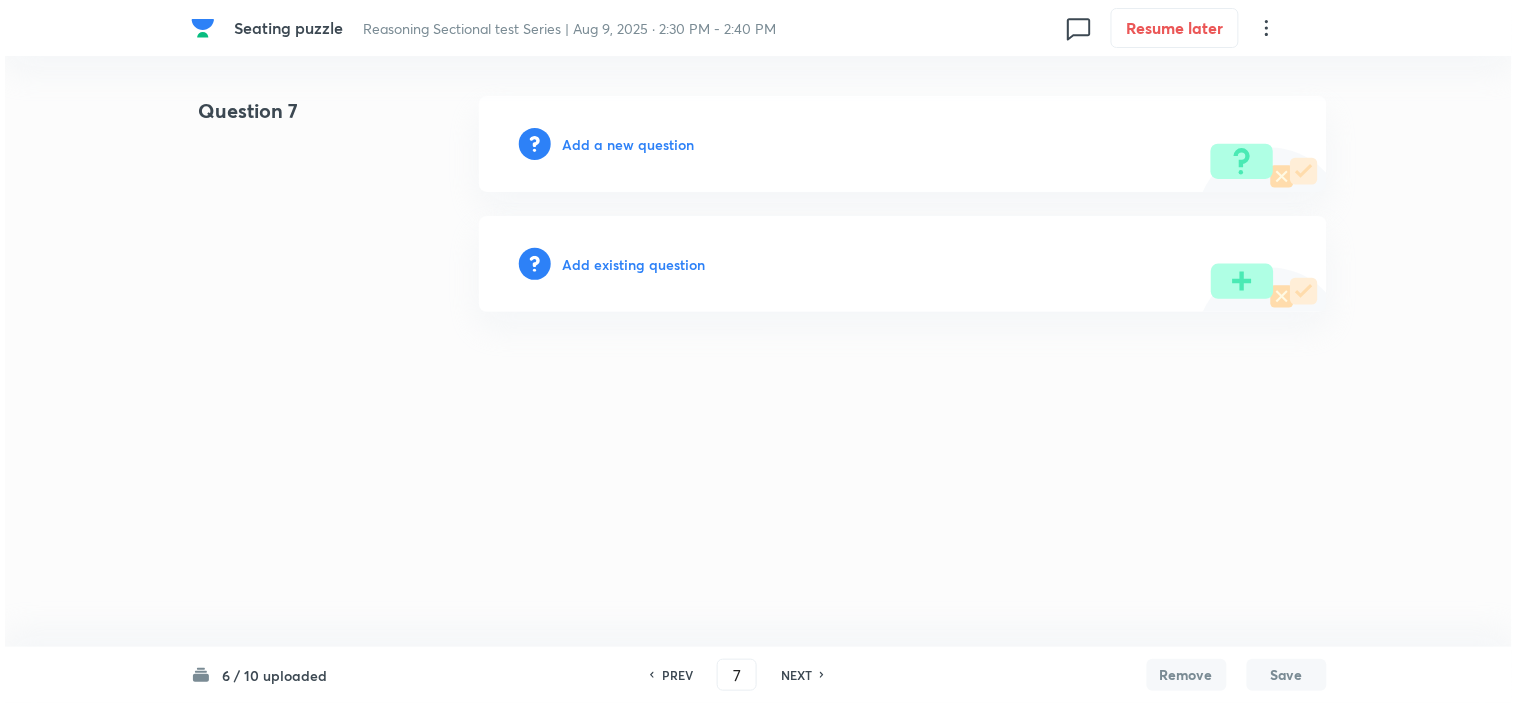 scroll, scrollTop: 0, scrollLeft: 0, axis: both 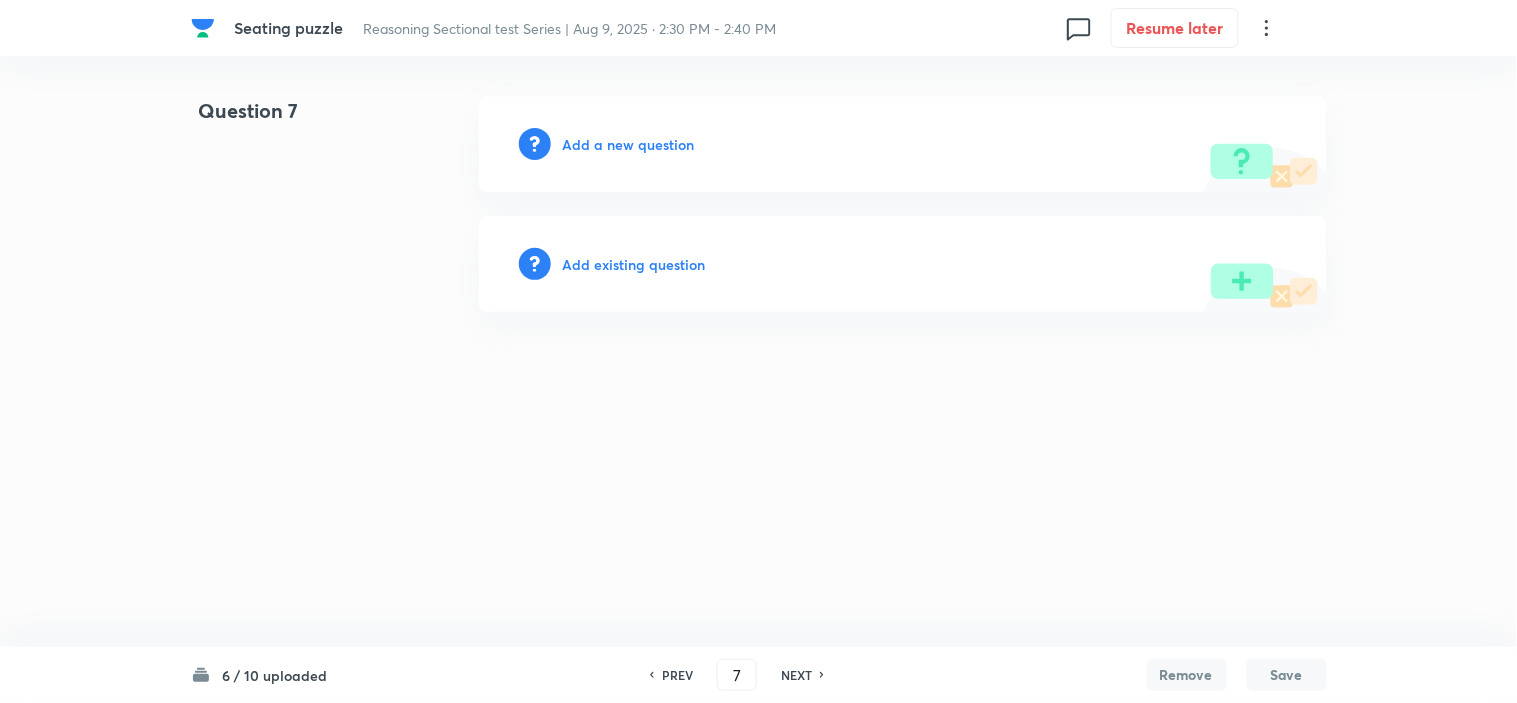 click on "Add a new question" at bounding box center (629, 144) 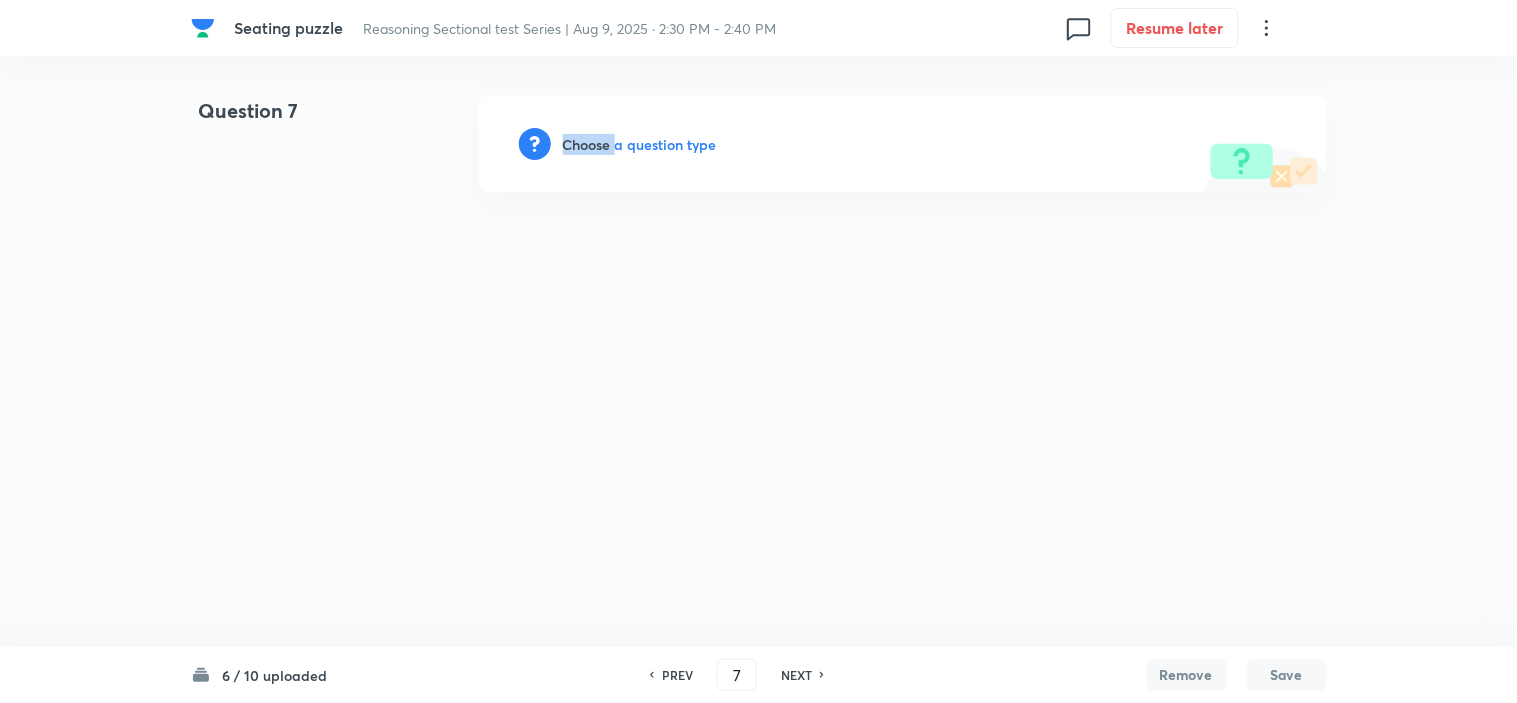 click on "Choose a question type" at bounding box center [640, 144] 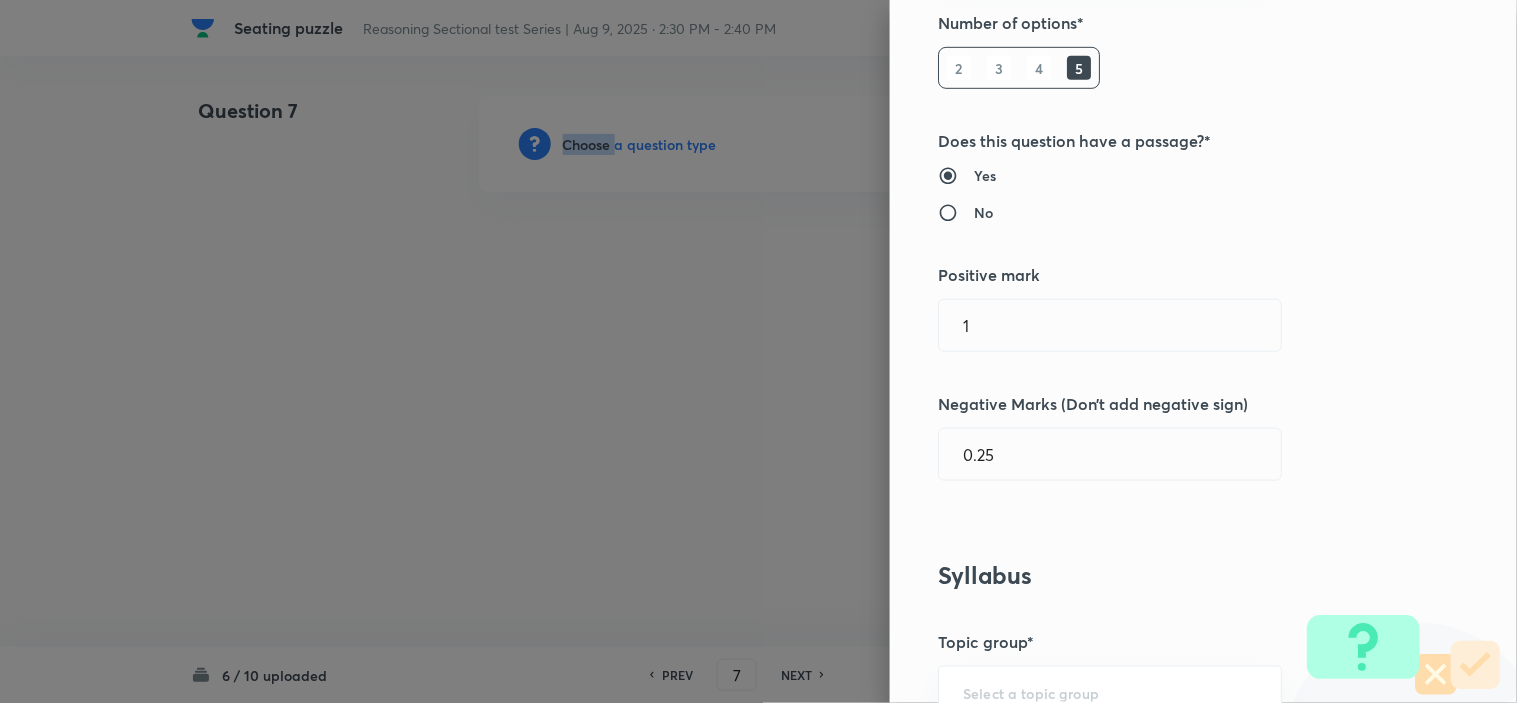 scroll, scrollTop: 777, scrollLeft: 0, axis: vertical 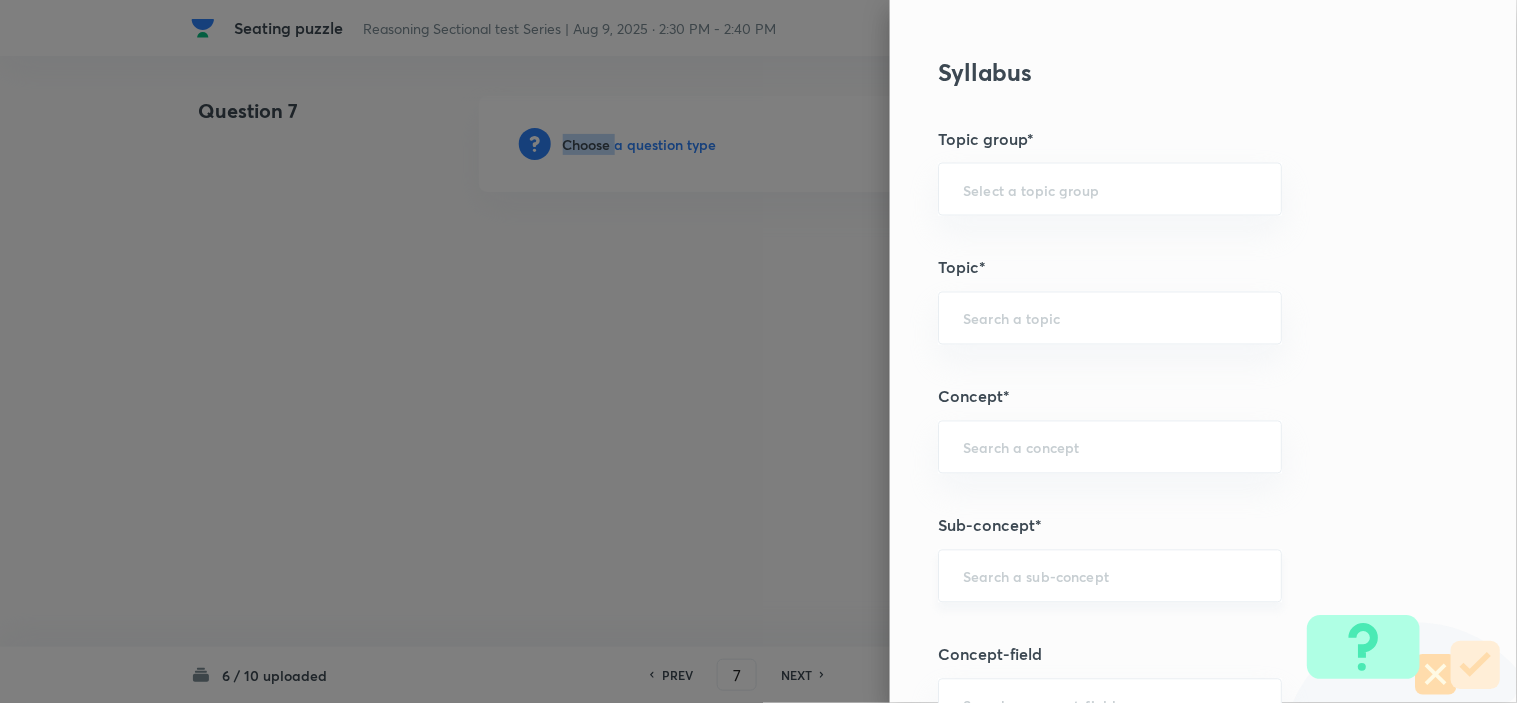 click on "​" at bounding box center [1110, 576] 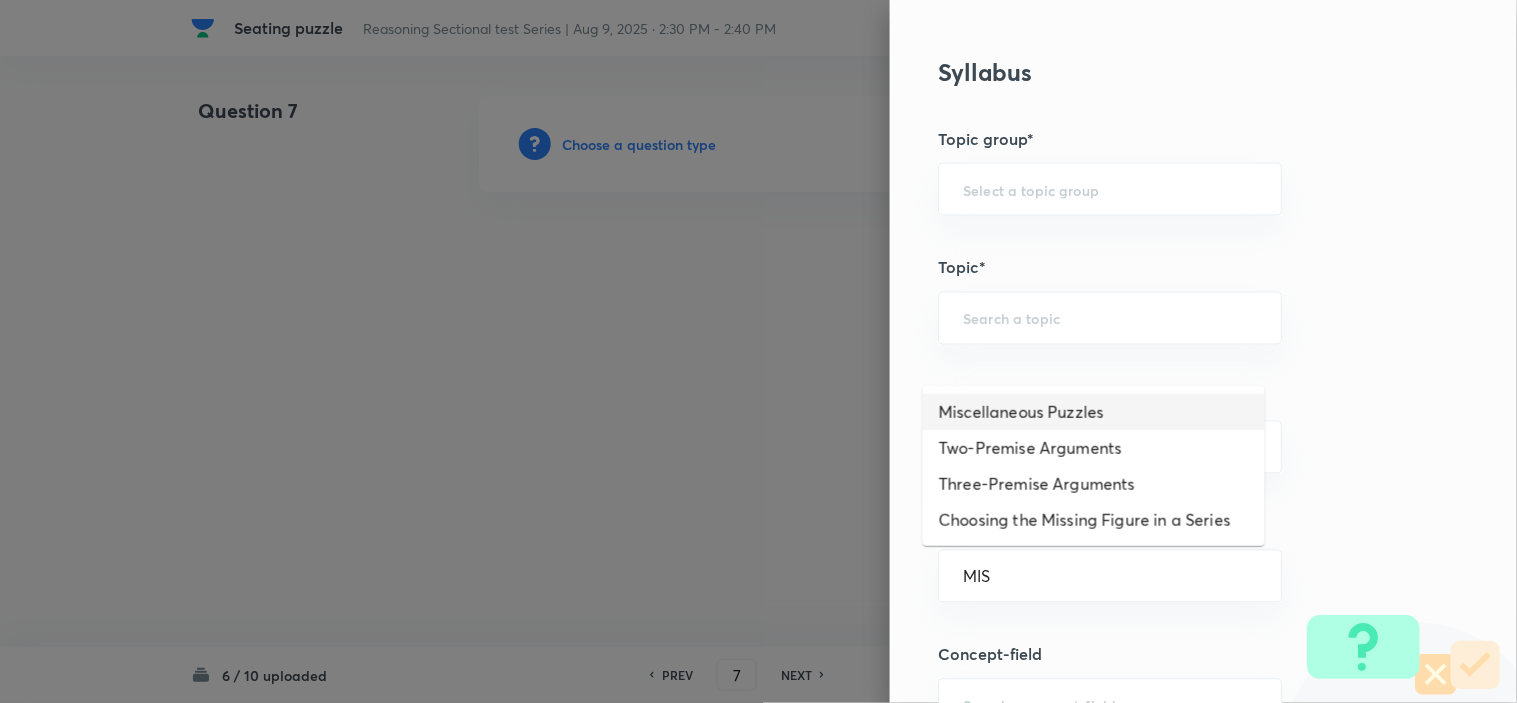click on "Miscellaneous Puzzles" at bounding box center [1094, 412] 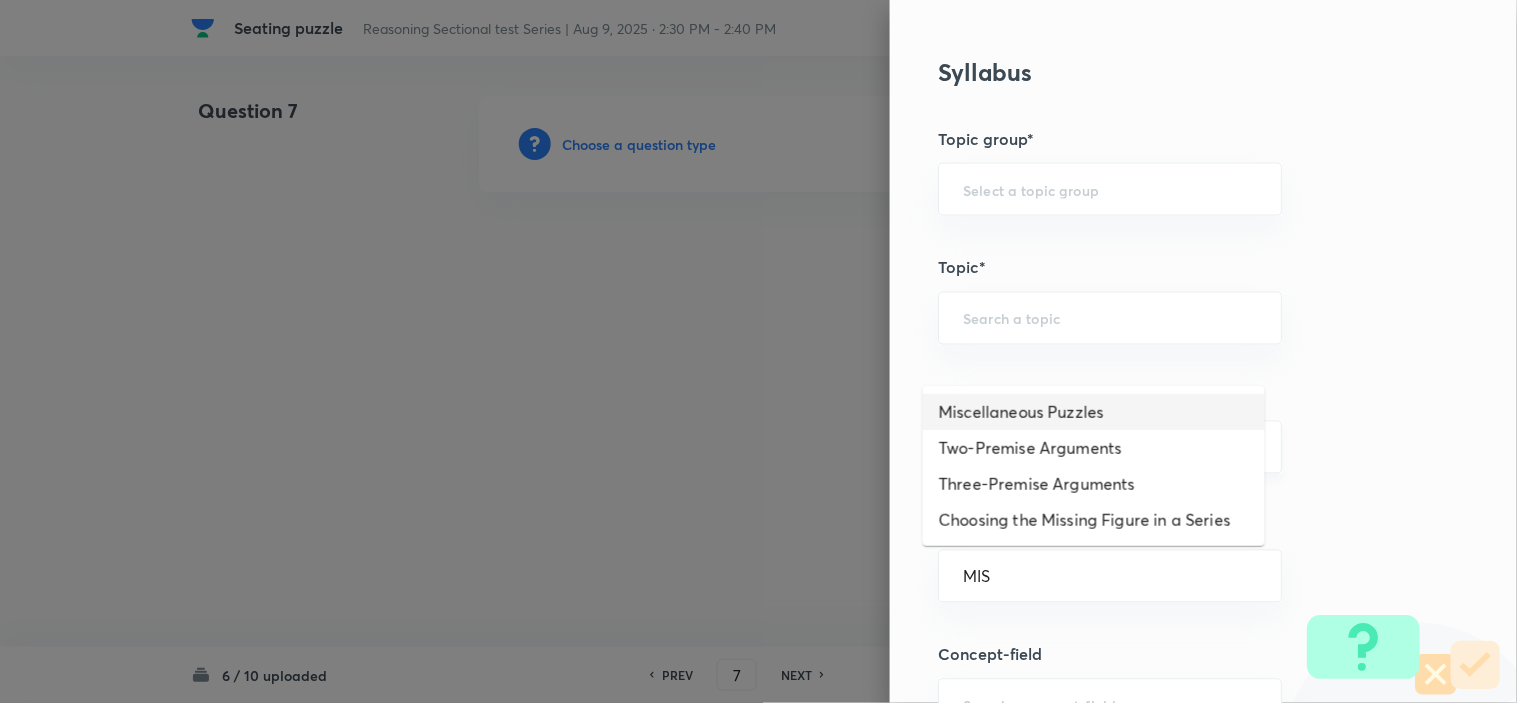 type on "Miscellaneous Puzzles" 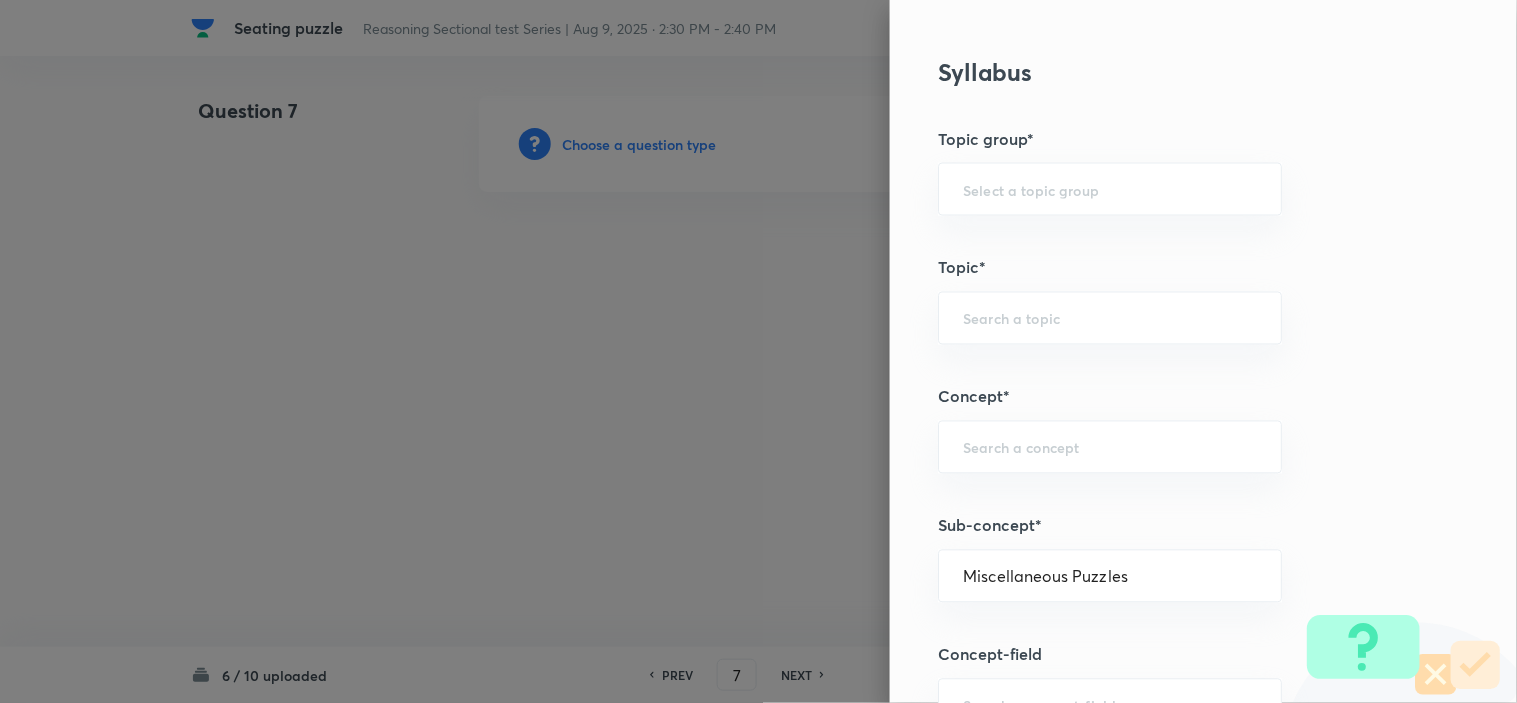 type on "Reasoning" 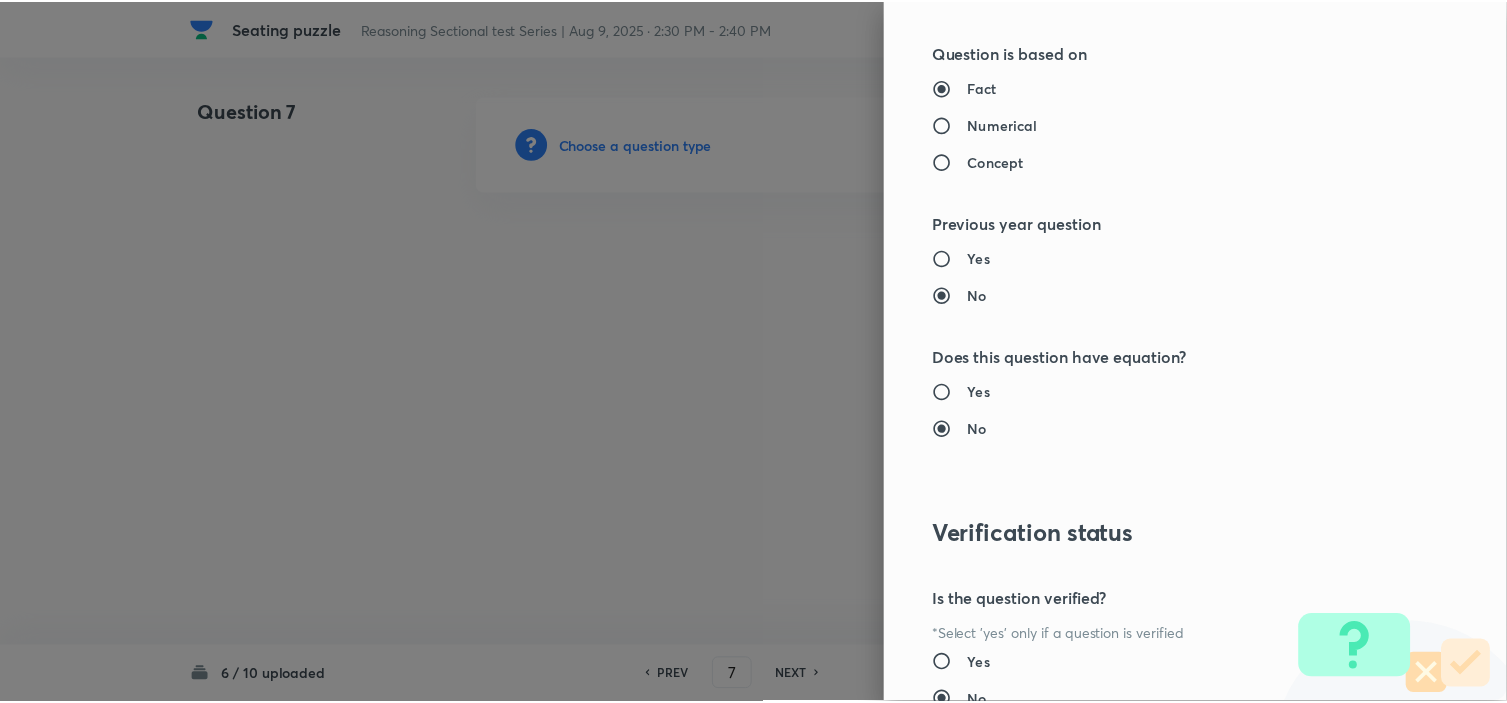scroll, scrollTop: 2023, scrollLeft: 0, axis: vertical 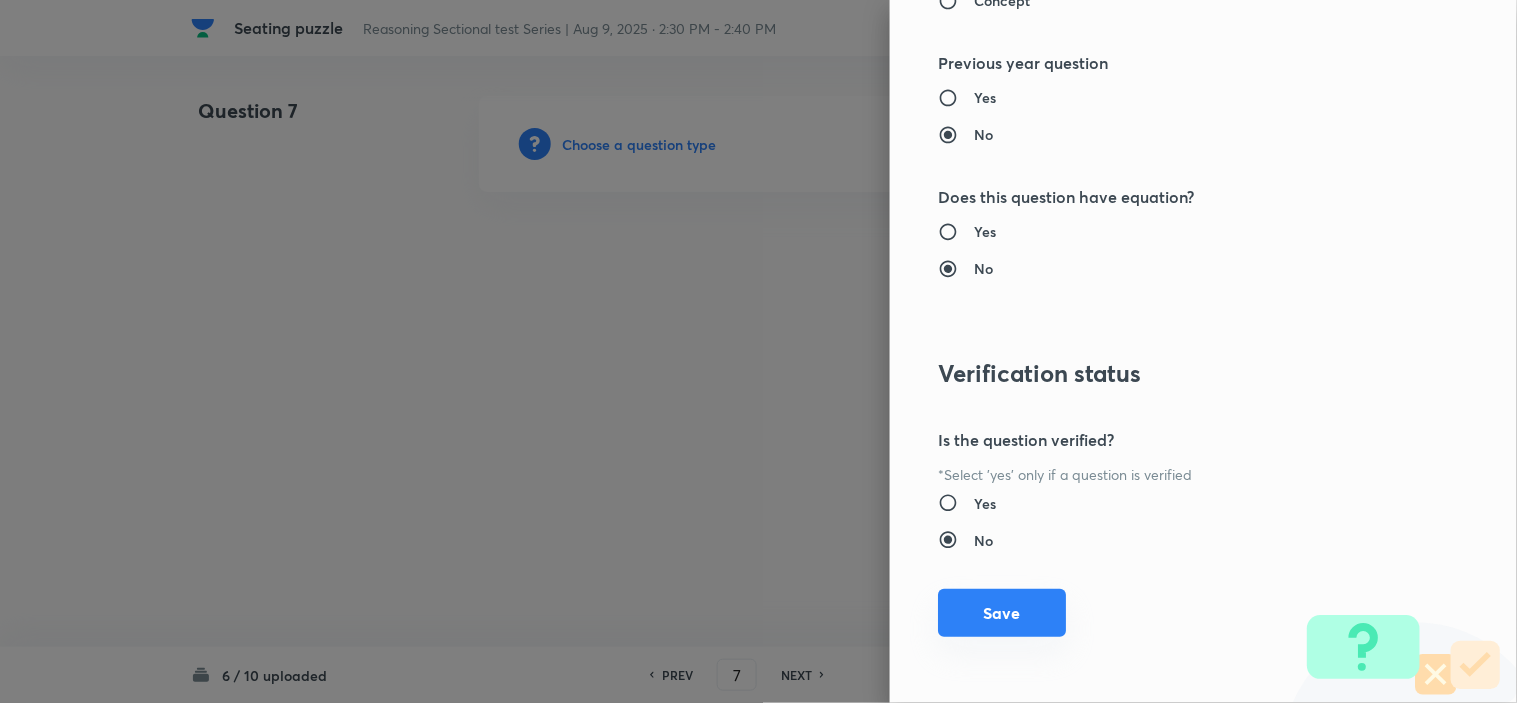 click on "Save" at bounding box center [1002, 613] 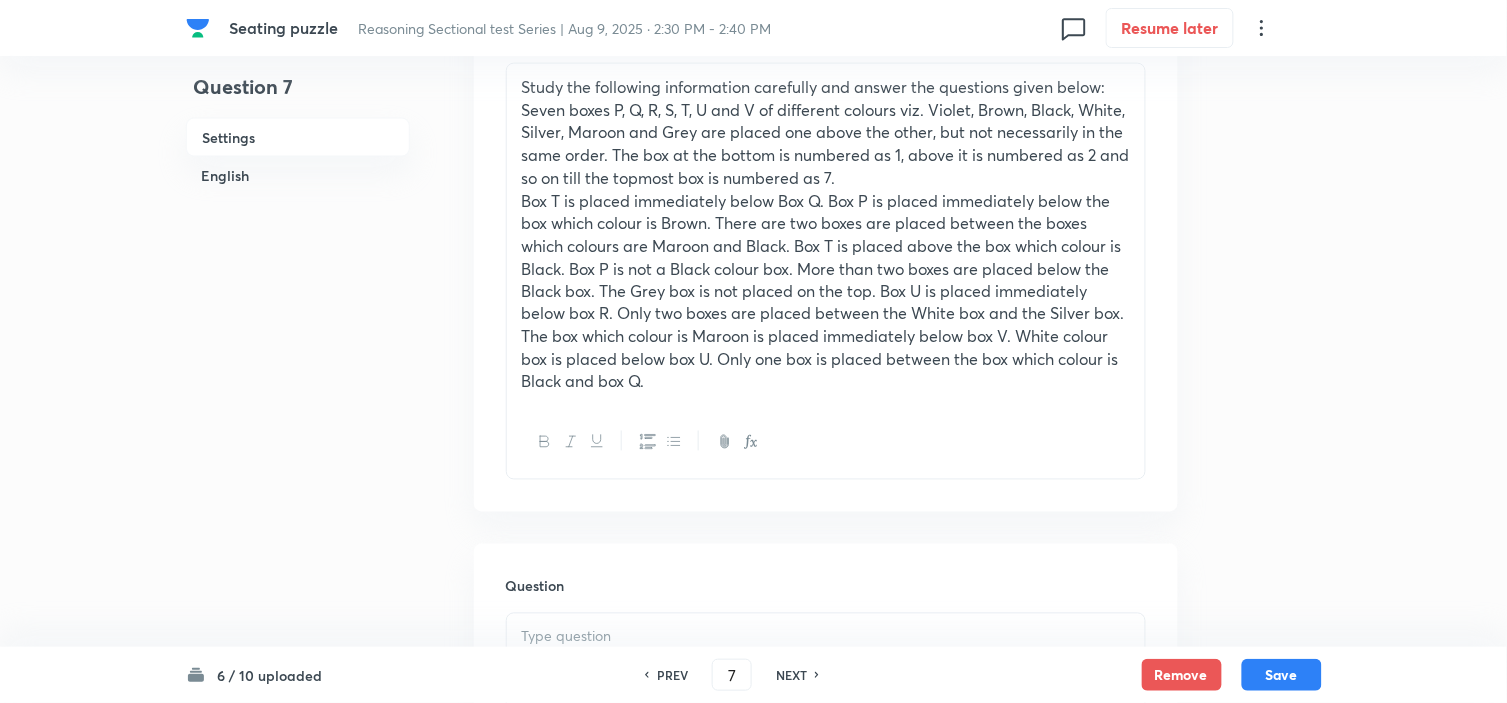 scroll, scrollTop: 888, scrollLeft: 0, axis: vertical 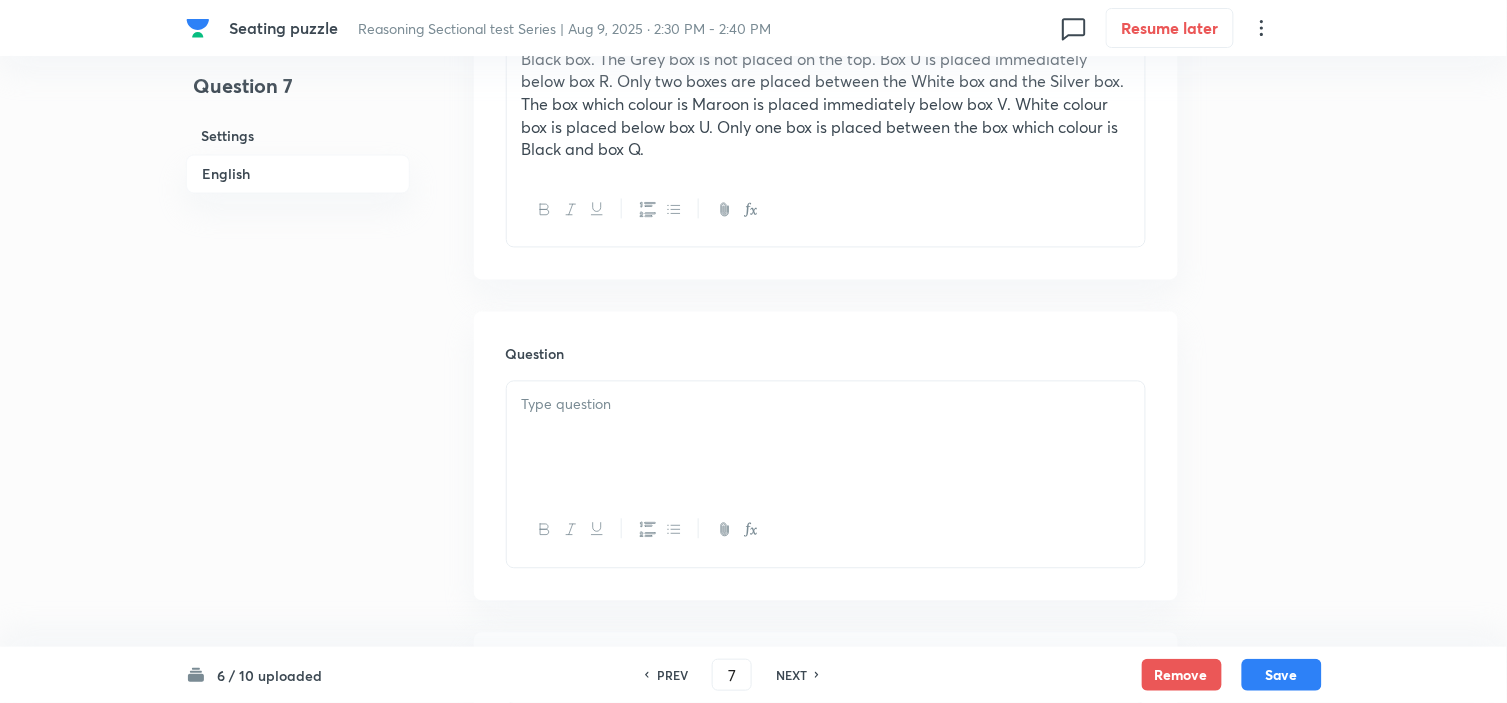click at bounding box center (826, 438) 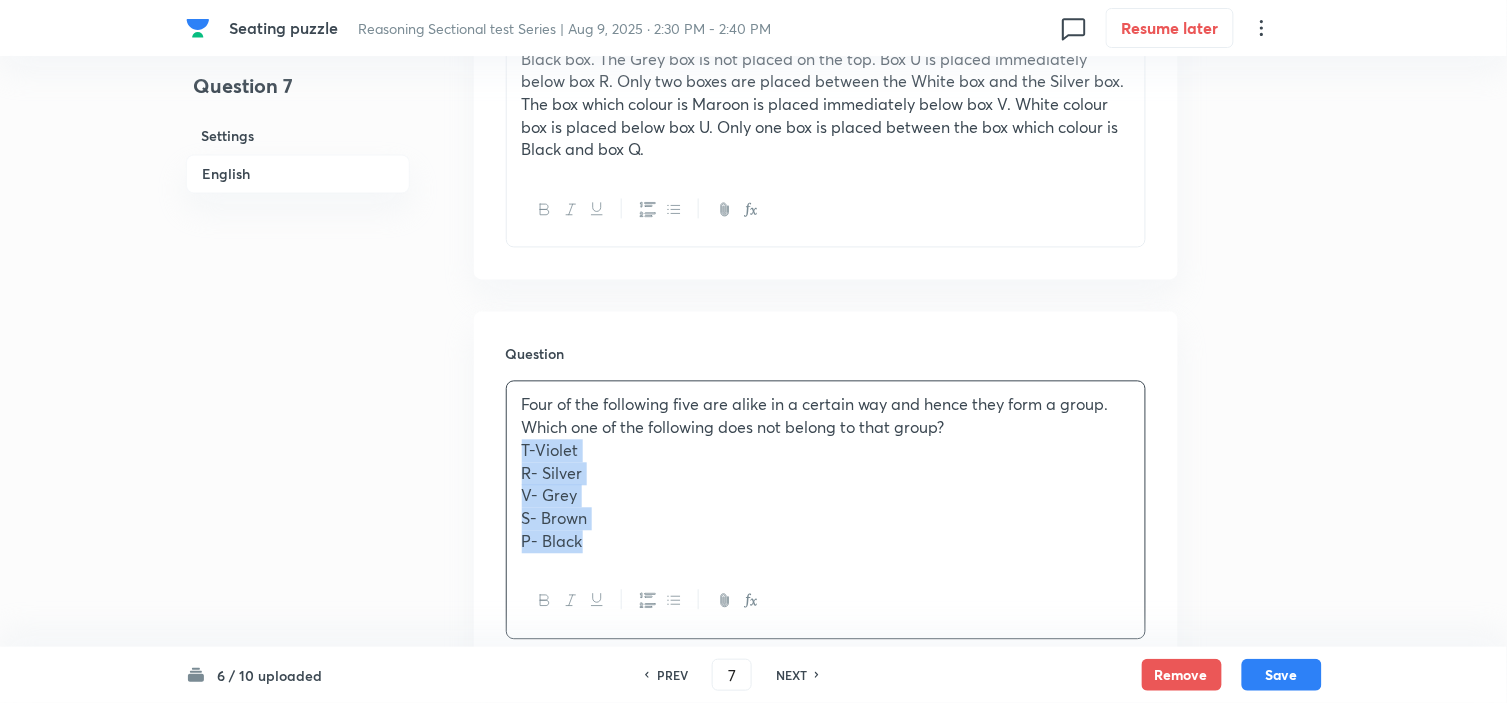 drag, startPoint x: 520, startPoint y: 441, endPoint x: 663, endPoint y: 611, distance: 222.14635 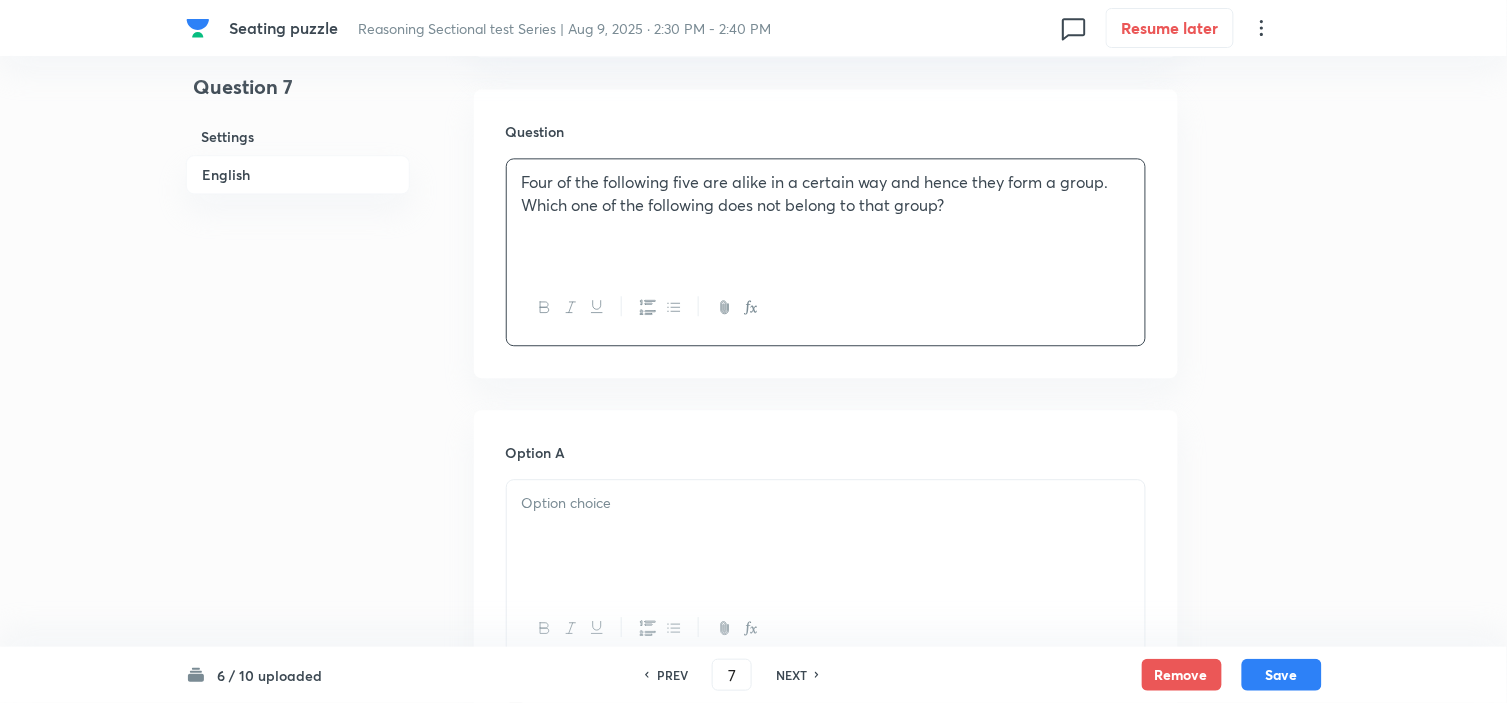click at bounding box center (826, 536) 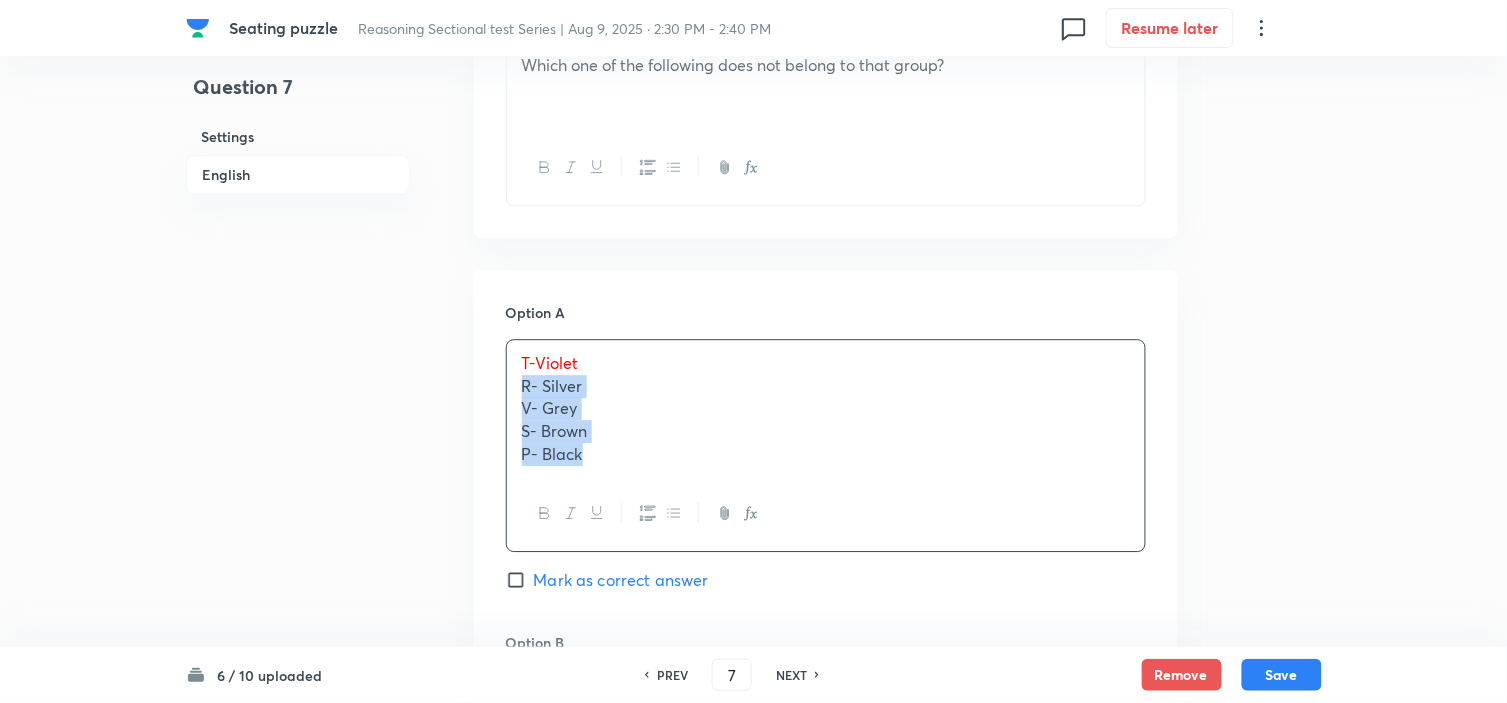 drag, startPoint x: 518, startPoint y: 532, endPoint x: 713, endPoint y: 703, distance: 259.3569 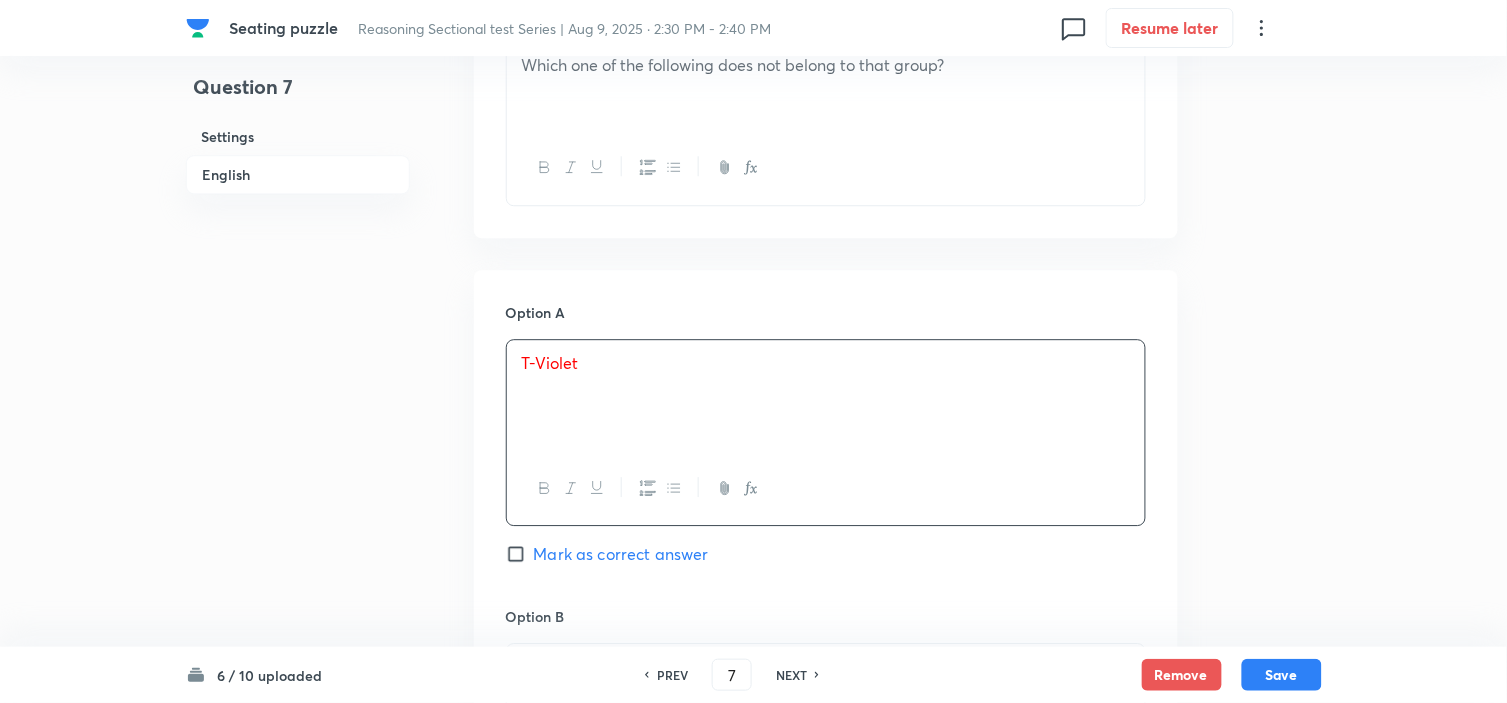 scroll, scrollTop: 1584, scrollLeft: 0, axis: vertical 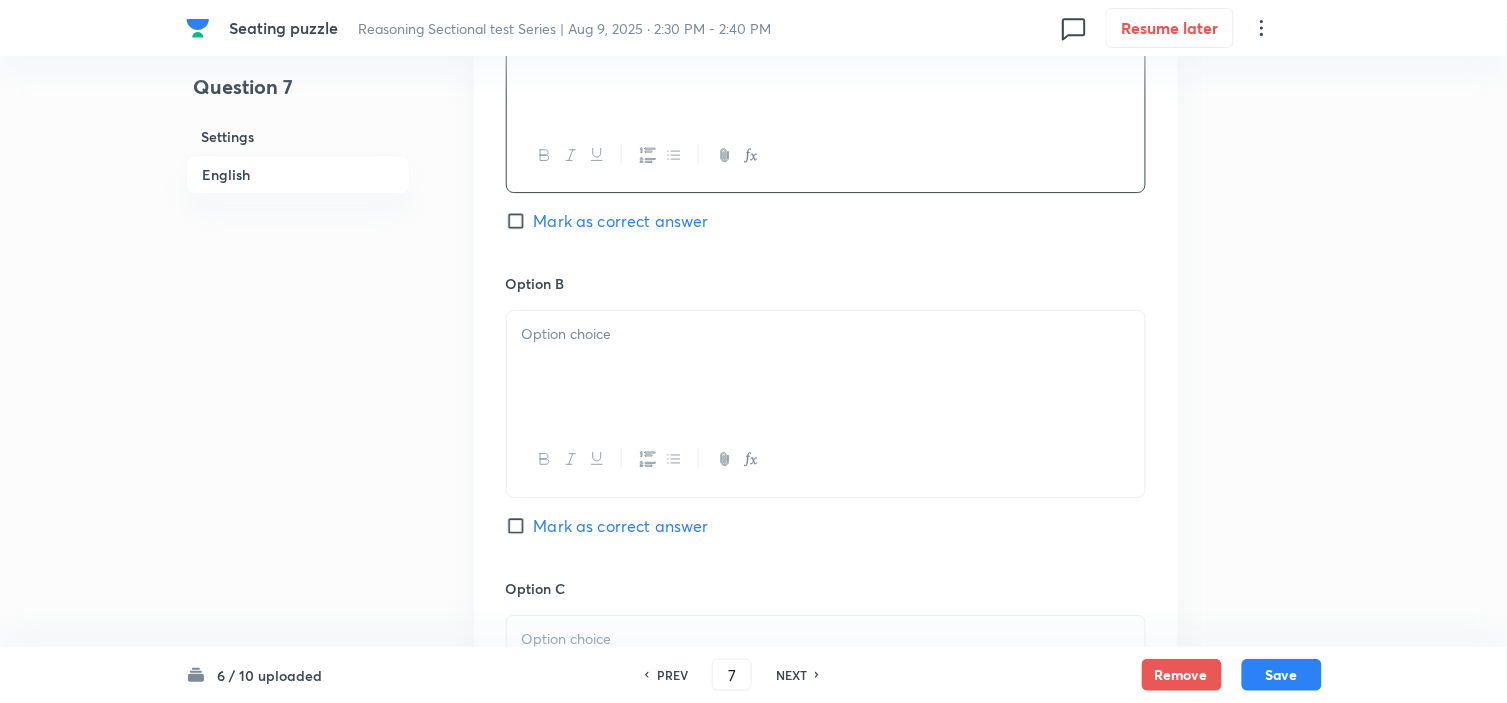 click at bounding box center (826, 367) 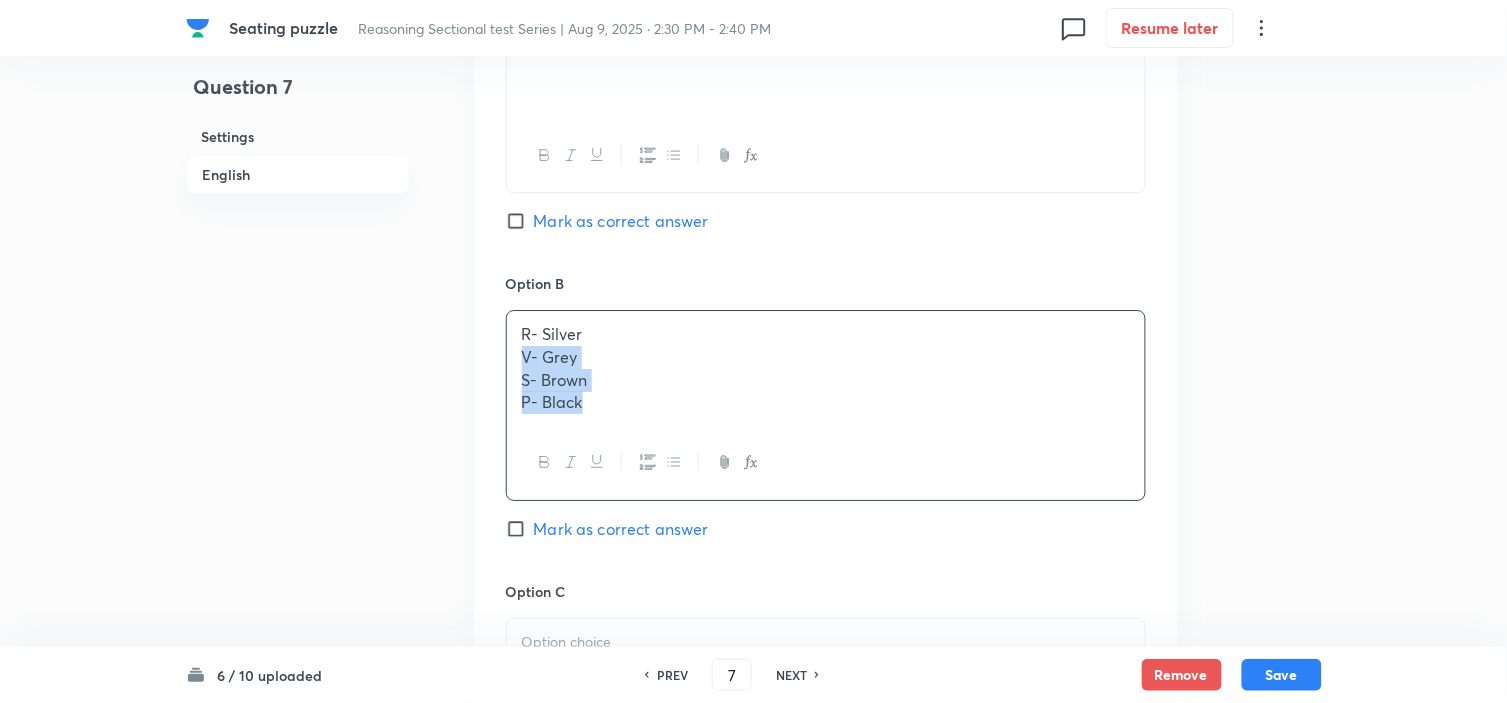 drag, startPoint x: 514, startPoint y: 363, endPoint x: 664, endPoint y: 457, distance: 177.01978 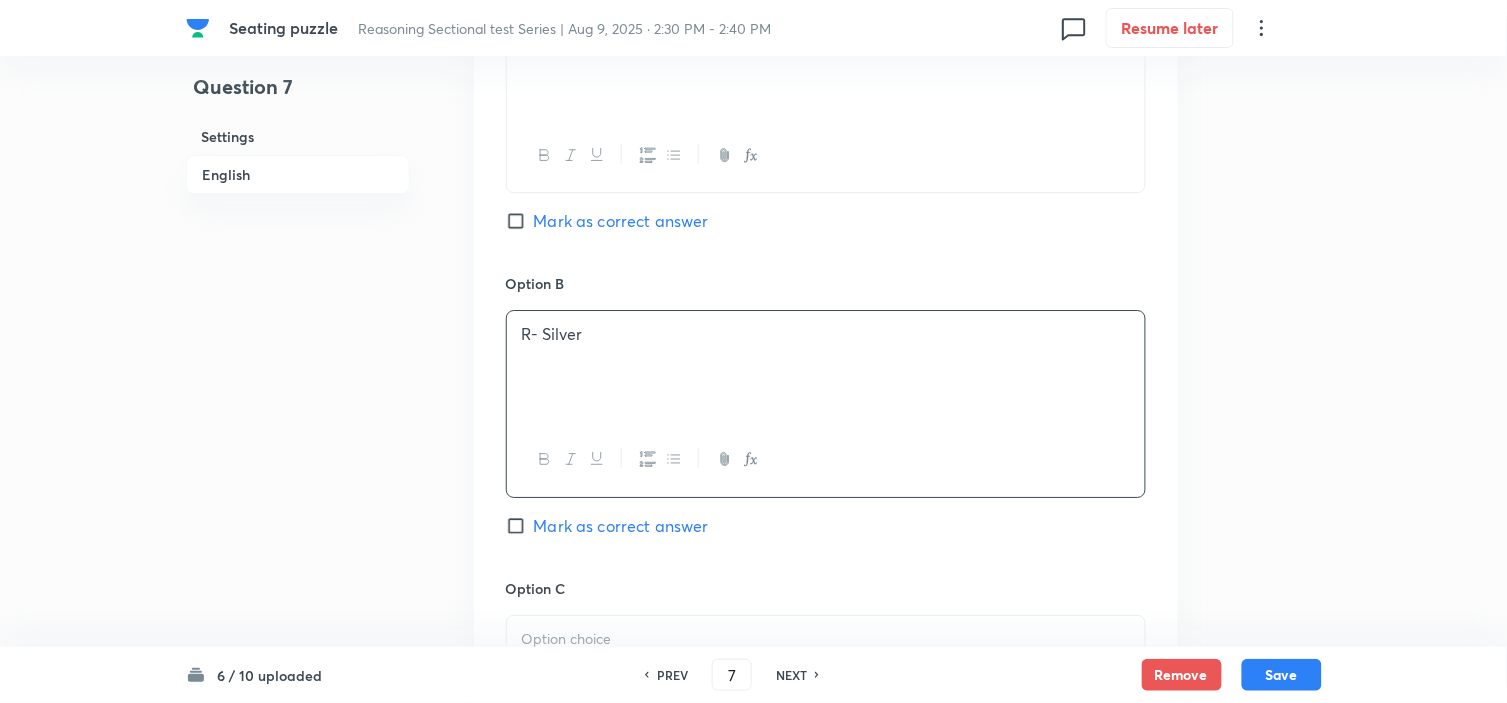 scroll, scrollTop: 1806, scrollLeft: 0, axis: vertical 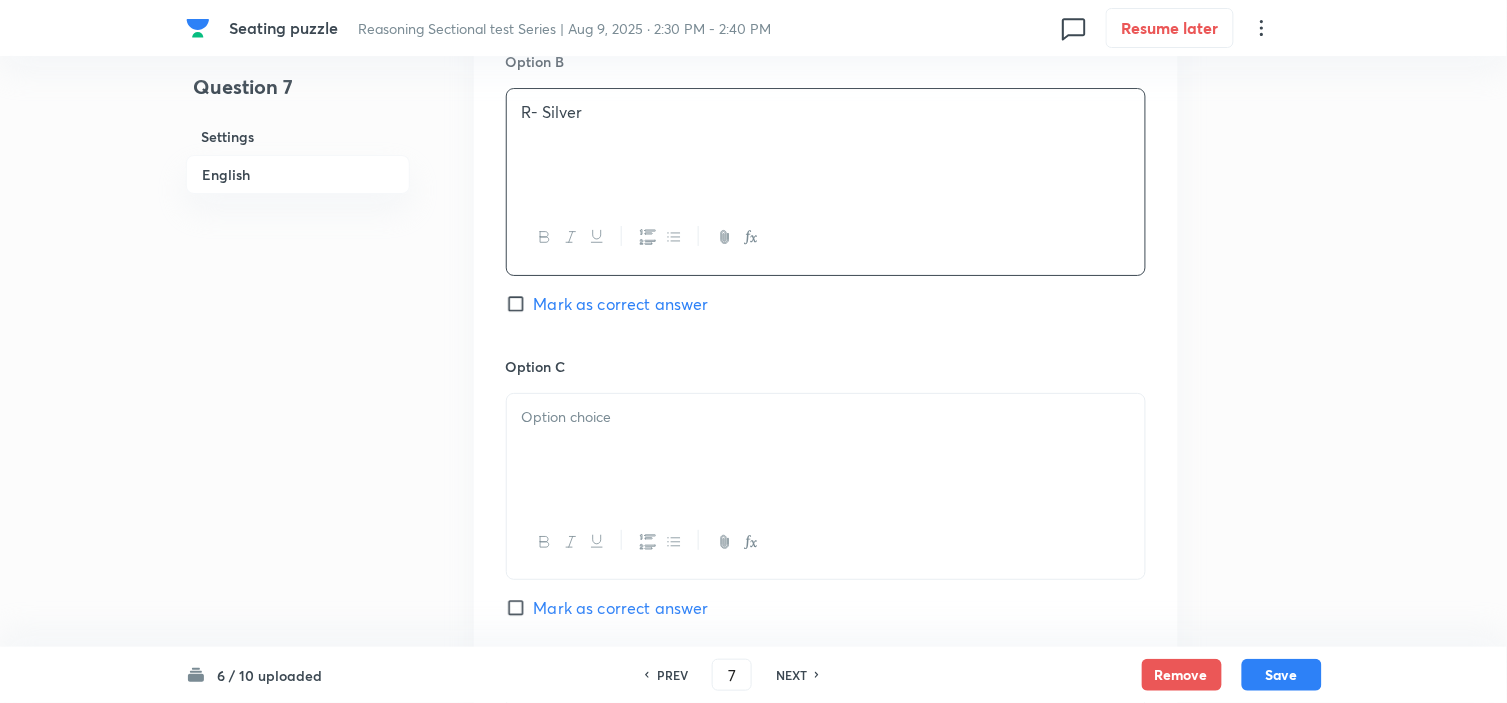 click at bounding box center (826, 450) 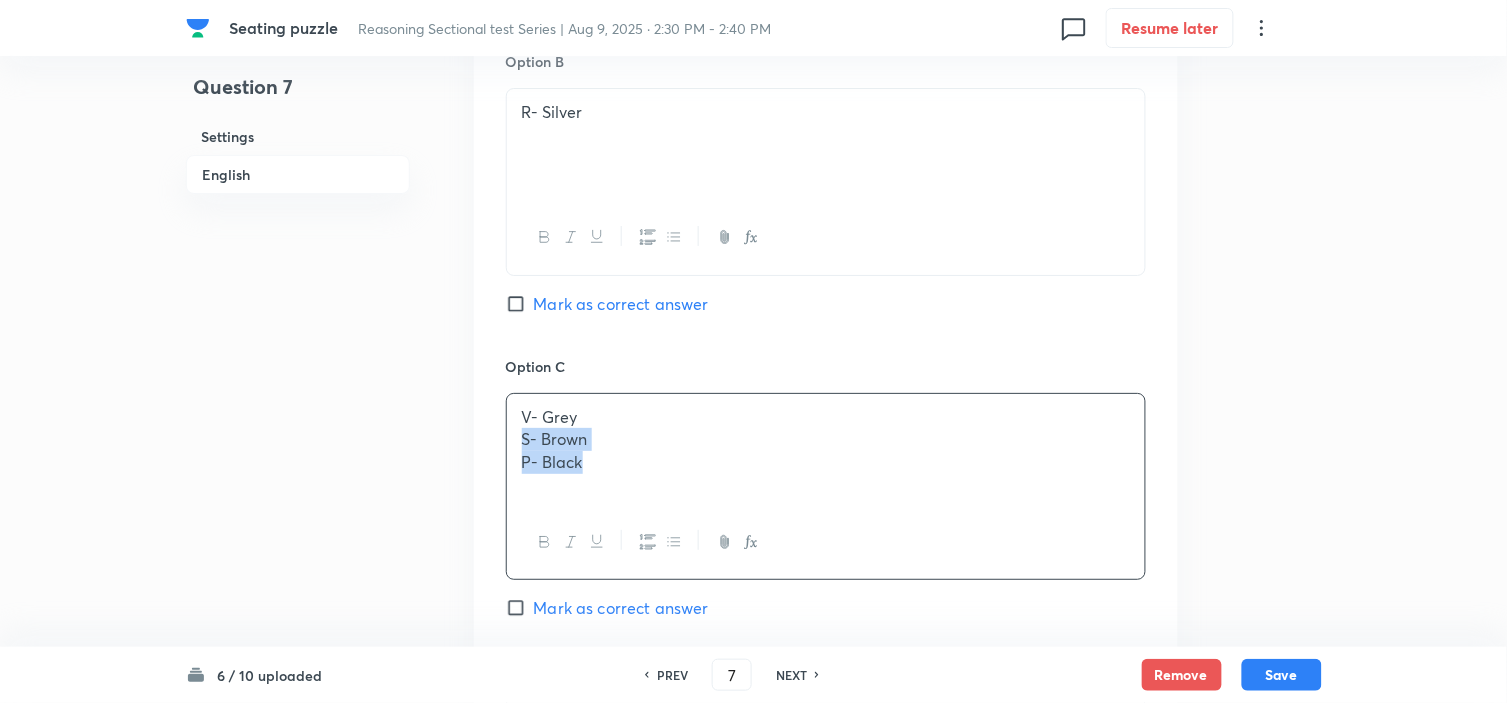 drag, startPoint x: 525, startPoint y: 448, endPoint x: 682, endPoint y: 542, distance: 182.98907 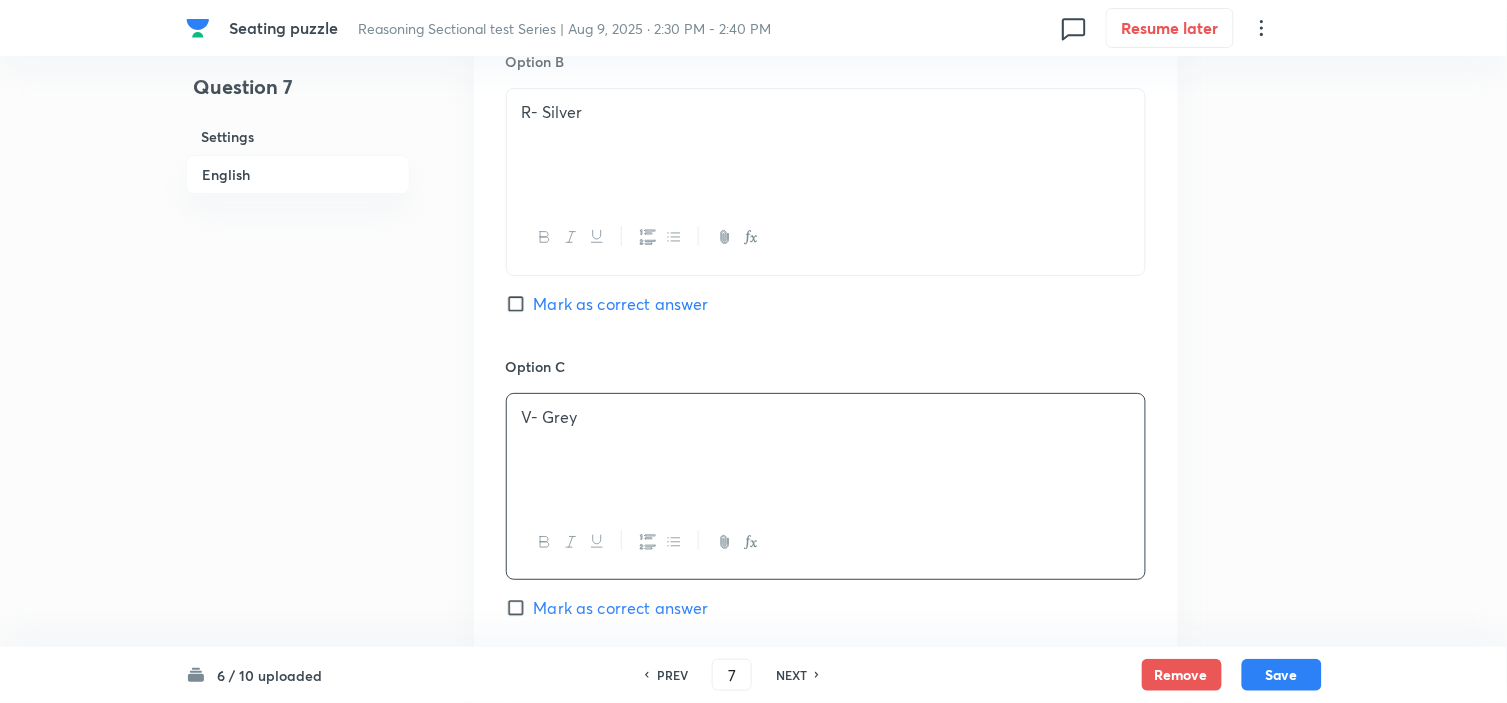scroll, scrollTop: 2028, scrollLeft: 0, axis: vertical 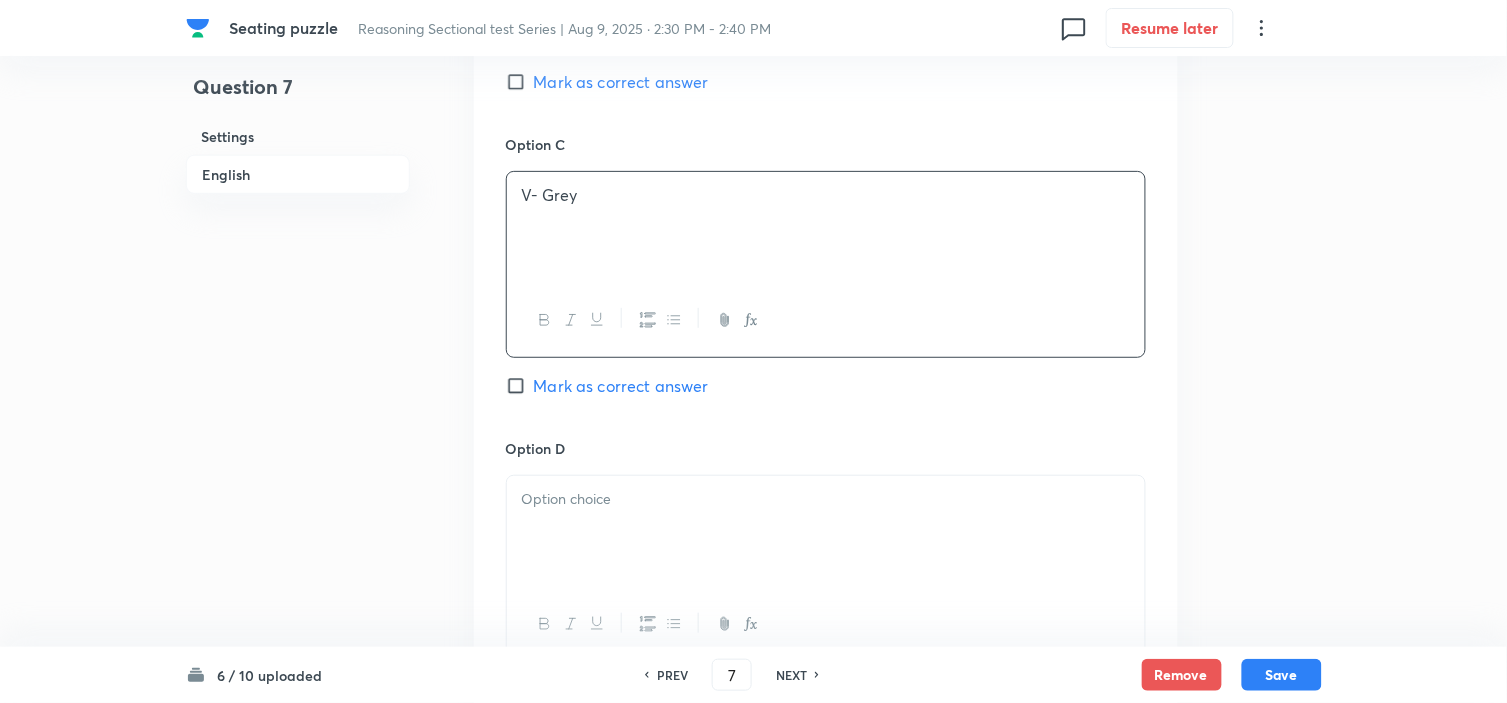 click at bounding box center [826, 499] 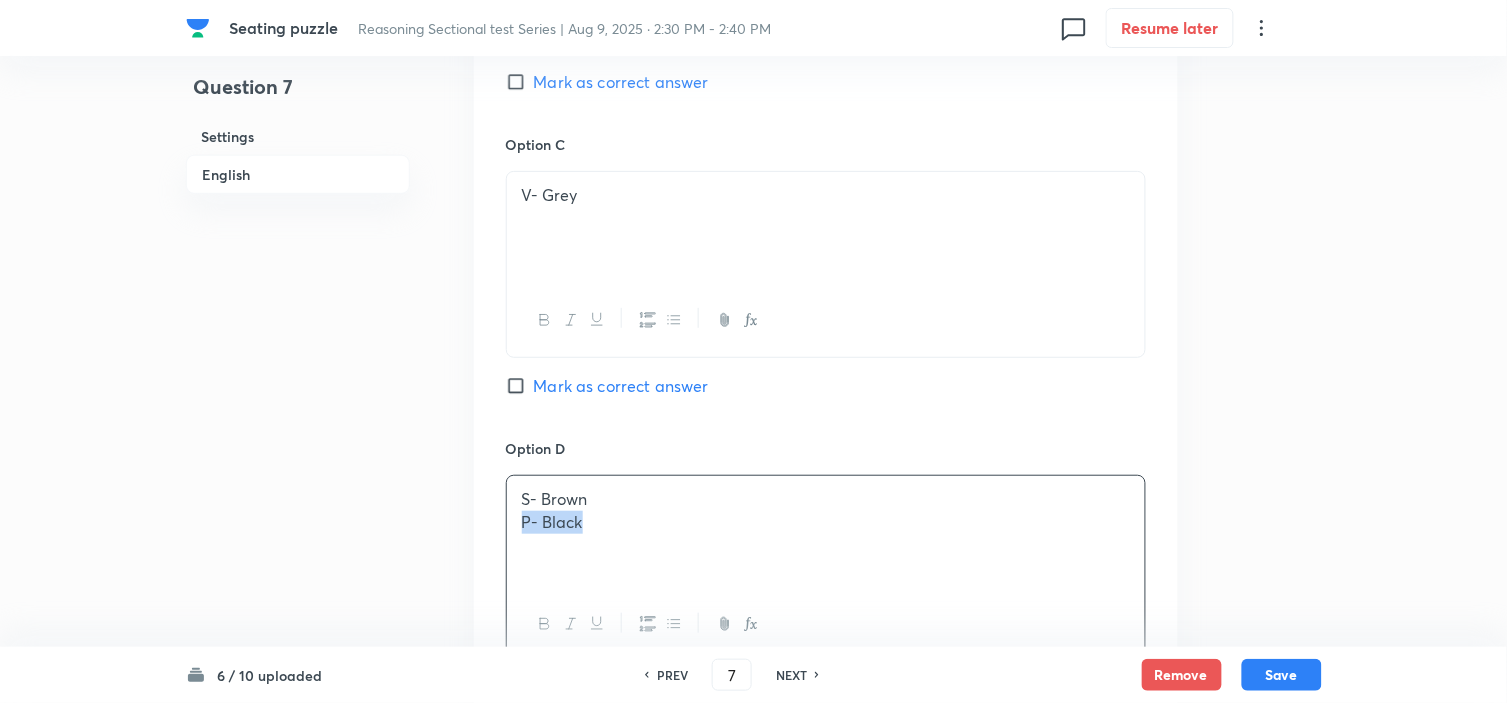 drag, startPoint x: 522, startPoint y: 530, endPoint x: 720, endPoint y: 578, distance: 203.73512 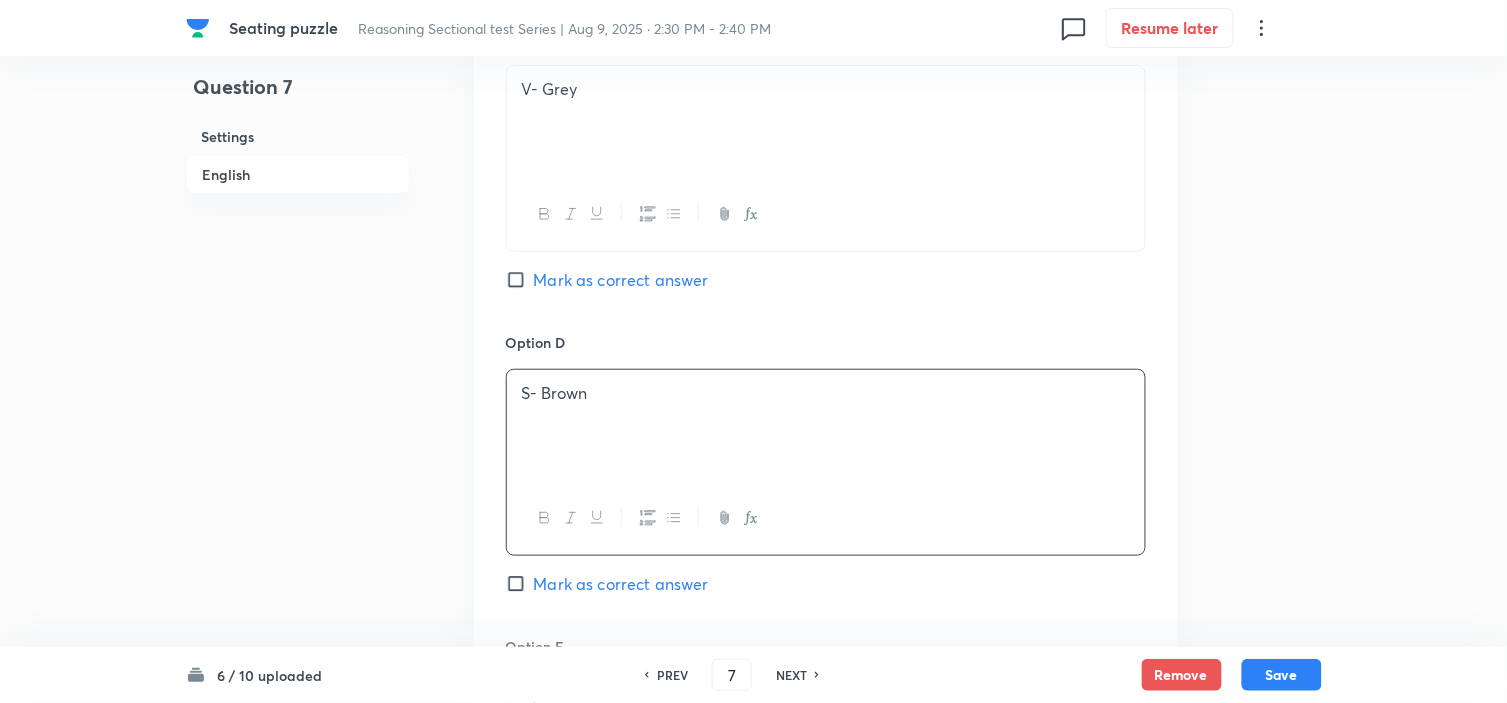 scroll, scrollTop: 2362, scrollLeft: 0, axis: vertical 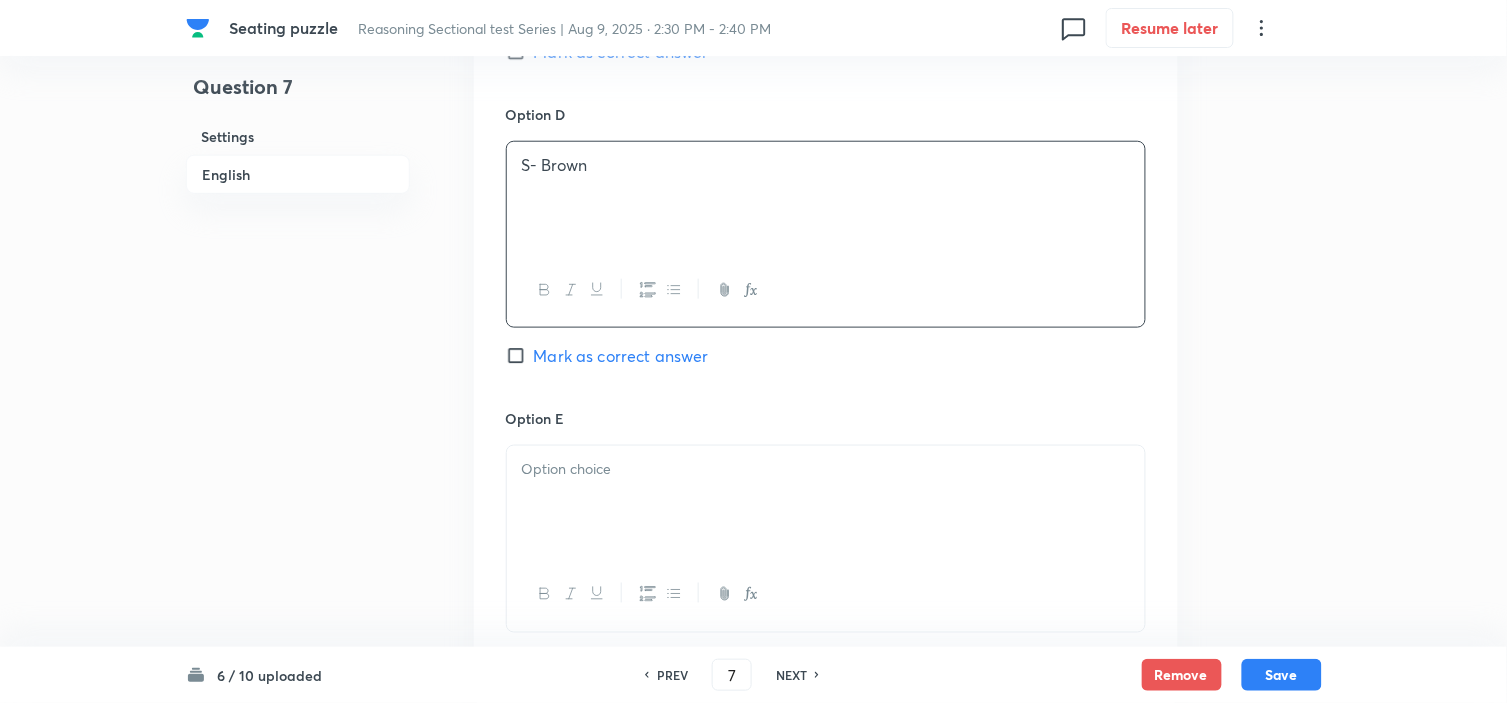 click at bounding box center (826, 502) 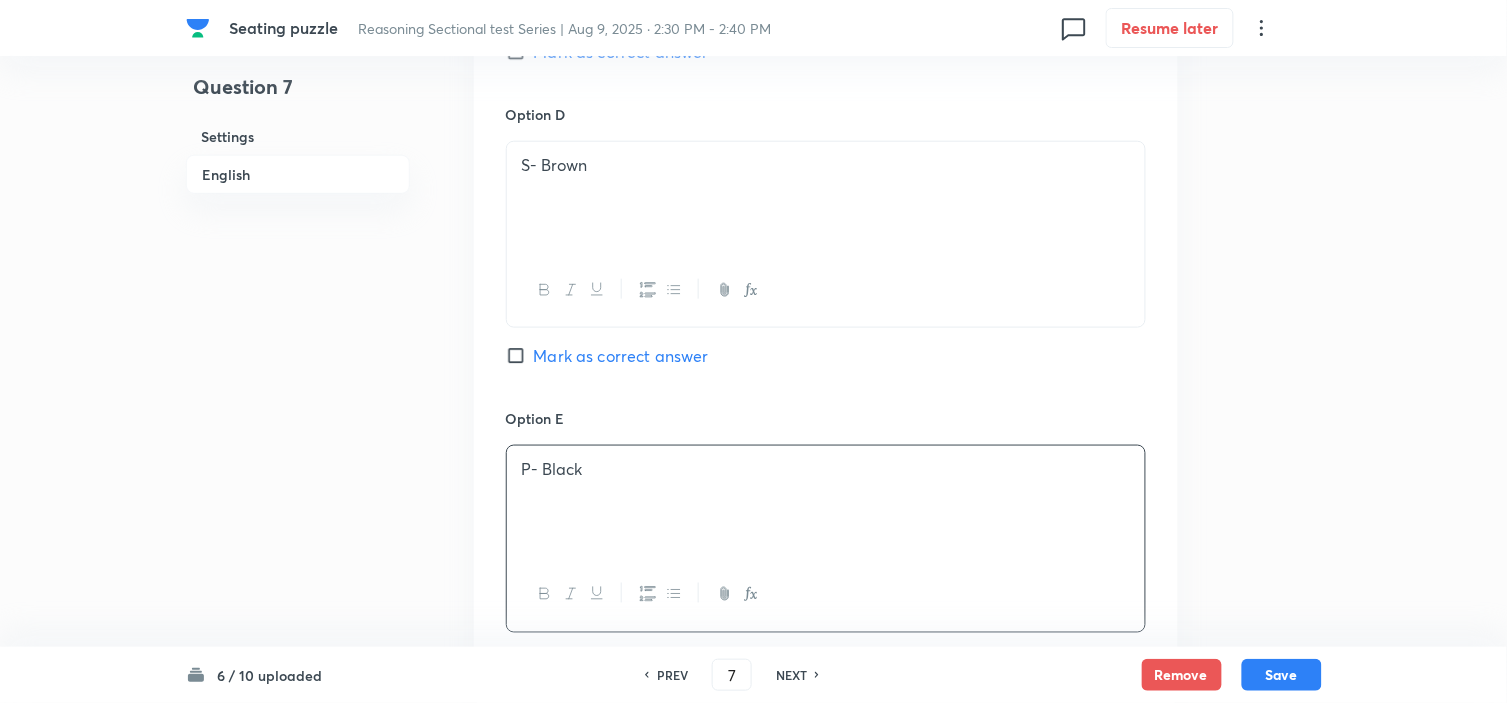 scroll, scrollTop: 2806, scrollLeft: 0, axis: vertical 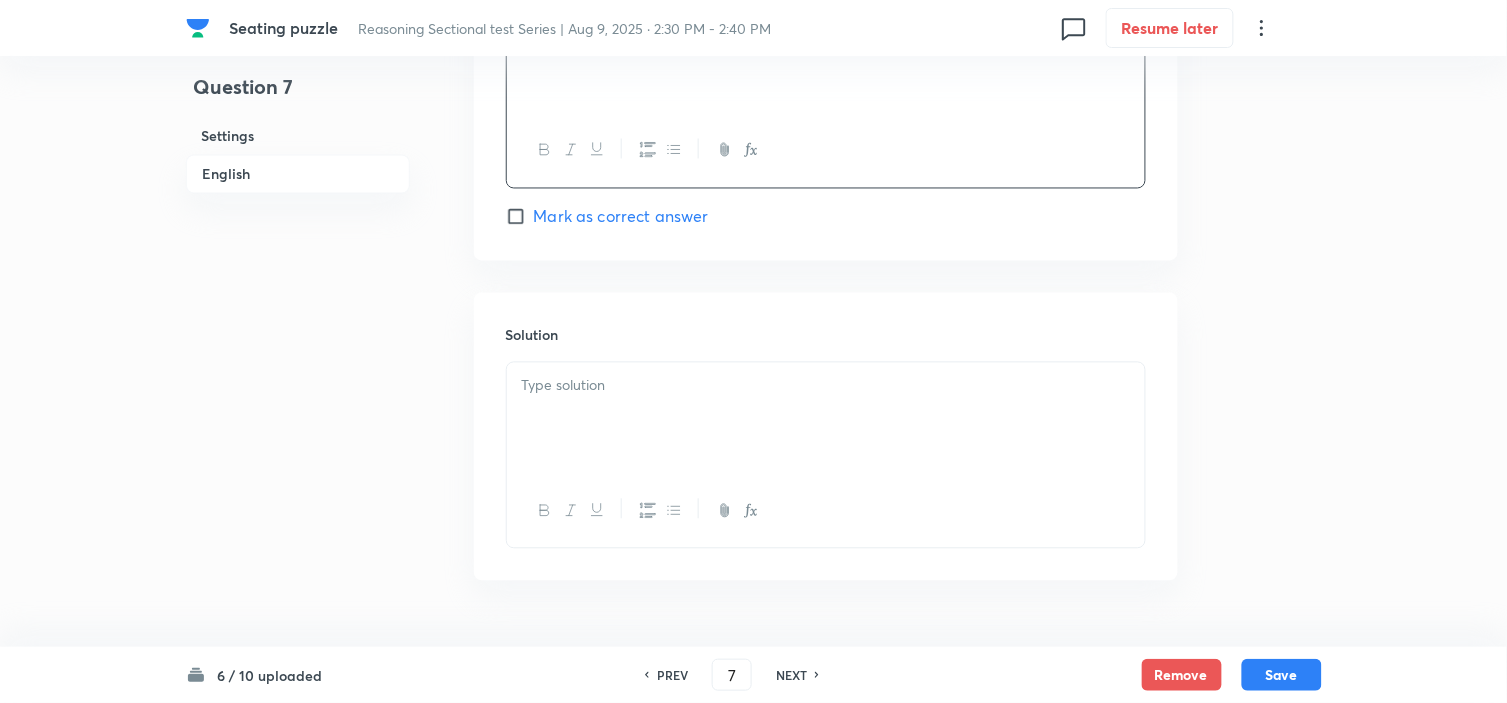 click at bounding box center [826, 419] 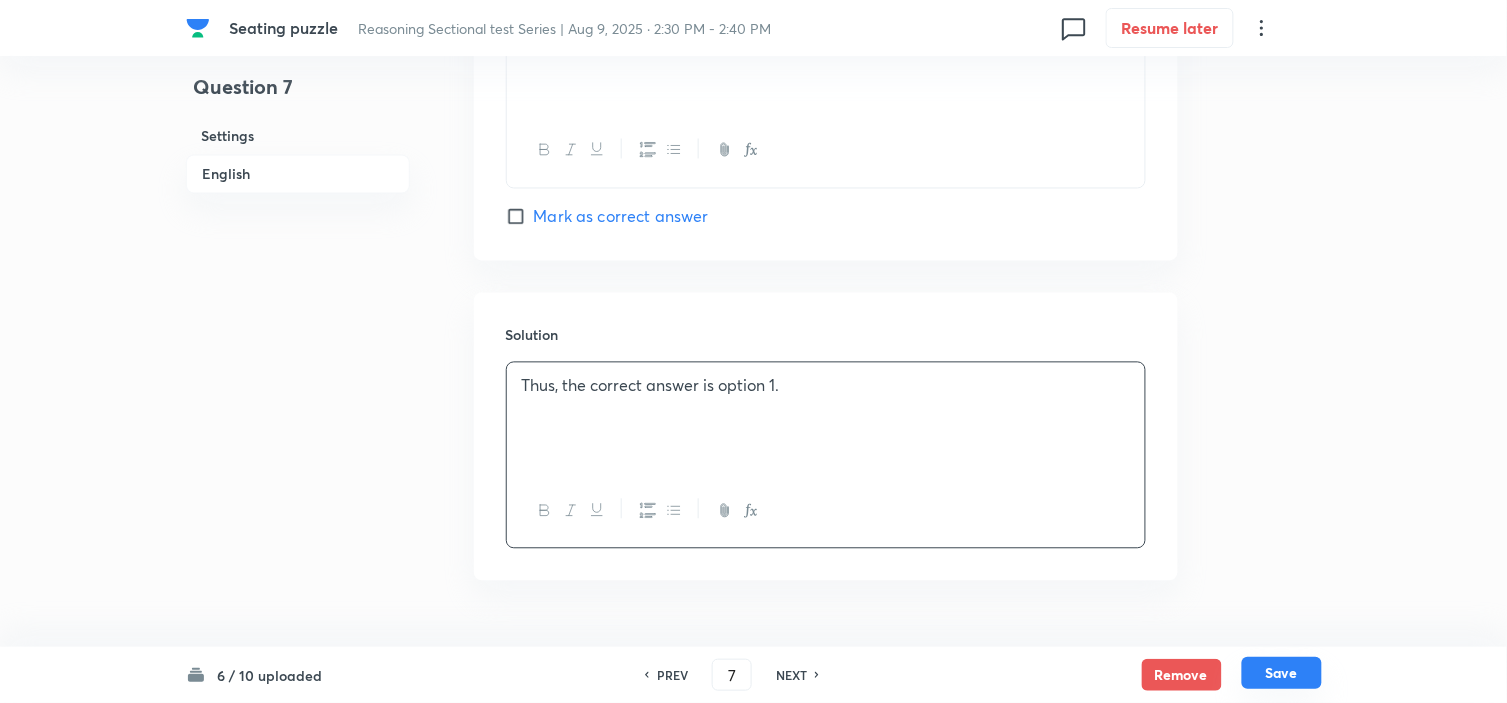 click on "Save" at bounding box center (1282, 673) 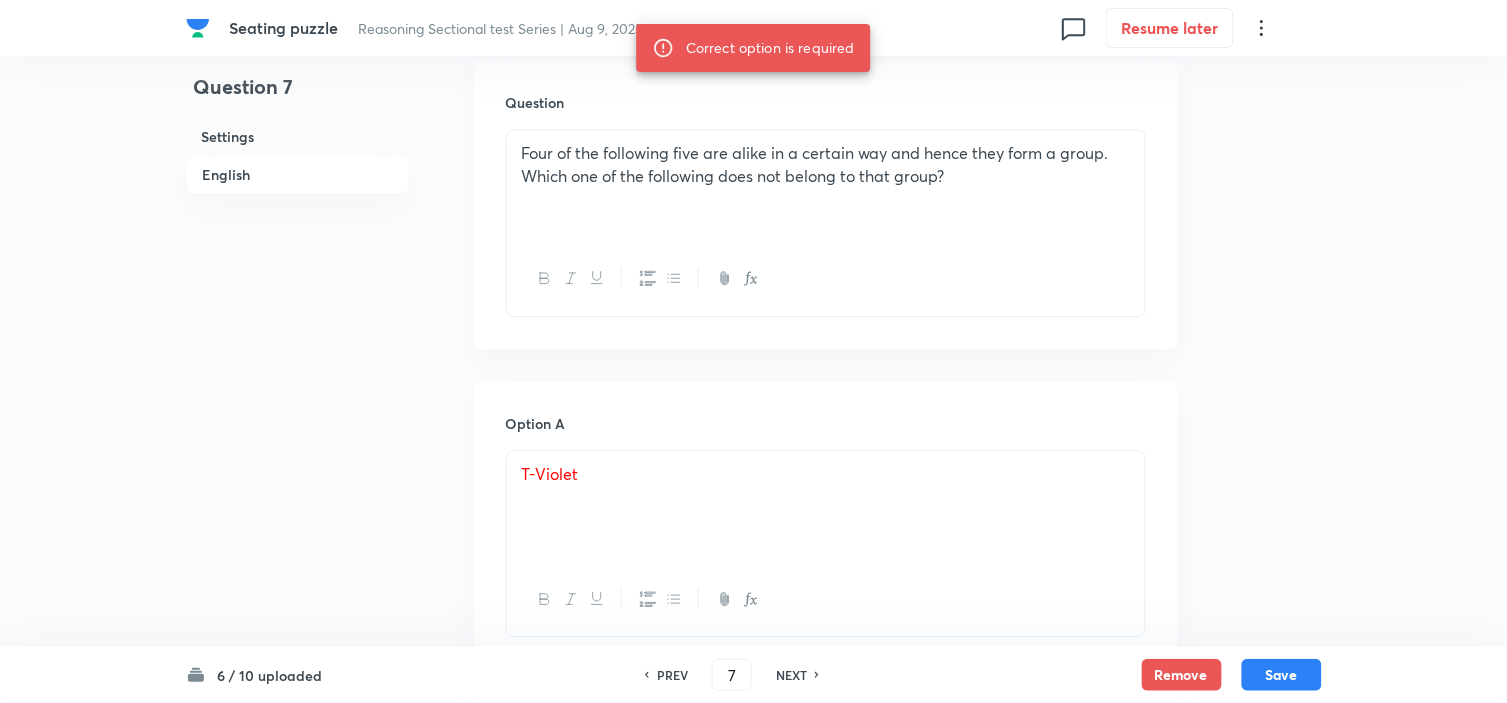 scroll, scrollTop: 1362, scrollLeft: 0, axis: vertical 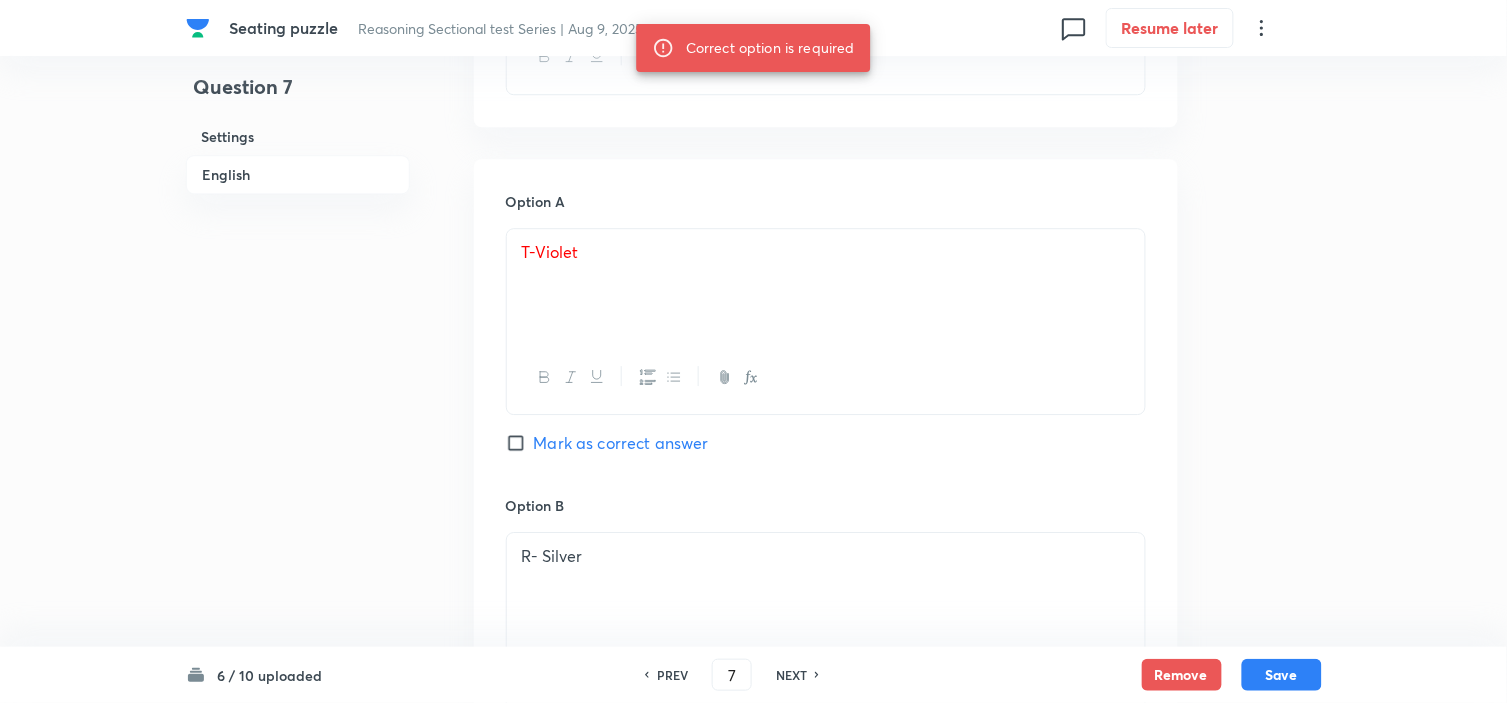 click on "Mark as correct answer" at bounding box center (621, 443) 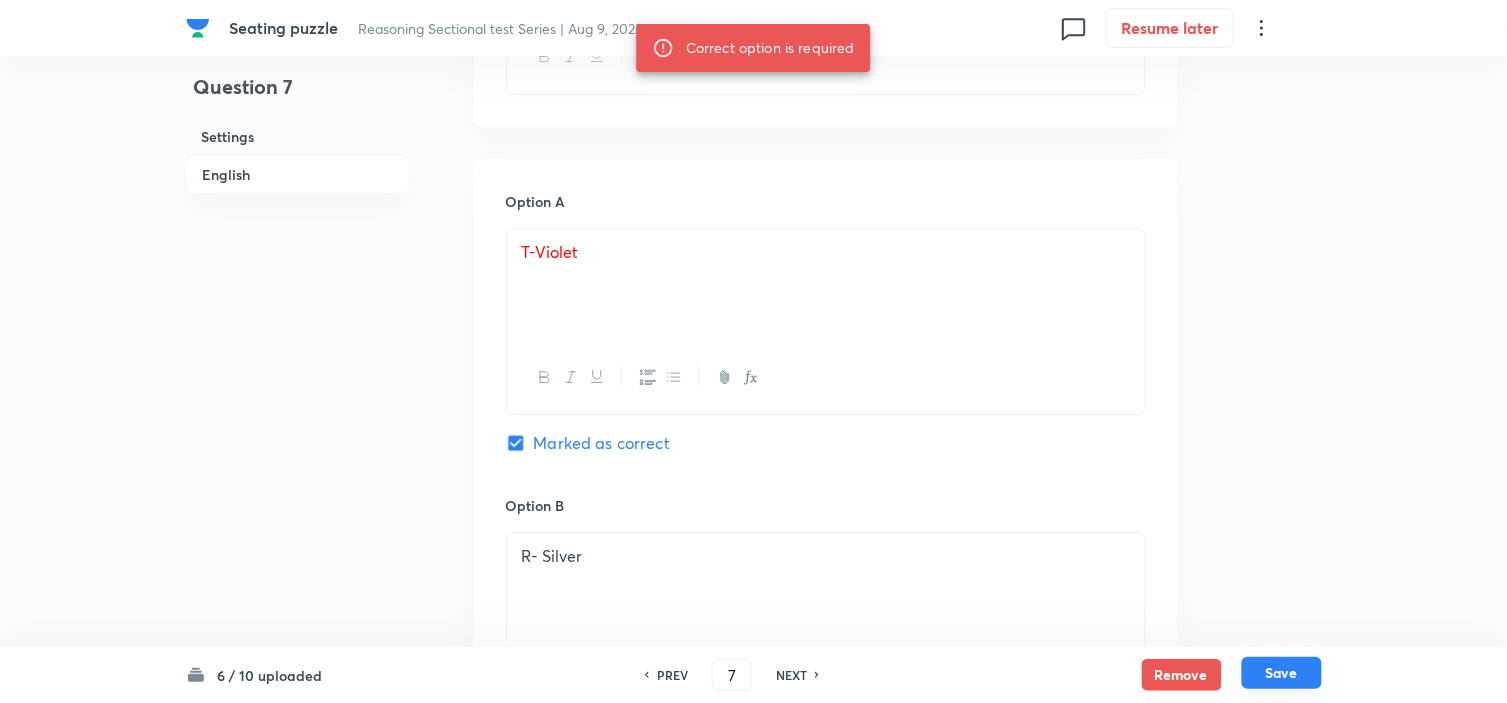 click on "Save" at bounding box center [1282, 673] 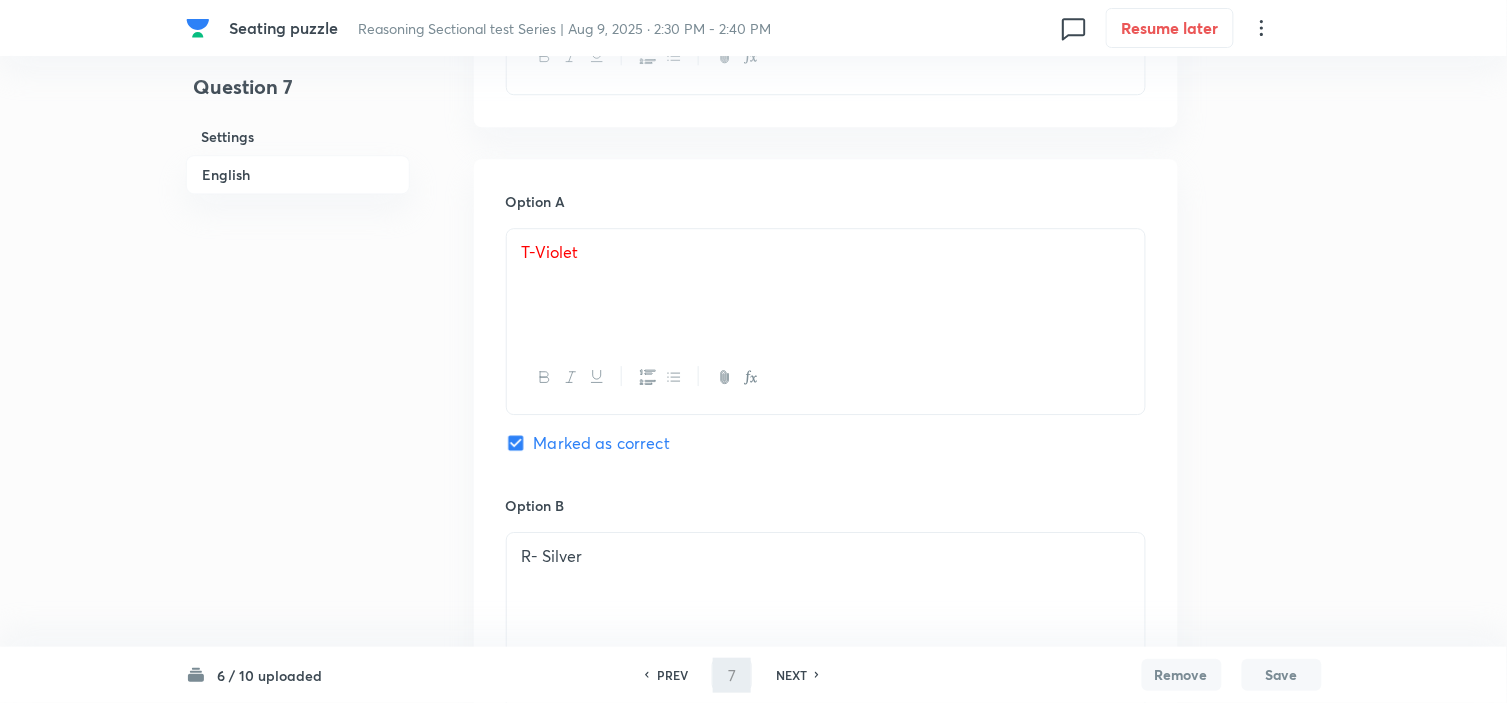 type on "8" 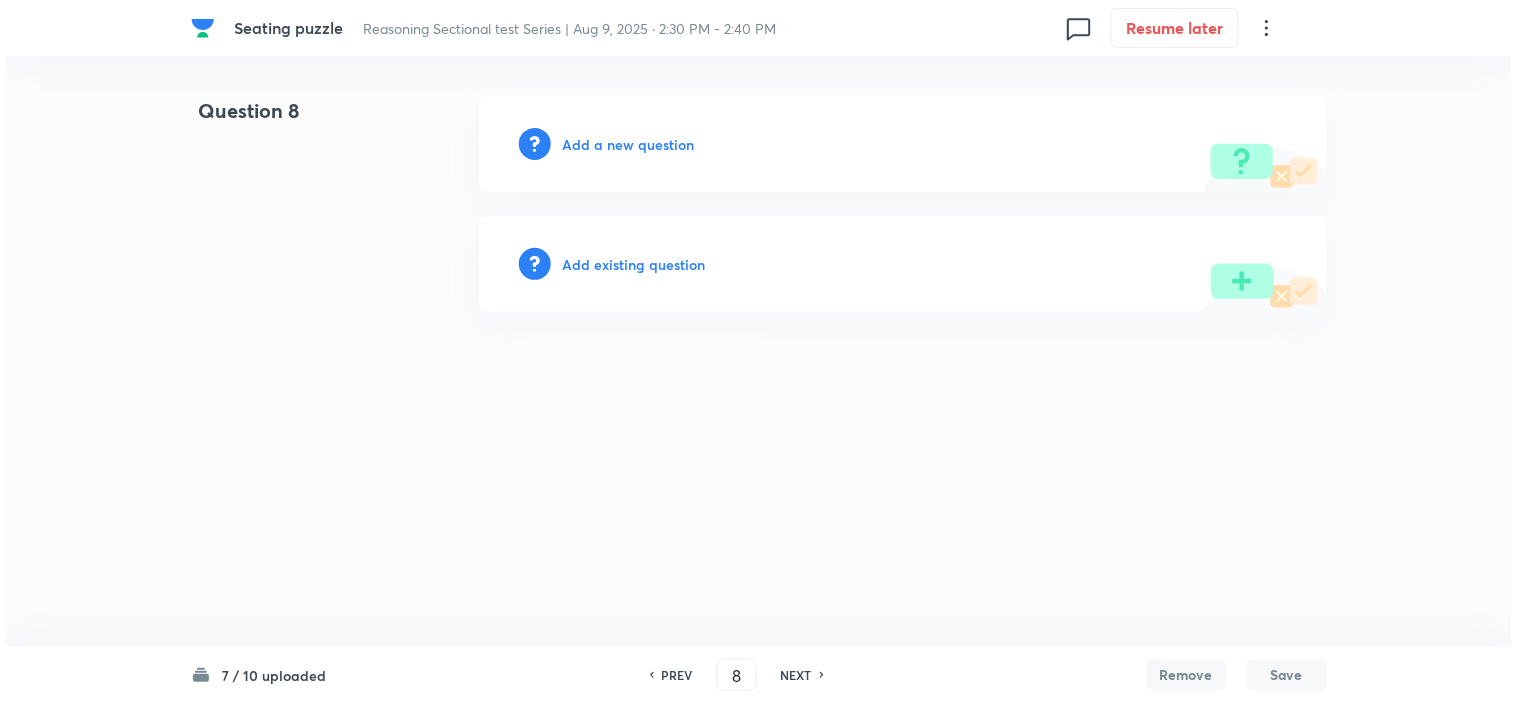 scroll, scrollTop: 0, scrollLeft: 0, axis: both 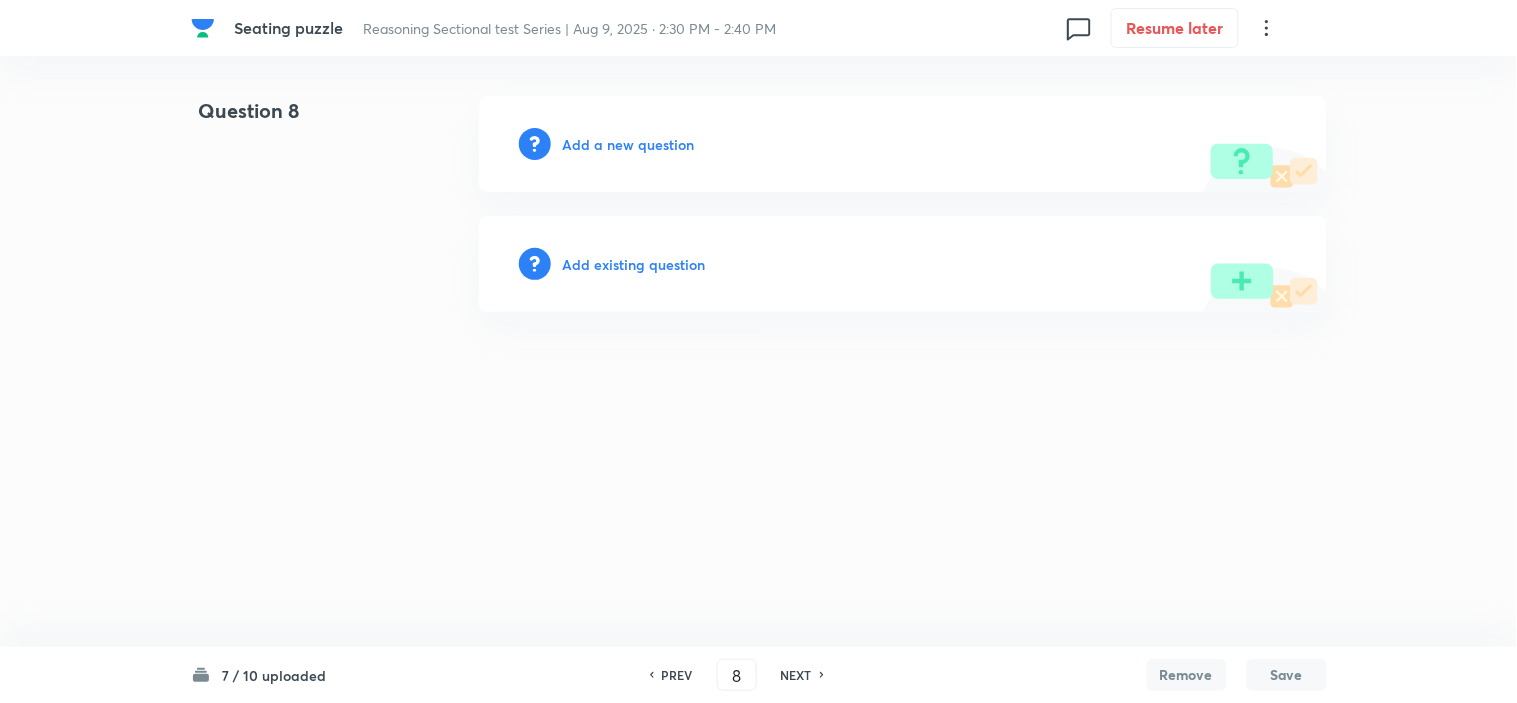 click on "Add a new question" at bounding box center (903, 144) 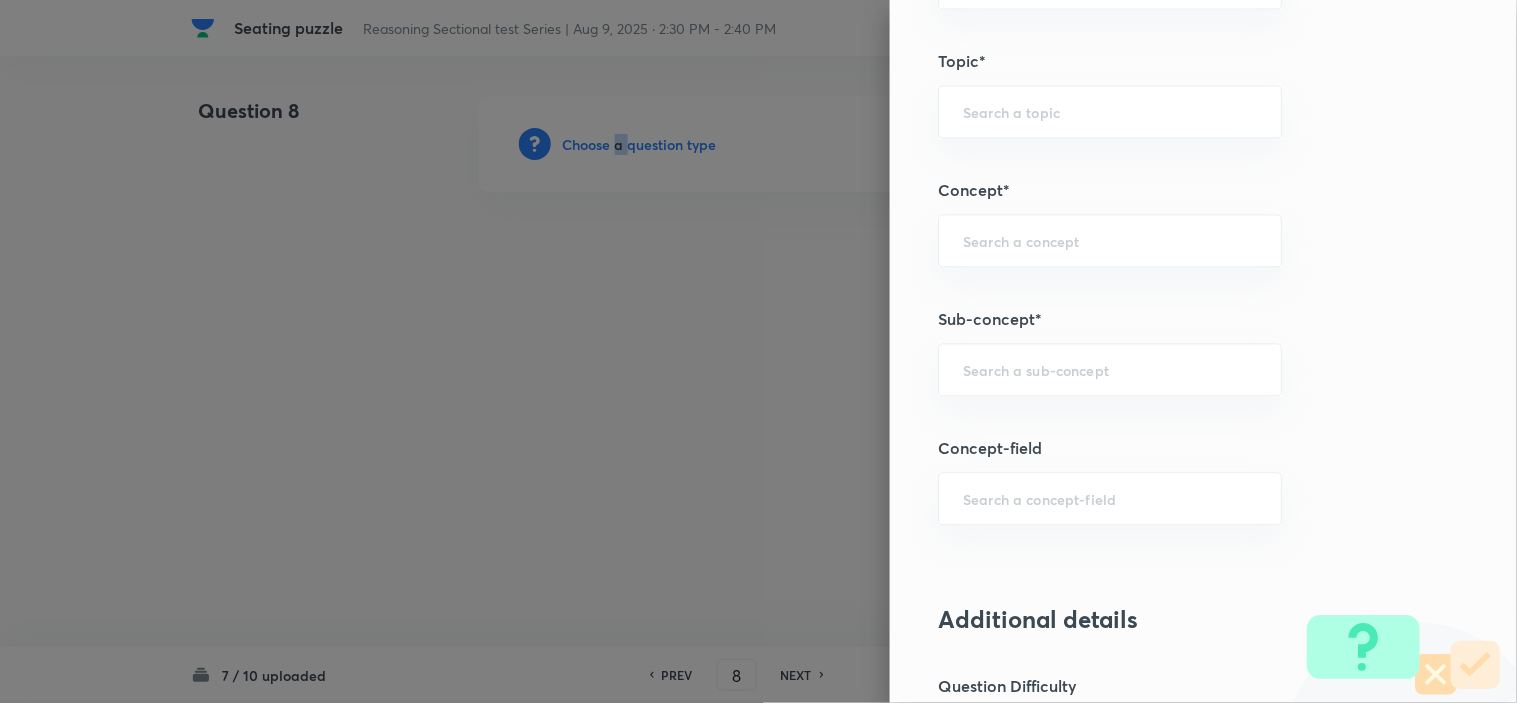 scroll, scrollTop: 1111, scrollLeft: 0, axis: vertical 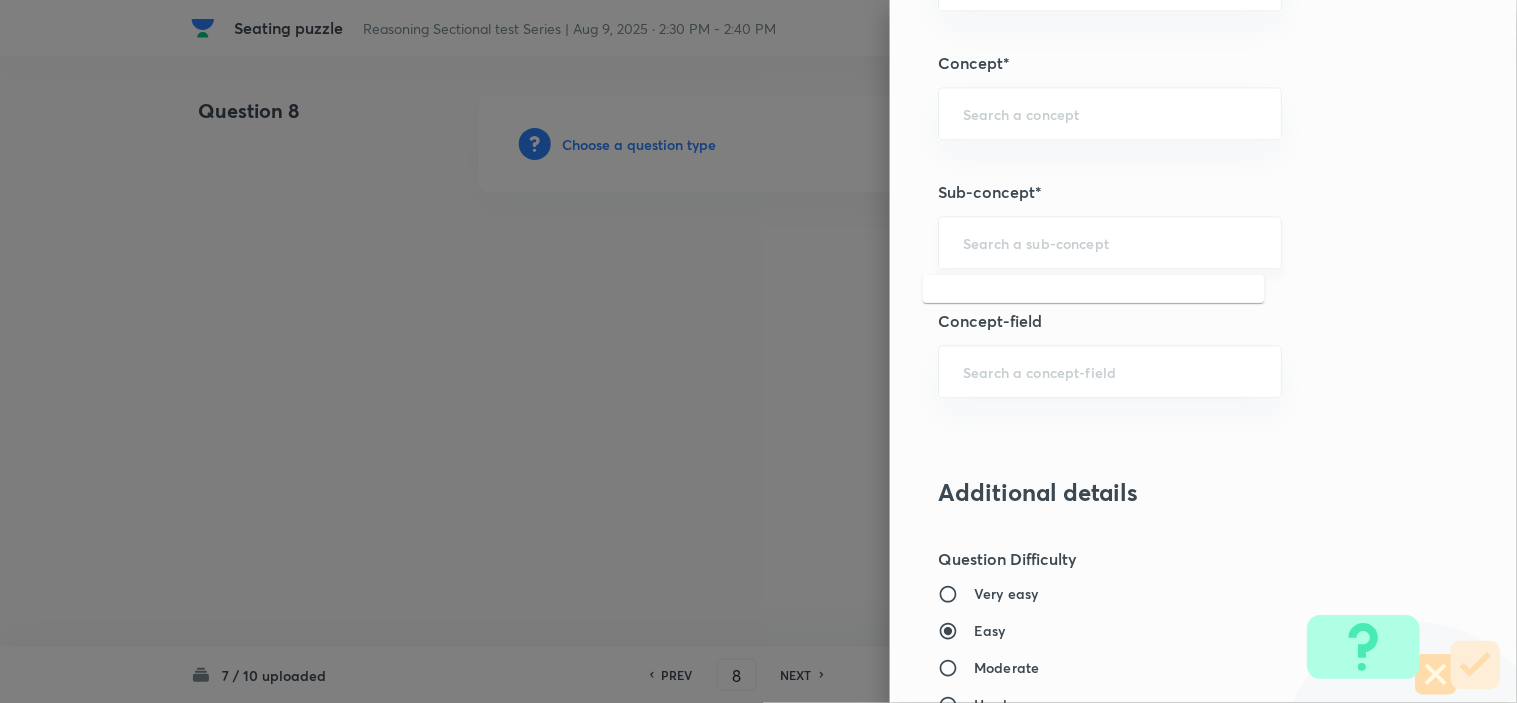 click at bounding box center [1110, 242] 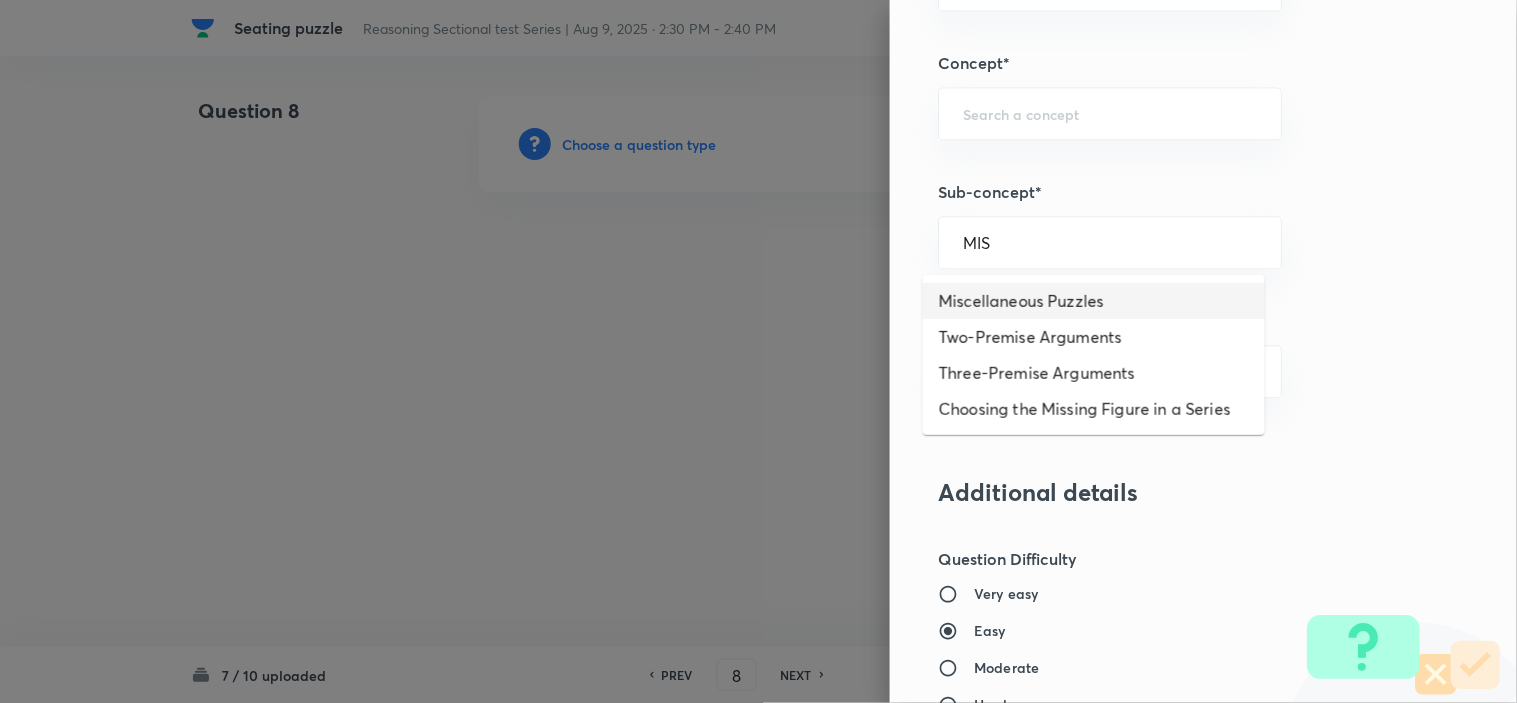 click on "Miscellaneous Puzzles" at bounding box center [1094, 301] 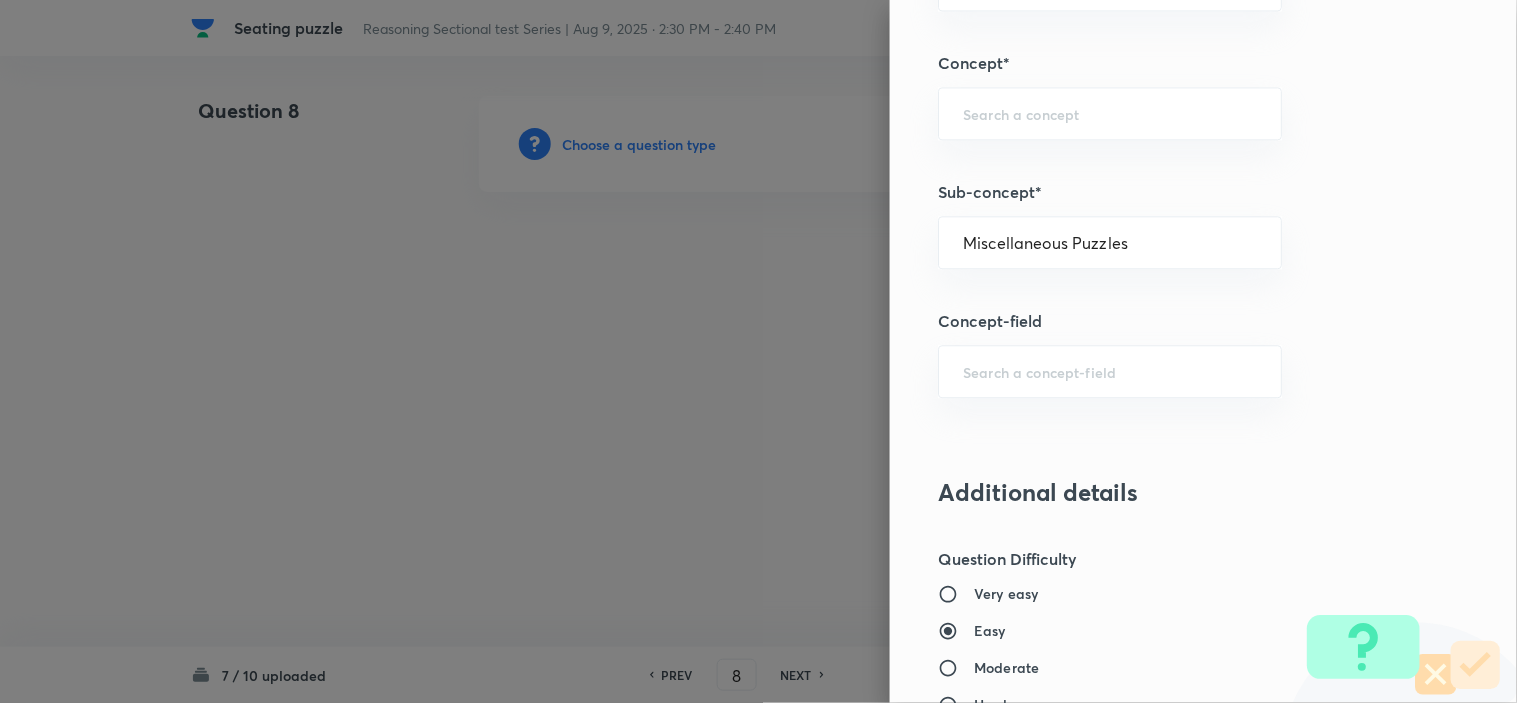 type on "Reasoning" 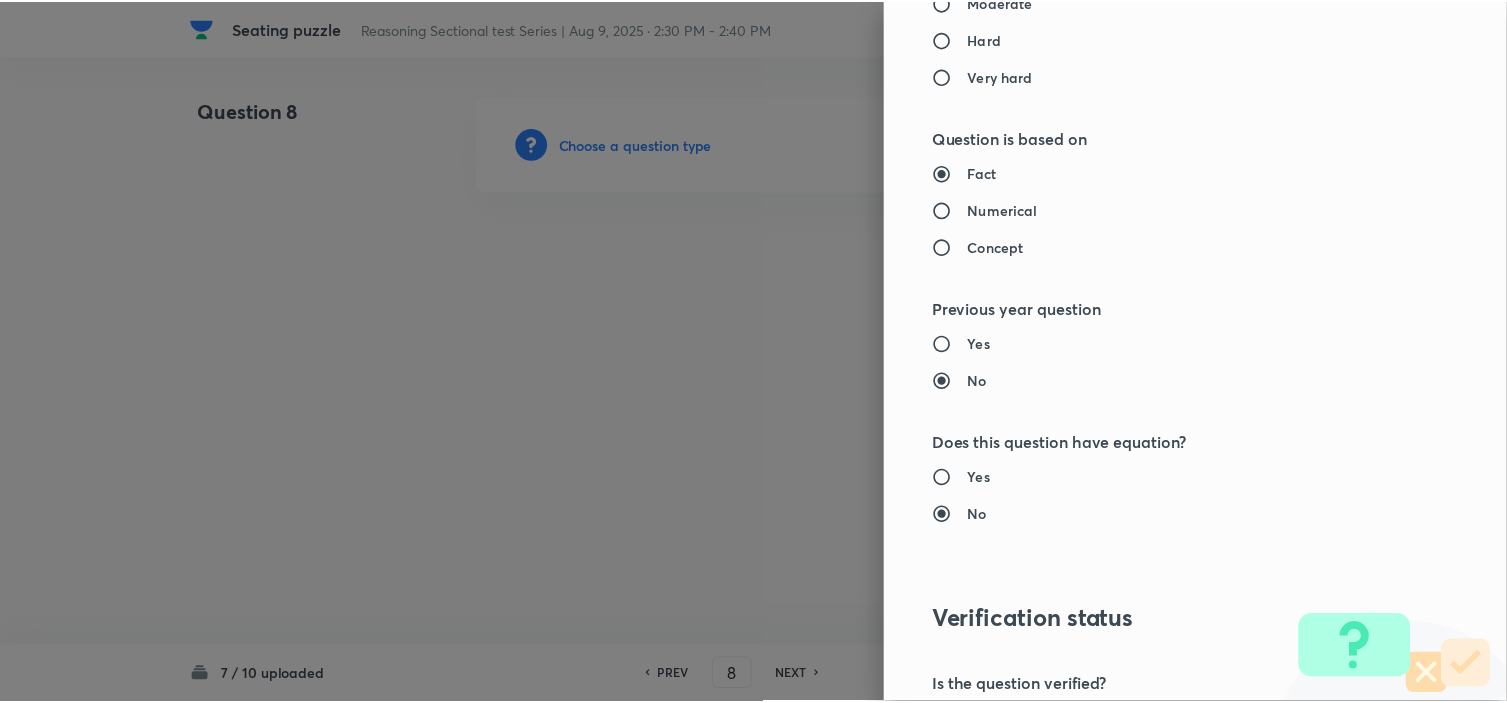 scroll, scrollTop: 2023, scrollLeft: 0, axis: vertical 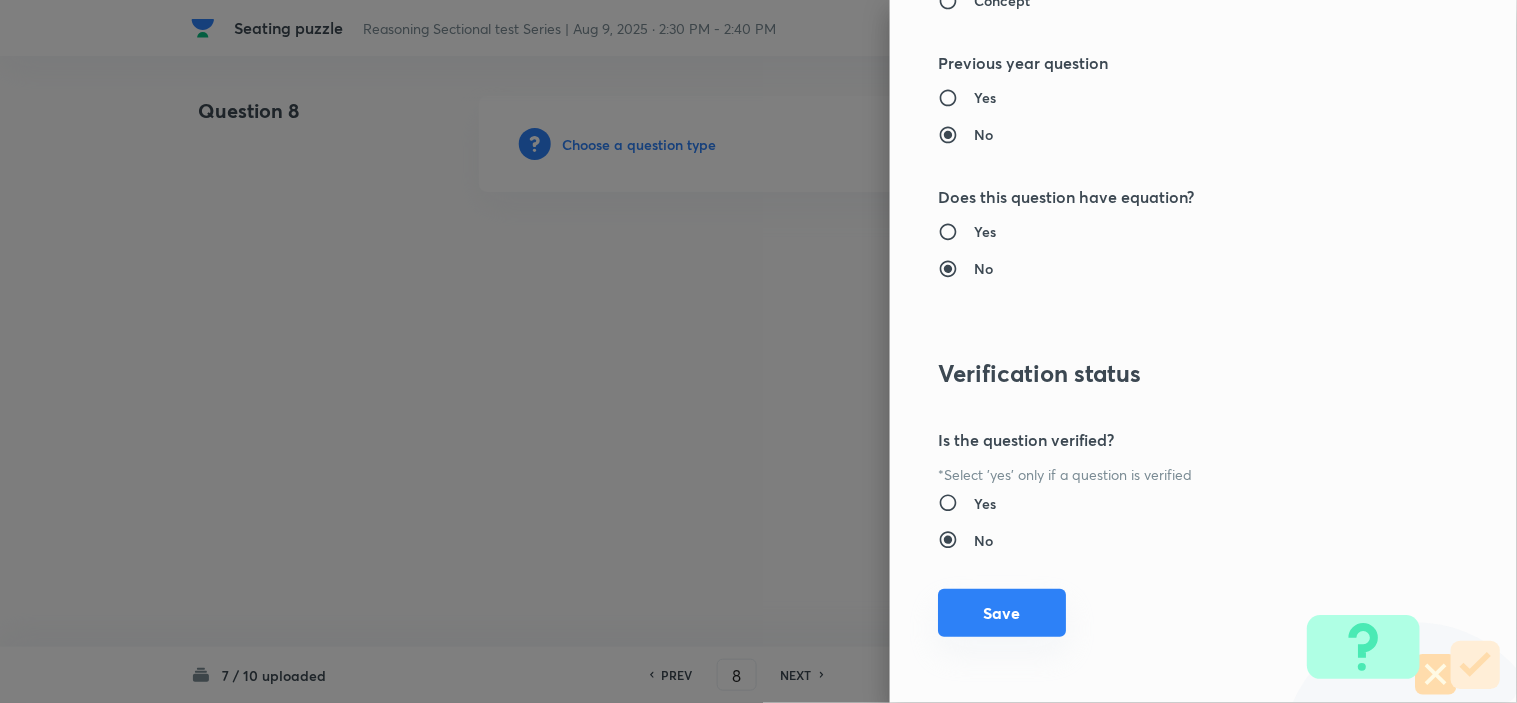 click on "Save" at bounding box center [1002, 613] 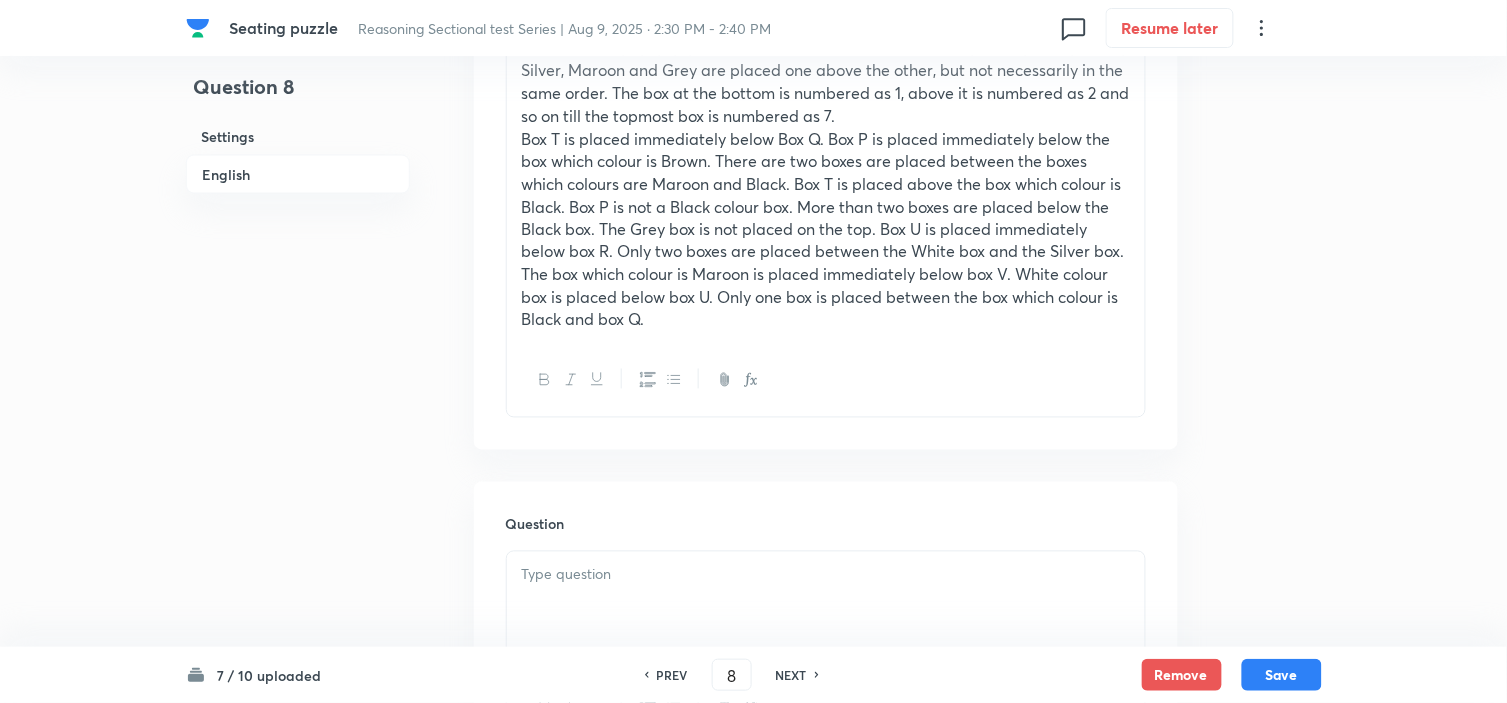 scroll, scrollTop: 888, scrollLeft: 0, axis: vertical 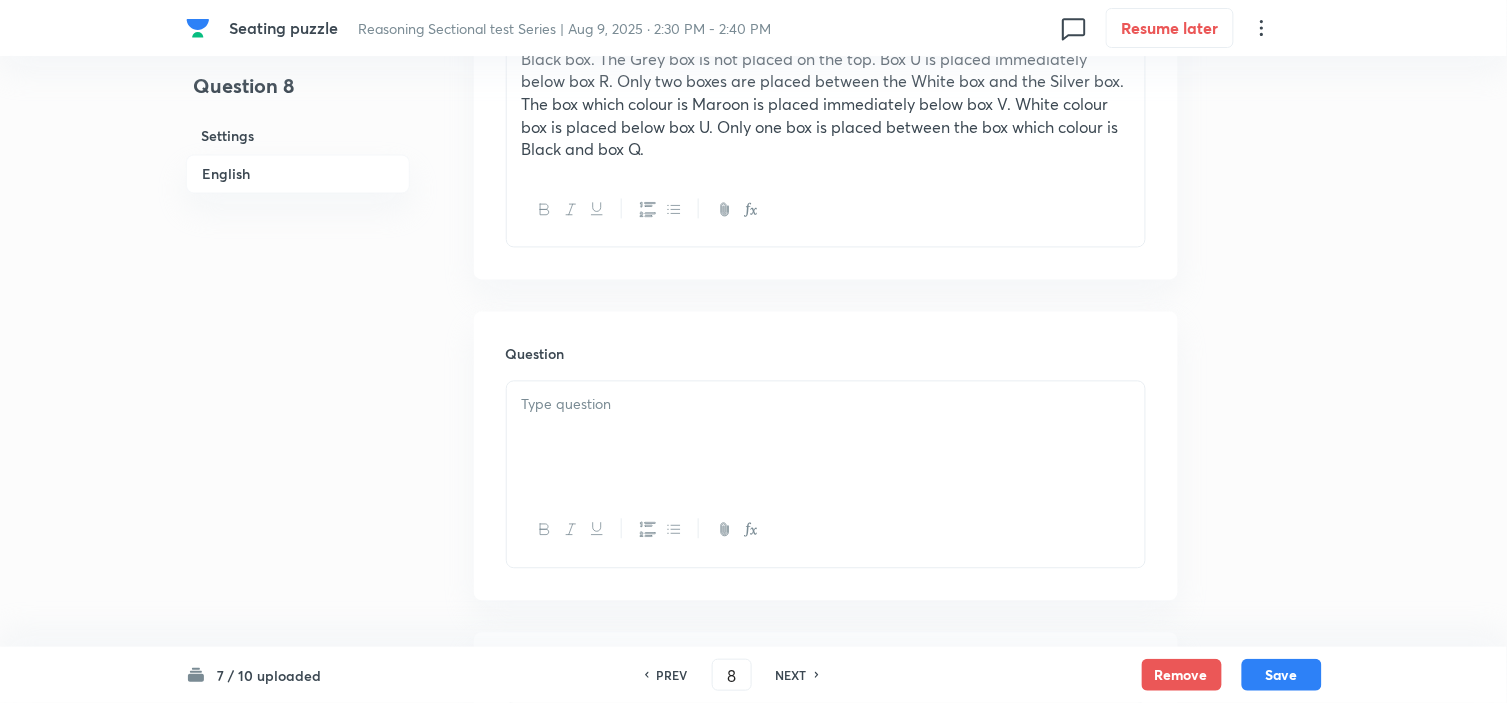drag, startPoint x: 556, startPoint y: 413, endPoint x: 471, endPoint y: 456, distance: 95.257545 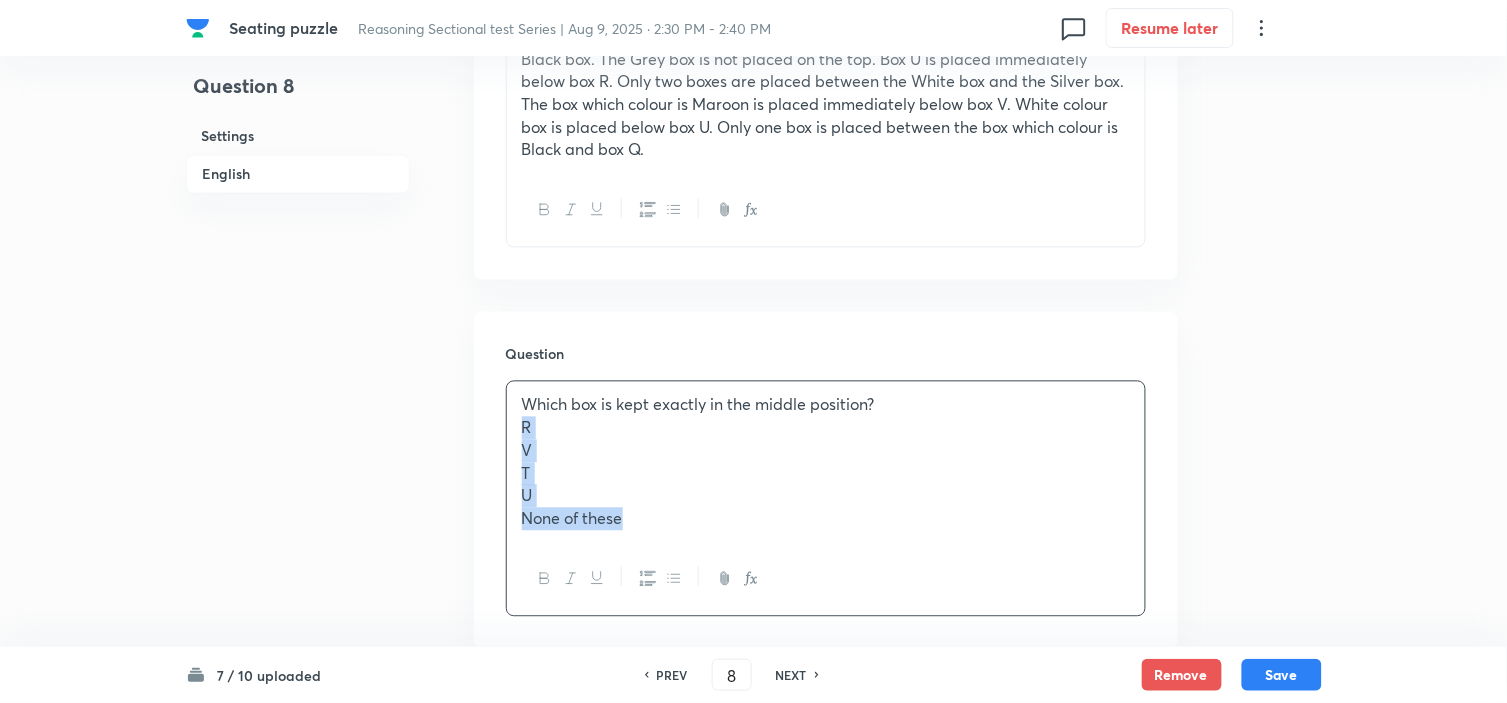 drag, startPoint x: 510, startPoint y: 425, endPoint x: 693, endPoint y: 557, distance: 225.6391 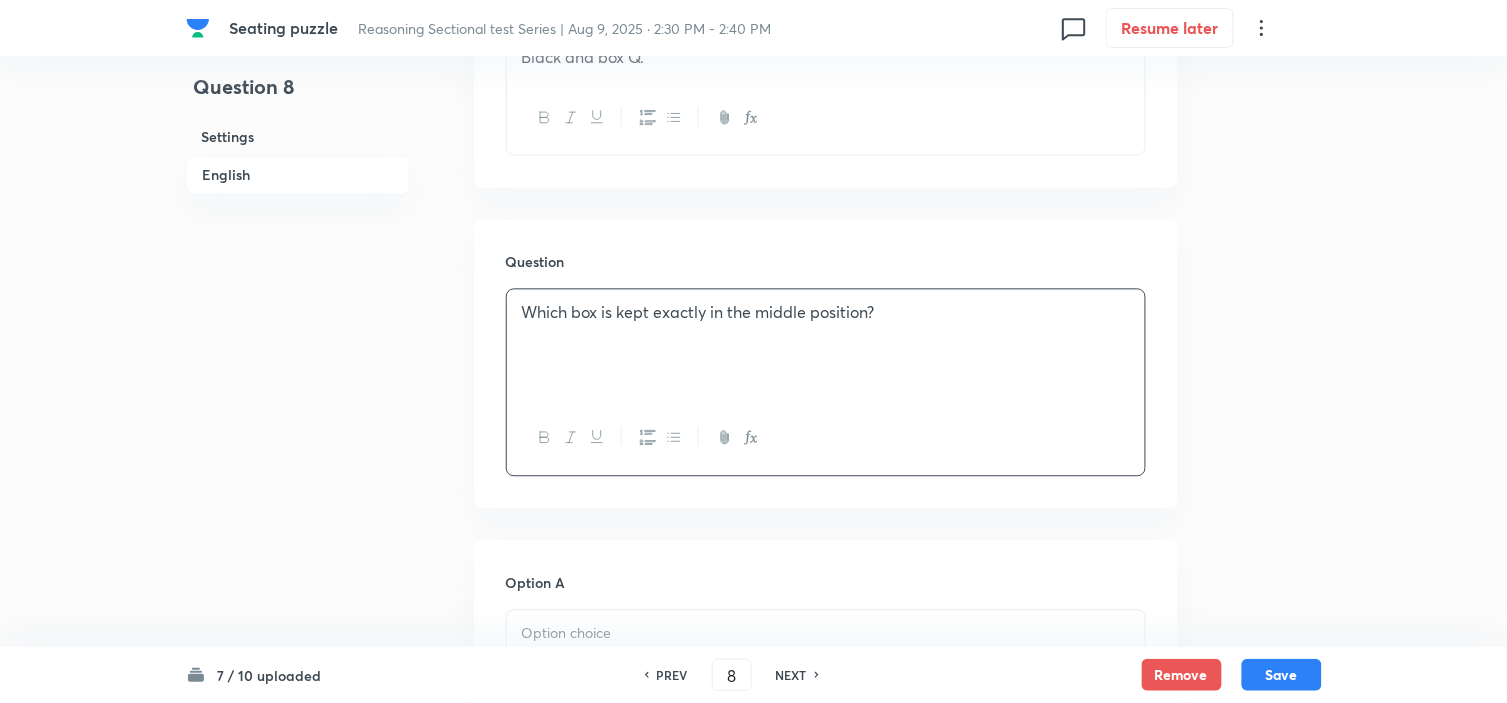 scroll, scrollTop: 1222, scrollLeft: 0, axis: vertical 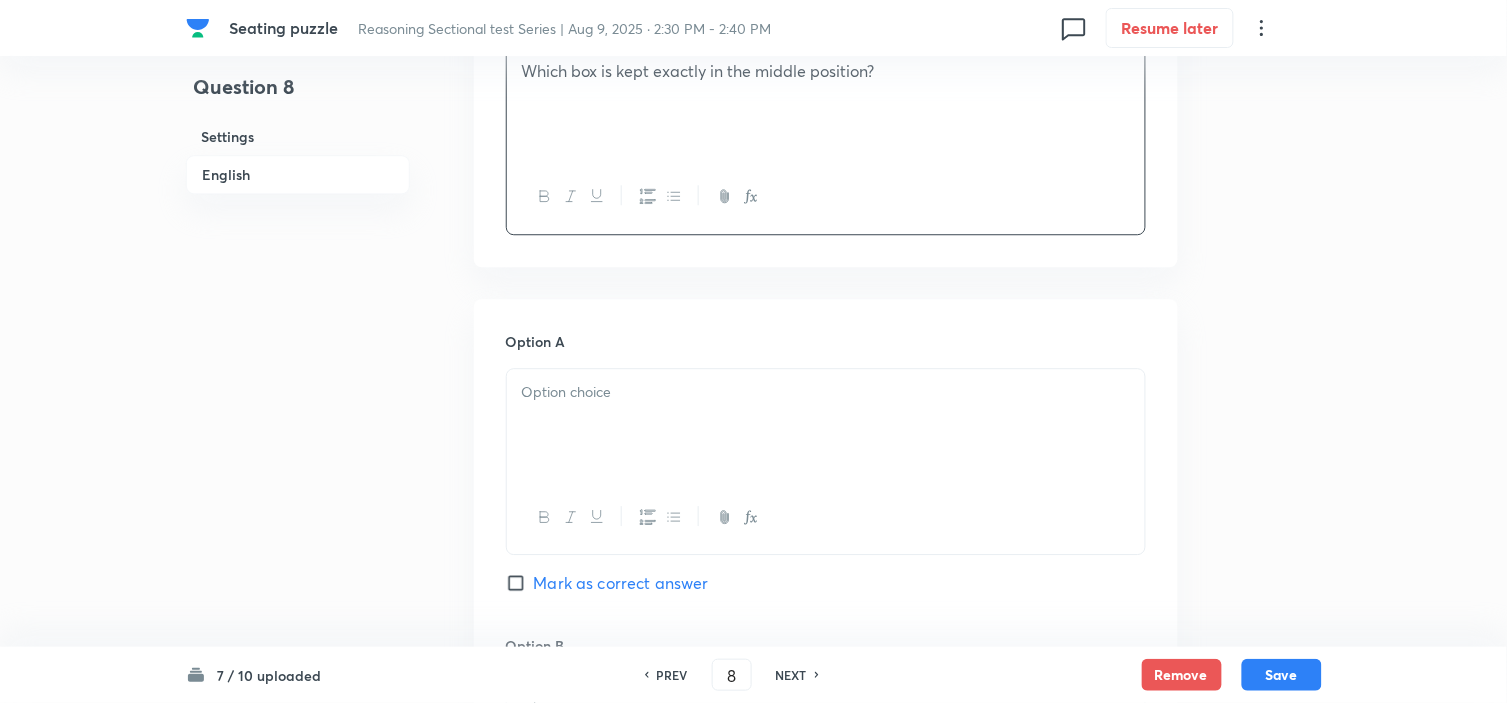 click at bounding box center (826, 425) 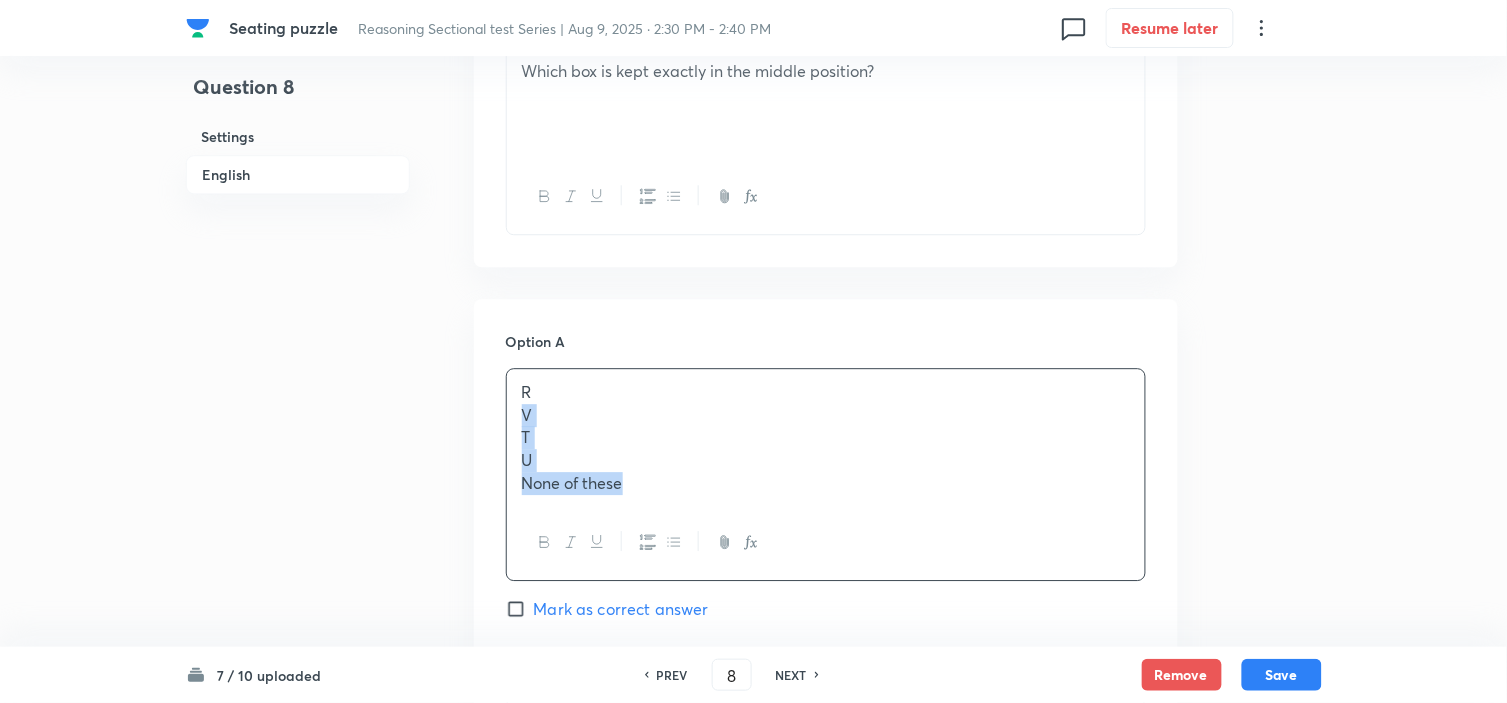 drag, startPoint x: 535, startPoint y: 420, endPoint x: 705, endPoint y: 548, distance: 212.80037 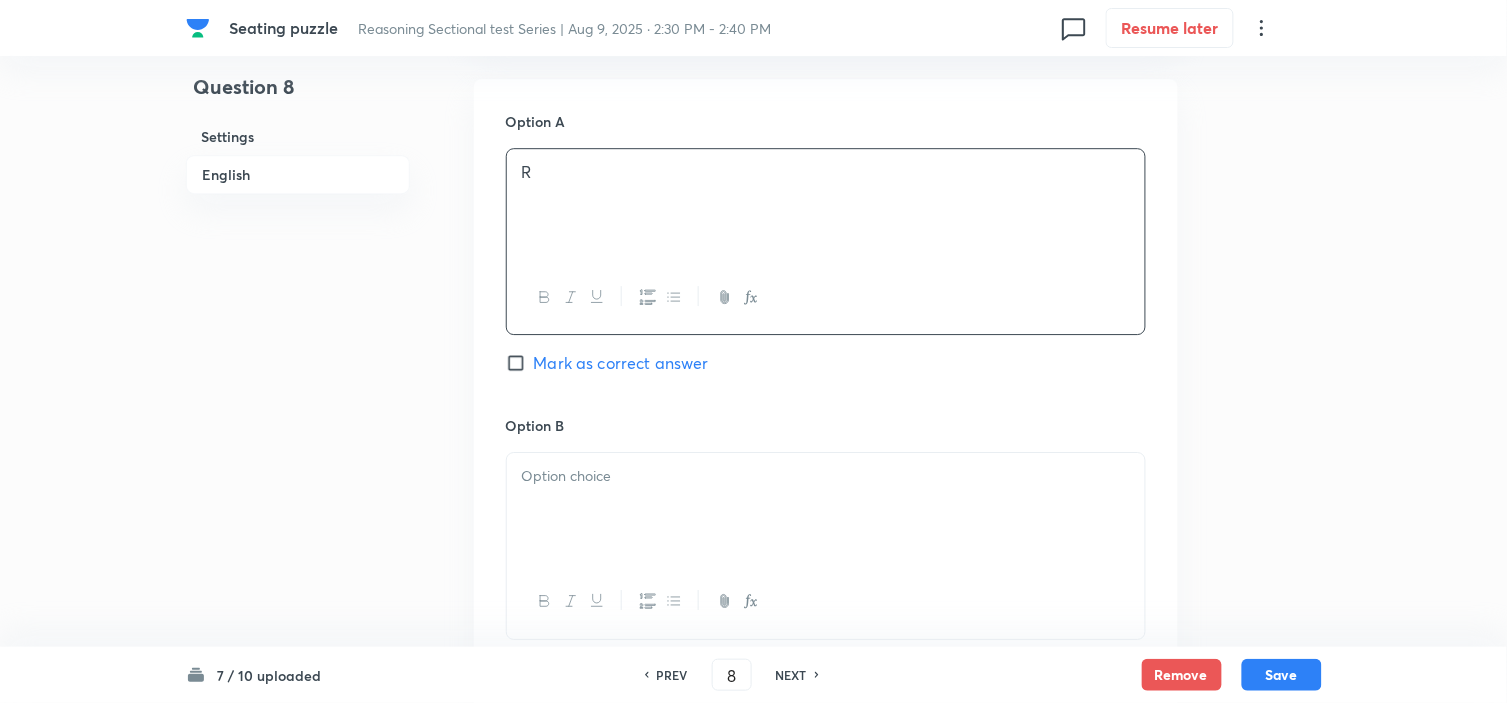 scroll, scrollTop: 1444, scrollLeft: 0, axis: vertical 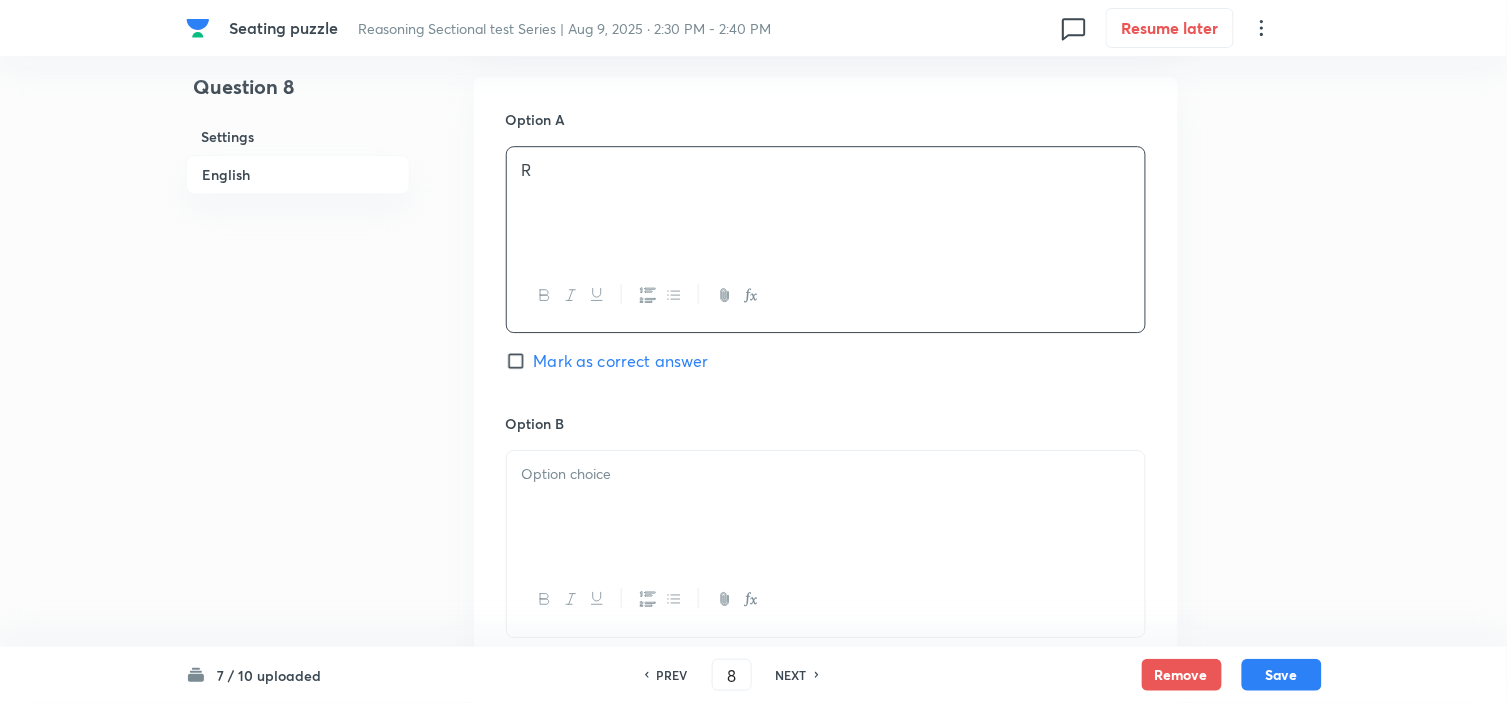 click at bounding box center (826, 474) 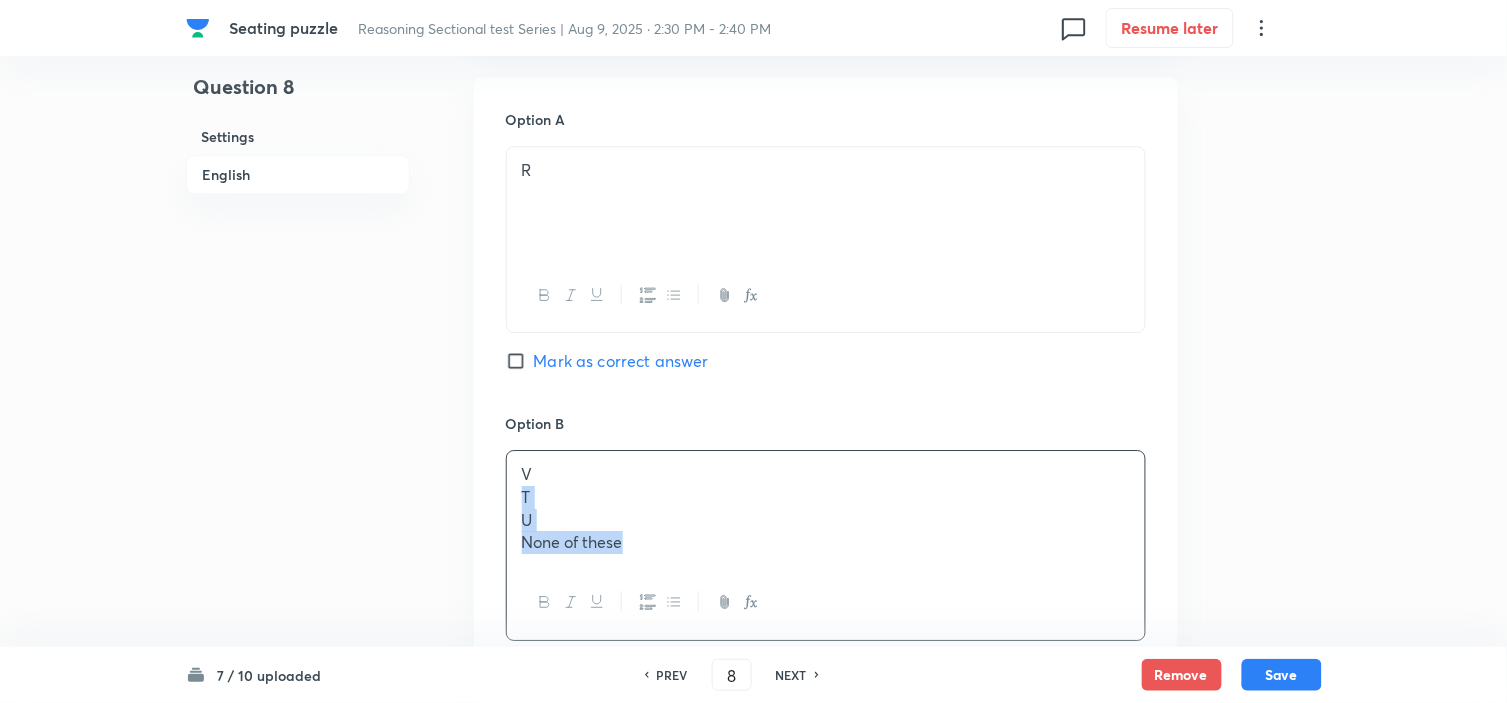 drag, startPoint x: 515, startPoint y: 505, endPoint x: 708, endPoint y: 618, distance: 223.64705 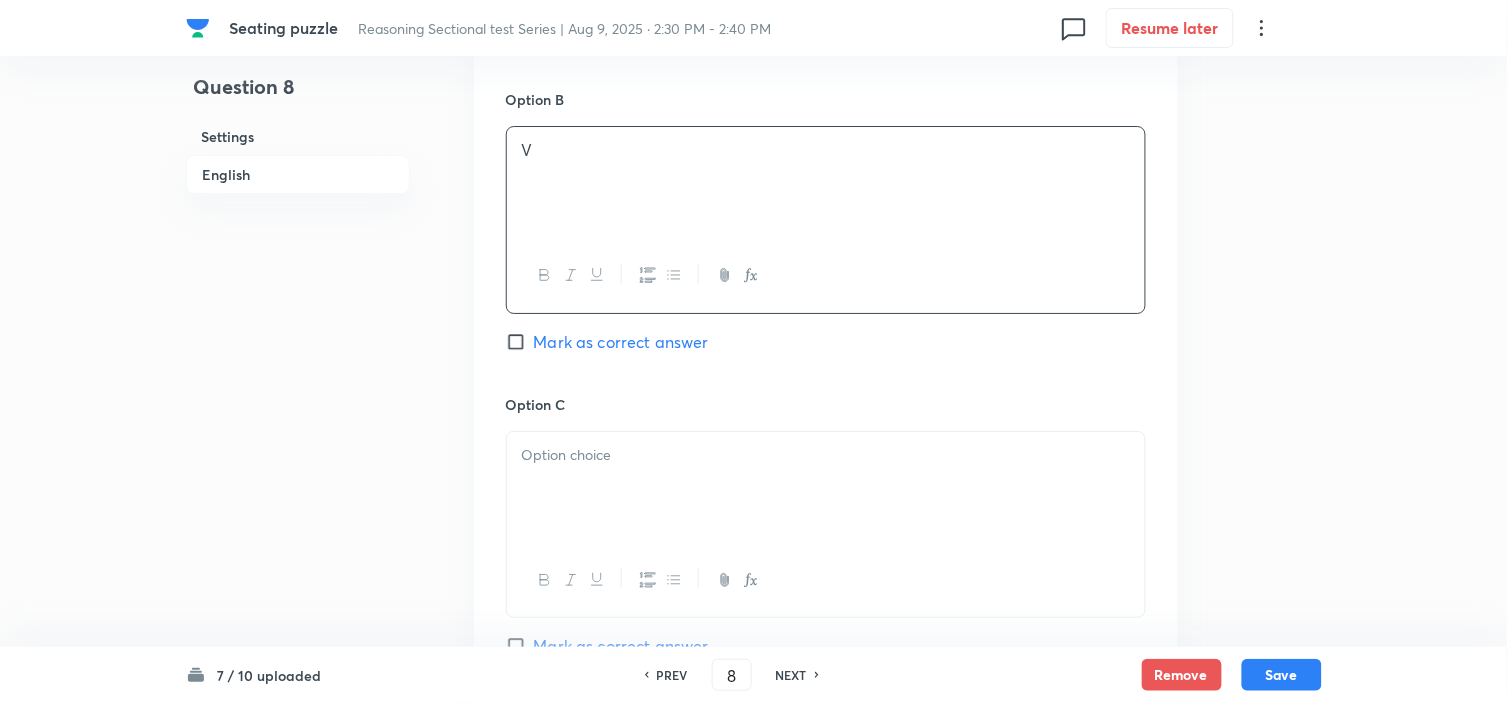 scroll, scrollTop: 1777, scrollLeft: 0, axis: vertical 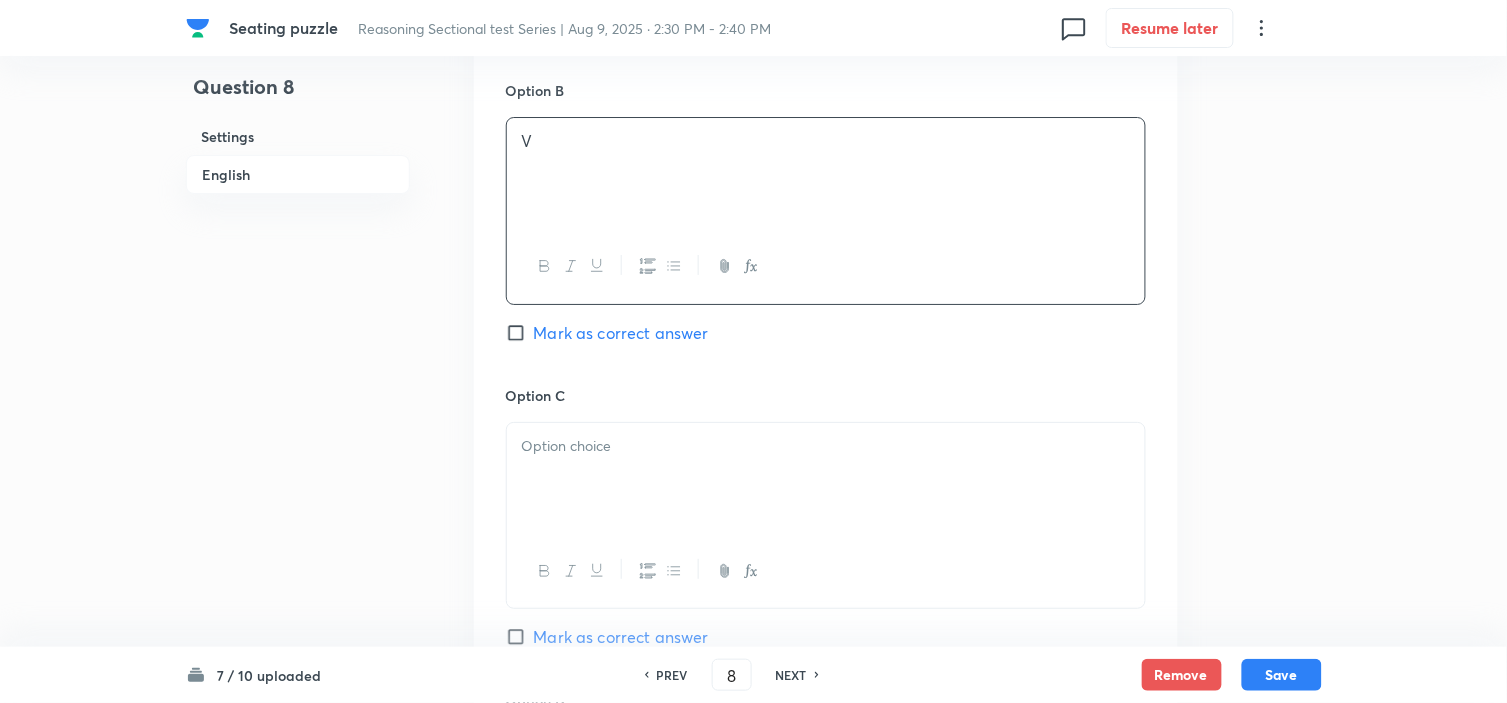 click on "Option A R Mark as correct answer Option B V Mark as correct answer Option C Mark as correct answer Option D Mark as correct answer Option E Mark as correct answer" at bounding box center [826, 517] 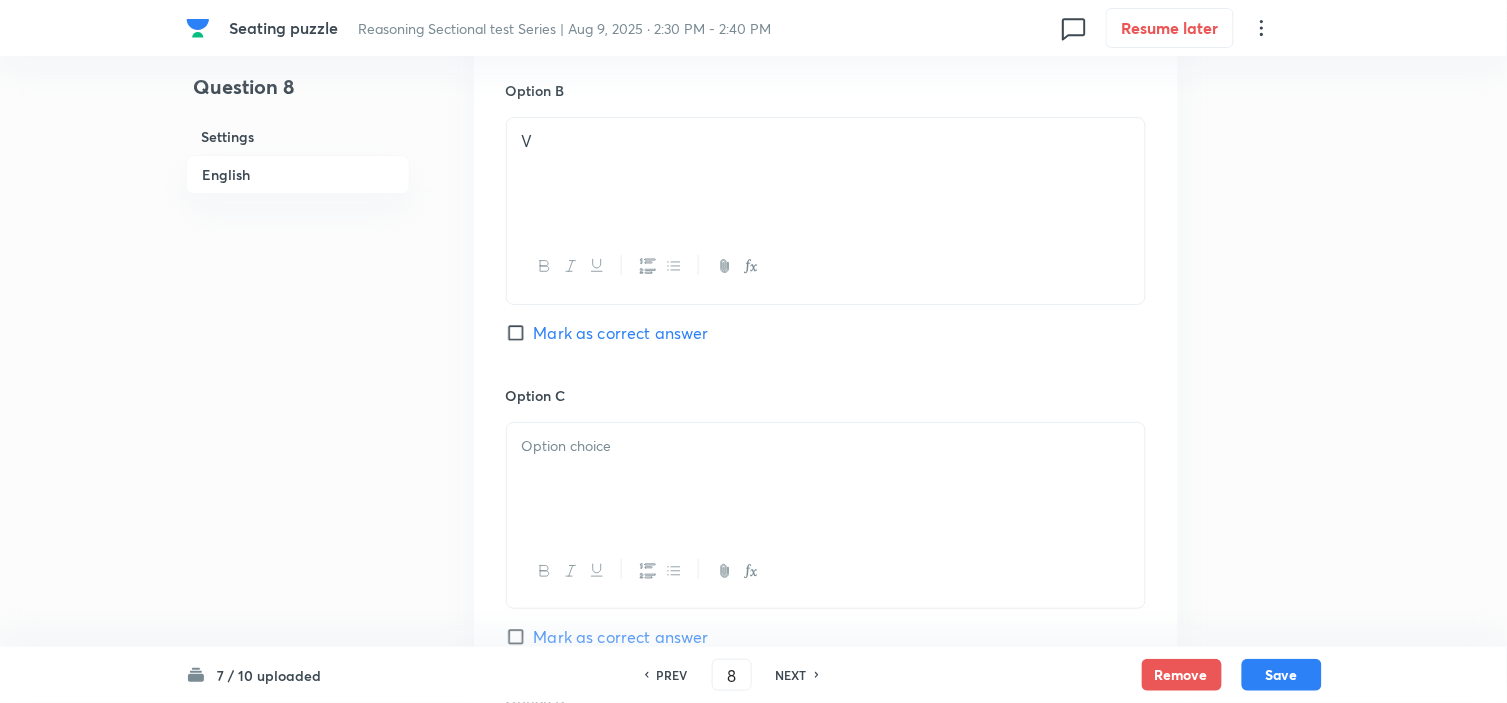 click at bounding box center (826, 479) 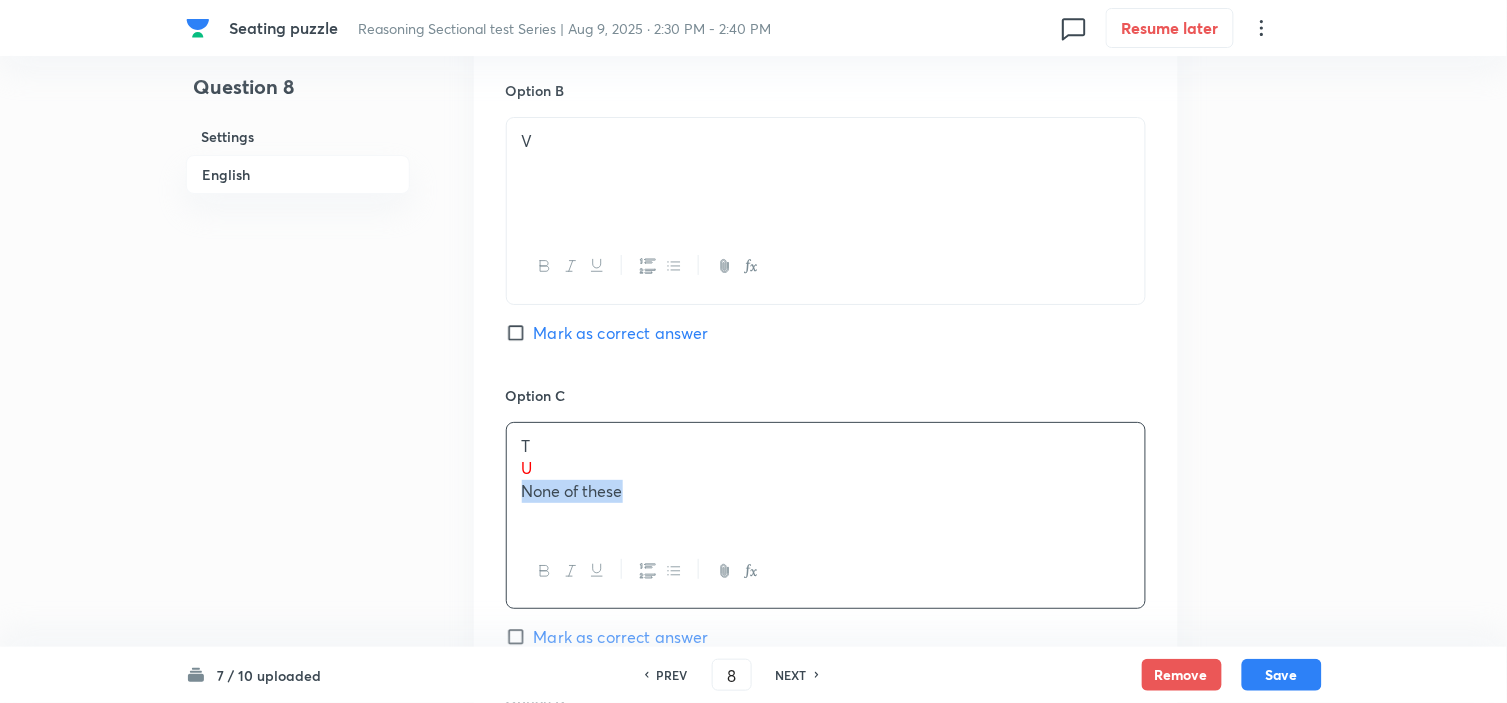 drag, startPoint x: 516, startPoint y: 483, endPoint x: 717, endPoint y: 548, distance: 211.24867 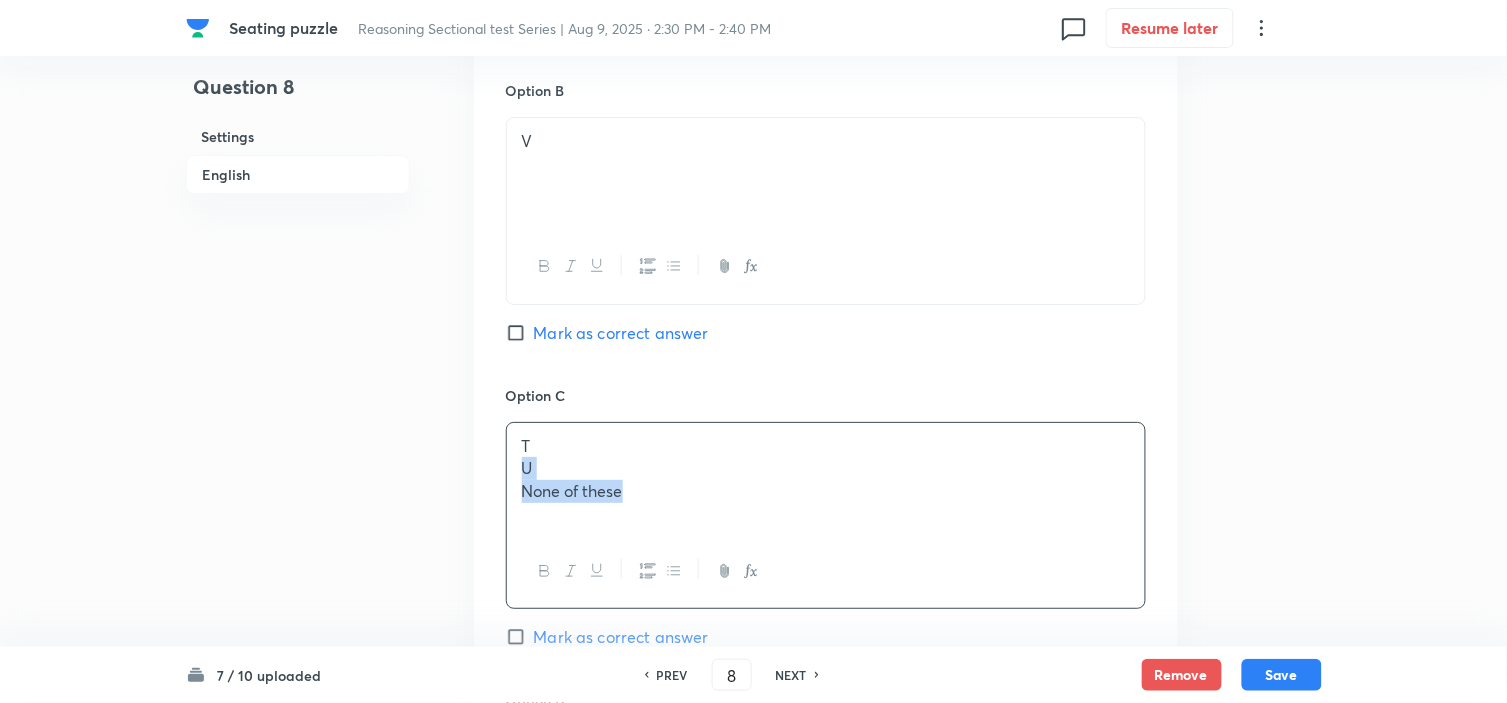 drag, startPoint x: 525, startPoint y: 482, endPoint x: 735, endPoint y: 542, distance: 218.40329 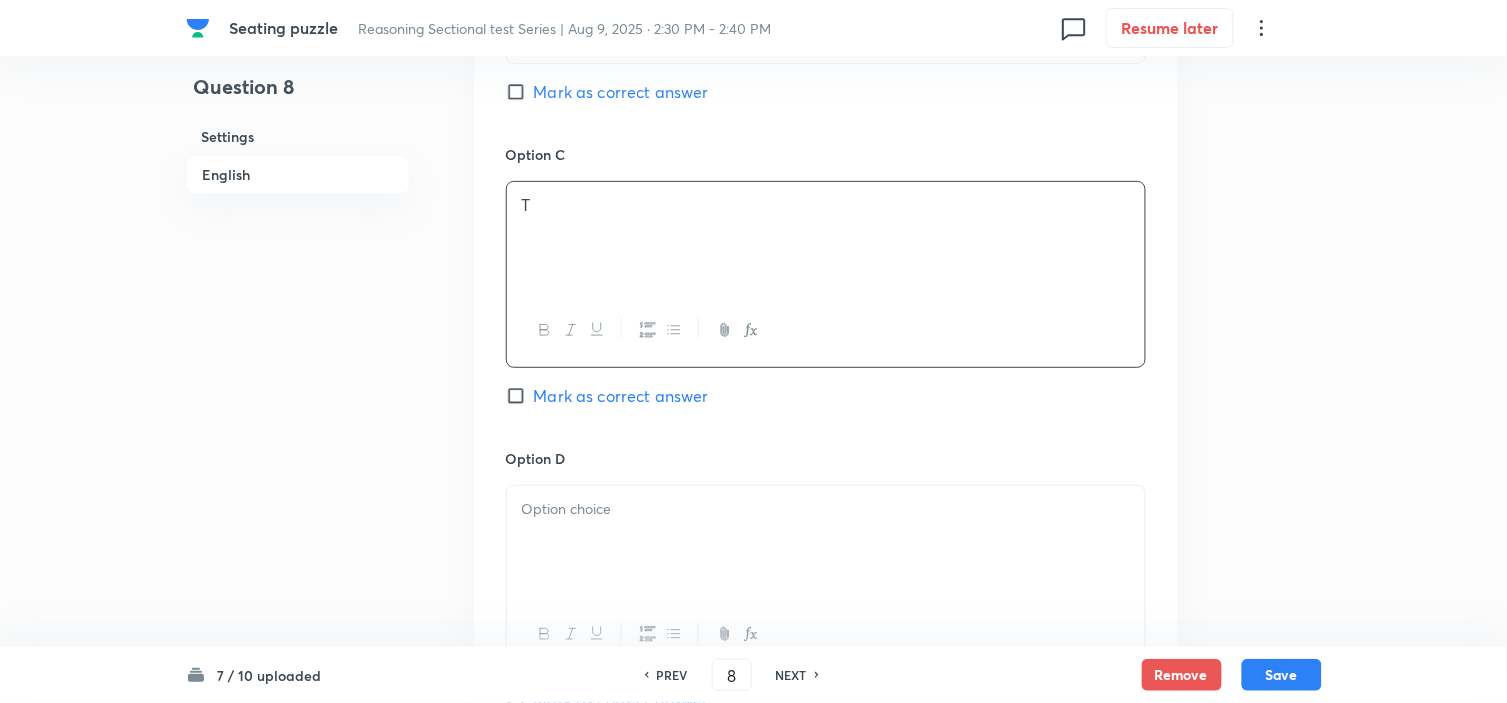 scroll, scrollTop: 2111, scrollLeft: 0, axis: vertical 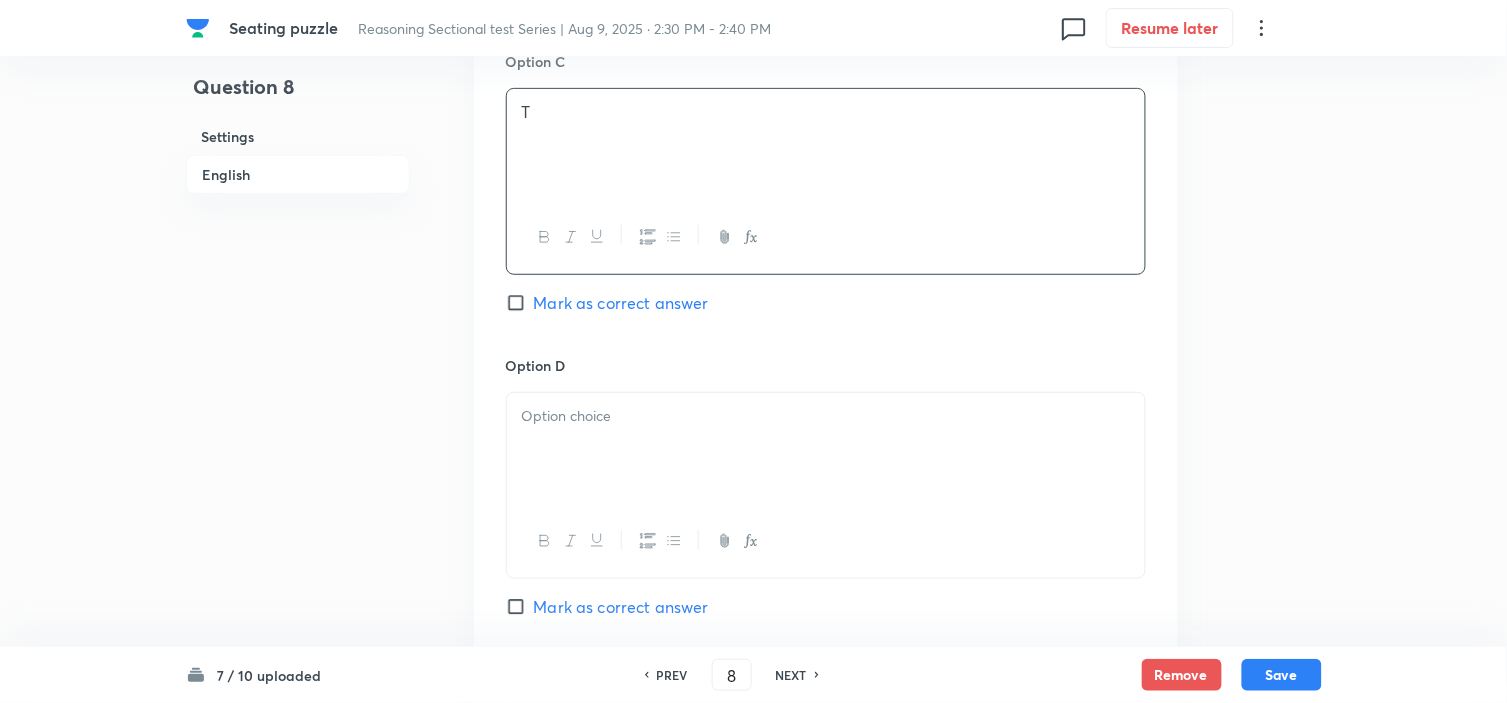 click at bounding box center [826, 449] 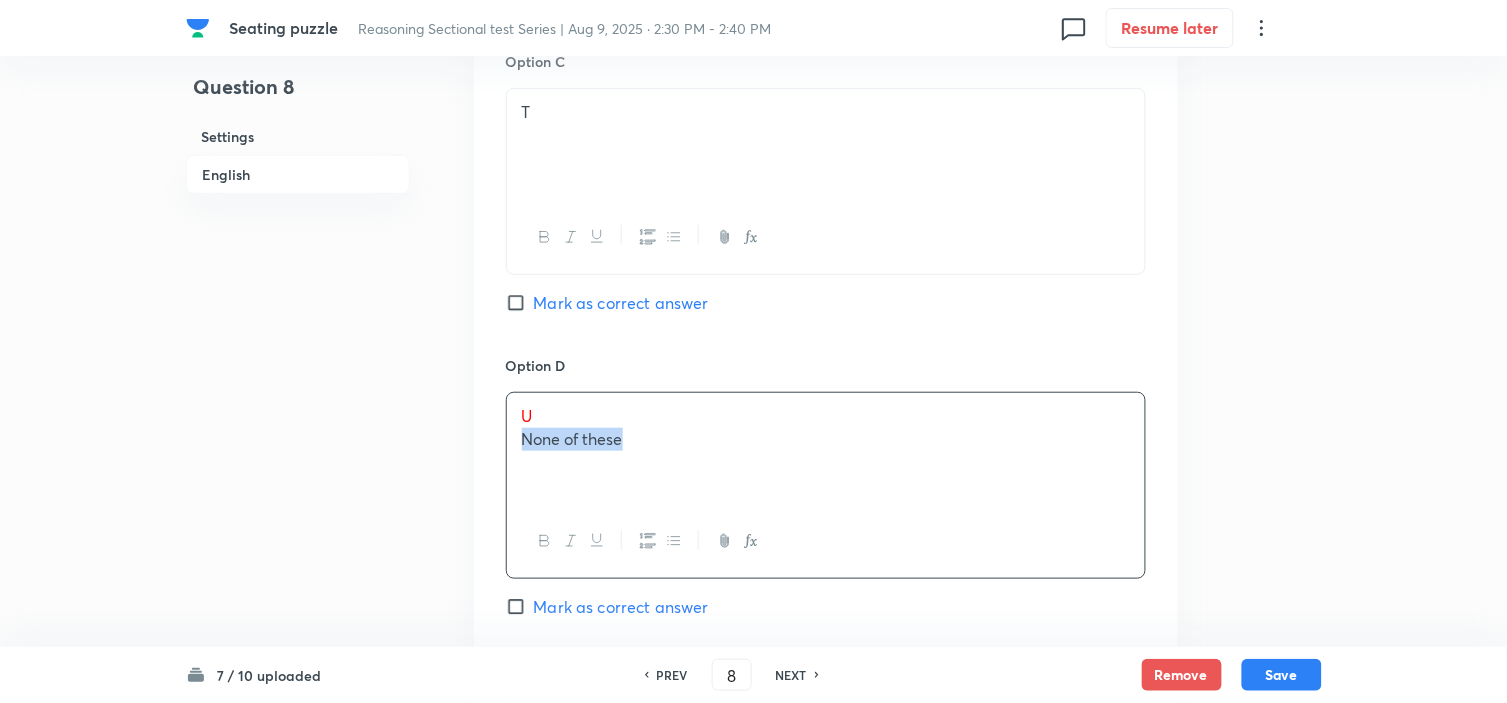 drag, startPoint x: 535, startPoint y: 446, endPoint x: 748, endPoint y: 510, distance: 222.40729 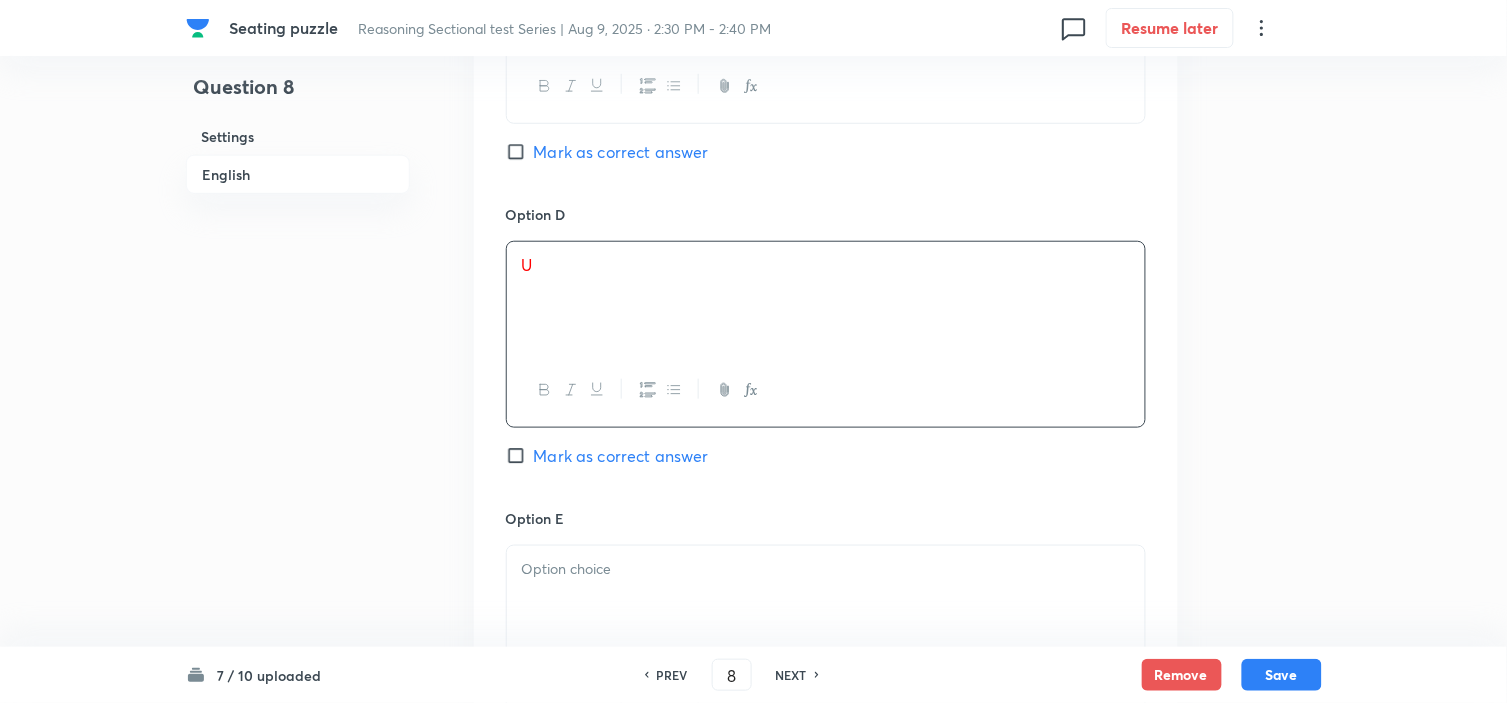 scroll, scrollTop: 2333, scrollLeft: 0, axis: vertical 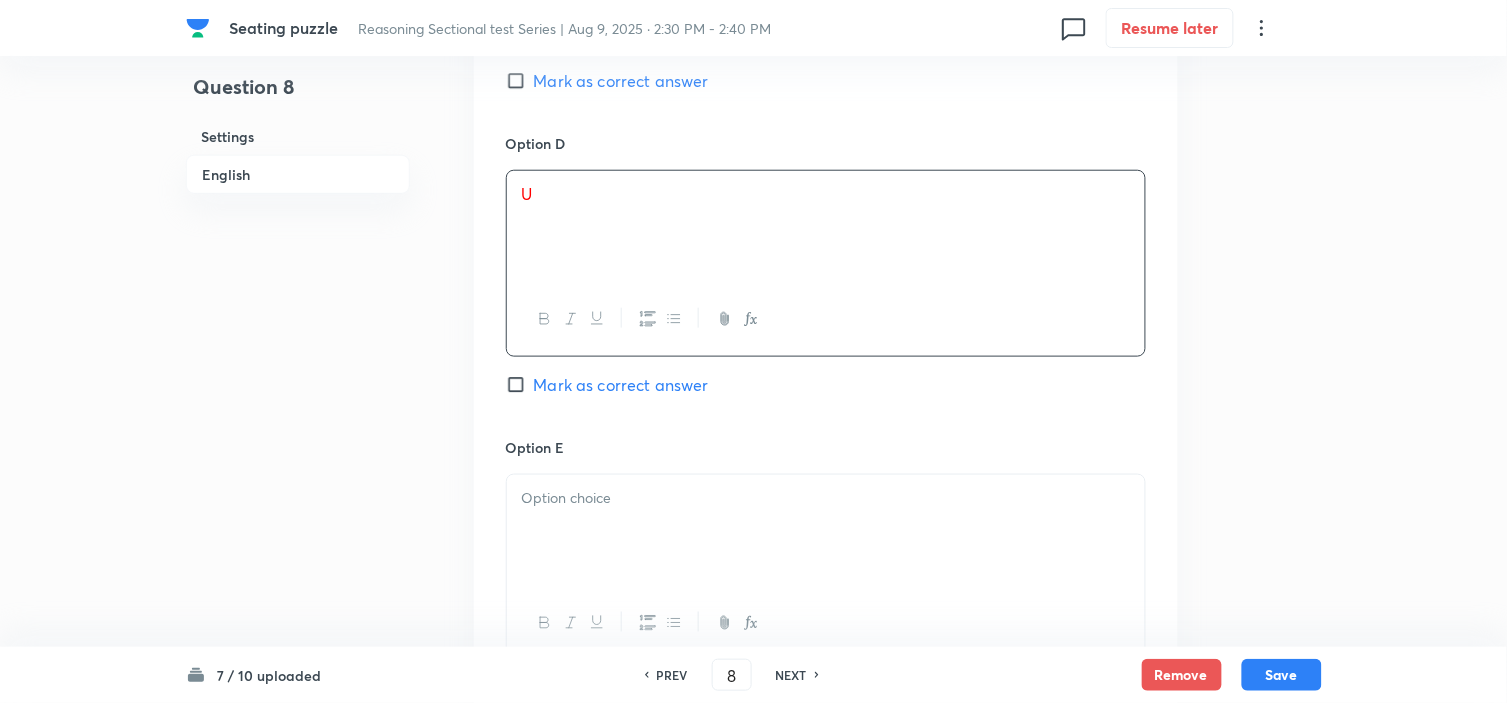 click at bounding box center [826, 531] 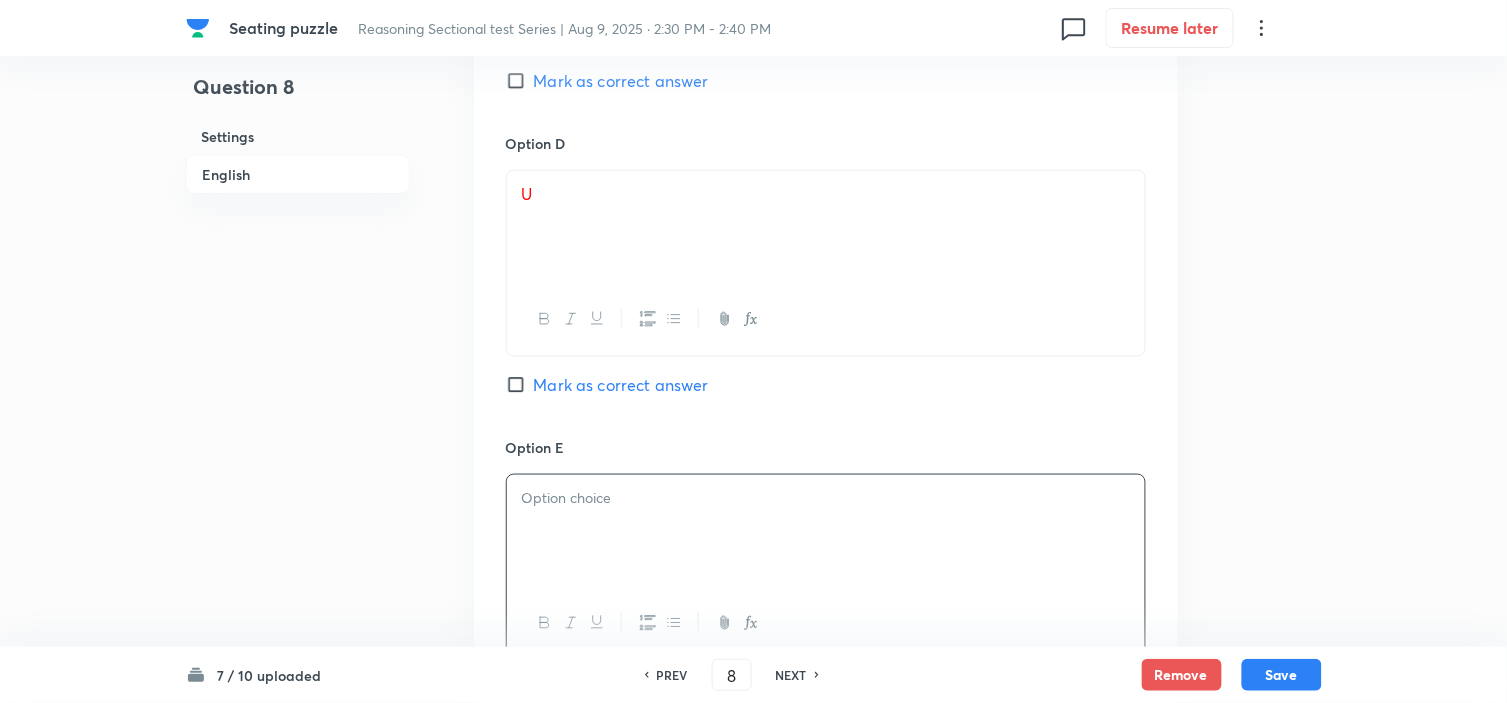 click on "Mark as correct answer" at bounding box center [621, 385] 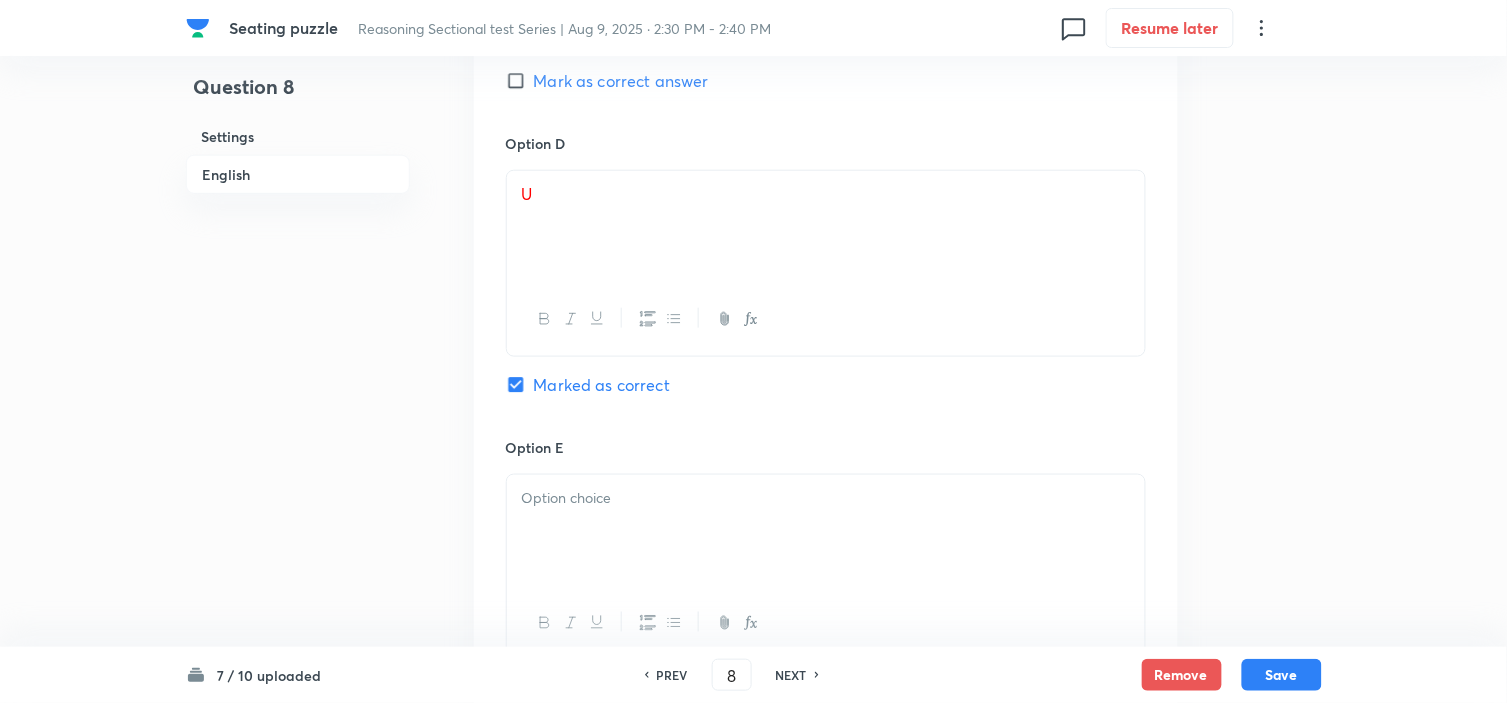 drag, startPoint x: 566, startPoint y: 521, endPoint x: 595, endPoint y: 527, distance: 29.614185 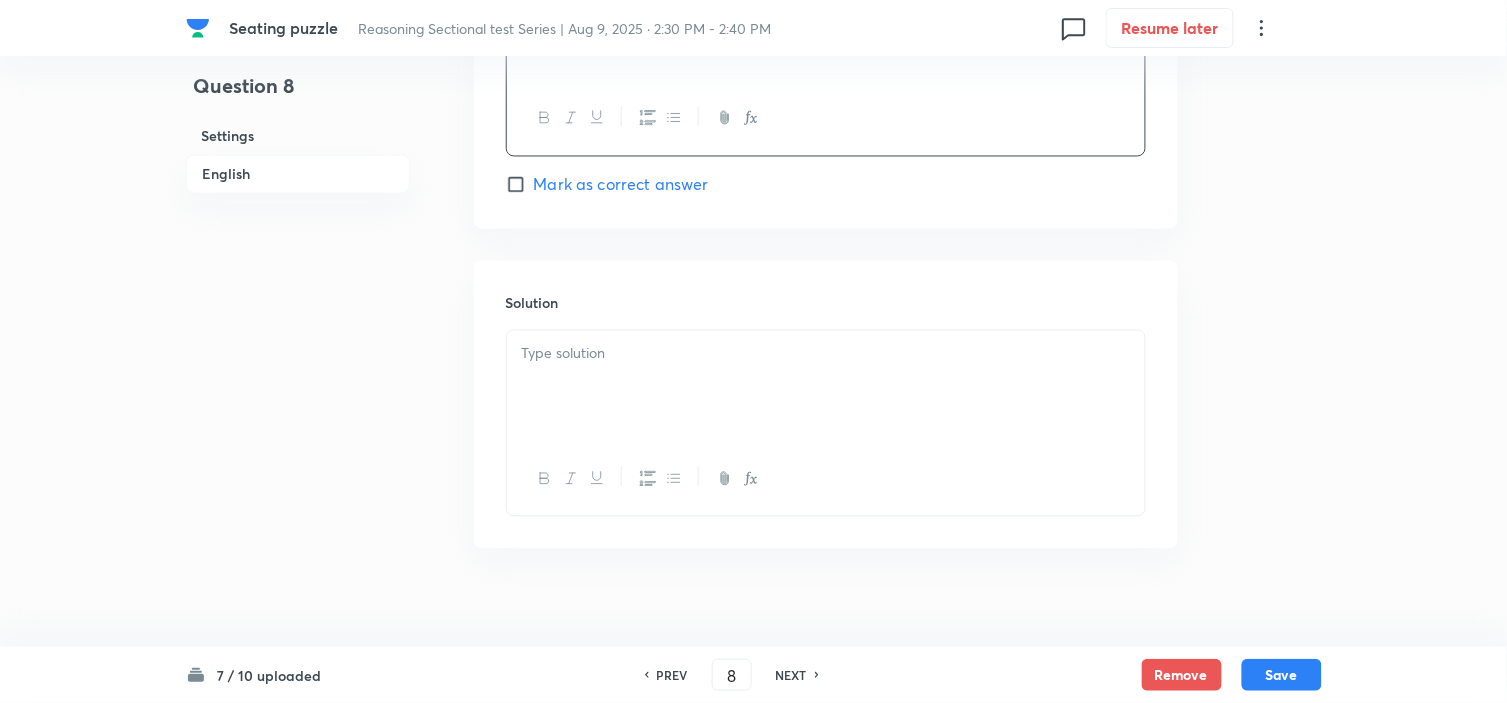 scroll, scrollTop: 2865, scrollLeft: 0, axis: vertical 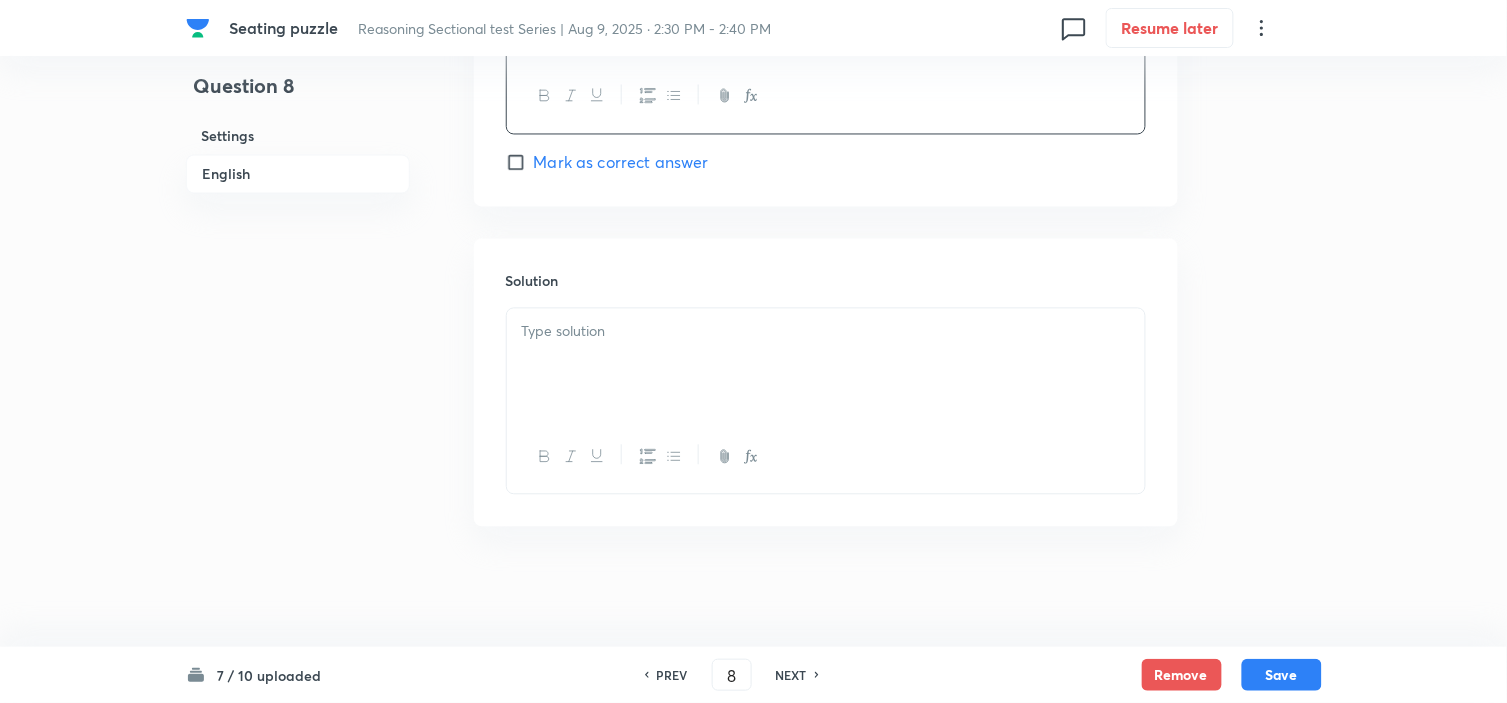 click at bounding box center [826, 365] 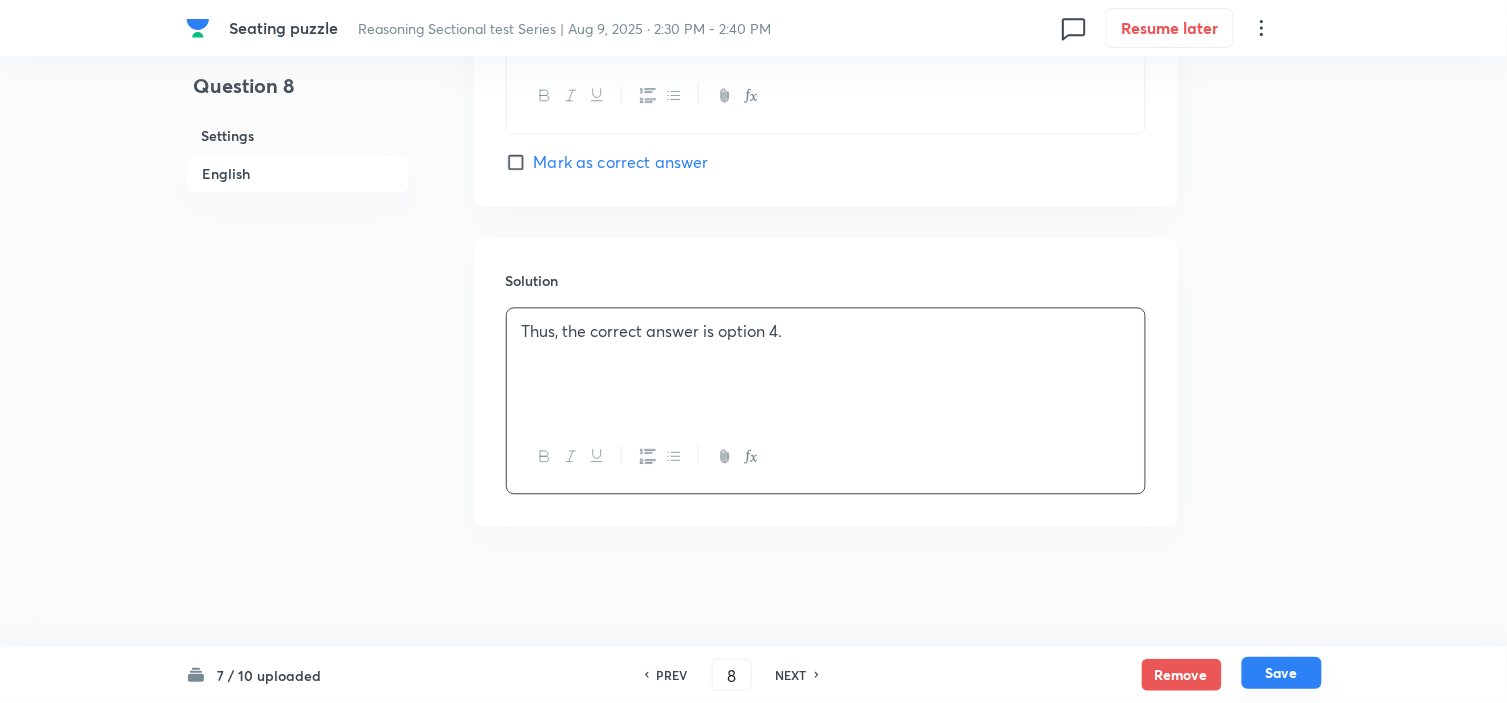 click on "Save" at bounding box center [1282, 673] 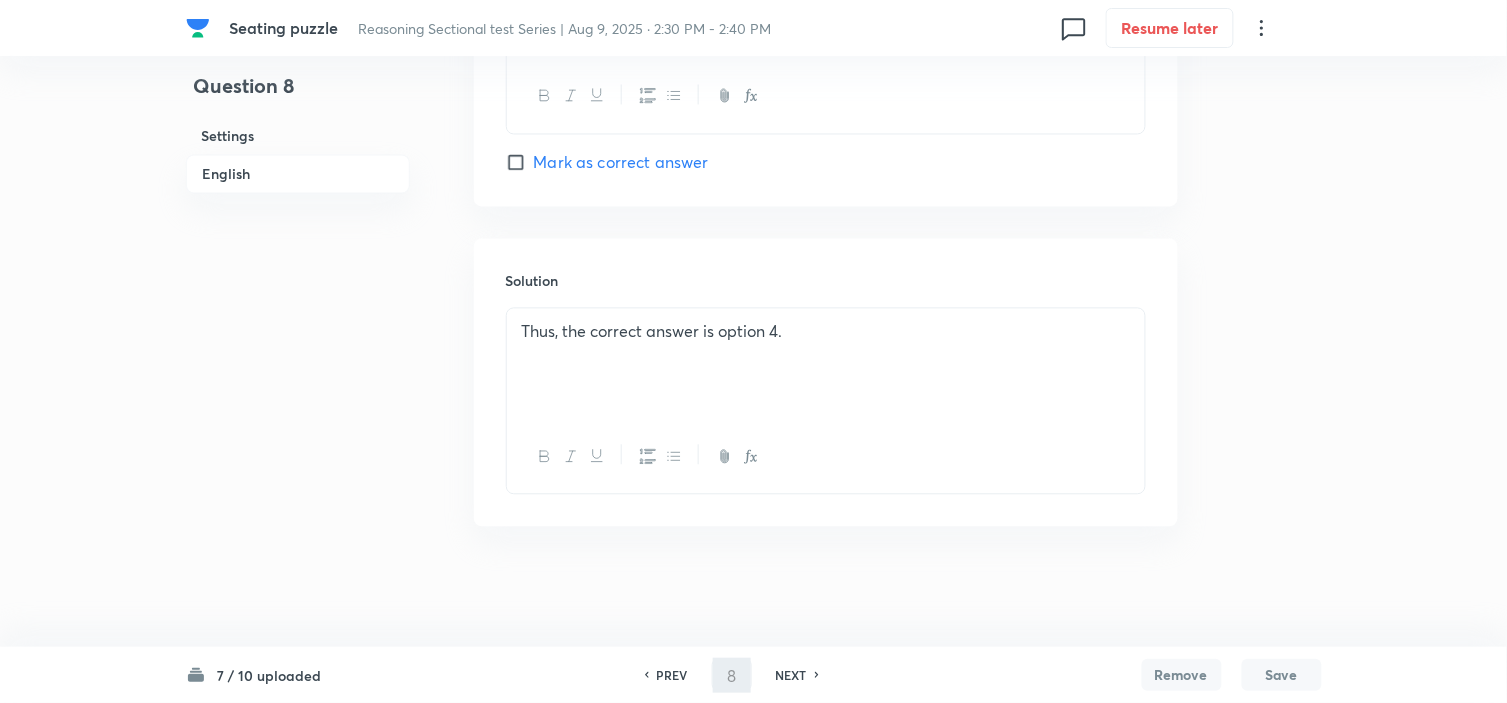 type on "9" 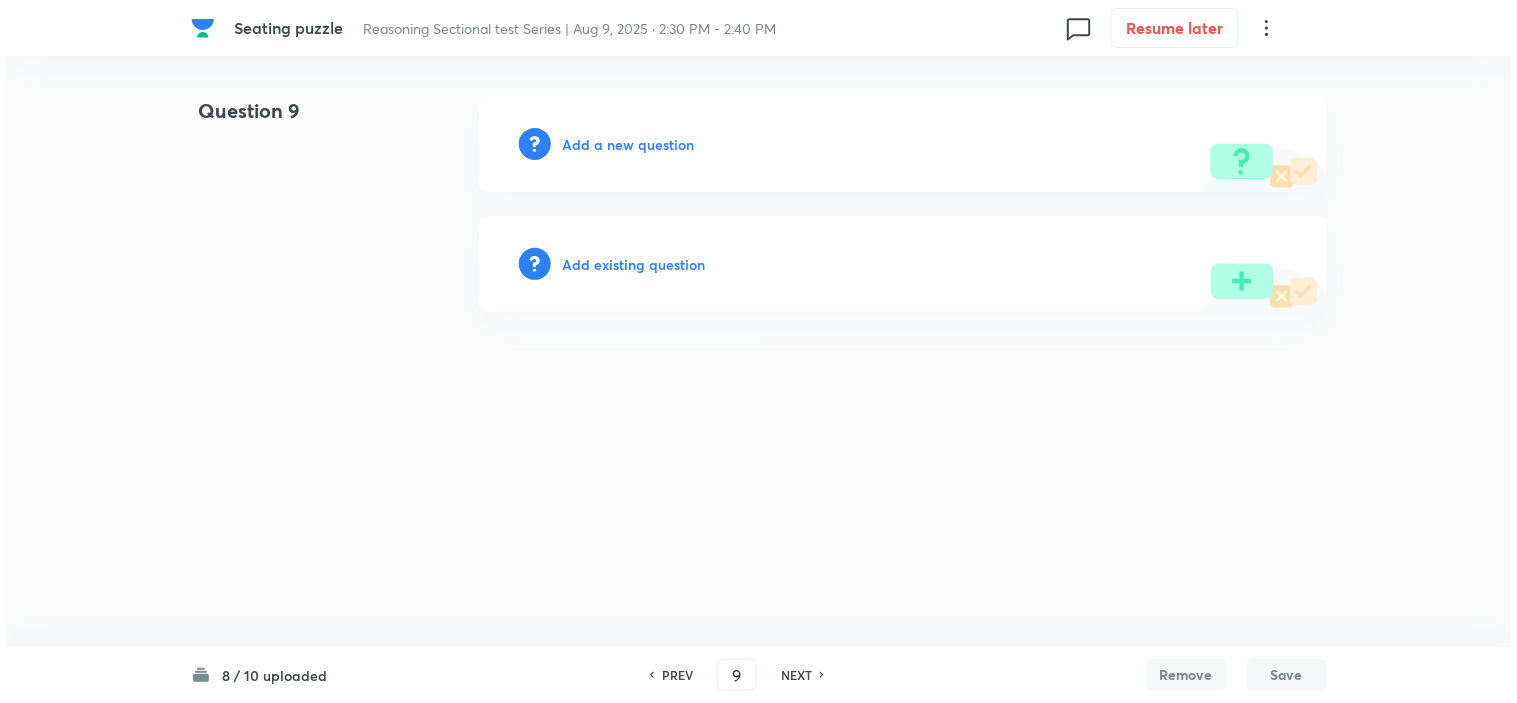 scroll, scrollTop: 0, scrollLeft: 0, axis: both 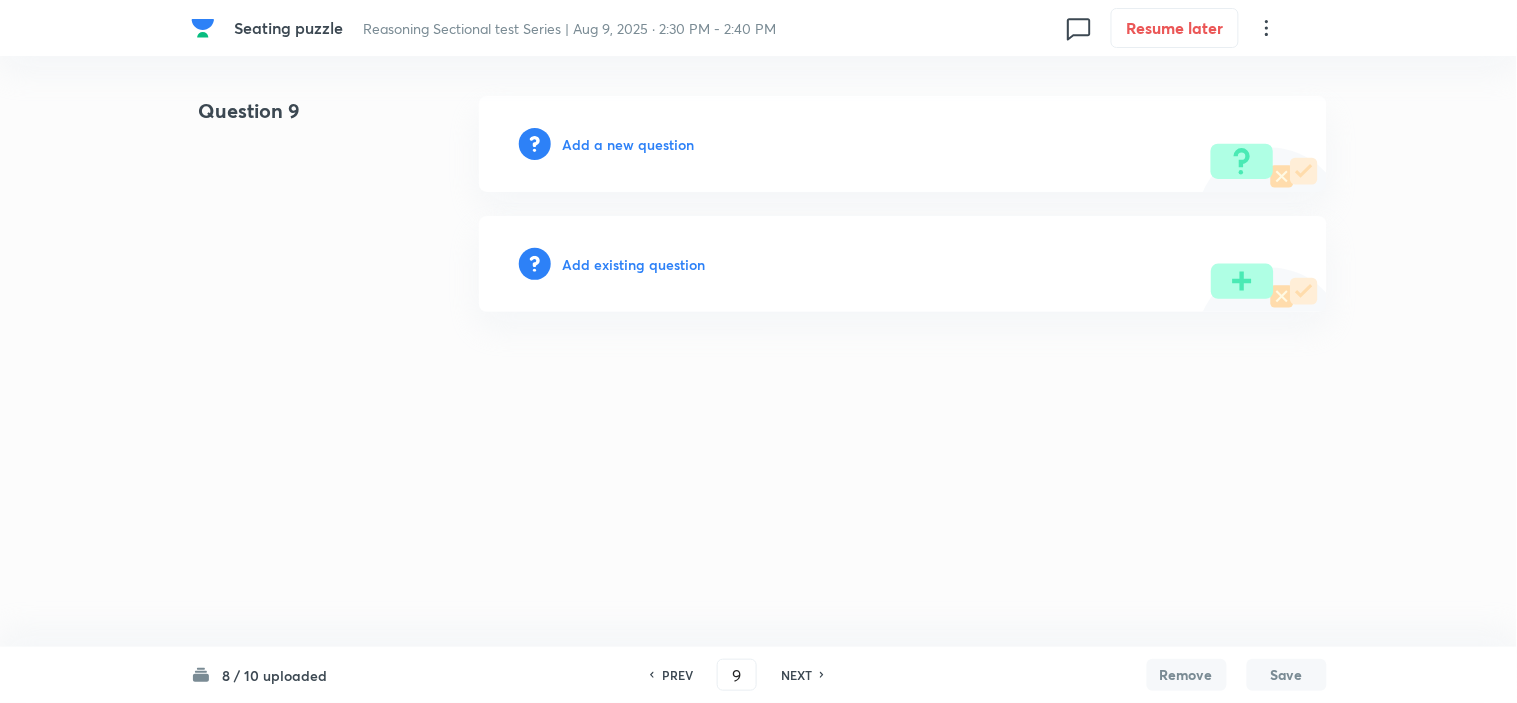 click on "Add a new question" at bounding box center (629, 144) 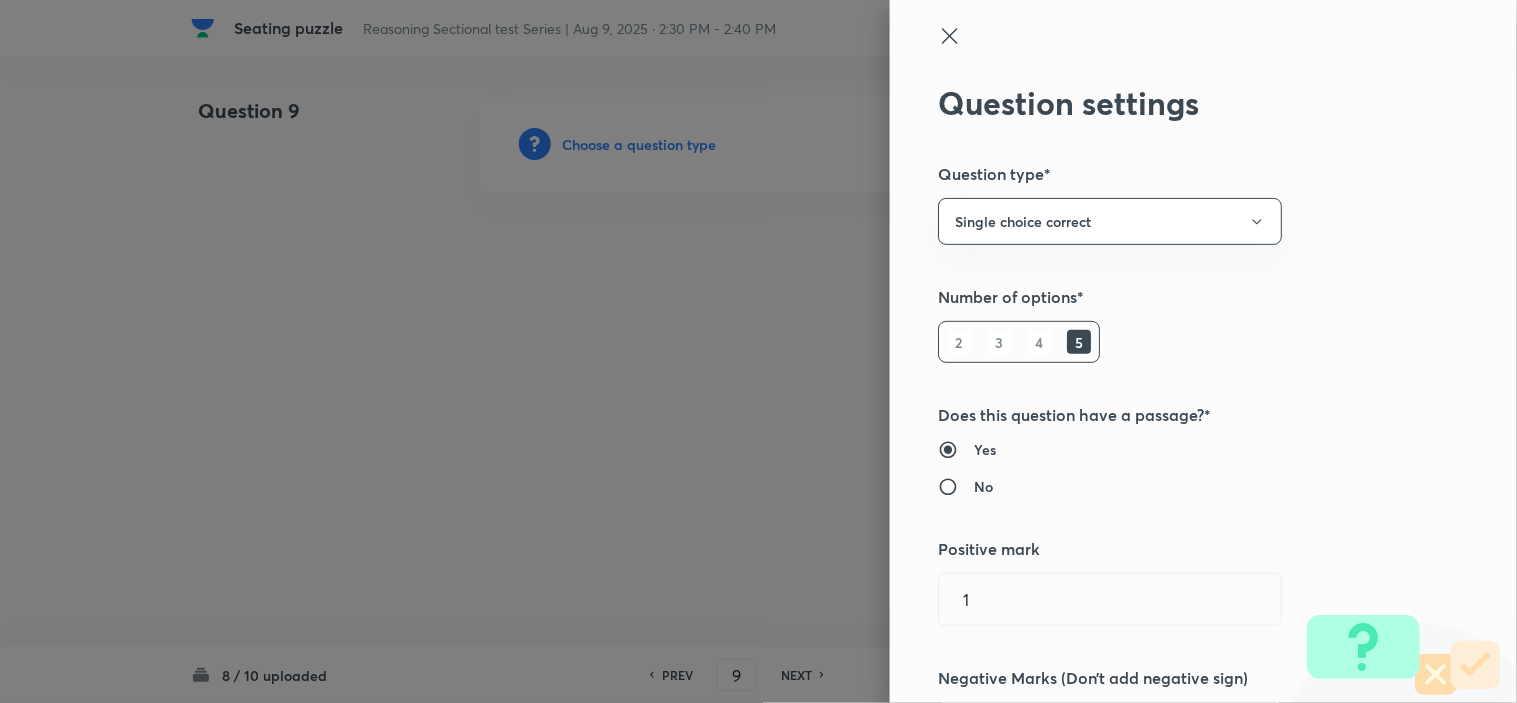 type 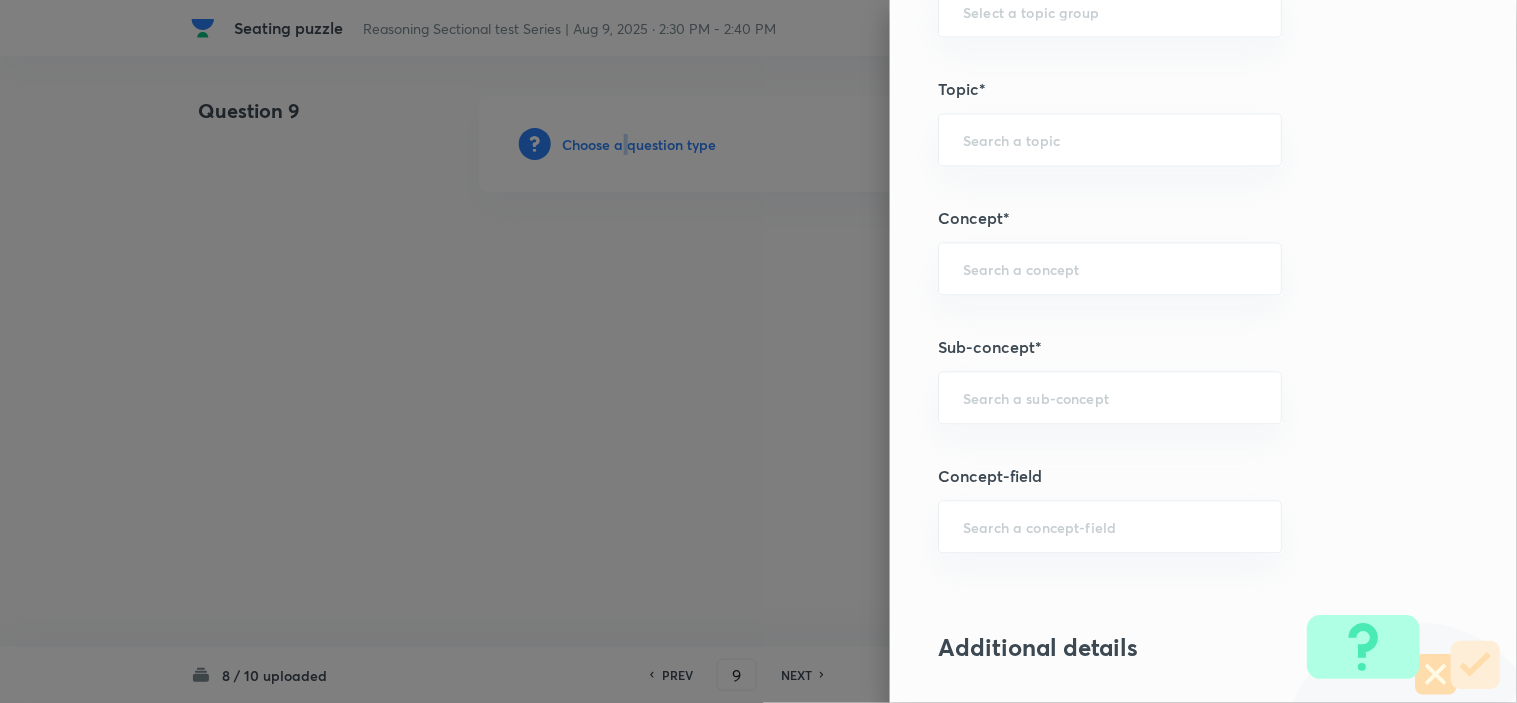 scroll, scrollTop: 1000, scrollLeft: 0, axis: vertical 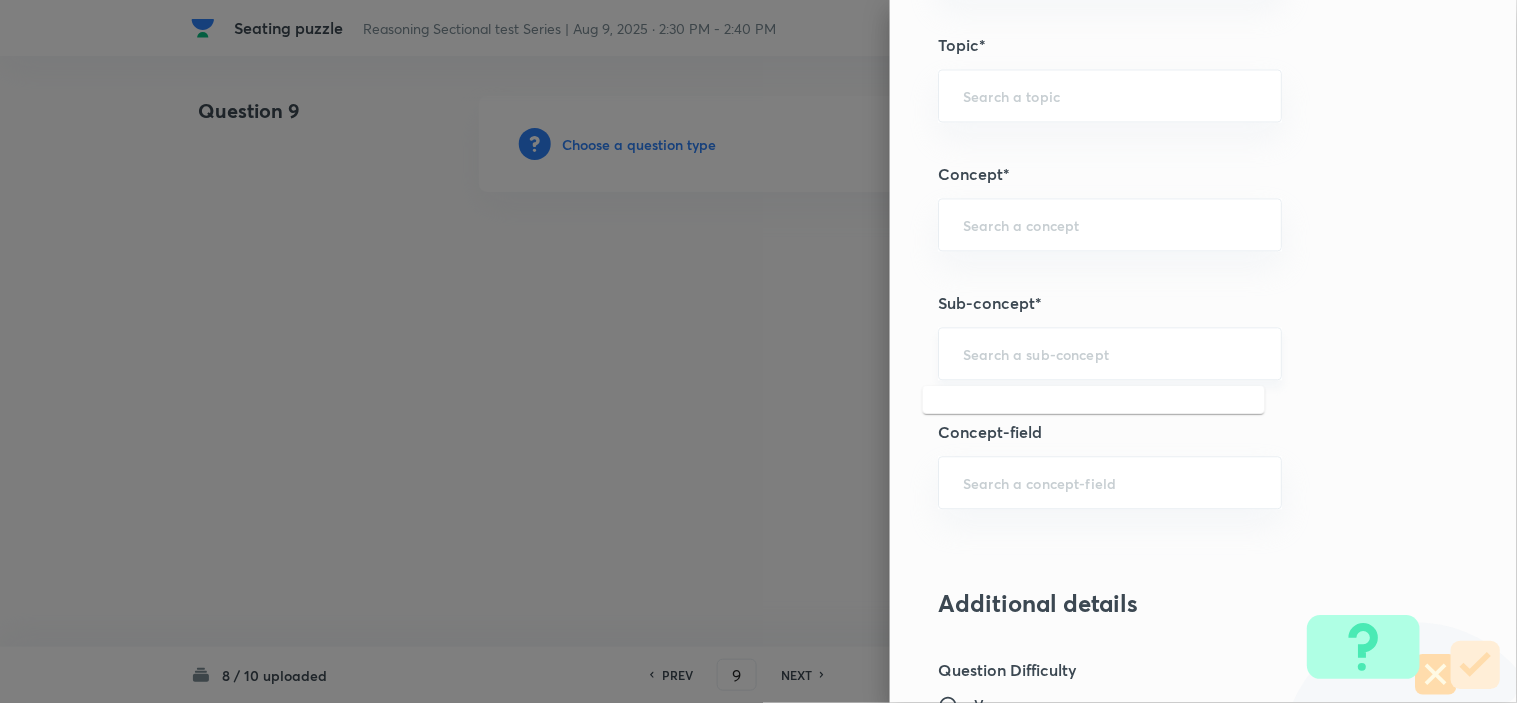 click at bounding box center (1110, 353) 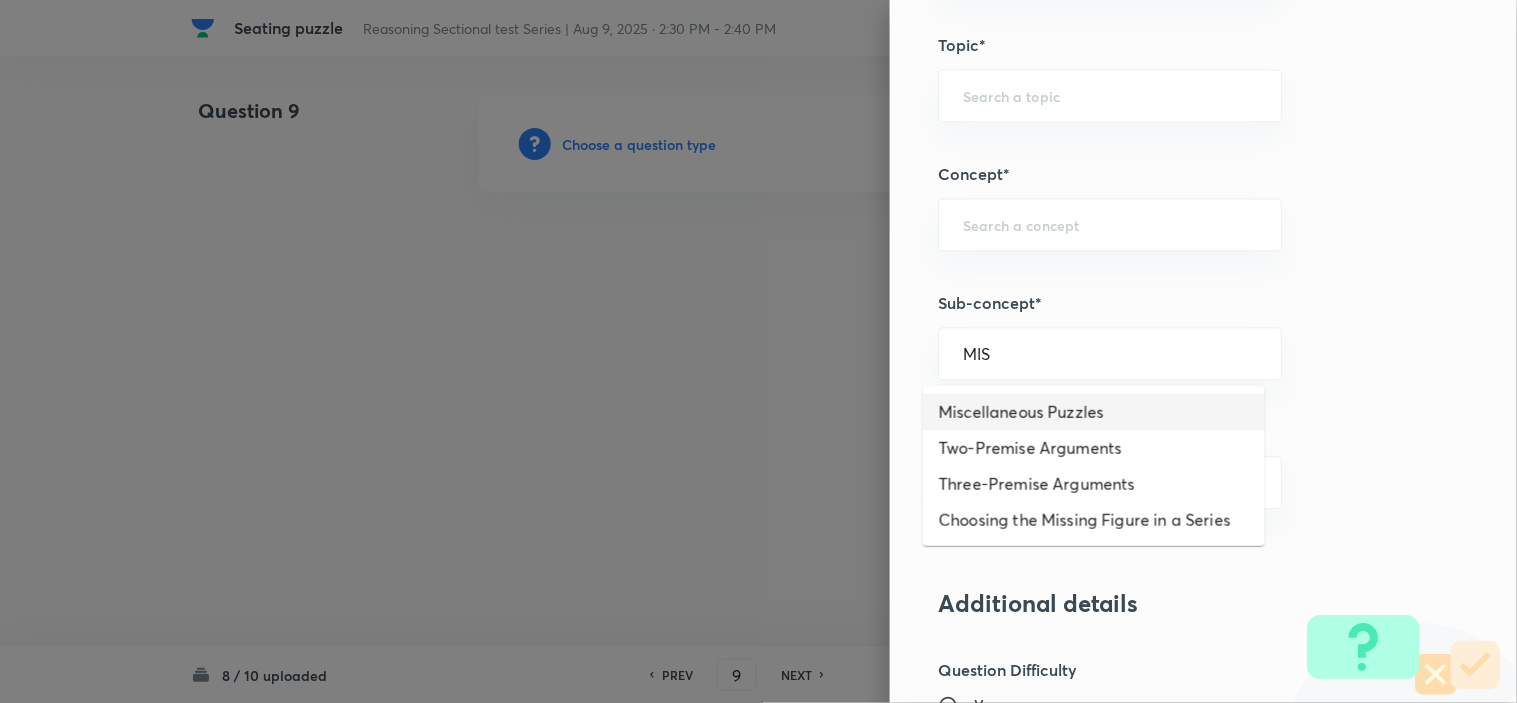 click on "Miscellaneous Puzzles" at bounding box center (1094, 412) 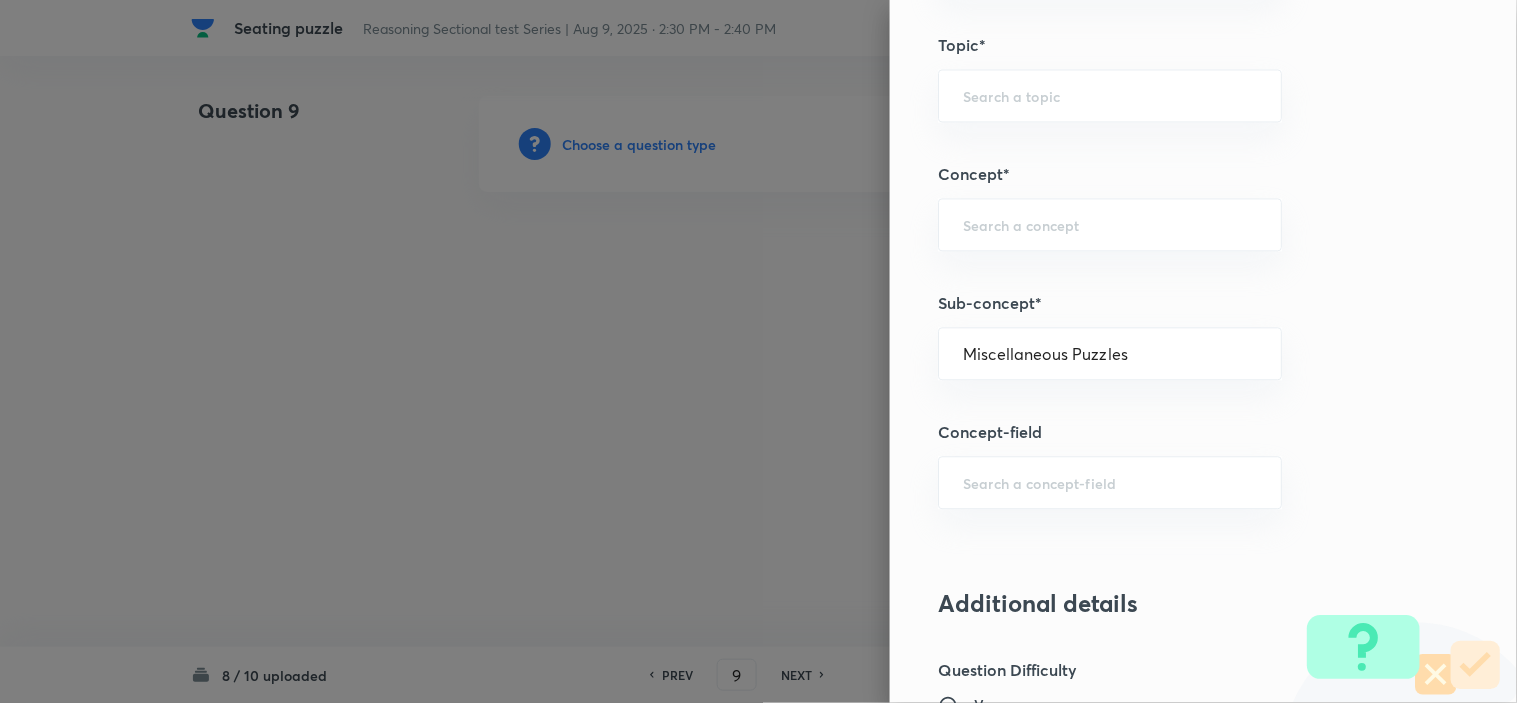 type on "Reasoning" 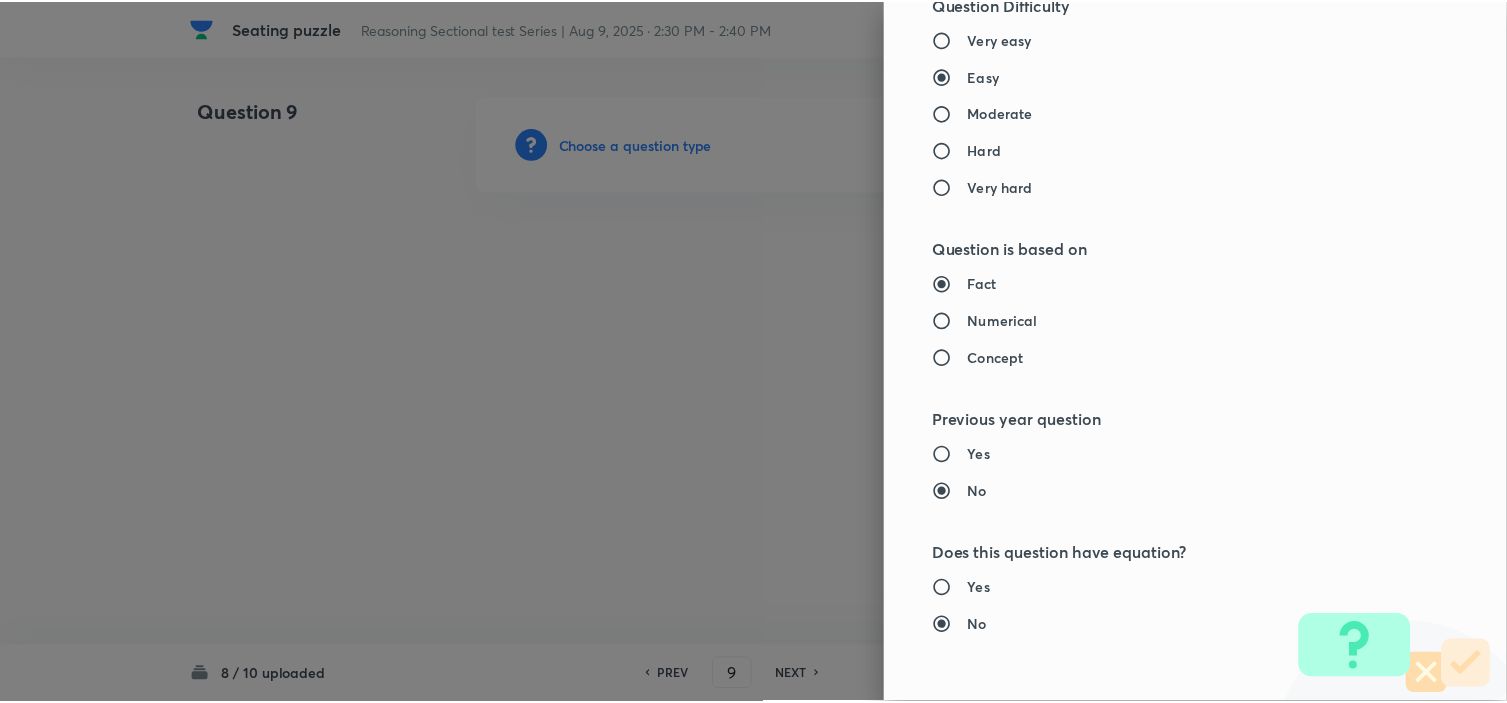 scroll, scrollTop: 2023, scrollLeft: 0, axis: vertical 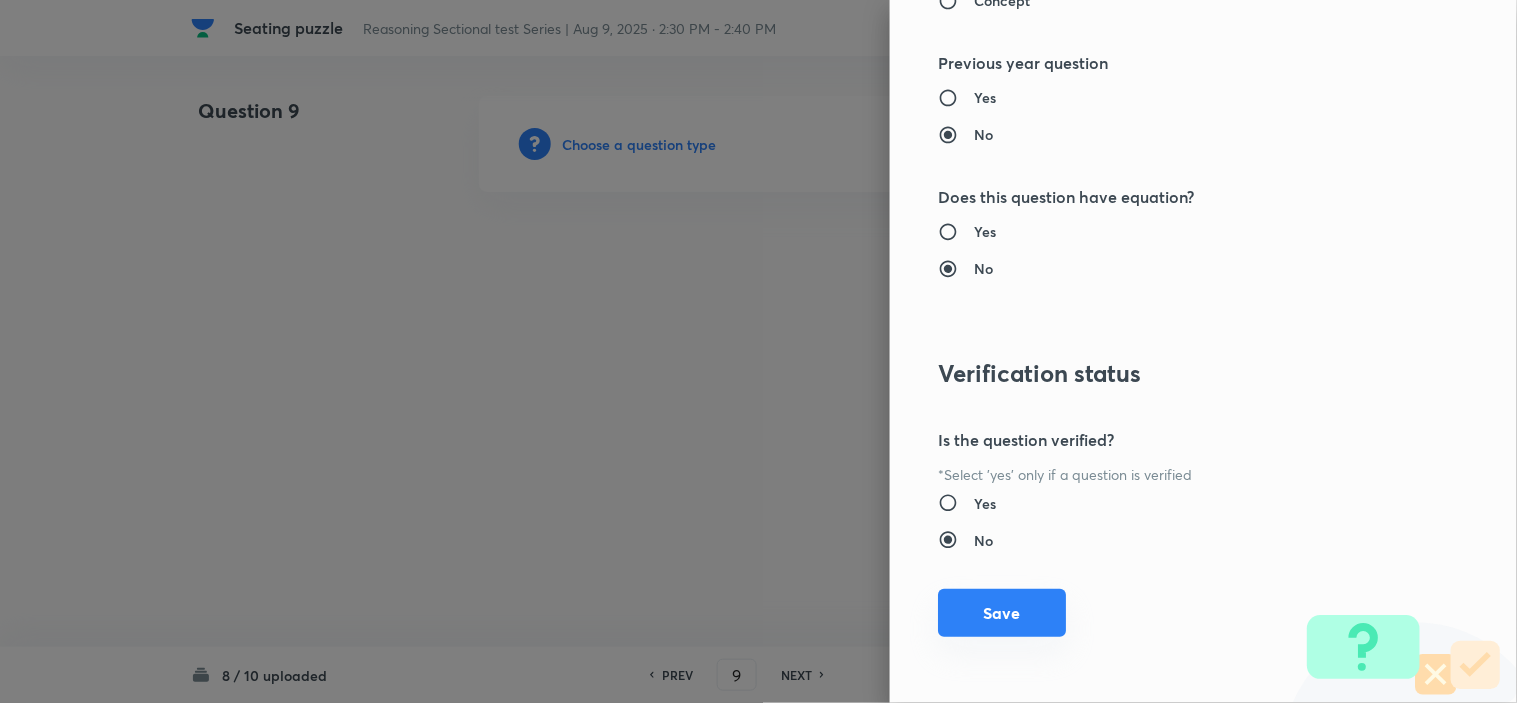 click on "Save" at bounding box center (1002, 613) 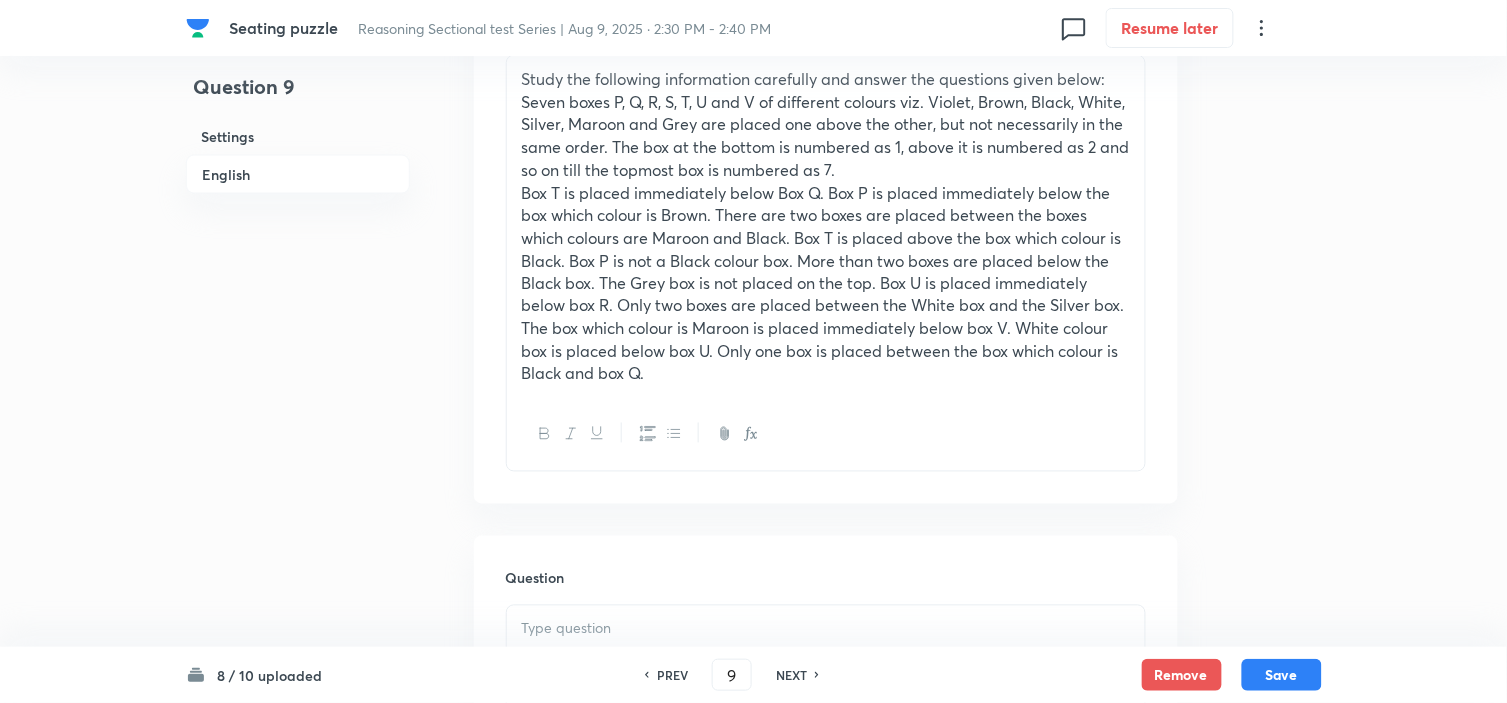 scroll, scrollTop: 888, scrollLeft: 0, axis: vertical 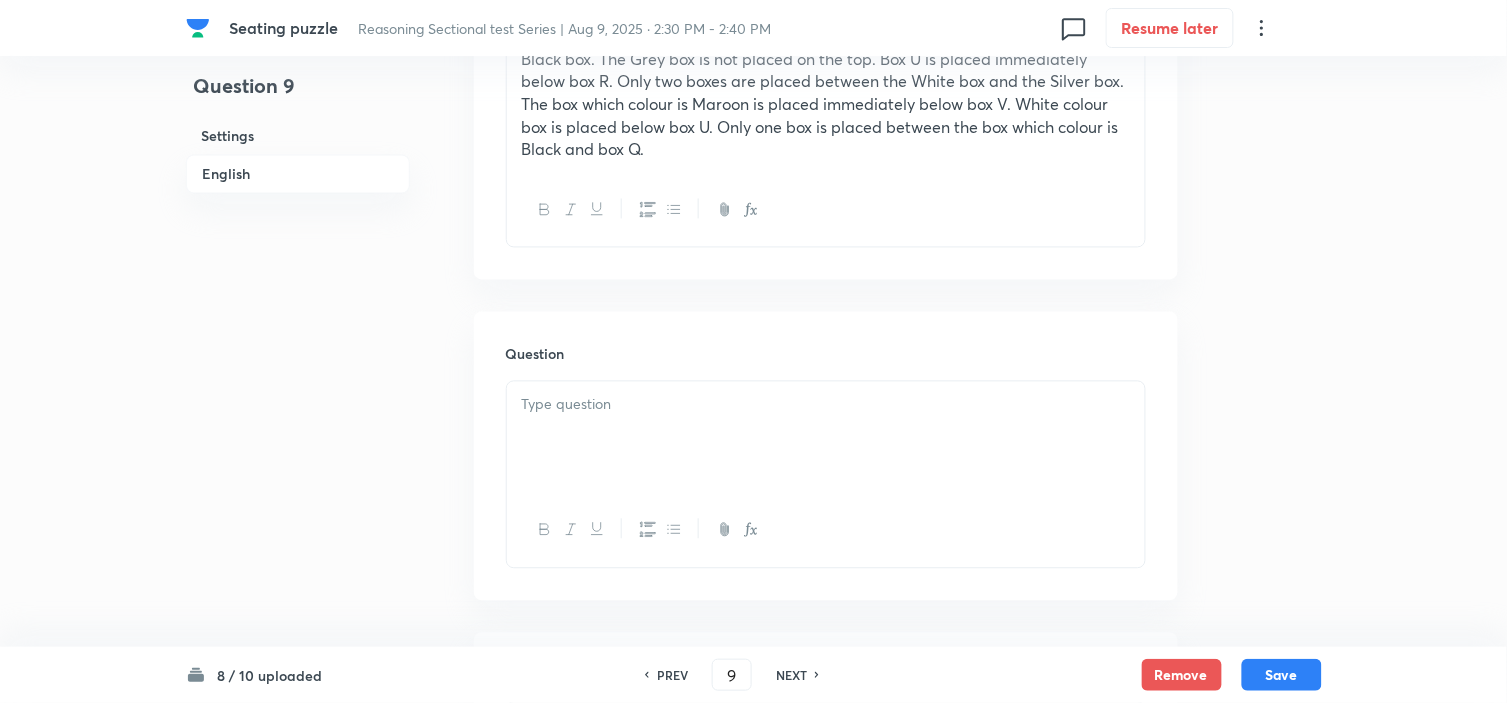 drag, startPoint x: 550, startPoint y: 386, endPoint x: 581, endPoint y: 442, distance: 64.00781 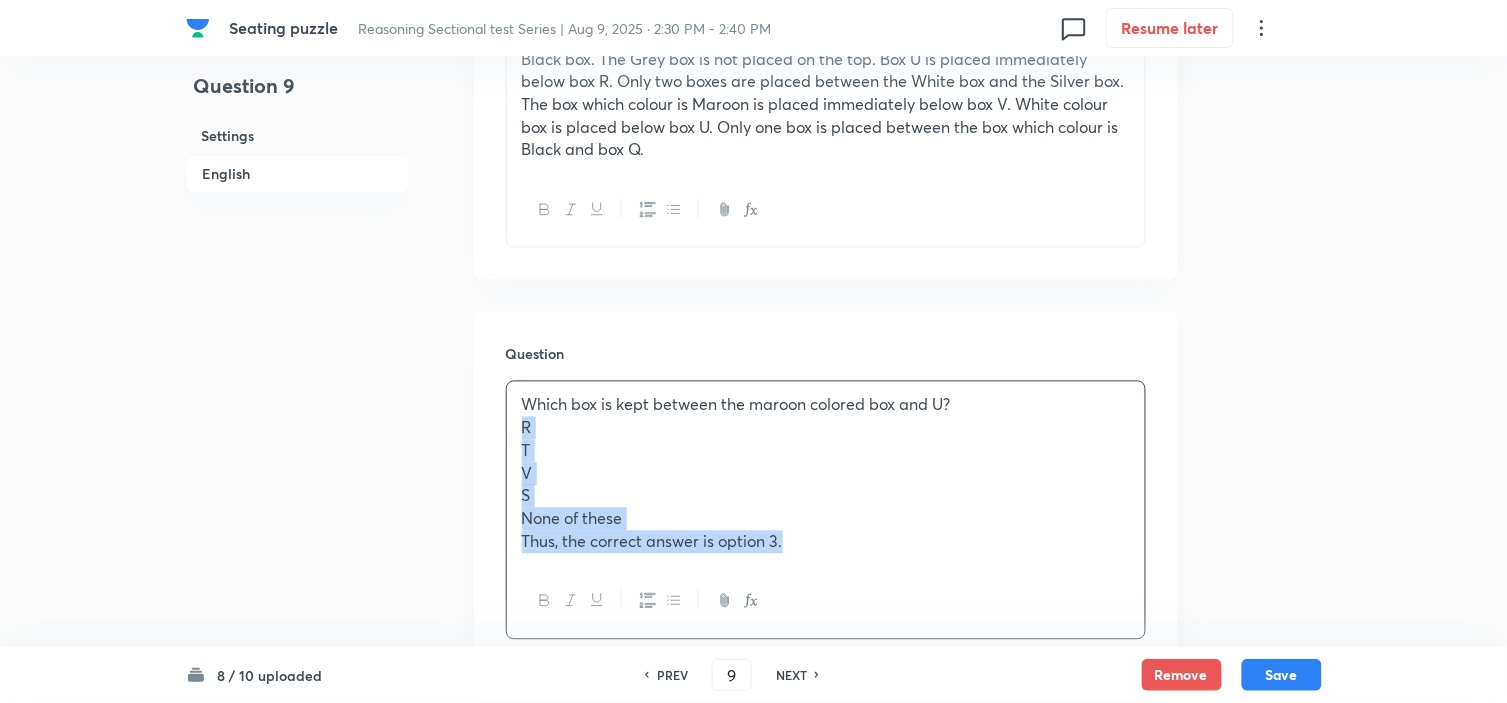 drag, startPoint x: 521, startPoint y: 433, endPoint x: 881, endPoint y: 620, distance: 405.67105 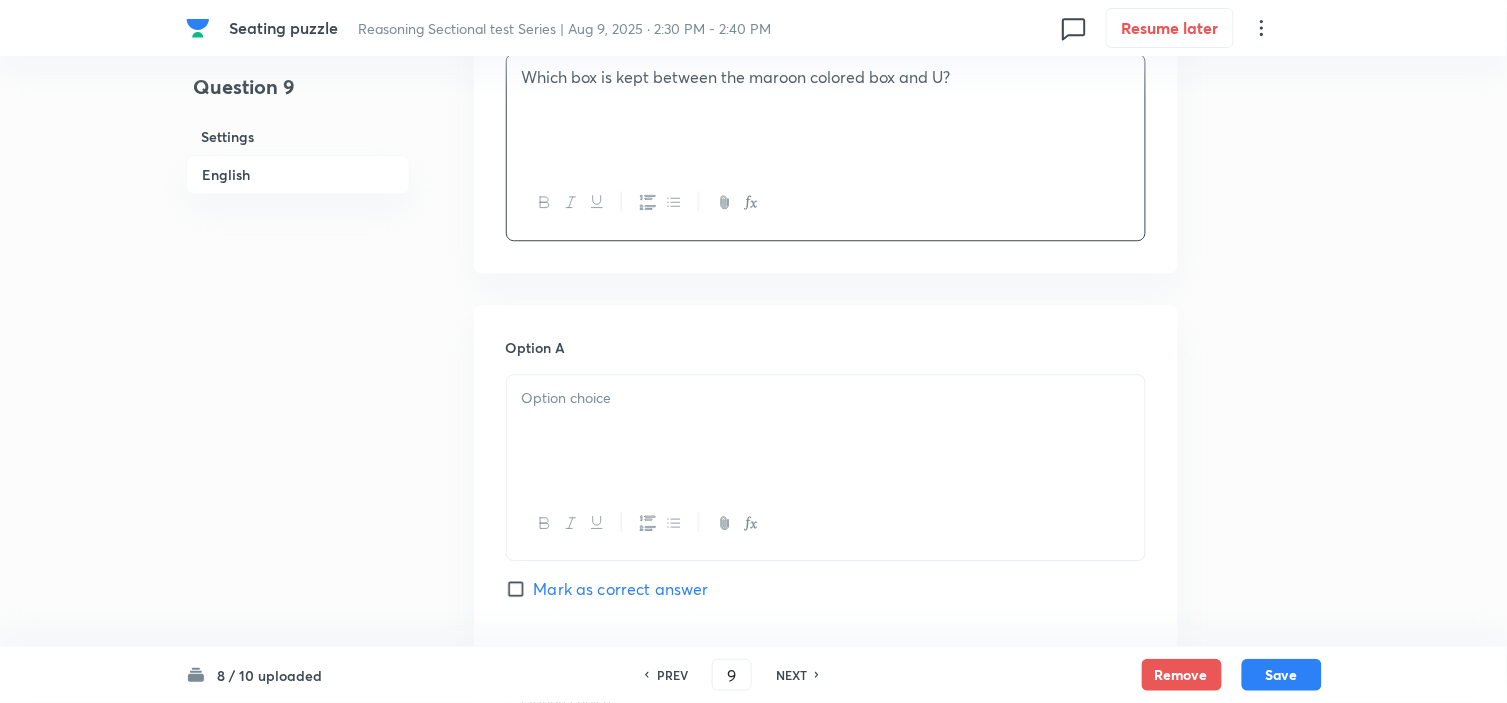 scroll, scrollTop: 1222, scrollLeft: 0, axis: vertical 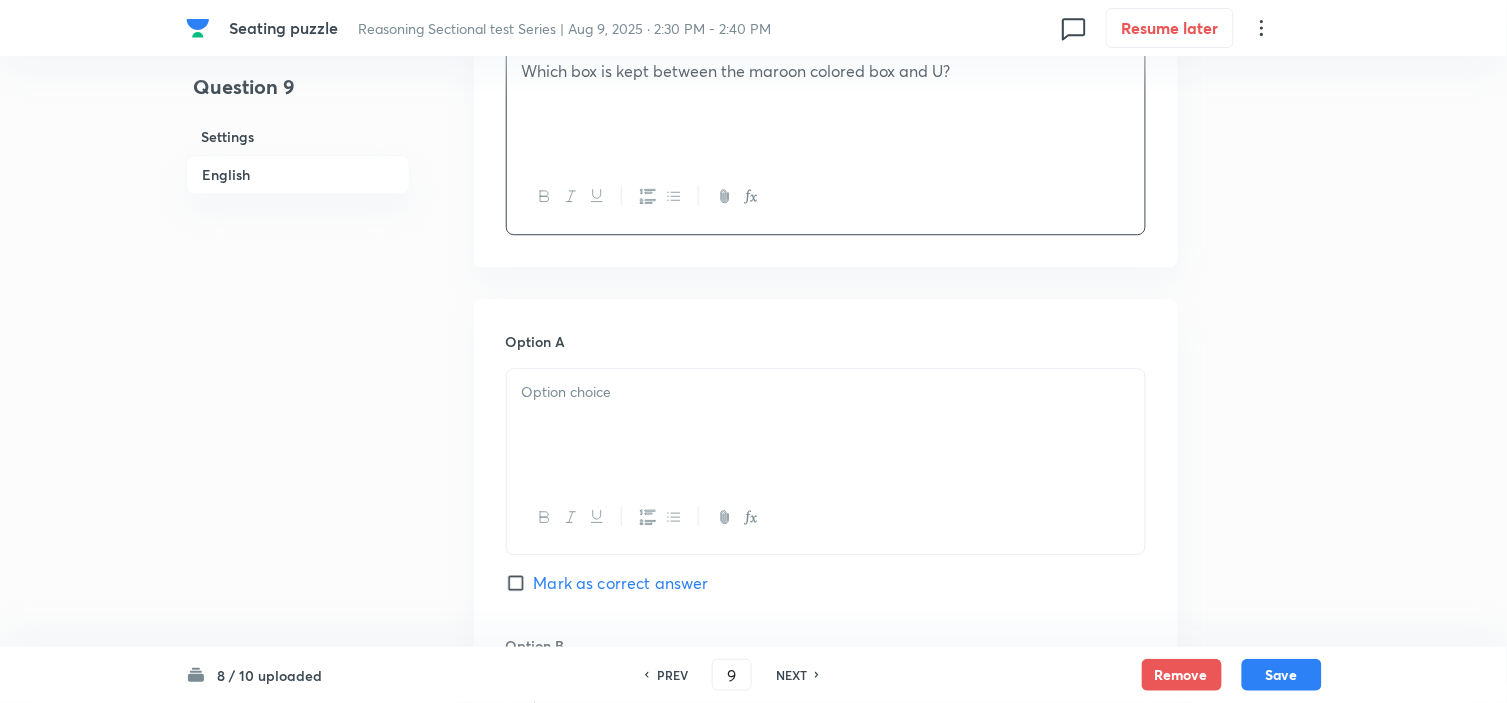 click at bounding box center [826, 392] 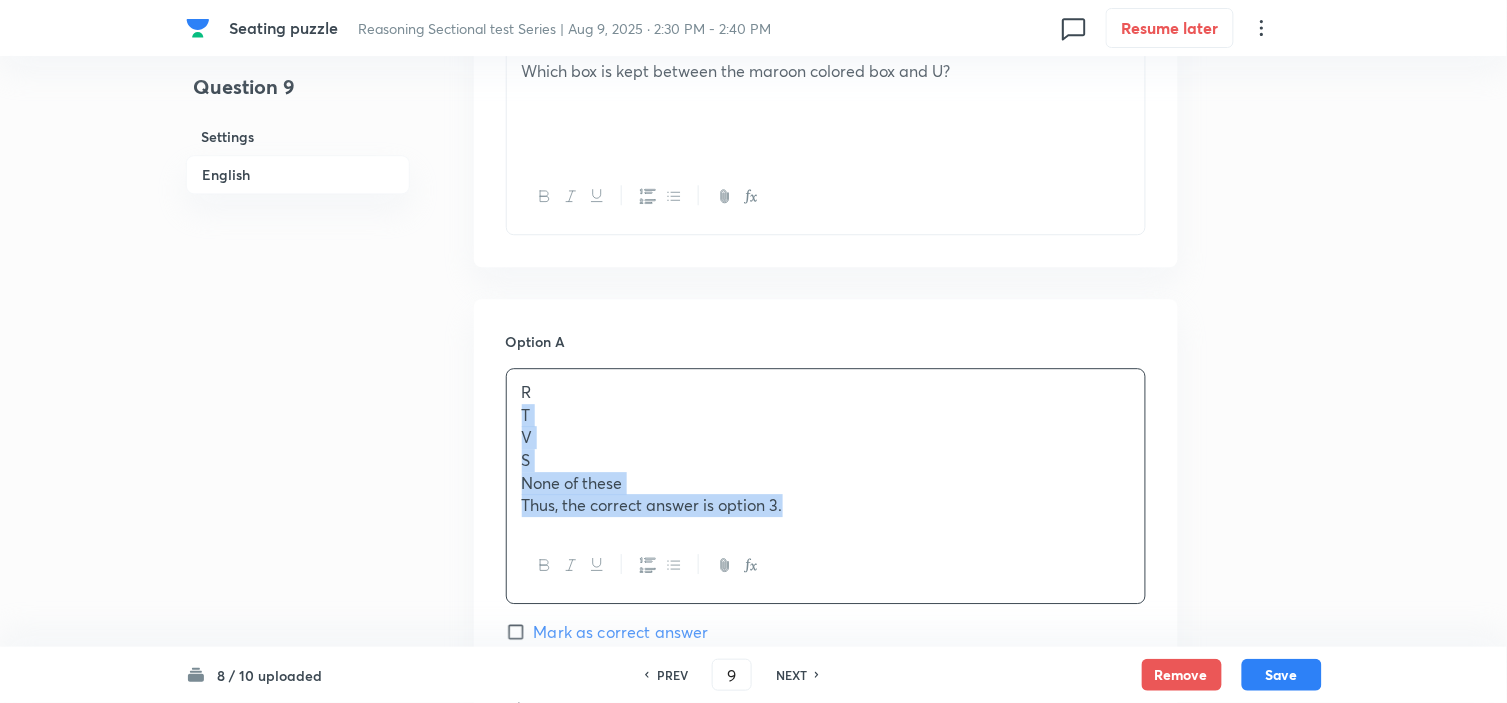 drag, startPoint x: 516, startPoint y: 420, endPoint x: 926, endPoint y: 586, distance: 442.3302 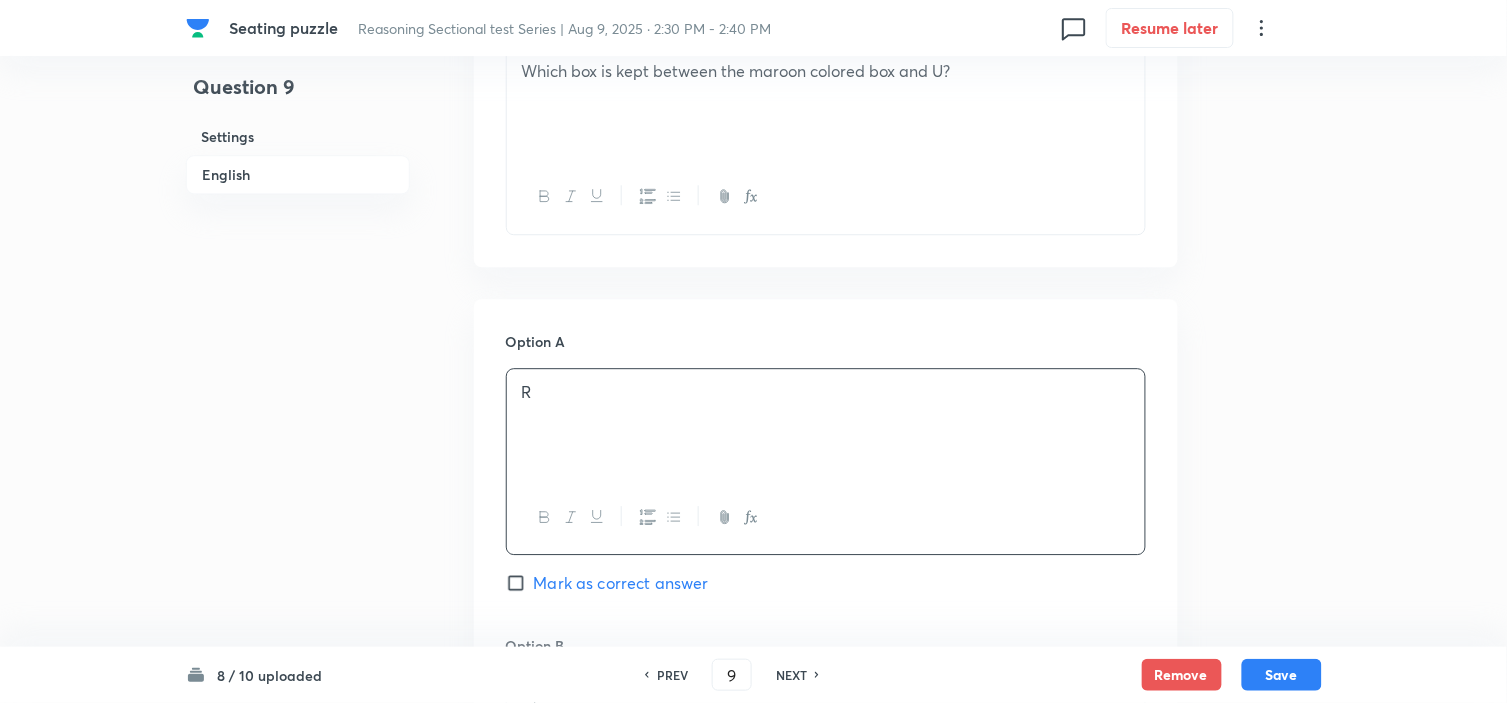 scroll, scrollTop: 1444, scrollLeft: 0, axis: vertical 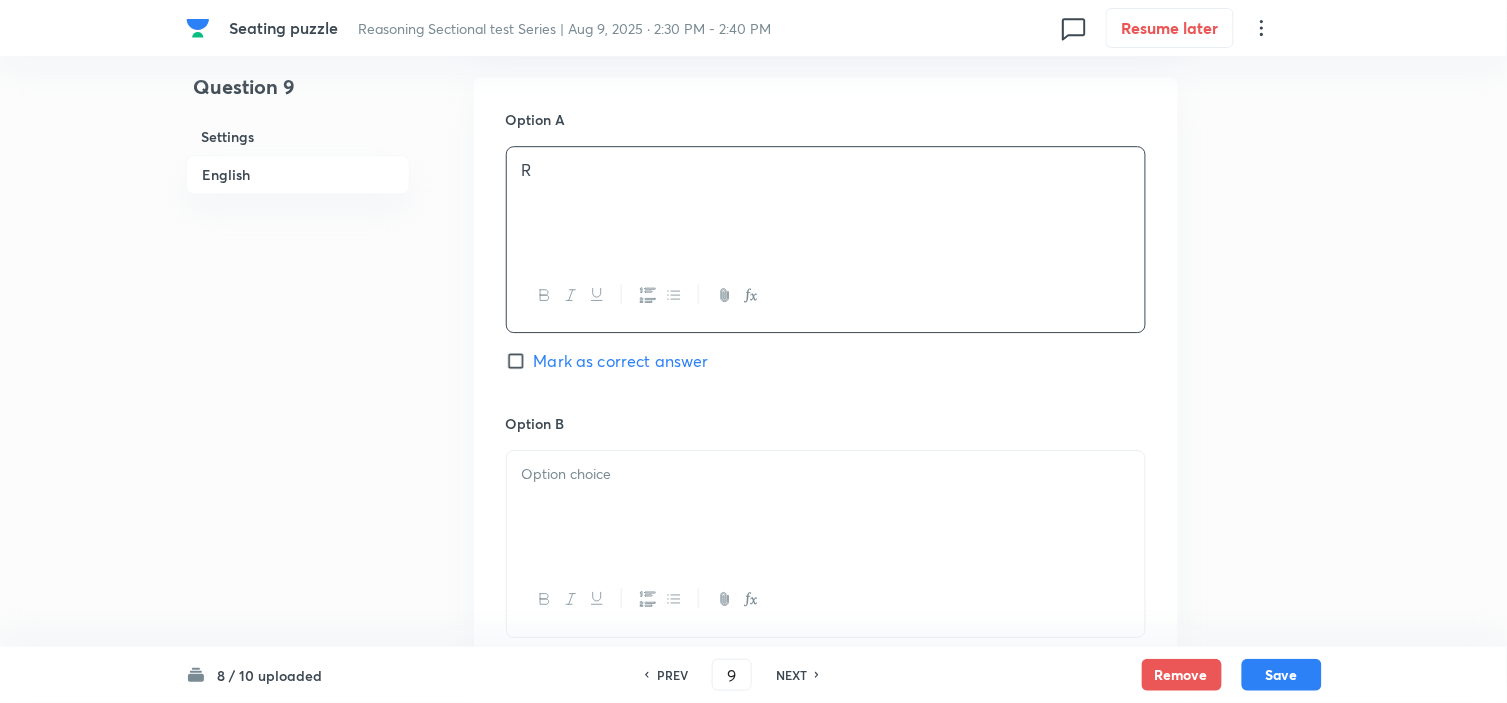click at bounding box center [826, 507] 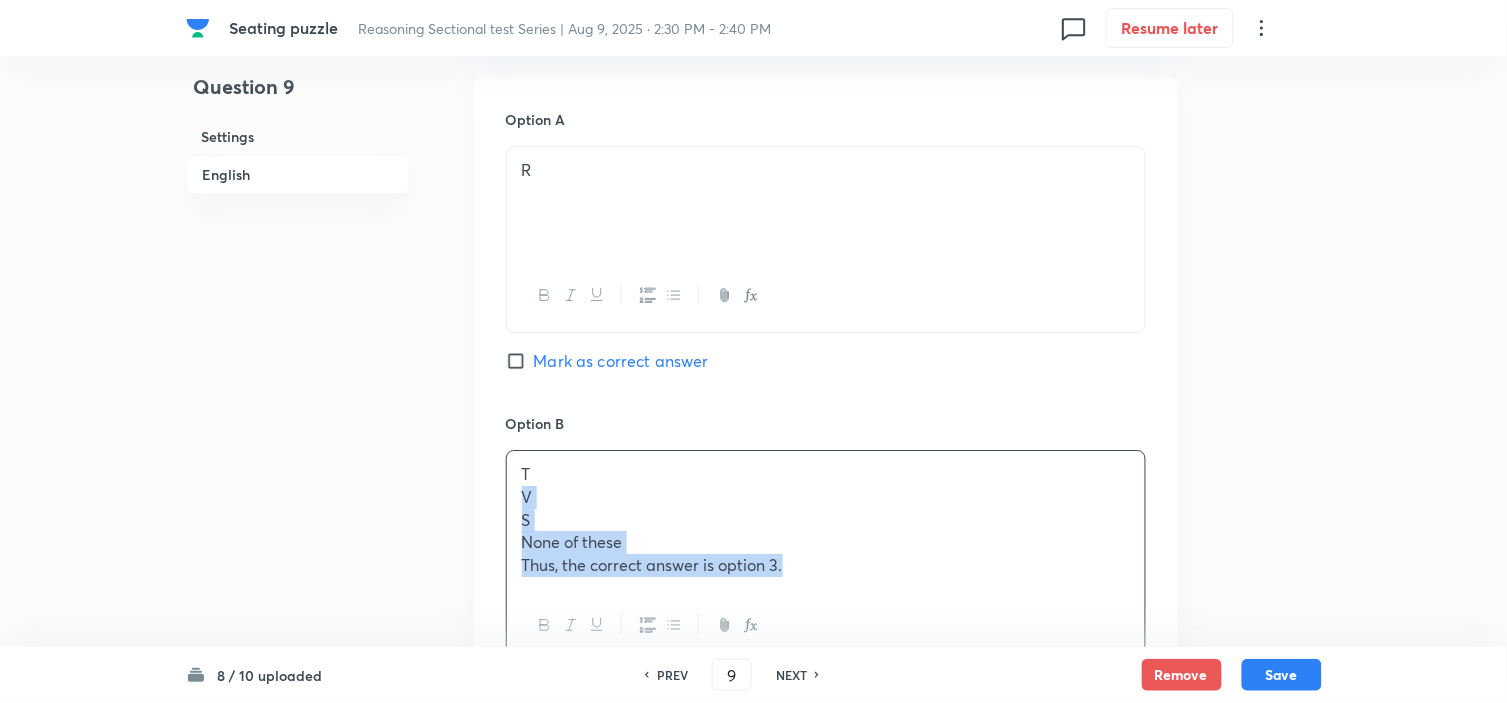 drag, startPoint x: 523, startPoint y: 505, endPoint x: 1026, endPoint y: 672, distance: 529.9981 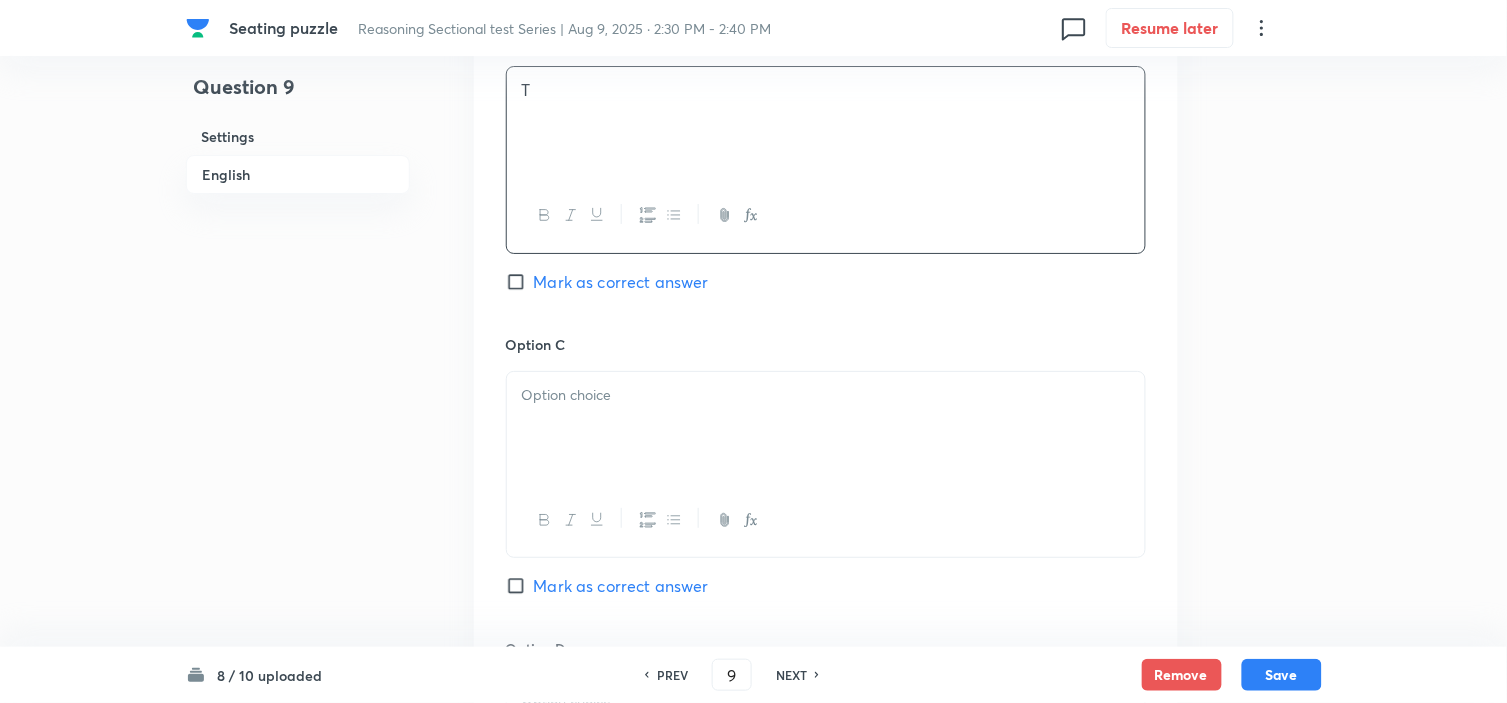 scroll, scrollTop: 1888, scrollLeft: 0, axis: vertical 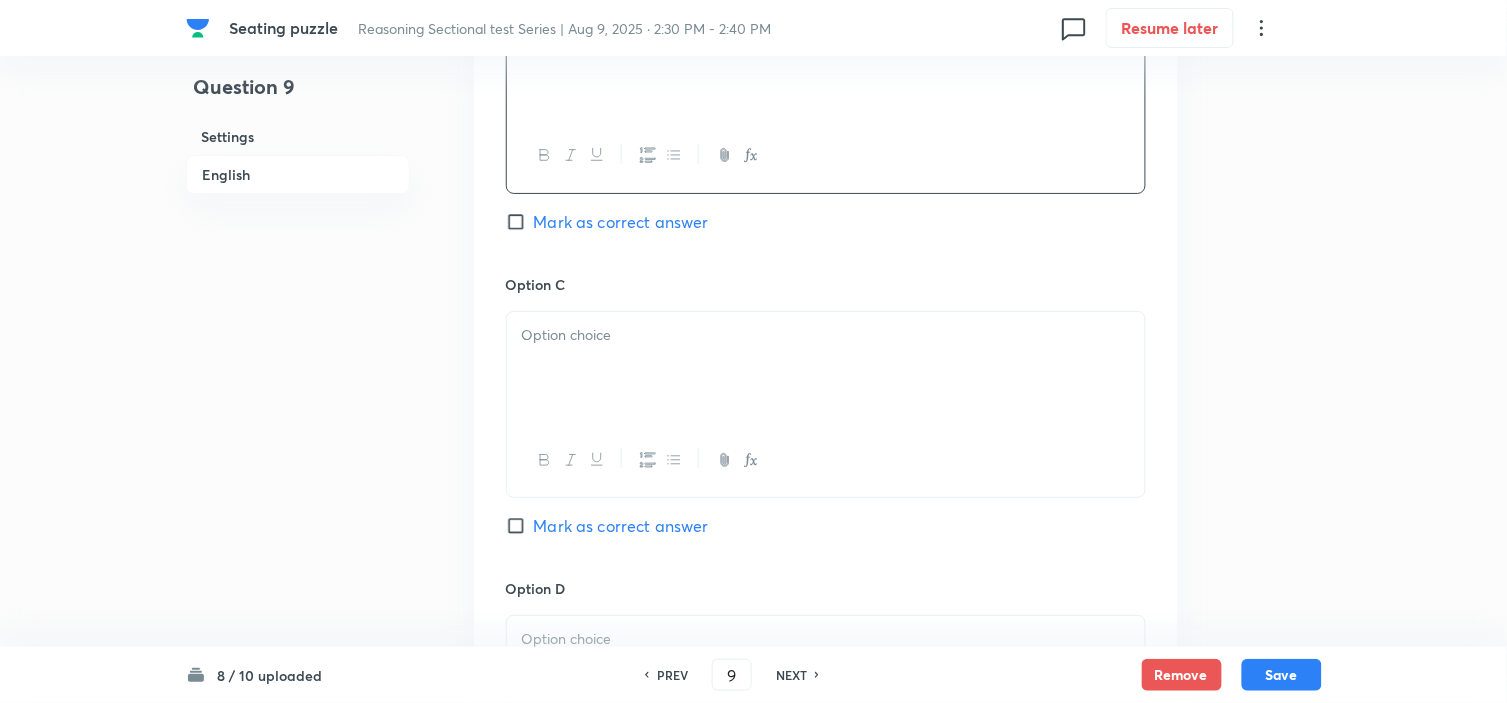 click at bounding box center (826, 368) 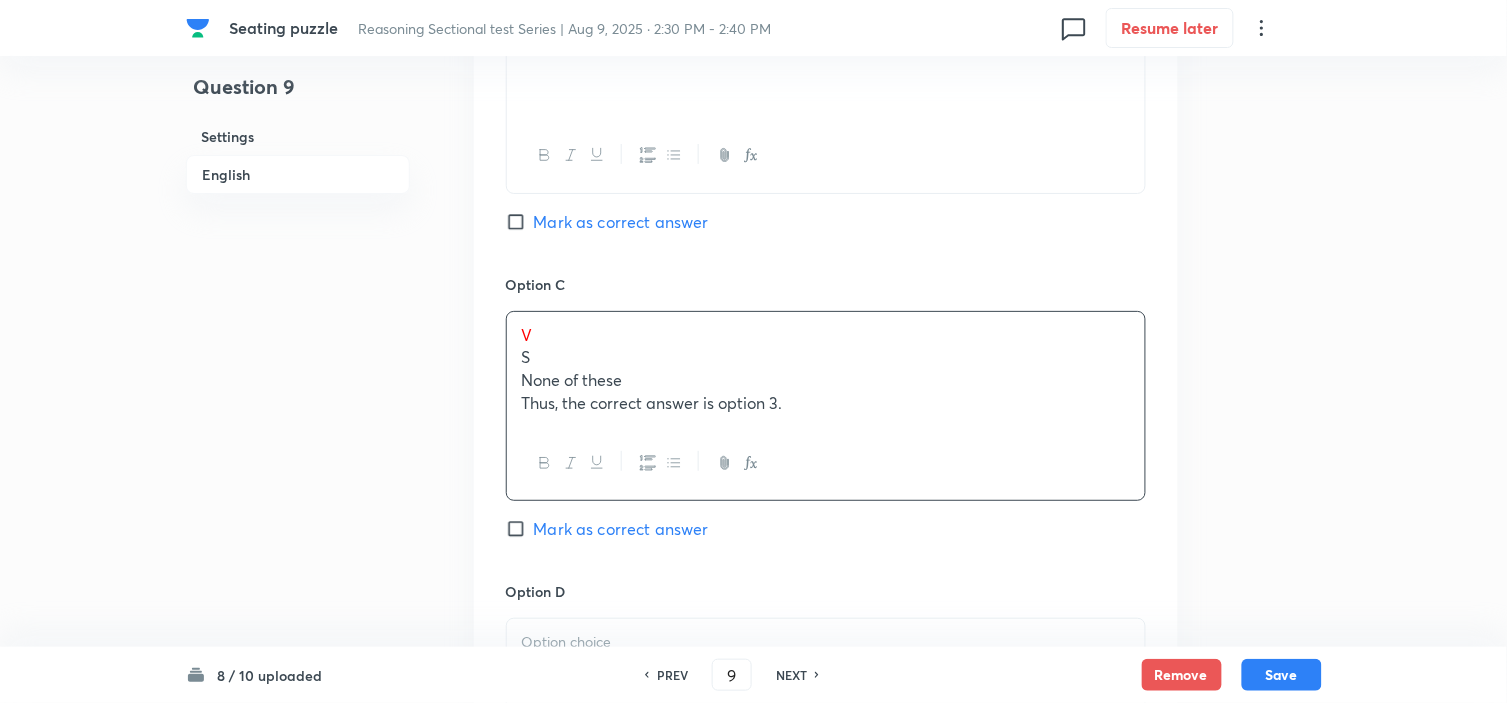 click on "V" at bounding box center (527, 334) 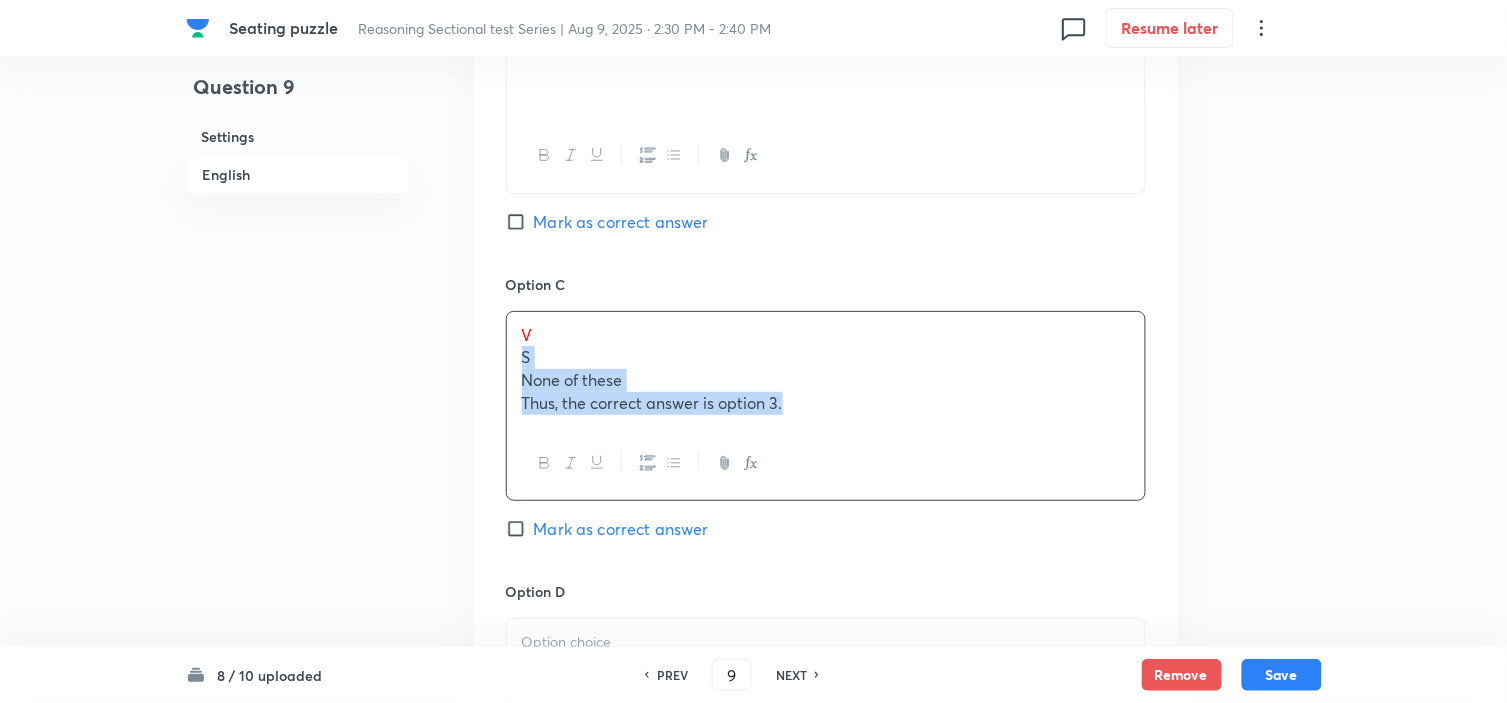 drag, startPoint x: 508, startPoint y: 354, endPoint x: 962, endPoint y: 485, distance: 472.52194 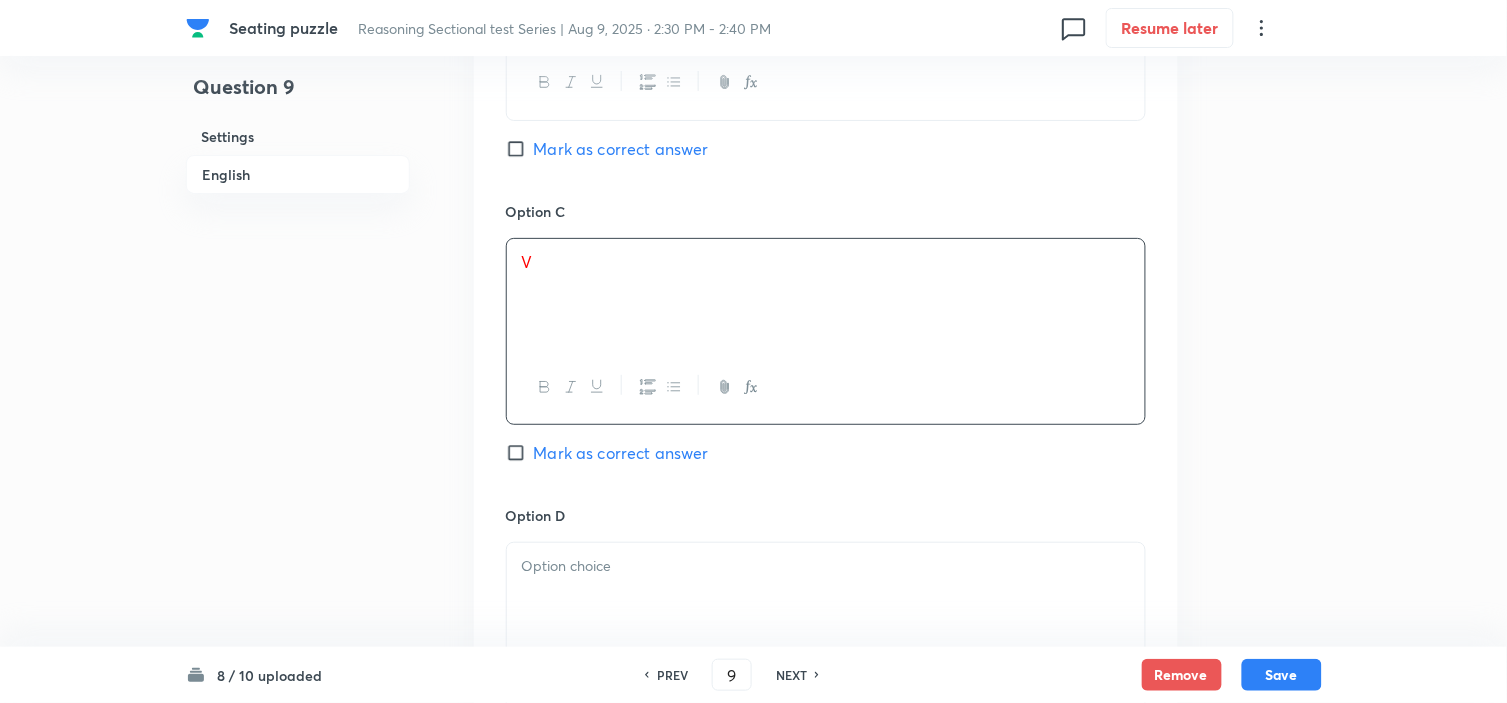 scroll, scrollTop: 2000, scrollLeft: 0, axis: vertical 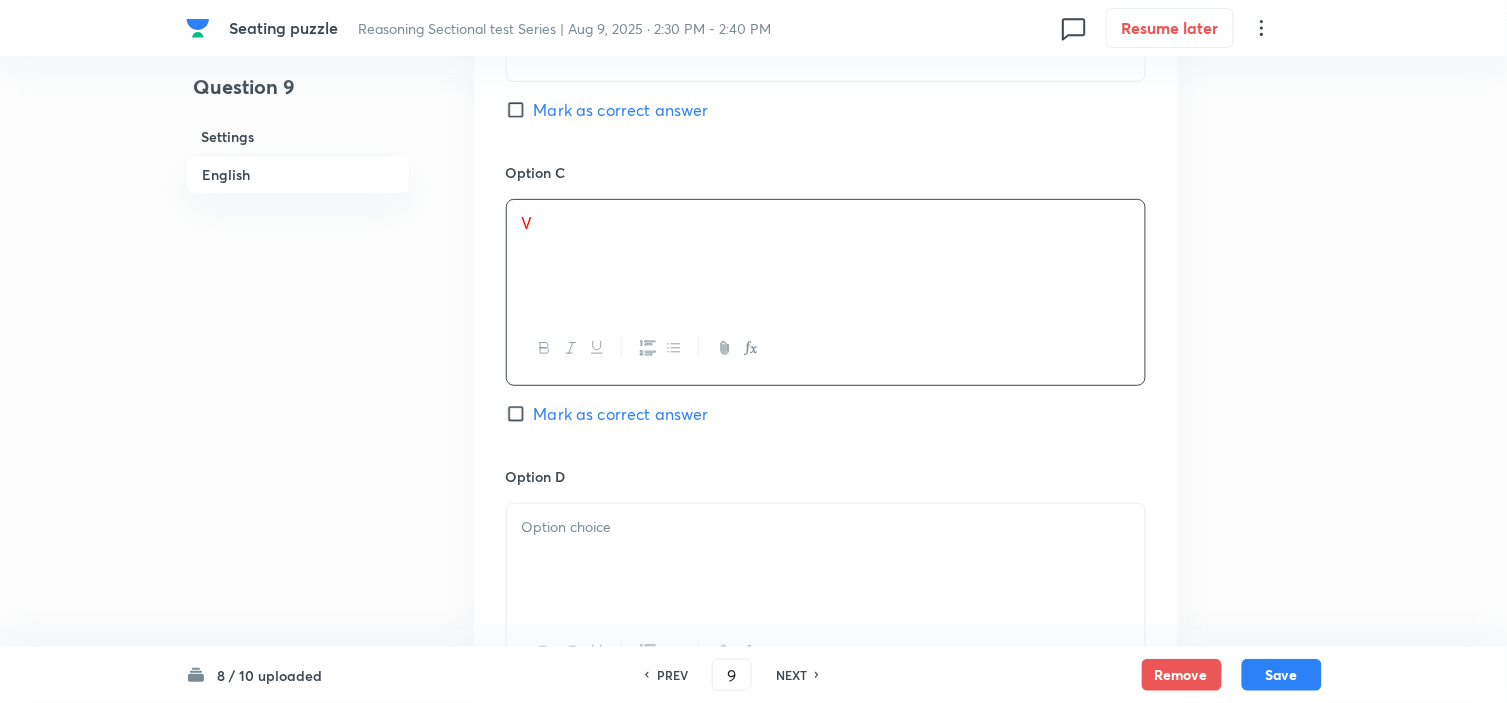 click at bounding box center (826, 527) 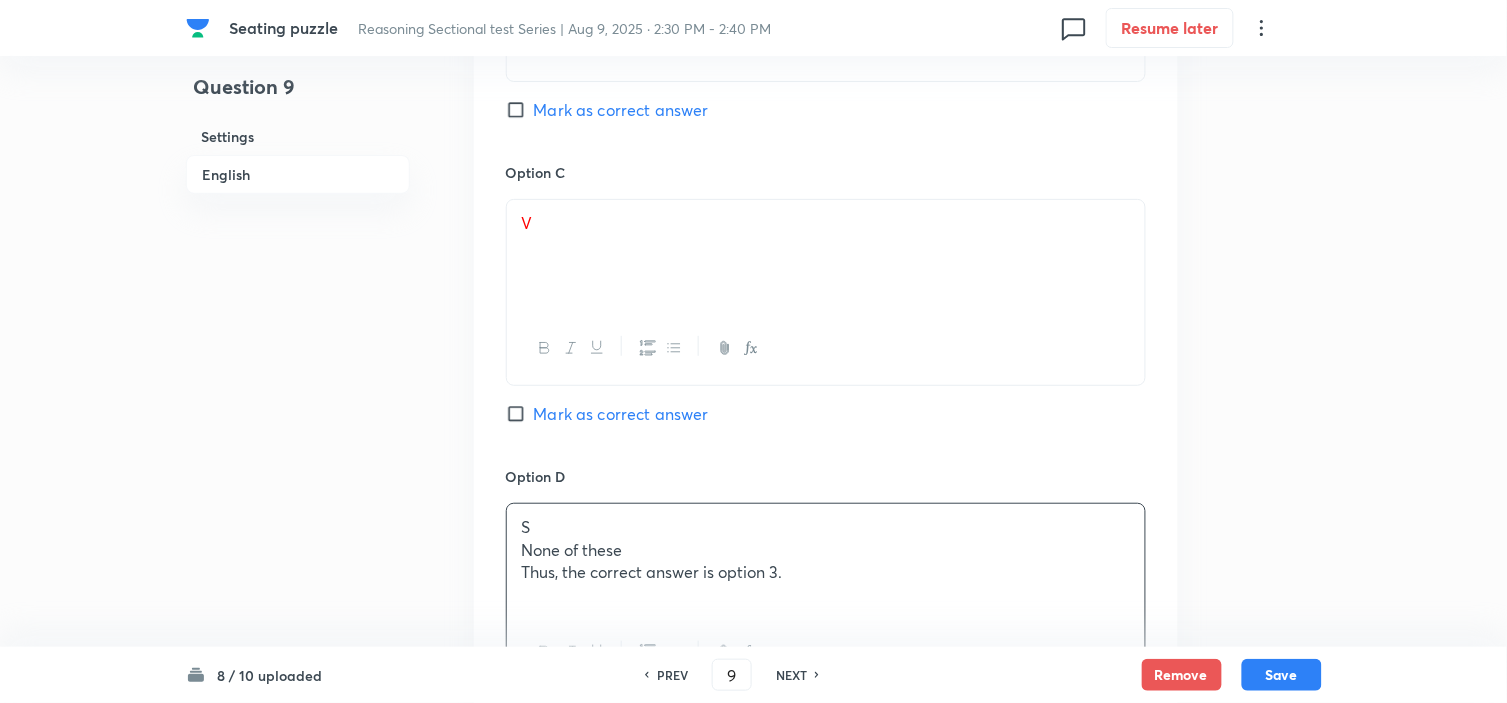 click on "None of these" at bounding box center (826, 550) 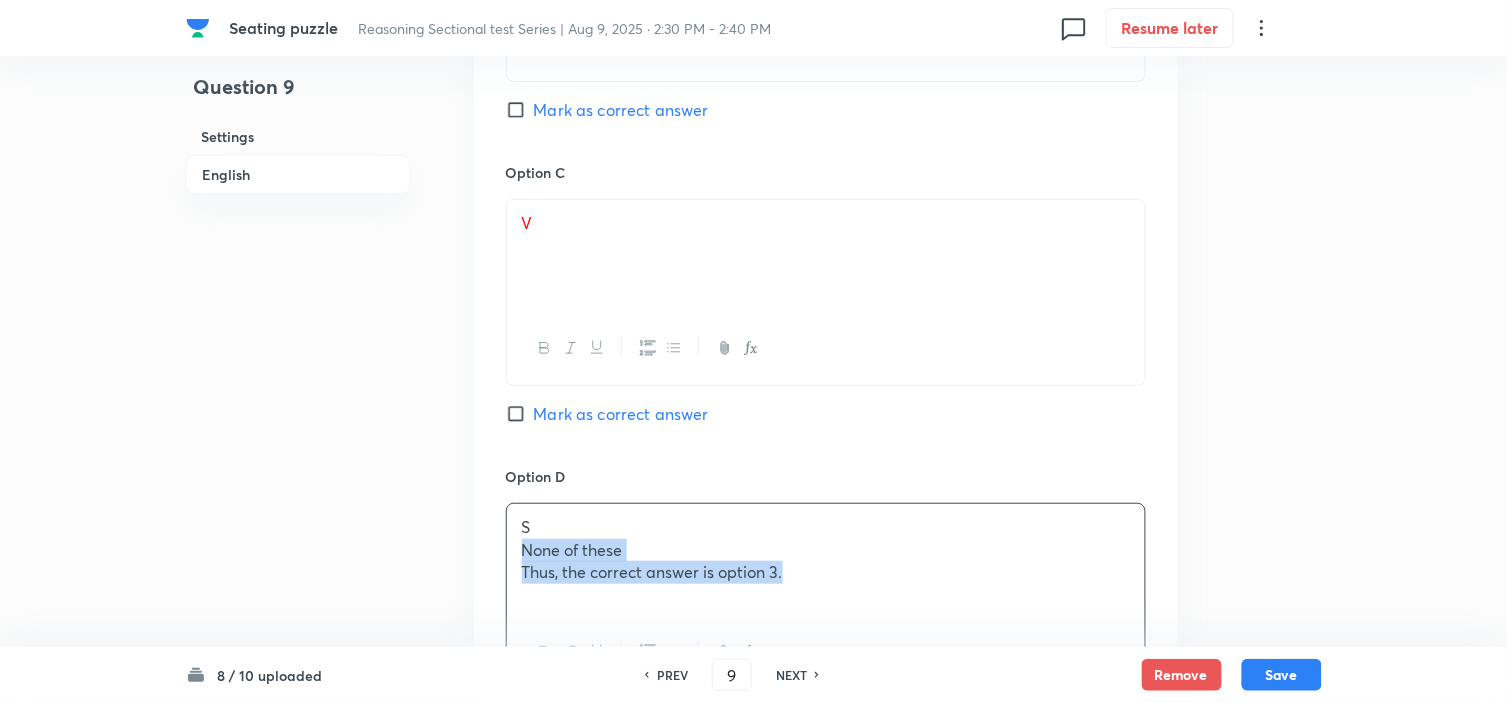 drag, startPoint x: 517, startPoint y: 554, endPoint x: 1046, endPoint y: 605, distance: 531.4527 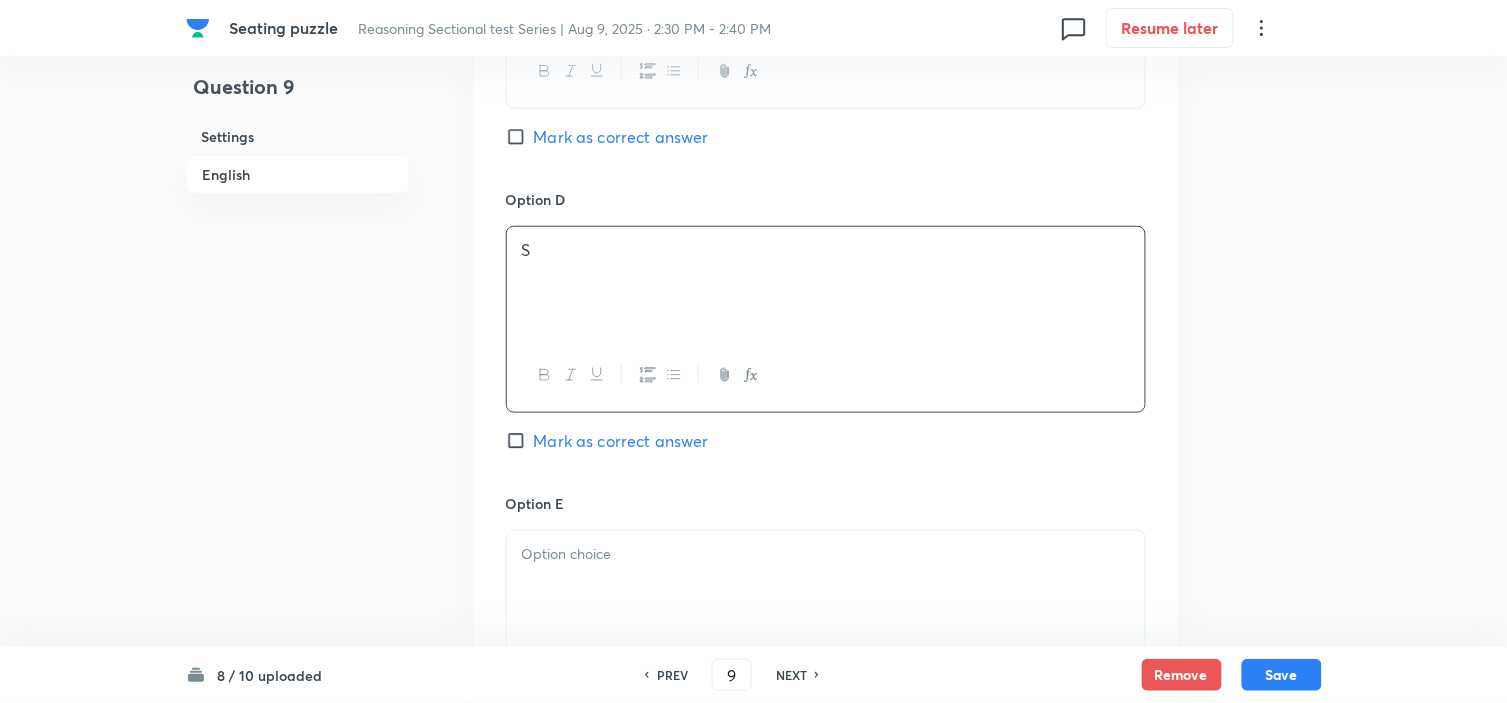 scroll, scrollTop: 2333, scrollLeft: 0, axis: vertical 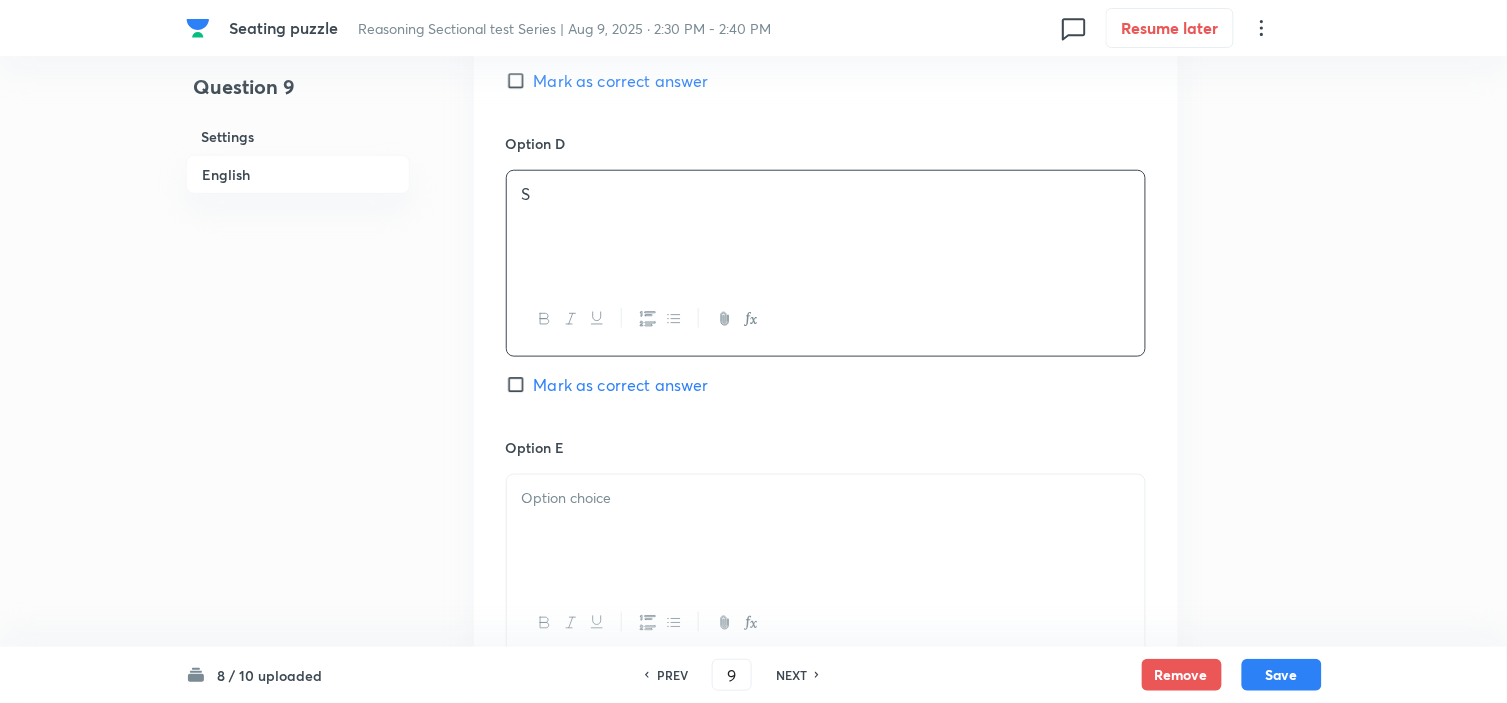 click at bounding box center [826, 531] 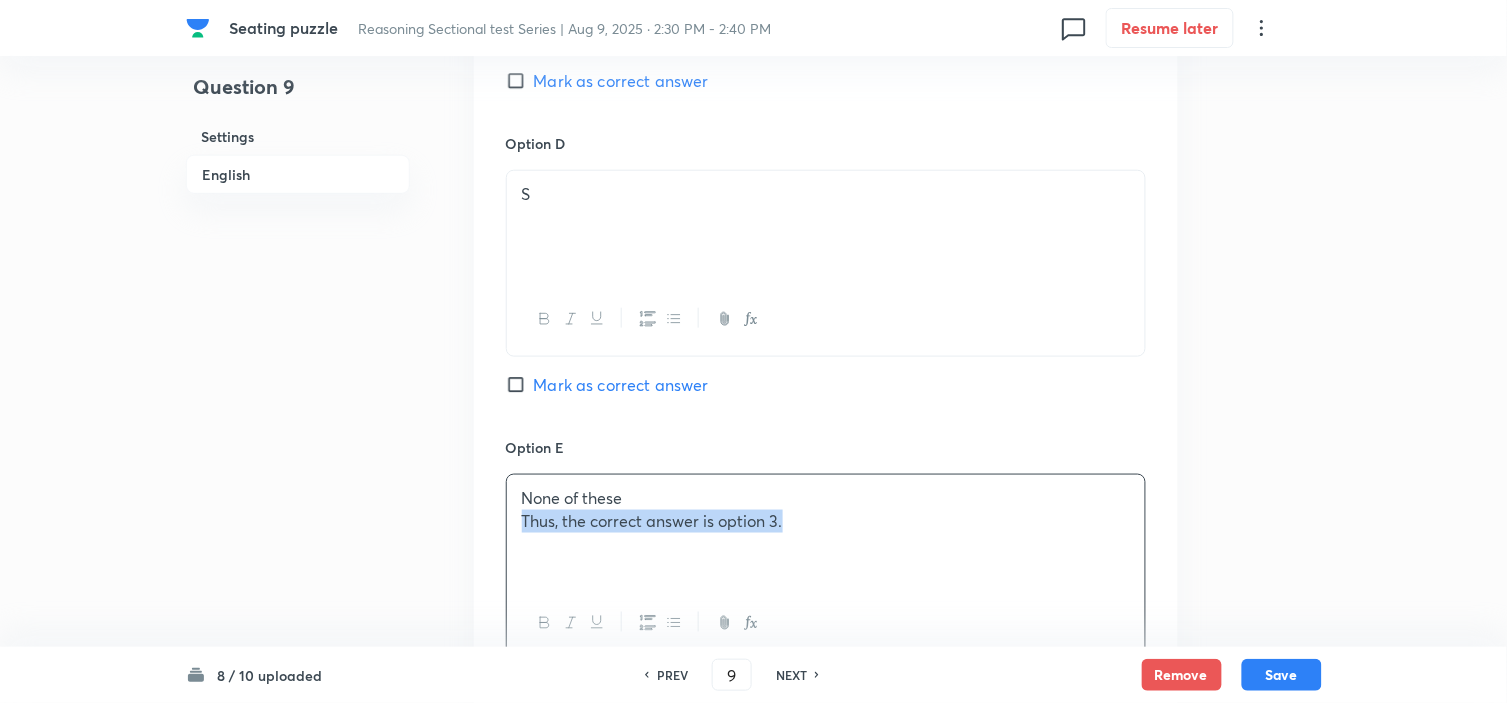 drag, startPoint x: 890, startPoint y: 573, endPoint x: 1043, endPoint y: 582, distance: 153.26448 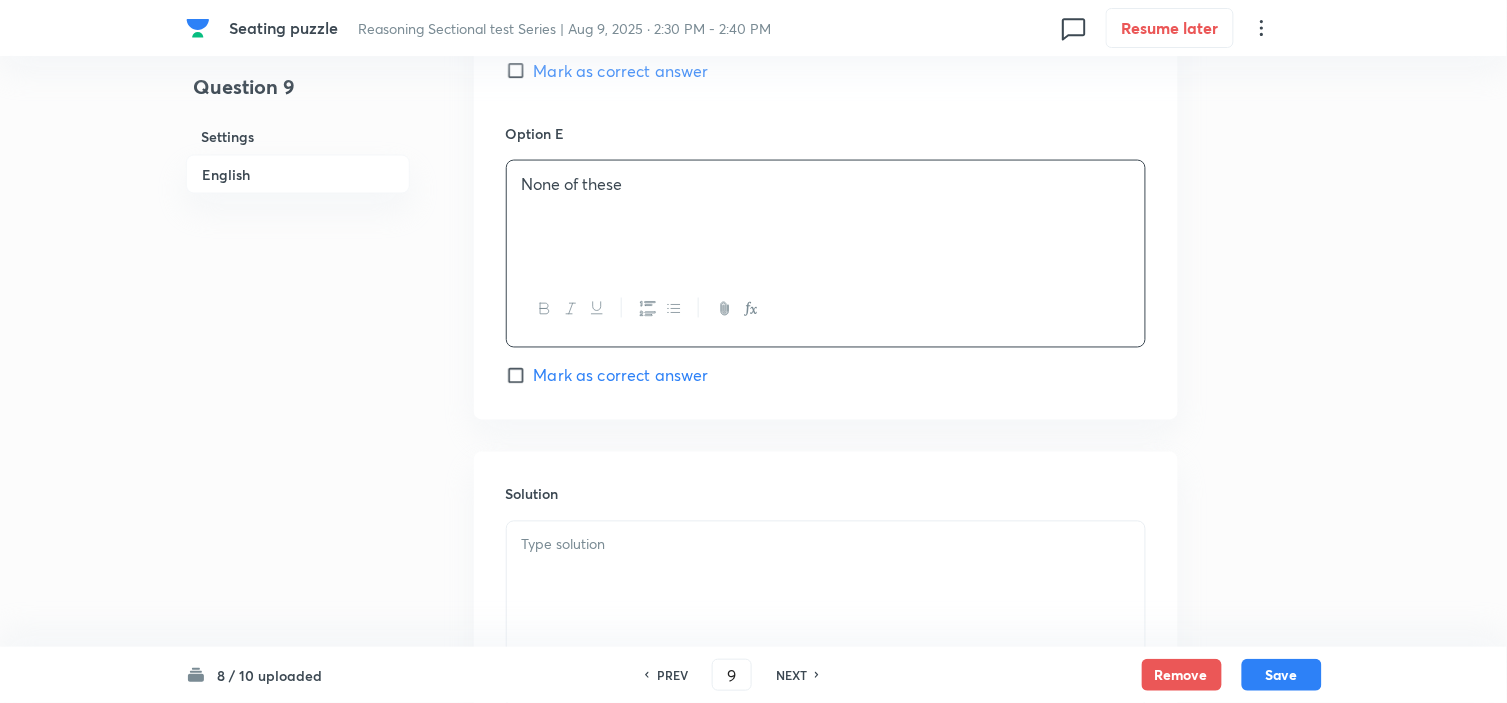 scroll, scrollTop: 2666, scrollLeft: 0, axis: vertical 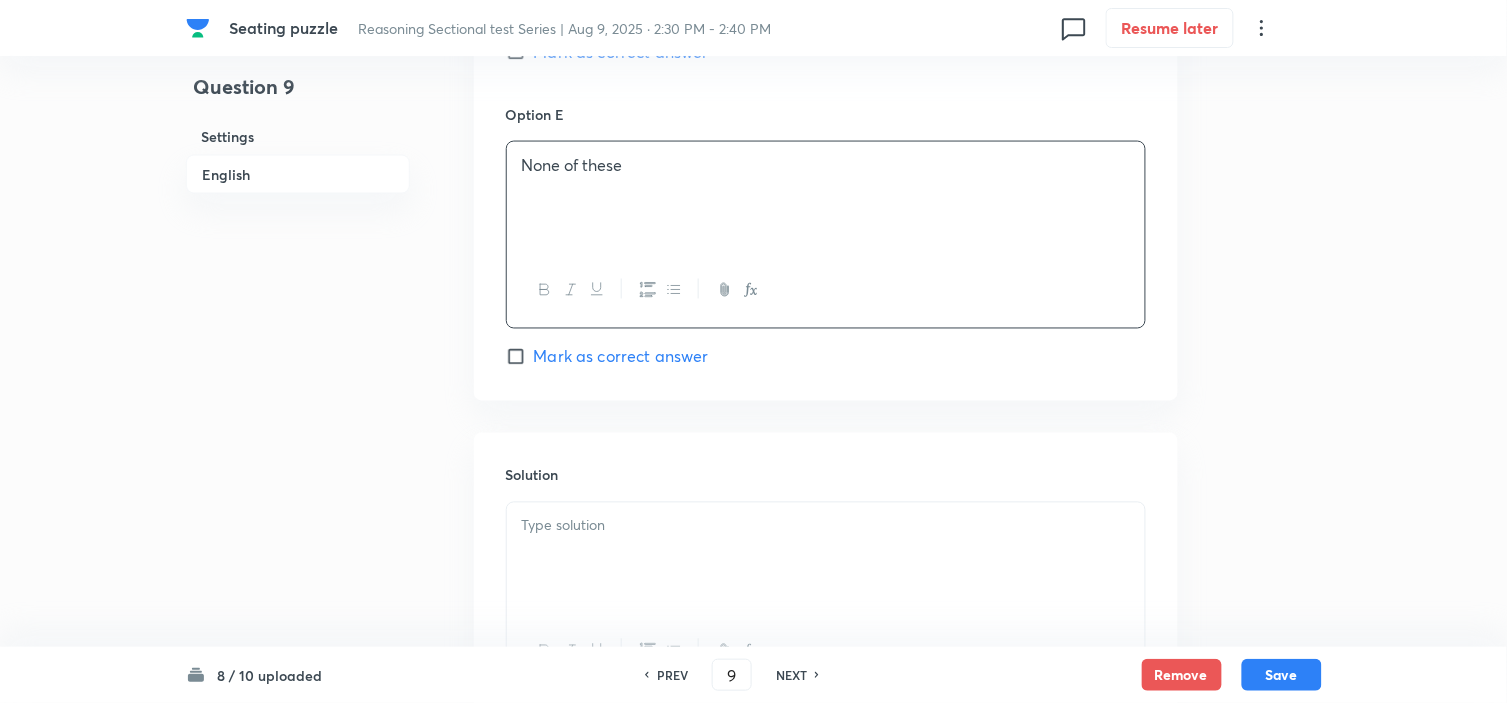 click at bounding box center [826, 559] 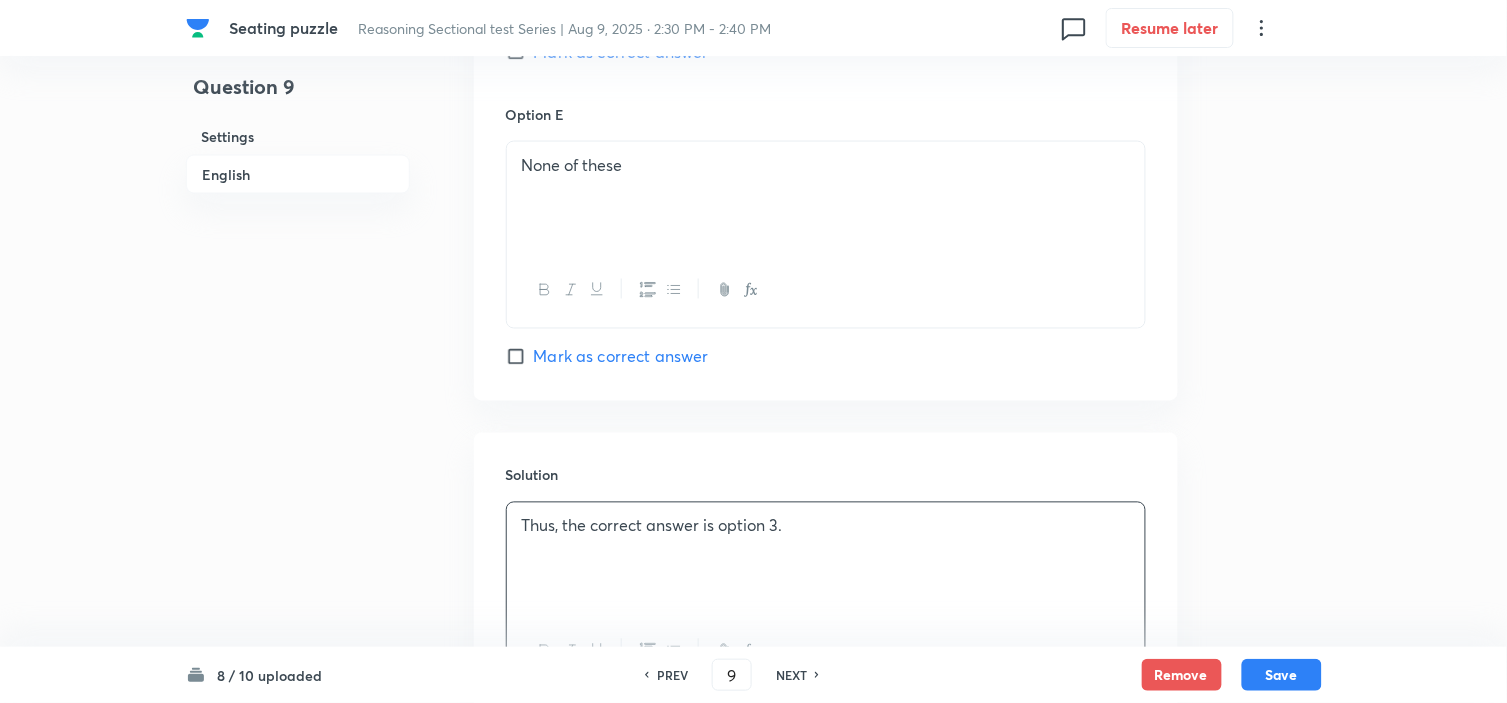 scroll, scrollTop: 2111, scrollLeft: 0, axis: vertical 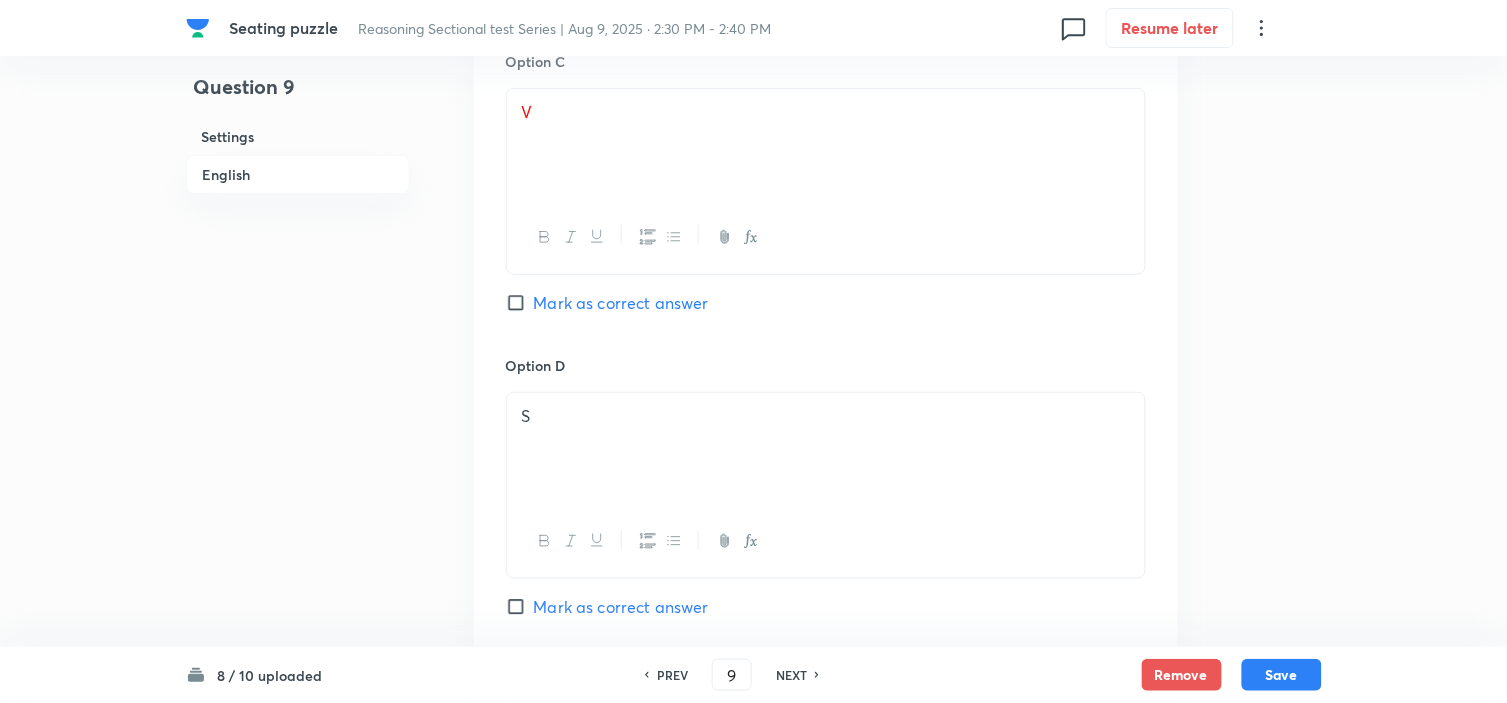 click on "Option C V Mark as correct answer" at bounding box center (826, 203) 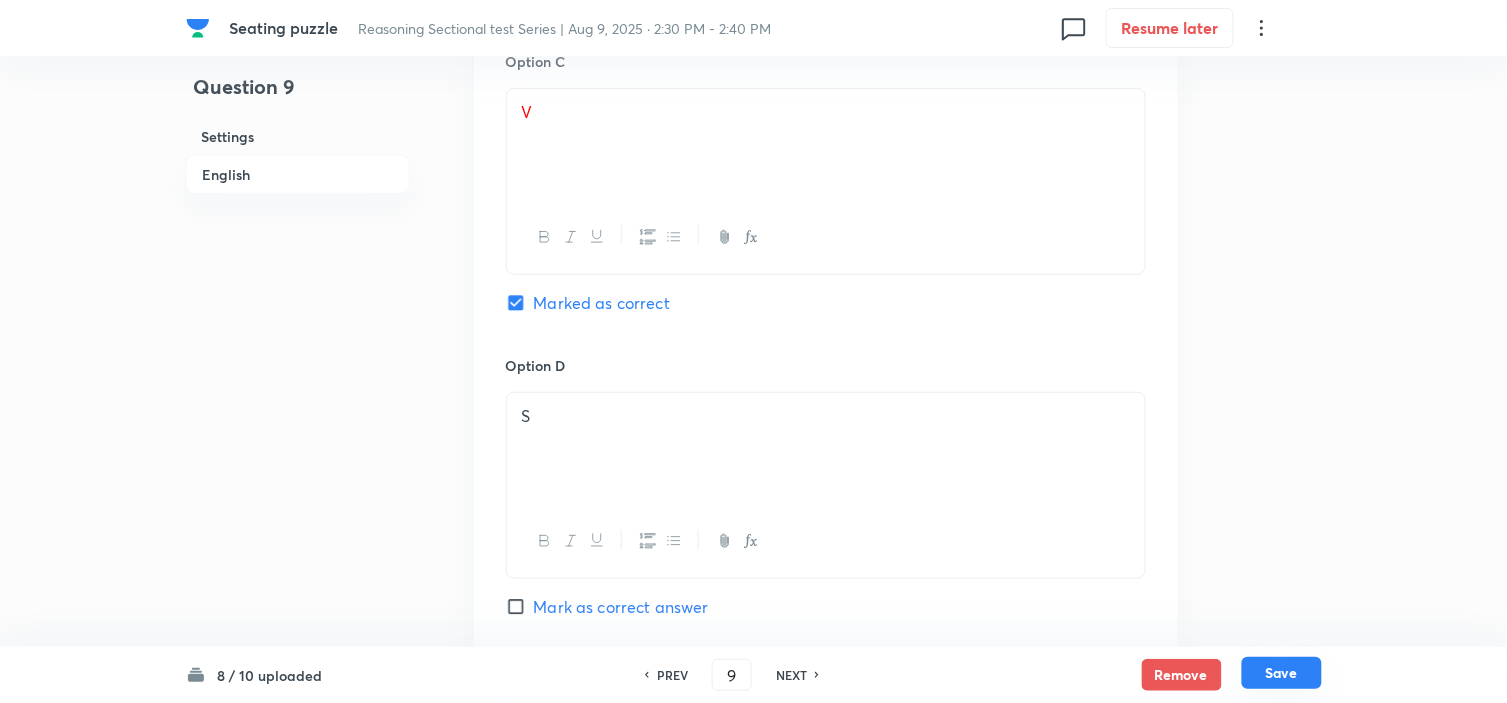 click on "Save" at bounding box center (1282, 673) 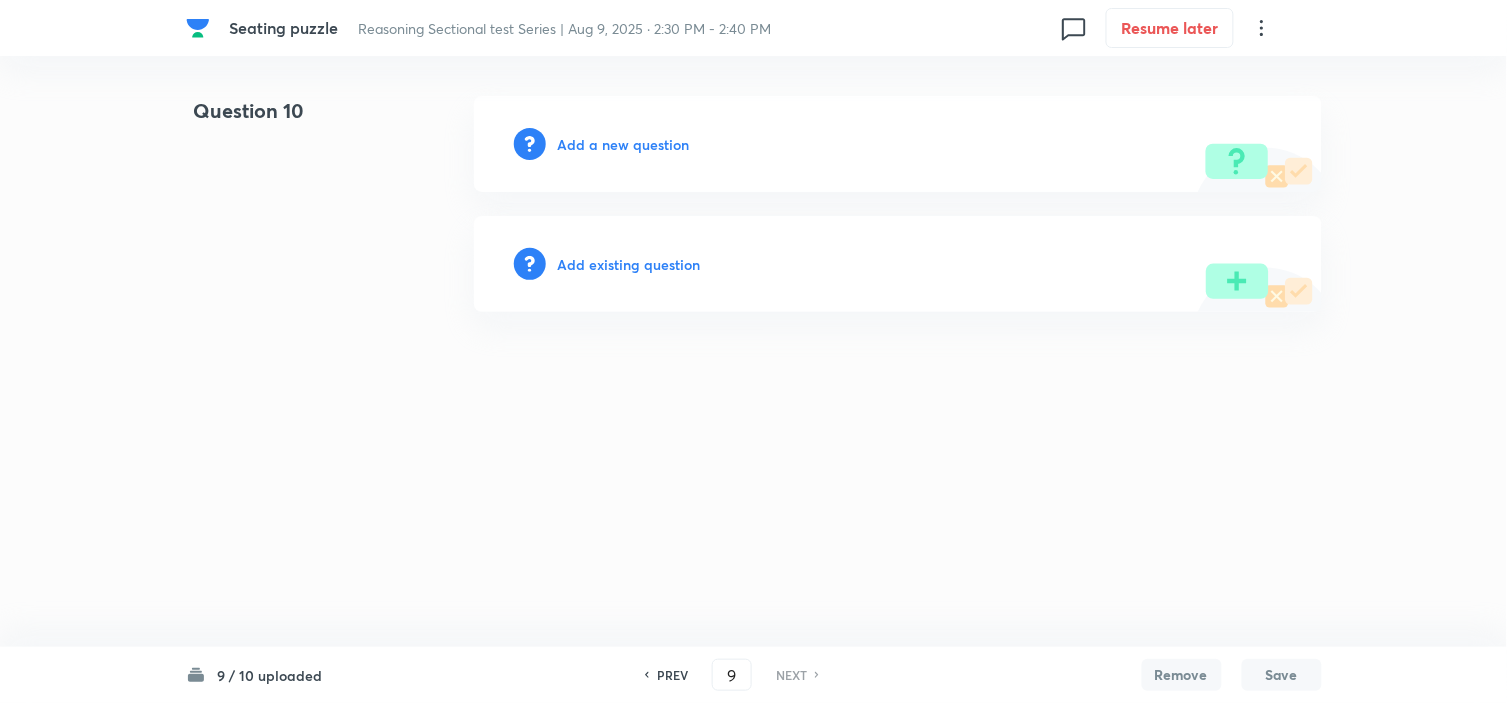 type on "10" 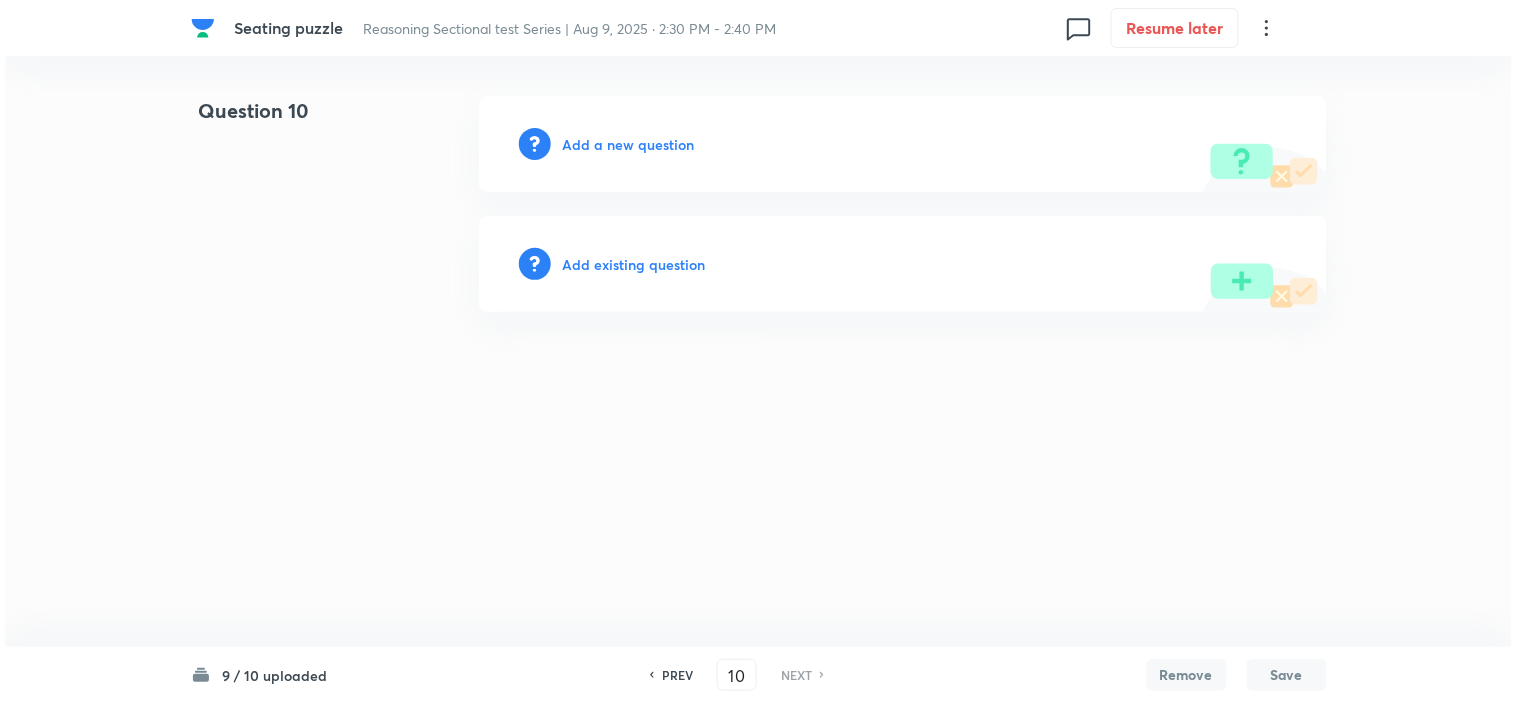 scroll, scrollTop: 0, scrollLeft: 0, axis: both 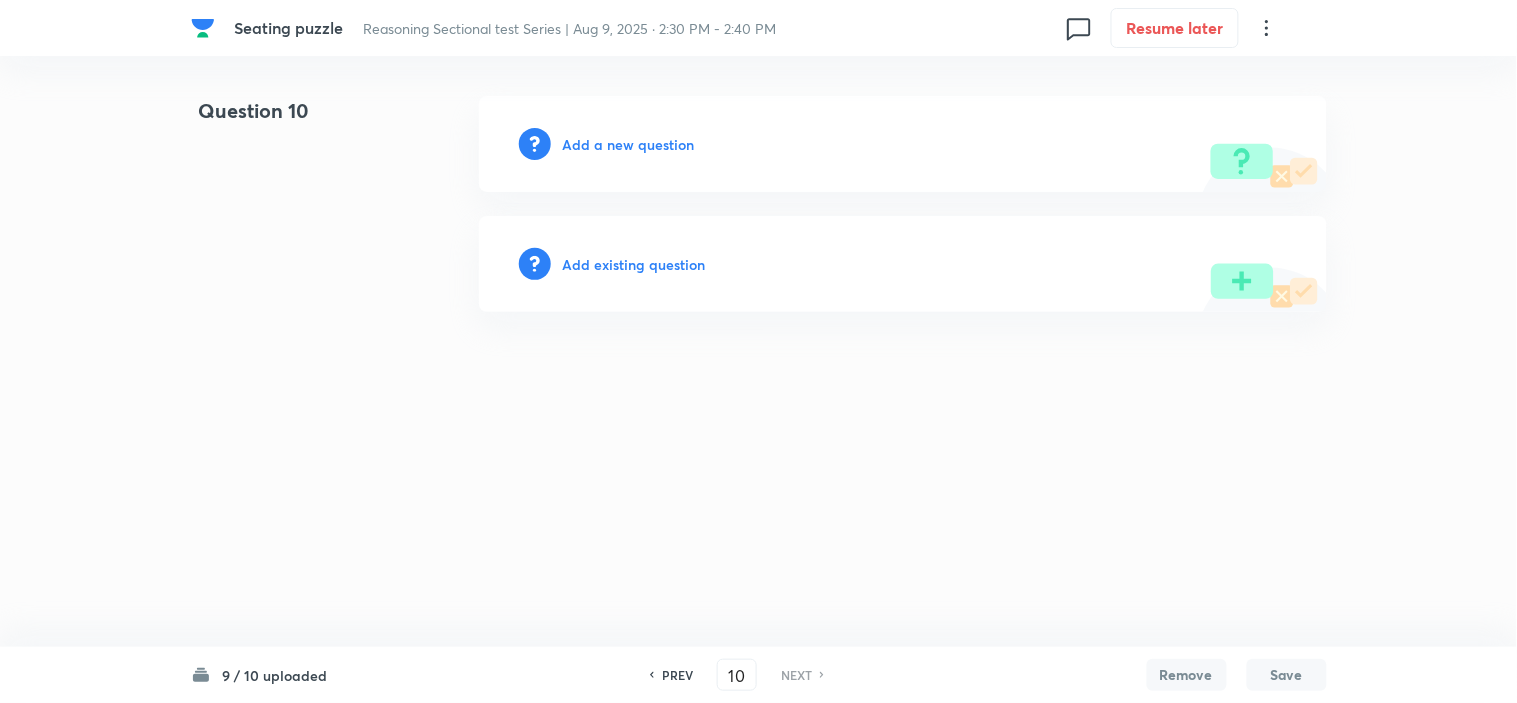 click on "Add a new question" at bounding box center [629, 144] 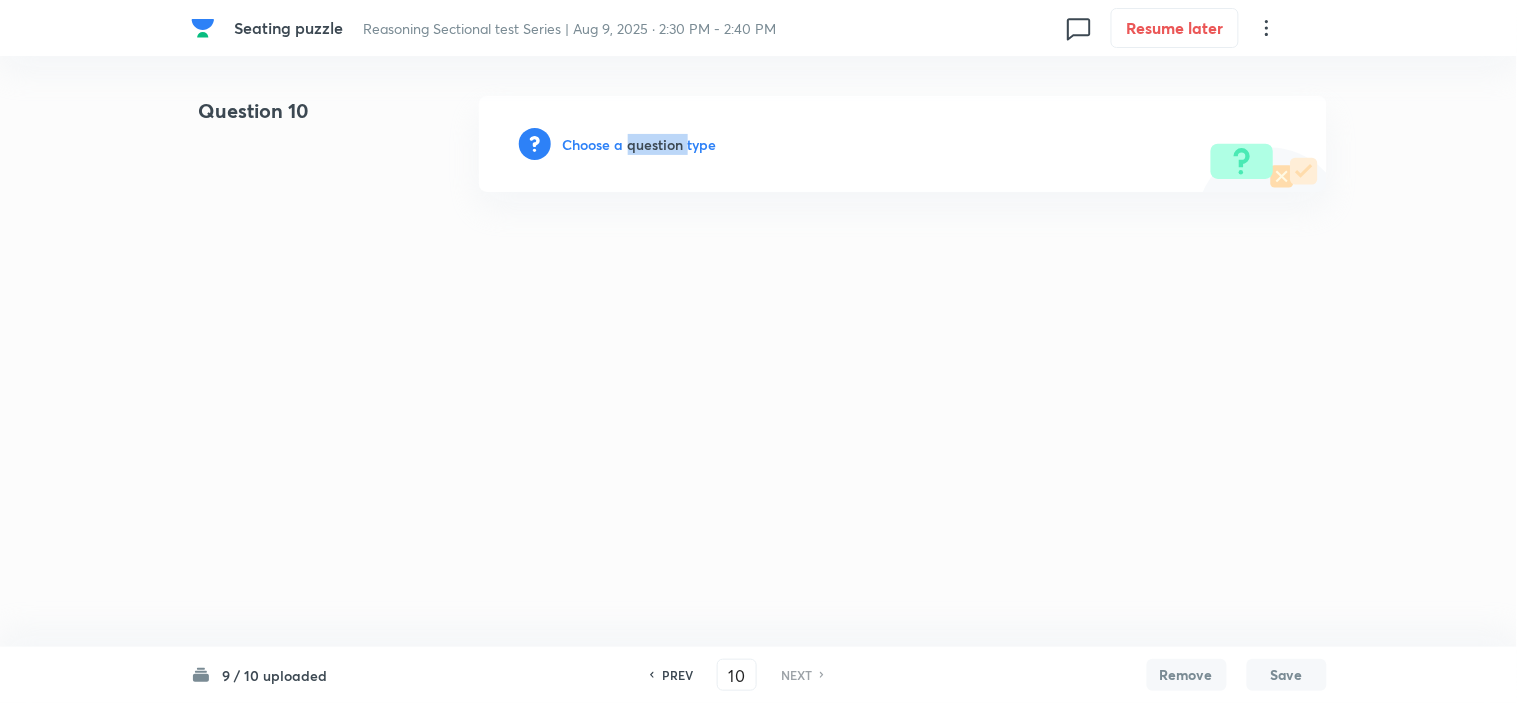 click on "Choose a question type" at bounding box center (640, 144) 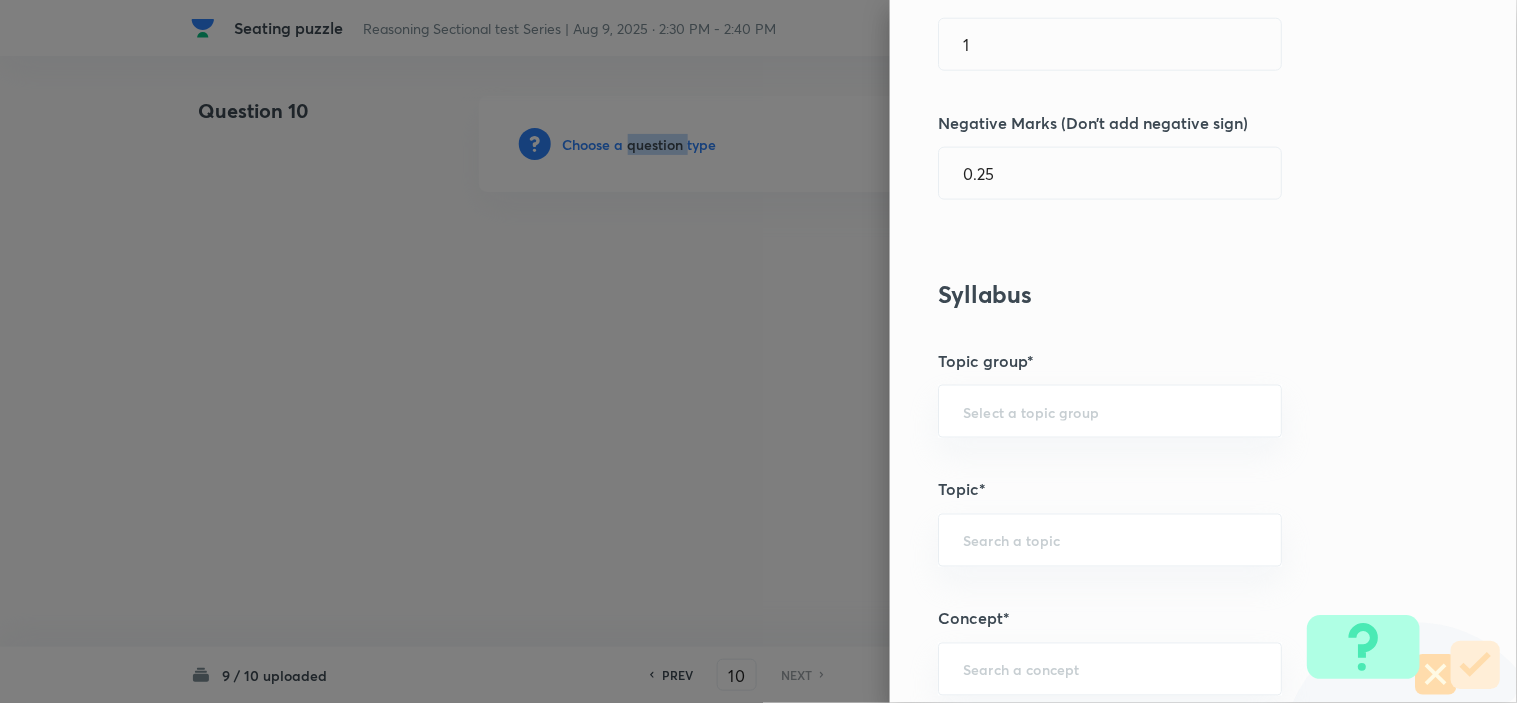 scroll, scrollTop: 1000, scrollLeft: 0, axis: vertical 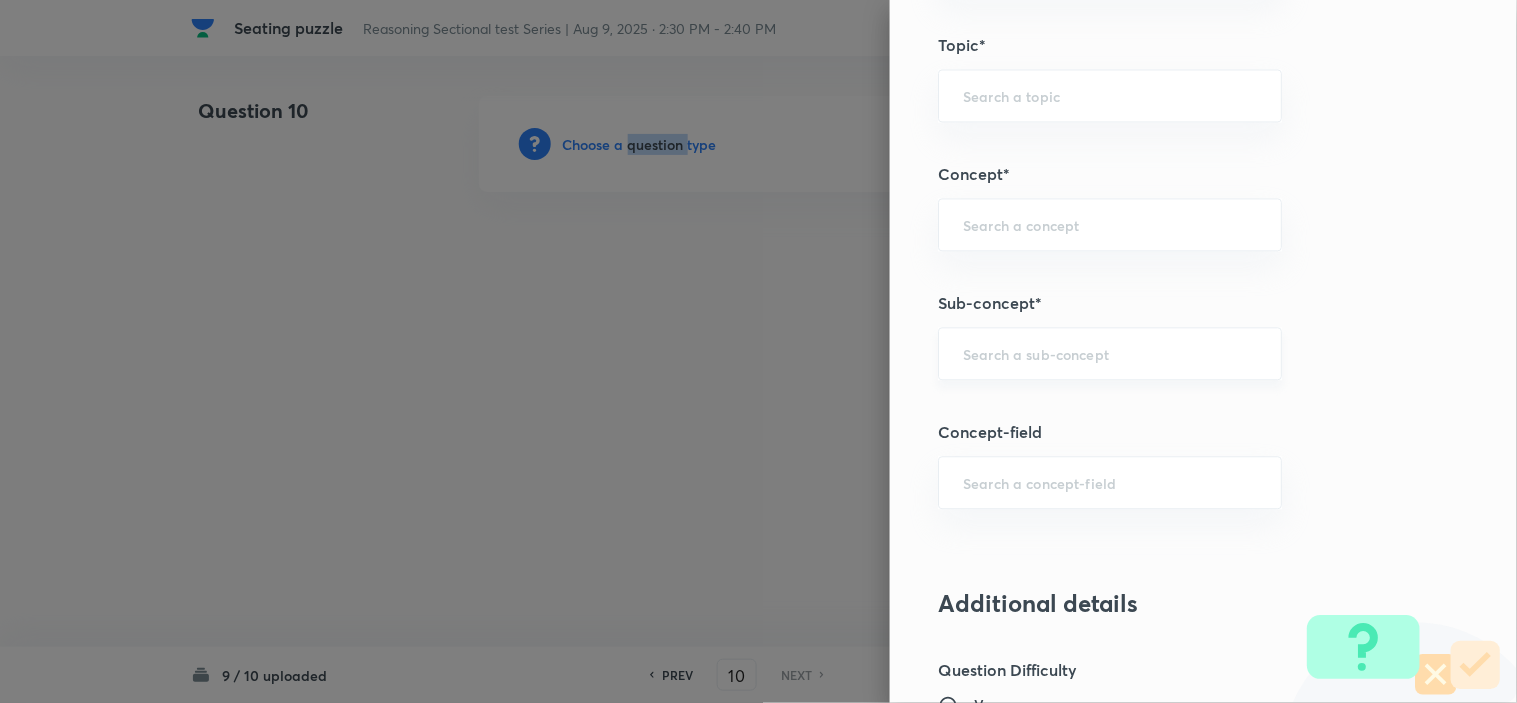 click on "​" at bounding box center [1110, 353] 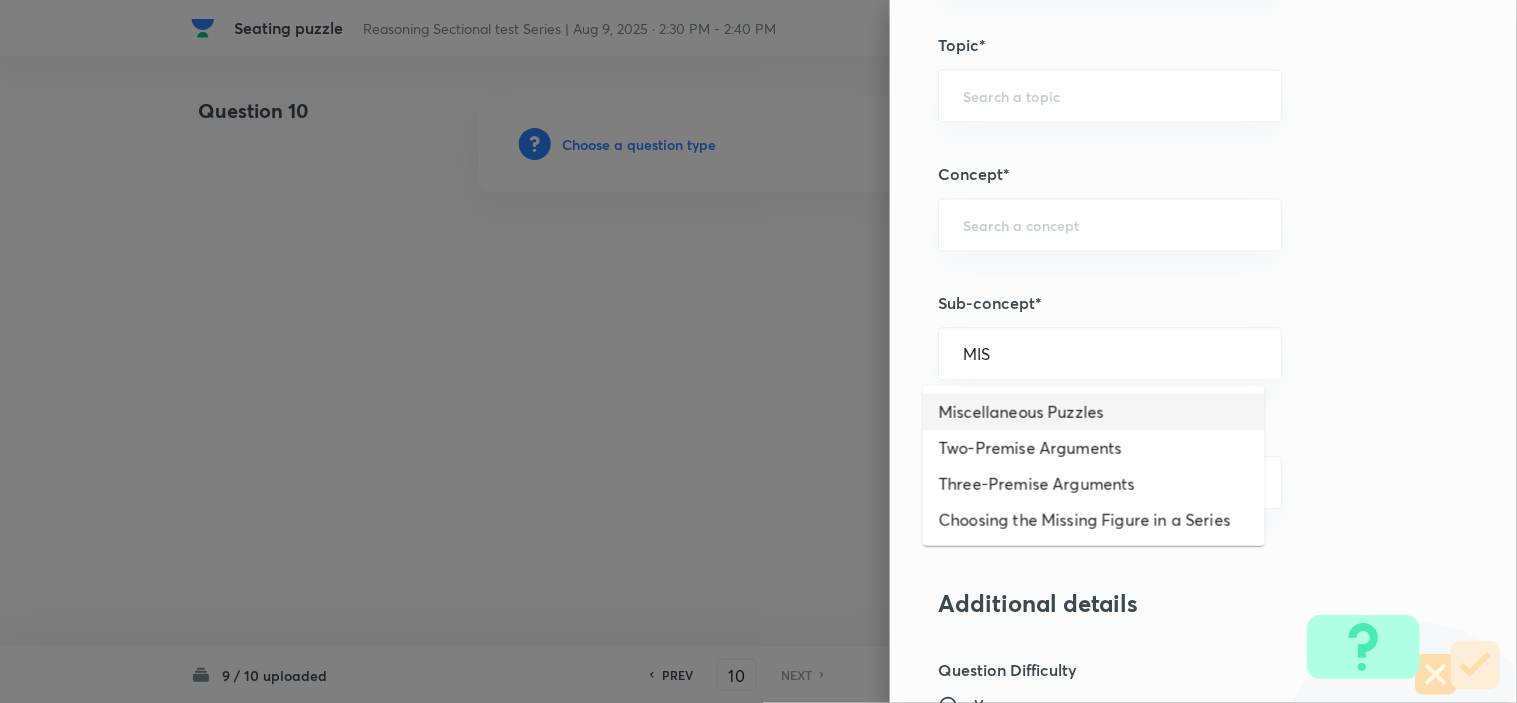 click on "Miscellaneous Puzzles" at bounding box center [1094, 412] 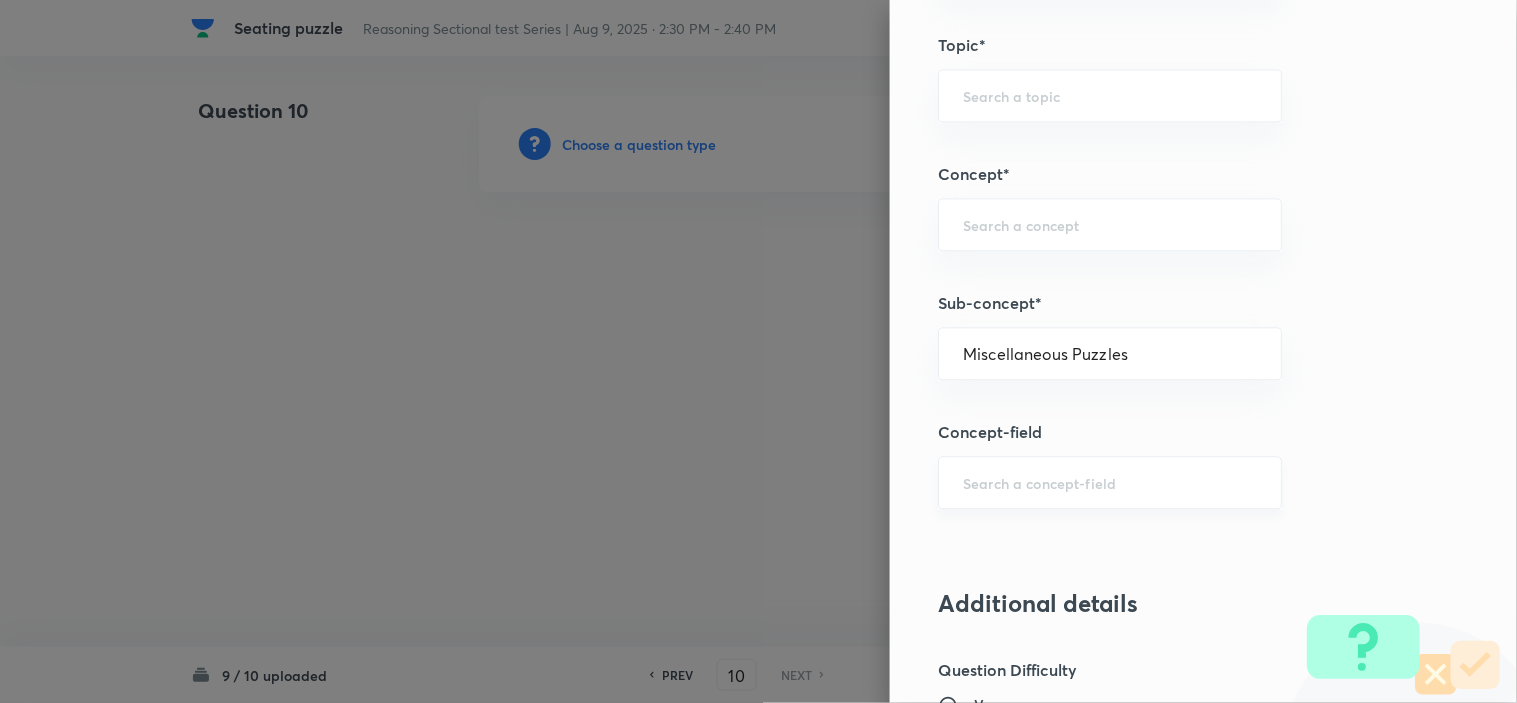 type on "Reasoning" 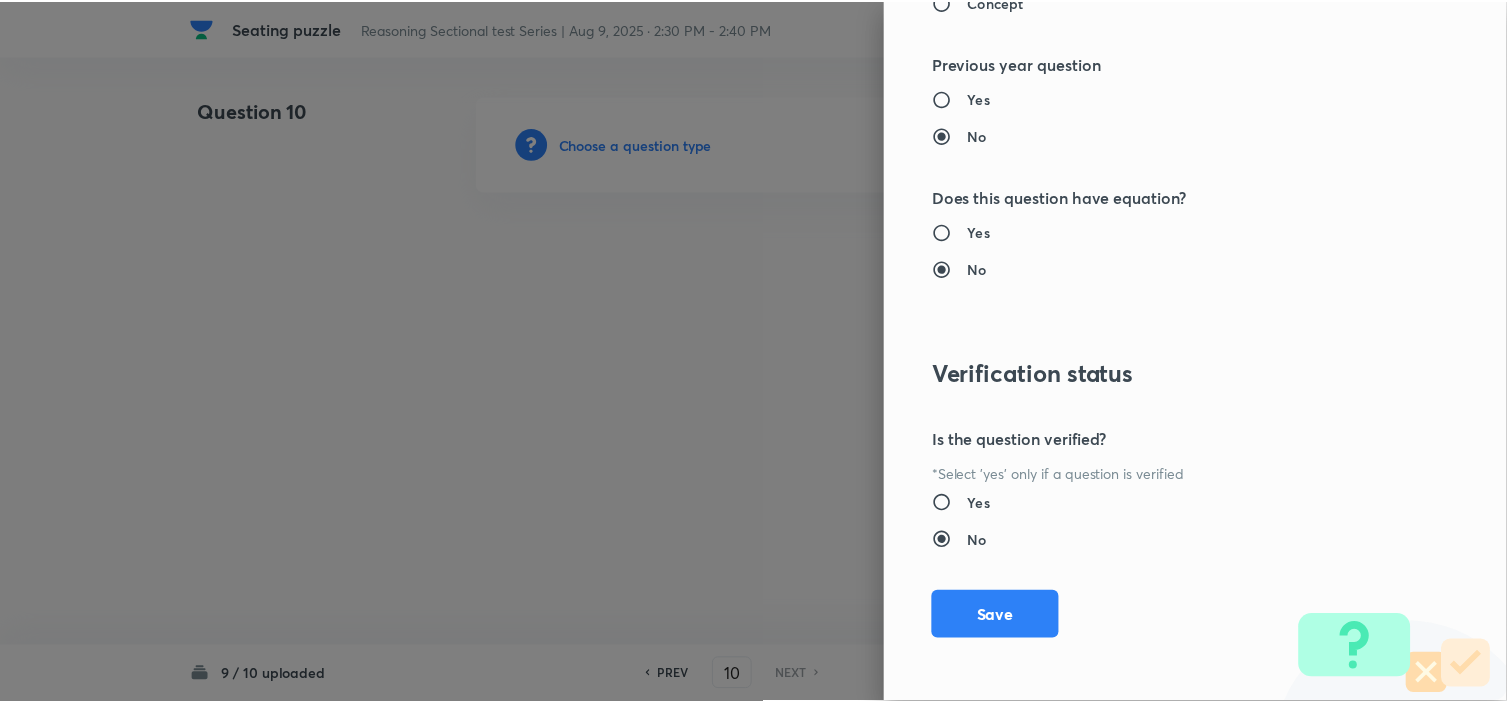 scroll, scrollTop: 2023, scrollLeft: 0, axis: vertical 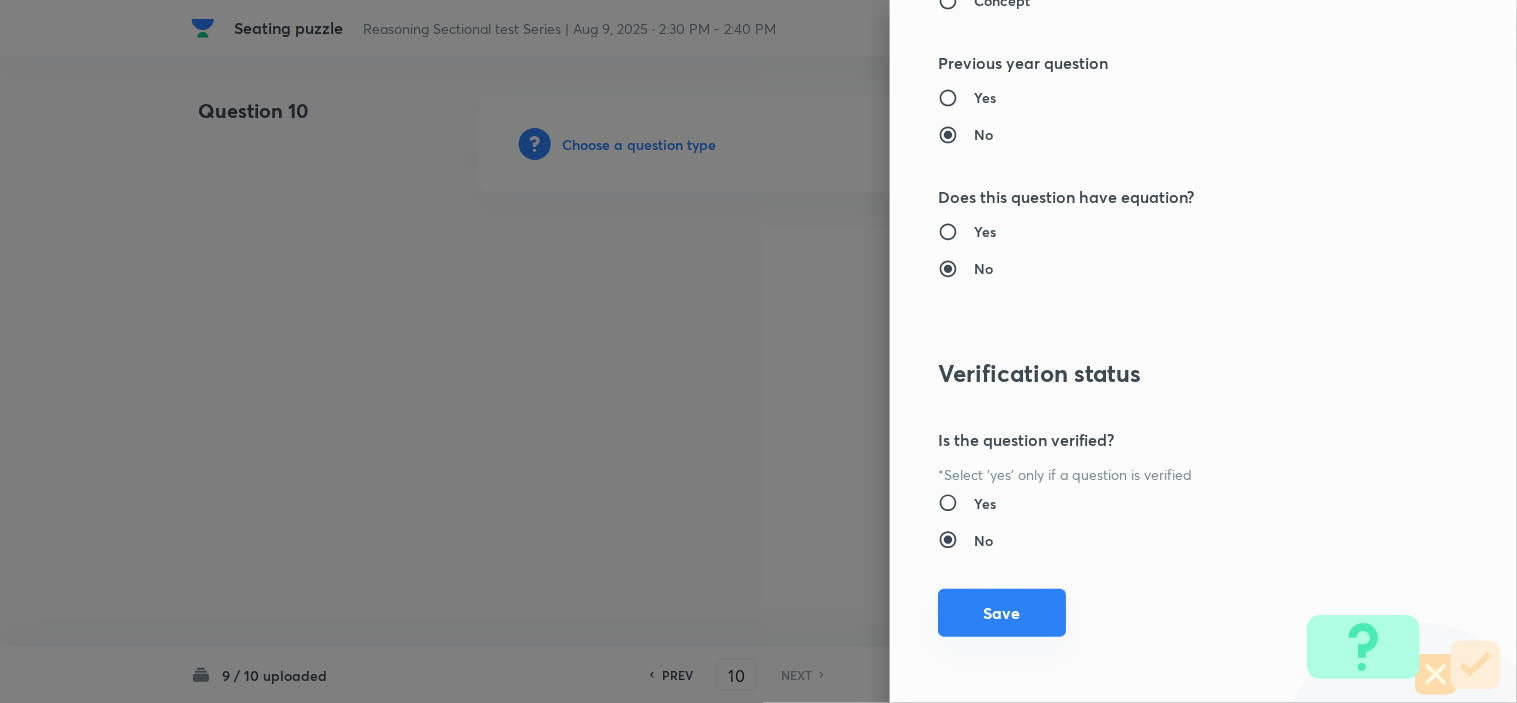click on "Save" at bounding box center [1002, 613] 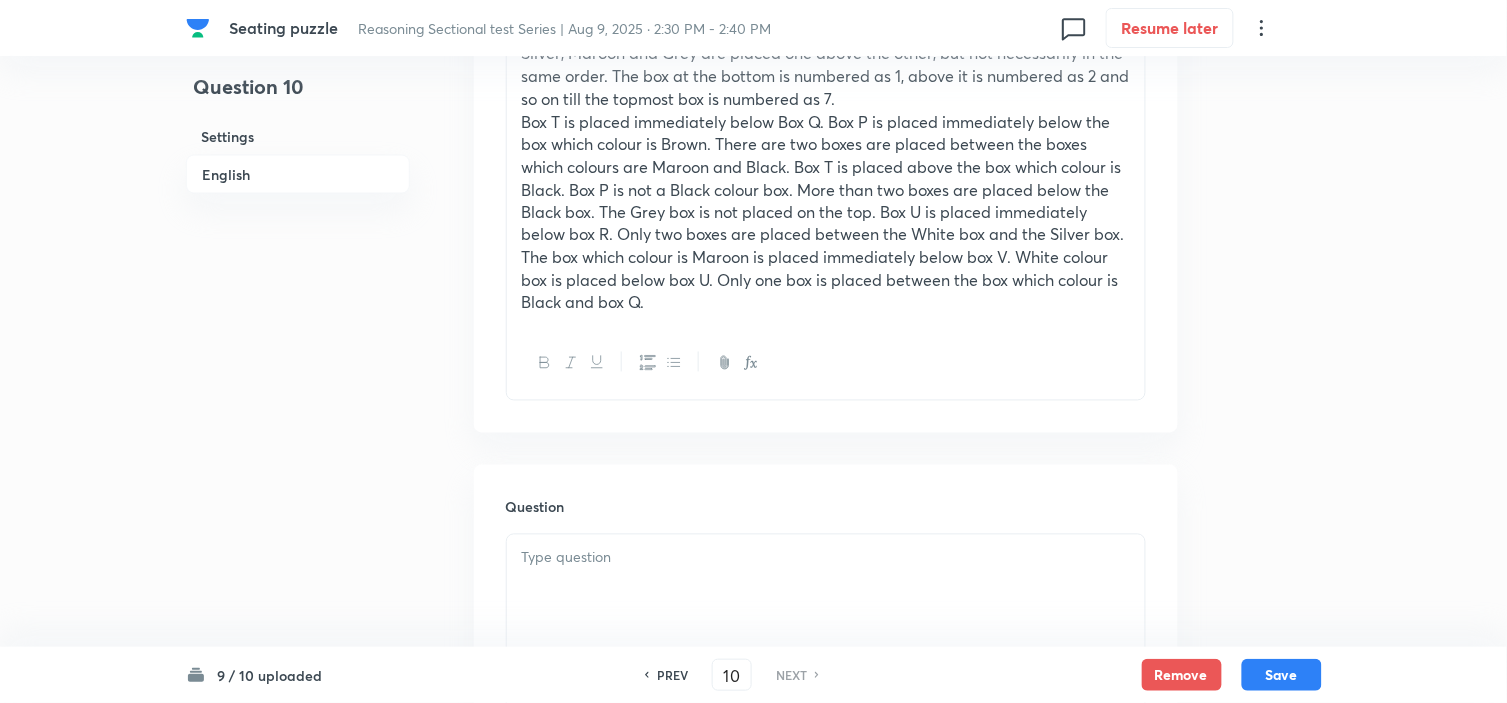 scroll, scrollTop: 1000, scrollLeft: 0, axis: vertical 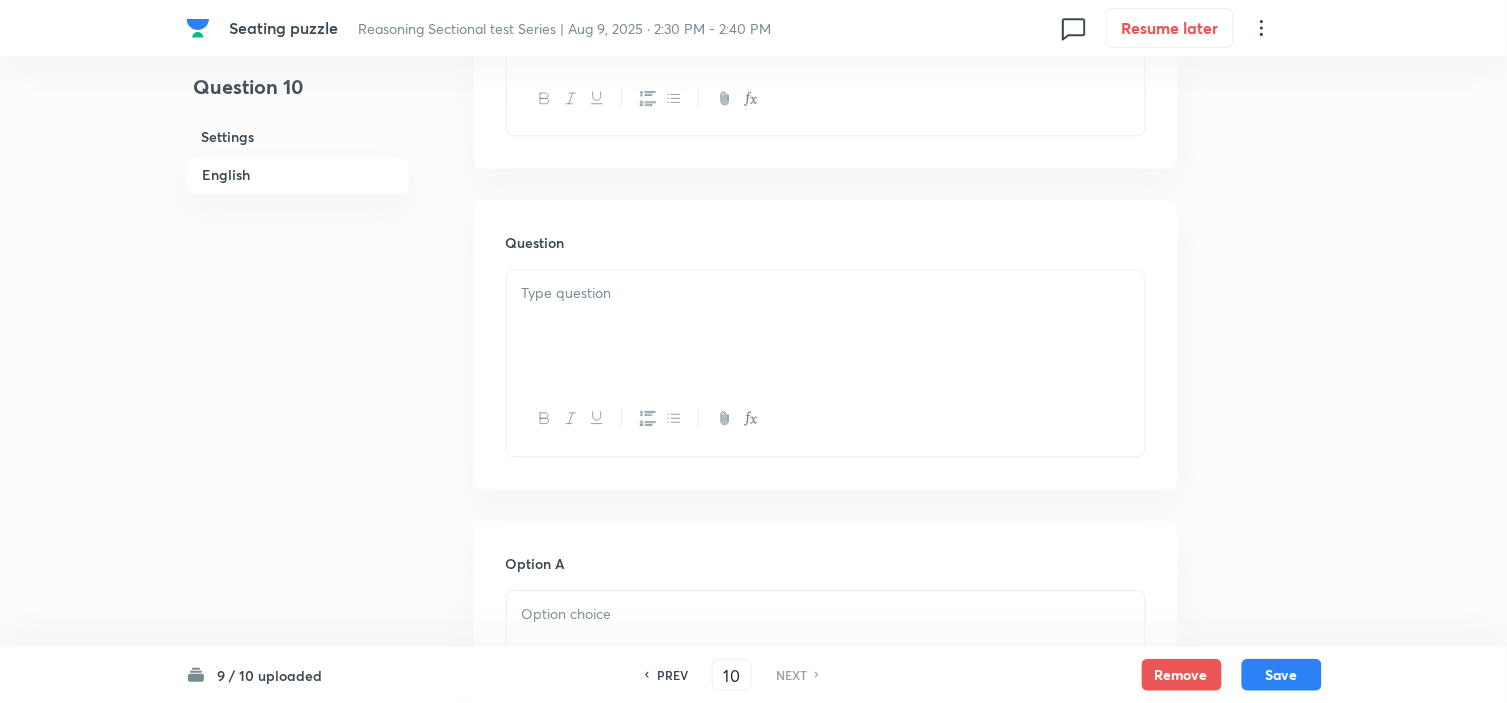 click at bounding box center [826, 326] 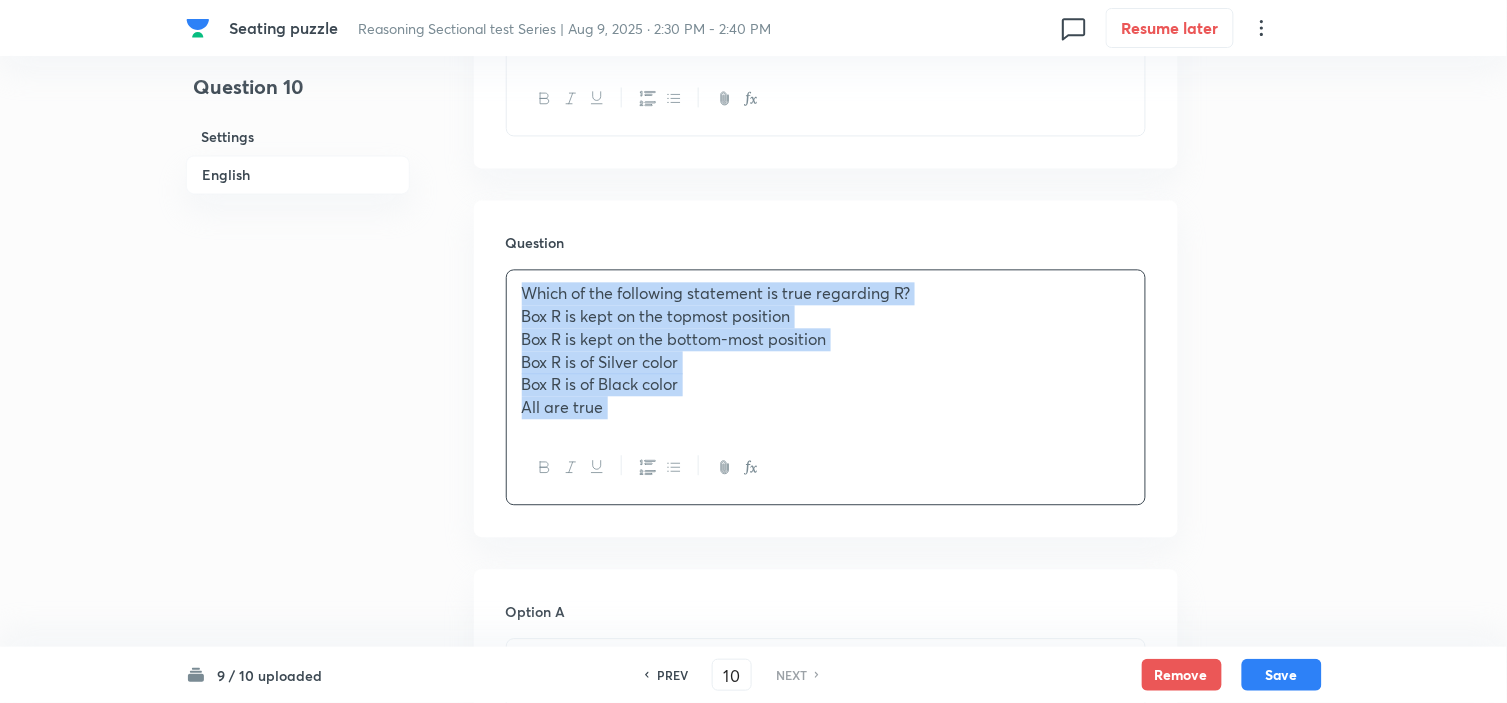 drag, startPoint x: 505, startPoint y: 322, endPoint x: 705, endPoint y: 512, distance: 275.86227 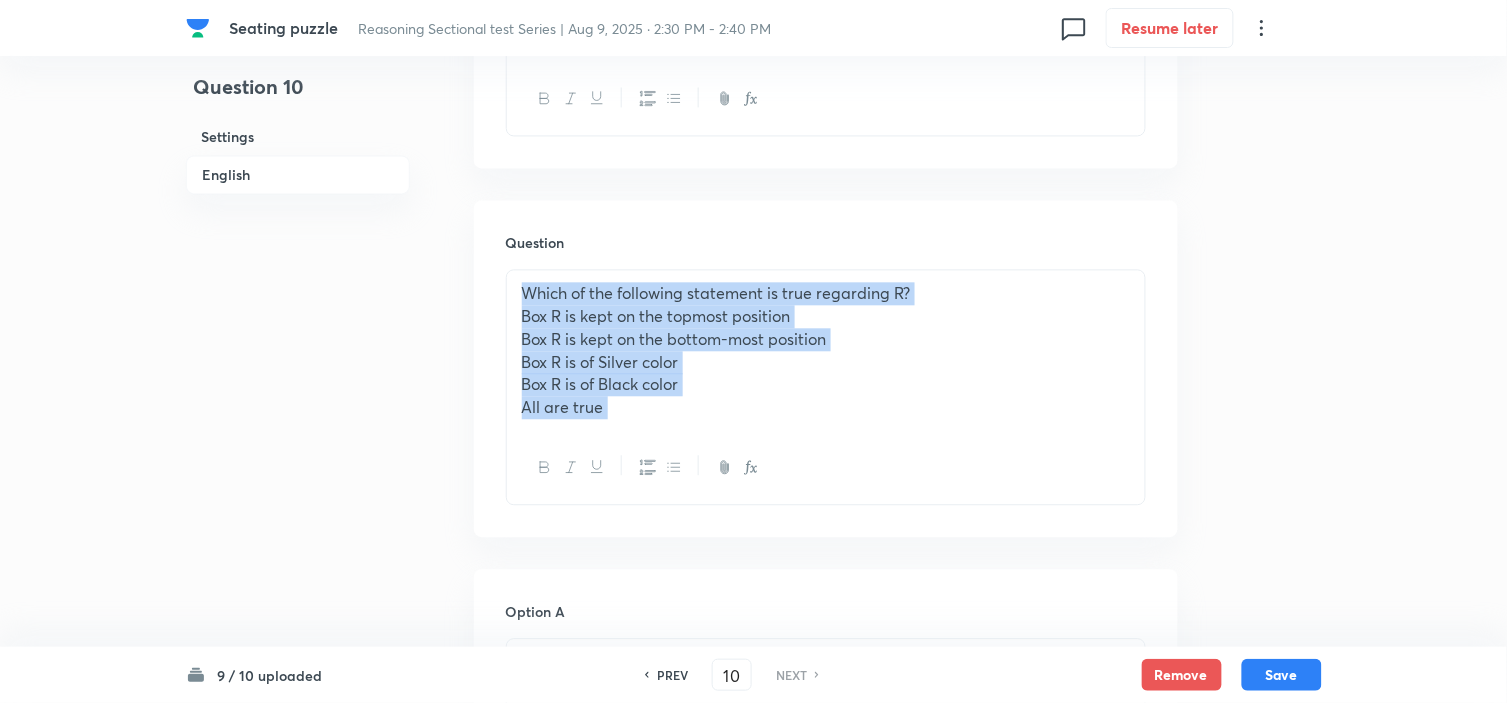 click on "Which of the following statement is true regarding R? Box R is kept on the topmost position Box R is kept on the bottom-most position Box R is of Silver color Box R is of Black color All are true" at bounding box center [826, 350] 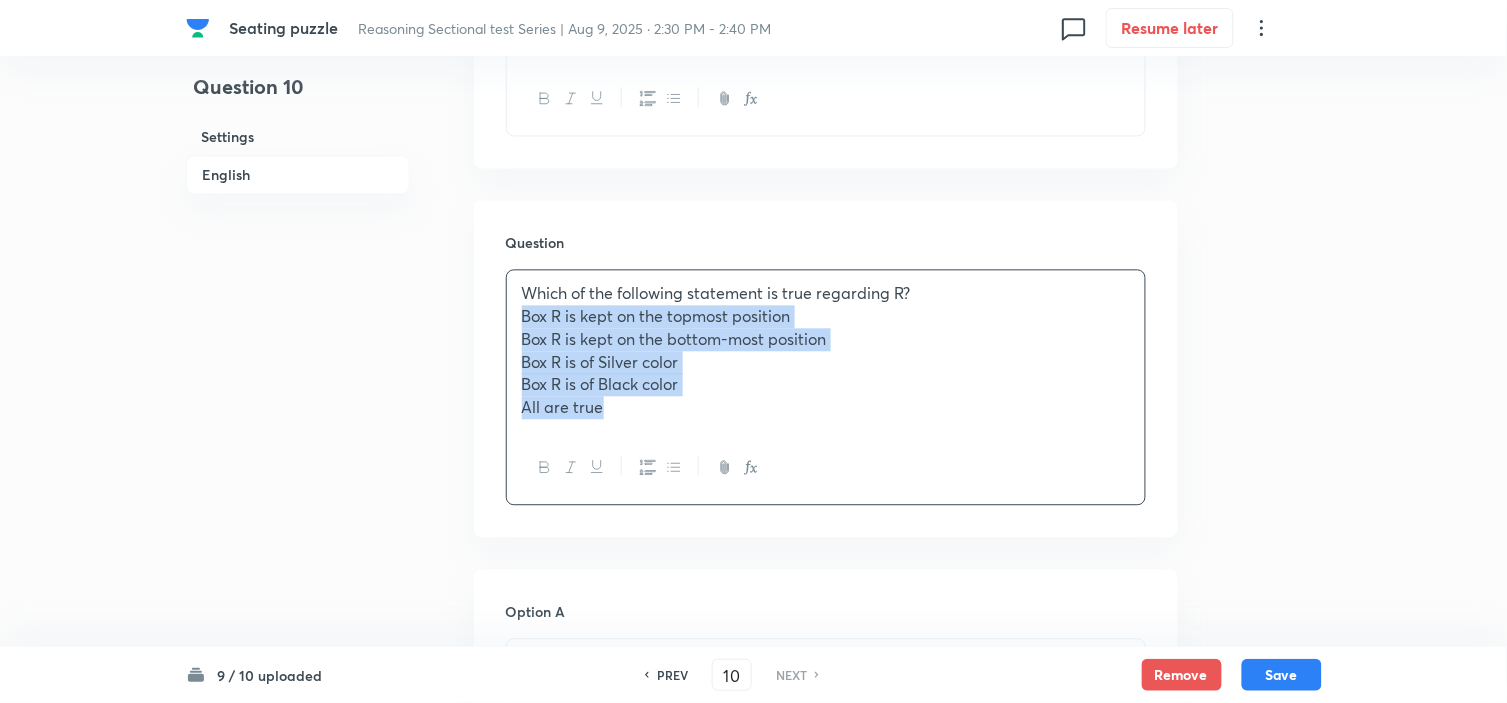 drag, startPoint x: 618, startPoint y: 423, endPoint x: 513, endPoint y: 312, distance: 152.79398 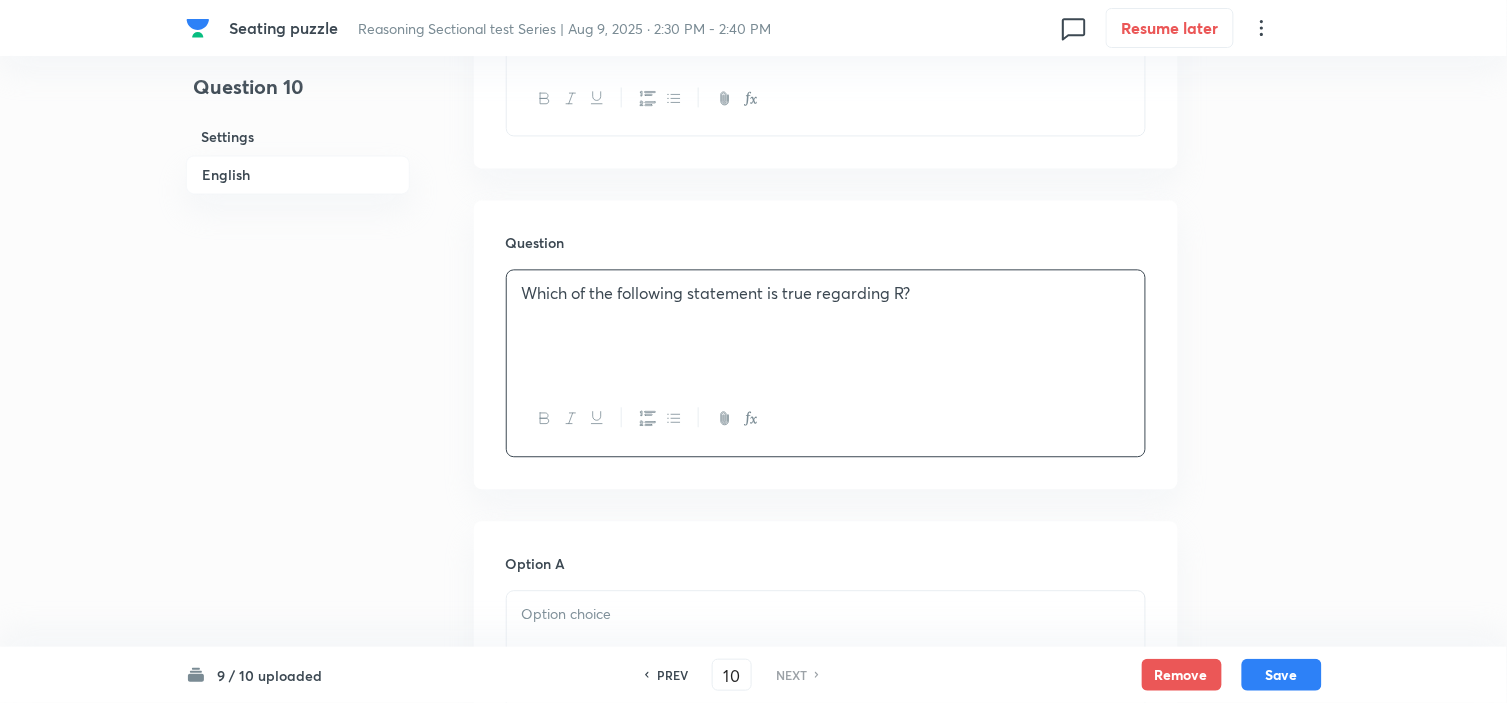 click at bounding box center [826, 614] 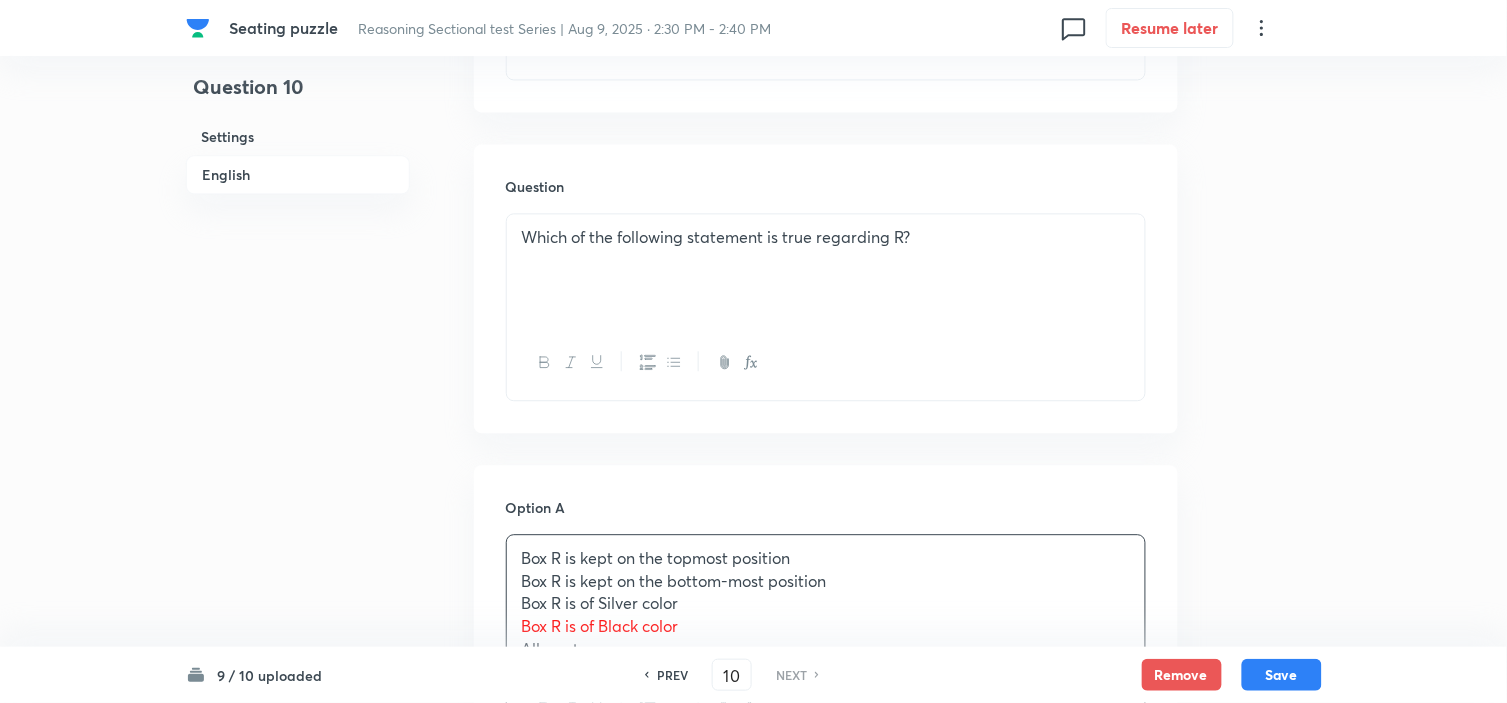 scroll, scrollTop: 1111, scrollLeft: 0, axis: vertical 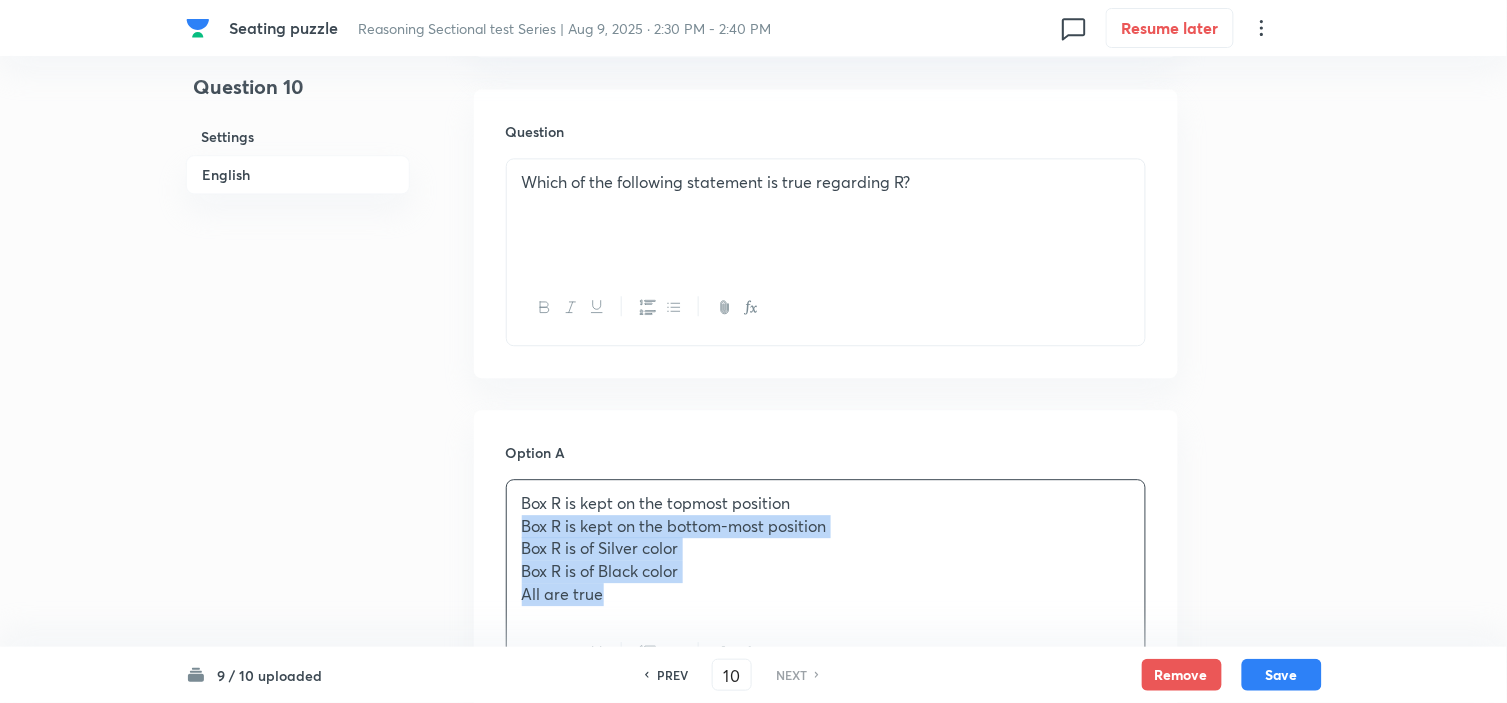 drag, startPoint x: 515, startPoint y: 530, endPoint x: 676, endPoint y: 622, distance: 185.43193 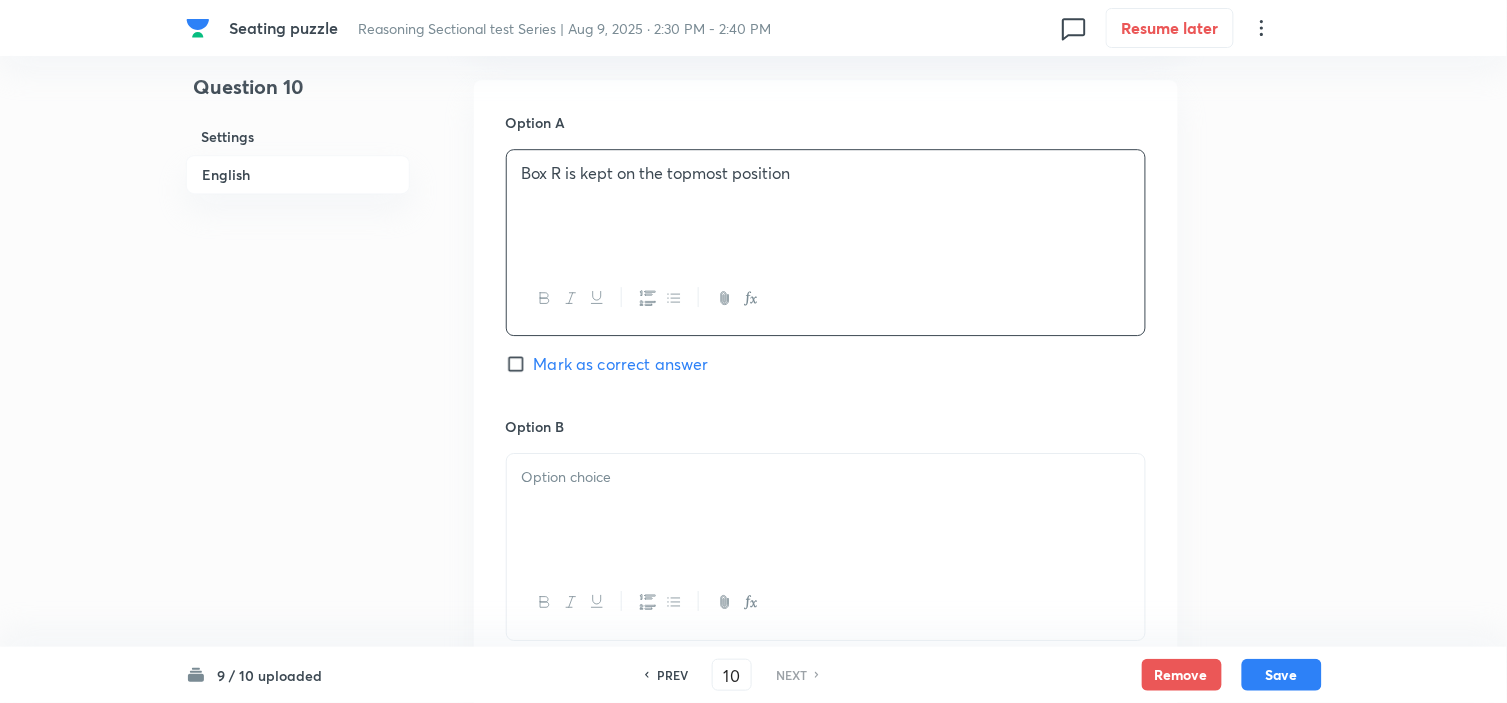 scroll, scrollTop: 1444, scrollLeft: 0, axis: vertical 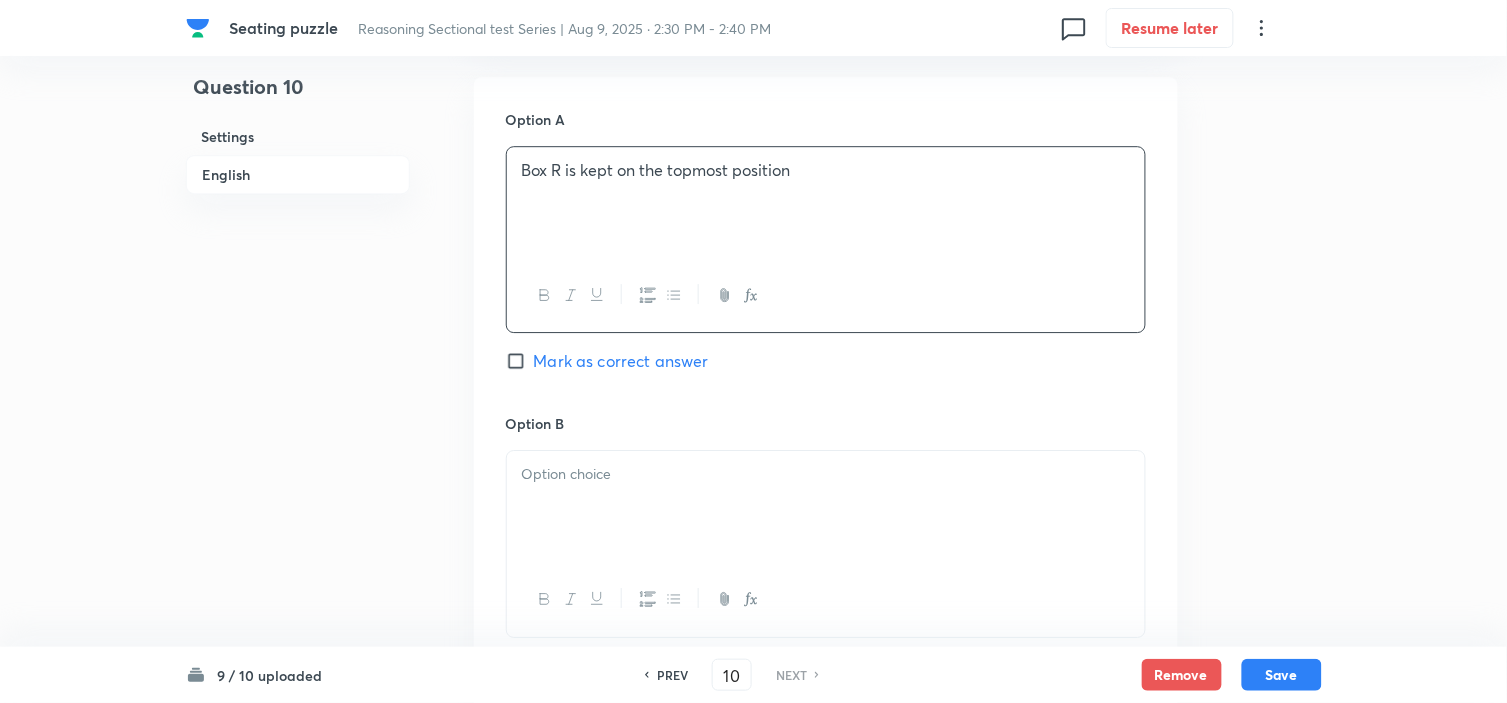 click at bounding box center (826, 507) 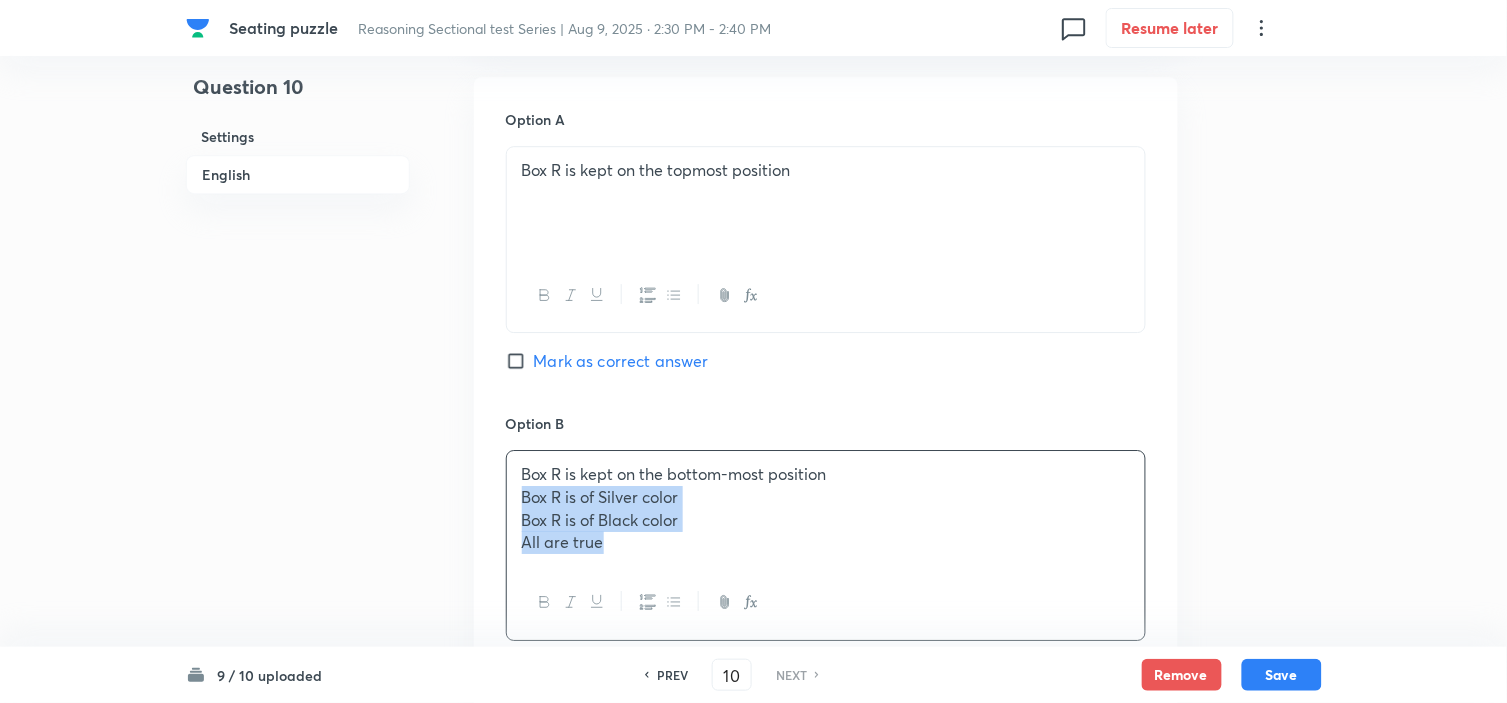 drag, startPoint x: 585, startPoint y: 554, endPoint x: 684, endPoint y: 615, distance: 116.284134 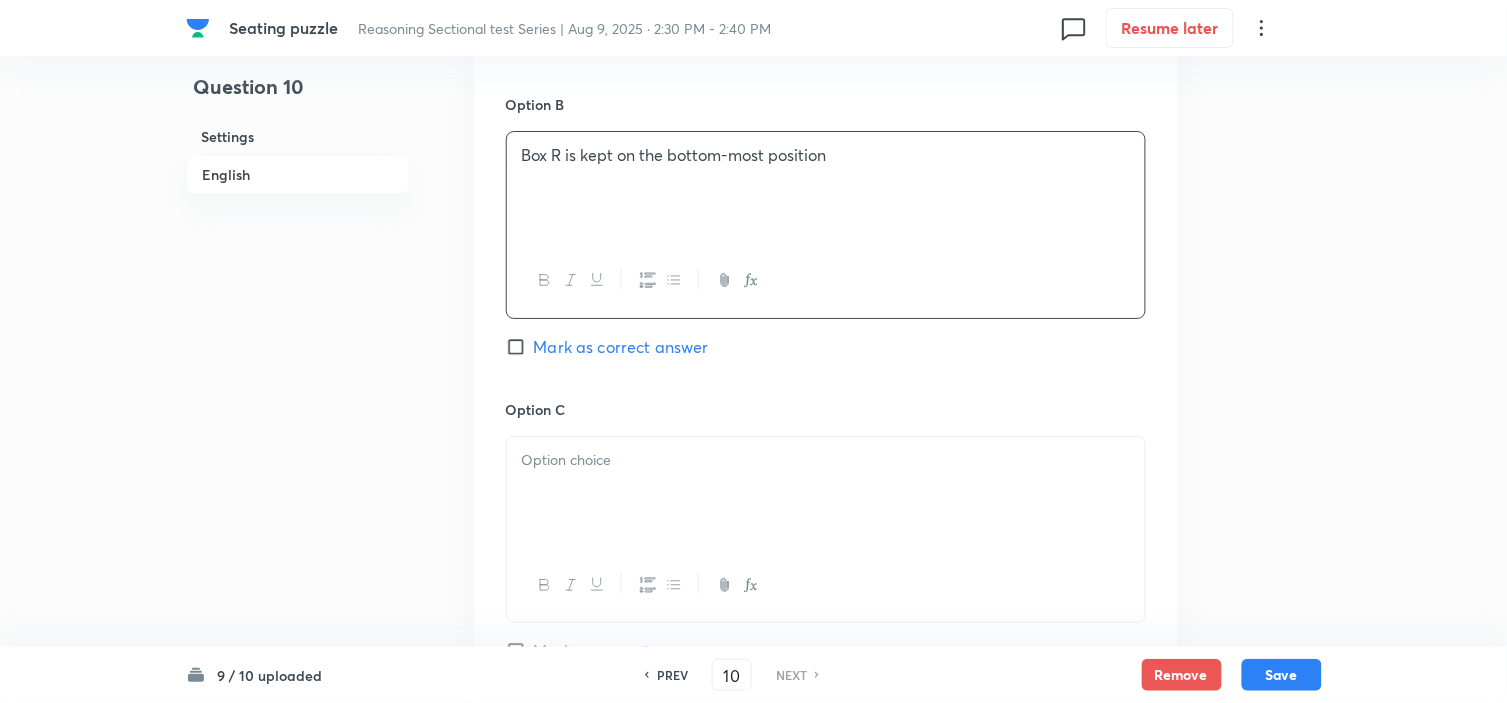 scroll, scrollTop: 1777, scrollLeft: 0, axis: vertical 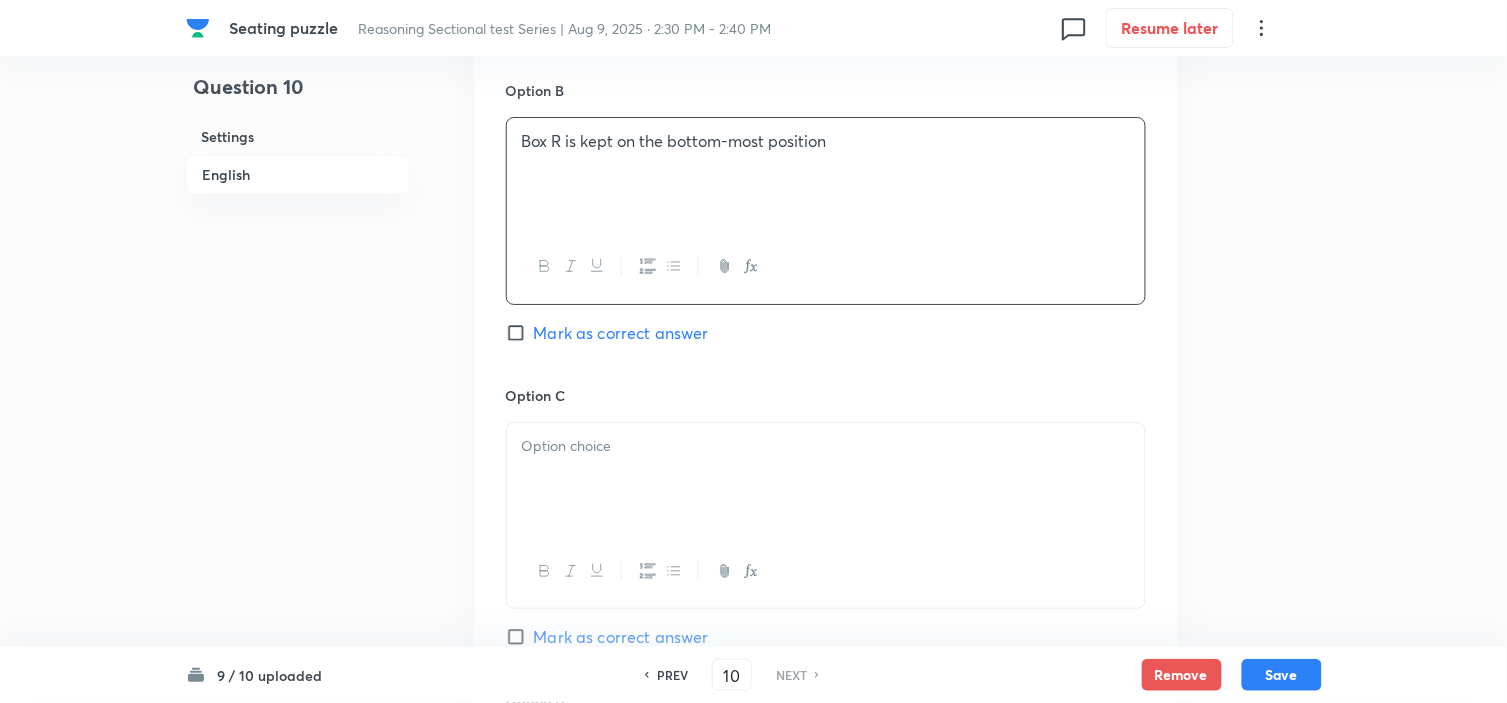 click at bounding box center (826, 479) 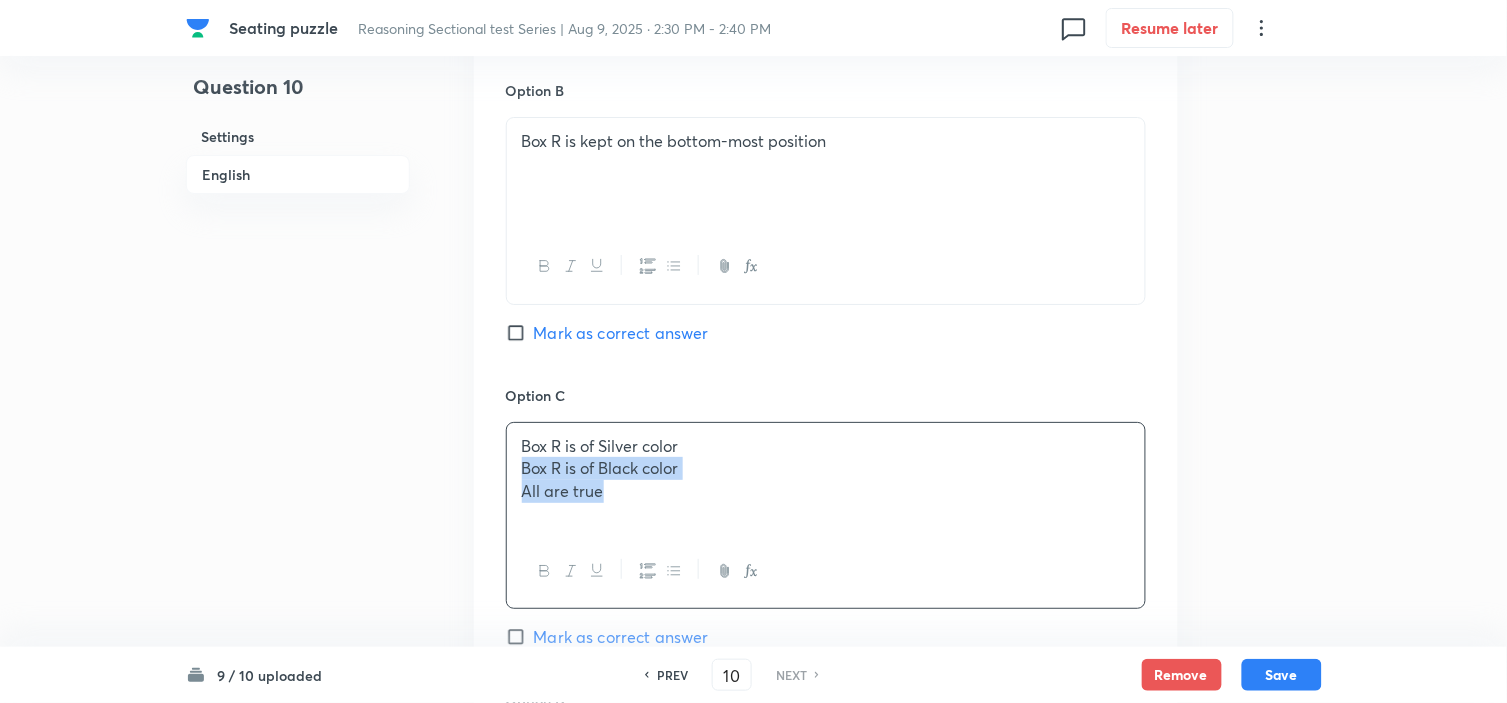 drag, startPoint x: 524, startPoint y: 474, endPoint x: 684, endPoint y: 568, distance: 185.5694 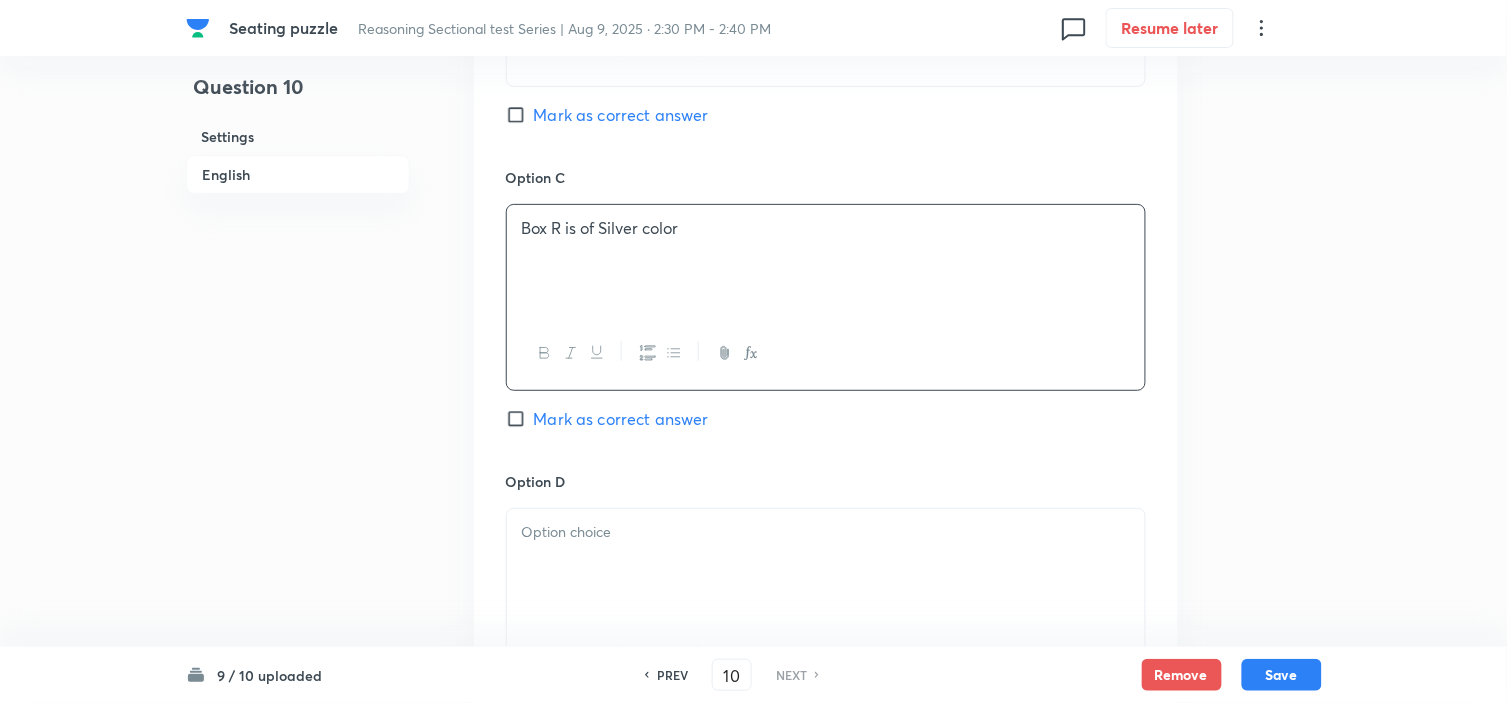 scroll, scrollTop: 2000, scrollLeft: 0, axis: vertical 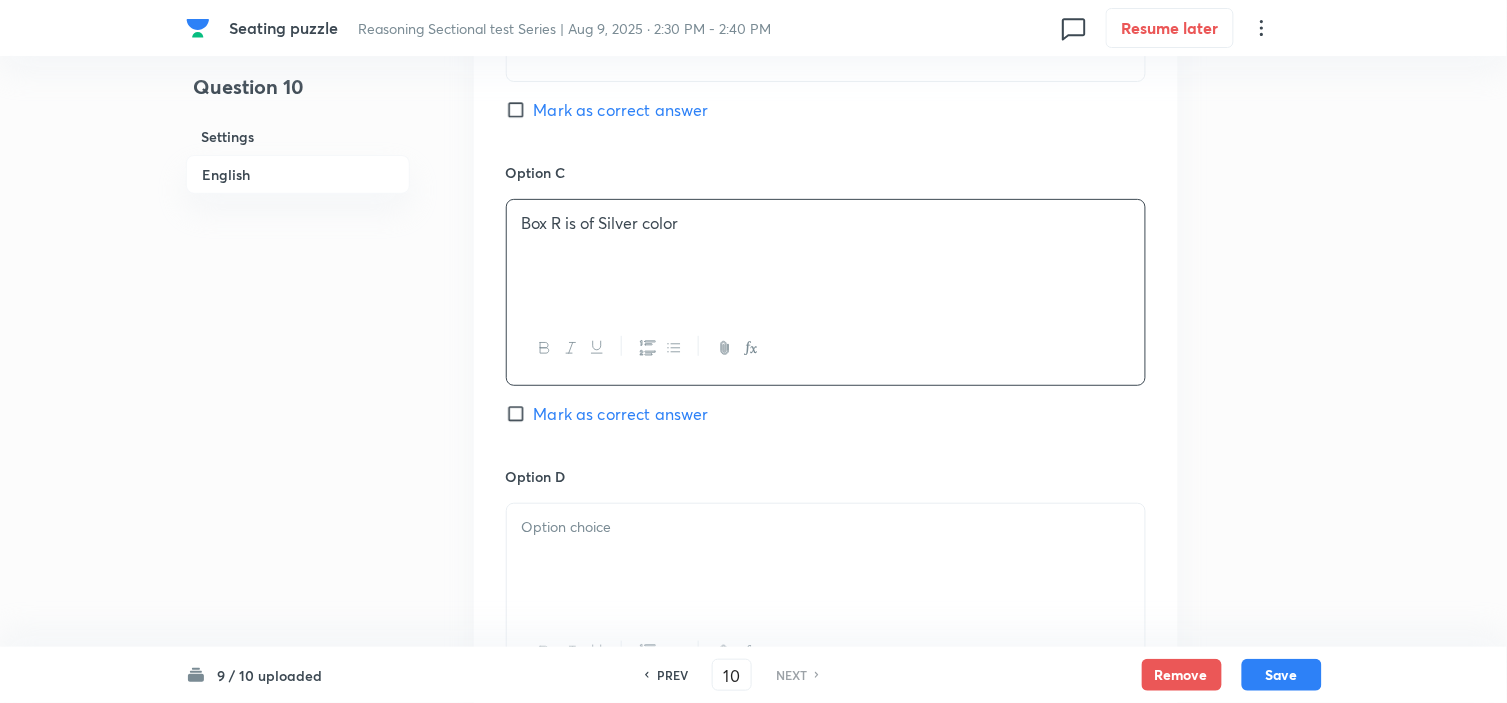 click at bounding box center [826, 560] 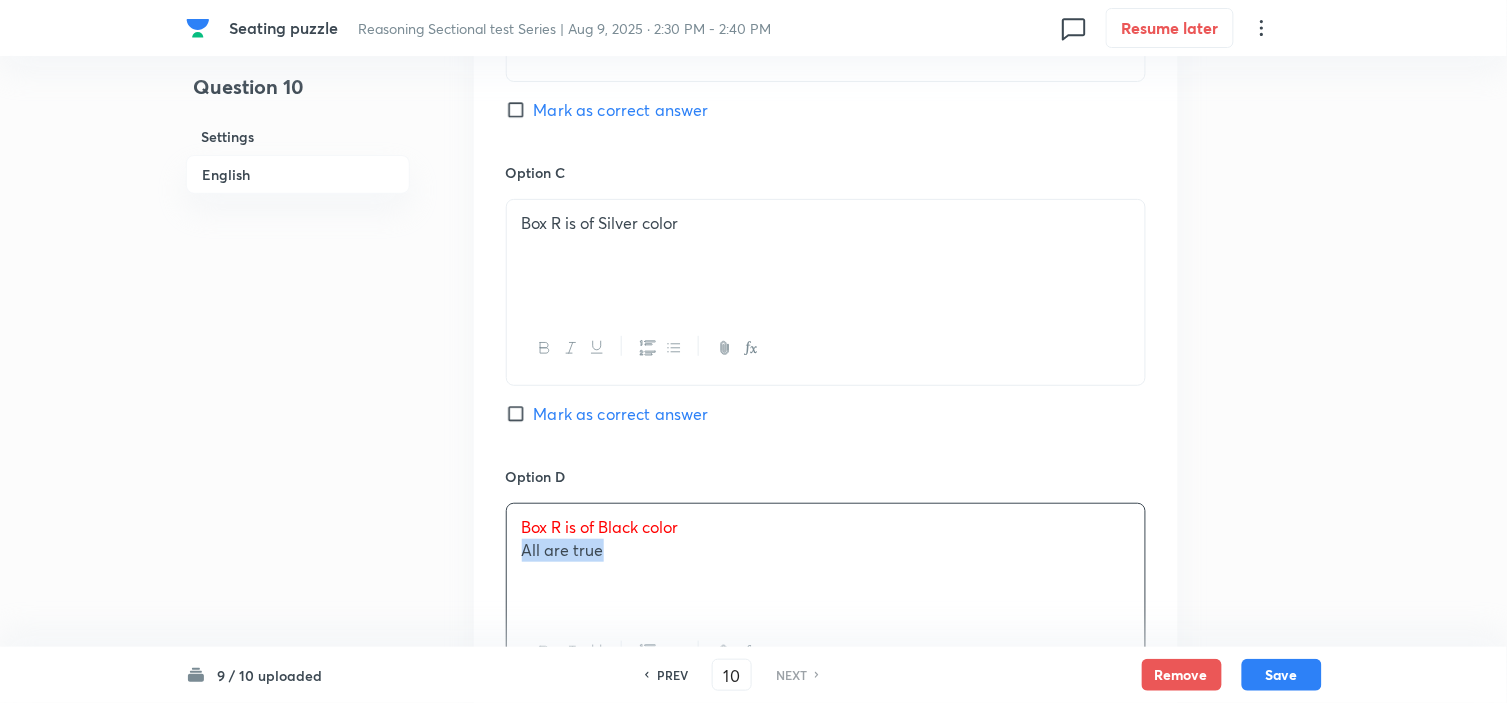 drag, startPoint x: 550, startPoint y: 568, endPoint x: 746, endPoint y: 636, distance: 207.46085 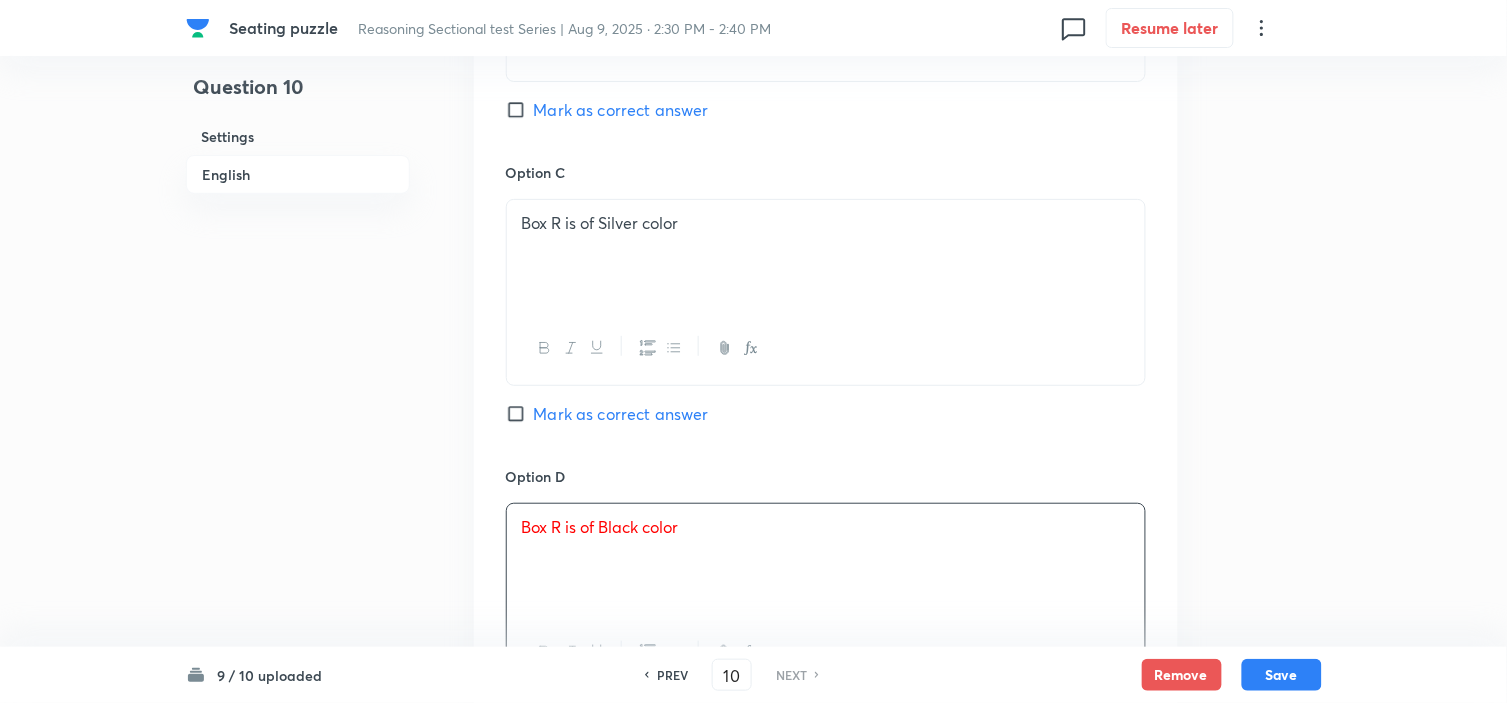 scroll, scrollTop: 2222, scrollLeft: 0, axis: vertical 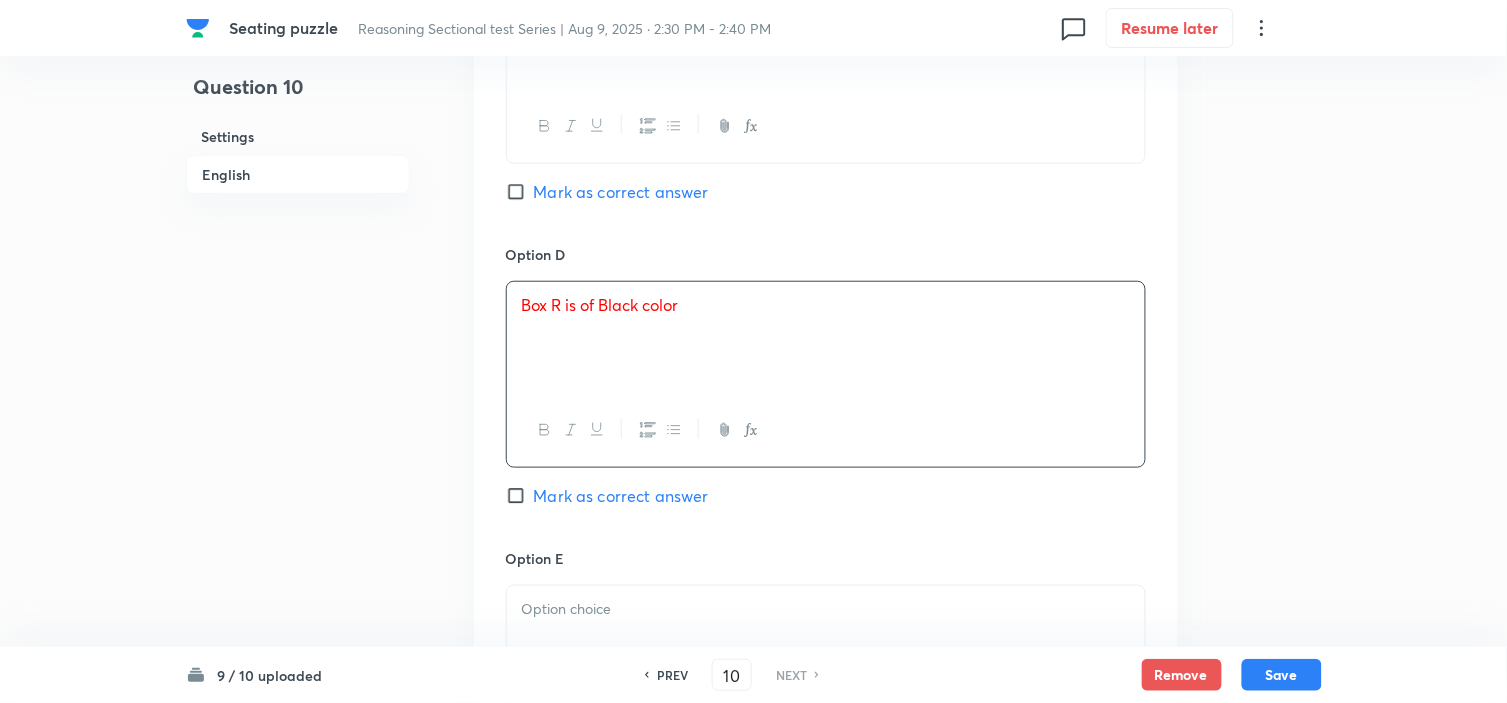 click on "Mark as correct answer" at bounding box center [621, 496] 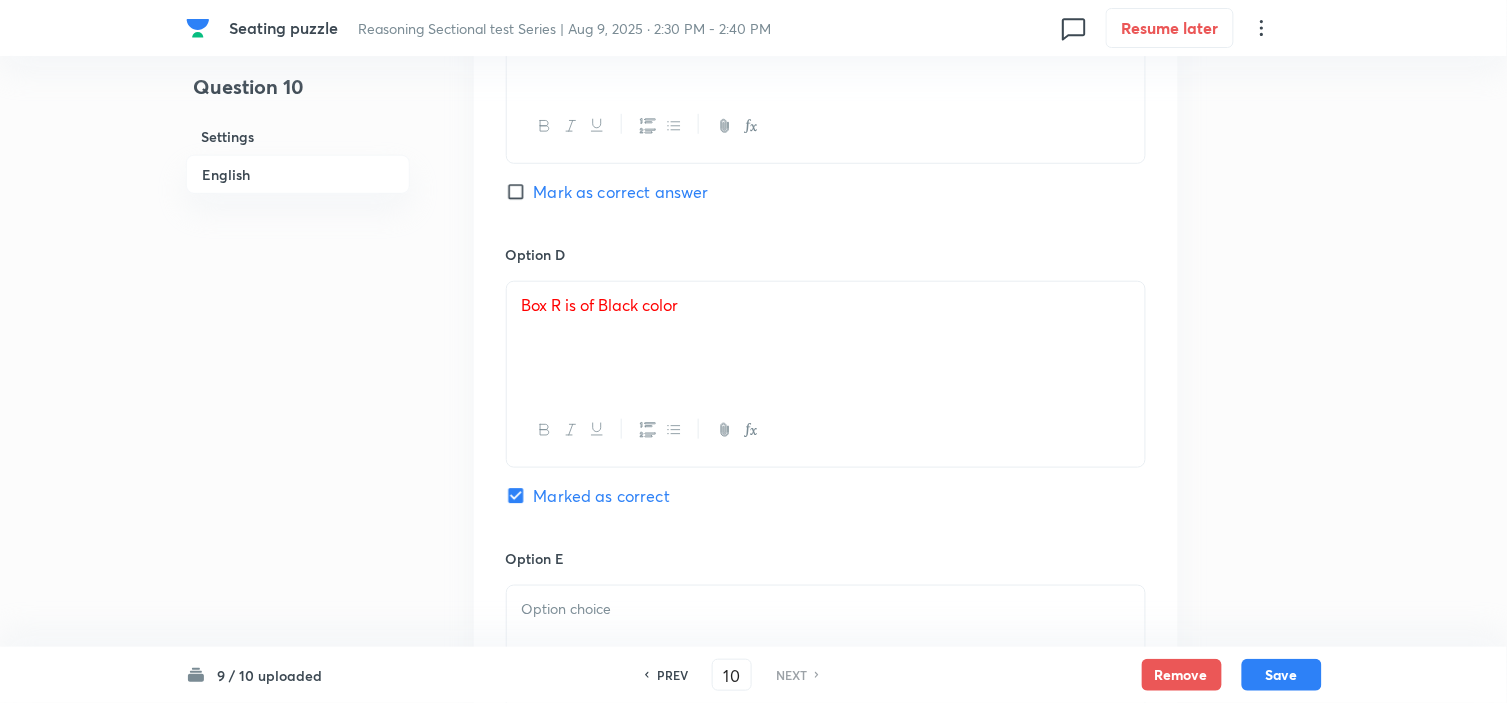 click on "9 / 10 uploaded
PREV 10 ​ NEXT Remove Save" at bounding box center [754, 675] 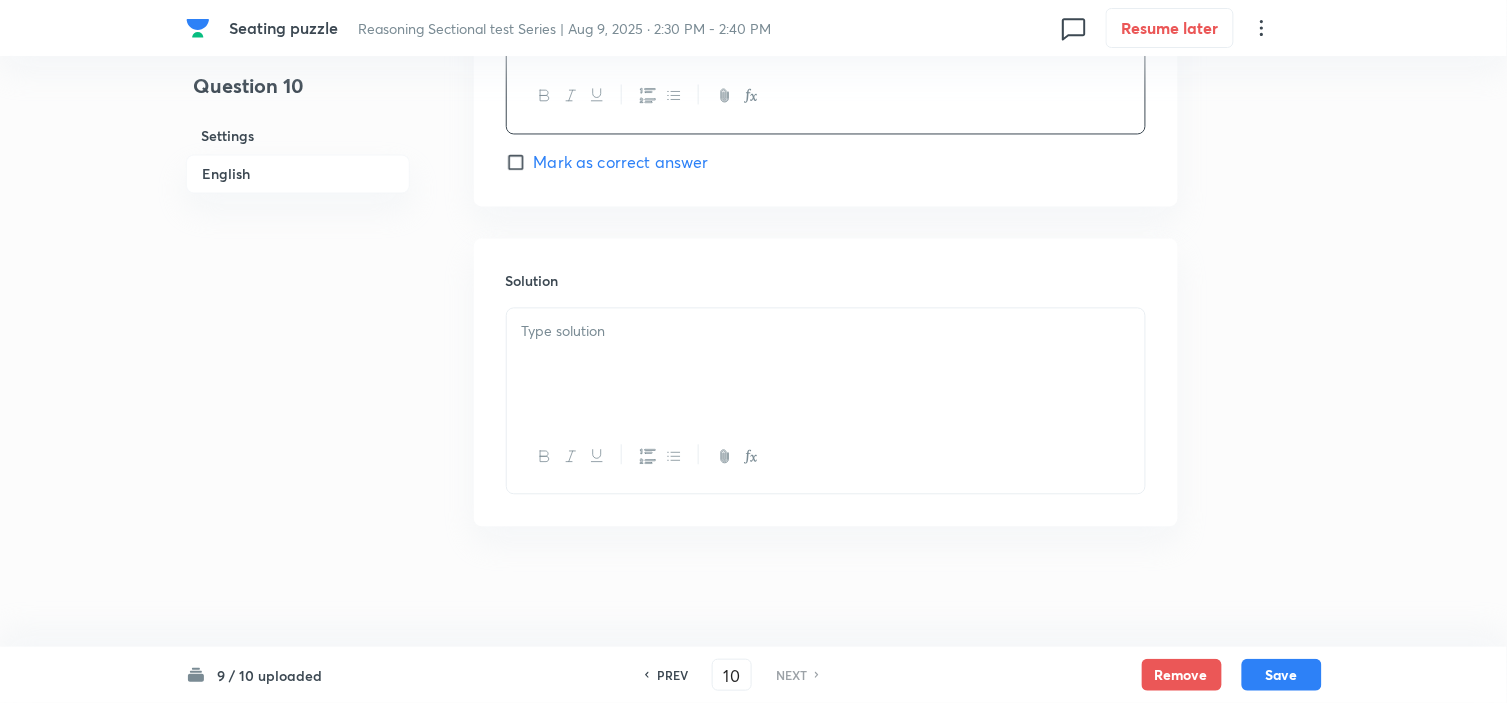scroll, scrollTop: 2865, scrollLeft: 0, axis: vertical 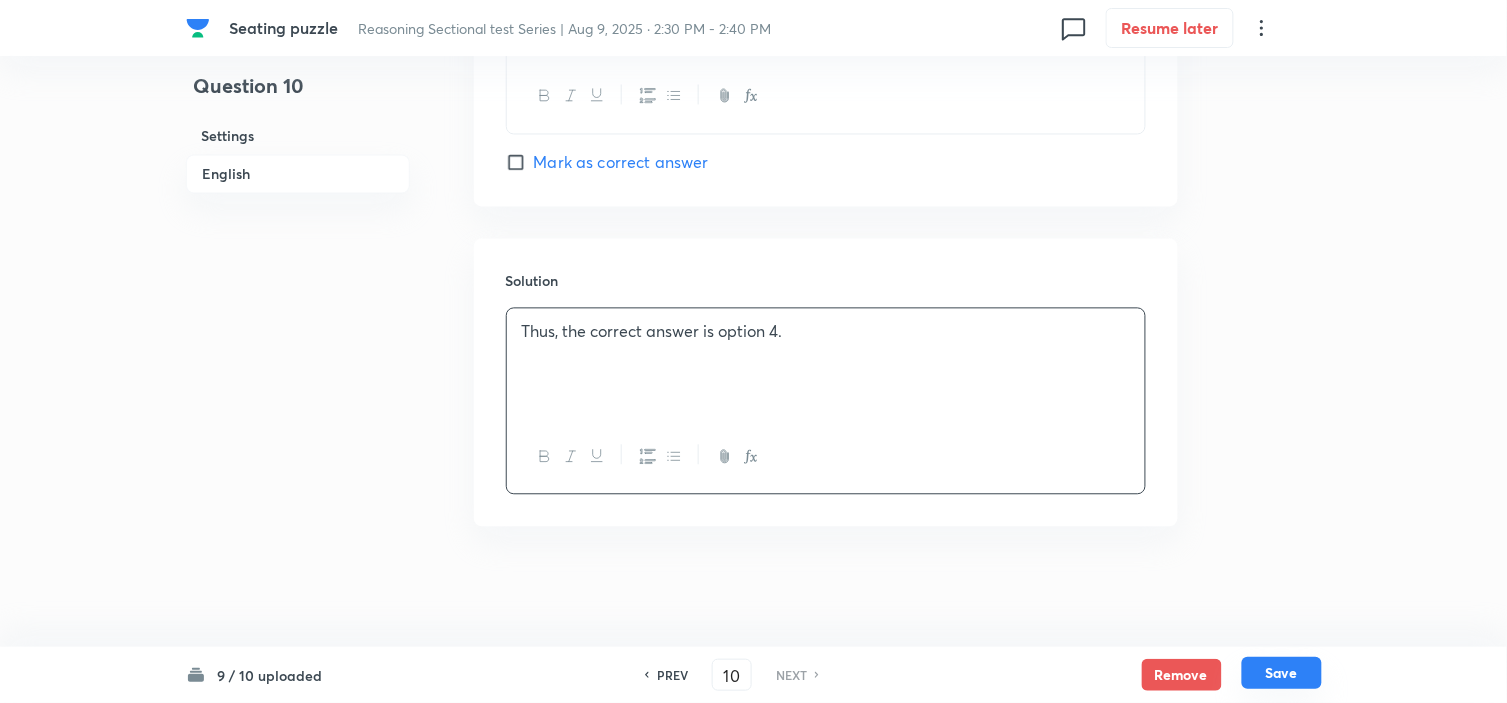 click on "Save" at bounding box center (1282, 673) 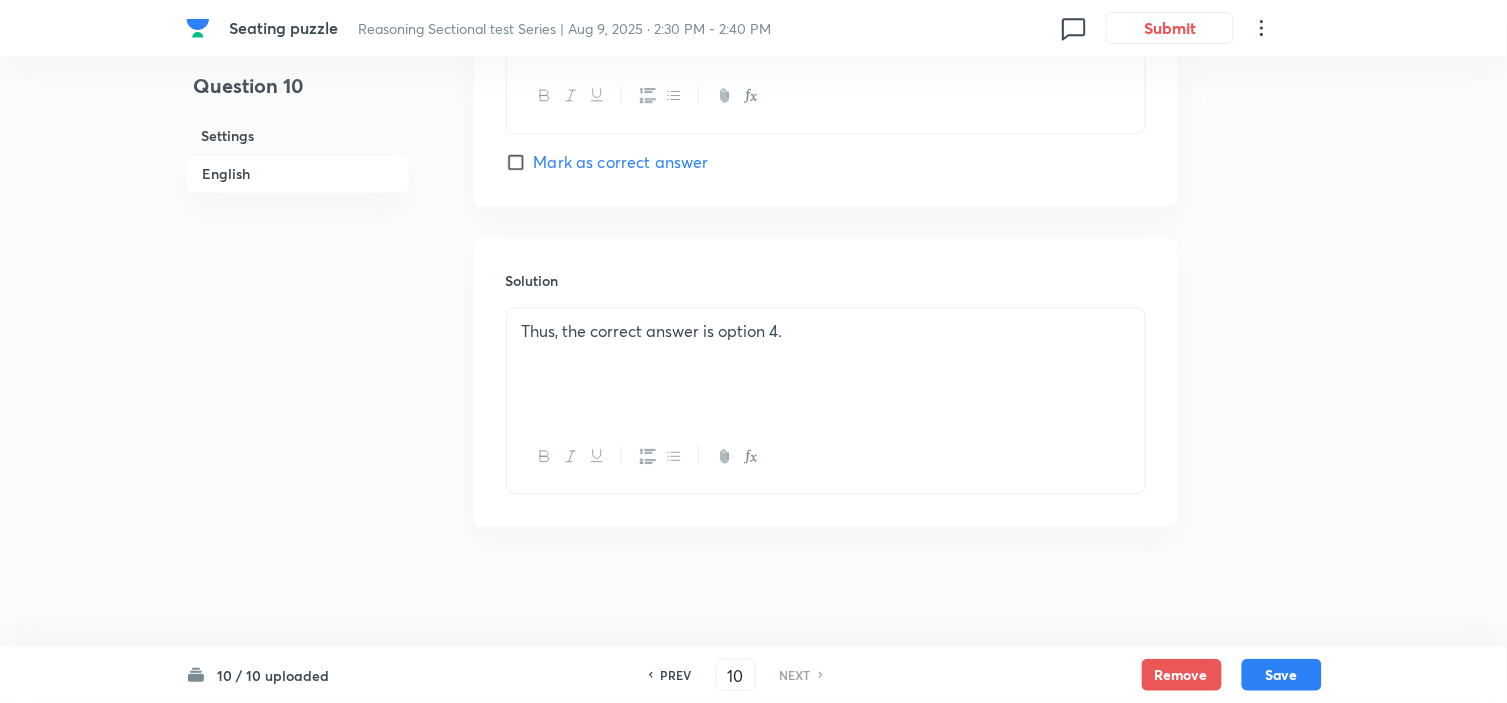 click on "Thus, the correct answer is option 4." at bounding box center [826, 365] 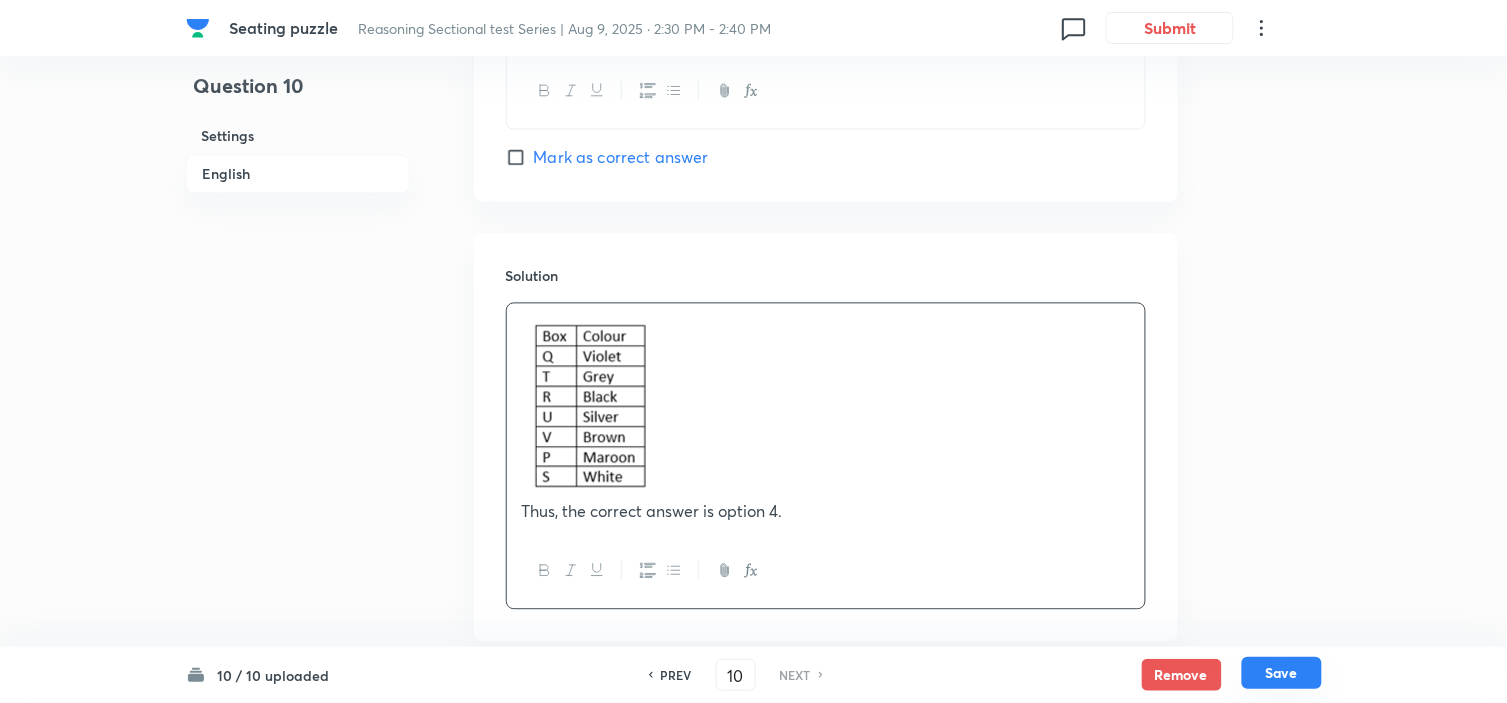 click on "Save" at bounding box center [1282, 673] 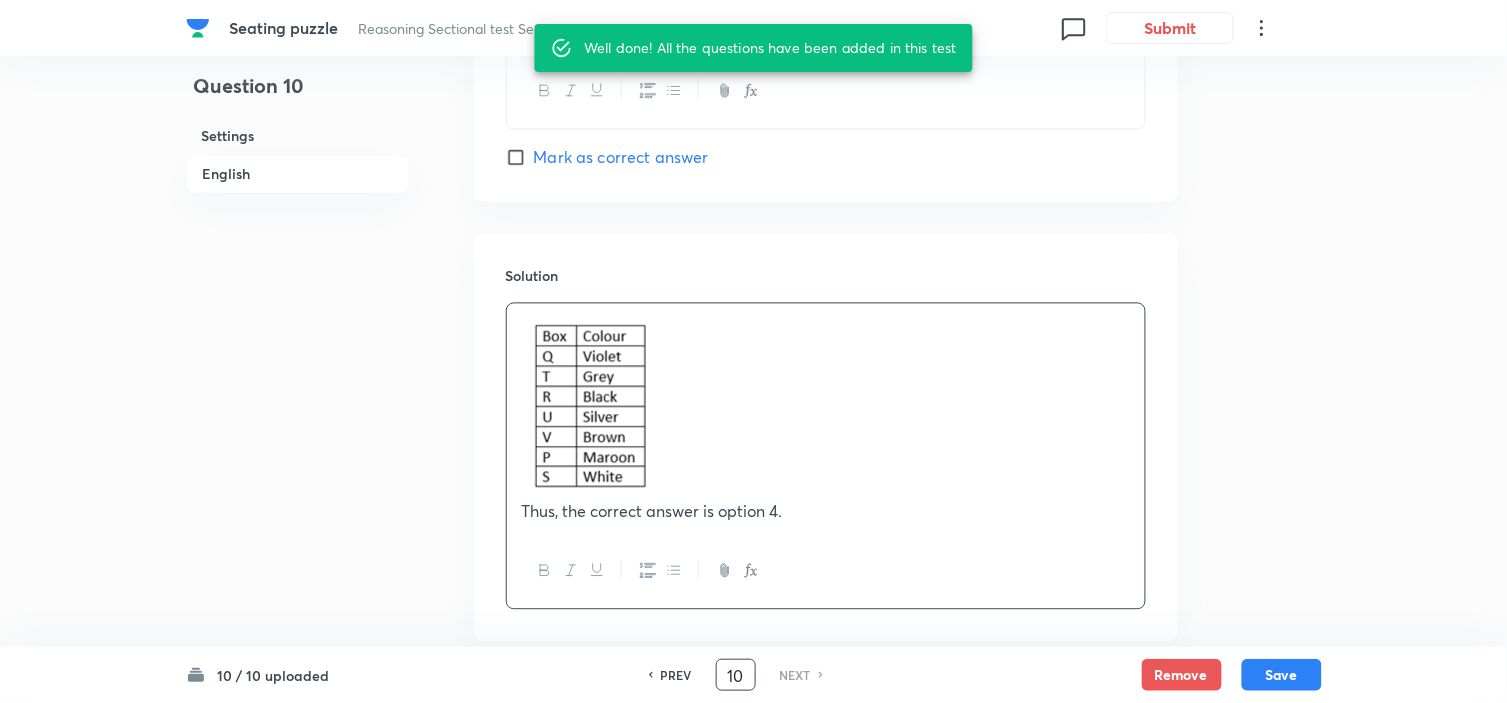 checkbox on "true" 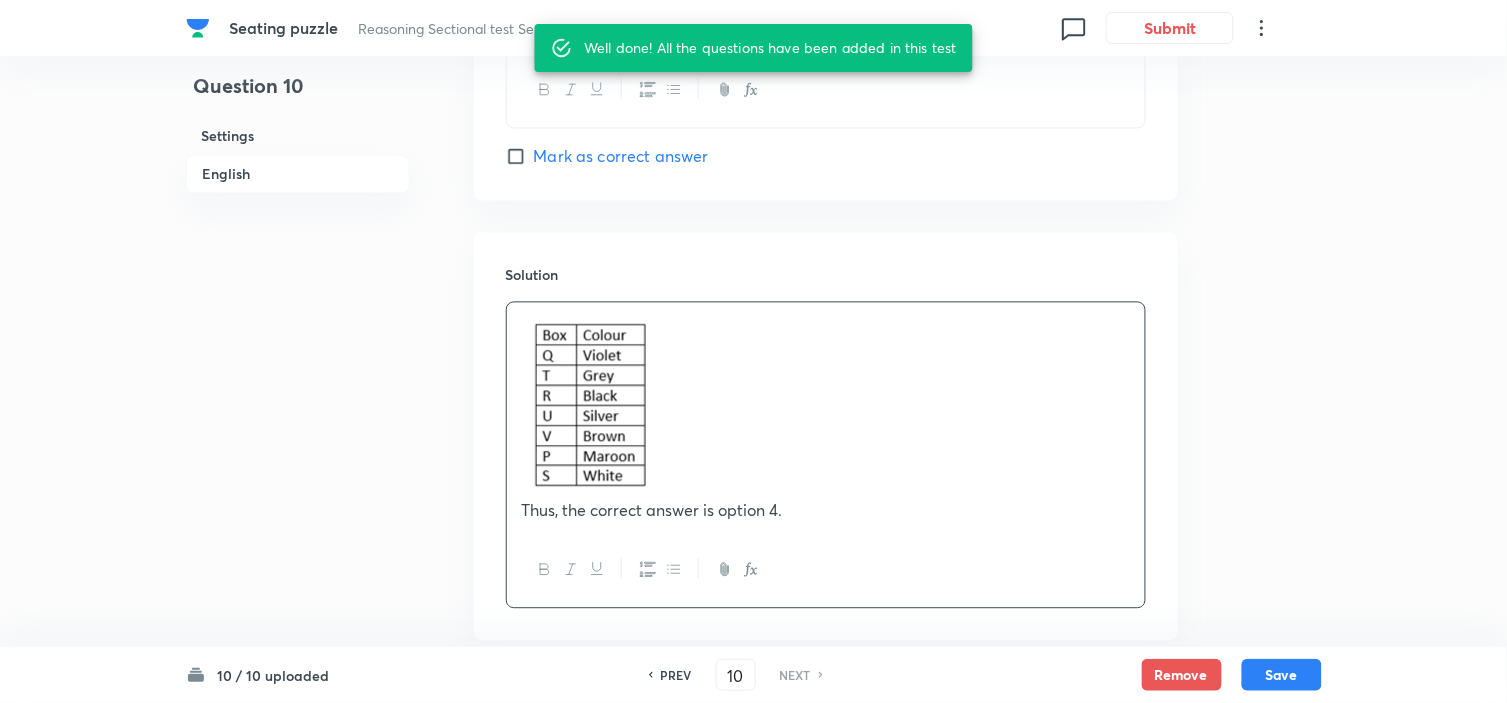 click on "PREV 10 ​ NEXT" at bounding box center (736, 675) 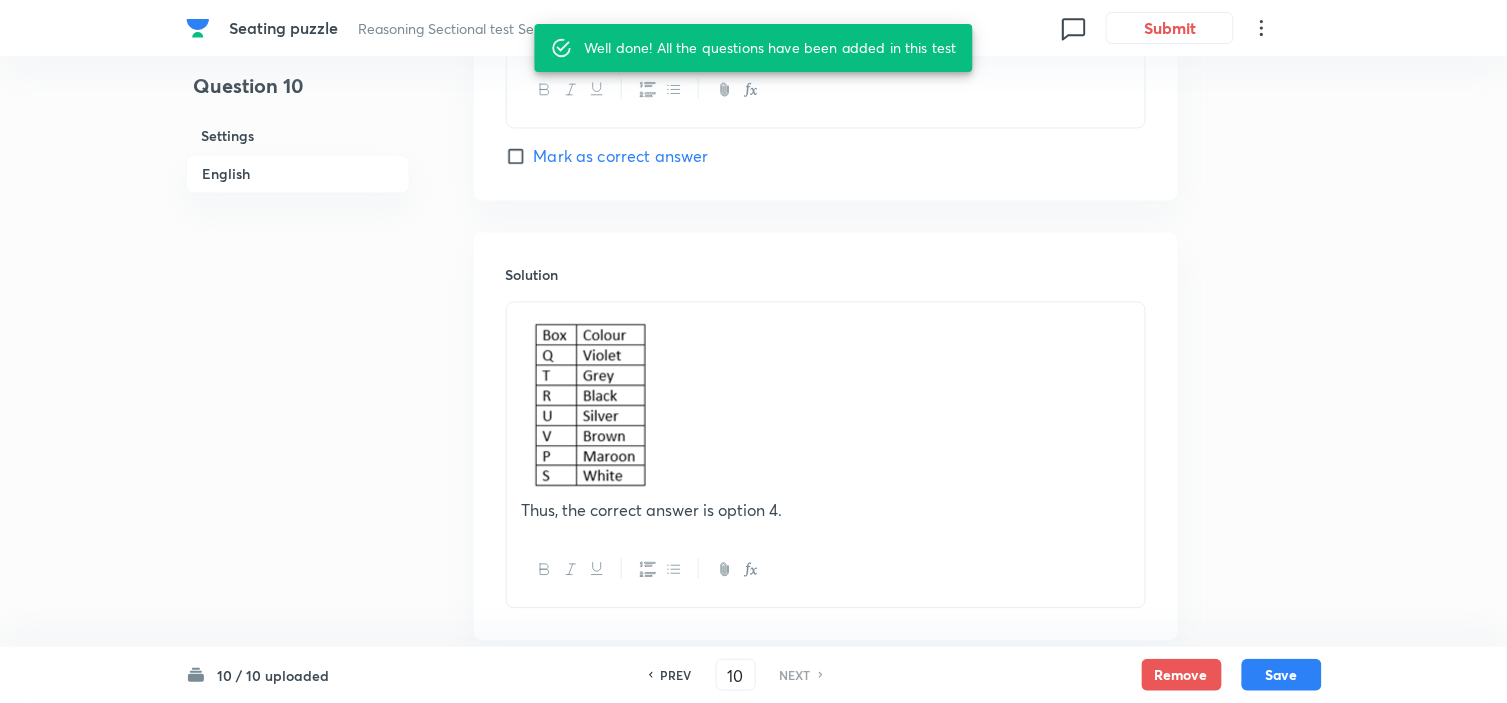 click on "PREV" at bounding box center (676, 675) 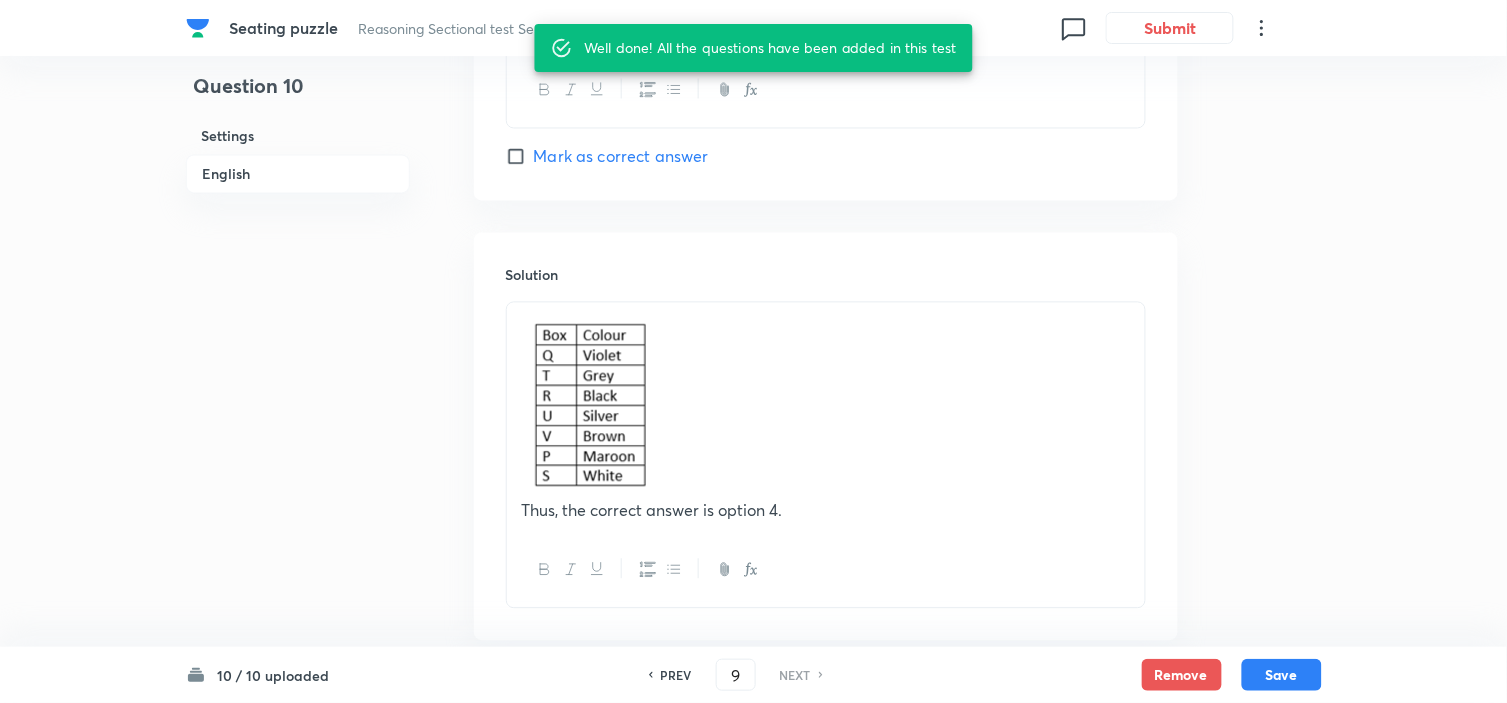 checkbox on "false" 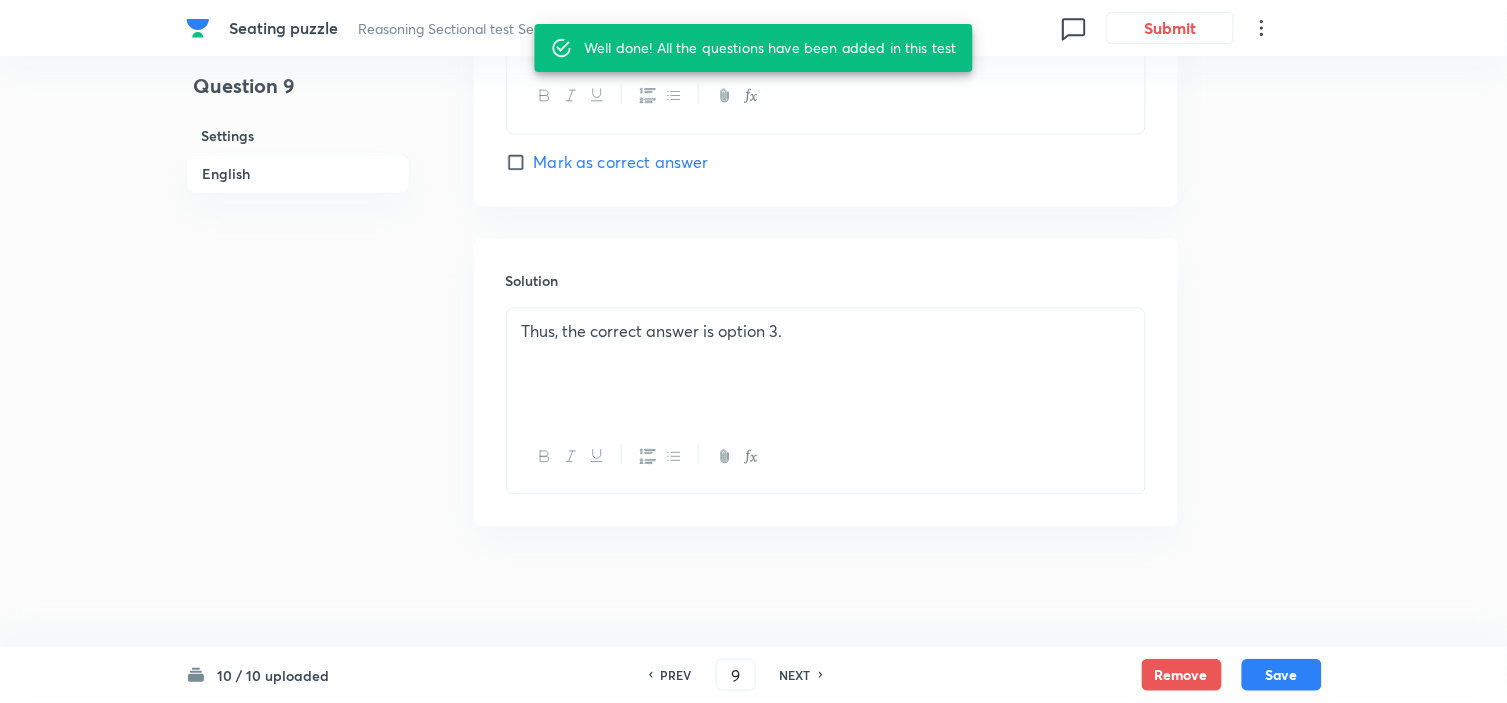 checkbox on "true" 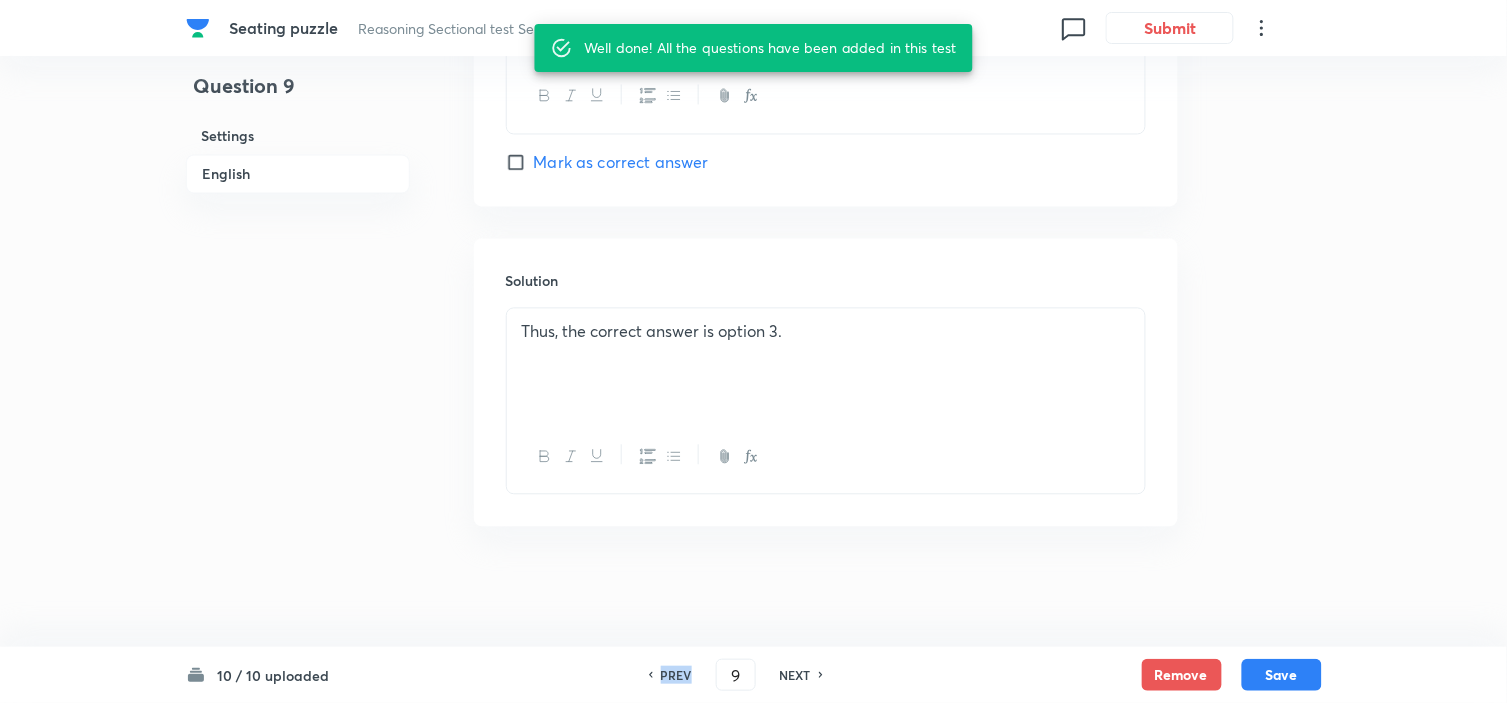 click on "PREV" at bounding box center (676, 675) 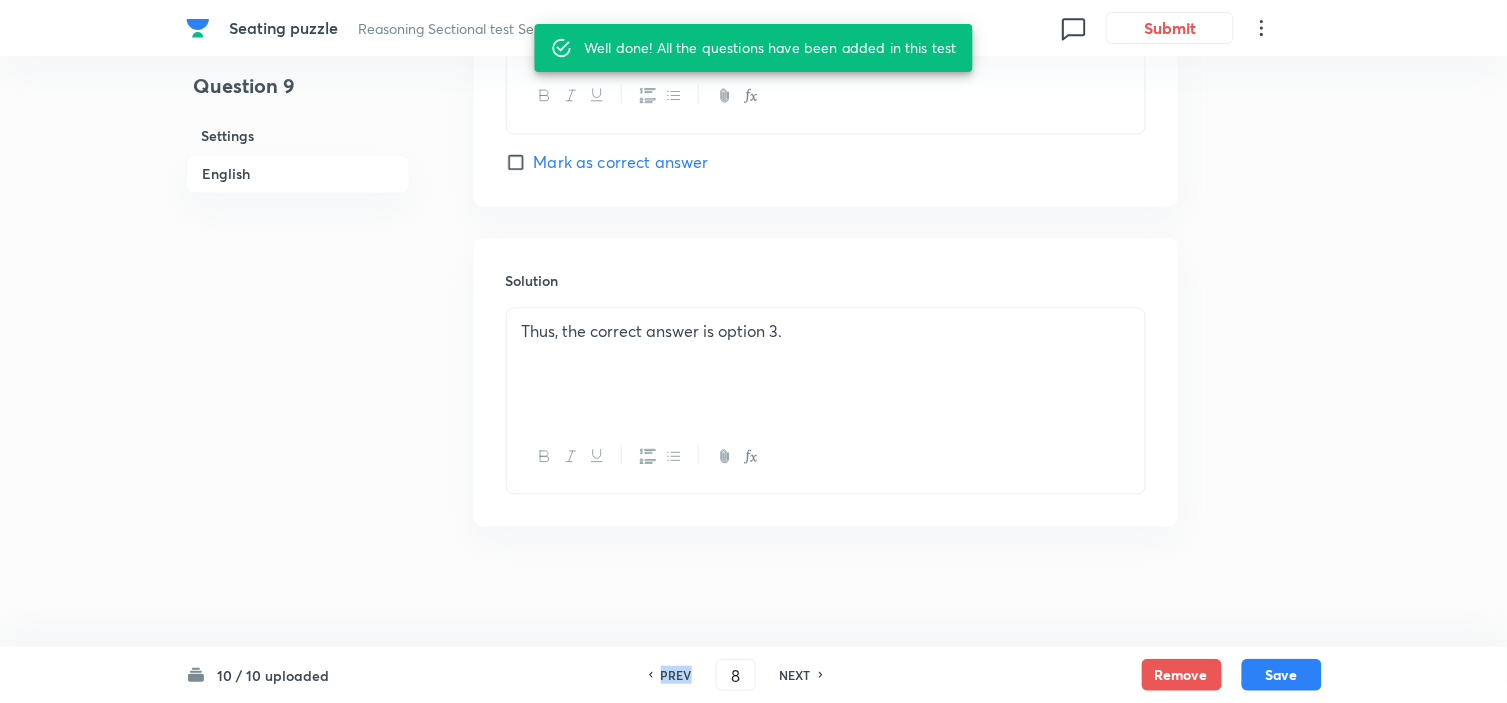 checkbox on "false" 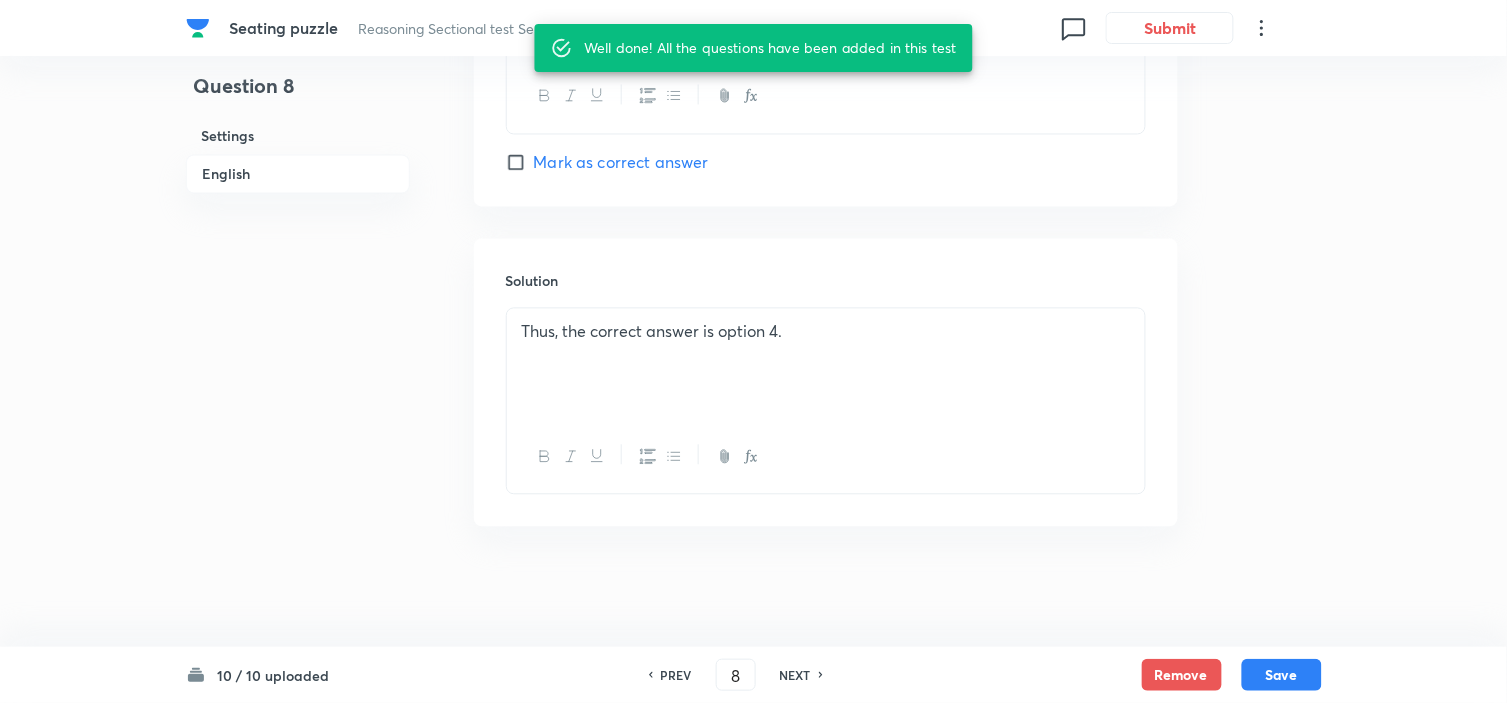 checkbox on "true" 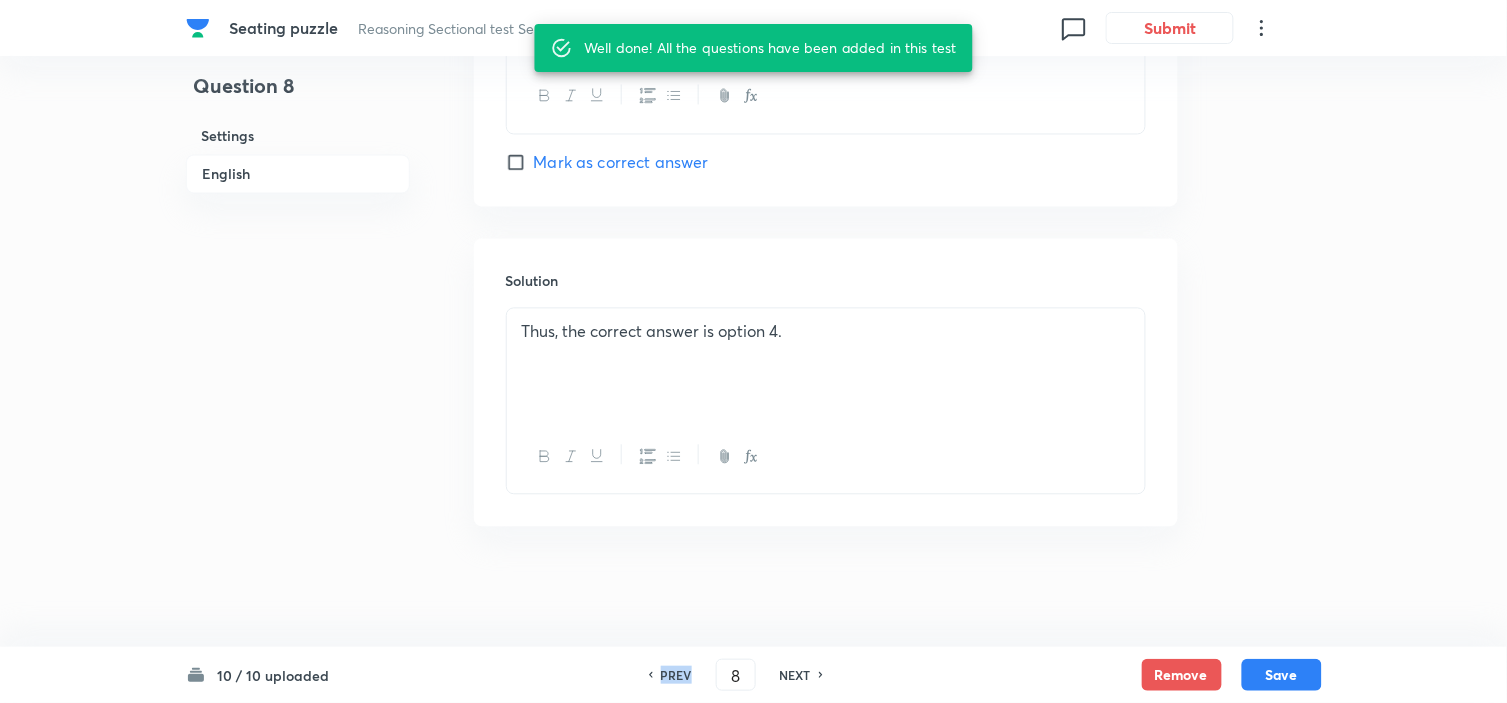 click on "PREV" at bounding box center [676, 675] 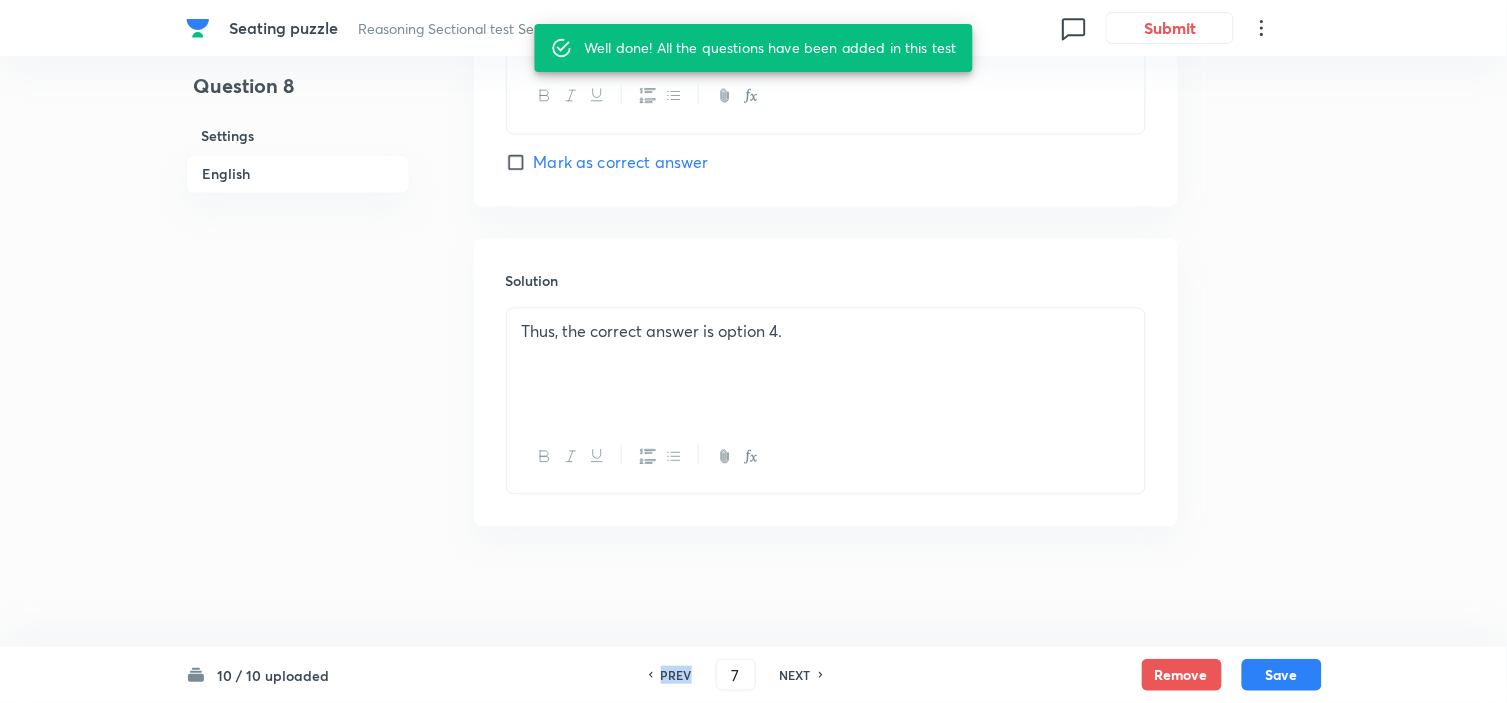 checkbox on "false" 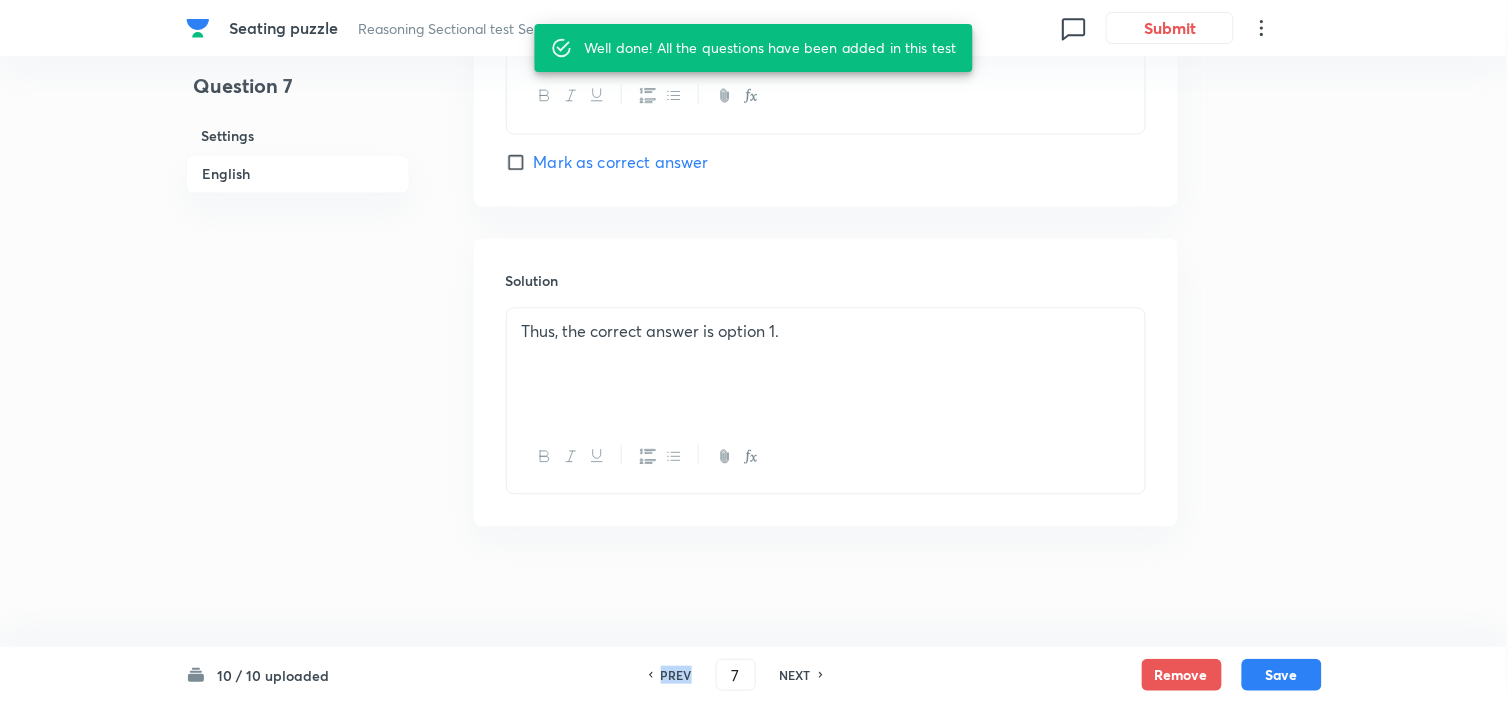 click on "PREV" at bounding box center (676, 675) 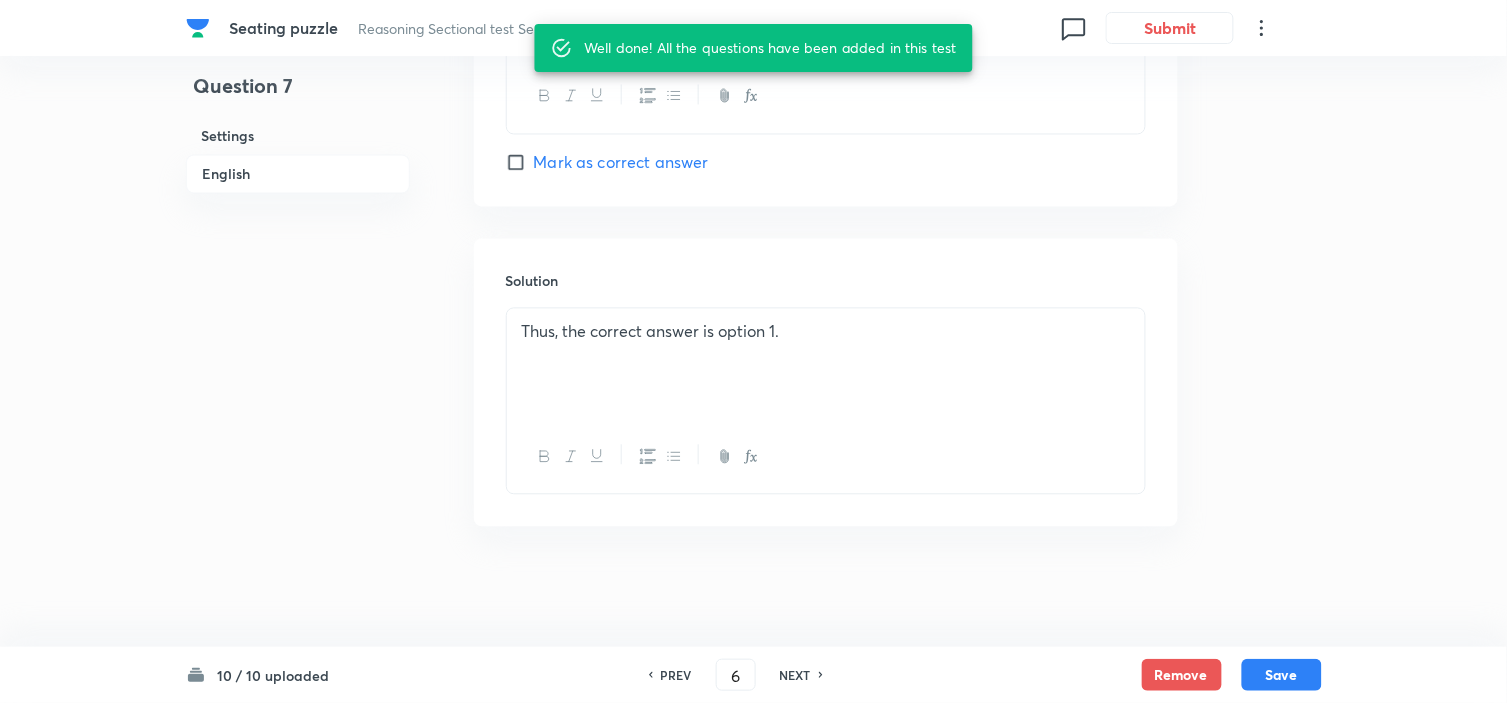 checkbox on "true" 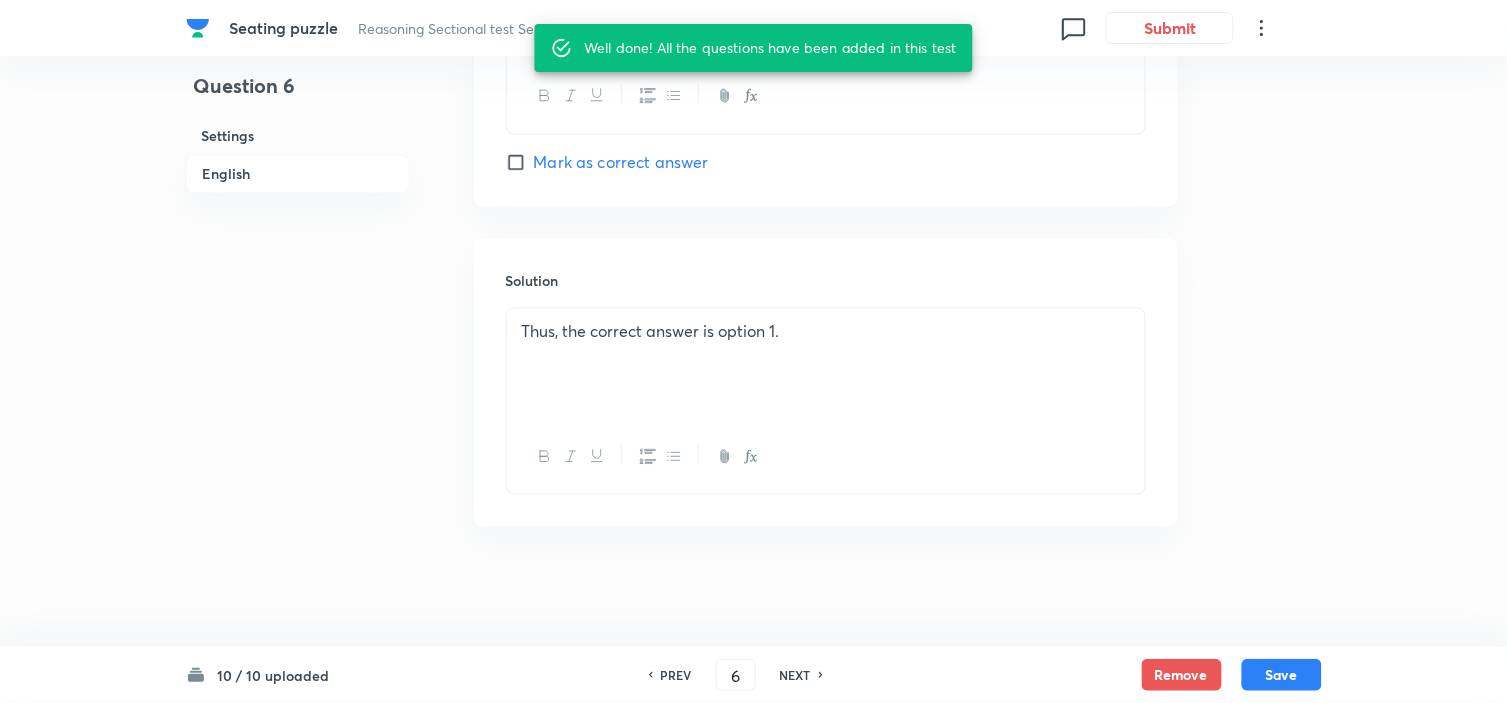 click on "Solution Thus, the correct answer is option 1." at bounding box center (826, 383) 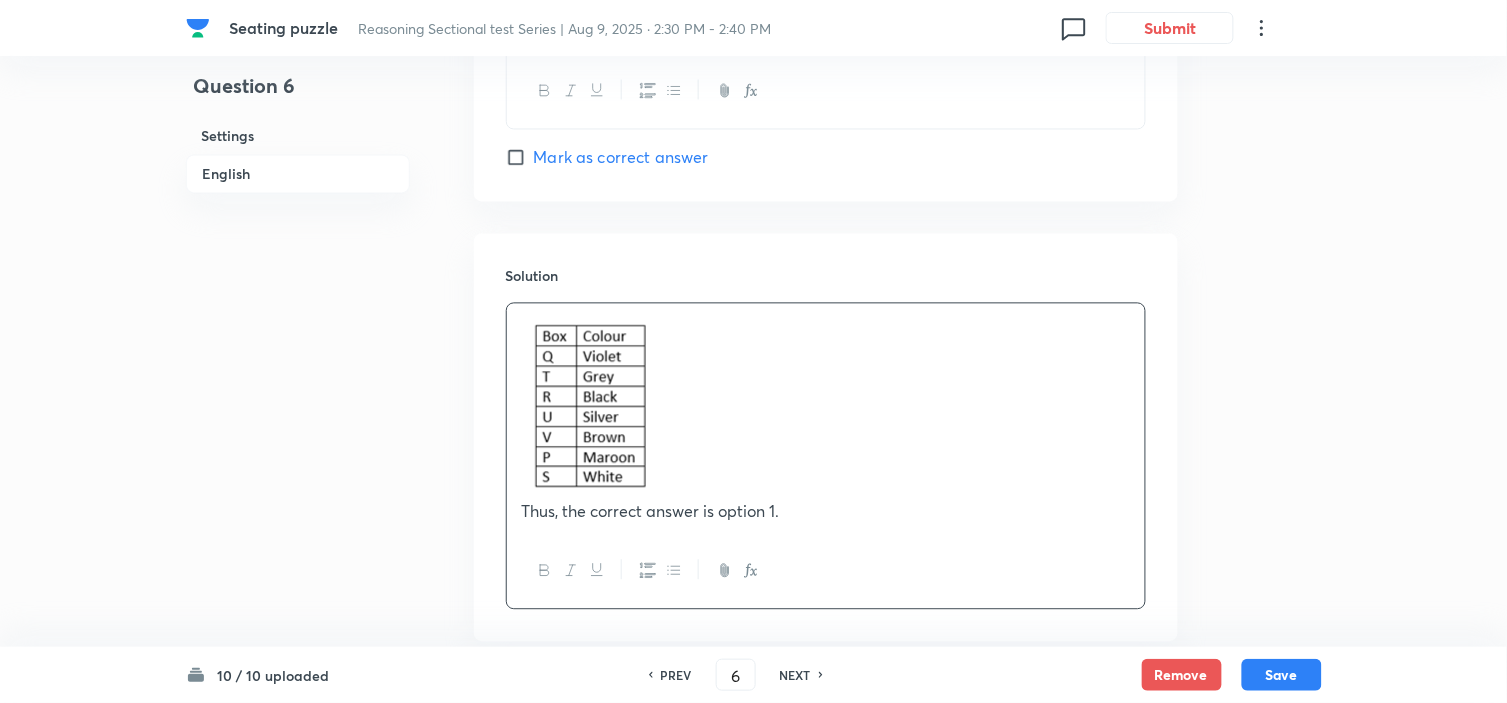 drag, startPoint x: 1264, startPoint y: 670, endPoint x: 1227, endPoint y: 634, distance: 51.62364 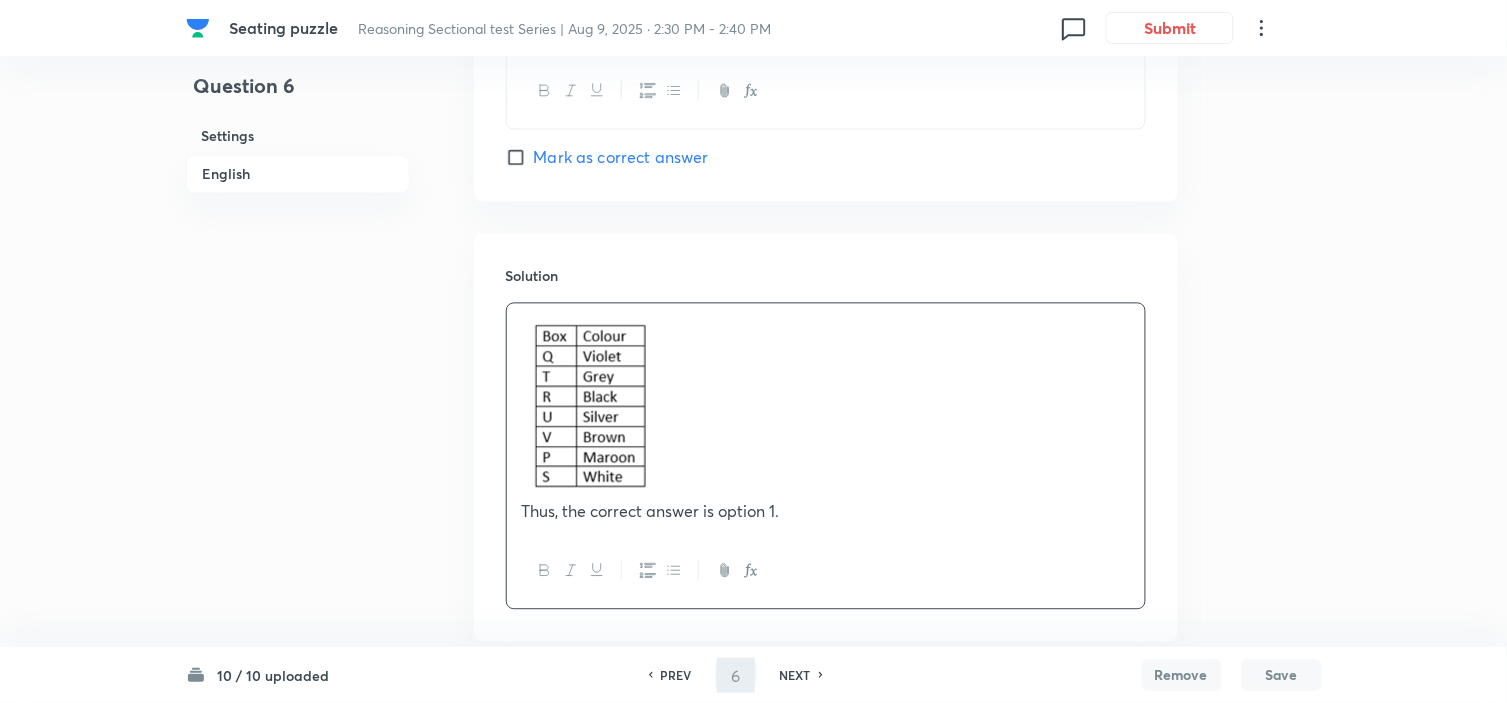 type on "7" 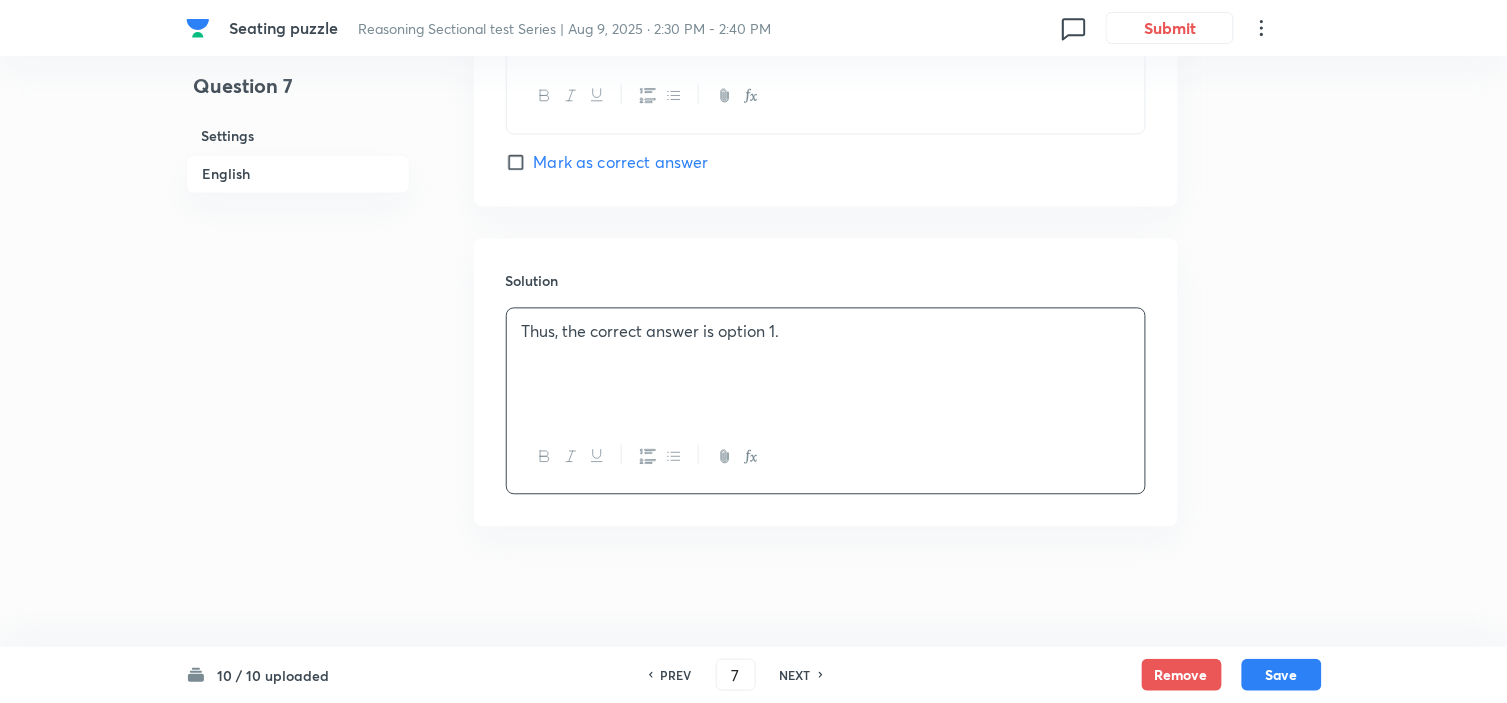 checkbox on "true" 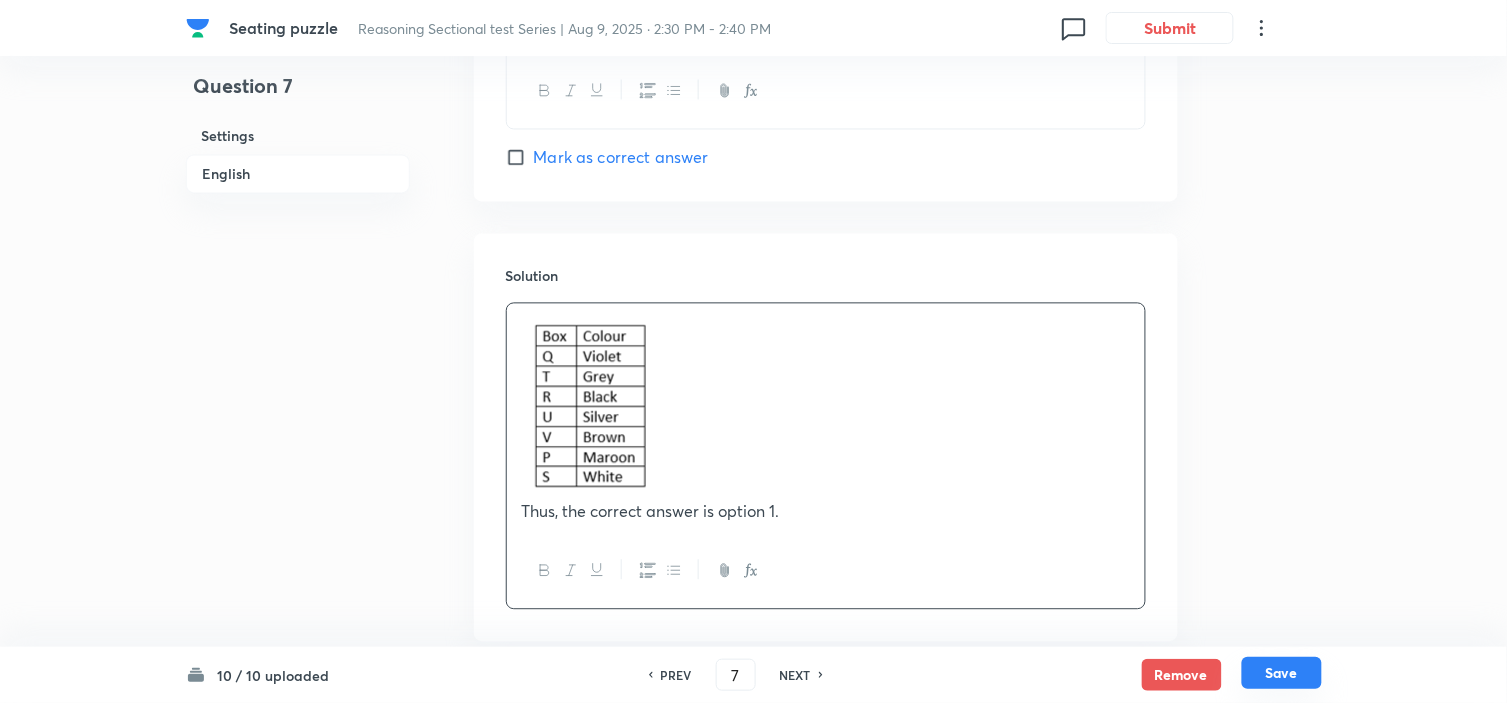 click on "Save" at bounding box center [1282, 673] 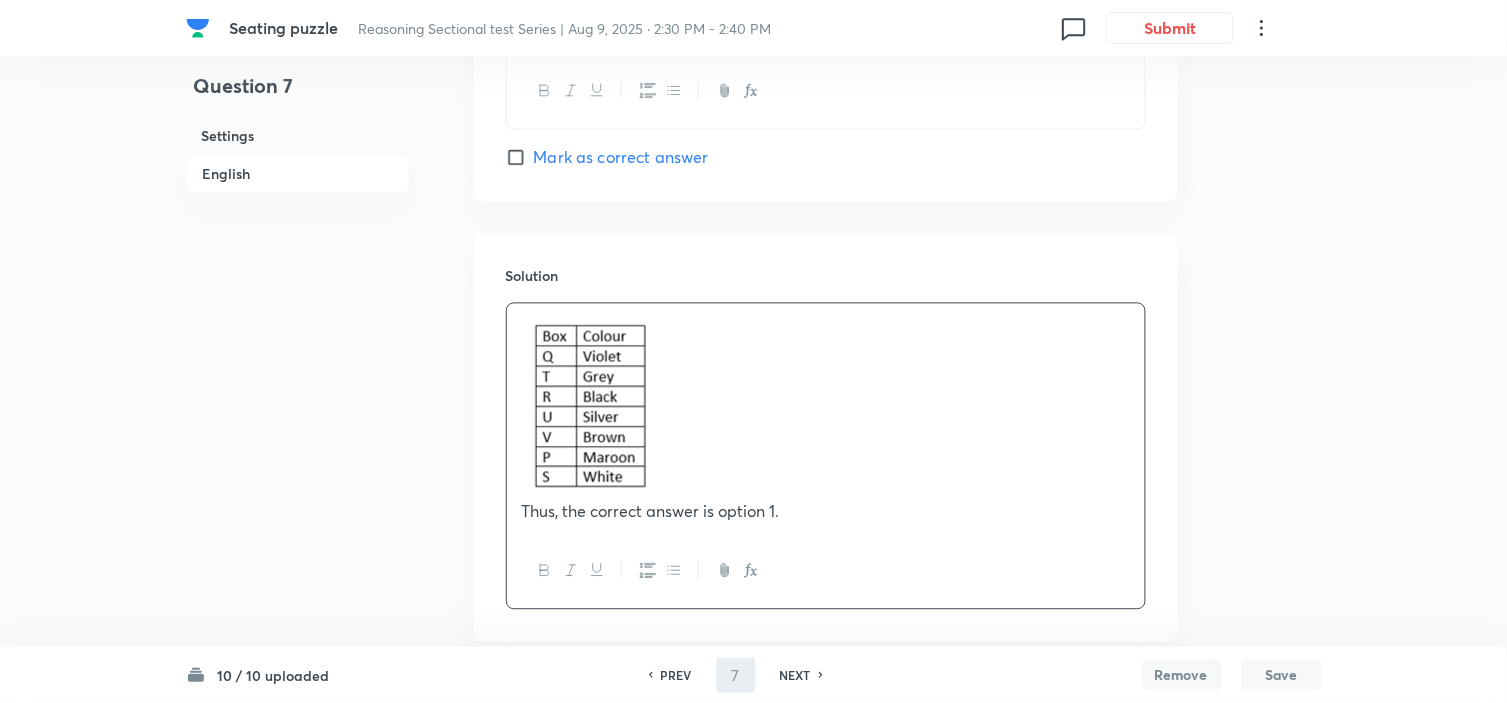 type on "8" 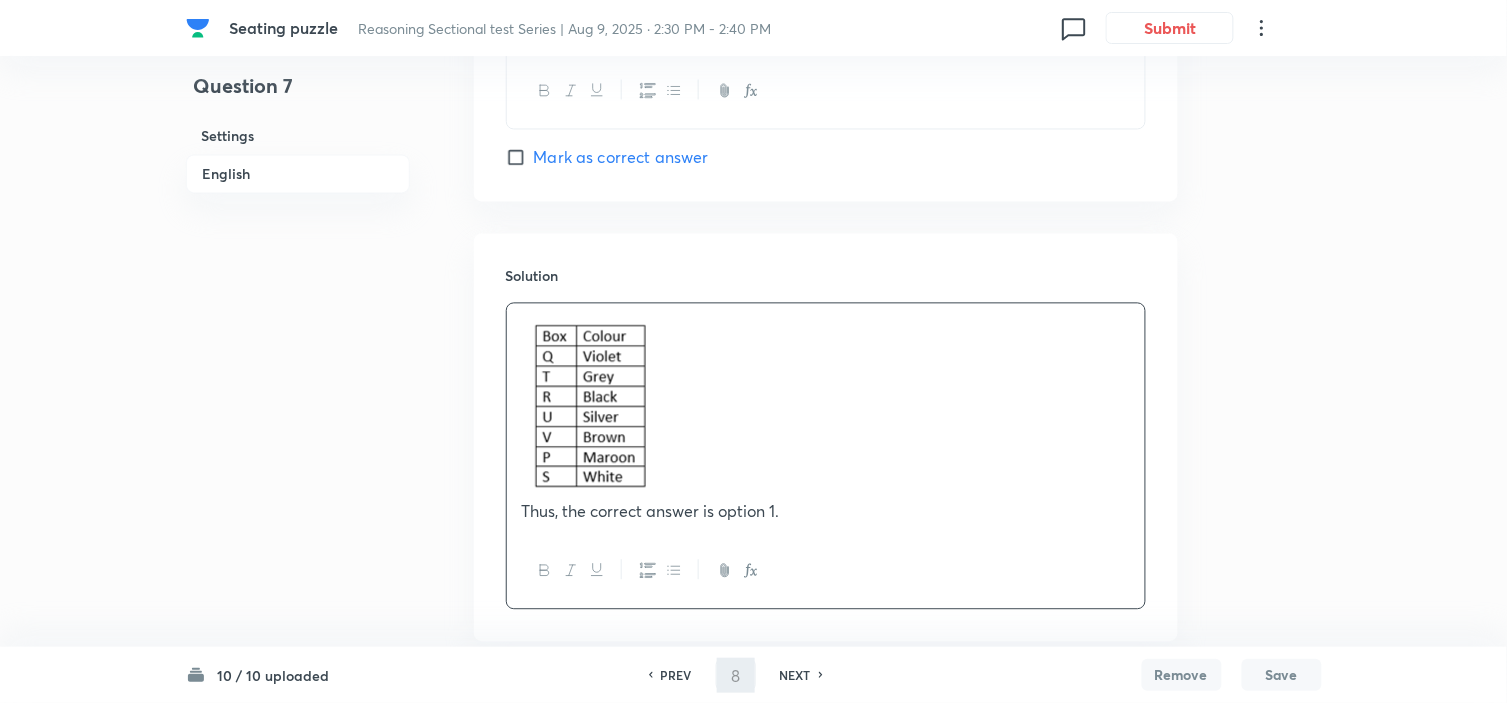 checkbox on "false" 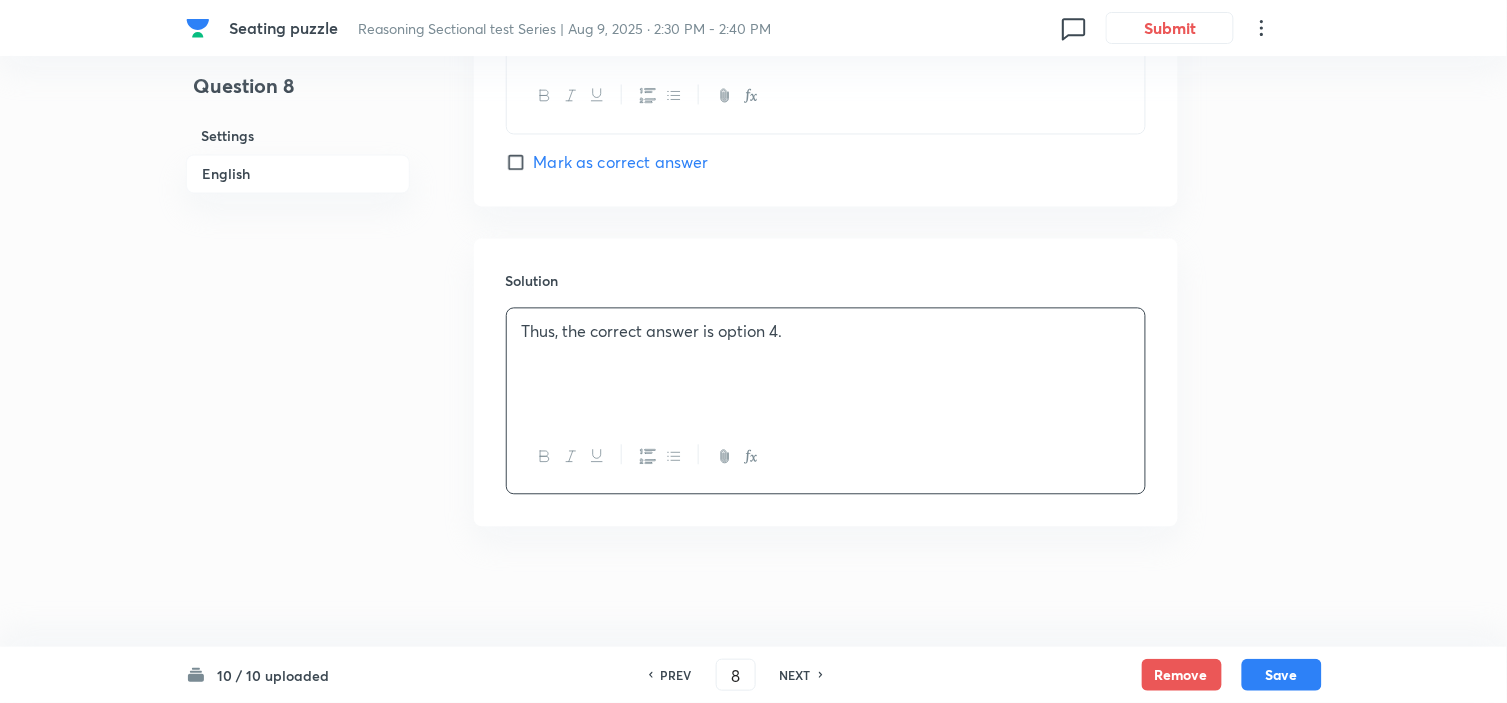 checkbox on "true" 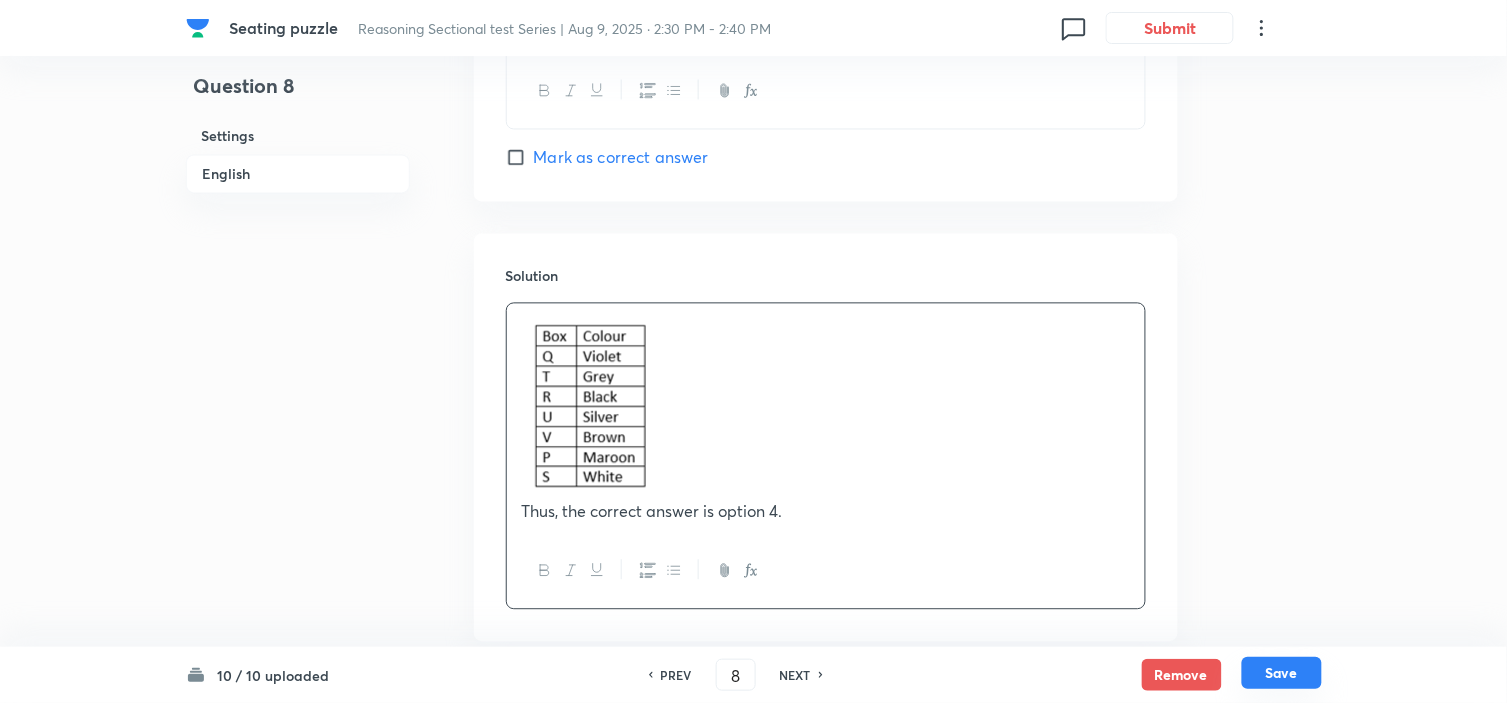 click on "Save" at bounding box center [1282, 673] 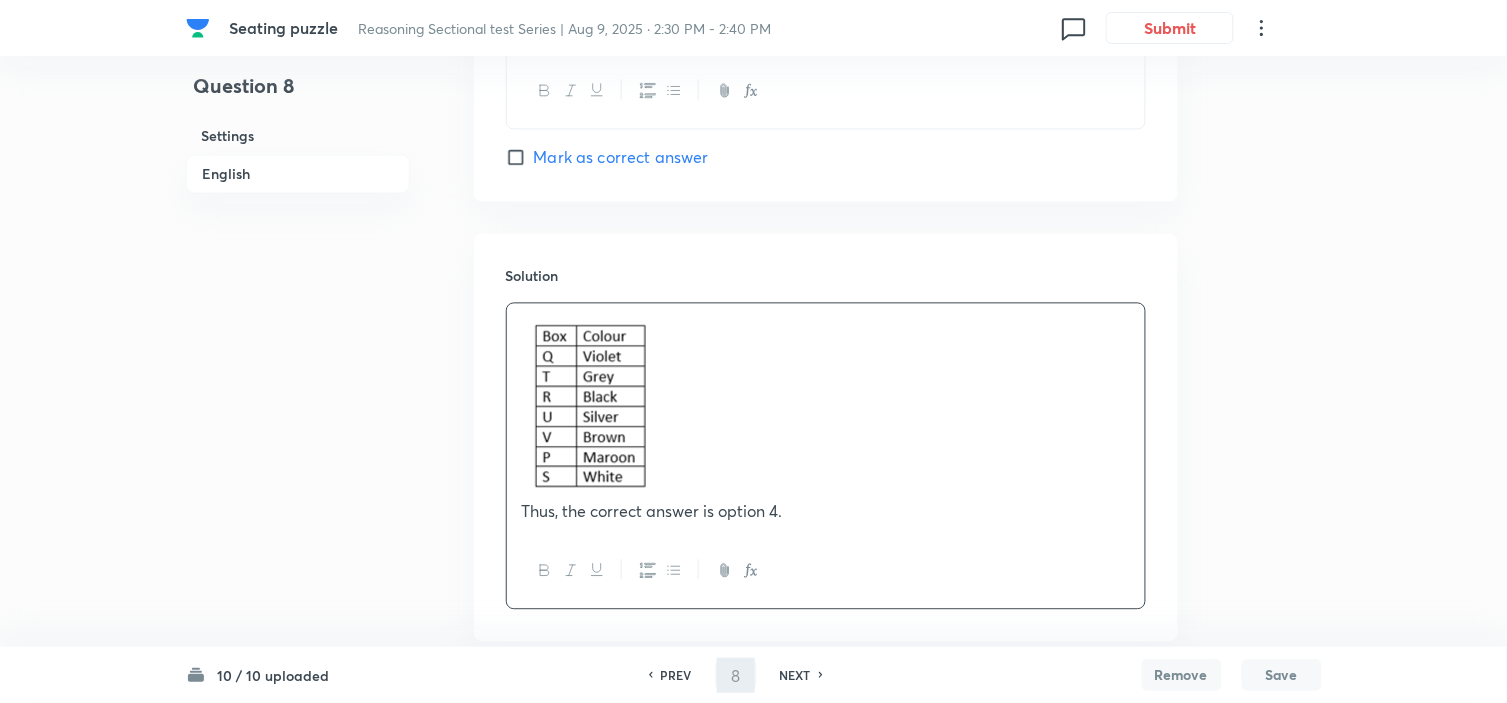 type on "9" 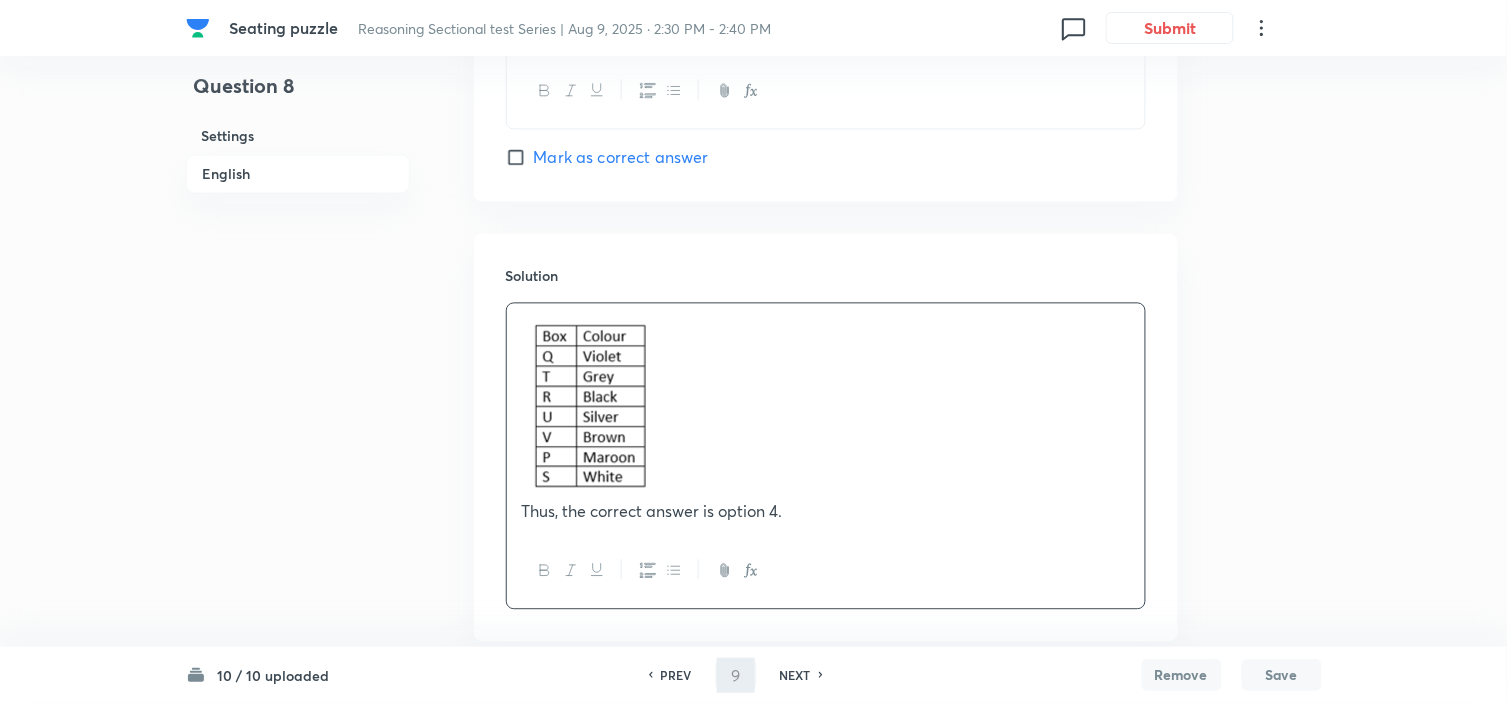 checkbox on "false" 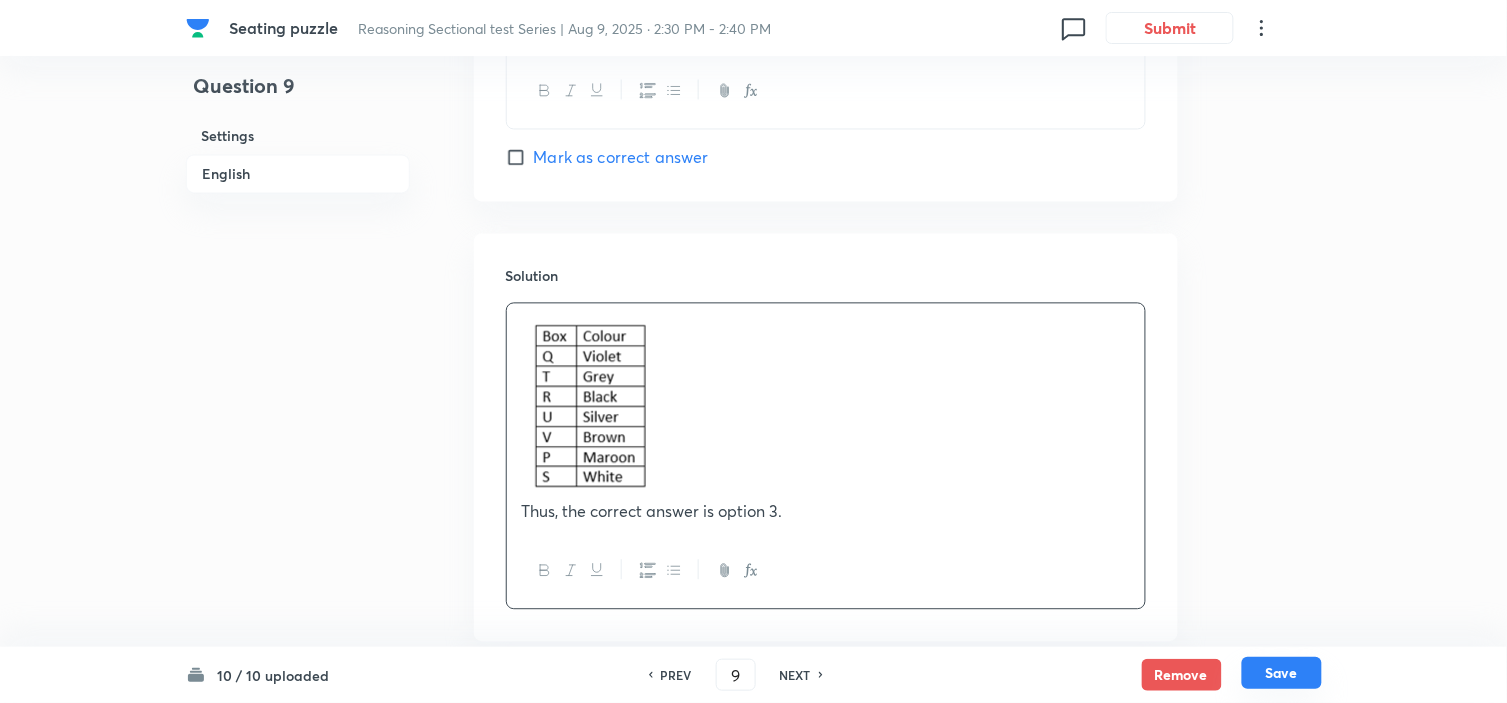 click on "Save" at bounding box center (1282, 673) 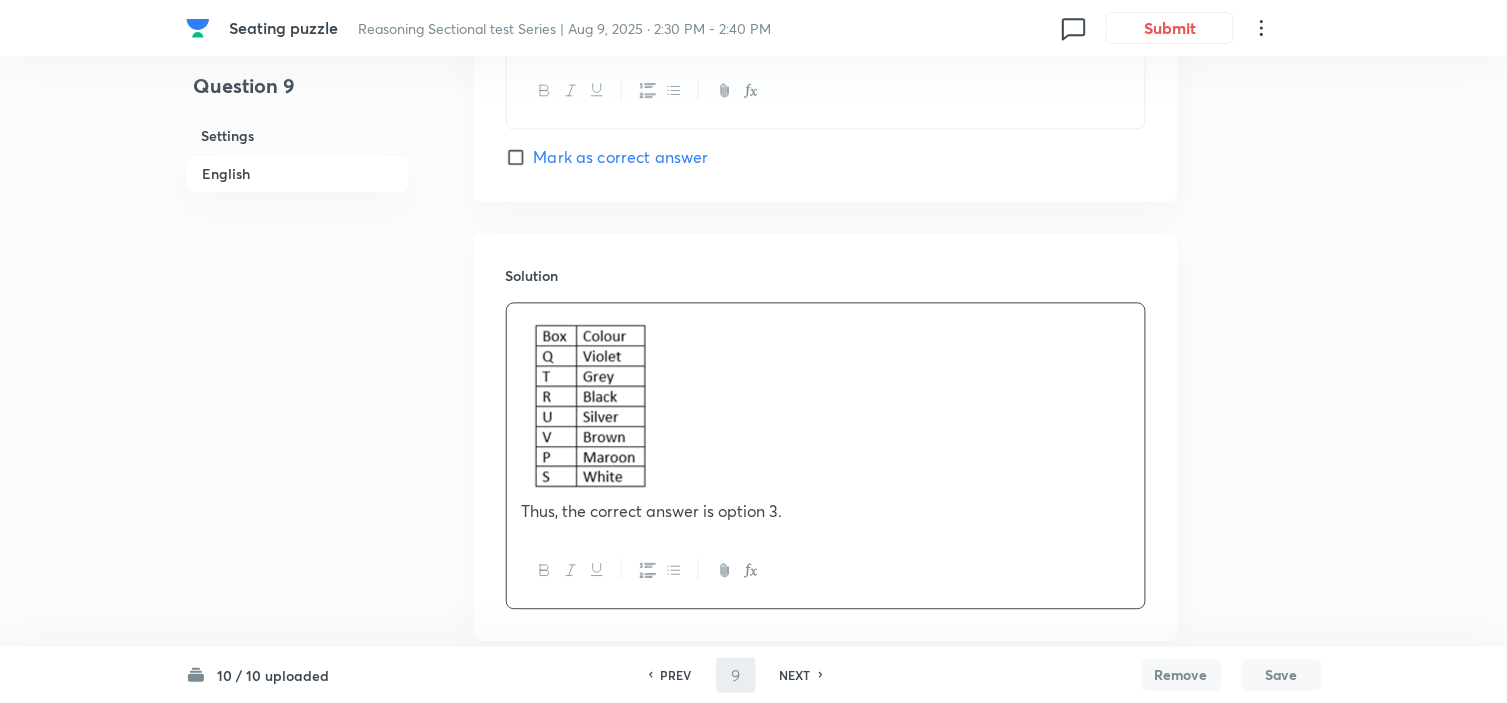 type on "10" 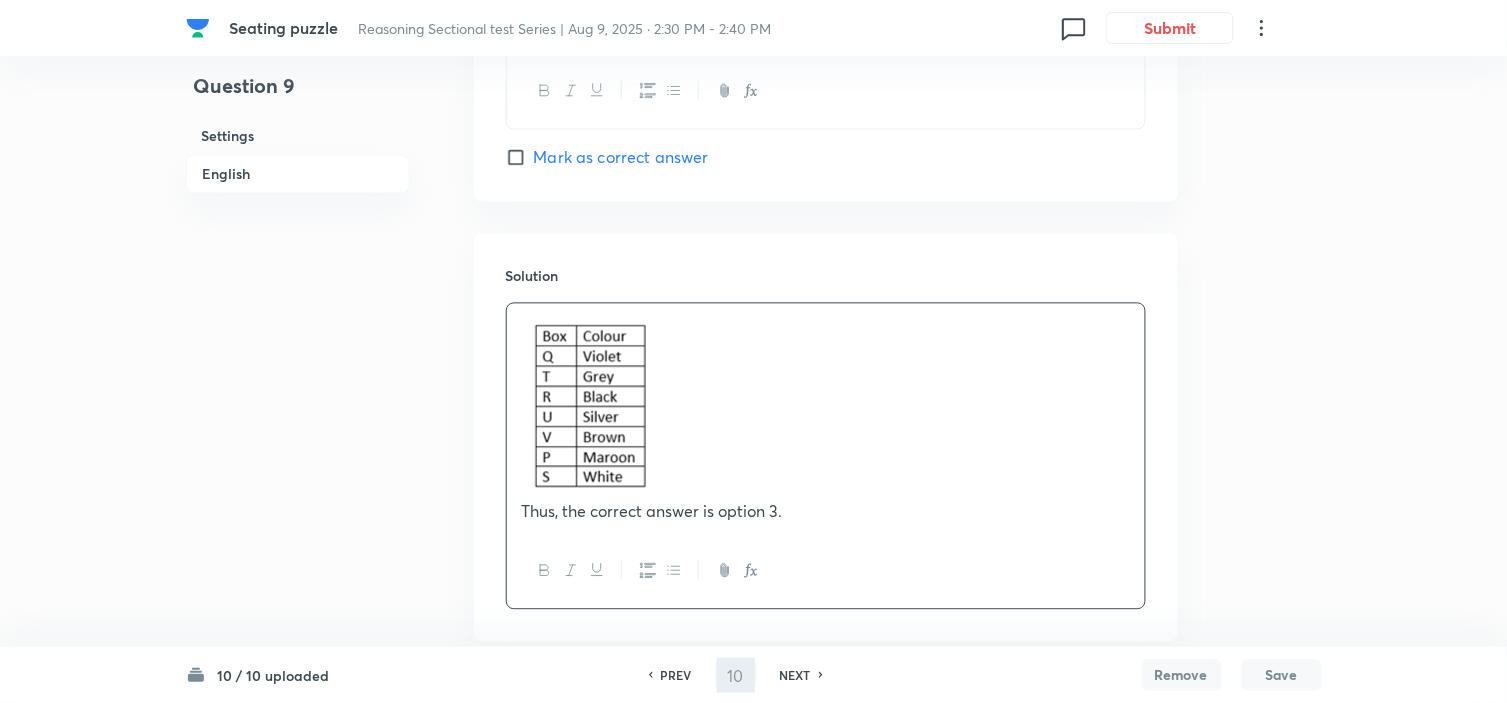 checkbox on "false" 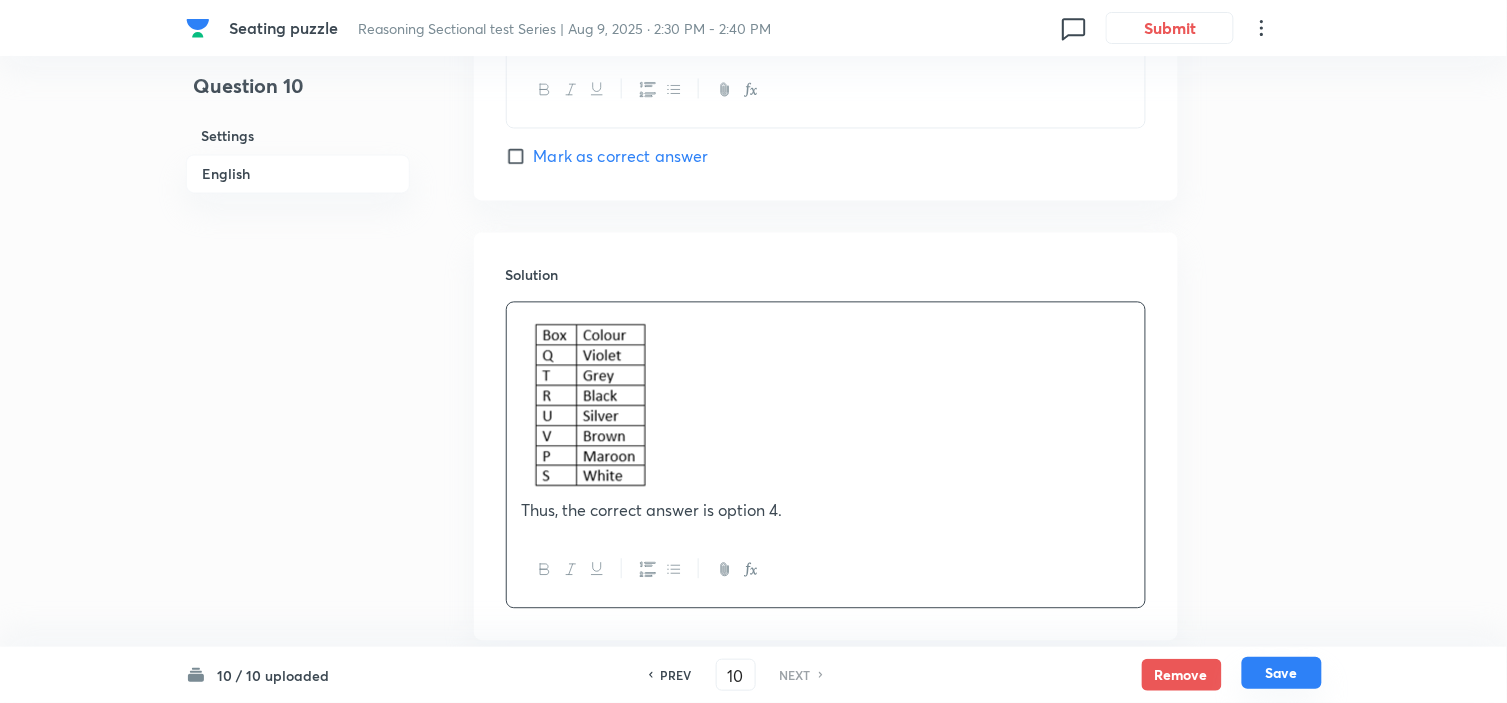 click on "Save" at bounding box center [1282, 673] 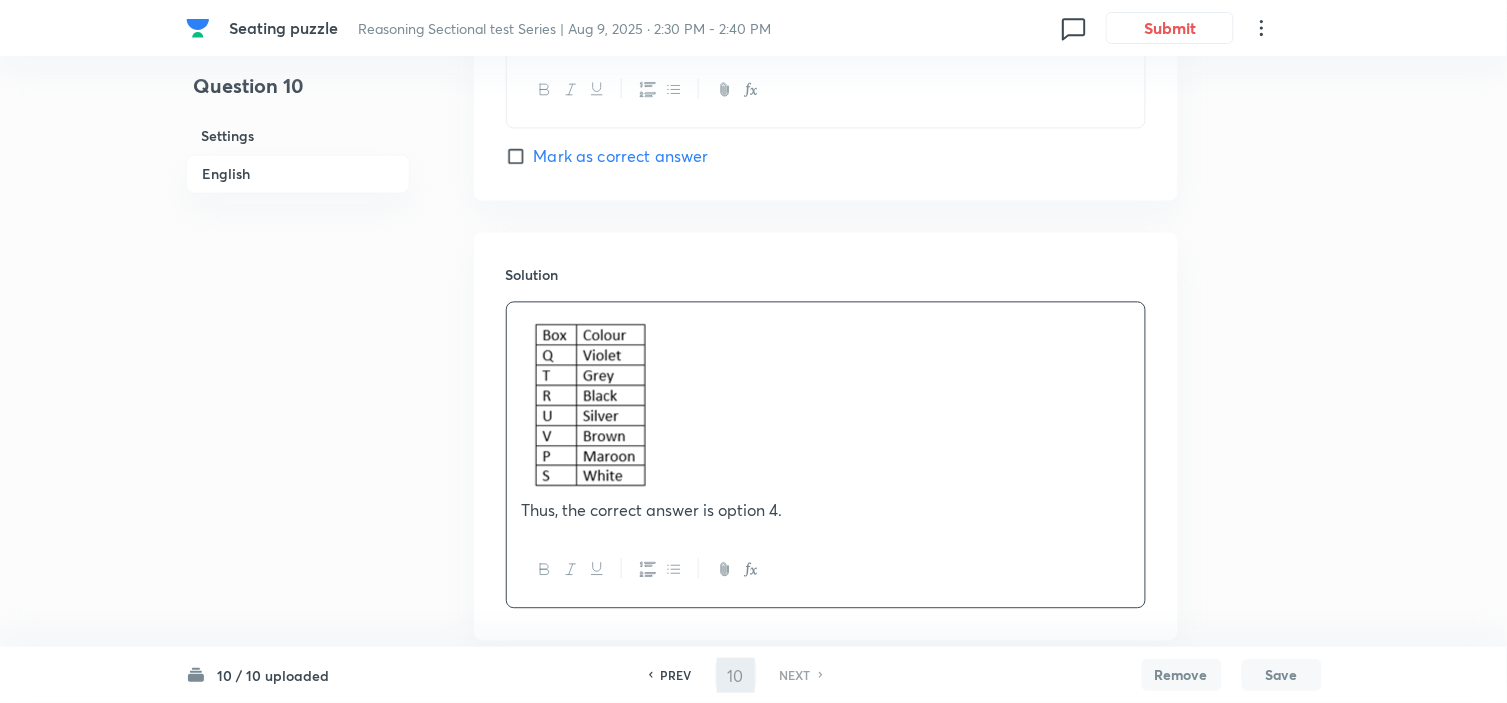 checkbox on "true" 